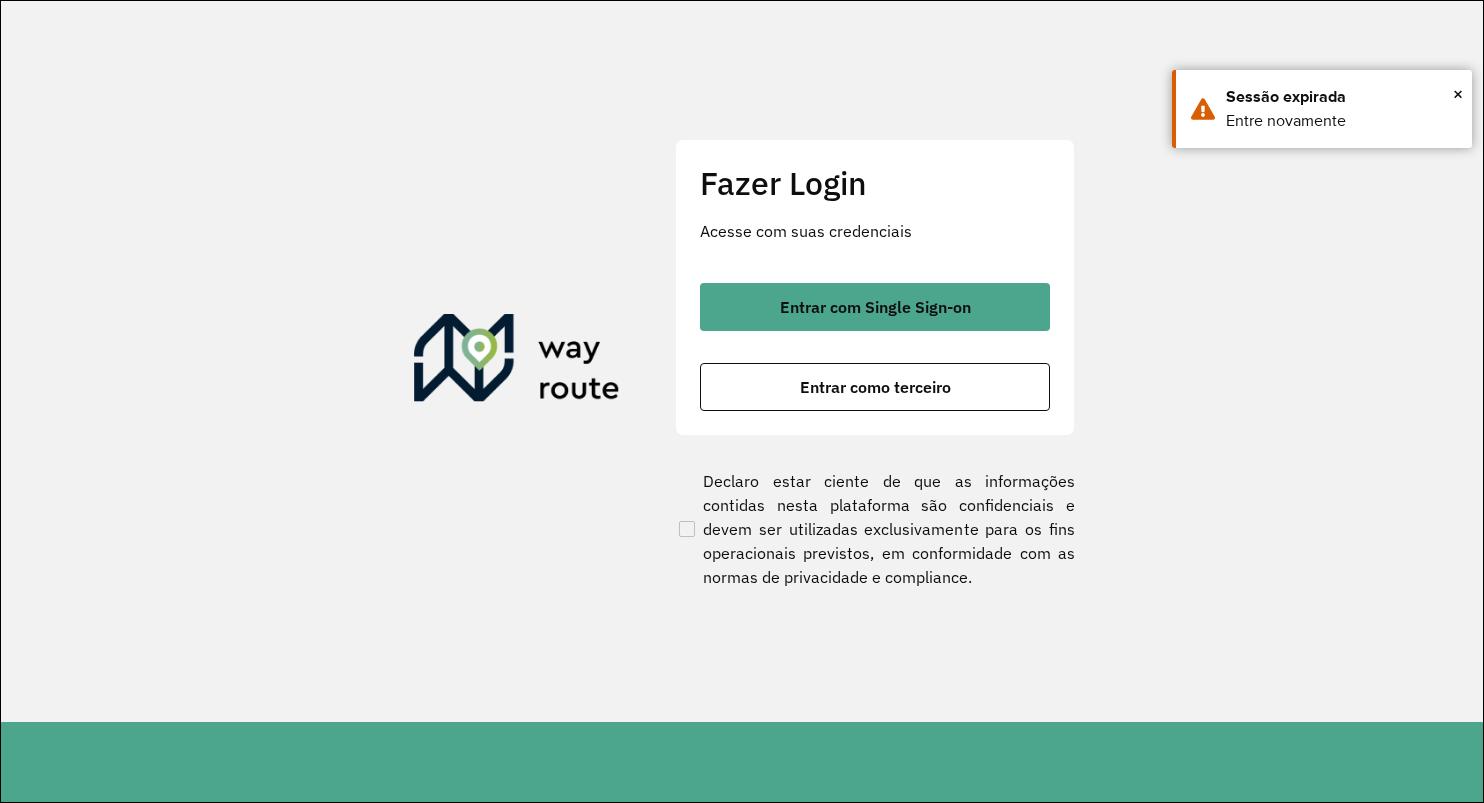 scroll, scrollTop: 0, scrollLeft: 0, axis: both 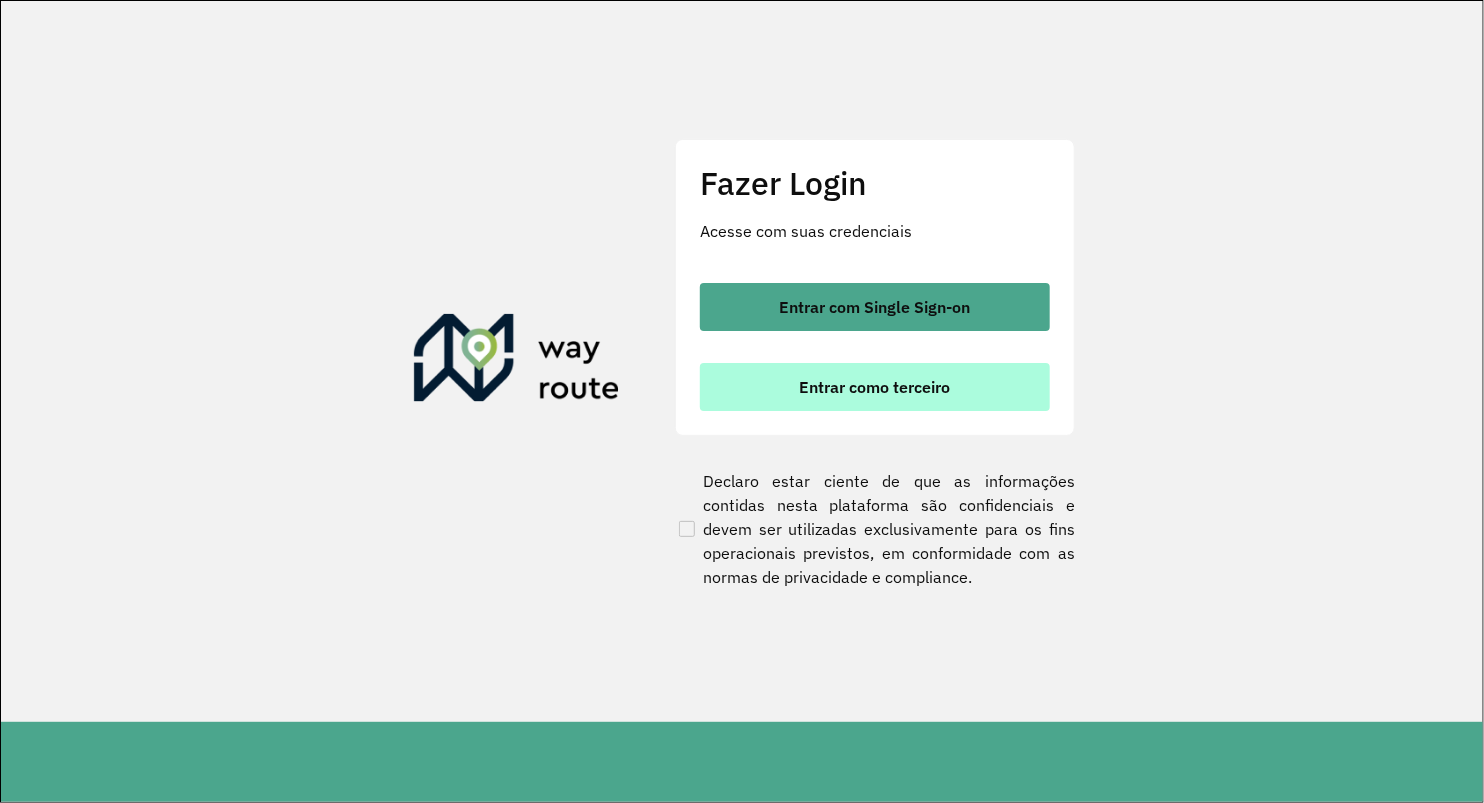 click on "Entrar como terceiro" at bounding box center (875, 387) 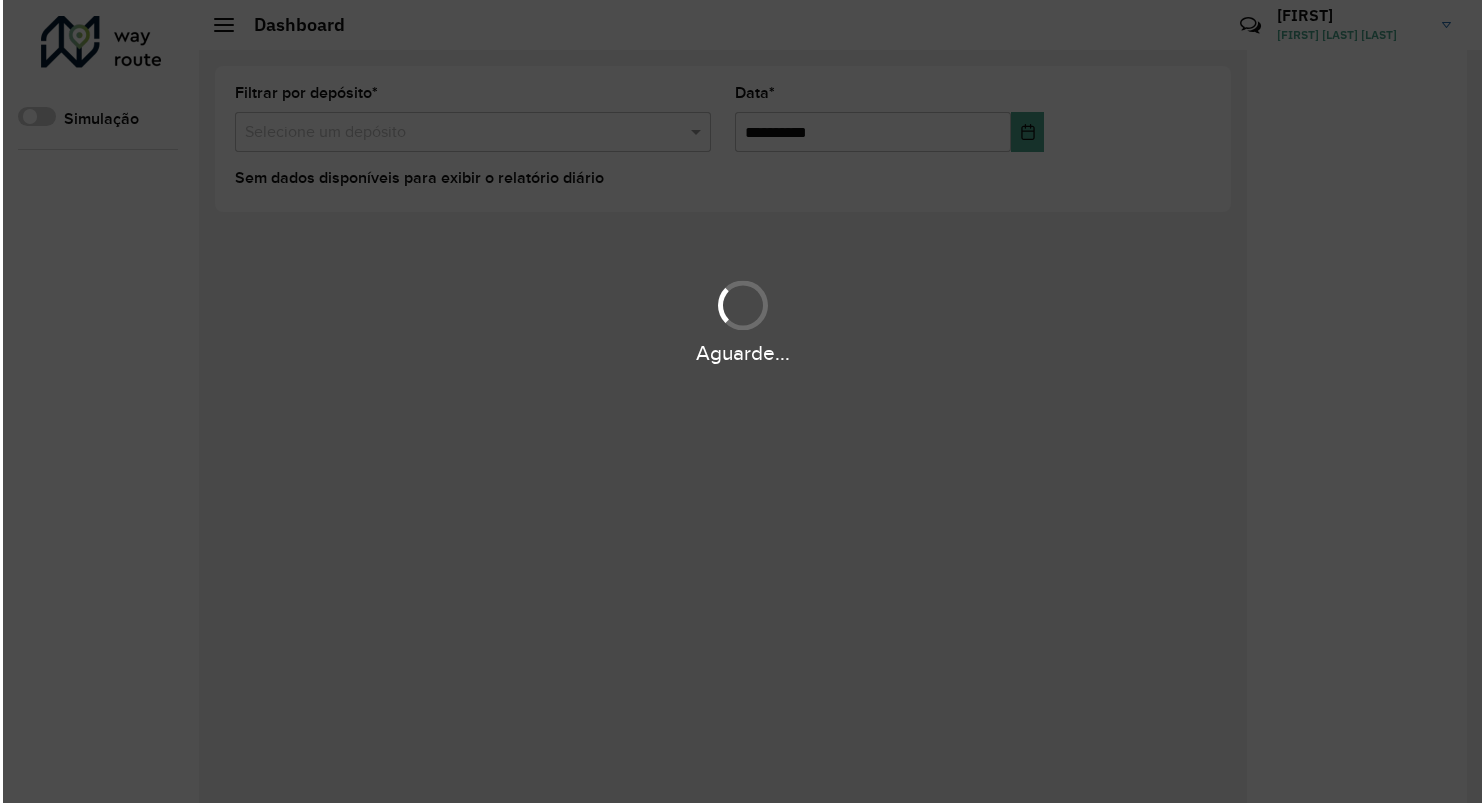 scroll, scrollTop: 0, scrollLeft: 0, axis: both 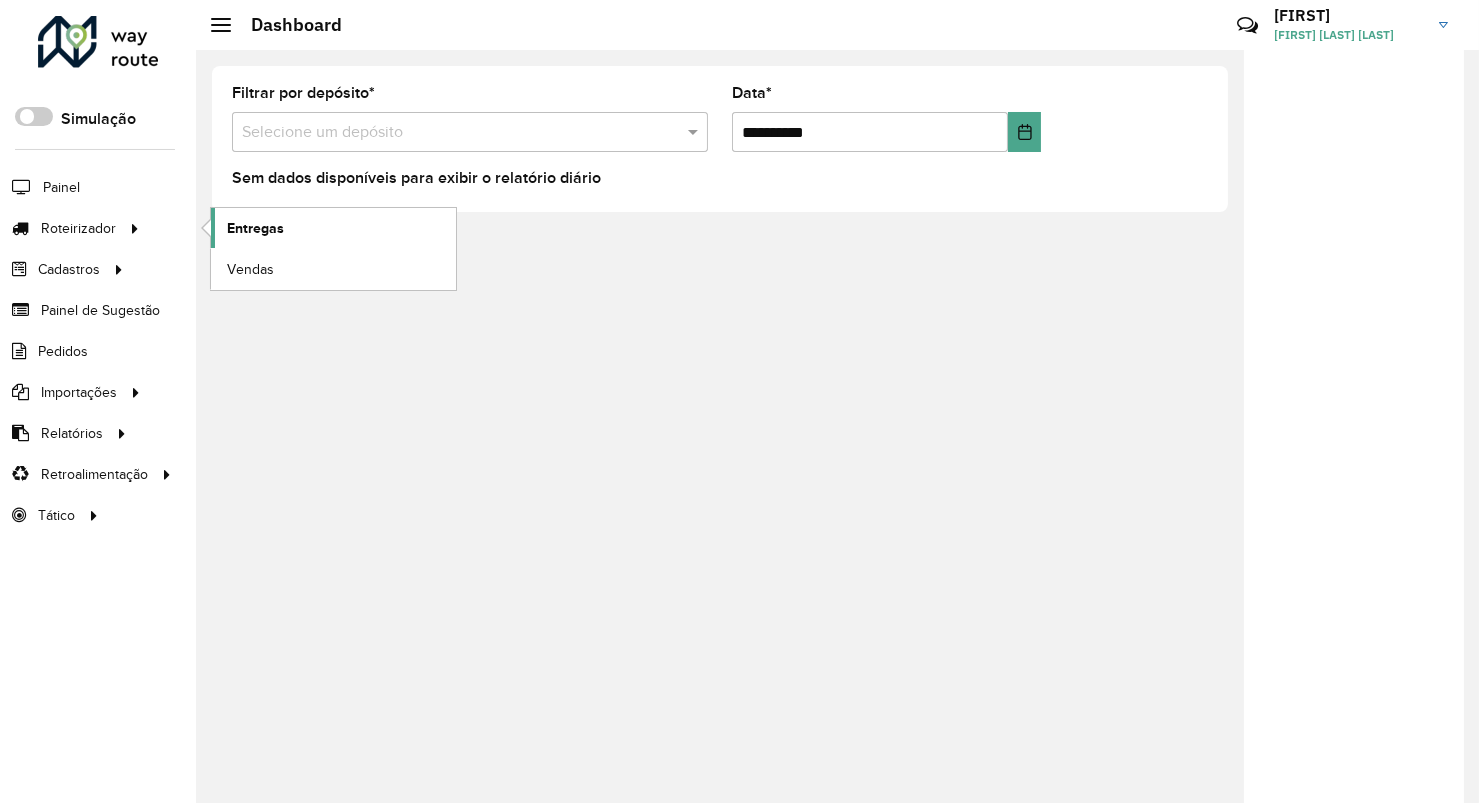 click on "Entregas" 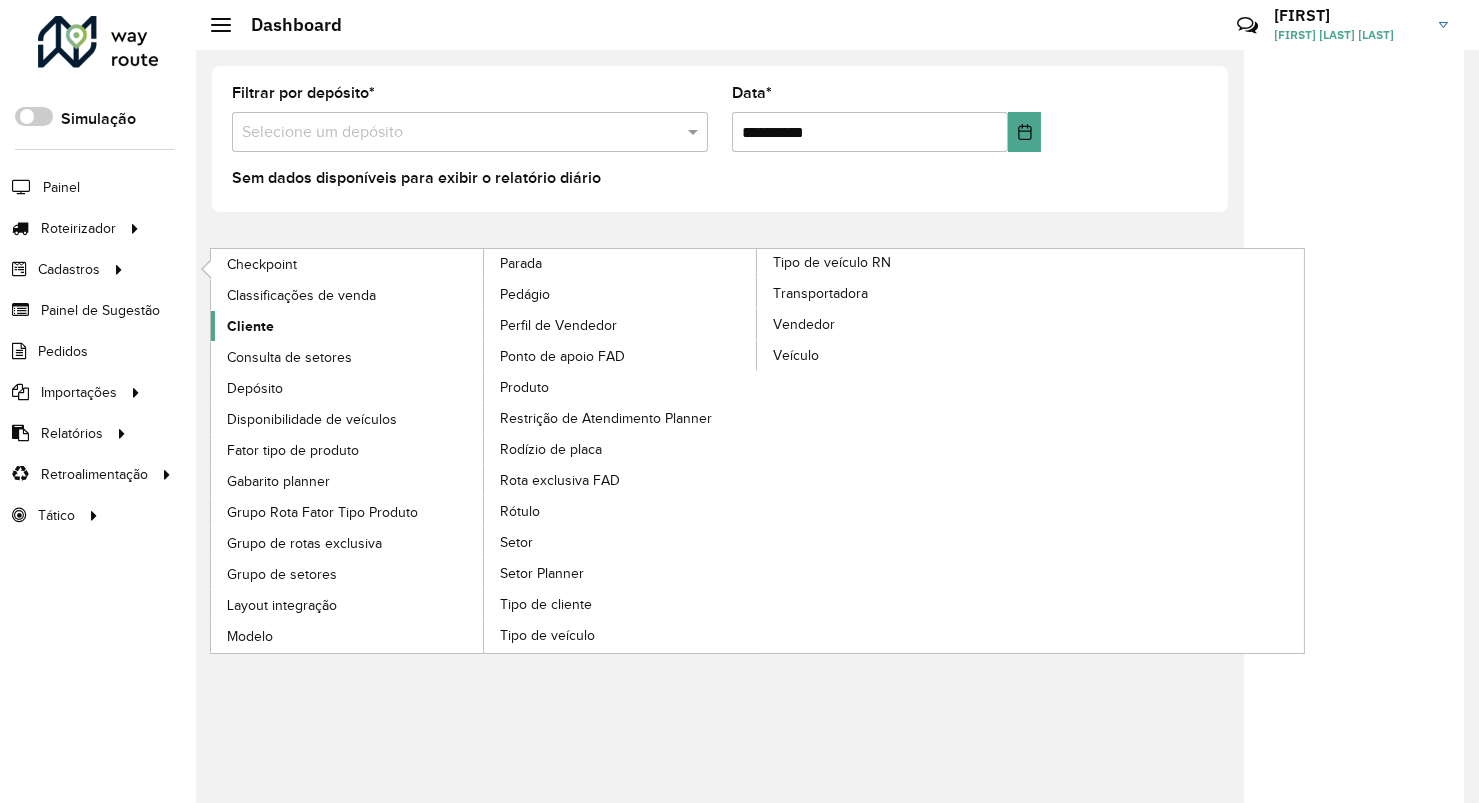 click on "Cliente" 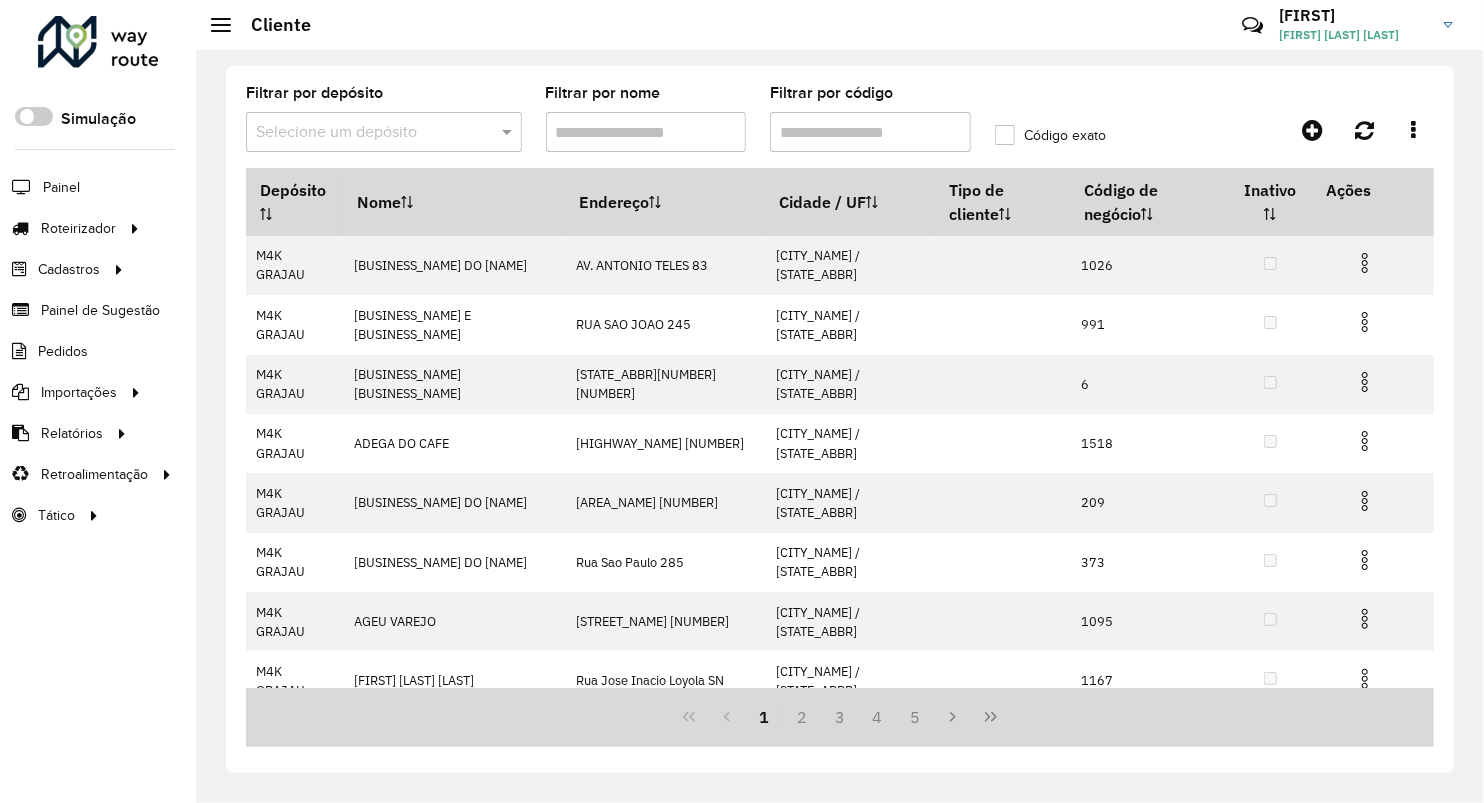 click at bounding box center (364, 133) 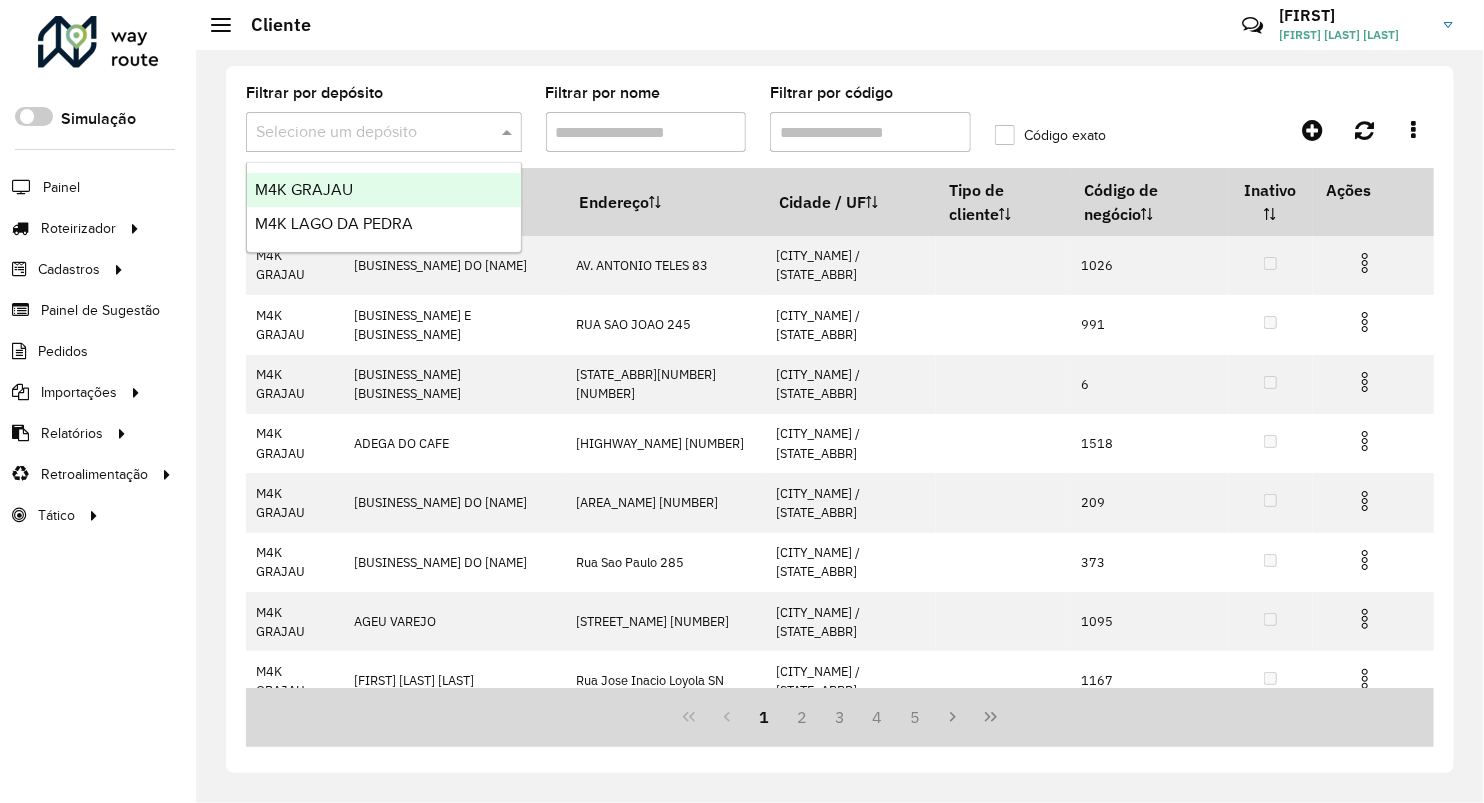 click on "M4K GRAJAU" at bounding box center [384, 190] 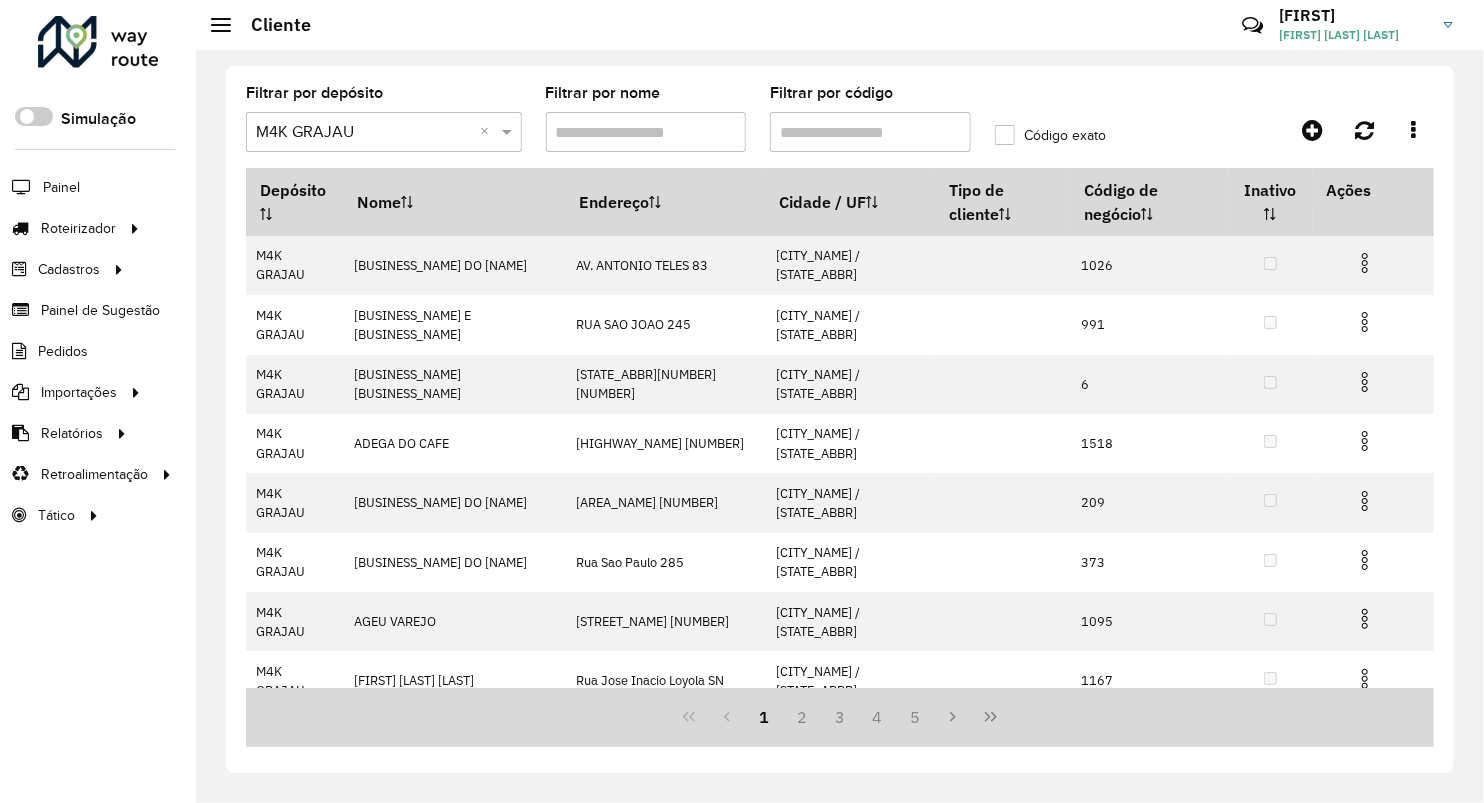 click on "Filtrar por código" at bounding box center [870, 132] 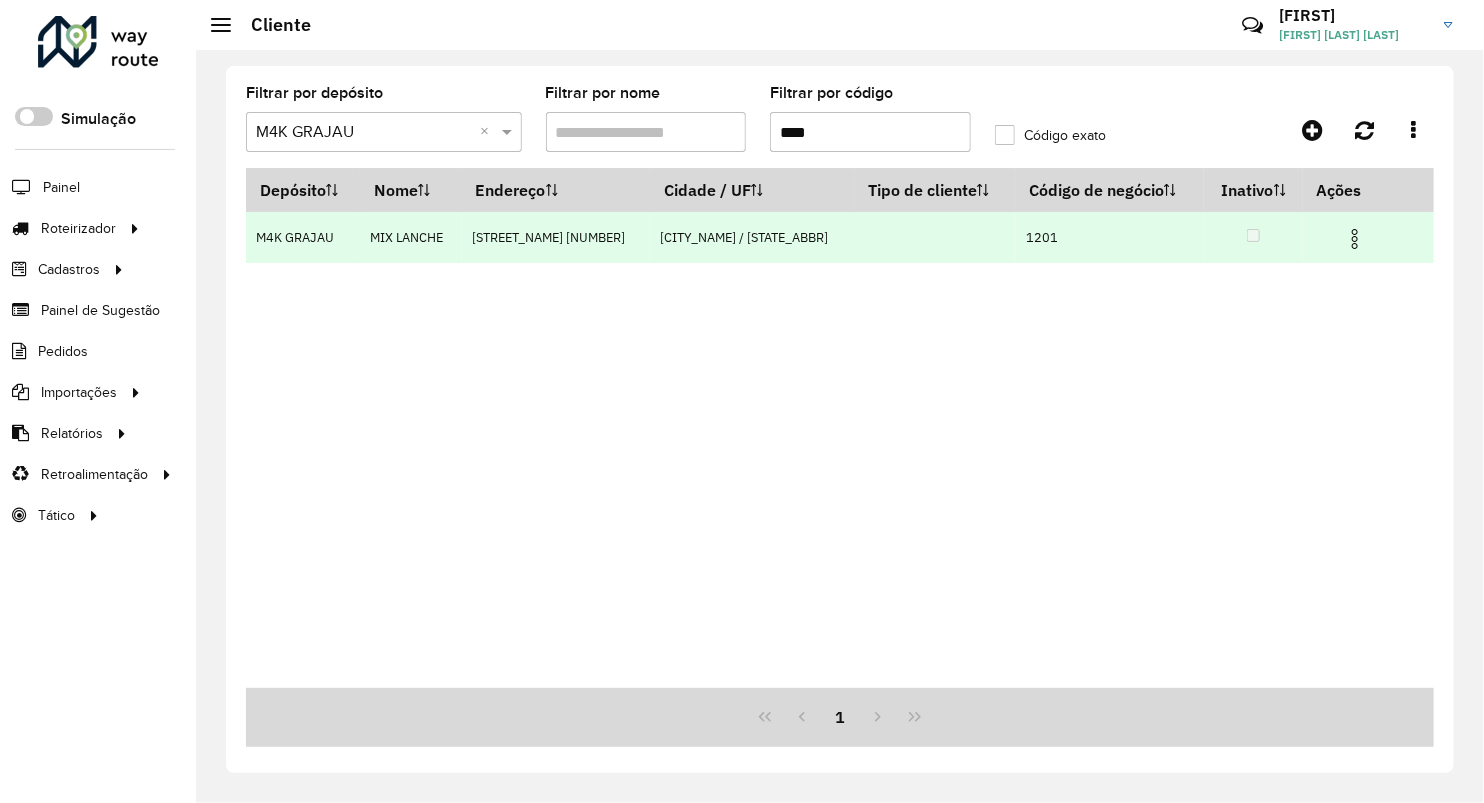 type on "****" 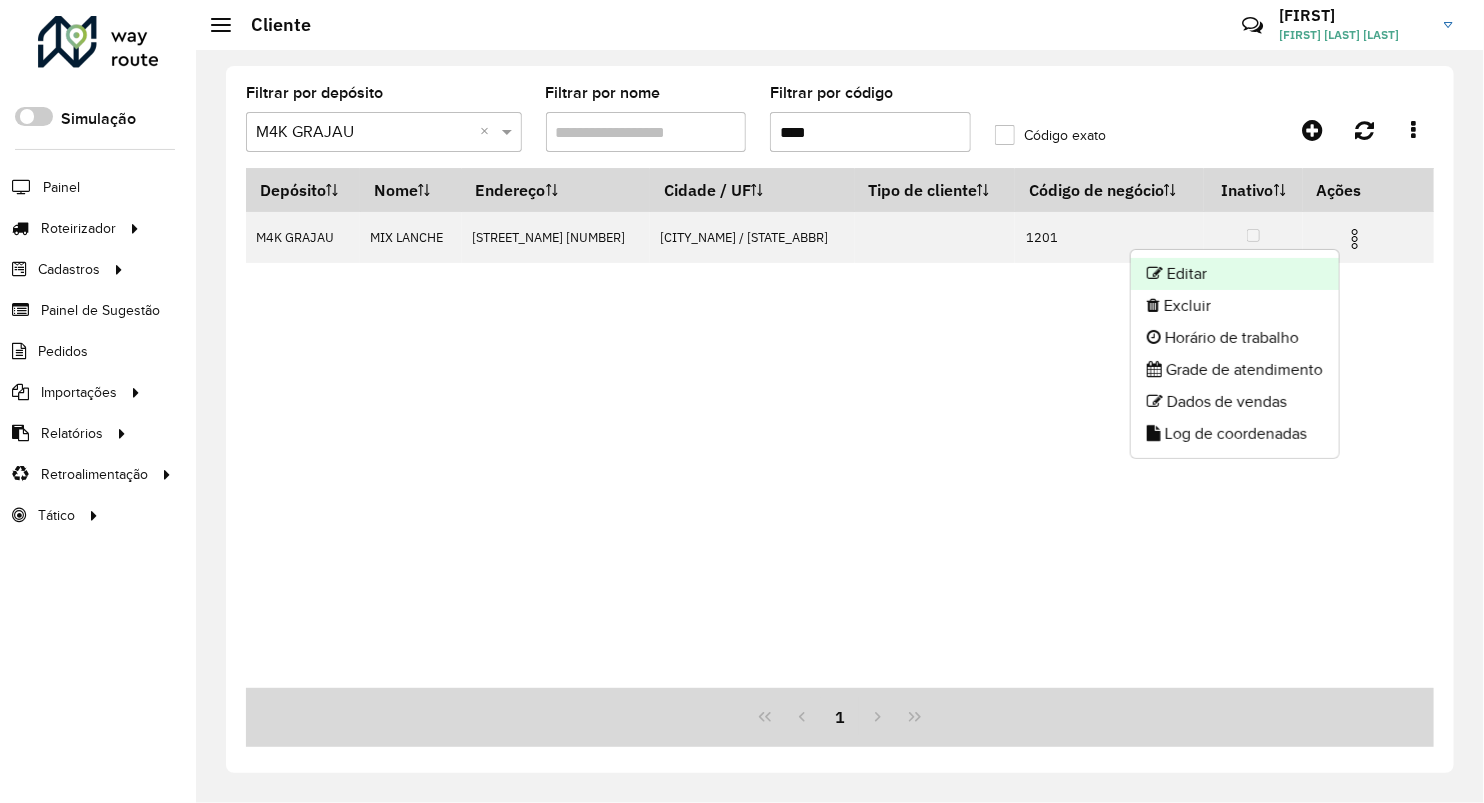 click on "Editar" 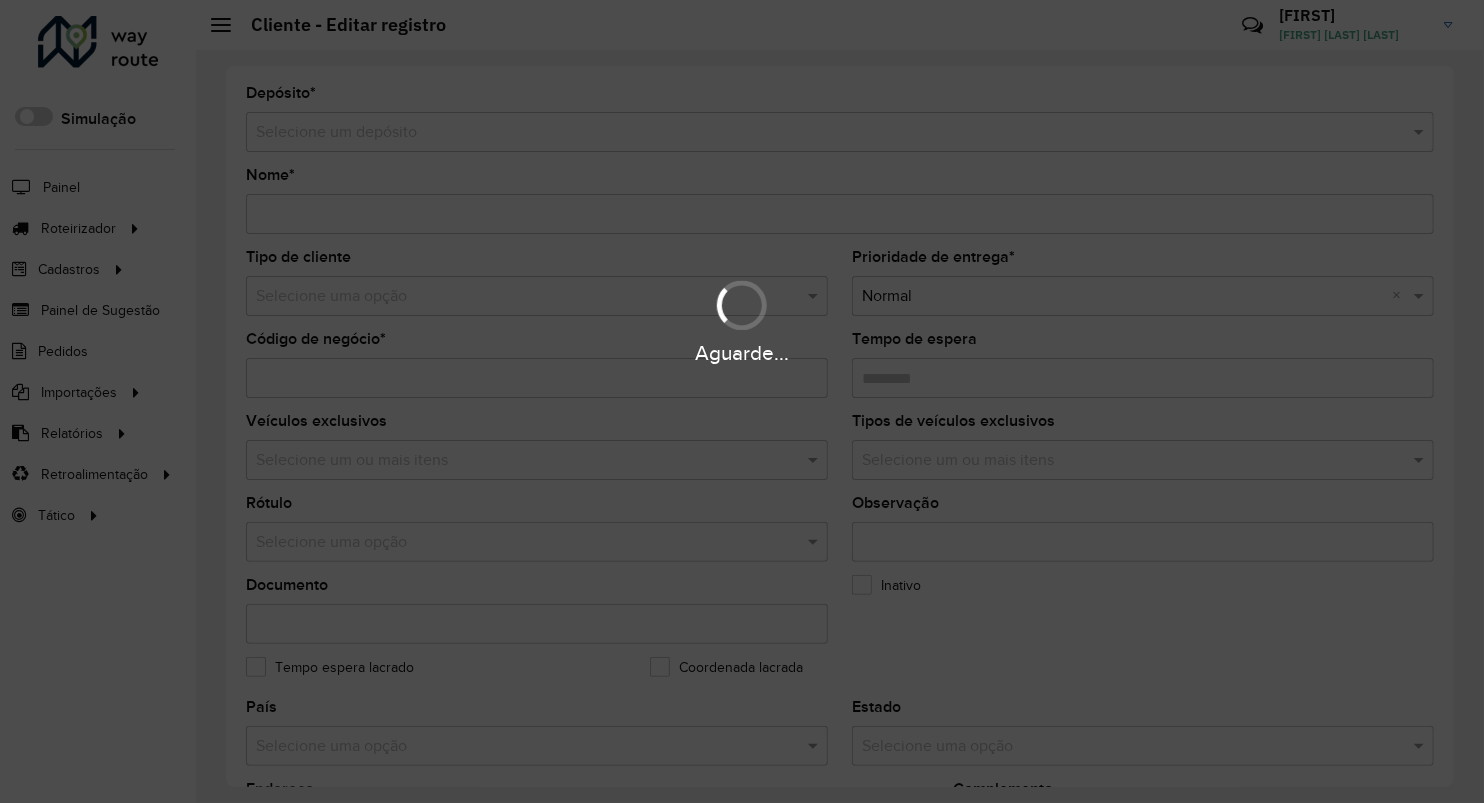type on "**********" 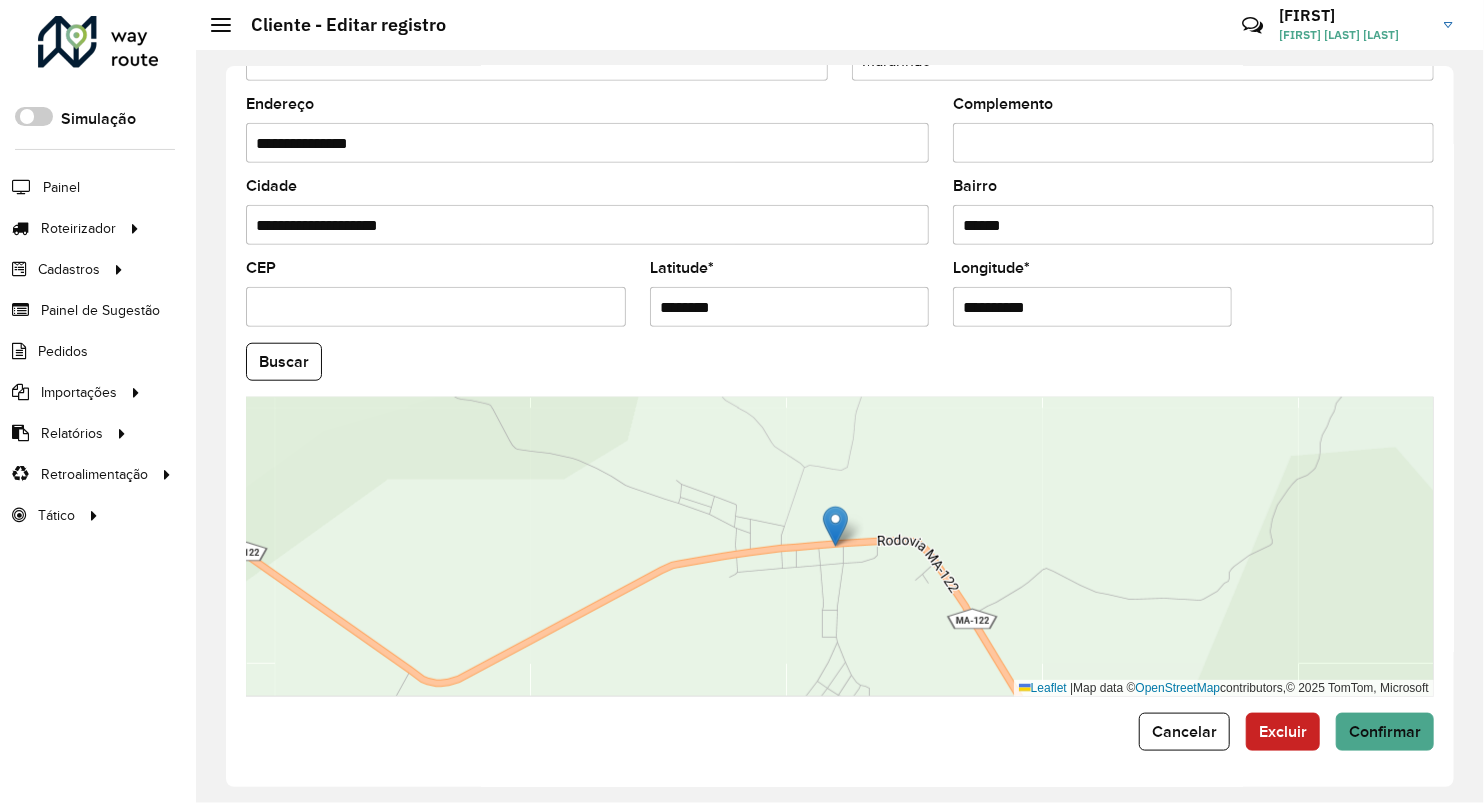 scroll, scrollTop: 686, scrollLeft: 0, axis: vertical 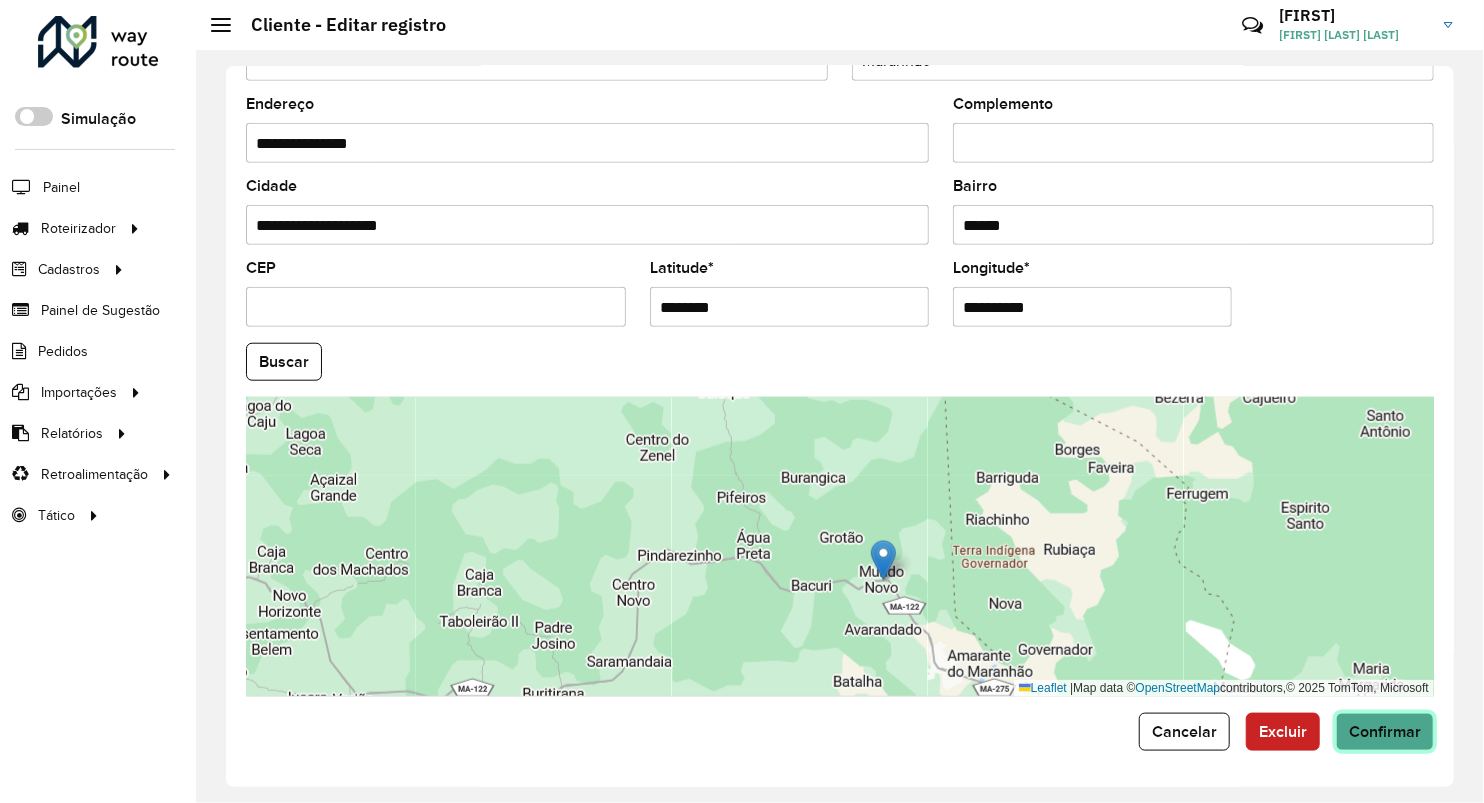 click on "Confirmar" 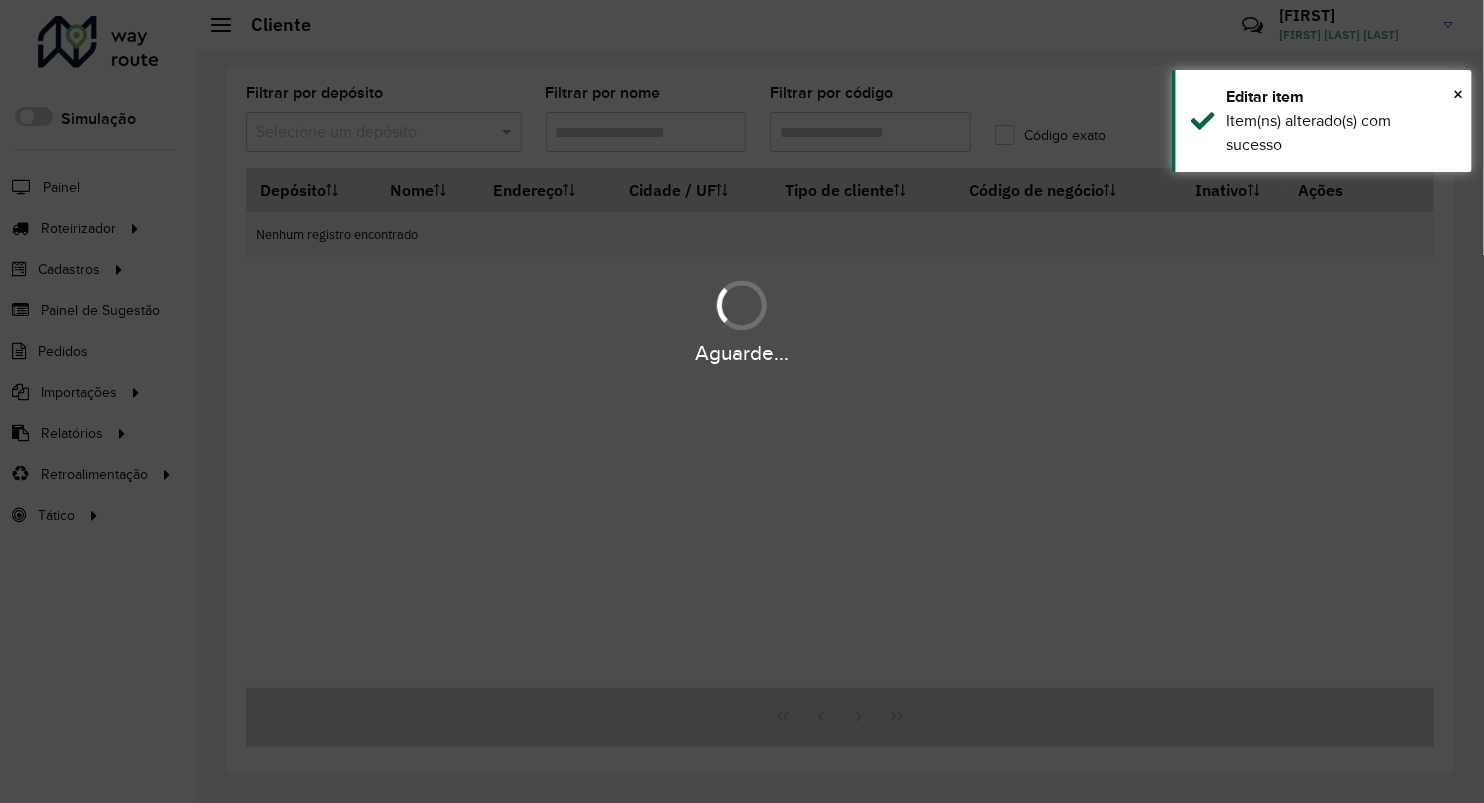 type on "****" 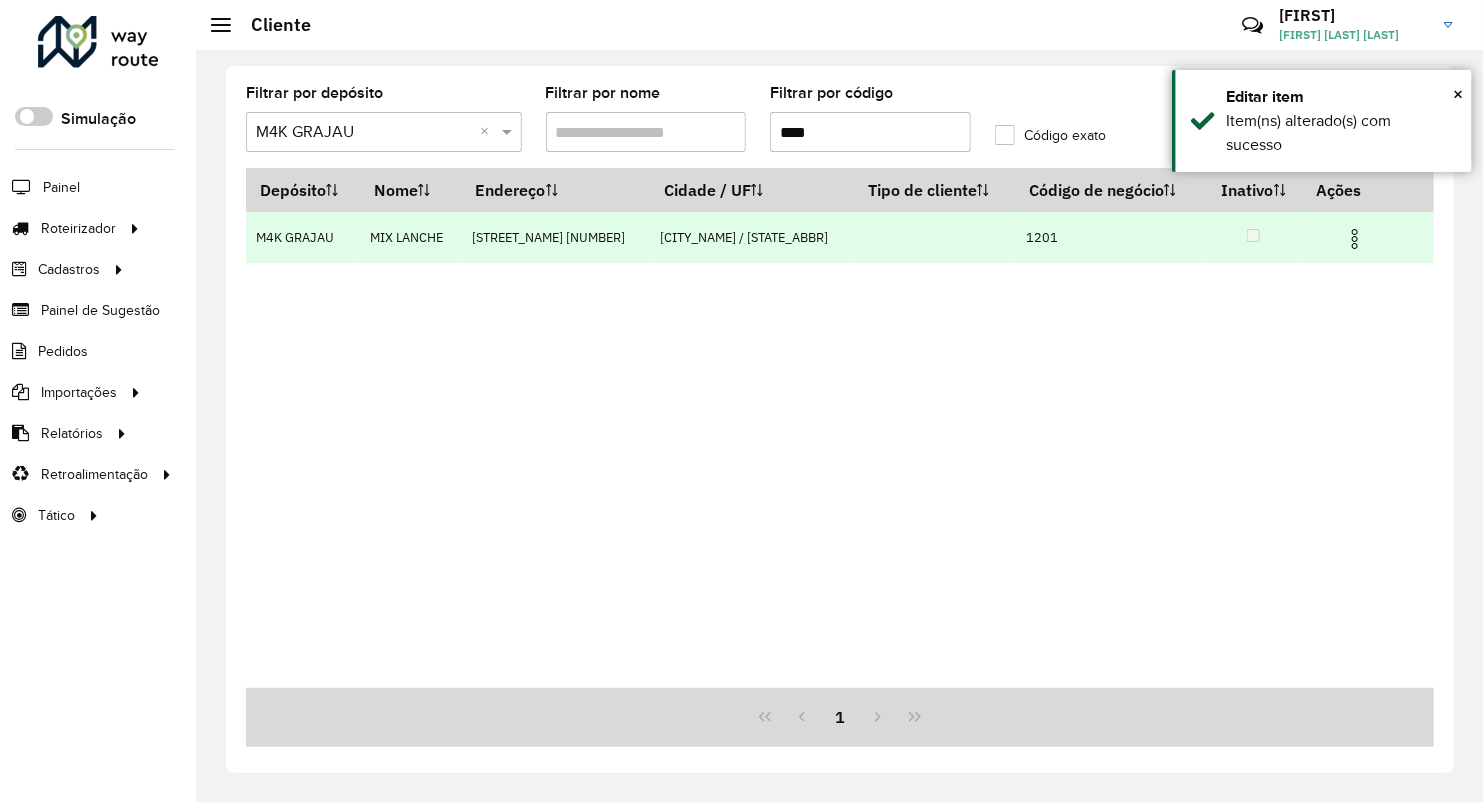 click at bounding box center (1355, 239) 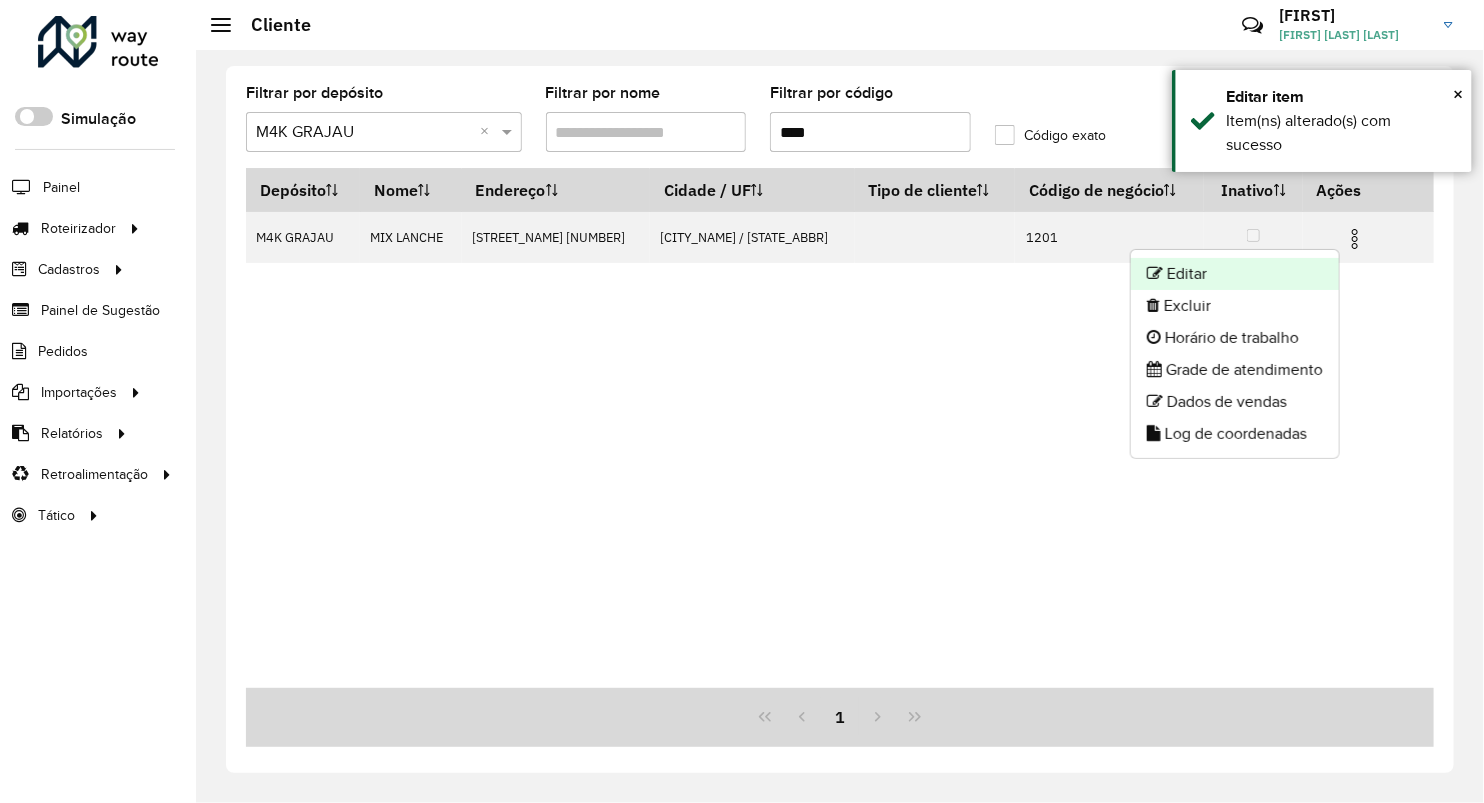 click on "Editar" 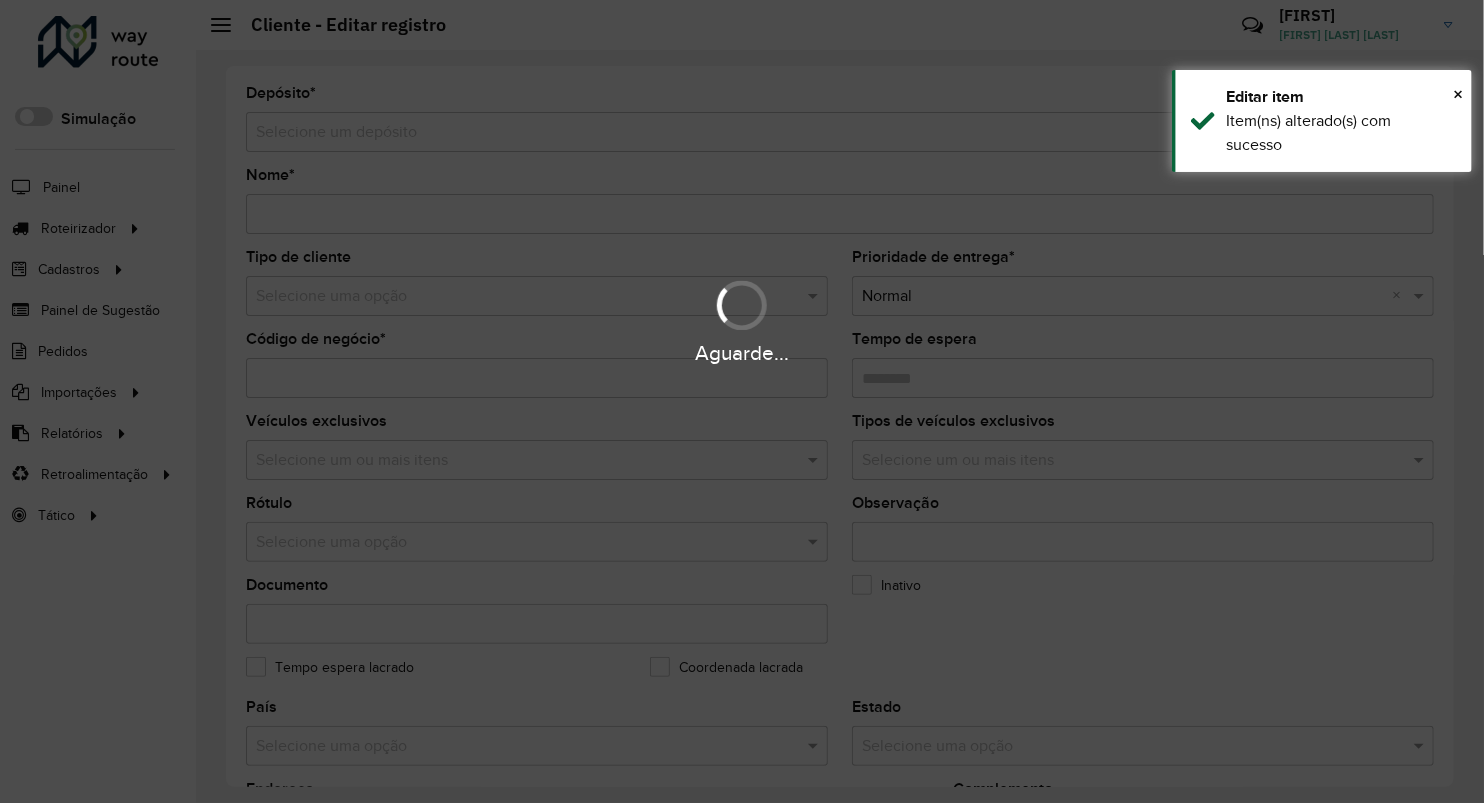 type on "**********" 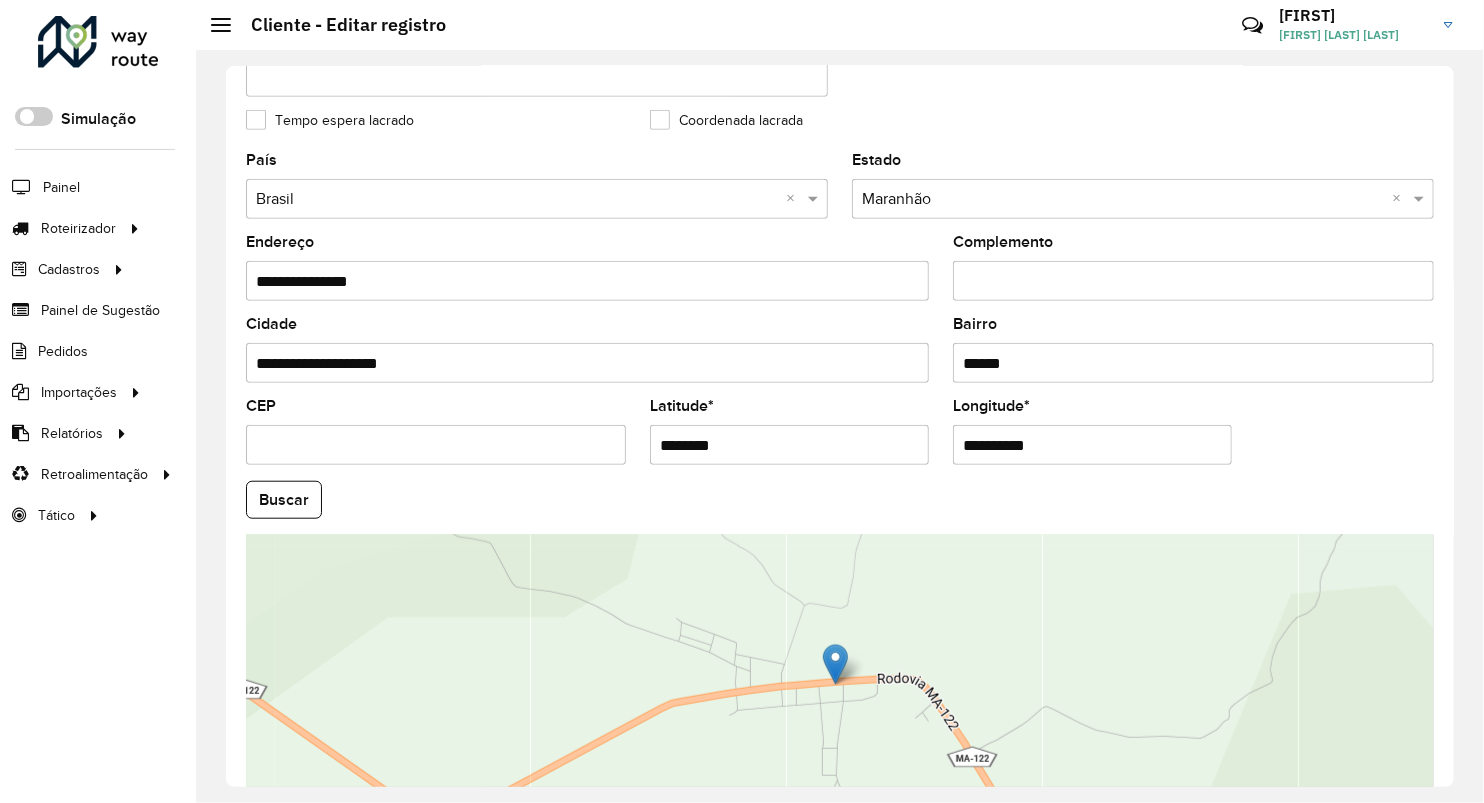 scroll, scrollTop: 555, scrollLeft: 0, axis: vertical 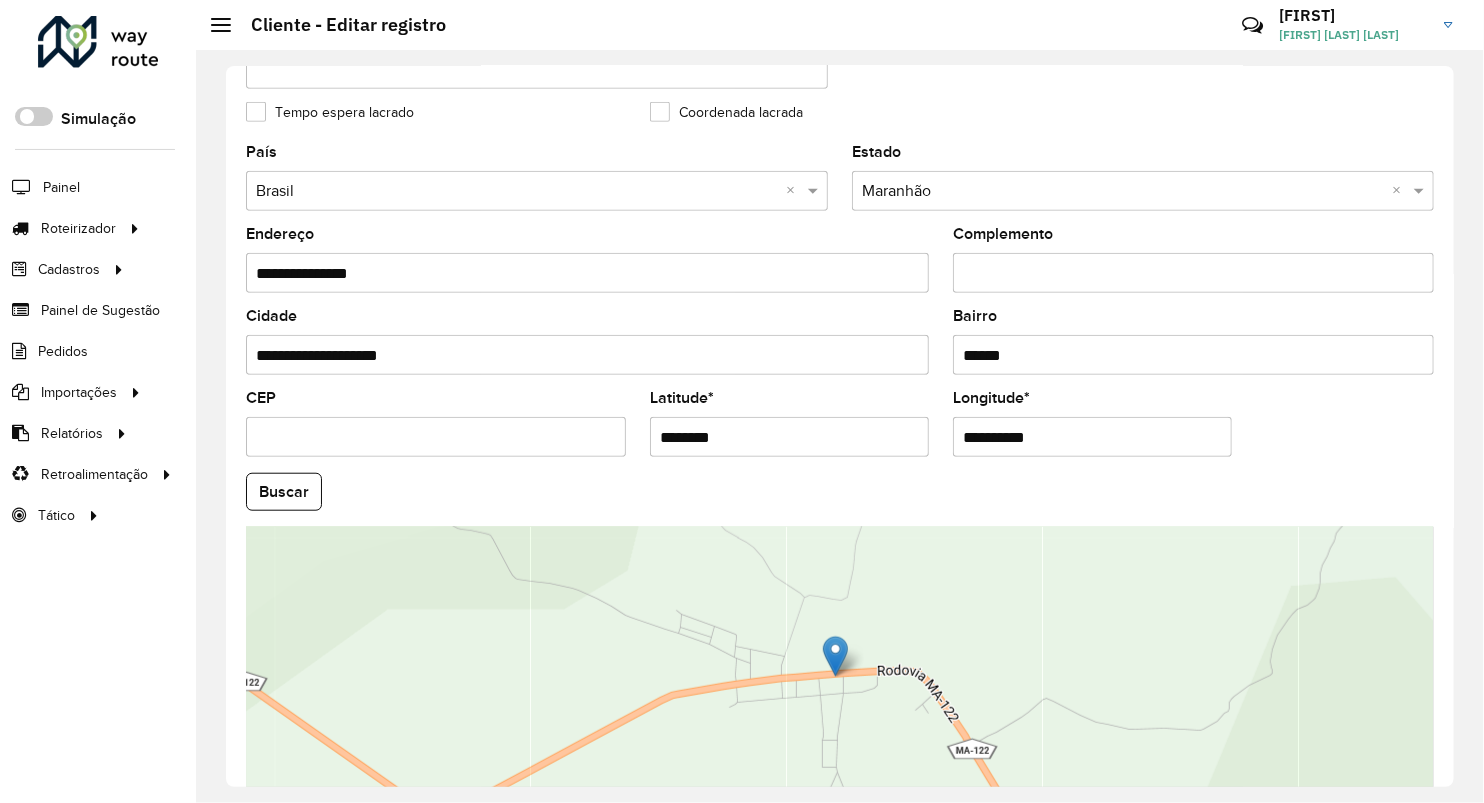 drag, startPoint x: 856, startPoint y: 353, endPoint x: 831, endPoint y: 341, distance: 27.730848 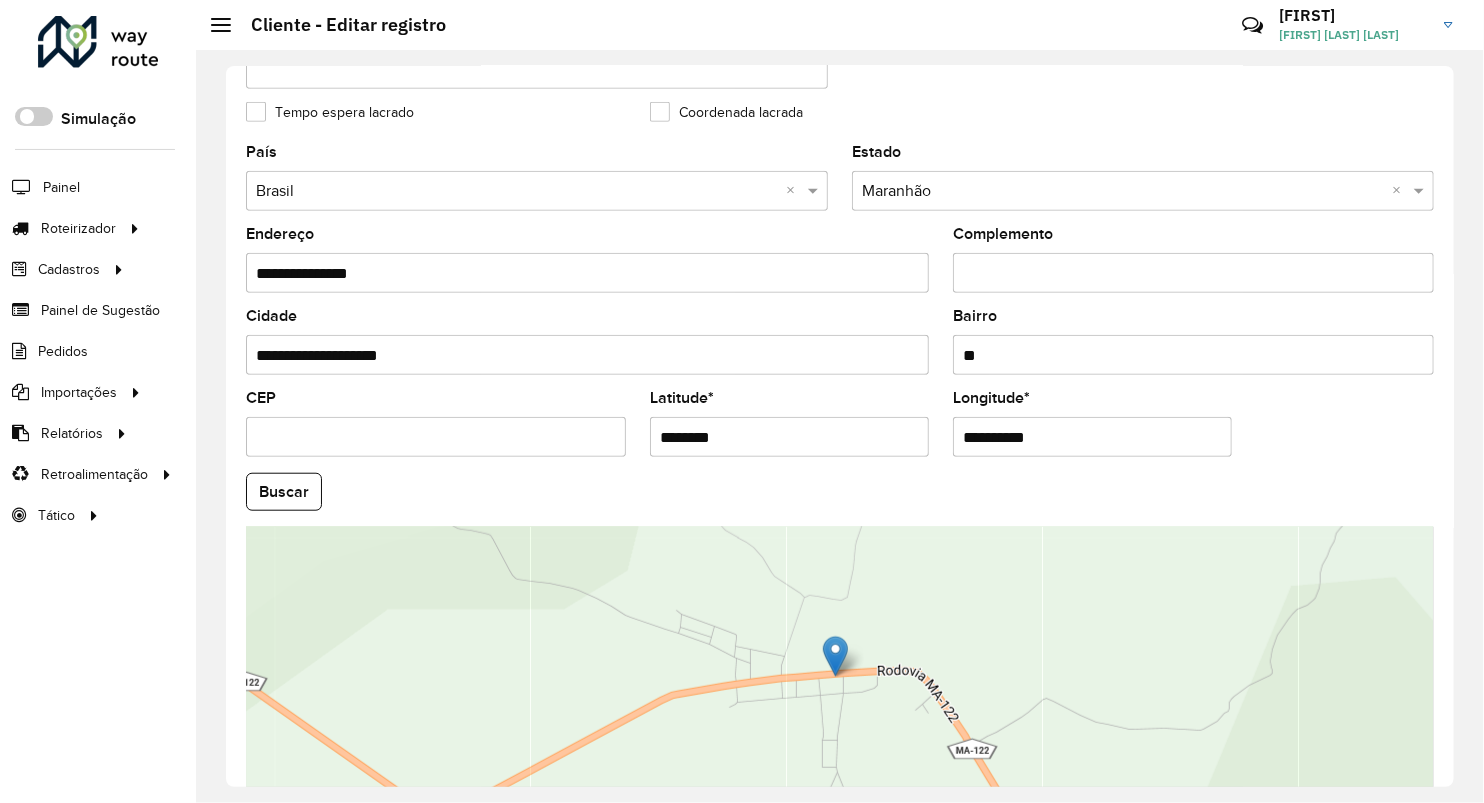 type on "*" 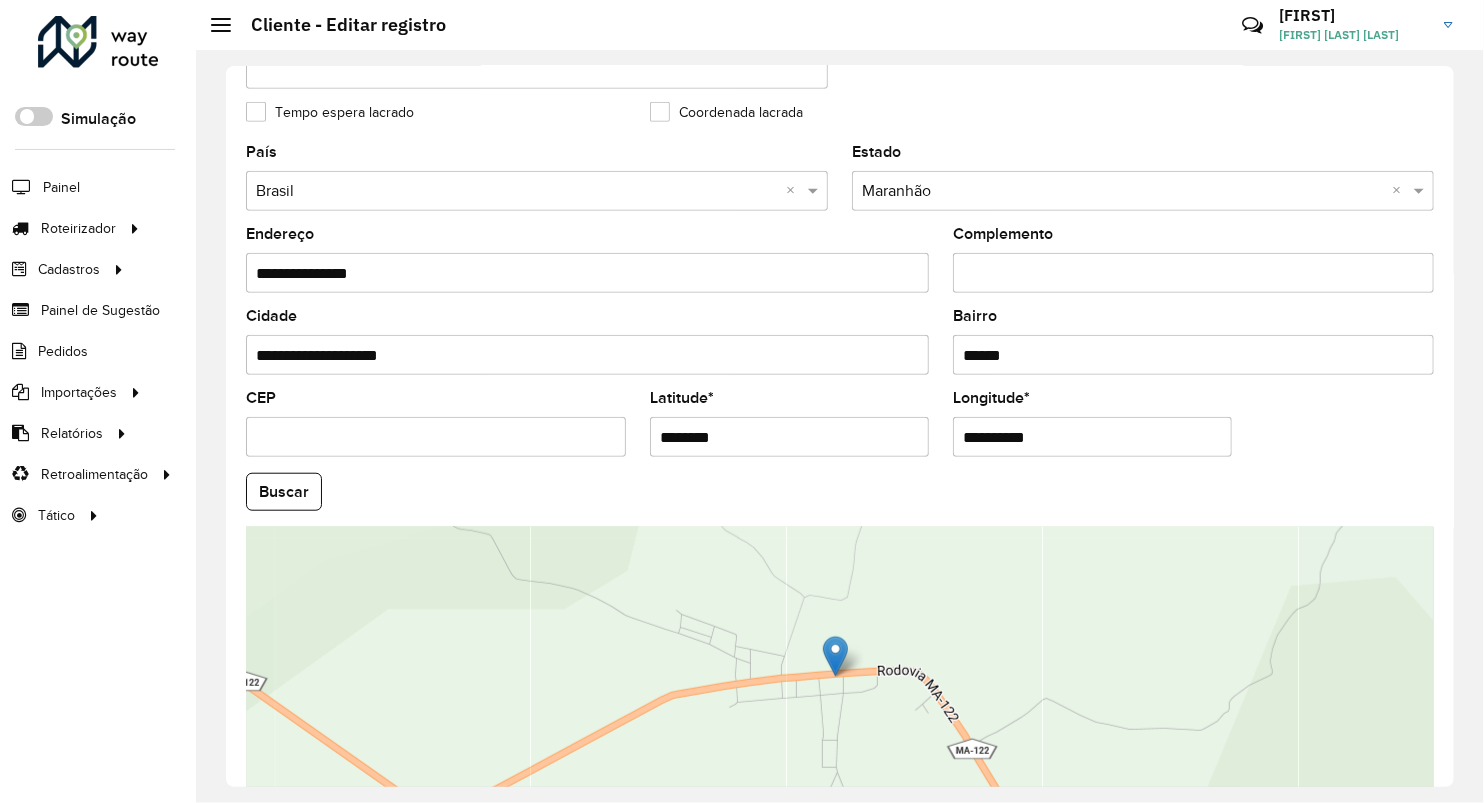 type on "******" 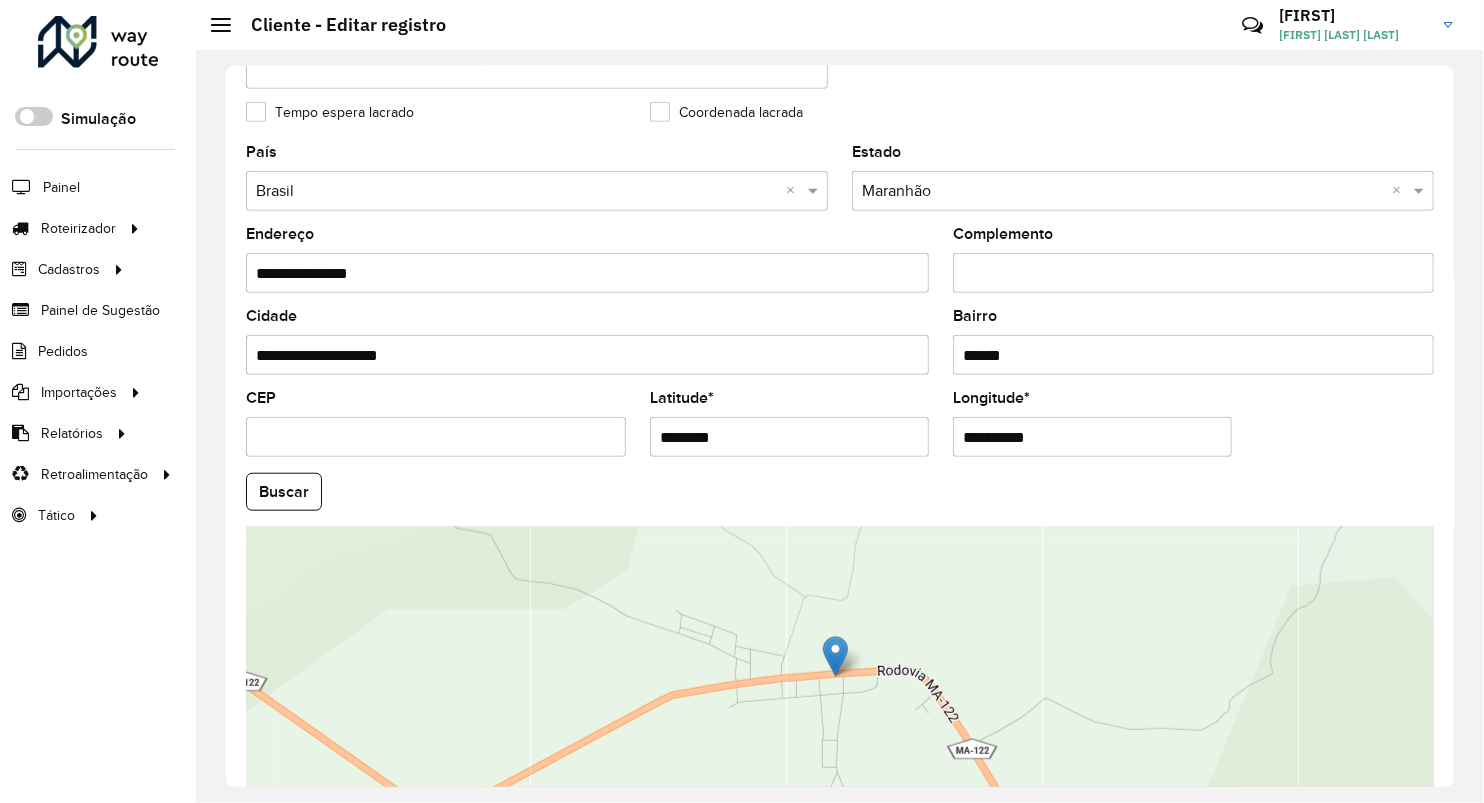 click on "Complemento" at bounding box center [1193, 273] 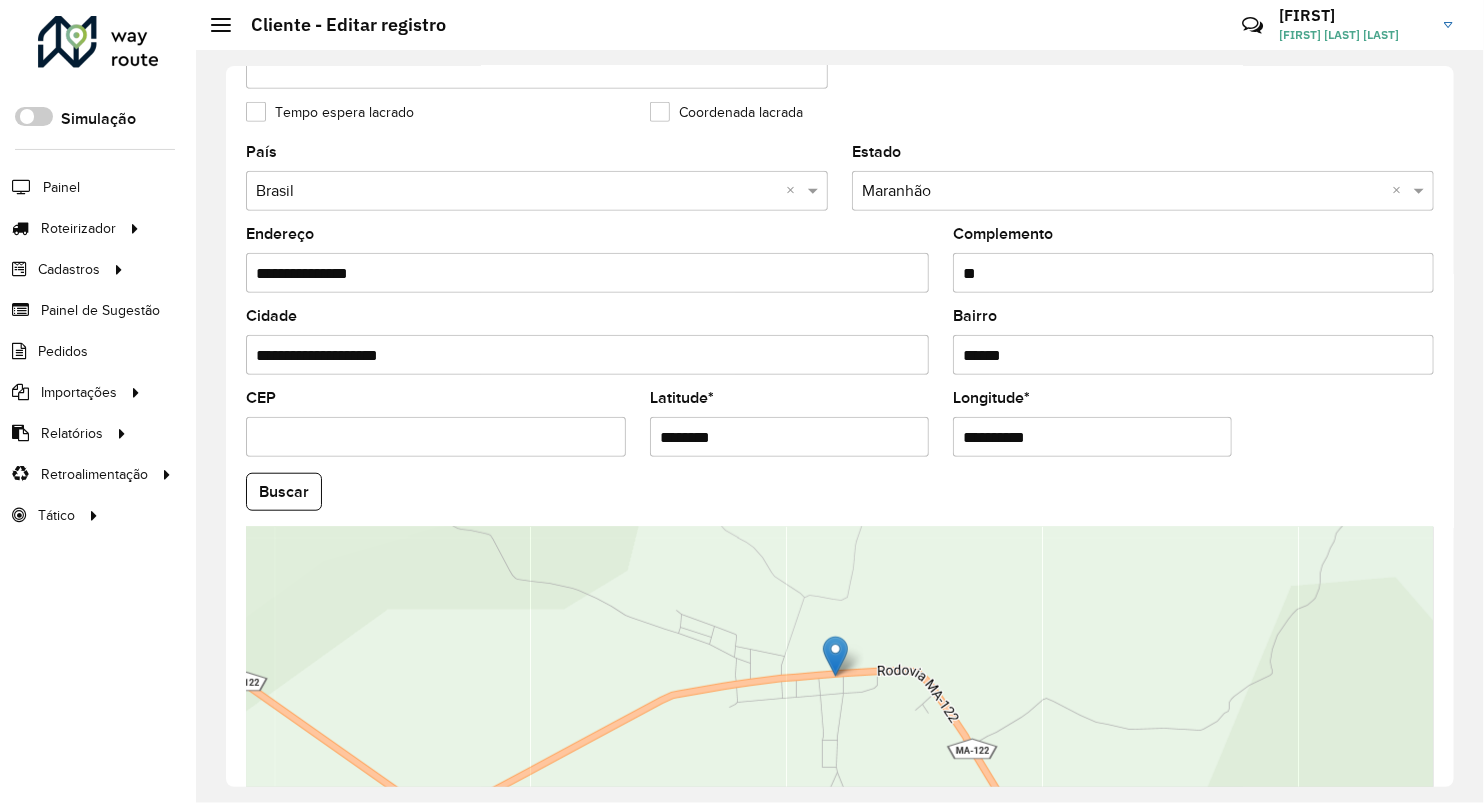 type on "*" 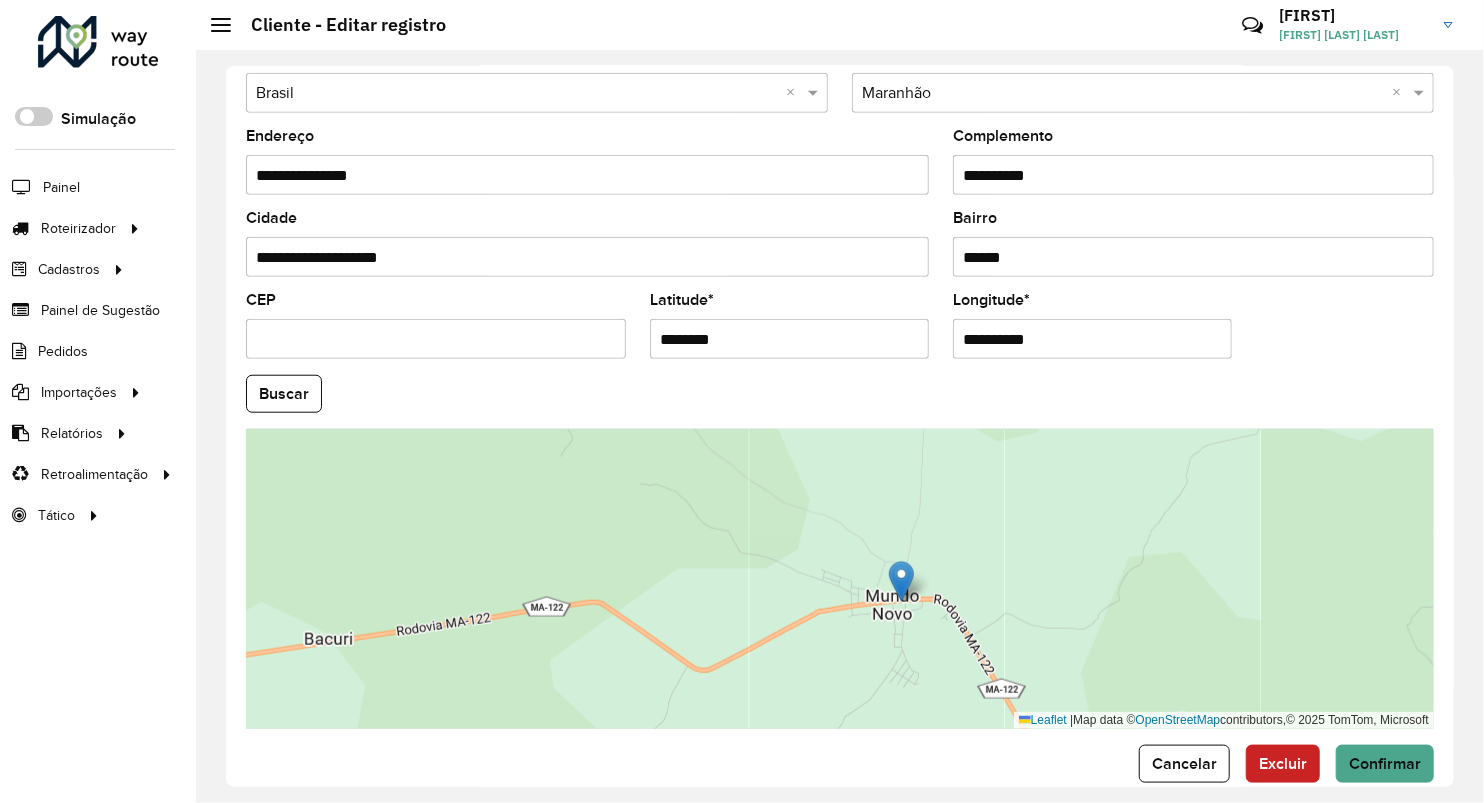 scroll, scrollTop: 686, scrollLeft: 0, axis: vertical 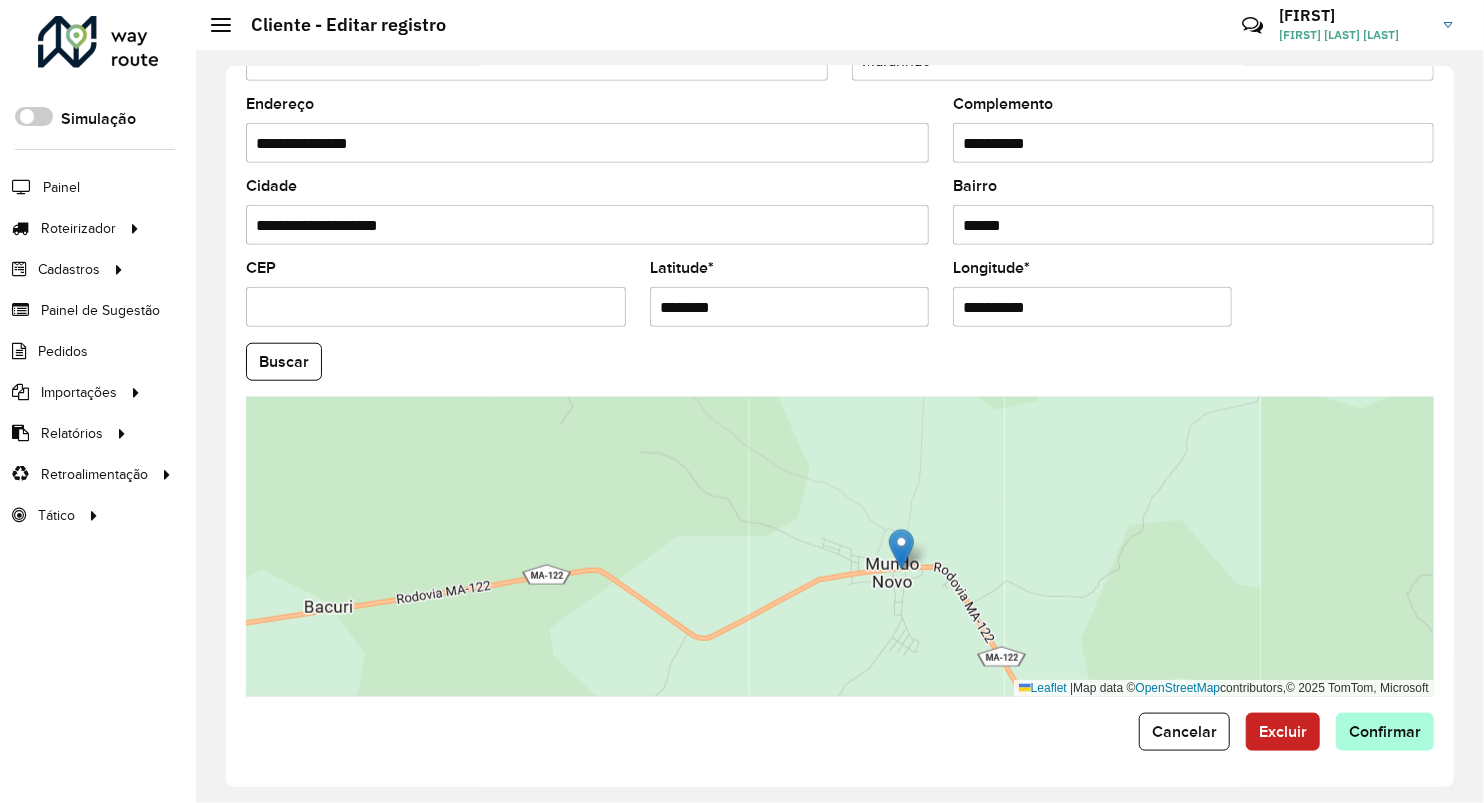 type on "**********" 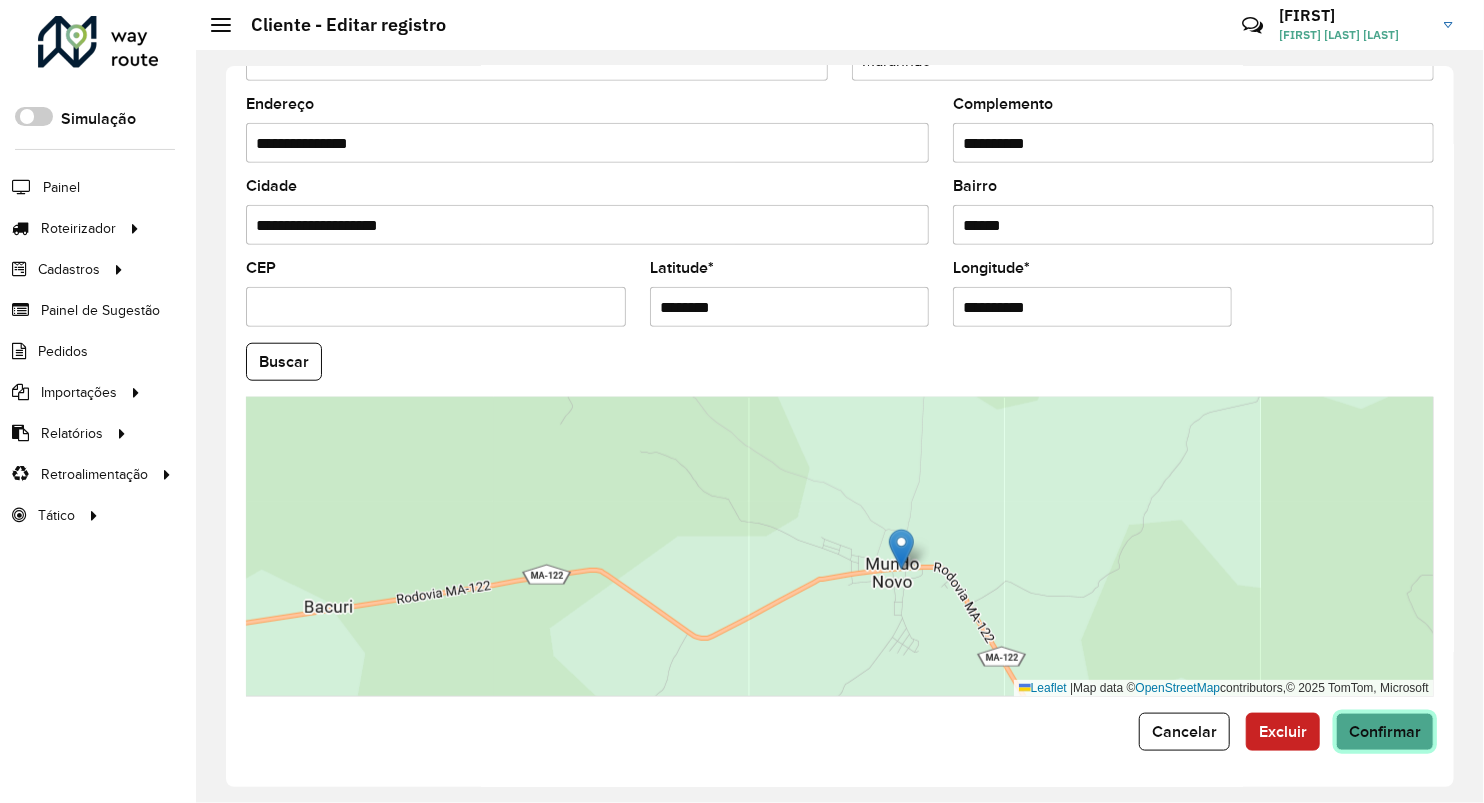 click on "Confirmar" 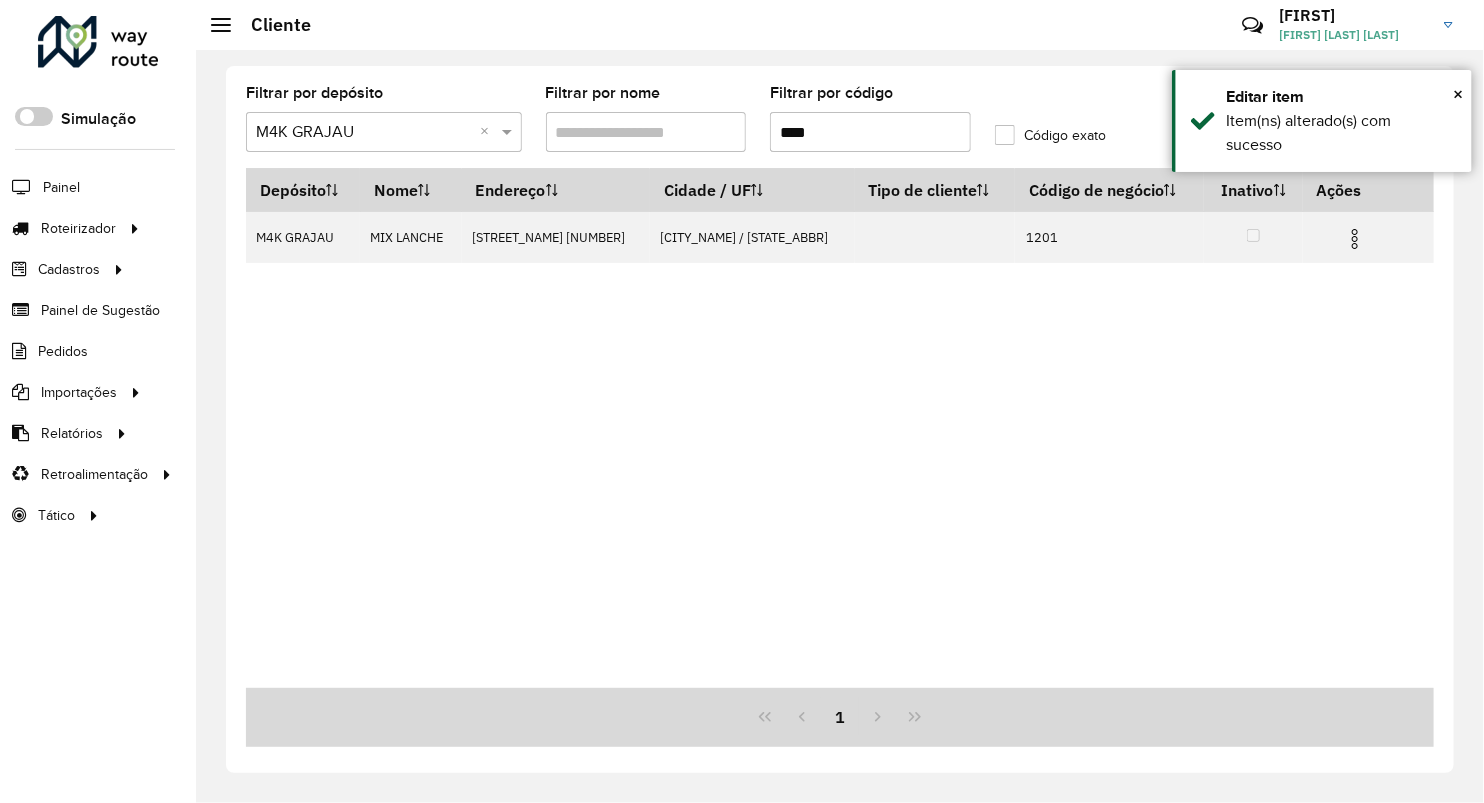 drag, startPoint x: 686, startPoint y: 158, endPoint x: 668, endPoint y: 153, distance: 18.681541 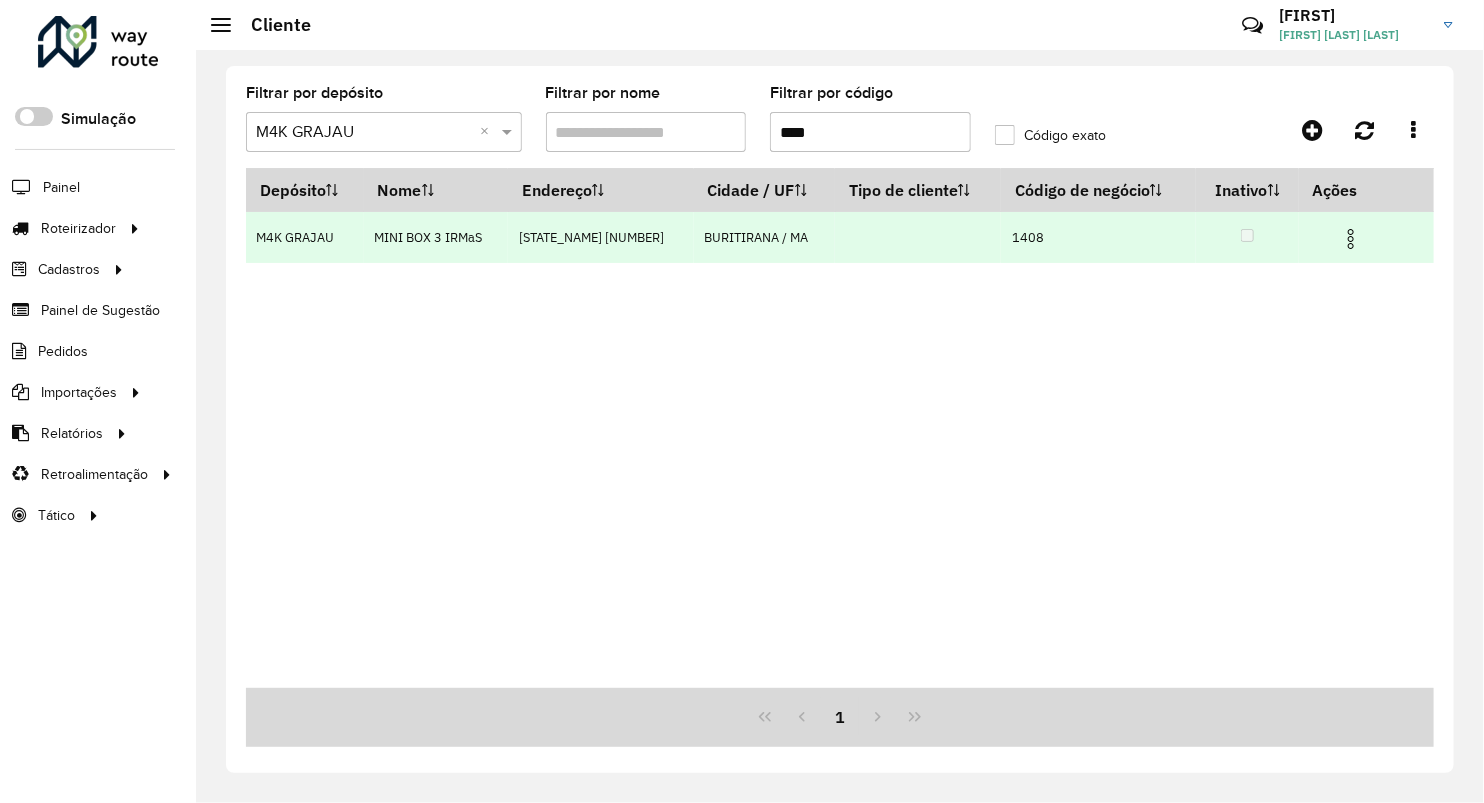 type on "****" 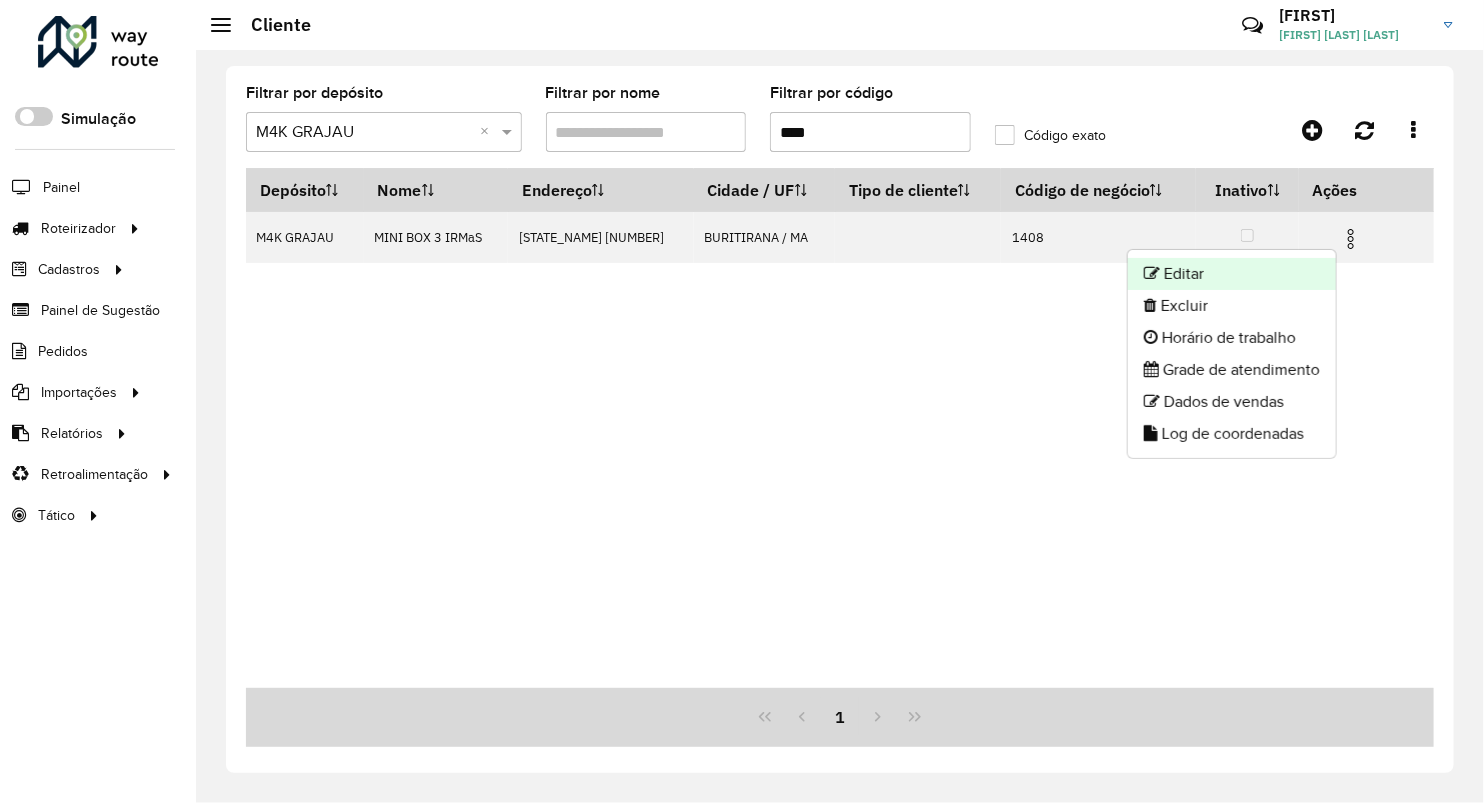 click on "Editar" 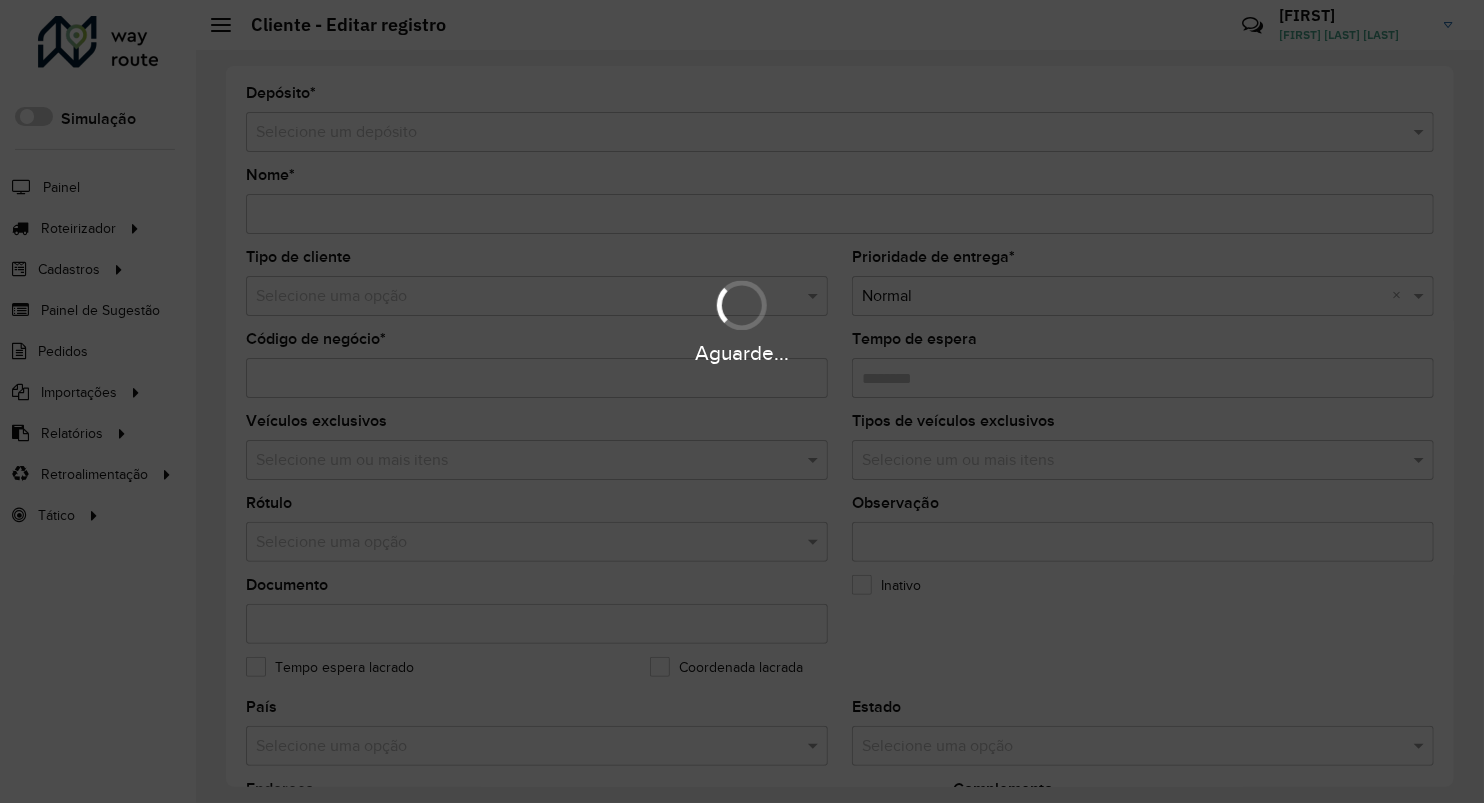 type on "**********" 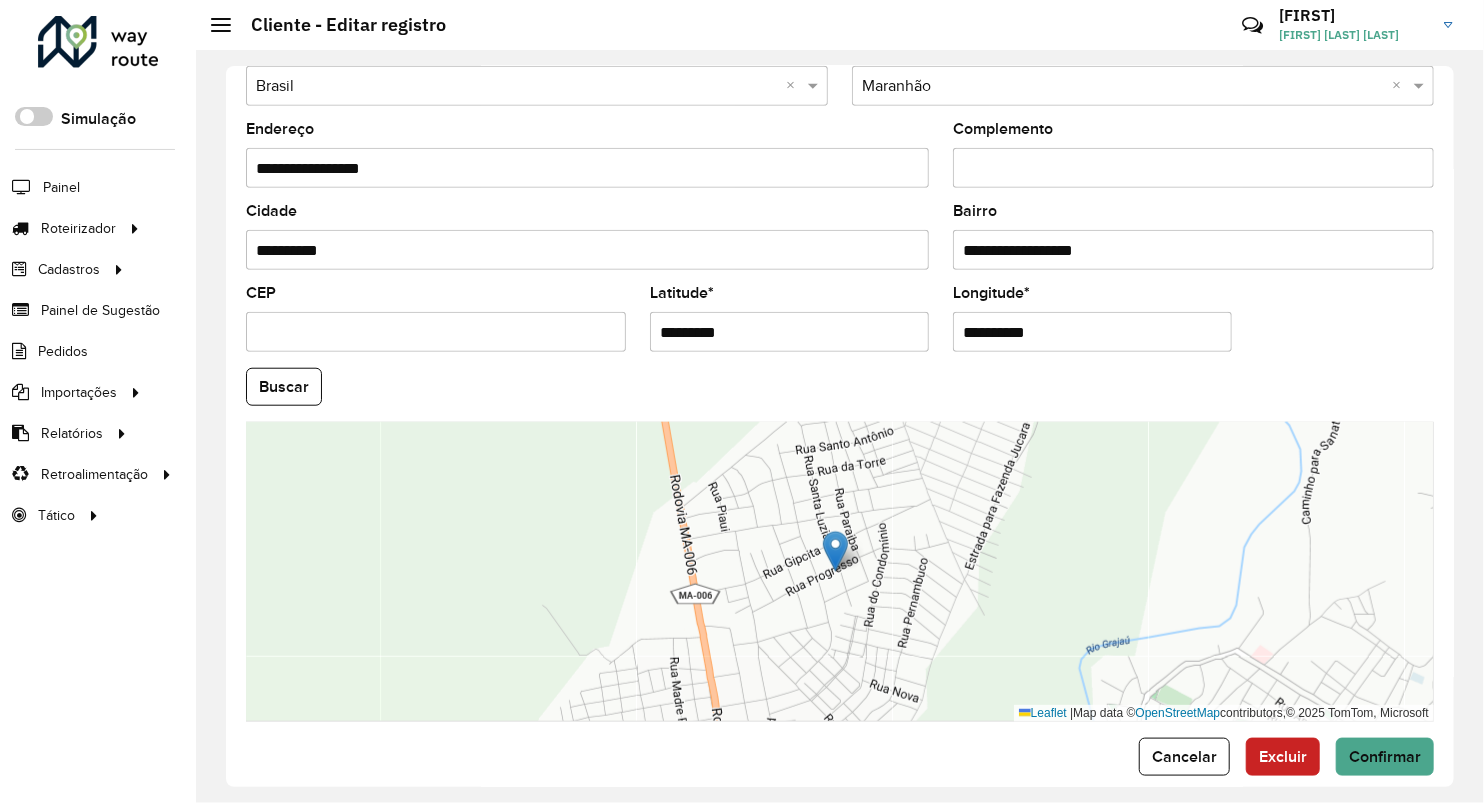 scroll, scrollTop: 686, scrollLeft: 0, axis: vertical 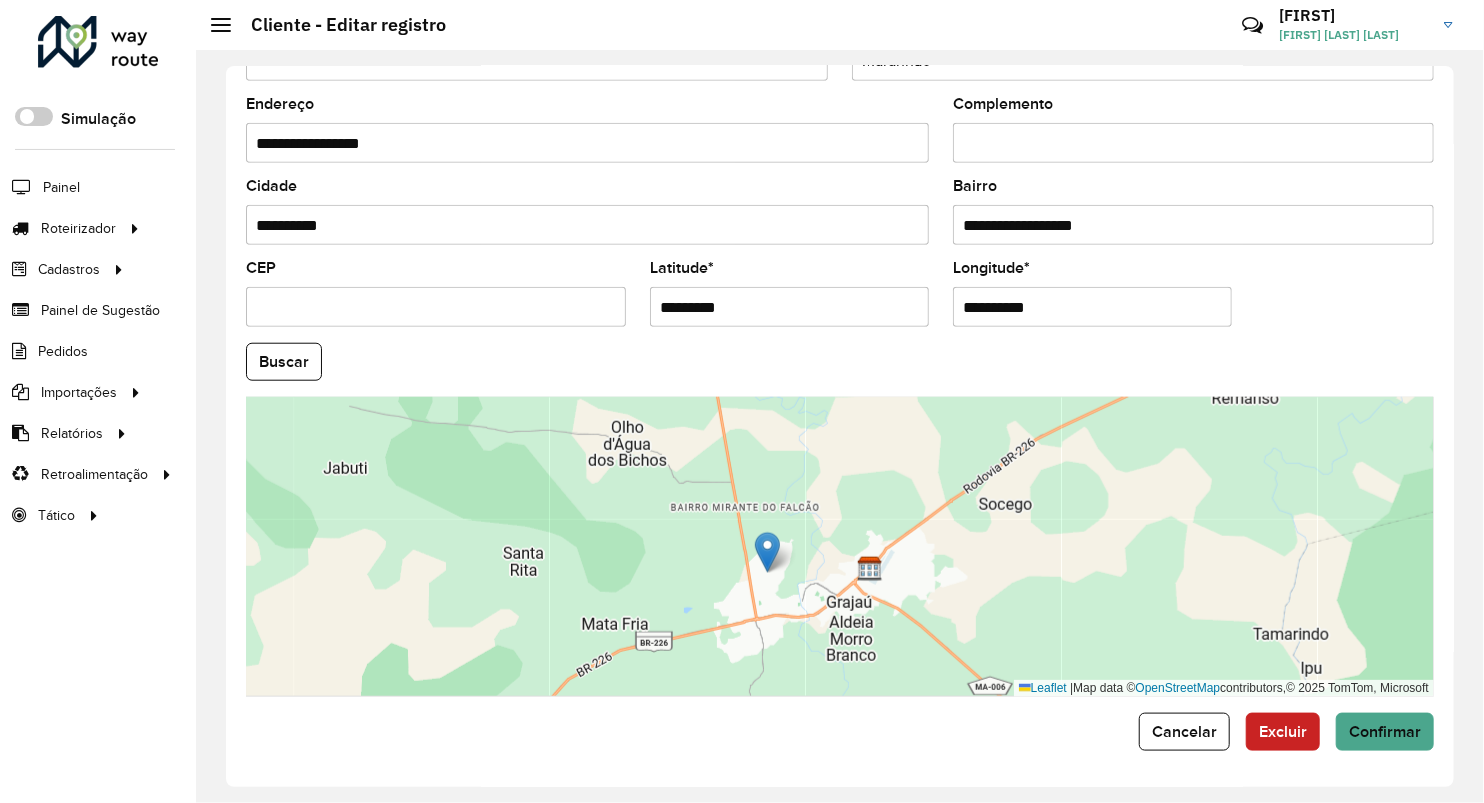 drag, startPoint x: 739, startPoint y: 305, endPoint x: 570, endPoint y: 316, distance: 169.3576 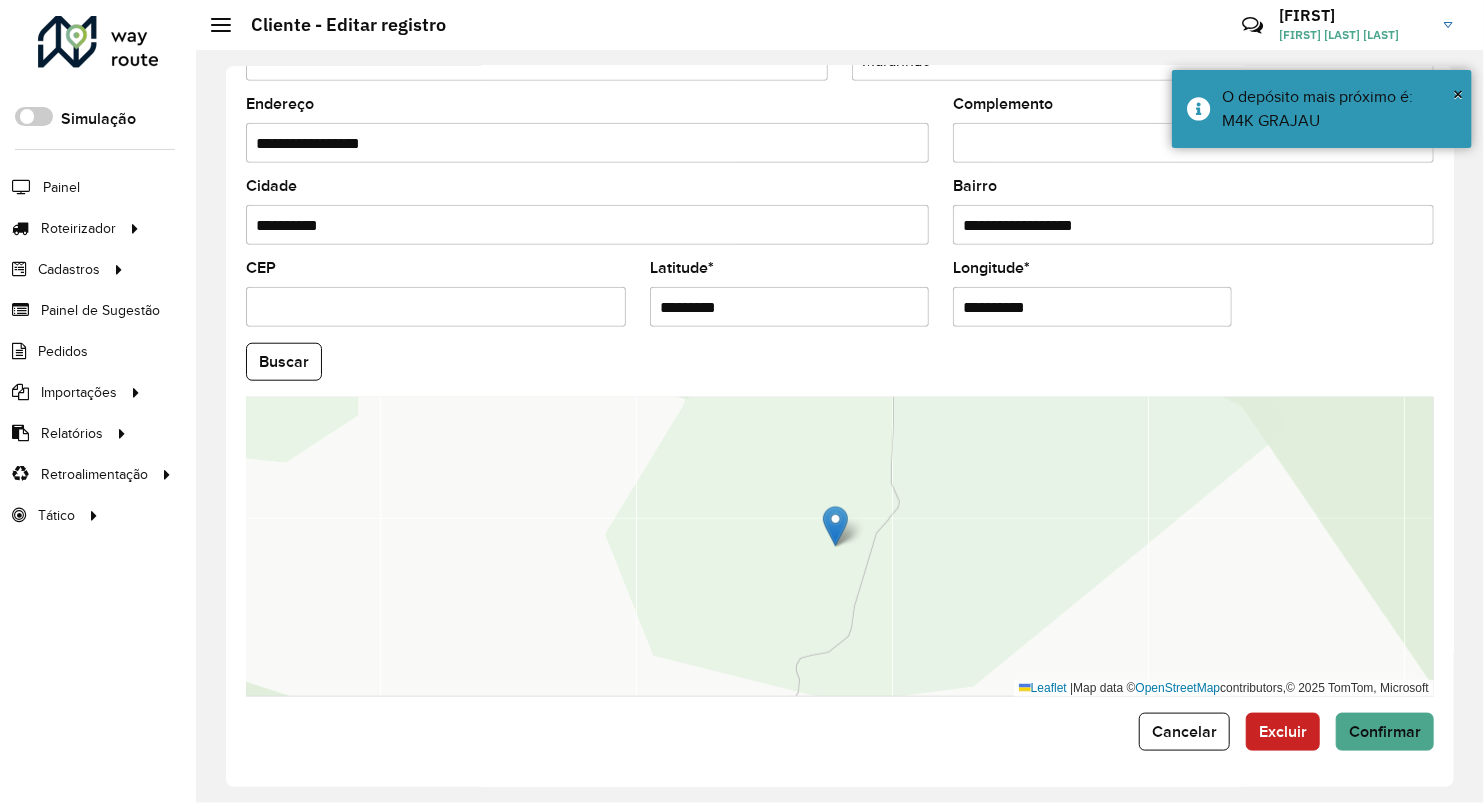 drag, startPoint x: 1053, startPoint y: 310, endPoint x: 851, endPoint y: 301, distance: 202.2004 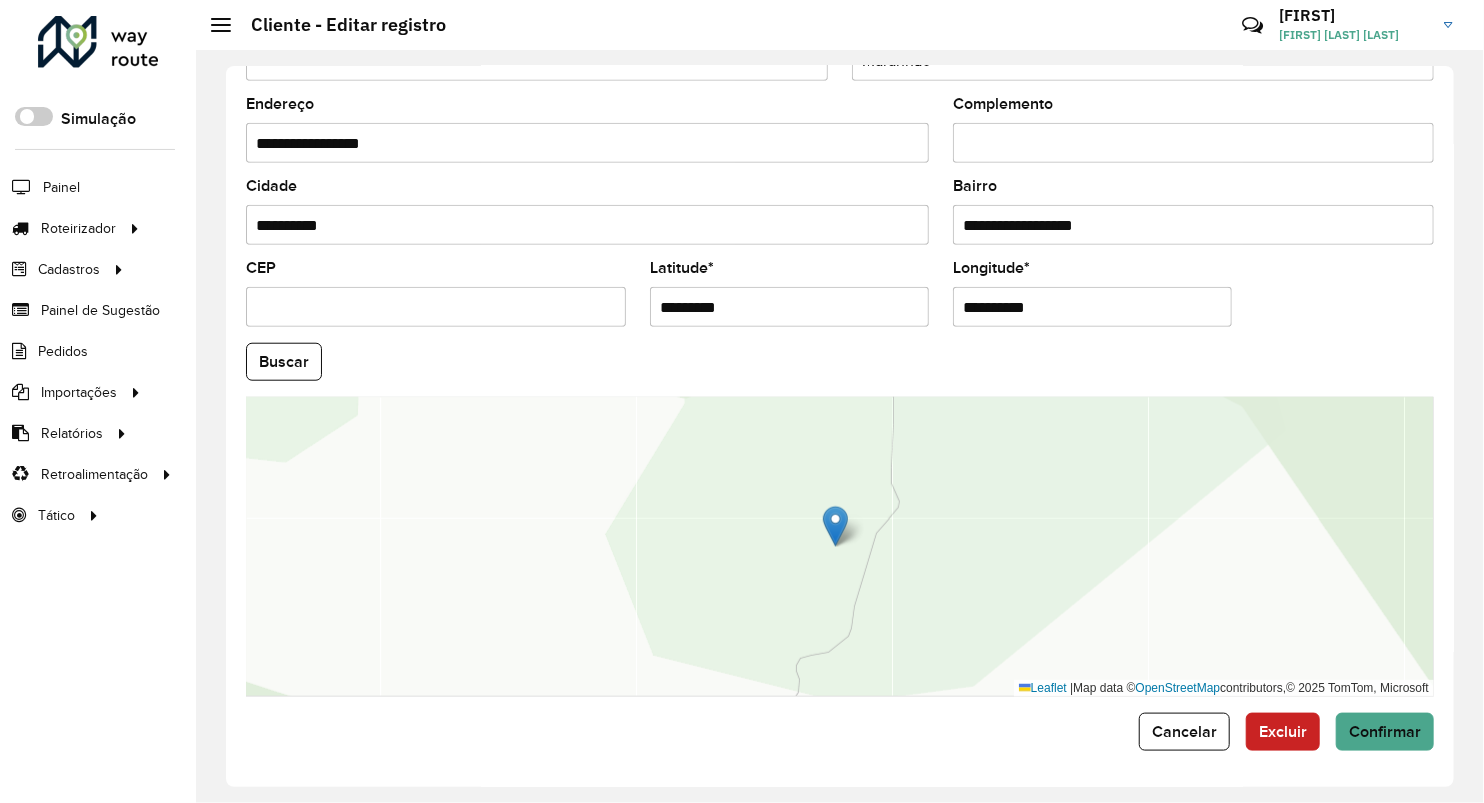 paste 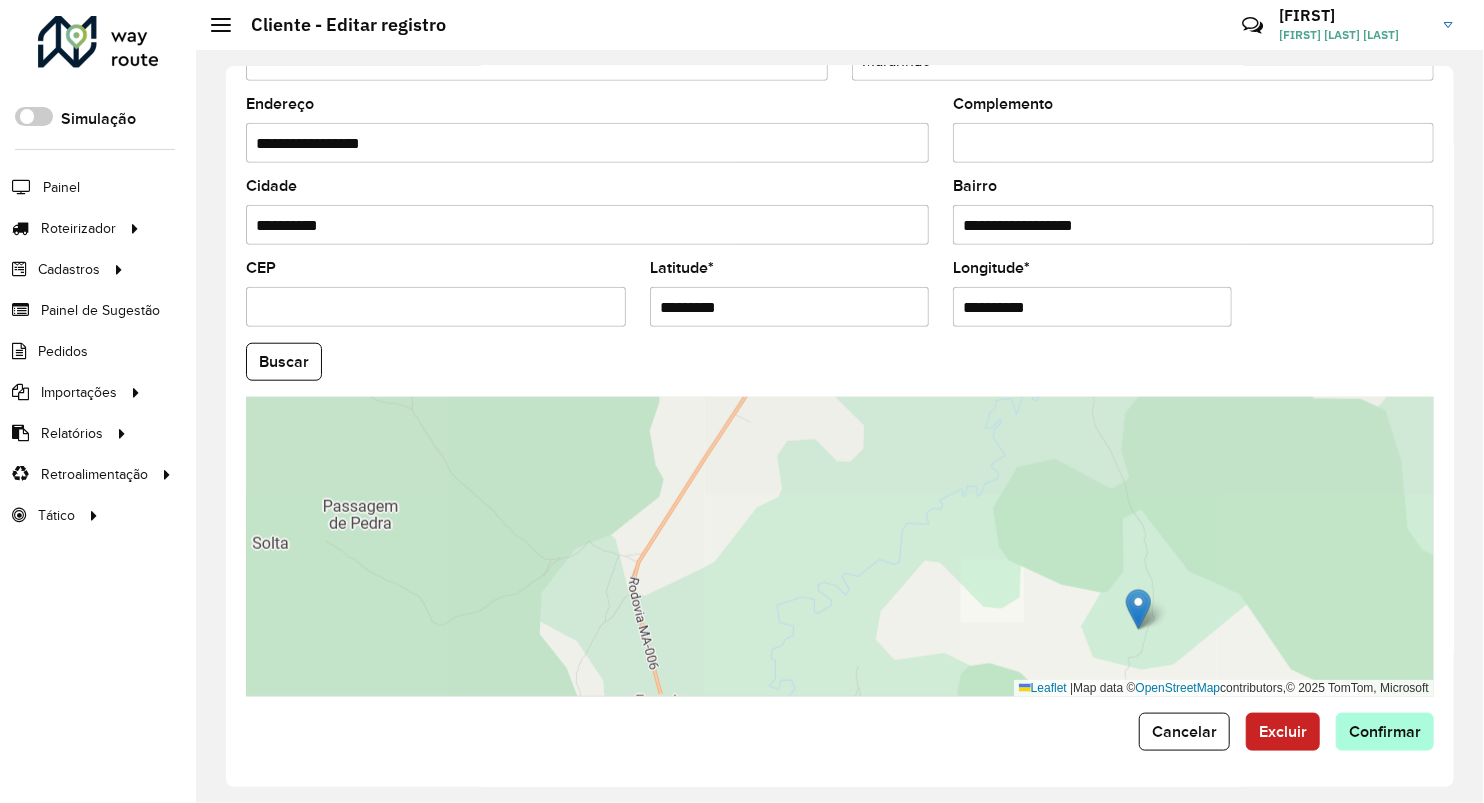 type on "**********" 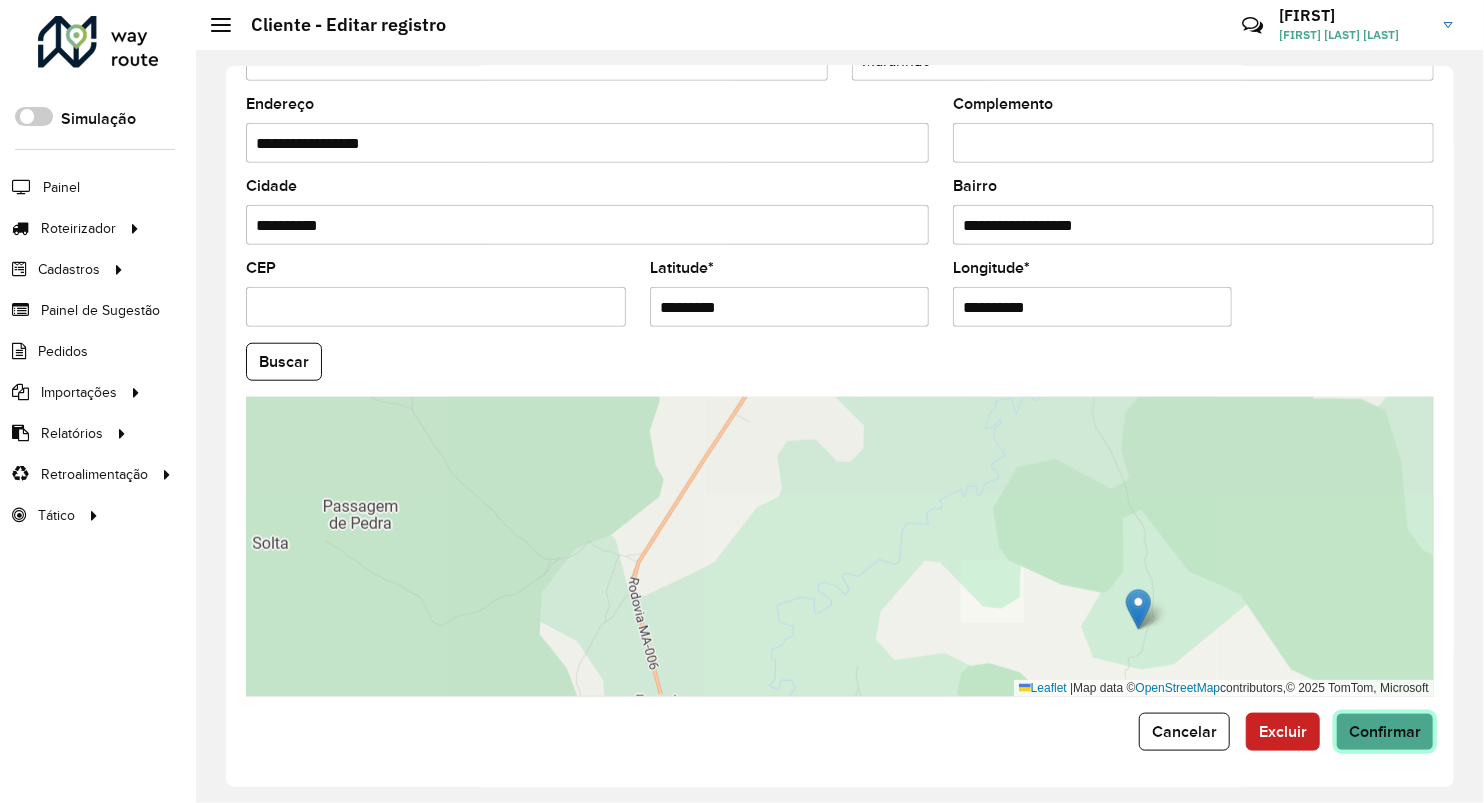 click on "Aguarde...  Pop-up bloqueado!  Seu navegador bloqueou automáticamente a abertura de uma nova janela.   Acesse as configurações e adicione o endereço do sistema a lista de permissão.   Fechar  Roteirizador AmbevTech Simulação Painel Roteirizador Entregas Vendas Cadastros Checkpoint Classificações de venda Cliente Consulta de setores Depósito Disponibilidade de veículos Fator tipo de produto Gabarito planner Grupo Rota Fator Tipo Produto Grupo de rotas exclusiva Grupo de setores Layout integração Modelo Parada Pedágio Perfil de Vendedor Ponto de apoio FAD Produto Restrição de Atendimento Planner Rodízio de placa Rota exclusiva FAD Rótulo Setor Setor Planner Tipo de cliente Tipo de veículo Tipo de veículo RN Transportadora Vendedor Veículo Painel de Sugestão Pedidos Importações Classificação e volume de venda Clientes Fator tipo produto Gabarito planner Grade de atendimento Janela de atendimento Localização Pedidos Restrição de Atendimento Planner Tempo de espera Vendedor Veículos" at bounding box center (742, 401) 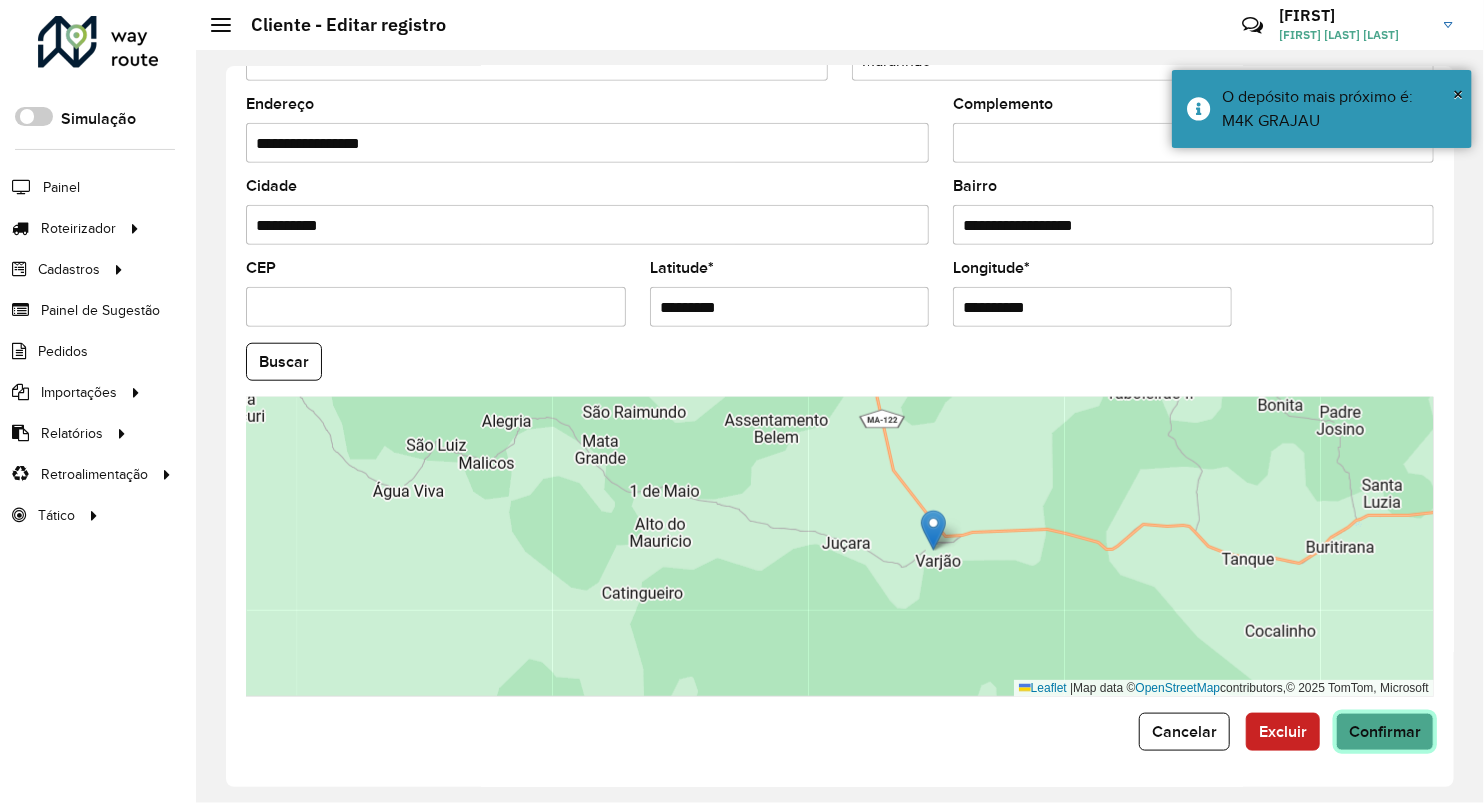 click on "Confirmar" 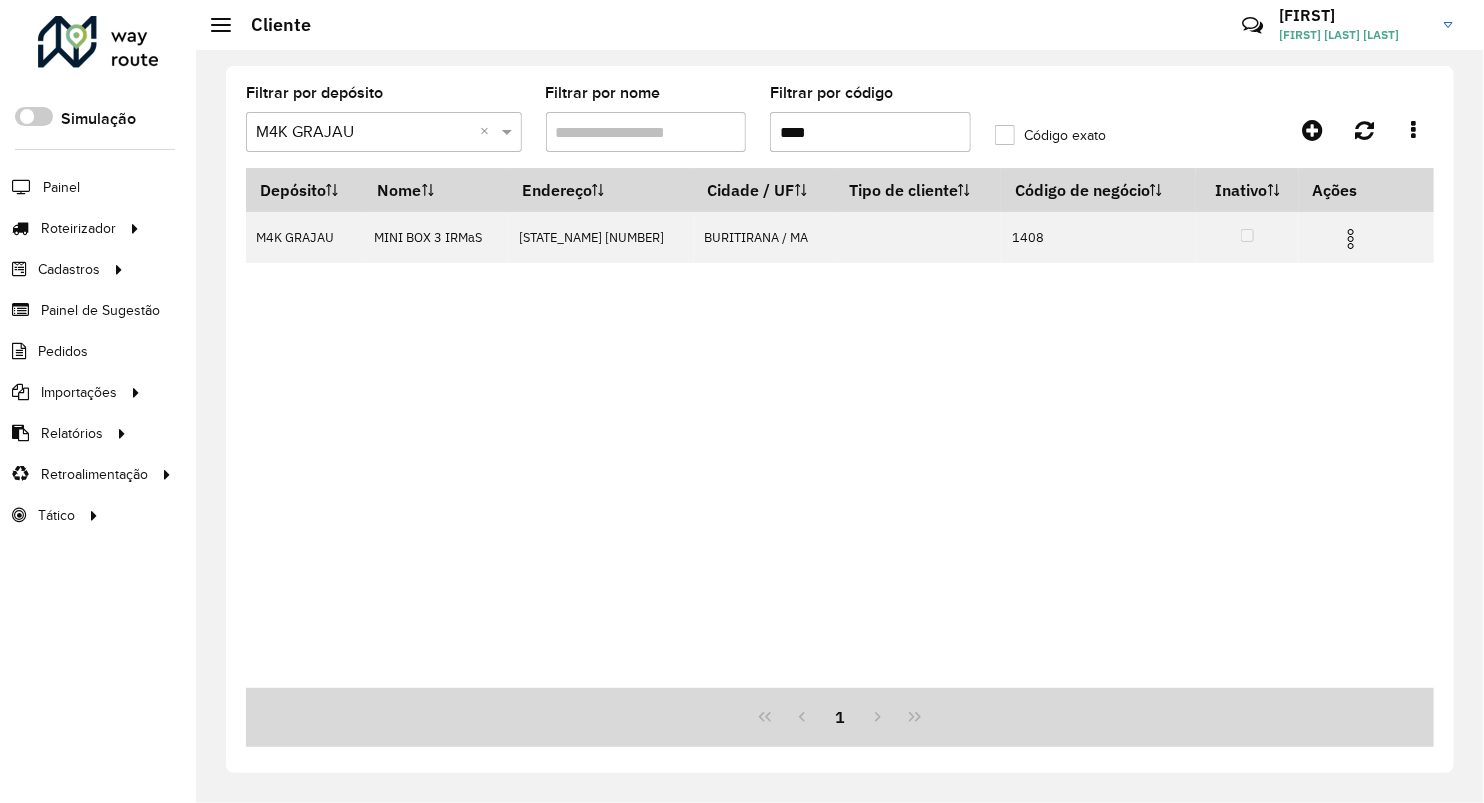drag, startPoint x: 832, startPoint y: 132, endPoint x: 648, endPoint y: 56, distance: 199.07788 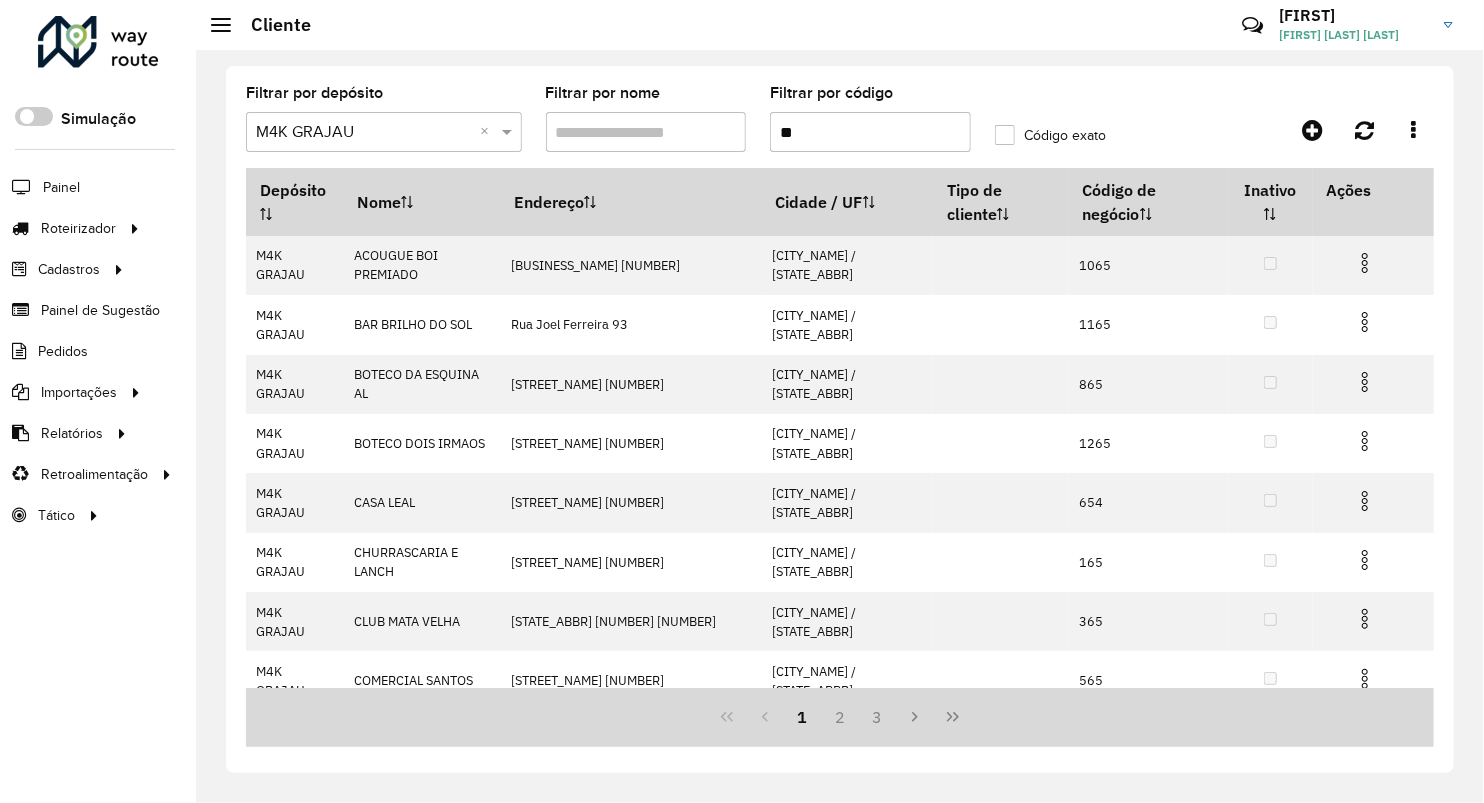 type on "**" 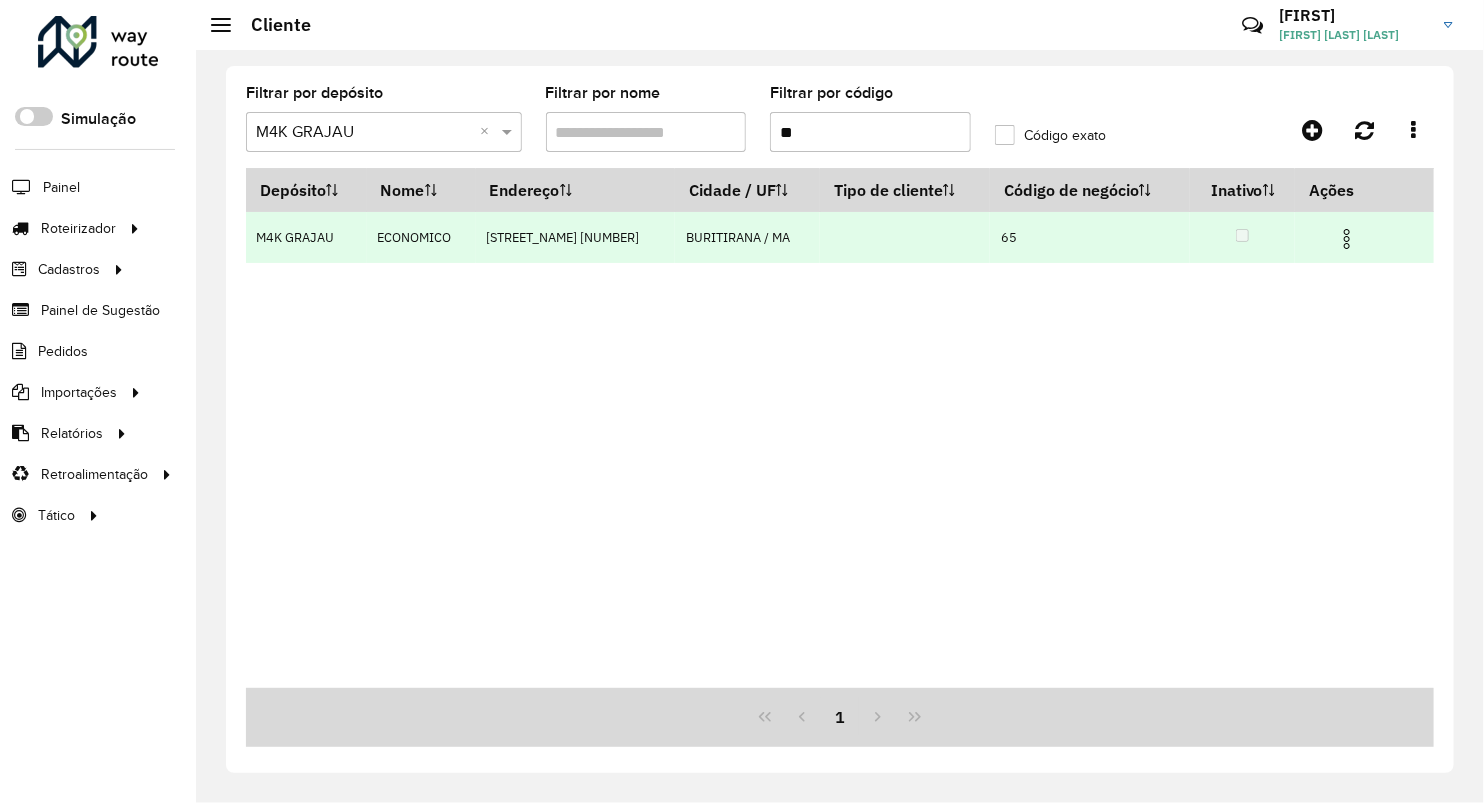 click at bounding box center (1347, 239) 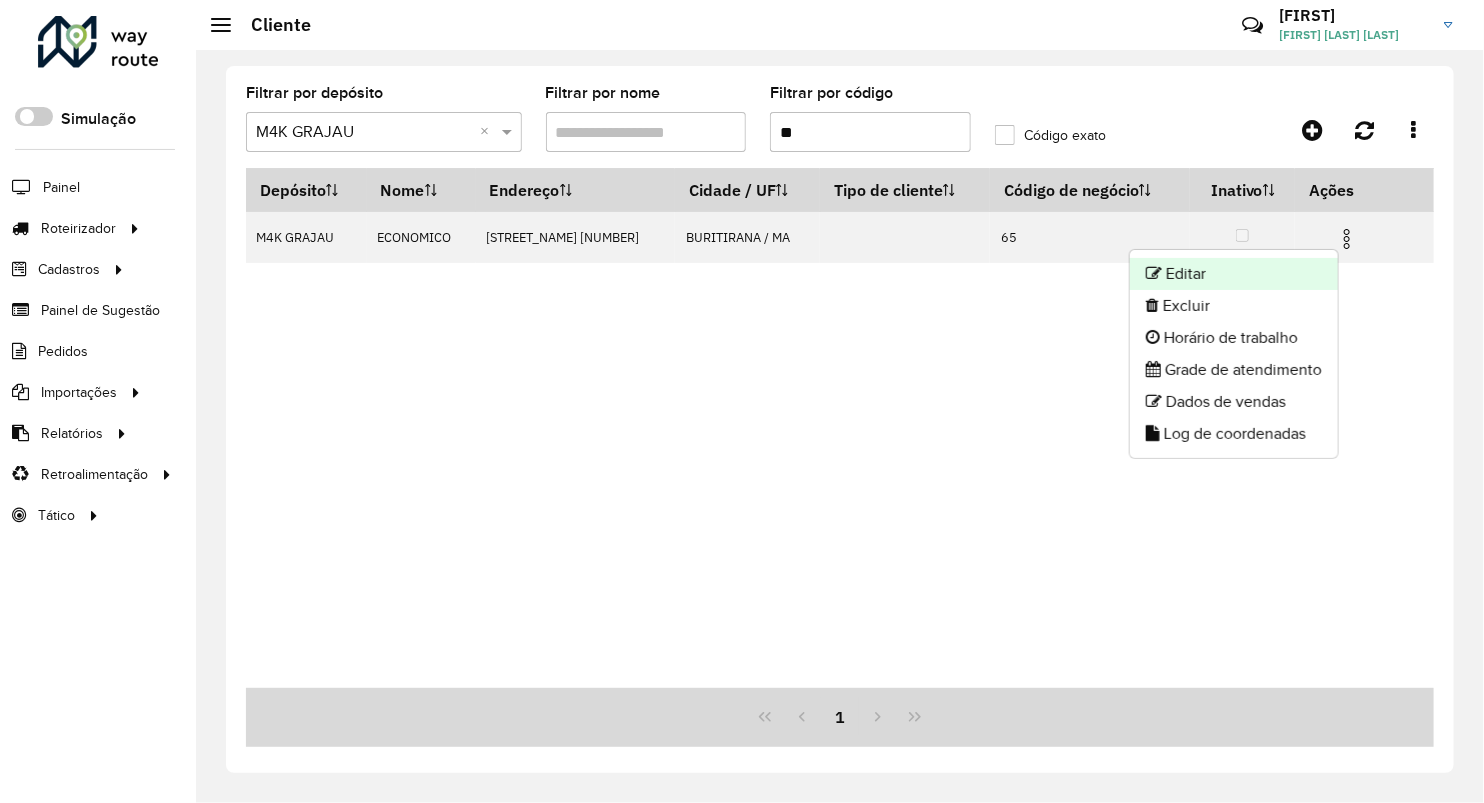 click on "Editar" 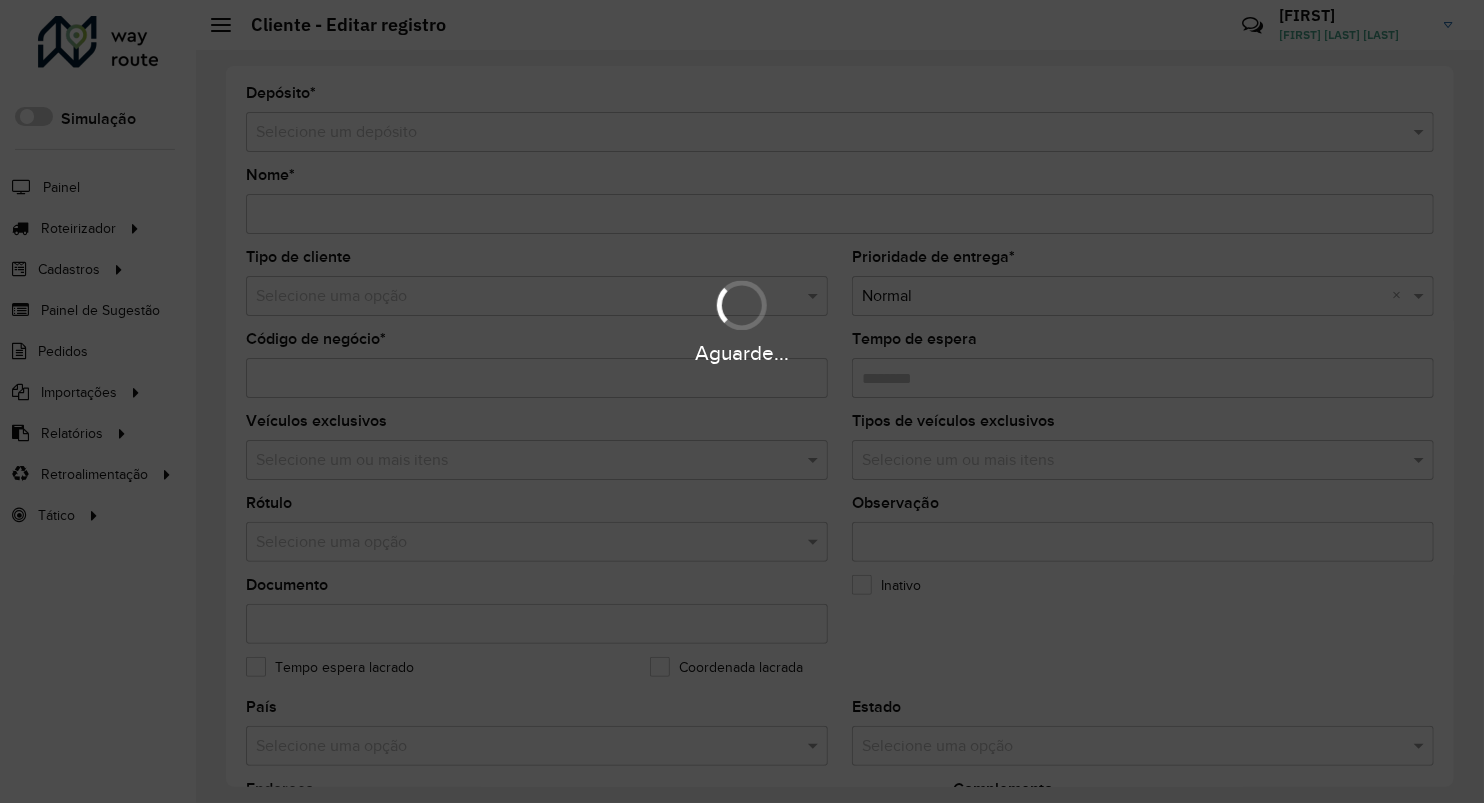 type on "*********" 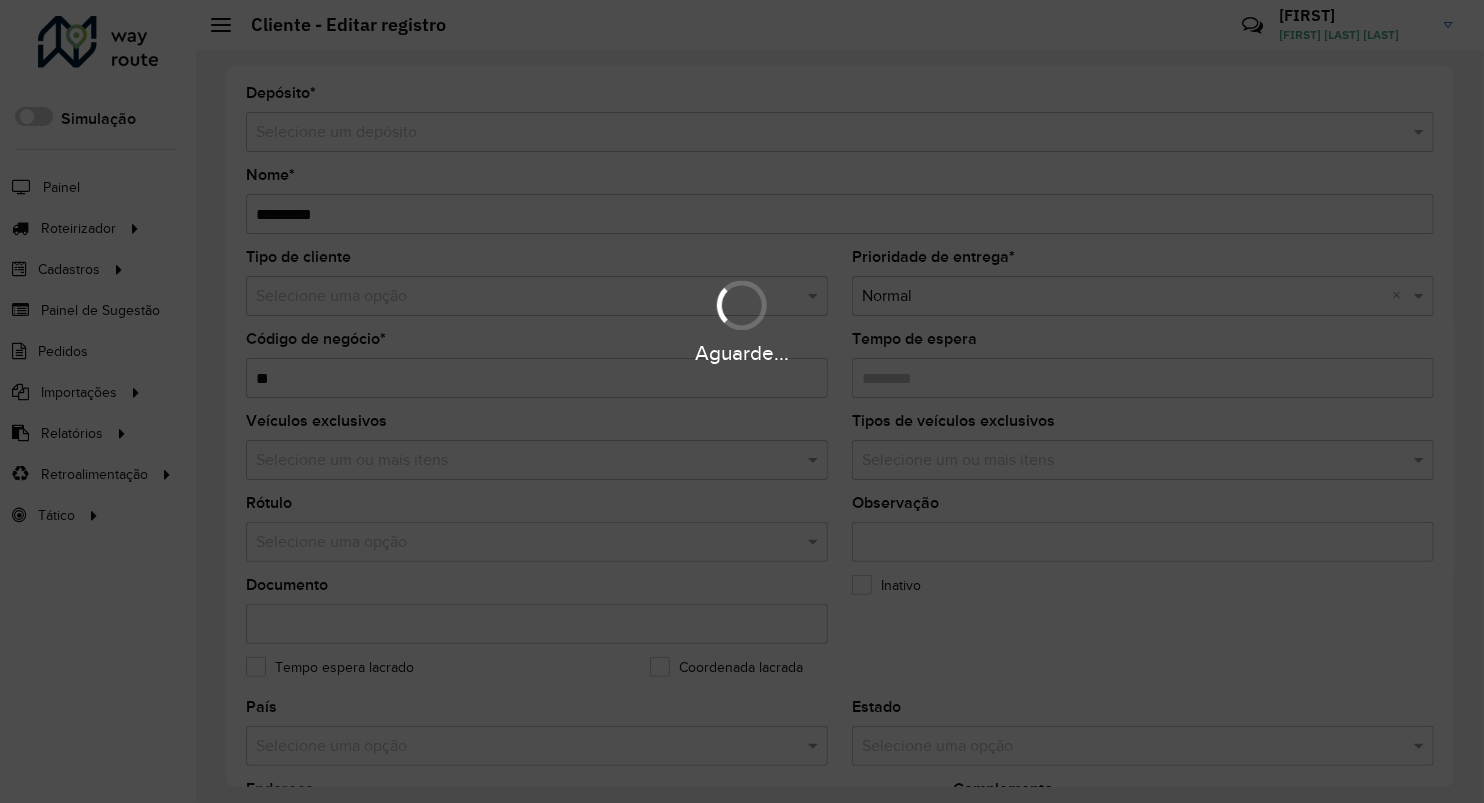 type on "********" 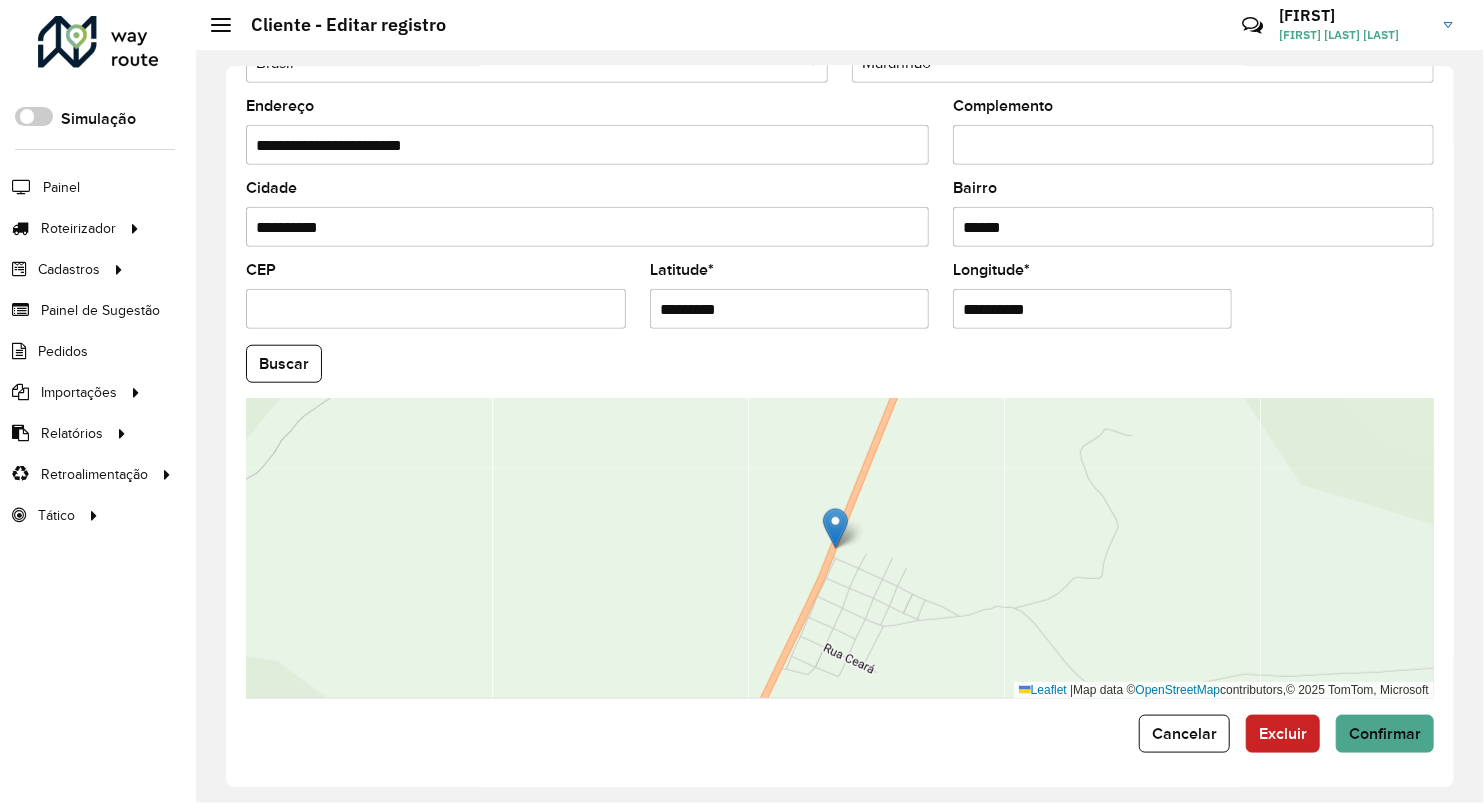 scroll, scrollTop: 686, scrollLeft: 0, axis: vertical 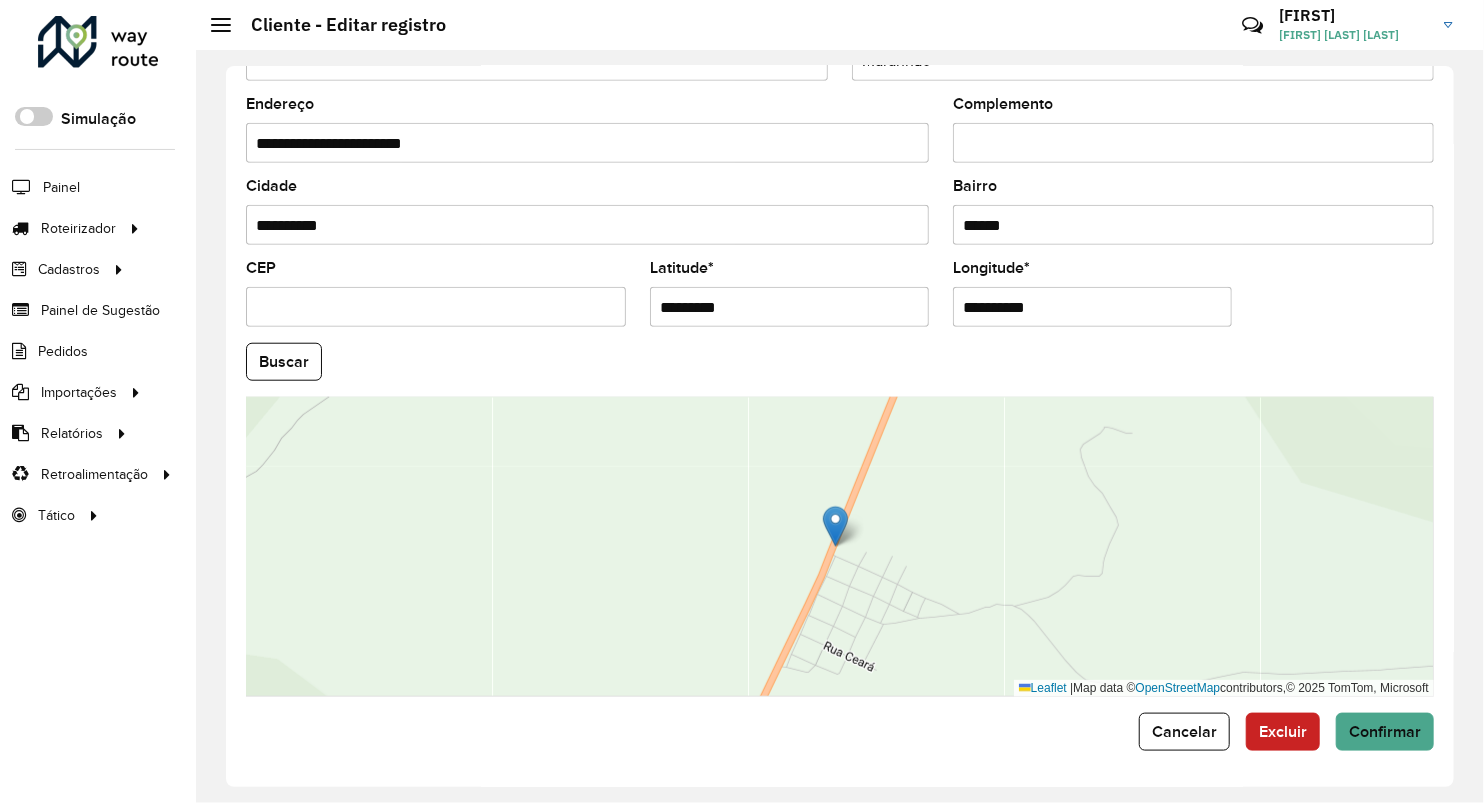 drag, startPoint x: 736, startPoint y: 308, endPoint x: 488, endPoint y: 297, distance: 248.24384 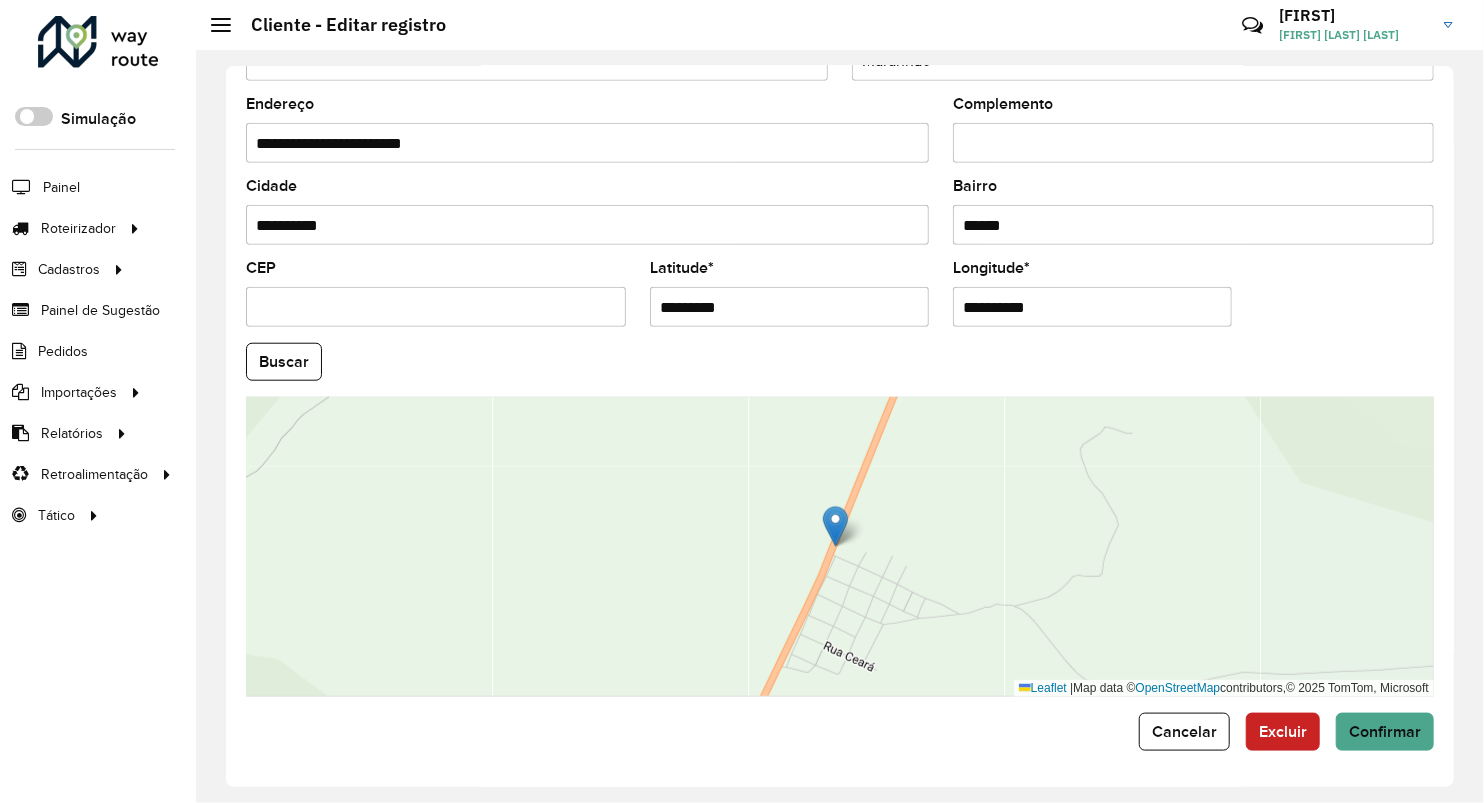 type on "*********" 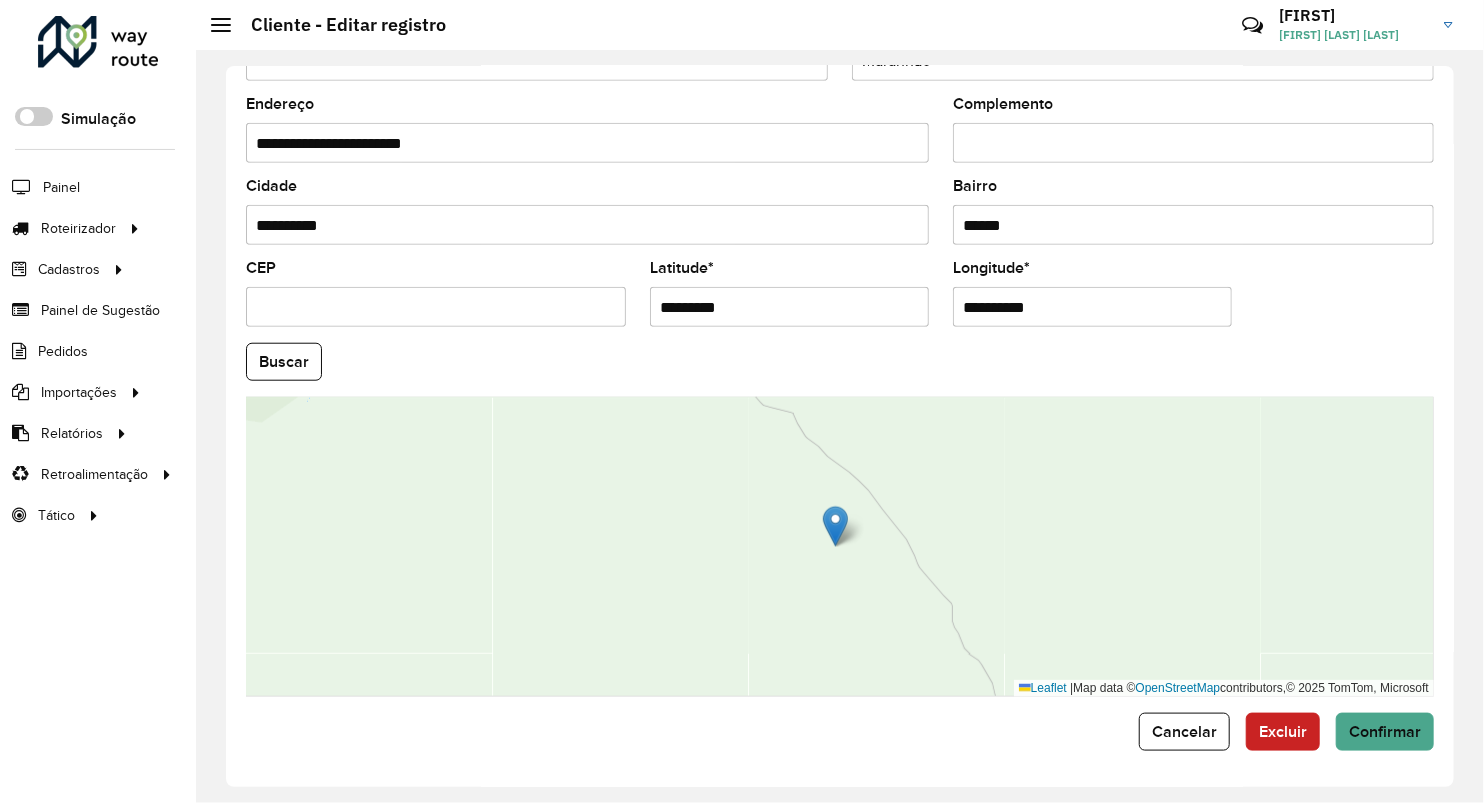 drag, startPoint x: 1058, startPoint y: 306, endPoint x: 786, endPoint y: 292, distance: 272.36005 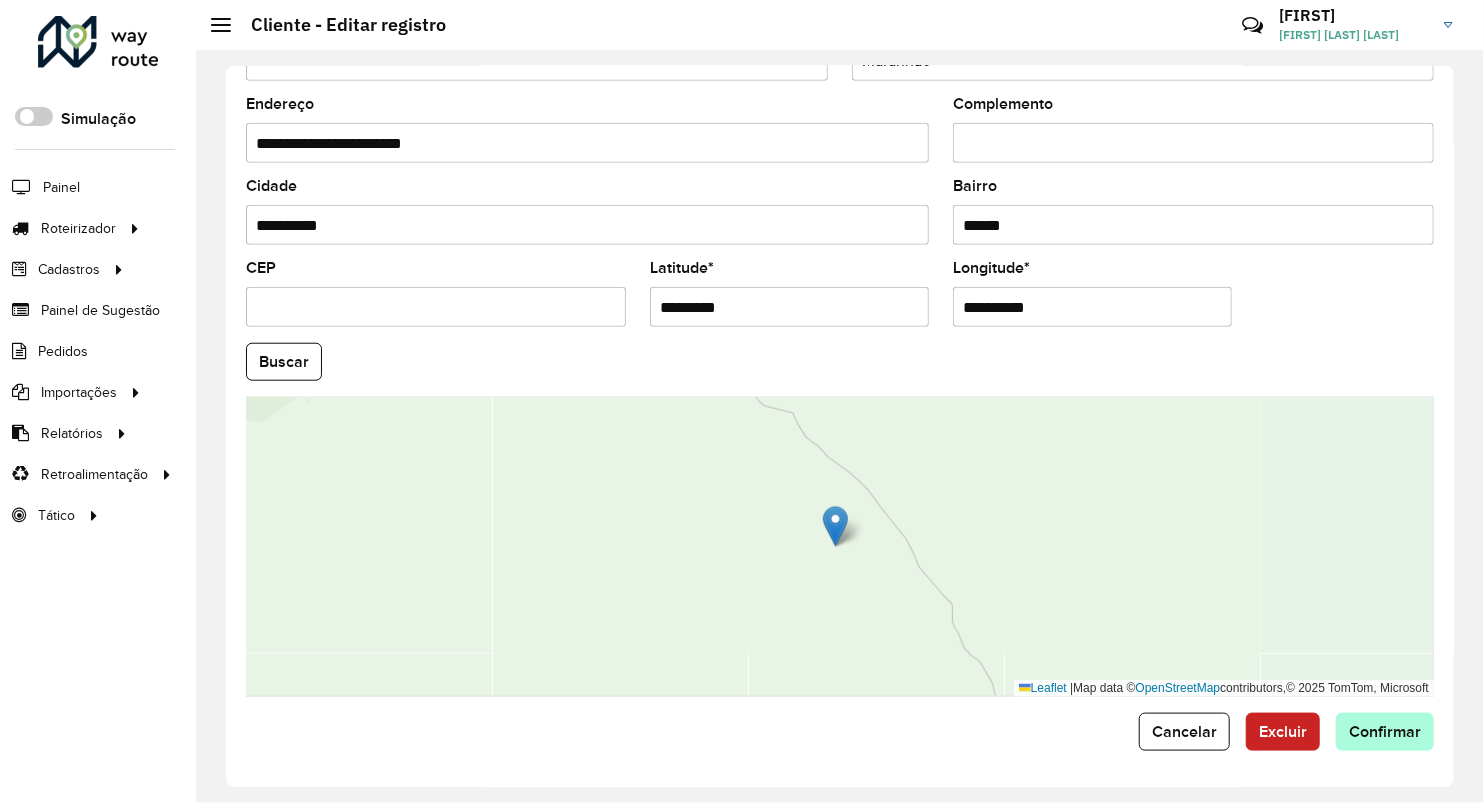 type on "**********" 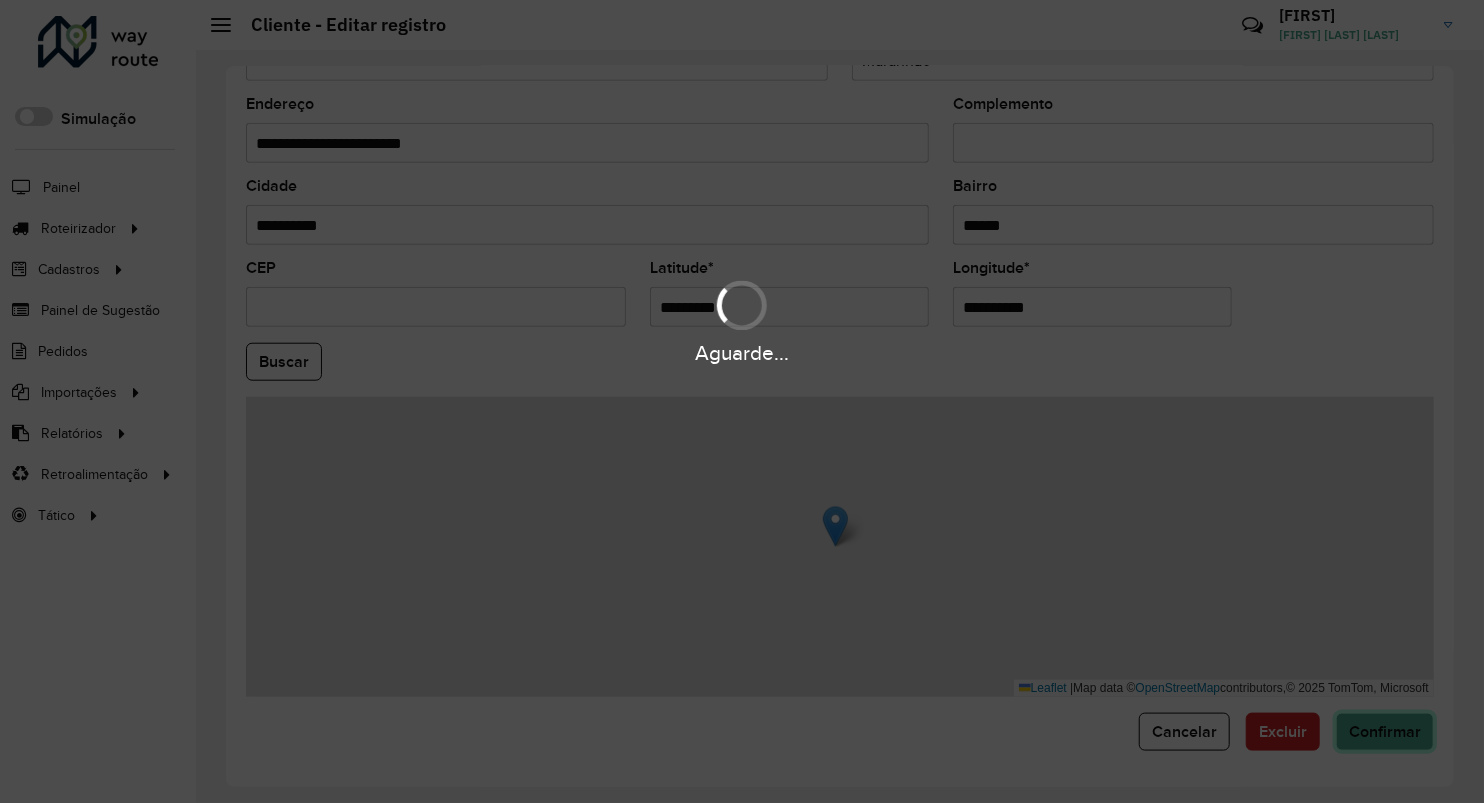 click on "Aguarde...  Pop-up bloqueado!  Seu navegador bloqueou automáticamente a abertura de uma nova janela.   Acesse as configurações e adicione o endereço do sistema a lista de permissão.   Fechar  Roteirizador AmbevTech Simulação Painel Roteirizador Entregas Vendas Cadastros Checkpoint Classificações de venda Cliente Consulta de setores Depósito Disponibilidade de veículos Fator tipo de produto Gabarito planner Grupo Rota Fator Tipo Produto Grupo de rotas exclusiva Grupo de setores Layout integração Modelo Parada Pedágio Perfil de Vendedor Ponto de apoio FAD Produto Restrição de Atendimento Planner Rodízio de placa Rota exclusiva FAD Rótulo Setor Setor Planner Tipo de cliente Tipo de veículo Tipo de veículo RN Transportadora Vendedor Veículo Painel de Sugestão Pedidos Importações Classificação e volume de venda Clientes Fator tipo produto Gabarito planner Grade de atendimento Janela de atendimento Localização Pedidos Restrição de Atendimento Planner Tempo de espera Vendedor Veículos" at bounding box center (742, 401) 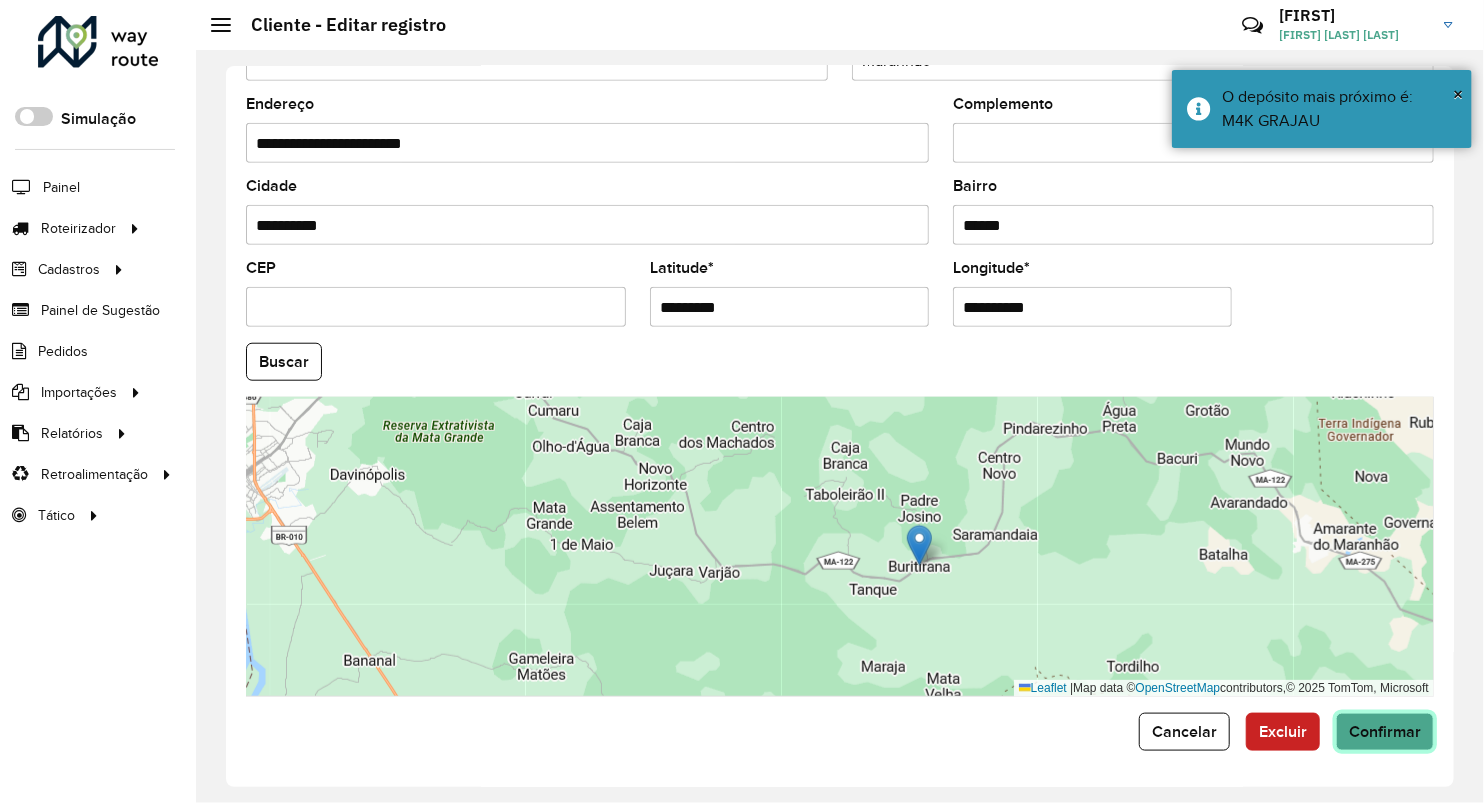 click on "Confirmar" 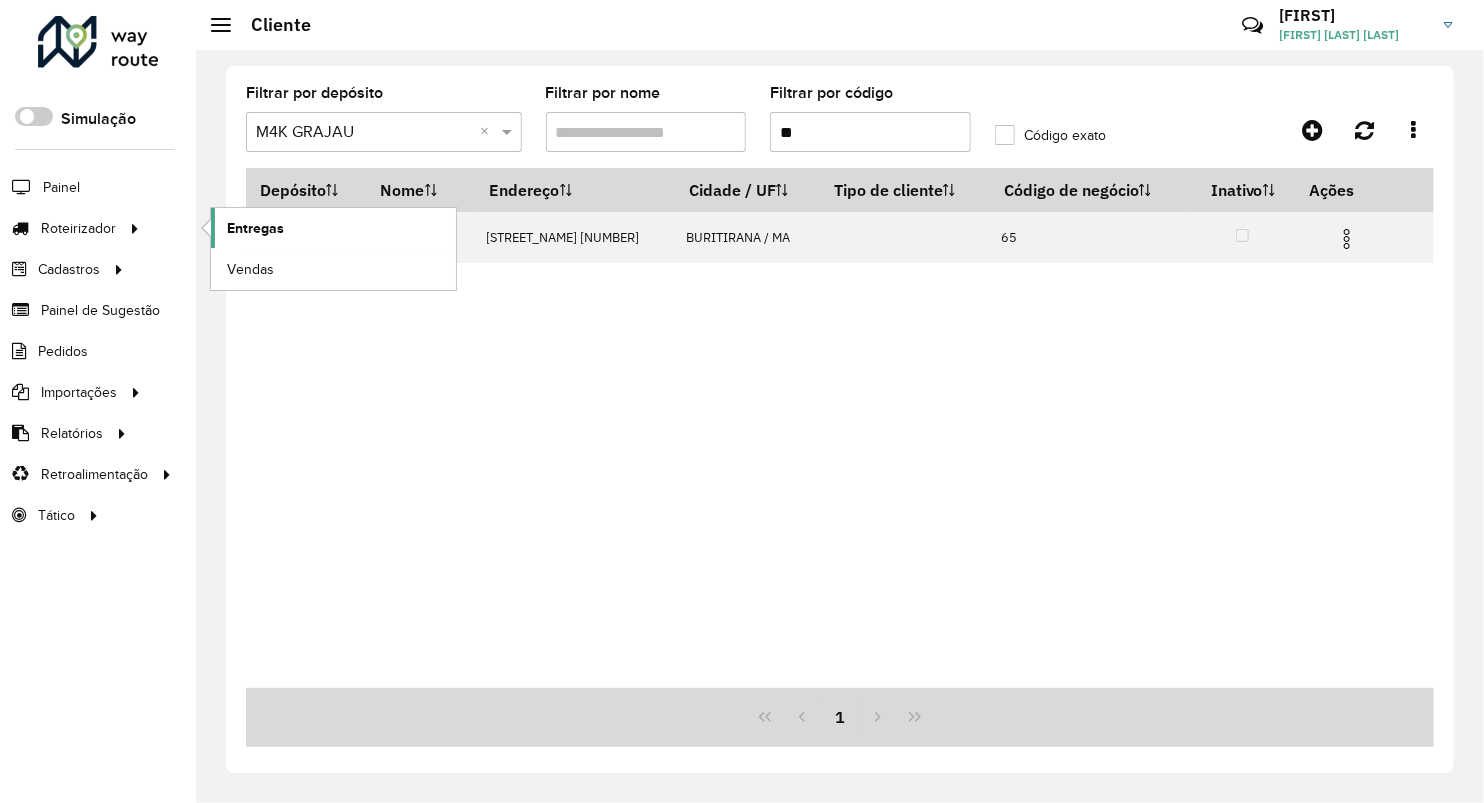 click on "Entregas" 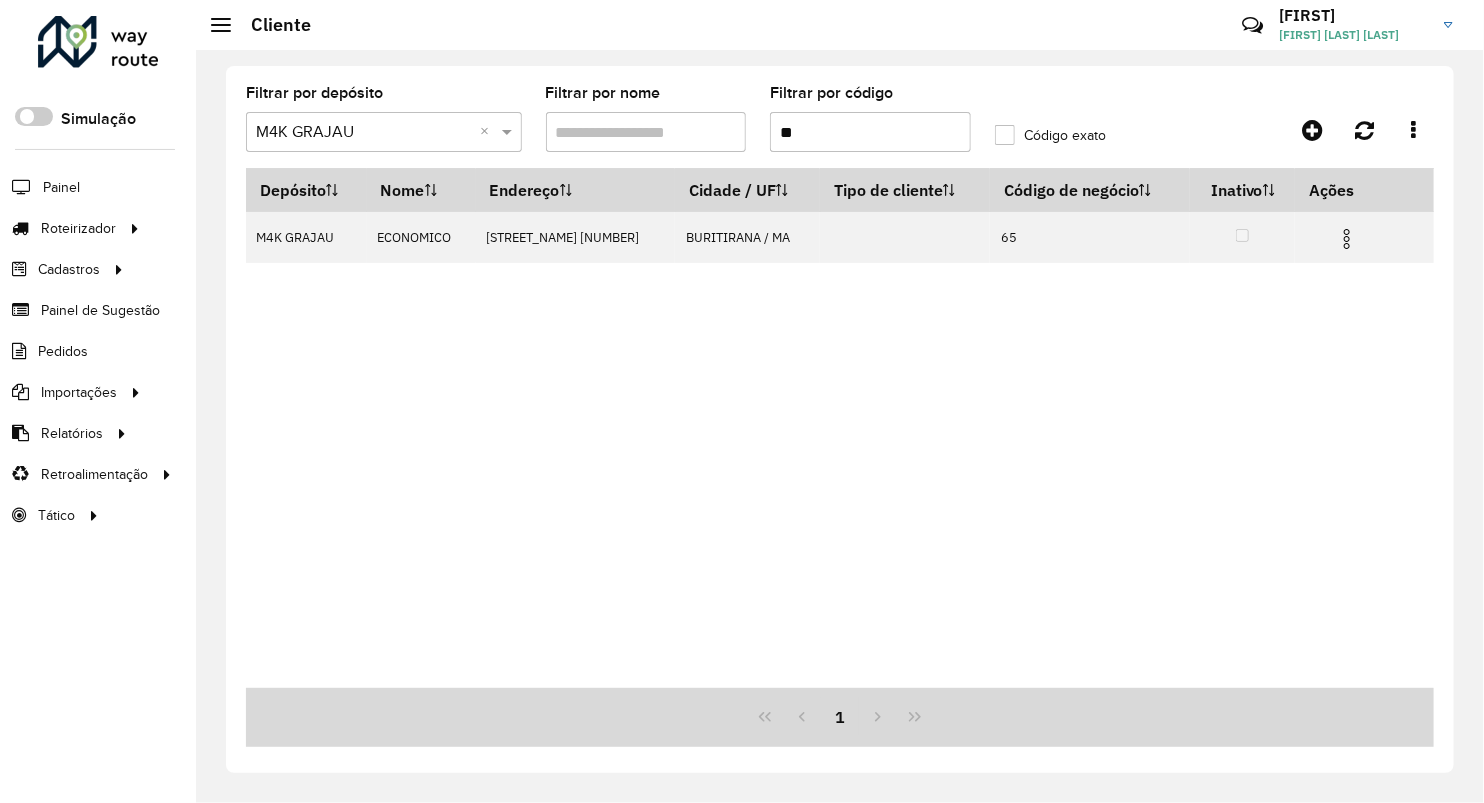 drag, startPoint x: 836, startPoint y: 136, endPoint x: 721, endPoint y: 118, distance: 116.40017 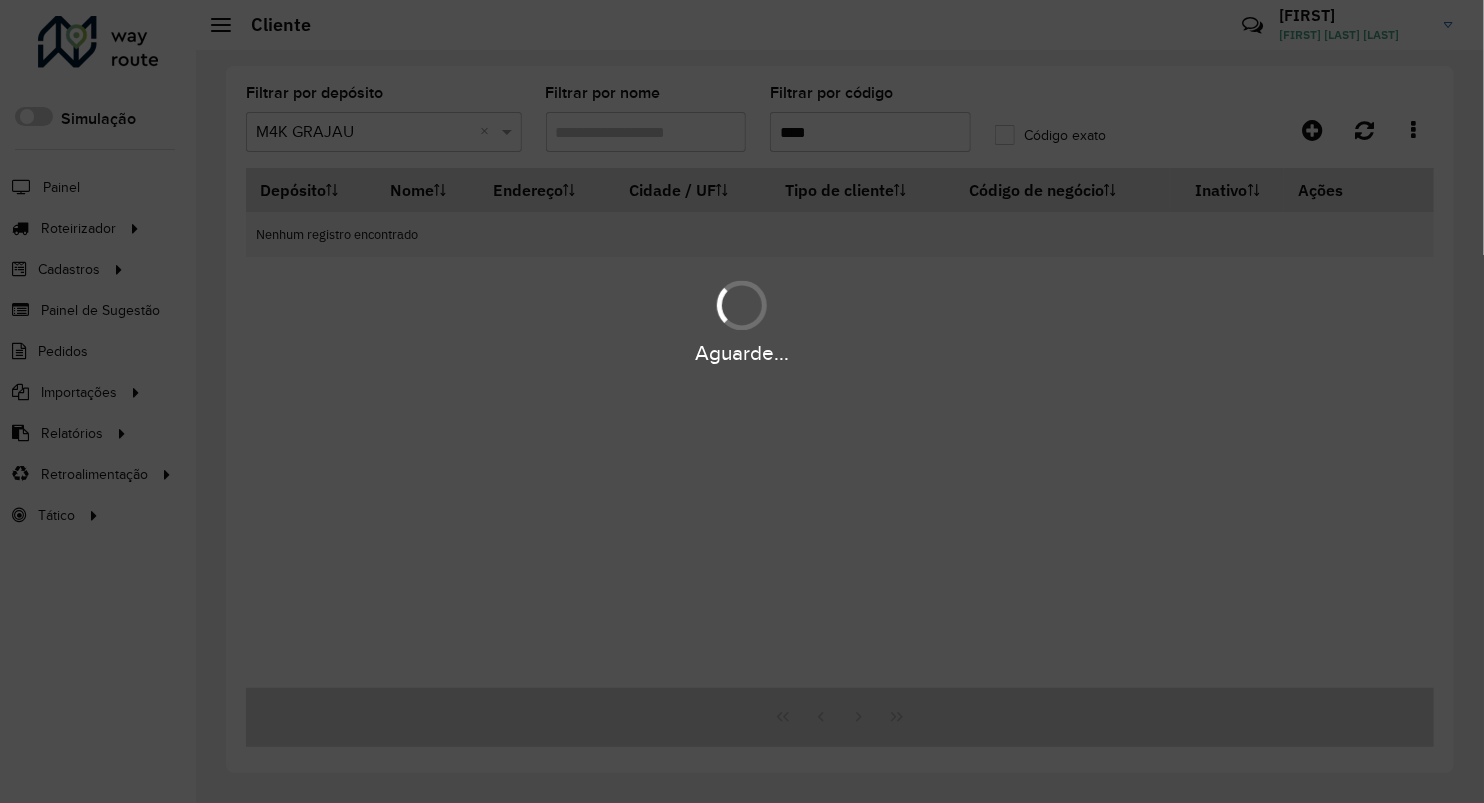 type on "****" 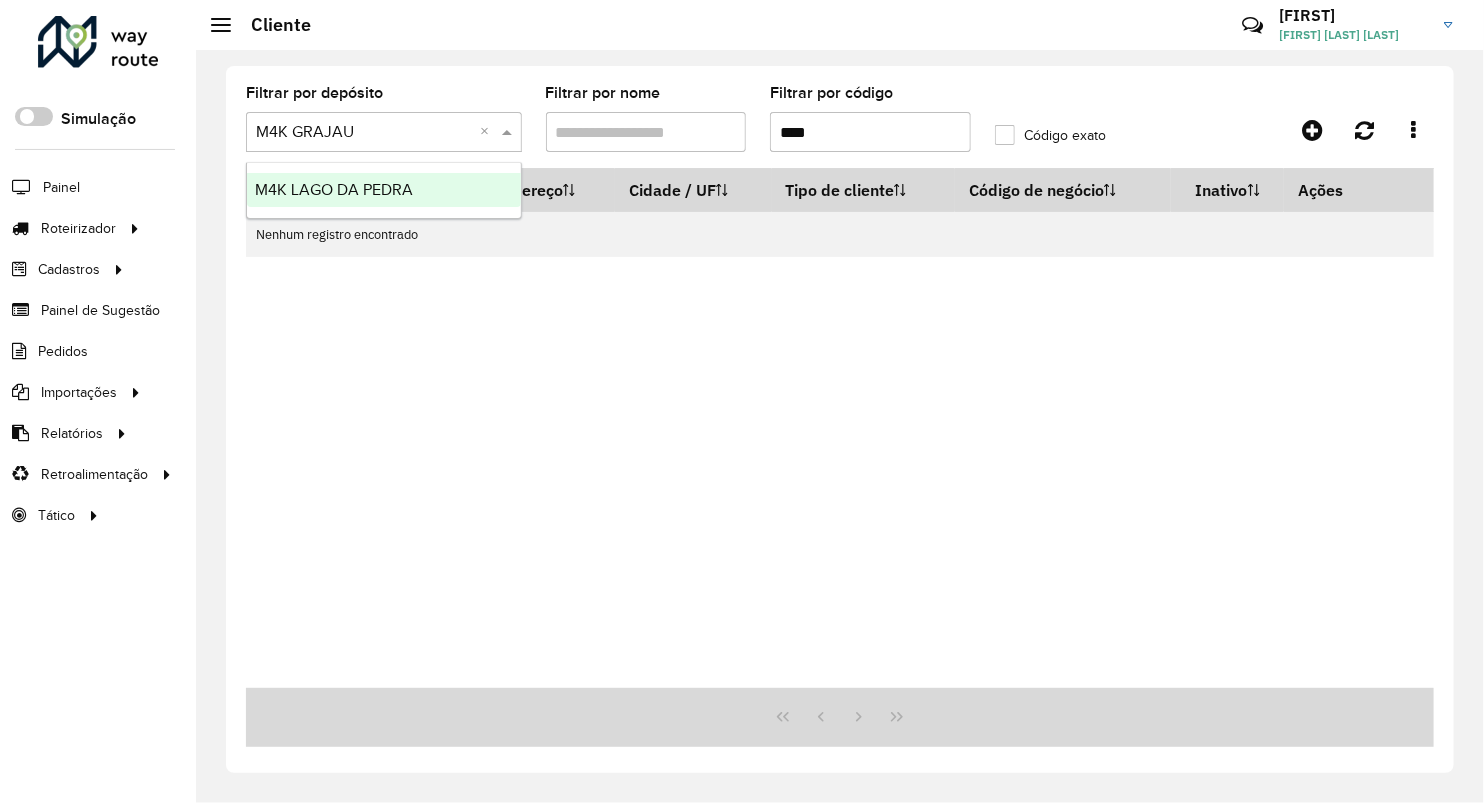 click on "M4K LAGO DA PEDRA" at bounding box center (334, 189) 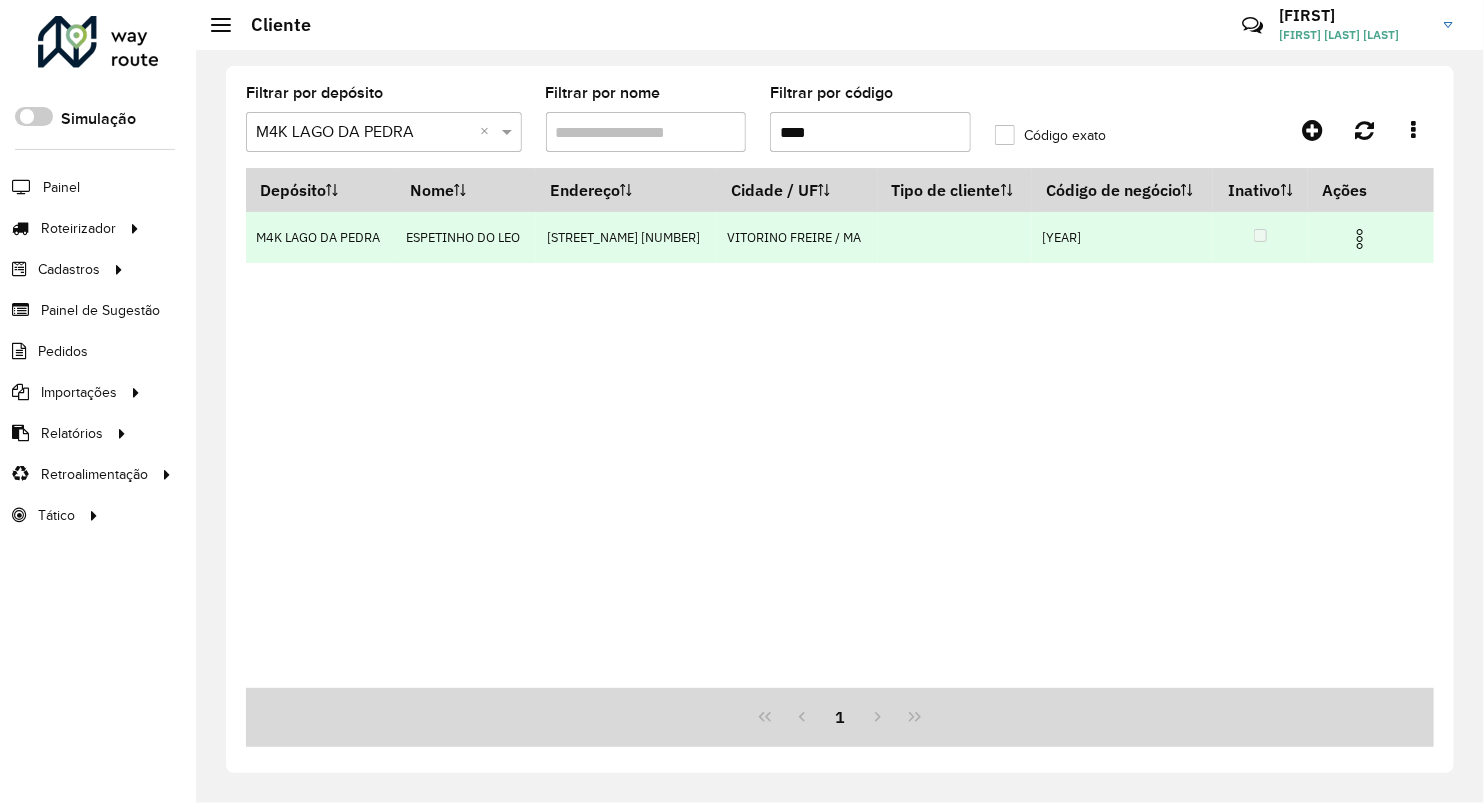 click at bounding box center (1360, 239) 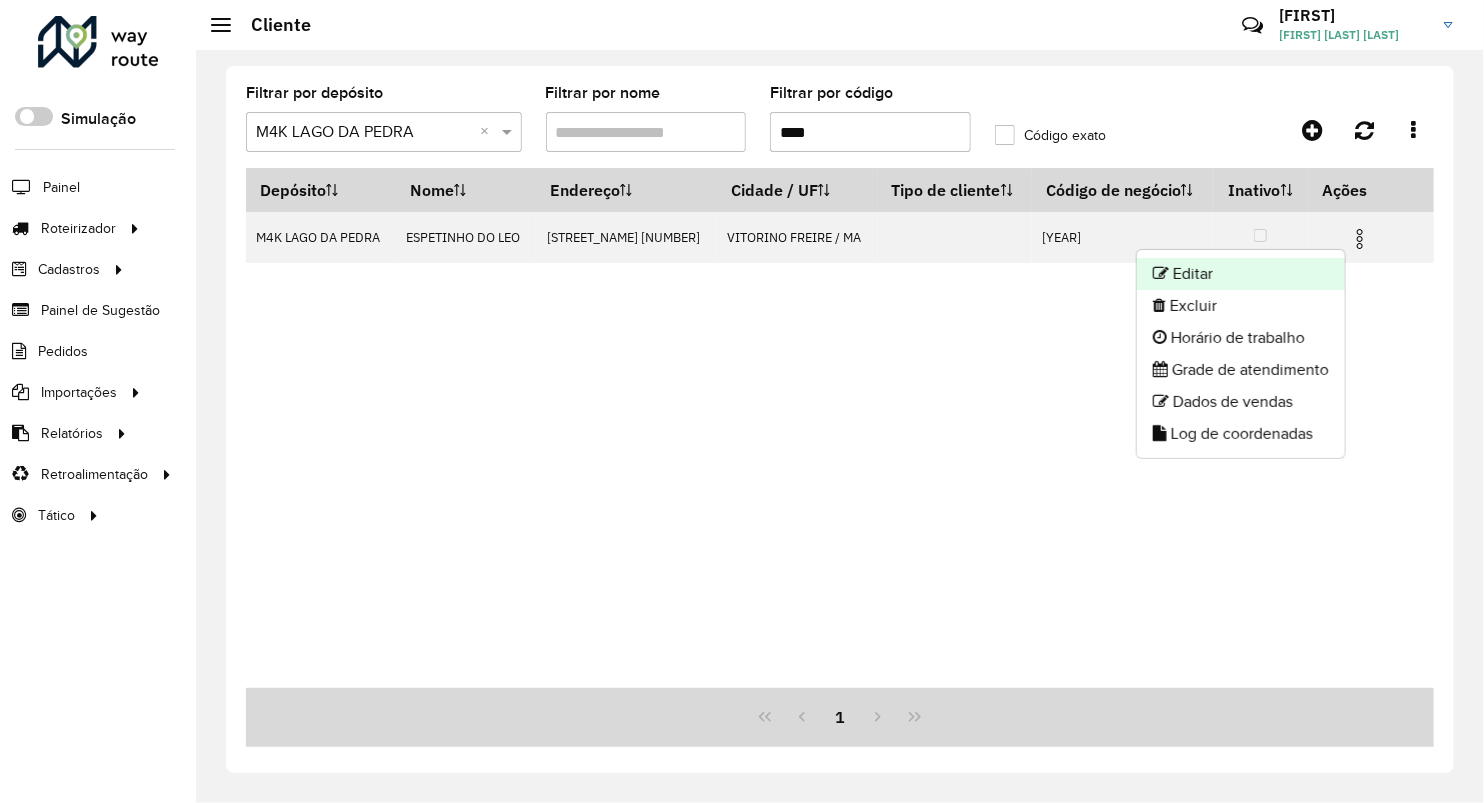 click on "Editar" 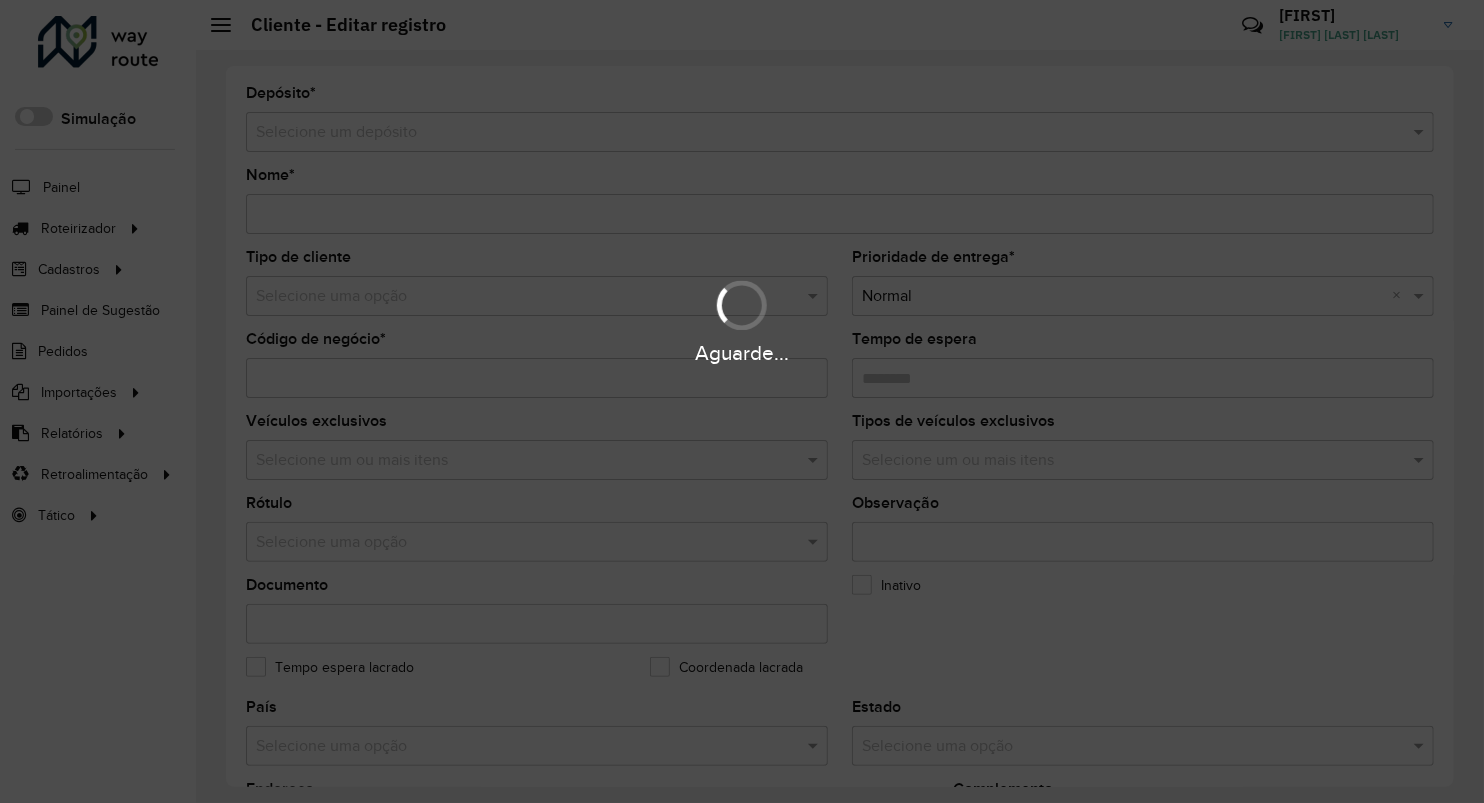 type on "**********" 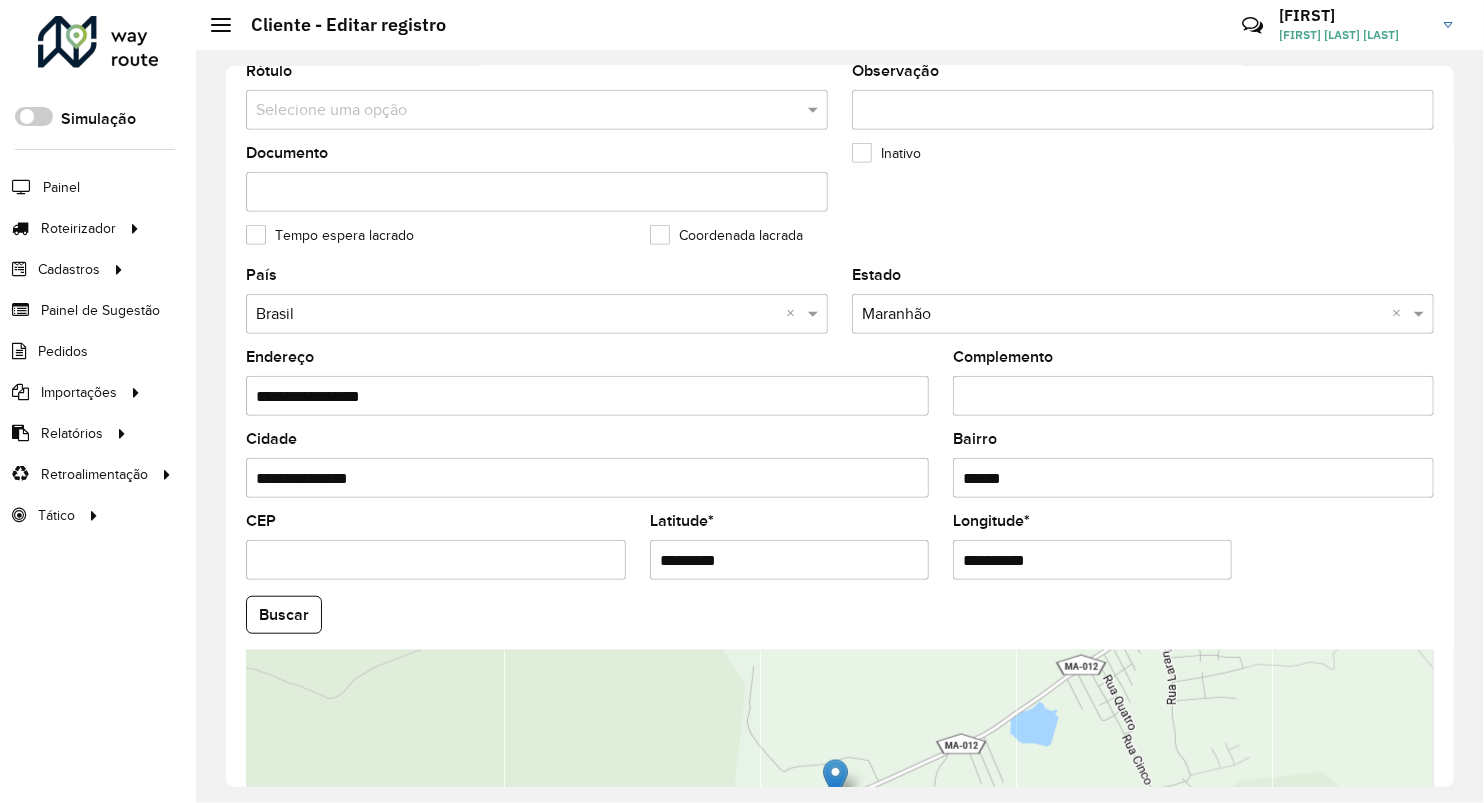 scroll, scrollTop: 686, scrollLeft: 0, axis: vertical 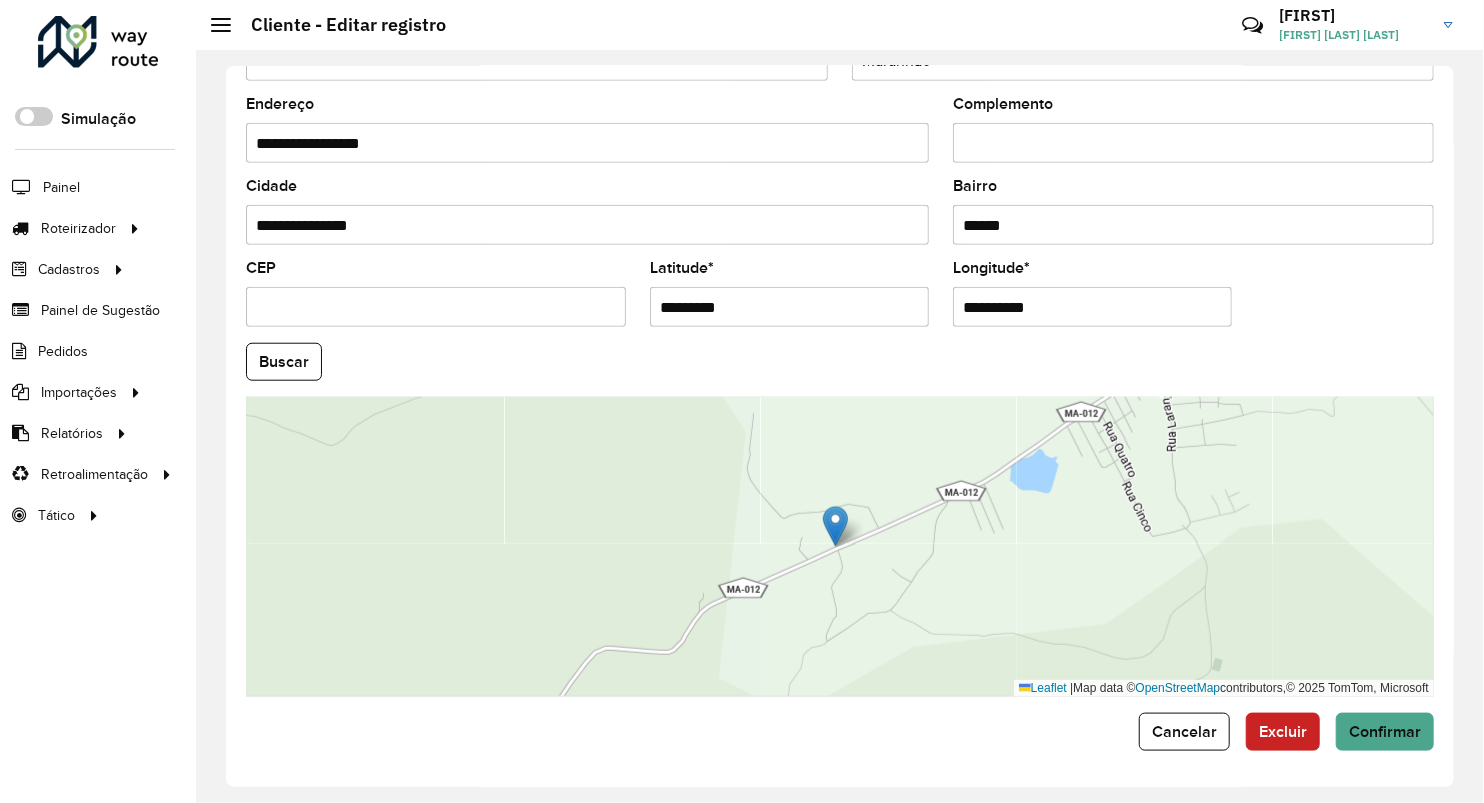 drag, startPoint x: 737, startPoint y: 308, endPoint x: 517, endPoint y: 300, distance: 220.1454 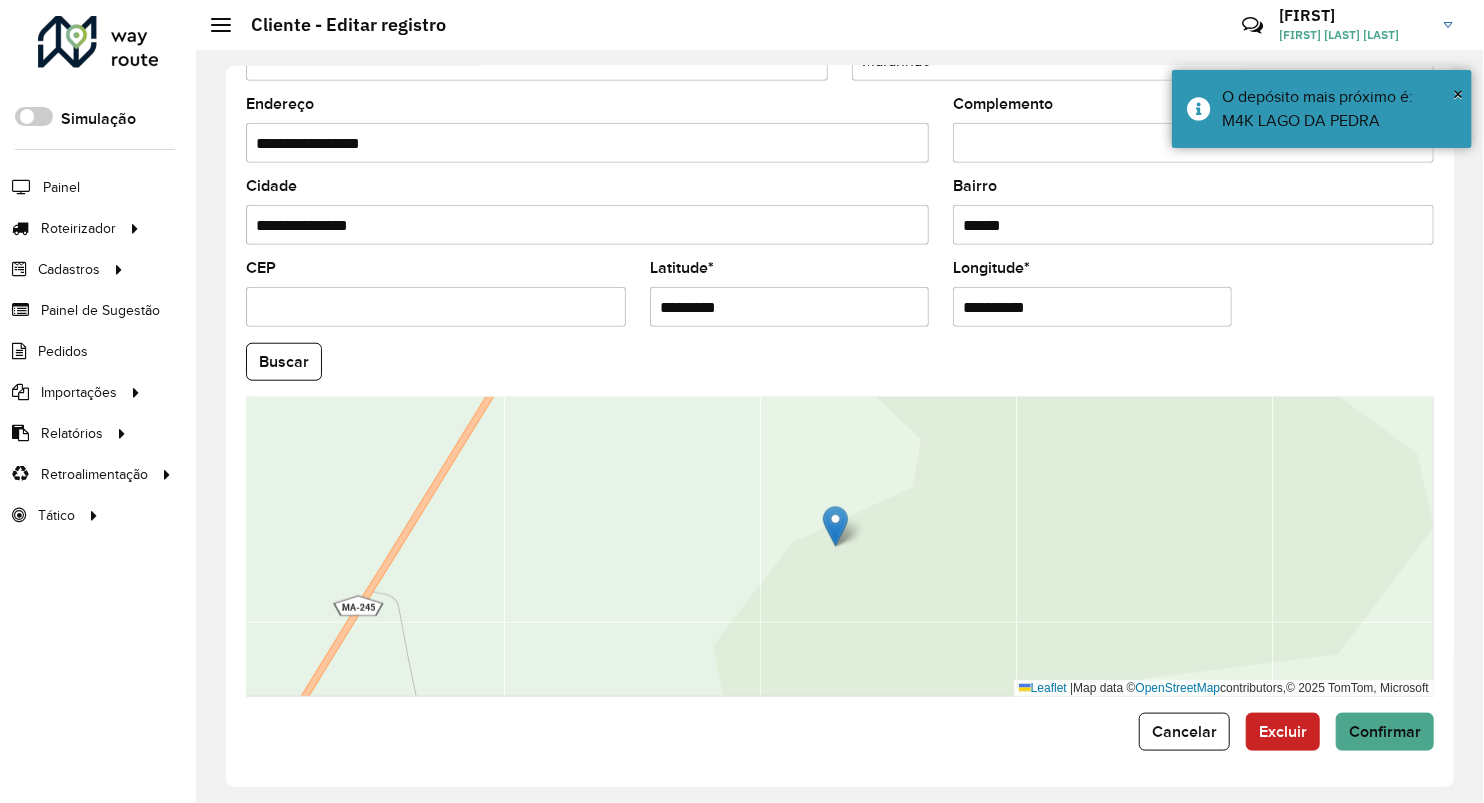 drag, startPoint x: 1061, startPoint y: 314, endPoint x: 808, endPoint y: 340, distance: 254.33246 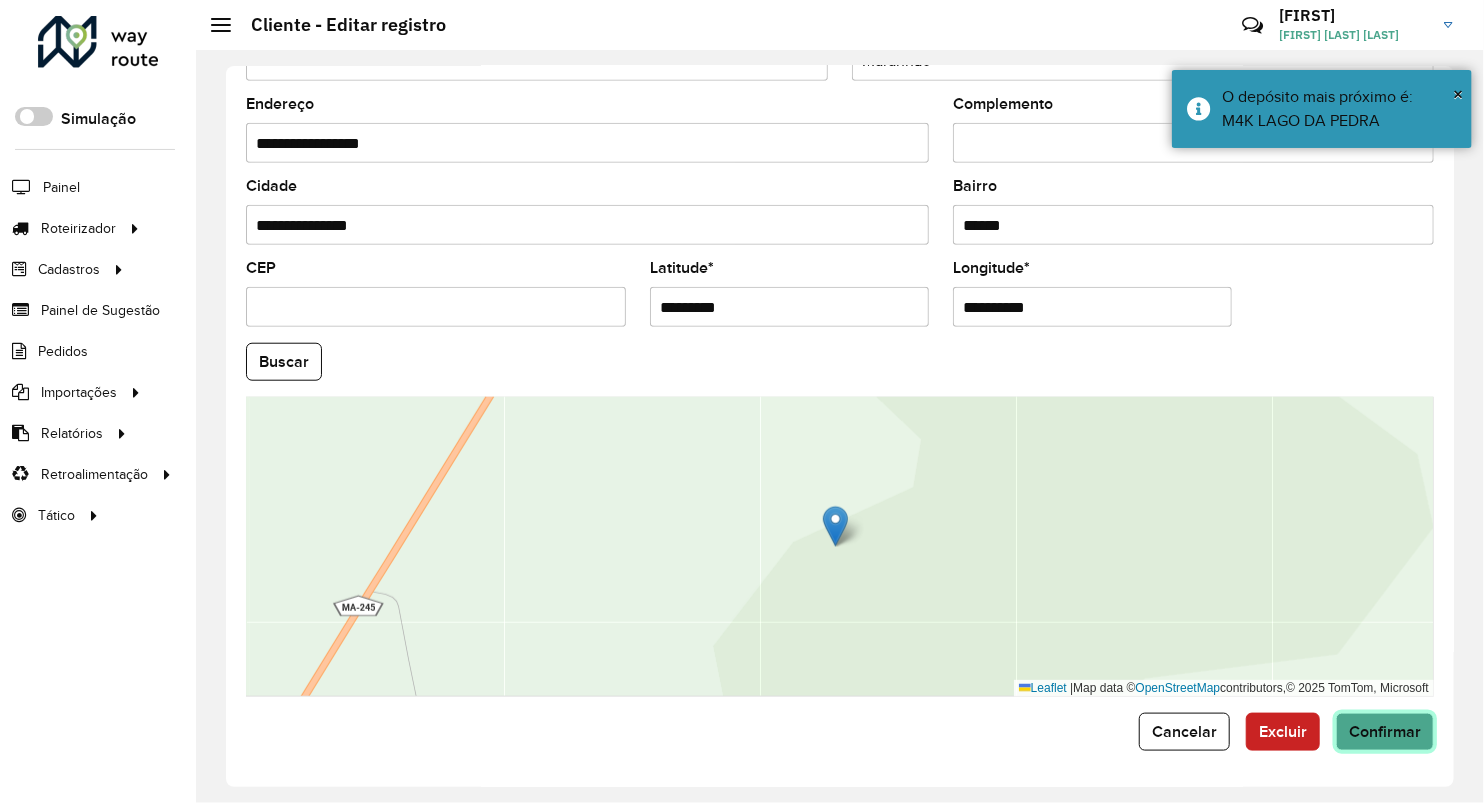 click on "Aguarde...  Pop-up bloqueado!  Seu navegador bloqueou automáticamente a abertura de uma nova janela.   Acesse as configurações e adicione o endereço do sistema a lista de permissão.   Fechar  Roteirizador AmbevTech Simulação Painel Roteirizador Entregas Vendas Cadastros Checkpoint Classificações de venda Cliente Consulta de setores Depósito Disponibilidade de veículos Fator tipo de produto Gabarito planner Grupo Rota Fator Tipo Produto Grupo de rotas exclusiva Grupo de setores Layout integração Modelo Parada Pedágio Perfil de Vendedor Ponto de apoio FAD Produto Restrição de Atendimento Planner Rodízio de placa Rota exclusiva FAD Rótulo Setor Setor Planner Tipo de cliente Tipo de veículo Tipo de veículo RN Transportadora Vendedor Veículo Painel de Sugestão Pedidos Importações Classificação e volume de venda Clientes Fator tipo produto Gabarito planner Grade de atendimento Janela de atendimento Localização Pedidos Restrição de Atendimento Planner Tempo de espera Vendedor Veículos" at bounding box center (742, 401) 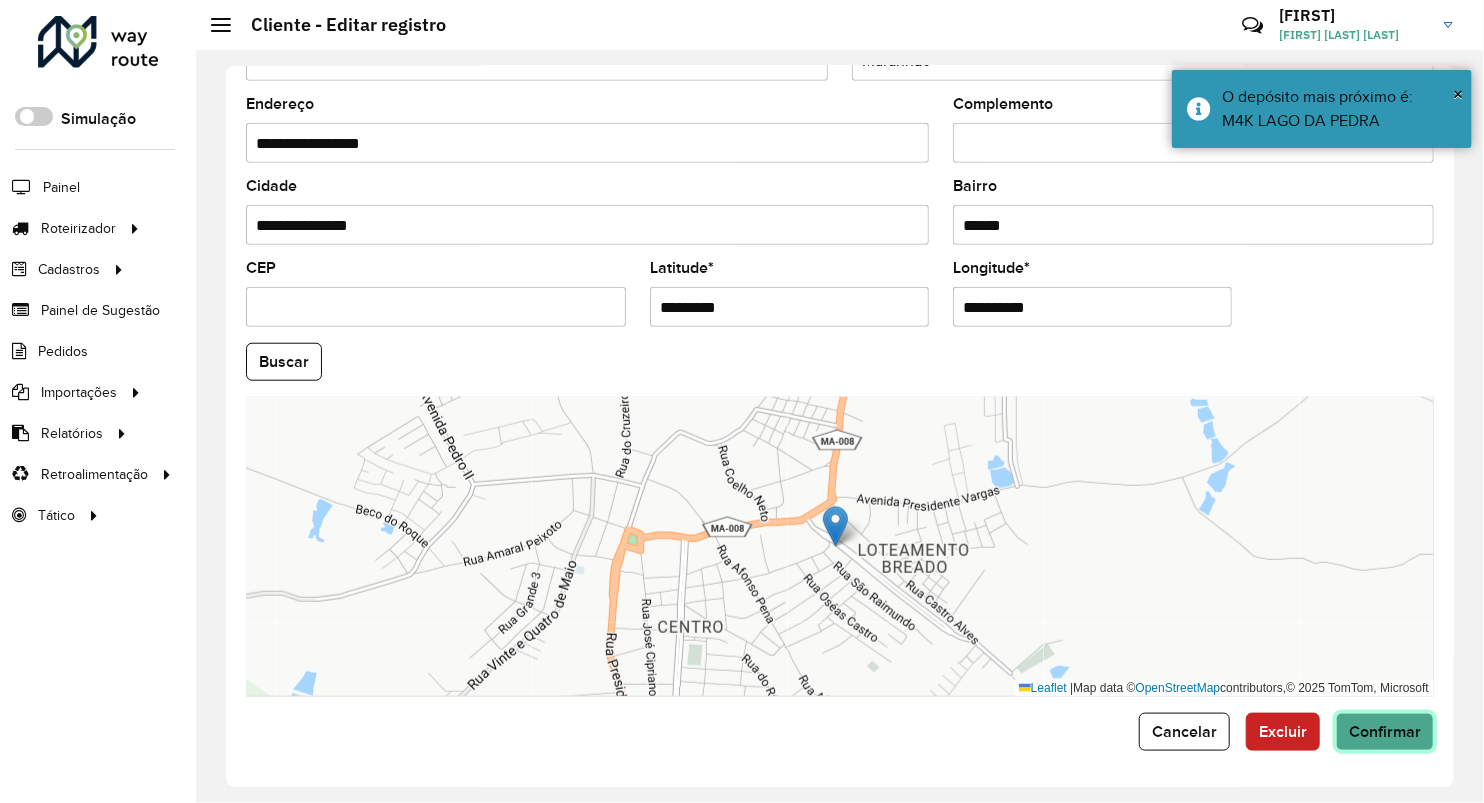 click on "Confirmar" 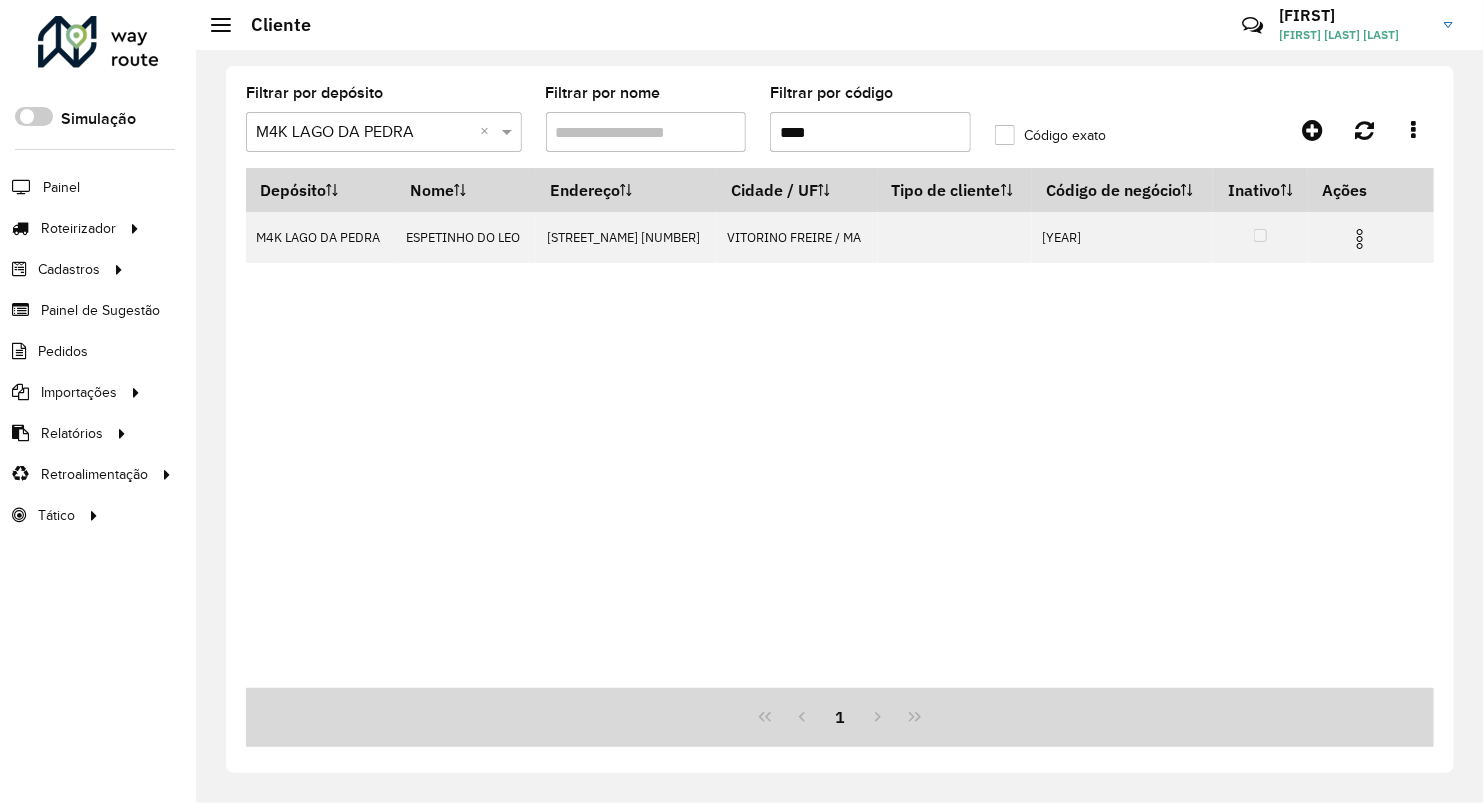 click on "Filtrar por depósito  Selecione um depósito × M4K LAGO DA PEDRA ×  Filtrar por nome   Filtrar por código  ****  Código exato" 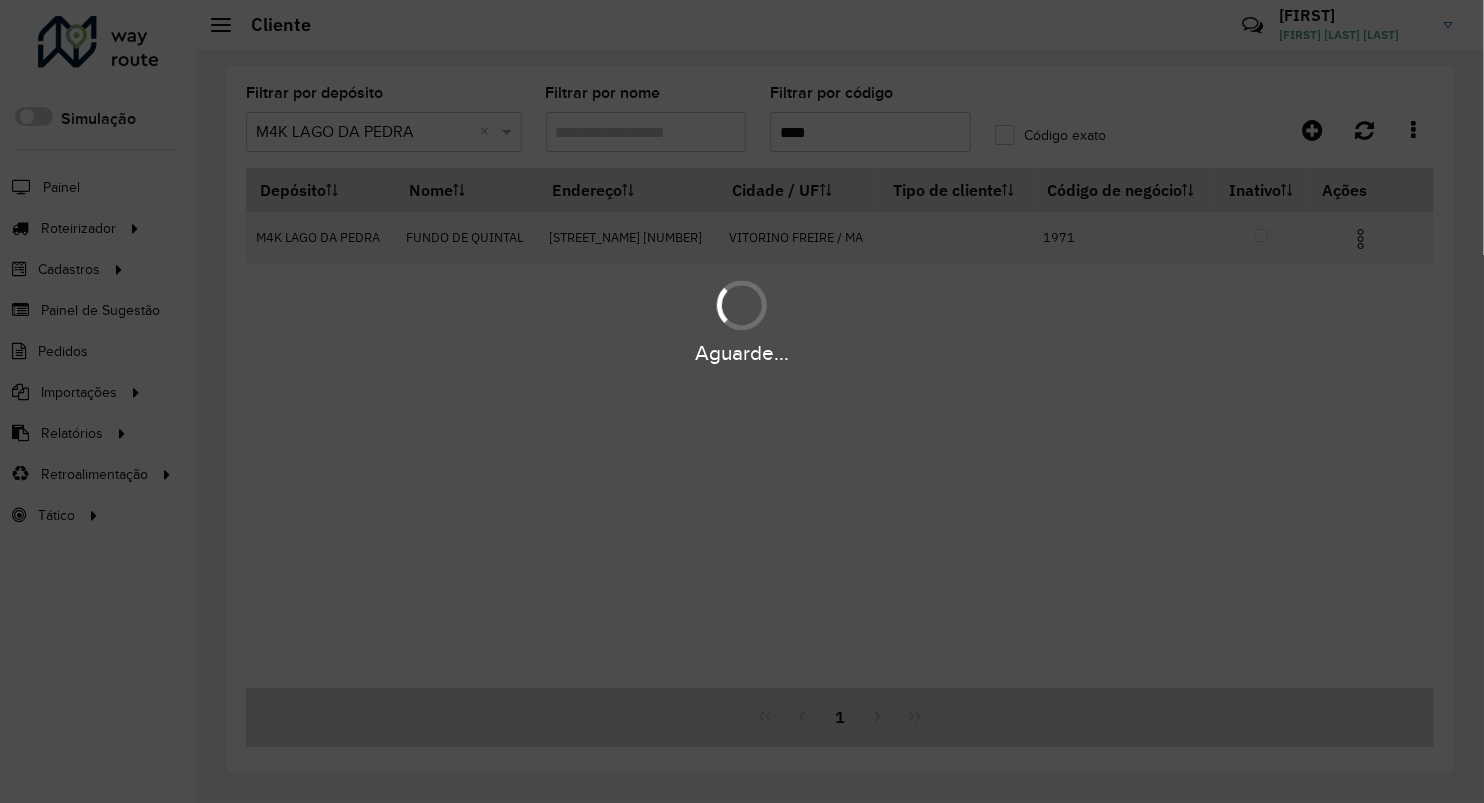 type on "****" 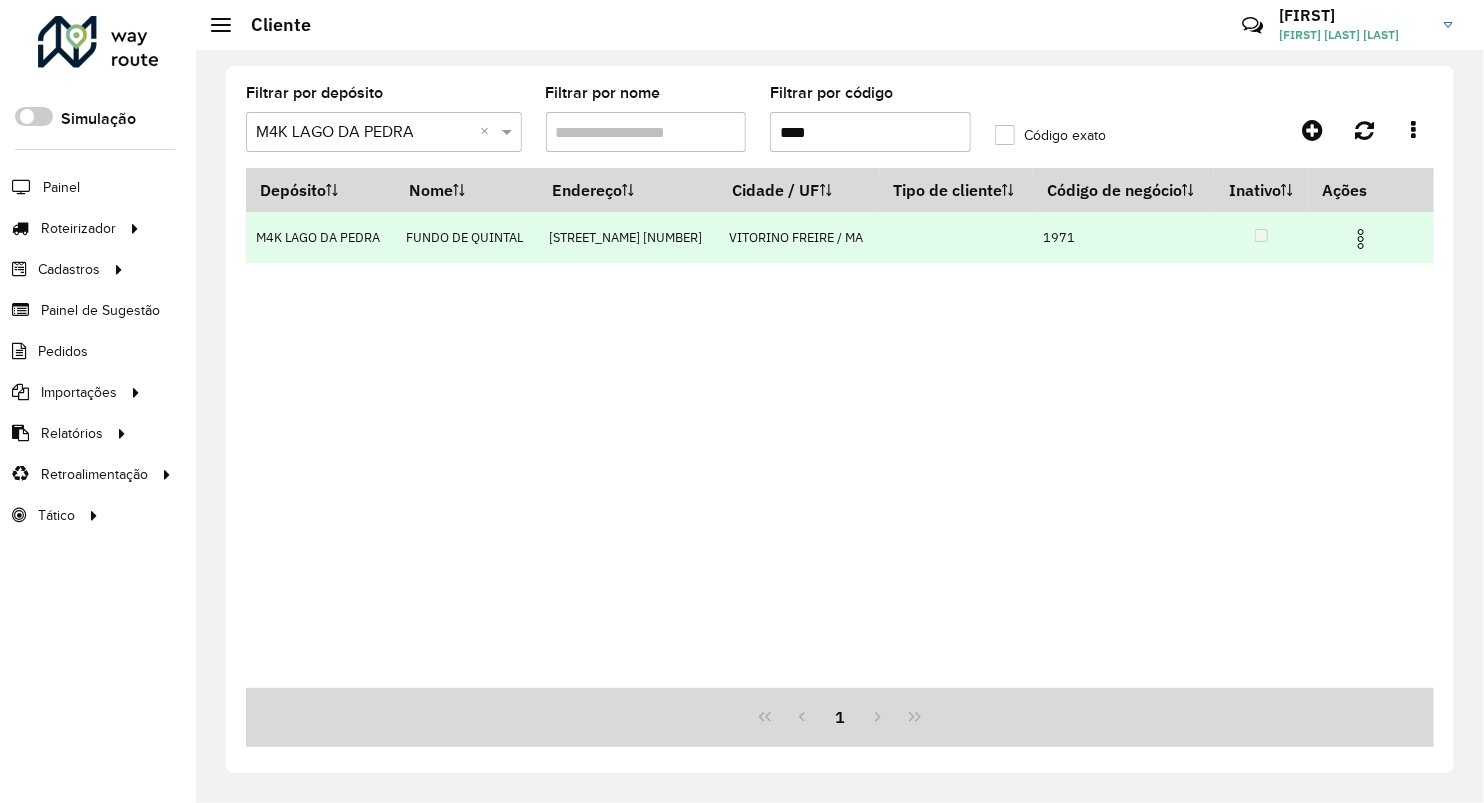 drag, startPoint x: 1349, startPoint y: 236, endPoint x: 1345, endPoint y: 249, distance: 13.601471 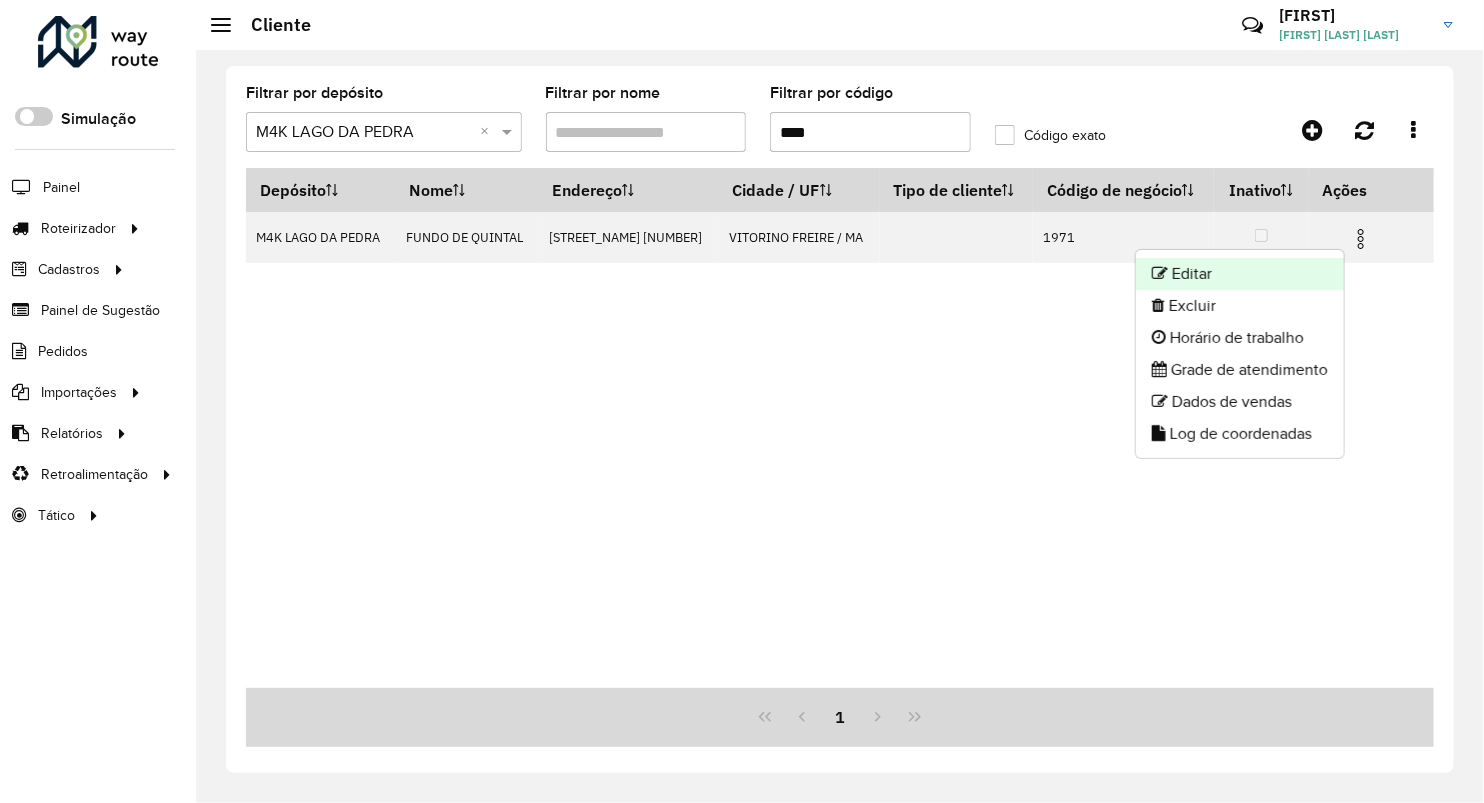 click on "Editar" 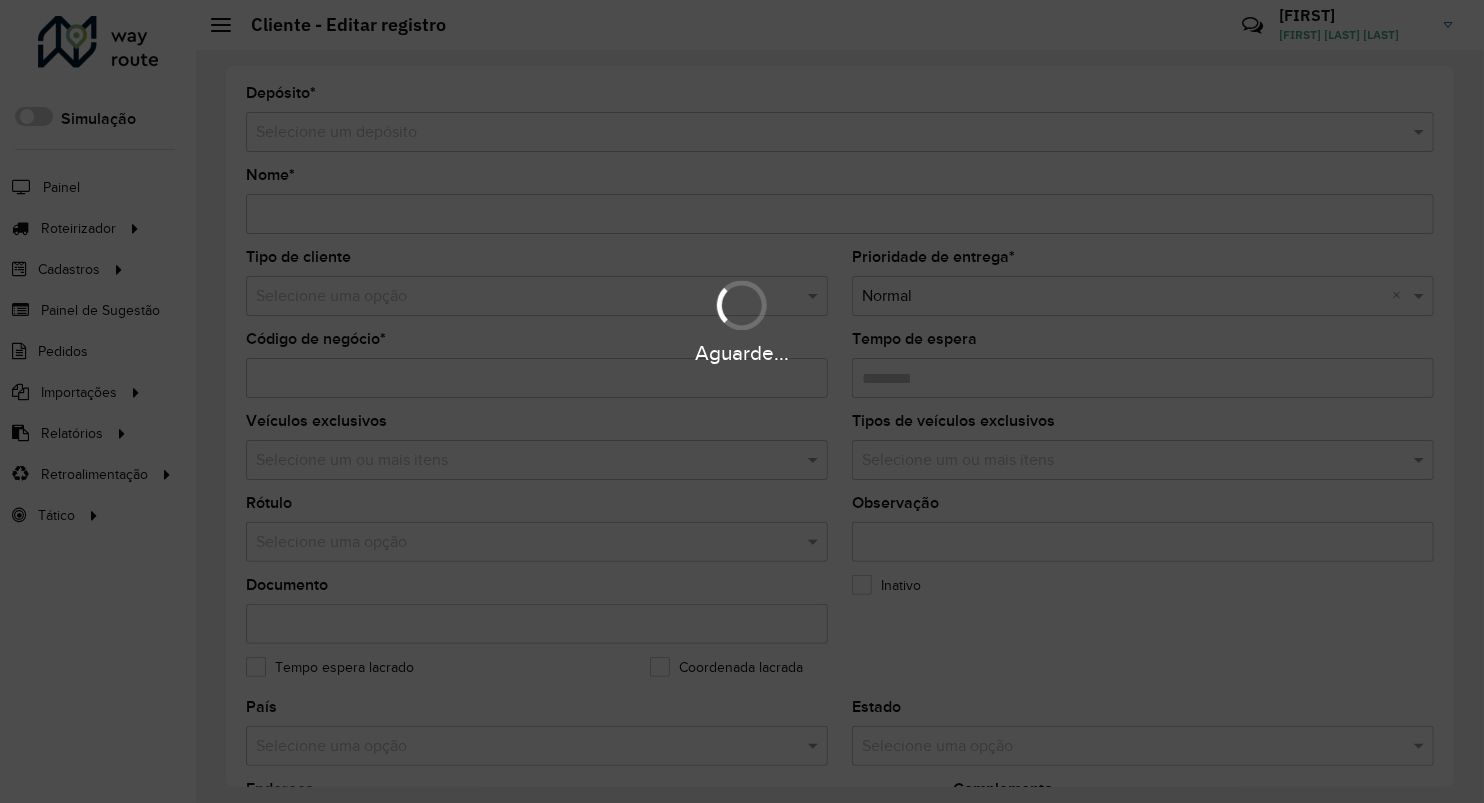 type on "**********" 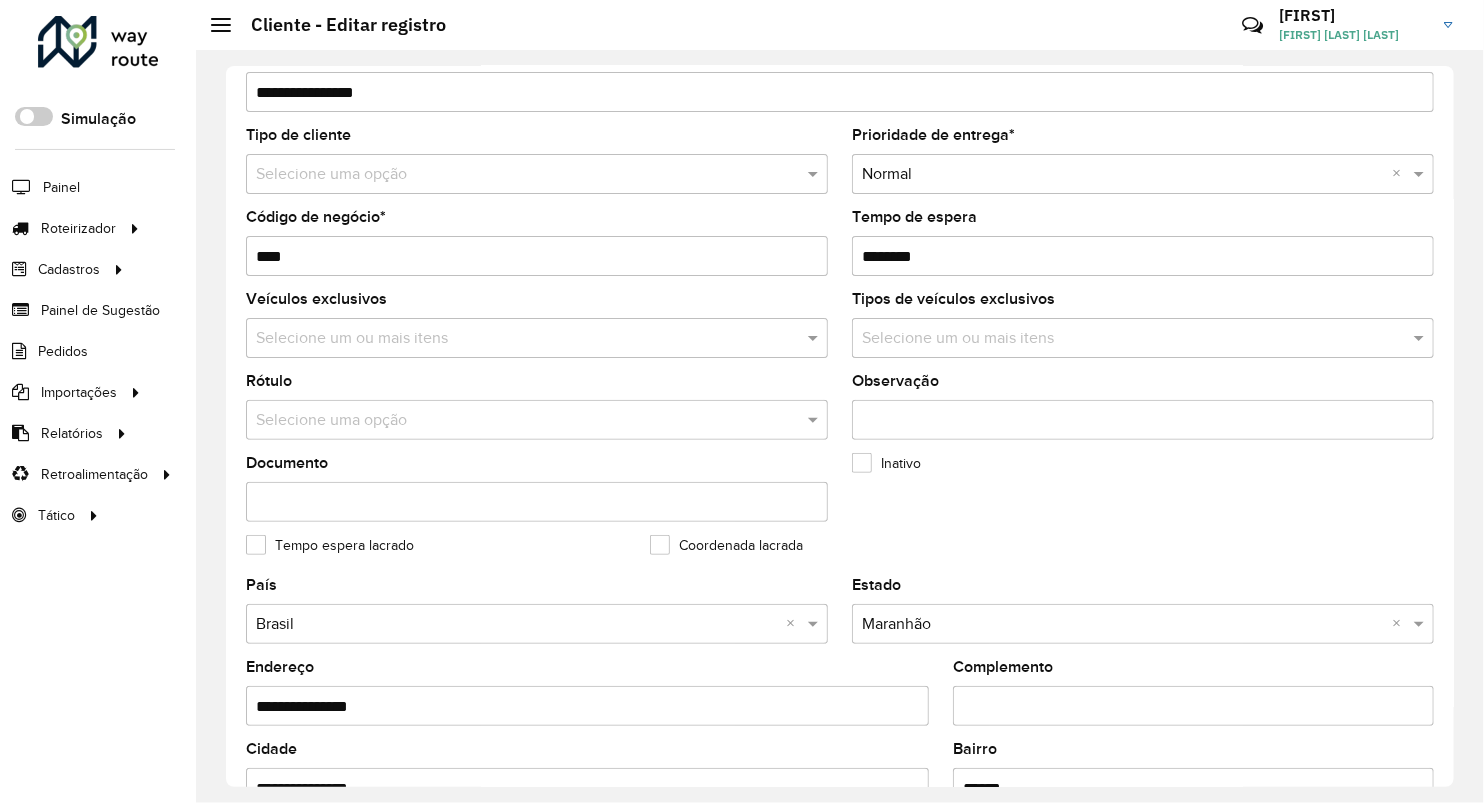 scroll, scrollTop: 333, scrollLeft: 0, axis: vertical 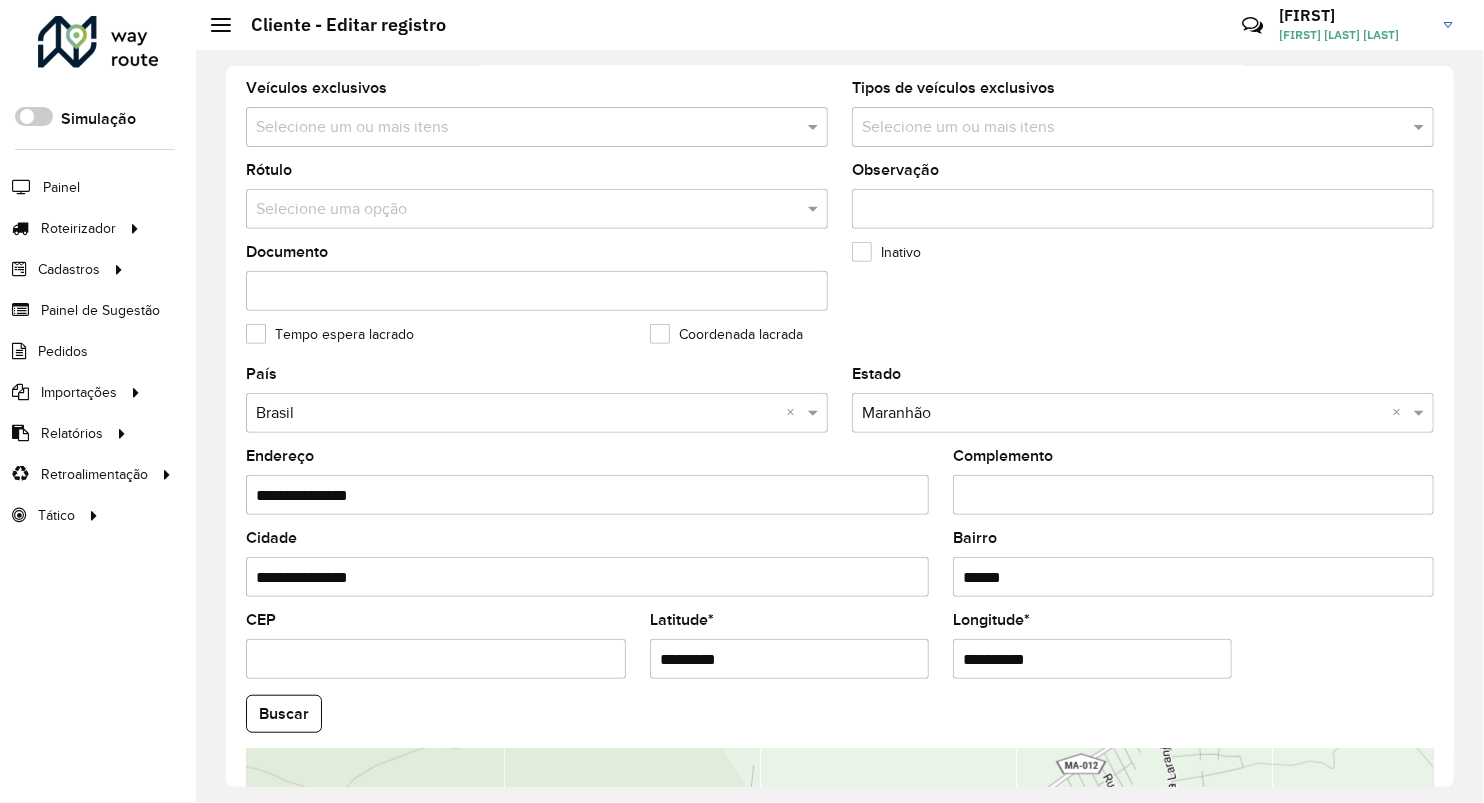 drag, startPoint x: 681, startPoint y: 662, endPoint x: 478, endPoint y: 626, distance: 206.1674 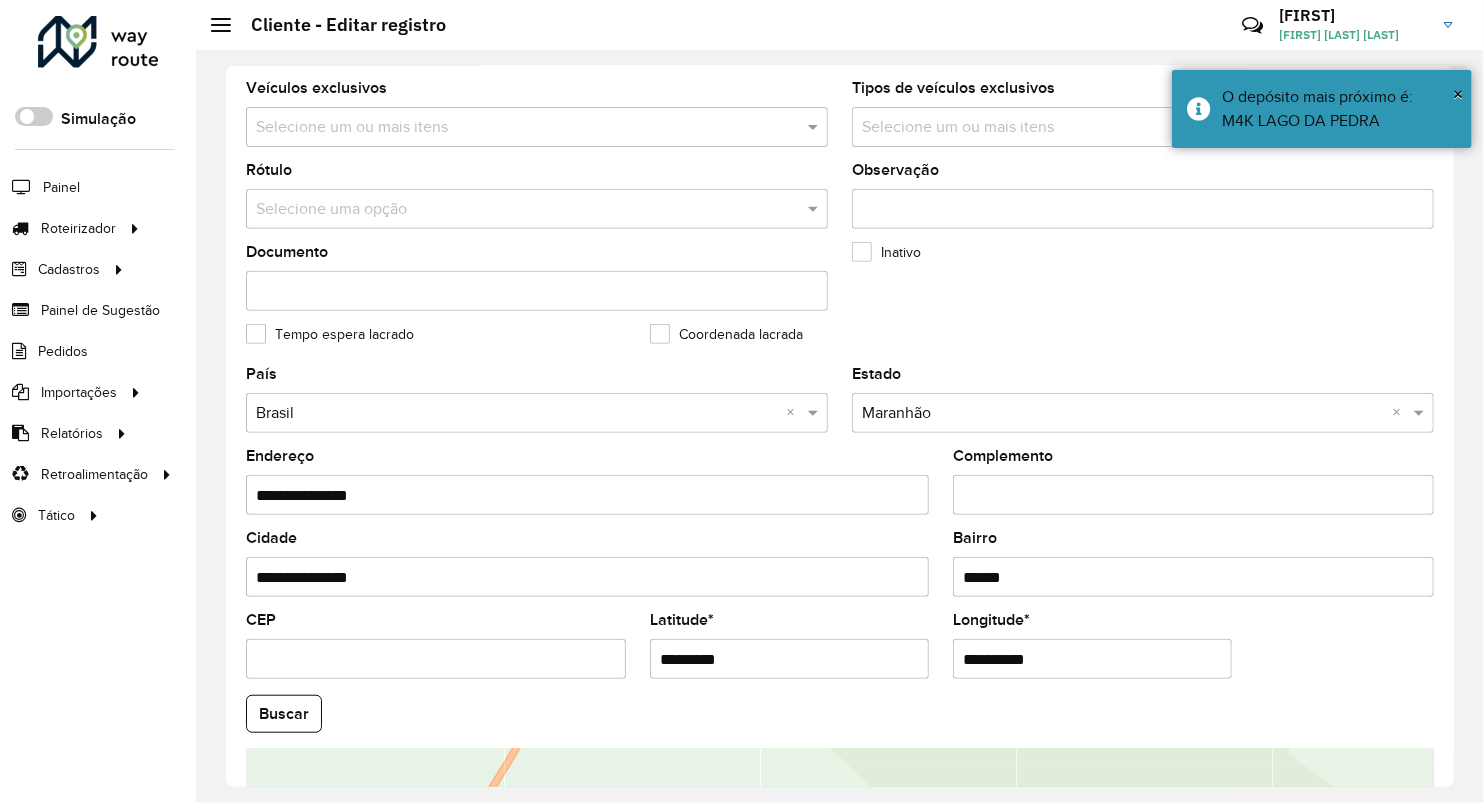 drag, startPoint x: 890, startPoint y: 663, endPoint x: 875, endPoint y: 663, distance: 15 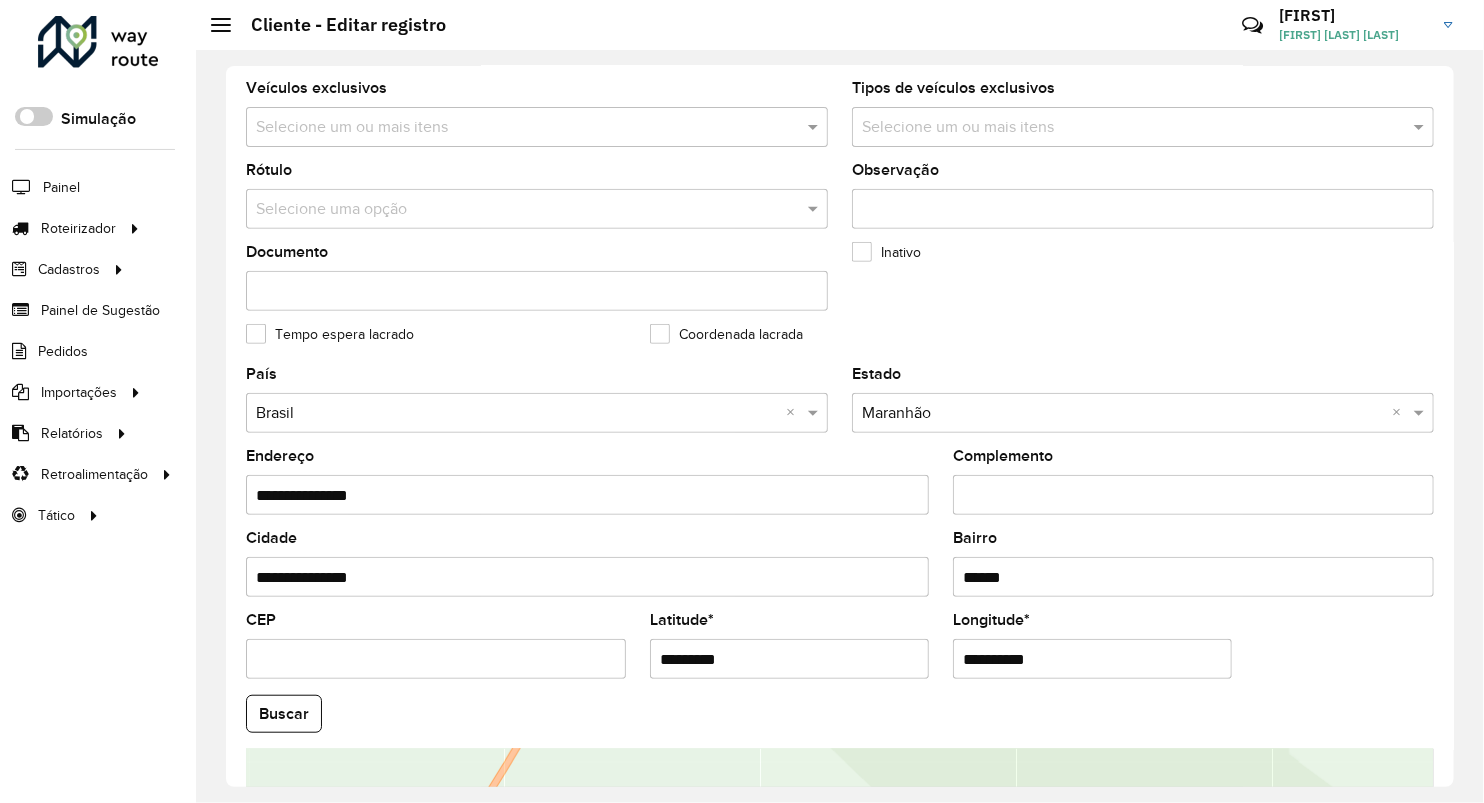 paste 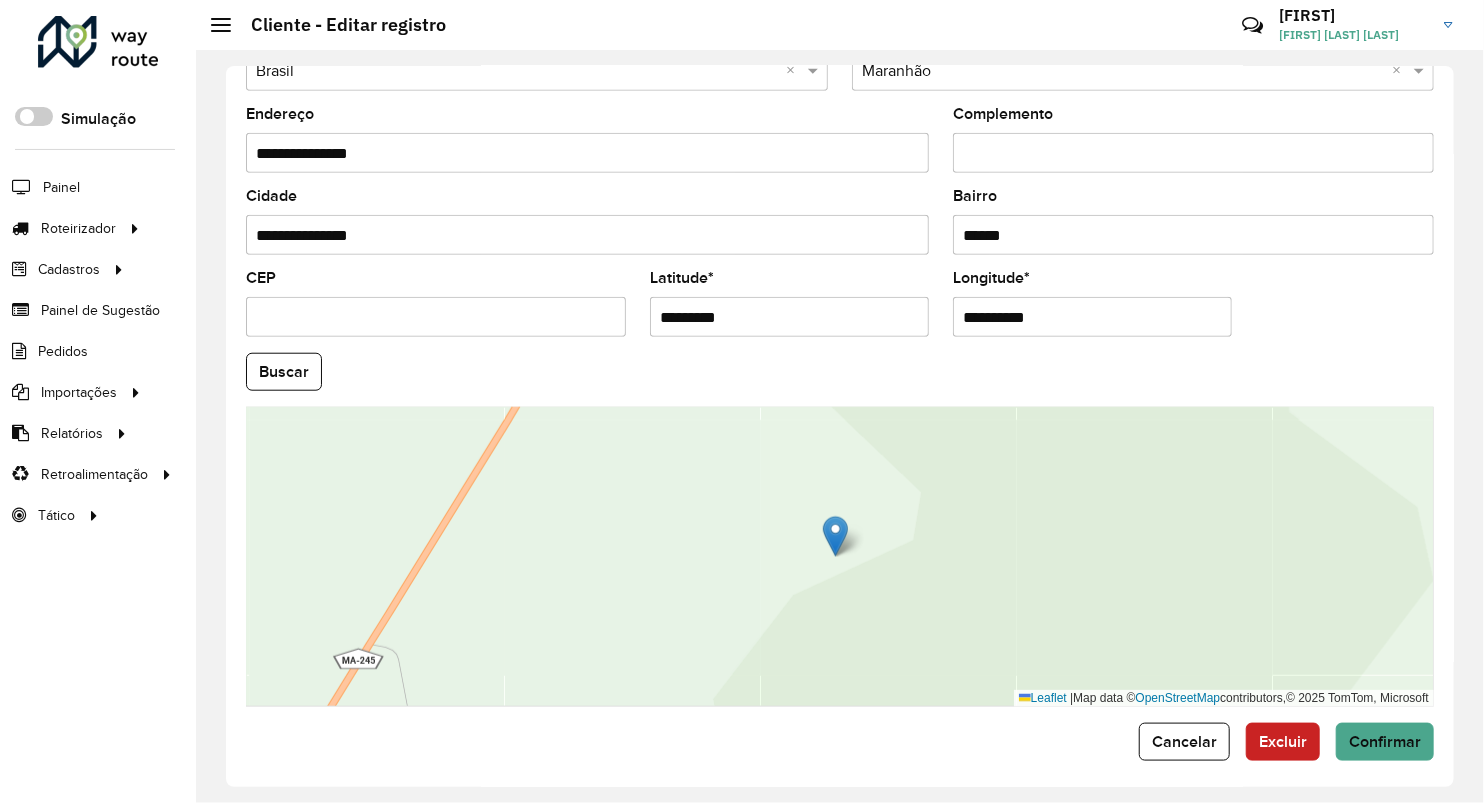 scroll, scrollTop: 686, scrollLeft: 0, axis: vertical 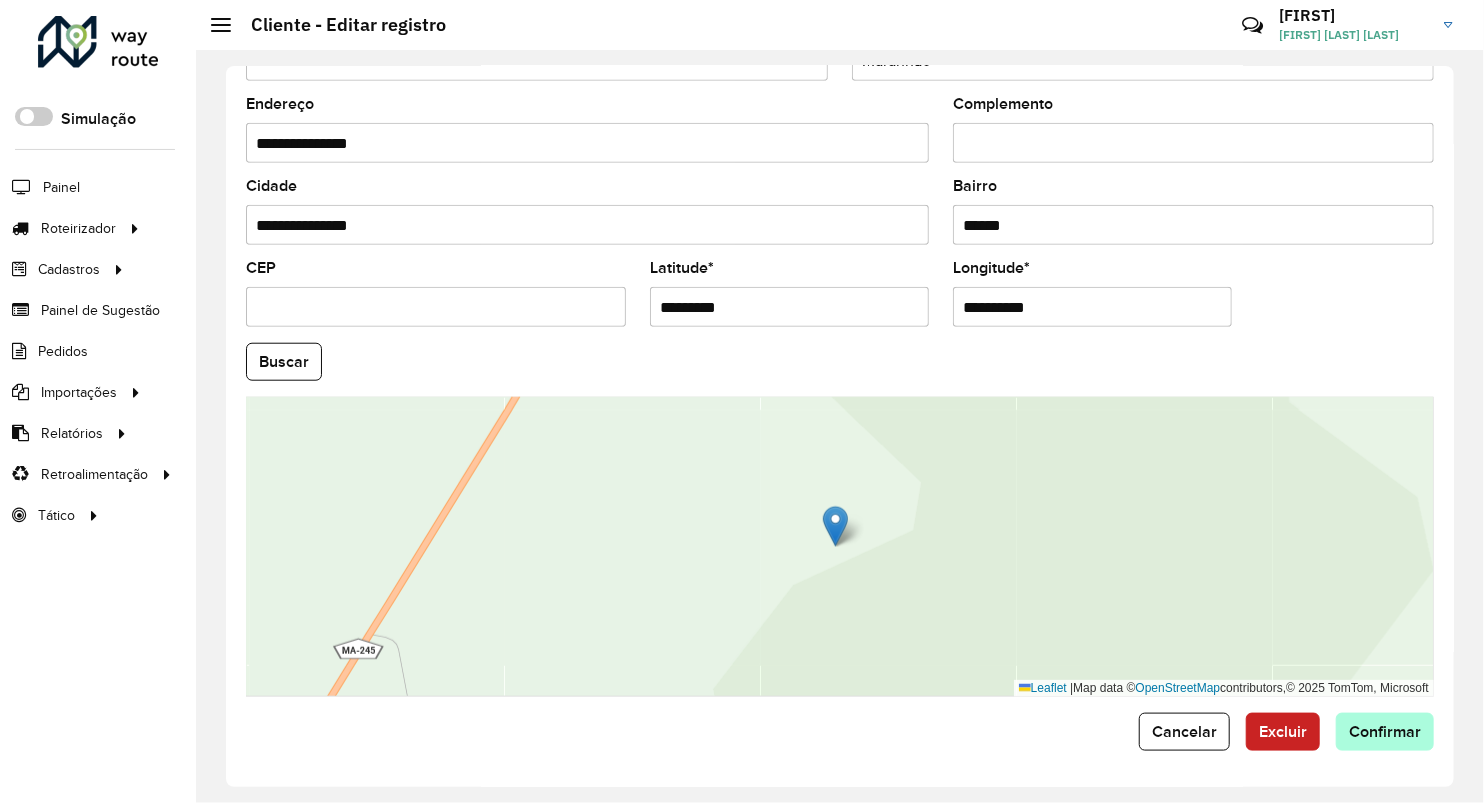 type on "**********" 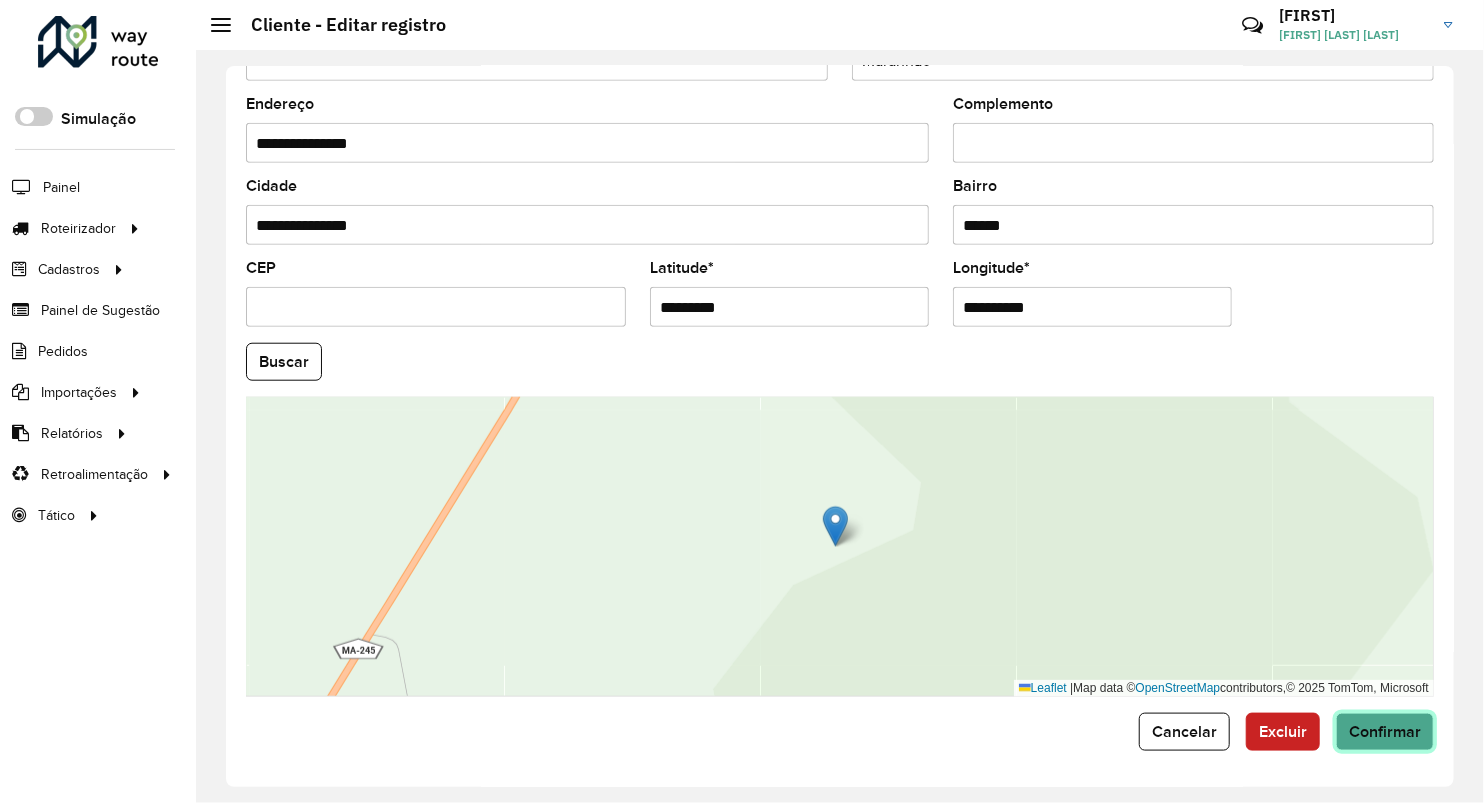 click on "Confirmar" 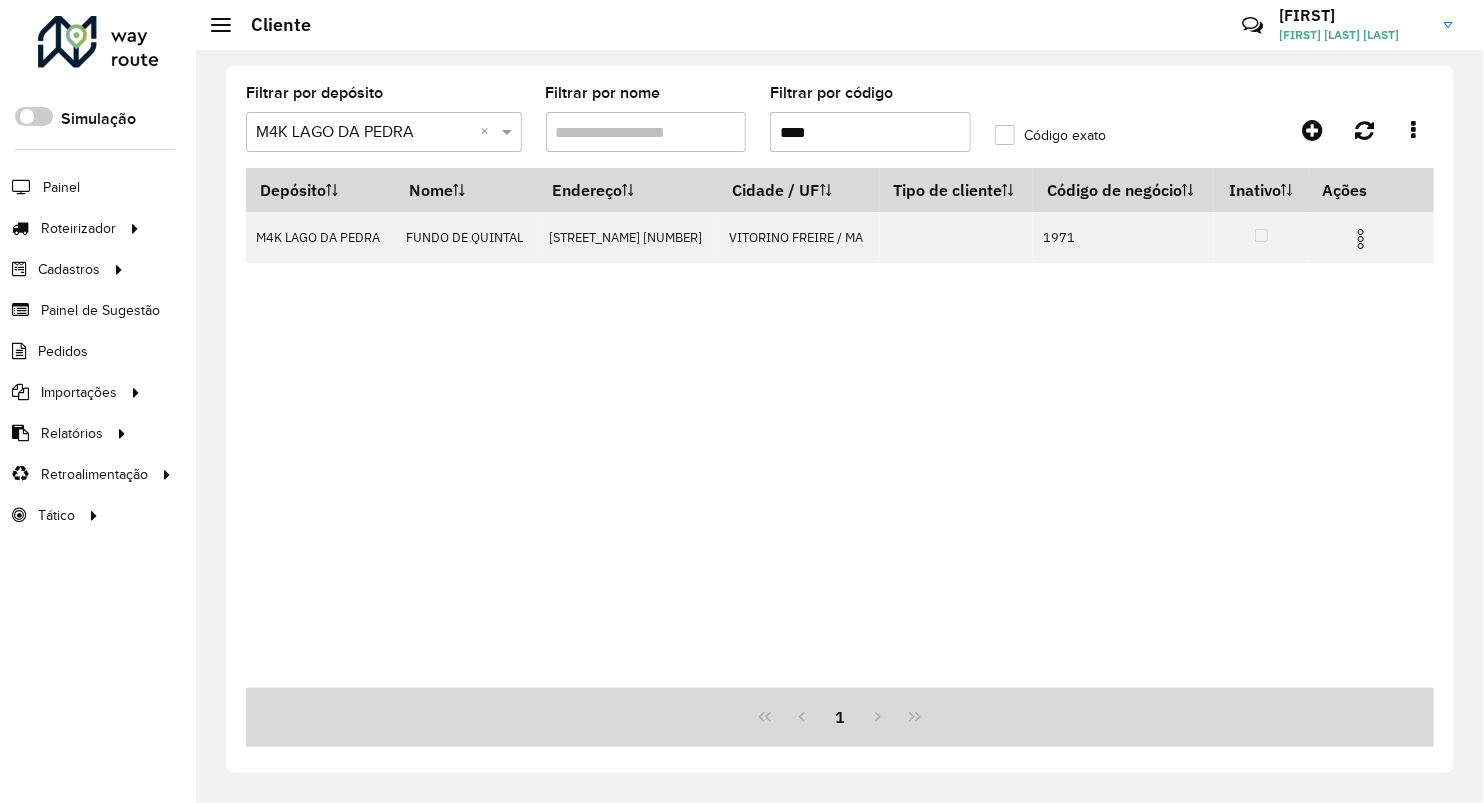 drag, startPoint x: 819, startPoint y: 129, endPoint x: 612, endPoint y: 24, distance: 232.10773 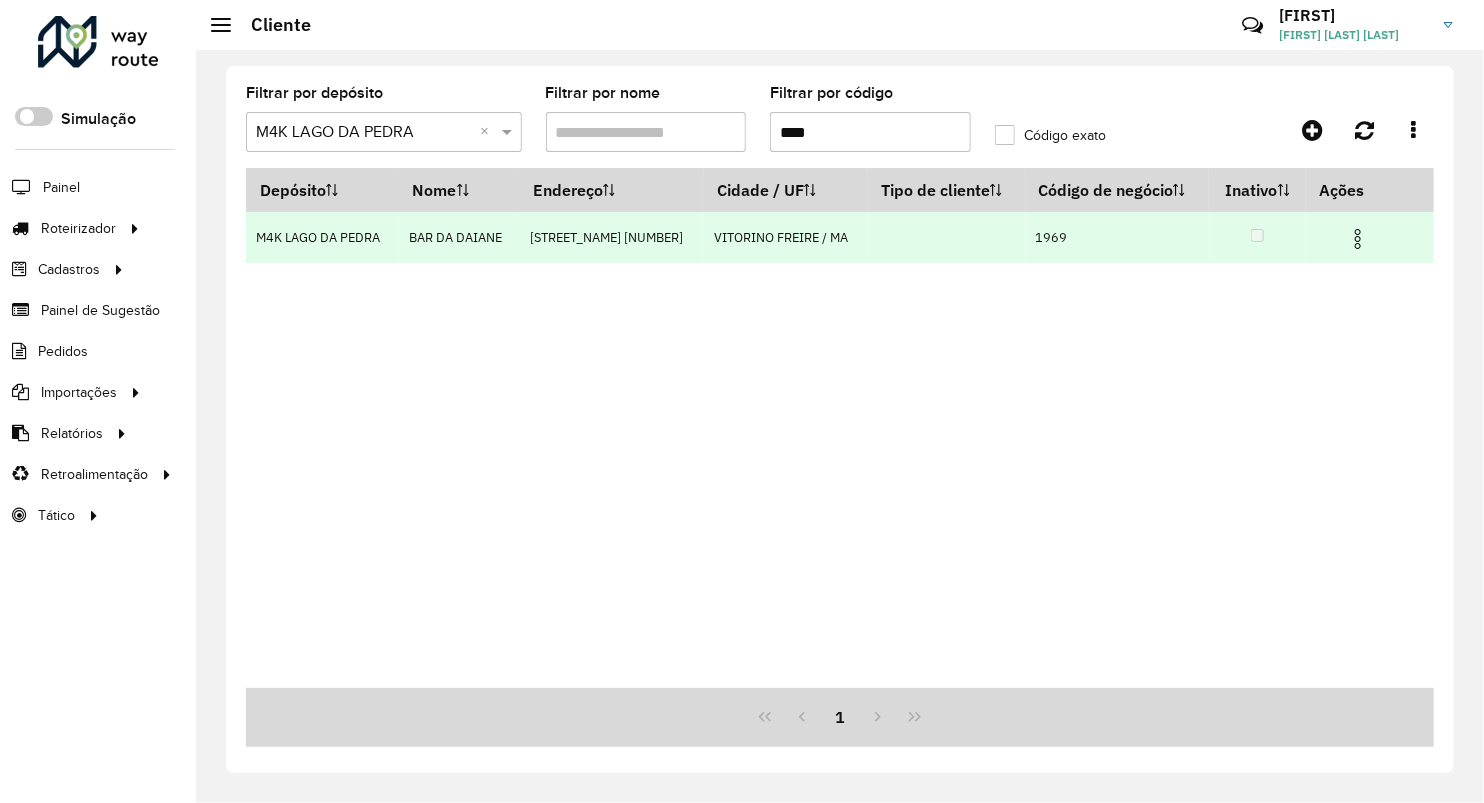 type on "****" 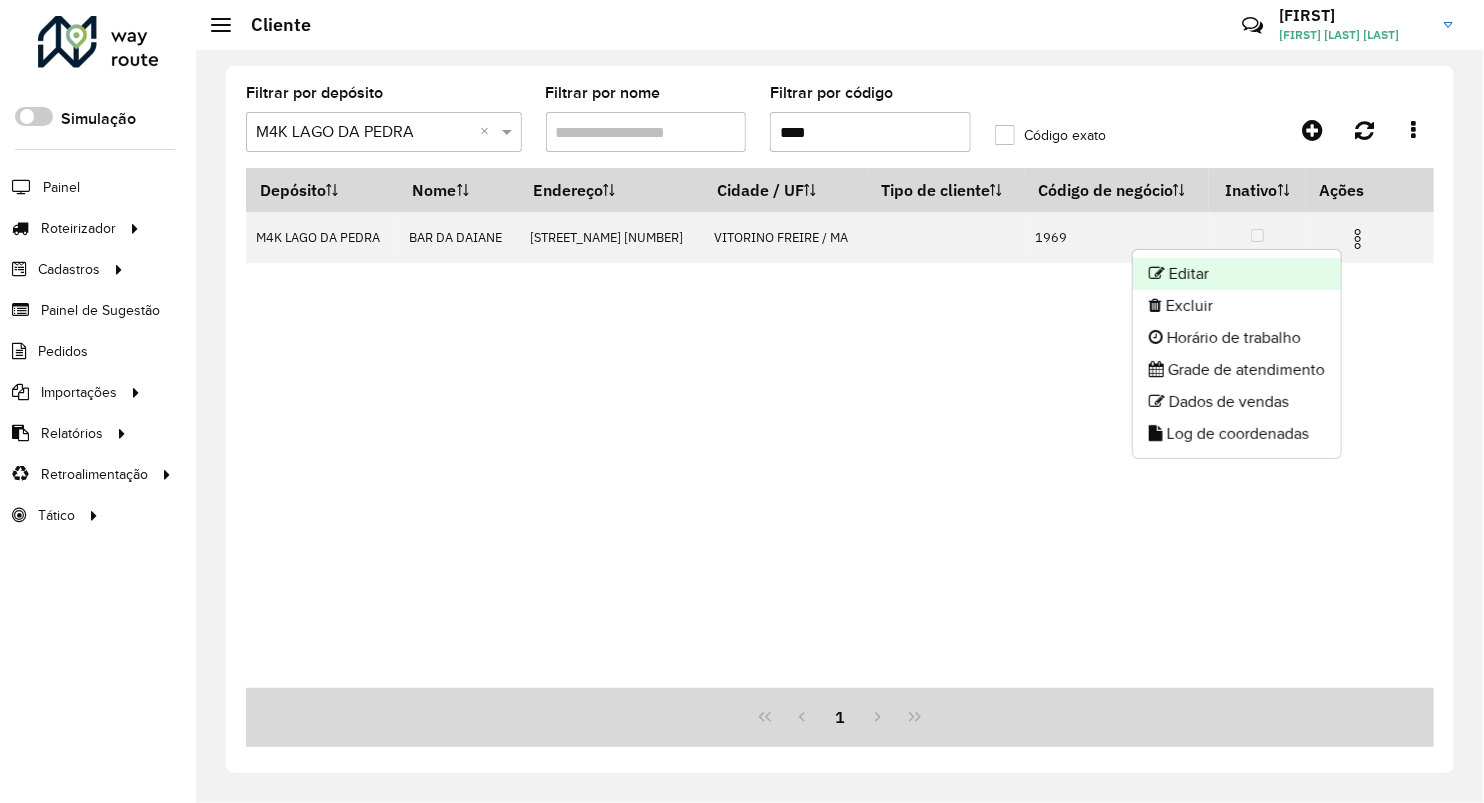click on "Editar" 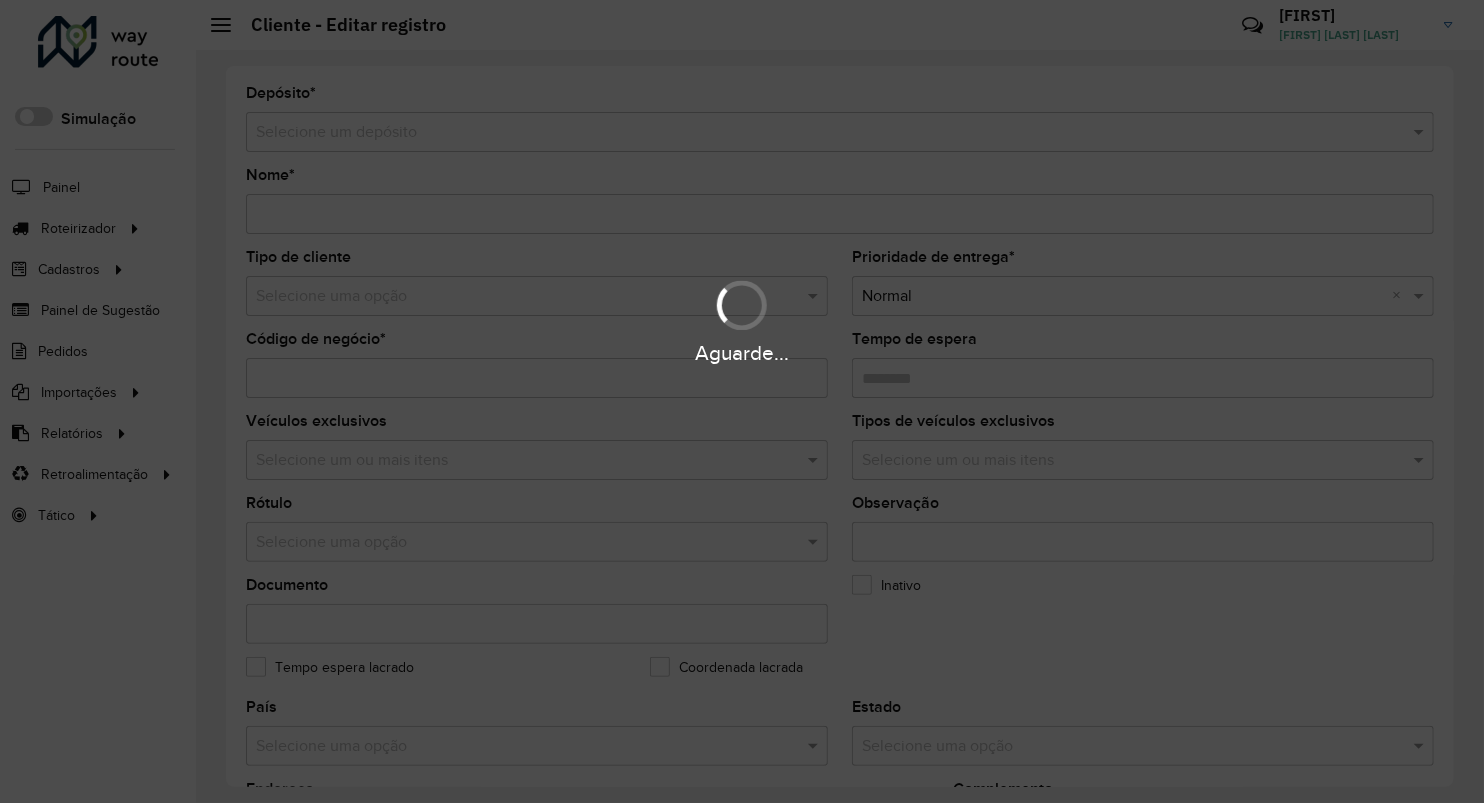 type on "**********" 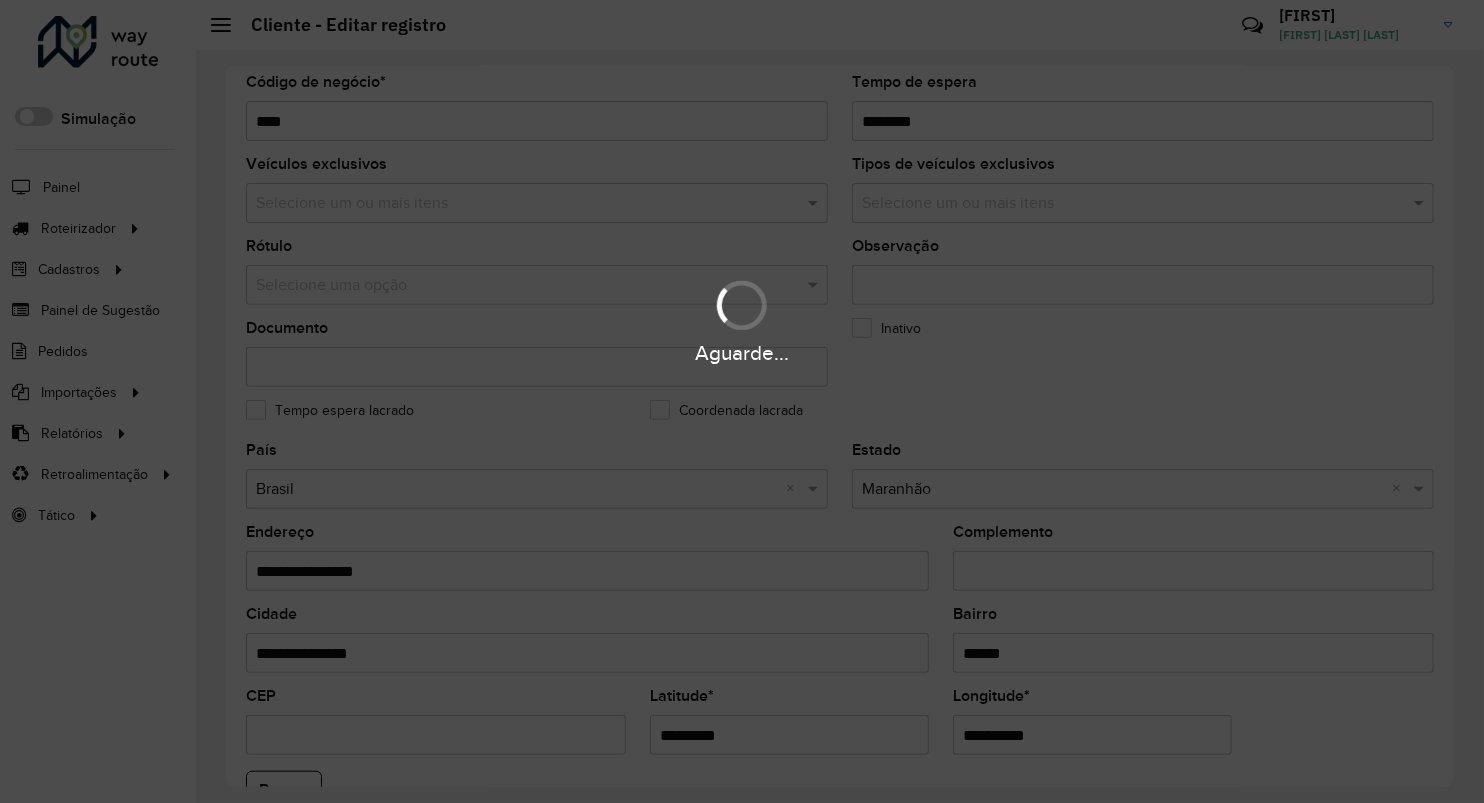 scroll, scrollTop: 555, scrollLeft: 0, axis: vertical 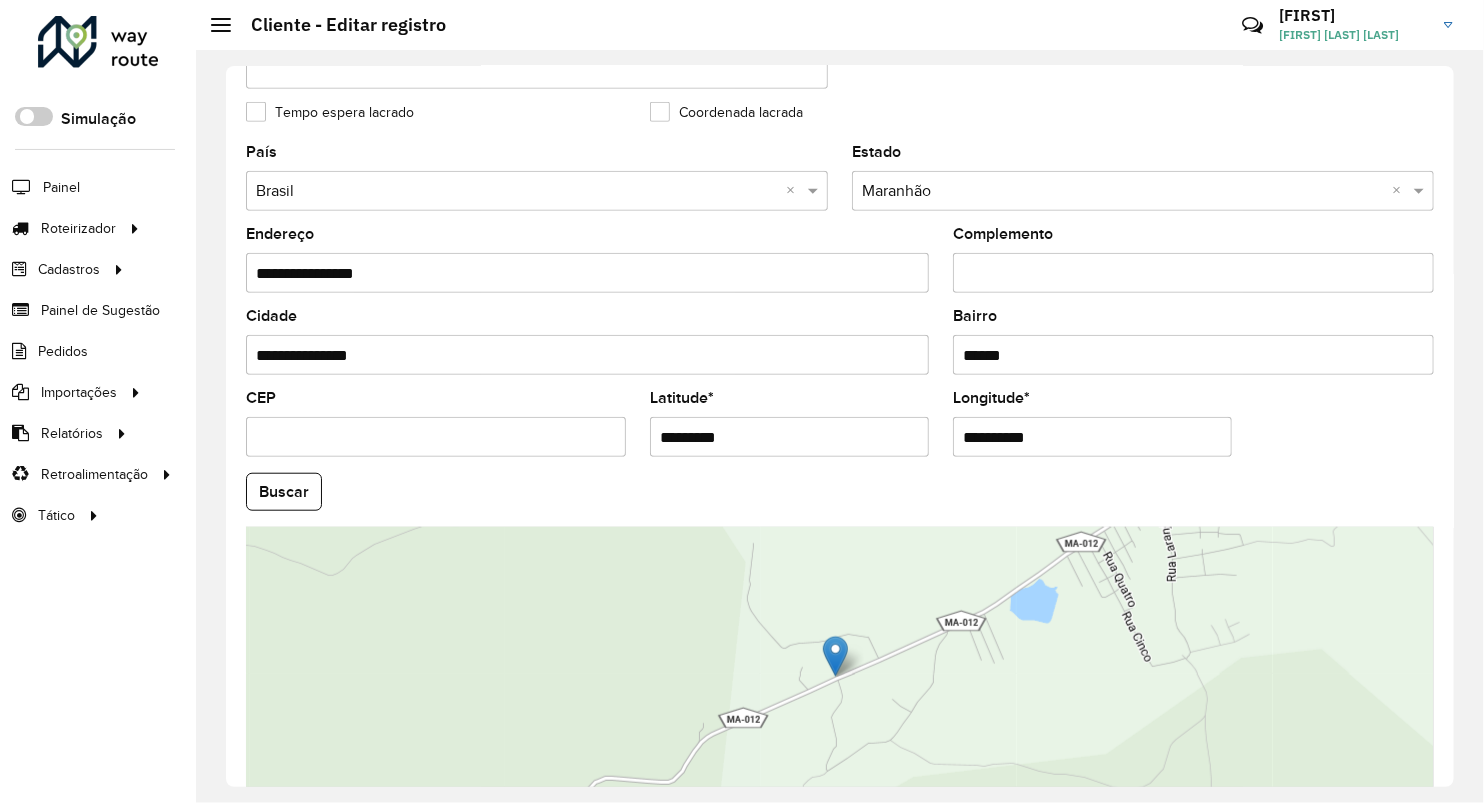 click on "CEP" at bounding box center (436, 437) 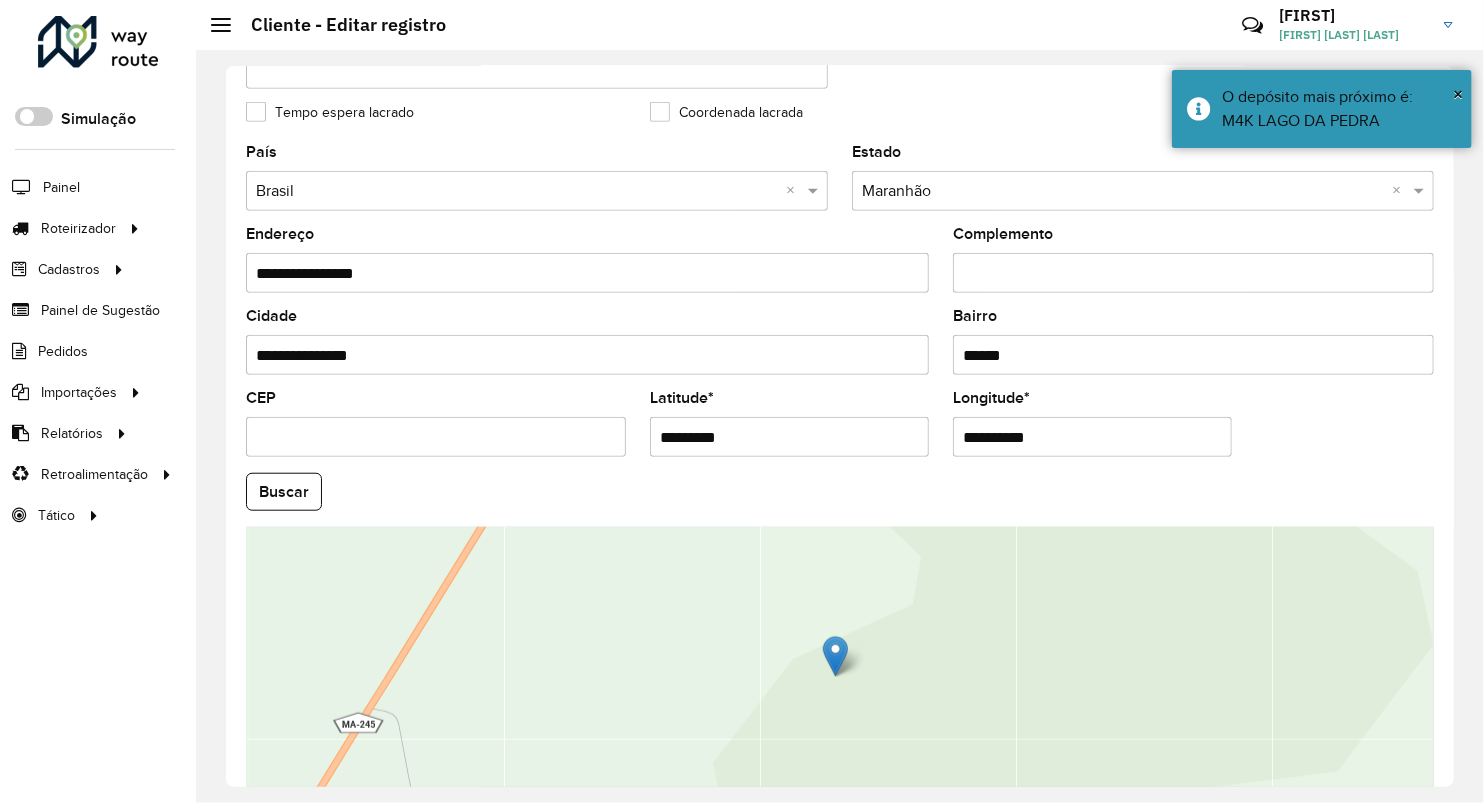 drag, startPoint x: 1048, startPoint y: 436, endPoint x: 894, endPoint y: 453, distance: 154.93547 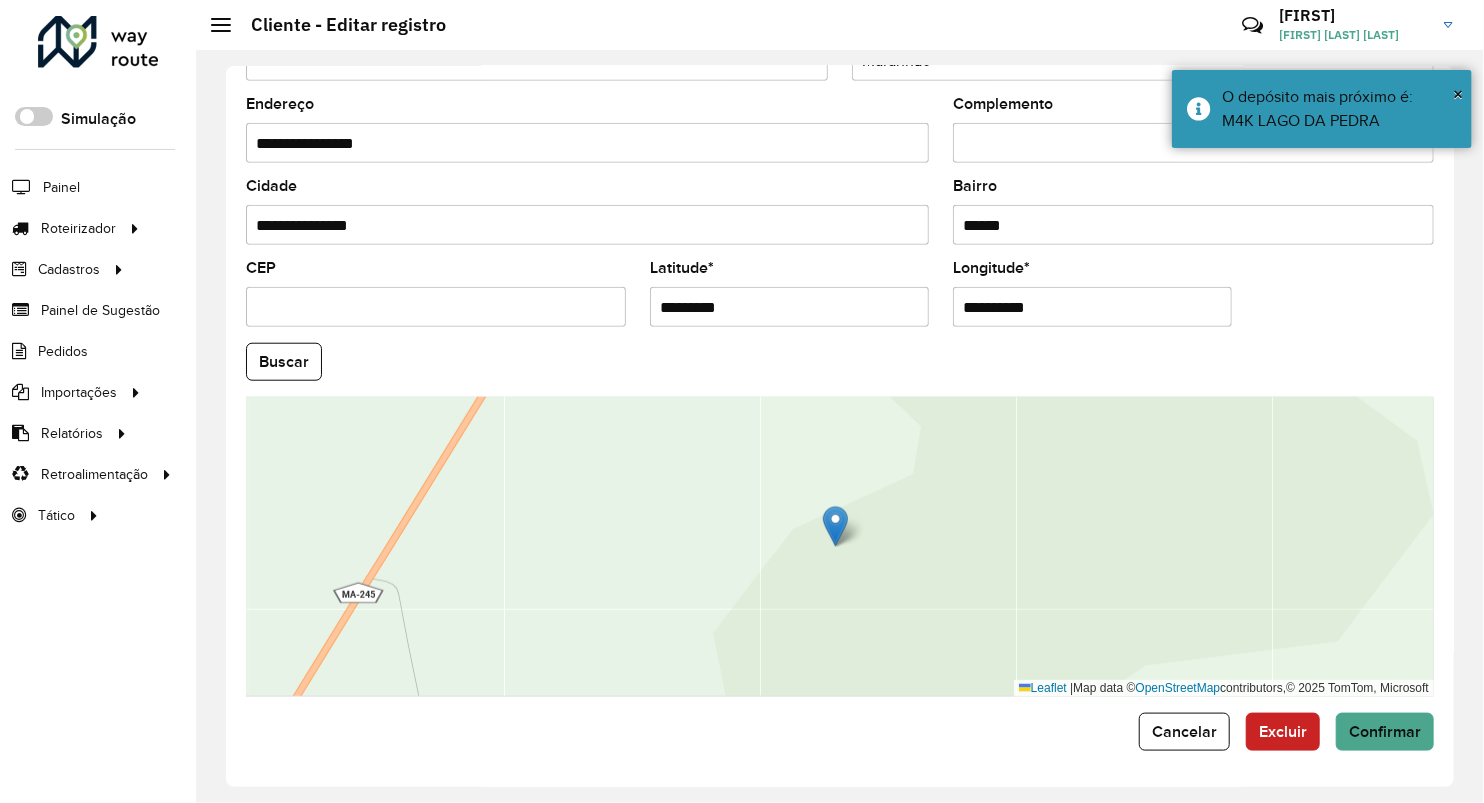 scroll, scrollTop: 686, scrollLeft: 0, axis: vertical 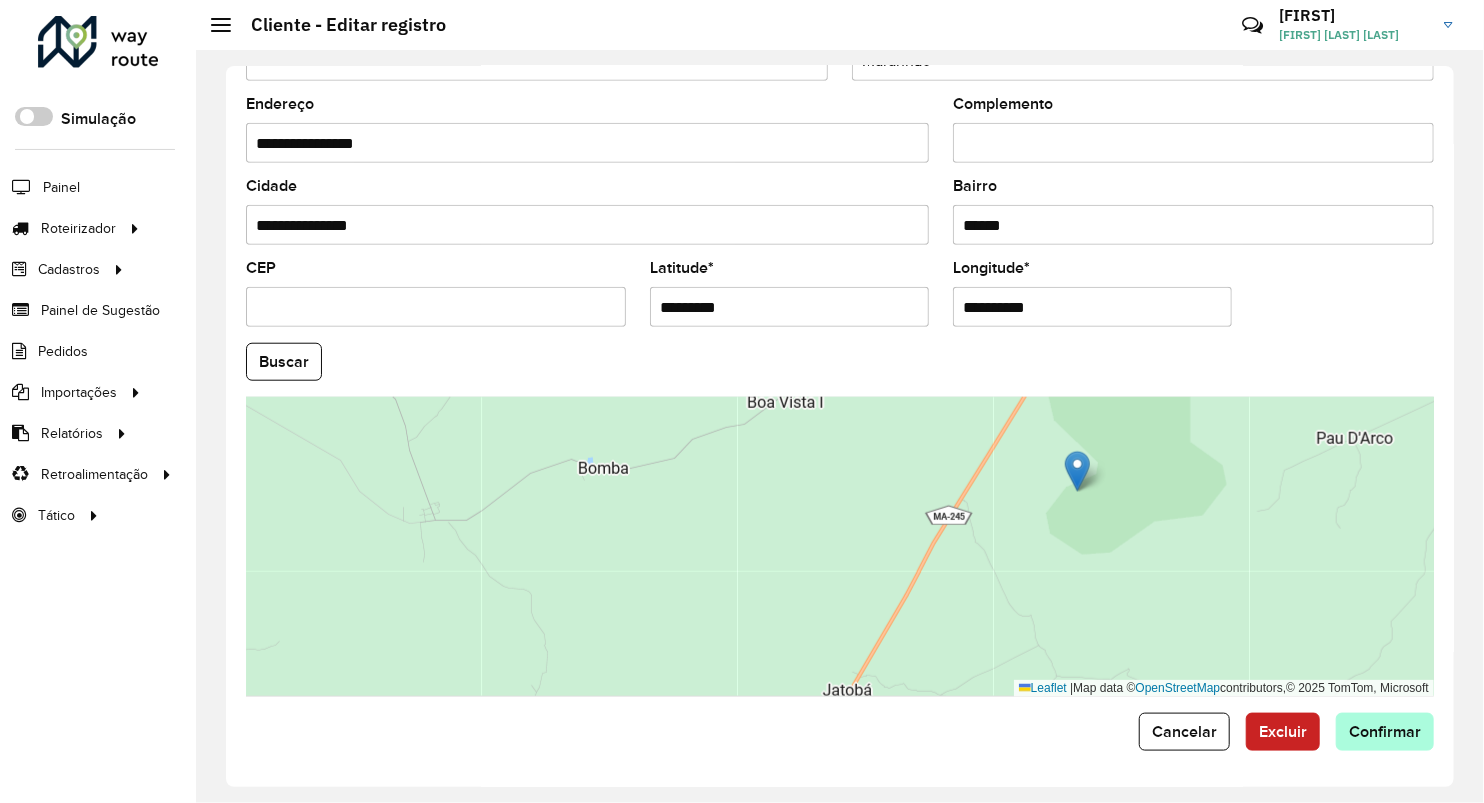type on "**********" 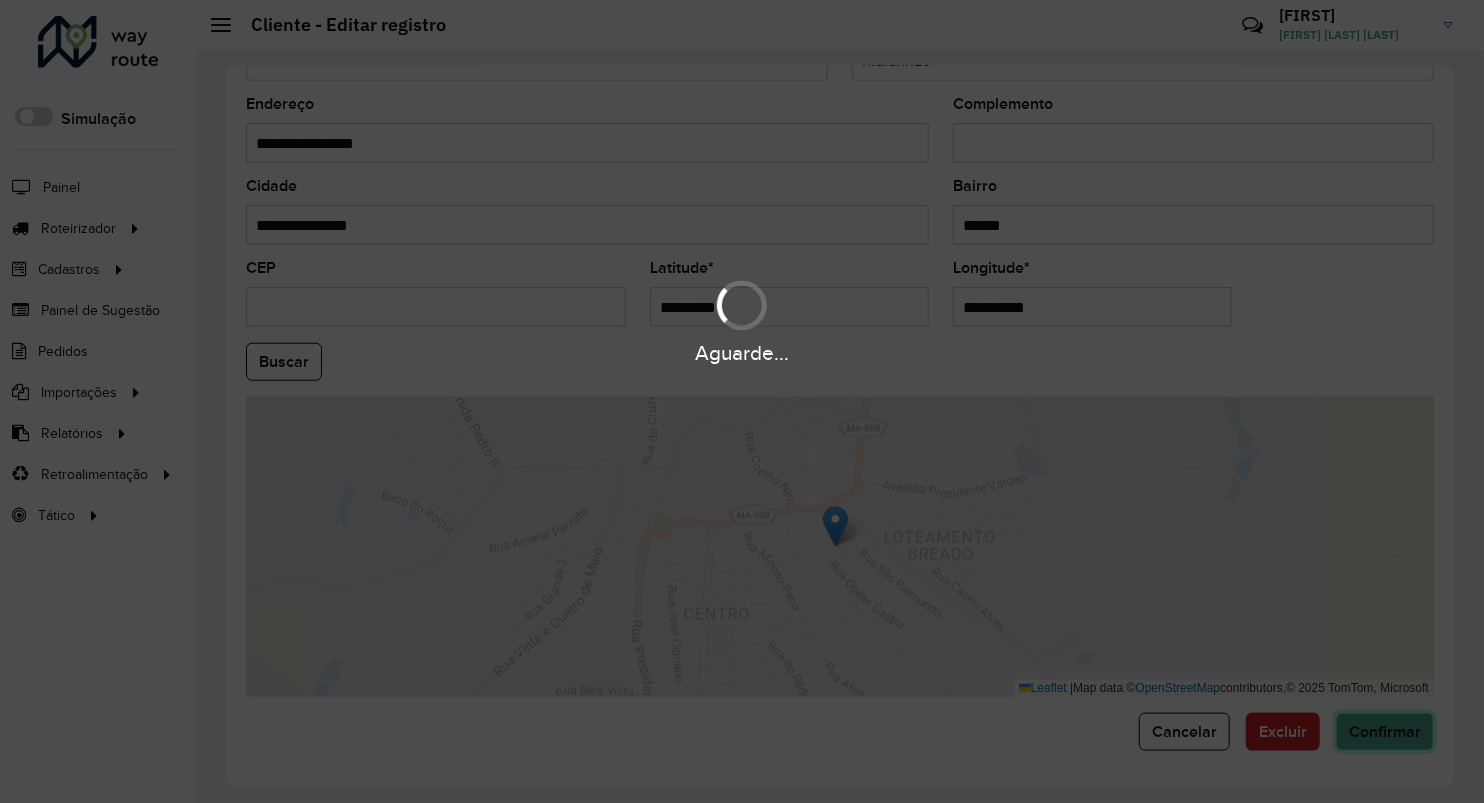 click on "Aguarde...  Pop-up bloqueado!  Seu navegador bloqueou automáticamente a abertura de uma nova janela.   Acesse as configurações e adicione o endereço do sistema a lista de permissão.   Fechar  Roteirizador AmbevTech Simulação Painel Roteirizador Entregas Vendas Cadastros Checkpoint Classificações de venda Cliente Consulta de setores Depósito Disponibilidade de veículos Fator tipo de produto Gabarito planner Grupo Rota Fator Tipo Produto Grupo de rotas exclusiva Grupo de setores Layout integração Modelo Parada Pedágio Perfil de Vendedor Ponto de apoio FAD Produto Restrição de Atendimento Planner Rodízio de placa Rota exclusiva FAD Rótulo Setor Setor Planner Tipo de cliente Tipo de veículo Tipo de veículo RN Transportadora Vendedor Veículo Painel de Sugestão Pedidos Importações Classificação e volume de venda Clientes Fator tipo produto Gabarito planner Grade de atendimento Janela de atendimento Localização Pedidos Restrição de Atendimento Planner Tempo de espera Vendedor Veículos" at bounding box center (742, 401) 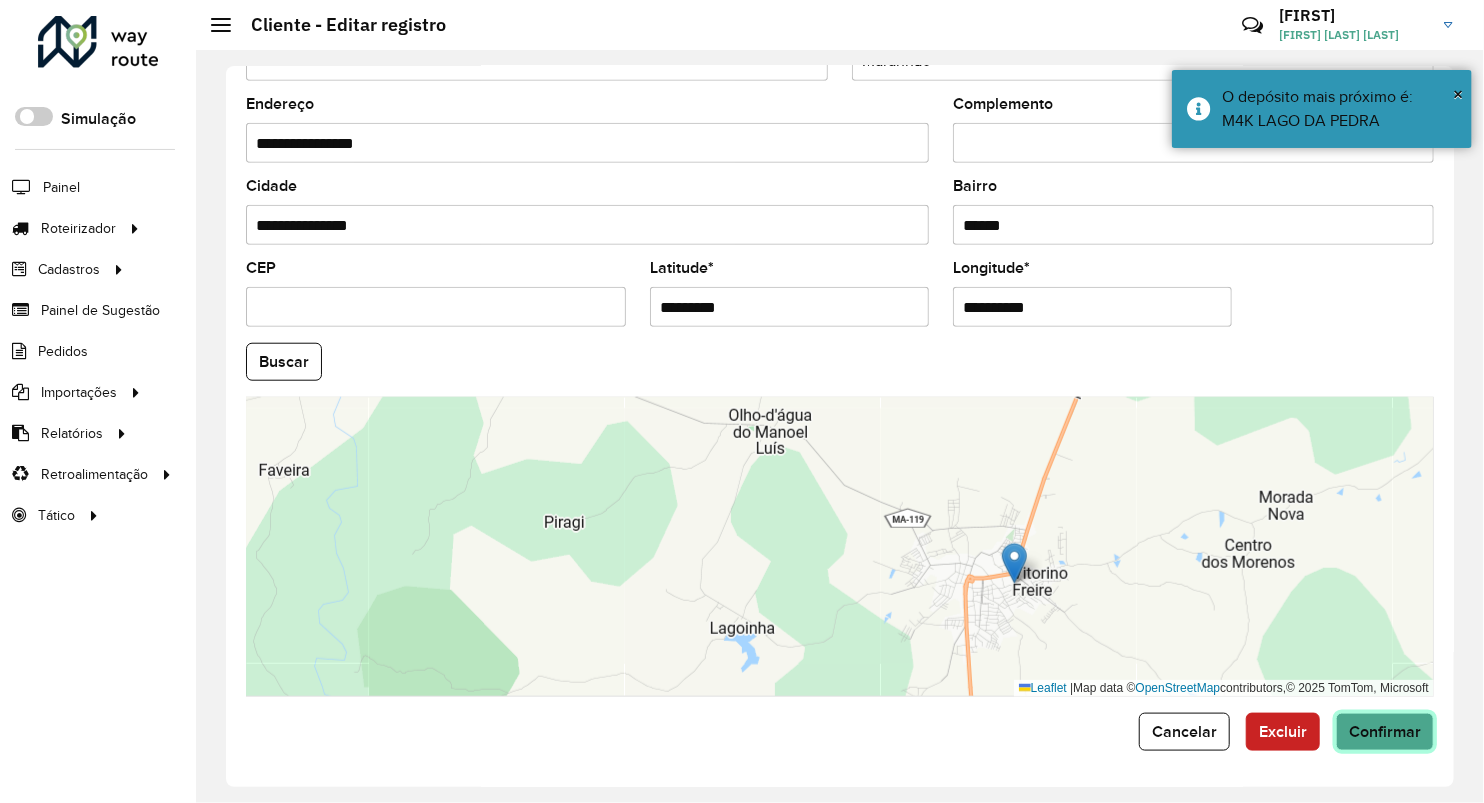 click on "Confirmar" 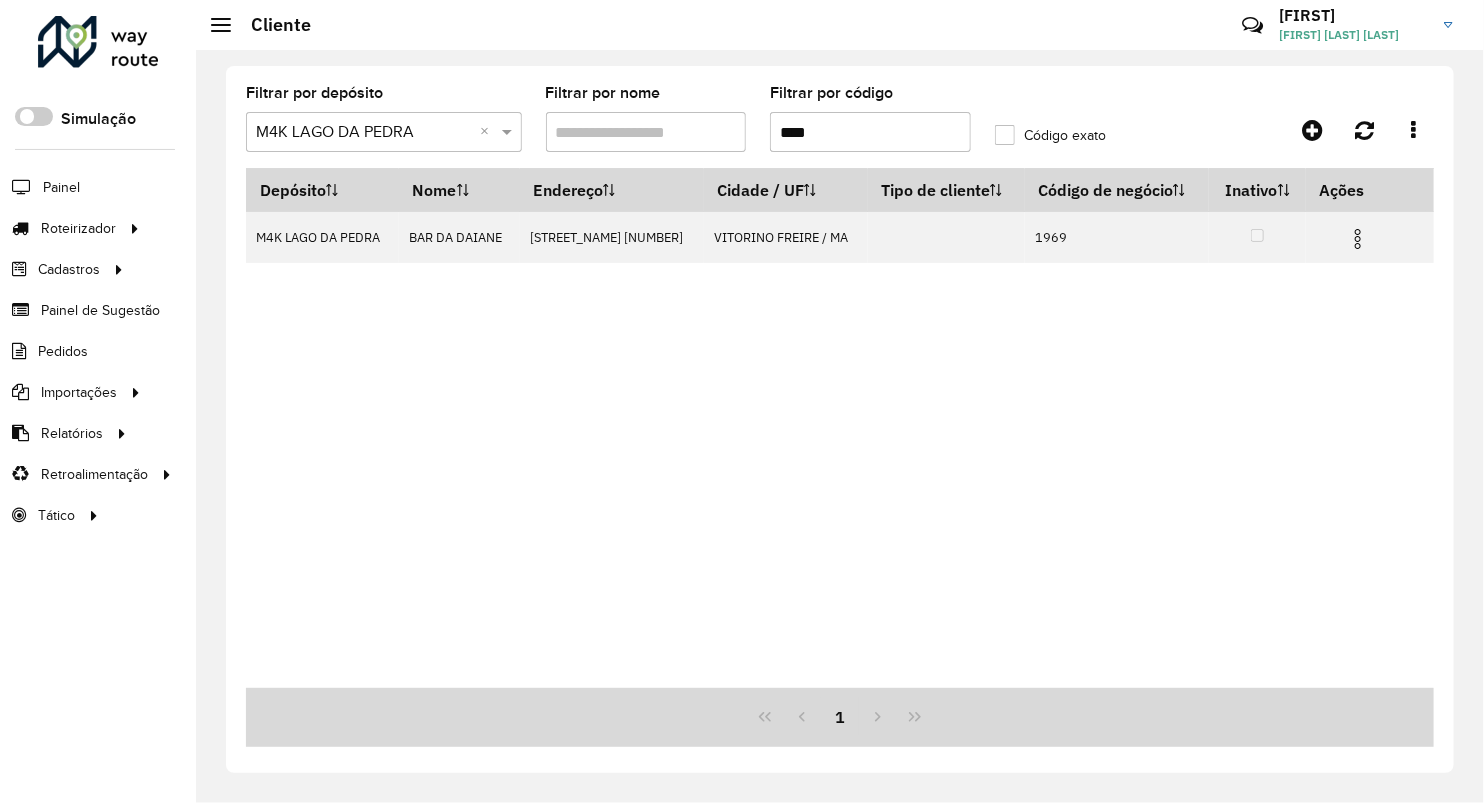 drag, startPoint x: 812, startPoint y: 139, endPoint x: 794, endPoint y: 139, distance: 18 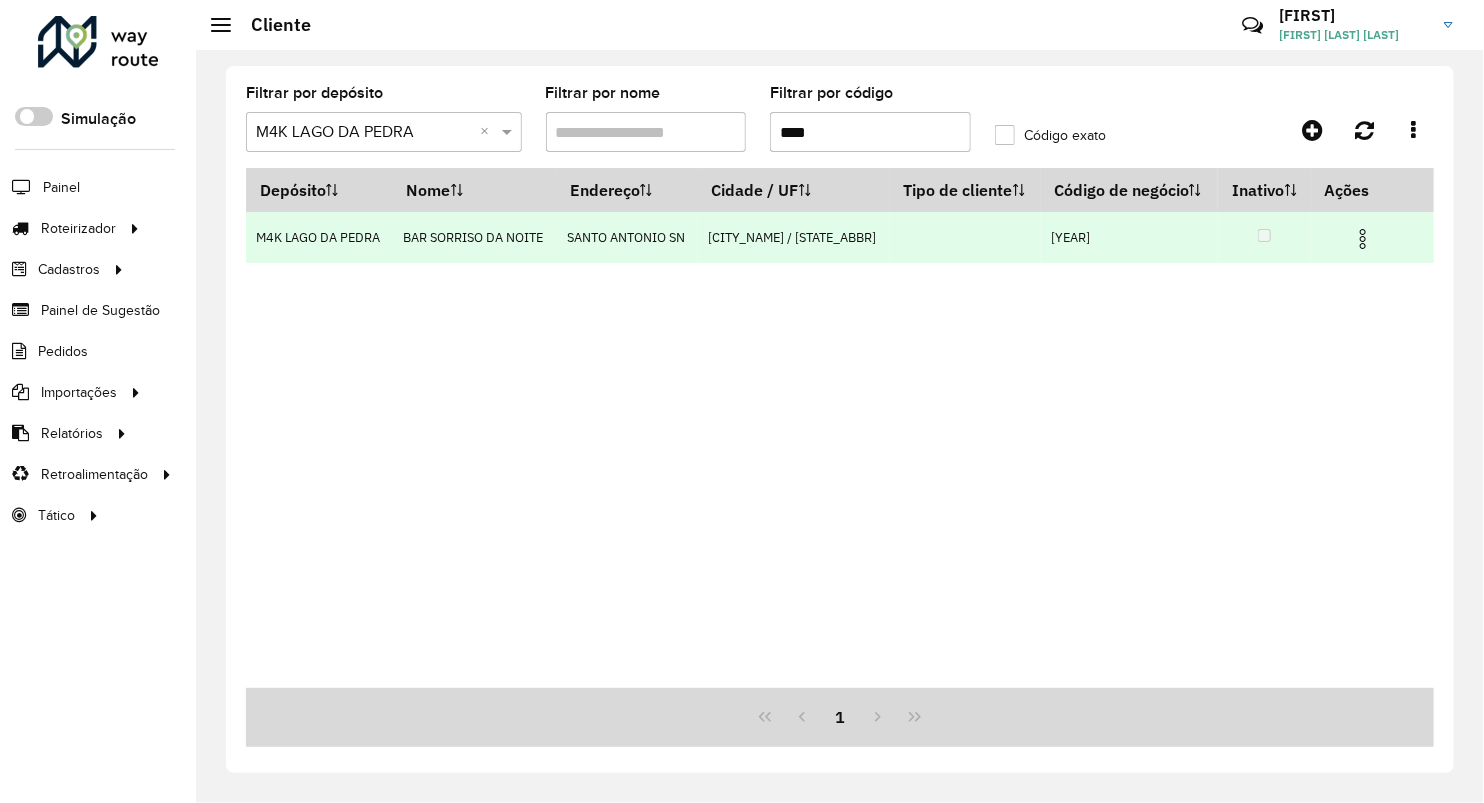 type on "****" 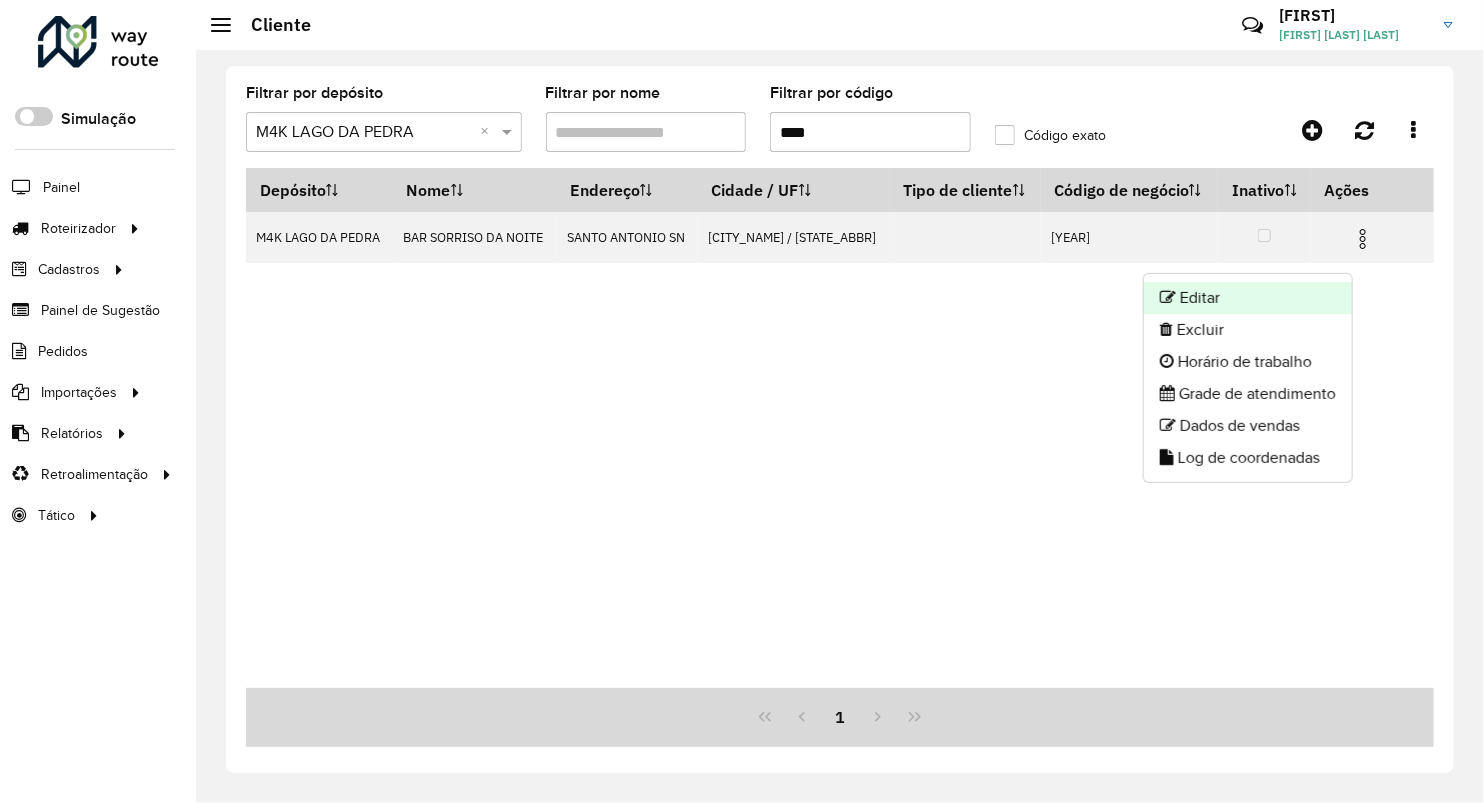 click on "Editar" 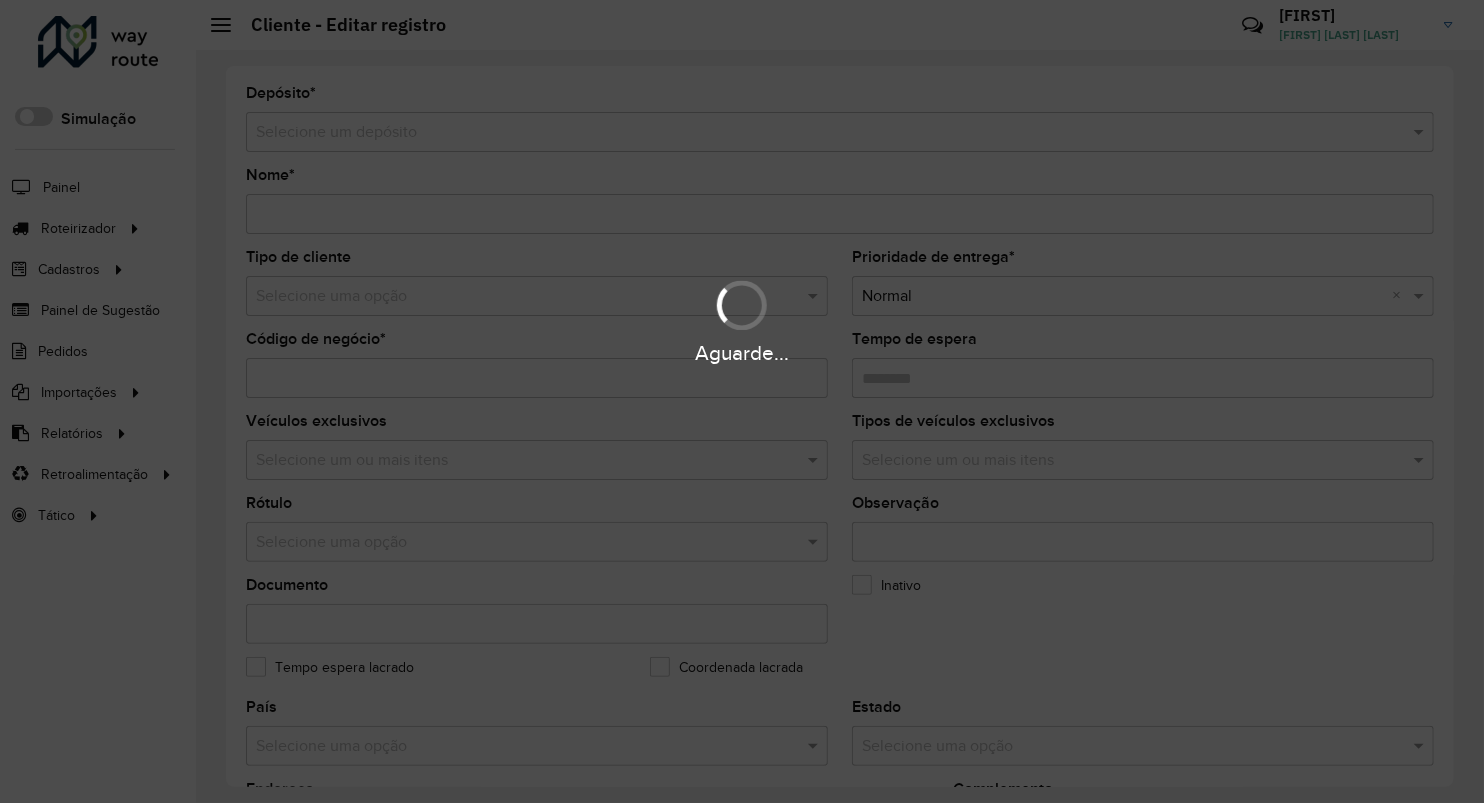 type on "**********" 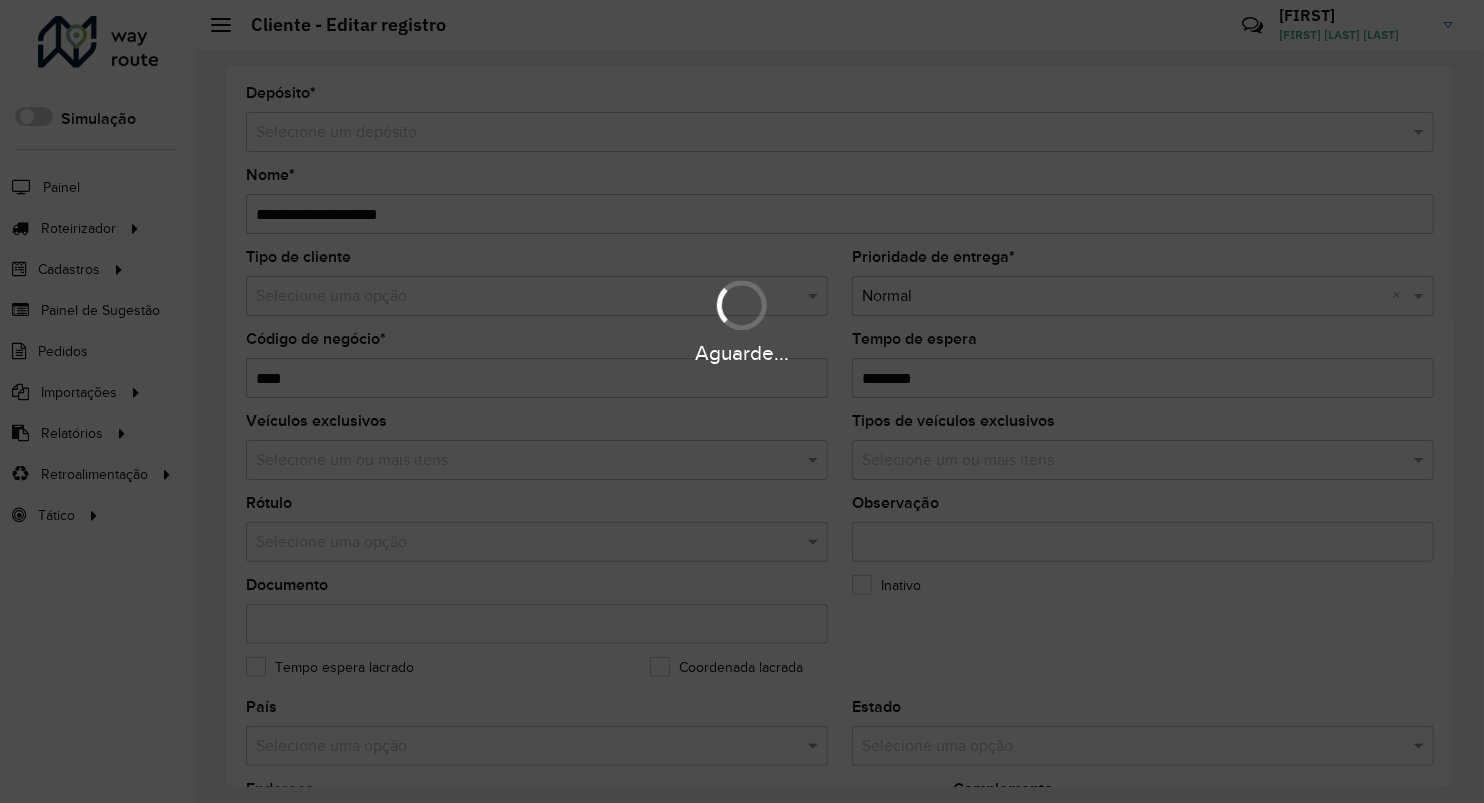 type on "**********" 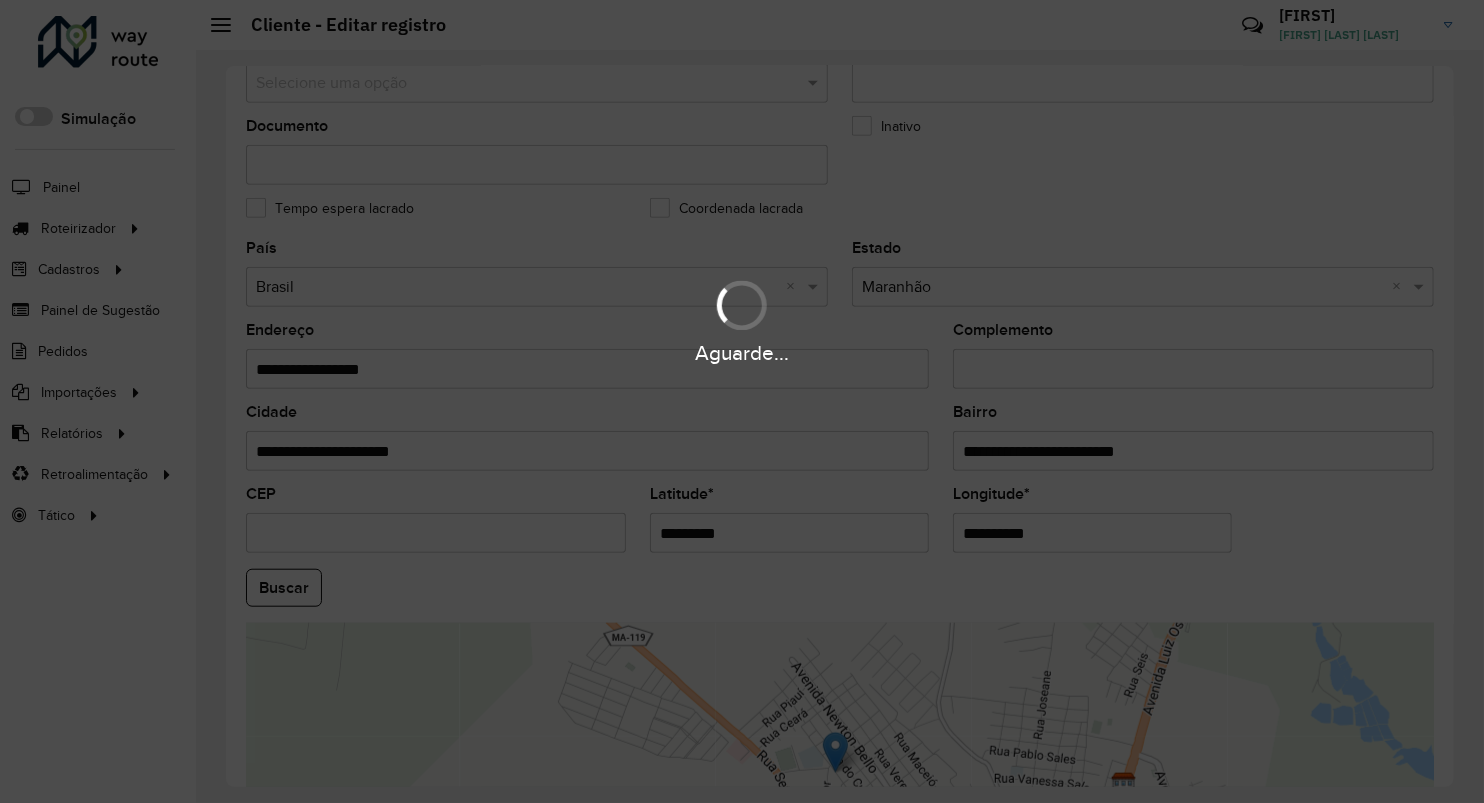 scroll, scrollTop: 686, scrollLeft: 0, axis: vertical 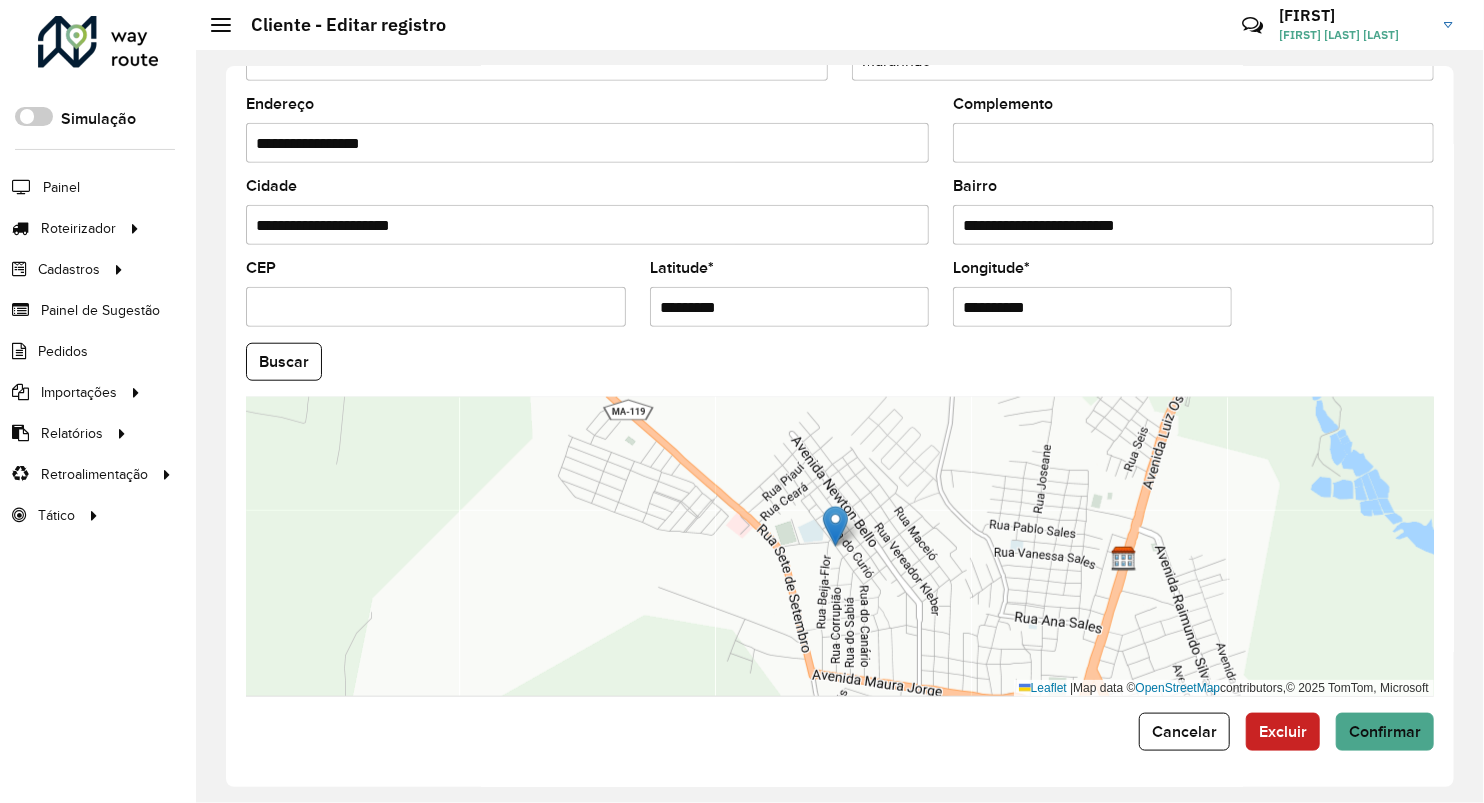drag, startPoint x: 738, startPoint y: 307, endPoint x: 487, endPoint y: 305, distance: 251.00797 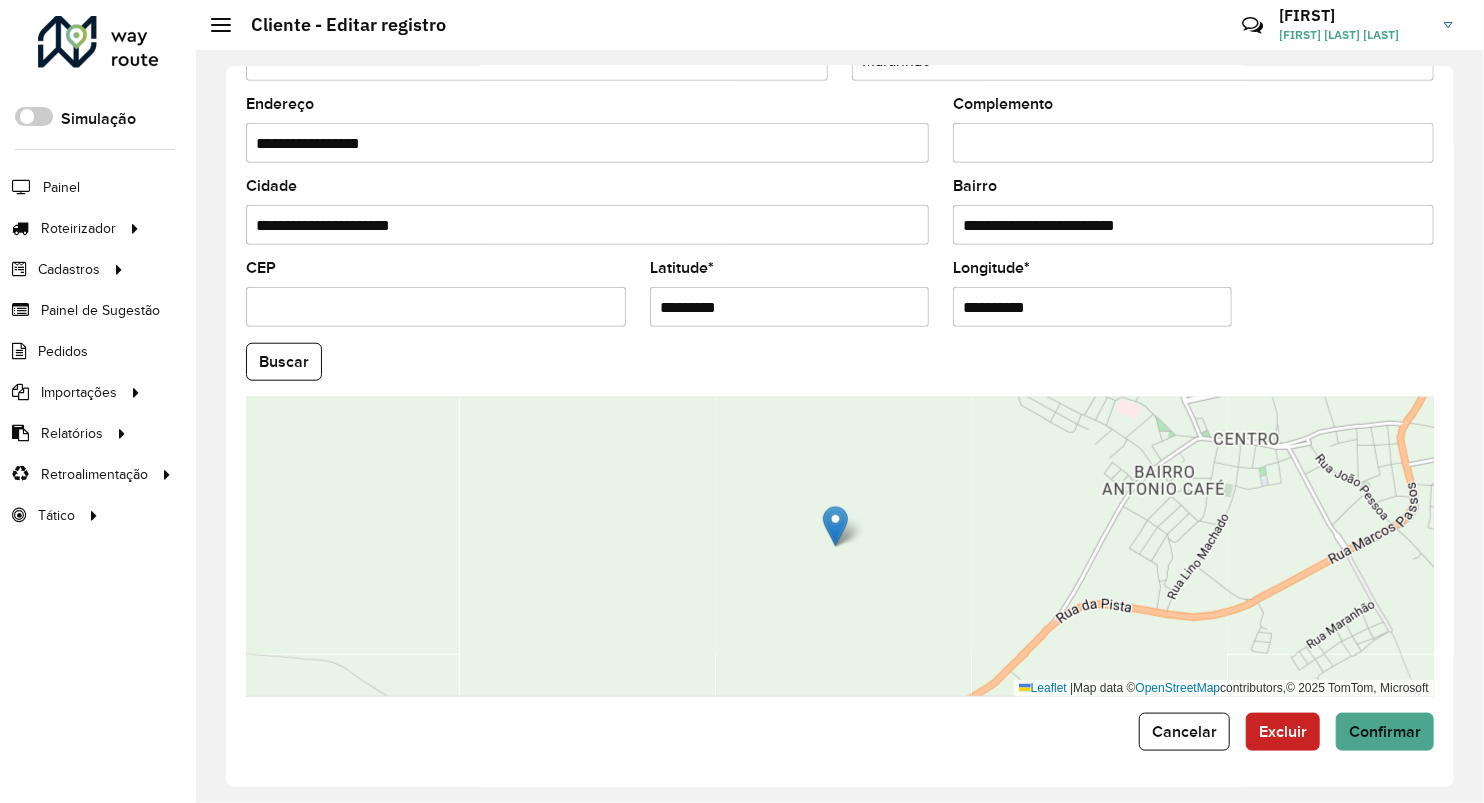 drag, startPoint x: 994, startPoint y: 324, endPoint x: 904, endPoint y: 317, distance: 90.27181 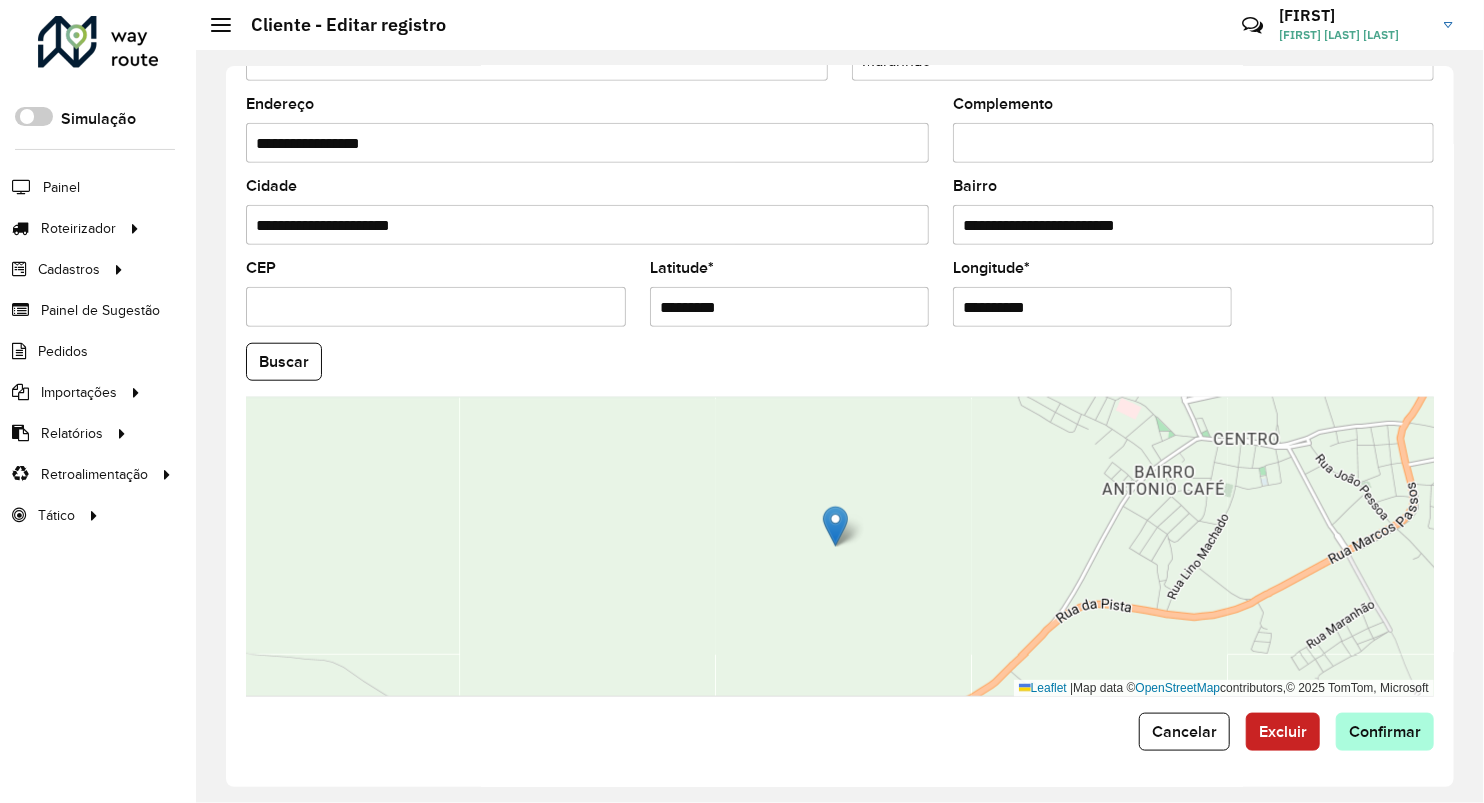 type on "**********" 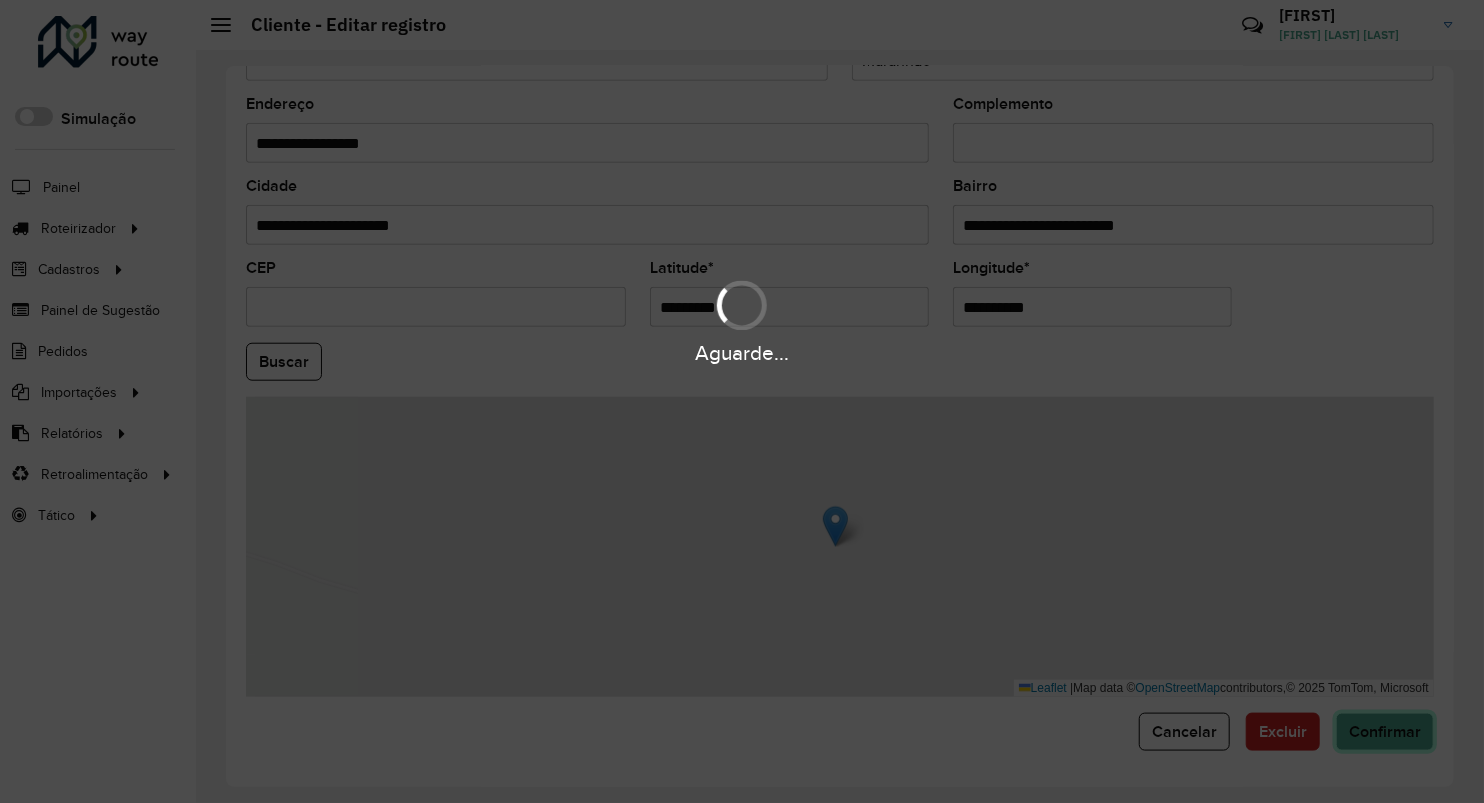 click on "Aguarde...  Pop-up bloqueado!  Seu navegador bloqueou automáticamente a abertura de uma nova janela.   Acesse as configurações e adicione o endereço do sistema a lista de permissão.   Fechar  Roteirizador AmbevTech Simulação Painel Roteirizador Entregas Vendas Cadastros Checkpoint Classificações de venda Cliente Consulta de setores Depósito Disponibilidade de veículos Fator tipo de produto Gabarito planner Grupo Rota Fator Tipo Produto Grupo de rotas exclusiva Grupo de setores Layout integração Modelo Parada Pedágio Perfil de Vendedor Ponto de apoio FAD Produto Restrição de Atendimento Planner Rodízio de placa Rota exclusiva FAD Rótulo Setor Setor Planner Tipo de cliente Tipo de veículo Tipo de veículo RN Transportadora Vendedor Veículo Painel de Sugestão Pedidos Importações Classificação e volume de venda Clientes Fator tipo produto Gabarito planner Grade de atendimento Janela de atendimento Localização Pedidos Restrição de Atendimento Planner Tempo de espera Vendedor Veículos" at bounding box center [742, 401] 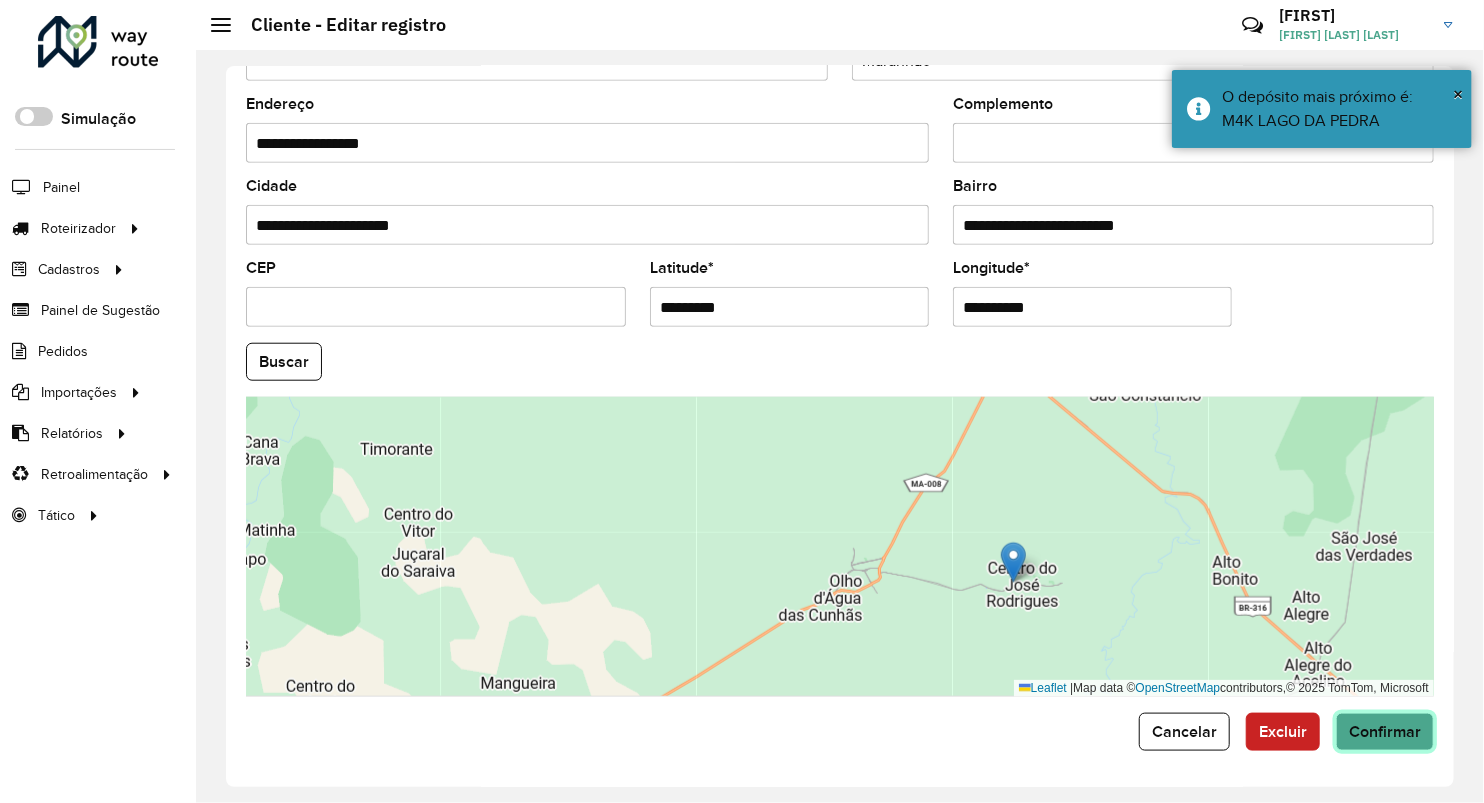click on "Confirmar" 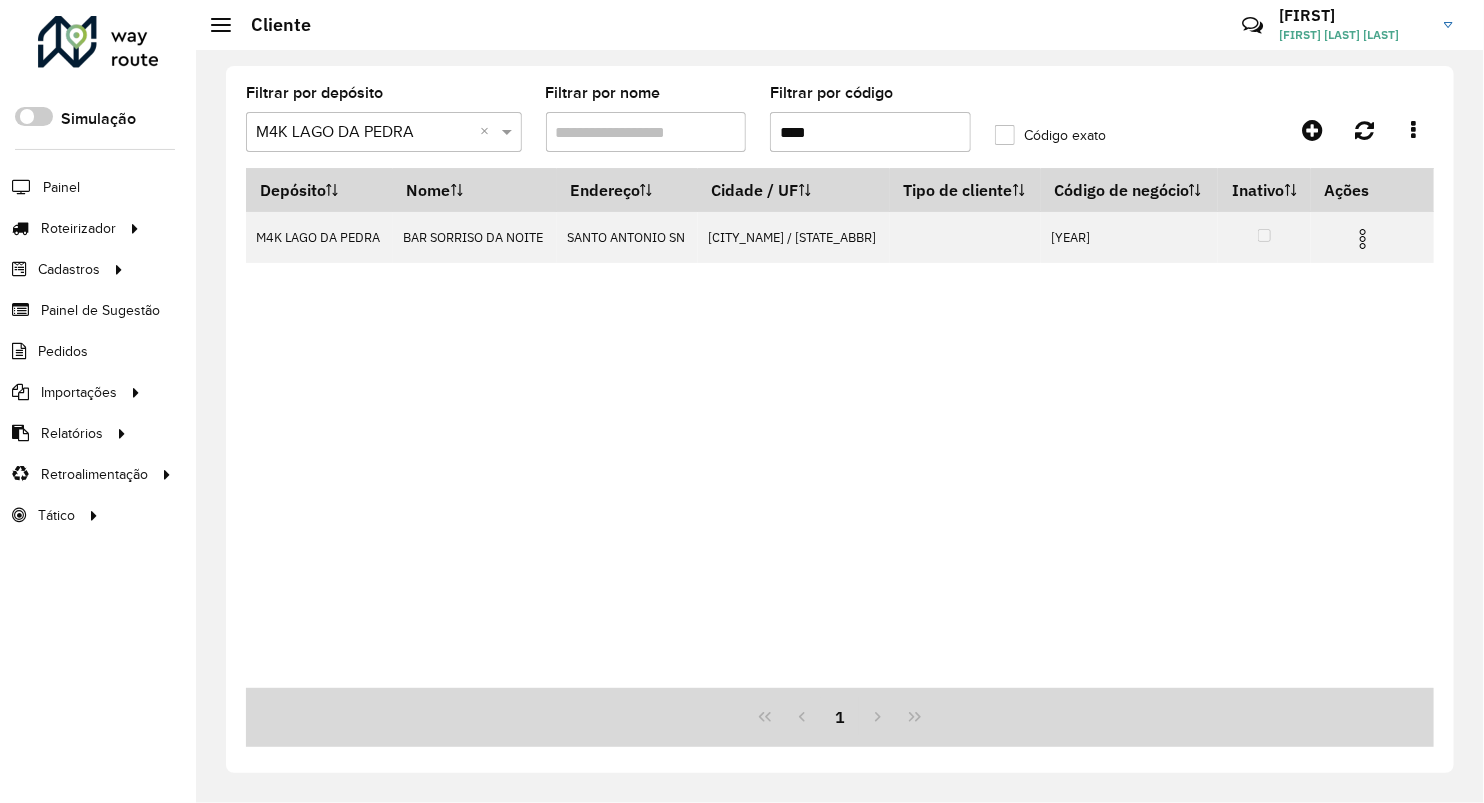 click on "Filtrar por nome" at bounding box center [646, 132] 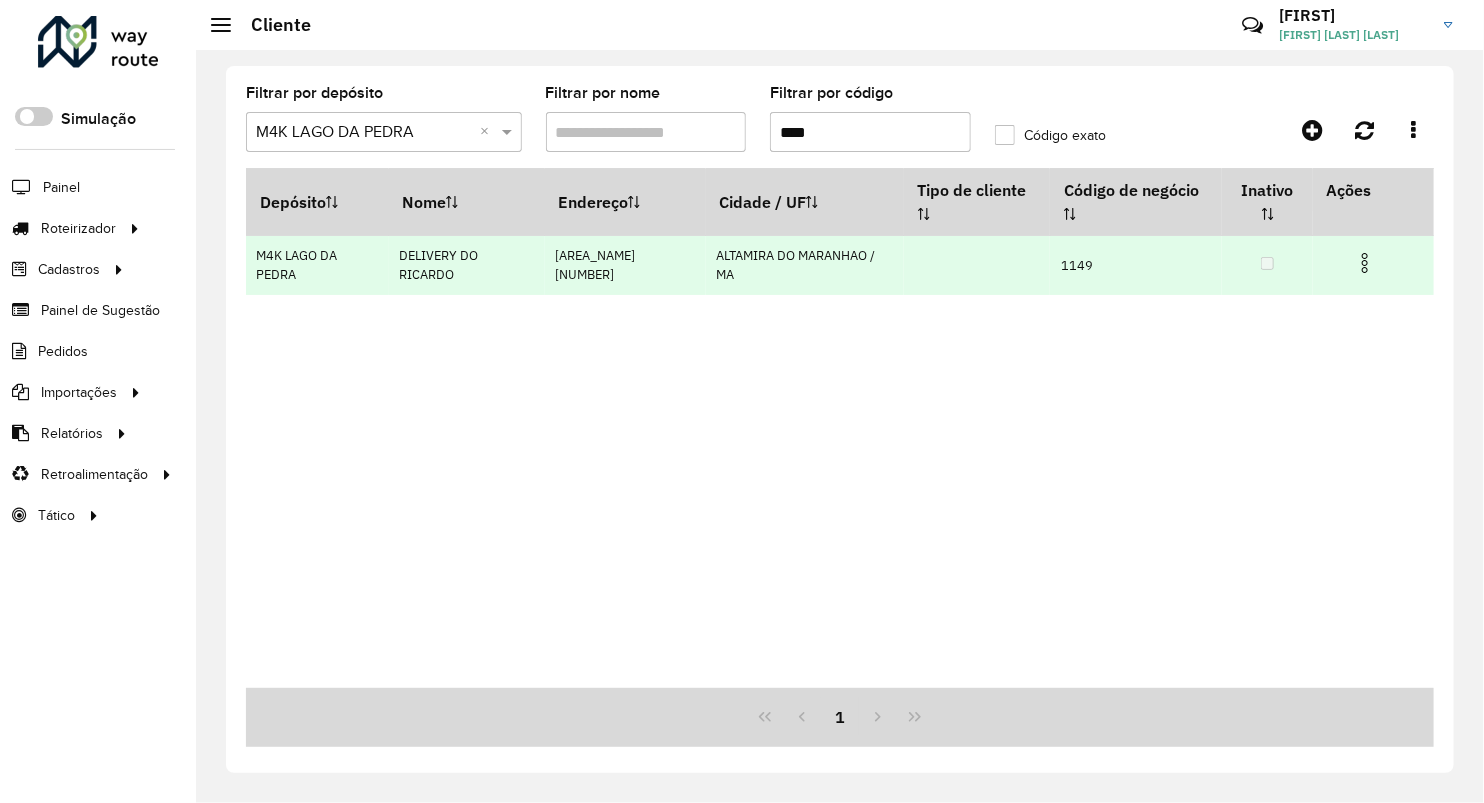 type on "****" 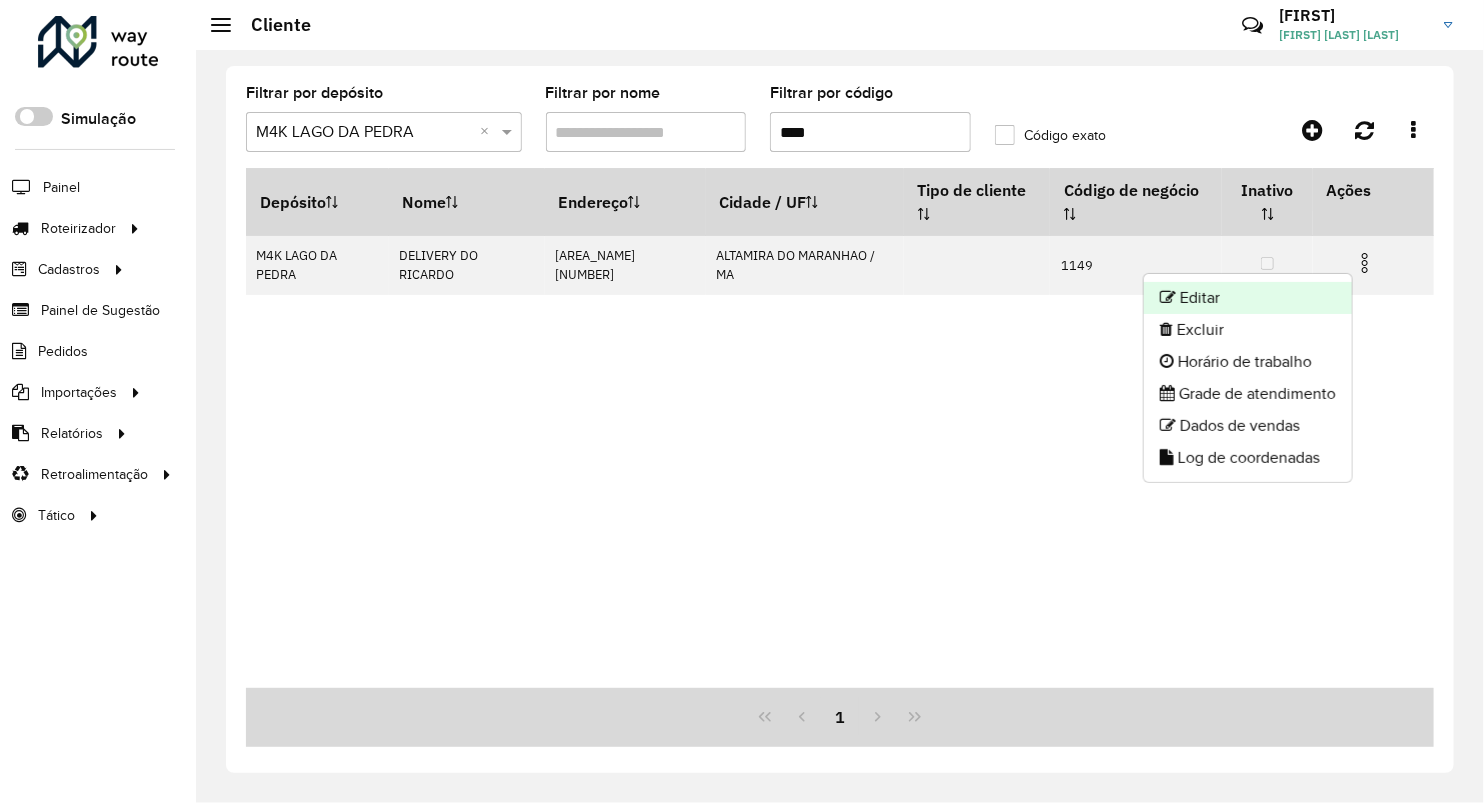 click on "Editar" 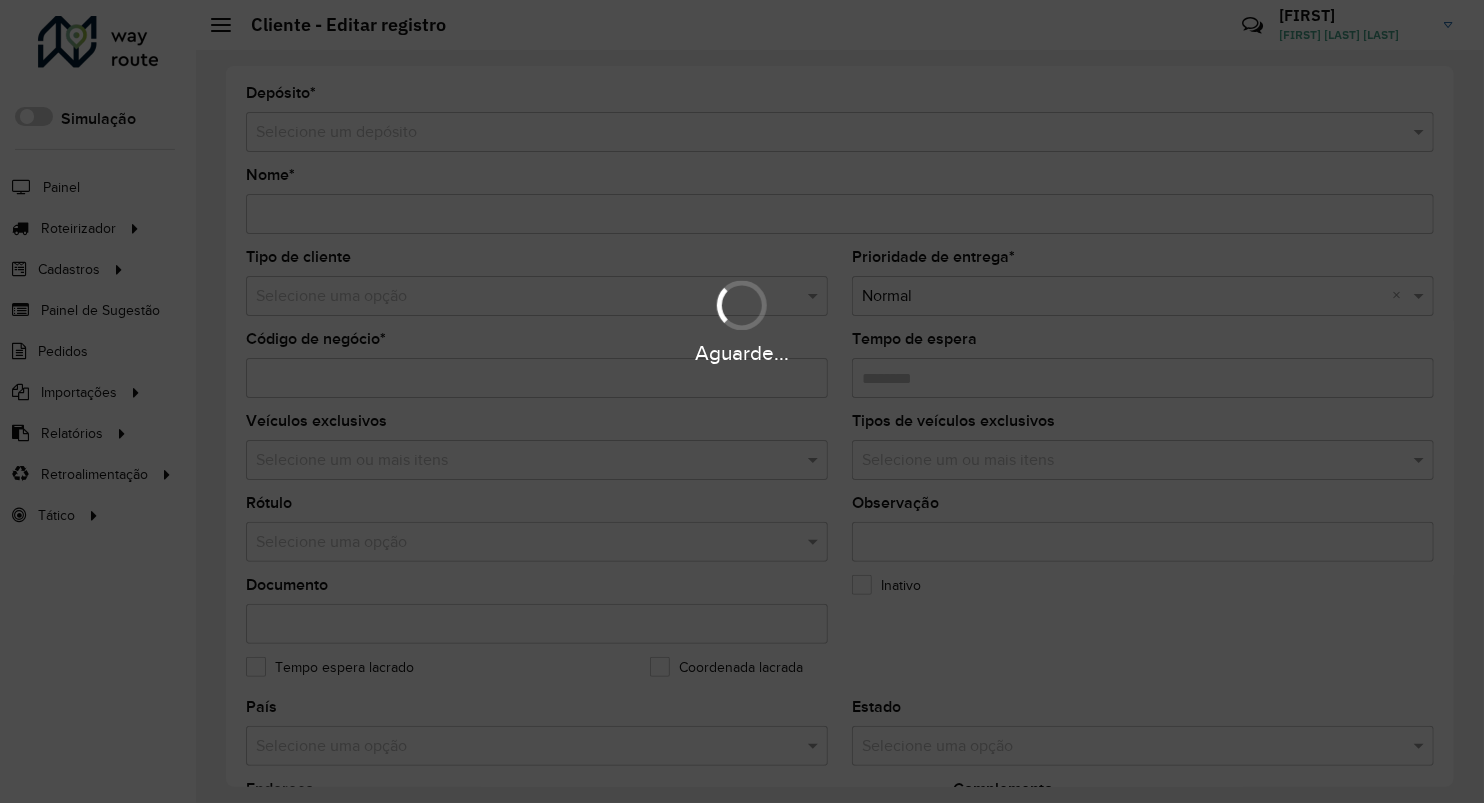 type on "**********" 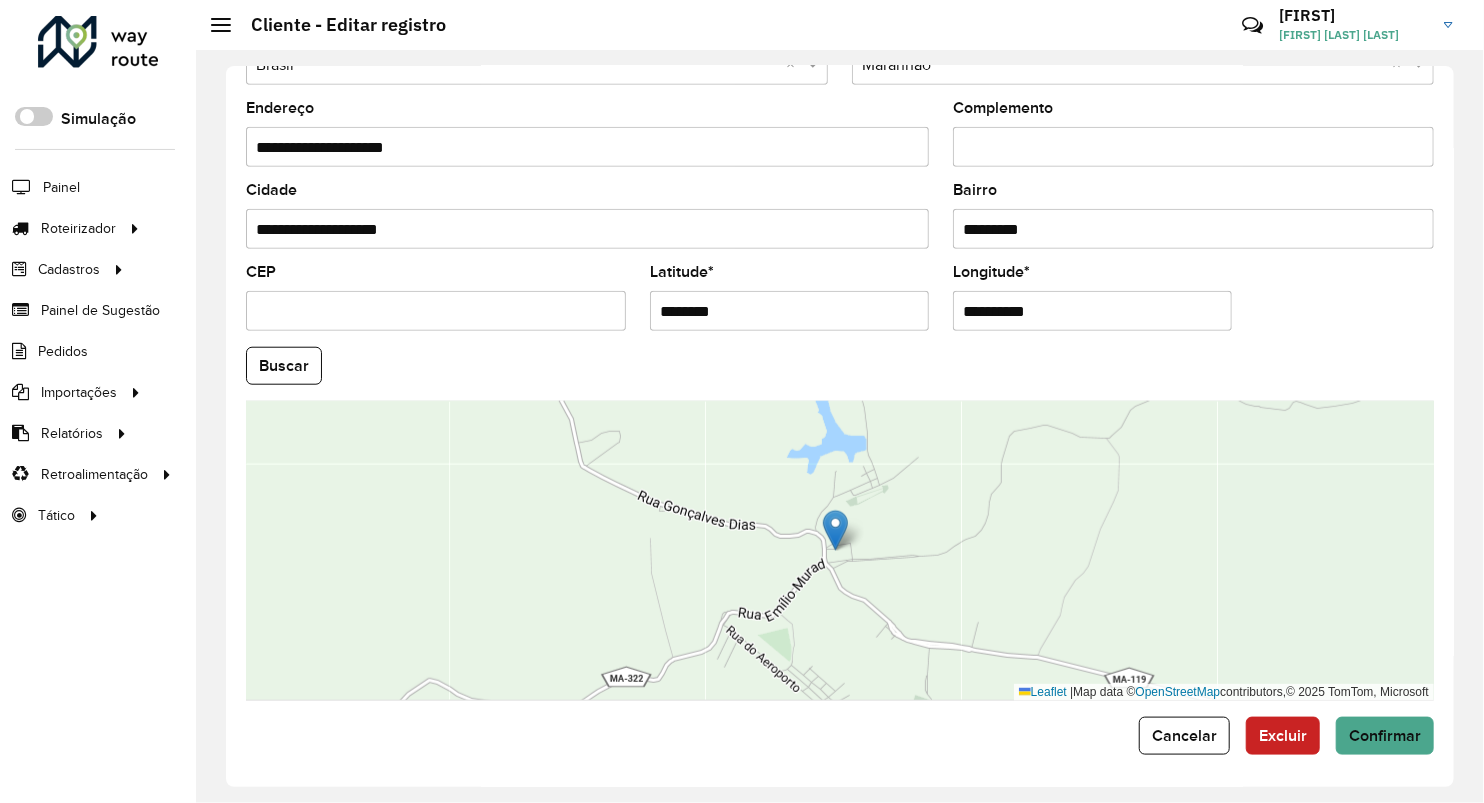 scroll, scrollTop: 686, scrollLeft: 0, axis: vertical 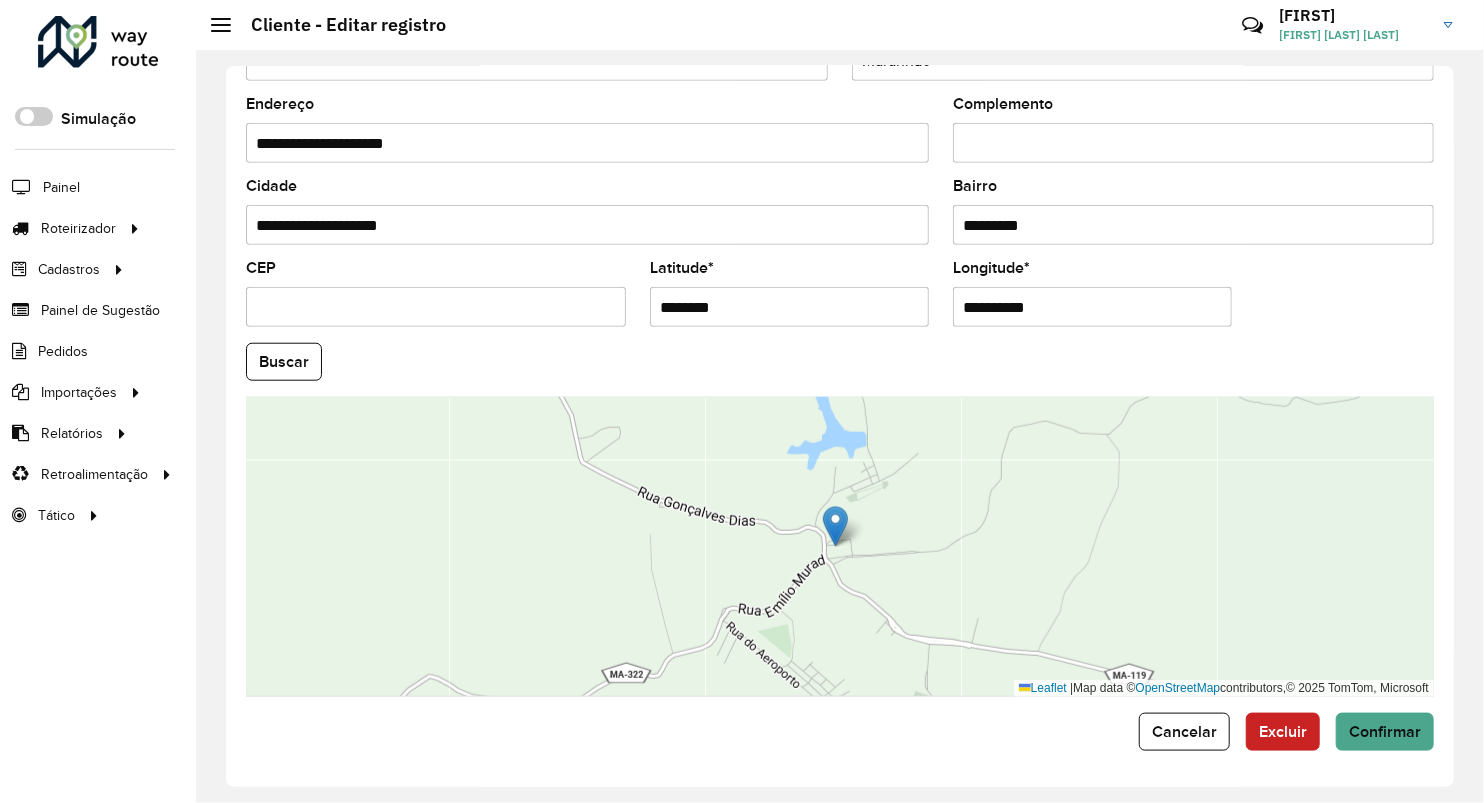 drag, startPoint x: 714, startPoint y: 296, endPoint x: 627, endPoint y: 307, distance: 87.69264 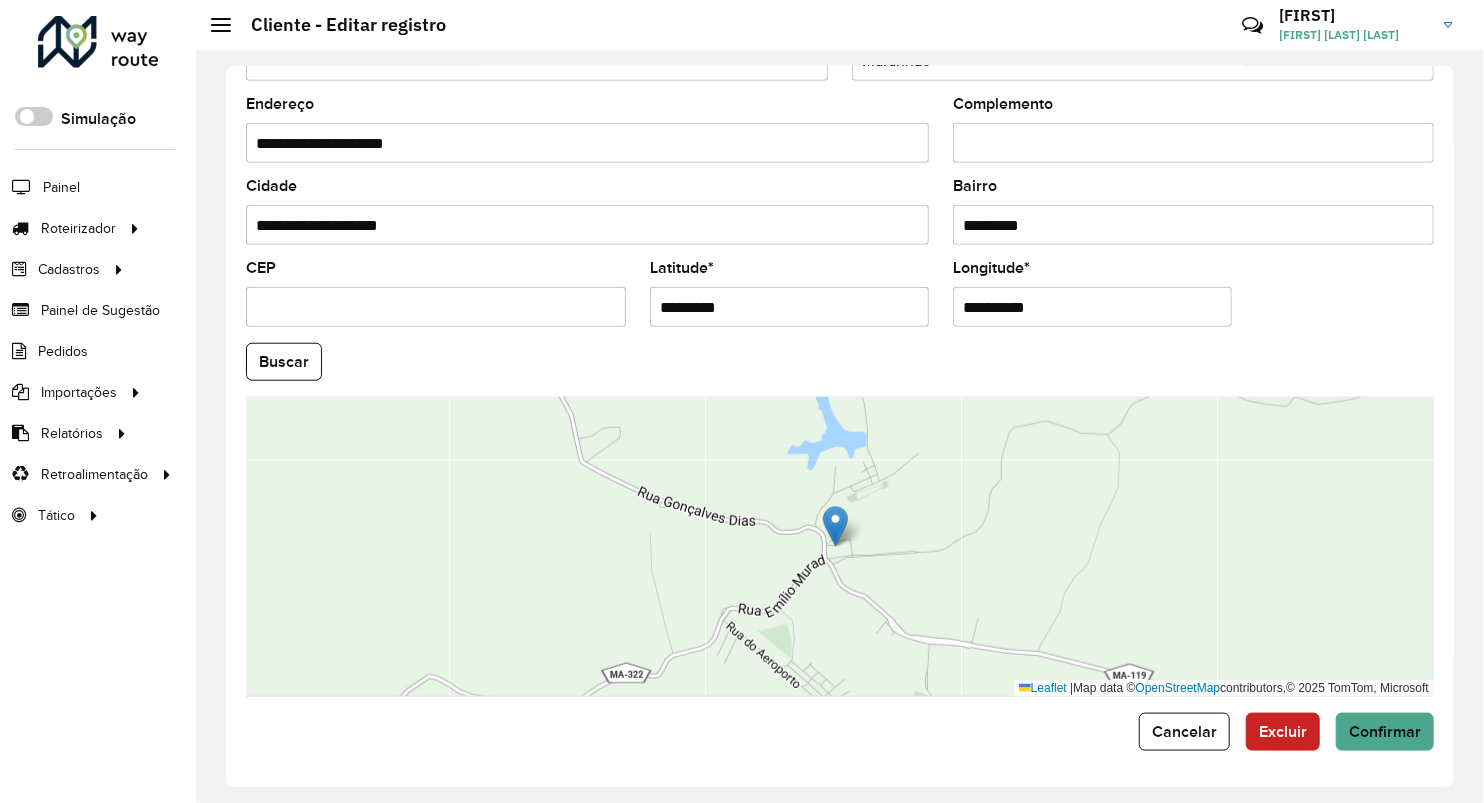 type on "*********" 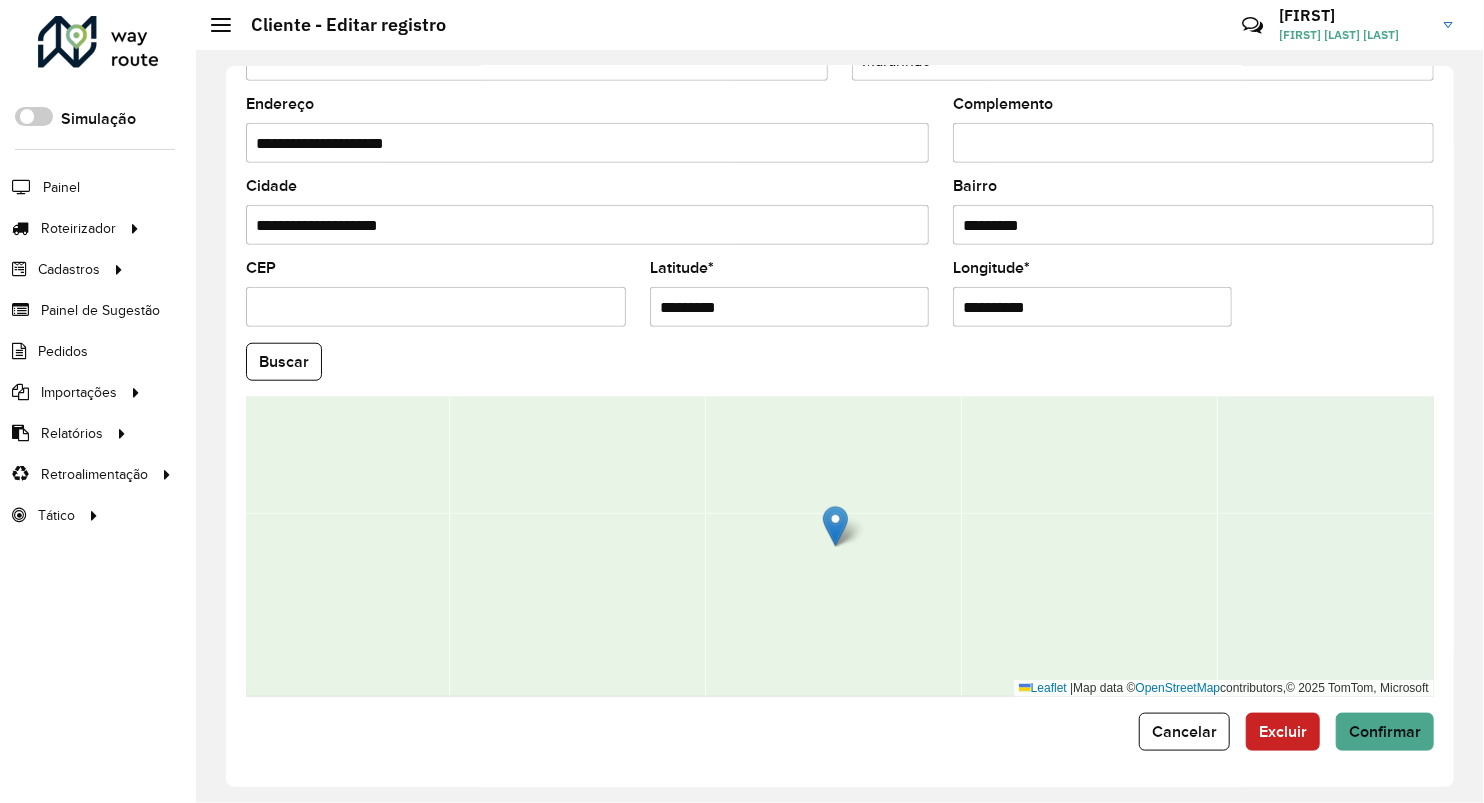 drag, startPoint x: 1018, startPoint y: 312, endPoint x: 848, endPoint y: 305, distance: 170.14406 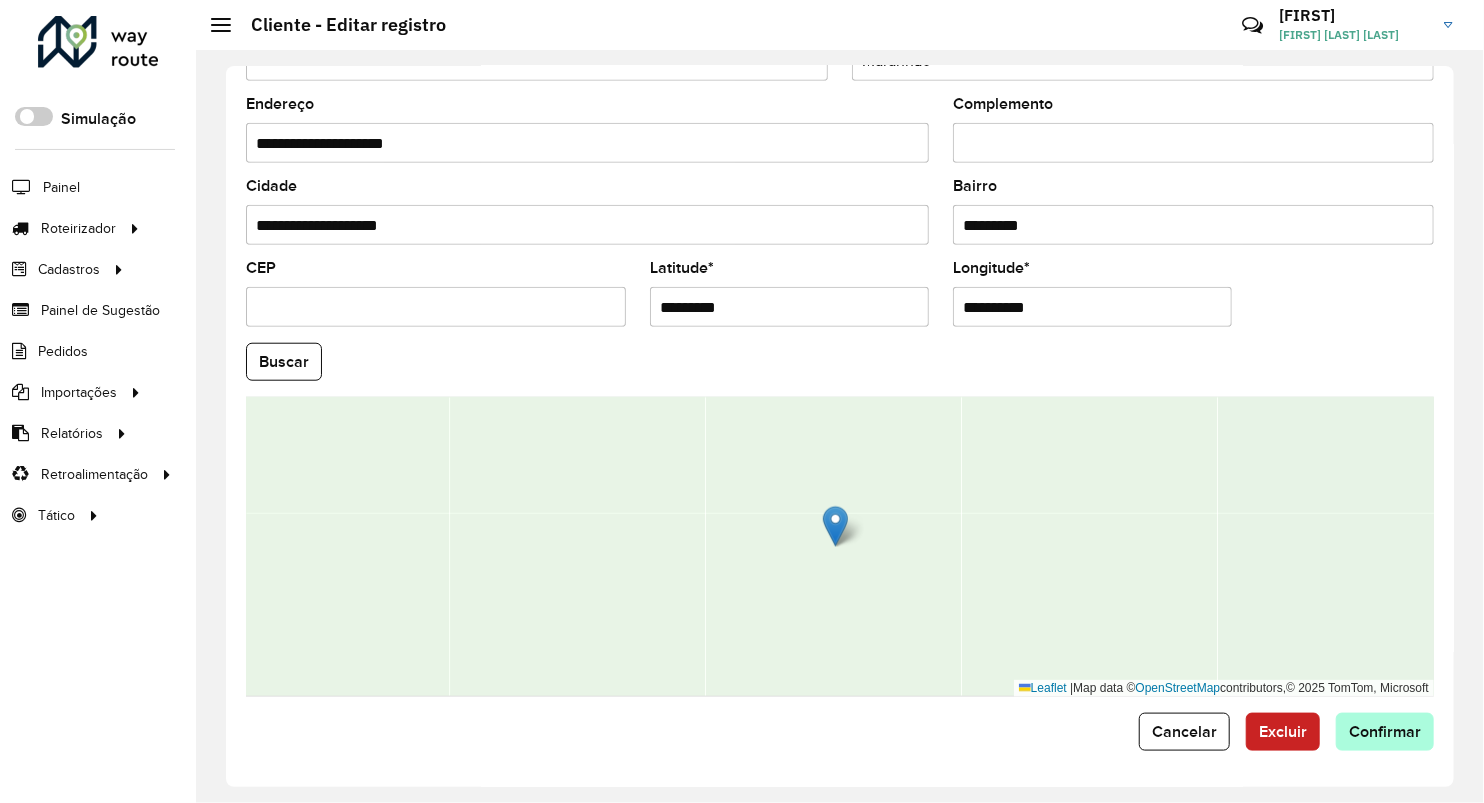 type on "**********" 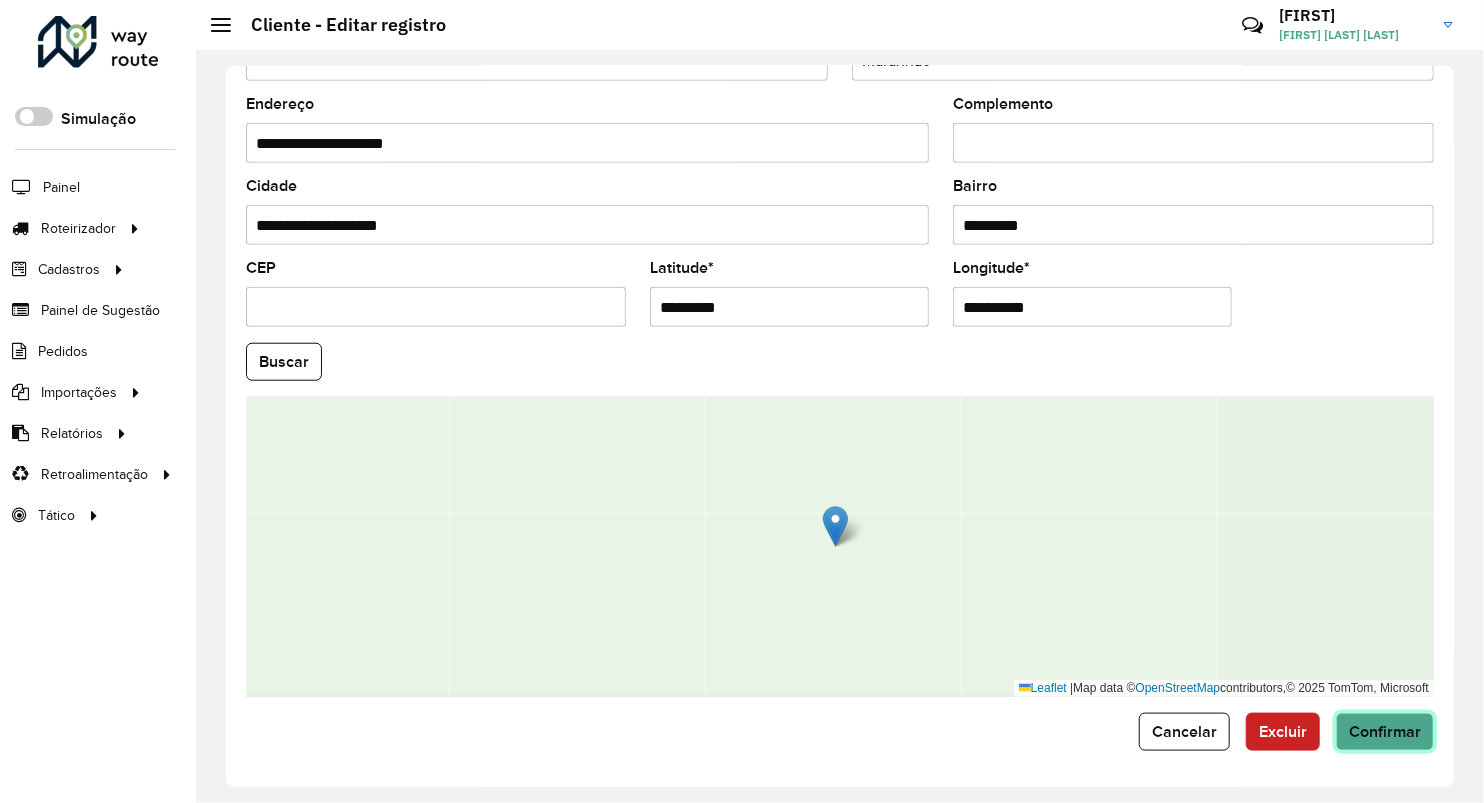 click on "Confirmar" 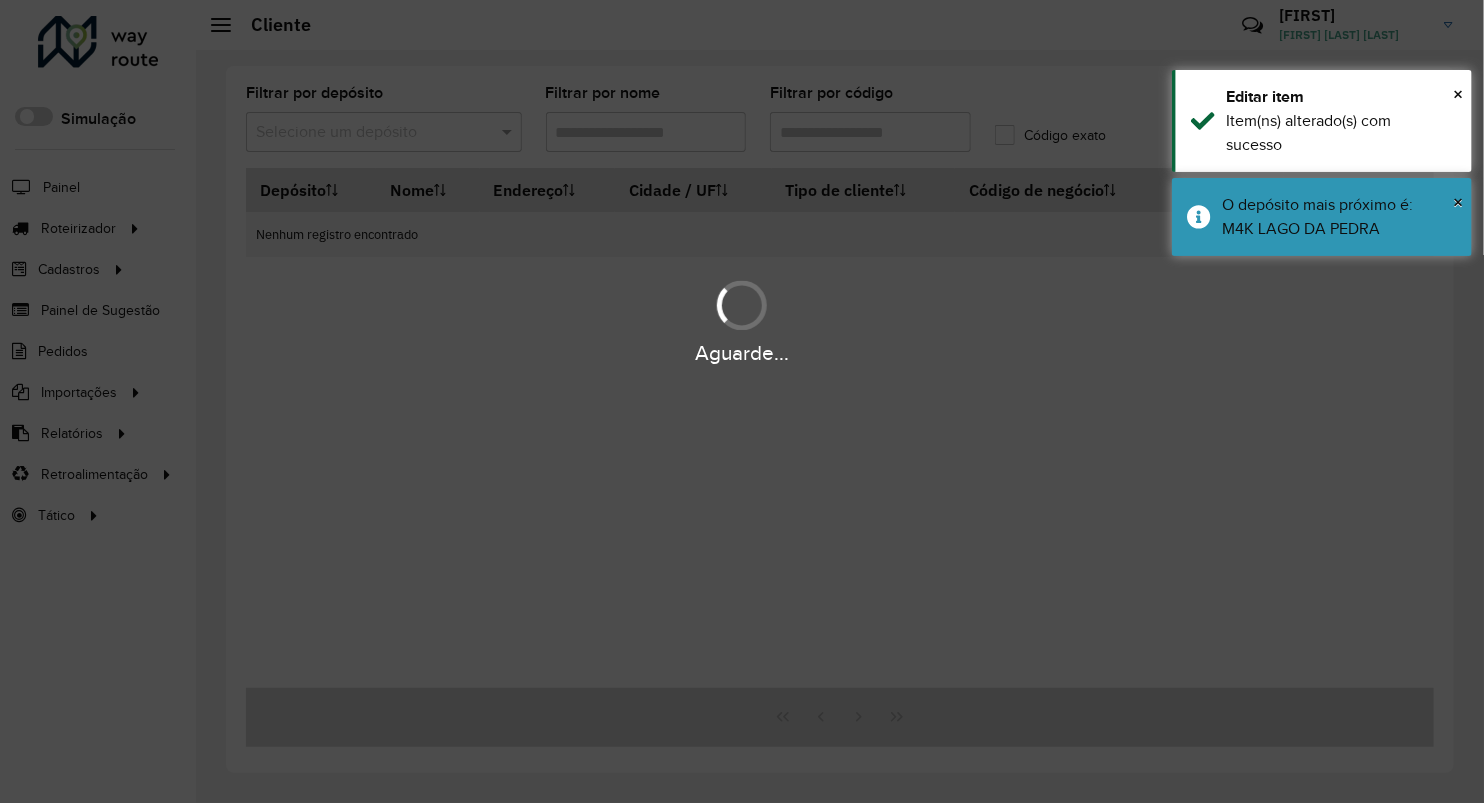 click on "Aguarde..." at bounding box center (742, 401) 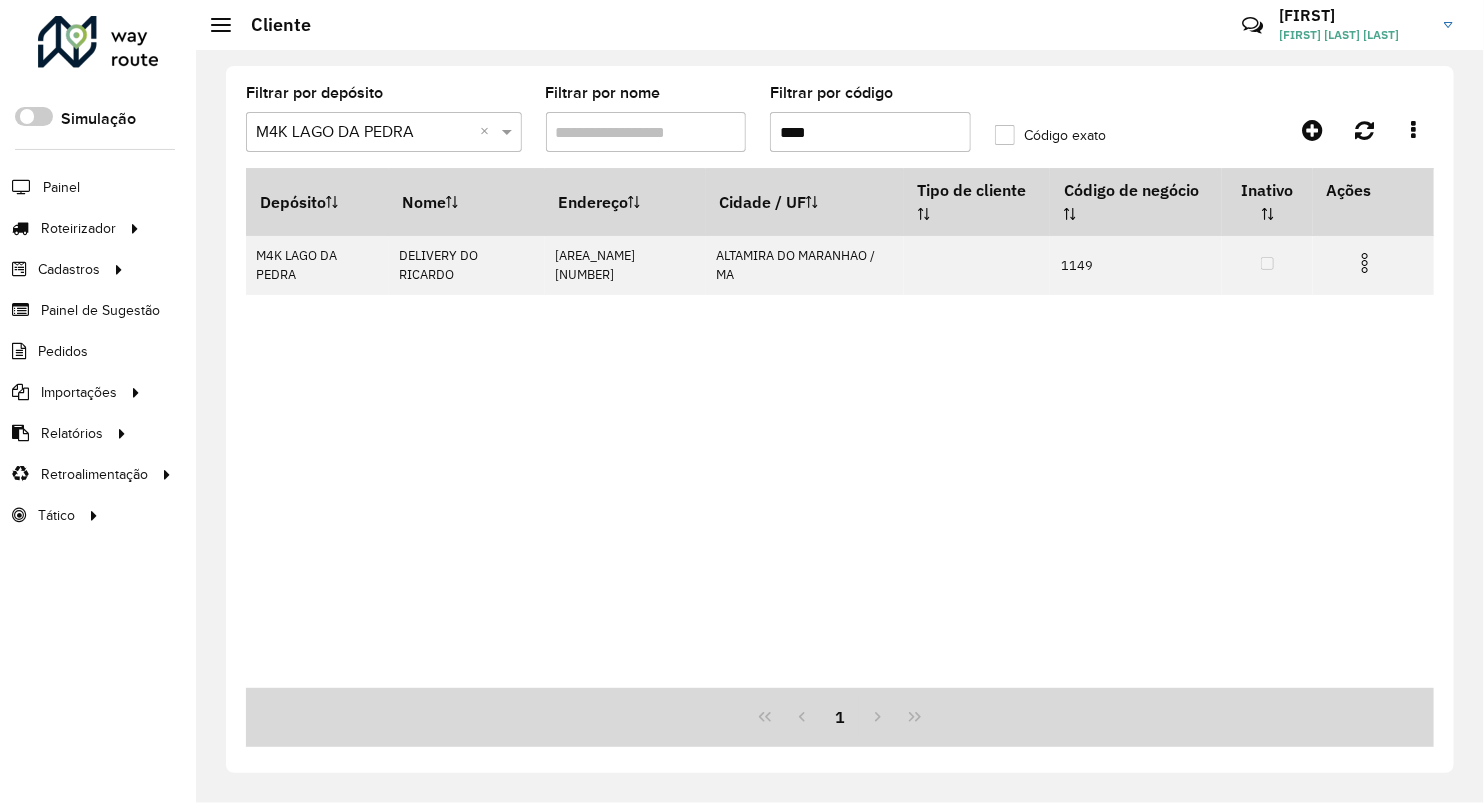drag, startPoint x: 707, startPoint y: 142, endPoint x: 693, endPoint y: 138, distance: 14.56022 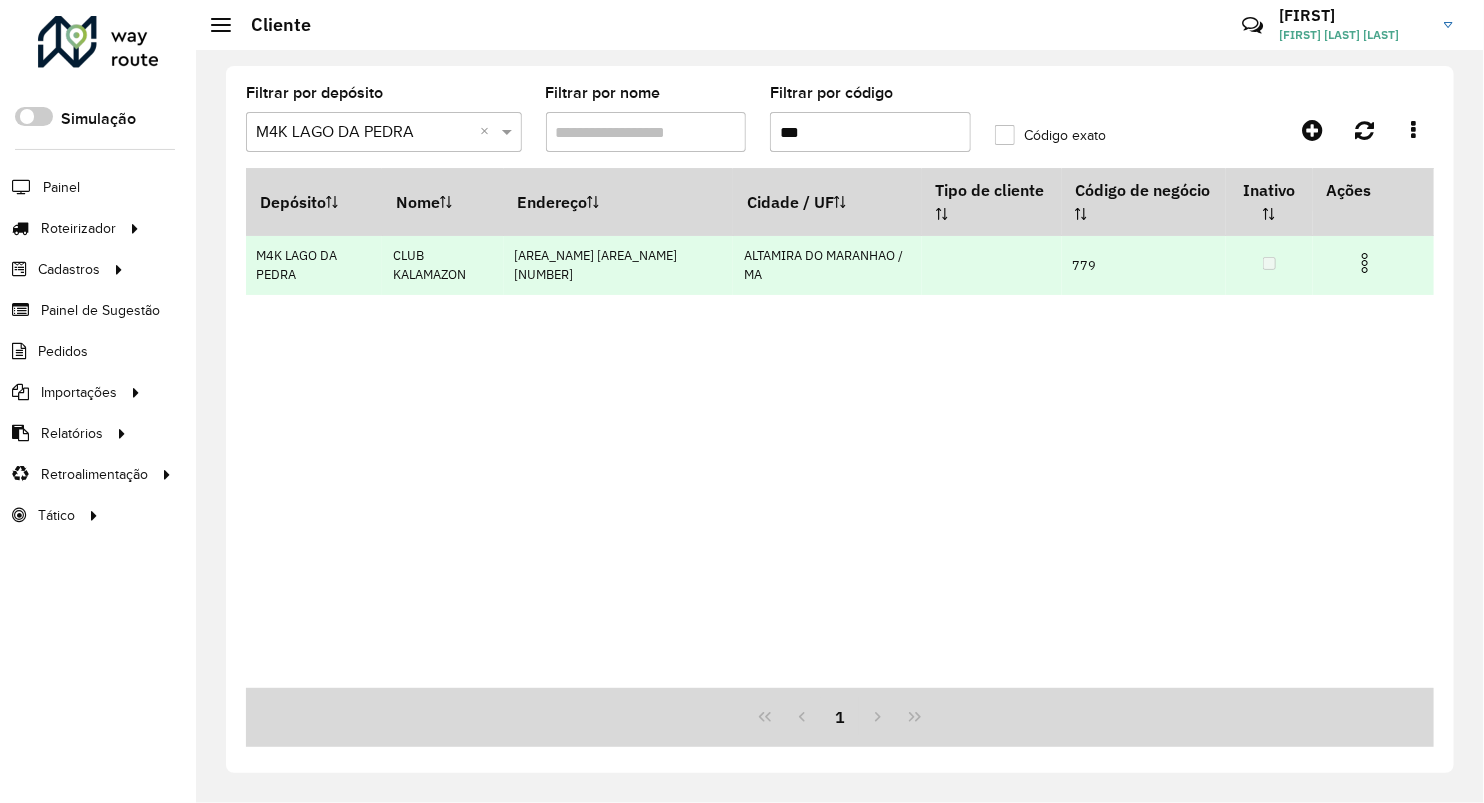 type on "***" 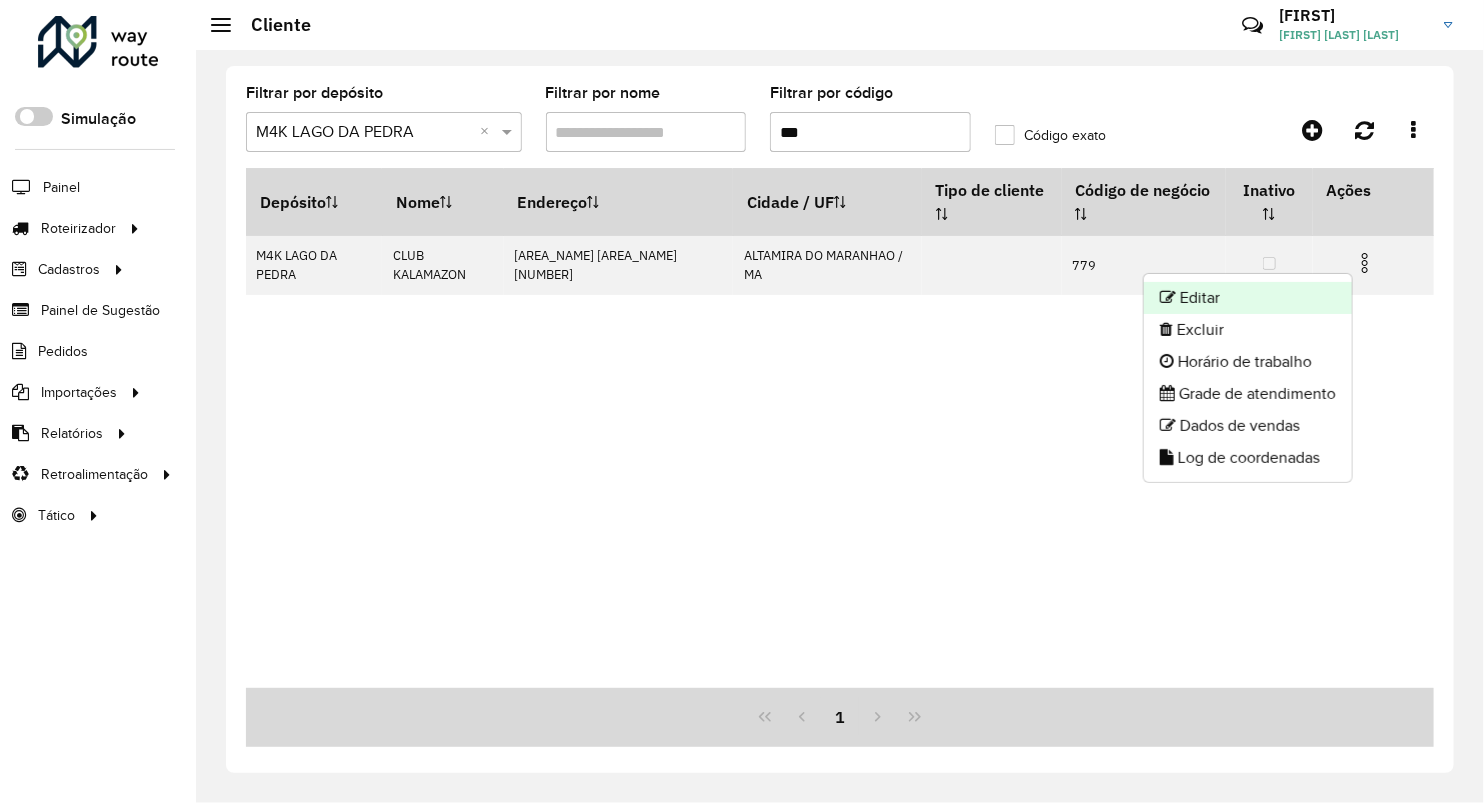 click on "Editar" 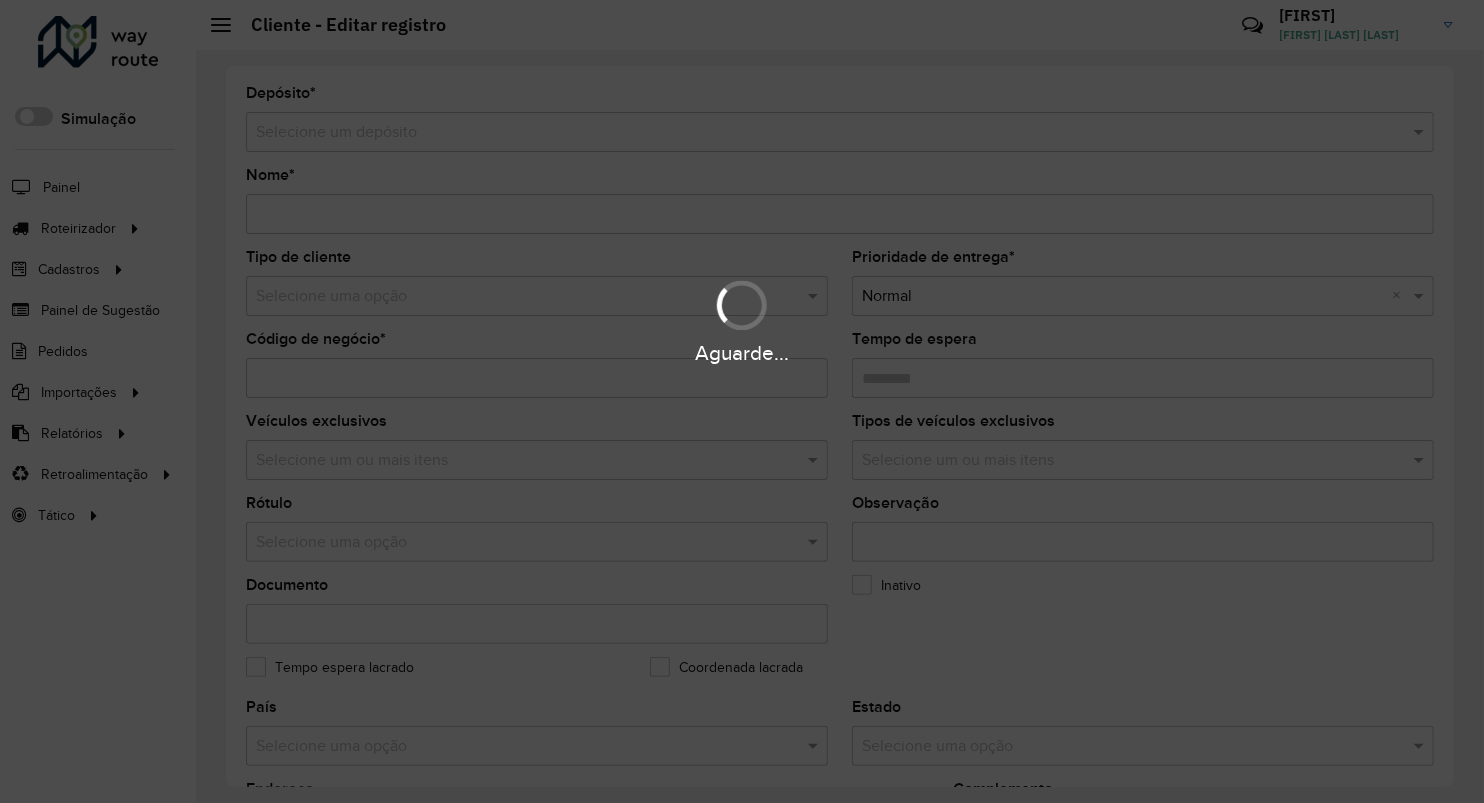 type on "**********" 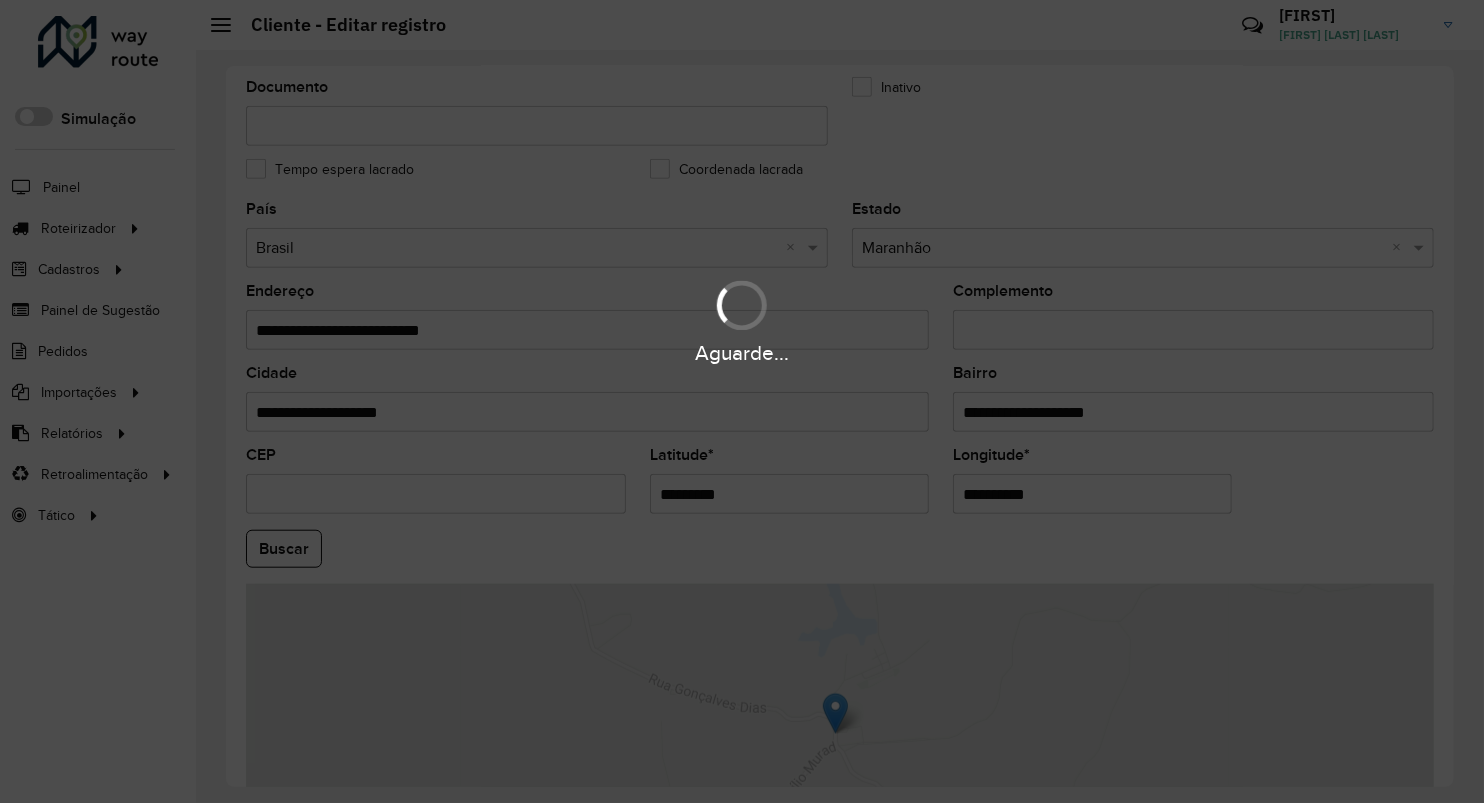 scroll, scrollTop: 555, scrollLeft: 0, axis: vertical 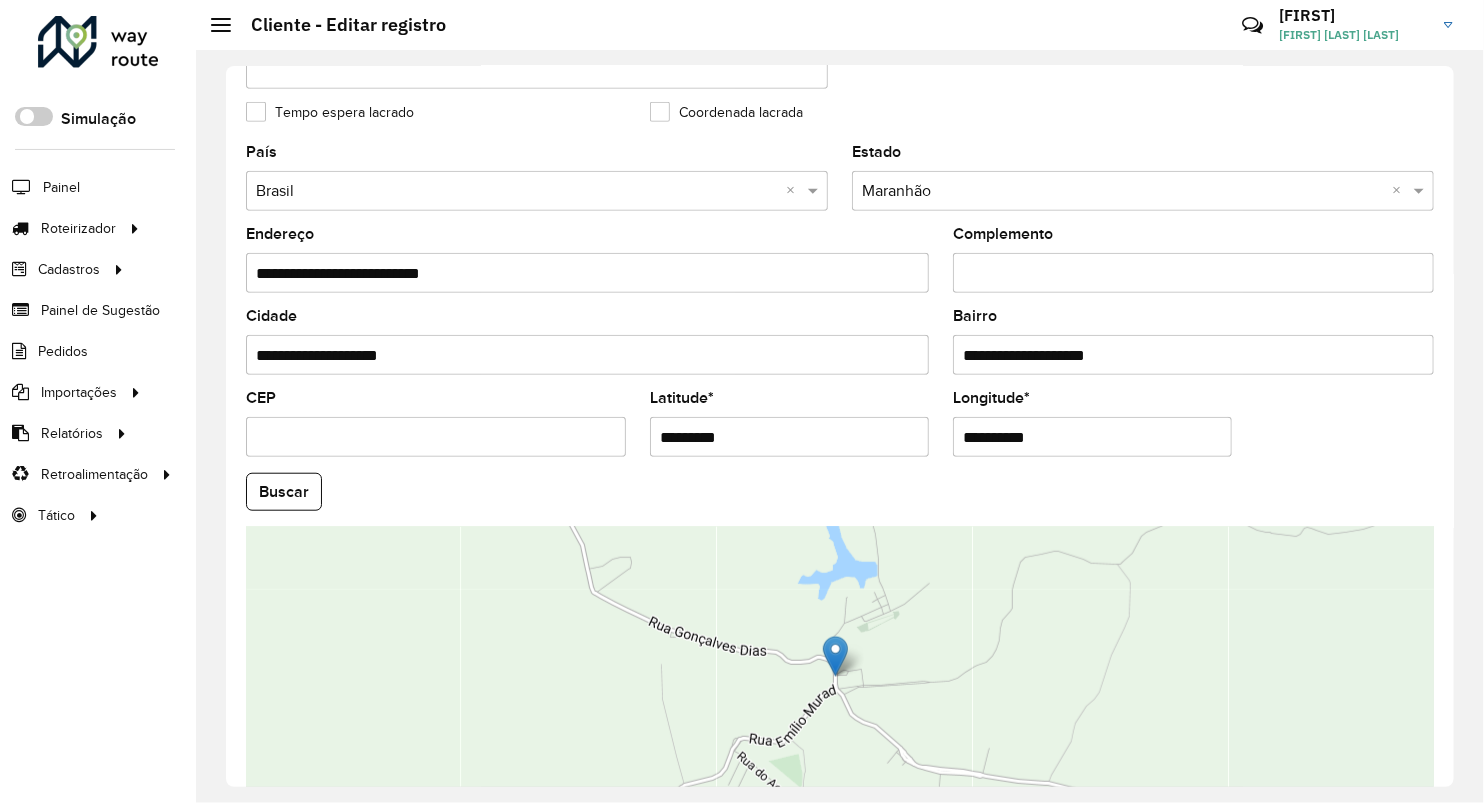 drag, startPoint x: 749, startPoint y: 445, endPoint x: 561, endPoint y: 417, distance: 190.07367 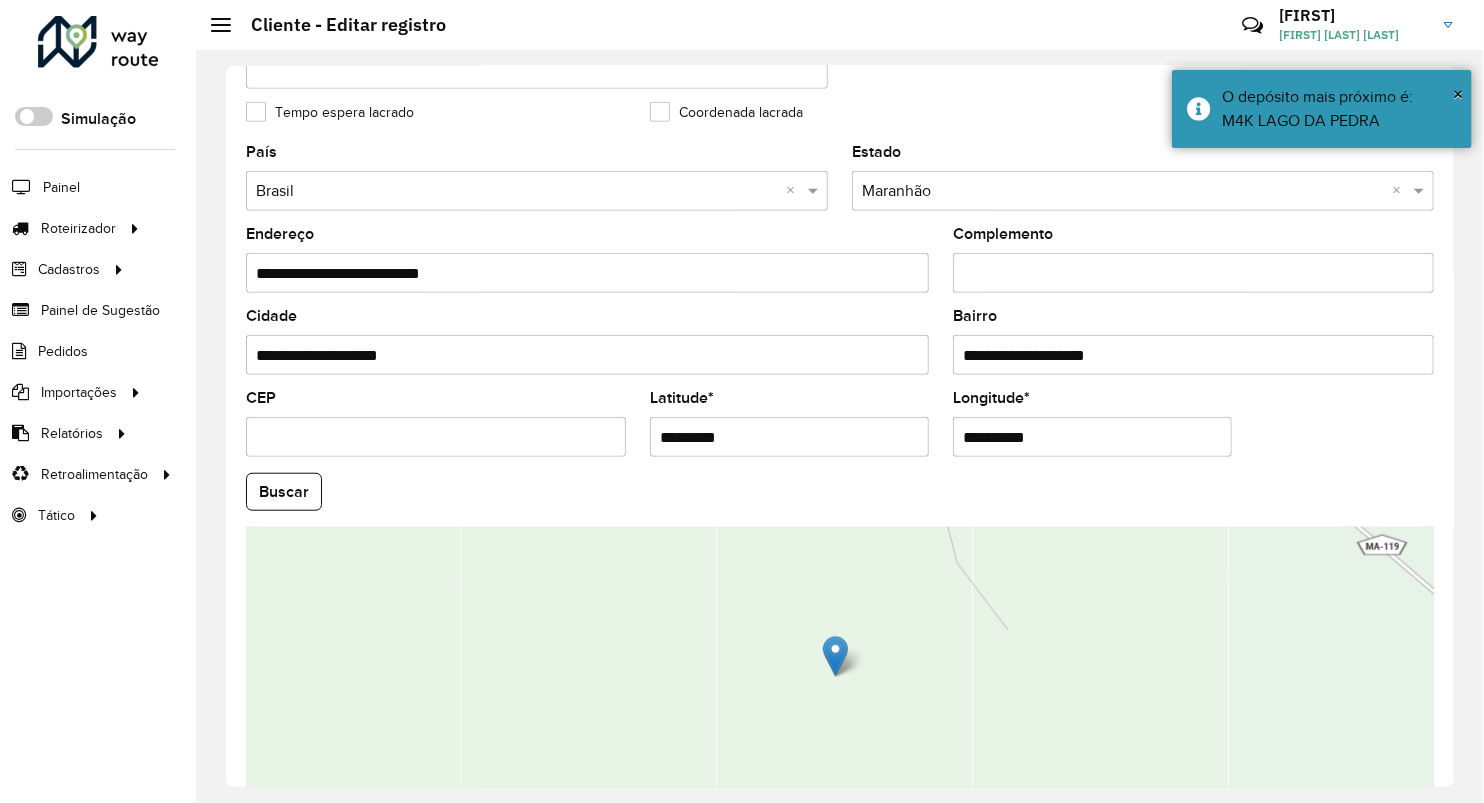 drag, startPoint x: 939, startPoint y: 445, endPoint x: 863, endPoint y: 429, distance: 77.665955 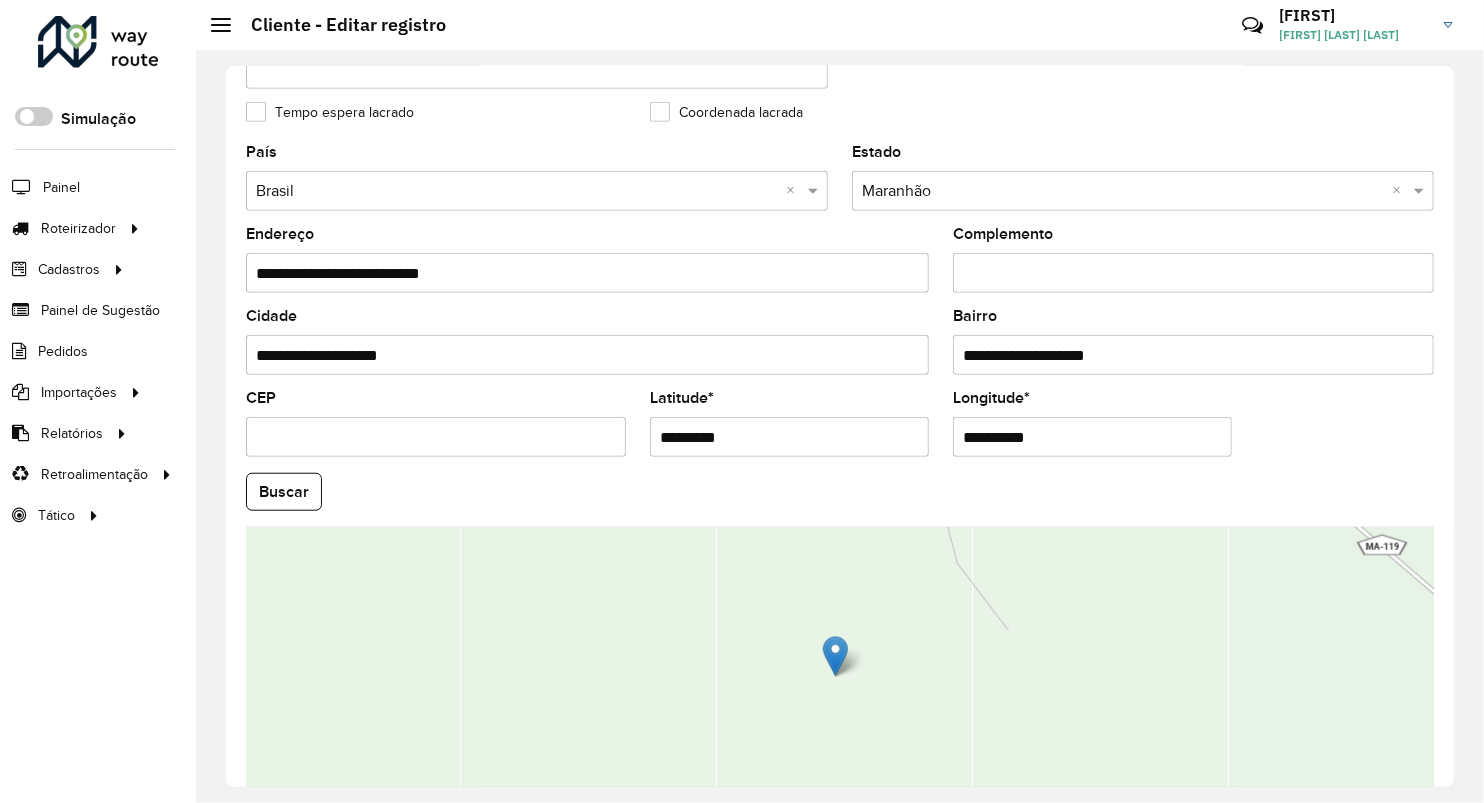 paste 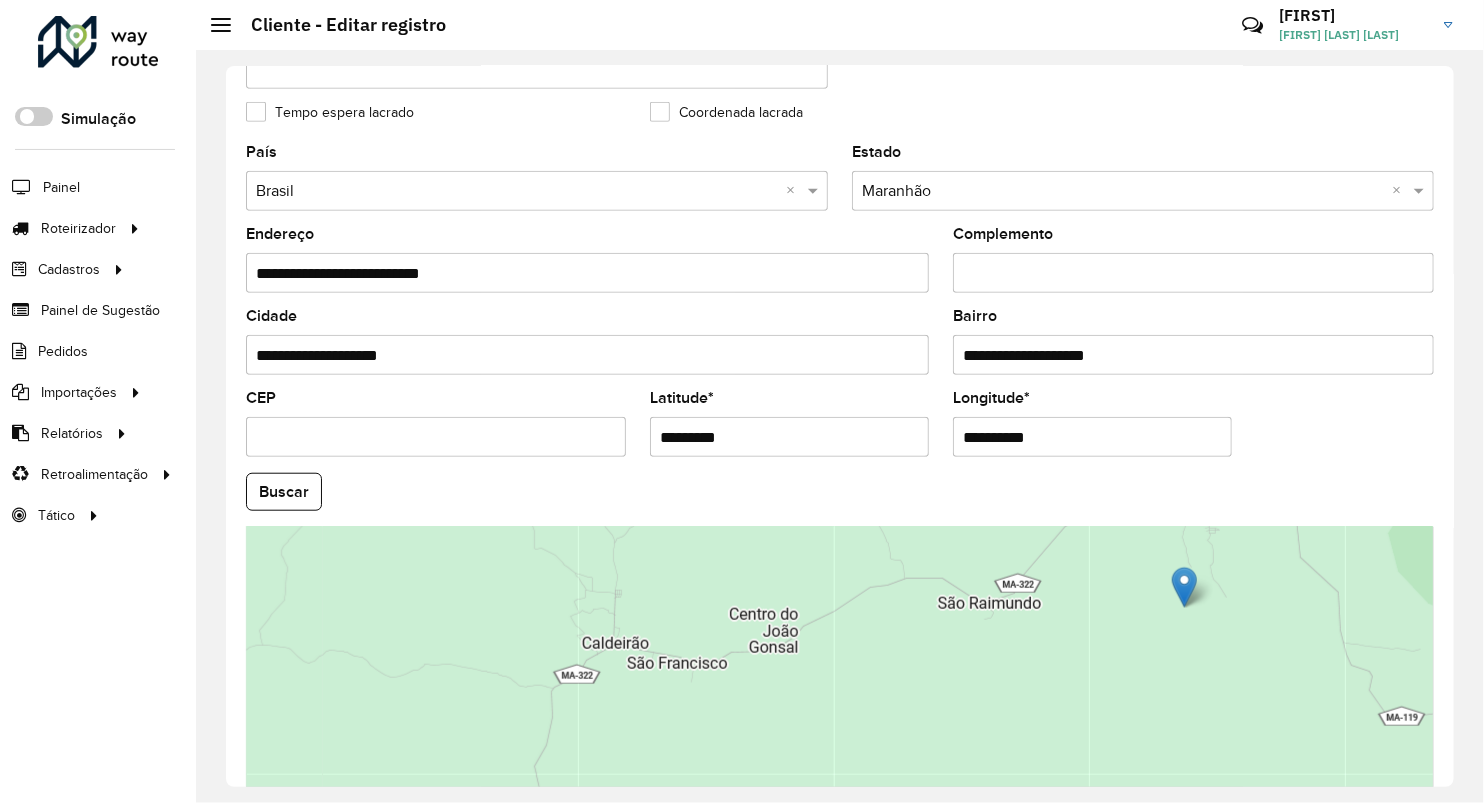 scroll, scrollTop: 666, scrollLeft: 0, axis: vertical 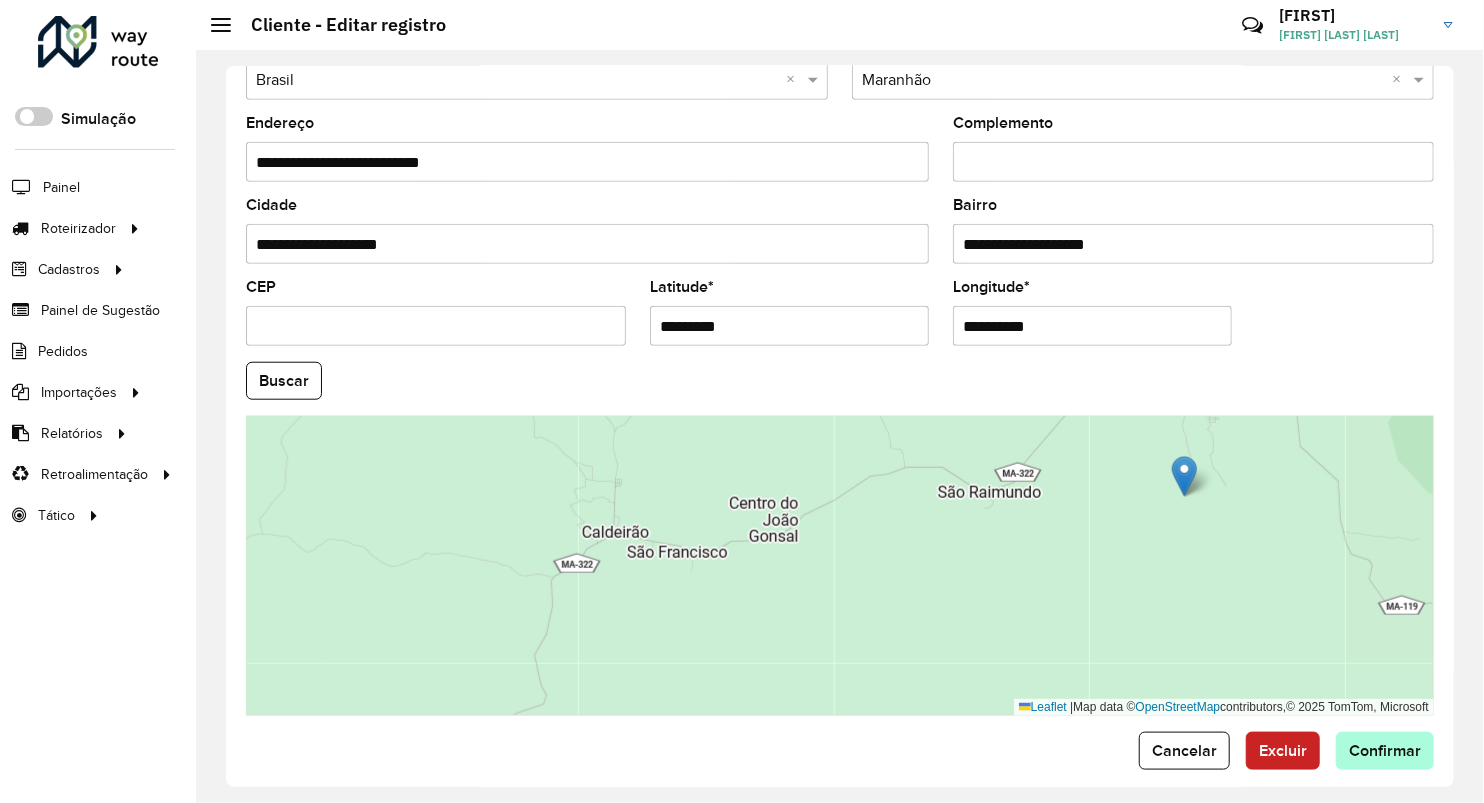 type on "**********" 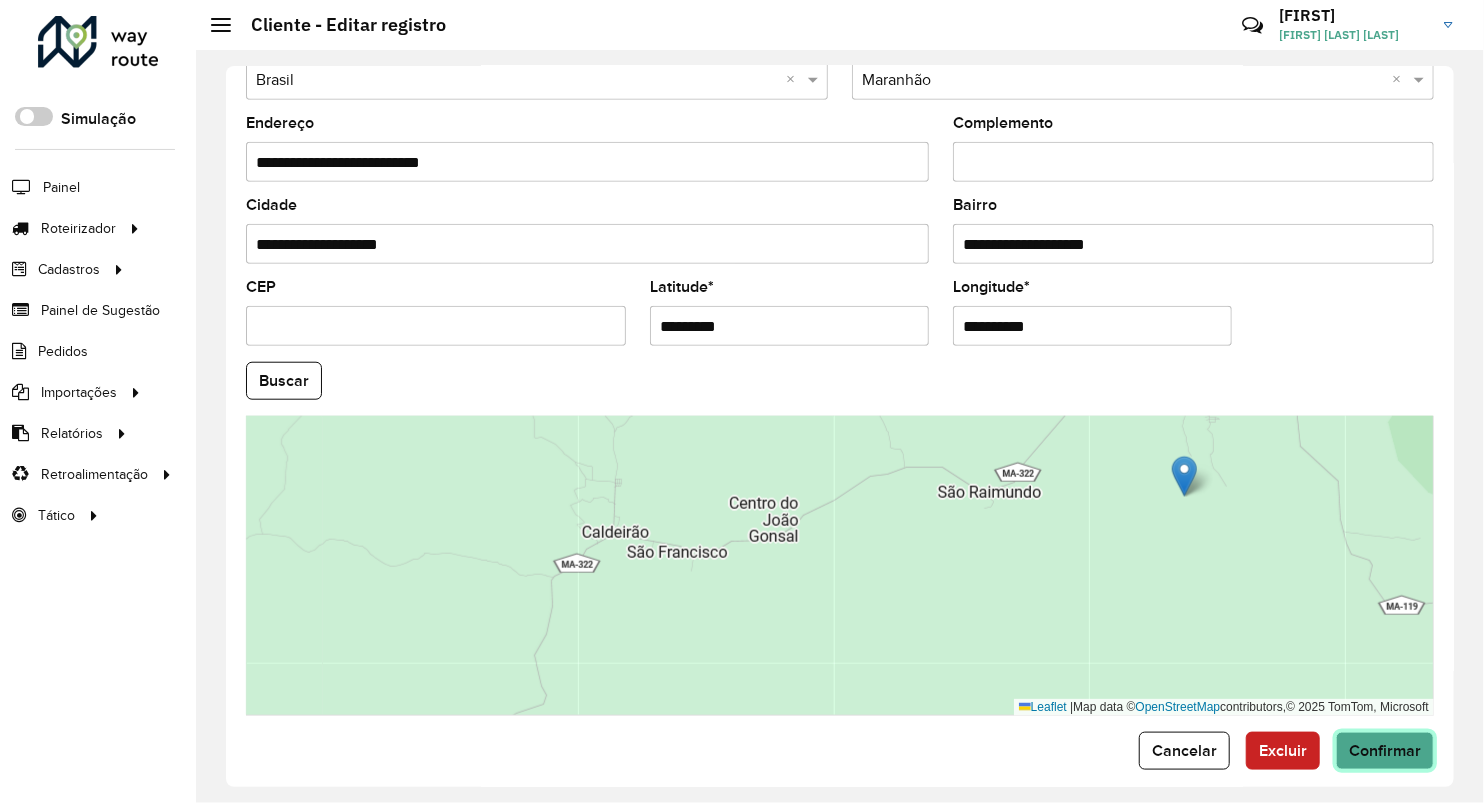 click on "Confirmar" 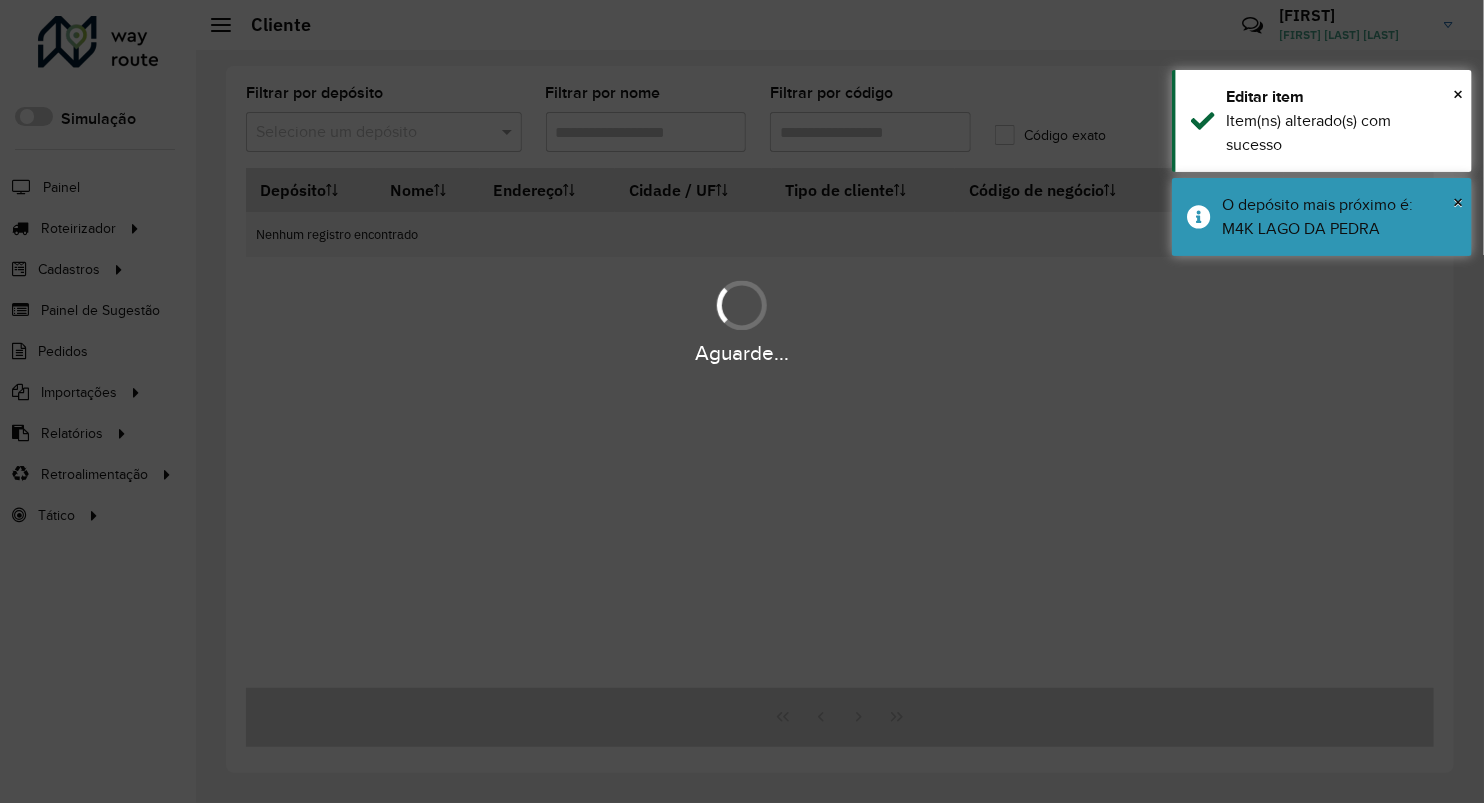 type on "***" 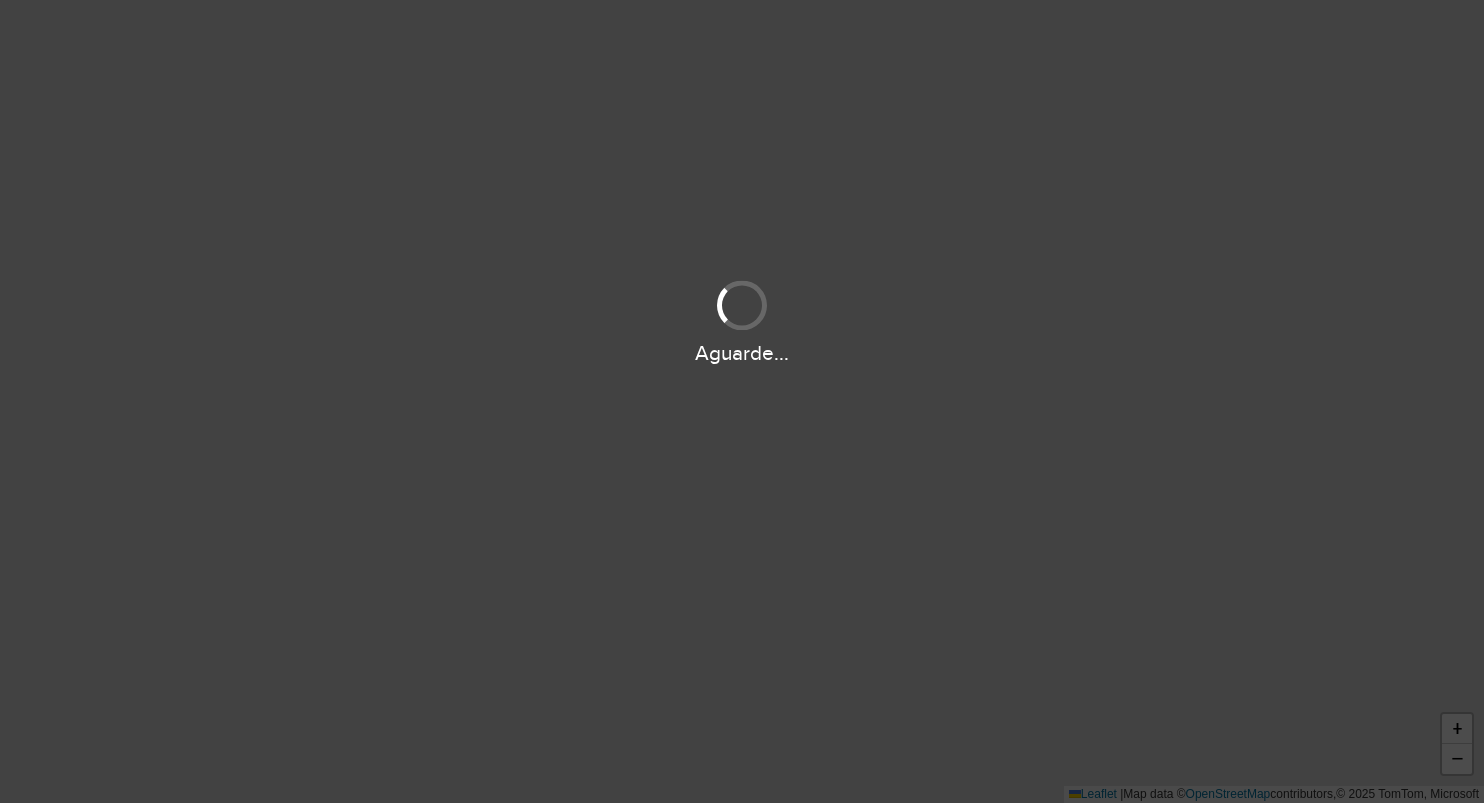 scroll, scrollTop: 0, scrollLeft: 0, axis: both 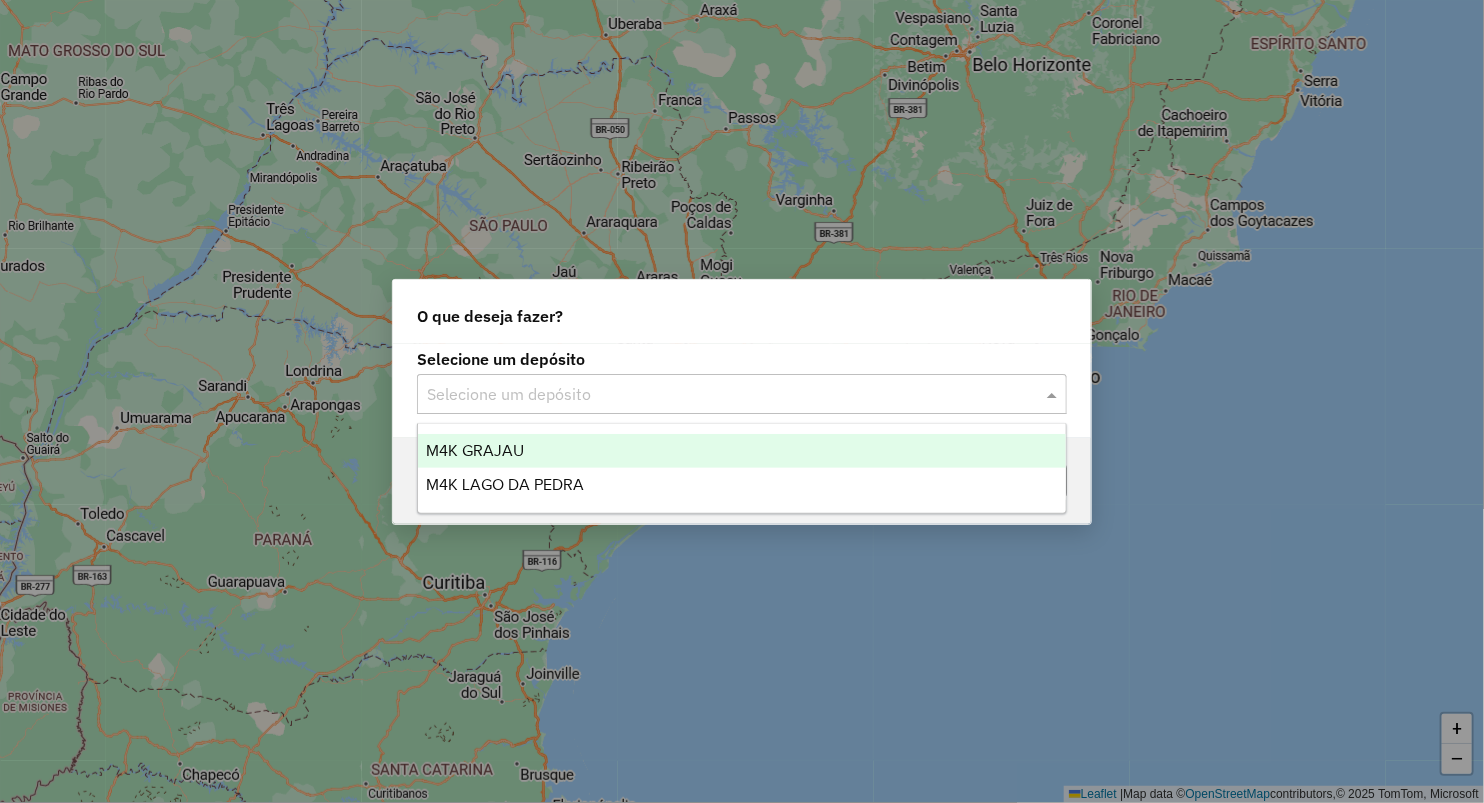 click 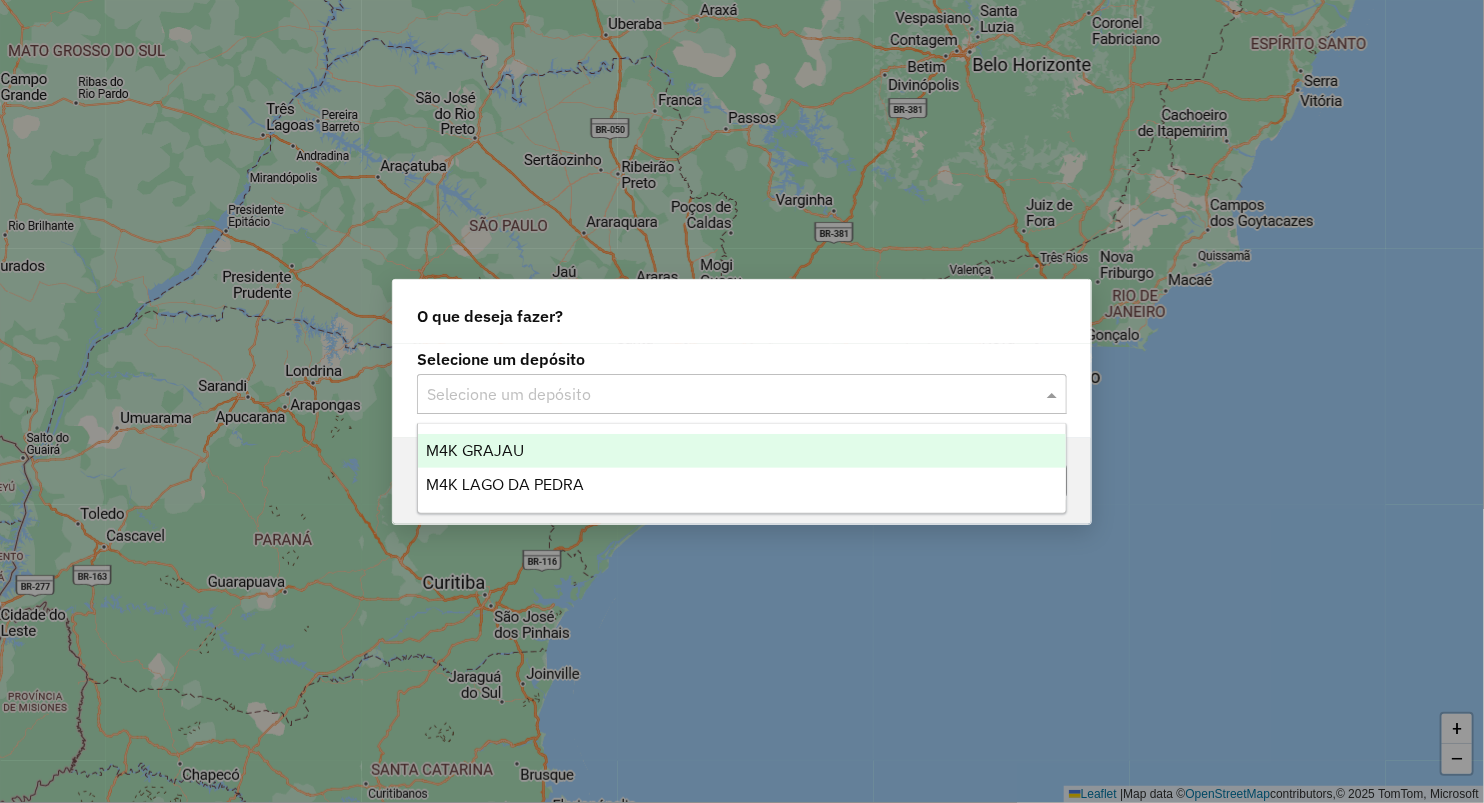 click on "M4K GRAJAU" at bounding box center [475, 450] 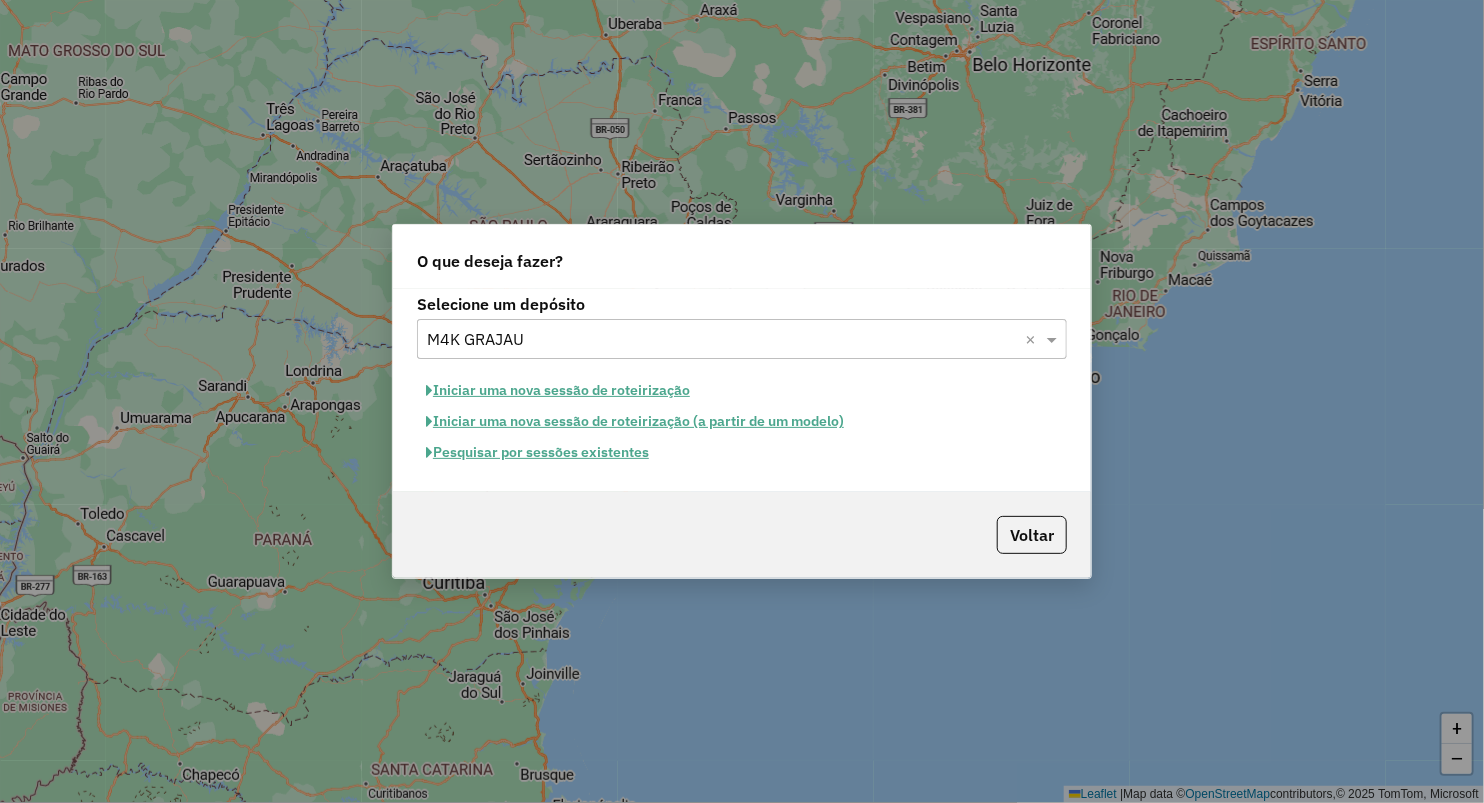 click on "Iniciar uma nova sessão de roteirização" 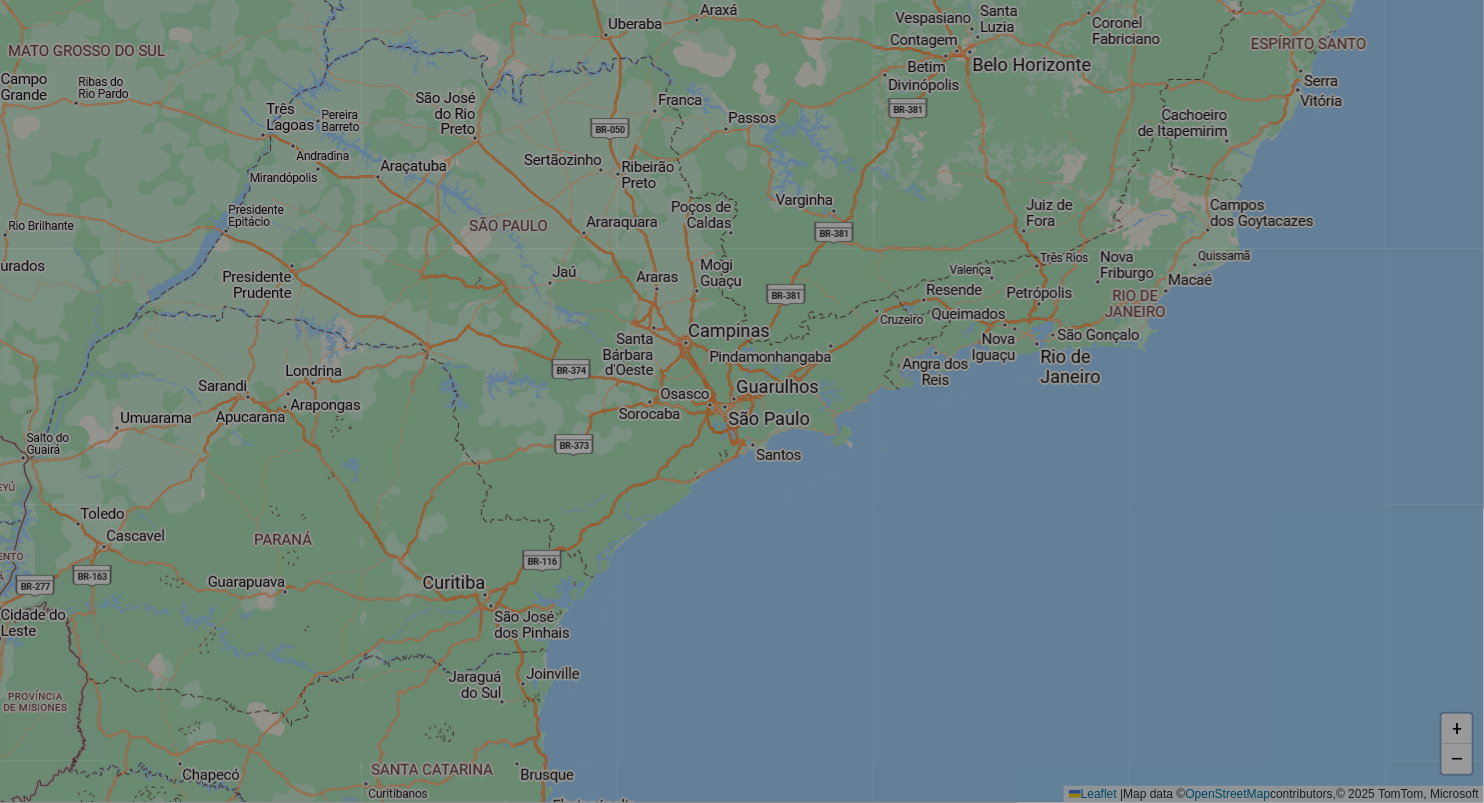 select on "*" 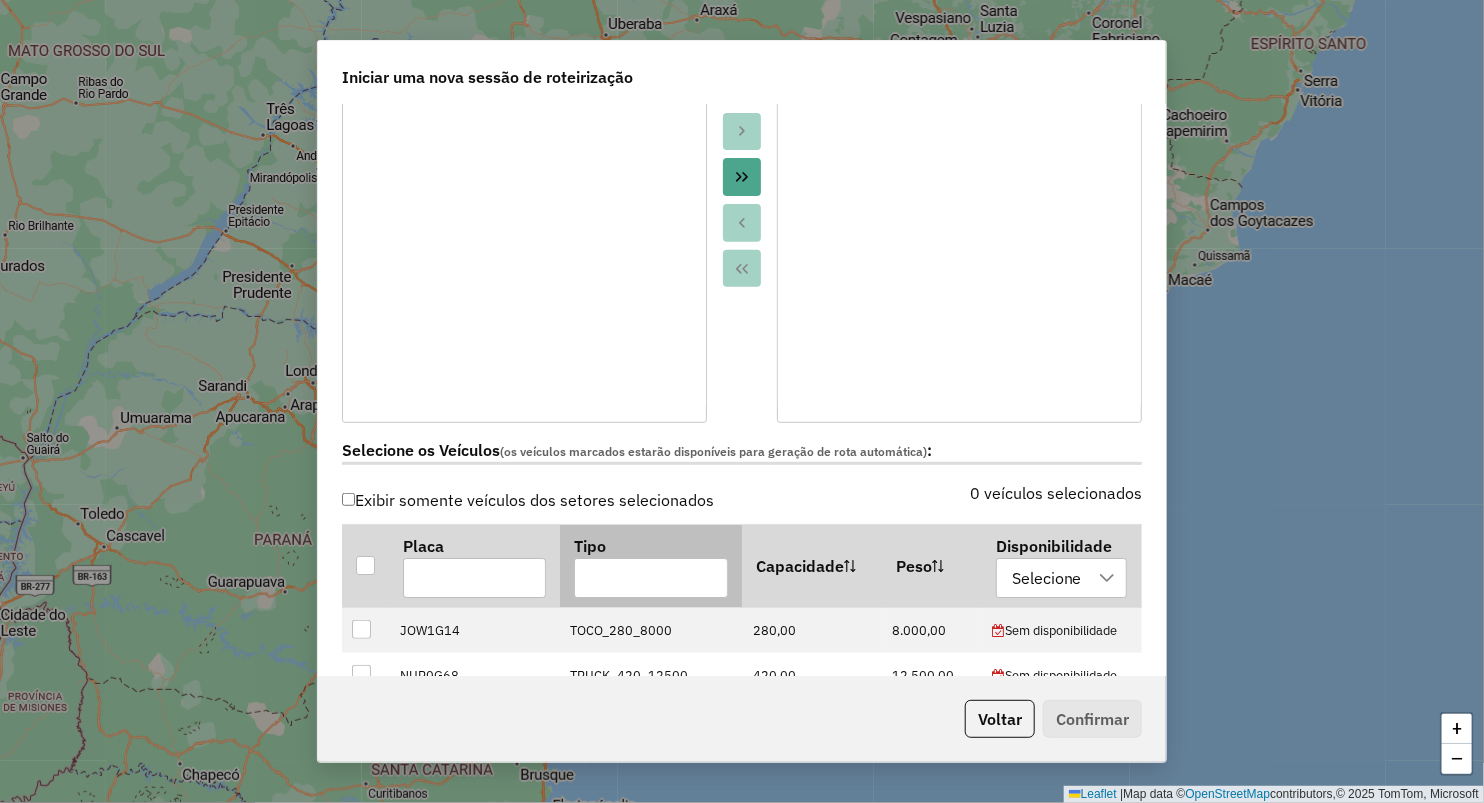 scroll, scrollTop: 444, scrollLeft: 0, axis: vertical 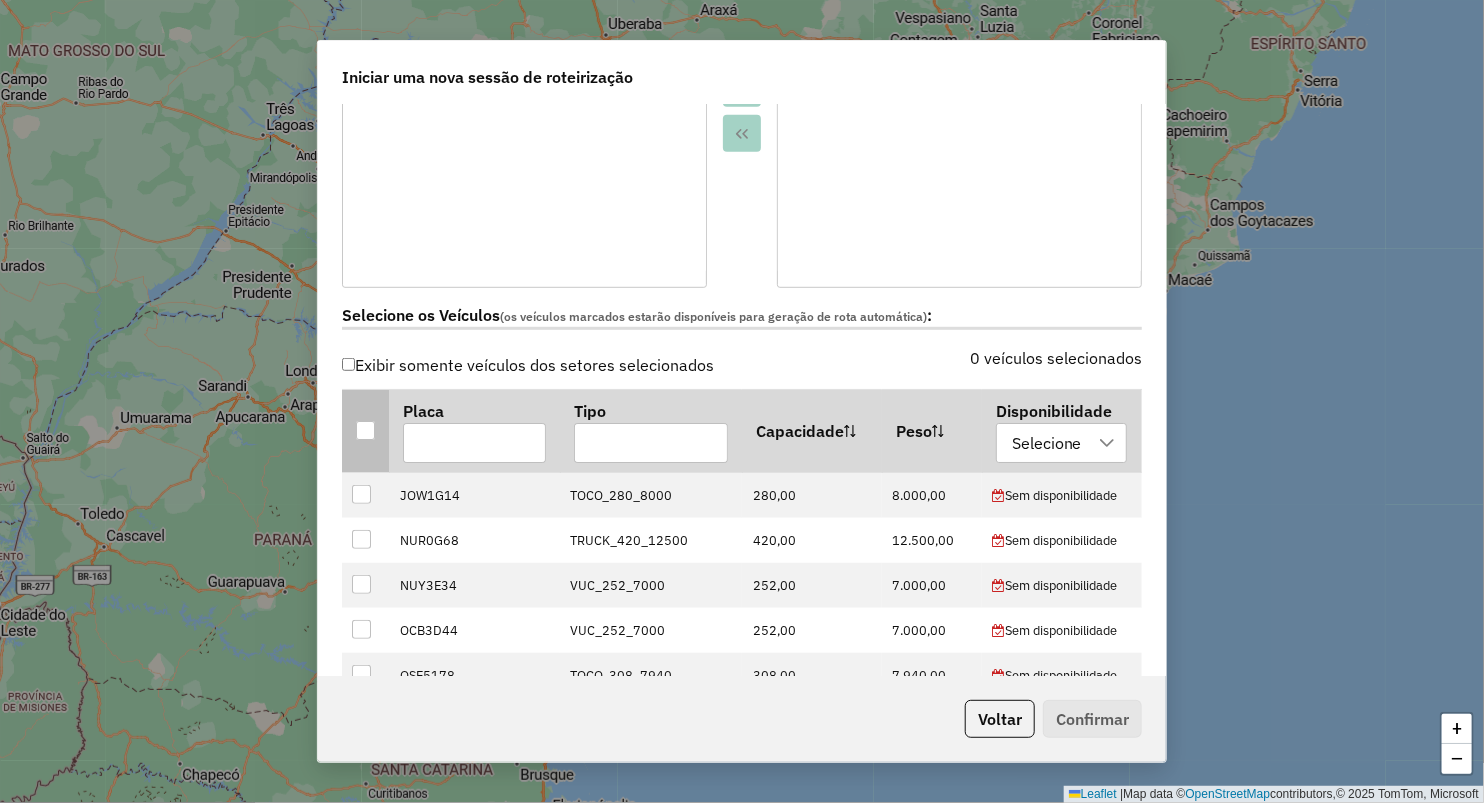 click at bounding box center (365, 430) 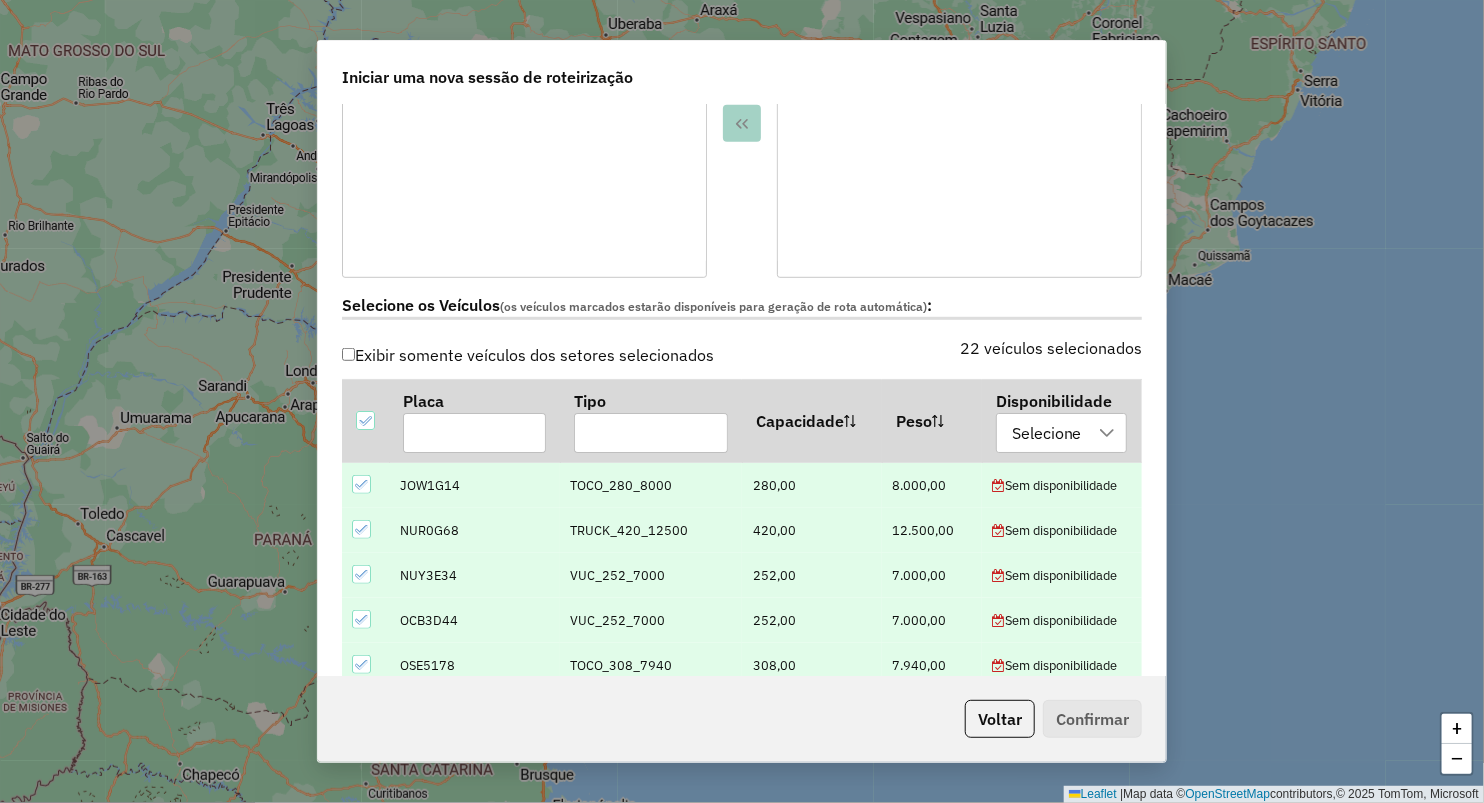 scroll, scrollTop: 444, scrollLeft: 0, axis: vertical 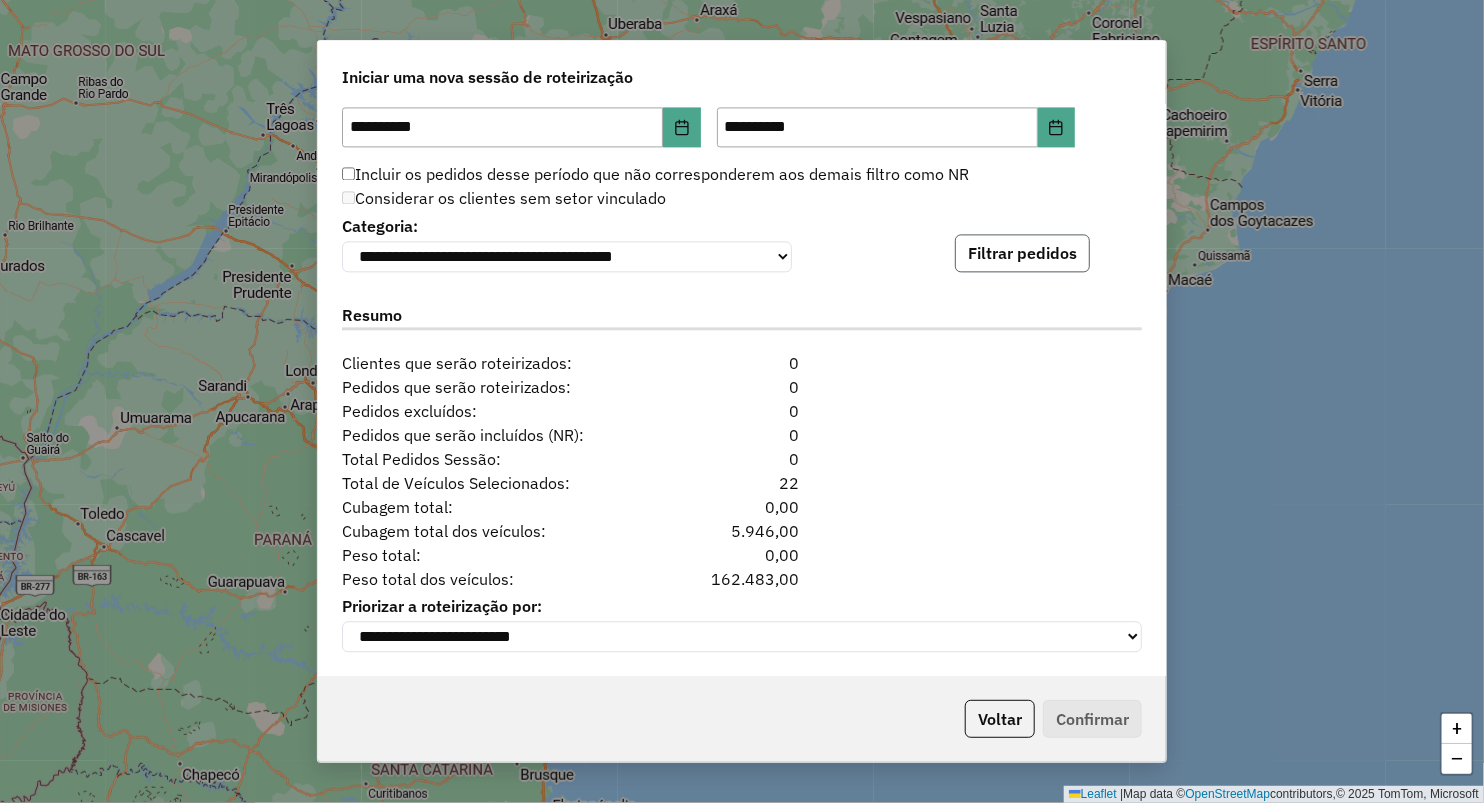 click on "Filtrar pedidos" 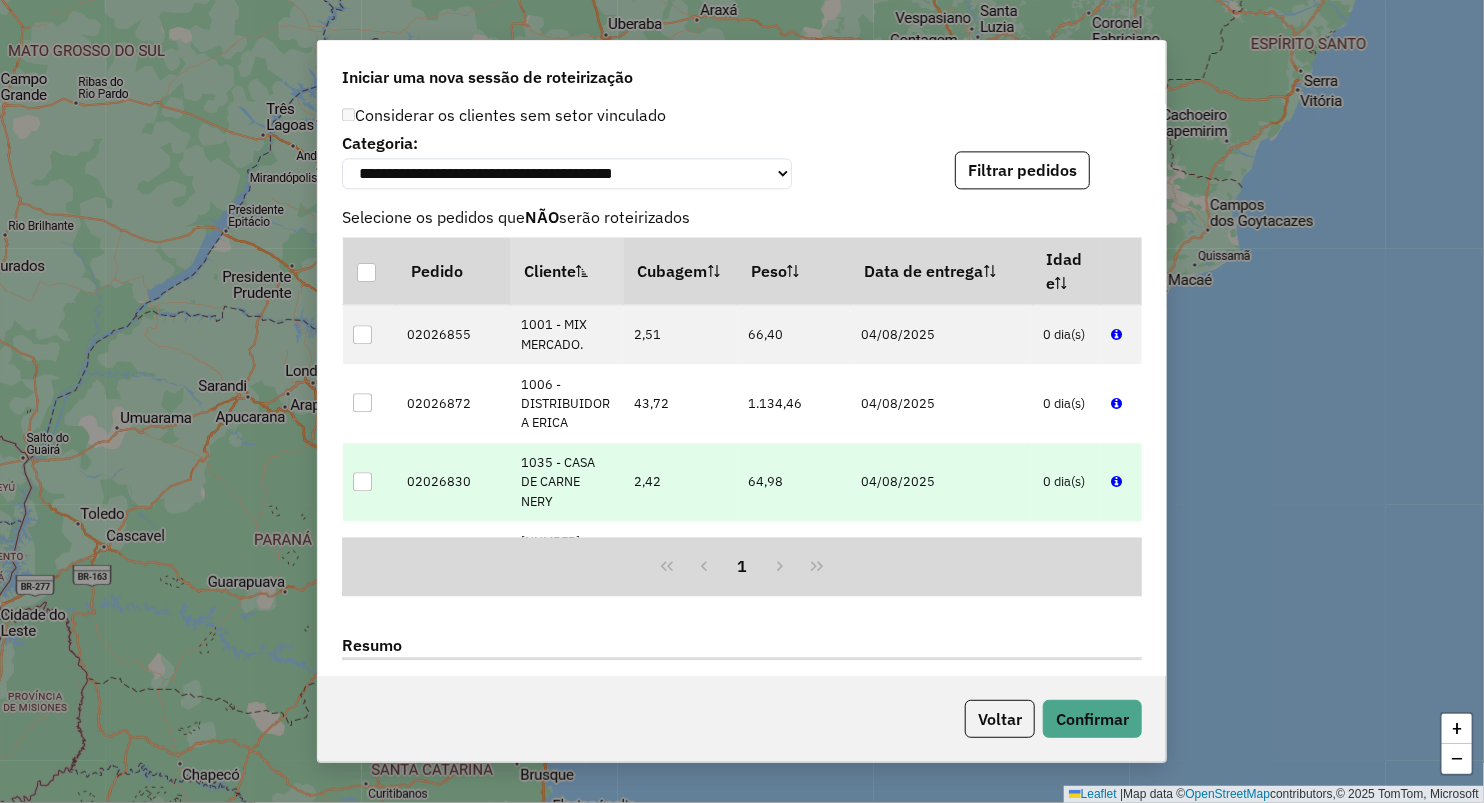 scroll, scrollTop: 2073, scrollLeft: 0, axis: vertical 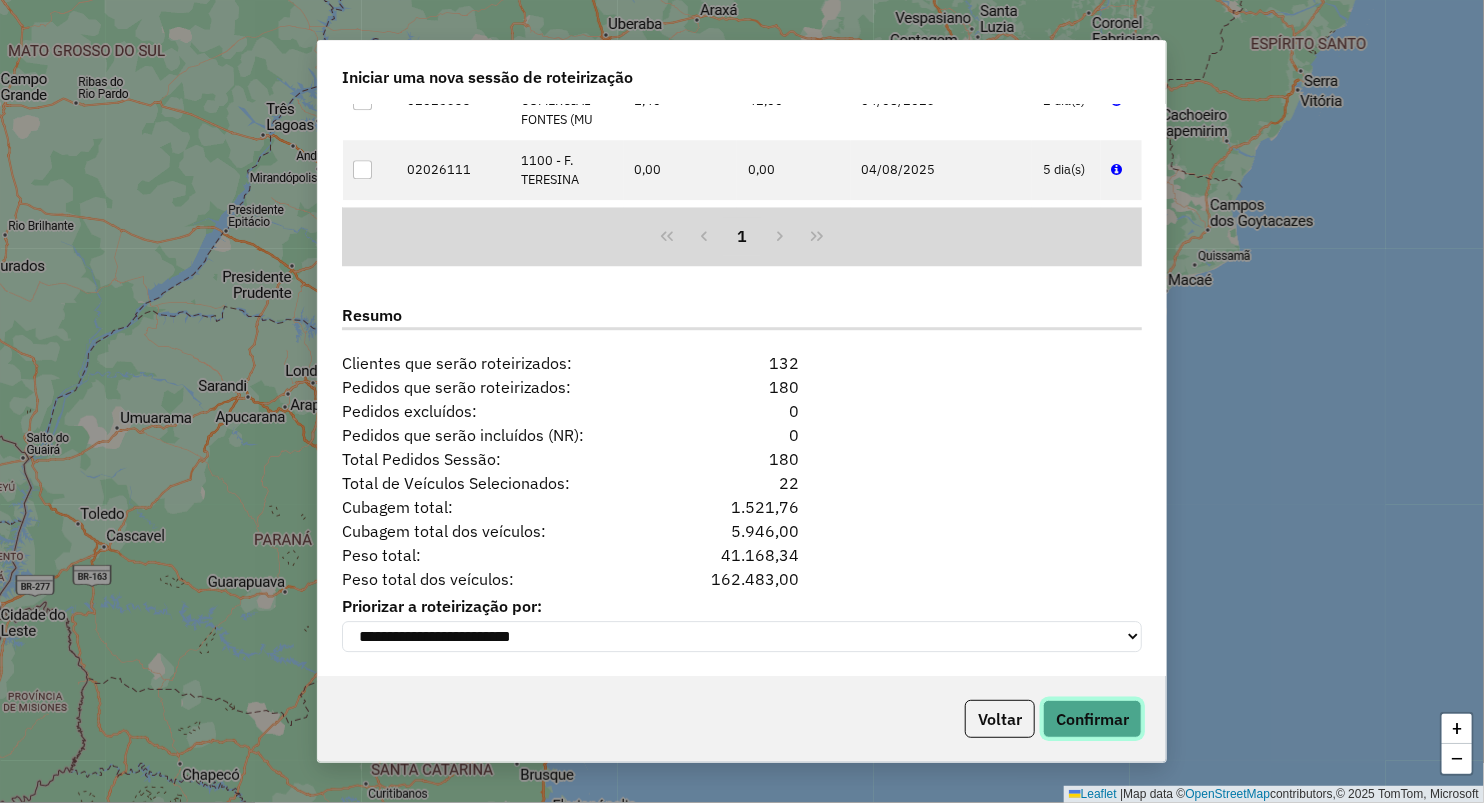 click on "Confirmar" 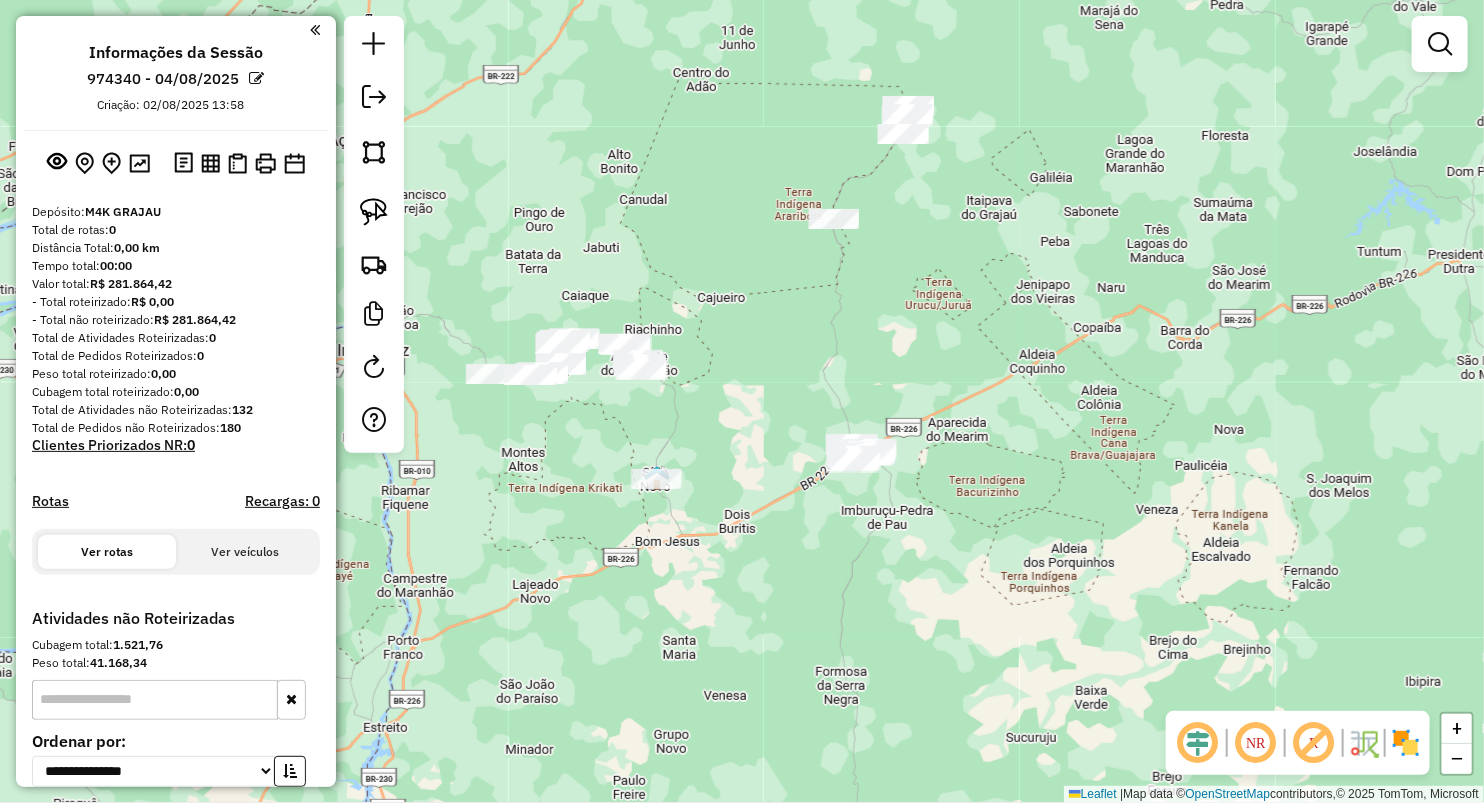 drag, startPoint x: 777, startPoint y: 365, endPoint x: 845, endPoint y: 373, distance: 68.46897 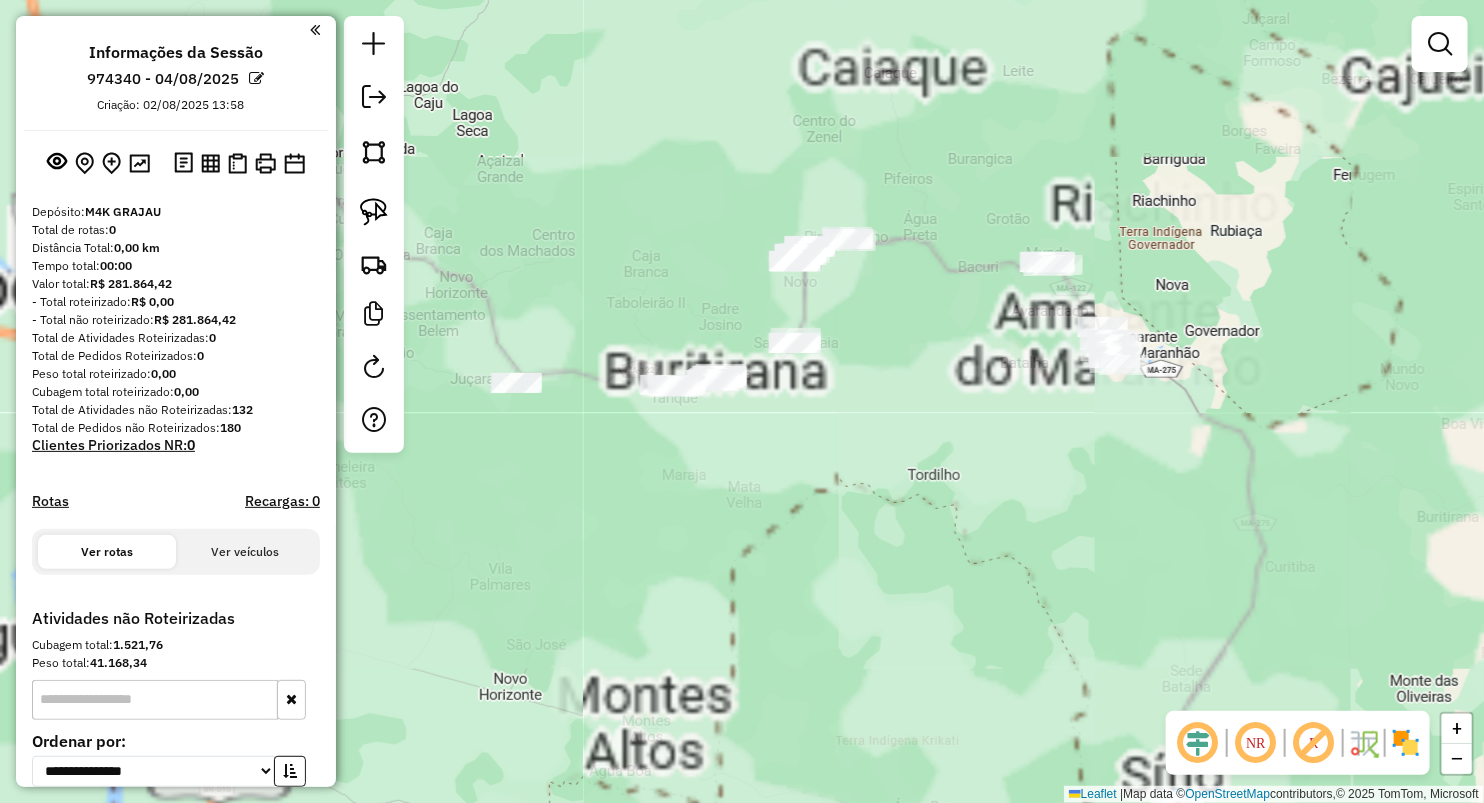 drag, startPoint x: 599, startPoint y: 281, endPoint x: 737, endPoint y: 217, distance: 152.11838 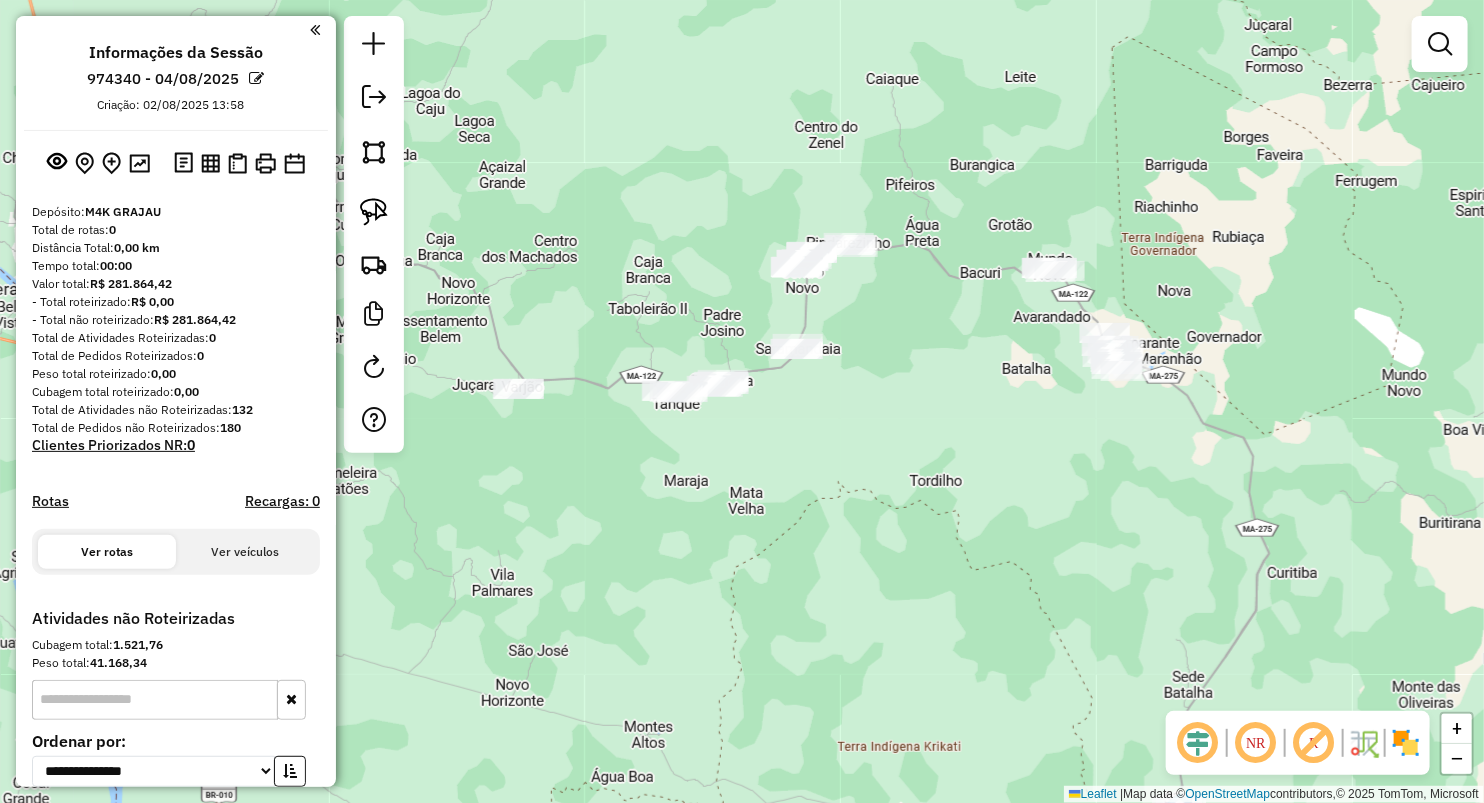 drag, startPoint x: 583, startPoint y: 266, endPoint x: 594, endPoint y: 294, distance: 30.083218 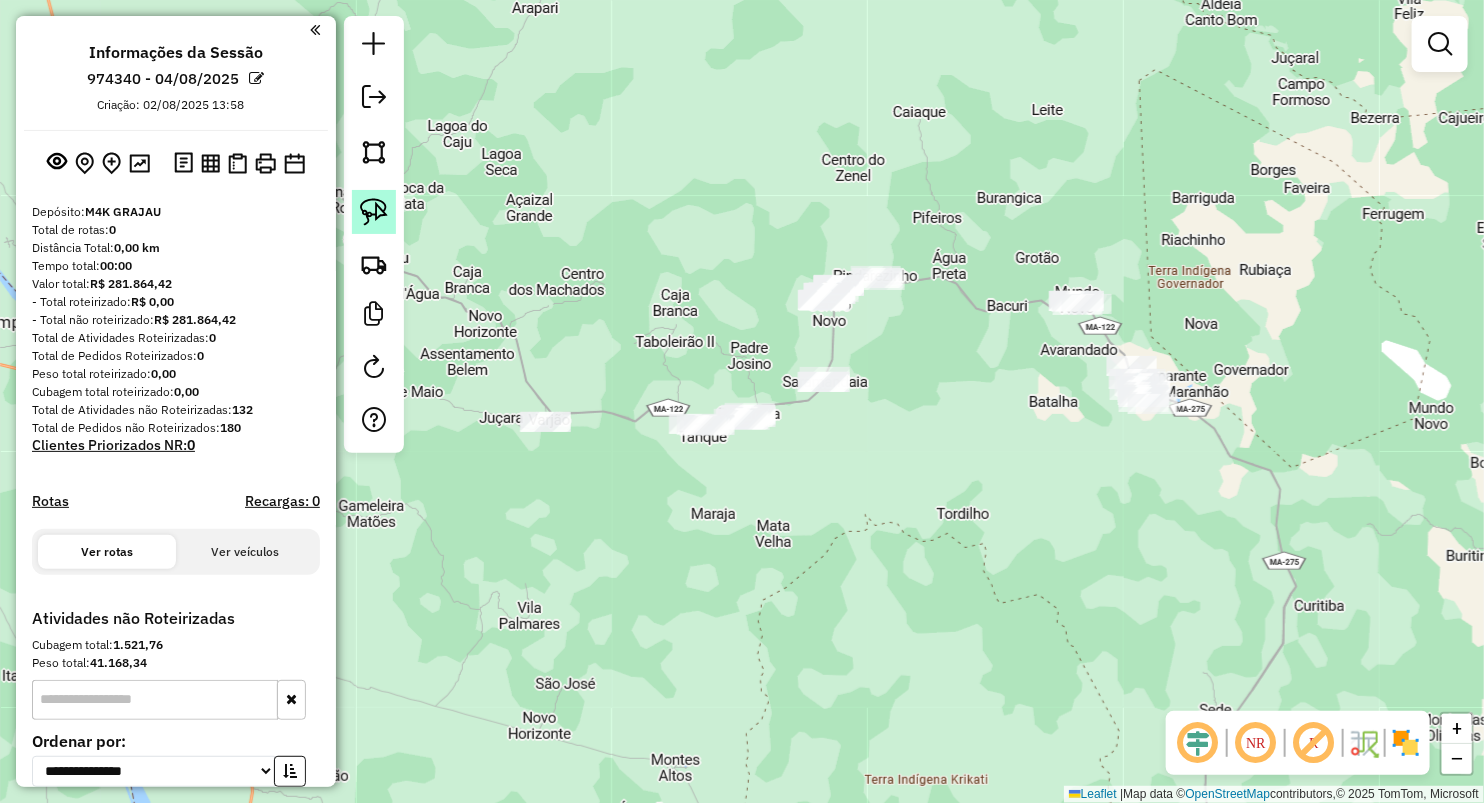click 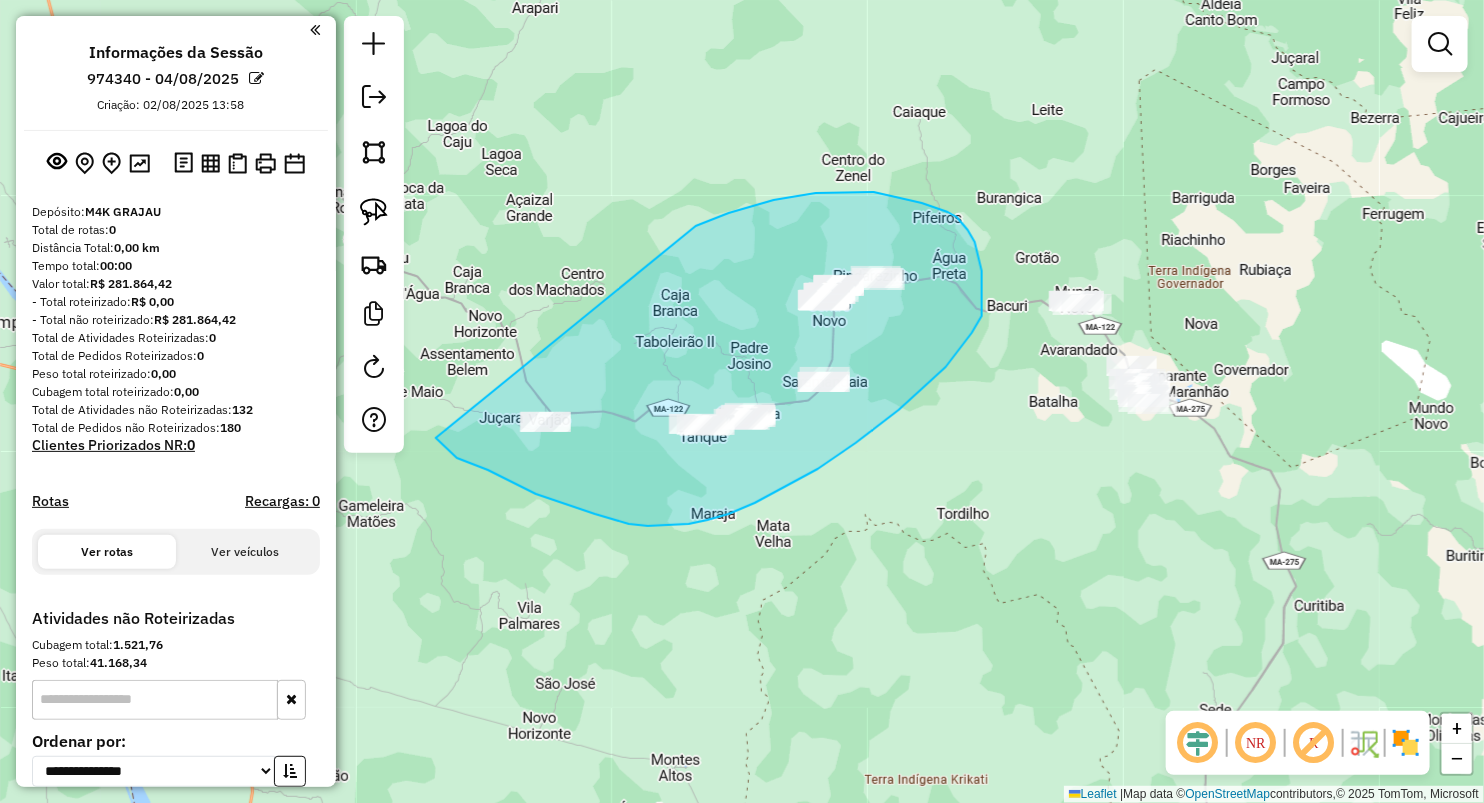 drag, startPoint x: 729, startPoint y: 213, endPoint x: 417, endPoint y: 539, distance: 451.24274 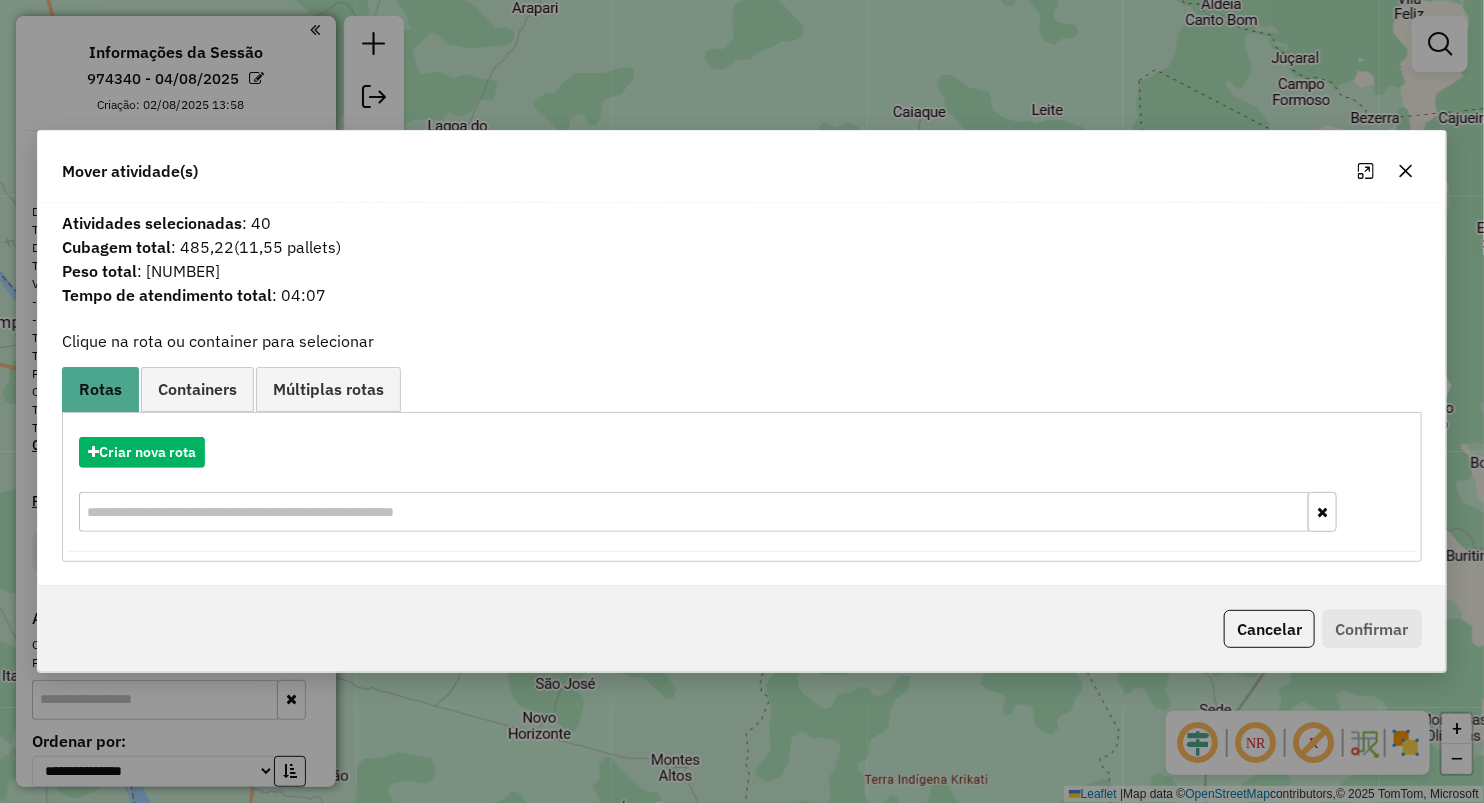 click 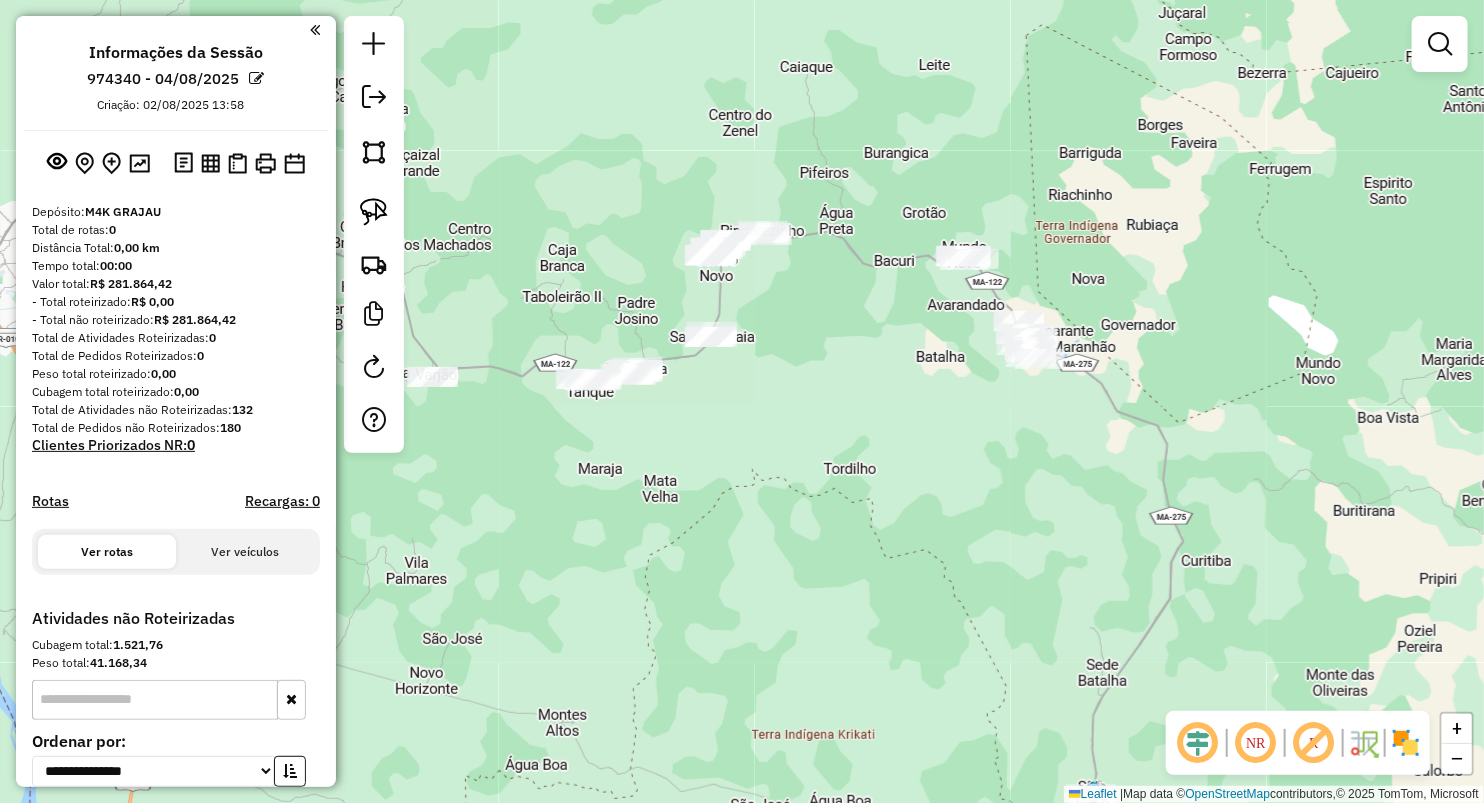 drag, startPoint x: 620, startPoint y: 276, endPoint x: 492, endPoint y: 228, distance: 136.70406 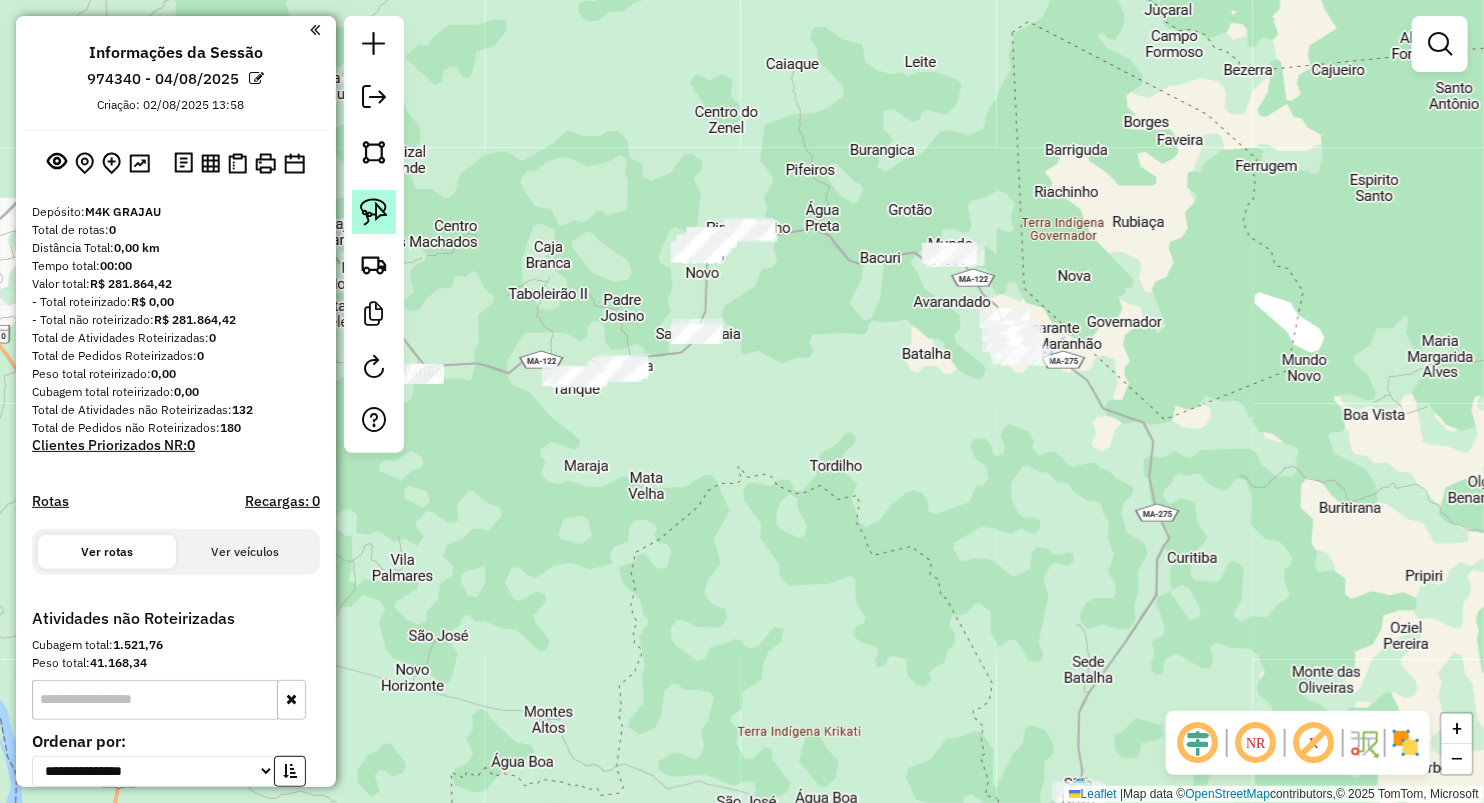click 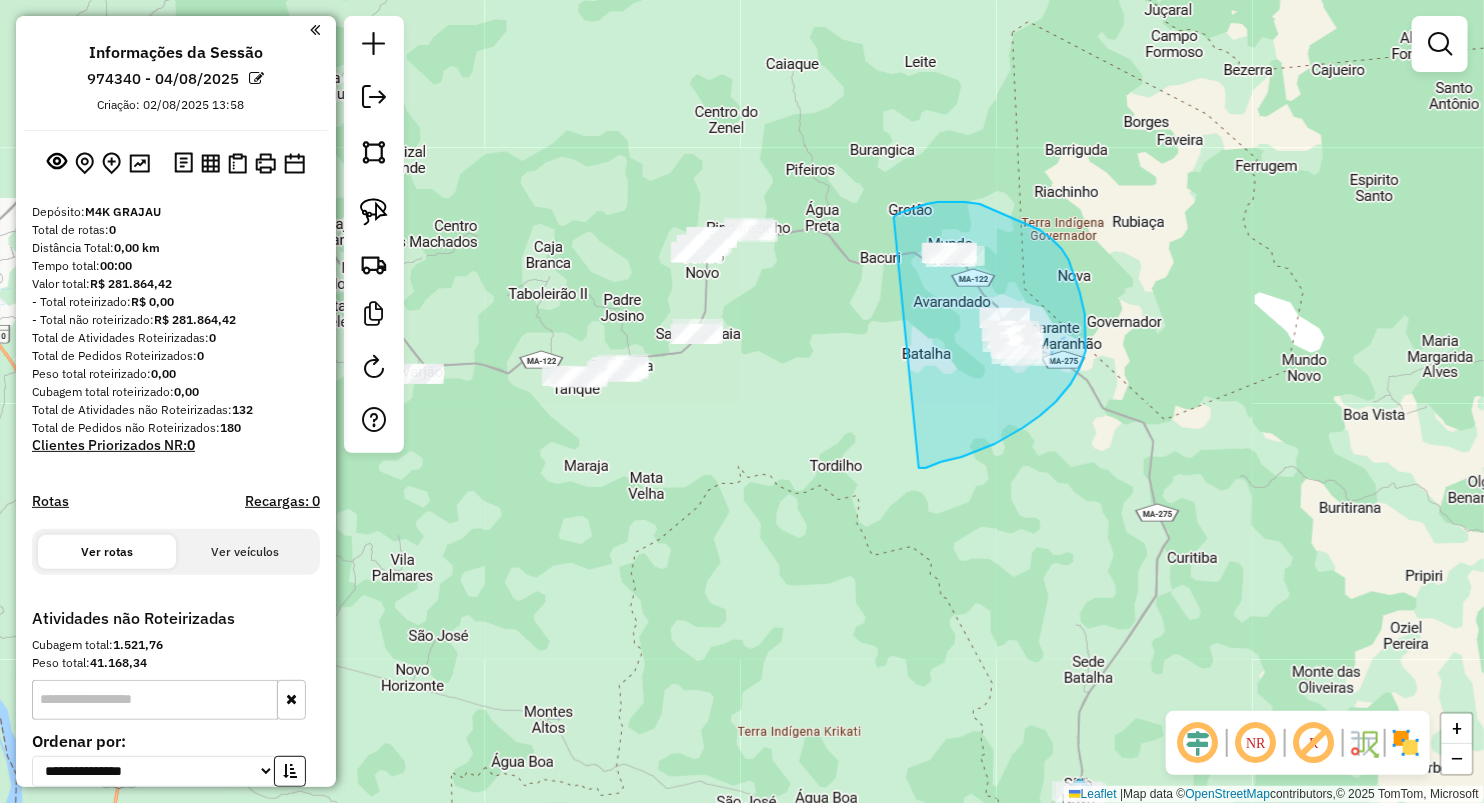 drag, startPoint x: 896, startPoint y: 215, endPoint x: 918, endPoint y: 488, distance: 273.885 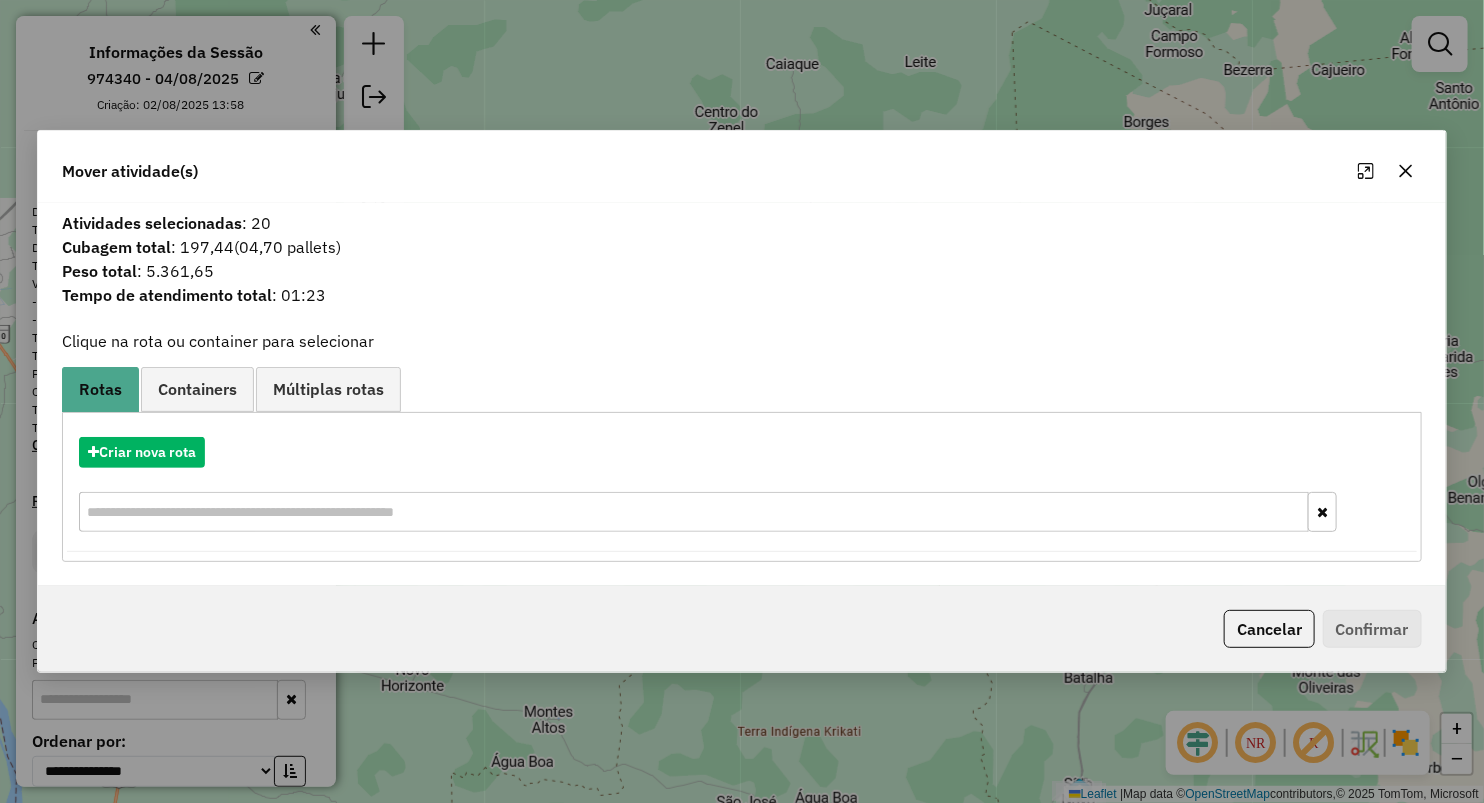 click 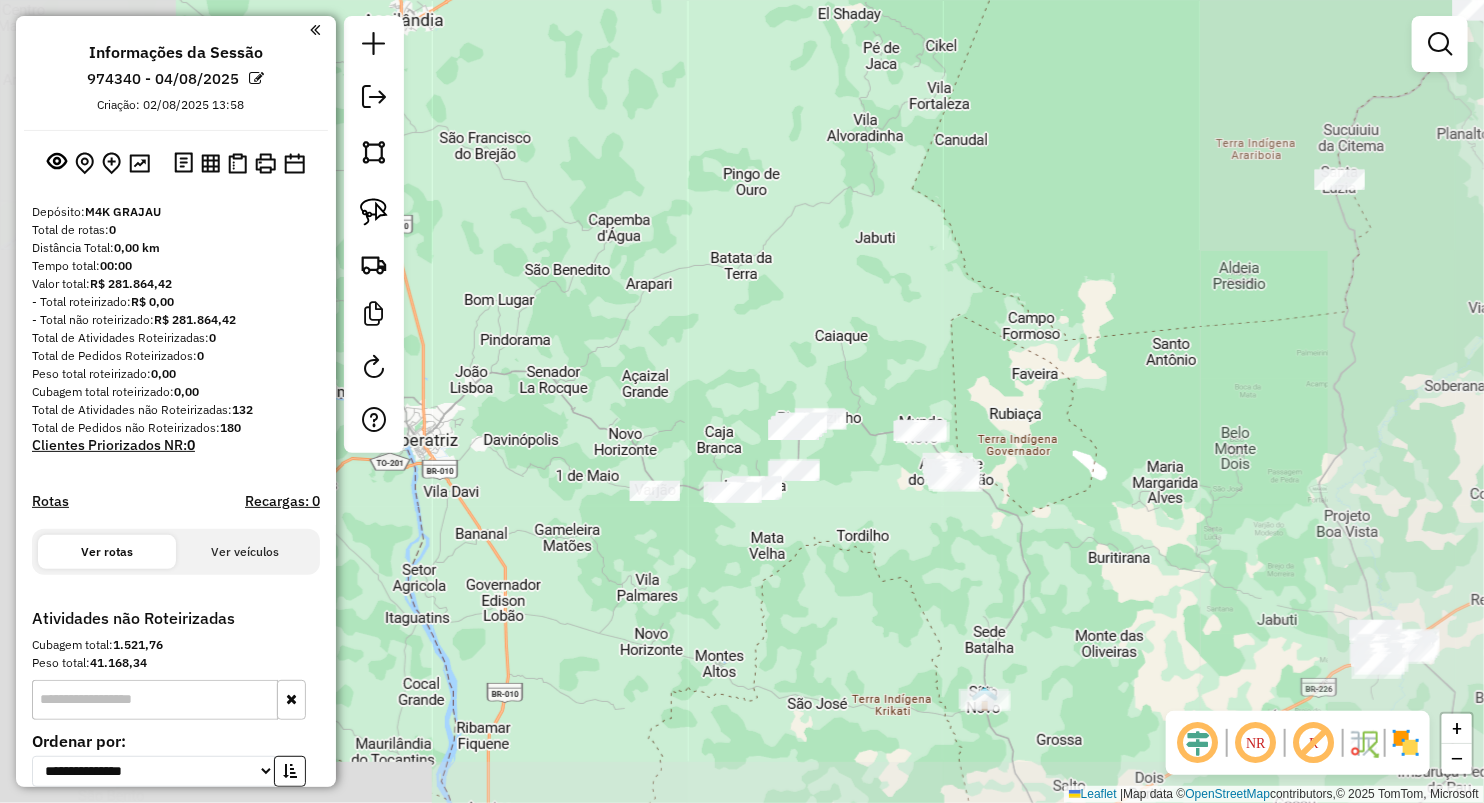 drag, startPoint x: 893, startPoint y: 610, endPoint x: 754, endPoint y: 340, distance: 303.6791 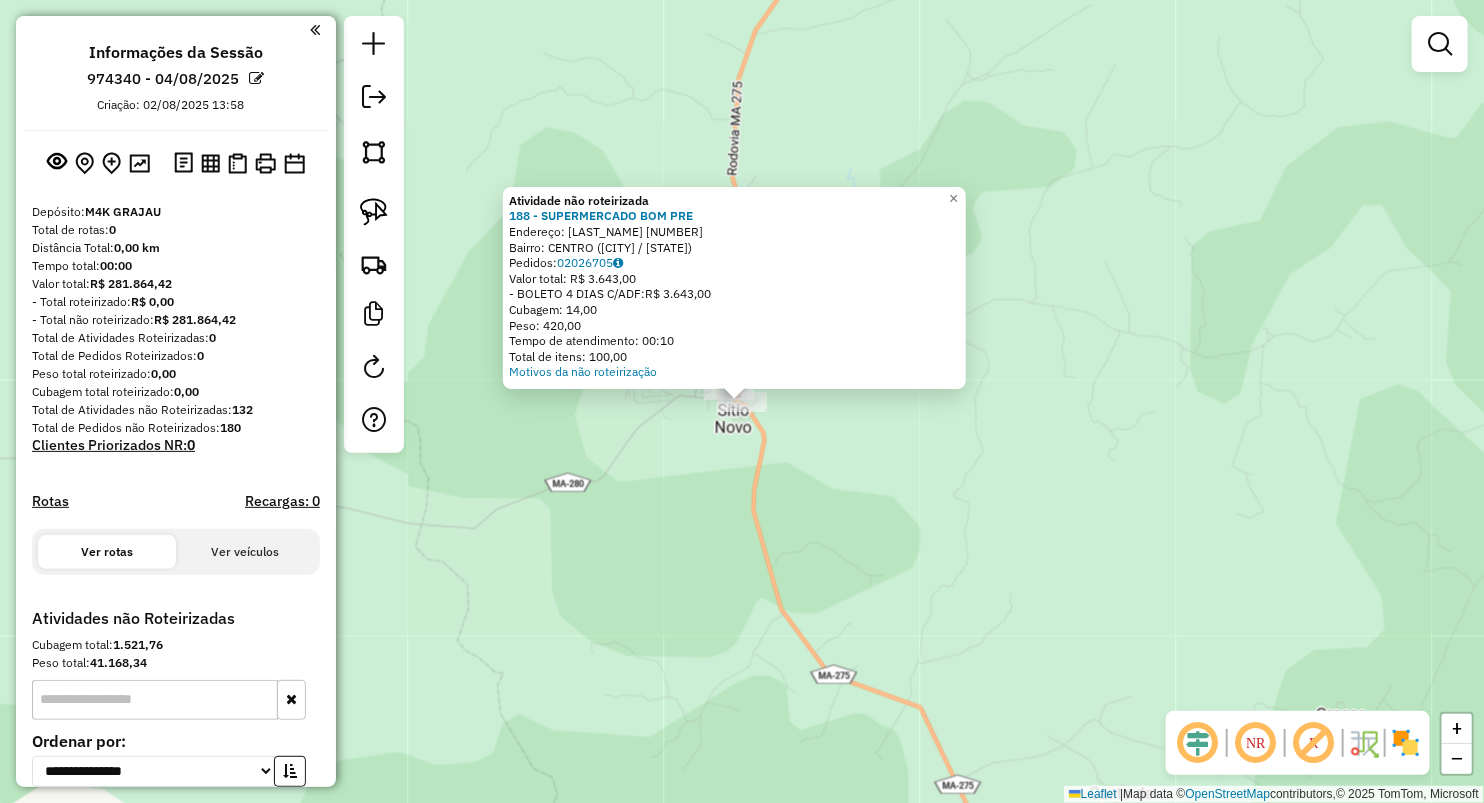 click on "Atividade não roteirizada 188 - SUPERMERCADO BOM PRE  Endereço:  [NAME] [NUMBER]   Bairro: [CITY] ([STATE])   Pedidos:  02026705   Valor total: R$ 3.643,00   - BOLETO 4 DIAS C/ADF:  R$ 3.643,00   Cubagem: 14,00   Peso: 420,00   Tempo de atendimento: 00:10   Total de itens: 100,00  Motivos da não roteirização × Janela de atendimento Grade de atendimento Capacidade Transportadoras Veículos Cliente Pedidos  Rotas Selecione os dias de semana para filtrar as janelas de atendimento  Seg   Ter   Qua   Qui   Sex   Sáb   Dom  Informe o período da janela de atendimento: De: Até:  Filtrar exatamente a janela do cliente  Considerar janela de atendimento padrão  Selecione os dias de semana para filtrar as grades de atendimento  Seg   Ter   Qua   Qui   Sex   Sáb   Dom   Considerar clientes sem dia de atendimento cadastrado  Clientes fora do dia de atendimento selecionado Filtrar as atividades entre os valores definidos abaixo:  Peso mínimo:   Peso máximo:   Cubagem mínima:   Cubagem máxima:  +" 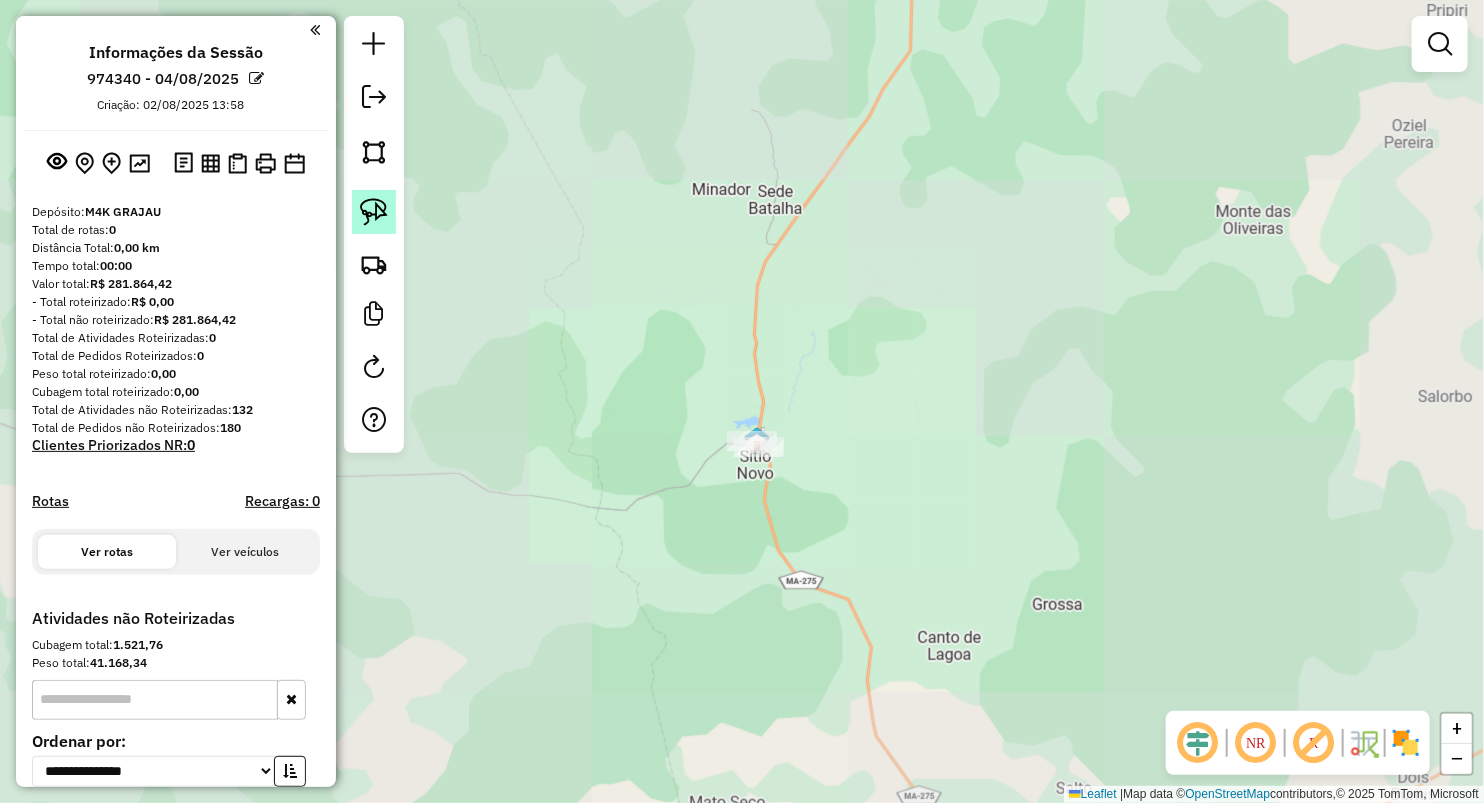 click 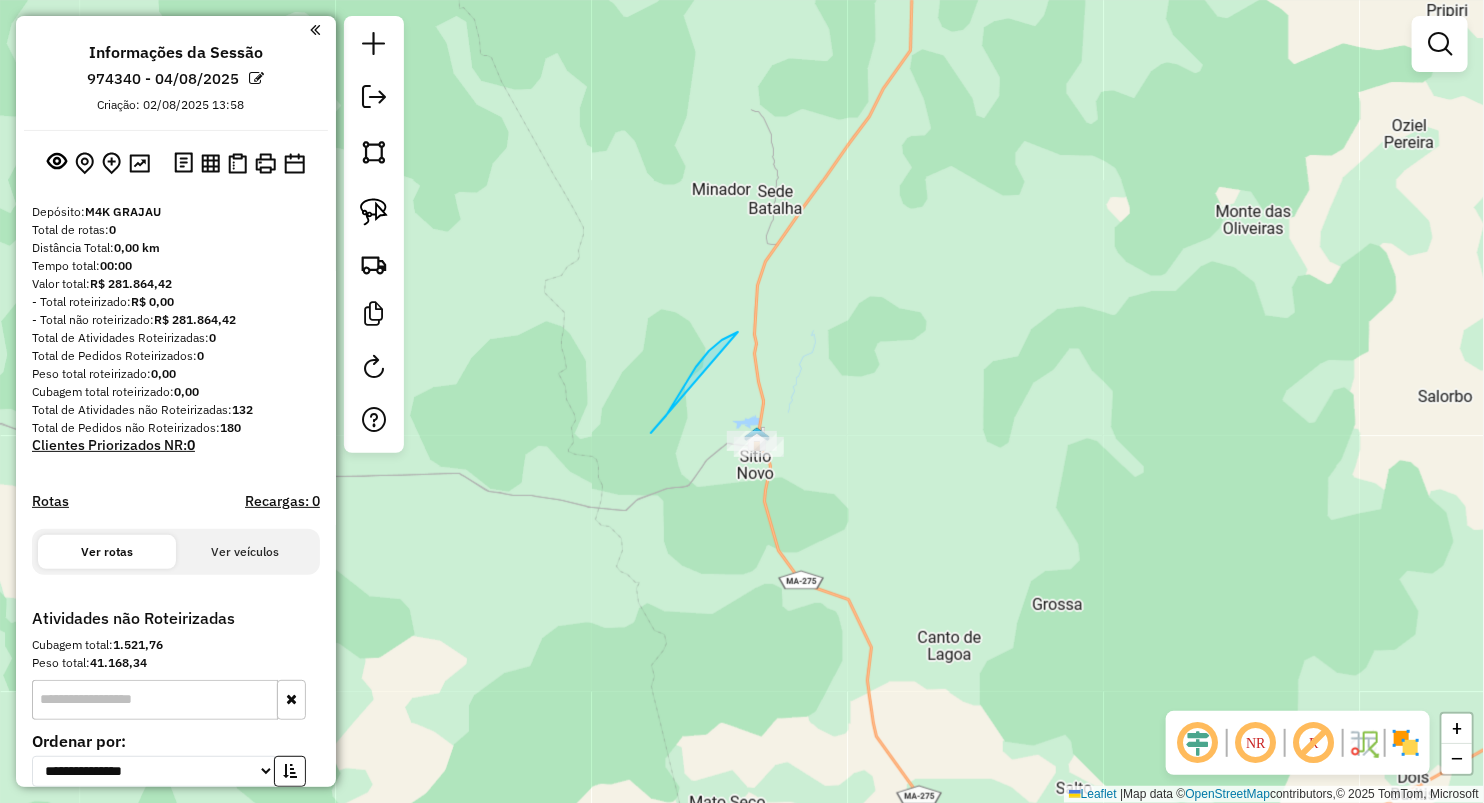 drag, startPoint x: 738, startPoint y: 332, endPoint x: 882, endPoint y: 444, distance: 182.42807 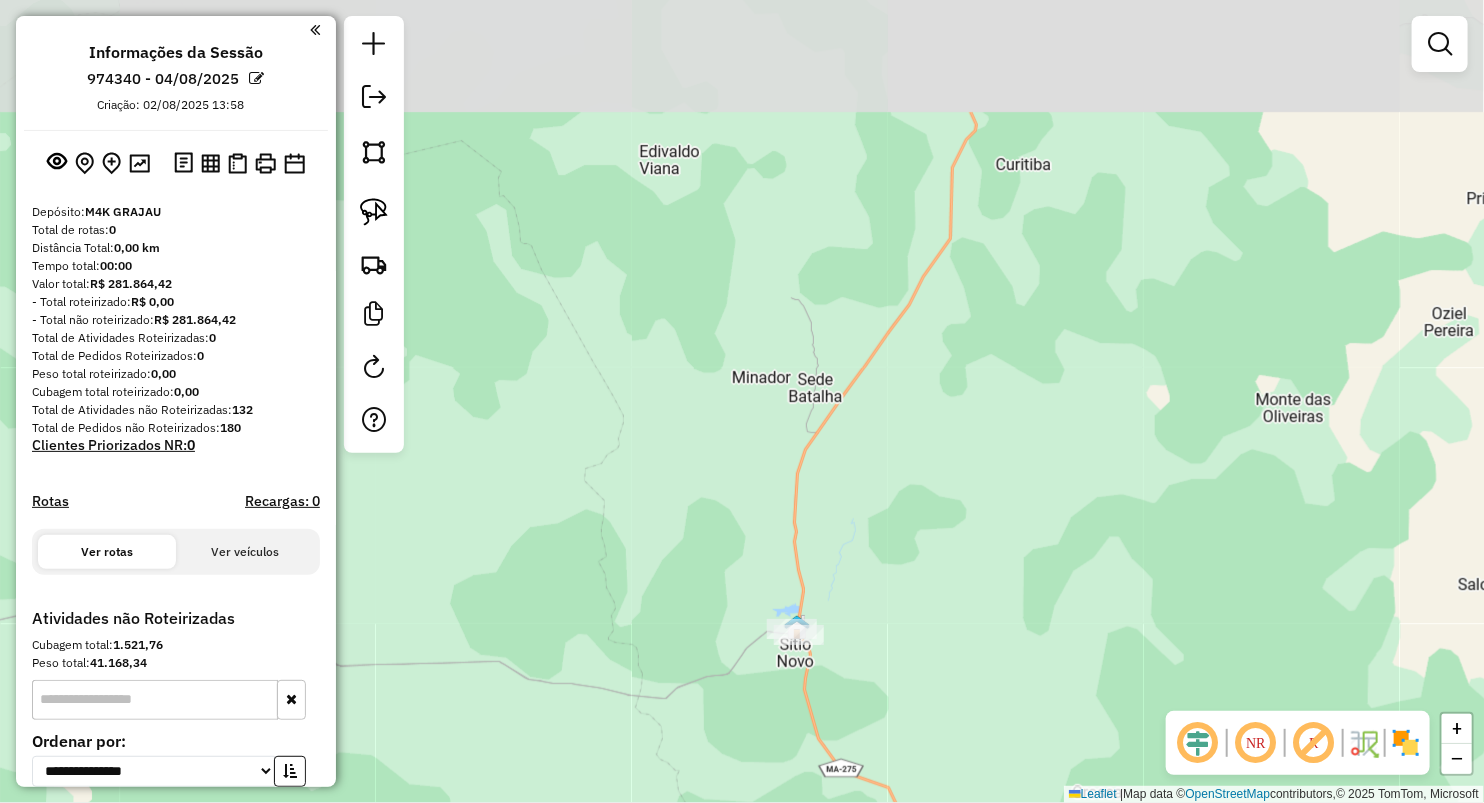 drag, startPoint x: 882, startPoint y: 444, endPoint x: 904, endPoint y: 197, distance: 247.97783 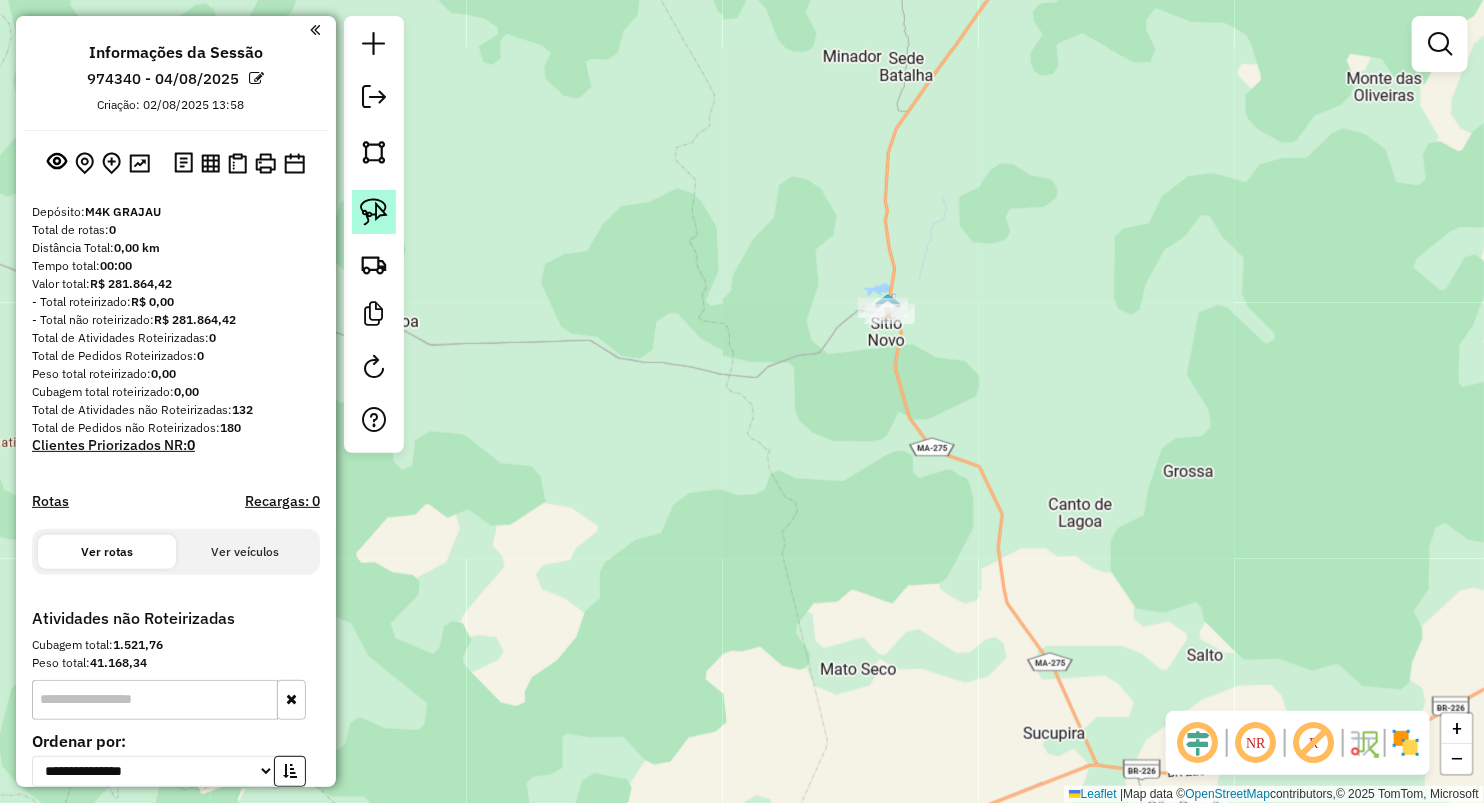 click 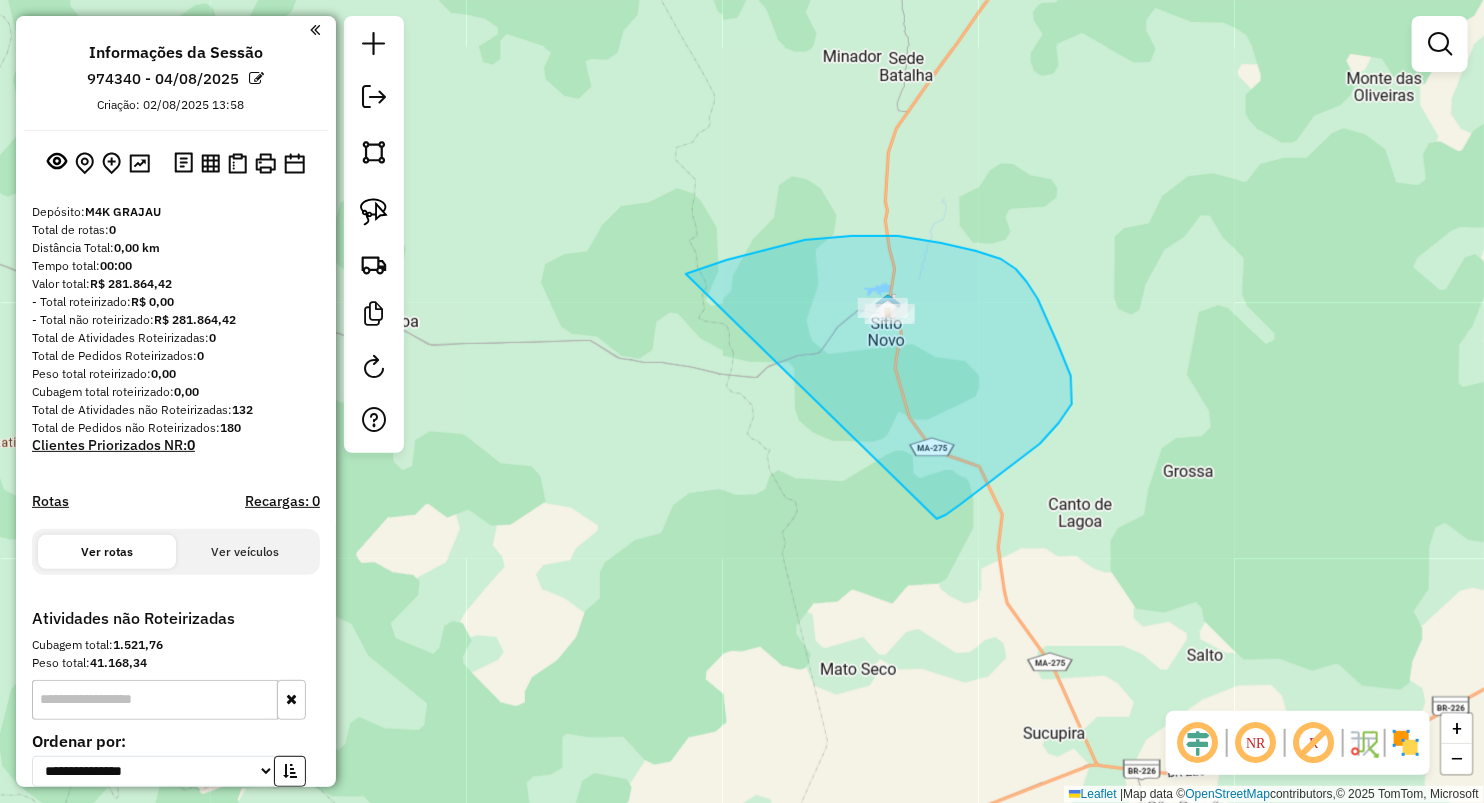 drag, startPoint x: 727, startPoint y: 260, endPoint x: 931, endPoint y: 533, distance: 340.80054 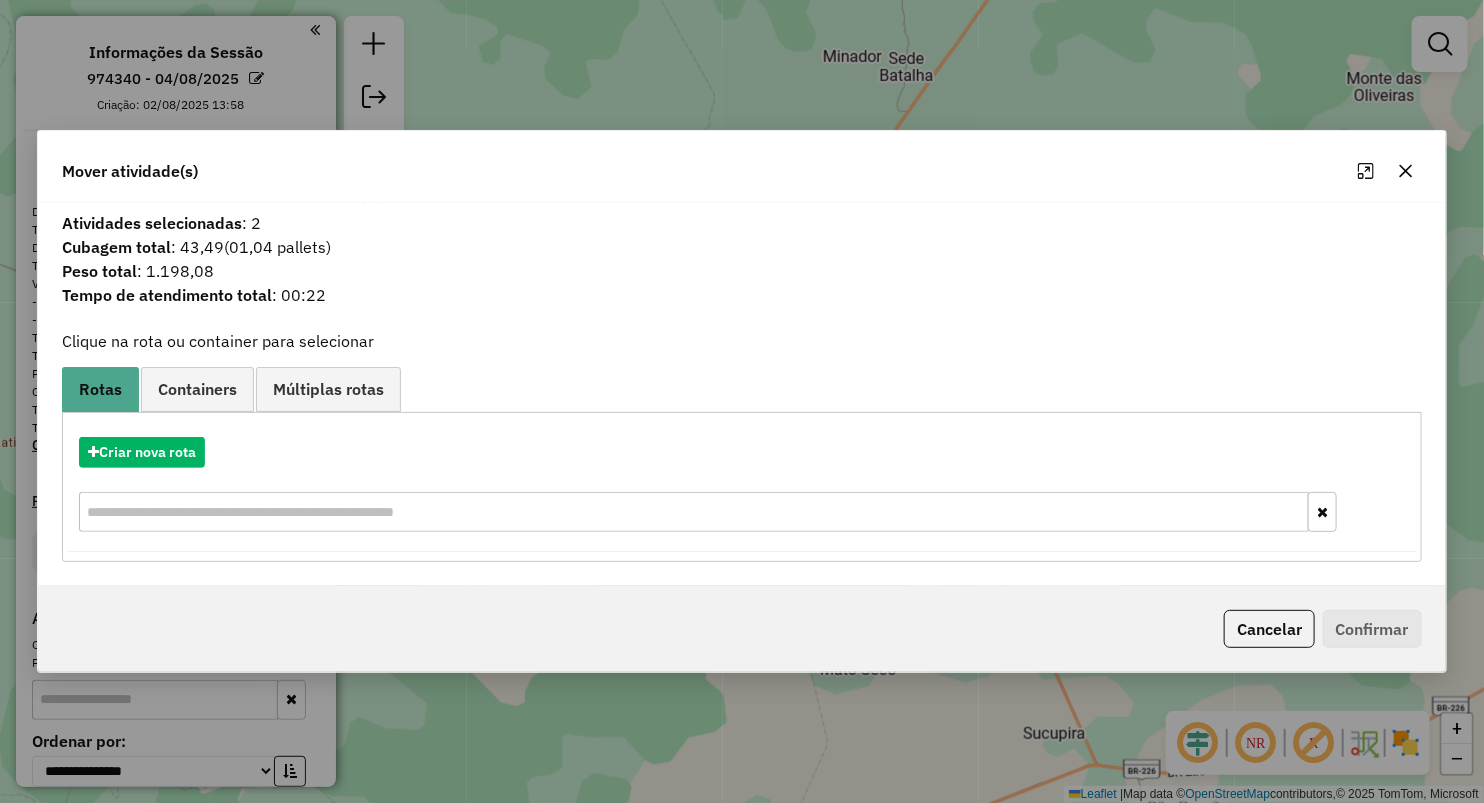 click 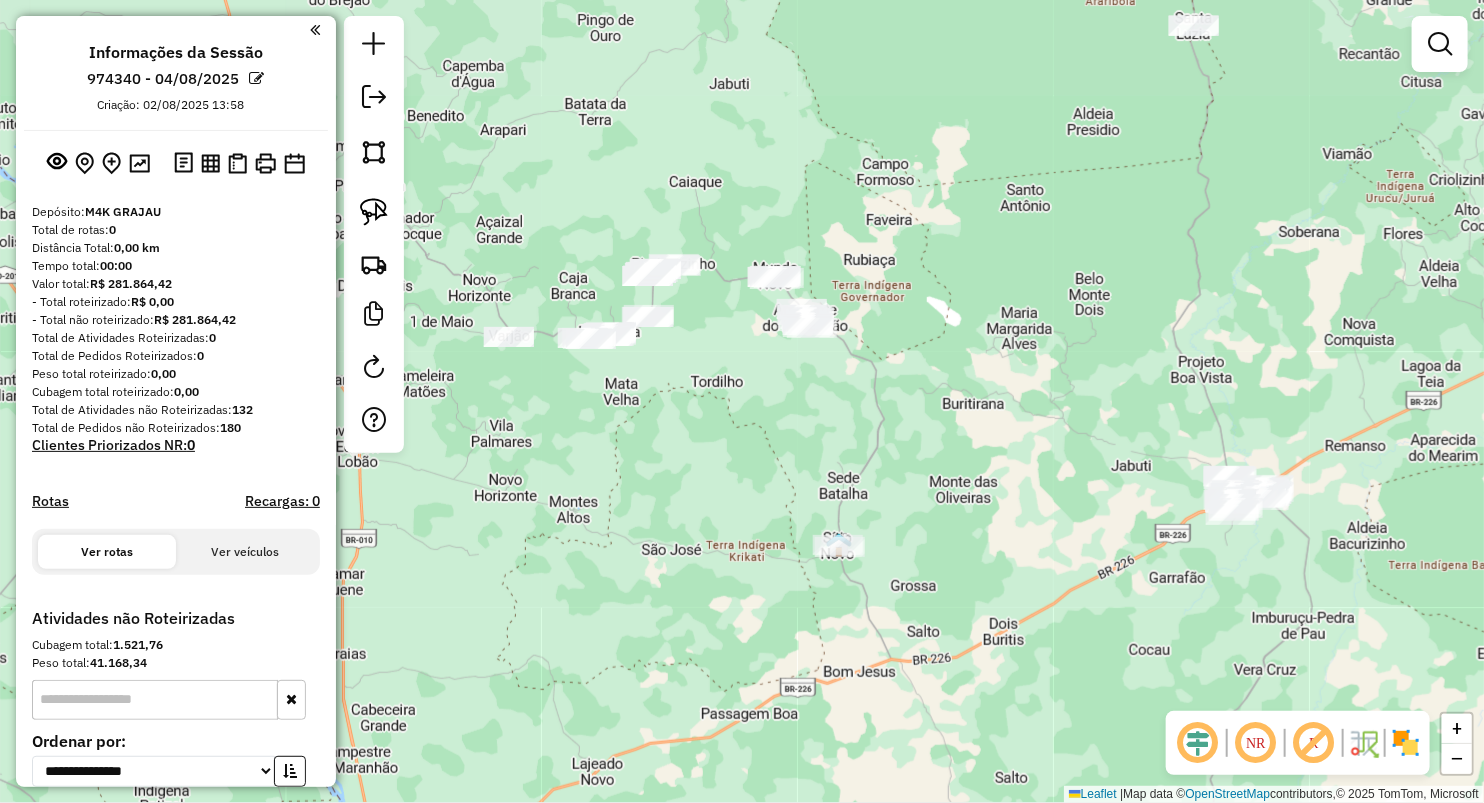 drag, startPoint x: 952, startPoint y: 433, endPoint x: 961, endPoint y: 452, distance: 21.023796 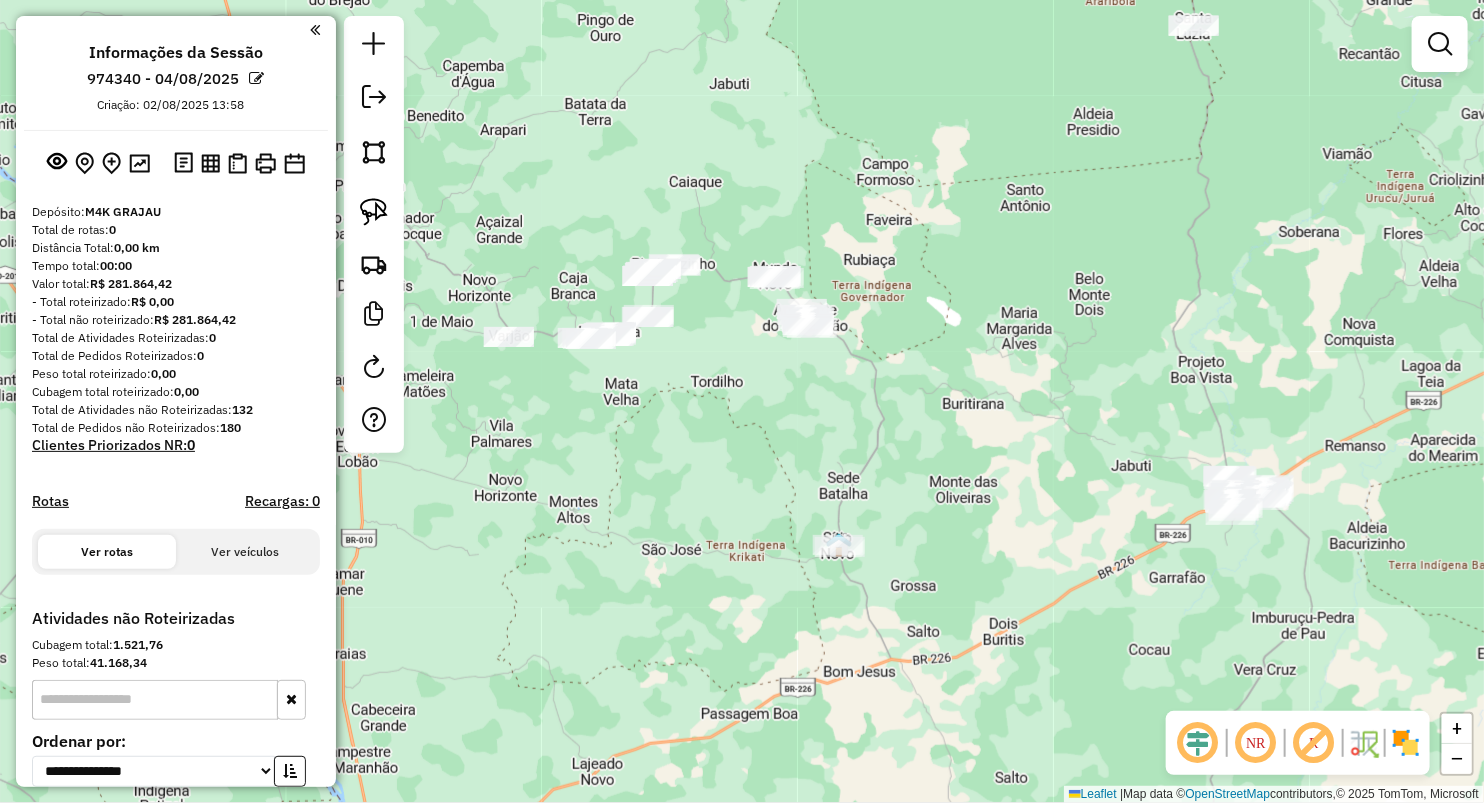 click on "Janela de atendimento Grade de atendimento Capacidade Transportadoras Veículos Cliente Pedidos  Rotas Selecione os dias de semana para filtrar as janelas de atendimento  Seg   Ter   Qua   Qui   Sex   Sáb   Dom  Informe o período da janela de atendimento: De: Até:  Filtrar exatamente a janela do cliente  Considerar janela de atendimento padrão  Selecione os dias de semana para filtrar as grades de atendimento  Seg   Ter   Qua   Qui   Sex   Sáb   Dom   Considerar clientes sem dia de atendimento cadastrado  Clientes fora do dia de atendimento selecionado Filtrar as atividades entre os valores definidos abaixo:  Peso mínimo:   Peso máximo:   Cubagem mínima:   Cubagem máxima:   De:   Até:  Filtrar as atividades entre o tempo de atendimento definido abaixo:  De:   Até:   Considerar capacidade total dos clientes não roteirizados Transportadora: Selecione um ou mais itens Tipo de veículo: Selecione um ou mais itens Veículo: Selecione um ou mais itens Motorista: Selecione um ou mais itens Nome: Rótulo:" 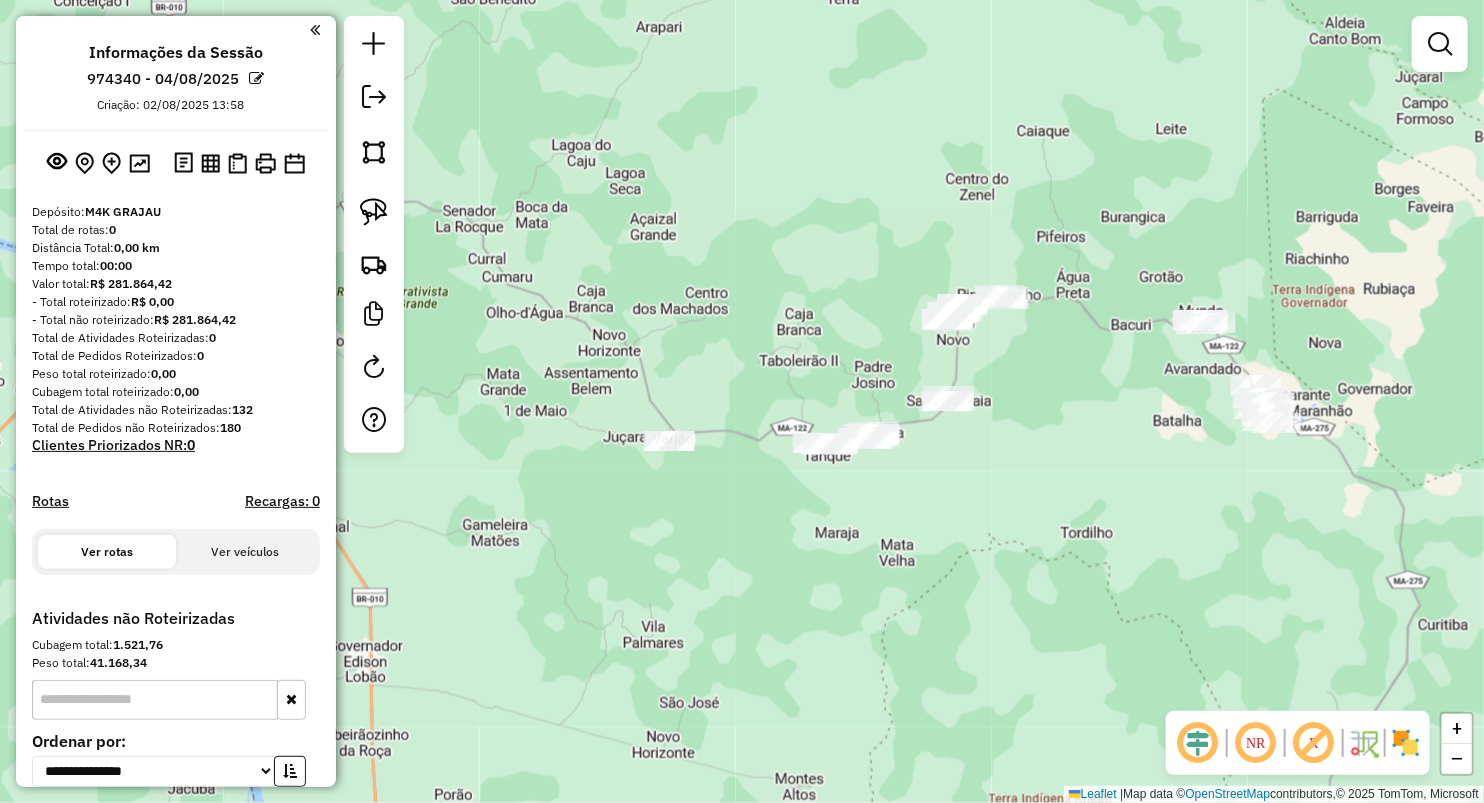 drag, startPoint x: 707, startPoint y: 397, endPoint x: 1208, endPoint y: 566, distance: 528.7362 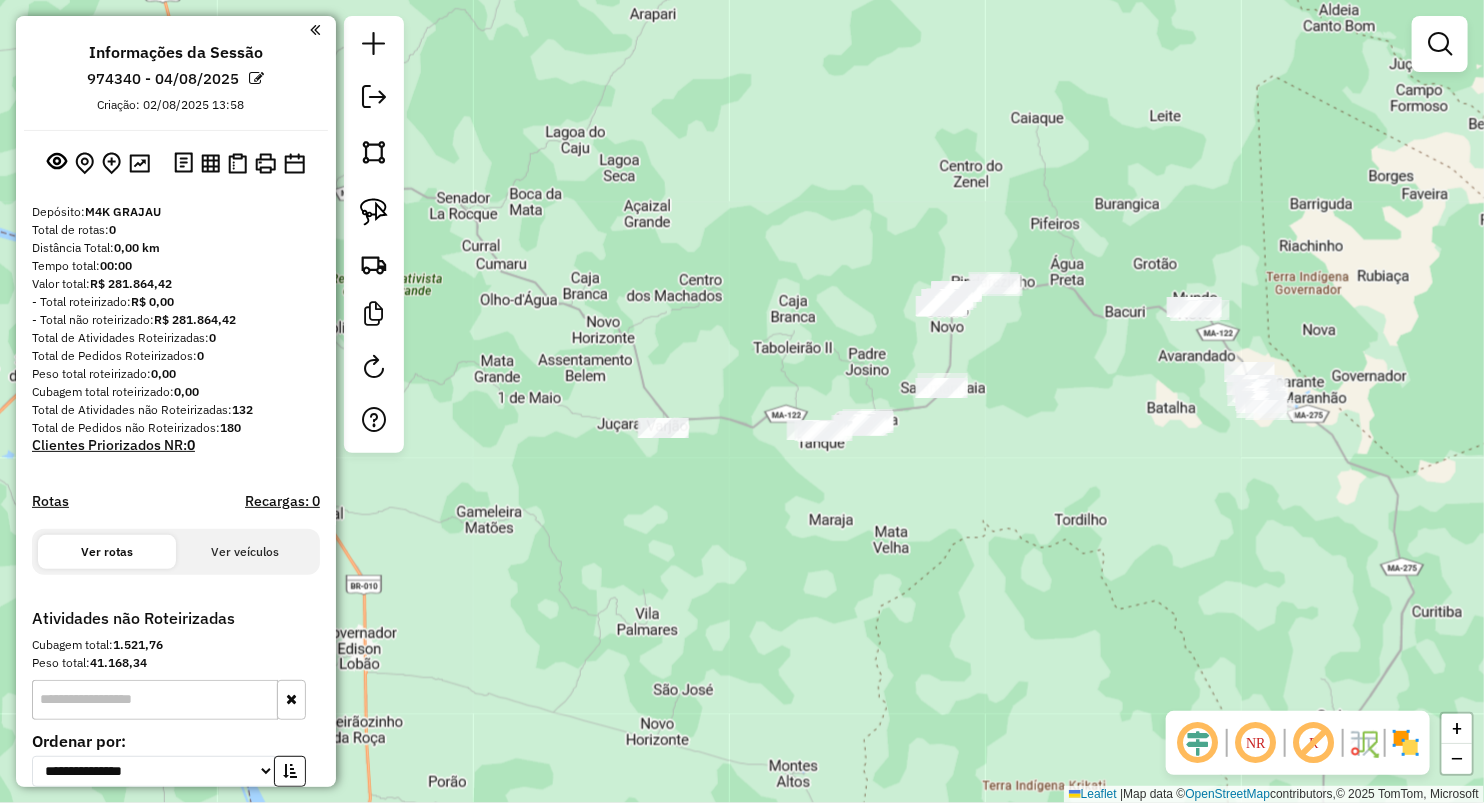 drag, startPoint x: 861, startPoint y: 288, endPoint x: 840, endPoint y: 217, distance: 74.04053 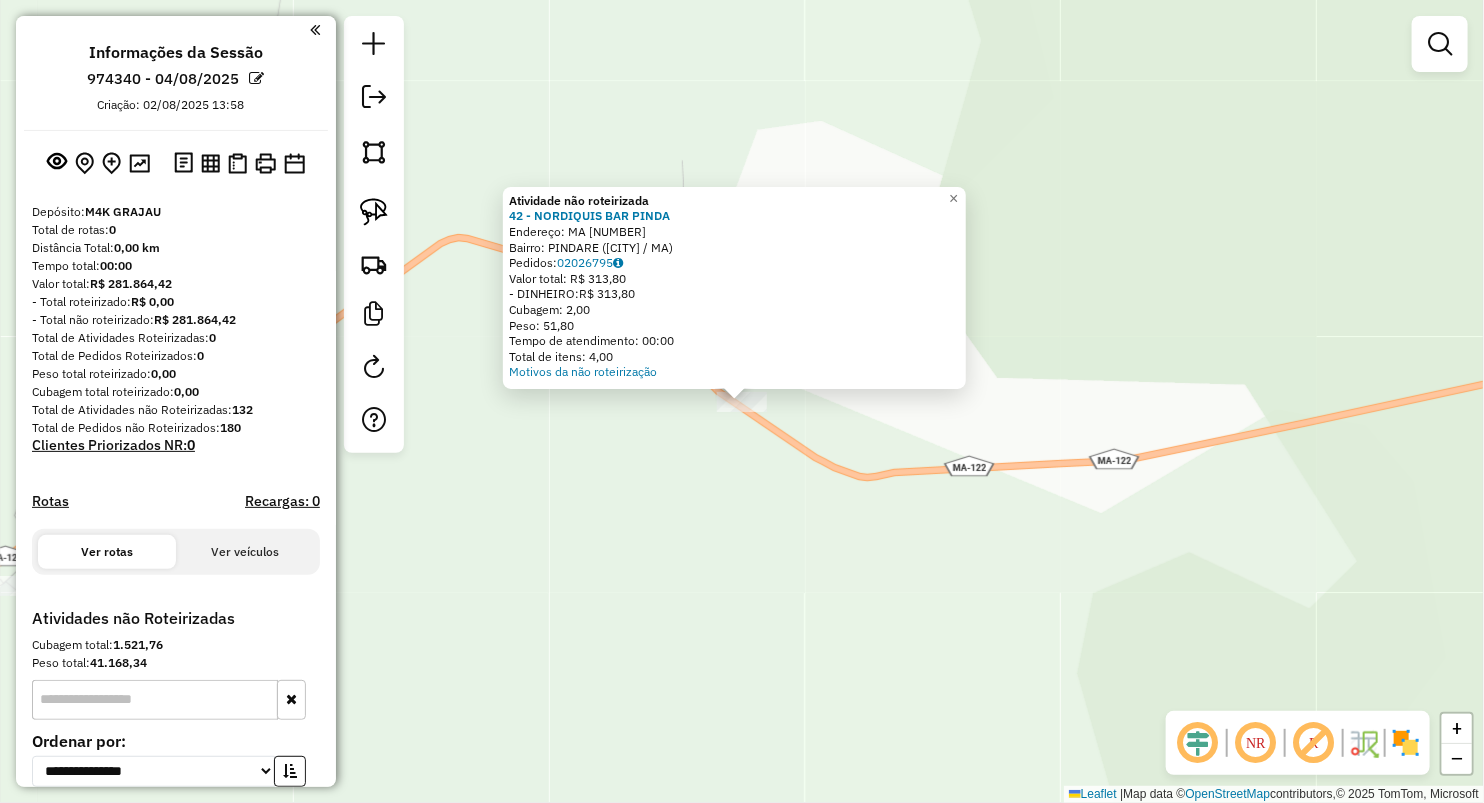 click on "Atividade não roteirizada 42 - NORDIQUIS BAR PINDA Endereço: MA [NUMBER] Bairro: PINDARE ([CITY] / [STATE]) Pedidos: 02026795 Valor total: R$ 313,80 - DINHEIRO: R$ 313,80 Cubagem: 2,00 Peso: 51,80 Tempo de atendimento: 00:00 Total de itens: 4,00 Motivos da não roteirização × Janela de atendimento Grade de atendimento Capacidade Transportadoras Veículos Cliente Pedidos Rotas Selecione os dias de semana para filtrar as janelas de atendimento Seg Ter Qua Qui Sex Sáb Dom Informe o período da janela de atendimento: De: Até: Filtrar exatamente a janela do cliente Considerar janela de atendimento padrão Selecione os dias de semana para filtrar as grades de atendimento Seg Ter Qua Qui Sex Sáb Dom Considerar clientes sem dia de atendimento cadastrado Clientes fora do dia de atendimento selecionado Filtrar as atividades entre os valores definidos abaixo: Peso mínimo: Peso máximo: Cubagem mínima: Cubagem máxima: De: Até: De: +" 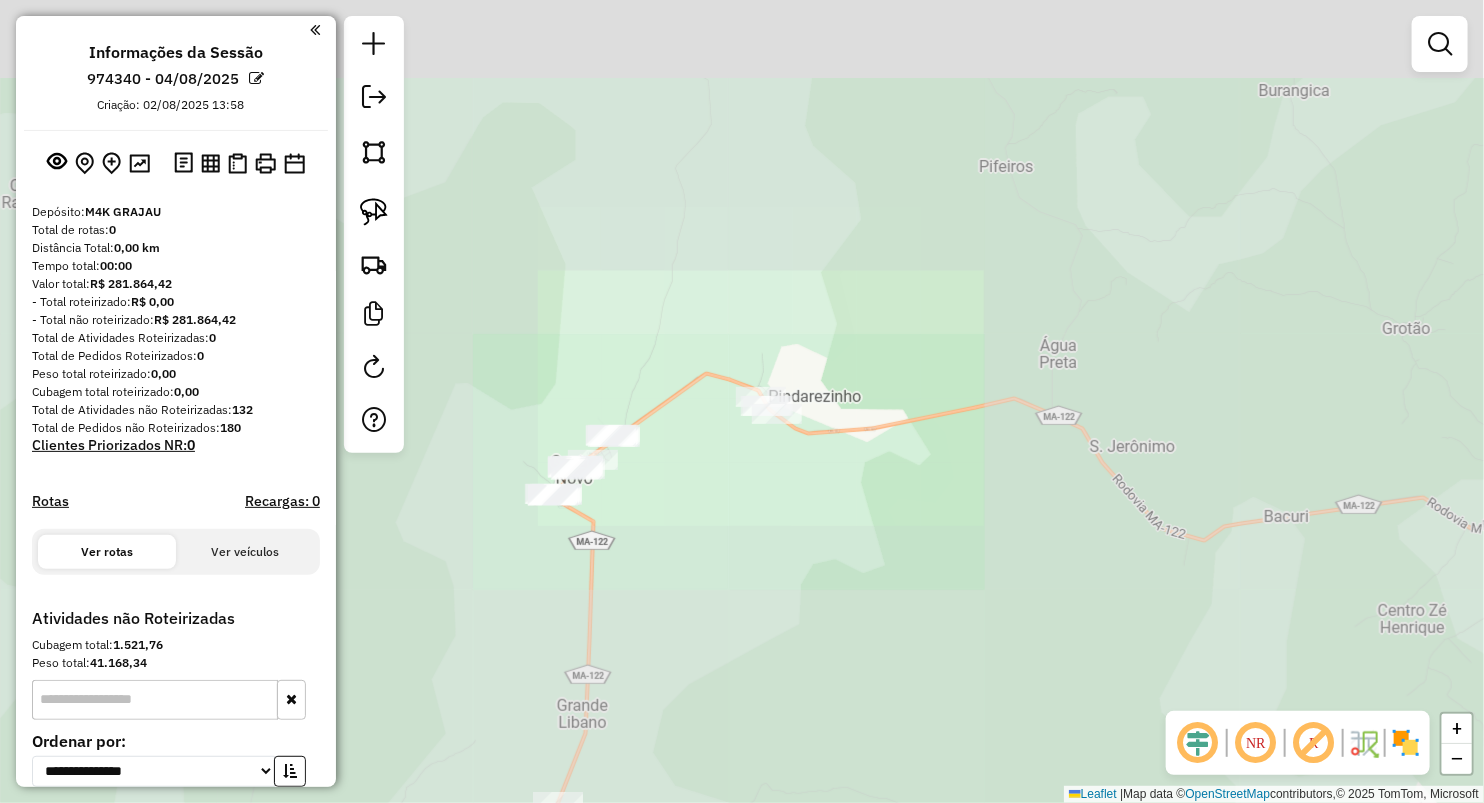 drag, startPoint x: 672, startPoint y: 495, endPoint x: 787, endPoint y: 330, distance: 201.12186 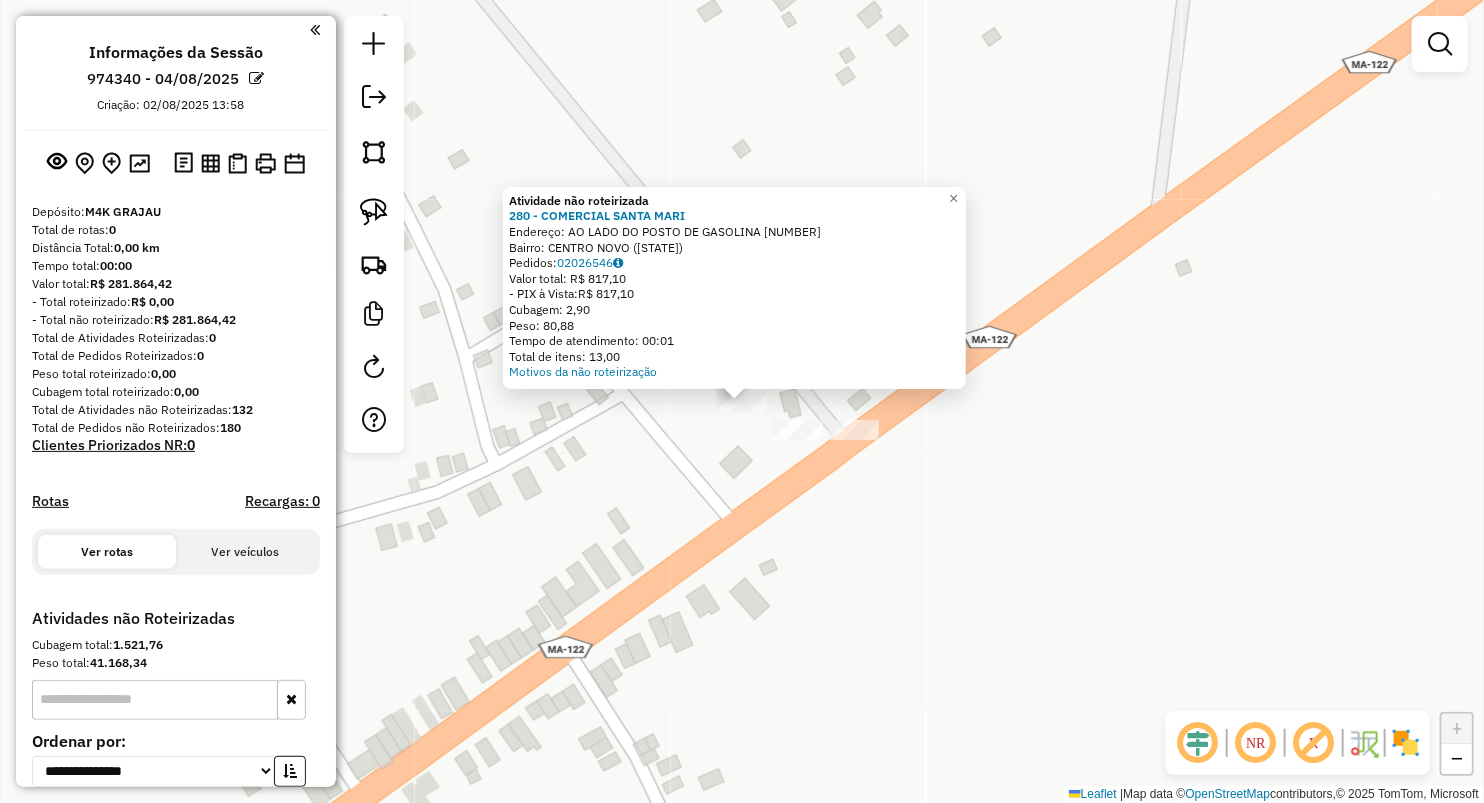 click on "Atividade não roteirizada 280 - COMERCIAL SANTA MARI  Endereço:  AO LADO DO POSTO DE GASOLINA 1   Bairro: CENTRO NOVO (BURITIRANA / MA)   Pedidos:  02026546   Valor total: R$ 817,10   - PIX à Vista:  R$ 817,10   Cubagem: 2,90   Peso: 80,88   Tempo de atendimento: 00:01   Total de itens: 13,00  Motivos da não roteirização × Janela de atendimento Grade de atendimento Capacidade Transportadoras Veículos Cliente Pedidos  Rotas Selecione os dias de semana para filtrar as janelas de atendimento  Seg   Ter   Qua   Qui   Sex   Sáb   Dom  Informe o período da janela de atendimento: De: Até:  Filtrar exatamente a janela do cliente  Considerar janela de atendimento padrão  Selecione os dias de semana para filtrar as grades de atendimento  Seg   Ter   Qua   Qui   Sex   Sáb   Dom   Considerar clientes sem dia de atendimento cadastrado  Clientes fora do dia de atendimento selecionado Filtrar as atividades entre os valores definidos abaixo:  Peso mínimo:   Peso máximo:   Cubagem mínima:   Cubagem máxima:  +" 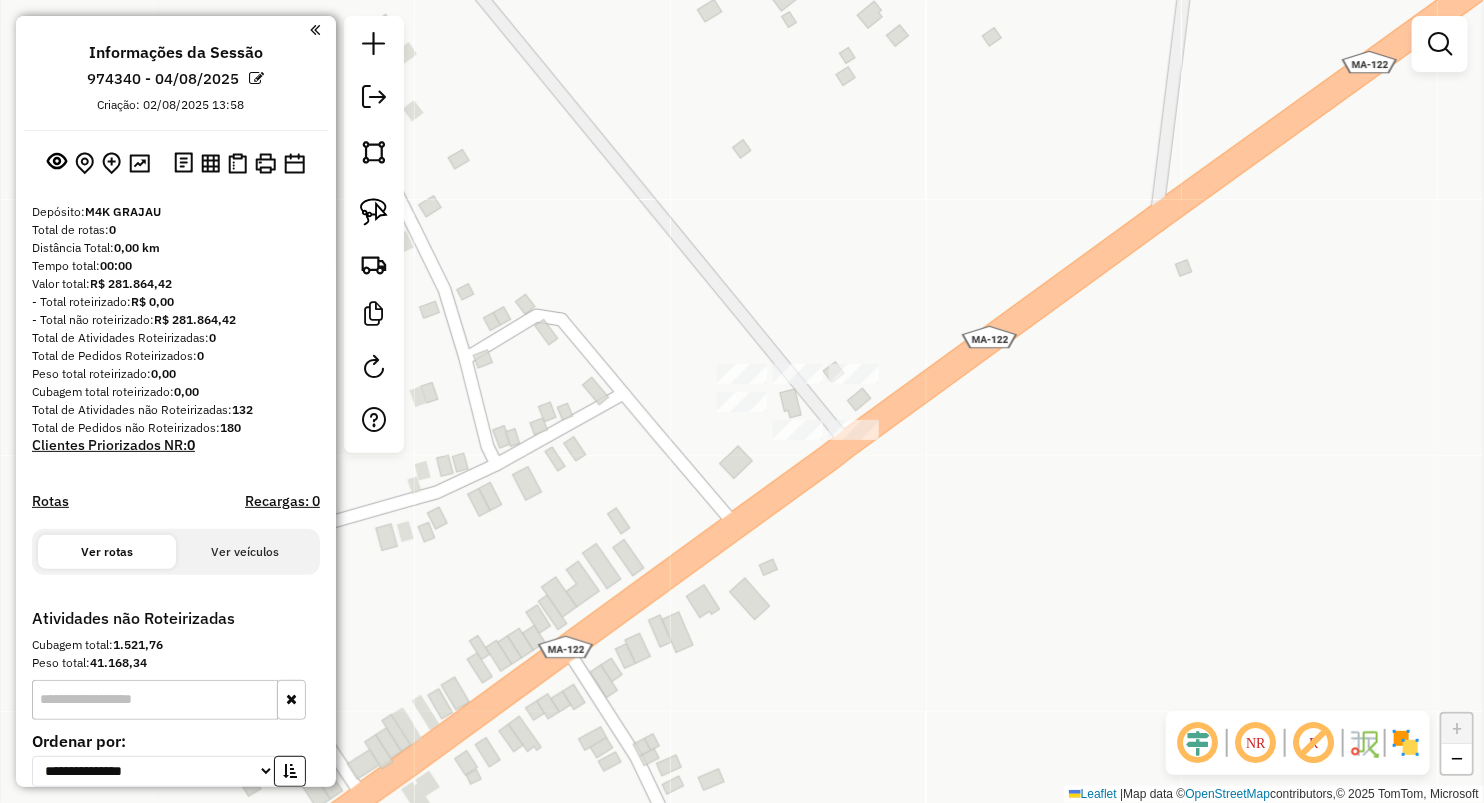 click on "Janela de atendimento Grade de atendimento Capacidade Transportadoras Veículos Cliente Pedidos  Rotas Selecione os dias de semana para filtrar as janelas de atendimento  Seg   Ter   Qua   Qui   Sex   Sáb   Dom  Informe o período da janela de atendimento: De: Até:  Filtrar exatamente a janela do cliente  Considerar janela de atendimento padrão  Selecione os dias de semana para filtrar as grades de atendimento  Seg   Ter   Qua   Qui   Sex   Sáb   Dom   Considerar clientes sem dia de atendimento cadastrado  Clientes fora do dia de atendimento selecionado Filtrar as atividades entre os valores definidos abaixo:  Peso mínimo:   Peso máximo:   Cubagem mínima:   Cubagem máxima:   De:   Até:  Filtrar as atividades entre o tempo de atendimento definido abaixo:  De:   Até:   Considerar capacidade total dos clientes não roteirizados Transportadora: Selecione um ou mais itens Tipo de veículo: Selecione um ou mais itens Veículo: Selecione um ou mais itens Motorista: Selecione um ou mais itens Nome: Rótulo:" 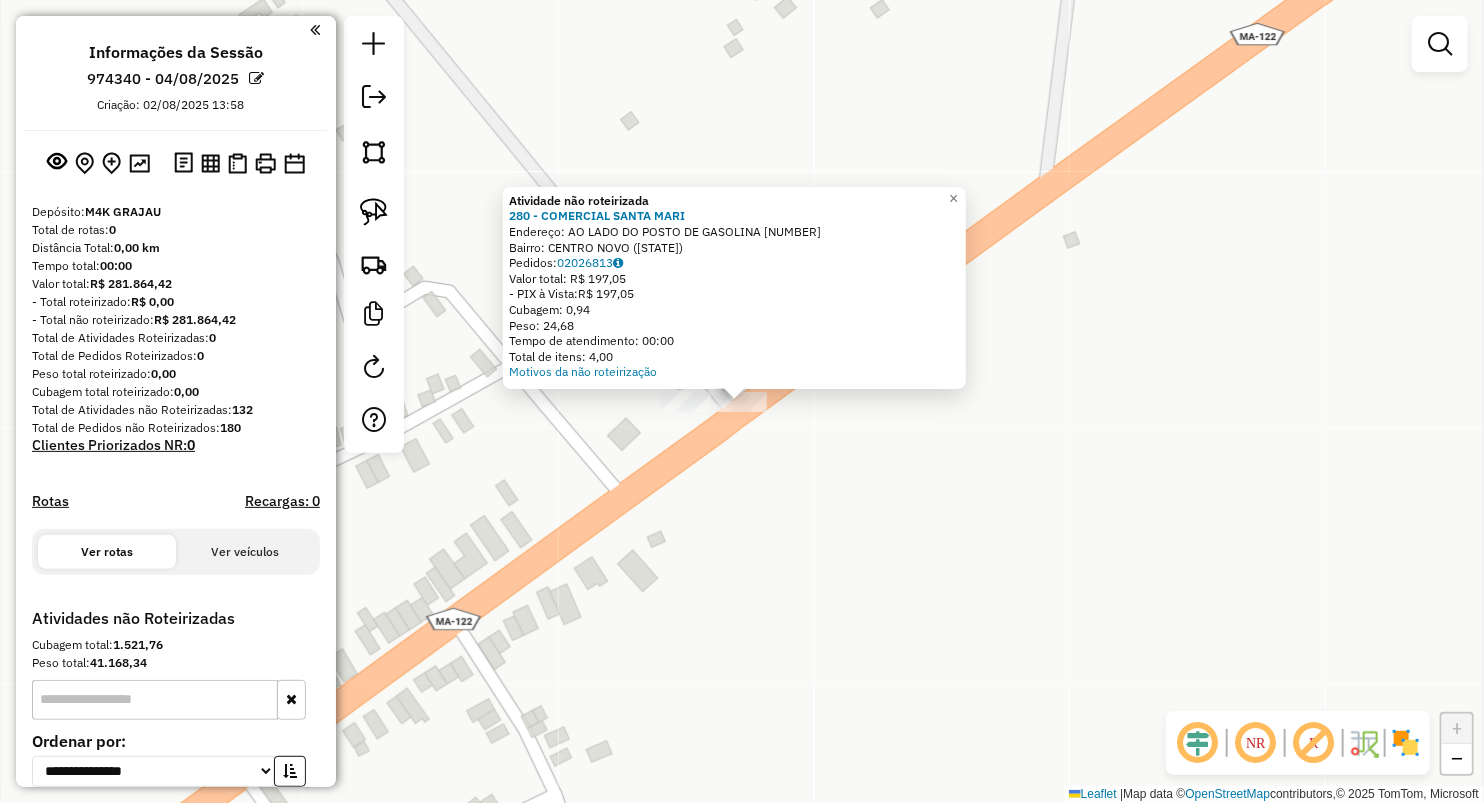 click on "Atividade não roteirizada 280 - COMERCIAL SANTA MARI  Endereço:  AO LADO DO POSTO DE GASOLINA 1   Bairro: CENTRO NOVO (BURITIRANA / MA)   Pedidos:  02026813   Valor total: R$ 197,05   - PIX à Vista:  R$ 197,05   Cubagem: 0,94   Peso: 24,68   Tempo de atendimento: 00:00   Total de itens: 4,00  Motivos da não roteirização × Janela de atendimento Grade de atendimento Capacidade Transportadoras Veículos Cliente Pedidos  Rotas Selecione os dias de semana para filtrar as janelas de atendimento  Seg   Ter   Qua   Qui   Sex   Sáb   Dom  Informe o período da janela de atendimento: De: Até:  Filtrar exatamente a janela do cliente  Considerar janela de atendimento padrão  Selecione os dias de semana para filtrar as grades de atendimento  Seg   Ter   Qua   Qui   Sex   Sáb   Dom   Considerar clientes sem dia de atendimento cadastrado  Clientes fora do dia de atendimento selecionado Filtrar as atividades entre os valores definidos abaixo:  Peso mínimo:   Peso máximo:   Cubagem mínima:   Cubagem máxima:  +" 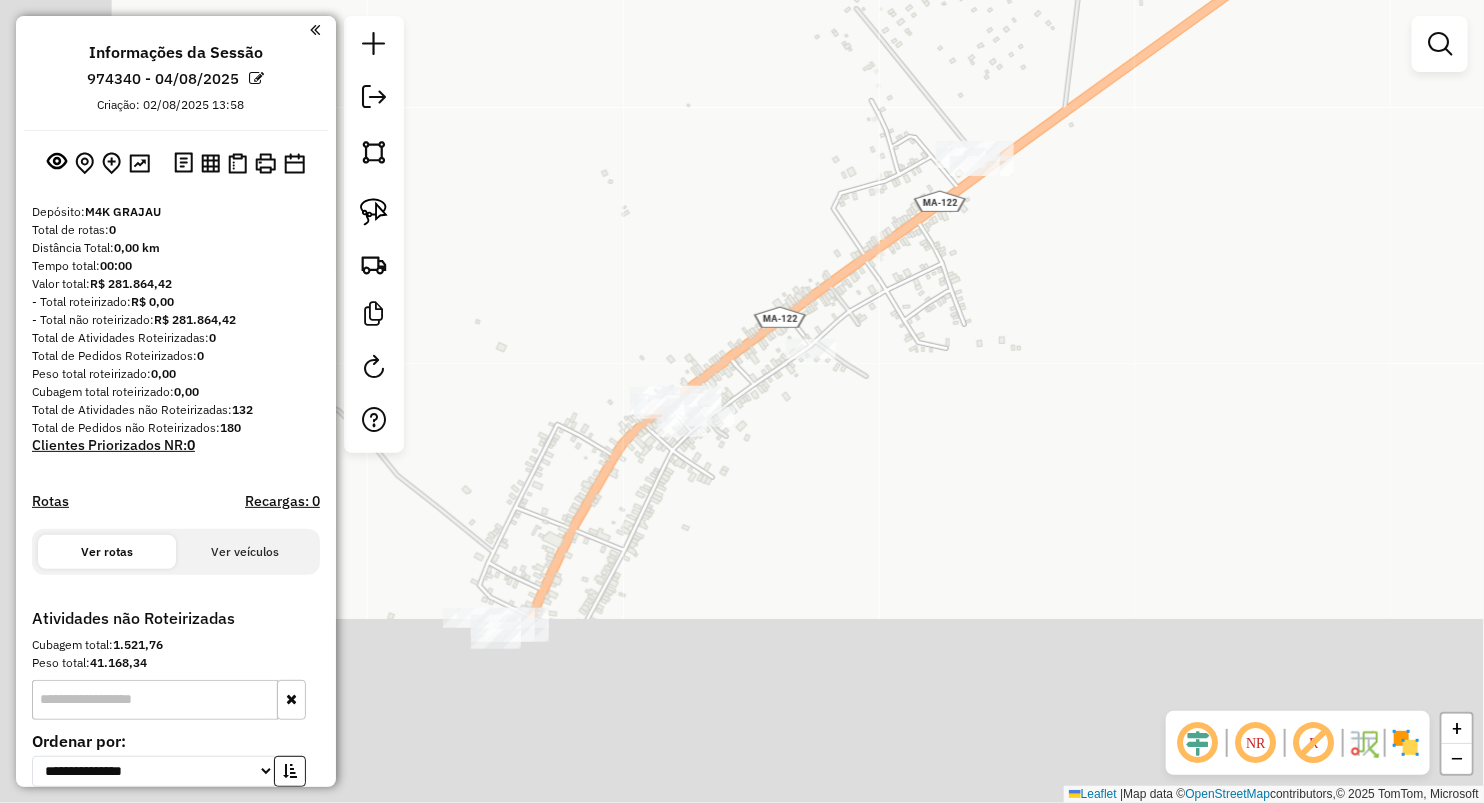 drag, startPoint x: 890, startPoint y: 484, endPoint x: 867, endPoint y: 294, distance: 191.38704 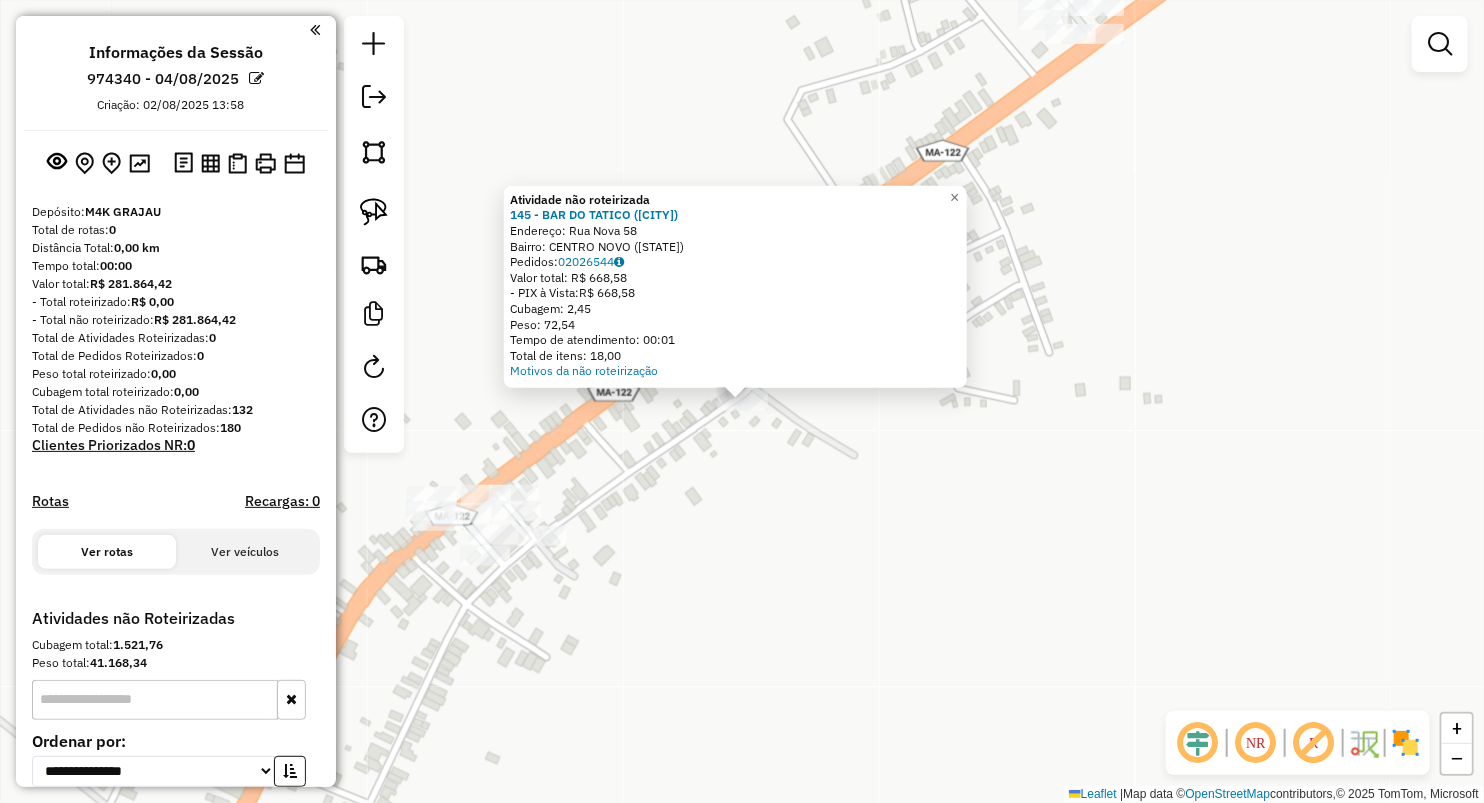 click on "Atividade não roteirizada 145 - BAR DO TATICO (CENTR  Endereço:  Rua Nova 58   Bairro: CENTRO NOVO (BURITIRANA / MA)   Pedidos:  02026544   Valor total: R$ 668,58   - PIX à Vista:  R$ 668,58   Cubagem: 2,45   Peso: 72,54   Tempo de atendimento: 00:01   Total de itens: 18,00  Motivos da não roteirização × Janela de atendimento Grade de atendimento Capacidade Transportadoras Veículos Cliente Pedidos  Rotas Selecione os dias de semana para filtrar as janelas de atendimento  Seg   Ter   Qua   Qui   Sex   Sáb   Dom  Informe o período da janela de atendimento: De: Até:  Filtrar exatamente a janela do cliente  Considerar janela de atendimento padrão  Selecione os dias de semana para filtrar as grades de atendimento  Seg   Ter   Qua   Qui   Sex   Sáb   Dom   Considerar clientes sem dia de atendimento cadastrado  Clientes fora do dia de atendimento selecionado Filtrar as atividades entre os valores definidos abaixo:  Peso mínimo:   Peso máximo:   Cubagem mínima:   Cubagem máxima:   De:   Até:   De:" 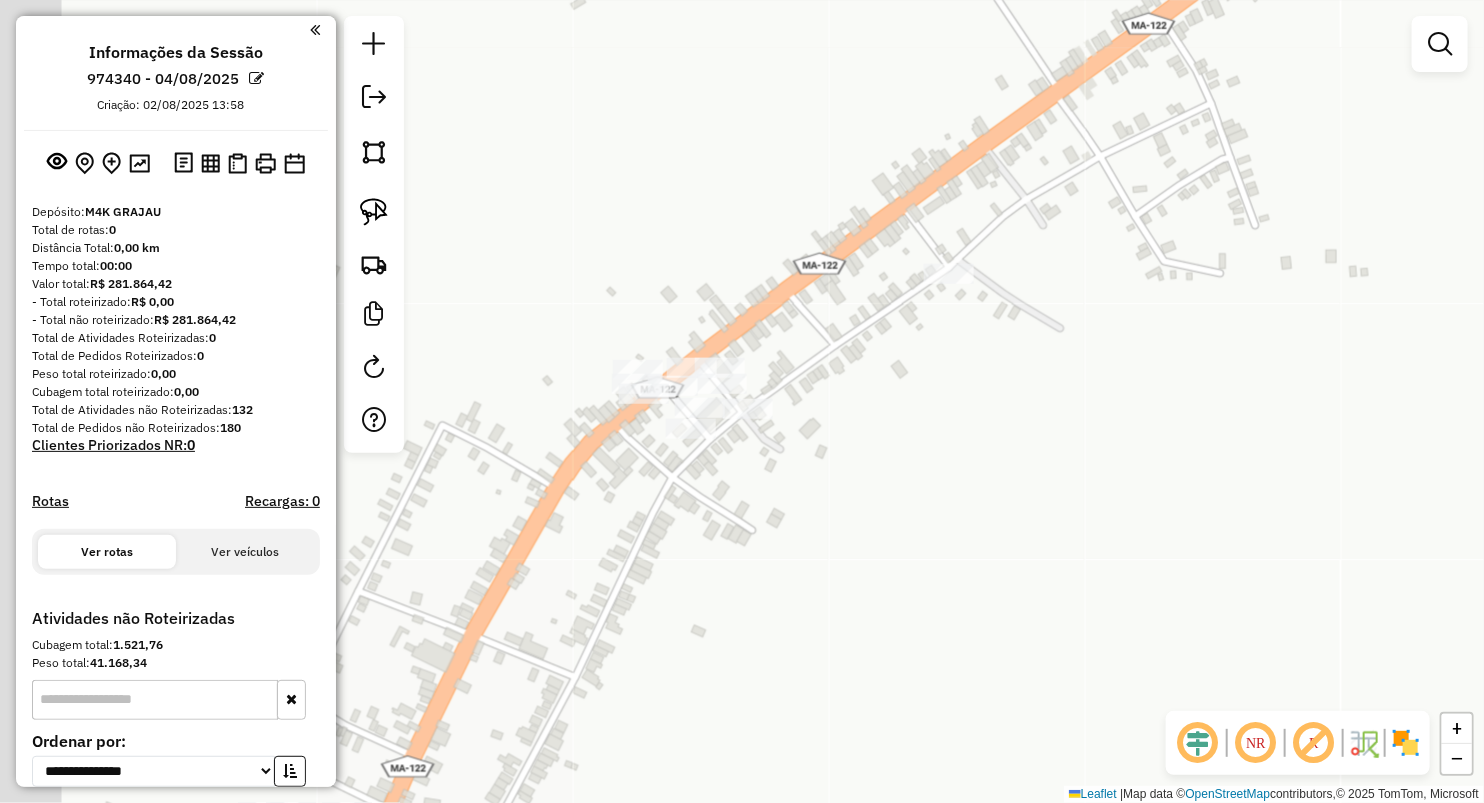 drag, startPoint x: 616, startPoint y: 565, endPoint x: 824, endPoint y: 438, distance: 243.70679 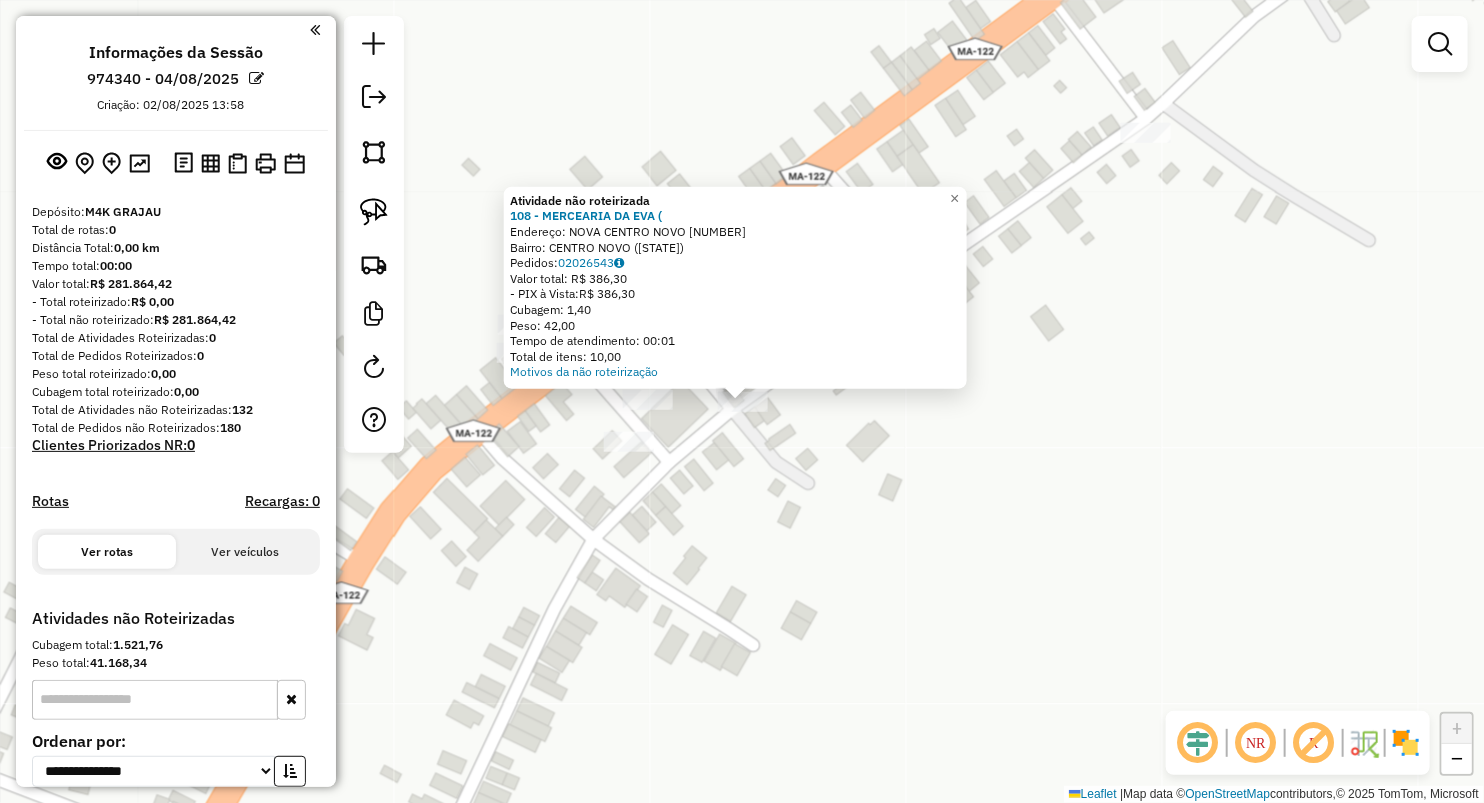 click on "× Atividade não roteirizada 108 - MERCEARIA  DA EVA  (  Endereço:  NOVA CENTRO NOVO 131   Bairro: CENTRO NOVO (BURITIRANA / MA)   Pedidos:  02026543   Valor total: R$ 386,30   - PIX à Vista:  R$ 386,30   Cubagem: 1,40   Peso: 42,00   Tempo de atendimento: 00:01   Total de itens: 10,00  Motivos da não roteirização × Janela de atendimento Grade de atendimento Capacidade Transportadoras Veículos Cliente Pedidos  Rotas Selecione os dias de semana para filtrar as janelas de atendimento  Seg   Ter   Qua   Qui   Sex   Sáb   Dom  Informe o período da janela de atendimento: De: Até:  Filtrar exatamente a janela do cliente  Considerar janela de atendimento padrão  Selecione os dias de semana para filtrar as grades de atendimento  Seg   Ter   Qua   Qui   Sex   Sáb   Dom   Considerar clientes sem dia de atendimento cadastrado  Clientes fora do dia de atendimento selecionado Filtrar as atividades entre os valores definidos abaixo:  Peso mínimo:   Peso máximo:   Cubagem mínima:   Cubagem máxima:   De:  +" 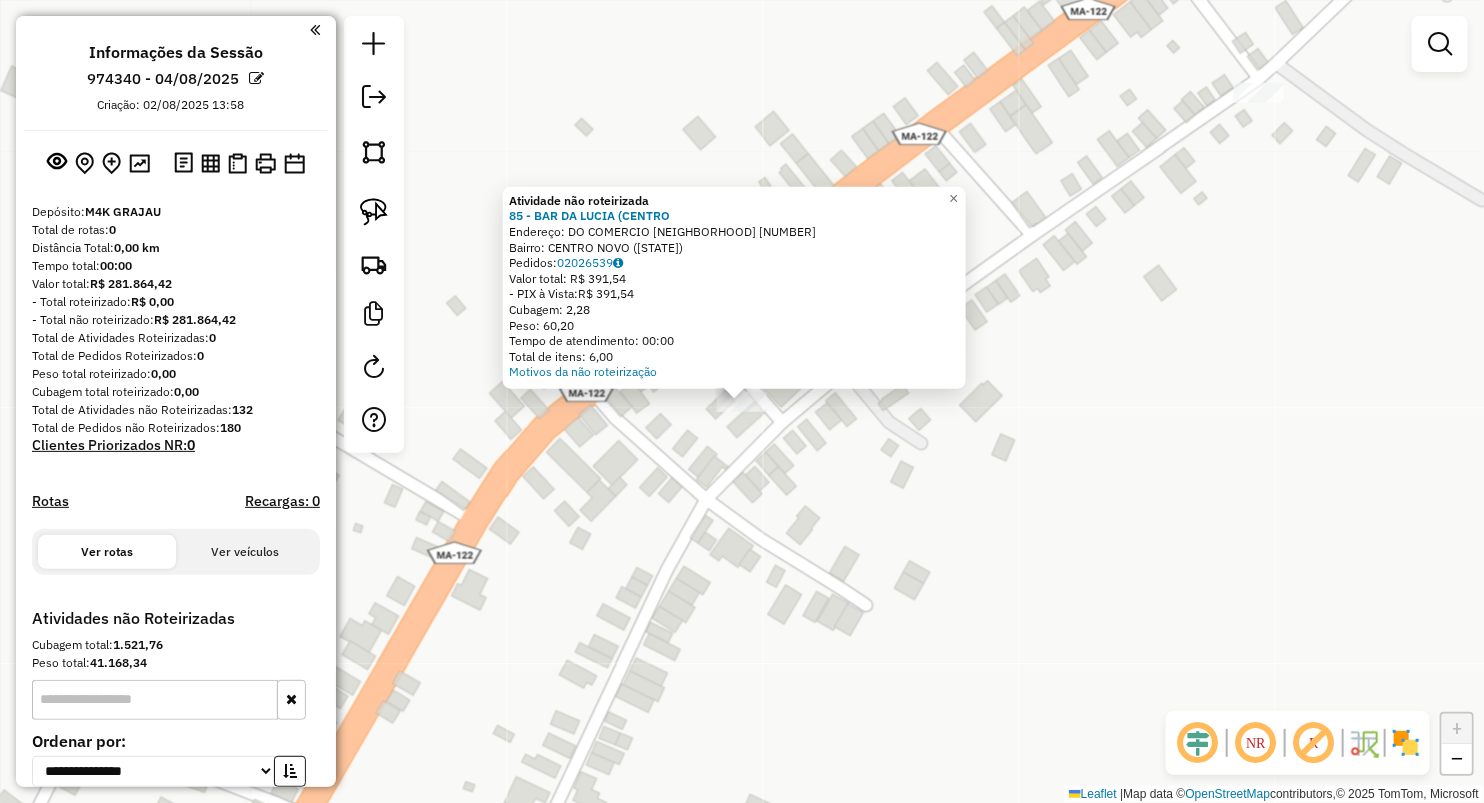 click on "Atividade não roteirizada 85 - BAR DA LUCIA (CENTRO  Endereço:  DO COMERCIO CENTRO NOVO 1   Bairro: CENTRO NOVO (BURITIRANA / MA)   Pedidos:  02026539   Valor total: R$ 391,54   - PIX à Vista:  R$ 391,54   Cubagem: 2,28   Peso: 60,20   Tempo de atendimento: 00:00   Total de itens: 6,00  Motivos da não roteirização × Janela de atendimento Grade de atendimento Capacidade Transportadoras Veículos Cliente Pedidos  Rotas Selecione os dias de semana para filtrar as janelas de atendimento  Seg   Ter   Qua   Qui   Sex   Sáb   Dom  Informe o período da janela de atendimento: De: Até:  Filtrar exatamente a janela do cliente  Considerar janela de atendimento padrão  Selecione os dias de semana para filtrar as grades de atendimento  Seg   Ter   Qua   Qui   Sex   Sáb   Dom   Considerar clientes sem dia de atendimento cadastrado  Clientes fora do dia de atendimento selecionado Filtrar as atividades entre os valores definidos abaixo:  Peso mínimo:   Peso máximo:   Cubagem mínima:   Cubagem máxima:   De:  +" 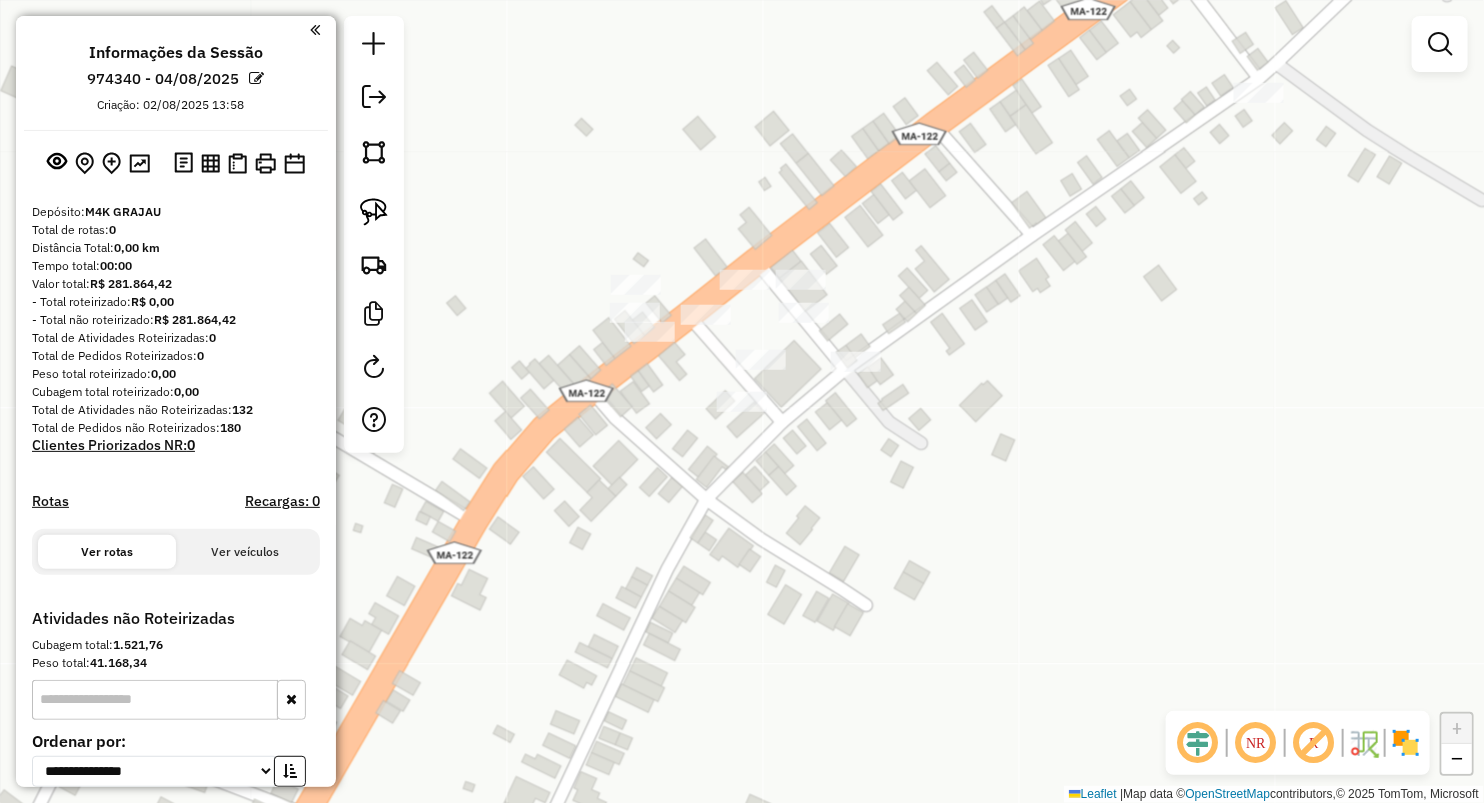 click 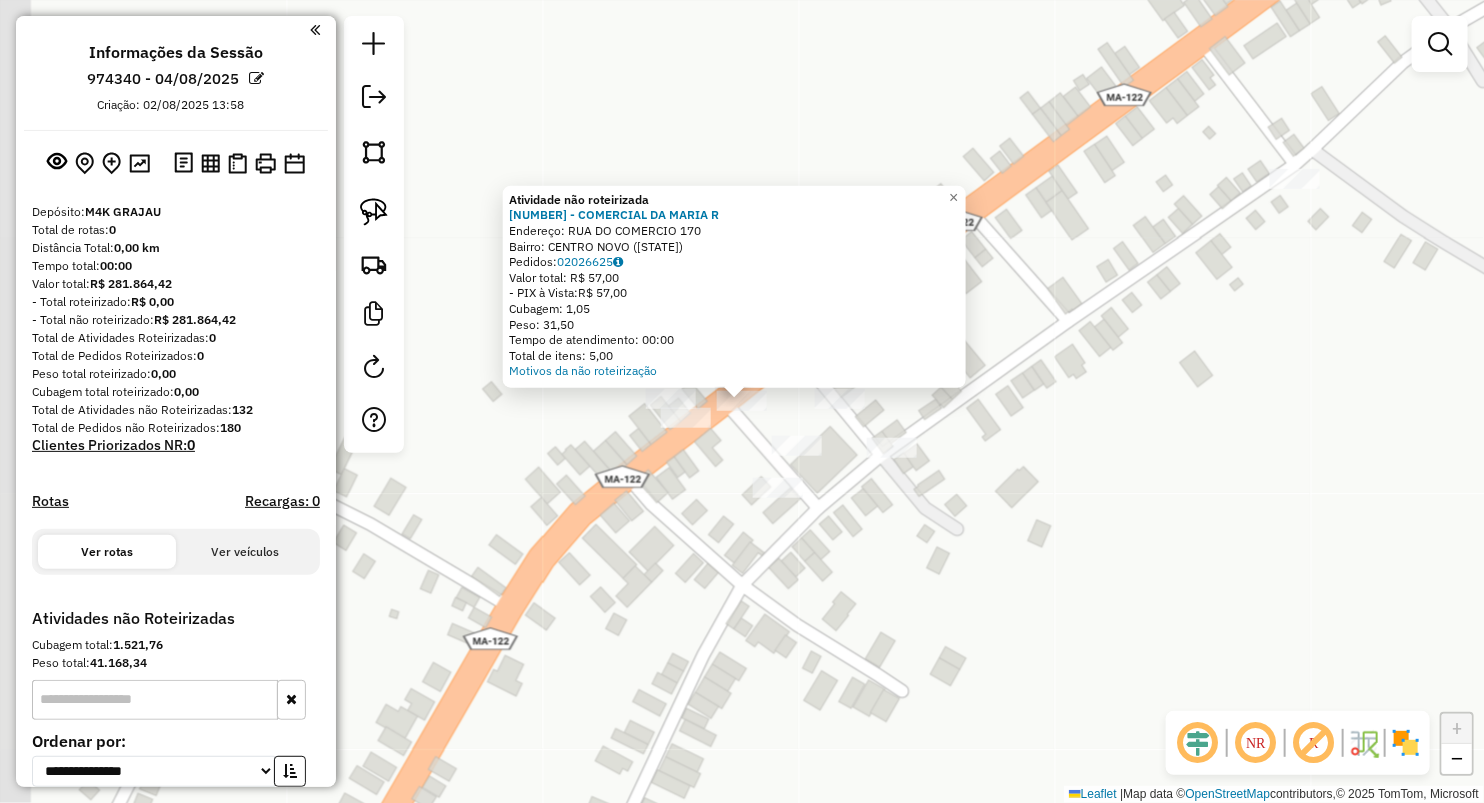 click on "Atividade não roteirizada 15 - COMERCIAL DA MARIA R  Endereço:  RUA DO COMERCIO 170   Bairro: CENTRO NOVO (BURITIRANA / MA)   Pedidos:  02026625   Valor total: R$ 57,00   - PIX à Vista:  R$ 57,00   Cubagem: 1,05   Peso: 31,50   Tempo de atendimento: 00:00   Total de itens: 5,00  Motivos da não roteirização × Janela de atendimento Grade de atendimento Capacidade Transportadoras Veículos Cliente Pedidos  Rotas Selecione os dias de semana para filtrar as janelas de atendimento  Seg   Ter   Qua   Qui   Sex   Sáb   Dom  Informe o período da janela de atendimento: De: Até:  Filtrar exatamente a janela do cliente  Considerar janela de atendimento padrão  Selecione os dias de semana para filtrar as grades de atendimento  Seg   Ter   Qua   Qui   Sex   Sáb   Dom   Considerar clientes sem dia de atendimento cadastrado  Clientes fora do dia de atendimento selecionado Filtrar as atividades entre os valores definidos abaixo:  Peso mínimo:   Peso máximo:   Cubagem mínima:   Cubagem máxima:   De:   Até:  +" 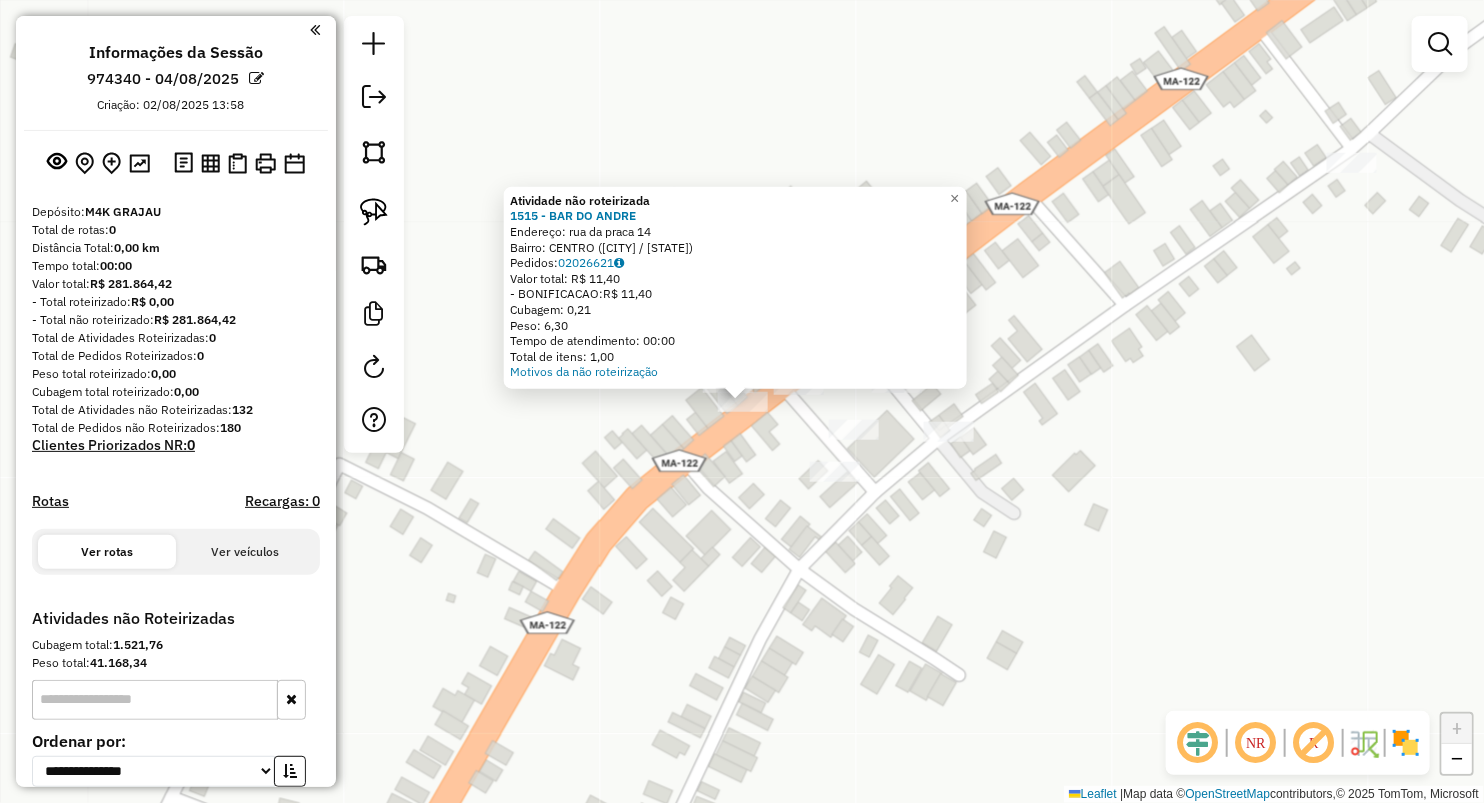 click on "Atividade não roteirizada 1515 - BAR DO ANDRE  Endereço:  rua da praca 14   Bairro: CENTRO (BURITIRANA / MA)   Pedidos:  02026621   Valor total: R$ 11,40   - BONIFICACAO:  R$ 11,40   Cubagem: 0,21   Peso: 6,30   Tempo de atendimento: 00:00   Total de itens: 1,00  Motivos da não roteirização × Janela de atendimento Grade de atendimento Capacidade Transportadoras Veículos Cliente Pedidos  Rotas Selecione os dias de semana para filtrar as janelas de atendimento  Seg   Ter   Qua   Qui   Sex   Sáb   Dom  Informe o período da janela de atendimento: De: Até:  Filtrar exatamente a janela do cliente  Considerar janela de atendimento padrão  Selecione os dias de semana para filtrar as grades de atendimento  Seg   Ter   Qua   Qui   Sex   Sáb   Dom   Considerar clientes sem dia de atendimento cadastrado  Clientes fora do dia de atendimento selecionado Filtrar as atividades entre os valores definidos abaixo:  Peso mínimo:   Peso máximo:   Cubagem mínima:   Cubagem máxima:   De:   Até:   De:   Até:  Nome:" 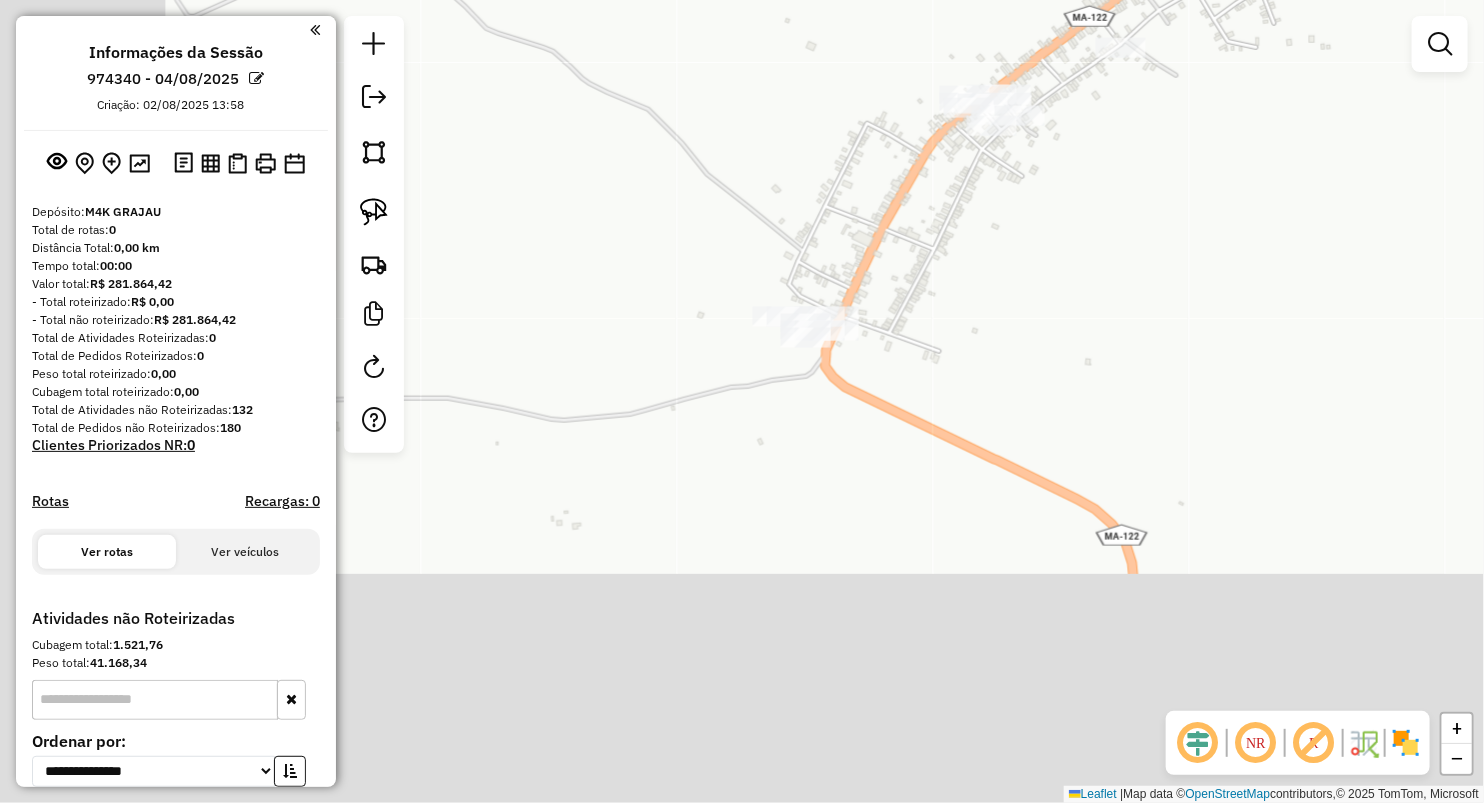 drag, startPoint x: 704, startPoint y: 660, endPoint x: 942, endPoint y: 264, distance: 462.0173 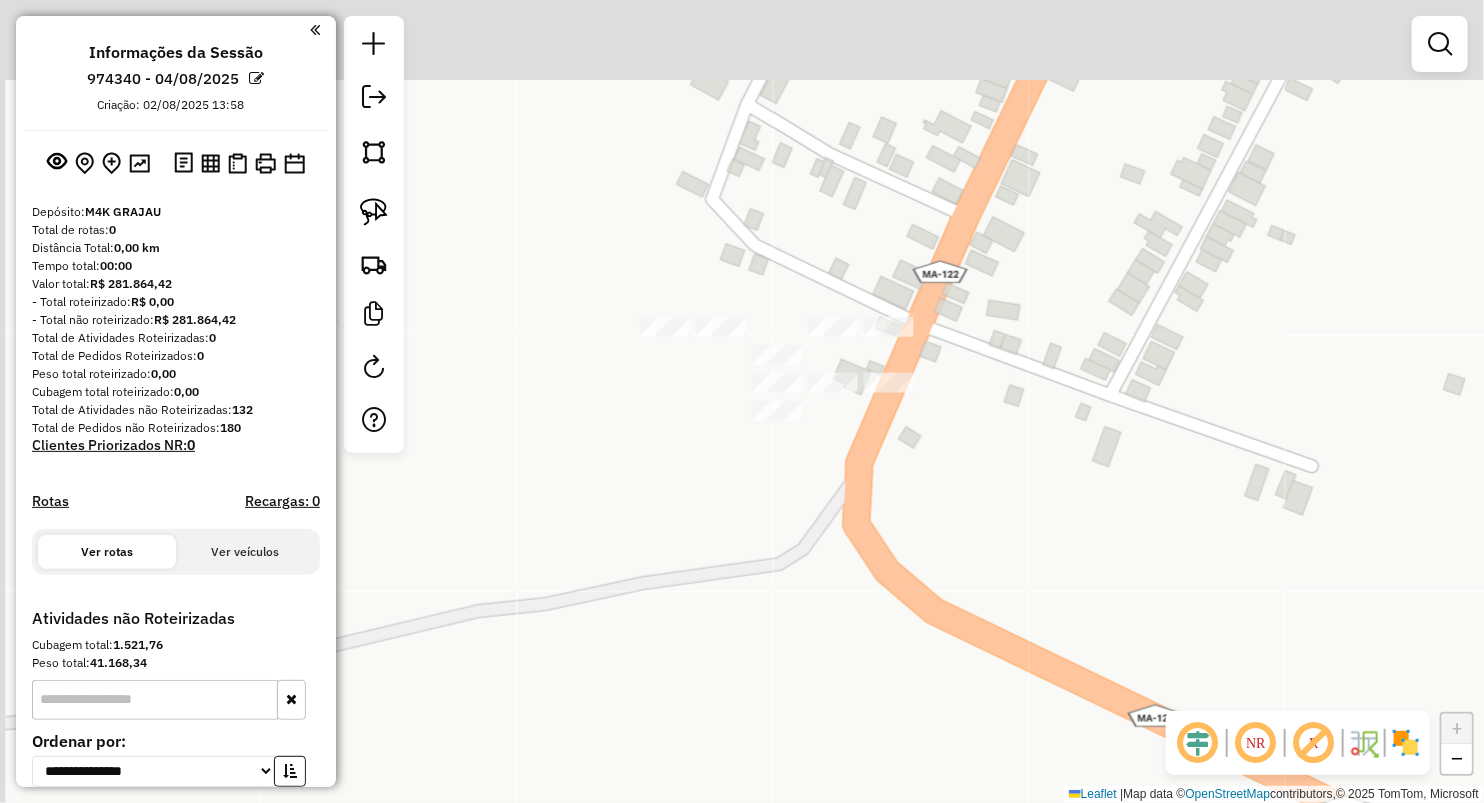 drag, startPoint x: 715, startPoint y: 40, endPoint x: 757, endPoint y: 231, distance: 195.5633 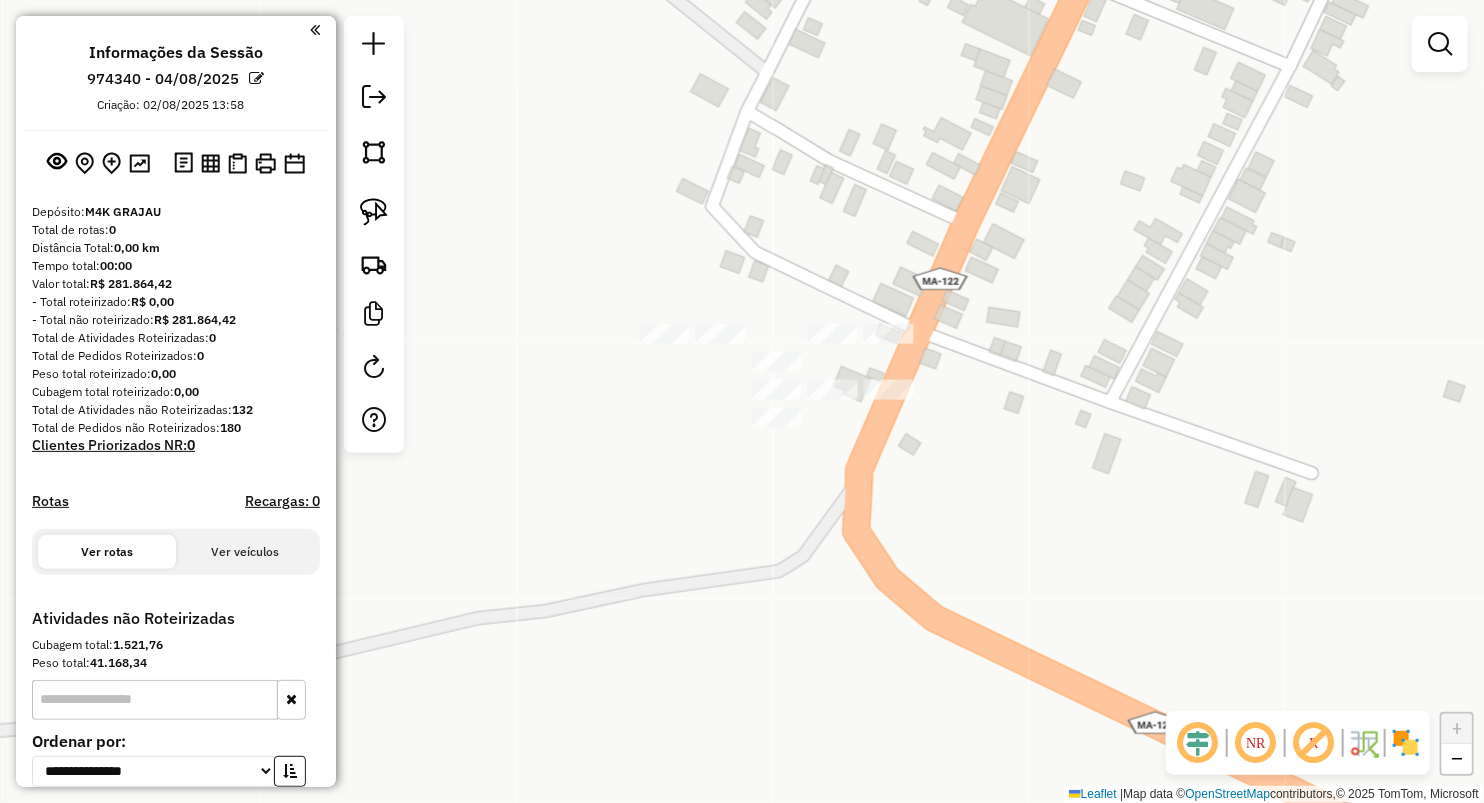 click on "Janela de atendimento Grade de atendimento Capacidade Transportadoras Veículos Cliente Pedidos  Rotas Selecione os dias de semana para filtrar as janelas de atendimento  Seg   Ter   Qua   Qui   Sex   Sáb   Dom  Informe o período da janela de atendimento: De: Até:  Filtrar exatamente a janela do cliente  Considerar janela de atendimento padrão  Selecione os dias de semana para filtrar as grades de atendimento  Seg   Ter   Qua   Qui   Sex   Sáb   Dom   Considerar clientes sem dia de atendimento cadastrado  Clientes fora do dia de atendimento selecionado Filtrar as atividades entre os valores definidos abaixo:  Peso mínimo:   Peso máximo:   Cubagem mínima:   Cubagem máxima:   De:   Até:  Filtrar as atividades entre o tempo de atendimento definido abaixo:  De:   Até:   Considerar capacidade total dos clientes não roteirizados Transportadora: Selecione um ou mais itens Tipo de veículo: Selecione um ou mais itens Veículo: Selecione um ou mais itens Motorista: Selecione um ou mais itens Nome: Rótulo:" 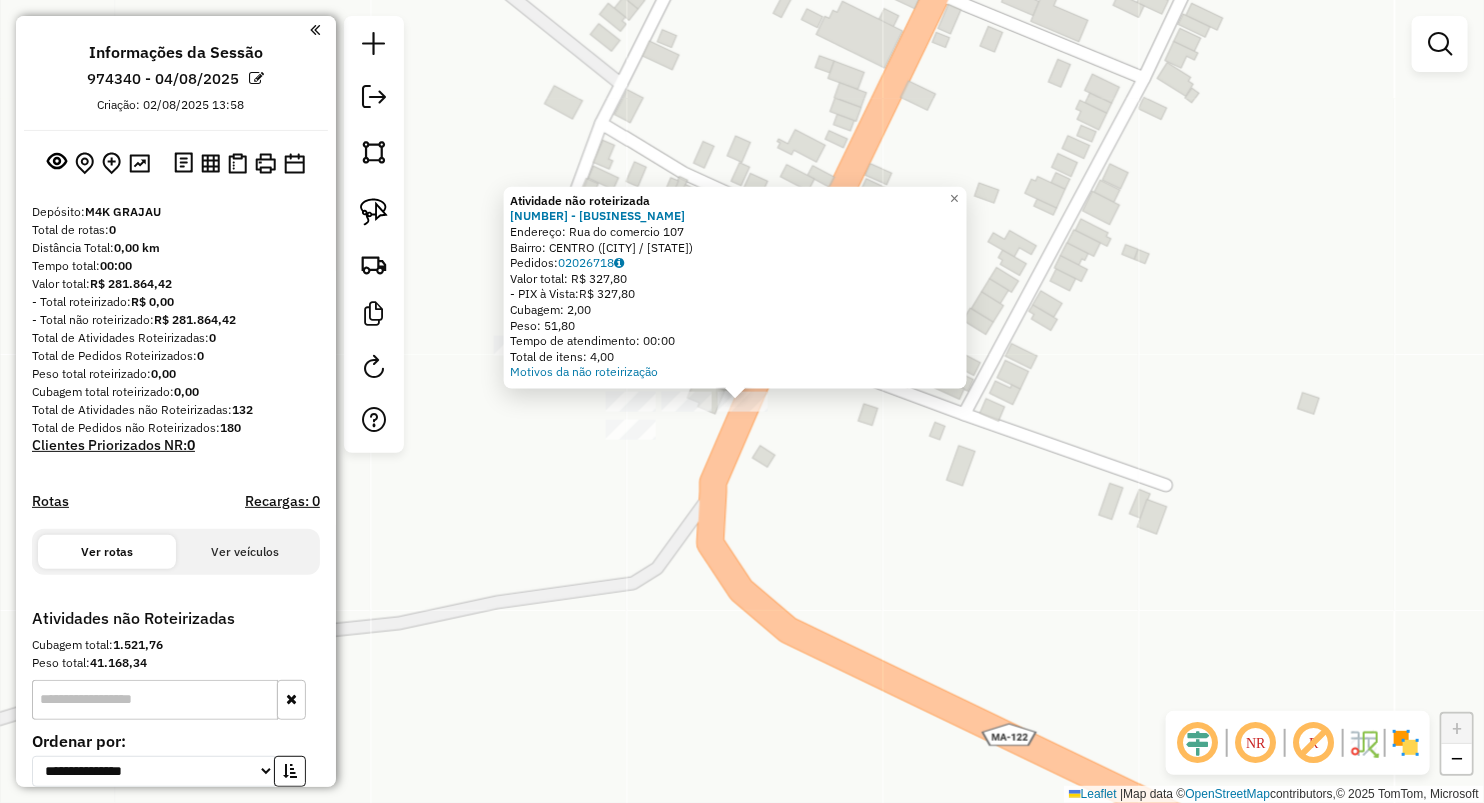 click on "× Atividade não roteirizada 1225 - PONTO CERTO  Endereço:  Rua do comercio 107   Bairro: CENTRO (BURITIRANA / MA)   Pedidos:  02026718   Valor total: R$ 327,80   - PIX à Vista:  R$ 327,80   Cubagem: 2,00   Peso: 51,80   Tempo de atendimento: 00:00   Total de itens: 4,00  Motivos da não roteirização × Janela de atendimento Grade de atendimento Capacidade Transportadoras Veículos Cliente Pedidos  Rotas Selecione os dias de semana para filtrar as janelas de atendimento  Seg   Ter   Qua   Qui   Sex   Sáb   Dom  Informe o período da janela de atendimento: De: Até:  Filtrar exatamente a janela do cliente  Considerar janela de atendimento padrão  Selecione os dias de semana para filtrar as grades de atendimento  Seg   Ter   Qua   Qui   Sex   Sáb   Dom   Considerar clientes sem dia de atendimento cadastrado  Clientes fora do dia de atendimento selecionado Filtrar as atividades entre os valores definidos abaixo:  Peso mínimo:   Peso máximo:   Cubagem mínima:   Cubagem máxima:   De:   Até:   De:  De:" 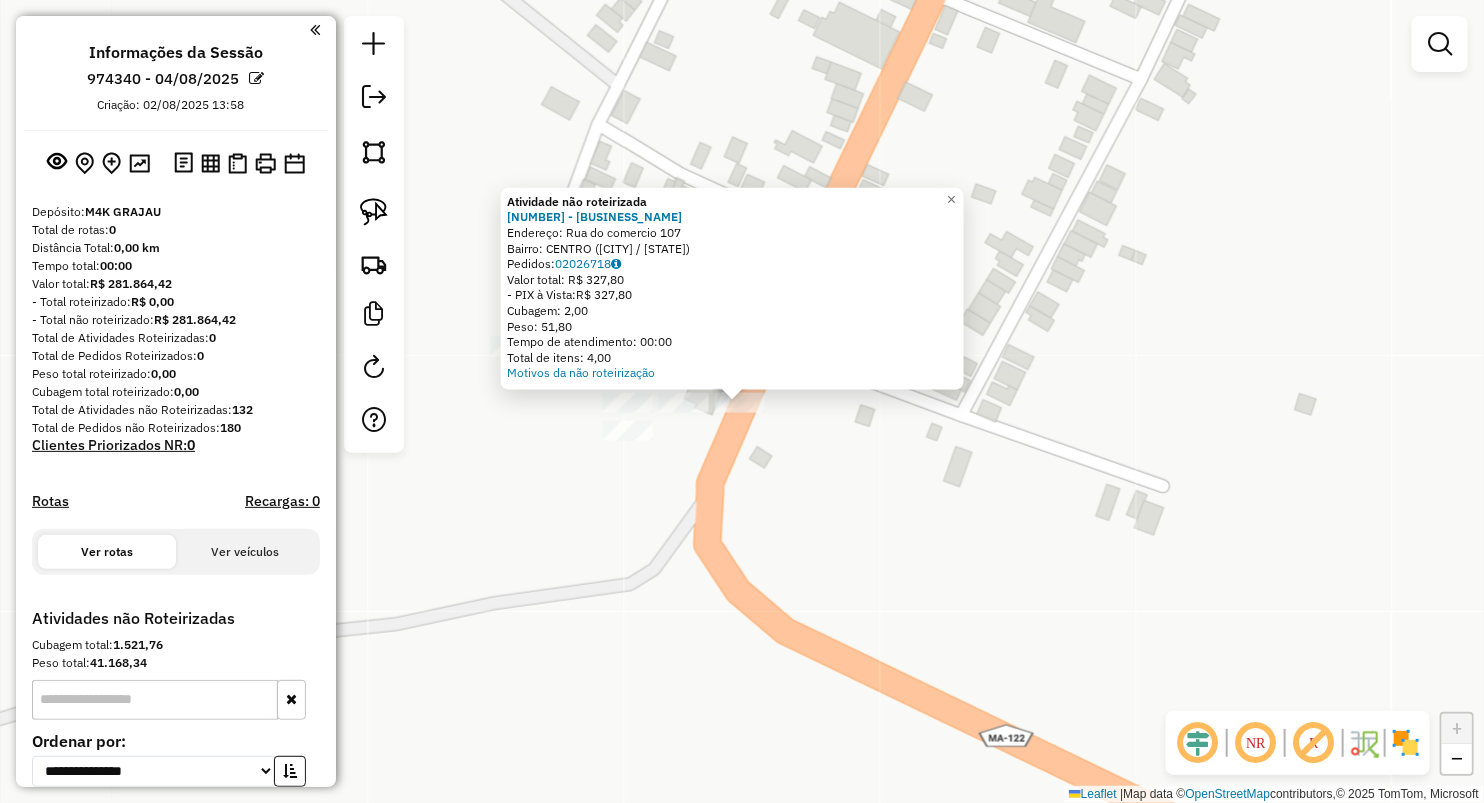 click on "Atividade não roteirizada 1225 - PONTO CERTO  Endereço:  Rua do comercio 107   Bairro: CENTRO (BURITIRANA / MA)   Pedidos:  02026718   Valor total: R$ 327,80   - PIX à Vista:  R$ 327,80   Cubagem: 2,00   Peso: 51,80   Tempo de atendimento: 00:00   Total de itens: 4,00  Motivos da não roteirização × Janela de atendimento Grade de atendimento Capacidade Transportadoras Veículos Cliente Pedidos  Rotas Selecione os dias de semana para filtrar as janelas de atendimento  Seg   Ter   Qua   Qui   Sex   Sáb   Dom  Informe o período da janela de atendimento: De: Até:  Filtrar exatamente a janela do cliente  Considerar janela de atendimento padrão  Selecione os dias de semana para filtrar as grades de atendimento  Seg   Ter   Qua   Qui   Sex   Sáb   Dom   Considerar clientes sem dia de atendimento cadastrado  Clientes fora do dia de atendimento selecionado Filtrar as atividades entre os valores definidos abaixo:  Peso mínimo:   Peso máximo:   Cubagem mínima:   Cubagem máxima:   De:   Até:   De:  Nome:" 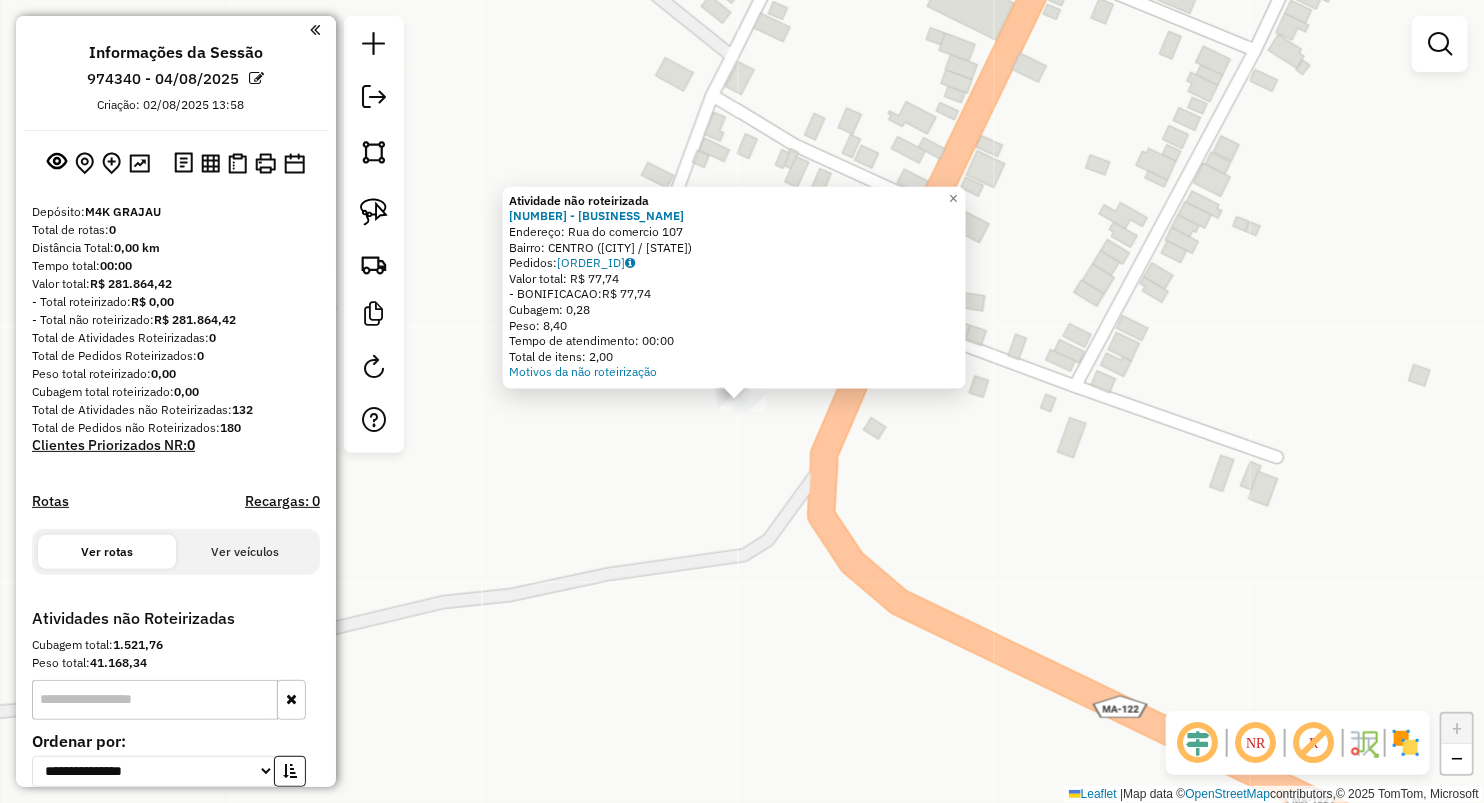 click on "Atividade não roteirizada 1225 - PONTO CERTO  Endereço:  Rua do comercio 107   Bairro: CENTRO (BURITIRANA / MA)   Pedidos:  02026721   Valor total: R$ 77,74   - BONIFICACAO:  R$ 77,74   Cubagem: 0,28   Peso: 8,40   Tempo de atendimento: 00:00   Total de itens: 2,00  Motivos da não roteirização × Janela de atendimento Grade de atendimento Capacidade Transportadoras Veículos Cliente Pedidos  Rotas Selecione os dias de semana para filtrar as janelas de atendimento  Seg   Ter   Qua   Qui   Sex   Sáb   Dom  Informe o período da janela de atendimento: De: Até:  Filtrar exatamente a janela do cliente  Considerar janela de atendimento padrão  Selecione os dias de semana para filtrar as grades de atendimento  Seg   Ter   Qua   Qui   Sex   Sáb   Dom   Considerar clientes sem dia de atendimento cadastrado  Clientes fora do dia de atendimento selecionado Filtrar as atividades entre os valores definidos abaixo:  Peso mínimo:   Peso máximo:   Cubagem mínima:   Cubagem máxima:   De:   Até:   De:   Até:  +" 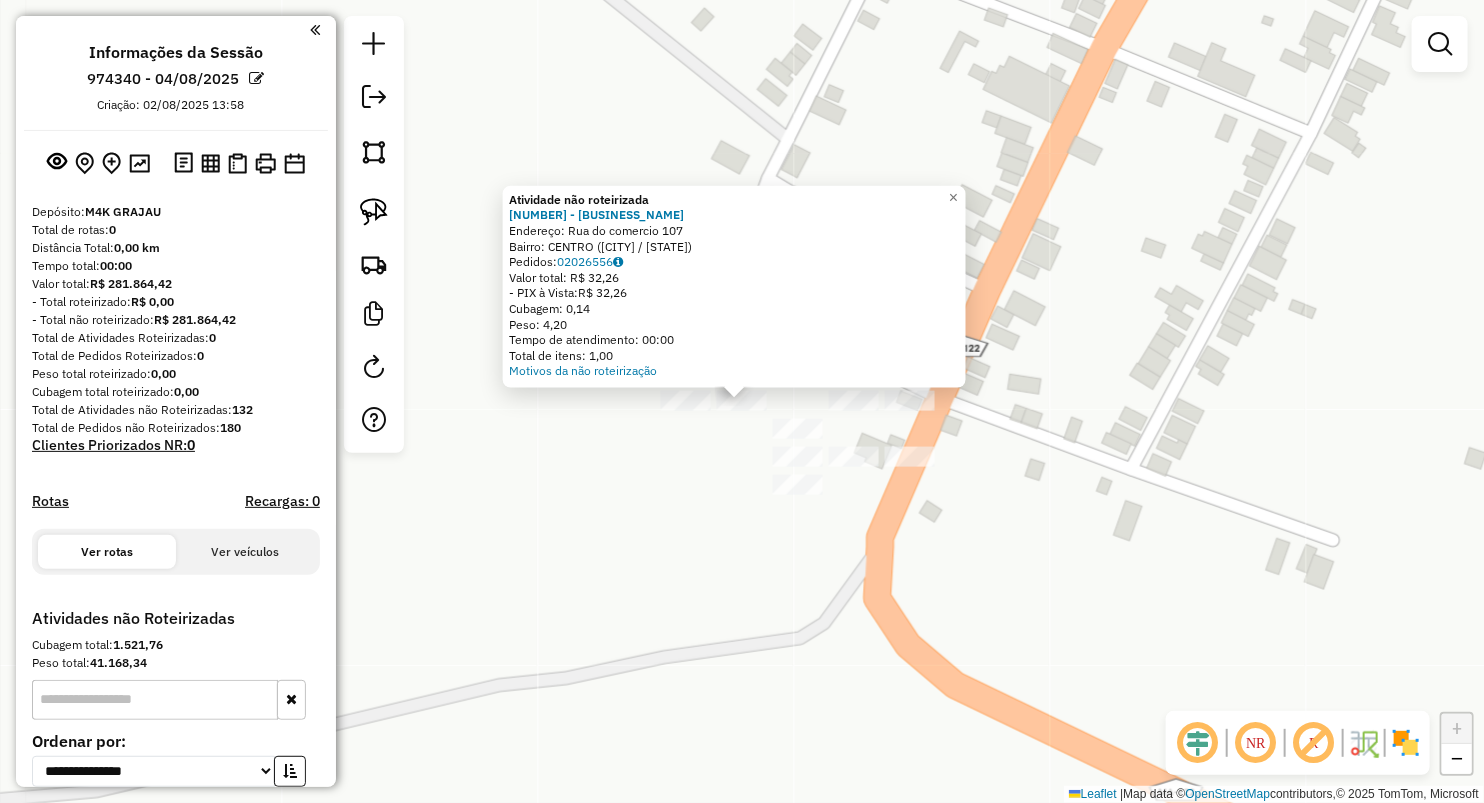 click on "Atividade não roteirizada 1225 - PONTO CERTO  Endereço:  Rua do comercio 107   Bairro: CENTRO (BURITIRANA / MA)   Pedidos:  02026556   Valor total: R$ 32,26   - PIX à Vista:  R$ 32,26   Cubagem: 0,14   Peso: 4,20   Tempo de atendimento: 00:00   Total de itens: 1,00  Motivos da não roteirização × Janela de atendimento Grade de atendimento Capacidade Transportadoras Veículos Cliente Pedidos  Rotas Selecione os dias de semana para filtrar as janelas de atendimento  Seg   Ter   Qua   Qui   Sex   Sáb   Dom  Informe o período da janela de atendimento: De: Até:  Filtrar exatamente a janela do cliente  Considerar janela de atendimento padrão  Selecione os dias de semana para filtrar as grades de atendimento  Seg   Ter   Qua   Qui   Sex   Sáb   Dom   Considerar clientes sem dia de atendimento cadastrado  Clientes fora do dia de atendimento selecionado Filtrar as atividades entre os valores definidos abaixo:  Peso mínimo:   Peso máximo:   Cubagem mínima:   Cubagem máxima:   De:   Até:   De:   Até:  +" 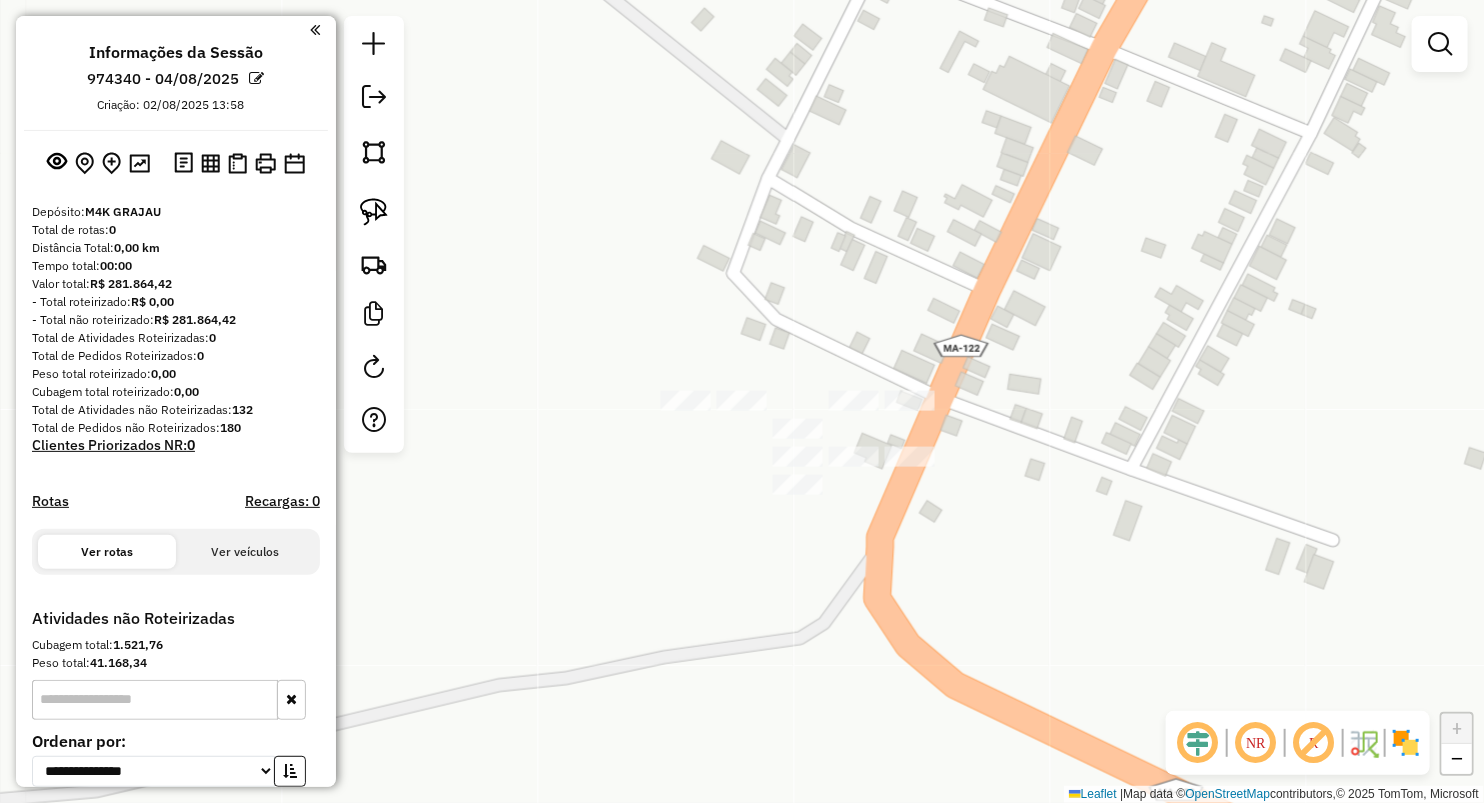 click on "Janela de atendimento Grade de atendimento Capacidade Transportadoras Veículos Cliente Pedidos  Rotas Selecione os dias de semana para filtrar as janelas de atendimento  Seg   Ter   Qua   Qui   Sex   Sáb   Dom  Informe o período da janela de atendimento: De: Até:  Filtrar exatamente a janela do cliente  Considerar janela de atendimento padrão  Selecione os dias de semana para filtrar as grades de atendimento  Seg   Ter   Qua   Qui   Sex   Sáb   Dom   Considerar clientes sem dia de atendimento cadastrado  Clientes fora do dia de atendimento selecionado Filtrar as atividades entre os valores definidos abaixo:  Peso mínimo:   Peso máximo:   Cubagem mínima:   Cubagem máxima:   De:   Até:  Filtrar as atividades entre o tempo de atendimento definido abaixo:  De:   Até:   Considerar capacidade total dos clientes não roteirizados Transportadora: Selecione um ou mais itens Tipo de veículo: Selecione um ou mais itens Veículo: Selecione um ou mais itens Motorista: Selecione um ou mais itens Nome: Rótulo:" 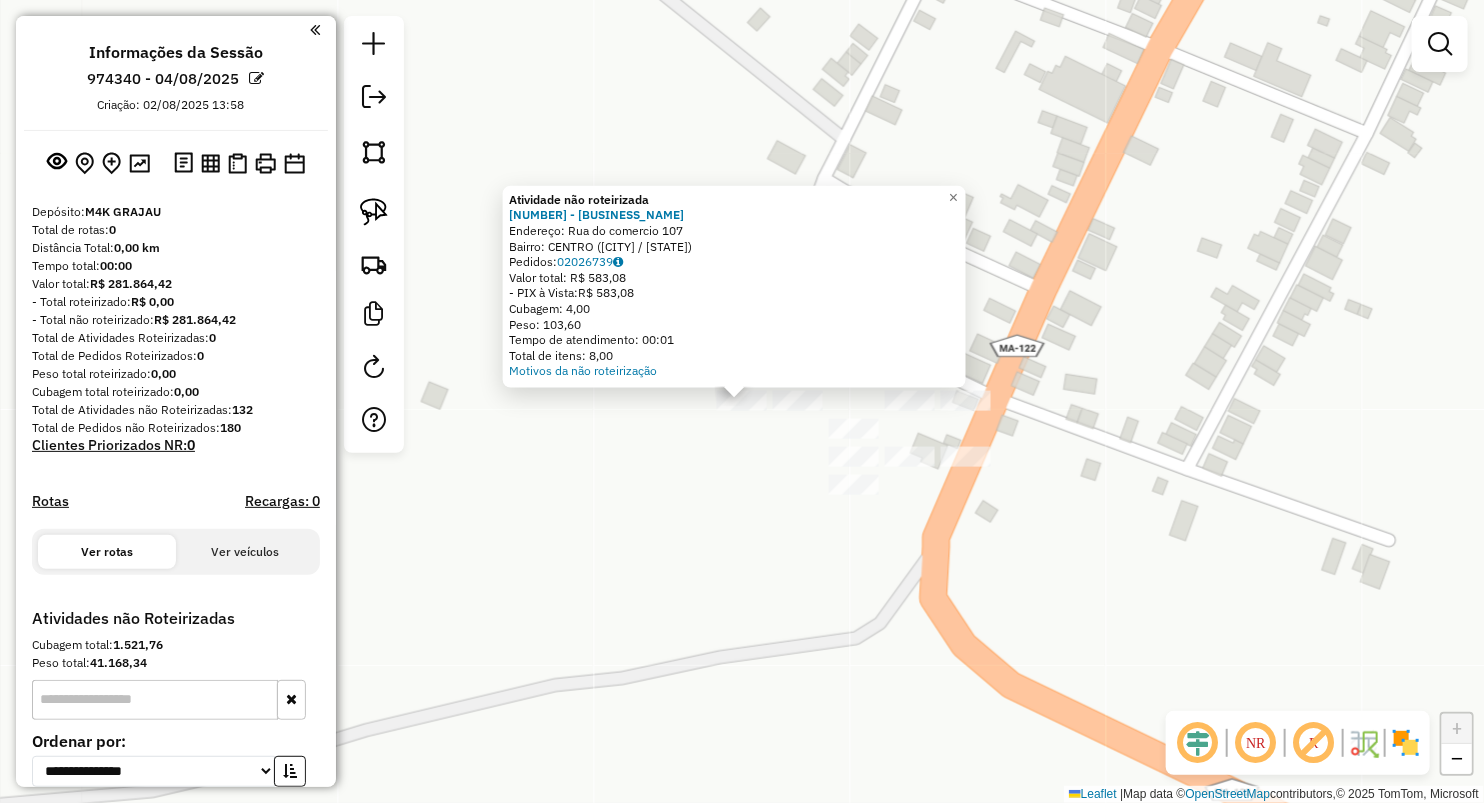 click on "Atividade não roteirizada 1225 - PONTO CERTO  Endereço:  Rua do comercio 107   Bairro: CENTRO (BURITIRANA / MA)   Pedidos:  02026739   Valor total: R$ 583,08   - PIX à Vista:  R$ 583,08   Cubagem: 4,00   Peso: 103,60   Tempo de atendimento: 00:01   Total de itens: 8,00  Motivos da não roteirização × Janela de atendimento Grade de atendimento Capacidade Transportadoras Veículos Cliente Pedidos  Rotas Selecione os dias de semana para filtrar as janelas de atendimento  Seg   Ter   Qua   Qui   Sex   Sáb   Dom  Informe o período da janela de atendimento: De: Até:  Filtrar exatamente a janela do cliente  Considerar janela de atendimento padrão  Selecione os dias de semana para filtrar as grades de atendimento  Seg   Ter   Qua   Qui   Sex   Sáb   Dom   Considerar clientes sem dia de atendimento cadastrado  Clientes fora do dia de atendimento selecionado Filtrar as atividades entre os valores definidos abaixo:  Peso mínimo:   Peso máximo:   Cubagem mínima:   Cubagem máxima:   De:   Até:   De:  Nome:" 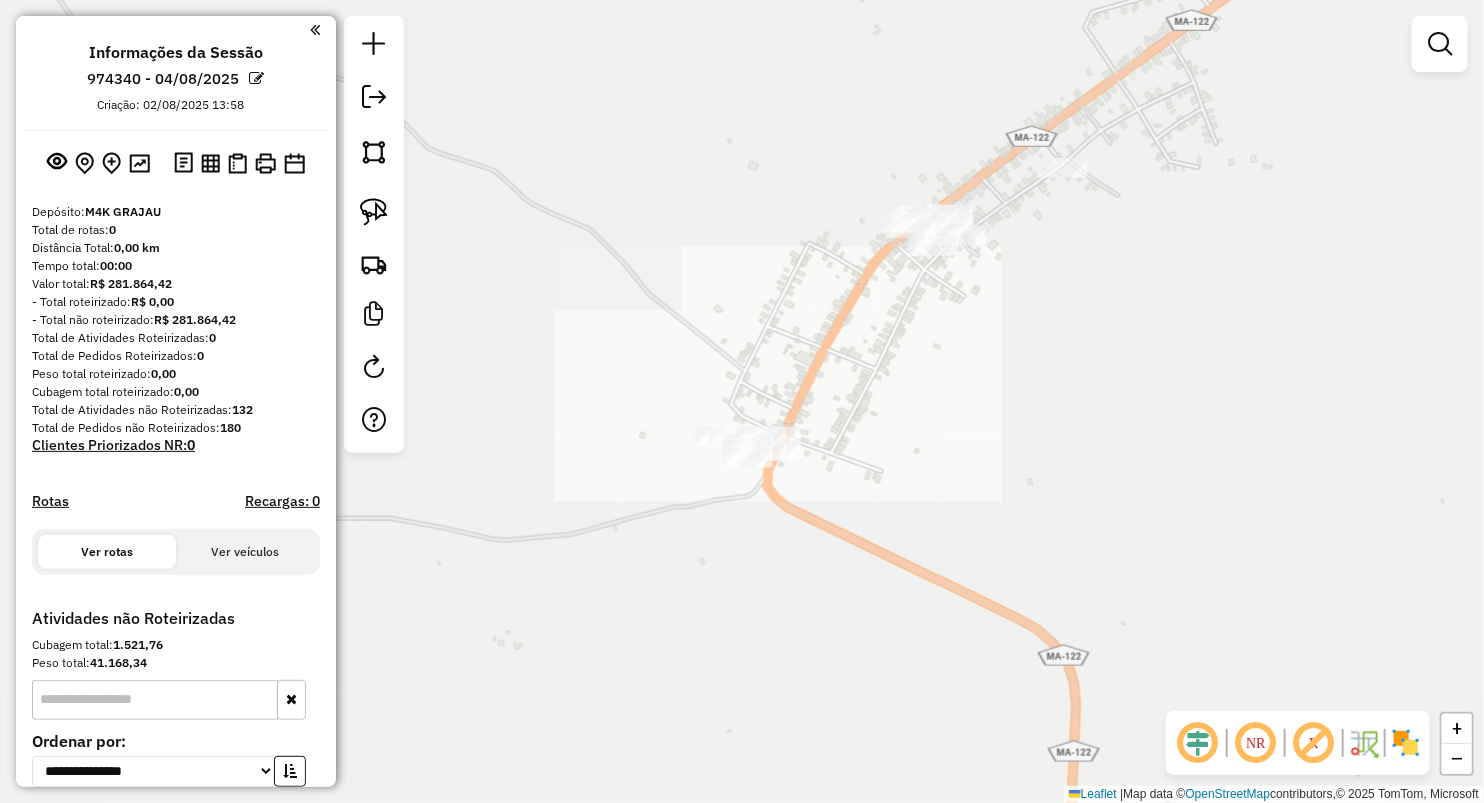 drag, startPoint x: 711, startPoint y: 627, endPoint x: 1024, endPoint y: 133, distance: 584.81195 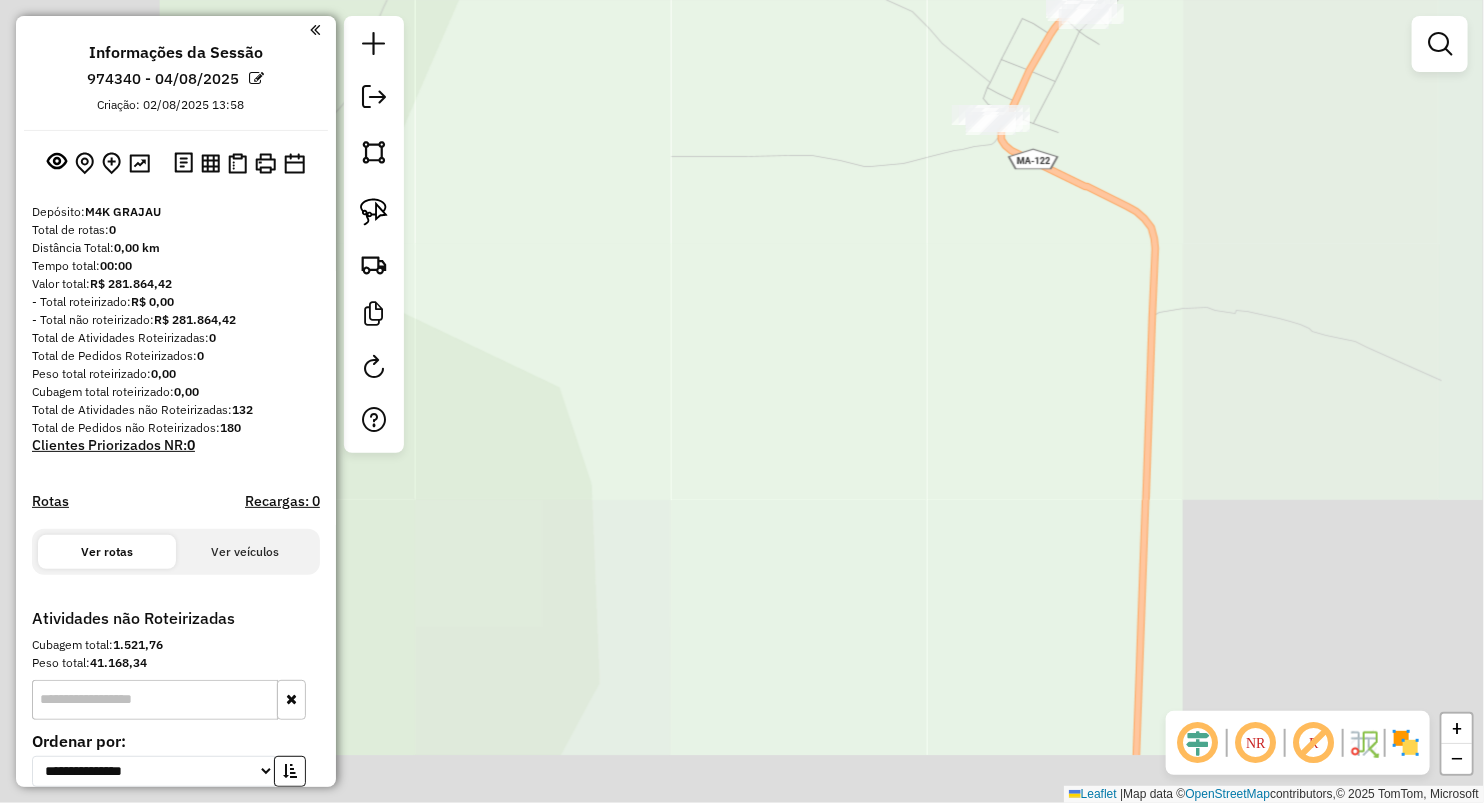 drag, startPoint x: 973, startPoint y: 508, endPoint x: 880, endPoint y: 75, distance: 442.8747 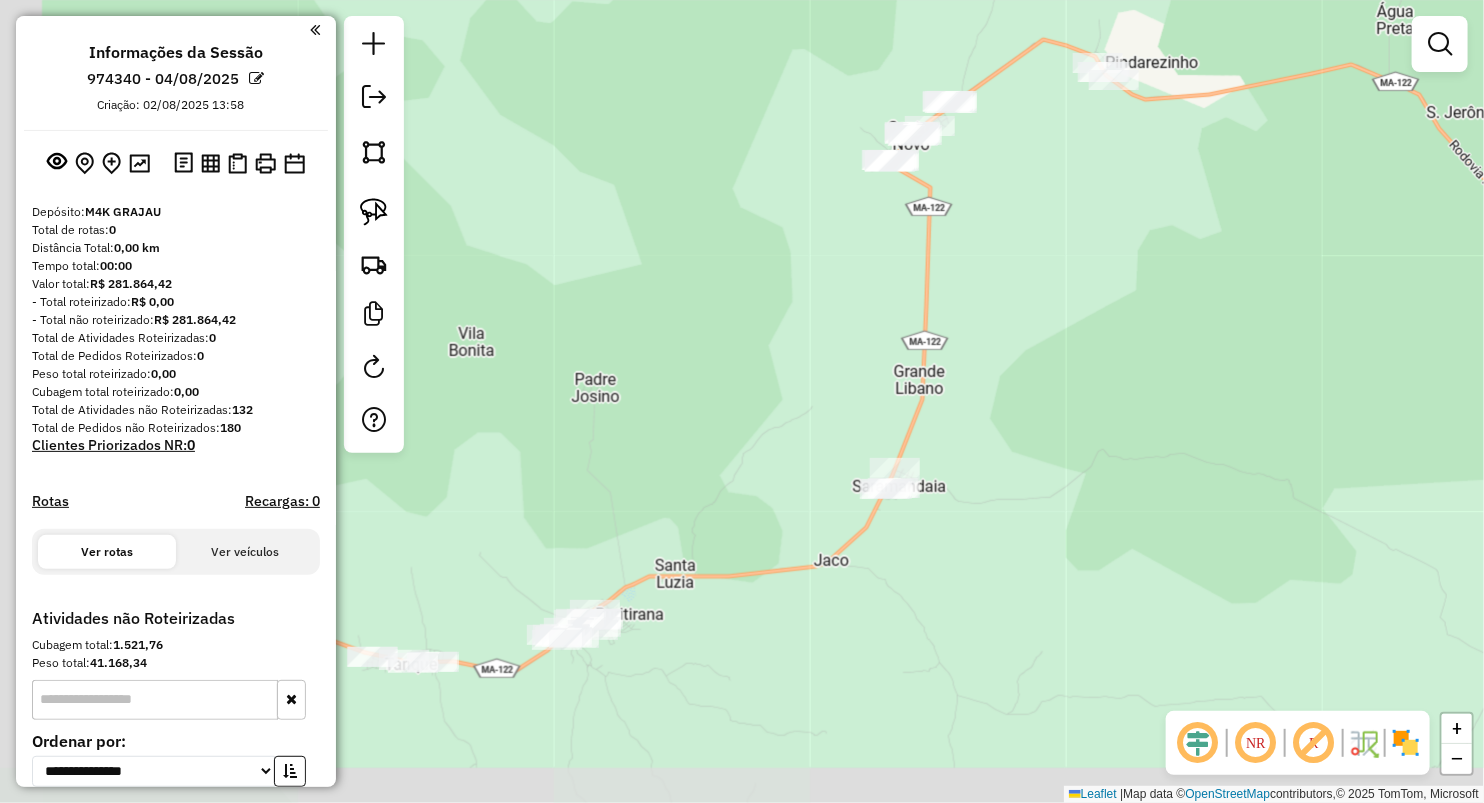 drag, startPoint x: 963, startPoint y: 596, endPoint x: 931, endPoint y: 399, distance: 199.58206 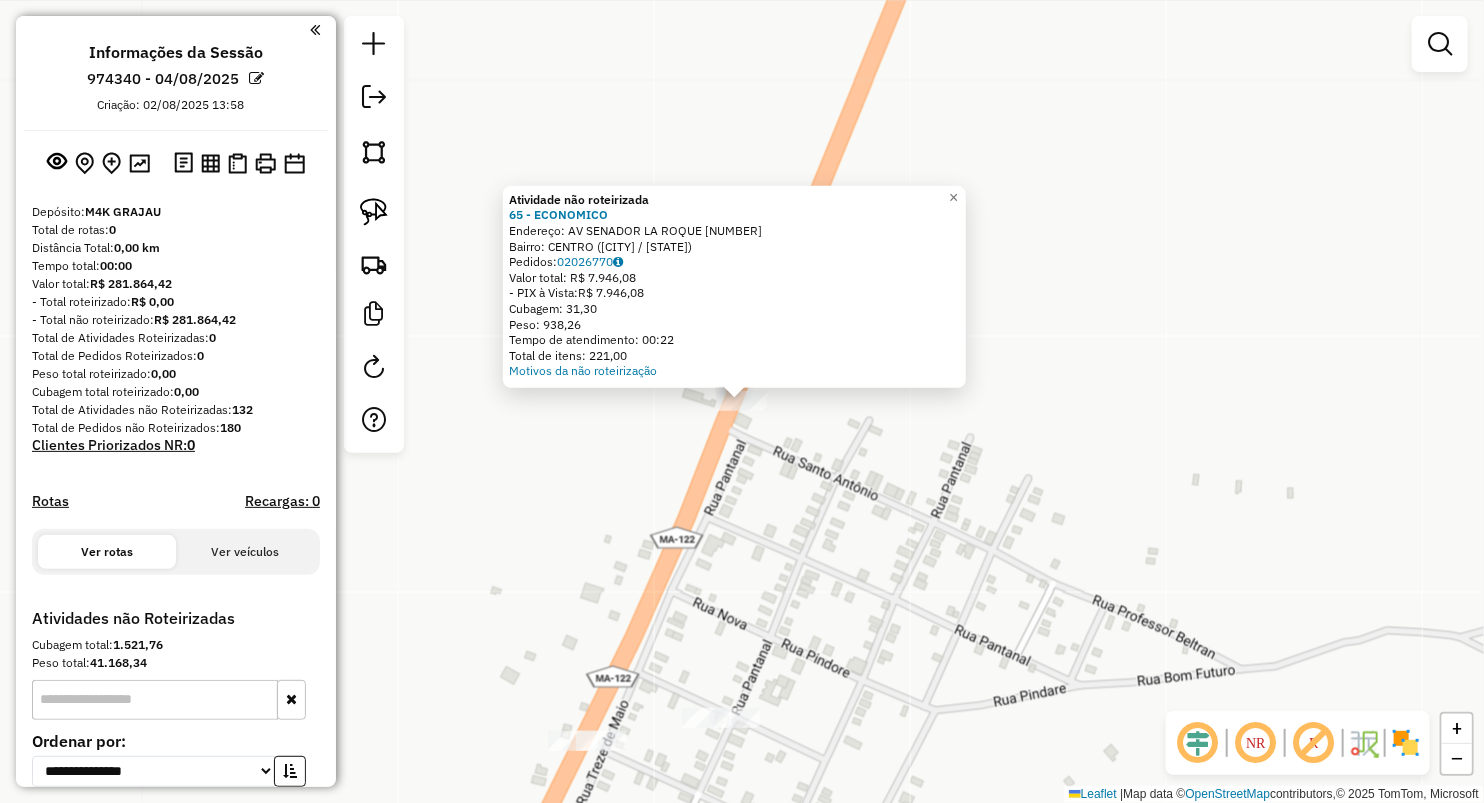 click on "Atividade não roteirizada 65 - ECONOMICO  Endereço:  AV SENADOR LA ROQUE 569   Bairro: CENTRO (BURITIRANA / MA)   Pedidos:  02026770   Valor total: R$ 7.946,08   - PIX à Vista:  R$ 7.946,08   Cubagem: 31,30   Peso: 938,26   Tempo de atendimento: 00:22   Total de itens: 221,00  Motivos da não roteirização × Janela de atendimento Grade de atendimento Capacidade Transportadoras Veículos Cliente Pedidos  Rotas Selecione os dias de semana para filtrar as janelas de atendimento  Seg   Ter   Qua   Qui   Sex   Sáb   Dom  Informe o período da janela de atendimento: De: Até:  Filtrar exatamente a janela do cliente  Considerar janela de atendimento padrão  Selecione os dias de semana para filtrar as grades de atendimento  Seg   Ter   Qua   Qui   Sex   Sáb   Dom   Considerar clientes sem dia de atendimento cadastrado  Clientes fora do dia de atendimento selecionado Filtrar as atividades entre os valores definidos abaixo:  Peso mínimo:   Peso máximo:   Cubagem mínima:   Cubagem máxima:   De:   Até:  De:" 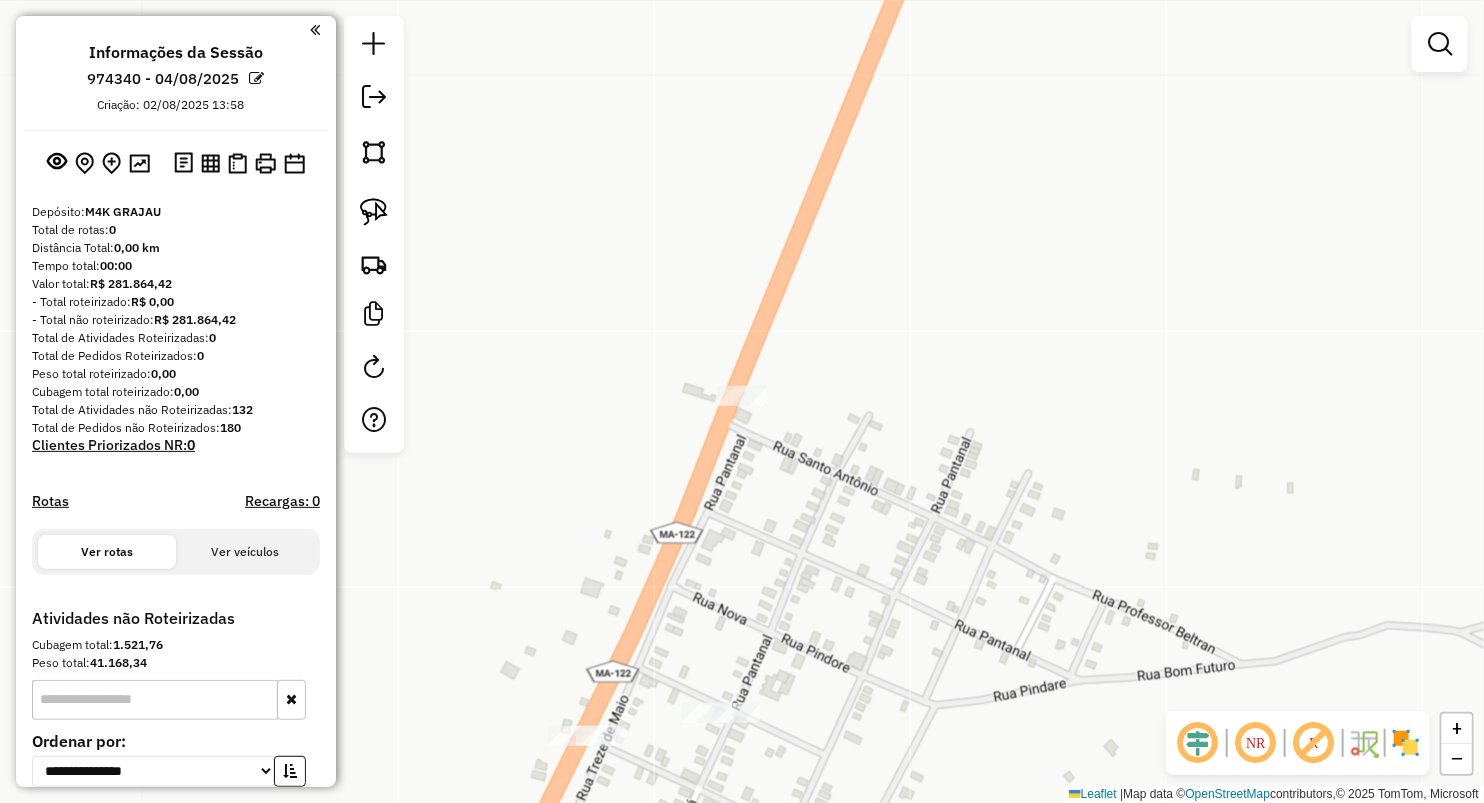 drag, startPoint x: 917, startPoint y: 646, endPoint x: 962, endPoint y: 319, distance: 330.08182 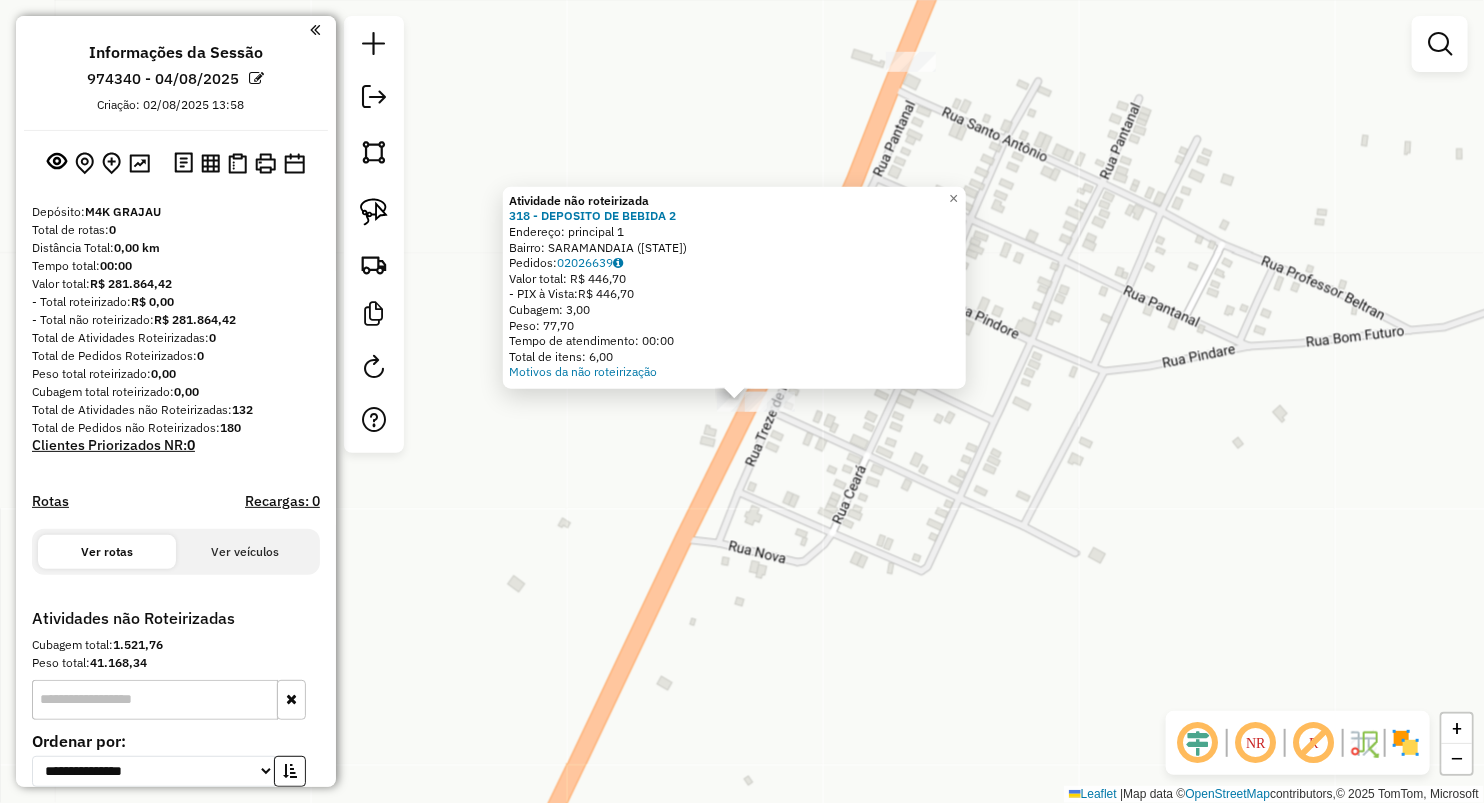 click on "× Atividade não roteirizada 318 - DEPOSITO DE BEBIDA 2  Endereço:  principal 1   Bairro: SARAMANDAIA (BURITIRANA / MA)   Pedidos:  02026639   Valor total: R$ 446,70   - PIX à Vista:  R$ 446,70   Cubagem: 3,00   Peso: 77,70   Tempo de atendimento: 00:00   Total de itens: 6,00  Motivos da não roteirização × Janela de atendimento Grade de atendimento Capacidade Transportadoras Veículos Cliente Pedidos  Rotas Selecione os dias de semana para filtrar as janelas de atendimento  Seg   Ter   Qua   Qui   Sex   Sáb   Dom  Informe o período da janela de atendimento: De: Até:  Filtrar exatamente a janela do cliente  Considerar janela de atendimento padrão  Selecione os dias de semana para filtrar as grades de atendimento  Seg   Ter   Qua   Qui   Sex   Sáb   Dom   Considerar clientes sem dia de atendimento cadastrado  Clientes fora do dia de atendimento selecionado Filtrar as atividades entre os valores definidos abaixo:  Peso mínimo:   Peso máximo:   Cubagem mínima:   Cubagem máxima:   De:   Até:  De:" 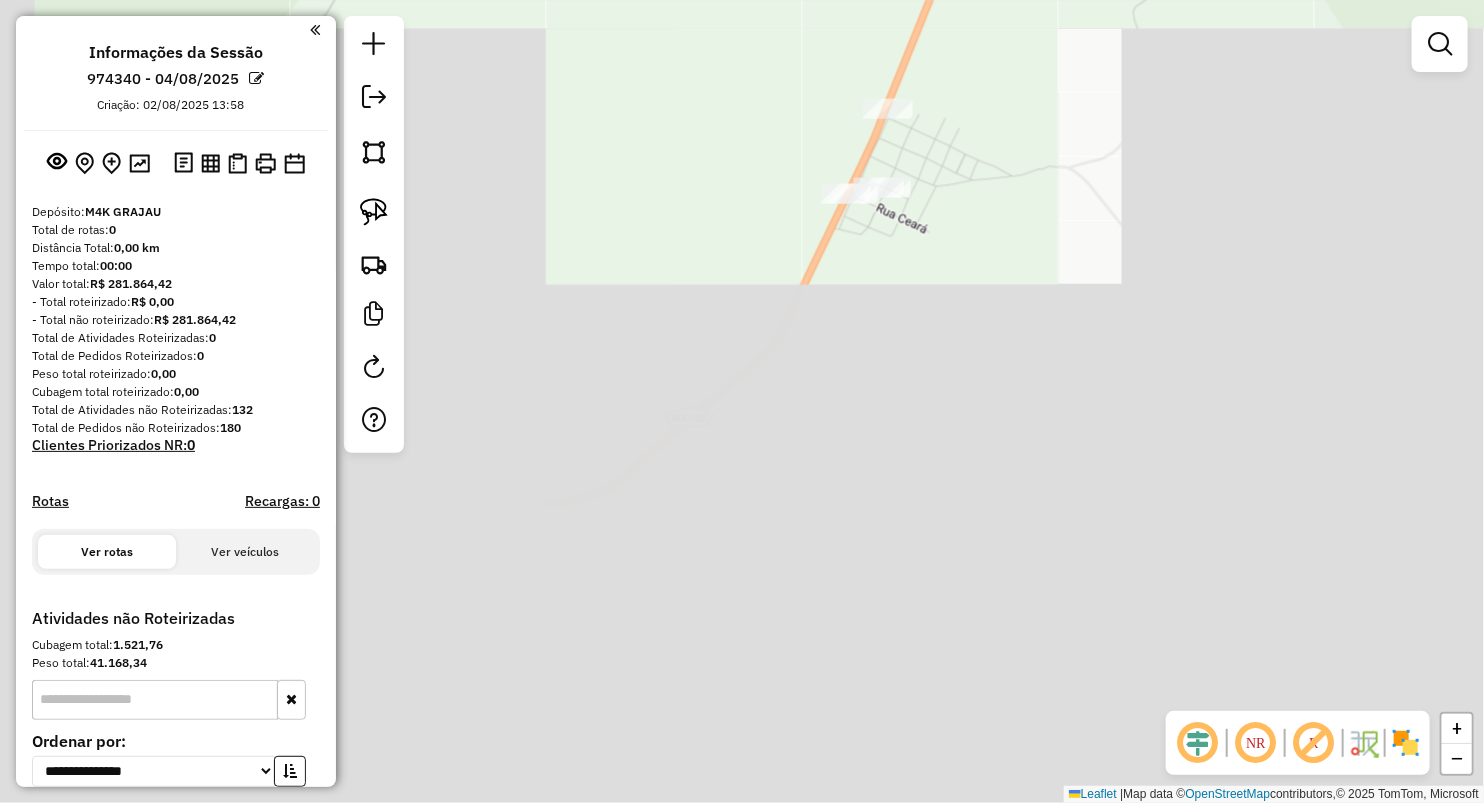 drag, startPoint x: 787, startPoint y: 407, endPoint x: 1052, endPoint y: -1, distance: 486.50693 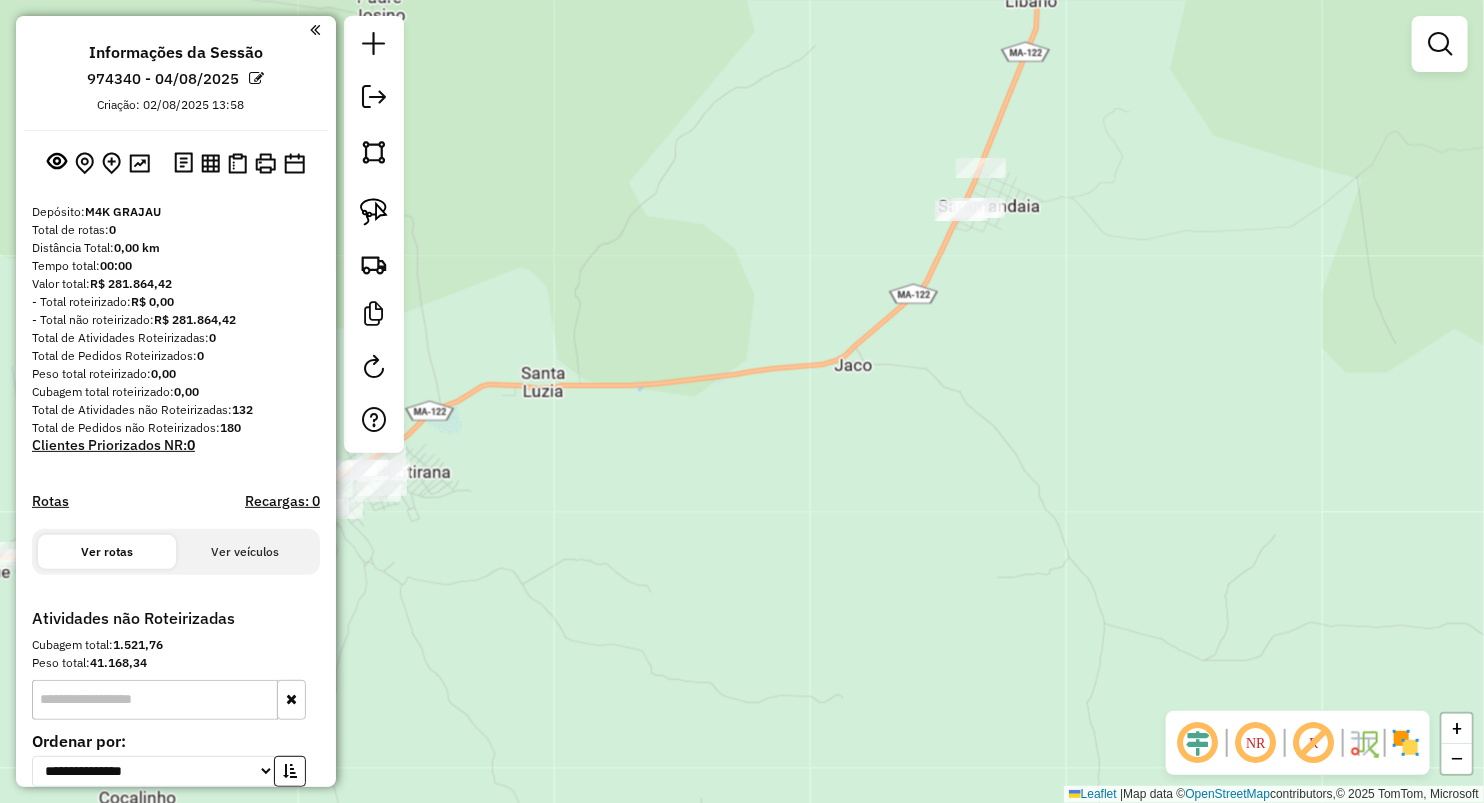 click on "Janela de atendimento Grade de atendimento Capacidade Transportadoras Veículos Cliente Pedidos  Rotas Selecione os dias de semana para filtrar as janelas de atendimento  Seg   Ter   Qua   Qui   Sex   Sáb   Dom  Informe o período da janela de atendimento: De: Até:  Filtrar exatamente a janela do cliente  Considerar janela de atendimento padrão  Selecione os dias de semana para filtrar as grades de atendimento  Seg   Ter   Qua   Qui   Sex   Sáb   Dom   Considerar clientes sem dia de atendimento cadastrado  Clientes fora do dia de atendimento selecionado Filtrar as atividades entre os valores definidos abaixo:  Peso mínimo:   Peso máximo:   Cubagem mínima:   Cubagem máxima:   De:   Até:  Filtrar as atividades entre o tempo de atendimento definido abaixo:  De:   Até:   Considerar capacidade total dos clientes não roteirizados Transportadora: Selecione um ou mais itens Tipo de veículo: Selecione um ou mais itens Veículo: Selecione um ou mais itens Motorista: Selecione um ou mais itens Nome: Rótulo:" 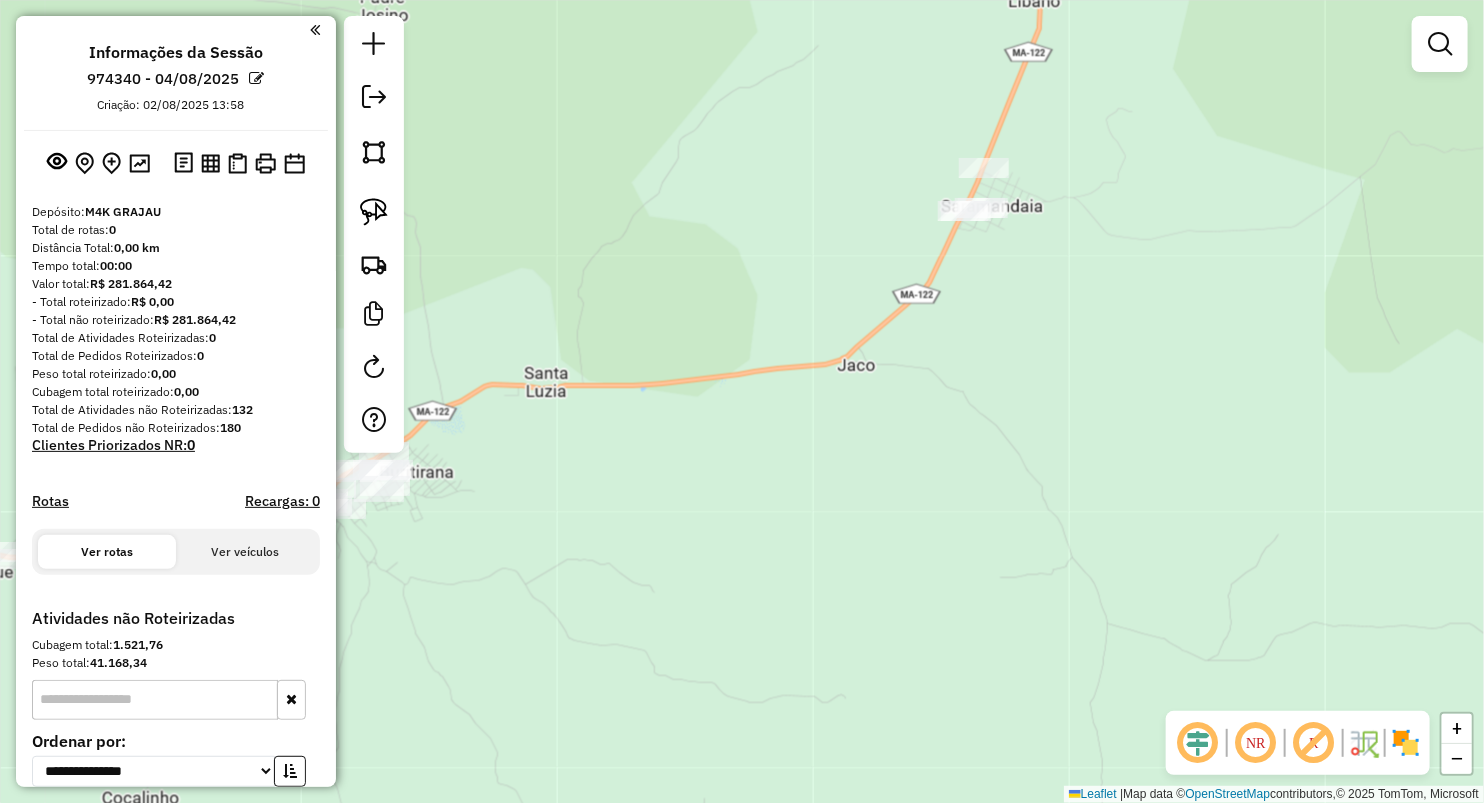 drag, startPoint x: 825, startPoint y: 478, endPoint x: 1291, endPoint y: 251, distance: 518.3483 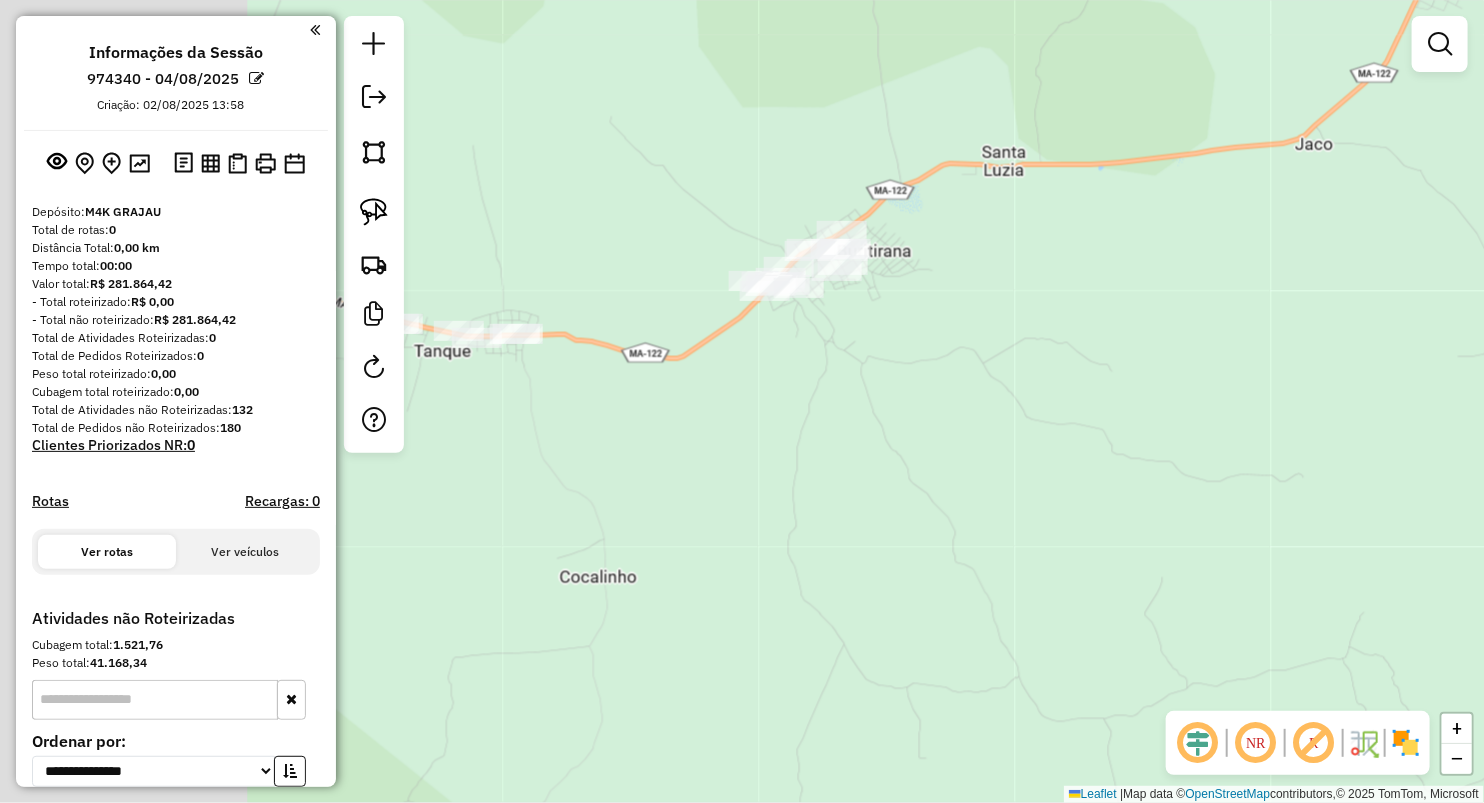 click on "Janela de atendimento Grade de atendimento Capacidade Transportadoras Veículos Cliente Pedidos  Rotas Selecione os dias de semana para filtrar as janelas de atendimento  Seg   Ter   Qua   Qui   Sex   Sáb   Dom  Informe o período da janela de atendimento: De: Até:  Filtrar exatamente a janela do cliente  Considerar janela de atendimento padrão  Selecione os dias de semana para filtrar as grades de atendimento  Seg   Ter   Qua   Qui   Sex   Sáb   Dom   Considerar clientes sem dia de atendimento cadastrado  Clientes fora do dia de atendimento selecionado Filtrar as atividades entre os valores definidos abaixo:  Peso mínimo:   Peso máximo:   Cubagem mínima:   Cubagem máxima:   De:   Até:  Filtrar as atividades entre o tempo de atendimento definido abaixo:  De:   Até:   Considerar capacidade total dos clientes não roteirizados Transportadora: Selecione um ou mais itens Tipo de veículo: Selecione um ou mais itens Veículo: Selecione um ou mais itens Motorista: Selecione um ou mais itens Nome: Rótulo:" 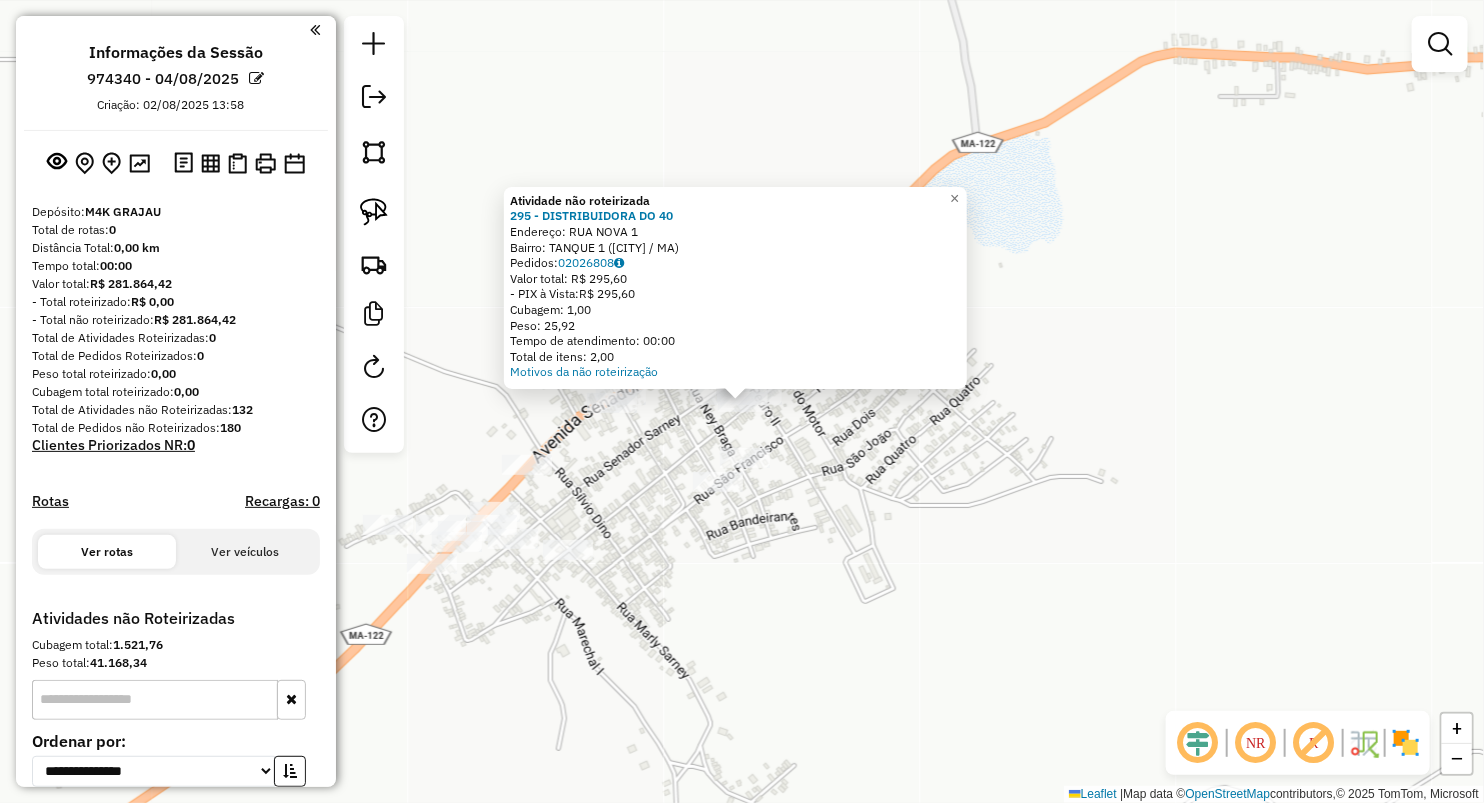 click on "× Atividade não roteirizada 295 - DISTRIBUIDORA DO 40  Endereço:  RUA NOVA 1   Bairro: TANQUE 1 (BURITIRANA / MA)   Pedidos:  02026808   Valor total: R$ 295,60   - PIX à Vista:  R$ 295,60   Cubagem: 1,00   Peso: 25,92   Tempo de atendimento: 00:00   Total de itens: 2,00  Motivos da não roteirização × Janela de atendimento Grade de atendimento Capacidade Transportadoras Veículos Cliente Pedidos  Rotas Selecione os dias de semana para filtrar as janelas de atendimento  Seg   Ter   Qua   Qui   Sex   Sáb   Dom  Informe o período da janela de atendimento: De: Até:  Filtrar exatamente a janela do cliente  Considerar janela de atendimento padrão  Selecione os dias de semana para filtrar as grades de atendimento  Seg   Ter   Qua   Qui   Sex   Sáb   Dom   Considerar clientes sem dia de atendimento cadastrado  Clientes fora do dia de atendimento selecionado Filtrar as atividades entre os valores definidos abaixo:  Peso mínimo:   Peso máximo:   Cubagem mínima:   Cubagem máxima:   De:   Até:   De:  De:" 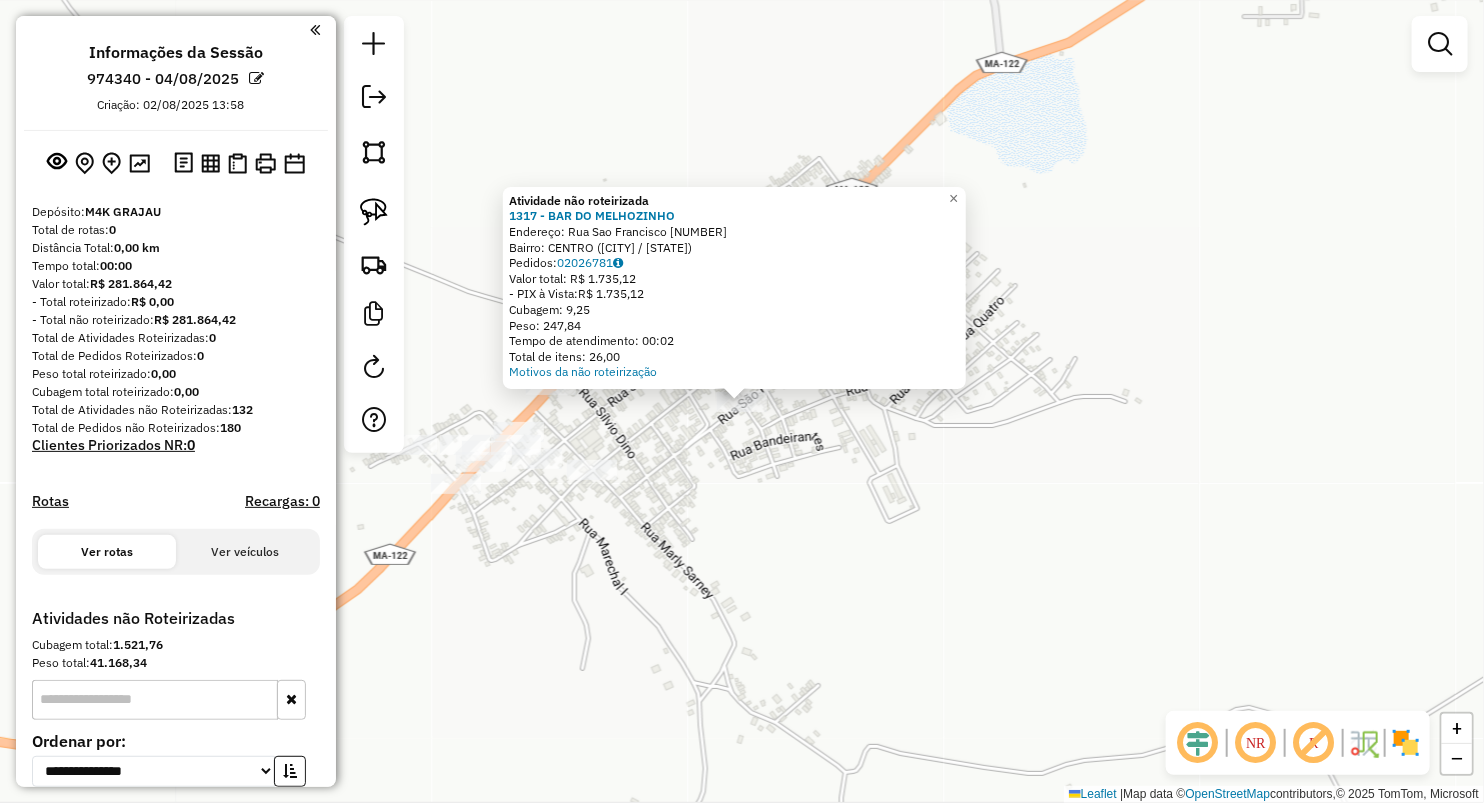 click on "Atividade não roteirizada 1317 - BAR DO MELHOZINHO  Endereço:  Rua Sao Francisco 64   Bairro: CENTRO (BURITIRANA / MA)   Pedidos:  02026781   Valor total: R$ 1.735,12   - PIX à Vista:  R$ 1.735,12   Cubagem: 9,25   Peso: 247,84   Tempo de atendimento: 00:02   Total de itens: 26,00  Motivos da não roteirização × Janela de atendimento Grade de atendimento Capacidade Transportadoras Veículos Cliente Pedidos  Rotas Selecione os dias de semana para filtrar as janelas de atendimento  Seg   Ter   Qua   Qui   Sex   Sáb   Dom  Informe o período da janela de atendimento: De: Até:  Filtrar exatamente a janela do cliente  Considerar janela de atendimento padrão  Selecione os dias de semana para filtrar as grades de atendimento  Seg   Ter   Qua   Qui   Sex   Sáb   Dom   Considerar clientes sem dia de atendimento cadastrado  Clientes fora do dia de atendimento selecionado Filtrar as atividades entre os valores definidos abaixo:  Peso mínimo:   Peso máximo:   Cubagem mínima:   Cubagem máxima:   De:   Até:" 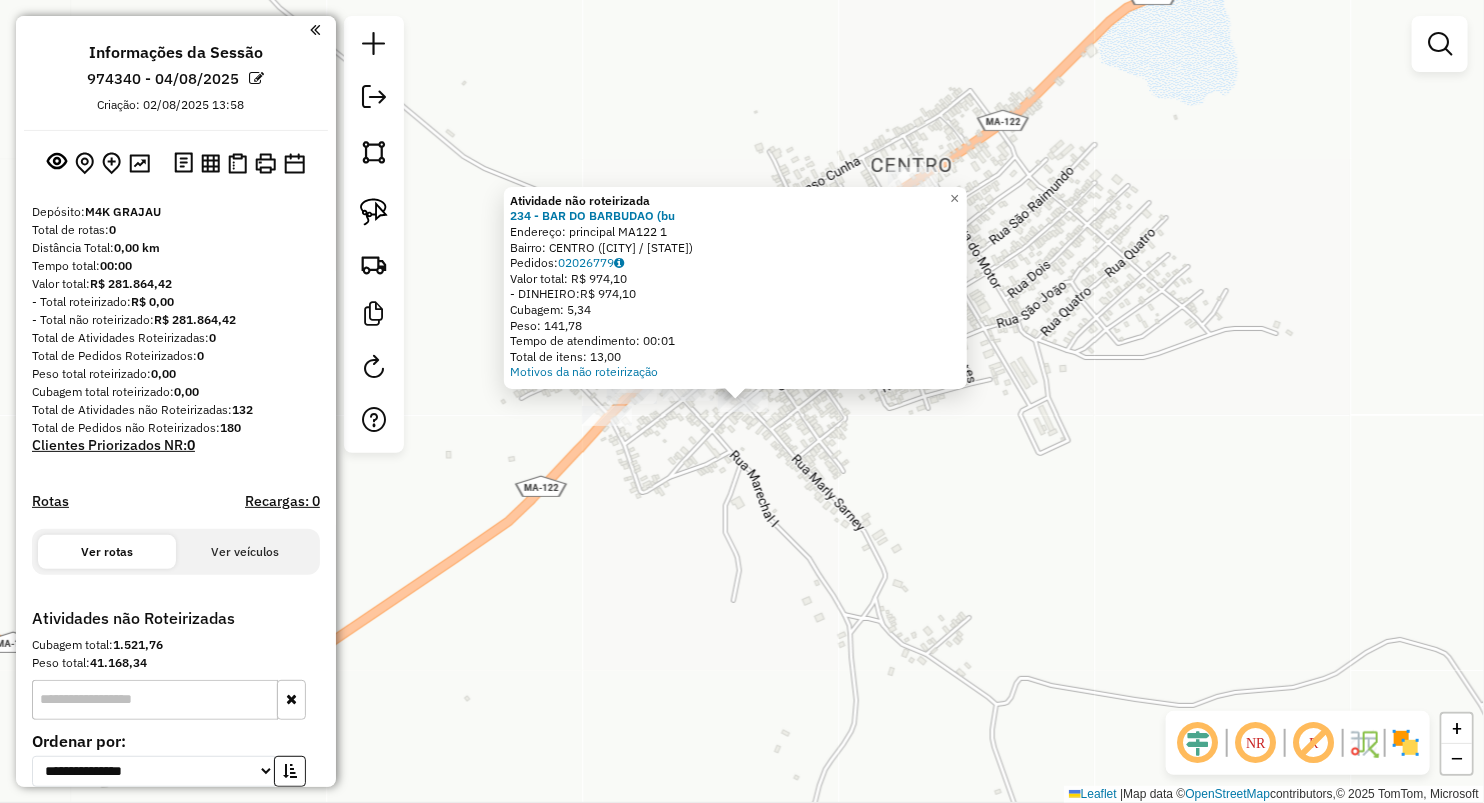 drag, startPoint x: 677, startPoint y: 539, endPoint x: 649, endPoint y: 324, distance: 216.81558 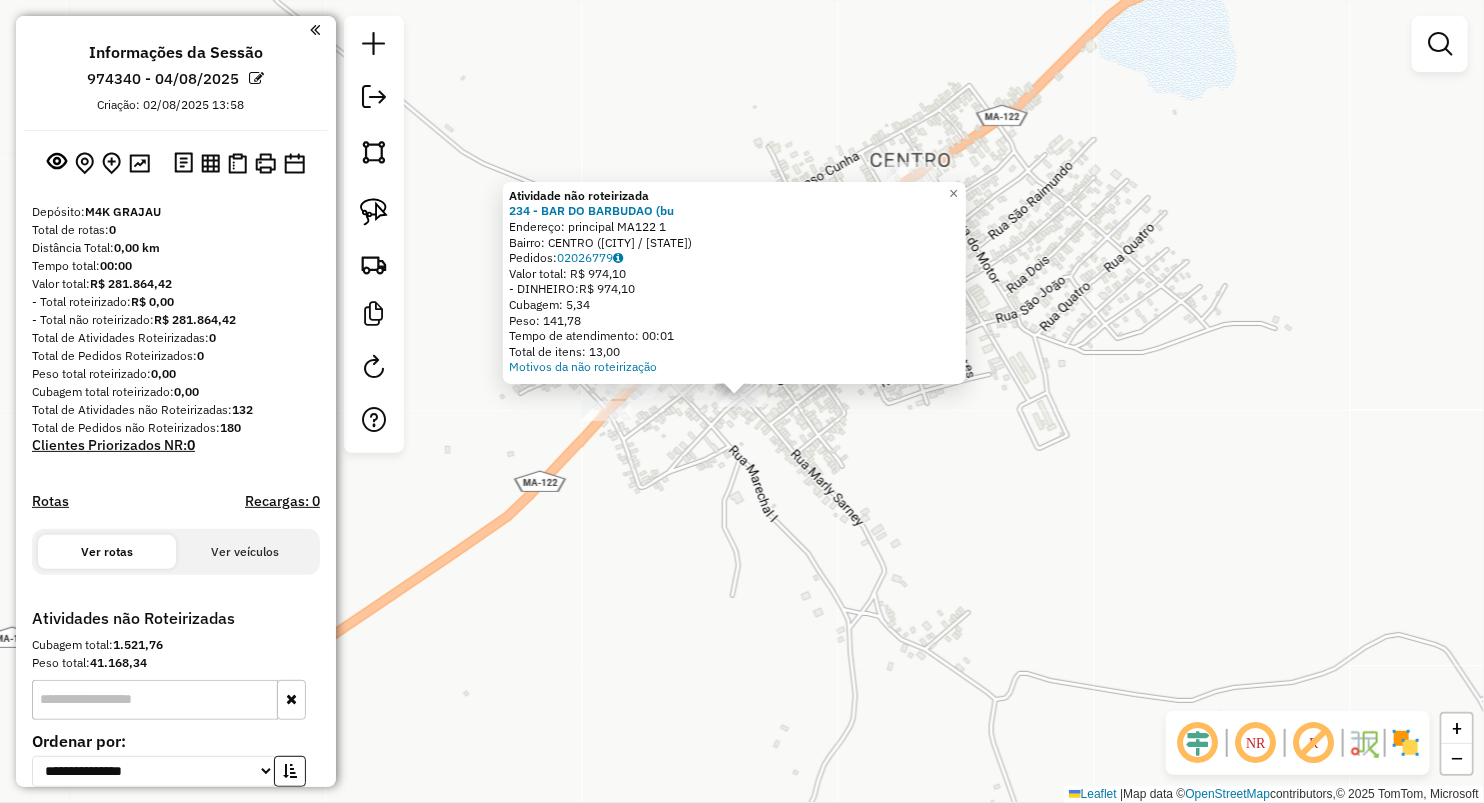 click on "Atividade não roteirizada 234 - BAR DO BARBUDAO  (bu  Endereço:  principal MA122 1   Bairro: CENTRO (BURITIRANA / MA)   Pedidos:  02026779   Valor total: R$ 974,10   - DINHEIRO:  R$ 974,10   Cubagem: 5,34   Peso: 141,78   Tempo de atendimento: 00:01   Total de itens: 13,00  Motivos da não roteirização × Janela de atendimento Grade de atendimento Capacidade Transportadoras Veículos Cliente Pedidos  Rotas Selecione os dias de semana para filtrar as janelas de atendimento  Seg   Ter   Qua   Qui   Sex   Sáb   Dom  Informe o período da janela de atendimento: De: Até:  Filtrar exatamente a janela do cliente  Considerar janela de atendimento padrão  Selecione os dias de semana para filtrar as grades de atendimento  Seg   Ter   Qua   Qui   Sex   Sáb   Dom   Considerar clientes sem dia de atendimento cadastrado  Clientes fora do dia de atendimento selecionado Filtrar as atividades entre os valores definidos abaixo:  Peso mínimo:   Peso máximo:   Cubagem mínima:   Cubagem máxima:   De:   Até:   De:  +" 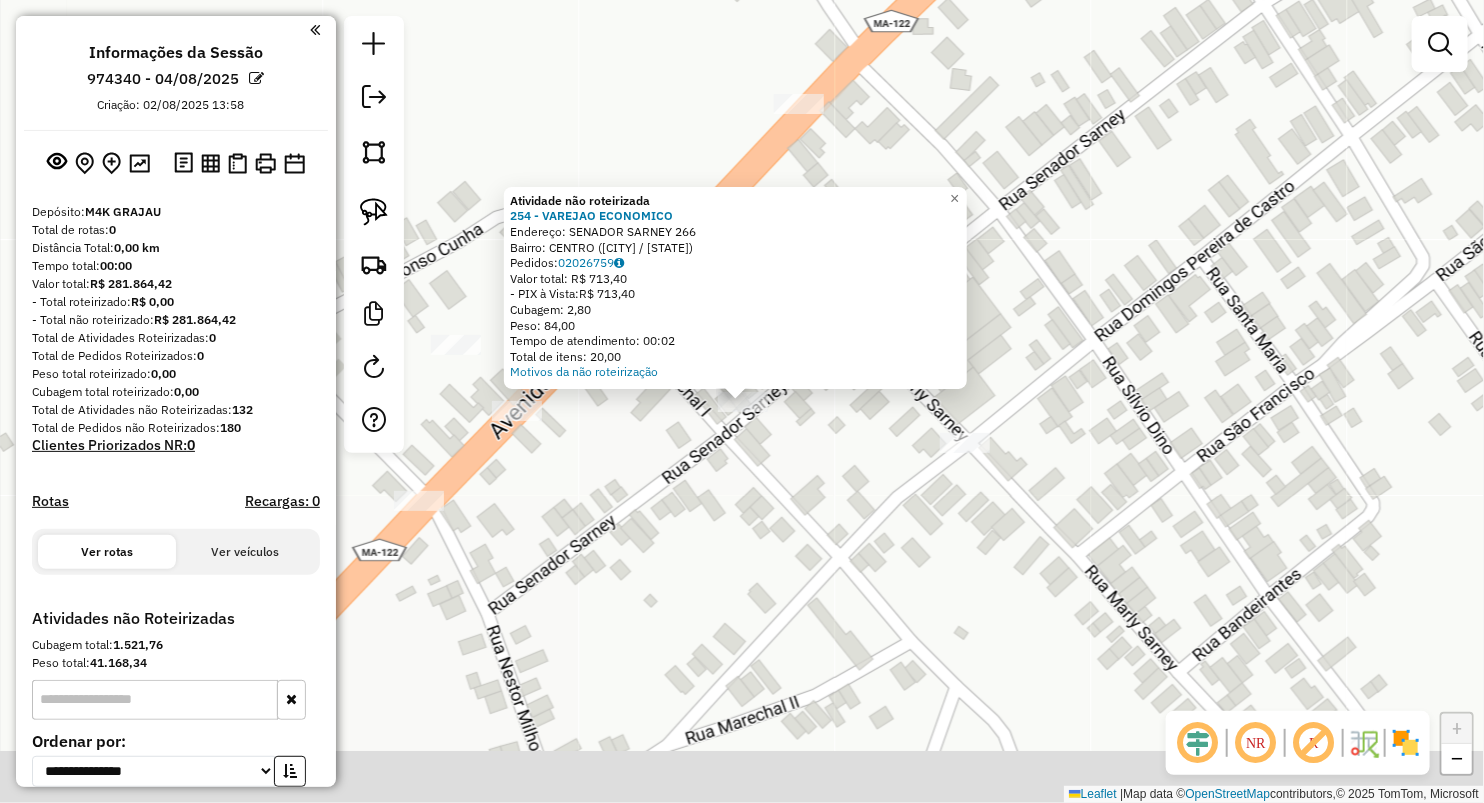 drag, startPoint x: 704, startPoint y: 583, endPoint x: 634, endPoint y: 513, distance: 98.99495 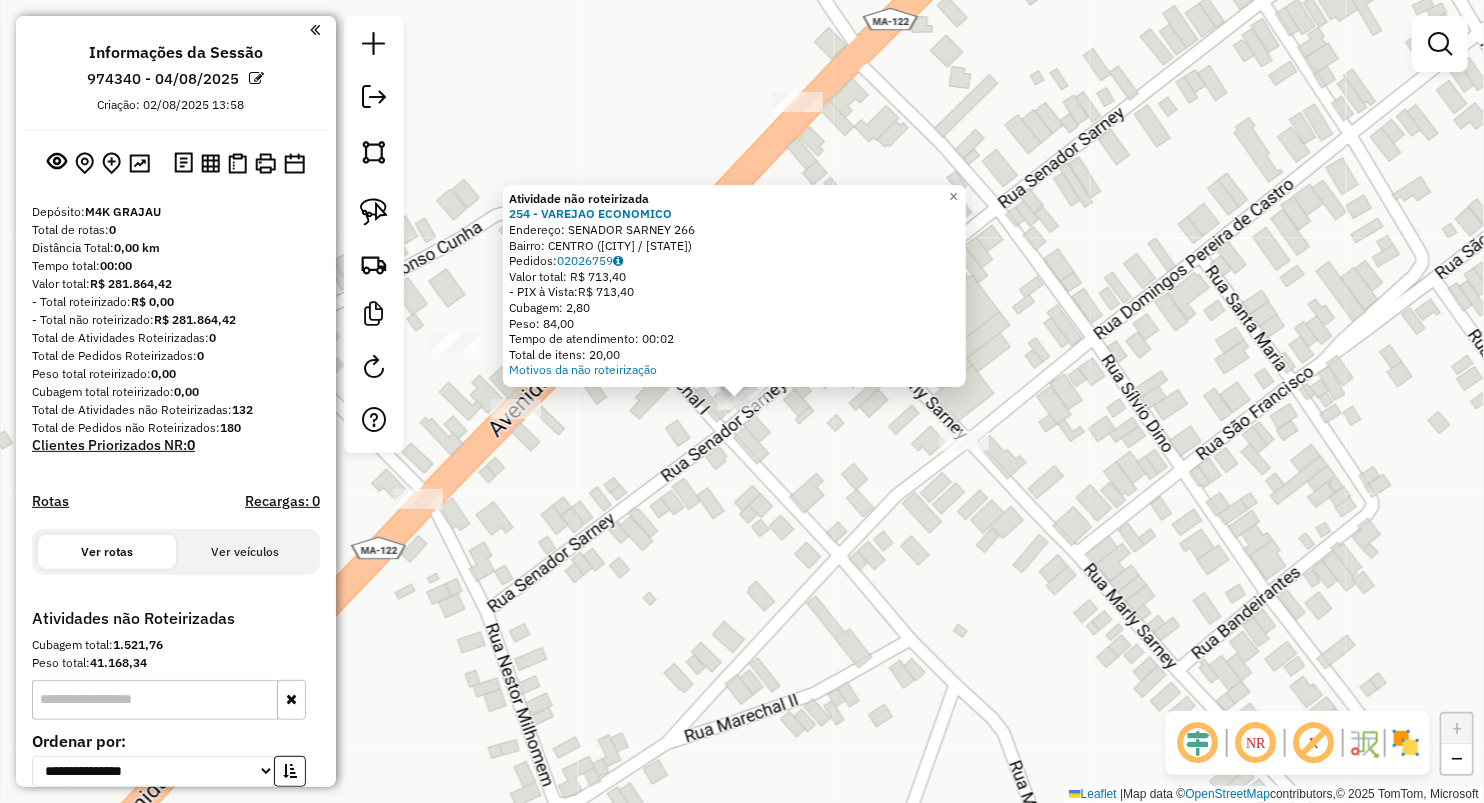 click on "Atividade não roteirizada 254 - VAREJAO ECONOMICO  Endereço:  SENADOR  SARNEY 266   Bairro: CENTRO (BURITIRANA / MA)   Pedidos:  02026759   Valor total: R$ 713,40   - PIX à Vista:  R$ 713,40   Cubagem: 2,80   Peso: 84,00   Tempo de atendimento: 00:02   Total de itens: 20,00  Motivos da não roteirização × Janela de atendimento Grade de atendimento Capacidade Transportadoras Veículos Cliente Pedidos  Rotas Selecione os dias de semana para filtrar as janelas de atendimento  Seg   Ter   Qua   Qui   Sex   Sáb   Dom  Informe o período da janela de atendimento: De: Até:  Filtrar exatamente a janela do cliente  Considerar janela de atendimento padrão  Selecione os dias de semana para filtrar as grades de atendimento  Seg   Ter   Qua   Qui   Sex   Sáb   Dom   Considerar clientes sem dia de atendimento cadastrado  Clientes fora do dia de atendimento selecionado Filtrar as atividades entre os valores definidos abaixo:  Peso mínimo:   Peso máximo:   Cubagem mínima:   Cubagem máxima:   De:   Até:   De:" 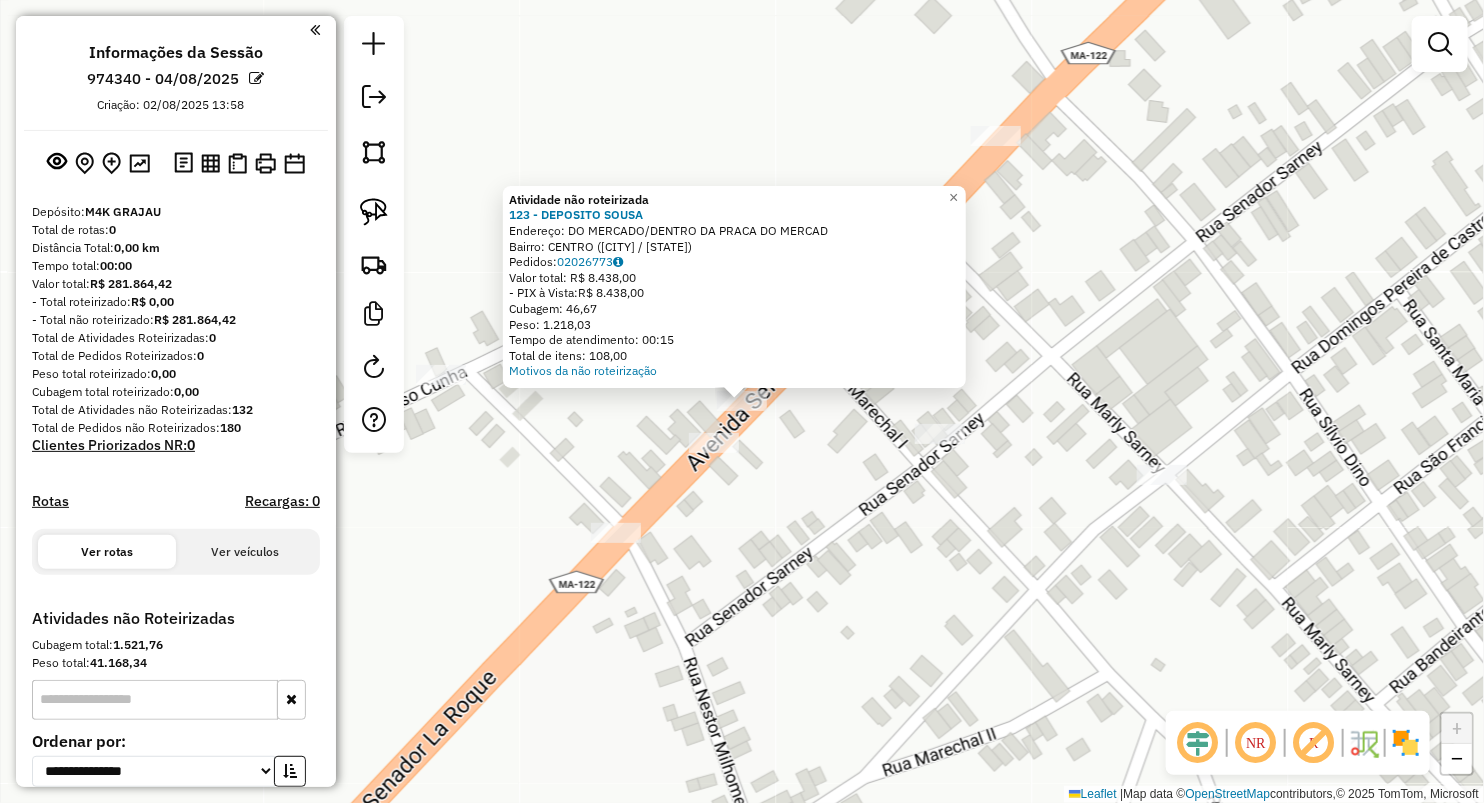 click on "Atividade não roteirizada 123 - DEPOSITO SOUSA  Endereço:  DO MERCADO/DENTRO DA PRACA DO MERCAD   Bairro: CENTRO (BURITIRANA / MA)   Pedidos:  02026773   Valor total: R$ 8.438,00   - PIX à Vista:  R$ 8.438,00   Cubagem: 46,67   Peso: 1.218,03   Tempo de atendimento: 00:15   Total de itens: 108,00  Motivos da não roteirização × Janela de atendimento Grade de atendimento Capacidade Transportadoras Veículos Cliente Pedidos  Rotas Selecione os dias de semana para filtrar as janelas de atendimento  Seg   Ter   Qua   Qui   Sex   Sáb   Dom  Informe o período da janela de atendimento: De: Até:  Filtrar exatamente a janela do cliente  Considerar janela de atendimento padrão  Selecione os dias de semana para filtrar as grades de atendimento  Seg   Ter   Qua   Qui   Sex   Sáb   Dom   Considerar clientes sem dia de atendimento cadastrado  Clientes fora do dia de atendimento selecionado Filtrar as atividades entre os valores definidos abaixo:  Peso mínimo:   Peso máximo:   Cubagem mínima:   De:   Até:  +" 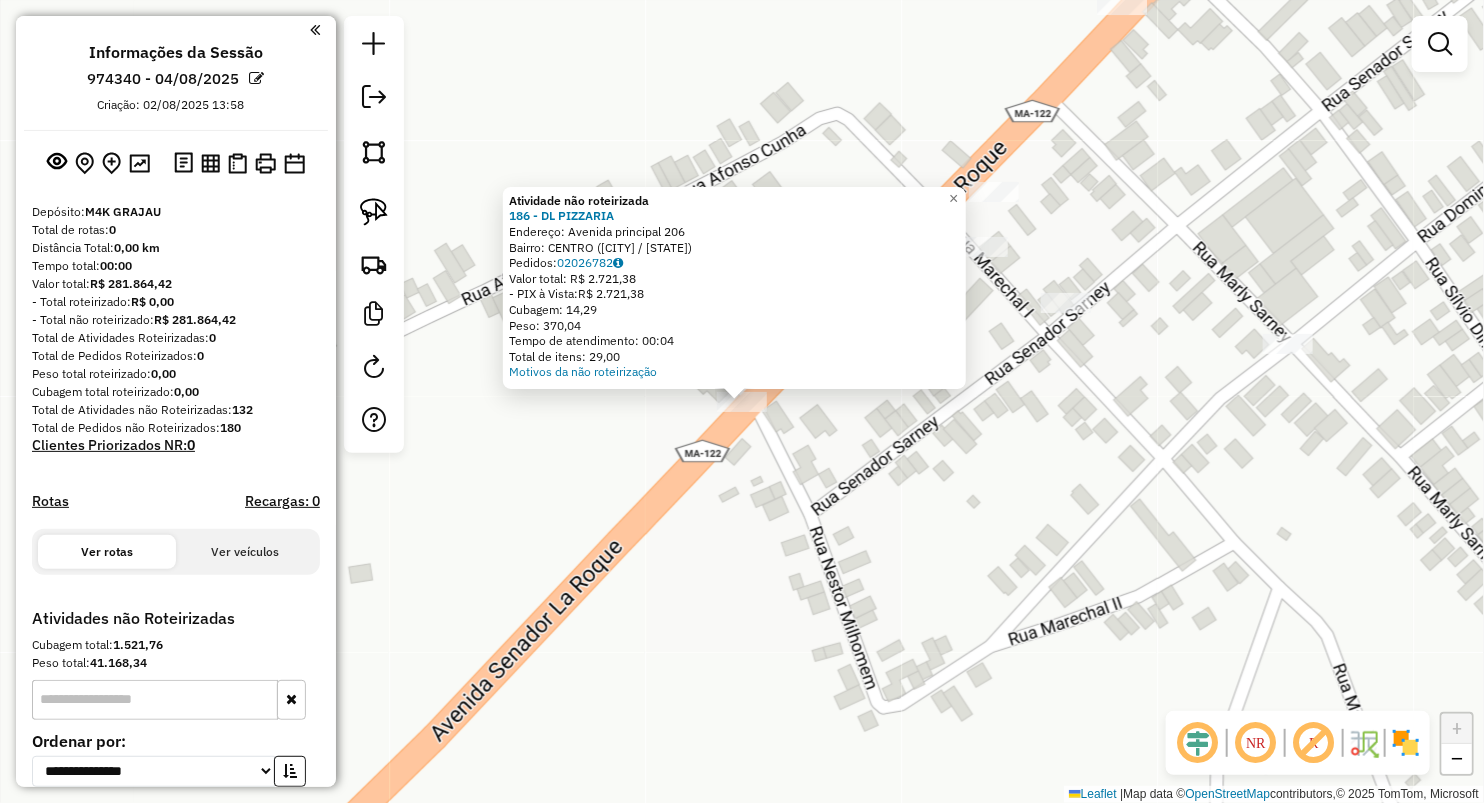 click on "× Atividade não roteirizada 186 - DL PIZZARIA  Endereço:  Avenida principal 206   Bairro: CENTRO (BURITIRANA / MA)   Pedidos:  02026782   Valor total: R$ 2.721,38   - PIX à Vista:  R$ 2.721,38   Cubagem: 14,29   Peso: 370,04   Tempo de atendimento: 00:04   Total de itens: 29,00  Motivos da não roteirização × Janela de atendimento Grade de atendimento Capacidade Transportadoras Veículos Cliente Pedidos  Rotas Selecione os dias de semana para filtrar as janelas de atendimento  Seg   Ter   Qua   Qui   Sex   Sáb   Dom  Informe o período da janela de atendimento: De: Até:  Filtrar exatamente a janela do cliente  Considerar janela de atendimento padrão  Selecione os dias de semana para filtrar as grades de atendimento  Seg   Ter   Qua   Qui   Sex   Sáb   Dom   Considerar clientes sem dia de atendimento cadastrado  Clientes fora do dia de atendimento selecionado Filtrar as atividades entre os valores definidos abaixo:  Peso mínimo:   Peso máximo:   Cubagem mínima:   Cubagem máxima:   De:   Até:  +" 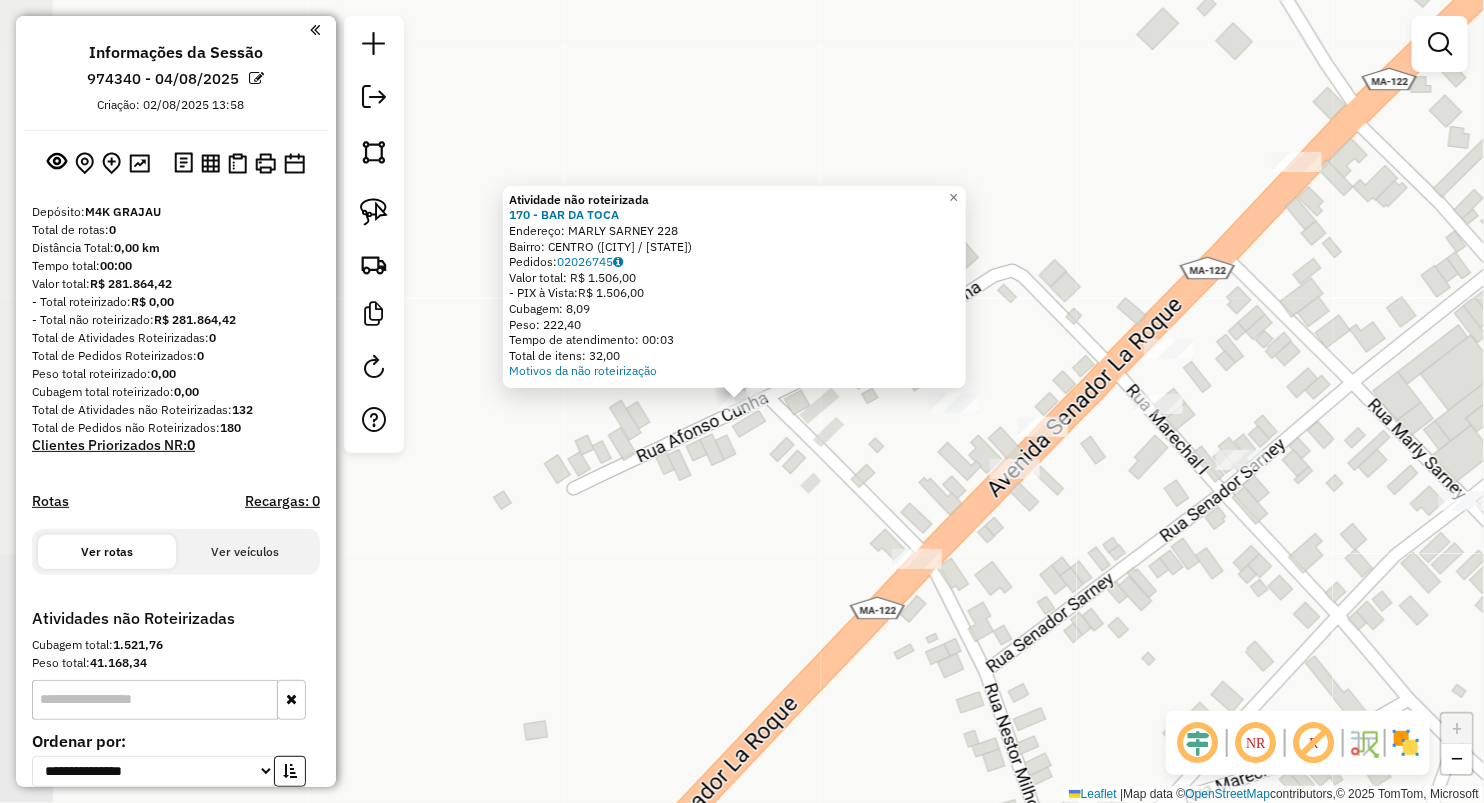 drag, startPoint x: 611, startPoint y: 427, endPoint x: 623, endPoint y: 498, distance: 72.00694 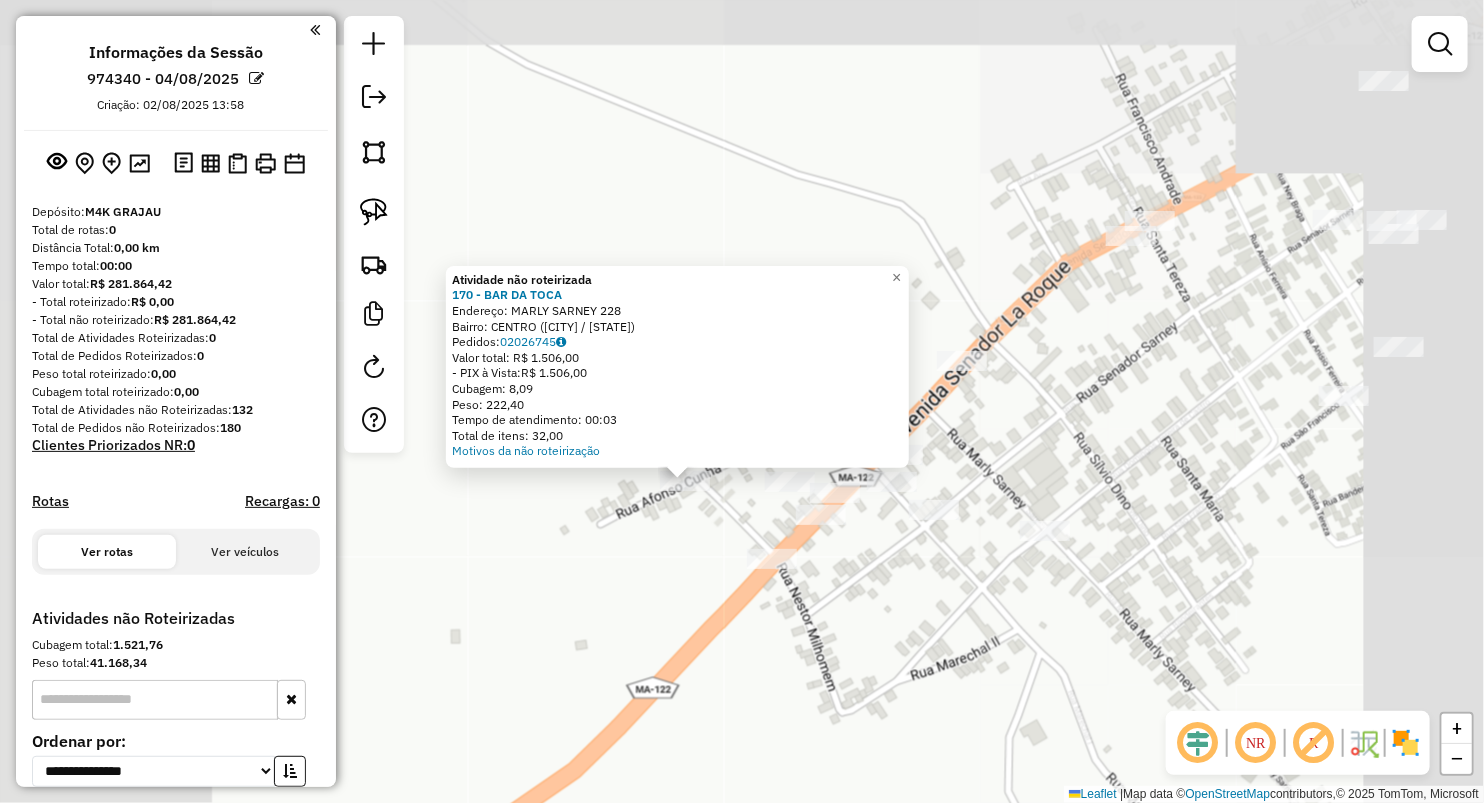 click on "Atividade não roteirizada 170 - BAR DA TOCA  Endereço:  MARLY SARNEY 228   Bairro: CENTRO (BURITIRANA / MA)   Pedidos:  02026745   Valor total: R$ 1.506,00   - PIX à Vista:  R$ 1.506,00   Cubagem: 8,09   Peso: 222,40   Tempo de atendimento: 00:03   Total de itens: 32,00  Motivos da não roteirização × Janela de atendimento Grade de atendimento Capacidade Transportadoras Veículos Cliente Pedidos  Rotas Selecione os dias de semana para filtrar as janelas de atendimento  Seg   Ter   Qua   Qui   Sex   Sáb   Dom  Informe o período da janela de atendimento: De: Até:  Filtrar exatamente a janela do cliente  Considerar janela de atendimento padrão  Selecione os dias de semana para filtrar as grades de atendimento  Seg   Ter   Qua   Qui   Sex   Sáb   Dom   Considerar clientes sem dia de atendimento cadastrado  Clientes fora do dia de atendimento selecionado Filtrar as atividades entre os valores definidos abaixo:  Peso mínimo:   Peso máximo:   Cubagem mínima:   Cubagem máxima:   De:   Até:   De:  De:" 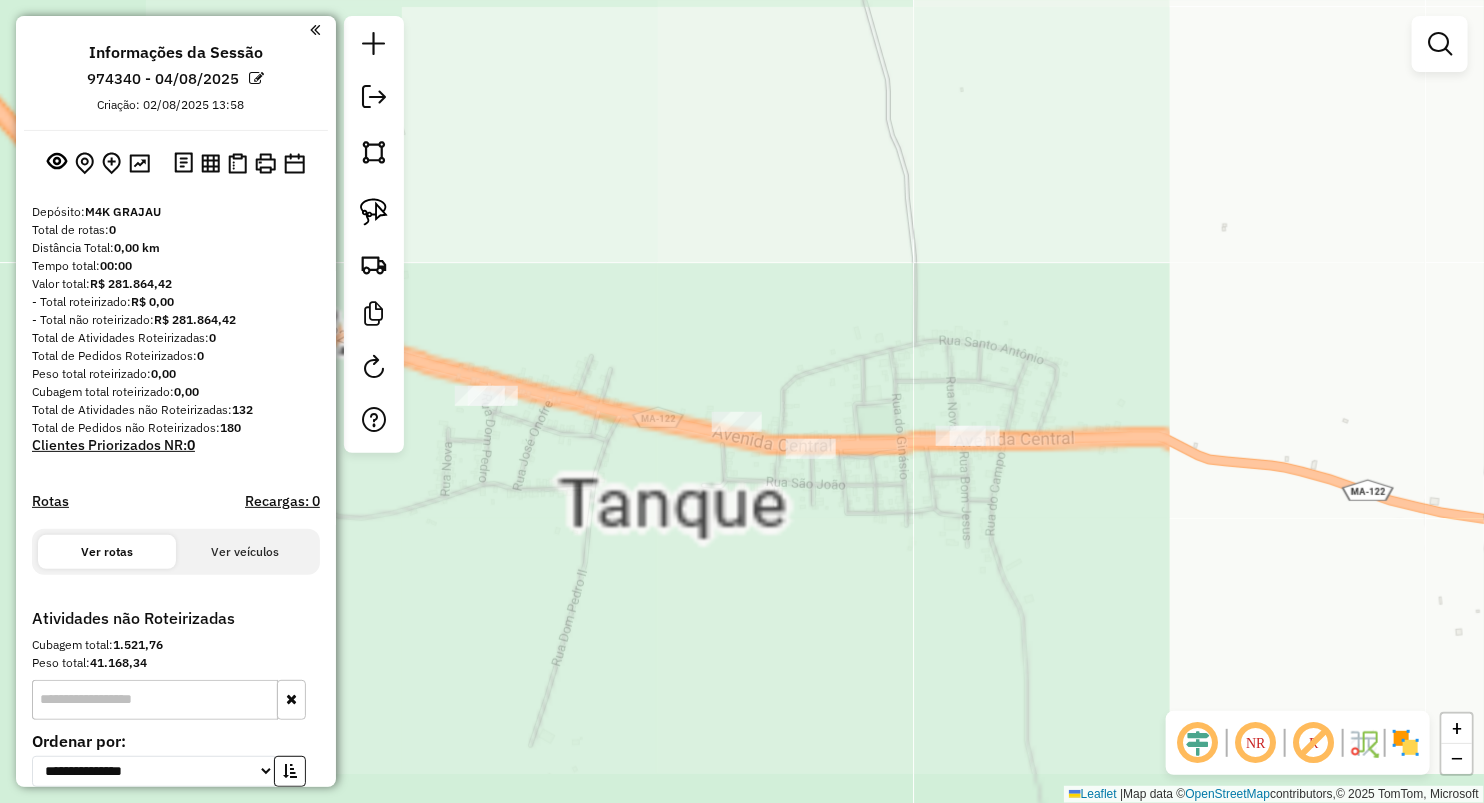 drag, startPoint x: 832, startPoint y: 624, endPoint x: 1180, endPoint y: 242, distance: 516.7475 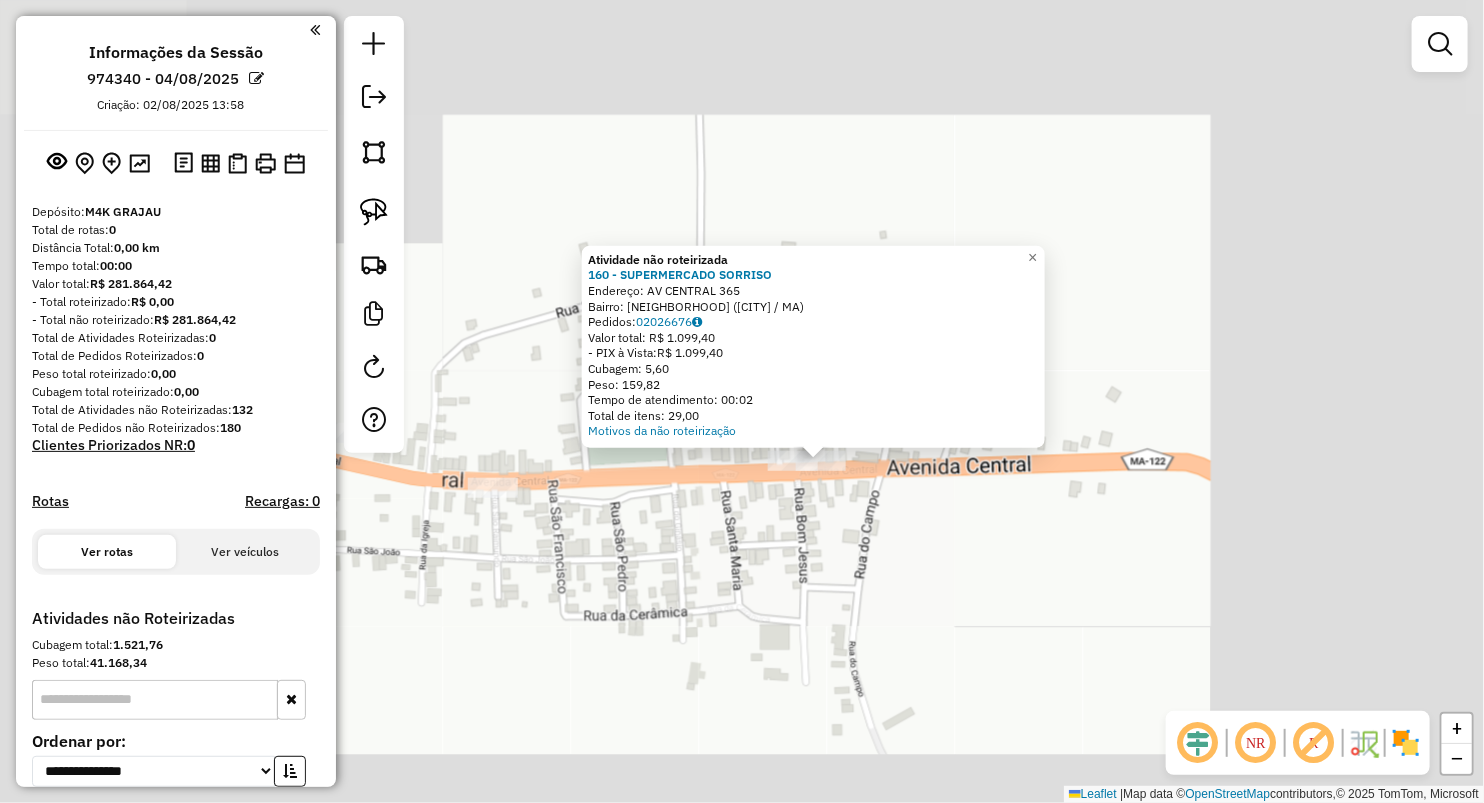 drag, startPoint x: 705, startPoint y: 639, endPoint x: 1008, endPoint y: 542, distance: 318.14777 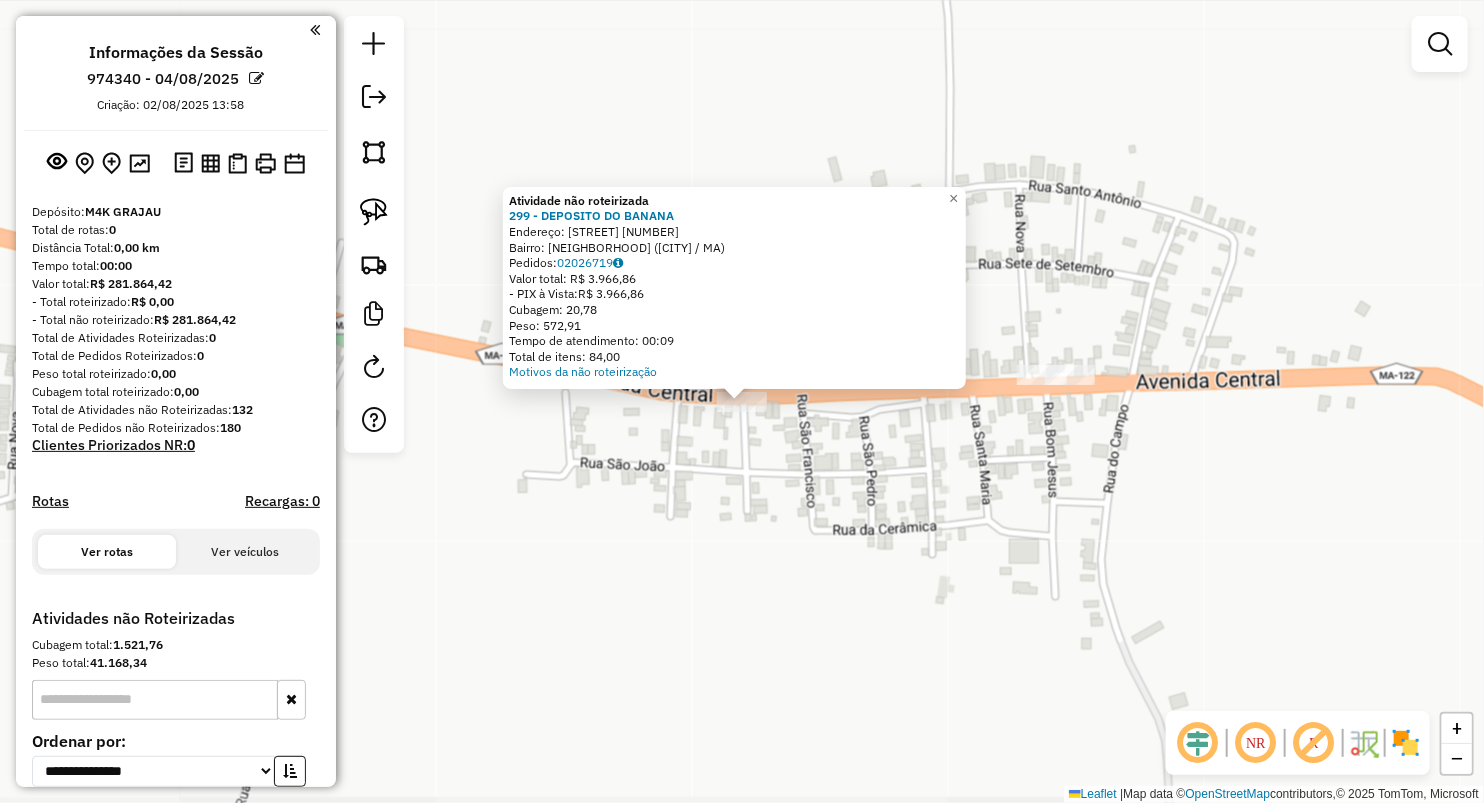 click on "Atividade não roteirizada 299 - DEPOSITO DO BANANA  Endereço:  AVENIDA CENTRAL 86   Bairro: TANQUE 2 (BURITIRANA / MA)   Pedidos:  02026719   Valor total: R$ 3.966,86   - PIX à Vista:  R$ 3.966,86   Cubagem: 20,78   Peso: 572,91   Tempo de atendimento: 00:09   Total de itens: 84,00  Motivos da não roteirização × Janela de atendimento Grade de atendimento Capacidade Transportadoras Veículos Cliente Pedidos  Rotas Selecione os dias de semana para filtrar as janelas de atendimento  Seg   Ter   Qua   Qui   Sex   Sáb   Dom  Informe o período da janela de atendimento: De: Até:  Filtrar exatamente a janela do cliente  Considerar janela de atendimento padrão  Selecione os dias de semana para filtrar as grades de atendimento  Seg   Ter   Qua   Qui   Sex   Sáb   Dom   Considerar clientes sem dia de atendimento cadastrado  Clientes fora do dia de atendimento selecionado Filtrar as atividades entre os valores definidos abaixo:  Peso mínimo:   Peso máximo:   Cubagem mínima:   Cubagem máxima:   De:   De:" 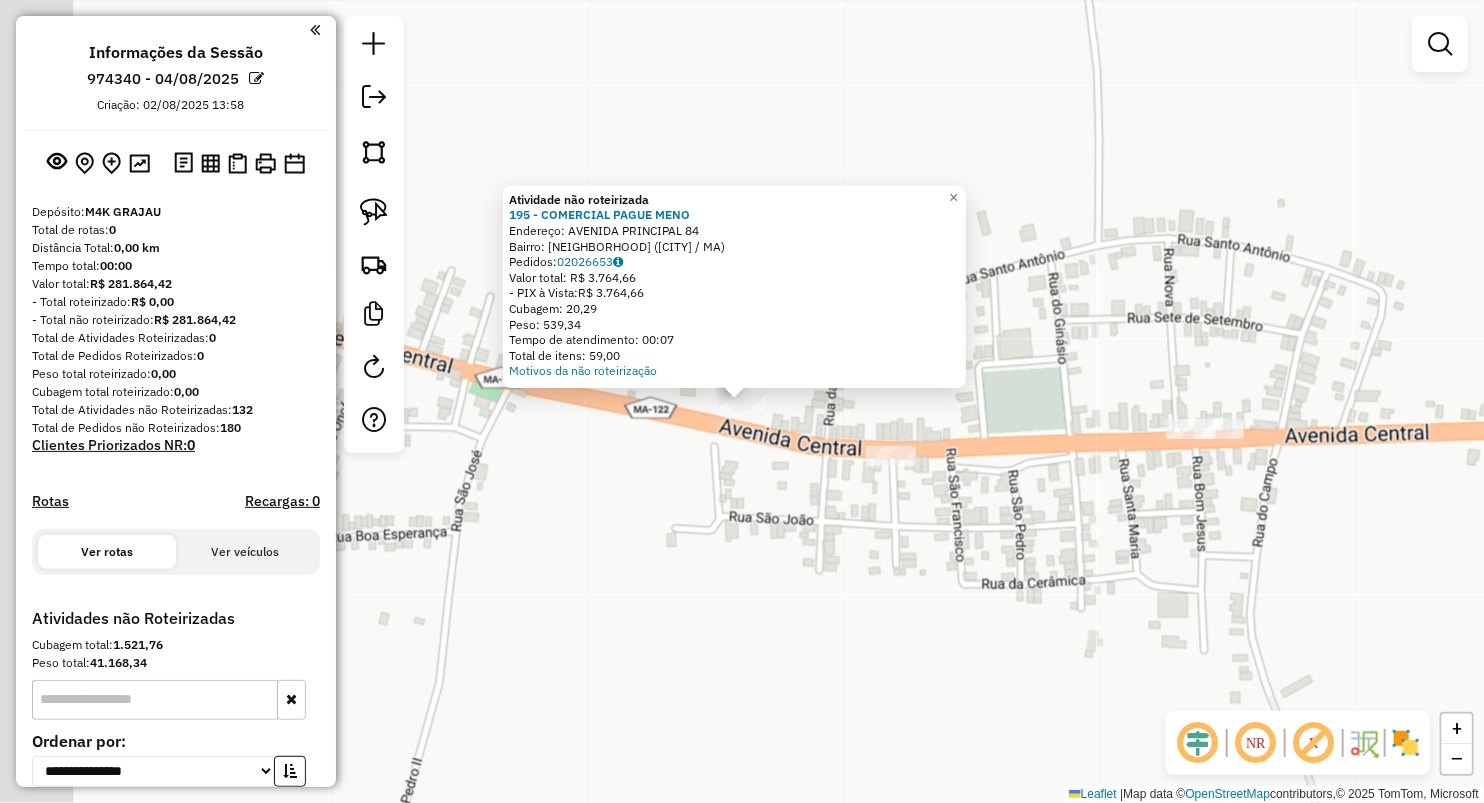 click on "Atividade não roteirizada 195 - COMERCIAL PAGUE MENO  Endereço:  AVENIDA PRINCIPAL 84   Bairro: TANQUE 2 (BURITIRANA / MA)   Pedidos:  02026653   Valor total: R$ 3.764,66   - PIX à Vista:  R$ 3.764,66   Cubagem: 20,29   Peso: 539,34   Tempo de atendimento: 00:07   Total de itens: 59,00  Motivos da não roteirização × Janela de atendimento Grade de atendimento Capacidade Transportadoras Veículos Cliente Pedidos  Rotas Selecione os dias de semana para filtrar as janelas de atendimento  Seg   Ter   Qua   Qui   Sex   Sáb   Dom  Informe o período da janela de atendimento: De: Até:  Filtrar exatamente a janela do cliente  Considerar janela de atendimento padrão  Selecione os dias de semana para filtrar as grades de atendimento  Seg   Ter   Qua   Qui   Sex   Sáb   Dom   Considerar clientes sem dia de atendimento cadastrado  Clientes fora do dia de atendimento selecionado Filtrar as atividades entre os valores definidos abaixo:  Peso mínimo:   Peso máximo:   Cubagem mínima:   Cubagem máxima:   De:  +" 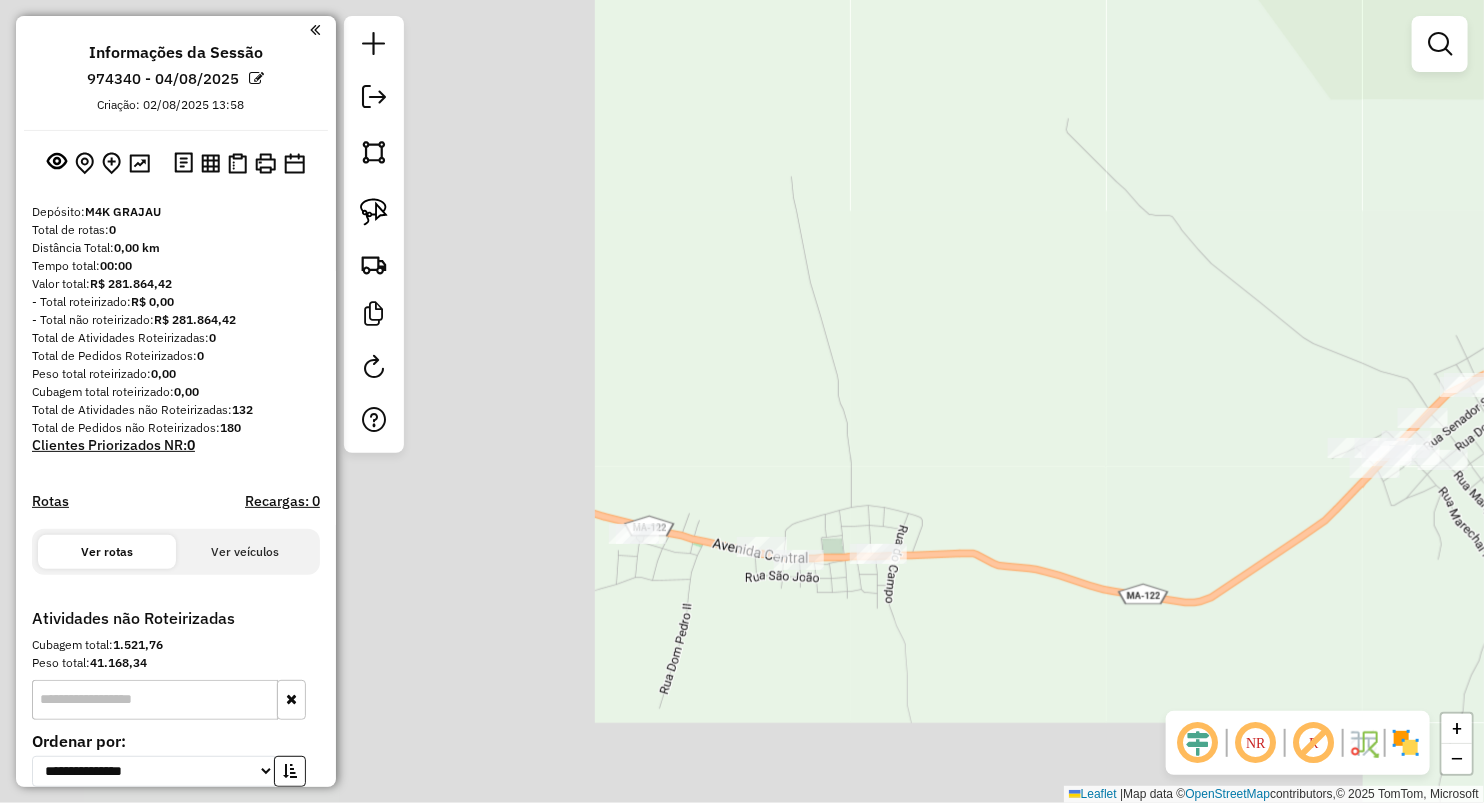 drag, startPoint x: 688, startPoint y: 588, endPoint x: 688, endPoint y: 577, distance: 11 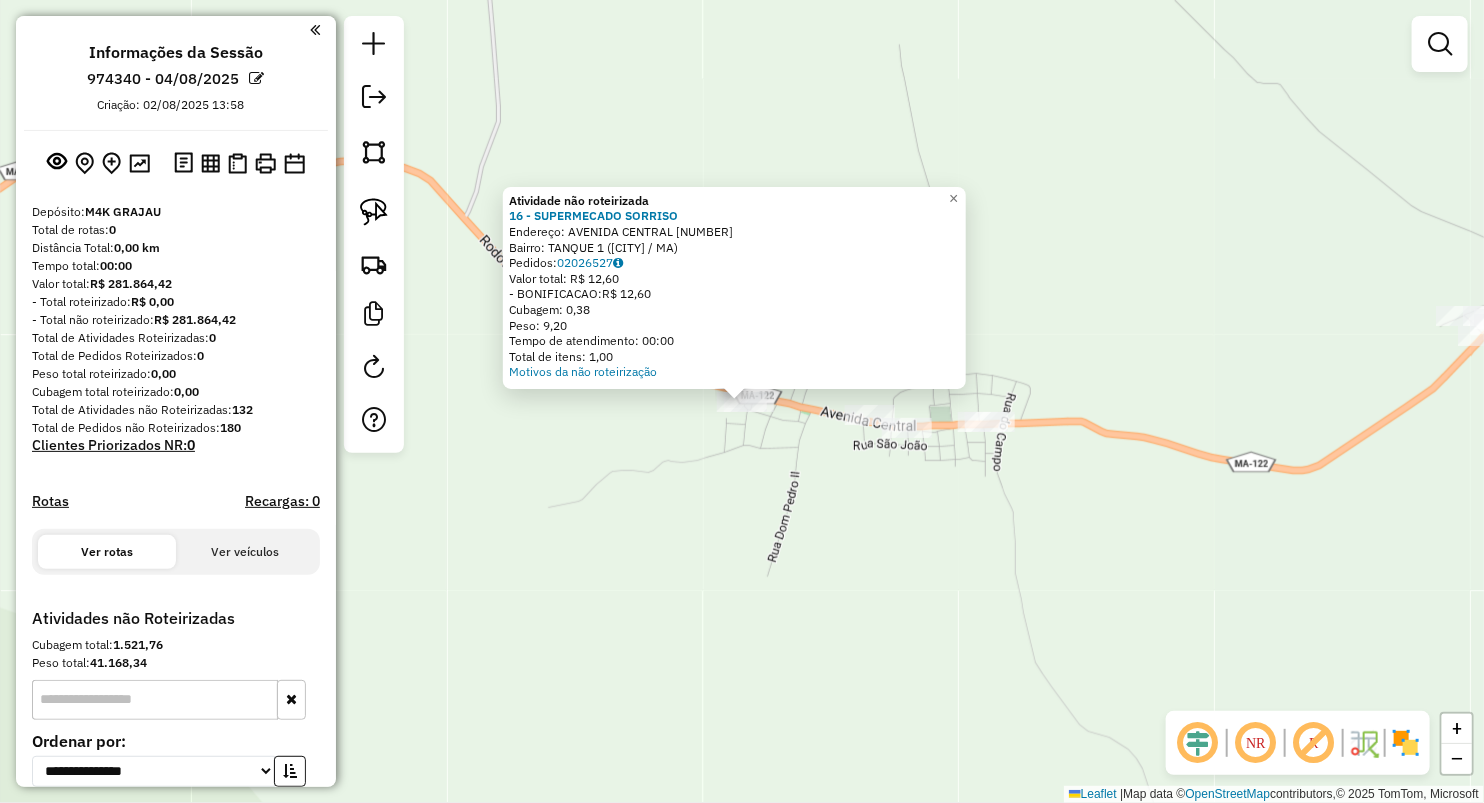 drag, startPoint x: 640, startPoint y: 605, endPoint x: 632, endPoint y: 592, distance: 15.264338 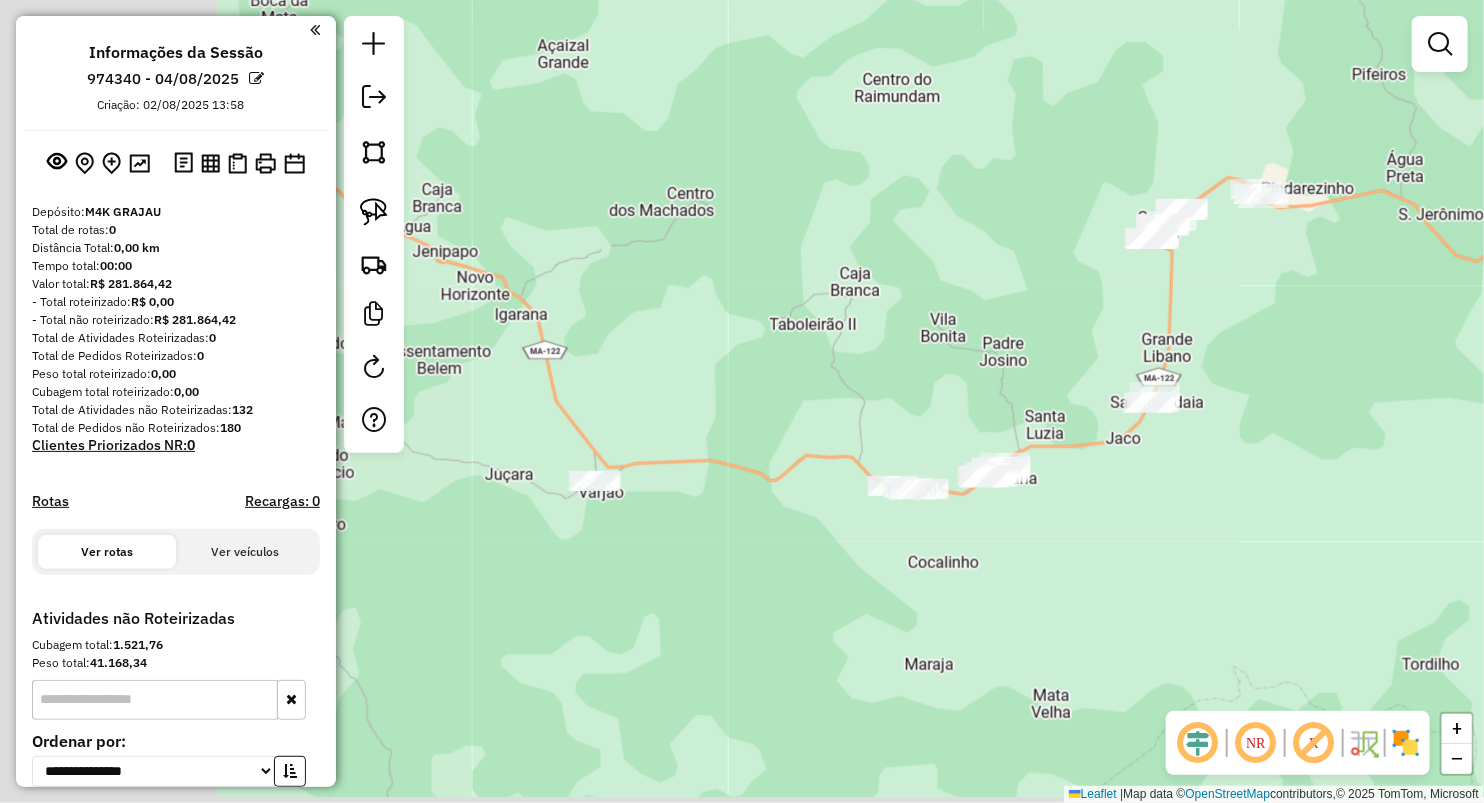 drag, startPoint x: 618, startPoint y: 462, endPoint x: 718, endPoint y: 403, distance: 116.10771 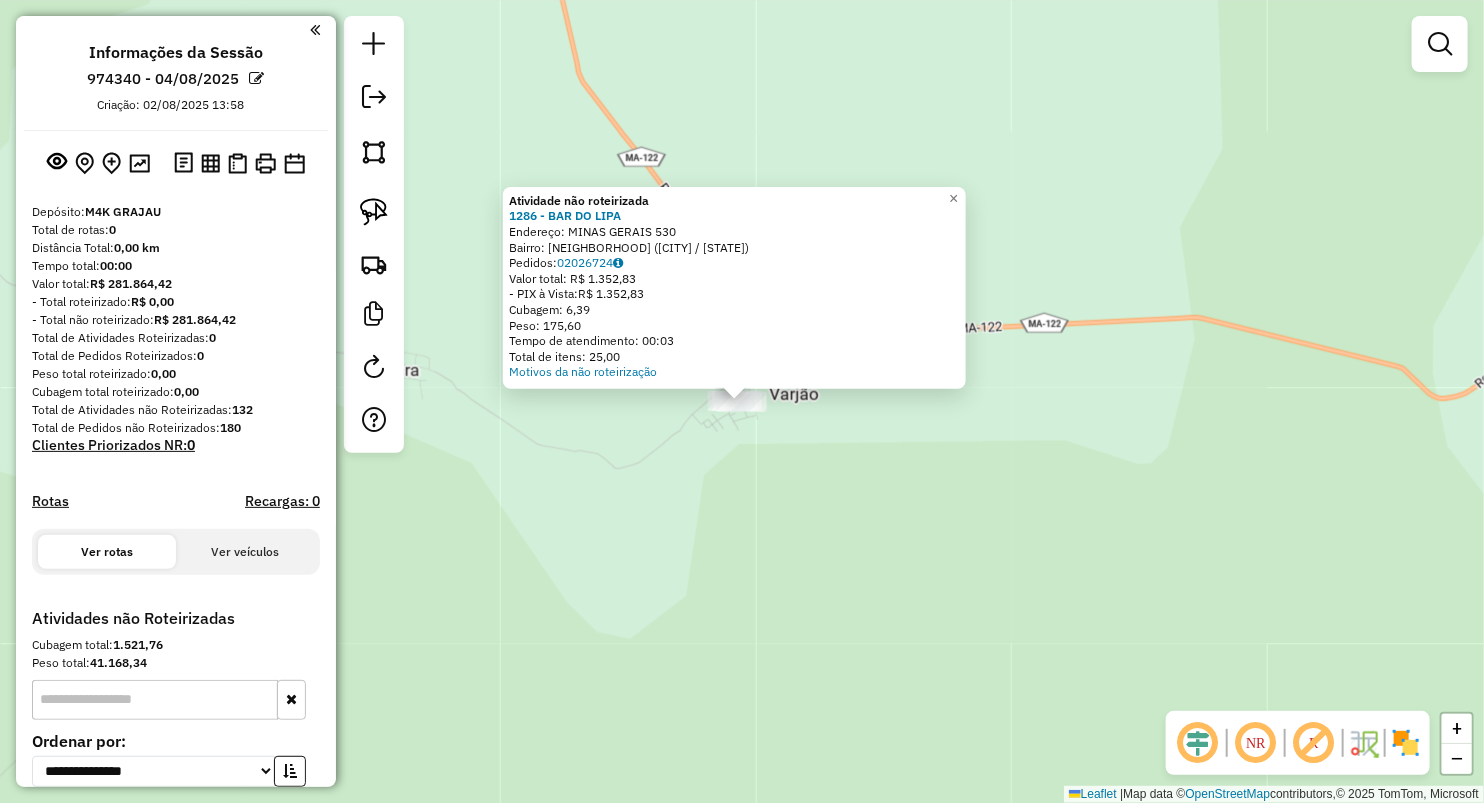 click on "Atividade não roteirizada 1286 - BAR DO LIPA  Endereço:  MINAS GERAIS 530   Bairro: VARJAO DOS CRENTES (BURITIRANA / MA)   Pedidos:  02026724   Valor total: R$ 1.352,83   - PIX à Vista:  R$ 1.352,83   Cubagem: 6,39   Peso: 175,60   Tempo de atendimento: 00:03   Total de itens: 25,00  Motivos da não roteirização × Janela de atendimento Grade de atendimento Capacidade Transportadoras Veículos Cliente Pedidos  Rotas Selecione os dias de semana para filtrar as janelas de atendimento  Seg   Ter   Qua   Qui   Sex   Sáb   Dom  Informe o período da janela de atendimento: De: Até:  Filtrar exatamente a janela do cliente  Considerar janela de atendimento padrão  Selecione os dias de semana para filtrar as grades de atendimento  Seg   Ter   Qua   Qui   Sex   Sáb   Dom   Considerar clientes sem dia de atendimento cadastrado  Clientes fora do dia de atendimento selecionado Filtrar as atividades entre os valores definidos abaixo:  Peso mínimo:   Peso máximo:   Cubagem mínima:   Cubagem máxima:   De:   De:" 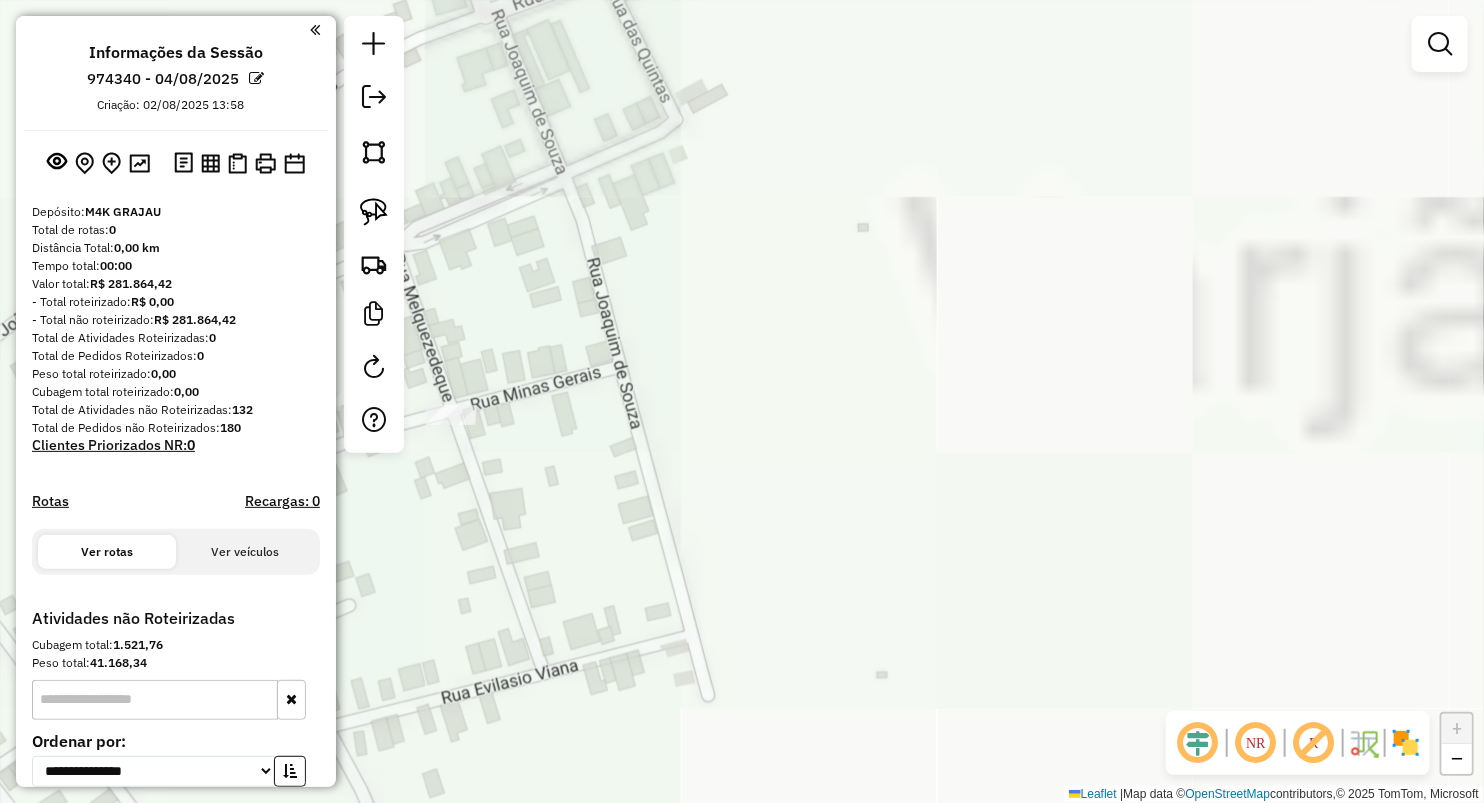 drag, startPoint x: 838, startPoint y: 467, endPoint x: 892, endPoint y: 482, distance: 56.044624 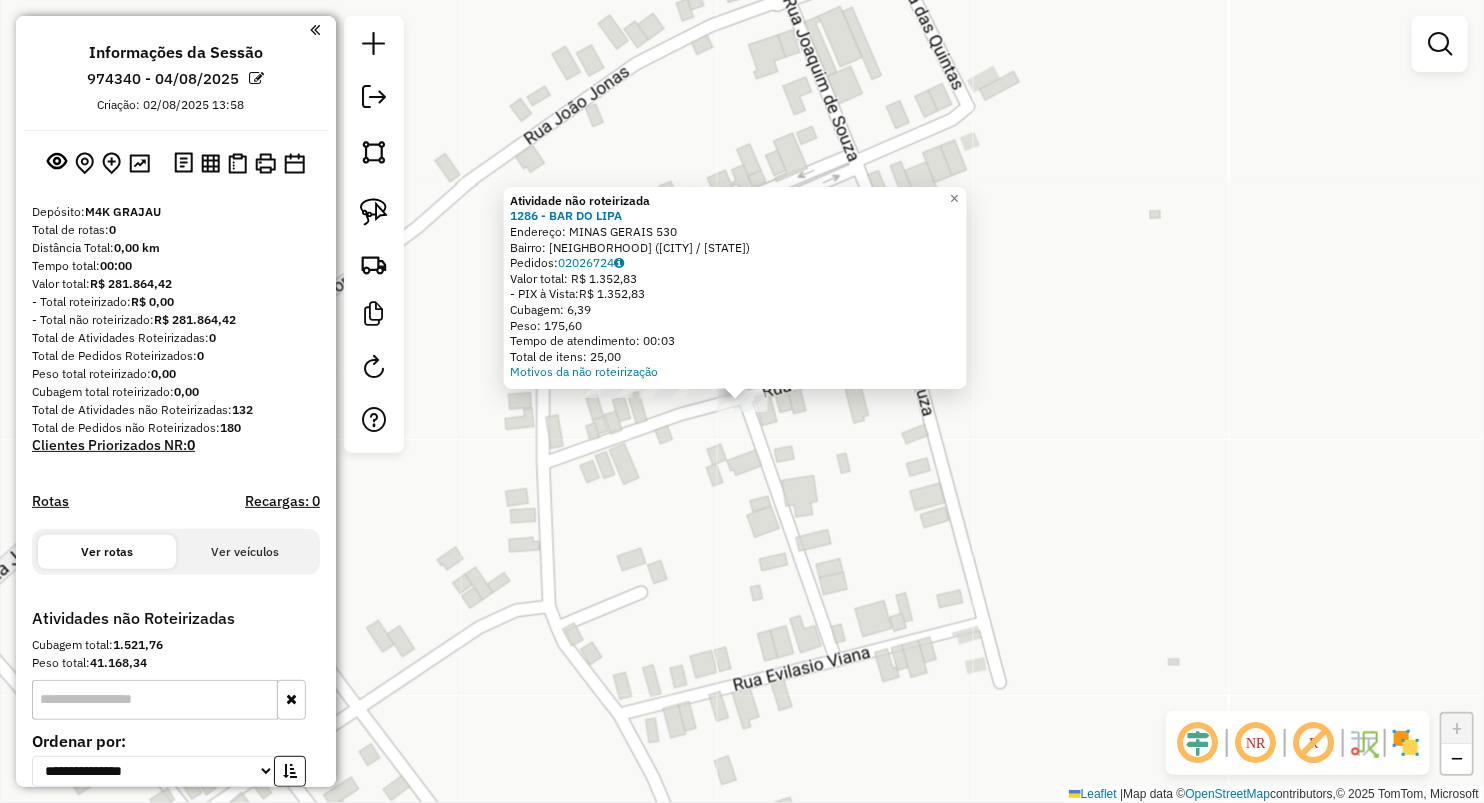 click on "× Atividade não roteirizada 1286 - BAR DO LIPA  Endereço:  MINAS GERAIS 530   Bairro: VARJAO DOS CRENTES (BURITIRANA / MA)   Pedidos:  02026724   Valor total: R$ 1.352,83   - PIX à Vista:  R$ 1.352,83   Cubagem: 6,39   Peso: 175,60   Tempo de atendimento: 00:03   Total de itens: 25,00  Motivos da não roteirização × Janela de atendimento Grade de atendimento Capacidade Transportadoras Veículos Cliente Pedidos  Rotas Selecione os dias de semana para filtrar as janelas de atendimento  Seg   Ter   Qua   Qui   Sex   Sáb   Dom  Informe o período da janela de atendimento: De: Até:  Filtrar exatamente a janela do cliente  Considerar janela de atendimento padrão  Selecione os dias de semana para filtrar as grades de atendimento  Seg   Ter   Qua   Qui   Sex   Sáb   Dom   Considerar clientes sem dia de atendimento cadastrado  Clientes fora do dia de atendimento selecionado Filtrar as atividades entre os valores definidos abaixo:  Peso mínimo:   Peso máximo:   Cubagem mínima:   Cubagem máxima:   De:  +" 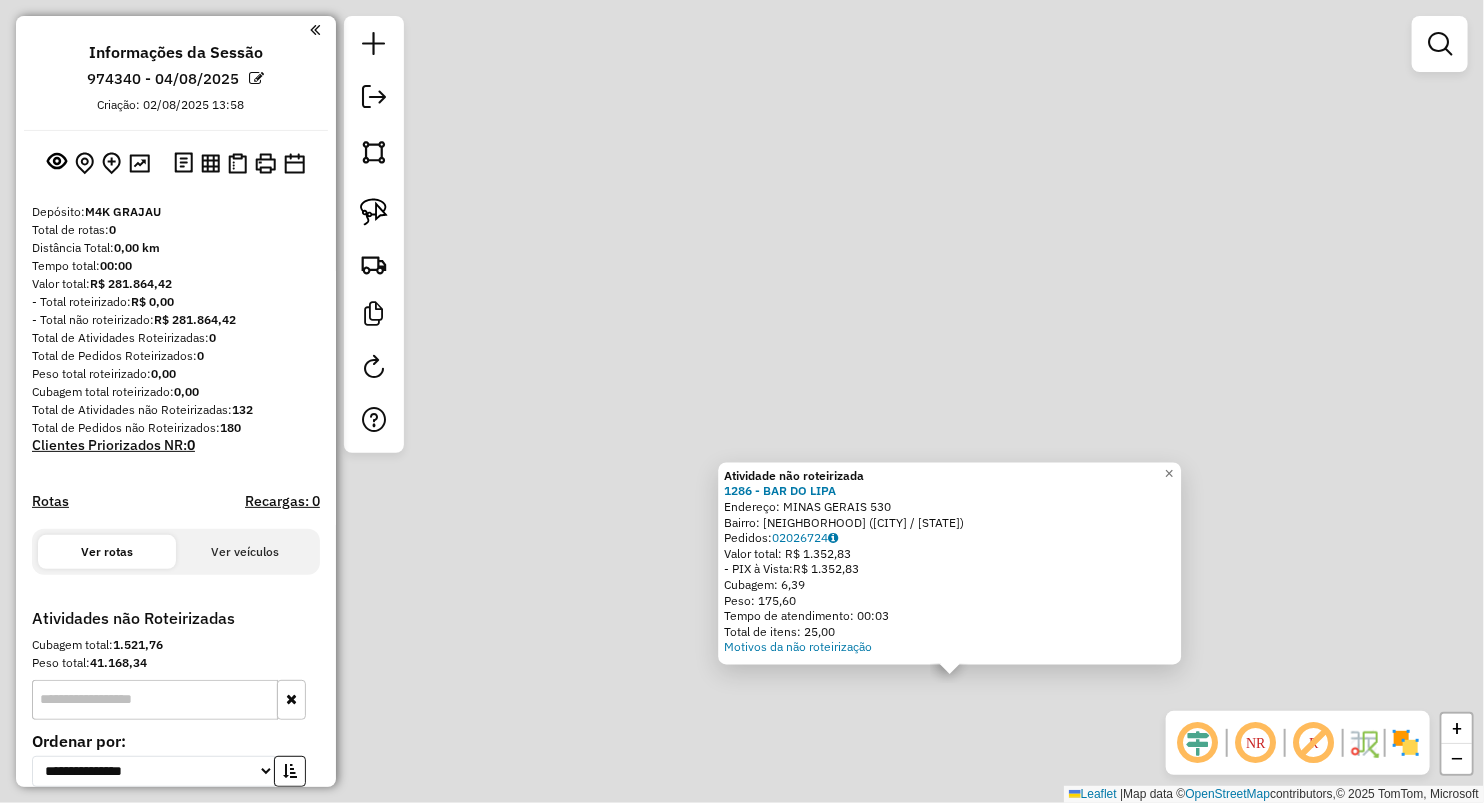 click on "Atividade não roteirizada 1286 - BAR DO LIPA  Endereço:  MINAS GERAIS 530   Bairro: VARJAO DOS CRENTES (BURITIRANA / MA)   Pedidos:  02026724   Valor total: R$ 1.352,83   - PIX à Vista:  R$ 1.352,83   Cubagem: 6,39   Peso: 175,60   Tempo de atendimento: 00:03   Total de itens: 25,00  Motivos da não roteirização × Janela de atendimento Grade de atendimento Capacidade Transportadoras Veículos Cliente Pedidos  Rotas Selecione os dias de semana para filtrar as janelas de atendimento  Seg   Ter   Qua   Qui   Sex   Sáb   Dom  Informe o período da janela de atendimento: De: Até:  Filtrar exatamente a janela do cliente  Considerar janela de atendimento padrão  Selecione os dias de semana para filtrar as grades de atendimento  Seg   Ter   Qua   Qui   Sex   Sáb   Dom   Considerar clientes sem dia de atendimento cadastrado  Clientes fora do dia de atendimento selecionado Filtrar as atividades entre os valores definidos abaixo:  Peso mínimo:   Peso máximo:   Cubagem mínima:   Cubagem máxima:   De:   De:" 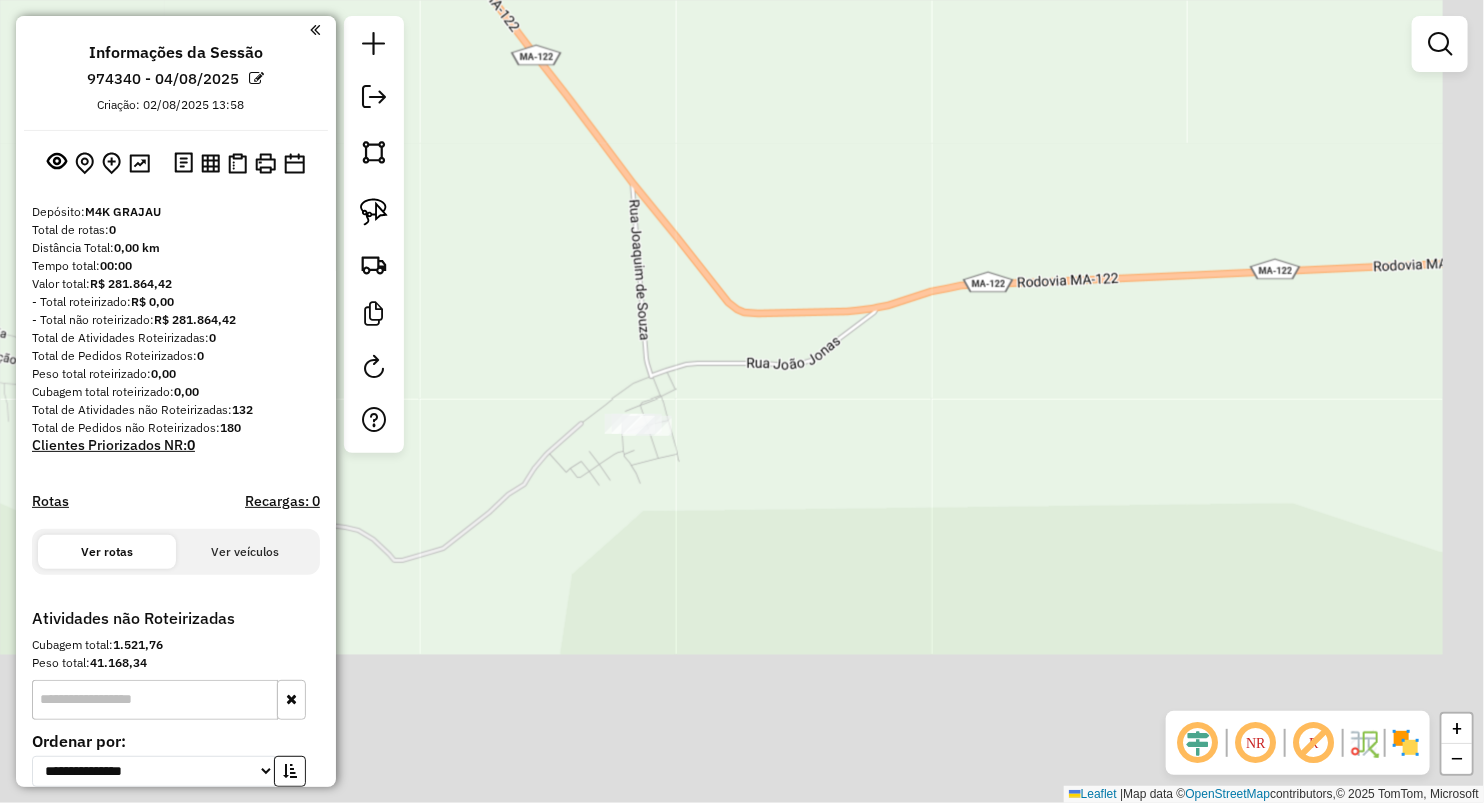 drag, startPoint x: 893, startPoint y: 446, endPoint x: 888, endPoint y: 421, distance: 25.495098 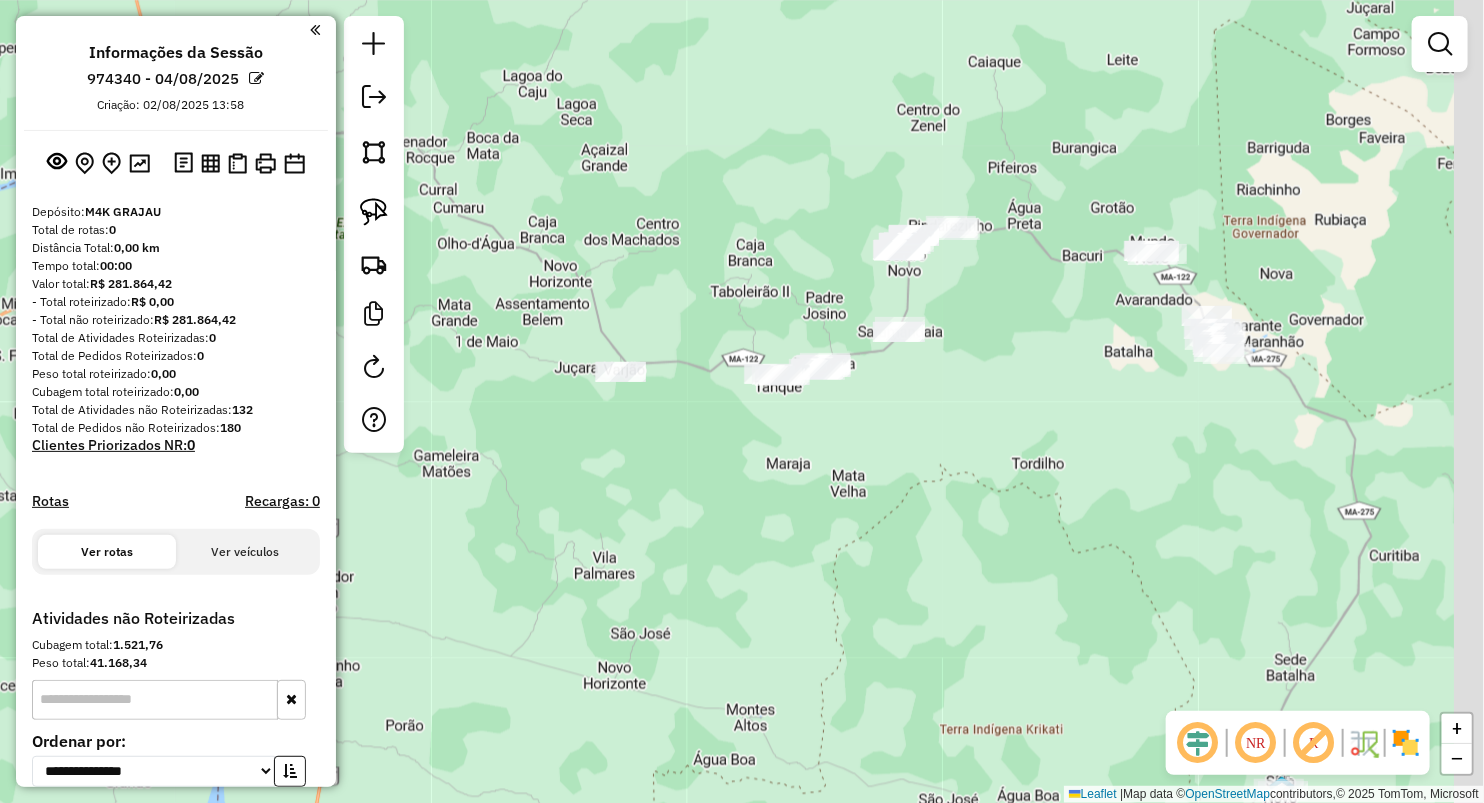 drag, startPoint x: 1109, startPoint y: 613, endPoint x: 806, endPoint y: 498, distance: 324.0895 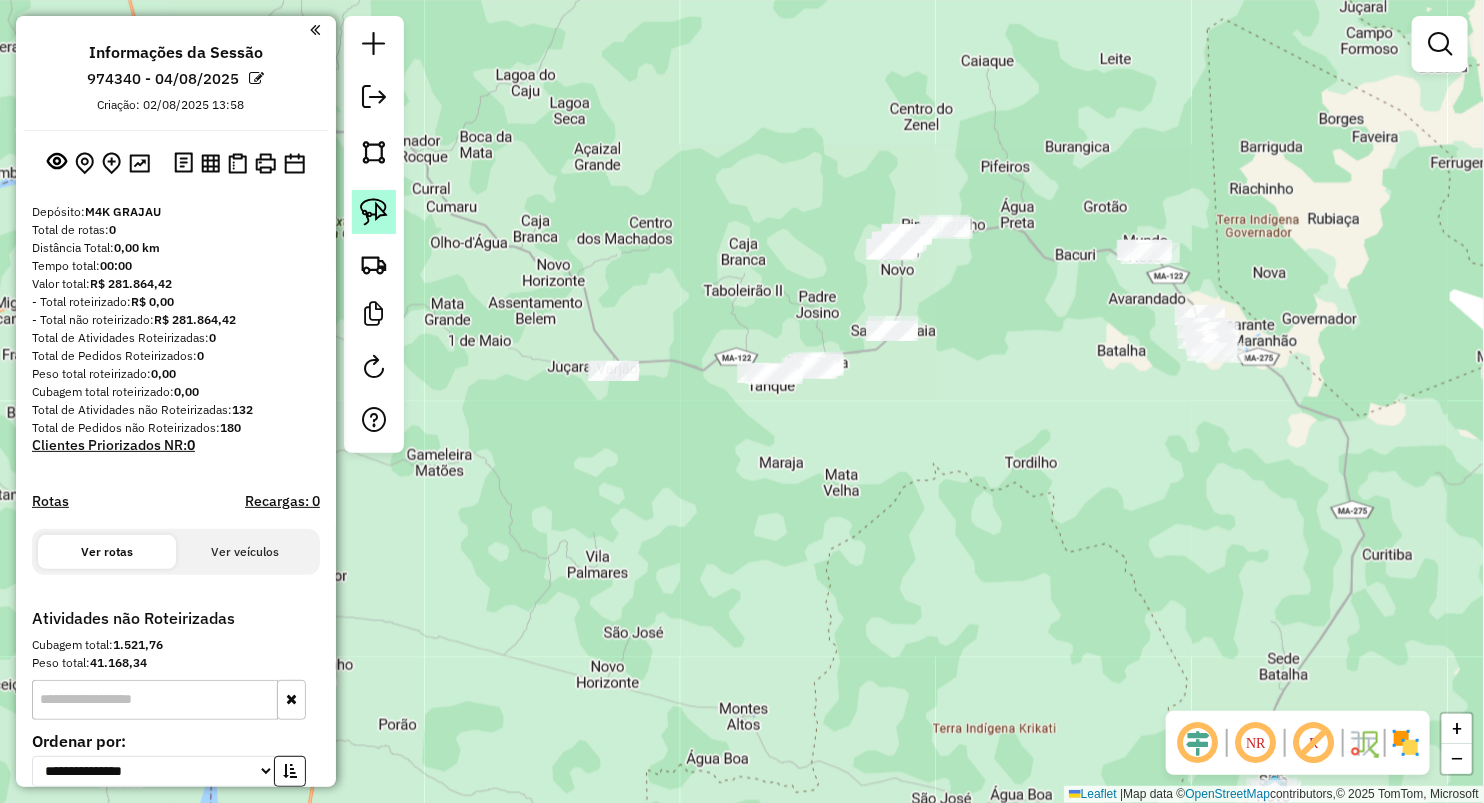 click 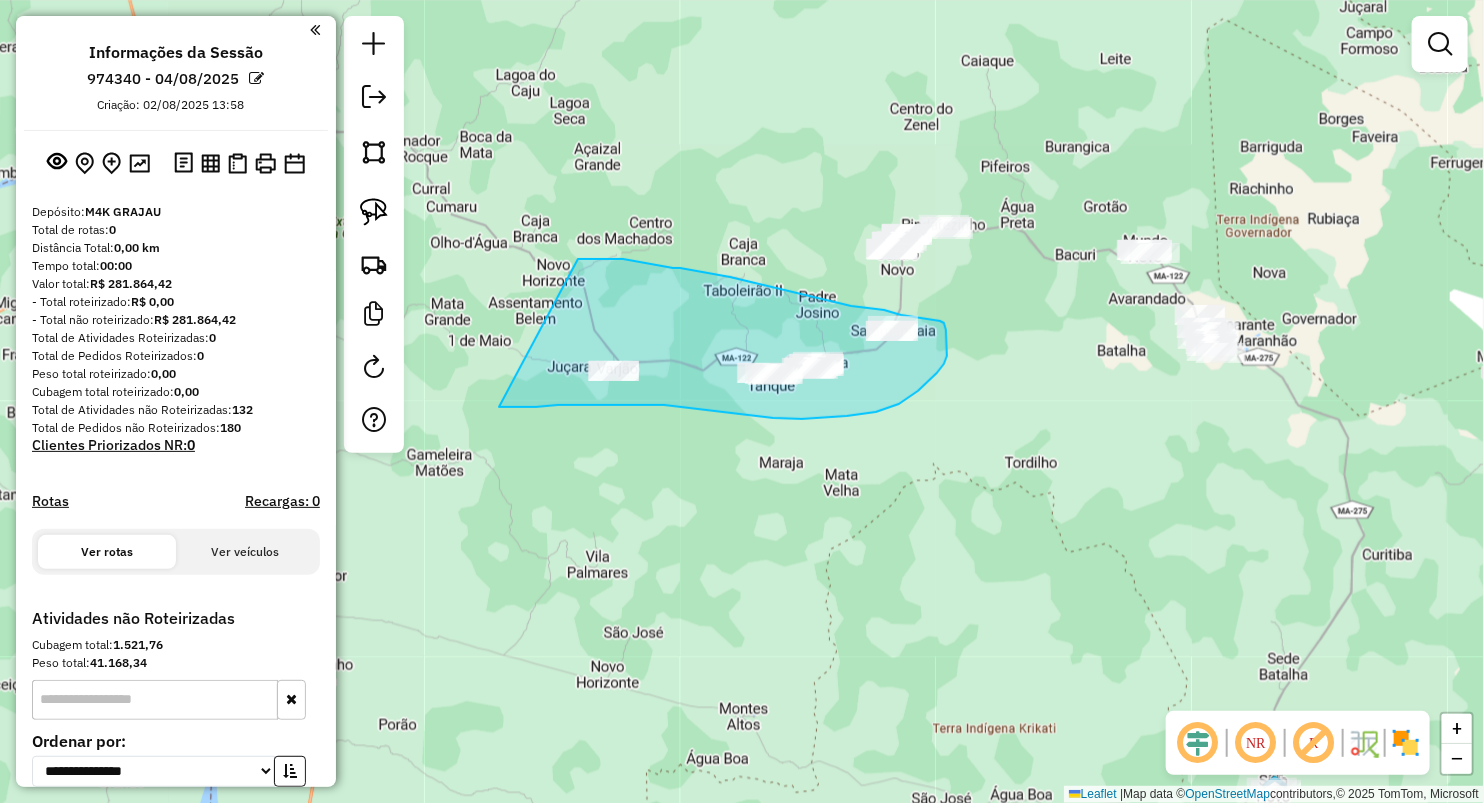 drag, startPoint x: 578, startPoint y: 259, endPoint x: 510, endPoint y: 484, distance: 235.05106 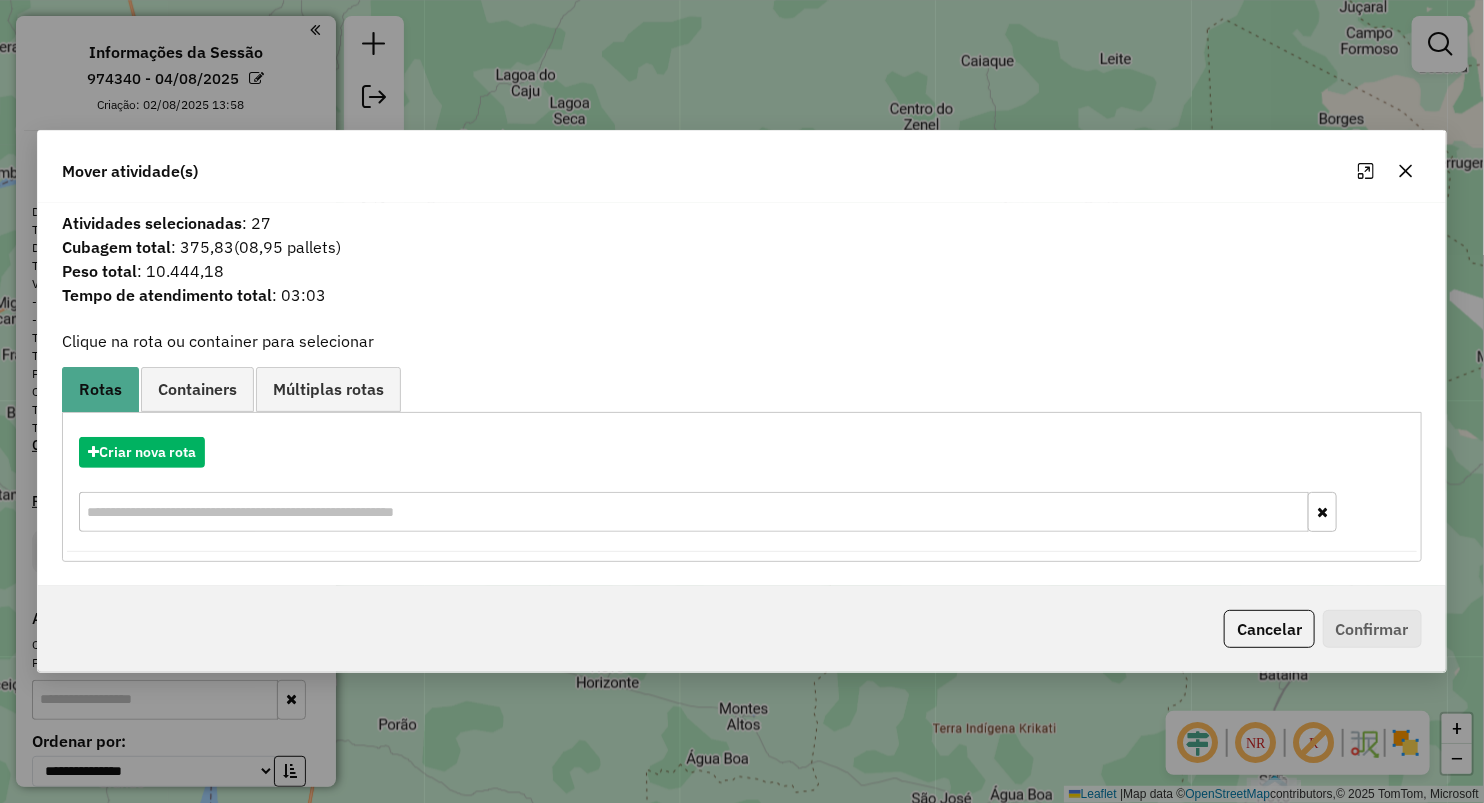 click 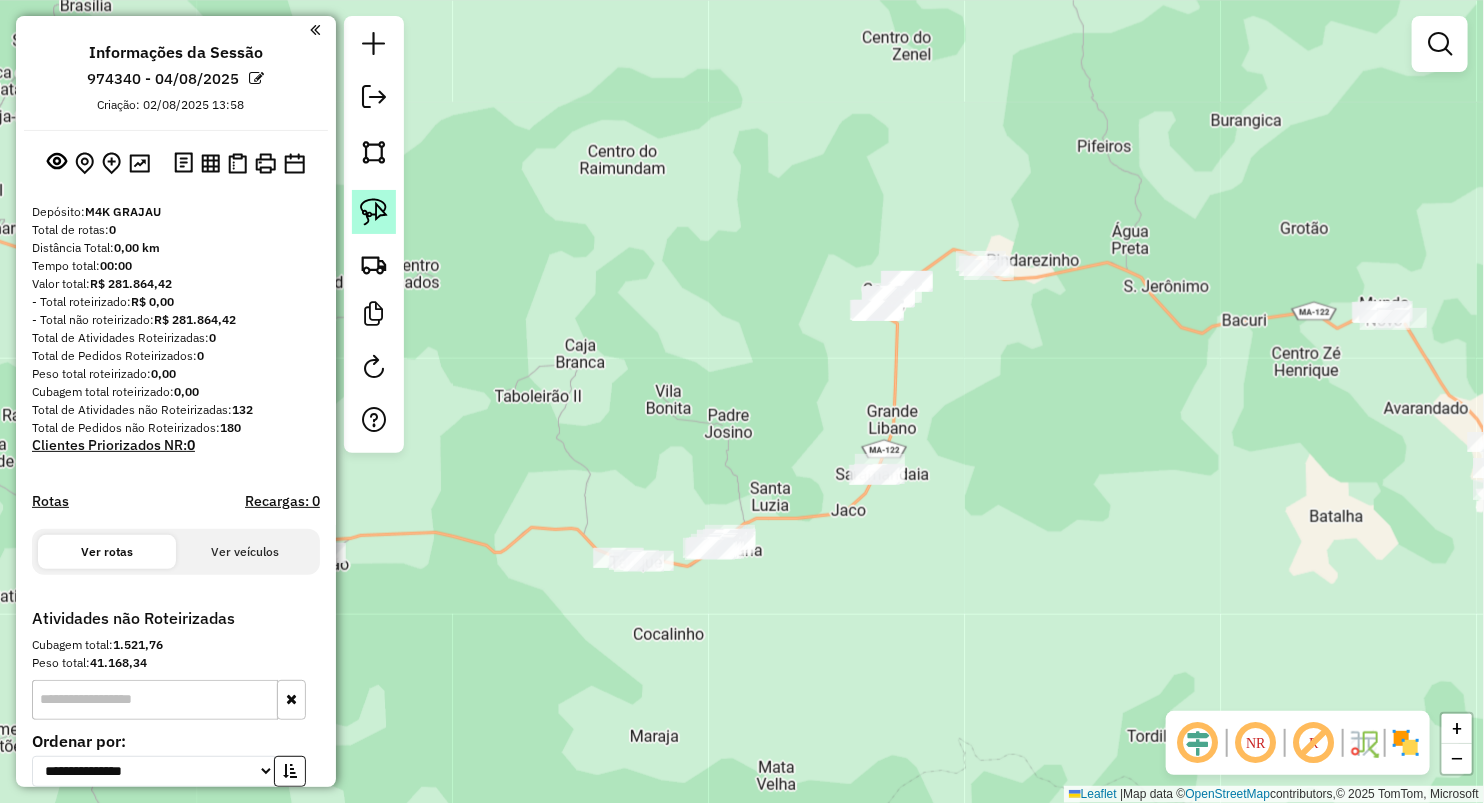 click 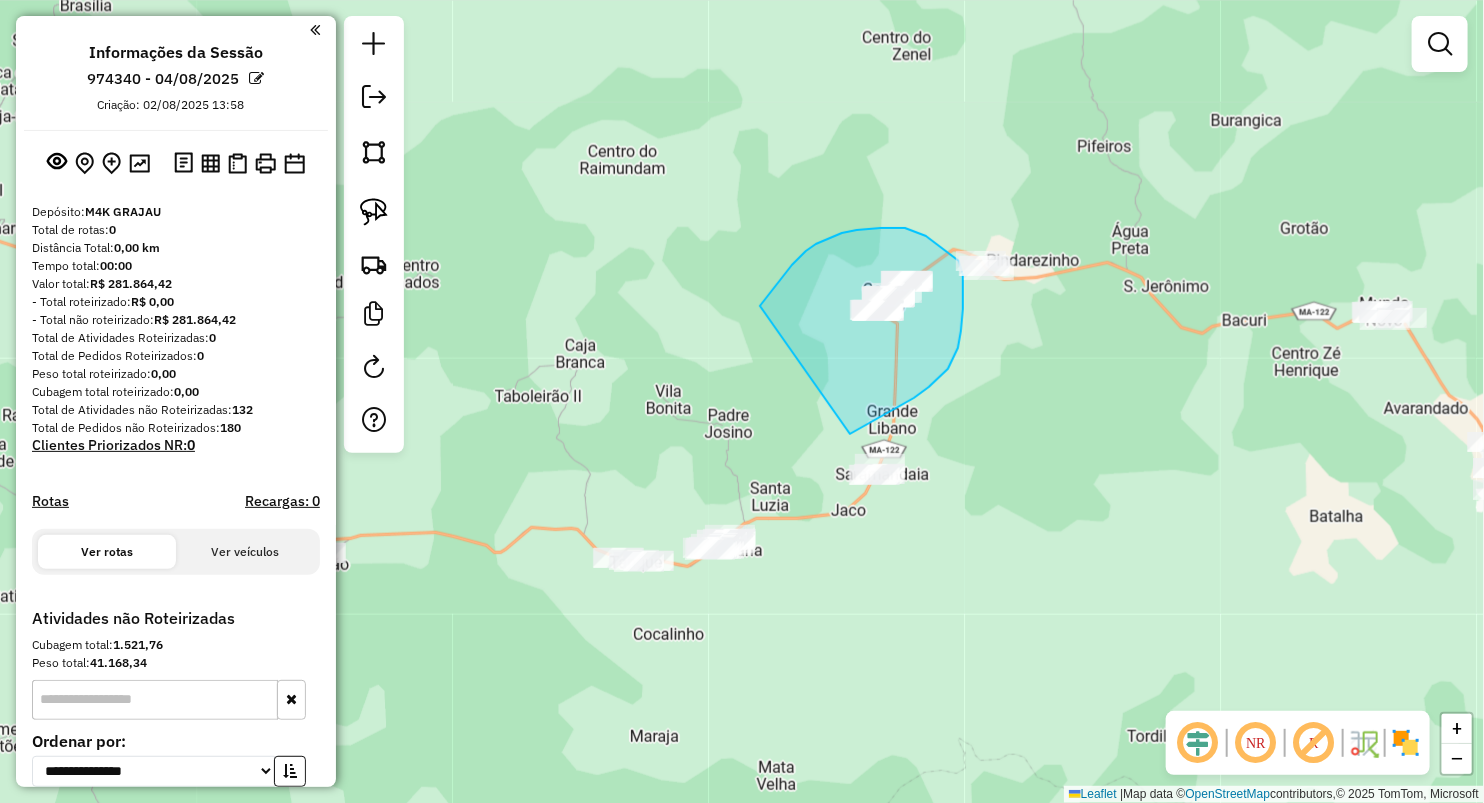 drag, startPoint x: 764, startPoint y: 301, endPoint x: 850, endPoint y: 434, distance: 158.38245 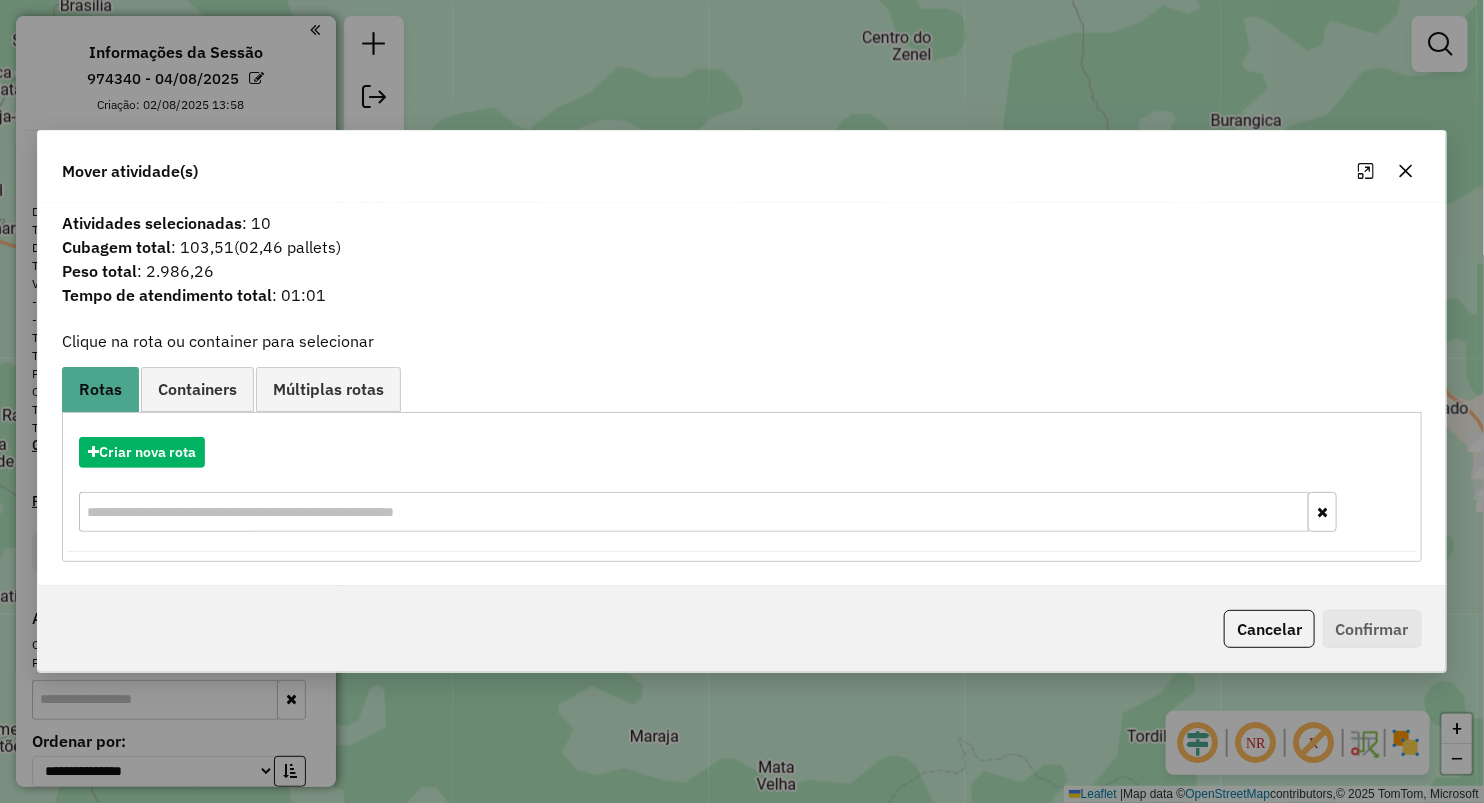 click 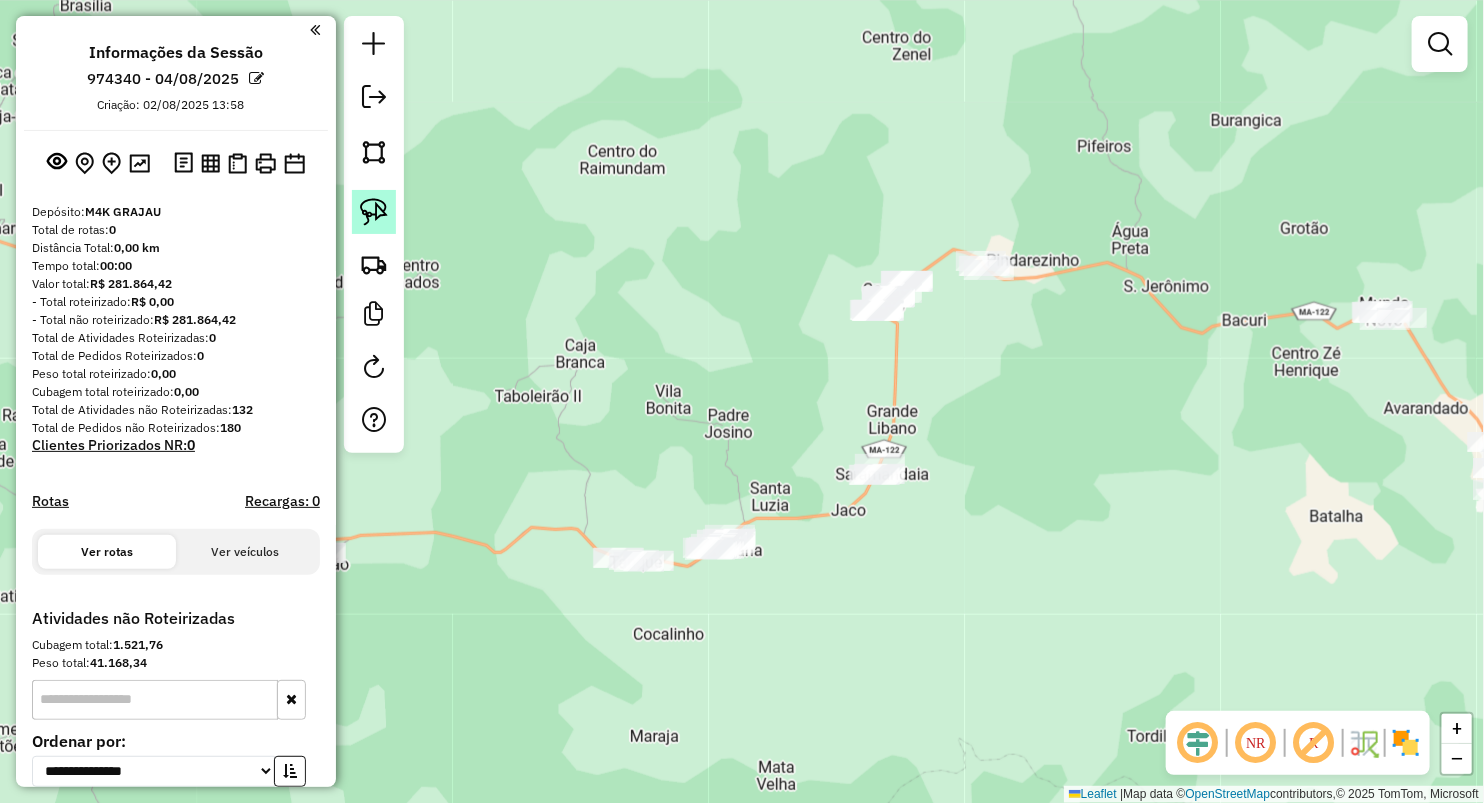 click 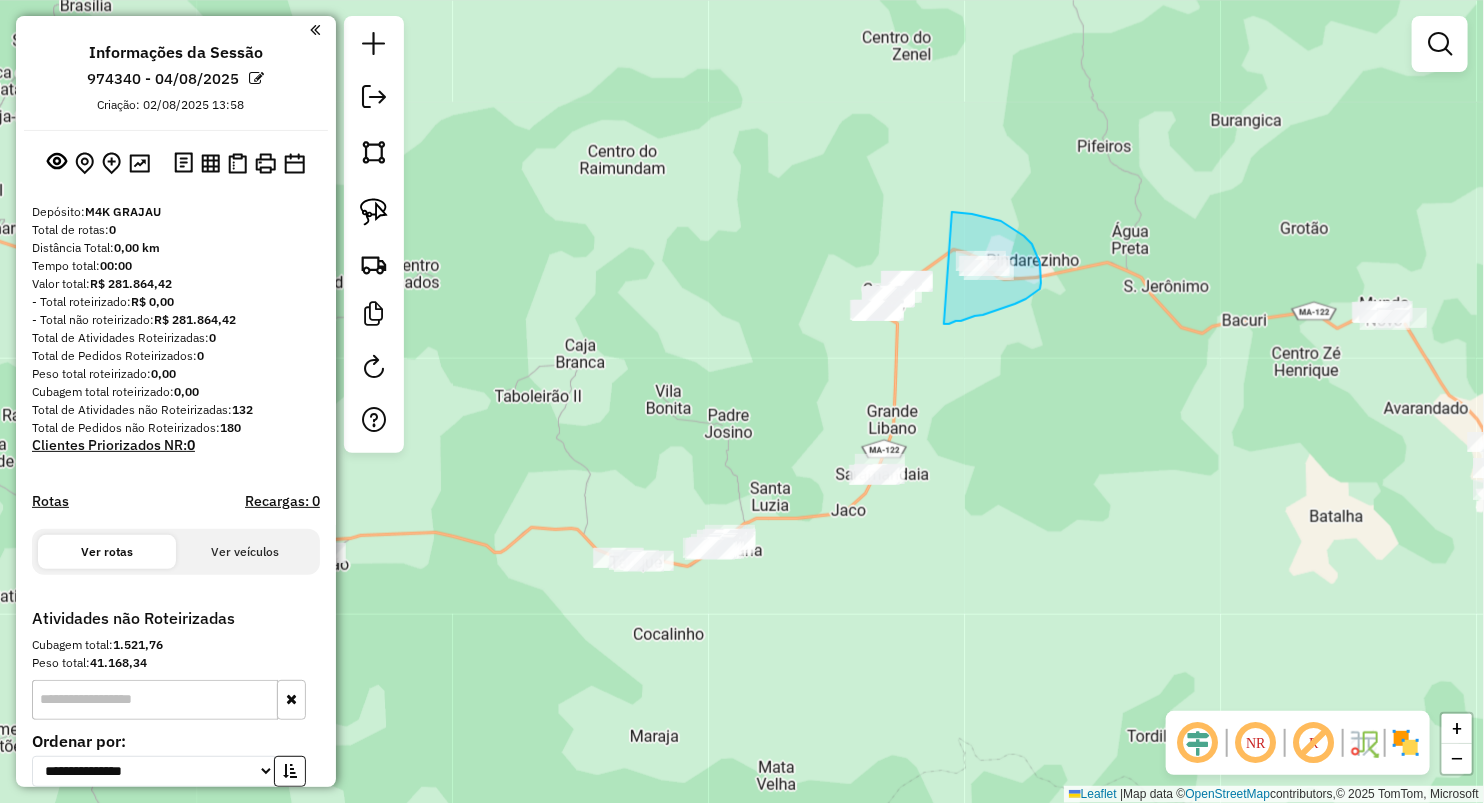 drag, startPoint x: 1008, startPoint y: 225, endPoint x: 945, endPoint y: 324, distance: 117.34564 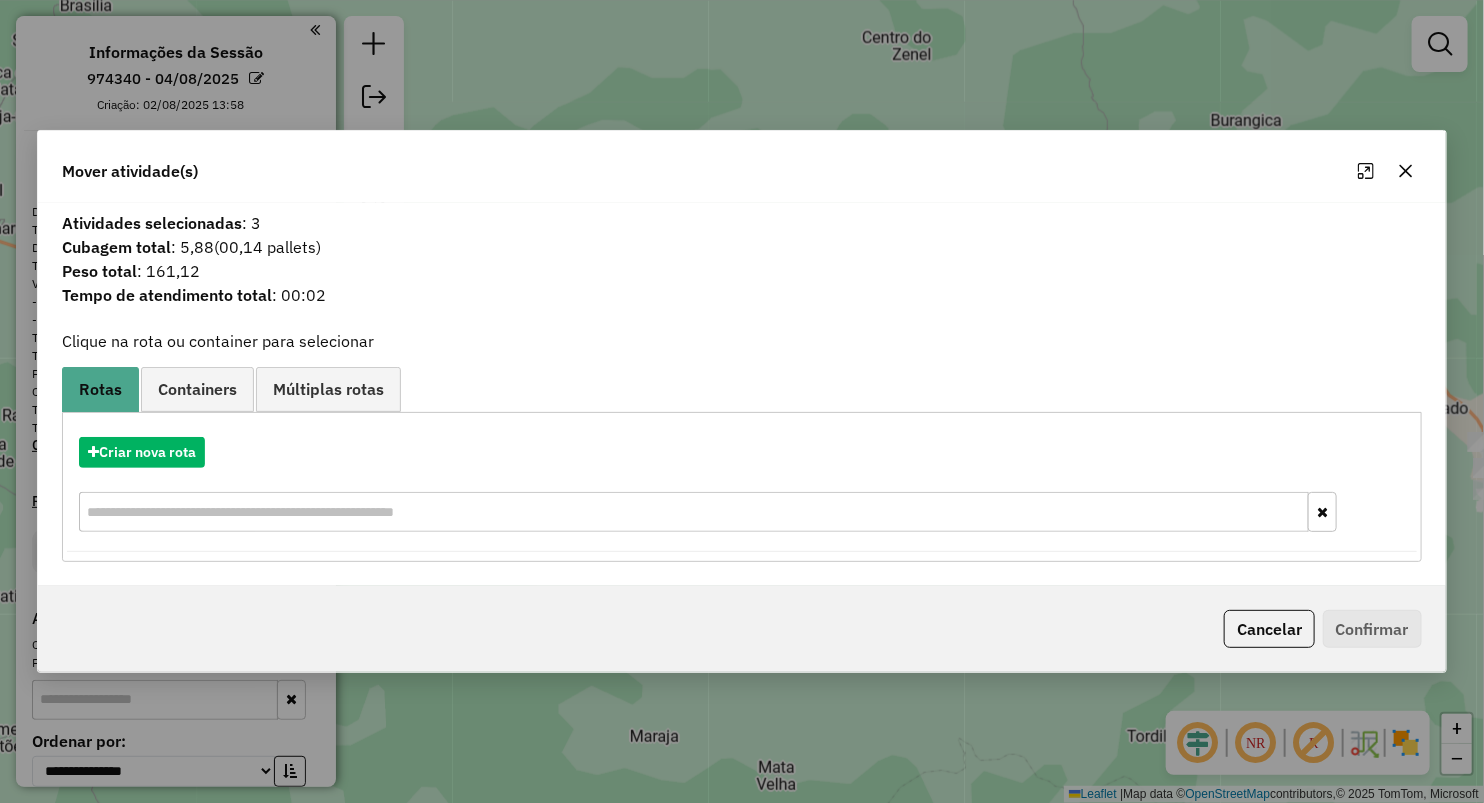 click 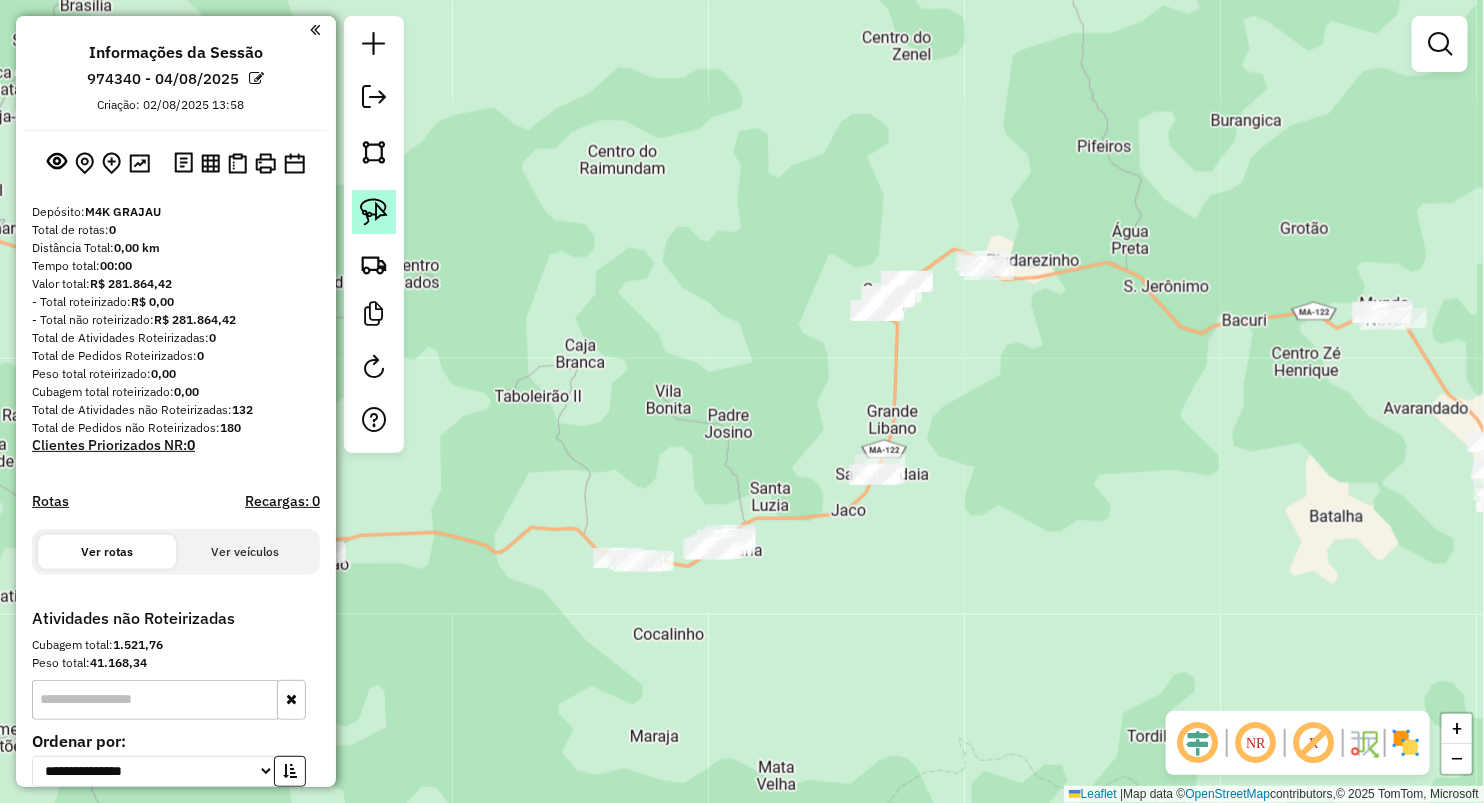 click 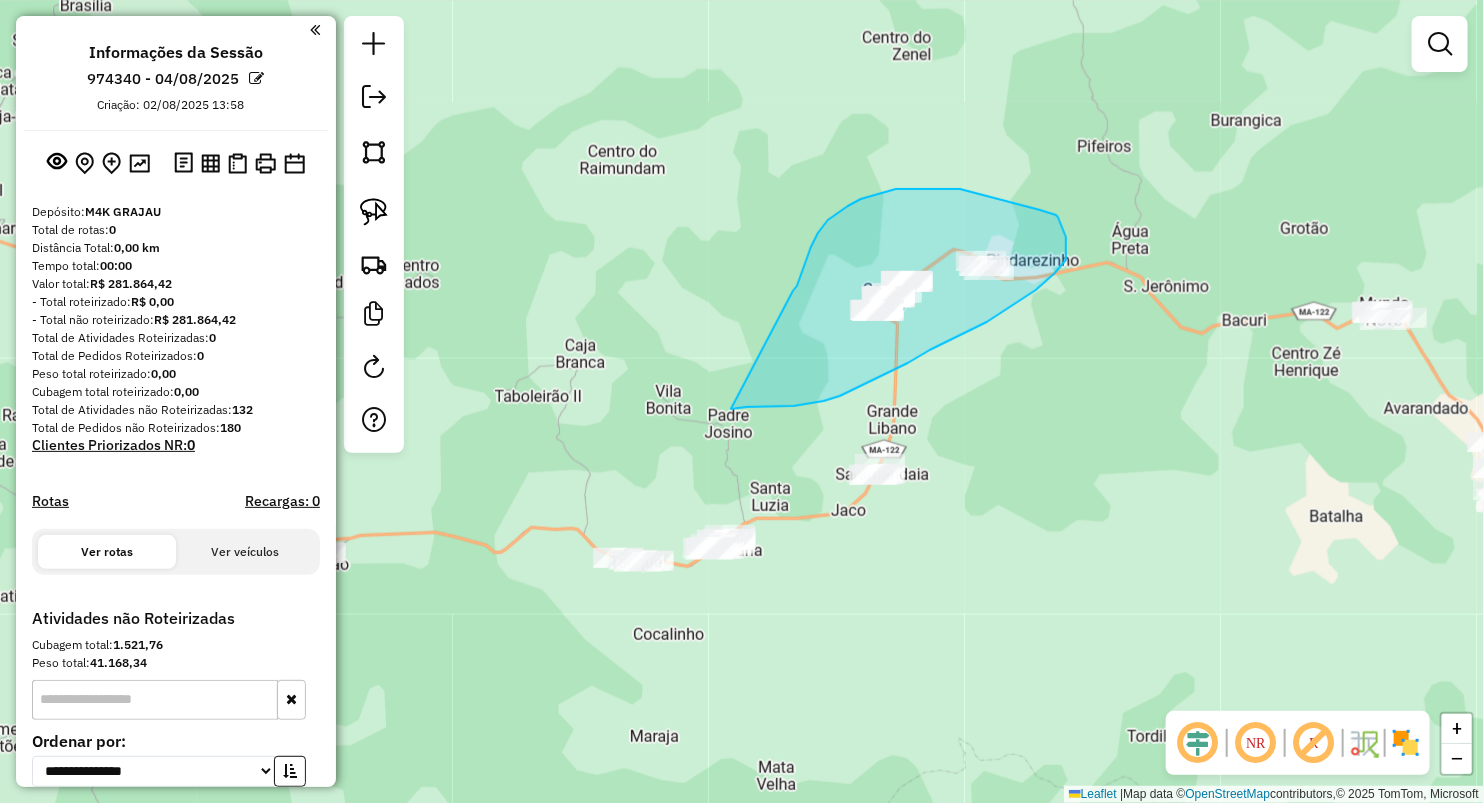 drag, startPoint x: 793, startPoint y: 291, endPoint x: 416, endPoint y: 567, distance: 467.2312 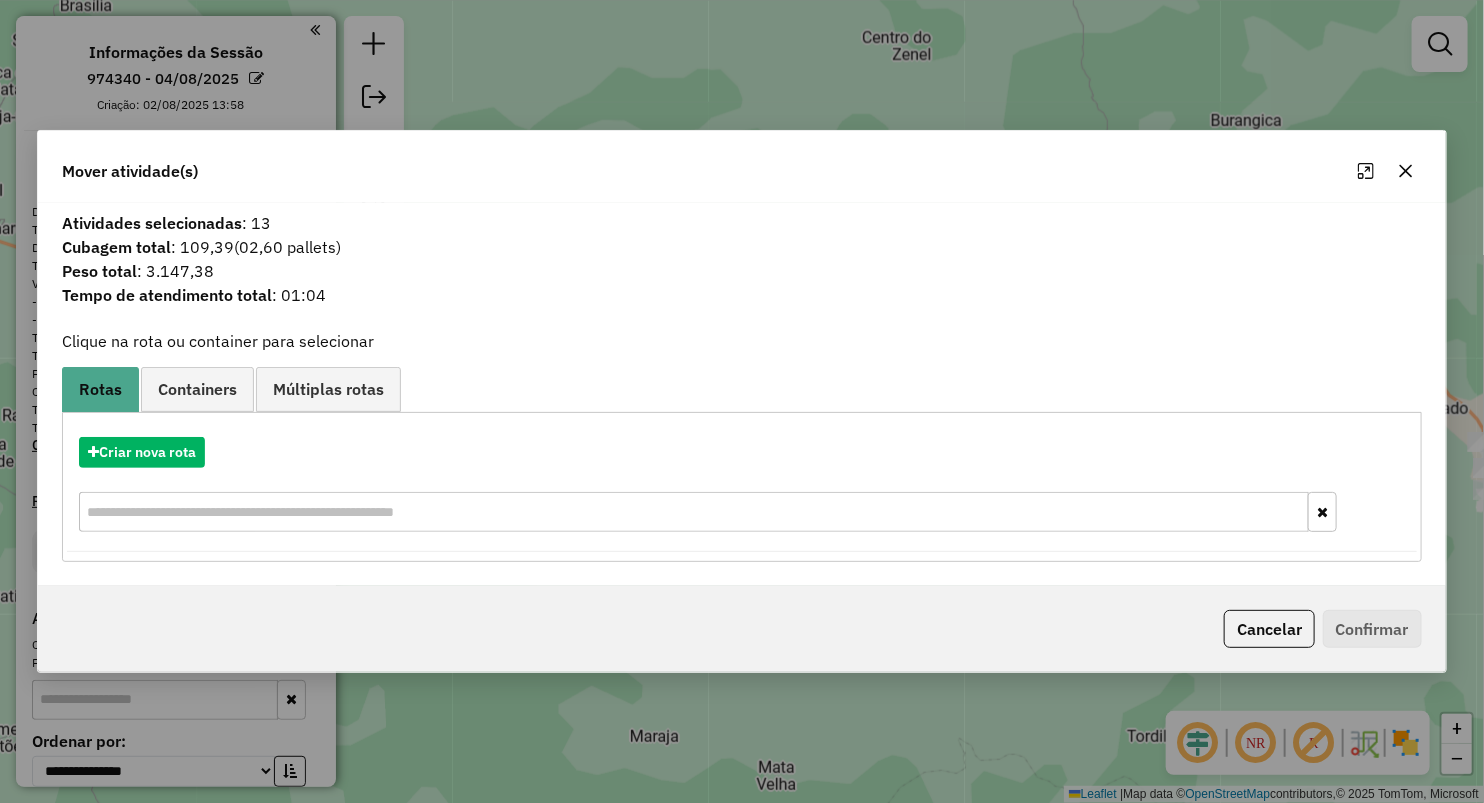 click 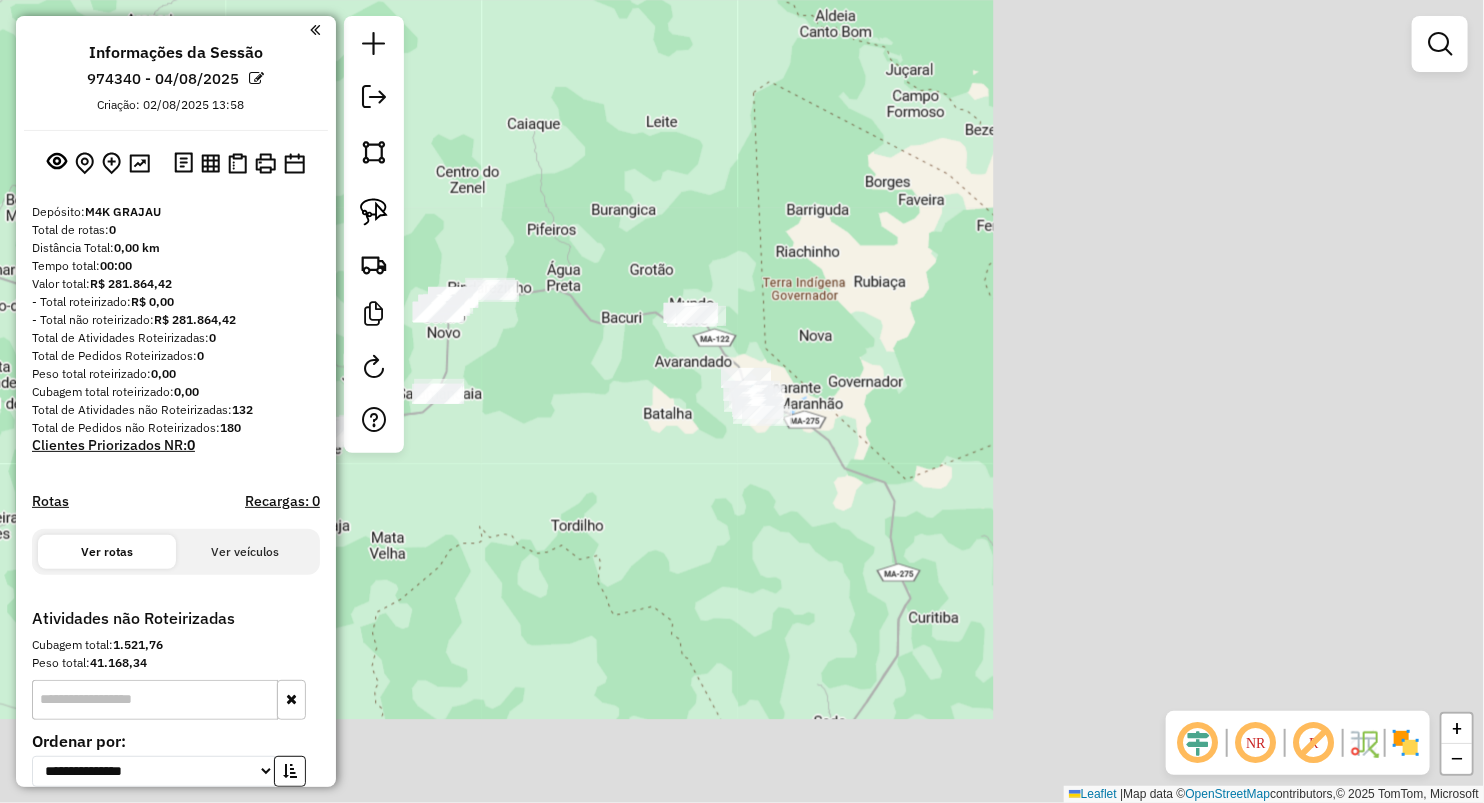 drag, startPoint x: 1204, startPoint y: 507, endPoint x: 440, endPoint y: 364, distance: 777.26764 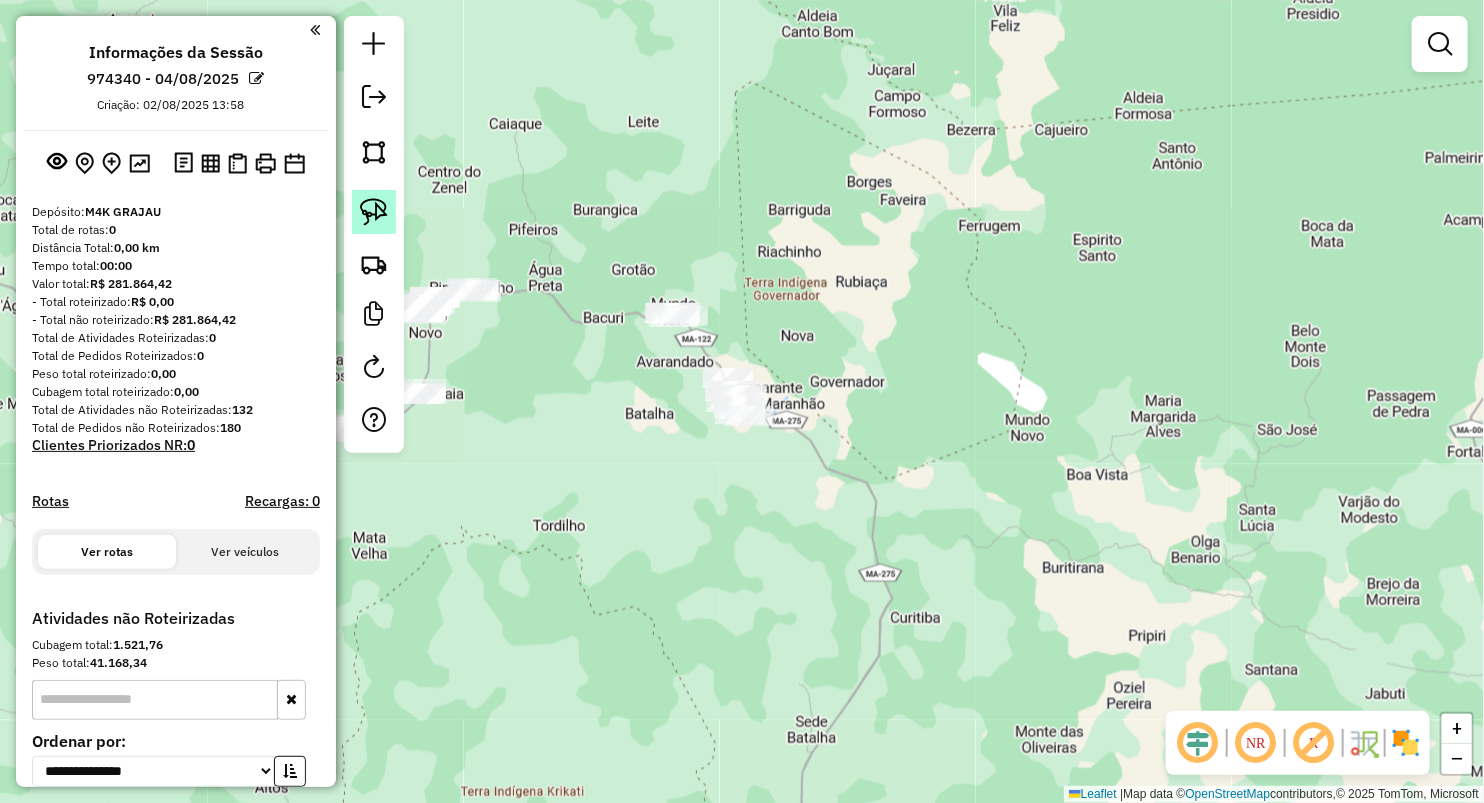 click 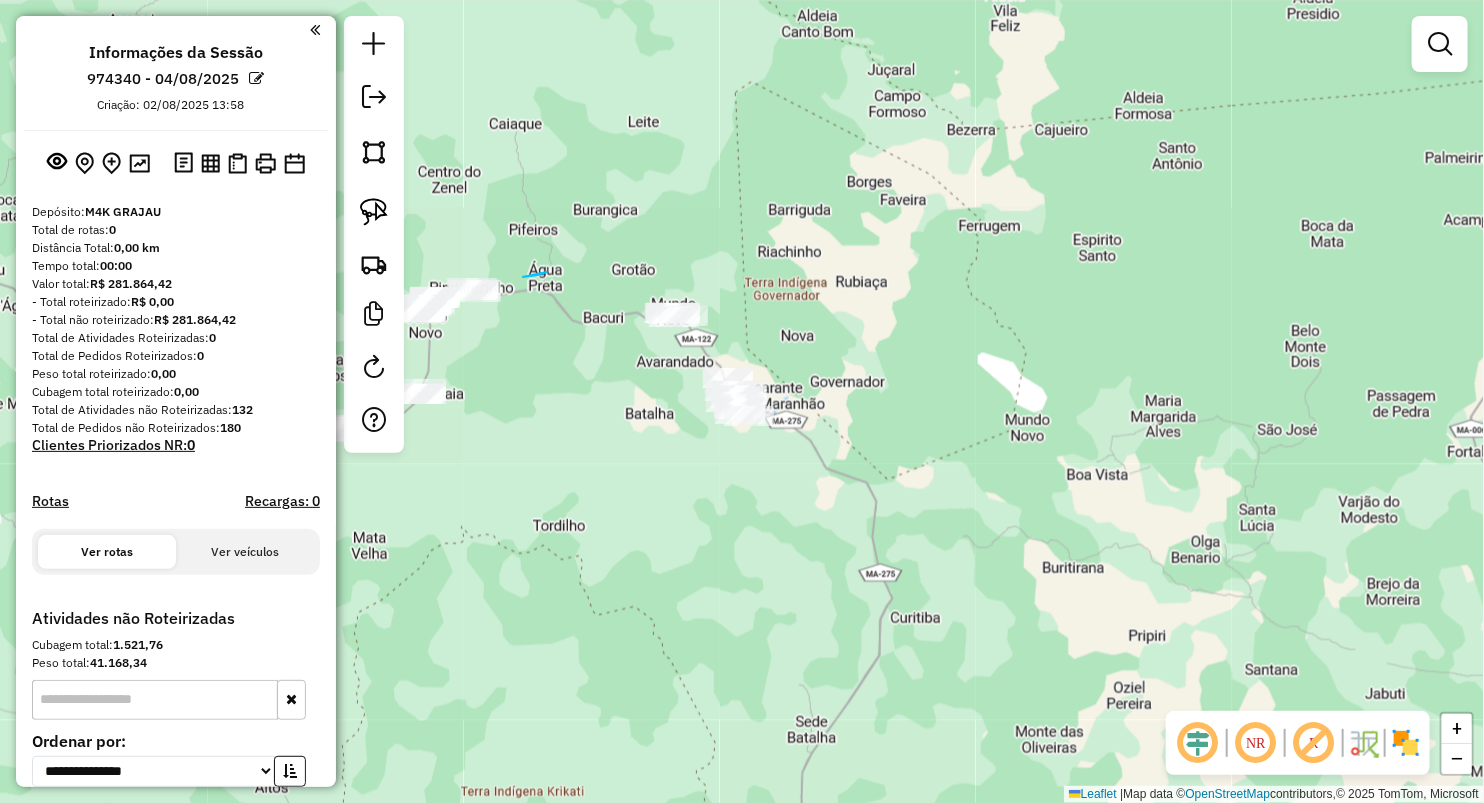 drag, startPoint x: 526, startPoint y: 277, endPoint x: 547, endPoint y: 272, distance: 21.587032 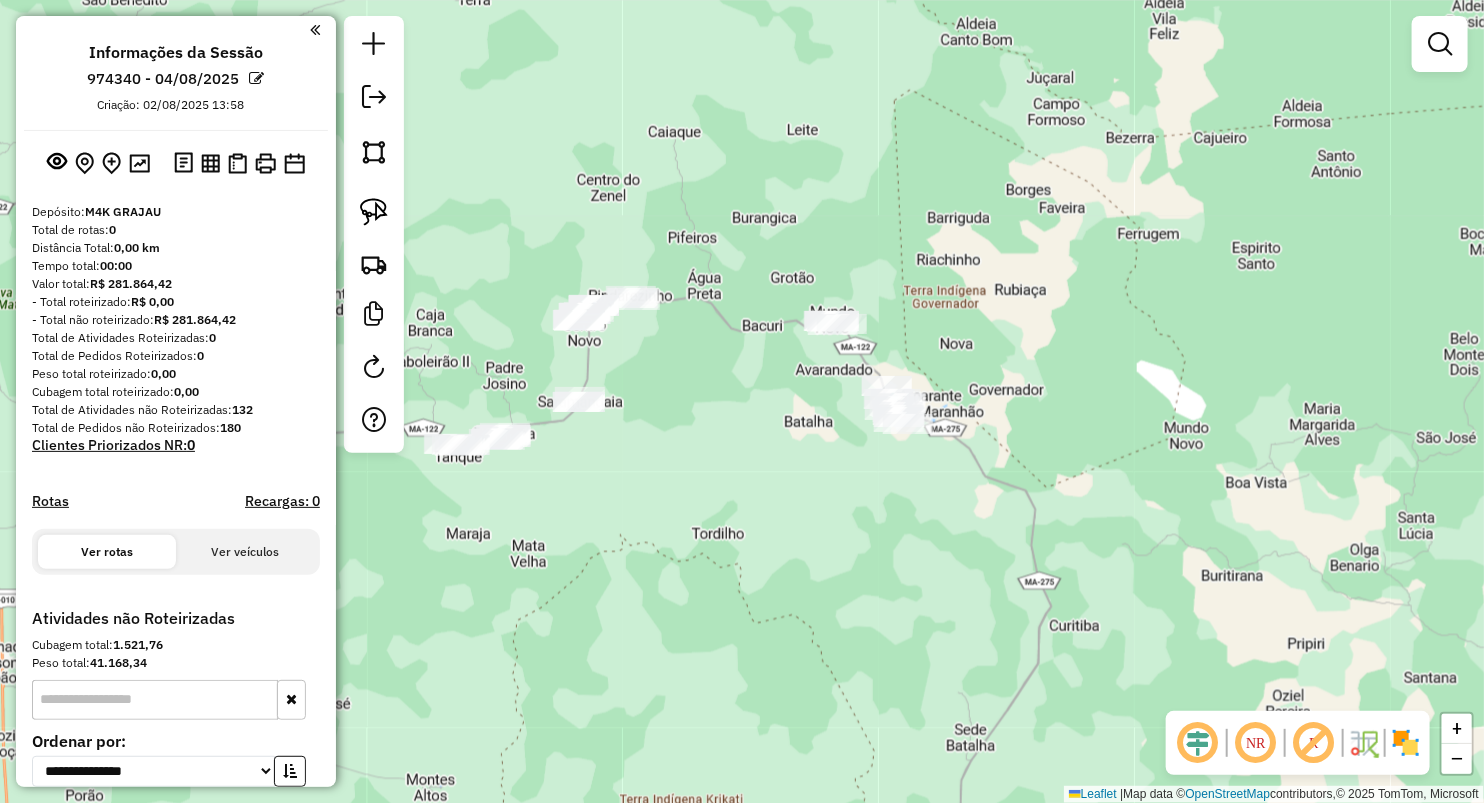 drag, startPoint x: 527, startPoint y: 205, endPoint x: 691, endPoint y: 212, distance: 164.14932 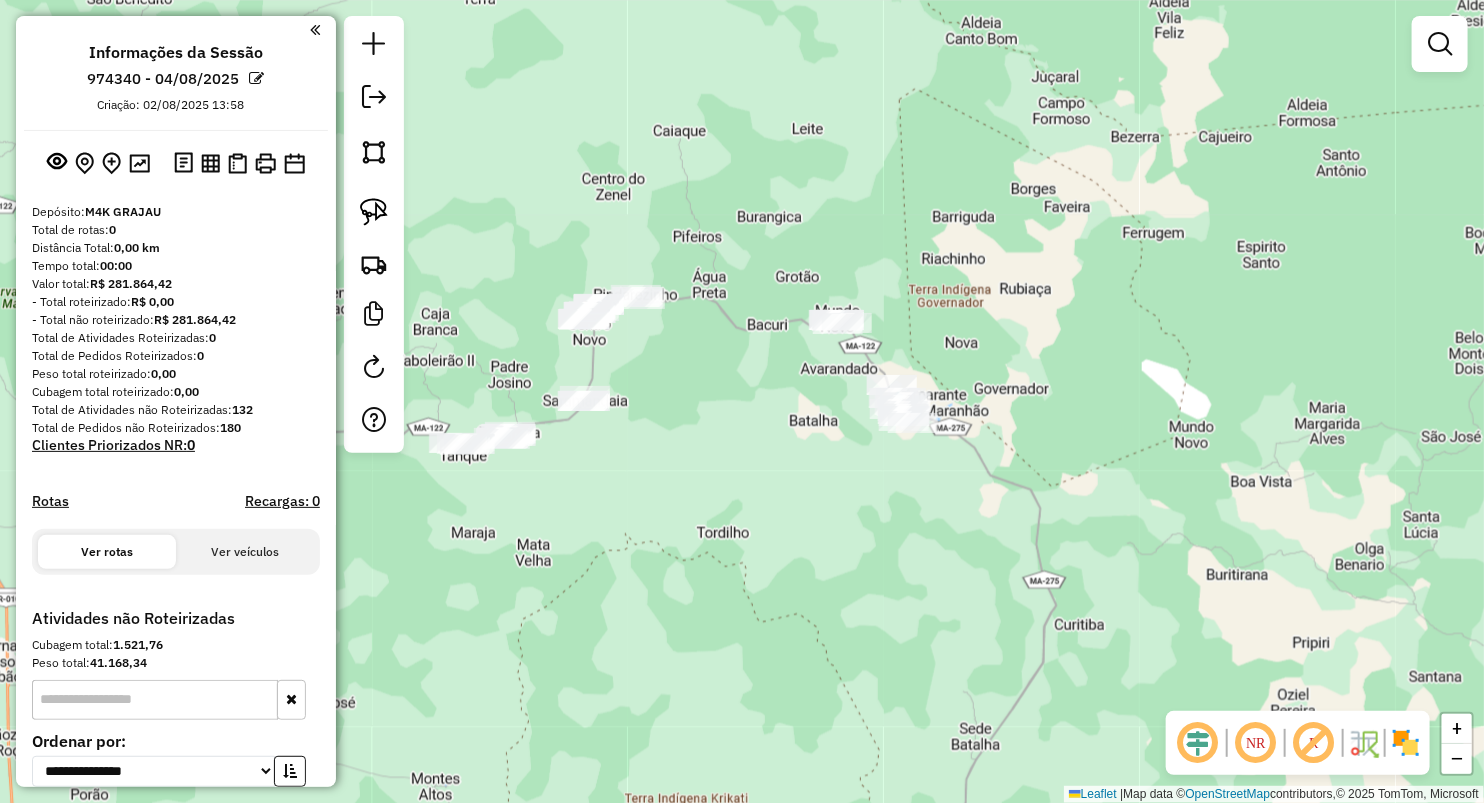 drag, startPoint x: 350, startPoint y: 198, endPoint x: 373, endPoint y: 196, distance: 23.086792 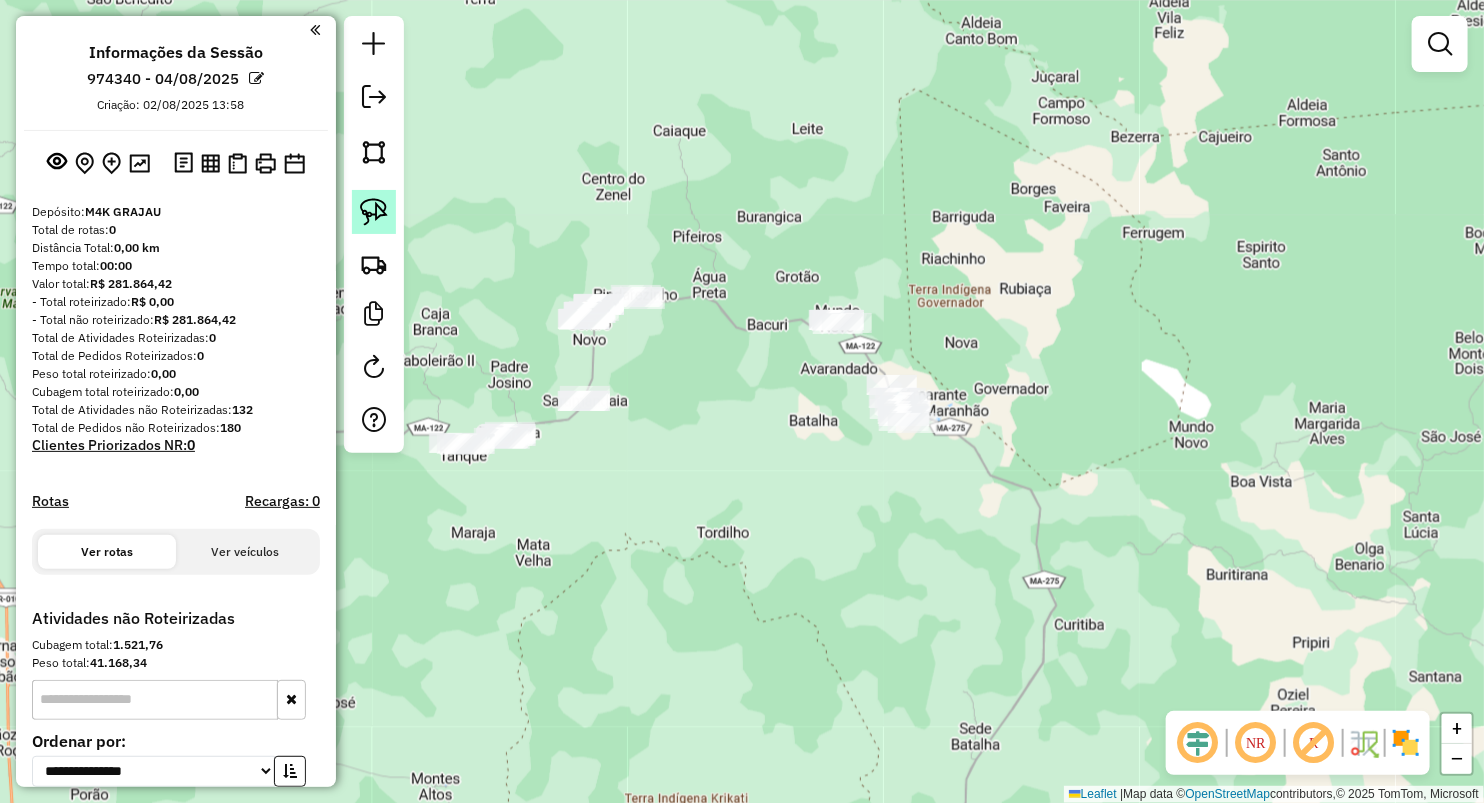 click 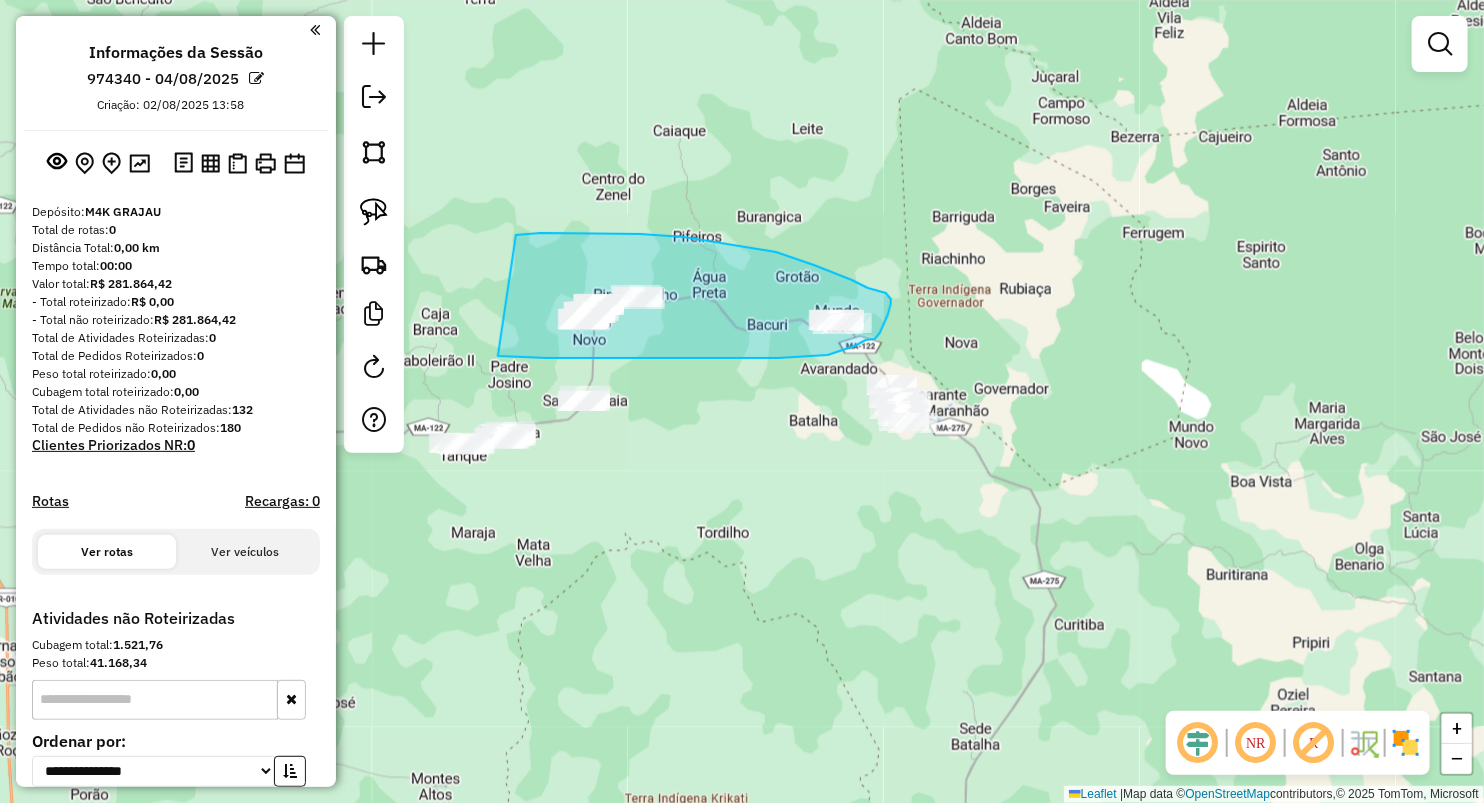 drag, startPoint x: 598, startPoint y: 233, endPoint x: 498, endPoint y: 356, distance: 158.52129 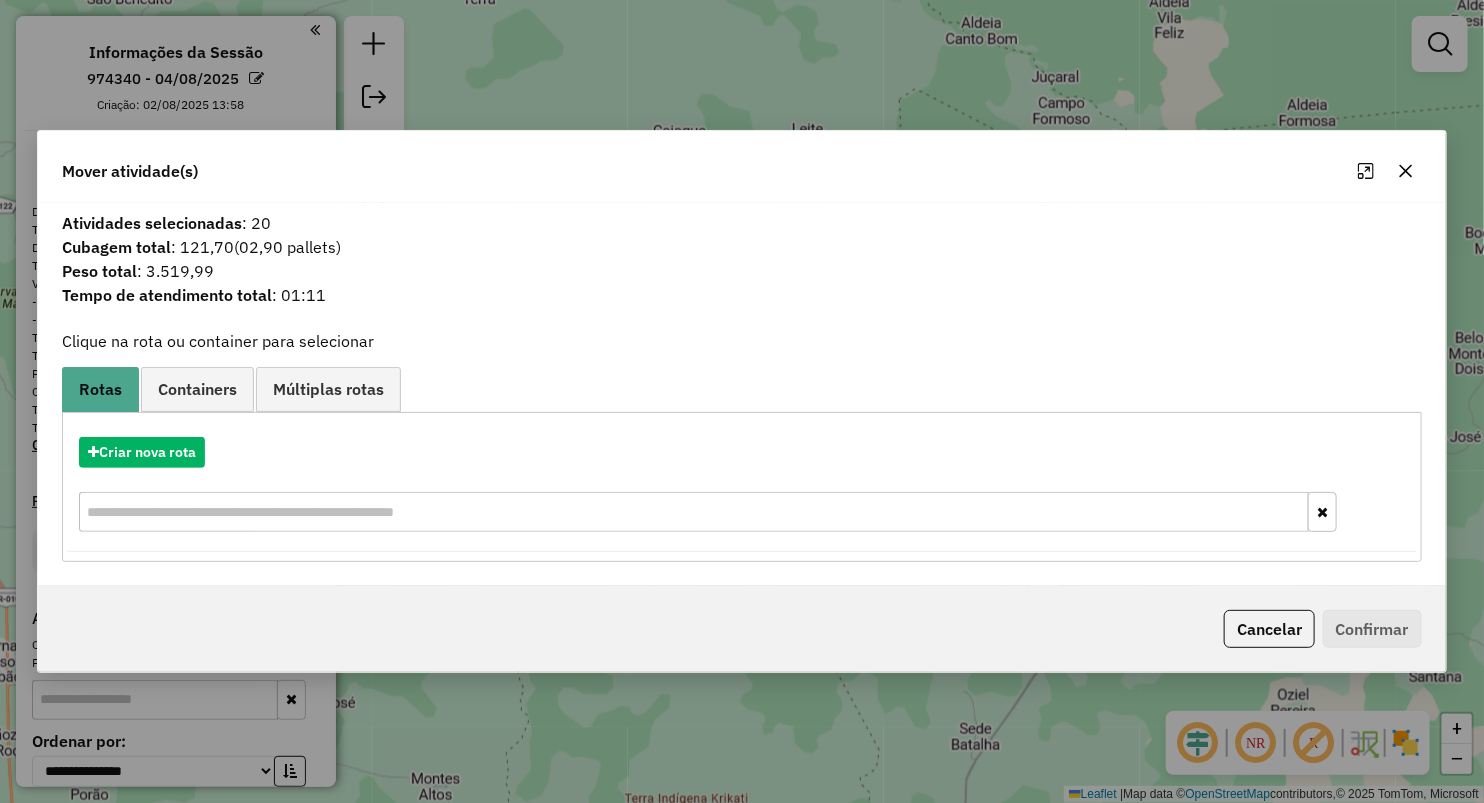 click 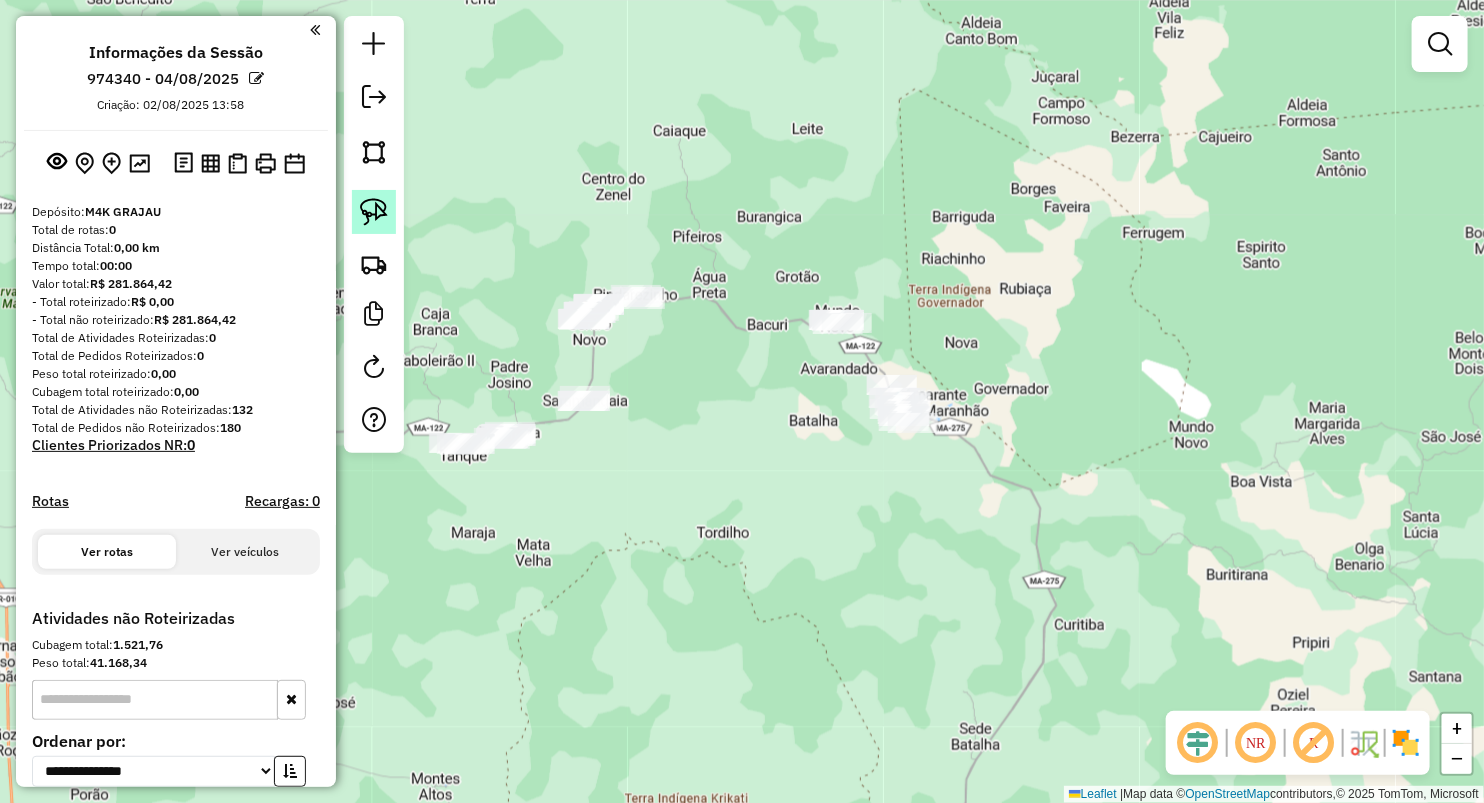 click 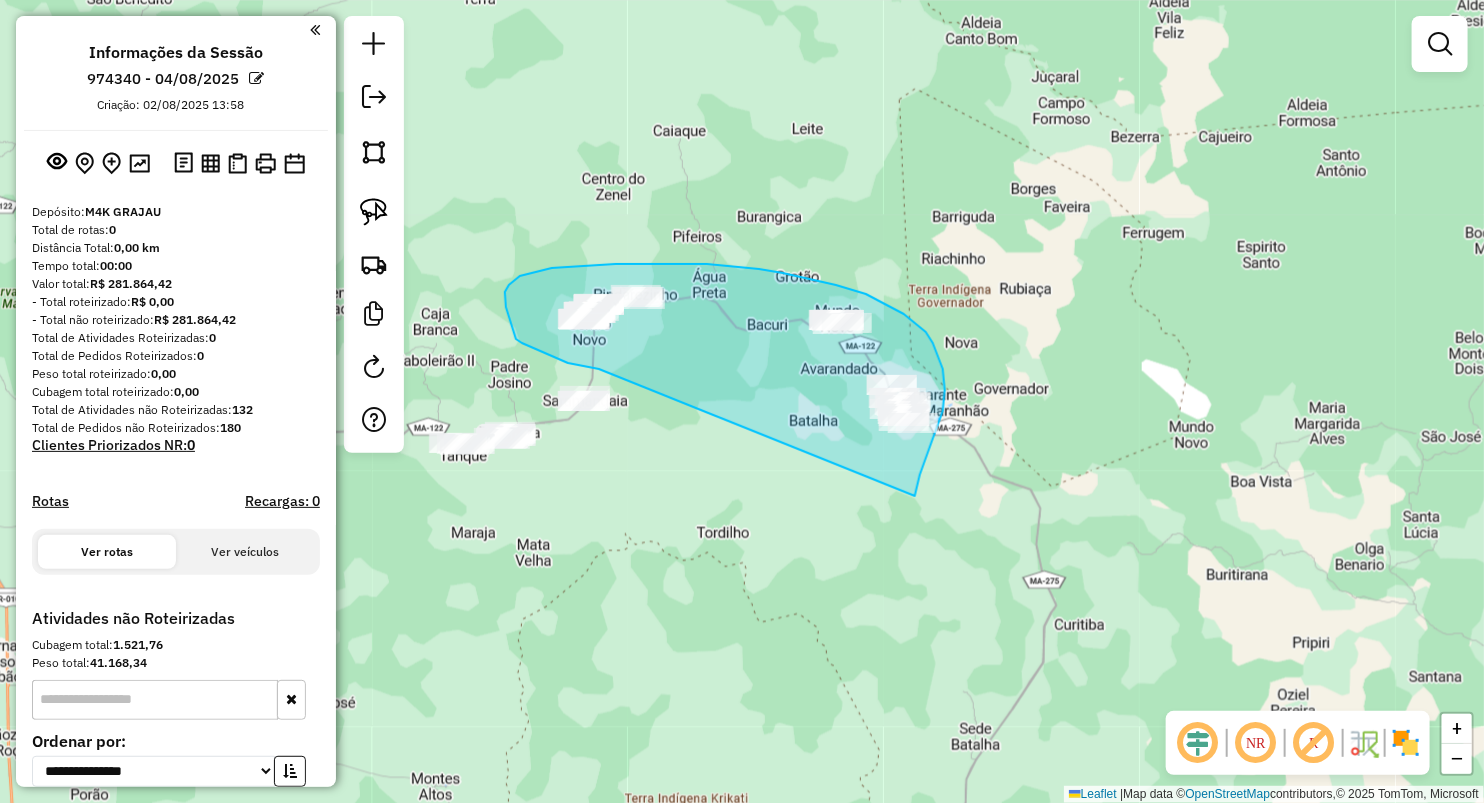 drag, startPoint x: 599, startPoint y: 369, endPoint x: 914, endPoint y: 497, distance: 340.01324 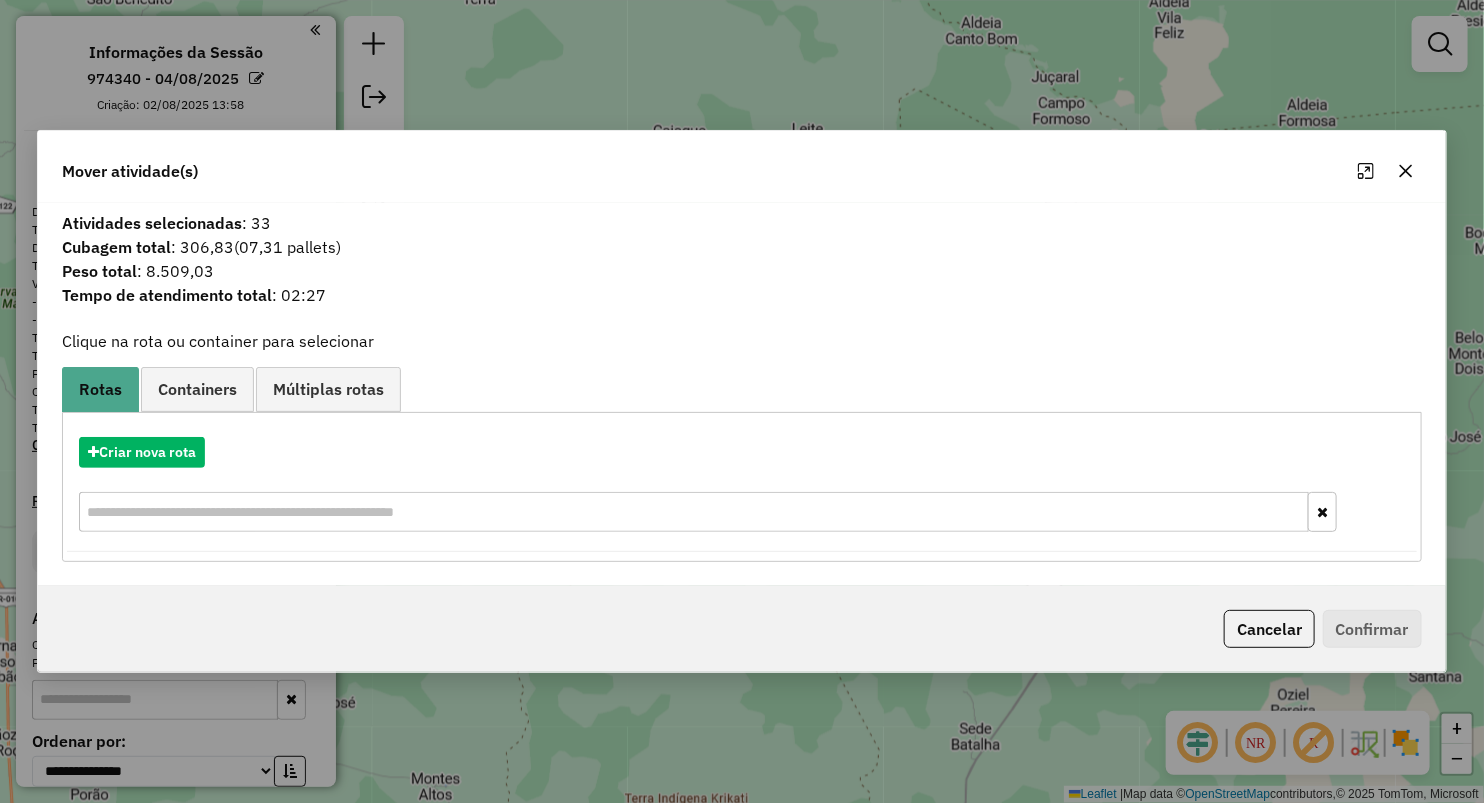 click 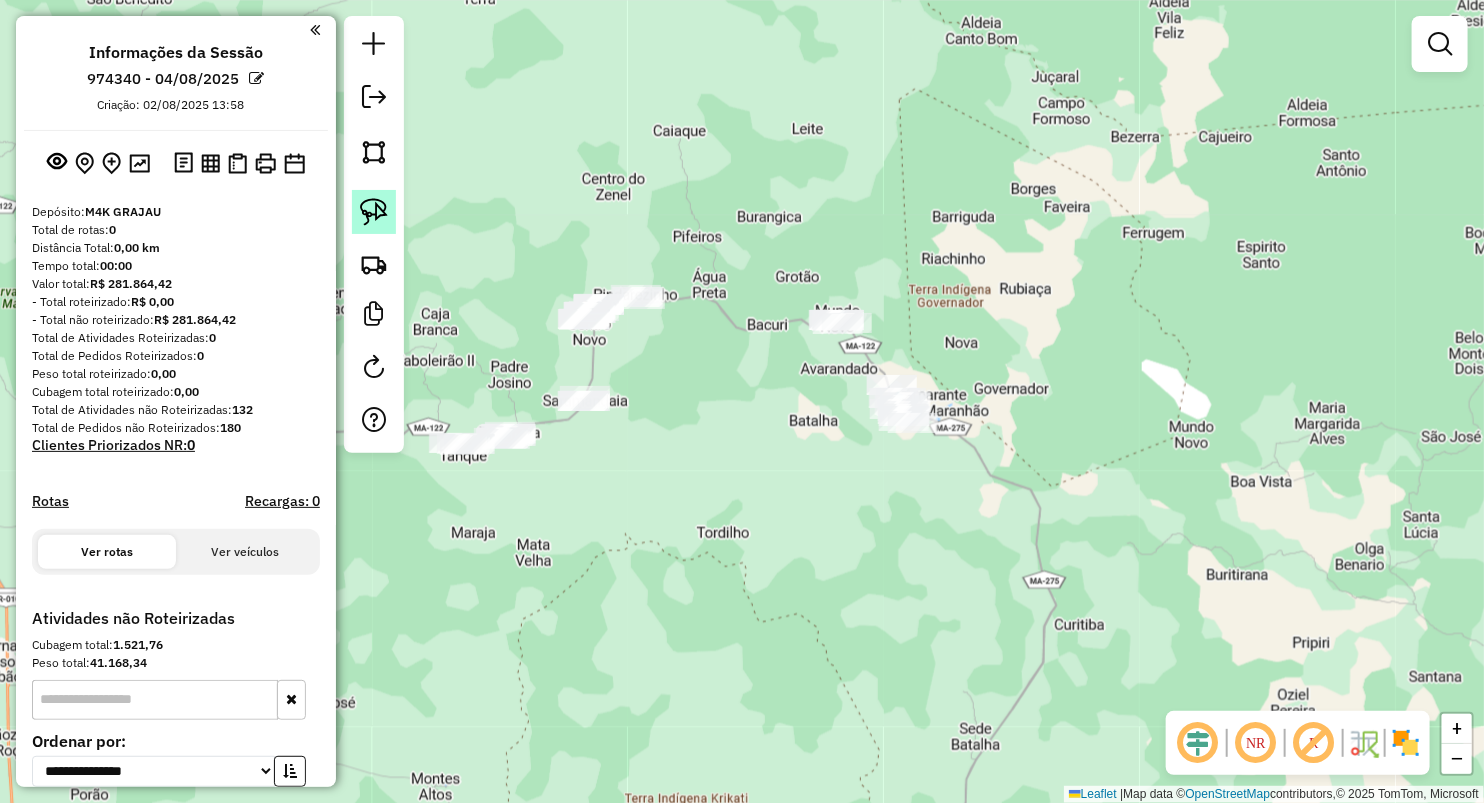 click 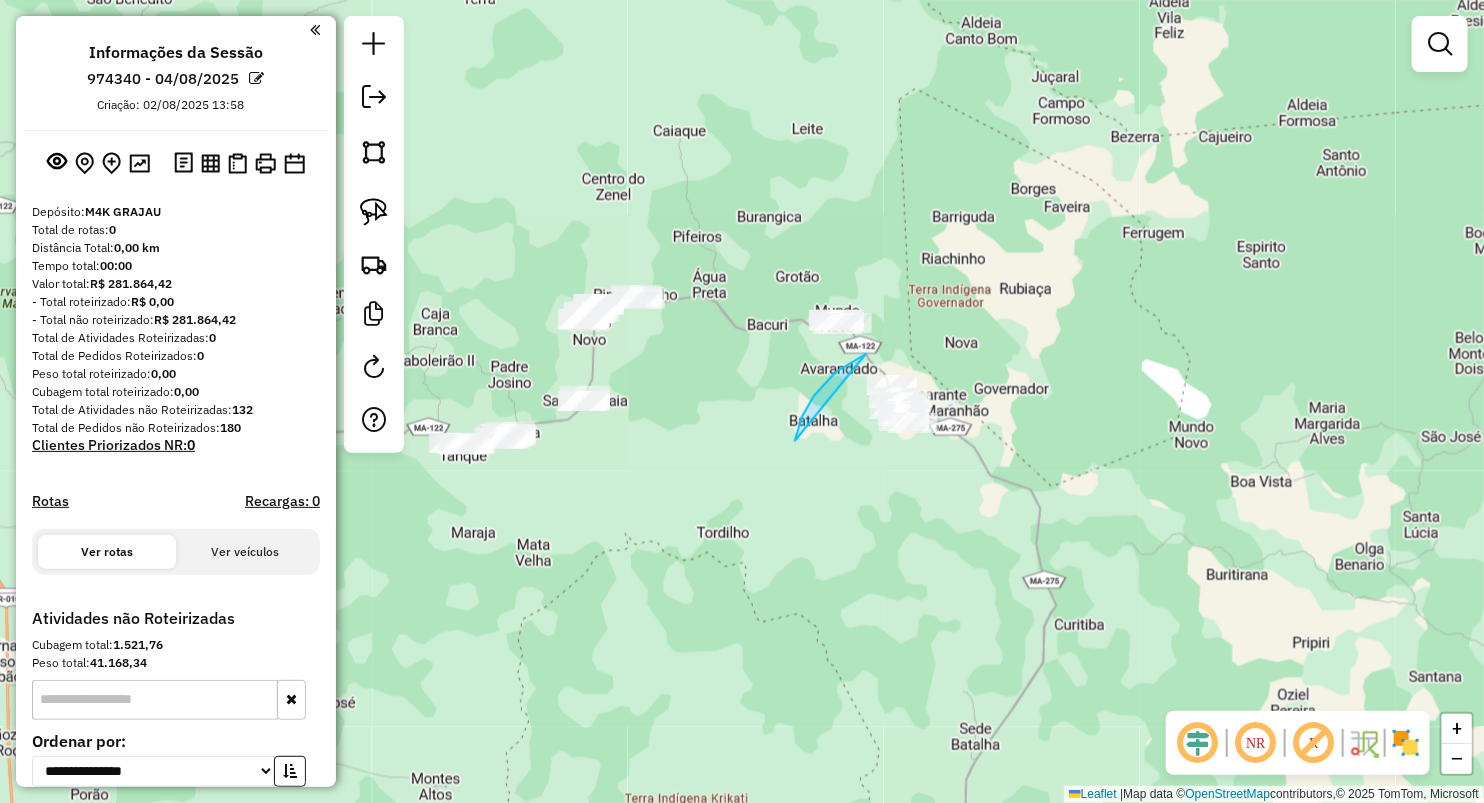 drag, startPoint x: 795, startPoint y: 441, endPoint x: 871, endPoint y: 352, distance: 117.03418 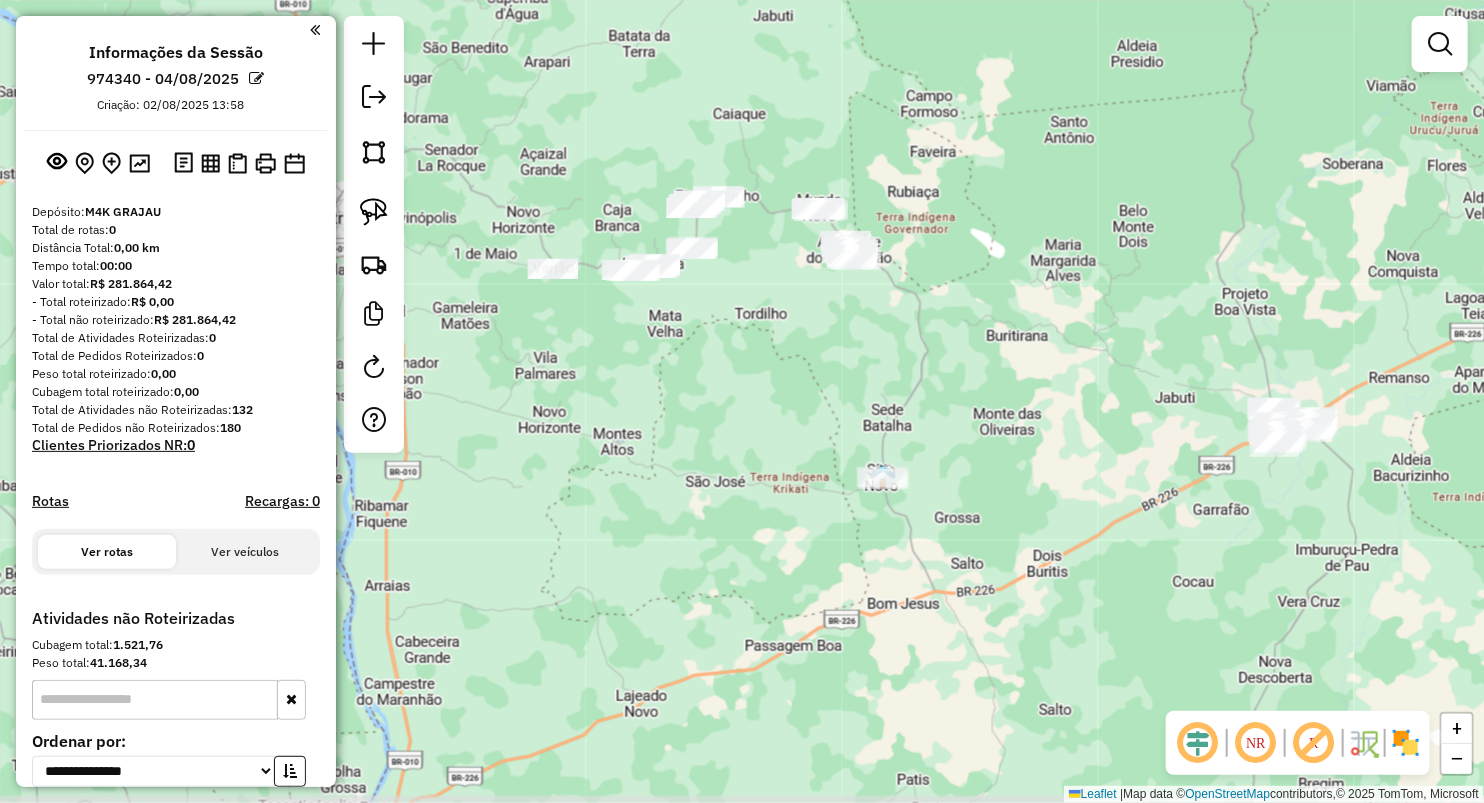 drag, startPoint x: 896, startPoint y: 468, endPoint x: 718, endPoint y: 348, distance: 214.67184 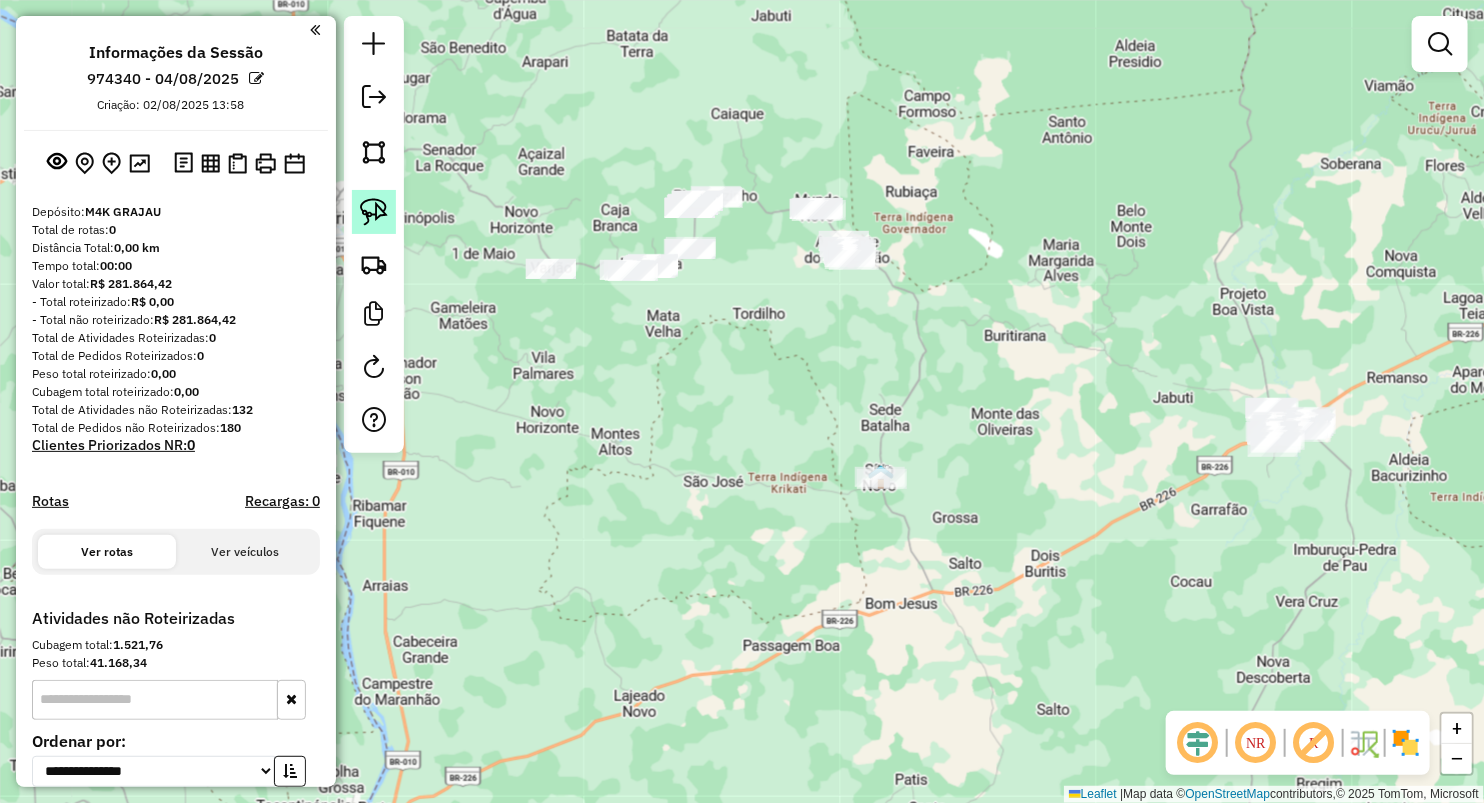 click 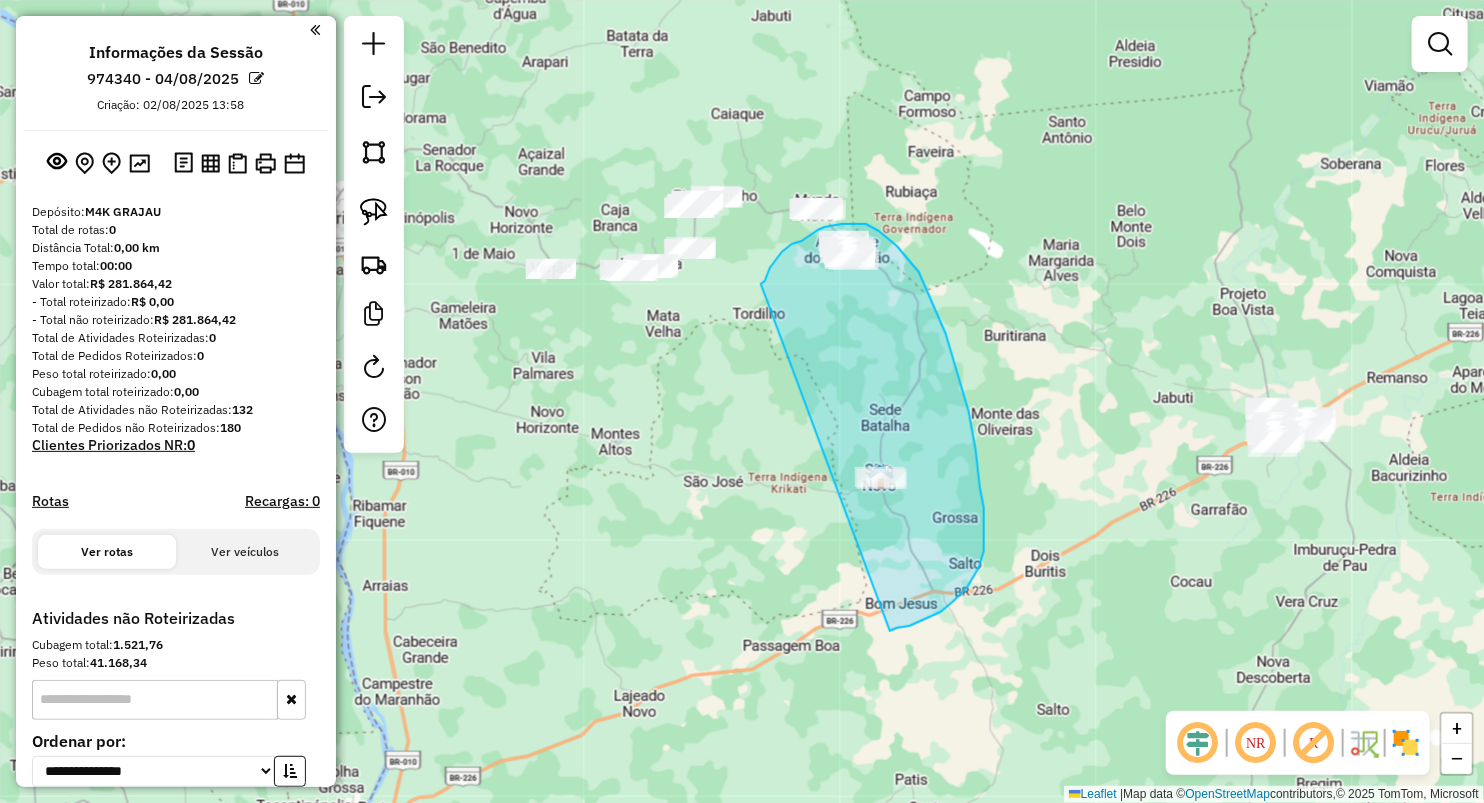 drag, startPoint x: 761, startPoint y: 284, endPoint x: 880, endPoint y: 636, distance: 371.57098 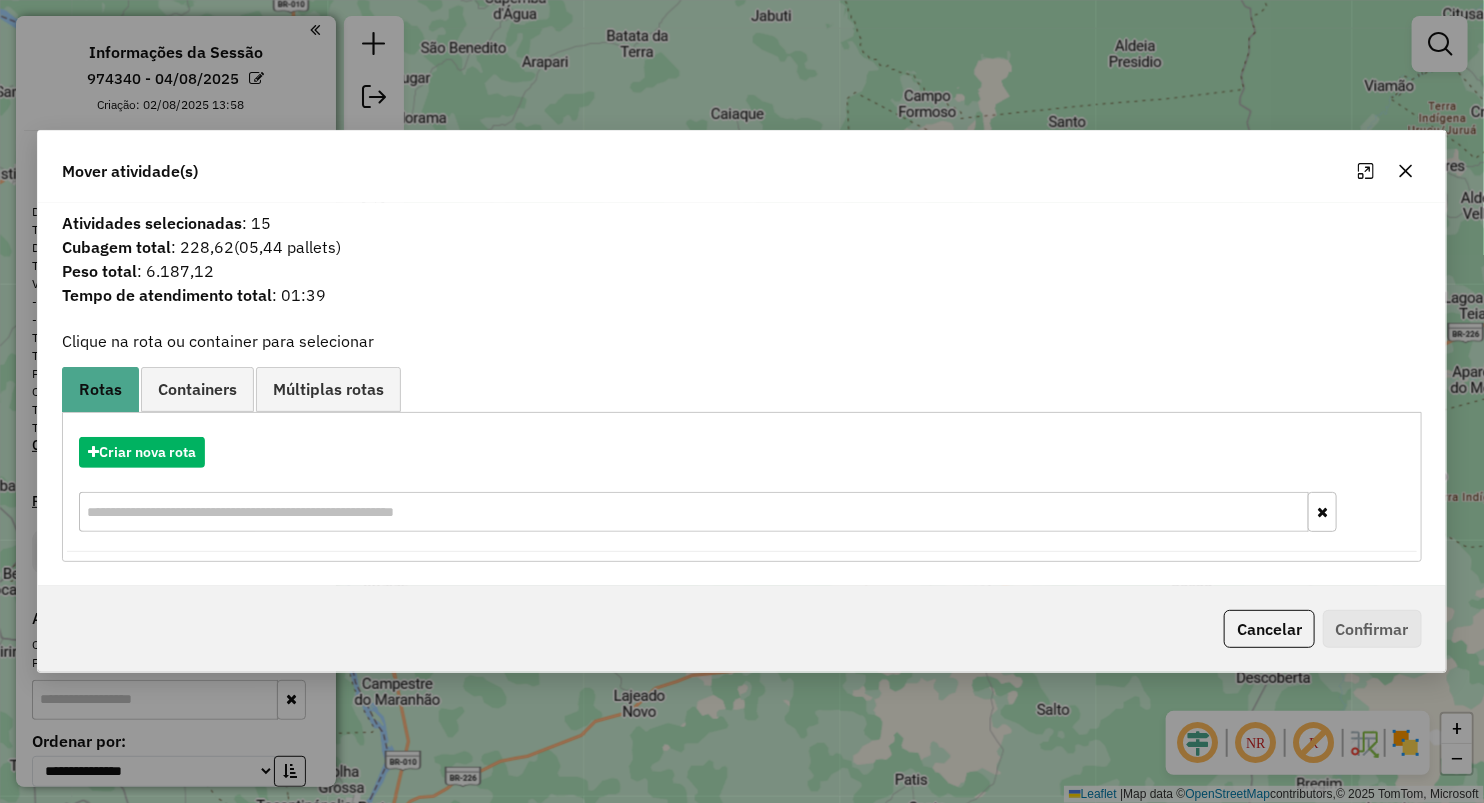 click 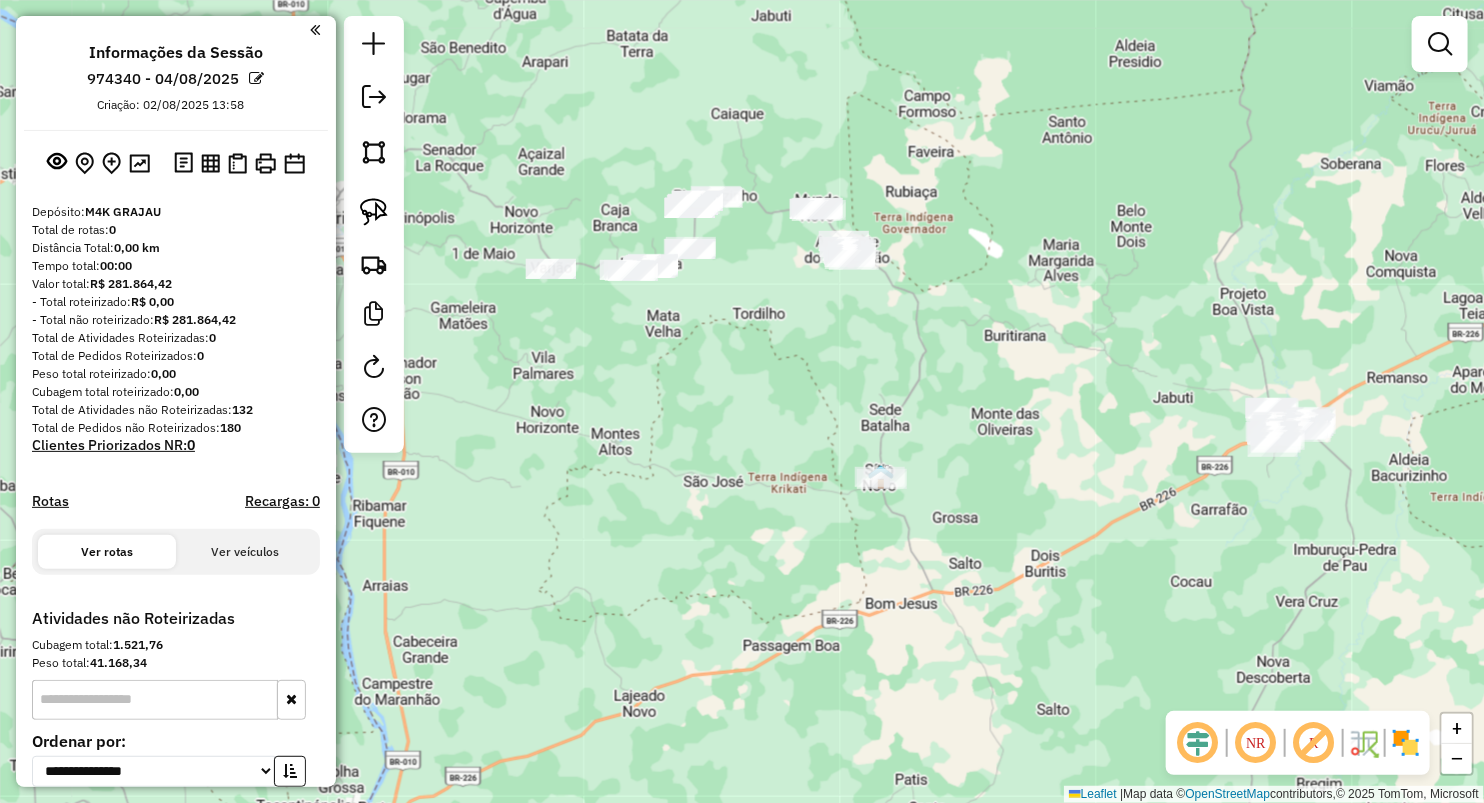 drag, startPoint x: 740, startPoint y: 84, endPoint x: 752, endPoint y: 123, distance: 40.804413 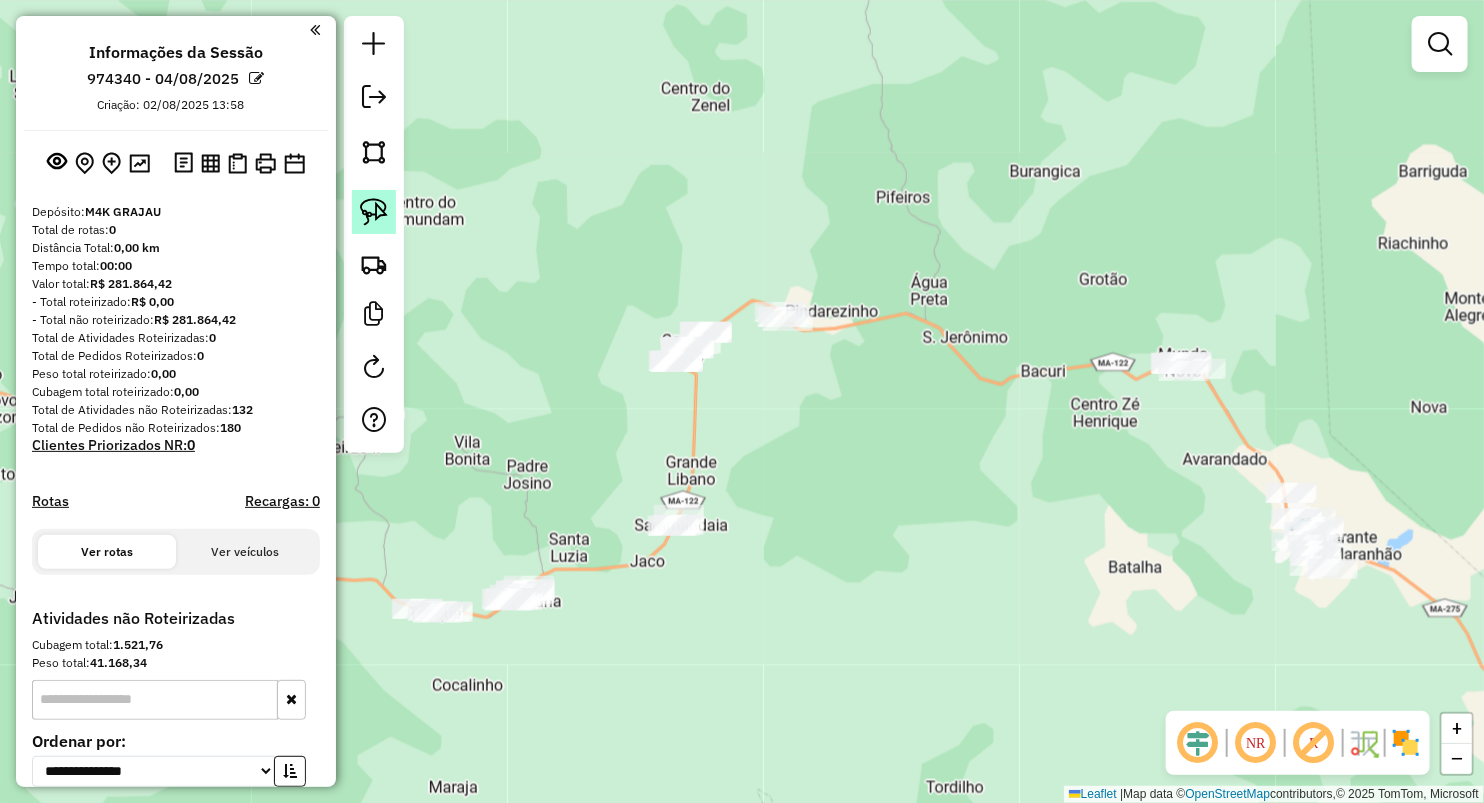 click 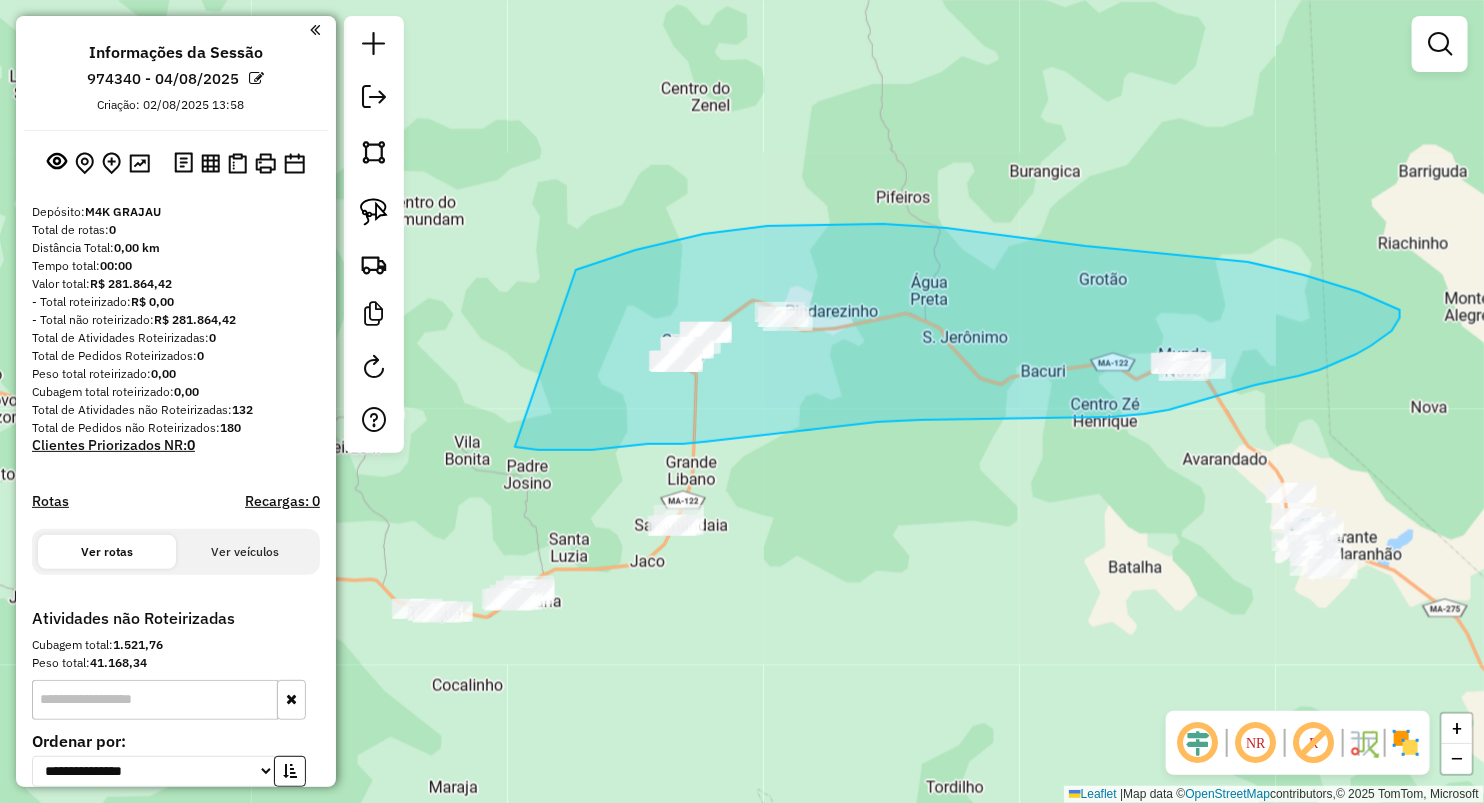drag, startPoint x: 584, startPoint y: 268, endPoint x: 532, endPoint y: 402, distance: 143.73587 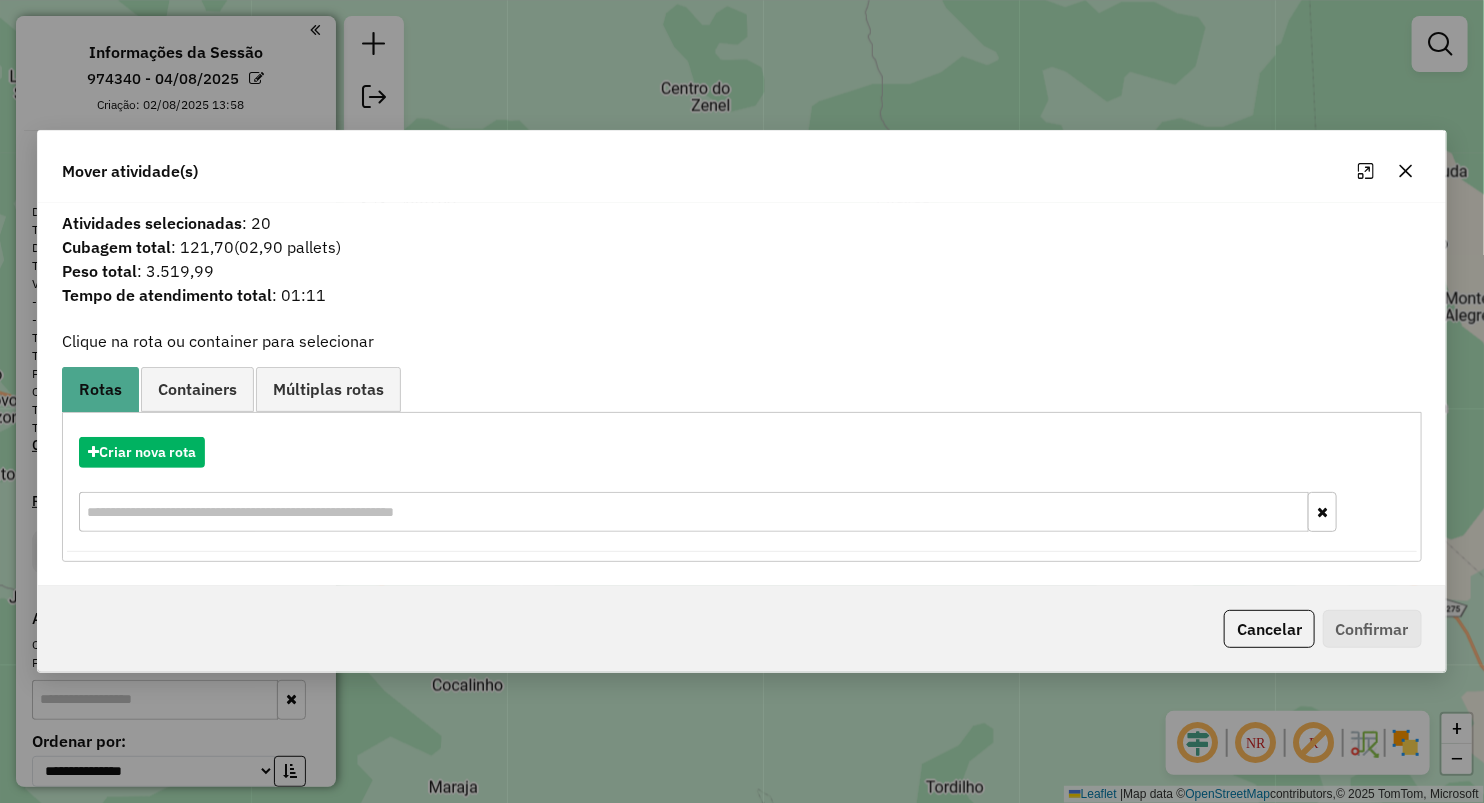 click 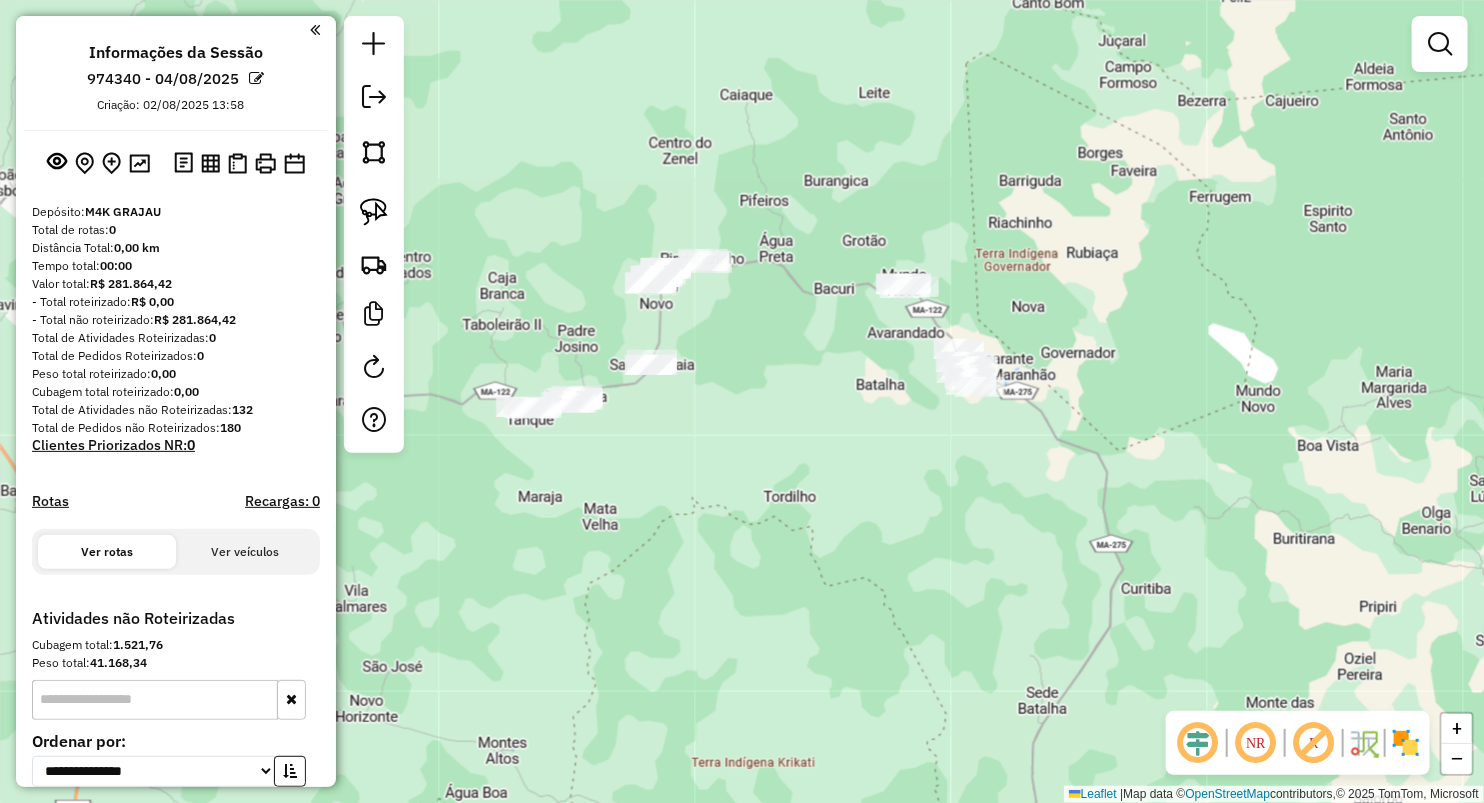 drag, startPoint x: 648, startPoint y: 282, endPoint x: 651, endPoint y: 271, distance: 11.401754 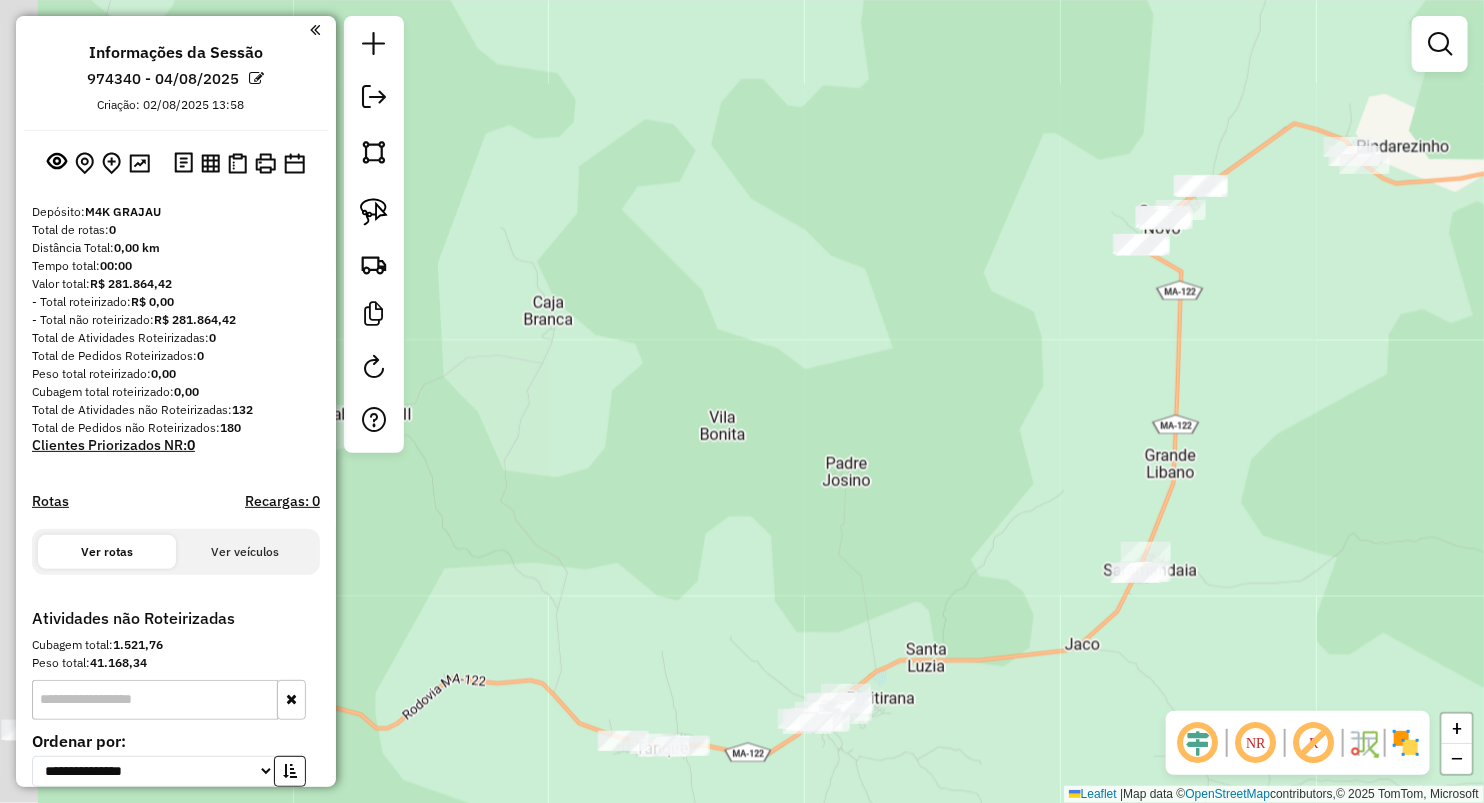 drag, startPoint x: 714, startPoint y: 312, endPoint x: 796, endPoint y: 228, distance: 117.388245 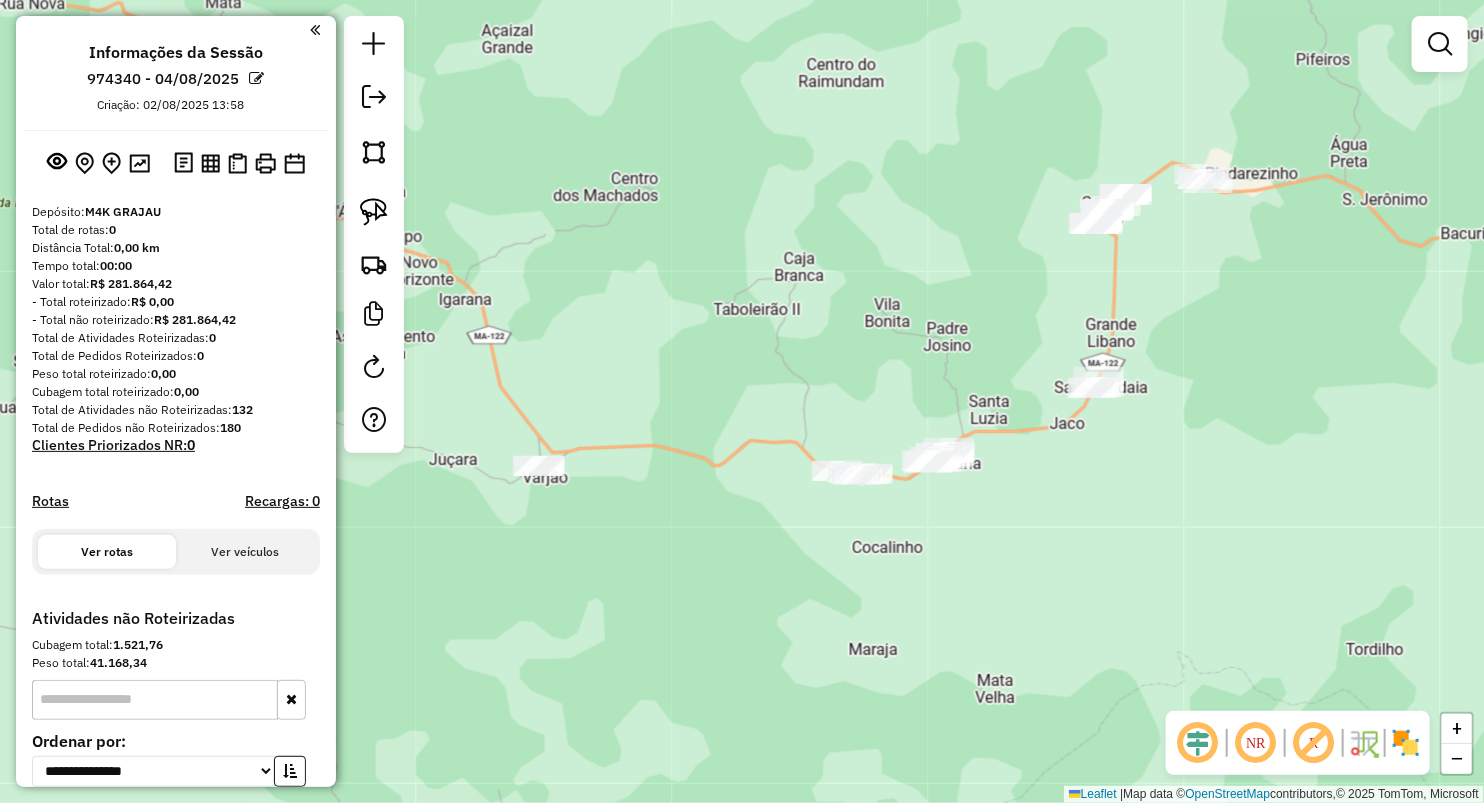 drag, startPoint x: 695, startPoint y: 287, endPoint x: 867, endPoint y: 296, distance: 172.2353 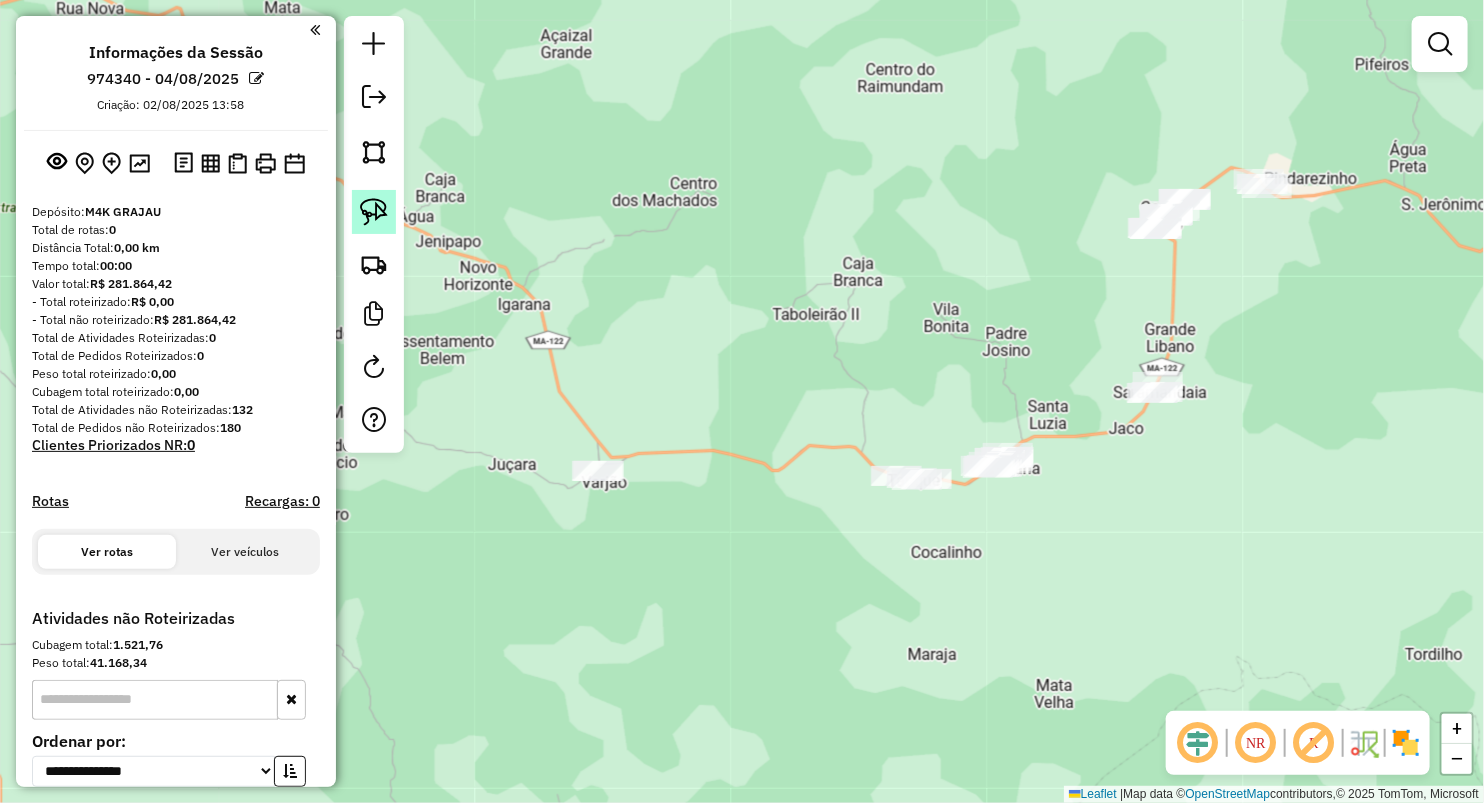 click 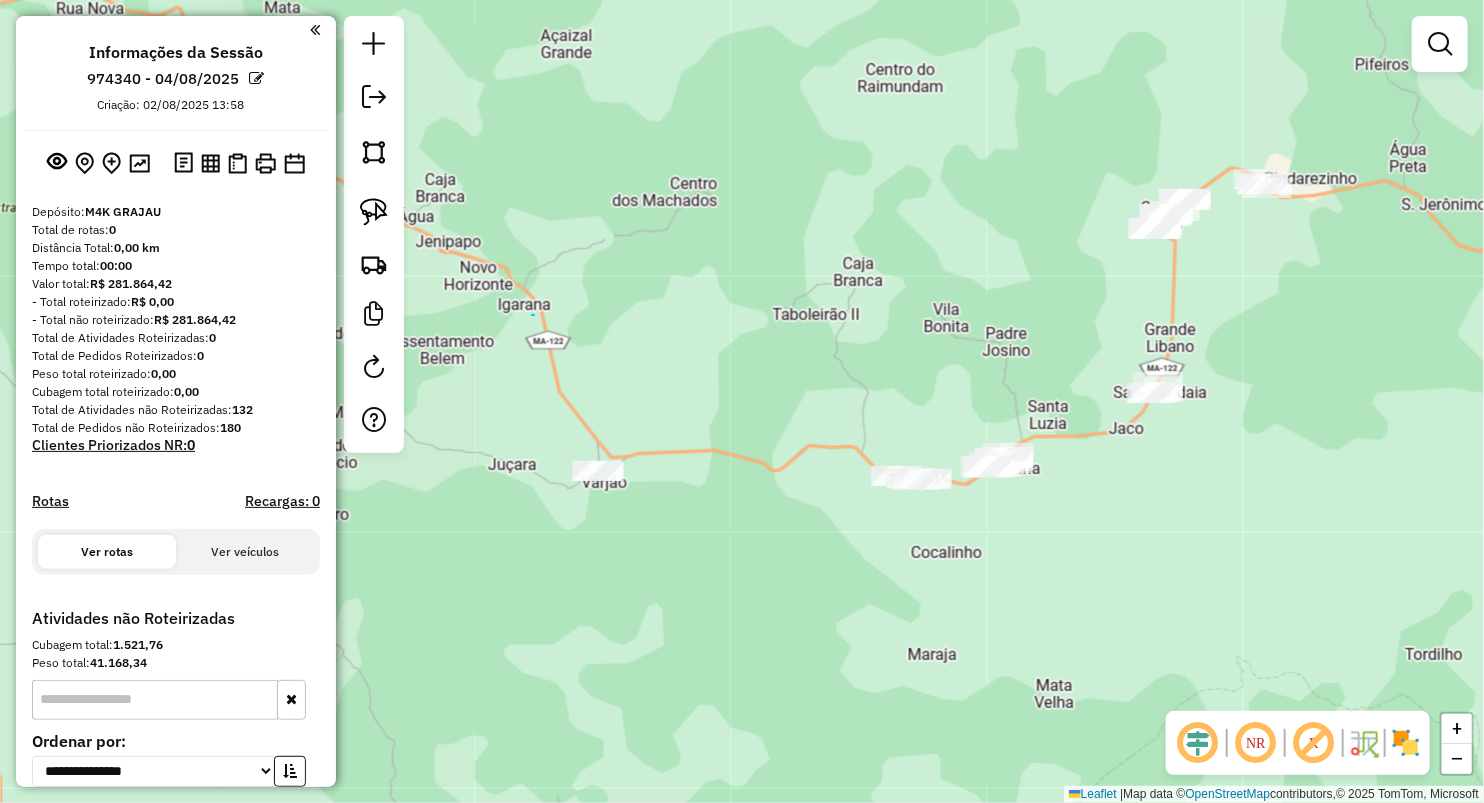 drag, startPoint x: 534, startPoint y: 315, endPoint x: 856, endPoint y: 316, distance: 322.00156 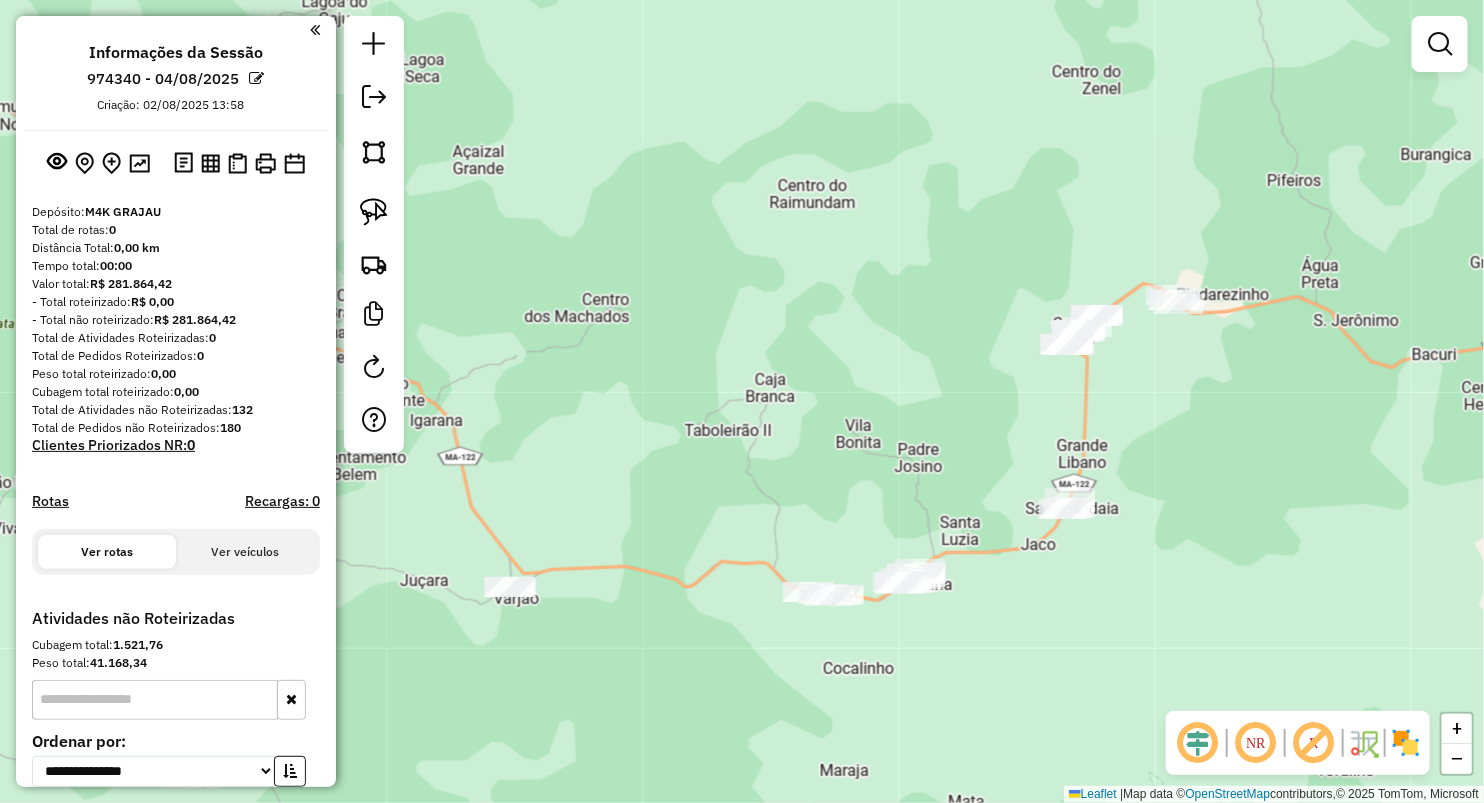 drag, startPoint x: 1354, startPoint y: 404, endPoint x: 1127, endPoint y: 404, distance: 227 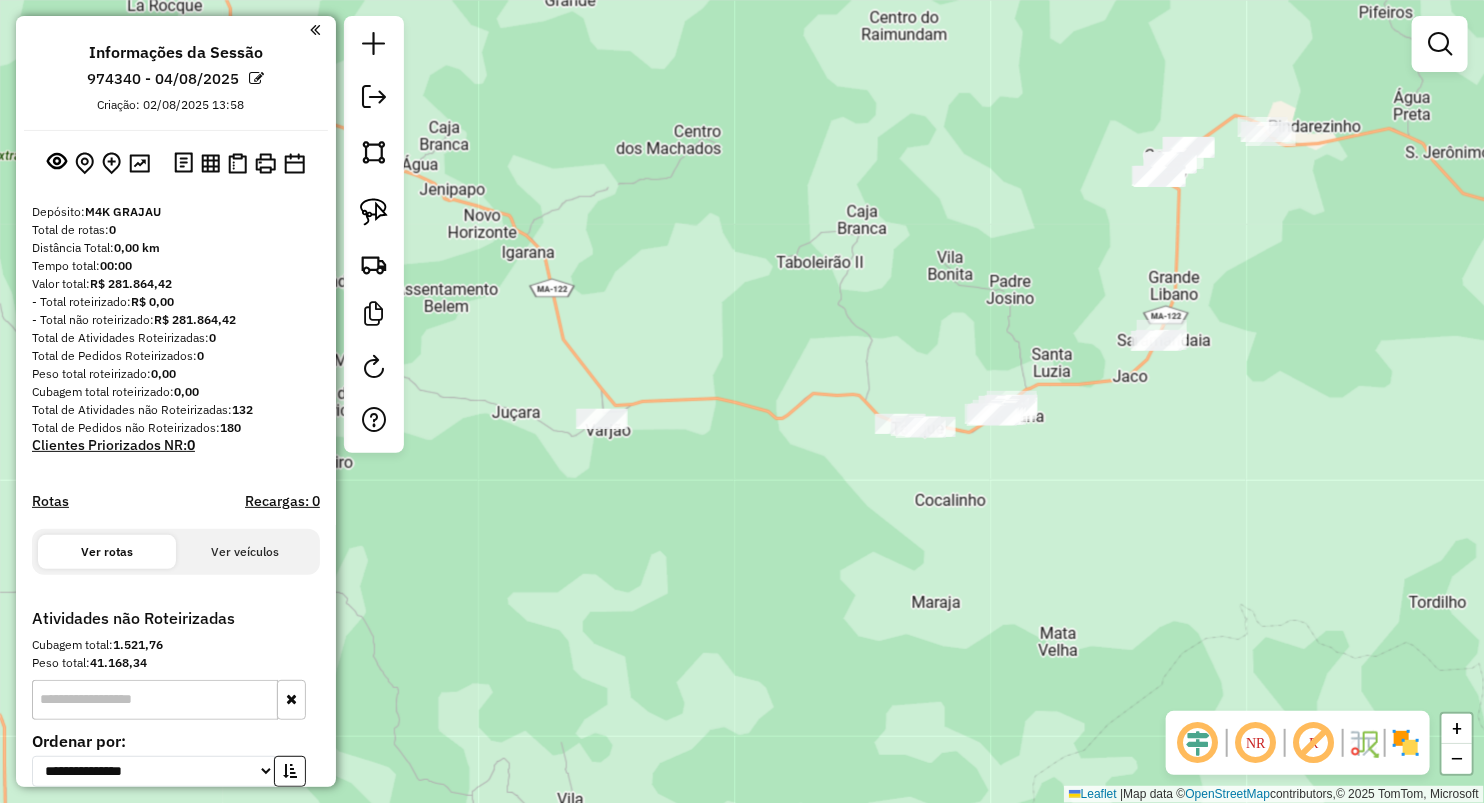 drag, startPoint x: 784, startPoint y: 454, endPoint x: 872, endPoint y: 306, distance: 172.18594 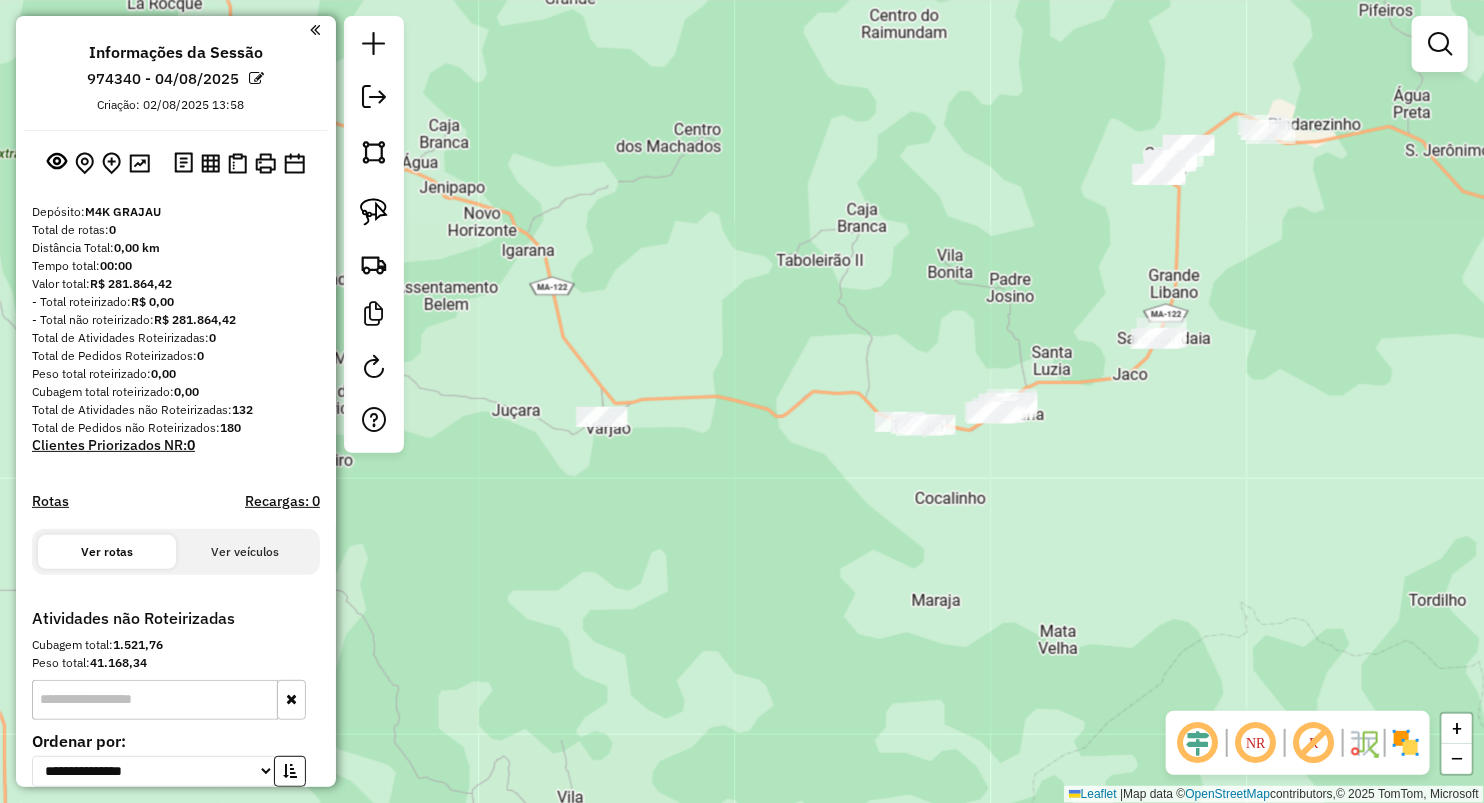 click 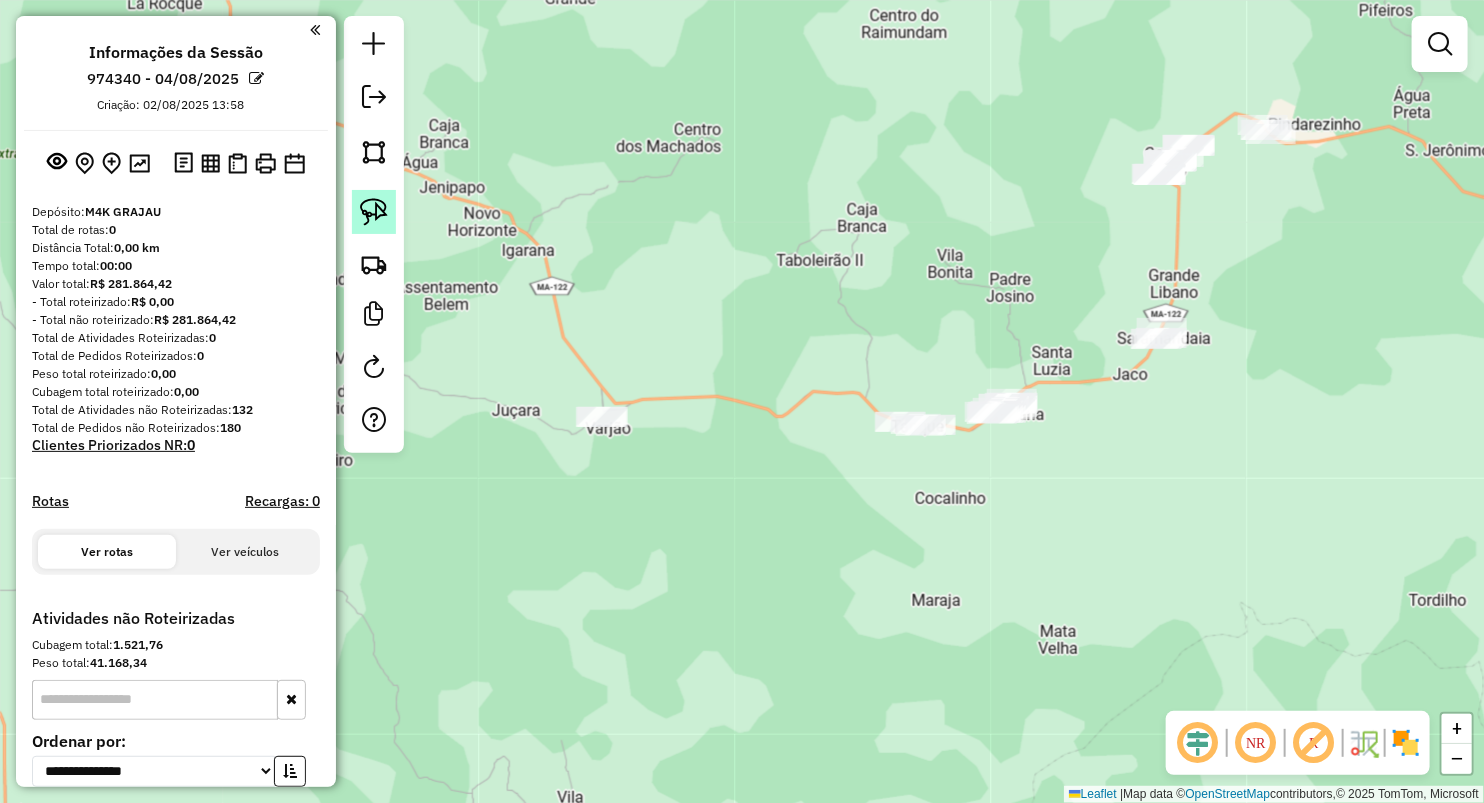 click 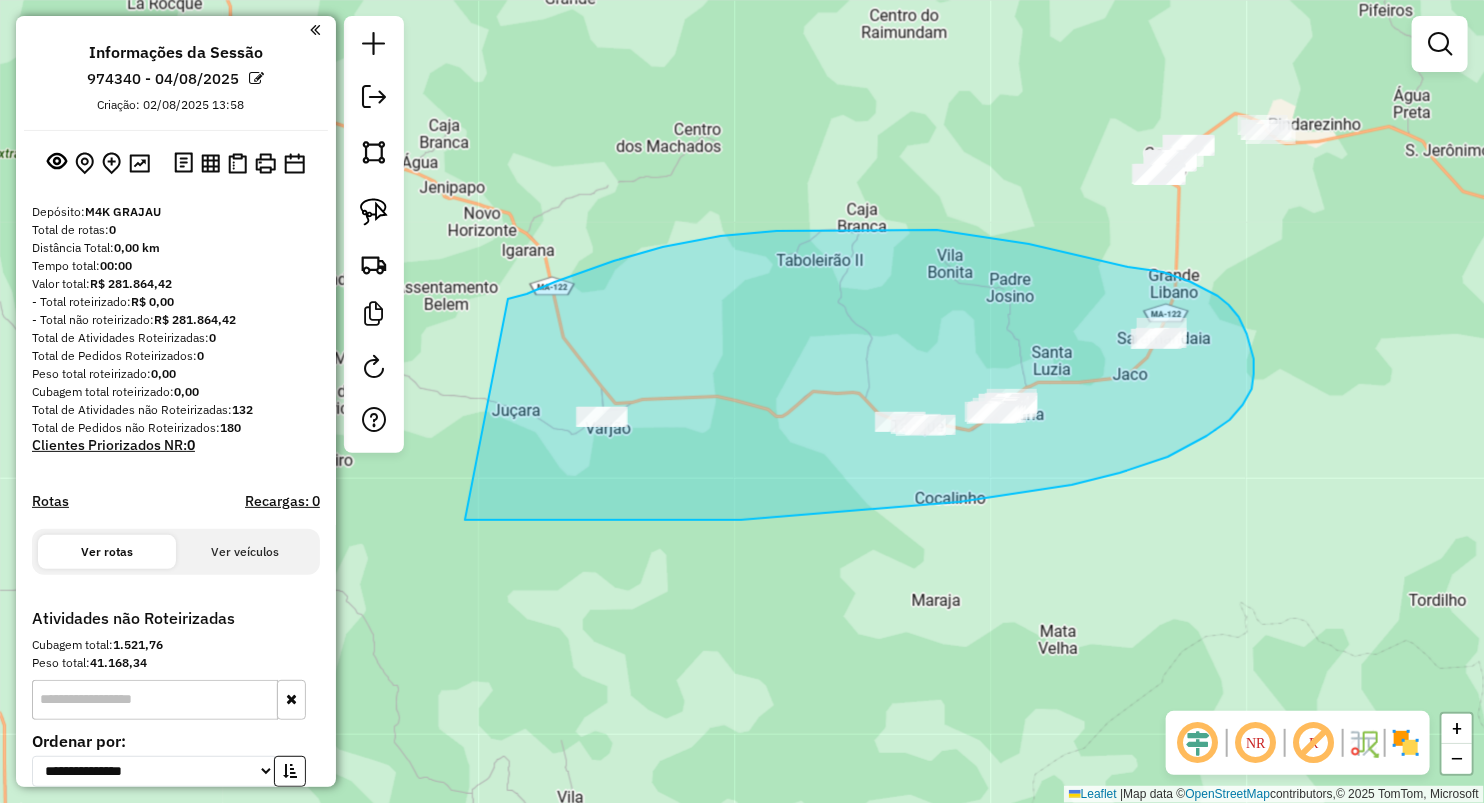 drag, startPoint x: 510, startPoint y: 299, endPoint x: 419, endPoint y: 522, distance: 240.85265 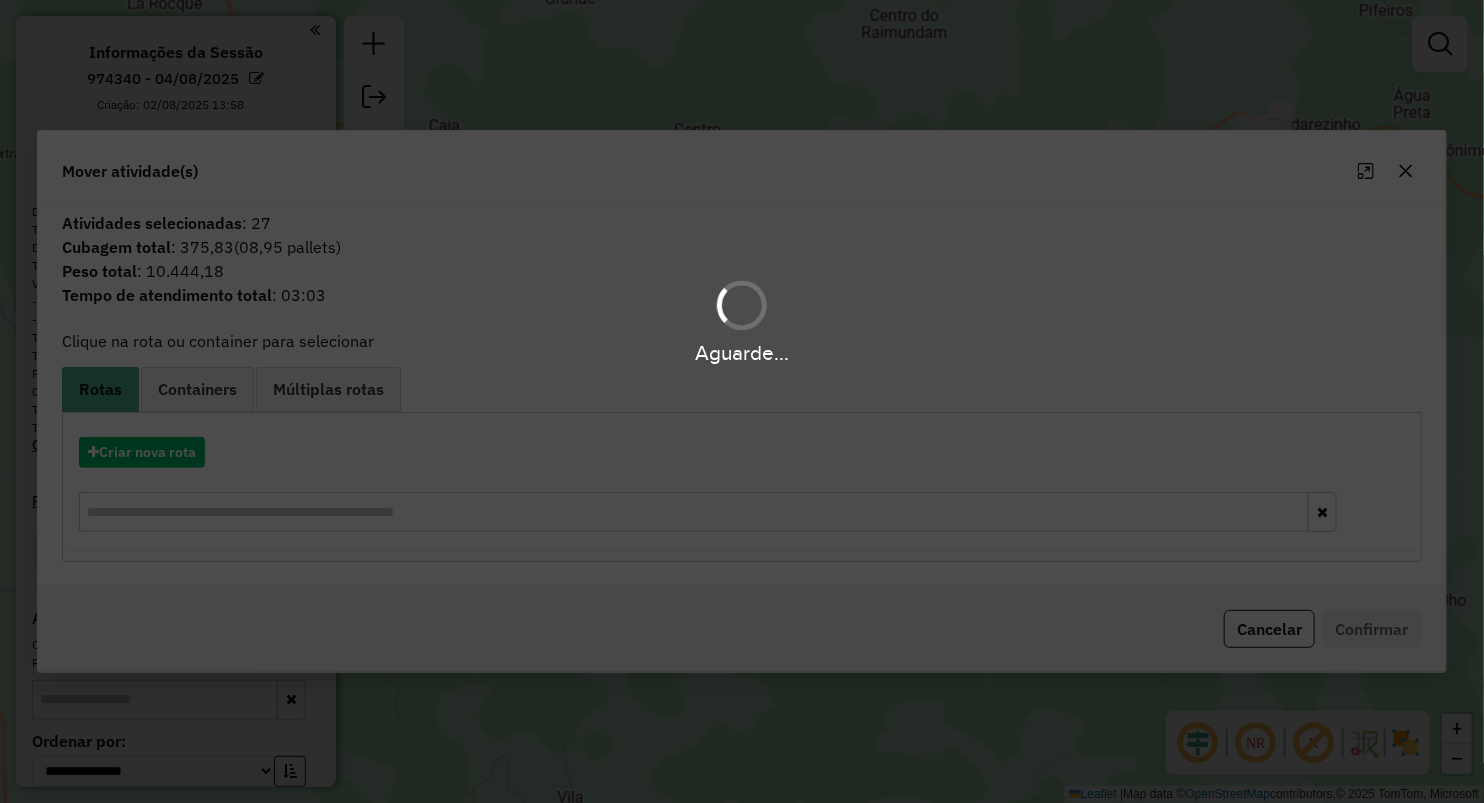click on "Aguarde..." at bounding box center [742, 401] 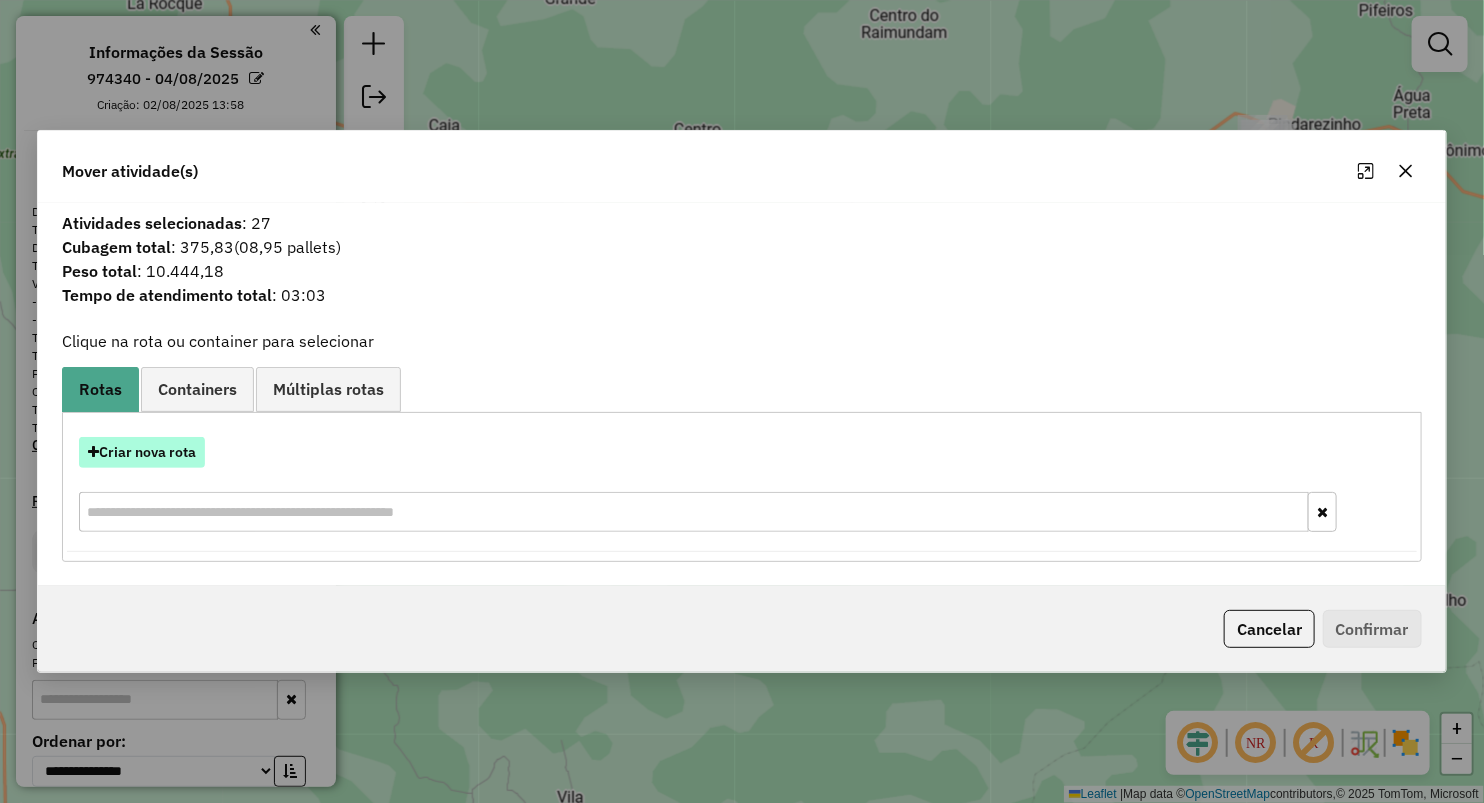 click on "Criar nova rota" at bounding box center (142, 452) 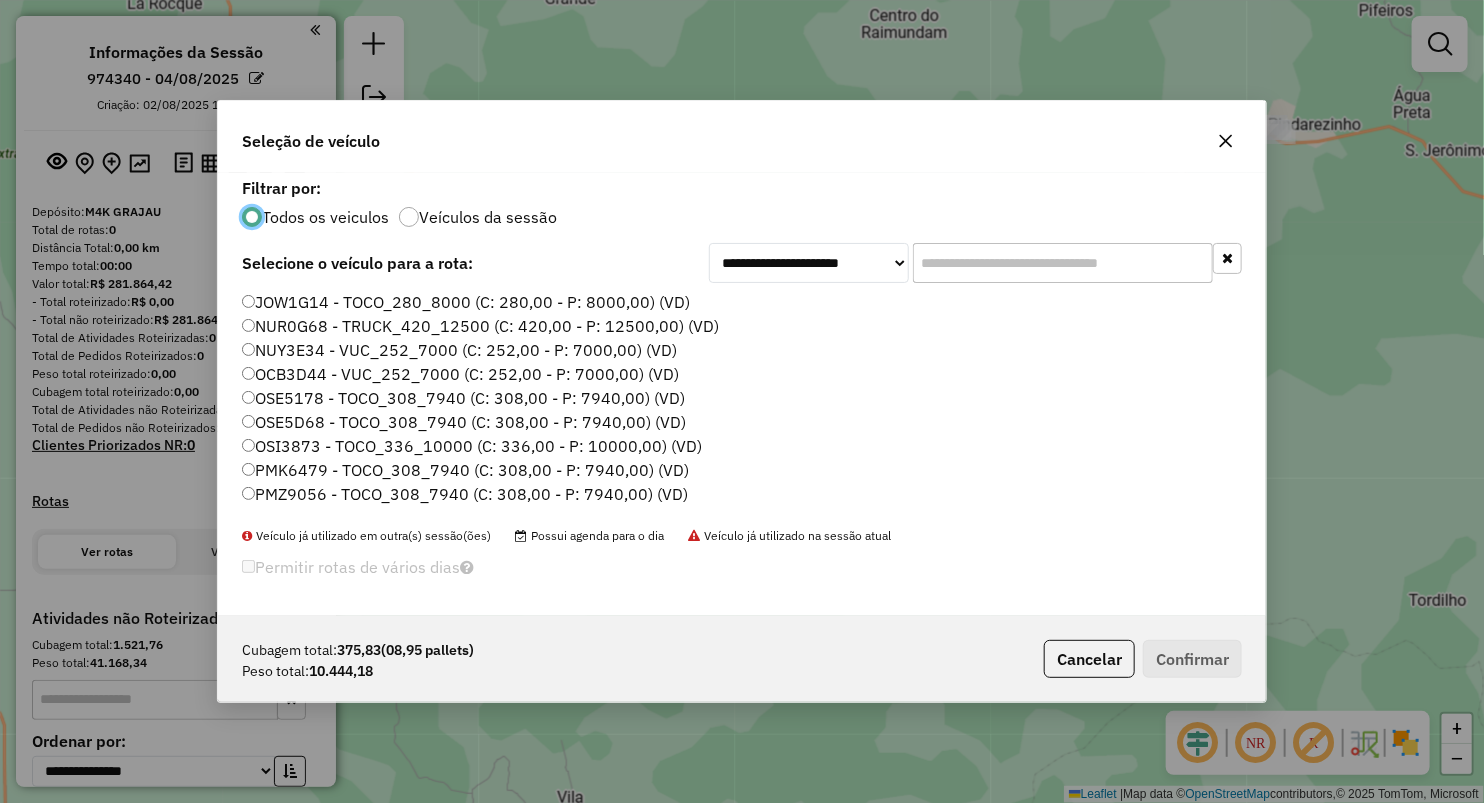 scroll, scrollTop: 10, scrollLeft: 6, axis: both 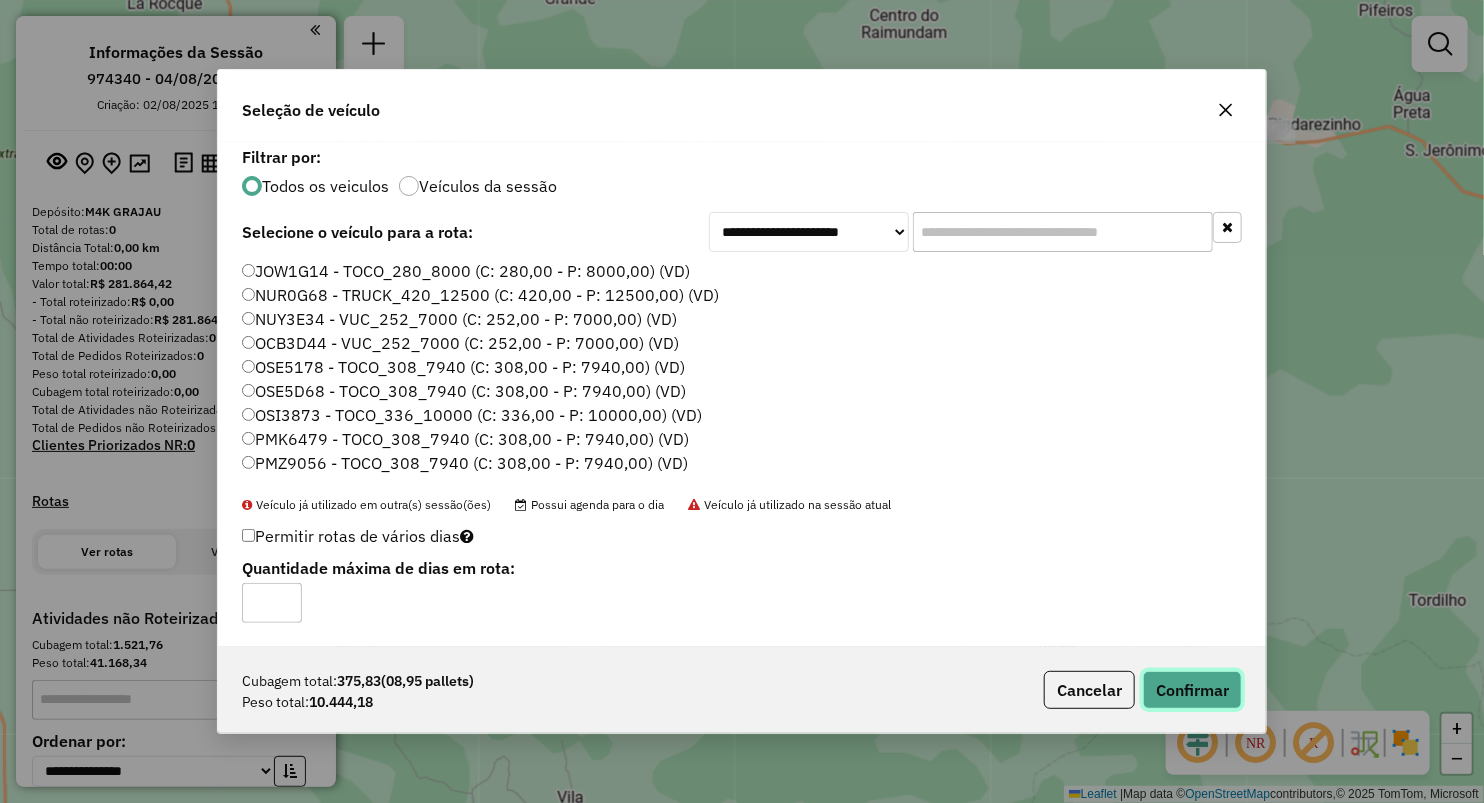 click on "Confirmar" 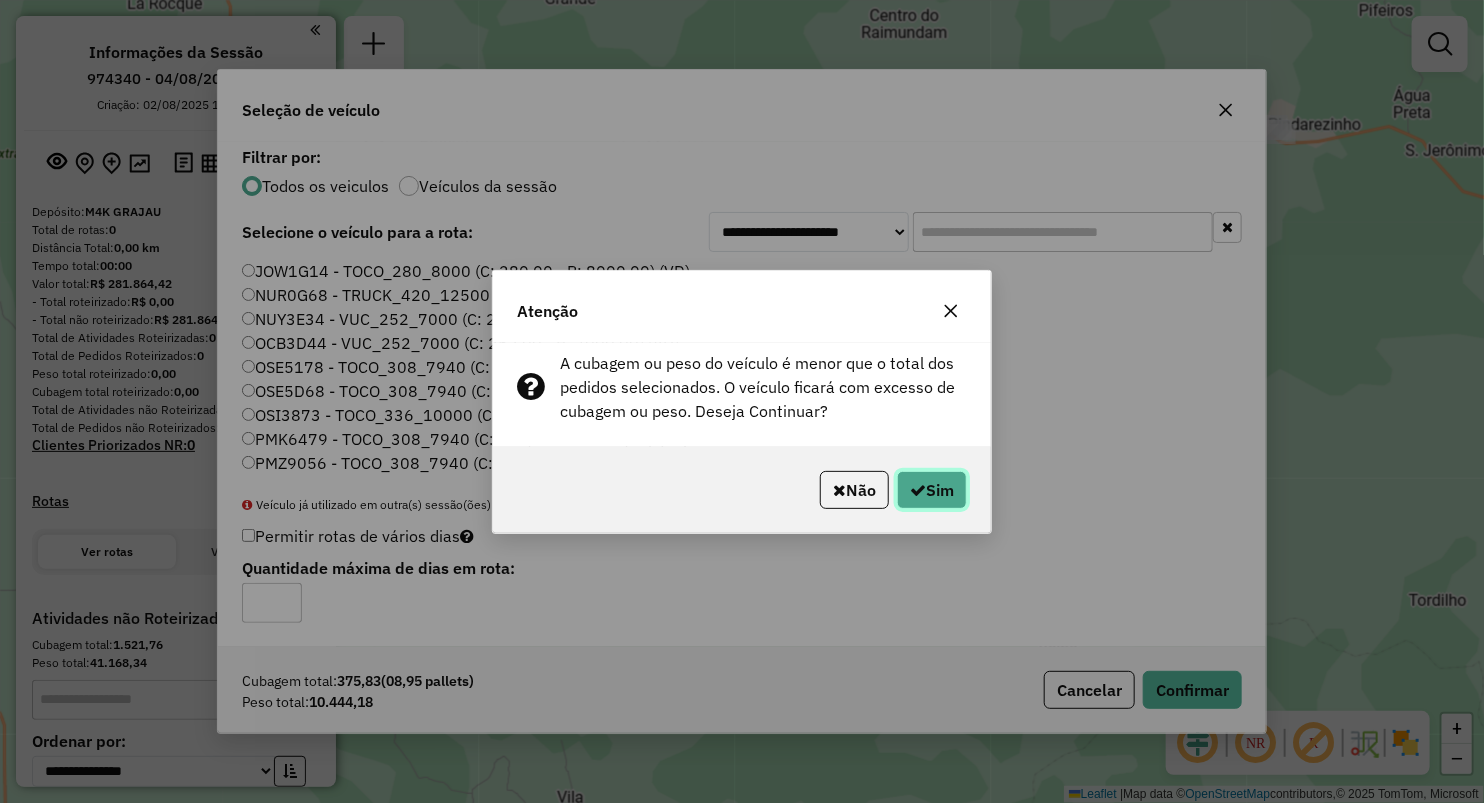 click on "Sim" 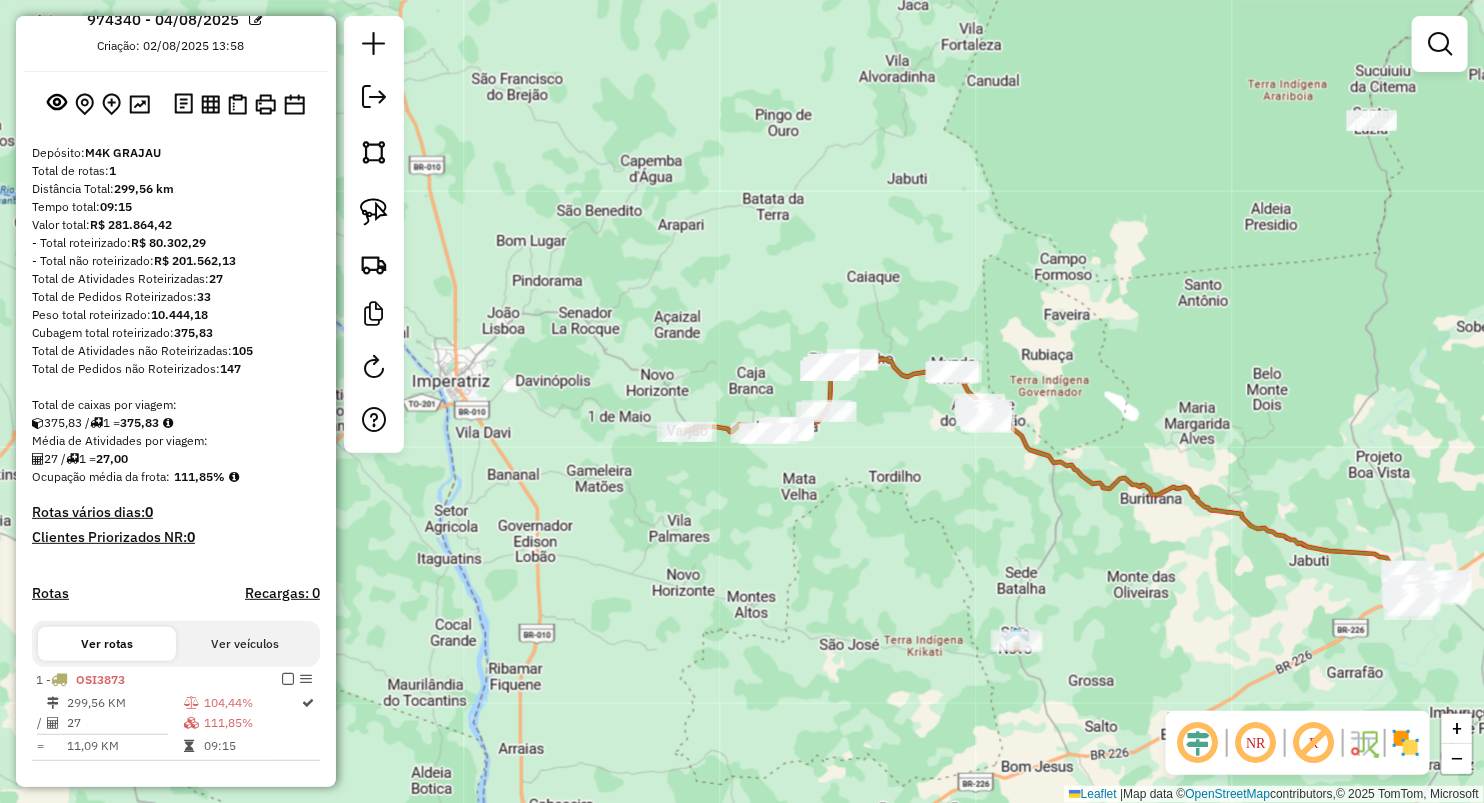 scroll, scrollTop: 111, scrollLeft: 0, axis: vertical 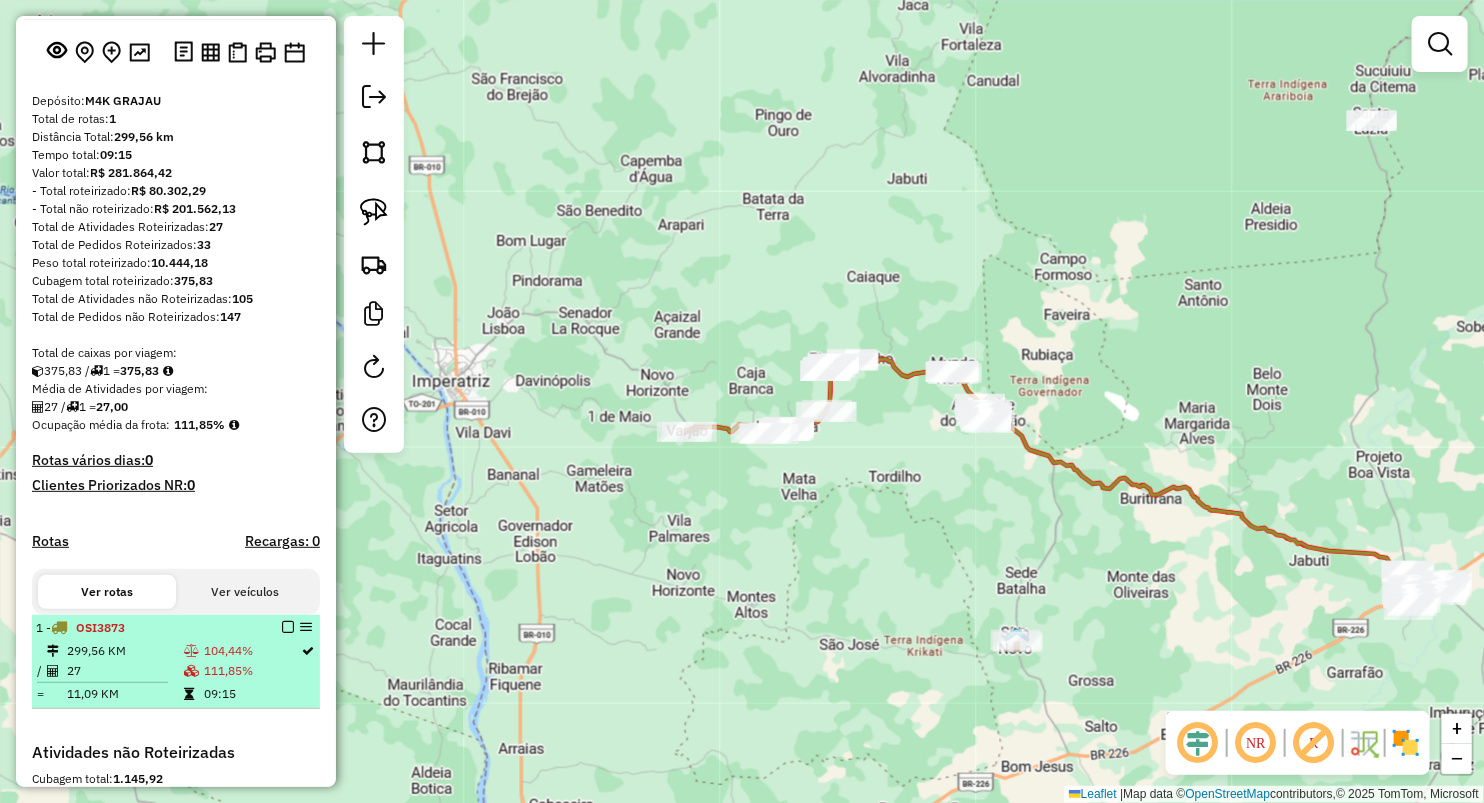 click on "09:15" at bounding box center (252, 694) 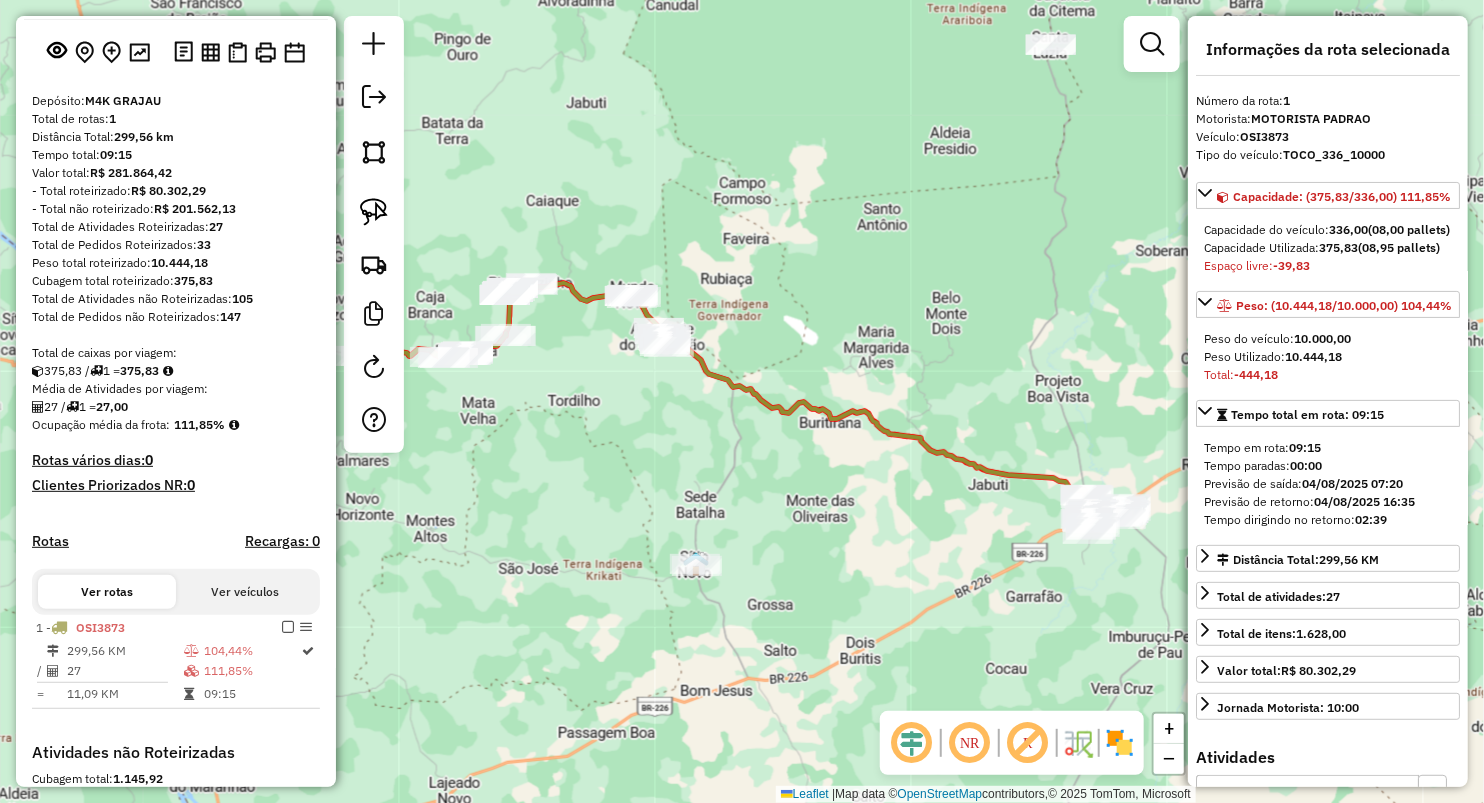 click on "Janela de atendimento Grade de atendimento Capacidade Transportadoras Veículos Cliente Pedidos  Rotas Selecione os dias de semana para filtrar as janelas de atendimento  Seg   Ter   Qua   Qui   Sex   Sáb   Dom  Informe o período da janela de atendimento: De: Até:  Filtrar exatamente a janela do cliente  Considerar janela de atendimento padrão  Selecione os dias de semana para filtrar as grades de atendimento  Seg   Ter   Qua   Qui   Sex   Sáb   Dom   Considerar clientes sem dia de atendimento cadastrado  Clientes fora do dia de atendimento selecionado Filtrar as atividades entre os valores definidos abaixo:  Peso mínimo:   Peso máximo:   Cubagem mínima:   Cubagem máxima:   De:   Até:  Filtrar as atividades entre o tempo de atendimento definido abaixo:  De:   Até:   Considerar capacidade total dos clientes não roteirizados Transportadora: Selecione um ou mais itens Tipo de veículo: Selecione um ou mais itens Veículo: Selecione um ou mais itens Motorista: Selecione um ou mais itens Nome: Rótulo:" 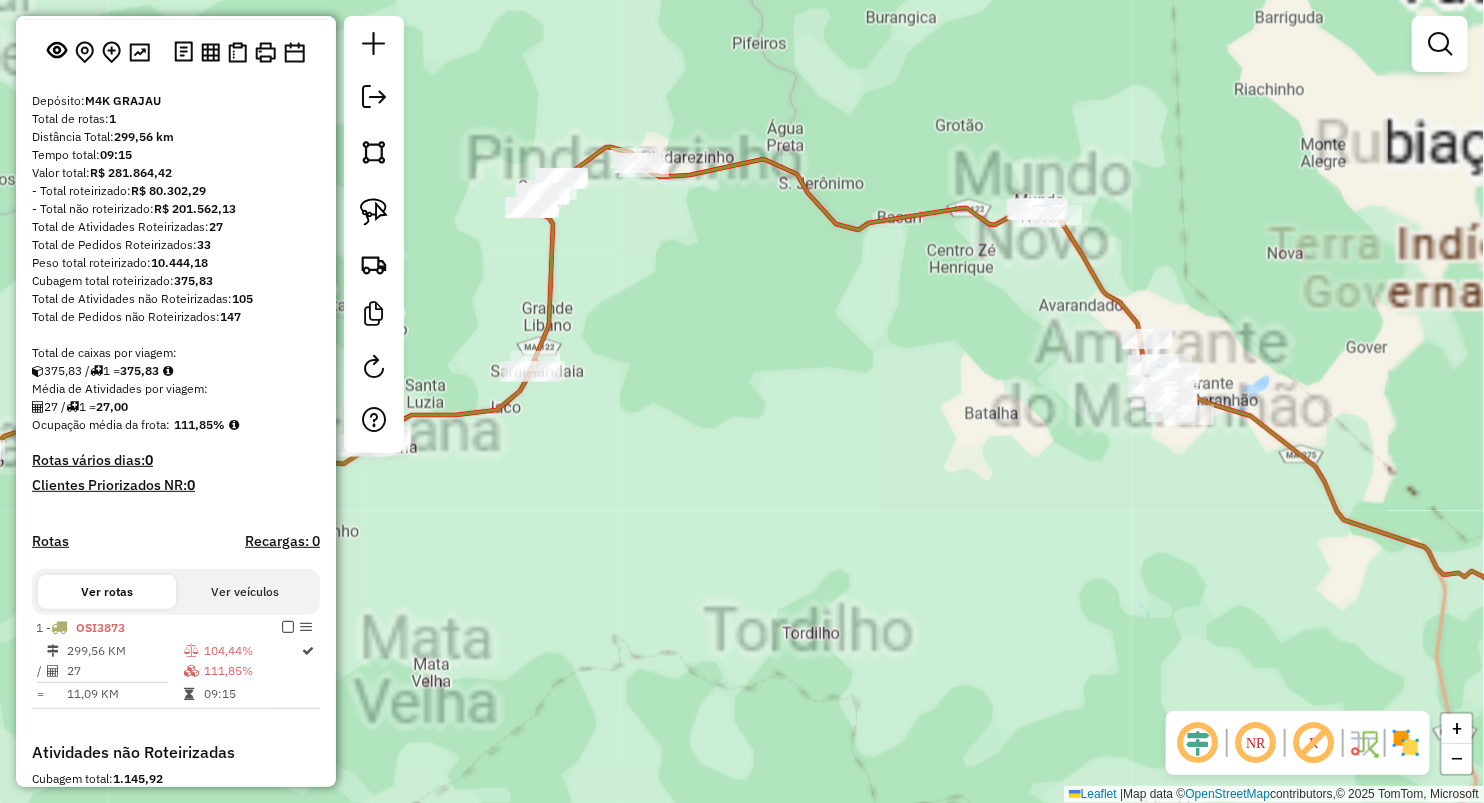 click on "Rota 1 - Placa OSI3873  65 - ECONOMICO Janela de atendimento Grade de atendimento Capacidade Transportadoras Veículos Cliente Pedidos  Rotas Selecione os dias de semana para filtrar as janelas de atendimento  Seg   Ter   Qua   Qui   Sex   Sáb   Dom  Informe o período da janela de atendimento: De: Até:  Filtrar exatamente a janela do cliente  Considerar janela de atendimento padrão  Selecione os dias de semana para filtrar as grades de atendimento  Seg   Ter   Qua   Qui   Sex   Sáb   Dom   Considerar clientes sem dia de atendimento cadastrado  Clientes fora do dia de atendimento selecionado Filtrar as atividades entre os valores definidos abaixo:  Peso mínimo:   Peso máximo:   Cubagem mínima:   Cubagem máxima:   De:   Até:  Filtrar as atividades entre o tempo de atendimento definido abaixo:  De:   Até:   Considerar capacidade total dos clientes não roteirizados Transportadora: Selecione um ou mais itens Tipo de veículo: Selecione um ou mais itens Veículo: Selecione um ou mais itens Motorista: +" 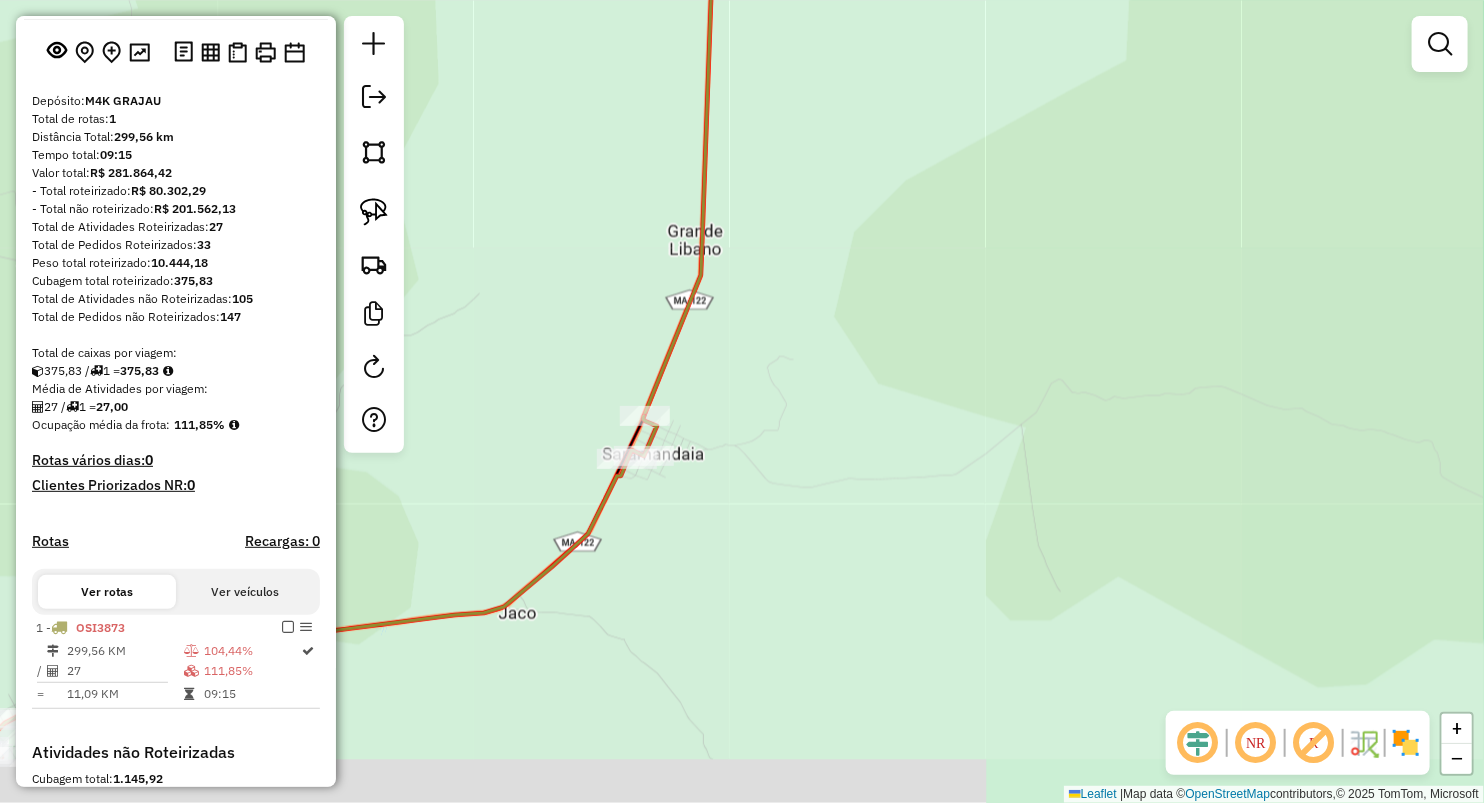 drag, startPoint x: 573, startPoint y: 358, endPoint x: 560, endPoint y: 303, distance: 56.515484 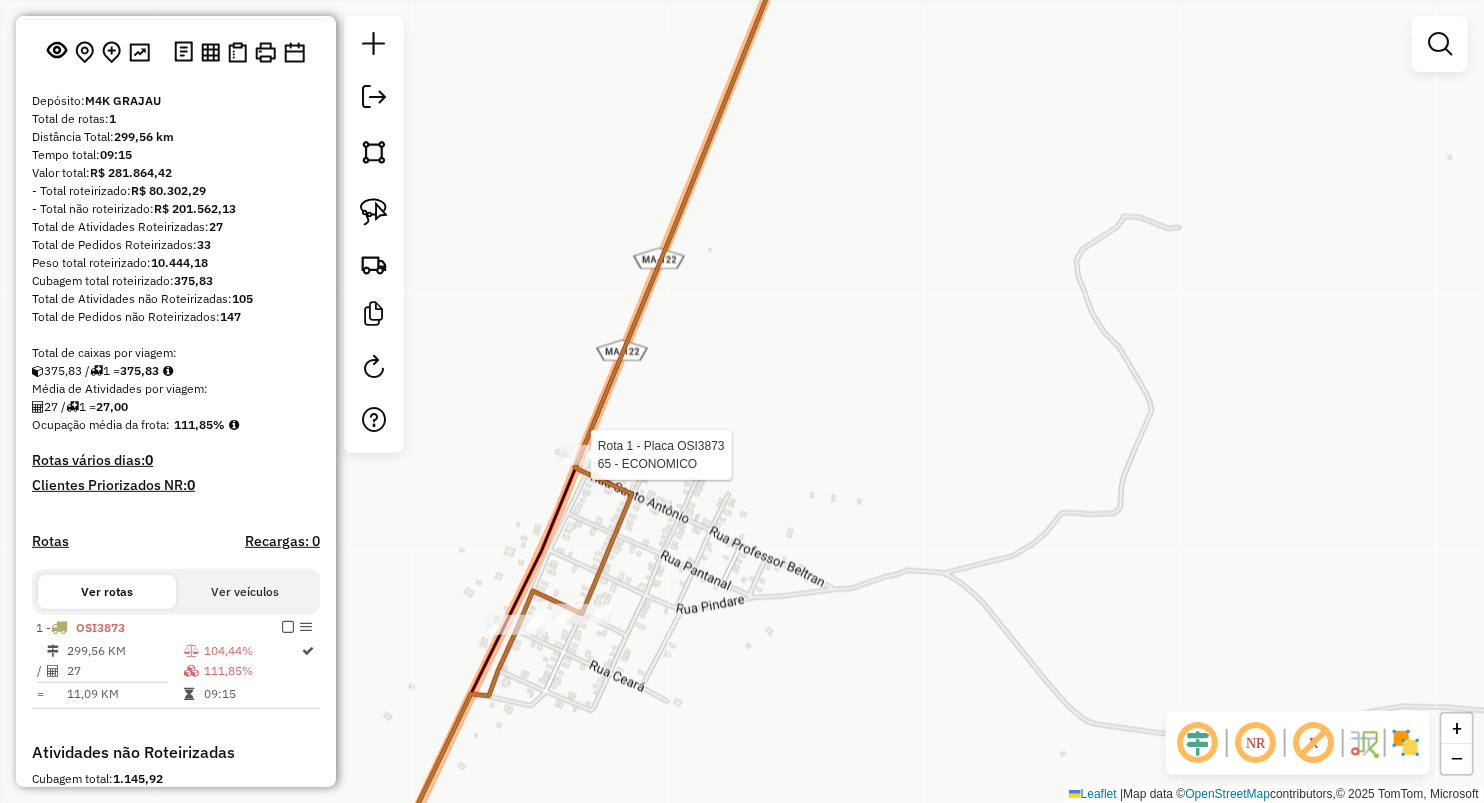 select on "**********" 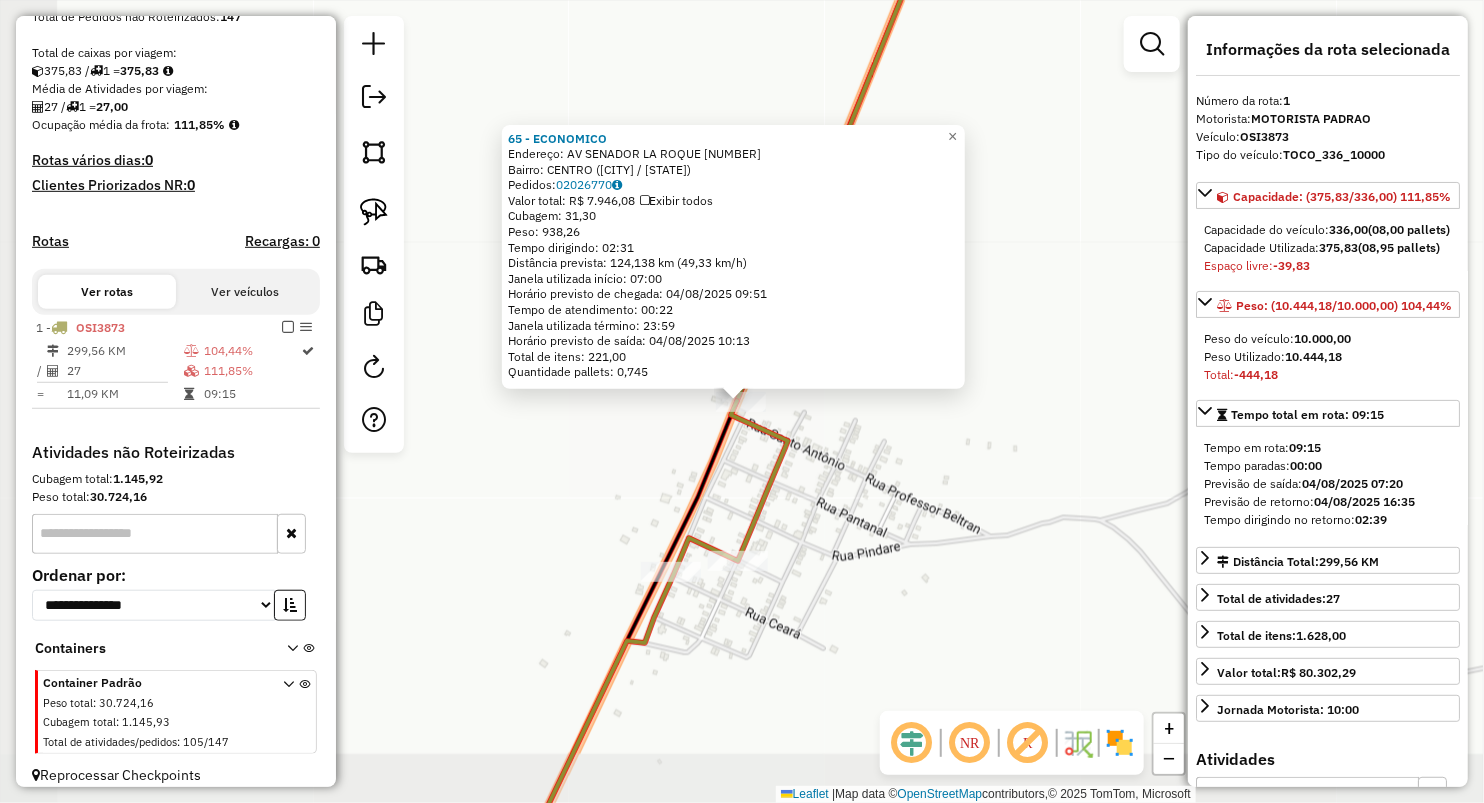 scroll, scrollTop: 425, scrollLeft: 0, axis: vertical 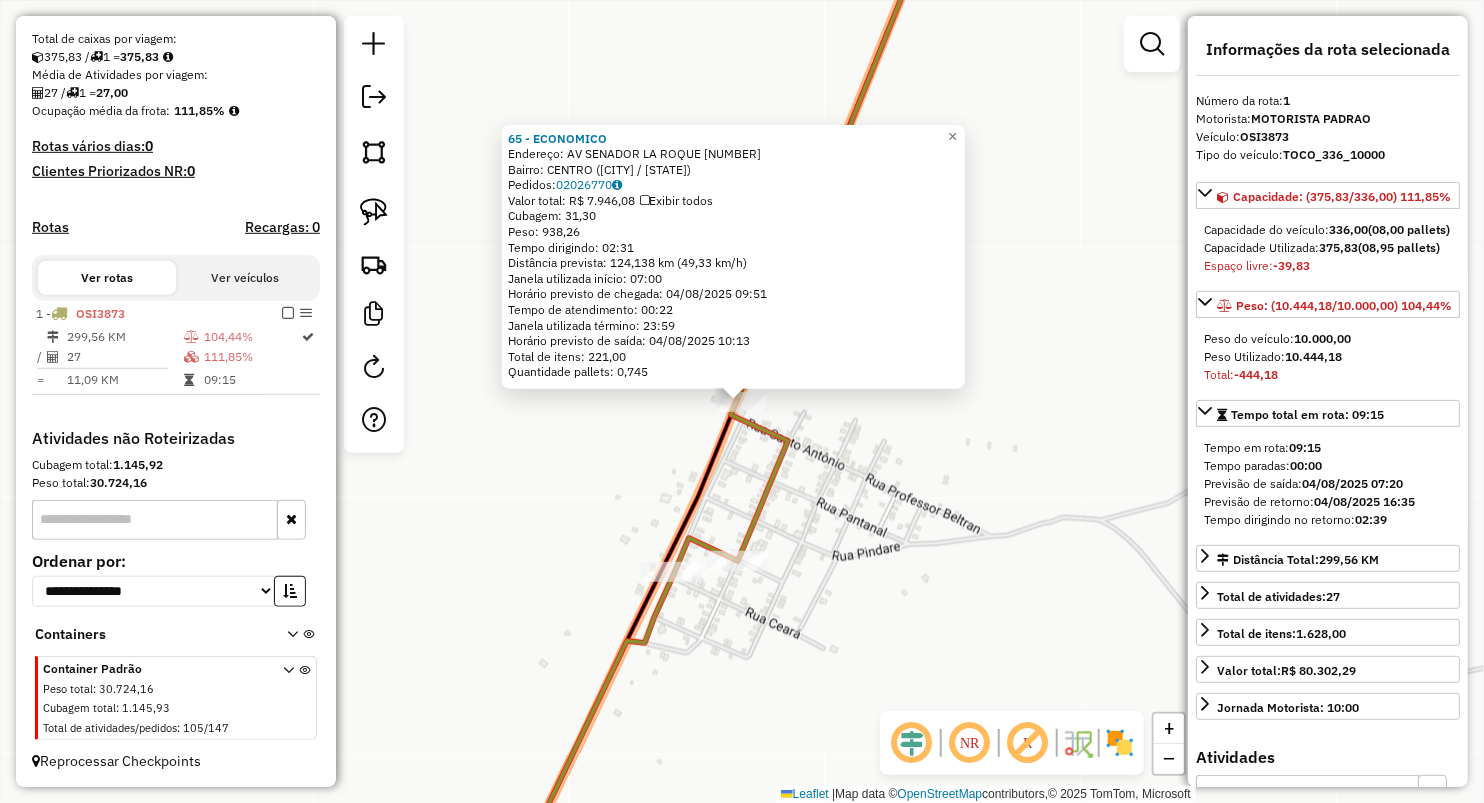 click on "65 - ECONOMICO  Endereço:  AV SENADOR LA ROQUE 569   Bairro: CENTRO (BURITIRANA / MA)   Pedidos:  02026770   Valor total: R$ 7.946,08   Exibir todos   Cubagem: 31,30  Peso: 938,26  Tempo dirigindo: 02:31   Distância prevista: 124,138 km (49,33 km/h)   Janela utilizada início: 07:00   Horário previsto de chegada: 04/08/2025 09:51   Tempo de atendimento: 00:22   Janela utilizada término: 23:59   Horário previsto de saída: 04/08/2025 10:13   Total de itens: 221,00   Quantidade pallets: 0,745  × Janela de atendimento Grade de atendimento Capacidade Transportadoras Veículos Cliente Pedidos  Rotas Selecione os dias de semana para filtrar as janelas de atendimento  Seg   Ter   Qua   Qui   Sex   Sáb   Dom  Informe o período da janela de atendimento: De: Até:  Filtrar exatamente a janela do cliente  Considerar janela de atendimento padrão  Selecione os dias de semana para filtrar as grades de atendimento  Seg   Ter   Qua   Qui   Sex   Sáb   Dom   Considerar clientes sem dia de atendimento cadastrado De:" 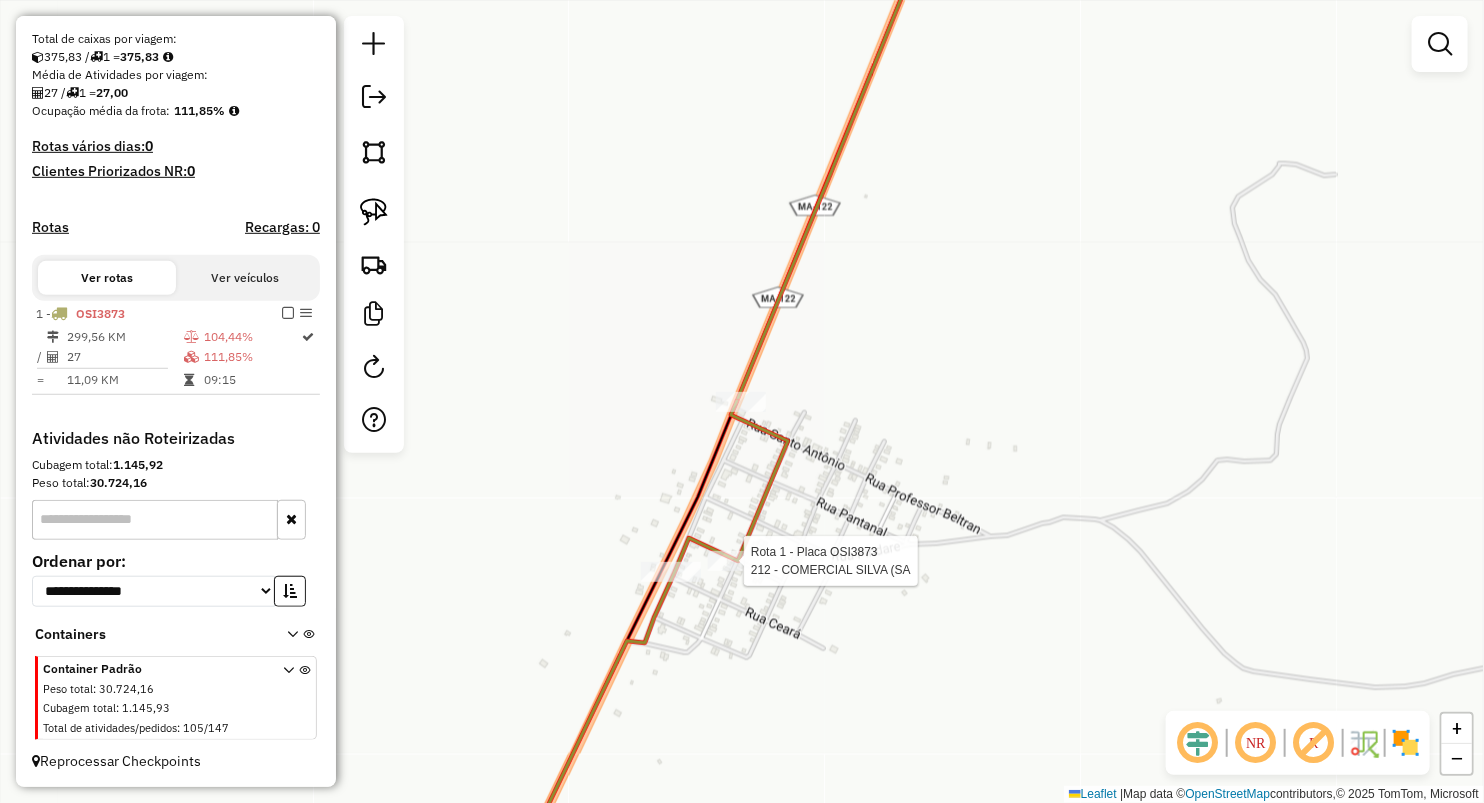 select on "**********" 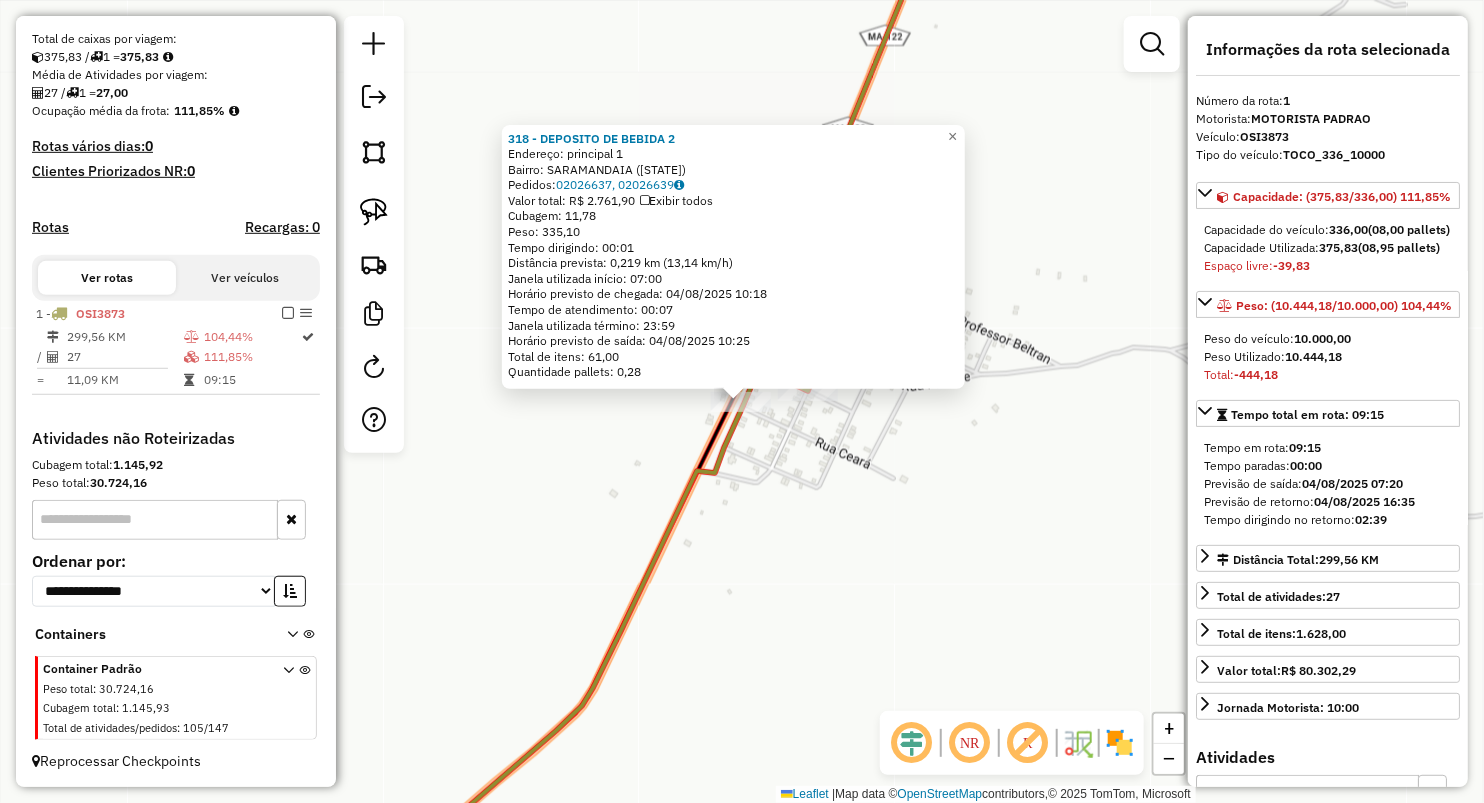 click on "318 - DEPOSITO DE BEBIDA 2  Endereço:  principal 1   Bairro: SARAMANDAIA (BURITIRANA / MA)   Pedidos:  02026637, 02026639   Valor total: R$ 2.761,90   Exibir todos   Cubagem: 11,78  Peso: 335,10  Tempo dirigindo: 00:01   Distância prevista: 0,219 km (13,14 km/h)   Janela utilizada início: 07:00   Horário previsto de chegada: 04/08/2025 10:18   Tempo de atendimento: 00:07   Janela utilizada término: 23:59   Horário previsto de saída: 04/08/2025 10:25   Total de itens: 61,00   Quantidade pallets: 0,28  × Janela de atendimento Grade de atendimento Capacidade Transportadoras Veículos Cliente Pedidos  Rotas Selecione os dias de semana para filtrar as janelas de atendimento  Seg   Ter   Qua   Qui   Sex   Sáb   Dom  Informe o período da janela de atendimento: De: Até:  Filtrar exatamente a janela do cliente  Considerar janela de atendimento padrão  Selecione os dias de semana para filtrar as grades de atendimento  Seg   Ter   Qua   Qui   Sex   Sáb   Dom   Clientes fora do dia de atendimento selecionado" 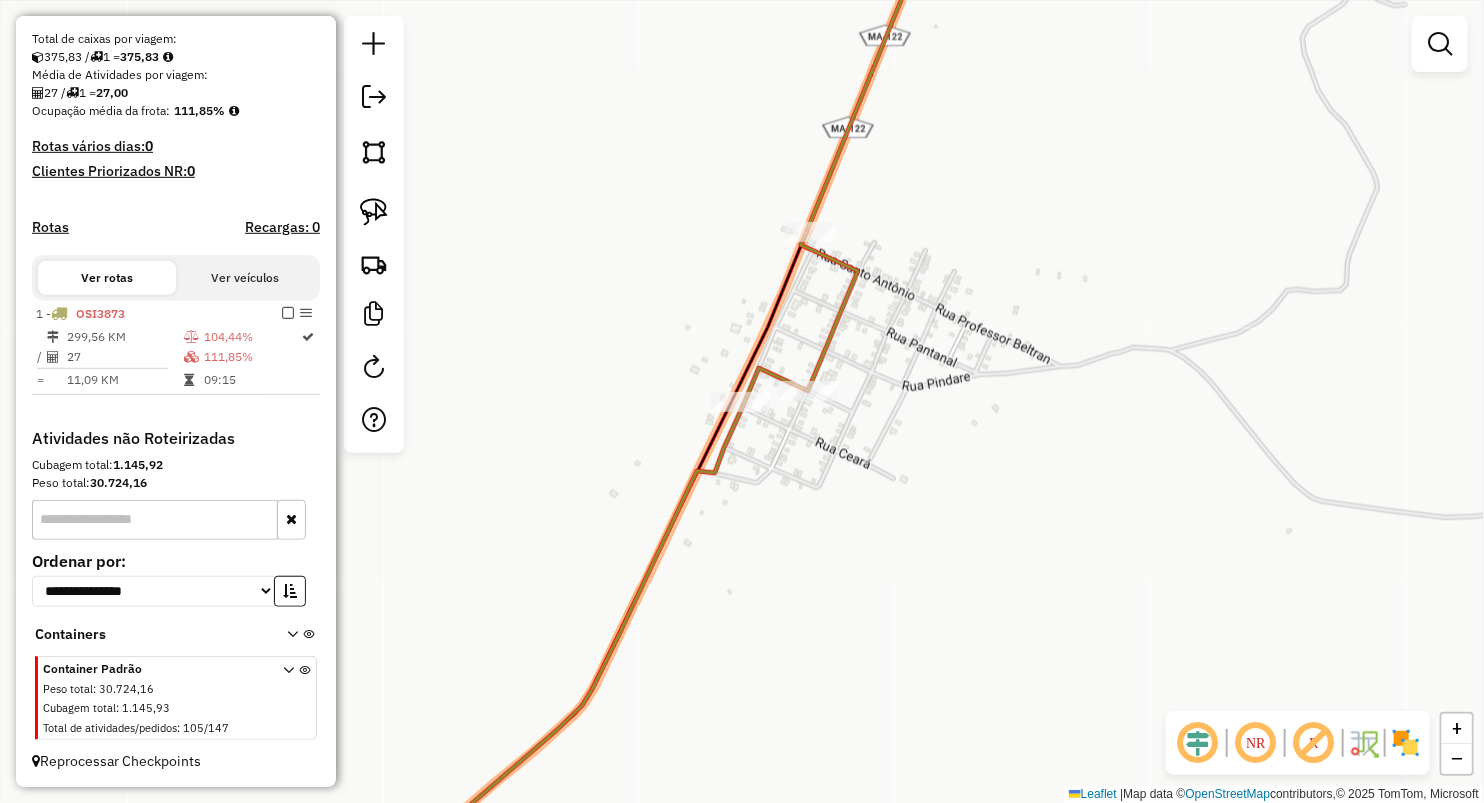select on "**********" 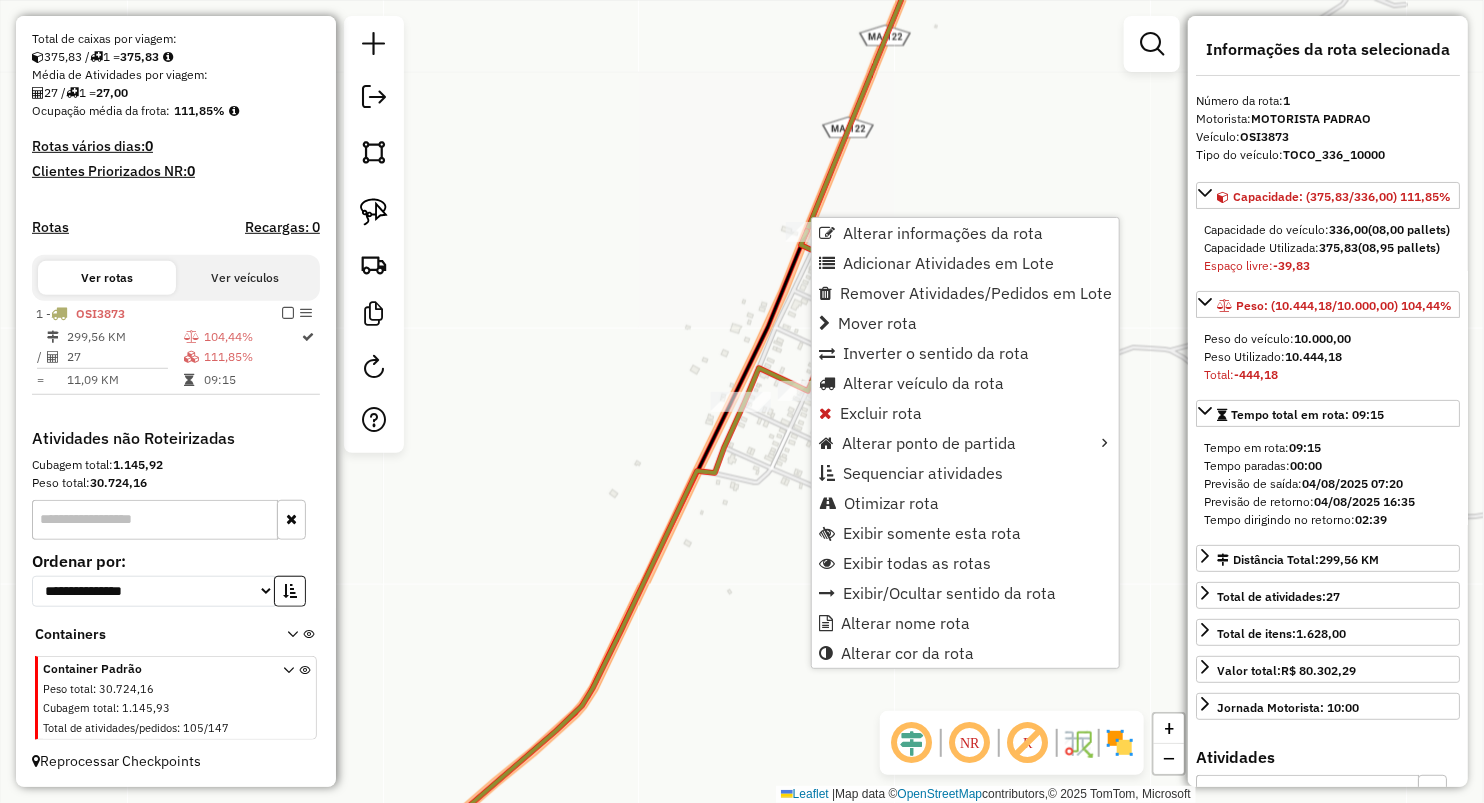 click on "Janela de atendimento Grade de atendimento Capacidade Transportadoras Veículos Cliente Pedidos  Rotas Selecione os dias de semana para filtrar as janelas de atendimento  Seg   Ter   Qua   Qui   Sex   Sáb   Dom  Informe o período da janela de atendimento: De: Até:  Filtrar exatamente a janela do cliente  Considerar janela de atendimento padrão  Selecione os dias de semana para filtrar as grades de atendimento  Seg   Ter   Qua   Qui   Sex   Sáb   Dom   Considerar clientes sem dia de atendimento cadastrado  Clientes fora do dia de atendimento selecionado Filtrar as atividades entre os valores definidos abaixo:  Peso mínimo:   Peso máximo:   Cubagem mínima:   Cubagem máxima:   De:   Até:  Filtrar as atividades entre o tempo de atendimento definido abaixo:  De:   Até:   Considerar capacidade total dos clientes não roteirizados Transportadora: Selecione um ou mais itens Tipo de veículo: Selecione um ou mais itens Veículo: Selecione um ou mais itens Motorista: Selecione um ou mais itens Nome: Rótulo:" 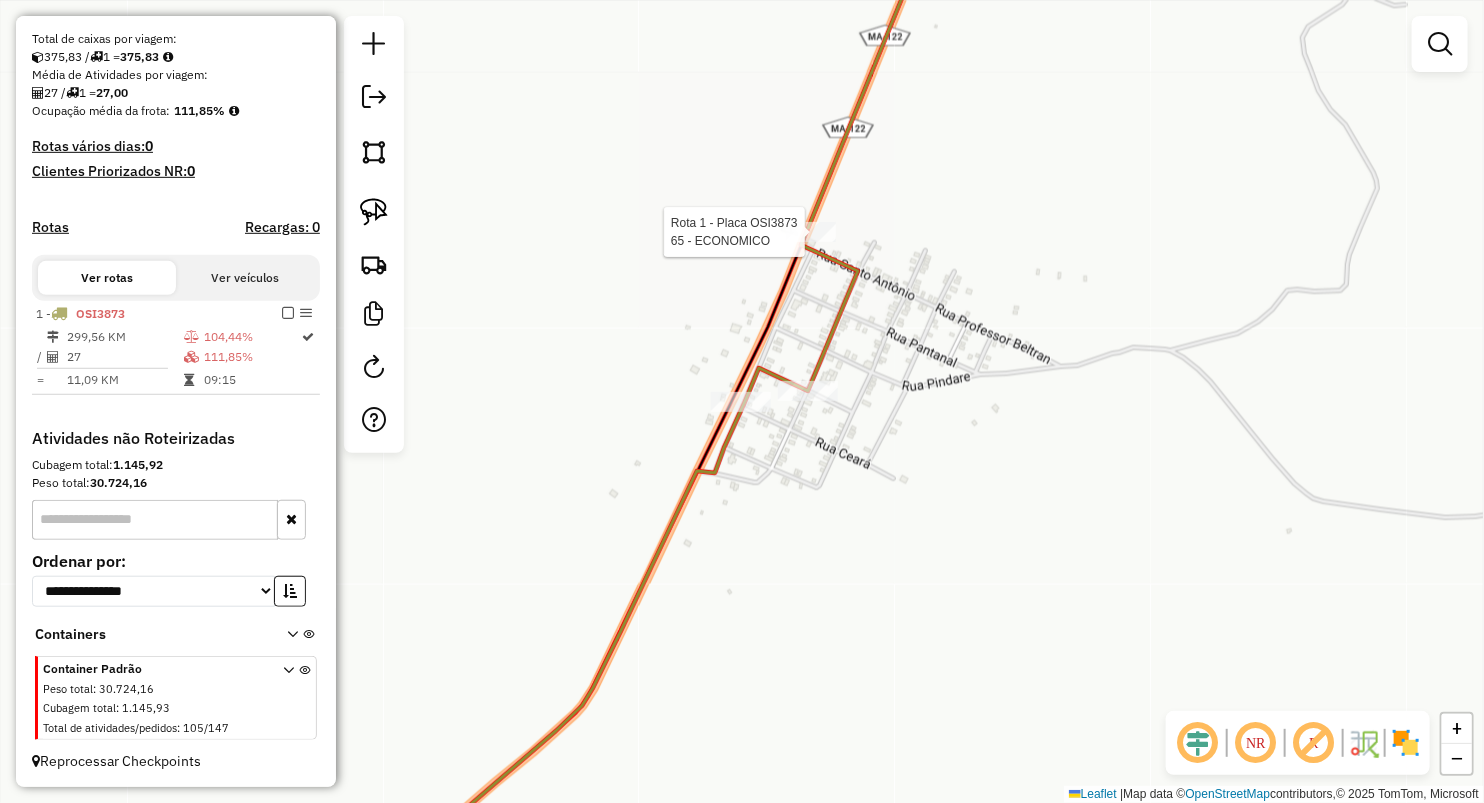 select on "**********" 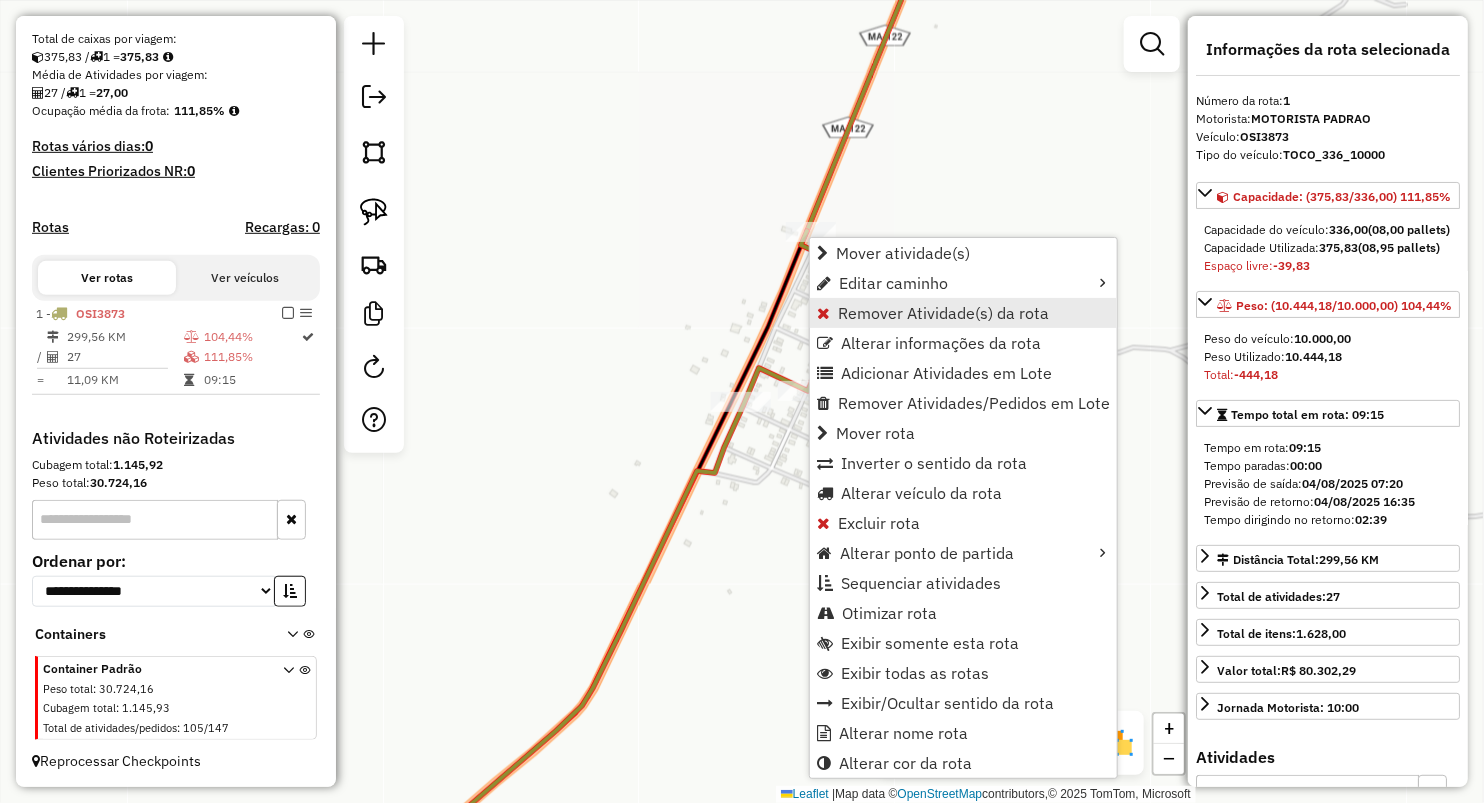 click on "Remover Atividade(s) da rota" at bounding box center (943, 313) 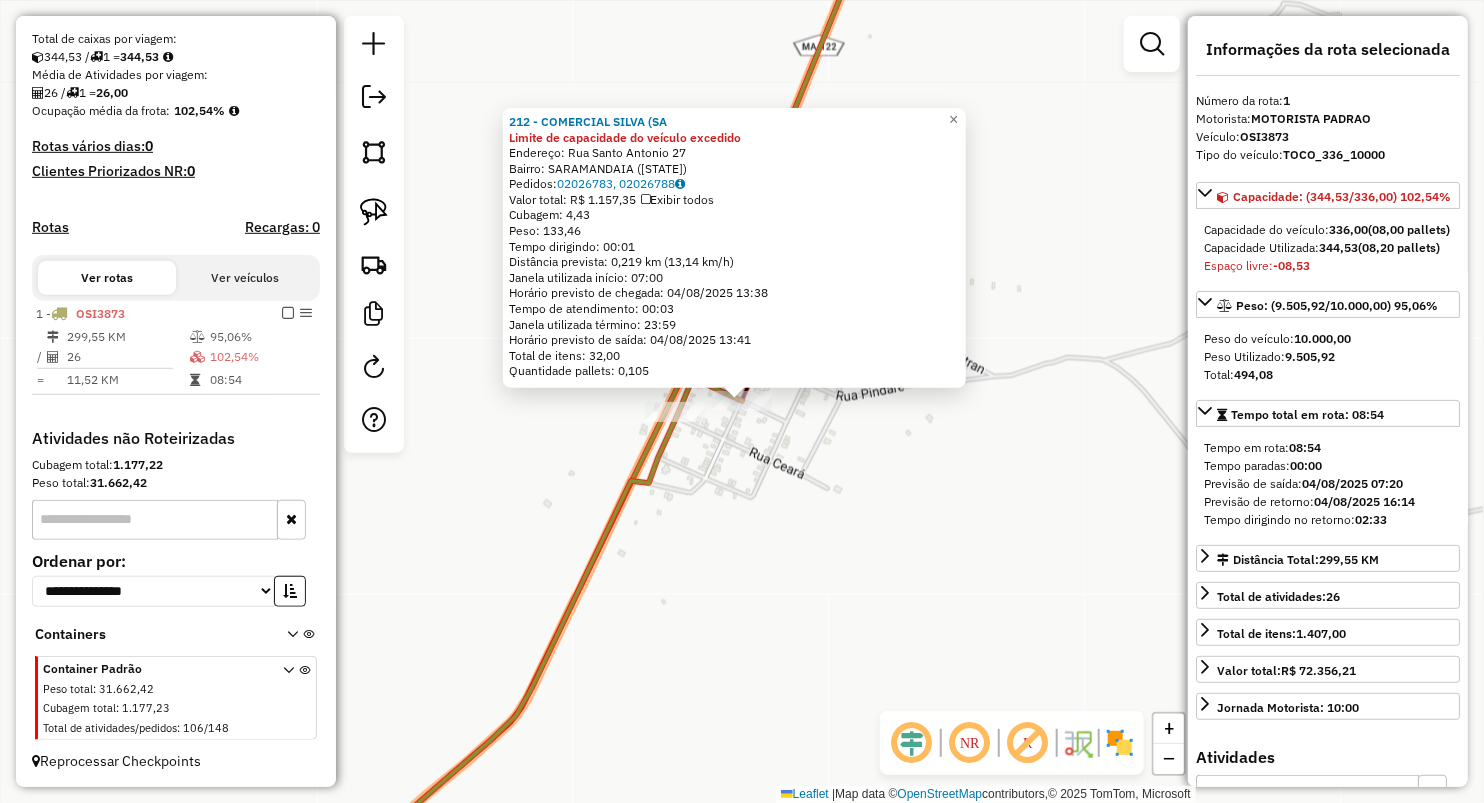 click on "212 - COMERCIAL SILVA  (SA Limite de capacidade do veículo excedido  Endereço:  Rua Santo Antonio 27   Bairro: SARAMANDAIA (BURITIRANA / MA)   Pedidos:  02026783, 02026788   Valor total: R$ 1.157,35   Exibir todos   Cubagem: 4,43  Peso: 133,46  Tempo dirigindo: 00:01   Distância prevista: 0,219 km (13,14 km/h)   Janela utilizada início: 07:00   Horário previsto de chegada: 04/08/2025 13:38   Tempo de atendimento: 00:03   Janela utilizada término: 23:59   Horário previsto de saída: 04/08/2025 13:41   Total de itens: 32,00   Quantidade pallets: 0,105  × Janela de atendimento Grade de atendimento Capacidade Transportadoras Veículos Cliente Pedidos  Rotas Selecione os dias de semana para filtrar as janelas de atendimento  Seg   Ter   Qua   Qui   Sex   Sáb   Dom  Informe o período da janela de atendimento: De: Até:  Filtrar exatamente a janela do cliente  Considerar janela de atendimento padrão  Selecione os dias de semana para filtrar as grades de atendimento  Seg   Ter   Qua   Qui   Sex   Sáb  De:" 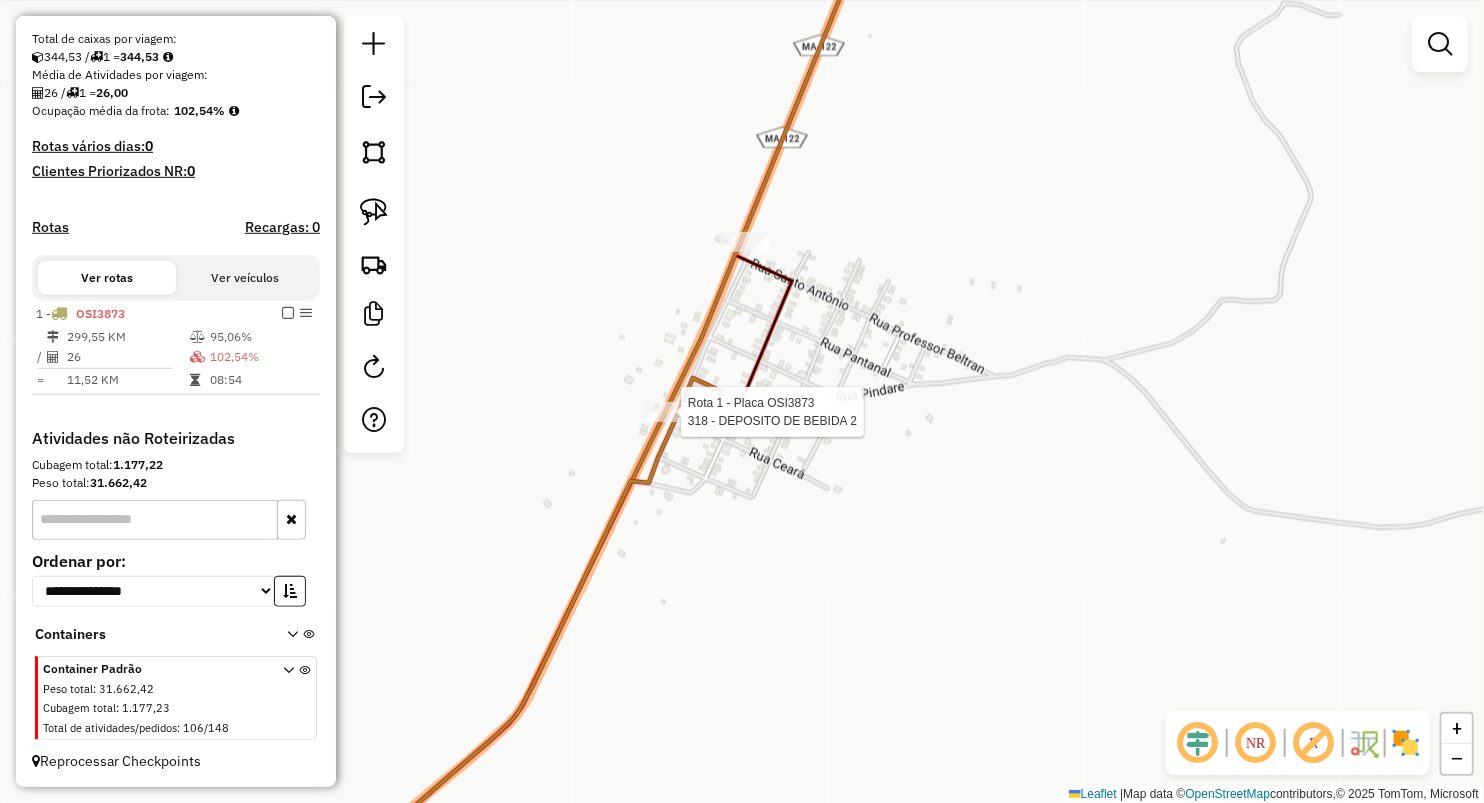 select on "**********" 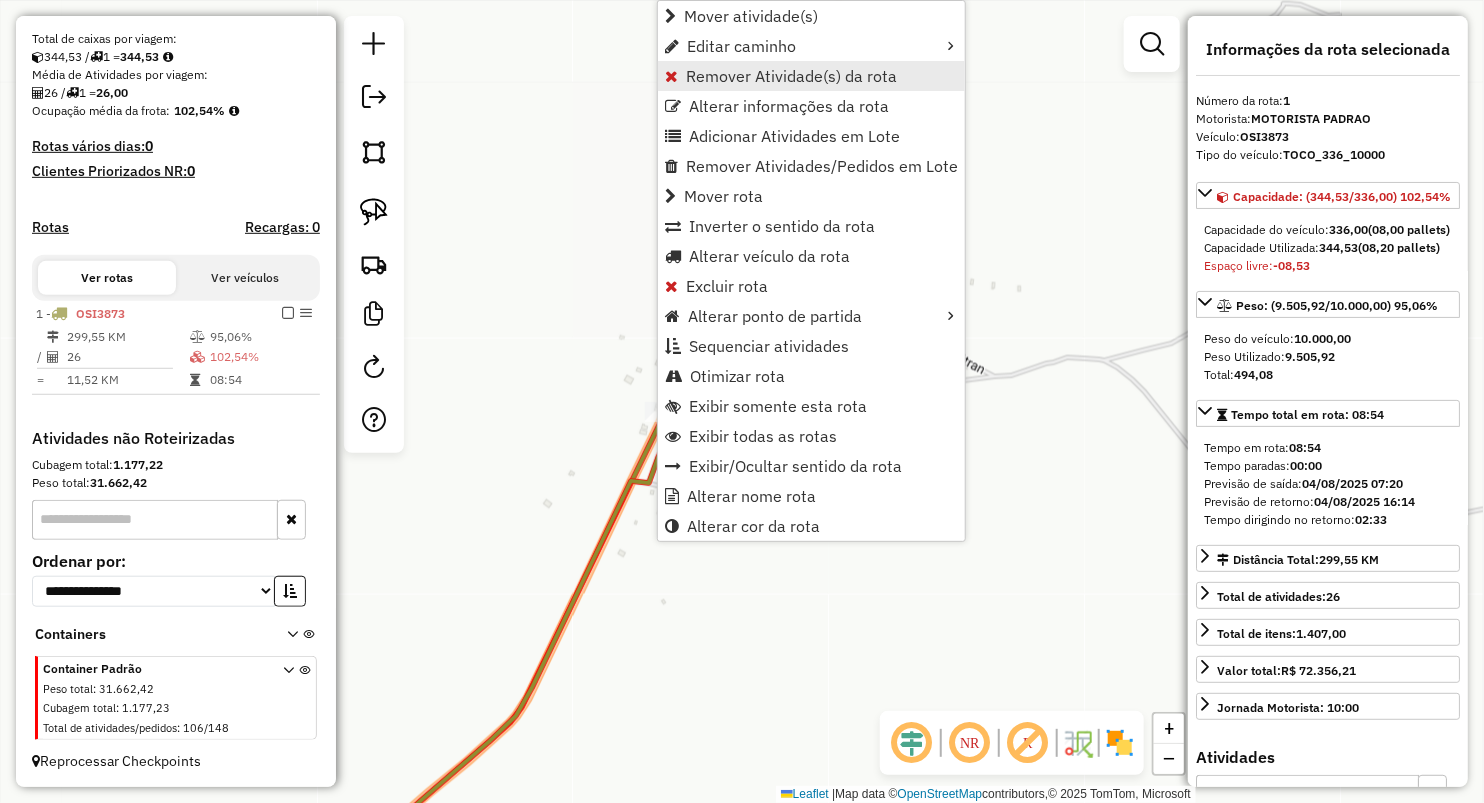 click on "Remover Atividade(s) da rota" at bounding box center [811, 76] 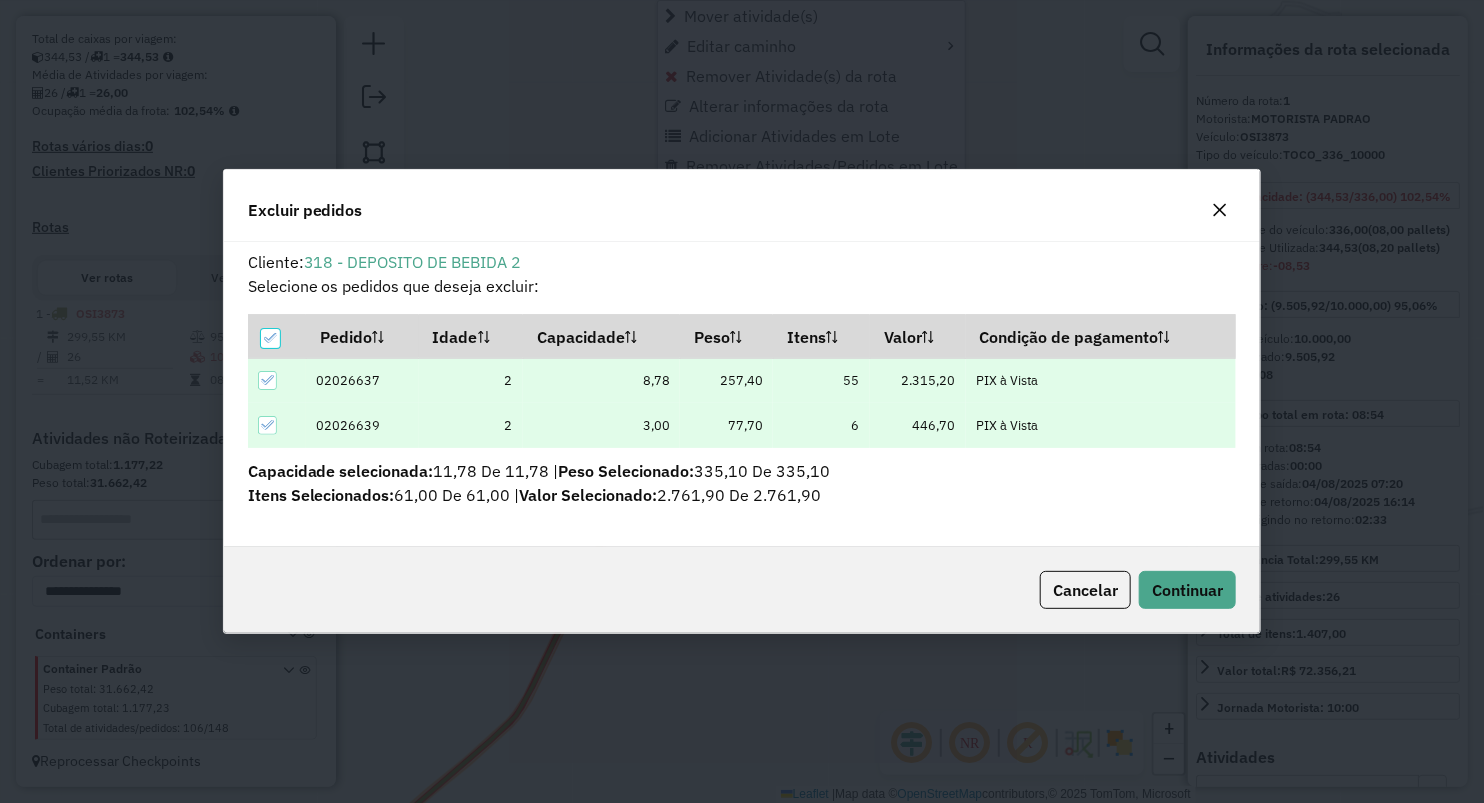 scroll, scrollTop: 0, scrollLeft: 0, axis: both 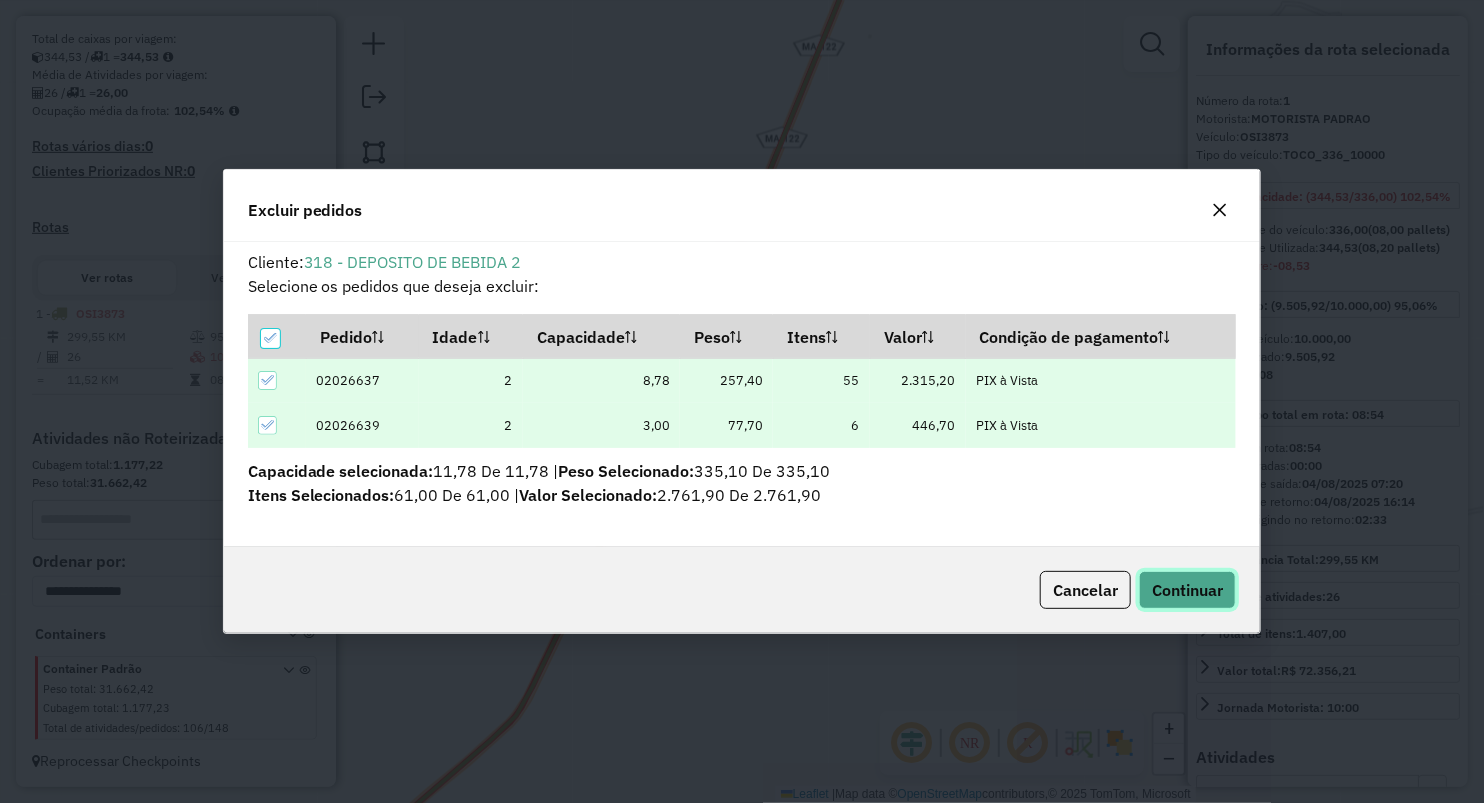 click on "Continuar" 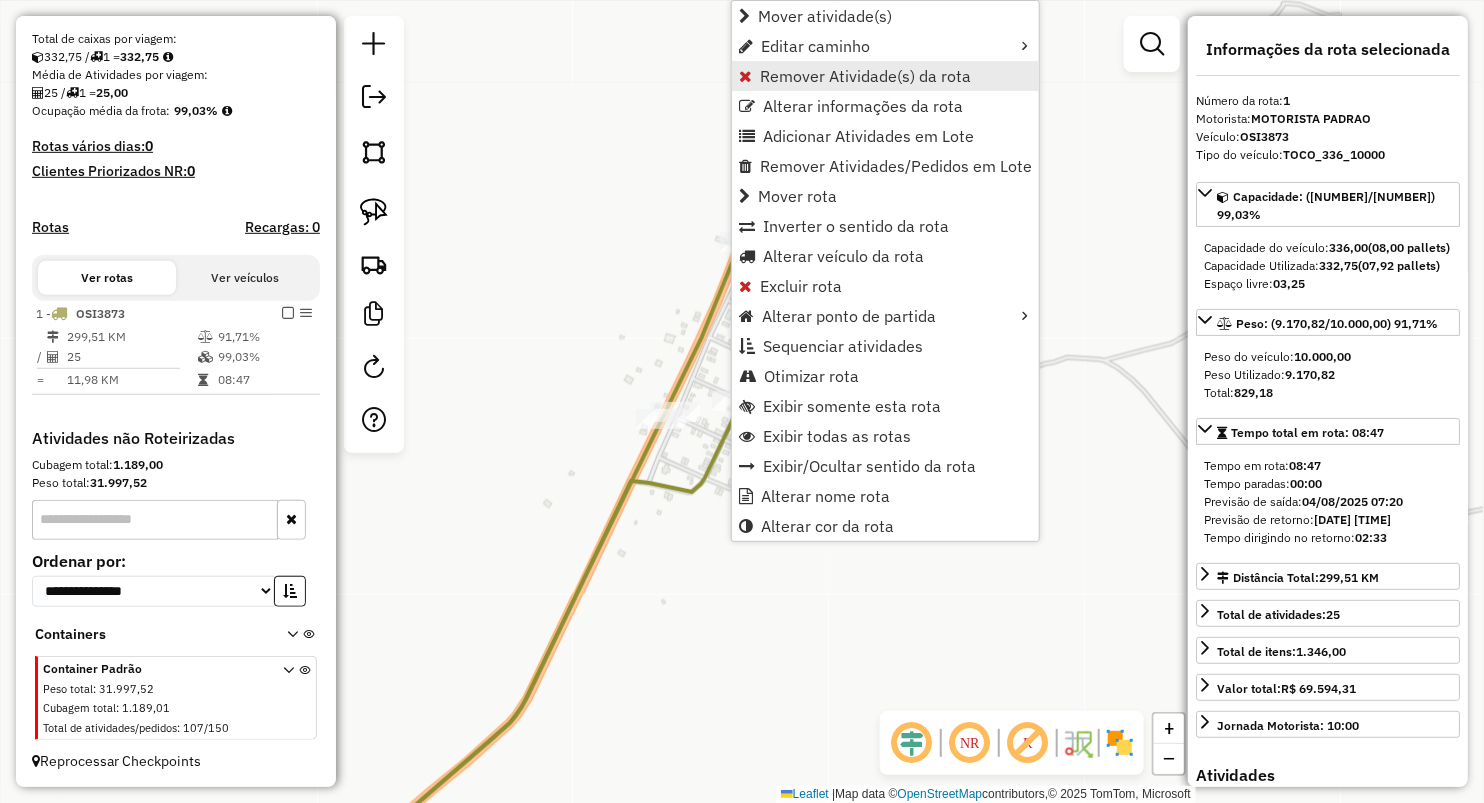 click on "Remover Atividade(s) da rota" at bounding box center (865, 76) 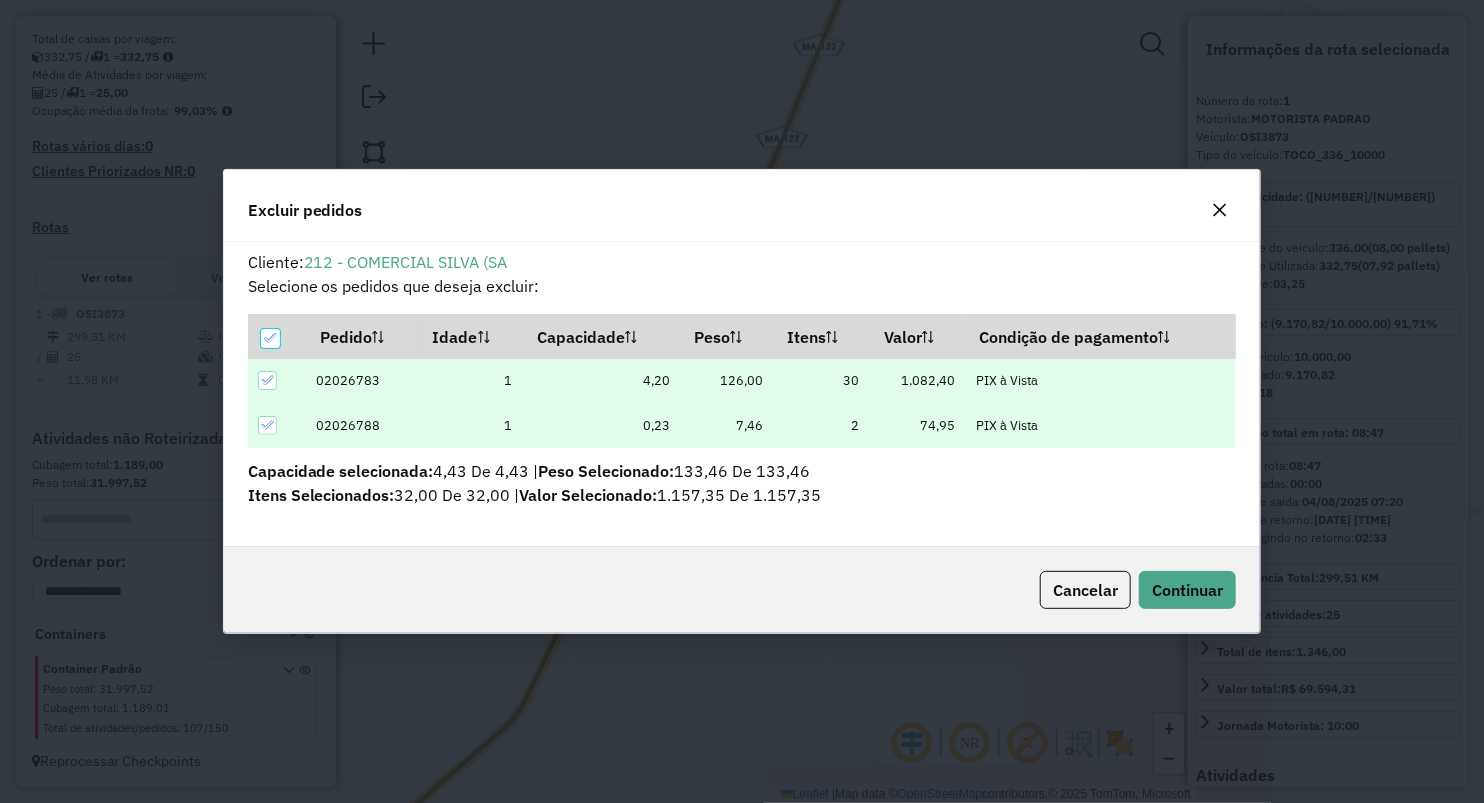 scroll, scrollTop: 0, scrollLeft: 0, axis: both 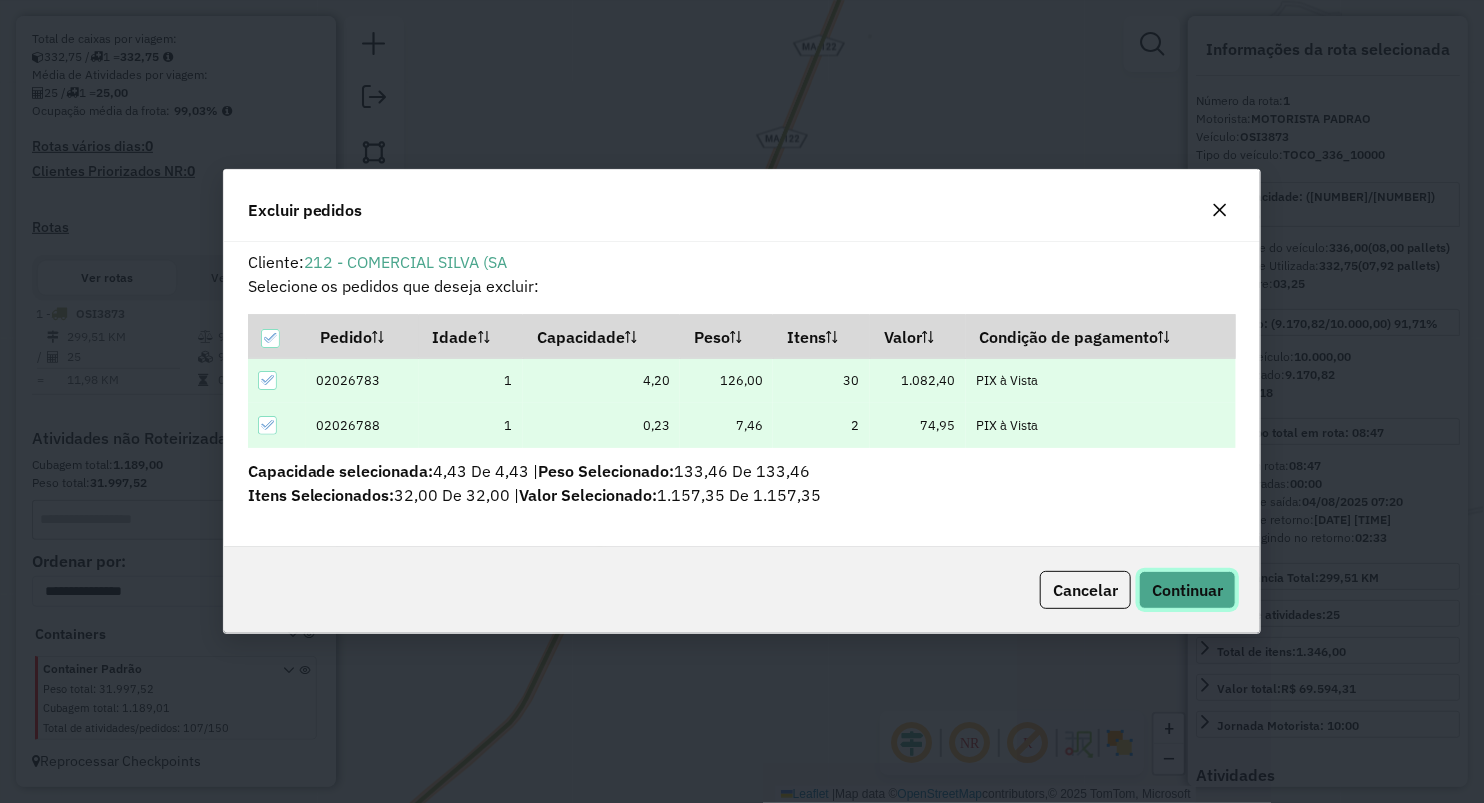 click on "Continuar" 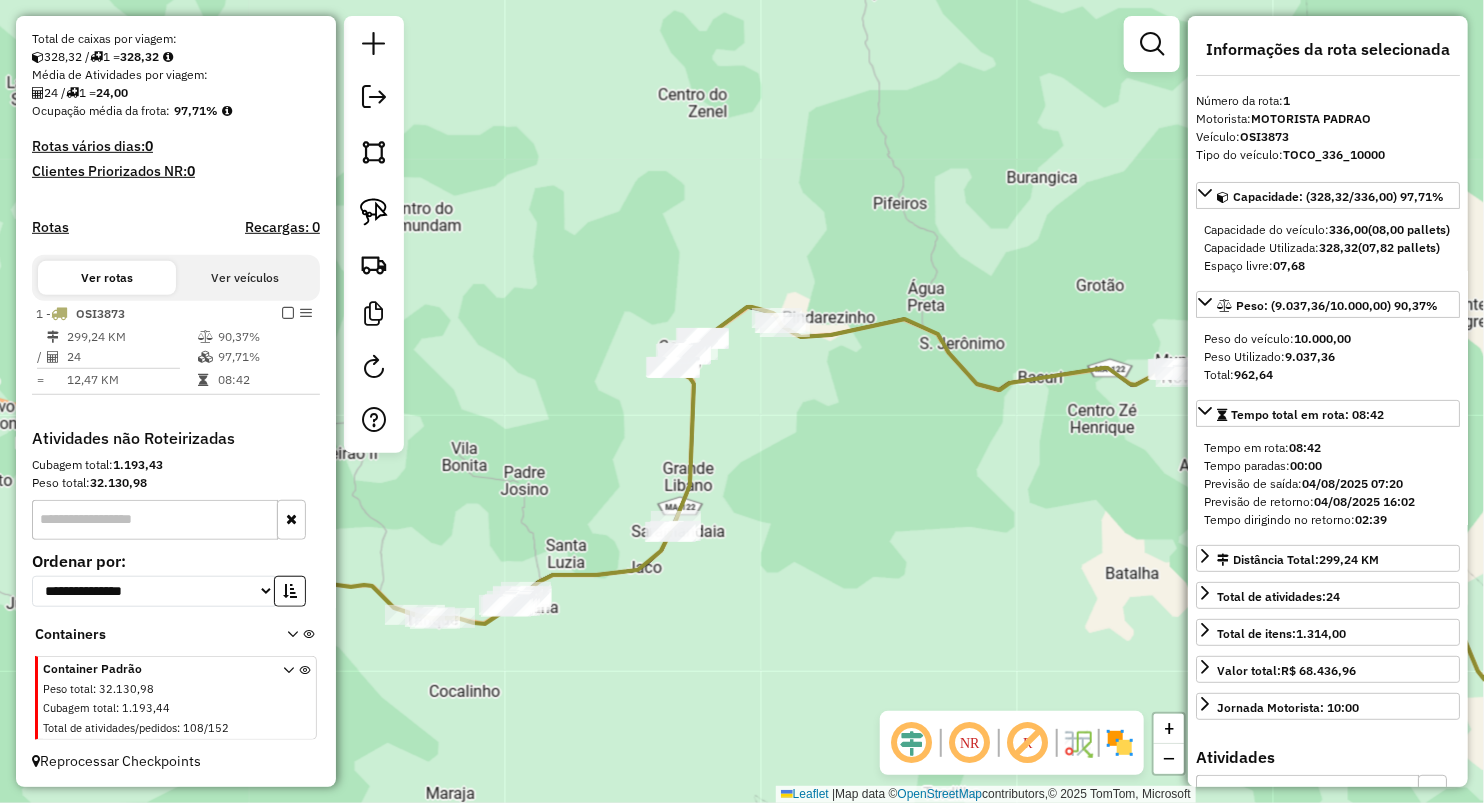 drag, startPoint x: 820, startPoint y: 382, endPoint x: 736, endPoint y: 487, distance: 134.4656 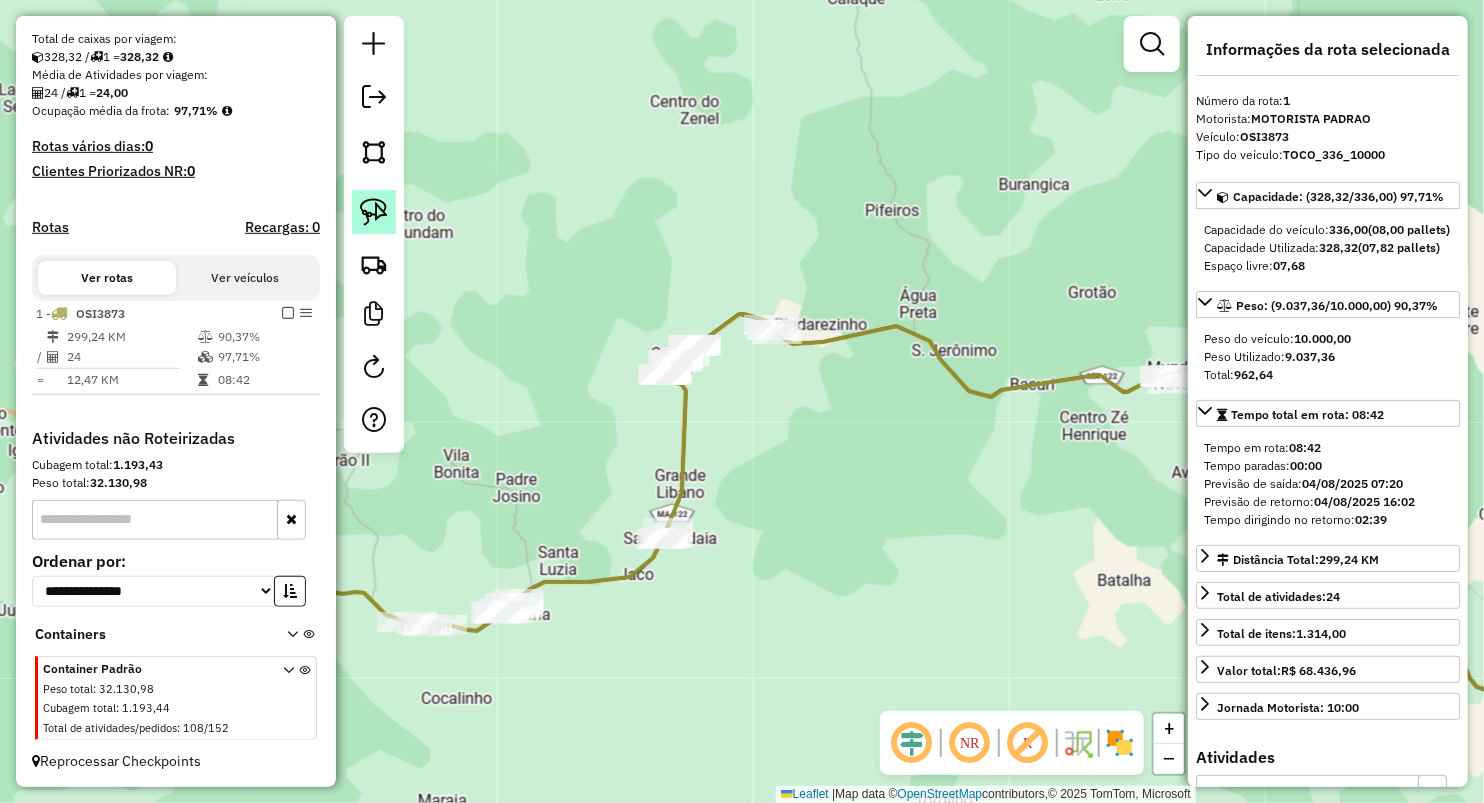 click 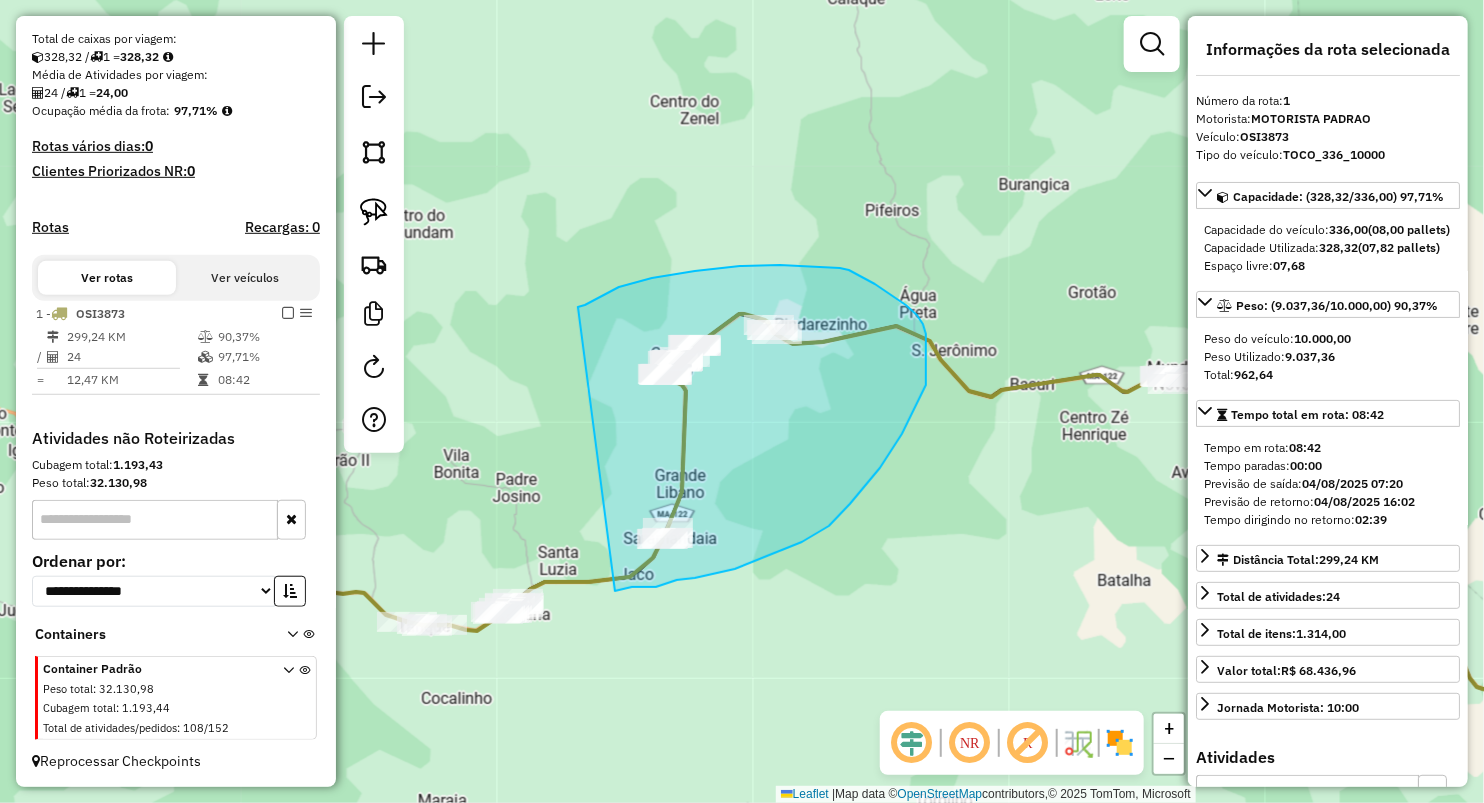 drag, startPoint x: 578, startPoint y: 307, endPoint x: 594, endPoint y: 595, distance: 288.4441 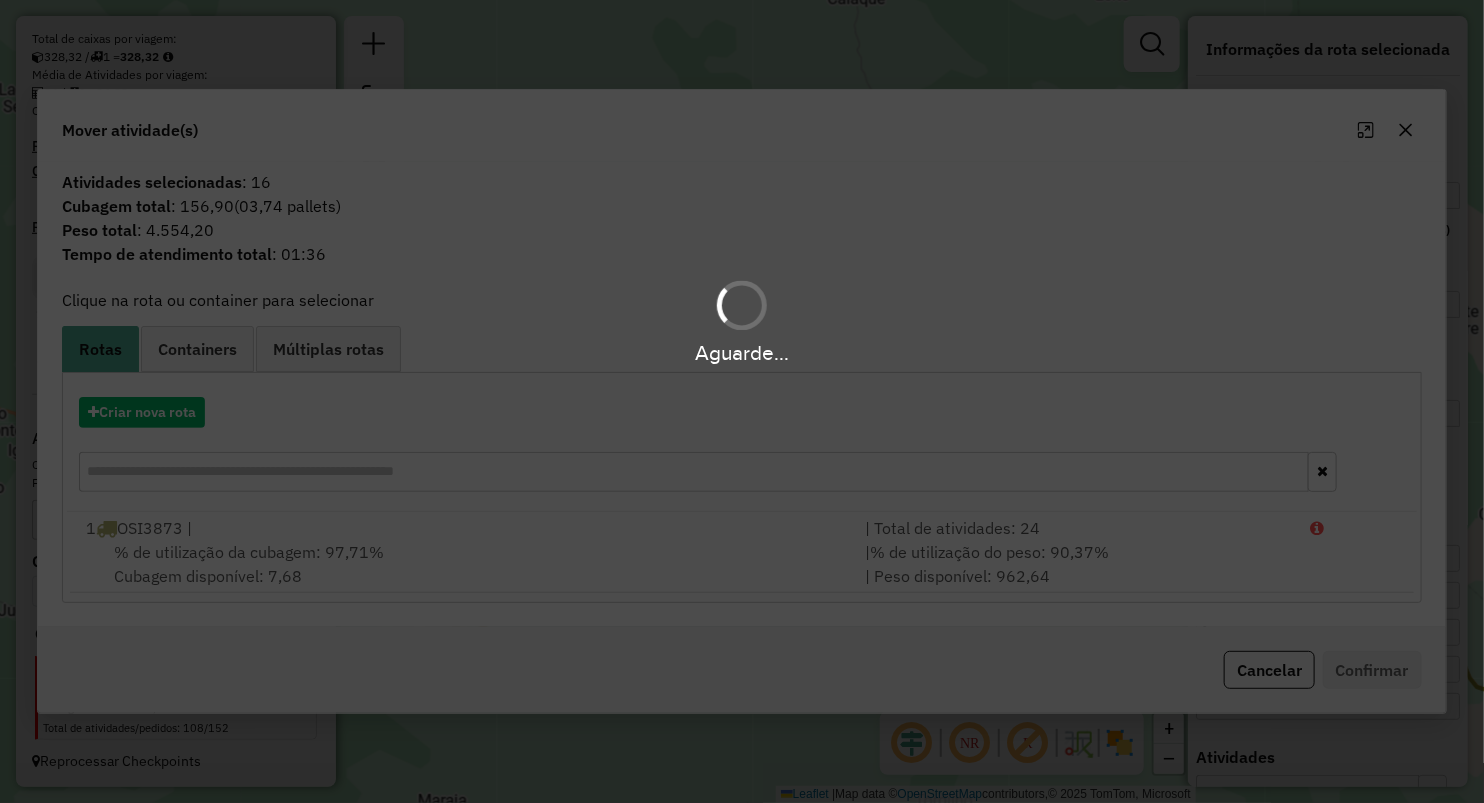 click on "Aguarde..." at bounding box center [742, 401] 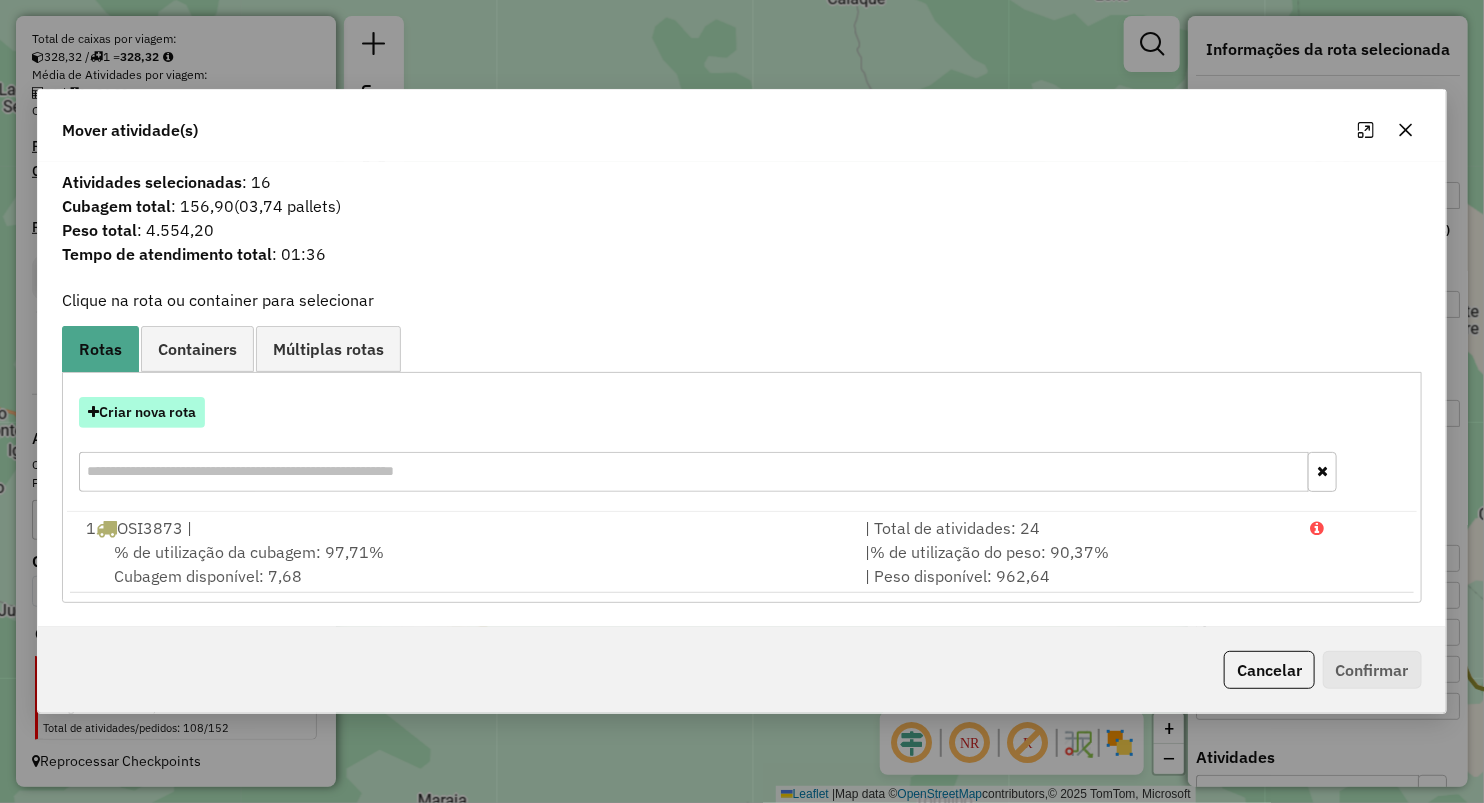 click on "Criar nova rota" at bounding box center [142, 412] 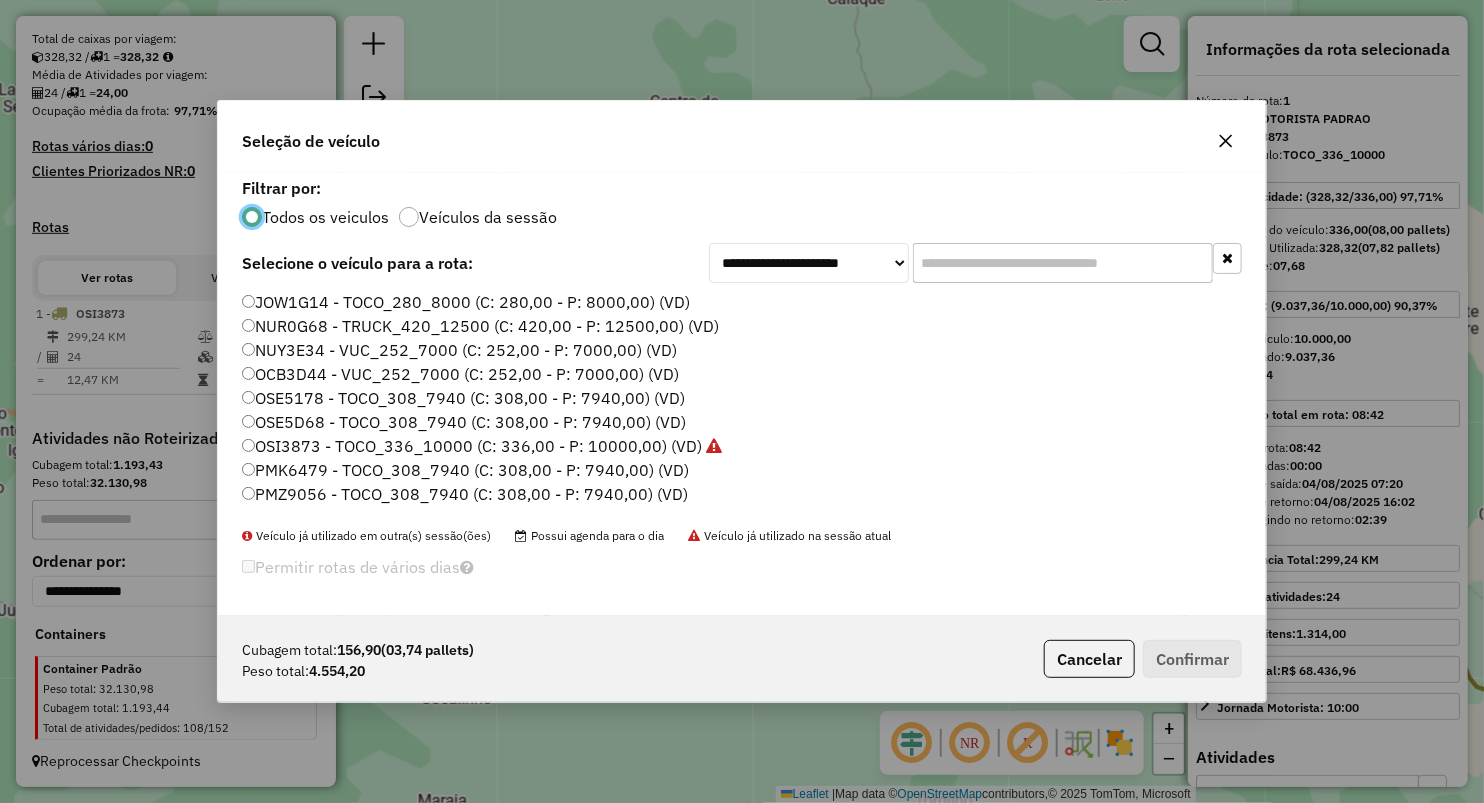 scroll, scrollTop: 10, scrollLeft: 6, axis: both 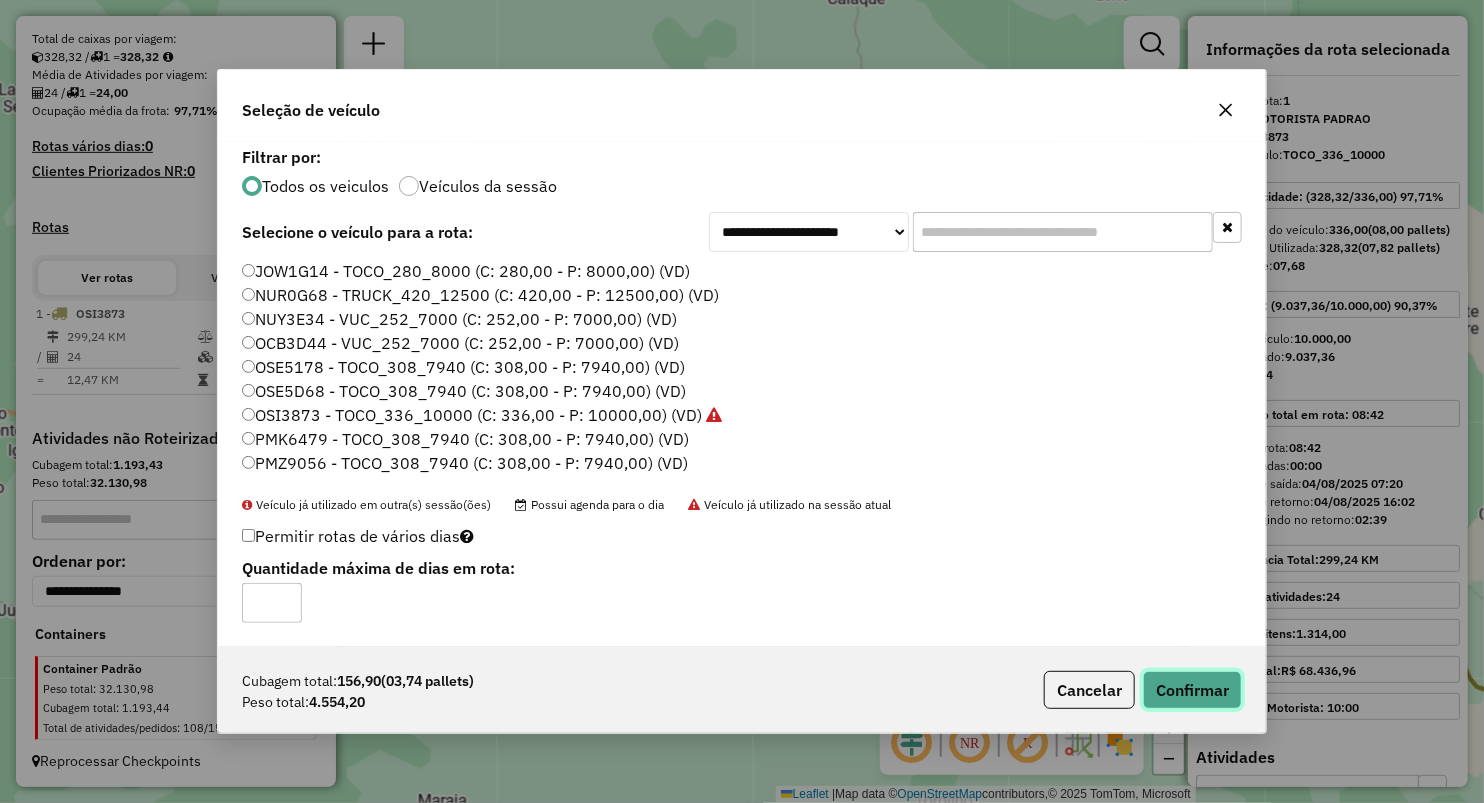 click on "Confirmar" 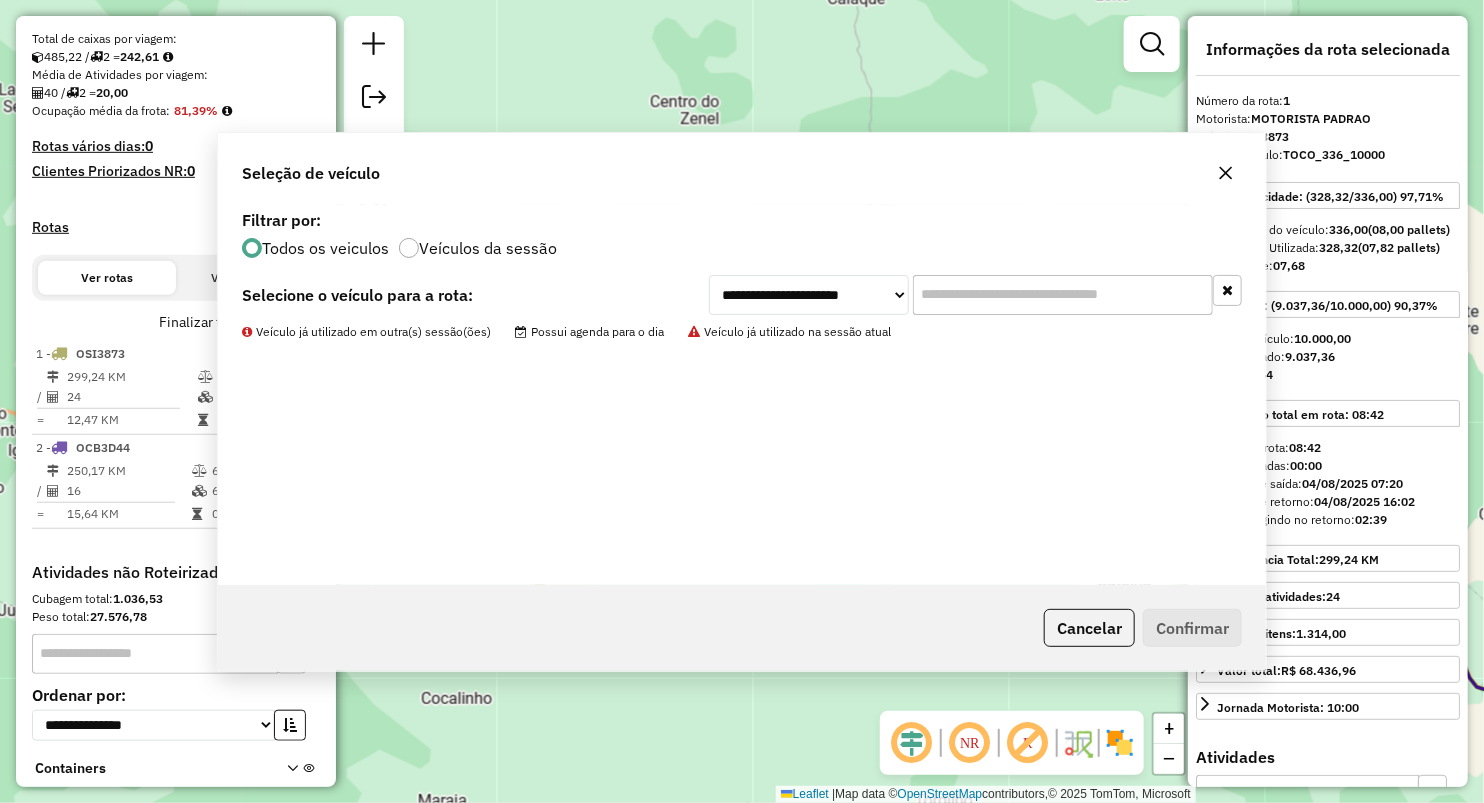 scroll, scrollTop: 559, scrollLeft: 0, axis: vertical 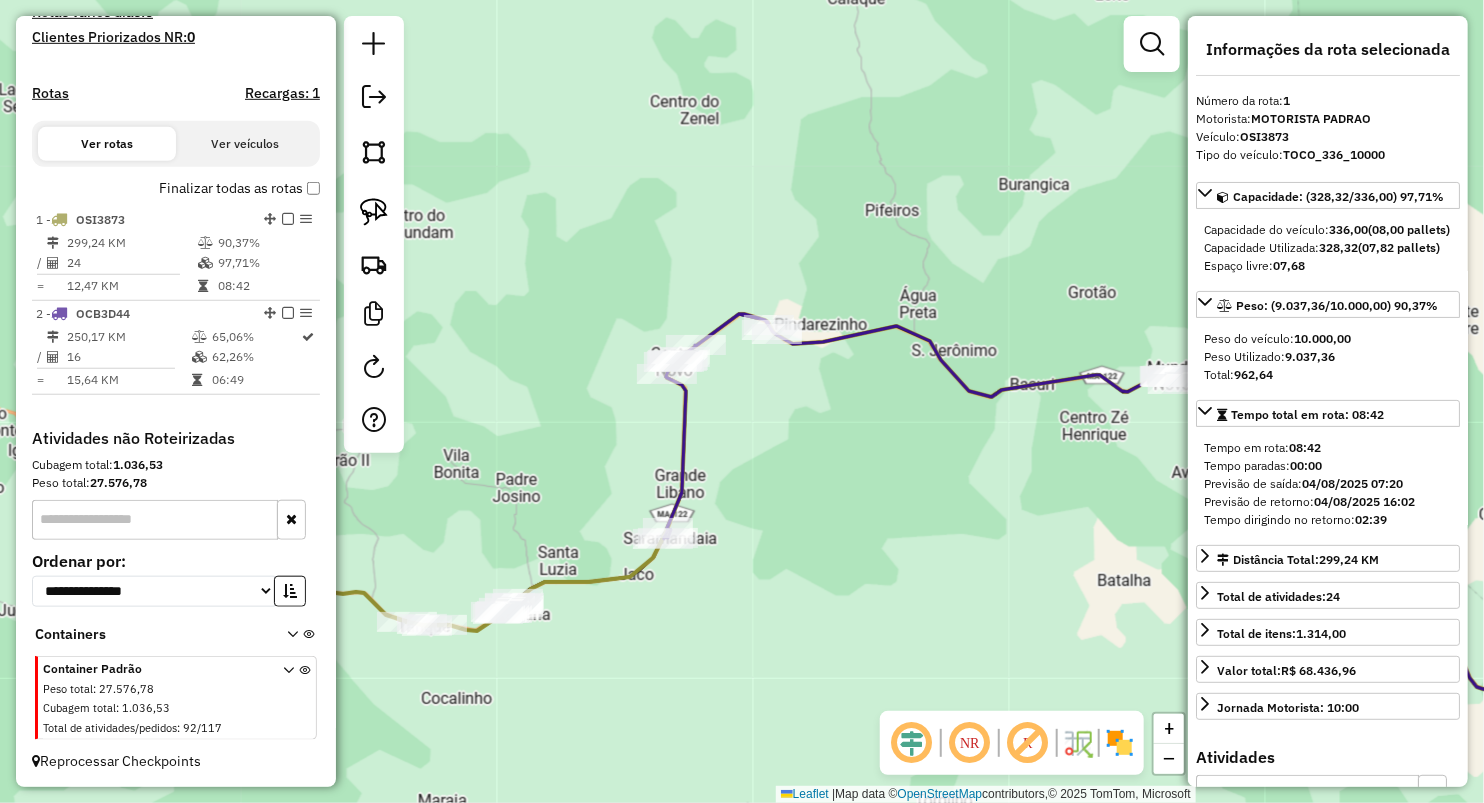 drag, startPoint x: 919, startPoint y: 532, endPoint x: 761, endPoint y: 486, distance: 164.56001 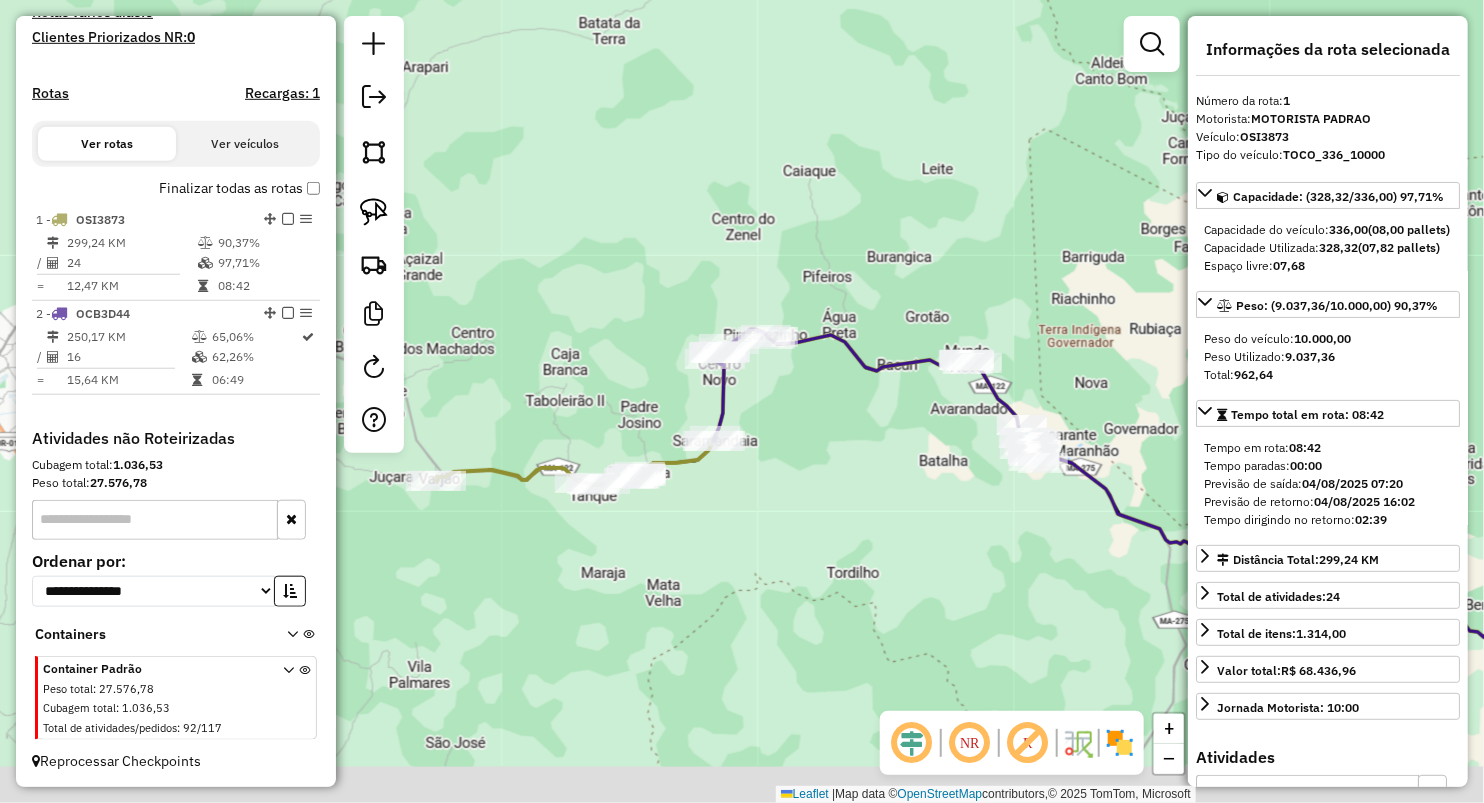 drag, startPoint x: 831, startPoint y: 503, endPoint x: 866, endPoint y: 473, distance: 46.09772 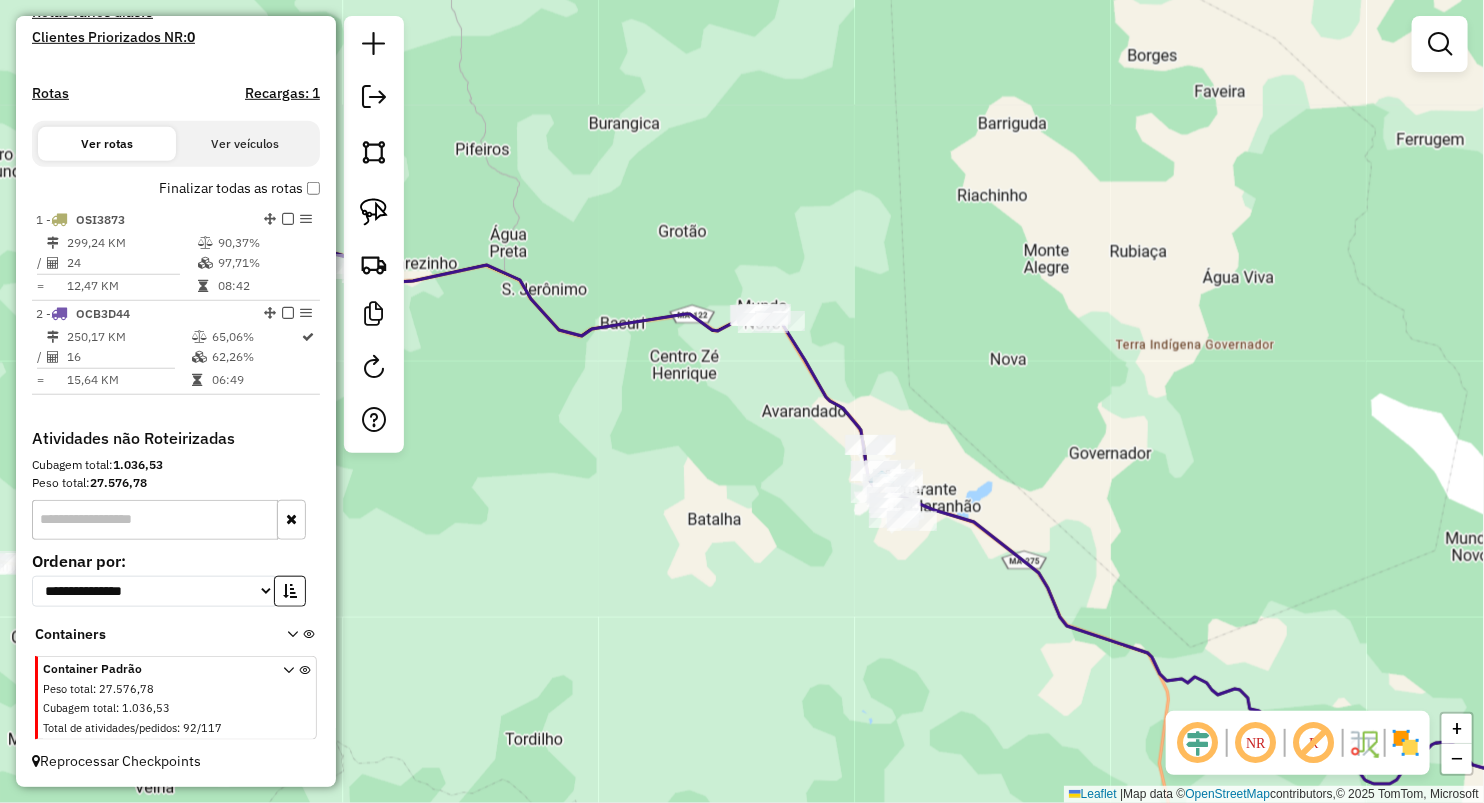 drag, startPoint x: 371, startPoint y: 210, endPoint x: 489, endPoint y: 233, distance: 120.22063 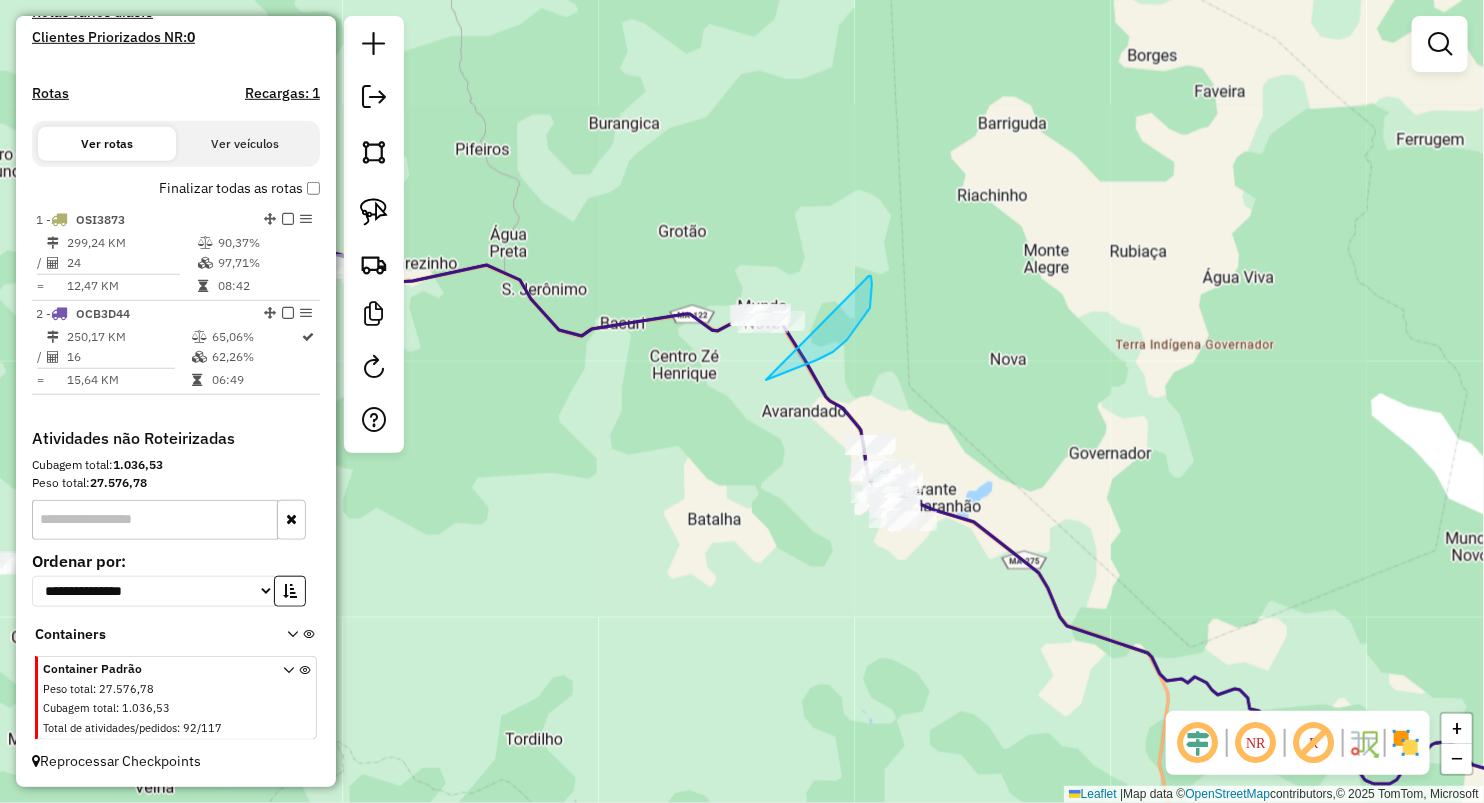 drag, startPoint x: 869, startPoint y: 276, endPoint x: 757, endPoint y: 384, distance: 155.5892 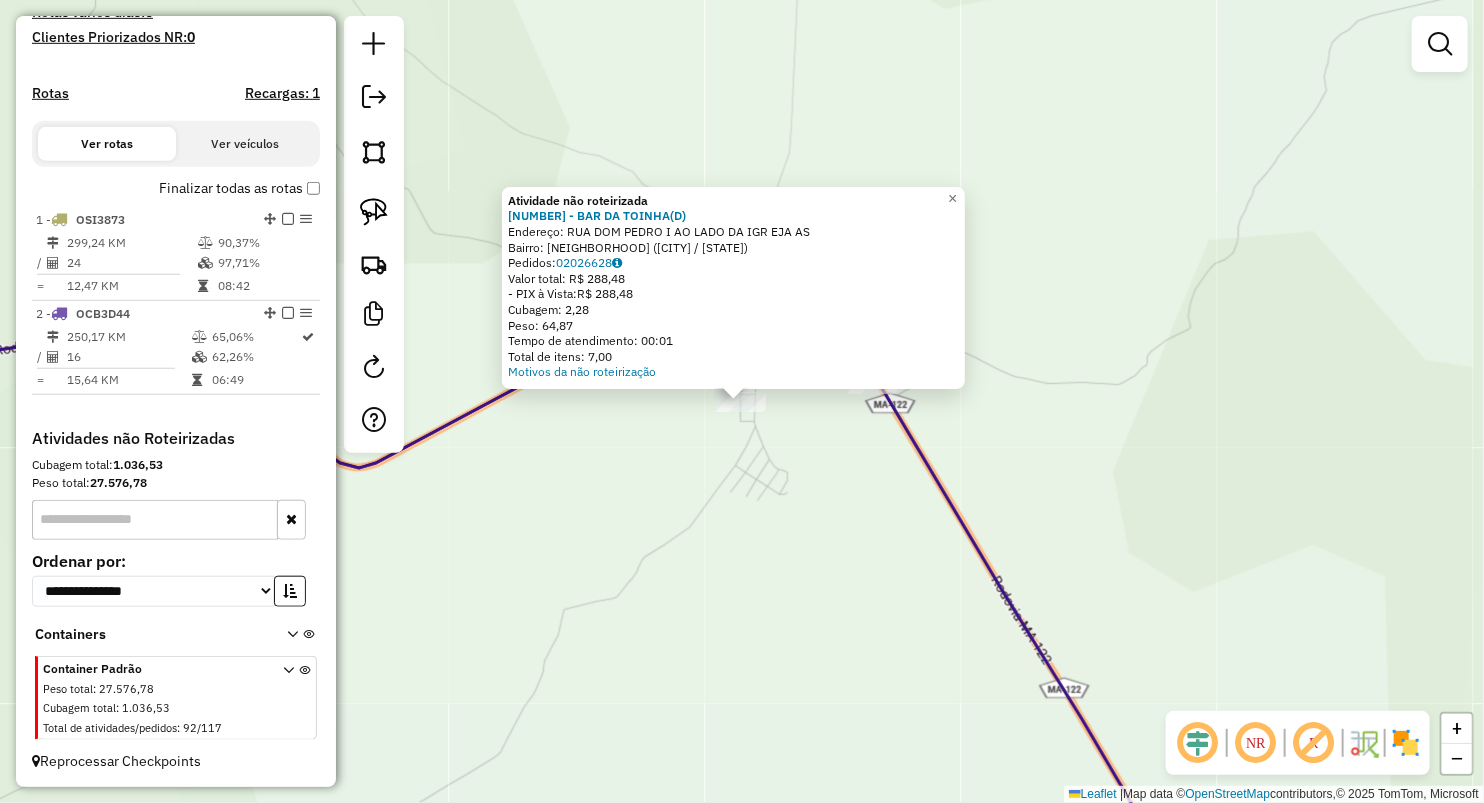 click on "Atividade não roteirizada 49 - BAR DA TOINHA(D)  Endereço:  RUA DOM PEDRO I AO LADO DA IGR EJA AS   Bairro: MUNDO NOVO (AMARANTE DO MARANHAO / MA)   Pedidos:  02026628   Valor total: R$ 288,48   - PIX à Vista:  R$ 288,48   Cubagem: 2,28   Peso: 64,87   Tempo de atendimento: 00:01   Total de itens: 7,00  Motivos da não roteirização × Janela de atendimento Grade de atendimento Capacidade Transportadoras Veículos Cliente Pedidos  Rotas Selecione os dias de semana para filtrar as janelas de atendimento  Seg   Ter   Qua   Qui   Sex   Sáb   Dom  Informe o período da janela de atendimento: De: Até:  Filtrar exatamente a janela do cliente  Considerar janela de atendimento padrão  Selecione os dias de semana para filtrar as grades de atendimento  Seg   Ter   Qua   Qui   Sex   Sáb   Dom   Considerar clientes sem dia de atendimento cadastrado  Clientes fora do dia de atendimento selecionado Filtrar as atividades entre os valores definidos abaixo:  Peso mínimo:   Peso máximo:   Cubagem mínima:   De:  De:" 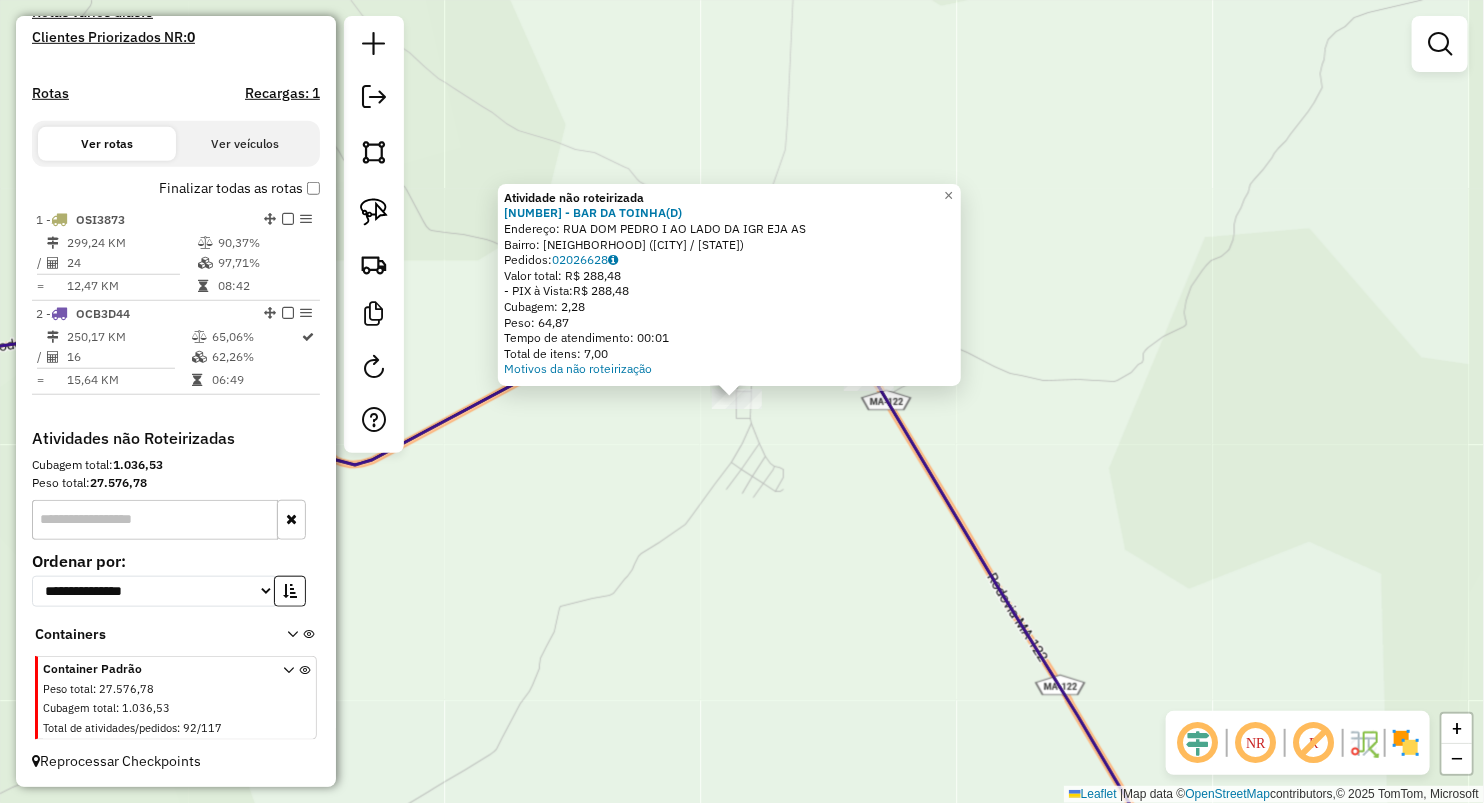 click on "Atividade não roteirizada 49 - BAR DA TOINHA(D)  Endereço:  RUA DOM PEDRO I AO LADO DA IGR EJA AS   Bairro: MUNDO NOVO (AMARANTE DO MARANHAO / MA)   Pedidos:  02026628   Valor total: R$ 288,48   - PIX à Vista:  R$ 288,48   Cubagem: 2,28   Peso: 64,87   Tempo de atendimento: 00:01   Total de itens: 7,00  Motivos da não roteirização × Janela de atendimento Grade de atendimento Capacidade Transportadoras Veículos Cliente Pedidos  Rotas Selecione os dias de semana para filtrar as janelas de atendimento  Seg   Ter   Qua   Qui   Sex   Sáb   Dom  Informe o período da janela de atendimento: De: Até:  Filtrar exatamente a janela do cliente  Considerar janela de atendimento padrão  Selecione os dias de semana para filtrar as grades de atendimento  Seg   Ter   Qua   Qui   Sex   Sáb   Dom   Considerar clientes sem dia de atendimento cadastrado  Clientes fora do dia de atendimento selecionado Filtrar as atividades entre os valores definidos abaixo:  Peso mínimo:   Peso máximo:   Cubagem mínima:   De:  De:" 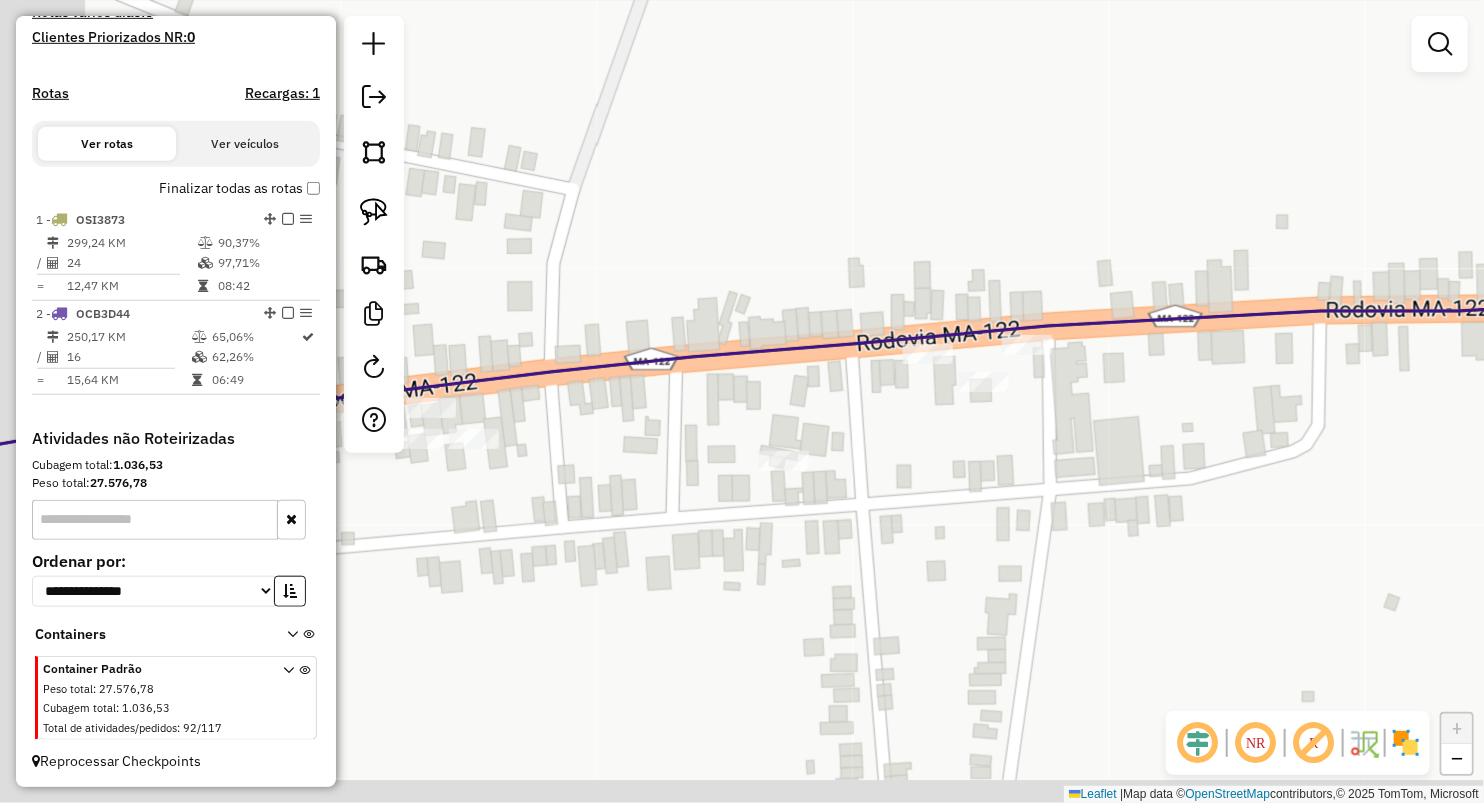 drag, startPoint x: 995, startPoint y: 236, endPoint x: 973, endPoint y: 294, distance: 62.03225 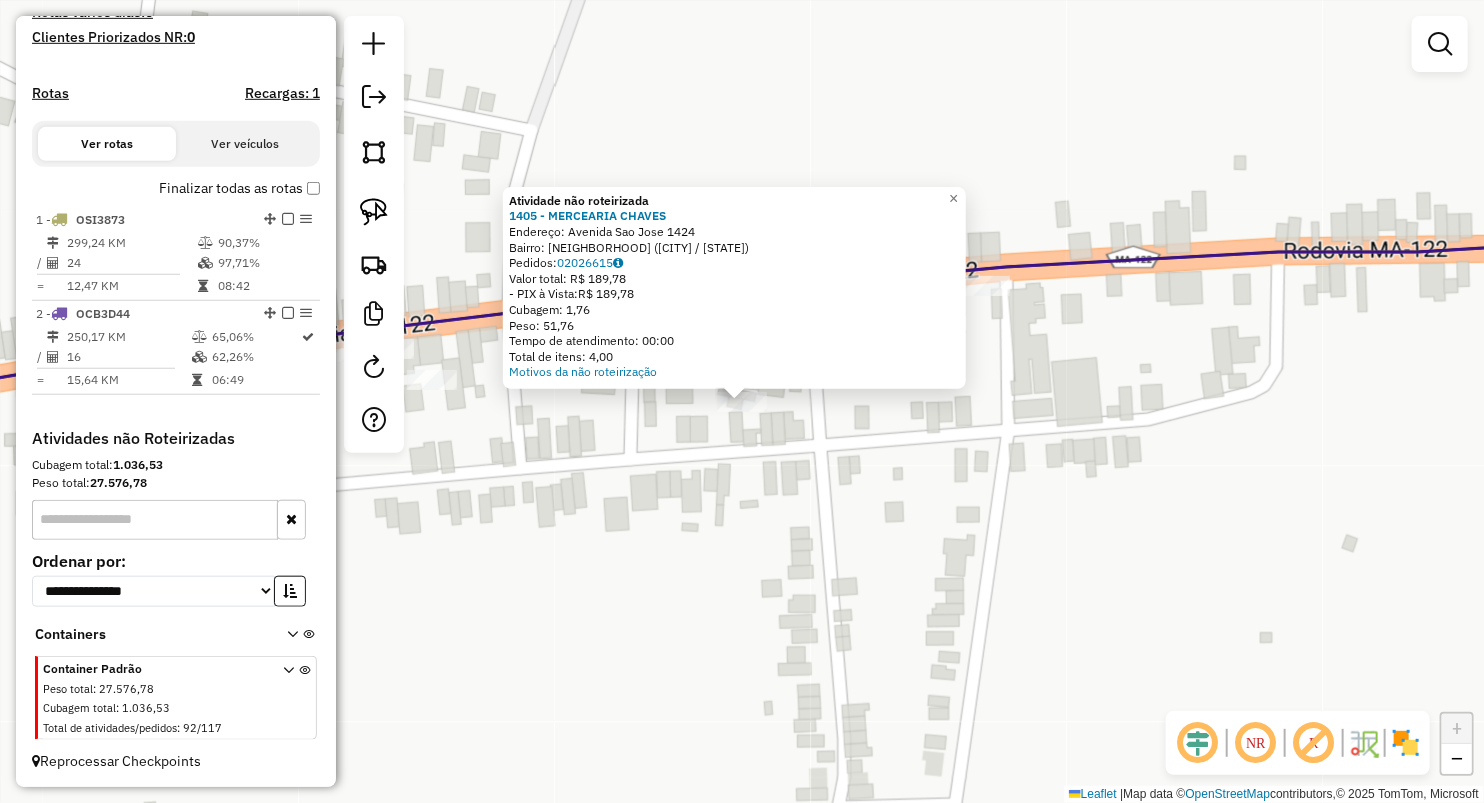 click on "Atividade não roteirizada 1405 - MERCEARIA CHAVES  Endereço:  Avenida Sao Jose 1424   Bairro: MUNDO NOVO (AMARANTE DO MARANHAO / MA)   Pedidos:  02026615   Valor total: R$ 189,78   - PIX à Vista:  R$ 189,78   Cubagem: 1,76   Peso: 51,76   Tempo de atendimento: 00:00   Total de itens: 4,00  Motivos da não roteirização × Janela de atendimento Grade de atendimento Capacidade Transportadoras Veículos Cliente Pedidos  Rotas Selecione os dias de semana para filtrar as janelas de atendimento  Seg   Ter   Qua   Qui   Sex   Sáb   Dom  Informe o período da janela de atendimento: De: Até:  Filtrar exatamente a janela do cliente  Considerar janela de atendimento padrão  Selecione os dias de semana para filtrar as grades de atendimento  Seg   Ter   Qua   Qui   Sex   Sáb   Dom   Considerar clientes sem dia de atendimento cadastrado  Clientes fora do dia de atendimento selecionado Filtrar as atividades entre os valores definidos abaixo:  Peso mínimo:   Peso máximo:   Cubagem mínima:   Cubagem máxima:   De:" 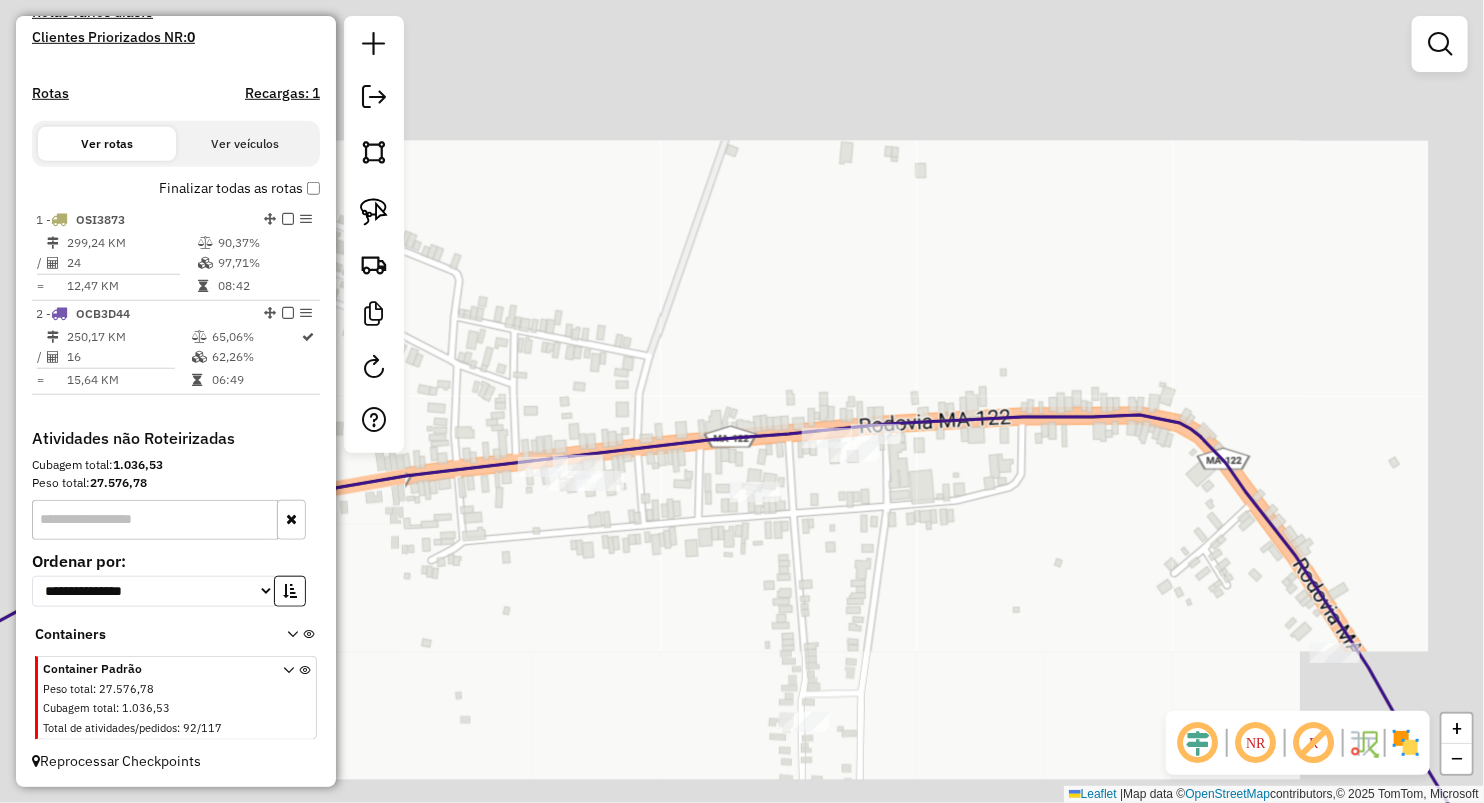drag, startPoint x: 639, startPoint y: 555, endPoint x: 764, endPoint y: 580, distance: 127.47549 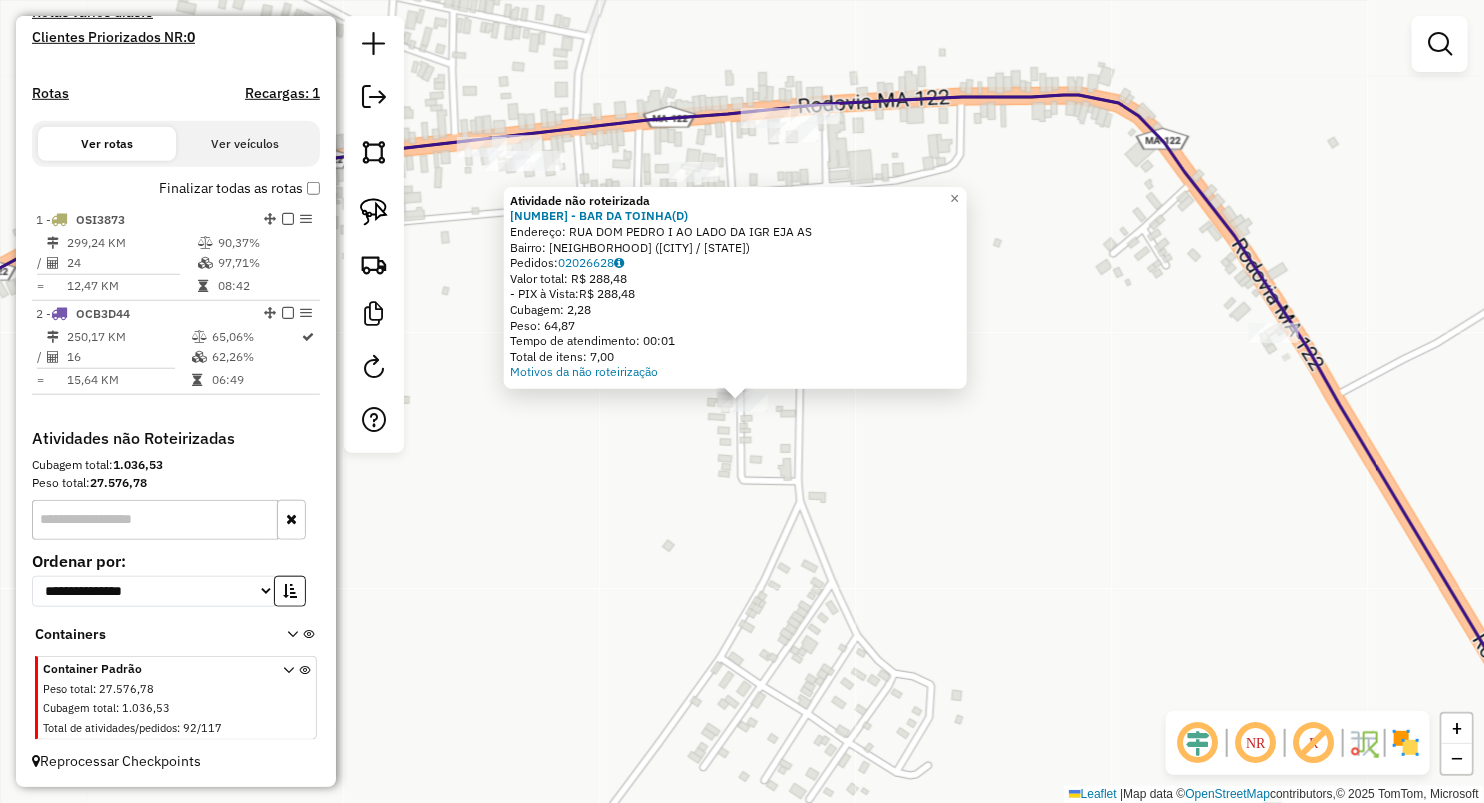 click on "Atividade não roteirizada 49 - BAR DA TOINHA(D)  Endereço:  RUA DOM PEDRO I AO LADO DA IGR EJA AS   Bairro: MUNDO NOVO (AMARANTE DO MARANHAO / MA)   Pedidos:  02026628   Valor total: R$ 288,48   - PIX à Vista:  R$ 288,48   Cubagem: 2,28   Peso: 64,87   Tempo de atendimento: 00:01   Total de itens: 7,00  Motivos da não roteirização × Janela de atendimento Grade de atendimento Capacidade Transportadoras Veículos Cliente Pedidos  Rotas Selecione os dias de semana para filtrar as janelas de atendimento  Seg   Ter   Qua   Qui   Sex   Sáb   Dom  Informe o período da janela de atendimento: De: Até:  Filtrar exatamente a janela do cliente  Considerar janela de atendimento padrão  Selecione os dias de semana para filtrar as grades de atendimento  Seg   Ter   Qua   Qui   Sex   Sáb   Dom   Considerar clientes sem dia de atendimento cadastrado  Clientes fora do dia de atendimento selecionado Filtrar as atividades entre os valores definidos abaixo:  Peso mínimo:   Peso máximo:   Cubagem mínima:   De:  De:" 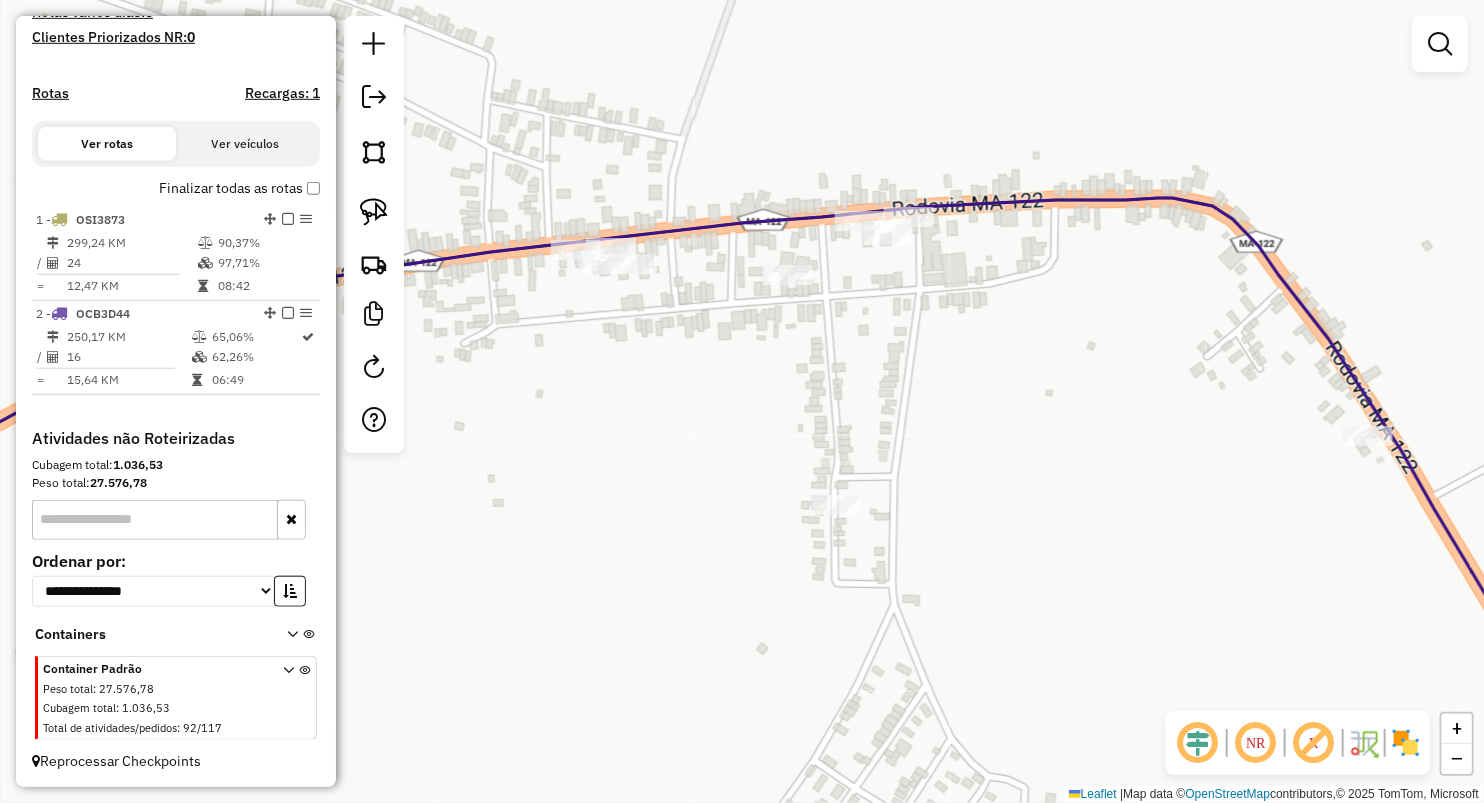 drag, startPoint x: 480, startPoint y: 472, endPoint x: 508, endPoint y: 446, distance: 38.209946 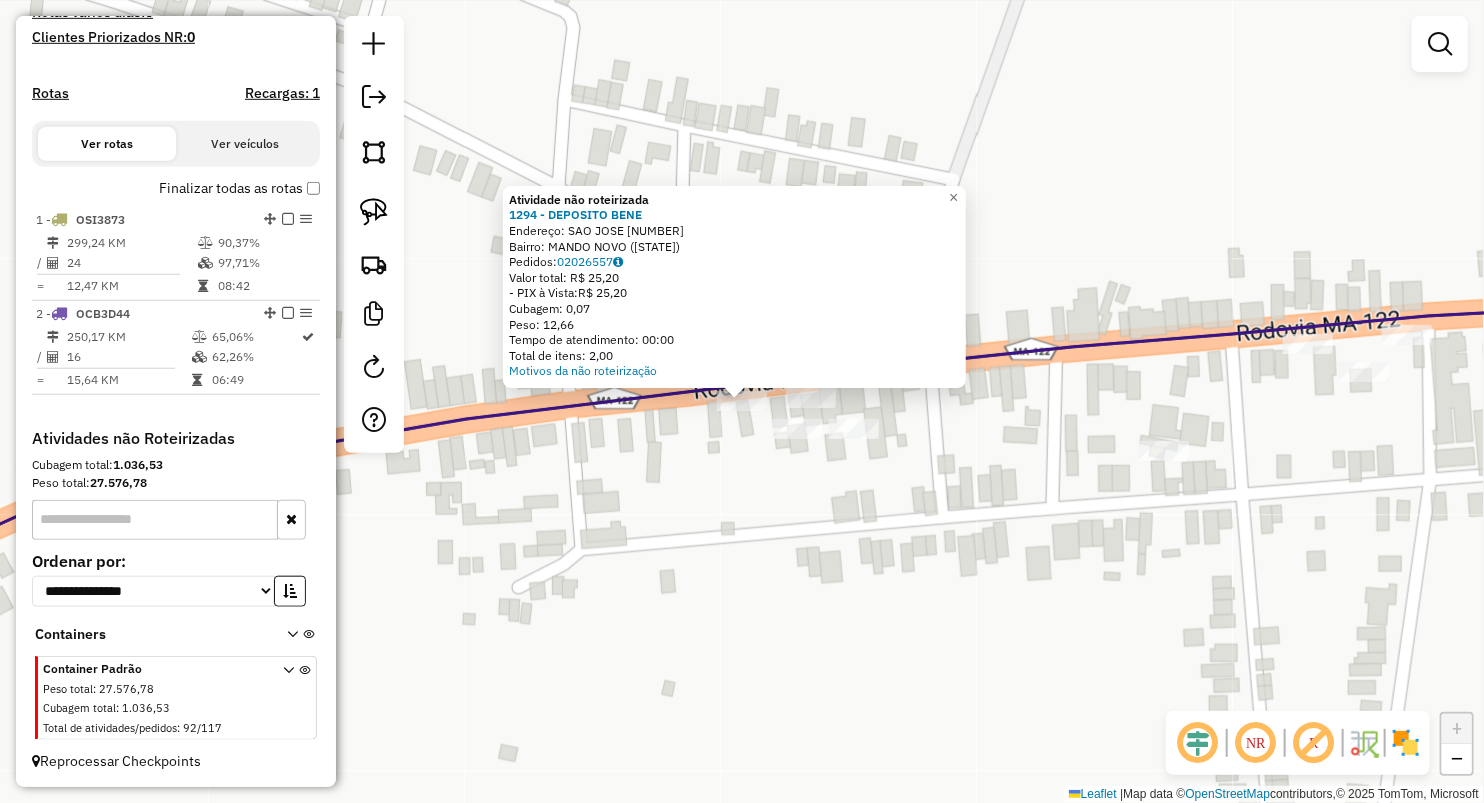 click on "Atividade não roteirizada 1294 - DEPOSITO BENE  Endereço:  SAO JOSE 1105   Bairro: MANDO NOVO (AMARANTE DO MARANHAO / MA)   Pedidos:  02026557   Valor total: R$ 25,20   - PIX à Vista:  R$ 25,20   Cubagem: 0,07   Peso: 12,66   Tempo de atendimento: 00:00   Total de itens: 2,00  Motivos da não roteirização × Janela de atendimento Grade de atendimento Capacidade Transportadoras Veículos Cliente Pedidos  Rotas Selecione os dias de semana para filtrar as janelas de atendimento  Seg   Ter   Qua   Qui   Sex   Sáb   Dom  Informe o período da janela de atendimento: De: Até:  Filtrar exatamente a janela do cliente  Considerar janela de atendimento padrão  Selecione os dias de semana para filtrar as grades de atendimento  Seg   Ter   Qua   Qui   Sex   Sáb   Dom   Considerar clientes sem dia de atendimento cadastrado  Clientes fora do dia de atendimento selecionado Filtrar as atividades entre os valores definidos abaixo:  Peso mínimo:   Peso máximo:   Cubagem mínima:   Cubagem máxima:   De:   Até:  De:" 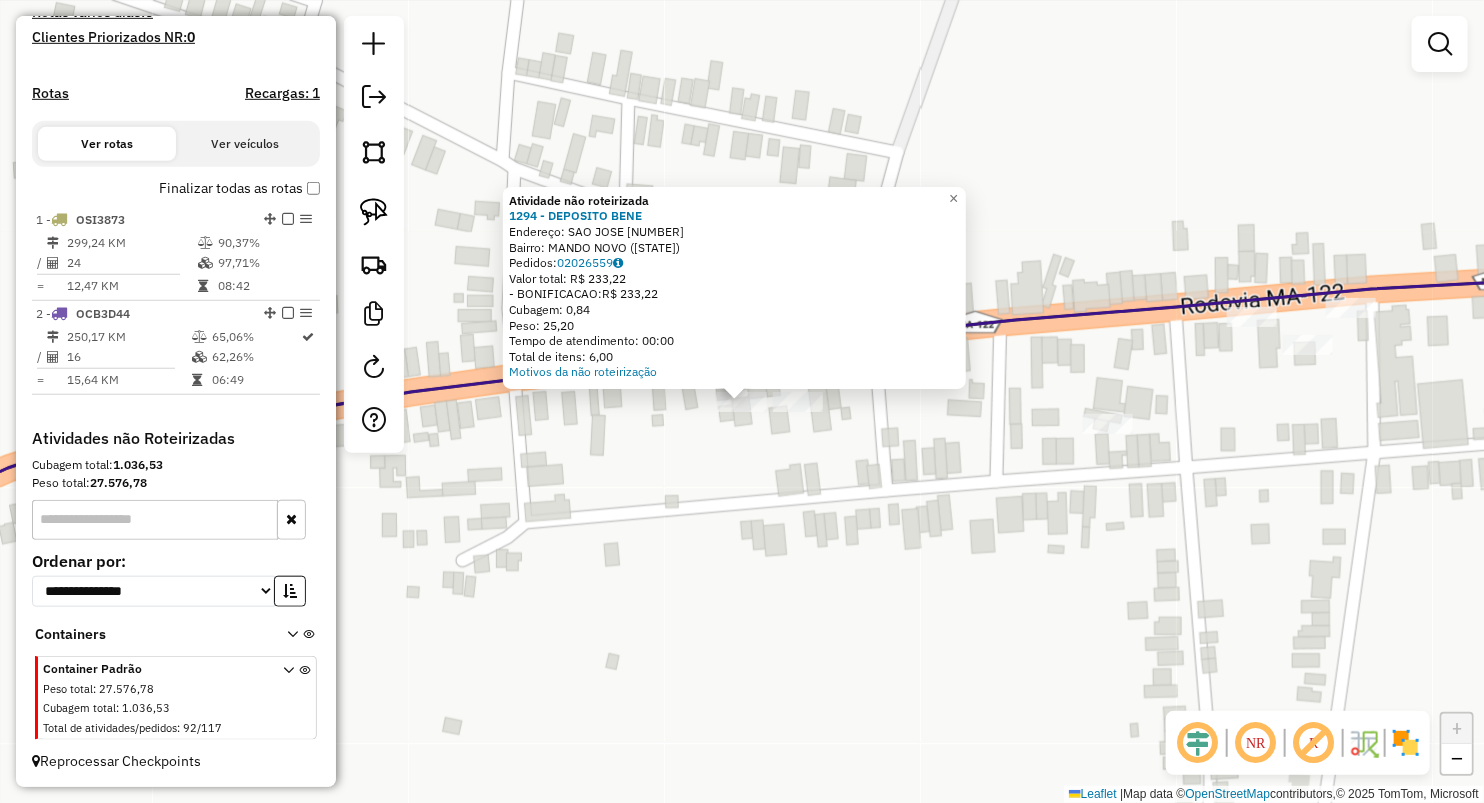 click on "Atividade não roteirizada 1294 - DEPOSITO BENE  Endereço:  SAO JOSE 1105   Bairro: MANDO NOVO (AMARANTE DO MARANHAO / MA)   Pedidos:  02026559   Valor total: R$ 233,22   - BONIFICACAO:  R$ 233,22   Cubagem: 0,84   Peso: 25,20   Tempo de atendimento: 00:00   Total de itens: 6,00  Motivos da não roteirização × Janela de atendimento Grade de atendimento Capacidade Transportadoras Veículos Cliente Pedidos  Rotas Selecione os dias de semana para filtrar as janelas de atendimento  Seg   Ter   Qua   Qui   Sex   Sáb   Dom  Informe o período da janela de atendimento: De: Até:  Filtrar exatamente a janela do cliente  Considerar janela de atendimento padrão  Selecione os dias de semana para filtrar as grades de atendimento  Seg   Ter   Qua   Qui   Sex   Sáb   Dom   Considerar clientes sem dia de atendimento cadastrado  Clientes fora do dia de atendimento selecionado Filtrar as atividades entre os valores definidos abaixo:  Peso mínimo:   Peso máximo:   Cubagem mínima:   Cubagem máxima:   De:   Até:  De:" 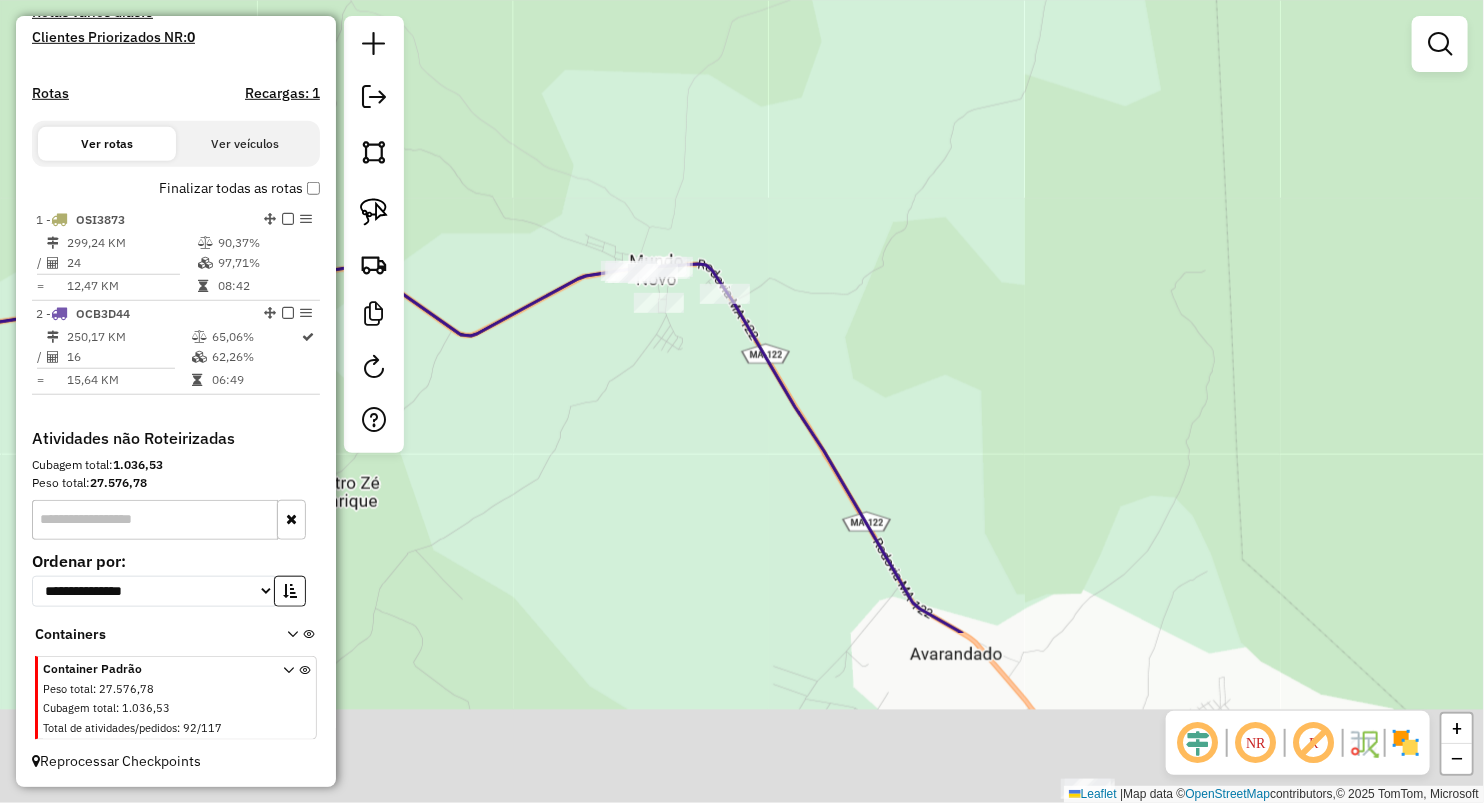 drag, startPoint x: 691, startPoint y: 645, endPoint x: 545, endPoint y: 358, distance: 322.00156 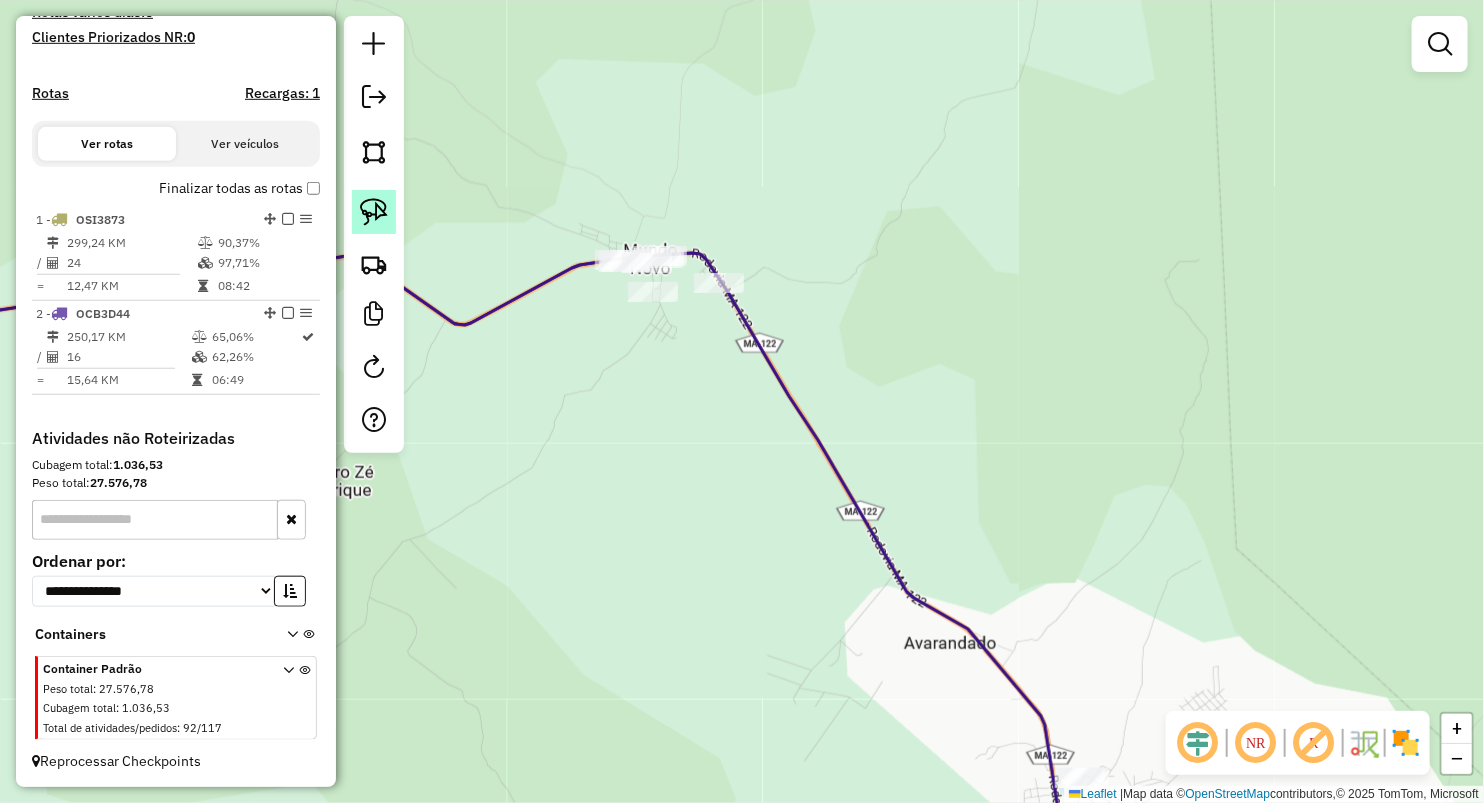 click 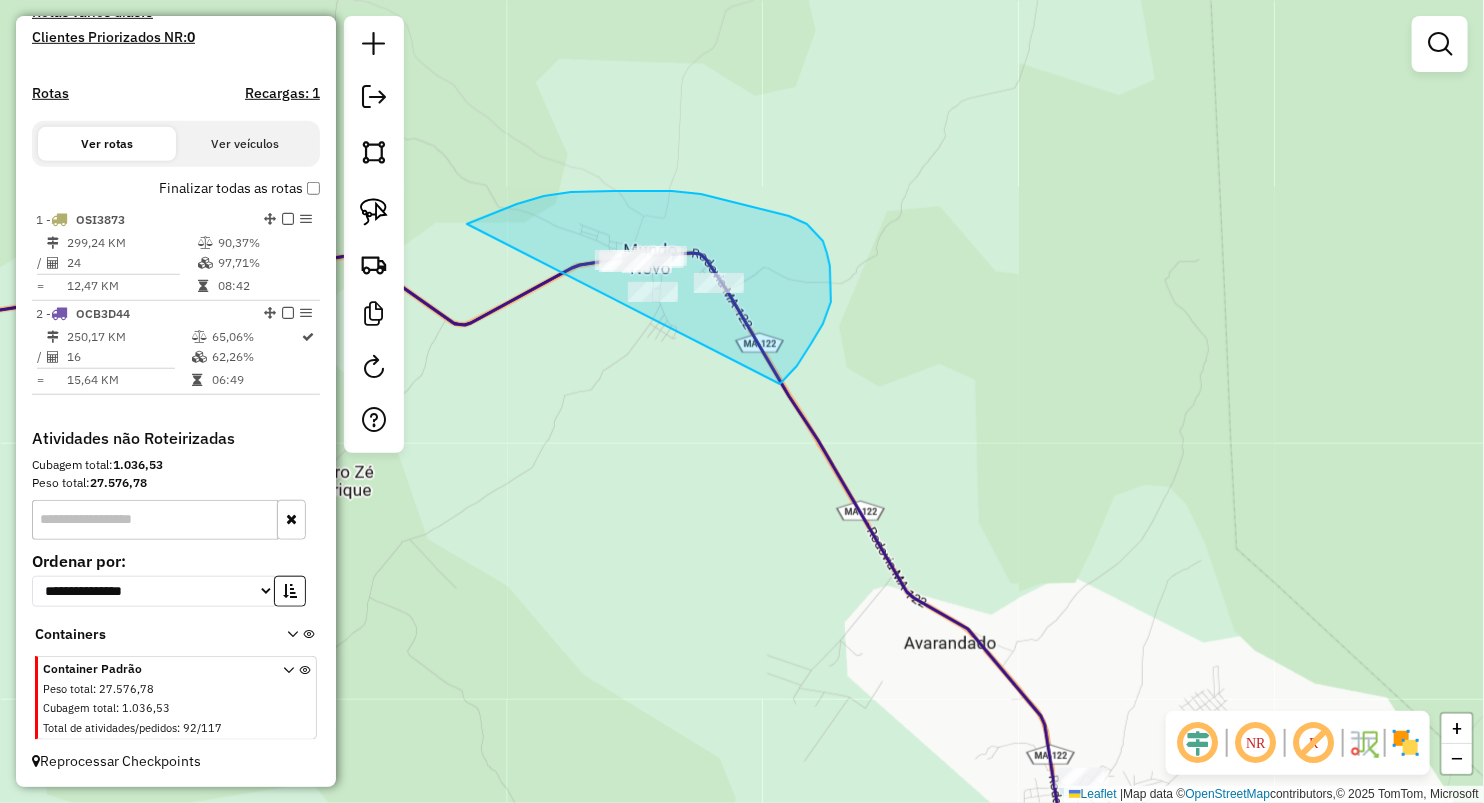 drag, startPoint x: 643, startPoint y: 191, endPoint x: 703, endPoint y: 460, distance: 275.61023 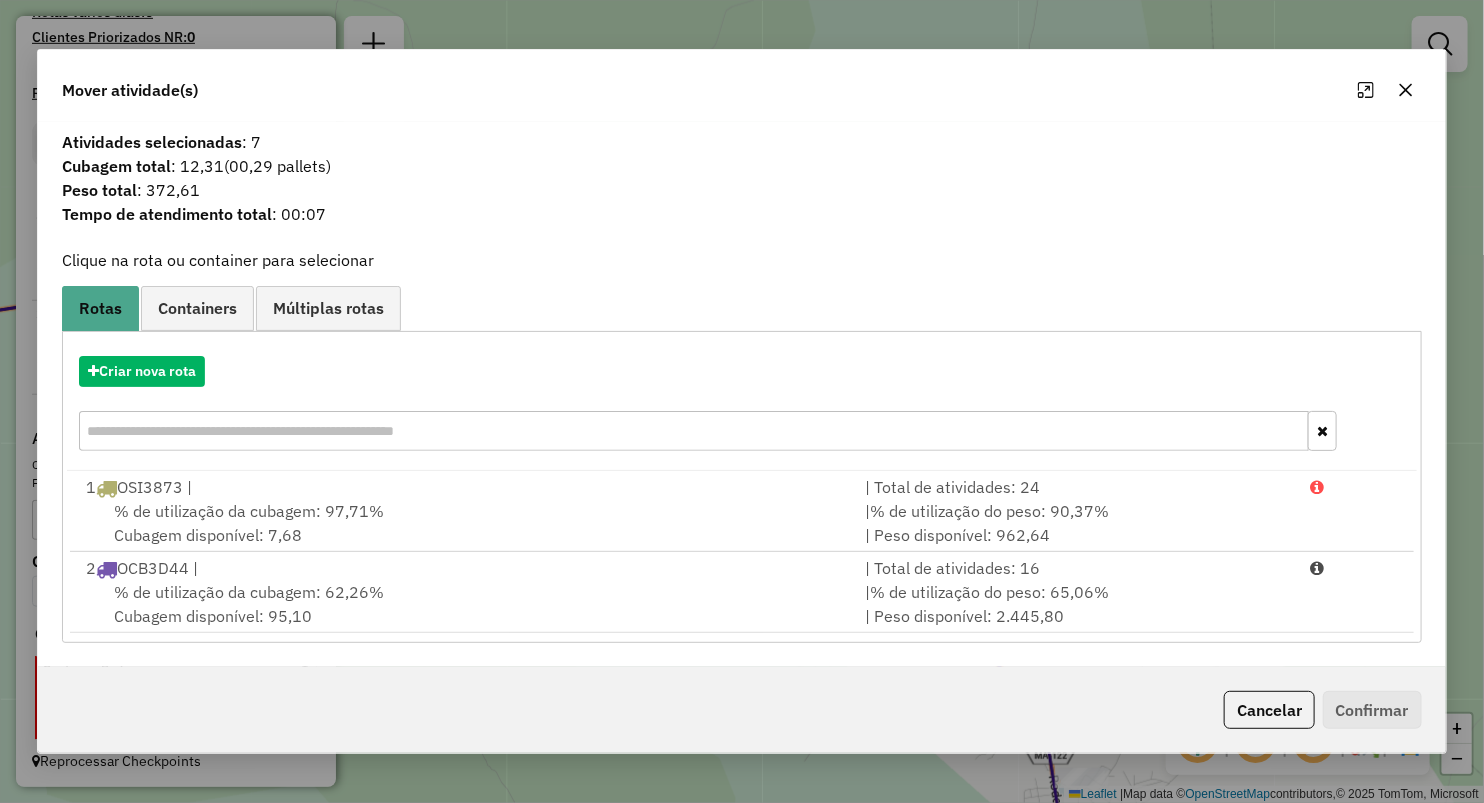 click on "% de utilização da cubagem: 62,26%  Cubagem disponível: 95,10" at bounding box center (463, 604) 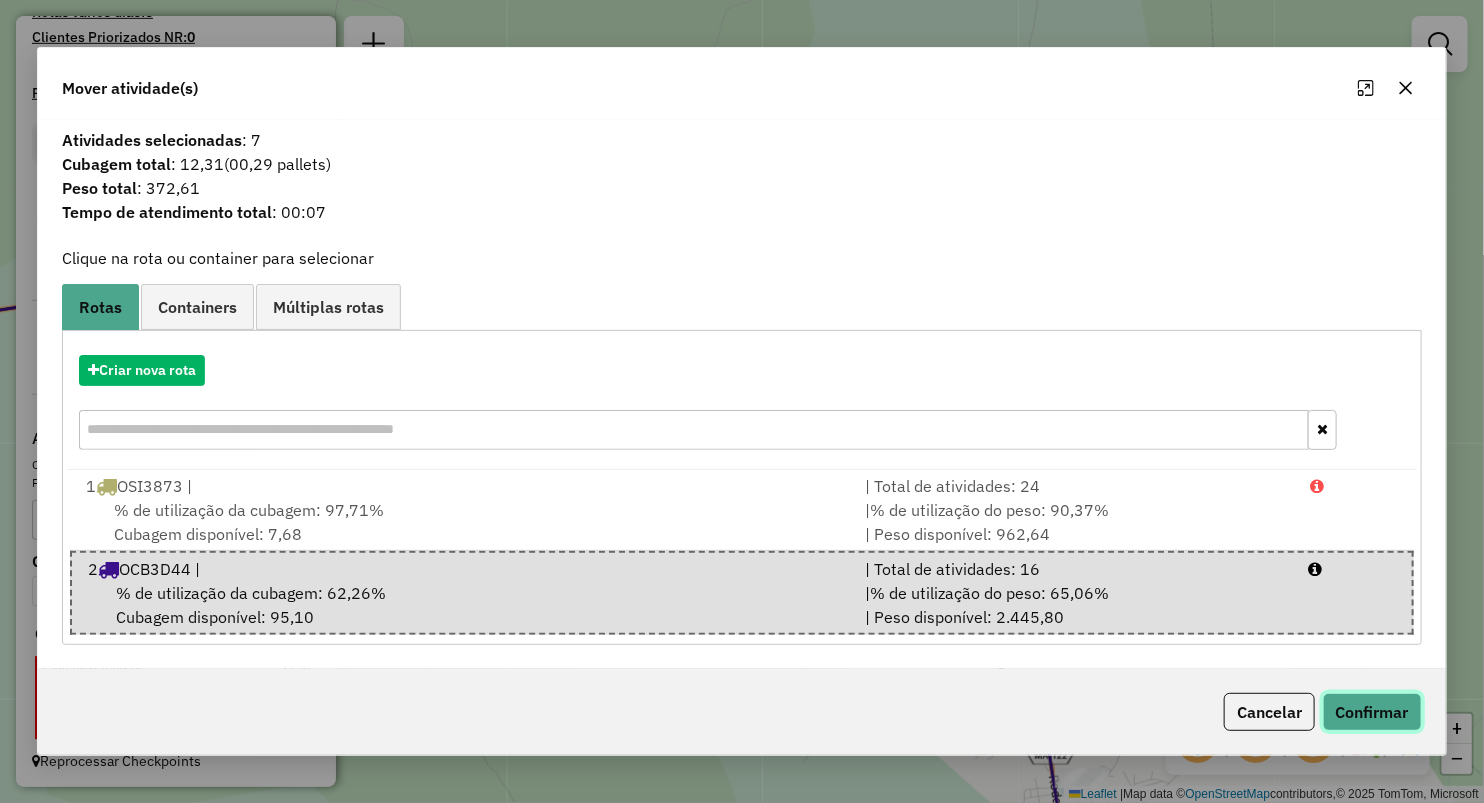 click on "Confirmar" 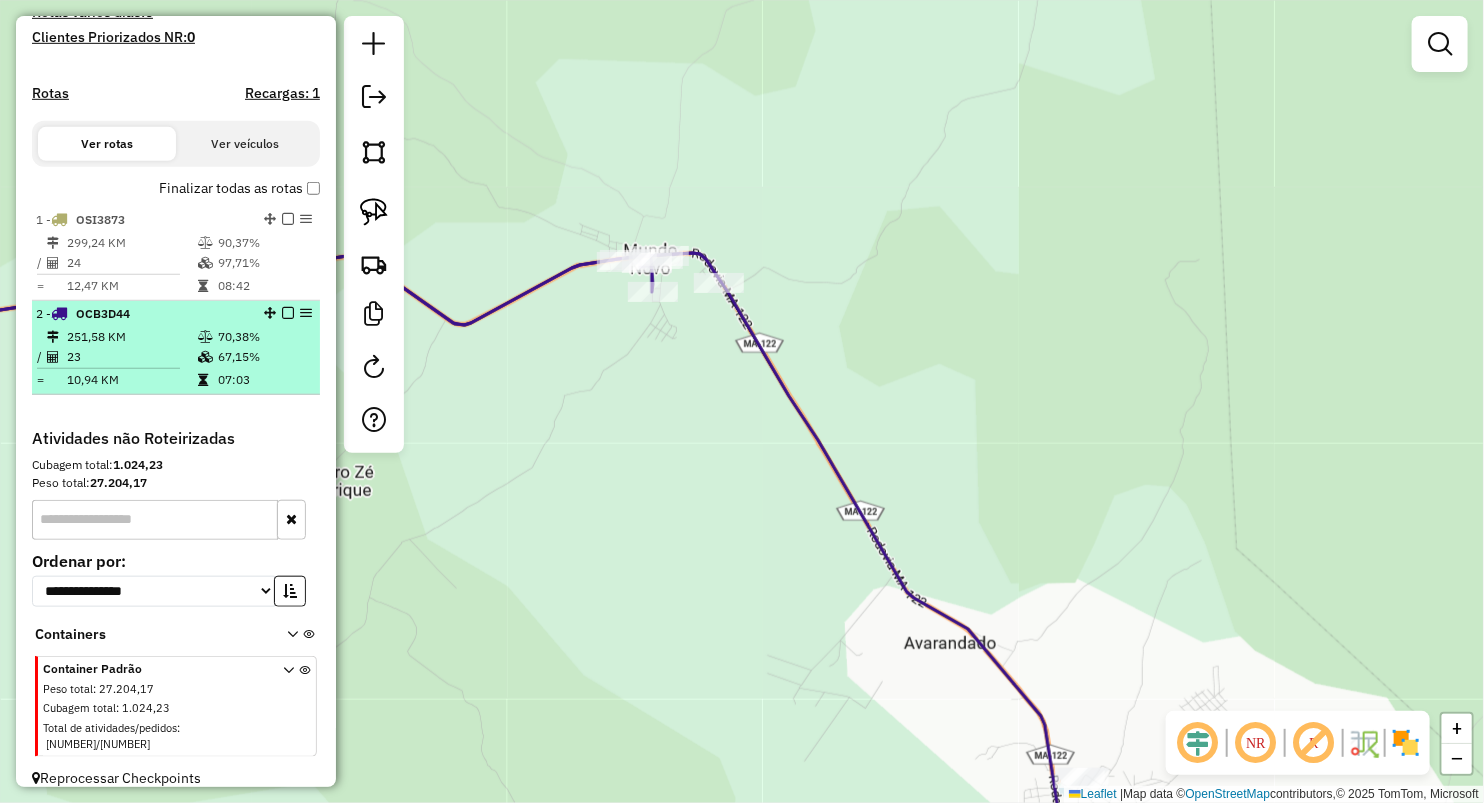 click at bounding box center (207, 337) 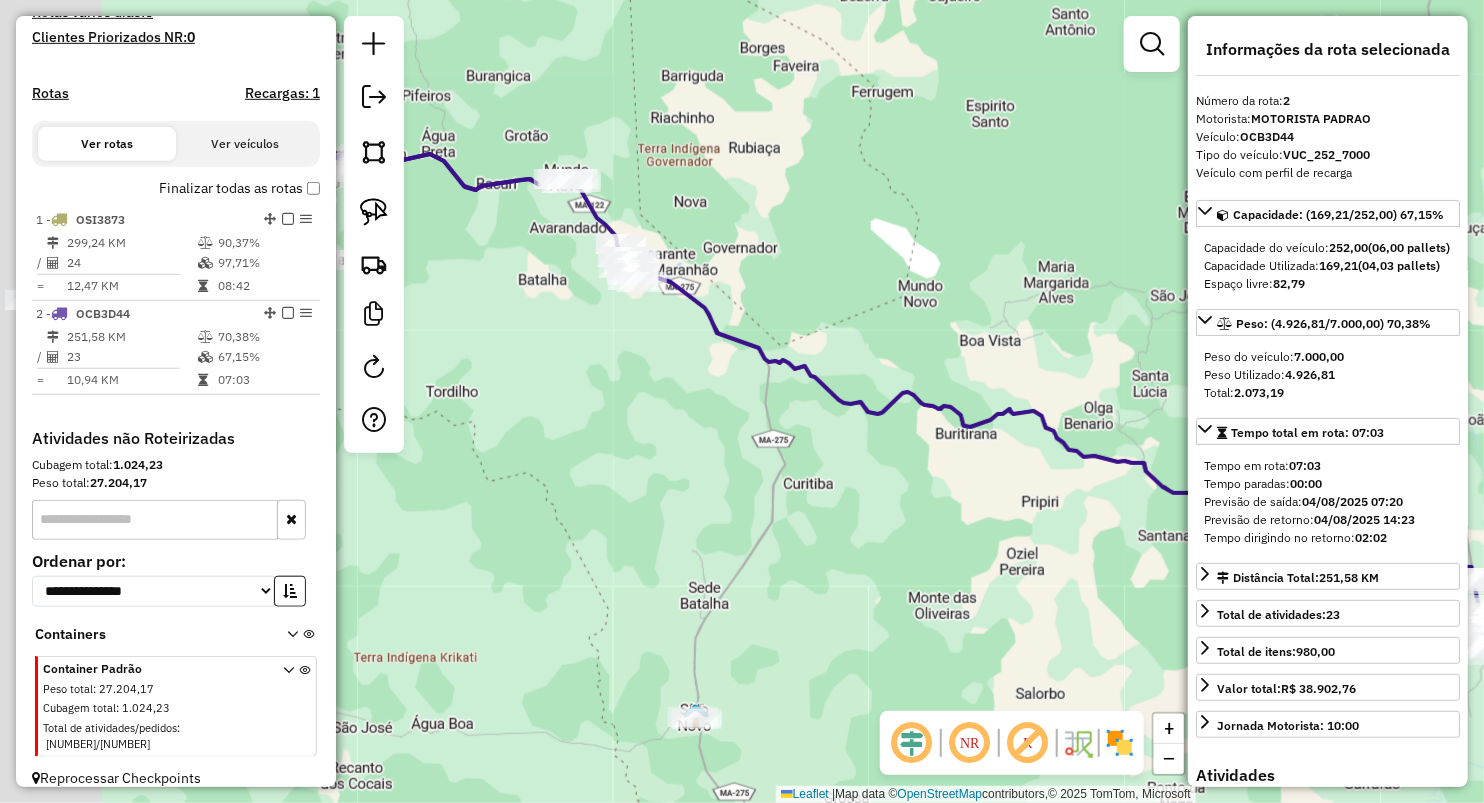 drag, startPoint x: 510, startPoint y: 463, endPoint x: 774, endPoint y: 452, distance: 264.22906 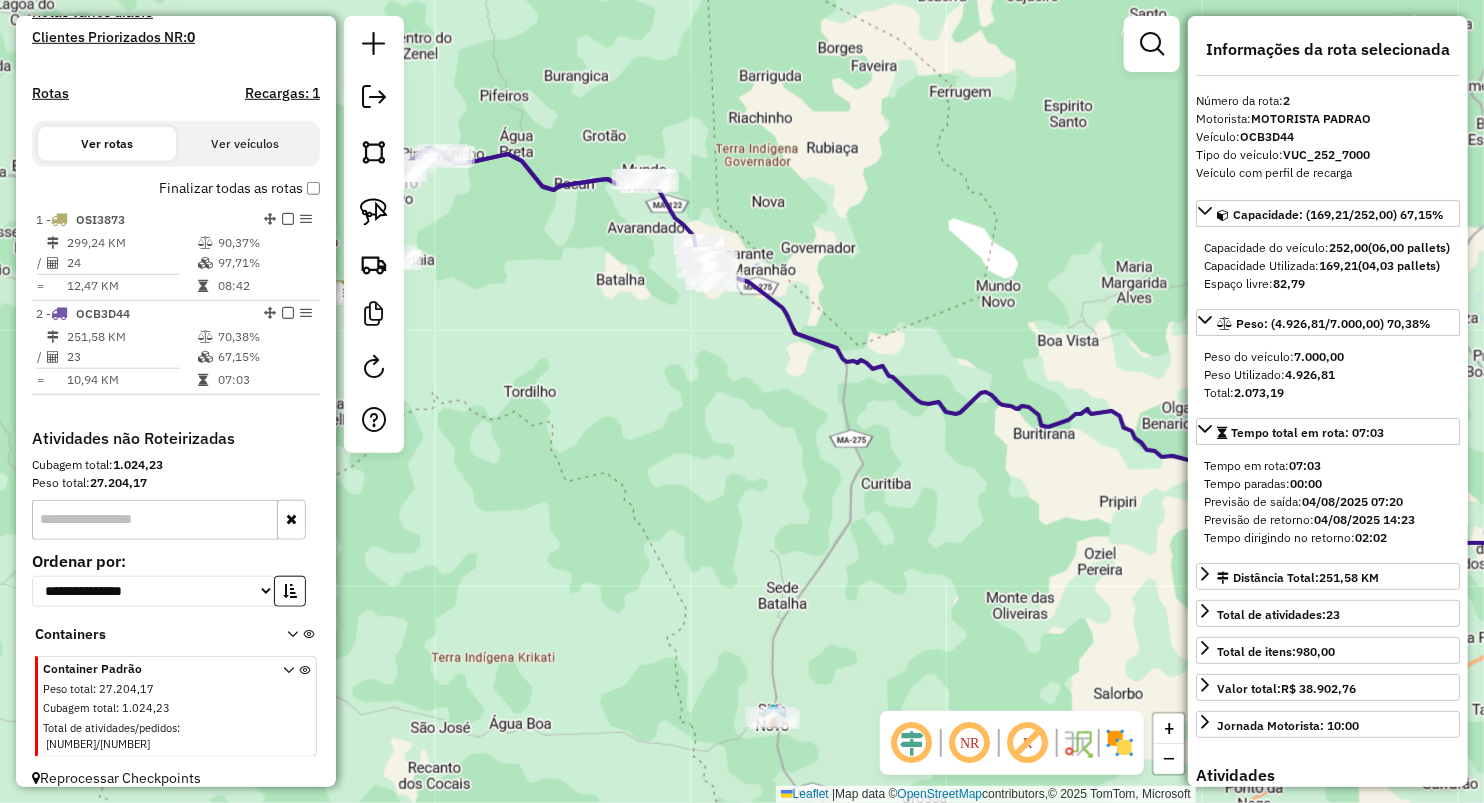 drag, startPoint x: 722, startPoint y: 566, endPoint x: 677, endPoint y: 405, distance: 167.17058 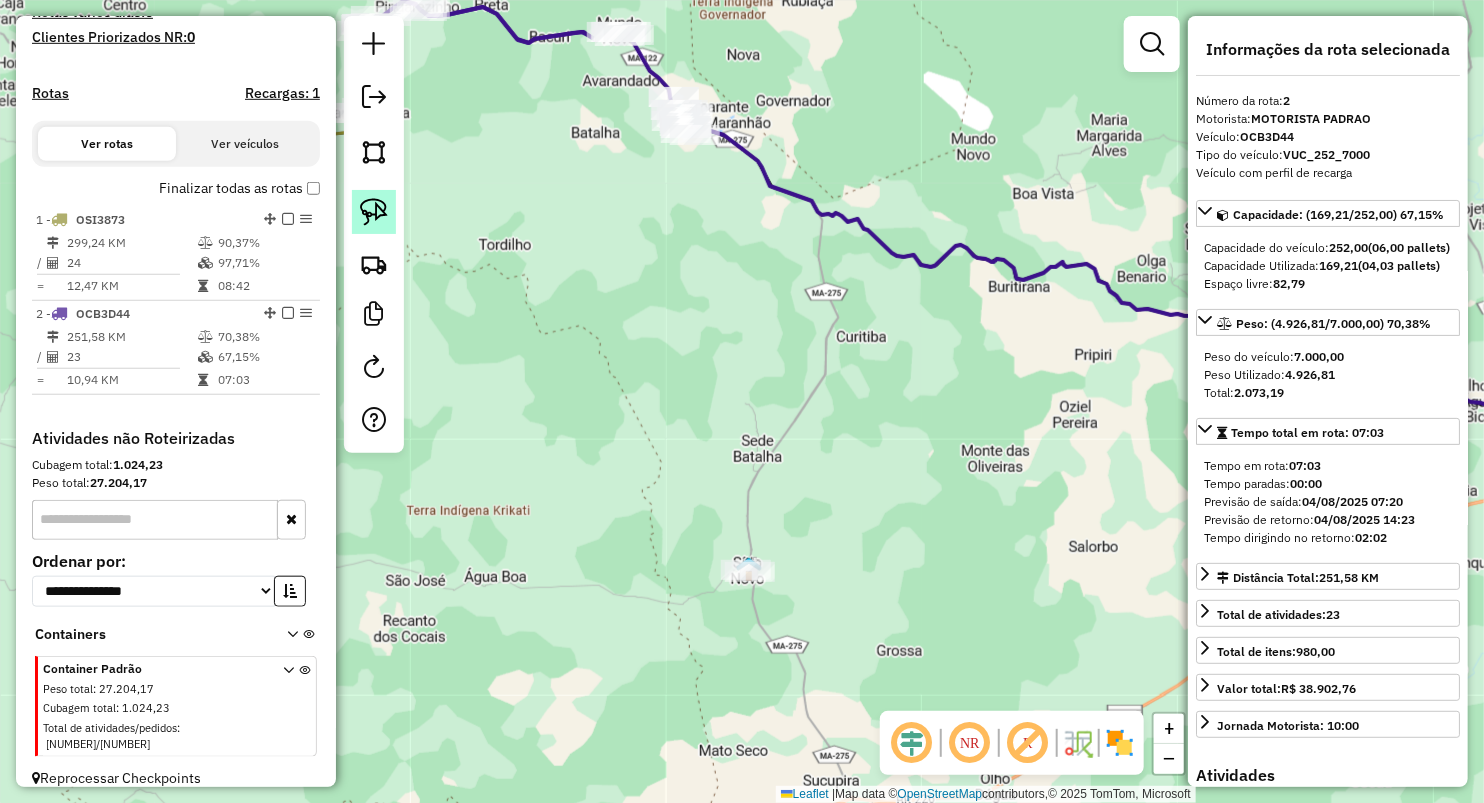 click 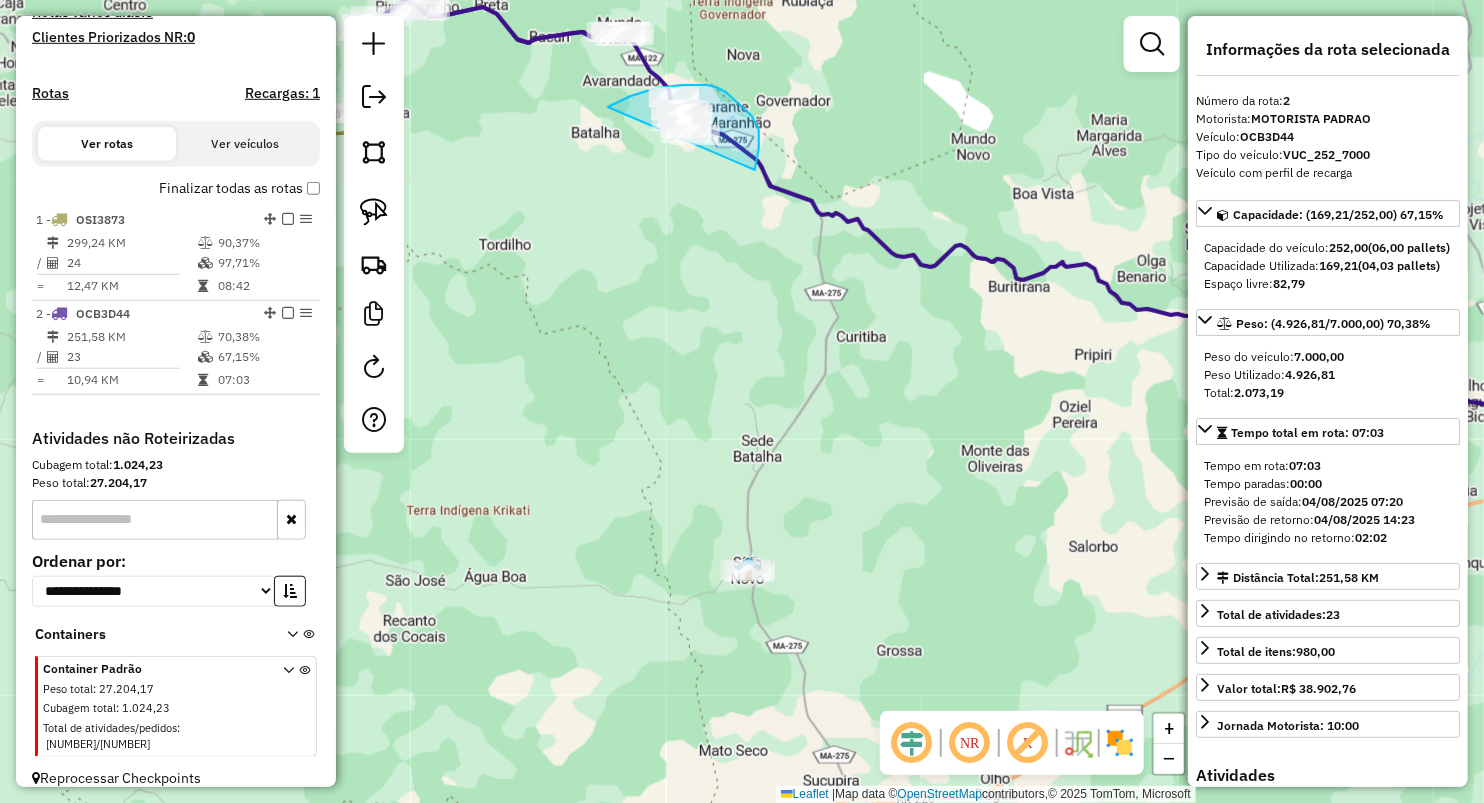 drag, startPoint x: 608, startPoint y: 107, endPoint x: 743, endPoint y: 209, distance: 169.20107 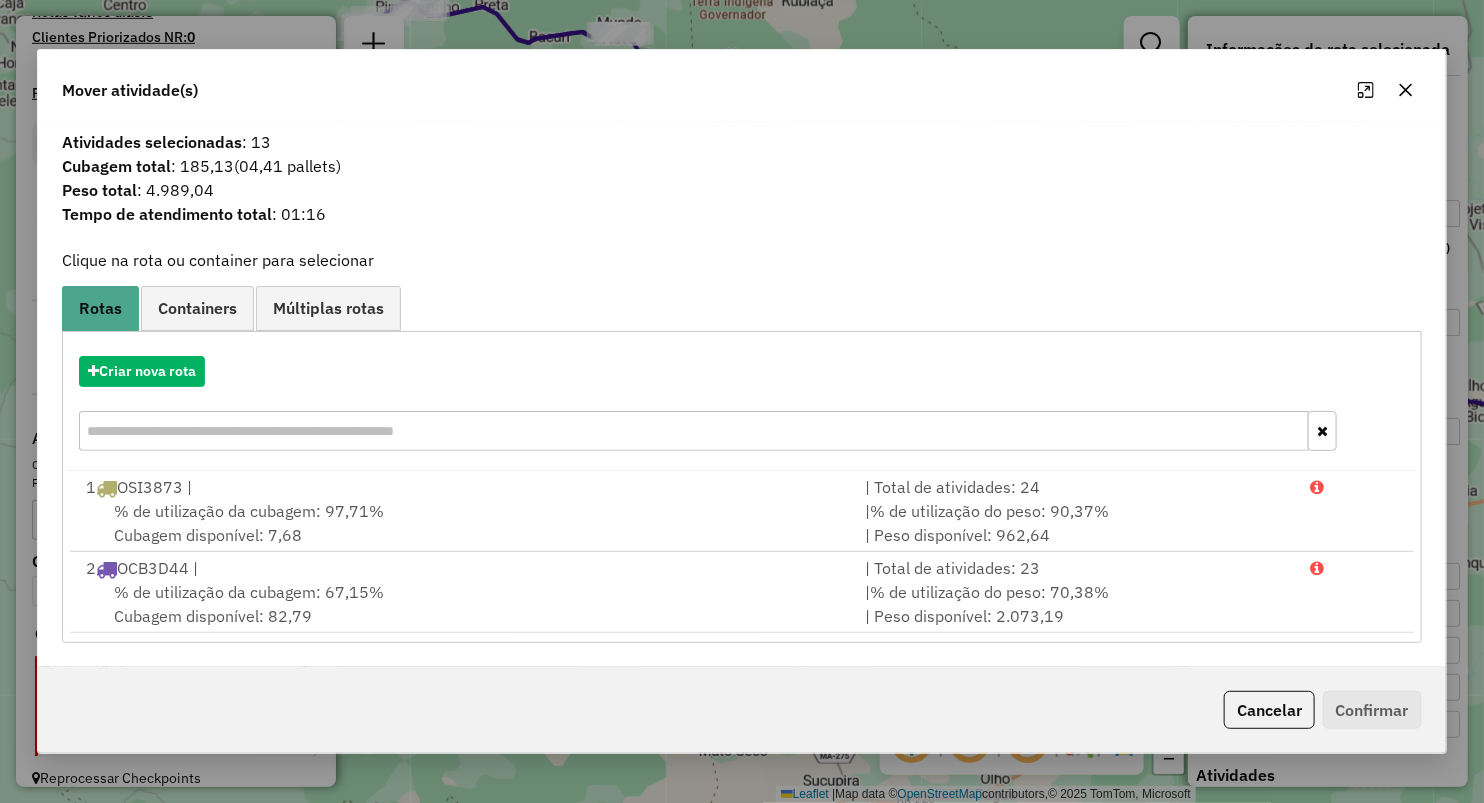 click 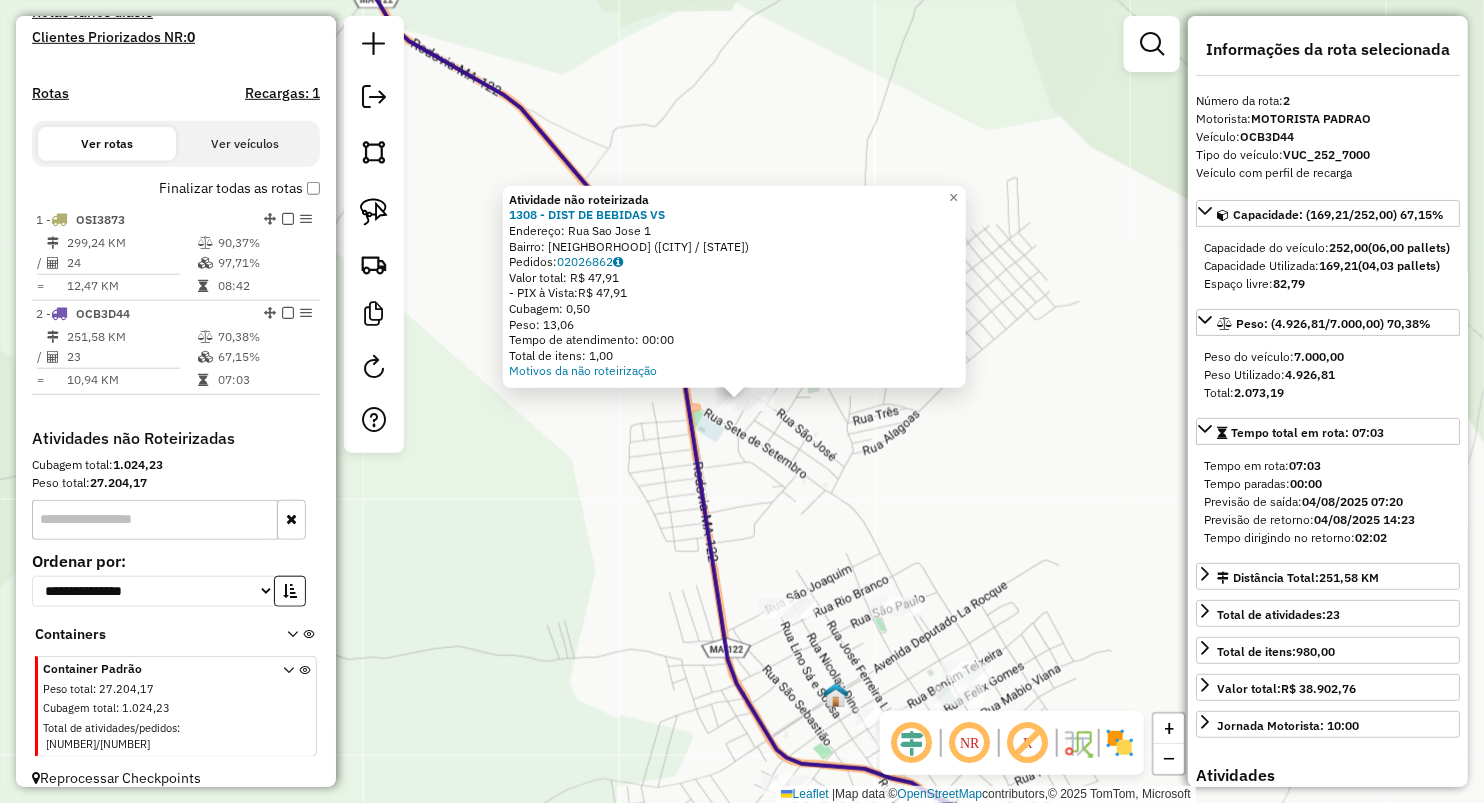 click on "Atividade não roteirizada 1308 - DIST DE BEBIDAS VS  Endereço:  Rua Sao Jose 1   Bairro: TRIZIDELA (AMARANTE DO MARANHAO / MA)   Pedidos:  02026862   Valor total: R$ 47,91   - PIX à Vista:  R$ 47,91   Cubagem: 0,50   Peso: 13,06   Tempo de atendimento: 00:00   Total de itens: 1,00  Motivos da não roteirização × Janela de atendimento Grade de atendimento Capacidade Transportadoras Veículos Cliente Pedidos  Rotas Selecione os dias de semana para filtrar as janelas de atendimento  Seg   Ter   Qua   Qui   Sex   Sáb   Dom  Informe o período da janela de atendimento: De: Até:  Filtrar exatamente a janela do cliente  Considerar janela de atendimento padrão  Selecione os dias de semana para filtrar as grades de atendimento  Seg   Ter   Qua   Qui   Sex   Sáb   Dom   Considerar clientes sem dia de atendimento cadastrado  Clientes fora do dia de atendimento selecionado Filtrar as atividades entre os valores definidos abaixo:  Peso mínimo:   Peso máximo:   Cubagem mínima:   Cubagem máxima:   De:   Até:" 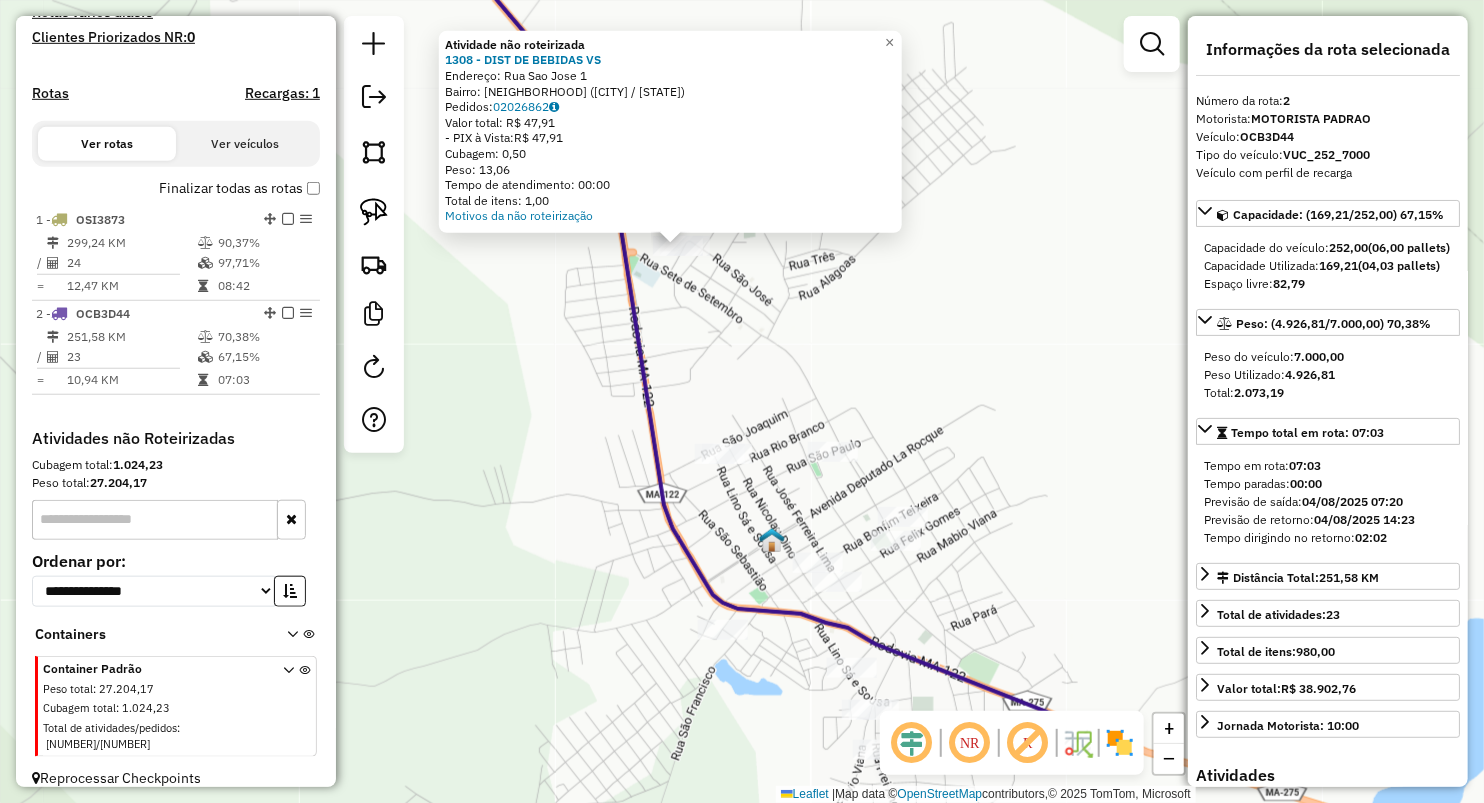drag, startPoint x: 754, startPoint y: 334, endPoint x: 732, endPoint y: 212, distance: 123.967735 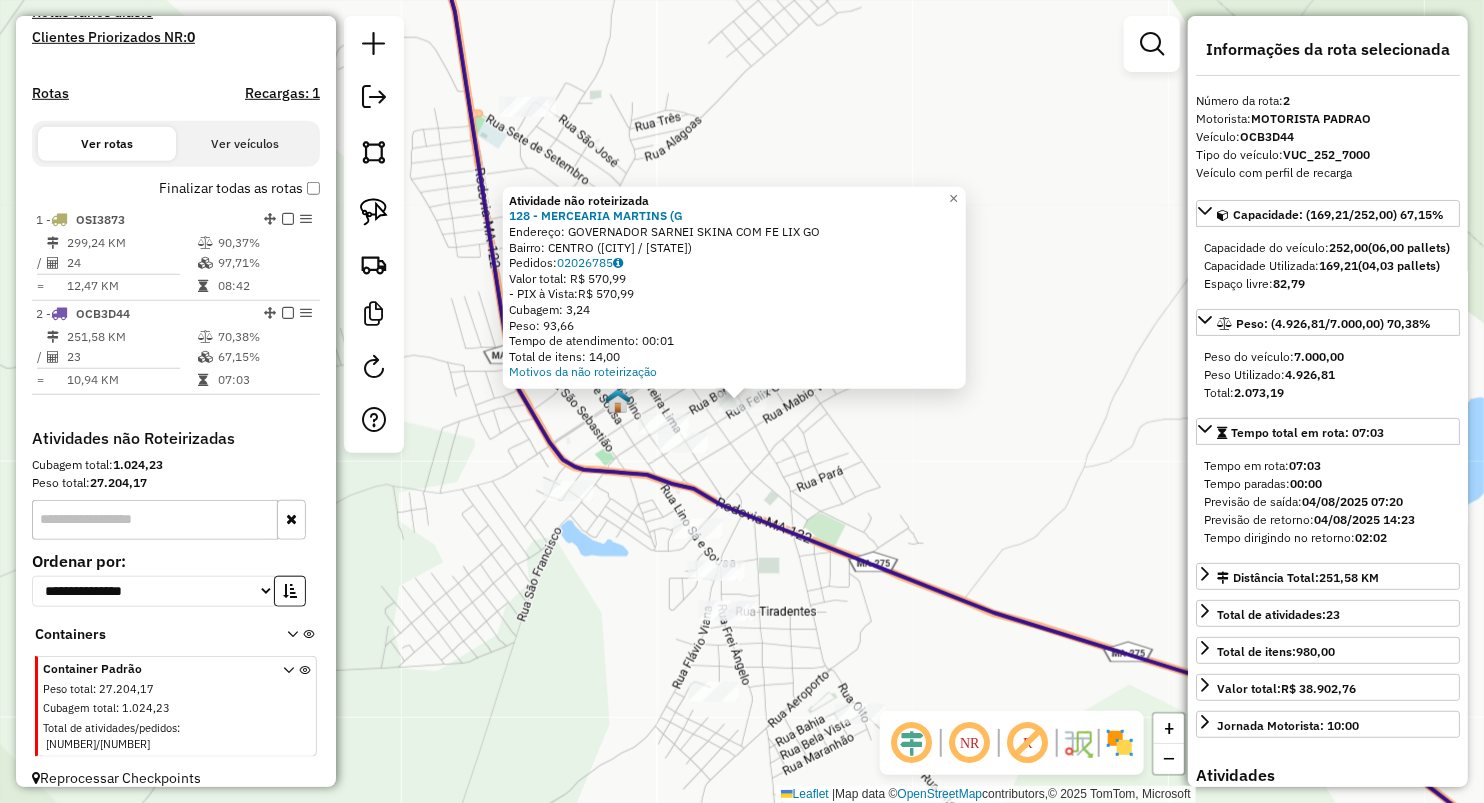 click 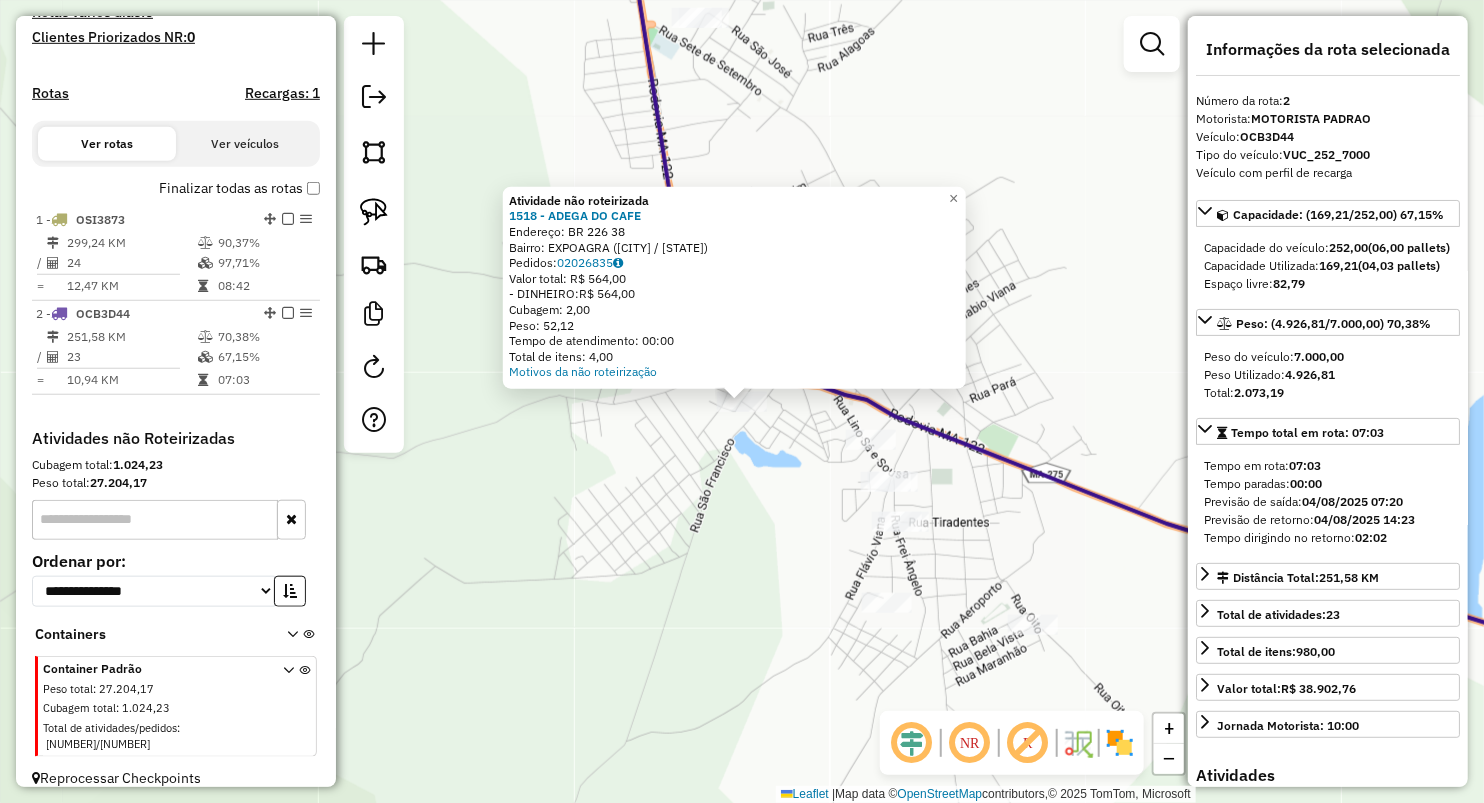 click on "Atividade não roteirizada 1518 - ADEGA DO CAFE  Endereço:  BR 226 38   Bairro: EXPOAGRA (GRAJAU / MA)   Pedidos:  02026835   Valor total: R$ 564,00   - DINHEIRO:  R$ 564,00   Cubagem: 2,00   Peso: 52,12   Tempo de atendimento: 00:00   Total de itens: 4,00  Motivos da não roteirização × Janela de atendimento Grade de atendimento Capacidade Transportadoras Veículos Cliente Pedidos  Rotas Selecione os dias de semana para filtrar as janelas de atendimento  Seg   Ter   Qua   Qui   Sex   Sáb   Dom  Informe o período da janela de atendimento: De: Até:  Filtrar exatamente a janela do cliente  Considerar janela de atendimento padrão  Selecione os dias de semana para filtrar as grades de atendimento  Seg   Ter   Qua   Qui   Sex   Sáb   Dom   Considerar clientes sem dia de atendimento cadastrado  Clientes fora do dia de atendimento selecionado Filtrar as atividades entre os valores definidos abaixo:  Peso mínimo:   Peso máximo:   Cubagem mínima:   Cubagem máxima:   De:   Até:   De:   Até:  Veículo: +" 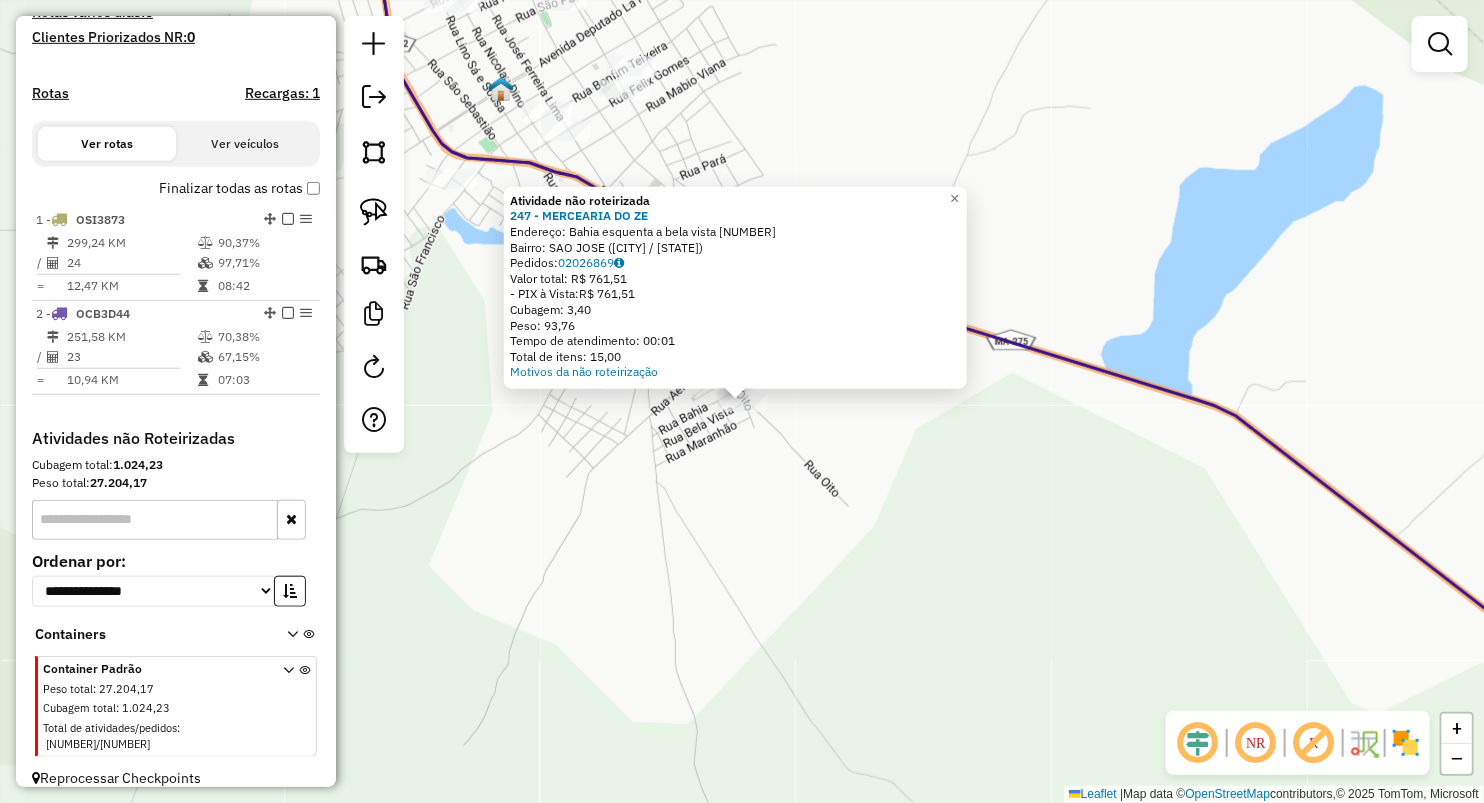 drag, startPoint x: 815, startPoint y: 528, endPoint x: 794, endPoint y: 508, distance: 29 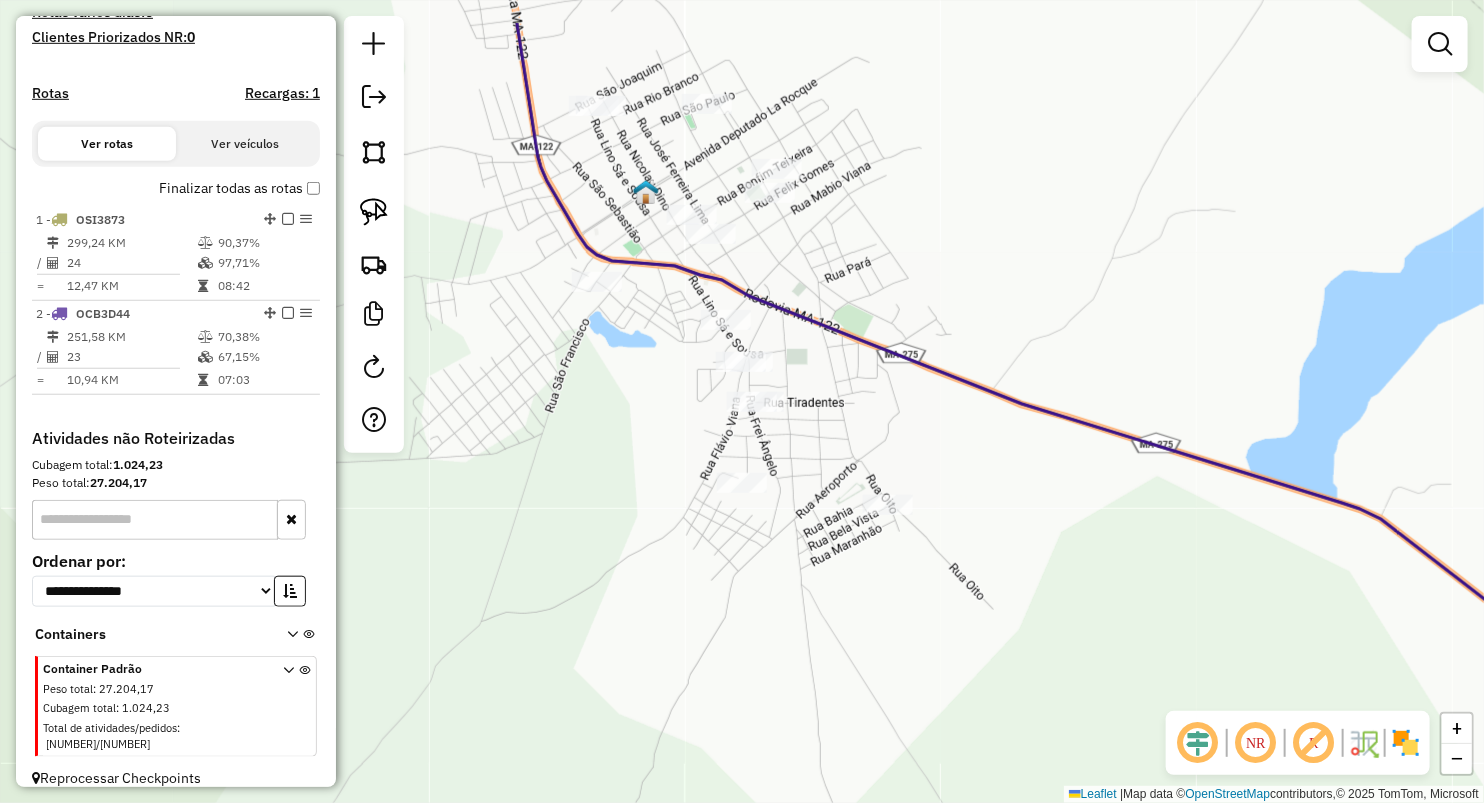 drag, startPoint x: 904, startPoint y: 514, endPoint x: 1005, endPoint y: 584, distance: 122.88612 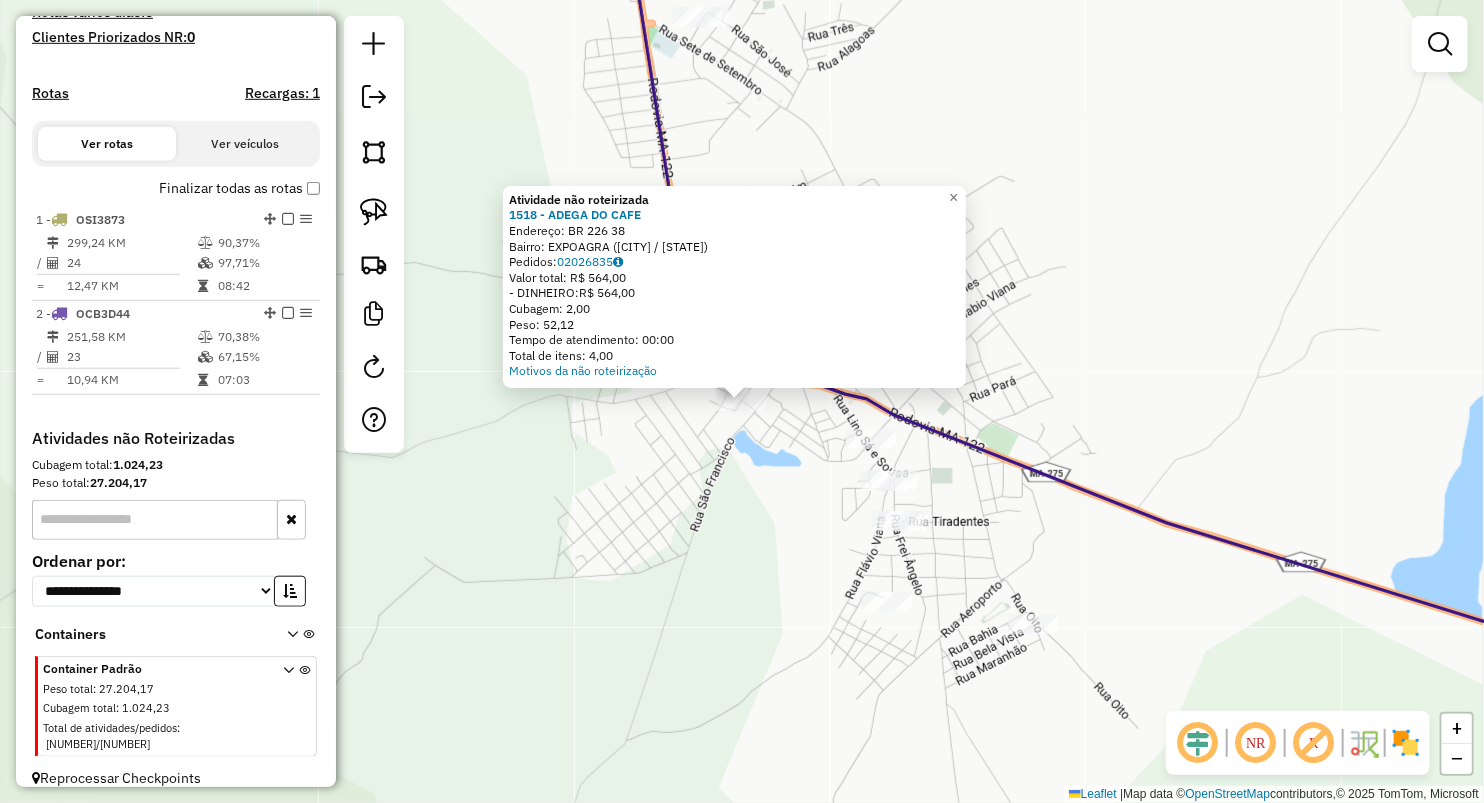 click on "Atividade não roteirizada 1518 - ADEGA DO CAFE  Endereço:  BR 226 38   Bairro: EXPOAGRA (GRAJAU / MA)   Pedidos:  02026835   Valor total: R$ 564,00   - DINHEIRO:  R$ 564,00   Cubagem: 2,00   Peso: 52,12   Tempo de atendimento: 00:00   Total de itens: 4,00  Motivos da não roteirização × Janela de atendimento Grade de atendimento Capacidade Transportadoras Veículos Cliente Pedidos  Rotas Selecione os dias de semana para filtrar as janelas de atendimento  Seg   Ter   Qua   Qui   Sex   Sáb   Dom  Informe o período da janela de atendimento: De: Até:  Filtrar exatamente a janela do cliente  Considerar janela de atendimento padrão  Selecione os dias de semana para filtrar as grades de atendimento  Seg   Ter   Qua   Qui   Sex   Sáb   Dom   Considerar clientes sem dia de atendimento cadastrado  Clientes fora do dia de atendimento selecionado Filtrar as atividades entre os valores definidos abaixo:  Peso mínimo:   Peso máximo:   Cubagem mínima:   Cubagem máxima:   De:   Até:   De:   Até:  Veículo: +" 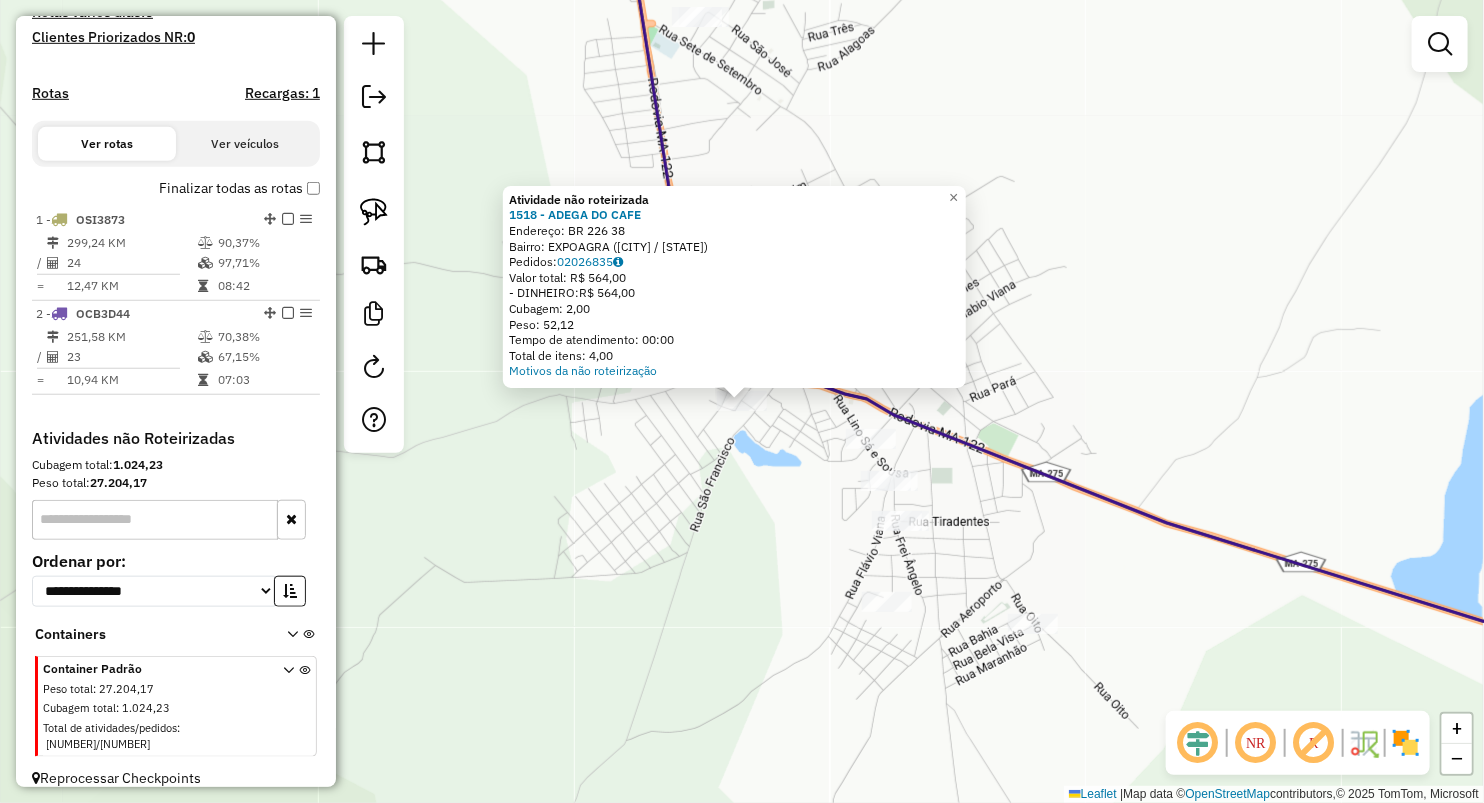 drag, startPoint x: 1173, startPoint y: 234, endPoint x: 1134, endPoint y: 228, distance: 39.45884 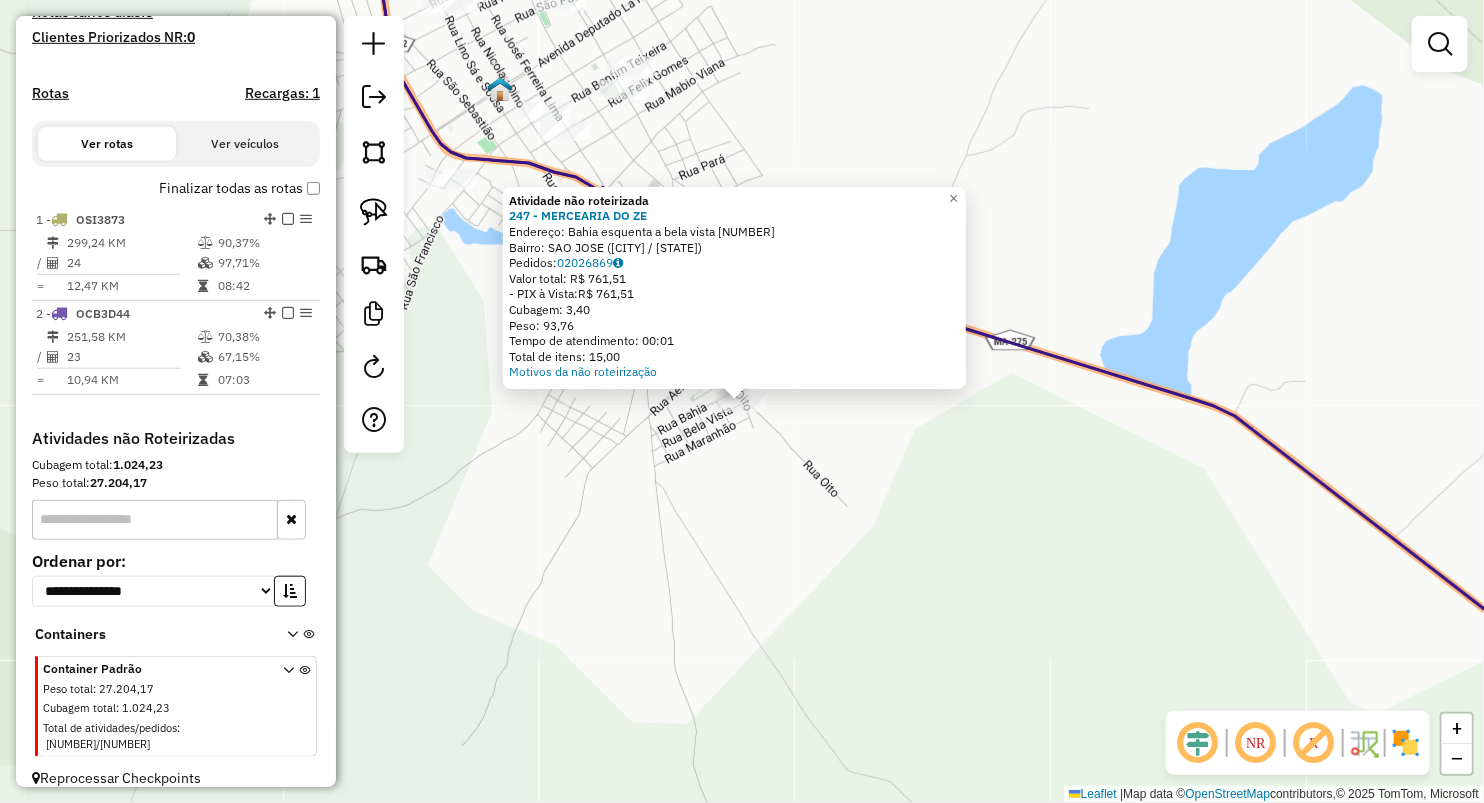 click on "× Atividade não roteirizada 247 - MERCEARIA  DO ZE  Endereço:  Bahia esquenta a bela vista 61   Bairro: SAO JOSE (AMARANTE DO MARANHAO / MA)   Pedidos:  02026869   Valor total: R$ 761,51   - PIX à Vista:  R$ 761,51   Cubagem: 3,40   Peso: 93,76   Tempo de atendimento: 00:01   Total de itens: 15,00  Motivos da não roteirização × Janela de atendimento Grade de atendimento Capacidade Transportadoras Veículos Cliente Pedidos  Rotas Selecione os dias de semana para filtrar as janelas de atendimento  Seg   Ter   Qua   Qui   Sex   Sáb   Dom  Informe o período da janela de atendimento: De: Até:  Filtrar exatamente a janela do cliente  Considerar janela de atendimento padrão  Selecione os dias de semana para filtrar as grades de atendimento  Seg   Ter   Qua   Qui   Sex   Sáb   Dom   Considerar clientes sem dia de atendimento cadastrado  Clientes fora do dia de atendimento selecionado Filtrar as atividades entre os valores definidos abaixo:  Peso mínimo:   Peso máximo:   Cubagem mínima:   De:   Até:" 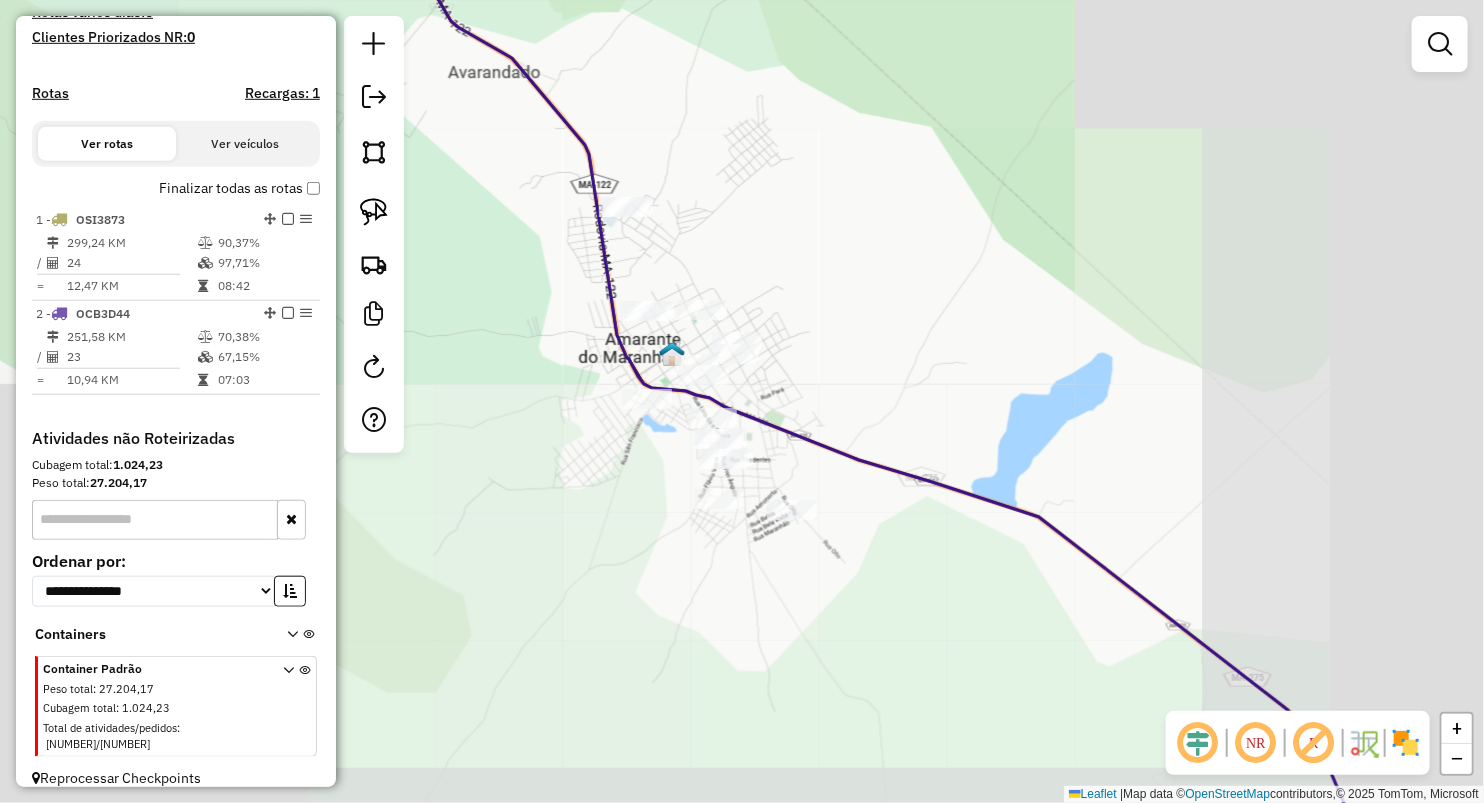 drag, startPoint x: 876, startPoint y: 412, endPoint x: 751, endPoint y: 429, distance: 126.1507 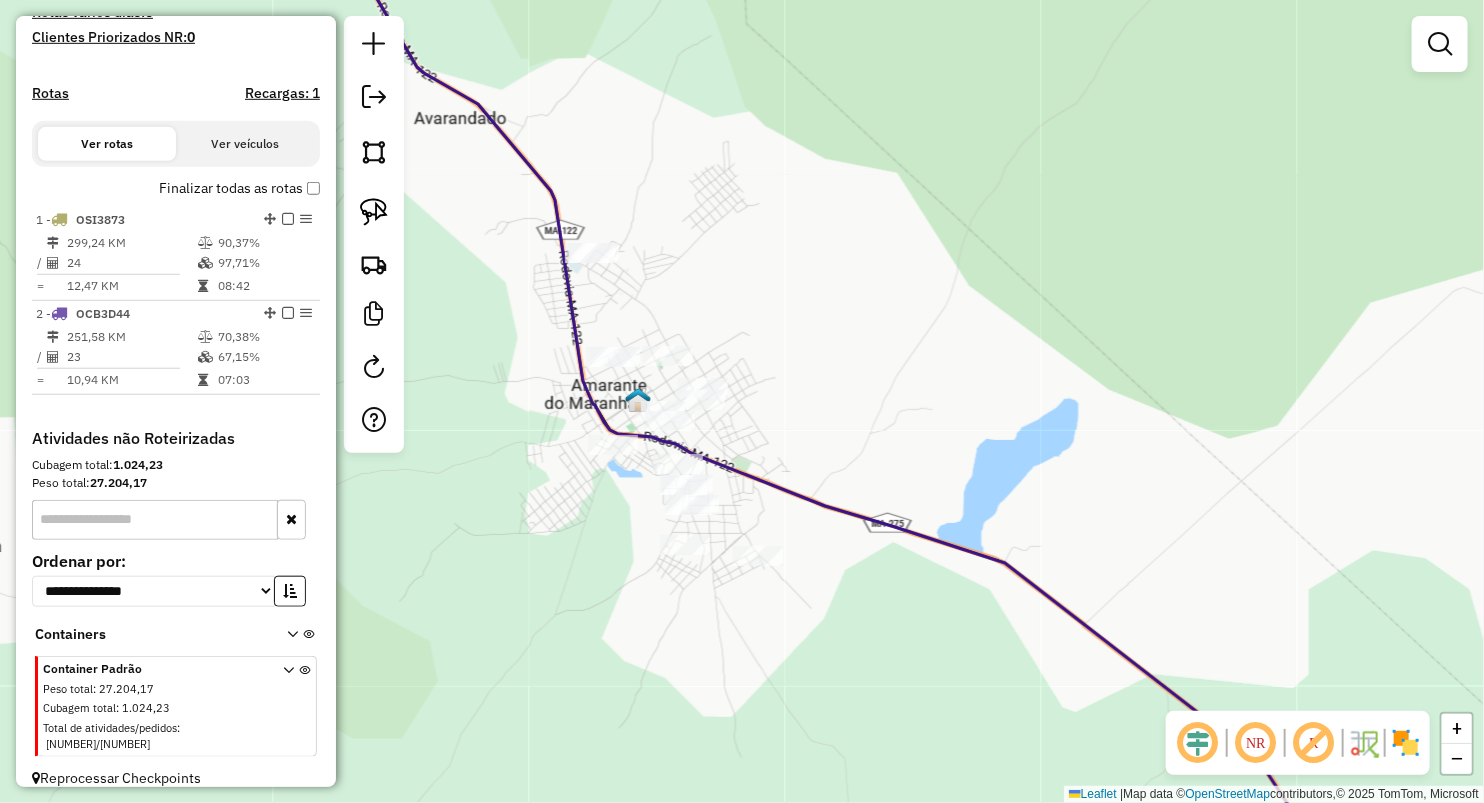 drag, startPoint x: 648, startPoint y: 311, endPoint x: 599, endPoint y: 257, distance: 72.91776 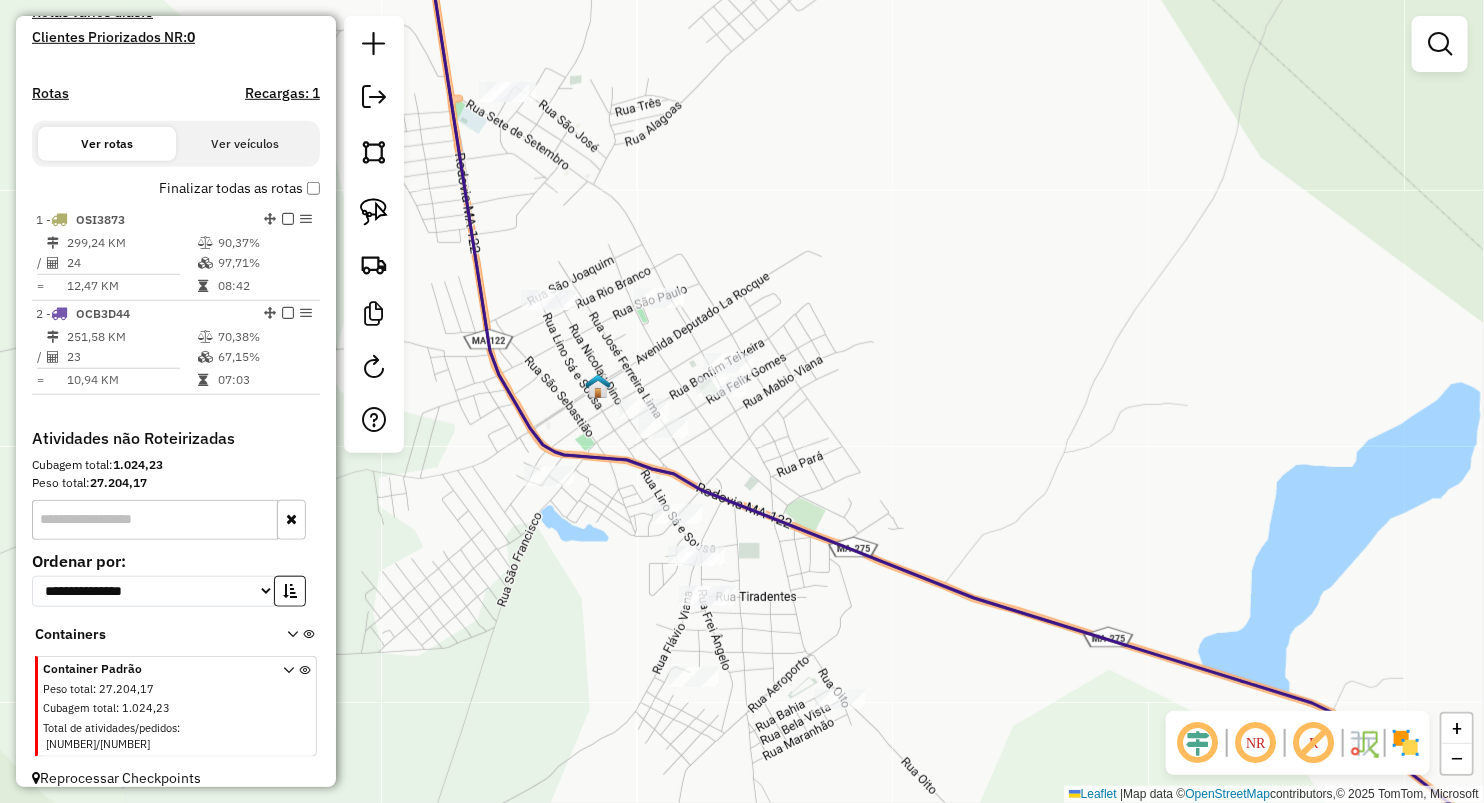 click 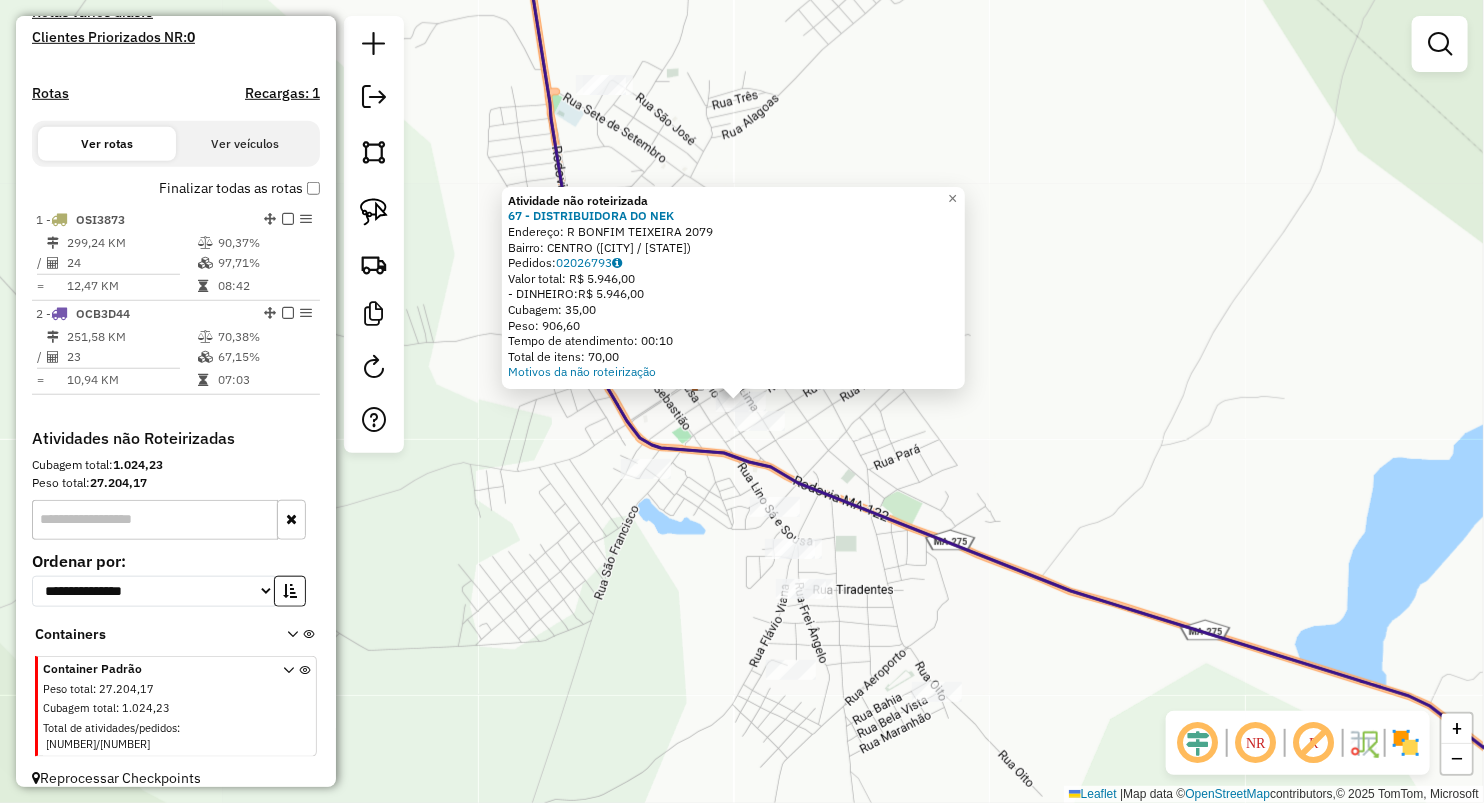 click 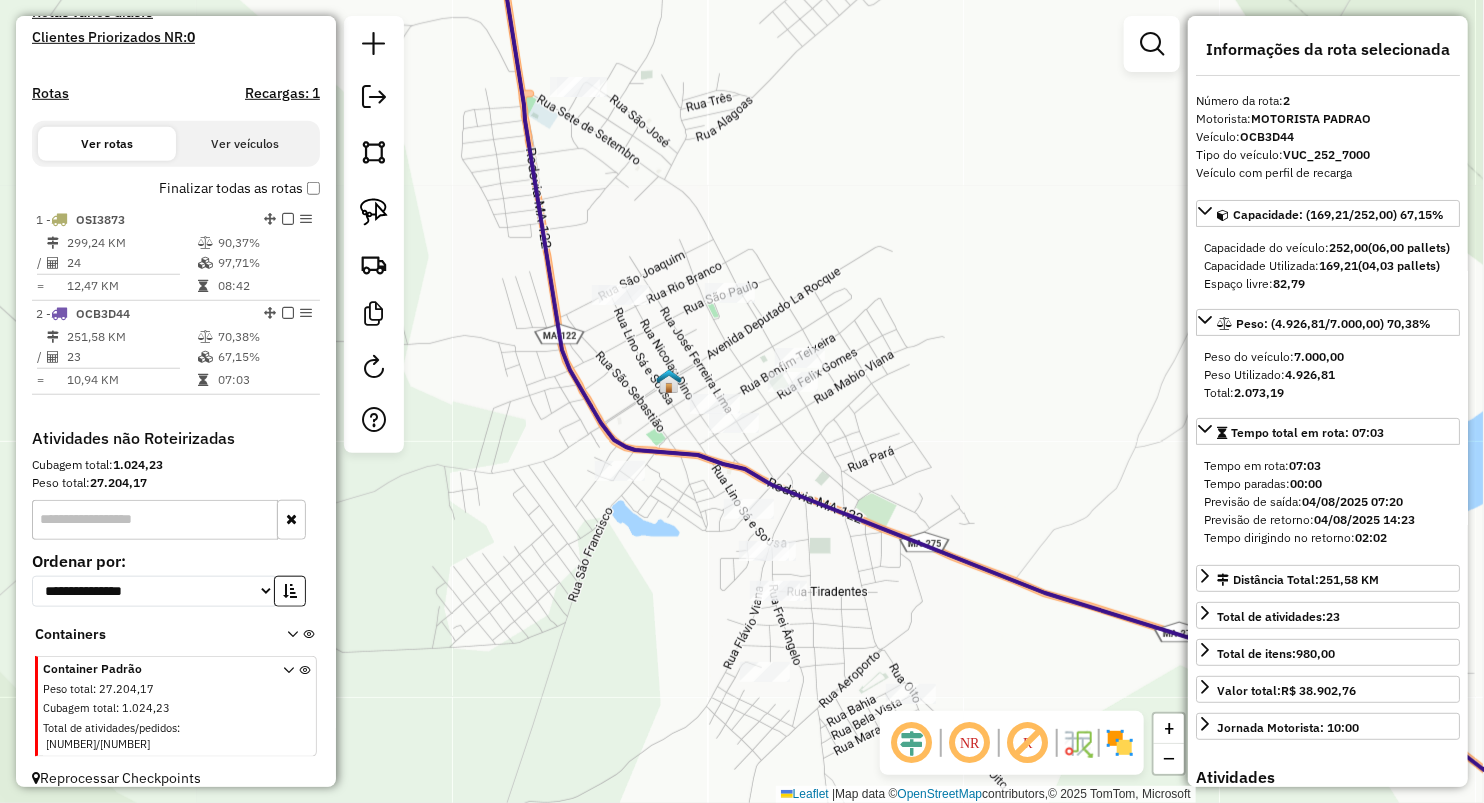 drag, startPoint x: 514, startPoint y: 410, endPoint x: 488, endPoint y: 412, distance: 26.076809 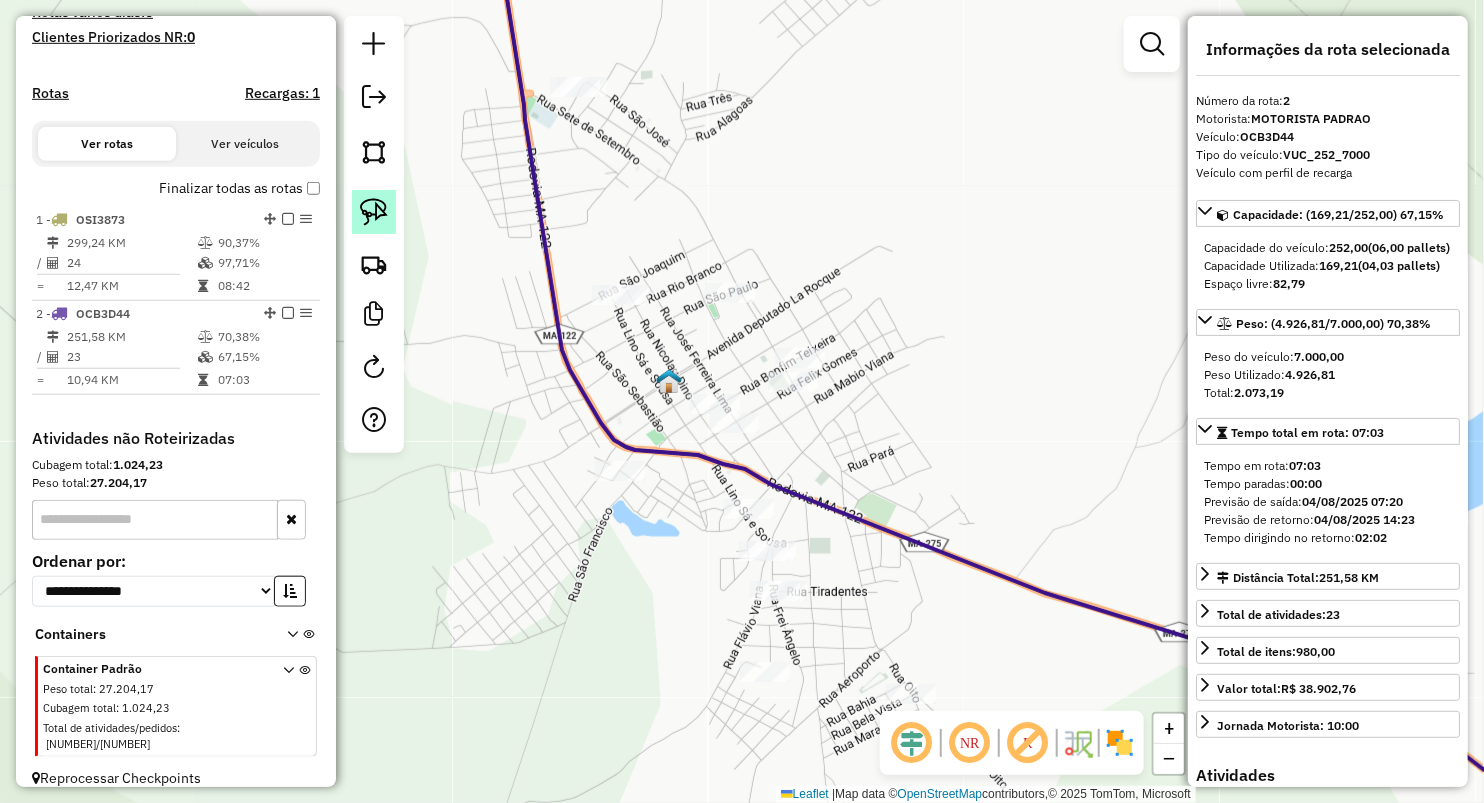click 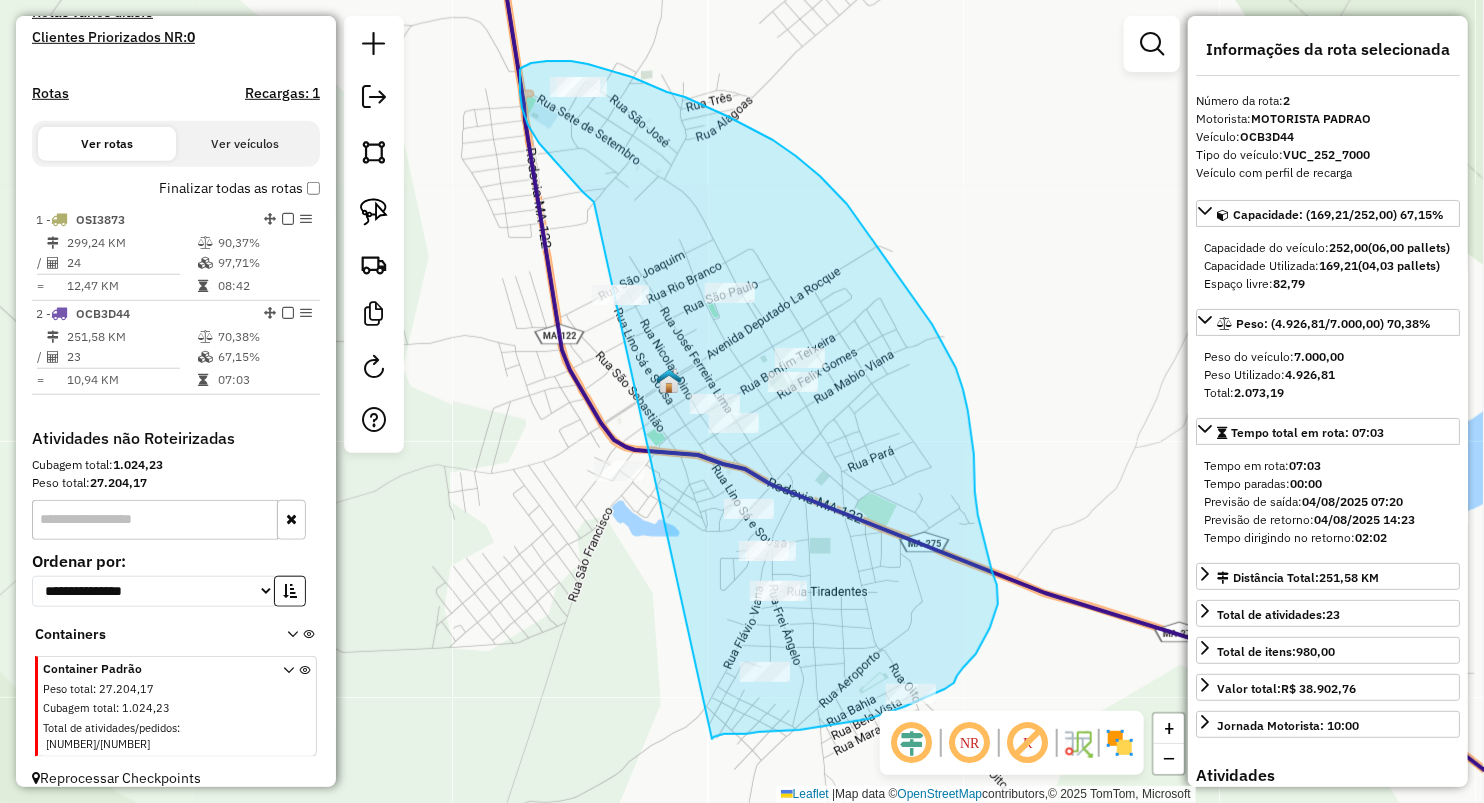 drag, startPoint x: 539, startPoint y: 143, endPoint x: 712, endPoint y: 739, distance: 620.6005 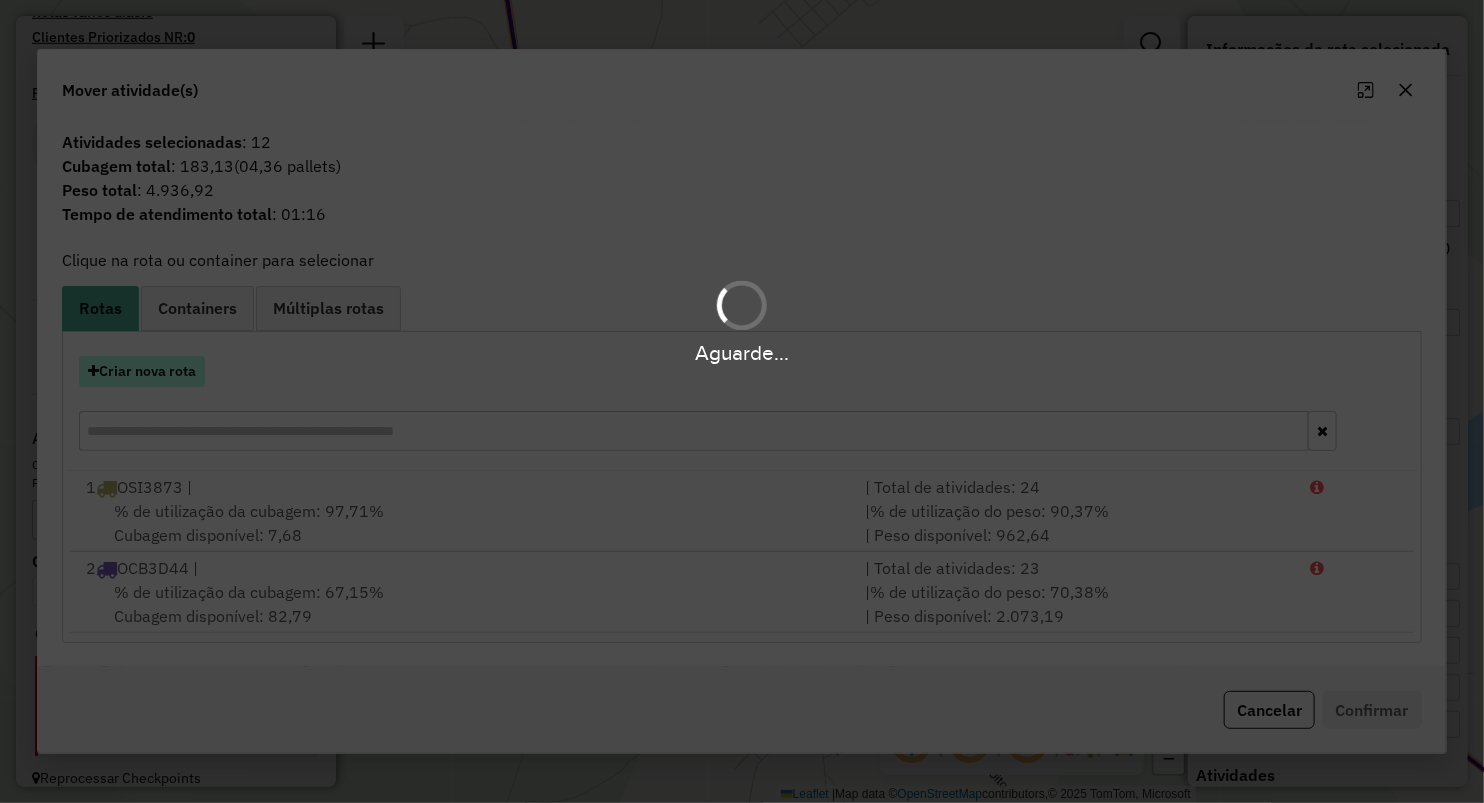 click on "Criar nova rota" at bounding box center [142, 371] 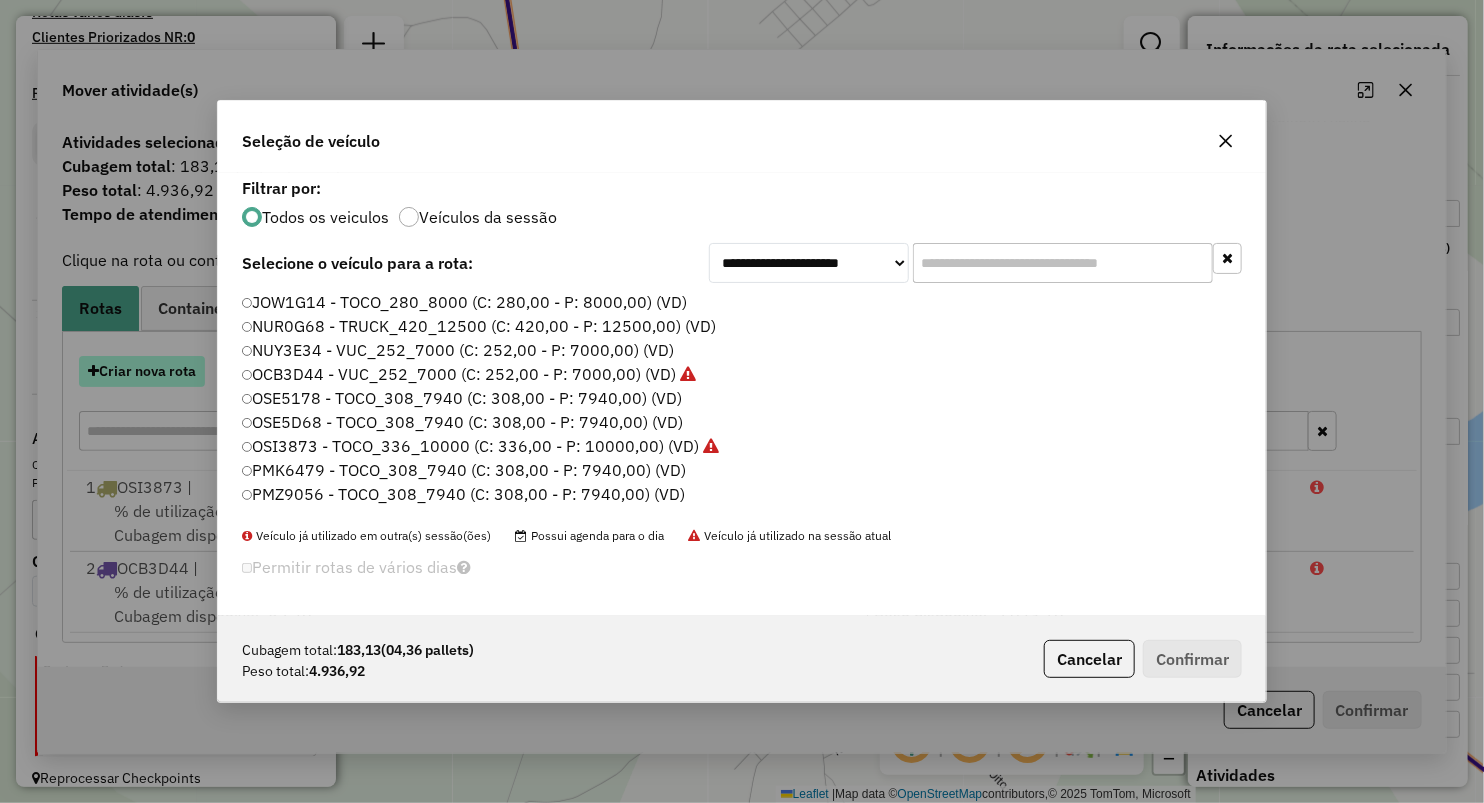 scroll, scrollTop: 10, scrollLeft: 6, axis: both 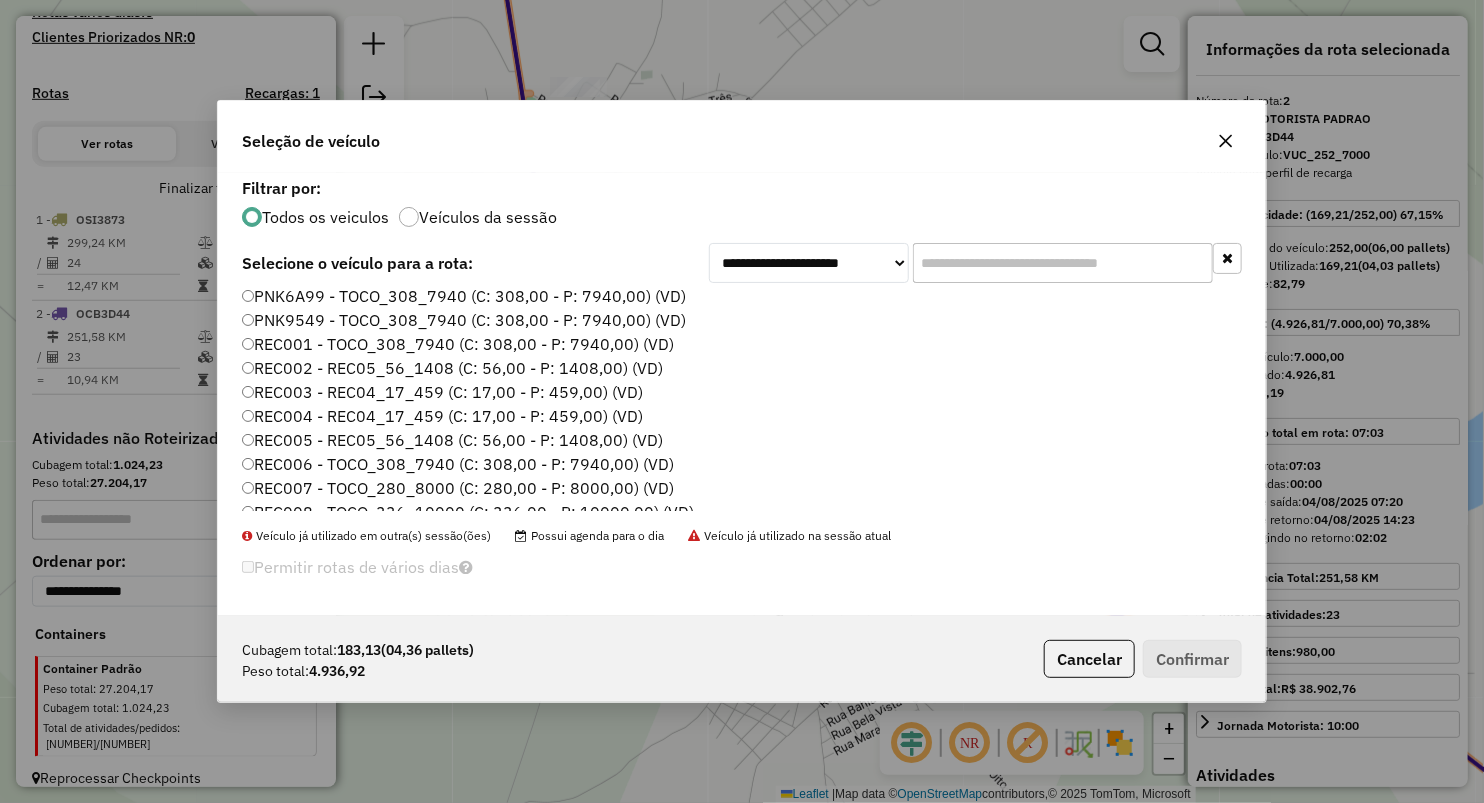 click on "PNK6A99 - TOCO_308_7940 (C: 308,00 - P: 7940,00) (VD)" 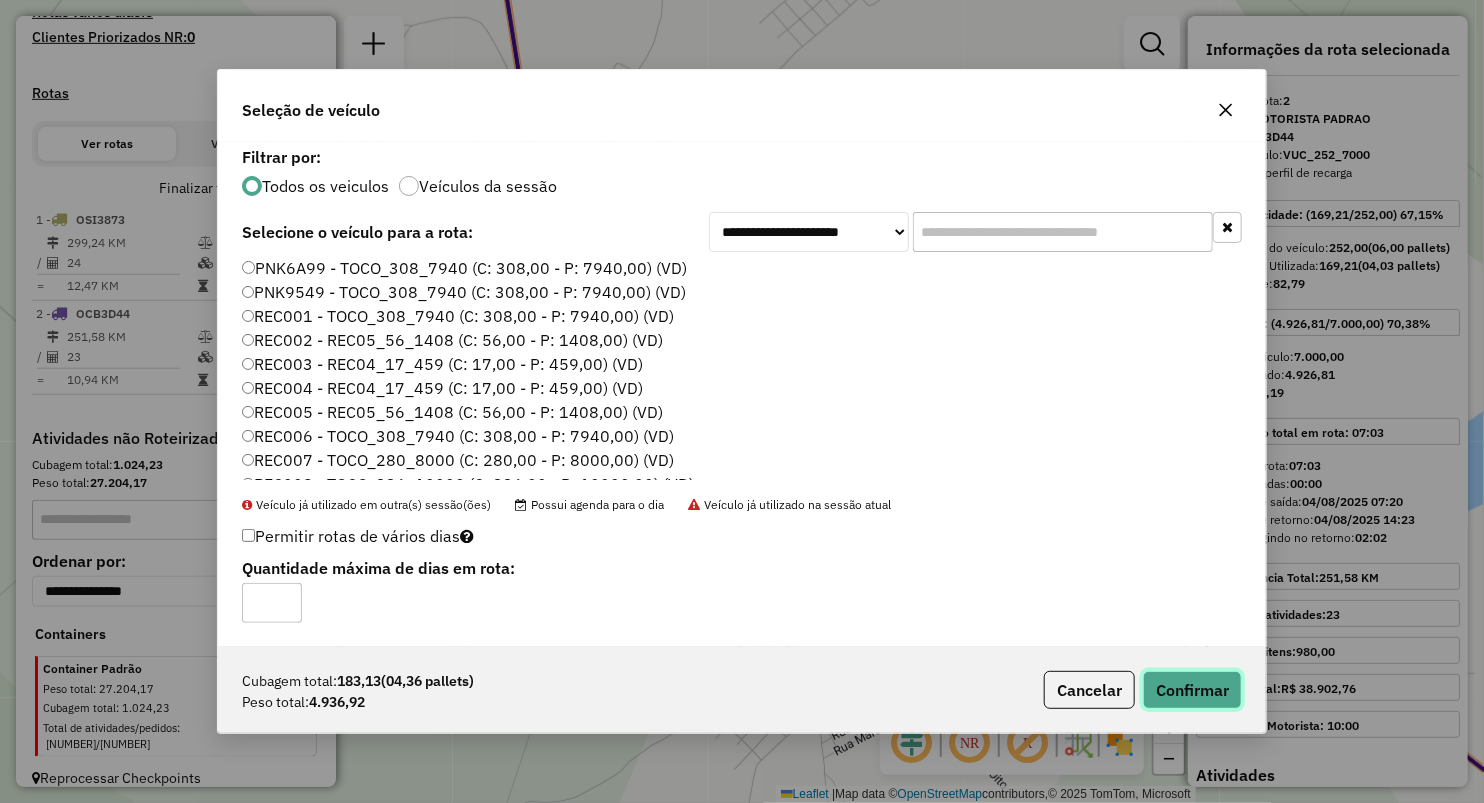 click on "Confirmar" 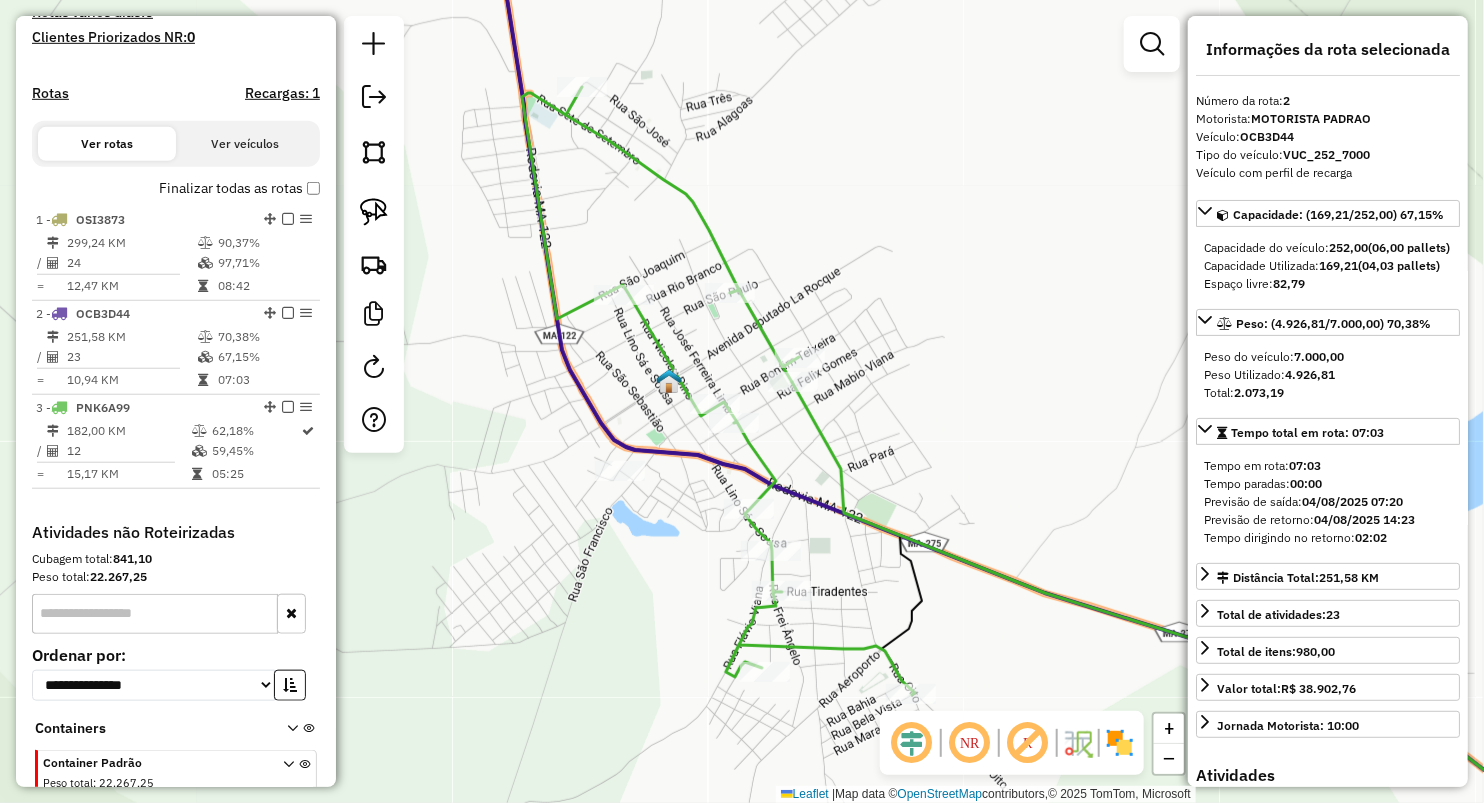 scroll, scrollTop: 653, scrollLeft: 0, axis: vertical 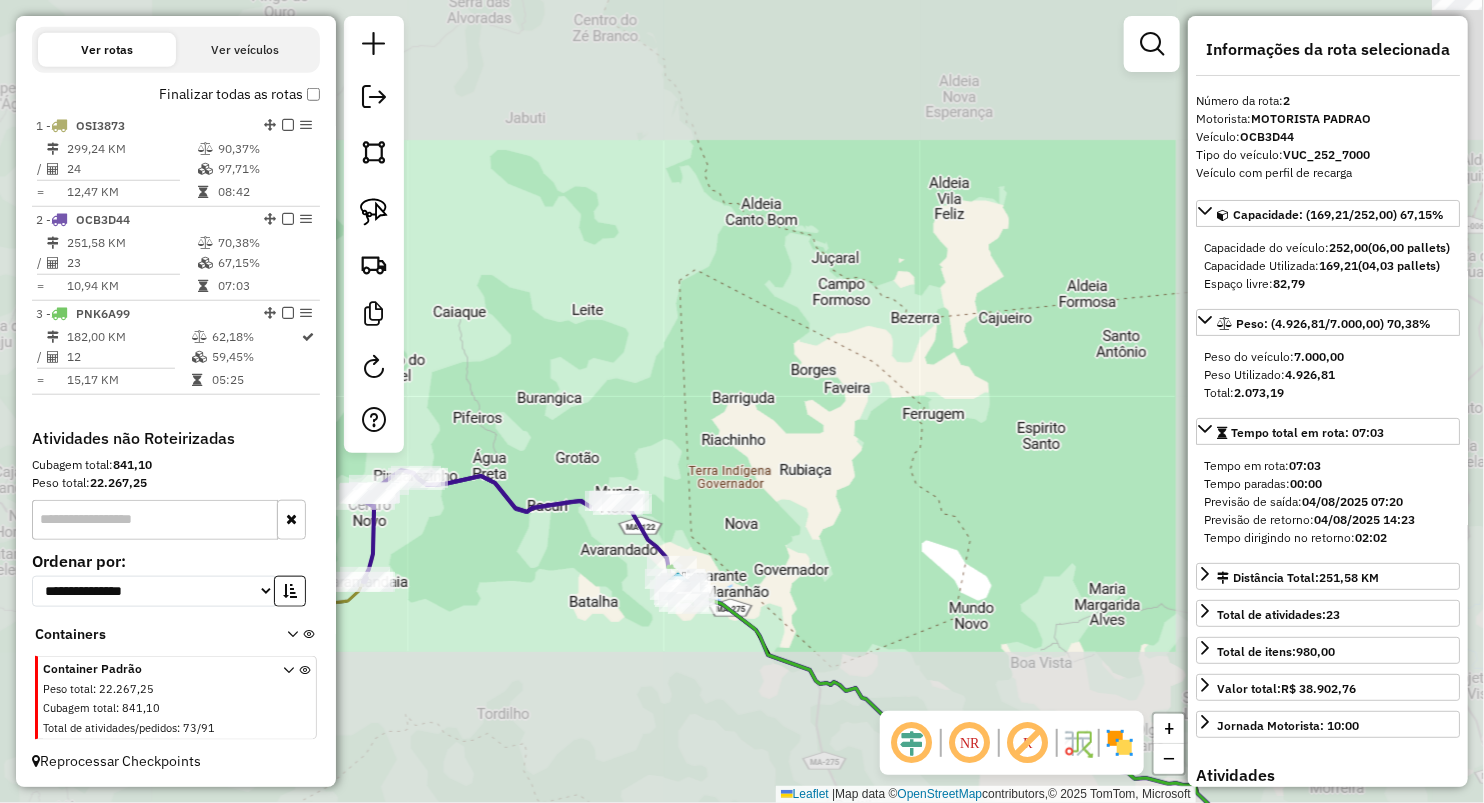 click on "Janela de atendimento Grade de atendimento Capacidade Transportadoras Veículos Cliente Pedidos  Rotas Selecione os dias de semana para filtrar as janelas de atendimento  Seg   Ter   Qua   Qui   Sex   Sáb   Dom  Informe o período da janela de atendimento: De: Até:  Filtrar exatamente a janela do cliente  Considerar janela de atendimento padrão  Selecione os dias de semana para filtrar as grades de atendimento  Seg   Ter   Qua   Qui   Sex   Sáb   Dom   Considerar clientes sem dia de atendimento cadastrado  Clientes fora do dia de atendimento selecionado Filtrar as atividades entre os valores definidos abaixo:  Peso mínimo:   Peso máximo:   Cubagem mínima:   Cubagem máxima:   De:   Até:  Filtrar as atividades entre o tempo de atendimento definido abaixo:  De:   Até:   Considerar capacidade total dos clientes não roteirizados Transportadora: Selecione um ou mais itens Tipo de veículo: Selecione um ou mais itens Veículo: Selecione um ou mais itens Motorista: Selecione um ou mais itens Nome: Rótulo:" 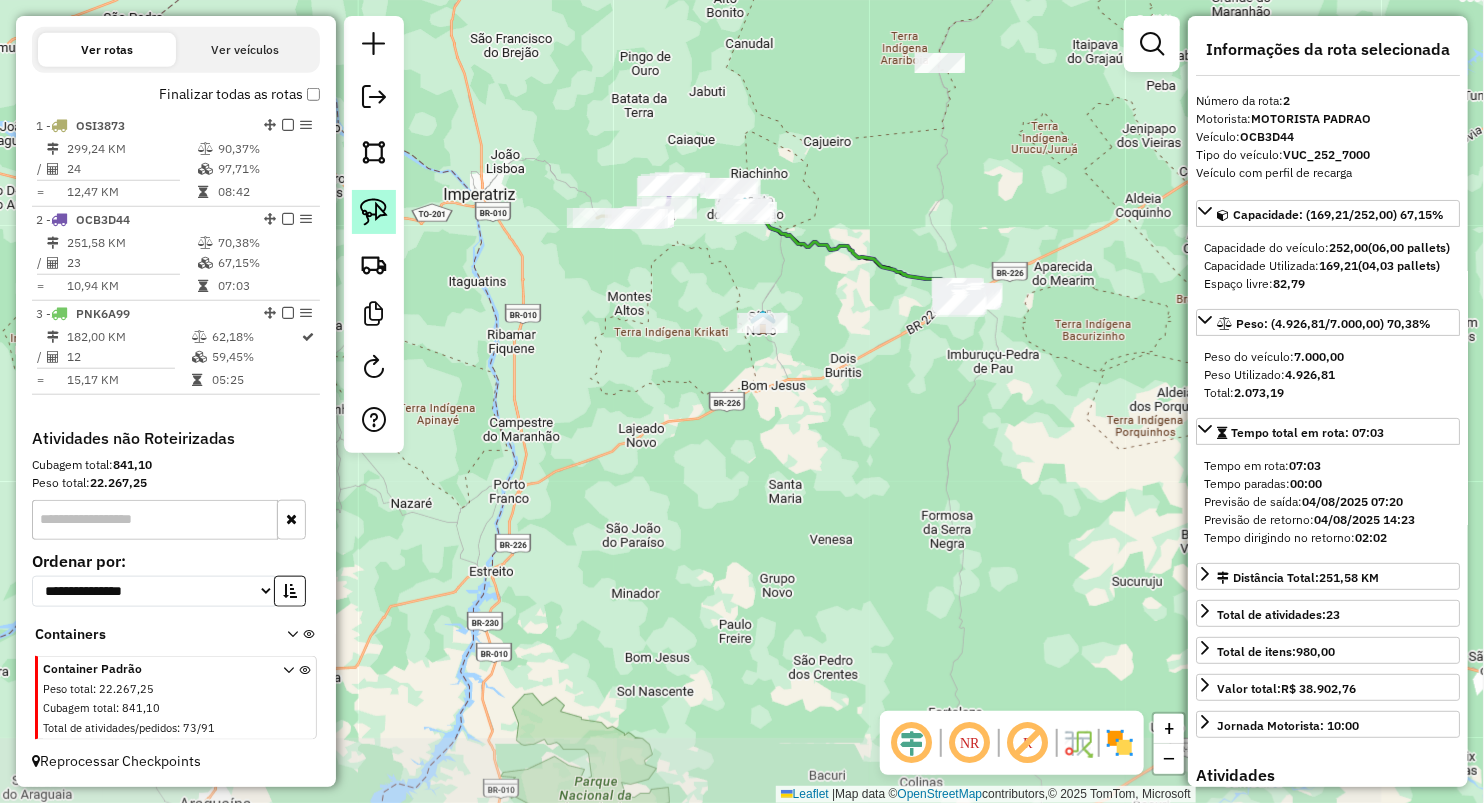 click 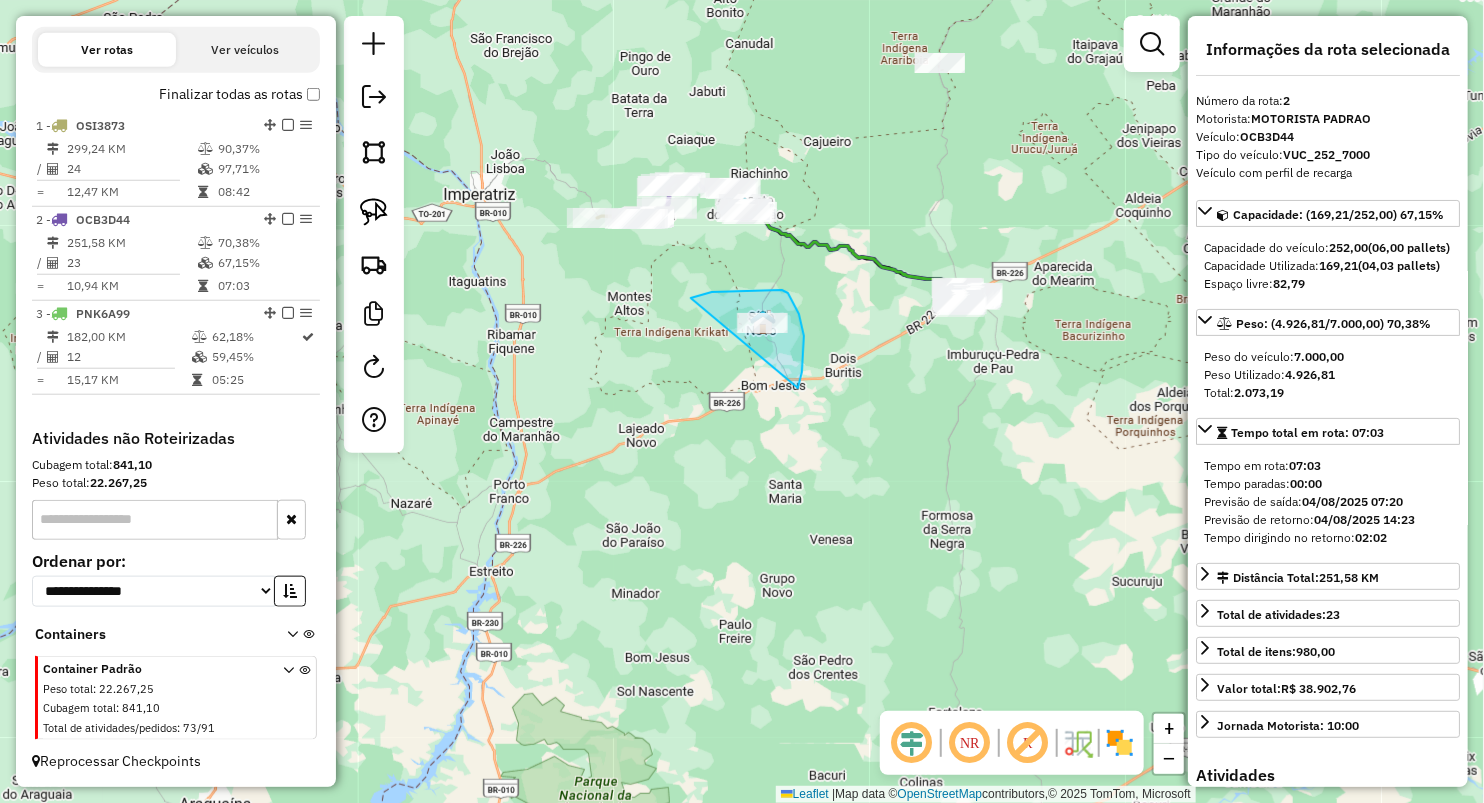 drag, startPoint x: 692, startPoint y: 299, endPoint x: 777, endPoint y: 410, distance: 139.807 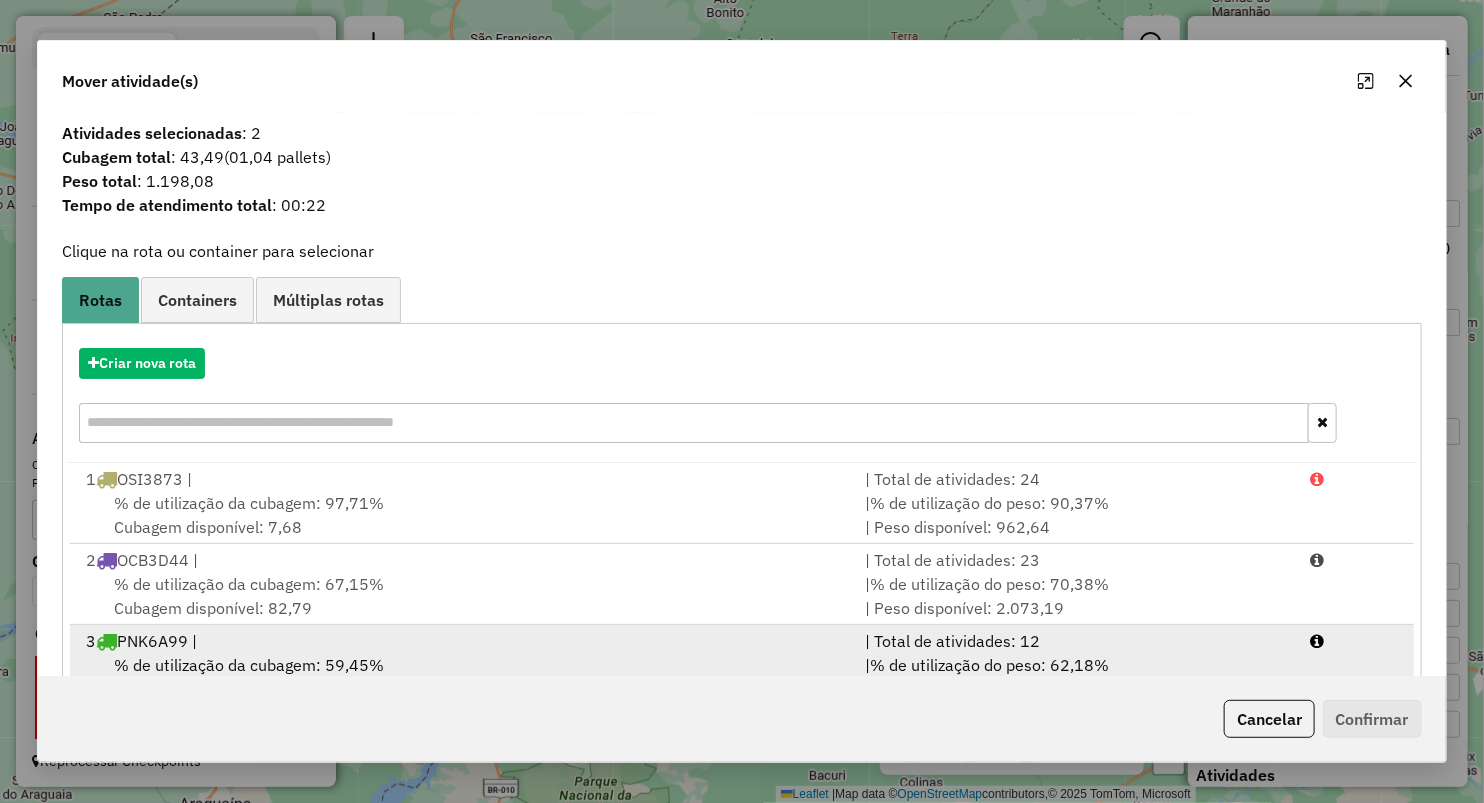 click on "3  PNK6A99 |" at bounding box center (463, 641) 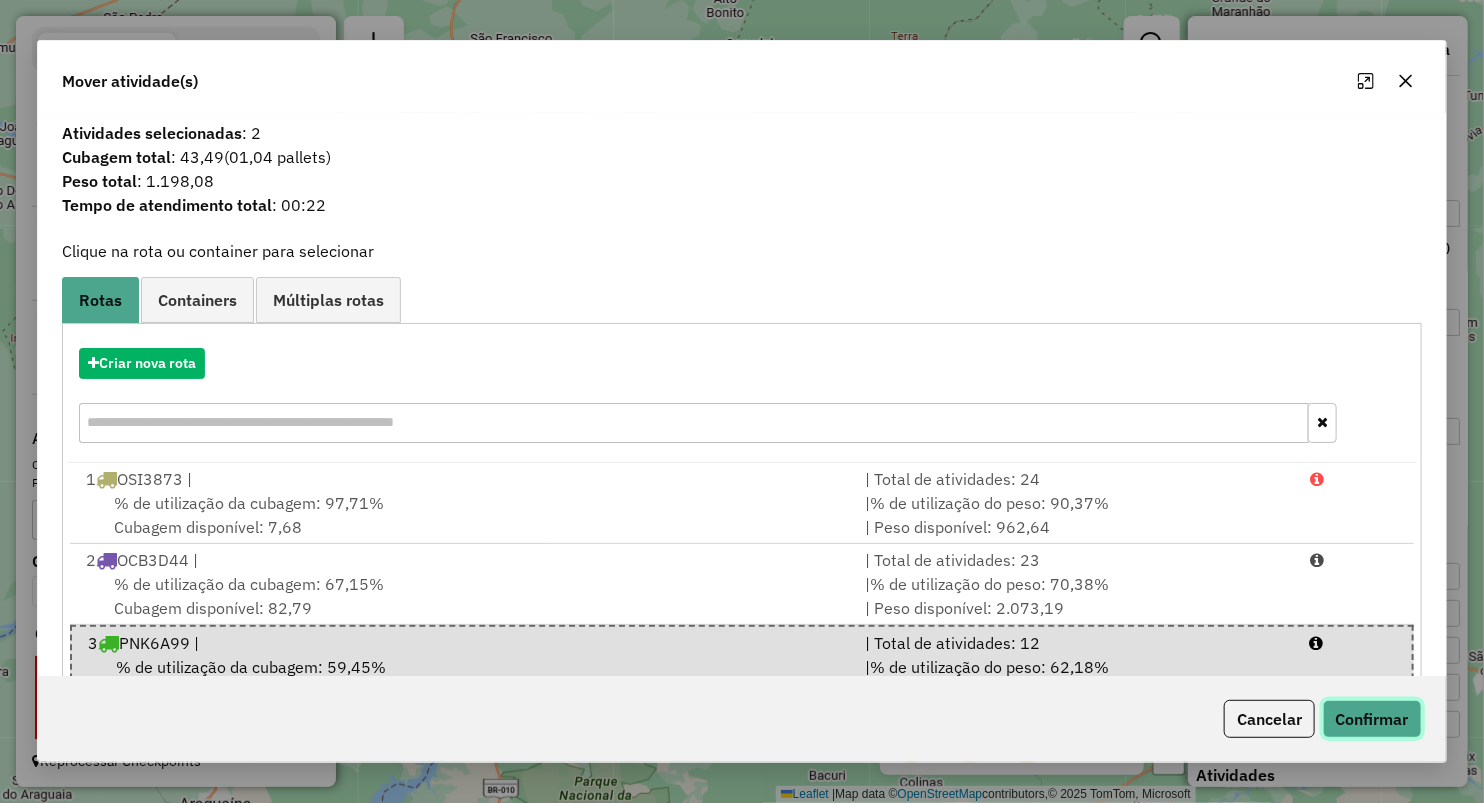 drag, startPoint x: 1388, startPoint y: 716, endPoint x: 1370, endPoint y: 725, distance: 20.12461 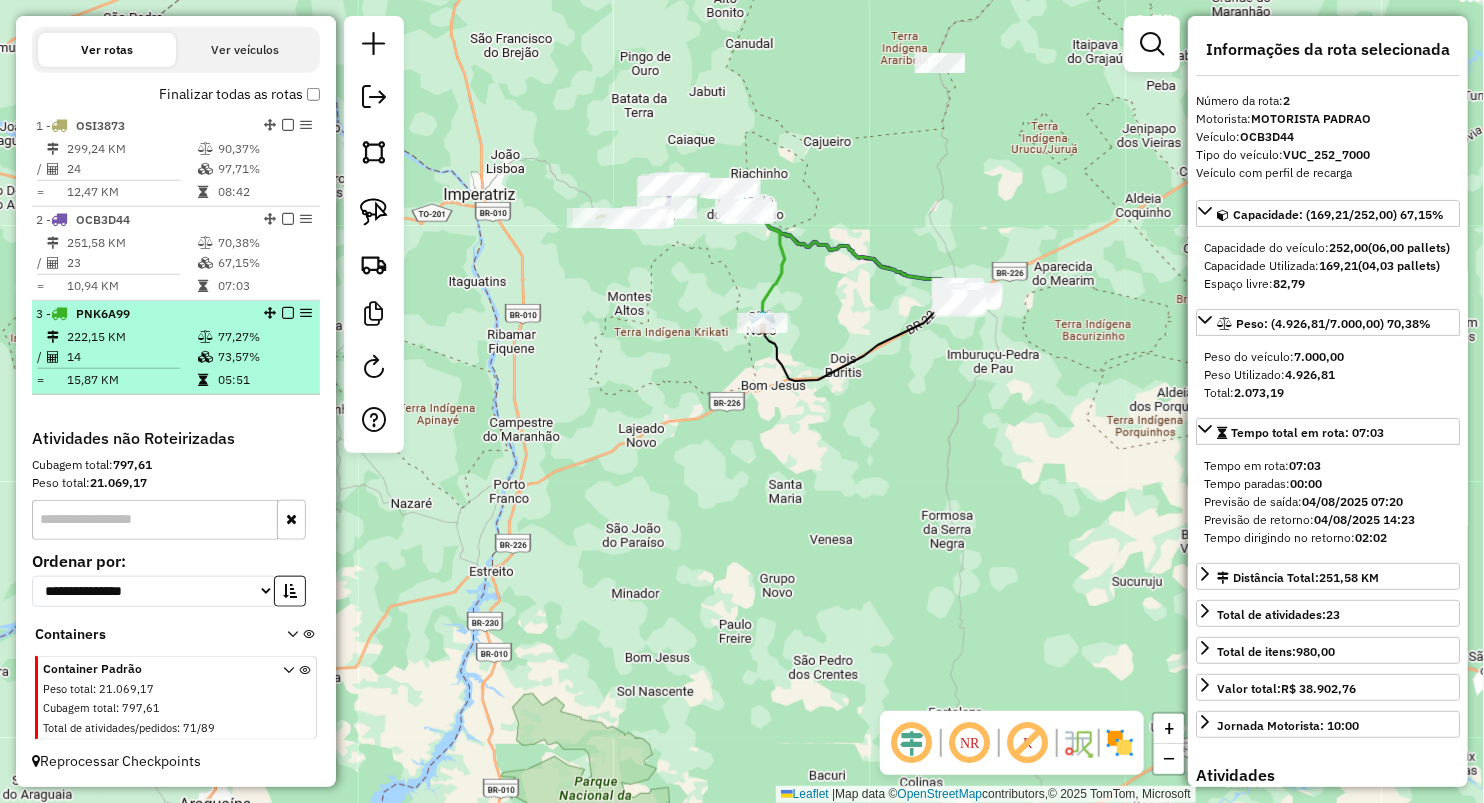 click on "14" at bounding box center (131, 357) 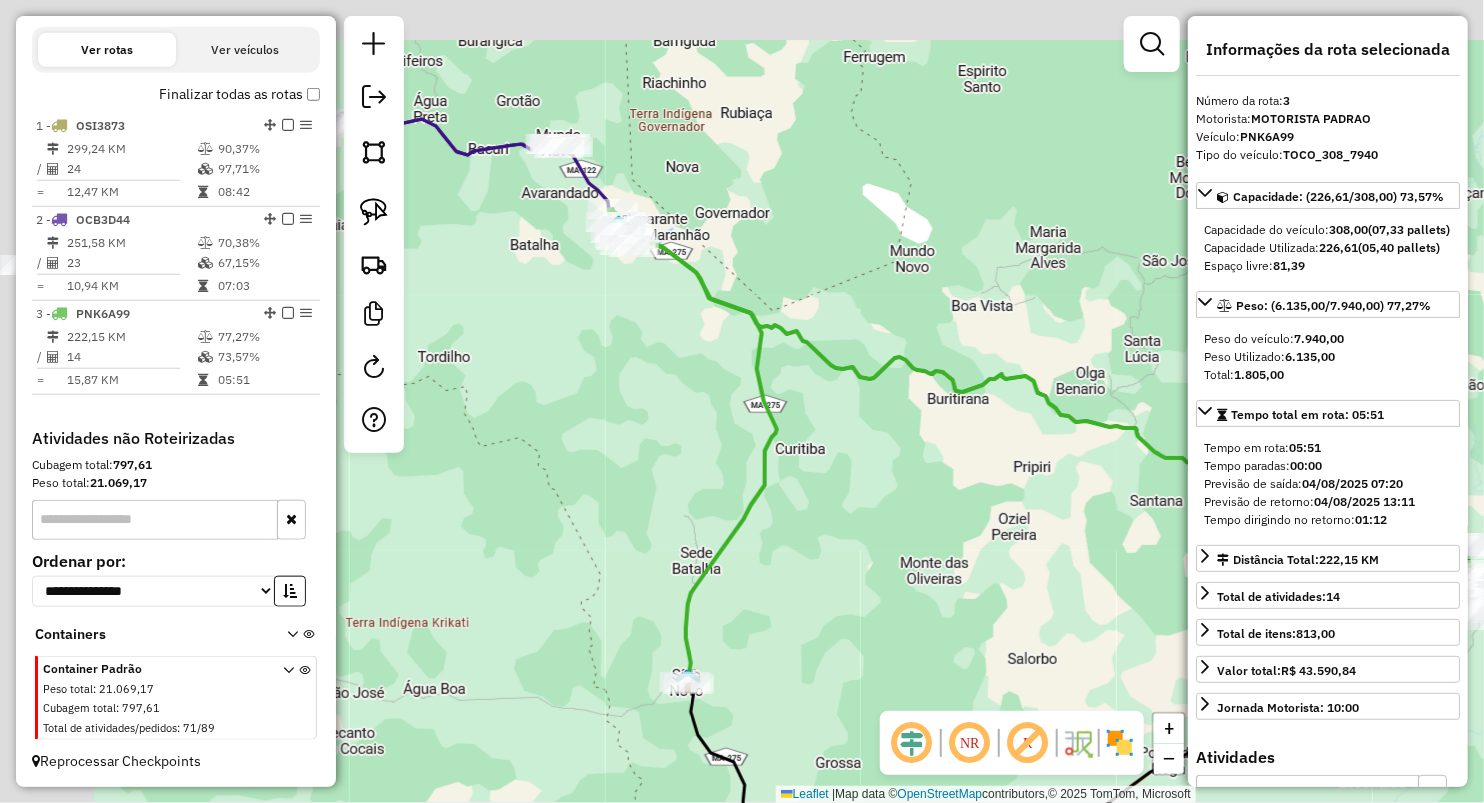 drag, startPoint x: 693, startPoint y: 351, endPoint x: 1025, endPoint y: 500, distance: 363.90247 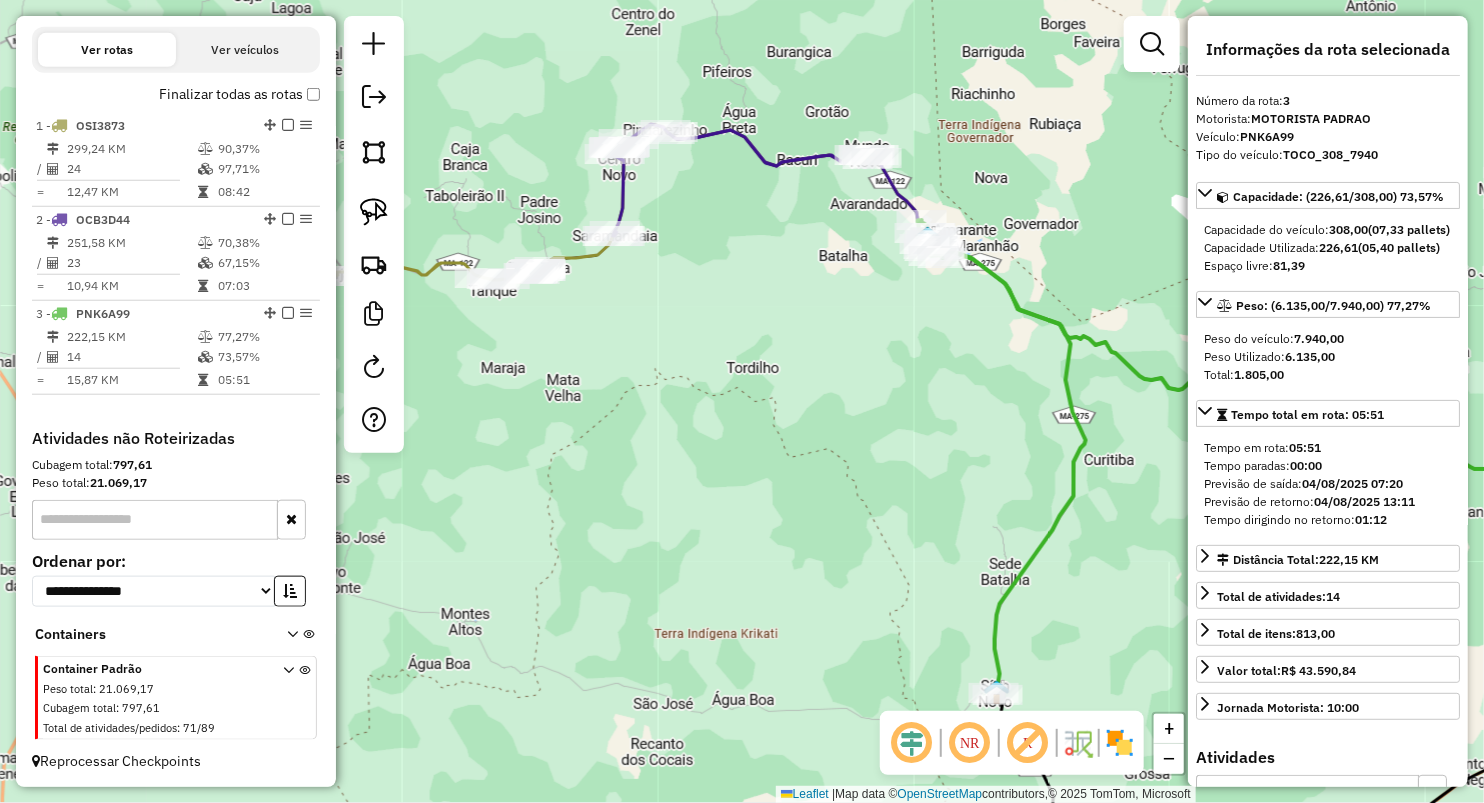 drag, startPoint x: 729, startPoint y: 429, endPoint x: 900, endPoint y: 414, distance: 171.65663 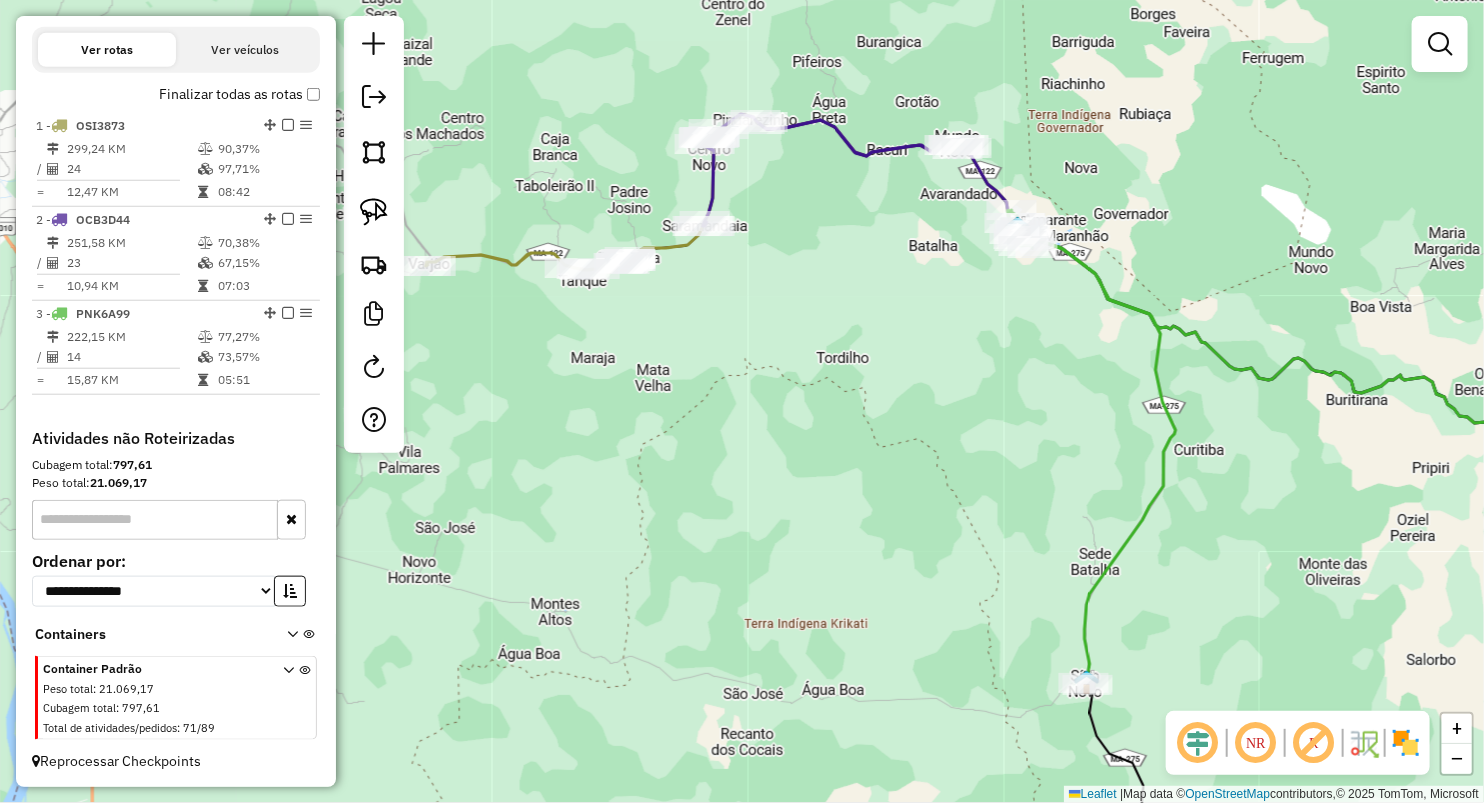 drag, startPoint x: 866, startPoint y: 534, endPoint x: 951, endPoint y: 529, distance: 85.146935 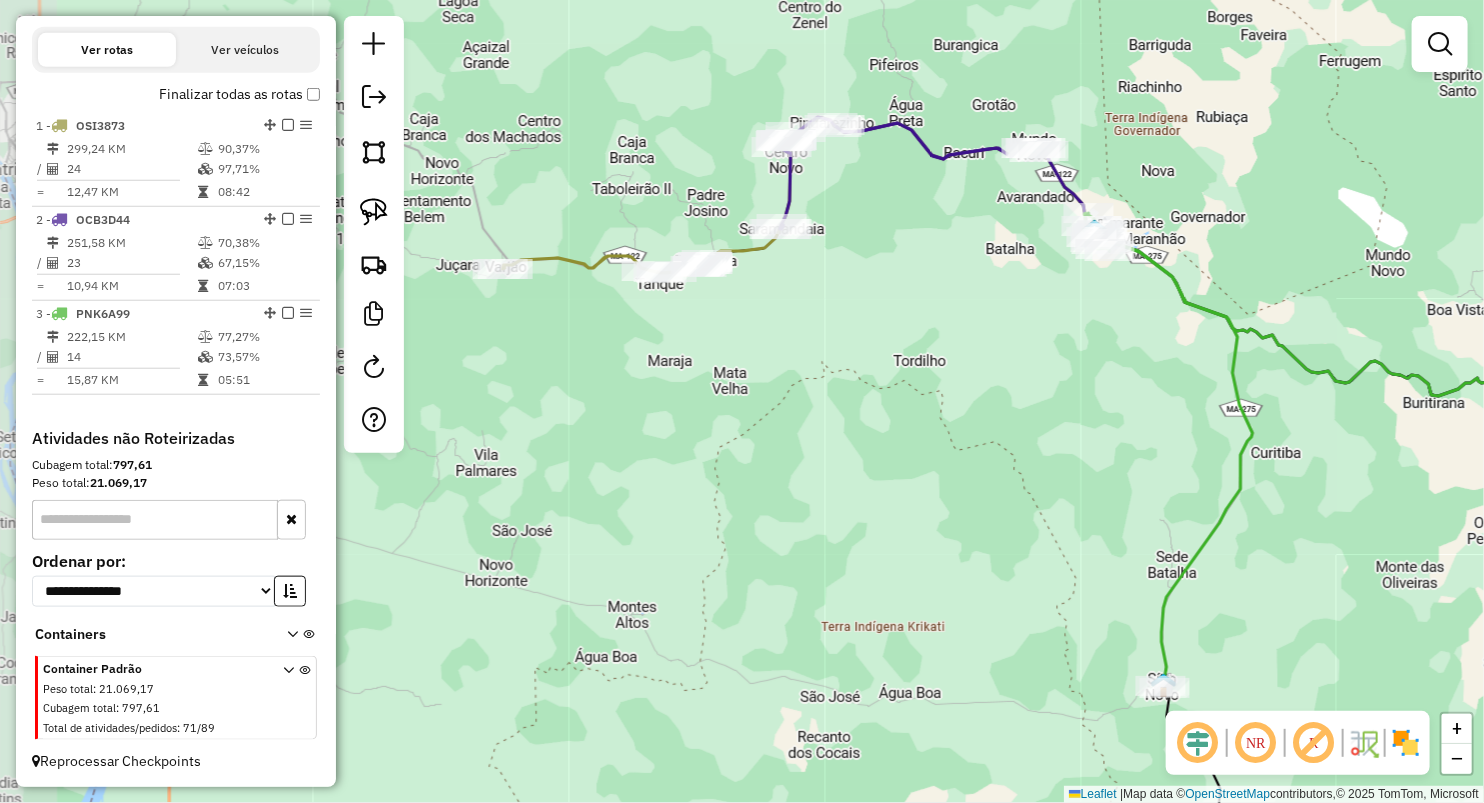 drag, startPoint x: 961, startPoint y: 529, endPoint x: 1015, endPoint y: 530, distance: 54.00926 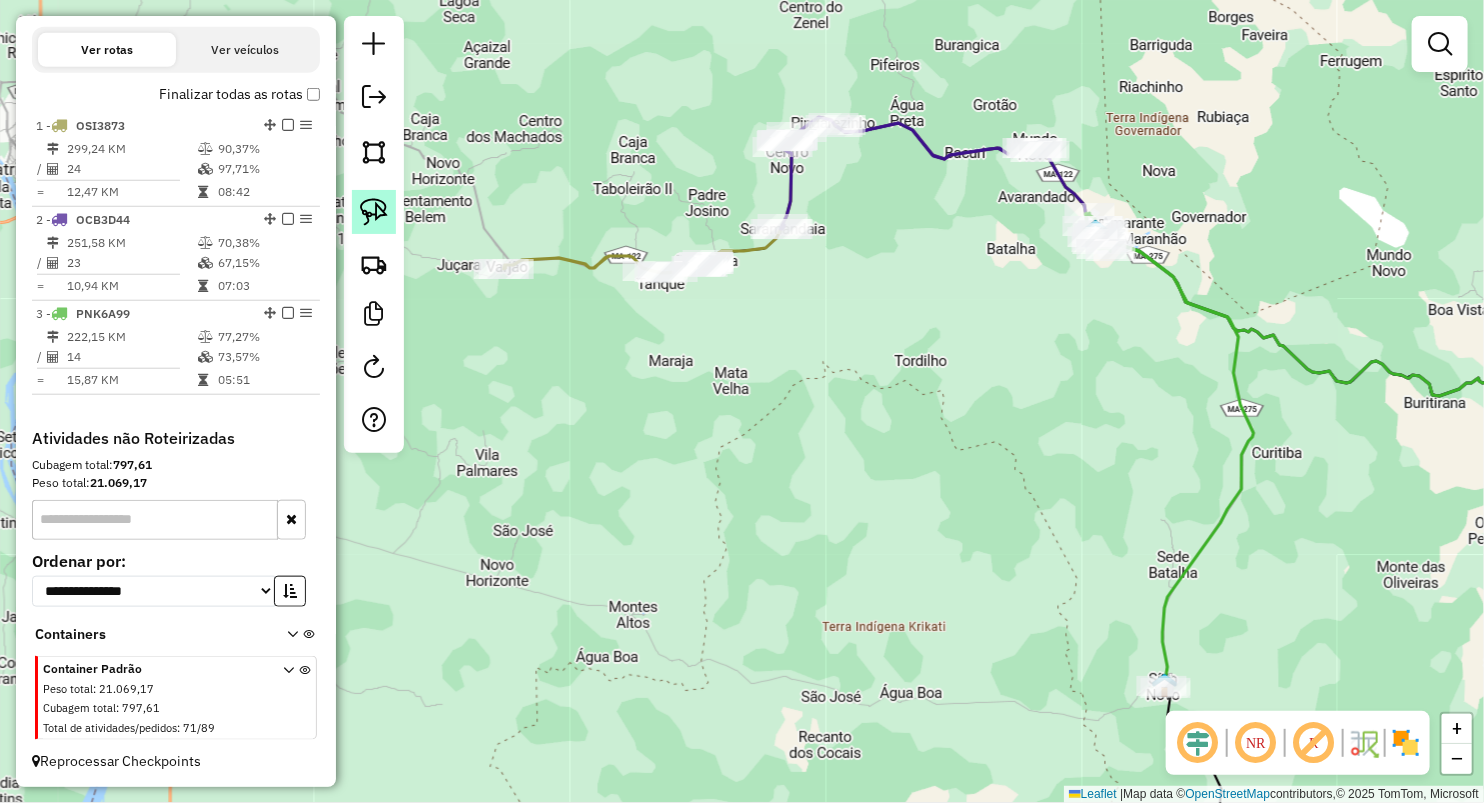drag, startPoint x: 372, startPoint y: 210, endPoint x: 464, endPoint y: 204, distance: 92.19544 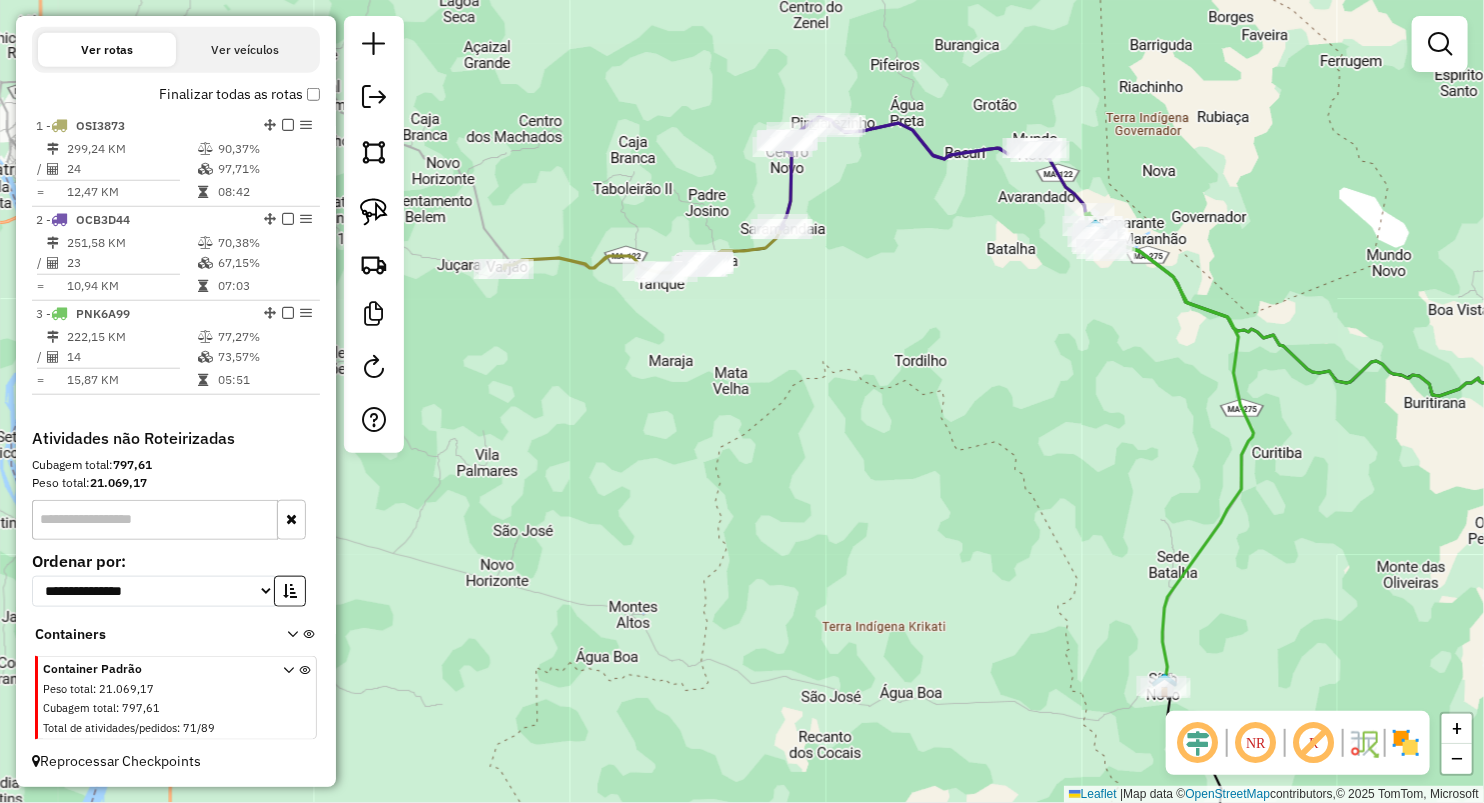 click 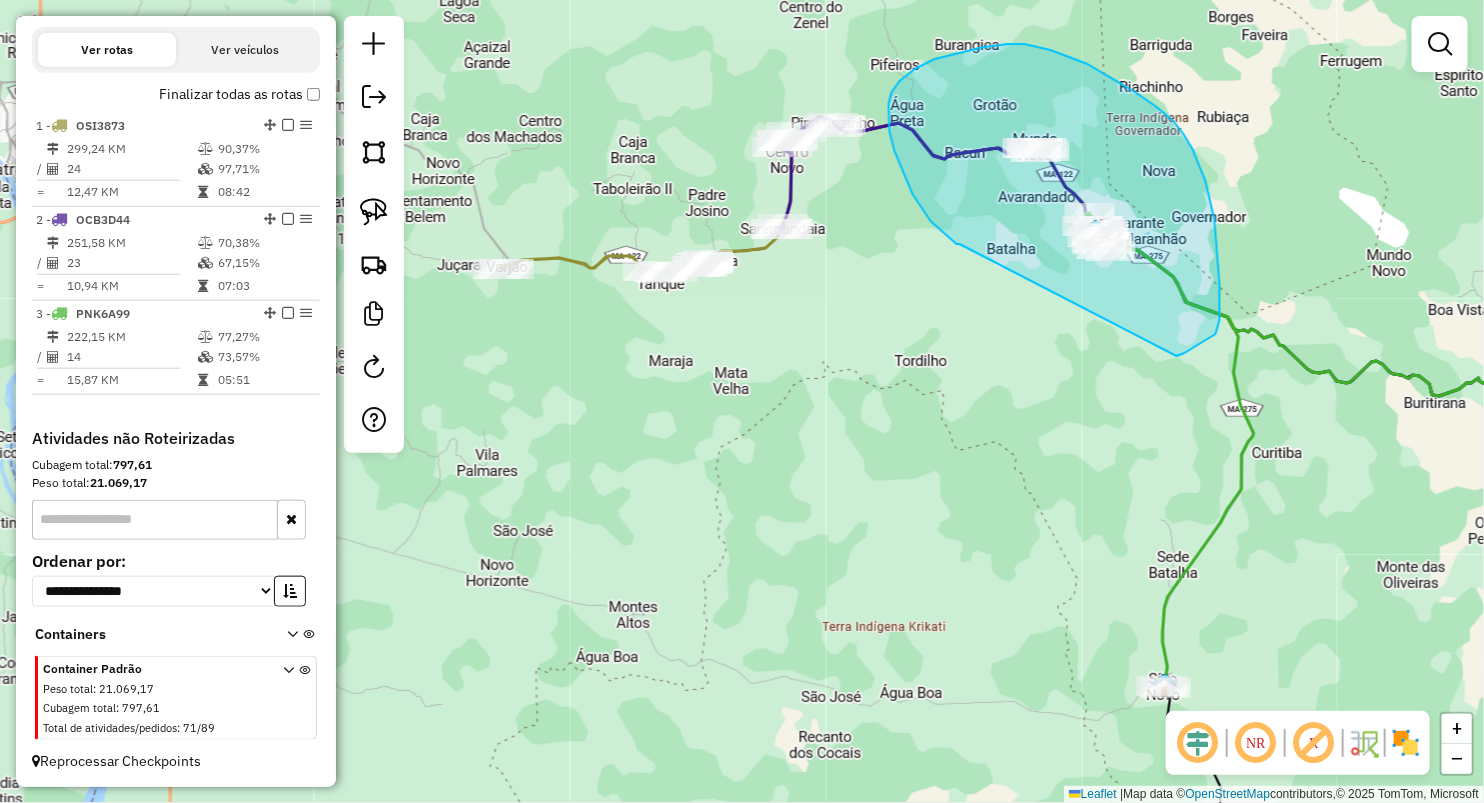 drag, startPoint x: 960, startPoint y: 244, endPoint x: 1179, endPoint y: 356, distance: 245.97765 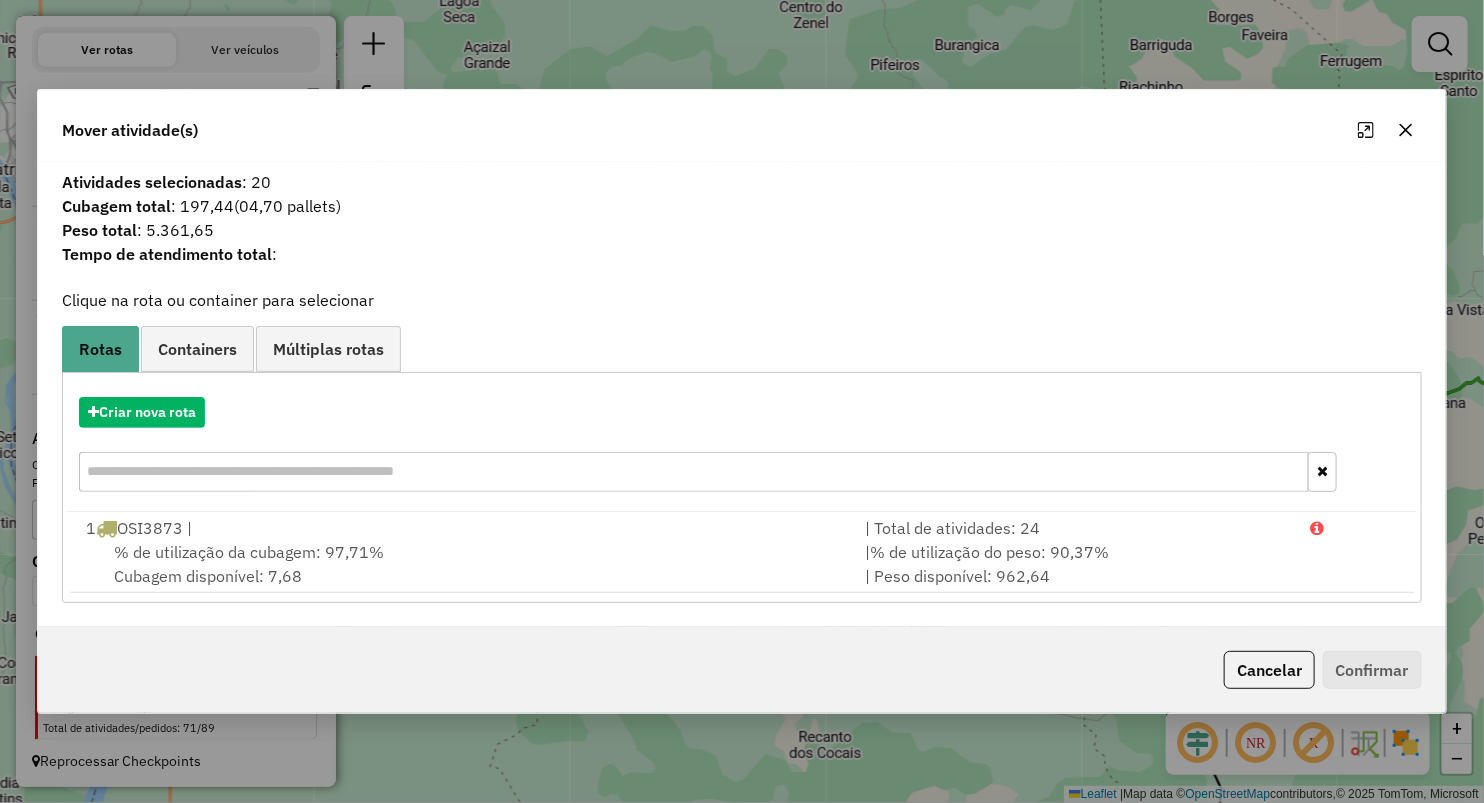 click 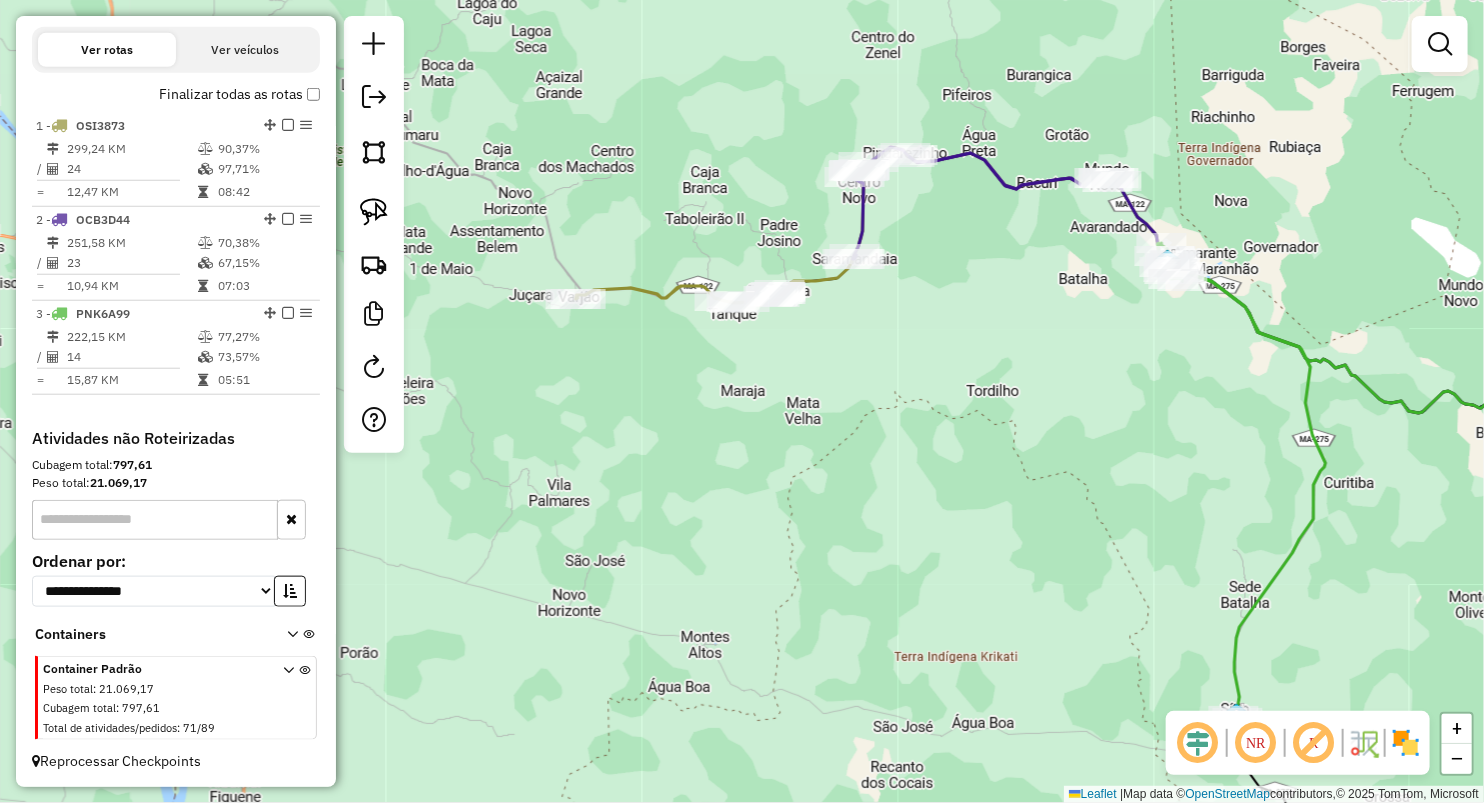drag, startPoint x: 928, startPoint y: 321, endPoint x: 1004, endPoint y: 380, distance: 96.2133 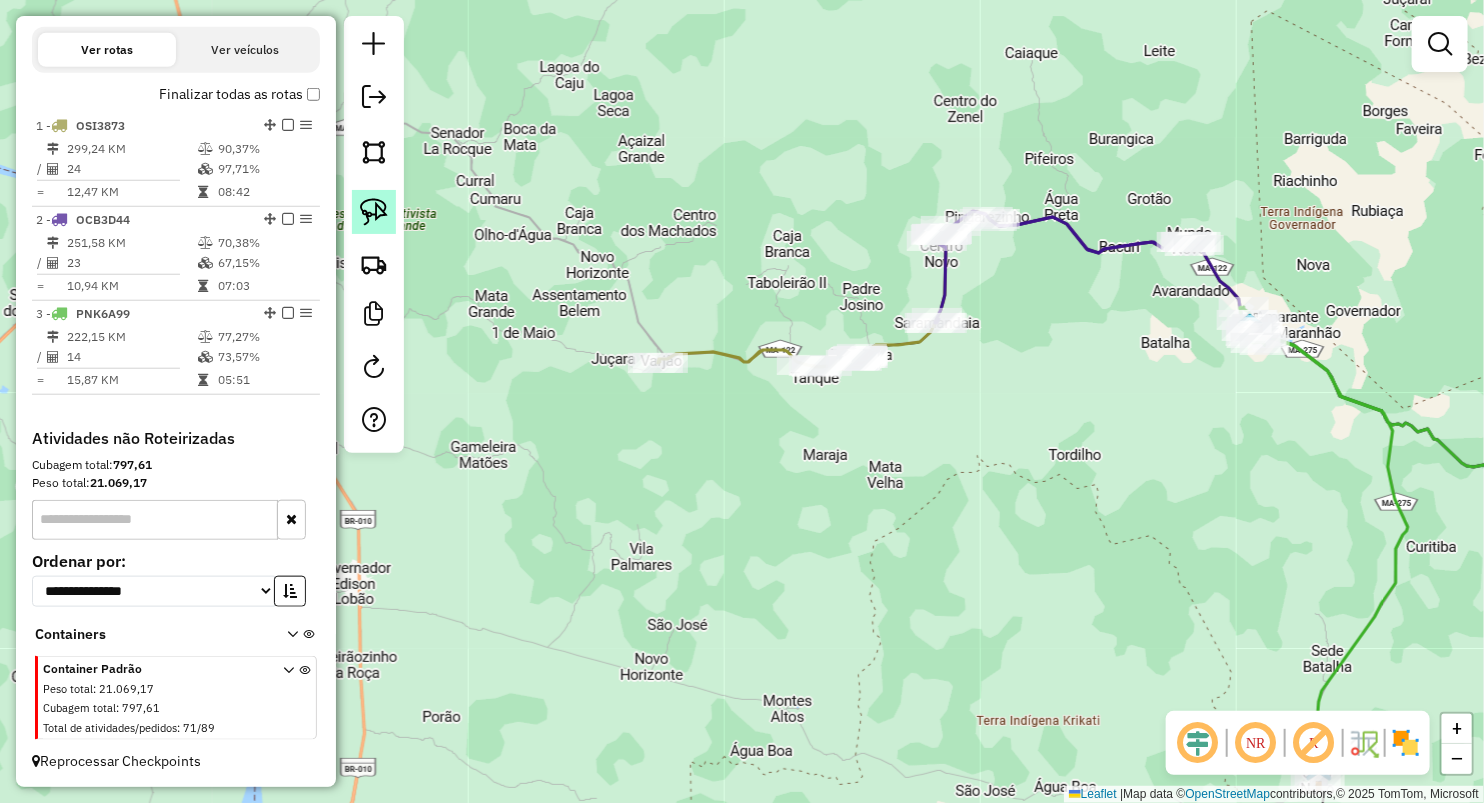 click 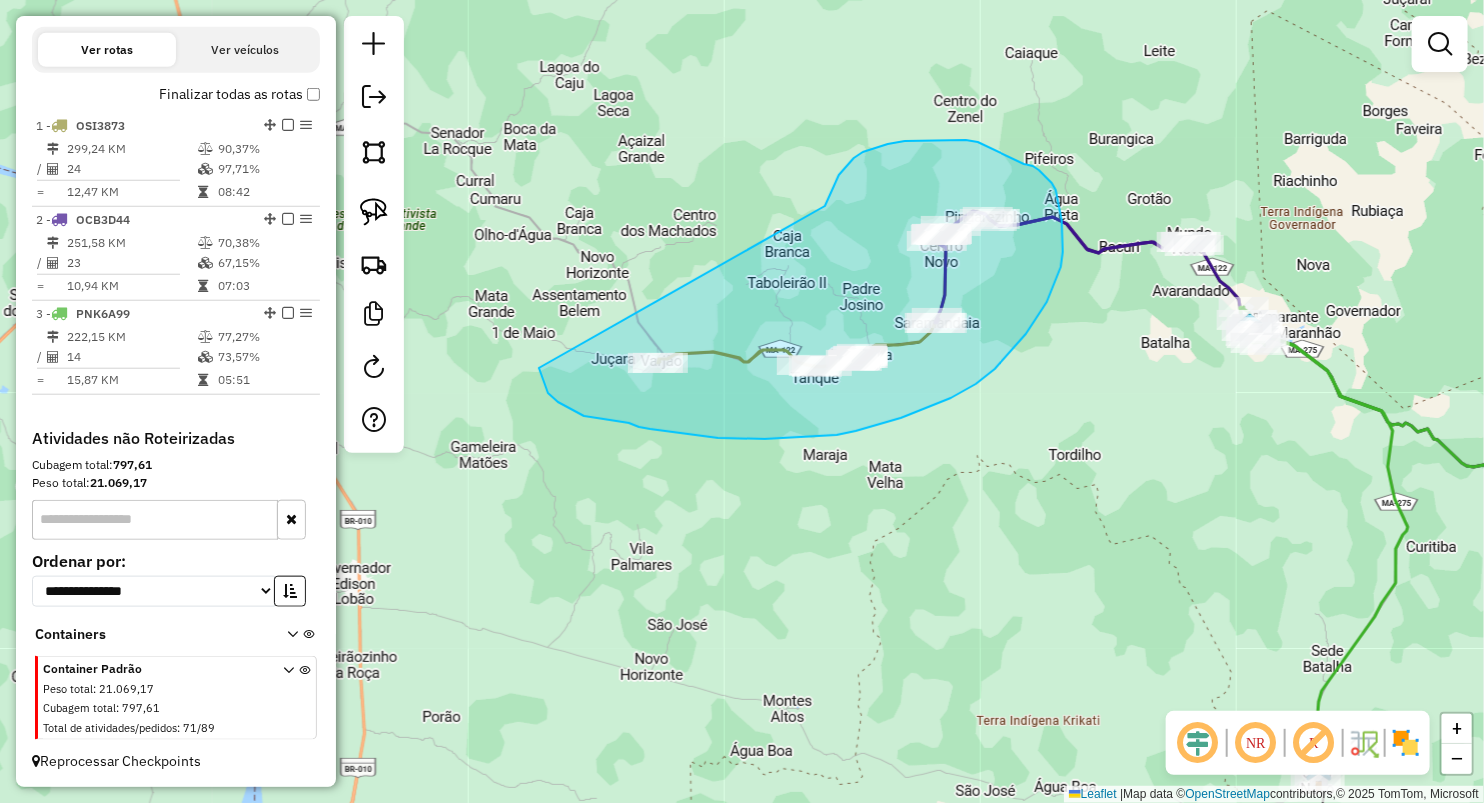 drag, startPoint x: 873, startPoint y: 148, endPoint x: 539, endPoint y: 368, distance: 399.945 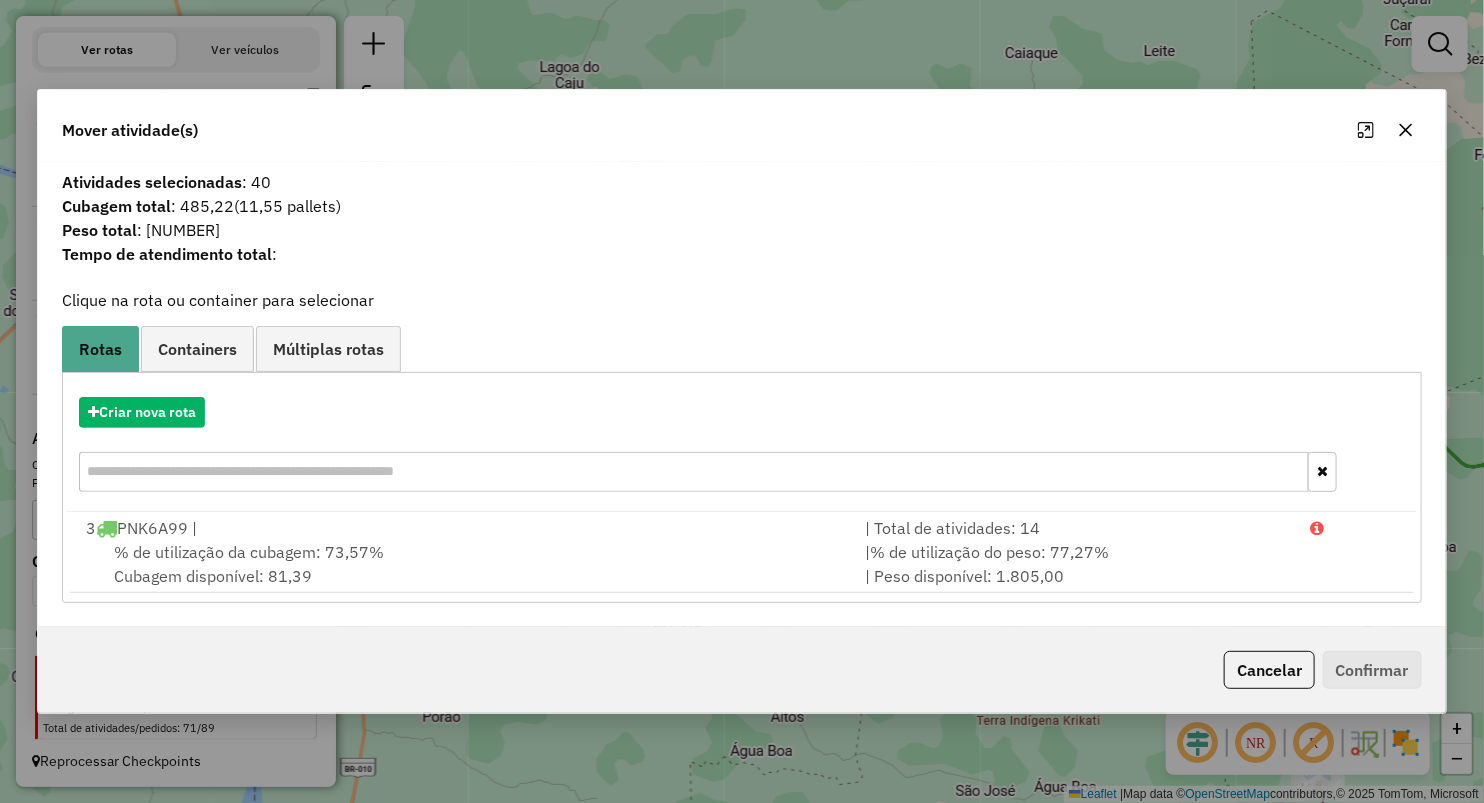 click 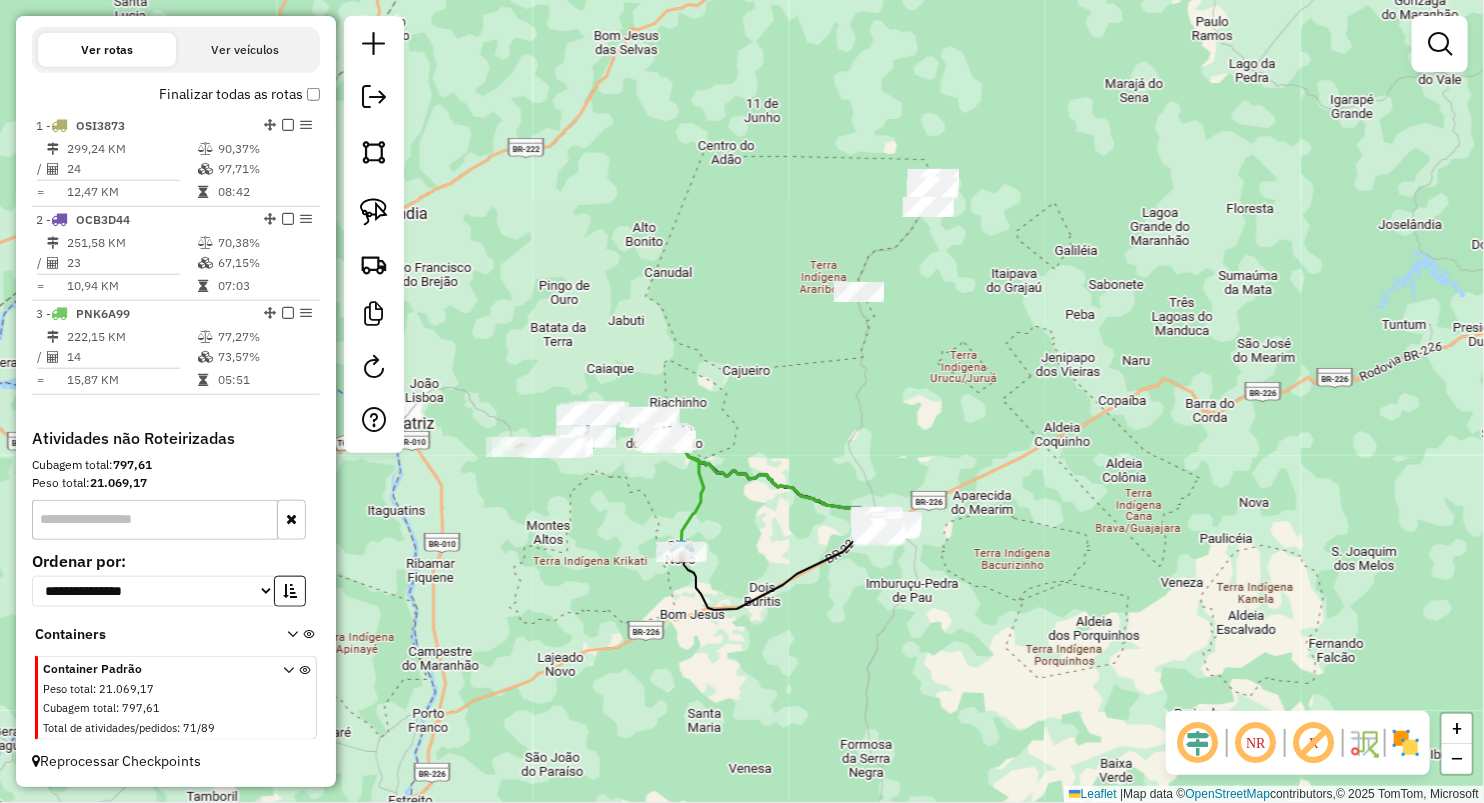 drag, startPoint x: 912, startPoint y: 313, endPoint x: 725, endPoint y: 341, distance: 189.08464 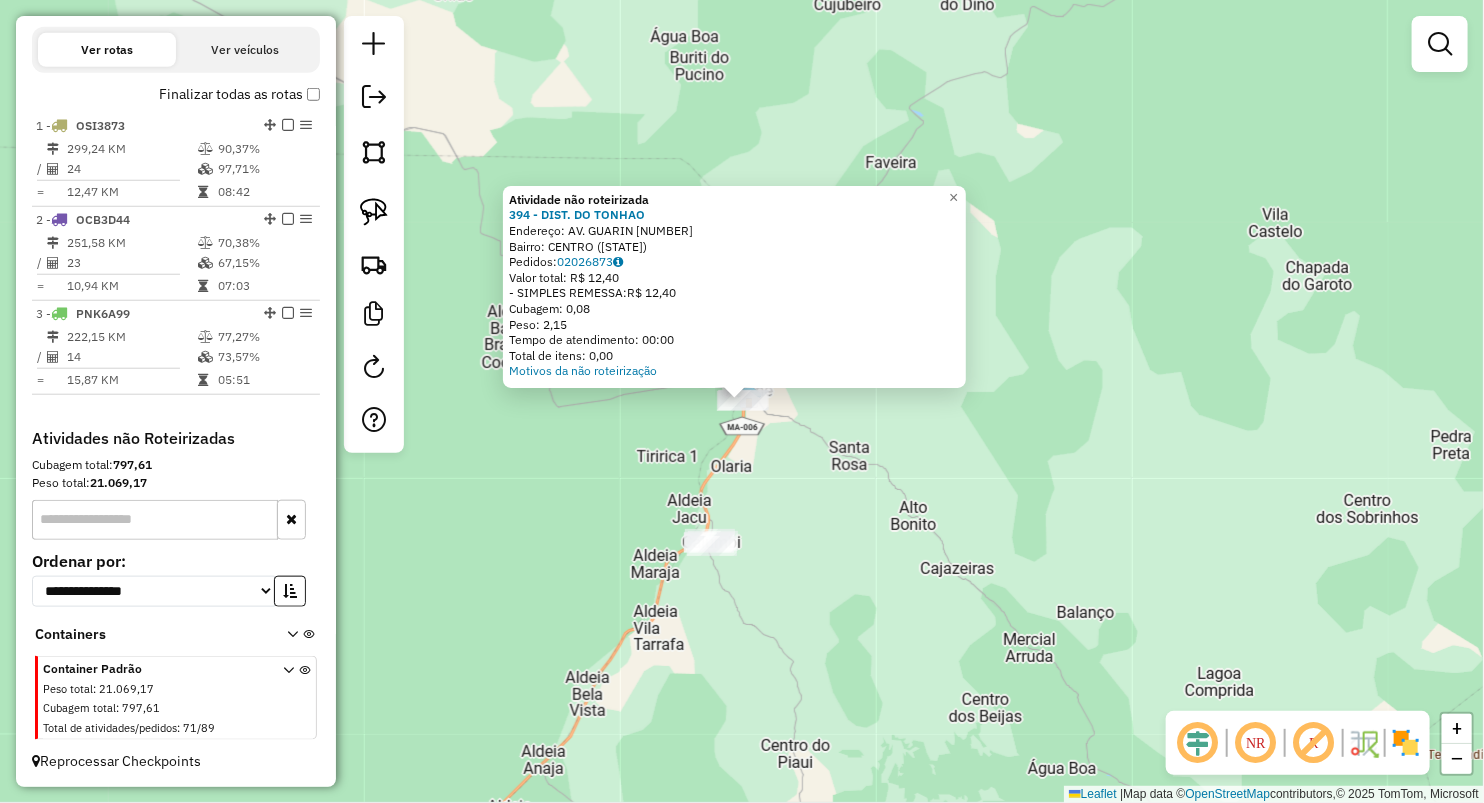 click on "Atividade não roteirizada 394 - DIST. DO TONHAO  Endereço:  AV. GUARIN 271   Bairro: CENTRO (ARAME / MA)   Pedidos:  02026873   Valor total: R$ 12,40   - SIMPLES REMESSA:  R$ 12,40   Cubagem: 0,08   Peso: 2,15   Tempo de atendimento: 00:00   Total de itens: 0,00  Motivos da não roteirização × Janela de atendimento Grade de atendimento Capacidade Transportadoras Veículos Cliente Pedidos  Rotas Selecione os dias de semana para filtrar as janelas de atendimento  Seg   Ter   Qua   Qui   Sex   Sáb   Dom  Informe o período da janela de atendimento: De: Até:  Filtrar exatamente a janela do cliente  Considerar janela de atendimento padrão  Selecione os dias de semana para filtrar as grades de atendimento  Seg   Ter   Qua   Qui   Sex   Sáb   Dom   Considerar clientes sem dia de atendimento cadastrado  Clientes fora do dia de atendimento selecionado Filtrar as atividades entre os valores definidos abaixo:  Peso mínimo:   Peso máximo:   Cubagem mínima:   Cubagem máxima:   De:   Até:   De:   Até:  Nome:" 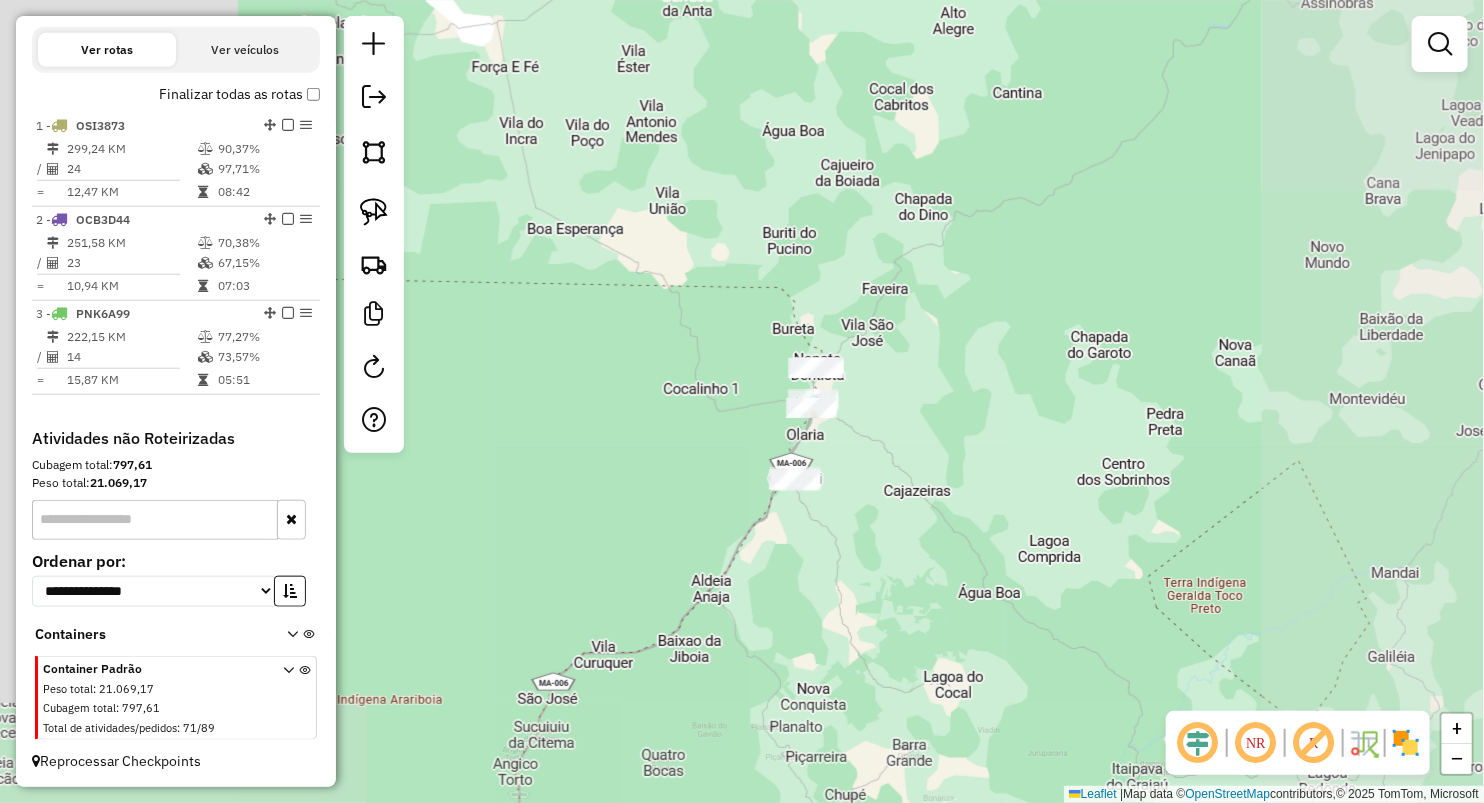 drag, startPoint x: 897, startPoint y: 534, endPoint x: 924, endPoint y: 198, distance: 337.08307 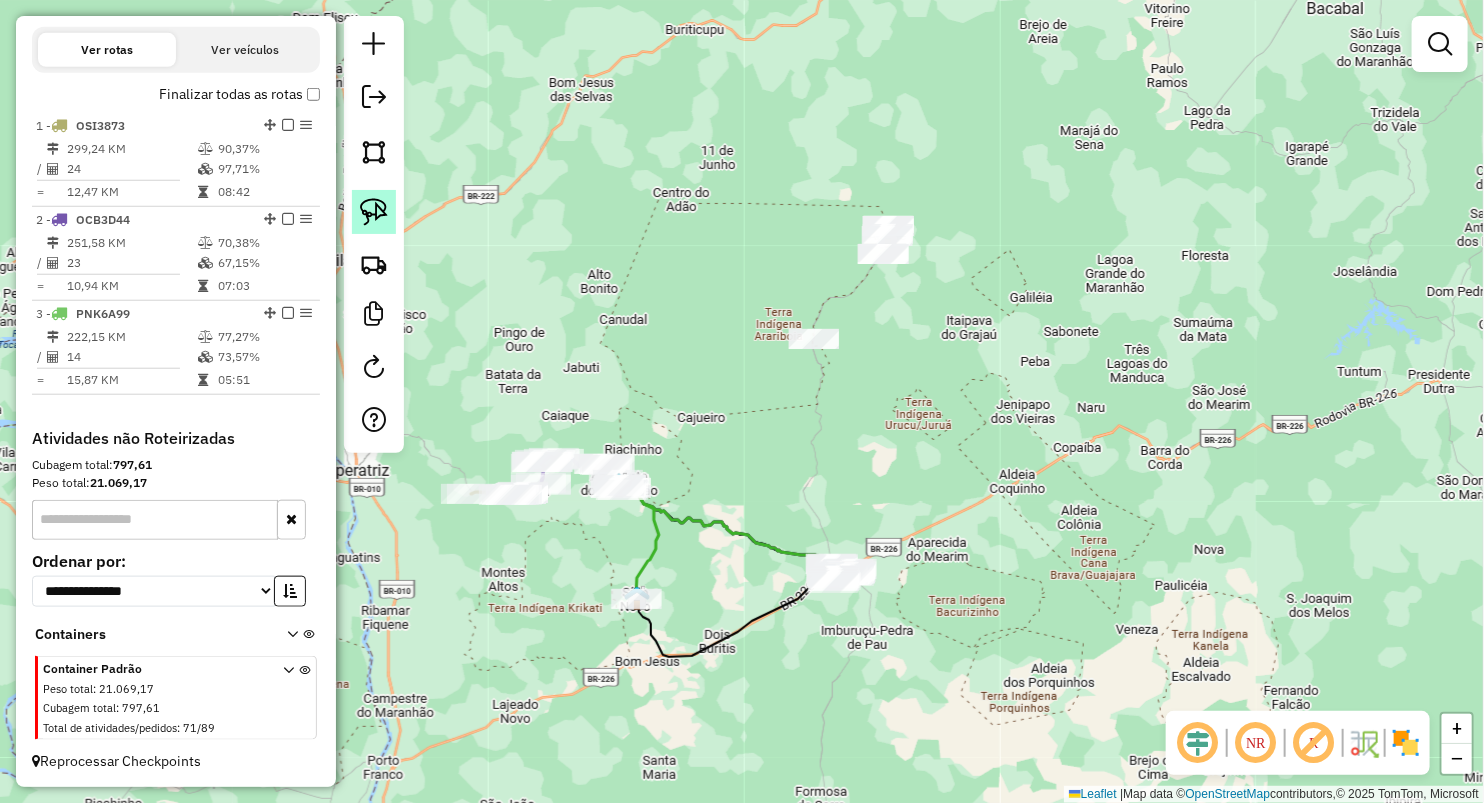 drag, startPoint x: 378, startPoint y: 229, endPoint x: 393, endPoint y: 228, distance: 15.033297 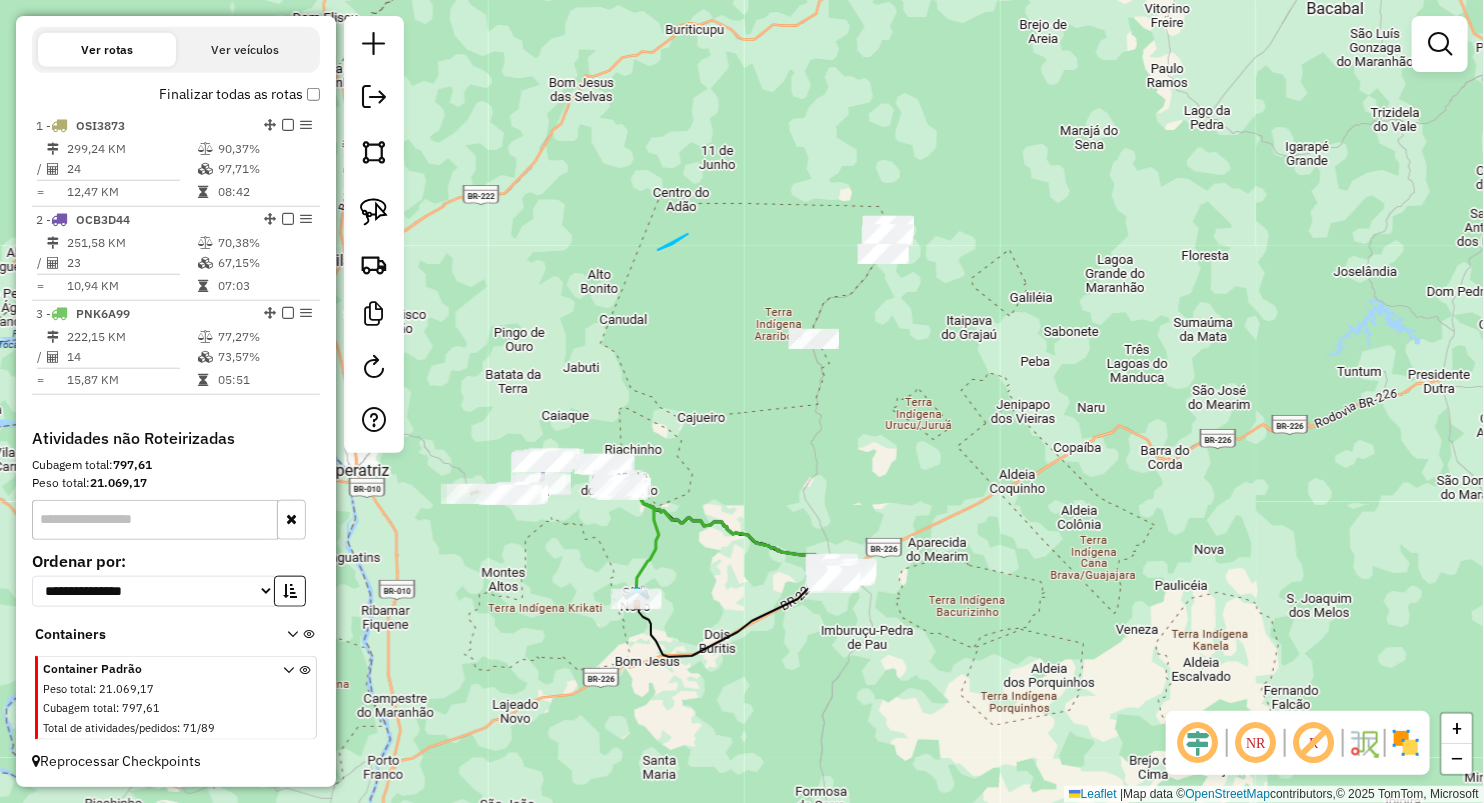 drag, startPoint x: 660, startPoint y: 249, endPoint x: 971, endPoint y: 171, distance: 320.6322 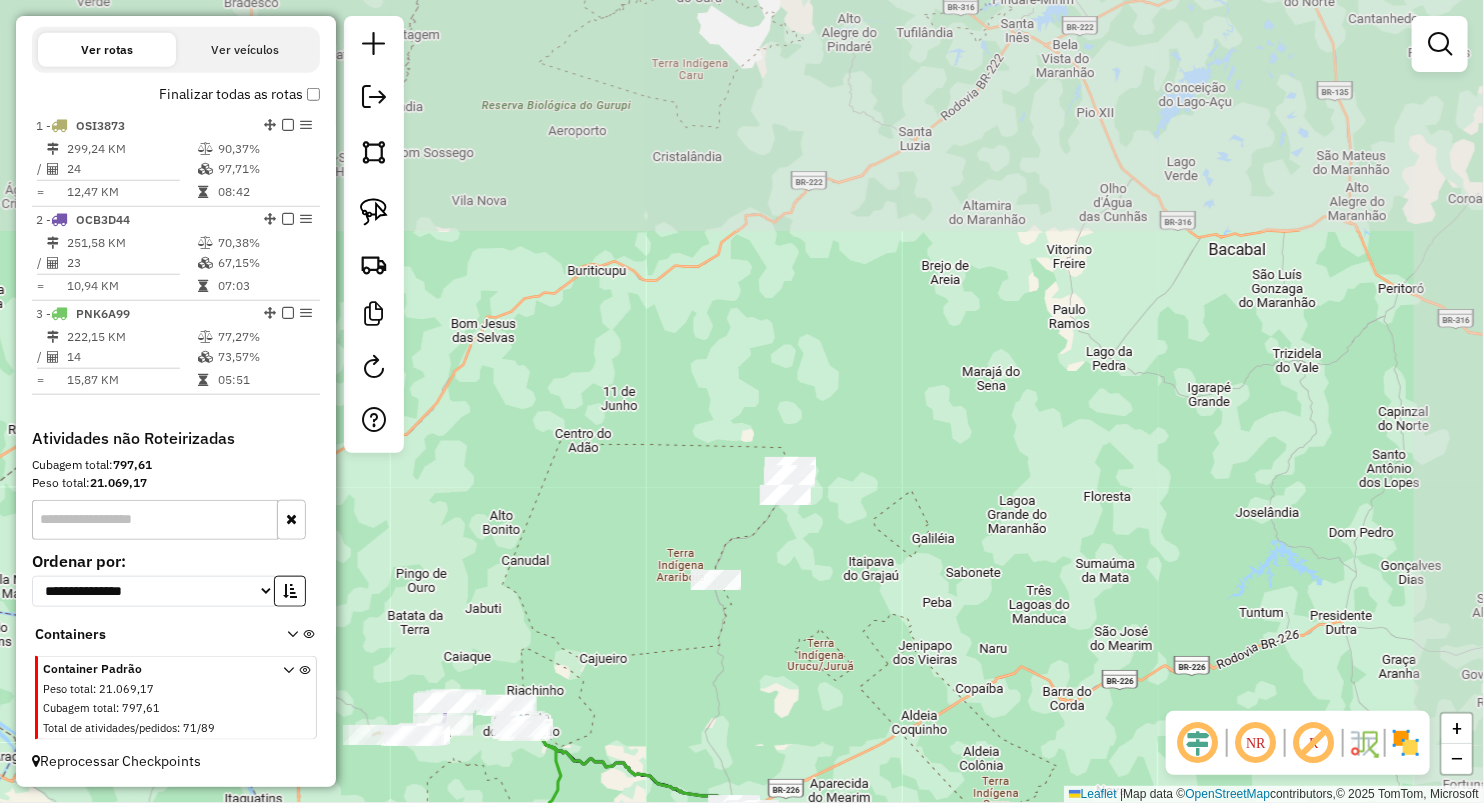 drag, startPoint x: 1077, startPoint y: 244, endPoint x: 892, endPoint y: 238, distance: 185.09727 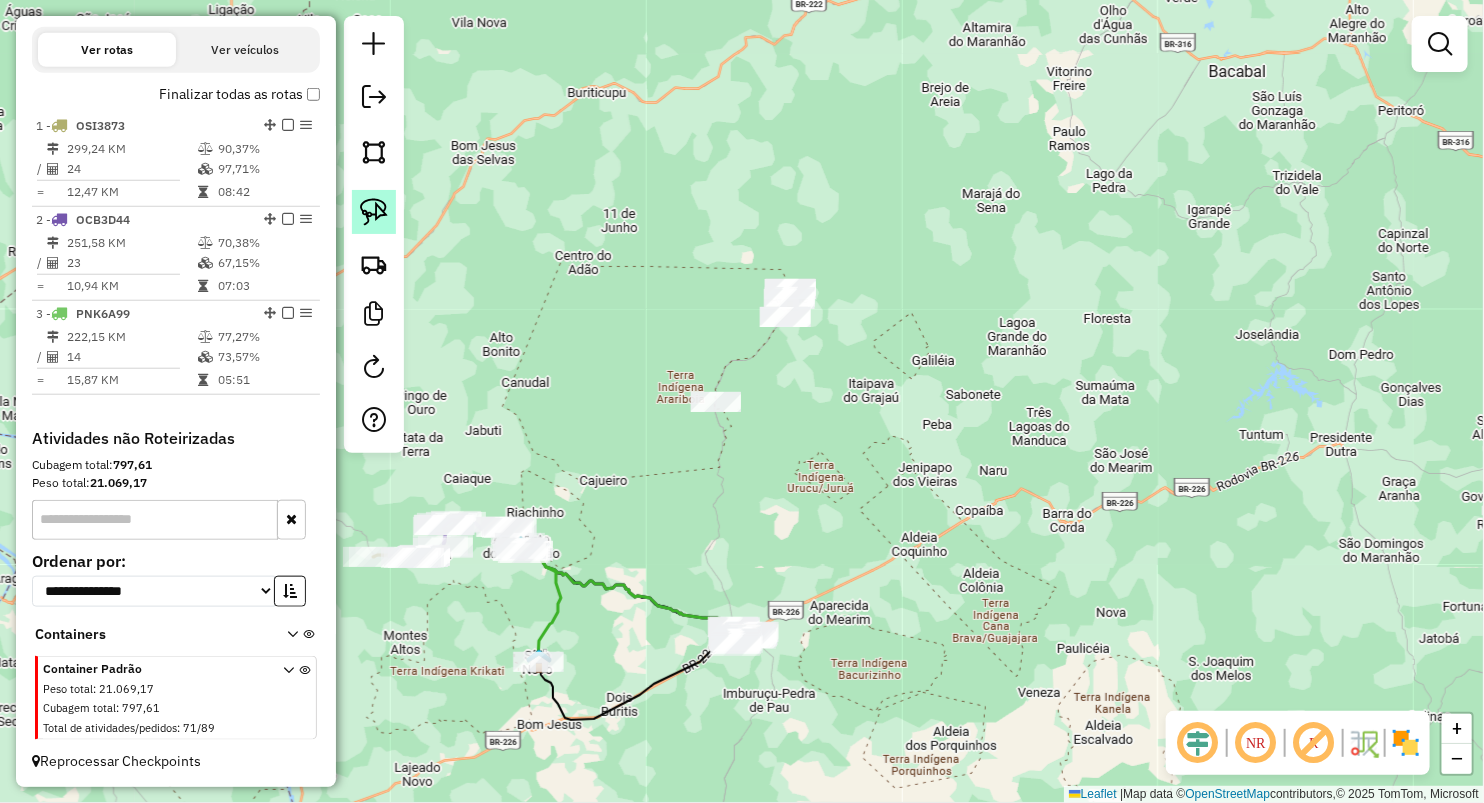 click 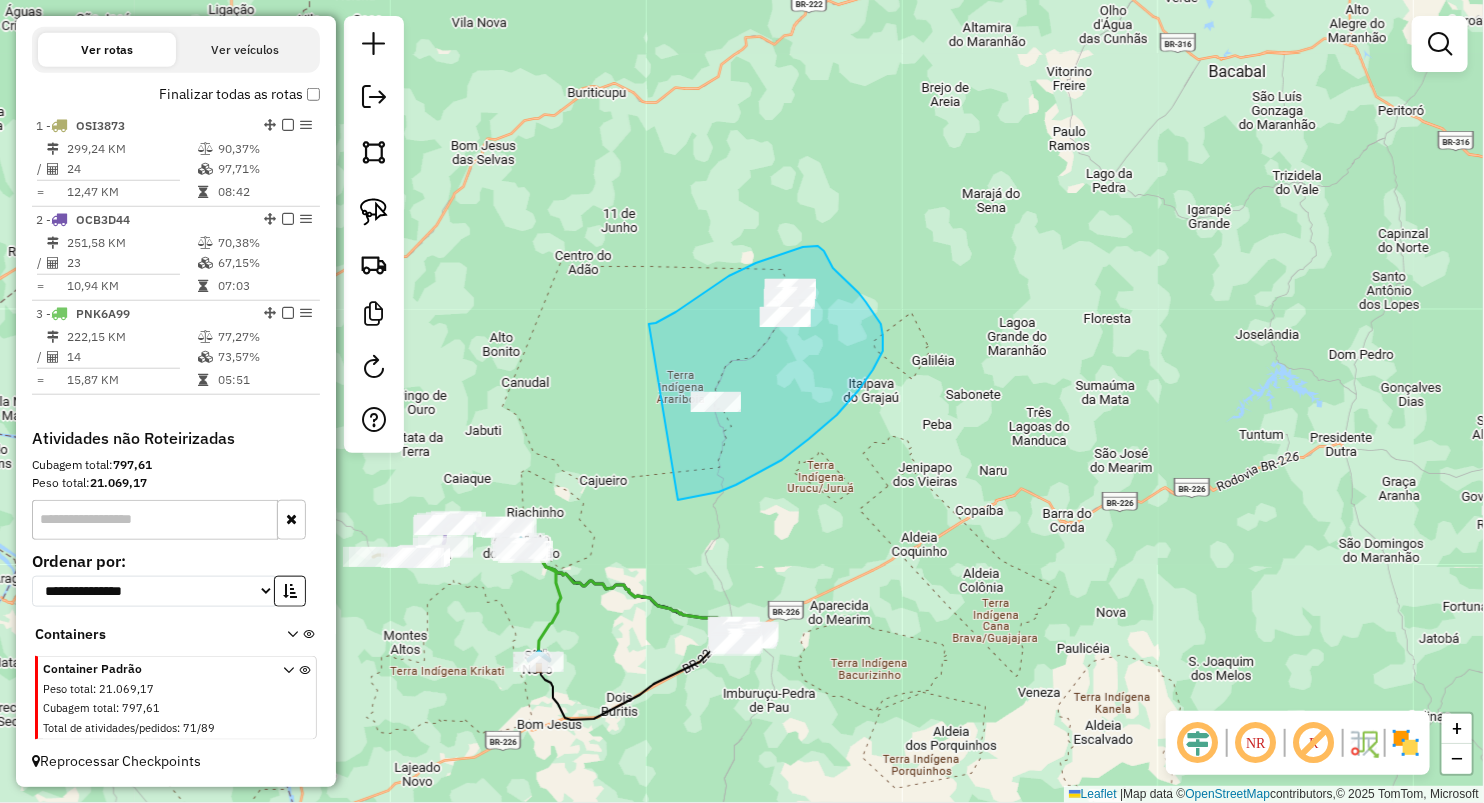 drag, startPoint x: 756, startPoint y: 263, endPoint x: 614, endPoint y: 508, distance: 283.17664 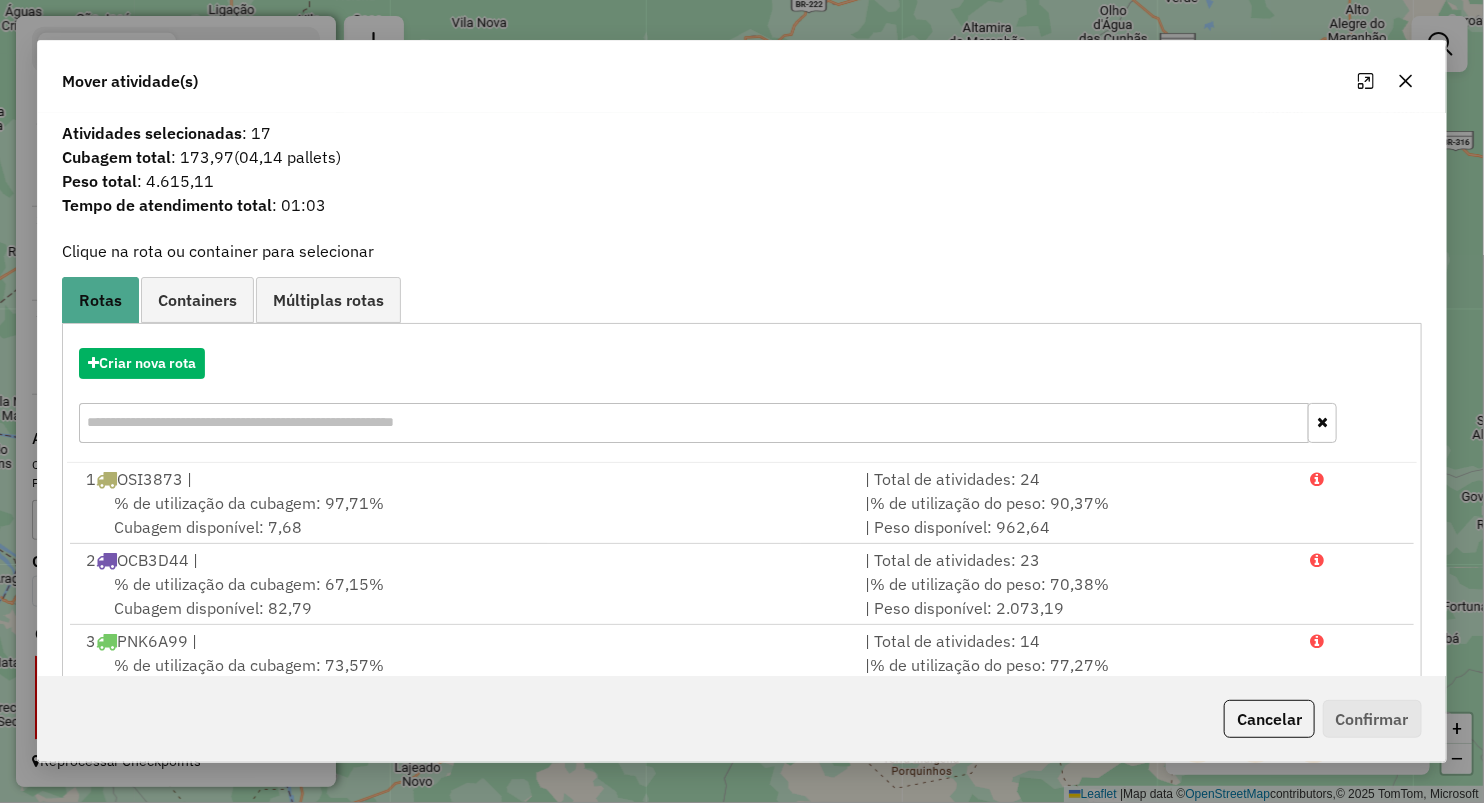 click 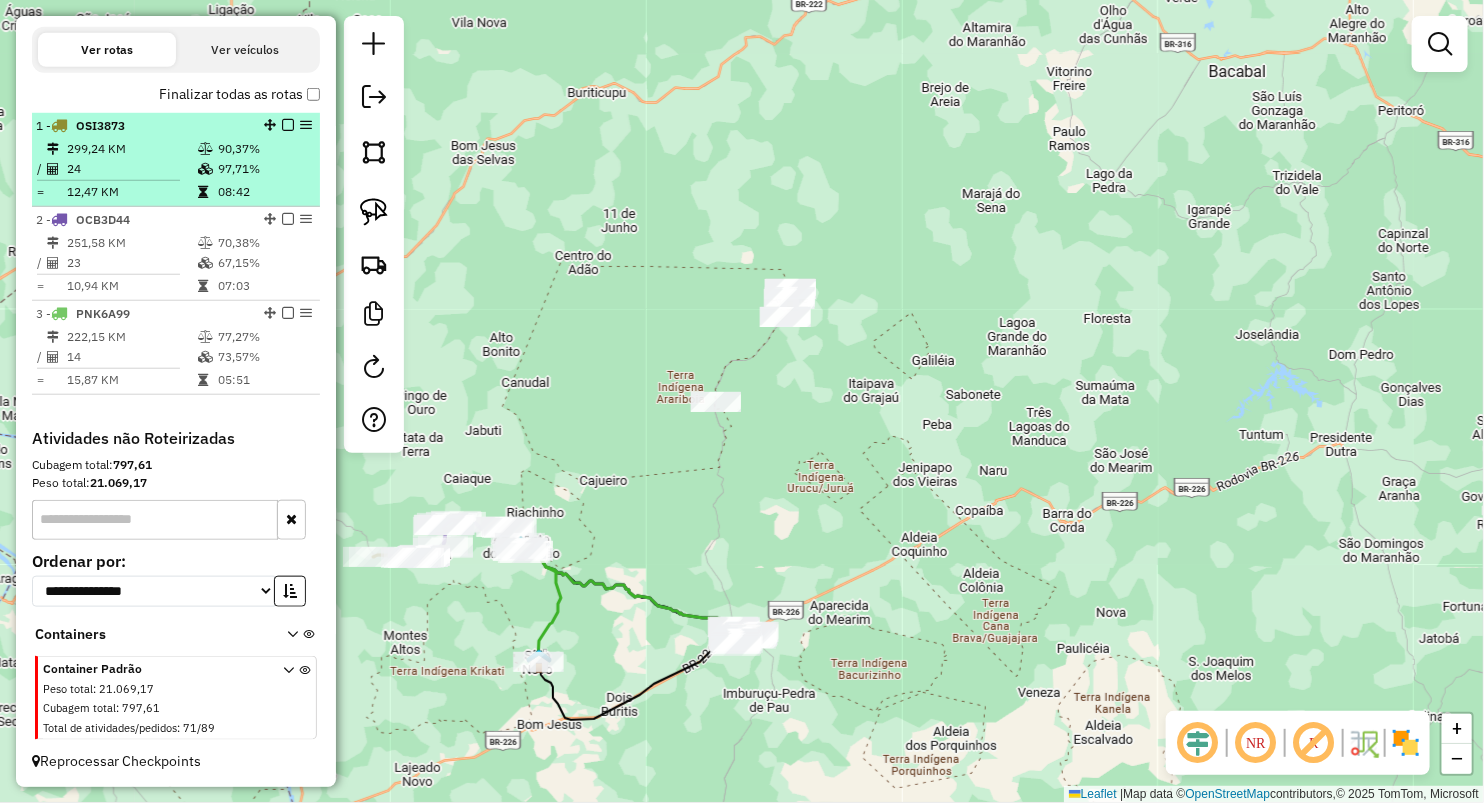 click on "97,71%" at bounding box center [264, 169] 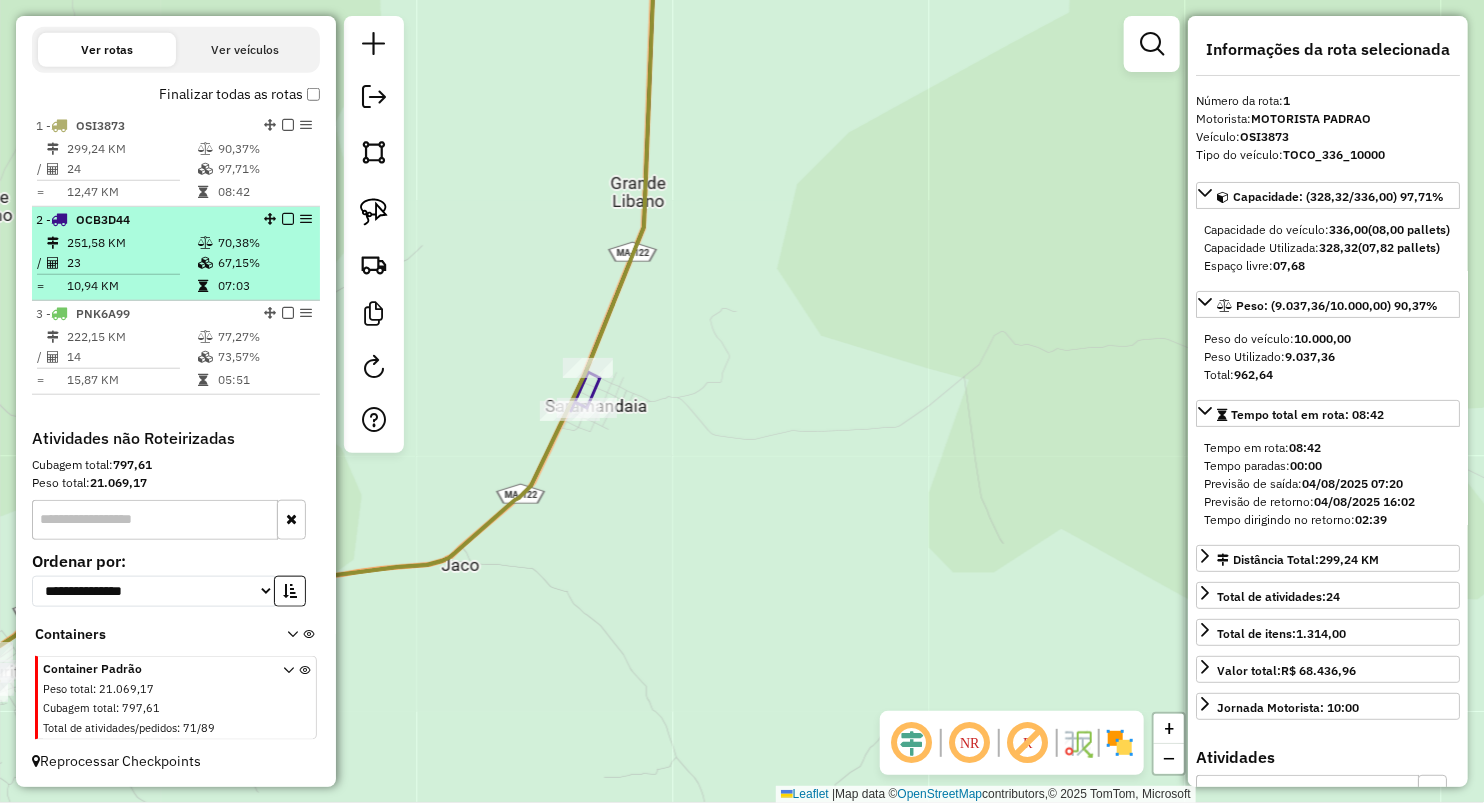 click on "23" at bounding box center [131, 263] 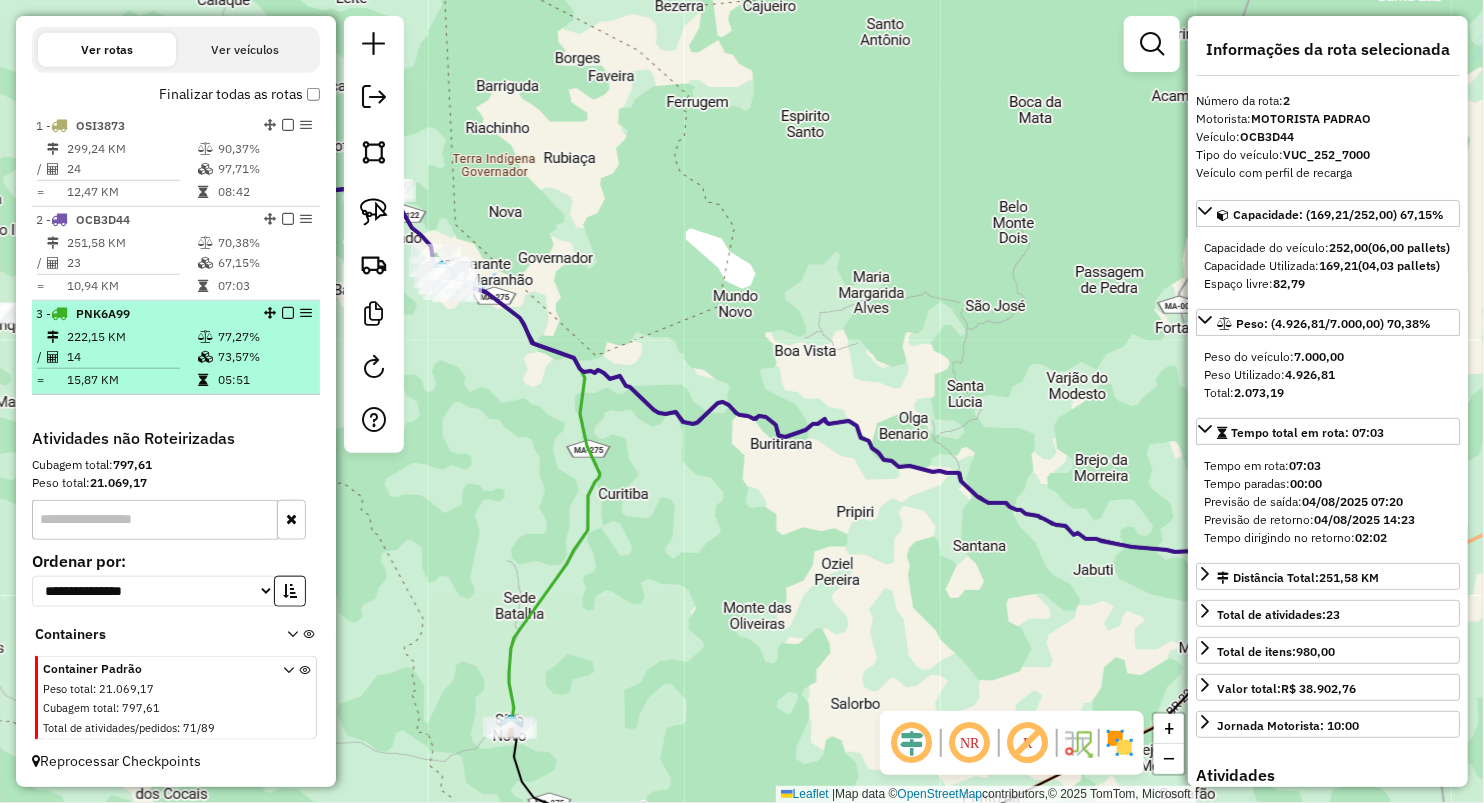 click on "15,87 KM" at bounding box center (131, 380) 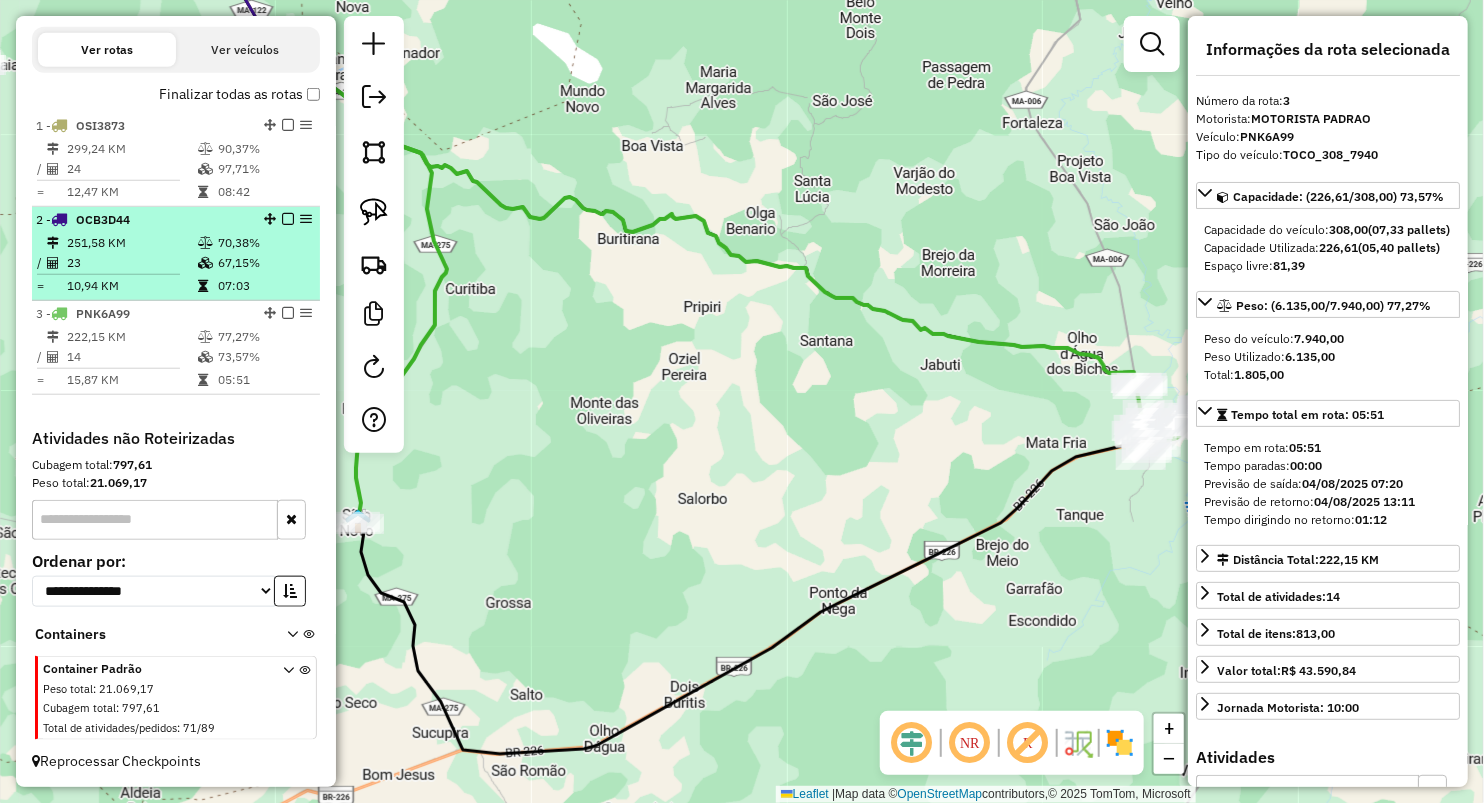 click on "23" at bounding box center (131, 263) 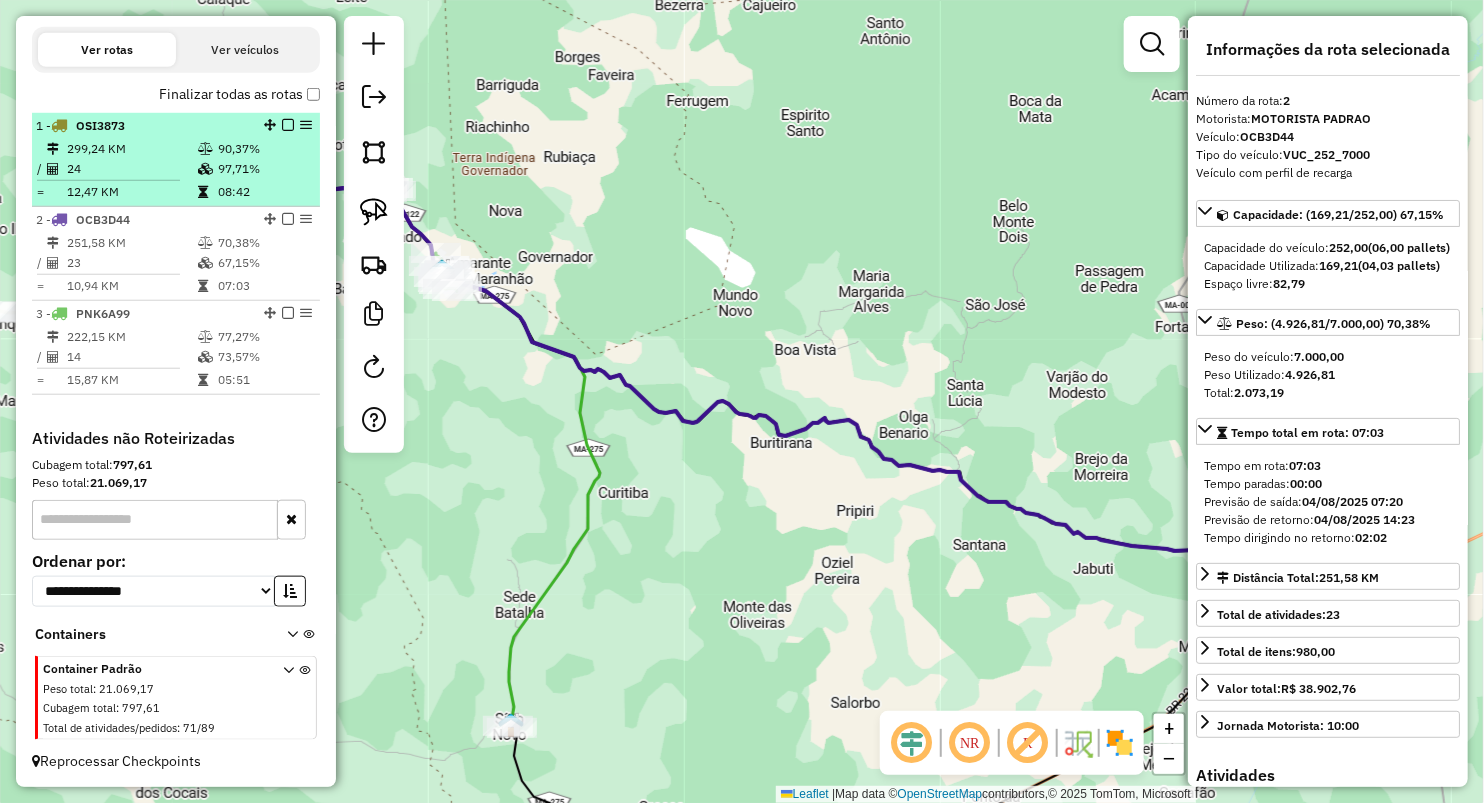 click on "299,24 KM" at bounding box center (131, 149) 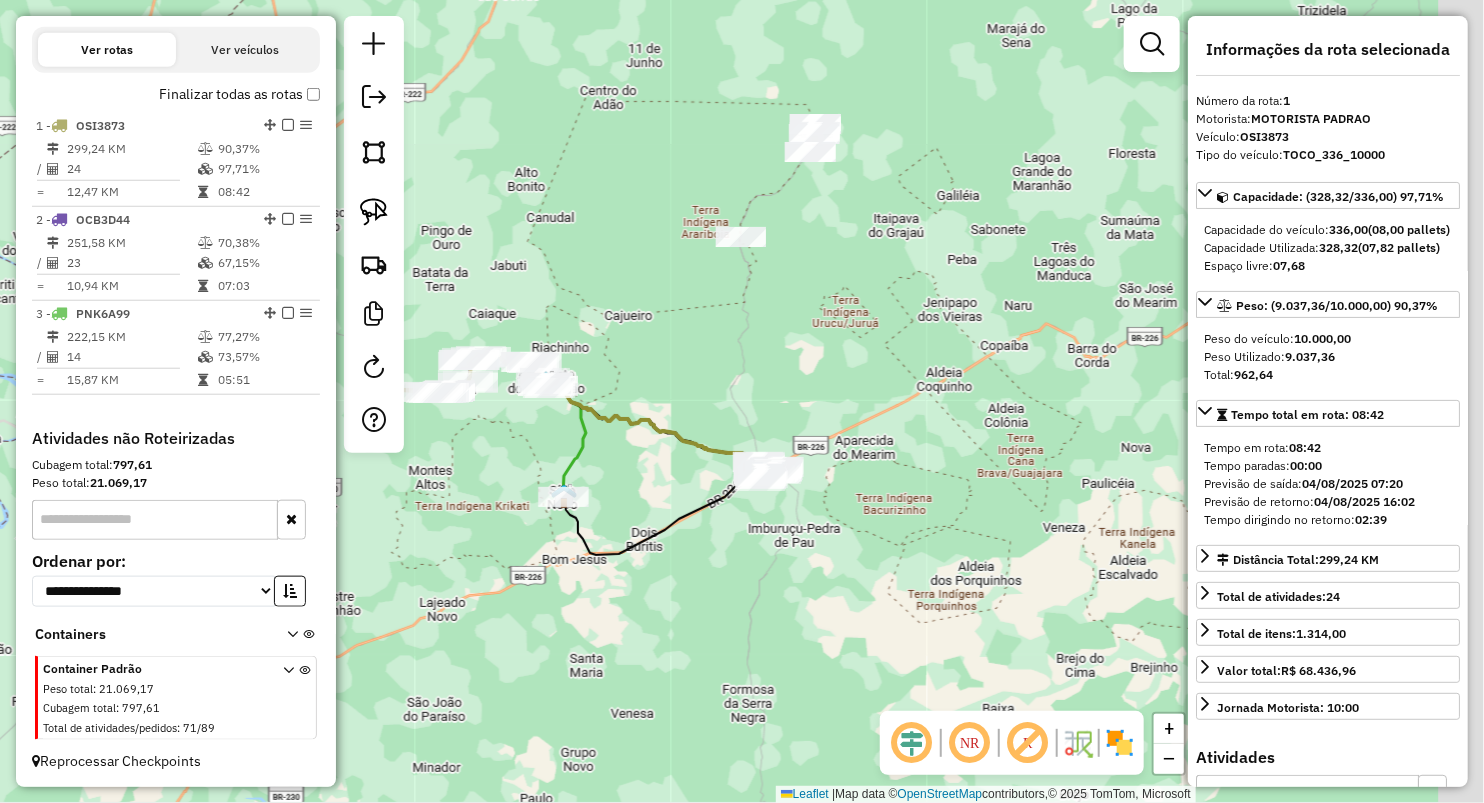 drag, startPoint x: 819, startPoint y: 319, endPoint x: 683, endPoint y: 419, distance: 168.80759 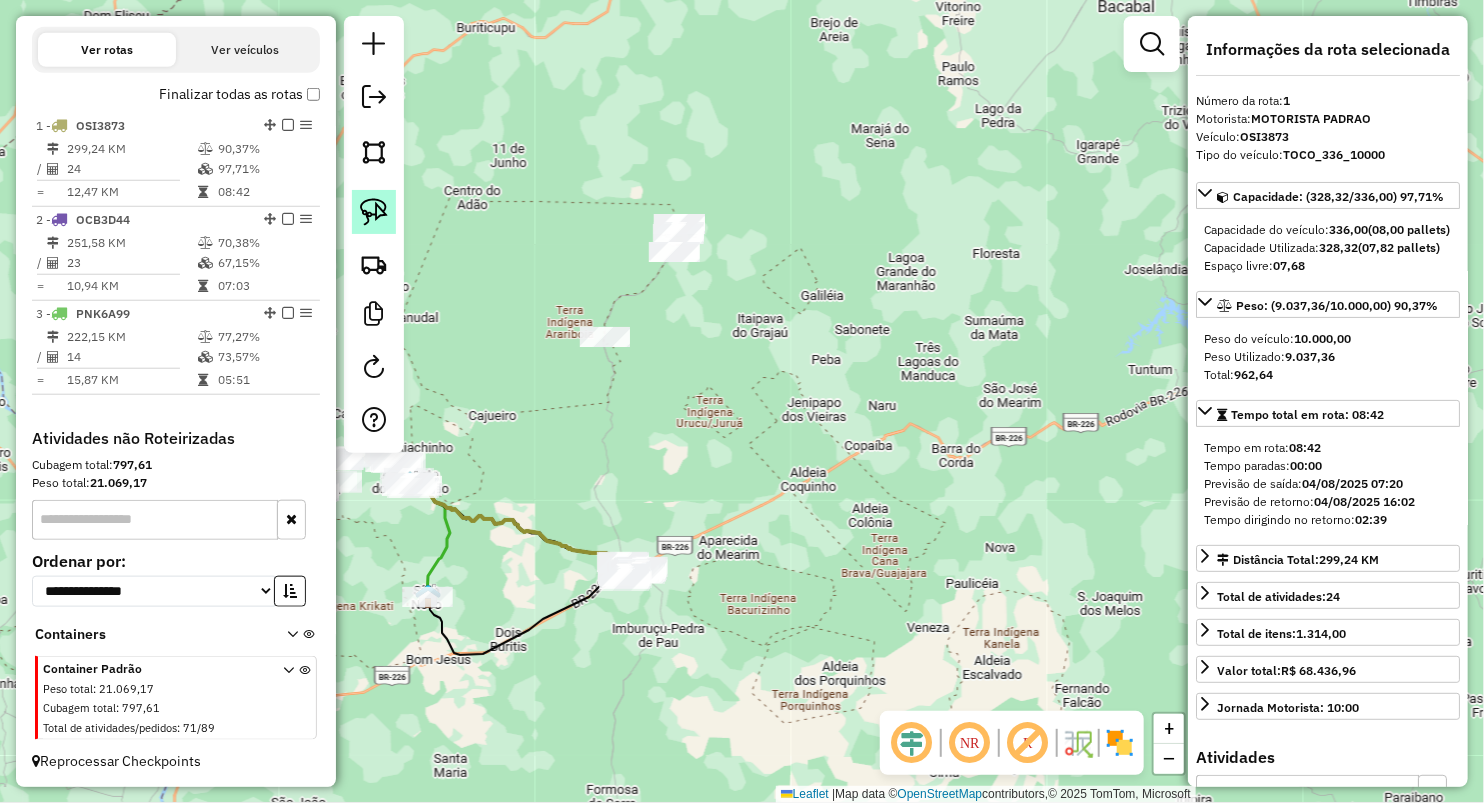 click 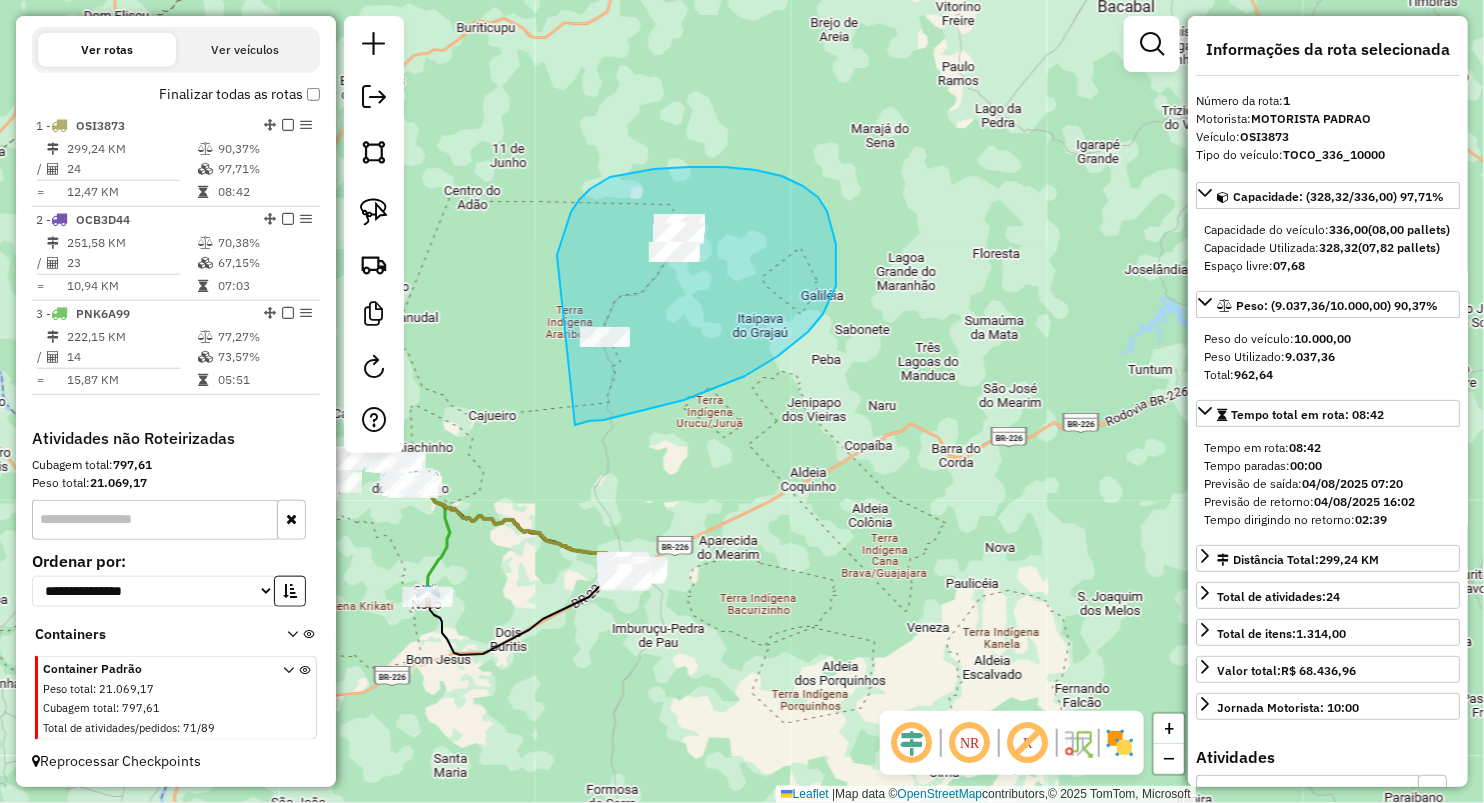 drag, startPoint x: 563, startPoint y: 237, endPoint x: 572, endPoint y: 426, distance: 189.21416 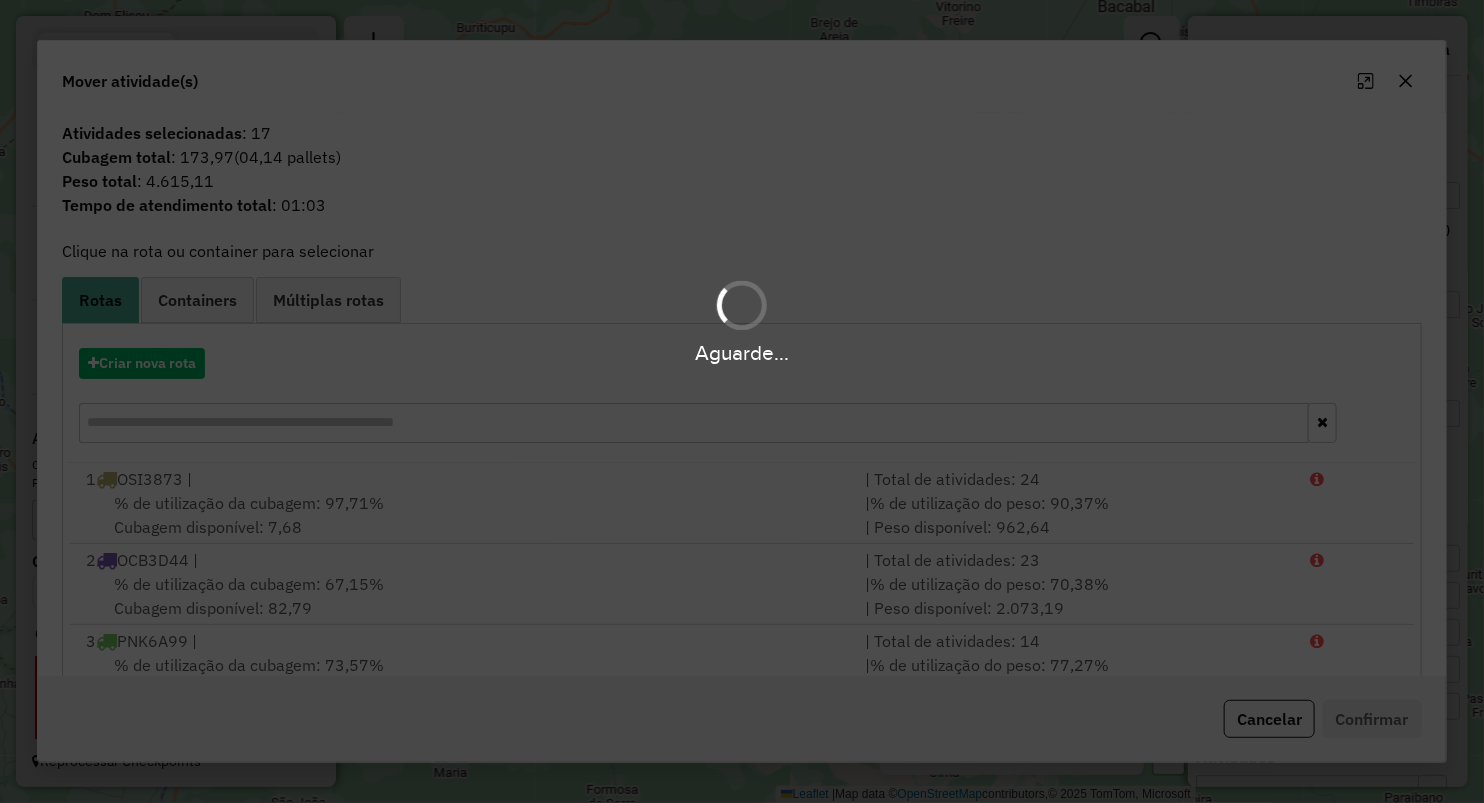 click on "Aguarde..." at bounding box center [742, 401] 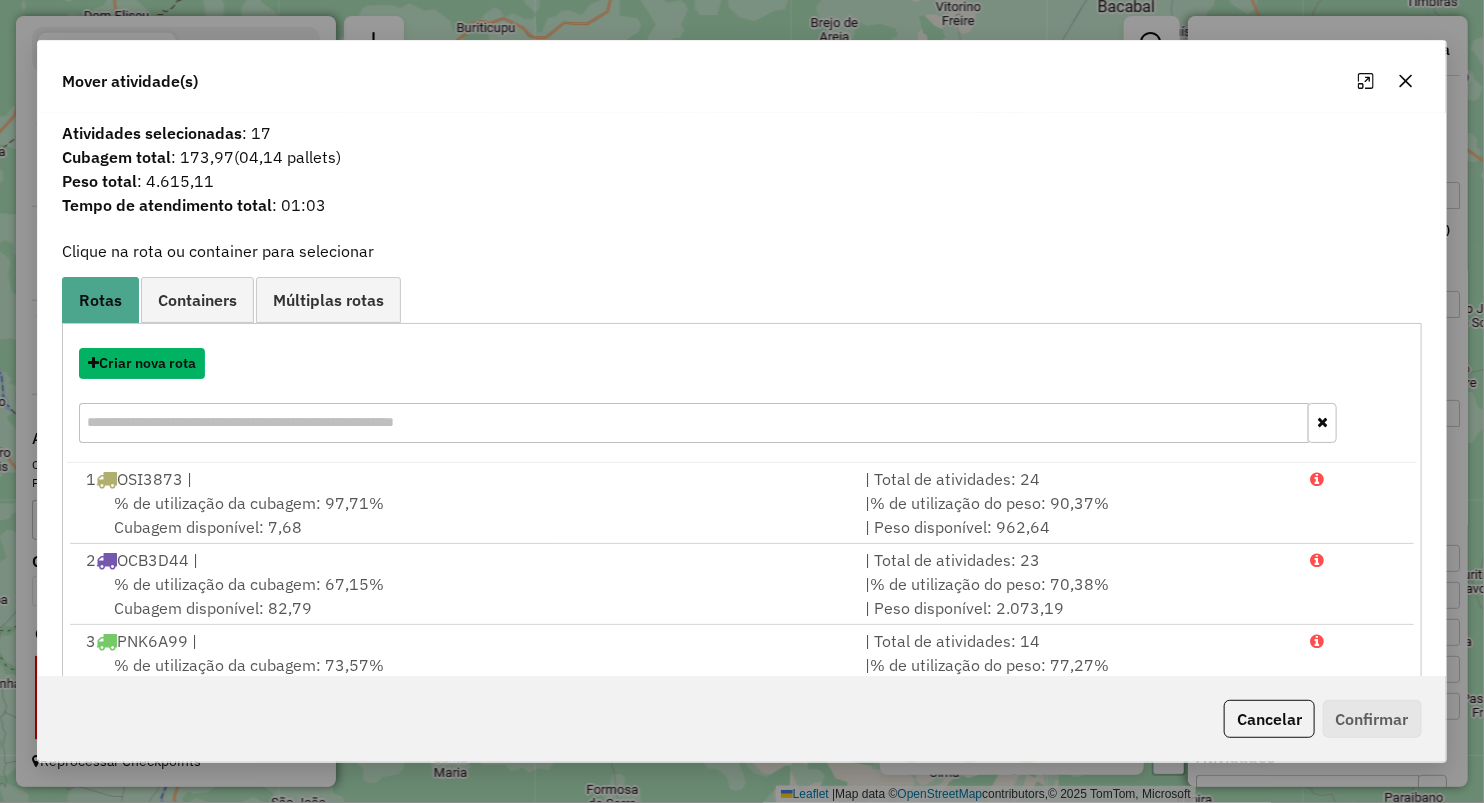 click on "Criar nova rota" at bounding box center [142, 363] 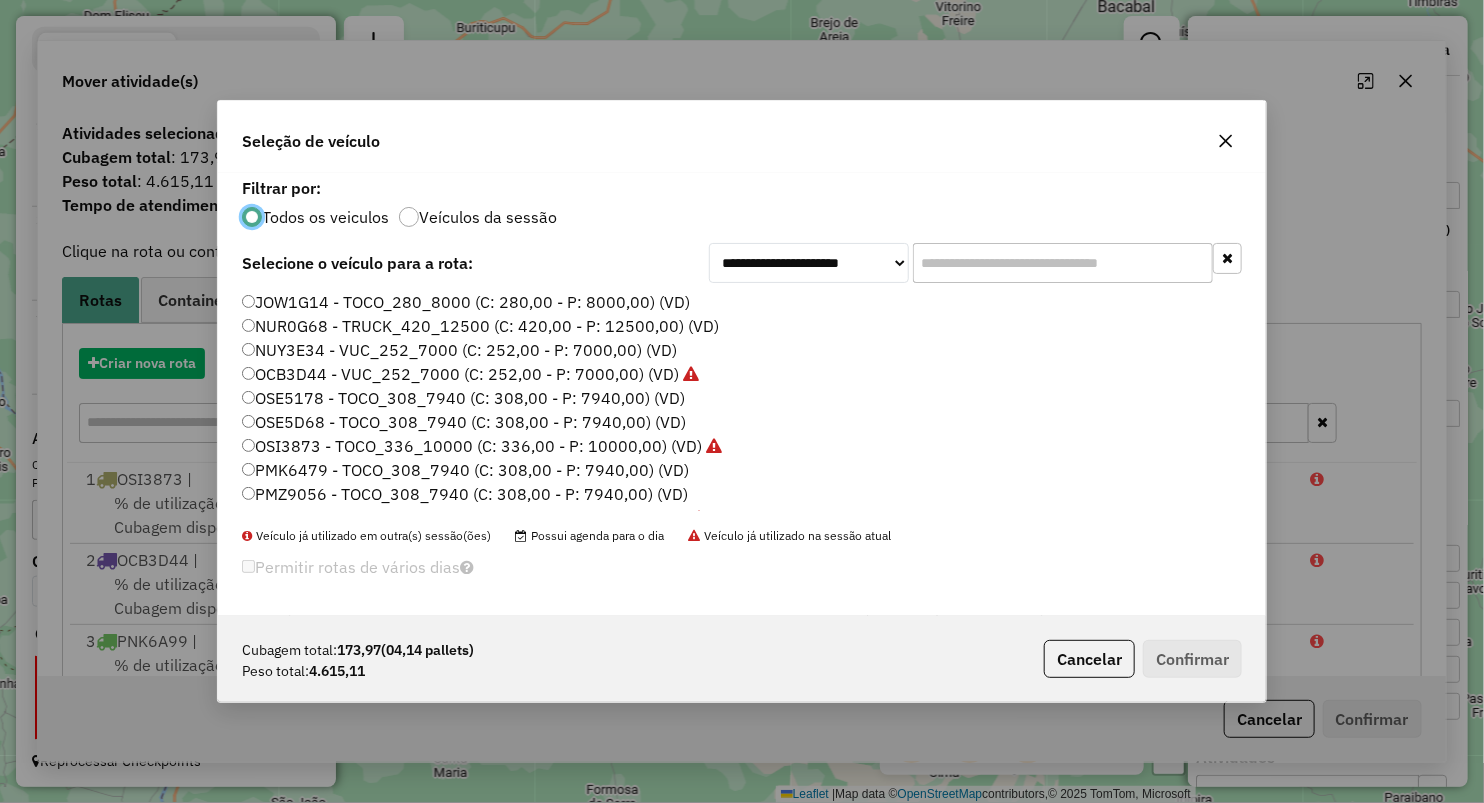 scroll, scrollTop: 10, scrollLeft: 6, axis: both 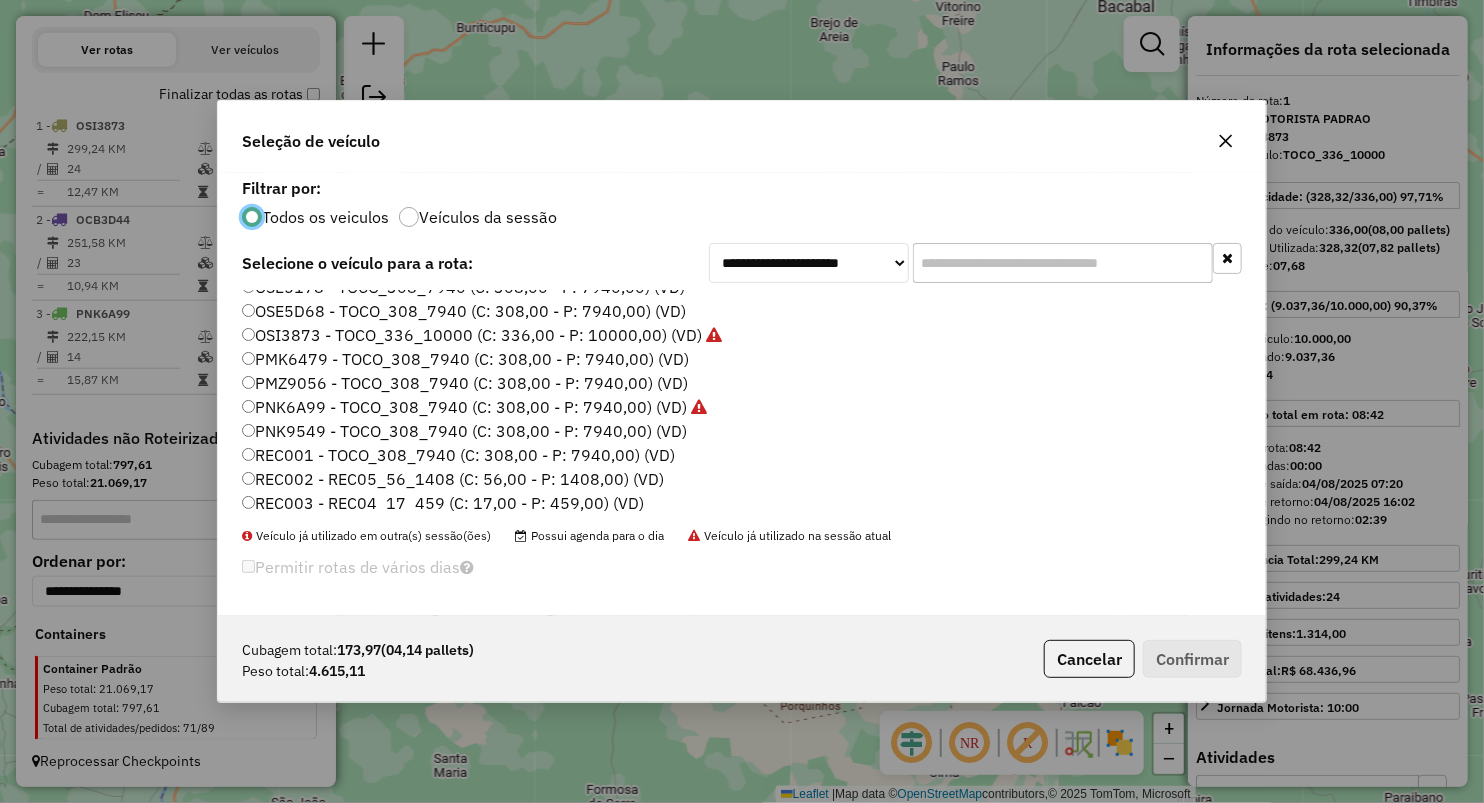 click on "PMZ9056 - TOCO_308_7940 (C: 308,00 - P: 7940,00) (VD)" 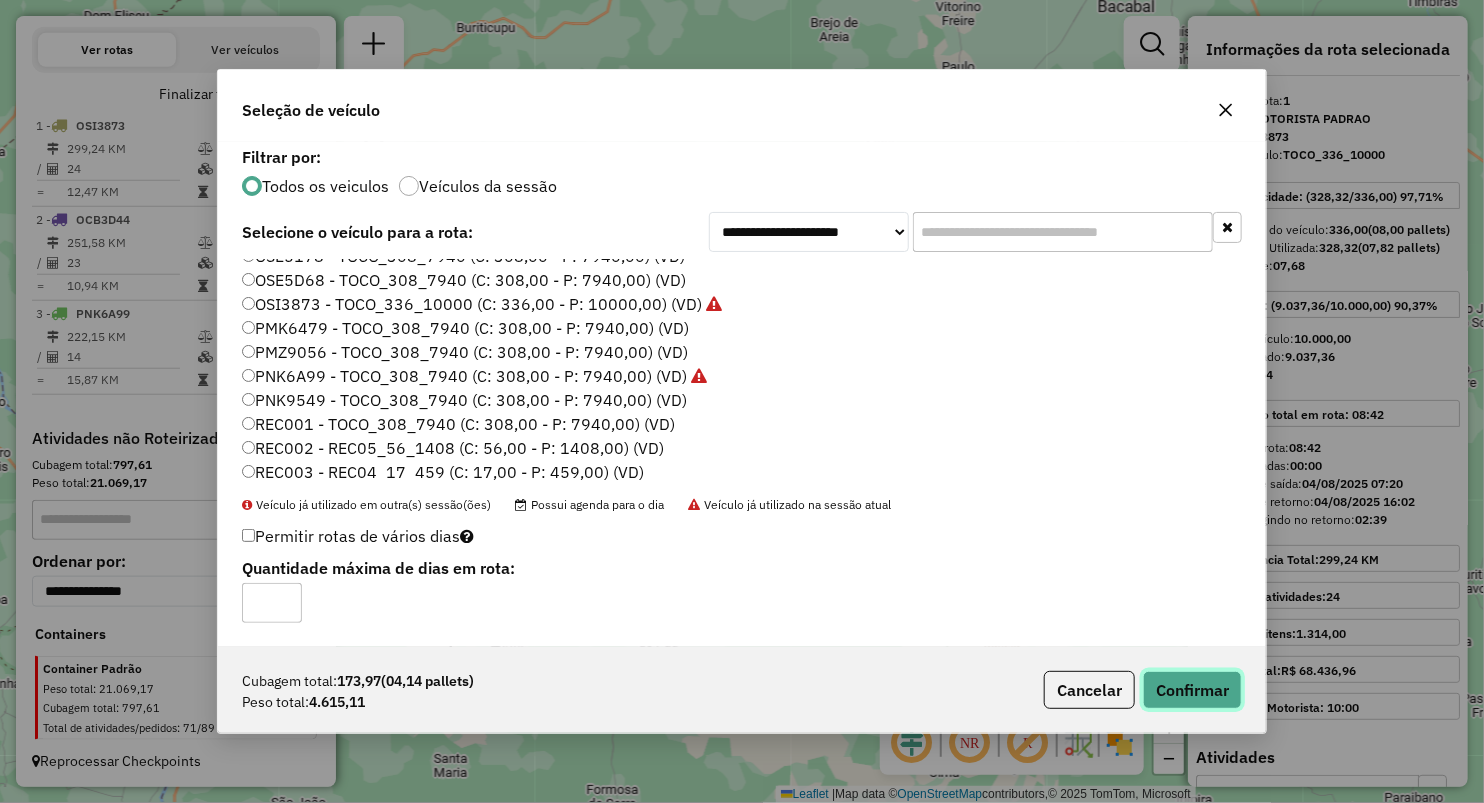 click on "Confirmar" 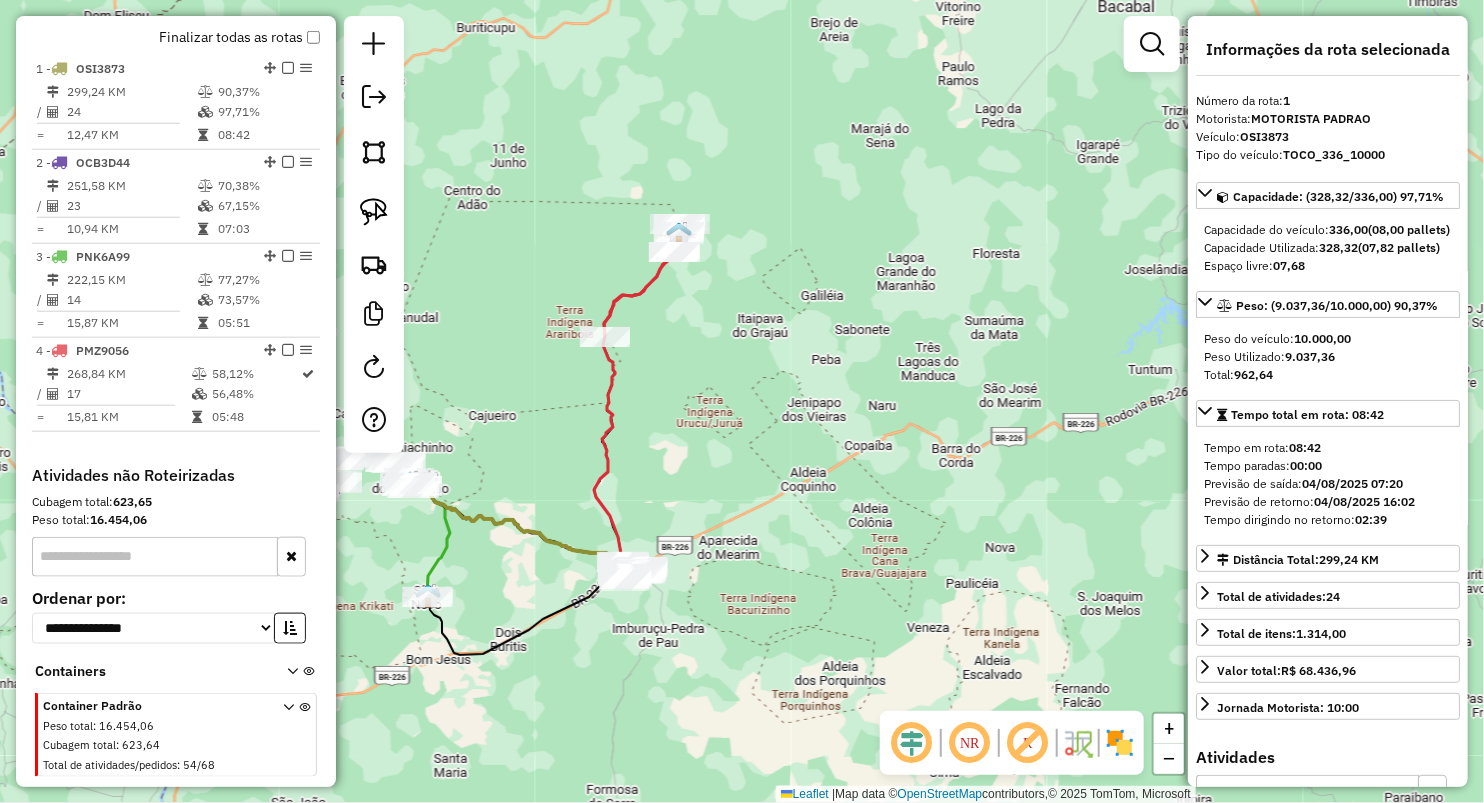 scroll, scrollTop: 746, scrollLeft: 0, axis: vertical 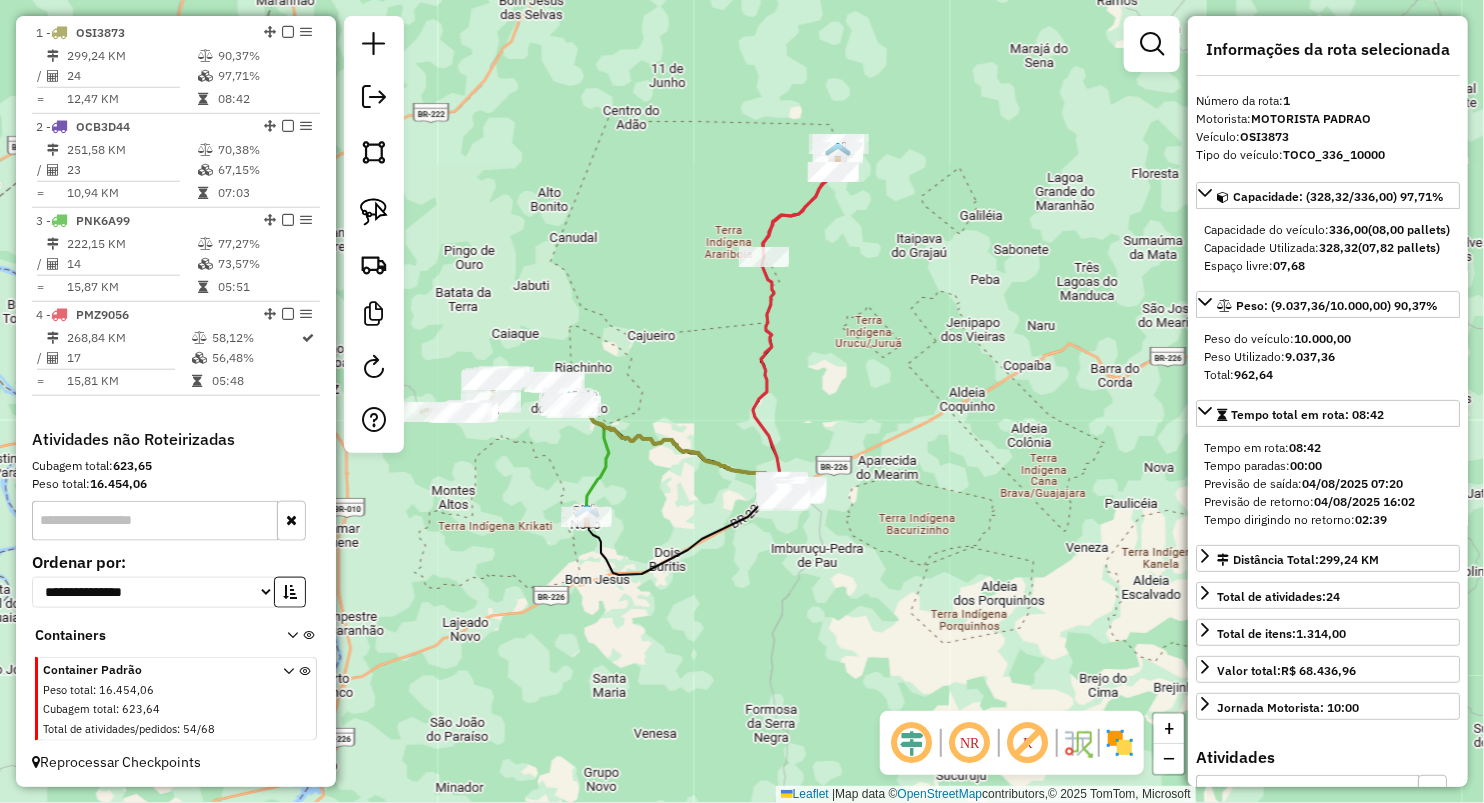 drag, startPoint x: 750, startPoint y: 428, endPoint x: 885, endPoint y: 356, distance: 153 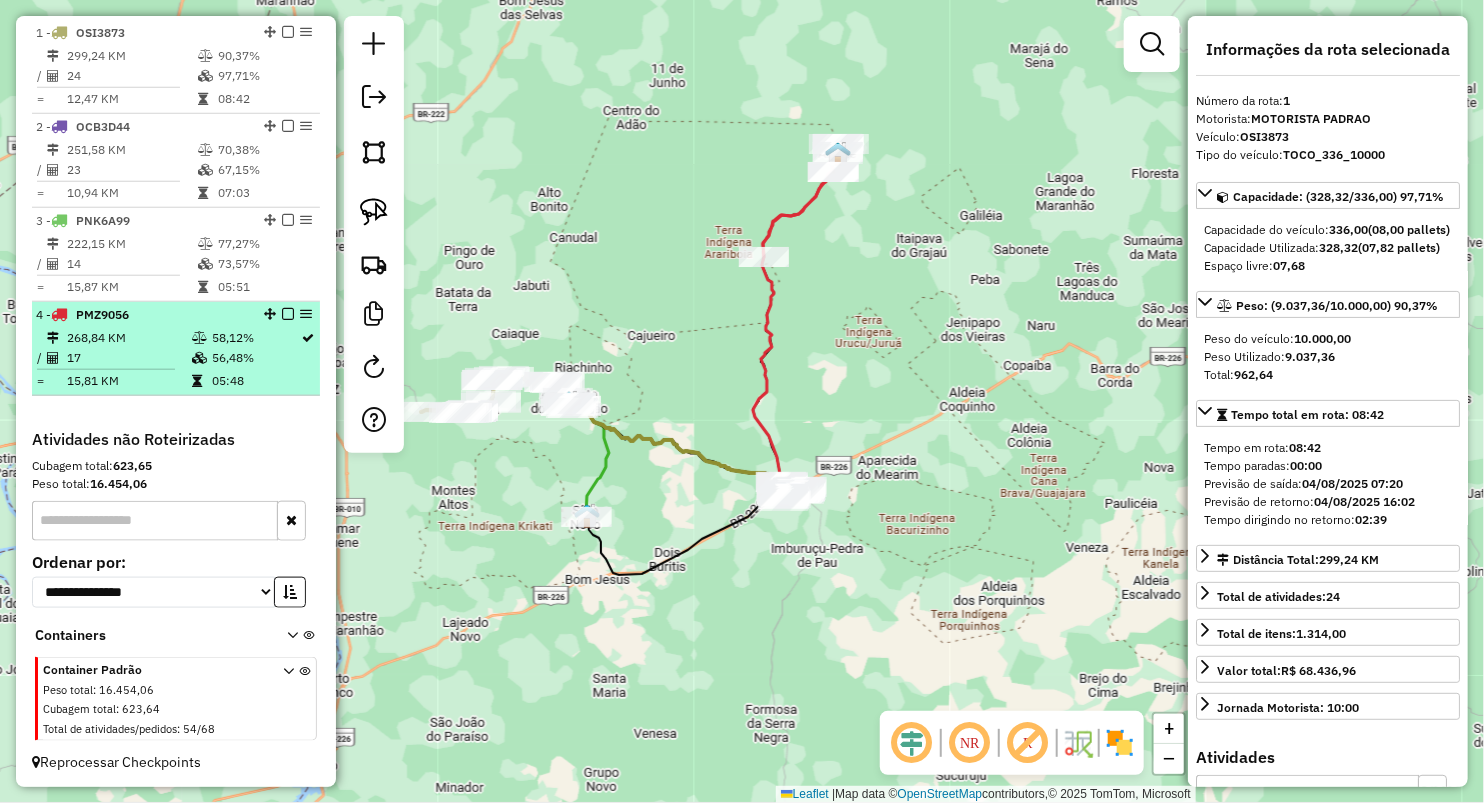 click on "268,84 KM   58,12%  /  17   56,48%     =  15,81 KM   05:48" at bounding box center (176, 359) 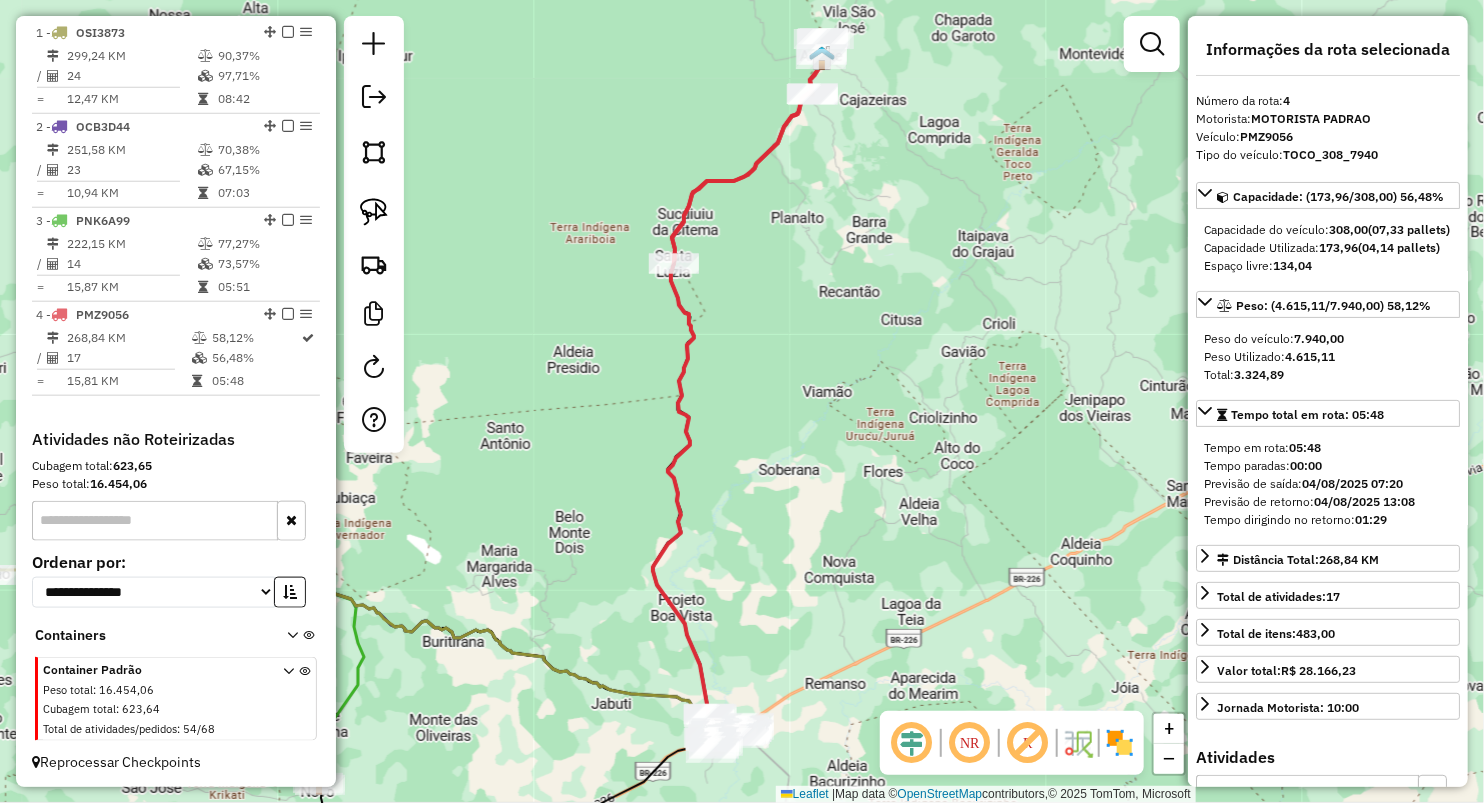 drag, startPoint x: 931, startPoint y: 612, endPoint x: 1016, endPoint y: 265, distance: 357.259 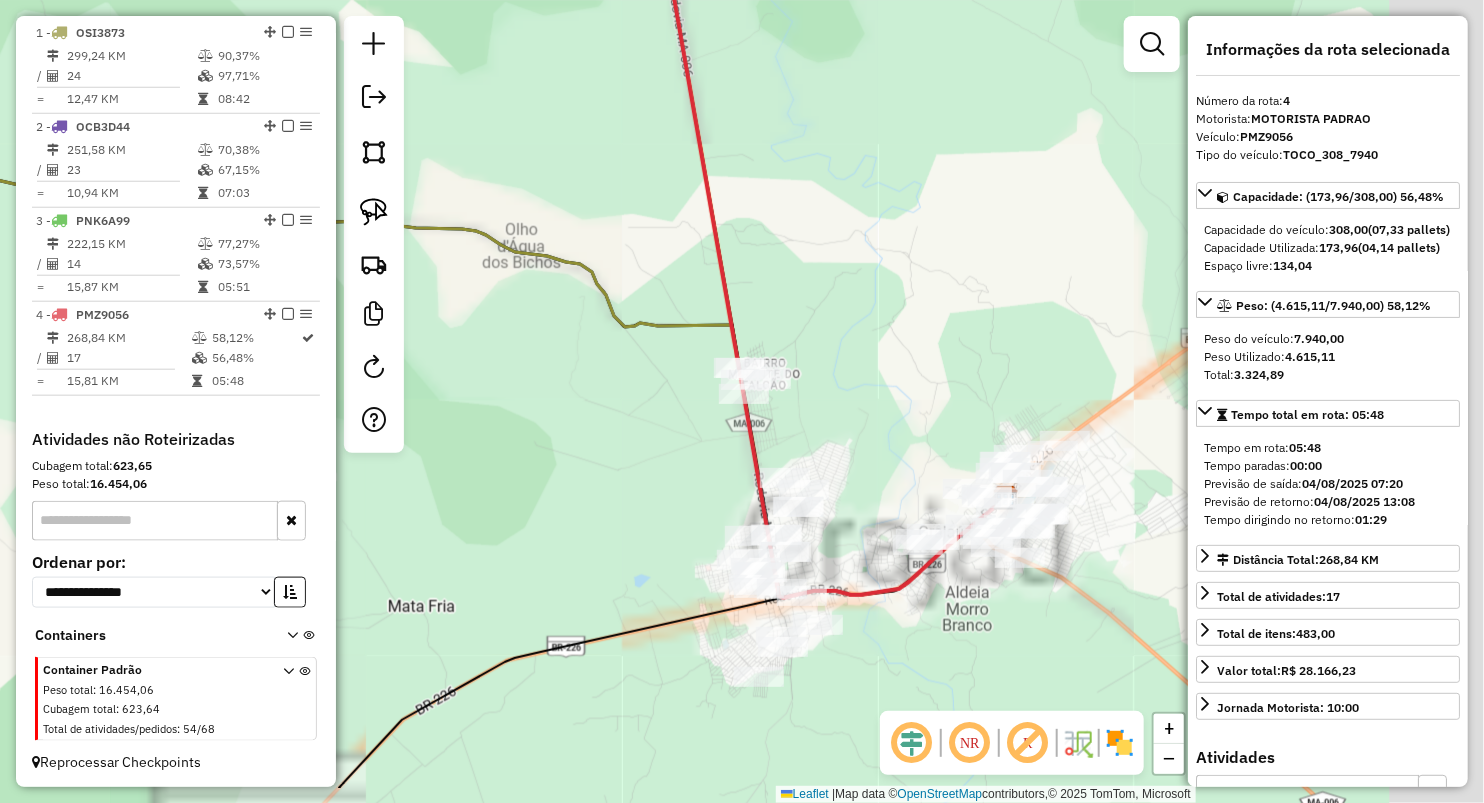 drag, startPoint x: 897, startPoint y: 417, endPoint x: 790, endPoint y: 369, distance: 117.273186 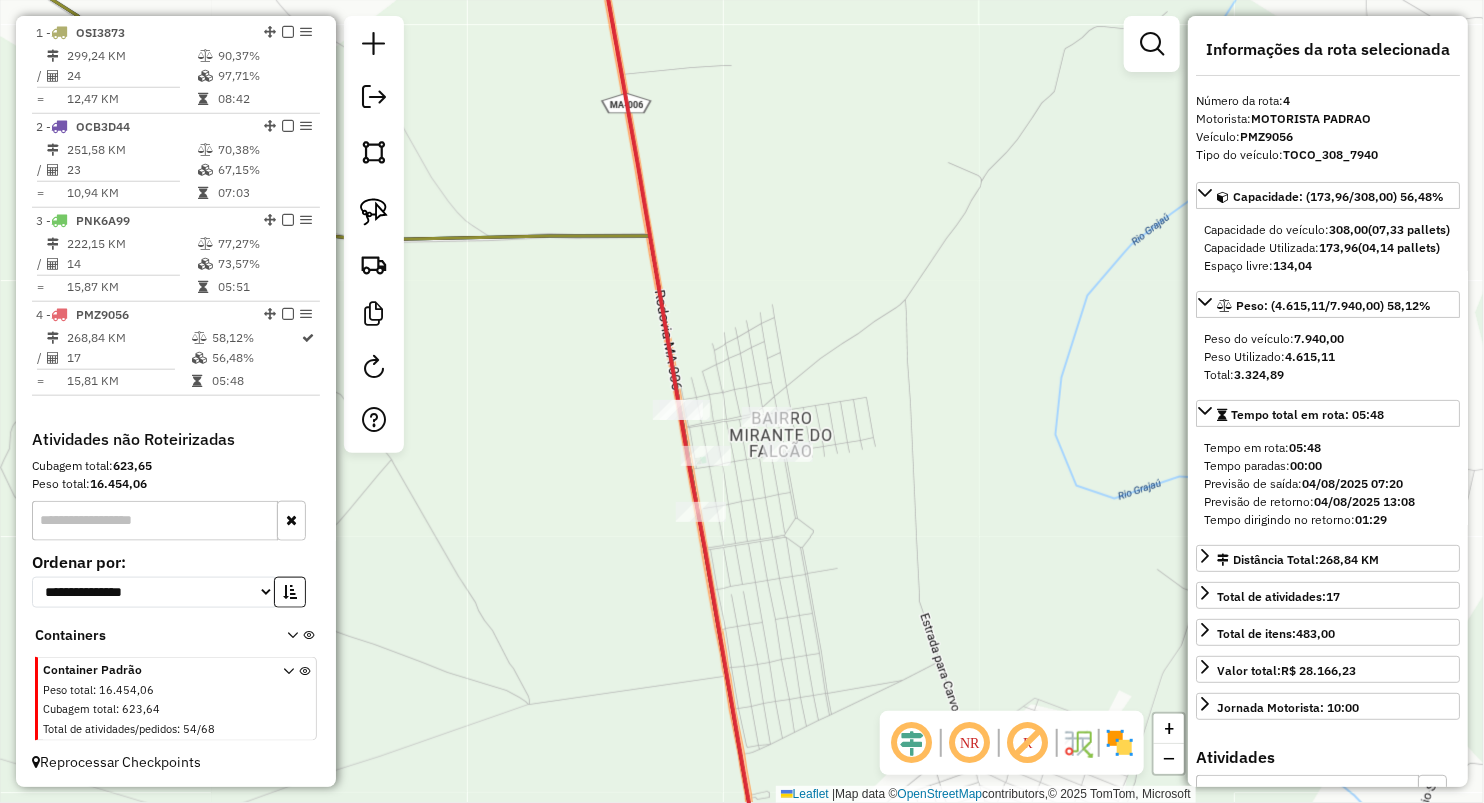 click 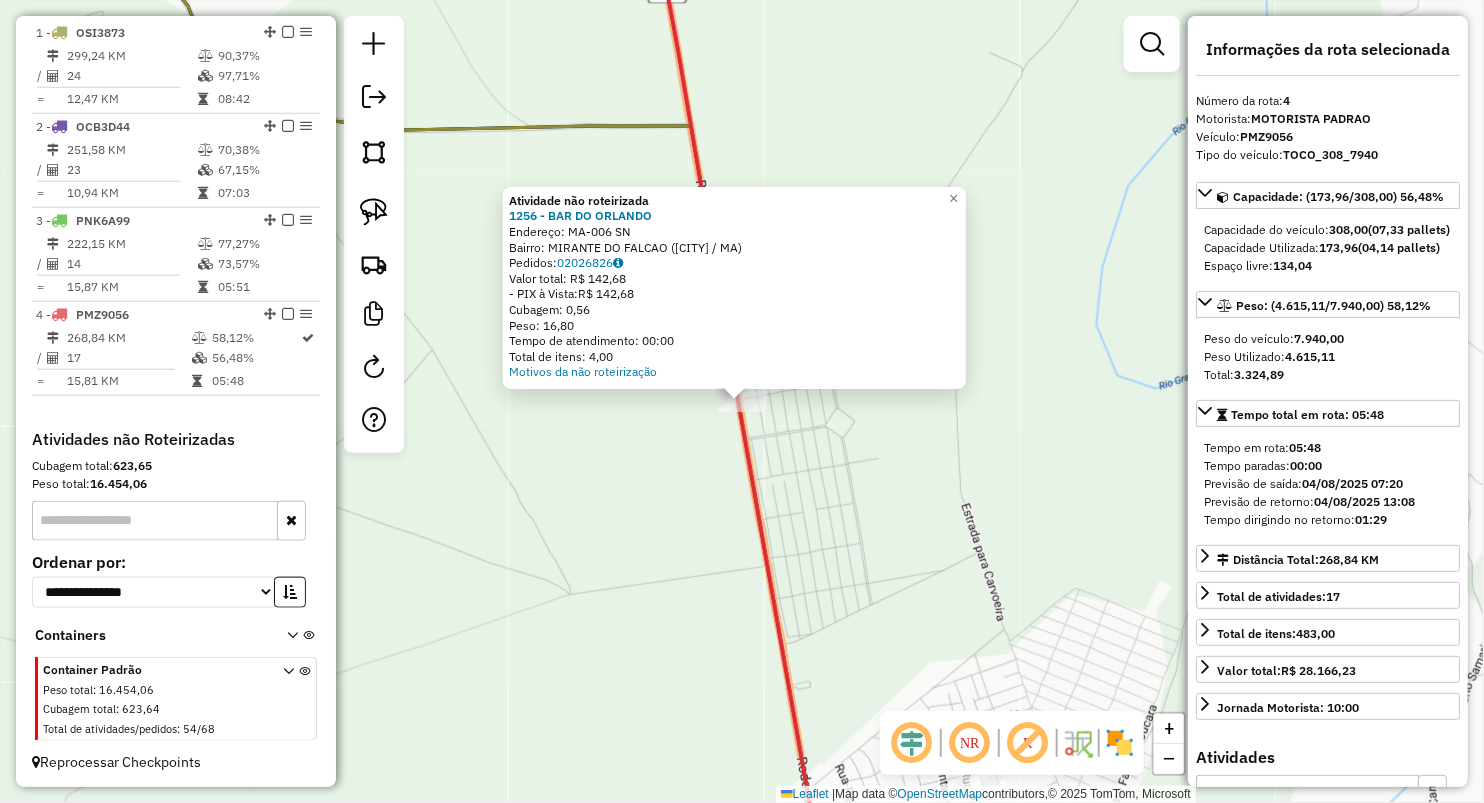 click on "Atividade não roteirizada 1256 - BAR DO ORLANDO  Endereço:  MA-006 SN   Bairro: MIRANTE DO FALCAO (GRAJAU / MA)   Pedidos:  02026826   Valor total: R$ 142,68   - PIX à Vista:  R$ 142,68   Cubagem: 0,56   Peso: 16,80   Tempo de atendimento: 00:00   Total de itens: 4,00  Motivos da não roteirização × Janela de atendimento Grade de atendimento Capacidade Transportadoras Veículos Cliente Pedidos  Rotas Selecione os dias de semana para filtrar as janelas de atendimento  Seg   Ter   Qua   Qui   Sex   Sáb   Dom  Informe o período da janela de atendimento: De: Até:  Filtrar exatamente a janela do cliente  Considerar janela de atendimento padrão  Selecione os dias de semana para filtrar as grades de atendimento  Seg   Ter   Qua   Qui   Sex   Sáb   Dom   Considerar clientes sem dia de atendimento cadastrado  Clientes fora do dia de atendimento selecionado Filtrar as atividades entre os valores definidos abaixo:  Peso mínimo:   Peso máximo:   Cubagem mínima:   Cubagem máxima:   De:   Até:   De:  Nome:" 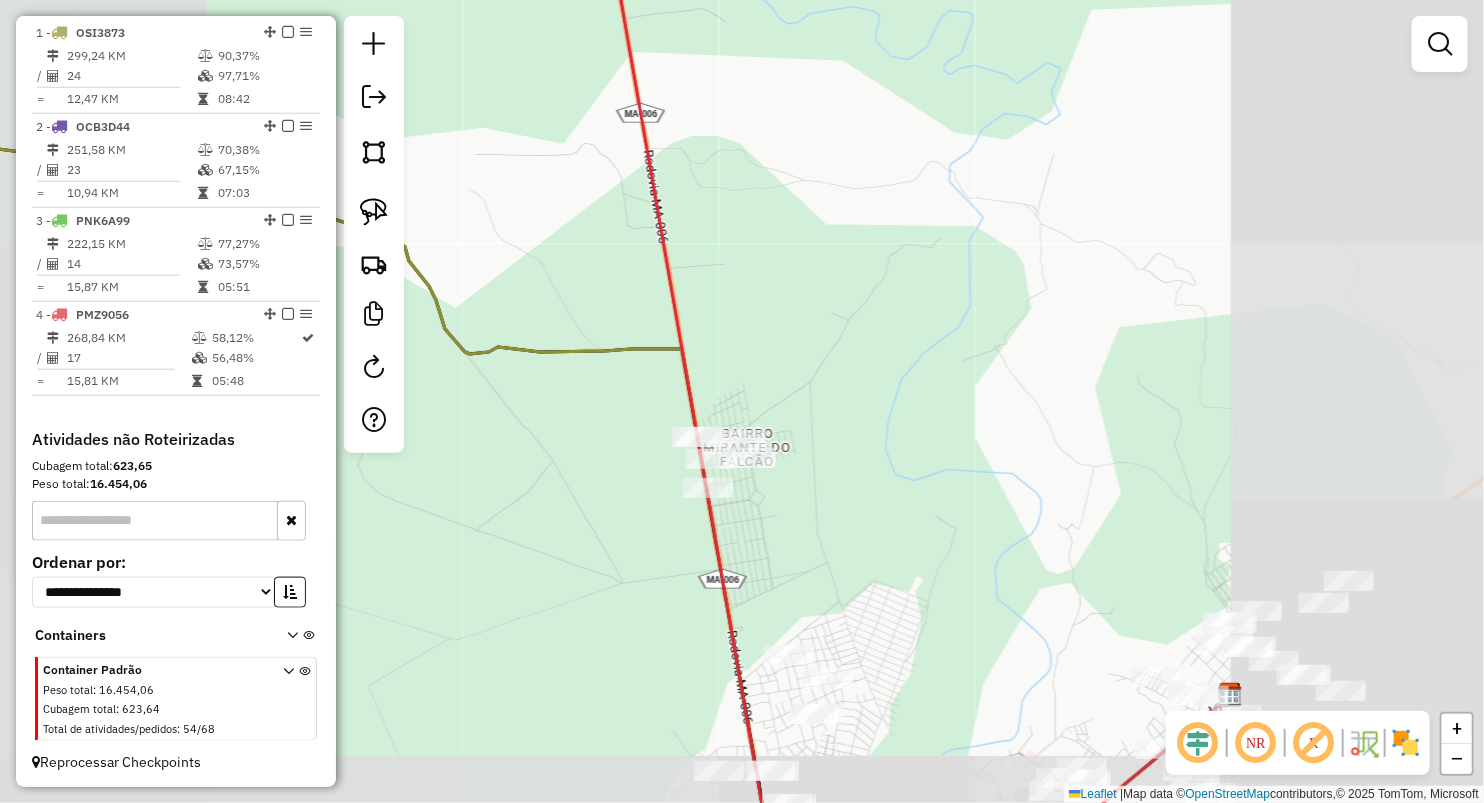 drag, startPoint x: 803, startPoint y: 622, endPoint x: 722, endPoint y: 372, distance: 262.7946 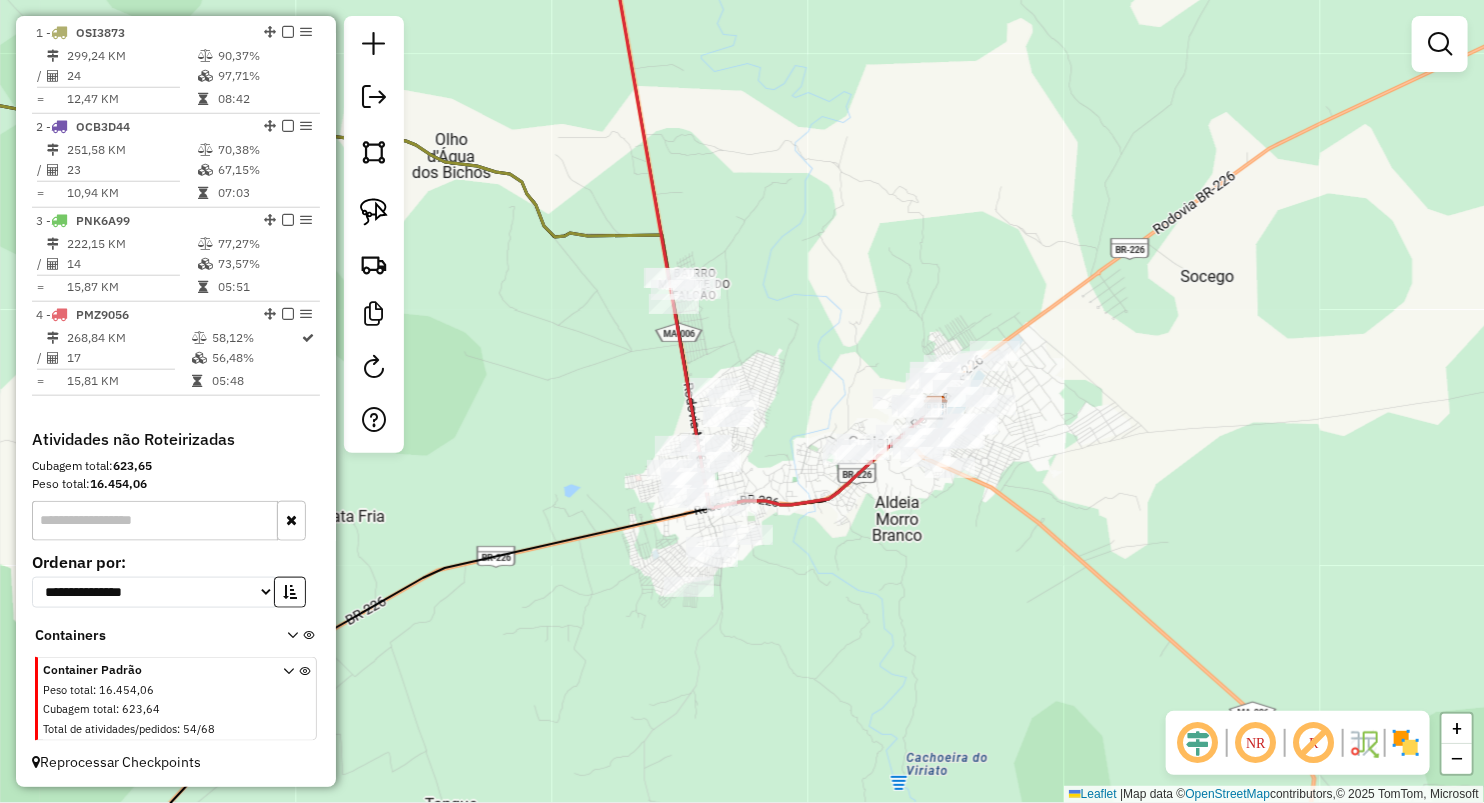 click on "Janela de atendimento Grade de atendimento Capacidade Transportadoras Veículos Cliente Pedidos  Rotas Selecione os dias de semana para filtrar as janelas de atendimento  Seg   Ter   Qua   Qui   Sex   Sáb   Dom  Informe o período da janela de atendimento: De: Até:  Filtrar exatamente a janela do cliente  Considerar janela de atendimento padrão  Selecione os dias de semana para filtrar as grades de atendimento  Seg   Ter   Qua   Qui   Sex   Sáb   Dom   Considerar clientes sem dia de atendimento cadastrado  Clientes fora do dia de atendimento selecionado Filtrar as atividades entre os valores definidos abaixo:  Peso mínimo:   Peso máximo:   Cubagem mínima:   Cubagem máxima:   De:   Até:  Filtrar as atividades entre o tempo de atendimento definido abaixo:  De:   Até:   Considerar capacidade total dos clientes não roteirizados Transportadora: Selecione um ou mais itens Tipo de veículo: Selecione um ou mais itens Veículo: Selecione um ou mais itens Motorista: Selecione um ou mais itens Nome: Rótulo:" 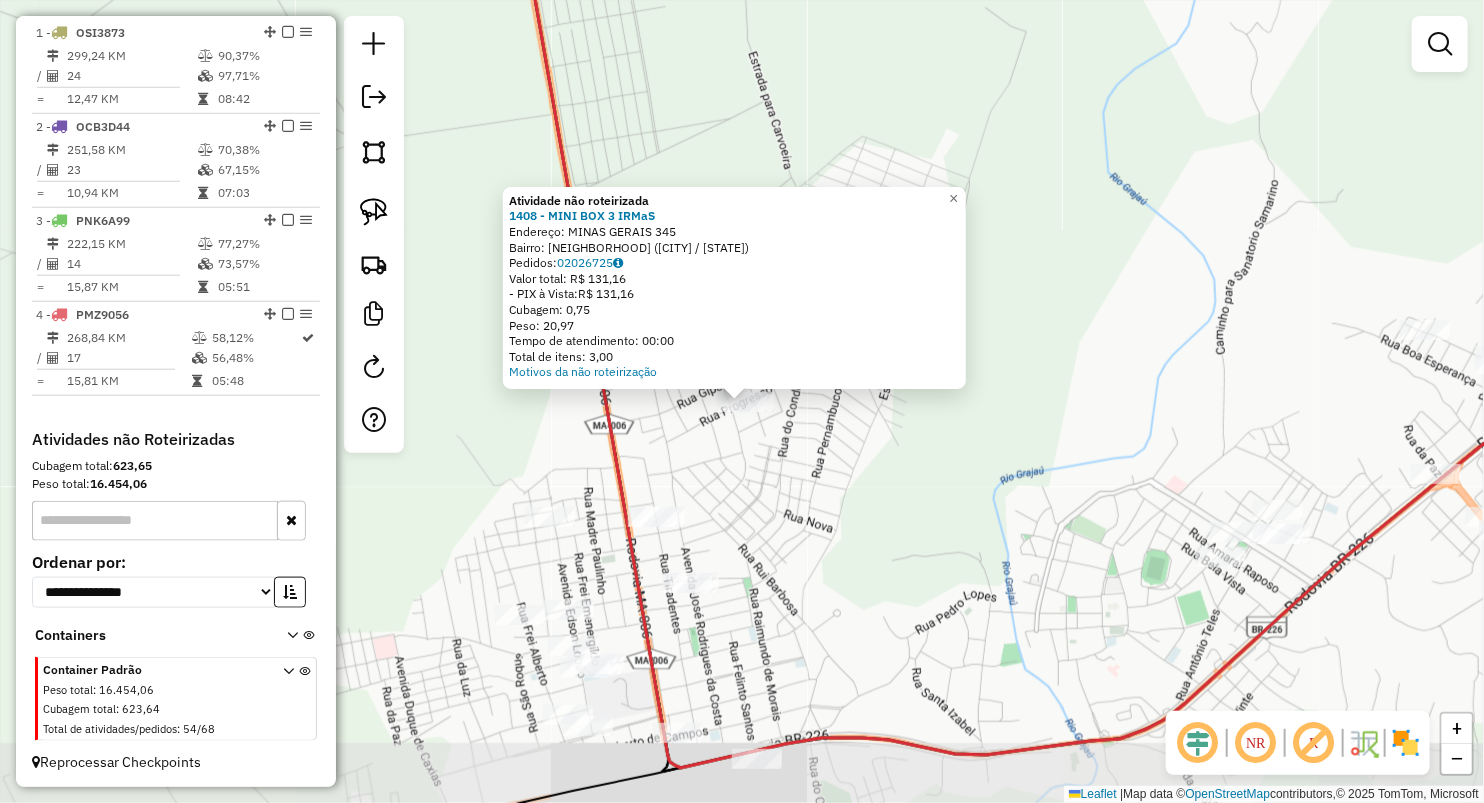 click on "Atividade não roteirizada 1408 - MINI BOX 3 IRMaS  Endereço:  MINAS GERAIS 345   Bairro: VARJAO DOS CRENTES (BURITIRANA / MA)   Pedidos:  02026725   Valor total: R$ 131,16   - PIX à Vista:  R$ 131,16   Cubagem: 0,75   Peso: 20,97   Tempo de atendimento: 00:00   Total de itens: 3,00  Motivos da não roteirização × Janela de atendimento Grade de atendimento Capacidade Transportadoras Veículos Cliente Pedidos  Rotas Selecione os dias de semana para filtrar as janelas de atendimento  Seg   Ter   Qua   Qui   Sex   Sáb   Dom  Informe o período da janela de atendimento: De: Até:  Filtrar exatamente a janela do cliente  Considerar janela de atendimento padrão  Selecione os dias de semana para filtrar as grades de atendimento  Seg   Ter   Qua   Qui   Sex   Sáb   Dom   Considerar clientes sem dia de atendimento cadastrado  Clientes fora do dia de atendimento selecionado Filtrar as atividades entre os valores definidos abaixo:  Peso mínimo:   Peso máximo:   Cubagem mínima:   Cubagem máxima:   De:   De:" 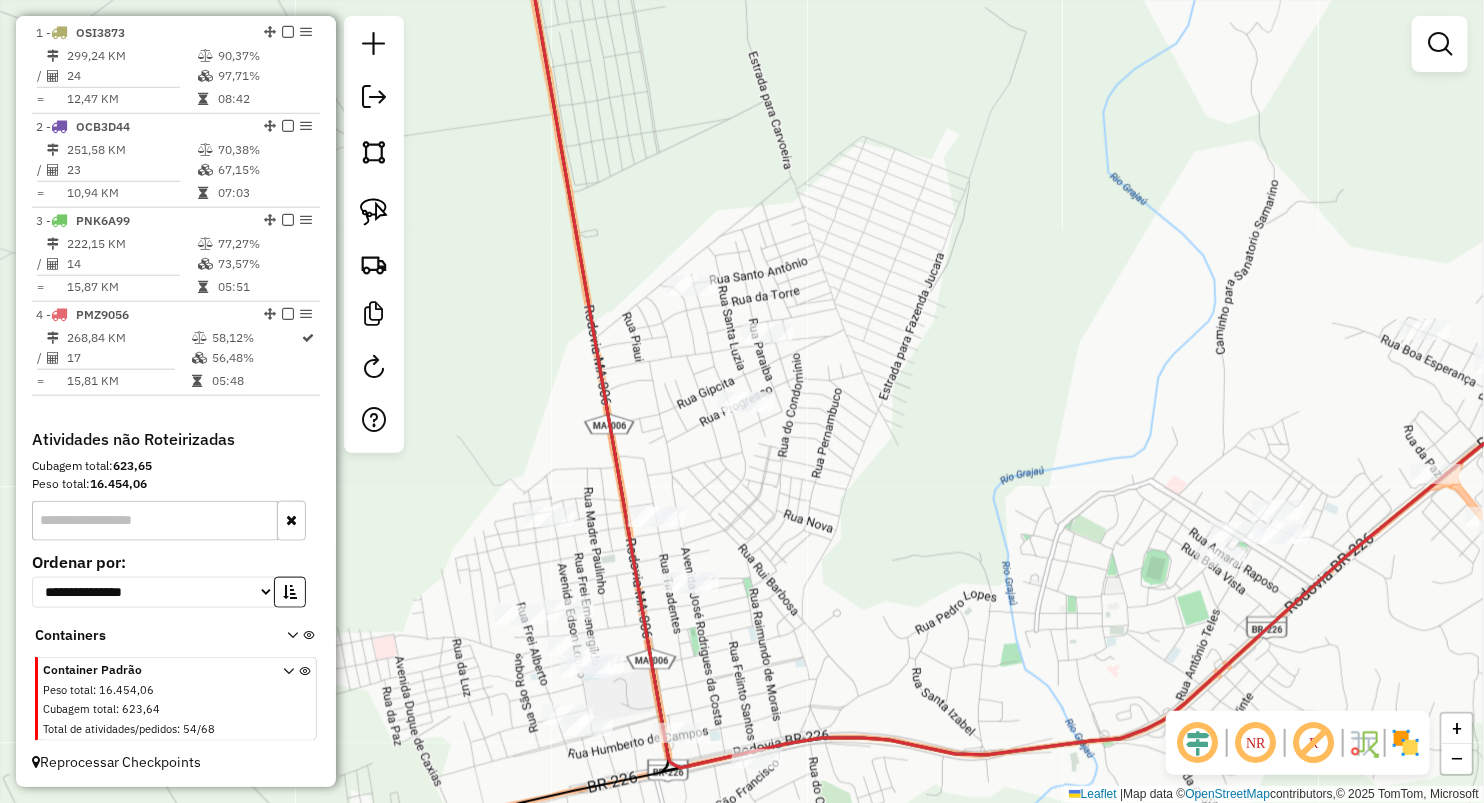 drag, startPoint x: 758, startPoint y: 557, endPoint x: 787, endPoint y: 470, distance: 91.706055 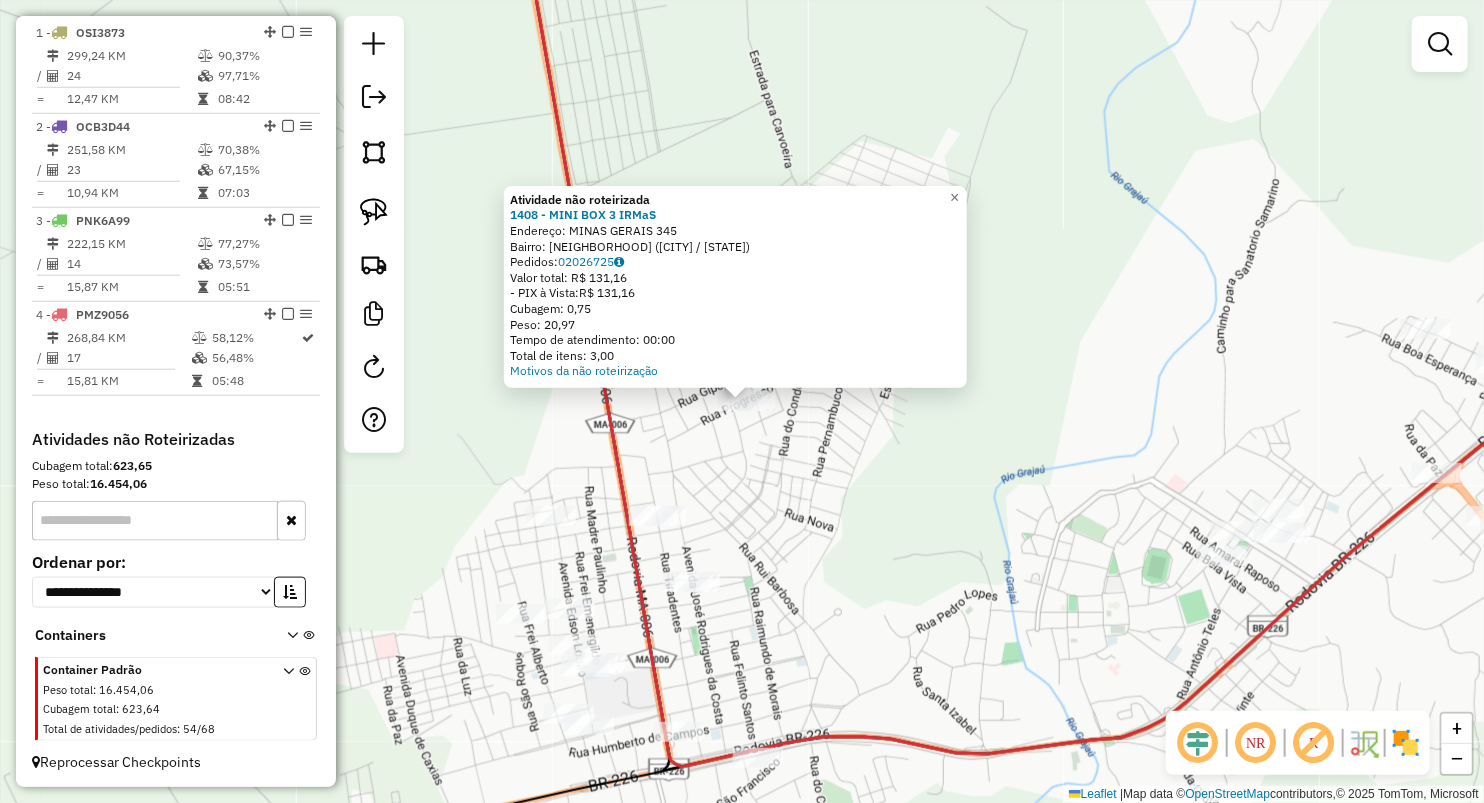 click on "Atividade não roteirizada 1408 - MINI BOX 3 IRMaS  Endereço:  MINAS GERAIS 345   Bairro: VARJAO DOS CRENTES (BURITIRANA / MA)   Pedidos:  02026725   Valor total: R$ 131,16   - PIX à Vista:  R$ 131,16   Cubagem: 0,75   Peso: 20,97   Tempo de atendimento: 00:00   Total de itens: 3,00  Motivos da não roteirização × Janela de atendimento Grade de atendimento Capacidade Transportadoras Veículos Cliente Pedidos  Rotas Selecione os dias de semana para filtrar as janelas de atendimento  Seg   Ter   Qua   Qui   Sex   Sáb   Dom  Informe o período da janela de atendimento: De: Até:  Filtrar exatamente a janela do cliente  Considerar janela de atendimento padrão  Selecione os dias de semana para filtrar as grades de atendimento  Seg   Ter   Qua   Qui   Sex   Sáb   Dom   Considerar clientes sem dia de atendimento cadastrado  Clientes fora do dia de atendimento selecionado Filtrar as atividades entre os valores definidos abaixo:  Peso mínimo:   Peso máximo:   Cubagem mínima:   Cubagem máxima:   De:   De:" 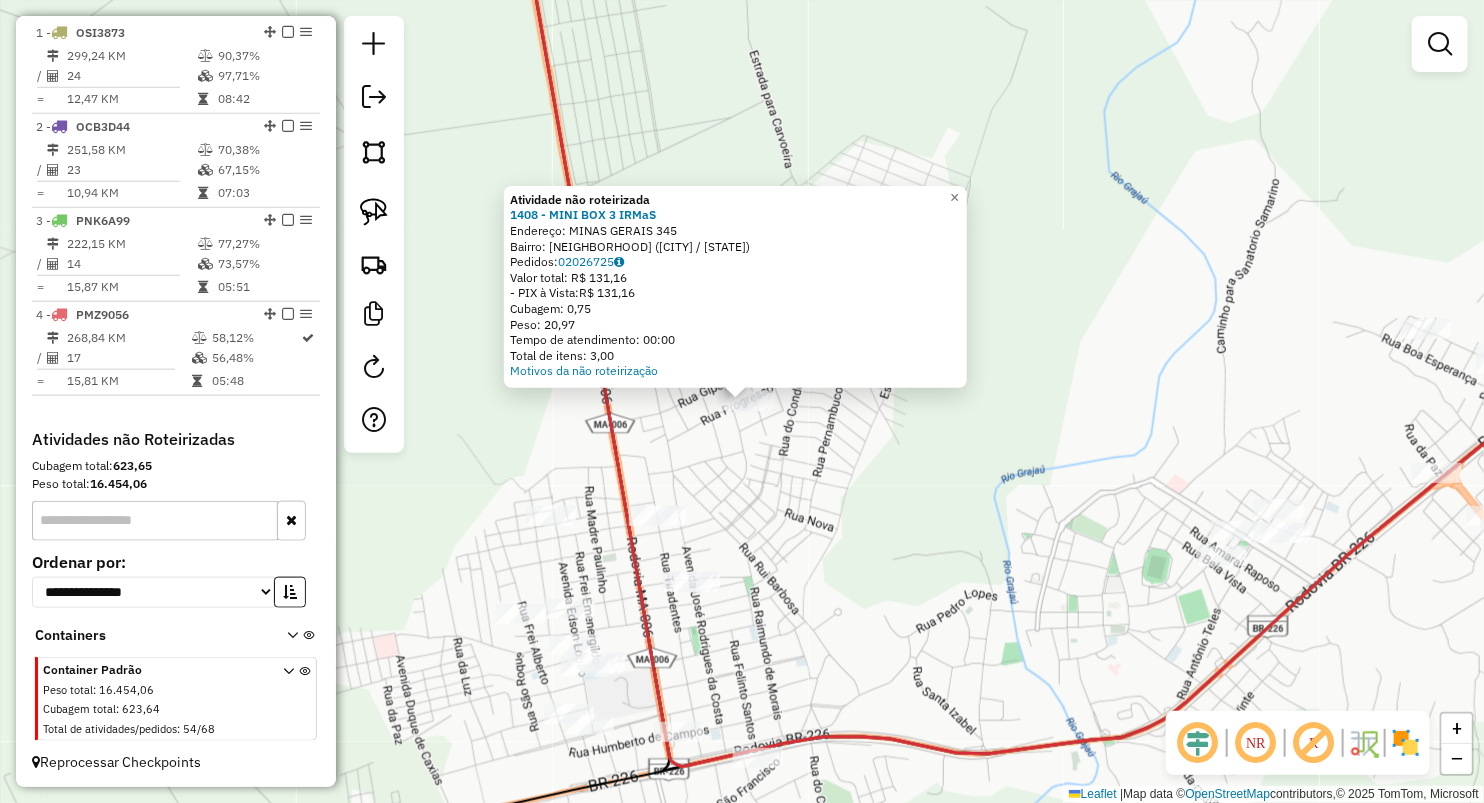click on "Atividade não roteirizada 1408 - MINI BOX 3 IRMaS  Endereço:  MINAS GERAIS 345   Bairro: VARJAO DOS CRENTES (BURITIRANA / MA)   Pedidos:  02026725   Valor total: R$ 131,16   - PIX à Vista:  R$ 131,16   Cubagem: 0,75   Peso: 20,97   Tempo de atendimento: 00:00   Total de itens: 3,00  Motivos da não roteirização × Janela de atendimento Grade de atendimento Capacidade Transportadoras Veículos Cliente Pedidos  Rotas Selecione os dias de semana para filtrar as janelas de atendimento  Seg   Ter   Qua   Qui   Sex   Sáb   Dom  Informe o período da janela de atendimento: De: Até:  Filtrar exatamente a janela do cliente  Considerar janela de atendimento padrão  Selecione os dias de semana para filtrar as grades de atendimento  Seg   Ter   Qua   Qui   Sex   Sáb   Dom   Considerar clientes sem dia de atendimento cadastrado  Clientes fora do dia de atendimento selecionado Filtrar as atividades entre os valores definidos abaixo:  Peso mínimo:   Peso máximo:   Cubagem mínima:   Cubagem máxima:   De:   De:" 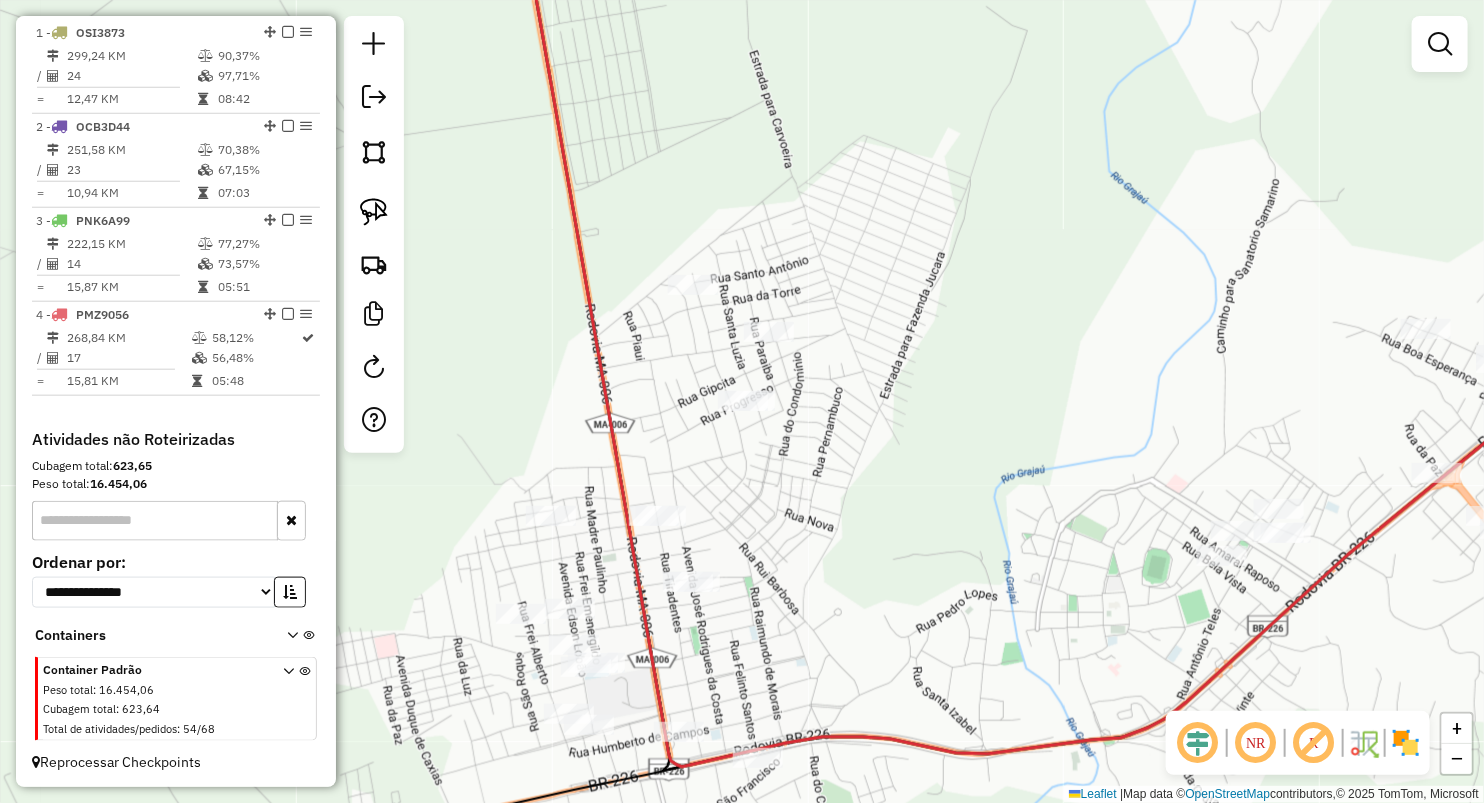 click 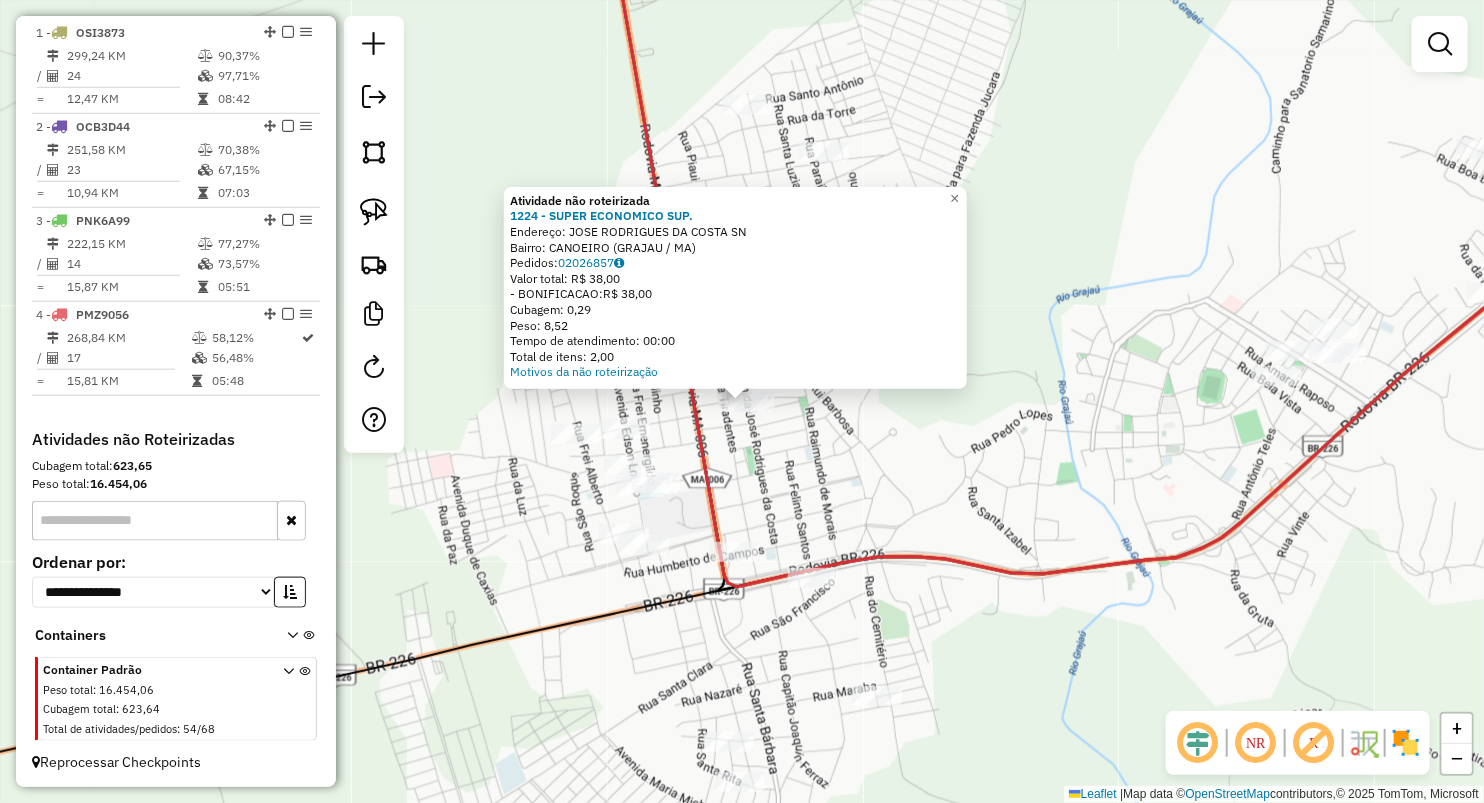 click on "Atividade não roteirizada 1224 - SUPER ECONOMICO SUP.  Endereço:  JOSE RODRIGUES DA COSTA SN   Bairro: CANOEIRO (GRAJAU / MA)   Pedidos:  02026857   Valor total: R$ 38,00   - BONIFICACAO:  R$ 38,00   Cubagem: 0,29   Peso: 8,52   Tempo de atendimento: 00:00   Total de itens: 2,00  Motivos da não roteirização × Janela de atendimento Grade de atendimento Capacidade Transportadoras Veículos Cliente Pedidos  Rotas Selecione os dias de semana para filtrar as janelas de atendimento  Seg   Ter   Qua   Qui   Sex   Sáb   Dom  Informe o período da janela de atendimento: De: Até:  Filtrar exatamente a janela do cliente  Considerar janela de atendimento padrão  Selecione os dias de semana para filtrar as grades de atendimento  Seg   Ter   Qua   Qui   Sex   Sáb   Dom   Considerar clientes sem dia de atendimento cadastrado  Clientes fora do dia de atendimento selecionado Filtrar as atividades entre os valores definidos abaixo:  Peso mínimo:   Peso máximo:   Cubagem mínima:   Cubagem máxima:   De:   Até:  +" 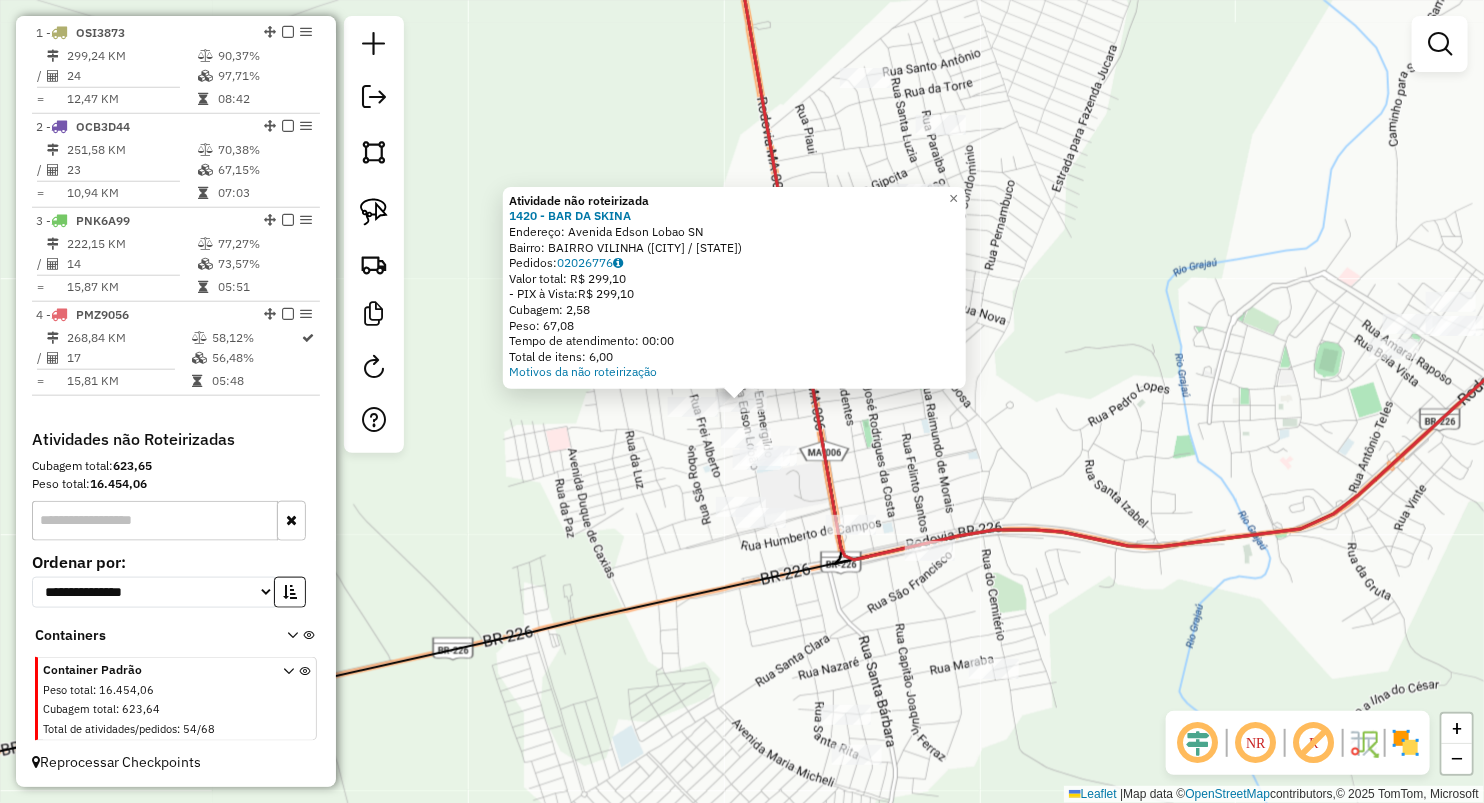 click on "Atividade não roteirizada 1420 - BAR DA SKINA  Endereço:  Avenida Edson Lobao SN   Bairro: BAIRRO VILINHA (GRAJAU / MA)   Pedidos:  02026776   Valor total: R$ 299,10   - PIX à Vista:  R$ 299,10   Cubagem: 2,58   Peso: 67,08   Tempo de atendimento: 00:00   Total de itens: 6,00  Motivos da não roteirização × Janela de atendimento Grade de atendimento Capacidade Transportadoras Veículos Cliente Pedidos  Rotas Selecione os dias de semana para filtrar as janelas de atendimento  Seg   Ter   Qua   Qui   Sex   Sáb   Dom  Informe o período da janela de atendimento: De: Até:  Filtrar exatamente a janela do cliente  Considerar janela de atendimento padrão  Selecione os dias de semana para filtrar as grades de atendimento  Seg   Ter   Qua   Qui   Sex   Sáb   Dom   Considerar clientes sem dia de atendimento cadastrado  Clientes fora do dia de atendimento selecionado Filtrar as atividades entre os valores definidos abaixo:  Peso mínimo:   Peso máximo:   Cubagem mínima:   Cubagem máxima:   De:   Até:  De:" 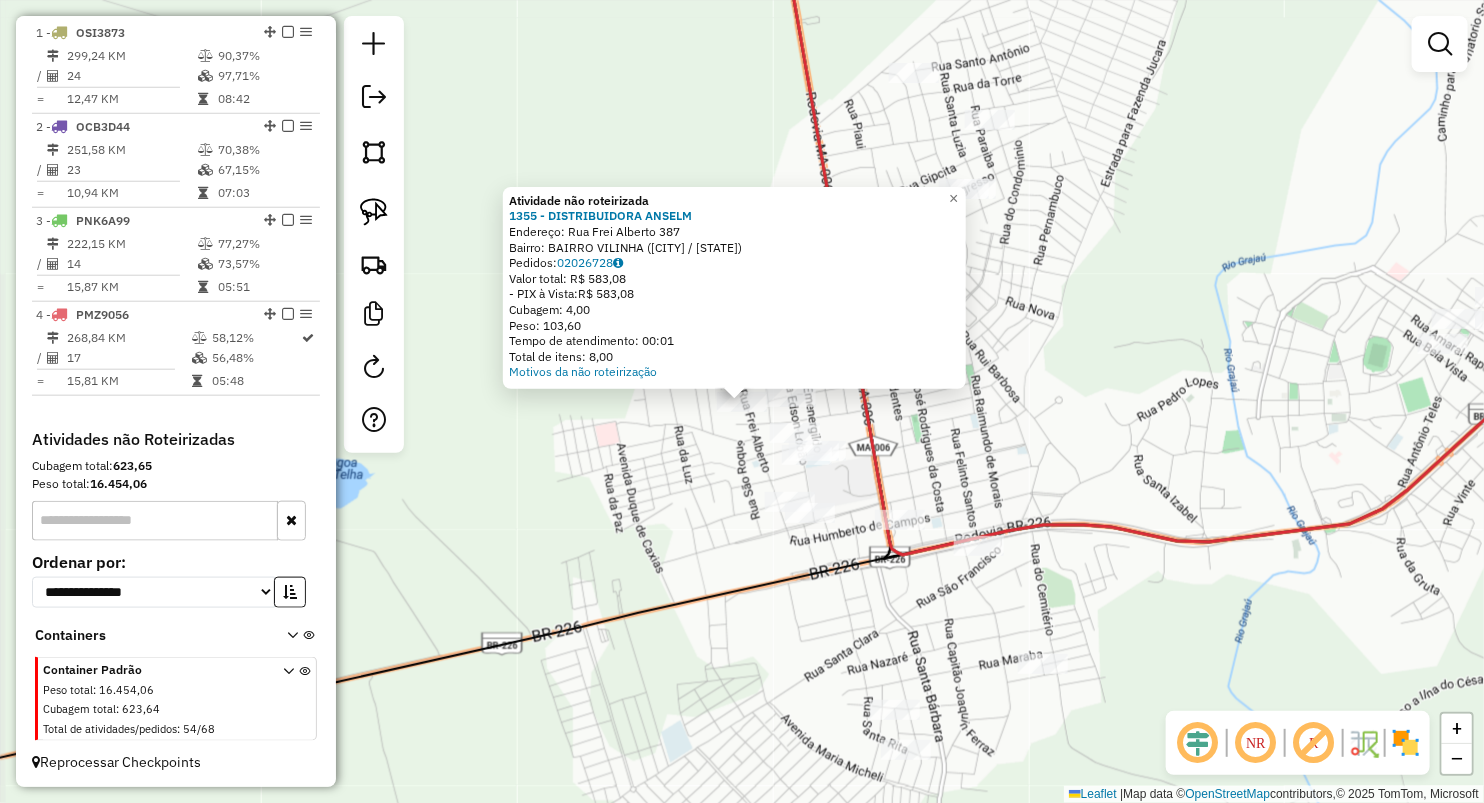 click on "Atividade não roteirizada 1355 - DISTRIBUIDORA ANSELM  Endereço:  Rua Frei Alberto 387   Bairro: BAIRRO VILINHA (GRAJAU / MA)   Pedidos:  02026728   Valor total: R$ 583,08   - PIX à Vista:  R$ 583,08   Cubagem: 4,00   Peso: 103,60   Tempo de atendimento: 00:01   Total de itens: 8,00  Motivos da não roteirização × Janela de atendimento Grade de atendimento Capacidade Transportadoras Veículos Cliente Pedidos  Rotas Selecione os dias de semana para filtrar as janelas de atendimento  Seg   Ter   Qua   Qui   Sex   Sáb   Dom  Informe o período da janela de atendimento: De: Até:  Filtrar exatamente a janela do cliente  Considerar janela de atendimento padrão  Selecione os dias de semana para filtrar as grades de atendimento  Seg   Ter   Qua   Qui   Sex   Sáb   Dom   Considerar clientes sem dia de atendimento cadastrado  Clientes fora do dia de atendimento selecionado Filtrar as atividades entre os valores definidos abaixo:  Peso mínimo:   Peso máximo:   Cubagem mínima:   Cubagem máxima:   De:   De:" 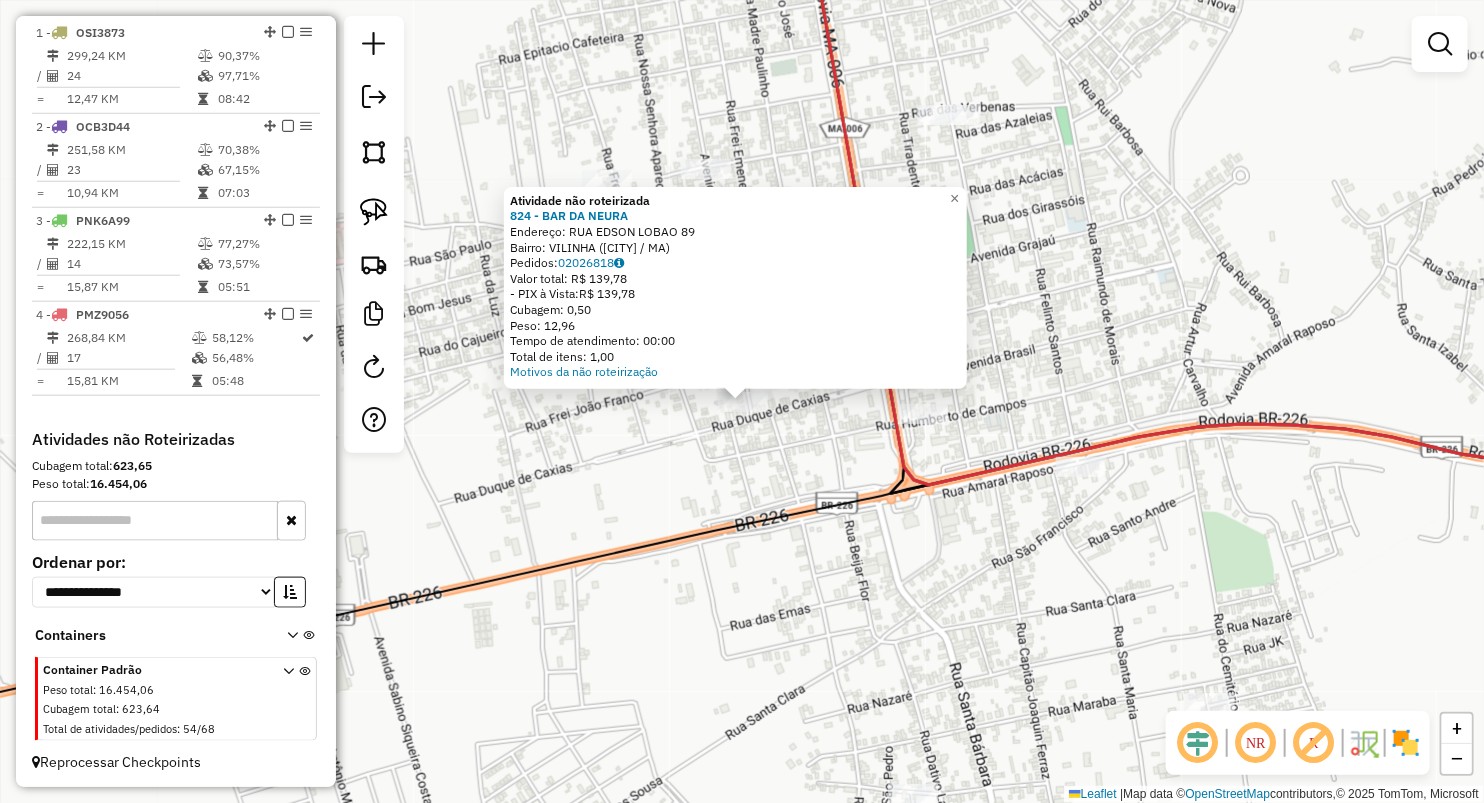 click 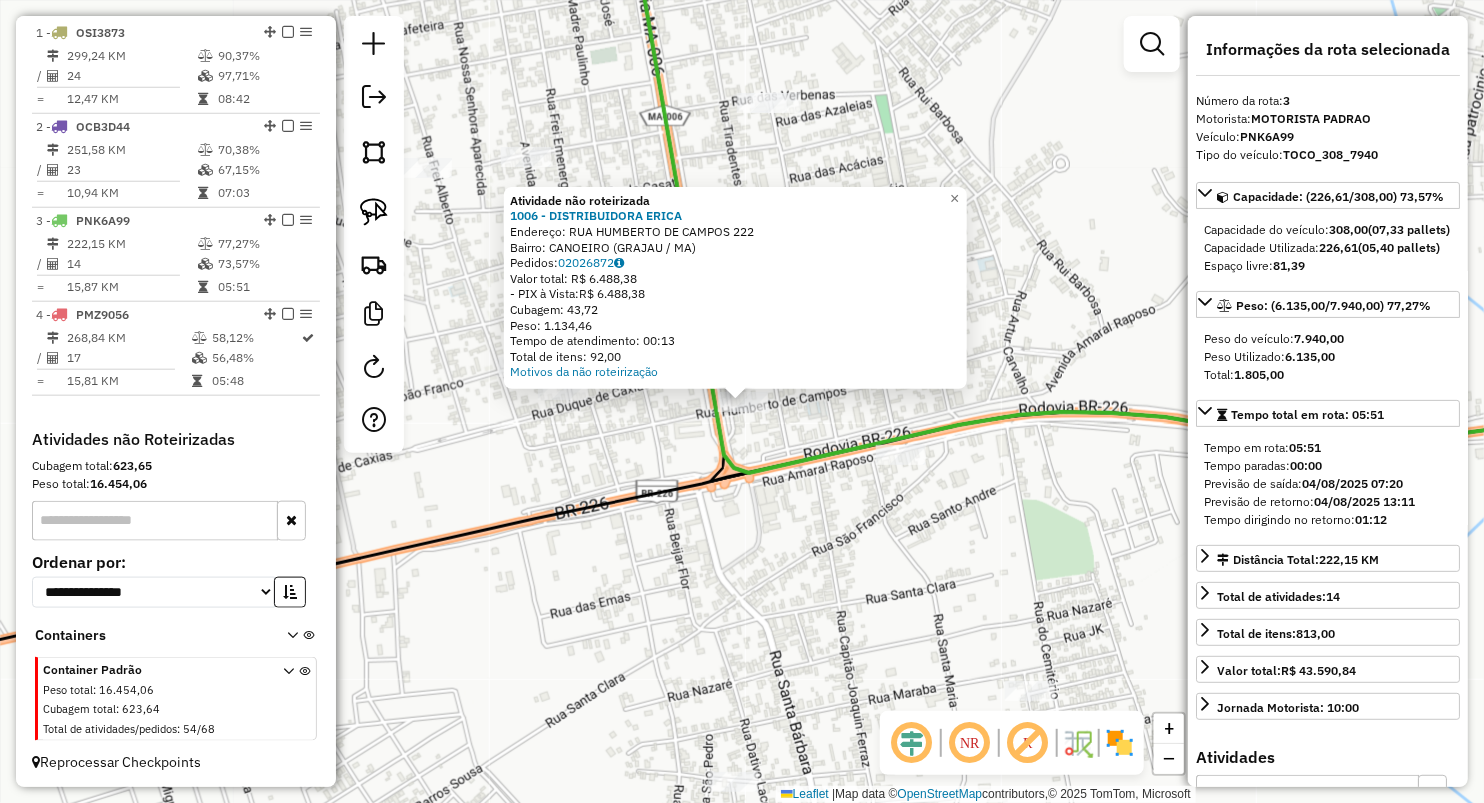 click on "Atividade não roteirizada 1006 - DISTRIBUIDORA ERICA  Endereço:  RUA HUMBERTO DE CAMPOS 222   Bairro: CANOEIRO (GRAJAU / MA)   Pedidos:  02026872   Valor total: R$ 6.488,38   - PIX à Vista:  R$ 6.488,38   Cubagem: 43,72   Peso: 1.134,46   Tempo de atendimento: 00:13   Total de itens: 92,00  Motivos da não roteirização × Janela de atendimento Grade de atendimento Capacidade Transportadoras Veículos Cliente Pedidos  Rotas Selecione os dias de semana para filtrar as janelas de atendimento  Seg   Ter   Qua   Qui   Sex   Sáb   Dom  Informe o período da janela de atendimento: De: Até:  Filtrar exatamente a janela do cliente  Considerar janela de atendimento padrão  Selecione os dias de semana para filtrar as grades de atendimento  Seg   Ter   Qua   Qui   Sex   Sáb   Dom   Considerar clientes sem dia de atendimento cadastrado  Clientes fora do dia de atendimento selecionado Filtrar as atividades entre os valores definidos abaixo:  Peso mínimo:   Peso máximo:   Cubagem mínima:   Cubagem máxima:  De:" 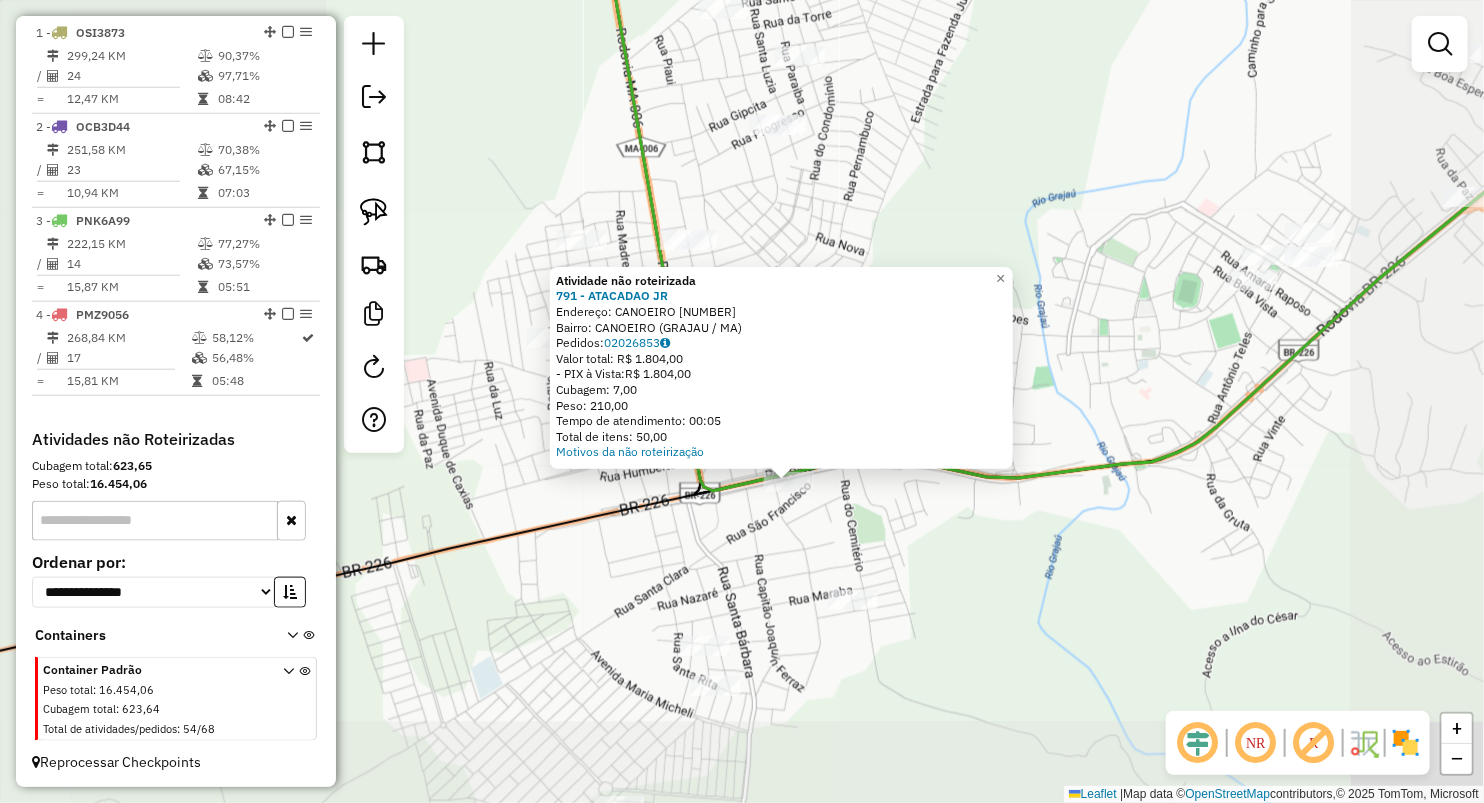 click on "Atividade não roteirizada 791 - ATACADAO JR  Endereço:  CANOEIRO 780   Bairro: CANOEIRO (GRAJAU / MA)   Pedidos:  02026853   Valor total: R$ 1.804,00   - PIX à Vista:  R$ 1.804,00   Cubagem: 7,00   Peso: 210,00   Tempo de atendimento: 00:05   Total de itens: 50,00  Motivos da não roteirização × Janela de atendimento Grade de atendimento Capacidade Transportadoras Veículos Cliente Pedidos  Rotas Selecione os dias de semana para filtrar as janelas de atendimento  Seg   Ter   Qua   Qui   Sex   Sáb   Dom  Informe o período da janela de atendimento: De: Até:  Filtrar exatamente a janela do cliente  Considerar janela de atendimento padrão  Selecione os dias de semana para filtrar as grades de atendimento  Seg   Ter   Qua   Qui   Sex   Sáb   Dom   Considerar clientes sem dia de atendimento cadastrado  Clientes fora do dia de atendimento selecionado Filtrar as atividades entre os valores definidos abaixo:  Peso mínimo:   Peso máximo:   Cubagem mínima:   Cubagem máxima:   De:   Até:   De:   Até:  +" 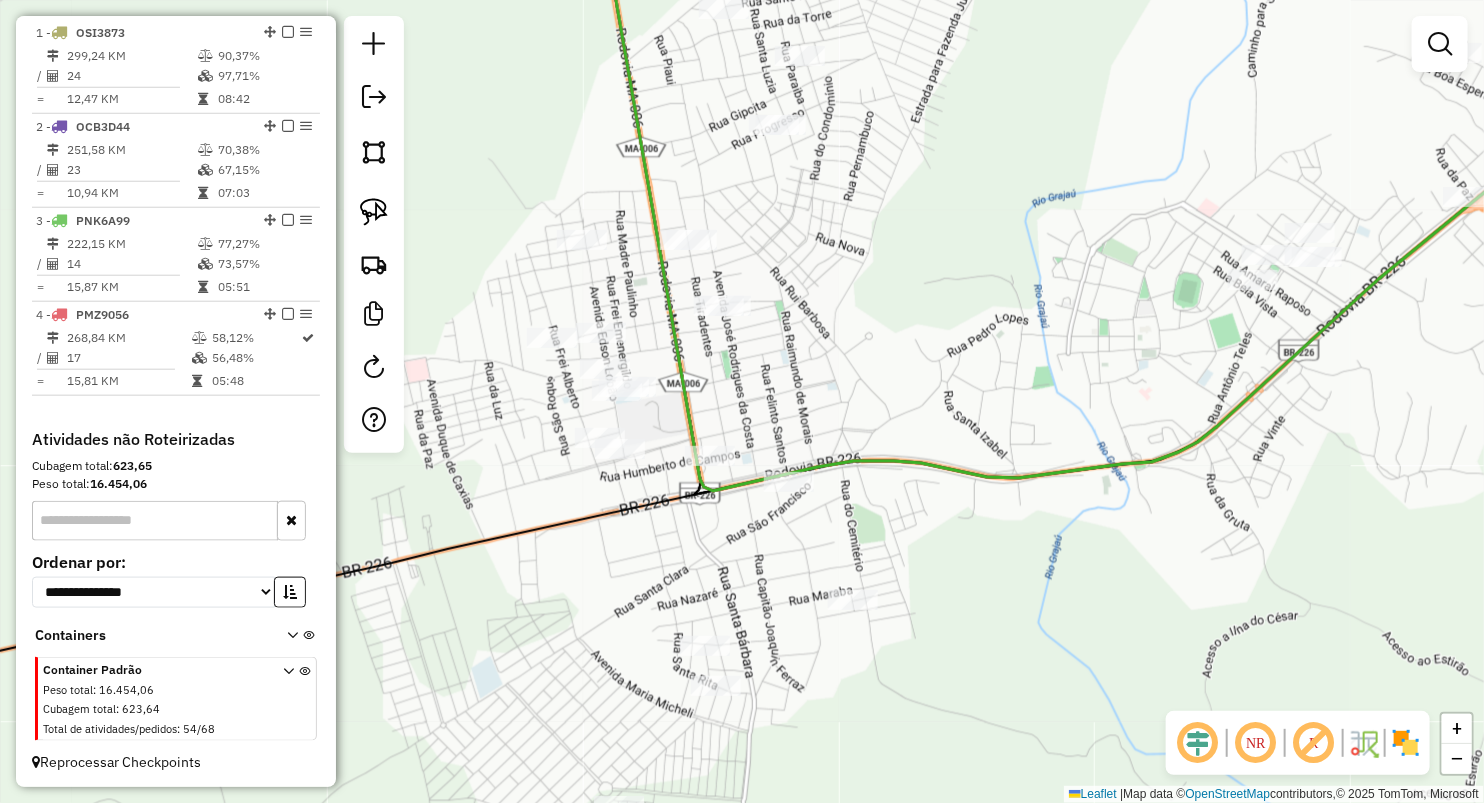 click on "Janela de atendimento Grade de atendimento Capacidade Transportadoras Veículos Cliente Pedidos  Rotas Selecione os dias de semana para filtrar as janelas de atendimento  Seg   Ter   Qua   Qui   Sex   Sáb   Dom  Informe o período da janela de atendimento: De: Até:  Filtrar exatamente a janela do cliente  Considerar janela de atendimento padrão  Selecione os dias de semana para filtrar as grades de atendimento  Seg   Ter   Qua   Qui   Sex   Sáb   Dom   Considerar clientes sem dia de atendimento cadastrado  Clientes fora do dia de atendimento selecionado Filtrar as atividades entre os valores definidos abaixo:  Peso mínimo:   Peso máximo:   Cubagem mínima:   Cubagem máxima:   De:   Até:  Filtrar as atividades entre o tempo de atendimento definido abaixo:  De:   Até:   Considerar capacidade total dos clientes não roteirizados Transportadora: Selecione um ou mais itens Tipo de veículo: Selecione um ou mais itens Veículo: Selecione um ou mais itens Motorista: Selecione um ou mais itens Nome: Rótulo:" 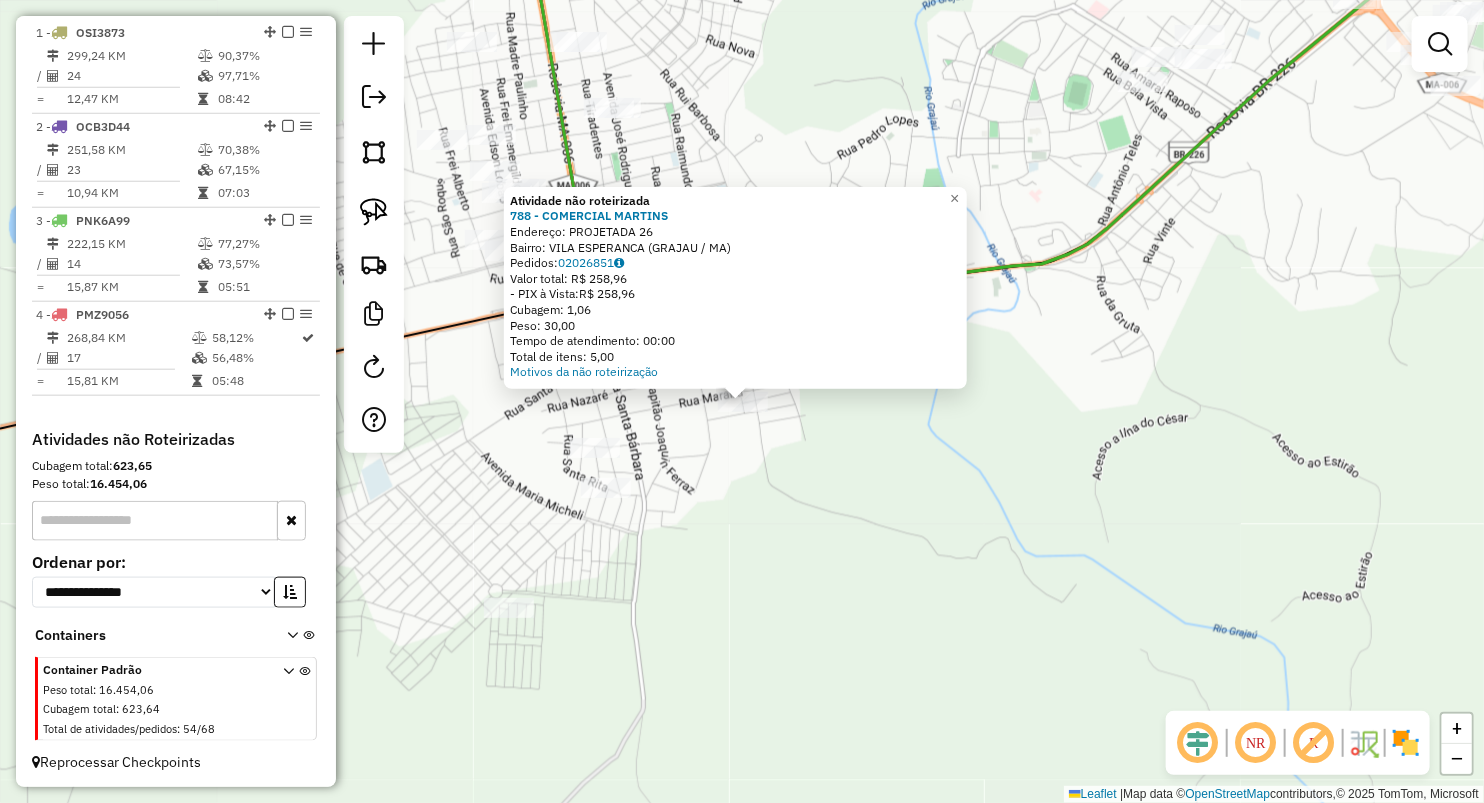 click on "Atividade não roteirizada 788 - COMERCIAL MARTINS  Endereço:  PROJETADA 26   Bairro: VILA ESPERANCA (GRAJAU / MA)   Pedidos:  02026851   Valor total: R$ 258,96   - PIX à Vista:  R$ 258,96   Cubagem: 1,06   Peso: 30,00   Tempo de atendimento: 00:00   Total de itens: 5,00  Motivos da não roteirização × Janela de atendimento Grade de atendimento Capacidade Transportadoras Veículos Cliente Pedidos  Rotas Selecione os dias de semana para filtrar as janelas de atendimento  Seg   Ter   Qua   Qui   Sex   Sáb   Dom  Informe o período da janela de atendimento: De: Até:  Filtrar exatamente a janela do cliente  Considerar janela de atendimento padrão  Selecione os dias de semana para filtrar as grades de atendimento  Seg   Ter   Qua   Qui   Sex   Sáb   Dom   Considerar clientes sem dia de atendimento cadastrado  Clientes fora do dia de atendimento selecionado Filtrar as atividades entre os valores definidos abaixo:  Peso mínimo:   Peso máximo:   Cubagem mínima:   Cubagem máxima:   De:   Até:   De:  De:" 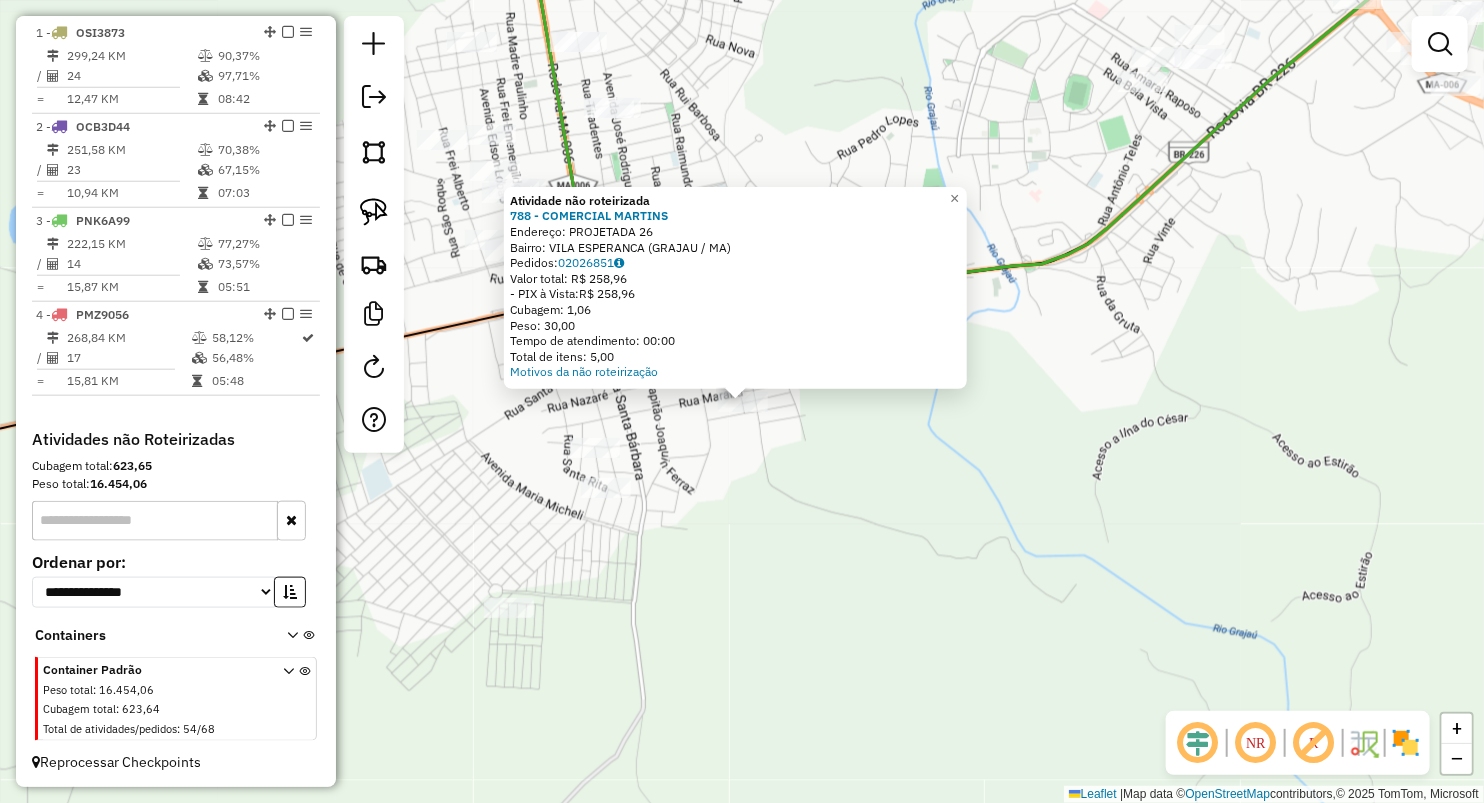 drag, startPoint x: 671, startPoint y: 507, endPoint x: 661, endPoint y: 505, distance: 10.198039 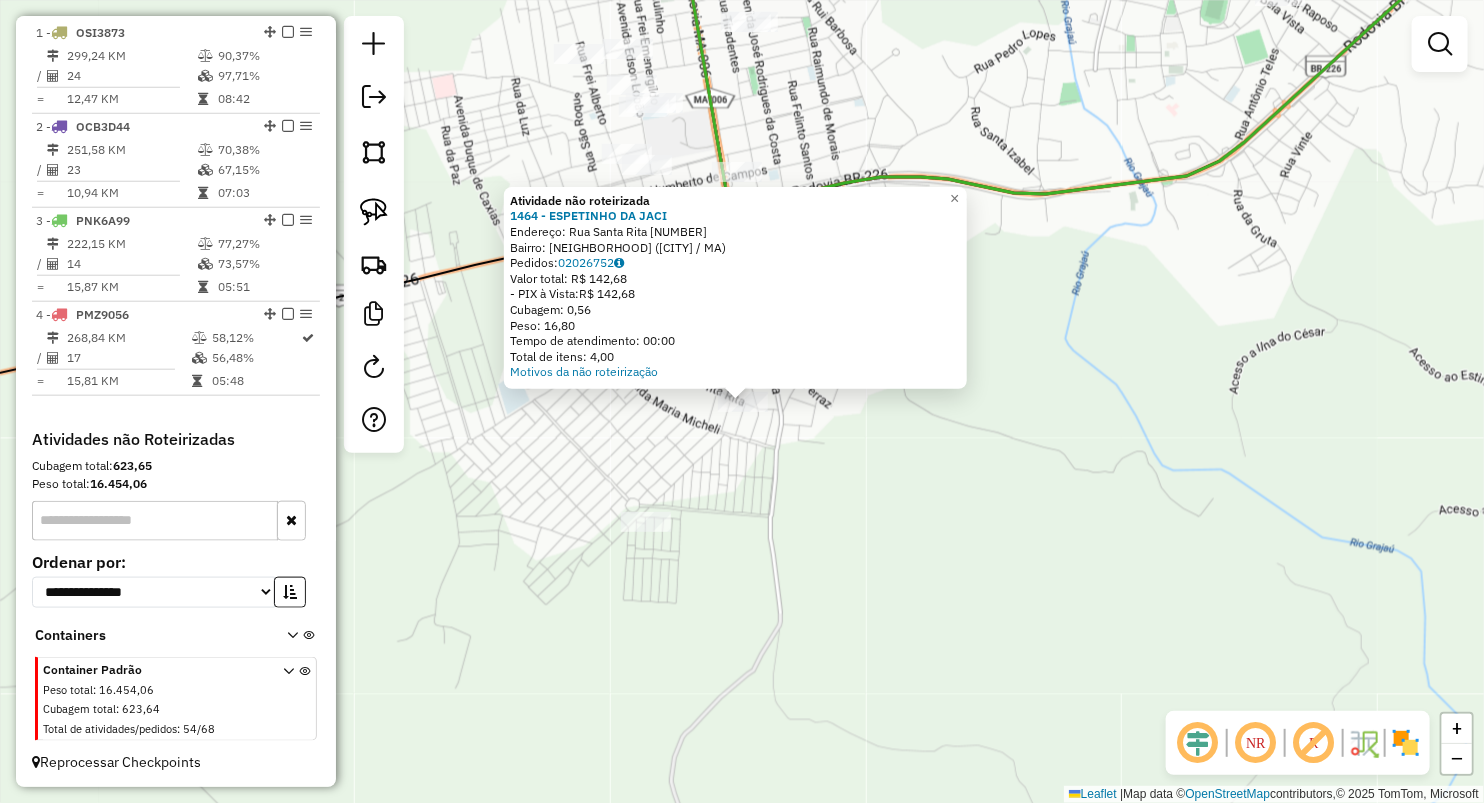 click on "Atividade não roteirizada 1464 - ESPETINHO DA JACI  Endereço:  Rua Santa Rita 58   Bairro: BAIRRO EXTREMA (GRAJAU / MA)   Pedidos:  02026752   Valor total: R$ 142,68   - PIX à Vista:  R$ 142,68   Cubagem: 0,56   Peso: 16,80   Tempo de atendimento: 00:00   Total de itens: 4,00  Motivos da não roteirização × Janela de atendimento Grade de atendimento Capacidade Transportadoras Veículos Cliente Pedidos  Rotas Selecione os dias de semana para filtrar as janelas de atendimento  Seg   Ter   Qua   Qui   Sex   Sáb   Dom  Informe o período da janela de atendimento: De: Até:  Filtrar exatamente a janela do cliente  Considerar janela de atendimento padrão  Selecione os dias de semana para filtrar as grades de atendimento  Seg   Ter   Qua   Qui   Sex   Sáb   Dom   Considerar clientes sem dia de atendimento cadastrado  Clientes fora do dia de atendimento selecionado Filtrar as atividades entre os valores definidos abaixo:  Peso mínimo:   Peso máximo:   Cubagem mínima:   Cubagem máxima:   De:   Até:  De:" 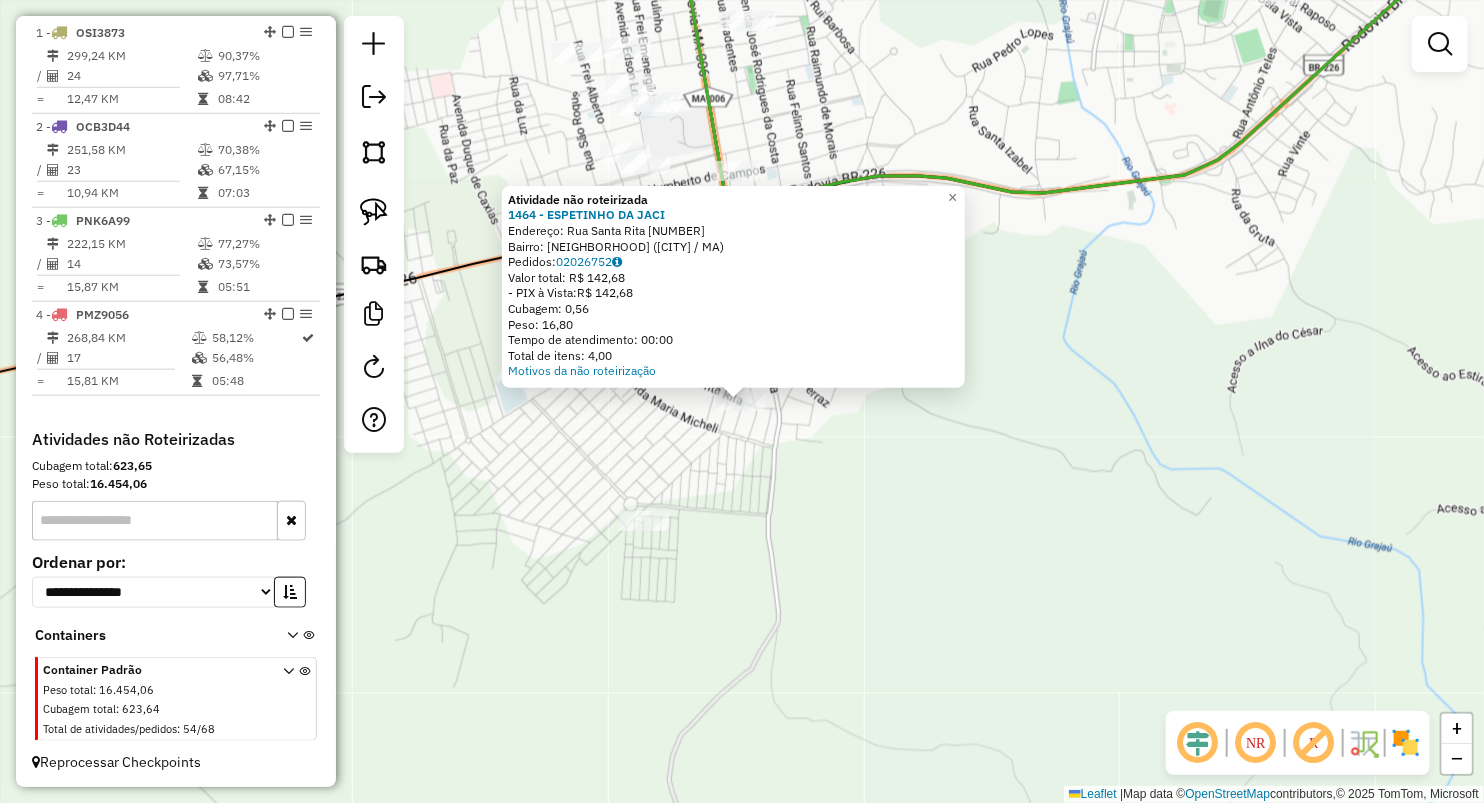 click on "Atividade não roteirizada 1464 - ESPETINHO DA JACI  Endereço:  Rua Santa Rita 58   Bairro: BAIRRO EXTREMA (GRAJAU / MA)   Pedidos:  02026752   Valor total: R$ 142,68   - PIX à Vista:  R$ 142,68   Cubagem: 0,56   Peso: 16,80   Tempo de atendimento: 00:00   Total de itens: 4,00  Motivos da não roteirização × Janela de atendimento Grade de atendimento Capacidade Transportadoras Veículos Cliente Pedidos  Rotas Selecione os dias de semana para filtrar as janelas de atendimento  Seg   Ter   Qua   Qui   Sex   Sáb   Dom  Informe o período da janela de atendimento: De: Até:  Filtrar exatamente a janela do cliente  Considerar janela de atendimento padrão  Selecione os dias de semana para filtrar as grades de atendimento  Seg   Ter   Qua   Qui   Sex   Sáb   Dom   Considerar clientes sem dia de atendimento cadastrado  Clientes fora do dia de atendimento selecionado Filtrar as atividades entre os valores definidos abaixo:  Peso mínimo:   Peso máximo:   Cubagem mínima:   Cubagem máxima:   De:   Até:  De:" 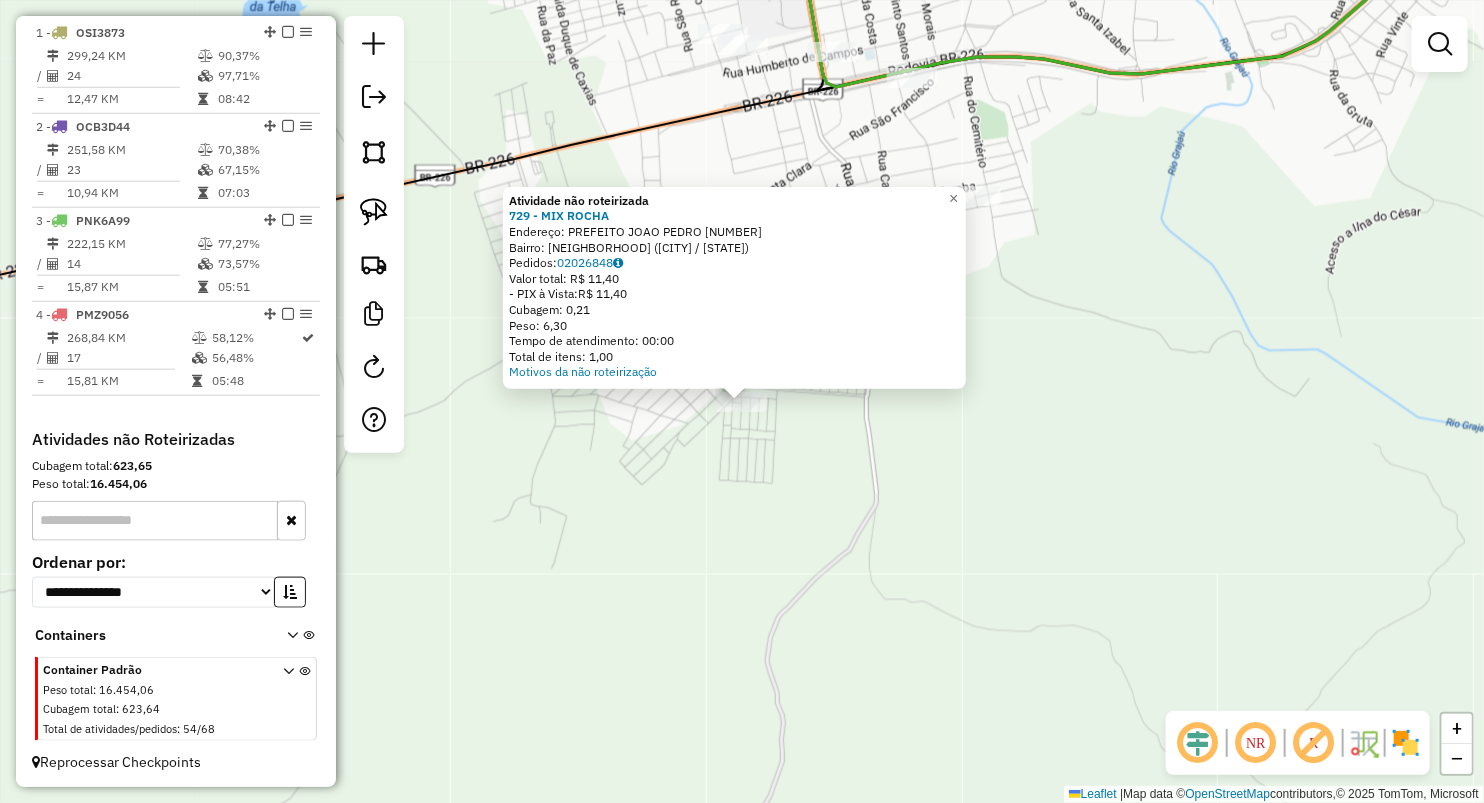 click on "Atividade não roteirizada 729 - MIX ROCHA  Endereço:  PREFEITO JOAO PEDRO 34   Bairro: FREI ALBERTO (GRAJAU / MA)   Pedidos:  02026848   Valor total: R$ 11,40   - PIX à Vista:  R$ 11,40   Cubagem: 0,21   Peso: 6,30   Tempo de atendimento: 00:00   Total de itens: 1,00  Motivos da não roteirização × Janela de atendimento Grade de atendimento Capacidade Transportadoras Veículos Cliente Pedidos  Rotas Selecione os dias de semana para filtrar as janelas de atendimento  Seg   Ter   Qua   Qui   Sex   Sáb   Dom  Informe o período da janela de atendimento: De: Até:  Filtrar exatamente a janela do cliente  Considerar janela de atendimento padrão  Selecione os dias de semana para filtrar as grades de atendimento  Seg   Ter   Qua   Qui   Sex   Sáb   Dom   Considerar clientes sem dia de atendimento cadastrado  Clientes fora do dia de atendimento selecionado Filtrar as atividades entre os valores definidos abaixo:  Peso mínimo:   Peso máximo:   Cubagem mínima:   Cubagem máxima:   De:   Até:   De:   Até:" 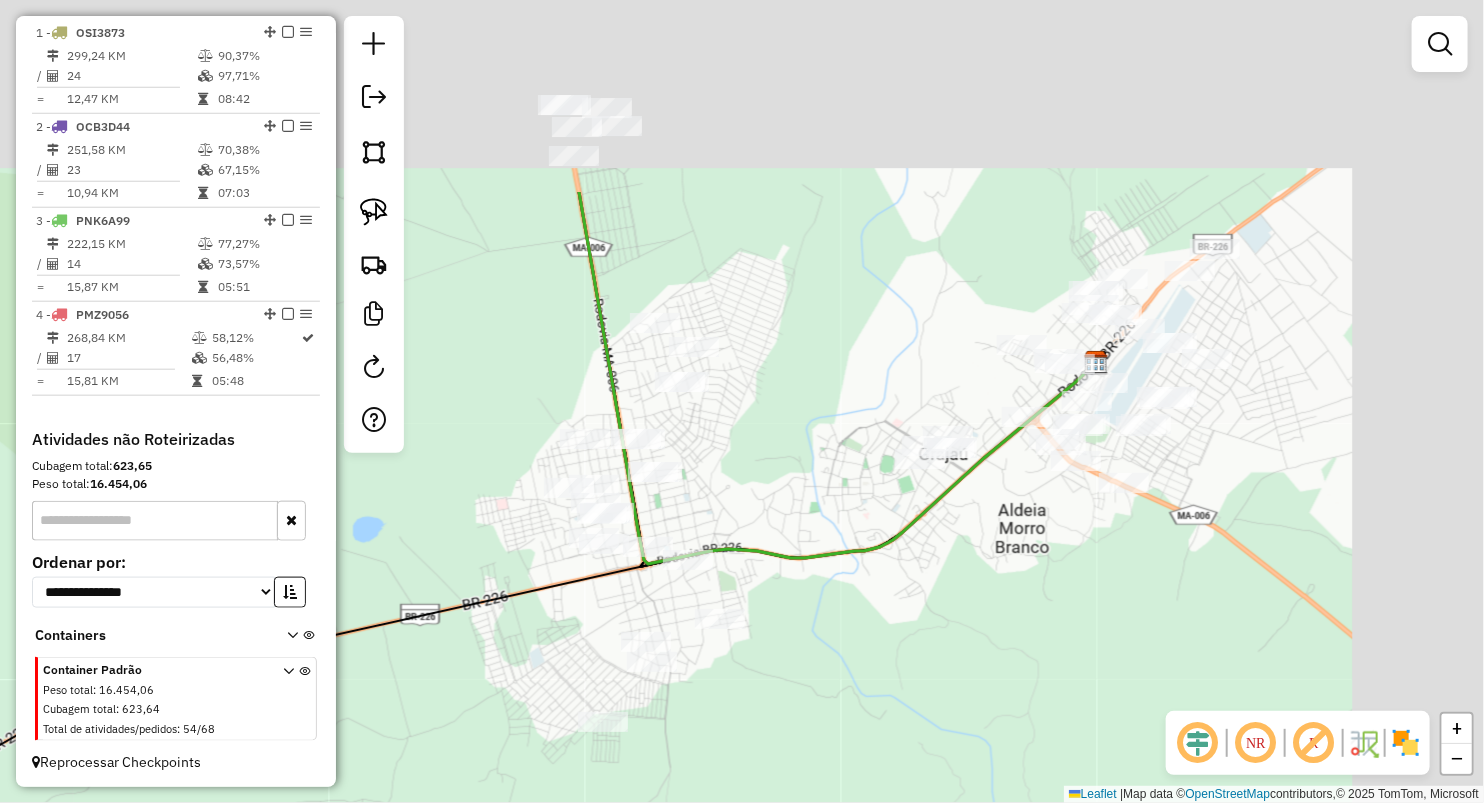 drag, startPoint x: 1145, startPoint y: 364, endPoint x: 895, endPoint y: 641, distance: 373.13403 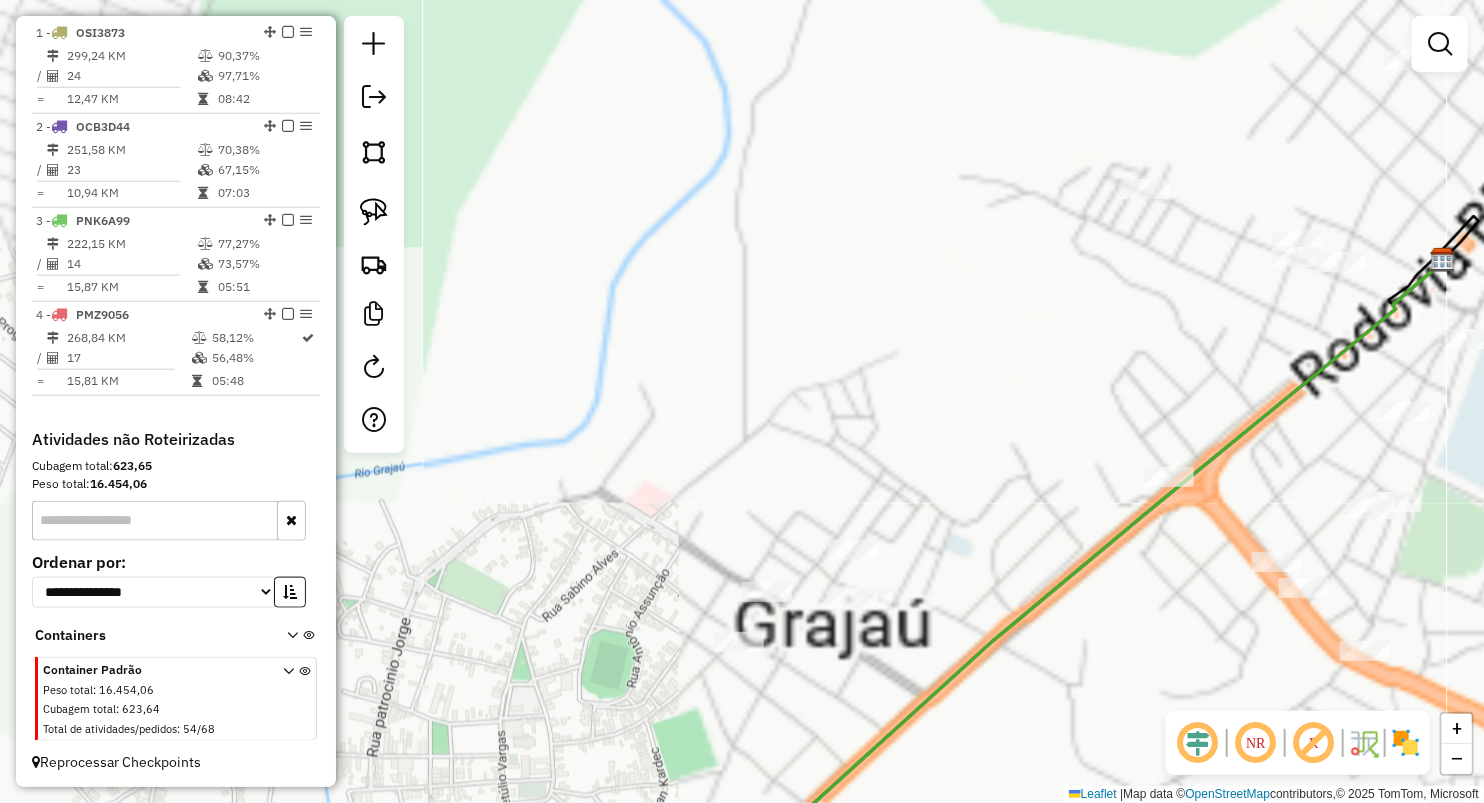 click on "Janela de atendimento Grade de atendimento Capacidade Transportadoras Veículos Cliente Pedidos  Rotas Selecione os dias de semana para filtrar as janelas de atendimento  Seg   Ter   Qua   Qui   Sex   Sáb   Dom  Informe o período da janela de atendimento: De: Até:  Filtrar exatamente a janela do cliente  Considerar janela de atendimento padrão  Selecione os dias de semana para filtrar as grades de atendimento  Seg   Ter   Qua   Qui   Sex   Sáb   Dom   Considerar clientes sem dia de atendimento cadastrado  Clientes fora do dia de atendimento selecionado Filtrar as atividades entre os valores definidos abaixo:  Peso mínimo:   Peso máximo:   Cubagem mínima:   Cubagem máxima:   De:   Até:  Filtrar as atividades entre o tempo de atendimento definido abaixo:  De:   Até:   Considerar capacidade total dos clientes não roteirizados Transportadora: Selecione um ou mais itens Tipo de veículo: Selecione um ou mais itens Veículo: Selecione um ou mais itens Motorista: Selecione um ou mais itens Nome: Rótulo:" 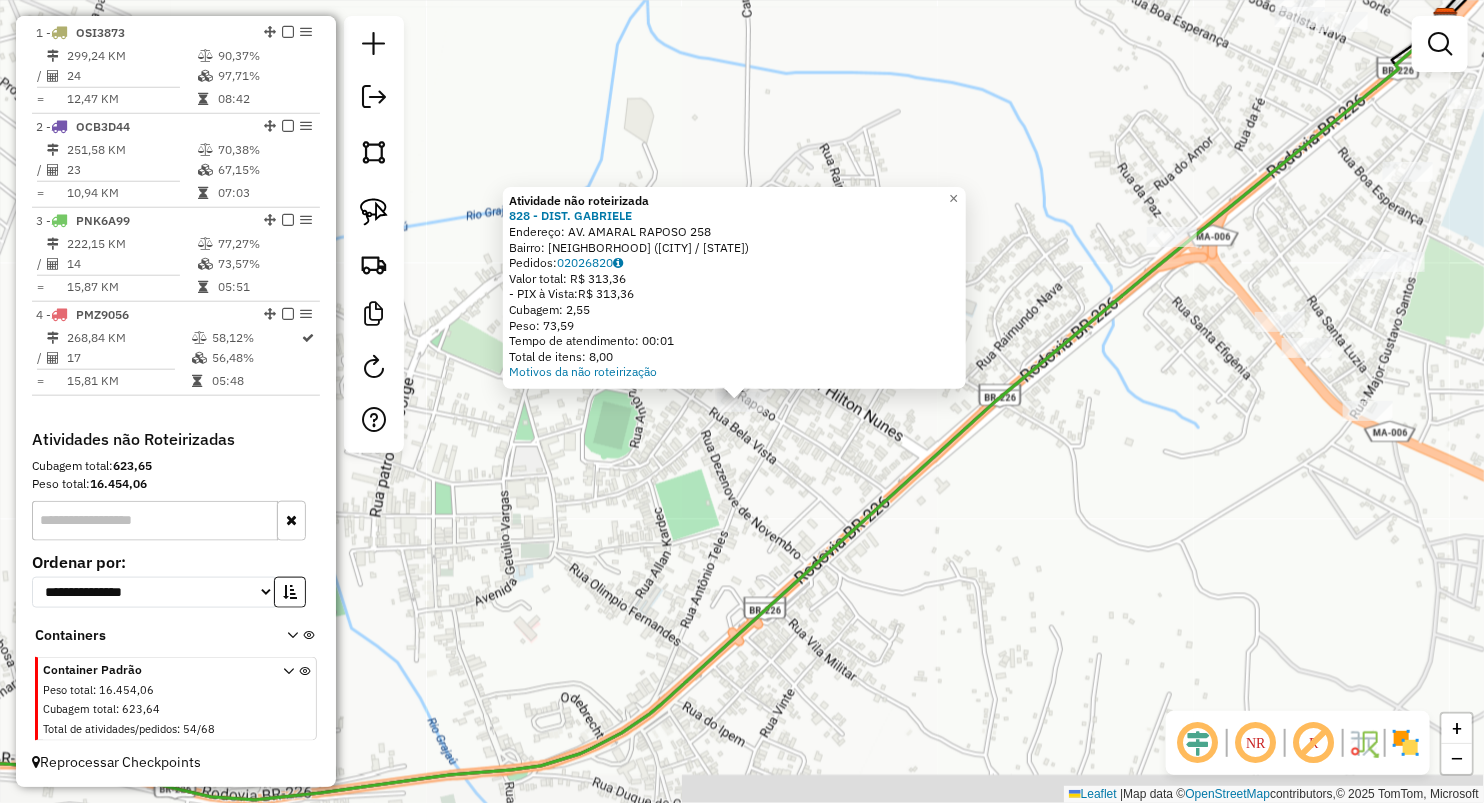 click on "Atividade não roteirizada 828 - DIST. GABRIELE  Endereço:  AV. AMARAL RAPOSO 258   Bairro: RODOVIARIA (GRAJAU / MA)   Pedidos:  02026820   Valor total: R$ 313,36   - PIX à Vista:  R$ 313,36   Cubagem: 2,55   Peso: 73,59   Tempo de atendimento: 00:01   Total de itens: 8,00  Motivos da não roteirização × Janela de atendimento Grade de atendimento Capacidade Transportadoras Veículos Cliente Pedidos  Rotas Selecione os dias de semana para filtrar as janelas de atendimento  Seg   Ter   Qua   Qui   Sex   Sáb   Dom  Informe o período da janela de atendimento: De: Até:  Filtrar exatamente a janela do cliente  Considerar janela de atendimento padrão  Selecione os dias de semana para filtrar as grades de atendimento  Seg   Ter   Qua   Qui   Sex   Sáb   Dom   Considerar clientes sem dia de atendimento cadastrado  Clientes fora do dia de atendimento selecionado Filtrar as atividades entre os valores definidos abaixo:  Peso mínimo:   Peso máximo:   Cubagem mínima:   Cubagem máxima:   De:   Até:   De:  +" 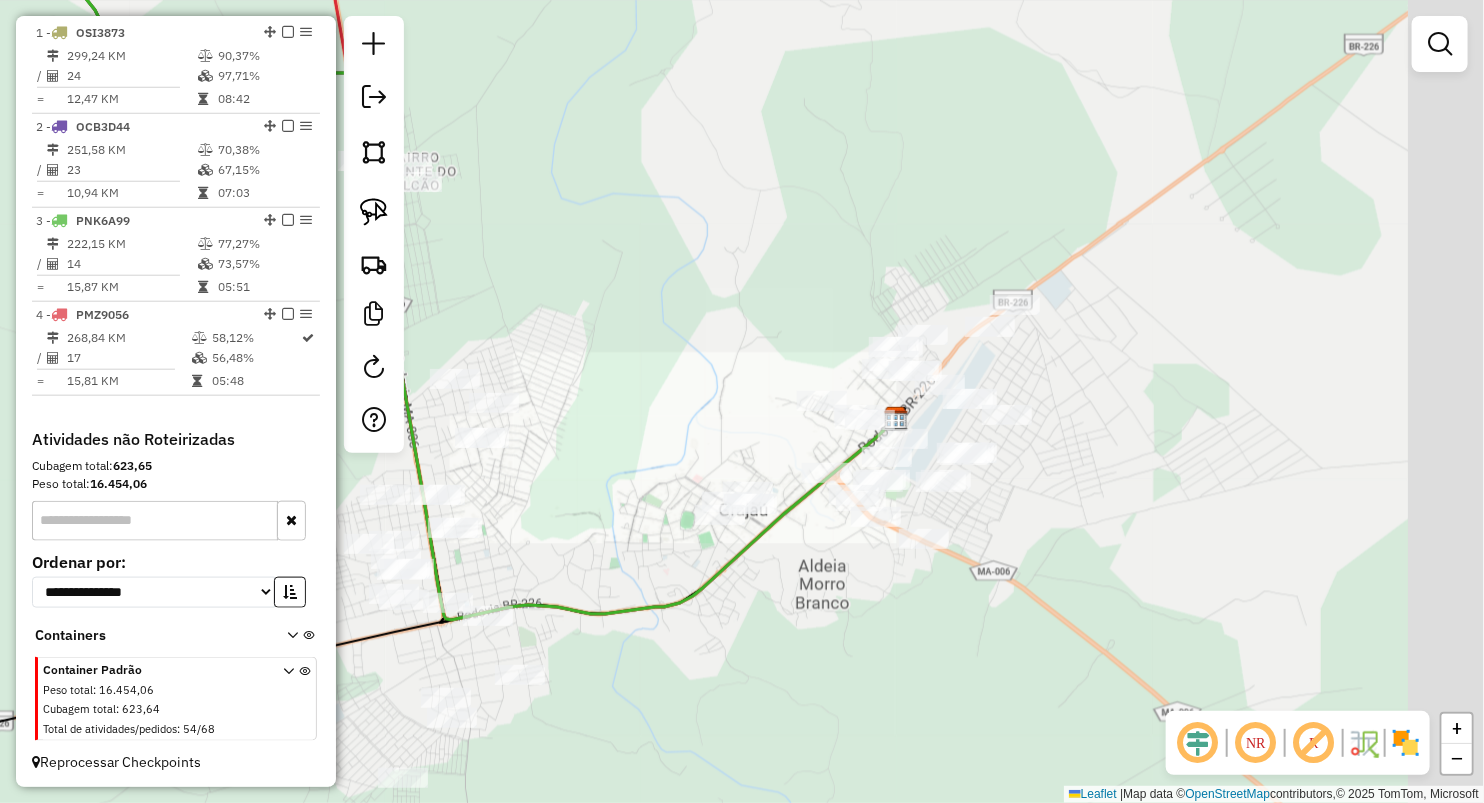 drag, startPoint x: 902, startPoint y: 561, endPoint x: 741, endPoint y: 578, distance: 161.89503 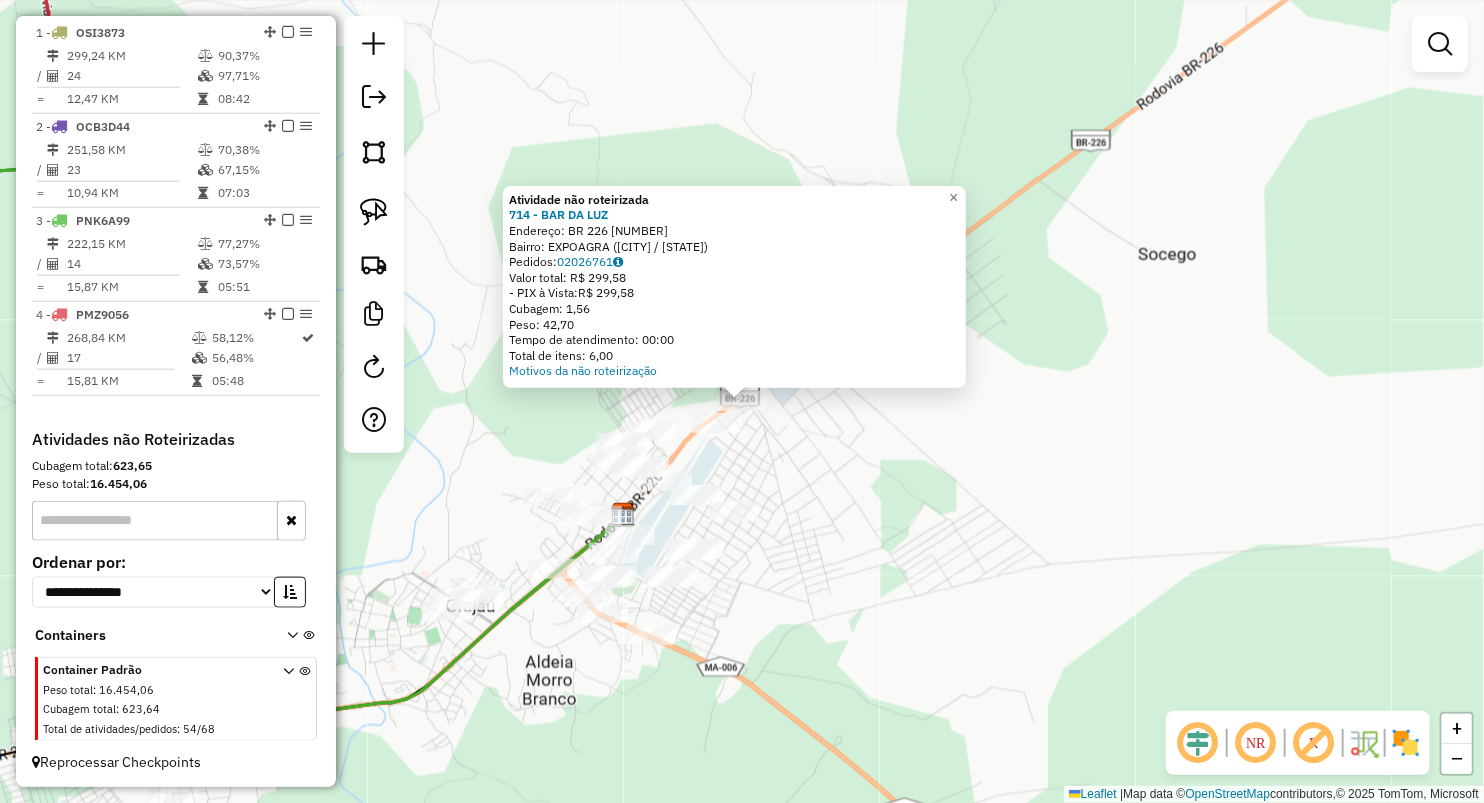 click on "Atividade não roteirizada 714 - BAR DA LUZ  Endereço:  BR 226 1   Bairro: EXPOAGRA (GRAJAU / MA)   Pedidos:  02026761   Valor total: R$ 299,58   - PIX à Vista:  R$ 299,58   Cubagem: 1,56   Peso: 42,70   Tempo de atendimento: 00:00   Total de itens: 6,00  Motivos da não roteirização × Janela de atendimento Grade de atendimento Capacidade Transportadoras Veículos Cliente Pedidos  Rotas Selecione os dias de semana para filtrar as janelas de atendimento  Seg   Ter   Qua   Qui   Sex   Sáb   Dom  Informe o período da janela de atendimento: De: Até:  Filtrar exatamente a janela do cliente  Considerar janela de atendimento padrão  Selecione os dias de semana para filtrar as grades de atendimento  Seg   Ter   Qua   Qui   Sex   Sáb   Dom   Considerar clientes sem dia de atendimento cadastrado  Clientes fora do dia de atendimento selecionado Filtrar as atividades entre os valores definidos abaixo:  Peso mínimo:   Peso máximo:   Cubagem mínima:   Cubagem máxima:   De:   Até:   De:   Até:  Veículo: De:" 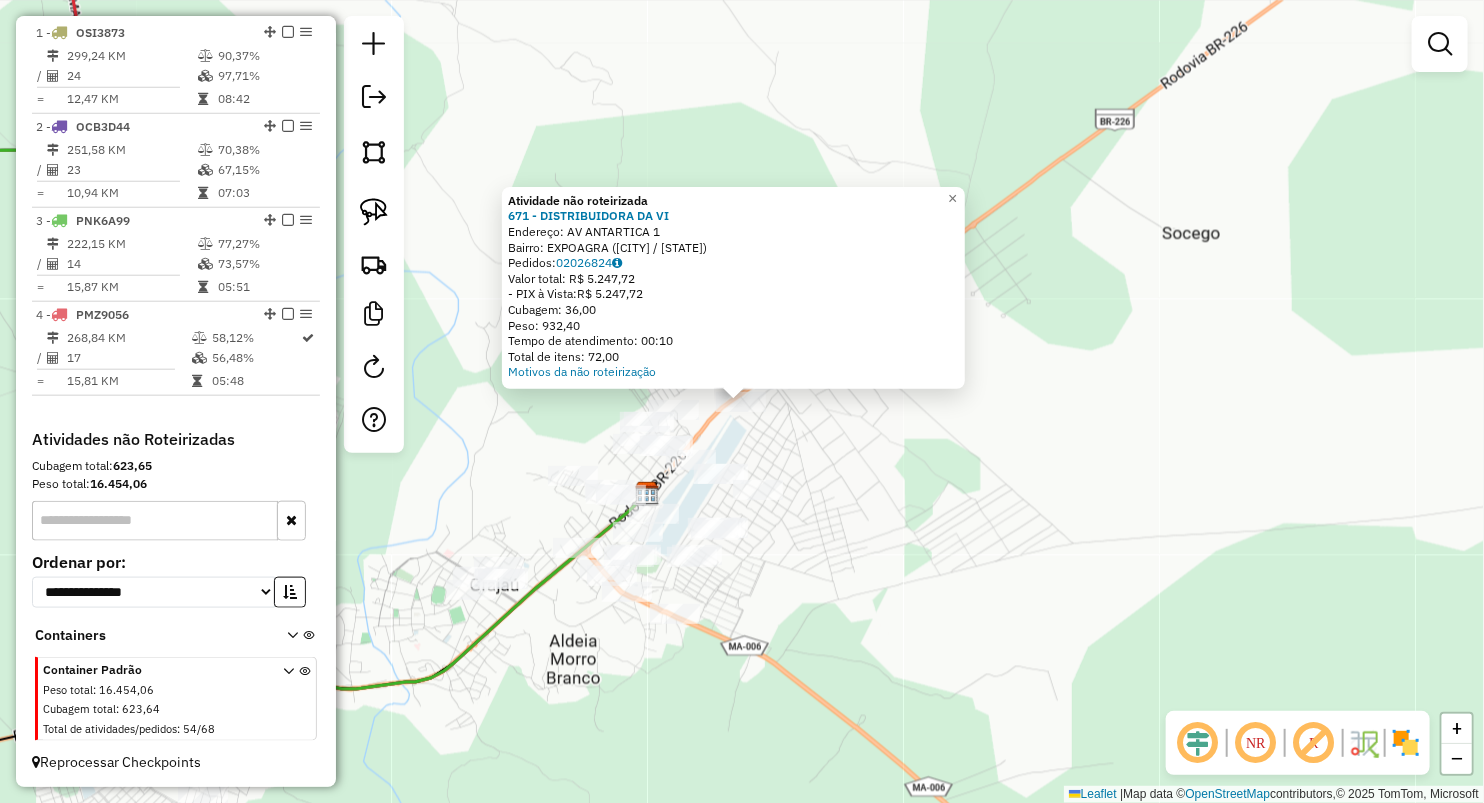 click on "Atividade não roteirizada 671 - DISTRIBUIDORA  DA VI  Endereço:  AV ANTARTICA 1   Bairro: EXPOAGRA (GRAJAU / MA)   Pedidos:  02026824   Valor total: R$ 5.247,72   - PIX à Vista:  R$ 5.247,72   Cubagem: 36,00   Peso: 932,40   Tempo de atendimento: 00:10   Total de itens: 72,00  Motivos da não roteirização × Janela de atendimento Grade de atendimento Capacidade Transportadoras Veículos Cliente Pedidos  Rotas Selecione os dias de semana para filtrar as janelas de atendimento  Seg   Ter   Qua   Qui   Sex   Sáb   Dom  Informe o período da janela de atendimento: De: Até:  Filtrar exatamente a janela do cliente  Considerar janela de atendimento padrão  Selecione os dias de semana para filtrar as grades de atendimento  Seg   Ter   Qua   Qui   Sex   Sáb   Dom   Considerar clientes sem dia de atendimento cadastrado  Clientes fora do dia de atendimento selecionado Filtrar as atividades entre os valores definidos abaixo:  Peso mínimo:   Peso máximo:   Cubagem mínima:   Cubagem máxima:   De:   Até:  De:" 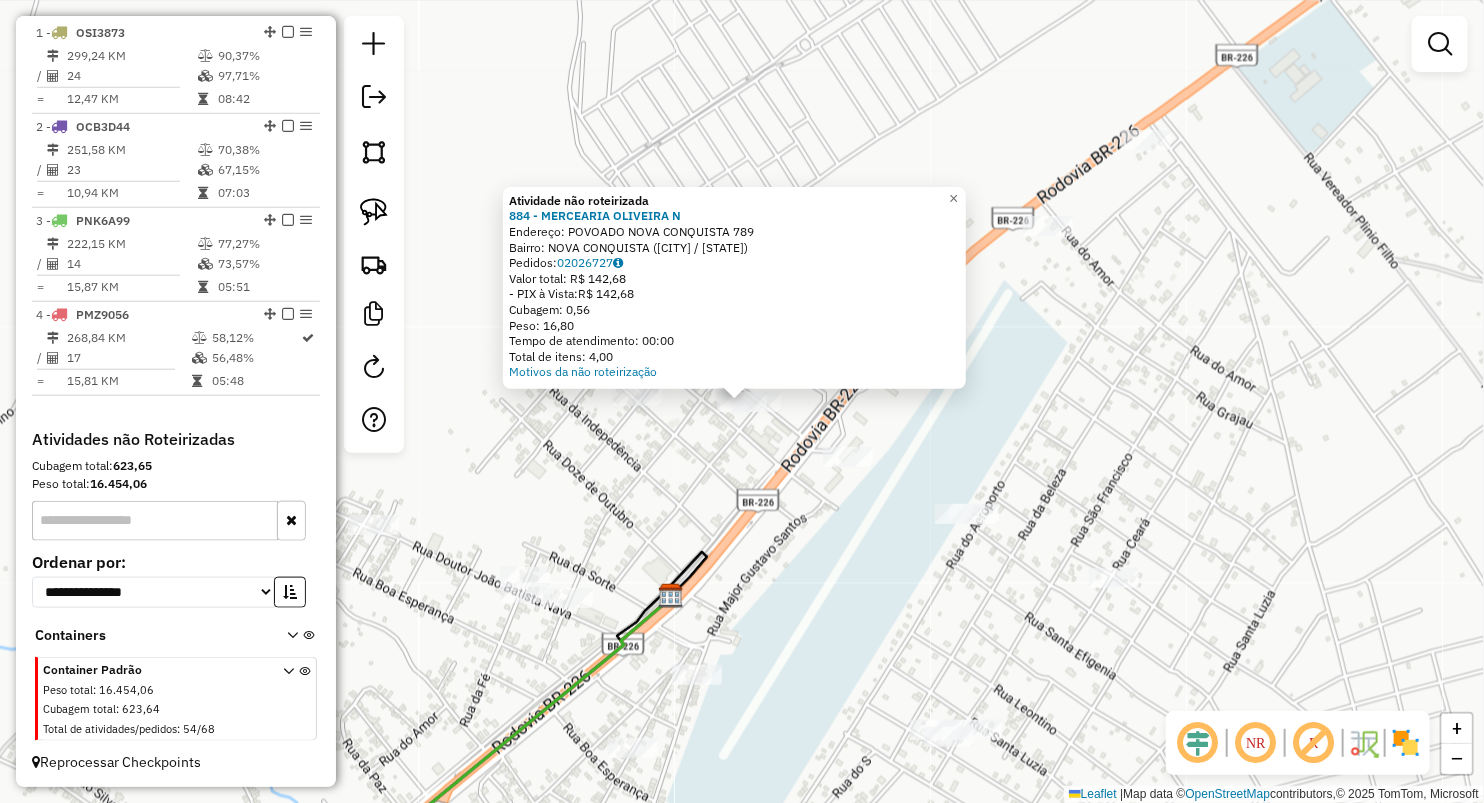 click on "Atividade não roteirizada 884 - MERCEARIA OLIVEIRA N  Endereço:  POVOADO NOVA CONQUISTA 789   Bairro: NOVA CONQUISTA (GRAJAU / MA)   Pedidos:  02026727   Valor total: R$ 142,68   - PIX à Vista:  R$ 142,68   Cubagem: 0,56   Peso: 16,80   Tempo de atendimento: 00:00   Total de itens: 4,00  Motivos da não roteirização × Janela de atendimento Grade de atendimento Capacidade Transportadoras Veículos Cliente Pedidos  Rotas Selecione os dias de semana para filtrar as janelas de atendimento  Seg   Ter   Qua   Qui   Sex   Sáb   Dom  Informe o período da janela de atendimento: De: Até:  Filtrar exatamente a janela do cliente  Considerar janela de atendimento padrão  Selecione os dias de semana para filtrar as grades de atendimento  Seg   Ter   Qua   Qui   Sex   Sáb   Dom   Considerar clientes sem dia de atendimento cadastrado  Clientes fora do dia de atendimento selecionado Filtrar as atividades entre os valores definidos abaixo:  Peso mínimo:   Peso máximo:   Cubagem mínima:   Cubagem máxima:   De:  +" 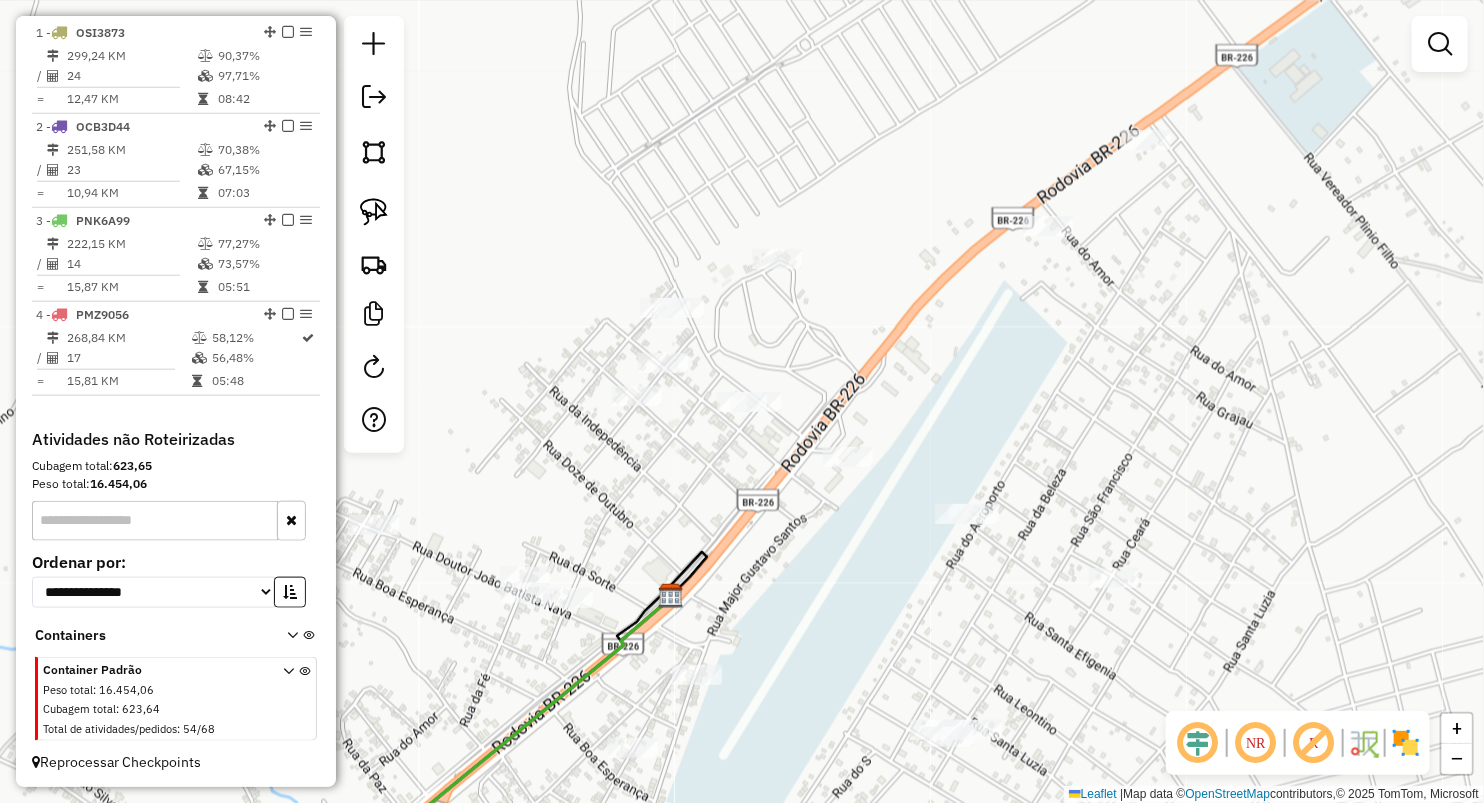click 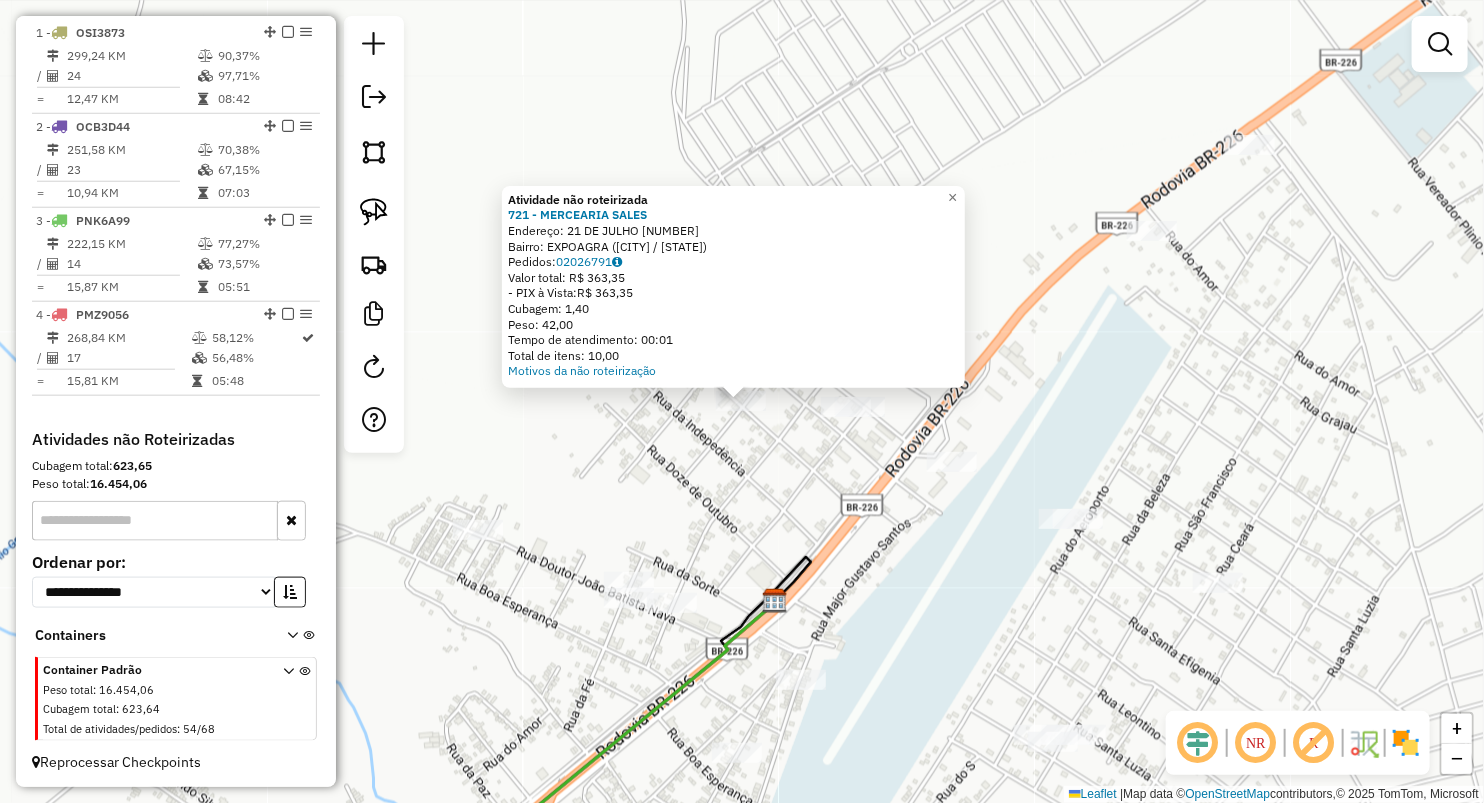 click on "Atividade não roteirizada 721 - MERCEARIA SALES  Endereço:  21 DE JULHO 34   Bairro: EXPOAGRA (GRAJAU / MA)   Pedidos:  02026791   Valor total: R$ 363,35   - PIX à Vista:  R$ 363,35   Cubagem: 1,40   Peso: 42,00   Tempo de atendimento: 00:01   Total de itens: 10,00  Motivos da não roteirização × Janela de atendimento Grade de atendimento Capacidade Transportadoras Veículos Cliente Pedidos  Rotas Selecione os dias de semana para filtrar as janelas de atendimento  Seg   Ter   Qua   Qui   Sex   Sáb   Dom  Informe o período da janela de atendimento: De: Até:  Filtrar exatamente a janela do cliente  Considerar janela de atendimento padrão  Selecione os dias de semana para filtrar as grades de atendimento  Seg   Ter   Qua   Qui   Sex   Sáb   Dom   Considerar clientes sem dia de atendimento cadastrado  Clientes fora do dia de atendimento selecionado Filtrar as atividades entre os valores definidos abaixo:  Peso mínimo:   Peso máximo:   Cubagem mínima:   Cubagem máxima:   De:   Até:   De:   Até:  +" 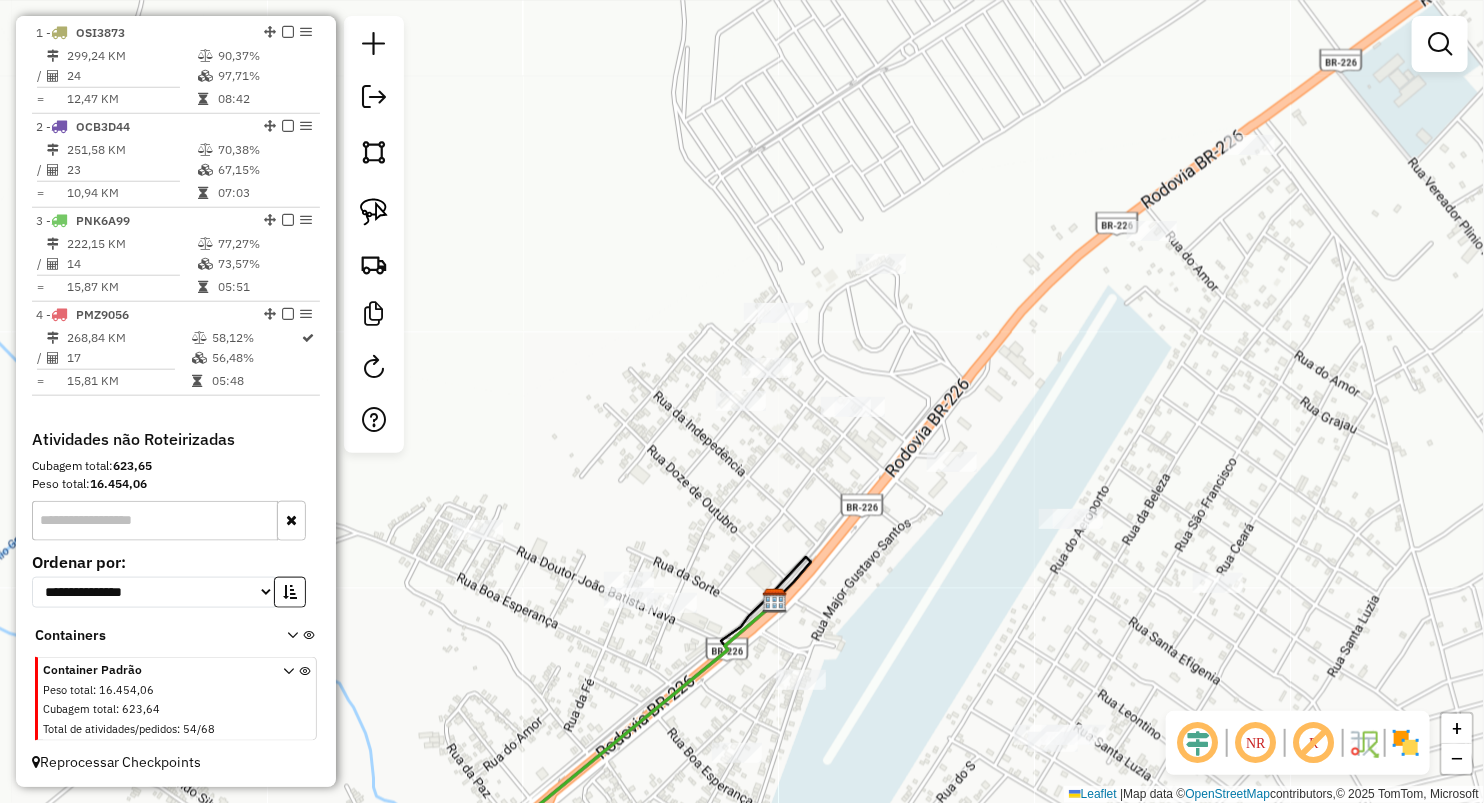 click 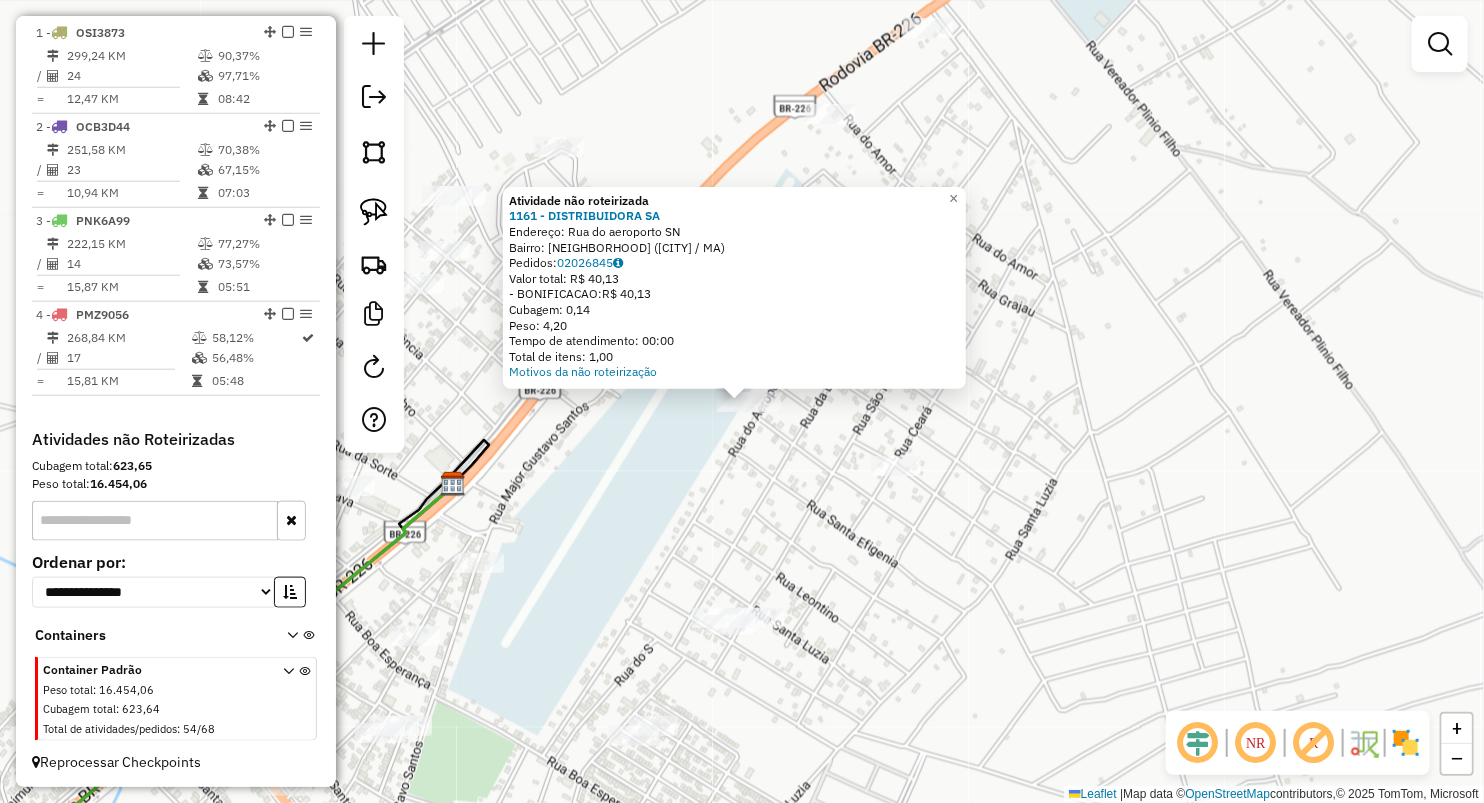 click 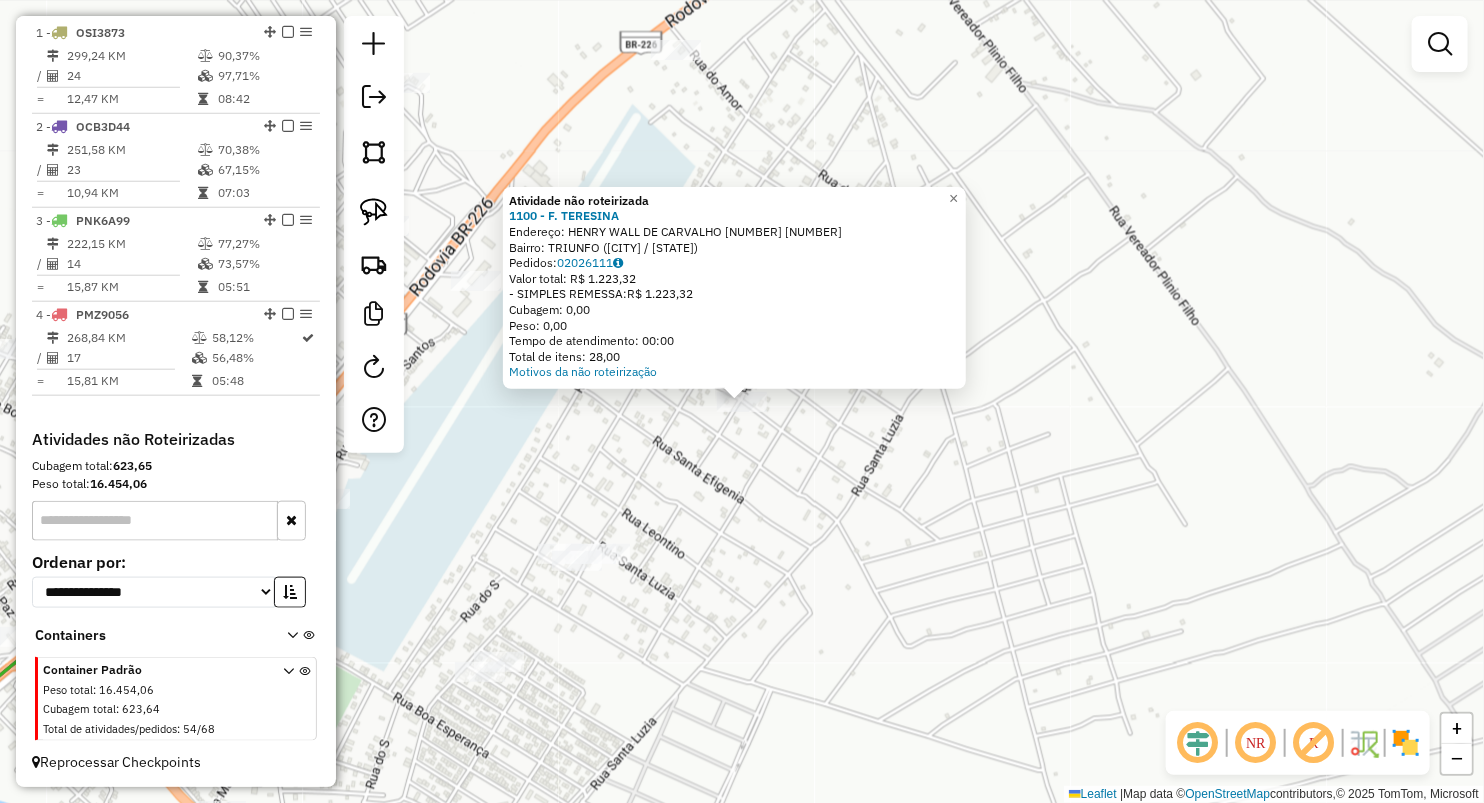click on "Atividade não roteirizada 1100 - F. TERESINA  Endereço:  HENRY WALL DE CARVALHO 1 7220   Bairro: TRIUNFO (TERESINA / PI)   Pedidos:  02026111   Valor total: R$ 1.223,32   - SIMPLES REMESSA:  R$ 1.223,32   Cubagem: 0,00   Peso: 0,00   Tempo de atendimento: 00:00   Total de itens: 28,00  Motivos da não roteirização × Janela de atendimento Grade de atendimento Capacidade Transportadoras Veículos Cliente Pedidos  Rotas Selecione os dias de semana para filtrar as janelas de atendimento  Seg   Ter   Qua   Qui   Sex   Sáb   Dom  Informe o período da janela de atendimento: De: Até:  Filtrar exatamente a janela do cliente  Considerar janela de atendimento padrão  Selecione os dias de semana para filtrar as grades de atendimento  Seg   Ter   Qua   Qui   Sex   Sáb   Dom   Considerar clientes sem dia de atendimento cadastrado  Clientes fora do dia de atendimento selecionado Filtrar as atividades entre os valores definidos abaixo:  Peso mínimo:   Peso máximo:   Cubagem mínima:   Cubagem máxima:   De:  De:" 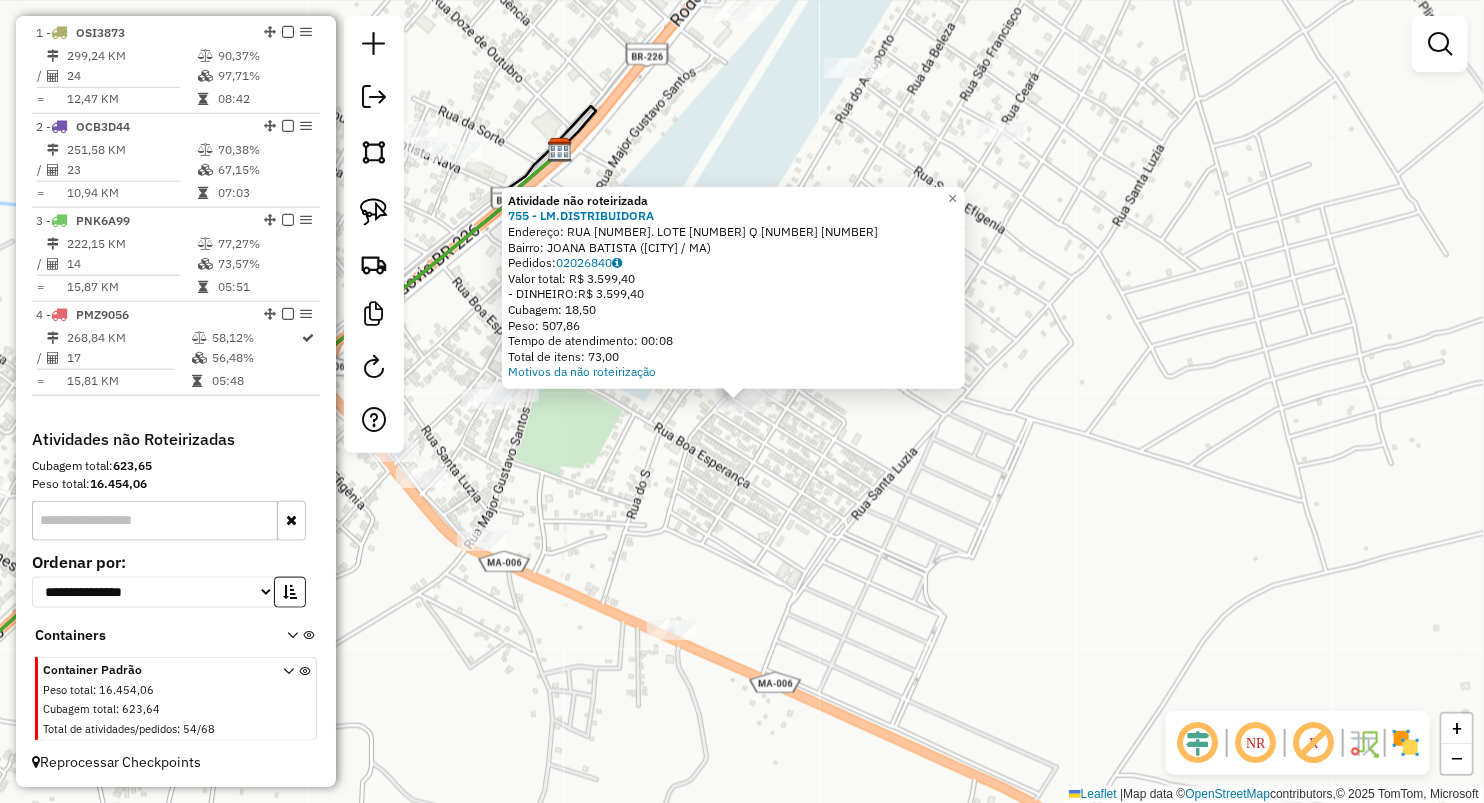 click 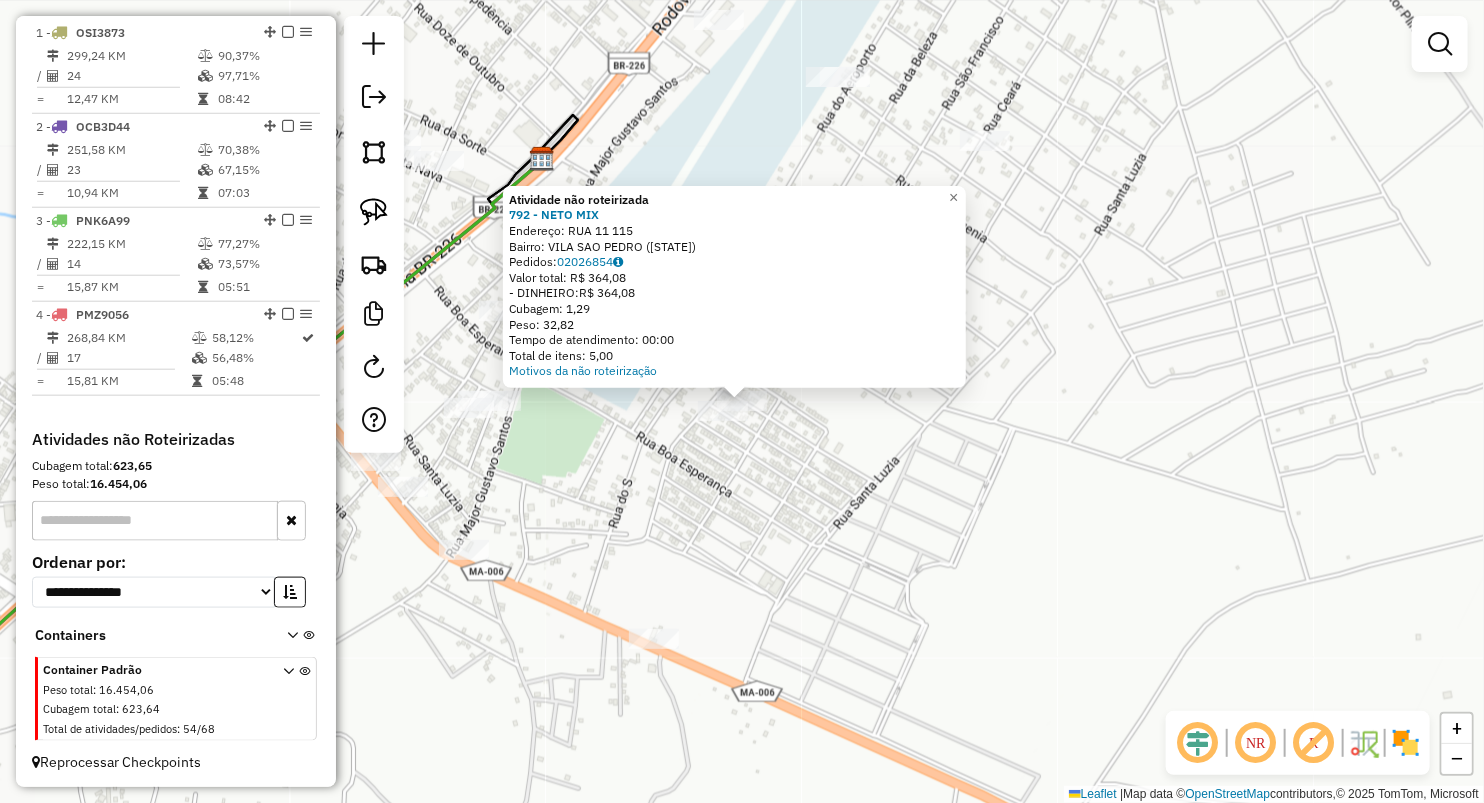 click on "× Atividade não roteirizada 792 - NETO MIX  Endereço:  RUA 11 115   Bairro: VILA SAO PEDRO (GRAJAU / MA)   Pedidos:  02026854   Valor total: R$ 364,08   - DINHEIRO:  R$ 364,08   Cubagem: 1,29   Peso: 32,82   Tempo de atendimento: 00:00   Total de itens: 5,00  Motivos da não roteirização × Janela de atendimento Grade de atendimento Capacidade Transportadoras Veículos Cliente Pedidos  Rotas Selecione os dias de semana para filtrar as janelas de atendimento  Seg   Ter   Qua   Qui   Sex   Sáb   Dom  Informe o período da janela de atendimento: De: Até:  Filtrar exatamente a janela do cliente  Considerar janela de atendimento padrão  Selecione os dias de semana para filtrar as grades de atendimento  Seg   Ter   Qua   Qui   Sex   Sáb   Dom   Considerar clientes sem dia de atendimento cadastrado  Clientes fora do dia de atendimento selecionado Filtrar as atividades entre os valores definidos abaixo:  Peso mínimo:   Peso máximo:   Cubagem mínima:   Cubagem máxima:   De:   Até:   De:   Até:  Nome: +" 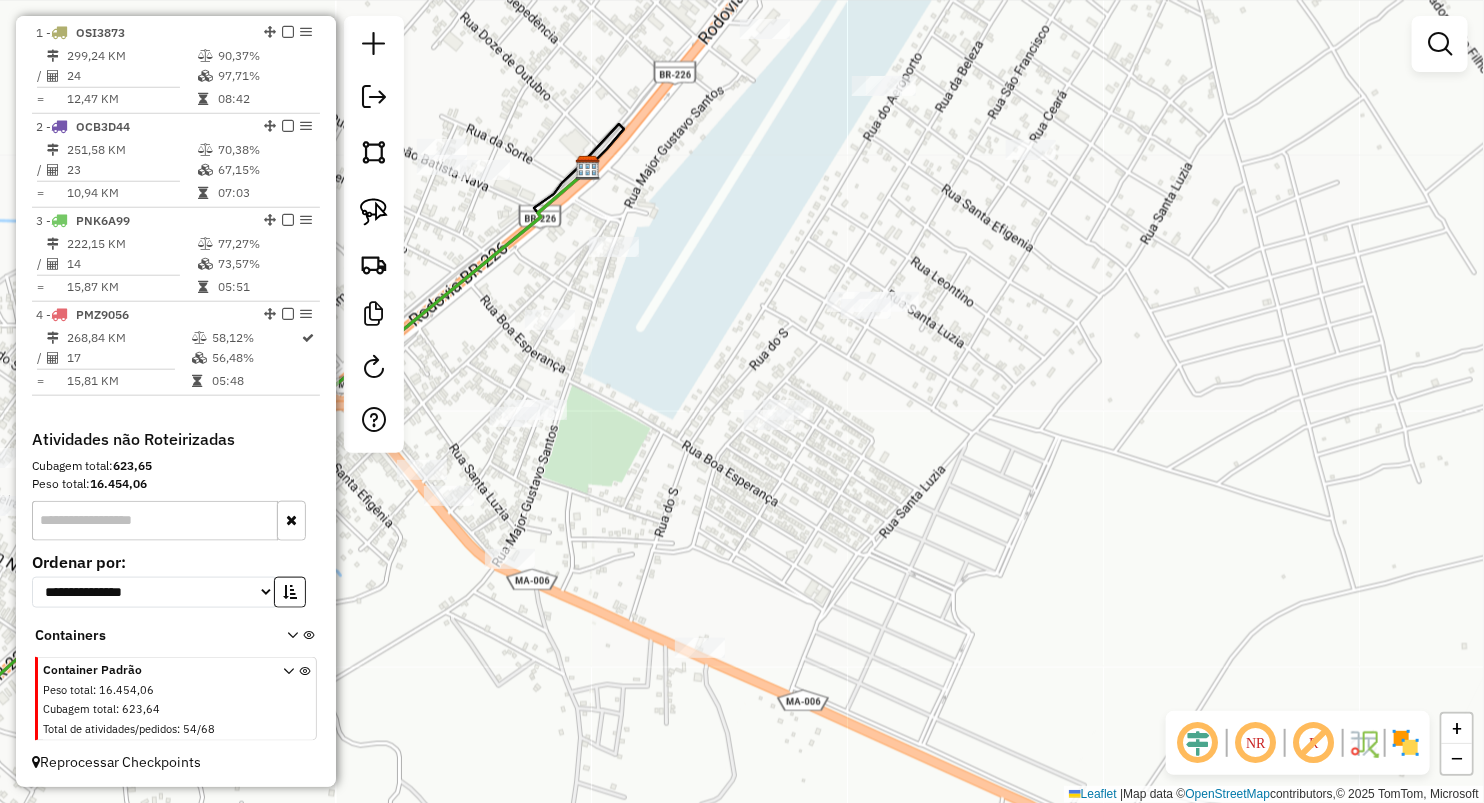 drag, startPoint x: 615, startPoint y: 508, endPoint x: 824, endPoint y: 578, distance: 220.41098 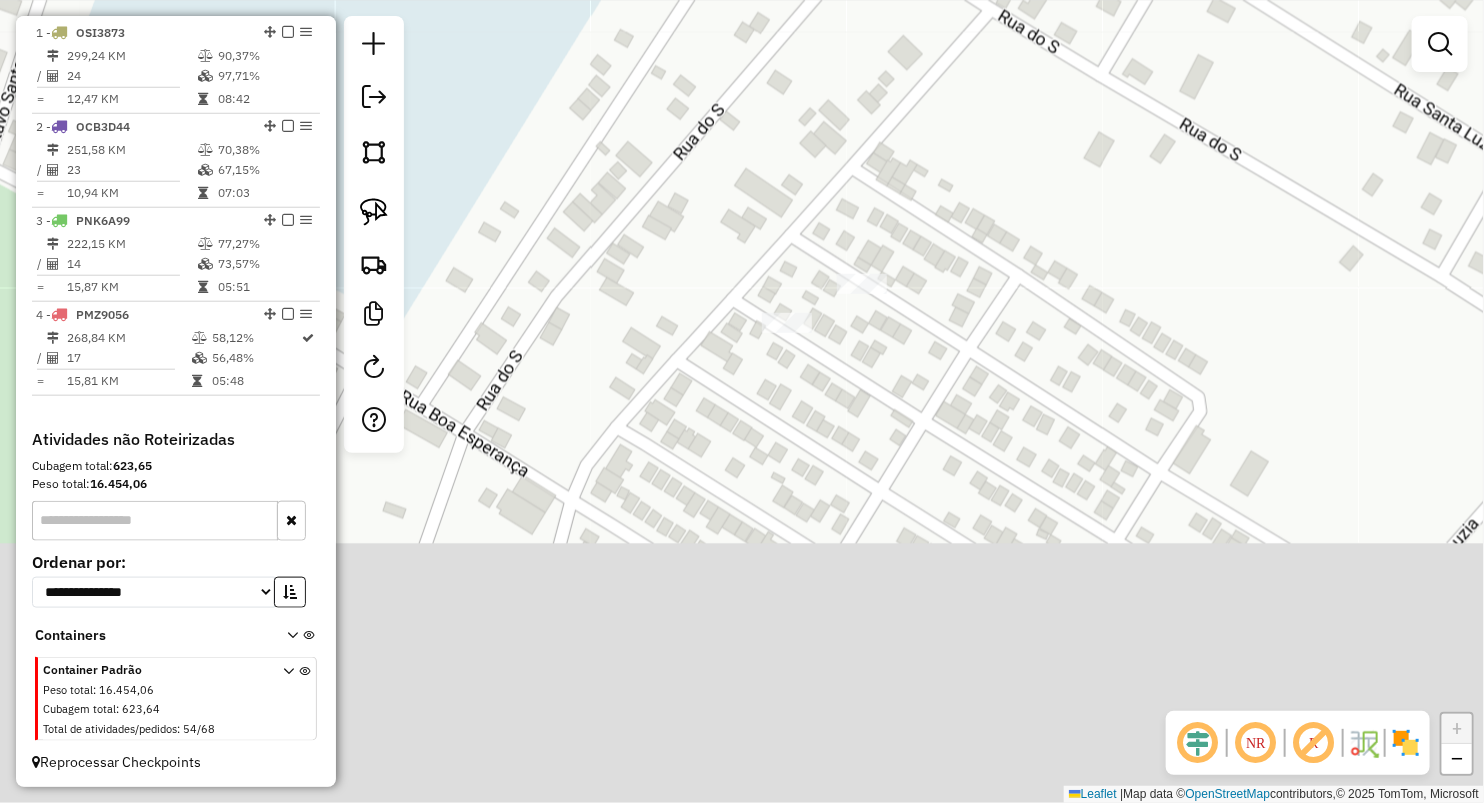 drag, startPoint x: 928, startPoint y: 677, endPoint x: 871, endPoint y: 405, distance: 277.90826 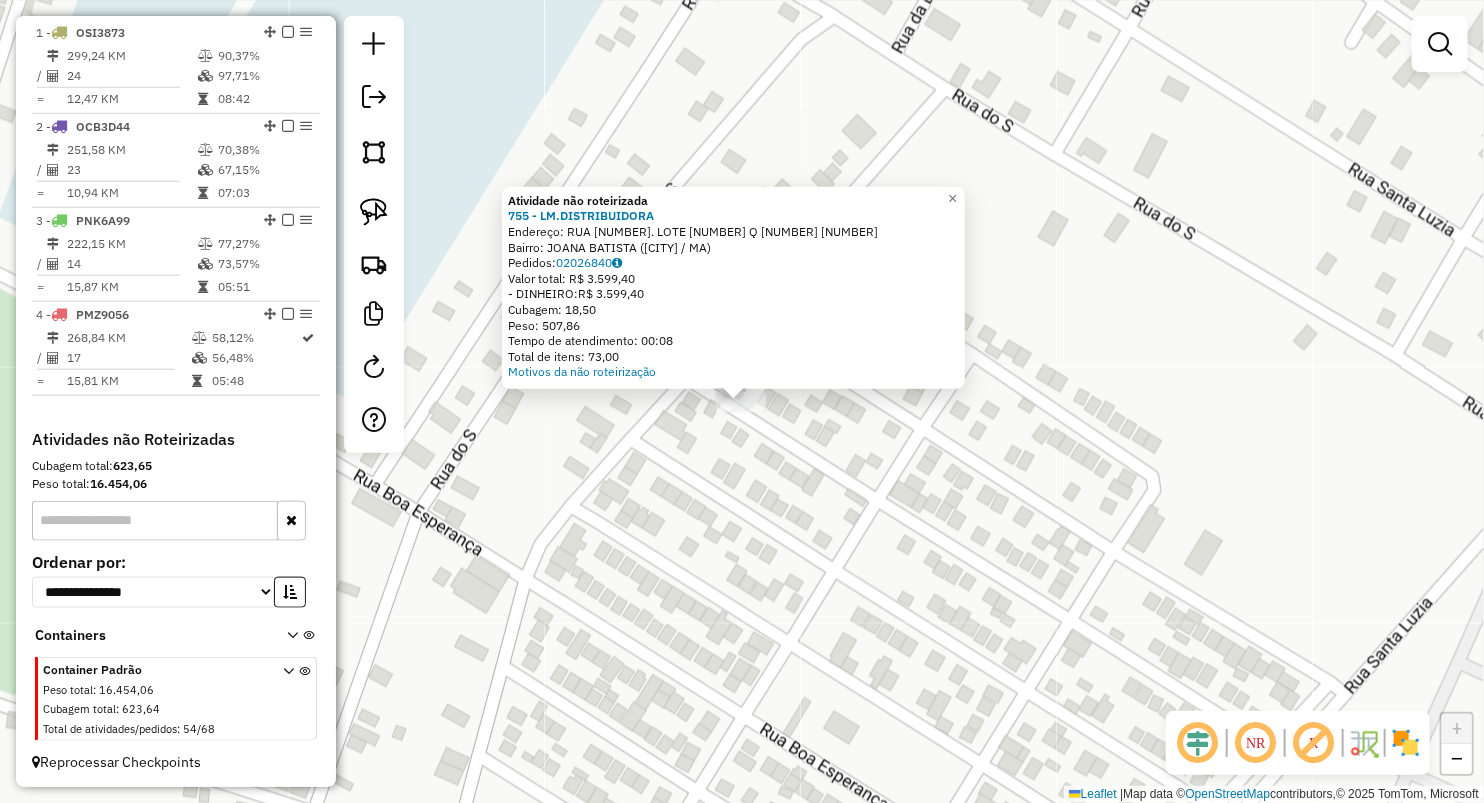 click on "Atividade não roteirizada 755 - LM.DISTRIBUIDORA  Endereço:  RUA 3. LOTE 24 Q 03 24   Bairro: JOANA BATISTA (GRAJAU / MA)   Pedidos:  02026840   Valor total: R$ 3.599,40   - DINHEIRO:  R$ 3.599,40   Cubagem: 18,50   Peso: 507,86   Tempo de atendimento: 00:08   Total de itens: 73,00  Motivos da não roteirização × Janela de atendimento Grade de atendimento Capacidade Transportadoras Veículos Cliente Pedidos  Rotas Selecione os dias de semana para filtrar as janelas de atendimento  Seg   Ter   Qua   Qui   Sex   Sáb   Dom  Informe o período da janela de atendimento: De: Até:  Filtrar exatamente a janela do cliente  Considerar janela de atendimento padrão  Selecione os dias de semana para filtrar as grades de atendimento  Seg   Ter   Qua   Qui   Sex   Sáb   Dom   Considerar clientes sem dia de atendimento cadastrado  Clientes fora do dia de atendimento selecionado Filtrar as atividades entre os valores definidos abaixo:  Peso mínimo:   Peso máximo:   Cubagem mínima:   Cubagem máxima:   De:   Até:" 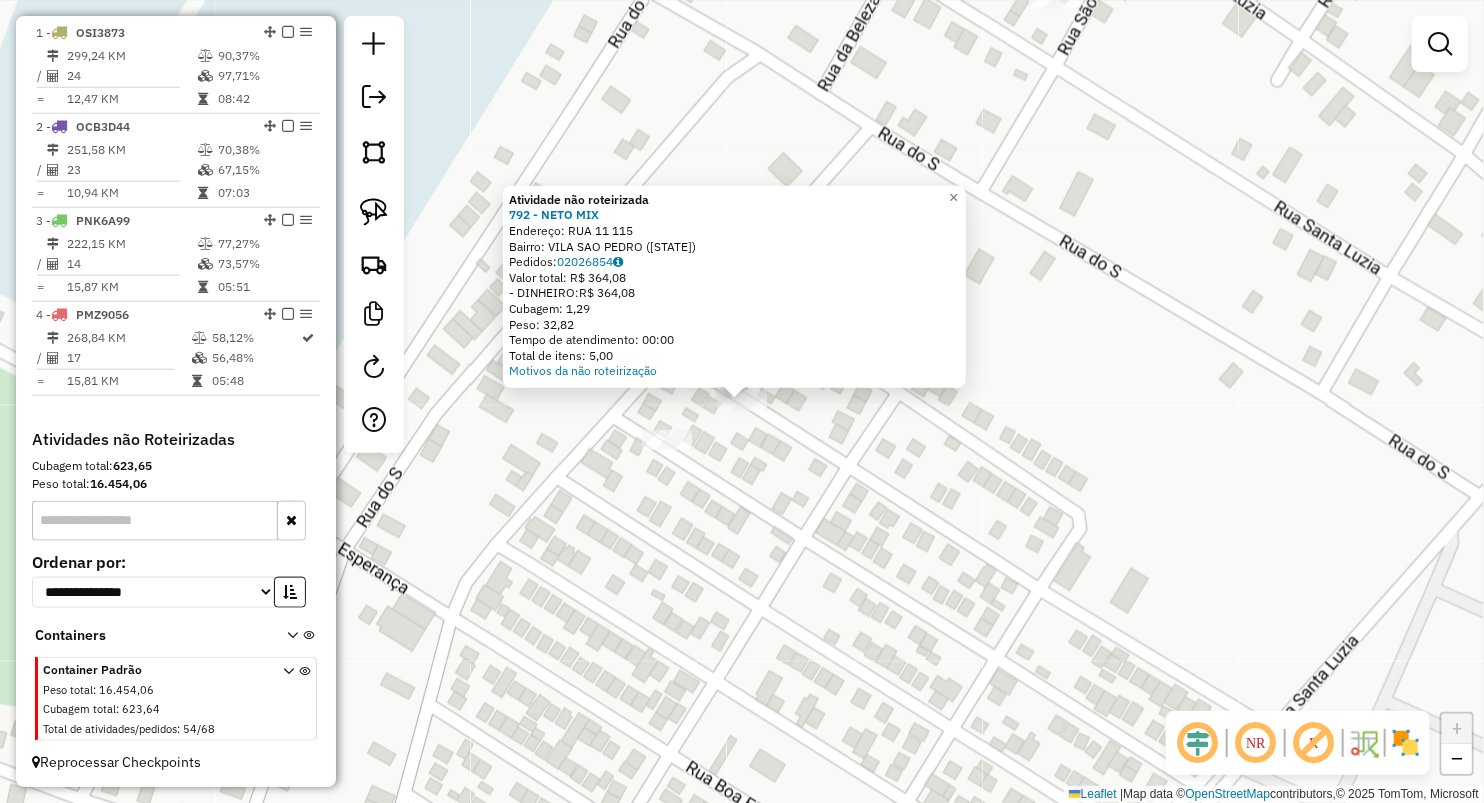click on "Atividade não roteirizada 792 - NETO MIX  Endereço:  RUA 11 115   Bairro: VILA SAO PEDRO (GRAJAU / MA)   Pedidos:  02026854   Valor total: R$ 364,08   - DINHEIRO:  R$ 364,08   Cubagem: 1,29   Peso: 32,82   Tempo de atendimento: 00:00   Total de itens: 5,00  Motivos da não roteirização × Janela de atendimento Grade de atendimento Capacidade Transportadoras Veículos Cliente Pedidos  Rotas Selecione os dias de semana para filtrar as janelas de atendimento  Seg   Ter   Qua   Qui   Sex   Sáb   Dom  Informe o período da janela de atendimento: De: Até:  Filtrar exatamente a janela do cliente  Considerar janela de atendimento padrão  Selecione os dias de semana para filtrar as grades de atendimento  Seg   Ter   Qua   Qui   Sex   Sáb   Dom   Considerar clientes sem dia de atendimento cadastrado  Clientes fora do dia de atendimento selecionado Filtrar as atividades entre os valores definidos abaixo:  Peso mínimo:   Peso máximo:   Cubagem mínima:   Cubagem máxima:   De:   Até:   De:   Até:  Veículo: +" 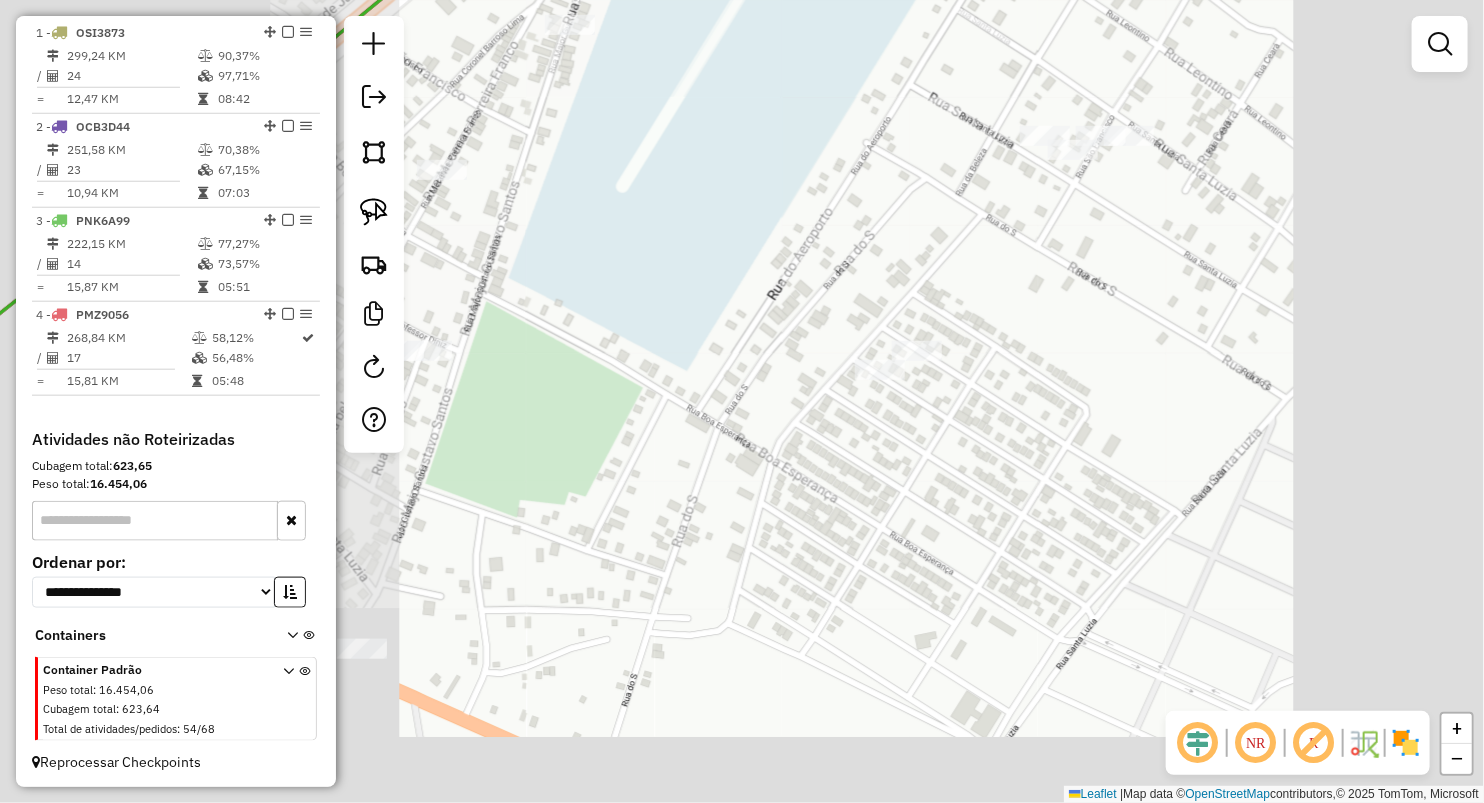 drag, startPoint x: 889, startPoint y: 629, endPoint x: 1087, endPoint y: 388, distance: 311.90543 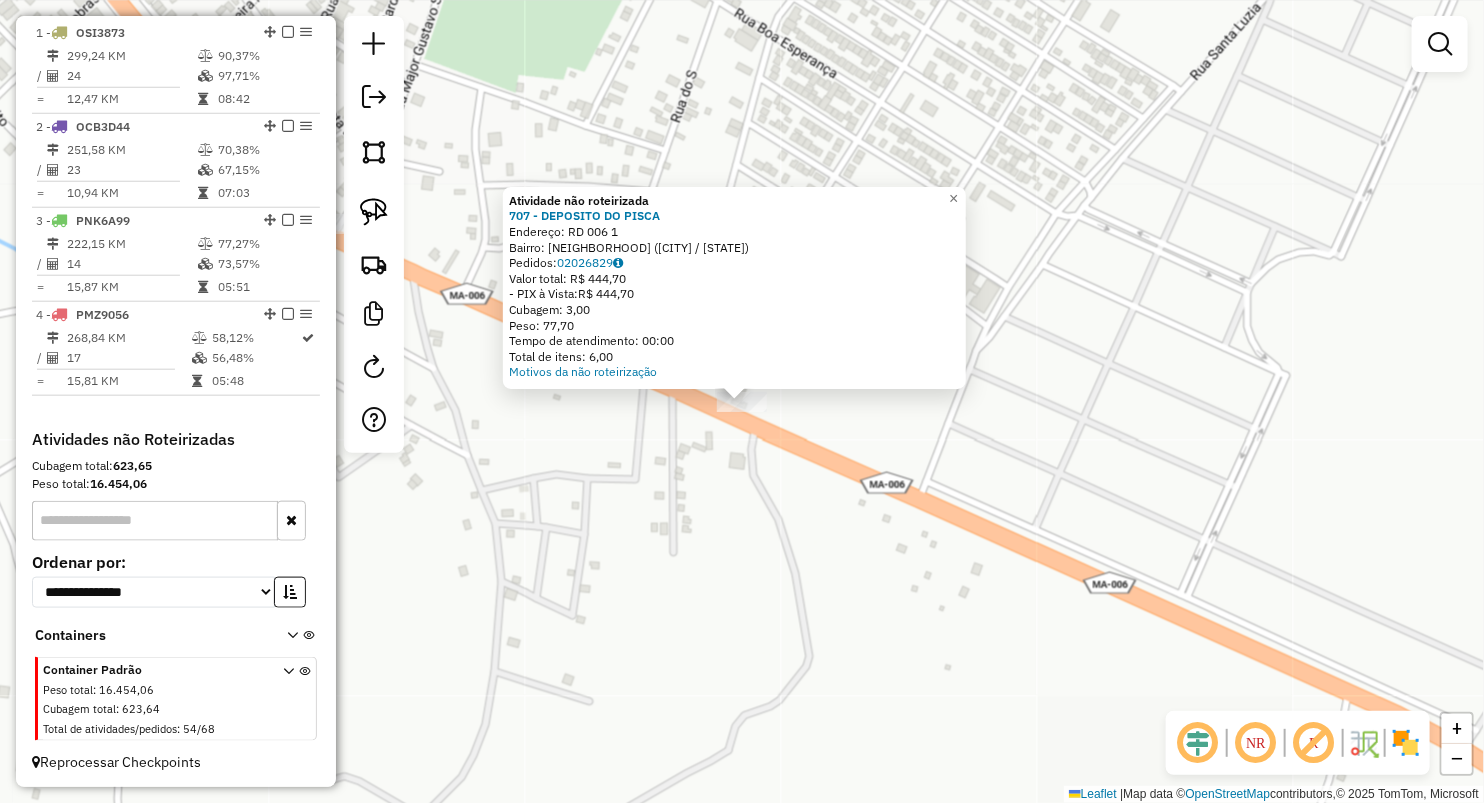 click on "Atividade não roteirizada 707 - DEPOSITO  DO PISCA  Endereço:  RD 006 1   Bairro: AEROPORTO (GRAJAU / MA)   Pedidos:  02026829   Valor total: R$ 444,70   - PIX à Vista:  R$ 444,70   Cubagem: 3,00   Peso: 77,70   Tempo de atendimento: 00:00   Total de itens: 6,00  Motivos da não roteirização × Janela de atendimento Grade de atendimento Capacidade Transportadoras Veículos Cliente Pedidos  Rotas Selecione os dias de semana para filtrar as janelas de atendimento  Seg   Ter   Qua   Qui   Sex   Sáb   Dom  Informe o período da janela de atendimento: De: Até:  Filtrar exatamente a janela do cliente  Considerar janela de atendimento padrão  Selecione os dias de semana para filtrar as grades de atendimento  Seg   Ter   Qua   Qui   Sex   Sáb   Dom   Considerar clientes sem dia de atendimento cadastrado  Clientes fora do dia de atendimento selecionado Filtrar as atividades entre os valores definidos abaixo:  Peso mínimo:   Peso máximo:   Cubagem mínima:   Cubagem máxima:   De:   Até:   De:   Até:  De:" 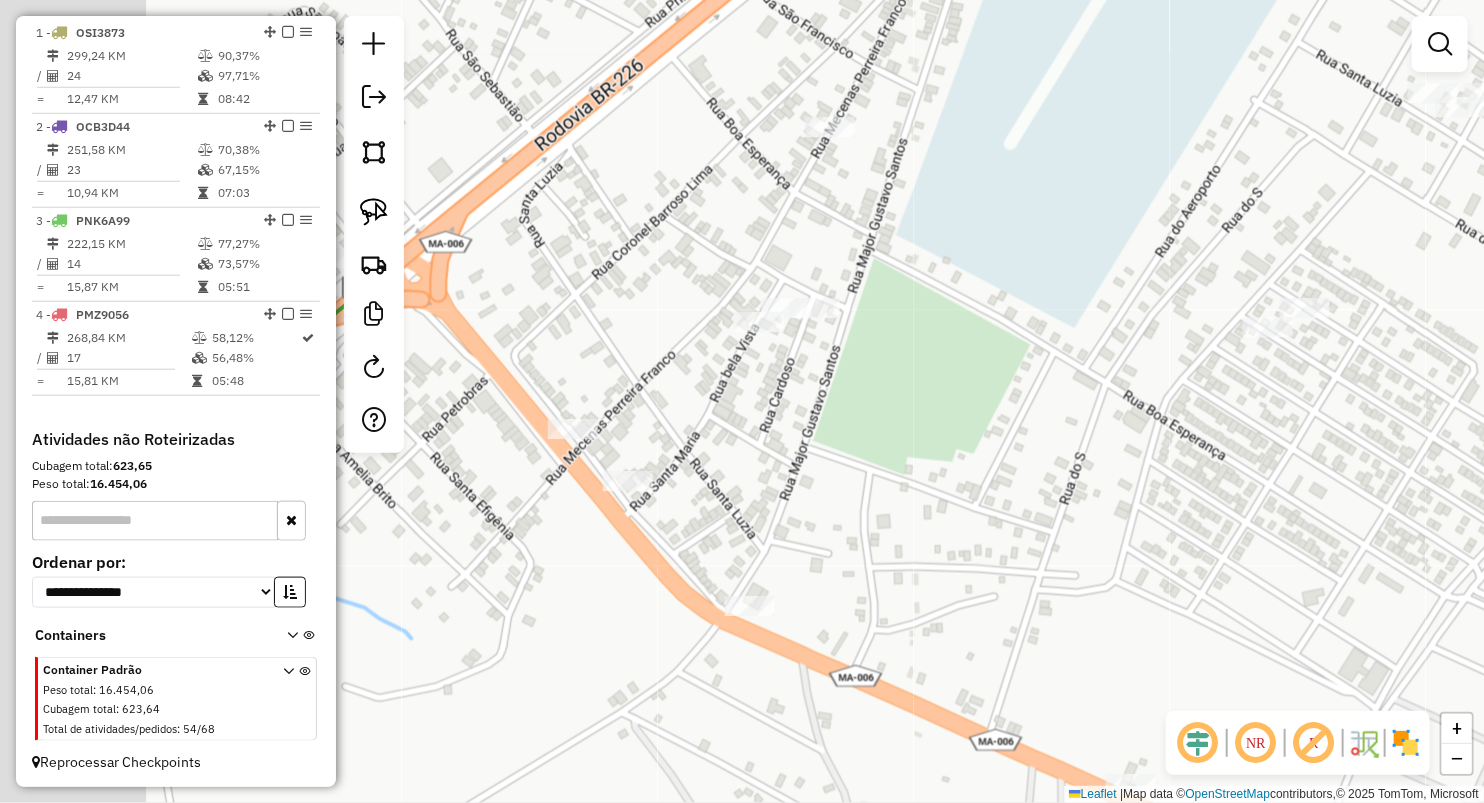 drag, startPoint x: 763, startPoint y: 284, endPoint x: 1031, endPoint y: 518, distance: 355.78082 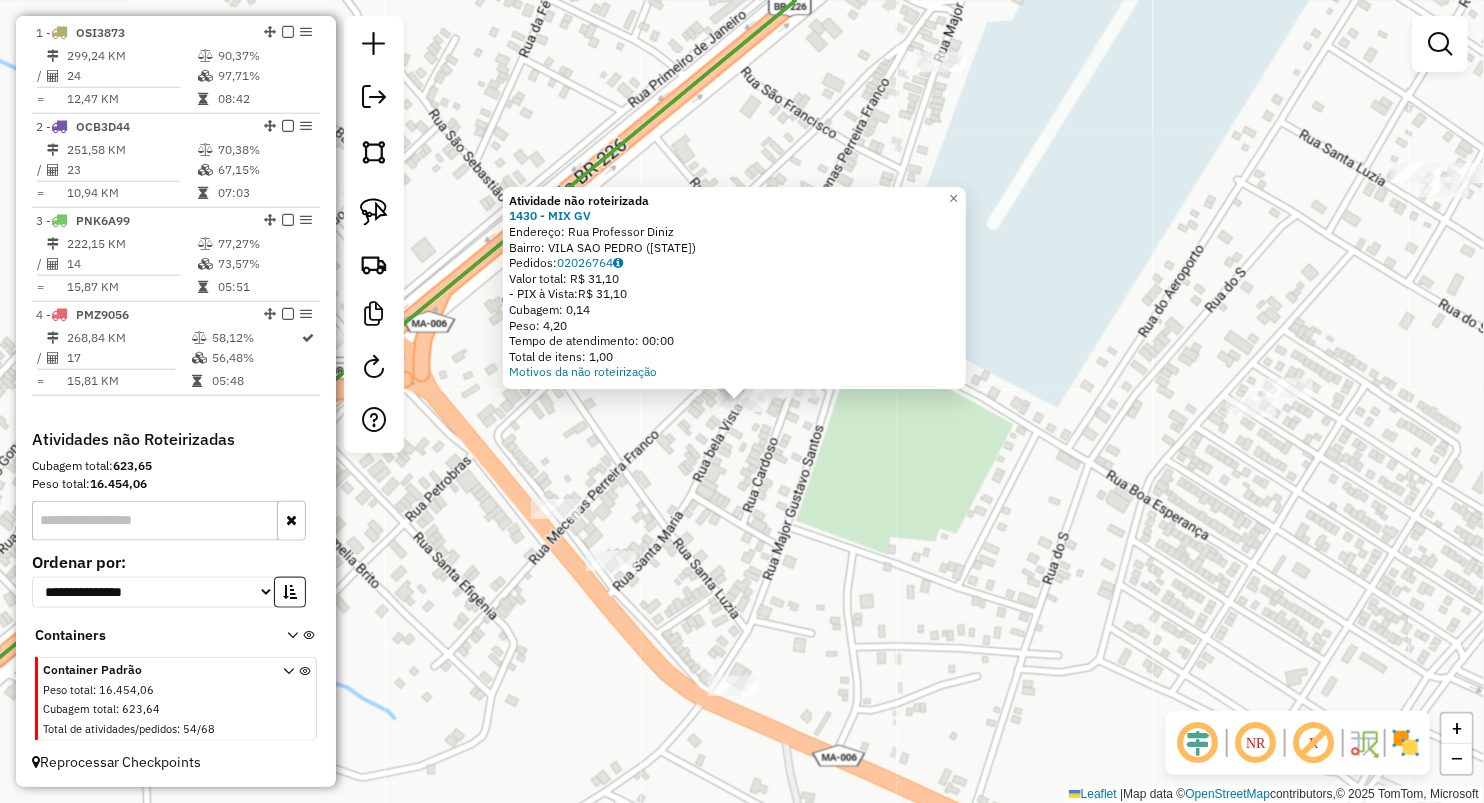 click on "Atividade não roteirizada 1430 - MIX GV  Endereço: Rua Professor Diniz   Bairro: VILA SAO PEDRO (GRAJAU / MA)   Pedidos:  02026764   Valor total: R$ 31,10   - PIX à Vista:  R$ 31,10   Cubagem: 0,14   Peso: 4,20   Tempo de atendimento: 00:00   Total de itens: 1,00  Motivos da não roteirização × Janela de atendimento Grade de atendimento Capacidade Transportadoras Veículos Cliente Pedidos  Rotas Selecione os dias de semana para filtrar as janelas de atendimento  Seg   Ter   Qua   Qui   Sex   Sáb   Dom  Informe o período da janela de atendimento: De: Até:  Filtrar exatamente a janela do cliente  Considerar janela de atendimento padrão  Selecione os dias de semana para filtrar as grades de atendimento  Seg   Ter   Qua   Qui   Sex   Sáb   Dom   Considerar clientes sem dia de atendimento cadastrado  Clientes fora do dia de atendimento selecionado Filtrar as atividades entre os valores definidos abaixo:  Peso mínimo:   Peso máximo:   Cubagem mínima:   Cubagem máxima:   De:   Até:   De:   Até:  De:" 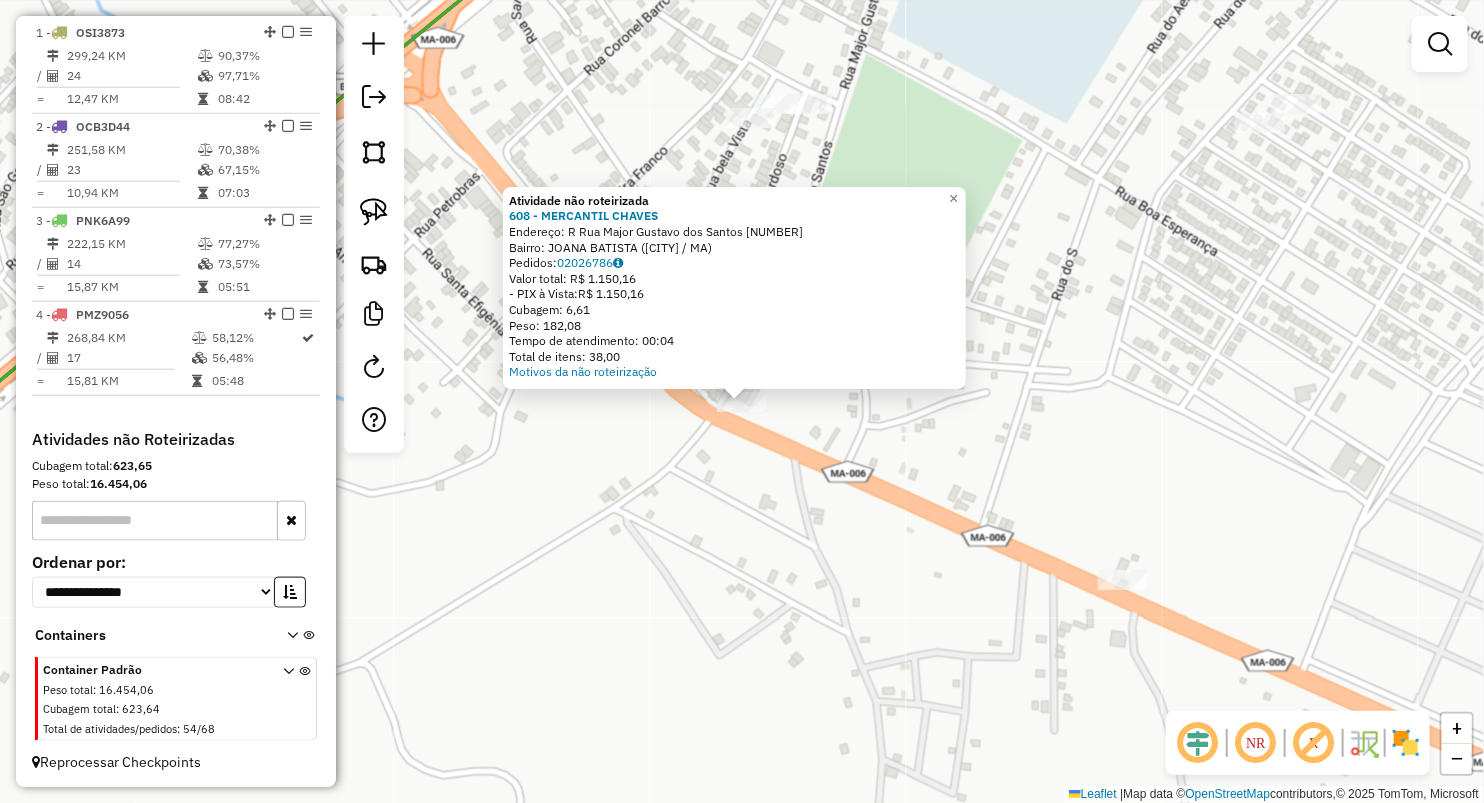 click on "Atividade não roteirizada 608 - MERCANTIL CHAVES  Endereço:  R Rua Major Gustavo dos Santos 1   Bairro: JOANA BATISTA (GRAJAU / MA)   Pedidos:  02026786   Valor total: R$ 1.150,16   - PIX à Vista:  R$ 1.150,16   Cubagem: 6,61   Peso: 182,08   Tempo de atendimento: 00:04   Total de itens: 38,00  Motivos da não roteirização × Janela de atendimento Grade de atendimento Capacidade Transportadoras Veículos Cliente Pedidos  Rotas Selecione os dias de semana para filtrar as janelas de atendimento  Seg   Ter   Qua   Qui   Sex   Sáb   Dom  Informe o período da janela de atendimento: De: Até:  Filtrar exatamente a janela do cliente  Considerar janela de atendimento padrão  Selecione os dias de semana para filtrar as grades de atendimento  Seg   Ter   Qua   Qui   Sex   Sáb   Dom   Considerar clientes sem dia de atendimento cadastrado  Clientes fora do dia de atendimento selecionado Filtrar as atividades entre os valores definidos abaixo:  Peso mínimo:   Peso máximo:   Cubagem mínima:   Cubagem máxima:" 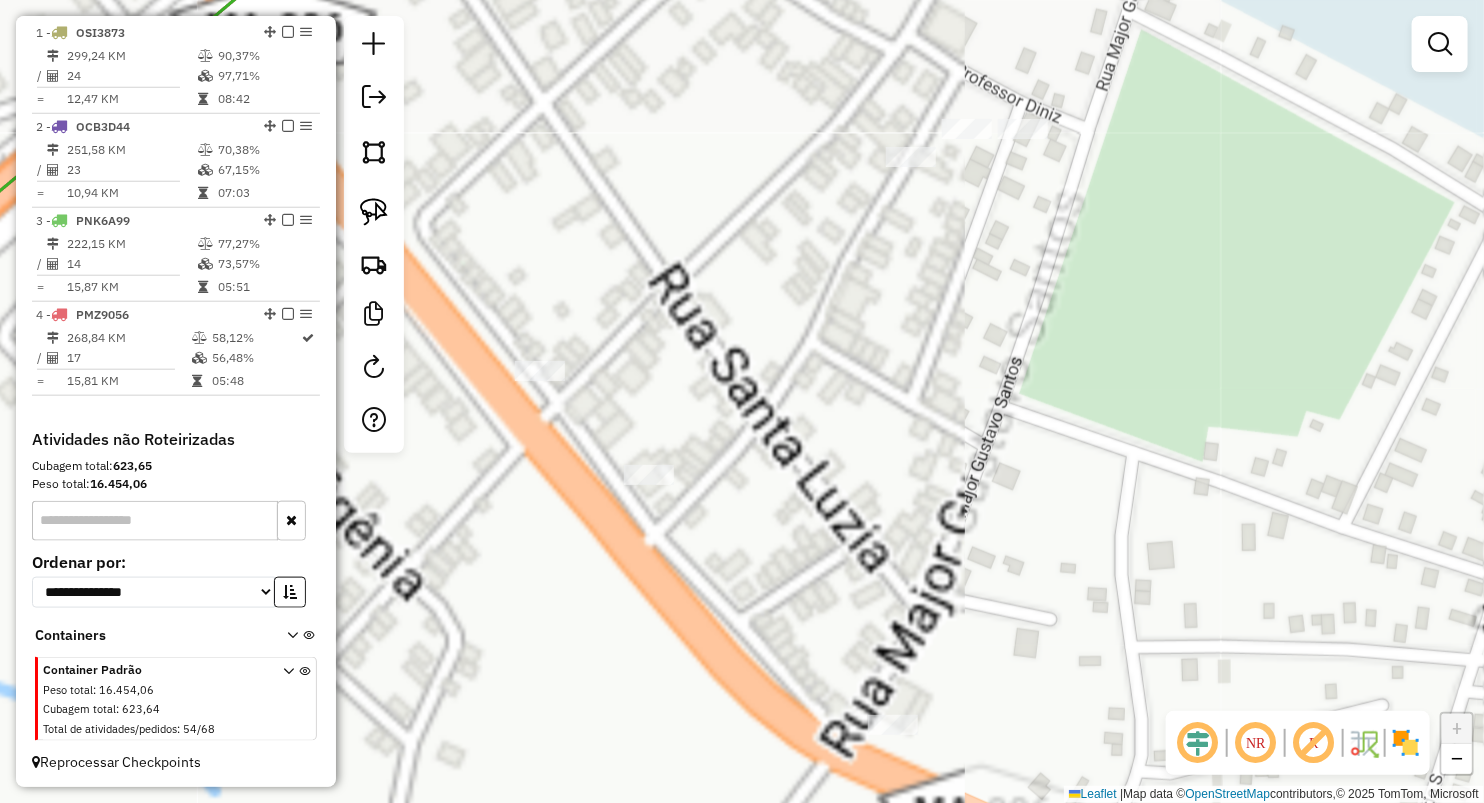drag, startPoint x: 844, startPoint y: 598, endPoint x: 854, endPoint y: 385, distance: 213.23462 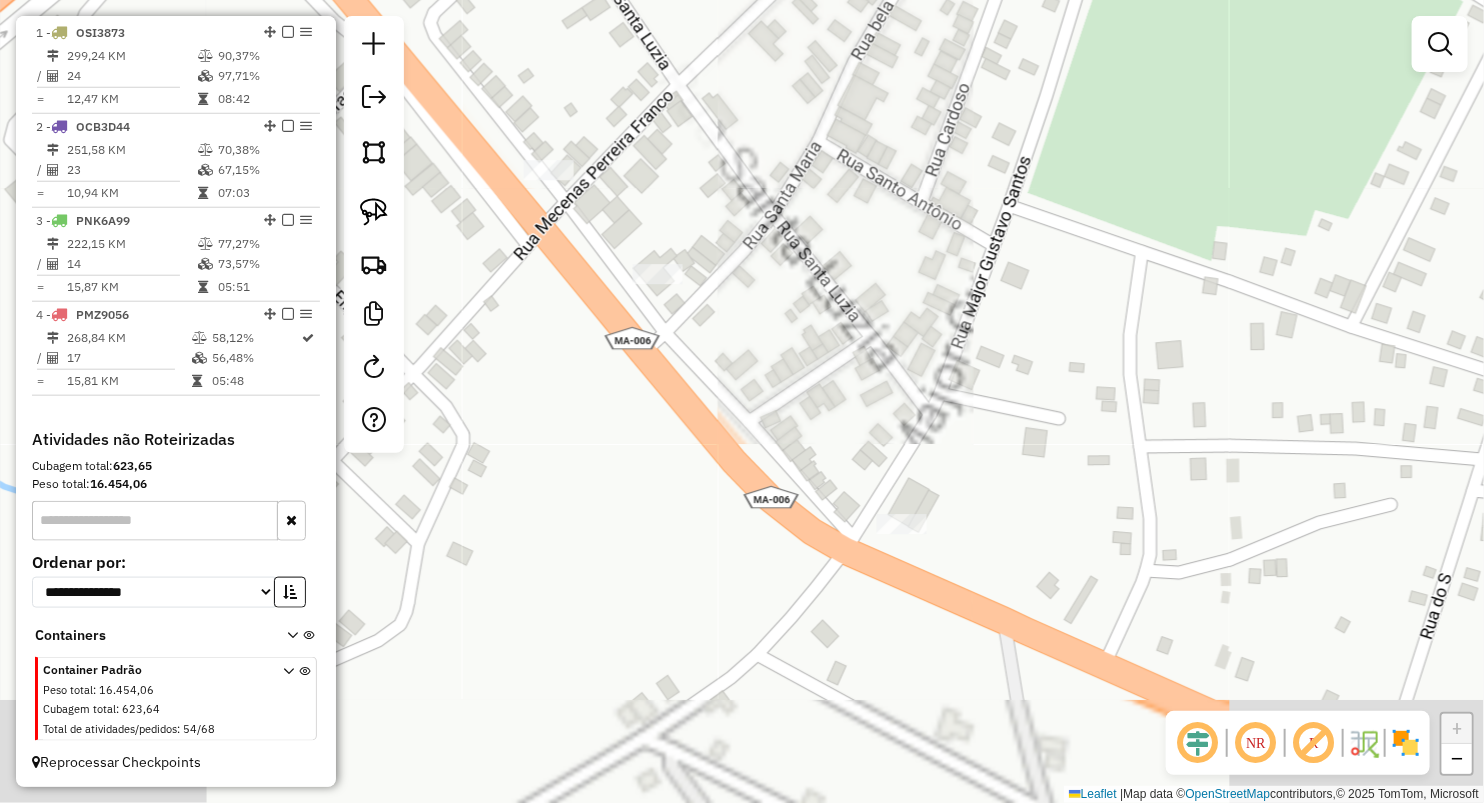 click on "Janela de atendimento Grade de atendimento Capacidade Transportadoras Veículos Cliente Pedidos  Rotas Selecione os dias de semana para filtrar as janelas de atendimento  Seg   Ter   Qua   Qui   Sex   Sáb   Dom  Informe o período da janela de atendimento: De: Até:  Filtrar exatamente a janela do cliente  Considerar janela de atendimento padrão  Selecione os dias de semana para filtrar as grades de atendimento  Seg   Ter   Qua   Qui   Sex   Sáb   Dom   Considerar clientes sem dia de atendimento cadastrado  Clientes fora do dia de atendimento selecionado Filtrar as atividades entre os valores definidos abaixo:  Peso mínimo:   Peso máximo:   Cubagem mínima:   Cubagem máxima:   De:   Até:  Filtrar as atividades entre o tempo de atendimento definido abaixo:  De:   Até:   Considerar capacidade total dos clientes não roteirizados Transportadora: Selecione um ou mais itens Tipo de veículo: Selecione um ou mais itens Veículo: Selecione um ou mais itens Motorista: Selecione um ou mais itens Nome: Rótulo:" 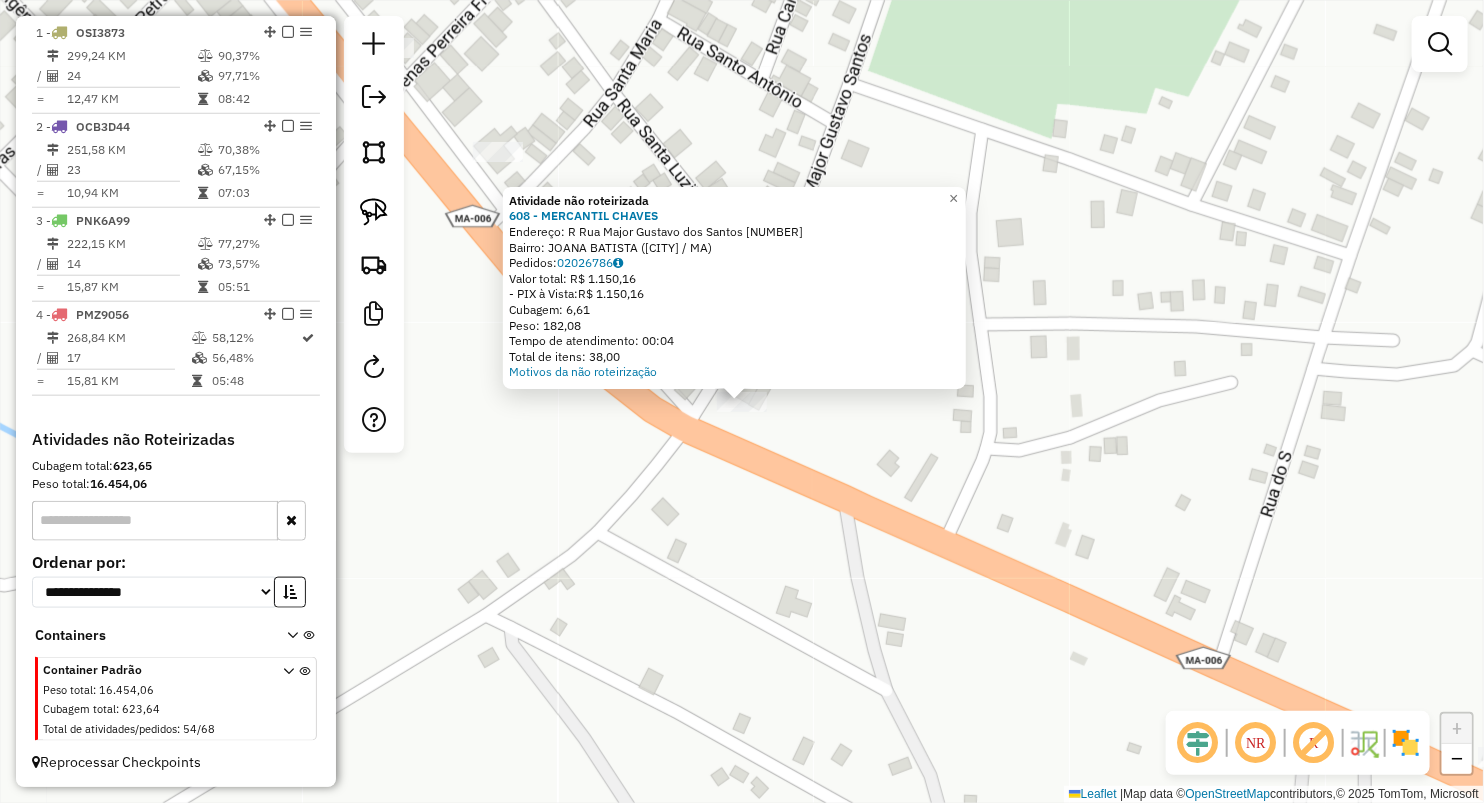 click on "Atividade não roteirizada 608 - MERCANTIL CHAVES  Endereço:  R Rua Major Gustavo dos Santos 1   Bairro: JOANA BATISTA (GRAJAU / MA)   Pedidos:  02026786   Valor total: R$ 1.150,16   - PIX à Vista:  R$ 1.150,16   Cubagem: 6,61   Peso: 182,08   Tempo de atendimento: 00:04   Total de itens: 38,00  Motivos da não roteirização × Janela de atendimento Grade de atendimento Capacidade Transportadoras Veículos Cliente Pedidos  Rotas Selecione os dias de semana para filtrar as janelas de atendimento  Seg   Ter   Qua   Qui   Sex   Sáb   Dom  Informe o período da janela de atendimento: De: Até:  Filtrar exatamente a janela do cliente  Considerar janela de atendimento padrão  Selecione os dias de semana para filtrar as grades de atendimento  Seg   Ter   Qua   Qui   Sex   Sáb   Dom   Considerar clientes sem dia de atendimento cadastrado  Clientes fora do dia de atendimento selecionado Filtrar as atividades entre os valores definidos abaixo:  Peso mínimo:   Peso máximo:   Cubagem mínima:   Cubagem máxima:" 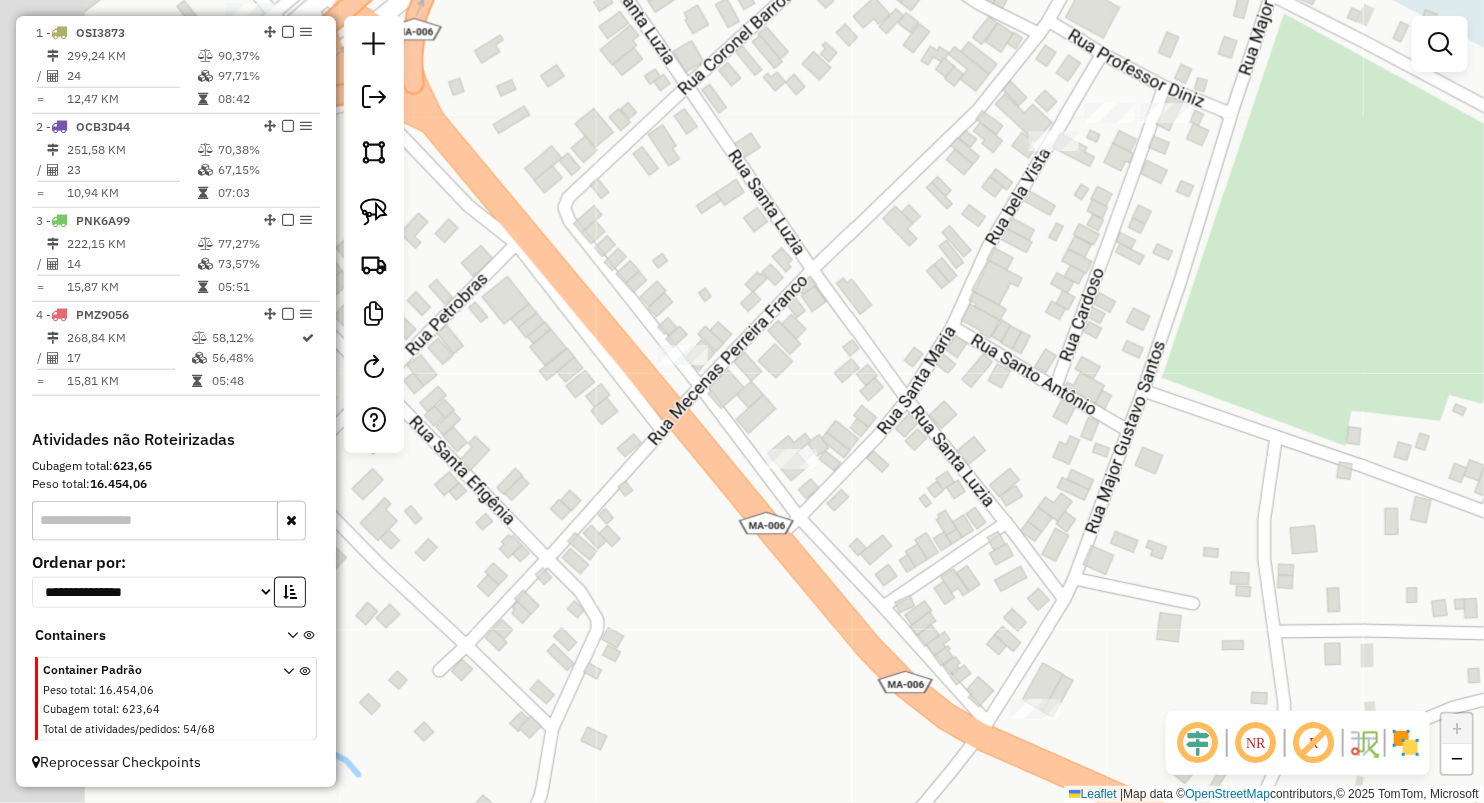 drag, startPoint x: 586, startPoint y: 198, endPoint x: 880, endPoint y: 505, distance: 425.0706 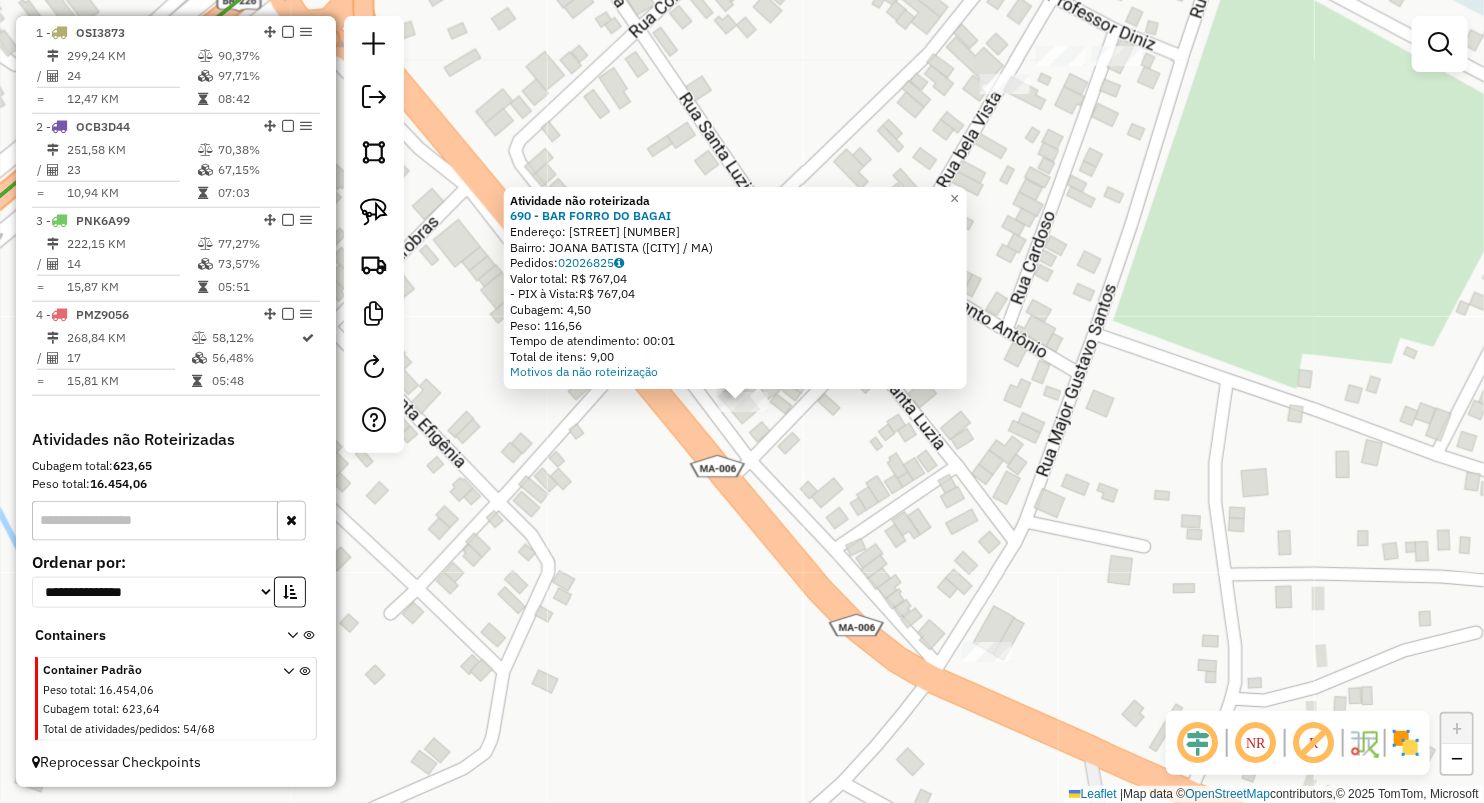 click on "Atividade não roteirizada 690 - BAR FORRO DO BAGAI  Endereço:  R SAO FRANCISCO 1   Bairro: JOANA BATISTA (GRAJAU / MA)   Pedidos:  02026825   Valor total: R$ 767,04   - PIX à Vista:  R$ 767,04   Cubagem: 4,50   Peso: 116,56   Tempo de atendimento: 00:01   Total de itens: 9,00  Motivos da não roteirização × Janela de atendimento Grade de atendimento Capacidade Transportadoras Veículos Cliente Pedidos  Rotas Selecione os dias de semana para filtrar as janelas de atendimento  Seg   Ter   Qua   Qui   Sex   Sáb   Dom  Informe o período da janela de atendimento: De: Até:  Filtrar exatamente a janela do cliente  Considerar janela de atendimento padrão  Selecione os dias de semana para filtrar as grades de atendimento  Seg   Ter   Qua   Qui   Sex   Sáb   Dom   Considerar clientes sem dia de atendimento cadastrado  Clientes fora do dia de atendimento selecionado Filtrar as atividades entre os valores definidos abaixo:  Peso mínimo:   Peso máximo:   Cubagem mínima:   Cubagem máxima:   De:   Até:  De:" 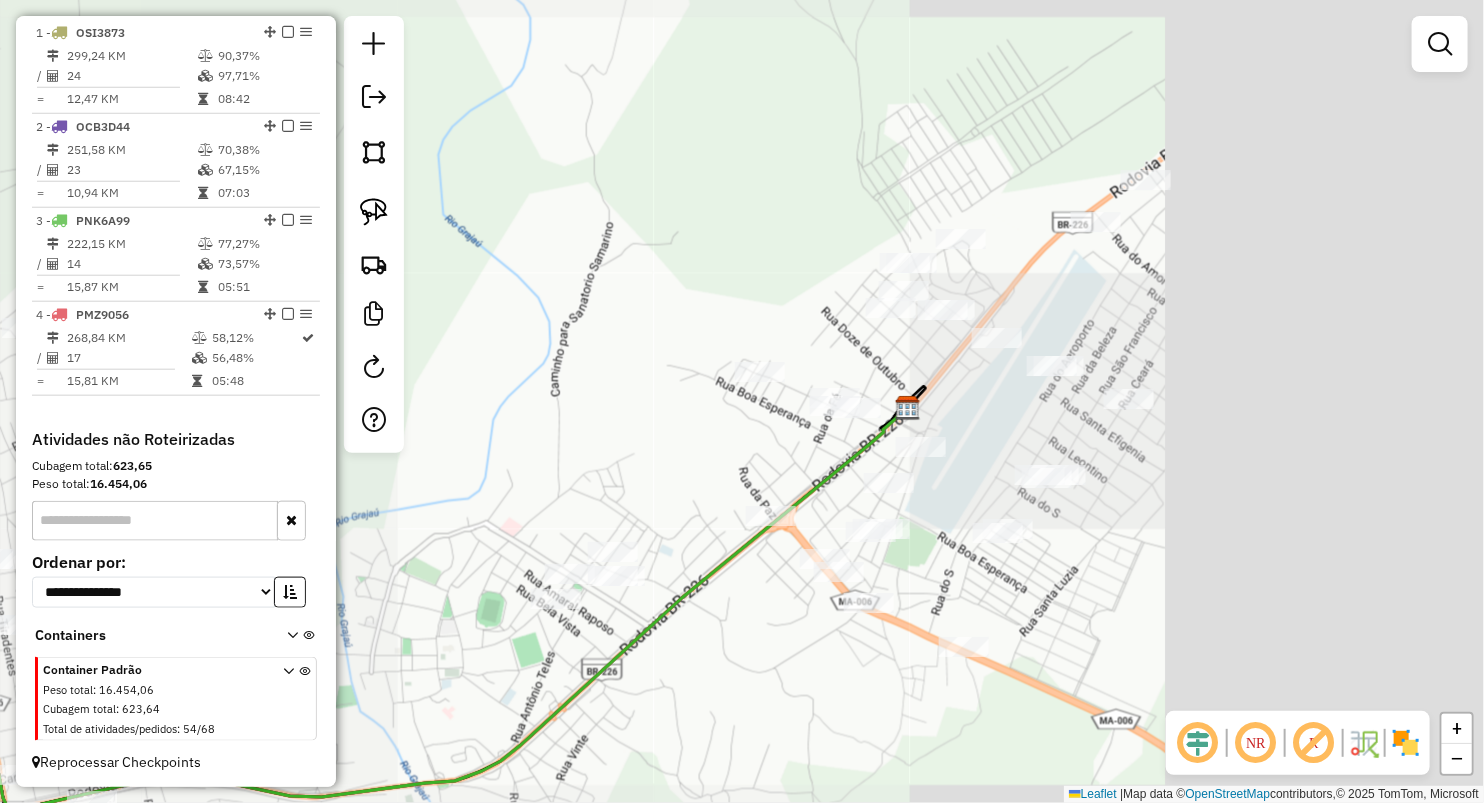 drag, startPoint x: 729, startPoint y: 648, endPoint x: 1062, endPoint y: 394, distance: 418.8138 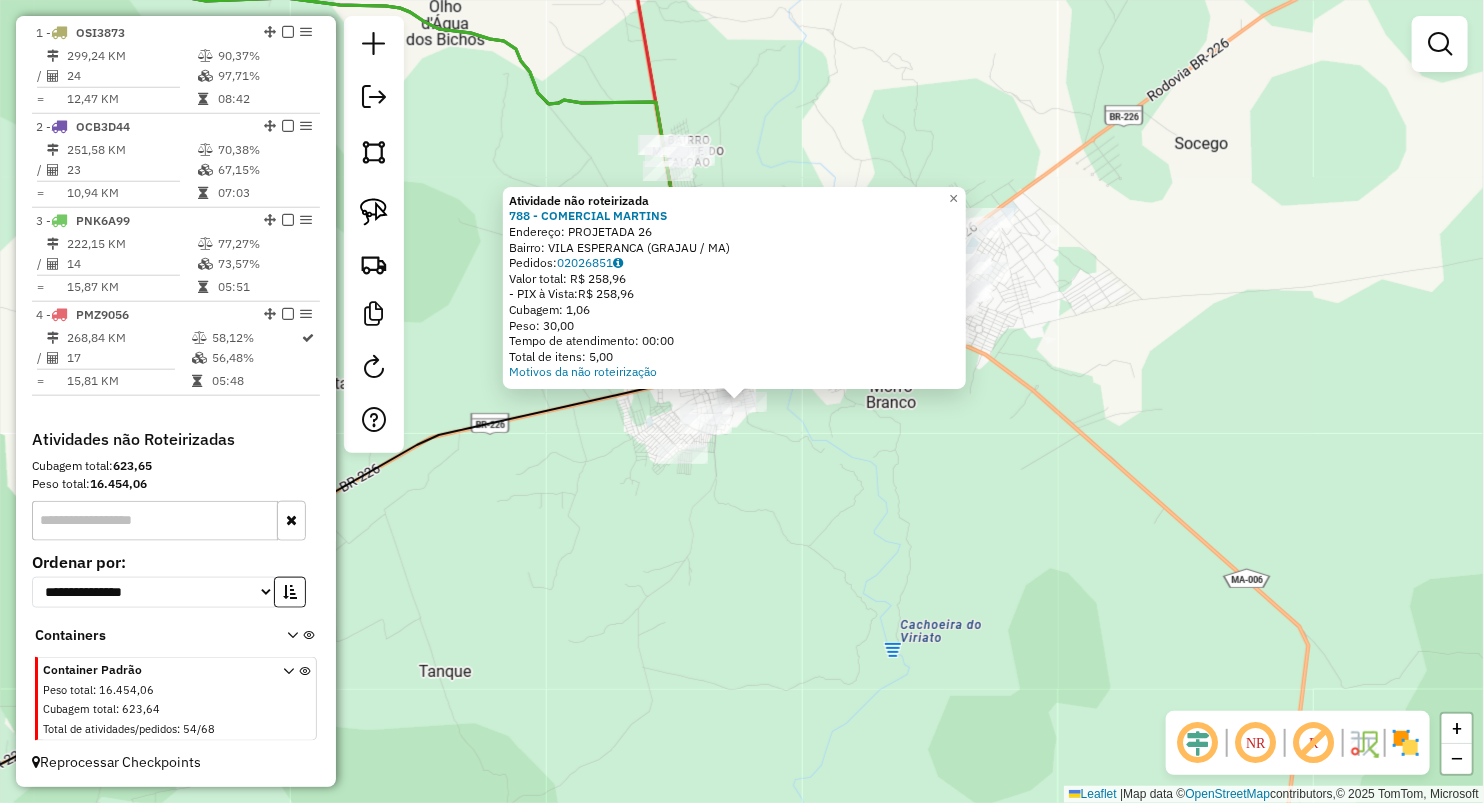click on "Atividade não roteirizada 788 - COMERCIAL MARTINS  Endereço:  PROJETADA 26   Bairro: VILA ESPERANCA (GRAJAU / MA)   Pedidos:  02026851   Valor total: R$ 258,96   - PIX à Vista:  R$ 258,96   Cubagem: 1,06   Peso: 30,00   Tempo de atendimento: 00:00   Total de itens: 5,00  Motivos da não roteirização × Janela de atendimento Grade de atendimento Capacidade Transportadoras Veículos Cliente Pedidos  Rotas Selecione os dias de semana para filtrar as janelas de atendimento  Seg   Ter   Qua   Qui   Sex   Sáb   Dom  Informe o período da janela de atendimento: De: Até:  Filtrar exatamente a janela do cliente  Considerar janela de atendimento padrão  Selecione os dias de semana para filtrar as grades de atendimento  Seg   Ter   Qua   Qui   Sex   Sáb   Dom   Considerar clientes sem dia de atendimento cadastrado  Clientes fora do dia de atendimento selecionado Filtrar as atividades entre os valores definidos abaixo:  Peso mínimo:   Peso máximo:   Cubagem mínima:   Cubagem máxima:   De:   Até:   De:  De:" 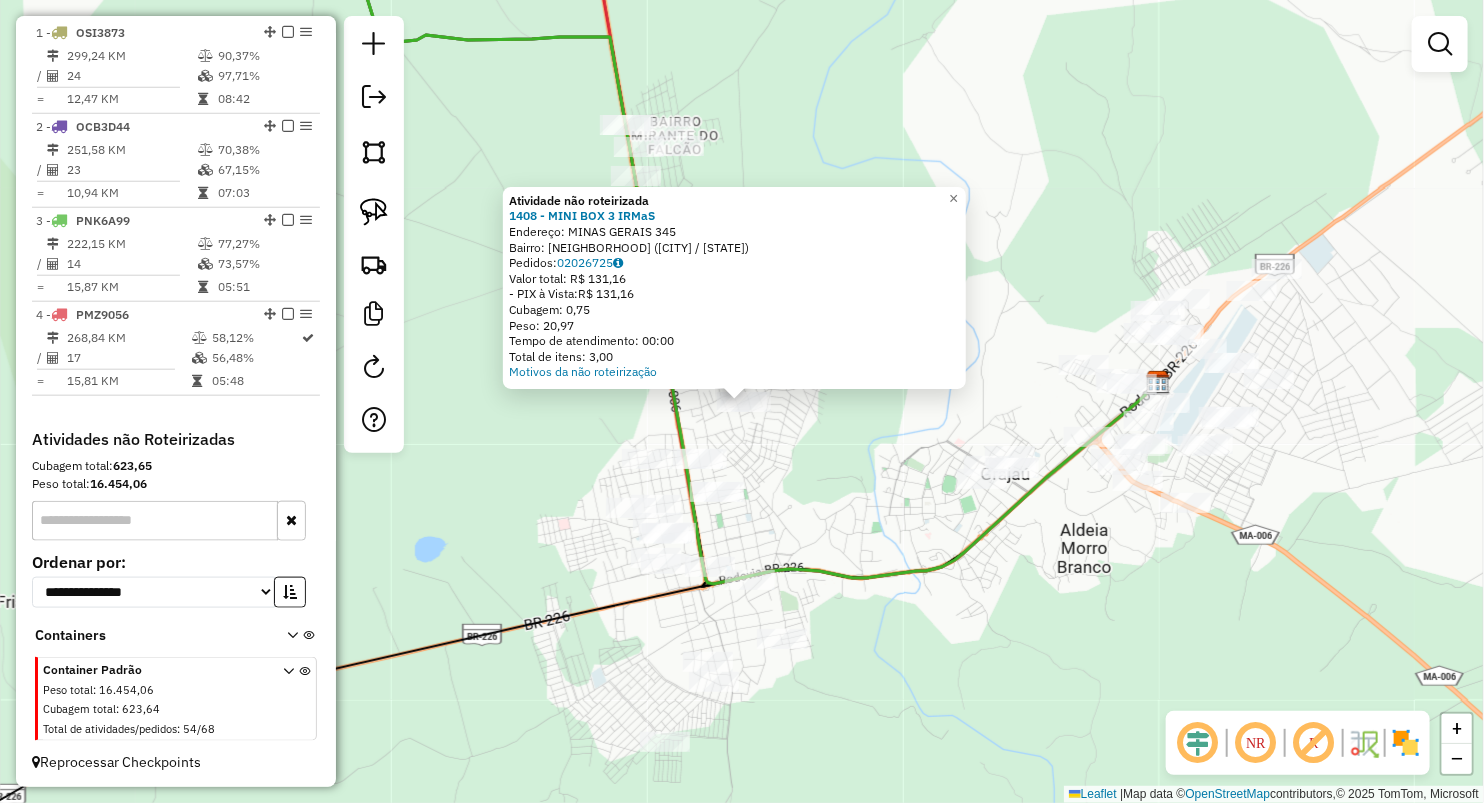 click on "Atividade não roteirizada 1408 - MINI BOX 3 IRMaS  Endereço:  MINAS GERAIS 345   Bairro: VARJAO DOS CRENTES (BURITIRANA / MA)   Pedidos:  02026725   Valor total: R$ 131,16   - PIX à Vista:  R$ 131,16   Cubagem: 0,75   Peso: 20,97   Tempo de atendimento: 00:00   Total de itens: 3,00  Motivos da não roteirização × Janela de atendimento Grade de atendimento Capacidade Transportadoras Veículos Cliente Pedidos  Rotas Selecione os dias de semana para filtrar as janelas de atendimento  Seg   Ter   Qua   Qui   Sex   Sáb   Dom  Informe o período da janela de atendimento: De: Até:  Filtrar exatamente a janela do cliente  Considerar janela de atendimento padrão  Selecione os dias de semana para filtrar as grades de atendimento  Seg   Ter   Qua   Qui   Sex   Sáb   Dom   Considerar clientes sem dia de atendimento cadastrado  Clientes fora do dia de atendimento selecionado Filtrar as atividades entre os valores definidos abaixo:  Peso mínimo:   Peso máximo:   Cubagem mínima:   Cubagem máxima:   De:   De:" 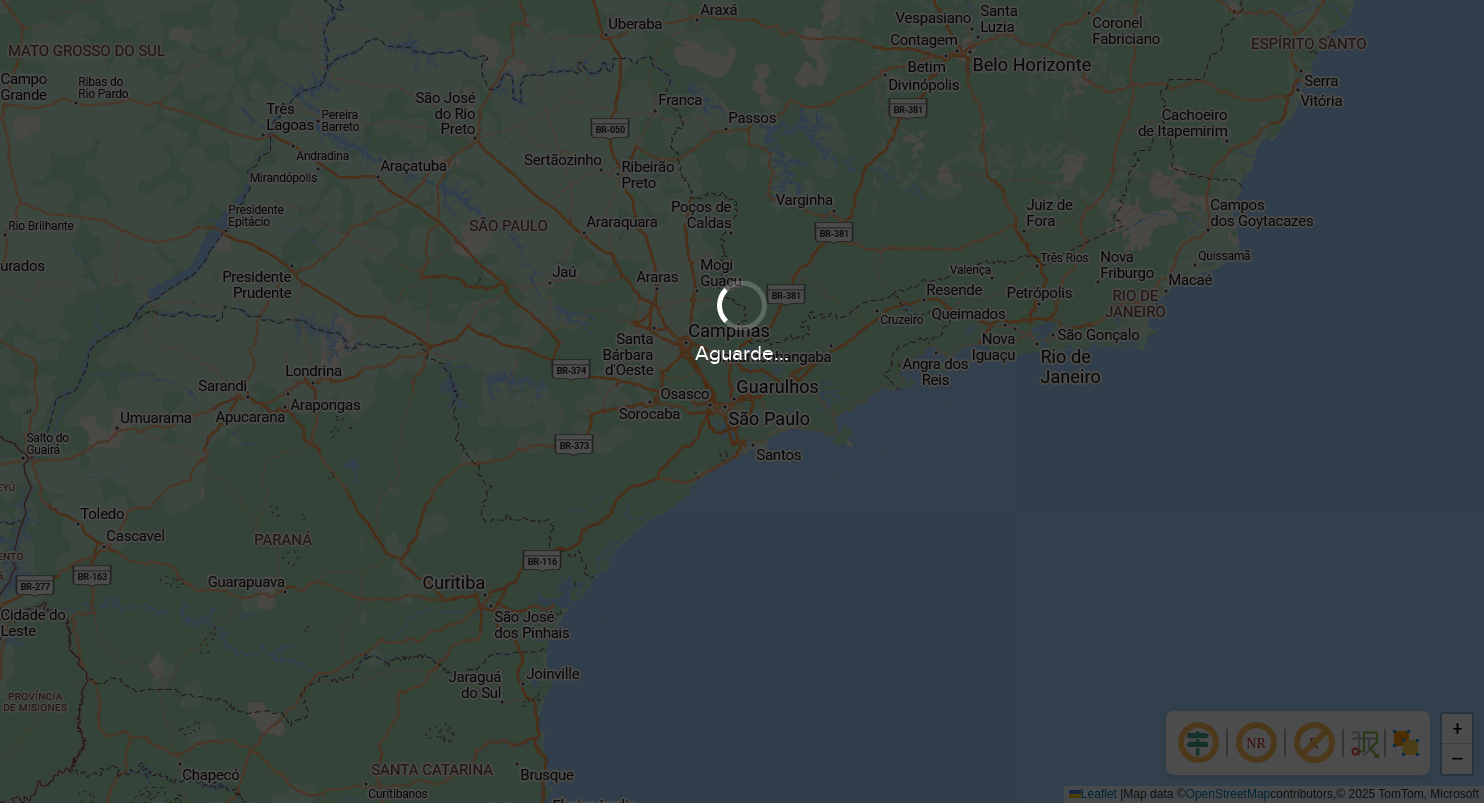 scroll, scrollTop: 0, scrollLeft: 0, axis: both 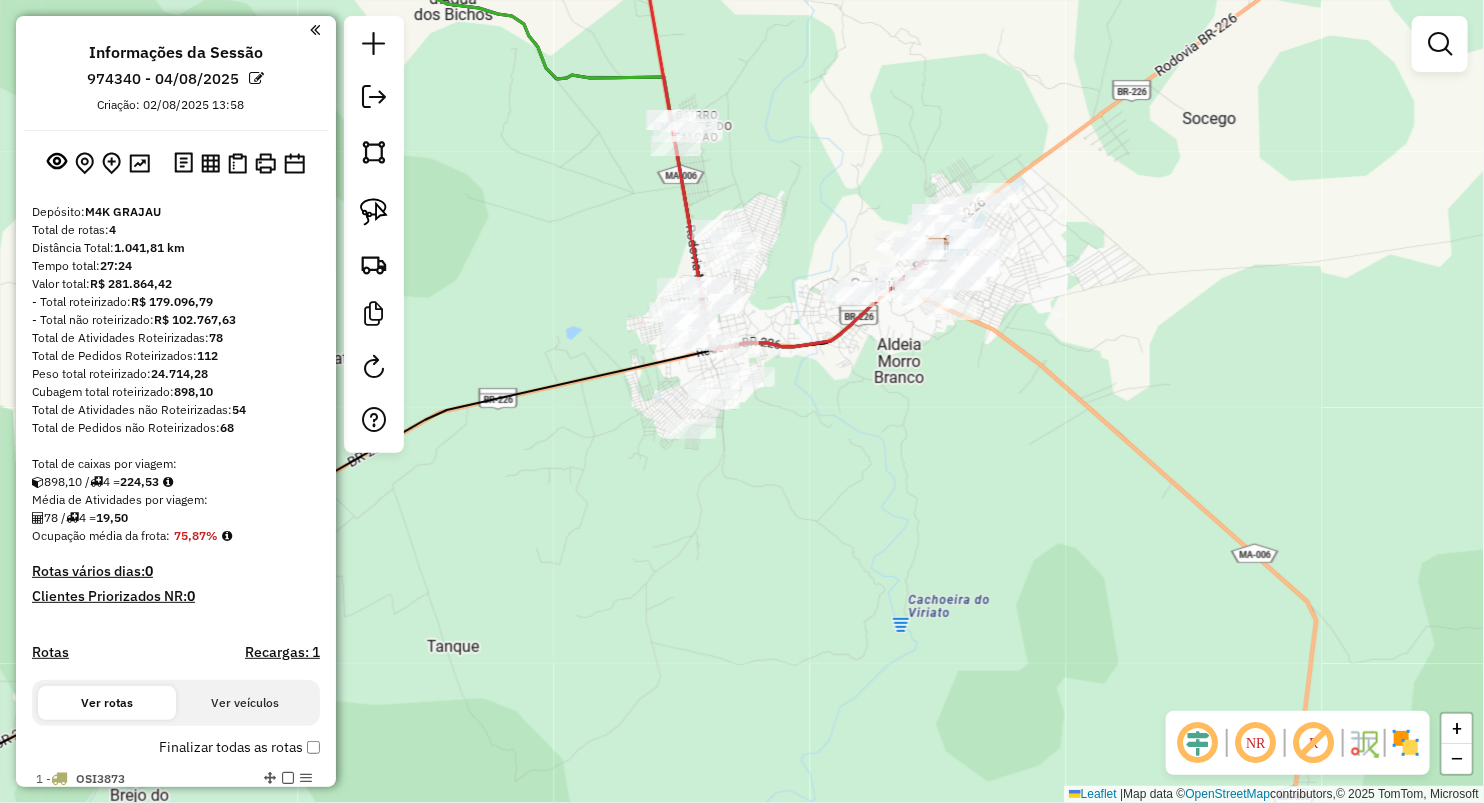 drag, startPoint x: 831, startPoint y: 178, endPoint x: 832, endPoint y: 206, distance: 28.01785 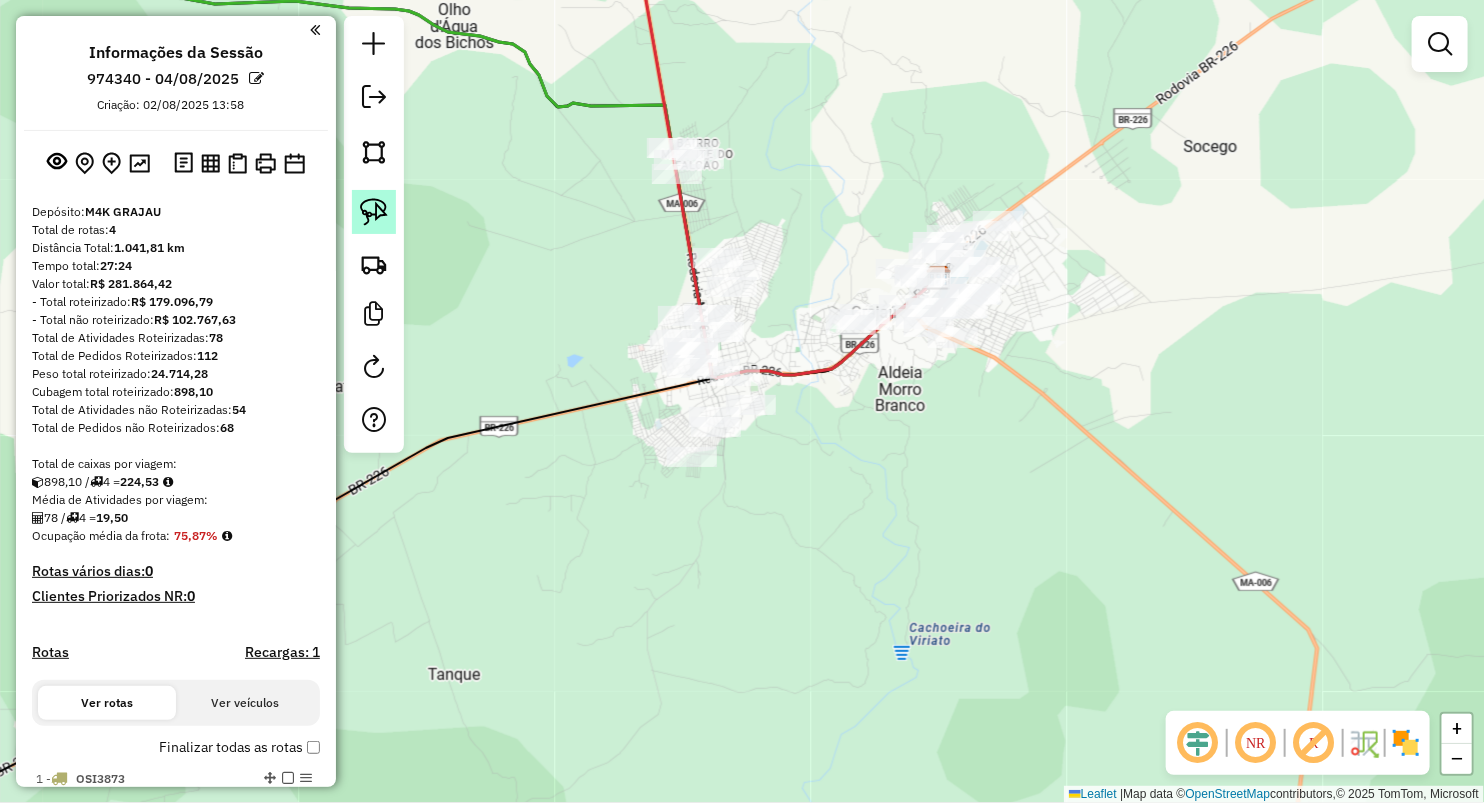 click 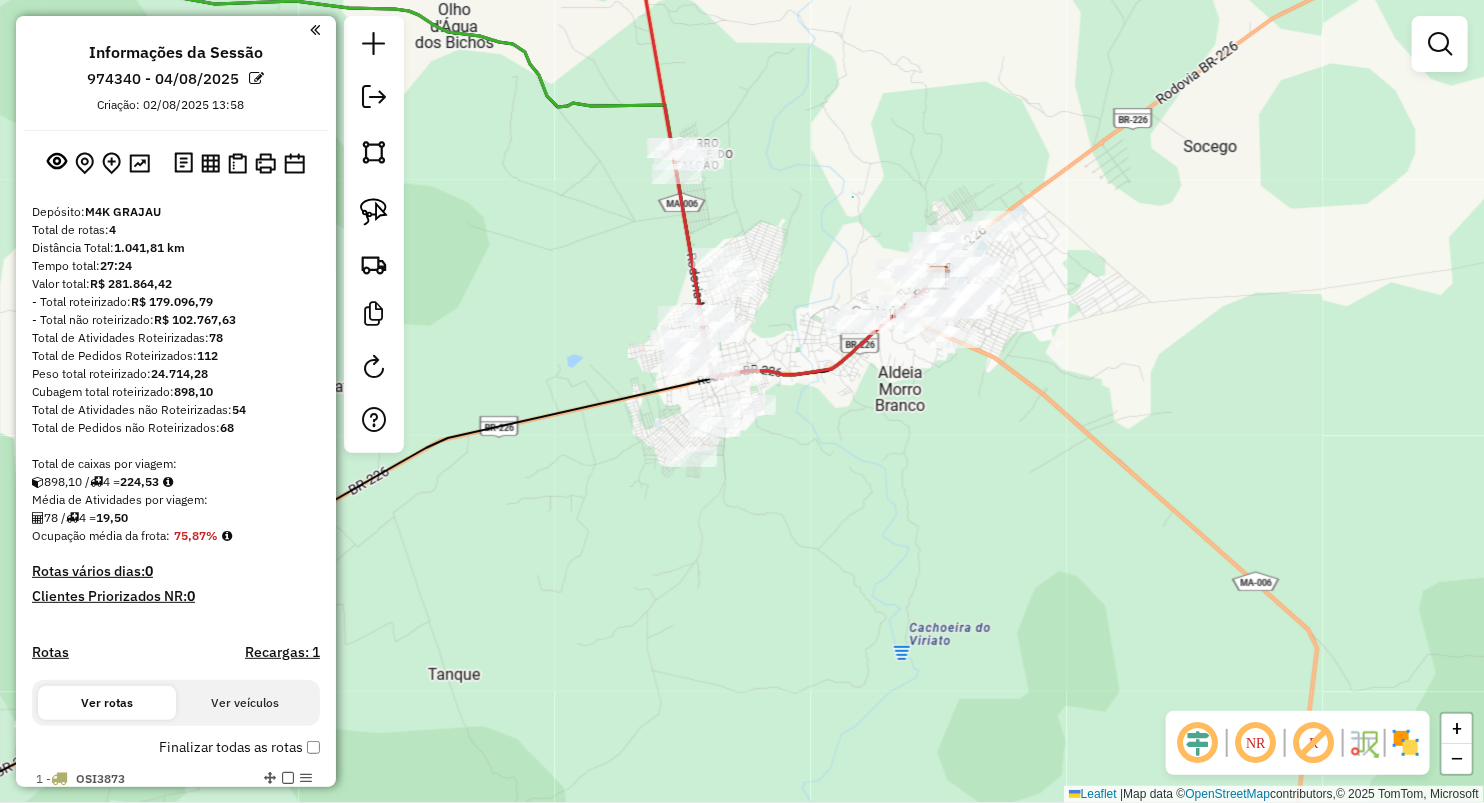 drag, startPoint x: 853, startPoint y: 197, endPoint x: 1064, endPoint y: 194, distance: 211.02133 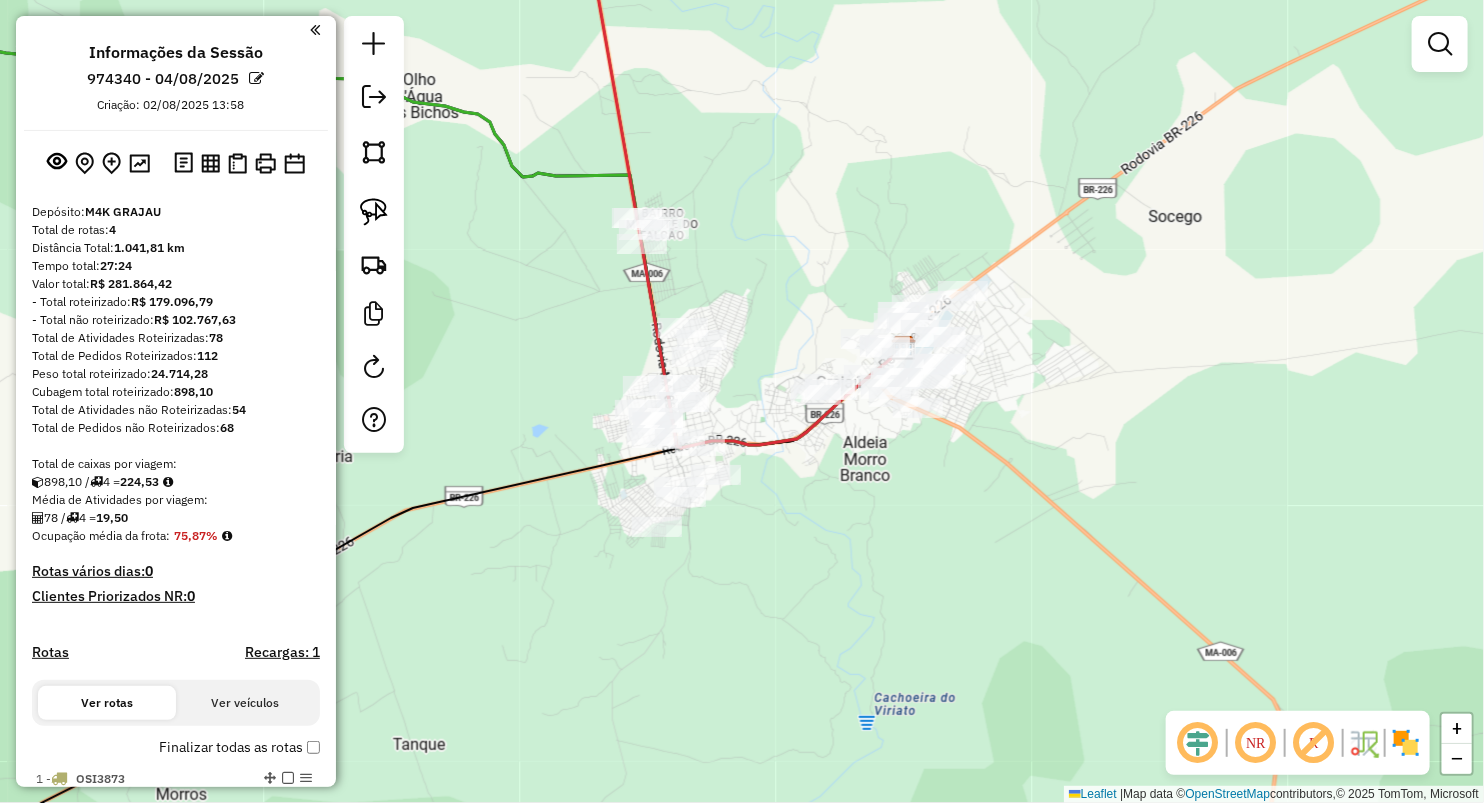 drag, startPoint x: 1064, startPoint y: 194, endPoint x: 974, endPoint y: 260, distance: 111.60645 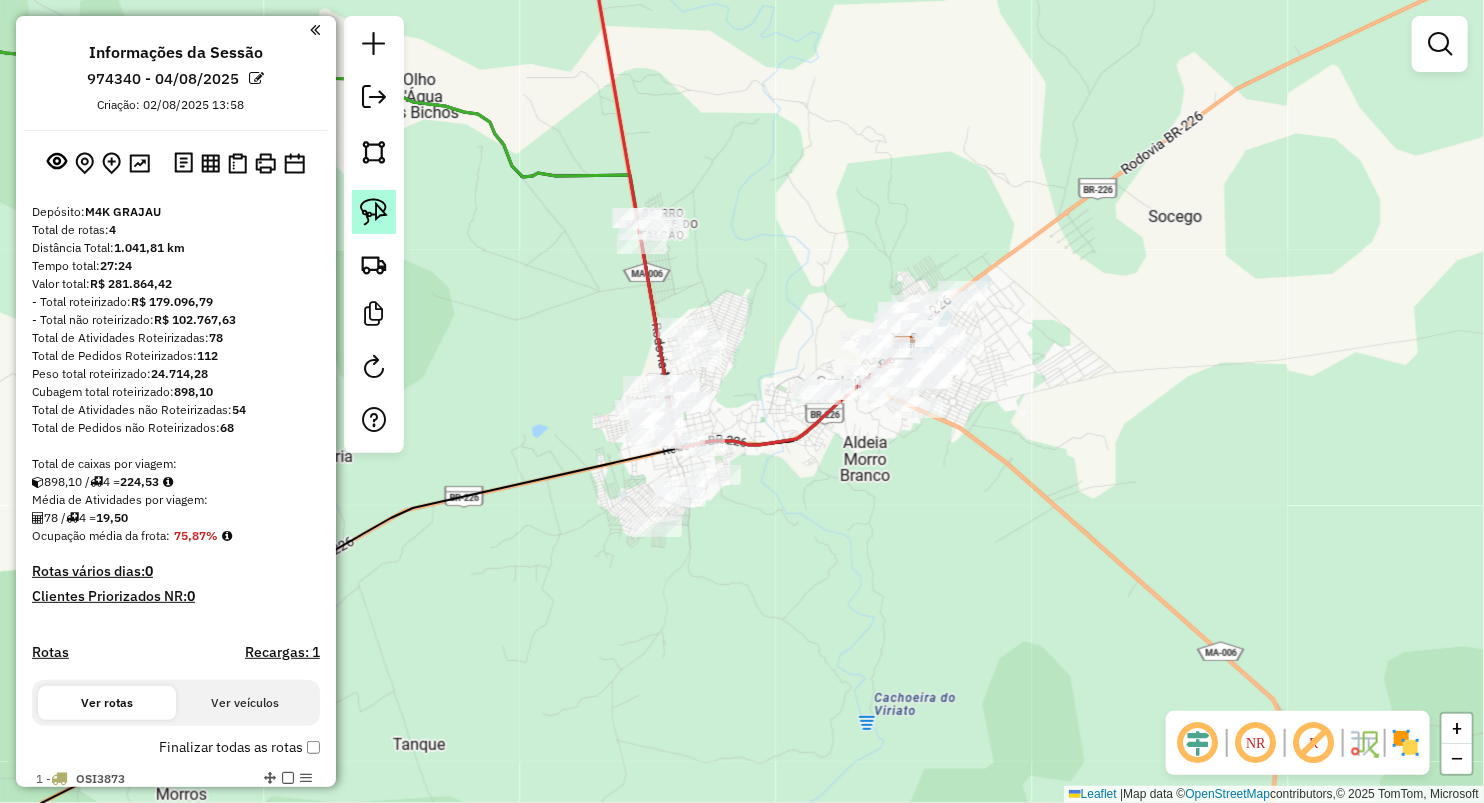 click 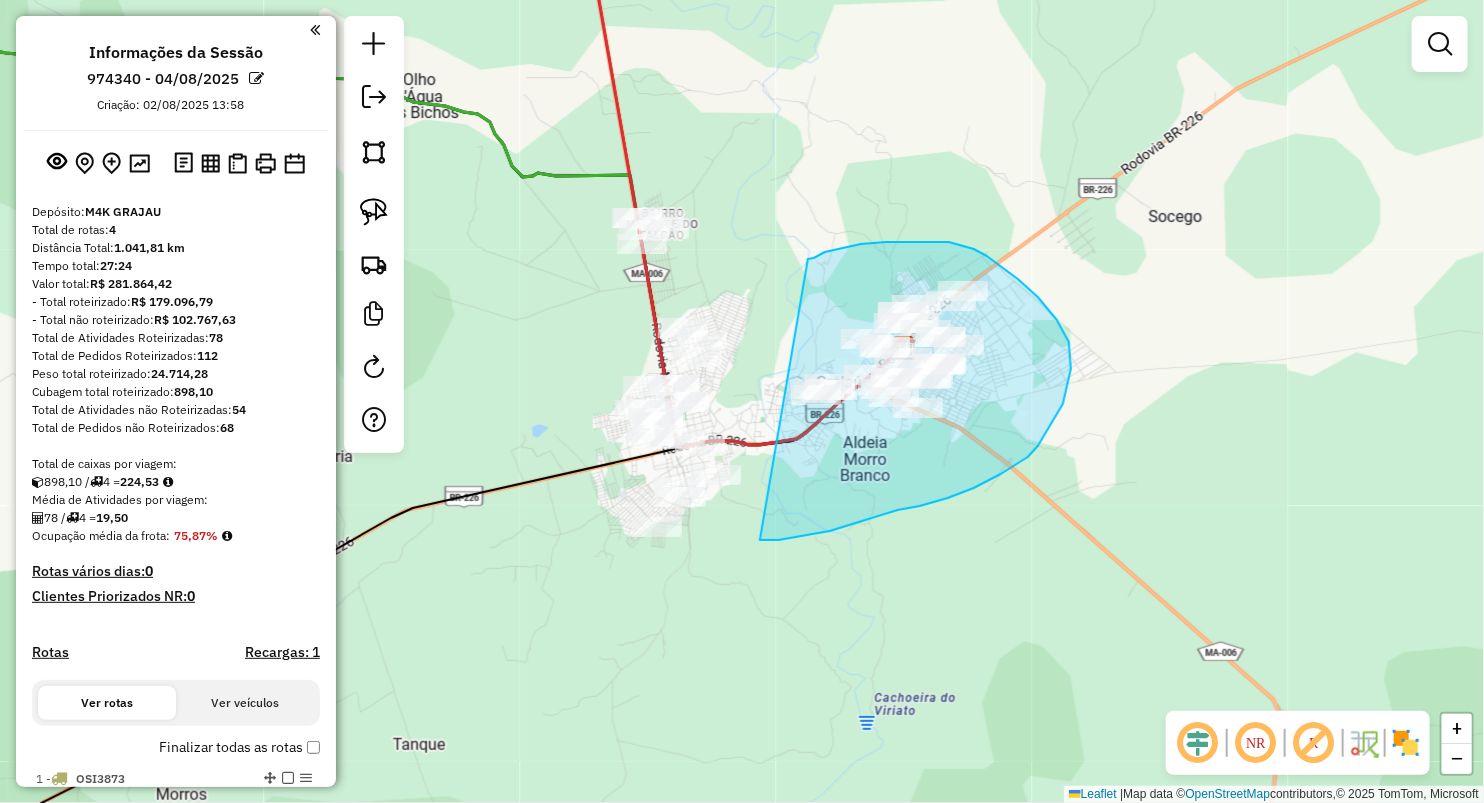 drag, startPoint x: 808, startPoint y: 259, endPoint x: 761, endPoint y: 540, distance: 284.9035 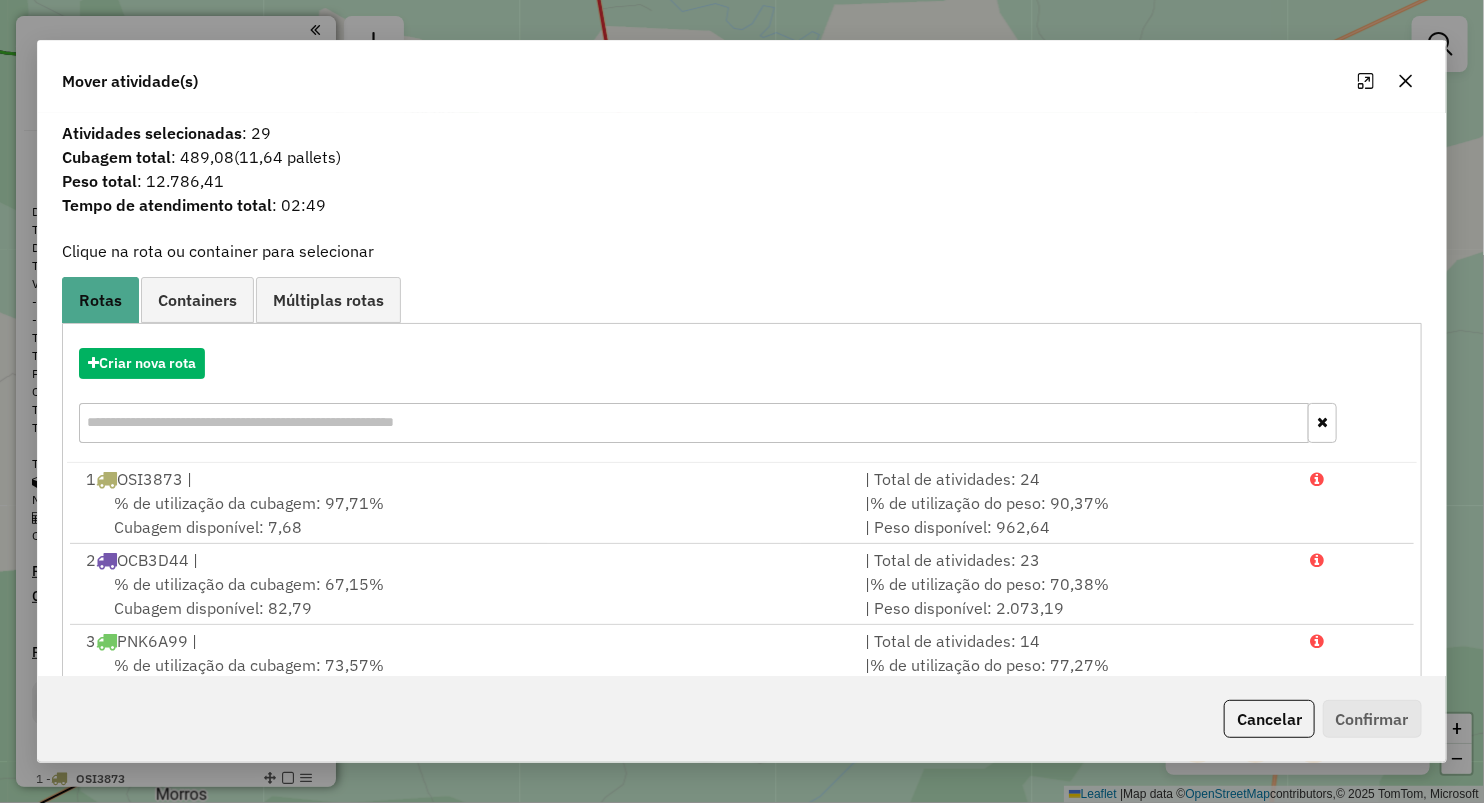 click 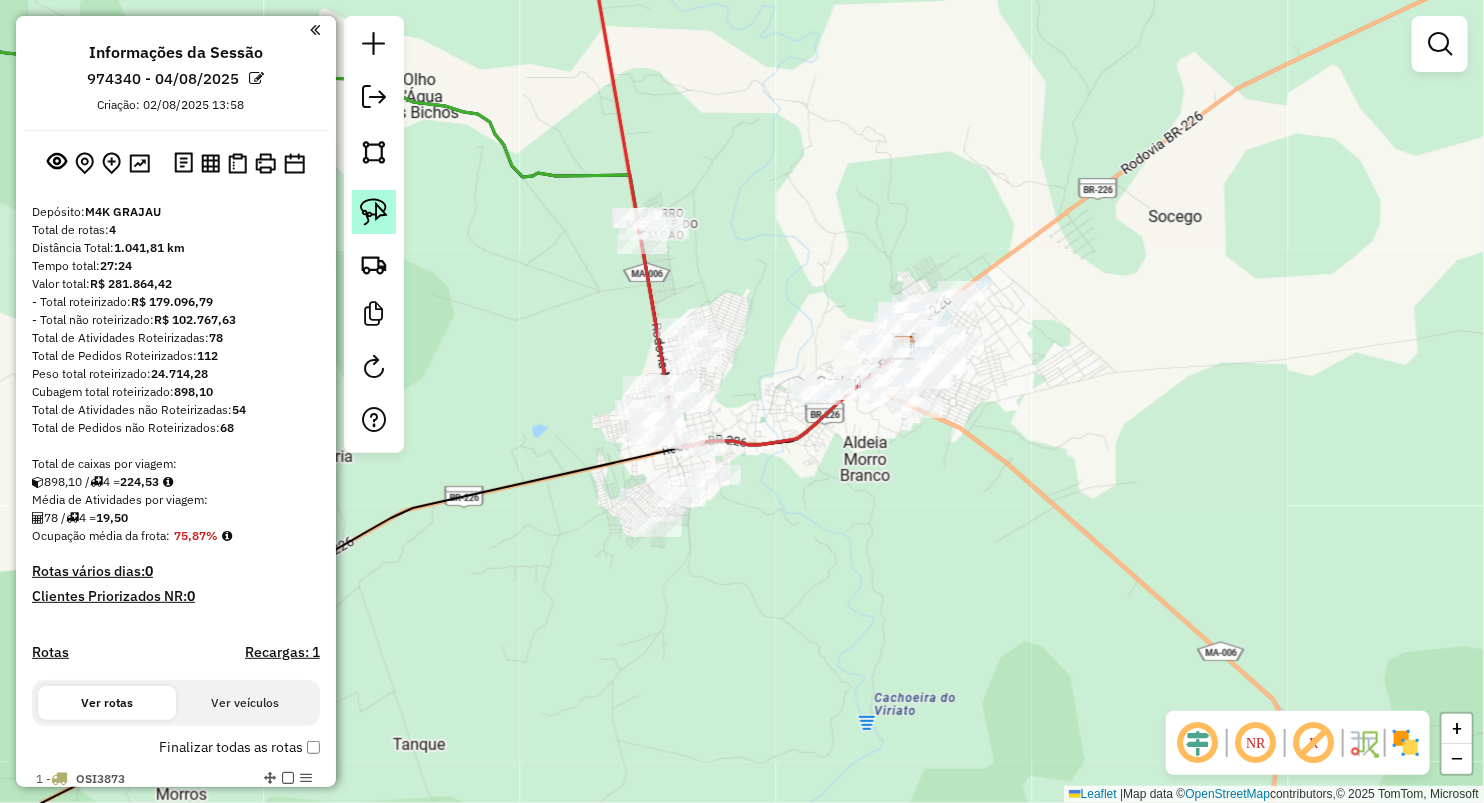 click 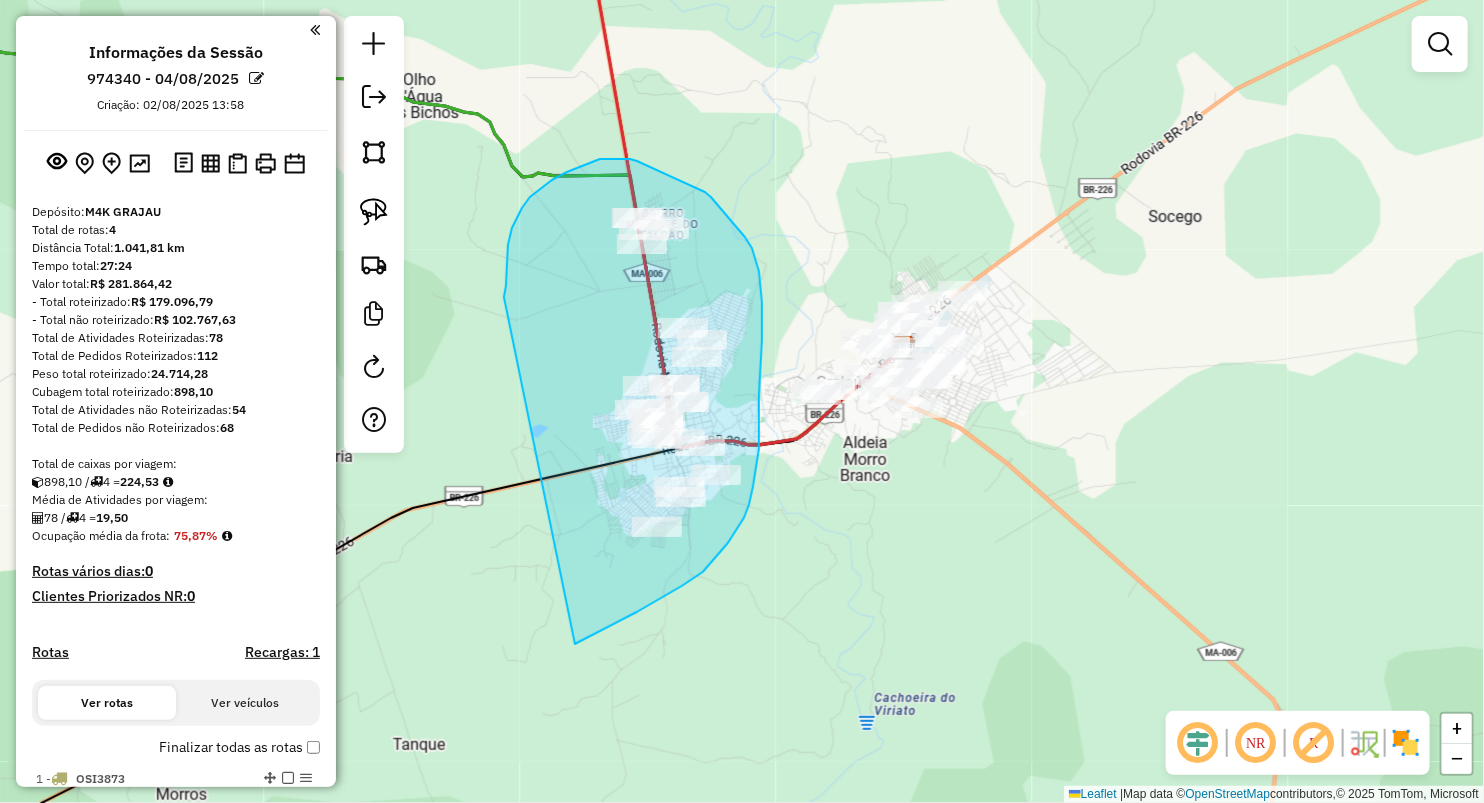 drag, startPoint x: 506, startPoint y: 286, endPoint x: 447, endPoint y: 739, distance: 456.82602 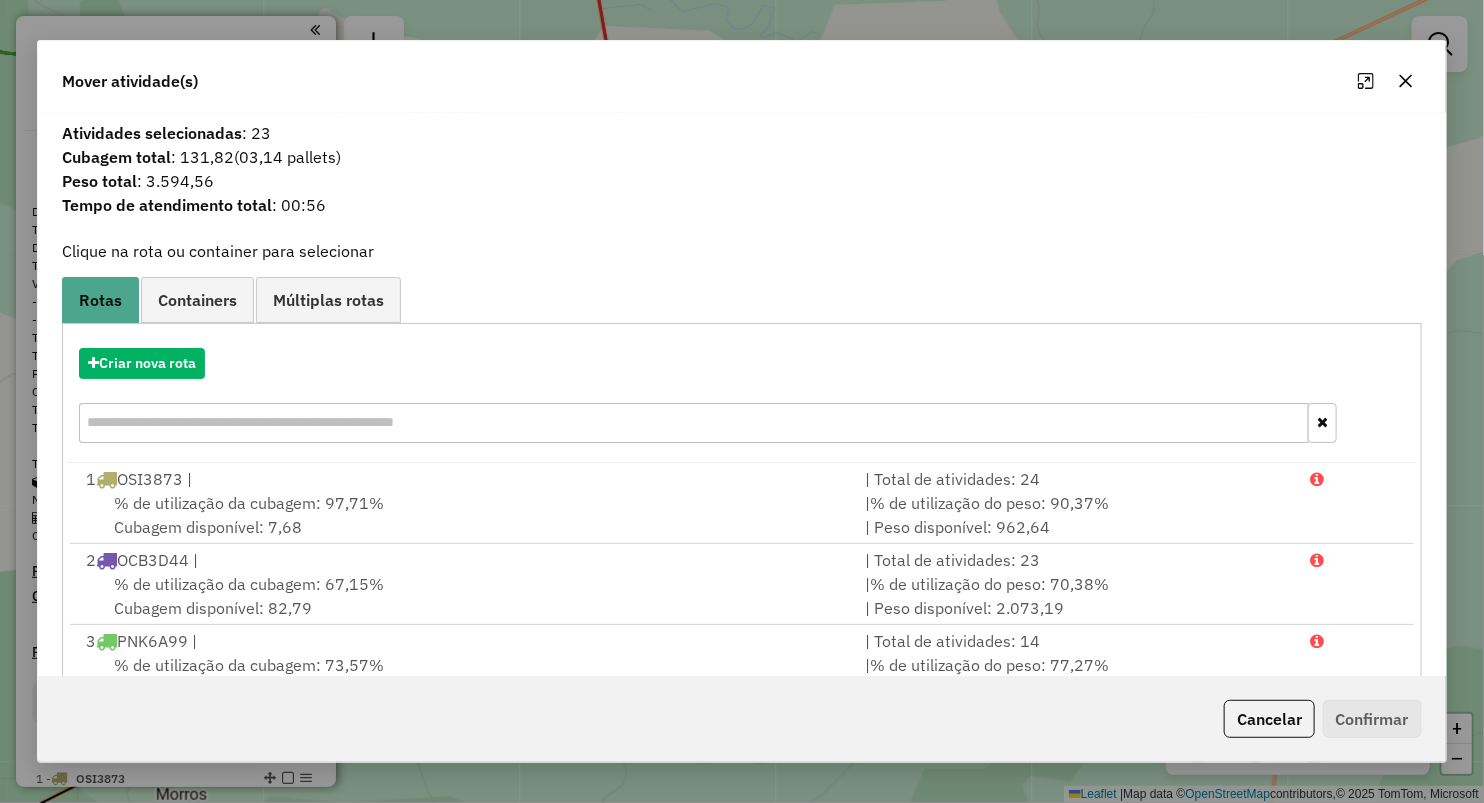 drag, startPoint x: 1404, startPoint y: 78, endPoint x: 1360, endPoint y: 100, distance: 49.193497 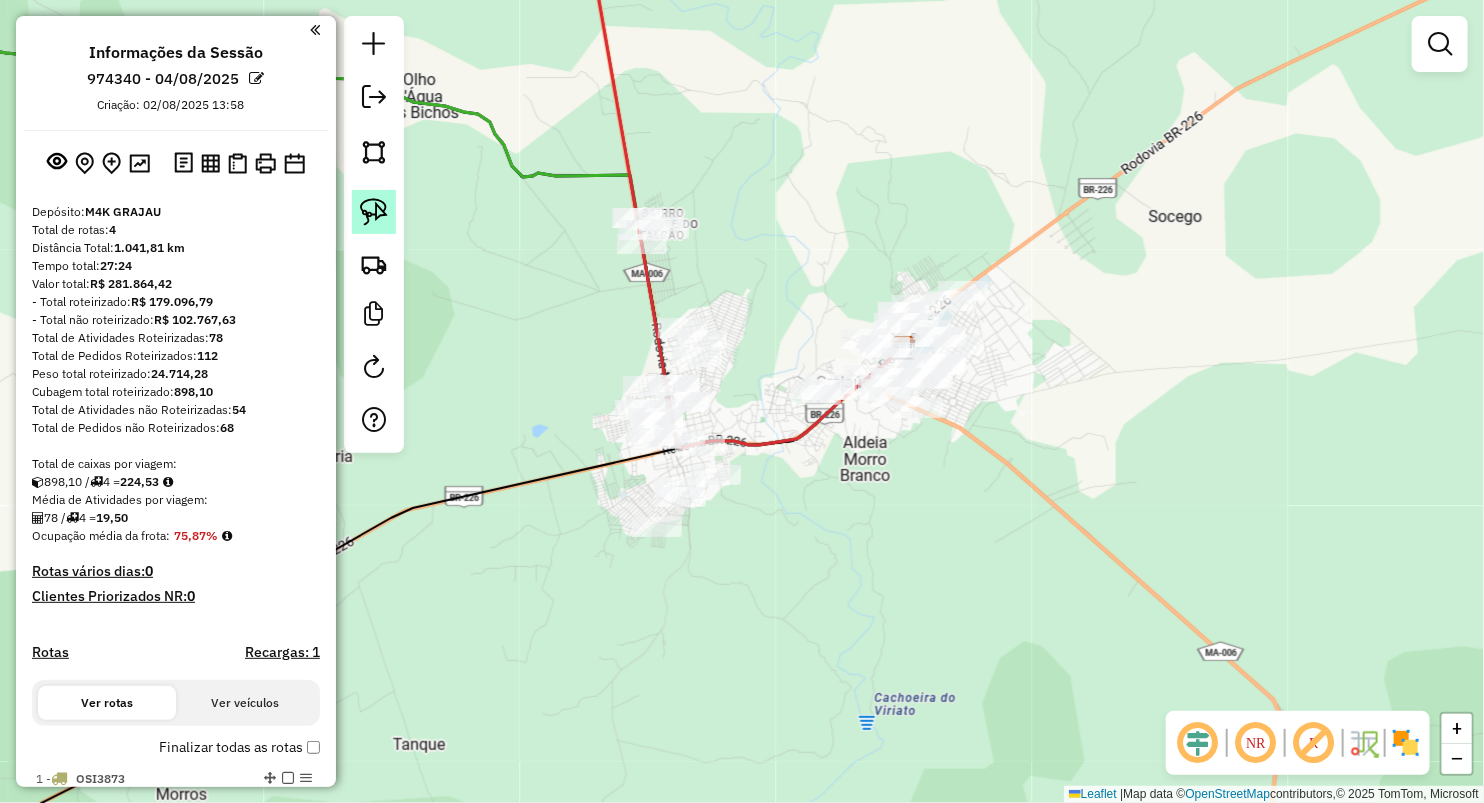drag, startPoint x: 360, startPoint y: 206, endPoint x: 445, endPoint y: 285, distance: 116.0431 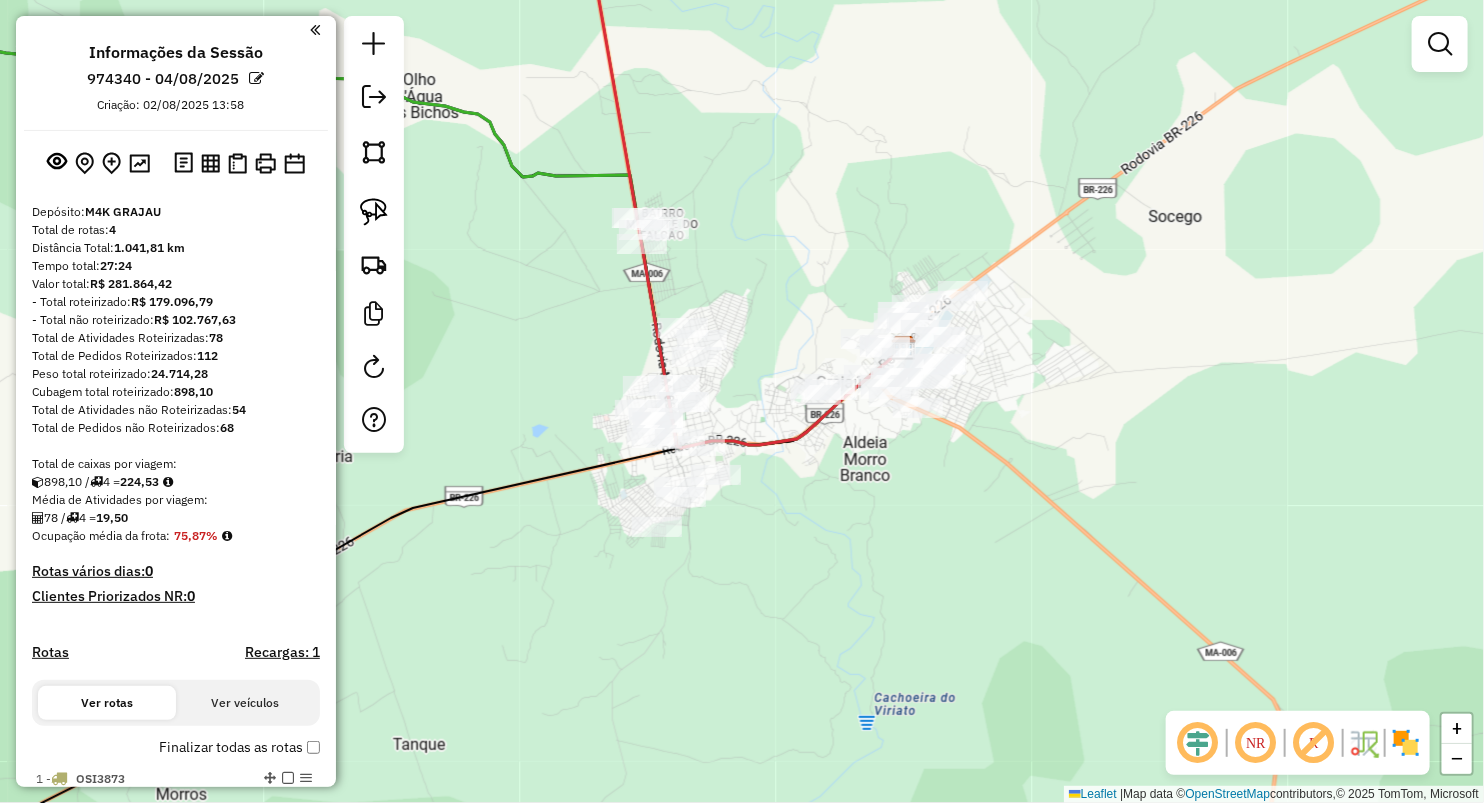 click 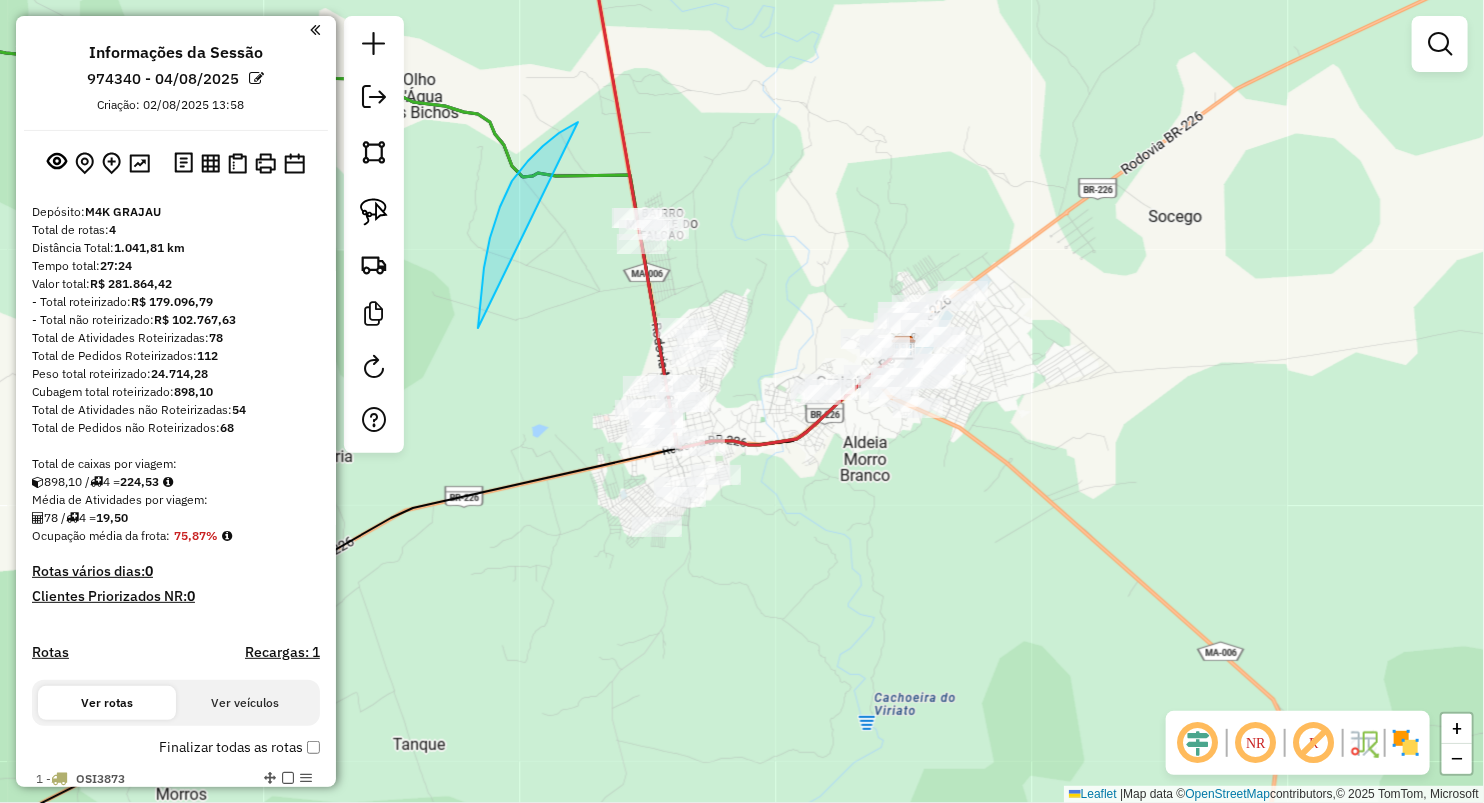 drag, startPoint x: 478, startPoint y: 328, endPoint x: 976, endPoint y: 140, distance: 532.30444 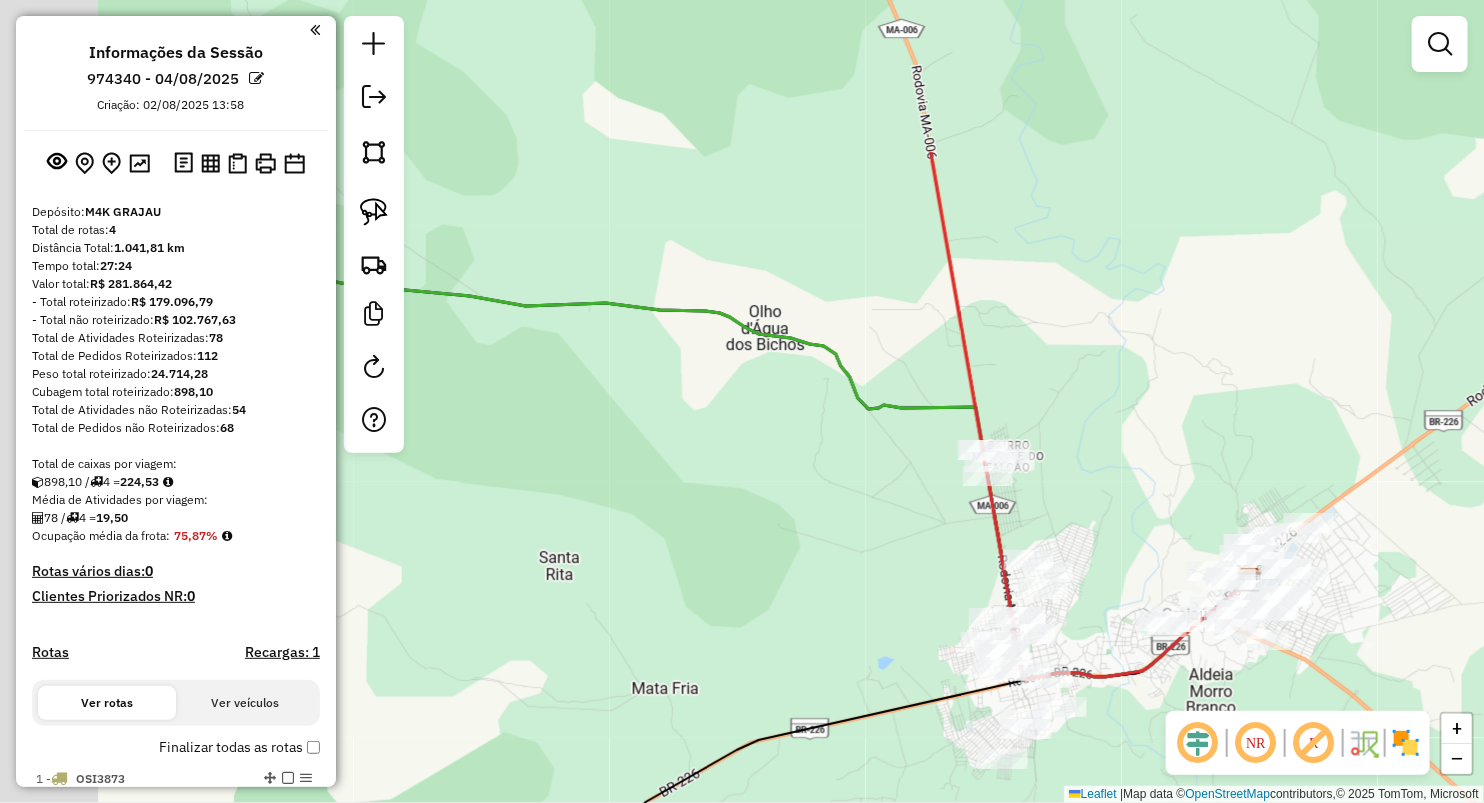 drag, startPoint x: 976, startPoint y: 140, endPoint x: 787, endPoint y: 29, distance: 219.18486 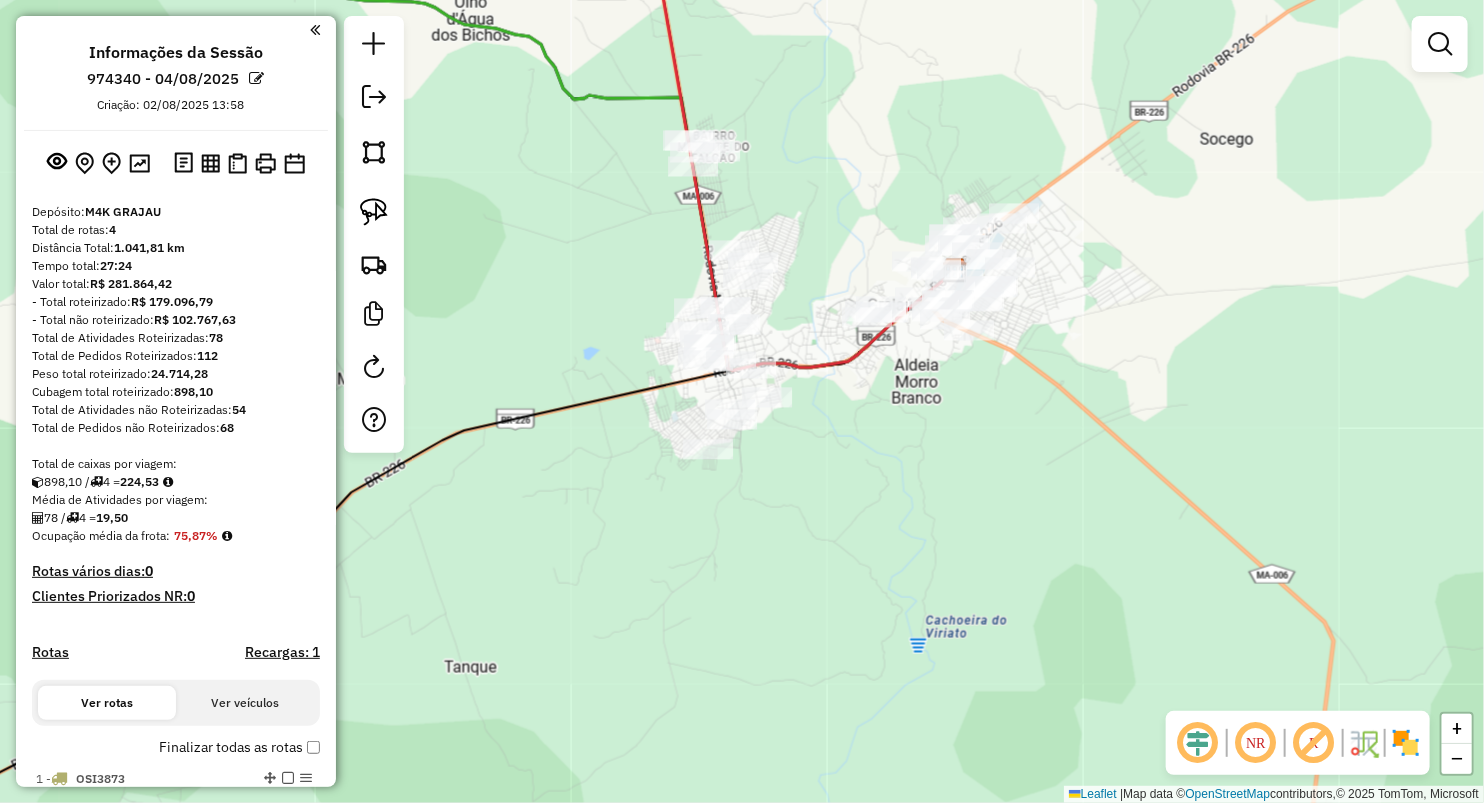 drag, startPoint x: 787, startPoint y: 29, endPoint x: 566, endPoint y: 199, distance: 278.82074 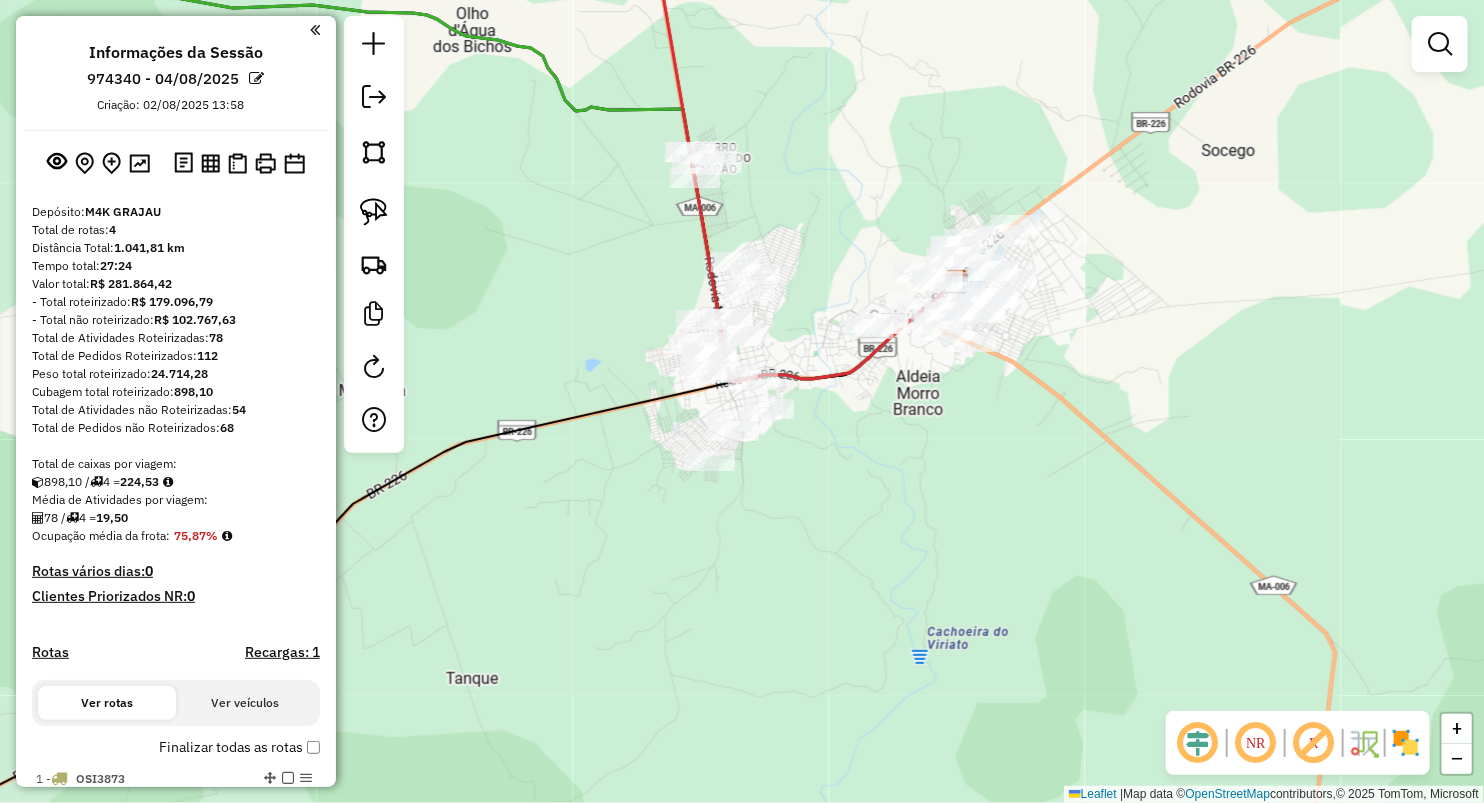 click 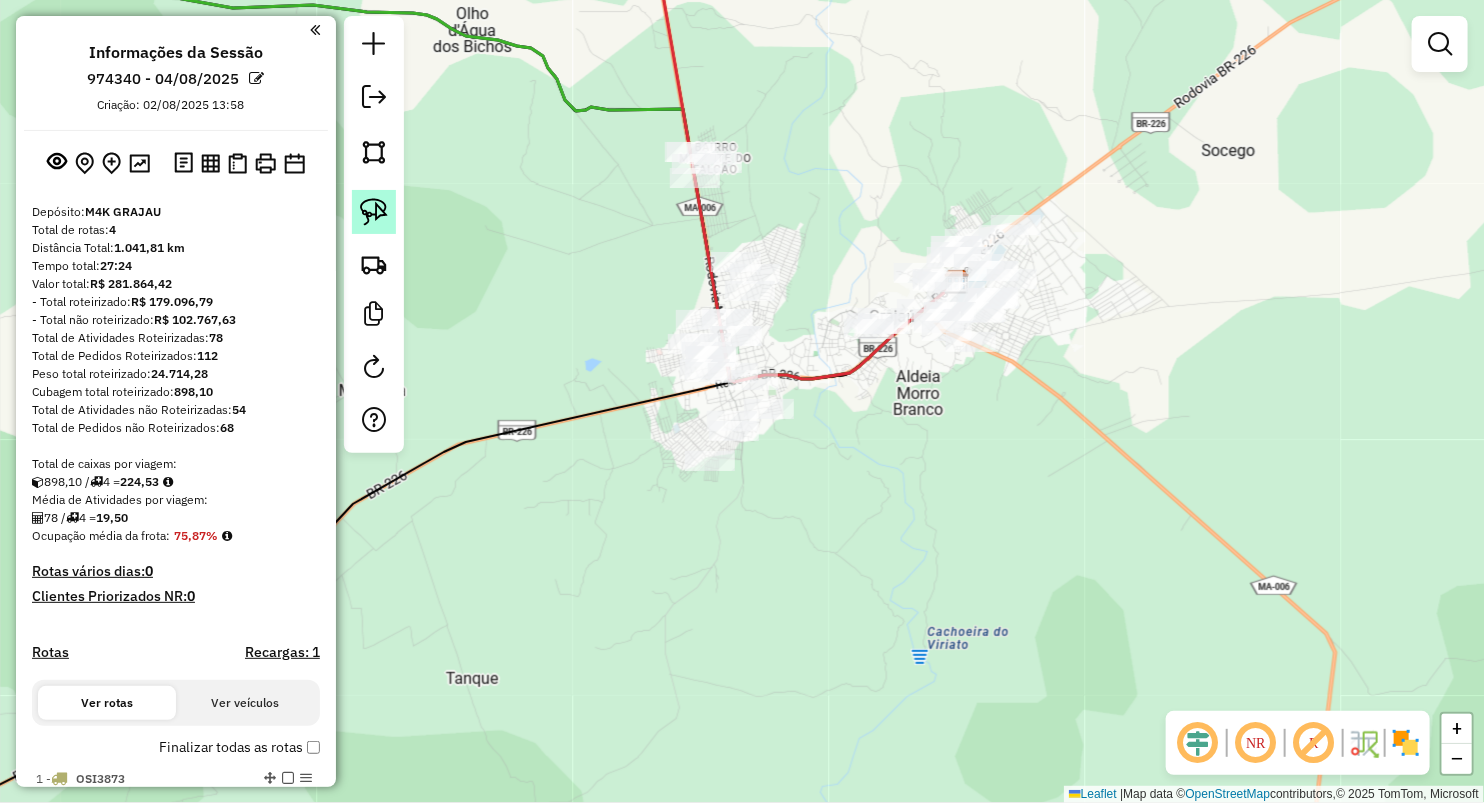 click 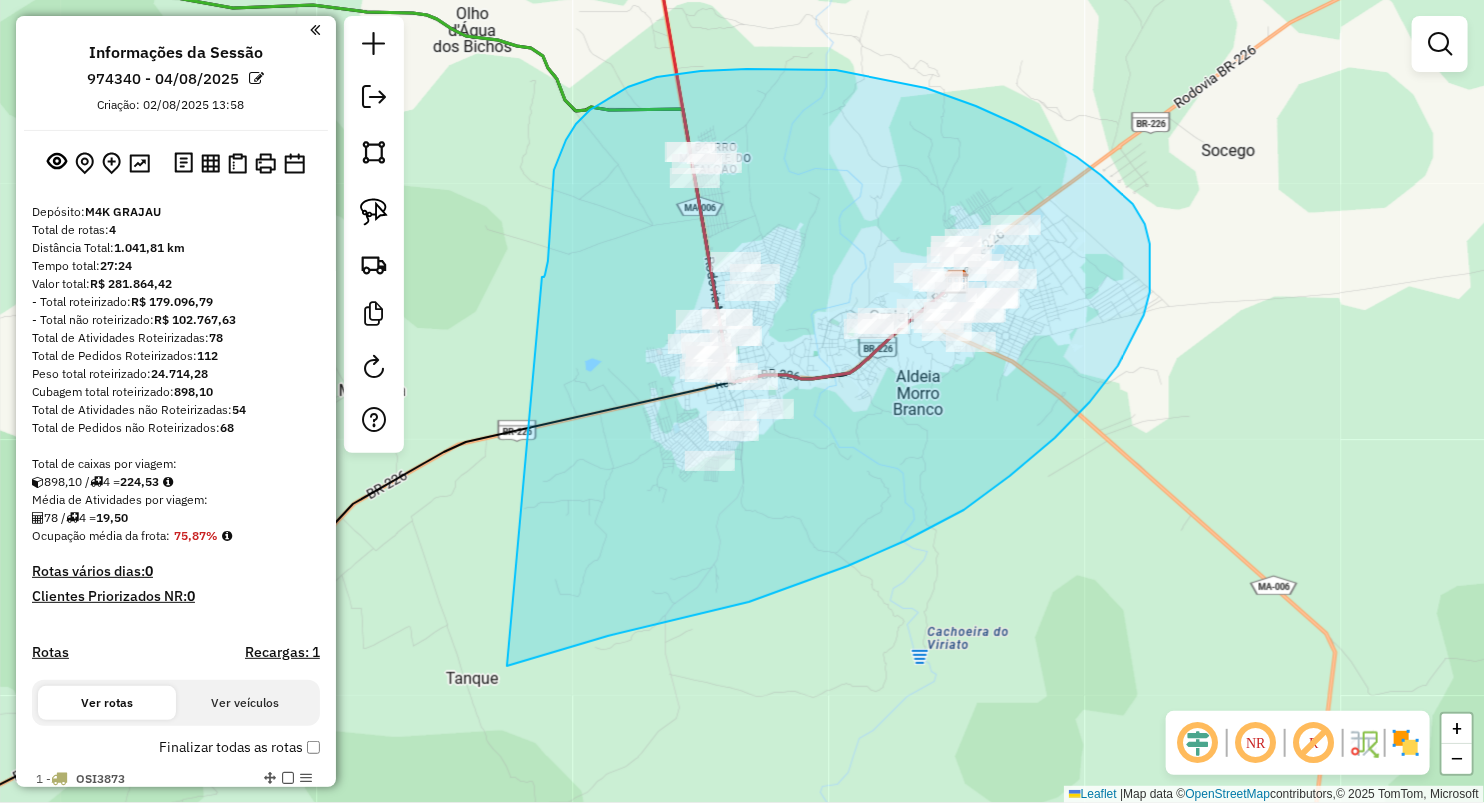 drag, startPoint x: 545, startPoint y: 275, endPoint x: 507, endPoint y: 666, distance: 392.8422 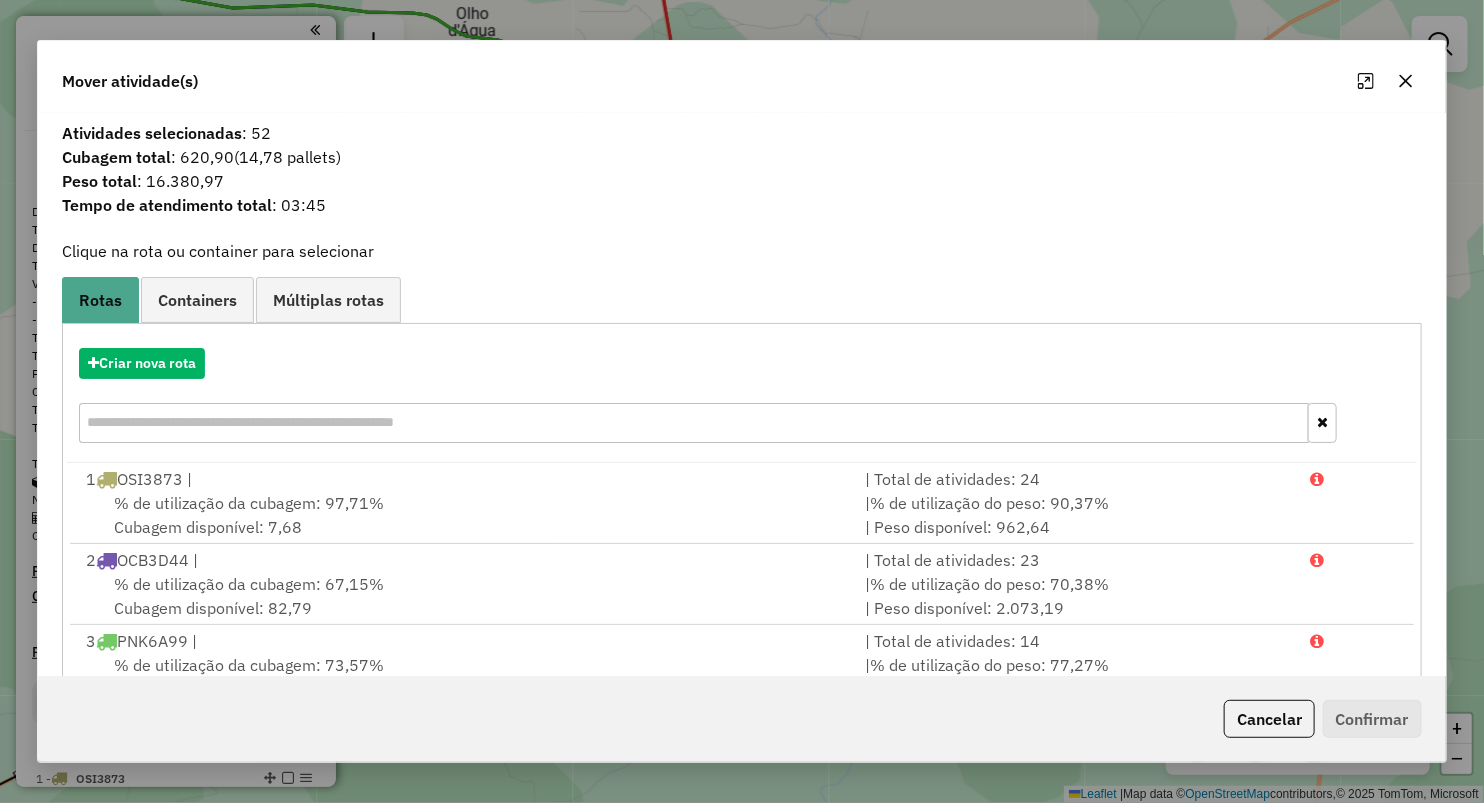 click 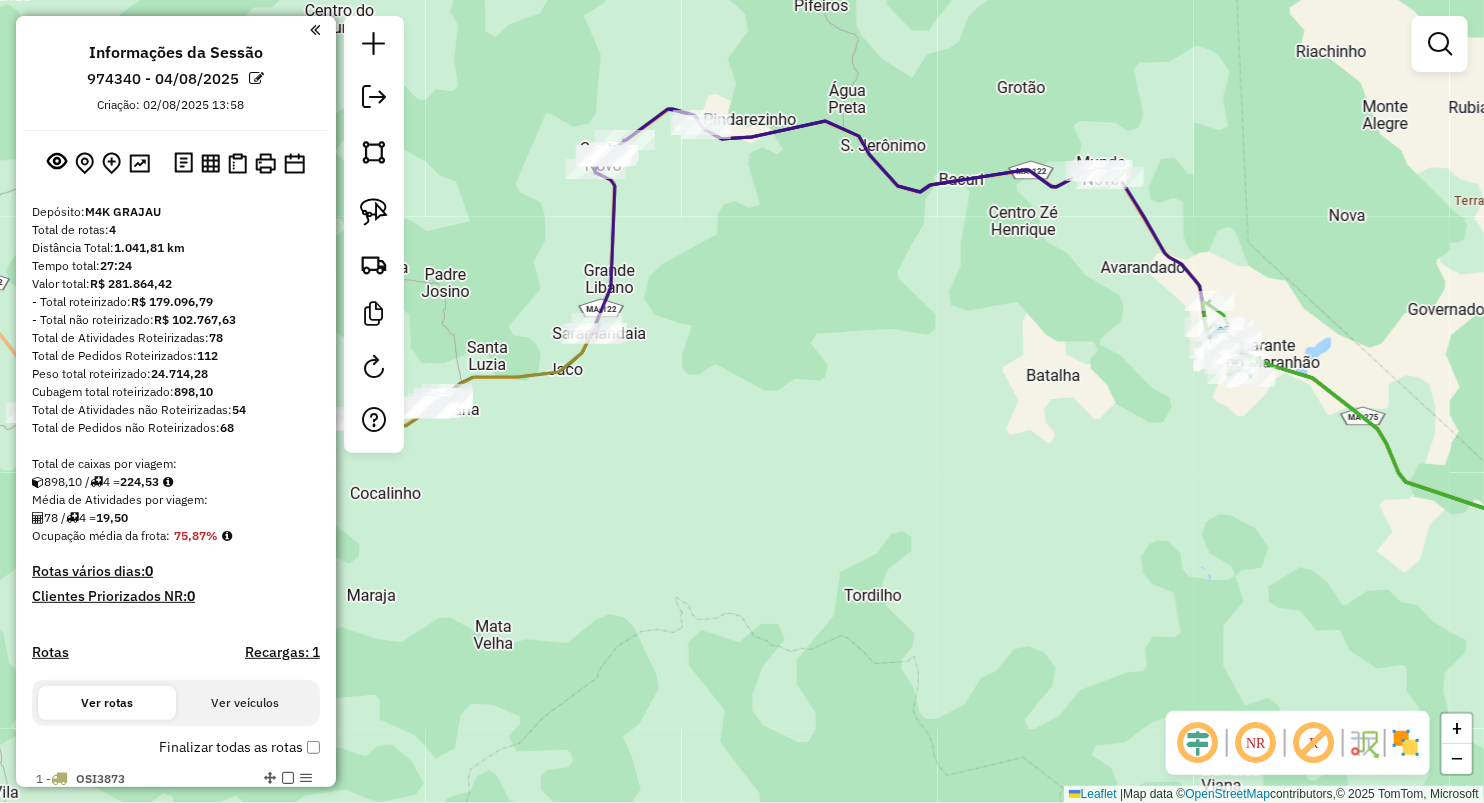 drag, startPoint x: 1009, startPoint y: 406, endPoint x: 1106, endPoint y: 436, distance: 101.53325 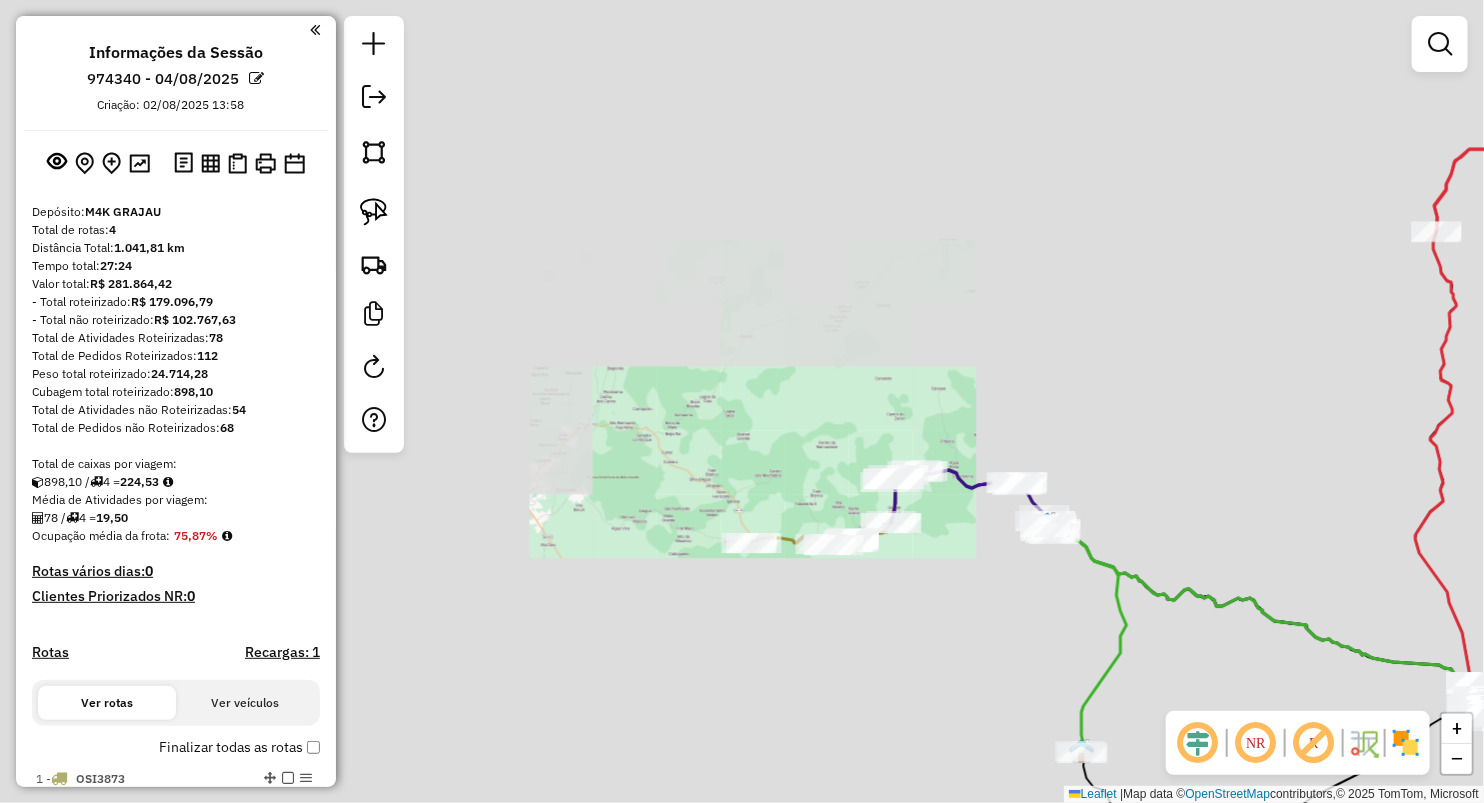 click on "Janela de atendimento Grade de atendimento Capacidade Transportadoras Veículos Cliente Pedidos  Rotas Selecione os dias de semana para filtrar as janelas de atendimento  Seg   Ter   Qua   Qui   Sex   Sáb   Dom  Informe o período da janela de atendimento: De: Até:  Filtrar exatamente a janela do cliente  Considerar janela de atendimento padrão  Selecione os dias de semana para filtrar as grades de atendimento  Seg   Ter   Qua   Qui   Sex   Sáb   Dom   Considerar clientes sem dia de atendimento cadastrado  Clientes fora do dia de atendimento selecionado Filtrar as atividades entre os valores definidos abaixo:  Peso mínimo:   Peso máximo:   Cubagem mínima:   Cubagem máxima:   De:   Até:  Filtrar as atividades entre o tempo de atendimento definido abaixo:  De:   Até:   Considerar capacidade total dos clientes não roteirizados Transportadora: Selecione um ou mais itens Tipo de veículo: Selecione um ou mais itens Veículo: Selecione um ou mais itens Motorista: Selecione um ou mais itens Nome: Rótulo:" 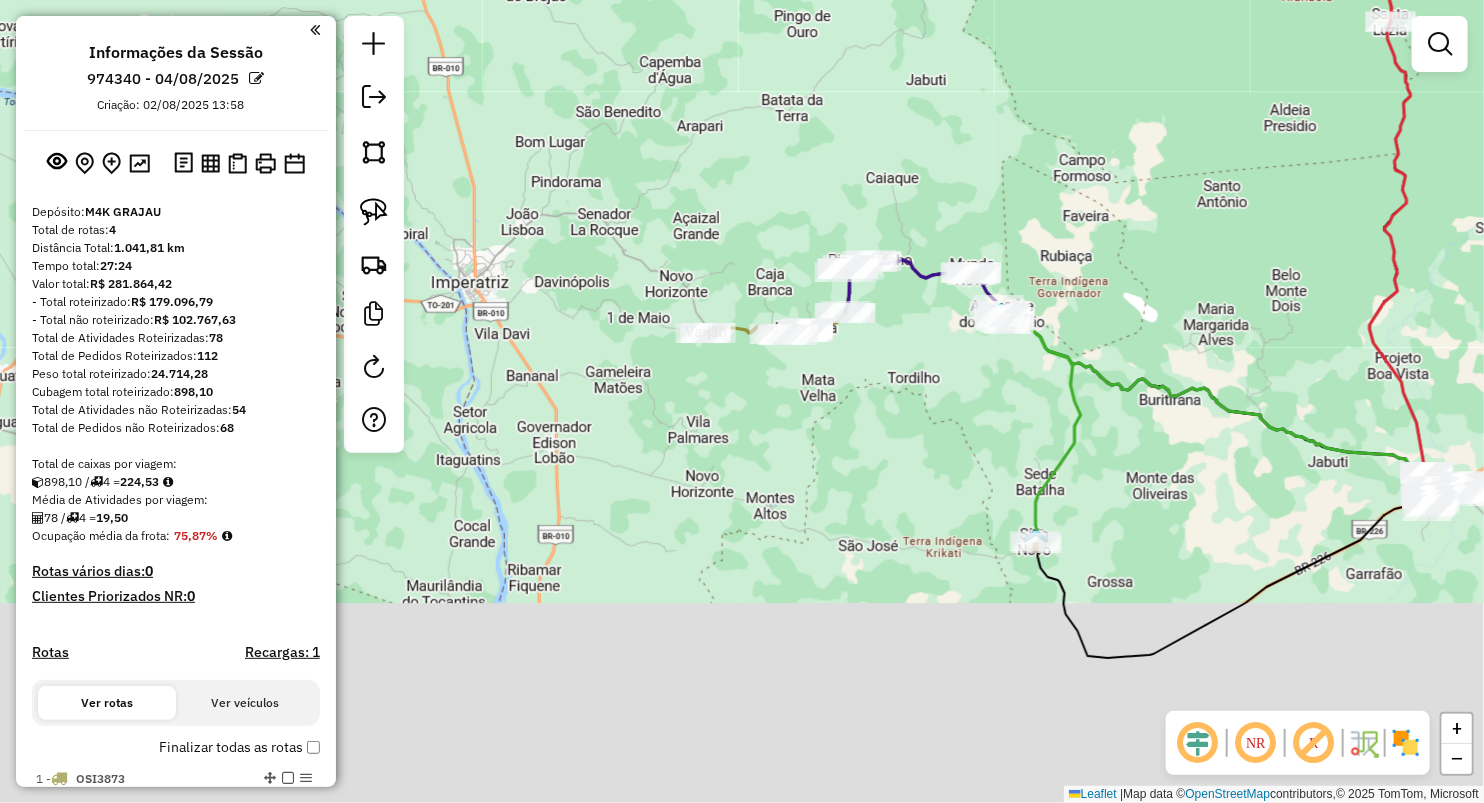 click on "Rota 2 - Placa OCB3D44  49 - BAR DA TOINHA(D) Janela de atendimento Grade de atendimento Capacidade Transportadoras Veículos Cliente Pedidos  Rotas Selecione os dias de semana para filtrar as janelas de atendimento  Seg   Ter   Qua   Qui   Sex   Sáb   Dom  Informe o período da janela de atendimento: De: Até:  Filtrar exatamente a janela do cliente  Considerar janela de atendimento padrão  Selecione os dias de semana para filtrar as grades de atendimento  Seg   Ter   Qua   Qui   Sex   Sáb   Dom   Considerar clientes sem dia de atendimento cadastrado  Clientes fora do dia de atendimento selecionado Filtrar as atividades entre os valores definidos abaixo:  Peso mínimo:   Peso máximo:   Cubagem mínima:   Cubagem máxima:   De:   Até:  Filtrar as atividades entre o tempo de atendimento definido abaixo:  De:   Até:   Considerar capacidade total dos clientes não roteirizados Transportadora: Selecione um ou mais itens Tipo de veículo: Selecione um ou mais itens Veículo: Selecione um ou mais itens Nome:" 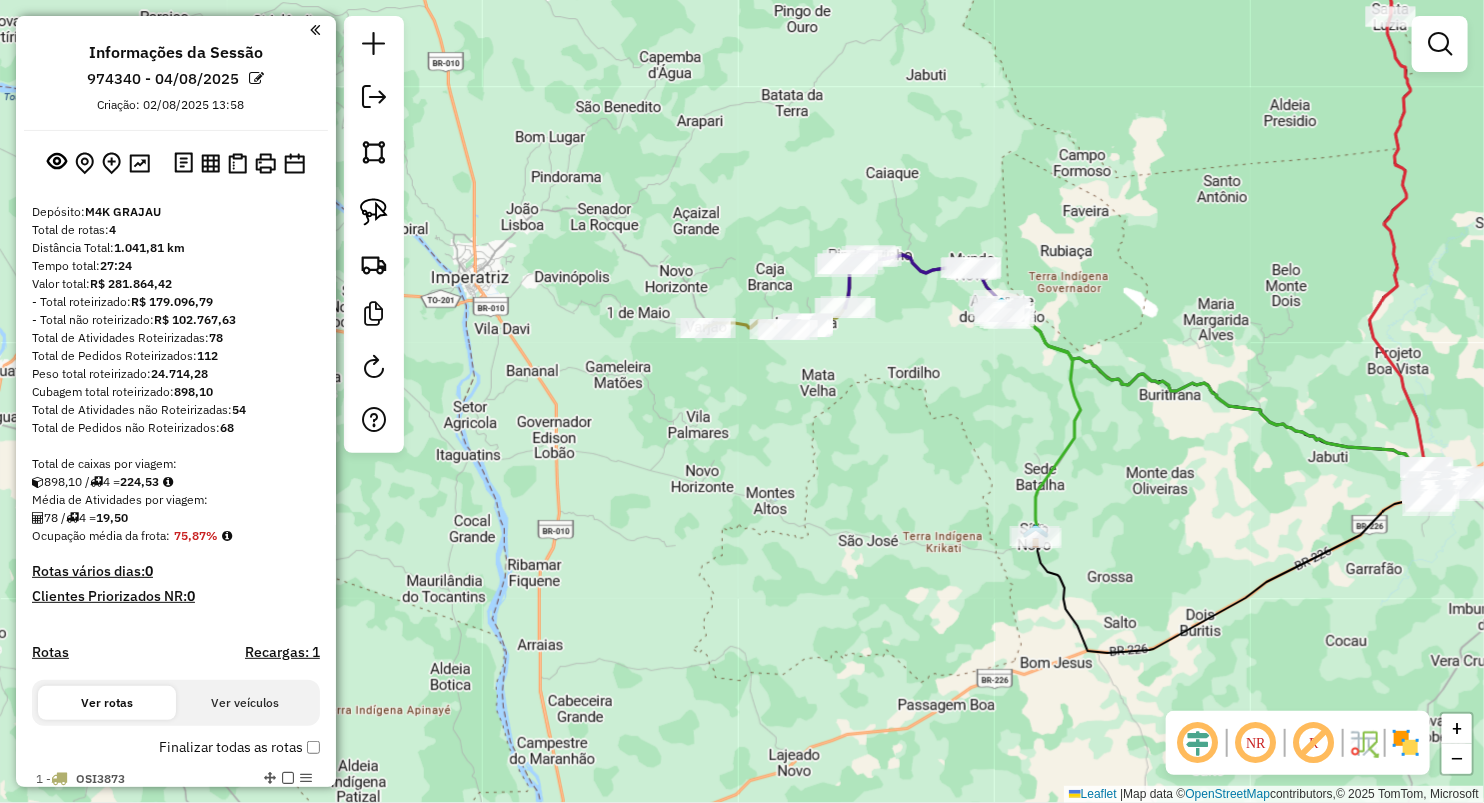 click 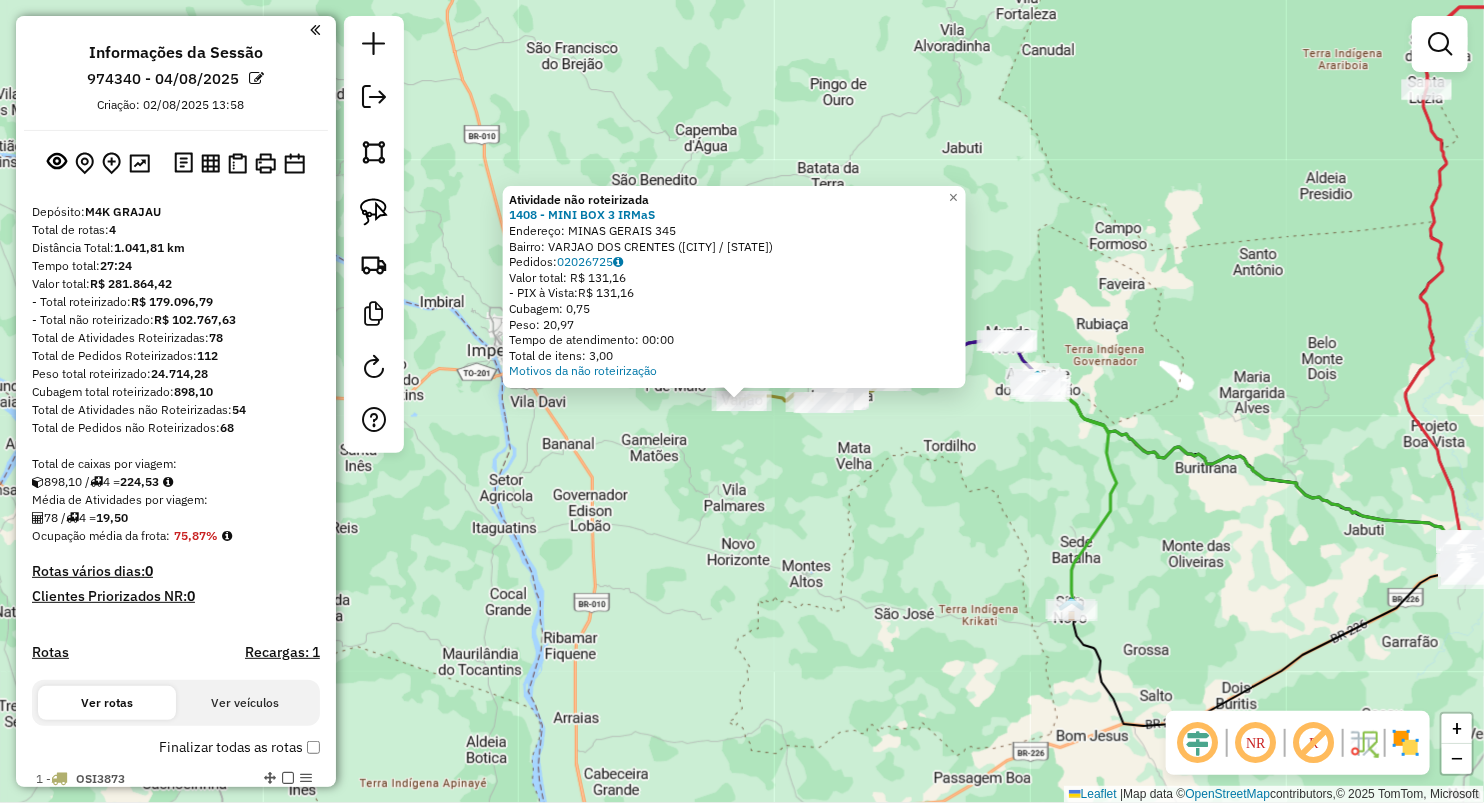 click on "Atividade não roteirizada 1408 - MINI BOX 3 IRMaS Endereço: MINAS GERAIS 345 Bairro: VARJAO DOS CRENTES ([CITY] / [STATE]) Pedidos: 02026725 Valor total: R$ 131,16 - PIX à Vista: R$ 131,16 Cubagem: 0,75 Peso: 20,97 Tempo de atendimento: 00:00 Total de itens: 3,00 Motivos da não roteirização × Janela de atendimento Grade de atendimento Capacidade Transportadoras Veículos Cliente Pedidos Rotas Selecione os dias de semana para filtrar as janelas de atendimento Seg Ter Qua Qui Sex Sáb Dom Informe o período da janela de atendimento: De: Até: Filtrar exatamente a janela do cliente Considerar janela de atendimento padrão Selecione os dias de semana para filtrar as grades de atendimento Seg Ter Qua Qui Sex Sáb Dom Considerar clientes sem dia de atendimento cadastrado Clientes fora do dia de atendimento selecionado Filtrar as atividades entre os valores definidos abaixo: Peso mínimo: Peso máximo: Cubagem mínima: Cubagem máxima: De: De:" 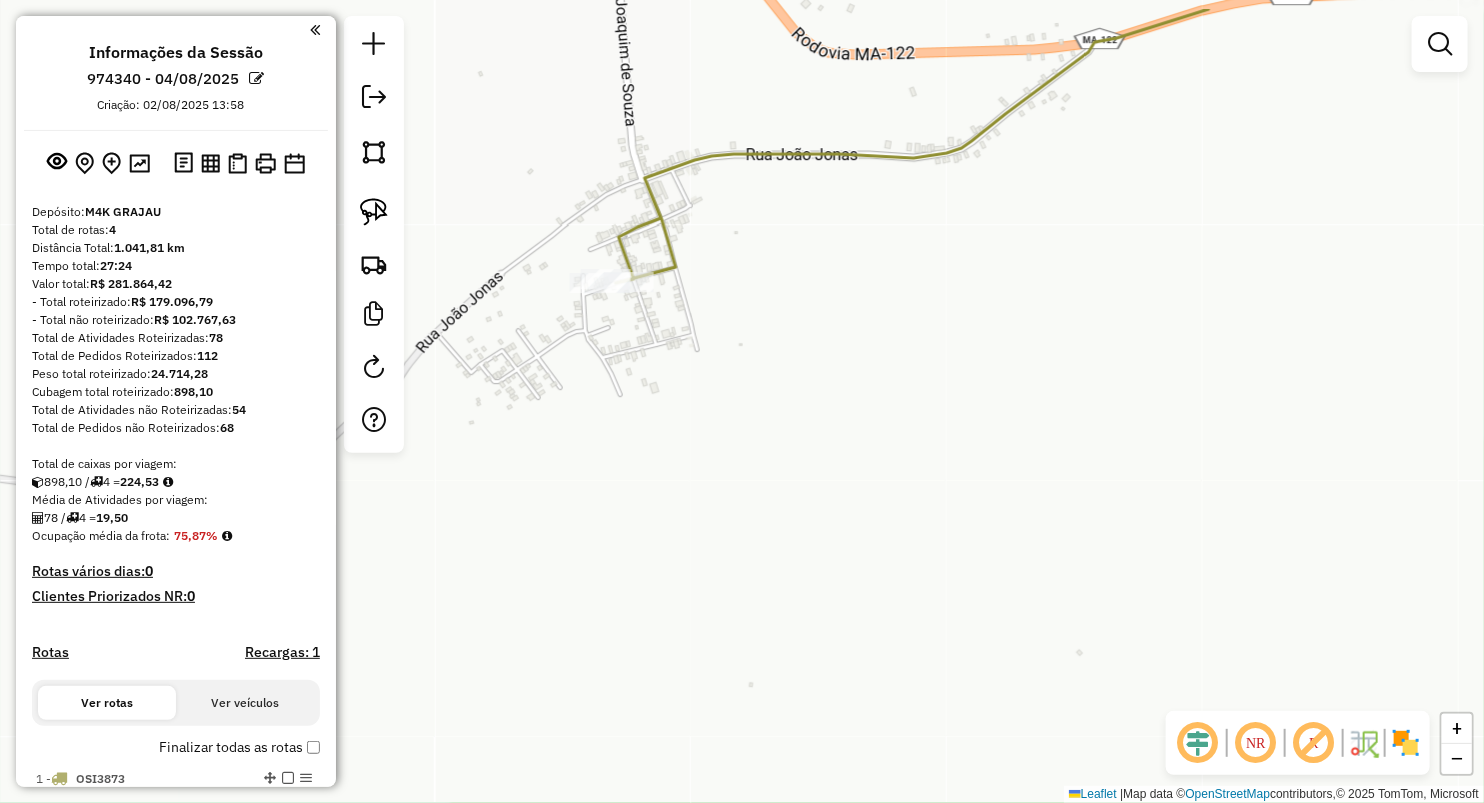 drag, startPoint x: 625, startPoint y: 305, endPoint x: 688, endPoint y: 365, distance: 87 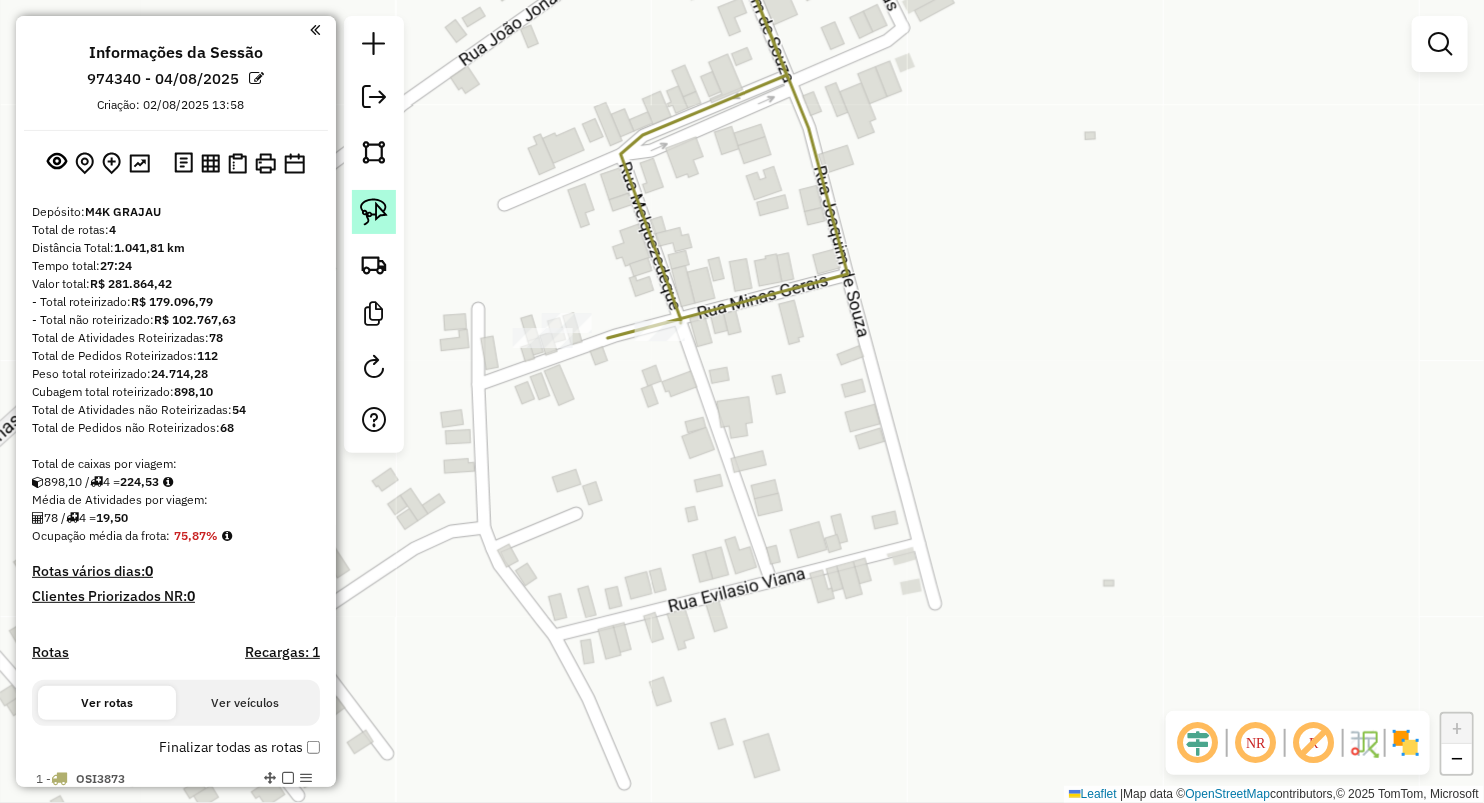 click 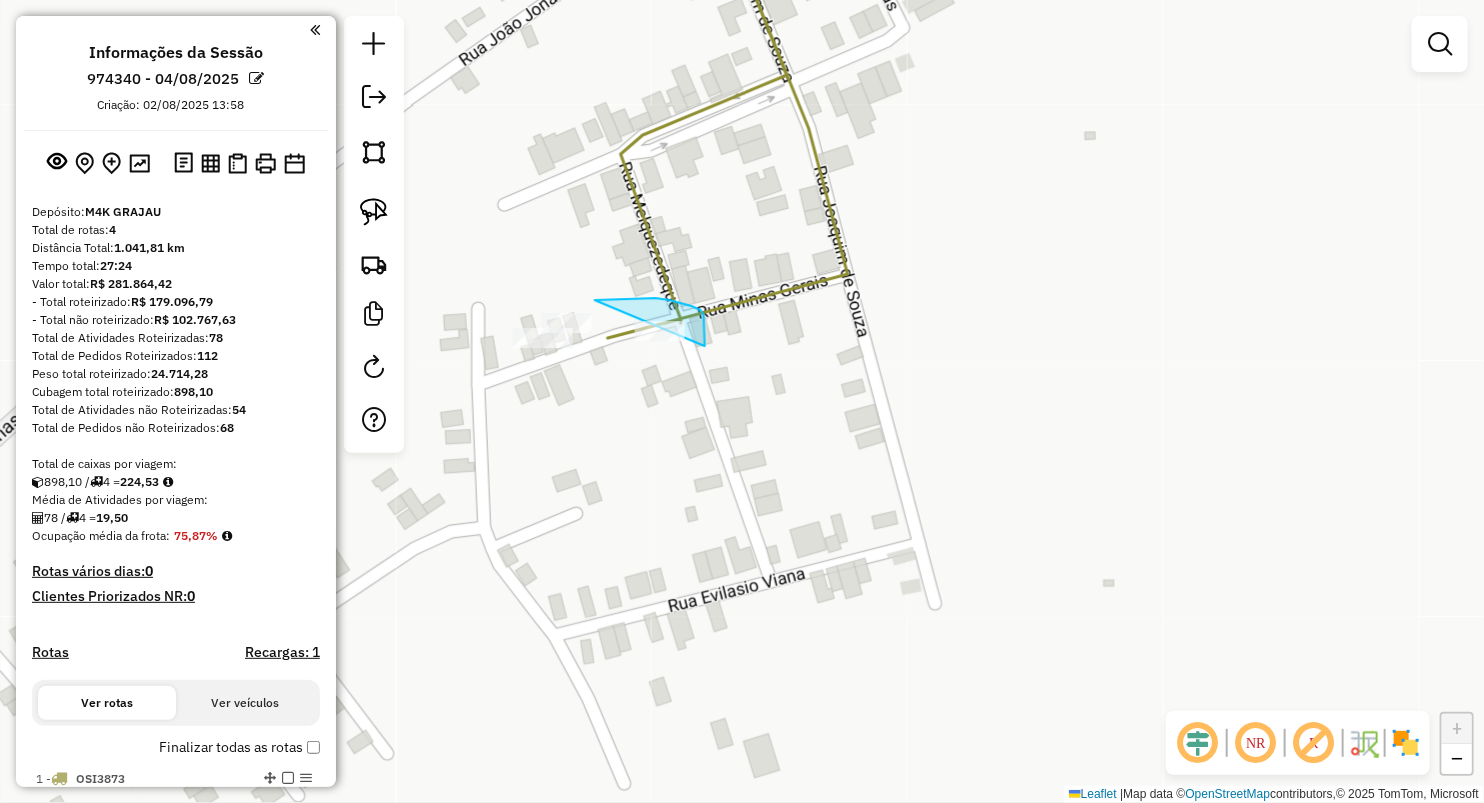 drag, startPoint x: 600, startPoint y: 300, endPoint x: 671, endPoint y: 411, distance: 131.76494 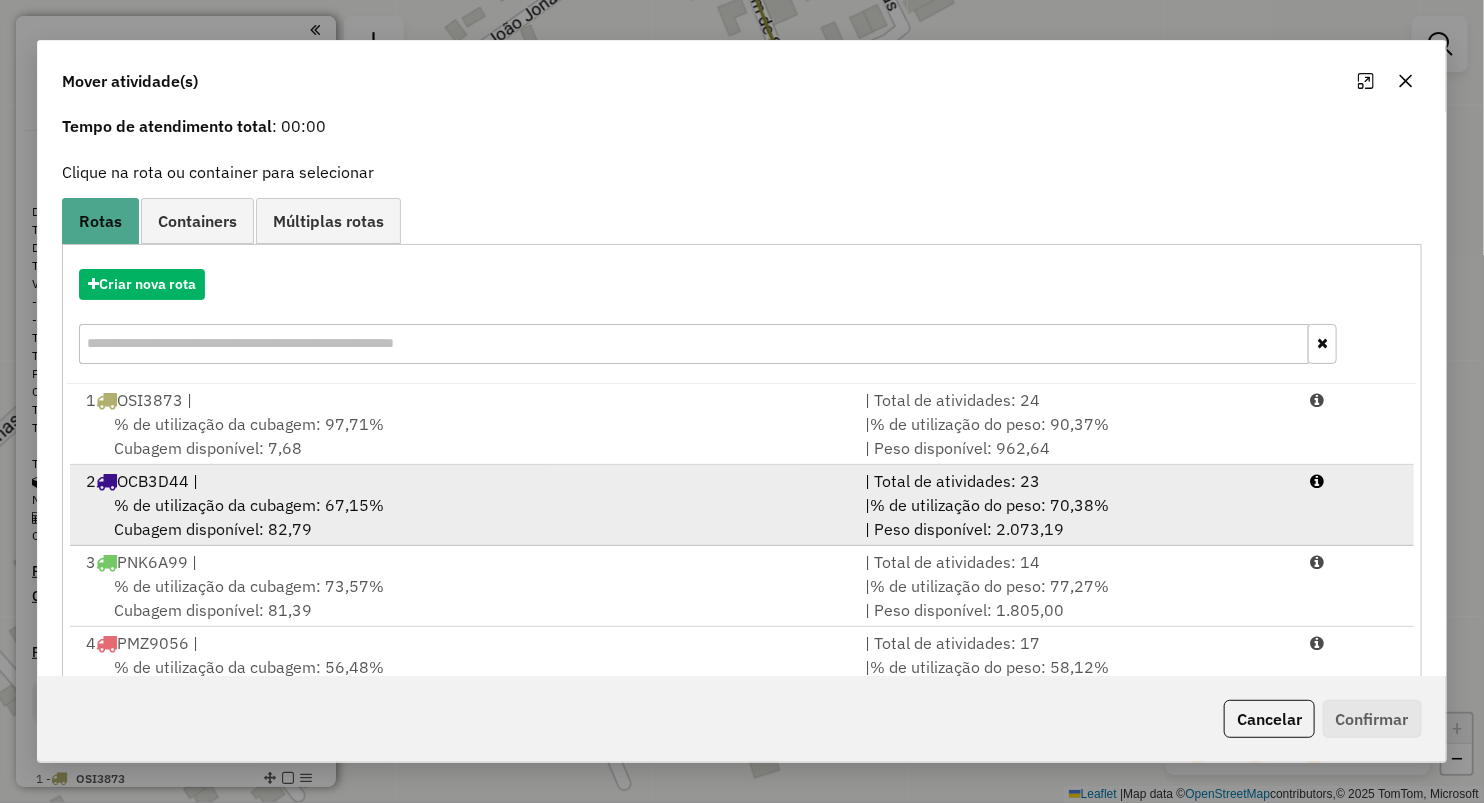 scroll, scrollTop: 144, scrollLeft: 0, axis: vertical 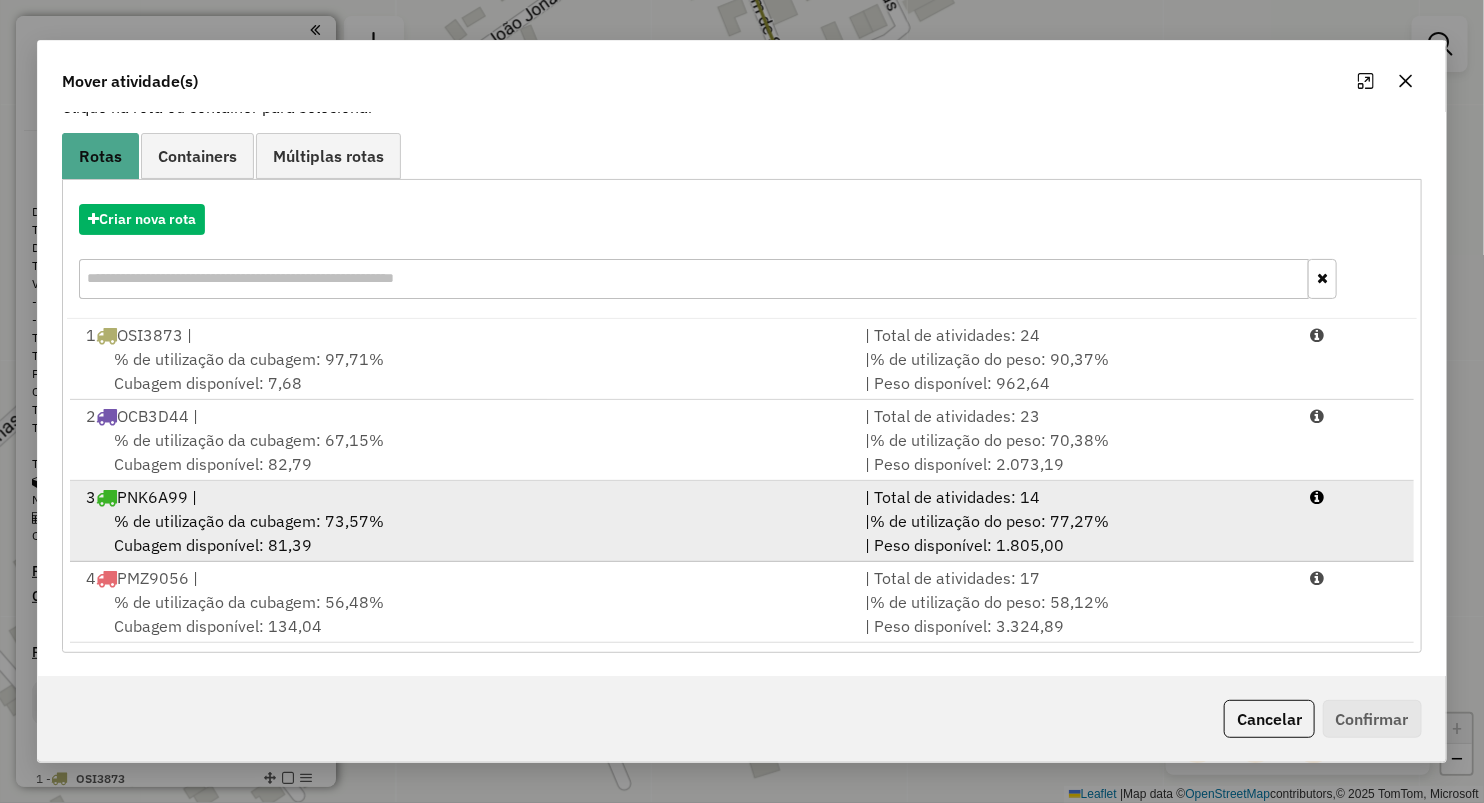 click on "% de utilização da cubagem: 73,57%  Cubagem disponível: 81,39" at bounding box center (463, 533) 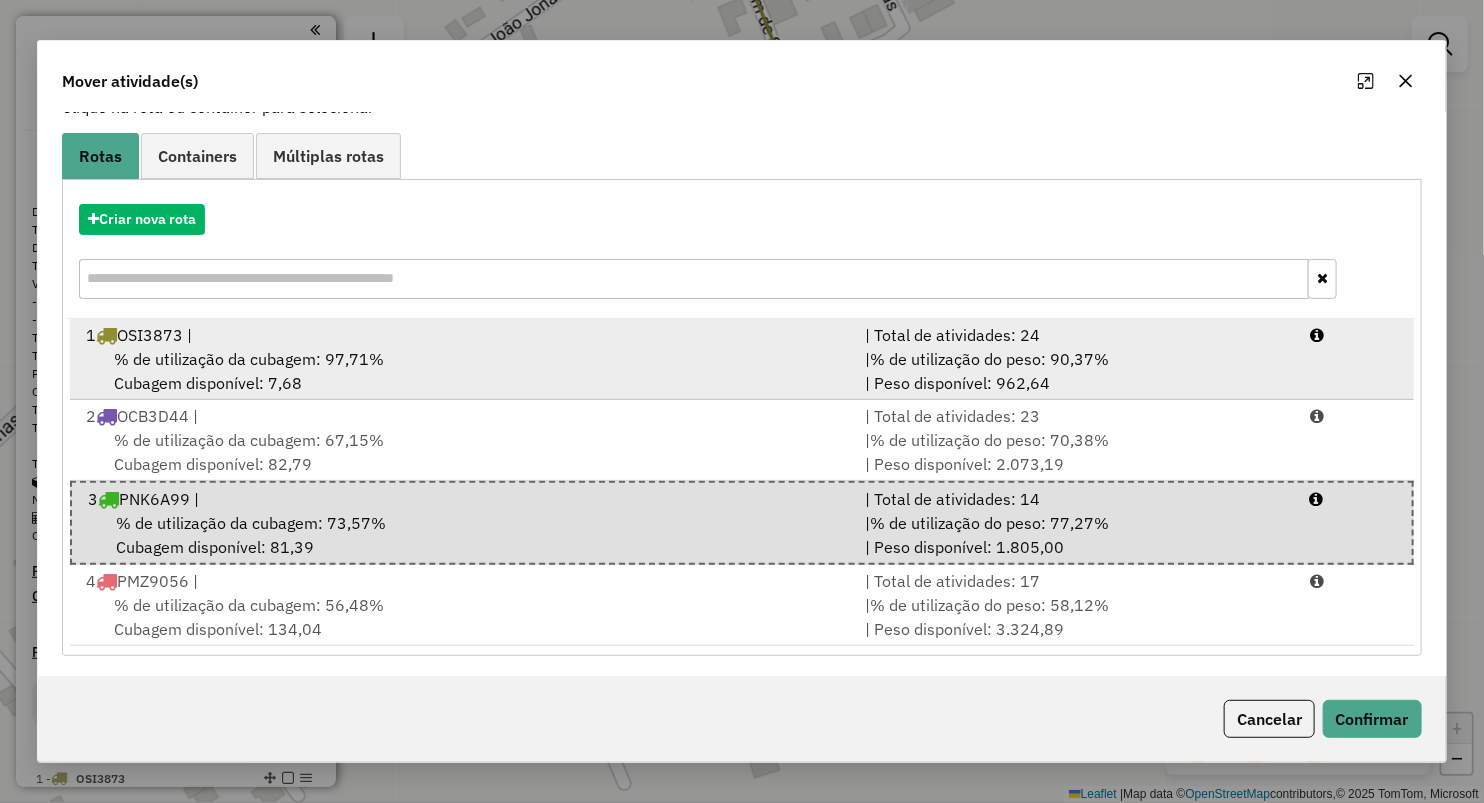 click on "% de utilização da cubagem: 97,71%" at bounding box center (249, 359) 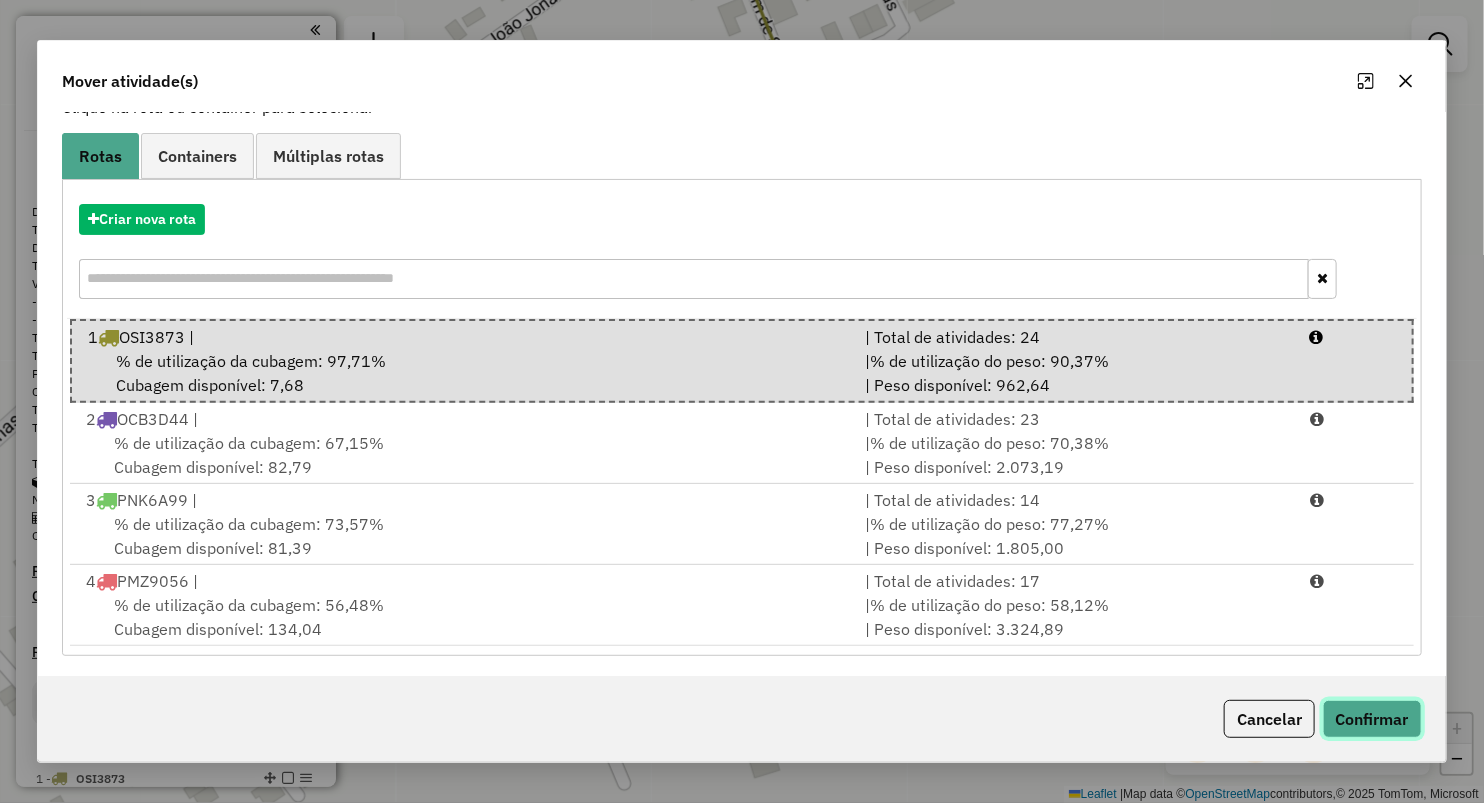 click on "Confirmar" 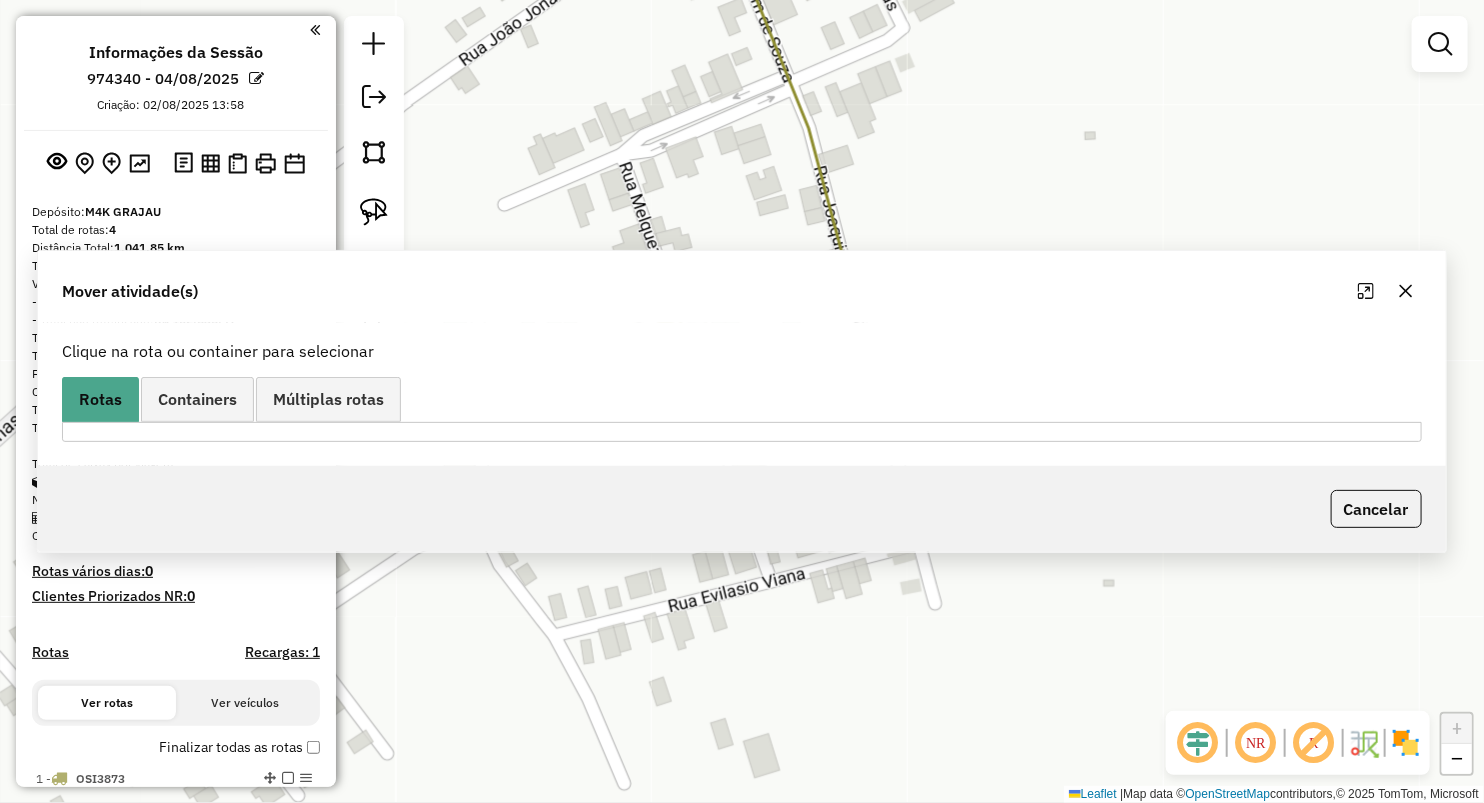 scroll, scrollTop: 0, scrollLeft: 0, axis: both 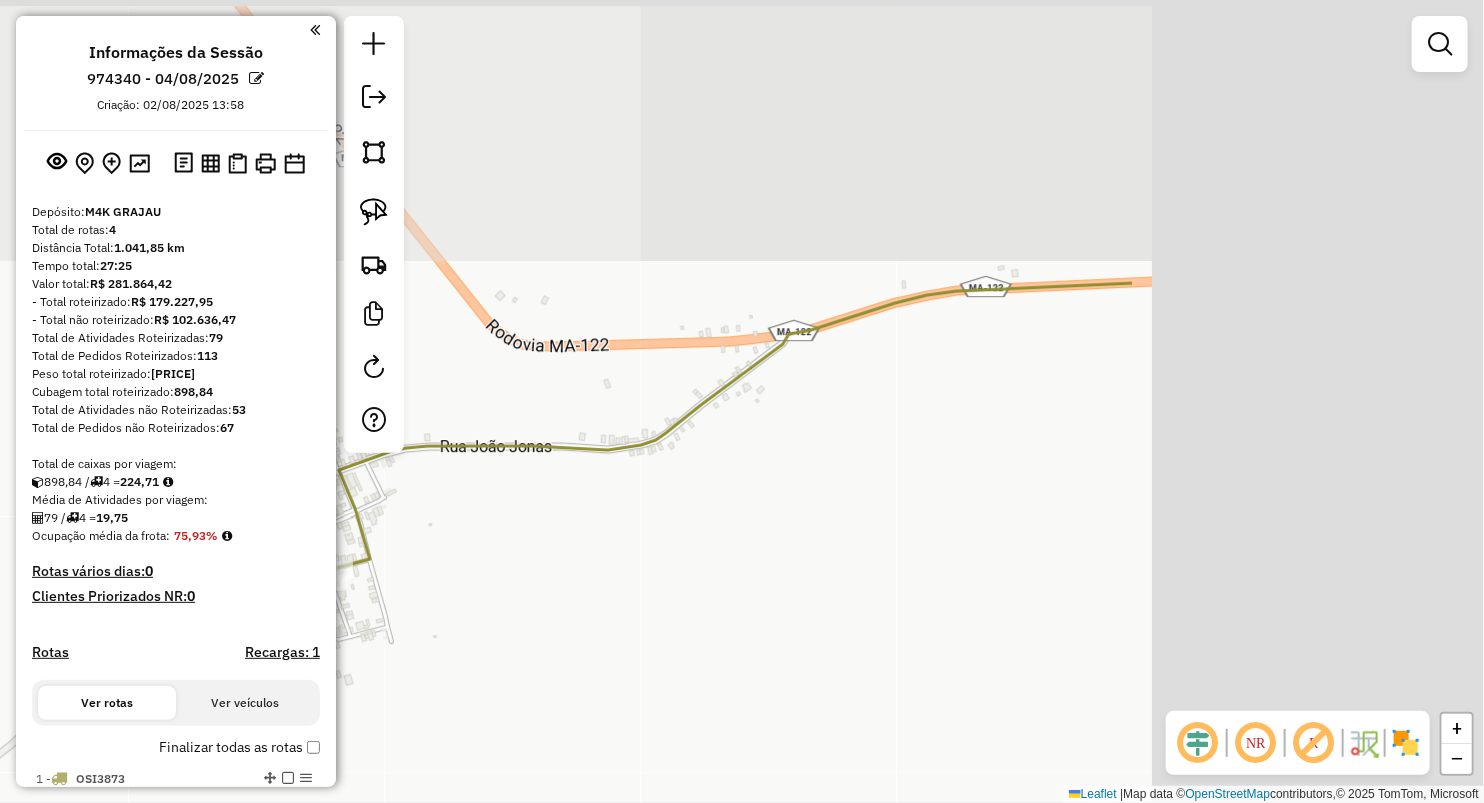 drag, startPoint x: 1247, startPoint y: 386, endPoint x: 592, endPoint y: 524, distance: 669.3796 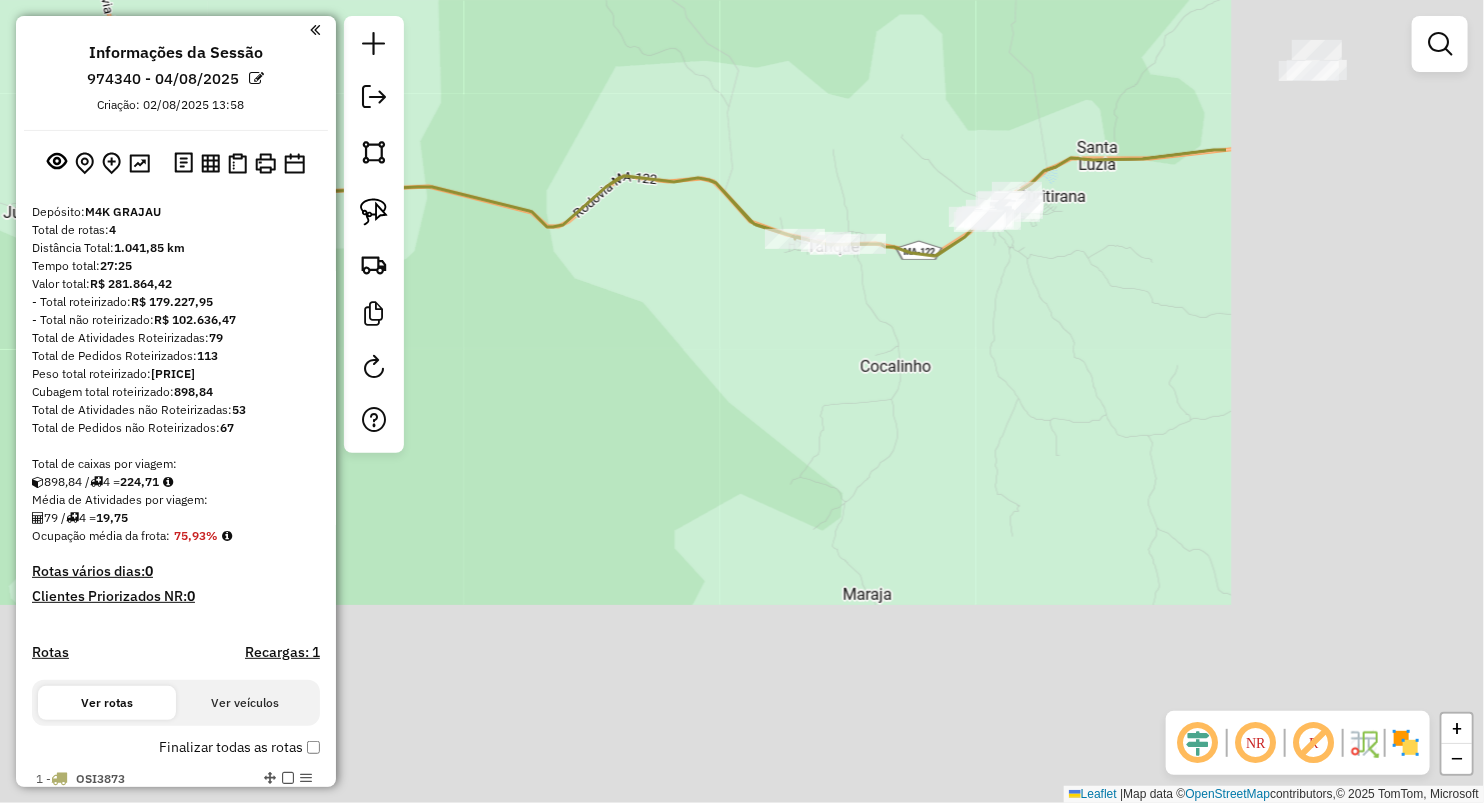 drag, startPoint x: 976, startPoint y: 562, endPoint x: 486, endPoint y: 266, distance: 572.46484 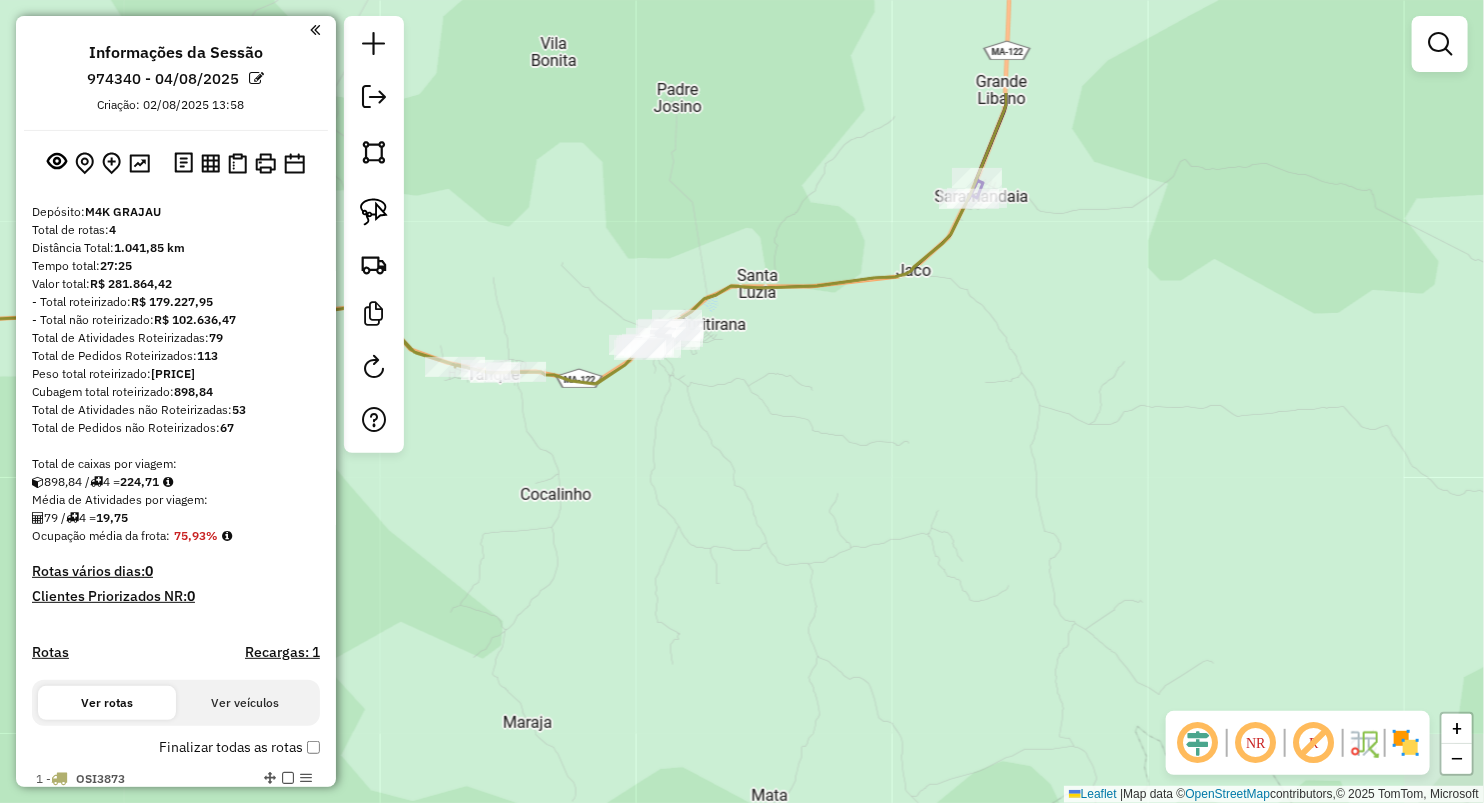 drag, startPoint x: 1052, startPoint y: 358, endPoint x: 831, endPoint y: 564, distance: 302.12085 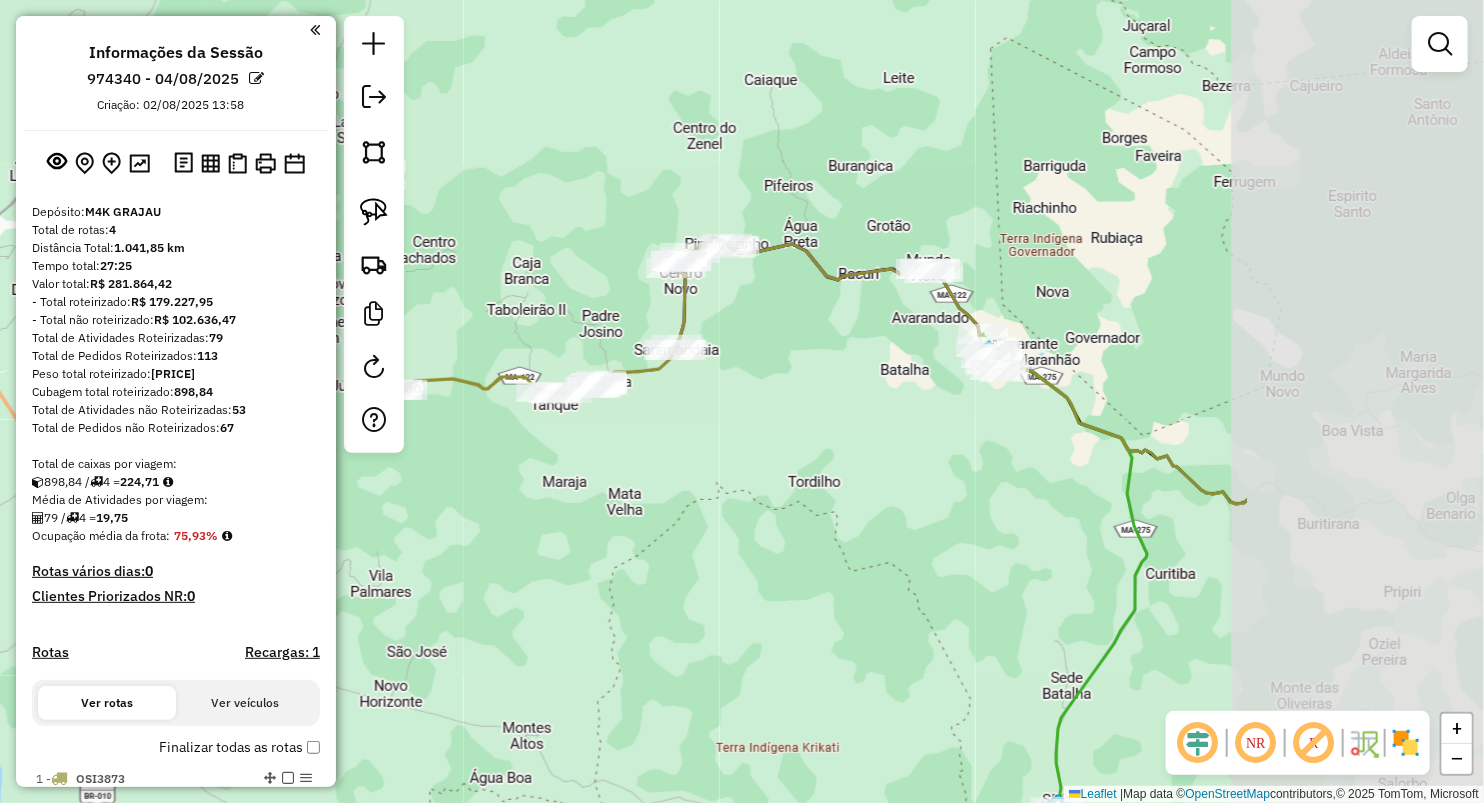 drag, startPoint x: 1168, startPoint y: 476, endPoint x: 627, endPoint y: 369, distance: 551.4798 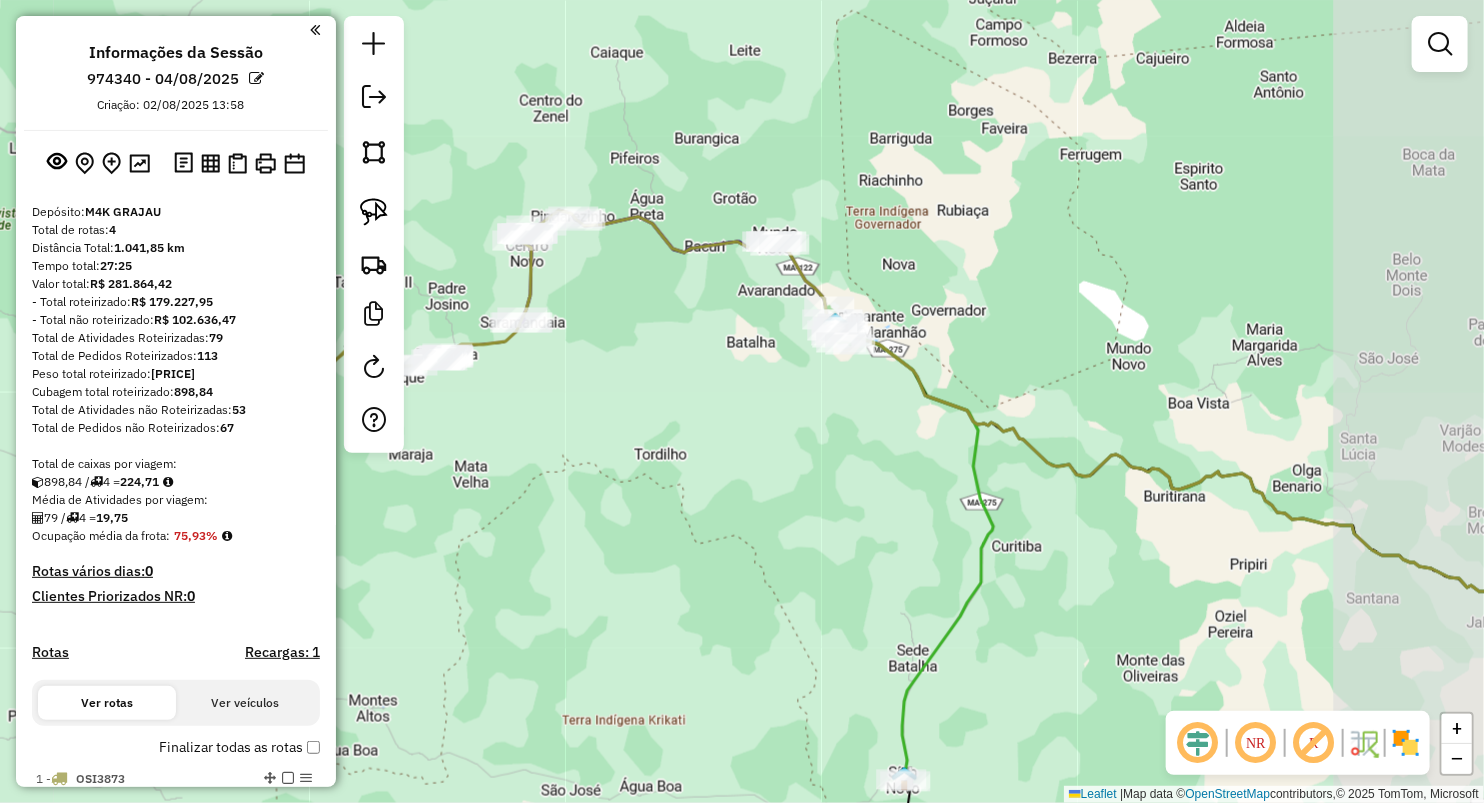 drag, startPoint x: 627, startPoint y: 369, endPoint x: 557, endPoint y: 306, distance: 94.17537 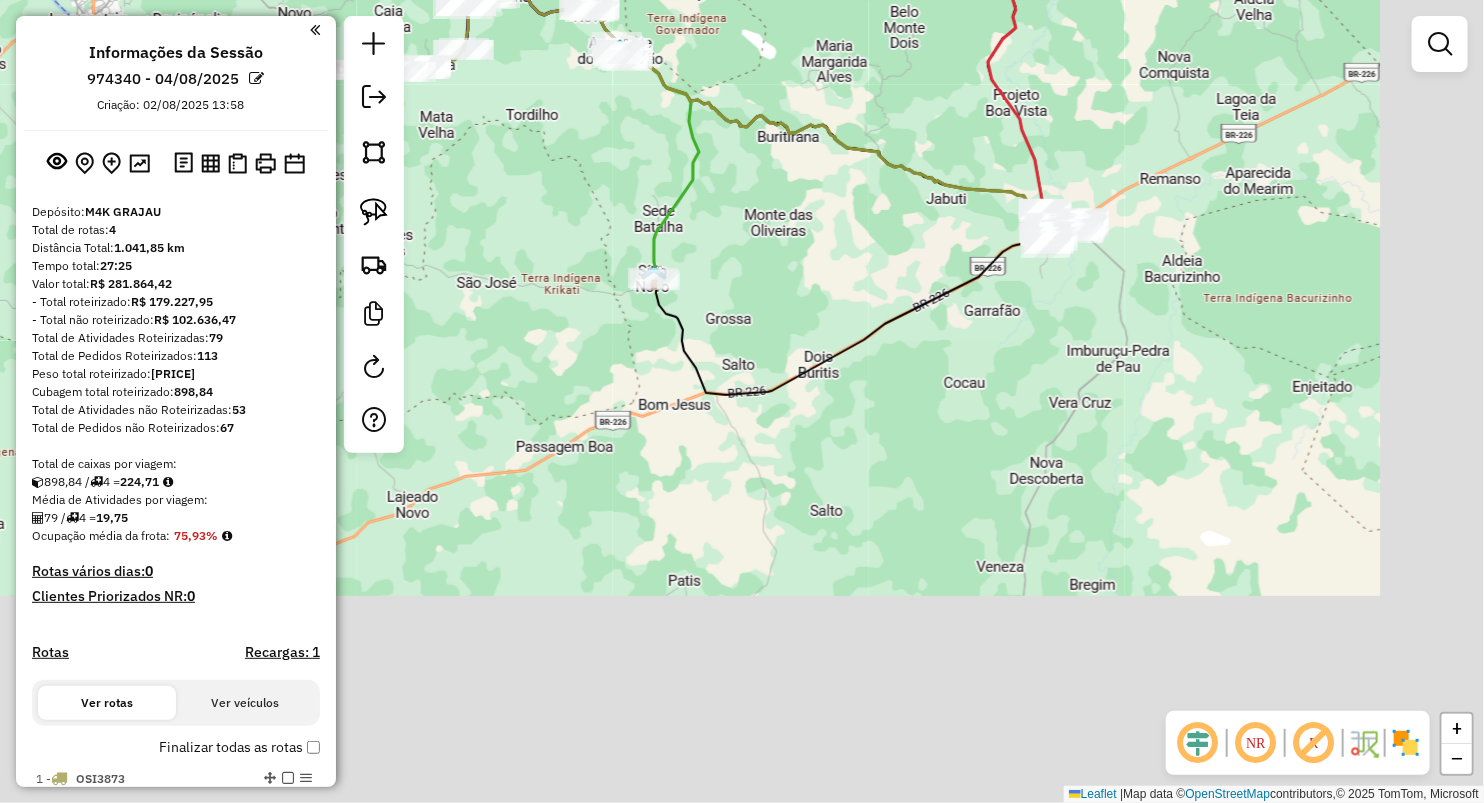 drag, startPoint x: 863, startPoint y: 500, endPoint x: 628, endPoint y: 166, distance: 408.3883 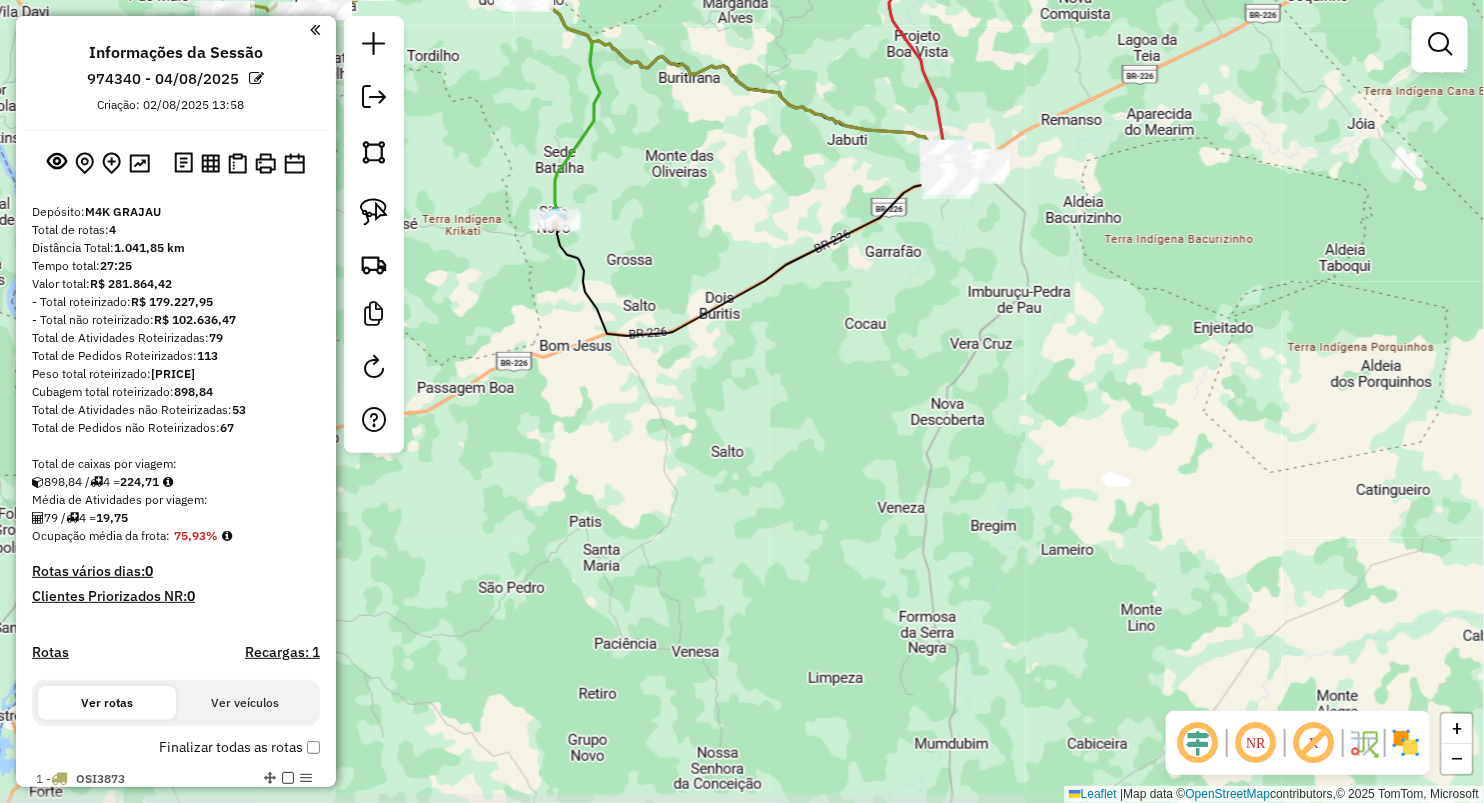 drag, startPoint x: 744, startPoint y: 194, endPoint x: 499, endPoint y: 340, distance: 285.20343 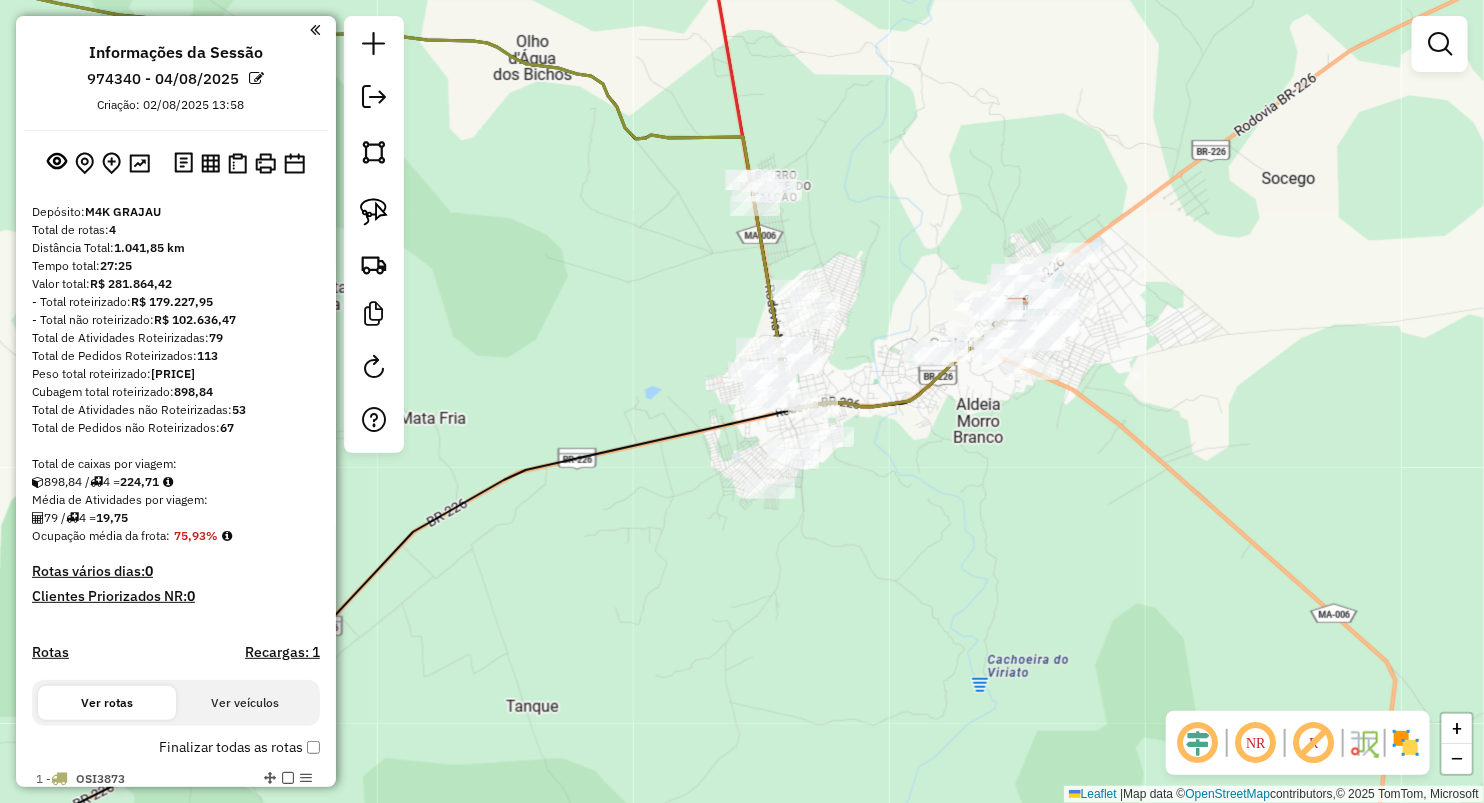 click on "Janela de atendimento Grade de atendimento Capacidade Transportadoras Veículos Cliente Pedidos  Rotas Selecione os dias de semana para filtrar as janelas de atendimento  Seg   Ter   Qua   Qui   Sex   Sáb   Dom  Informe o período da janela de atendimento: De: Até:  Filtrar exatamente a janela do cliente  Considerar janela de atendimento padrão  Selecione os dias de semana para filtrar as grades de atendimento  Seg   Ter   Qua   Qui   Sex   Sáb   Dom   Considerar clientes sem dia de atendimento cadastrado  Clientes fora do dia de atendimento selecionado Filtrar as atividades entre os valores definidos abaixo:  Peso mínimo:   Peso máximo:   Cubagem mínima:   Cubagem máxima:   De:   Até:  Filtrar as atividades entre o tempo de atendimento definido abaixo:  De:   Até:   Considerar capacidade total dos clientes não roteirizados Transportadora: Selecione um ou mais itens Tipo de veículo: Selecione um ou mais itens Veículo: Selecione um ou mais itens Motorista: Selecione um ou mais itens Nome: Rótulo:" 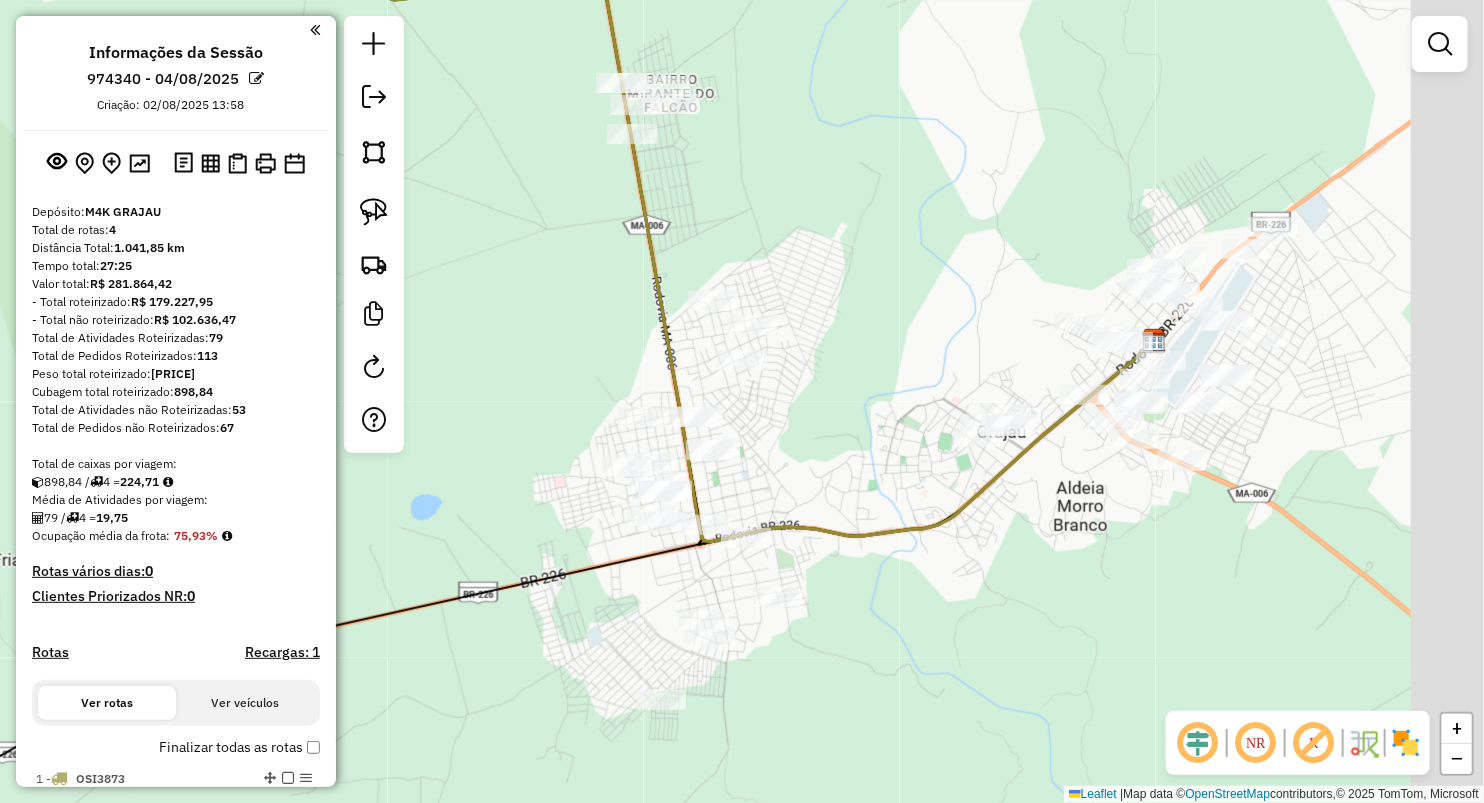 drag, startPoint x: 693, startPoint y: 365, endPoint x: 561, endPoint y: 377, distance: 132.54433 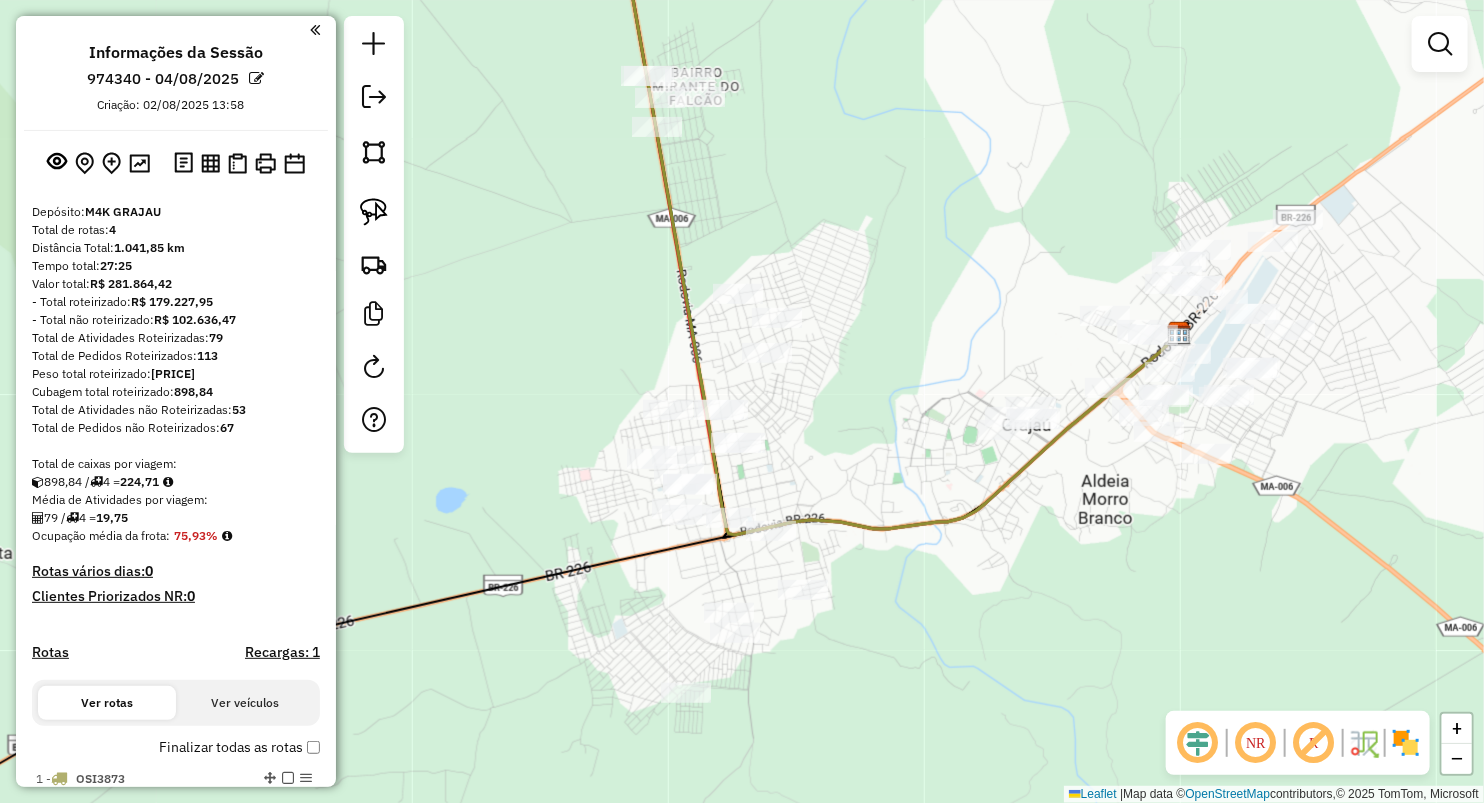 drag, startPoint x: 546, startPoint y: 331, endPoint x: 598, endPoint y: 316, distance: 54.120235 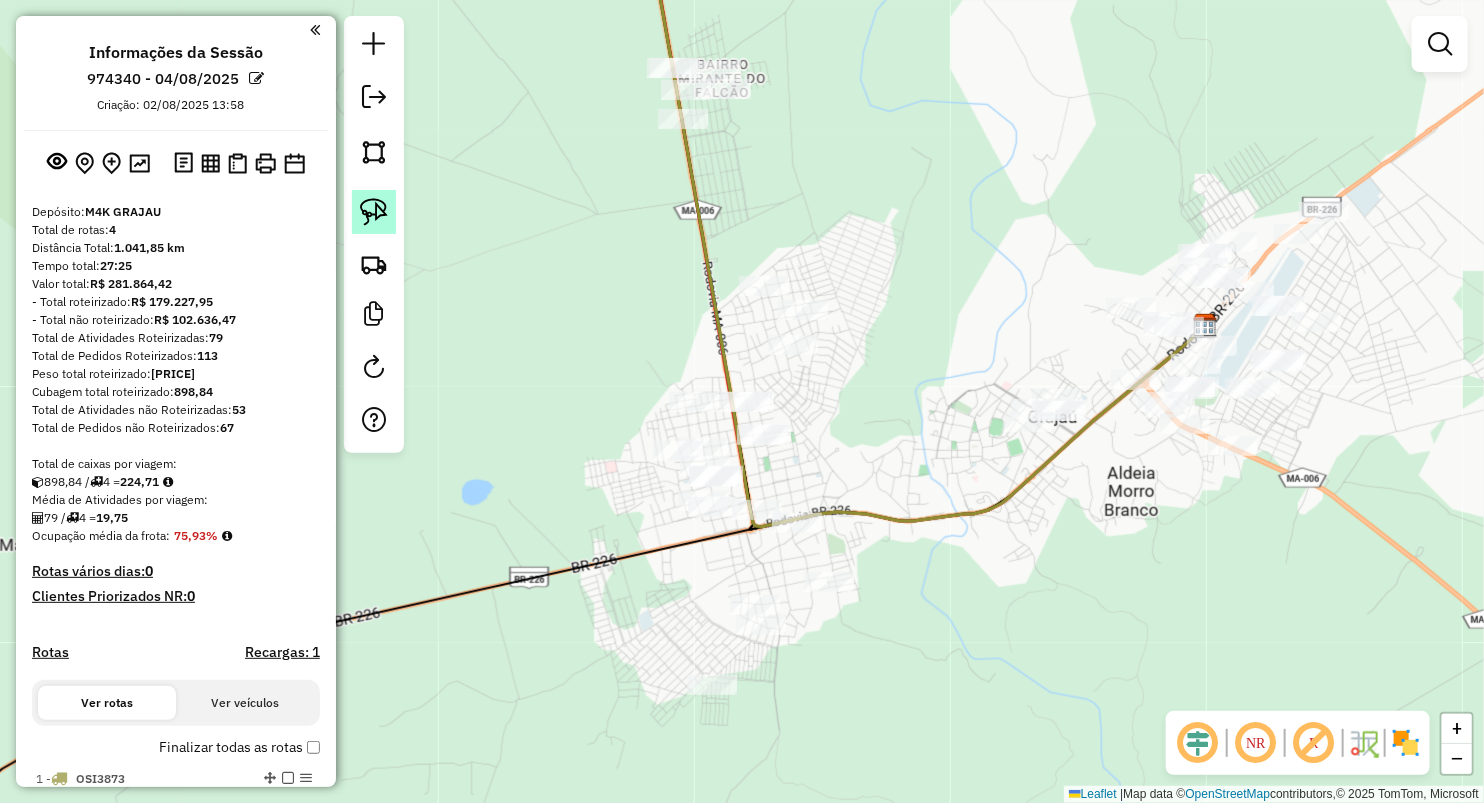 click 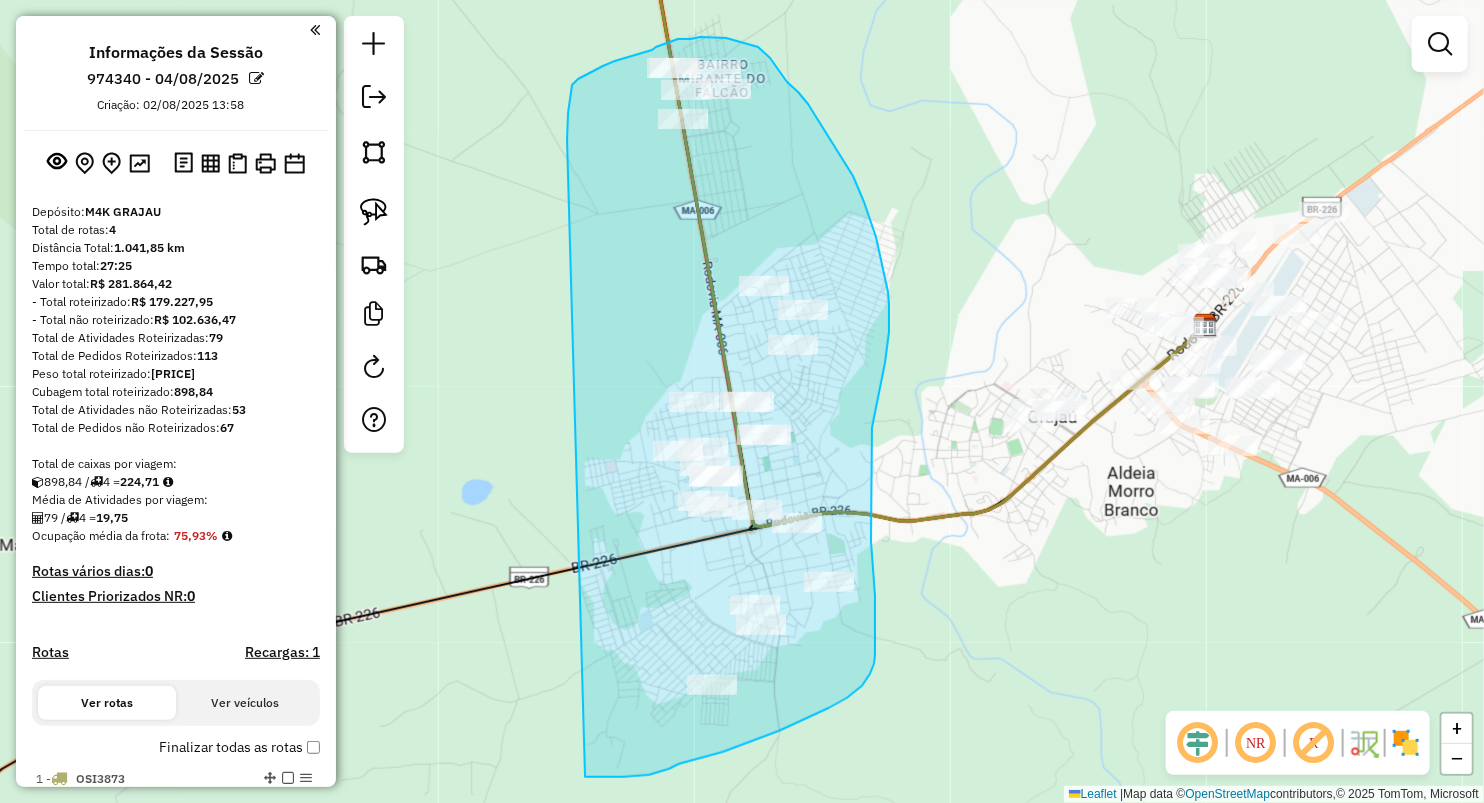 drag, startPoint x: 568, startPoint y: 124, endPoint x: 585, endPoint y: 777, distance: 653.22125 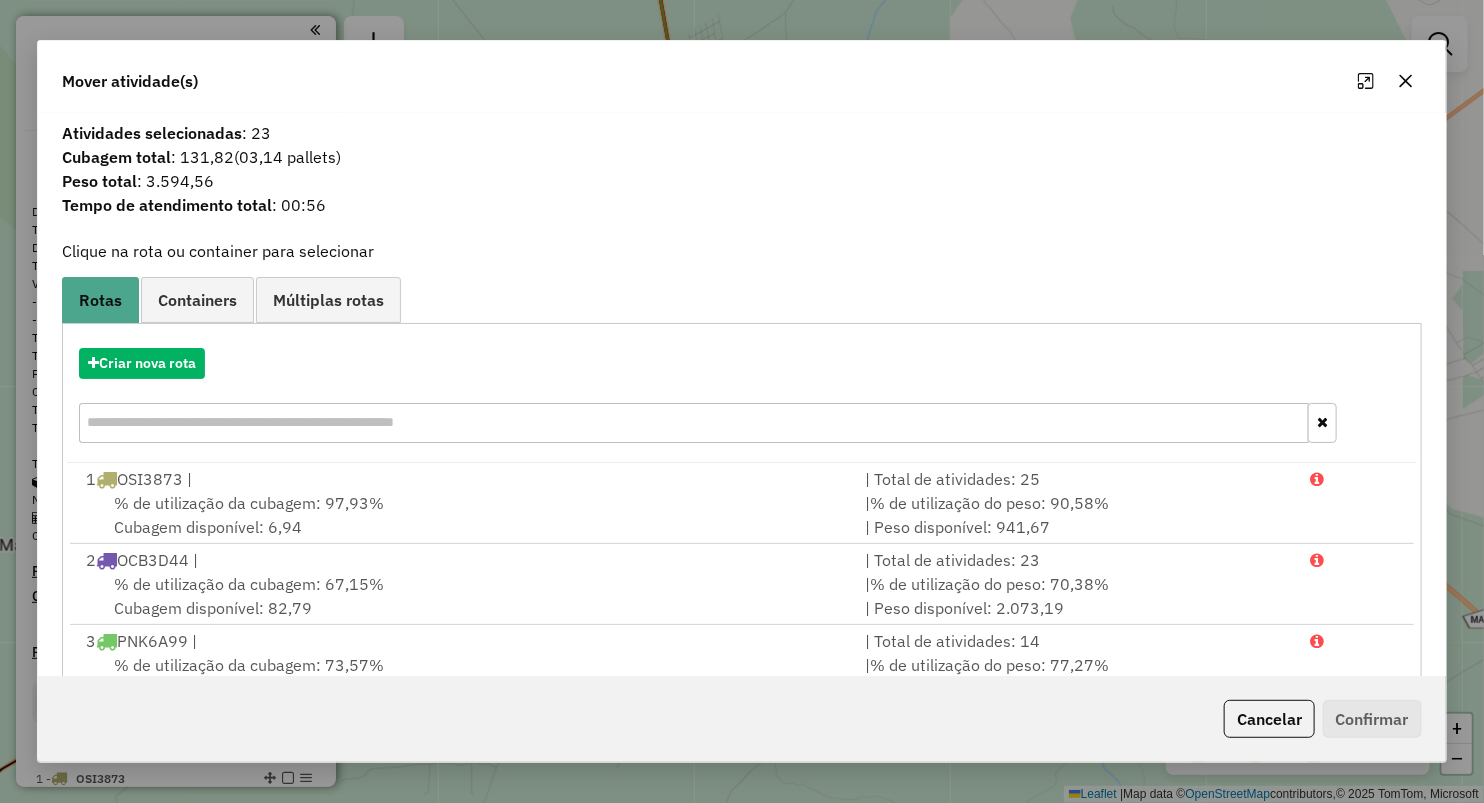 click on "Criar nova rota" at bounding box center (742, 398) 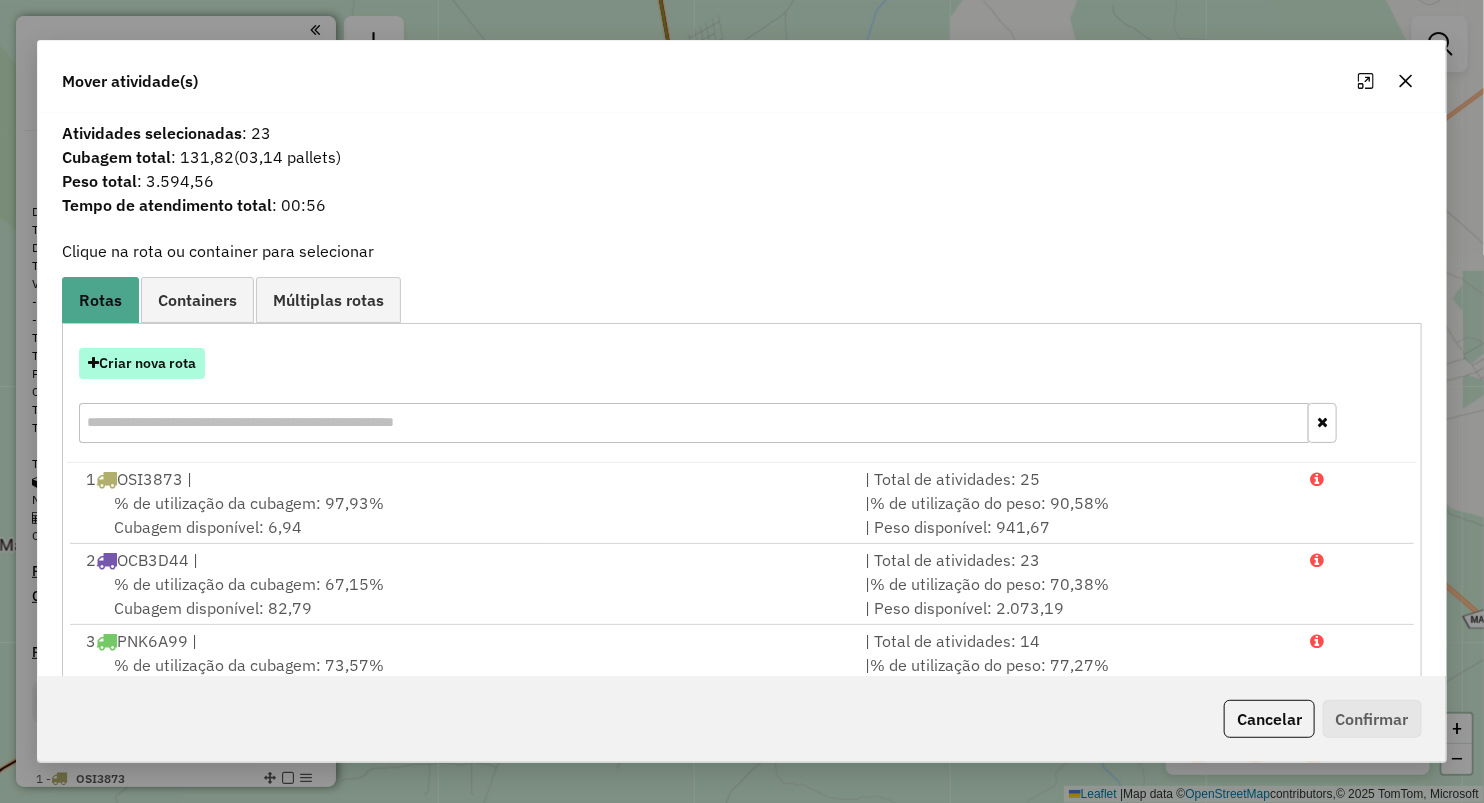 click on "Criar nova rota" at bounding box center [142, 363] 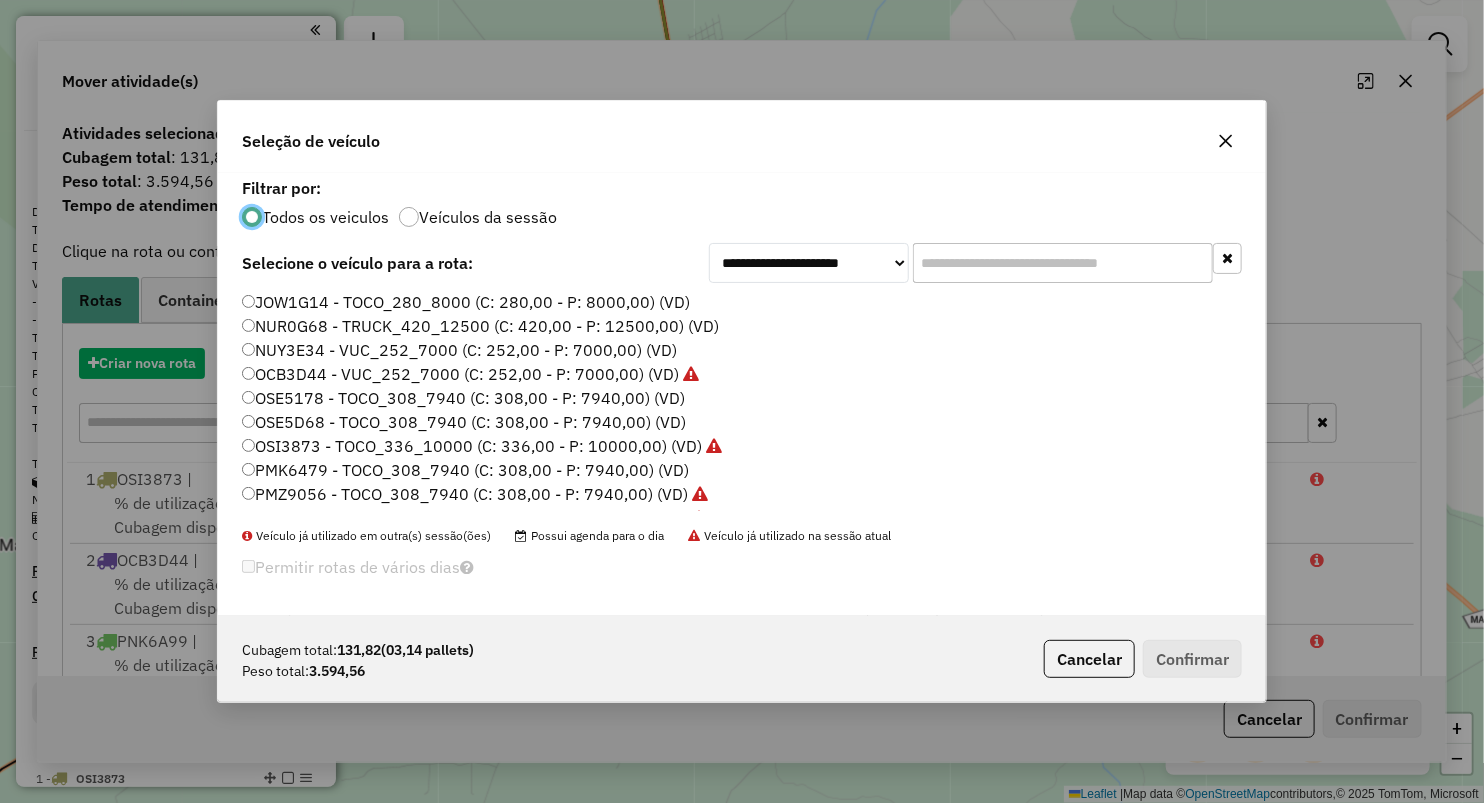 scroll, scrollTop: 10, scrollLeft: 6, axis: both 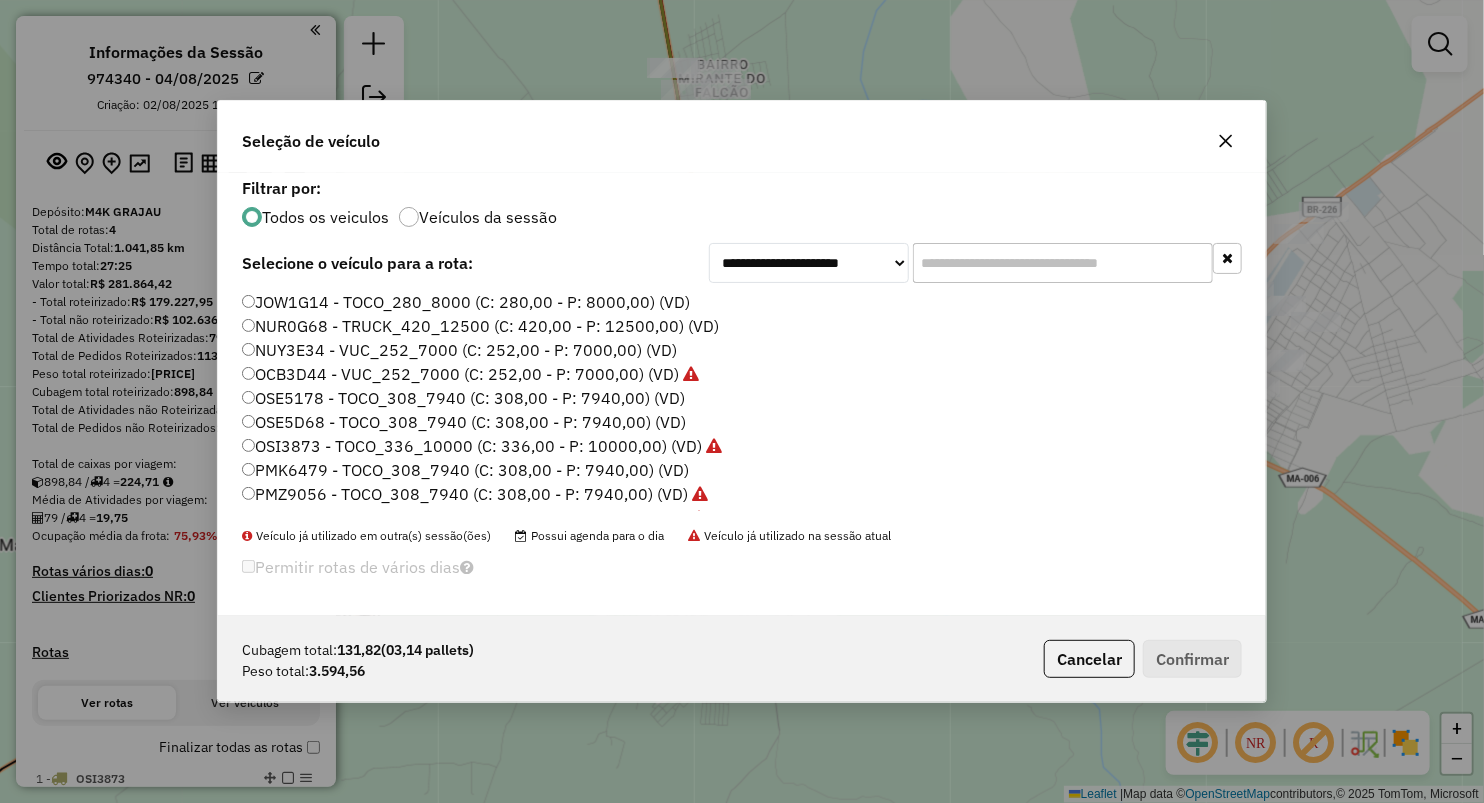 click on "PMK6479 - TOCO_308_7940 (C: 308,00 - P: 7940,00) (VD)" 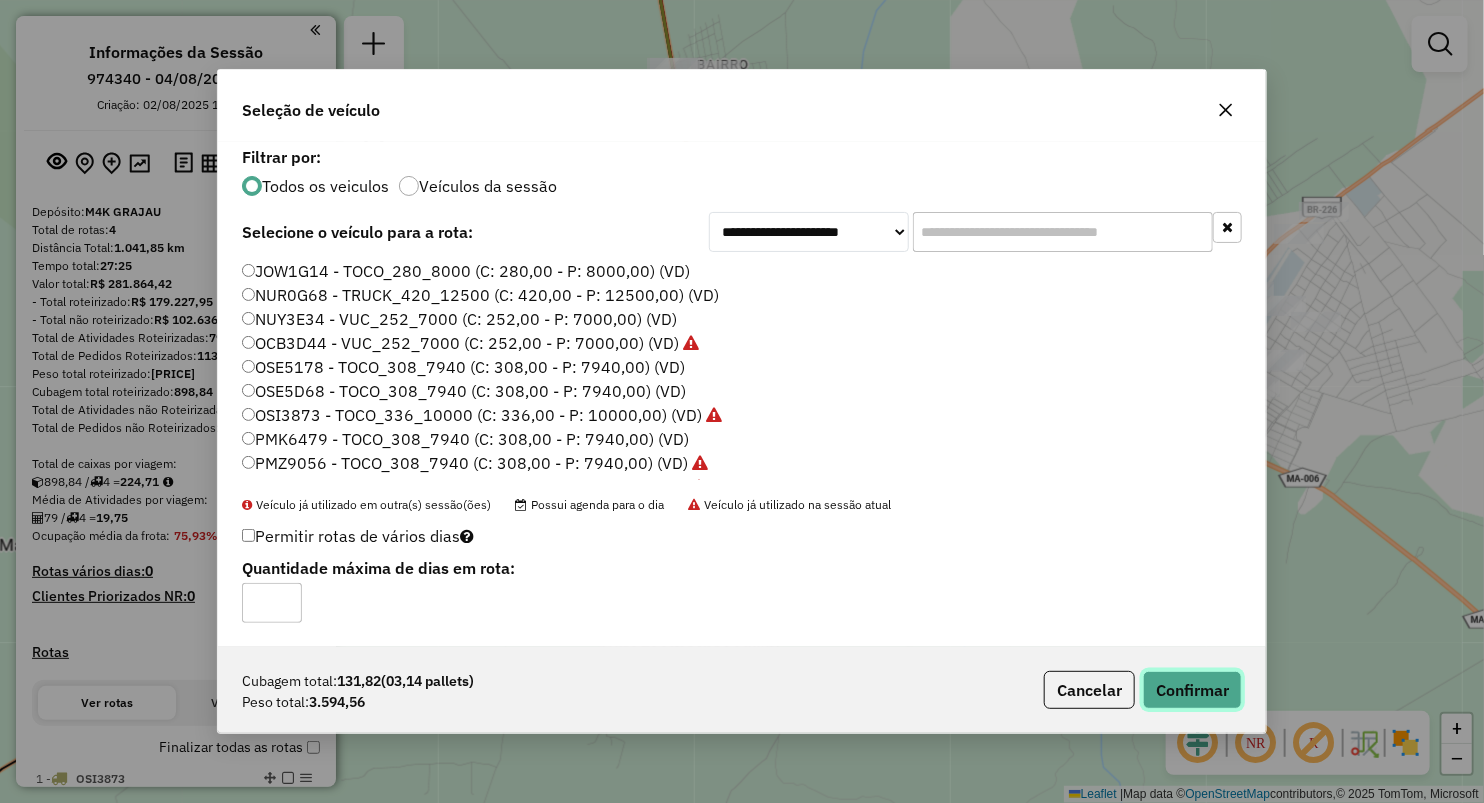 click on "Confirmar" 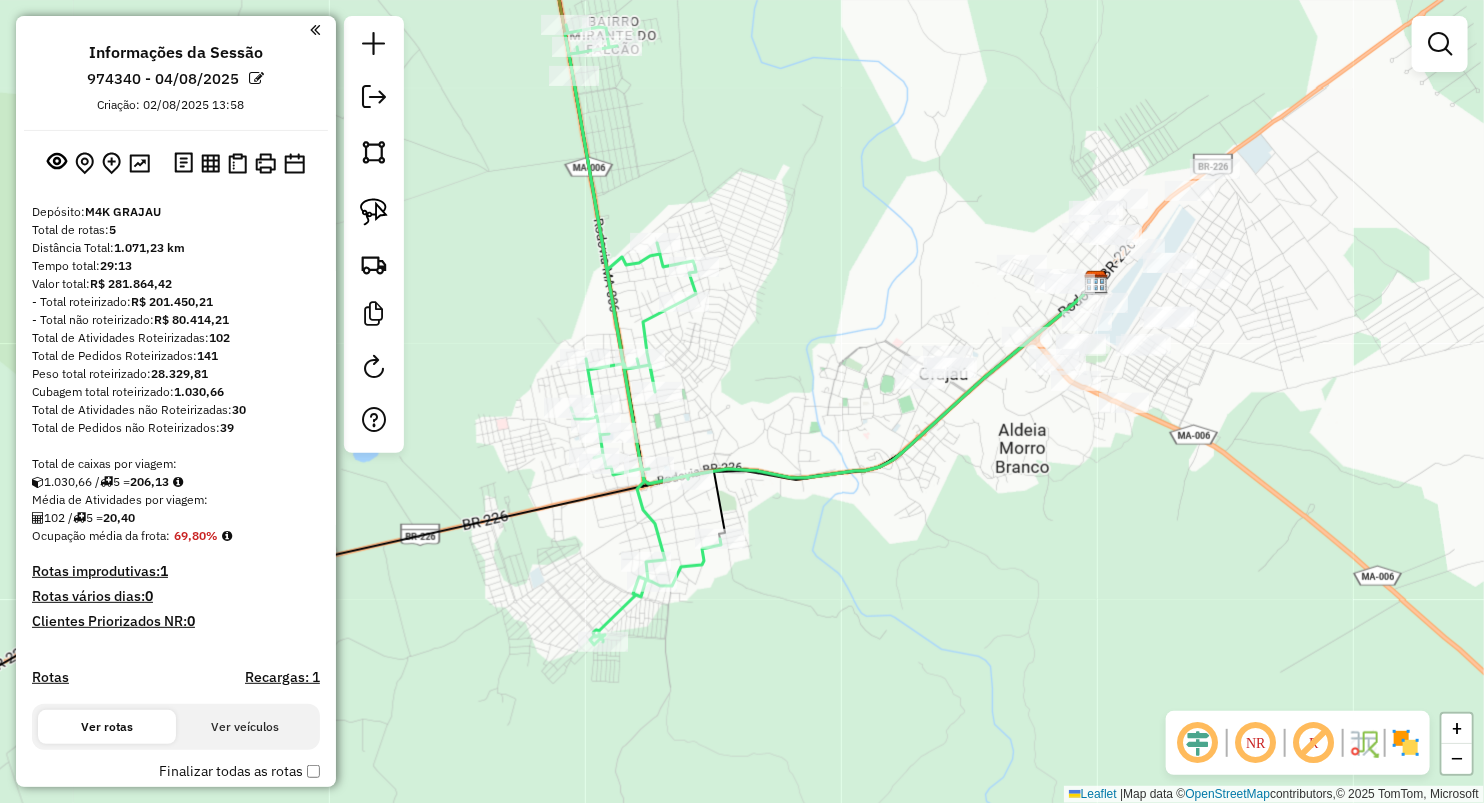 drag, startPoint x: 840, startPoint y: 403, endPoint x: 769, endPoint y: 364, distance: 81.00617 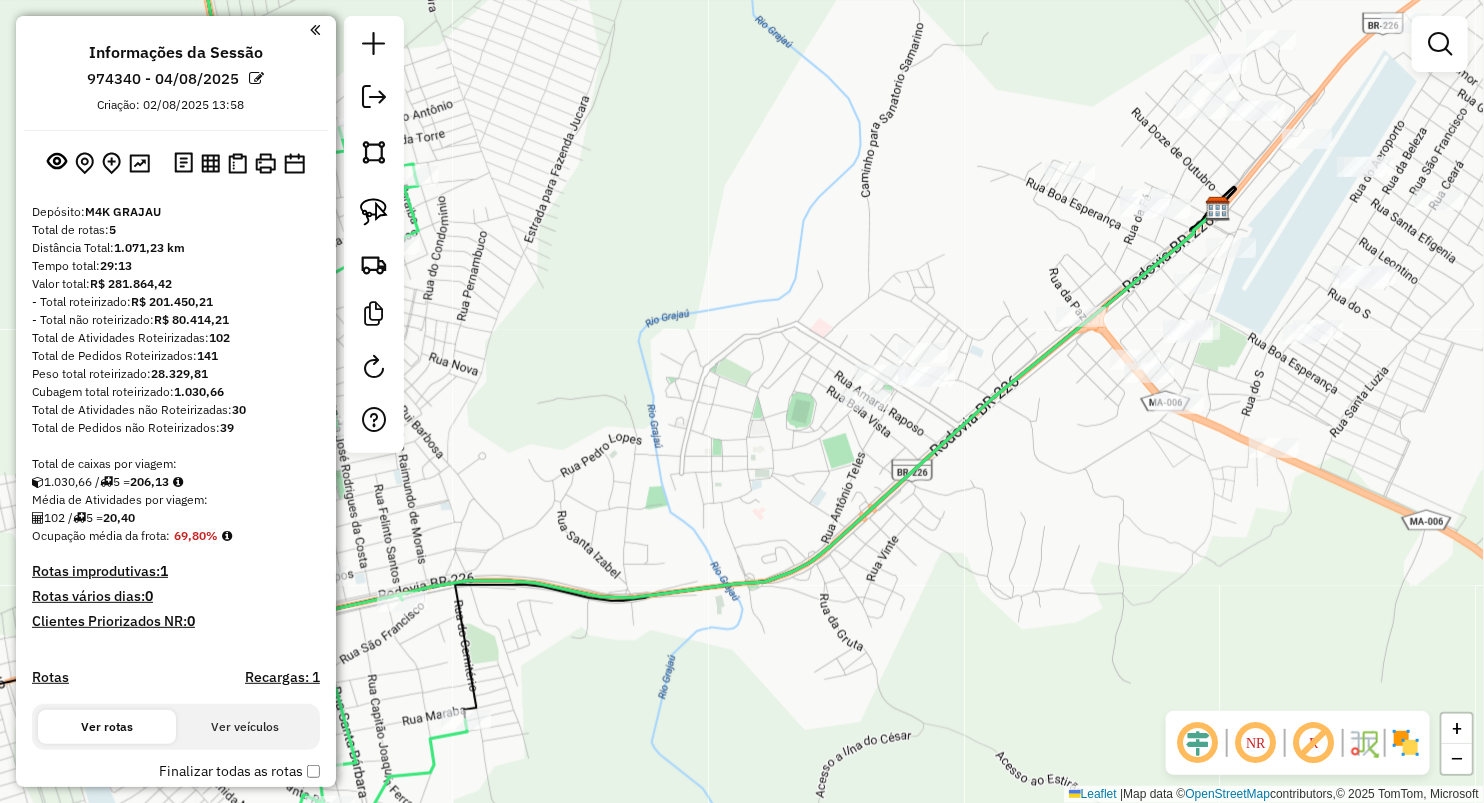 drag, startPoint x: 785, startPoint y: 383, endPoint x: 705, endPoint y: 335, distance: 93.29523 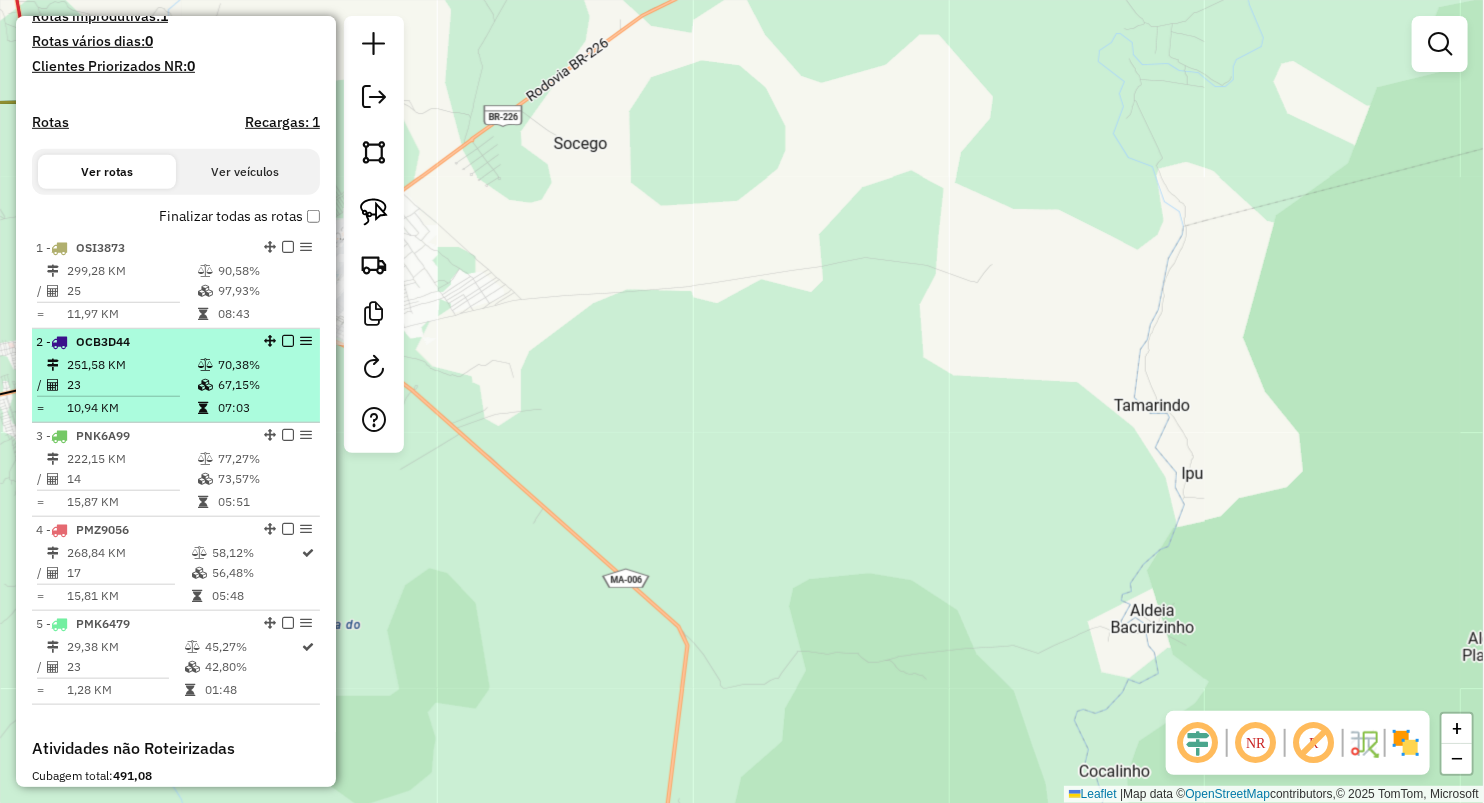 scroll, scrollTop: 555, scrollLeft: 0, axis: vertical 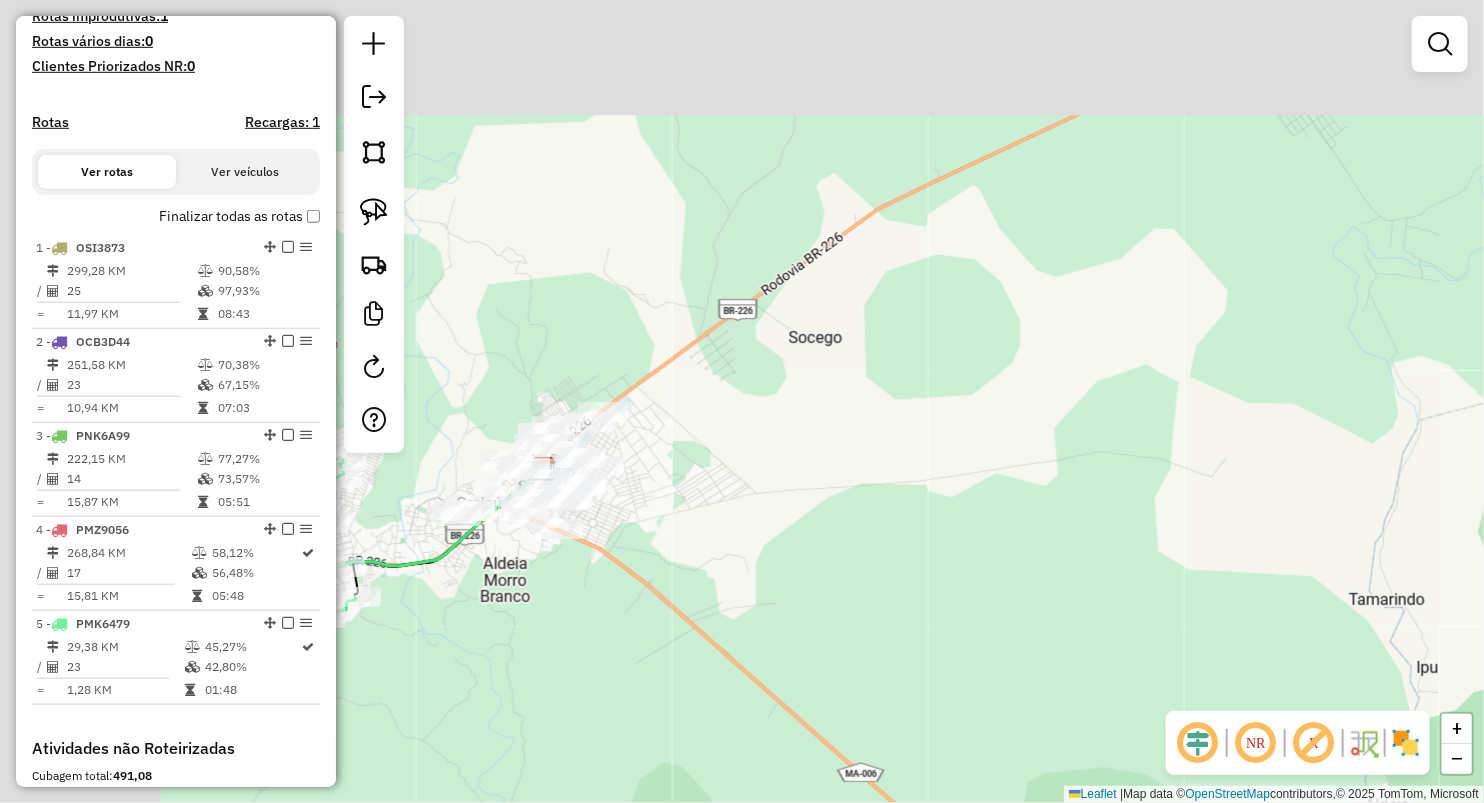 drag, startPoint x: 806, startPoint y: 528, endPoint x: 849, endPoint y: 607, distance: 89.94443 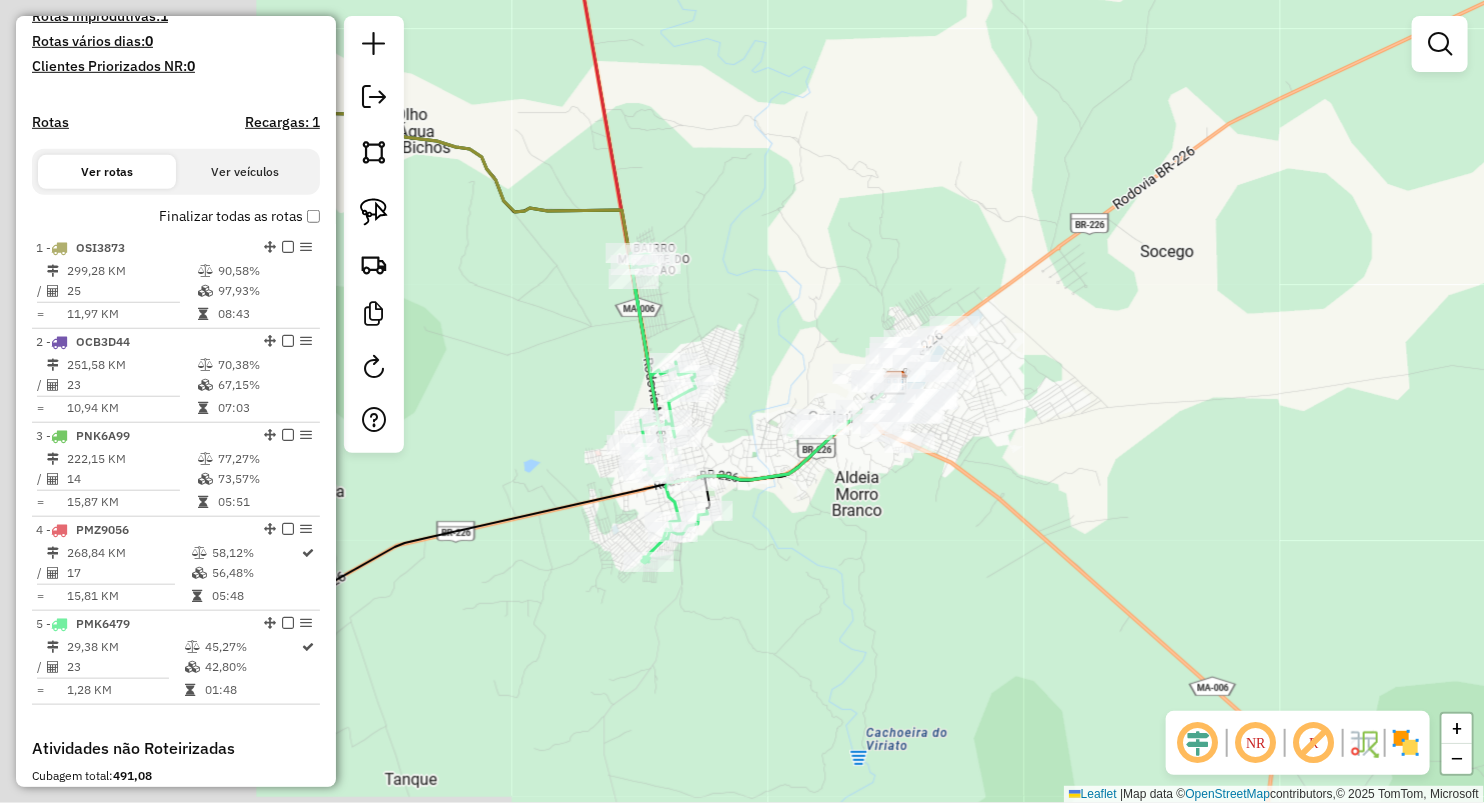 drag, startPoint x: 849, startPoint y: 607, endPoint x: 1088, endPoint y: 436, distance: 293.8741 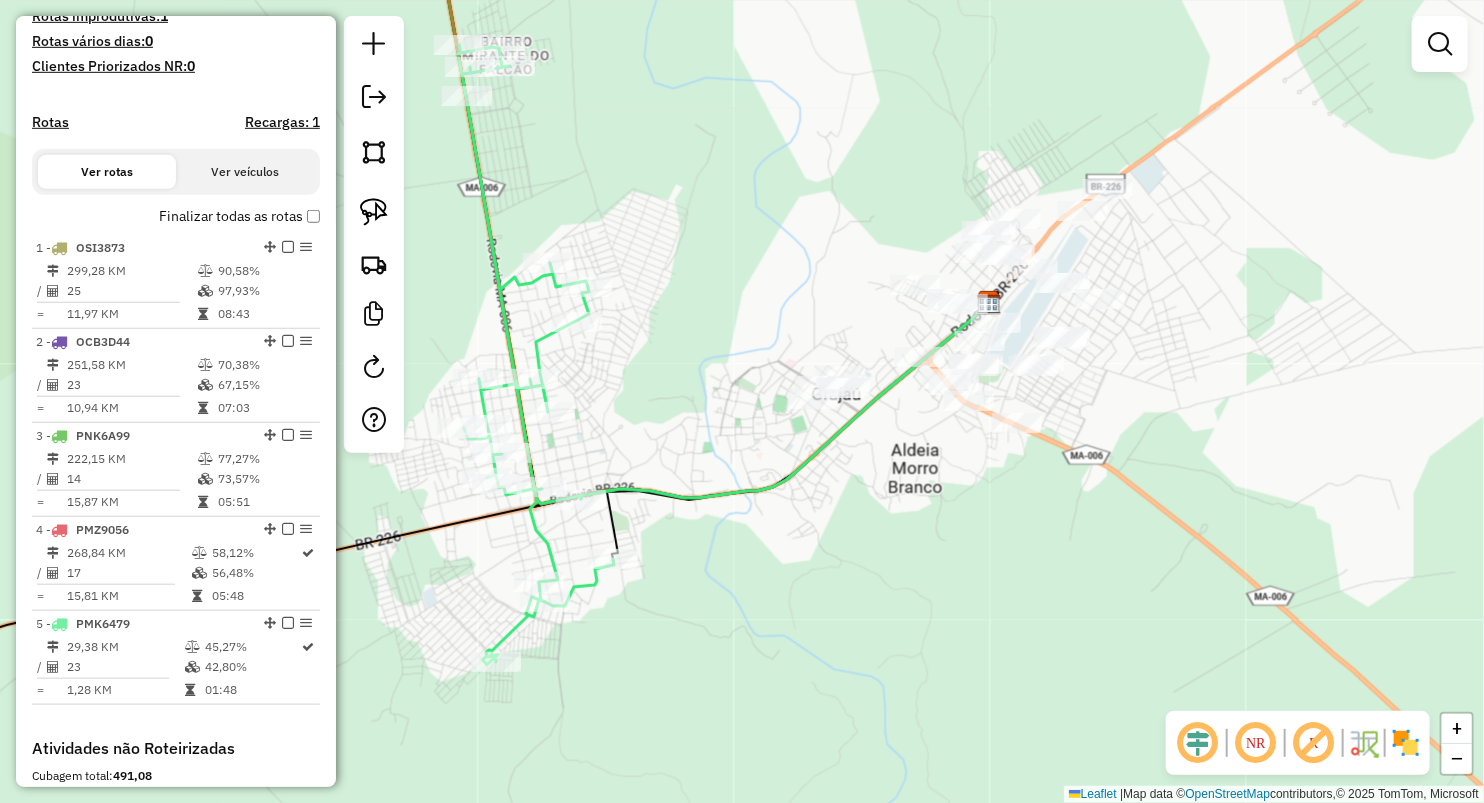drag, startPoint x: 392, startPoint y: 207, endPoint x: 471, endPoint y: 231, distance: 82.565125 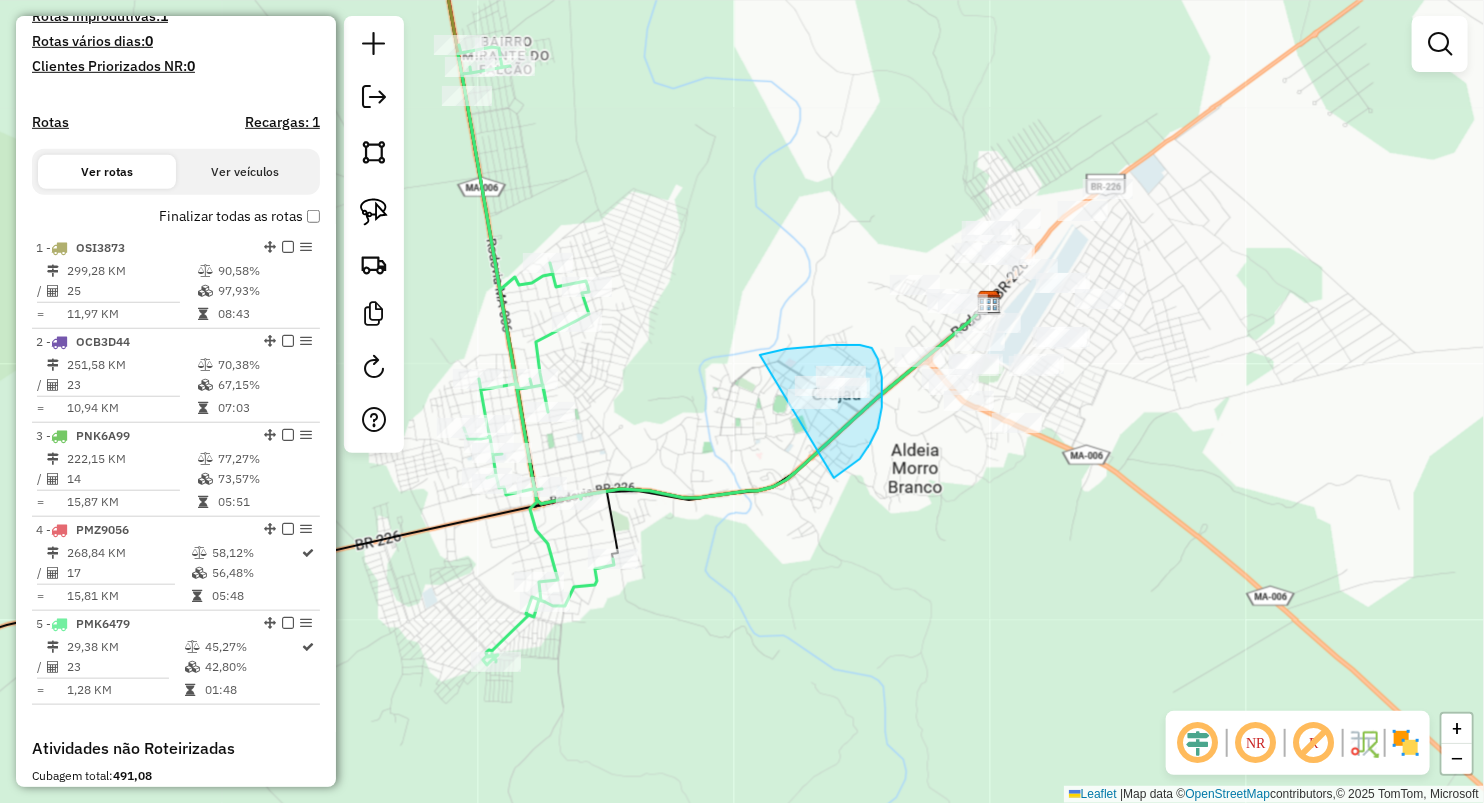 drag, startPoint x: 849, startPoint y: 345, endPoint x: 766, endPoint y: 509, distance: 183.80696 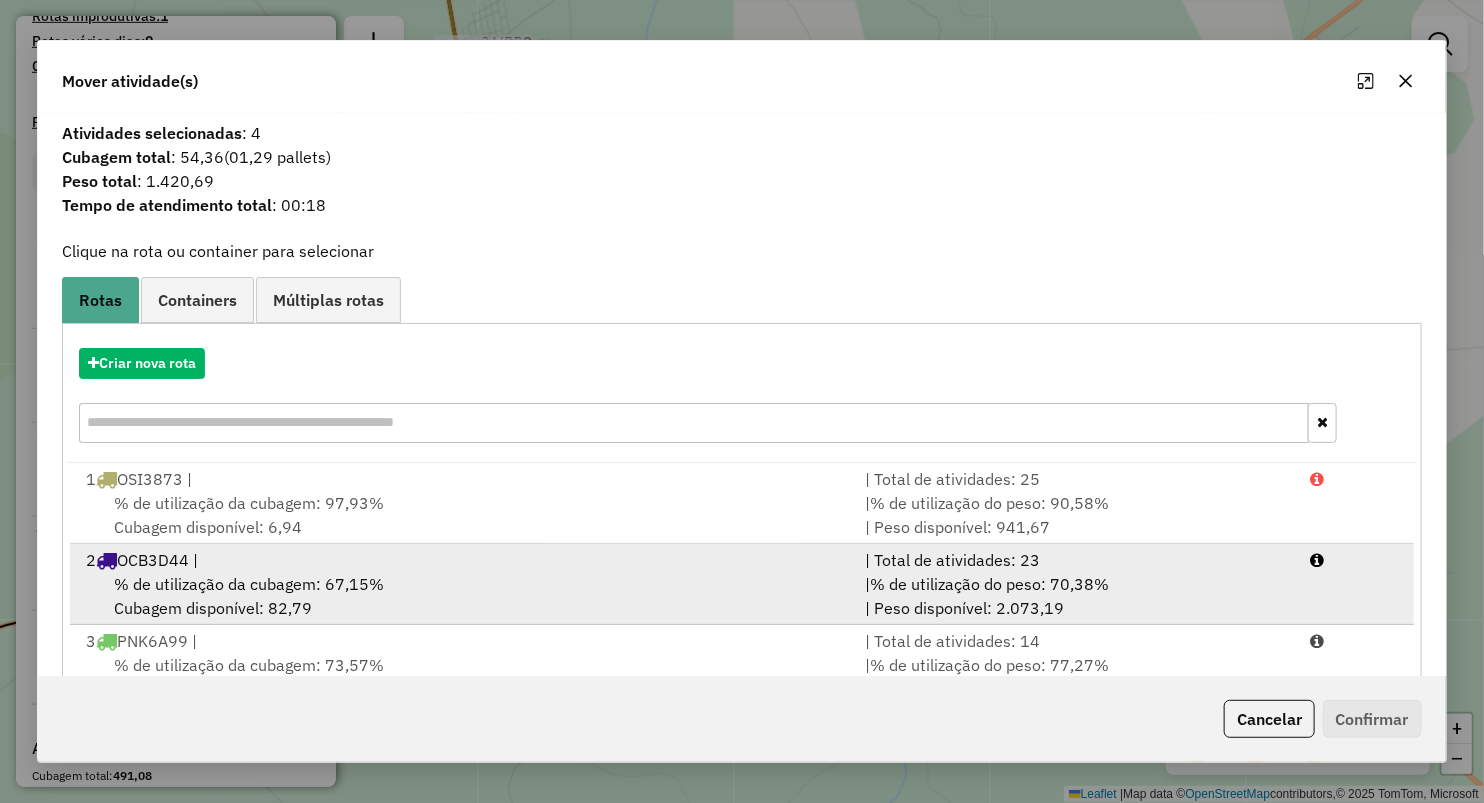 scroll, scrollTop: 4, scrollLeft: 0, axis: vertical 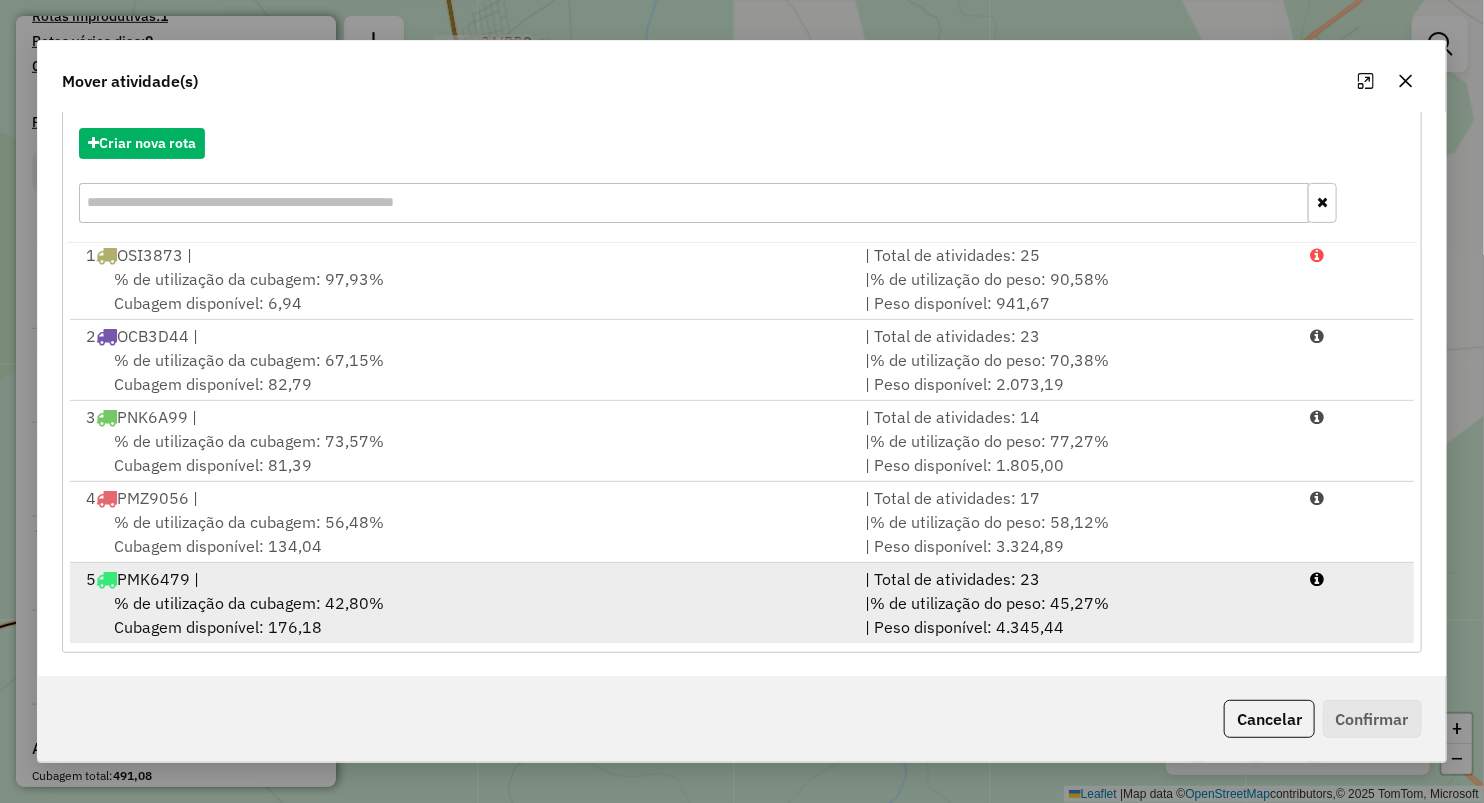 click on "% de utilização da cubagem: 42,80%  Cubagem disponível: 176,18" at bounding box center (463, 615) 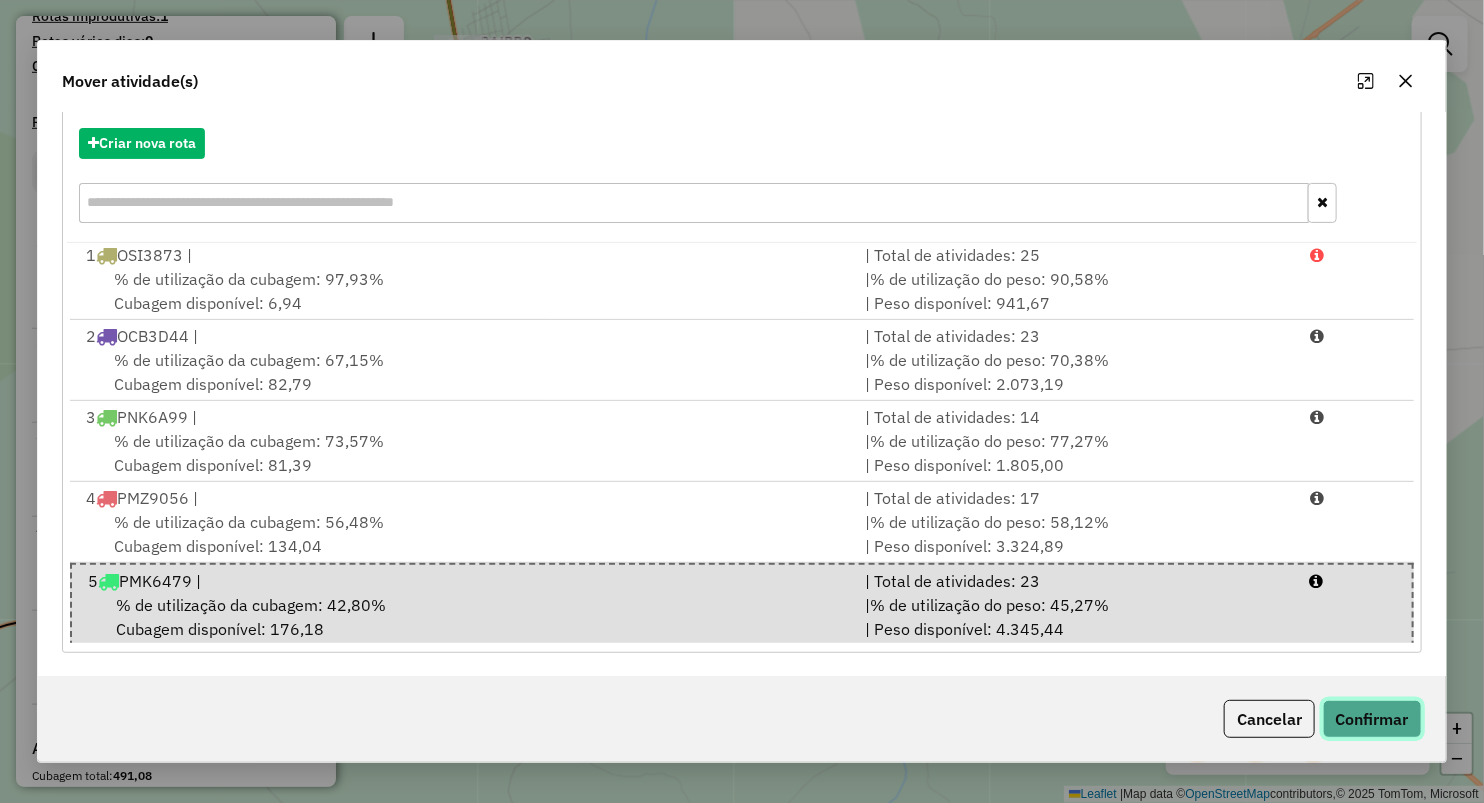 click on "Confirmar" 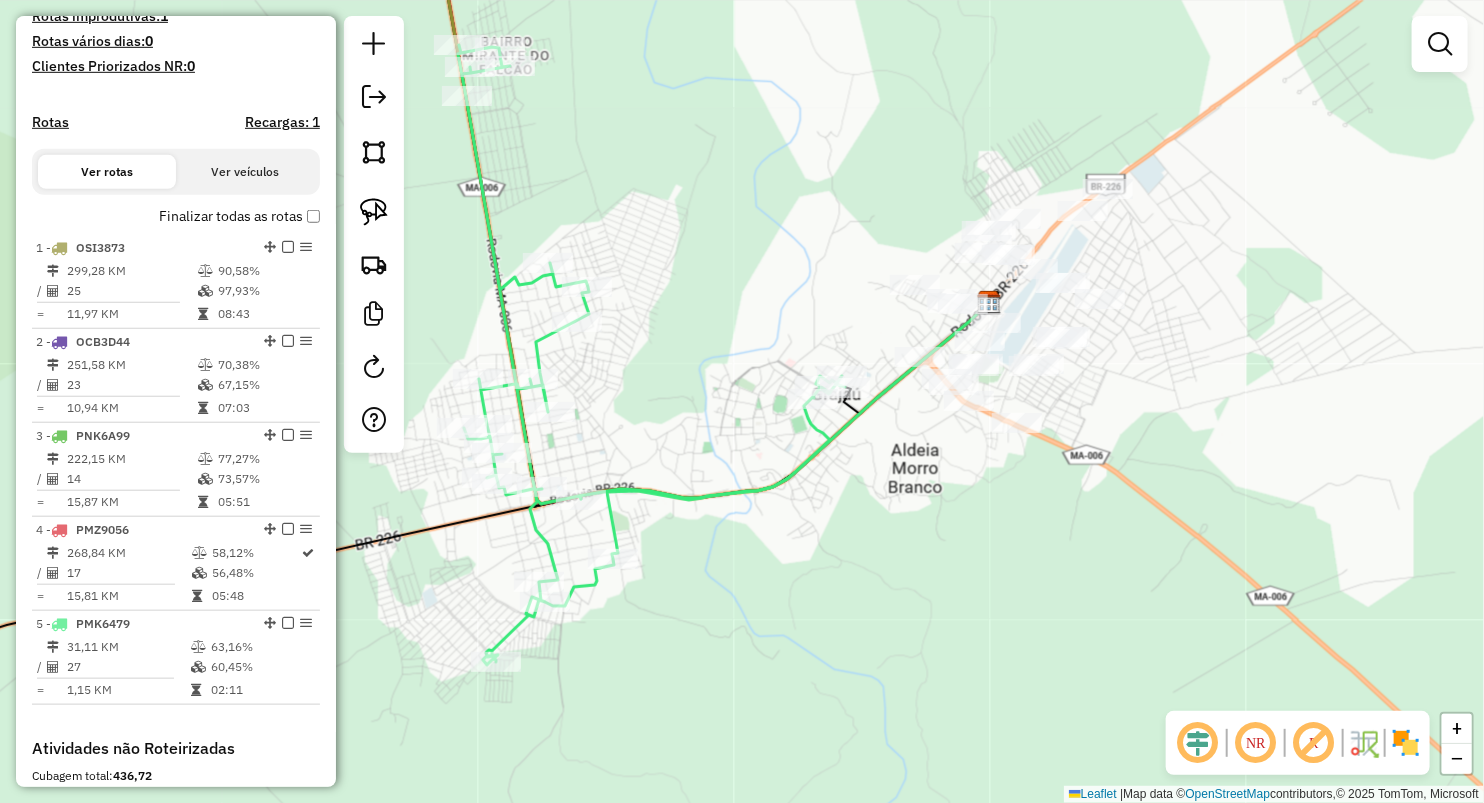 scroll, scrollTop: 0, scrollLeft: 0, axis: both 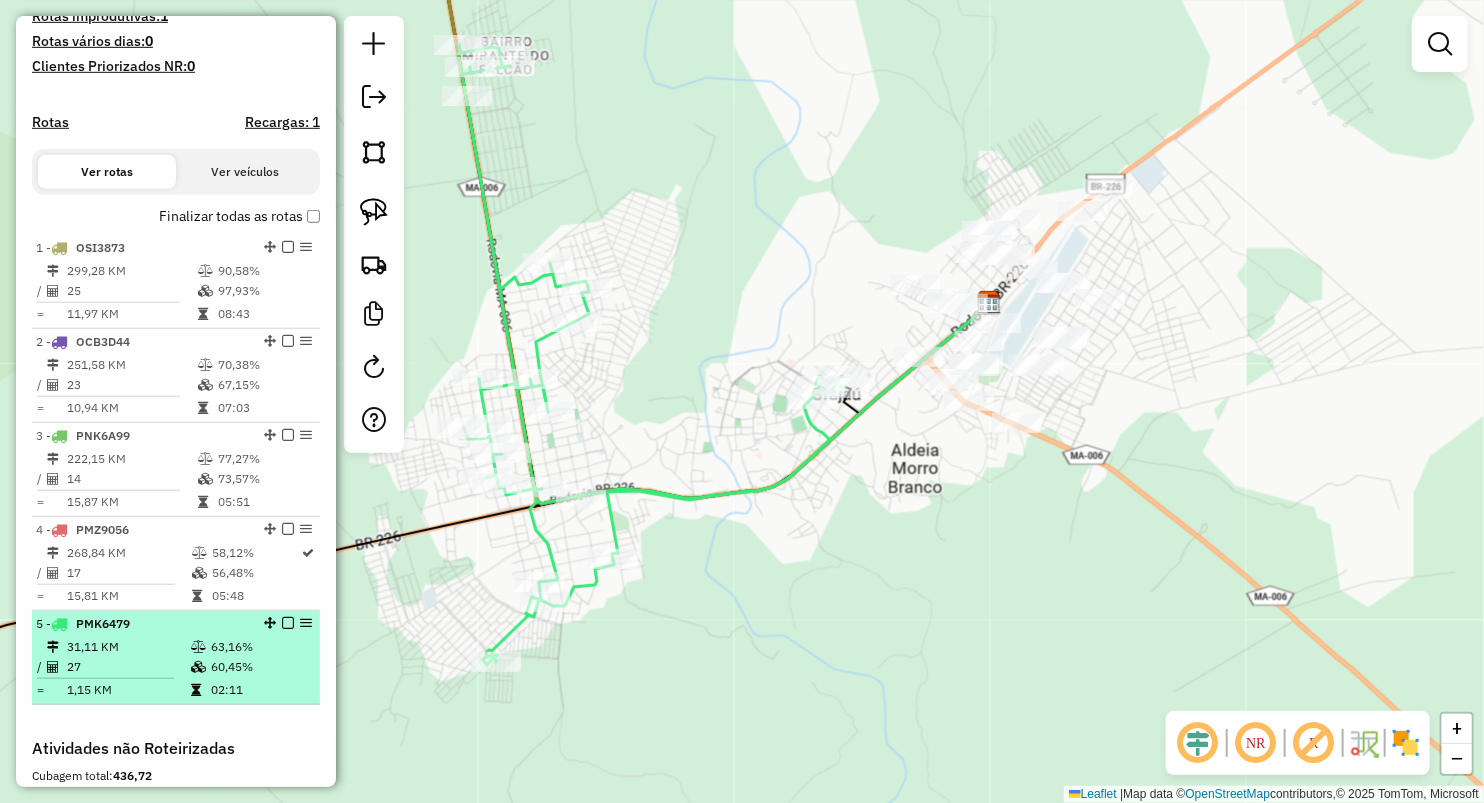 click on "1,15 KM" at bounding box center (128, 690) 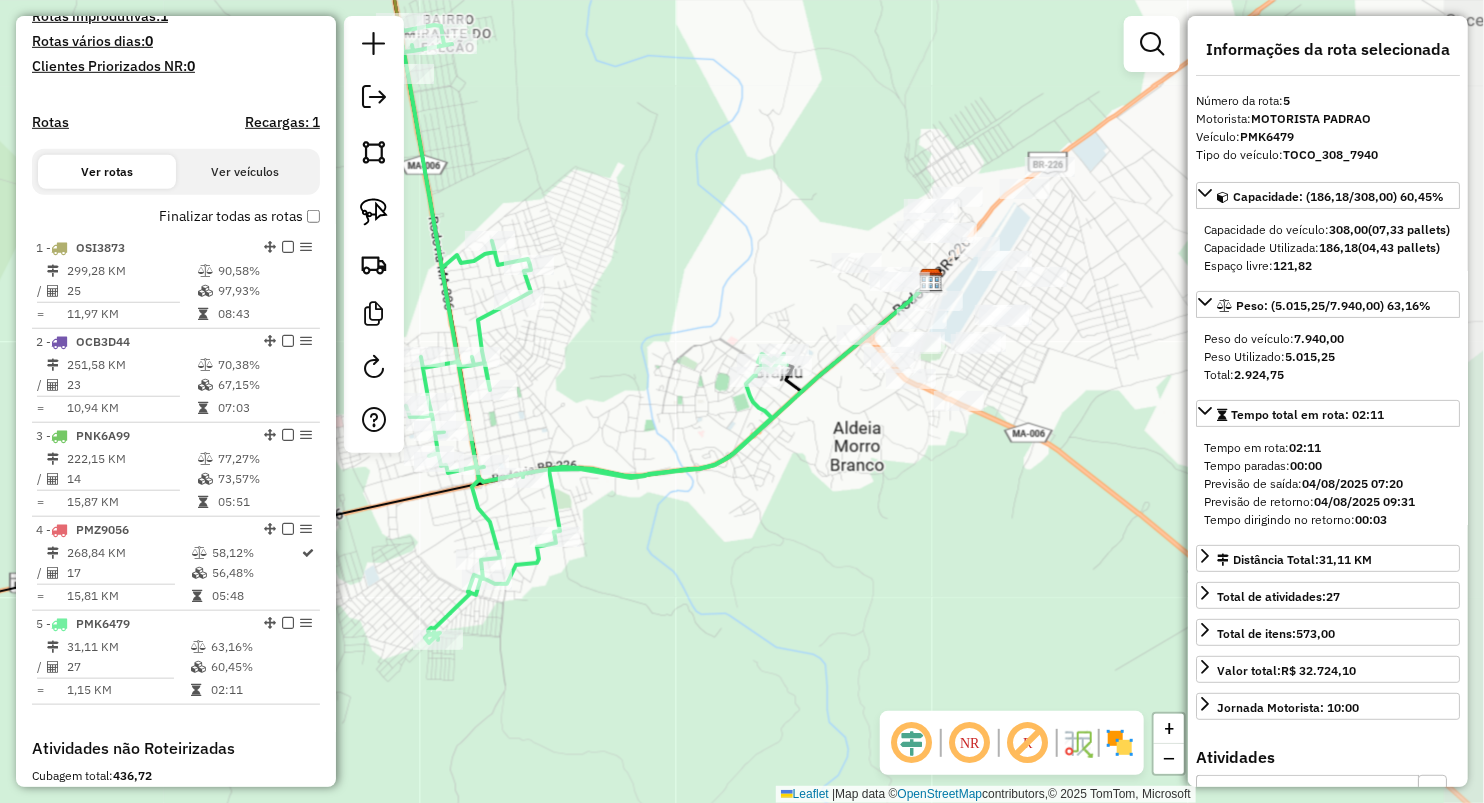 drag, startPoint x: 913, startPoint y: 525, endPoint x: 831, endPoint y: 438, distance: 119.55334 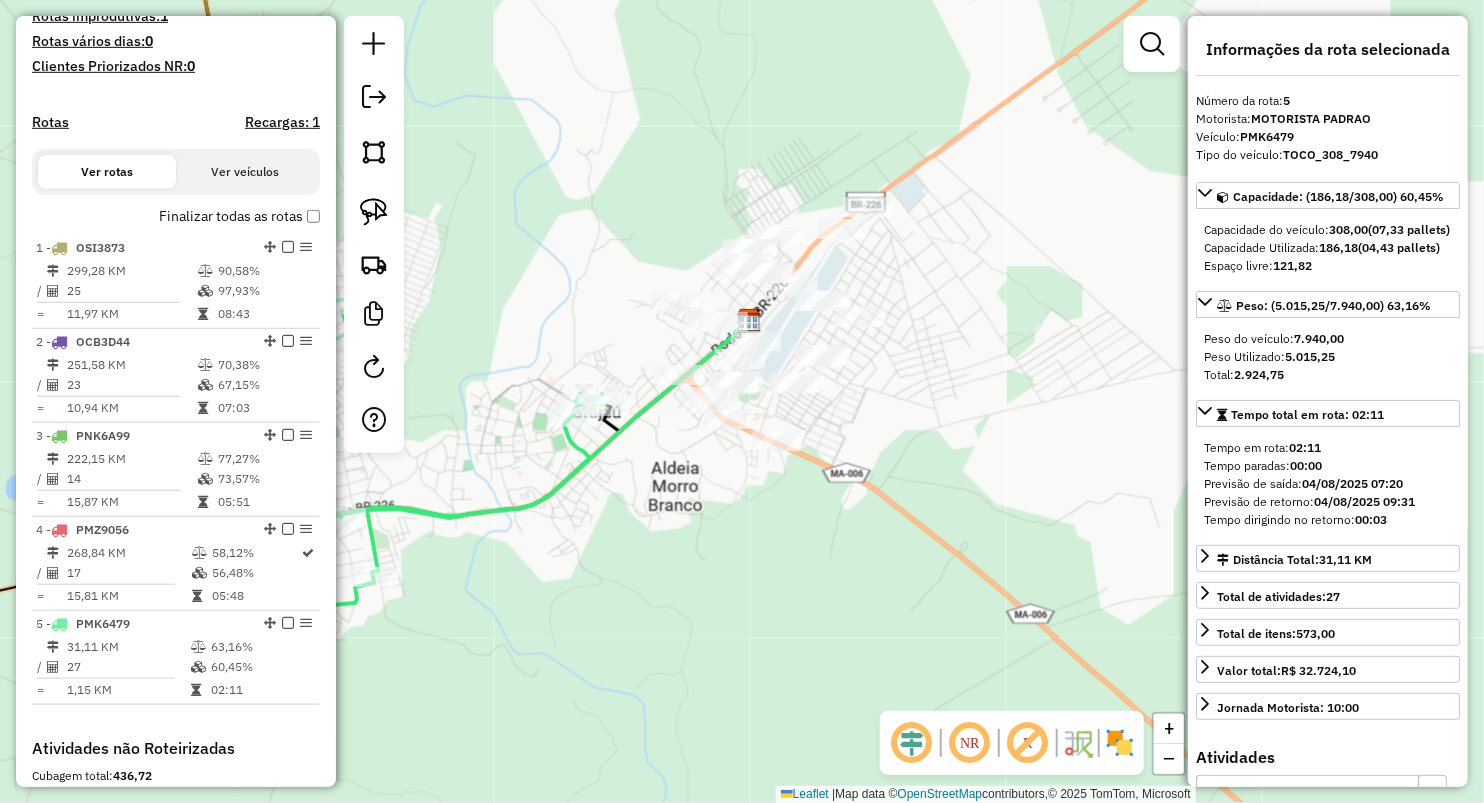 drag, startPoint x: 882, startPoint y: 457, endPoint x: 663, endPoint y: 532, distance: 231.4865 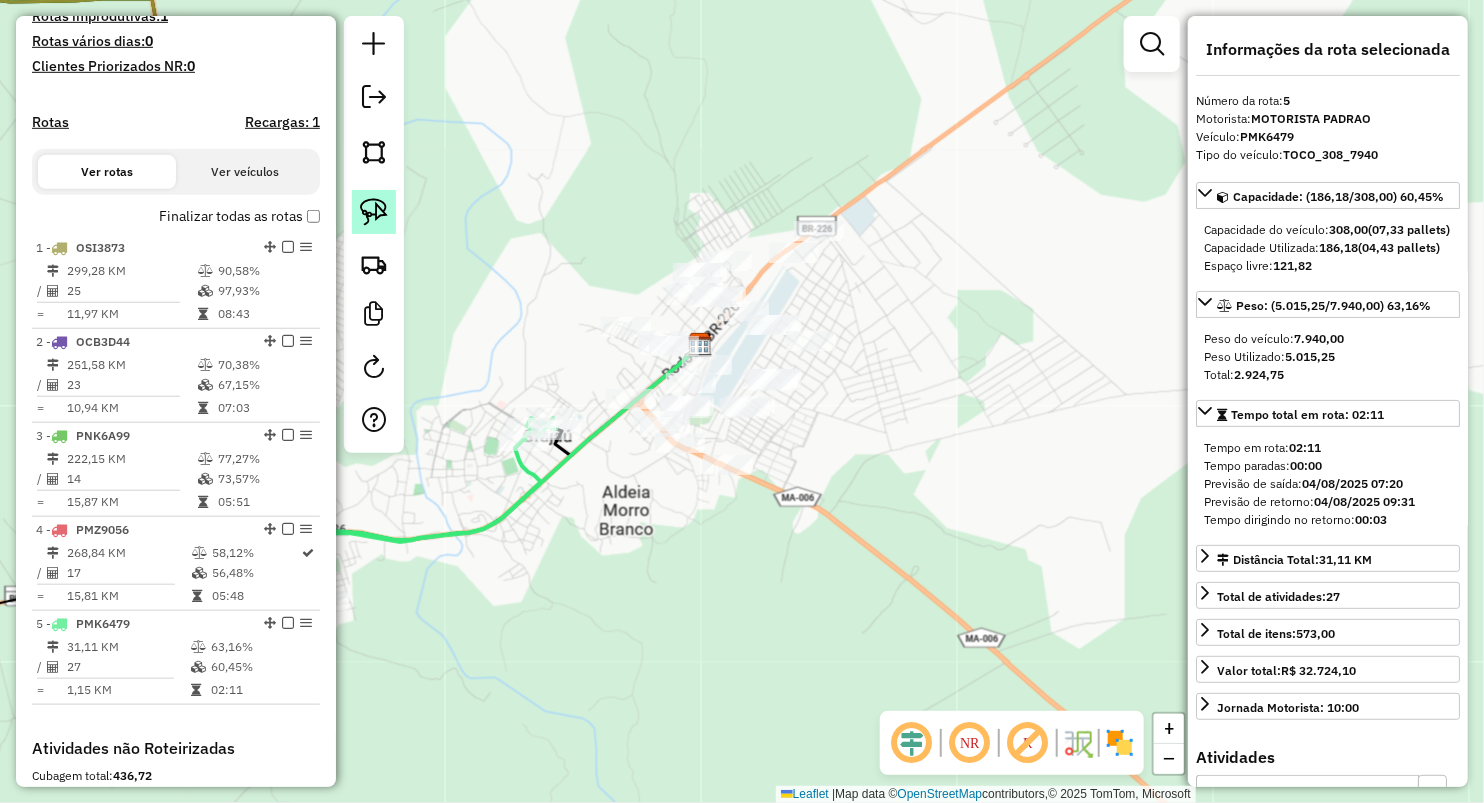drag, startPoint x: 386, startPoint y: 213, endPoint x: 449, endPoint y: 201, distance: 64.132675 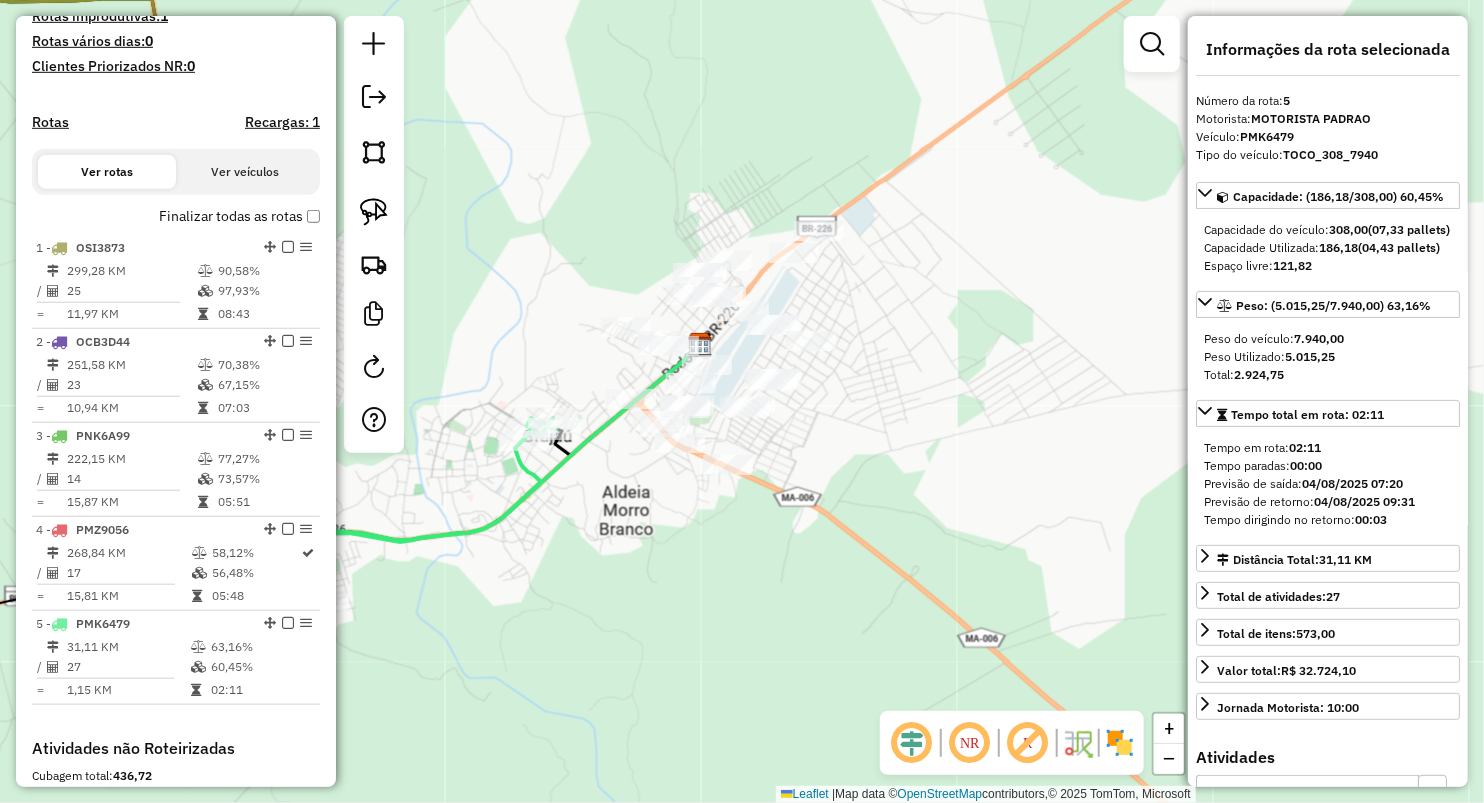 click 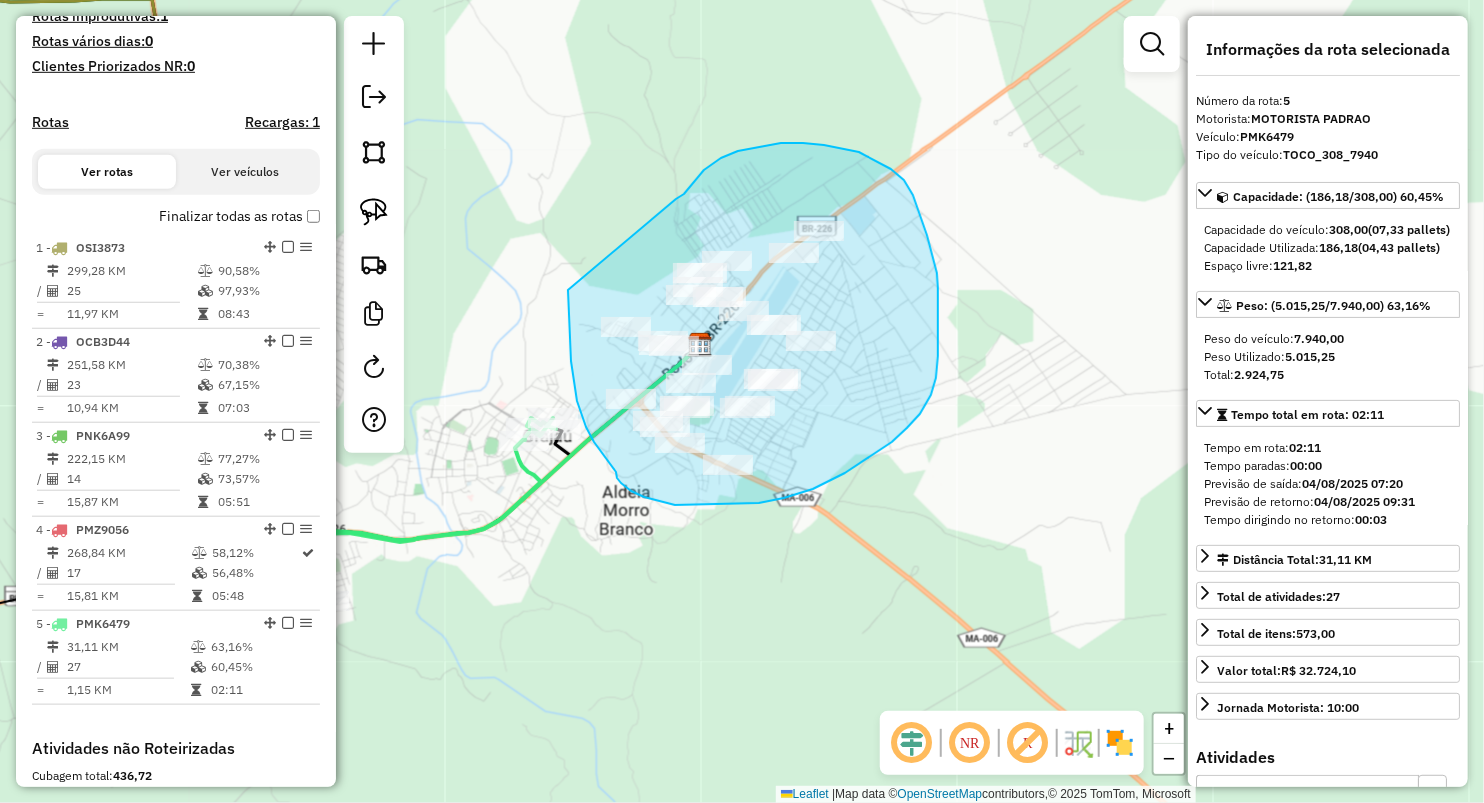 drag, startPoint x: 704, startPoint y: 170, endPoint x: 568, endPoint y: 290, distance: 181.37254 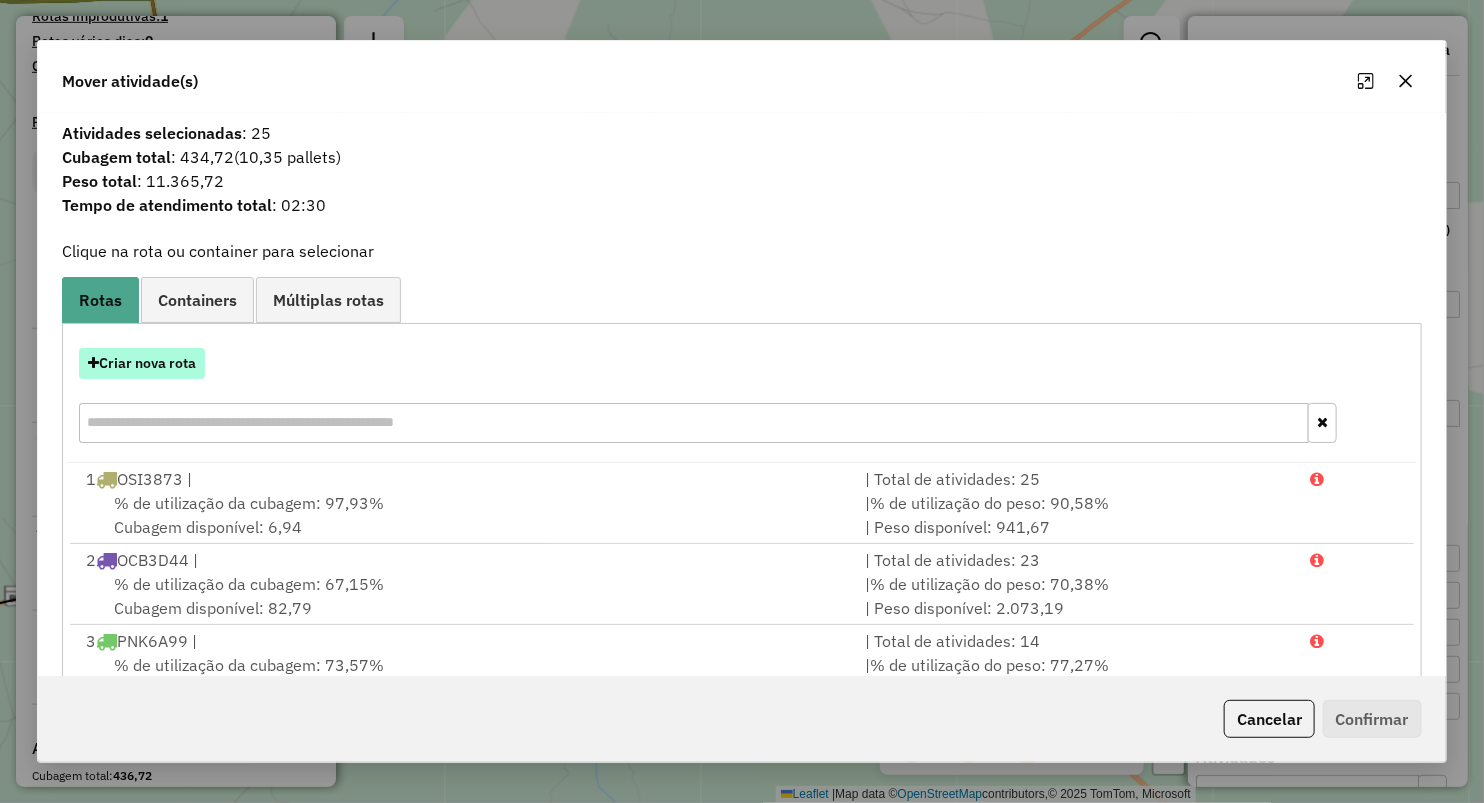 click on "Criar nova rota" at bounding box center [142, 363] 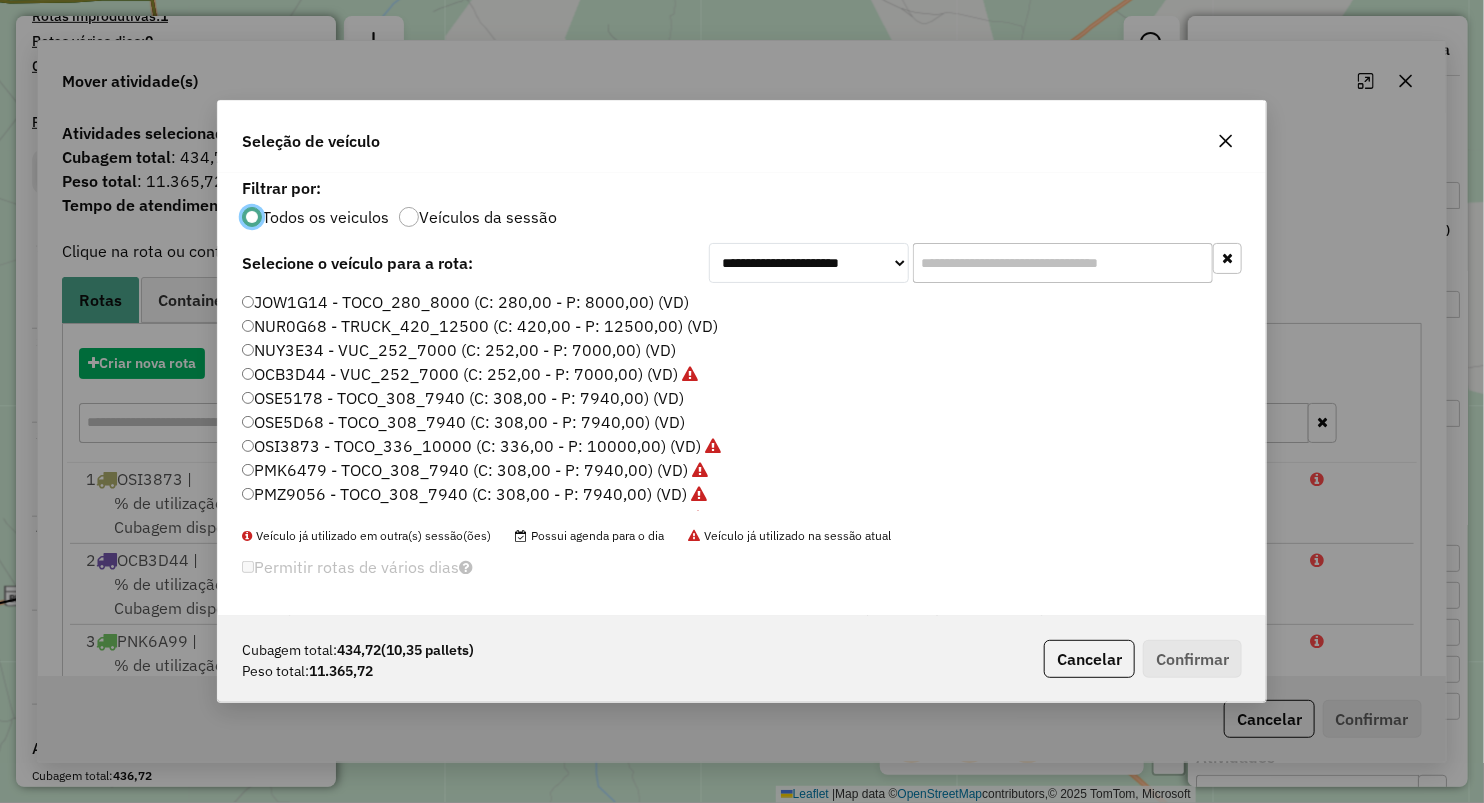scroll, scrollTop: 10, scrollLeft: 6, axis: both 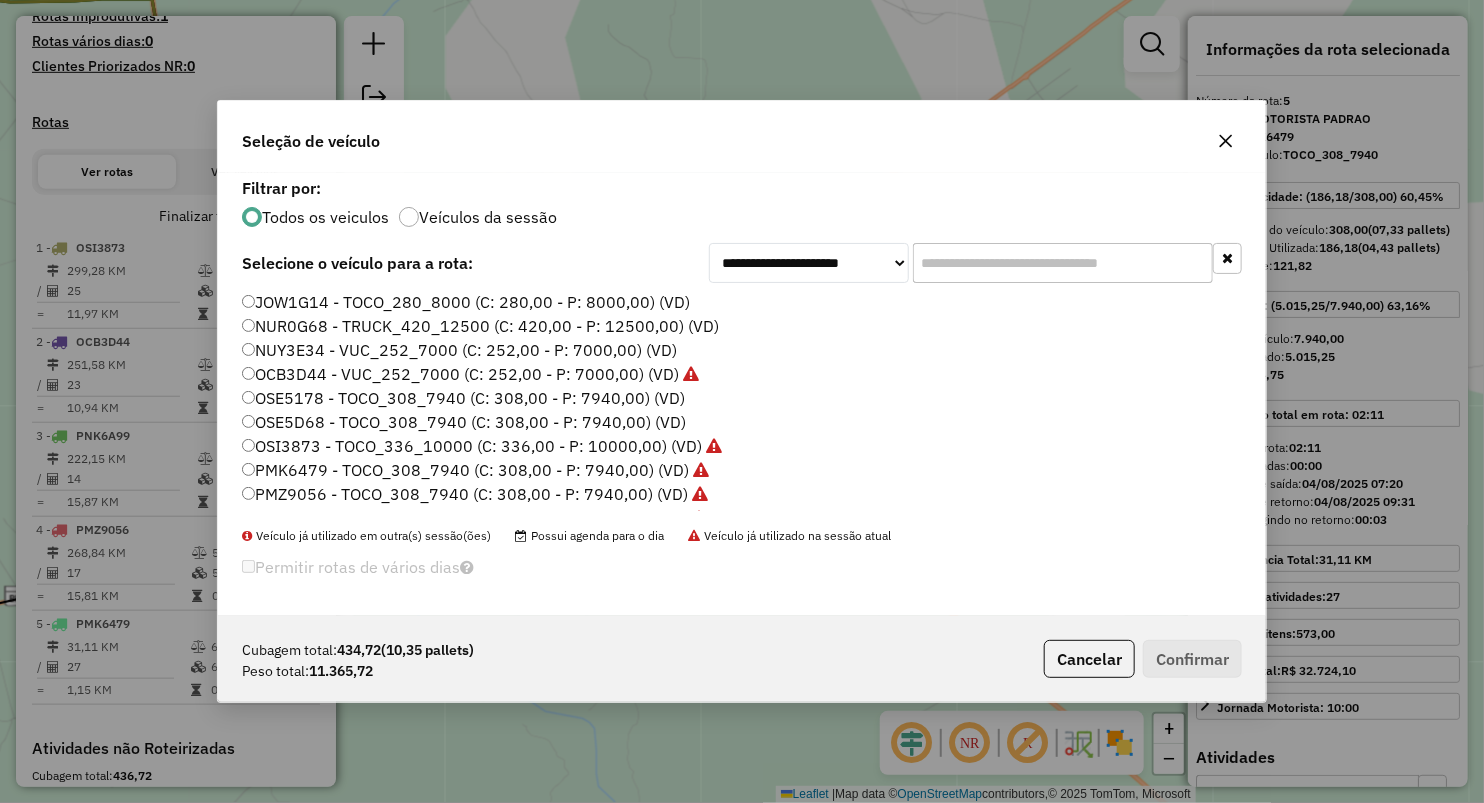 click on "OSE5D68 - TOCO_308_7940 (C: 308,00 - P: 7940,00) (VD)" 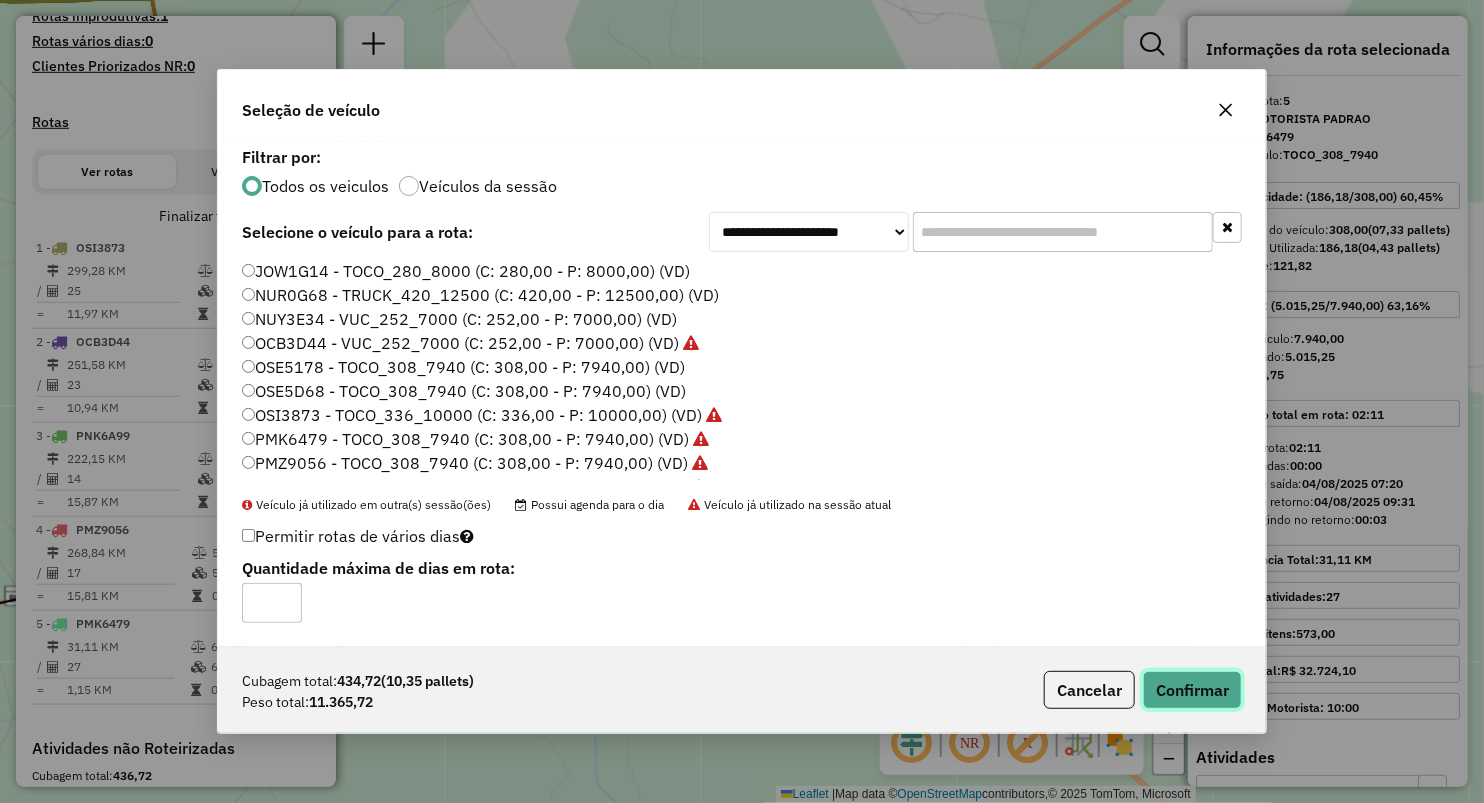 click on "Confirmar" 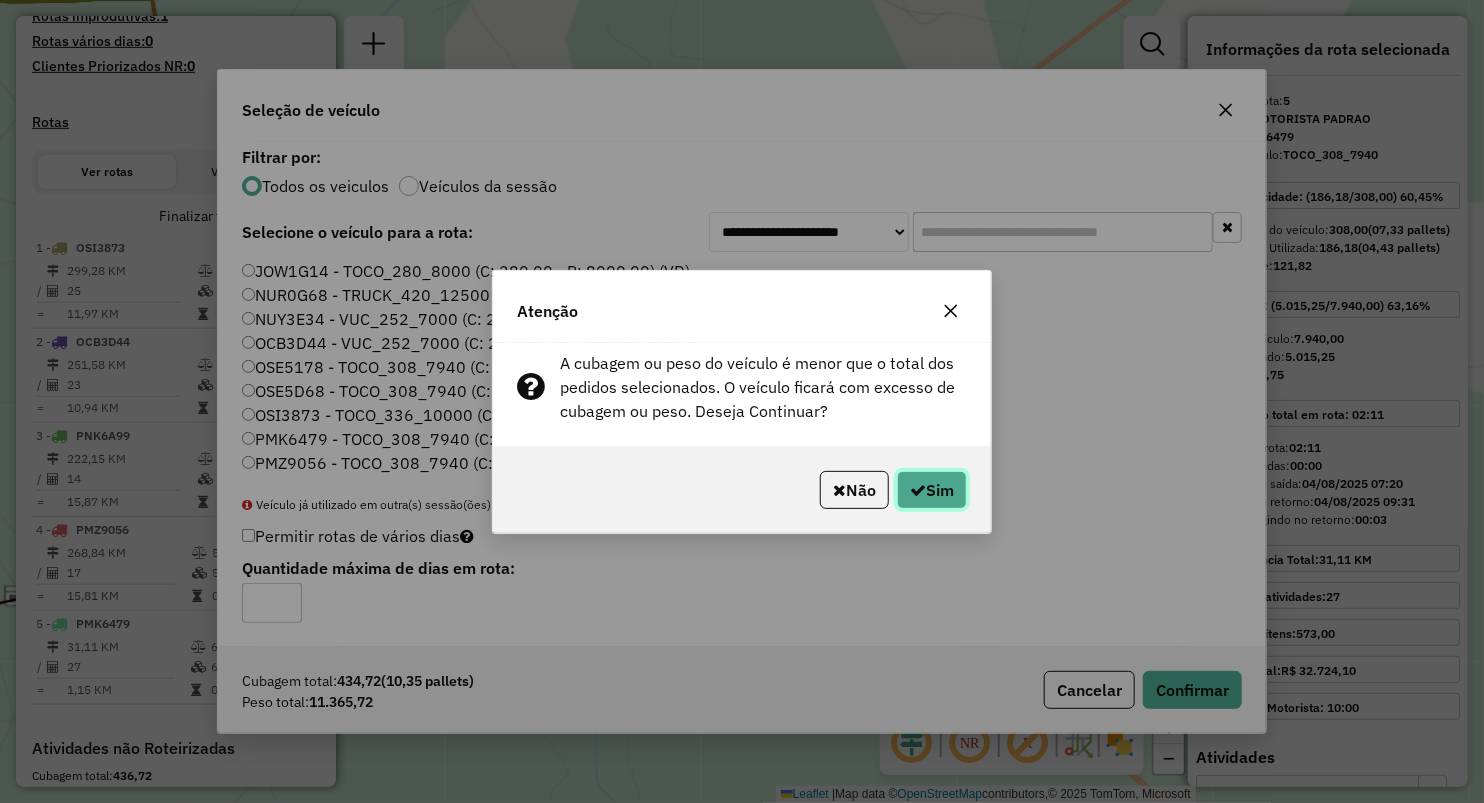 click on "Sim" 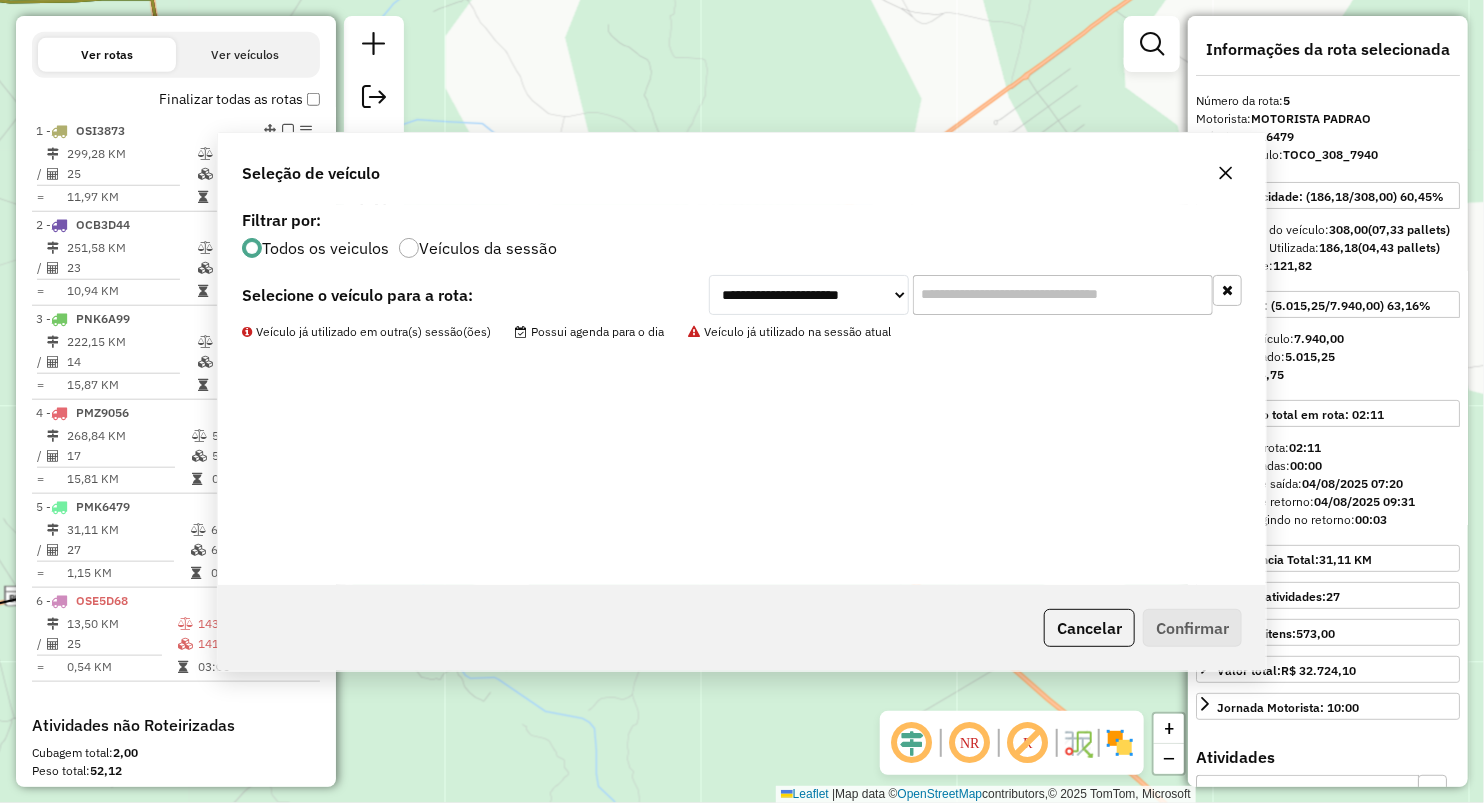 scroll, scrollTop: 960, scrollLeft: 0, axis: vertical 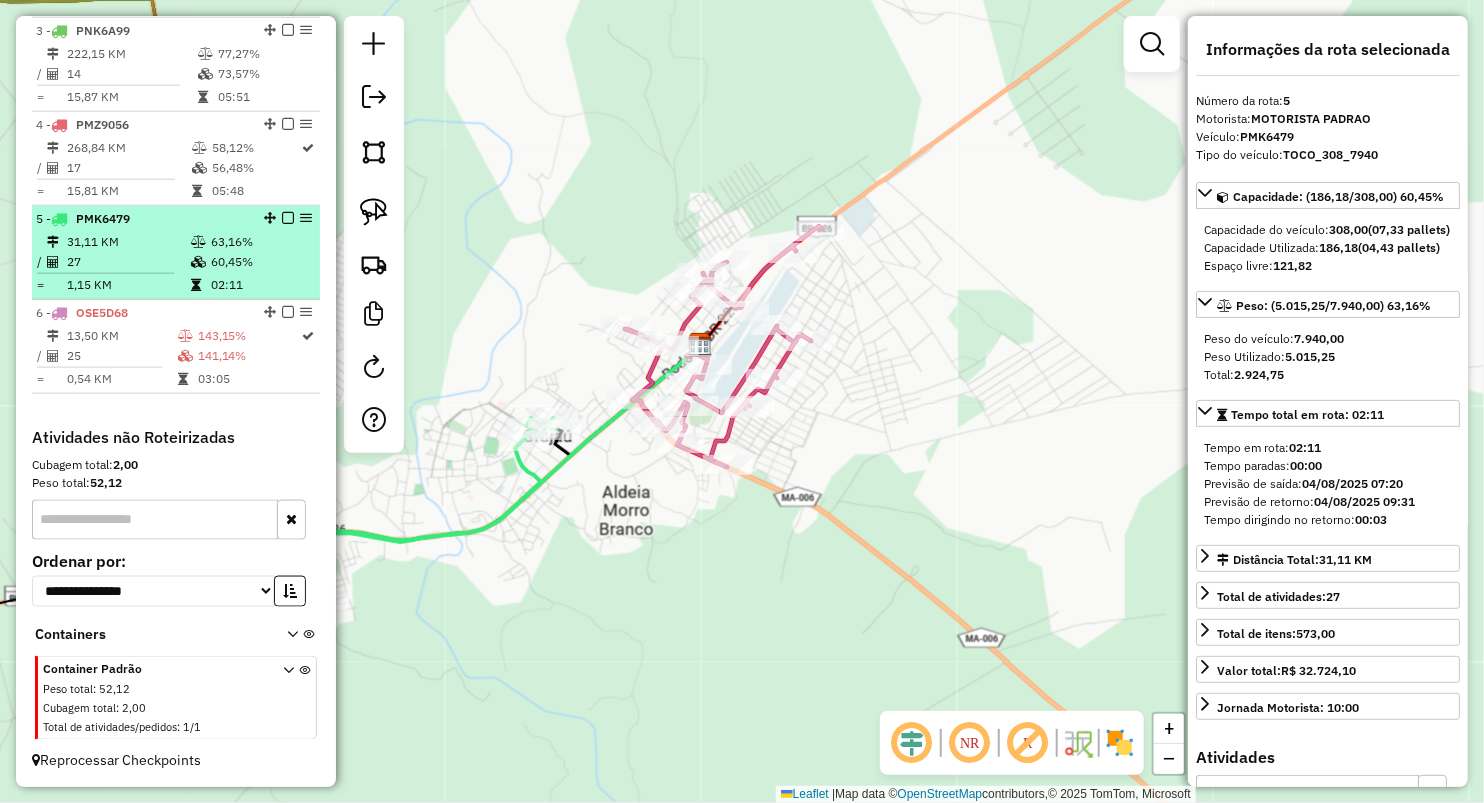 click at bounding box center [196, 285] 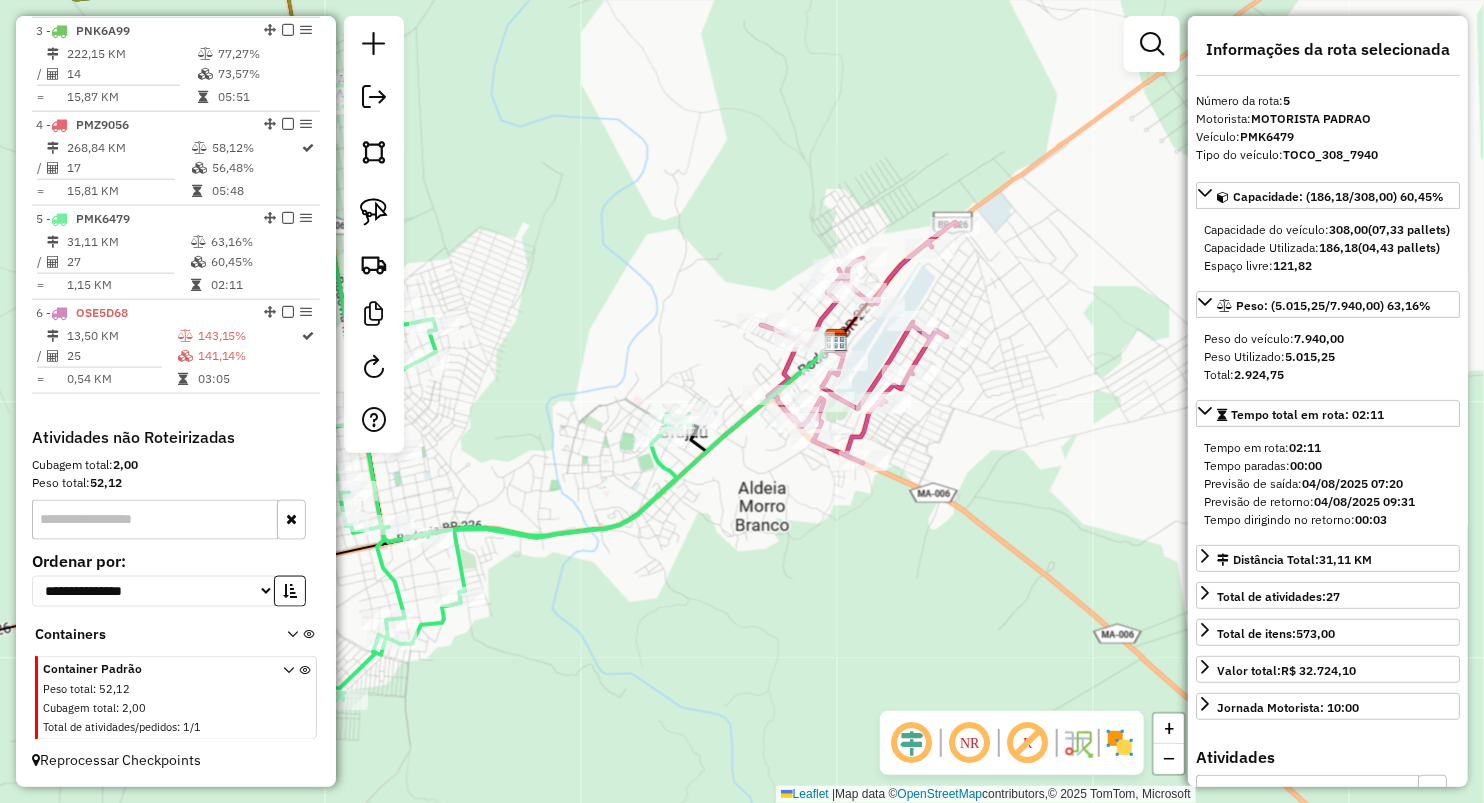 drag, startPoint x: 830, startPoint y: 572, endPoint x: 635, endPoint y: 496, distance: 209.28688 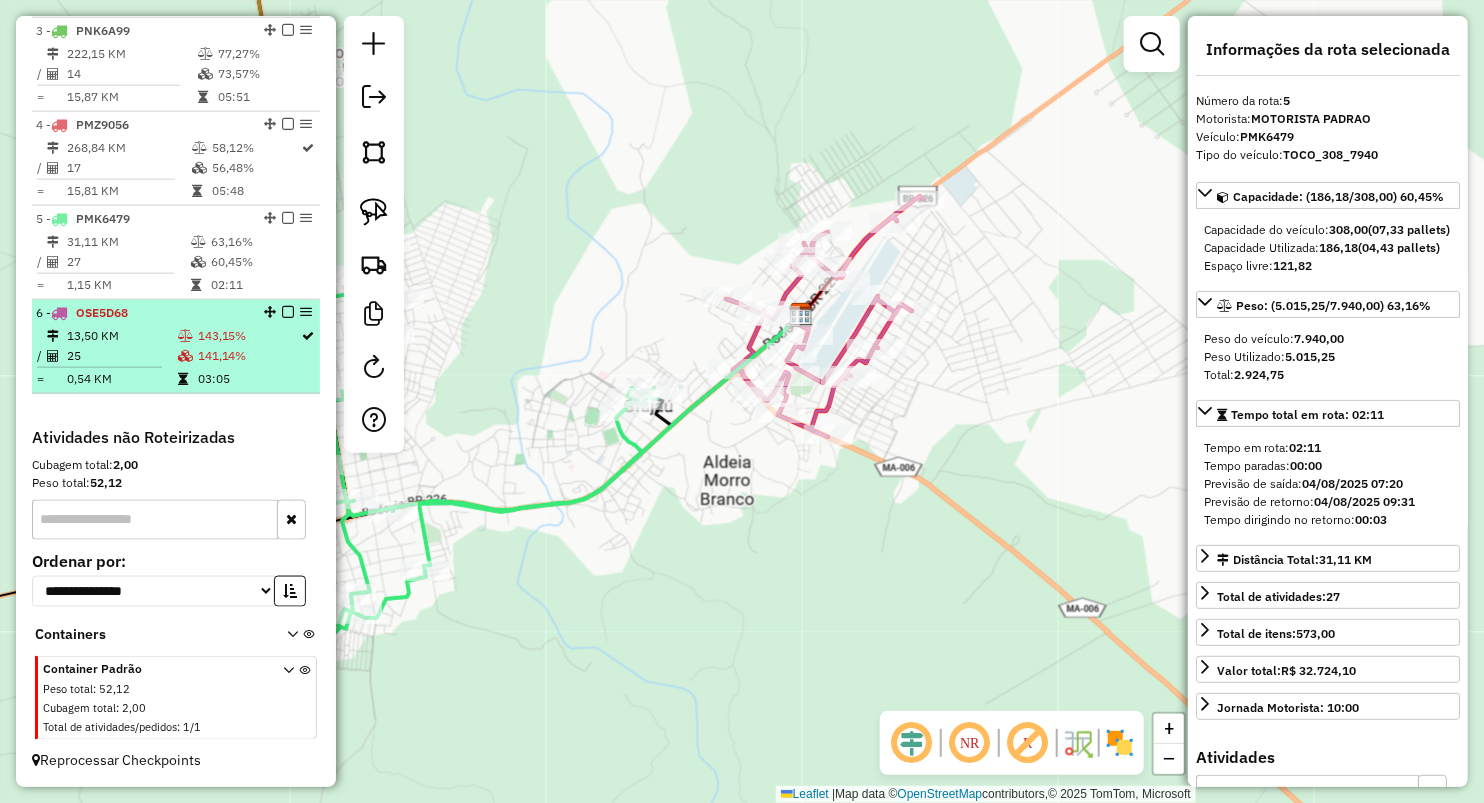 click on "25" at bounding box center [121, 356] 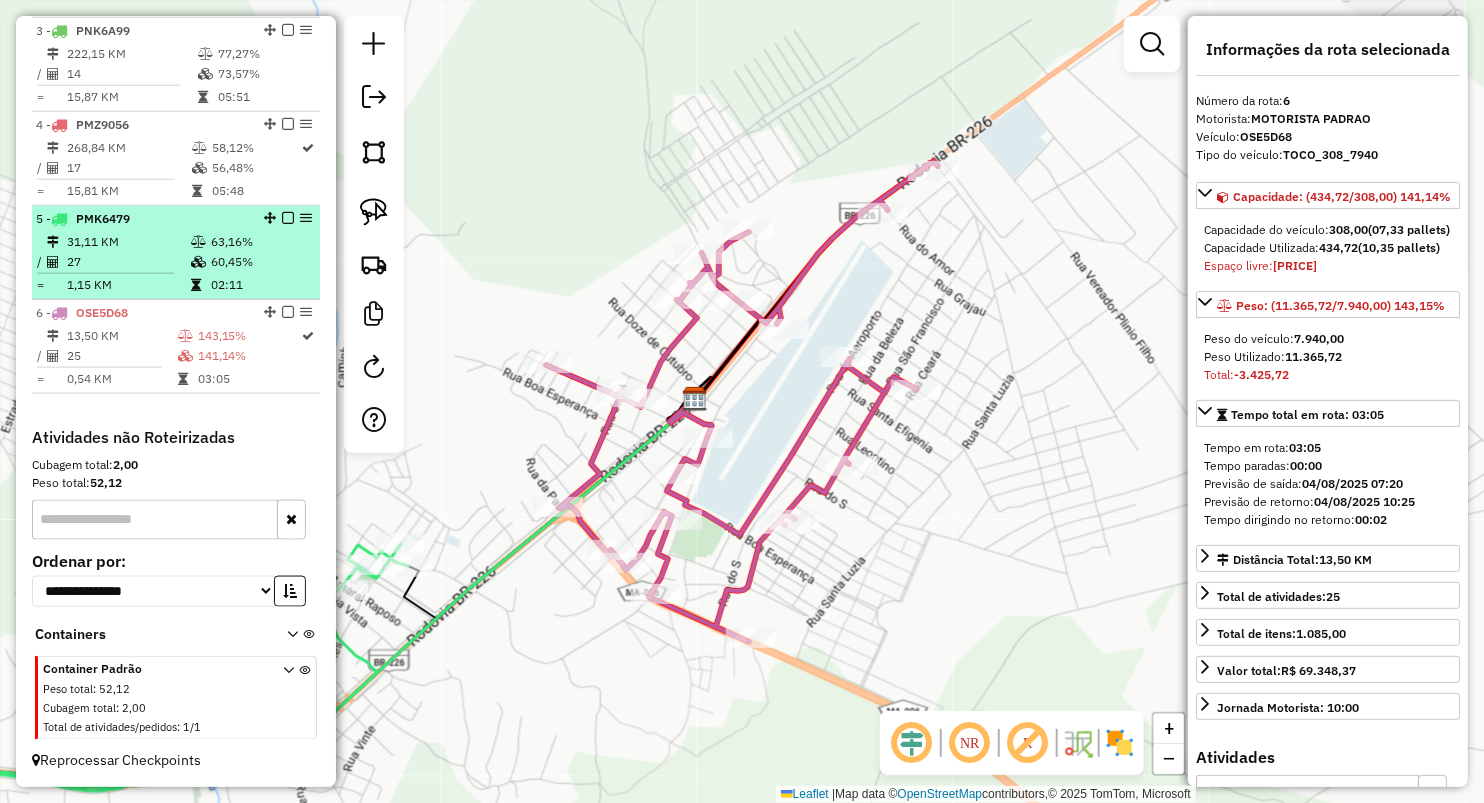 click on "27" at bounding box center [128, 262] 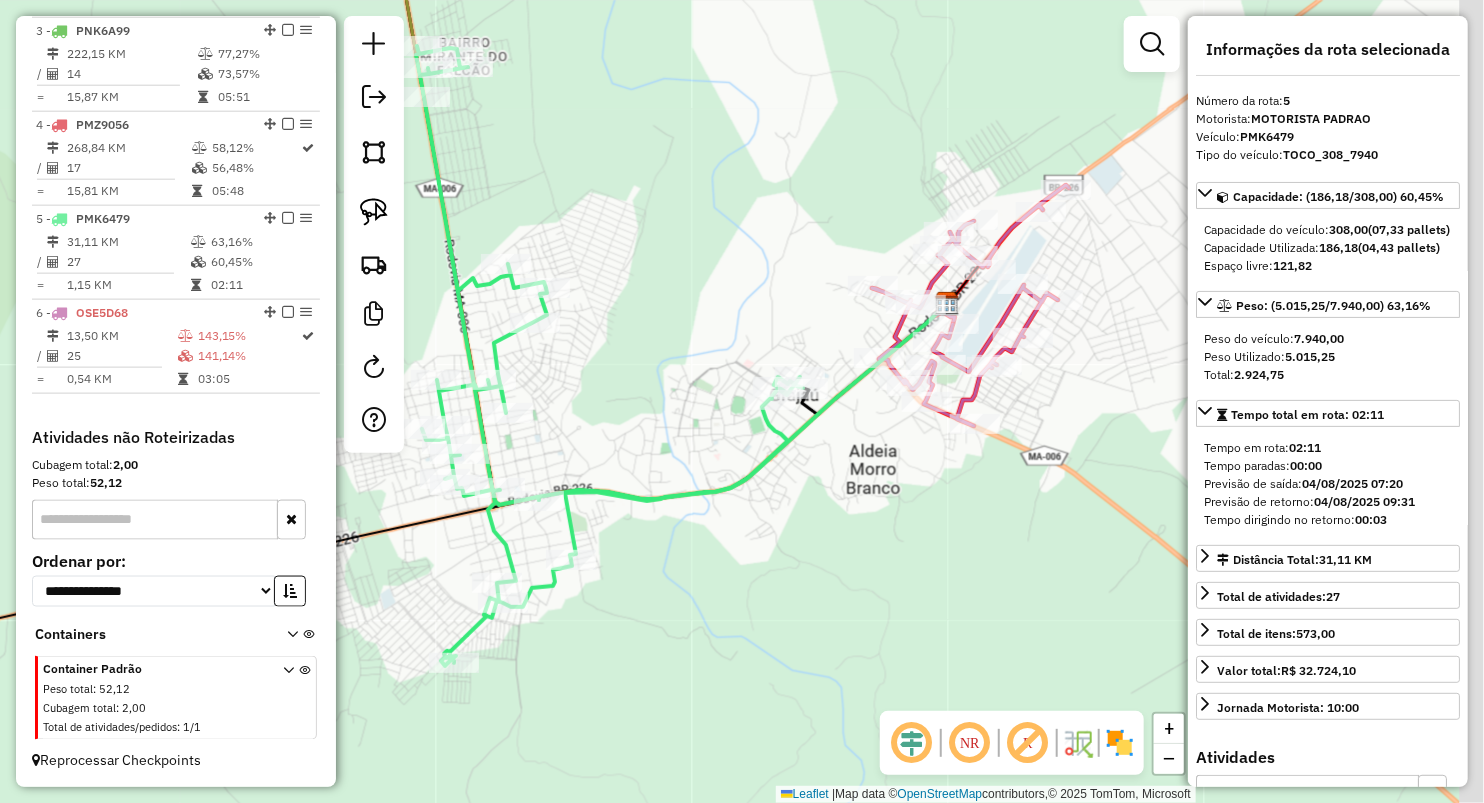 drag, startPoint x: 719, startPoint y: 428, endPoint x: 647, endPoint y: 372, distance: 91.214035 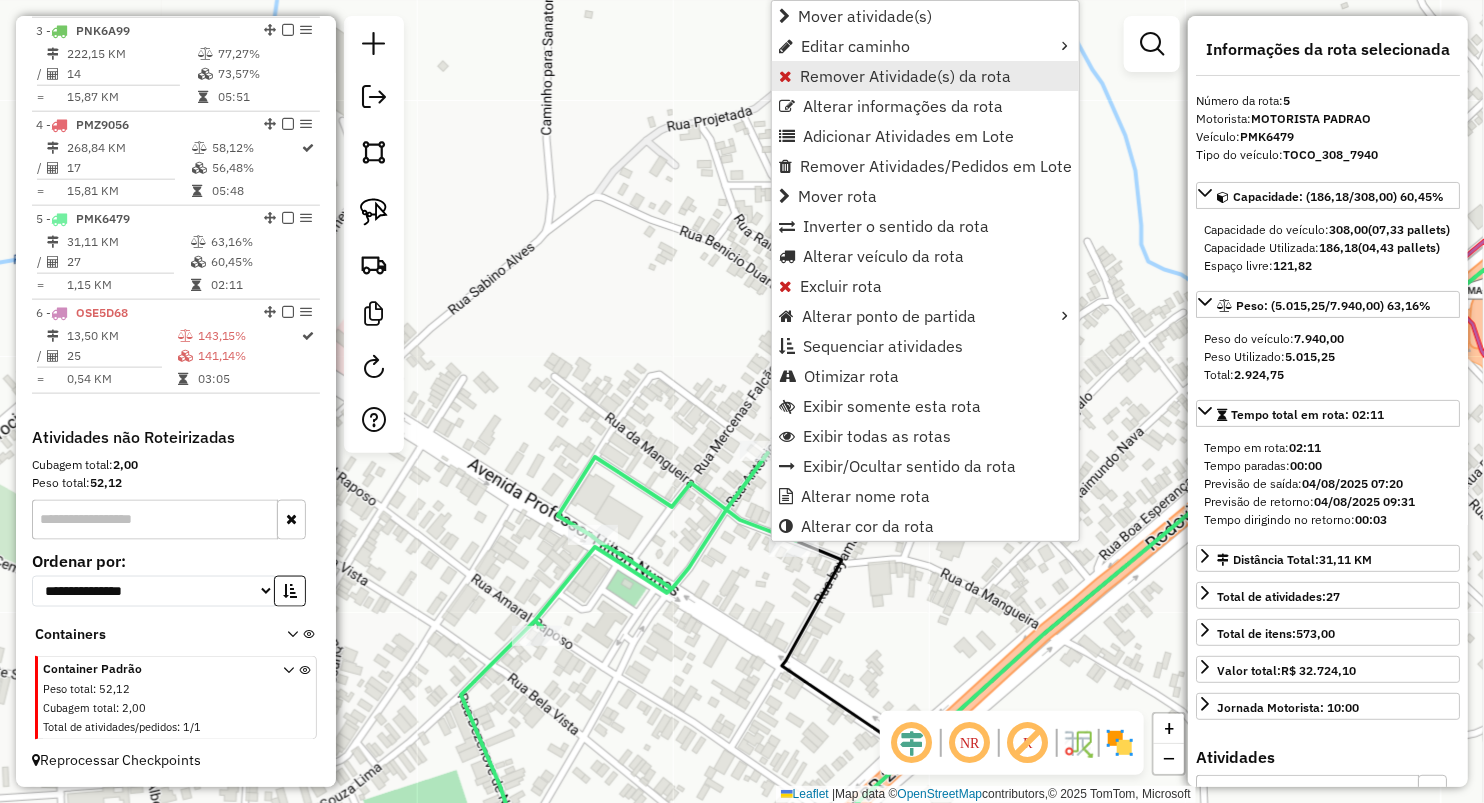 click on "Remover Atividade(s) da rota" at bounding box center (905, 76) 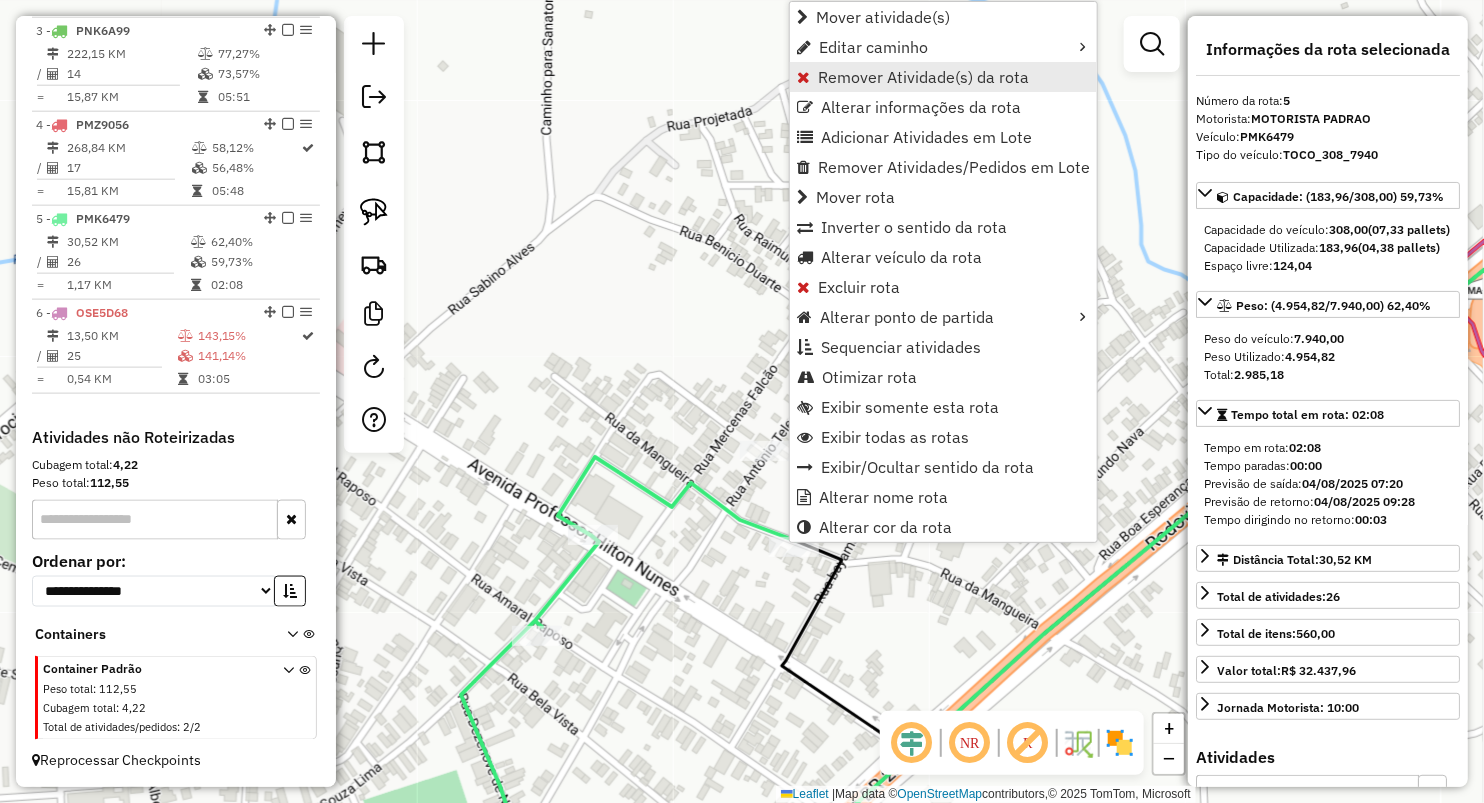click on "Remover Atividade(s) da rota" at bounding box center (923, 77) 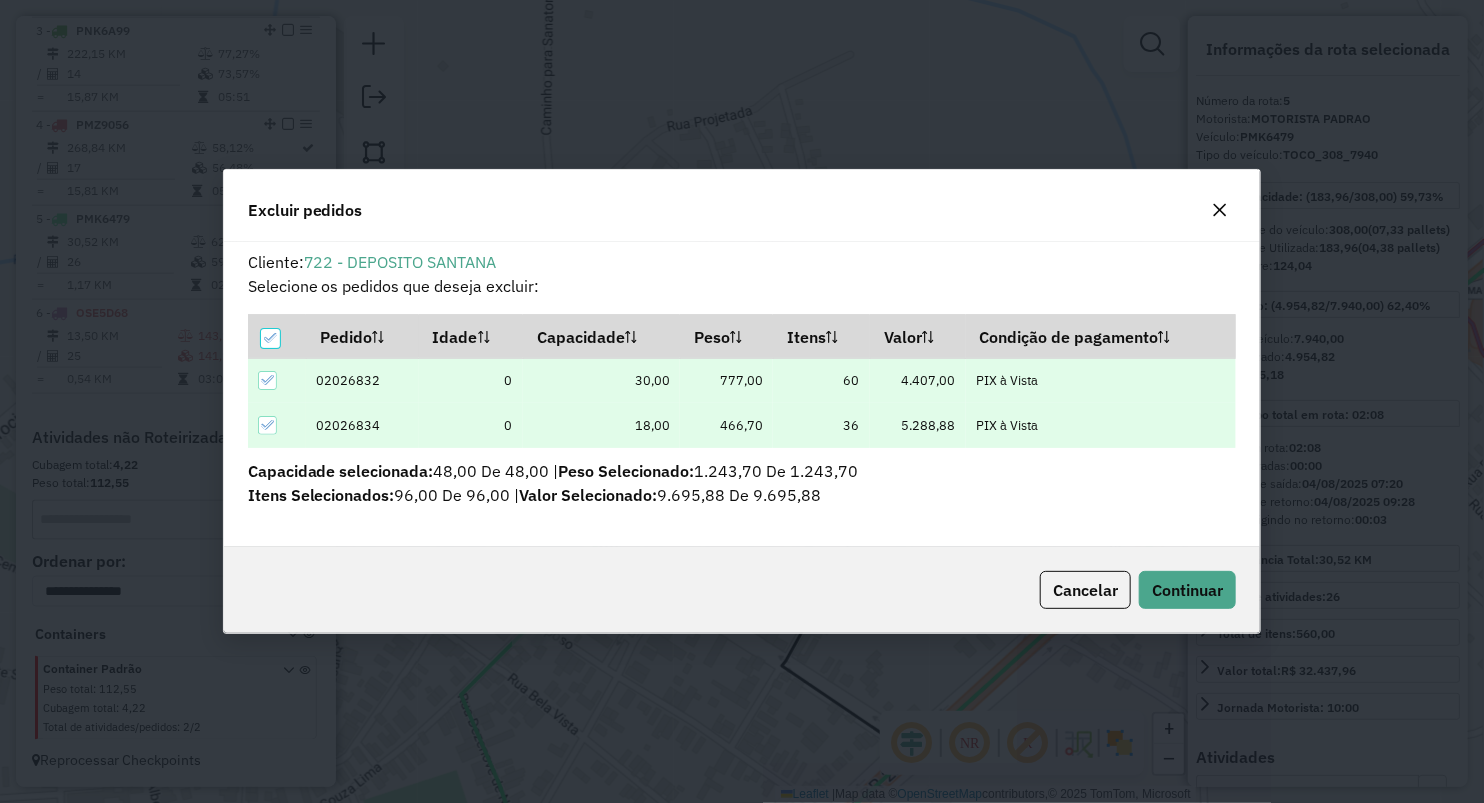 scroll, scrollTop: 0, scrollLeft: 0, axis: both 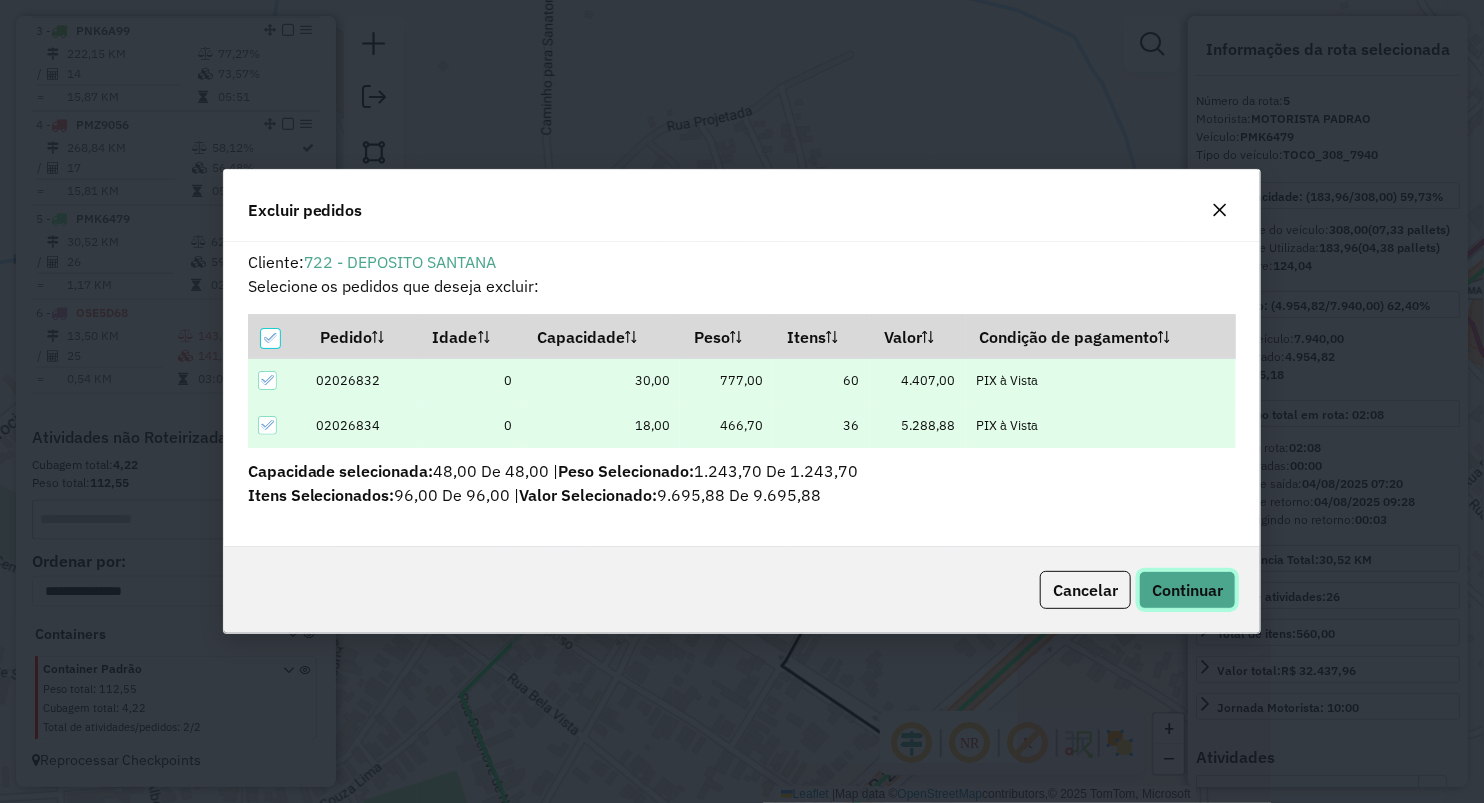 click on "Continuar" 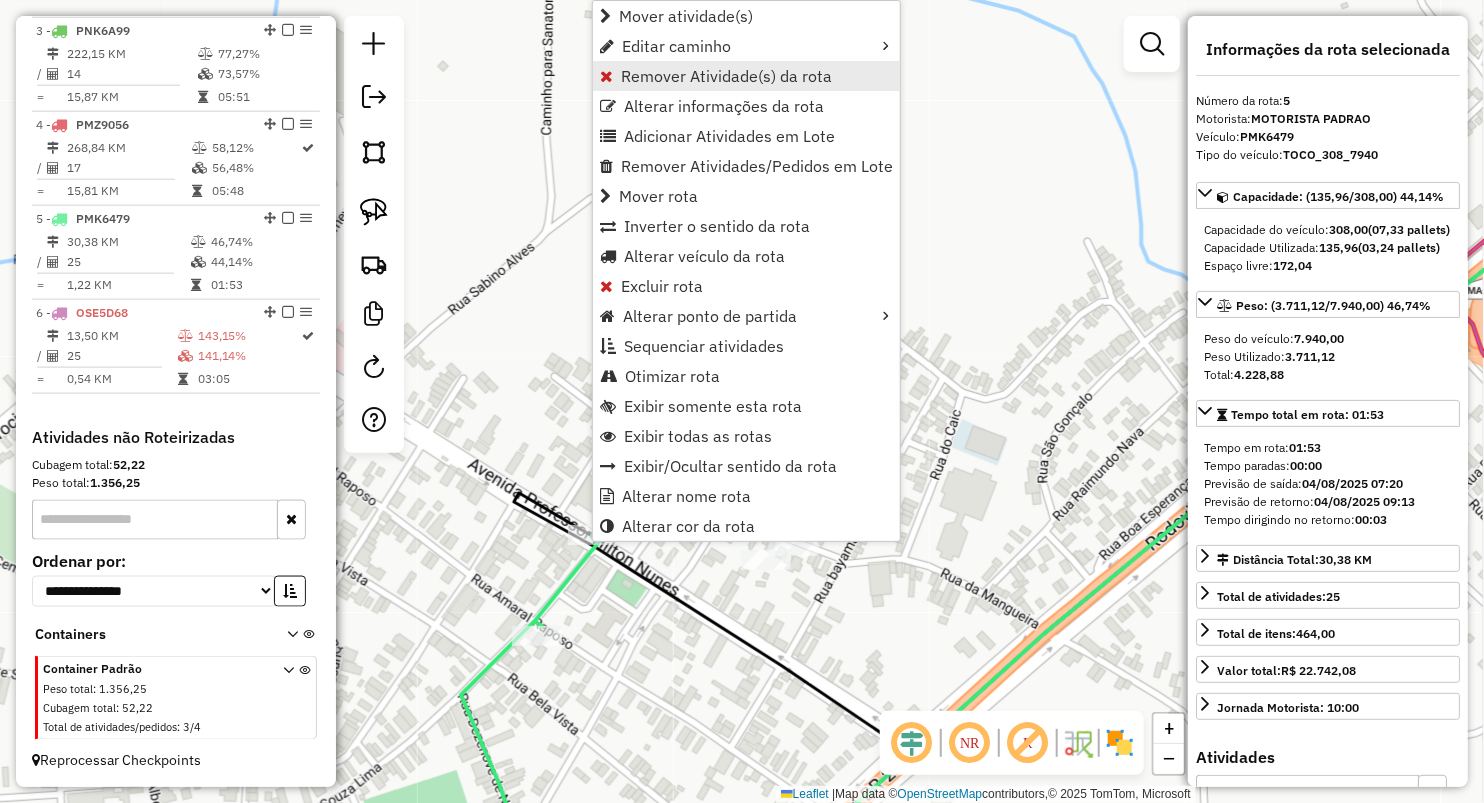 click on "Remover Atividade(s) da rota" at bounding box center [726, 76] 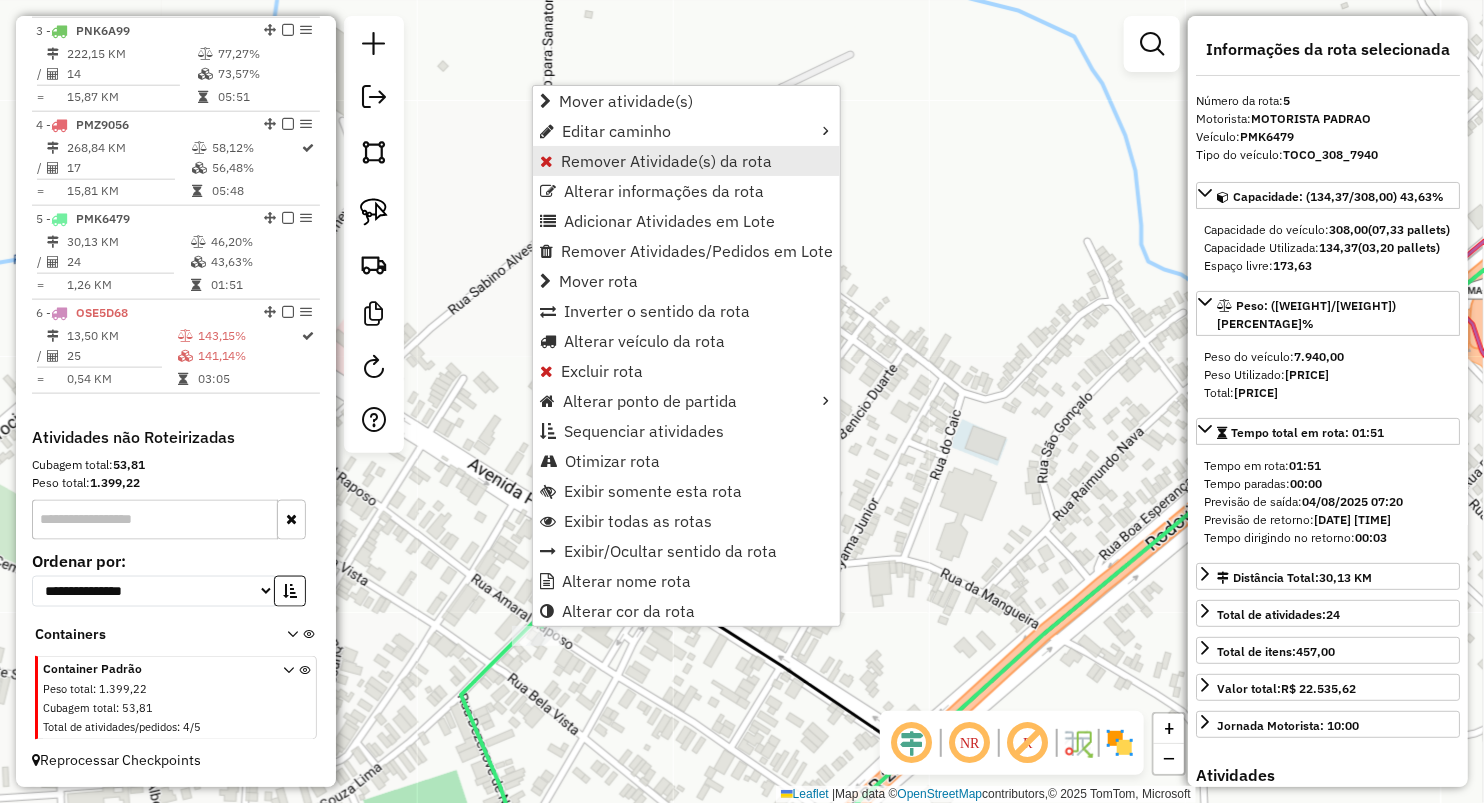 click on "Remover Atividade(s) da rota" at bounding box center (666, 161) 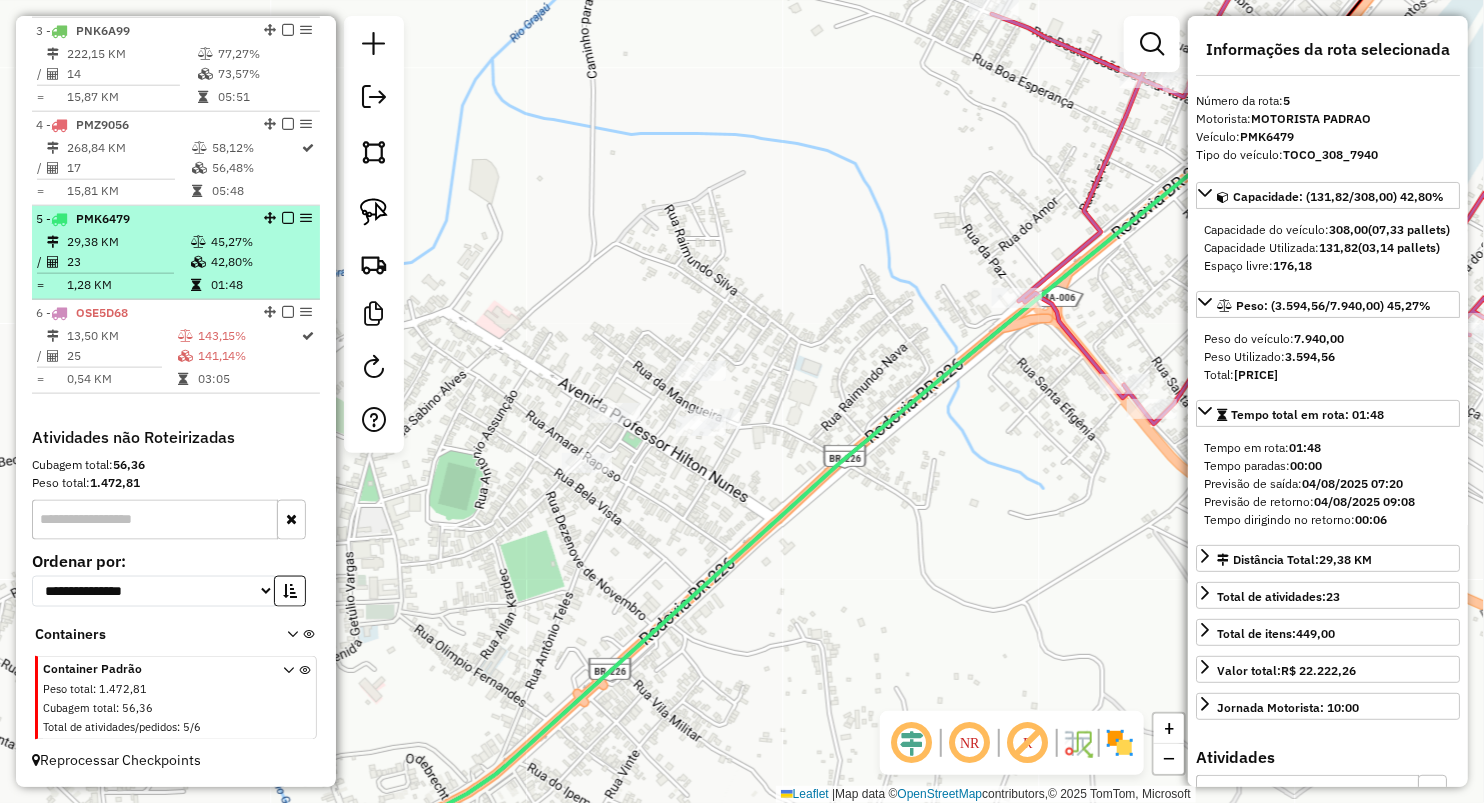click on "42,80%" at bounding box center [260, 262] 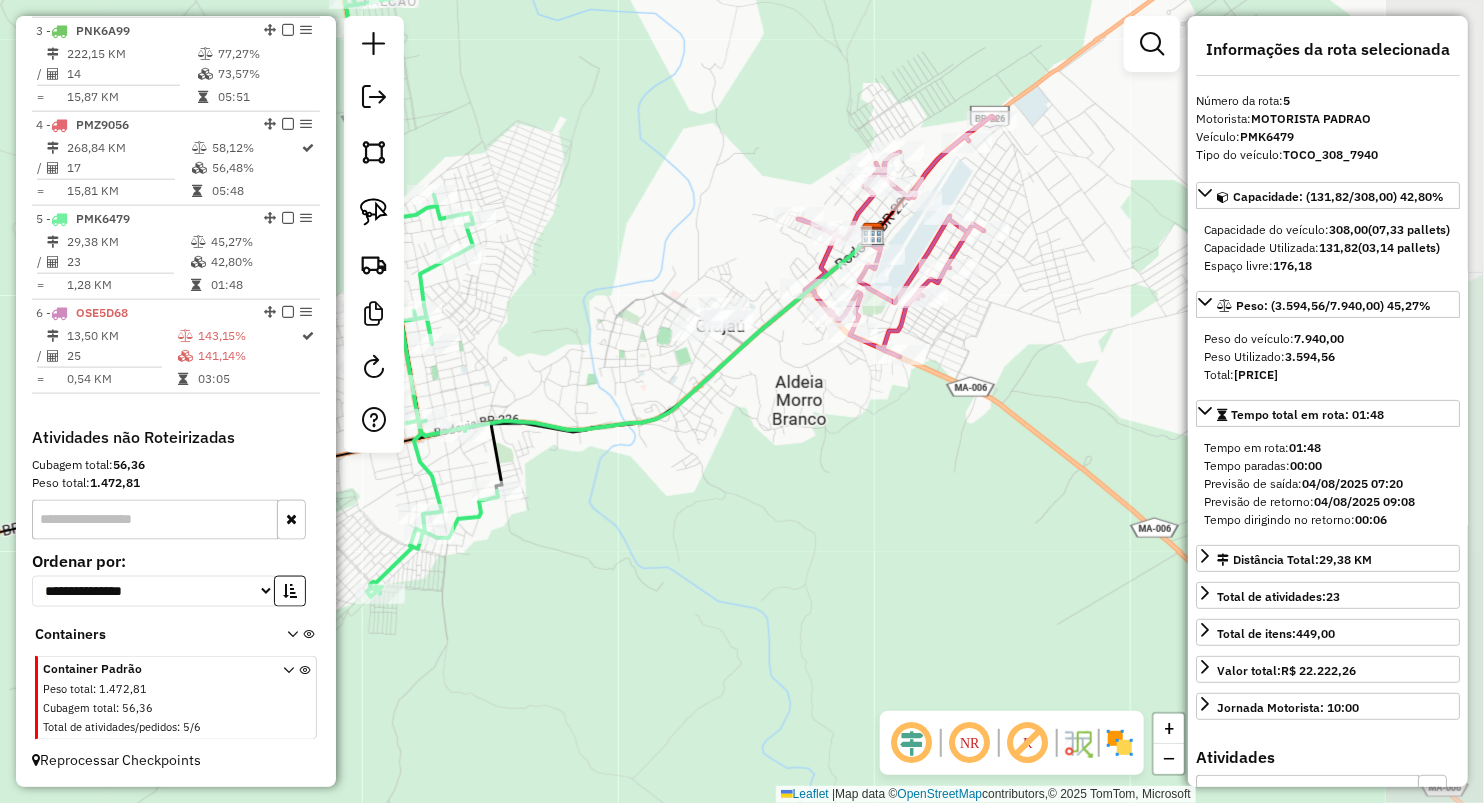 drag, startPoint x: 680, startPoint y: 292, endPoint x: 550, endPoint y: 177, distance: 173.56555 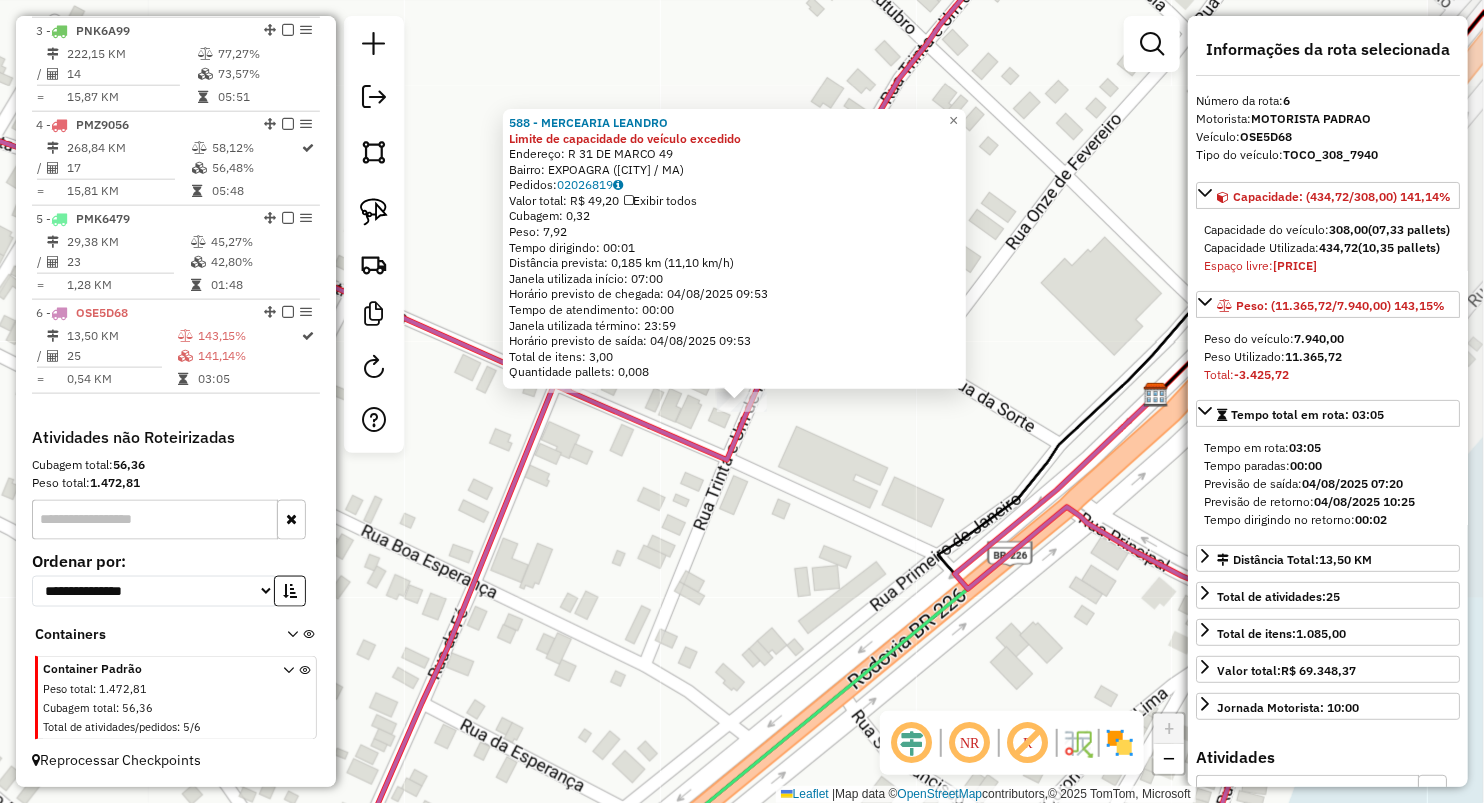 click on "588 - MERCEARIA LEANDRO Limite de capacidade do veículo excedido  Endereço:  R 31 DE MARCO 49   Bairro: EXPOAGRA (GRAJAU / MA)   Pedidos:  02026819   Valor total: R$ 49,20   Exibir todos   Cubagem: 0,32  Peso: 7,92  Tempo dirigindo: 00:01   Distância prevista: 0,185 km (11,10 km/h)   Janela utilizada início: 07:00   Horário previsto de chegada: 04/08/2025 09:53   Tempo de atendimento: 00:00   Janela utilizada término: 23:59   Horário previsto de saída: 04/08/2025 09:53   Total de itens: 3,00   Quantidade pallets: 0,008  × Janela de atendimento Grade de atendimento Capacidade Transportadoras Veículos Cliente Pedidos  Rotas Selecione os dias de semana para filtrar as janelas de atendimento  Seg   Ter   Qua   Qui   Sex   Sáb   Dom  Informe o período da janela de atendimento: De: Até:  Filtrar exatamente a janela do cliente  Considerar janela de atendimento padrão  Selecione os dias de semana para filtrar as grades de atendimento  Seg   Ter   Qua   Qui   Sex   Sáb   Dom   Peso mínimo:   De:   De:" 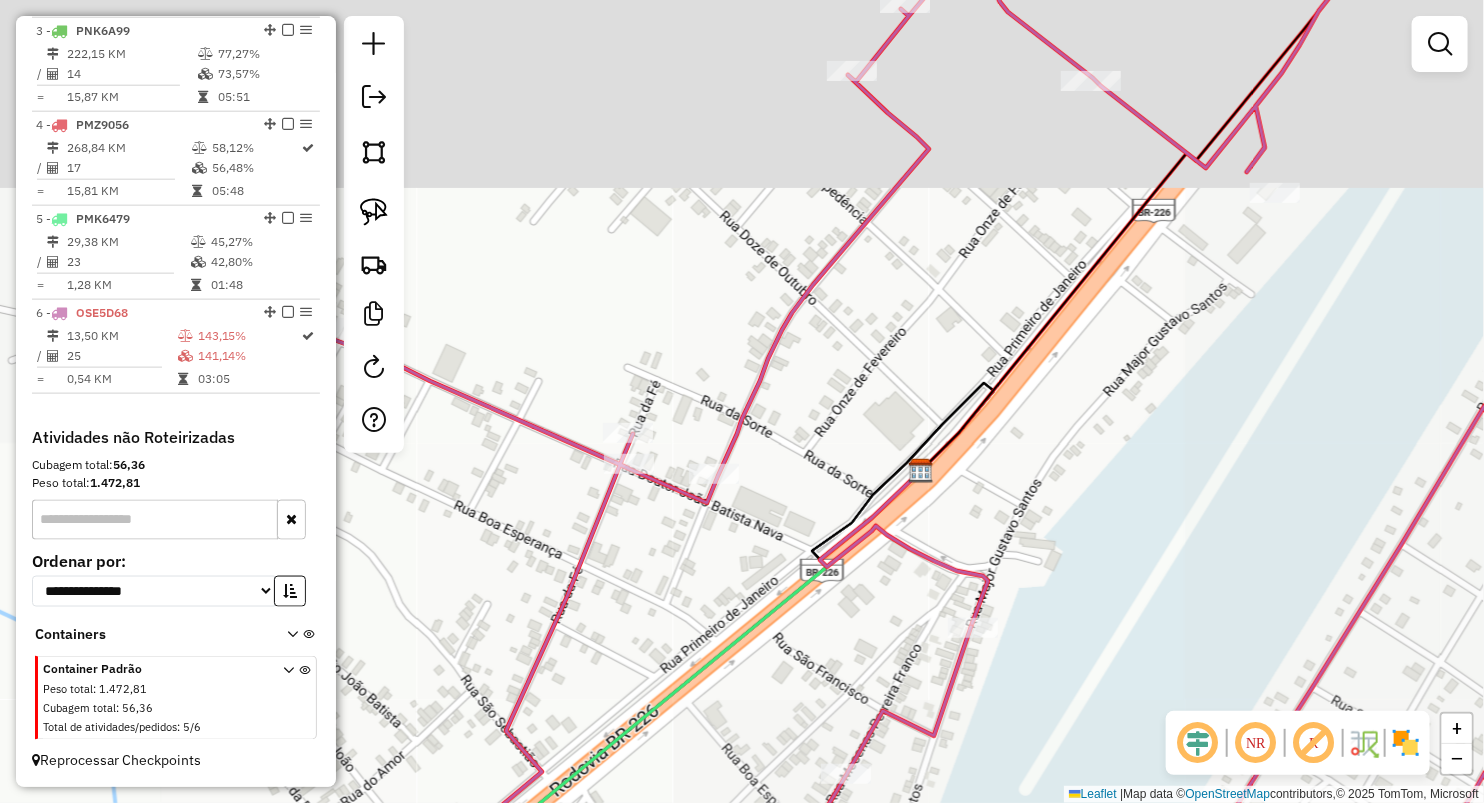 drag, startPoint x: 600, startPoint y: 516, endPoint x: 903, endPoint y: 441, distance: 312.1442 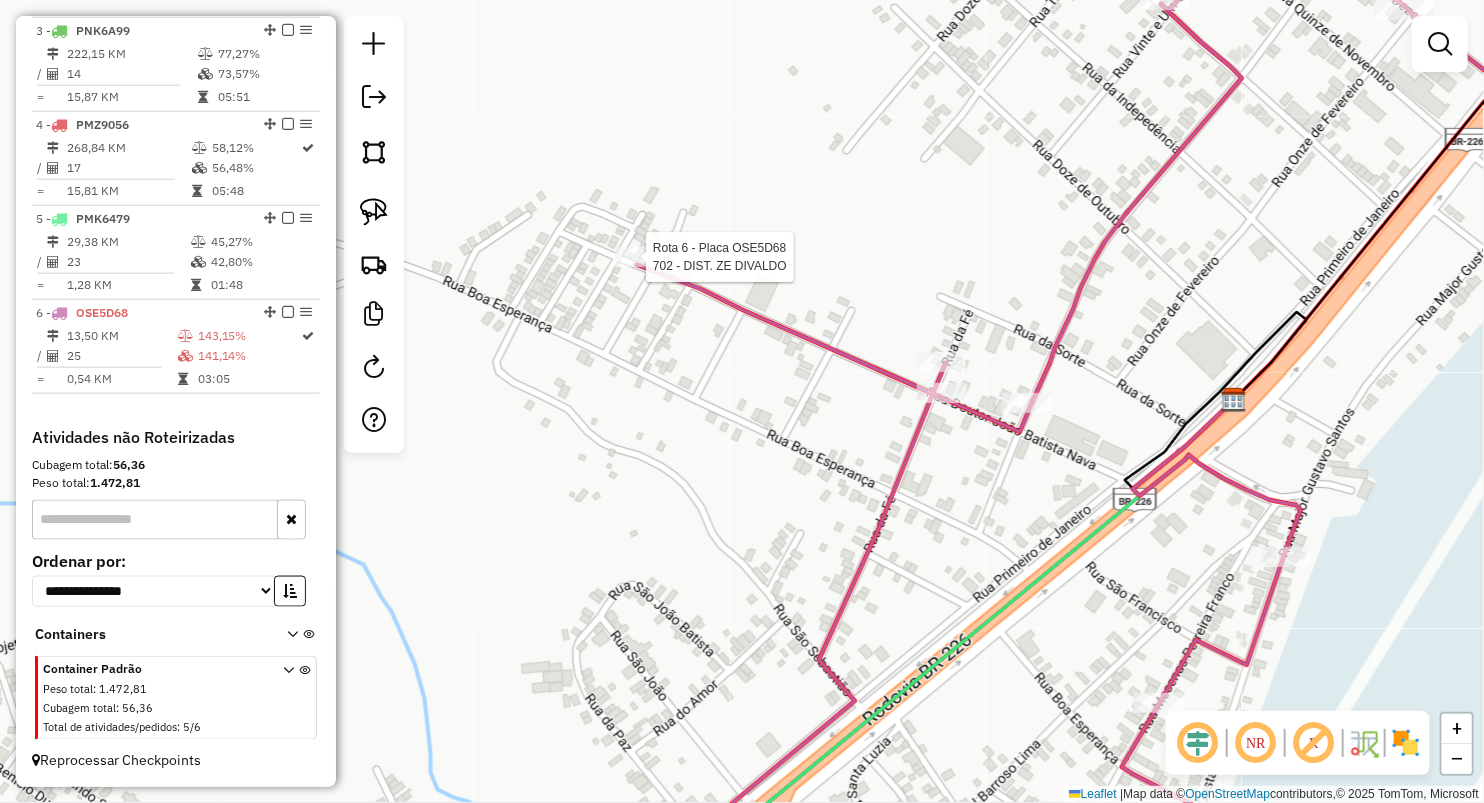 select on "**********" 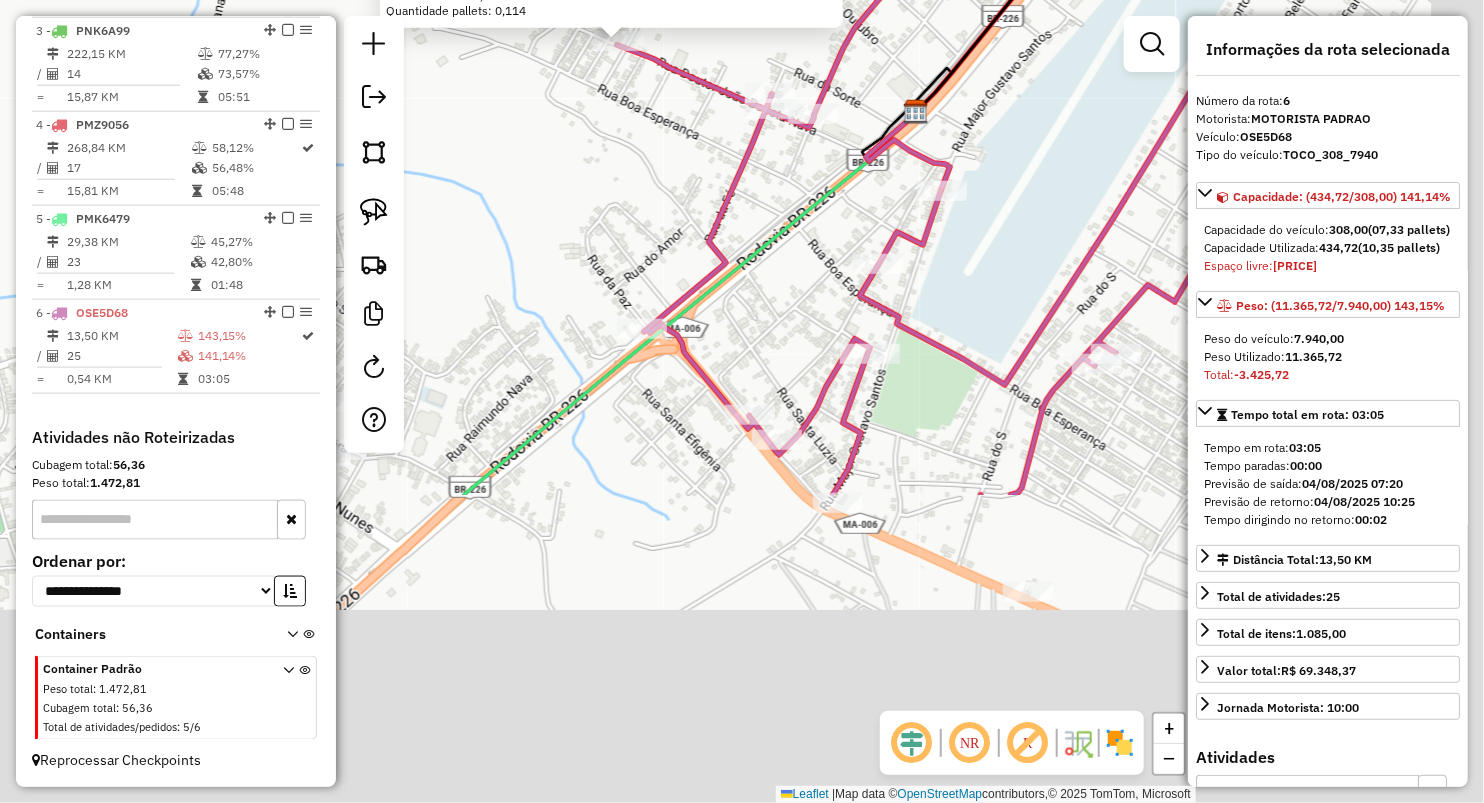 drag, startPoint x: 788, startPoint y: 540, endPoint x: 664, endPoint y: 252, distance: 313.5602 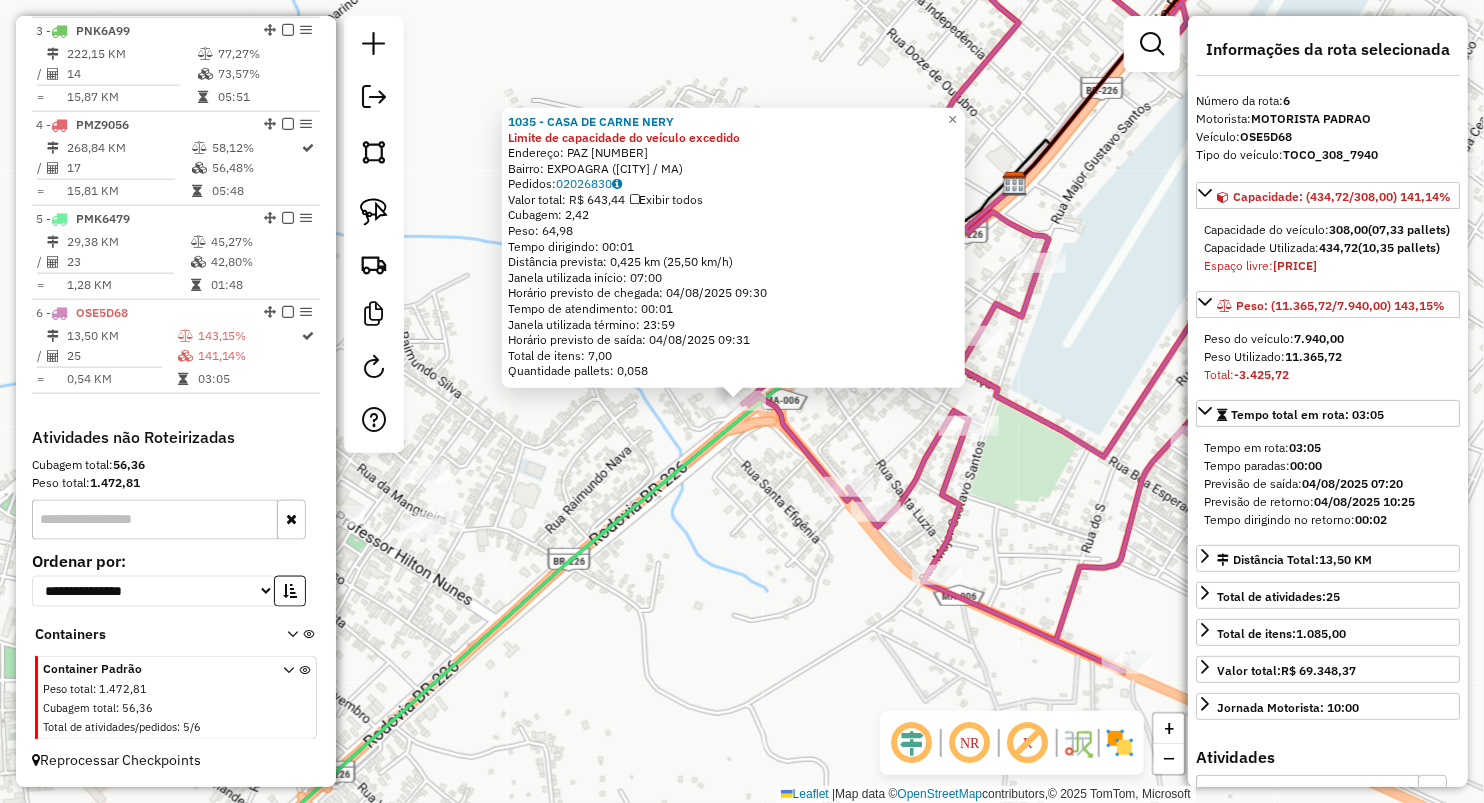 click on "1035 - CASA DE CARNE NERY Limite de capacidade do veículo excedido  Endereço:  PAZ 496   Bairro: EXPOAGRA (GRAJAU / MA)   Pedidos:  02026830   Valor total: R$ 643,44   Exibir todos   Cubagem: 2,42  Peso: 64,98  Tempo dirigindo: 00:01   Distância prevista: 0,425 km (25,50 km/h)   Janela utilizada início: 07:00   Horário previsto de chegada: 04/08/2025 09:30   Tempo de atendimento: 00:01   Janela utilizada término: 23:59   Horário previsto de saída: 04/08/2025 09:31   Total de itens: 7,00   Quantidade pallets: 0,058  × Janela de atendimento Grade de atendimento Capacidade Transportadoras Veículos Cliente Pedidos  Rotas Selecione os dias de semana para filtrar as janelas de atendimento  Seg   Ter   Qua   Qui   Sex   Sáb   Dom  Informe o período da janela de atendimento: De: Até:  Filtrar exatamente a janela do cliente  Considerar janela de atendimento padrão  Selecione os dias de semana para filtrar as grades de atendimento  Seg   Ter   Qua   Qui   Sex   Sáb   Dom   Peso mínimo:   Peso máximo:" 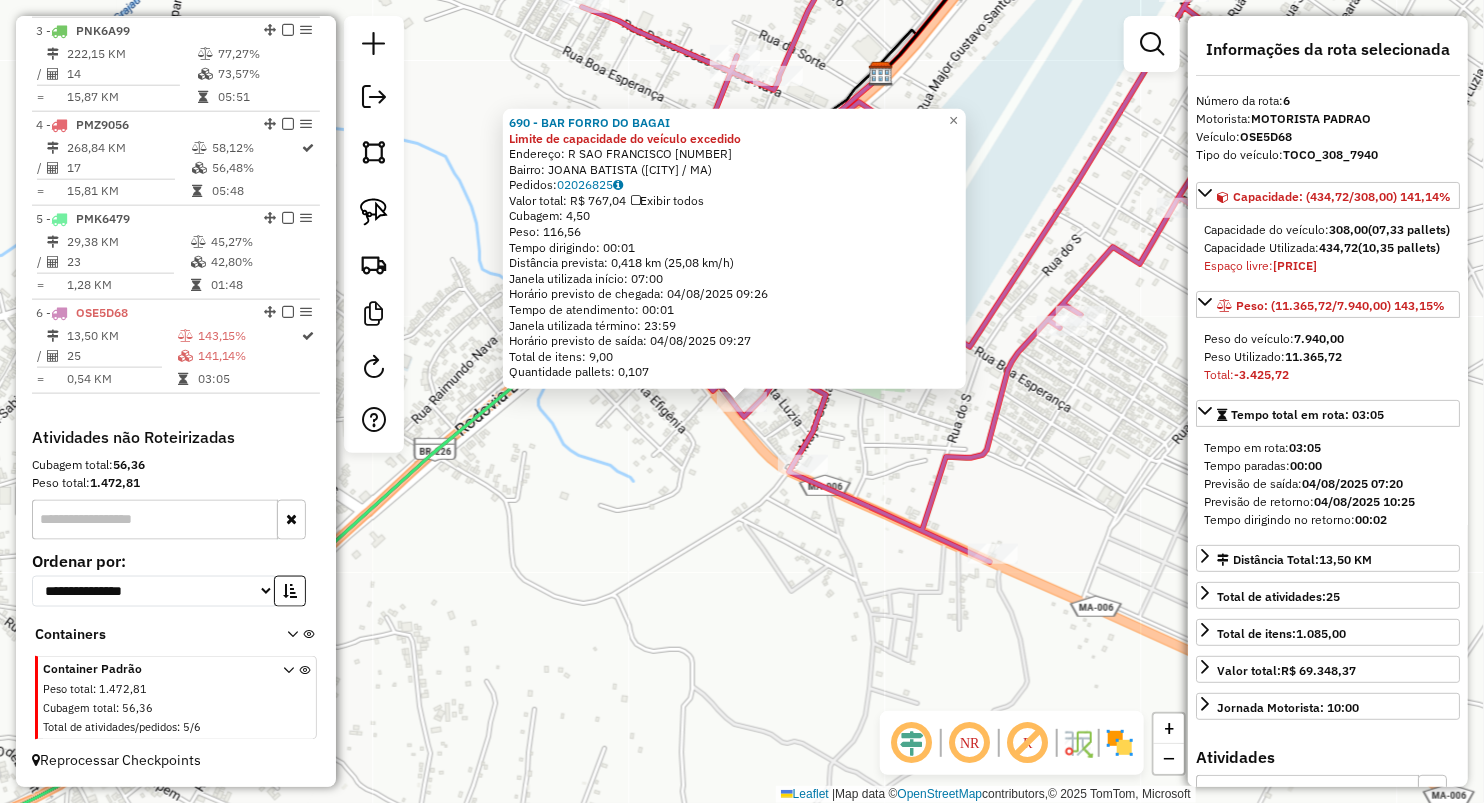 click on "Rota 6 - Placa OSE5D68  690 - BAR FORRO DO BAGAI 690 - BAR FORRO DO BAGAI Limite de capacidade do veículo excedido  Endereço:  R SAO FRANCISCO 1   Bairro: JOANA BATISTA (GRAJAU / MA)   Pedidos:  02026825   Valor total: R$ 767,04   Exibir todos   Cubagem: 4,50  Peso: 116,56  Tempo dirigindo: 00:01   Distância prevista: 0,418 km (25,08 km/h)   Janela utilizada início: 07:00   Horário previsto de chegada: 04/08/2025 09:26   Tempo de atendimento: 00:01   Janela utilizada término: 23:59   Horário previsto de saída: 04/08/2025 09:27   Total de itens: 9,00   Quantidade pallets: 0,107  × Janela de atendimento Grade de atendimento Capacidade Transportadoras Veículos Cliente Pedidos  Rotas Selecione os dias de semana para filtrar as janelas de atendimento  Seg   Ter   Qua   Qui   Sex   Sáb   Dom  Informe o período da janela de atendimento: De: Até:  Filtrar exatamente a janela do cliente  Considerar janela de atendimento padrão  Selecione os dias de semana para filtrar as grades de atendimento  Seg   Ter" 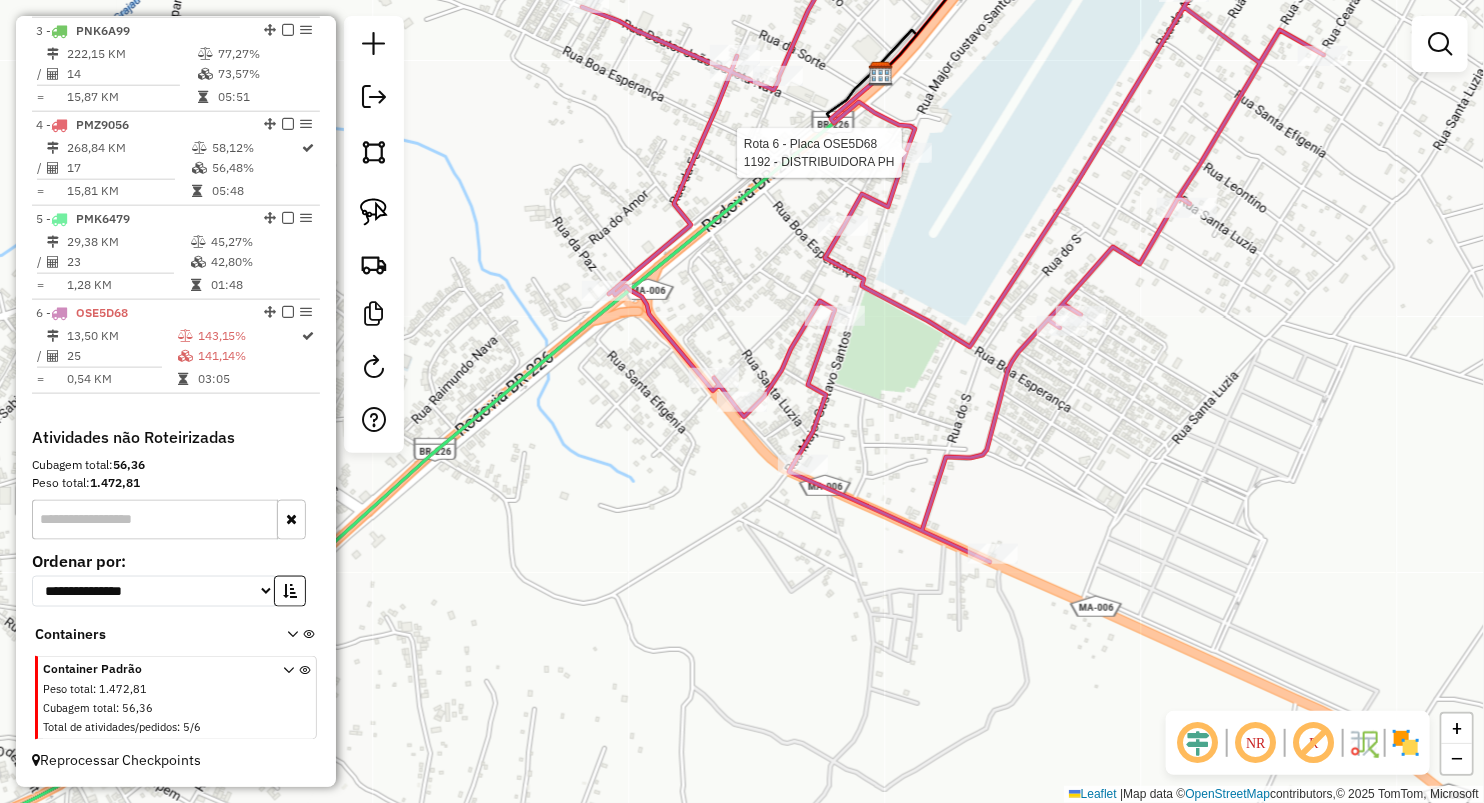 select on "**********" 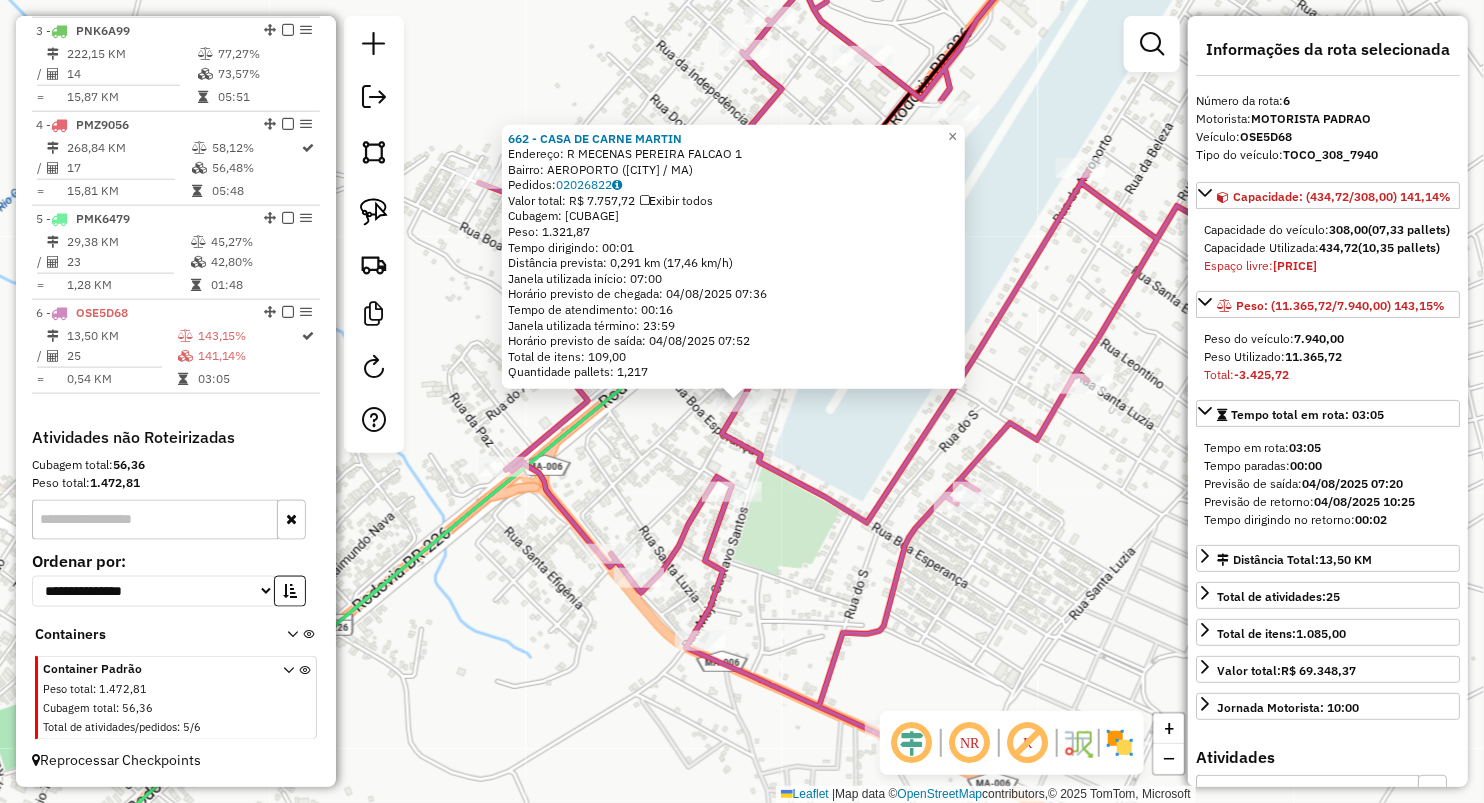 click on "662 - CASA DE CARNE MARTIN  Endereço:  R MECENAS PEREIRA FALCAO 1   Bairro: AEROPORTO (GRAJAU / MA)   Pedidos:  02026822   Valor total: R$ 7.757,72   Exibir todos   Cubagem: 51,13  Peso: 1.321,87  Tempo dirigindo: 00:01   Distância prevista: 0,291 km (17,46 km/h)   Janela utilizada início: 07:00   Horário previsto de chegada: 04/08/2025 07:36   Tempo de atendimento: 00:16   Janela utilizada término: 23:59   Horário previsto de saída: 04/08/2025 07:52   Total de itens: 109,00   Quantidade pallets: 1,217  × Janela de atendimento Grade de atendimento Capacidade Transportadoras Veículos Cliente Pedidos  Rotas Selecione os dias de semana para filtrar as janelas de atendimento  Seg   Ter   Qua   Qui   Sex   Sáb   Dom  Informe o período da janela de atendimento: De: Até:  Filtrar exatamente a janela do cliente  Considerar janela de atendimento padrão  Selecione os dias de semana para filtrar as grades de atendimento  Seg   Ter   Qua   Qui   Sex   Sáb   Dom   Peso mínimo:   Peso máximo:   De:   Até:" 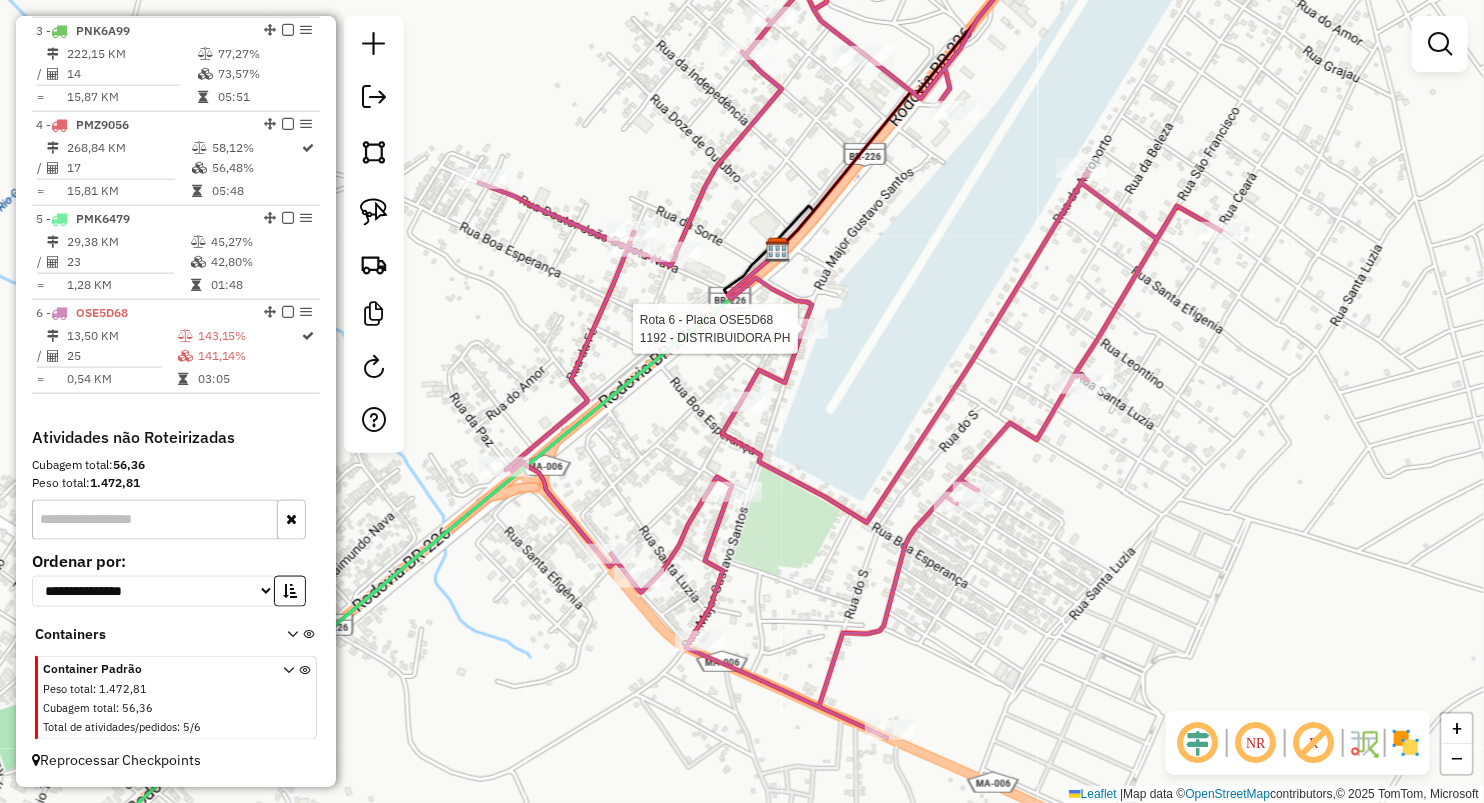 select on "**********" 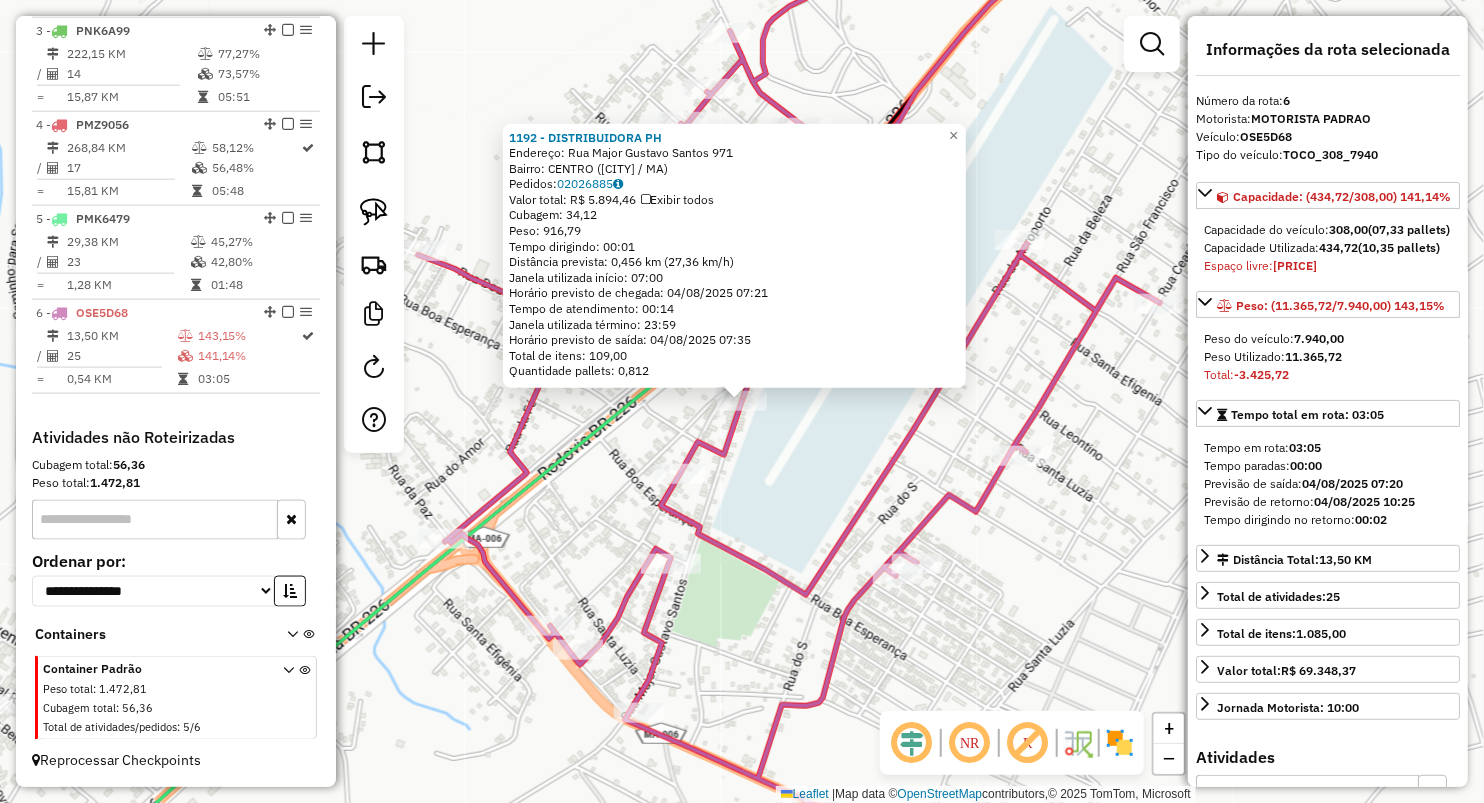 click on "1192 - DISTRIBUIDORA PH Endereço: Rua Major Gustavo Santos [NUMBER] Bairro: CENTRO ([CITY] / [STATE]) Pedidos: 02026885 Valor total: R$ 5.894,46 Exibir todos Cubagem: 34,12 Peso: 916,79 Tempo dirigindo: 00:01 Distância prevista: 0,456 km (27,36 km/h) Janela utilizada início: 07:00 Horário previsto de chegada: 04/08/2025 07:21 Tempo de atendimento: 00:14 Janela utilizada término: 23:59 Horário previsto de saída: 04/08/2025 07:35 Total de itens: 109,00 Quantidade pallets: 0,812 × Janela de atendimento Grade de atendimento Capacidade Transportadoras Veículos Cliente Pedidos Rotas Selecione os dias de semana para filtrar as janelas de atendimento Seg Ter Qua Qui Sex Sáb Dom Informe o período da janela de atendimento: De: Até: Filtrar exatamente a janela do cliente Considerar janela de atendimento padrão Selecione os dias de semana para filtrar as grades de atendimento Seg Ter Qua Qui Sex Sáb Dom Peso mínimo: De: +" 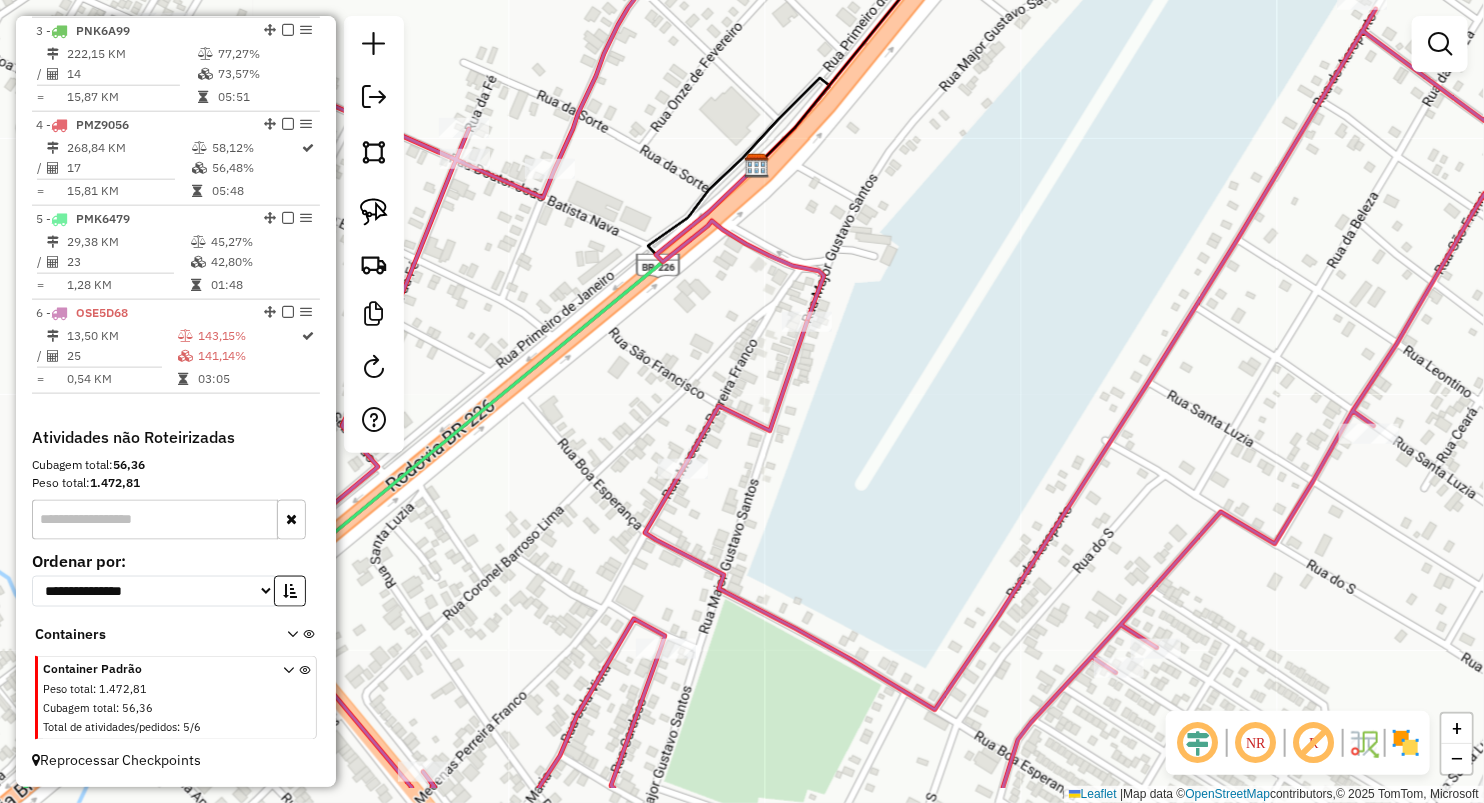 drag, startPoint x: 755, startPoint y: 525, endPoint x: 838, endPoint y: 378, distance: 168.8135 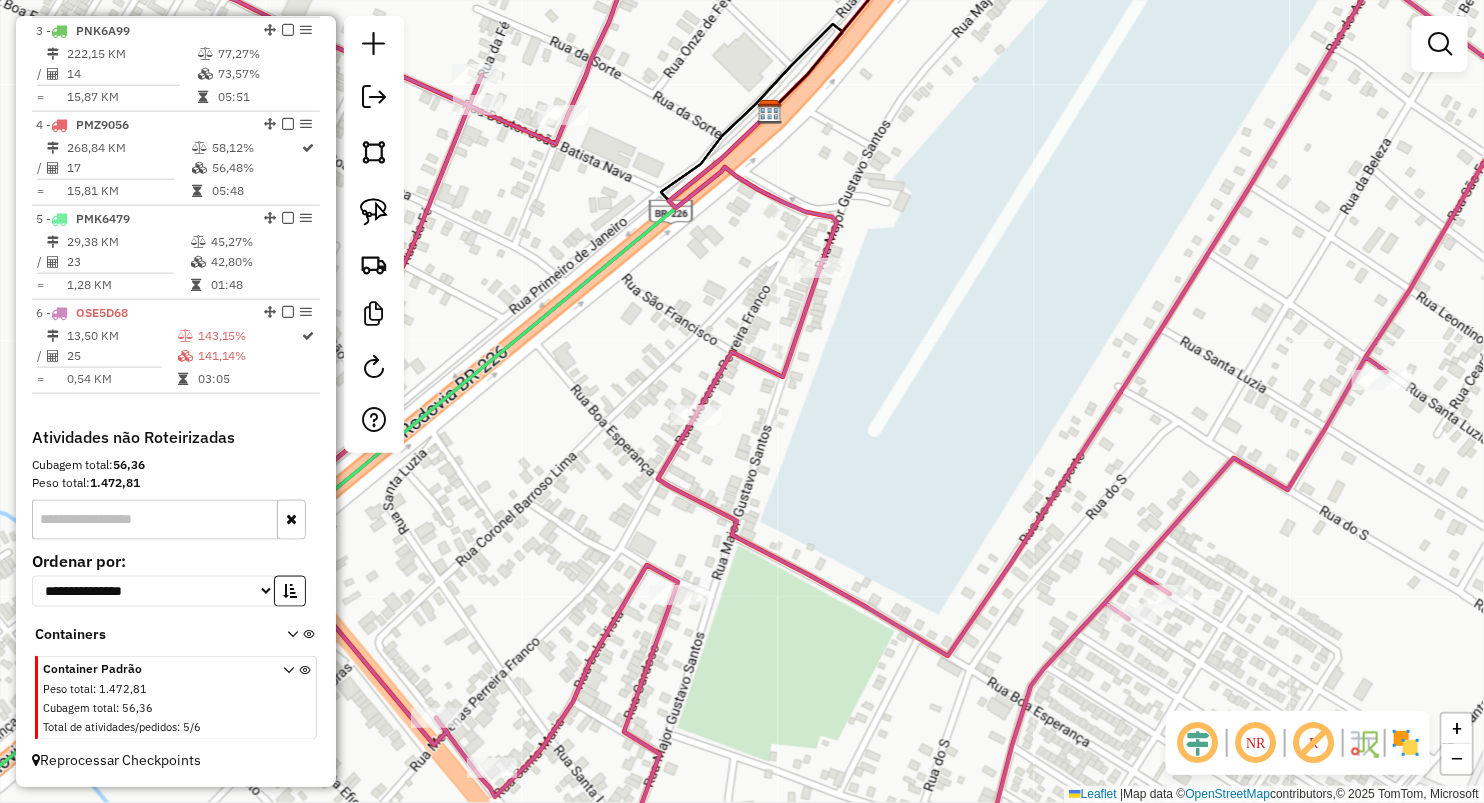 drag, startPoint x: 384, startPoint y: 206, endPoint x: 436, endPoint y: 218, distance: 53.366657 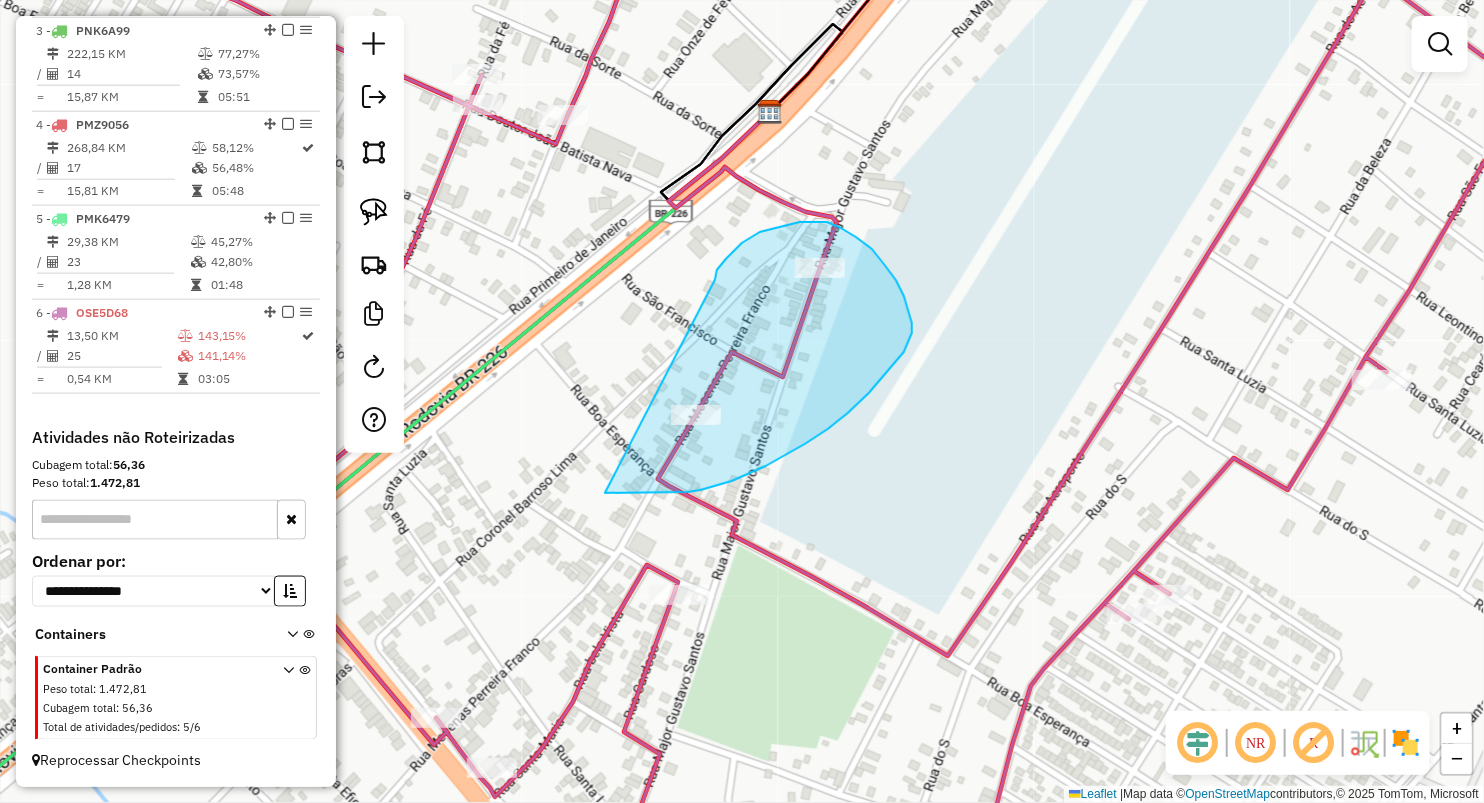 drag, startPoint x: 715, startPoint y: 280, endPoint x: 603, endPoint y: 574, distance: 314.61087 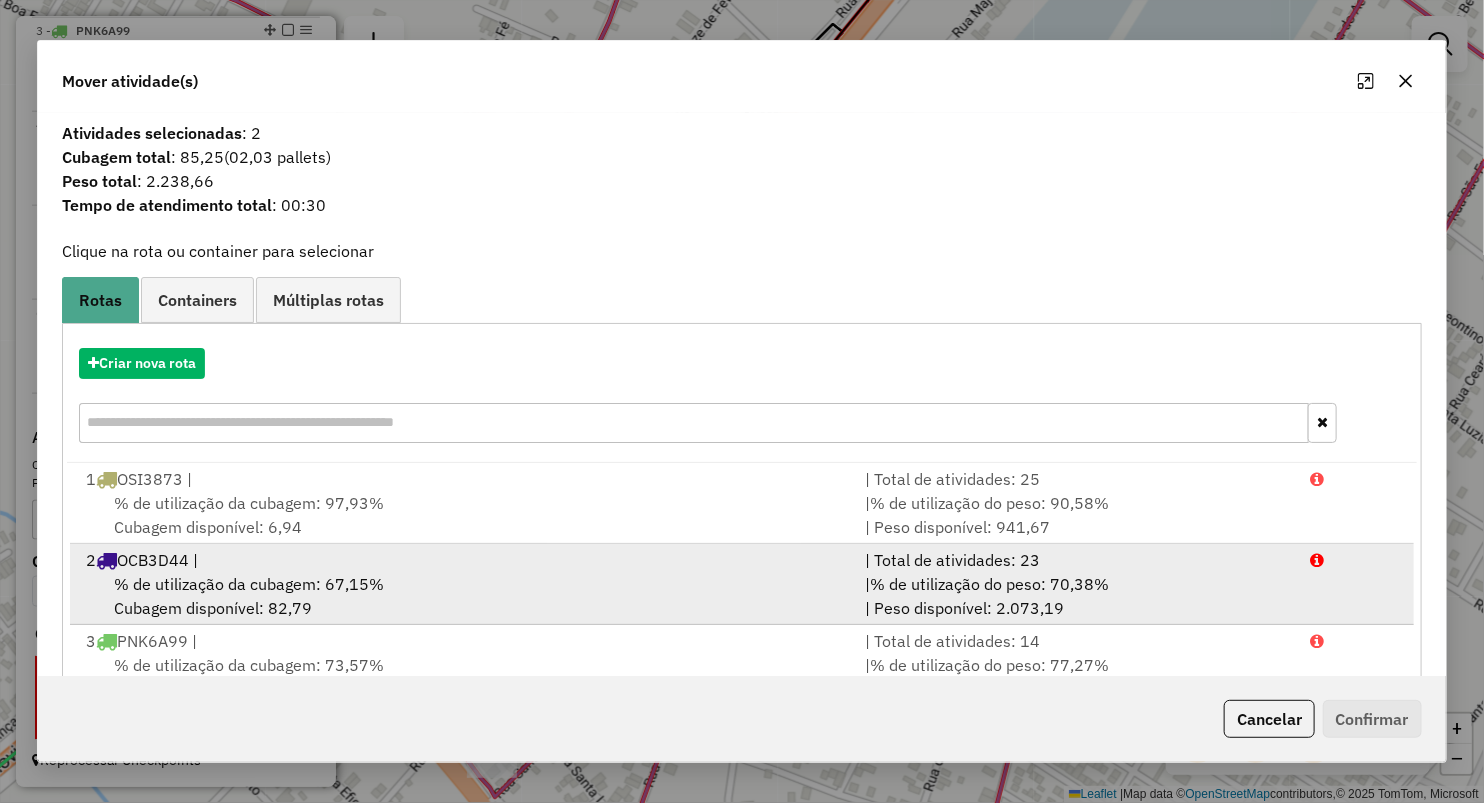 scroll, scrollTop: 4, scrollLeft: 0, axis: vertical 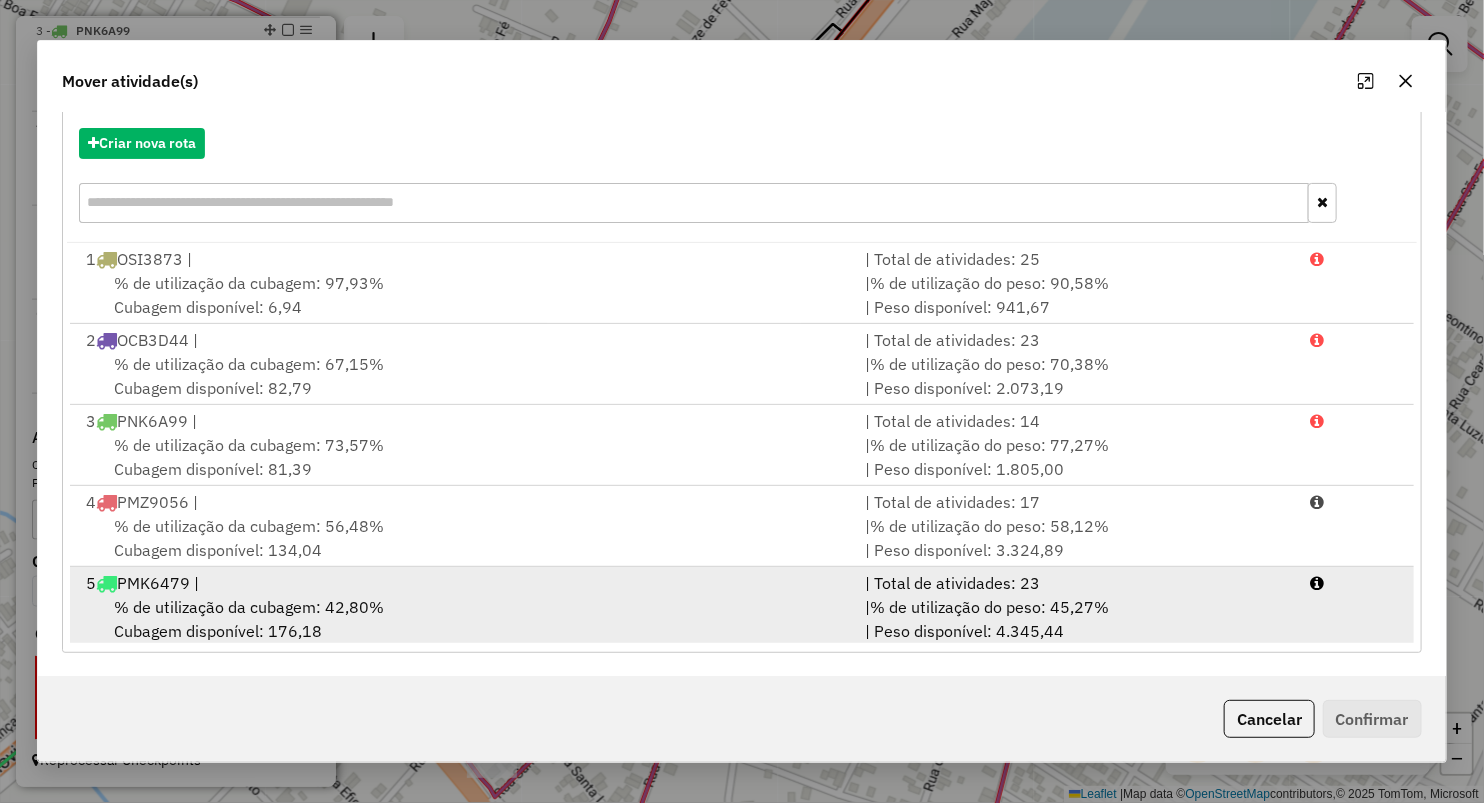 click on "5  PMK6479 |" at bounding box center [463, 583] 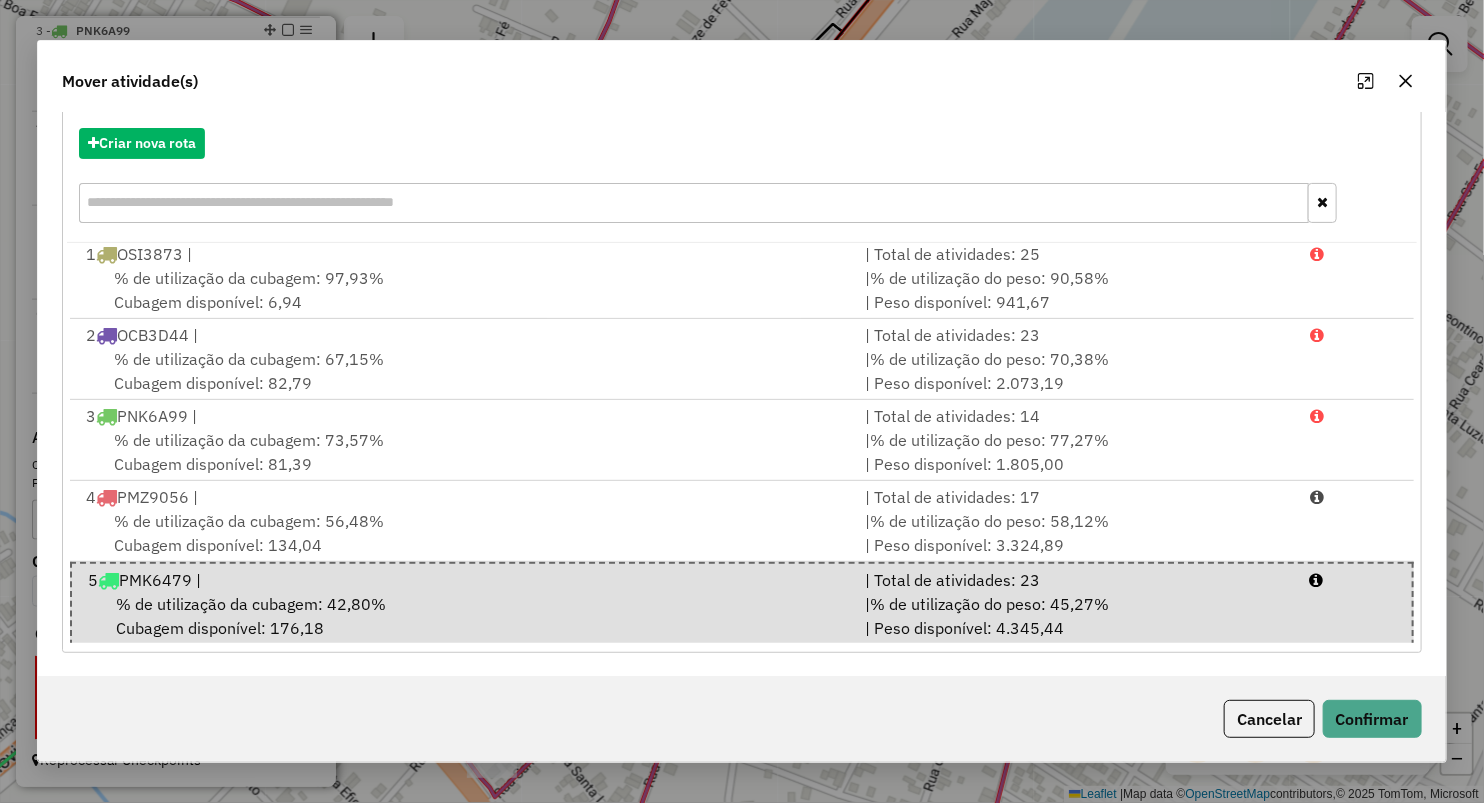scroll, scrollTop: 7, scrollLeft: 0, axis: vertical 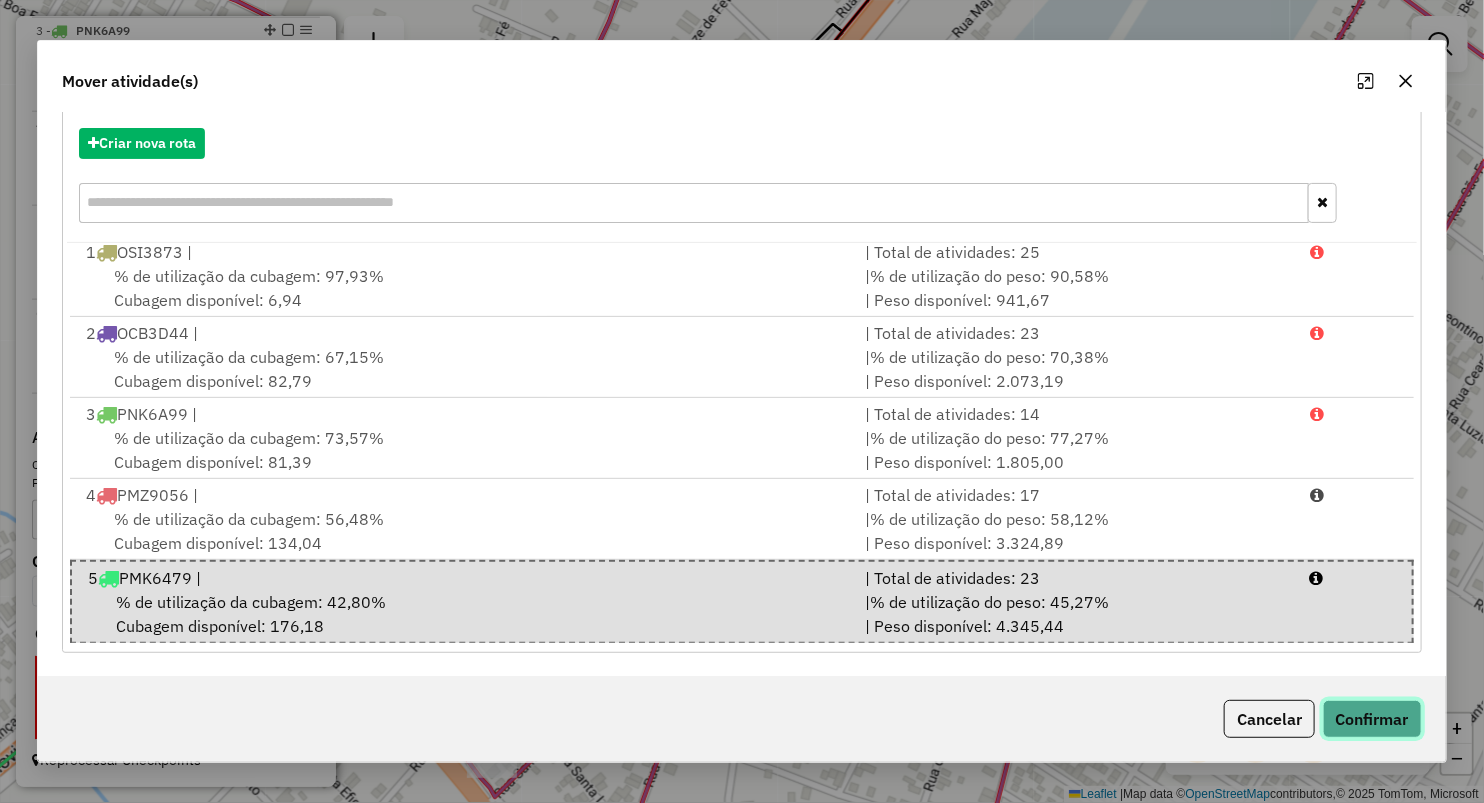 click on "Confirmar" 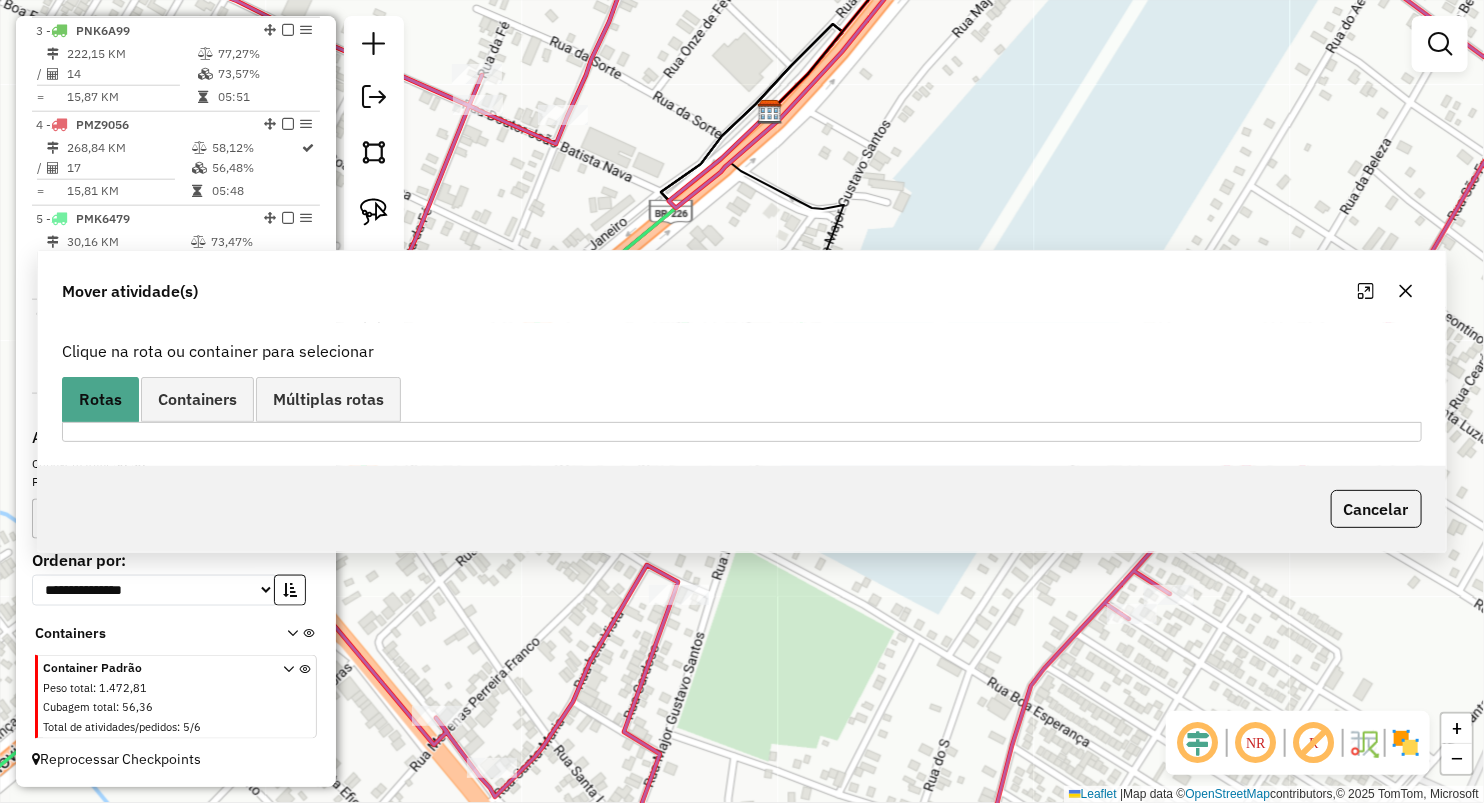 scroll, scrollTop: 935, scrollLeft: 0, axis: vertical 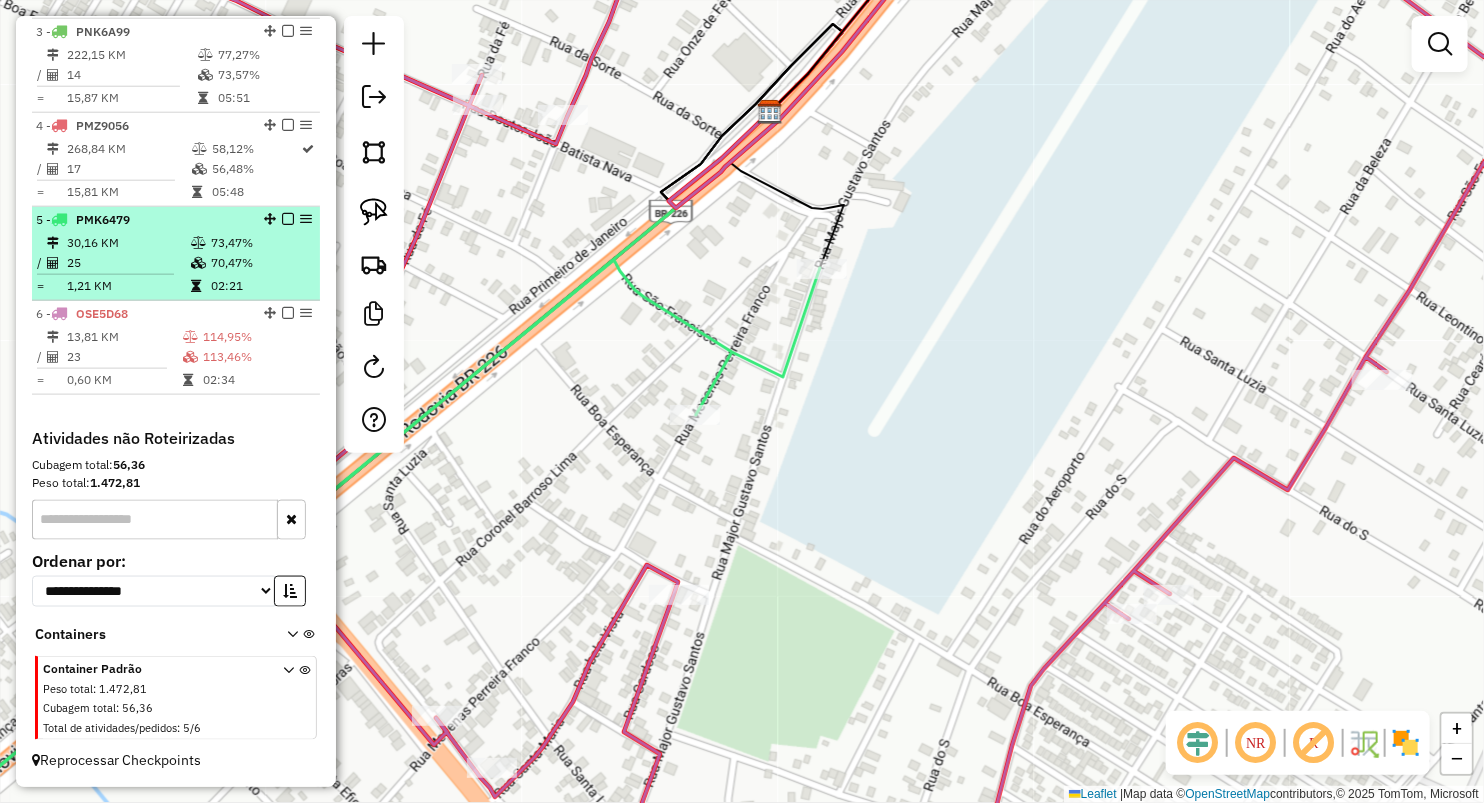 click on "25" at bounding box center (128, 263) 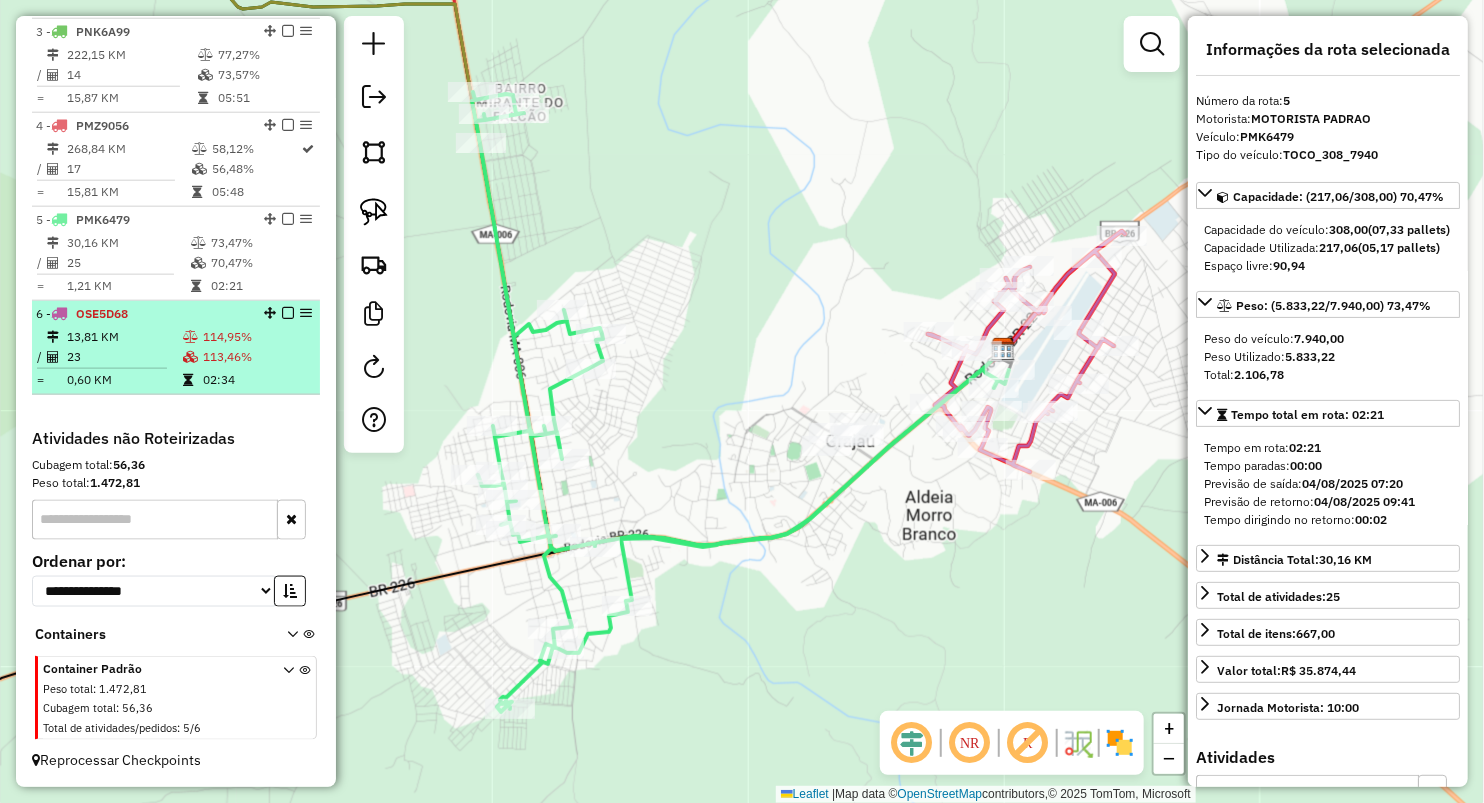 click at bounding box center (190, 357) 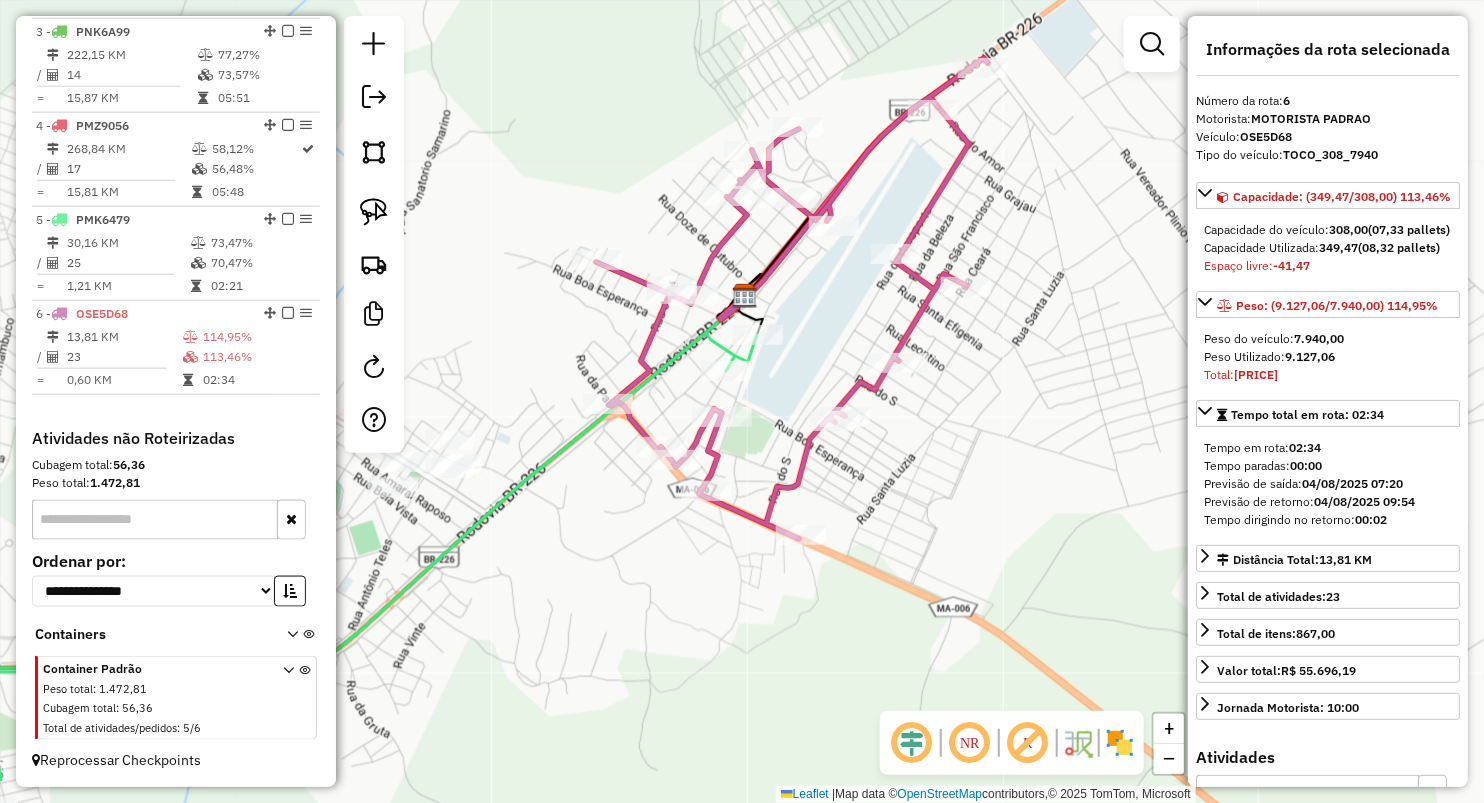 drag, startPoint x: 922, startPoint y: 547, endPoint x: 972, endPoint y: 437, distance: 120.83046 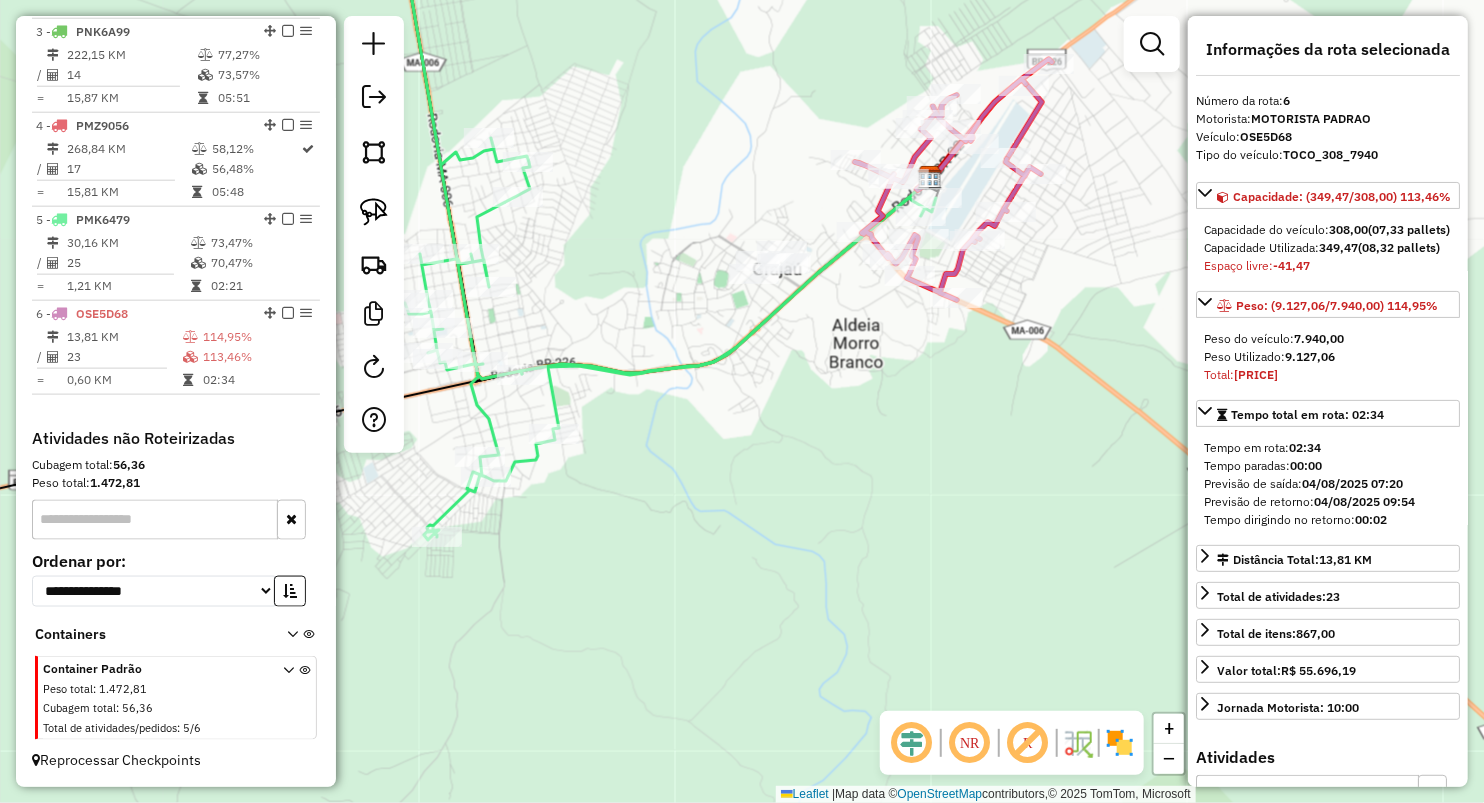 drag, startPoint x: 542, startPoint y: 177, endPoint x: 693, endPoint y: 199, distance: 152.59424 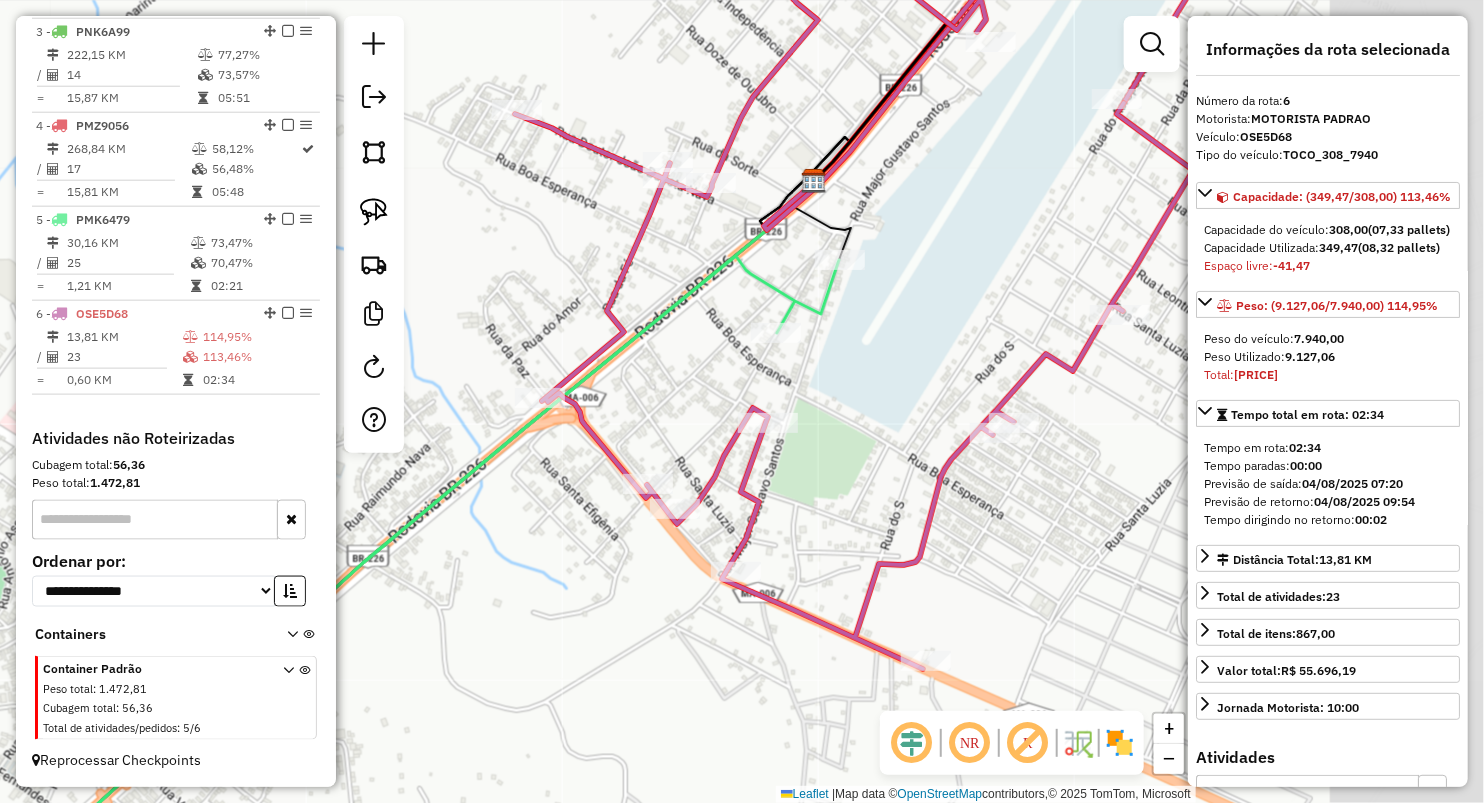 drag, startPoint x: 933, startPoint y: 261, endPoint x: 727, endPoint y: 228, distance: 208.62646 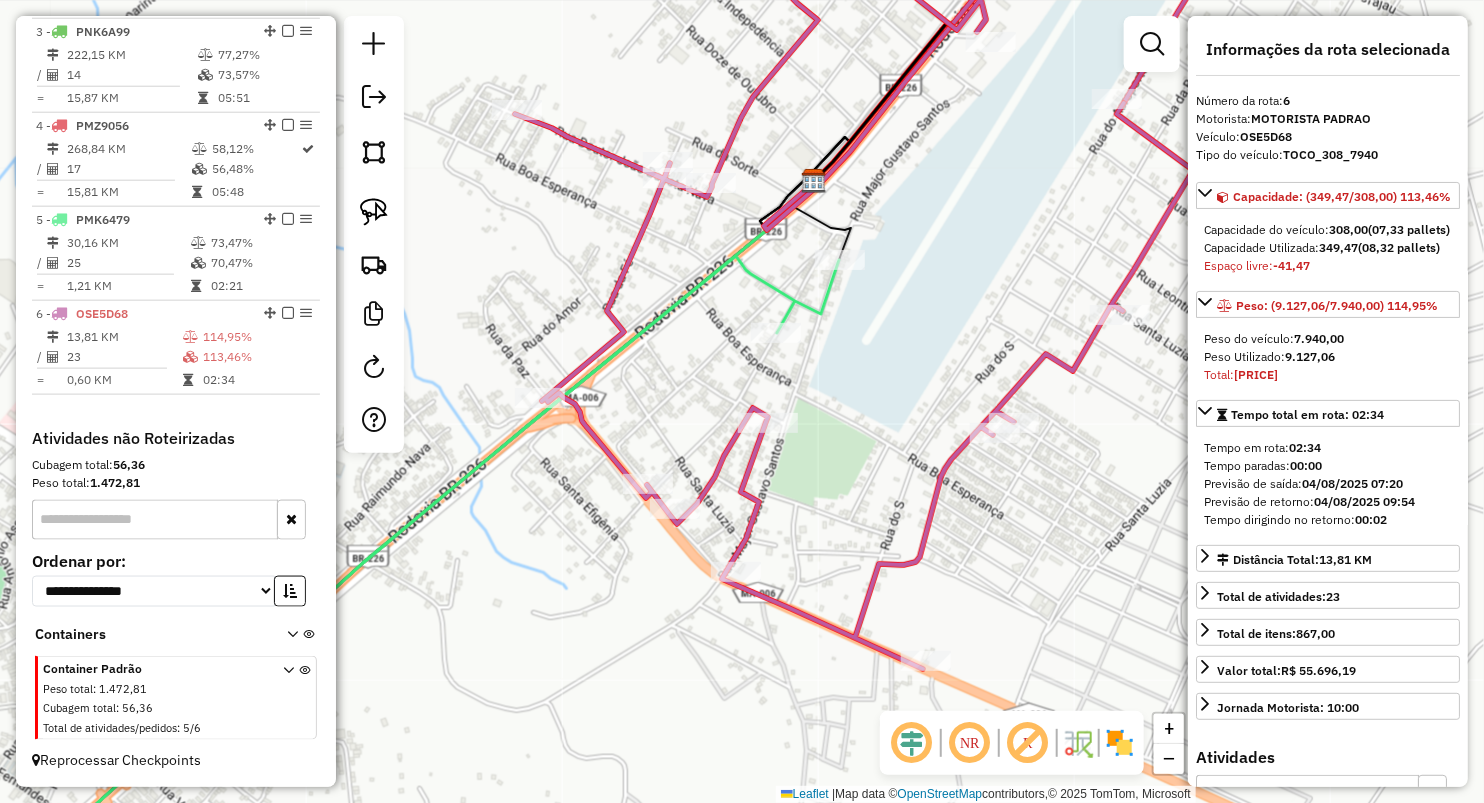 drag, startPoint x: 372, startPoint y: 207, endPoint x: 705, endPoint y: 248, distance: 335.51453 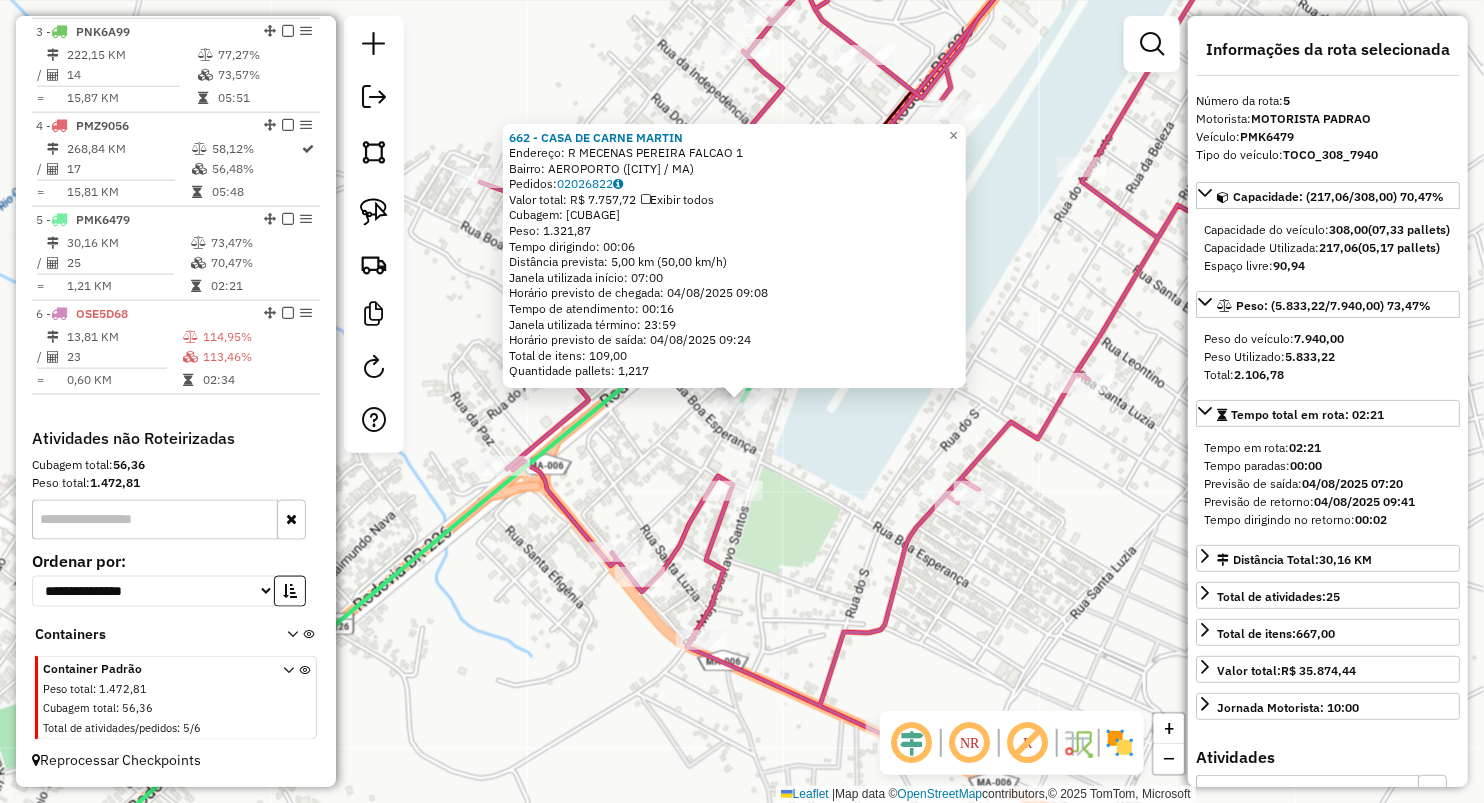 click on "662 - CASA DE CARNE MARTIN  Endereço:  R MECENAS PEREIRA FALCAO 1   Bairro: AEROPORTO (GRAJAU / MA)   Pedidos:  02026822   Valor total: R$ 7.757,72   Exibir todos   Cubagem: 51,13  Peso: 1.321,87  Tempo dirigindo: 00:06   Distância prevista: 5,00 km (50,00 km/h)   Janela utilizada início: 07:00   Horário previsto de chegada: 04/08/2025 09:08   Tempo de atendimento: 00:16   Janela utilizada término: 23:59   Horário previsto de saída: 04/08/2025 09:24   Total de itens: 109,00   Quantidade pallets: 1,217  × Janela de atendimento Grade de atendimento Capacidade Transportadoras Veículos Cliente Pedidos  Rotas Selecione os dias de semana para filtrar as janelas de atendimento  Seg   Ter   Qua   Qui   Sex   Sáb   Dom  Informe o período da janela de atendimento: De: Até:  Filtrar exatamente a janela do cliente  Considerar janela de atendimento padrão  Selecione os dias de semana para filtrar as grades de atendimento  Seg   Ter   Qua   Qui   Sex   Sáb   Dom   Peso mínimo:   Peso máximo:   De:   Até:" 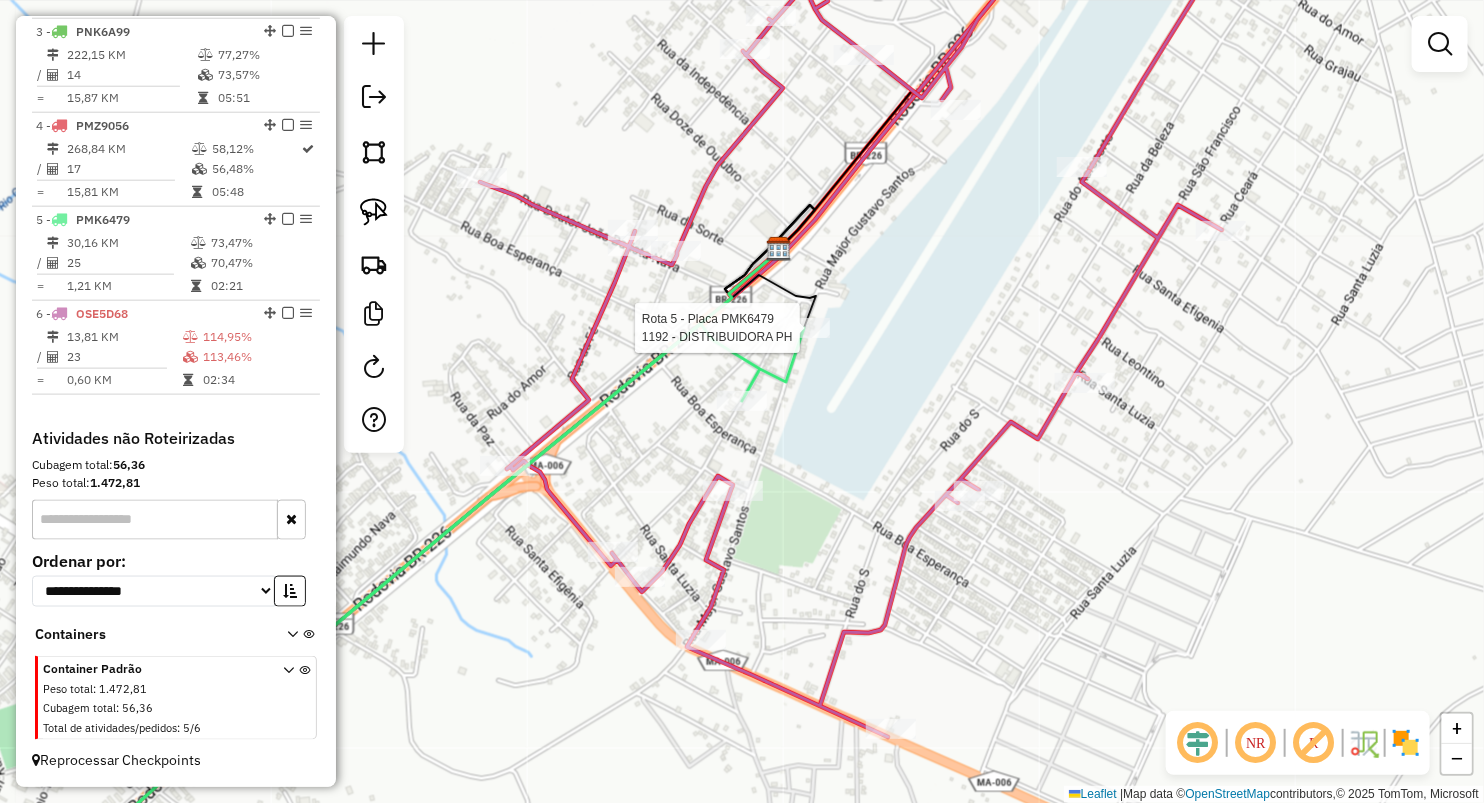 select on "**********" 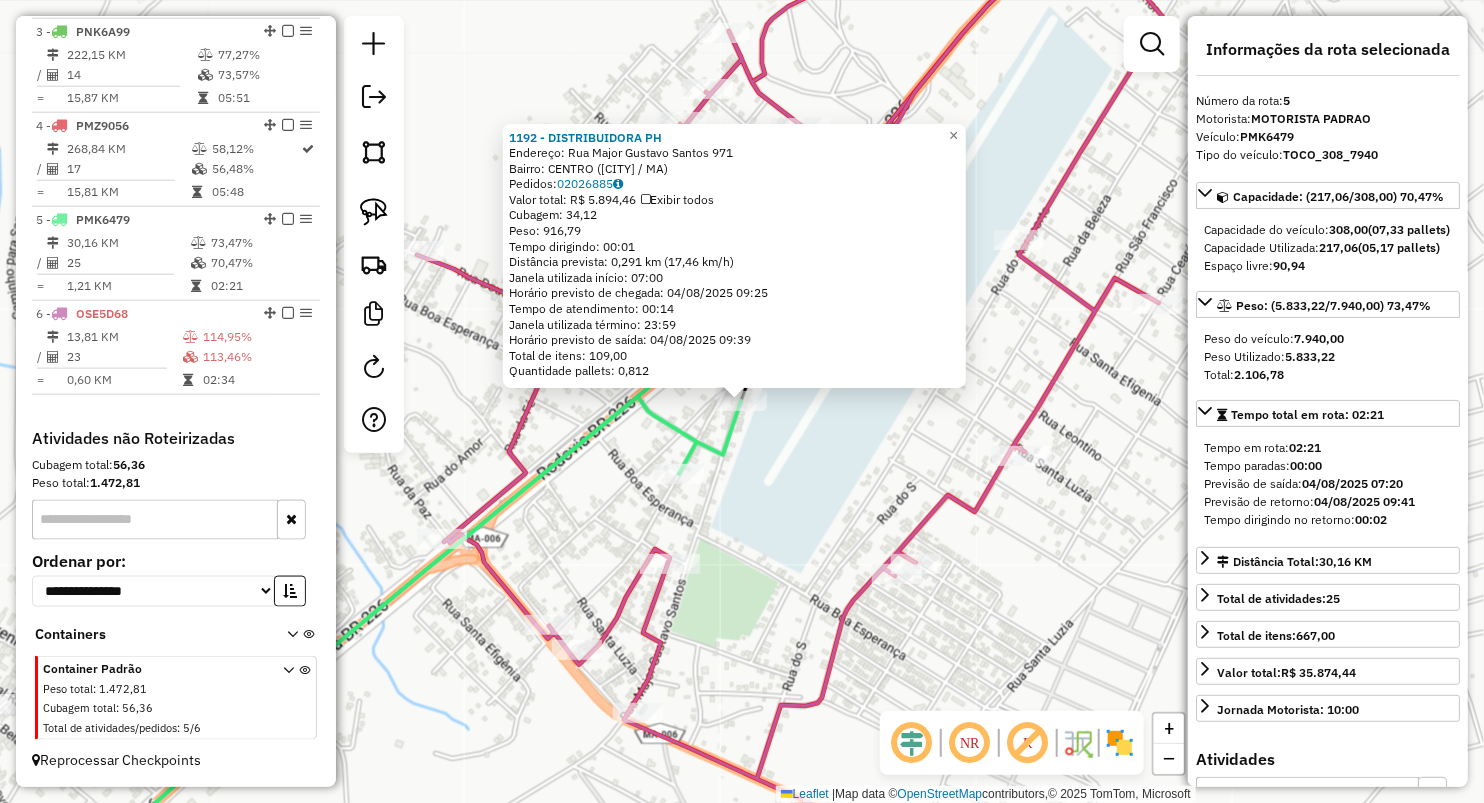 click on "1192 - DISTRIBUIDORA PH  Endereço:  Rua Major Gustavo Santos 971   Bairro: CENTRO (GRAJAU / MA)   Pedidos:  02026885   Valor total: R$ 5.894,46   Exibir todos   Cubagem: 34,12  Peso: 916,79  Tempo dirigindo: 00:01   Distância prevista: 0,291 km (17,46 km/h)   Janela utilizada início: 07:00   Horário previsto de chegada: 04/08/2025 09:25   Tempo de atendimento: 00:14   Janela utilizada término: 23:59   Horário previsto de saída: 04/08/2025 09:39   Total de itens: 109,00   Quantidade pallets: 0,812  × Janela de atendimento Grade de atendimento Capacidade Transportadoras Veículos Cliente Pedidos  Rotas Selecione os dias de semana para filtrar as janelas de atendimento  Seg   Ter   Qua   Qui   Sex   Sáb   Dom  Informe o período da janela de atendimento: De: Até:  Filtrar exatamente a janela do cliente  Considerar janela de atendimento padrão  Selecione os dias de semana para filtrar as grades de atendimento  Seg   Ter   Qua   Qui   Sex   Sáb   Dom   Clientes fora do dia de atendimento selecionado +" 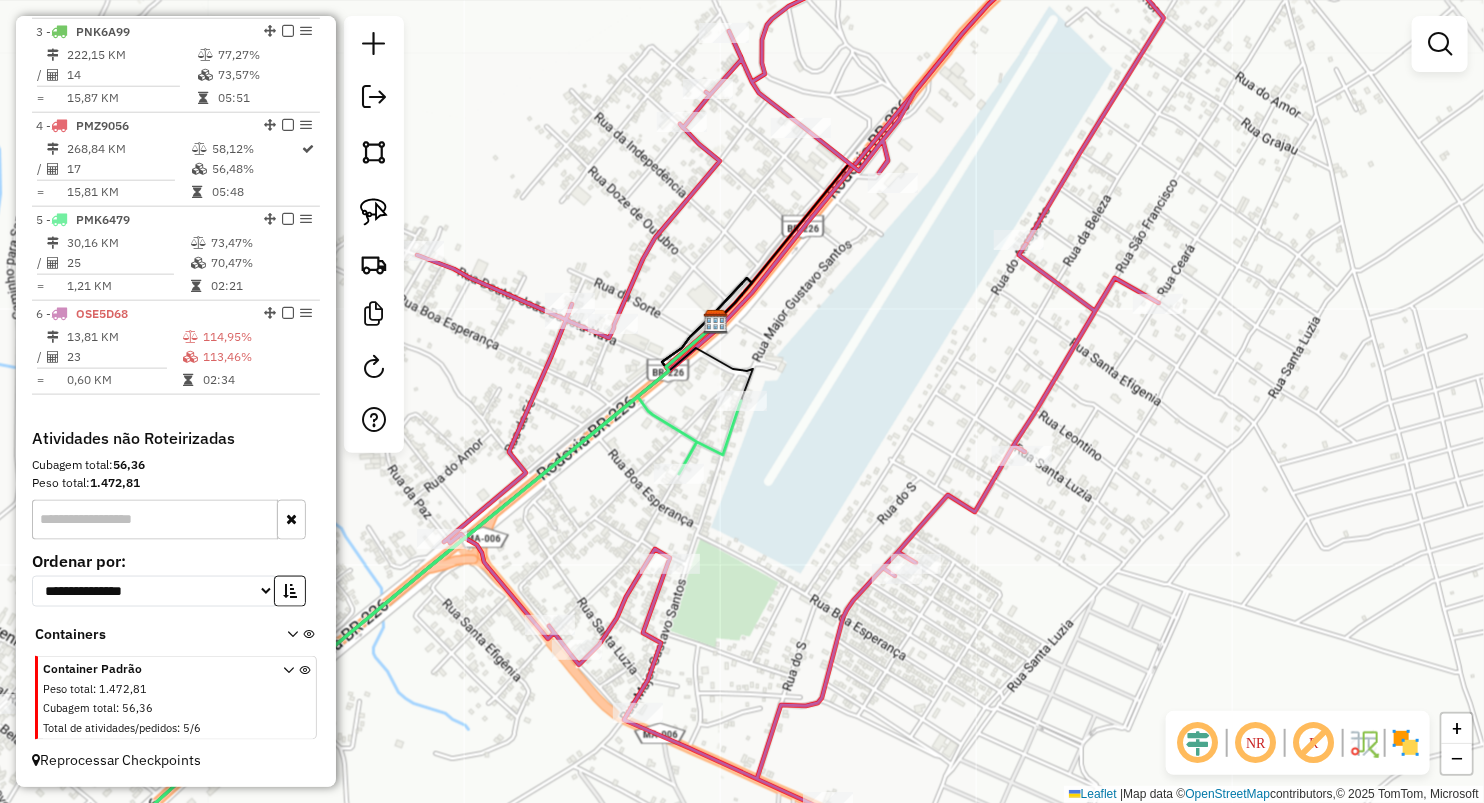 drag, startPoint x: 734, startPoint y: 364, endPoint x: 773, endPoint y: 328, distance: 53.075417 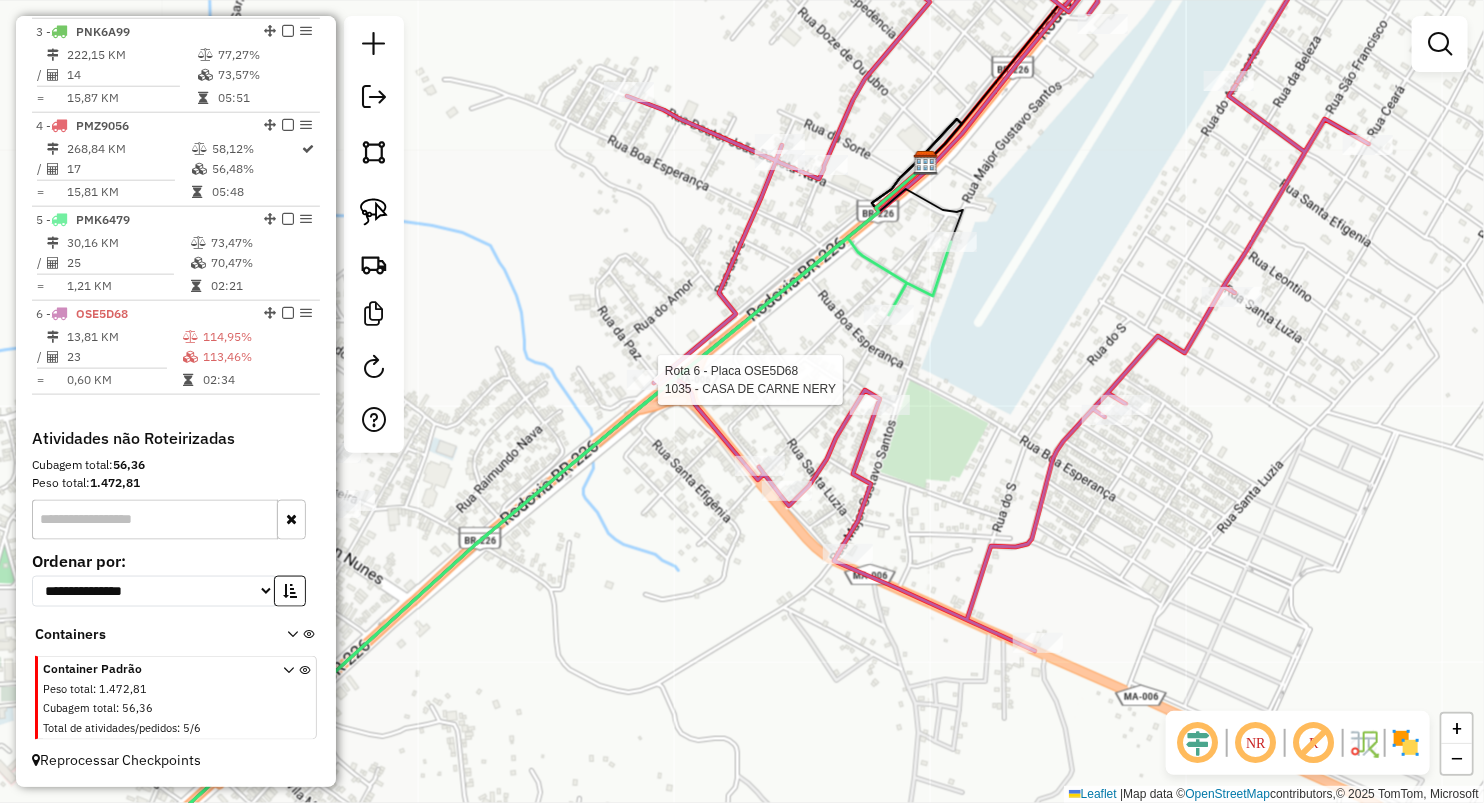 select on "**********" 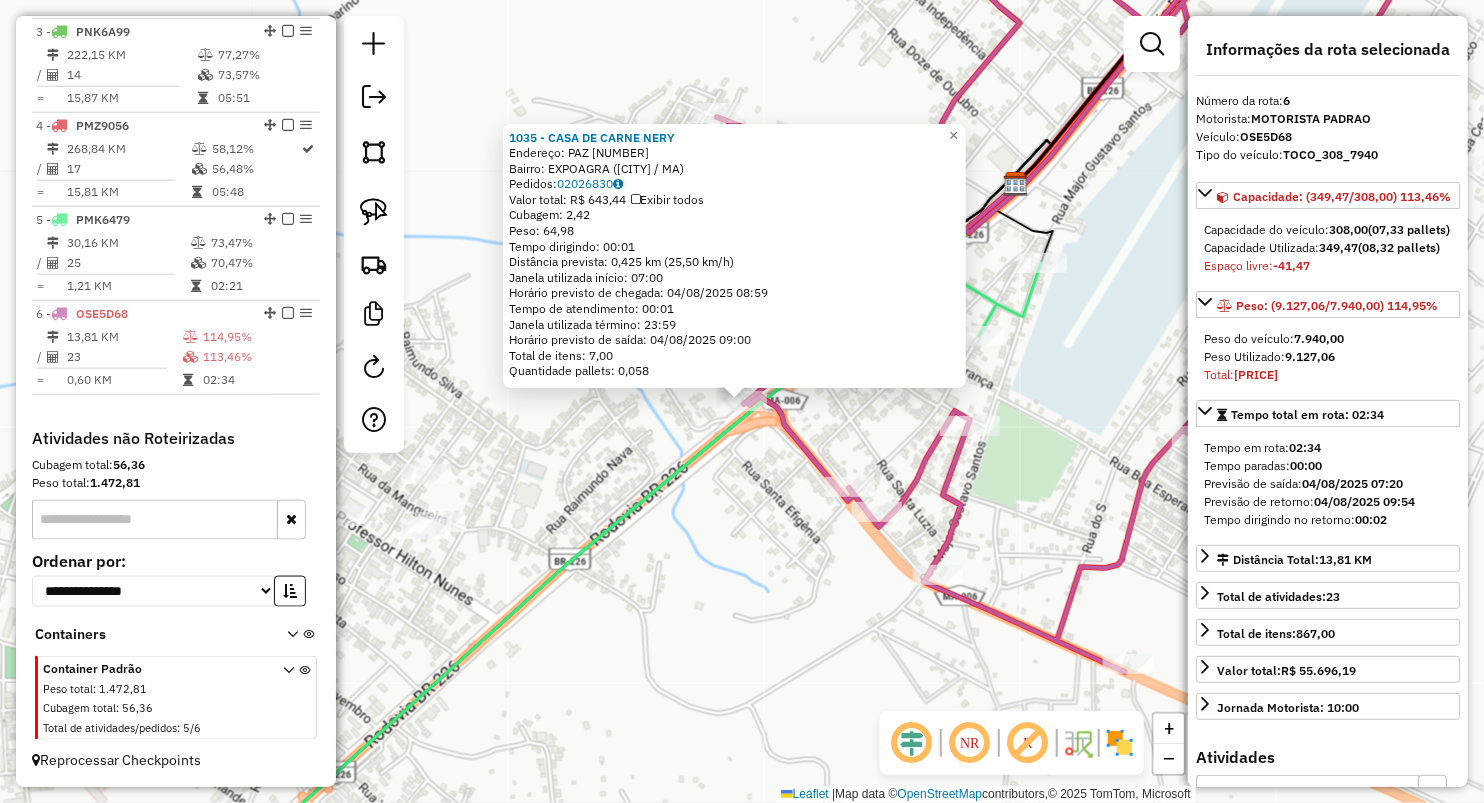 click 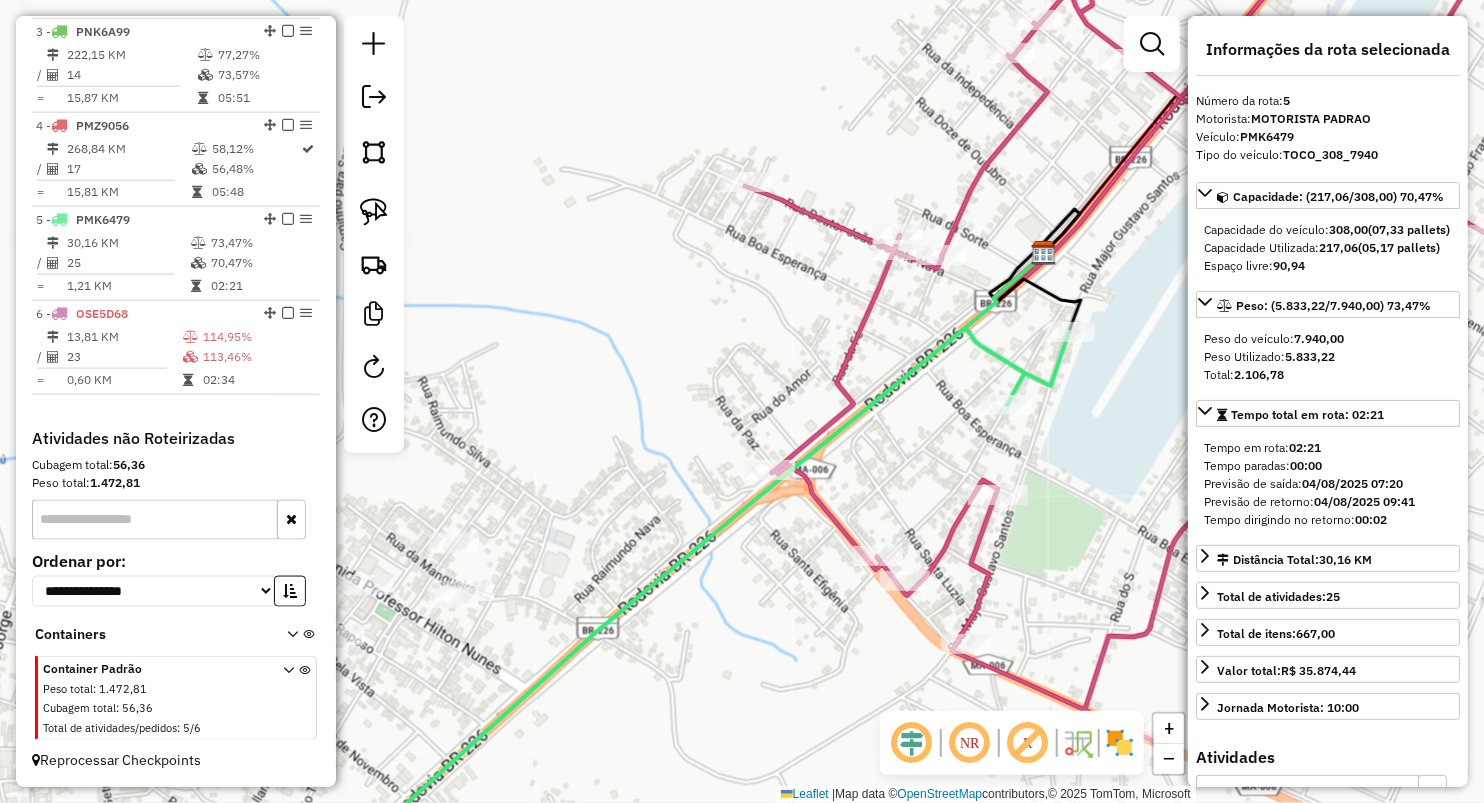drag, startPoint x: 724, startPoint y: 339, endPoint x: 811, endPoint y: 272, distance: 109.80892 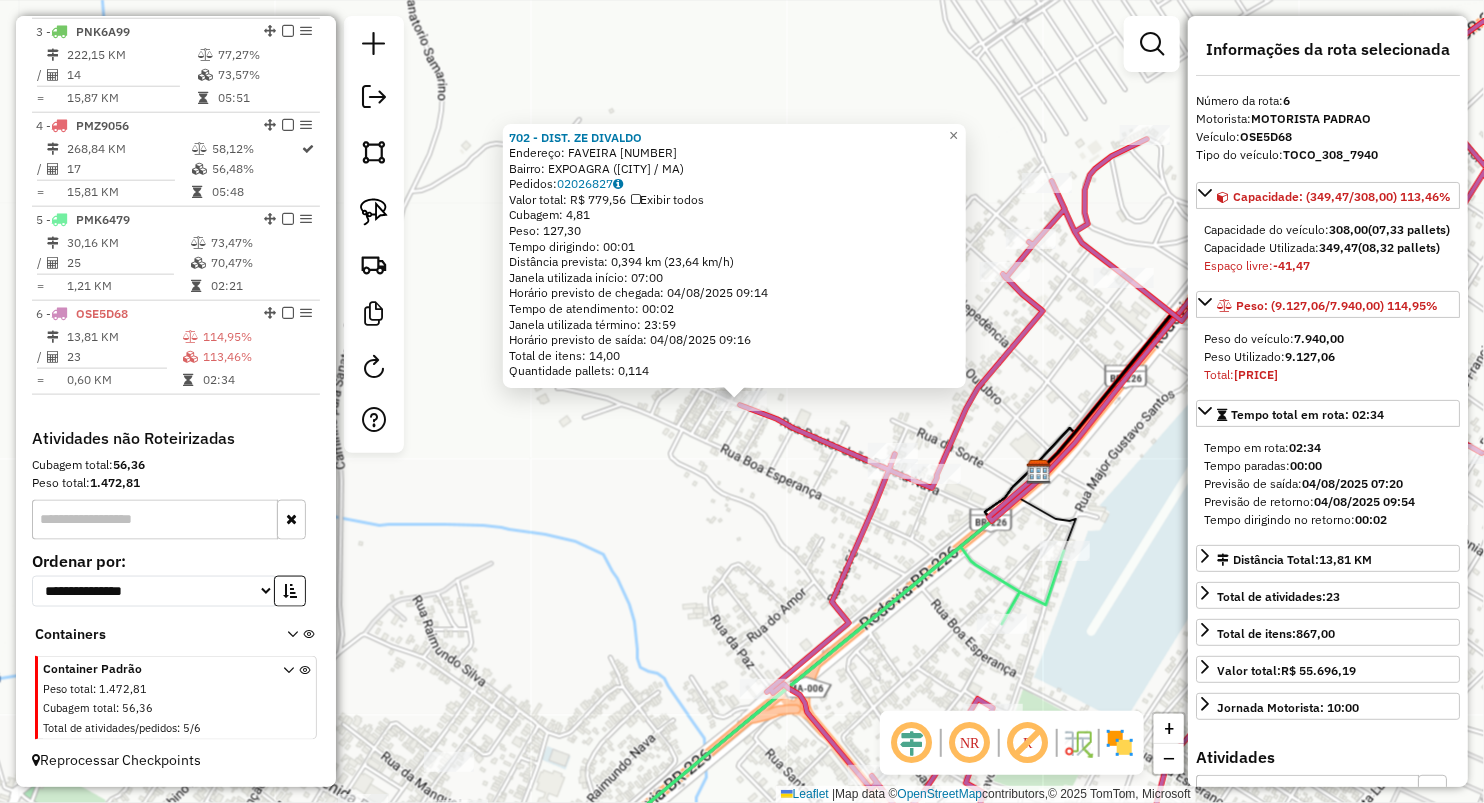 click on "702 - DIST. ZE DIVALDO  Endereço:  FAVEIRA 1   Bairro: EXPOAGRA (GRAJAU / MA)   Pedidos:  02026827   Valor total: R$ 779,56   Exibir todos   Cubagem: 4,81  Peso: 127,30  Tempo dirigindo: 00:01   Distância prevista: 0,394 km (23,64 km/h)   Janela utilizada início: 07:00   Horário previsto de chegada: 04/08/2025 09:14   Tempo de atendimento: 00:02   Janela utilizada término: 23:59   Horário previsto de saída: 04/08/2025 09:16   Total de itens: 14,00   Quantidade pallets: 0,114  × Janela de atendimento Grade de atendimento Capacidade Transportadoras Veículos Cliente Pedidos  Rotas Selecione os dias de semana para filtrar as janelas de atendimento  Seg   Ter   Qua   Qui   Sex   Sáb   Dom  Informe o período da janela de atendimento: De: Até:  Filtrar exatamente a janela do cliente  Considerar janela de atendimento padrão  Selecione os dias de semana para filtrar as grades de atendimento  Seg   Ter   Qua   Qui   Sex   Sáb   Dom   Considerar clientes sem dia de atendimento cadastrado  Peso mínimo:  +" 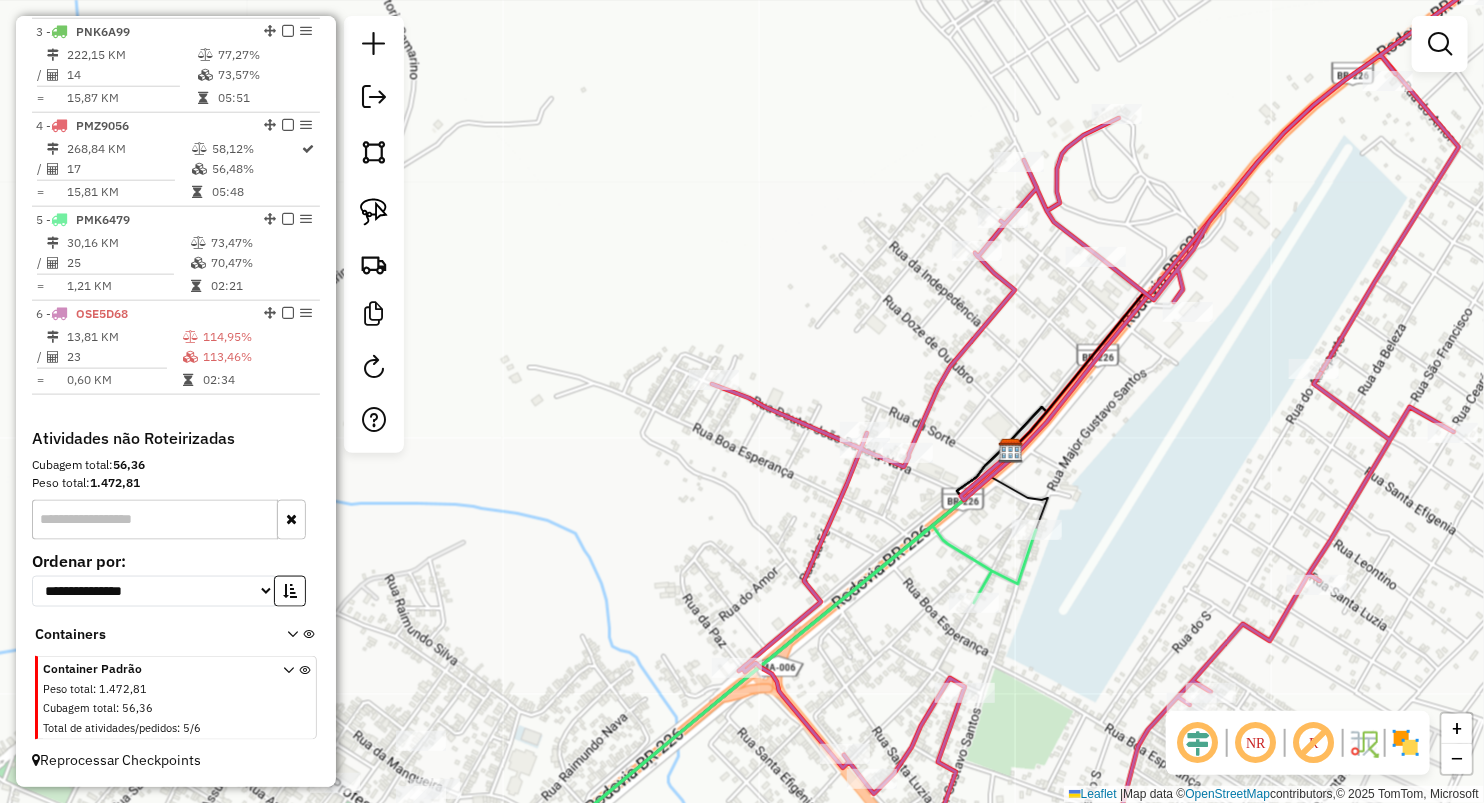 drag, startPoint x: 754, startPoint y: 475, endPoint x: 717, endPoint y: 360, distance: 120.805626 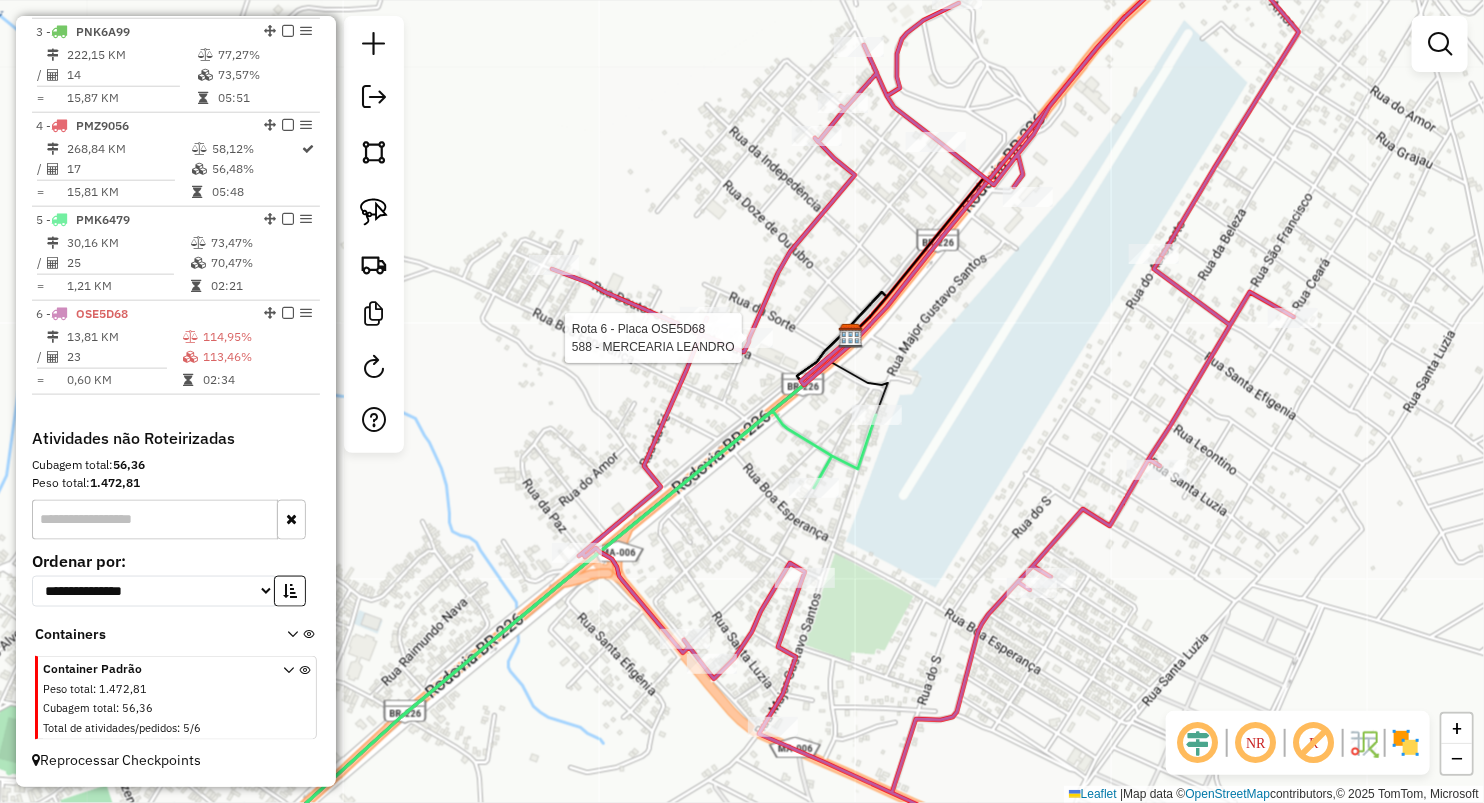 select on "**********" 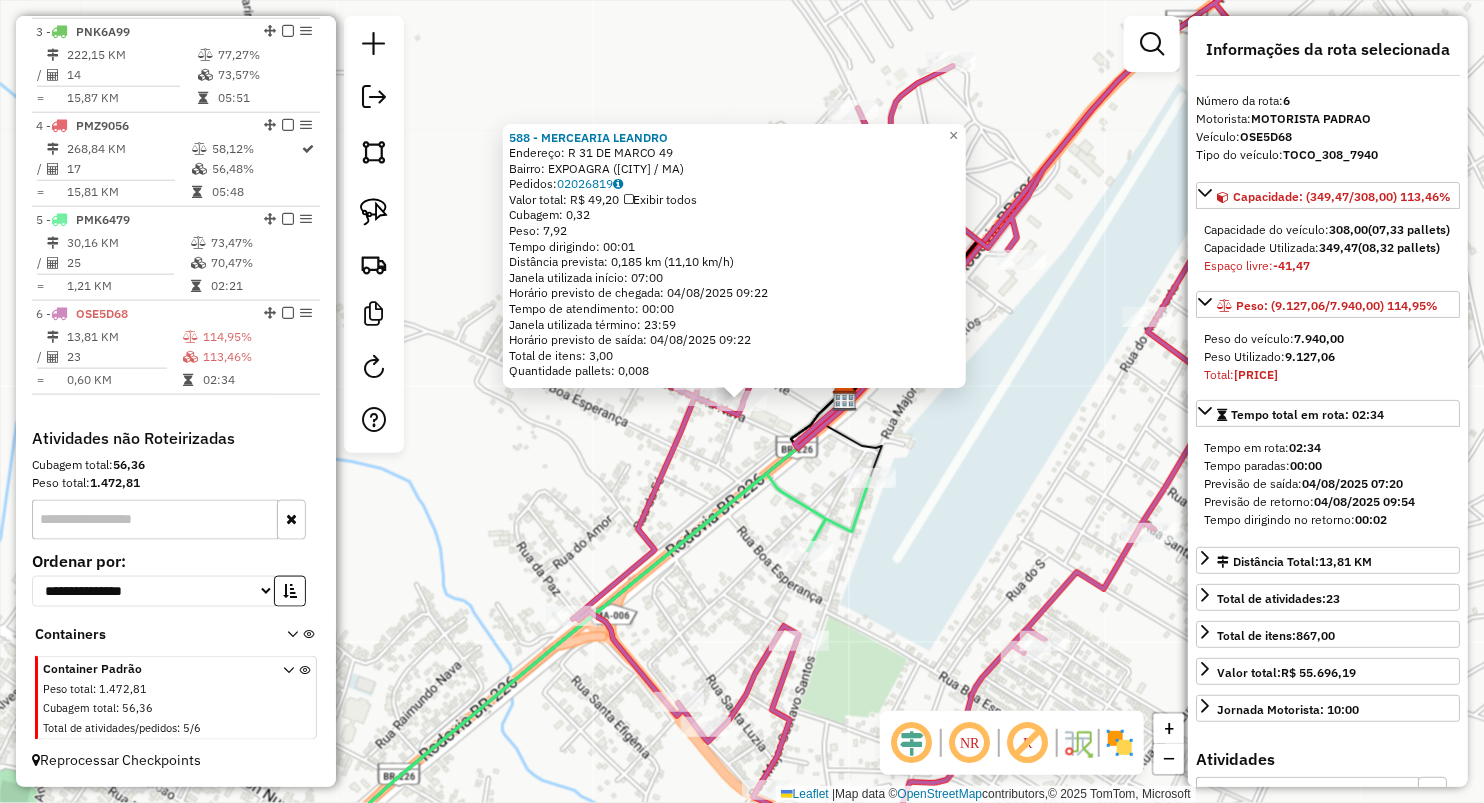 click on "588 - MERCEARIA LEANDRO  Endereço:  R 31 DE MARCO 49   Bairro: EXPOAGRA (GRAJAU / MA)   Pedidos:  02026819   Valor total: R$ 49,20   Exibir todos   Cubagem: 0,32  Peso: 7,92  Tempo dirigindo: 00:01   Distância prevista: 0,185 km (11,10 km/h)   Janela utilizada início: 07:00   Horário previsto de chegada: 04/08/2025 09:22   Tempo de atendimento: 00:00   Janela utilizada término: 23:59   Horário previsto de saída: 04/08/2025 09:22   Total de itens: 3,00   Quantidade pallets: 0,008  × Janela de atendimento Grade de atendimento Capacidade Transportadoras Veículos Cliente Pedidos  Rotas Selecione os dias de semana para filtrar as janelas de atendimento  Seg   Ter   Qua   Qui   Sex   Sáb   Dom  Informe o período da janela de atendimento: De: Até:  Filtrar exatamente a janela do cliente  Considerar janela de atendimento padrão  Selecione os dias de semana para filtrar as grades de atendimento  Seg   Ter   Qua   Qui   Sex   Sáb   Dom   Considerar clientes sem dia de atendimento cadastrado  De:   Até:" 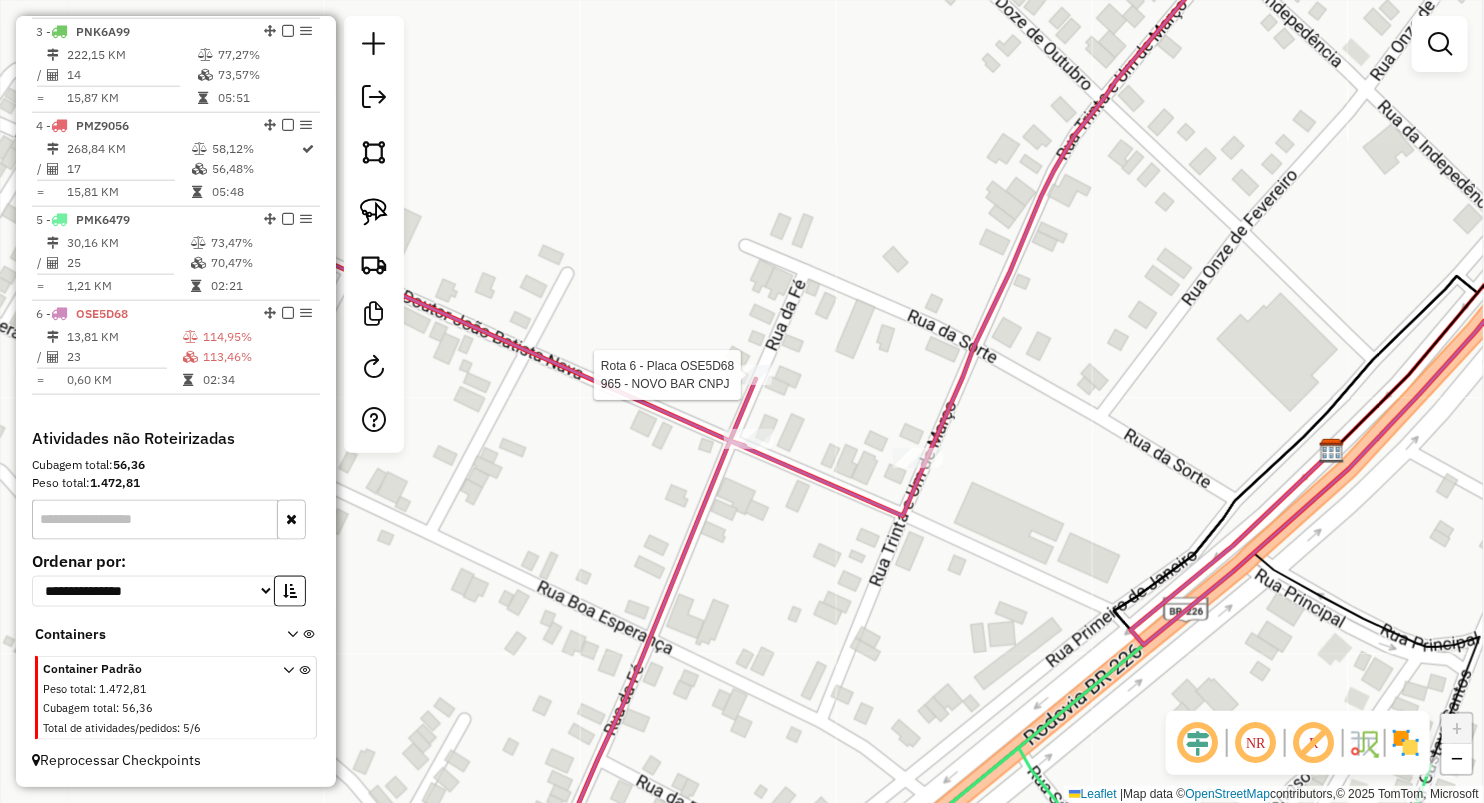 select on "**********" 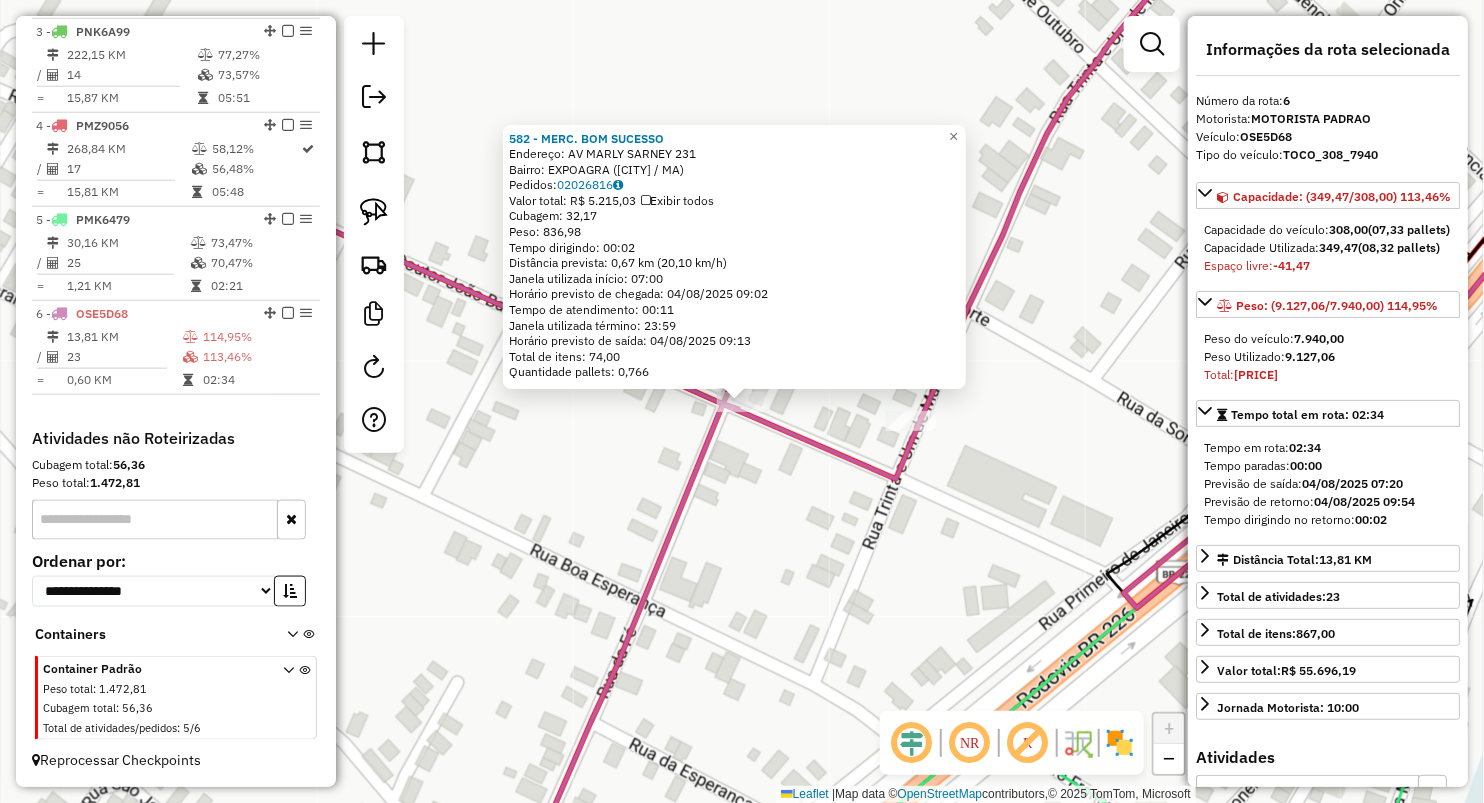 click on "582 - MERC. BOM SUCESSO  Endereço:  AV MARLY SARNEY 231   Bairro: EXPOAGRA (GRAJAU / MA)   Pedidos:  02026816   Valor total: R$ 5.215,03   Exibir todos   Cubagem: 32,17  Peso: 836,98  Tempo dirigindo: 00:02   Distância prevista: 0,67 km (20,10 km/h)   Janela utilizada início: 07:00   Horário previsto de chegada: 04/08/2025 09:02   Tempo de atendimento: 00:11   Janela utilizada término: 23:59   Horário previsto de saída: 04/08/2025 09:13   Total de itens: 74,00   Quantidade pallets: 0,766  × Janela de atendimento Grade de atendimento Capacidade Transportadoras Veículos Cliente Pedidos  Rotas Selecione os dias de semana para filtrar as janelas de atendimento  Seg   Ter   Qua   Qui   Sex   Sáb   Dom  Informe o período da janela de atendimento: De: Até:  Filtrar exatamente a janela do cliente  Considerar janela de atendimento padrão  Selecione os dias de semana para filtrar as grades de atendimento  Seg   Ter   Qua   Qui   Sex   Sáb   Dom   Considerar clientes sem dia de atendimento cadastrado  De:" 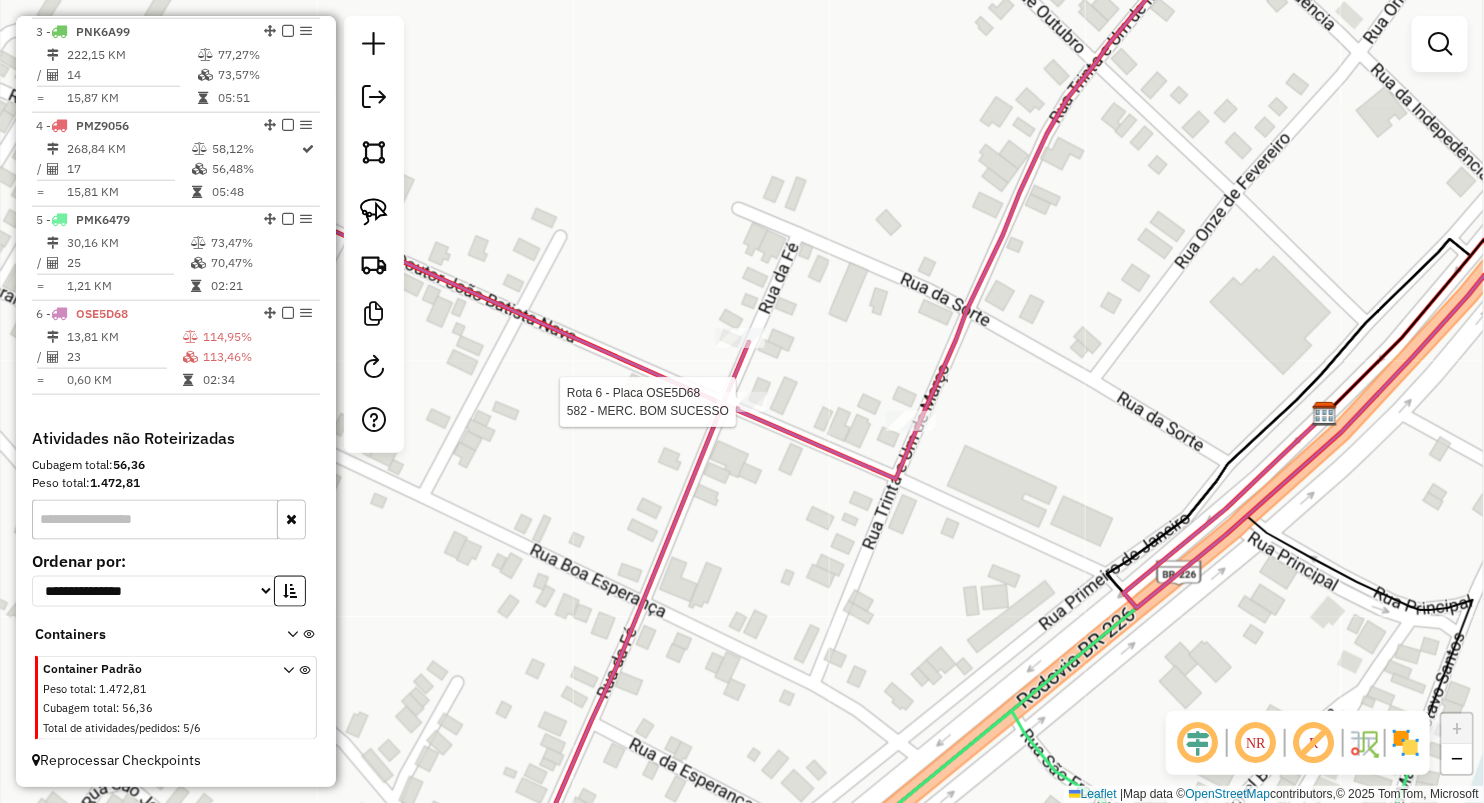 select on "**********" 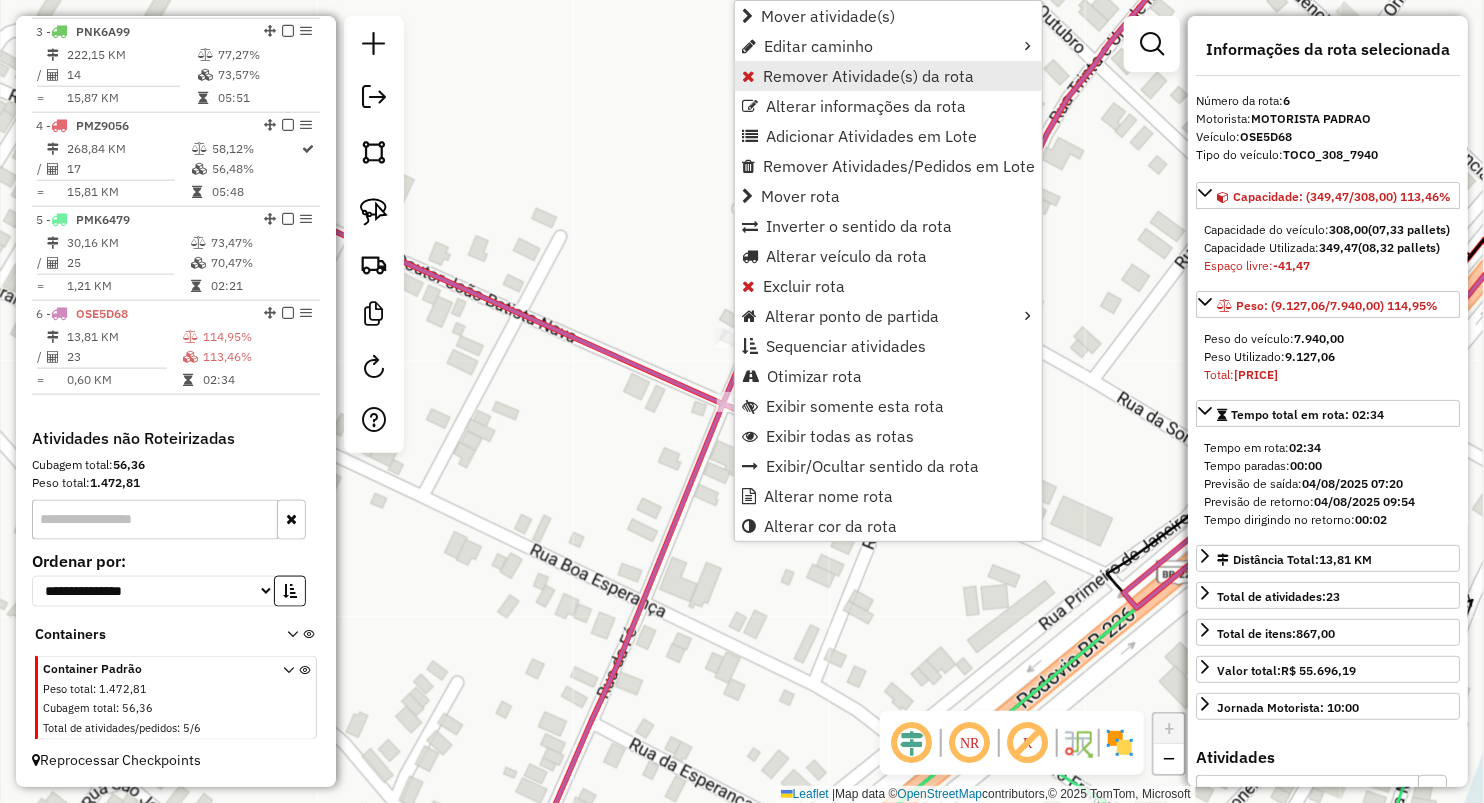 click on "Remover Atividade(s) da rota" at bounding box center (868, 76) 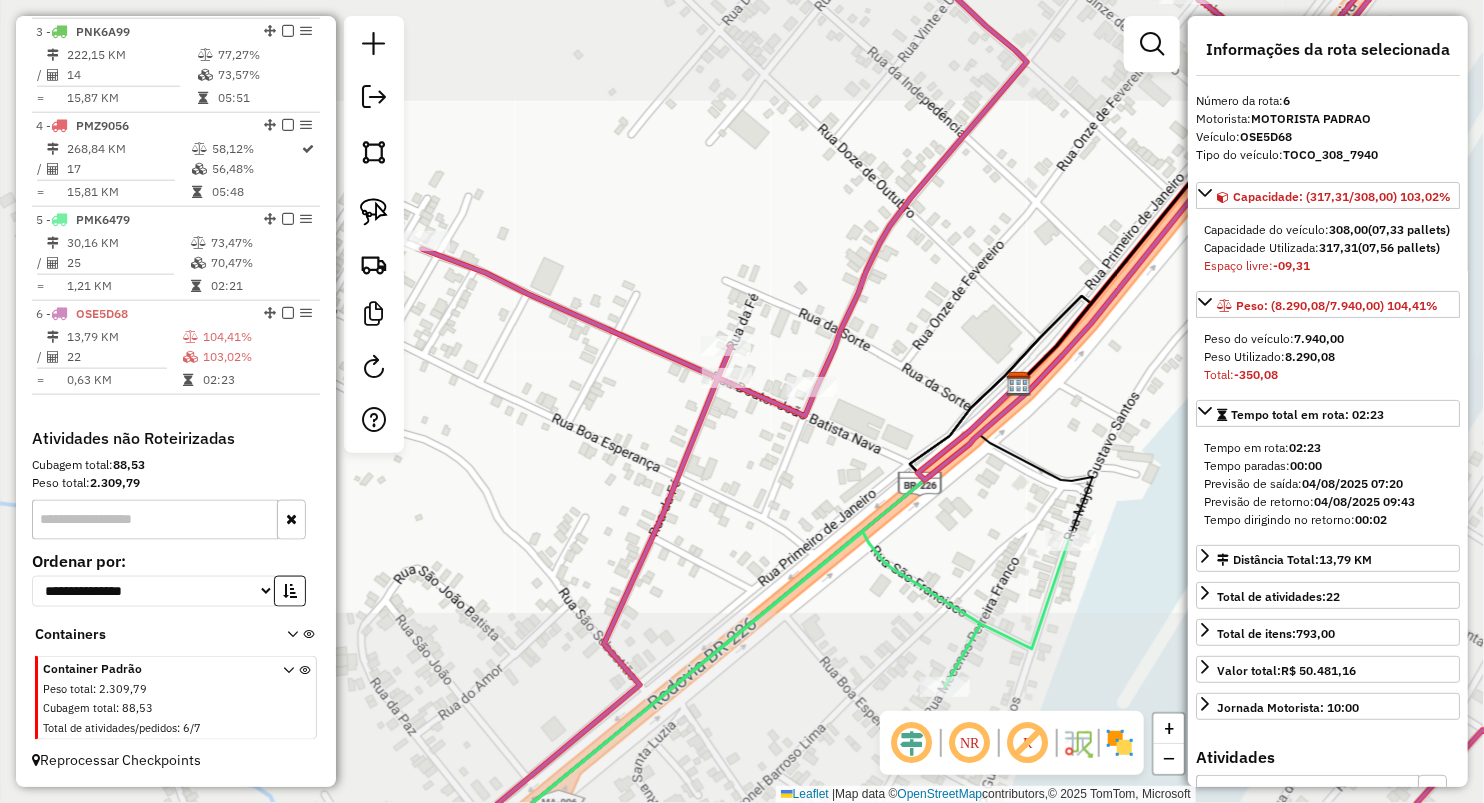 drag, startPoint x: 808, startPoint y: 262, endPoint x: 512, endPoint y: 175, distance: 308.52066 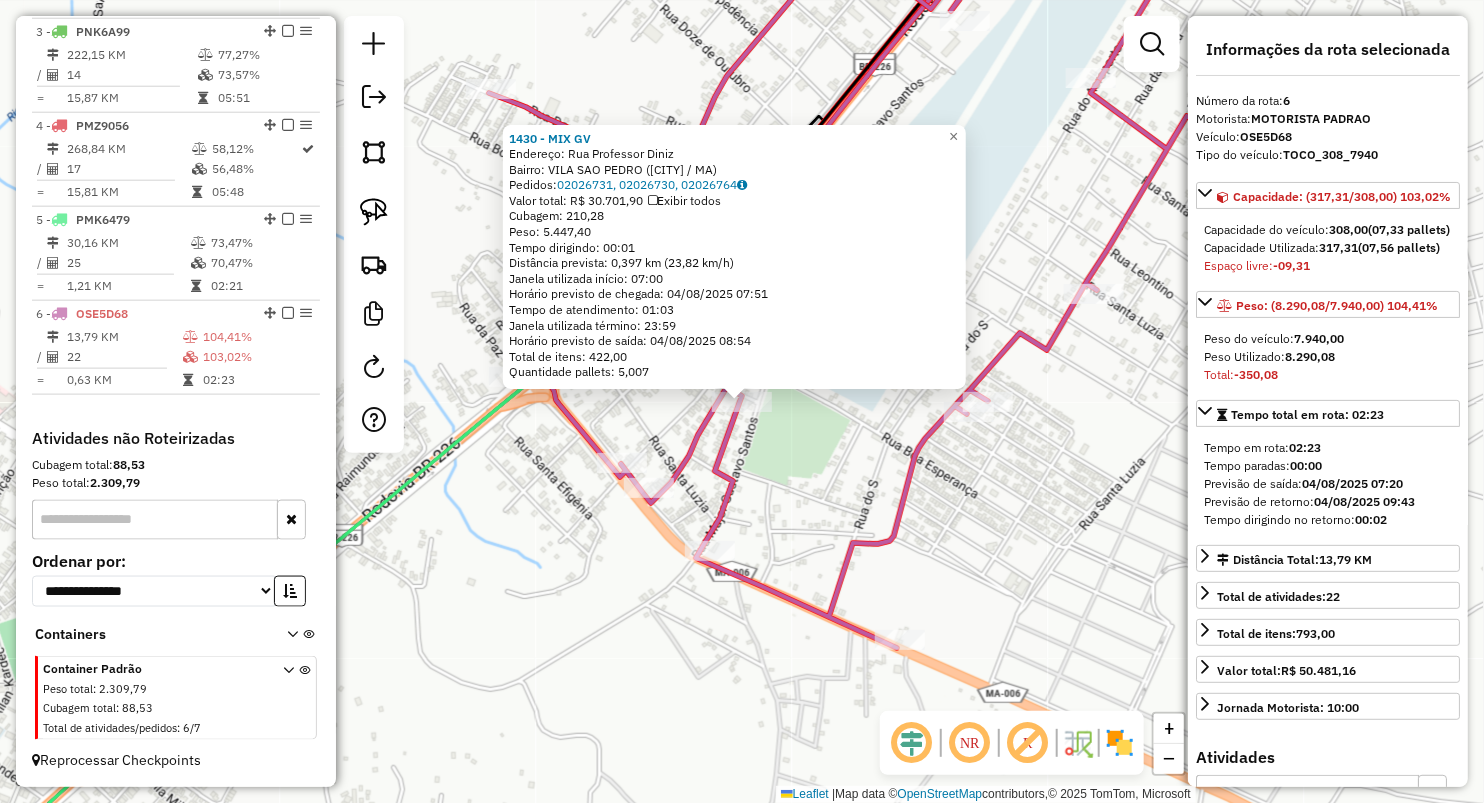 click on "1430 - MIX GV  Endereço: Rua Professor Diniz   Bairro: VILA SAO PEDRO (GRAJAU / MA)   Pedidos:  02026731, 02026730, 02026764   Valor total: R$ 30.701,90   Exibir todos   Cubagem: 210,28  Peso: 5.447,40  Tempo dirigindo: 00:01   Distância prevista: 0,397 km (23,82 km/h)   Janela utilizada início: 07:00   Horário previsto de chegada: 04/08/2025 07:51   Tempo de atendimento: 01:03   Janela utilizada término: 23:59   Horário previsto de saída: 04/08/2025 08:54   Total de itens: 422,00   Quantidade pallets: 5,007  × Janela de atendimento Grade de atendimento Capacidade Transportadoras Veículos Cliente Pedidos  Rotas Selecione os dias de semana para filtrar as janelas de atendimento  Seg   Ter   Qua   Qui   Sex   Sáb   Dom  Informe o período da janela de atendimento: De: Até:  Filtrar exatamente a janela do cliente  Considerar janela de atendimento padrão  Selecione os dias de semana para filtrar as grades de atendimento  Seg   Ter   Qua   Qui   Sex   Sáb   Dom   Peso mínimo:   Peso máximo:   De:  +" 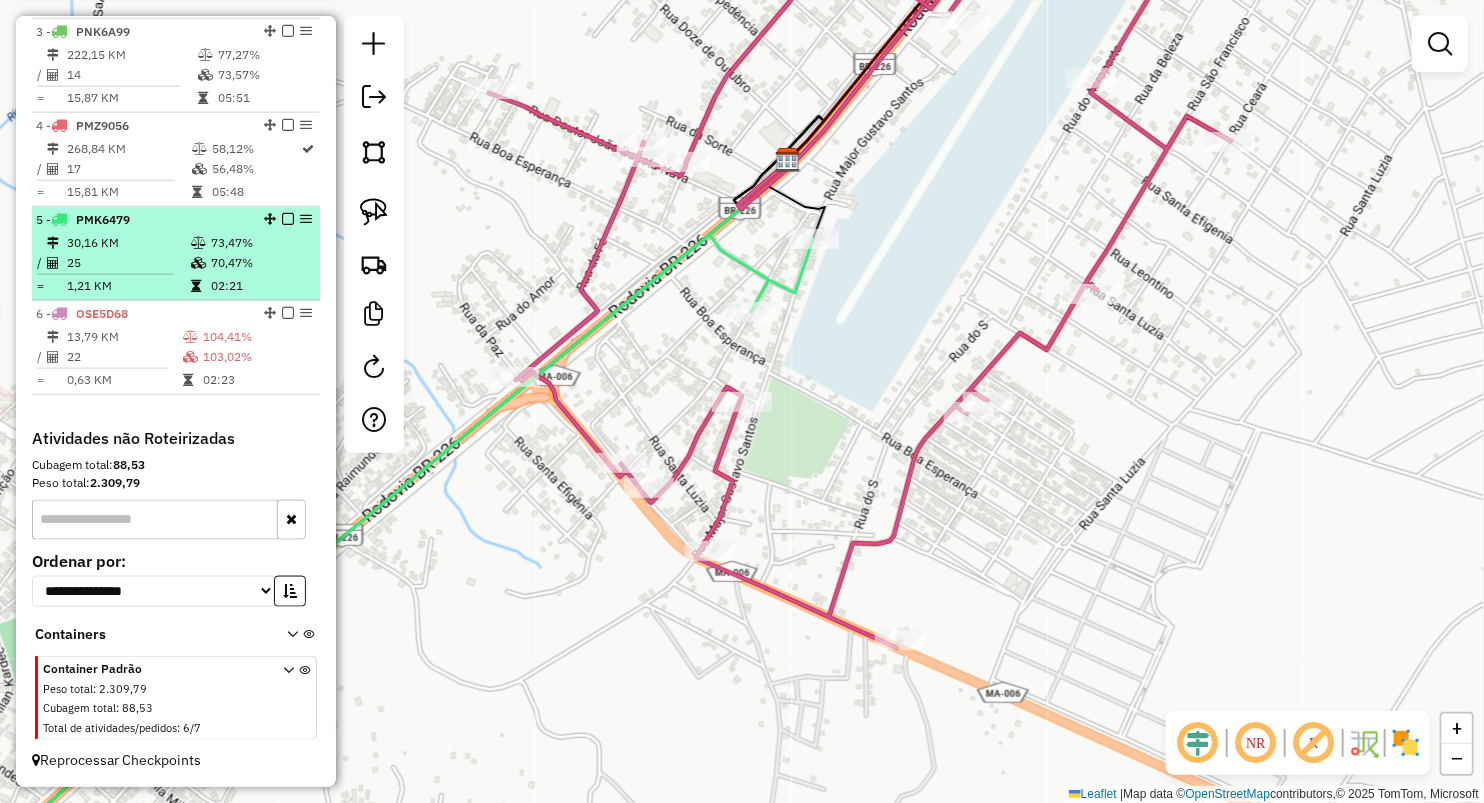 click on "25" at bounding box center (128, 263) 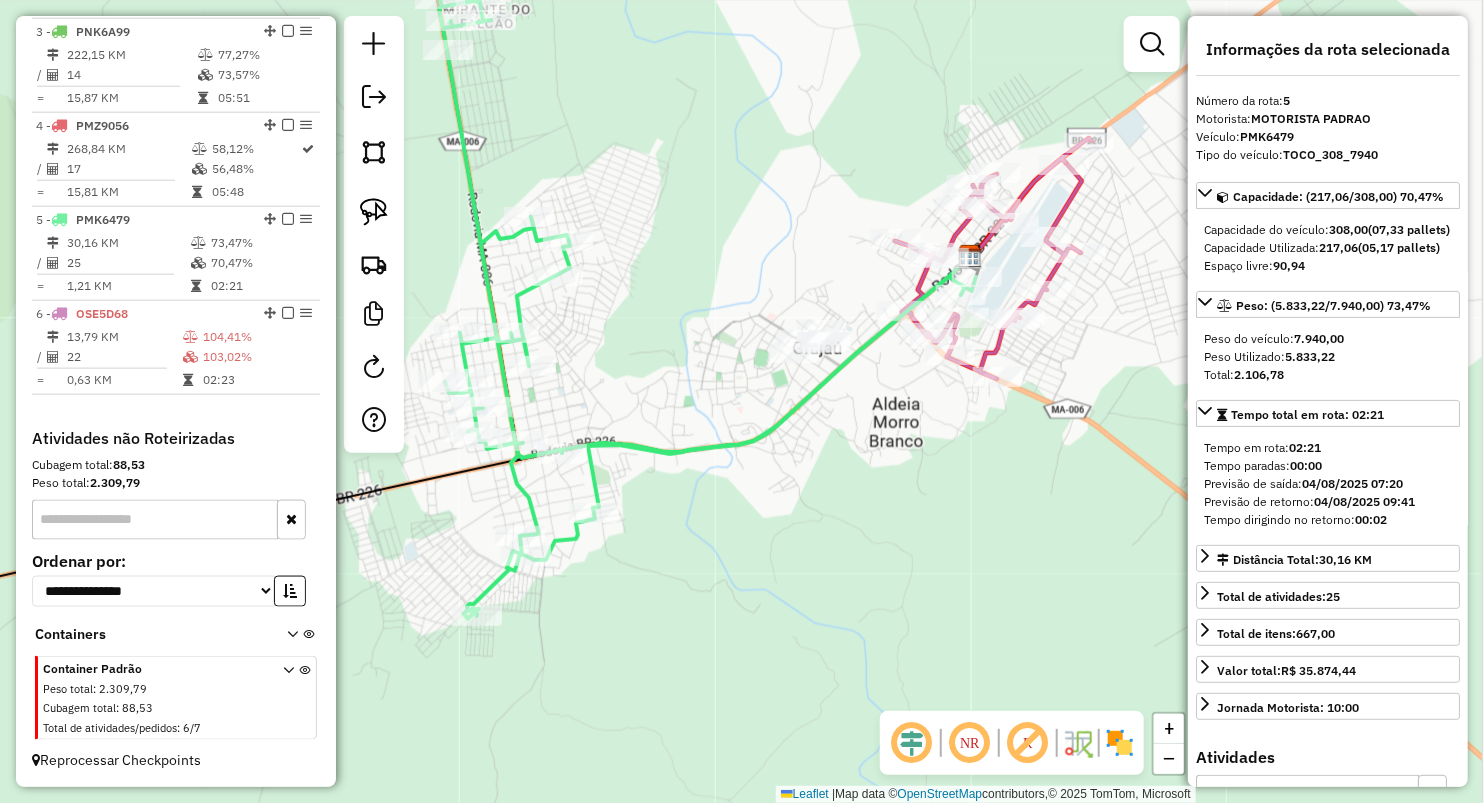 drag, startPoint x: 688, startPoint y: 437, endPoint x: 655, endPoint y: 345, distance: 97.73945 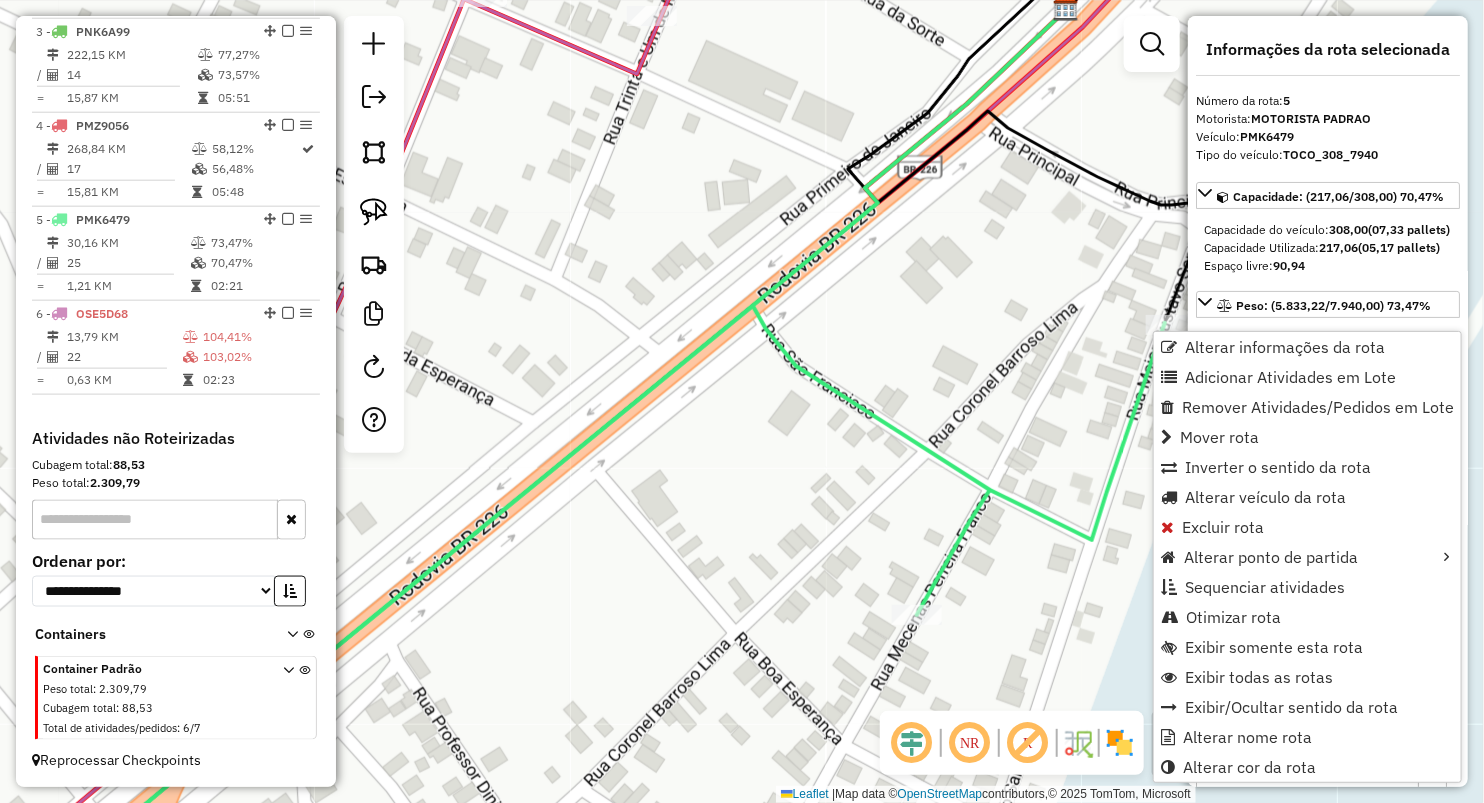 click on "Janela de atendimento Grade de atendimento Capacidade Transportadoras Veículos Cliente Pedidos  Rotas Selecione os dias de semana para filtrar as janelas de atendimento  Seg   Ter   Qua   Qui   Sex   Sáb   Dom  Informe o período da janela de atendimento: De: Até:  Filtrar exatamente a janela do cliente  Considerar janela de atendimento padrão  Selecione os dias de semana para filtrar as grades de atendimento  Seg   Ter   Qua   Qui   Sex   Sáb   Dom   Considerar clientes sem dia de atendimento cadastrado  Clientes fora do dia de atendimento selecionado Filtrar as atividades entre os valores definidos abaixo:  Peso mínimo:   Peso máximo:   Cubagem mínima:   Cubagem máxima:   De:   Até:  Filtrar as atividades entre o tempo de atendimento definido abaixo:  De:   Até:   Considerar capacidade total dos clientes não roteirizados Transportadora: Selecione um ou mais itens Tipo de veículo: Selecione um ou mais itens Veículo: Selecione um ou mais itens Motorista: Selecione um ou mais itens Nome: Rótulo:" 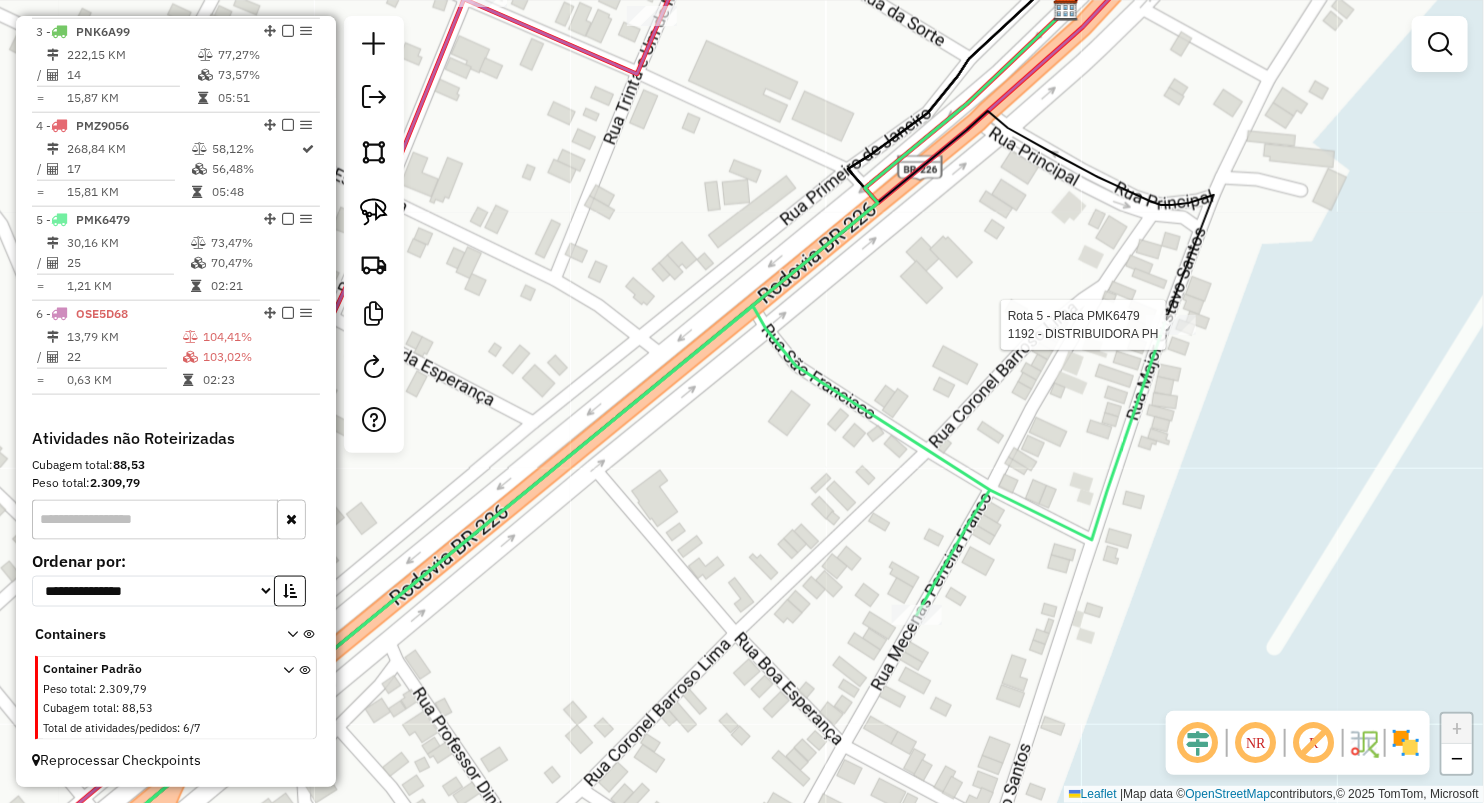 select on "**********" 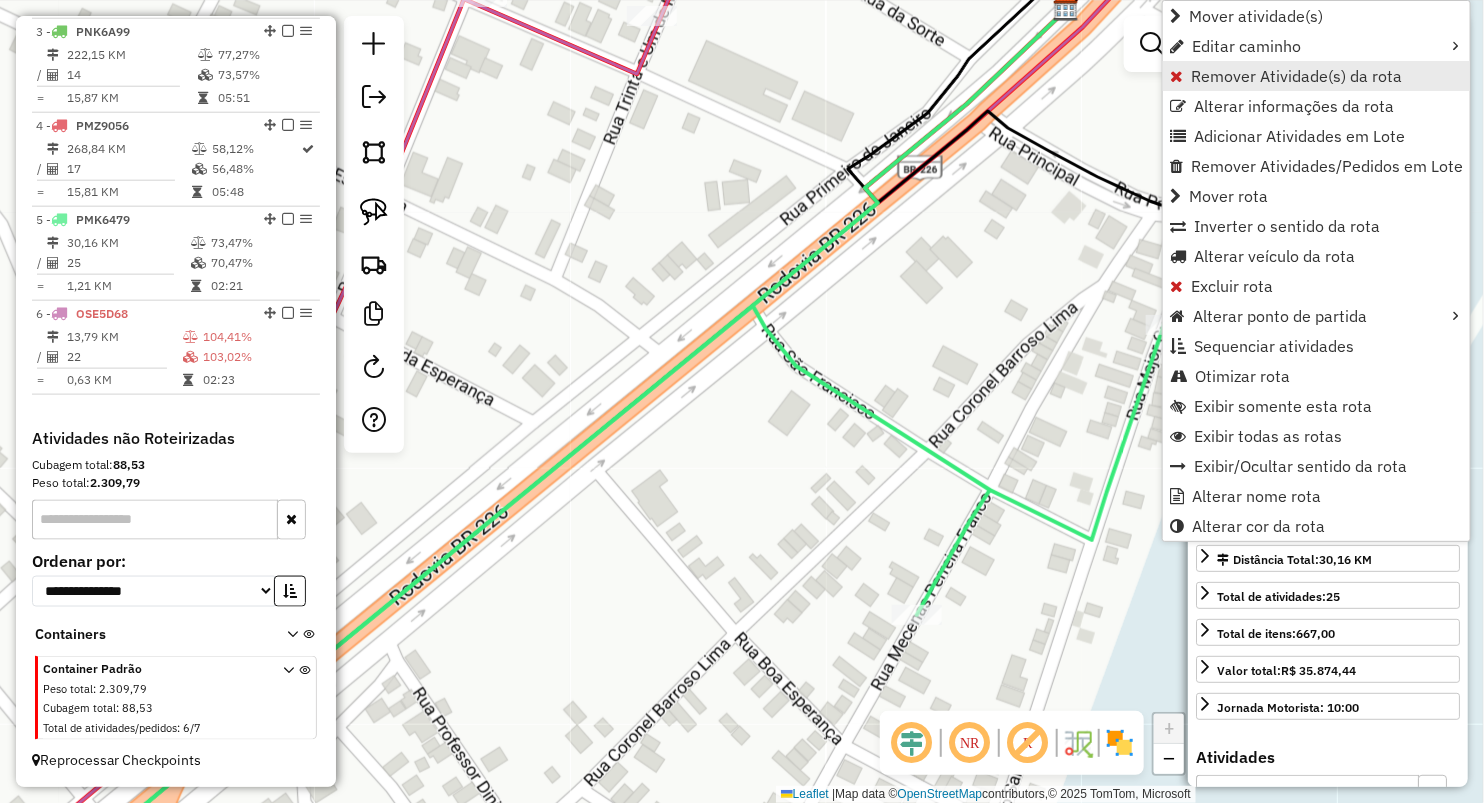 click on "Remover Atividade(s) da rota" at bounding box center (1296, 76) 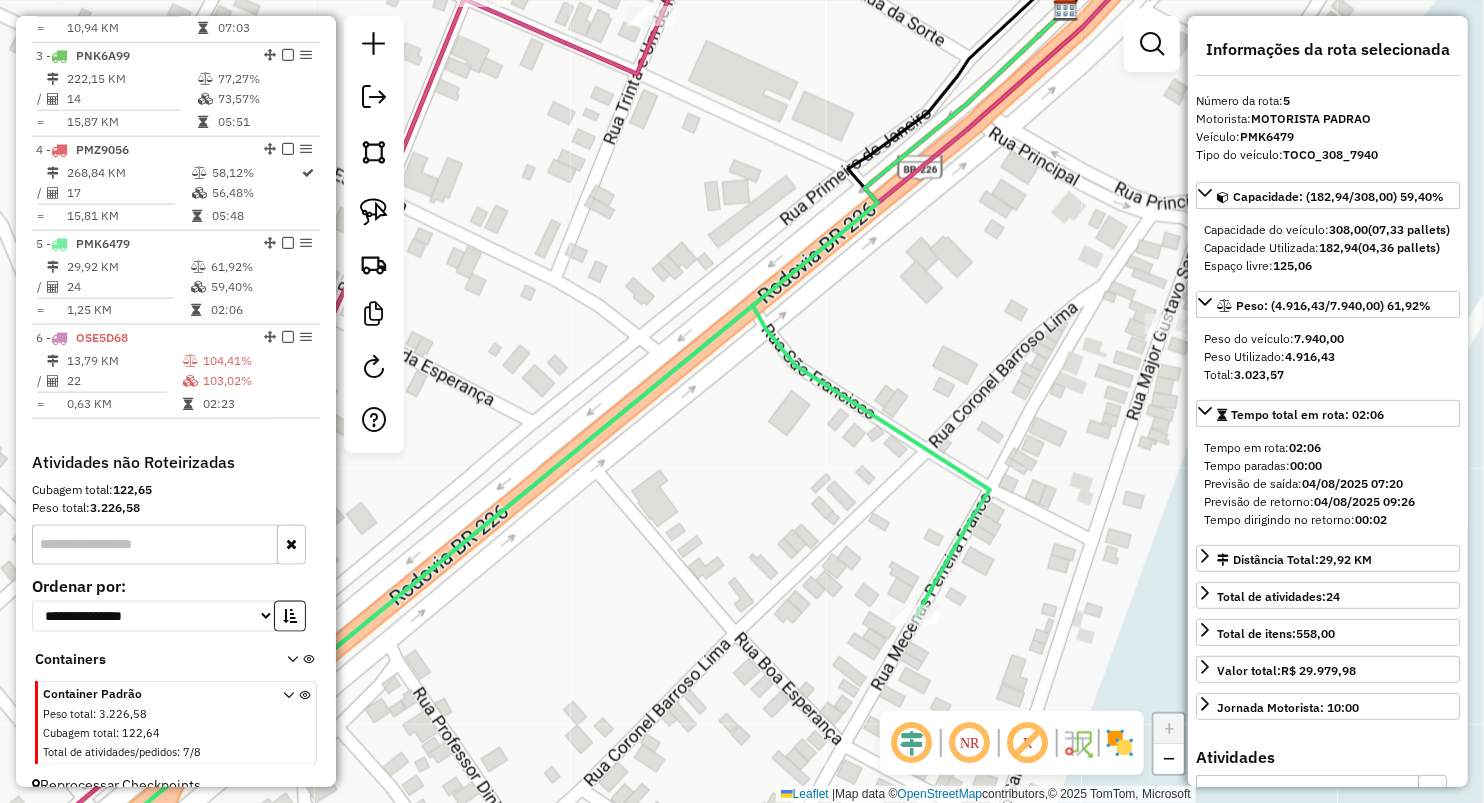 scroll, scrollTop: 960, scrollLeft: 0, axis: vertical 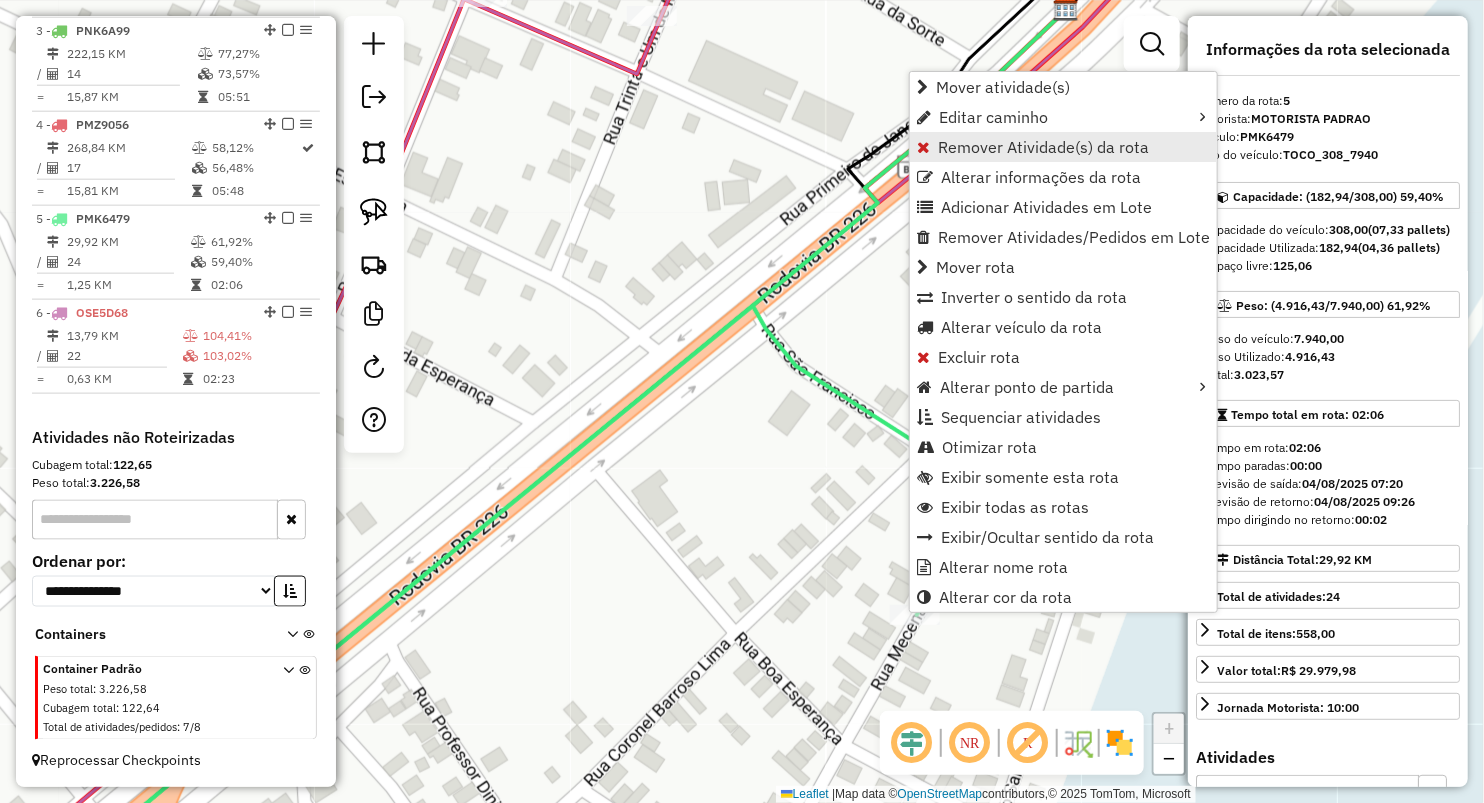 click on "Remover Atividade(s) da rota" at bounding box center (1063, 147) 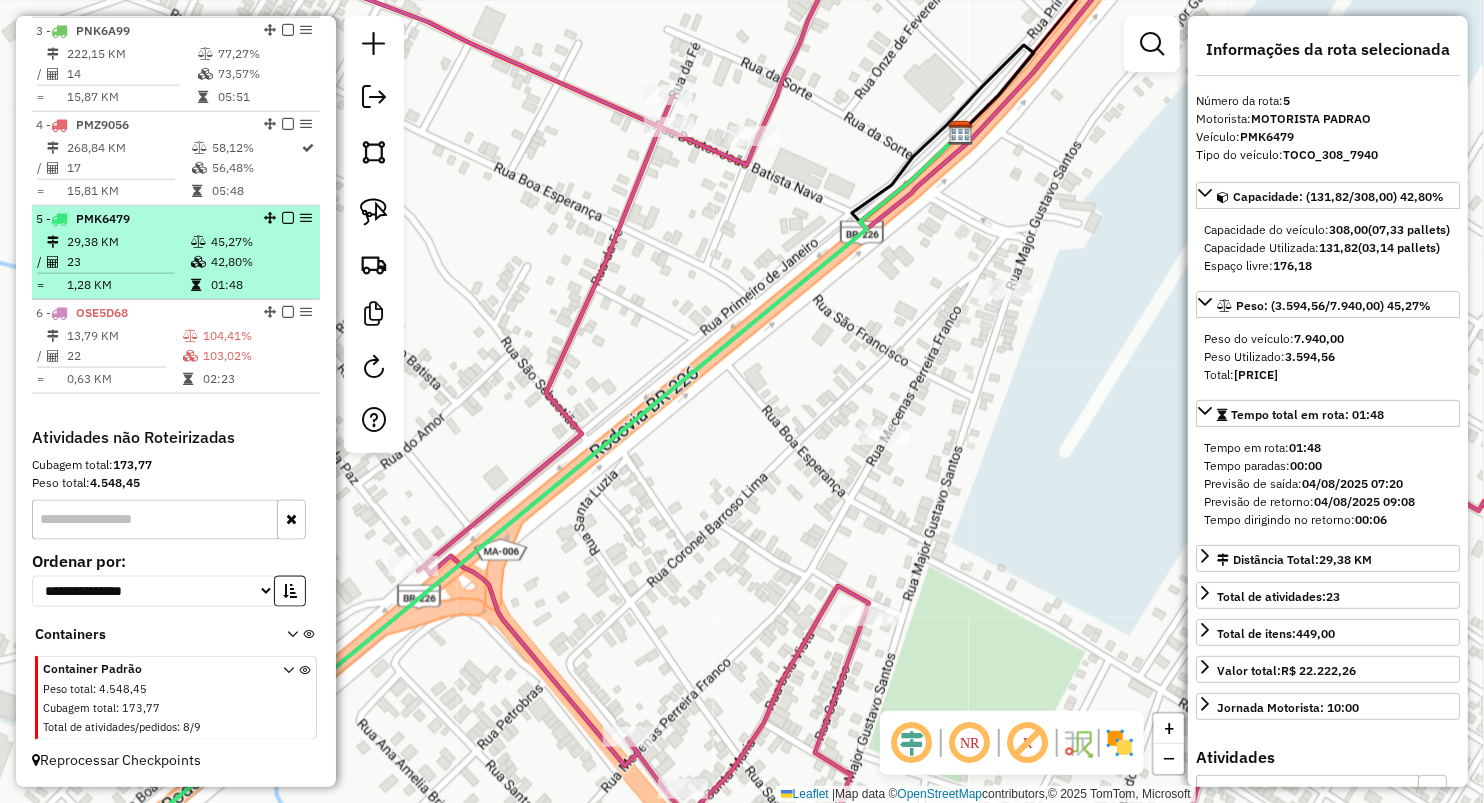 click on "45,27%" at bounding box center (260, 242) 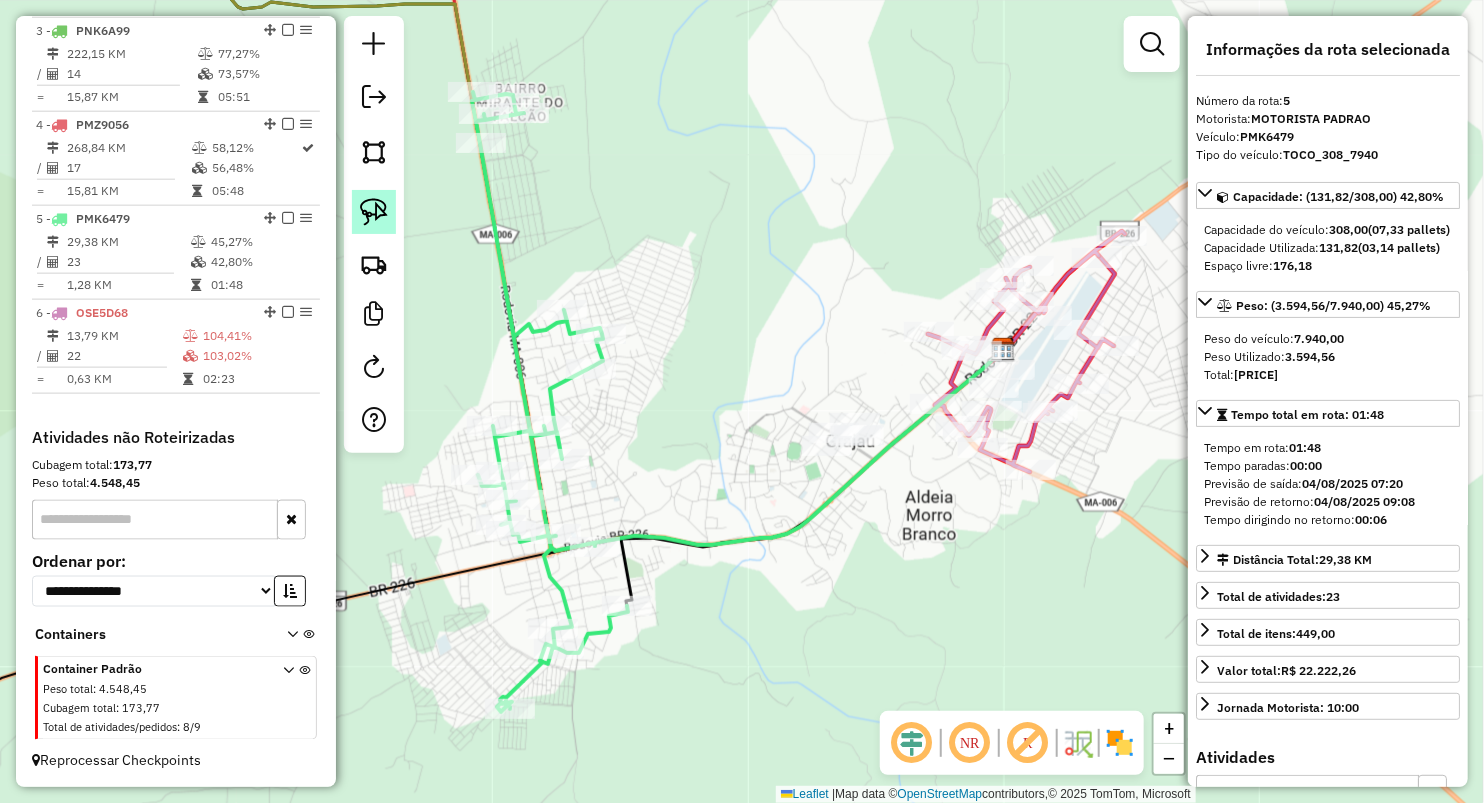 click 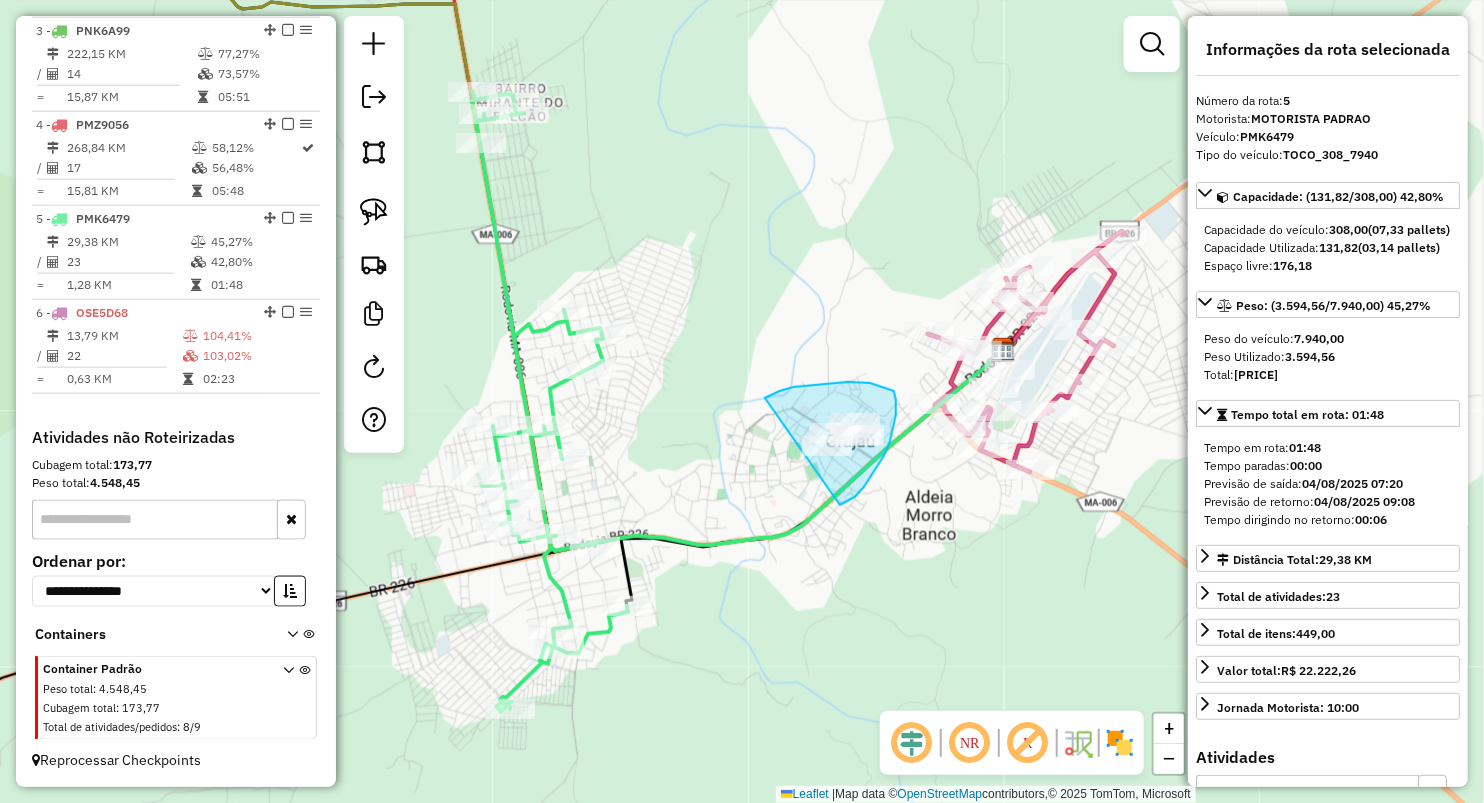 drag, startPoint x: 765, startPoint y: 398, endPoint x: 837, endPoint y: 506, distance: 129.79985 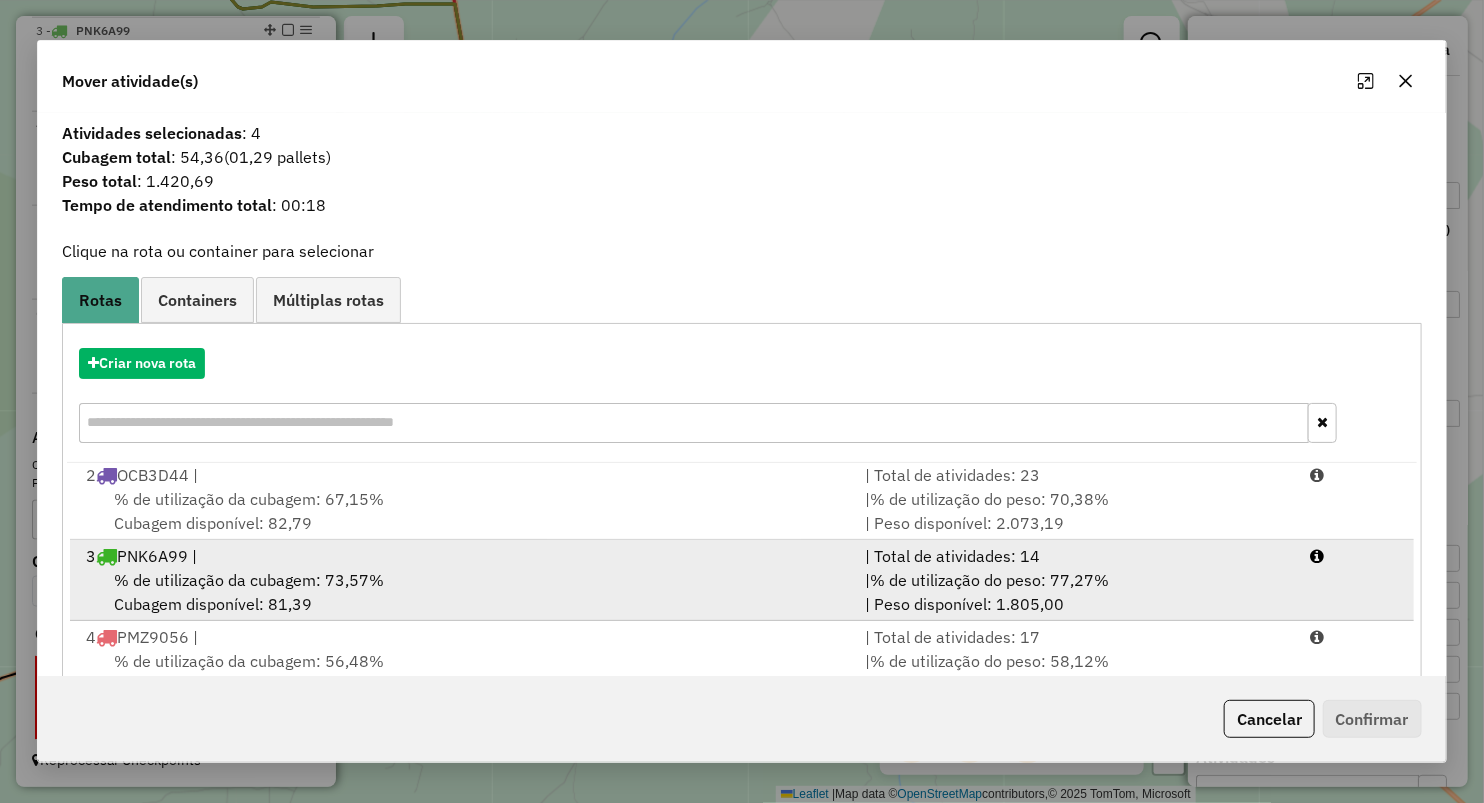click on "% de utilização da cubagem: 73,57%" at bounding box center (249, 580) 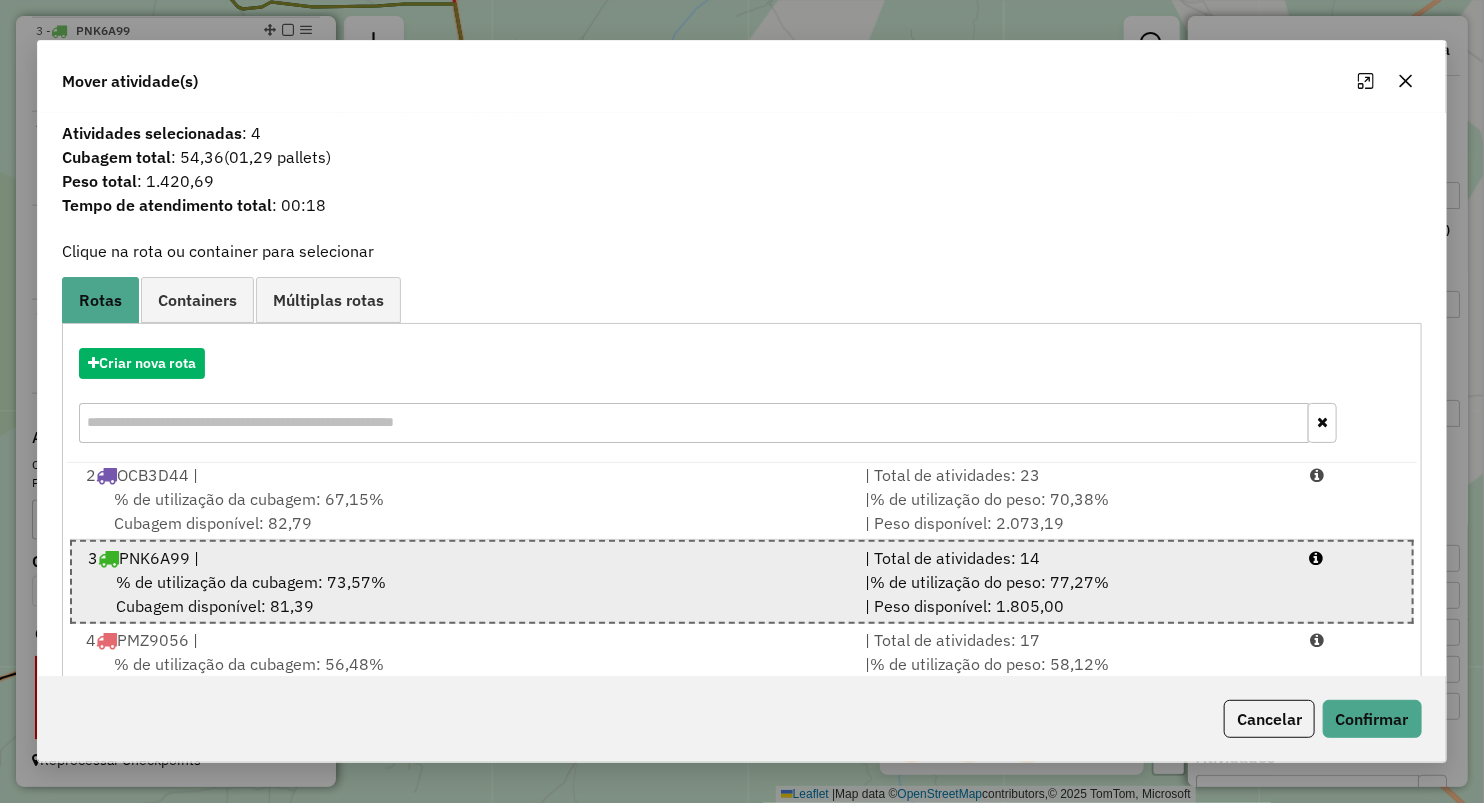 scroll, scrollTop: 88, scrollLeft: 0, axis: vertical 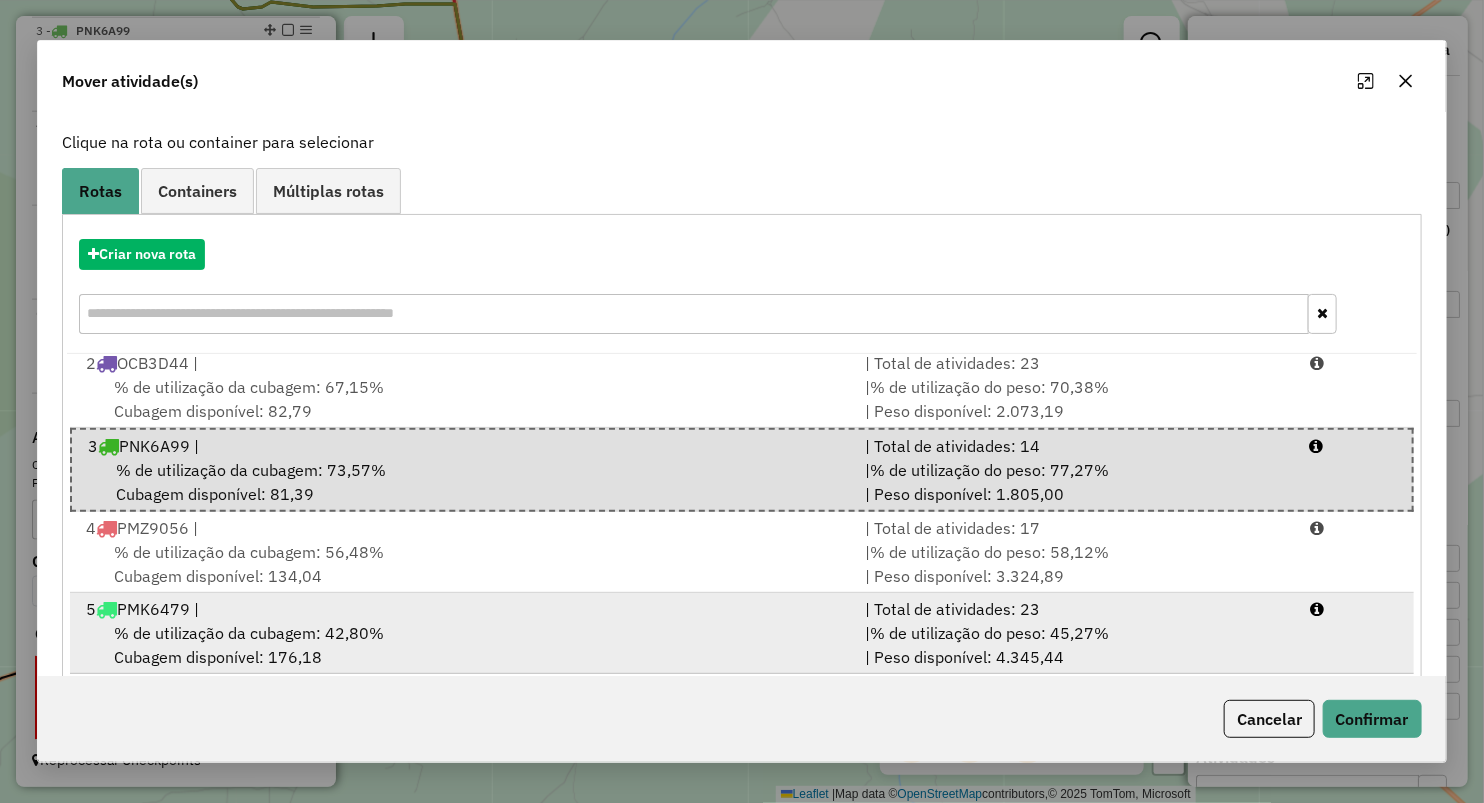 click on "% de utilização da cubagem: 42,80%" at bounding box center [249, 633] 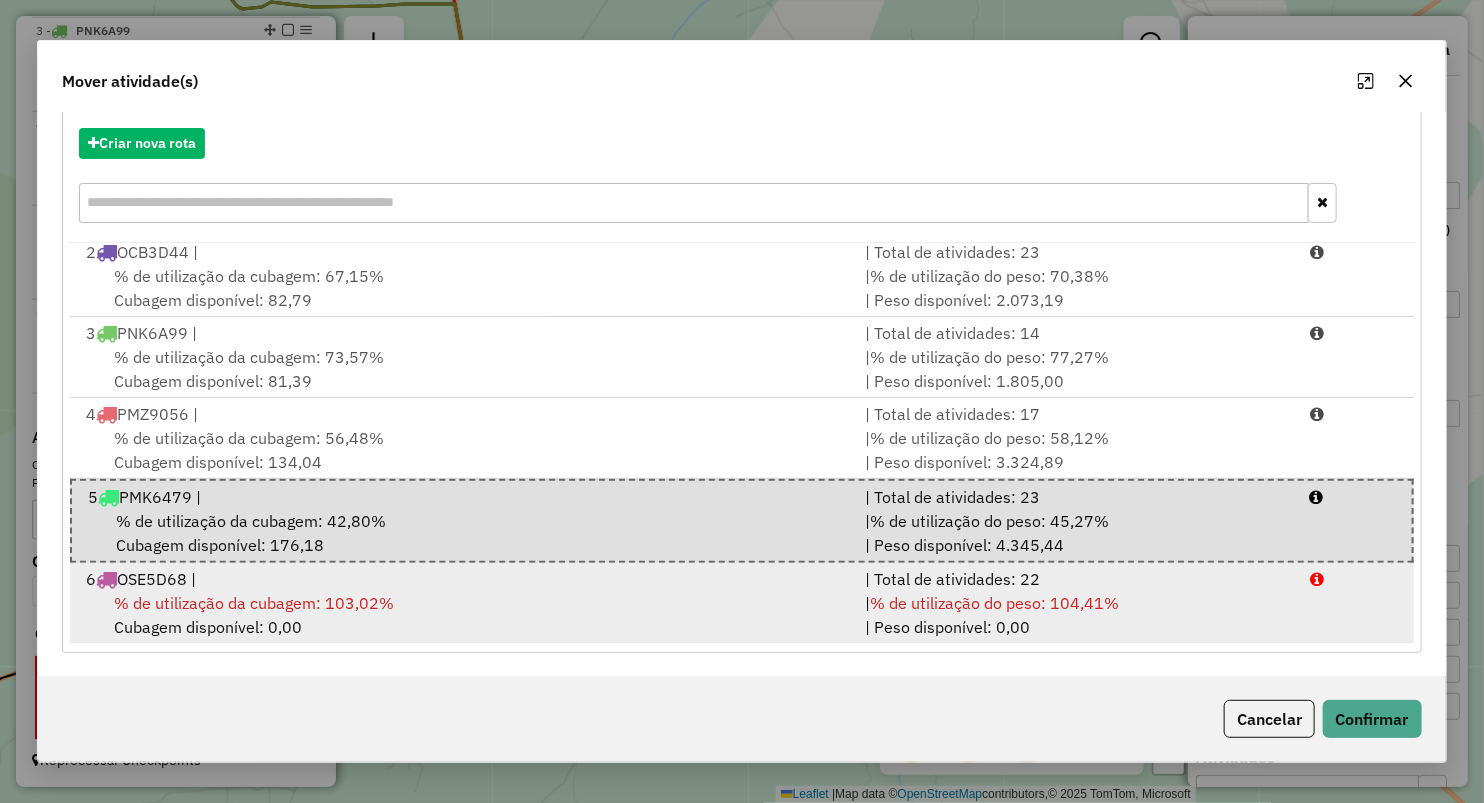 scroll, scrollTop: 220, scrollLeft: 0, axis: vertical 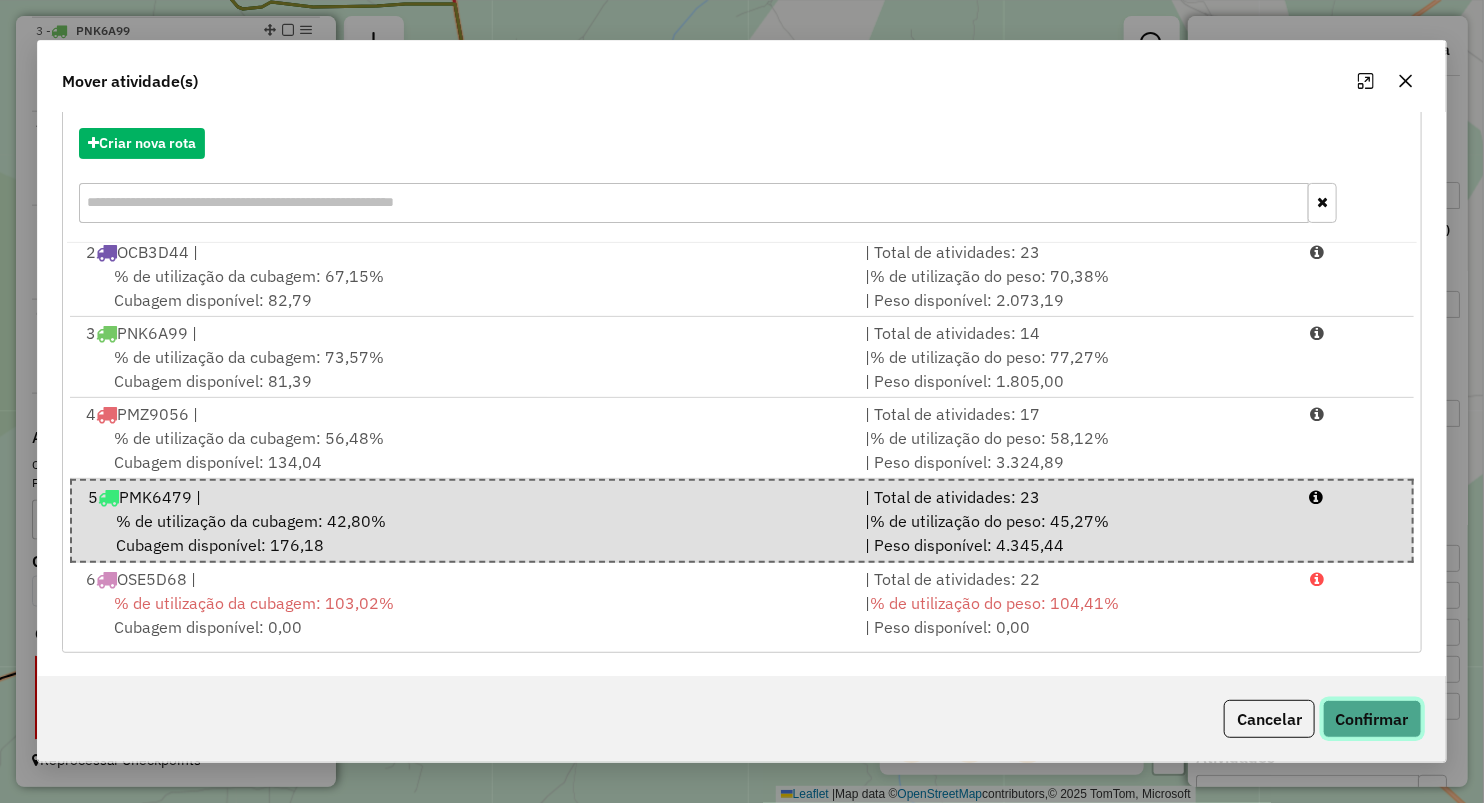 click on "Confirmar" 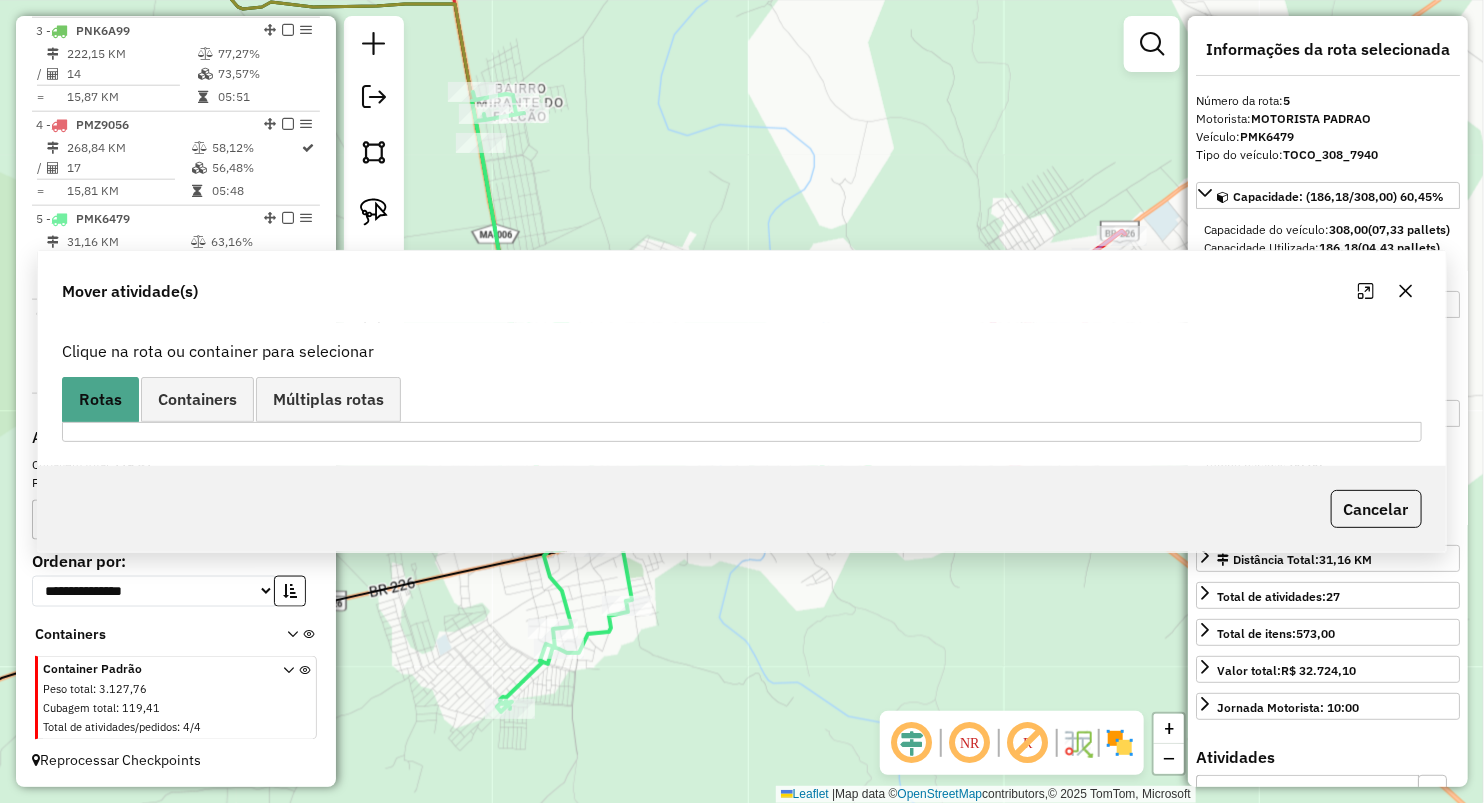 scroll, scrollTop: 0, scrollLeft: 0, axis: both 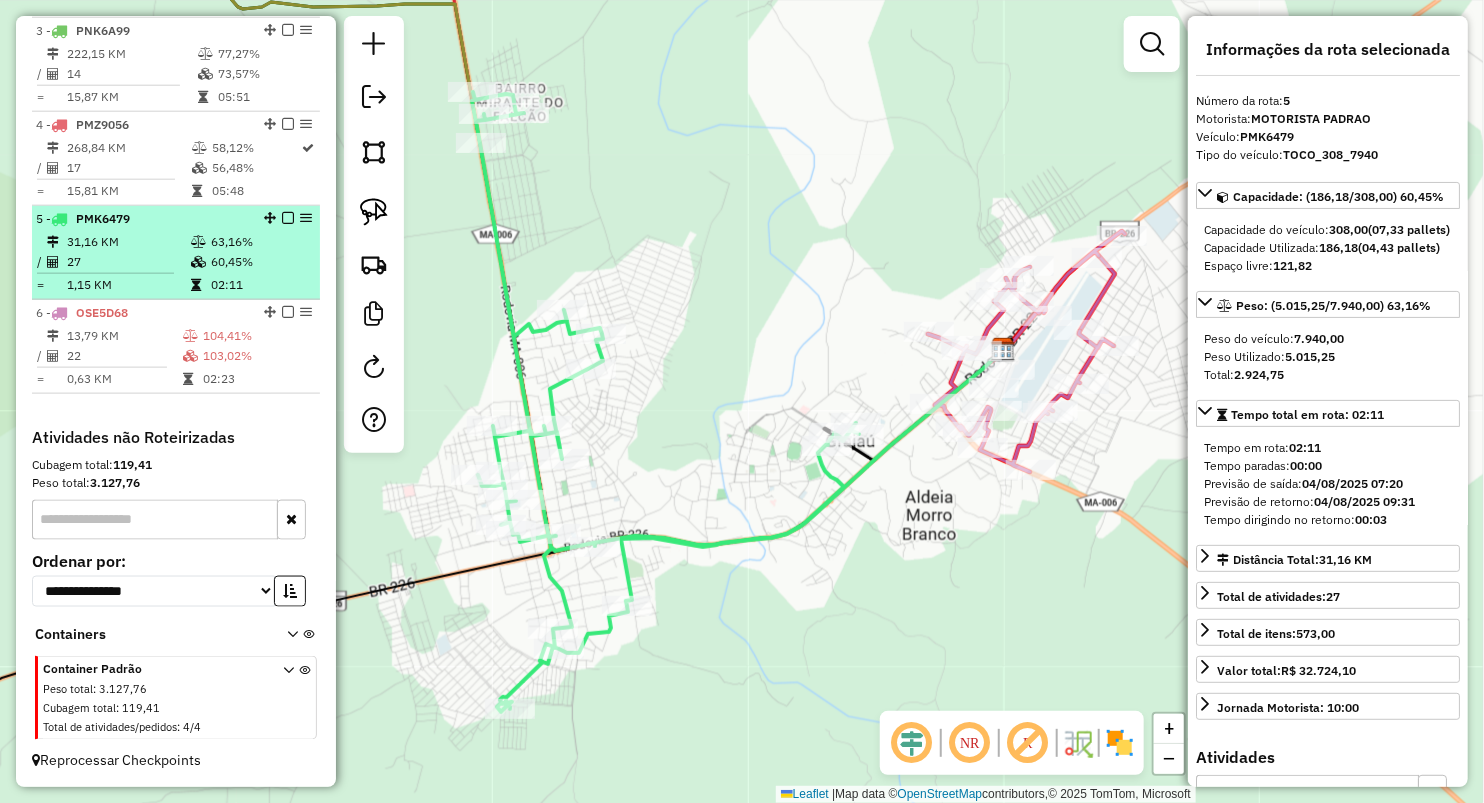 click at bounding box center (113, 273) 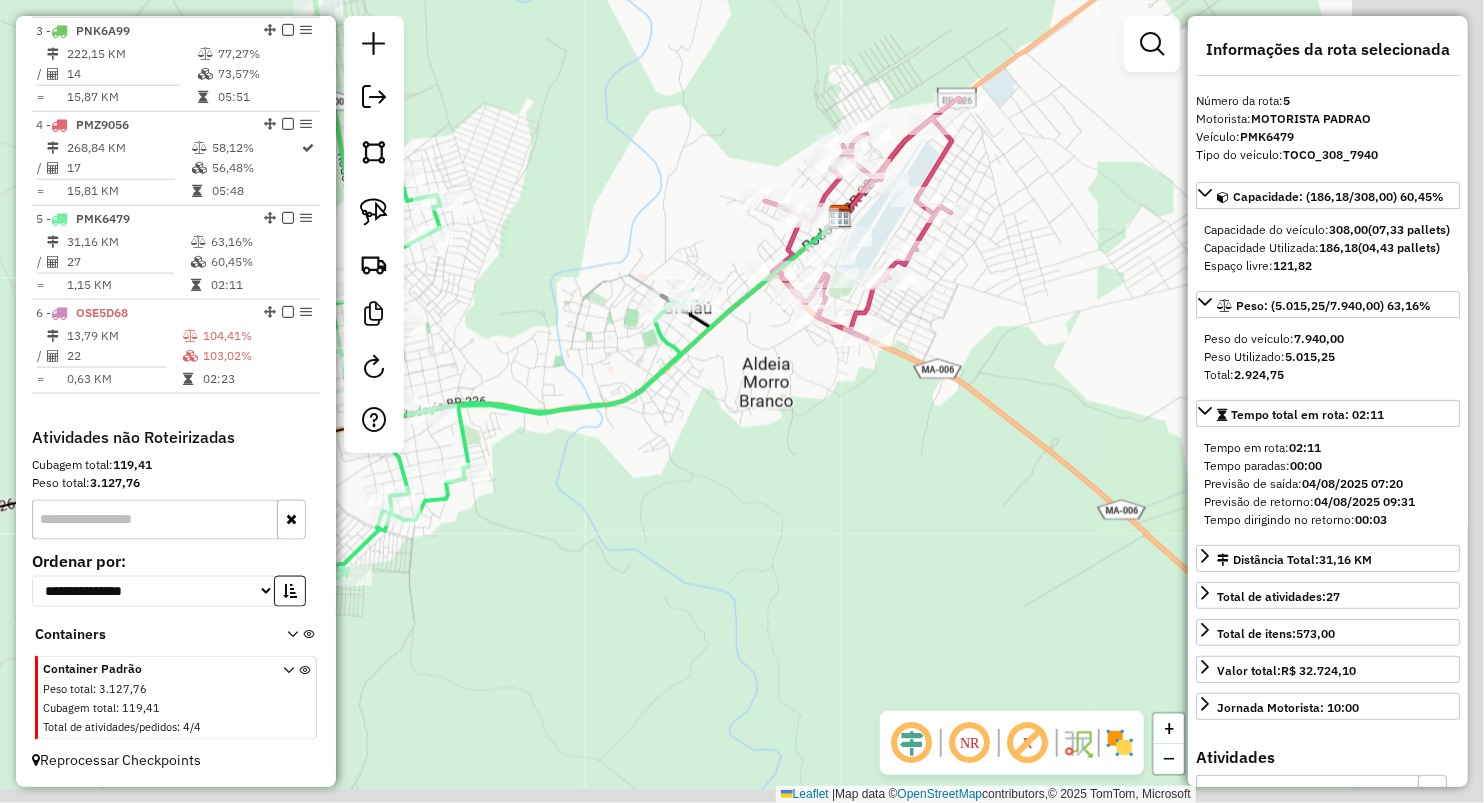 drag, startPoint x: 780, startPoint y: 284, endPoint x: 610, endPoint y: 147, distance: 218.33232 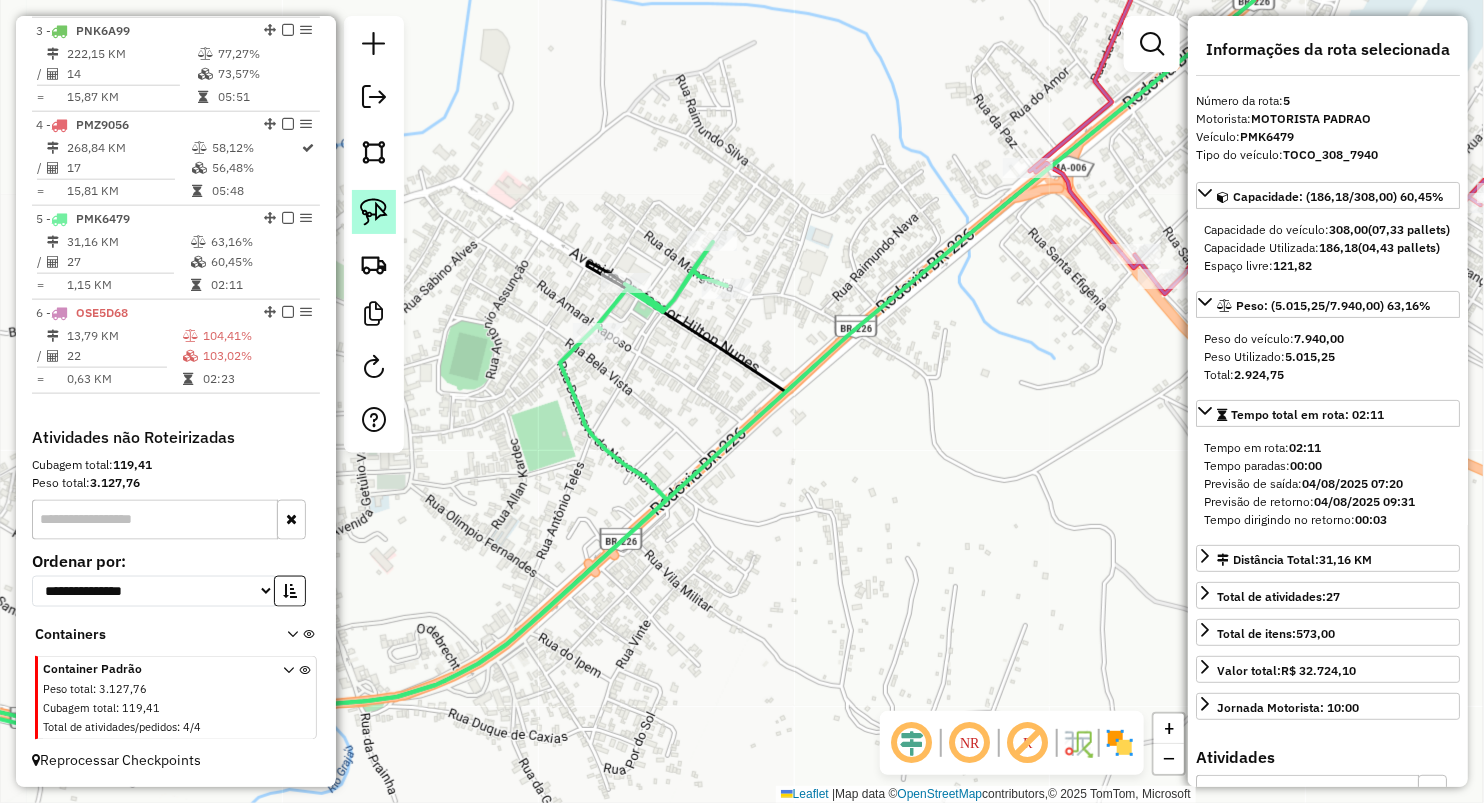 click 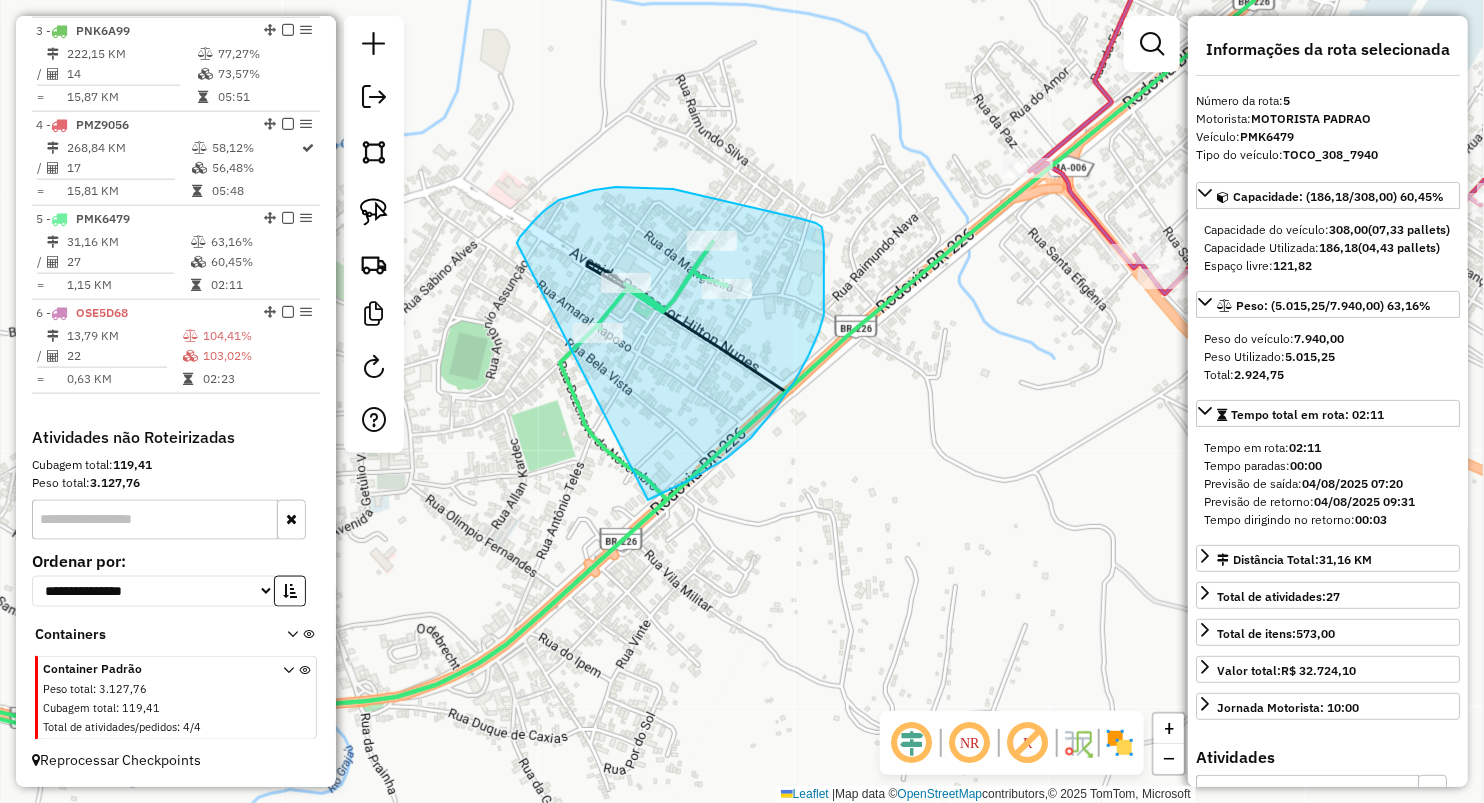 drag, startPoint x: 673, startPoint y: 189, endPoint x: 648, endPoint y: 500, distance: 312.0032 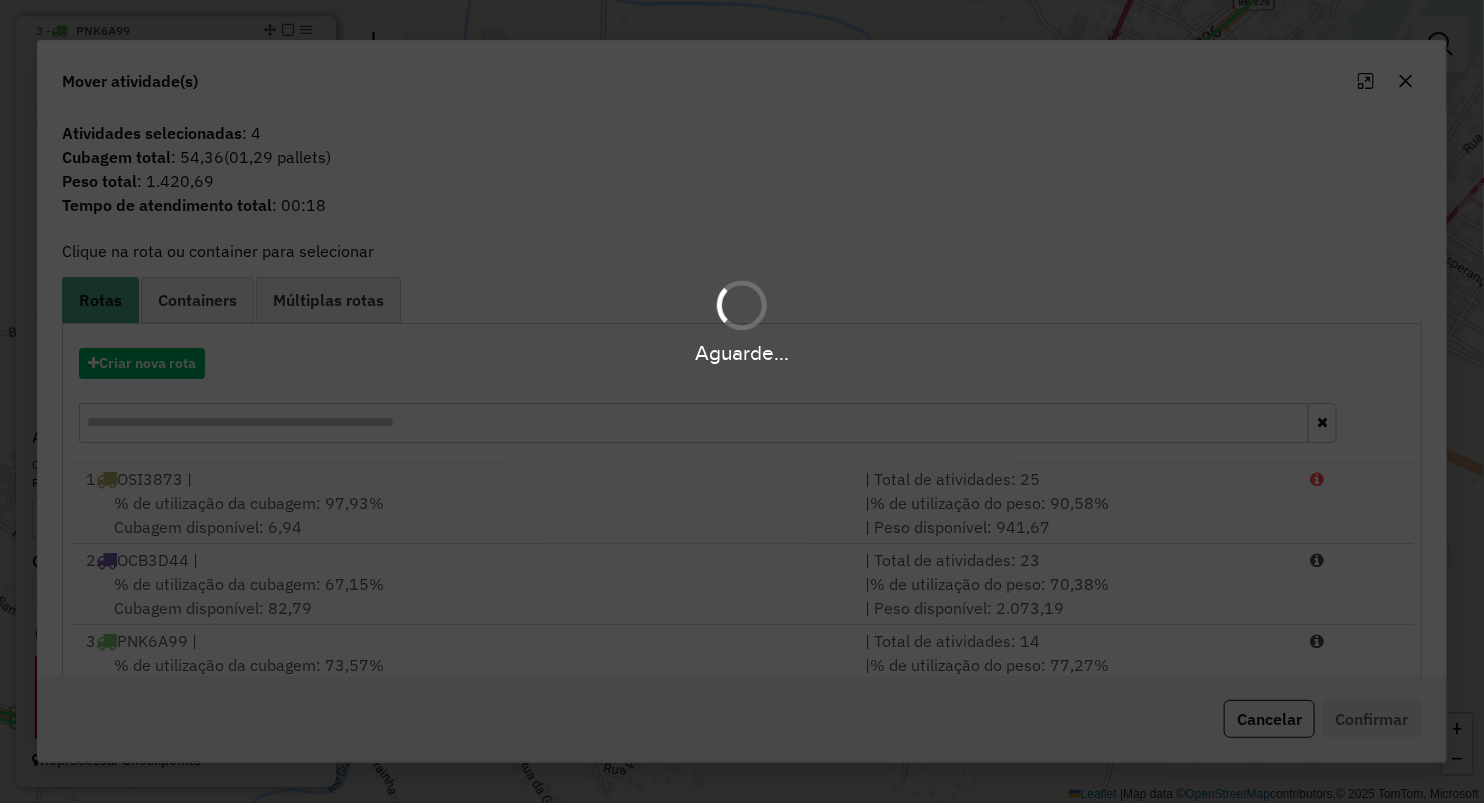 click on "Aguarde..." at bounding box center [742, 401] 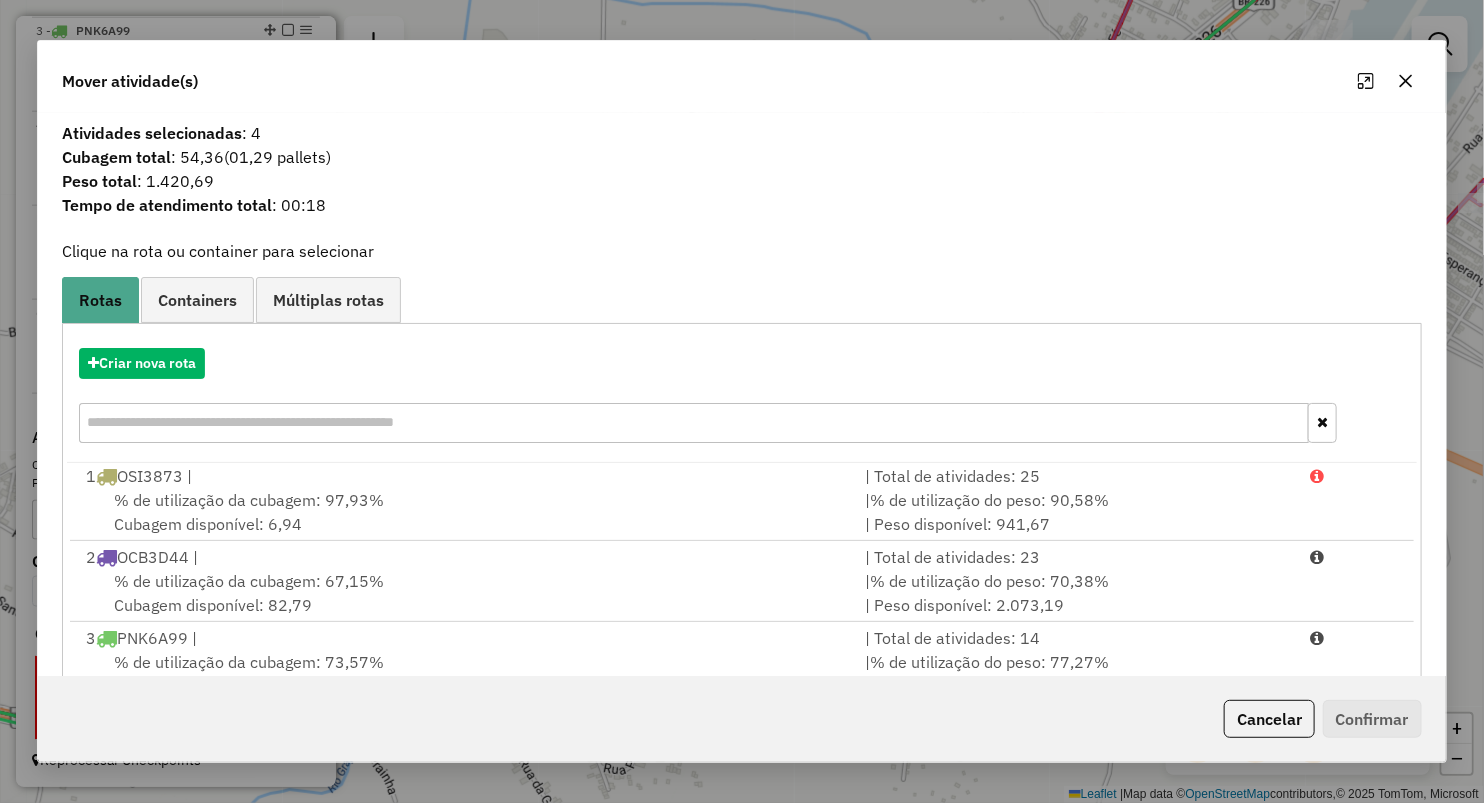 scroll, scrollTop: 4, scrollLeft: 0, axis: vertical 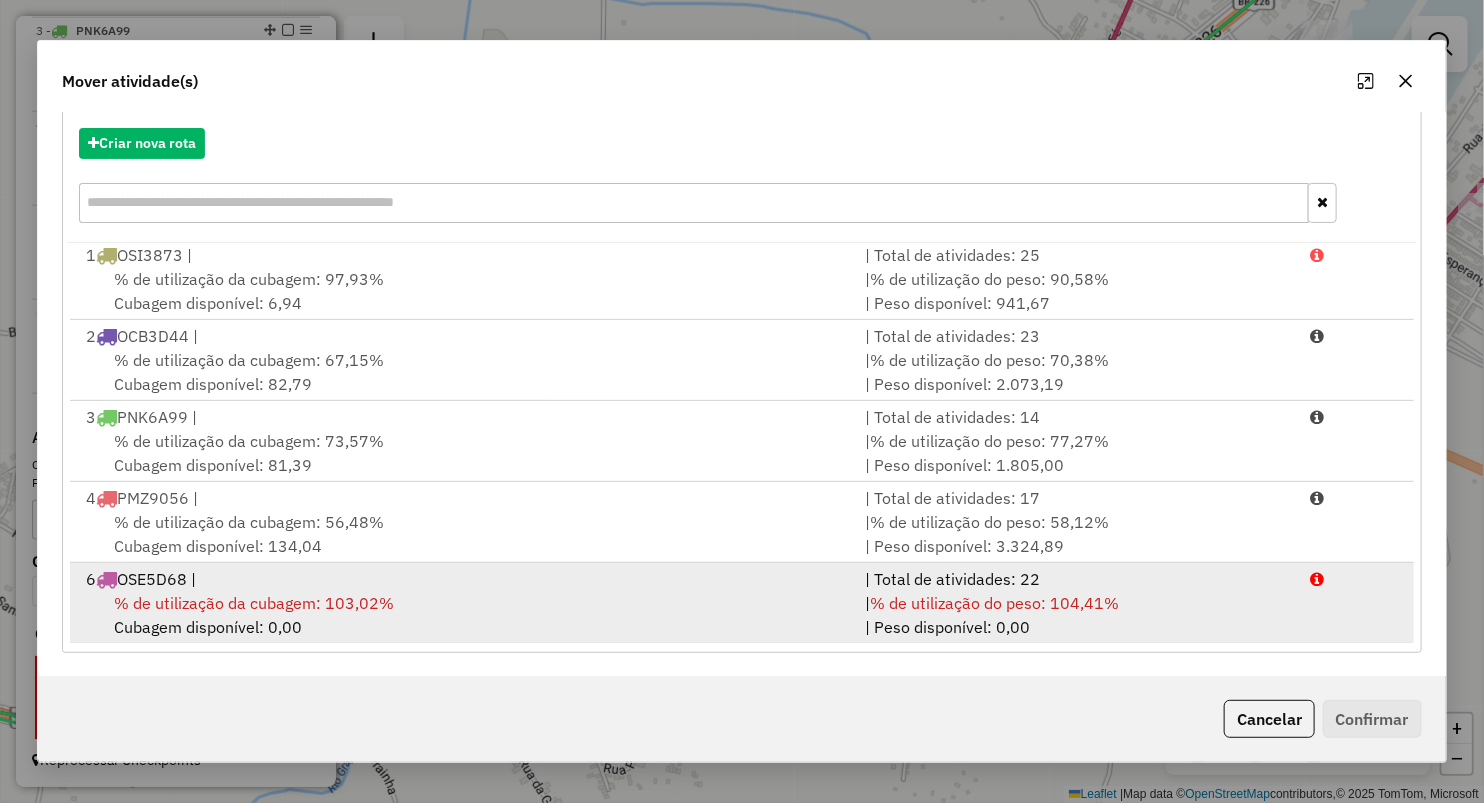 click on "% de utilização da cubagem: 103,02%  Cubagem disponível: 0,00" at bounding box center (463, 615) 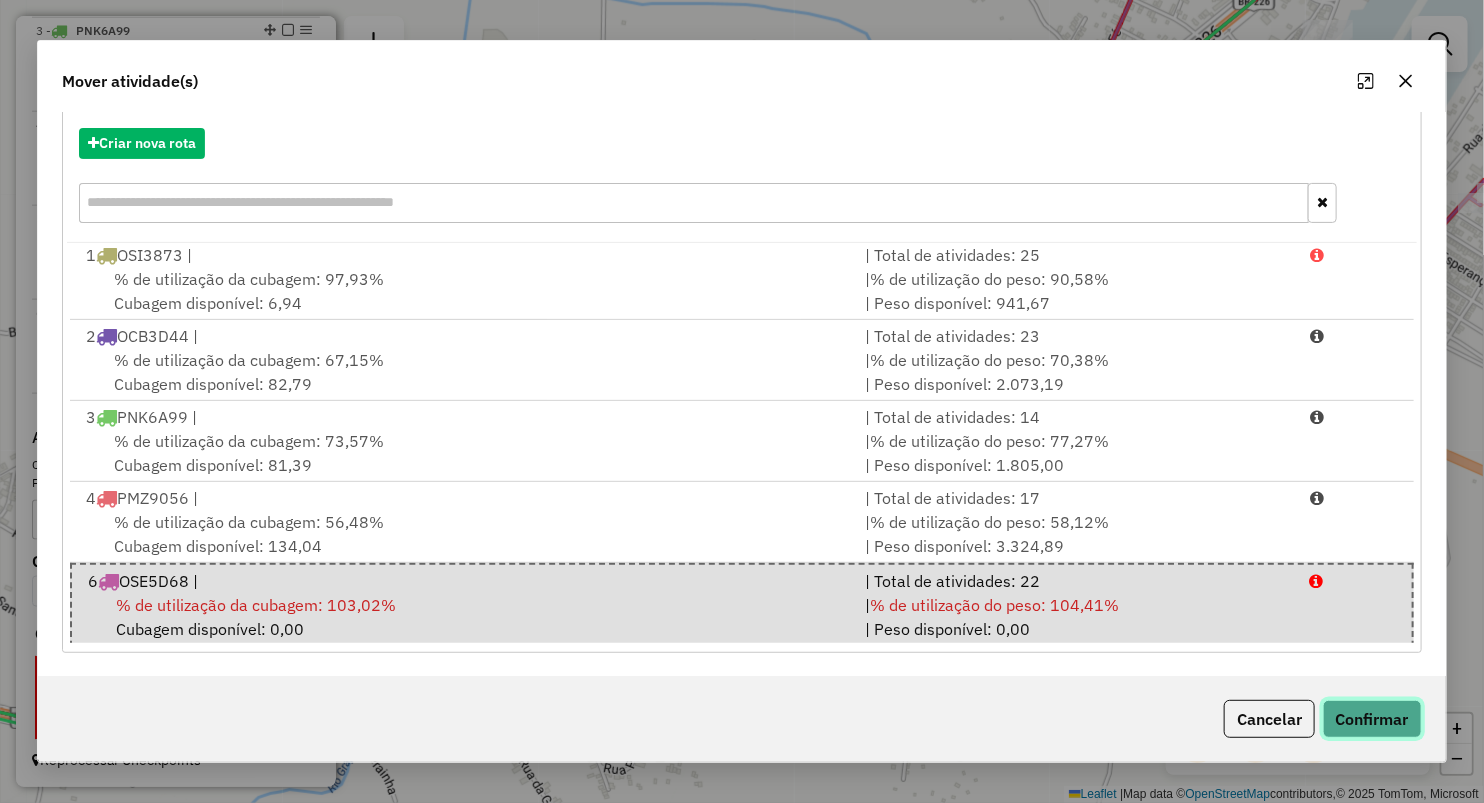 click on "Confirmar" 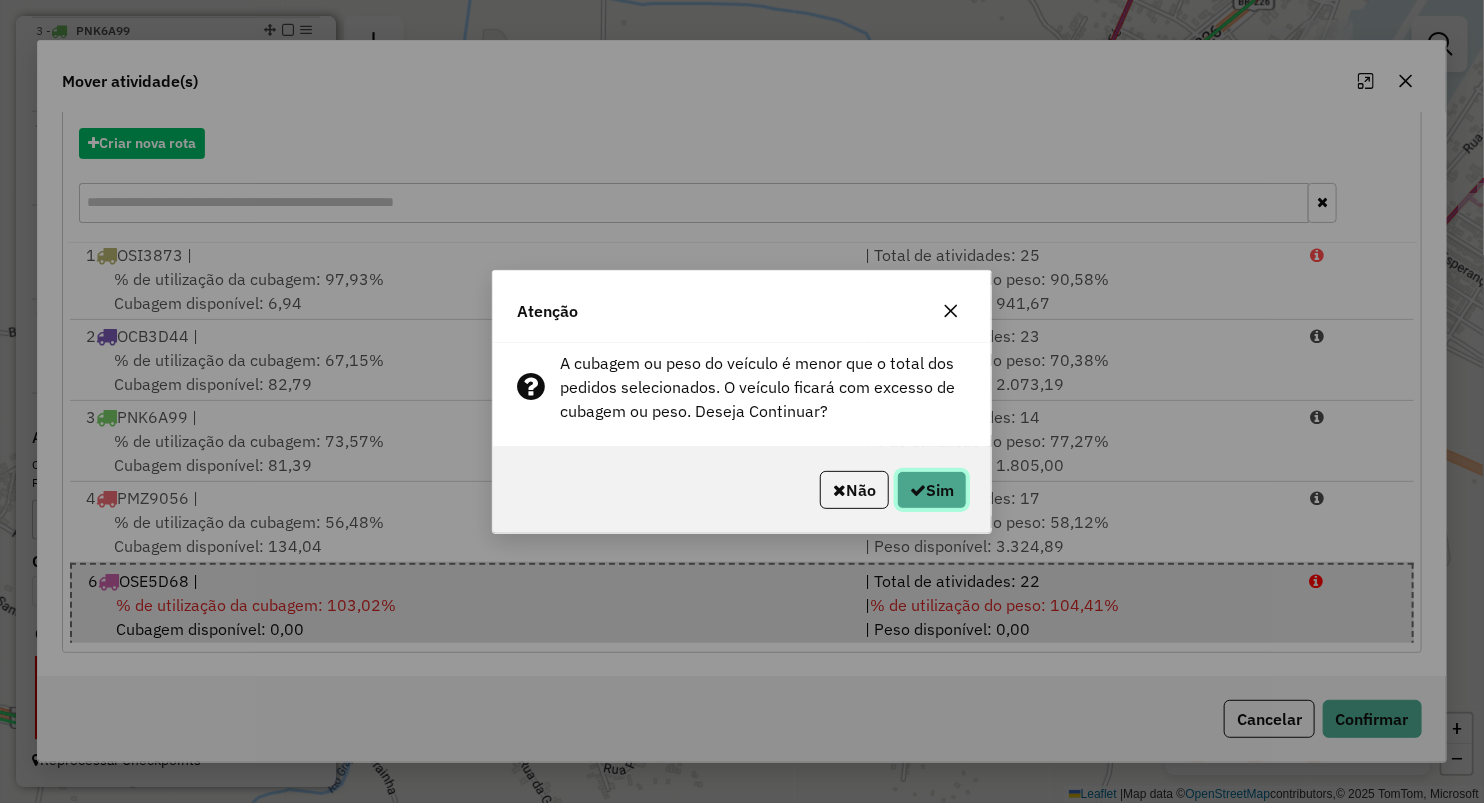 click on "Sim" 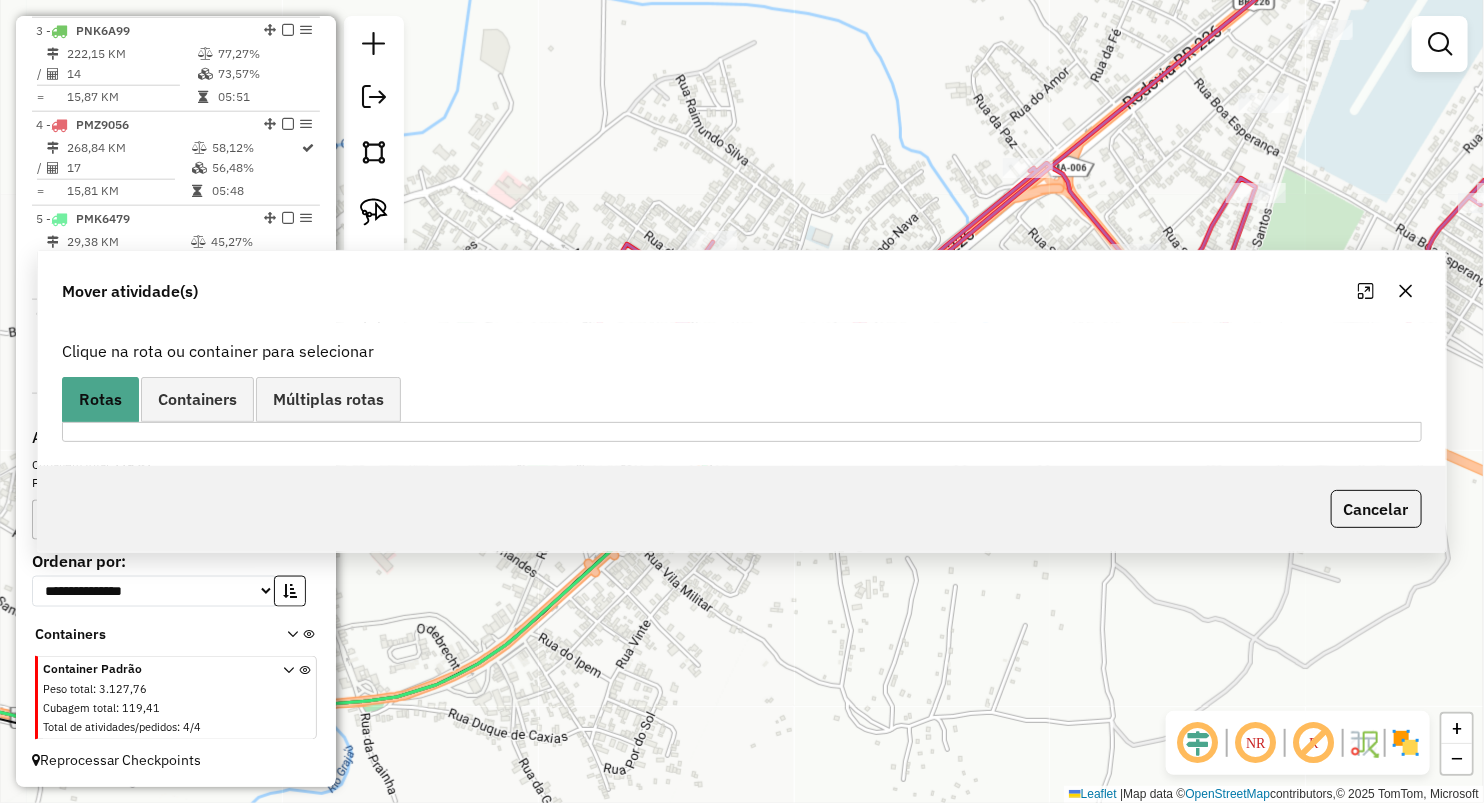scroll, scrollTop: 0, scrollLeft: 0, axis: both 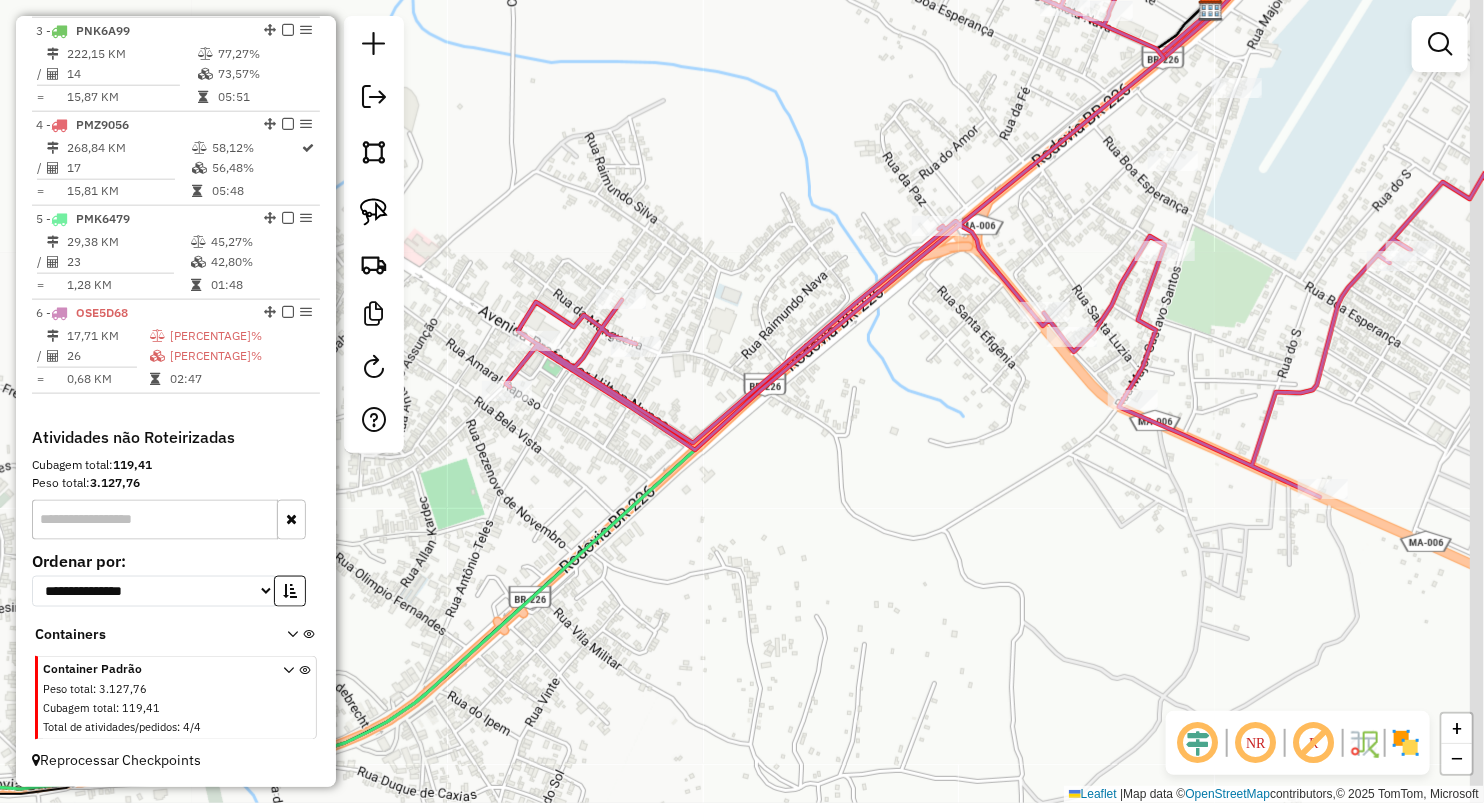 drag, startPoint x: 1008, startPoint y: 354, endPoint x: 448, endPoint y: 531, distance: 587.3066 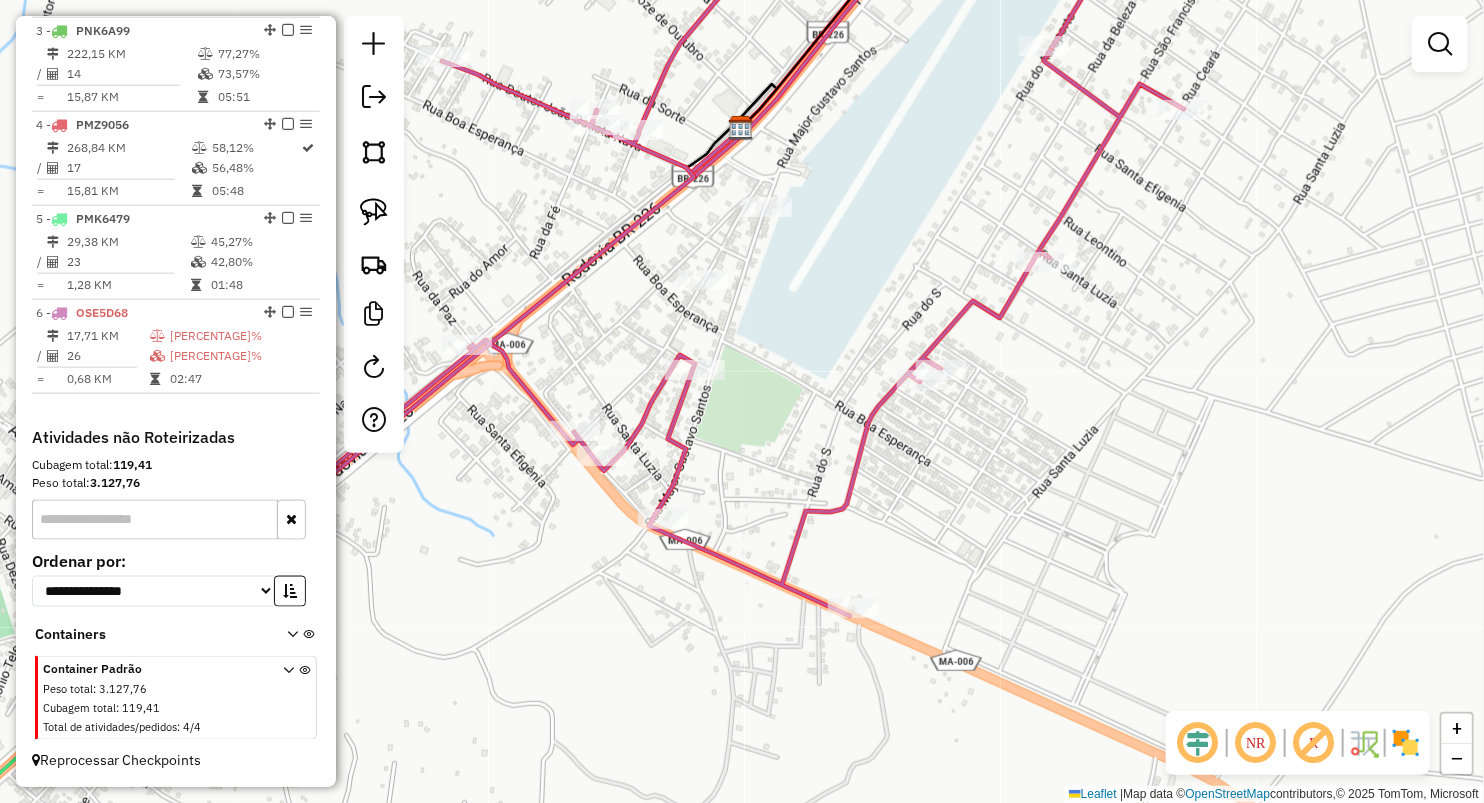 click 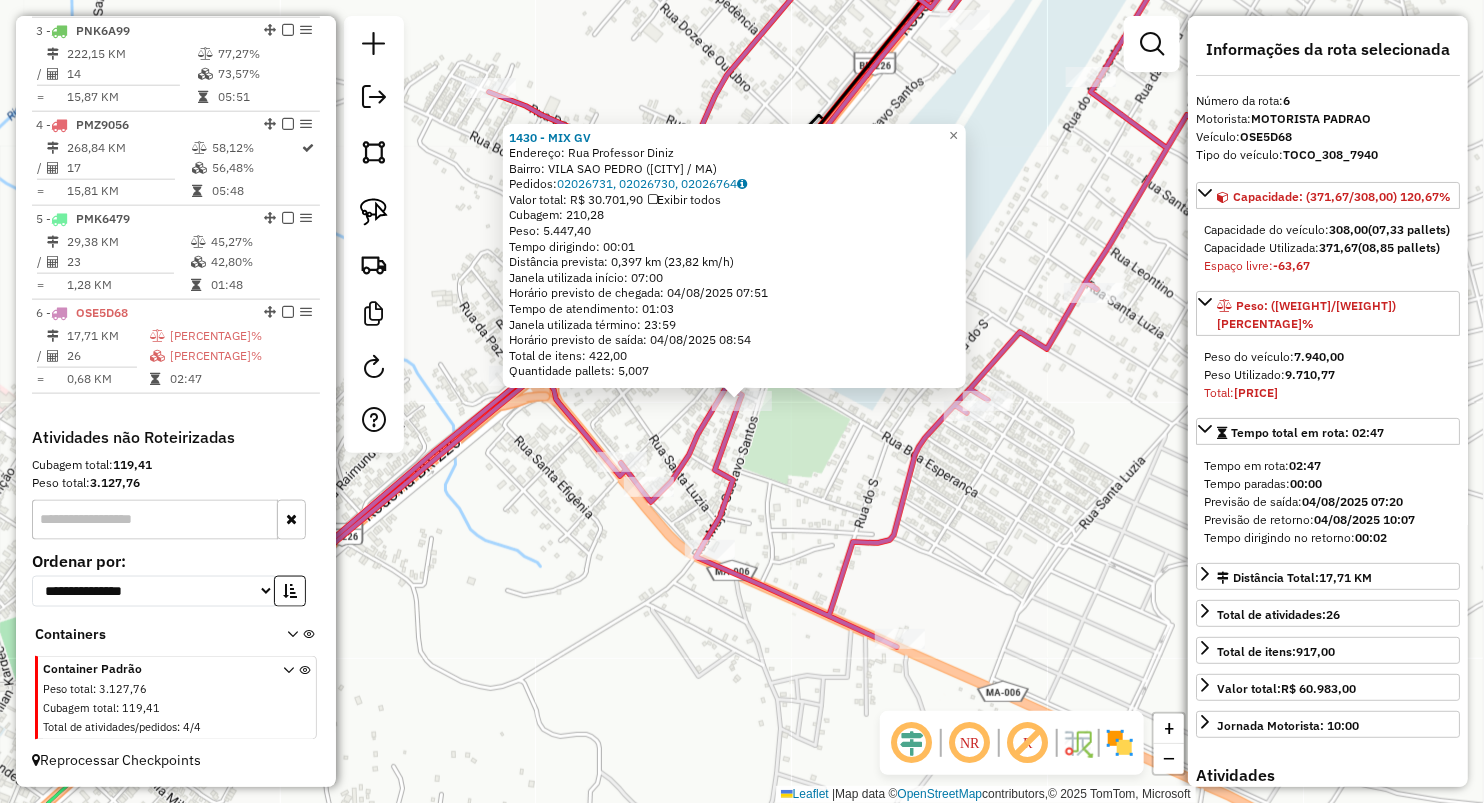 click on "1430 - MIX GV  Endereço: Rua Professor Diniz   Bairro: VILA SAO PEDRO (GRAJAU / MA)   Pedidos:  02026731, 02026730, 02026764   Valor total: R$ 30.701,90   Exibir todos   Cubagem: 210,28  Peso: 5.447,40  Tempo dirigindo: 00:01   Distância prevista: 0,397 km (23,82 km/h)   Janela utilizada início: 07:00   Horário previsto de chegada: 04/08/2025 07:51   Tempo de atendimento: 01:03   Janela utilizada término: 23:59   Horário previsto de saída: 04/08/2025 08:54   Total de itens: 422,00   Quantidade pallets: 5,007  × Janela de atendimento Grade de atendimento Capacidade Transportadoras Veículos Cliente Pedidos  Rotas Selecione os dias de semana para filtrar as janelas de atendimento  Seg   Ter   Qua   Qui   Sex   Sáb   Dom  Informe o período da janela de atendimento: De: Até:  Filtrar exatamente a janela do cliente  Considerar janela de atendimento padrão  Selecione os dias de semana para filtrar as grades de atendimento  Seg   Ter   Qua   Qui   Sex   Sáb   Dom   Peso mínimo:   Peso máximo:   De:  +" 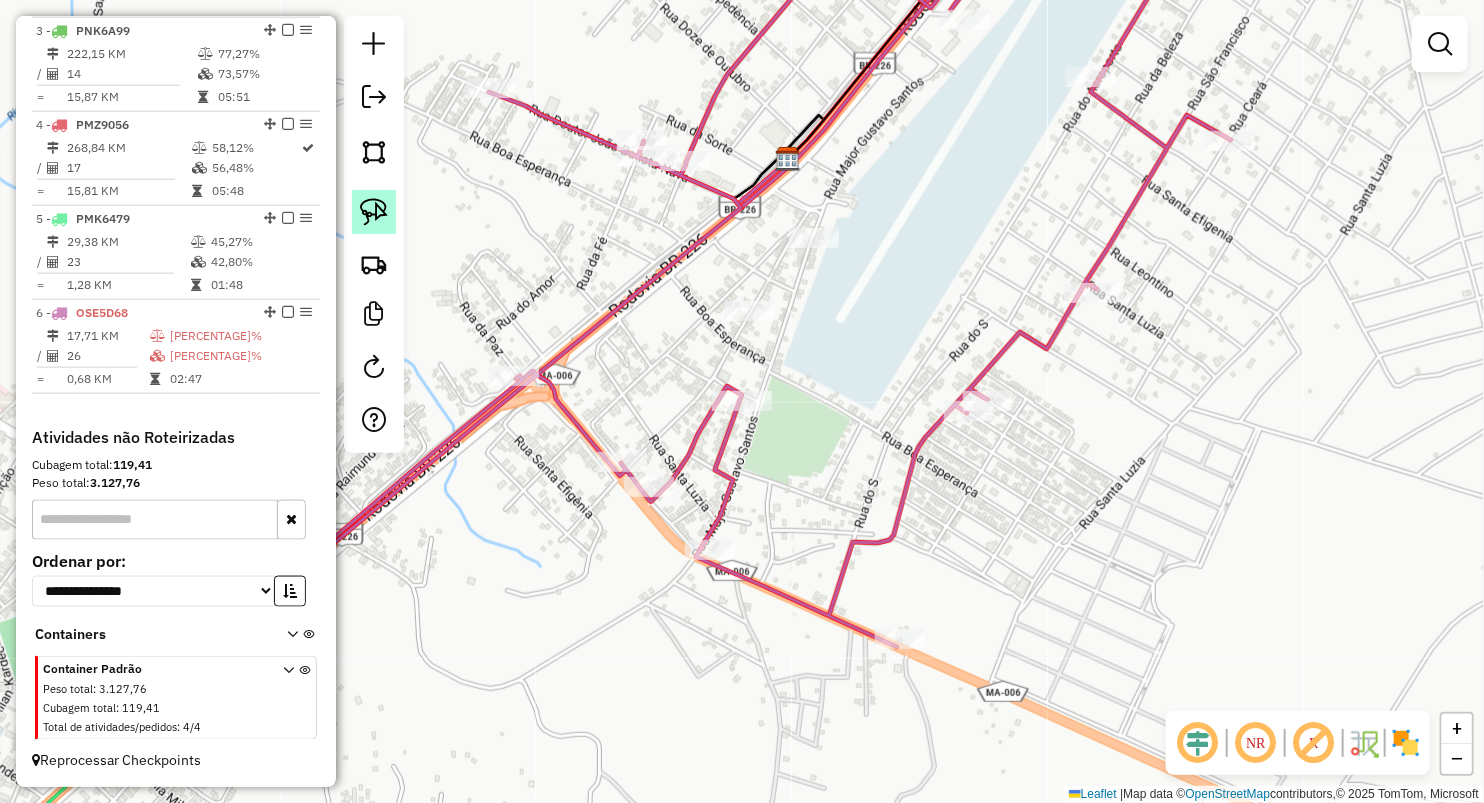 click 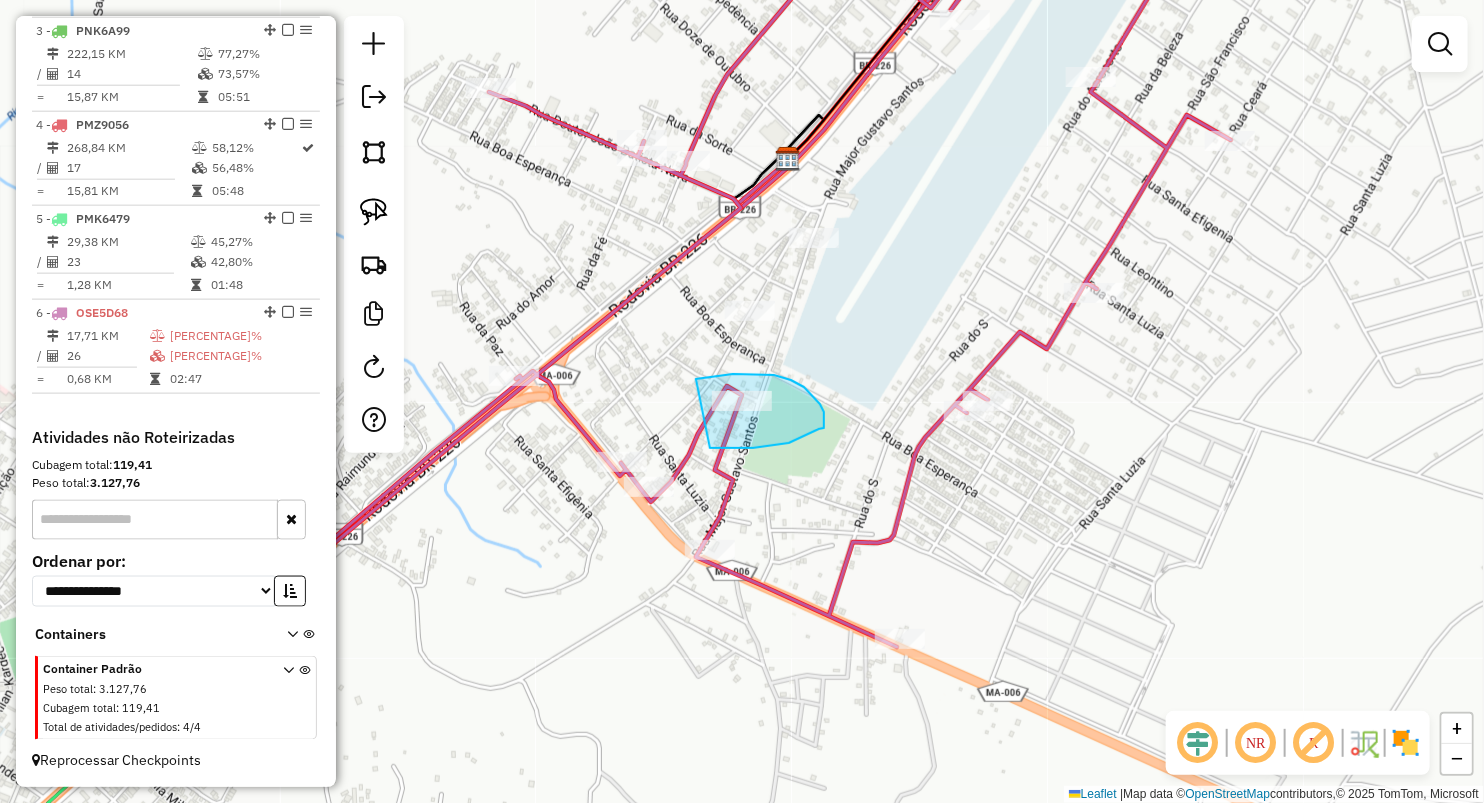 drag, startPoint x: 696, startPoint y: 379, endPoint x: 708, endPoint y: 448, distance: 70.035706 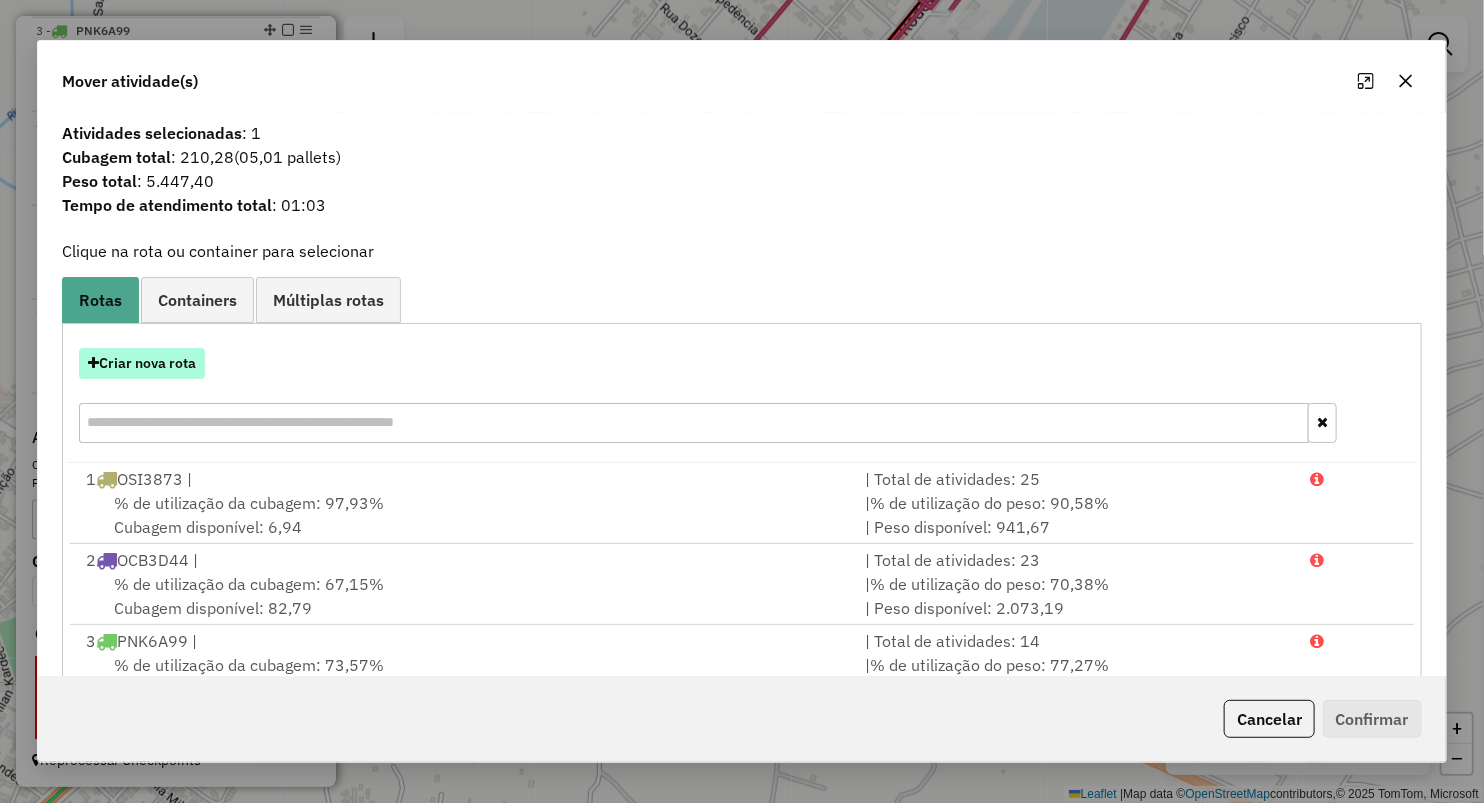 click on "Criar nova rota" at bounding box center [142, 363] 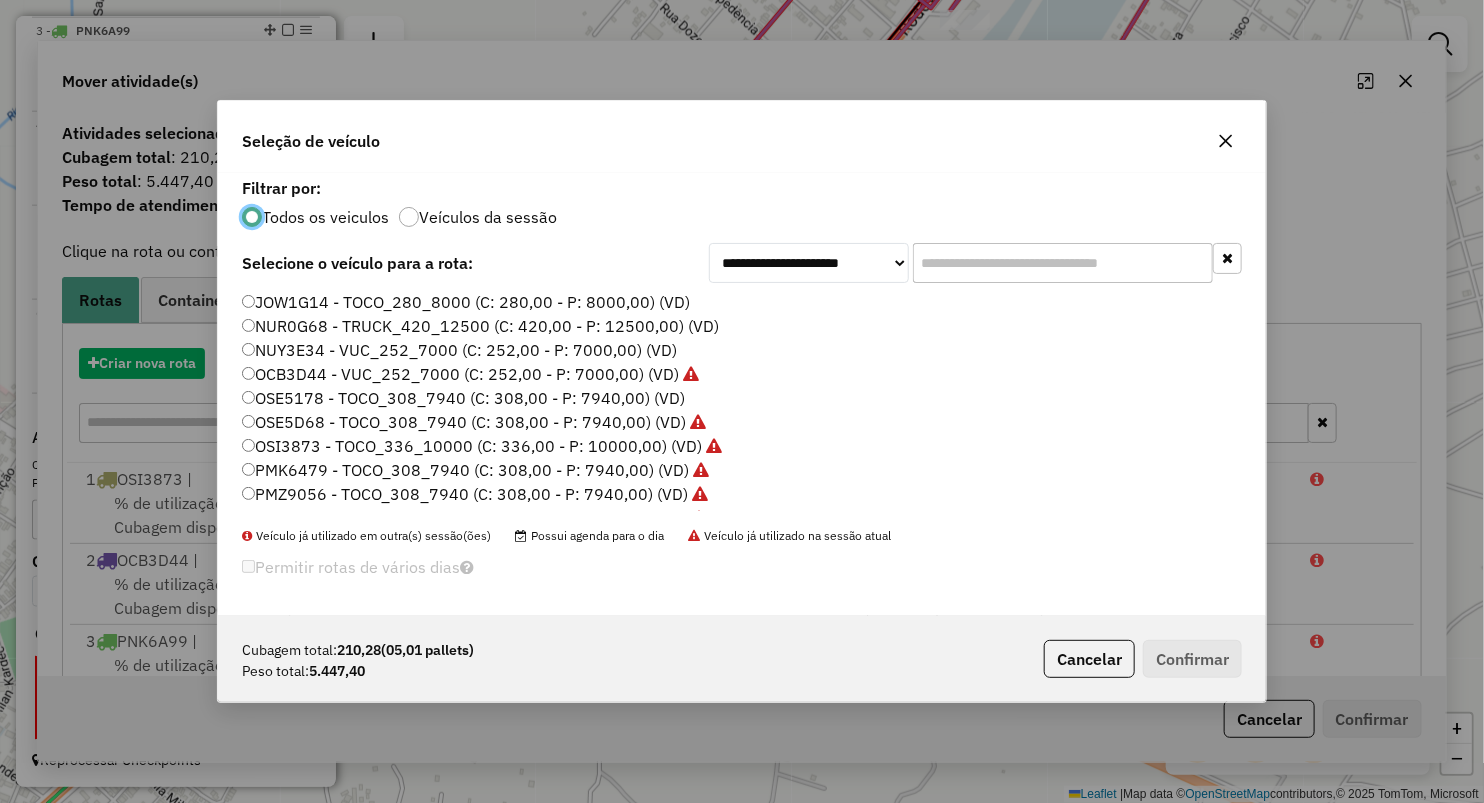 scroll, scrollTop: 10, scrollLeft: 6, axis: both 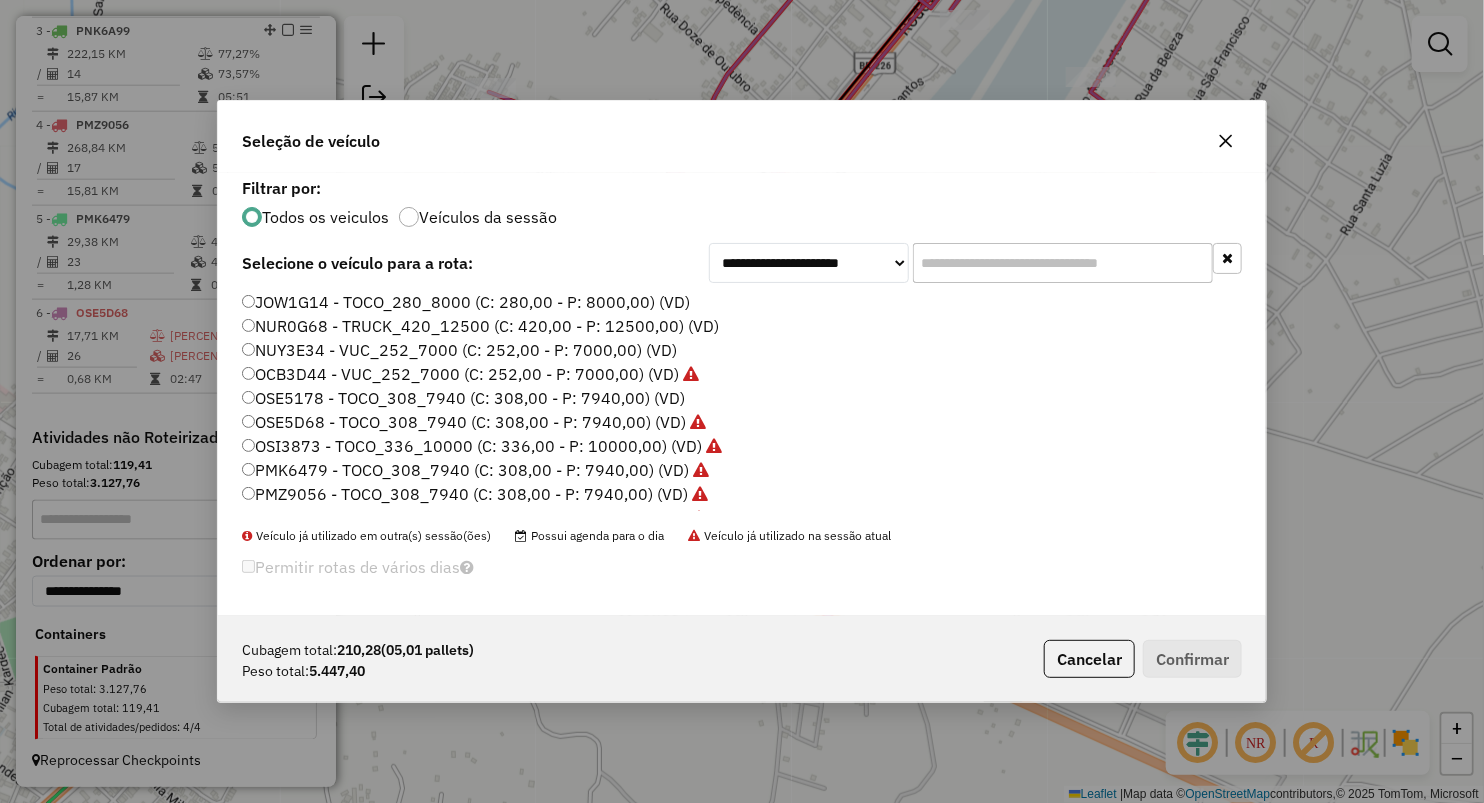 click on "OSE5178 - TOCO_308_7940 (C: 308,00 - P: 7940,00) (VD)" 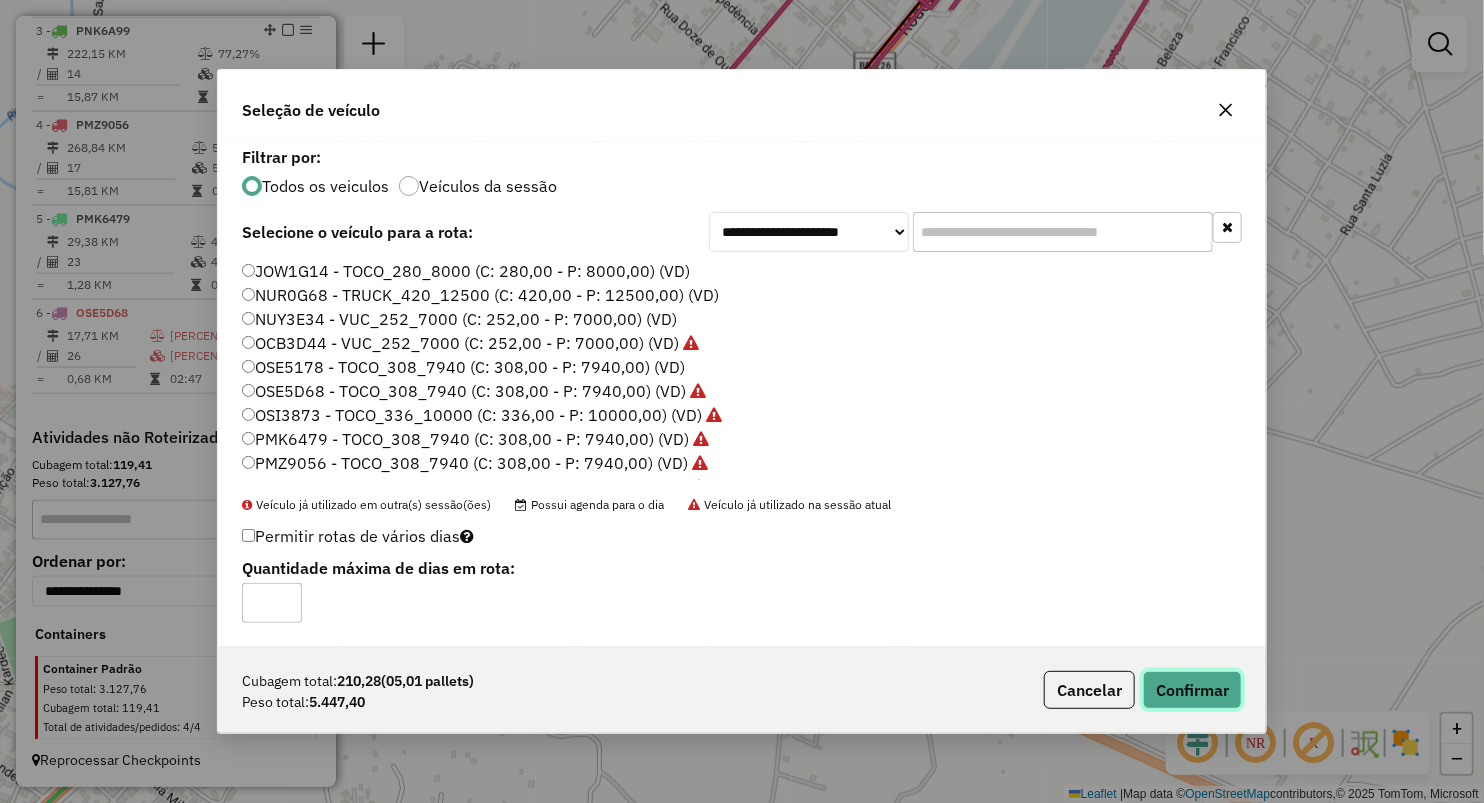 click on "Confirmar" 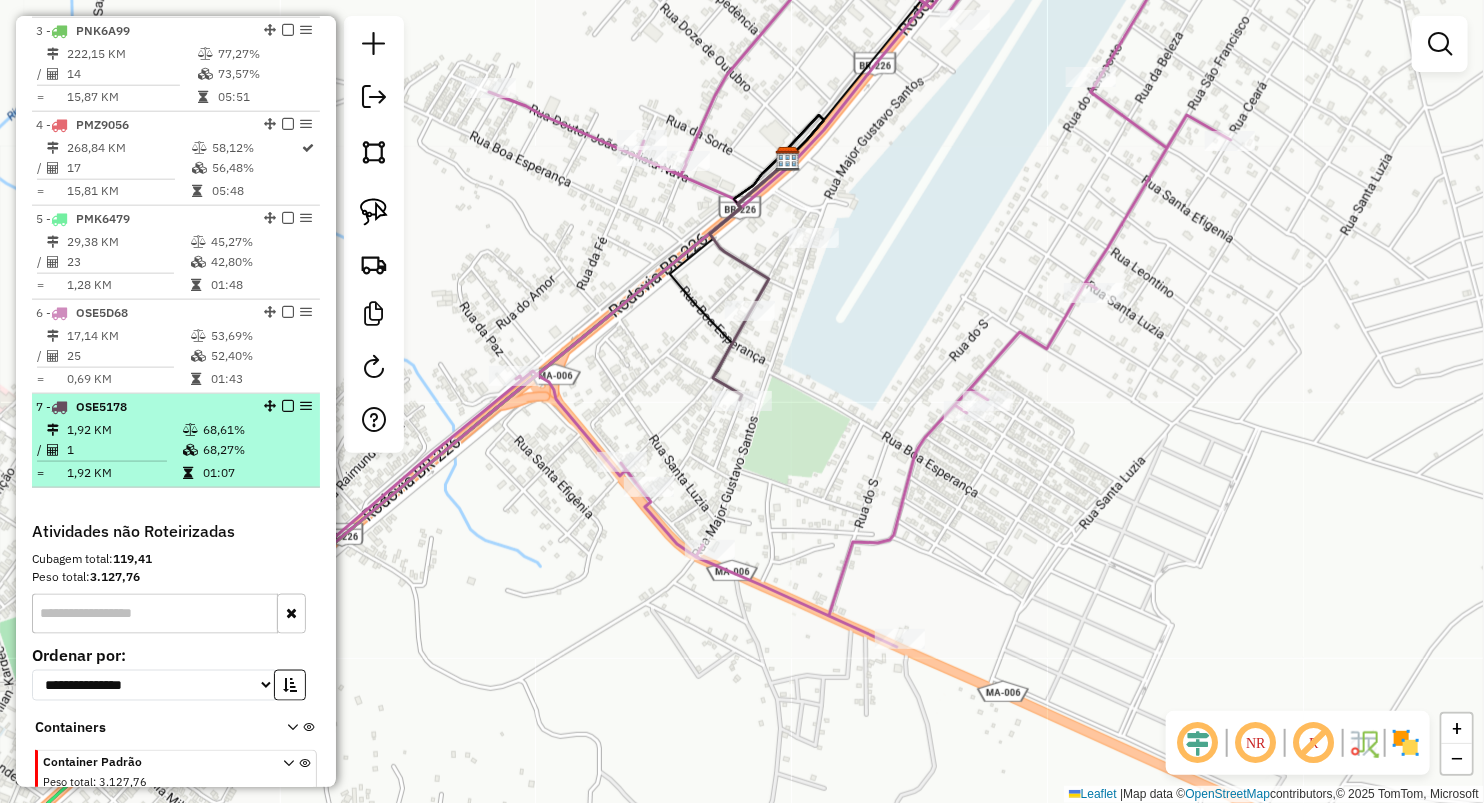 click on "68,27%" at bounding box center [256, 450] 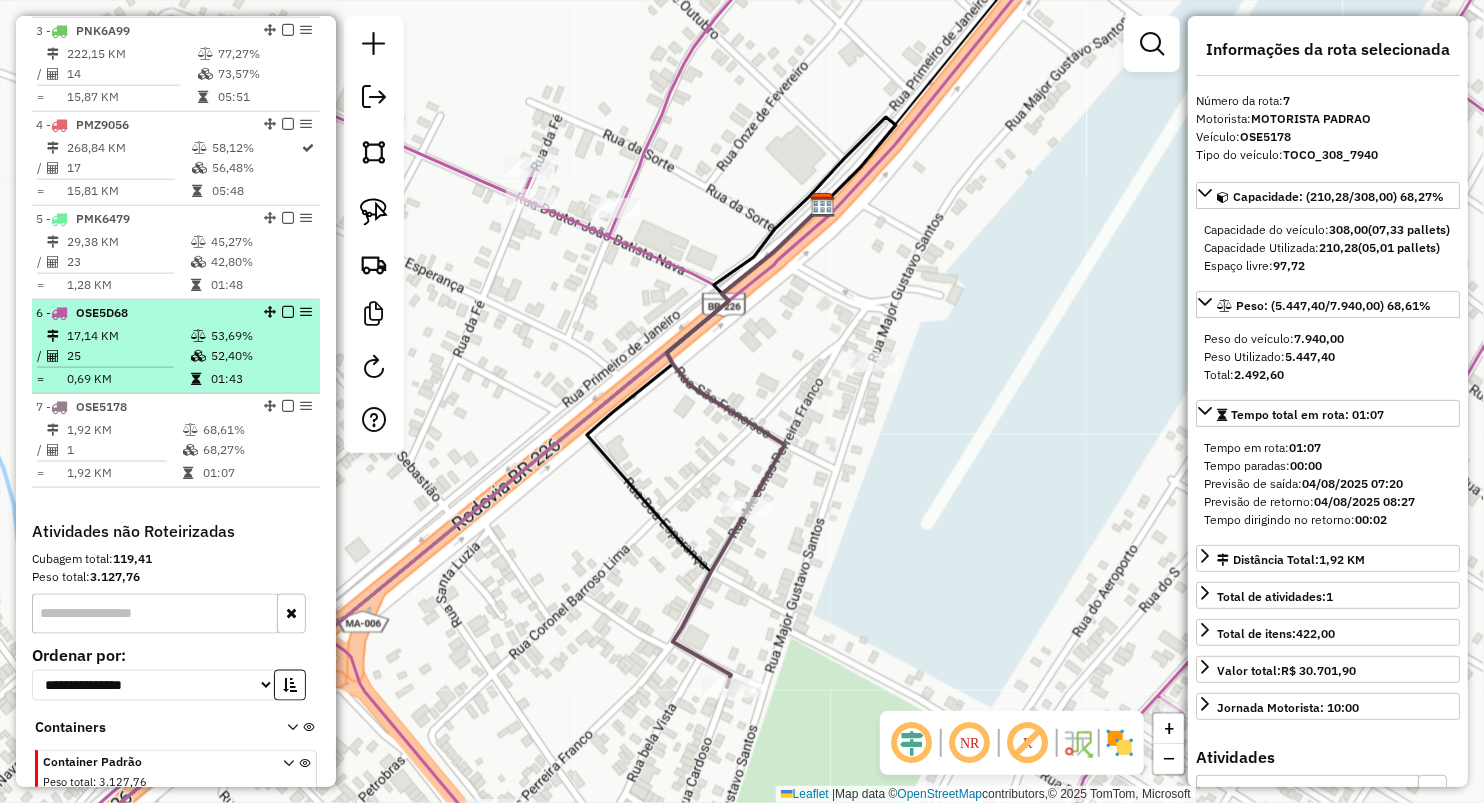 click on "01:43" at bounding box center (260, 379) 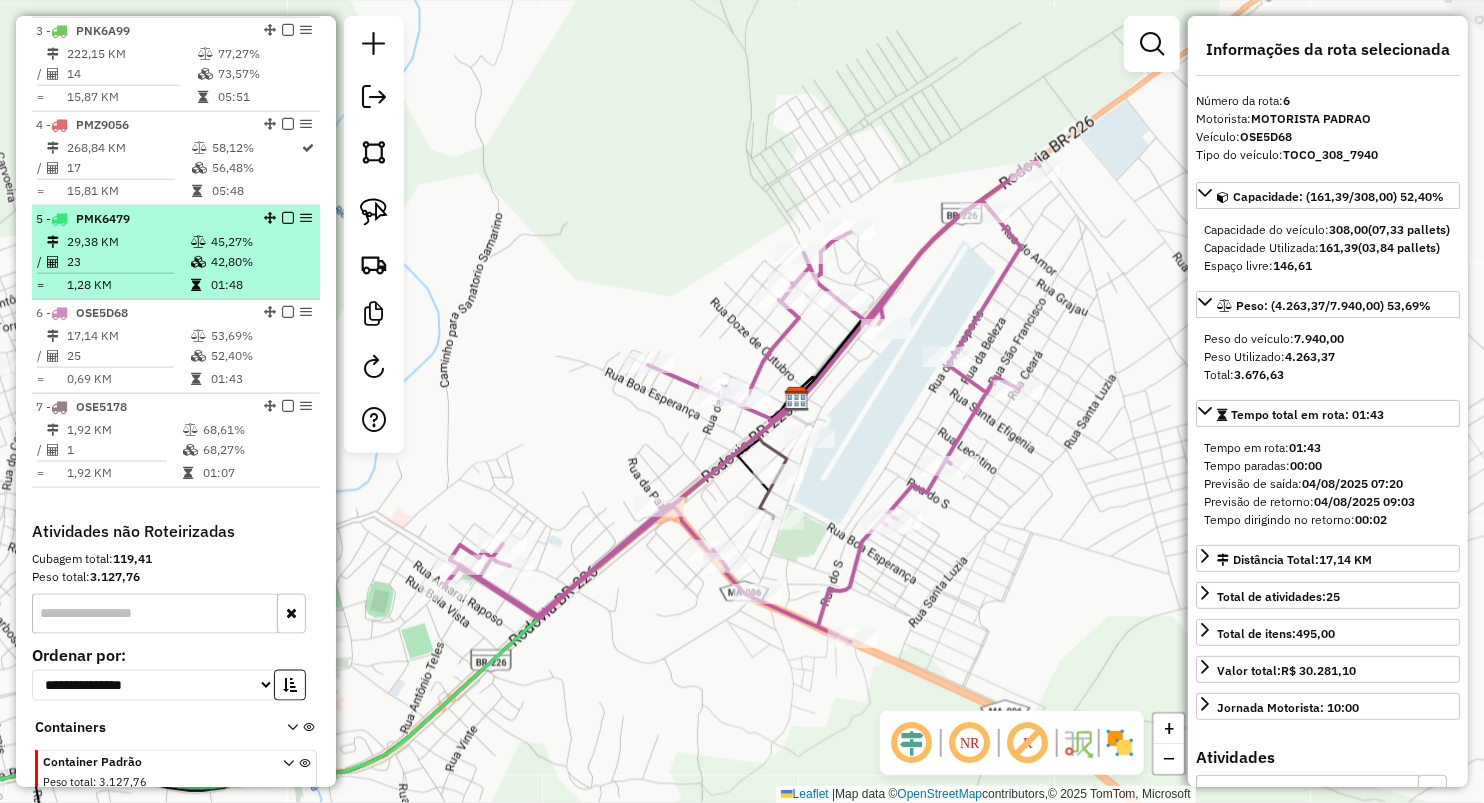 click on "01:48" at bounding box center [260, 285] 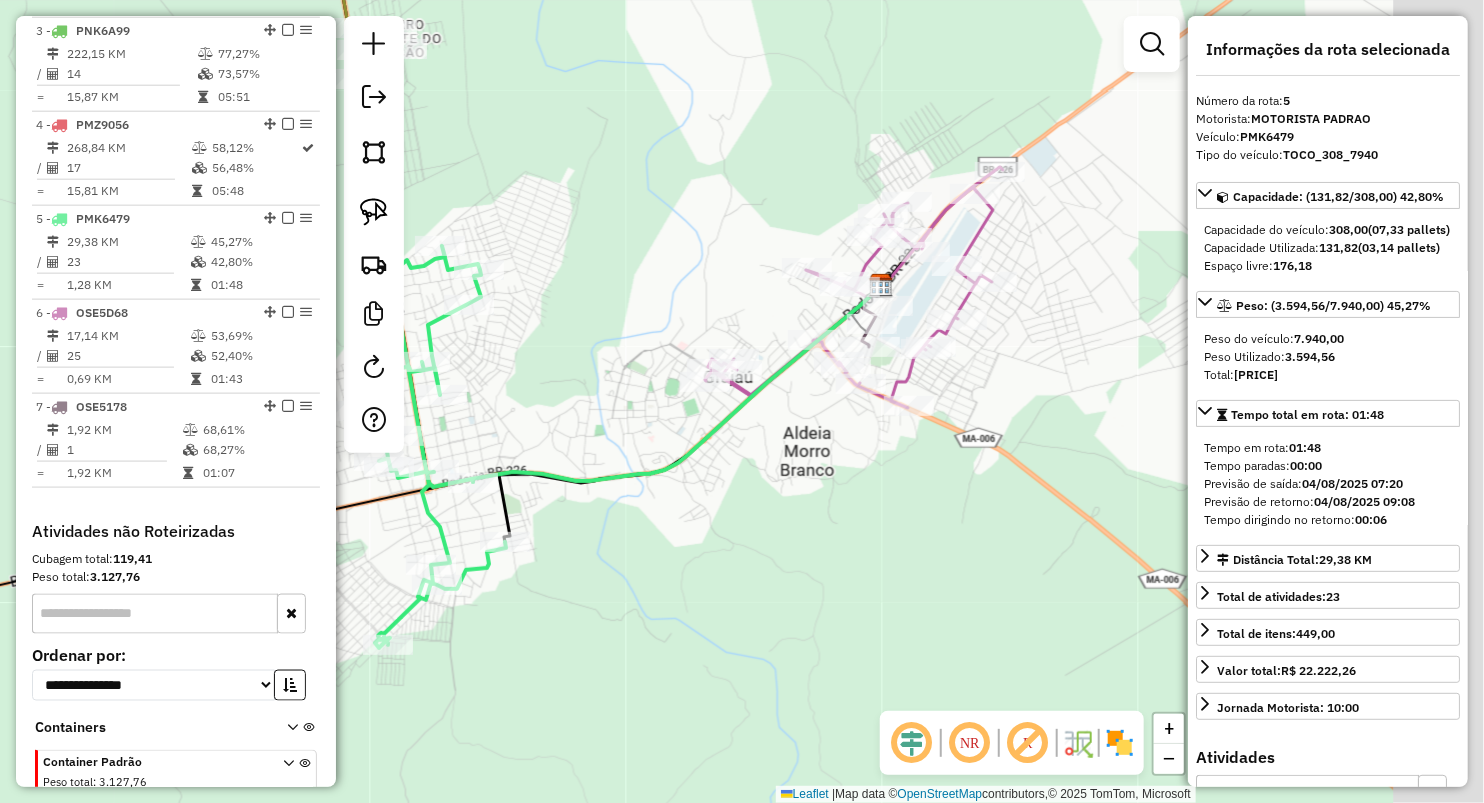 drag, startPoint x: 879, startPoint y: 372, endPoint x: 747, endPoint y: 303, distance: 148.9463 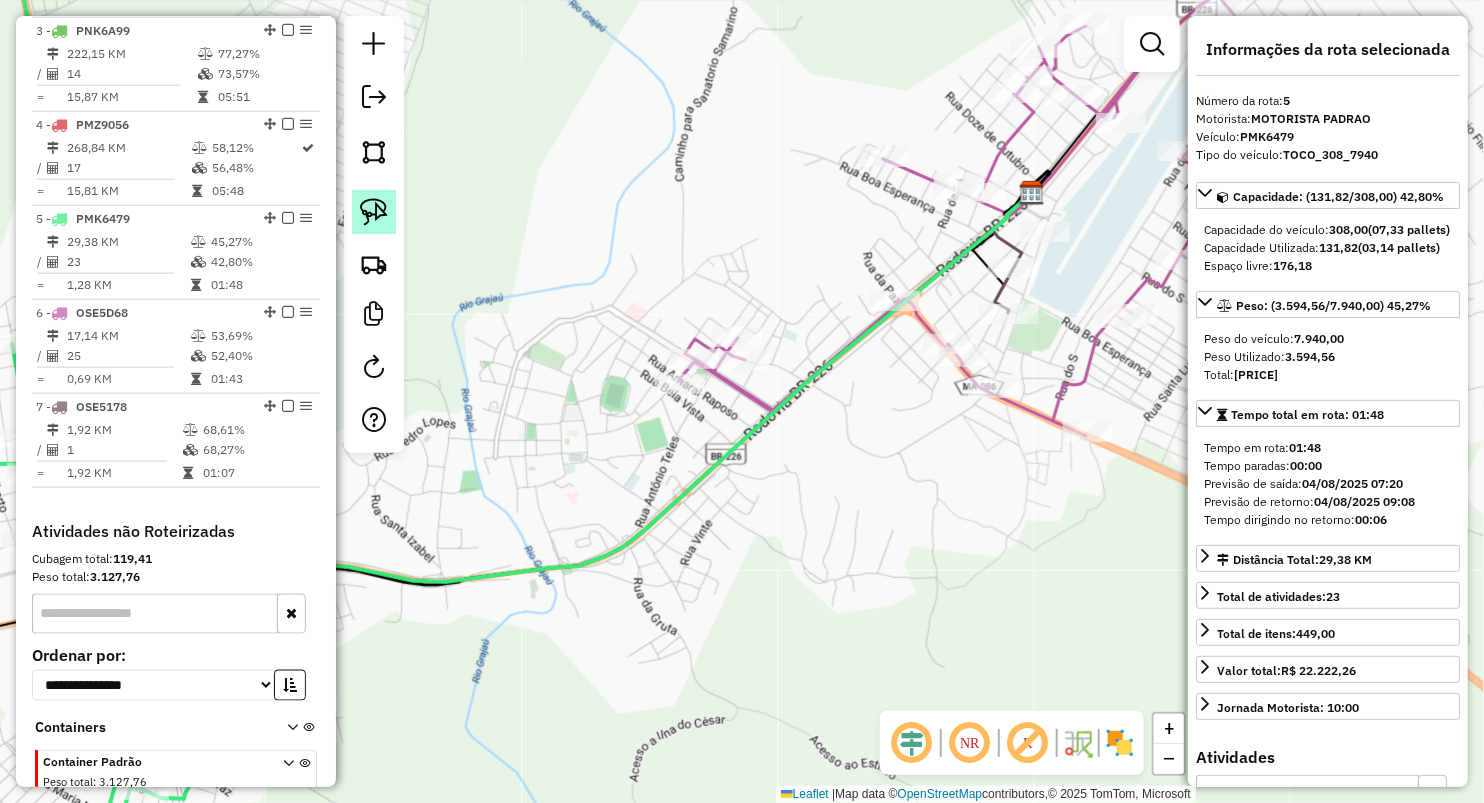 click 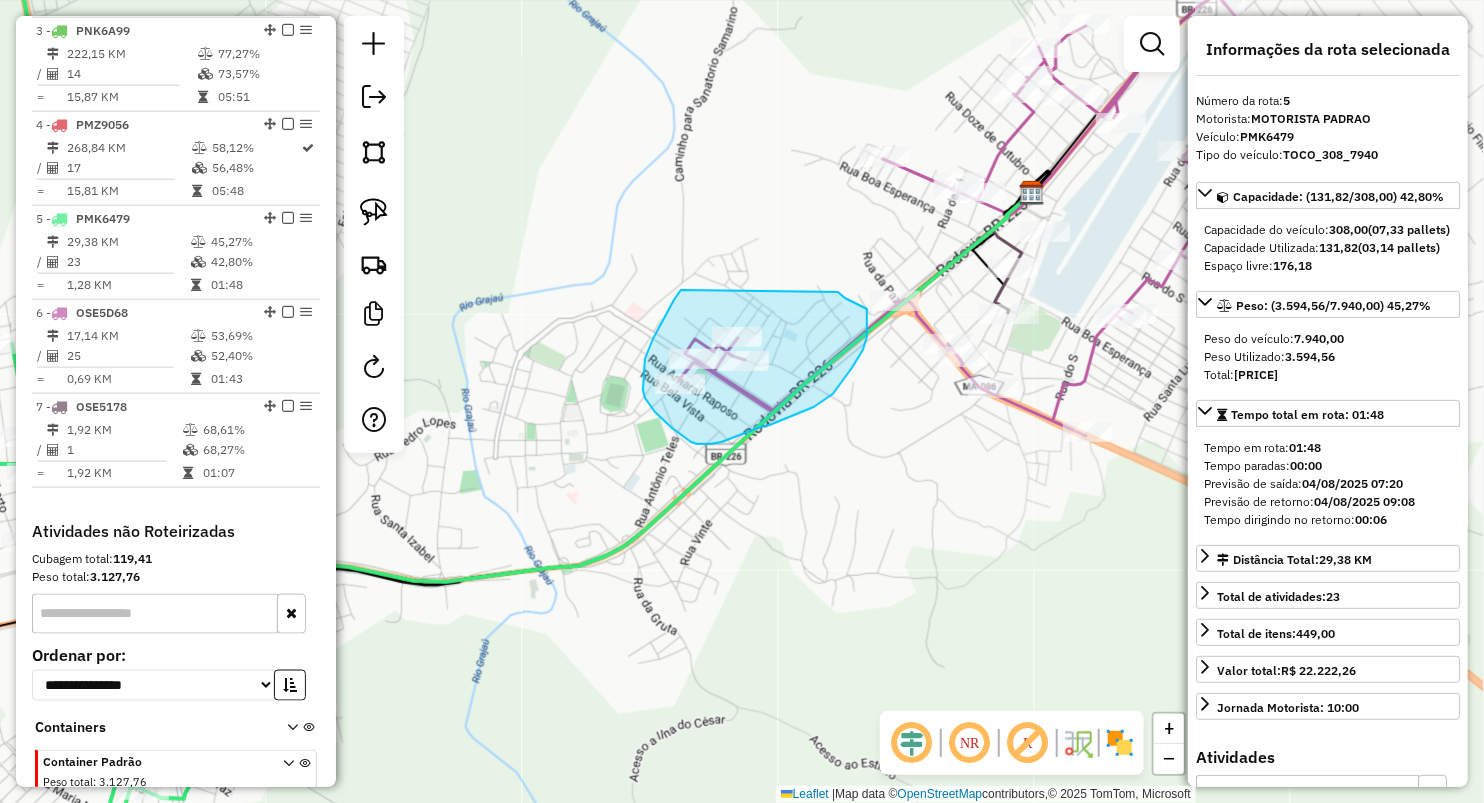 drag, startPoint x: 867, startPoint y: 310, endPoint x: 681, endPoint y: 290, distance: 187.07217 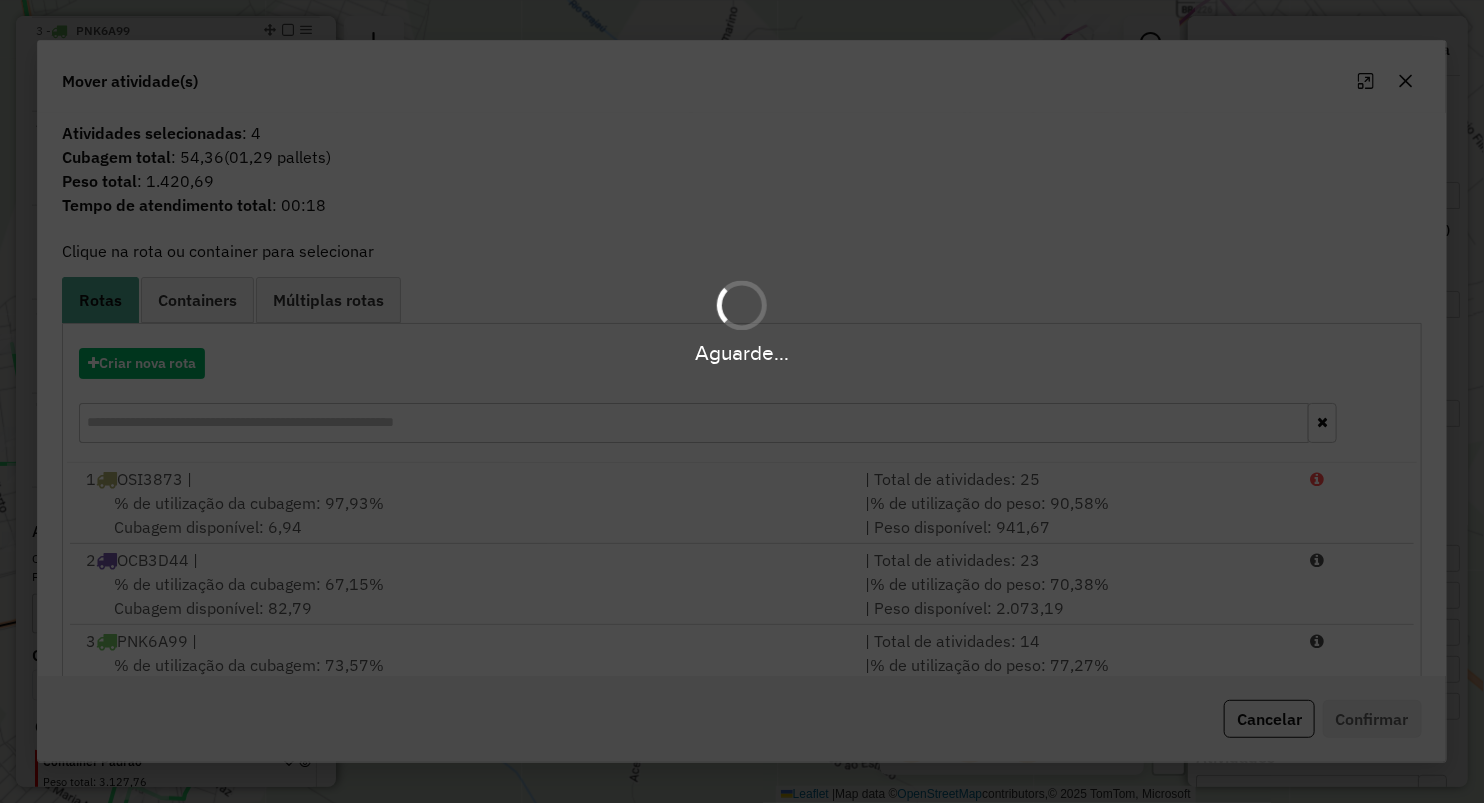click on "Aguarde..." at bounding box center (742, 321) 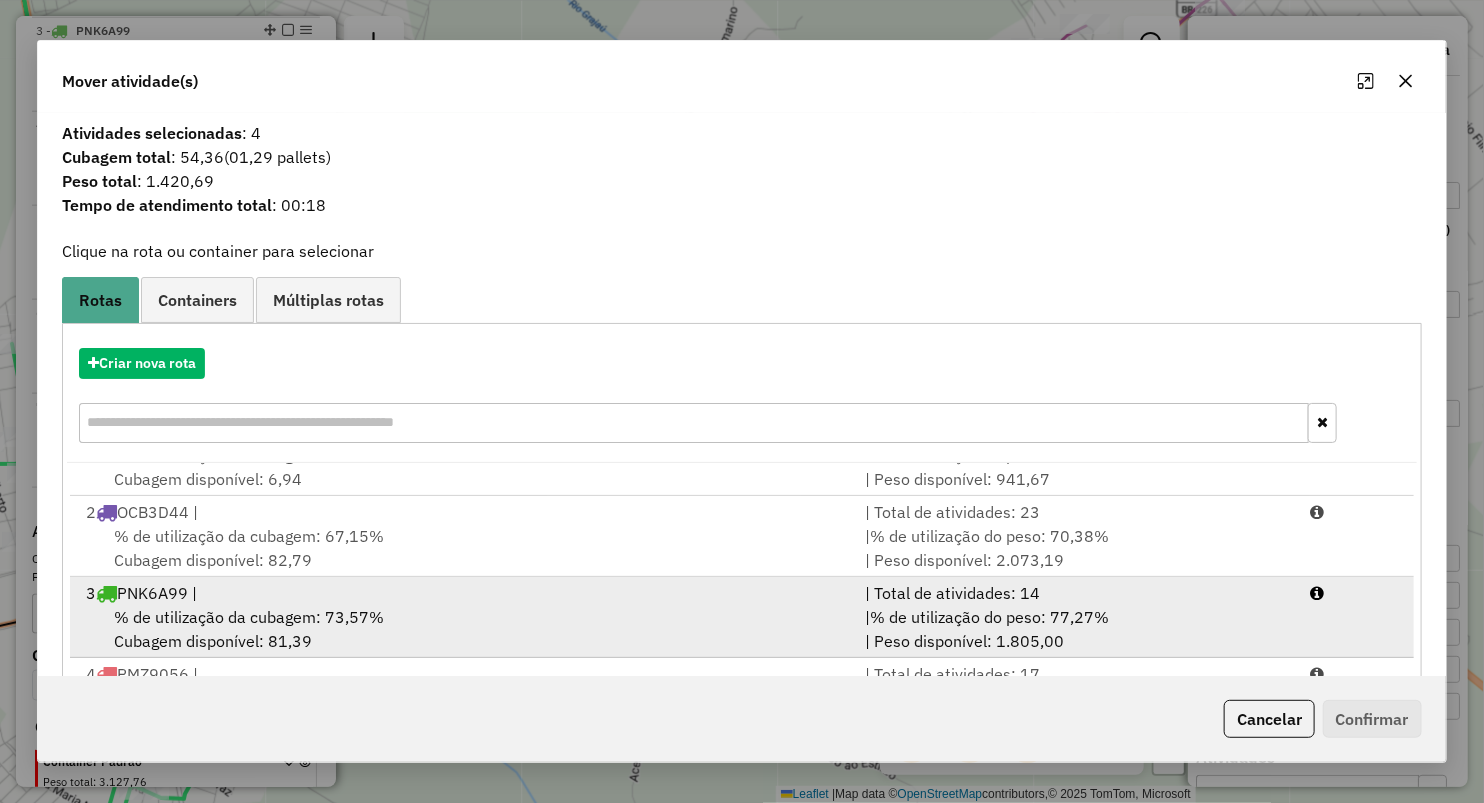 scroll, scrollTop: 85, scrollLeft: 0, axis: vertical 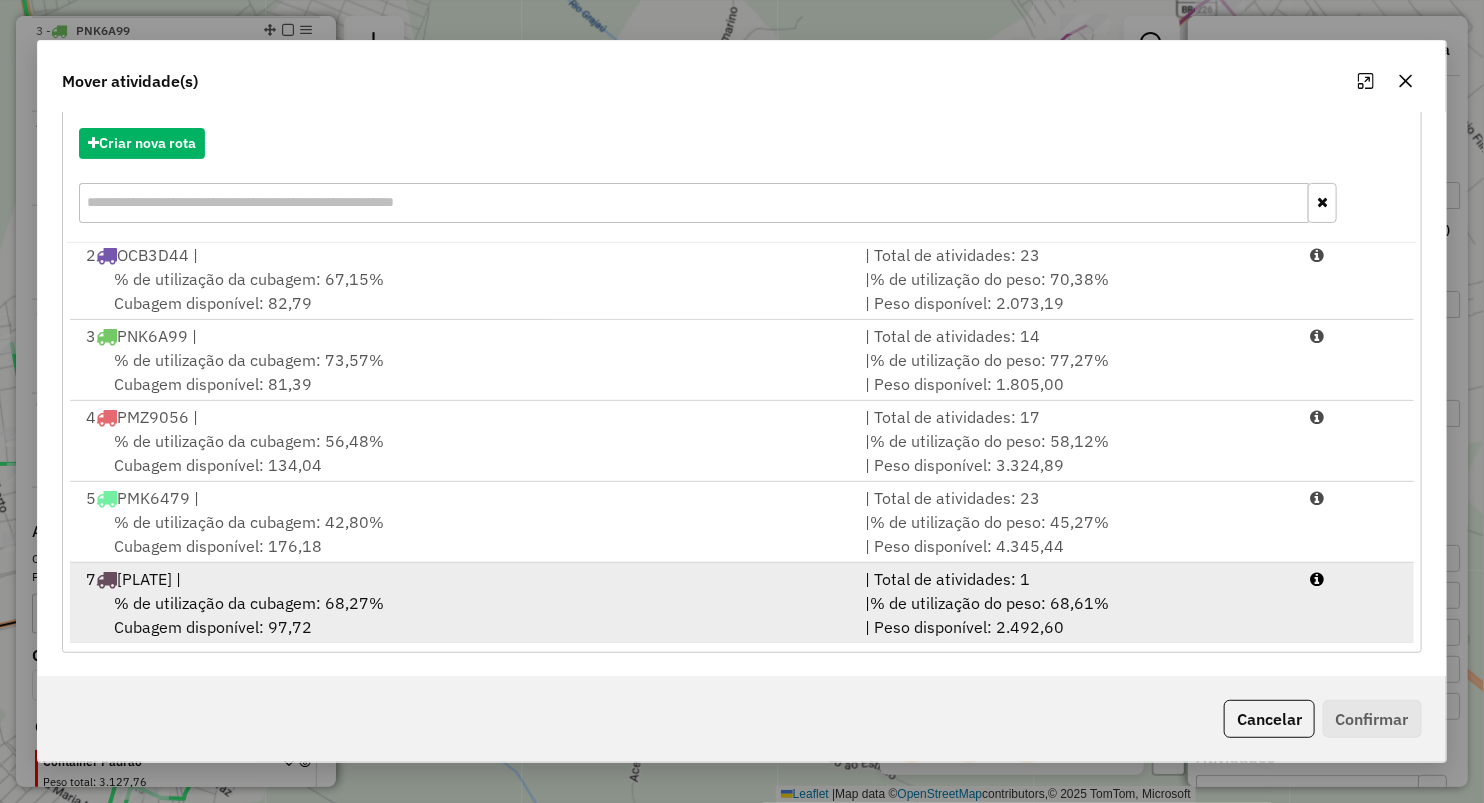 click on "7  OSE5178 |   | Total de atividades: 1  % de utilização da cubagem: 68,27%  Cubagem disponível: 97,72   |  % de utilização do peso: 68,61%  | Peso disponível: 2.492,60" at bounding box center [742, 603] 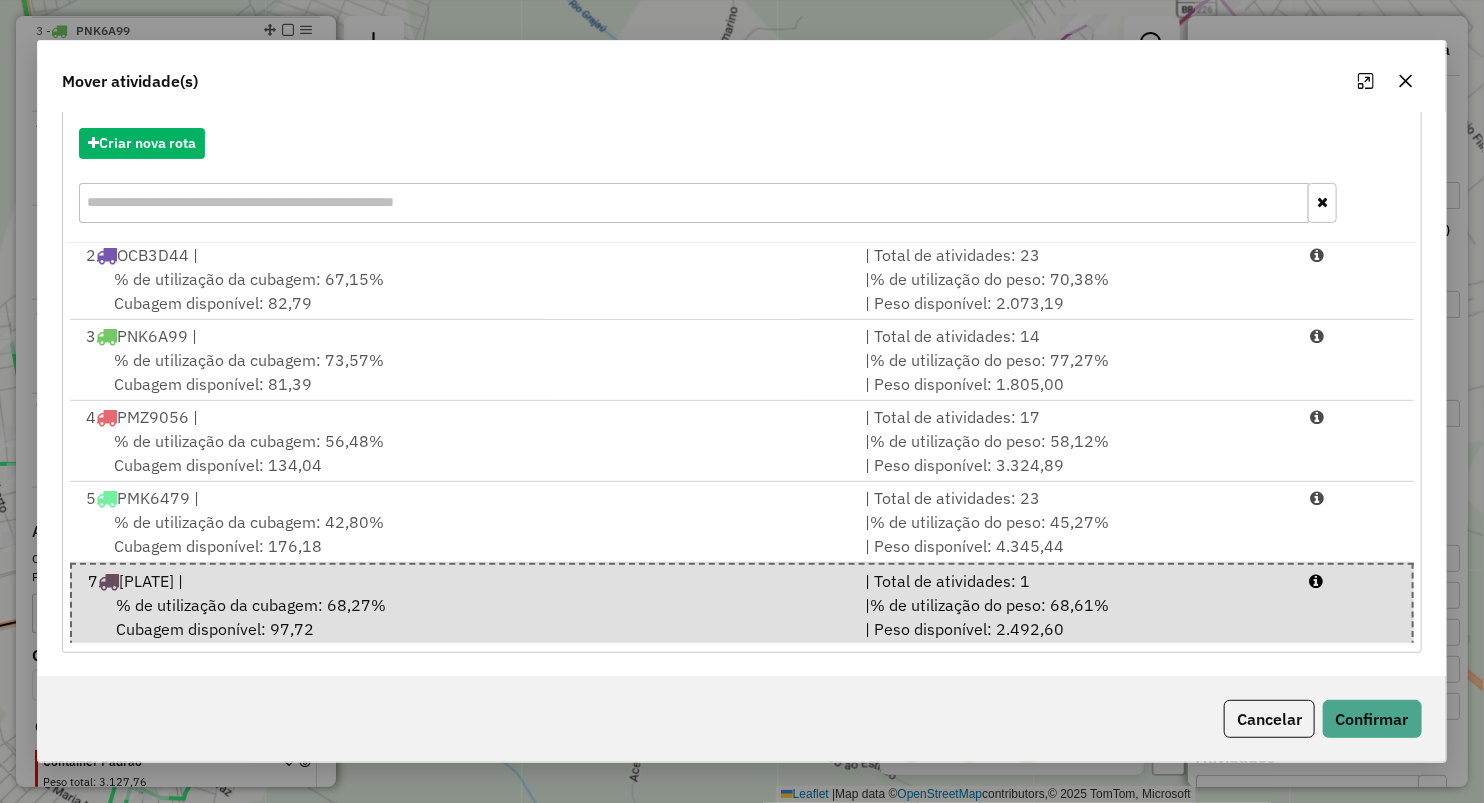 click on "Cancelar   Confirmar" 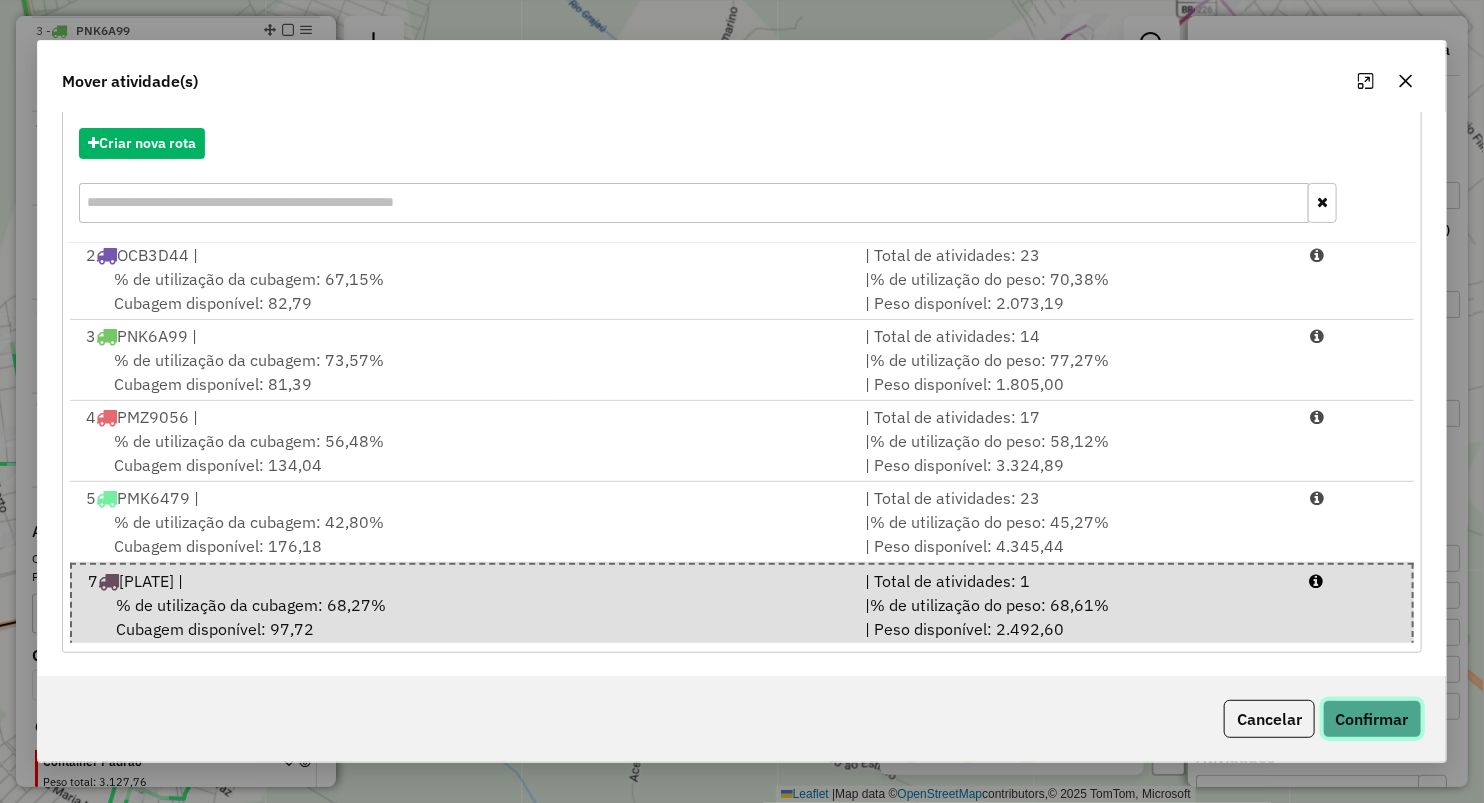 click on "Confirmar" 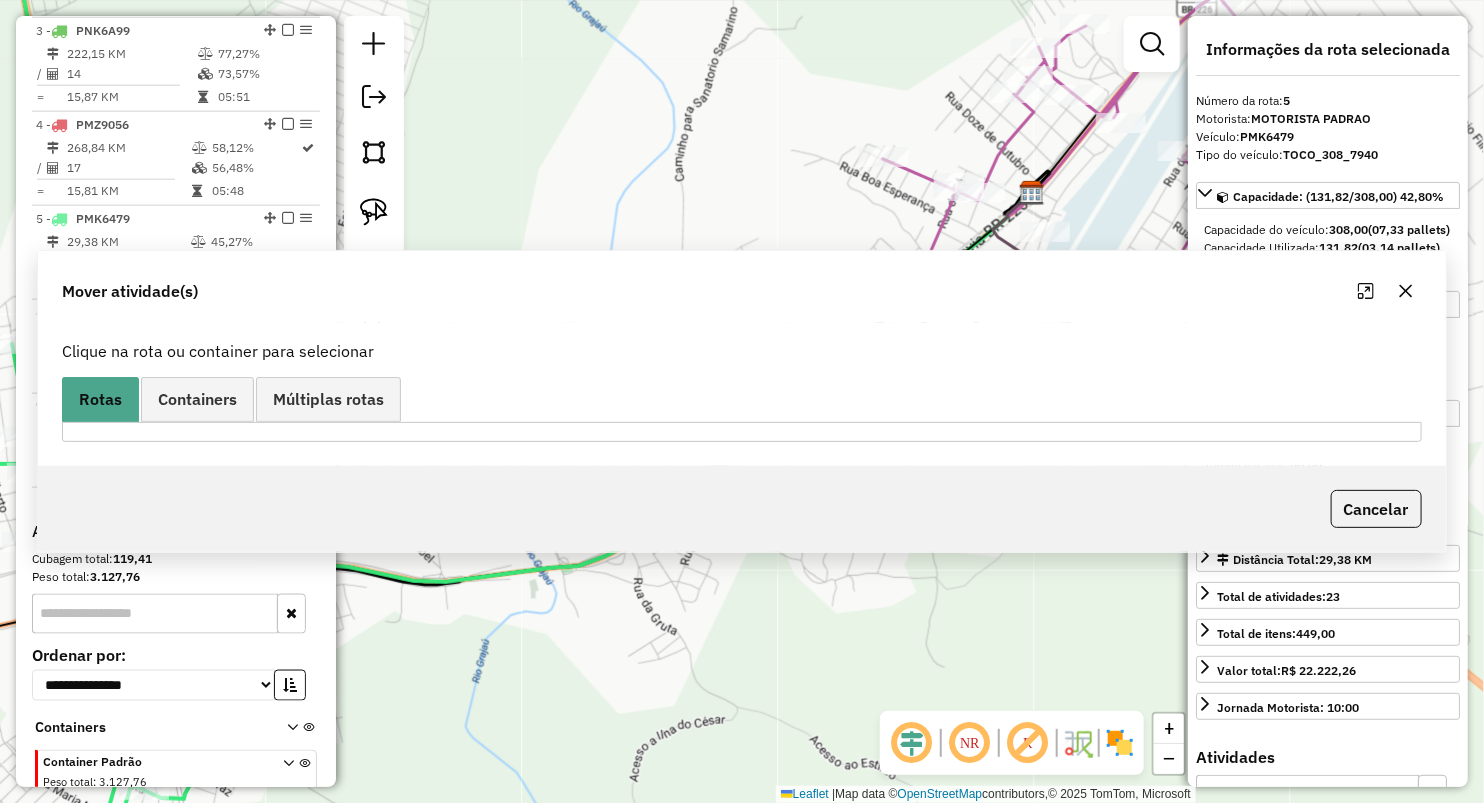 scroll, scrollTop: 0, scrollLeft: 0, axis: both 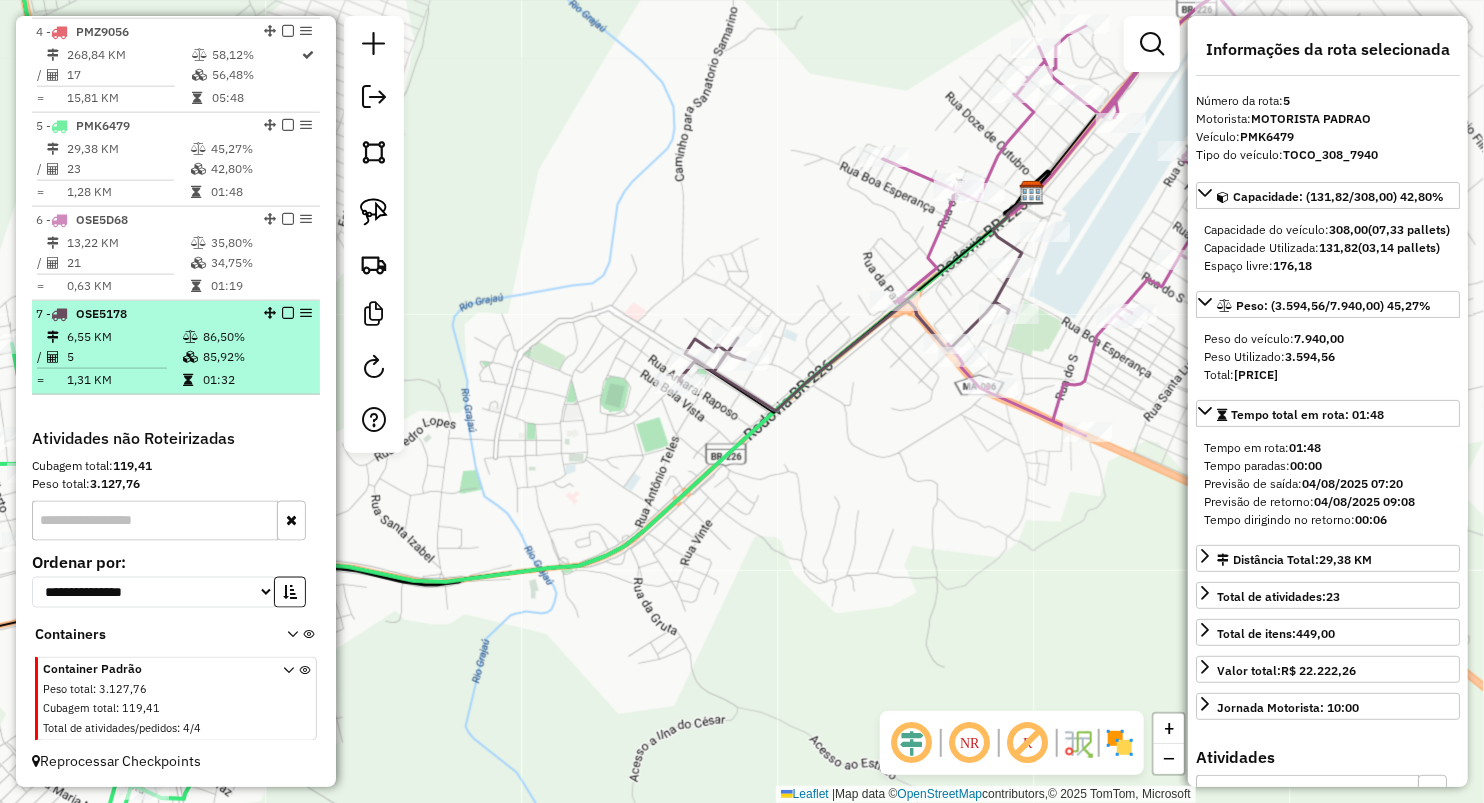 click on "6,55 KM" at bounding box center [124, 337] 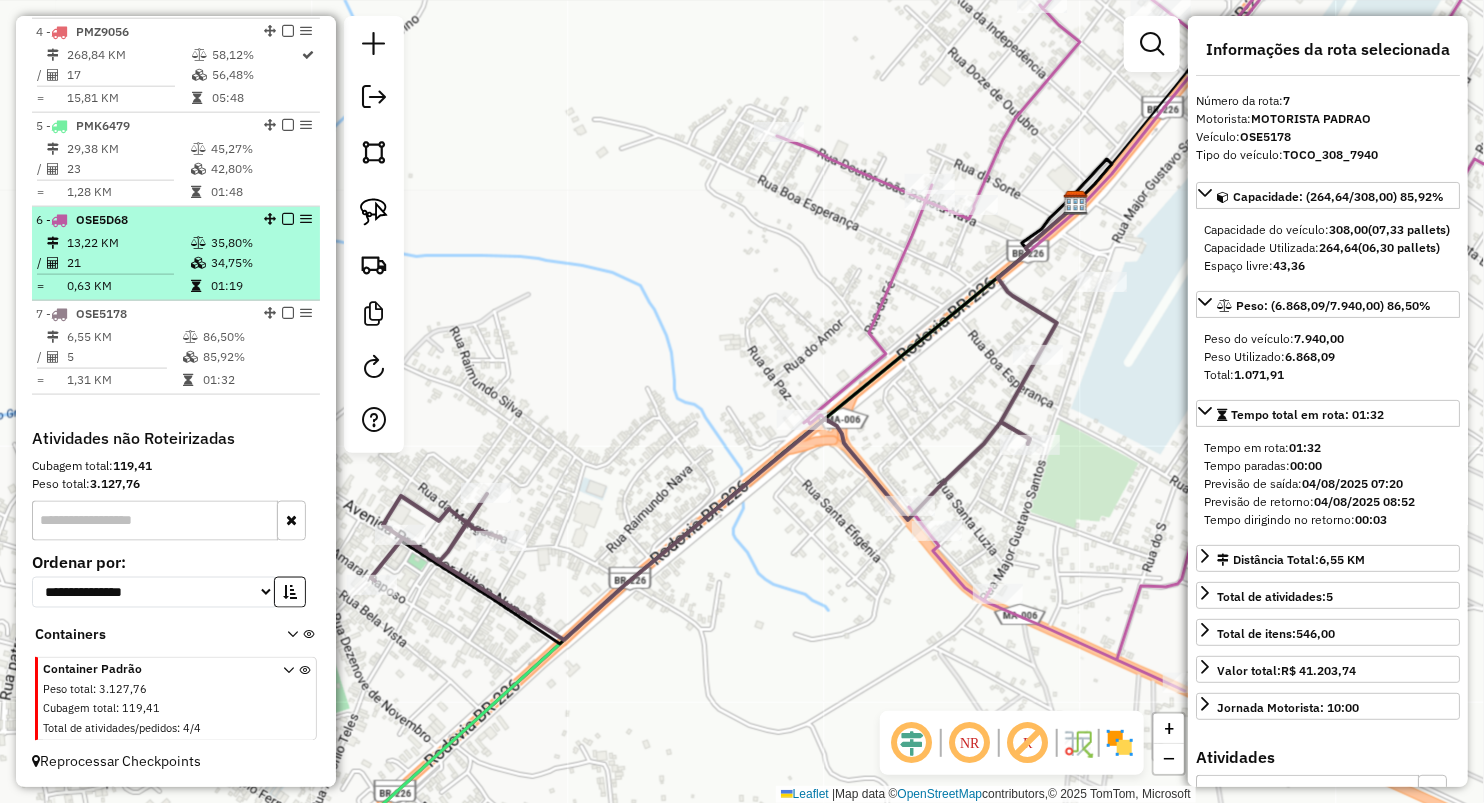click on "0,63 KM" at bounding box center [128, 286] 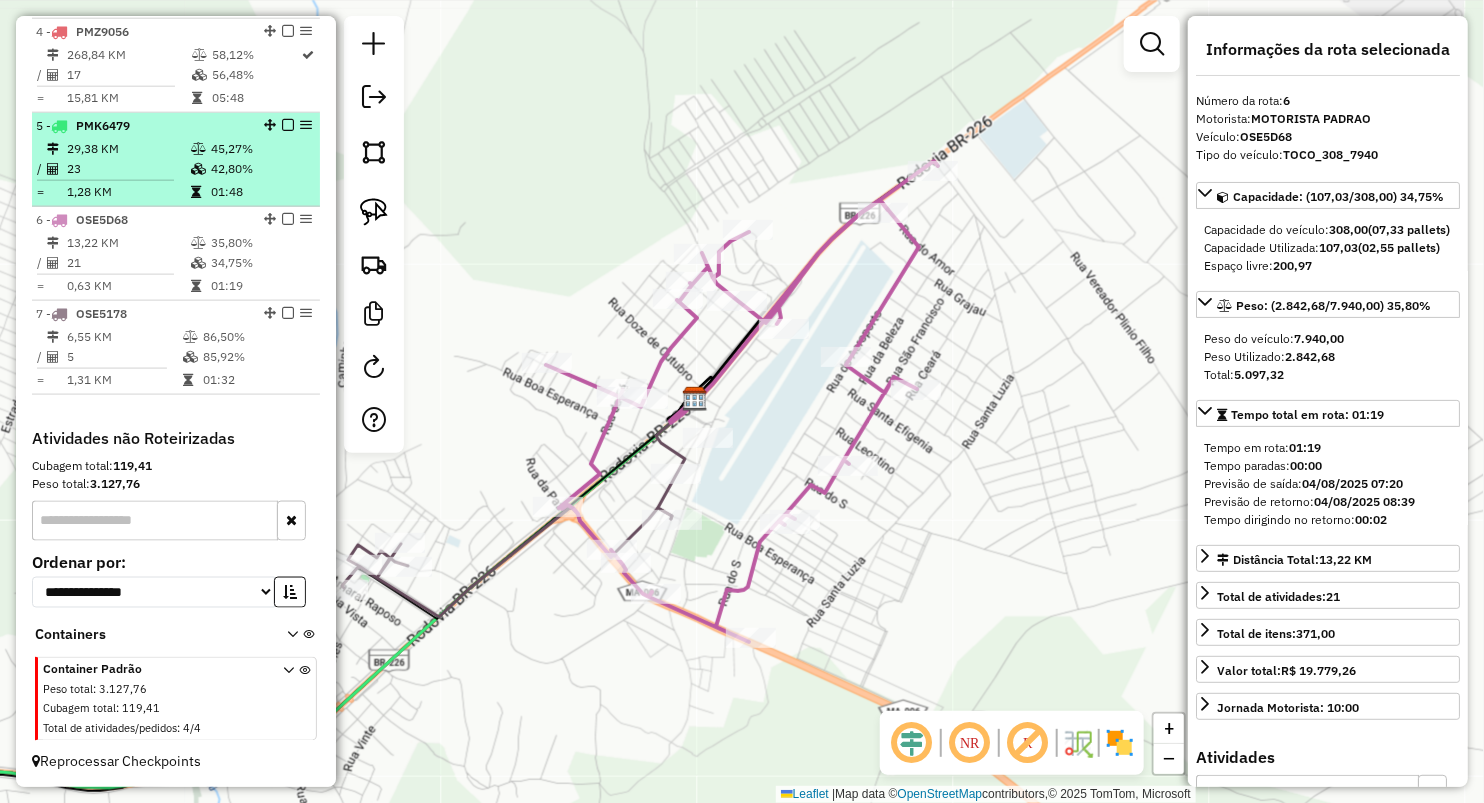 click on "29,38 KM   45,27%  /  23   42,80%     =  1,28 KM   01:48" at bounding box center [176, 170] 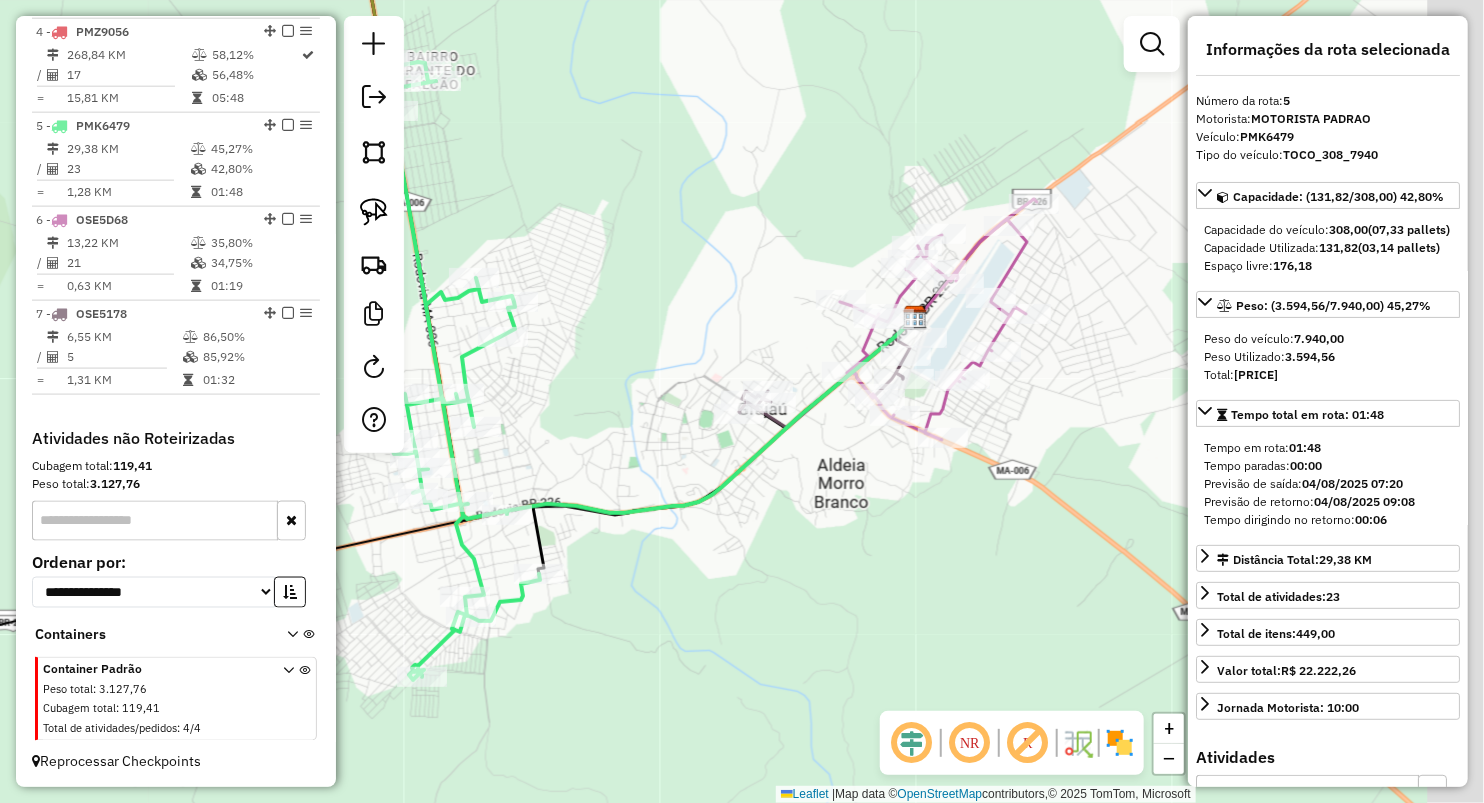 drag, startPoint x: 704, startPoint y: 303, endPoint x: 505, endPoint y: 224, distance: 214.10745 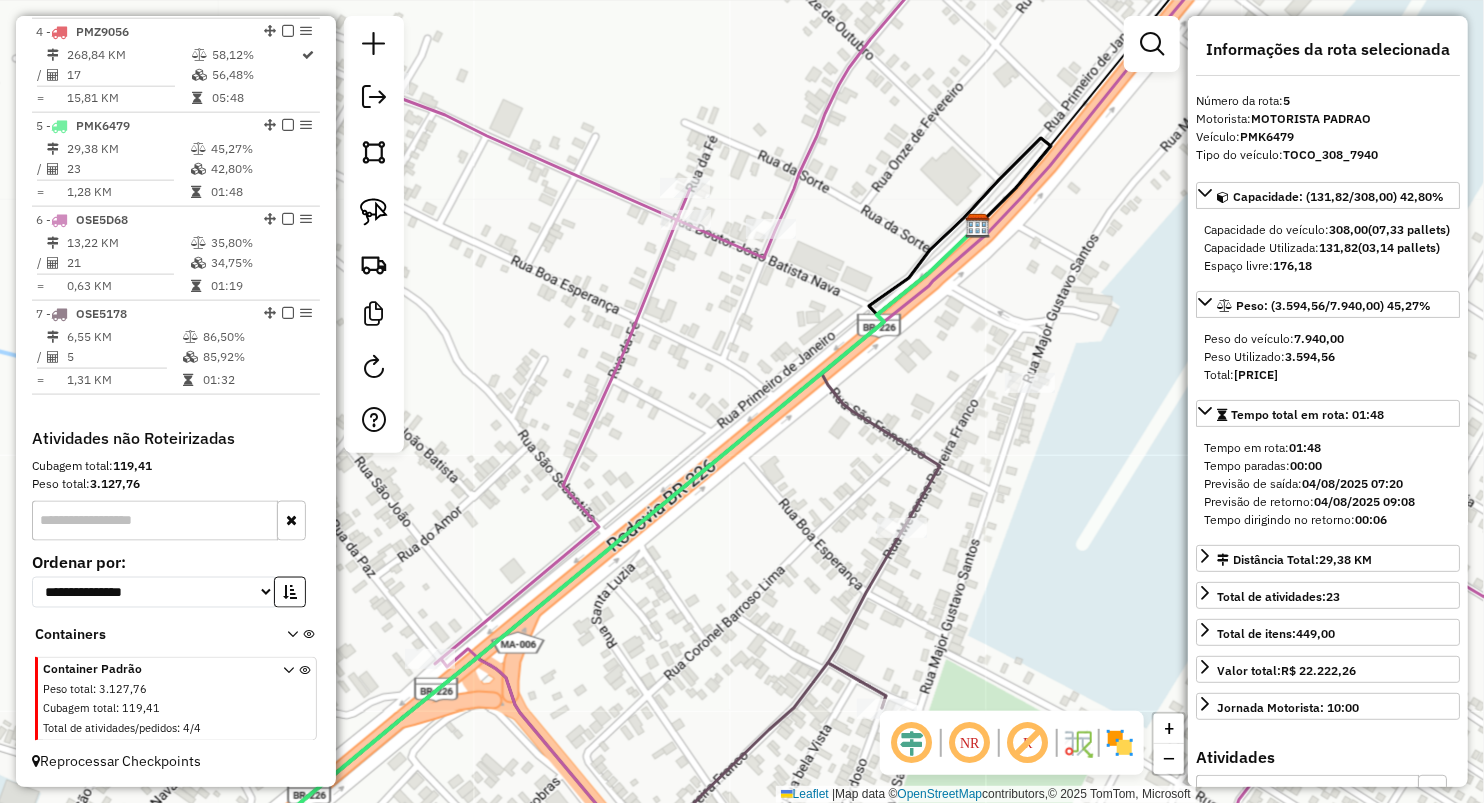 drag, startPoint x: 678, startPoint y: 340, endPoint x: 592, endPoint y: 303, distance: 93.62158 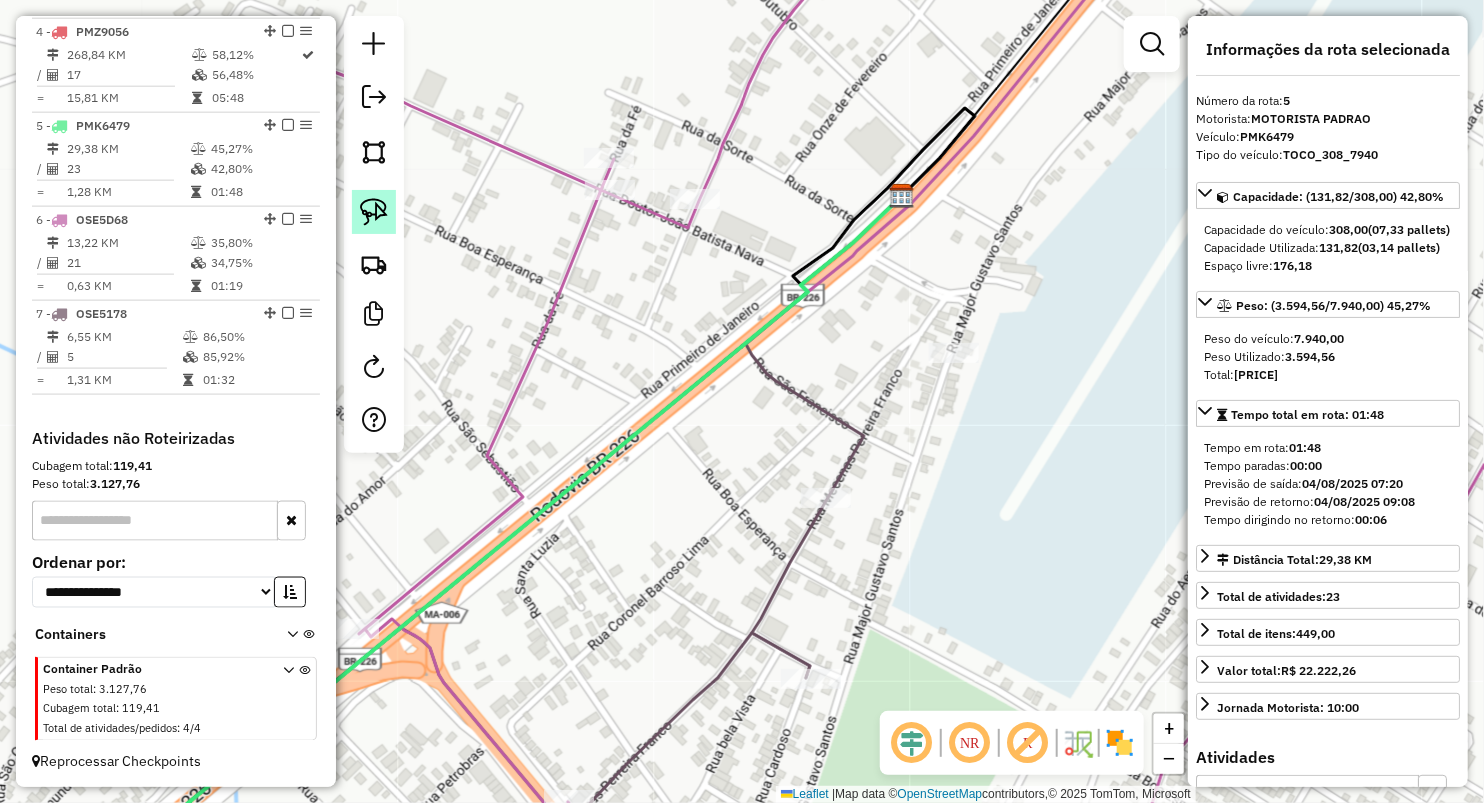 click 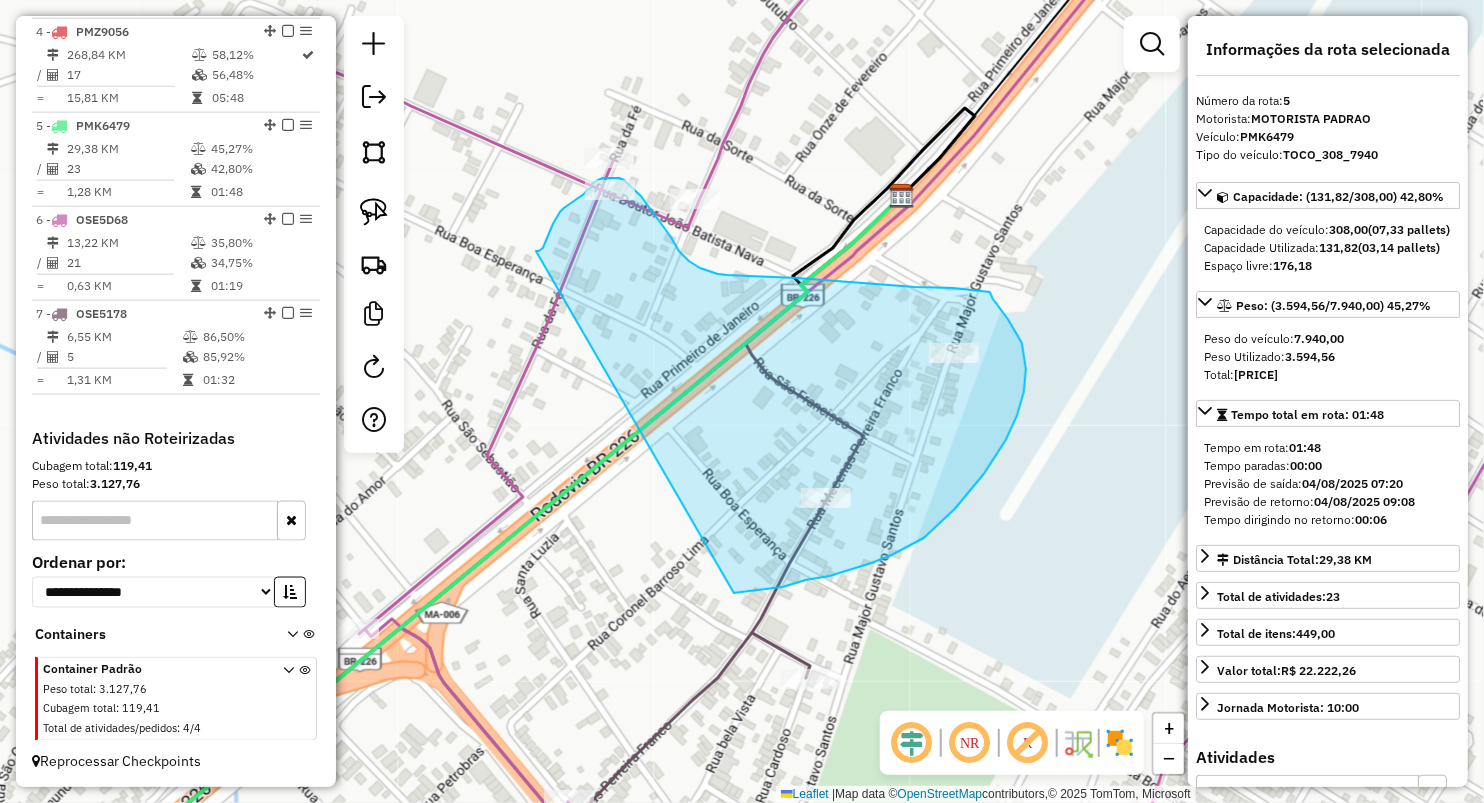 drag, startPoint x: 545, startPoint y: 242, endPoint x: 731, endPoint y: 593, distance: 397.2367 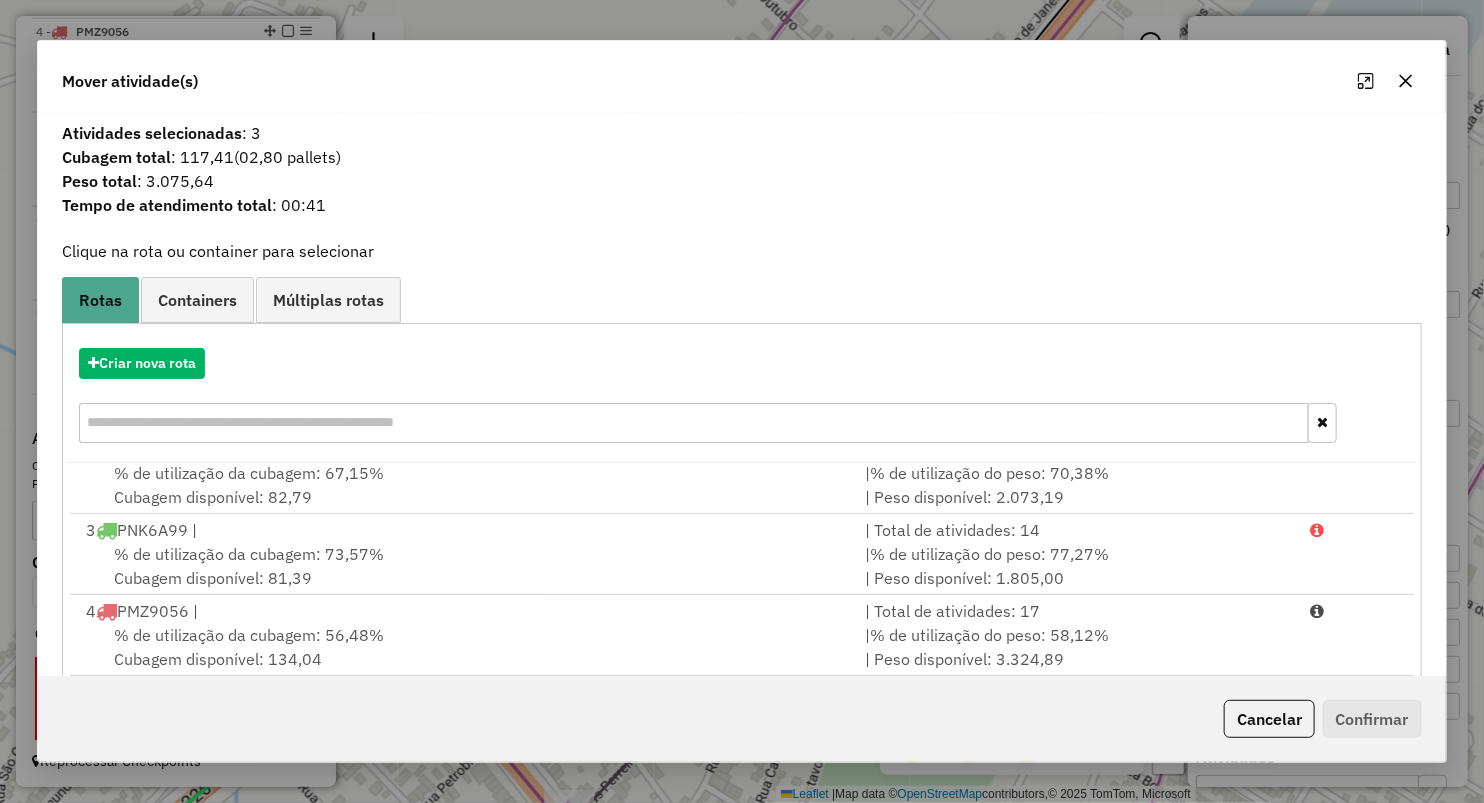 scroll, scrollTop: 166, scrollLeft: 0, axis: vertical 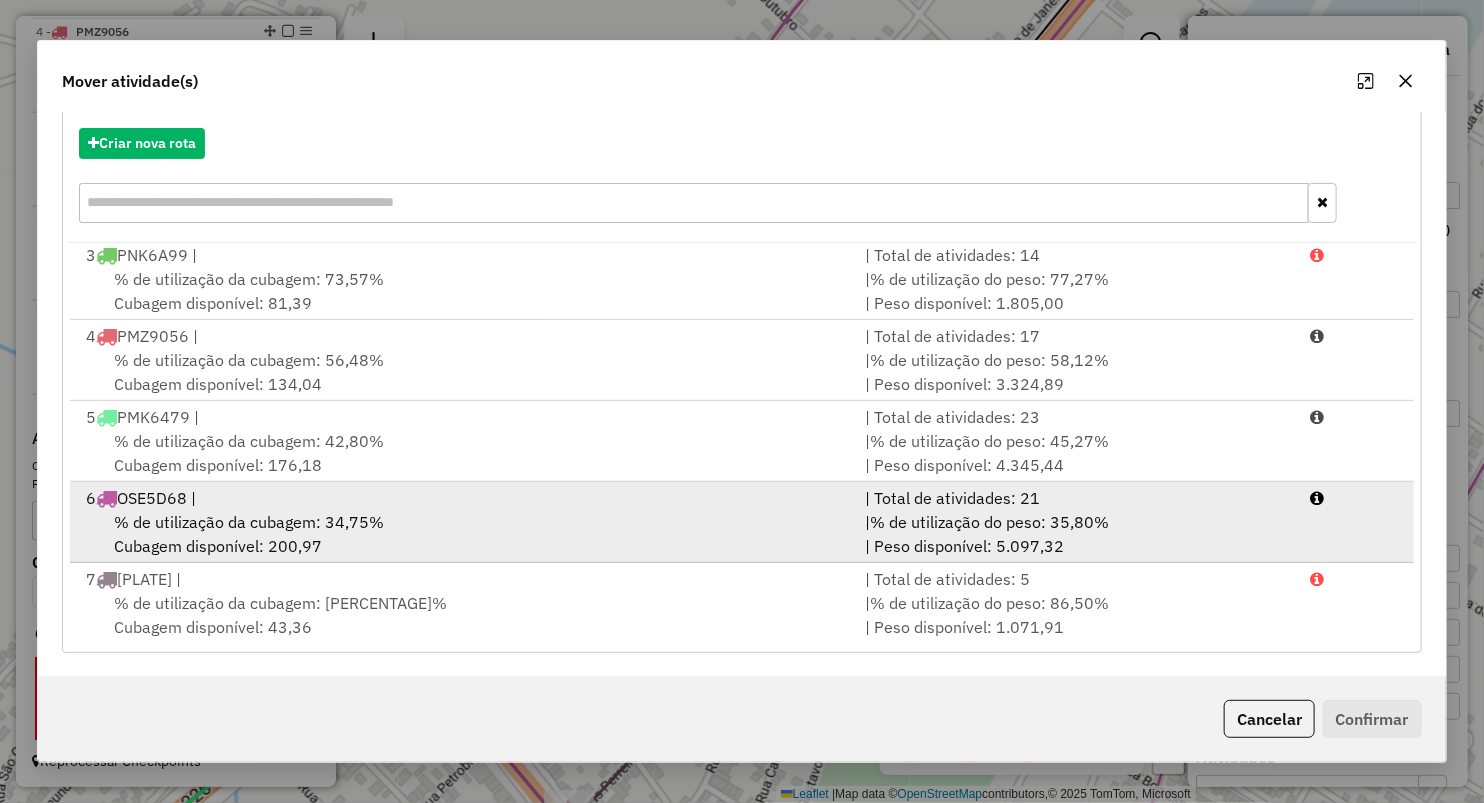 click on "6  OSE5D68 |" at bounding box center [463, 498] 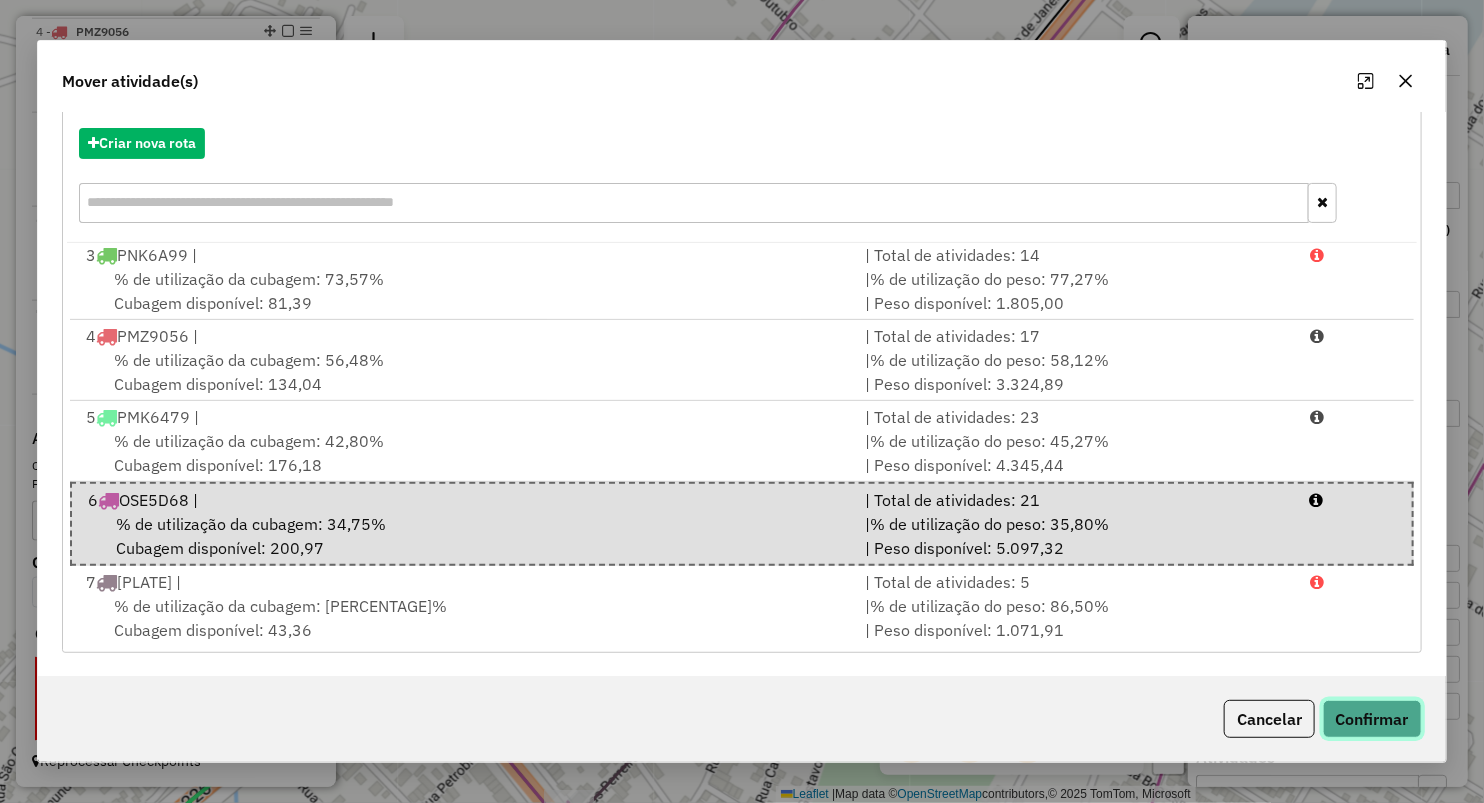 click on "Confirmar" 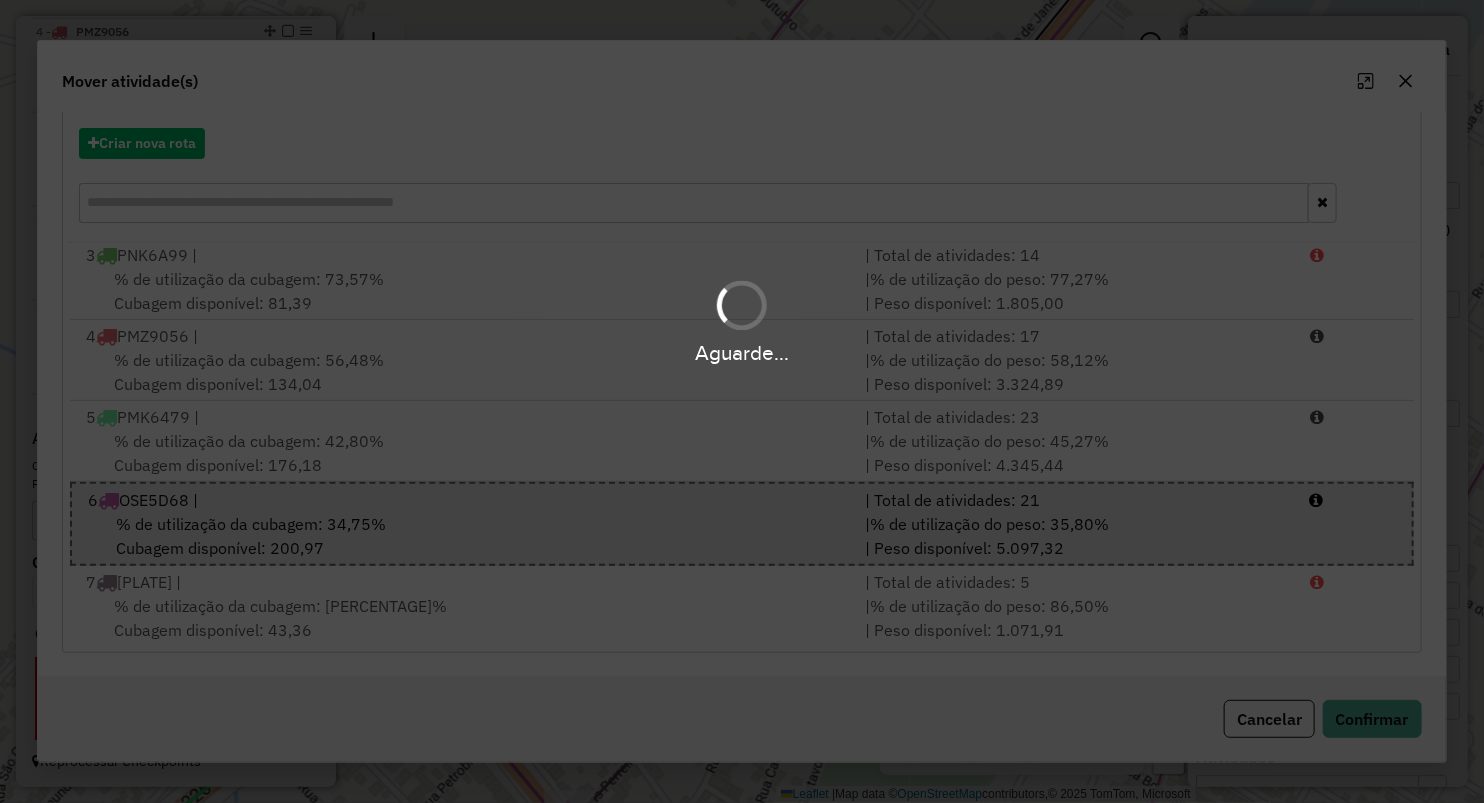 scroll, scrollTop: 0, scrollLeft: 0, axis: both 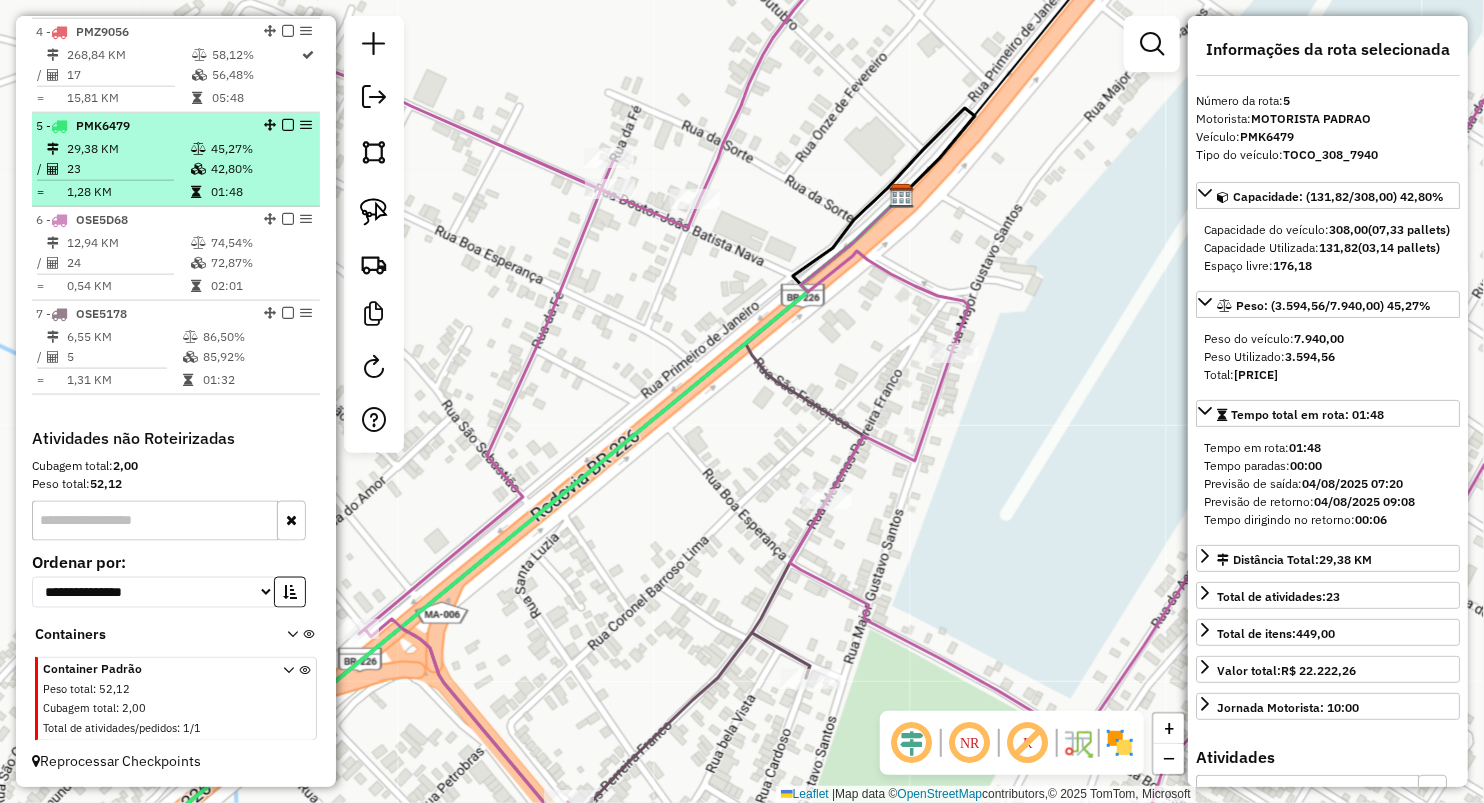 click on "45,27%" at bounding box center [260, 149] 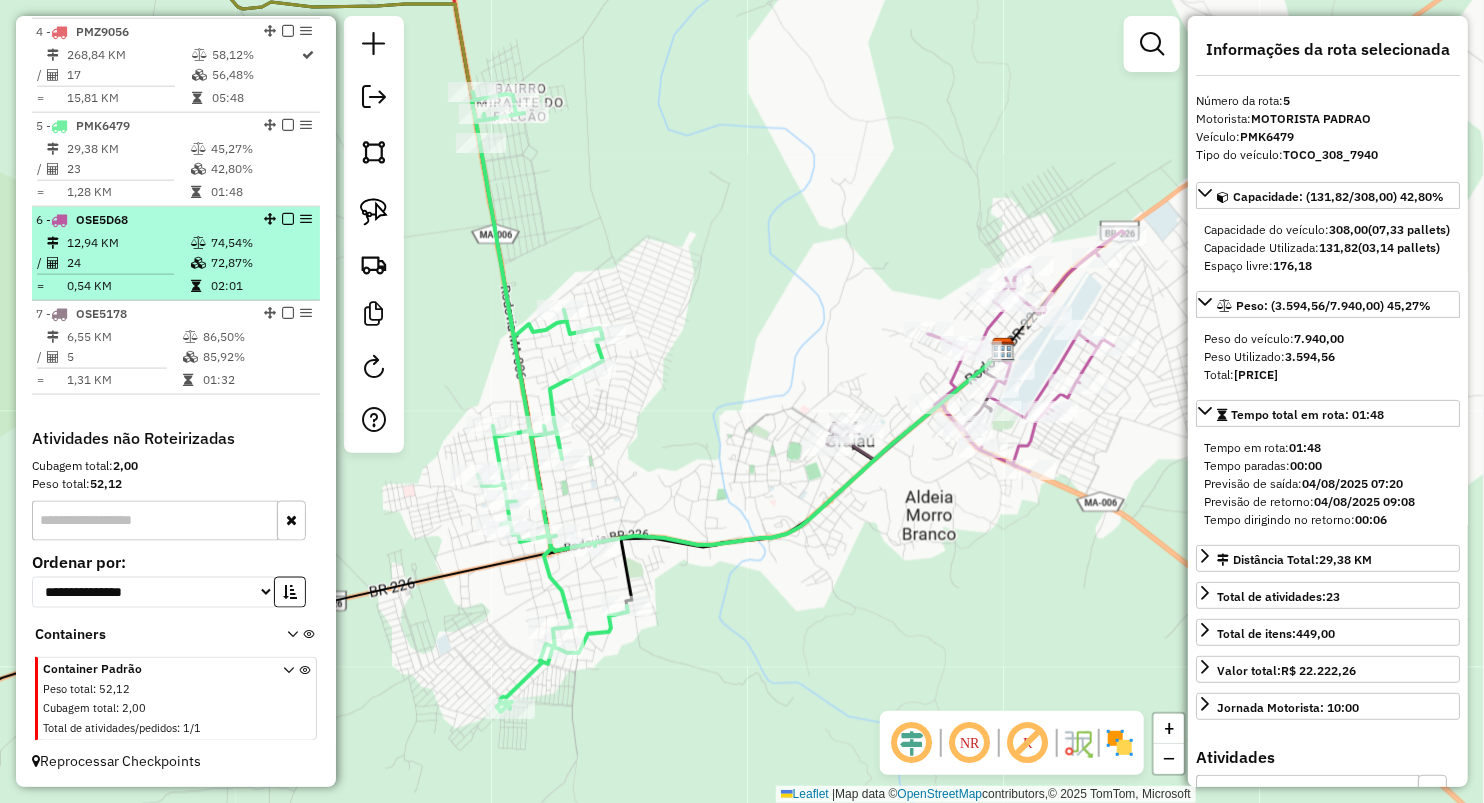 click at bounding box center (198, 263) 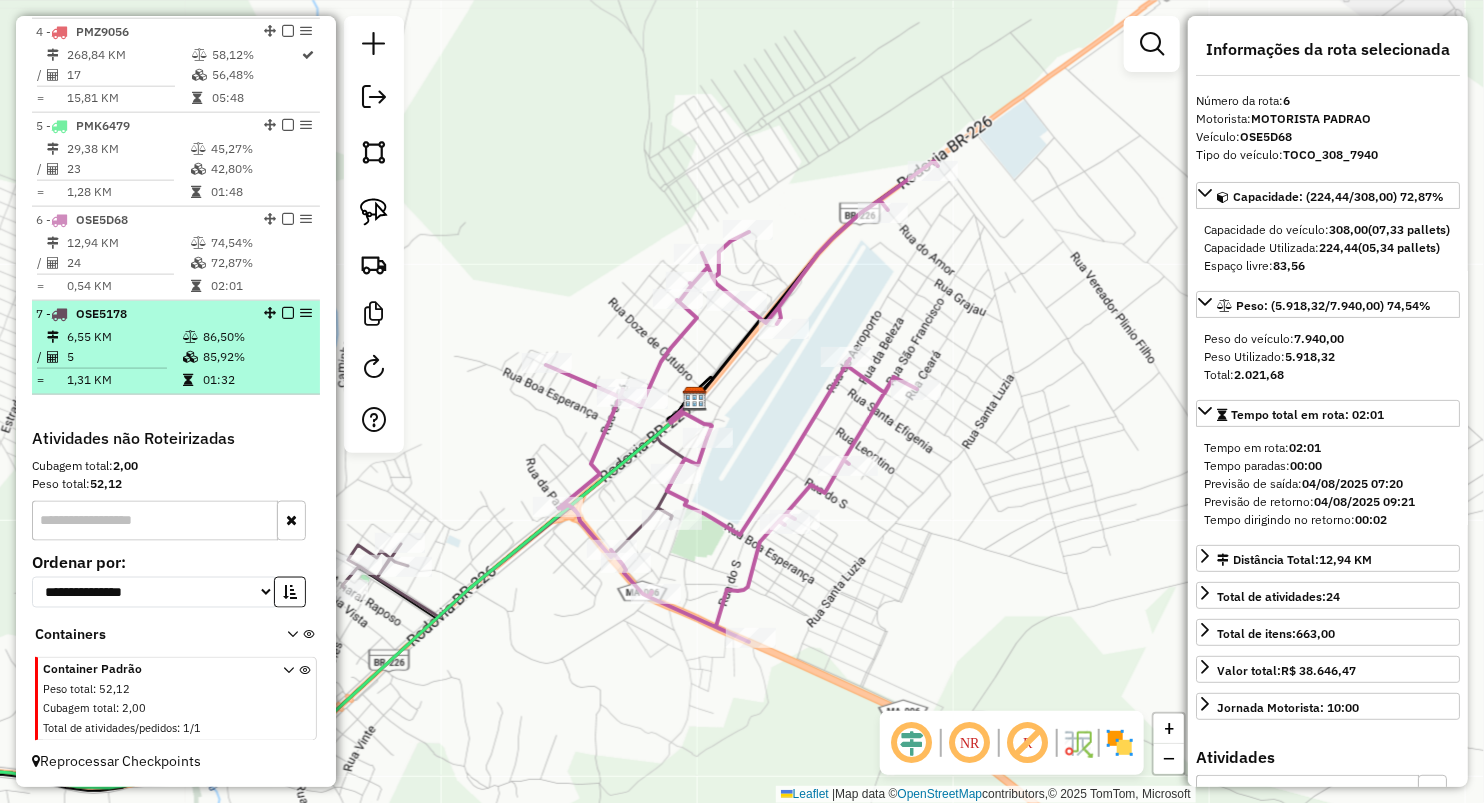 click at bounding box center [190, 357] 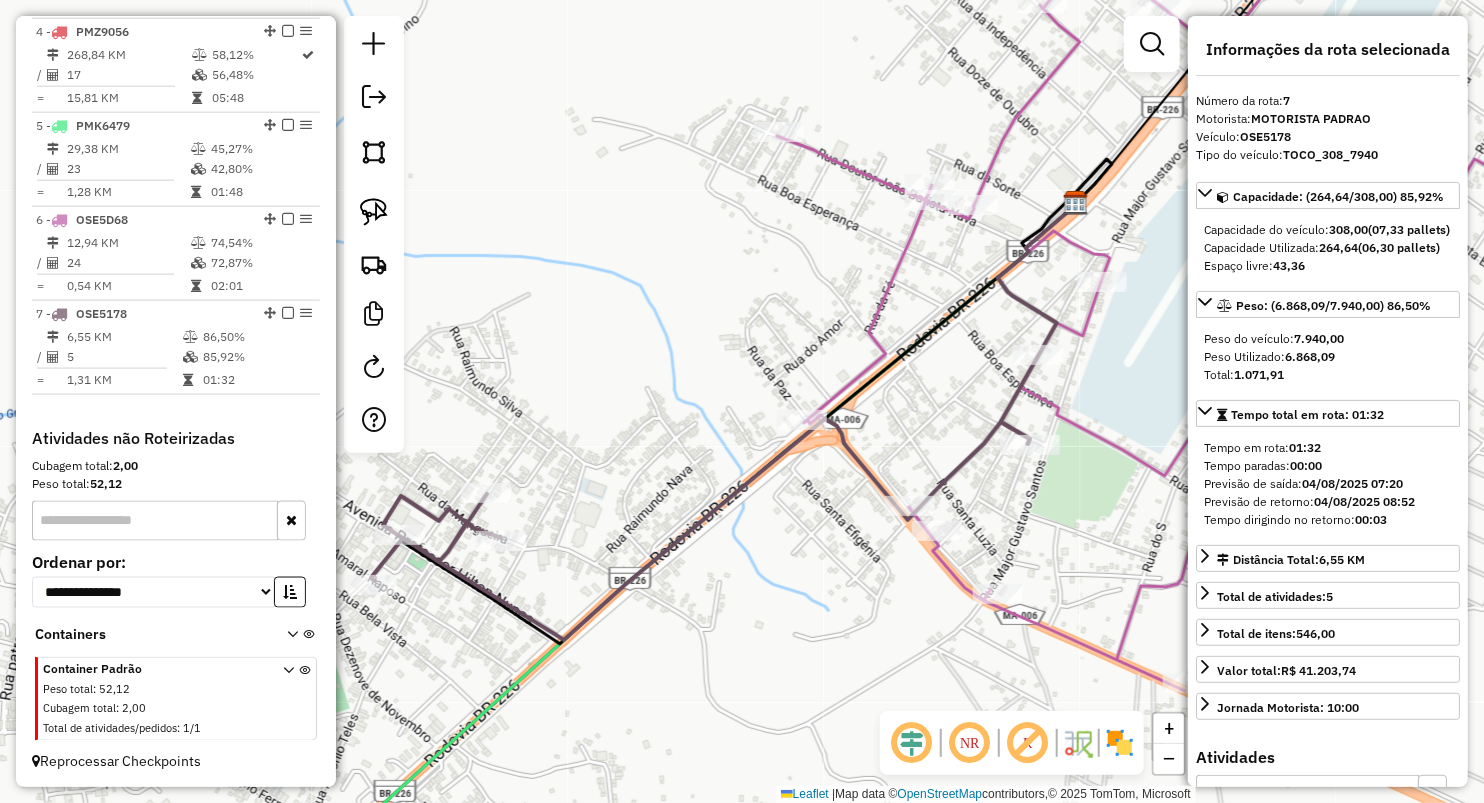 drag, startPoint x: 569, startPoint y: 220, endPoint x: 574, endPoint y: 159, distance: 61.204575 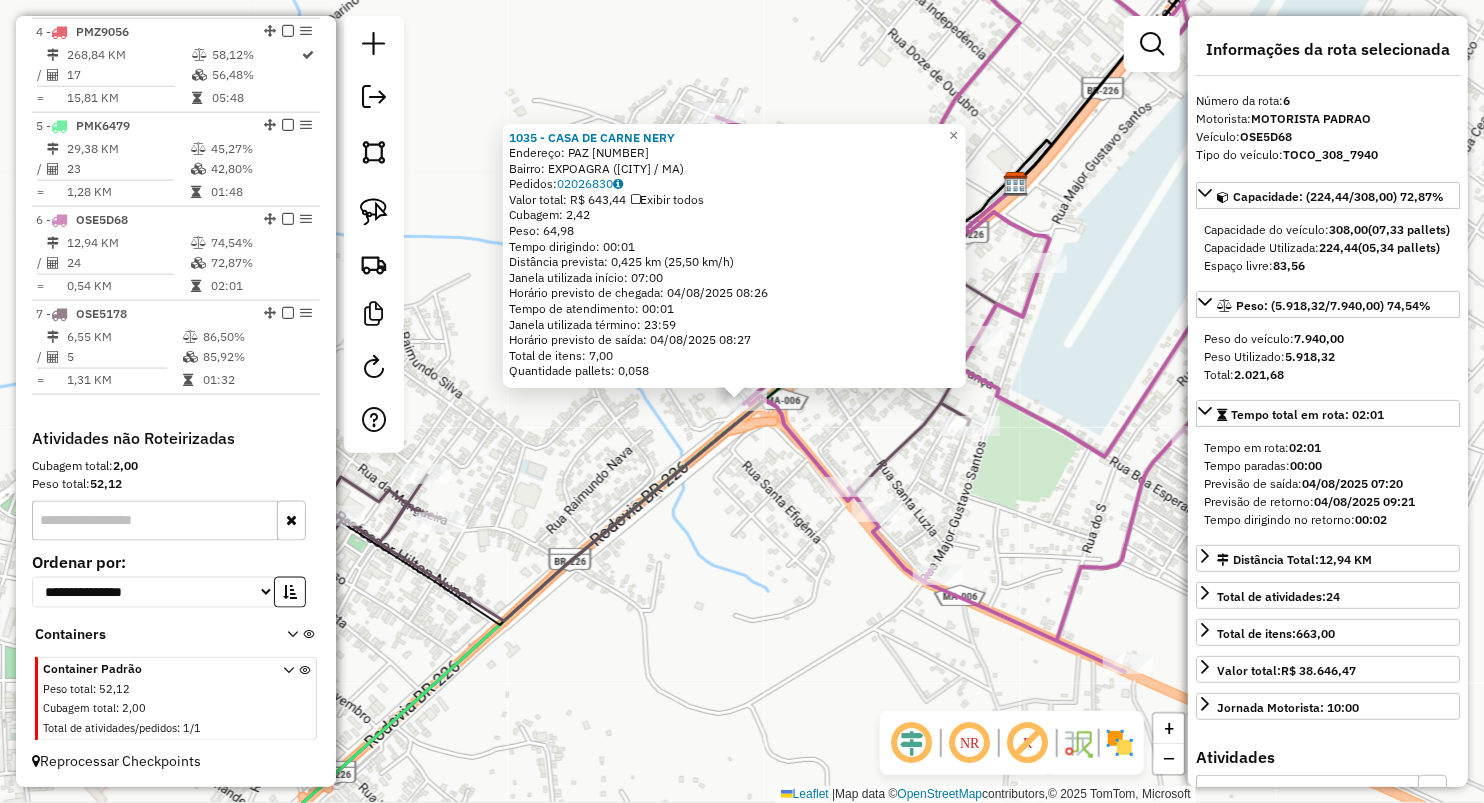 click on "Rota 6 - Placa OSE5D68  1035 - CASA DE CARNE NERY 1035 - CASA DE CARNE NERY  Endereço:  PAZ 496   Bairro: EXPOAGRA (GRAJAU / MA)   Pedidos:  02026830   Valor total: R$ 643,44   Exibir todos   Cubagem: 2,42  Peso: 64,98  Tempo dirigindo: 00:01   Distância prevista: 0,425 km (25,50 km/h)   Janela utilizada início: 07:00   Horário previsto de chegada: 04/08/2025 08:26   Tempo de atendimento: 00:01   Janela utilizada término: 23:59   Horário previsto de saída: 04/08/2025 08:27   Total de itens: 7,00   Quantidade pallets: 0,058  × Janela de atendimento Grade de atendimento Capacidade Transportadoras Veículos Cliente Pedidos  Rotas Selecione os dias de semana para filtrar as janelas de atendimento  Seg   Ter   Qua   Qui   Sex   Sáb   Dom  Informe o período da janela de atendimento: De: Até:  Filtrar exatamente a janela do cliente  Considerar janela de atendimento padrão  Selecione os dias de semana para filtrar as grades de atendimento  Seg   Ter   Qua   Qui   Sex   Sáb   Dom   Peso mínimo:   De:  +" 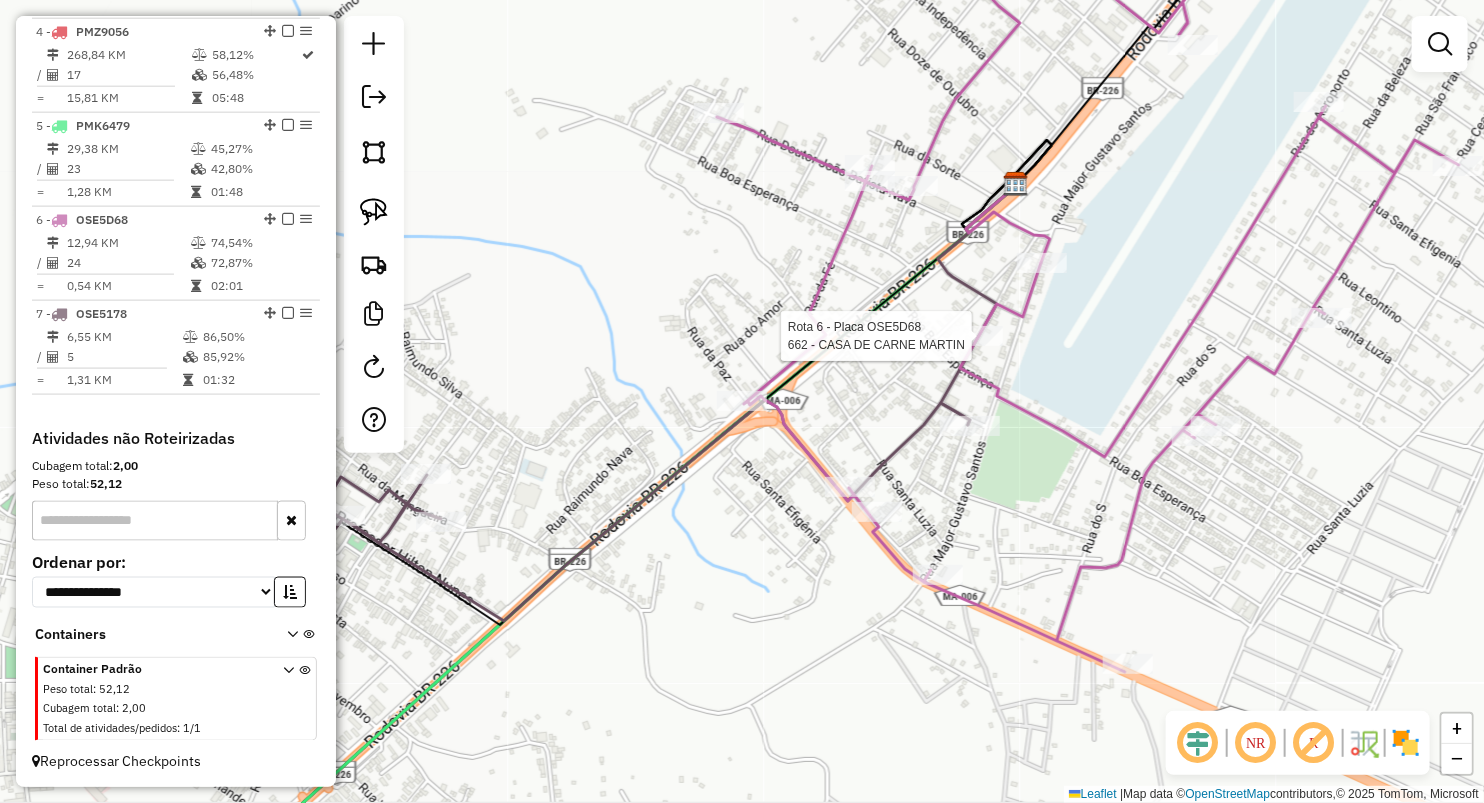 select on "**********" 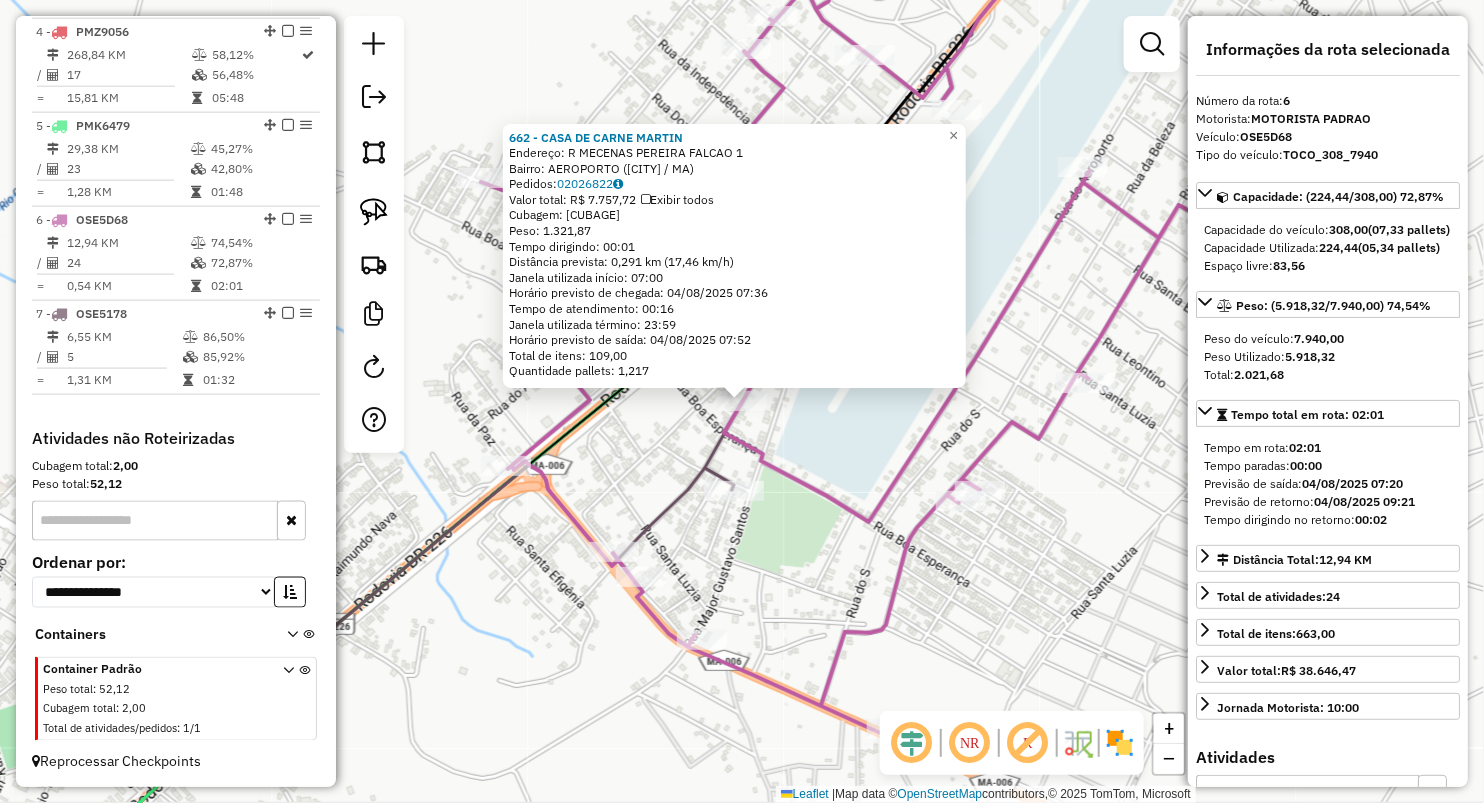 click on "662 - CASA DE CARNE MARTIN  Endereço:  R MECENAS PEREIRA FALCAO 1   Bairro: AEROPORTO (GRAJAU / MA)   Pedidos:  02026822   Valor total: R$ 7.757,72   Exibir todos   Cubagem: 51,13  Peso: 1.321,87  Tempo dirigindo: 00:01   Distância prevista: 0,291 km (17,46 km/h)   Janela utilizada início: 07:00   Horário previsto de chegada: 04/08/2025 07:36   Tempo de atendimento: 00:16   Janela utilizada término: 23:59   Horário previsto de saída: 04/08/2025 07:52   Total de itens: 109,00   Quantidade pallets: 1,217  × Janela de atendimento Grade de atendimento Capacidade Transportadoras Veículos Cliente Pedidos  Rotas Selecione os dias de semana para filtrar as janelas de atendimento  Seg   Ter   Qua   Qui   Sex   Sáb   Dom  Informe o período da janela de atendimento: De: Até:  Filtrar exatamente a janela do cliente  Considerar janela de atendimento padrão  Selecione os dias de semana para filtrar as grades de atendimento  Seg   Ter   Qua   Qui   Sex   Sáb   Dom   Peso mínimo:   Peso máximo:   De:   Até:" 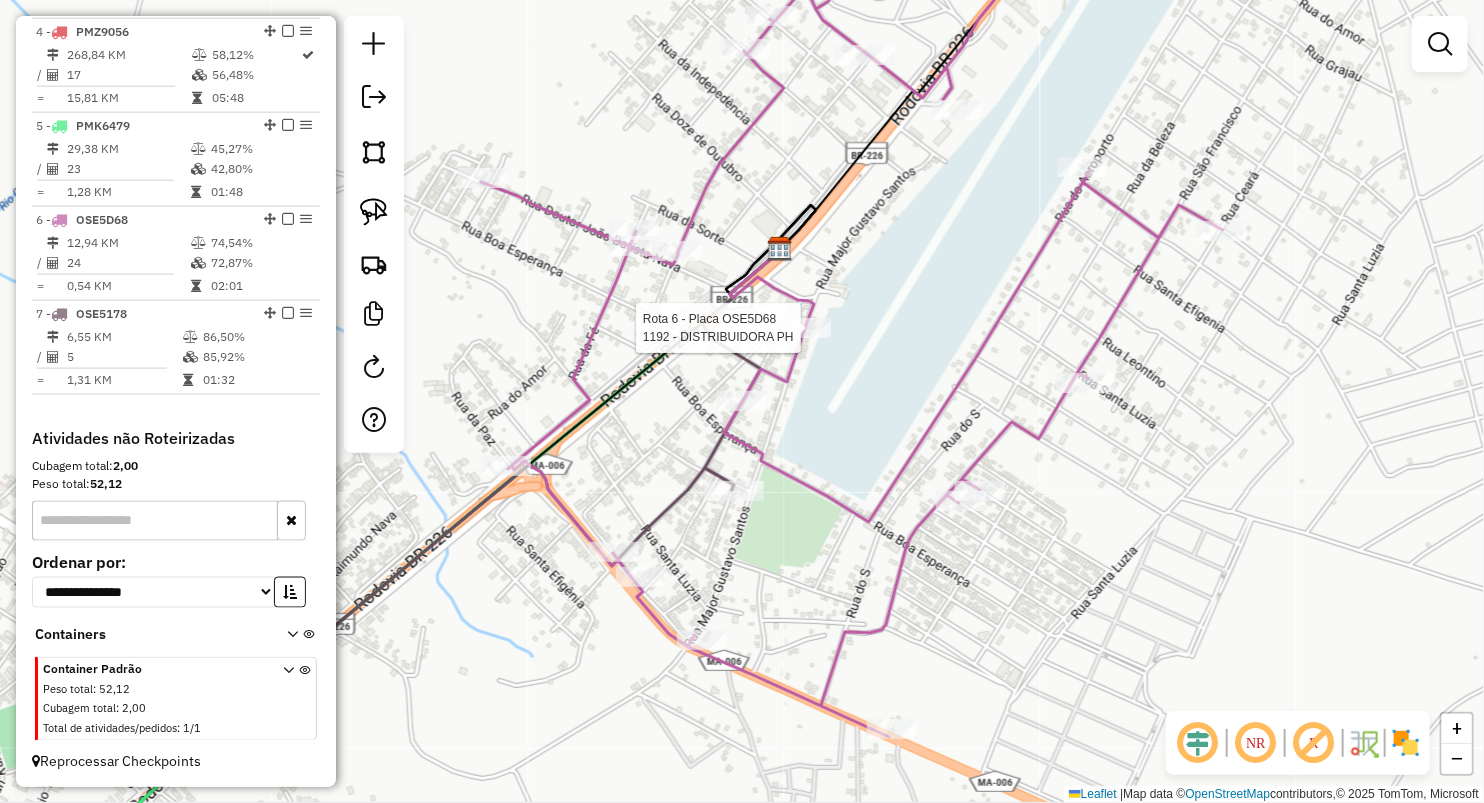 select on "**********" 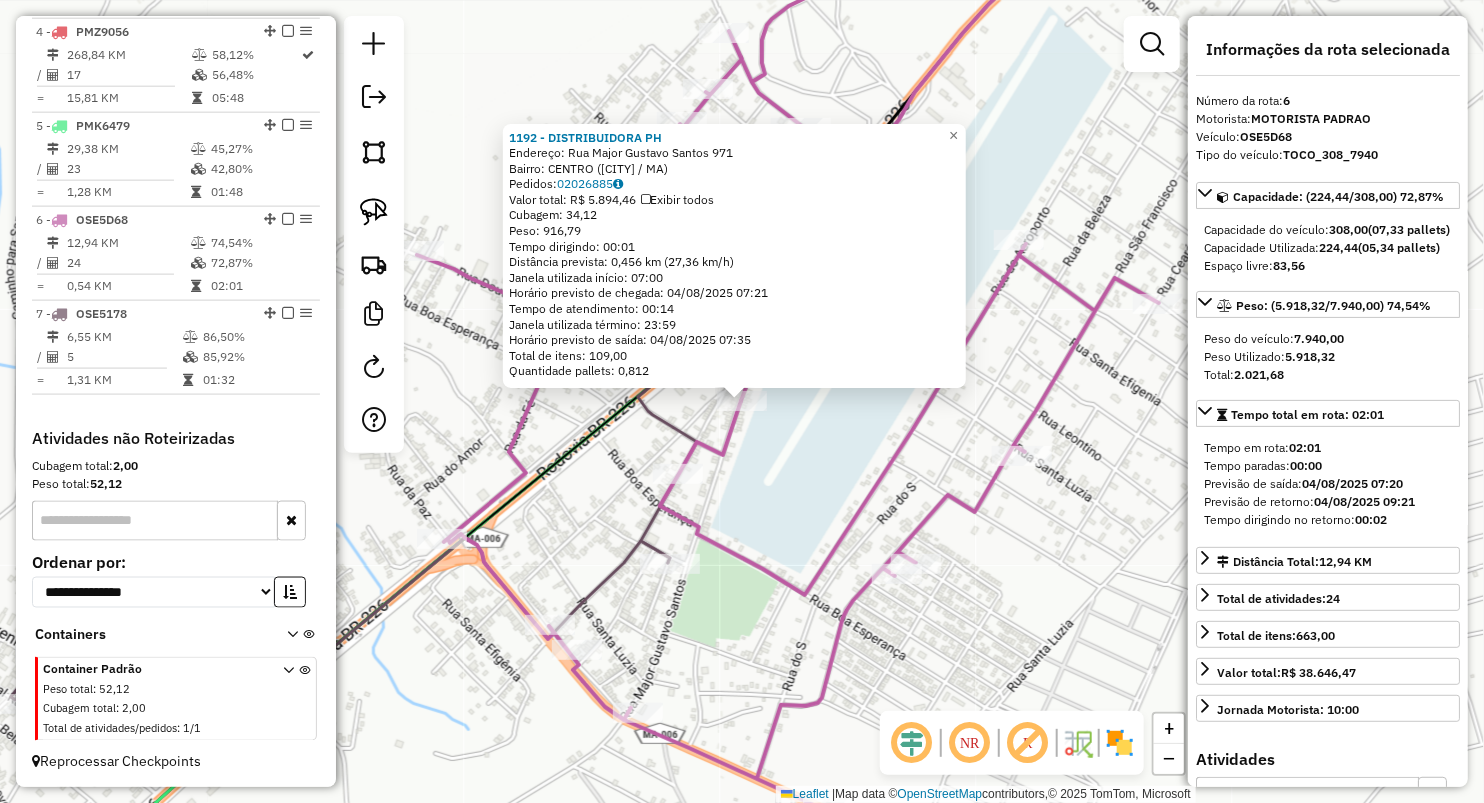 click on "1192 - DISTRIBUIDORA PH  Endereço:  Rua Major Gustavo Santos 971   Bairro: CENTRO (GRAJAU / MA)   Pedidos:  02026885   Valor total: R$ 5.894,46   Exibir todos   Cubagem: 34,12  Peso: 916,79  Tempo dirigindo: 00:01   Distância prevista: 0,456 km (27,36 km/h)   Janela utilizada início: 07:00   Horário previsto de chegada: 04/08/2025 07:21   Tempo de atendimento: 00:14   Janela utilizada término: 23:59   Horário previsto de saída: 04/08/2025 07:35   Total de itens: 109,00   Quantidade pallets: 0,812  × Janela de atendimento Grade de atendimento Capacidade Transportadoras Veículos Cliente Pedidos  Rotas Selecione os dias de semana para filtrar as janelas de atendimento  Seg   Ter   Qua   Qui   Sex   Sáb   Dom  Informe o período da janela de atendimento: De: Até:  Filtrar exatamente a janela do cliente  Considerar janela de atendimento padrão  Selecione os dias de semana para filtrar as grades de atendimento  Seg   Ter   Qua   Qui   Sex   Sáb   Dom   Clientes fora do dia de atendimento selecionado +" 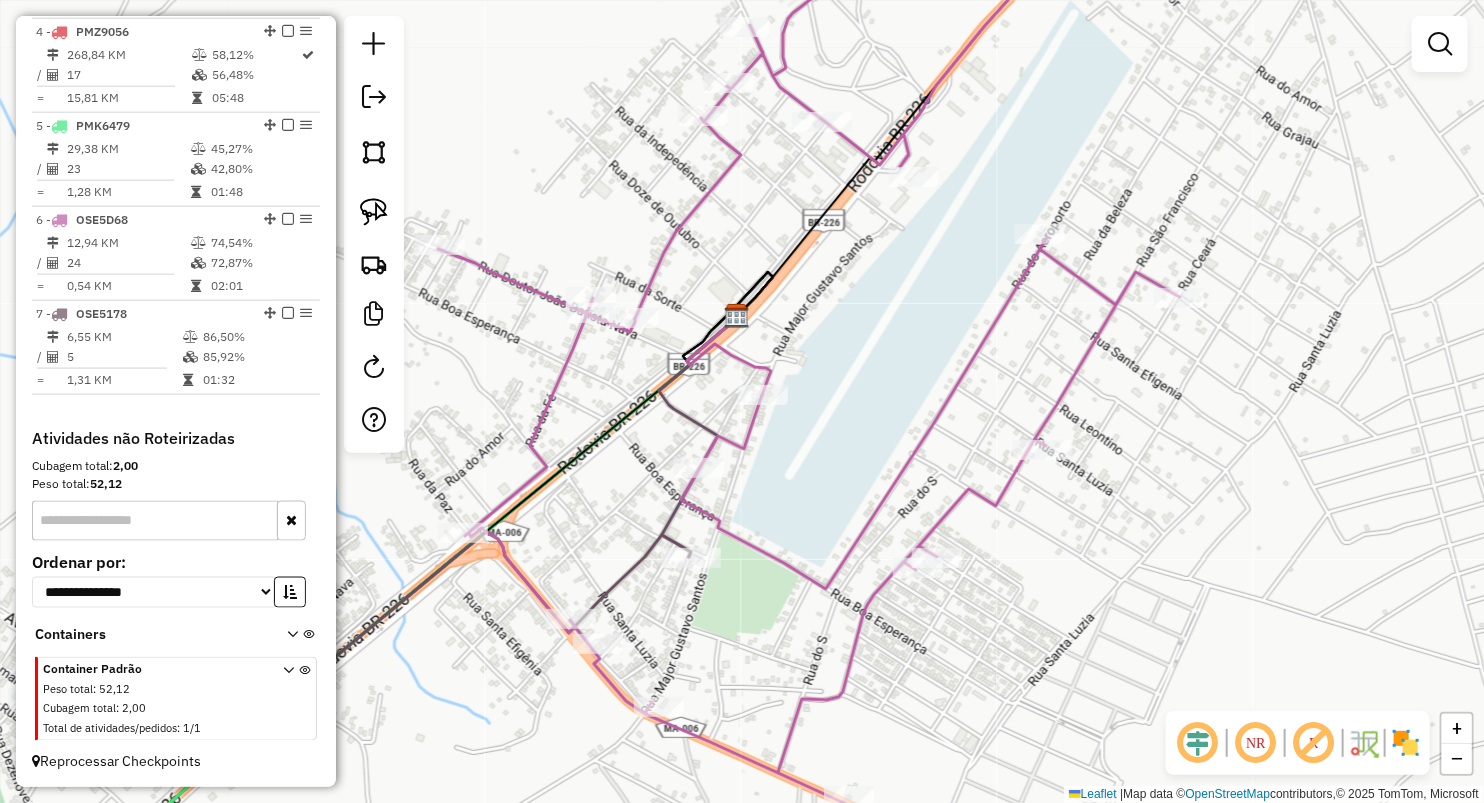 drag, startPoint x: 658, startPoint y: 425, endPoint x: 818, endPoint y: 389, distance: 164 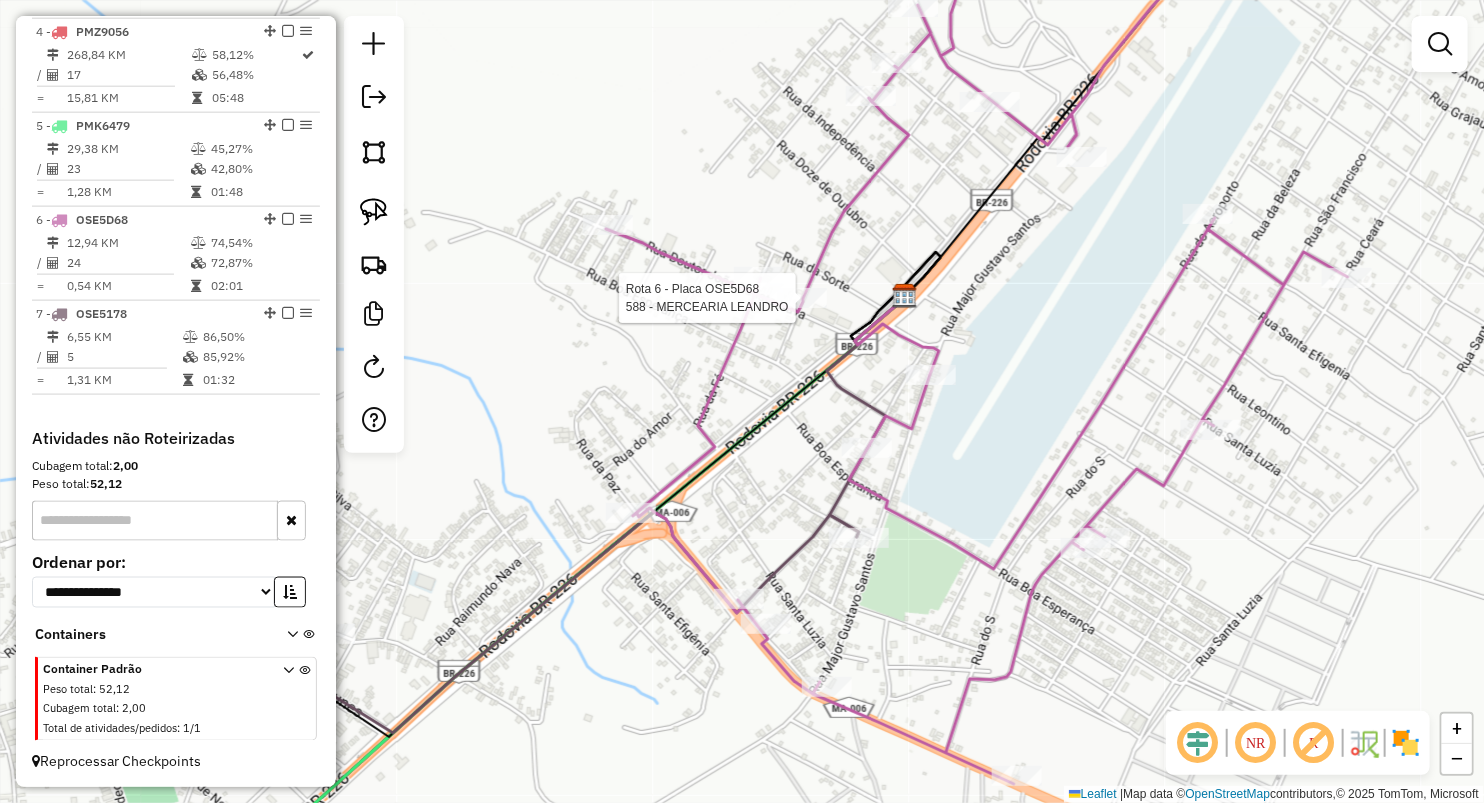 select on "**********" 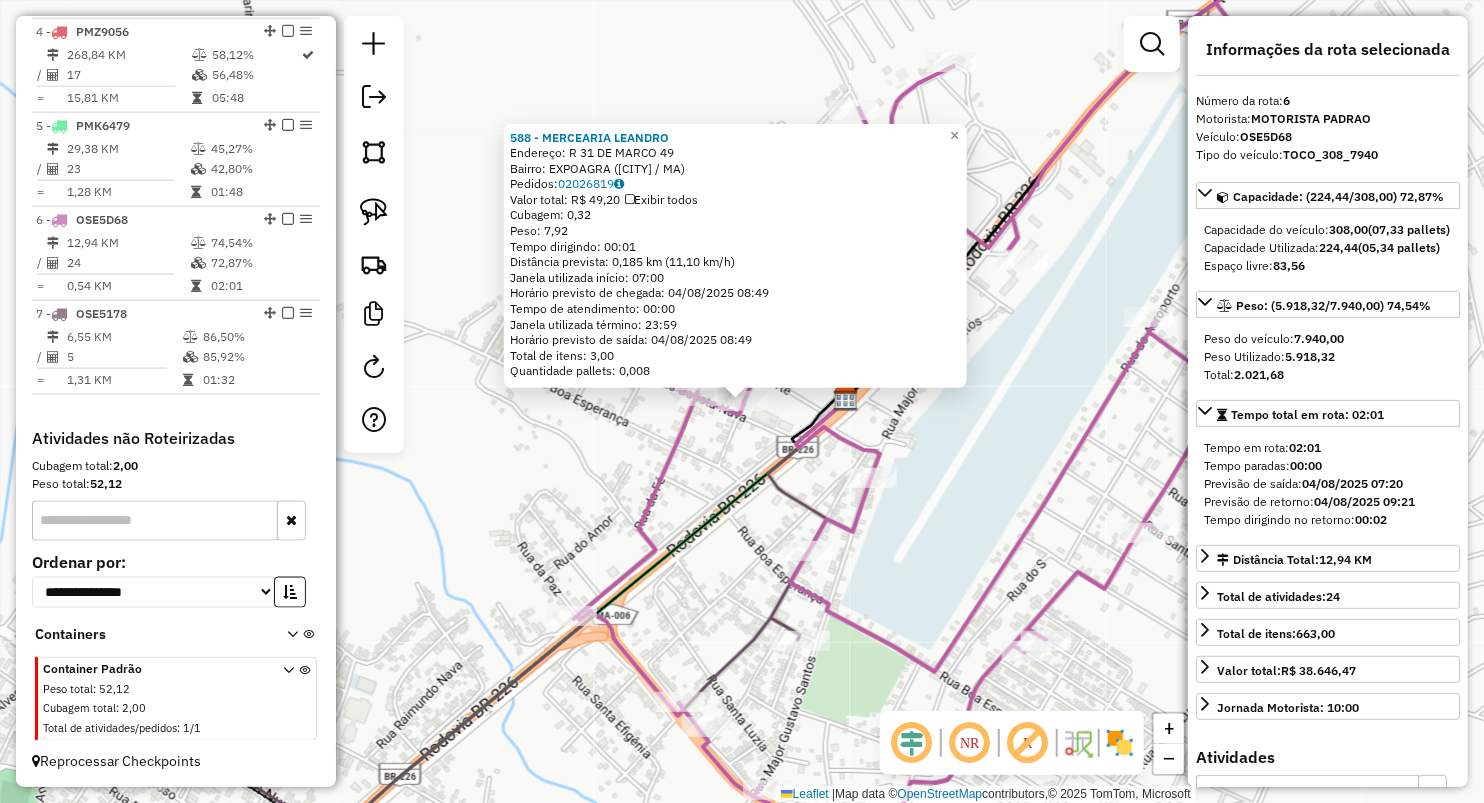 click 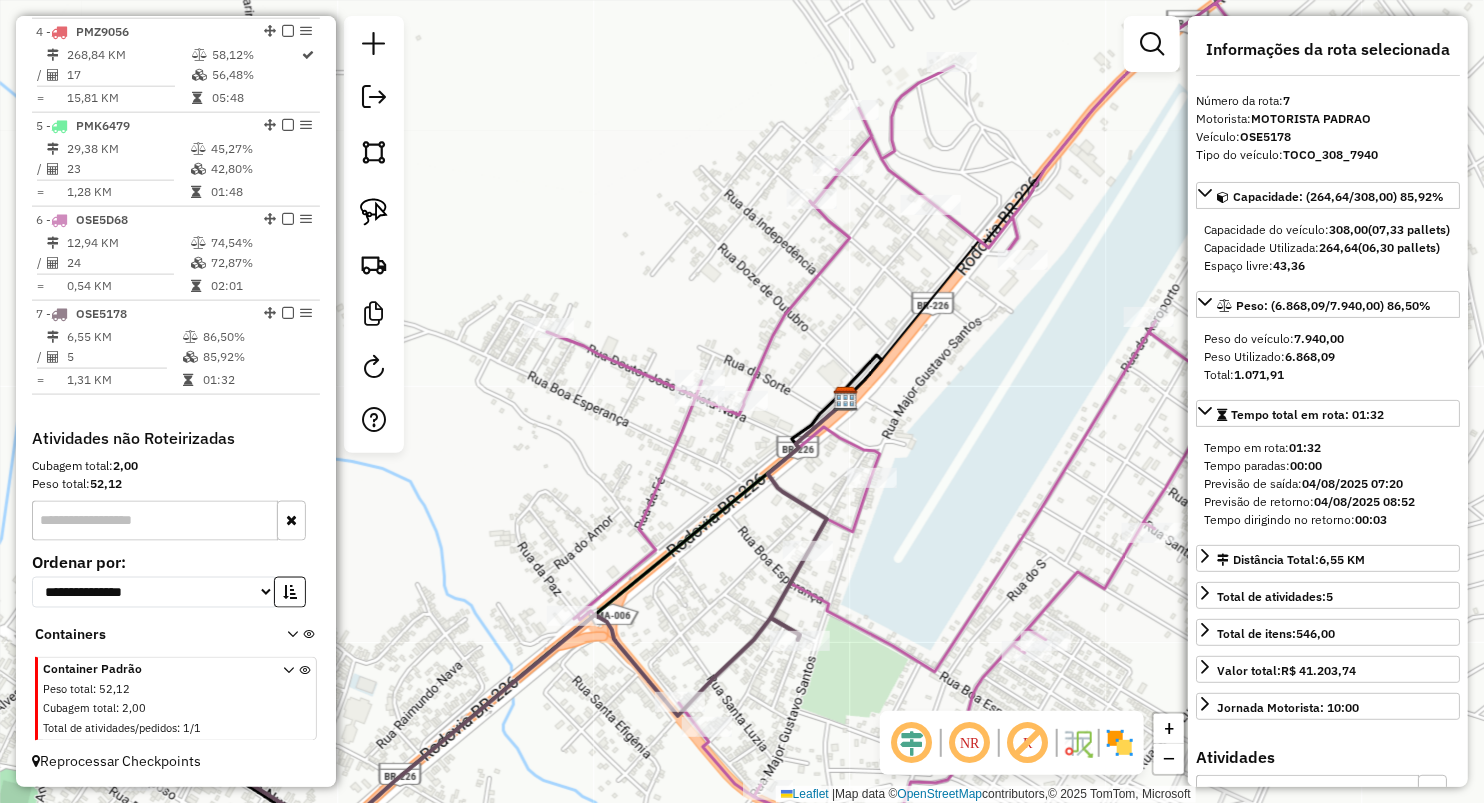 drag, startPoint x: 702, startPoint y: 562, endPoint x: 691, endPoint y: 325, distance: 237.25514 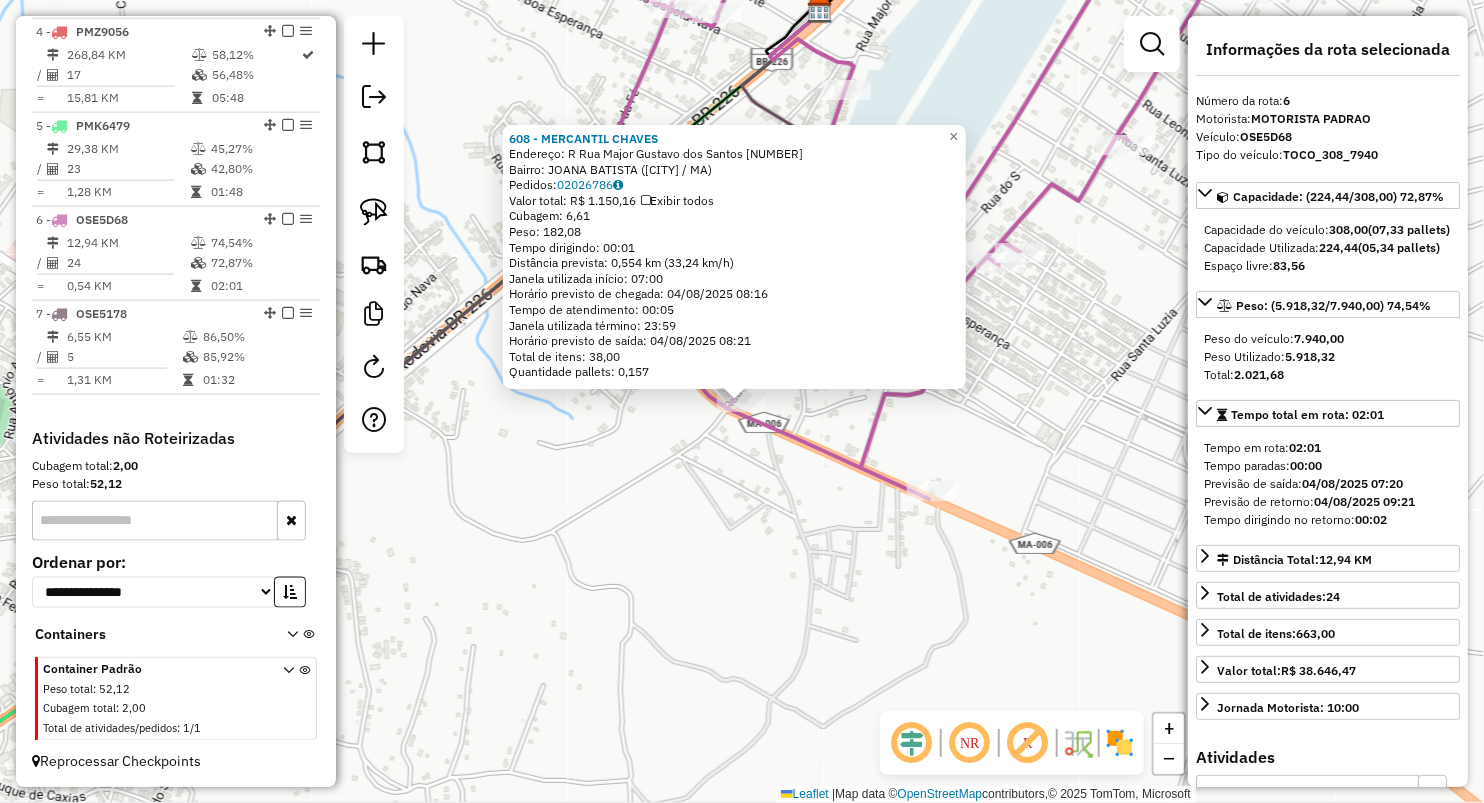 click on "608 - MERCANTIL CHAVES  Endereço:  R Rua Major Gustavo dos Santos 1   Bairro: JOANA BATISTA (GRAJAU / MA)   Pedidos:  02026786   Valor total: R$ 1.150,16   Exibir todos   Cubagem: 6,61  Peso: 182,08  Tempo dirigindo: 00:01   Distância prevista: 0,554 km (33,24 km/h)   Janela utilizada início: 07:00   Horário previsto de chegada: 04/08/2025 08:16   Tempo de atendimento: 00:05   Janela utilizada término: 23:59   Horário previsto de saída: 04/08/2025 08:21   Total de itens: 38,00   Quantidade pallets: 0,157  × Janela de atendimento Grade de atendimento Capacidade Transportadoras Veículos Cliente Pedidos  Rotas Selecione os dias de semana para filtrar as janelas de atendimento  Seg   Ter   Qua   Qui   Sex   Sáb   Dom  Informe o período da janela de atendimento: De: Até:  Filtrar exatamente a janela do cliente  Considerar janela de atendimento padrão  Selecione os dias de semana para filtrar as grades de atendimento  Seg   Ter   Qua   Qui   Sex   Sáb   Dom   Peso mínimo:   Peso máximo:   De:   De:" 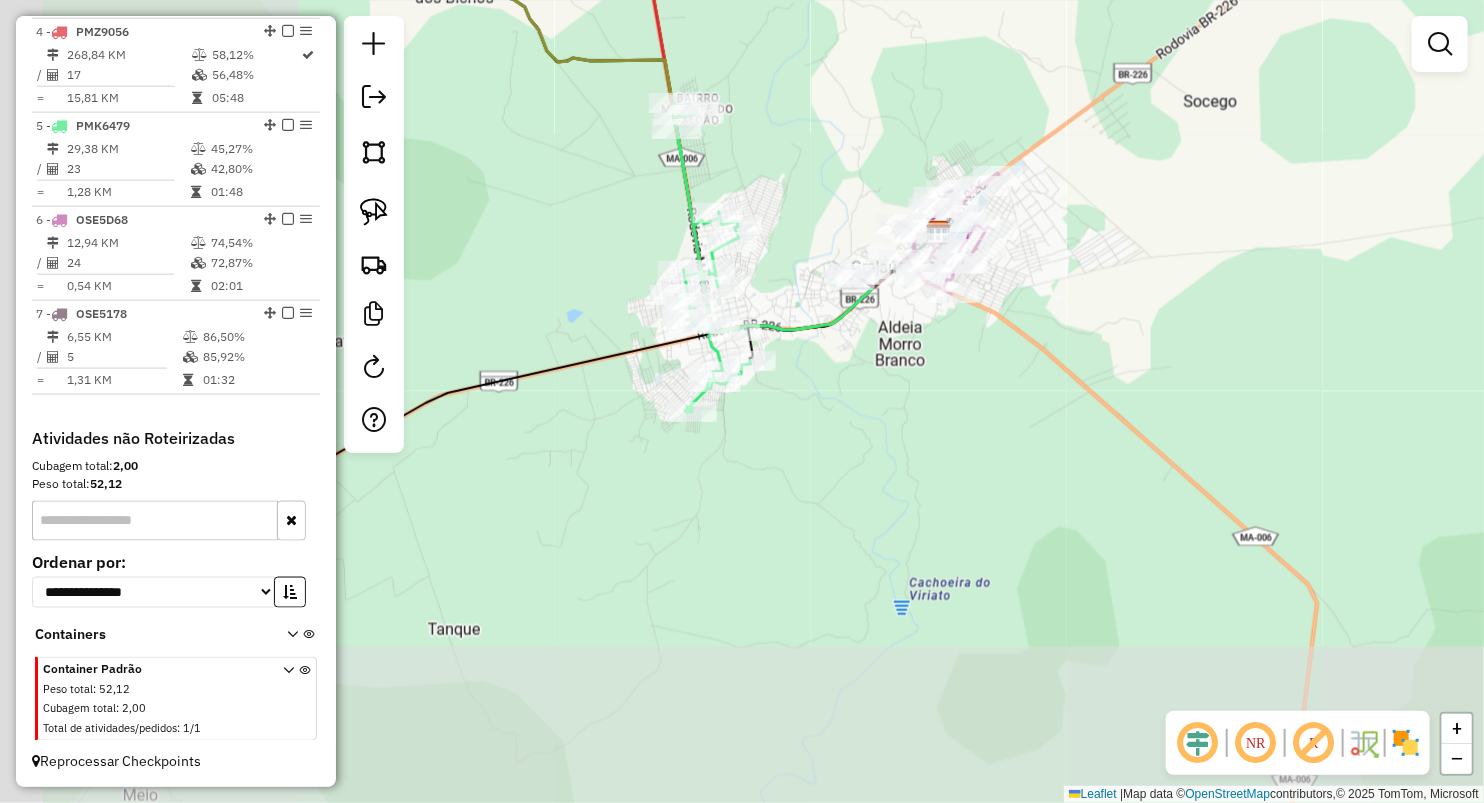 drag, startPoint x: 586, startPoint y: 572, endPoint x: 944, endPoint y: 331, distance: 431.56113 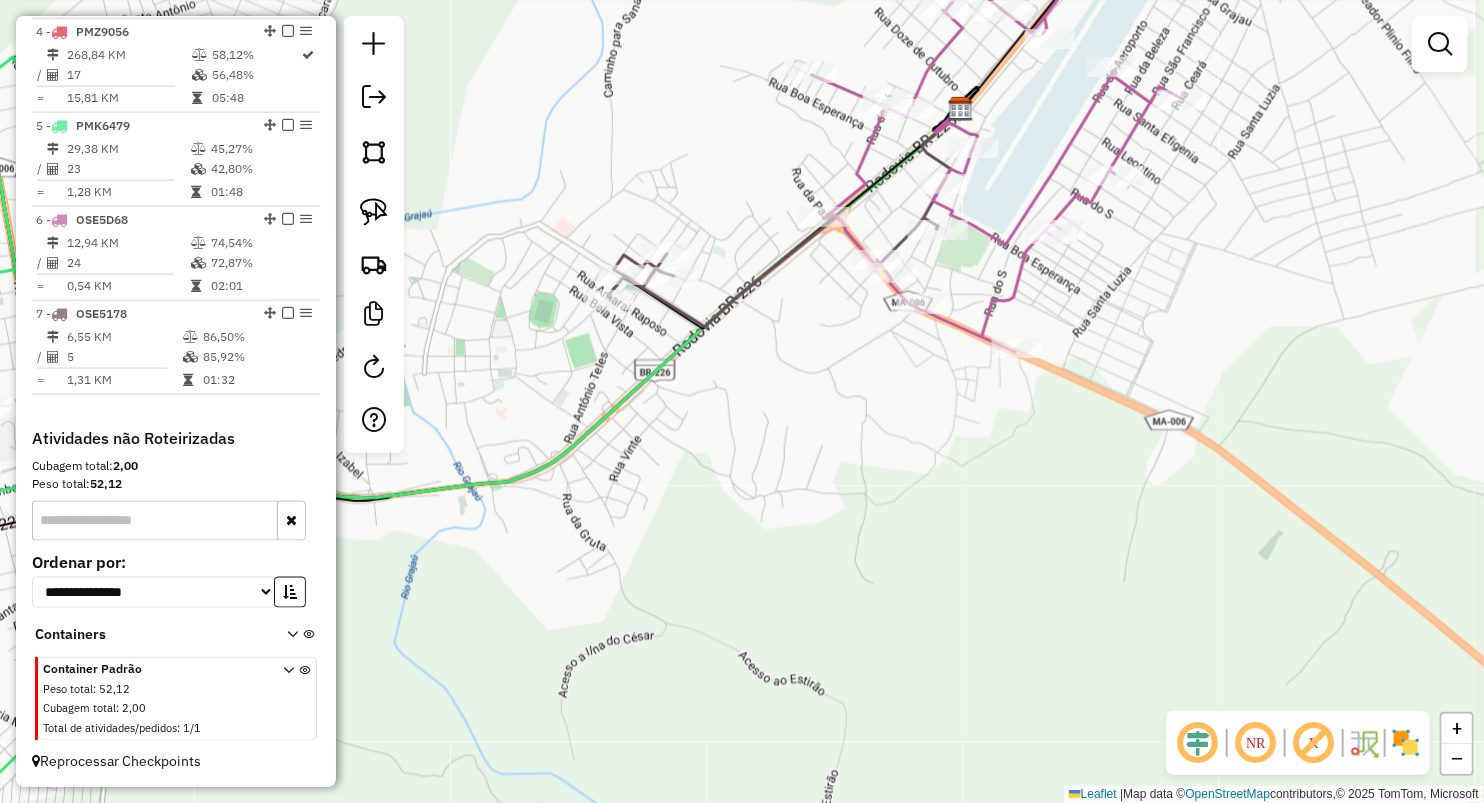 drag, startPoint x: 790, startPoint y: 170, endPoint x: 827, endPoint y: 220, distance: 62.201286 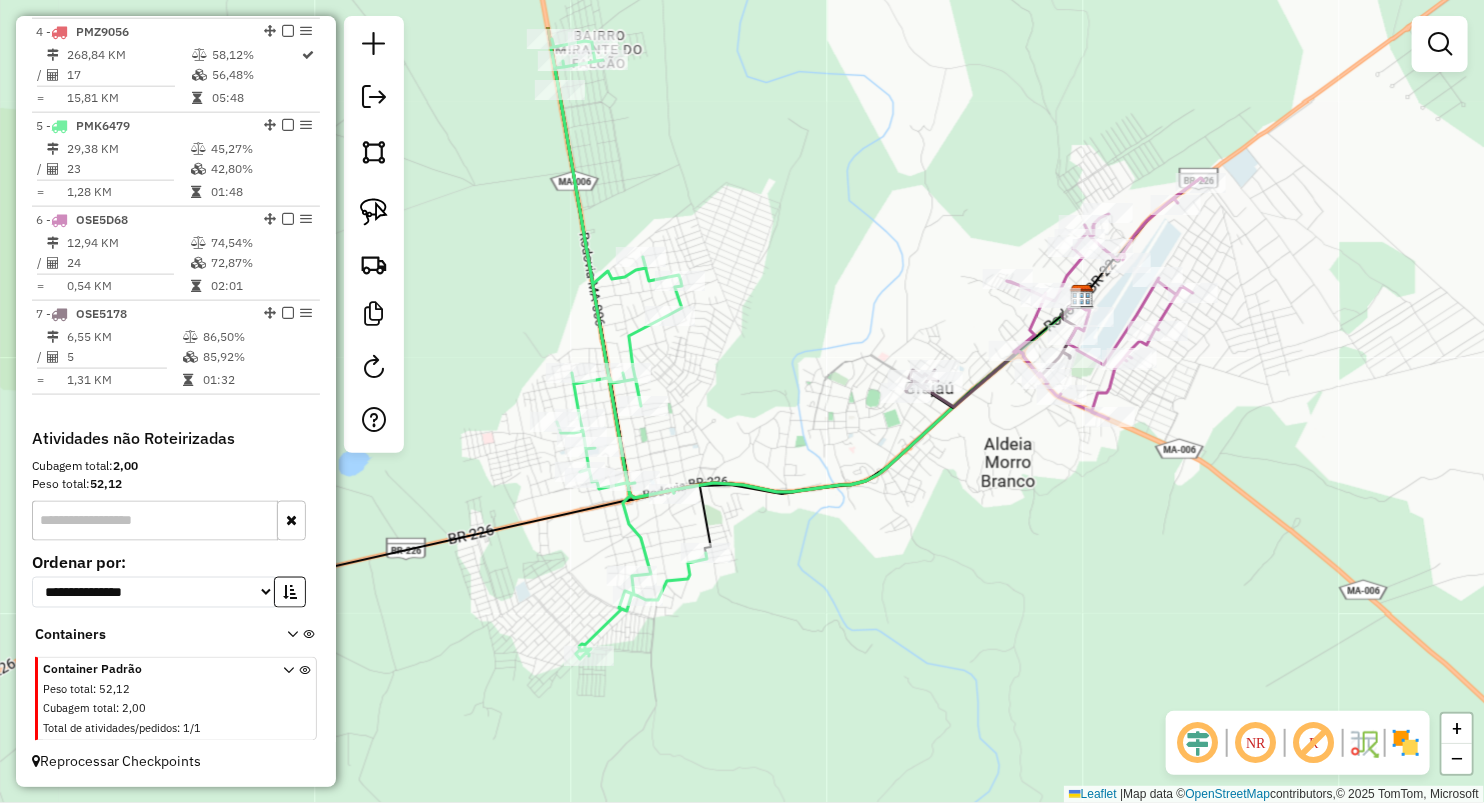 drag, startPoint x: 696, startPoint y: 193, endPoint x: 865, endPoint y: 303, distance: 201.64572 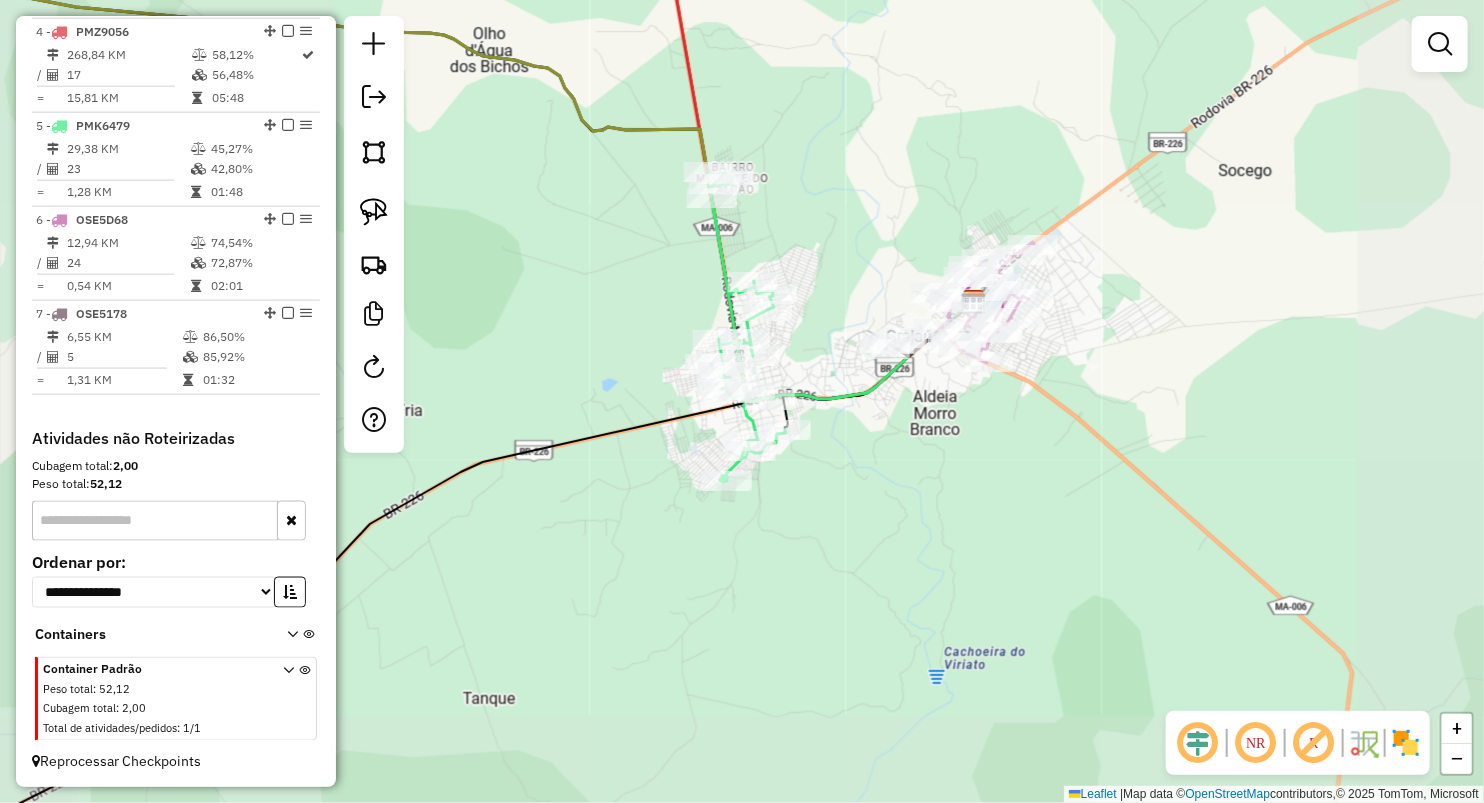 drag, startPoint x: 861, startPoint y: 283, endPoint x: 785, endPoint y: 294, distance: 76.79192 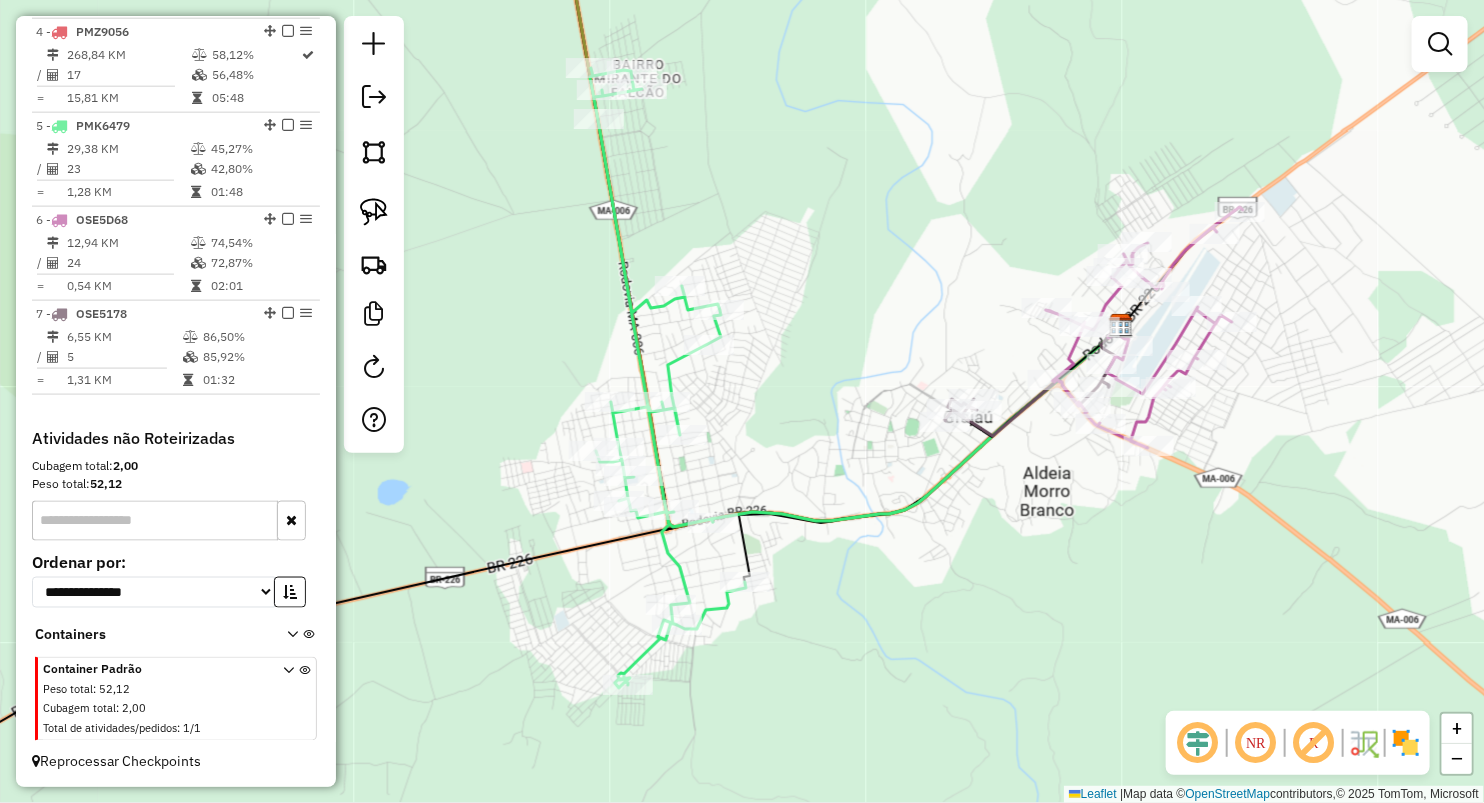 drag, startPoint x: 788, startPoint y: 316, endPoint x: 901, endPoint y: 309, distance: 113.216606 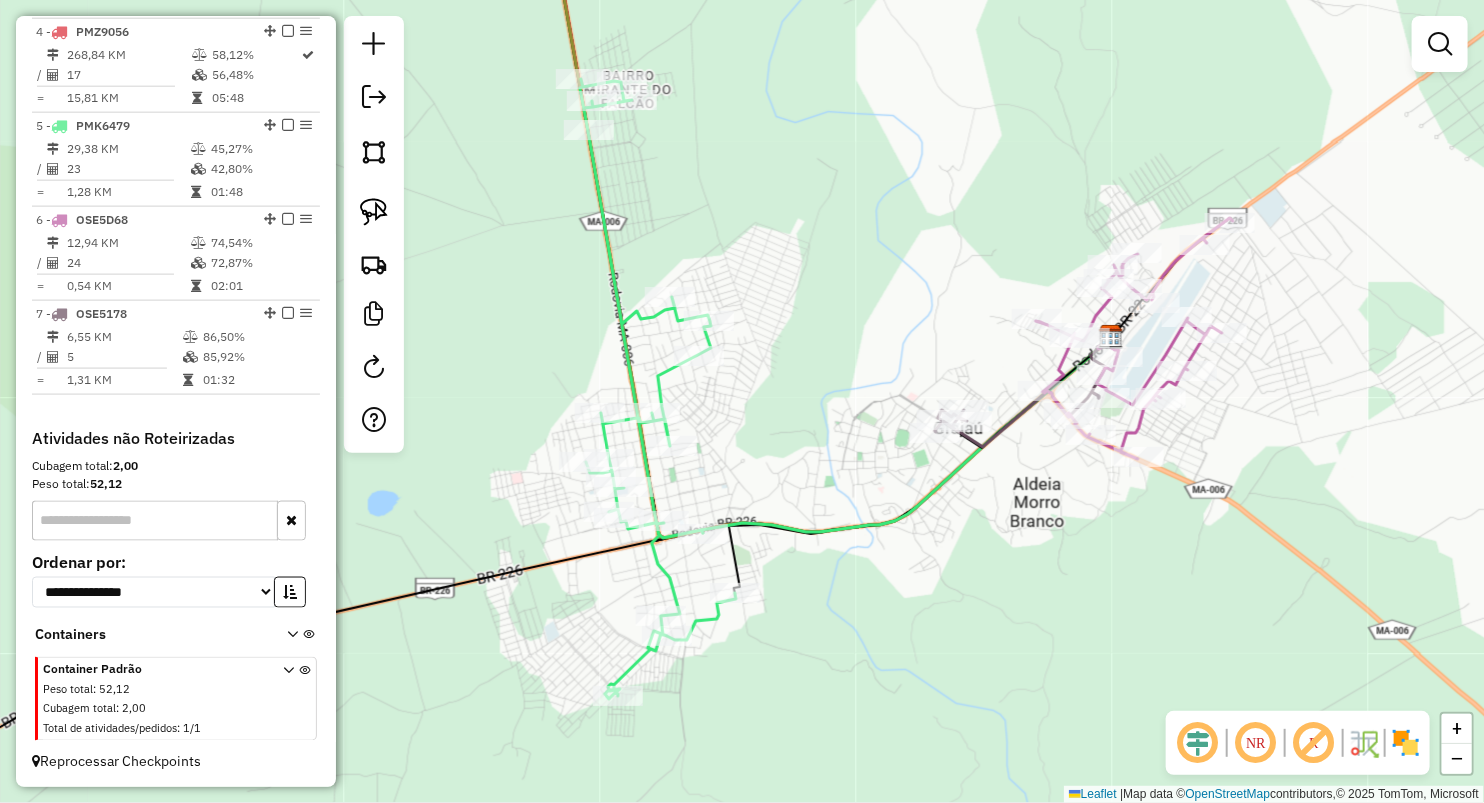 drag, startPoint x: 974, startPoint y: 626, endPoint x: 964, endPoint y: 637, distance: 14.866069 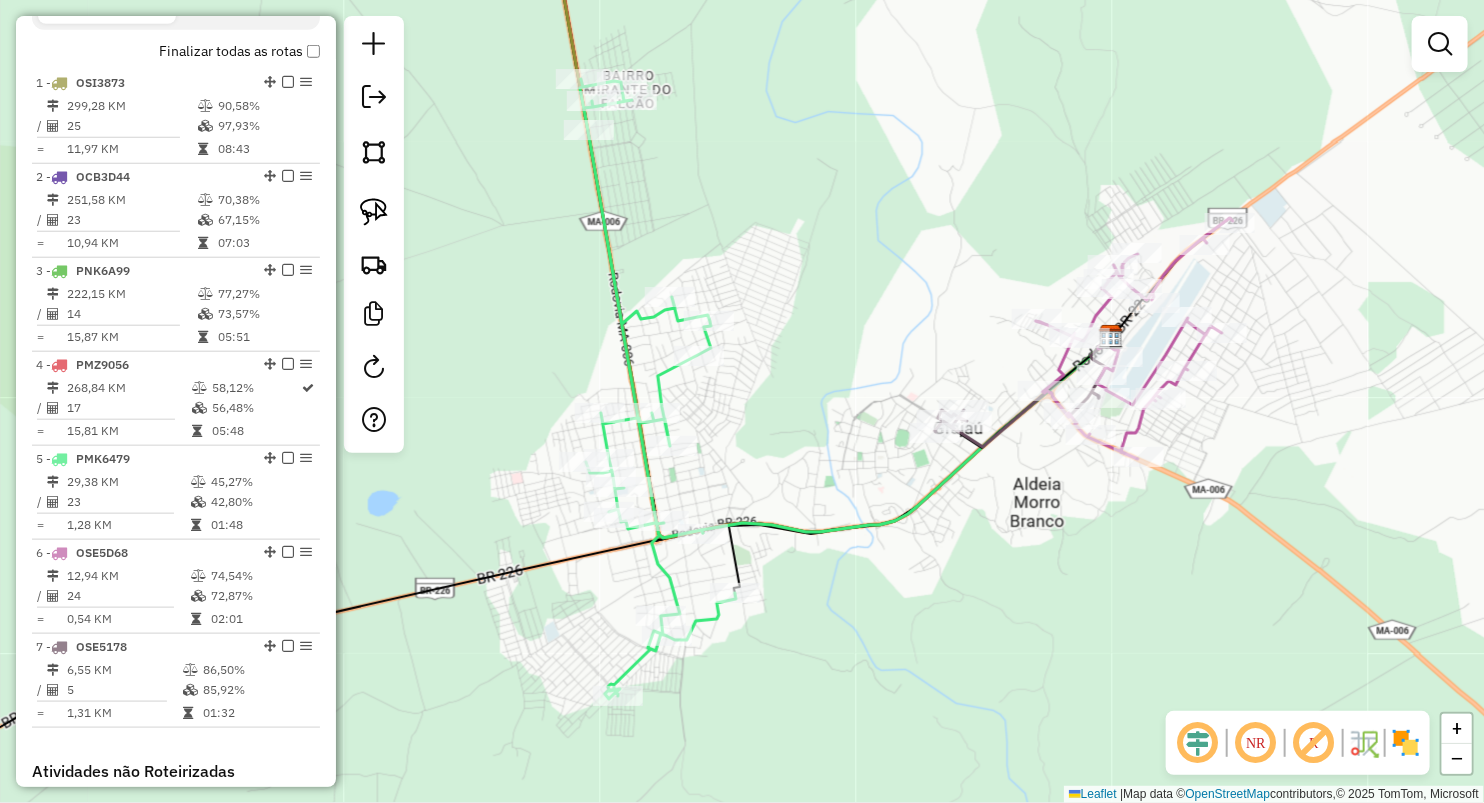 scroll, scrollTop: 720, scrollLeft: 0, axis: vertical 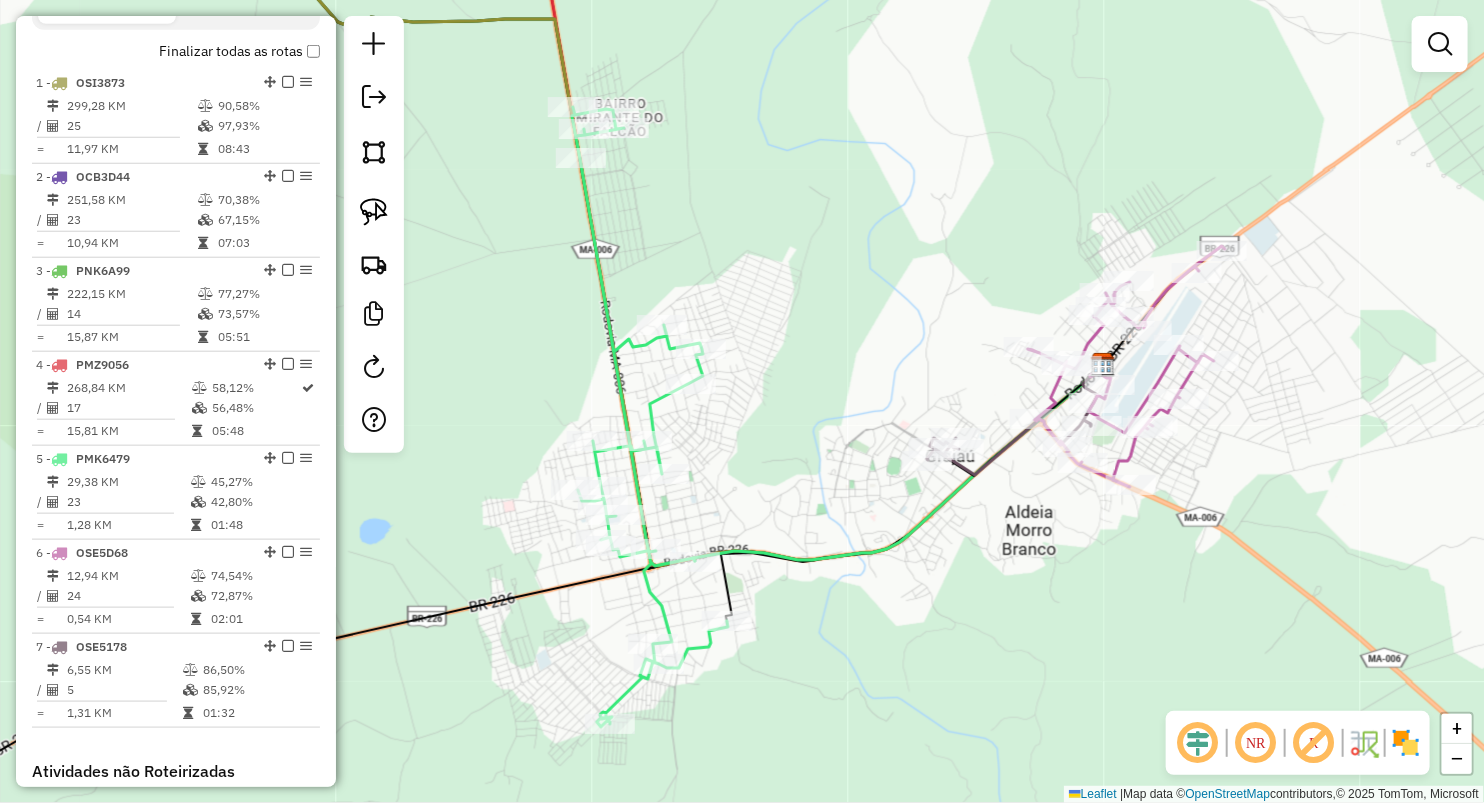drag, startPoint x: 875, startPoint y: 306, endPoint x: 870, endPoint y: 334, distance: 28.442924 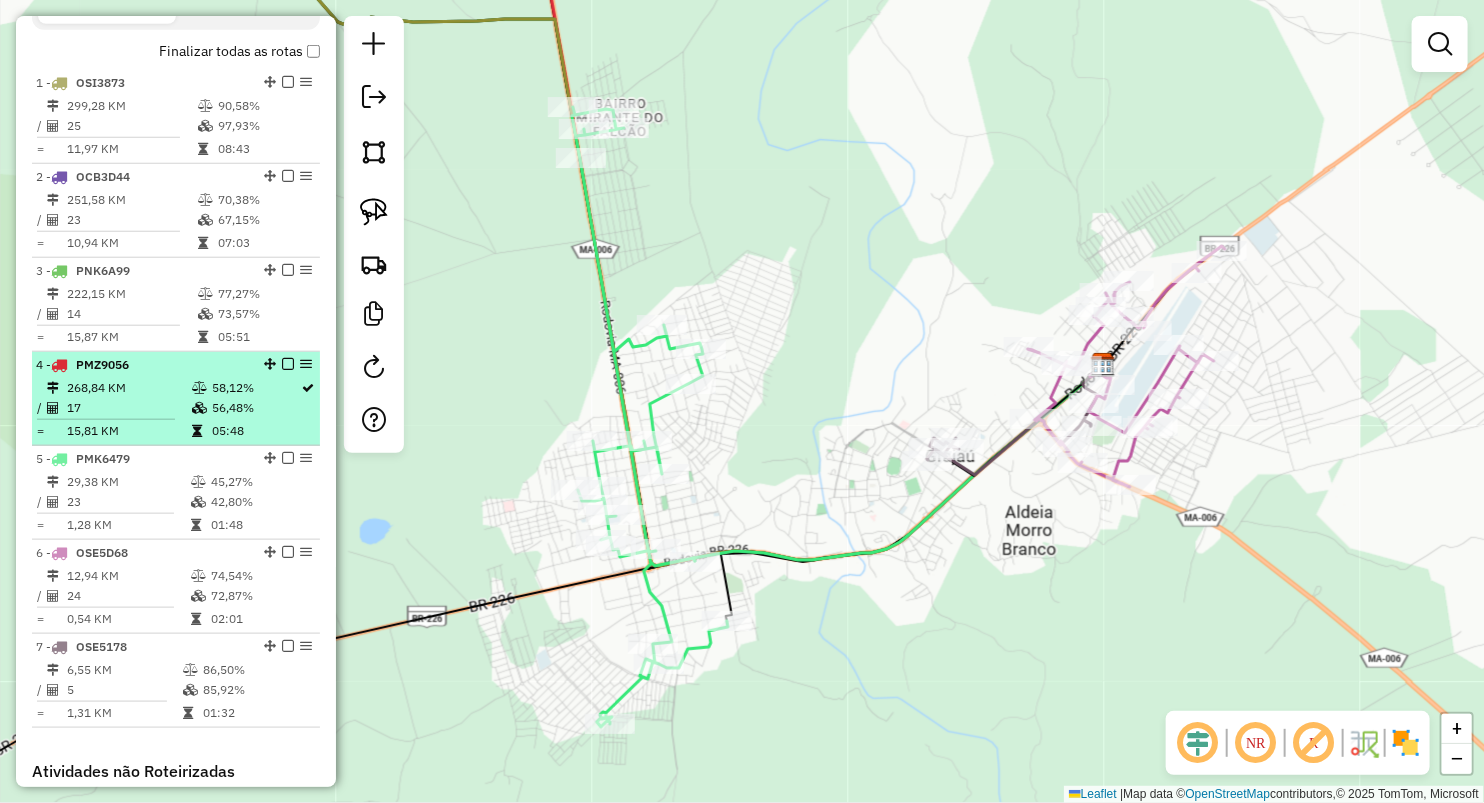 drag, startPoint x: 162, startPoint y: 404, endPoint x: 176, endPoint y: 400, distance: 14.56022 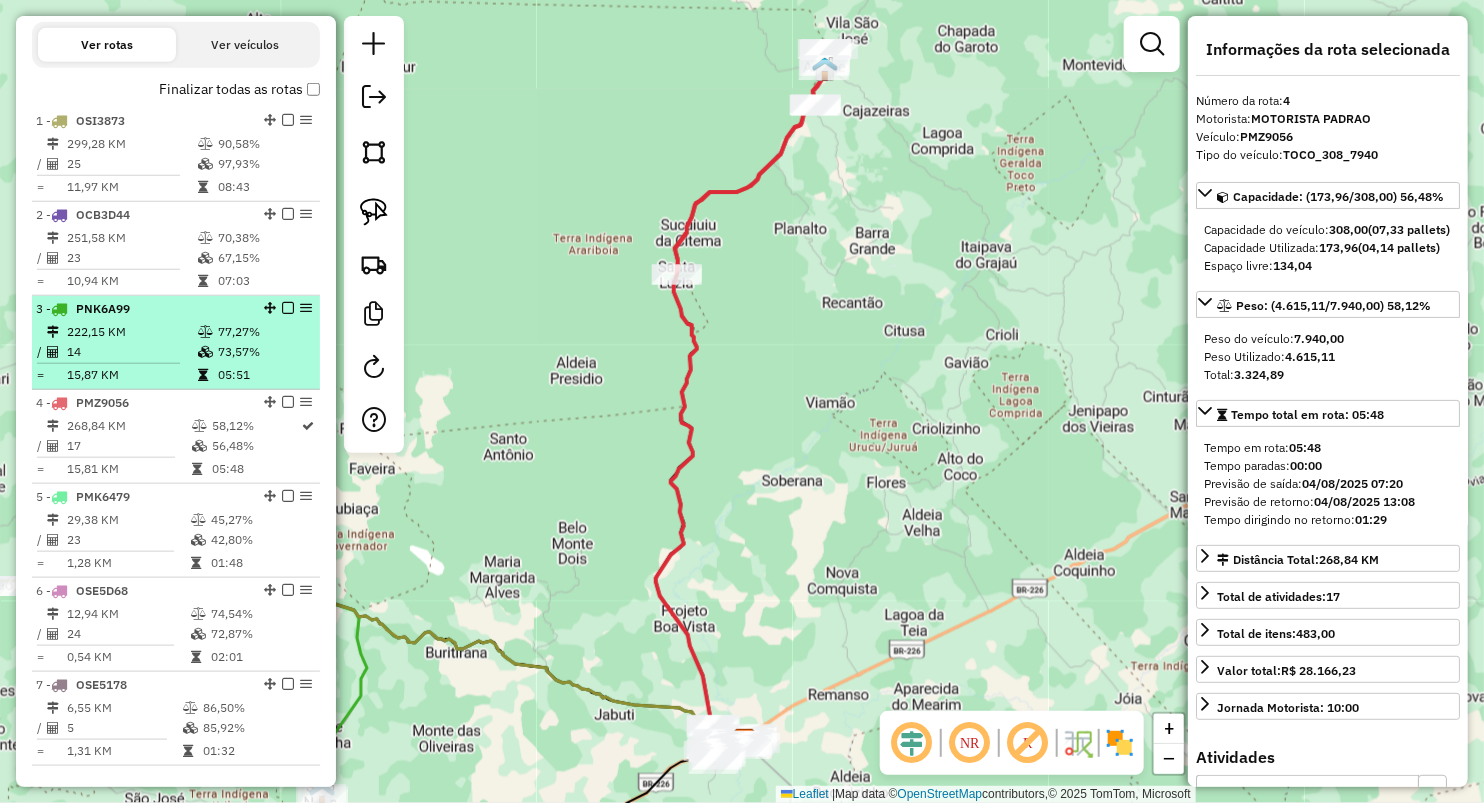 scroll, scrollTop: 720, scrollLeft: 0, axis: vertical 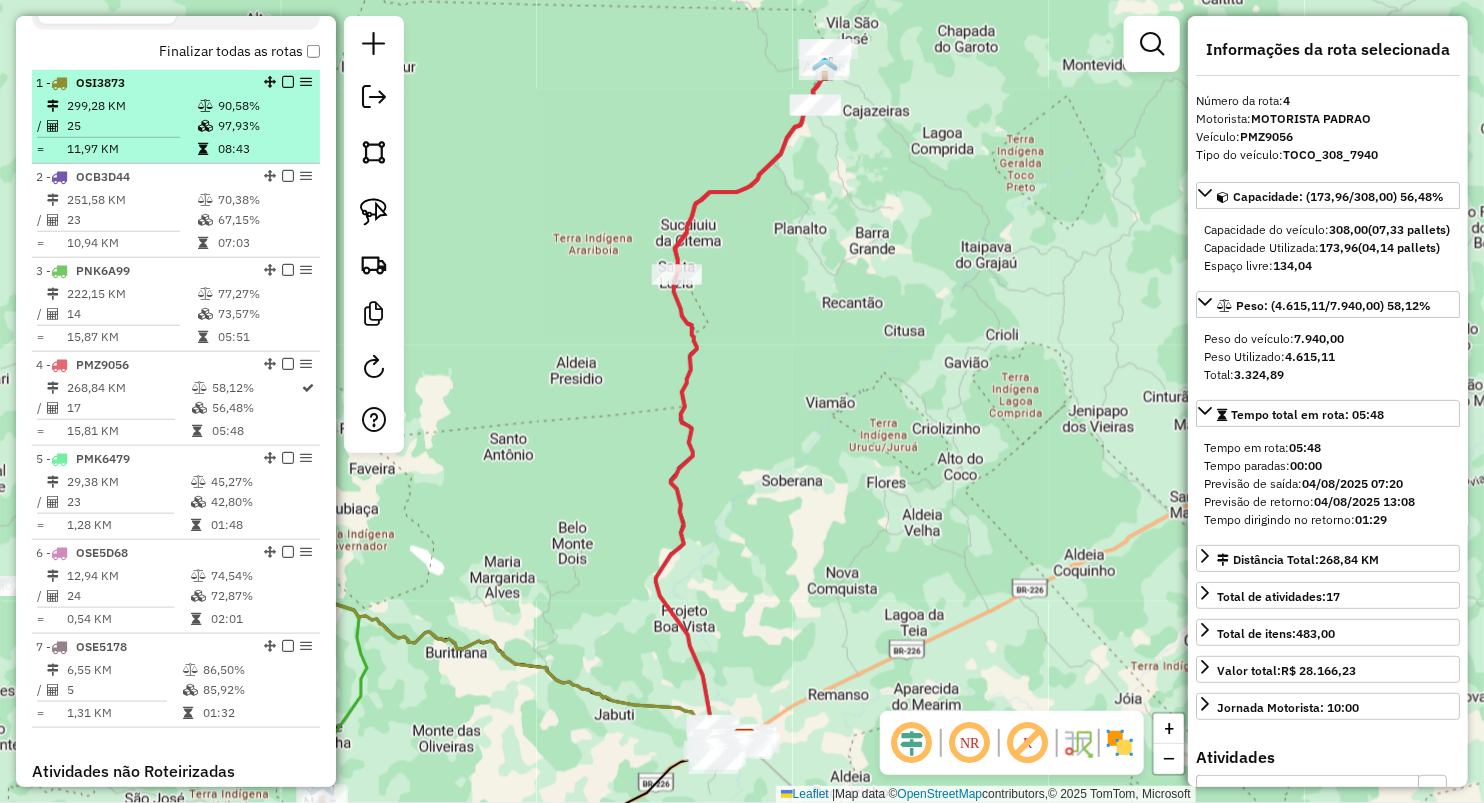 click on "11,97 KM" at bounding box center [131, 149] 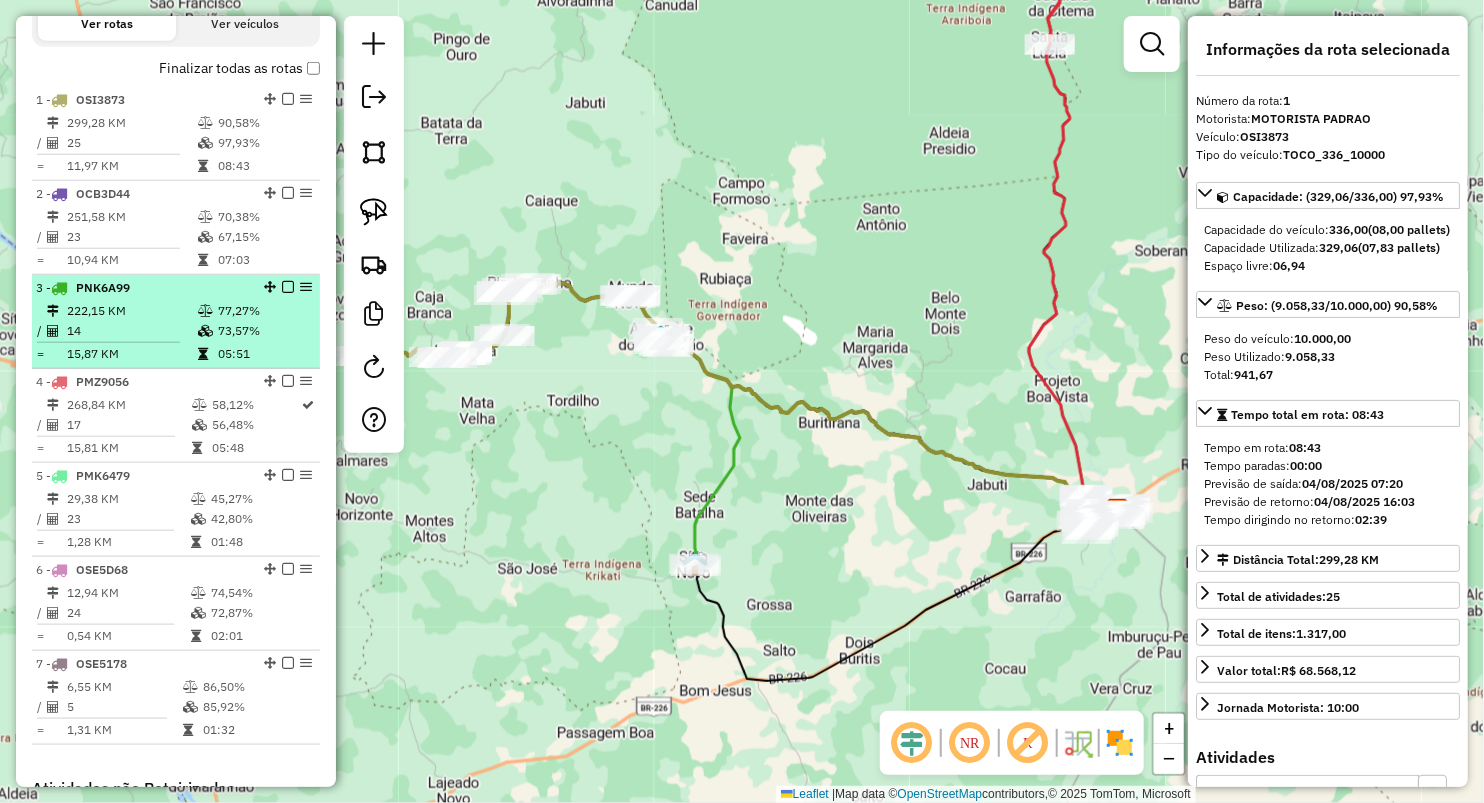 scroll, scrollTop: 720, scrollLeft: 0, axis: vertical 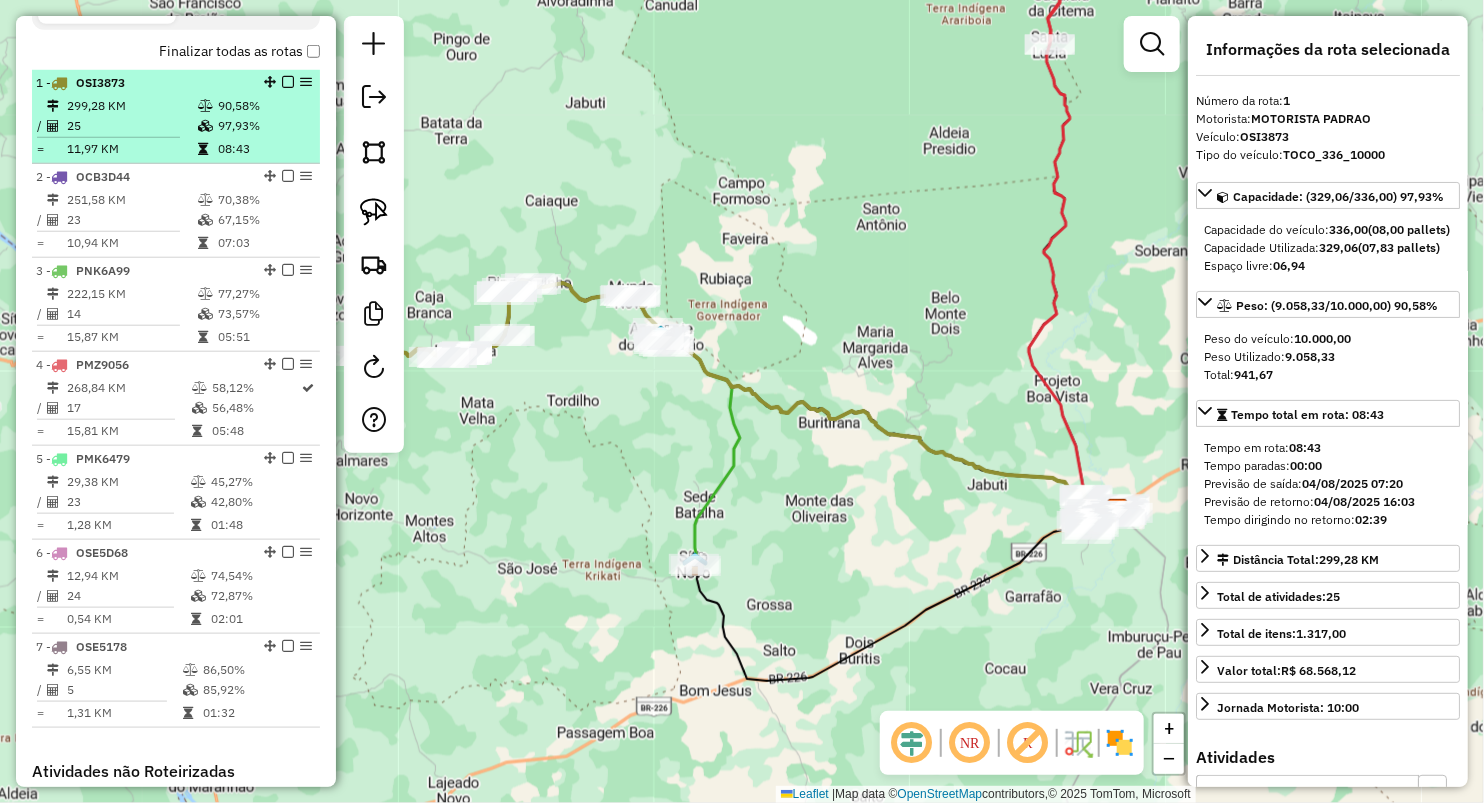 click on "11,97 KM" at bounding box center [131, 149] 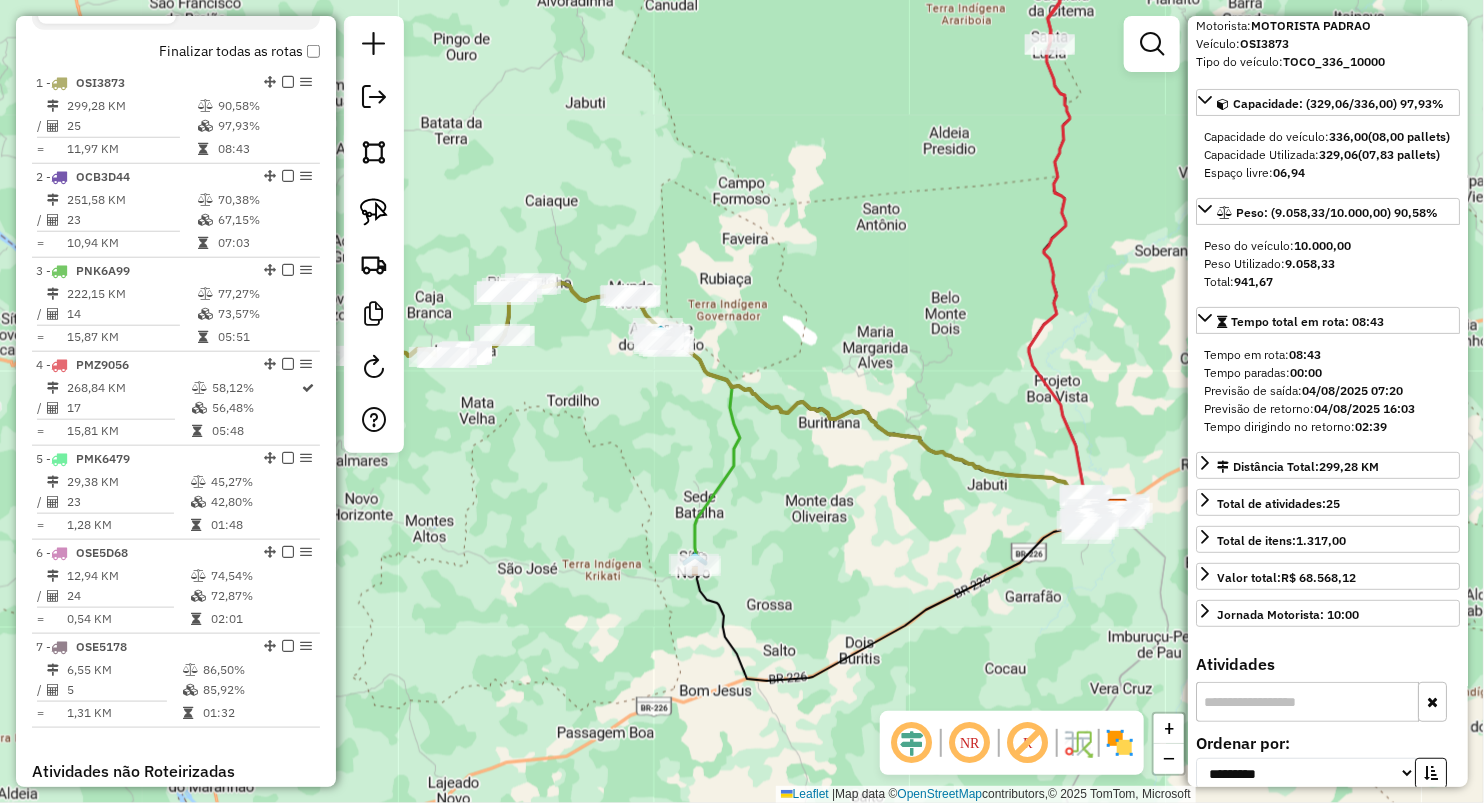 scroll, scrollTop: 111, scrollLeft: 0, axis: vertical 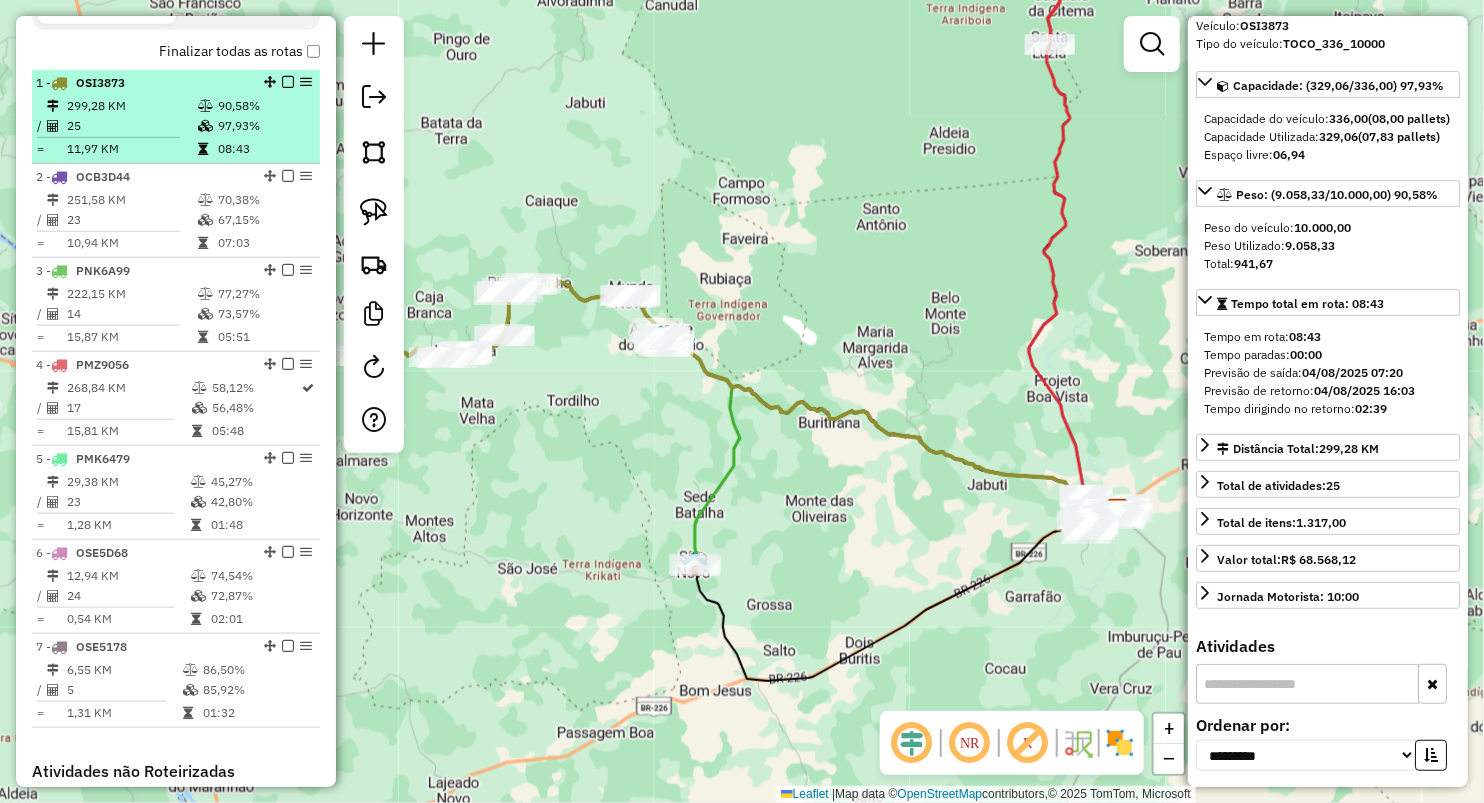 click on "25" at bounding box center [131, 126] 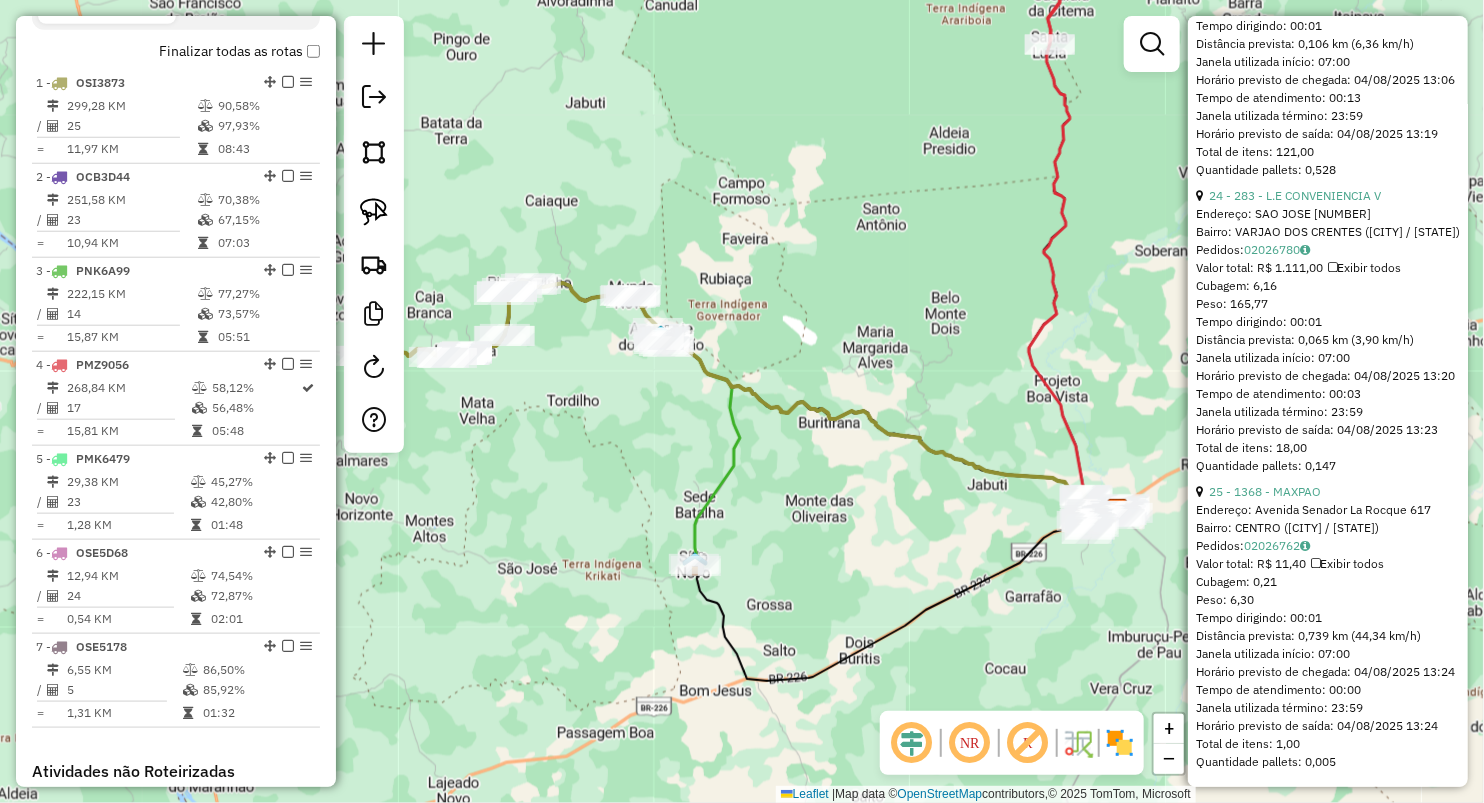 scroll, scrollTop: 8088, scrollLeft: 0, axis: vertical 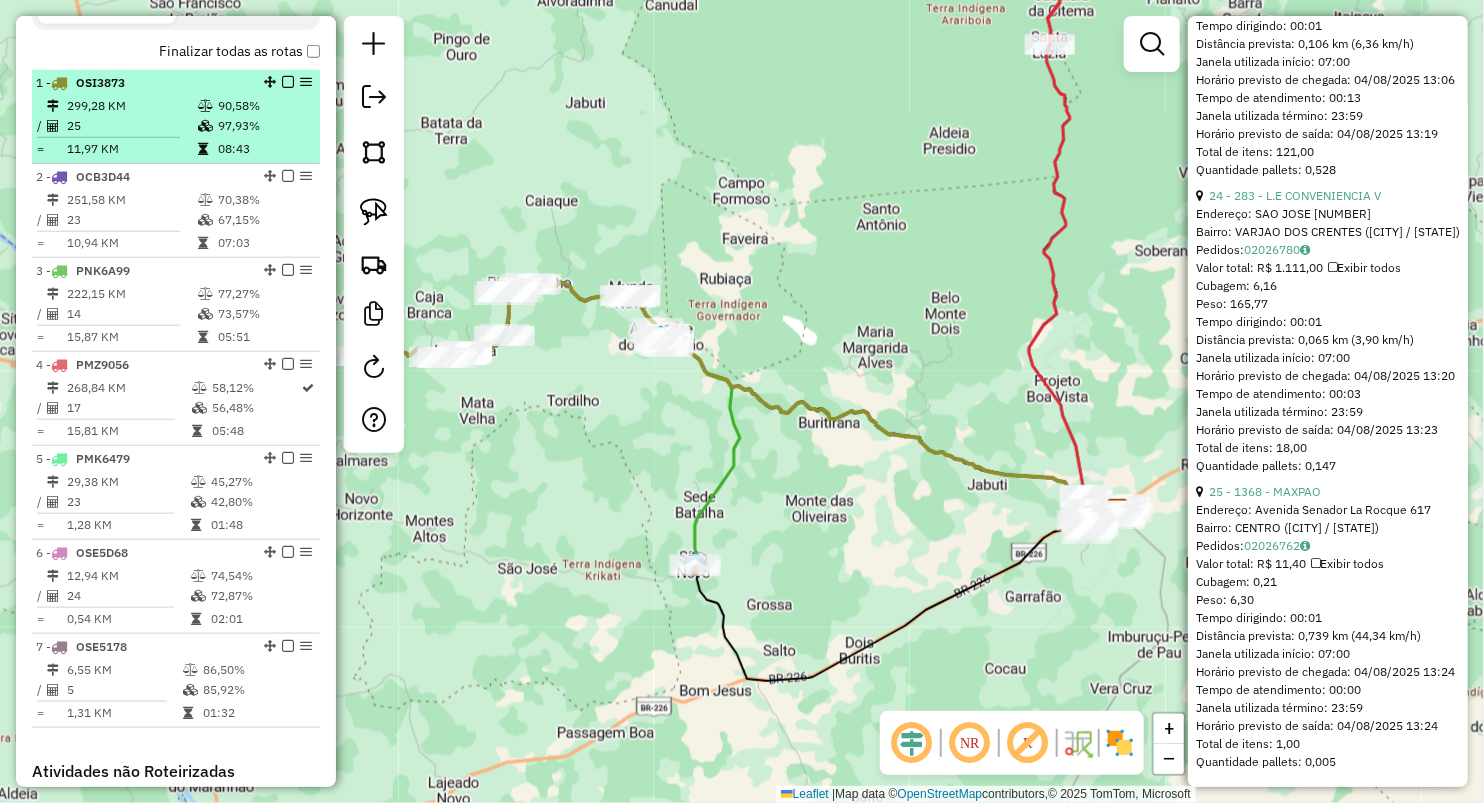 click at bounding box center [53, 126] 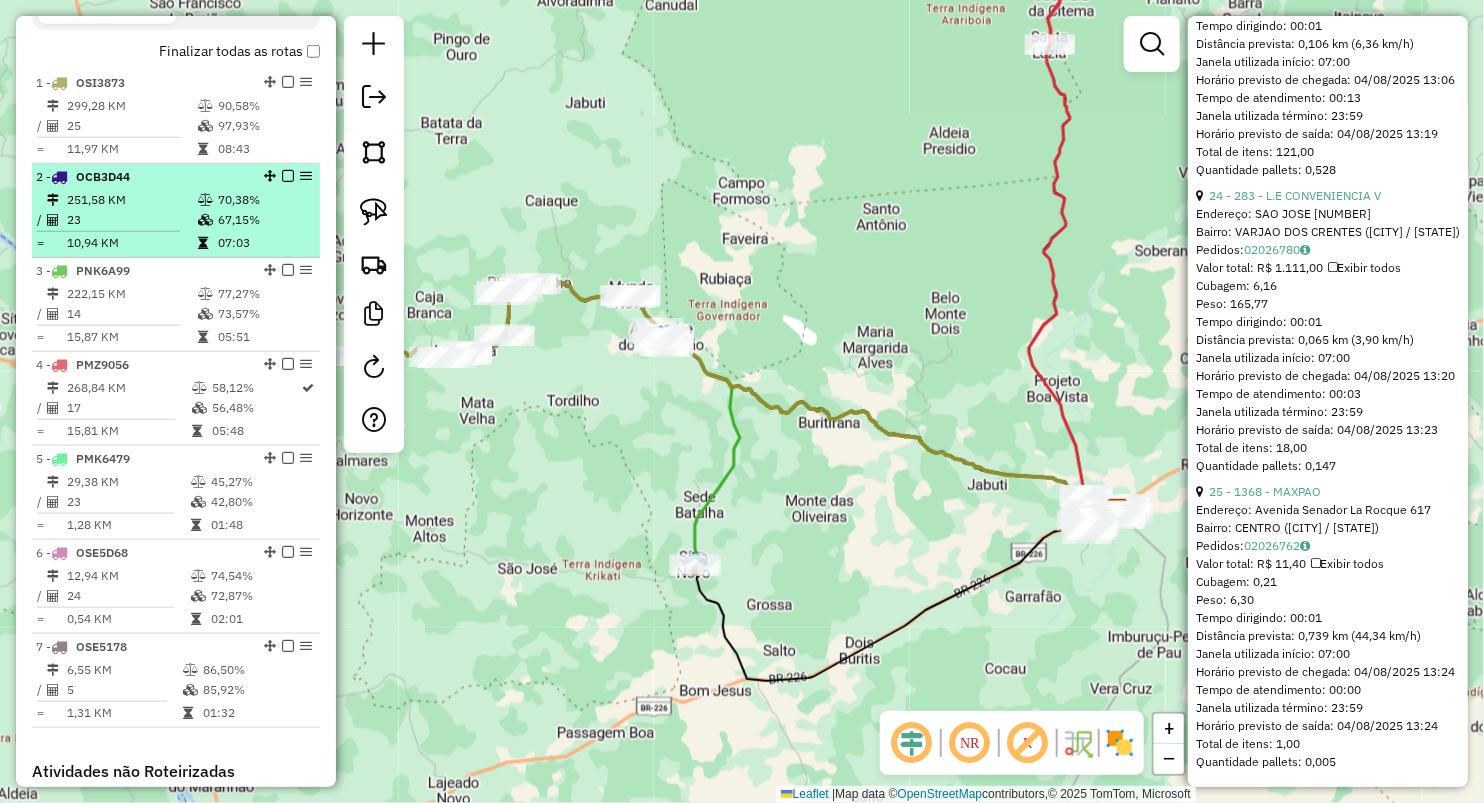 click on "251,58 KM" at bounding box center (131, 200) 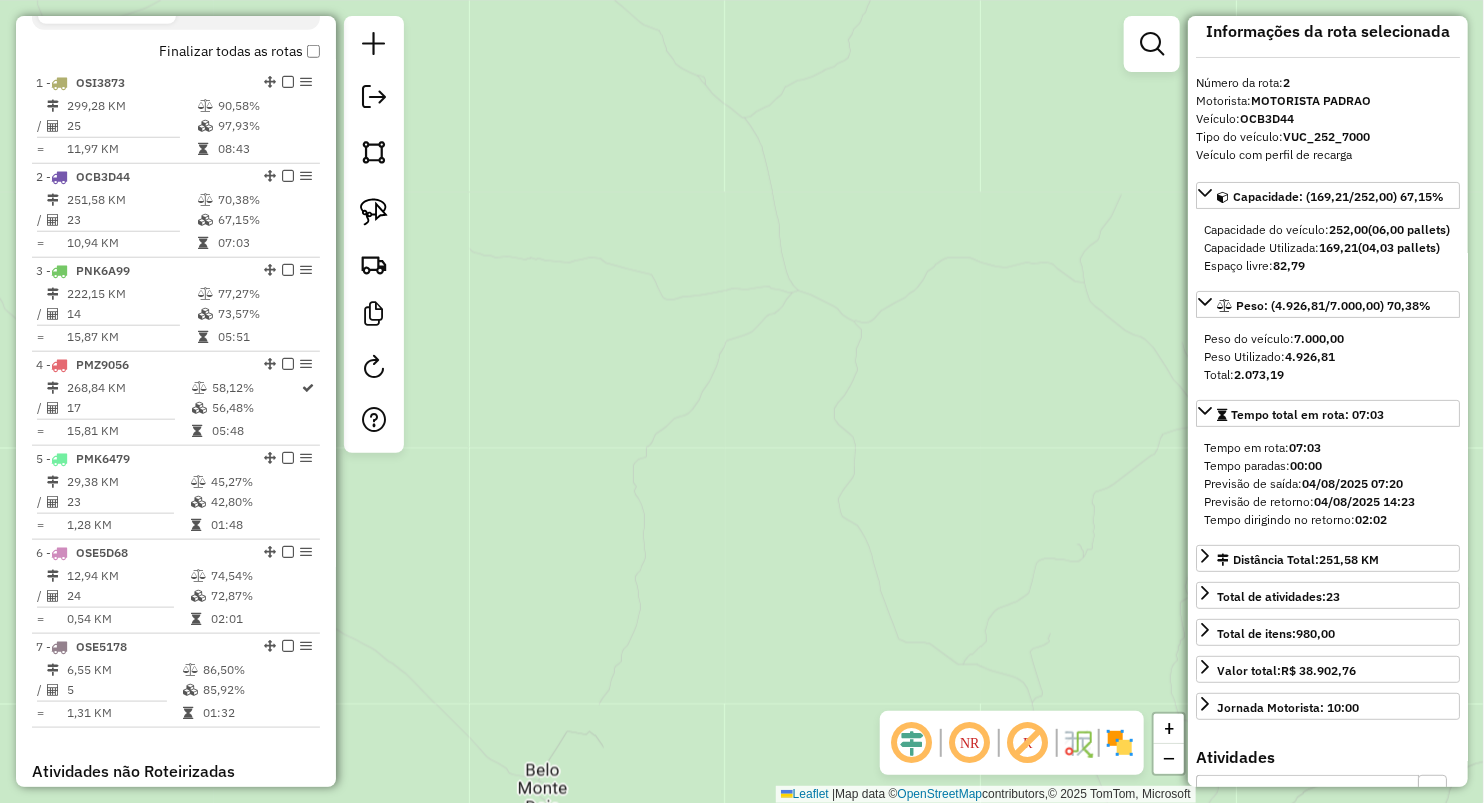 scroll, scrollTop: 0, scrollLeft: 0, axis: both 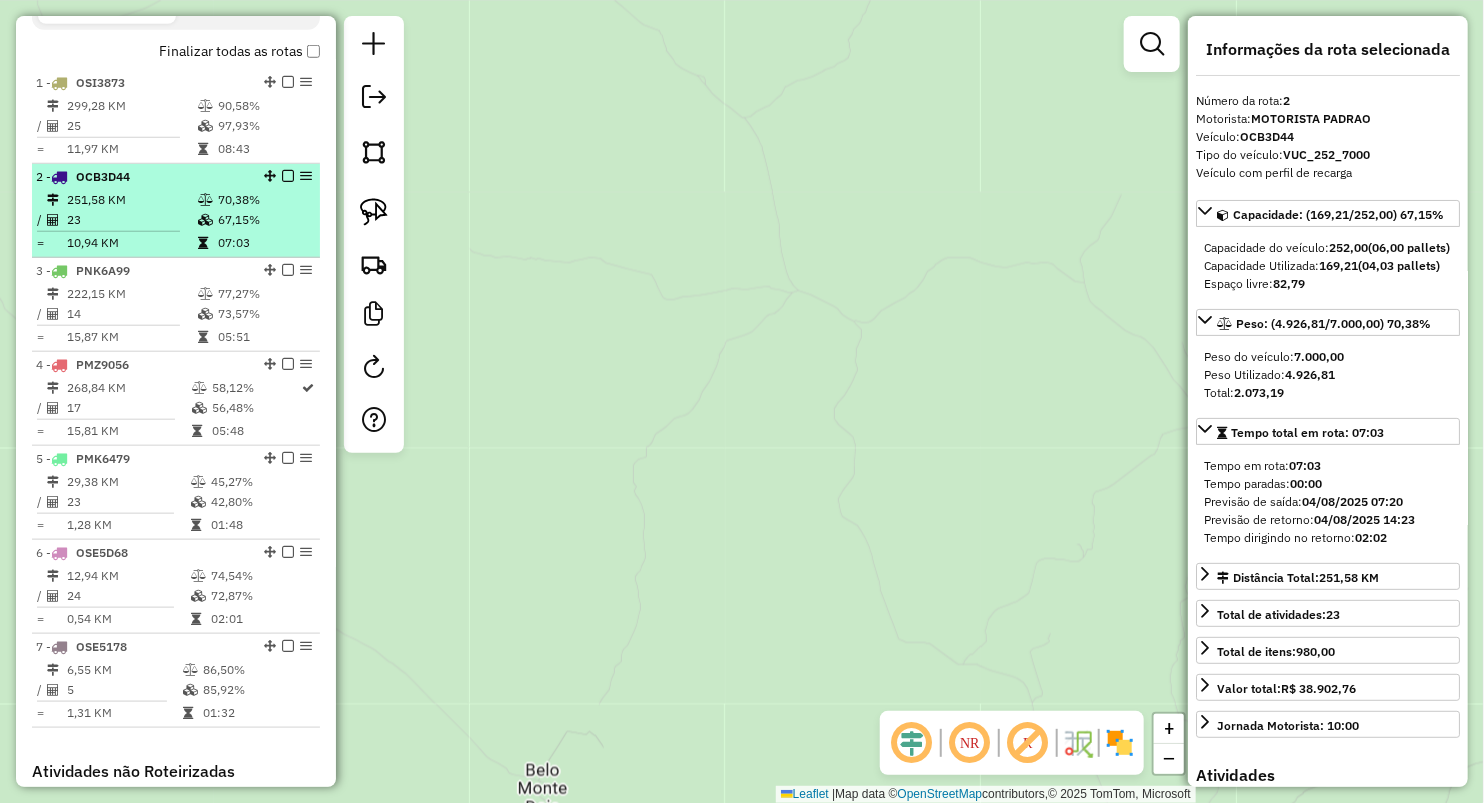 drag, startPoint x: 101, startPoint y: 188, endPoint x: 232, endPoint y: 254, distance: 146.68674 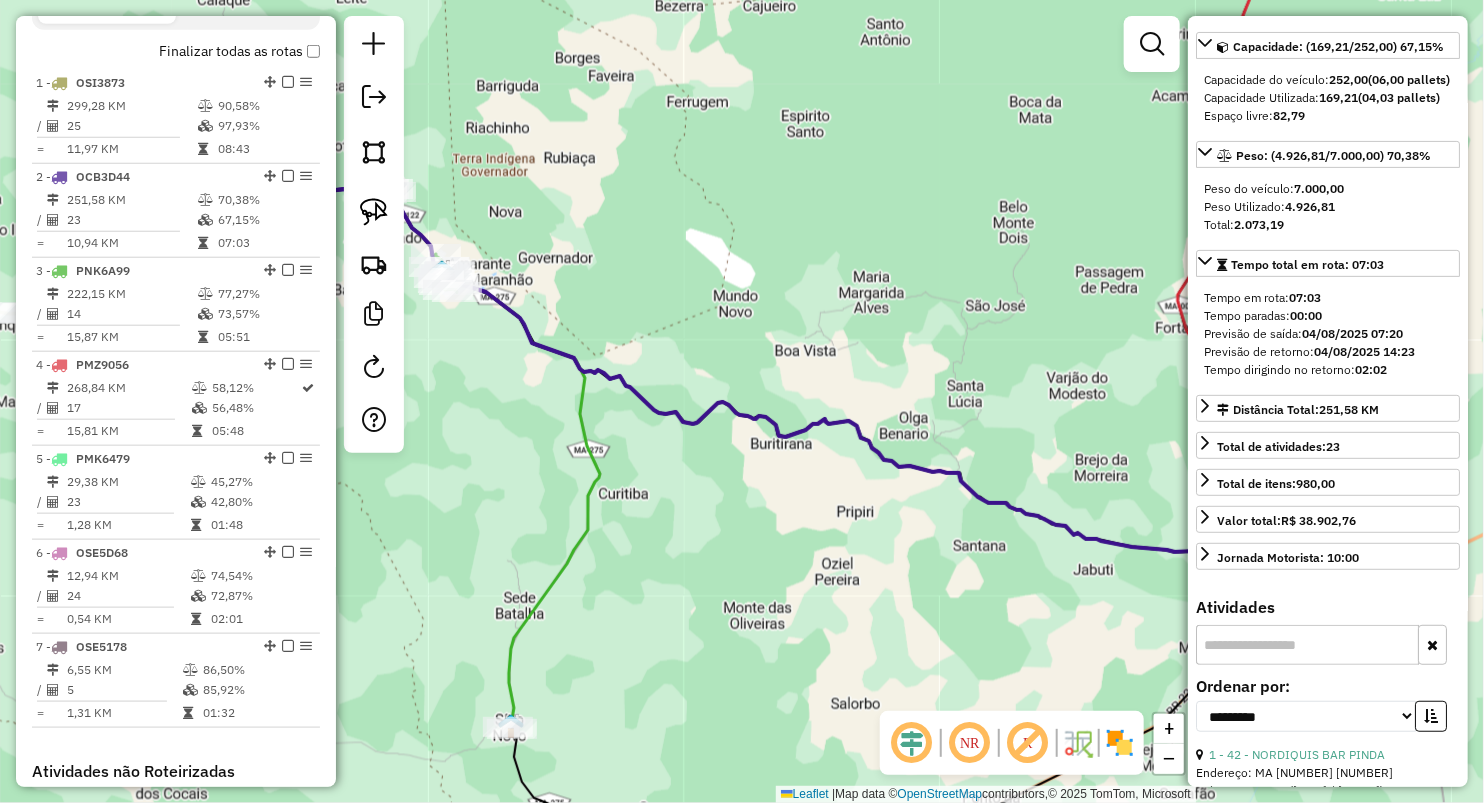 scroll, scrollTop: 222, scrollLeft: 0, axis: vertical 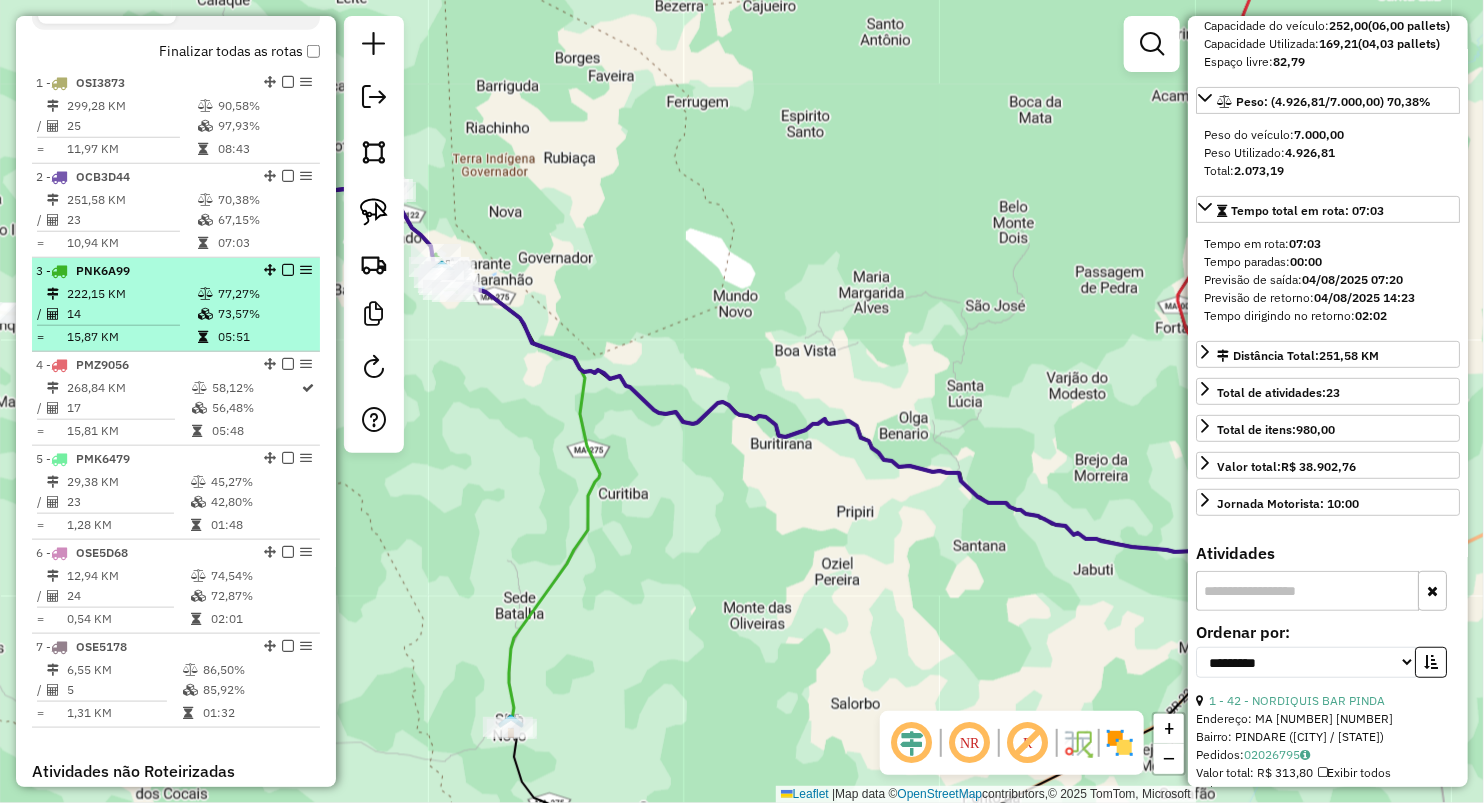 click on "3 -       PNK6A99   222,15 KM   77,27%  /  14   73,57%     =  15,87 KM   05:51" at bounding box center [176, 305] 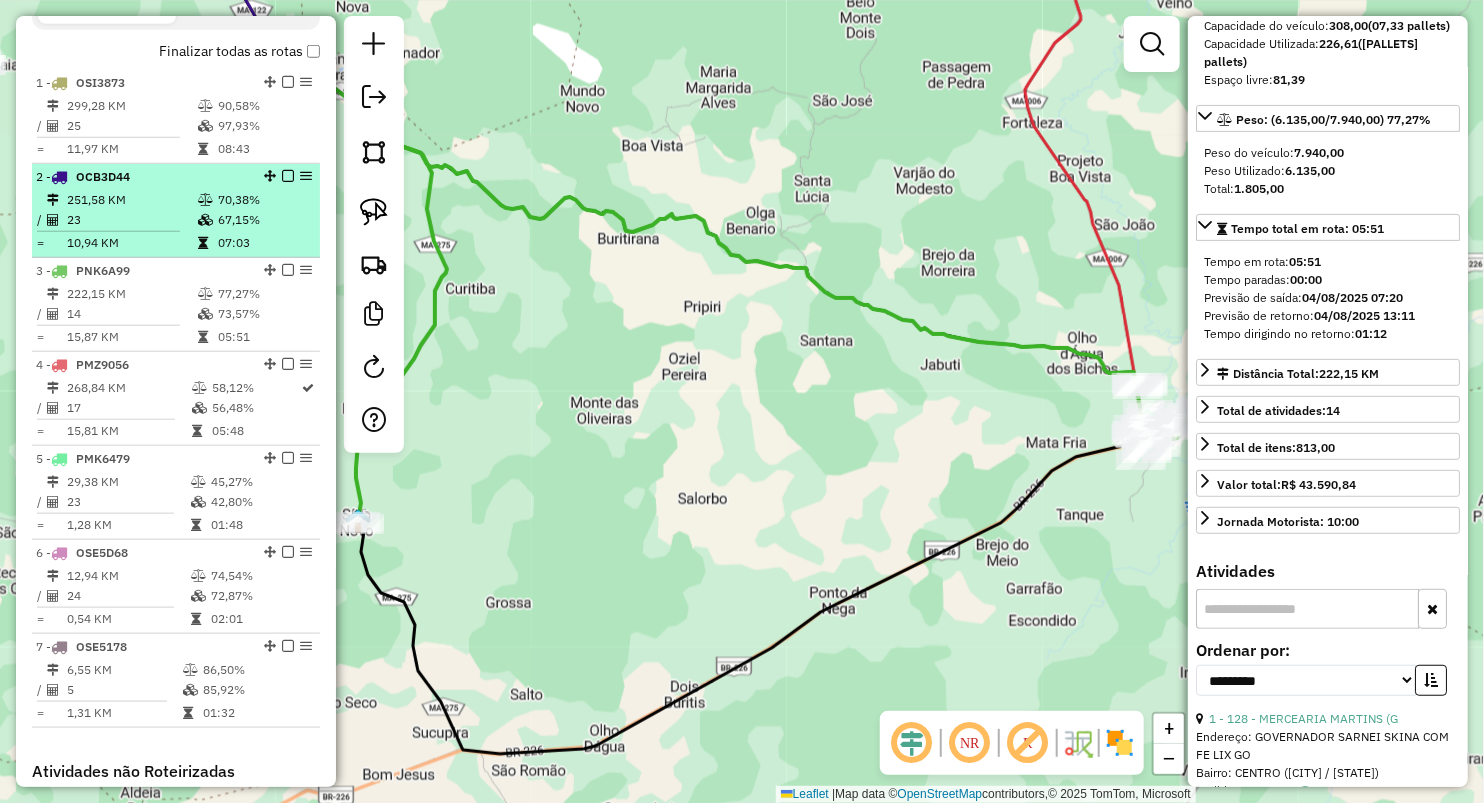 click on "23" at bounding box center (131, 220) 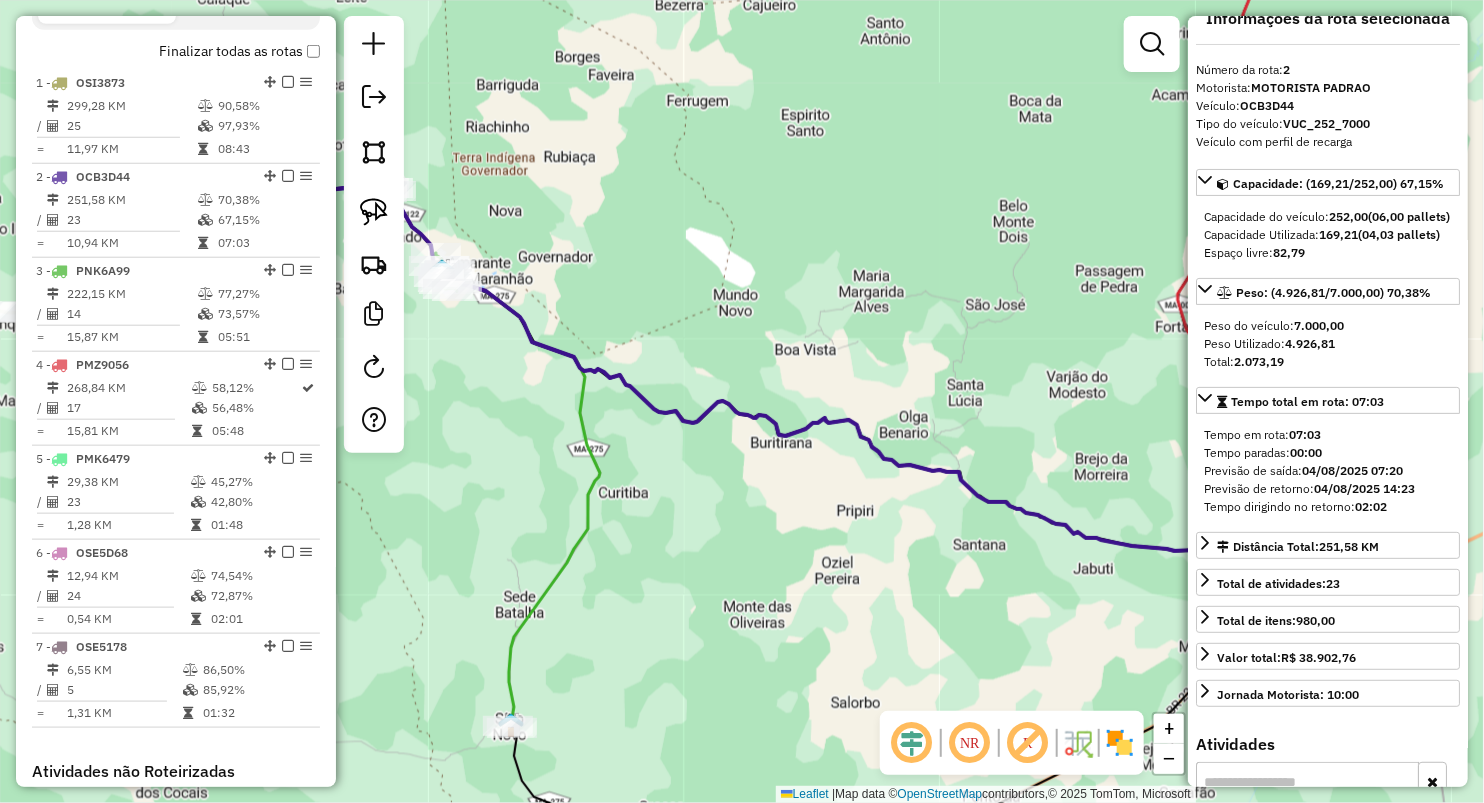 scroll, scrollTop: 0, scrollLeft: 0, axis: both 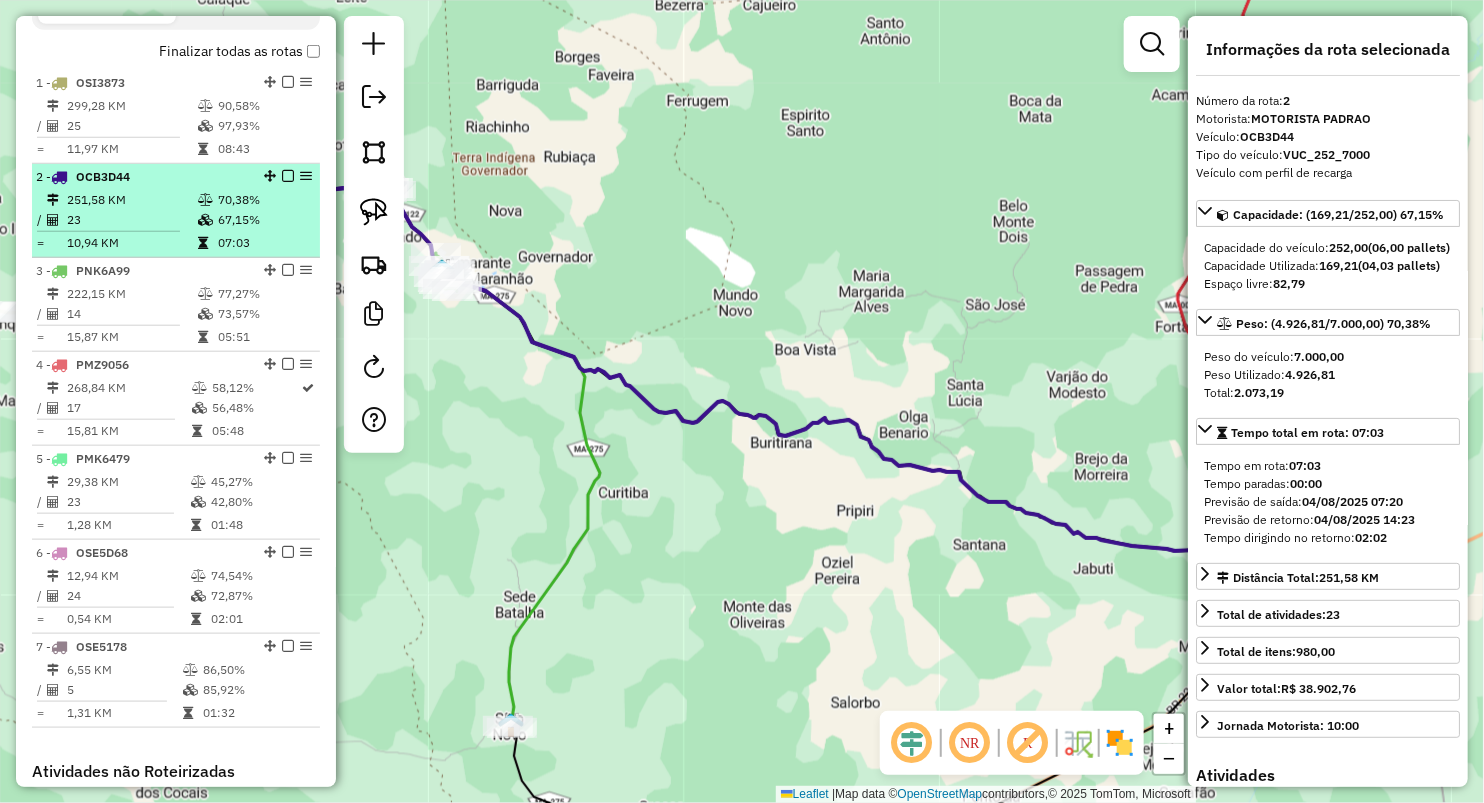 click on "251,58 KM" at bounding box center [131, 200] 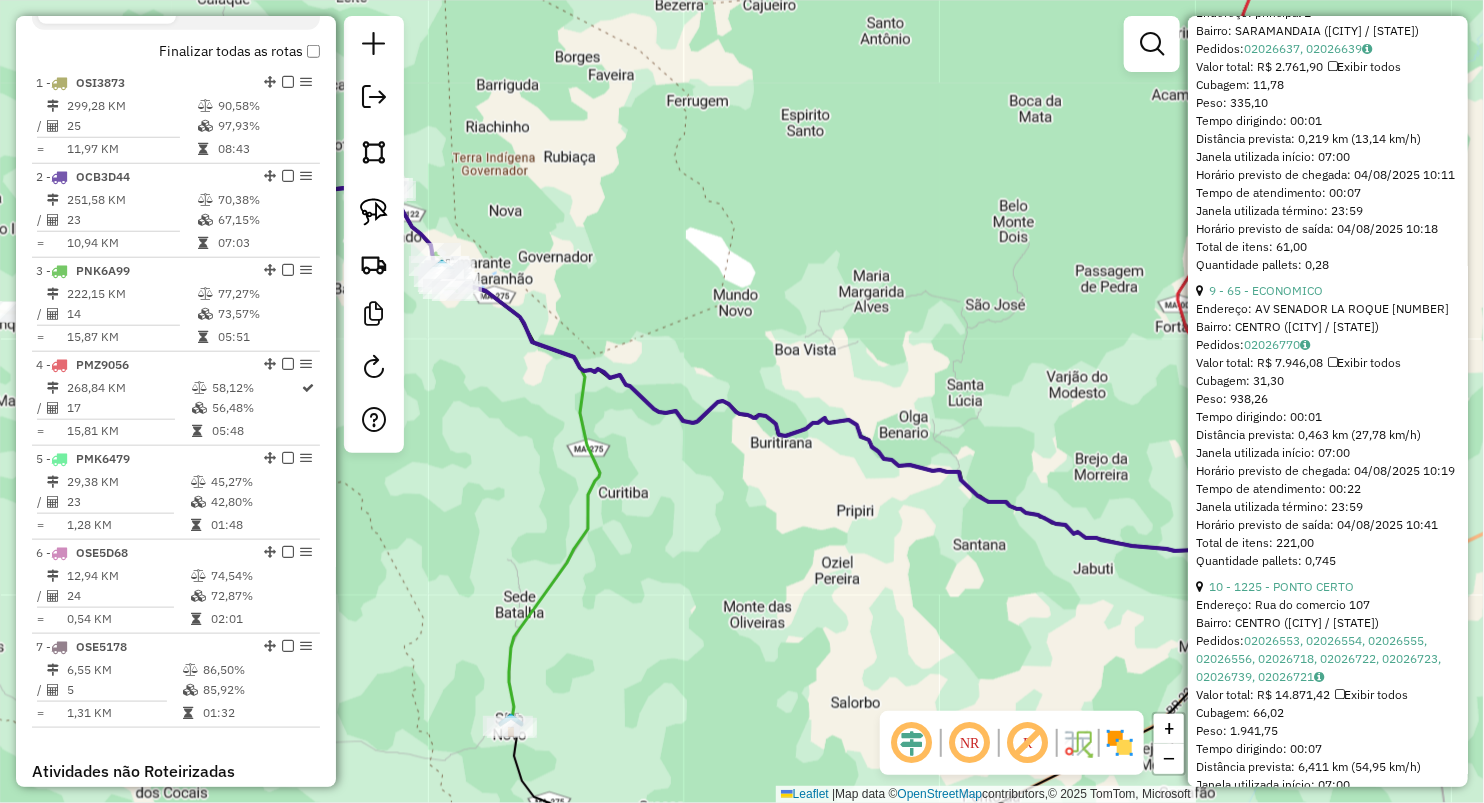 scroll, scrollTop: 3111, scrollLeft: 0, axis: vertical 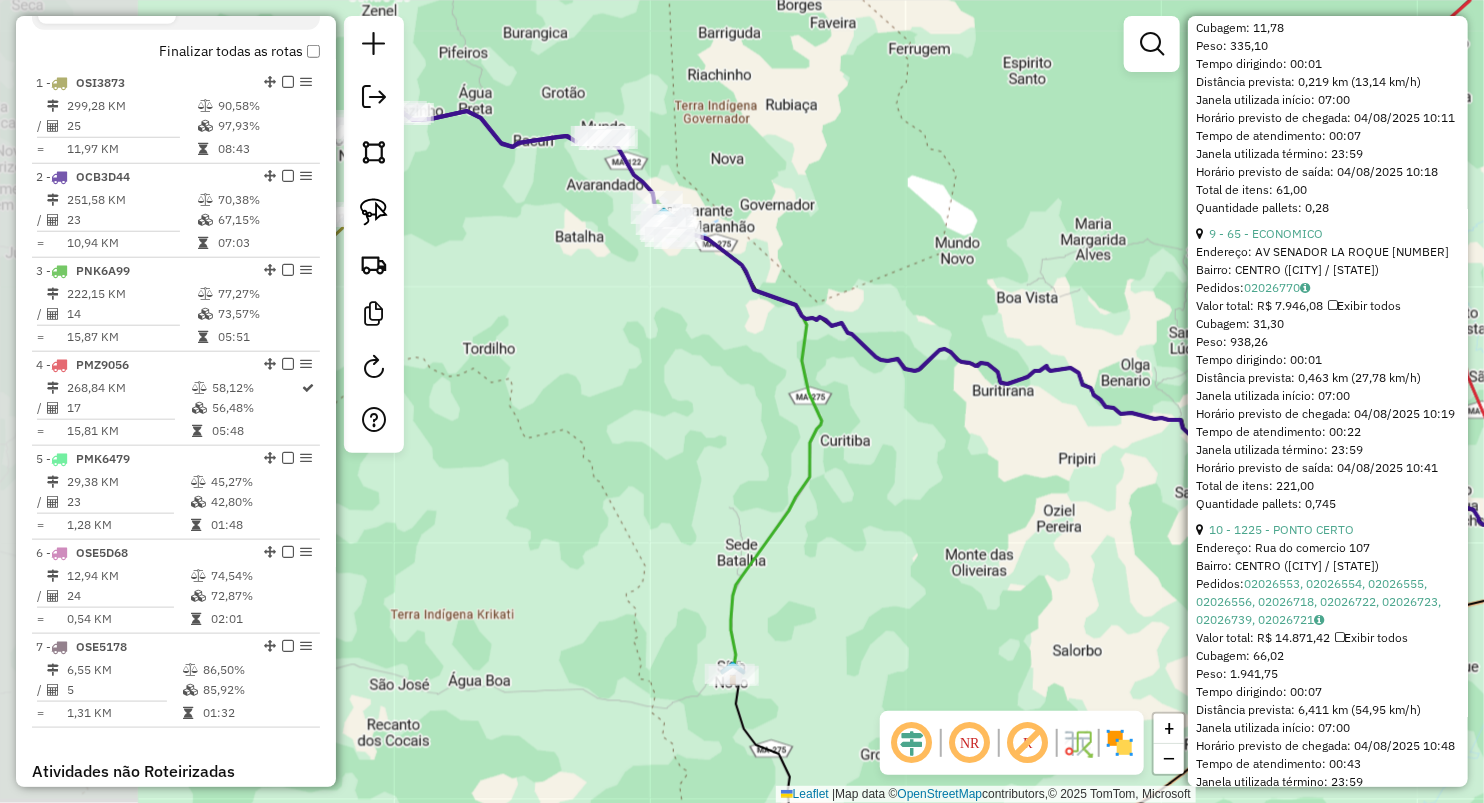 drag, startPoint x: 599, startPoint y: 137, endPoint x: 833, endPoint y: 84, distance: 239.92708 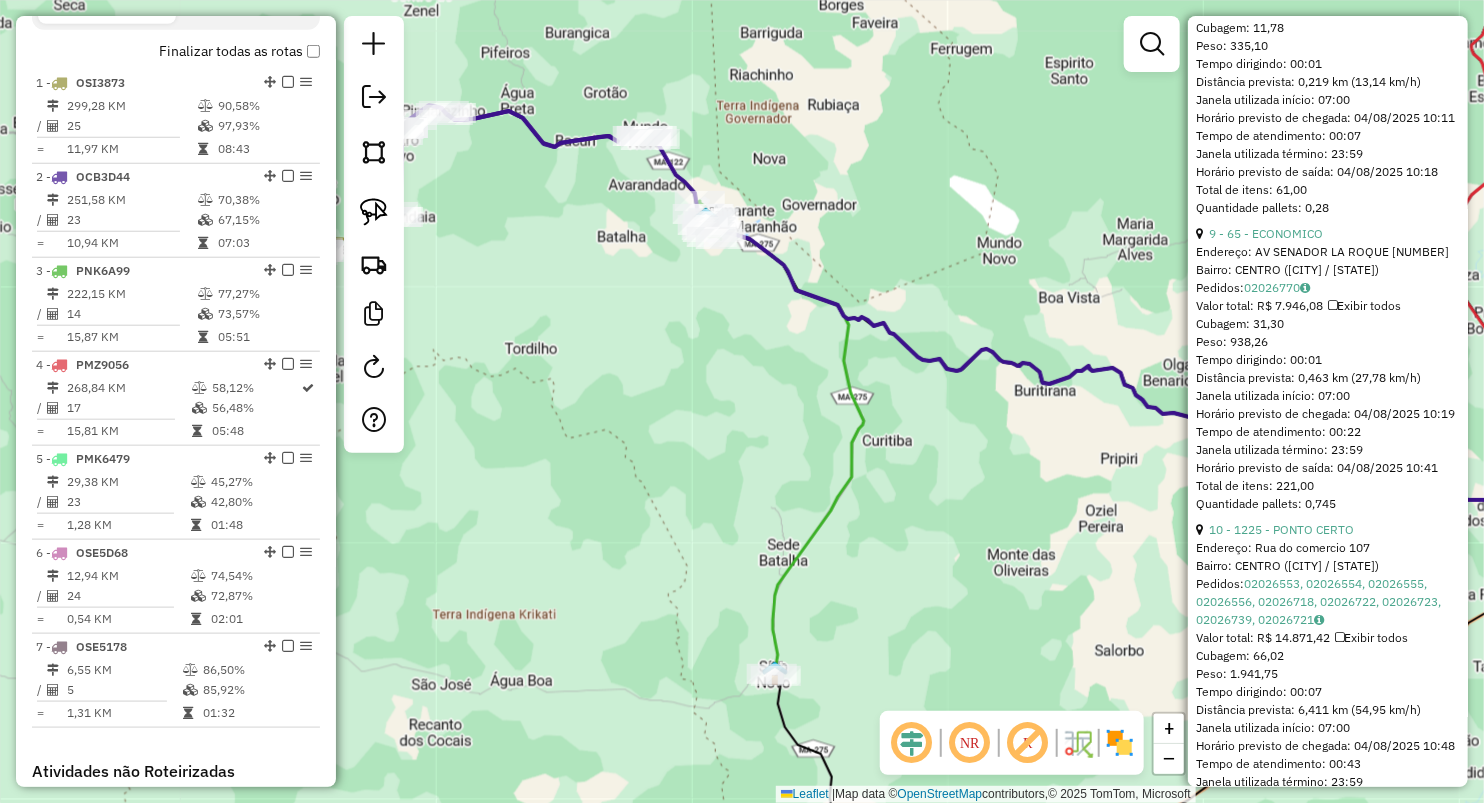 drag, startPoint x: 567, startPoint y: 193, endPoint x: 824, endPoint y: 206, distance: 257.32858 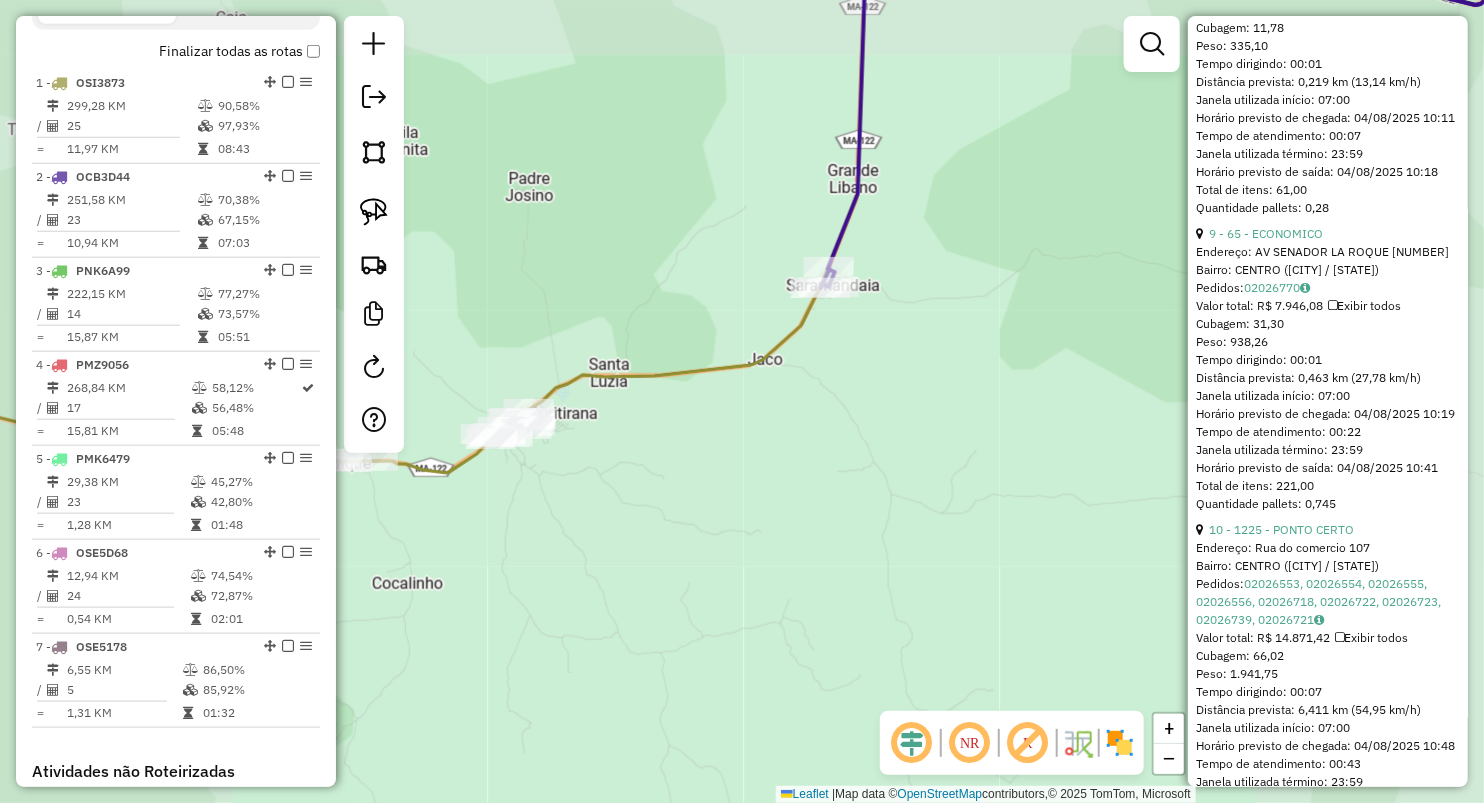 drag, startPoint x: 849, startPoint y: 460, endPoint x: 880, endPoint y: 449, distance: 32.89377 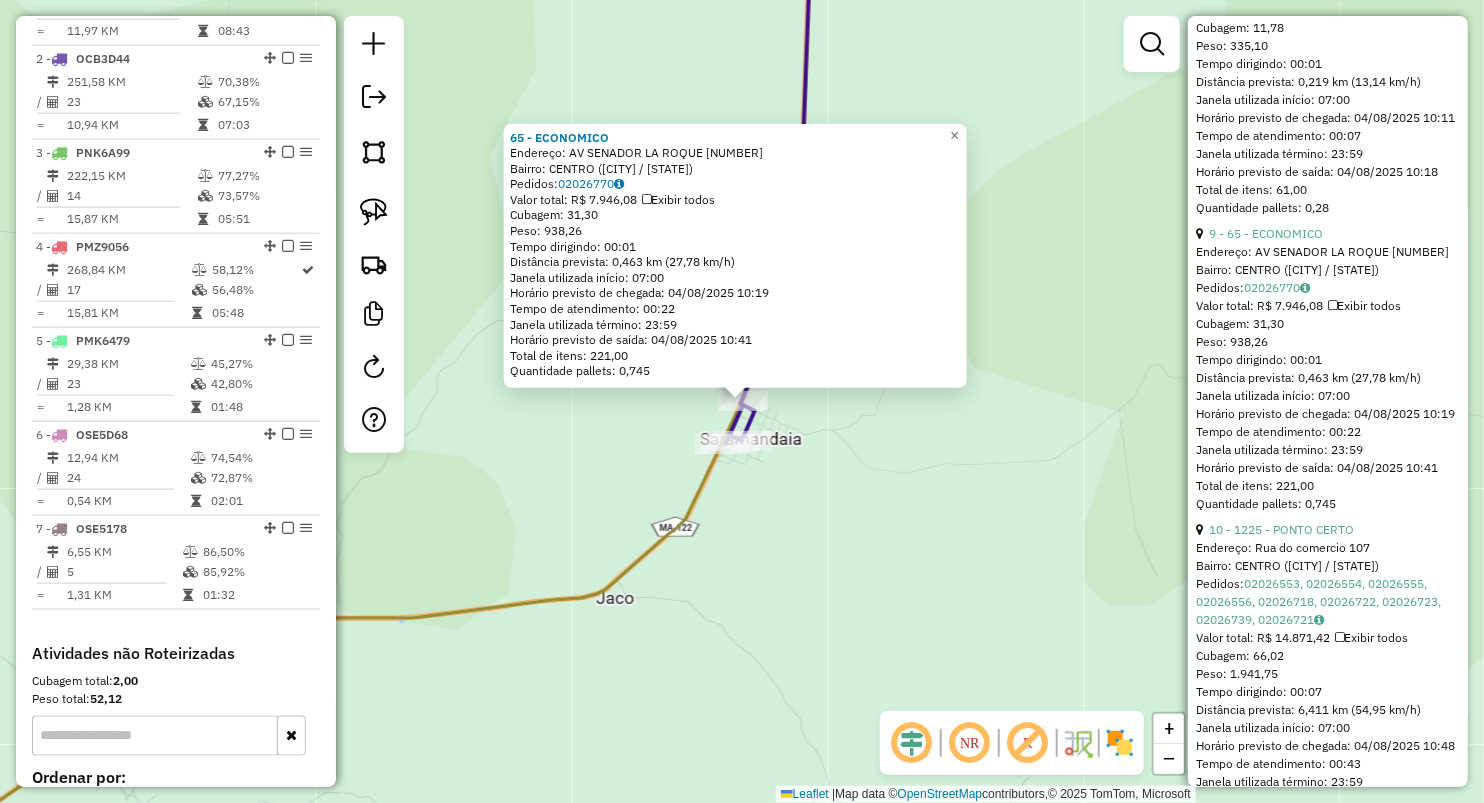 scroll, scrollTop: 868, scrollLeft: 0, axis: vertical 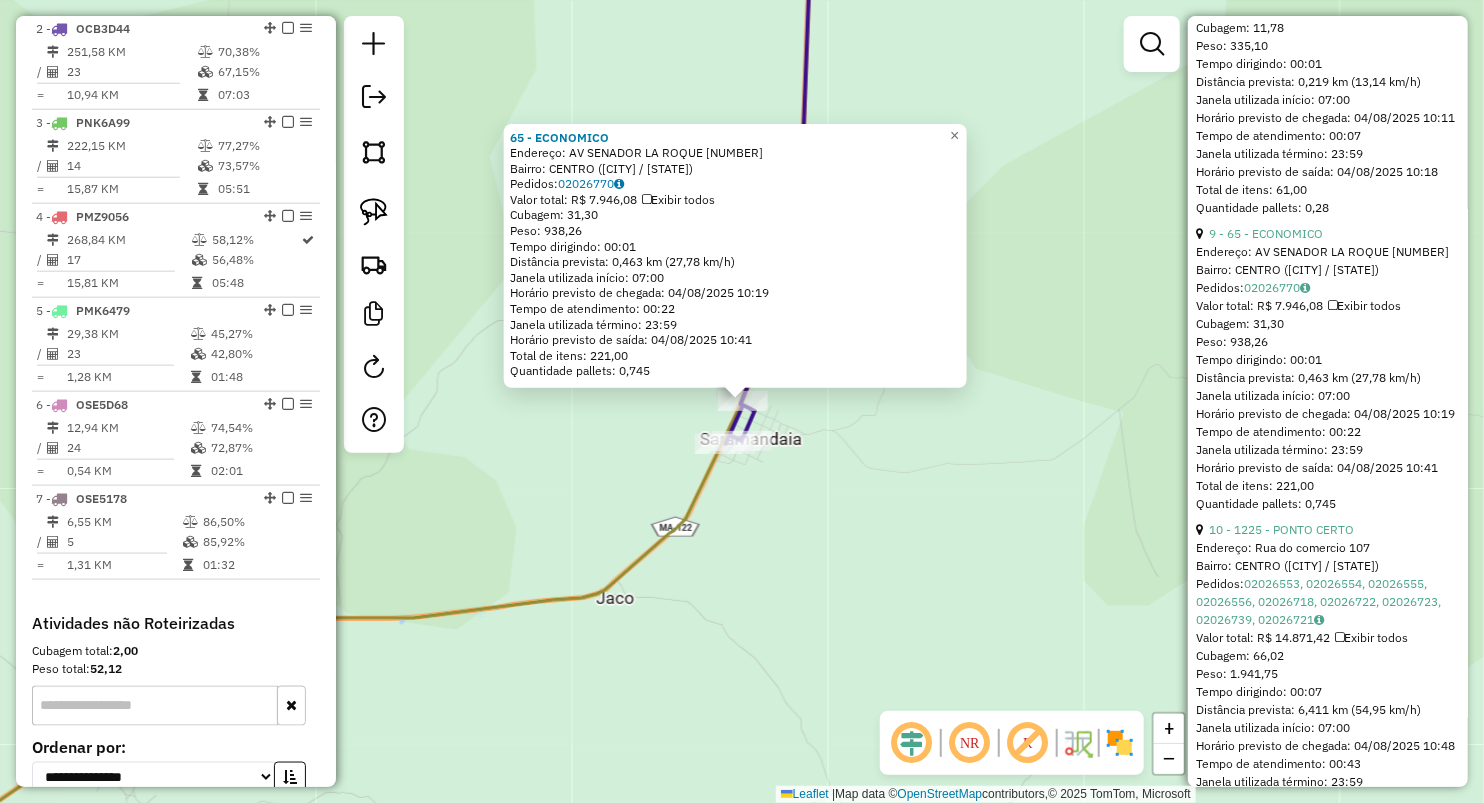 click on "Rota 2 - Placa OCB3D44  65 - ECONOMICO 65 - ECONOMICO  Endereço:  AV SENADOR LA ROQUE 569   Bairro: CENTRO (BURITIRANA / MA)   Pedidos:  02026770   Valor total: R$ 7.946,08   Exibir todos   Cubagem: 31,30  Peso: 938,26  Tempo dirigindo: 00:01   Distância prevista: 0,463 km (27,78 km/h)   Janela utilizada início: 07:00   Horário previsto de chegada: 04/08/2025 10:19   Tempo de atendimento: 00:22   Janela utilizada término: 23:59   Horário previsto de saída: 04/08/2025 10:41   Total de itens: 221,00   Quantidade pallets: 0,745  × Janela de atendimento Grade de atendimento Capacidade Transportadoras Veículos Cliente Pedidos  Rotas Selecione os dias de semana para filtrar as janelas de atendimento  Seg   Ter   Qua   Qui   Sex   Sáb   Dom  Informe o período da janela de atendimento: De: Até:  Filtrar exatamente a janela do cliente  Considerar janela de atendimento padrão  Selecione os dias de semana para filtrar as grades de atendimento  Seg   Ter   Qua   Qui   Sex   Sáb   Dom   Peso mínimo:   De:" 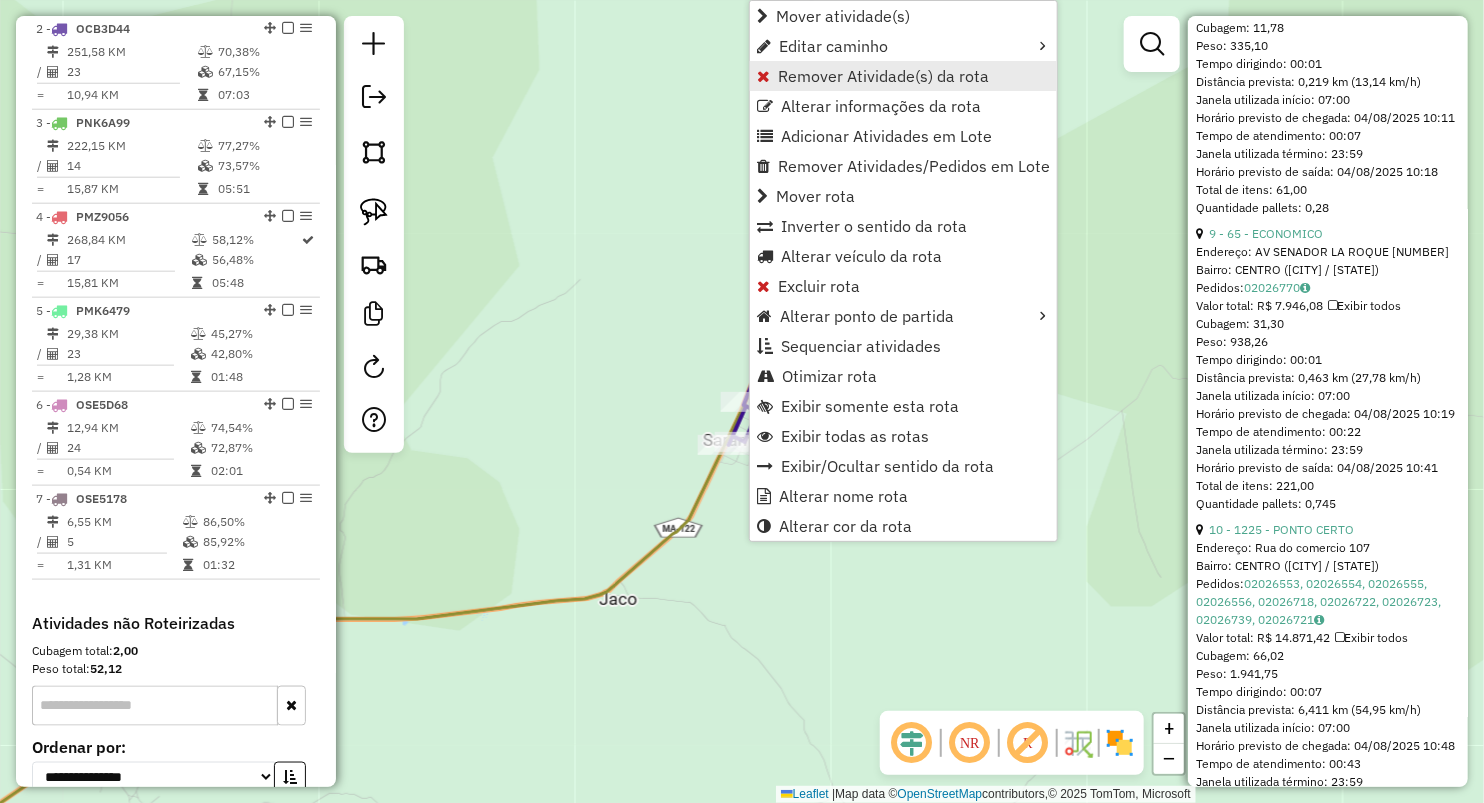 click on "Remover Atividade(s) da rota" at bounding box center [883, 76] 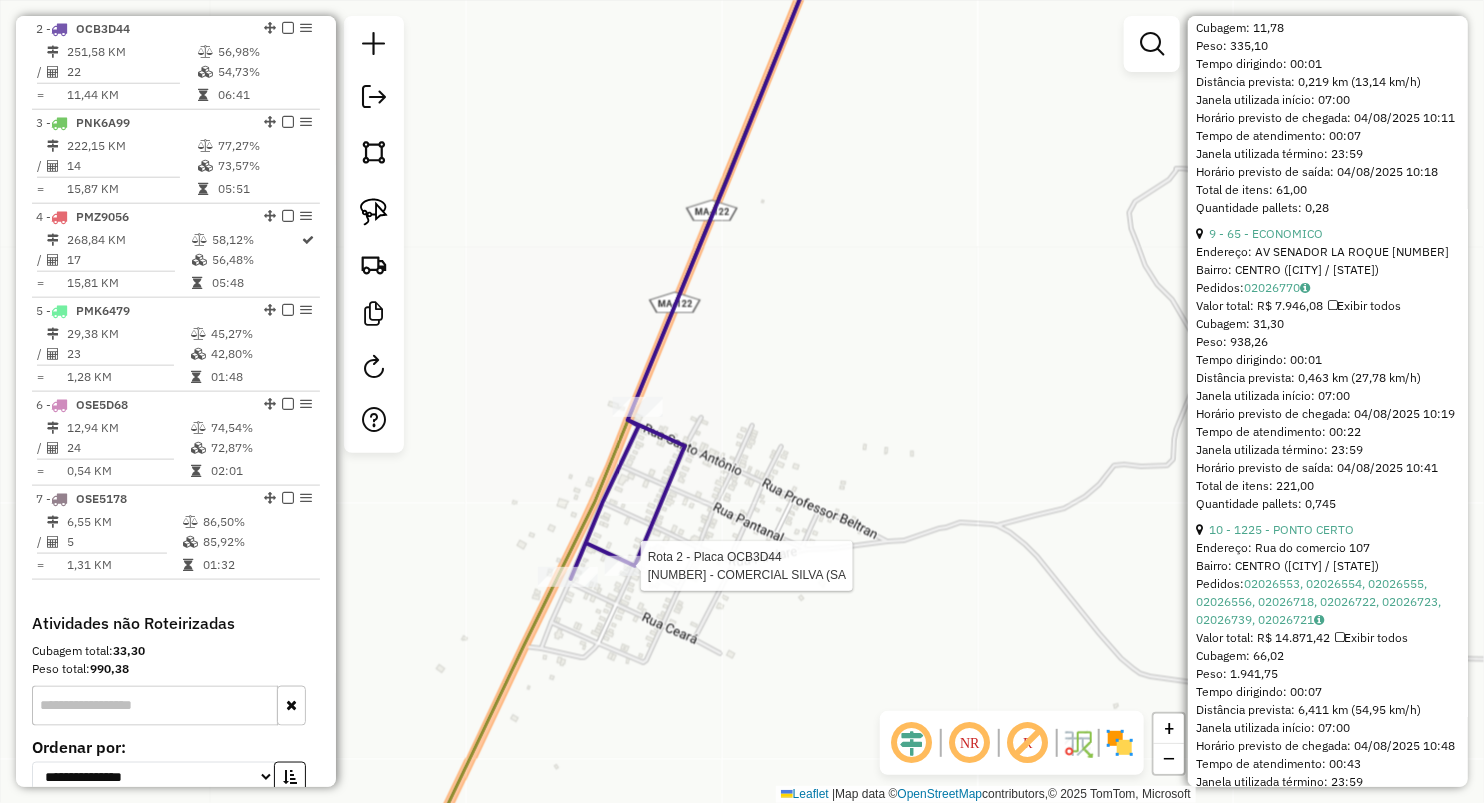 click 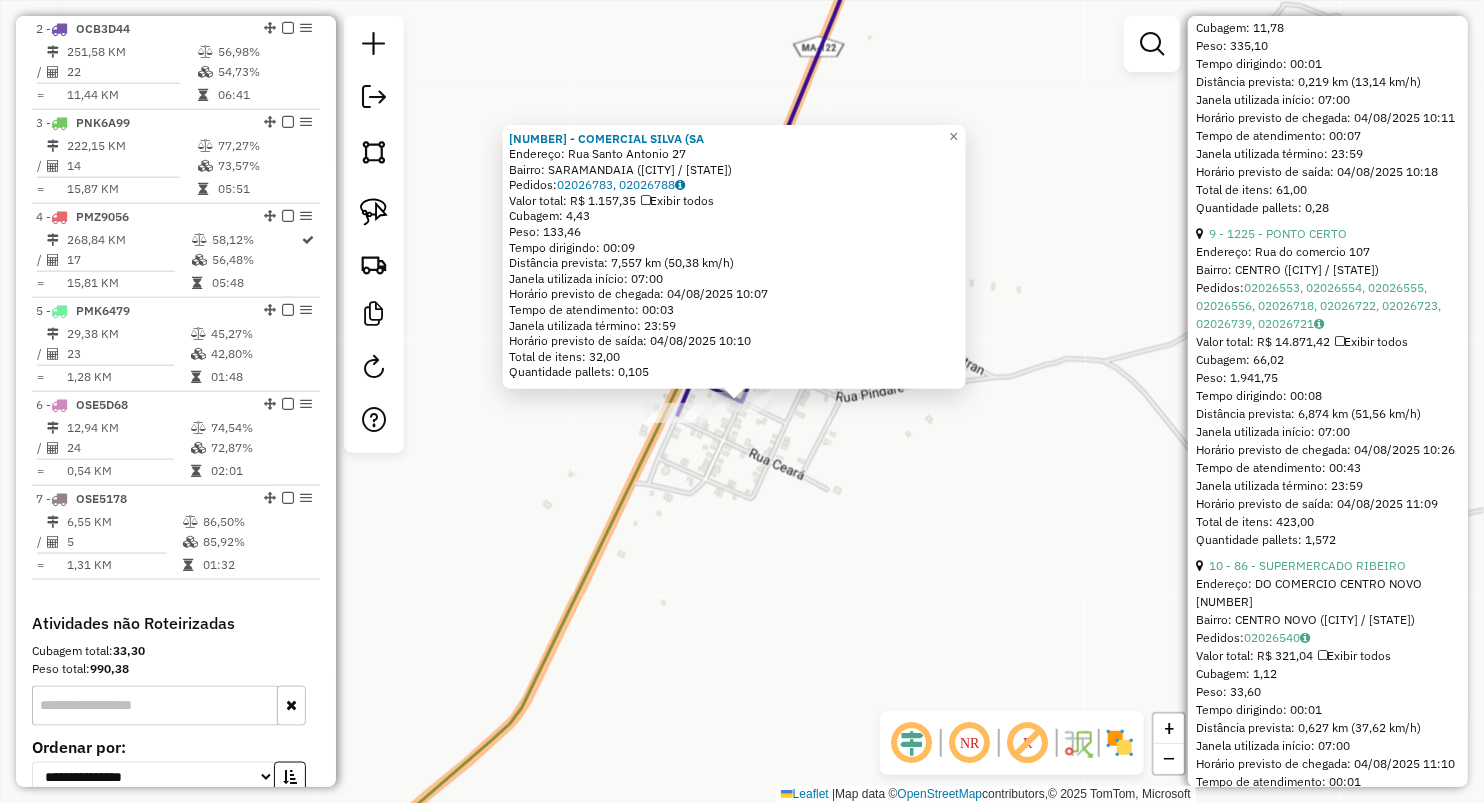 click on "212 - COMERCIAL SILVA  (SA  Endereço:  Rua Santo Antonio 27   Bairro: SARAMANDAIA (BURITIRANA / MA)   Pedidos:  02026783, 02026788   Valor total: R$ 1.157,35   Exibir todos   Cubagem: 4,43  Peso: 133,46  Tempo dirigindo: 00:09   Distância prevista: 7,557 km (50,38 km/h)   Janela utilizada início: 07:00   Horário previsto de chegada: 04/08/2025 10:07   Tempo de atendimento: 00:03   Janela utilizada término: 23:59   Horário previsto de saída: 04/08/2025 10:10   Total de itens: 32,00   Quantidade pallets: 0,105  × Janela de atendimento Grade de atendimento Capacidade Transportadoras Veículos Cliente Pedidos  Rotas Selecione os dias de semana para filtrar as janelas de atendimento  Seg   Ter   Qua   Qui   Sex   Sáb   Dom  Informe o período da janela de atendimento: De: Até:  Filtrar exatamente a janela do cliente  Considerar janela de atendimento padrão  Selecione os dias de semana para filtrar as grades de atendimento  Seg   Ter   Qua   Qui   Sex   Sáb   Dom   Peso mínimo:   Peso máximo:   De:  +" 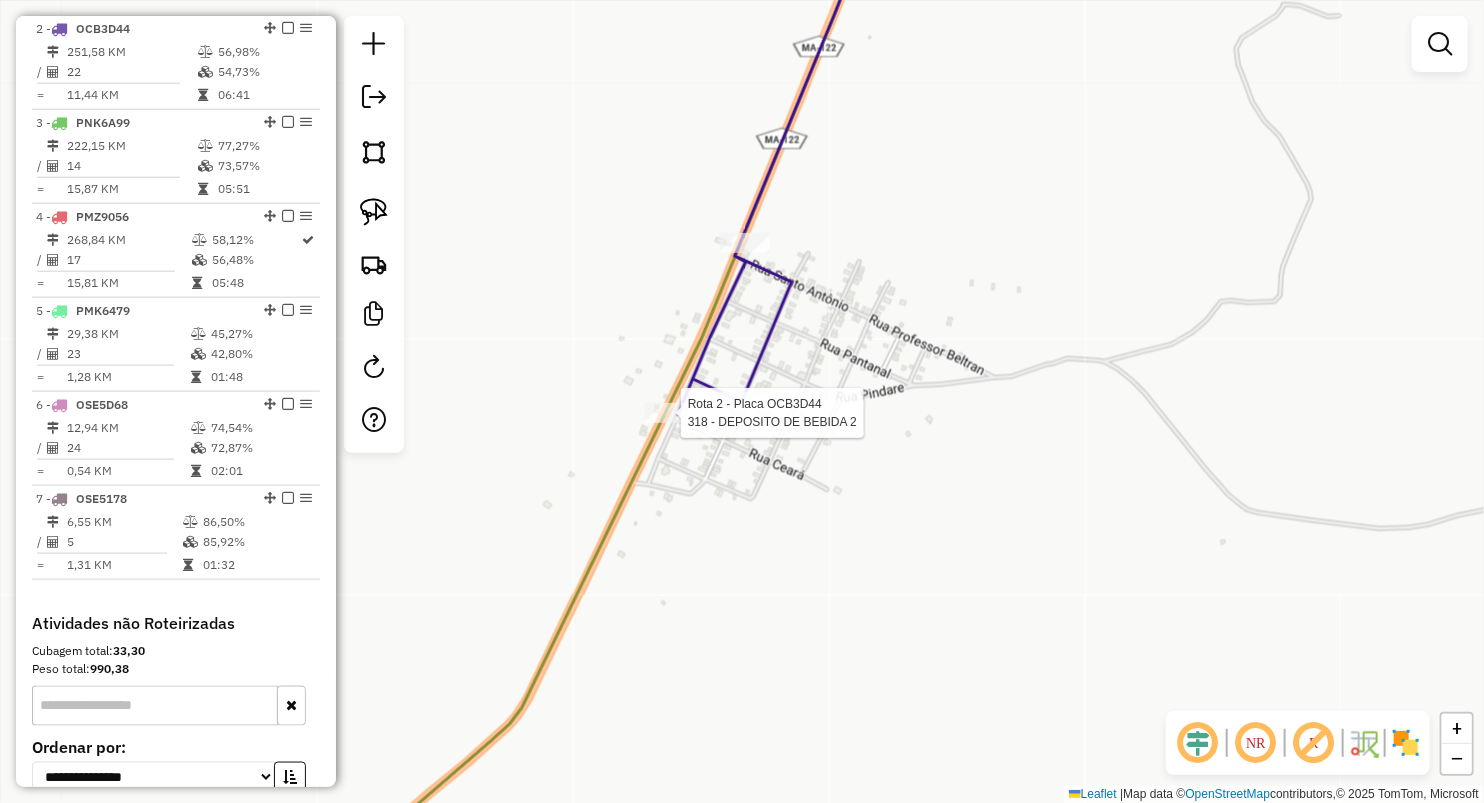 select on "**********" 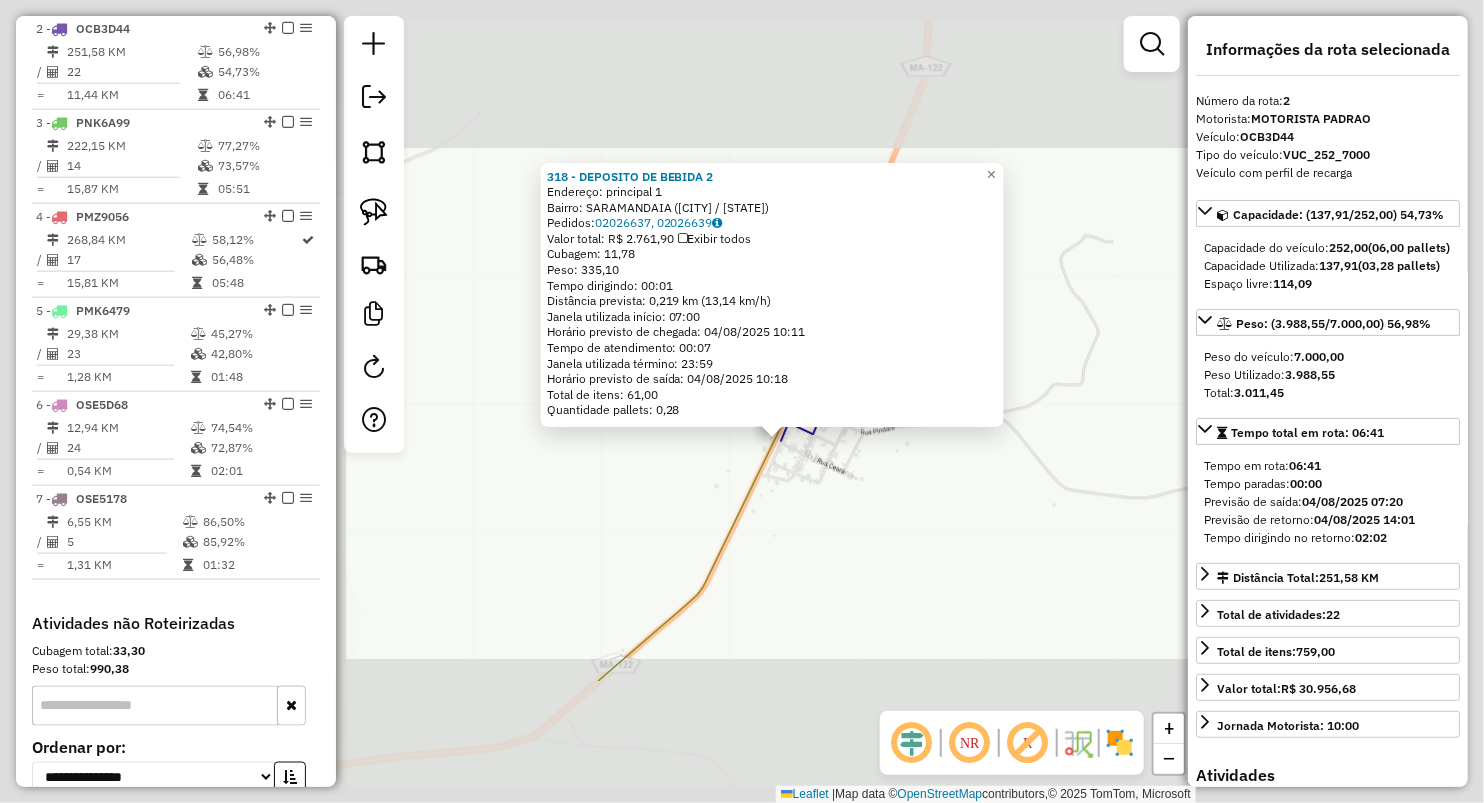 click on "Rota 2 - Placa OCB3D44  318 - DEPOSITO DE BEBIDA 2 318 - DEPOSITO DE BEBIDA 2  Endereço:  principal 1   Bairro: SARAMANDAIA (BURITIRANA / MA)   Pedidos:  02026637, 02026639   Valor total: R$ 2.761,90   Exibir todos   Cubagem: 11,78  Peso: 335,10  Tempo dirigindo: 00:01   Distância prevista: 0,219 km (13,14 km/h)   Janela utilizada início: 07:00   Horário previsto de chegada: 04/08/2025 10:11   Tempo de atendimento: 00:07   Janela utilizada término: 23:59   Horário previsto de saída: 04/08/2025 10:18   Total de itens: 61,00   Quantidade pallets: 0,28  × Janela de atendimento Grade de atendimento Capacidade Transportadoras Veículos Cliente Pedidos  Rotas Selecione os dias de semana para filtrar as janelas de atendimento  Seg   Ter   Qua   Qui   Sex   Sáb   Dom  Informe o período da janela de atendimento: De: Até:  Filtrar exatamente a janela do cliente  Considerar janela de atendimento padrão  Selecione os dias de semana para filtrar as grades de atendimento  Seg   Ter   Qua   Qui   Sex   Sáb  De:" 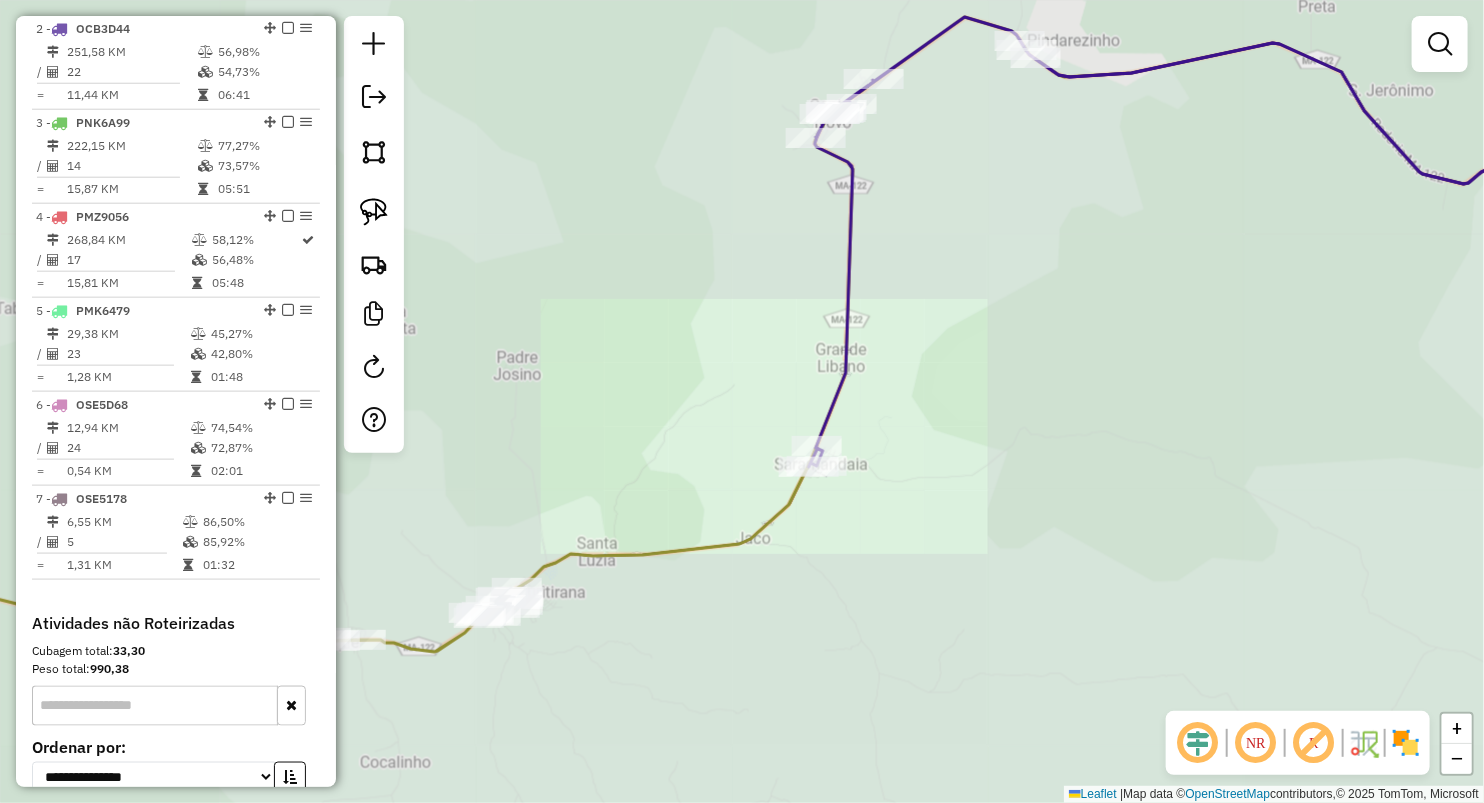 drag, startPoint x: 993, startPoint y: 435, endPoint x: 880, endPoint y: 487, distance: 124.39051 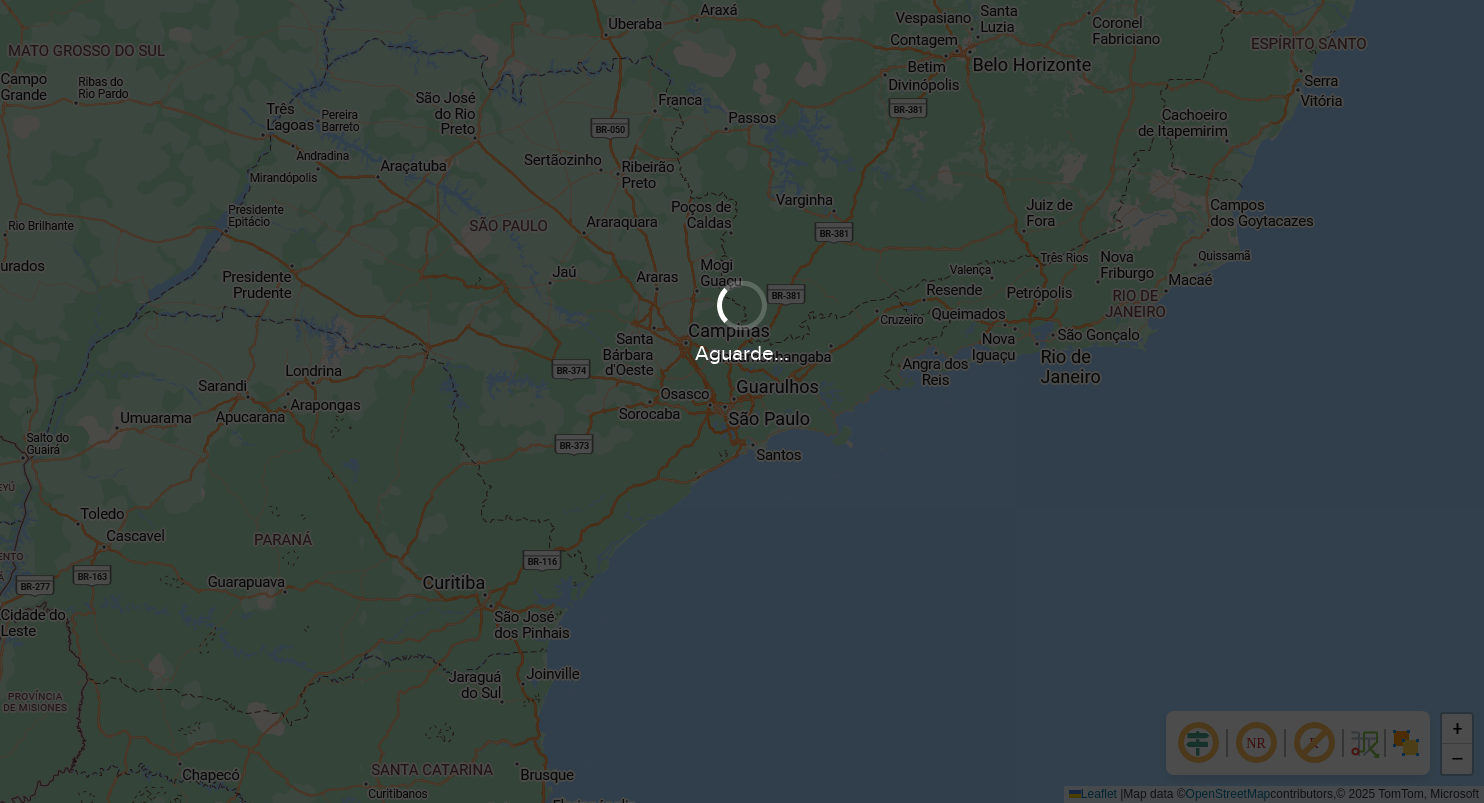 scroll, scrollTop: 0, scrollLeft: 0, axis: both 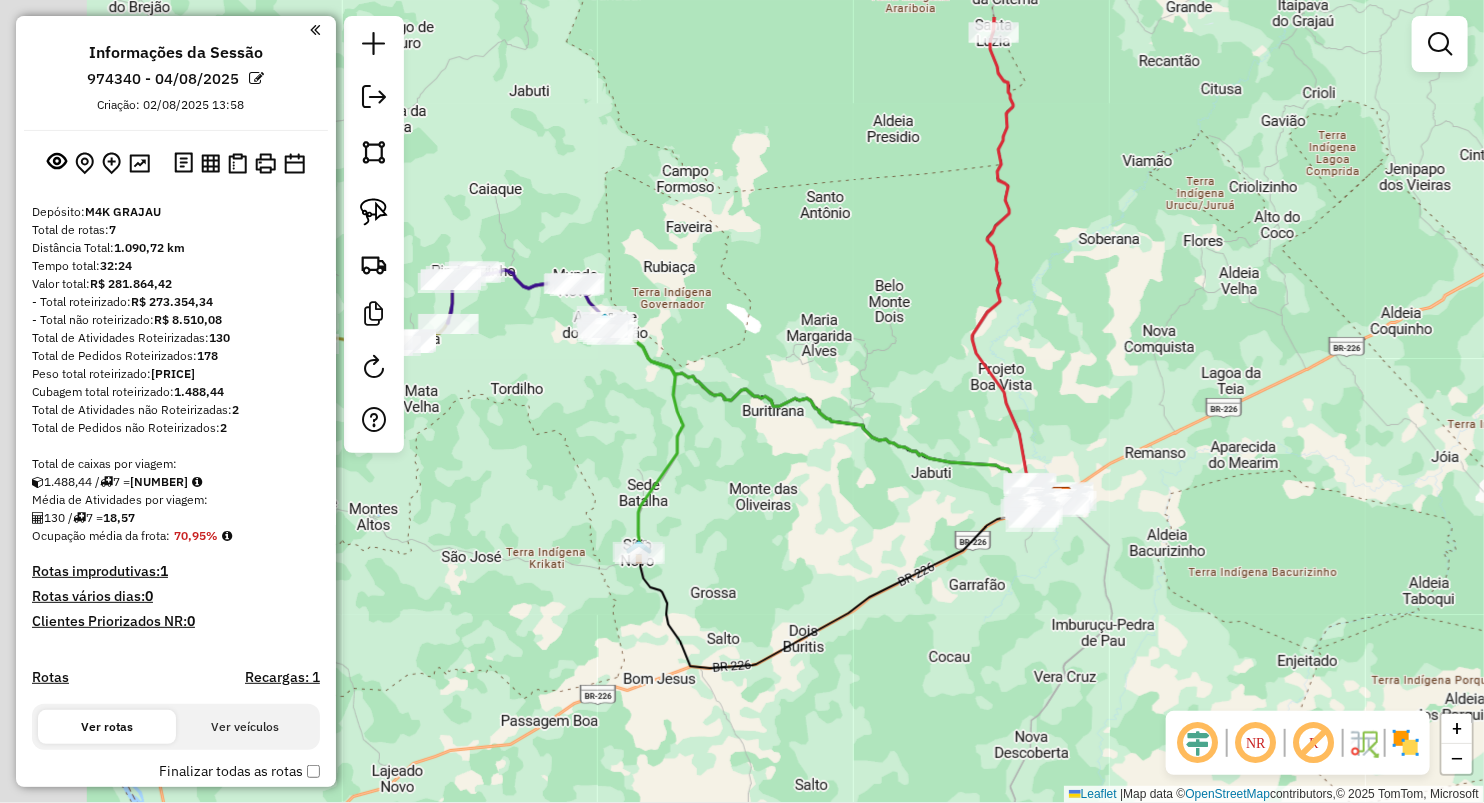 drag, startPoint x: 678, startPoint y: 296, endPoint x: 975, endPoint y: 393, distance: 312.43878 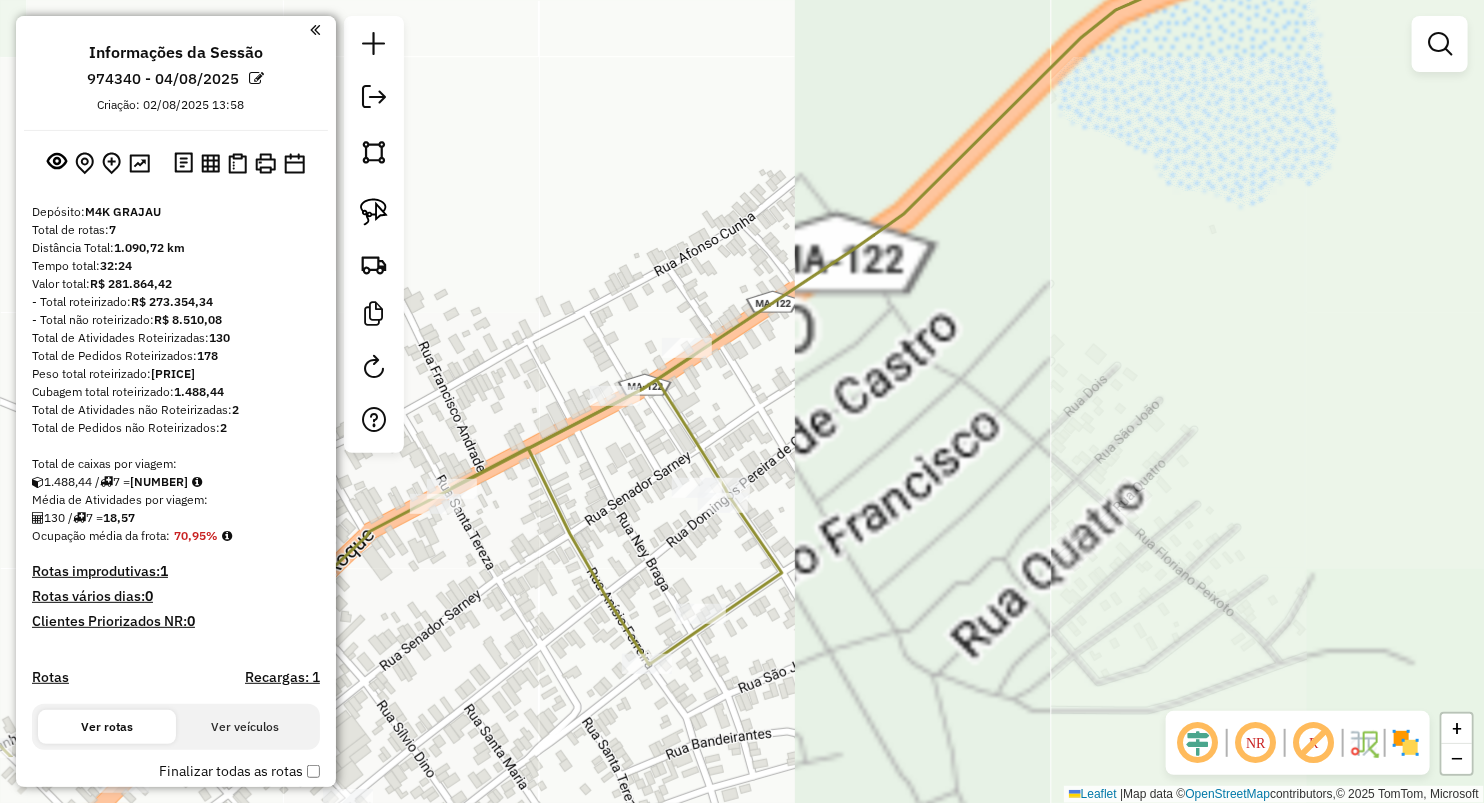drag, startPoint x: 638, startPoint y: 383, endPoint x: 636, endPoint y: 306, distance: 77.02597 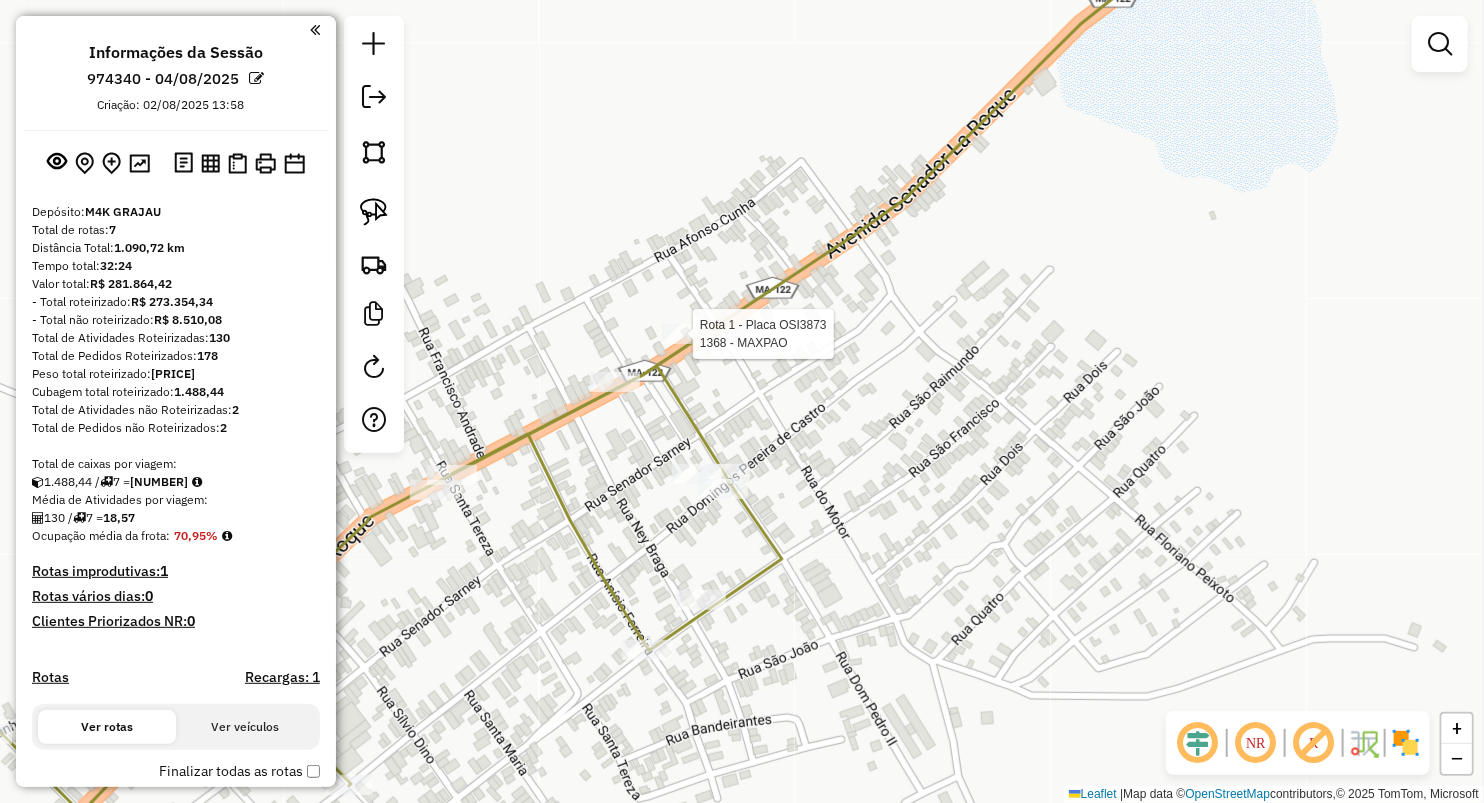 select on "**********" 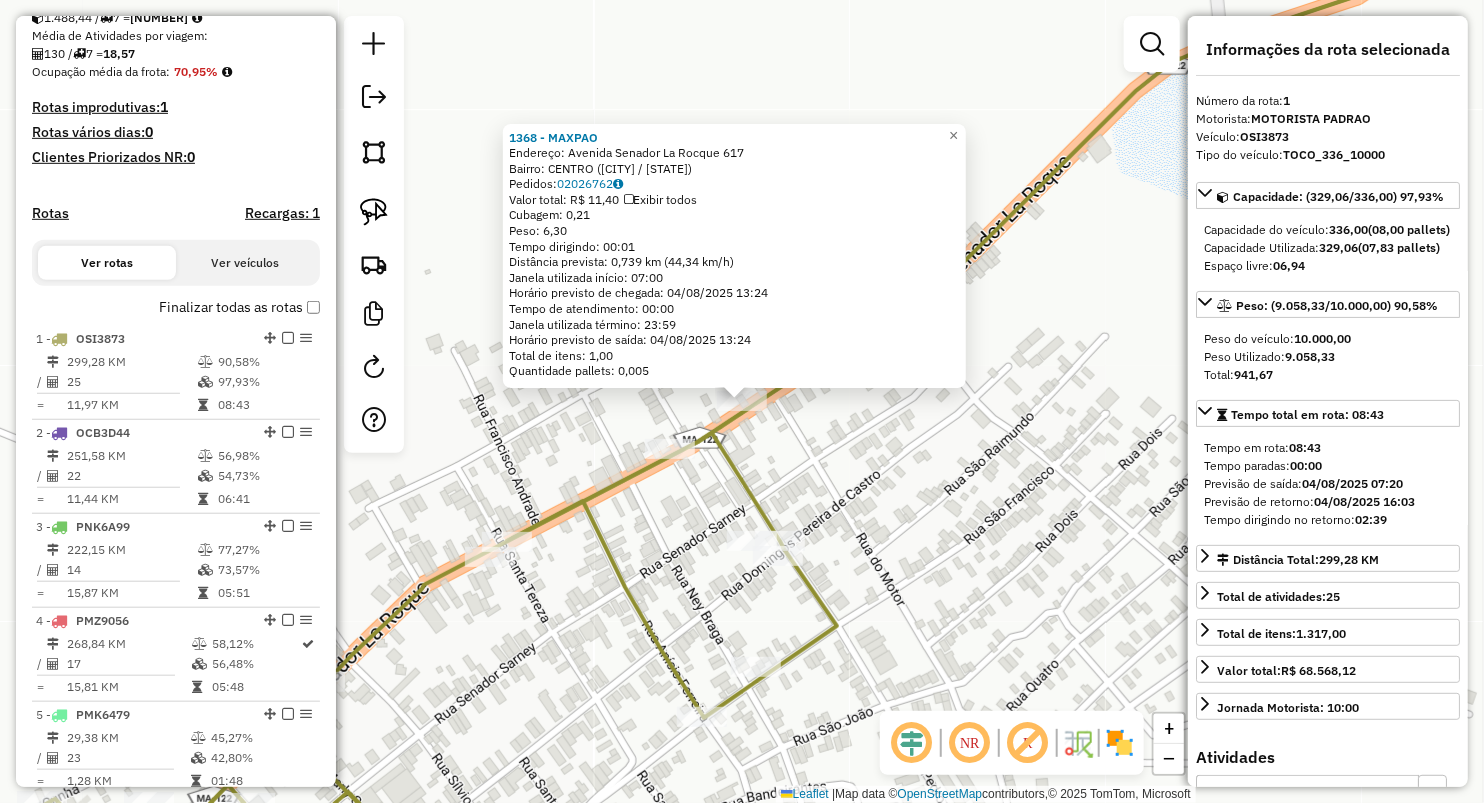 scroll, scrollTop: 774, scrollLeft: 0, axis: vertical 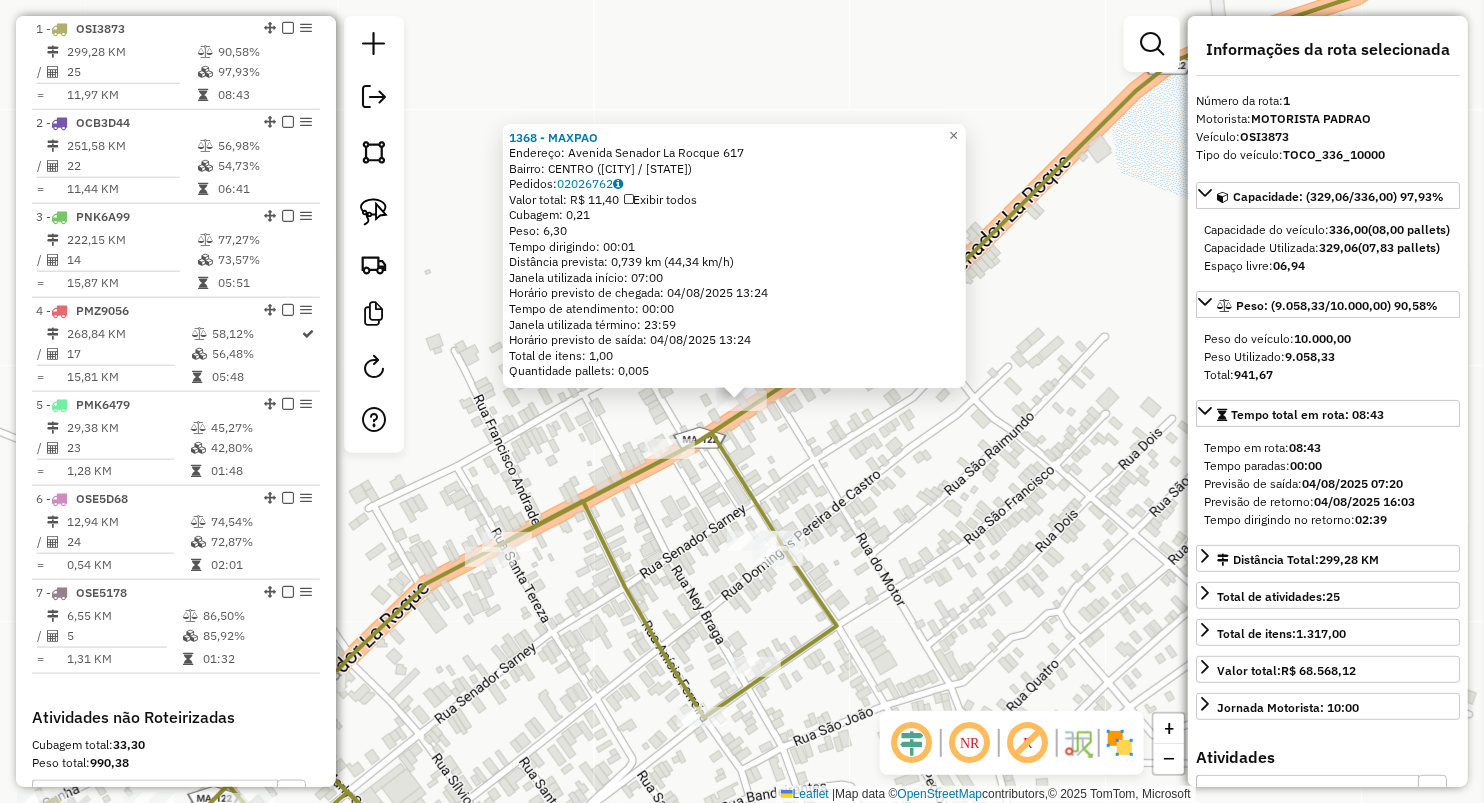 click on "1368 - MAXPAO  Endereço:  Avenida Senador La Rocque 617   Bairro: CENTRO (BURITIRAMA / BA)   Pedidos:  02026762   Valor total: R$ 11,40   Exibir todos   Cubagem: 0,21  Peso: 6,30  Tempo dirigindo: 00:01   Distância prevista: 0,739 km (44,34 km/h)   Janela utilizada início: 07:00   Horário previsto de chegada: 04/08/2025 13:24   Tempo de atendimento: 00:00   Janela utilizada término: 23:59   Horário previsto de saída: 04/08/2025 13:24   Total de itens: 1,00   Quantidade pallets: 0,005  × Janela de atendimento Grade de atendimento Capacidade Transportadoras Veículos Cliente Pedidos  Rotas Selecione os dias de semana para filtrar as janelas de atendimento  Seg   Ter   Qua   Qui   Sex   Sáb   Dom  Informe o período da janela de atendimento: De: Até:  Filtrar exatamente a janela do cliente  Considerar janela de atendimento padrão  Selecione os dias de semana para filtrar as grades de atendimento  Seg   Ter   Qua   Qui   Sex   Sáb   Dom   Considerar clientes sem dia de atendimento cadastrado  De:  De:" 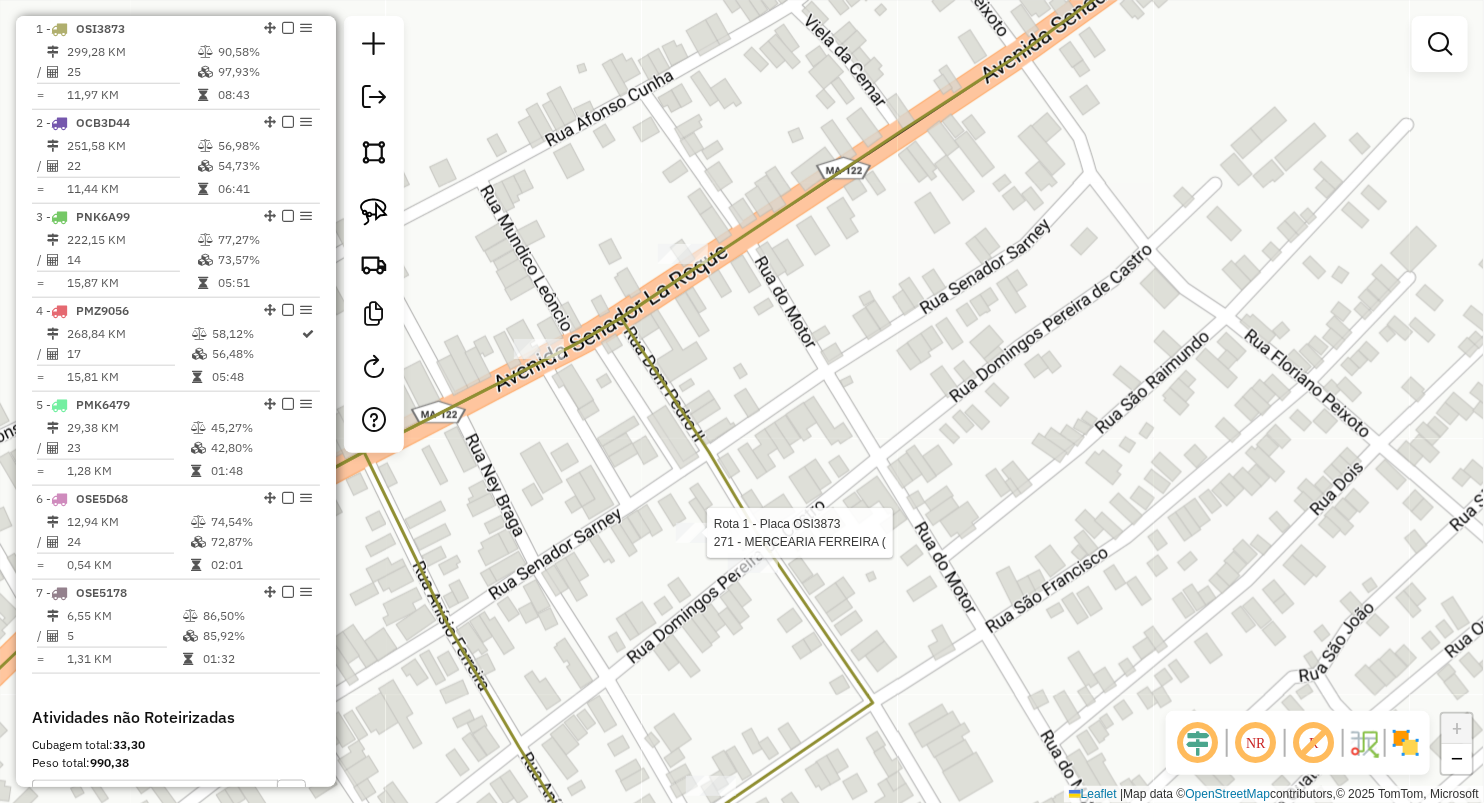 select on "**********" 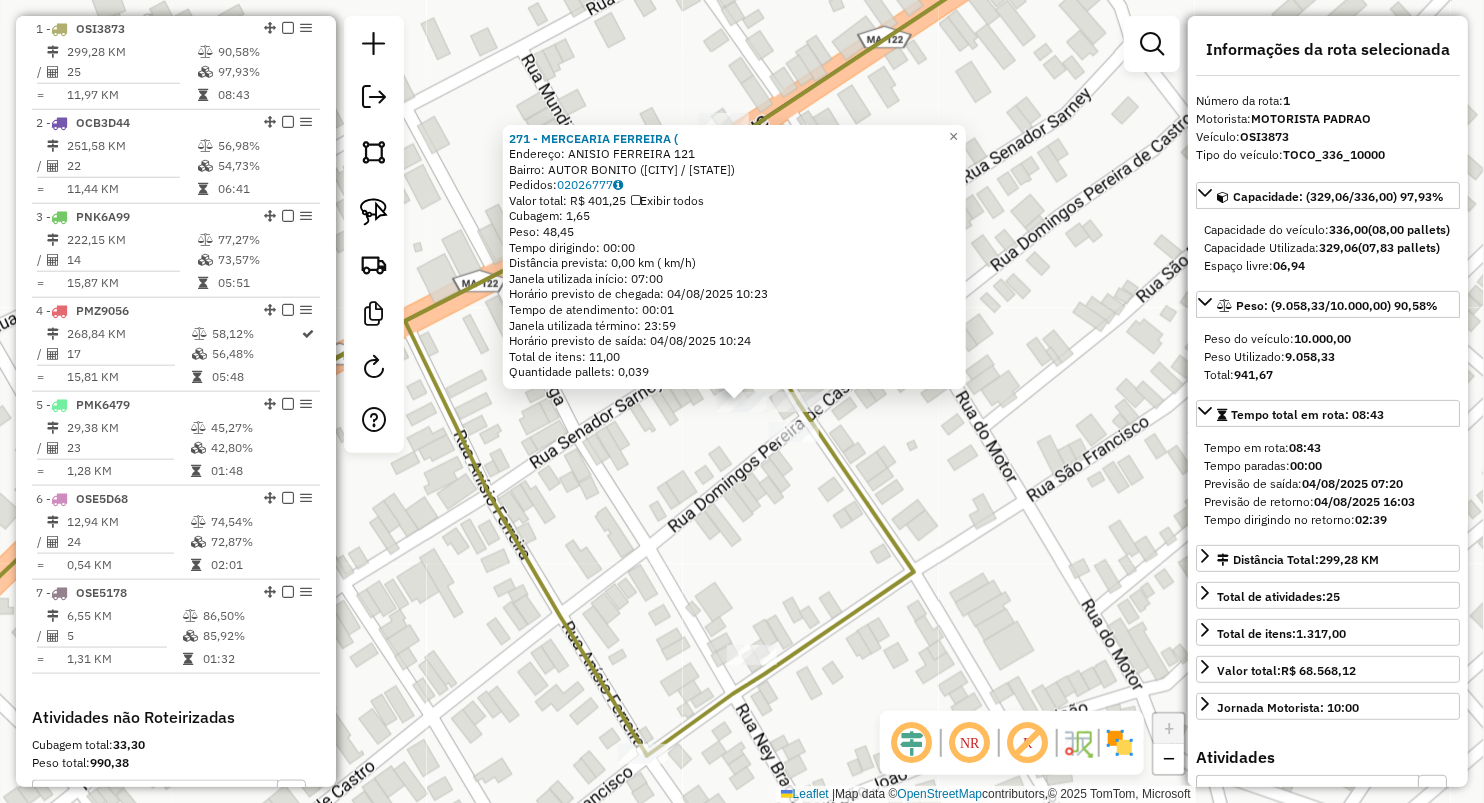 click on "271 - MERCEARIA FERREIRA (  Endereço:  ANISIO FERREIRA 121   Bairro: AUTOR BONITO (BURITIRANA / MA)   Pedidos:  02026777   Valor total: R$ 401,25   Exibir todos   Cubagem: 1,65  Peso: 48,45  Tempo dirigindo: 00:00   Distância prevista: 0,00 km ( km/h)   Janela utilizada início: 07:00   Horário previsto de chegada: 04/08/2025 10:23   Tempo de atendimento: 00:01   Janela utilizada término: 23:59   Horário previsto de saída: 04/08/2025 10:24   Total de itens: 11,00   Quantidade pallets: 0,039  × Janela de atendimento Grade de atendimento Capacidade Transportadoras Veículos Cliente Pedidos  Rotas Selecione os dias de semana para filtrar as janelas de atendimento  Seg   Ter   Qua   Qui   Sex   Sáb   Dom  Informe o período da janela de atendimento: De: Até:  Filtrar exatamente a janela do cliente  Considerar janela de atendimento padrão  Selecione os dias de semana para filtrar as grades de atendimento  Seg   Ter   Qua   Qui   Sex   Sáb   Dom   Considerar clientes sem dia de atendimento cadastrado De:" 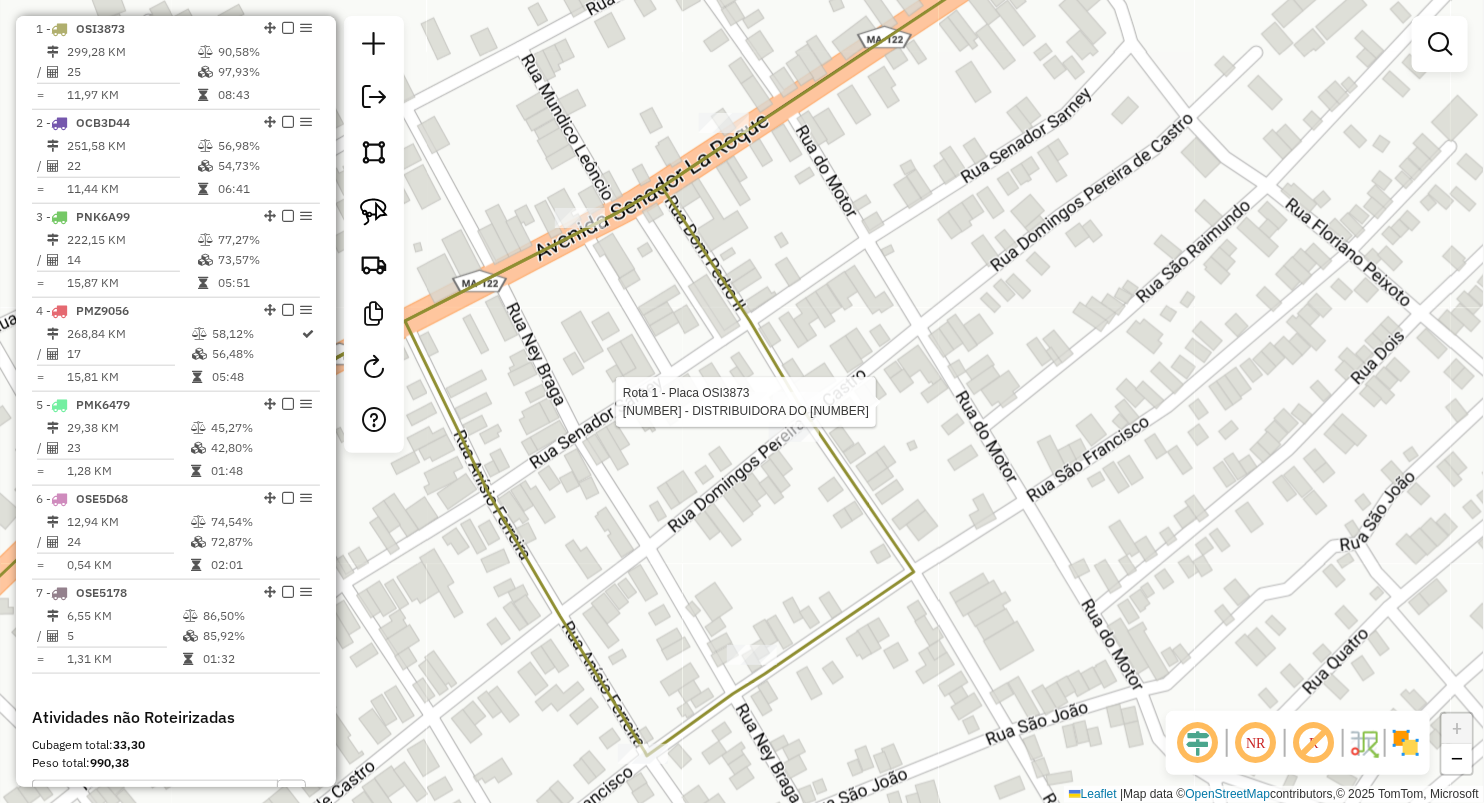 select on "**********" 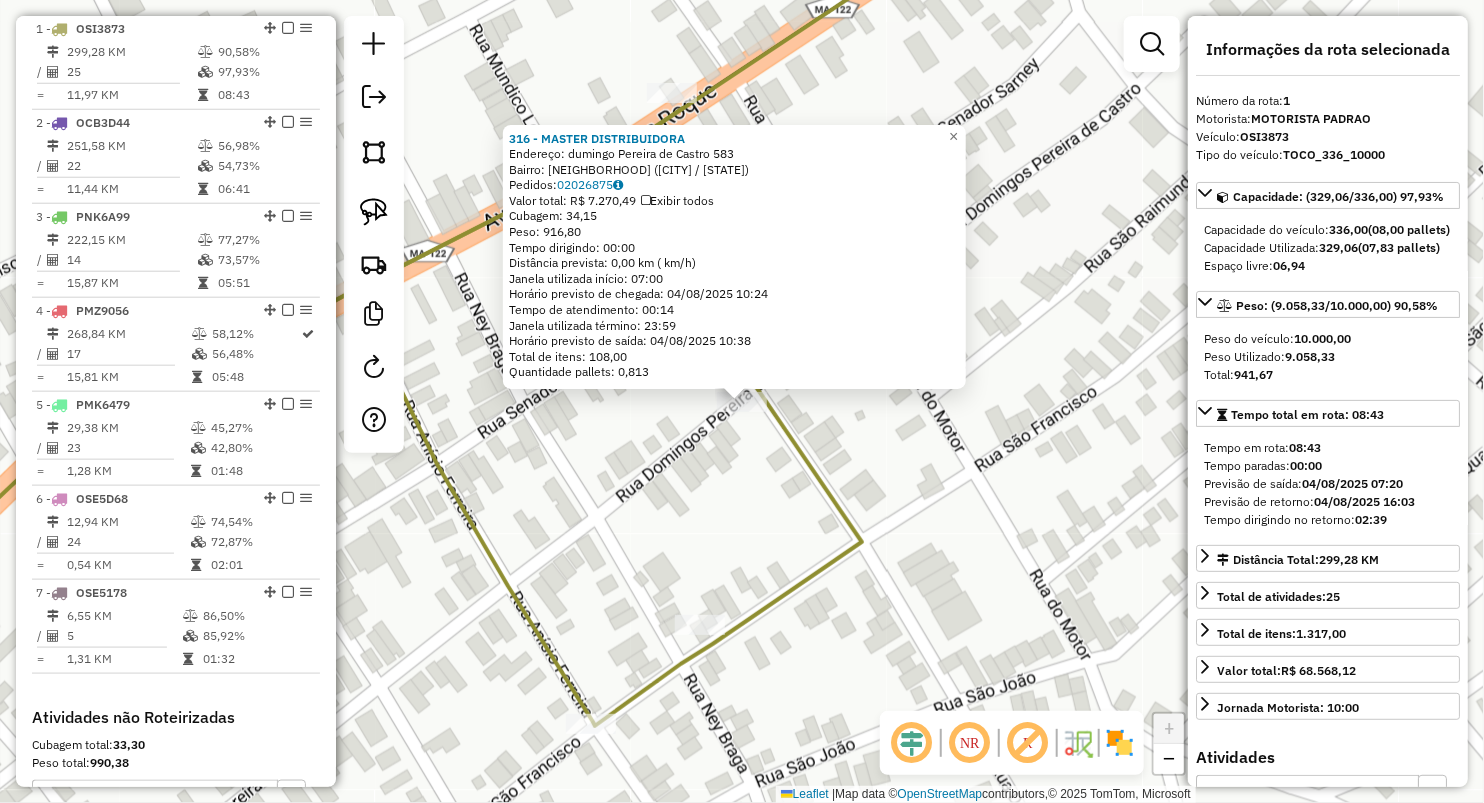 click on "316 - MASTER DISTRIBUIDORA  Endereço:  dumingo Pereira de Castro 583   Bairro: CENTRO (BURITIRANA / MA)   Pedidos:  02026875   Valor total: R$ 7.270,49   Exibir todos   Cubagem: 34,15  Peso: 916,80  Tempo dirigindo: 00:00   Distância prevista: 0,00 km ( km/h)   Janela utilizada início: 07:00   Horário previsto de chegada: 04/08/2025 10:24   Tempo de atendimento: 00:14   Janela utilizada término: 23:59   Horário previsto de saída: 04/08/2025 10:38   Total de itens: 108,00   Quantidade pallets: 0,813  × Janela de atendimento Grade de atendimento Capacidade Transportadoras Veículos Cliente Pedidos  Rotas Selecione os dias de semana para filtrar as janelas de atendimento  Seg   Ter   Qua   Qui   Sex   Sáb   Dom  Informe o período da janela de atendimento: De: Até:  Filtrar exatamente a janela do cliente  Considerar janela de atendimento padrão  Selecione os dias de semana para filtrar as grades de atendimento  Seg   Ter   Qua   Qui   Sex   Sáb   Dom   Clientes fora do dia de atendimento selecionado" 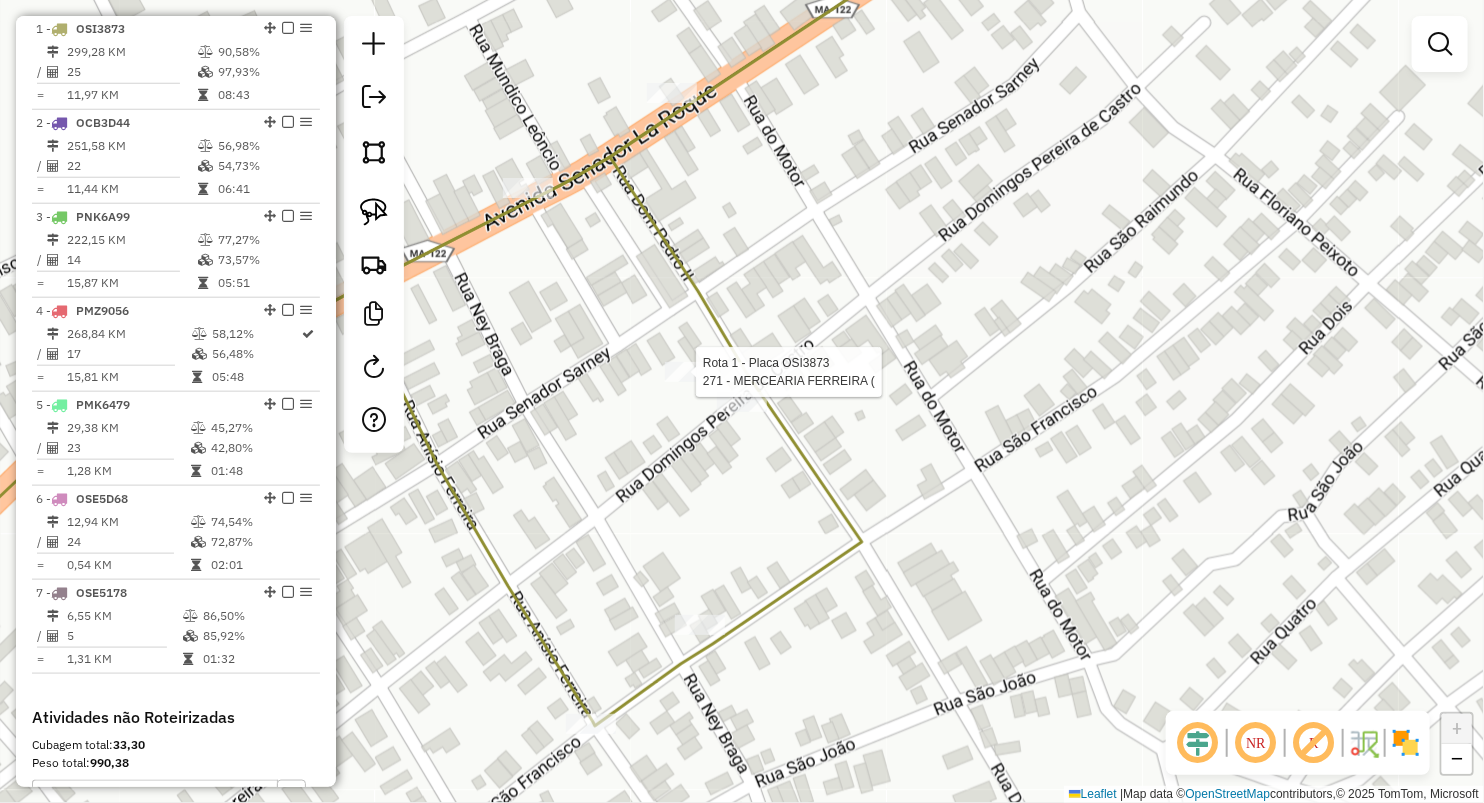 select on "**********" 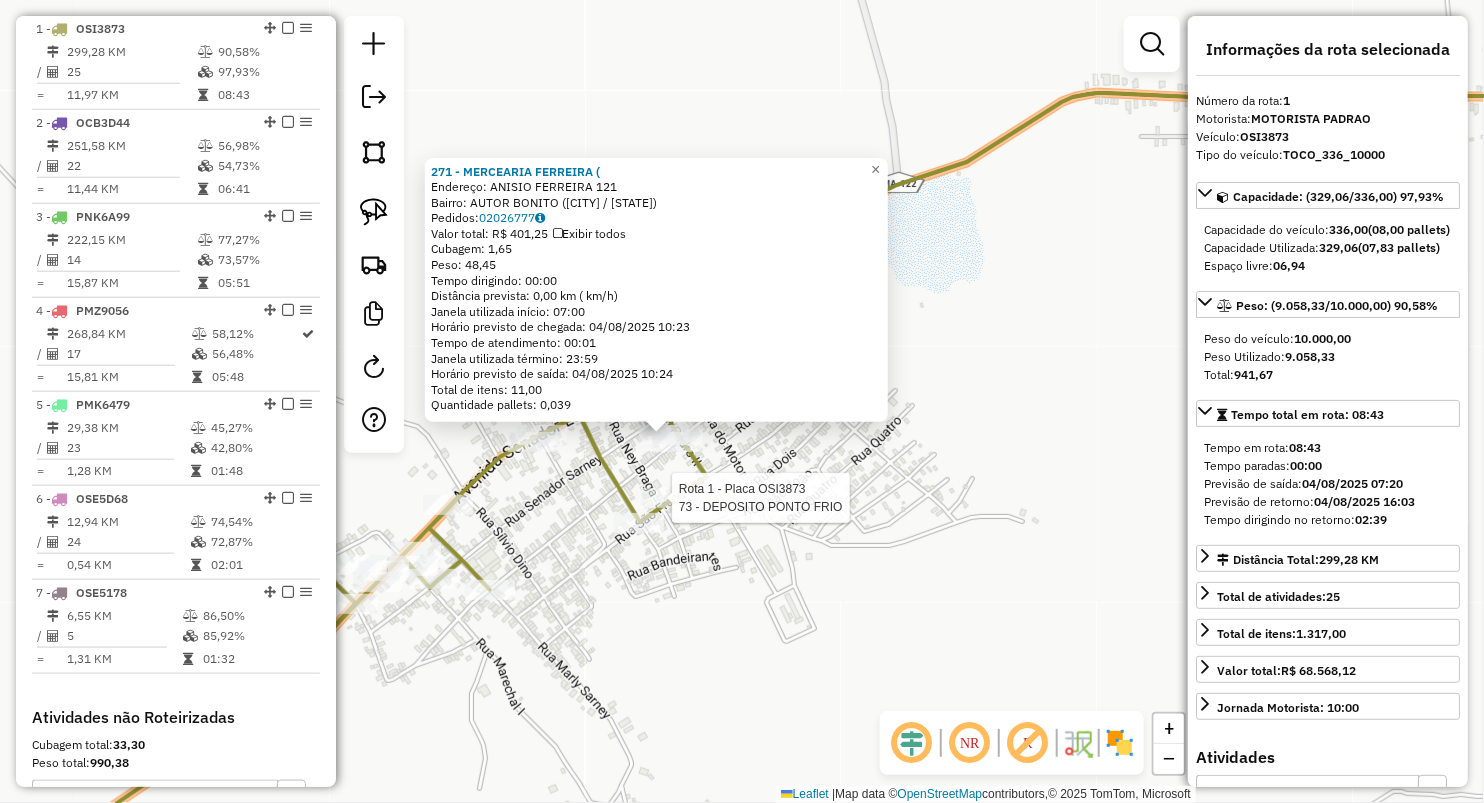 click 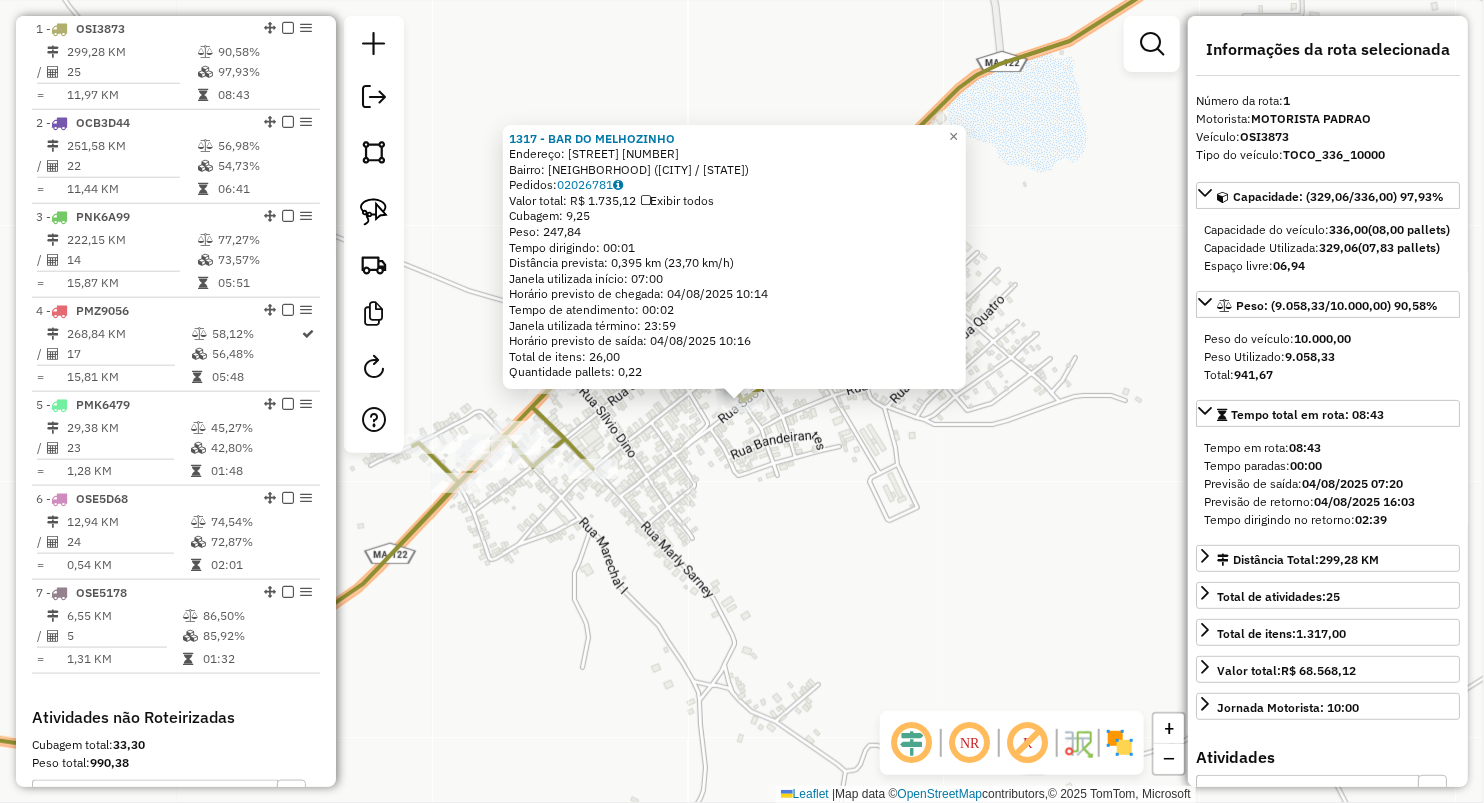 click on "1317 - BAR DO MELHOZINHO  Endereço:  Rua Sao Francisco 64   Bairro: CENTRO (BURITIRANA / MA)   Pedidos:  02026781   Valor total: R$ 1.735,12   Exibir todos   Cubagem: 9,25  Peso: 247,84  Tempo dirigindo: 00:01   Distância prevista: 0,395 km (23,70 km/h)   Janela utilizada início: 07:00   Horário previsto de chegada: 04/08/2025 10:14   Tempo de atendimento: 00:02   Janela utilizada término: 23:59   Horário previsto de saída: 04/08/2025 10:16   Total de itens: 26,00   Quantidade pallets: 0,22  × Janela de atendimento Grade de atendimento Capacidade Transportadoras Veículos Cliente Pedidos  Rotas Selecione os dias de semana para filtrar as janelas de atendimento  Seg   Ter   Qua   Qui   Sex   Sáb   Dom  Informe o período da janela de atendimento: De: Até:  Filtrar exatamente a janela do cliente  Considerar janela de atendimento padrão  Selecione os dias de semana para filtrar as grades de atendimento  Seg   Ter   Qua   Qui   Sex   Sáb   Dom   Considerar clientes sem dia de atendimento cadastrado +" 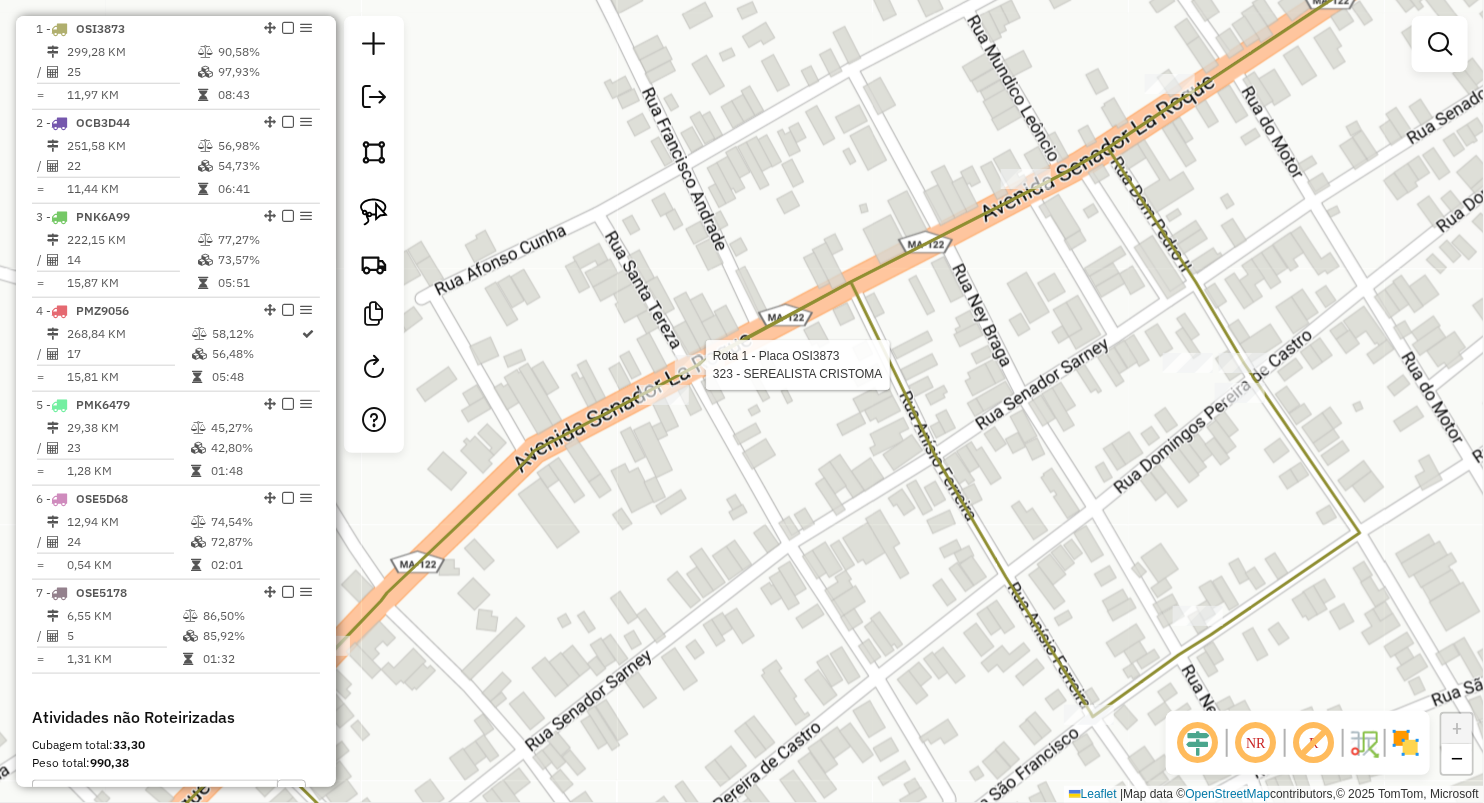 click 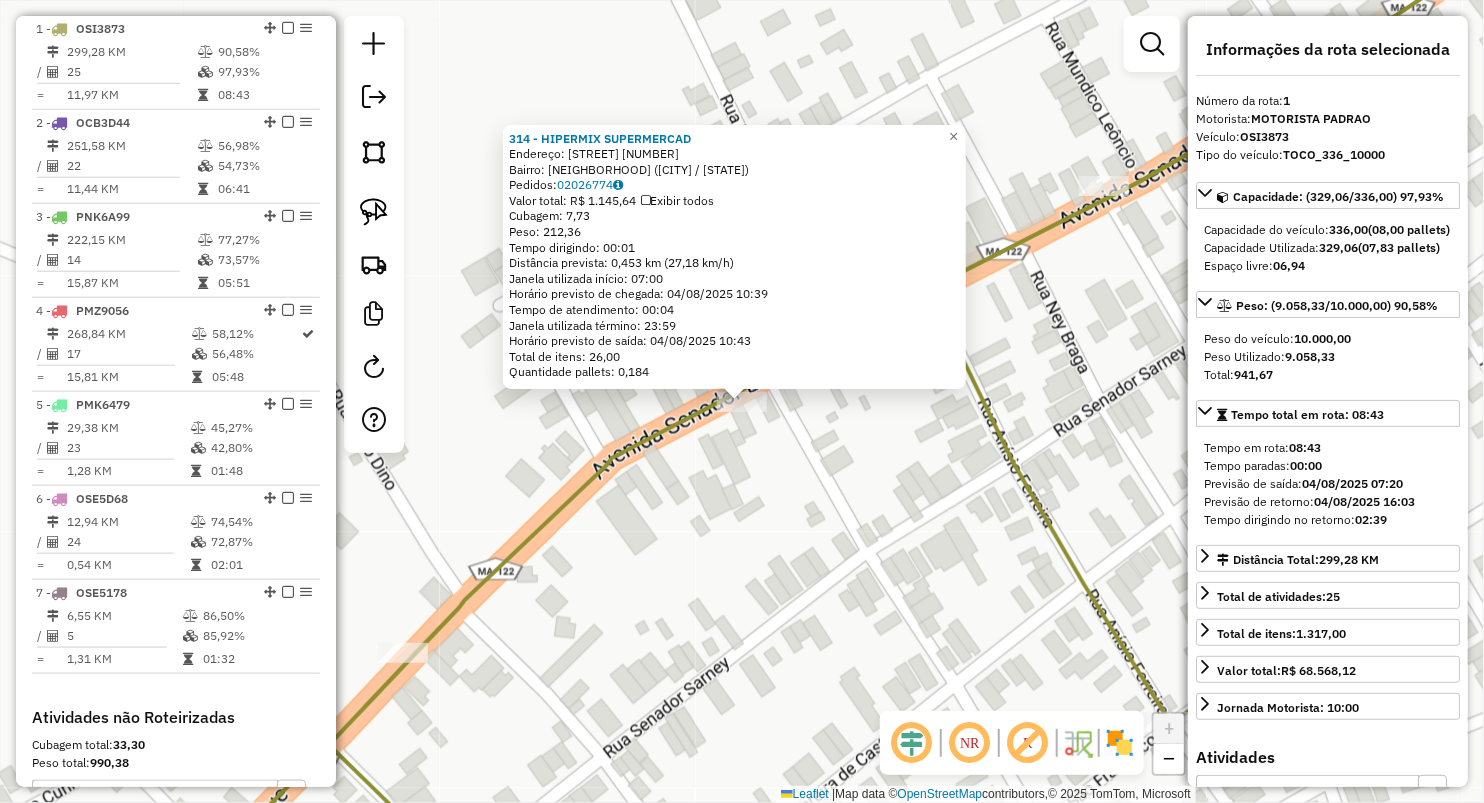 click on "314 - HIPERMIX SUPERMERCAD  Endereço:  AV Senador la Roque 446   Bairro: CENTRO (BURITIRANA / MA)   Pedidos:  02026774   Valor total: R$ 1.145,64   Exibir todos   Cubagem: 7,73  Peso: 212,36  Tempo dirigindo: 00:01   Distância prevista: 0,453 km (27,18 km/h)   Janela utilizada início: 07:00   Horário previsto de chegada: 04/08/2025 10:39   Tempo de atendimento: 00:04   Janela utilizada término: 23:59   Horário previsto de saída: 04/08/2025 10:43   Total de itens: 26,00   Quantidade pallets: 0,184  × Janela de atendimento Grade de atendimento Capacidade Transportadoras Veículos Cliente Pedidos  Rotas Selecione os dias de semana para filtrar as janelas de atendimento  Seg   Ter   Qua   Qui   Sex   Sáb   Dom  Informe o período da janela de atendimento: De: Até:  Filtrar exatamente a janela do cliente  Considerar janela de atendimento padrão  Selecione os dias de semana para filtrar as grades de atendimento  Seg   Ter   Qua   Qui   Sex   Sáb   Dom   Clientes fora do dia de atendimento selecionado +" 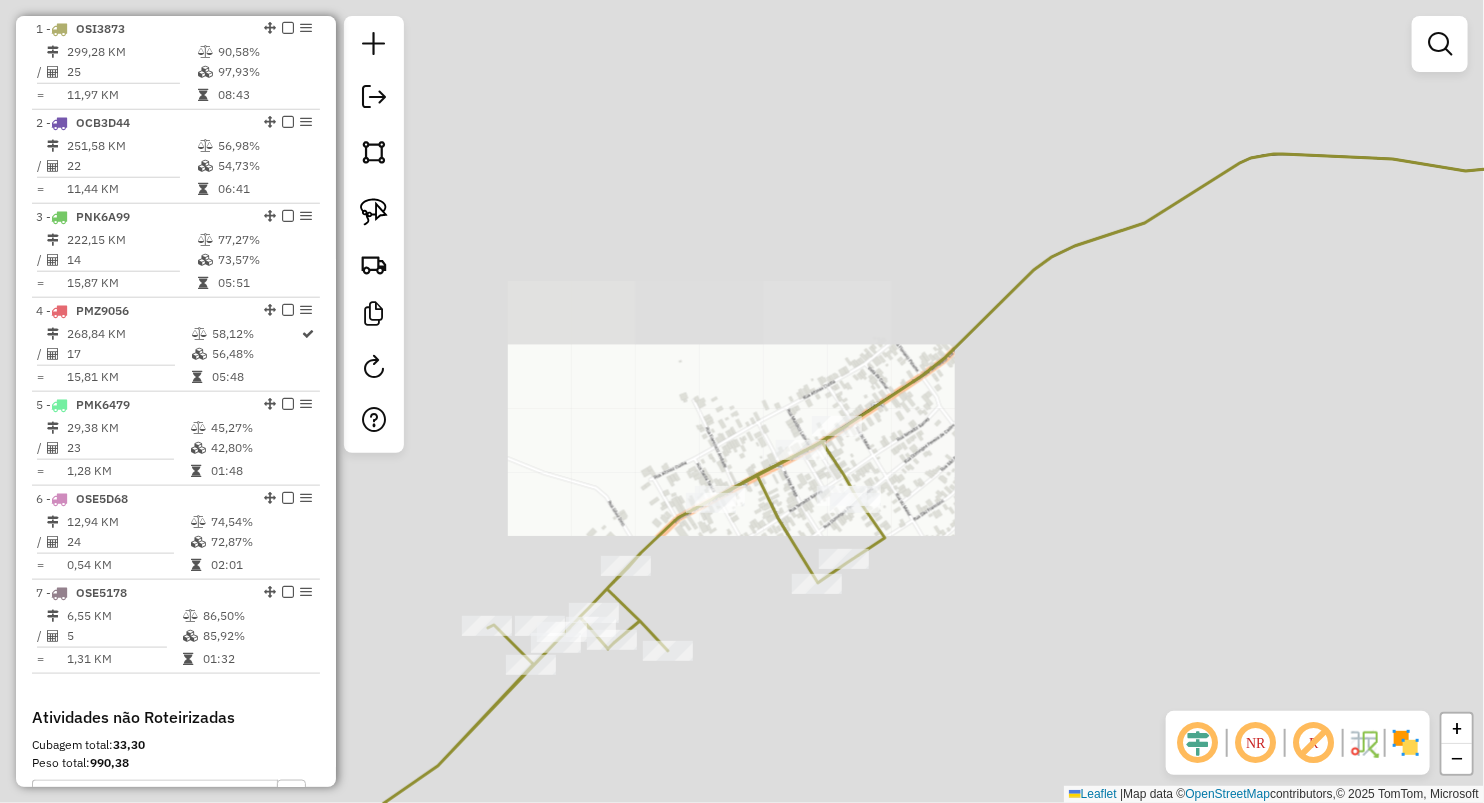 drag, startPoint x: 696, startPoint y: 592, endPoint x: 733, endPoint y: 481, distance: 117.00427 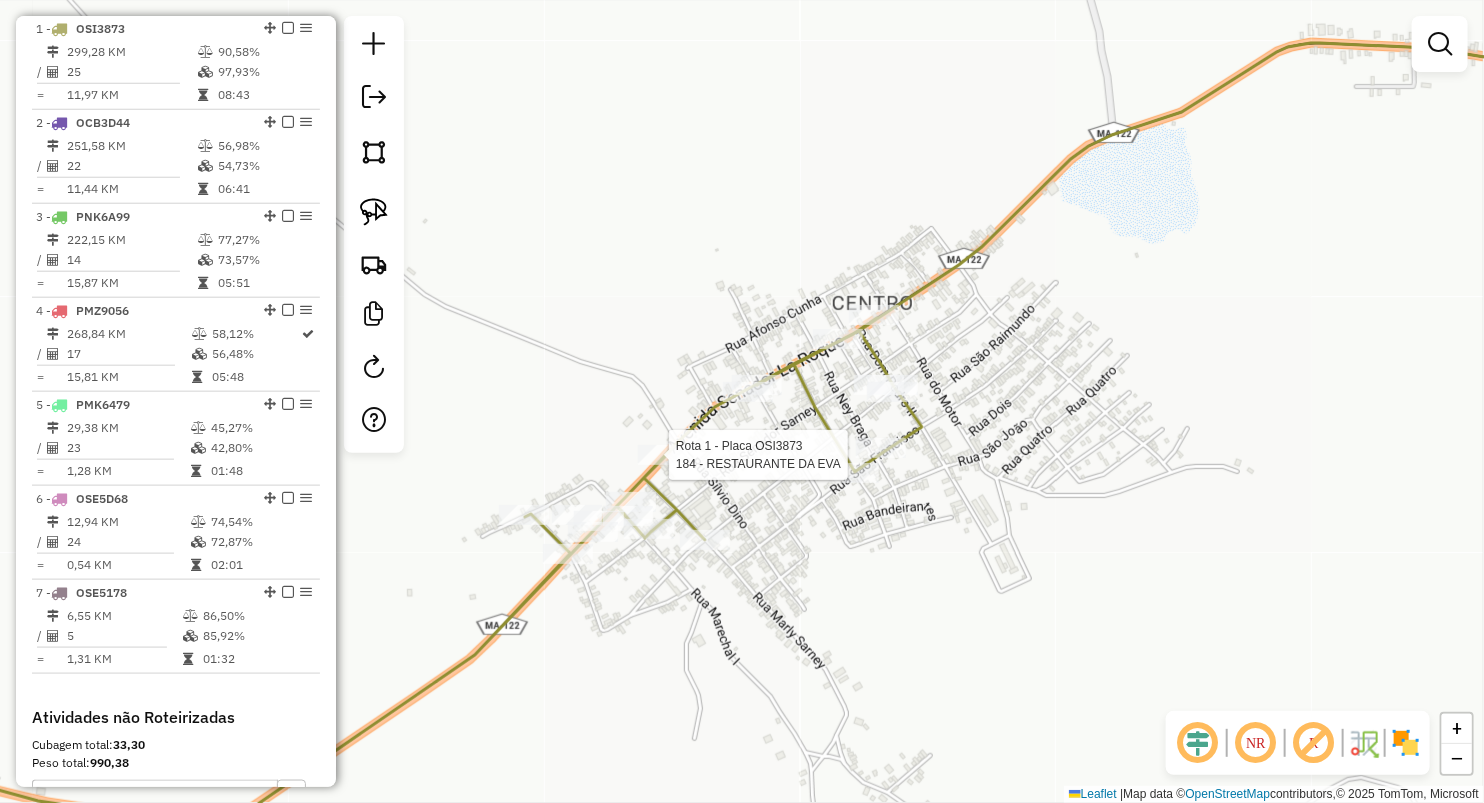 select on "**********" 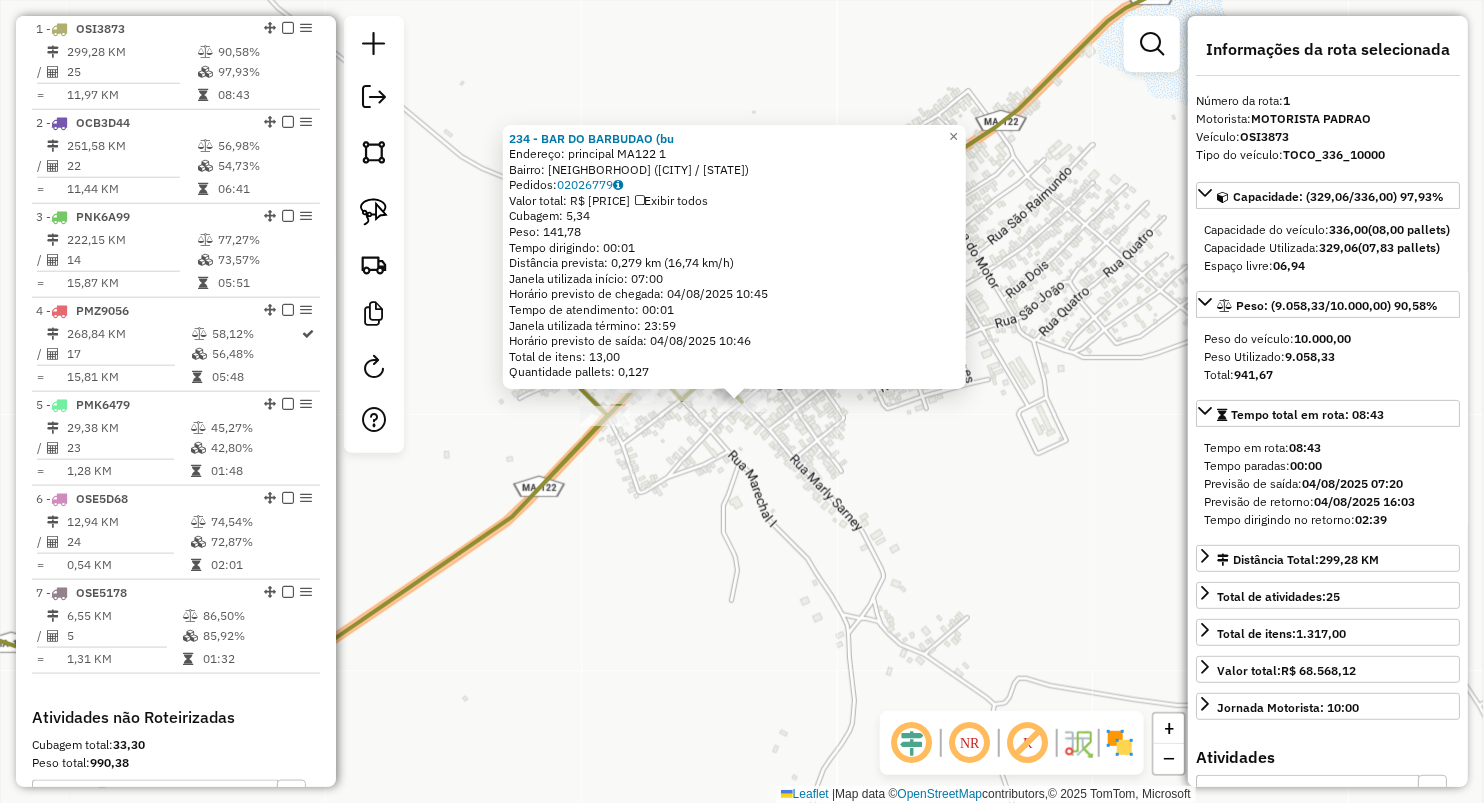 click on "234 - BAR DO BARBUDAO  (bu  Endereço:  principal MA122 1   Bairro: CENTRO (BURITIRANA / MA)   Pedidos:  02026779   Valor total: R$ 974,10   Exibir todos   Cubagem: 5,34  Peso: 141,78  Tempo dirigindo: 00:01   Distância prevista: 0,279 km (16,74 km/h)   Janela utilizada início: 07:00   Horário previsto de chegada: 04/08/2025 10:45   Tempo de atendimento: 00:01   Janela utilizada término: 23:59   Horário previsto de saída: 04/08/2025 10:46   Total de itens: 13,00   Quantidade pallets: 0,127  × Janela de atendimento Grade de atendimento Capacidade Transportadoras Veículos Cliente Pedidos  Rotas Selecione os dias de semana para filtrar as janelas de atendimento  Seg   Ter   Qua   Qui   Sex   Sáb   Dom  Informe o período da janela de atendimento: De: Até:  Filtrar exatamente a janela do cliente  Considerar janela de atendimento padrão  Selecione os dias de semana para filtrar as grades de atendimento  Seg   Ter   Qua   Qui   Sex   Sáb   Dom   Considerar clientes sem dia de atendimento cadastrado De:" 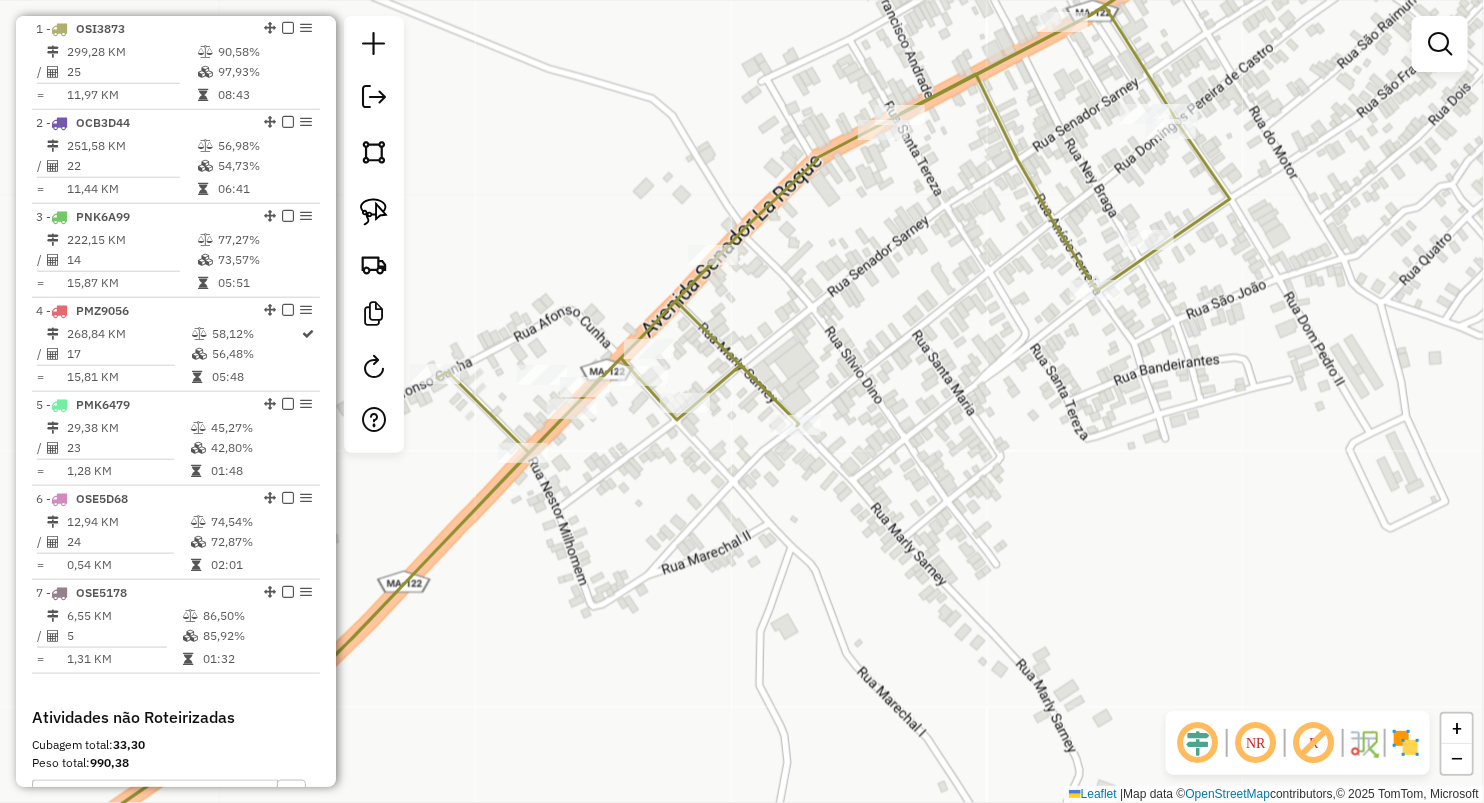 click 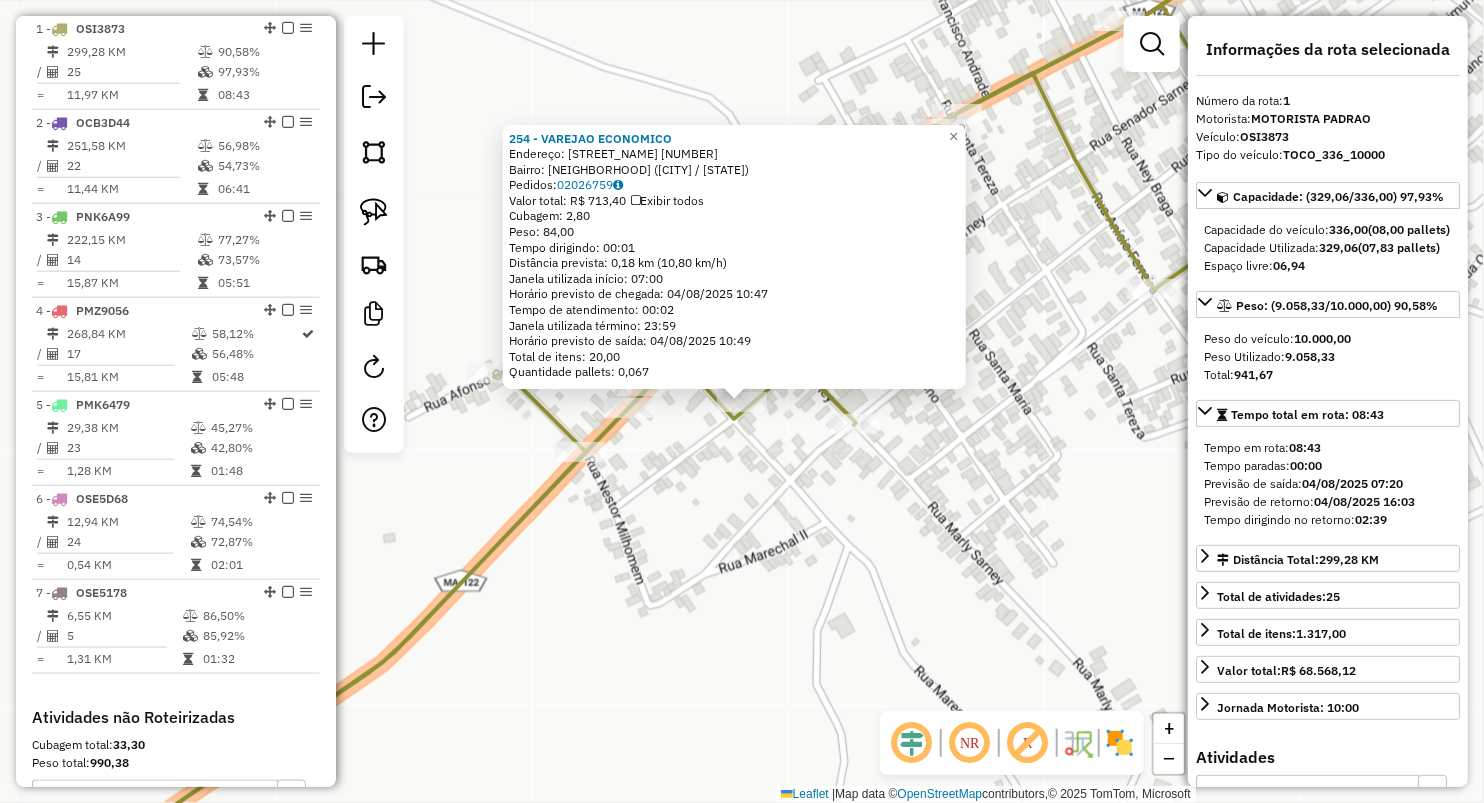 drag, startPoint x: 704, startPoint y: 466, endPoint x: 705, endPoint y: 452, distance: 14.035668 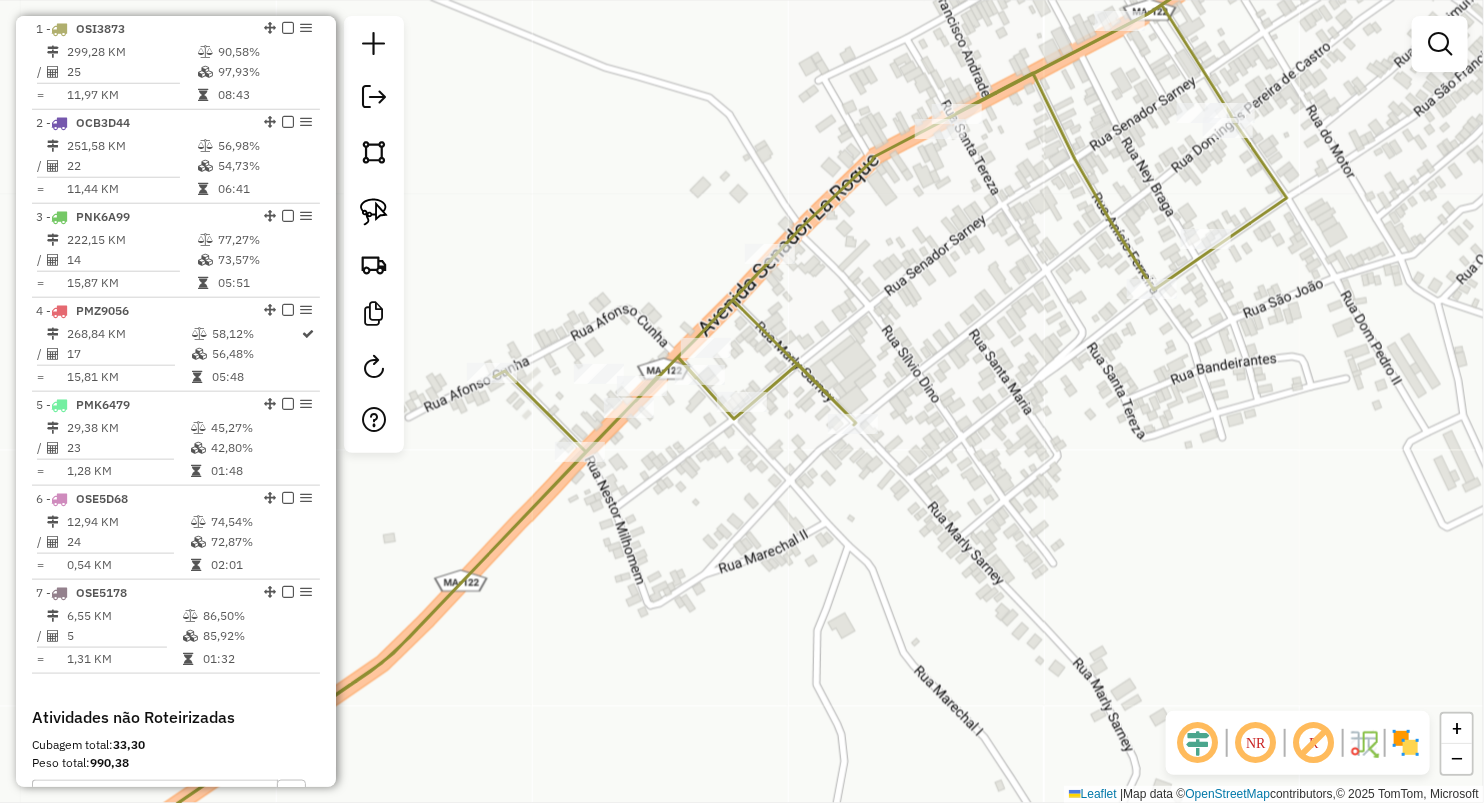select on "**********" 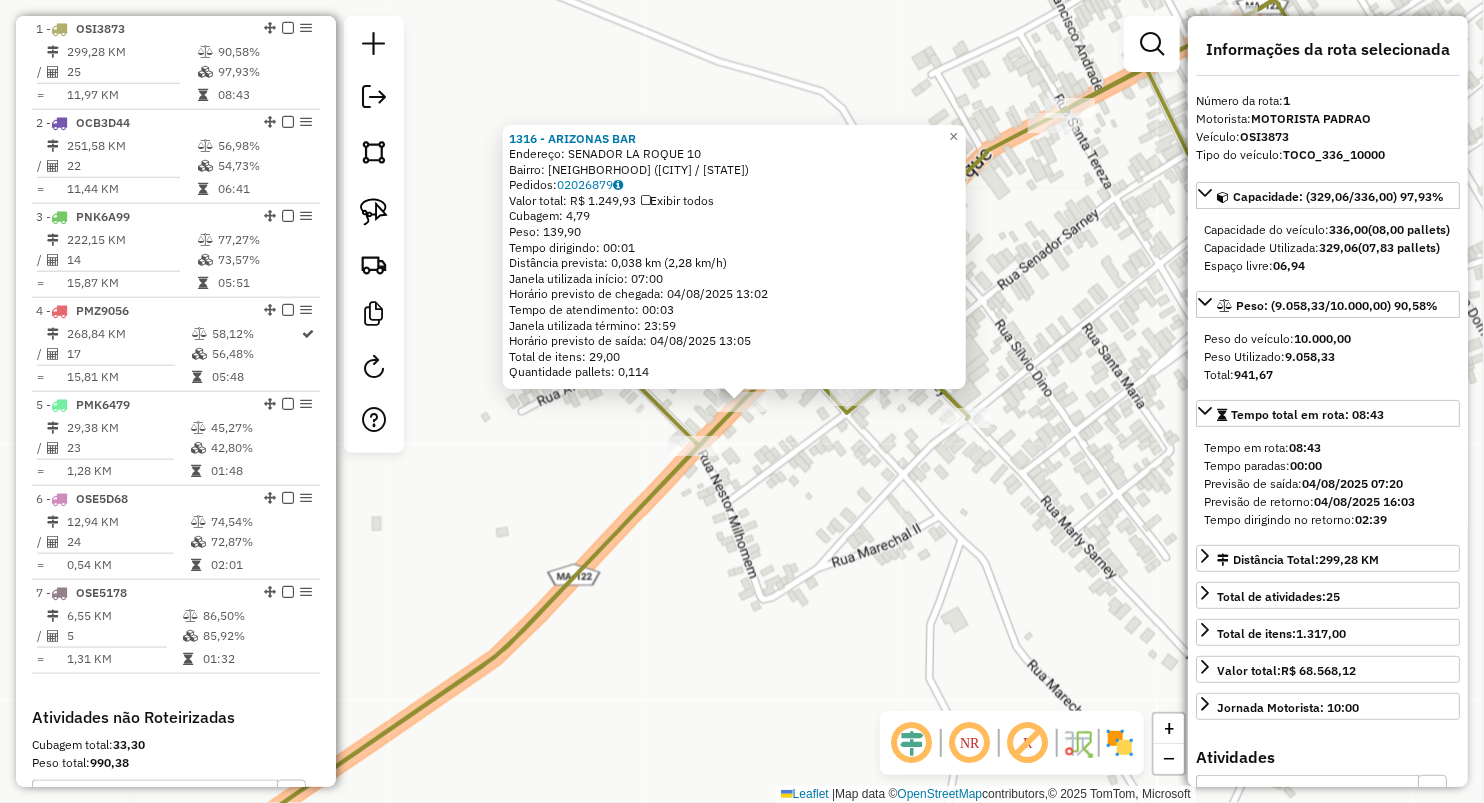 click on "1316 - ARIZONAS BAR  Endereço:  SENADOR LA ROQUE 10   Bairro: CENTRO (BURITIRANA / MA)   Pedidos:  02026879   Valor total: R$ 1.249,93   Exibir todos   Cubagem: 4,79  Peso: 139,90  Tempo dirigindo: 00:01   Distância prevista: 0,038 km (2,28 km/h)   Janela utilizada início: 07:00   Horário previsto de chegada: 04/08/2025 13:02   Tempo de atendimento: 00:03   Janela utilizada término: 23:59   Horário previsto de saída: 04/08/2025 13:05   Total de itens: 29,00   Quantidade pallets: 0,114  × Janela de atendimento Grade de atendimento Capacidade Transportadoras Veículos Cliente Pedidos  Rotas Selecione os dias de semana para filtrar as janelas de atendimento  Seg   Ter   Qua   Qui   Sex   Sáb   Dom  Informe o período da janela de atendimento: De: Até:  Filtrar exatamente a janela do cliente  Considerar janela de atendimento padrão  Selecione os dias de semana para filtrar as grades de atendimento  Seg   Ter   Qua   Qui   Sex   Sáb   Dom   Considerar clientes sem dia de atendimento cadastrado  De:  +" 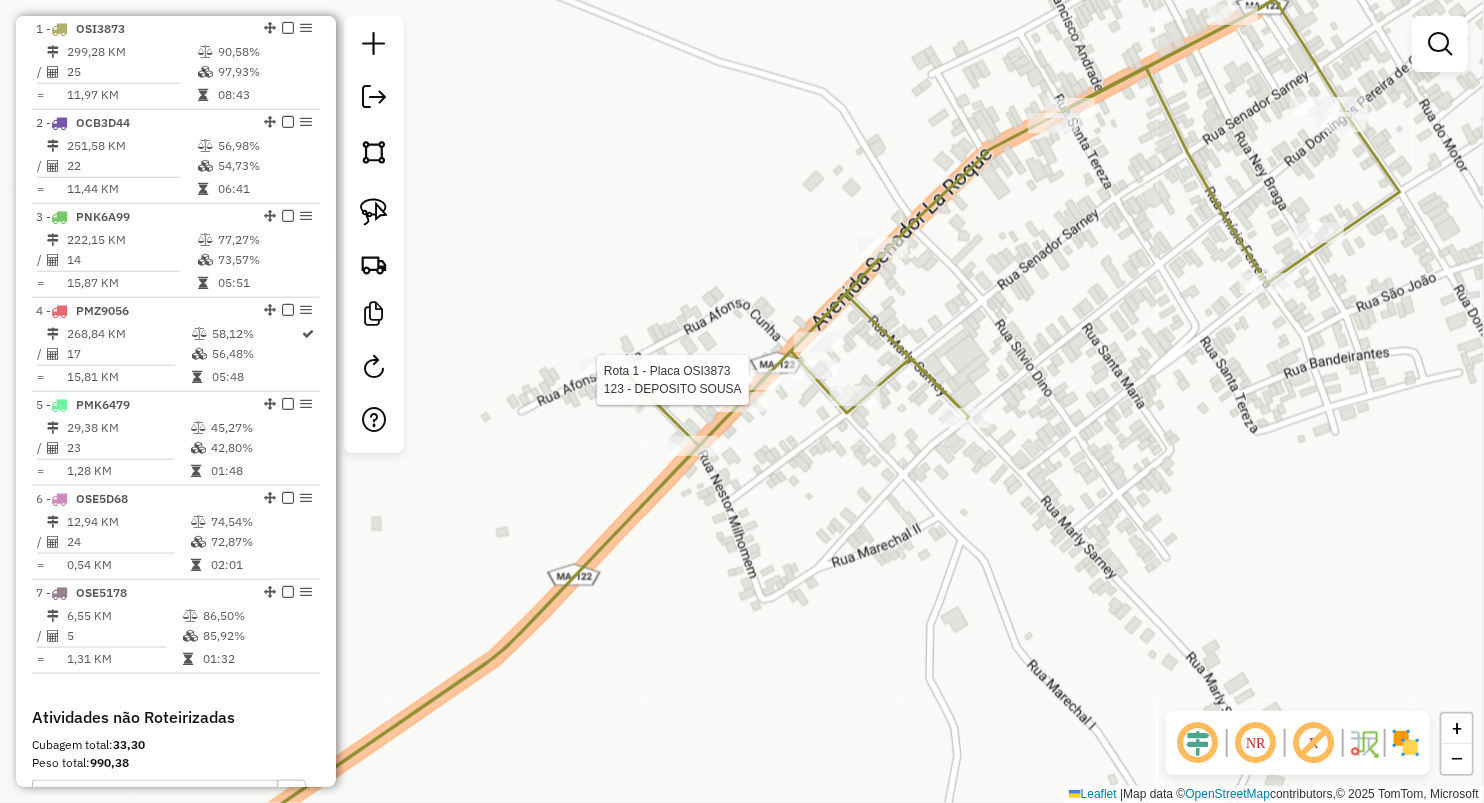 select on "**********" 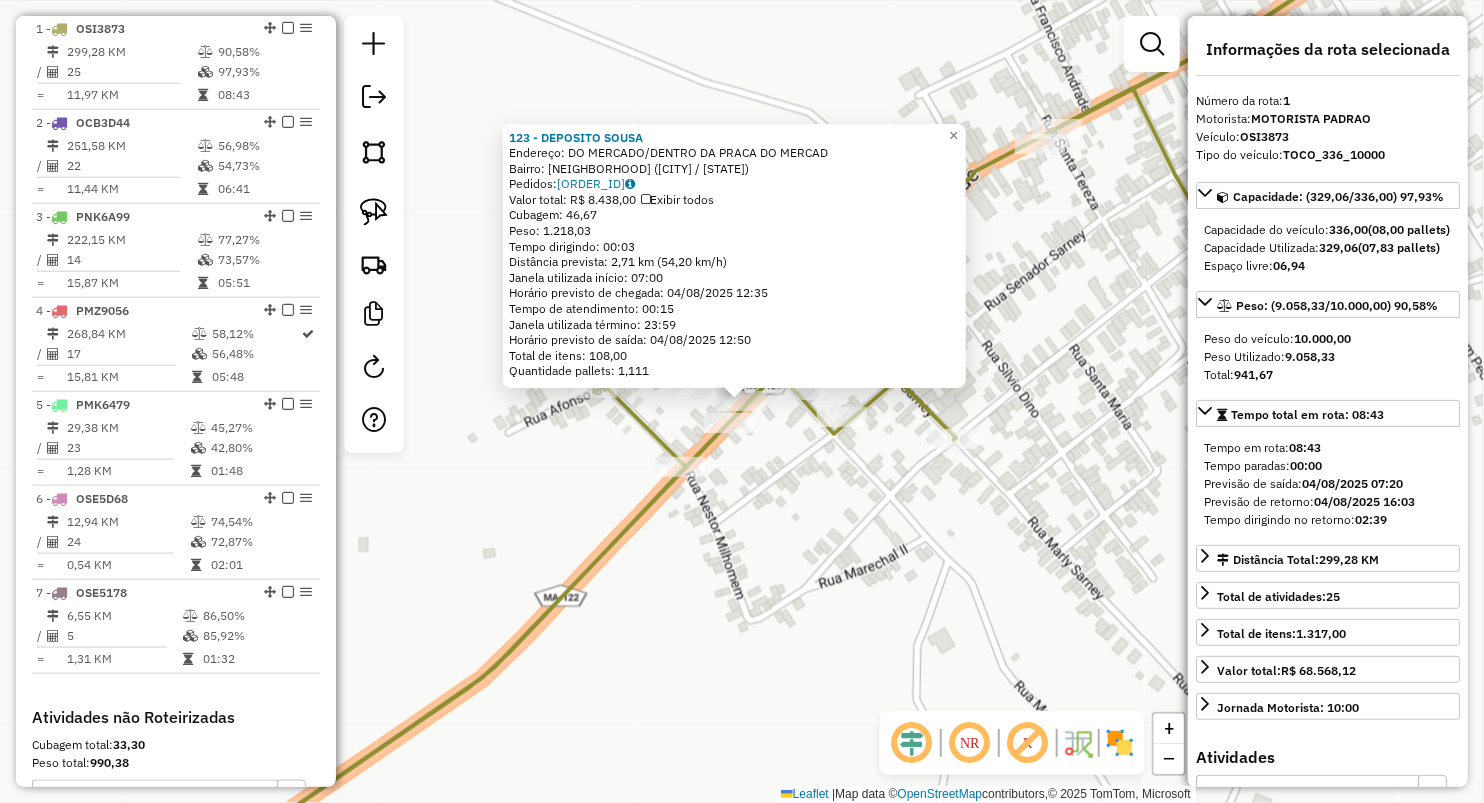 click on "Rota 1 - Placa OSI3873  228 - COMERCIAL BARROSO 123 - DEPOSITO SOUSA  Endereço:  DO MERCADO/DENTRO DA PRACA DO MERCAD   Bairro: CENTRO (BURITIRANA / MA)   Pedidos:  02026773   Valor total: R$ 8.438,00   Exibir todos   Cubagem: 46,67  Peso: 1.218,03  Tempo dirigindo: 00:03   Distância prevista: 2,71 km (54,20 km/h)   Janela utilizada início: 07:00   Horário previsto de chegada: 04/08/2025 12:35   Tempo de atendimento: 00:15   Janela utilizada término: 23:59   Horário previsto de saída: 04/08/2025 12:50   Total de itens: 108,00   Quantidade pallets: 1,111  × Janela de atendimento Grade de atendimento Capacidade Transportadoras Veículos Cliente Pedidos  Rotas Selecione os dias de semana para filtrar as janelas de atendimento  Seg   Ter   Qua   Qui   Sex   Sáb   Dom  Informe o período da janela de atendimento: De: Até:  Filtrar exatamente a janela do cliente  Considerar janela de atendimento padrão  Selecione os dias de semana para filtrar as grades de atendimento  Seg   Ter   Qua   Qui   Sex   Sáb" 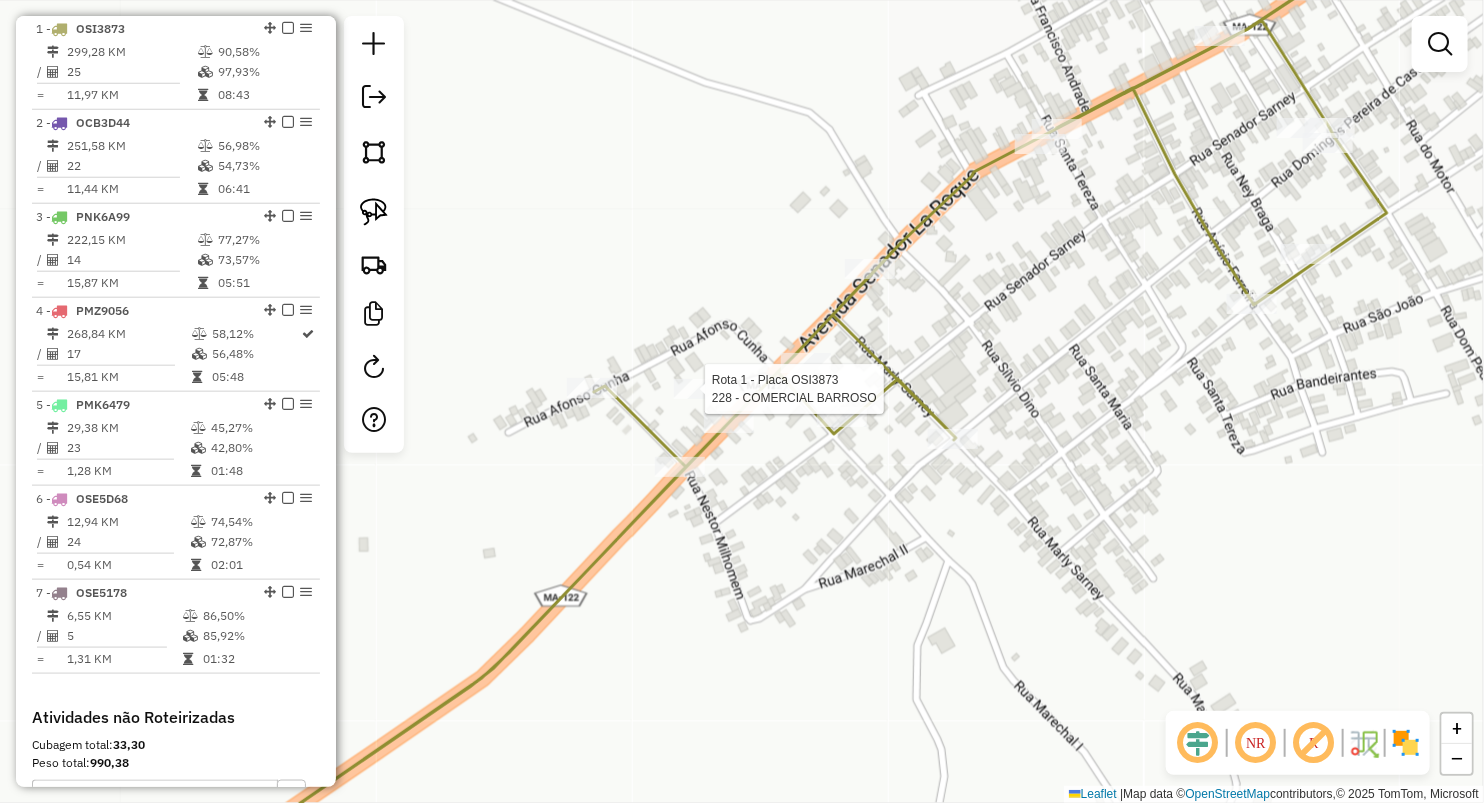 select on "**********" 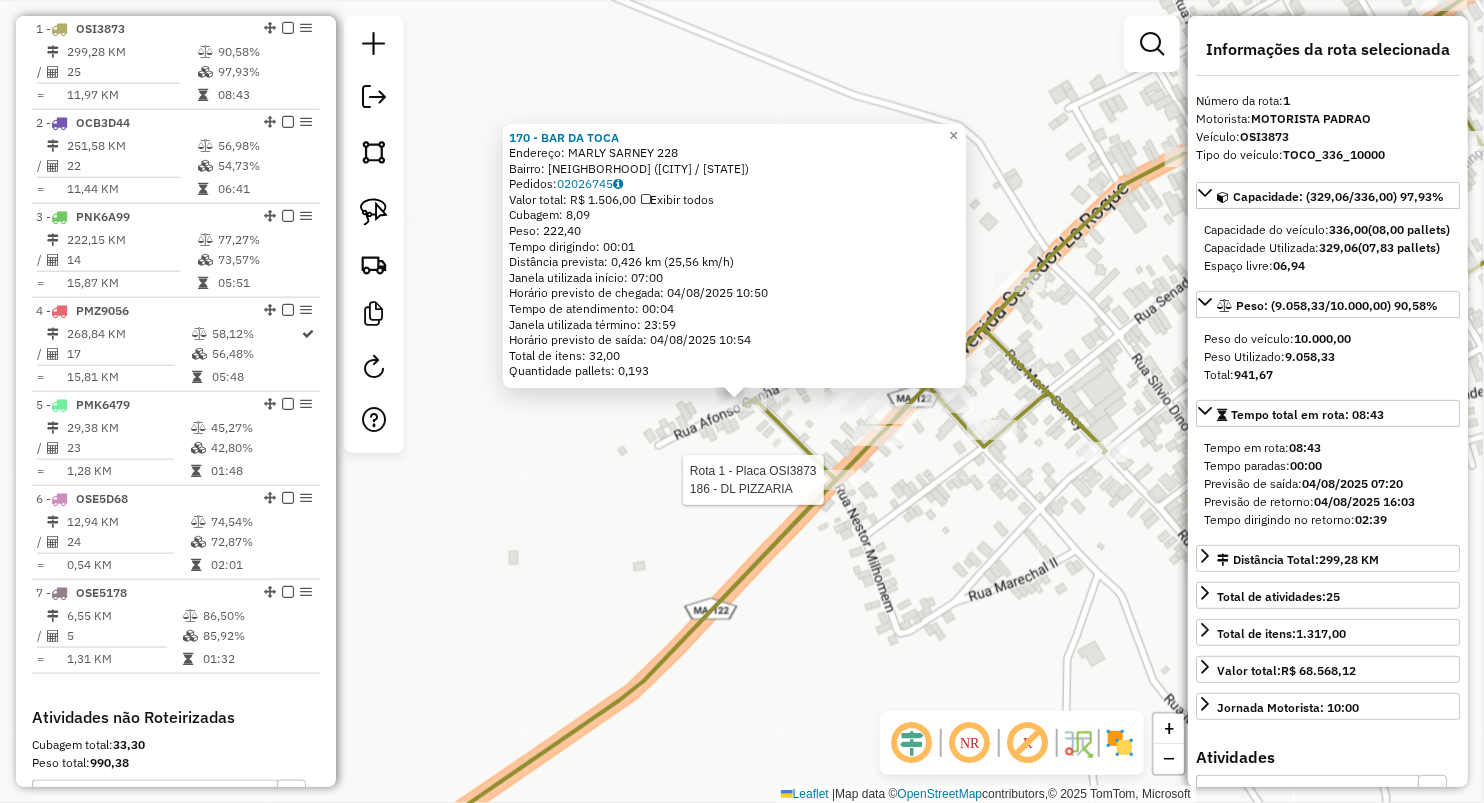 click 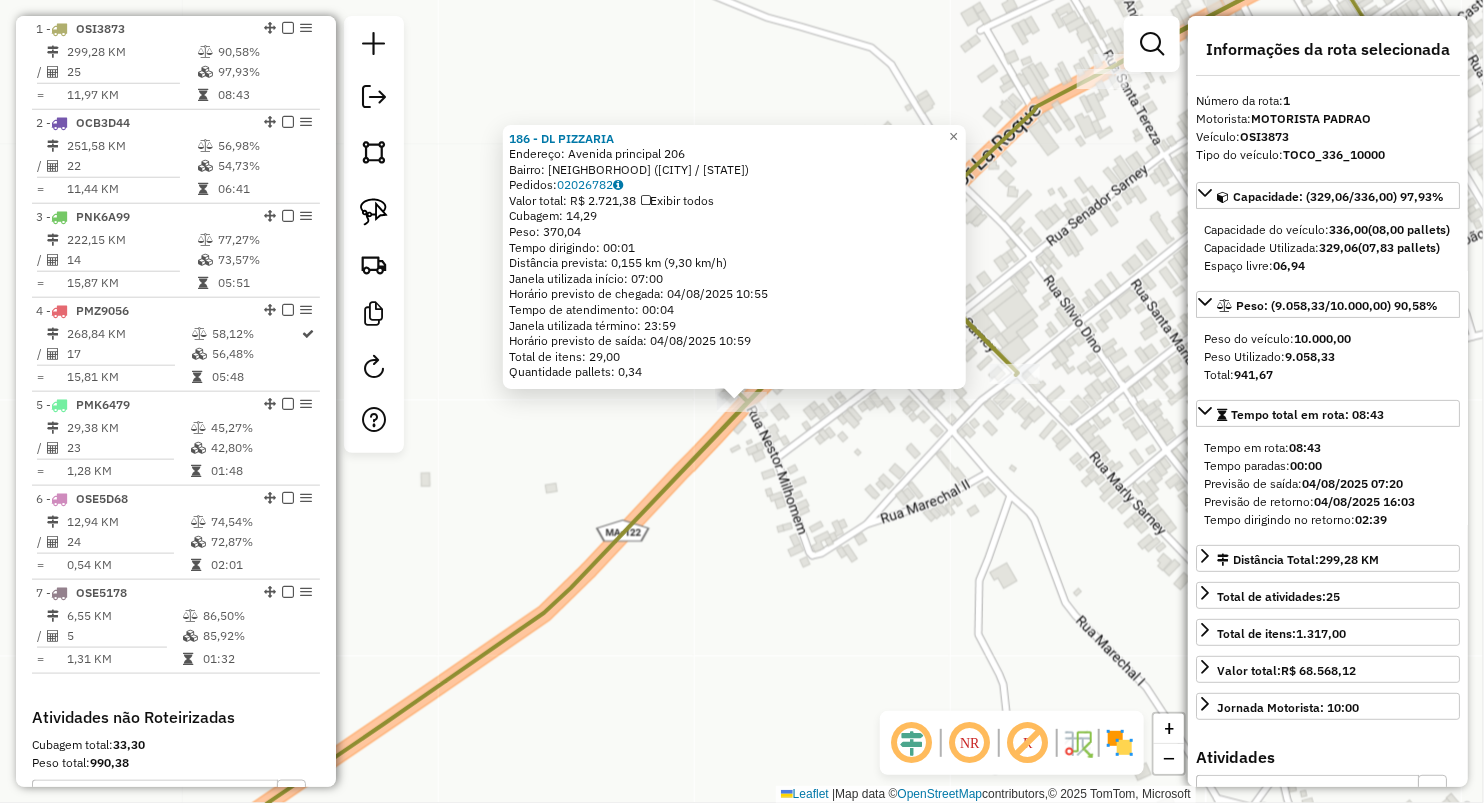 click on "Rota 1 - Placa OSI3873  186 - DL PIZZARIA 186 - DL PIZZARIA  Endereço:  Avenida principal 206   Bairro: CENTRO (BURITIRANA / MA)   Pedidos:  02026782   Valor total: R$ 2.721,38   Exibir todos   Cubagem: 14,29  Peso: 370,04  Tempo dirigindo: 00:01   Distância prevista: 0,155 km (9,30 km/h)   Janela utilizada início: 07:00   Horário previsto de chegada: 04/08/2025 10:55   Tempo de atendimento: 00:04   Janela utilizada término: 23:59   Horário previsto de saída: 04/08/2025 10:59   Total de itens: 29,00   Quantidade pallets: 0,34  × Janela de atendimento Grade de atendimento Capacidade Transportadoras Veículos Cliente Pedidos  Rotas Selecione os dias de semana para filtrar as janelas de atendimento  Seg   Ter   Qua   Qui   Sex   Sáb   Dom  Informe o período da janela de atendimento: De: Até:  Filtrar exatamente a janela do cliente  Considerar janela de atendimento padrão  Selecione os dias de semana para filtrar as grades de atendimento  Seg   Ter   Qua   Qui   Sex   Sáb   Dom   Peso mínimo:   De:" 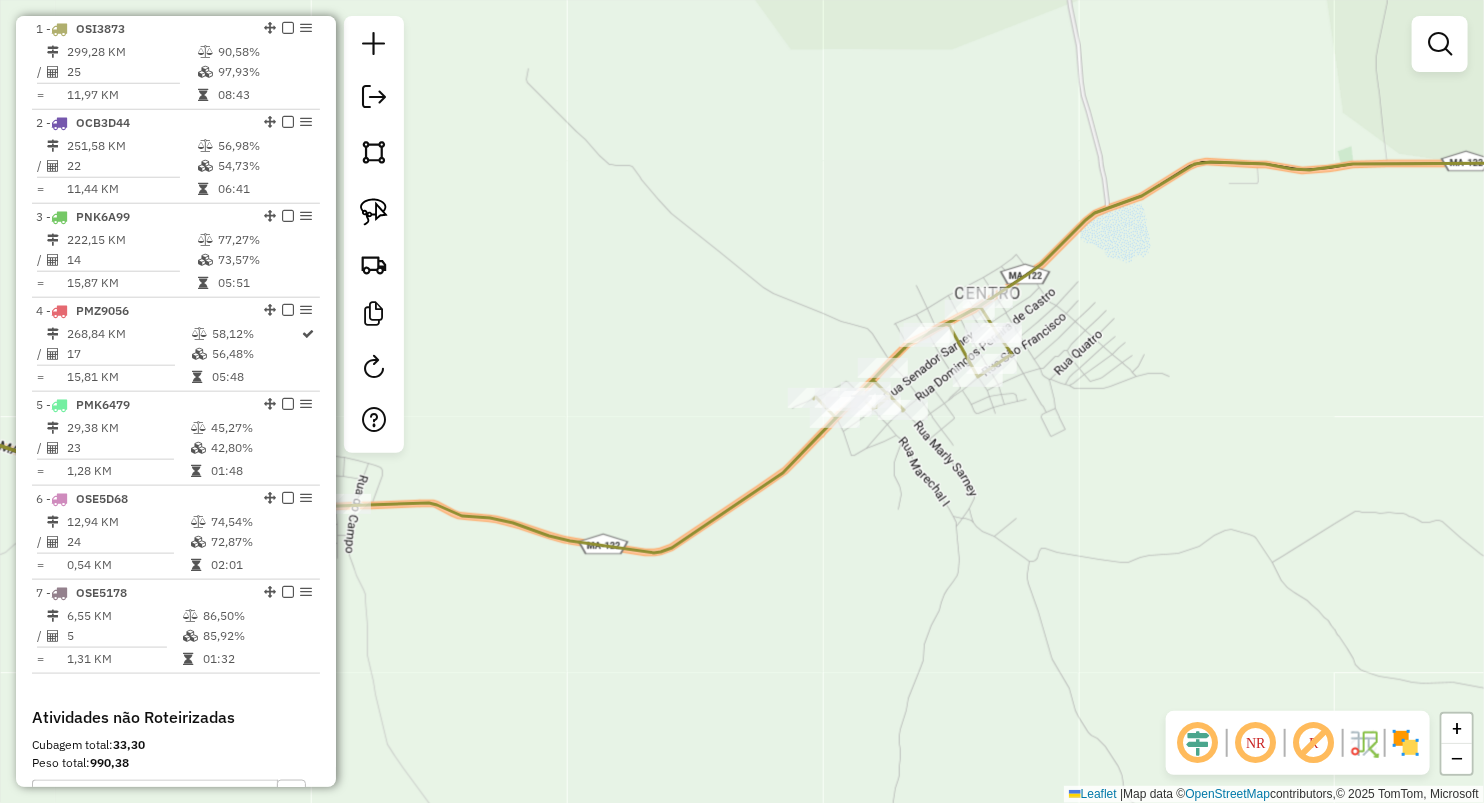 drag, startPoint x: 1086, startPoint y: 404, endPoint x: 1128, endPoint y: 283, distance: 128.082 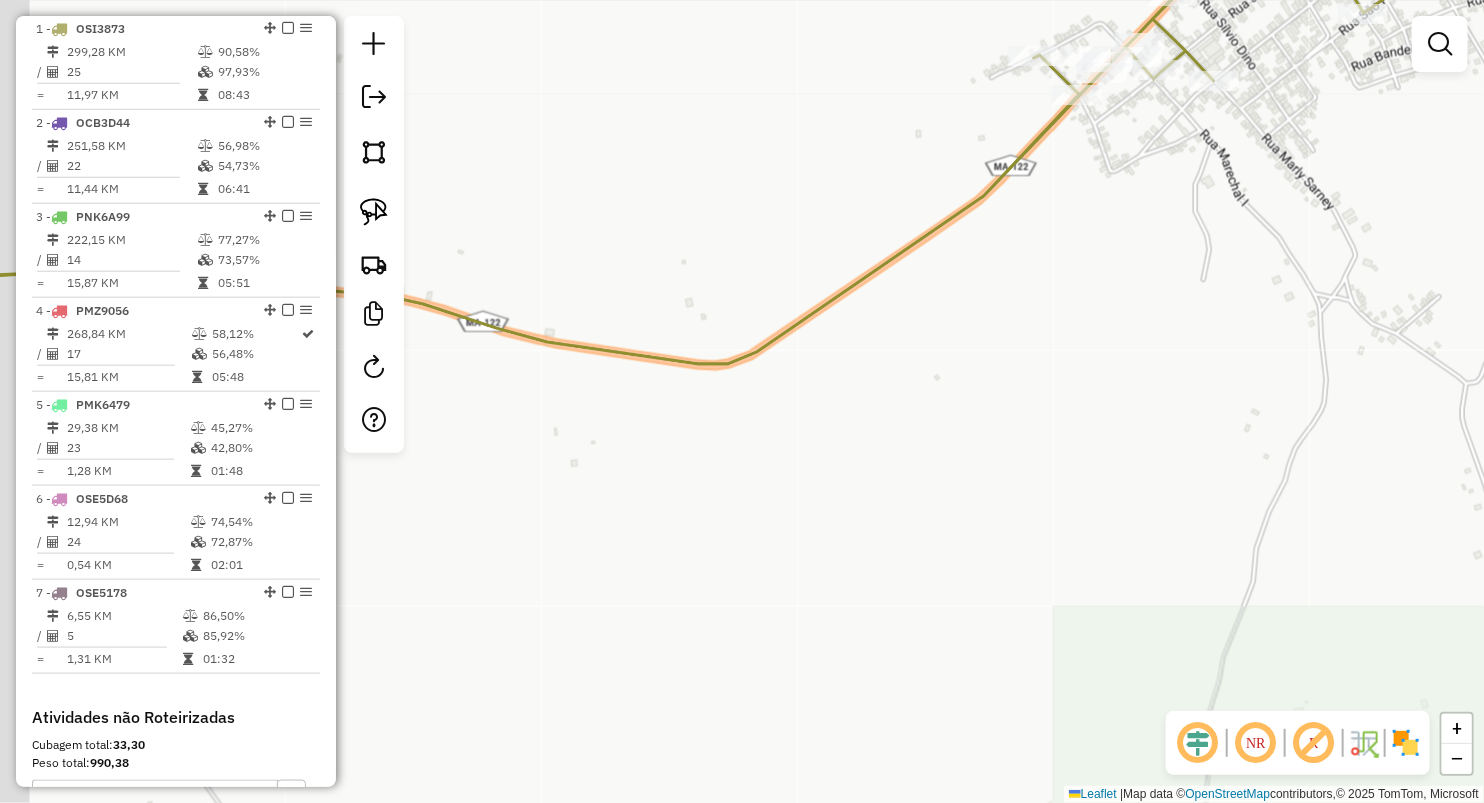 drag, startPoint x: 677, startPoint y: 564, endPoint x: 732, endPoint y: 525, distance: 67.424034 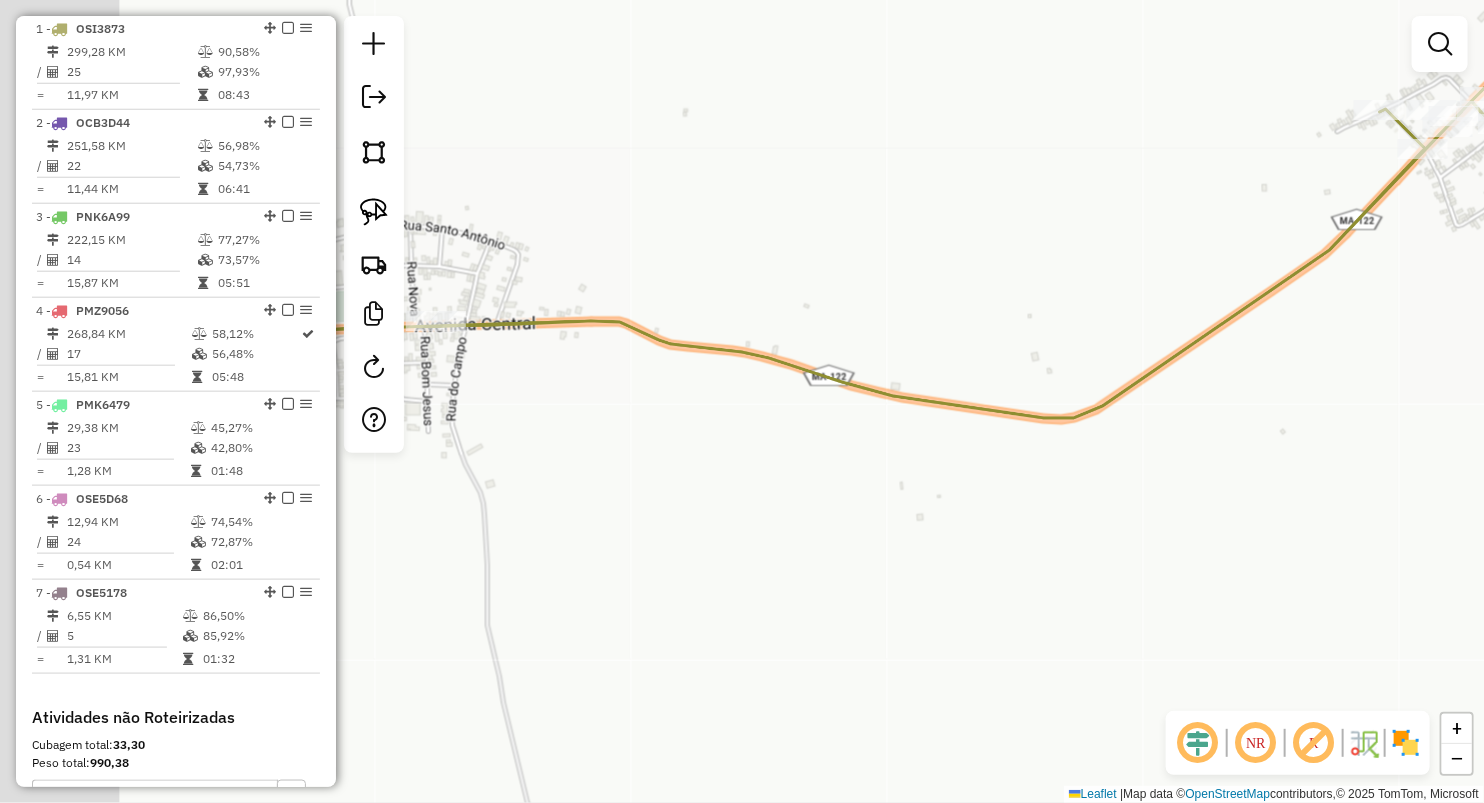 drag, startPoint x: 790, startPoint y: 518, endPoint x: 1054, endPoint y: 633, distance: 287.96005 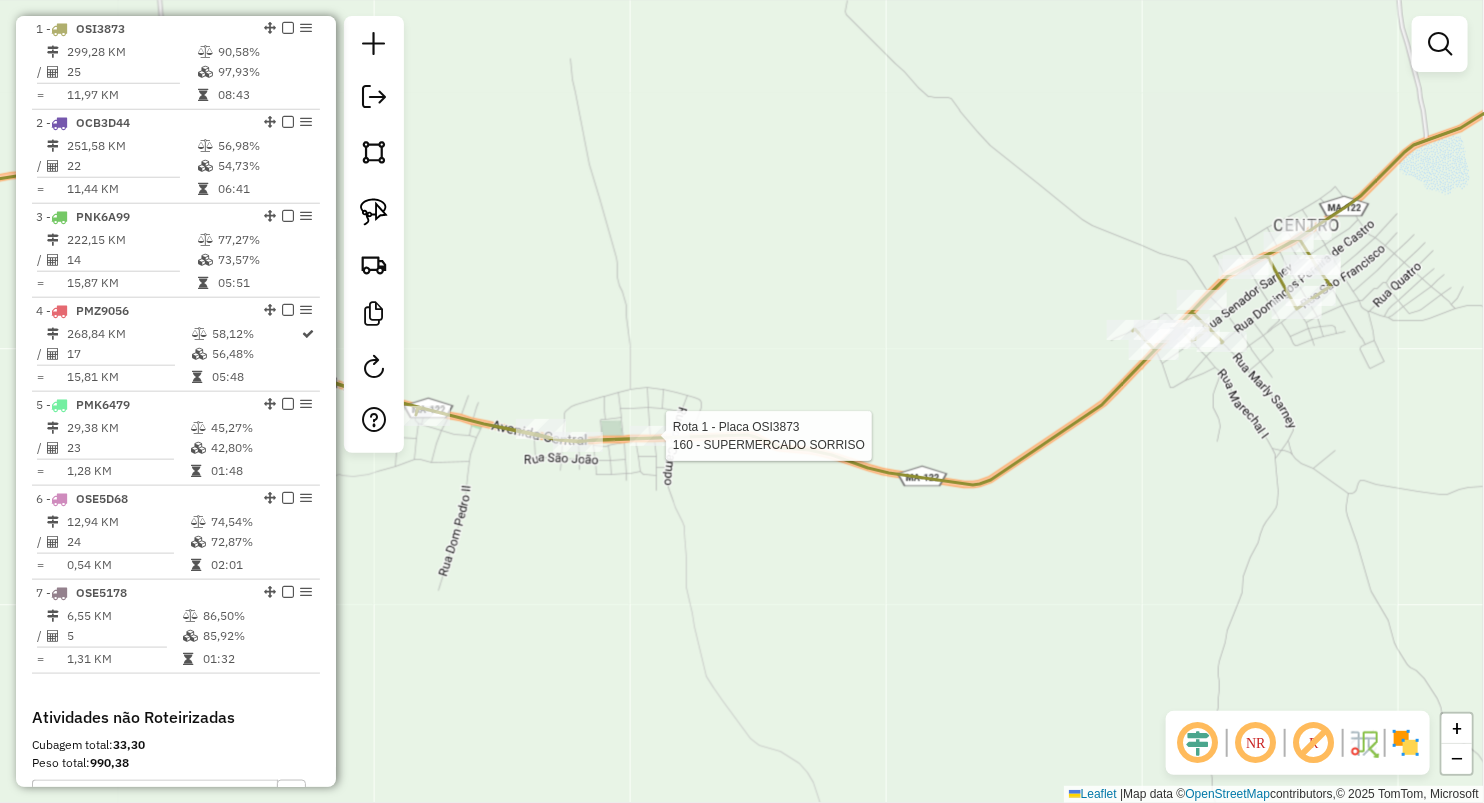 select on "**********" 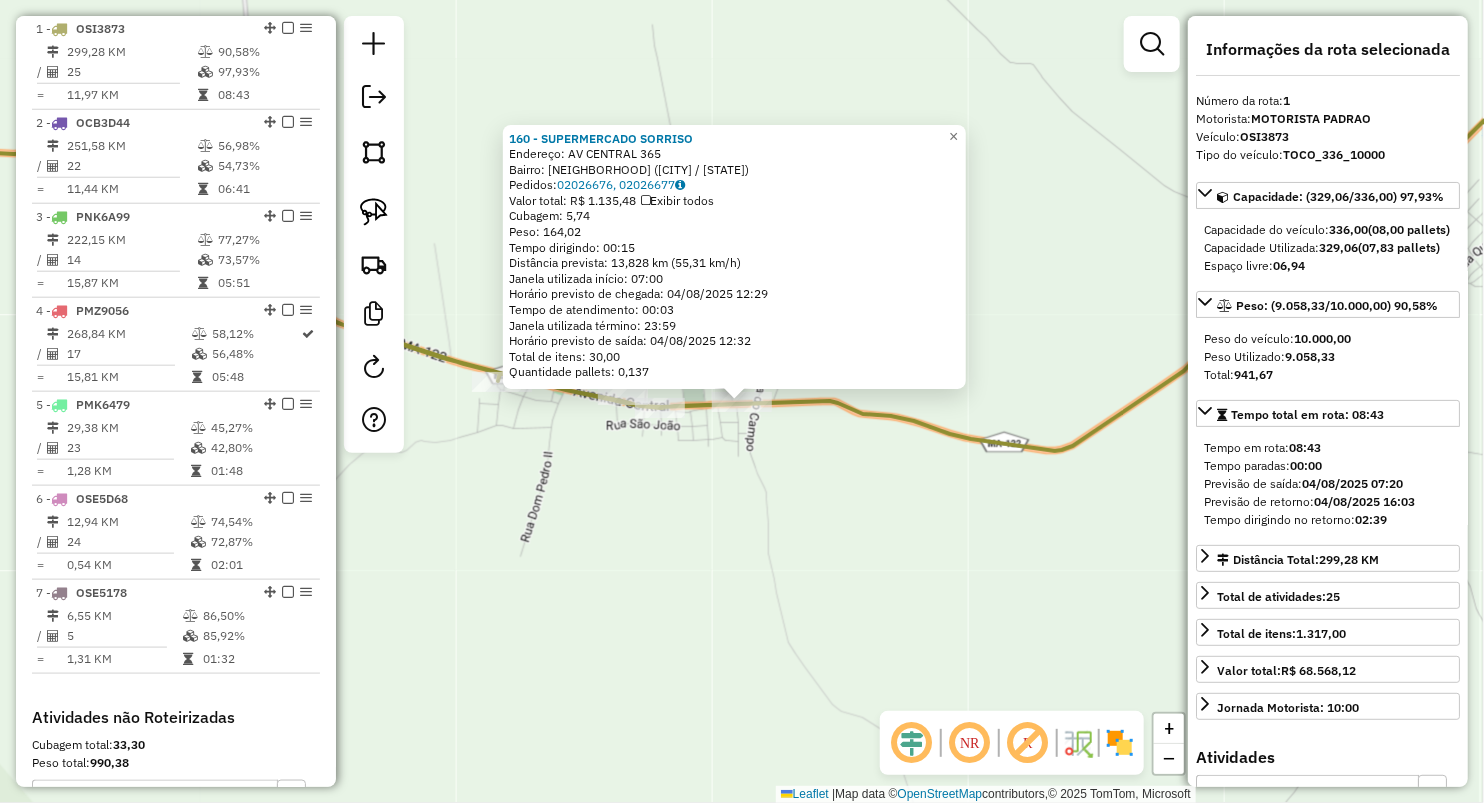 click on "160 - SUPERMERCADO SORRISO  Endereço:  AV CENTRAL 365   Bairro: TANQUE 2 (BURITIRANA / MA)   Pedidos:  02026676, 02026677   Valor total: R$ 1.135,48   Exibir todos   Cubagem: 5,74  Peso: 164,02  Tempo dirigindo: 00:15   Distância prevista: 13,828 km (55,31 km/h)   Janela utilizada início: 07:00   Horário previsto de chegada: 04/08/2025 12:29   Tempo de atendimento: 00:03   Janela utilizada término: 23:59   Horário previsto de saída: 04/08/2025 12:32   Total de itens: 30,00   Quantidade pallets: 0,137  × Janela de atendimento Grade de atendimento Capacidade Transportadoras Veículos Cliente Pedidos  Rotas Selecione os dias de semana para filtrar as janelas de atendimento  Seg   Ter   Qua   Qui   Sex   Sáb   Dom  Informe o período da janela de atendimento: De: Até:  Filtrar exatamente a janela do cliente  Considerar janela de atendimento padrão  Selecione os dias de semana para filtrar as grades de atendimento  Seg   Ter   Qua   Qui   Sex   Sáb   Dom   Peso mínimo:   Peso máximo:   De:   Até:  +" 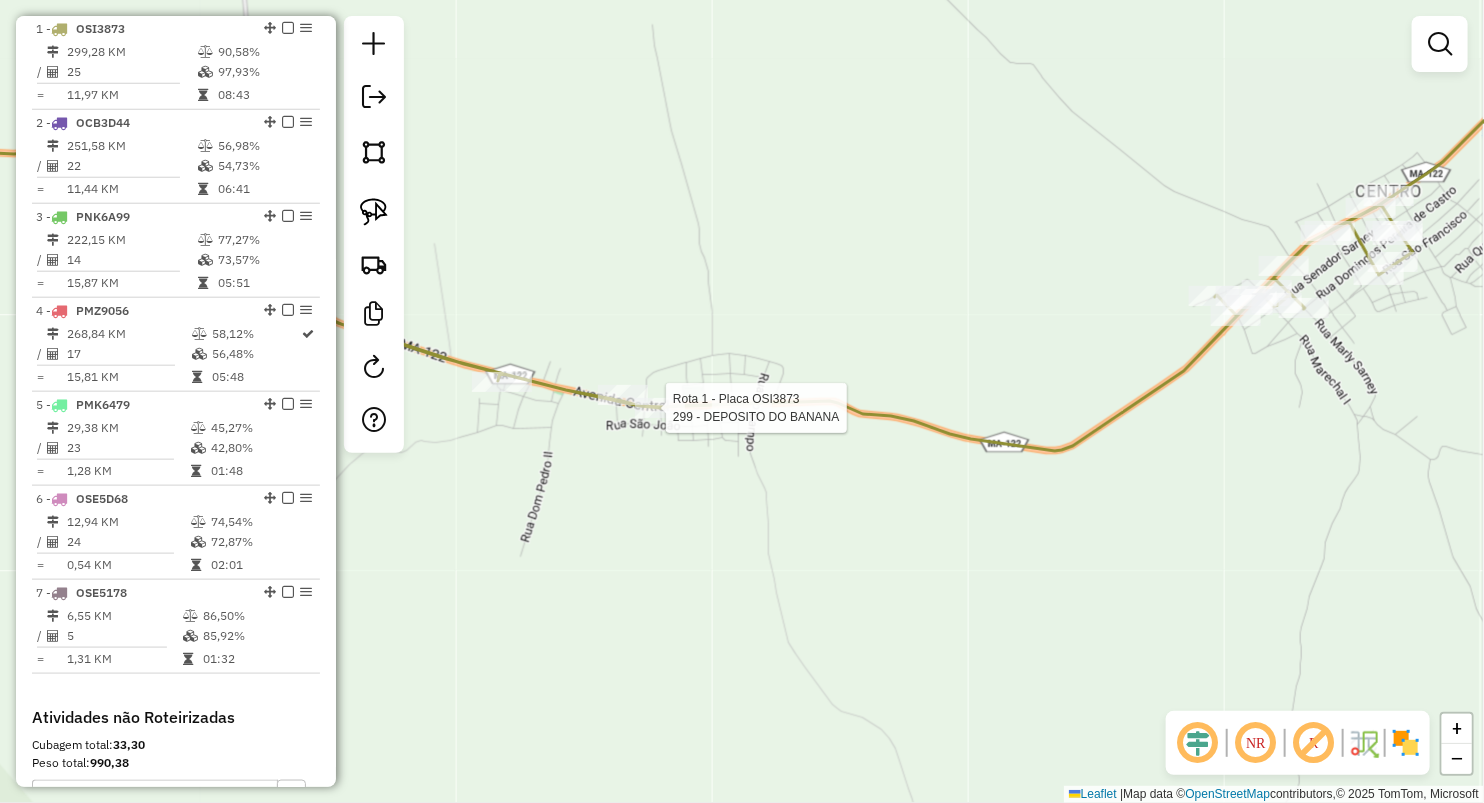 select on "**********" 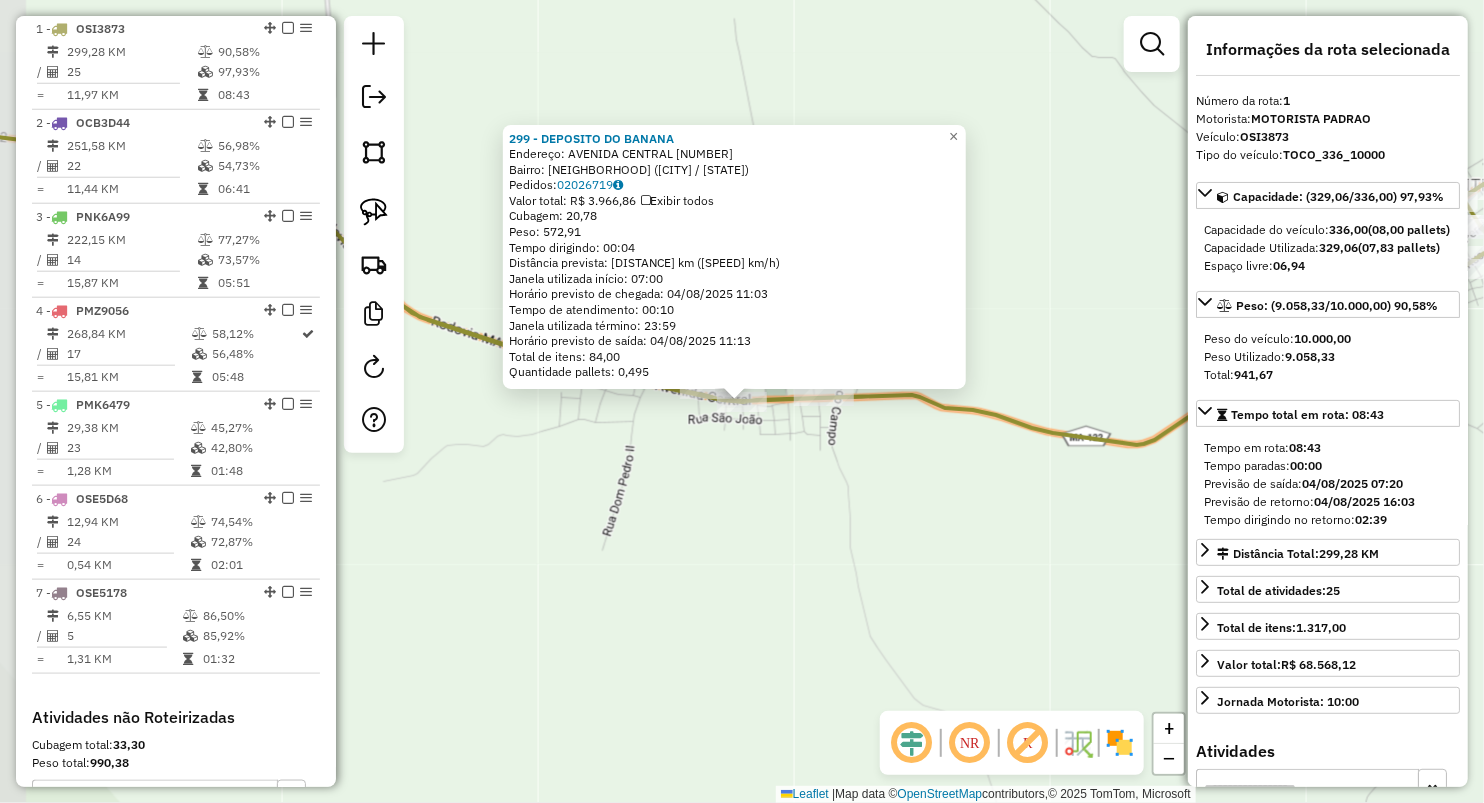 click on "Rota 1 - Placa OSI3873  299 - DEPOSITO DO BANANA 299 - DEPOSITO DO BANANA  Endereço:  AVENIDA CENTRAL 86   Bairro: TANQUE 2 (BURITIRANA / MA)   Pedidos:  02026719   Valor total: R$ 3.966,86   Exibir todos   Cubagem: 20,78  Peso: 572,91  Tempo dirigindo: 00:04   Distância prevista: 2,997 km (44,96 km/h)   Janela utilizada início: 07:00   Horário previsto de chegada: 04/08/2025 11:03   Tempo de atendimento: 00:10   Janela utilizada término: 23:59   Horário previsto de saída: 04/08/2025 11:13   Total de itens: 84,00   Quantidade pallets: 0,495  × Janela de atendimento Grade de atendimento Capacidade Transportadoras Veículos Cliente Pedidos  Rotas Selecione os dias de semana para filtrar as janelas de atendimento  Seg   Ter   Qua   Qui   Sex   Sáb   Dom  Informe o período da janela de atendimento: De: Até:  Filtrar exatamente a janela do cliente  Considerar janela de atendimento padrão  Selecione os dias de semana para filtrar as grades de atendimento  Seg   Ter   Qua   Qui   Sex   Sáb   Dom   De:" 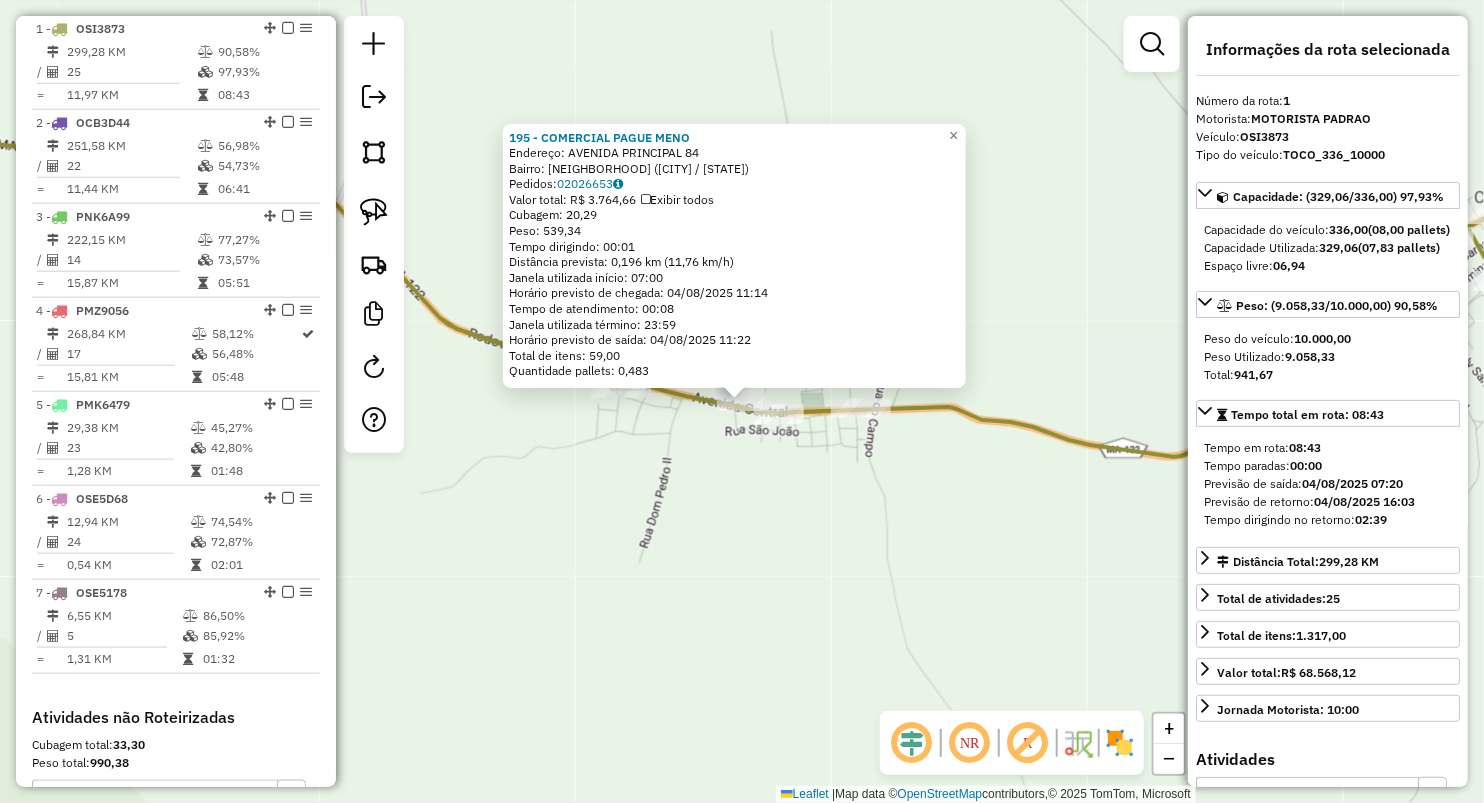 click on "Rota 1 - Placa OSI3873  195 - COMERCIAL PAGUE MENO 195 - COMERCIAL PAGUE MENO  Endereço:  AVENIDA PRINCIPAL 84   Bairro: TANQUE 2 (BURITIRANA / MA)   Pedidos:  02026653   Valor total: R$ 3.764,66   Exibir todos   Cubagem: 20,29  Peso: 539,34  Tempo dirigindo: 00:01   Distância prevista: 0,196 km (11,76 km/h)   Janela utilizada início: 07:00   Horário previsto de chegada: 04/08/2025 11:14   Tempo de atendimento: 00:08   Janela utilizada término: 23:59   Horário previsto de saída: 04/08/2025 11:22   Total de itens: 59,00   Quantidade pallets: 0,483  × Janela de atendimento Grade de atendimento Capacidade Transportadoras Veículos Cliente Pedidos  Rotas Selecione os dias de semana para filtrar as janelas de atendimento  Seg   Ter   Qua   Qui   Sex   Sáb   Dom  Informe o período da janela de atendimento: De: Até:  Filtrar exatamente a janela do cliente  Considerar janela de atendimento padrão  Selecione os dias de semana para filtrar as grades de atendimento  Seg   Ter   Qua   Qui   Sex   Sáb   Dom" 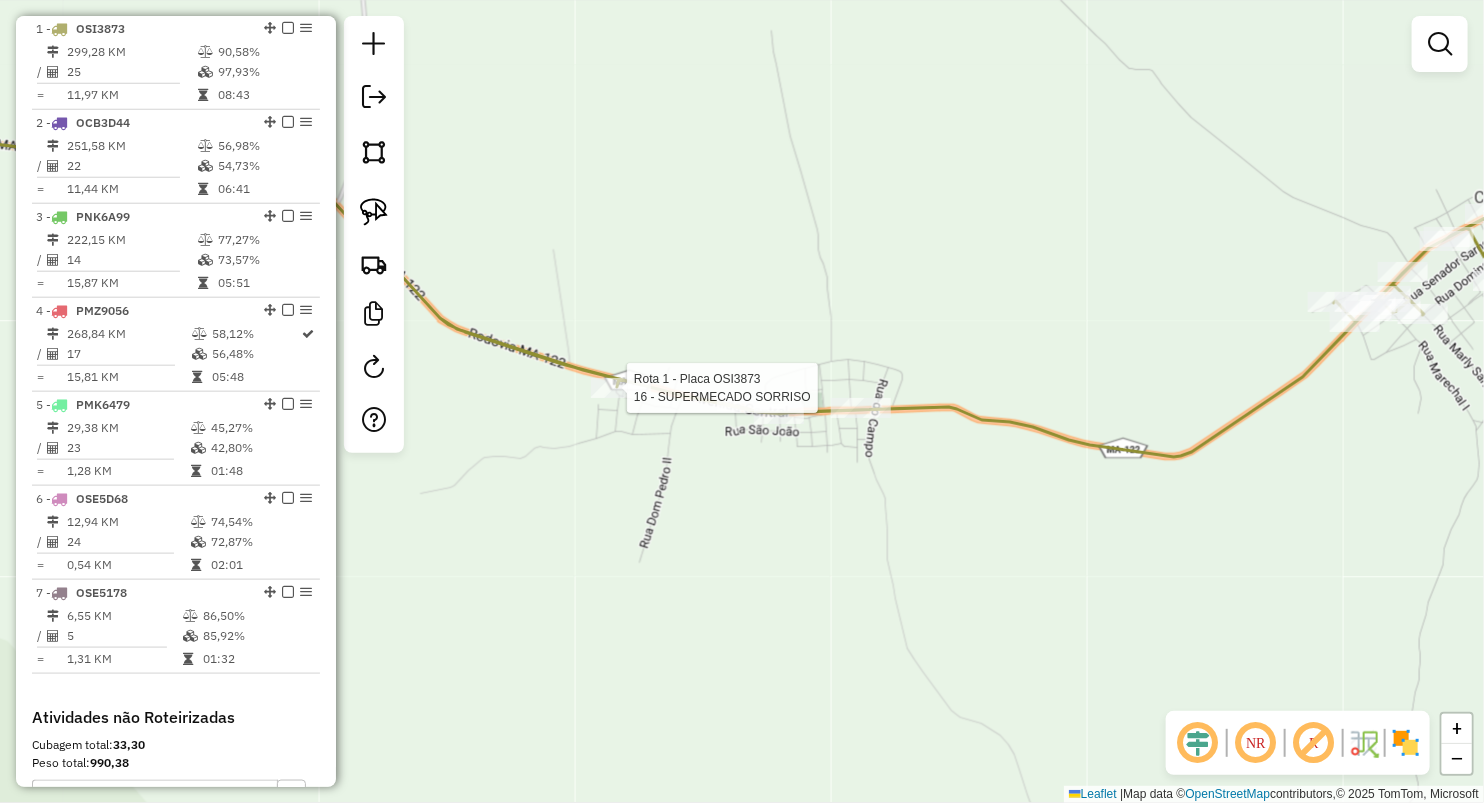 select on "**********" 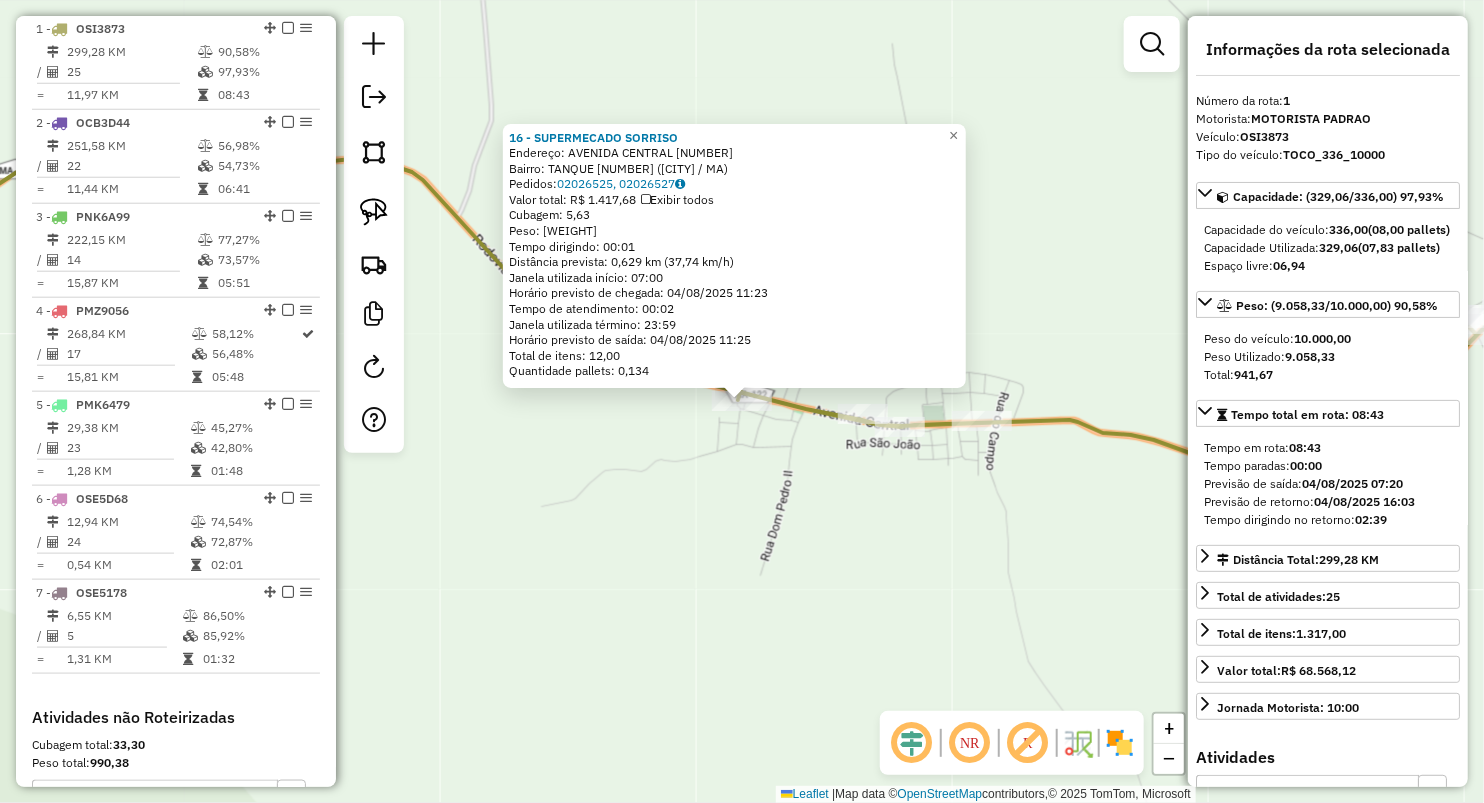 click on "16 - SUPERMECADO SORRISO  Endereço:  AVENIDA CENTRAL 1   Bairro: TANQUE 1 (BURITIRANA / MA)   Pedidos:  02026525, 02026527   Valor total: R$ 1.417,68   Exibir todos   Cubagem: 5,63  Peso: 145,98  Tempo dirigindo: 00:01   Distância prevista: 0,629 km (37,74 km/h)   Janela utilizada início: 07:00   Horário previsto de chegada: 04/08/2025 11:23   Tempo de atendimento: 00:02   Janela utilizada término: 23:59   Horário previsto de saída: 04/08/2025 11:25   Total de itens: 12,00   Quantidade pallets: 0,134  × Janela de atendimento Grade de atendimento Capacidade Transportadoras Veículos Cliente Pedidos  Rotas Selecione os dias de semana para filtrar as janelas de atendimento  Seg   Ter   Qua   Qui   Sex   Sáb   Dom  Informe o período da janela de atendimento: De: Até:  Filtrar exatamente a janela do cliente  Considerar janela de atendimento padrão  Selecione os dias de semana para filtrar as grades de atendimento  Seg   Ter   Qua   Qui   Sex   Sáb   Dom   Peso mínimo:   Peso máximo:   De:   Até:  +" 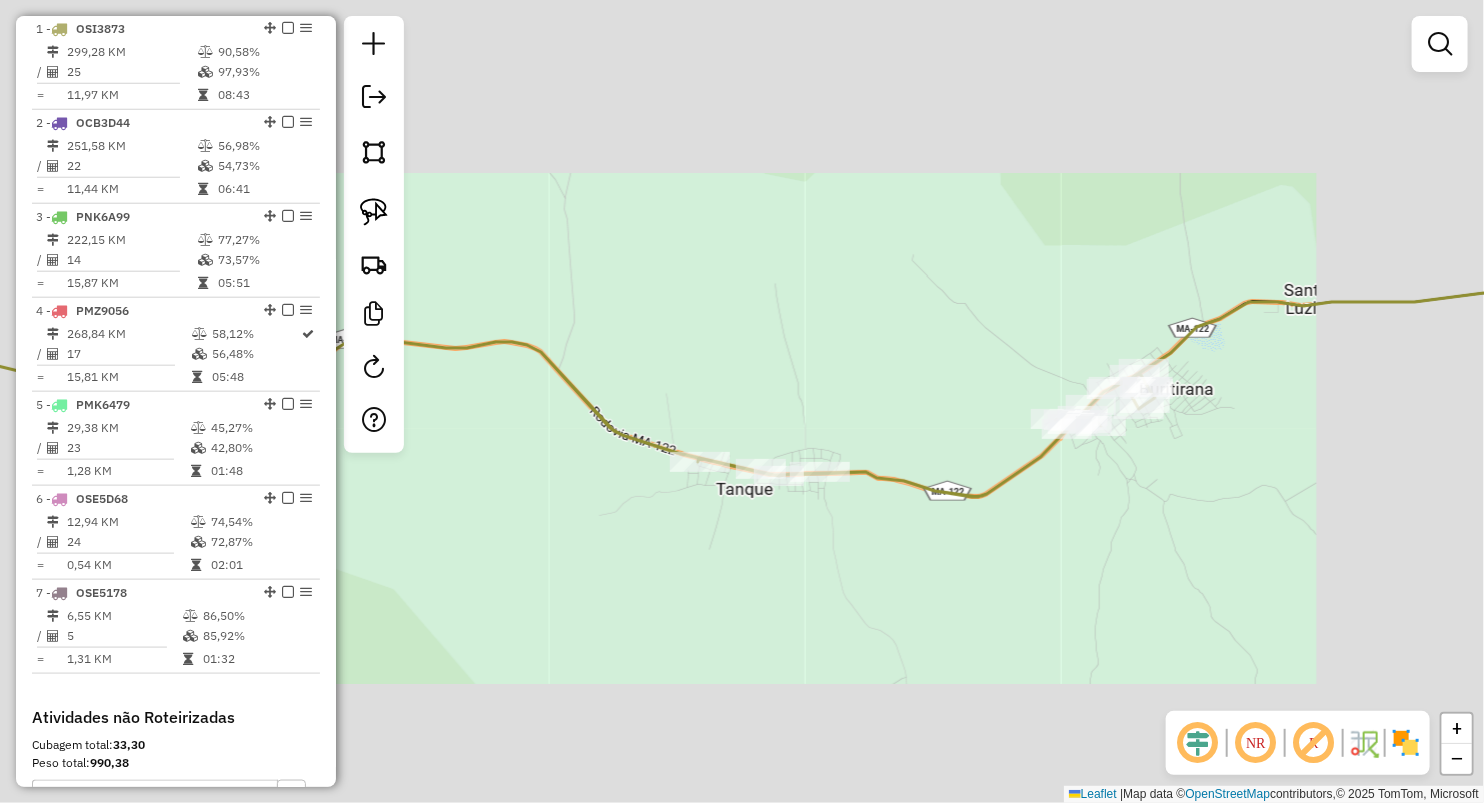 drag, startPoint x: 645, startPoint y: 575, endPoint x: 861, endPoint y: 500, distance: 228.65039 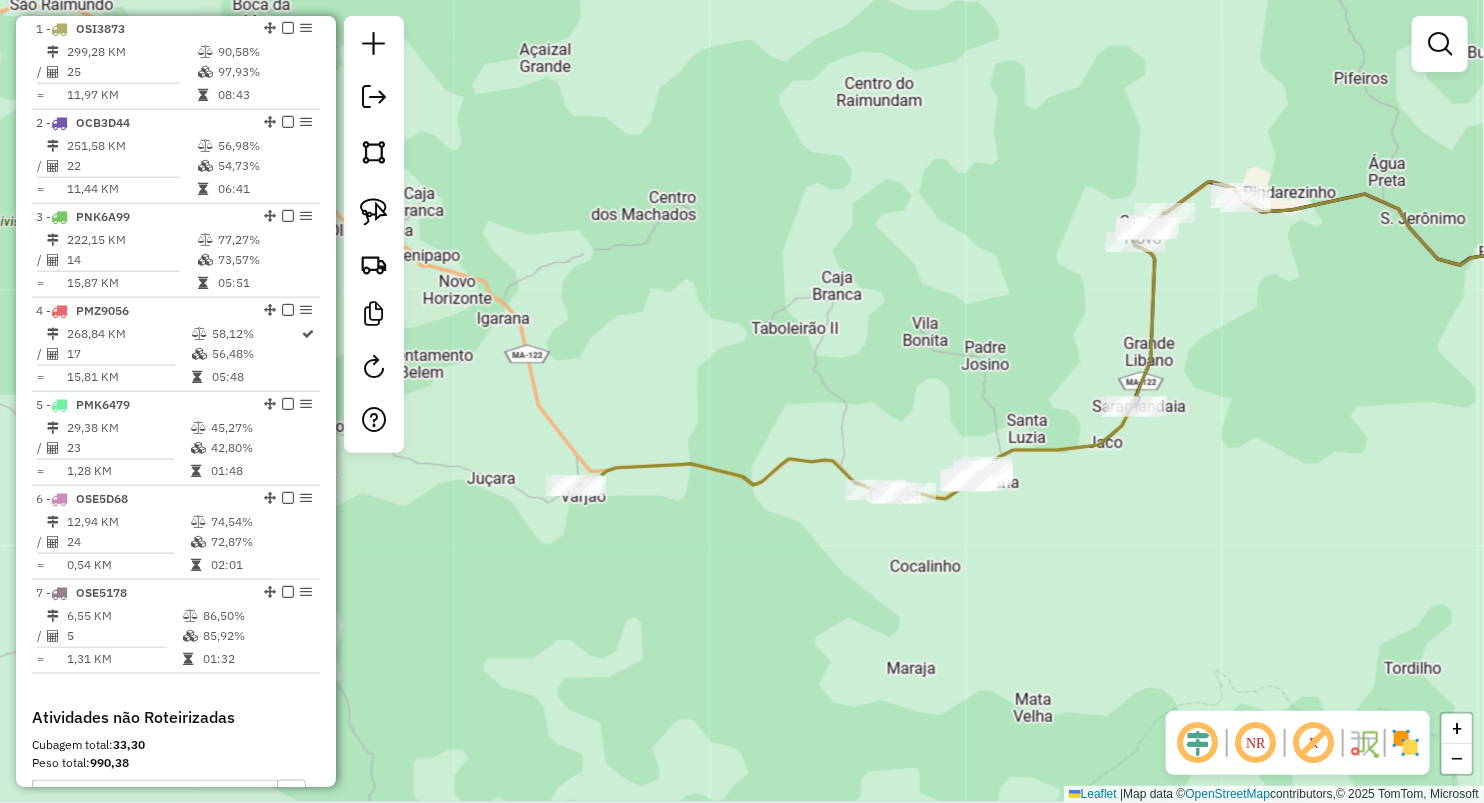drag, startPoint x: 1212, startPoint y: 567, endPoint x: 991, endPoint y: 532, distance: 223.75433 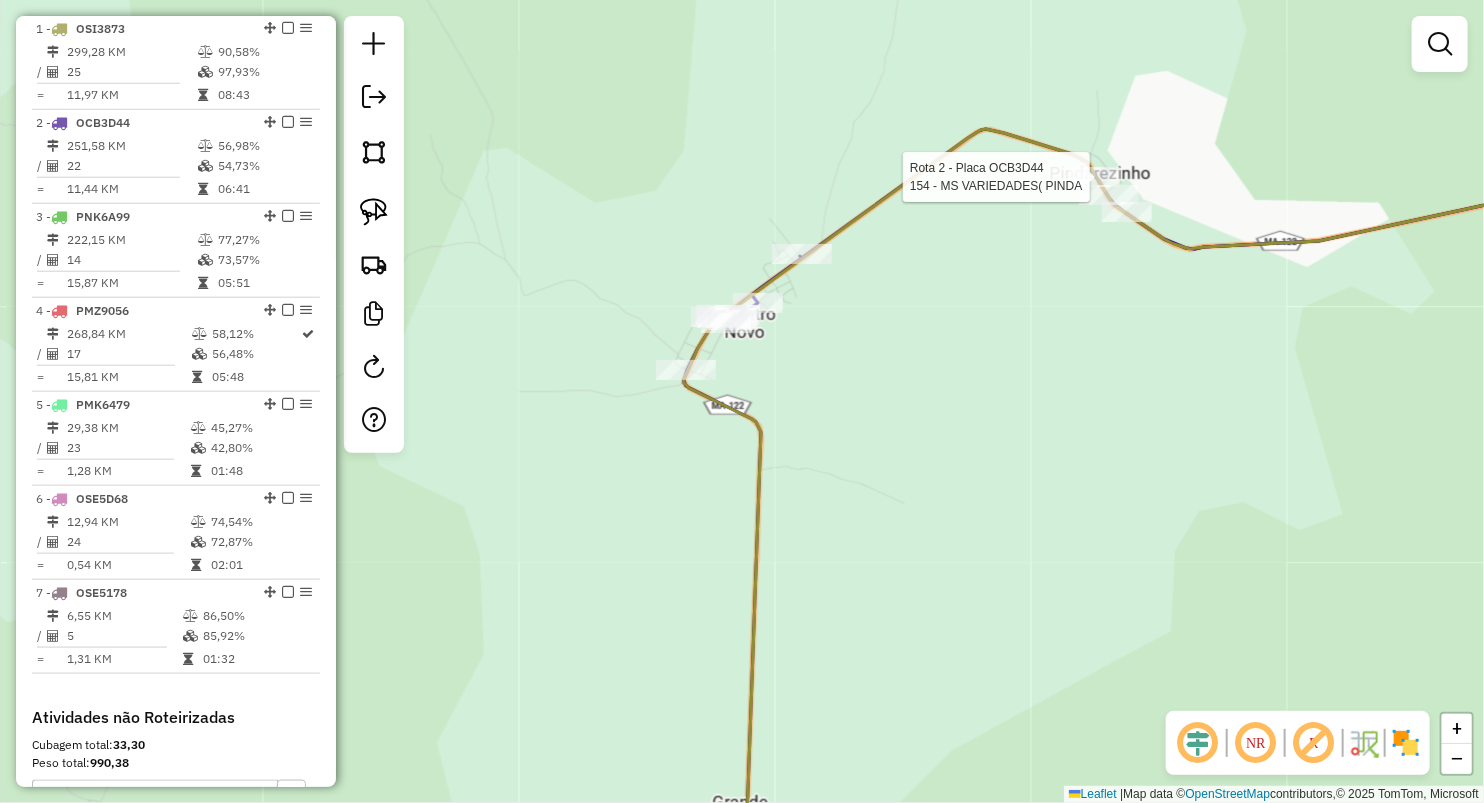 select on "**********" 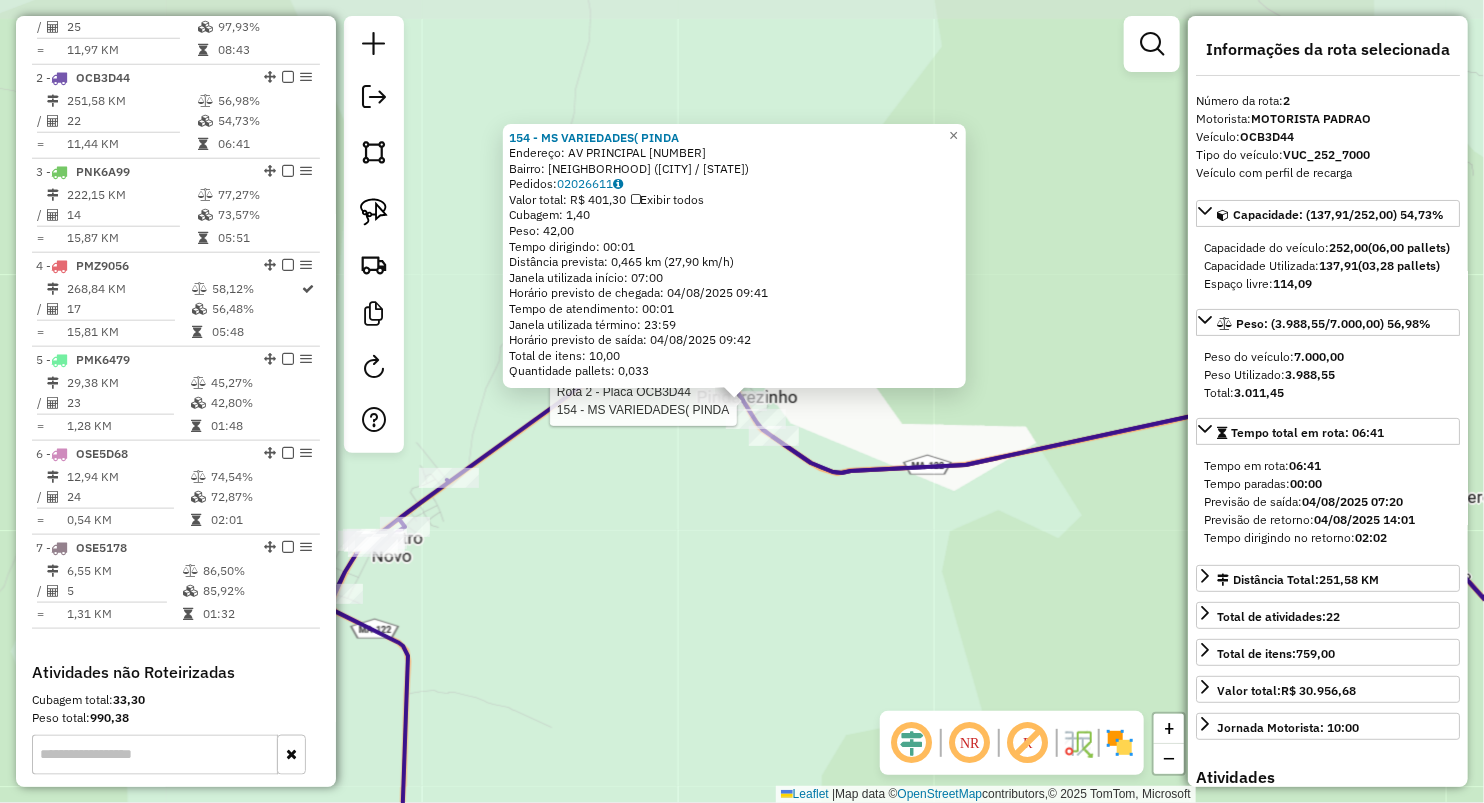 scroll, scrollTop: 868, scrollLeft: 0, axis: vertical 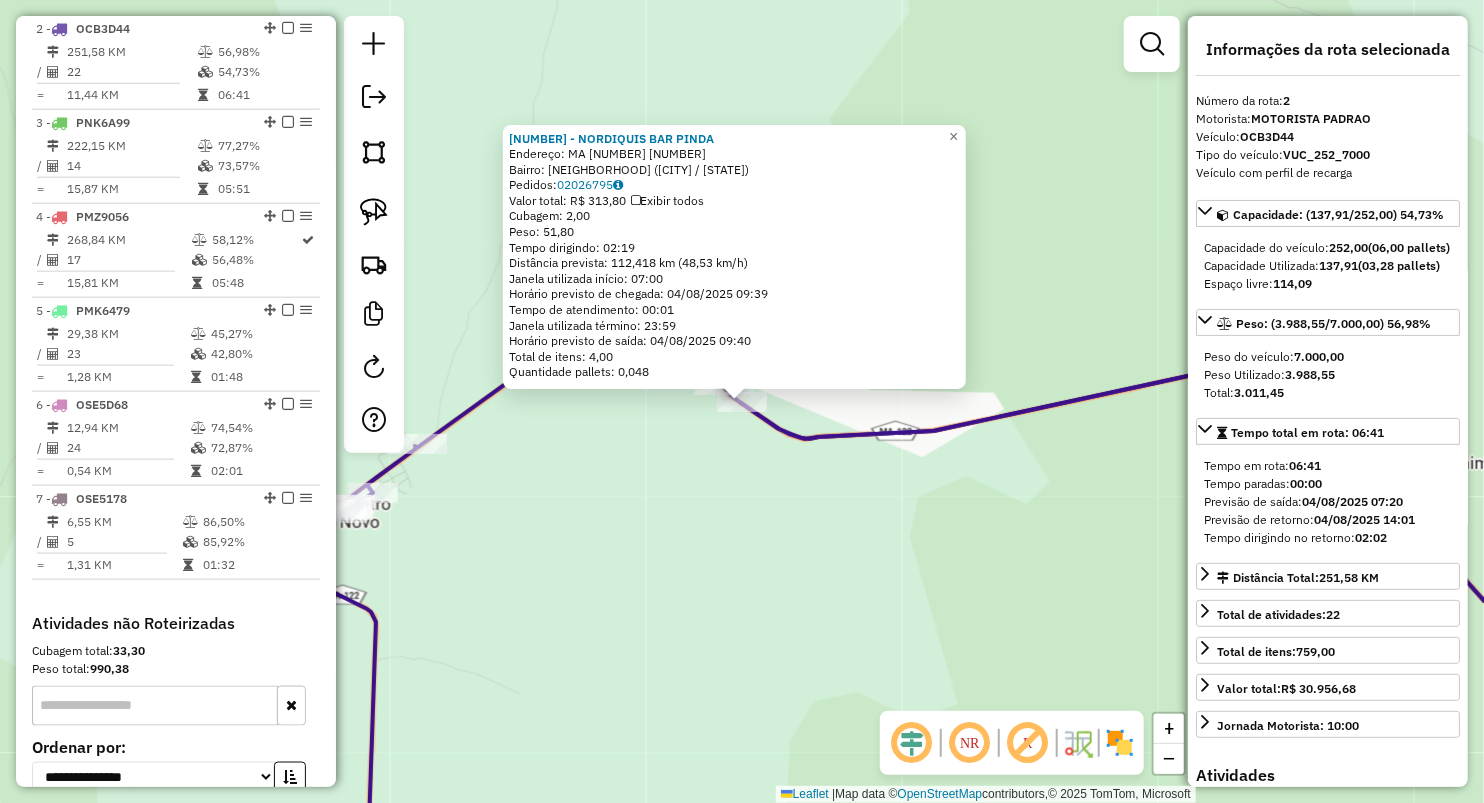 click on "42 - NORDIQUIS BAR  PINDA  Endereço:  MA 122 984   Bairro: PINDARE (AMARANTE DO MARANHAO / MA)   Pedidos:  02026795   Valor total: R$ 313,80   Exibir todos   Cubagem: 2,00  Peso: 51,80  Tempo dirigindo: 02:19   Distância prevista: 112,418 km (48,53 km/h)   Janela utilizada início: 07:00   Horário previsto de chegada: 04/08/2025 09:39   Tempo de atendimento: 00:01   Janela utilizada término: 23:59   Horário previsto de saída: 04/08/2025 09:40   Total de itens: 4,00   Quantidade pallets: 0,048  × Janela de atendimento Grade de atendimento Capacidade Transportadoras Veículos Cliente Pedidos  Rotas Selecione os dias de semana para filtrar as janelas de atendimento  Seg   Ter   Qua   Qui   Sex   Sáb   Dom  Informe o período da janela de atendimento: De: Até:  Filtrar exatamente a janela do cliente  Considerar janela de atendimento padrão  Selecione os dias de semana para filtrar as grades de atendimento  Seg   Ter   Qua   Qui   Sex   Sáb   Dom   Considerar clientes sem dia de atendimento cadastrado +" 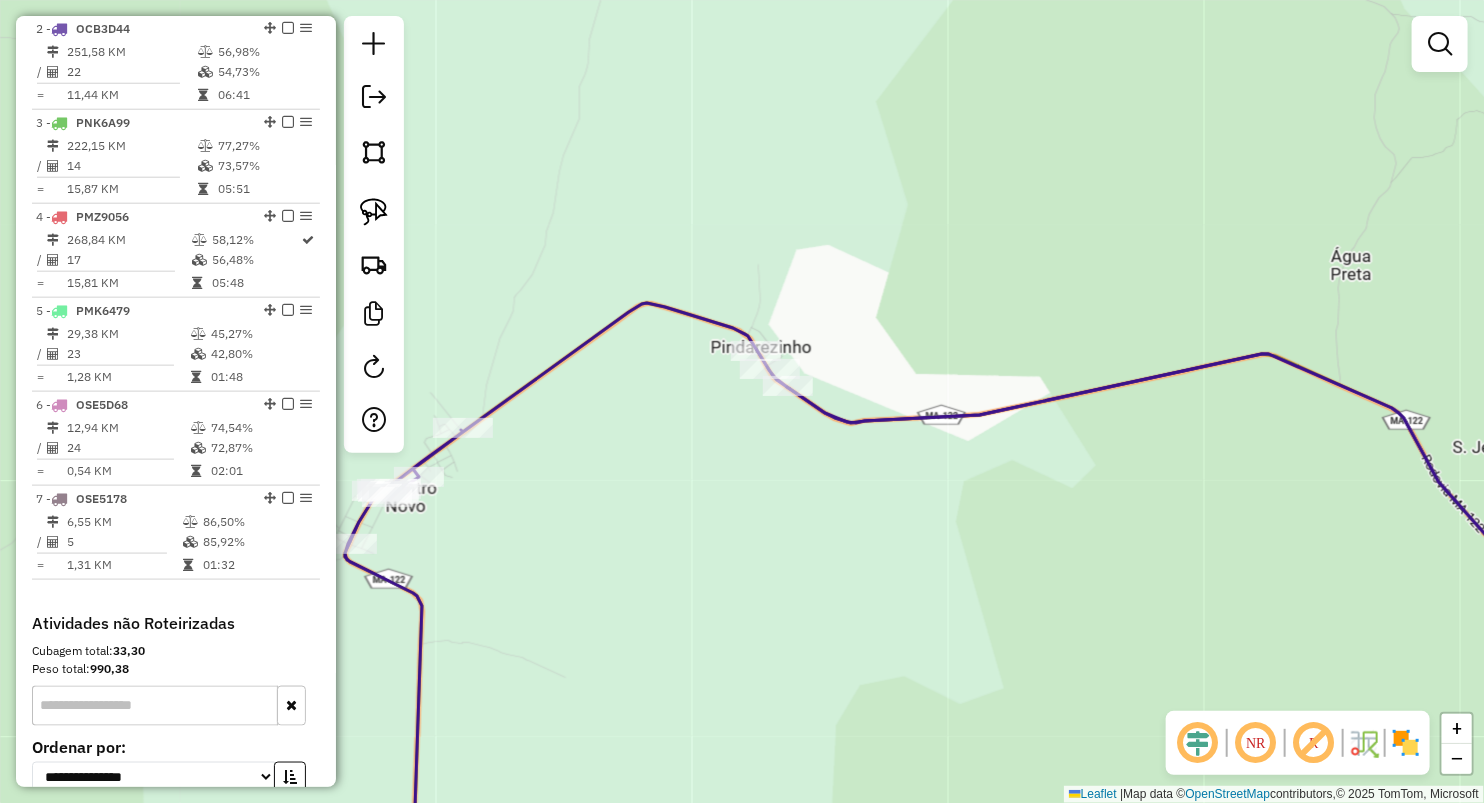 drag, startPoint x: 622, startPoint y: 571, endPoint x: 961, endPoint y: 460, distance: 356.70996 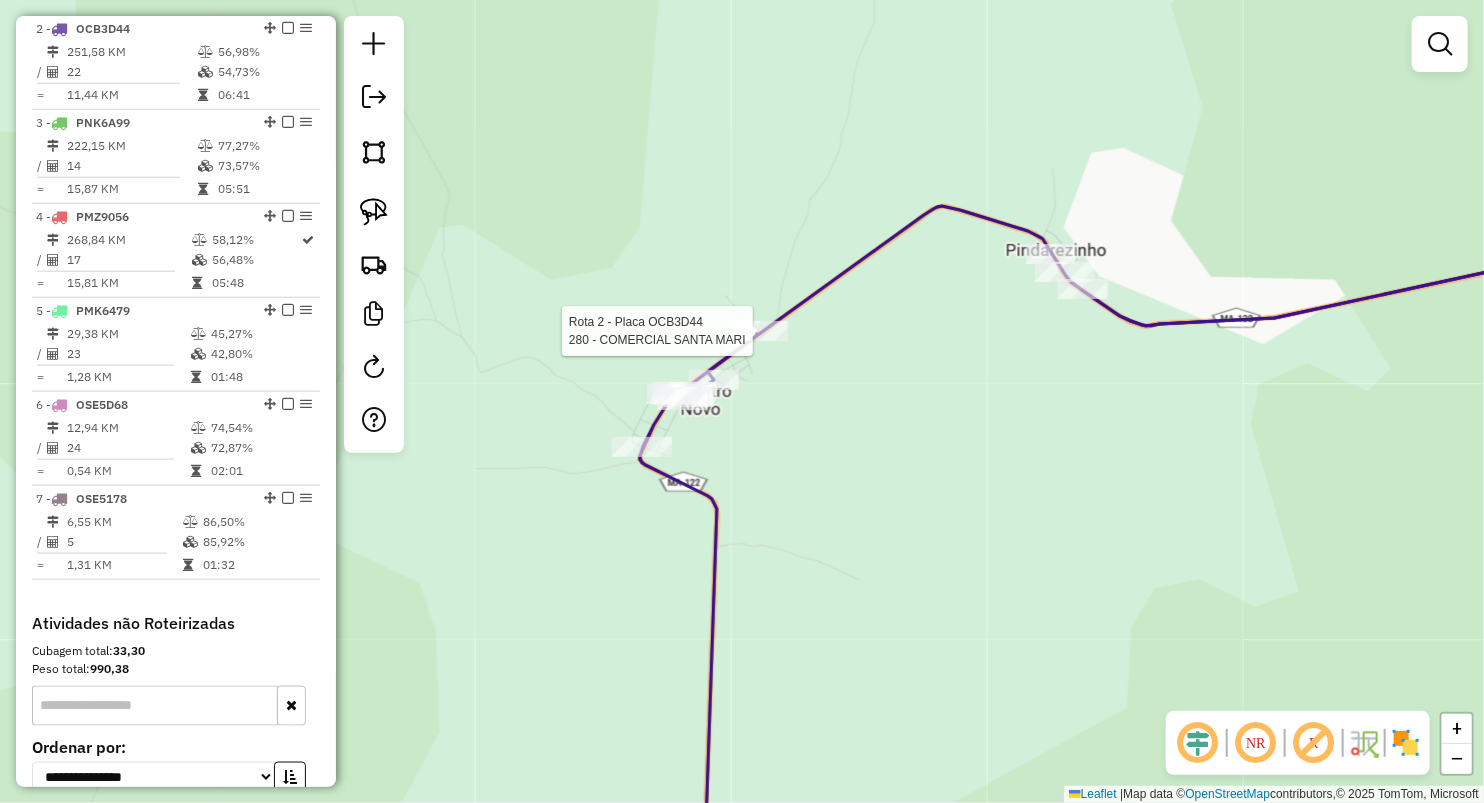 select on "**********" 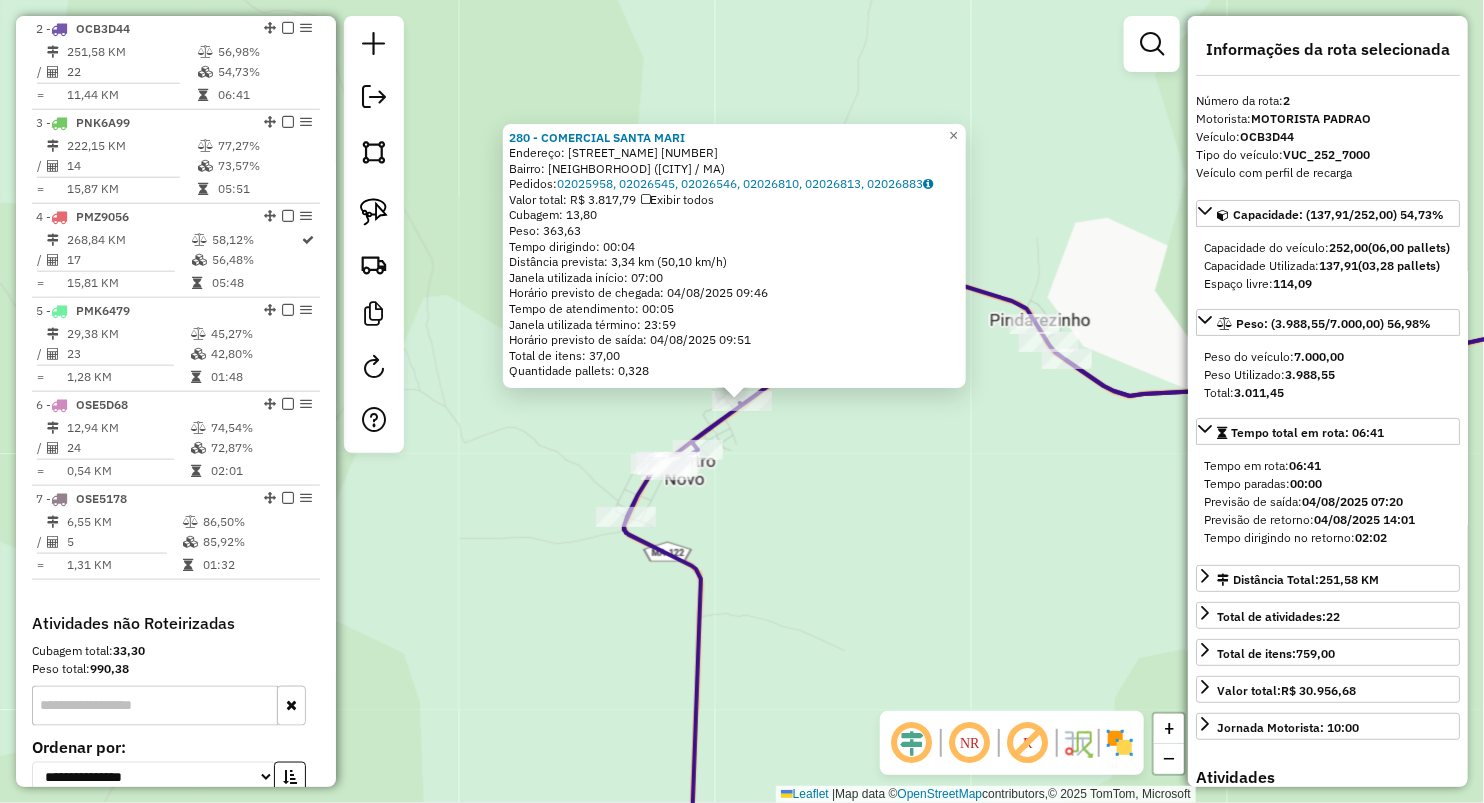 drag, startPoint x: 799, startPoint y: 571, endPoint x: 688, endPoint y: 500, distance: 131.76494 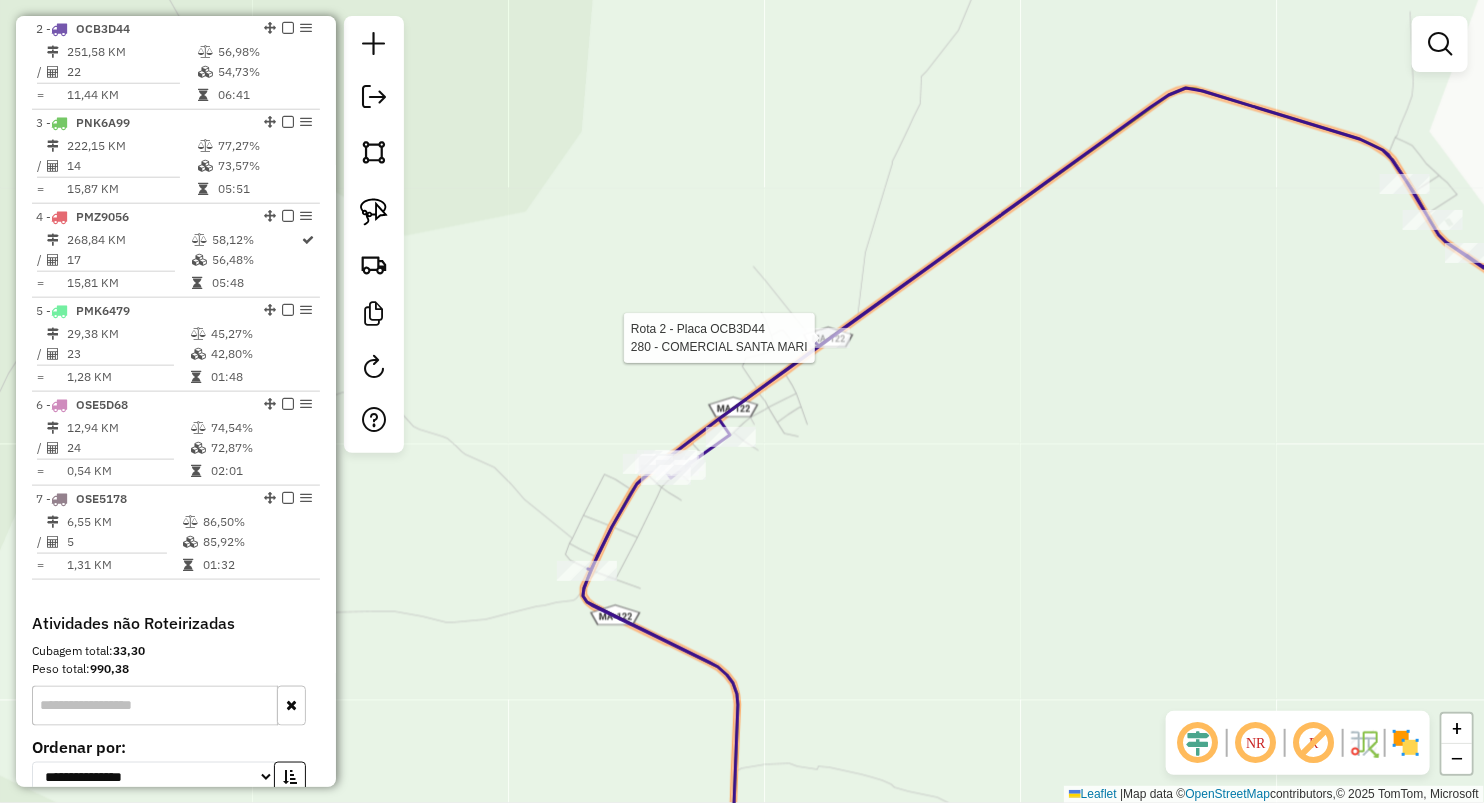 click 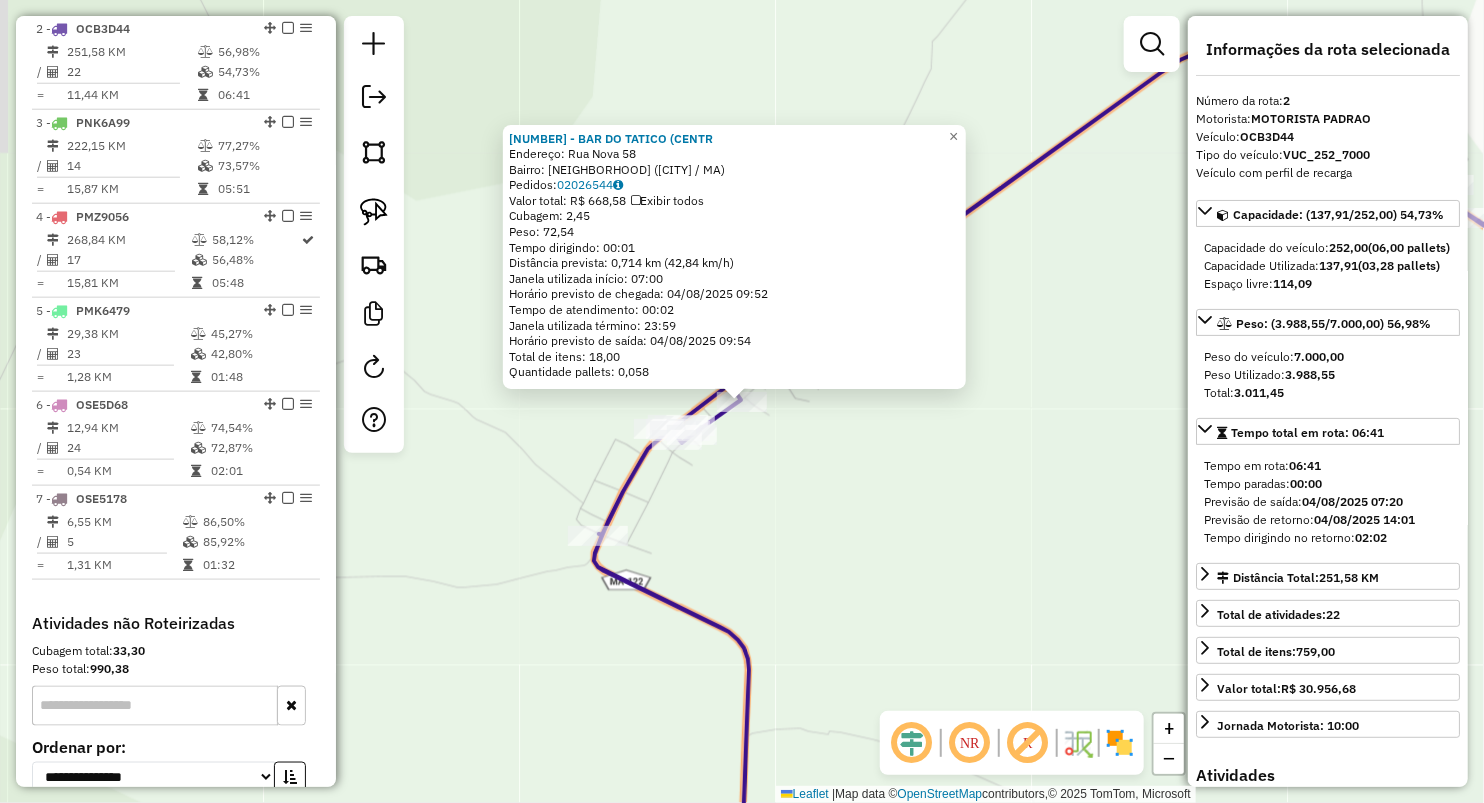 click on "145 - BAR DO TATICO (CENTR  Endereço:  Rua Nova 58   Bairro: CENTRO NOVO (BURITIRANA / MA)   Pedidos:  02026544   Valor total: R$ 668,58   Exibir todos   Cubagem: 2,45  Peso: 72,54  Tempo dirigindo: 00:01   Distância prevista: 0,714 km (42,84 km/h)   Janela utilizada início: 07:00   Horário previsto de chegada: 04/08/2025 09:52   Tempo de atendimento: 00:02   Janela utilizada término: 23:59   Horário previsto de saída: 04/08/2025 09:54   Total de itens: 18,00   Quantidade pallets: 0,058  × Janela de atendimento Grade de atendimento Capacidade Transportadoras Veículos Cliente Pedidos  Rotas Selecione os dias de semana para filtrar as janelas de atendimento  Seg   Ter   Qua   Qui   Sex   Sáb   Dom  Informe o período da janela de atendimento: De: Até:  Filtrar exatamente a janela do cliente  Considerar janela de atendimento padrão  Selecione os dias de semana para filtrar as grades de atendimento  Seg   Ter   Qua   Qui   Sex   Sáb   Dom   Considerar clientes sem dia de atendimento cadastrado  De:" 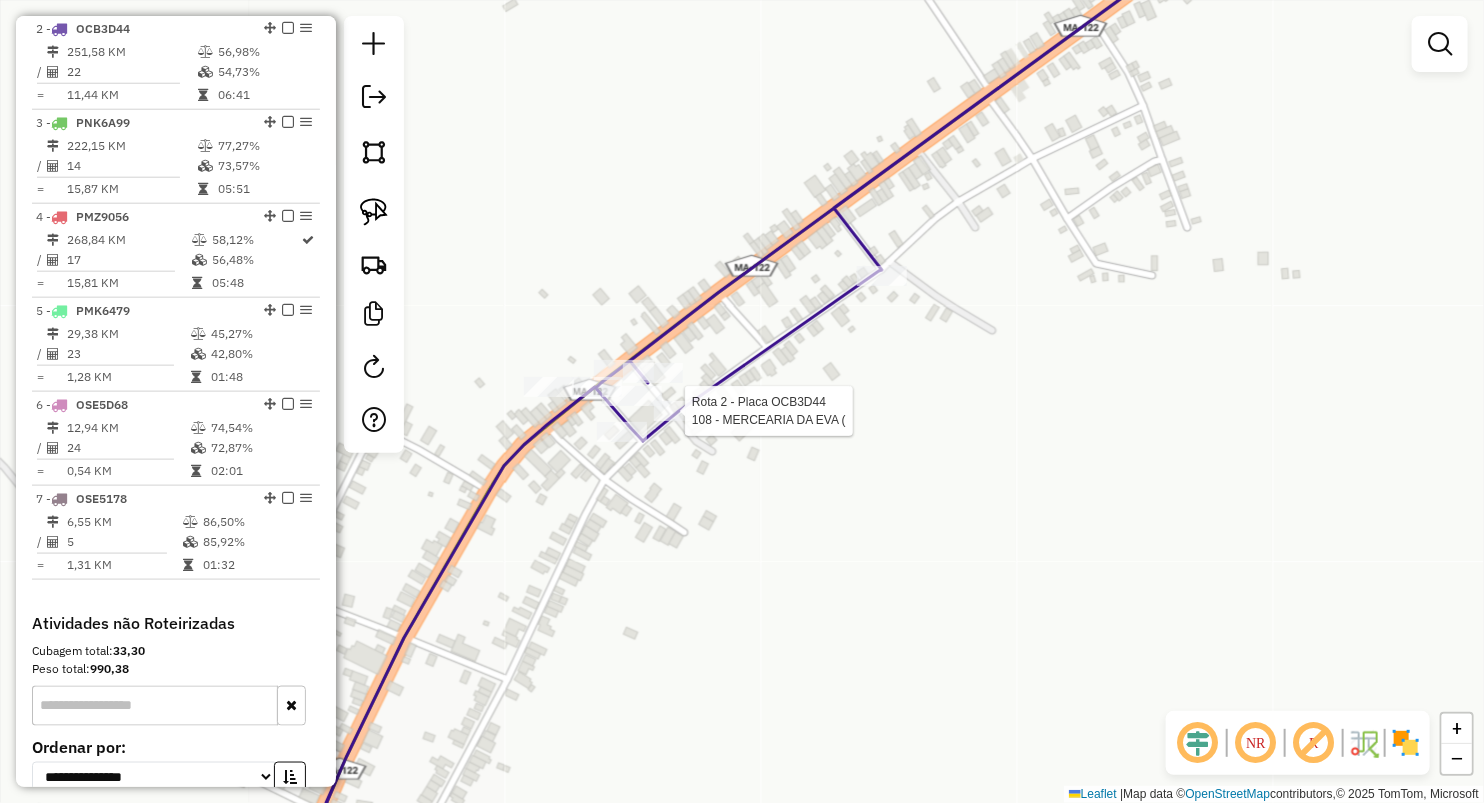 select on "**********" 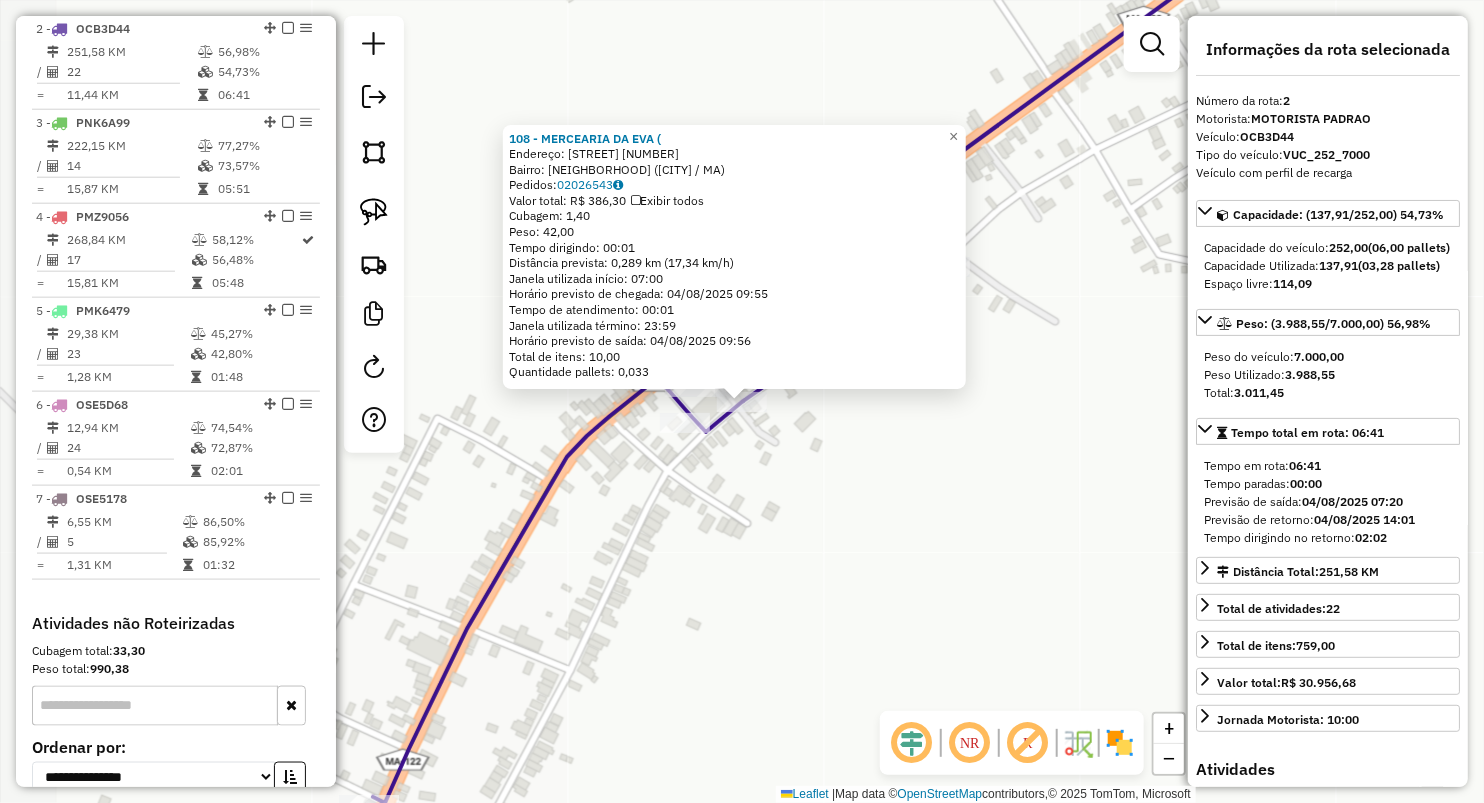 click on "Rota 2 - Placa OCB3D44  85 - BAR DA LUCIA (CENTRO 108 - MERCEARIA  DA EVA  (  Endereço:  NOVA CENTRO NOVO 131   Bairro: CENTRO NOVO (BURITIRANA / MA)   Pedidos:  02026543   Valor total: R$ 386,30   Exibir todos   Cubagem: 1,40  Peso: 42,00  Tempo dirigindo: 00:01   Distância prevista: 0,289 km (17,34 km/h)   Janela utilizada início: 07:00   Horário previsto de chegada: 04/08/2025 09:55   Tempo de atendimento: 00:01   Janela utilizada término: 23:59   Horário previsto de saída: 04/08/2025 09:56   Total de itens: 10,00   Quantidade pallets: 0,033  × Janela de atendimento Grade de atendimento Capacidade Transportadoras Veículos Cliente Pedidos  Rotas Selecione os dias de semana para filtrar as janelas de atendimento  Seg   Ter   Qua   Qui   Sex   Sáb   Dom  Informe o período da janela de atendimento: De: Até:  Filtrar exatamente a janela do cliente  Considerar janela de atendimento padrão  Selecione os dias de semana para filtrar as grades de atendimento  Seg   Ter   Qua   Qui   Sex   Sáb   Dom  +" 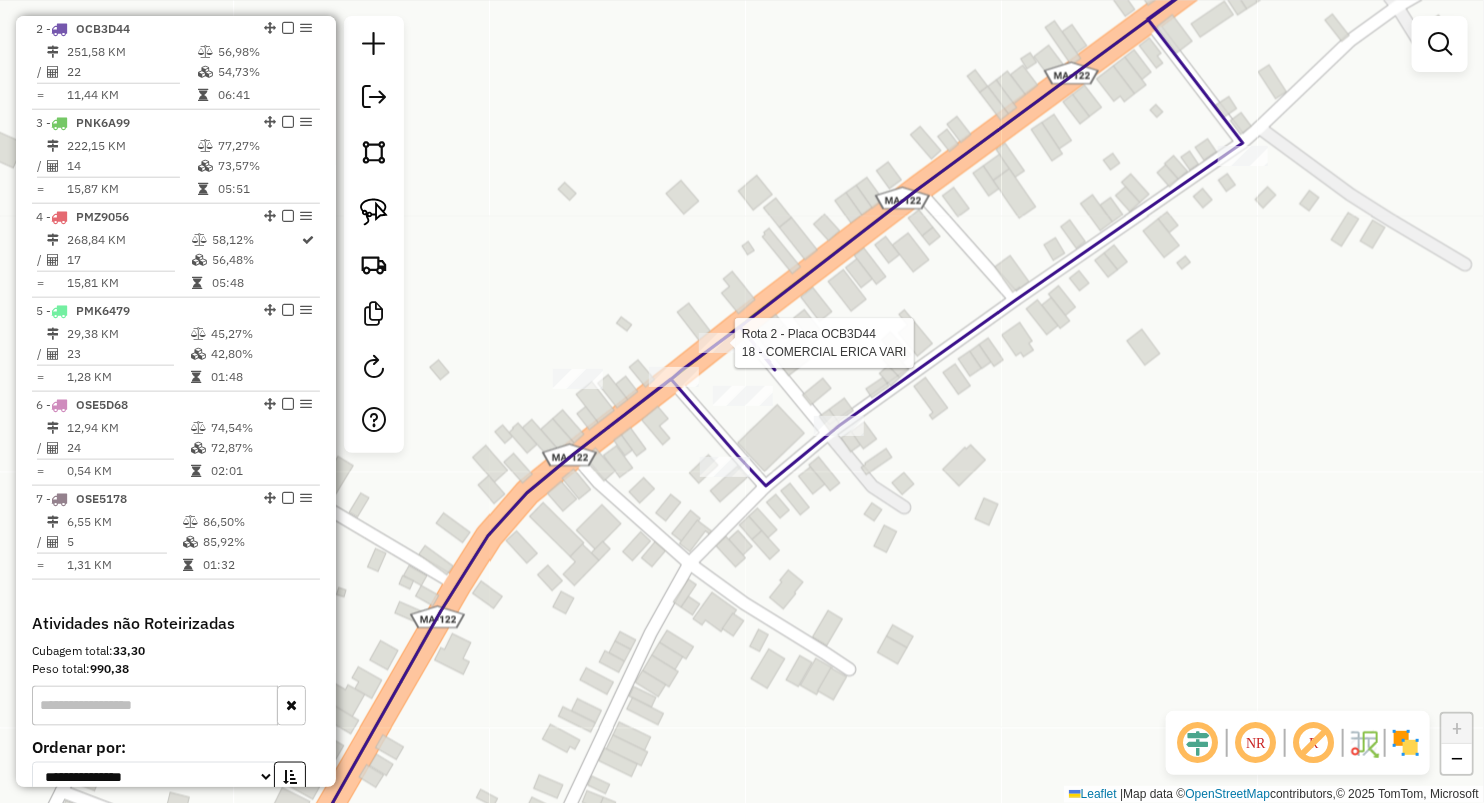 select on "**********" 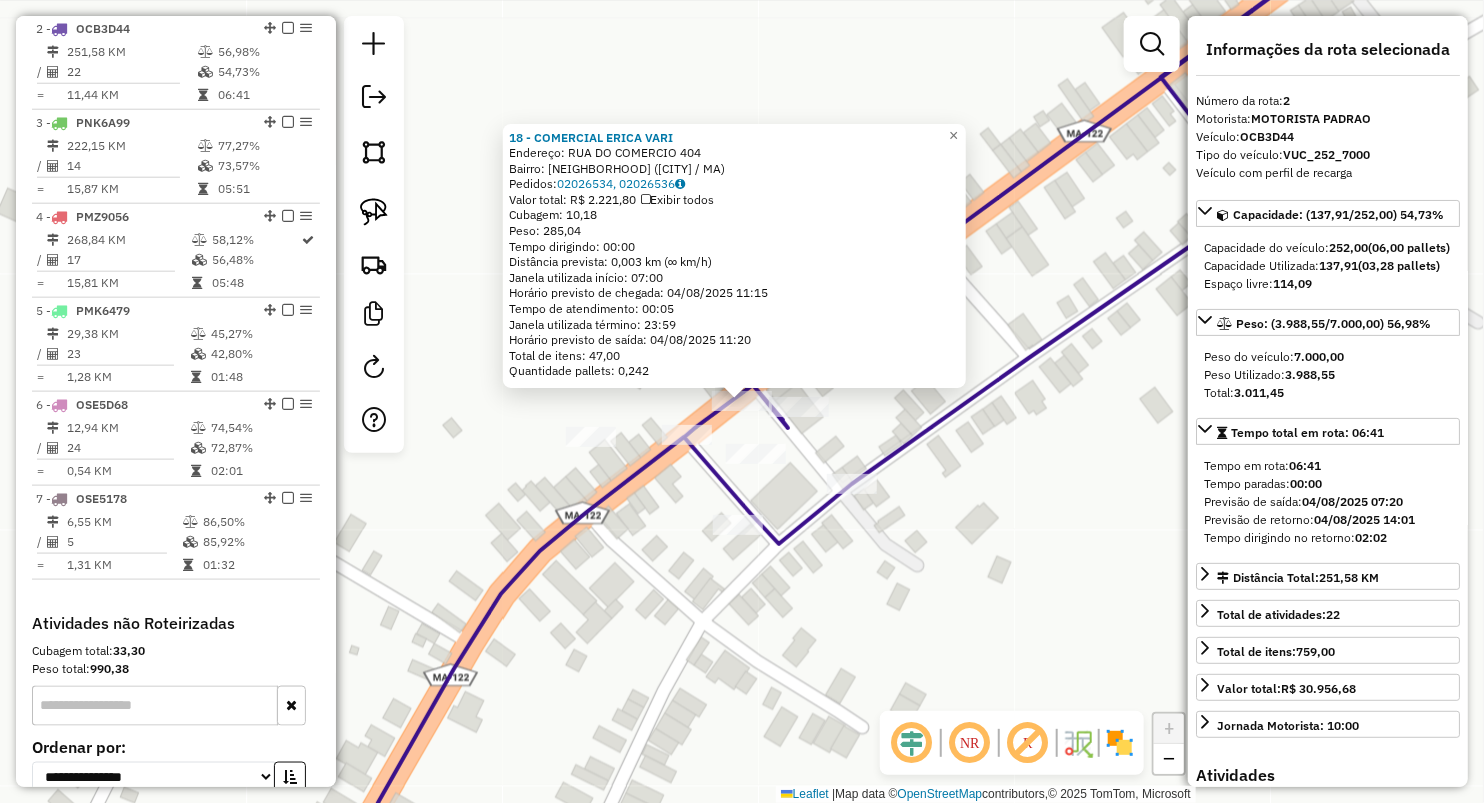 click 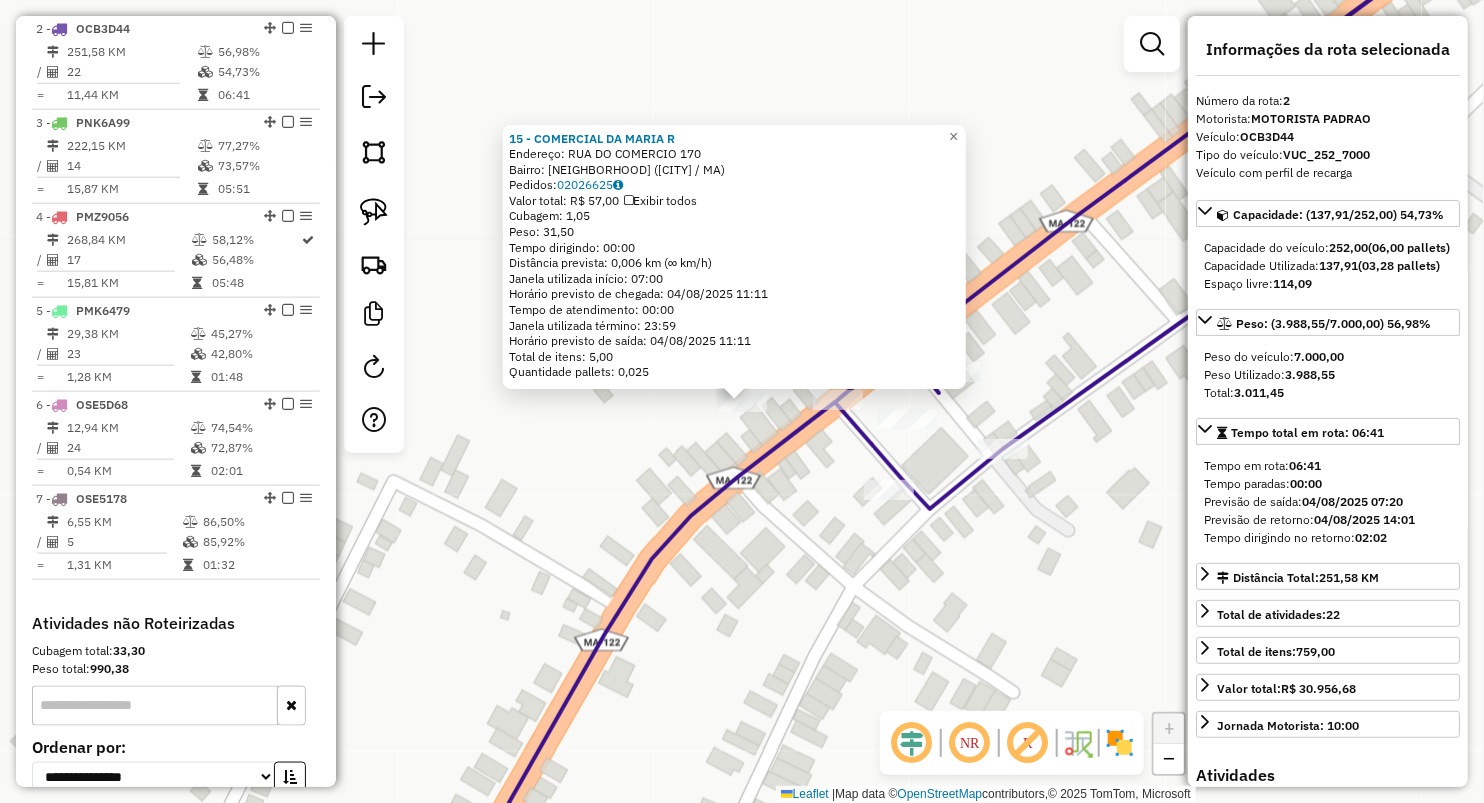 click 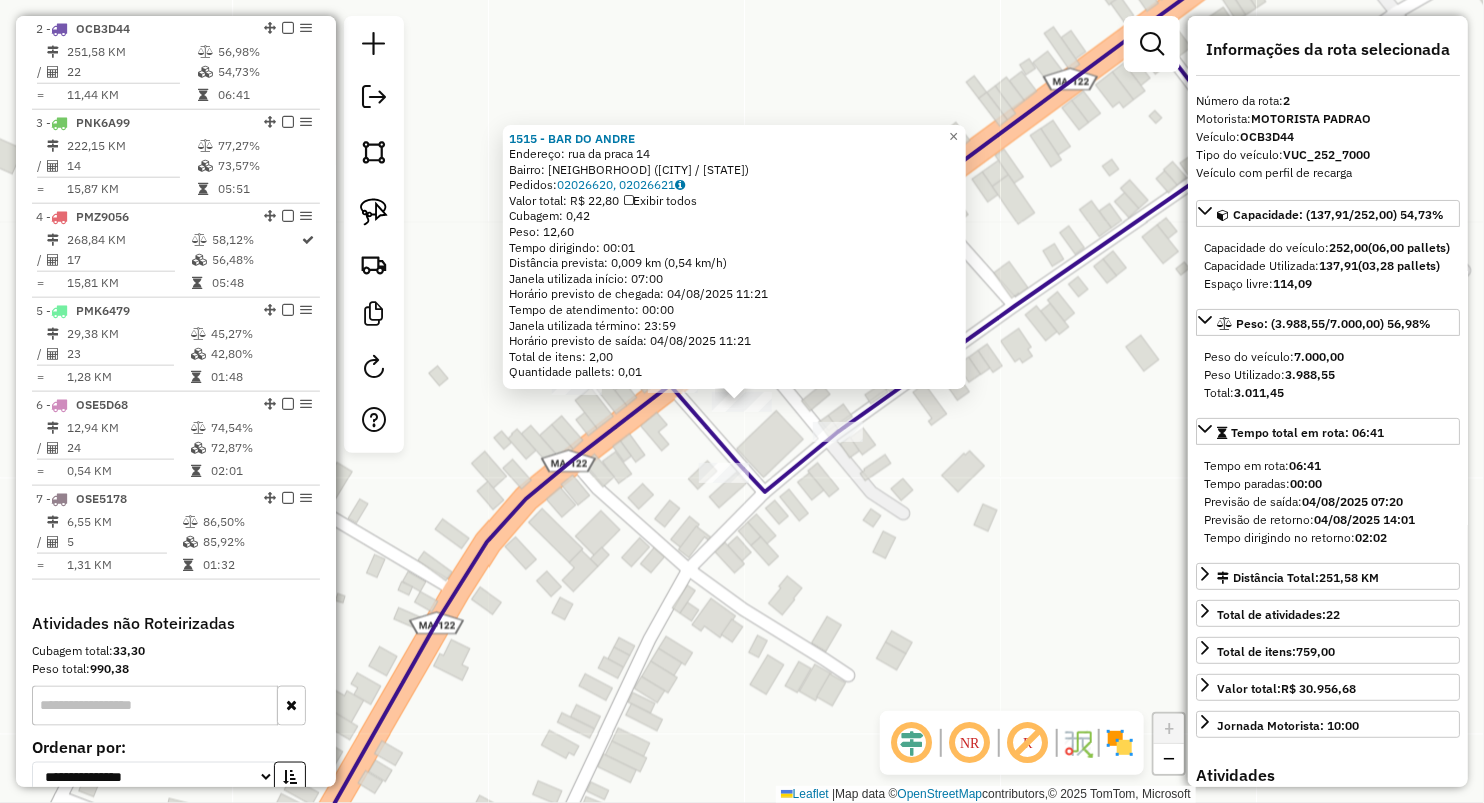 click on "1515 - BAR DO ANDRE  Endereço:  rua da praca 14   Bairro: CENTRO (BURITIRANA / MA)   Pedidos:  02026620, 02026621   Valor total: R$ 22,80   Exibir todos   Cubagem: 0,42  Peso: 12,60  Tempo dirigindo: 00:01   Distância prevista: 0,009 km (0,54 km/h)   Janela utilizada início: 07:00   Horário previsto de chegada: 04/08/2025 11:21   Tempo de atendimento: 00:00   Janela utilizada término: 23:59   Horário previsto de saída: 04/08/2025 11:21   Total de itens: 2,00   Quantidade pallets: 0,01  × Janela de atendimento Grade de atendimento Capacidade Transportadoras Veículos Cliente Pedidos  Rotas Selecione os dias de semana para filtrar as janelas de atendimento  Seg   Ter   Qua   Qui   Sex   Sáb   Dom  Informe o período da janela de atendimento: De: Até:  Filtrar exatamente a janela do cliente  Considerar janela de atendimento padrão  Selecione os dias de semana para filtrar as grades de atendimento  Seg   Ter   Qua   Qui   Sex   Sáb   Dom   Considerar clientes sem dia de atendimento cadastrado  De:  +" 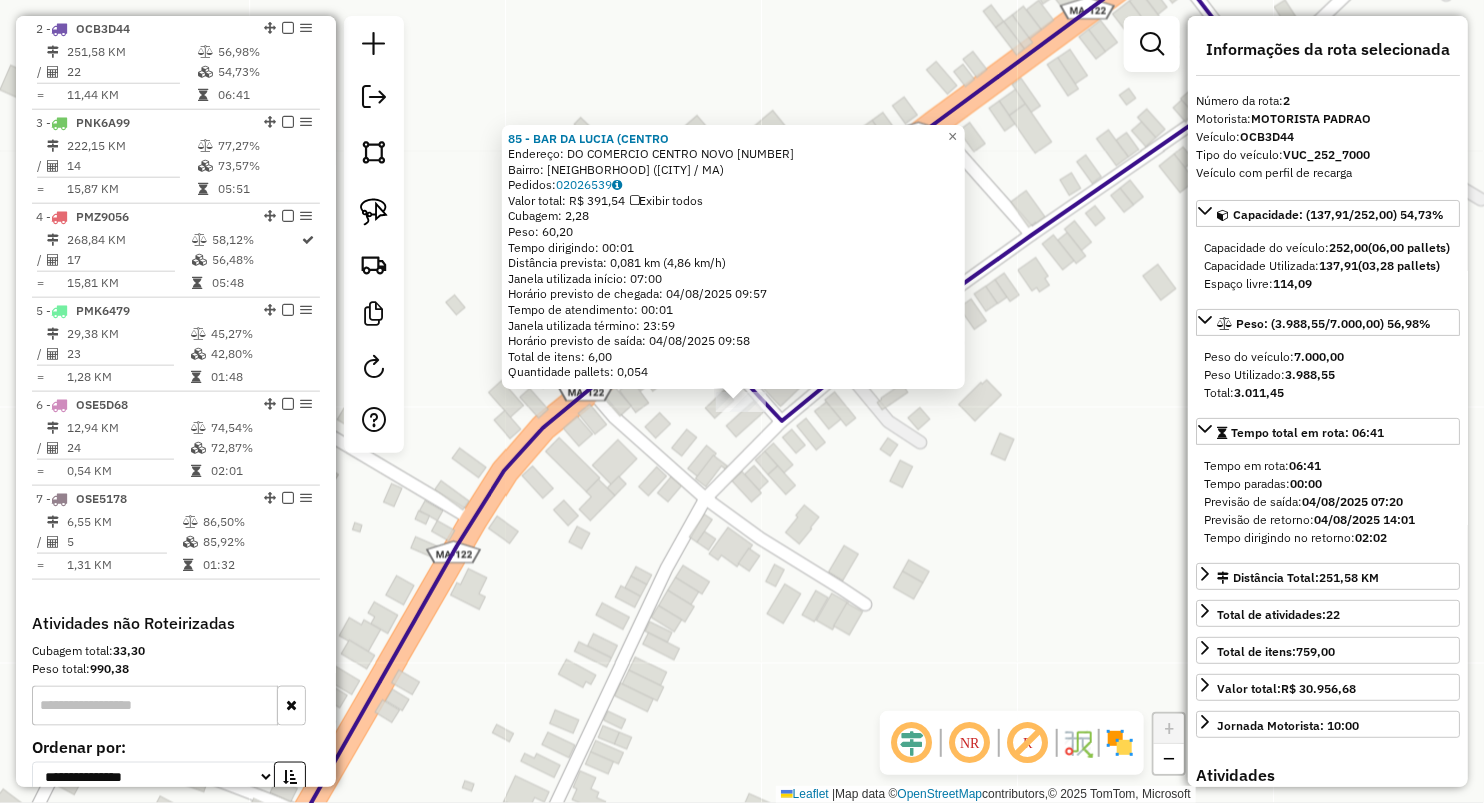 click on "85 - BAR DA LUCIA (CENTRO  Endereço:  DO COMERCIO CENTRO NOVO 1   Bairro: CENTRO NOVO (BURITIRANA / MA)   Pedidos:  02026539   Valor total: R$ 391,54   Exibir todos   Cubagem: 2,28  Peso: 60,20  Tempo dirigindo: 00:01   Distância prevista: 0,081 km (4,86 km/h)   Janela utilizada início: 07:00   Horário previsto de chegada: 04/08/2025 09:57   Tempo de atendimento: 00:01   Janela utilizada término: 23:59   Horário previsto de saída: 04/08/2025 09:58   Total de itens: 6,00   Quantidade pallets: 0,054  × Janela de atendimento Grade de atendimento Capacidade Transportadoras Veículos Cliente Pedidos  Rotas Selecione os dias de semana para filtrar as janelas de atendimento  Seg   Ter   Qua   Qui   Sex   Sáb   Dom  Informe o período da janela de atendimento: De: Até:  Filtrar exatamente a janela do cliente  Considerar janela de atendimento padrão  Selecione os dias de semana para filtrar as grades de atendimento  Seg   Ter   Qua   Qui   Sex   Sáb   Dom   Clientes fora do dia de atendimento selecionado +" 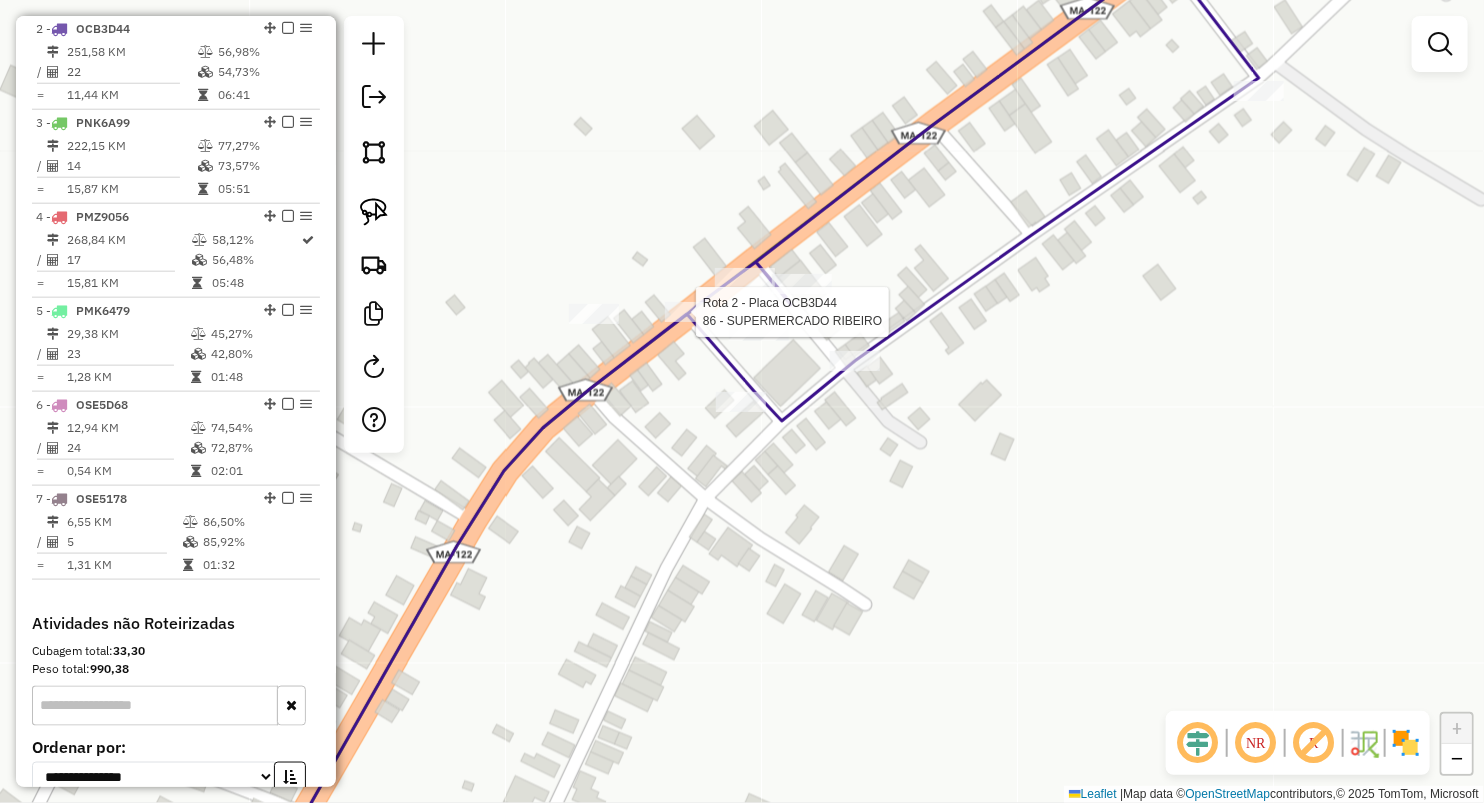 select on "**********" 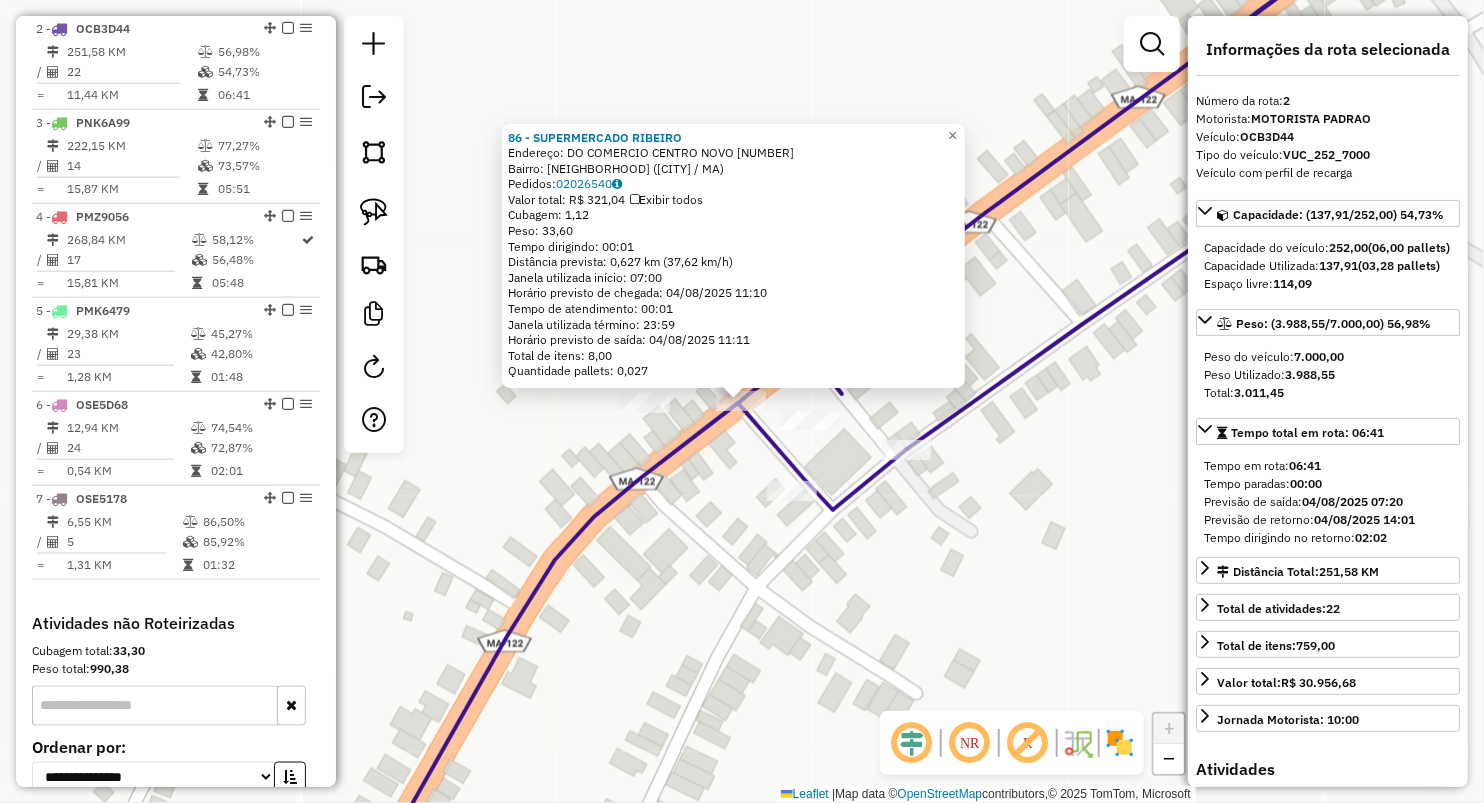 click on "Rota 2 - Placa OCB3D44  15 - COMERCIAL DA MARIA R 86 - SUPERMERCADO RIBEIRO  Endereço:  DO COMERCIO CENTRO NOVO 223   Bairro: CENTRO NOVO (BURITIRANA / MA)   Pedidos:  02026540   Valor total: R$ 321,04   Exibir todos   Cubagem: 1,12  Peso: 33,60  Tempo dirigindo: 00:01   Distância prevista: 0,627 km (37,62 km/h)   Janela utilizada início: 07:00   Horário previsto de chegada: 04/08/2025 11:10   Tempo de atendimento: 00:01   Janela utilizada término: 23:59   Horário previsto de saída: 04/08/2025 11:11   Total de itens: 8,00   Quantidade pallets: 0,027  × Janela de atendimento Grade de atendimento Capacidade Transportadoras Veículos Cliente Pedidos  Rotas Selecione os dias de semana para filtrar as janelas de atendimento  Seg   Ter   Qua   Qui   Sex   Sáb   Dom  Informe o período da janela de atendimento: De: Até:  Filtrar exatamente a janela do cliente  Considerar janela de atendimento padrão  Selecione os dias de semana para filtrar as grades de atendimento  Seg   Ter   Qua   Qui   Sex   Sáb  De:" 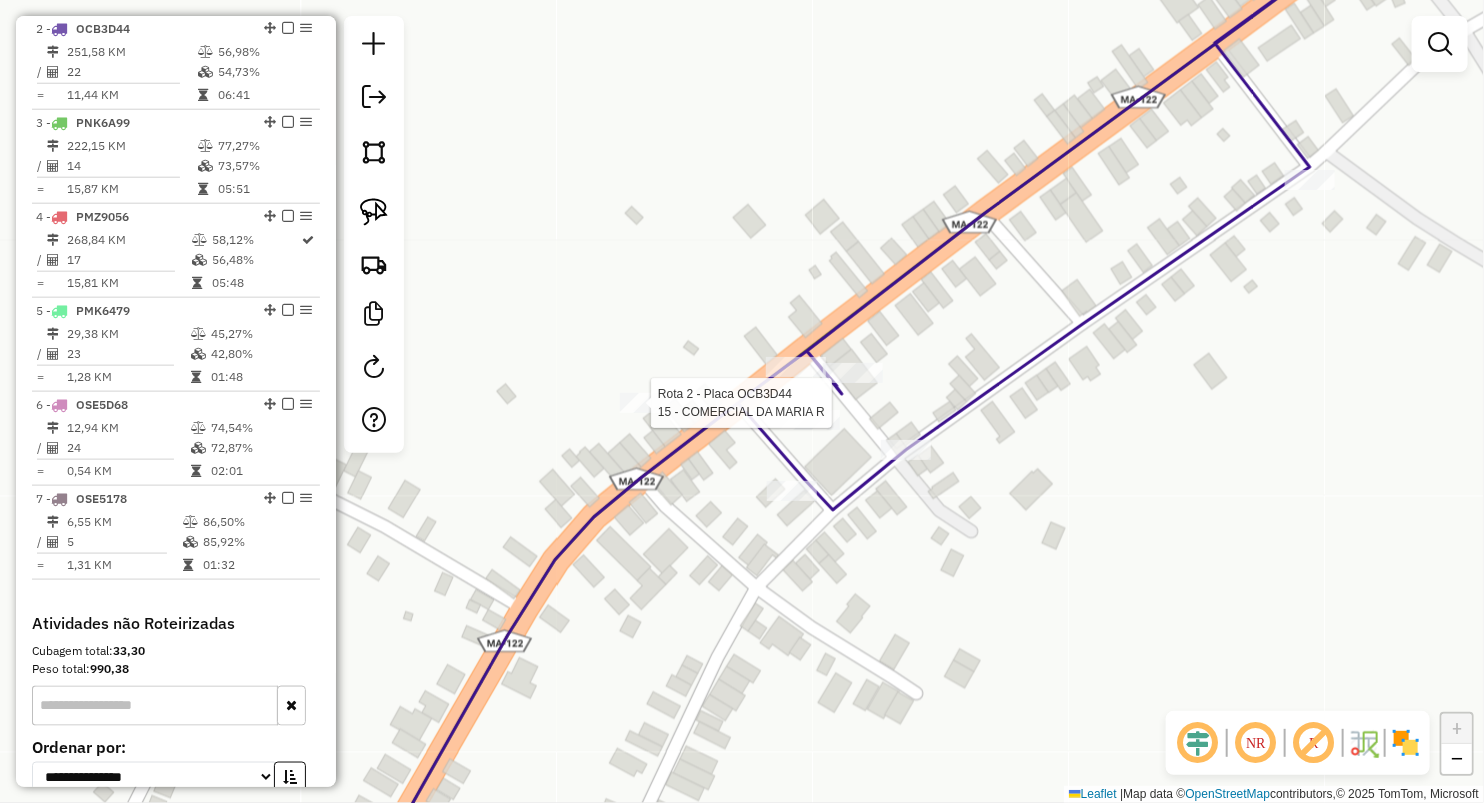 select on "**********" 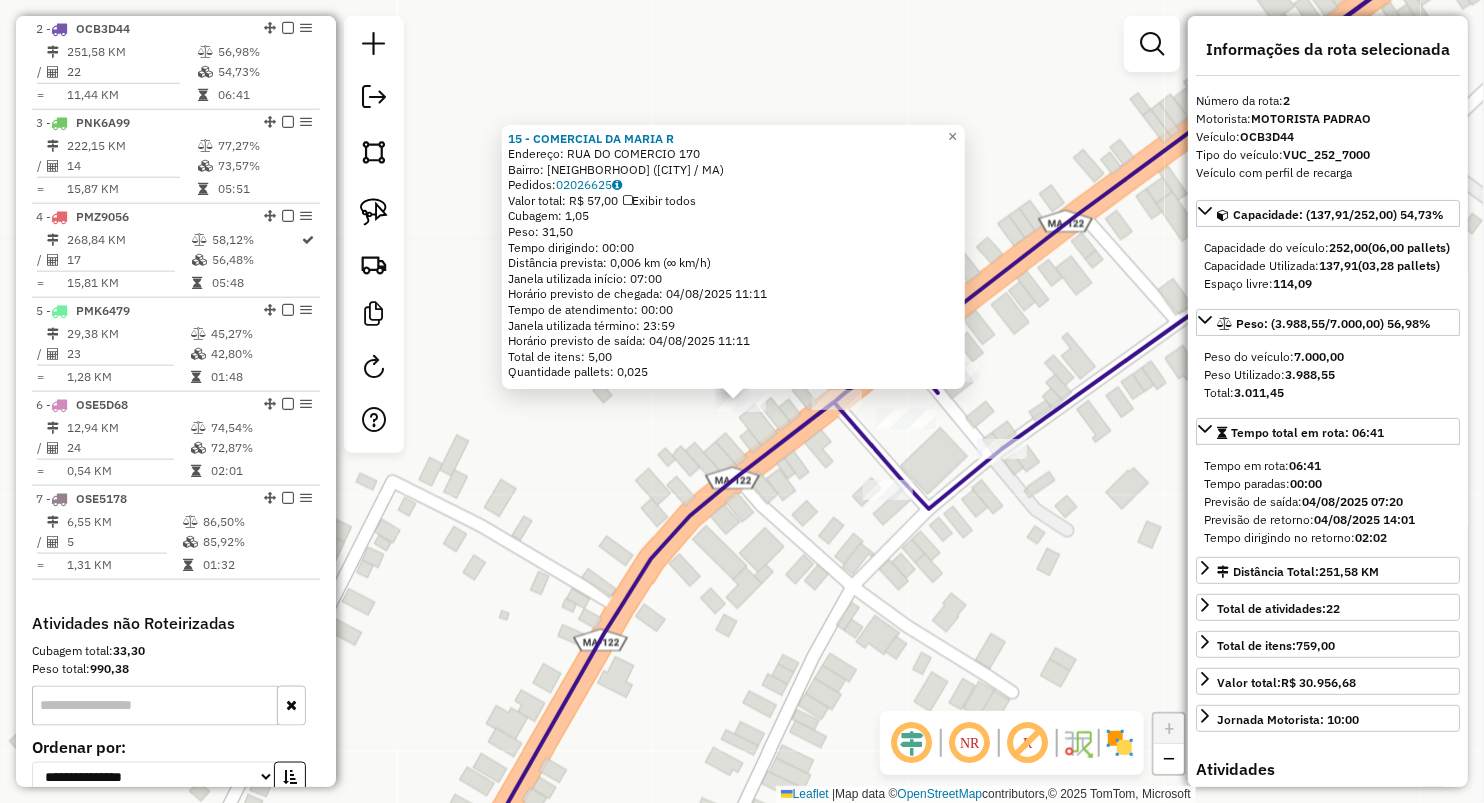 click on "Rota 2 - Placa OCB3D44  15 - COMERCIAL DA MARIA R 15 - COMERCIAL DA MARIA R  Endereço:  RUA DO COMERCIO 170   Bairro: CENTRO NOVO (BURITIRANA / MA)   Pedidos:  02026625   Valor total: R$ 57,00   Exibir todos   Cubagem: 1,05  Peso: 31,50  Tempo dirigindo: 00:00   Distância prevista: 0,006 km (∞ km/h)   Janela utilizada início: 07:00   Horário previsto de chegada: 04/08/2025 11:11   Tempo de atendimento: 00:00   Janela utilizada término: 23:59   Horário previsto de saída: 04/08/2025 11:11   Total de itens: 5,00   Quantidade pallets: 0,025  × Janela de atendimento Grade de atendimento Capacidade Transportadoras Veículos Cliente Pedidos  Rotas Selecione os dias de semana para filtrar as janelas de atendimento  Seg   Ter   Qua   Qui   Sex   Sáb   Dom  Informe o período da janela de atendimento: De: Até:  Filtrar exatamente a janela do cliente  Considerar janela de atendimento padrão  Selecione os dias de semana para filtrar as grades de atendimento  Seg   Ter   Qua   Qui   Sex   Sáb   Dom   De:  +" 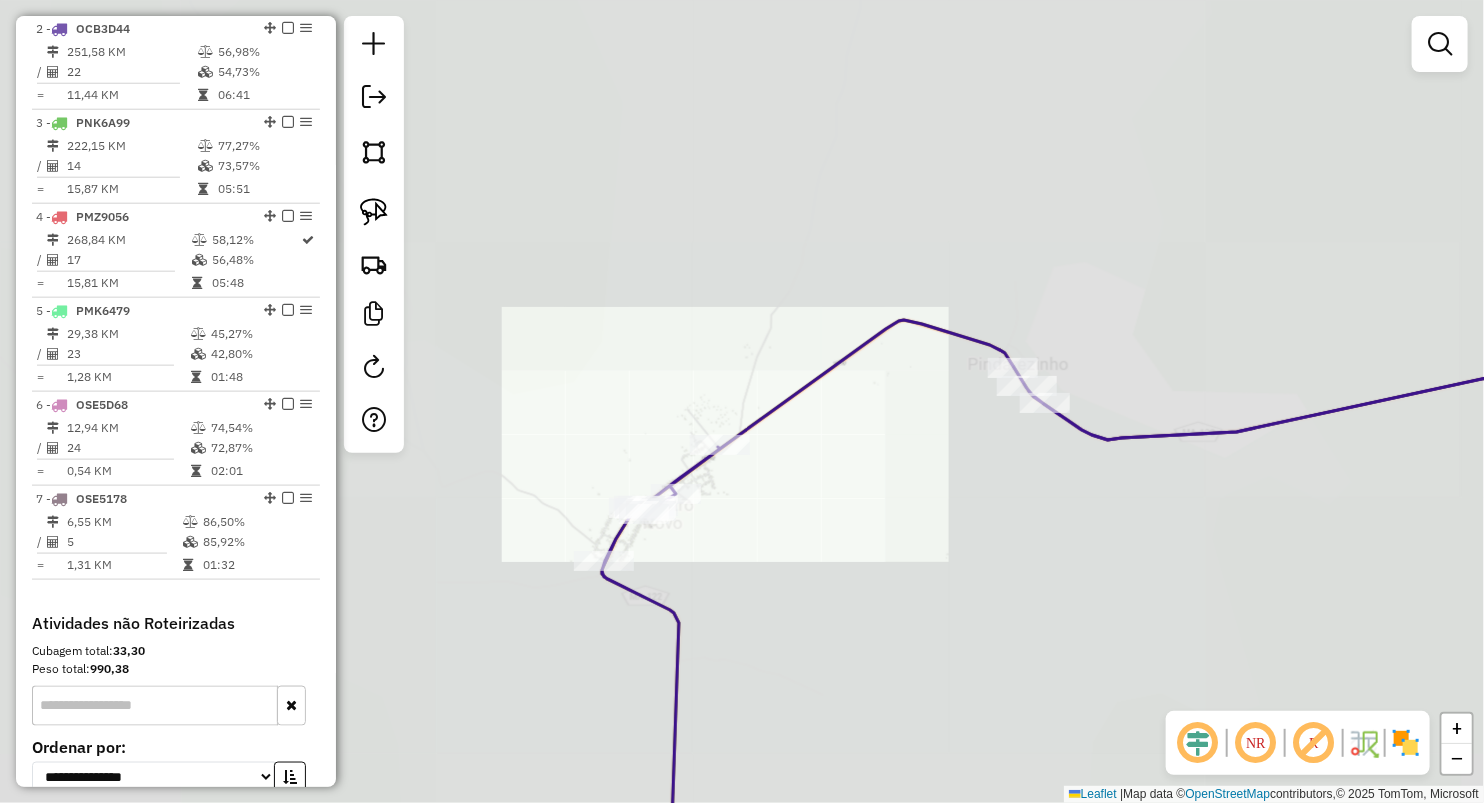 drag, startPoint x: 682, startPoint y: 628, endPoint x: 738, endPoint y: 477, distance: 161.04968 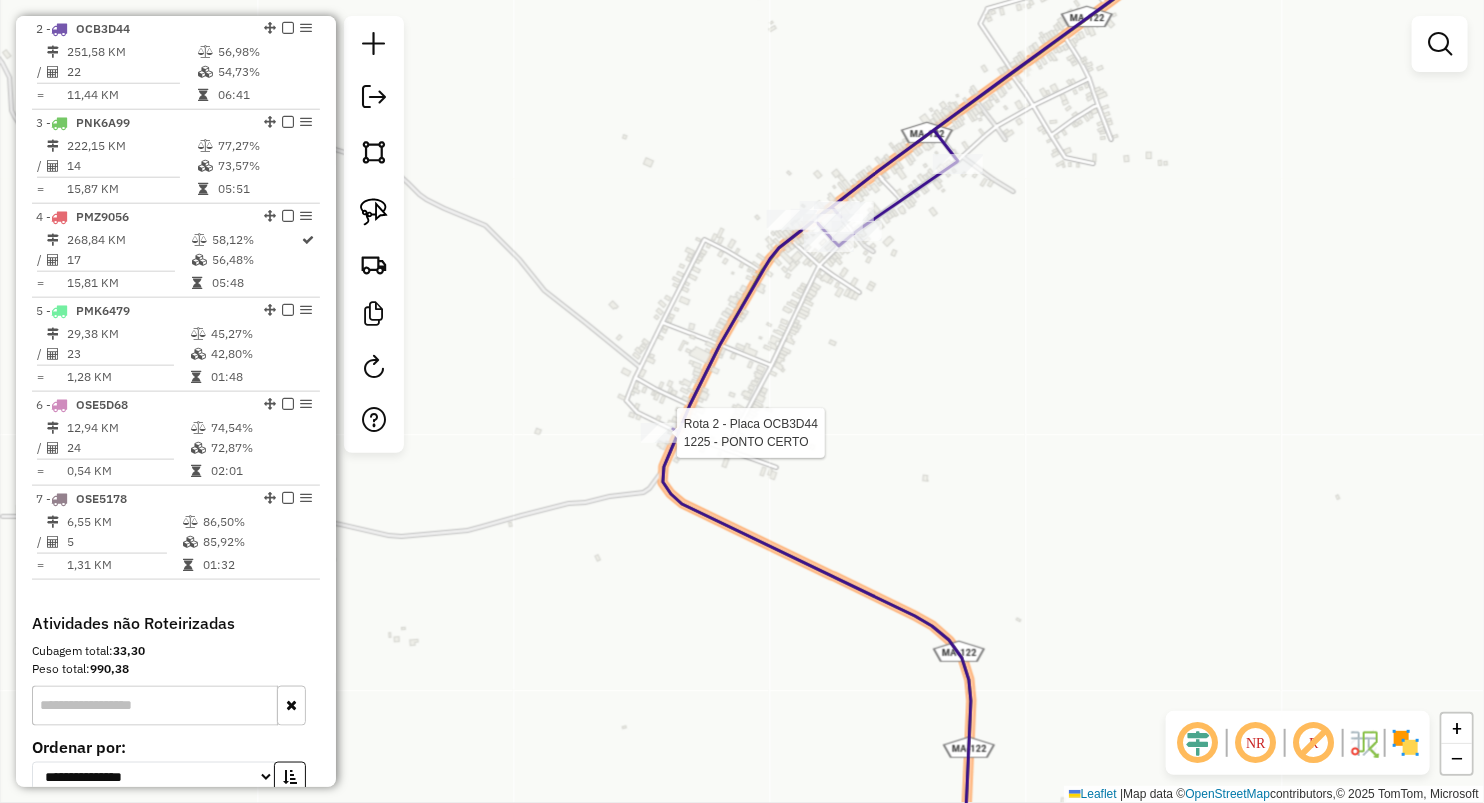 select on "**********" 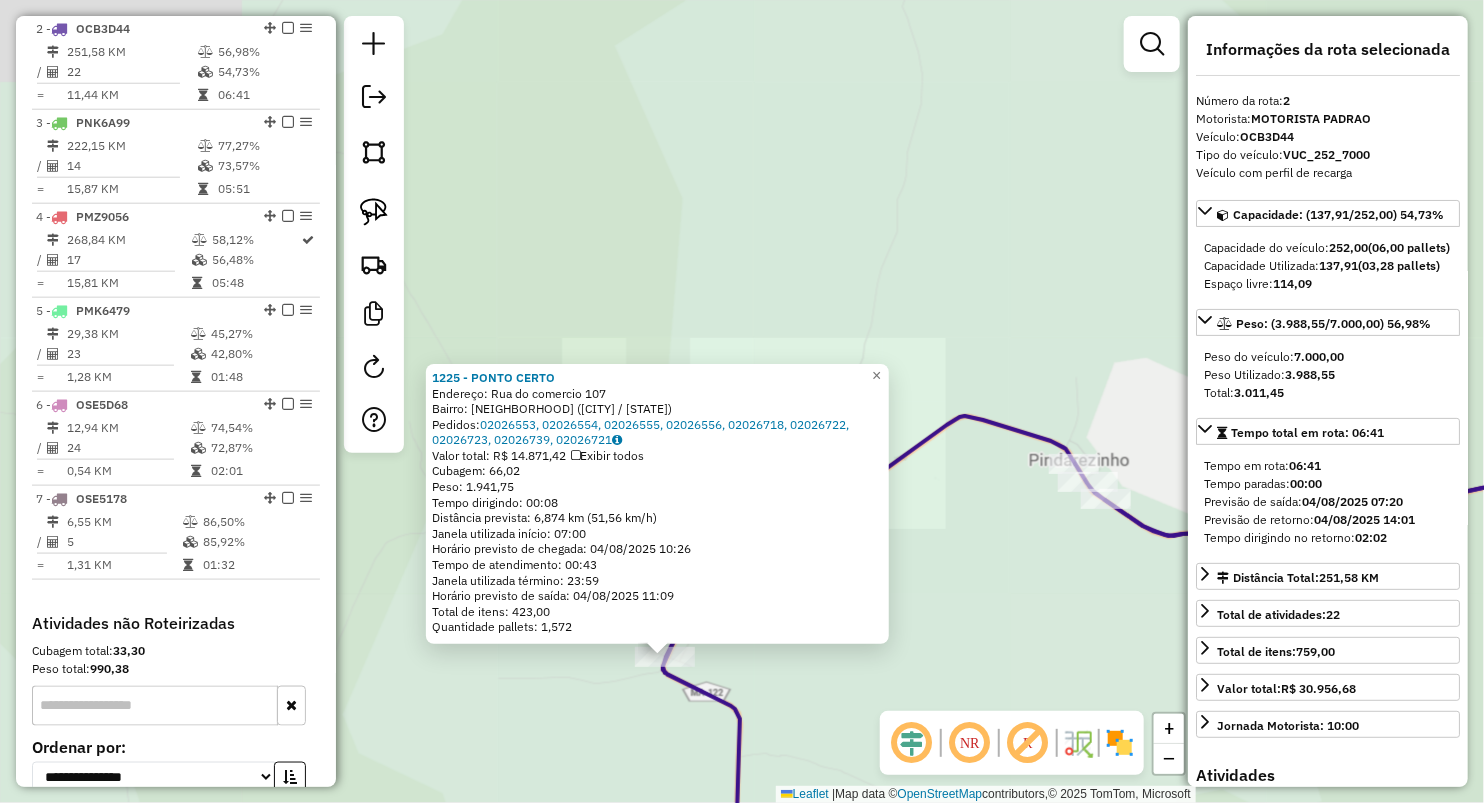 click on "1225 - PONTO CERTO  Endereço:  Rua do comercio 107   Bairro: CENTRO (BURITIRANA / MA)   Pedidos:  02026553, 02026554, 02026555, 02026556, 02026718, 02026722, 02026723, 02026739, 02026721   Valor total: R$ 14.871,42   Exibir todos   Cubagem: 66,02  Peso: 1.941,75  Tempo dirigindo: 00:08   Distância prevista: 6,874 km (51,56 km/h)   Janela utilizada início: 07:00   Horário previsto de chegada: 04/08/2025 10:26   Tempo de atendimento: 00:43   Janela utilizada término: 23:59   Horário previsto de saída: 04/08/2025 11:09   Total de itens: 423,00   Quantidade pallets: 1,572  × Janela de atendimento Grade de atendimento Capacidade Transportadoras Veículos Cliente Pedidos  Rotas Selecione os dias de semana para filtrar as janelas de atendimento  Seg   Ter   Qua   Qui   Sex   Sáb   Dom  Informe o período da janela de atendimento: De: Até:  Filtrar exatamente a janela do cliente  Considerar janela de atendimento padrão  Selecione os dias de semana para filtrar as grades de atendimento  Seg   Ter   Qua  De:" 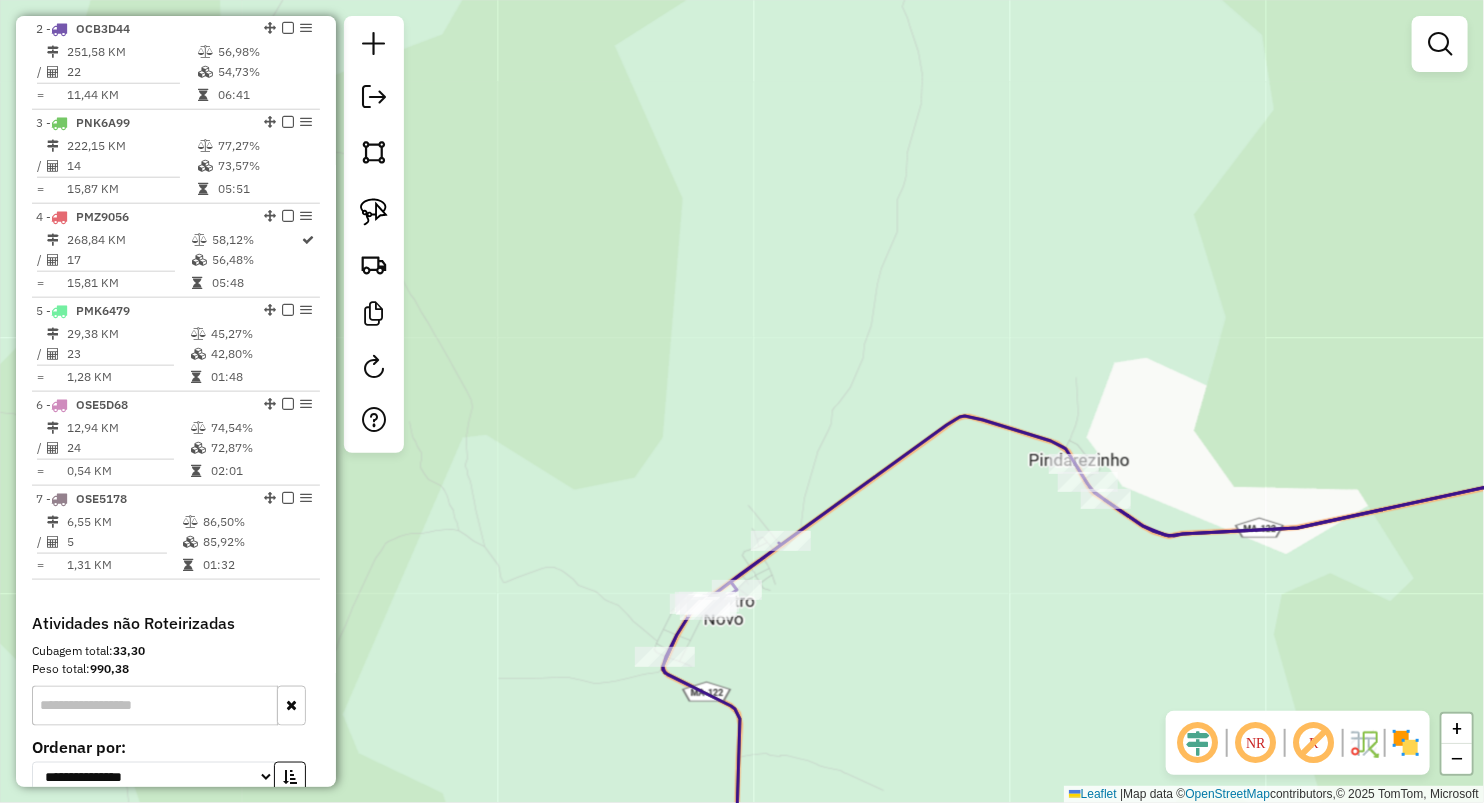 drag, startPoint x: 917, startPoint y: 641, endPoint x: 1014, endPoint y: 283, distance: 370.90836 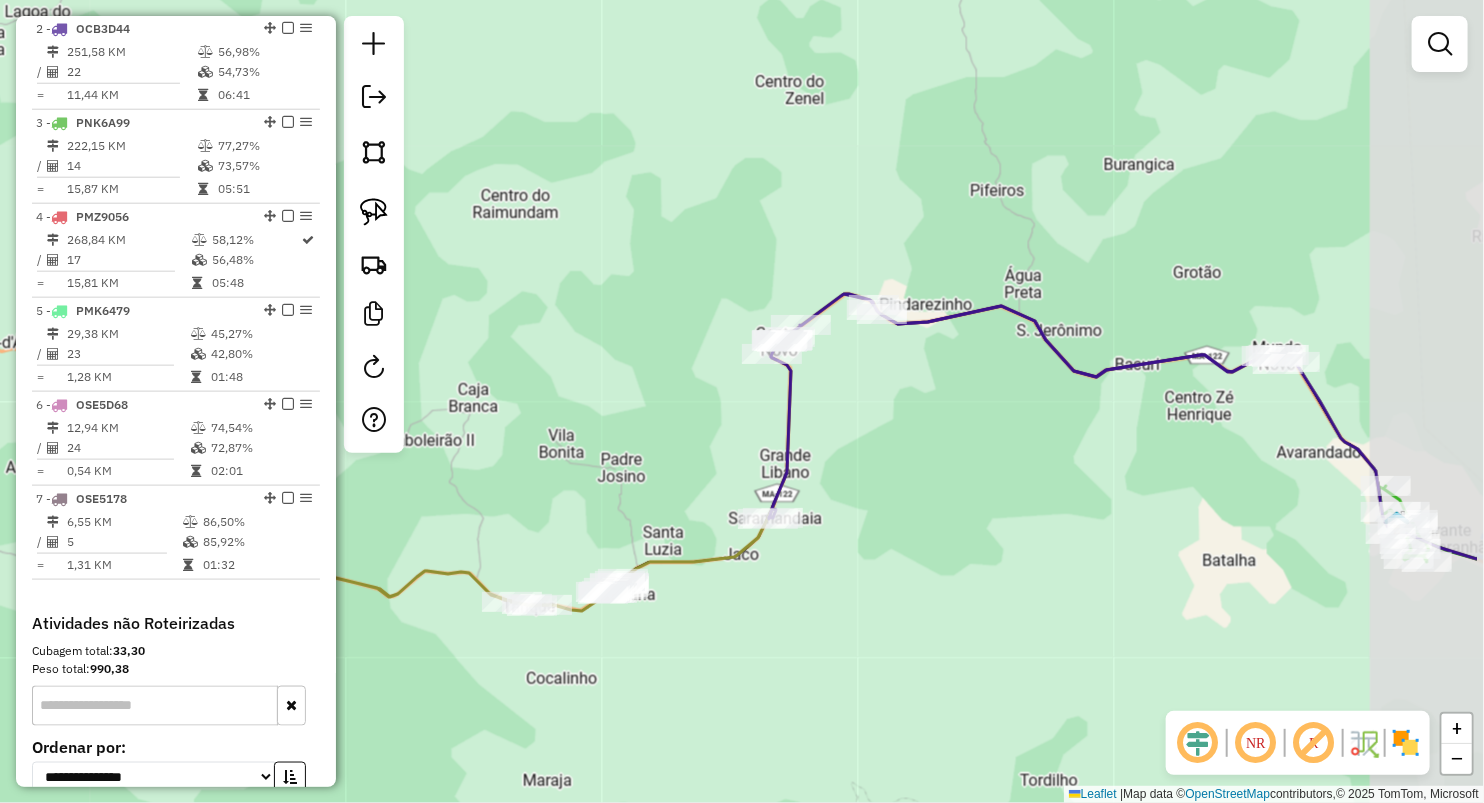 drag, startPoint x: 1104, startPoint y: 386, endPoint x: 956, endPoint y: 428, distance: 153.84407 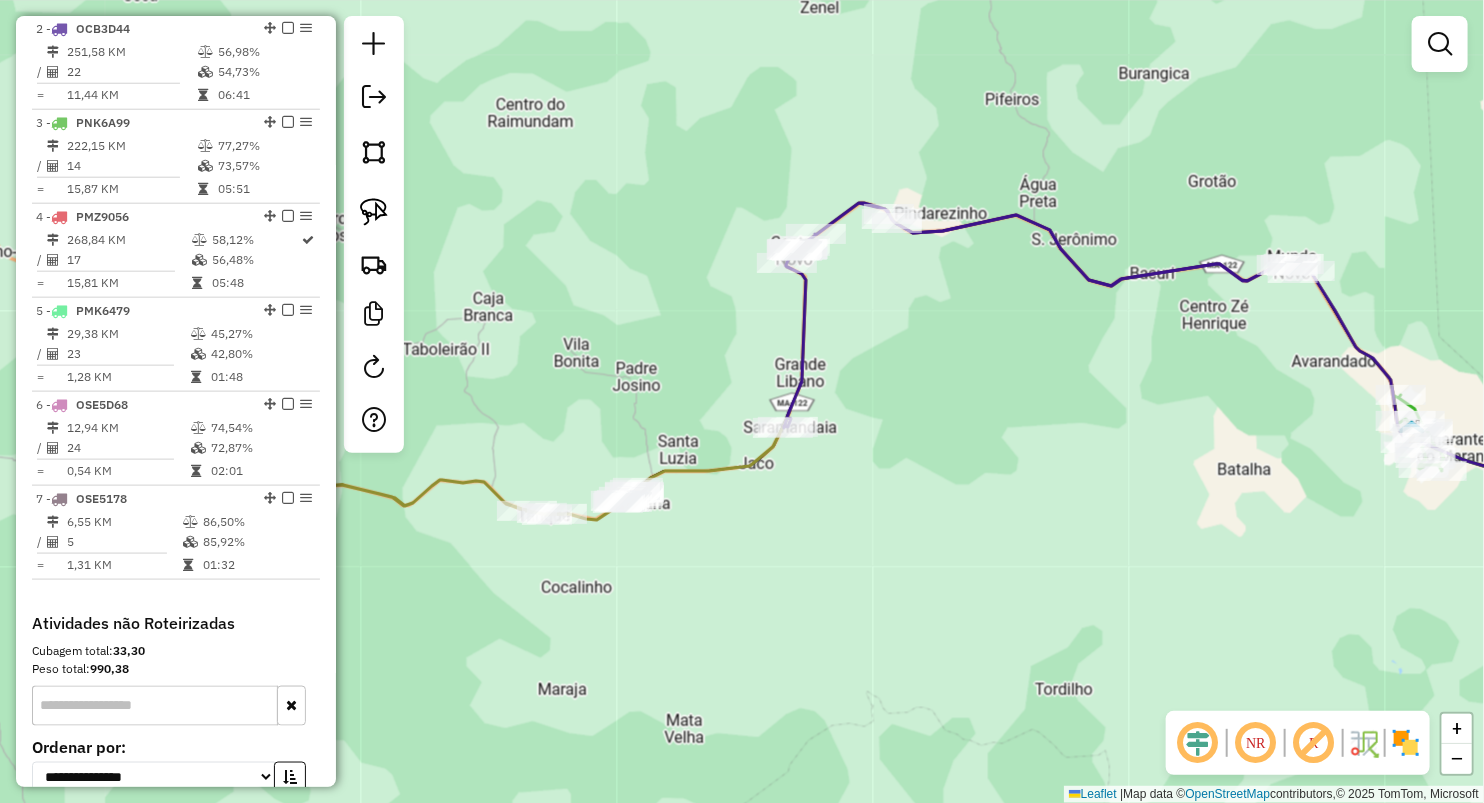 drag, startPoint x: 903, startPoint y: 615, endPoint x: 927, endPoint y: 461, distance: 155.85892 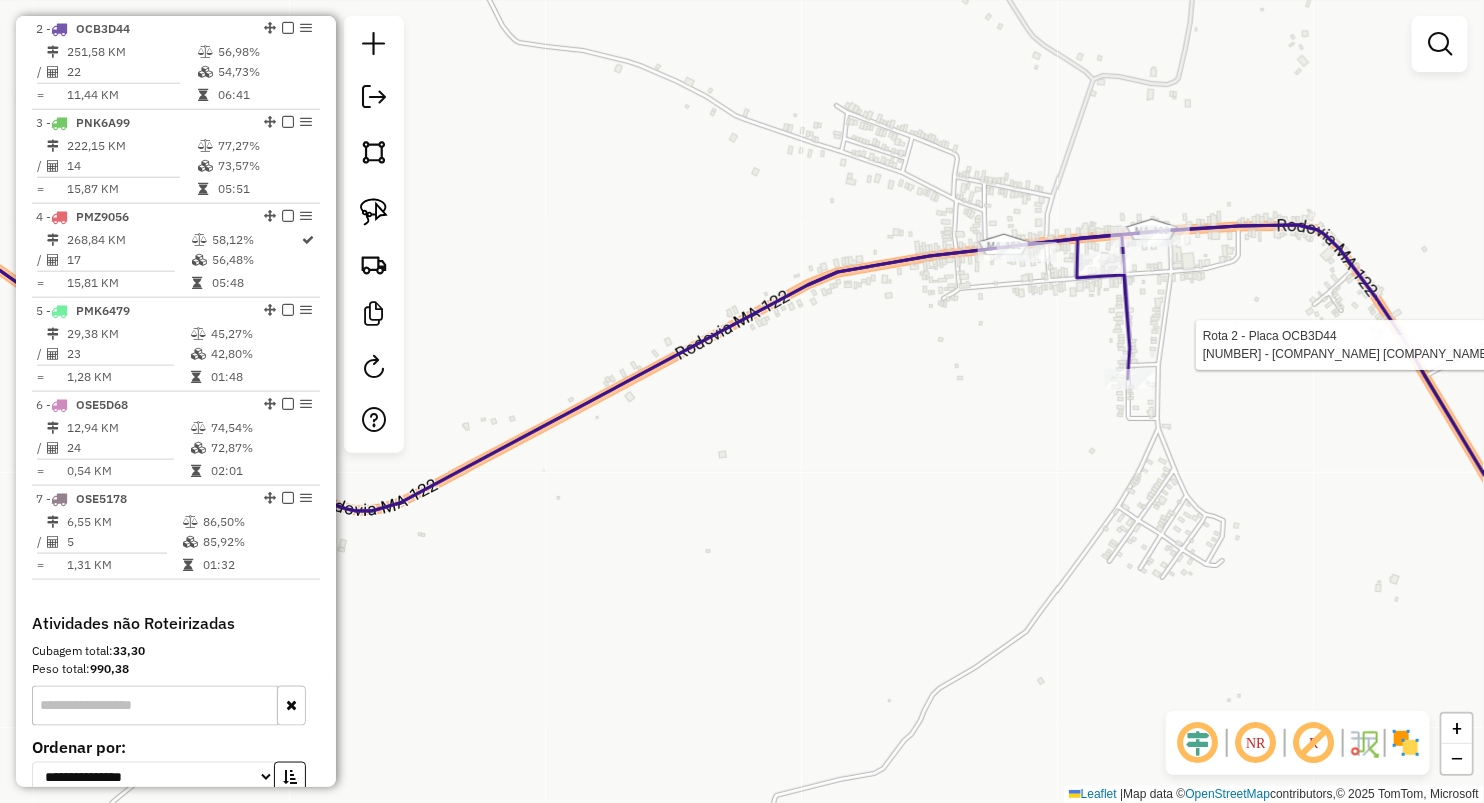 select on "**********" 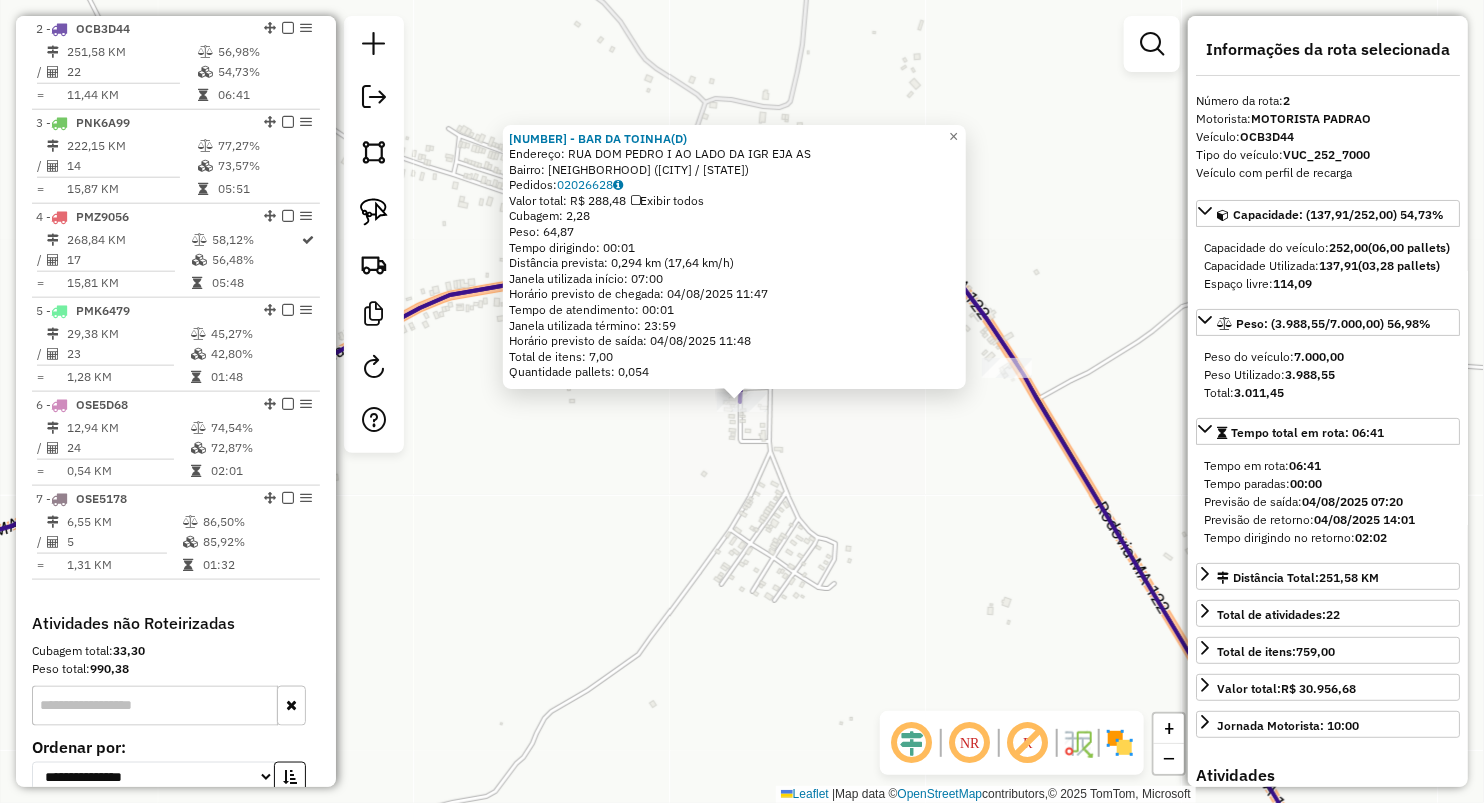 drag, startPoint x: 766, startPoint y: 525, endPoint x: 761, endPoint y: 420, distance: 105.11898 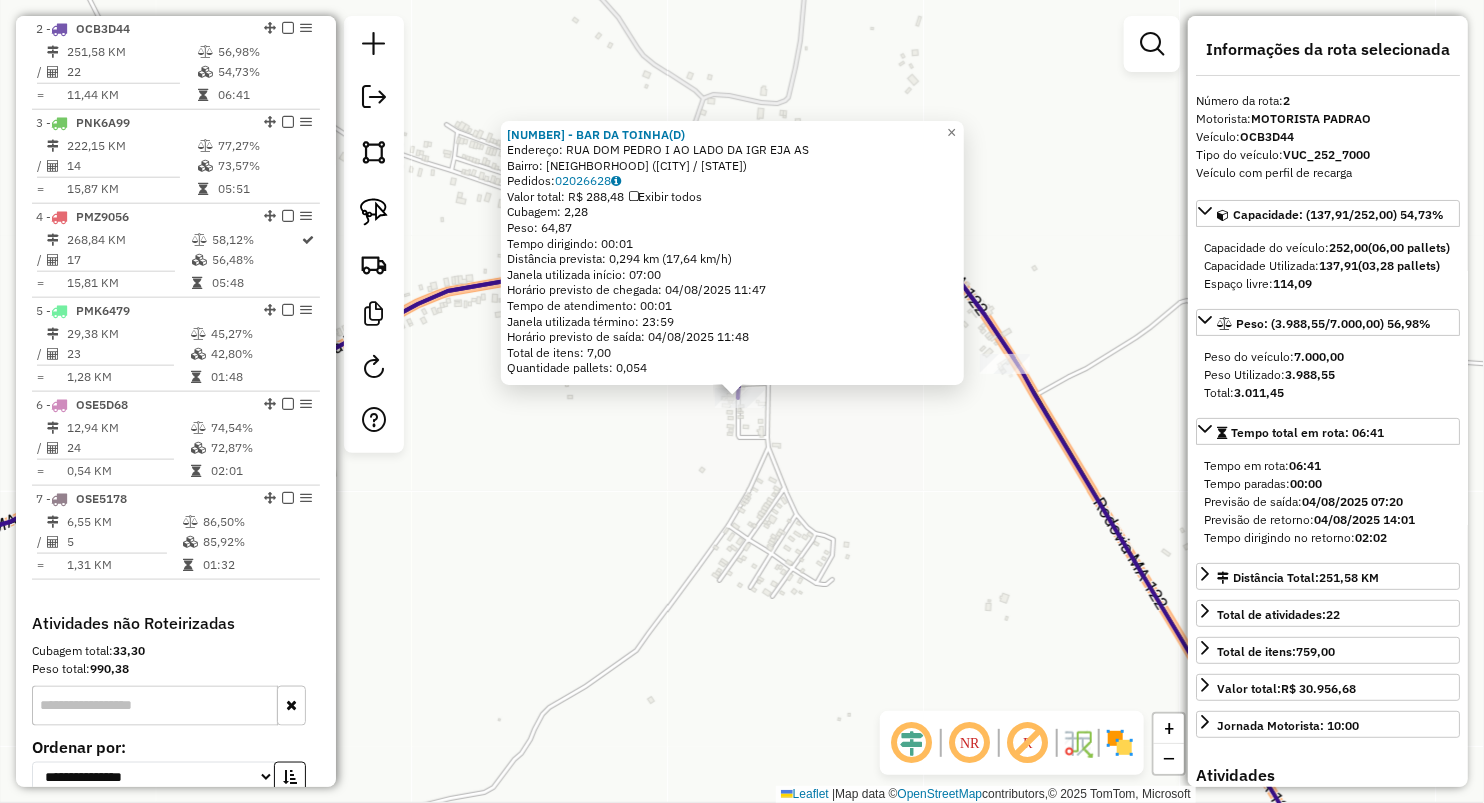 click on "49 - BAR DA TOINHA(D)  Endereço:  RUA DOM PEDRO I AO LADO DA IGR EJA AS   Bairro: MUNDO NOVO (AMARANTE DO MARANHAO / MA)   Pedidos:  02026628   Valor total: R$ 288,48   Exibir todos   Cubagem: 2,28  Peso: 64,87  Tempo dirigindo: 00:01   Distância prevista: 0,294 km (17,64 km/h)   Janela utilizada início: 07:00   Horário previsto de chegada: 04/08/2025 11:47   Tempo de atendimento: 00:01   Janela utilizada término: 23:59   Horário previsto de saída: 04/08/2025 11:48   Total de itens: 7,00   Quantidade pallets: 0,054  × Janela de atendimento Grade de atendimento Capacidade Transportadoras Veículos Cliente Pedidos  Rotas Selecione os dias de semana para filtrar as janelas de atendimento  Seg   Ter   Qua   Qui   Sex   Sáb   Dom  Informe o período da janela de atendimento: De: Até:  Filtrar exatamente a janela do cliente  Considerar janela de atendimento padrão  Selecione os dias de semana para filtrar as grades de atendimento  Seg   Ter   Qua   Qui   Sex   Sáb   Dom   Peso mínimo:   Peso máximo:" 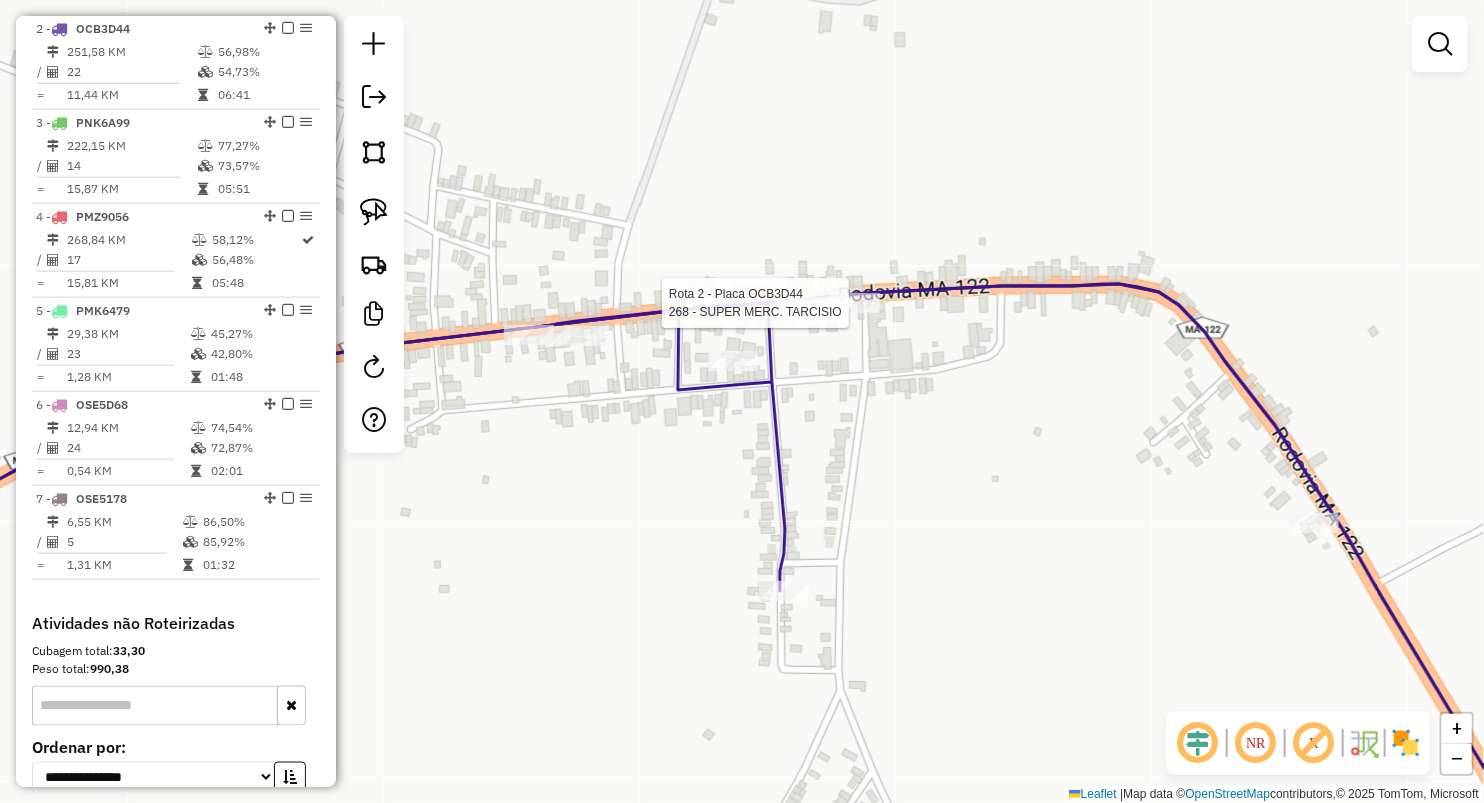 select on "**********" 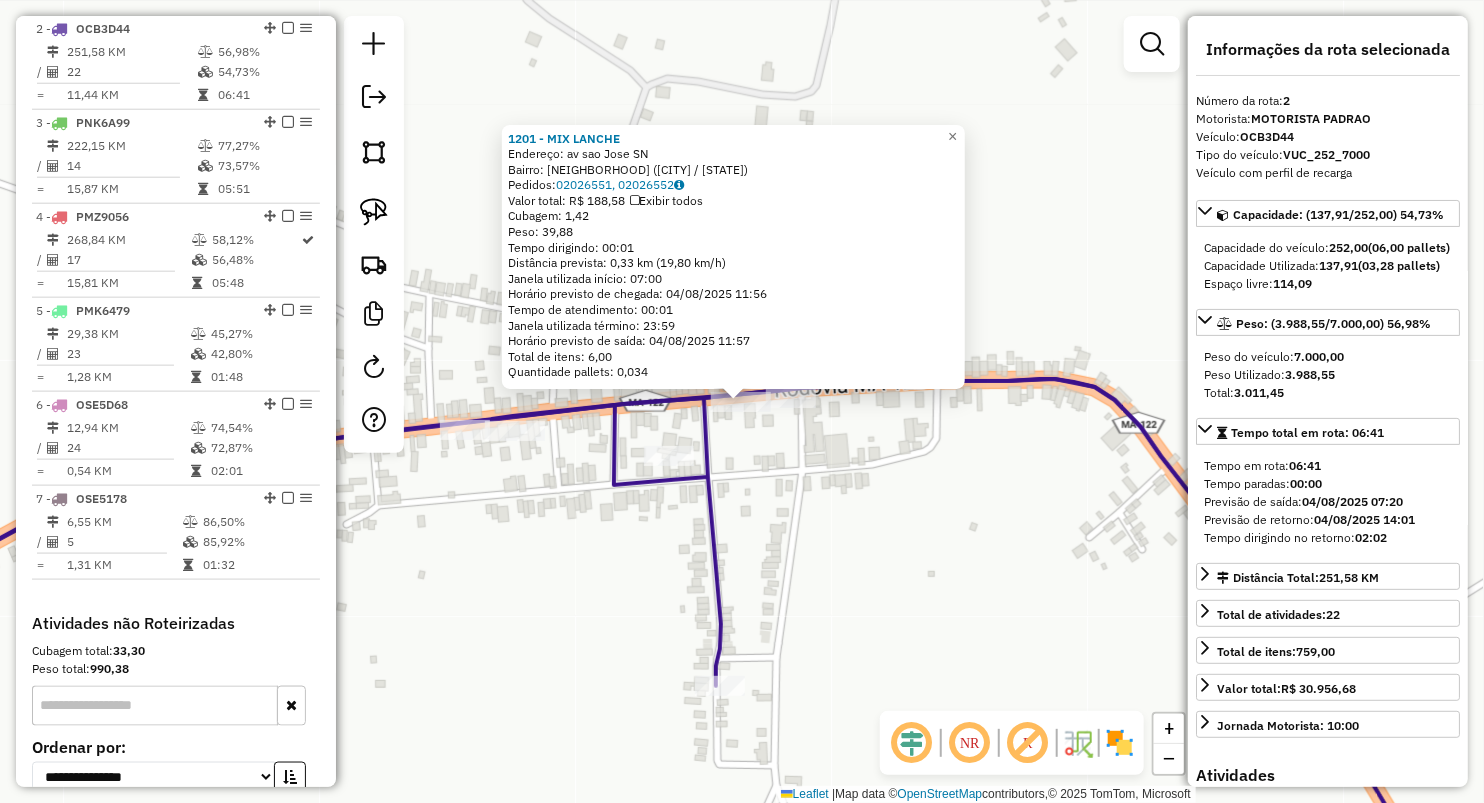 click on "Rota 2 - Placa OCB3D44  1405 - MERCEARIA CHAVES 1201 - MIX LANCHE  Endereço:  av sao Jose SN   Bairro: CENTRO (AMARANTE DO MARANHAO / MA)   Pedidos:  02026551, 02026552   Valor total: R$ 188,58   Exibir todos   Cubagem: 1,42  Peso: 39,88  Tempo dirigindo: 00:01   Distância prevista: 0,33 km (19,80 km/h)   Janela utilizada início: 07:00   Horário previsto de chegada: 04/08/2025 11:56   Tempo de atendimento: 00:01   Janela utilizada término: 23:59   Horário previsto de saída: 04/08/2025 11:57   Total de itens: 6,00   Quantidade pallets: 0,034  × Janela de atendimento Grade de atendimento Capacidade Transportadoras Veículos Cliente Pedidos  Rotas Selecione os dias de semana para filtrar as janelas de atendimento  Seg   Ter   Qua   Qui   Sex   Sáb   Dom  Informe o período da janela de atendimento: De: Até:  Filtrar exatamente a janela do cliente  Considerar janela de atendimento padrão  Selecione os dias de semana para filtrar as grades de atendimento  Seg   Ter   Qua   Qui   Sex   Sáb   Dom   De:" 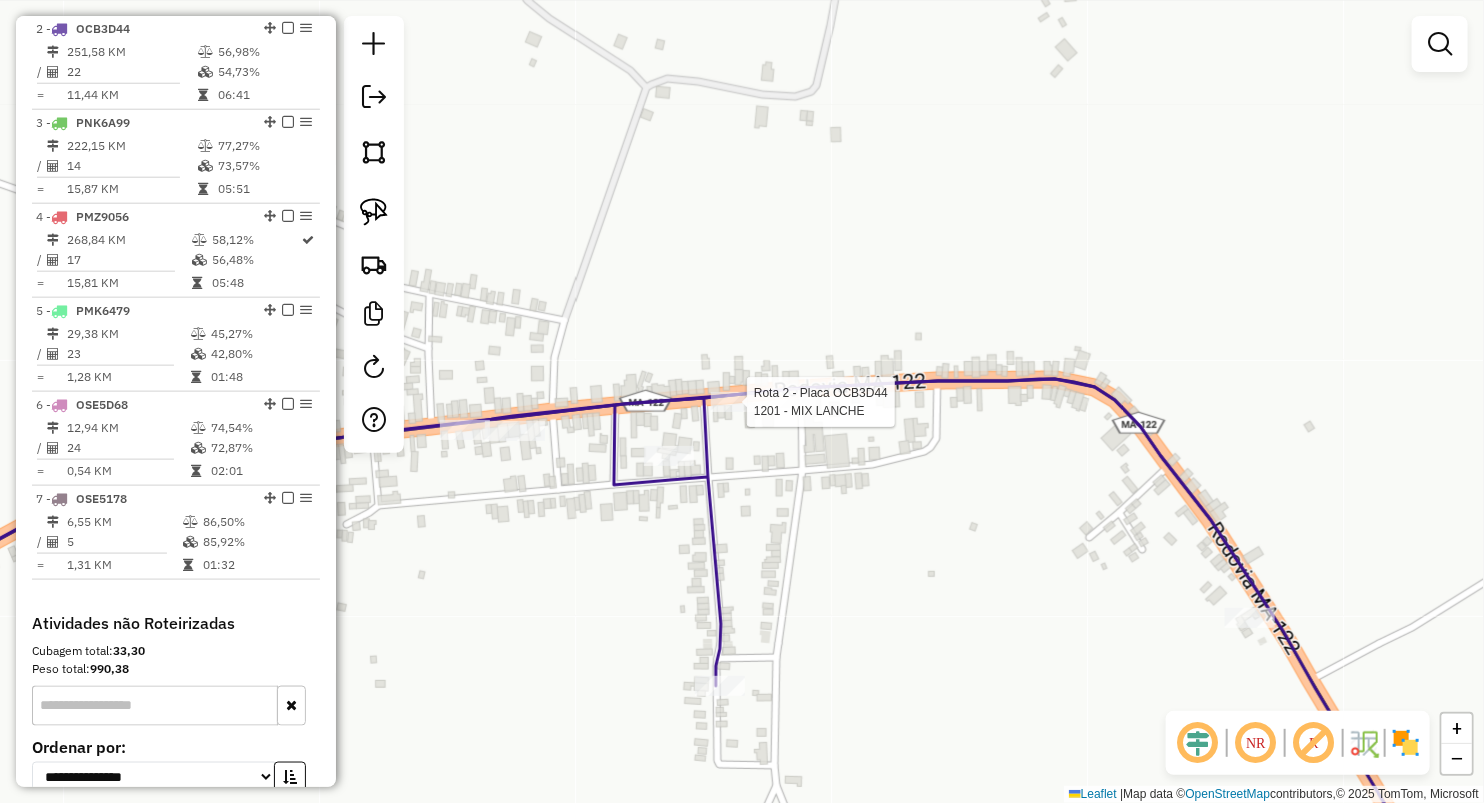 select on "**********" 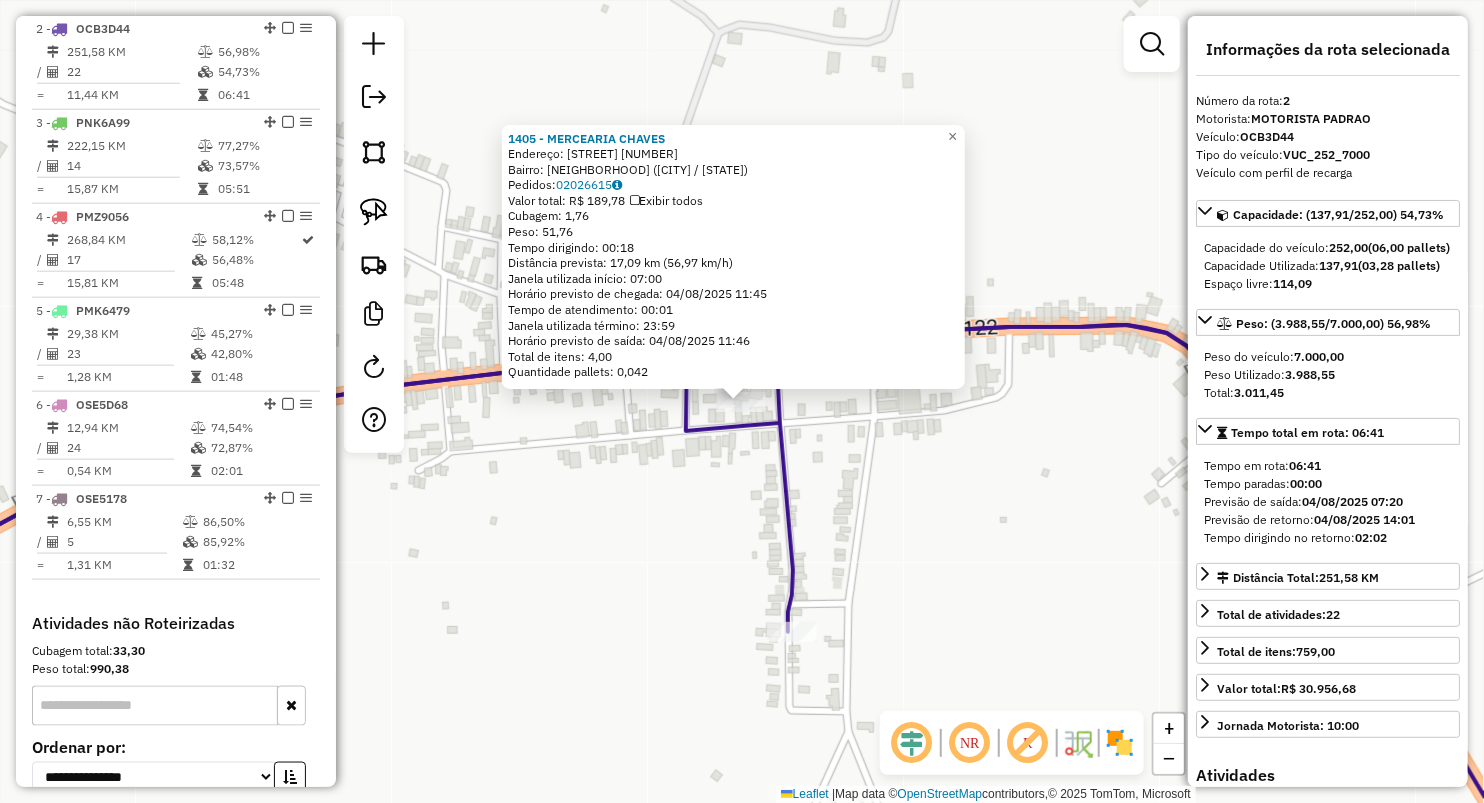 click on "1405 - MERCEARIA CHAVES  Endereço:  Avenida Sao Jose 1424   Bairro: MUNDO NOVO (AMARANTE DO MARANHAO / MA)   Pedidos:  02026615   Valor total: R$ 189,78   Exibir todos   Cubagem: 1,76  Peso: 51,76  Tempo dirigindo: 00:18   Distância prevista: 17,09 km (56,97 km/h)   Janela utilizada início: 07:00   Horário previsto de chegada: 04/08/2025 11:45   Tempo de atendimento: 00:01   Janela utilizada término: 23:59   Horário previsto de saída: 04/08/2025 11:46   Total de itens: 4,00   Quantidade pallets: 0,042  × Janela de atendimento Grade de atendimento Capacidade Transportadoras Veículos Cliente Pedidos  Rotas Selecione os dias de semana para filtrar as janelas de atendimento  Seg   Ter   Qua   Qui   Sex   Sáb   Dom  Informe o período da janela de atendimento: De: Até:  Filtrar exatamente a janela do cliente  Considerar janela de atendimento padrão  Selecione os dias de semana para filtrar as grades de atendimento  Seg   Ter   Qua   Qui   Sex   Sáb   Dom   Peso mínimo:   Peso máximo:   De:   Até:" 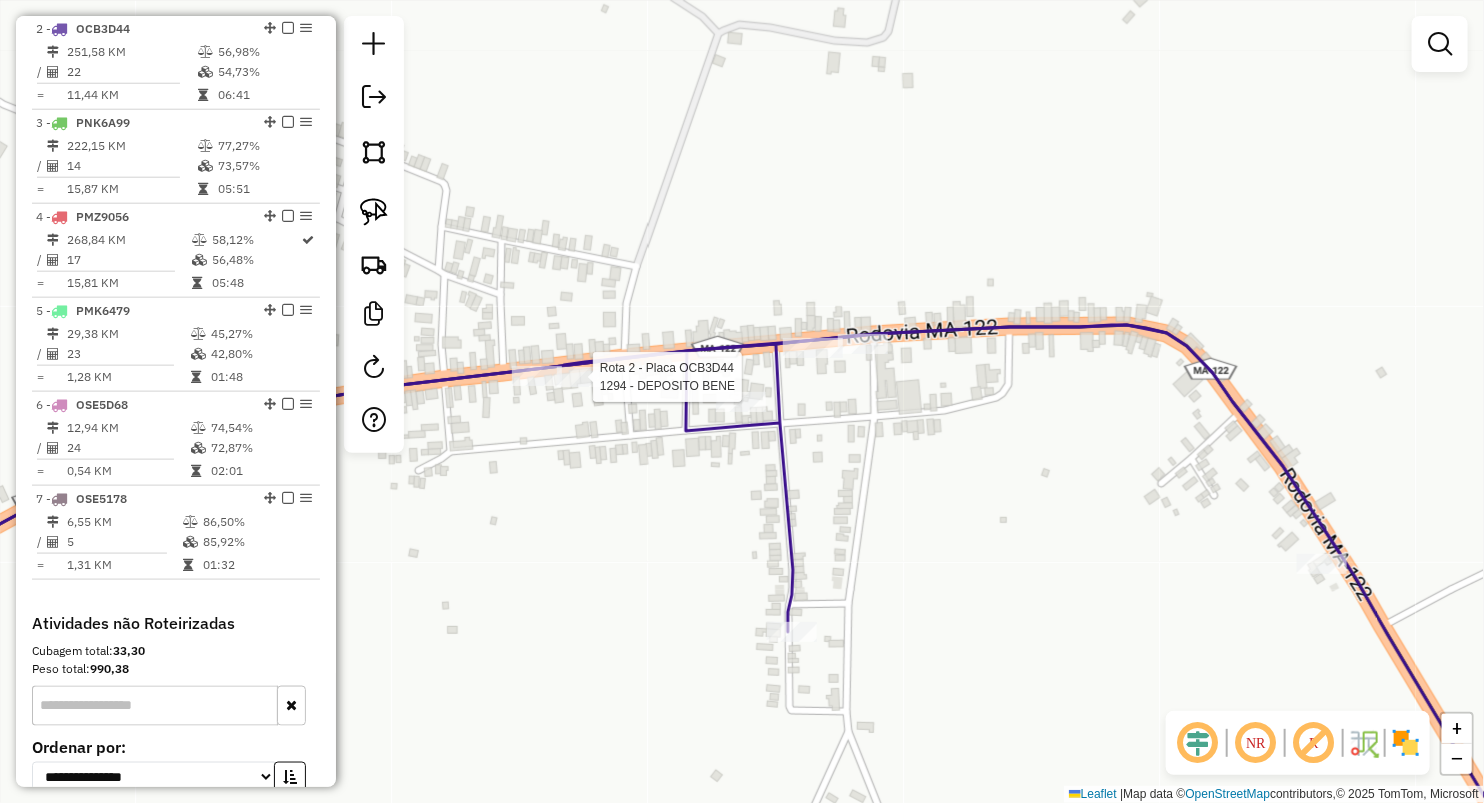 select on "**********" 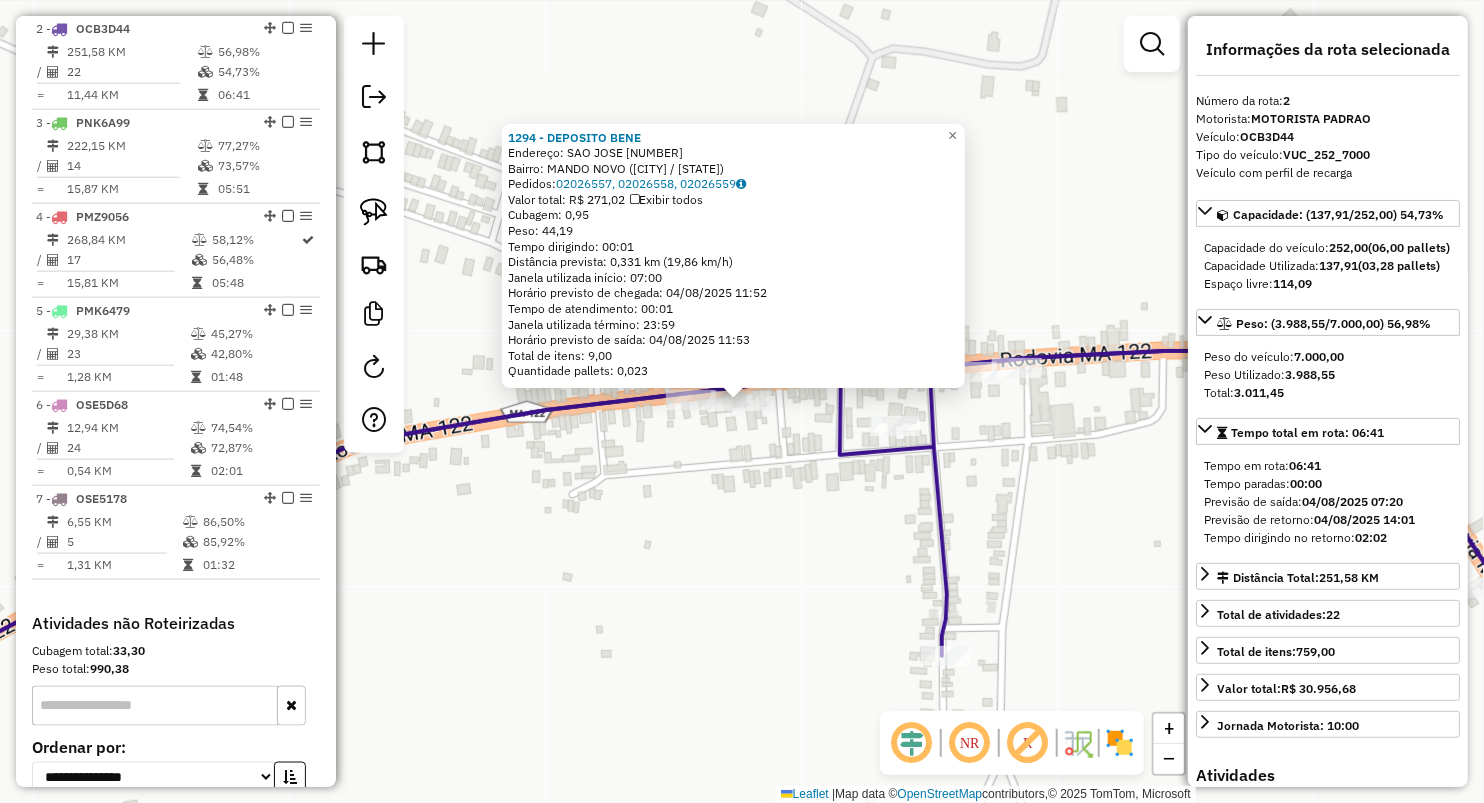 click on "1294 - DEPOSITO BENE  Endereço:  SAO JOSE 1105   Bairro: MANDO NOVO (AMARANTE DO MARANHAO / MA)   Pedidos:  02026557, 02026558, 02026559   Valor total: R$ 271,02   Exibir todos   Cubagem: 0,95  Peso: 44,19  Tempo dirigindo: 00:01   Distância prevista: 0,331 km (19,86 km/h)   Janela utilizada início: 07:00   Horário previsto de chegada: 04/08/2025 11:52   Tempo de atendimento: 00:01   Janela utilizada término: 23:59   Horário previsto de saída: 04/08/2025 11:53   Total de itens: 9,00   Quantidade pallets: 0,023  × Janela de atendimento Grade de atendimento Capacidade Transportadoras Veículos Cliente Pedidos  Rotas Selecione os dias de semana para filtrar as janelas de atendimento  Seg   Ter   Qua   Qui   Sex   Sáb   Dom  Informe o período da janela de atendimento: De: Até:  Filtrar exatamente a janela do cliente  Considerar janela de atendimento padrão  Selecione os dias de semana para filtrar as grades de atendimento  Seg   Ter   Qua   Qui   Sex   Sáb   Dom   Peso mínimo:   Peso máximo:   De:" 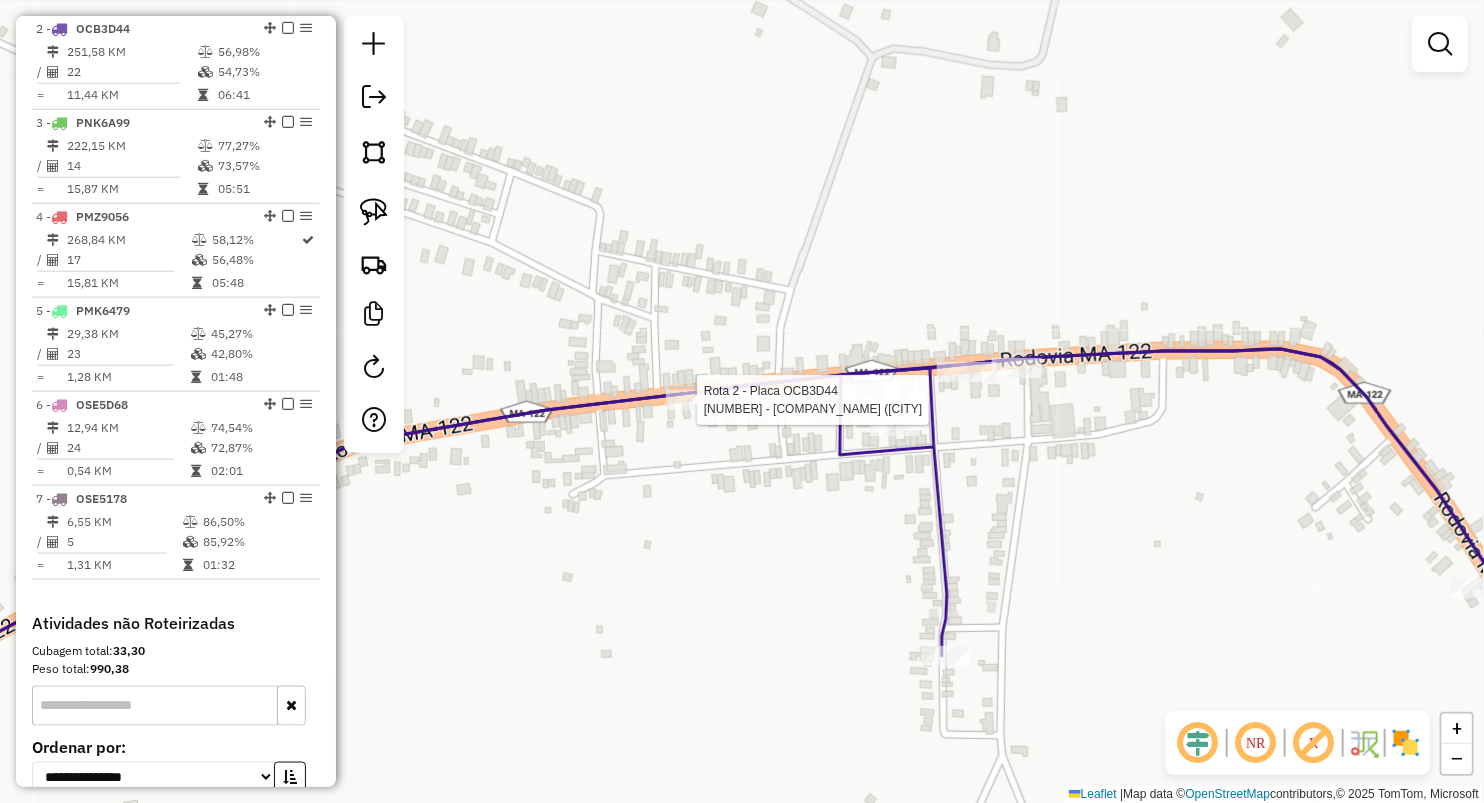 select on "**********" 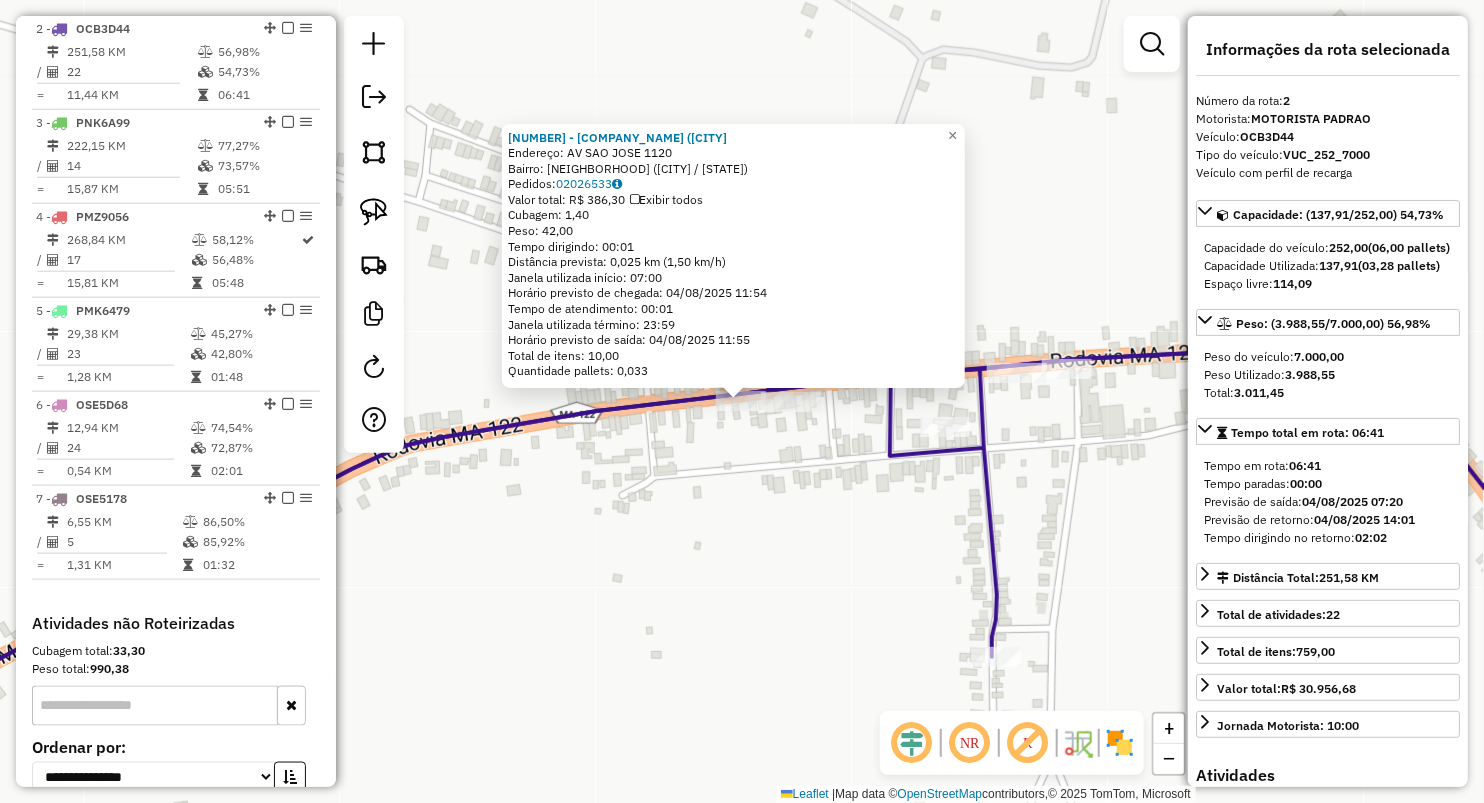 click on "11 - COMERCIAL FONTES (MU  Endereço:  AV SAO JOSE 1120   Bairro: MUNDO NOVO (AMARANTE DO MARANHAO / MA)   Pedidos:  02026533   Valor total: R$ 386,30   Exibir todos   Cubagem: 1,40  Peso: 42,00  Tempo dirigindo: 00:01   Distância prevista: 0,025 km (1,50 km/h)   Janela utilizada início: 07:00   Horário previsto de chegada: 04/08/2025 11:54   Tempo de atendimento: 00:01   Janela utilizada término: 23:59   Horário previsto de saída: 04/08/2025 11:55   Total de itens: 10,00   Quantidade pallets: 0,033  × Janela de atendimento Grade de atendimento Capacidade Transportadoras Veículos Cliente Pedidos  Rotas Selecione os dias de semana para filtrar as janelas de atendimento  Seg   Ter   Qua   Qui   Sex   Sáb   Dom  Informe o período da janela de atendimento: De: Até:  Filtrar exatamente a janela do cliente  Considerar janela de atendimento padrão  Selecione os dias de semana para filtrar as grades de atendimento  Seg   Ter   Qua   Qui   Sex   Sáb   Dom   Clientes fora do dia de atendimento selecionado" 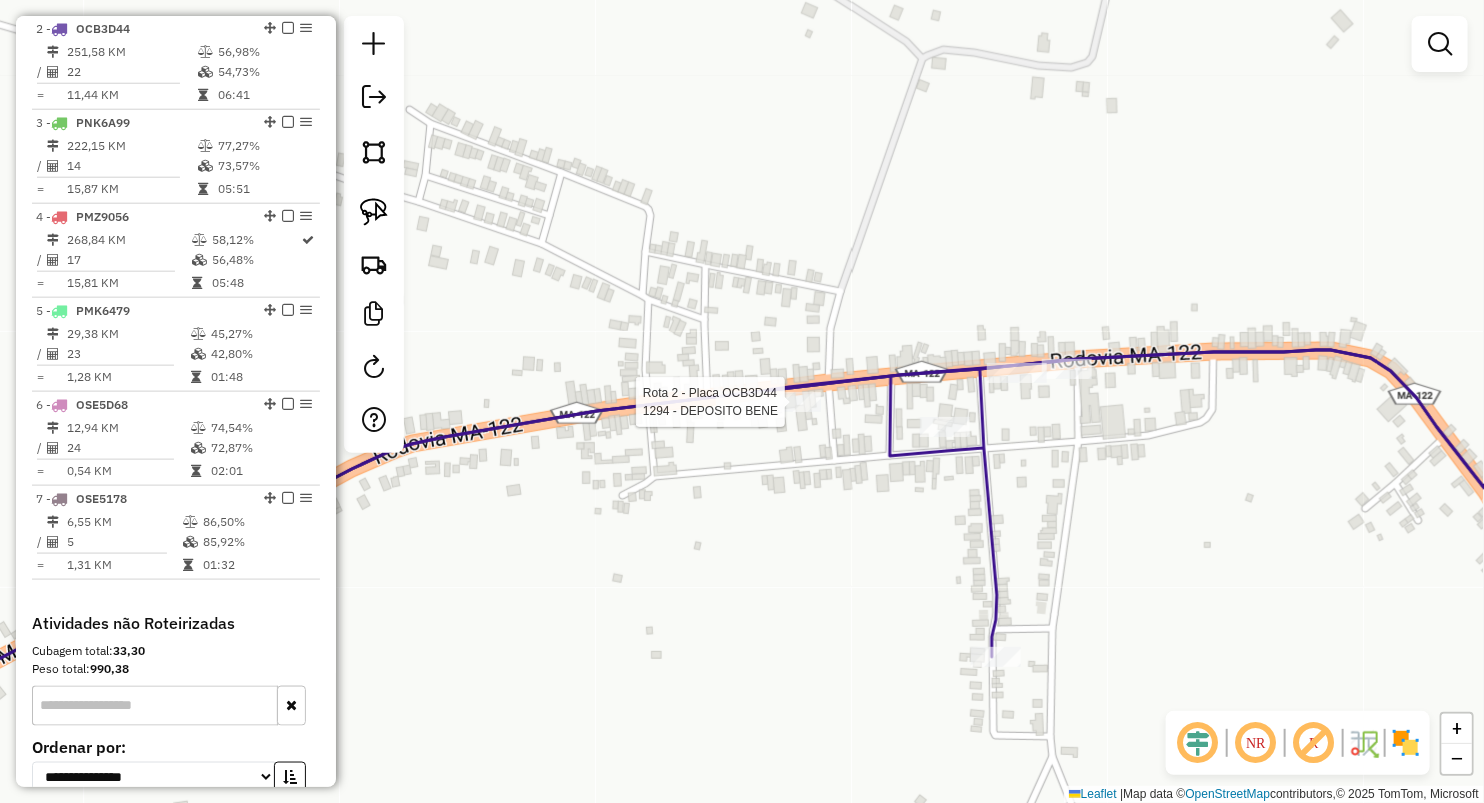 select on "**********" 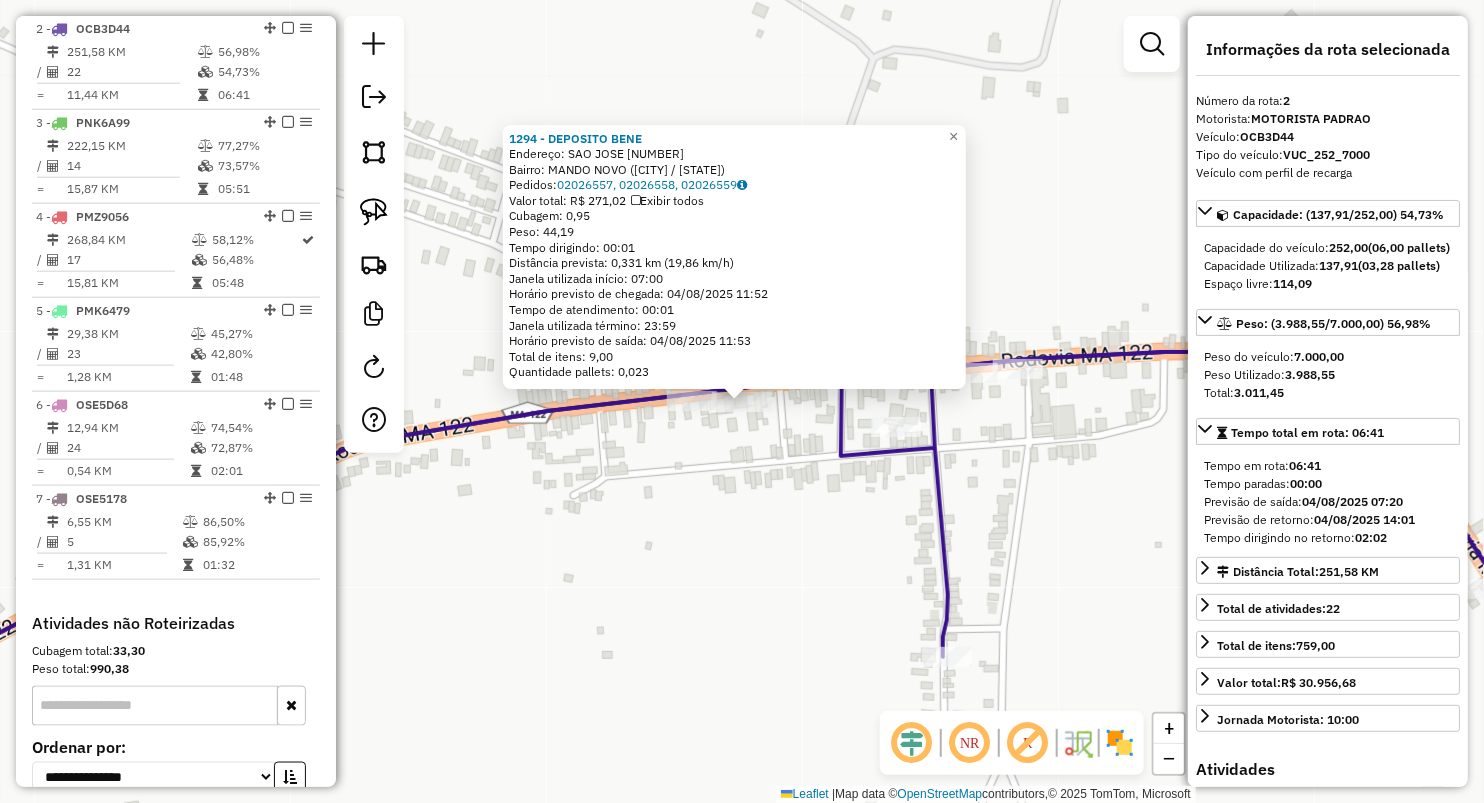 click on "1294 - DEPOSITO BENE  Endereço:  SAO JOSE 1105   Bairro: MANDO NOVO (AMARANTE DO MARANHAO / MA)   Pedidos:  02026557, 02026558, 02026559   Valor total: R$ 271,02   Exibir todos   Cubagem: 0,95  Peso: 44,19  Tempo dirigindo: 00:01   Distância prevista: 0,331 km (19,86 km/h)   Janela utilizada início: 07:00   Horário previsto de chegada: 04/08/2025 11:52   Tempo de atendimento: 00:01   Janela utilizada término: 23:59   Horário previsto de saída: 04/08/2025 11:53   Total de itens: 9,00   Quantidade pallets: 0,023  × Janela de atendimento Grade de atendimento Capacidade Transportadoras Veículos Cliente Pedidos  Rotas Selecione os dias de semana para filtrar as janelas de atendimento  Seg   Ter   Qua   Qui   Sex   Sáb   Dom  Informe o período da janela de atendimento: De: Até:  Filtrar exatamente a janela do cliente  Considerar janela de atendimento padrão  Selecione os dias de semana para filtrar as grades de atendimento  Seg   Ter   Qua   Qui   Sex   Sáb   Dom   Peso mínimo:   Peso máximo:   De:" 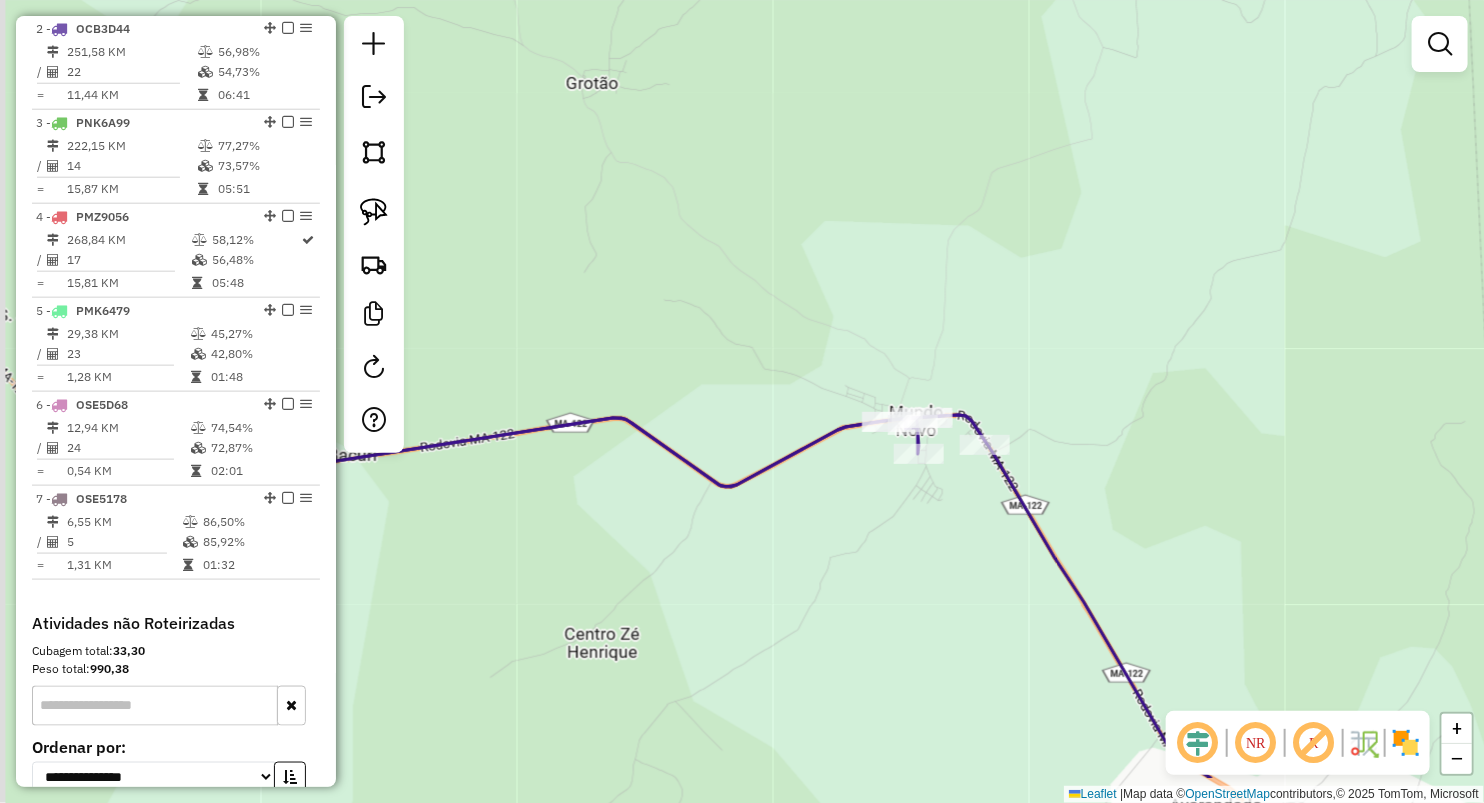 drag, startPoint x: 742, startPoint y: 396, endPoint x: 787, endPoint y: 364, distance: 55.21775 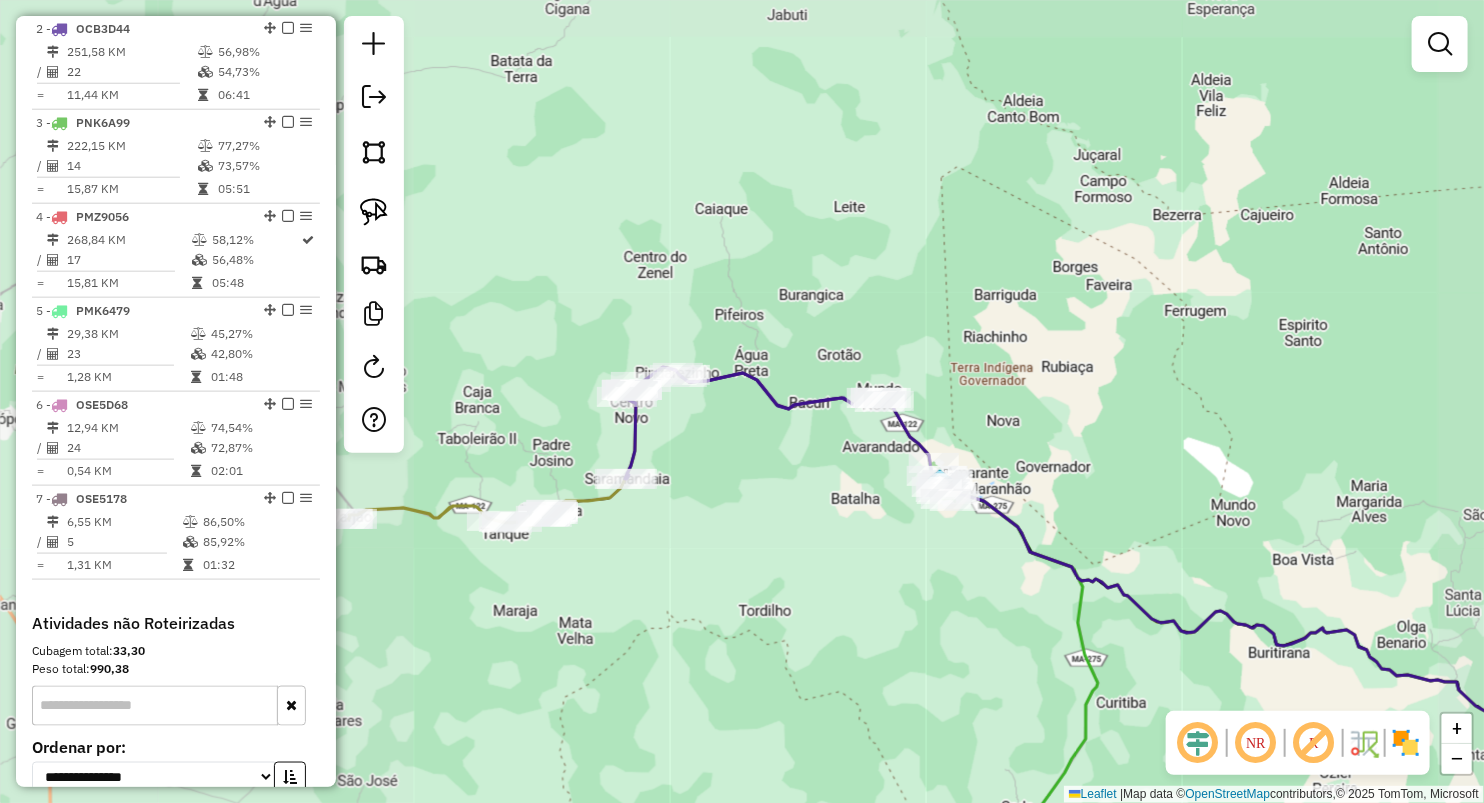 drag, startPoint x: 711, startPoint y: 524, endPoint x: 865, endPoint y: 465, distance: 164.91513 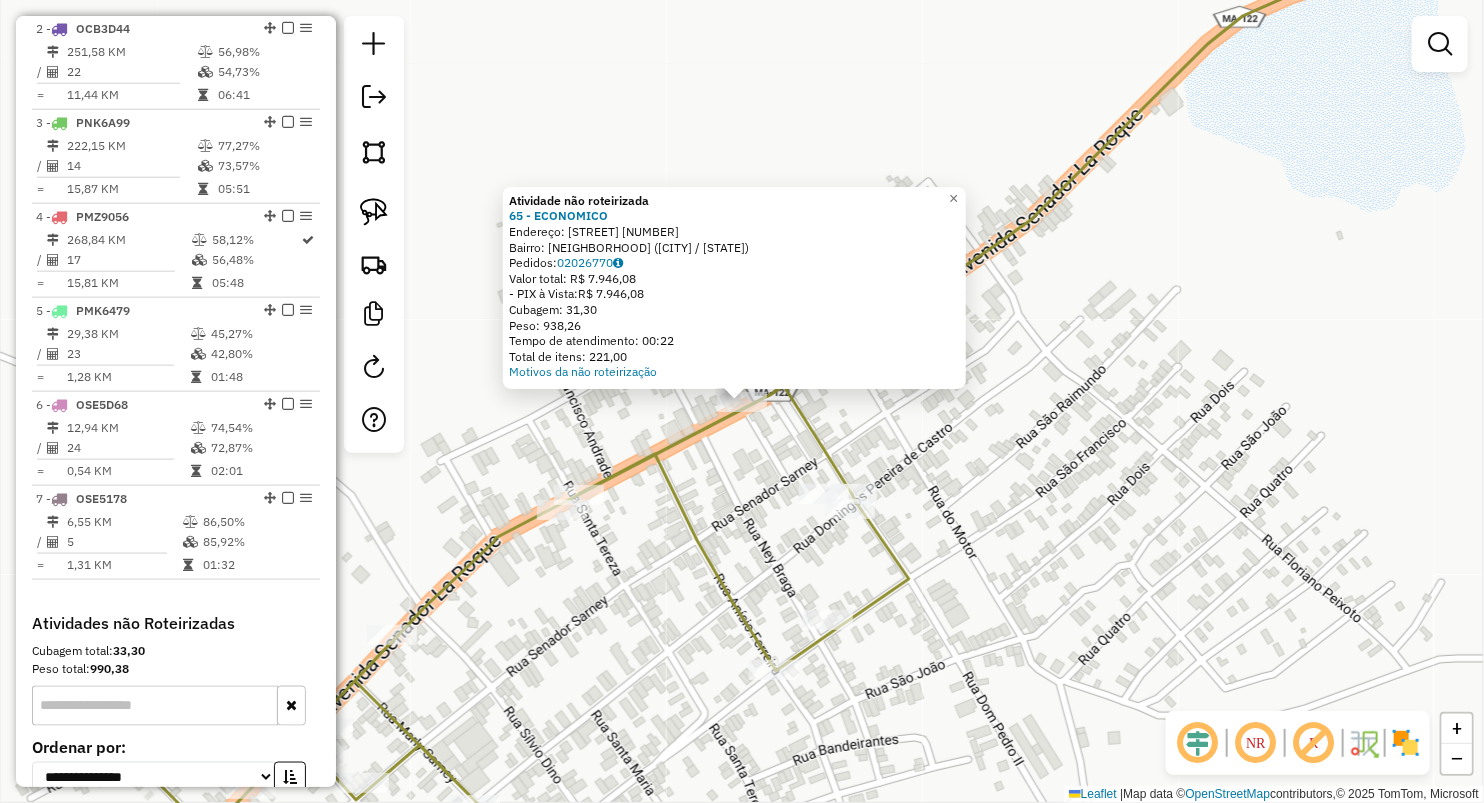 click on "Atividade não roteirizada 65 - ECONOMICO  Endereço:  AV SENADOR LA ROQUE 569   Bairro: CENTRO (BURITIRANA / MA)   Pedidos:  02026770   Valor total: R$ 7.946,08   - PIX à Vista:  R$ 7.946,08   Cubagem: 31,30   Peso: 938,26   Tempo de atendimento: 00:22   Total de itens: 221,00  Motivos da não roteirização × Janela de atendimento Grade de atendimento Capacidade Transportadoras Veículos Cliente Pedidos  Rotas Selecione os dias de semana para filtrar as janelas de atendimento  Seg   Ter   Qua   Qui   Sex   Sáb   Dom  Informe o período da janela de atendimento: De: Até:  Filtrar exatamente a janela do cliente  Considerar janela de atendimento padrão  Selecione os dias de semana para filtrar as grades de atendimento  Seg   Ter   Qua   Qui   Sex   Sáb   Dom   Considerar clientes sem dia de atendimento cadastrado  Clientes fora do dia de atendimento selecionado Filtrar as atividades entre os valores definidos abaixo:  Peso mínimo:   Peso máximo:   Cubagem mínima:   Cubagem máxima:   De:   Até:  De:" 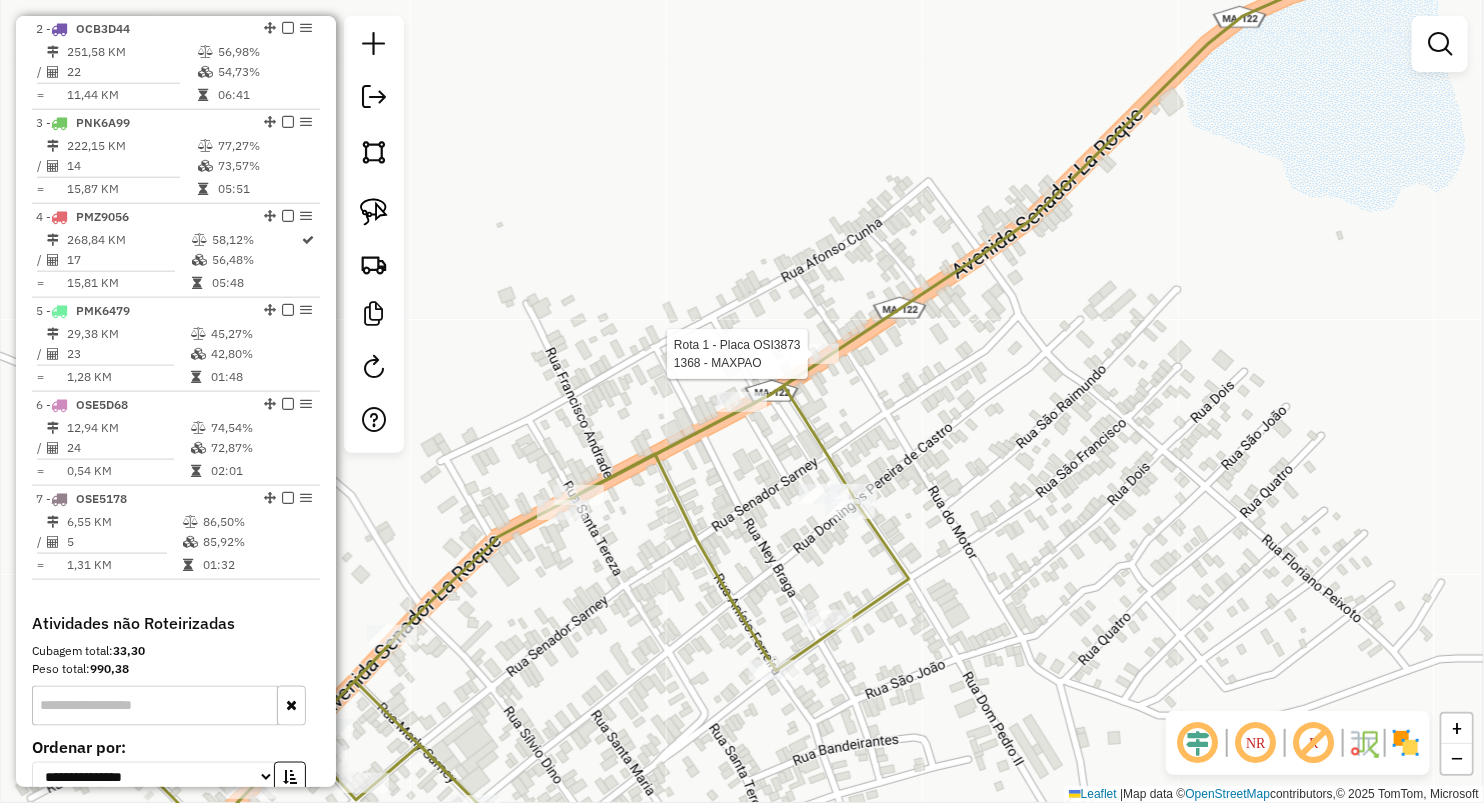 select on "**********" 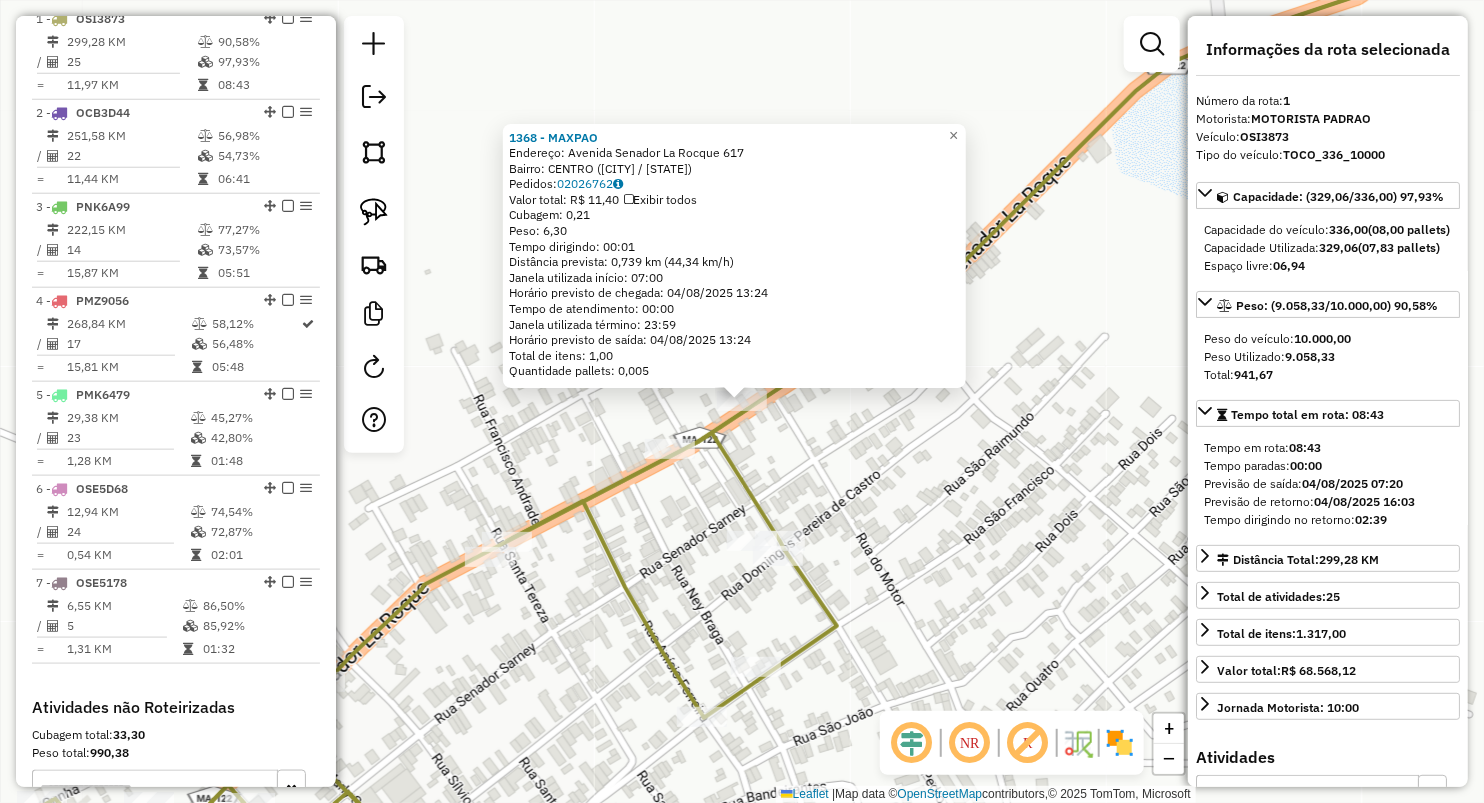 scroll, scrollTop: 774, scrollLeft: 0, axis: vertical 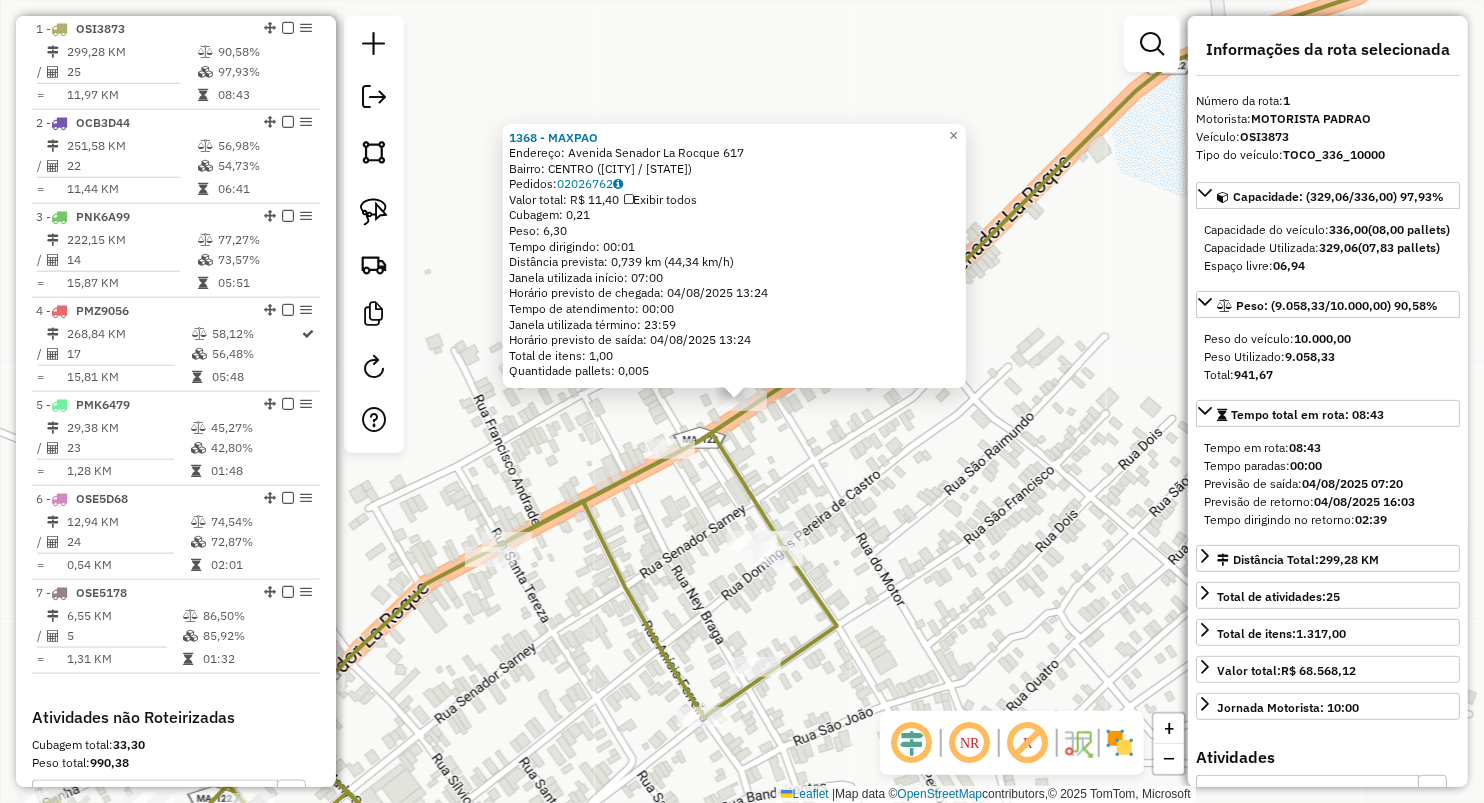 click on "1368 - MAXPAO  Endereço:  Avenida Senador La Rocque 617   Bairro: CENTRO (BURITIRAMA / BA)   Pedidos:  02026762   Valor total: R$ 11,40   Exibir todos   Cubagem: 0,21  Peso: 6,30  Tempo dirigindo: 00:01   Distância prevista: 0,739 km (44,34 km/h)   Janela utilizada início: 07:00   Horário previsto de chegada: 04/08/2025 13:24   Tempo de atendimento: 00:00   Janela utilizada término: 23:59   Horário previsto de saída: 04/08/2025 13:24   Total de itens: 1,00   Quantidade pallets: 0,005  × Janela de atendimento Grade de atendimento Capacidade Transportadoras Veículos Cliente Pedidos  Rotas Selecione os dias de semana para filtrar as janelas de atendimento  Seg   Ter   Qua   Qui   Sex   Sáb   Dom  Informe o período da janela de atendimento: De: Até:  Filtrar exatamente a janela do cliente  Considerar janela de atendimento padrão  Selecione os dias de semana para filtrar as grades de atendimento  Seg   Ter   Qua   Qui   Sex   Sáb   Dom   Considerar clientes sem dia de atendimento cadastrado  De:  De:" 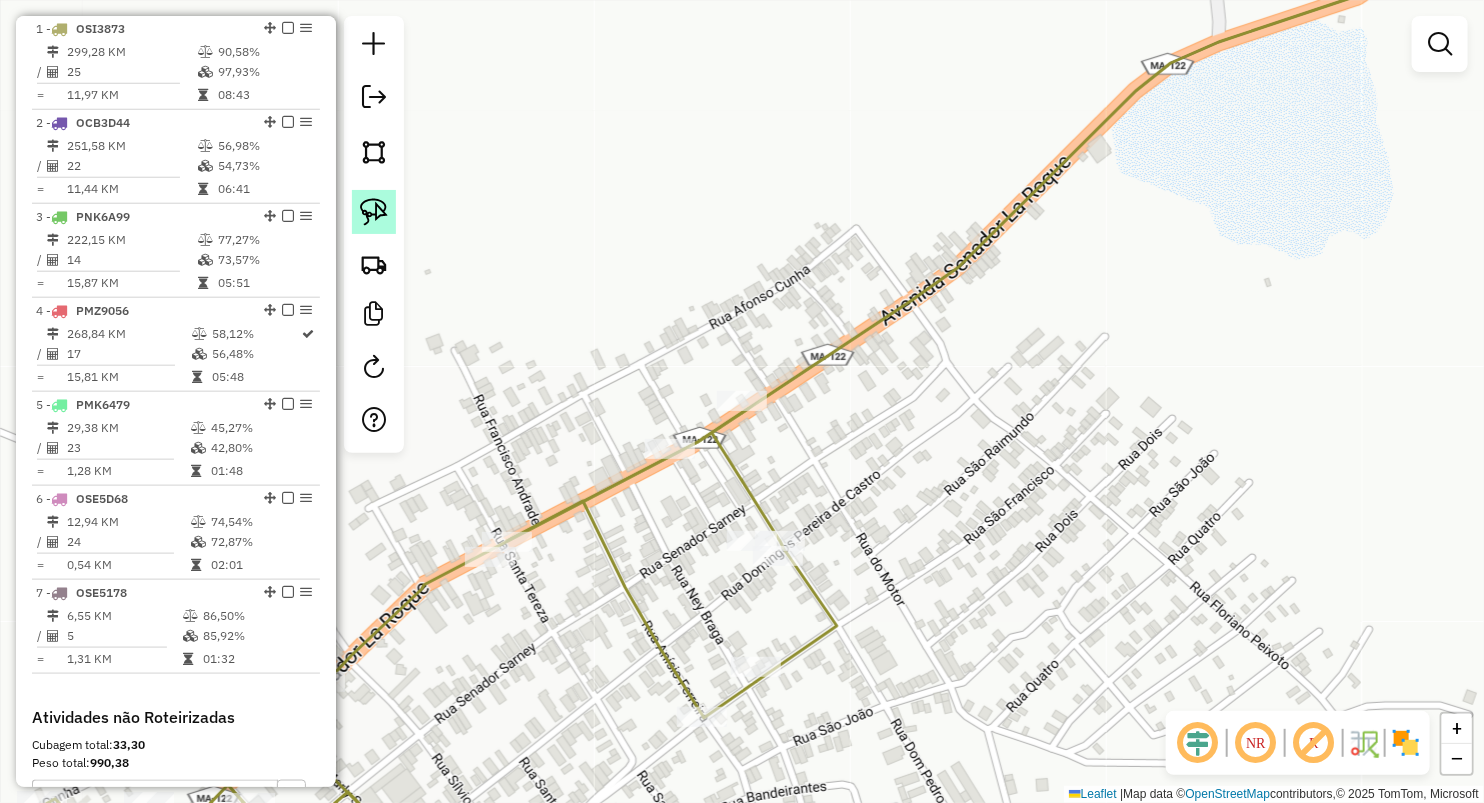 click 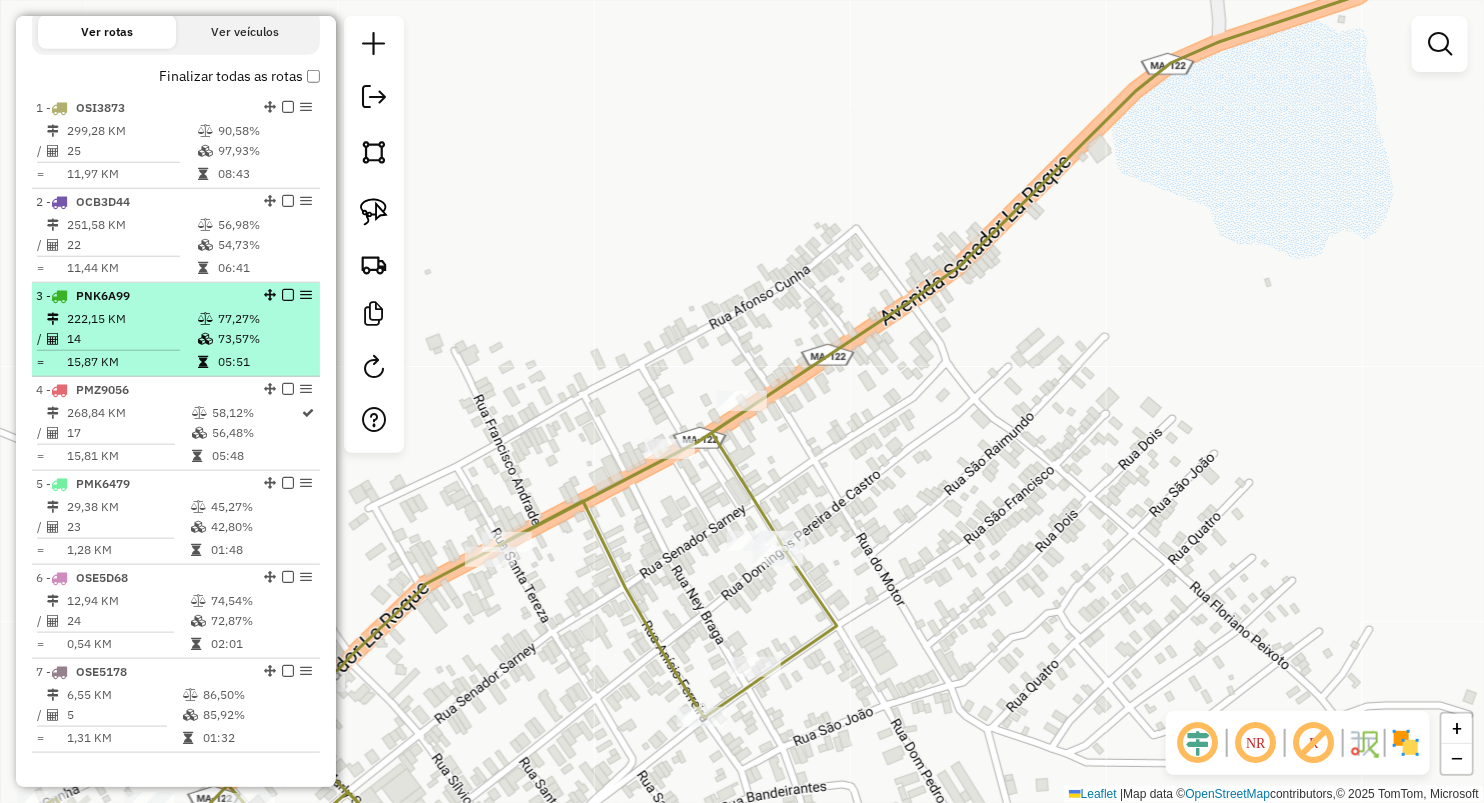 scroll, scrollTop: 663, scrollLeft: 0, axis: vertical 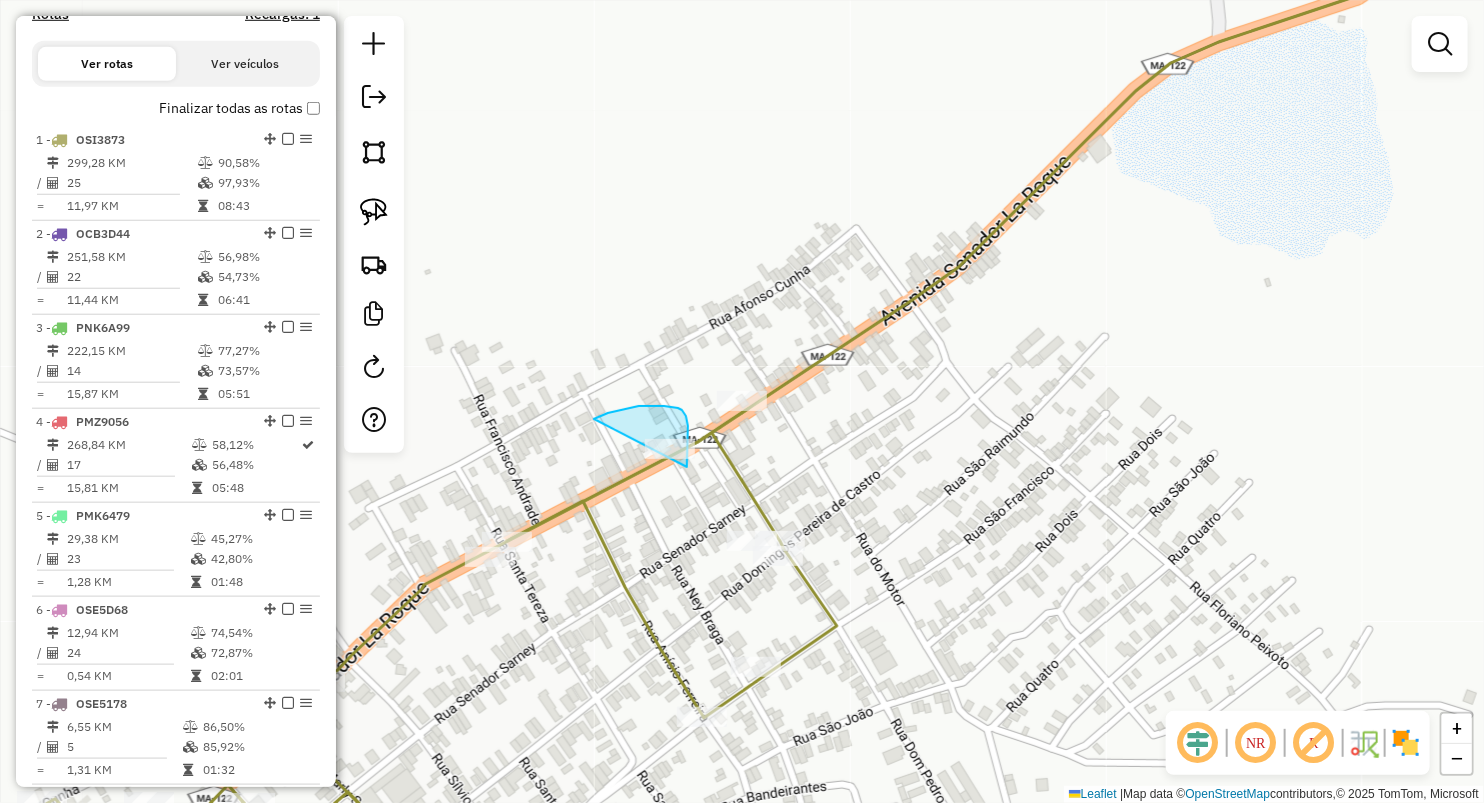drag, startPoint x: 644, startPoint y: 406, endPoint x: 679, endPoint y: 484, distance: 85.49269 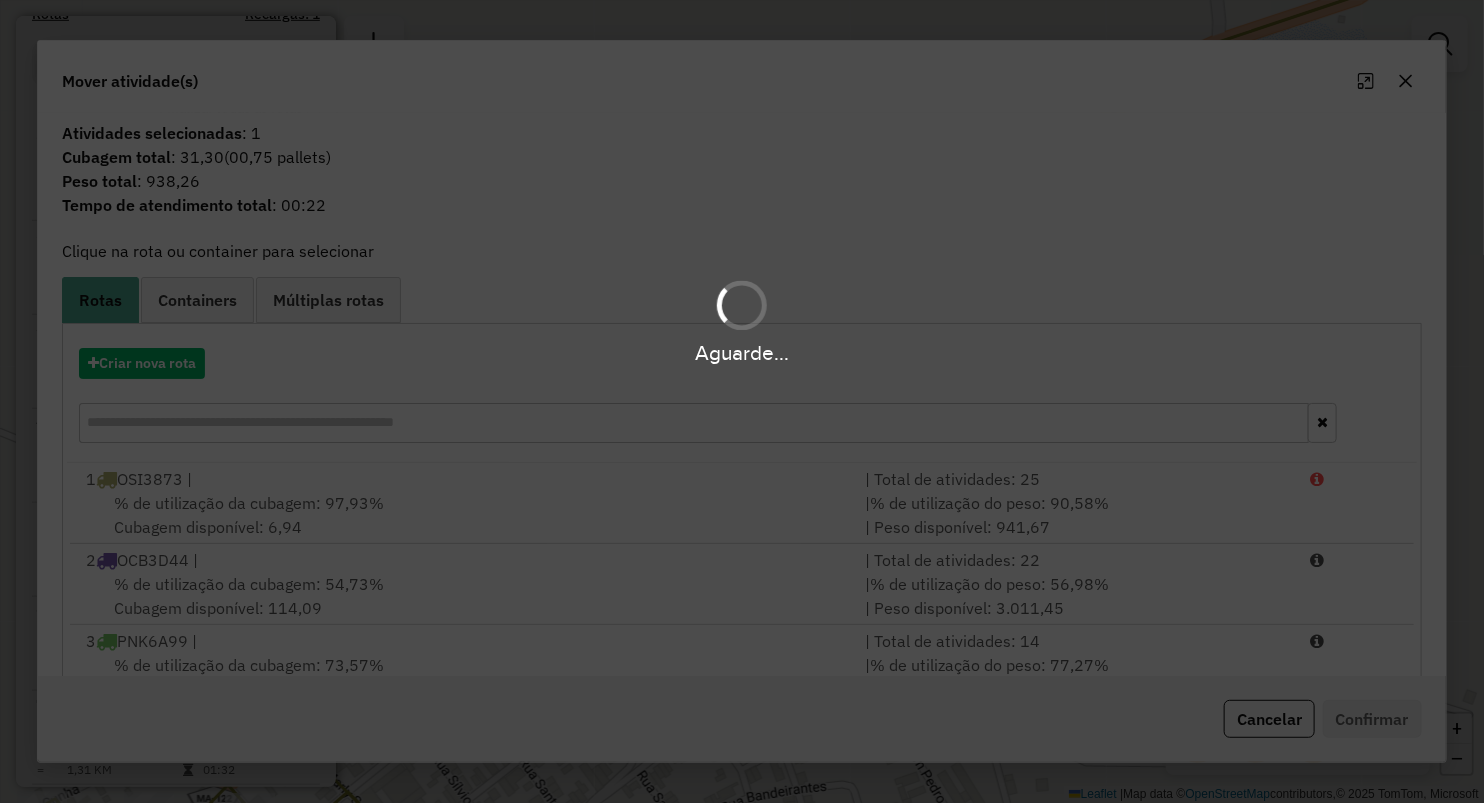 click on "Aguarde...  Pop-up bloqueado!  Seu navegador bloqueou automáticamente a abertura de uma nova janela.   Acesse as configurações e adicione o endereço do sistema a lista de permissão.   Fechar  Informações da Sessão 974340 - 04/08/2025     Criação: 02/08/2025 13:58   Depósito:  M4K GRAJAU  Total de rotas:  7  Distância Total:  1.090,72 km  Tempo total:  32:24  Valor total:  R$ 281.864,42  - Total roteirizado:  R$ 273.354,34  - Total não roteirizado:  R$ 8.510,08  Total de Atividades Roteirizadas:  130  Total de Pedidos Roteirizados:  178  Peso total roteirizado:  40.177,96  Cubagem total roteirizado:  1.488,44  Total de Atividades não Roteirizadas:  2  Total de Pedidos não Roteirizados:  2 Total de caixas por viagem:  1.488,44 /   7 =  212,63 Média de Atividades por viagem:  130 /   7 =  18,57 Ocupação média da frota:  70,95%   Rotas improdutivas:  1  Rotas vários dias:  0  Clientes Priorizados NR:  0 Rotas  Recargas: 1   Ver rotas   Ver veículos  Finalizar todas as rotas   1 -      /" at bounding box center [742, 401] 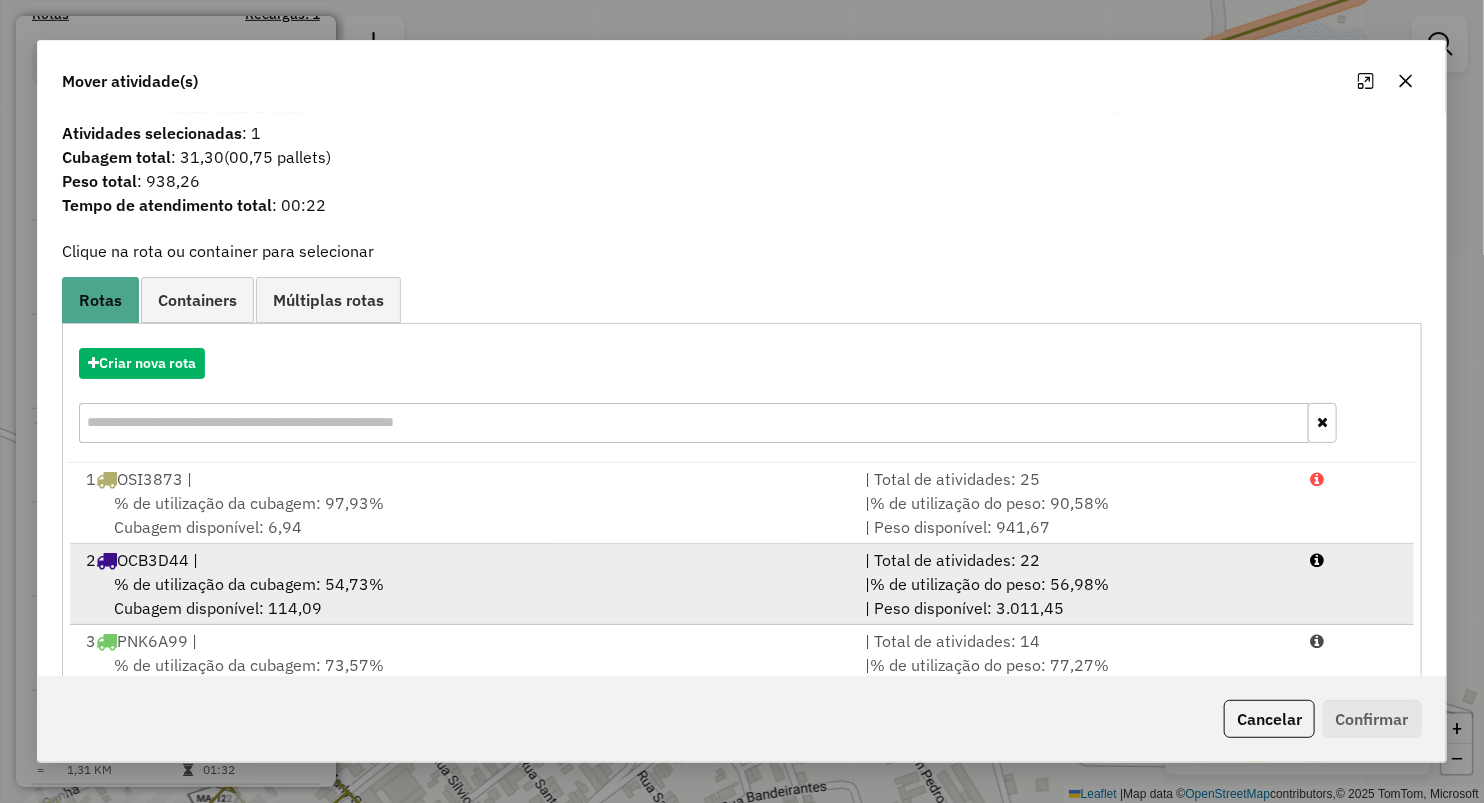 click on "% de utilização da cubagem: 54,73%" at bounding box center (249, 584) 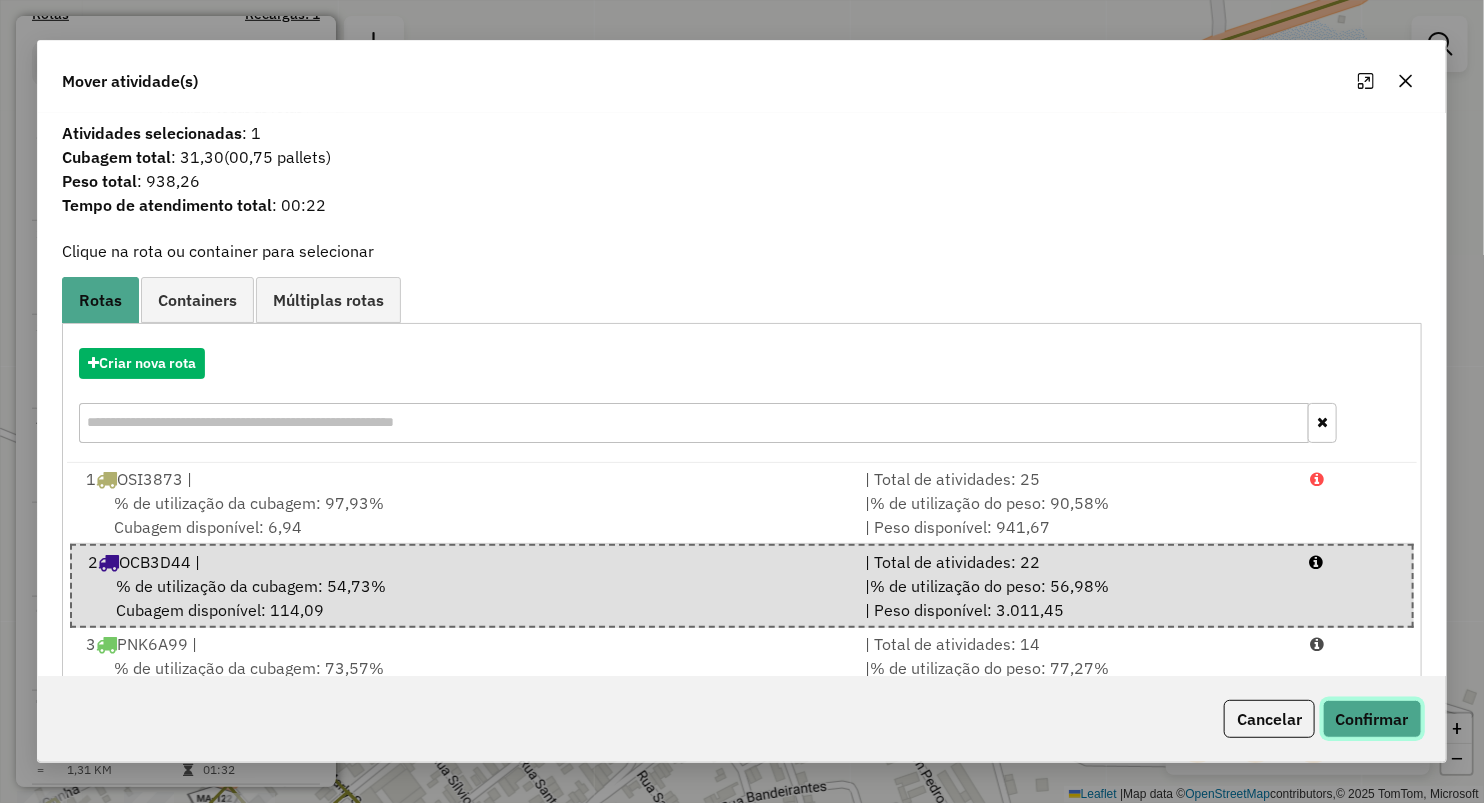click on "Confirmar" 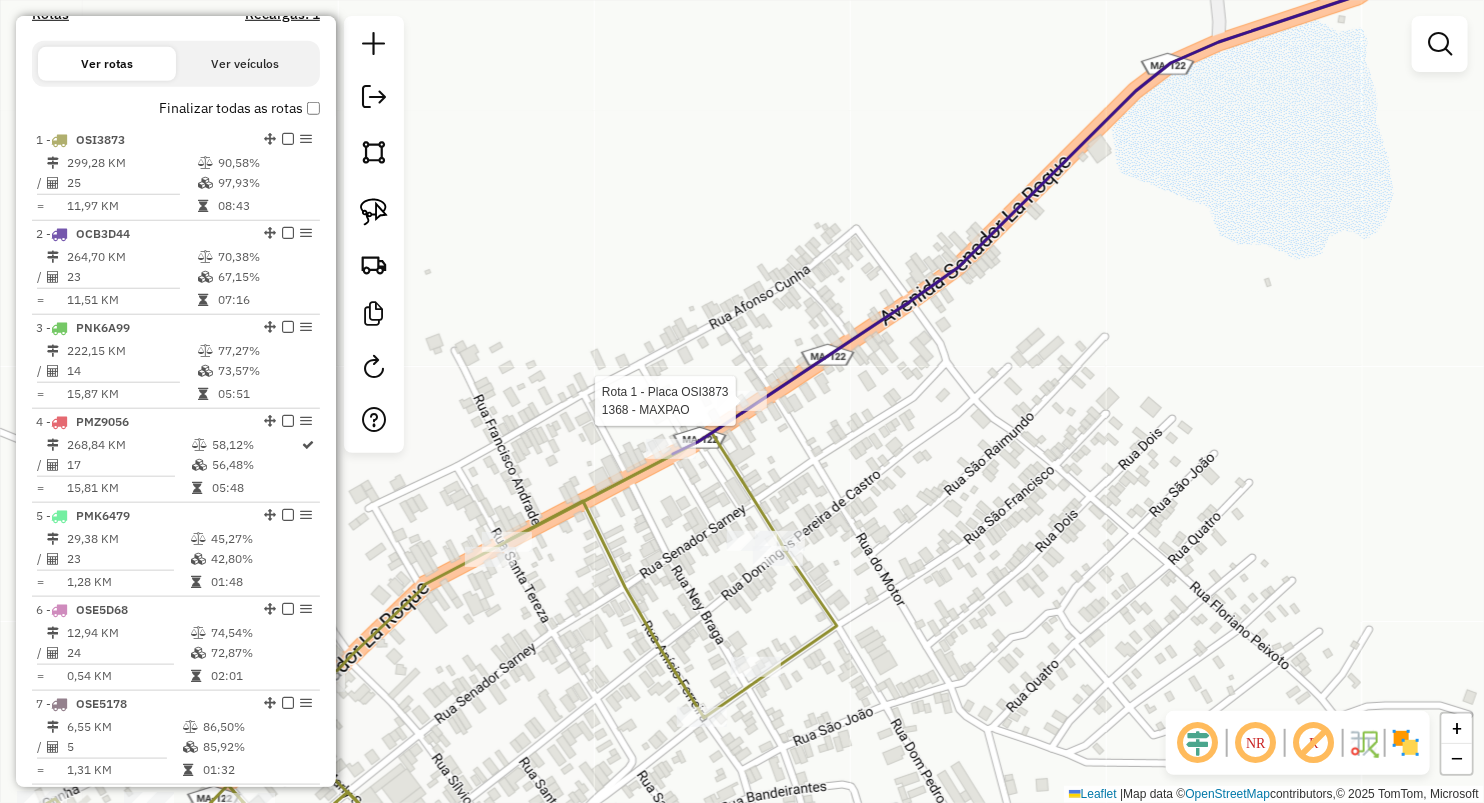 select on "**********" 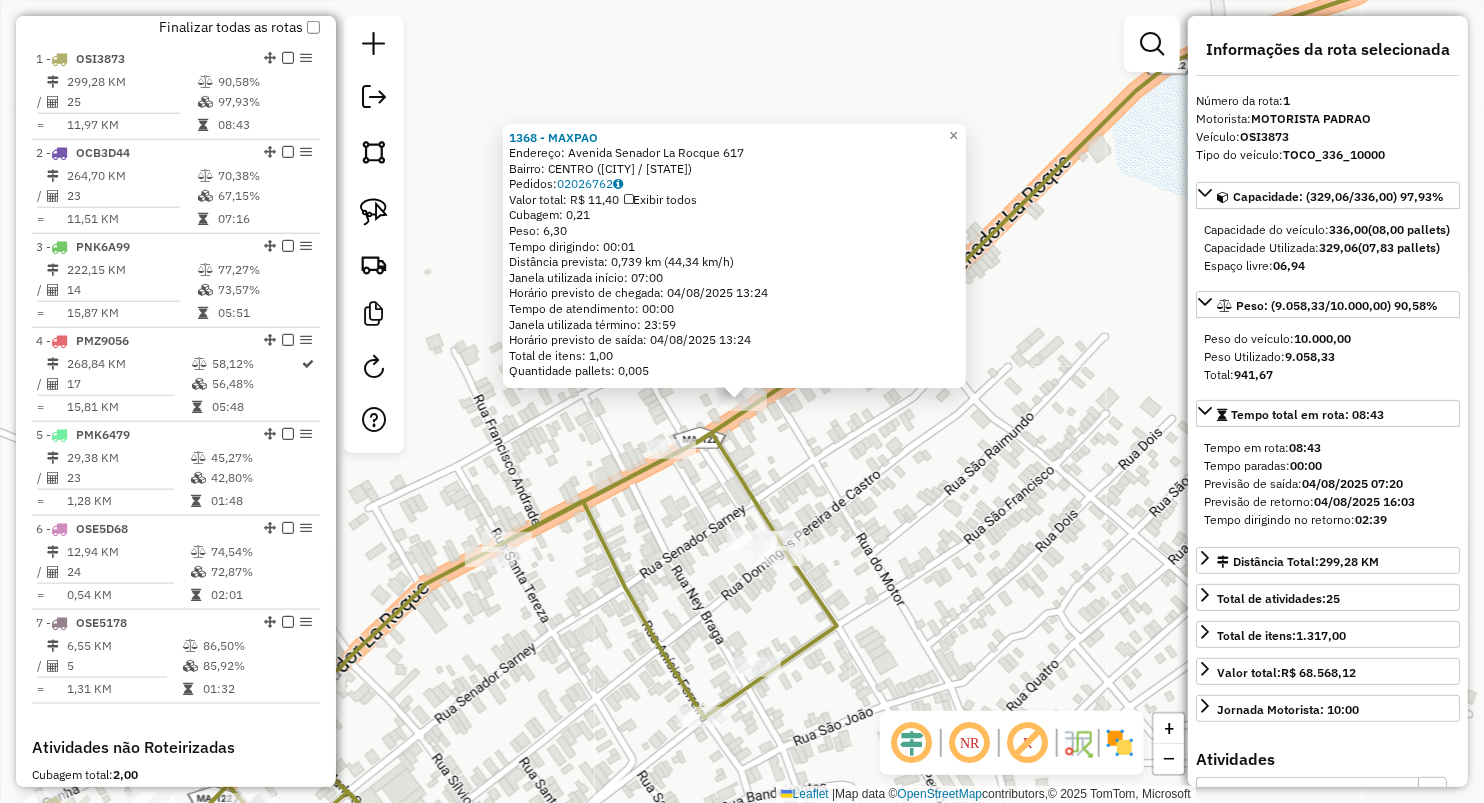 scroll, scrollTop: 774, scrollLeft: 0, axis: vertical 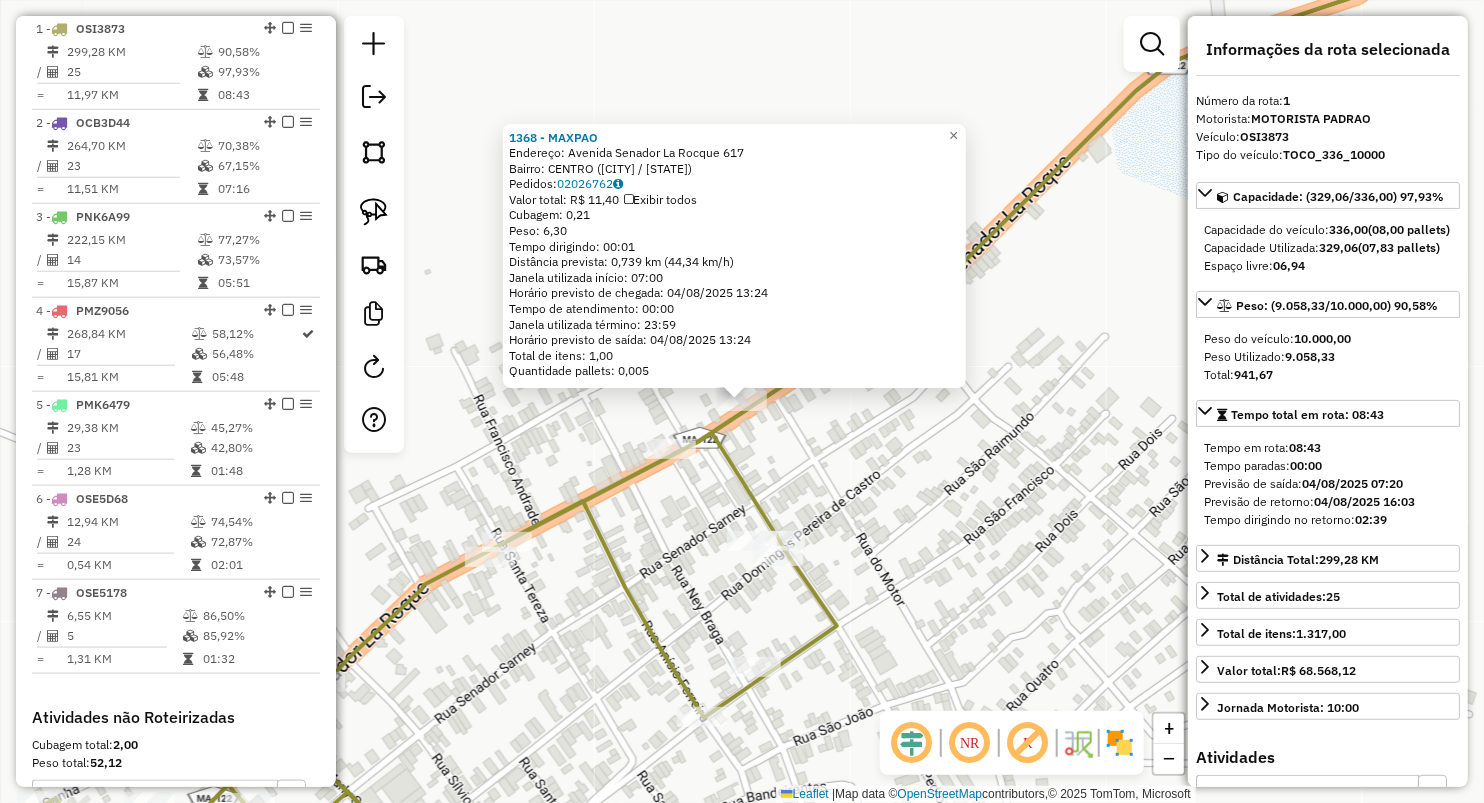 click on "1368 - MAXPAO  Endereço:  Avenida Senador La Rocque 617   Bairro: CENTRO (BURITIRAMA / BA)   Pedidos:  02026762   Valor total: R$ 11,40   Exibir todos   Cubagem: 0,21  Peso: 6,30  Tempo dirigindo: 00:01   Distância prevista: 0,739 km (44,34 km/h)   Janela utilizada início: 07:00   Horário previsto de chegada: 04/08/2025 13:24   Tempo de atendimento: 00:00   Janela utilizada término: 23:59   Horário previsto de saída: 04/08/2025 13:24   Total de itens: 1,00   Quantidade pallets: 0,005  × Janela de atendimento Grade de atendimento Capacidade Transportadoras Veículos Cliente Pedidos  Rotas Selecione os dias de semana para filtrar as janelas de atendimento  Seg   Ter   Qua   Qui   Sex   Sáb   Dom  Informe o período da janela de atendimento: De: Até:  Filtrar exatamente a janela do cliente  Considerar janela de atendimento padrão  Selecione os dias de semana para filtrar as grades de atendimento  Seg   Ter   Qua   Qui   Sex   Sáb   Dom   Considerar clientes sem dia de atendimento cadastrado  De:  De:" 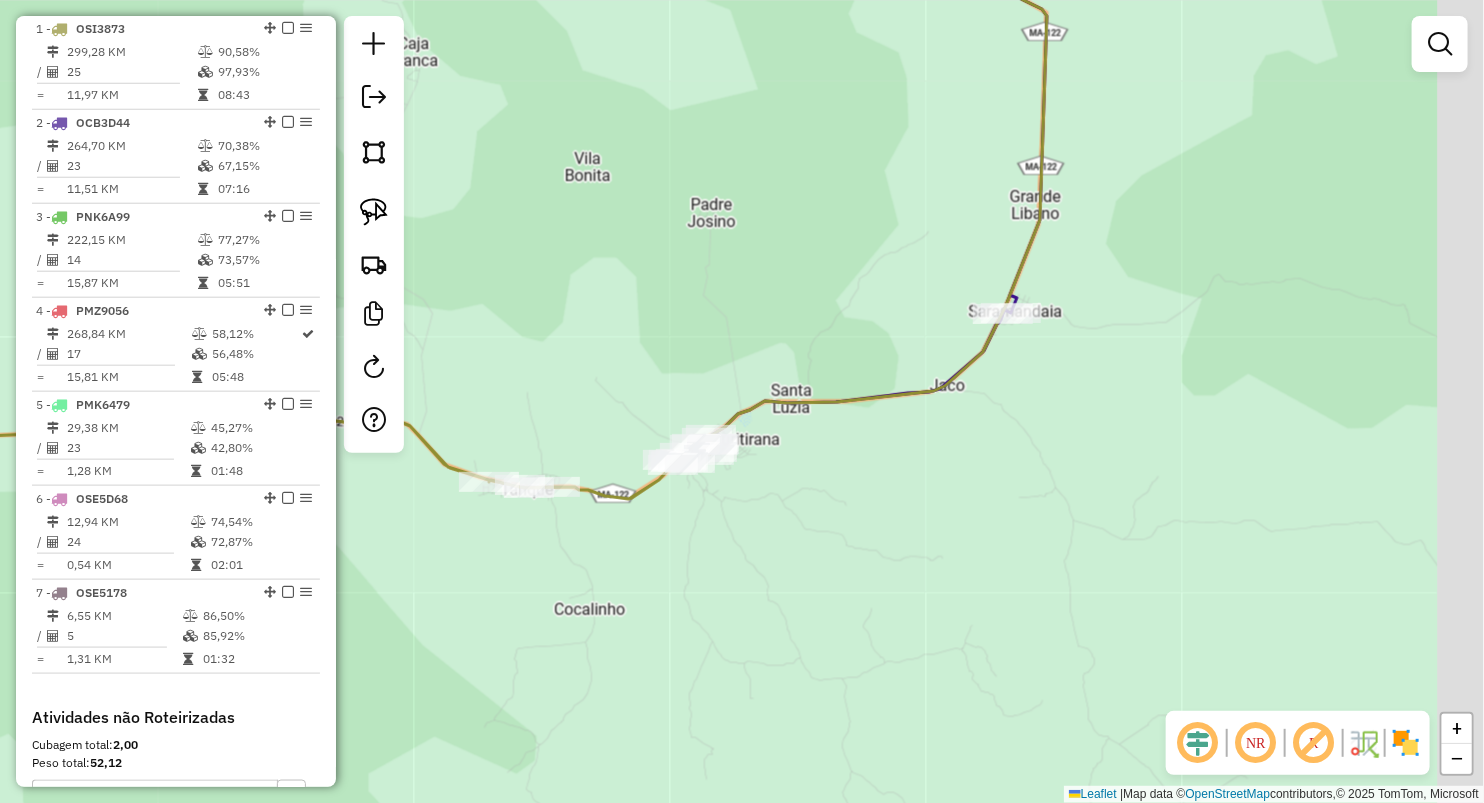 drag, startPoint x: 889, startPoint y: 523, endPoint x: 794, endPoint y: 505, distance: 96.69022 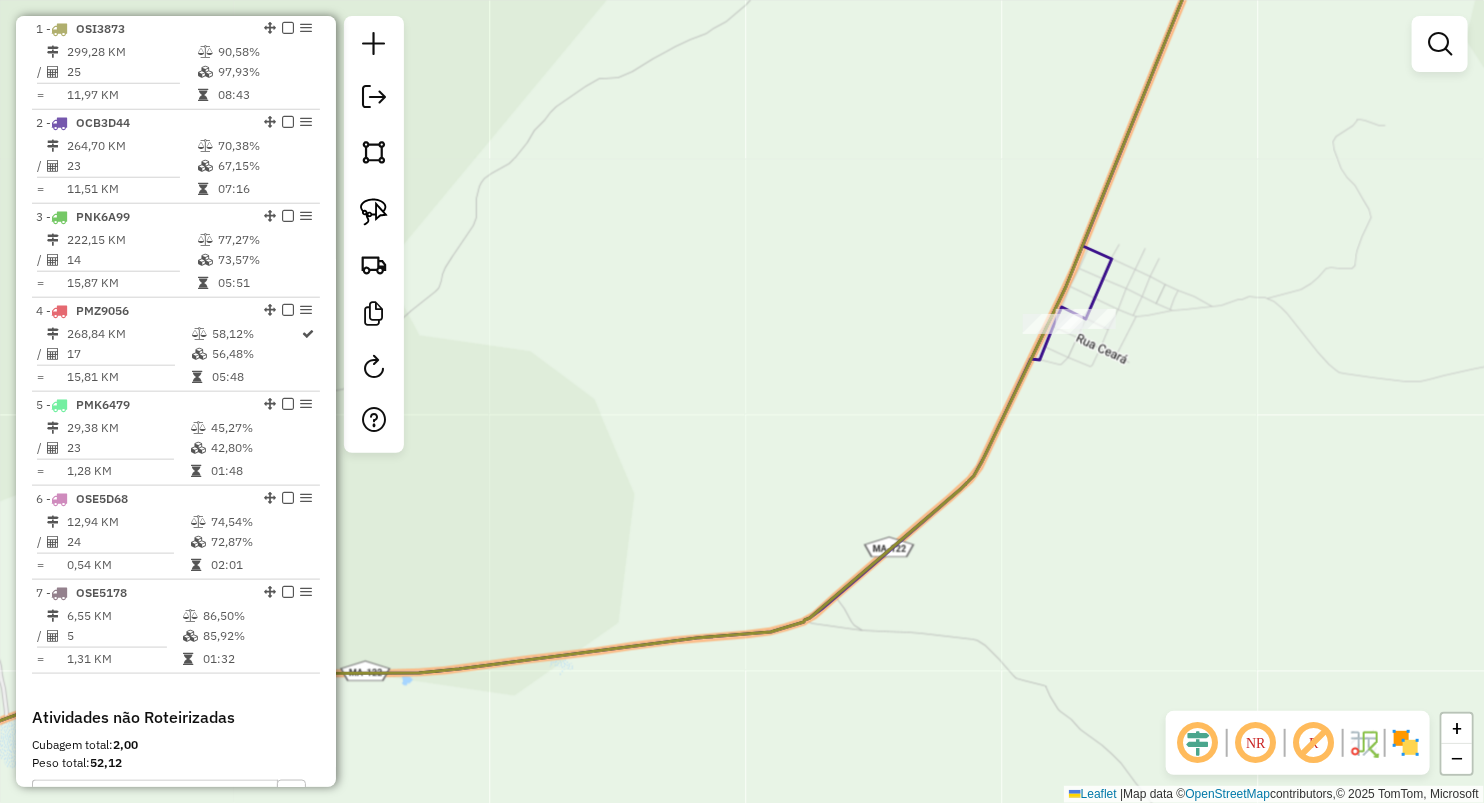 drag, startPoint x: 686, startPoint y: 412, endPoint x: 954, endPoint y: 398, distance: 268.36542 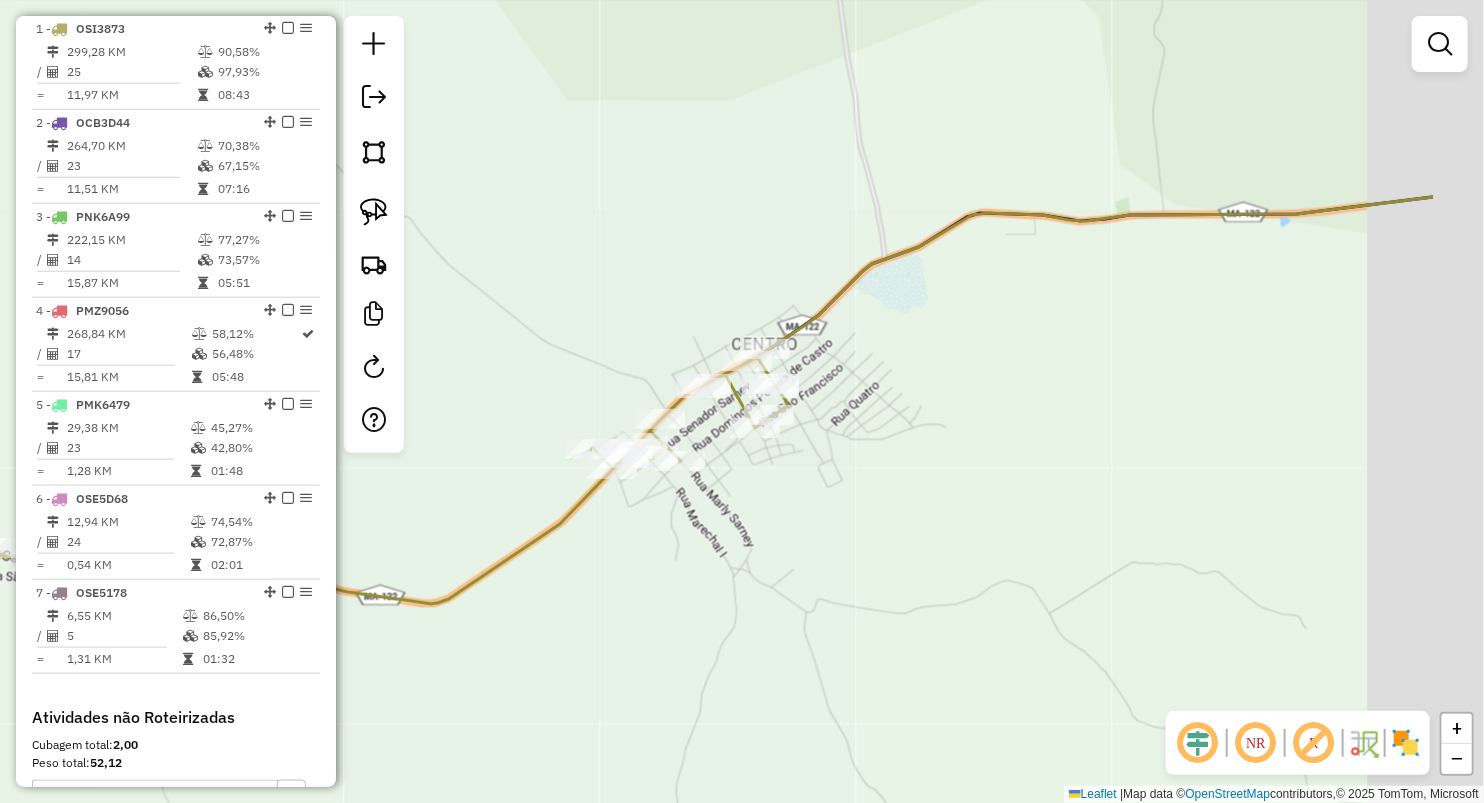 drag, startPoint x: 1121, startPoint y: 479, endPoint x: 904, endPoint y: 371, distance: 242.39018 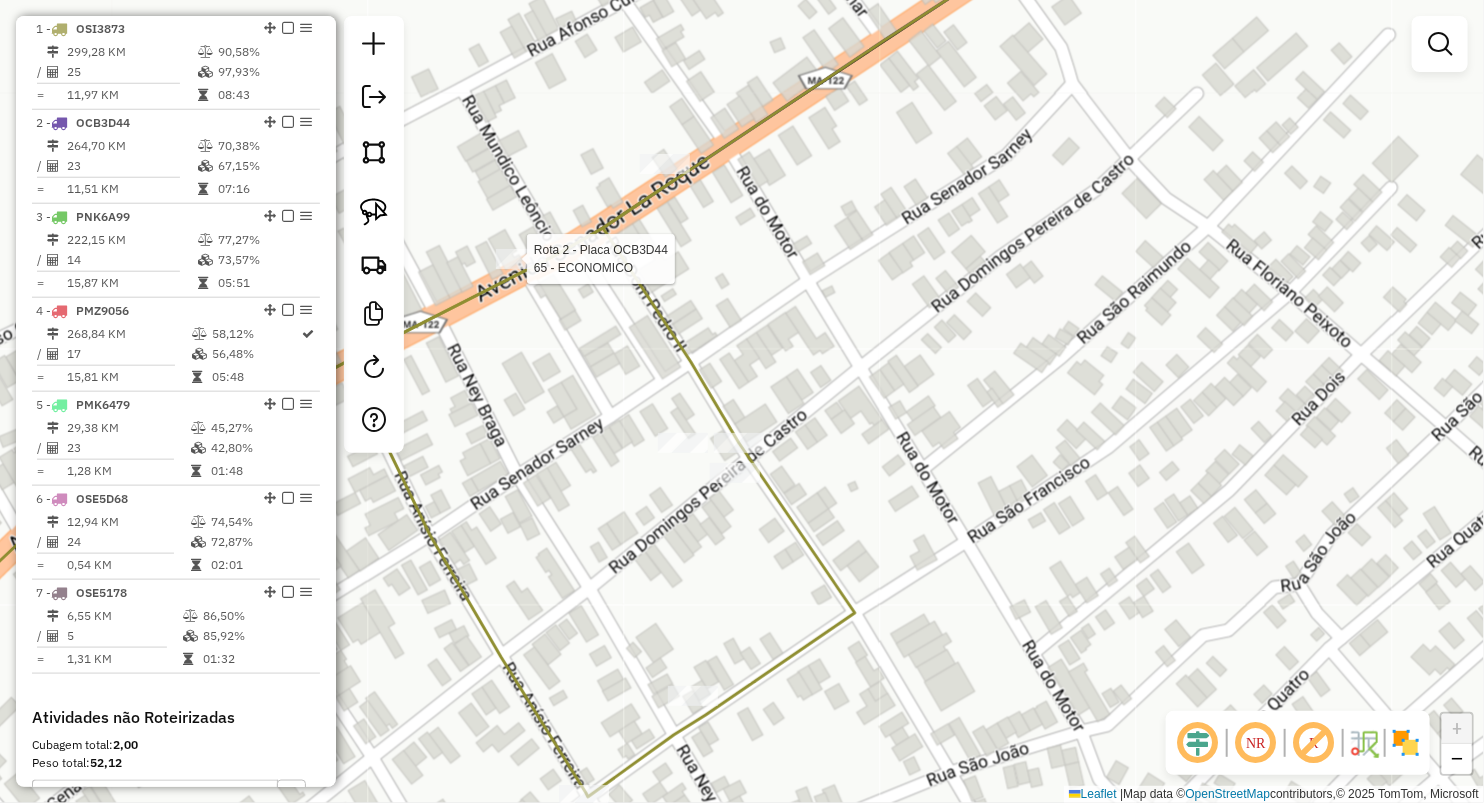 select on "**********" 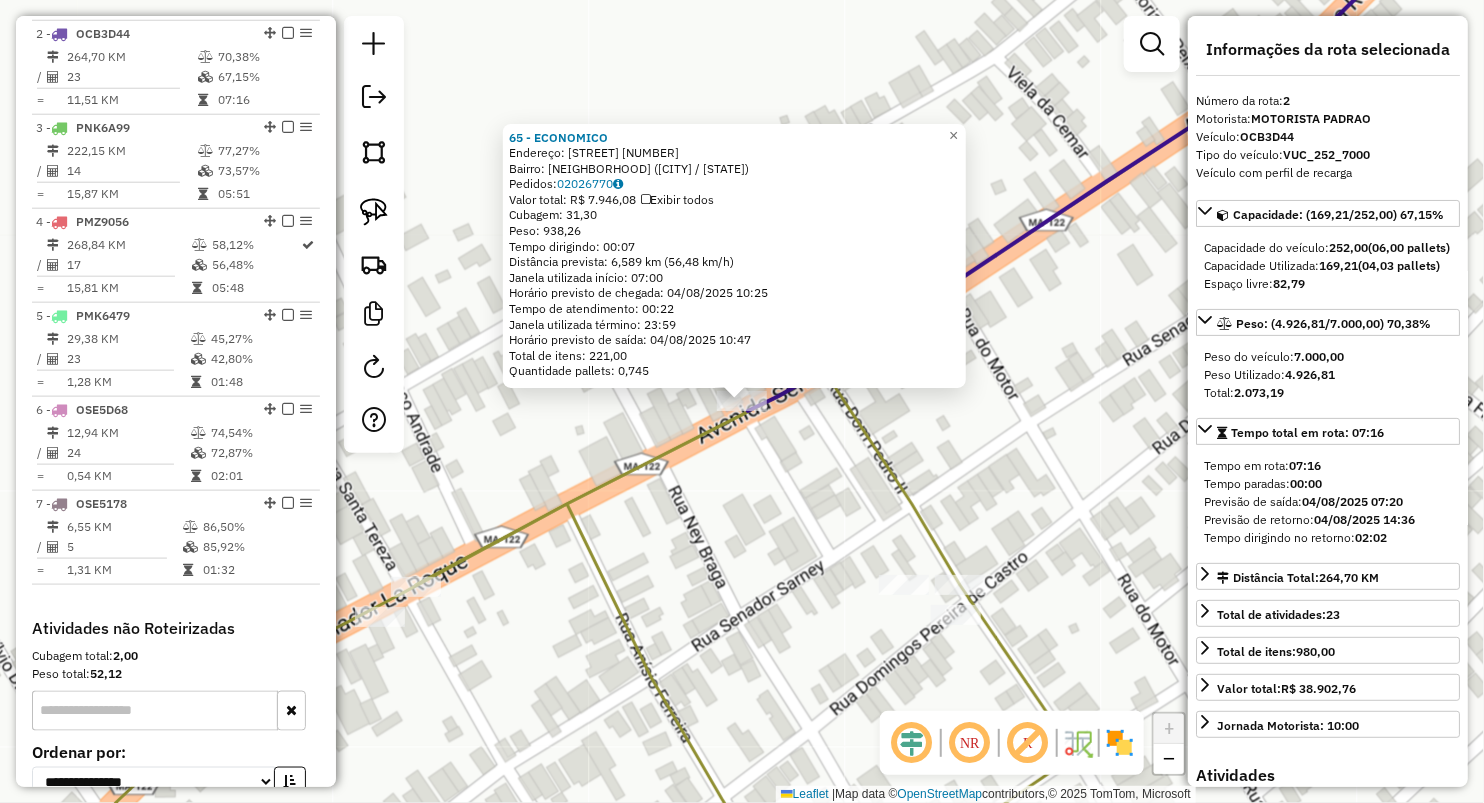 scroll, scrollTop: 868, scrollLeft: 0, axis: vertical 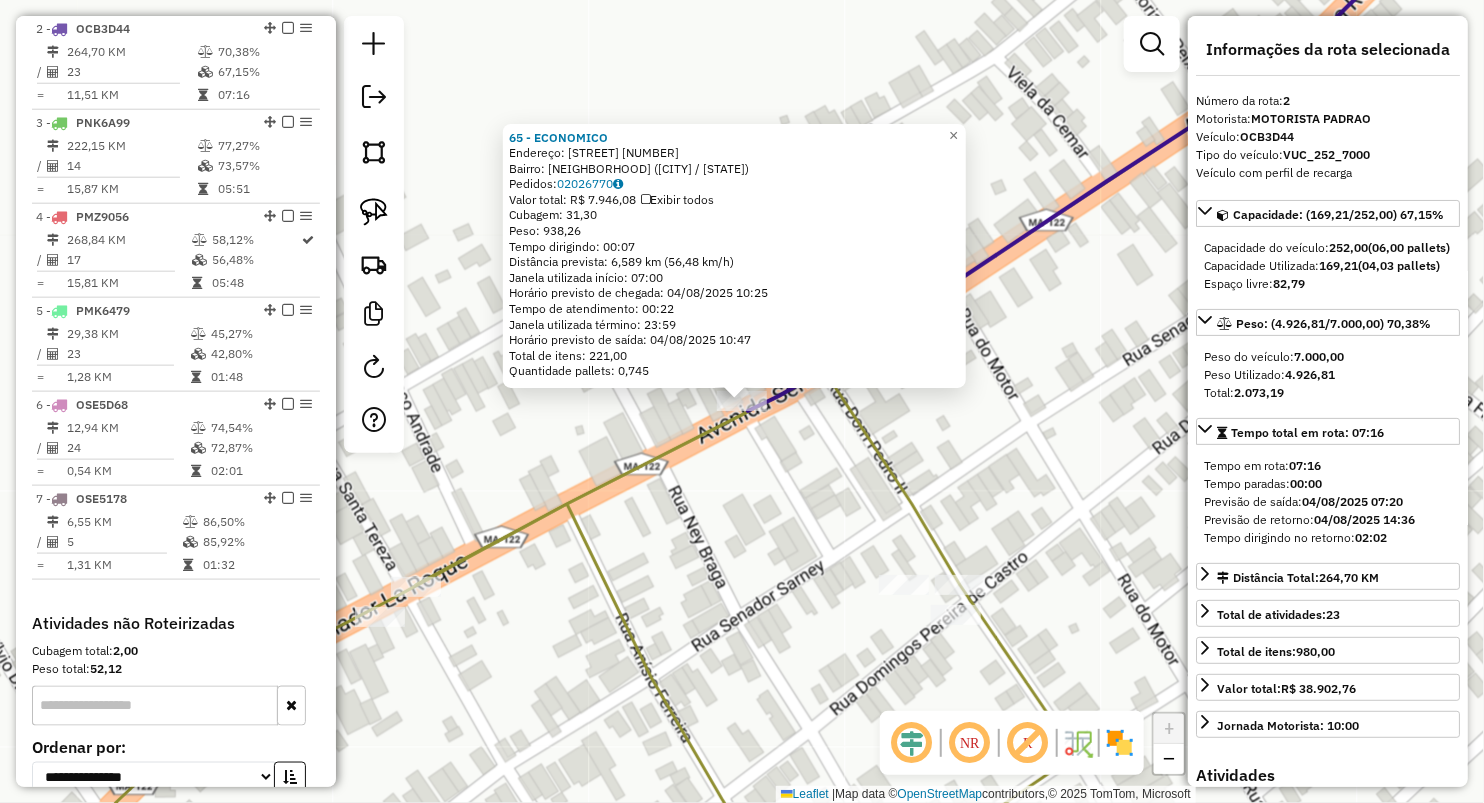 click on "65 - ECONOMICO  Endereço:  AV SENADOR LA ROQUE 569   Bairro: CENTRO (BURITIRANA / MA)   Pedidos:  02026770   Valor total: R$ 7.946,08   Exibir todos   Cubagem: 31,30  Peso: 938,26  Tempo dirigindo: 00:07   Distância prevista: 6,589 km (56,48 km/h)   Janela utilizada início: 07:00   Horário previsto de chegada: 04/08/2025 10:25   Tempo de atendimento: 00:22   Janela utilizada término: 23:59   Horário previsto de saída: 04/08/2025 10:47   Total de itens: 221,00   Quantidade pallets: 0,745  × Janela de atendimento Grade de atendimento Capacidade Transportadoras Veículos Cliente Pedidos  Rotas Selecione os dias de semana para filtrar as janelas de atendimento  Seg   Ter   Qua   Qui   Sex   Sáb   Dom  Informe o período da janela de atendimento: De: Até:  Filtrar exatamente a janela do cliente  Considerar janela de atendimento padrão  Selecione os dias de semana para filtrar as grades de atendimento  Seg   Ter   Qua   Qui   Sex   Sáb   Dom   Considerar clientes sem dia de atendimento cadastrado  De:" 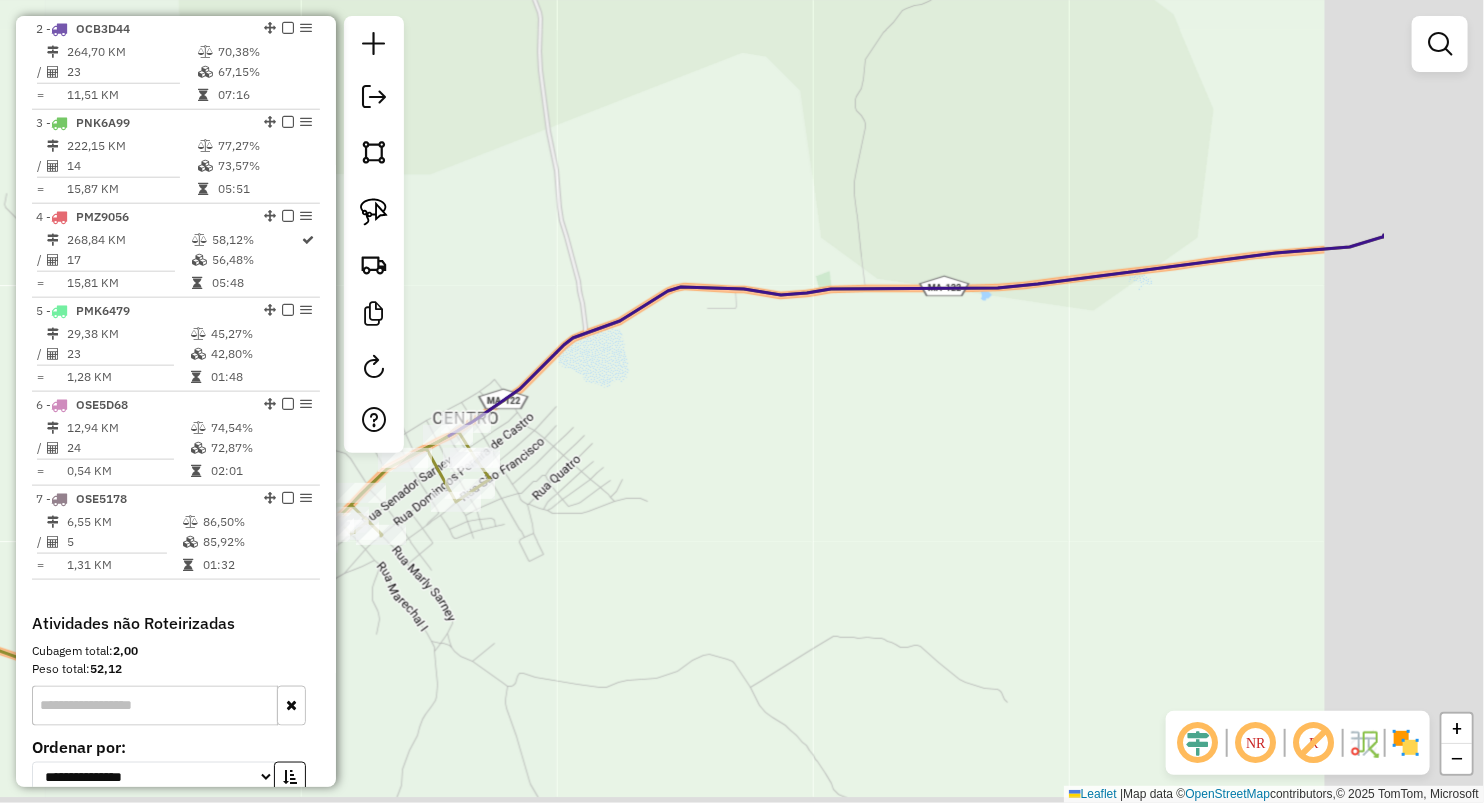 drag, startPoint x: 873, startPoint y: 546, endPoint x: 622, endPoint y: 450, distance: 268.7322 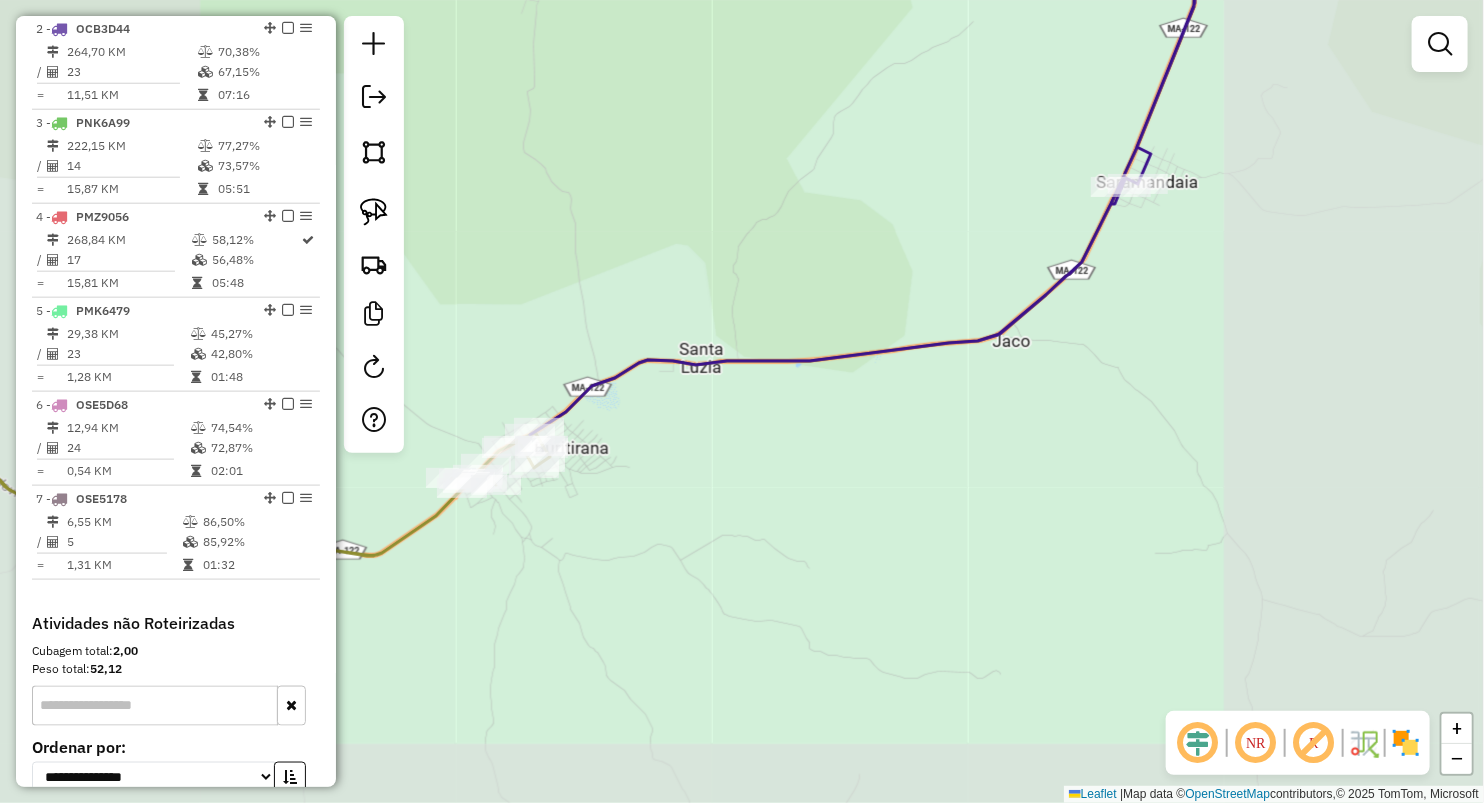 click on "Janela de atendimento Grade de atendimento Capacidade Transportadoras Veículos Cliente Pedidos  Rotas Selecione os dias de semana para filtrar as janelas de atendimento  Seg   Ter   Qua   Qui   Sex   Sáb   Dom  Informe o período da janela de atendimento: De: Até:  Filtrar exatamente a janela do cliente  Considerar janela de atendimento padrão  Selecione os dias de semana para filtrar as grades de atendimento  Seg   Ter   Qua   Qui   Sex   Sáb   Dom   Considerar clientes sem dia de atendimento cadastrado  Clientes fora do dia de atendimento selecionado Filtrar as atividades entre os valores definidos abaixo:  Peso mínimo:   Peso máximo:   Cubagem mínima:   Cubagem máxima:   De:   Até:  Filtrar as atividades entre o tempo de atendimento definido abaixo:  De:   Até:   Considerar capacidade total dos clientes não roteirizados Transportadora: Selecione um ou mais itens Tipo de veículo: Selecione um ou mais itens Veículo: Selecione um ou mais itens Motorista: Selecione um ou mais itens Nome: Rótulo:" 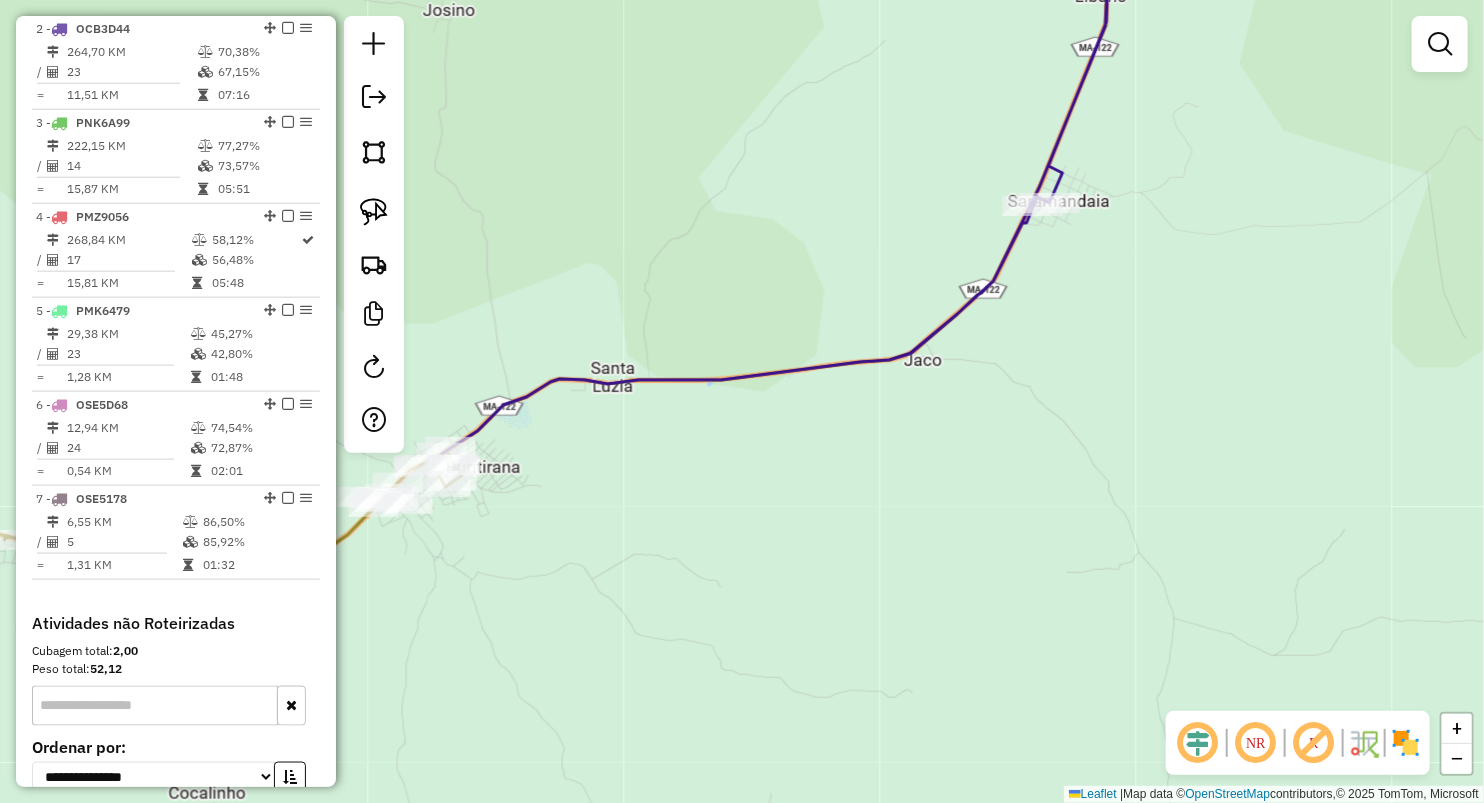 drag, startPoint x: 797, startPoint y: 517, endPoint x: 699, endPoint y: 614, distance: 137.88763 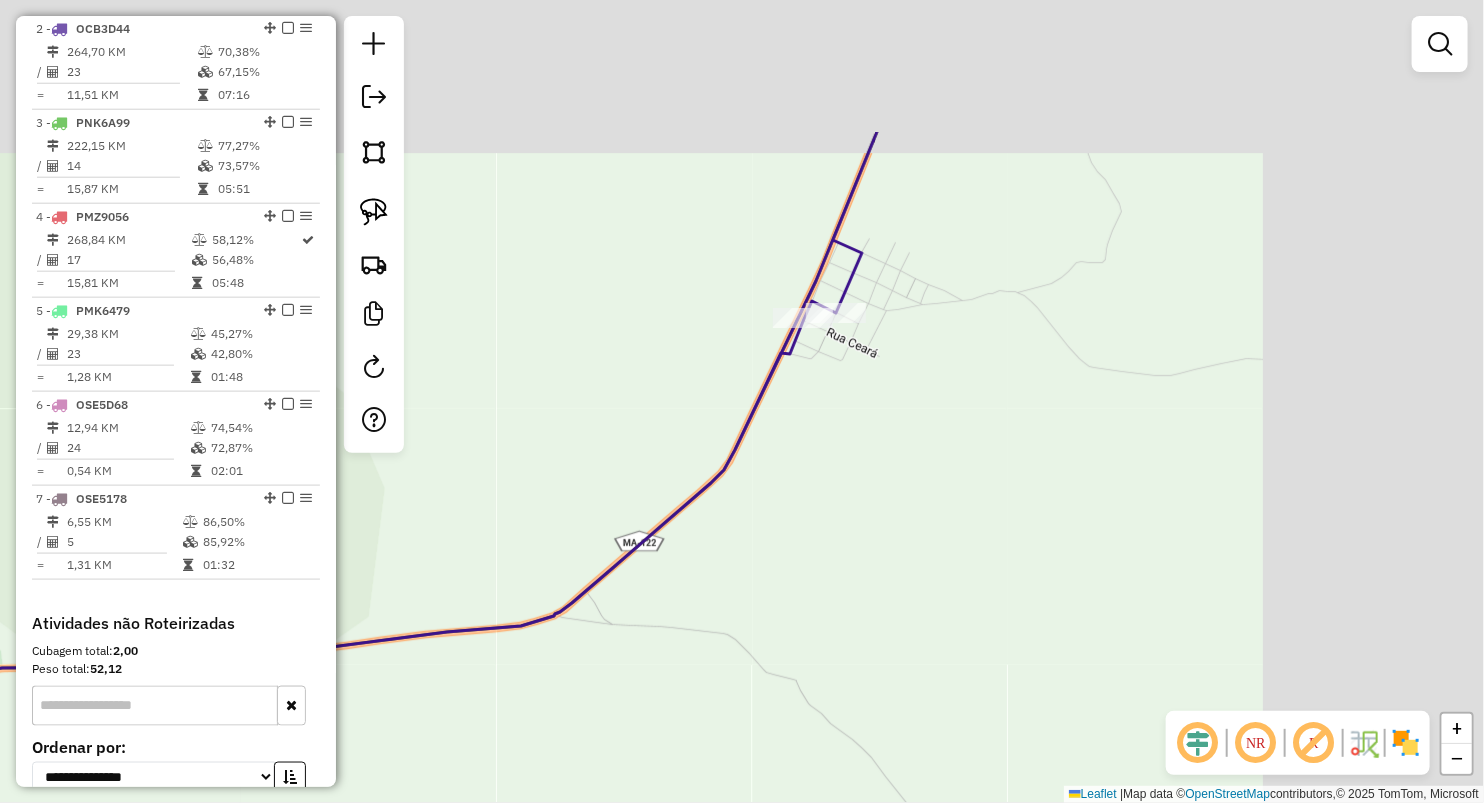 drag, startPoint x: 1033, startPoint y: 408, endPoint x: 695, endPoint y: 636, distance: 407.7107 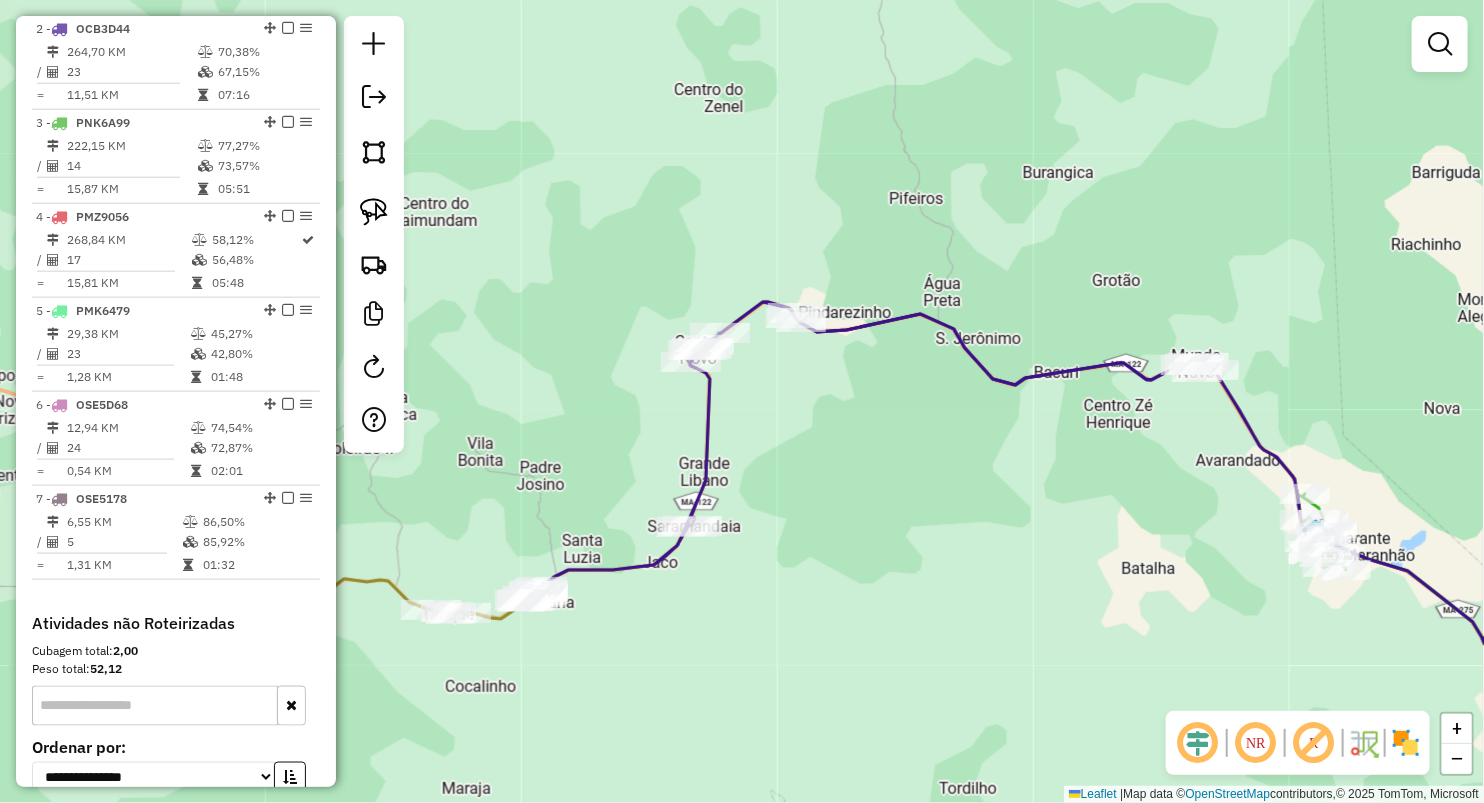 drag, startPoint x: 933, startPoint y: 537, endPoint x: 604, endPoint y: 367, distance: 370.32553 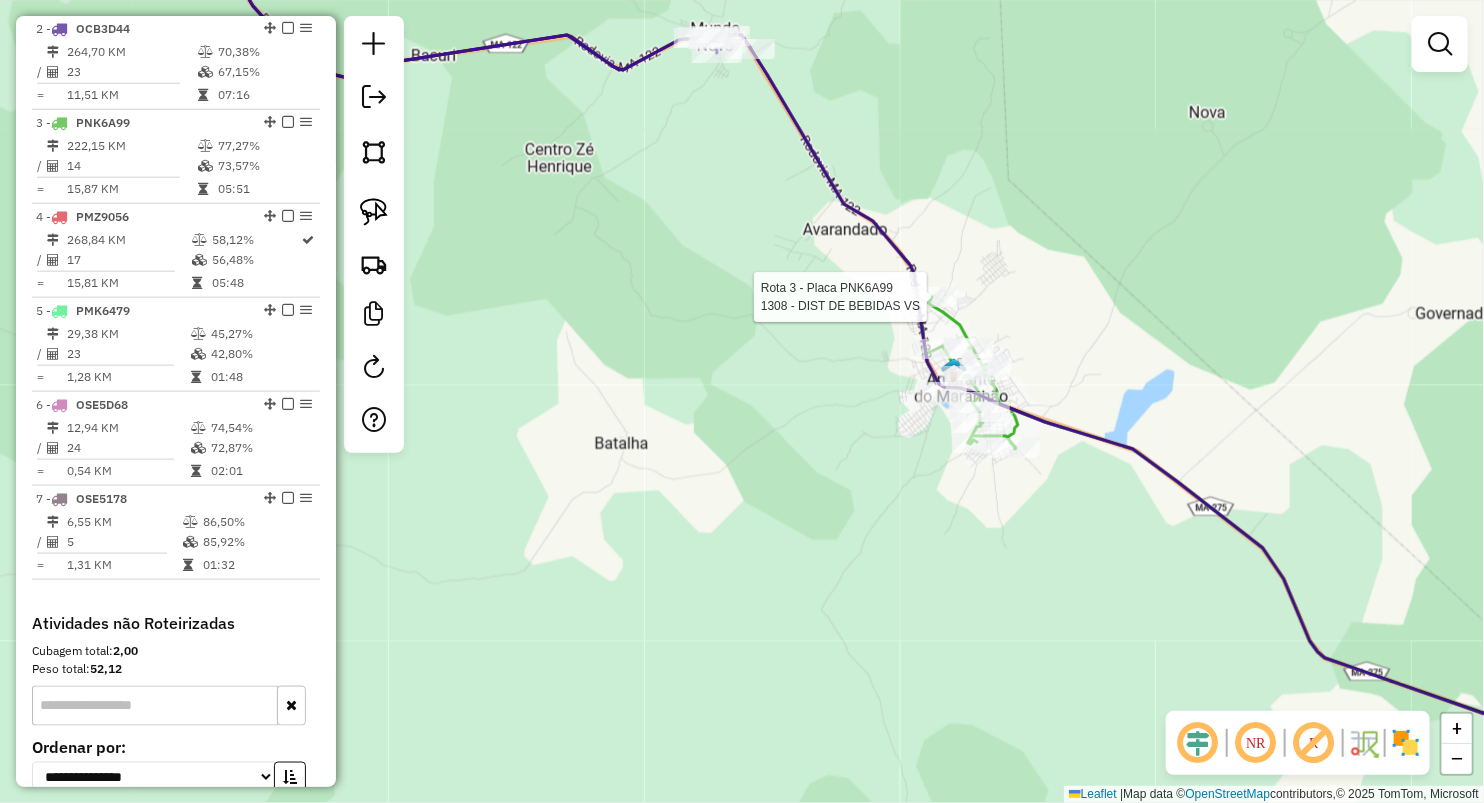 select on "**********" 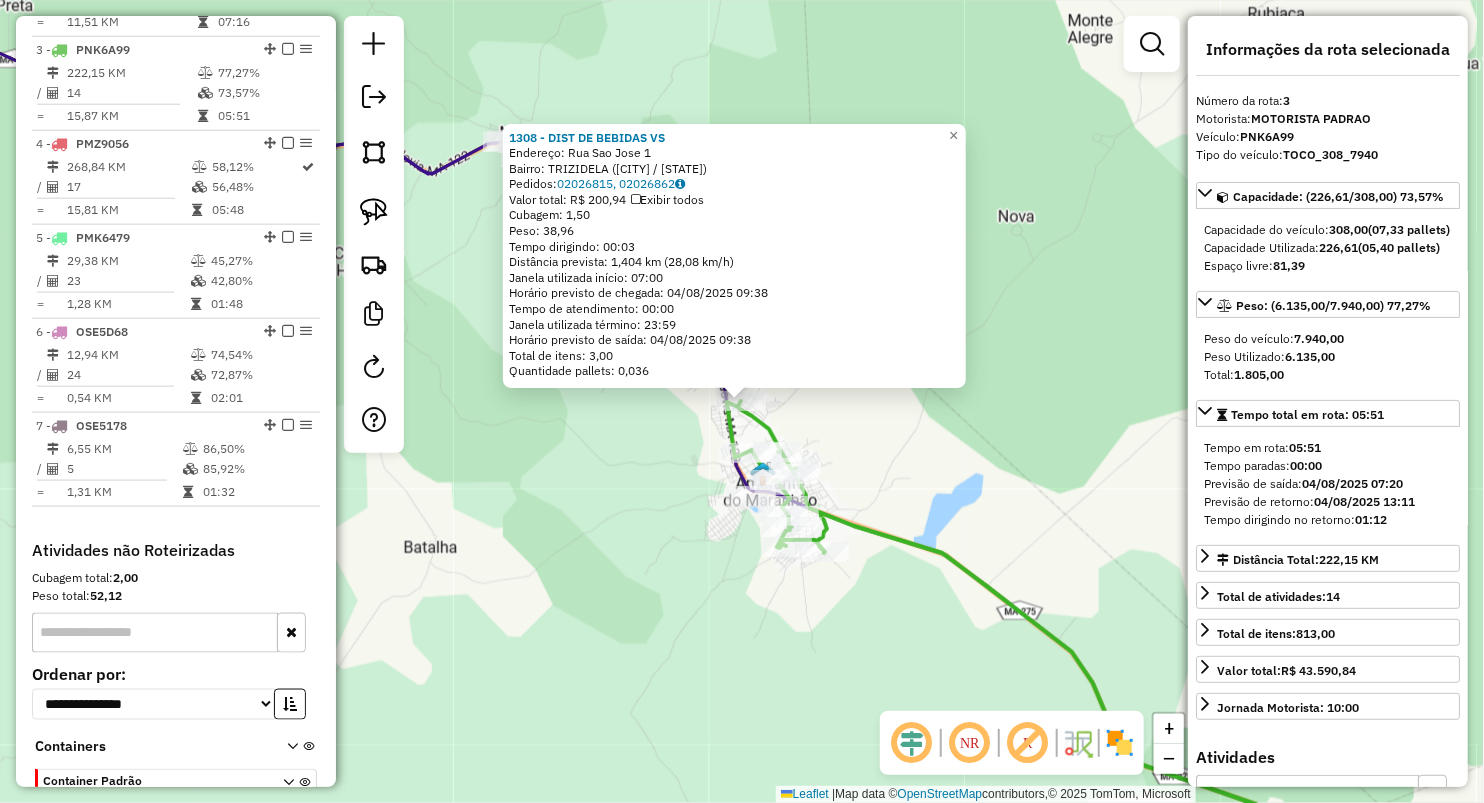 scroll, scrollTop: 960, scrollLeft: 0, axis: vertical 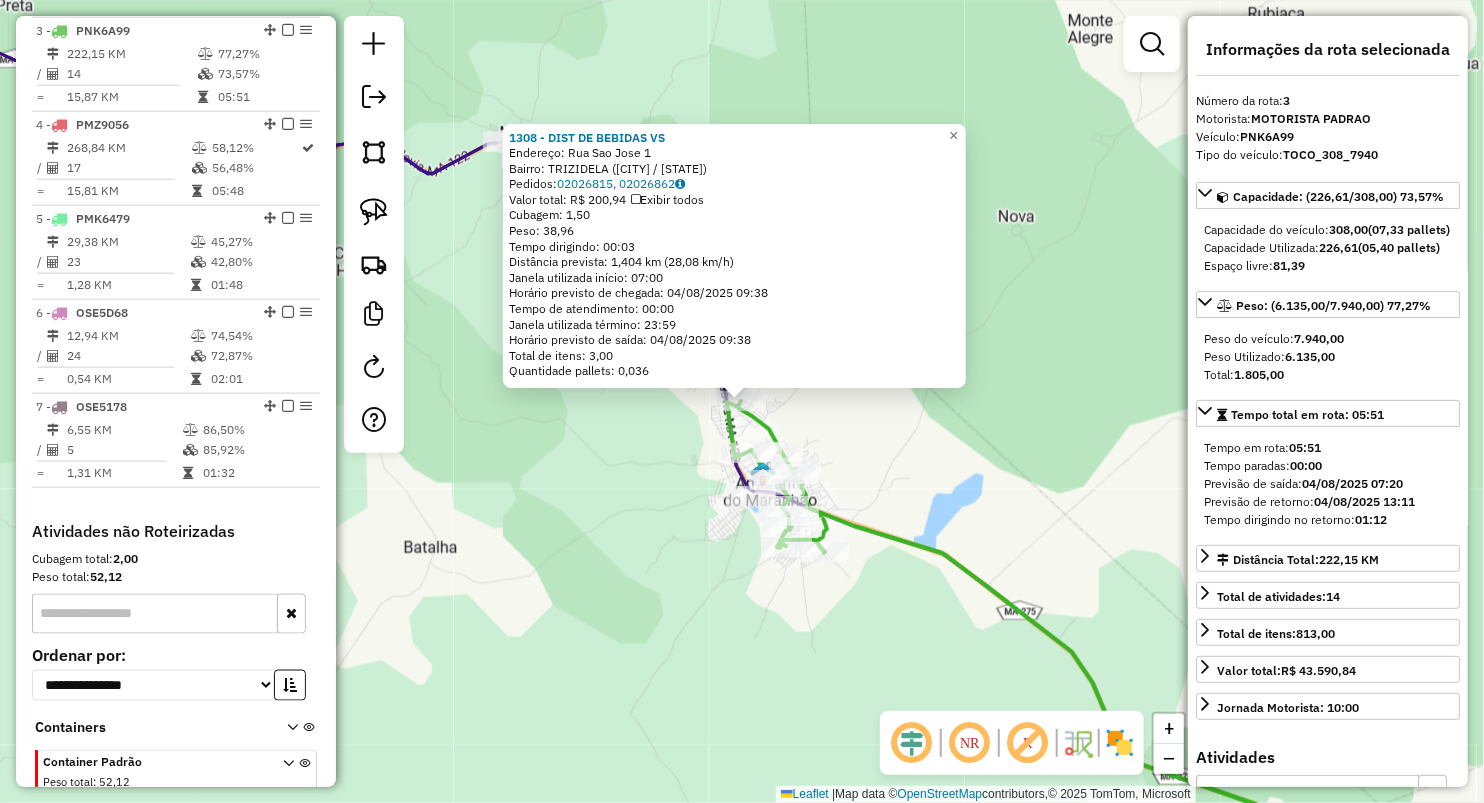 drag, startPoint x: 686, startPoint y: 654, endPoint x: 710, endPoint y: 636, distance: 30 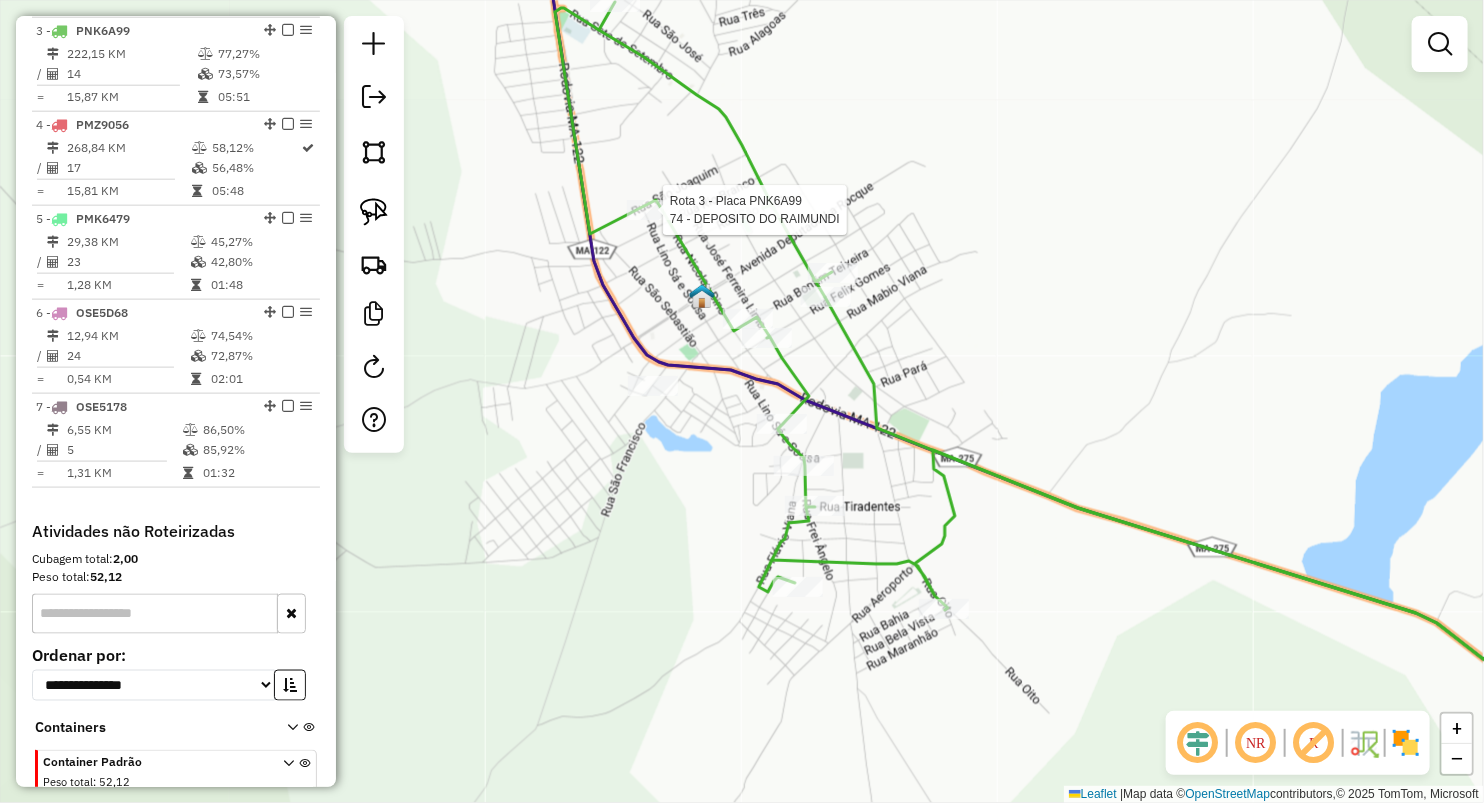 select on "**********" 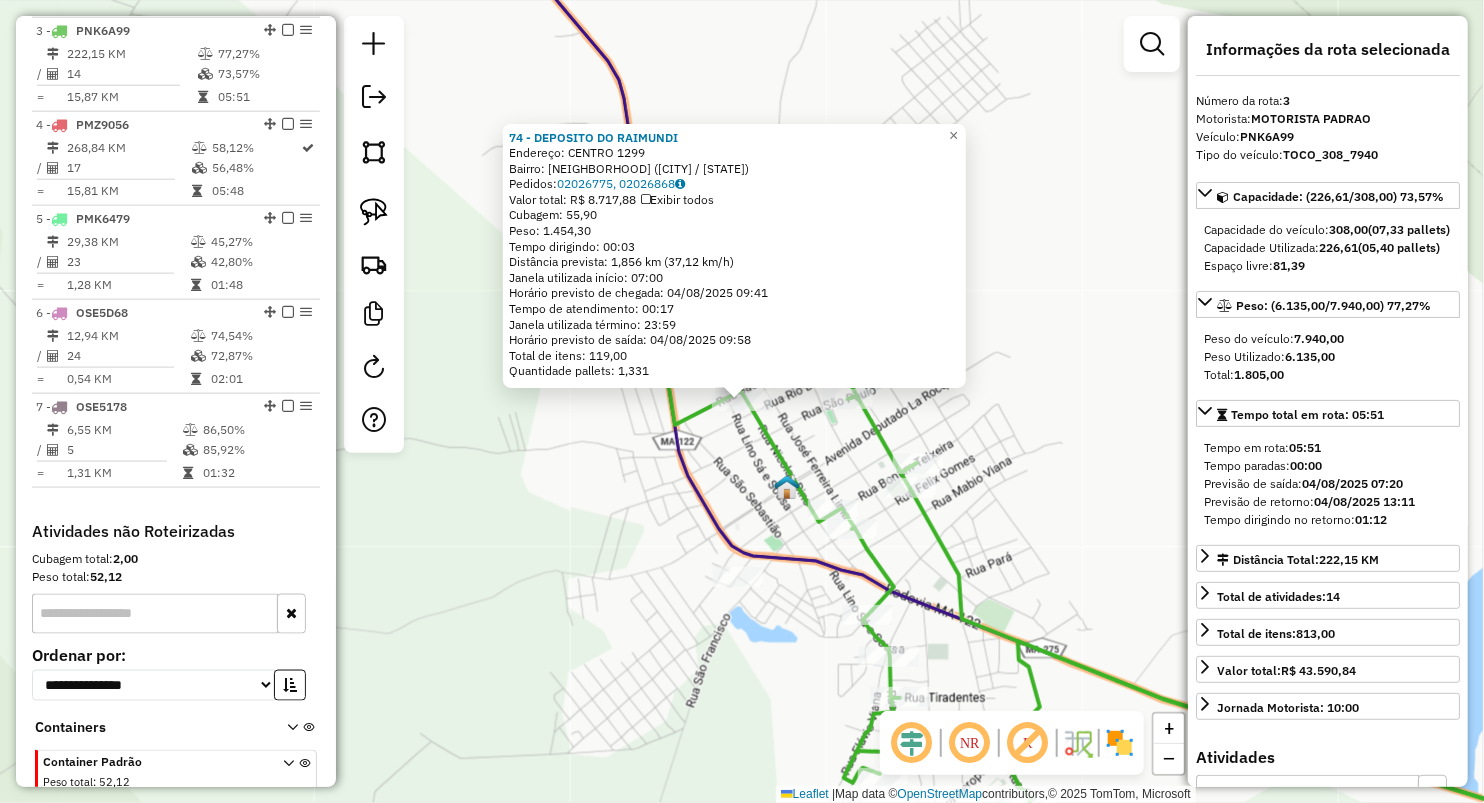 click 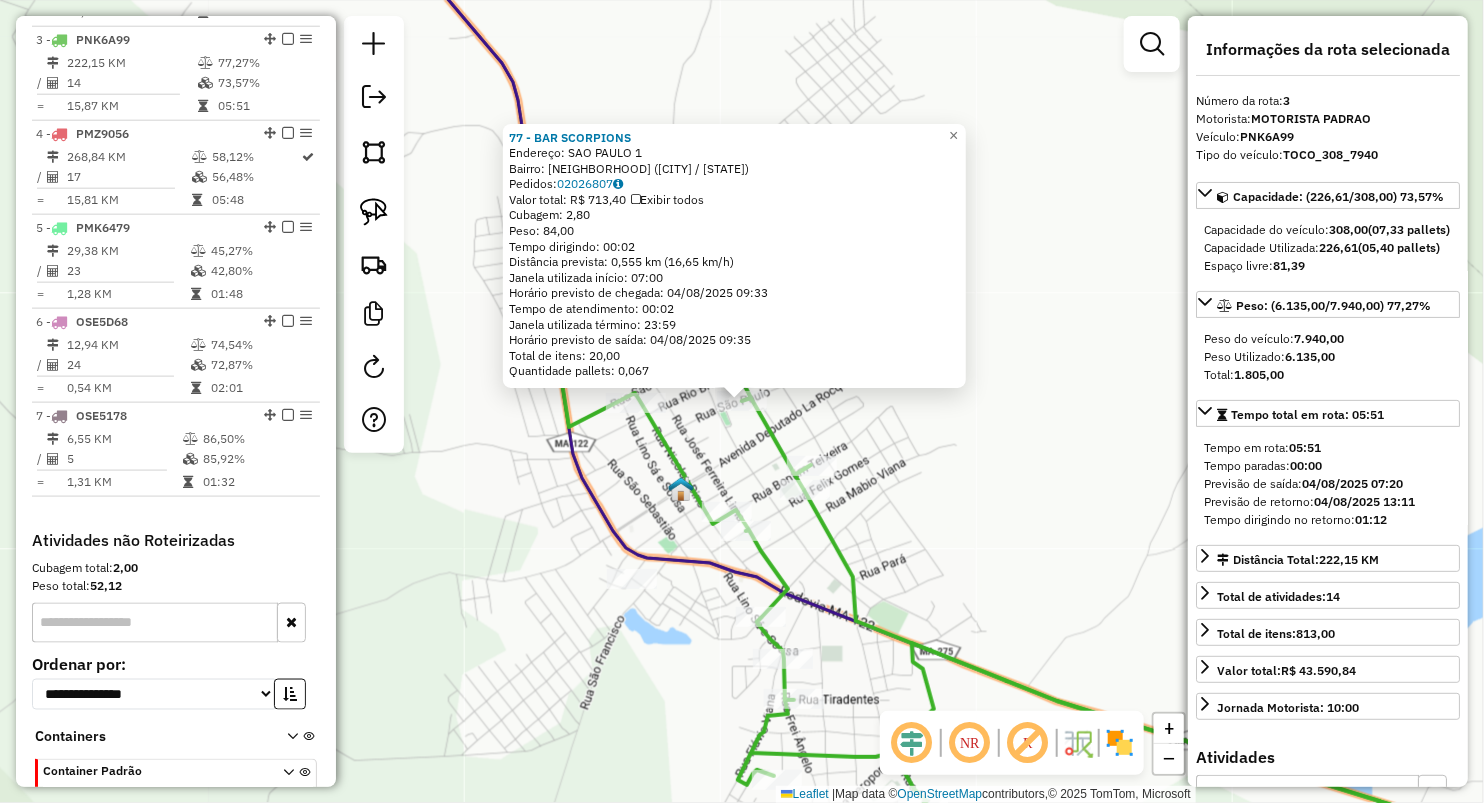 scroll, scrollTop: 960, scrollLeft: 0, axis: vertical 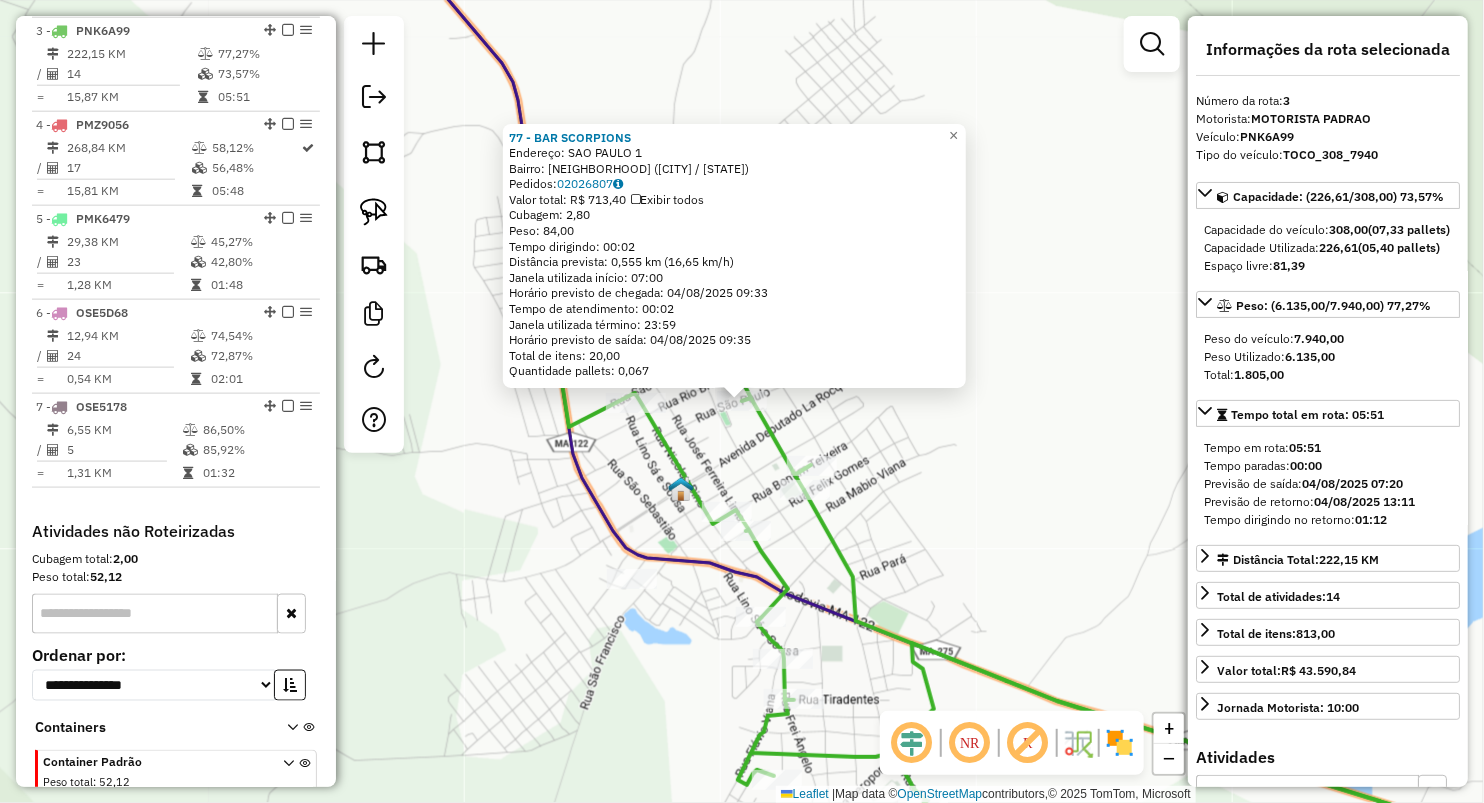 click on "77 - BAR SCORPIONS  Endereço:  SAO PAULO 1   Bairro: CENTRO (AMARANTE DO MARANHAO / MA)   Pedidos:  02026807   Valor total: R$ 713,40   Exibir todos   Cubagem: 2,80  Peso: 84,00  Tempo dirigindo: 00:02   Distância prevista: 0,555 km (16,65 km/h)   Janela utilizada início: 07:00   Horário previsto de chegada: 04/08/2025 09:33   Tempo de atendimento: 00:02   Janela utilizada término: 23:59   Horário previsto de saída: 04/08/2025 09:35   Total de itens: 20,00   Quantidade pallets: 0,067  × Janela de atendimento Grade de atendimento Capacidade Transportadoras Veículos Cliente Pedidos  Rotas Selecione os dias de semana para filtrar as janelas de atendimento  Seg   Ter   Qua   Qui   Sex   Sáb   Dom  Informe o período da janela de atendimento: De: Até:  Filtrar exatamente a janela do cliente  Considerar janela de atendimento padrão  Selecione os dias de semana para filtrar as grades de atendimento  Seg   Ter   Qua   Qui   Sex   Sáb   Dom   Considerar clientes sem dia de atendimento cadastrado  De:  De:" 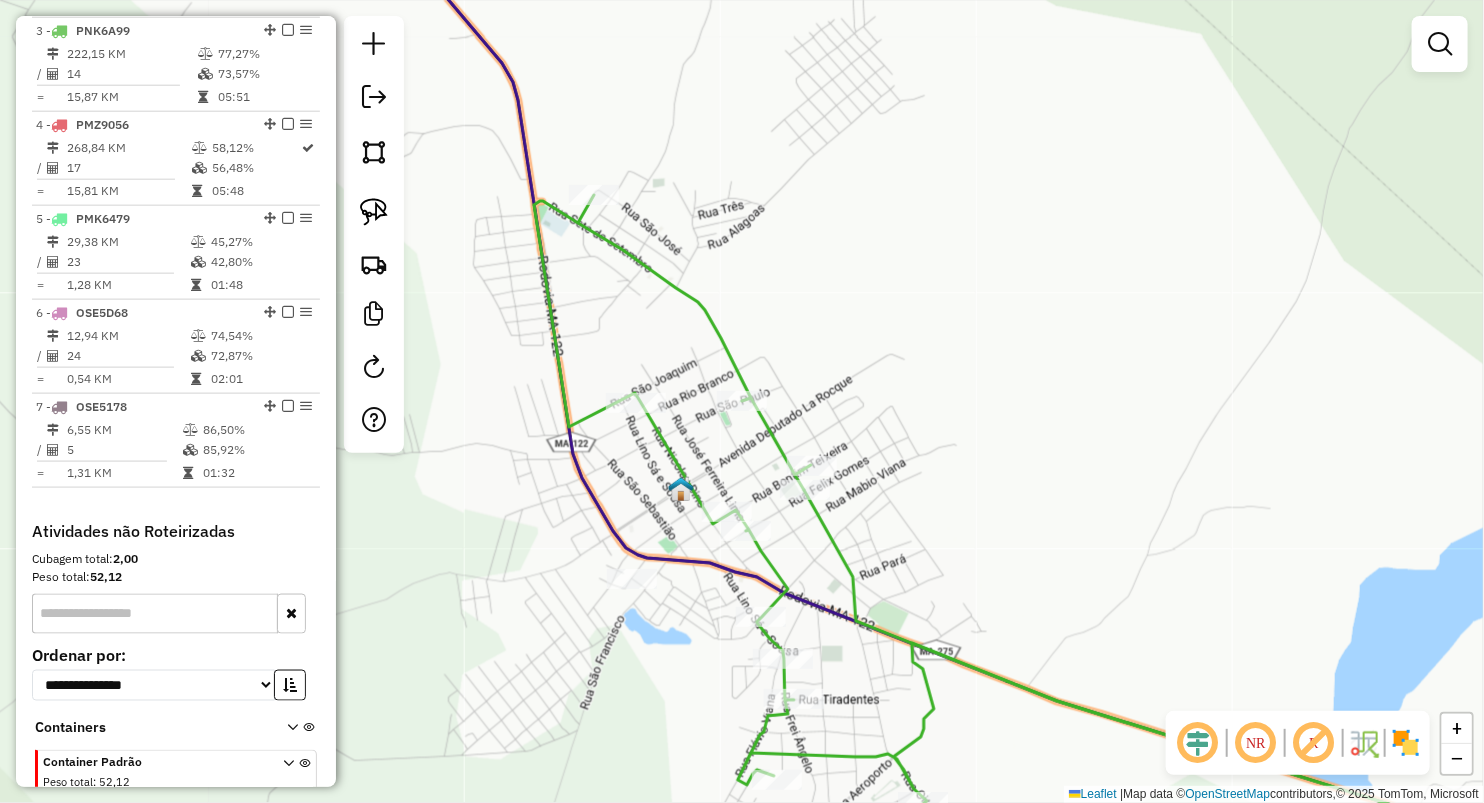 click on "Rota 3 - Placa PNK6A99  128 - MERCEARIA MARTINS (G Rota 3 - Placa PNK6A99  1437 - BAR DO RIBAO Janela de atendimento Grade de atendimento Capacidade Transportadoras Veículos Cliente Pedidos  Rotas Selecione os dias de semana para filtrar as janelas de atendimento  Seg   Ter   Qua   Qui   Sex   Sáb   Dom  Informe o período da janela de atendimento: De: Até:  Filtrar exatamente a janela do cliente  Considerar janela de atendimento padrão  Selecione os dias de semana para filtrar as grades de atendimento  Seg   Ter   Qua   Qui   Sex   Sáb   Dom   Considerar clientes sem dia de atendimento cadastrado  Clientes fora do dia de atendimento selecionado Filtrar as atividades entre os valores definidos abaixo:  Peso mínimo:   Peso máximo:   Cubagem mínima:   Cubagem máxima:   De:   Até:  Filtrar as atividades entre o tempo de atendimento definido abaixo:  De:   Até:   Considerar capacidade total dos clientes não roteirizados Transportadora: Selecione um ou mais itens Tipo de veículo: Veículo: Motorista:" 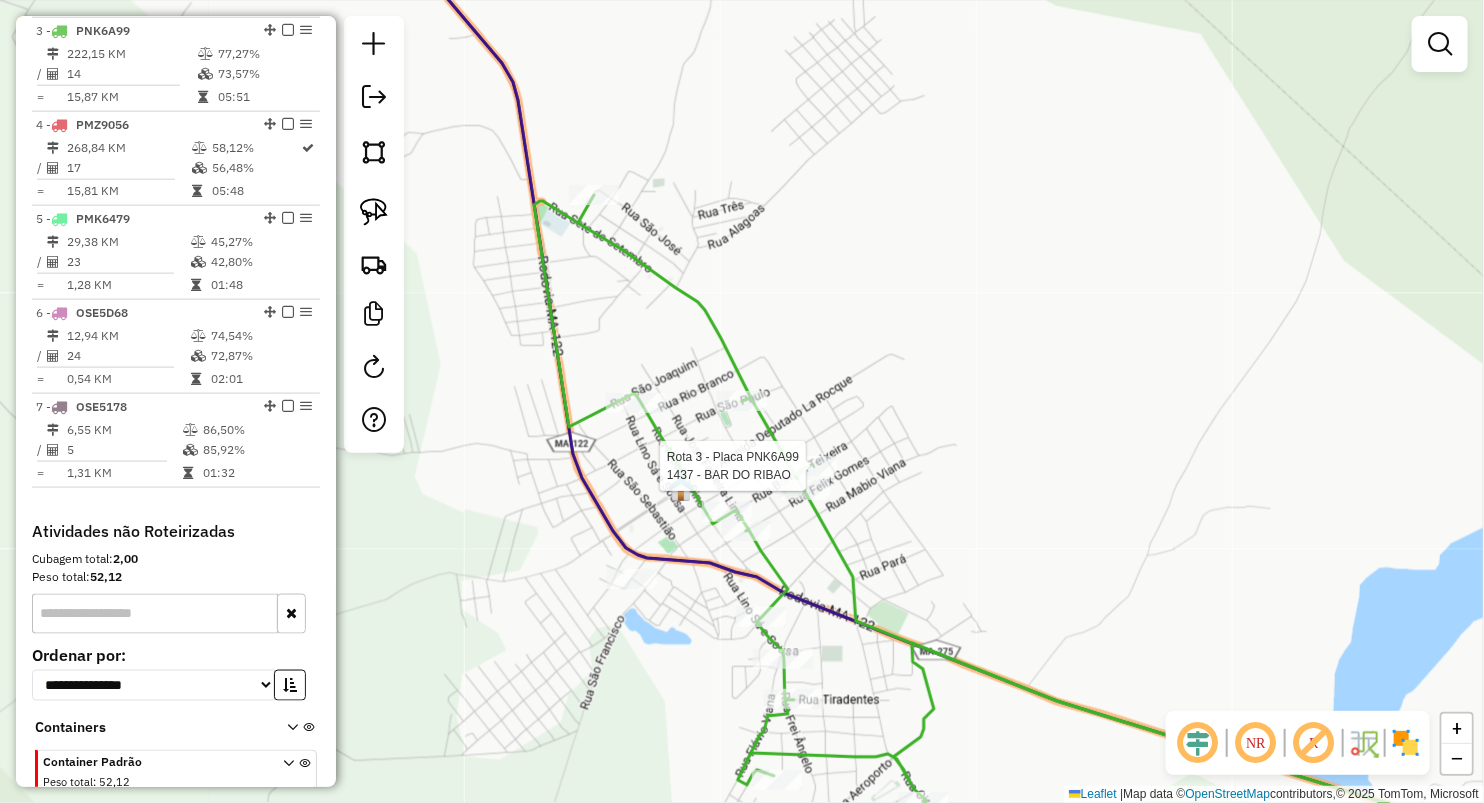 select on "**********" 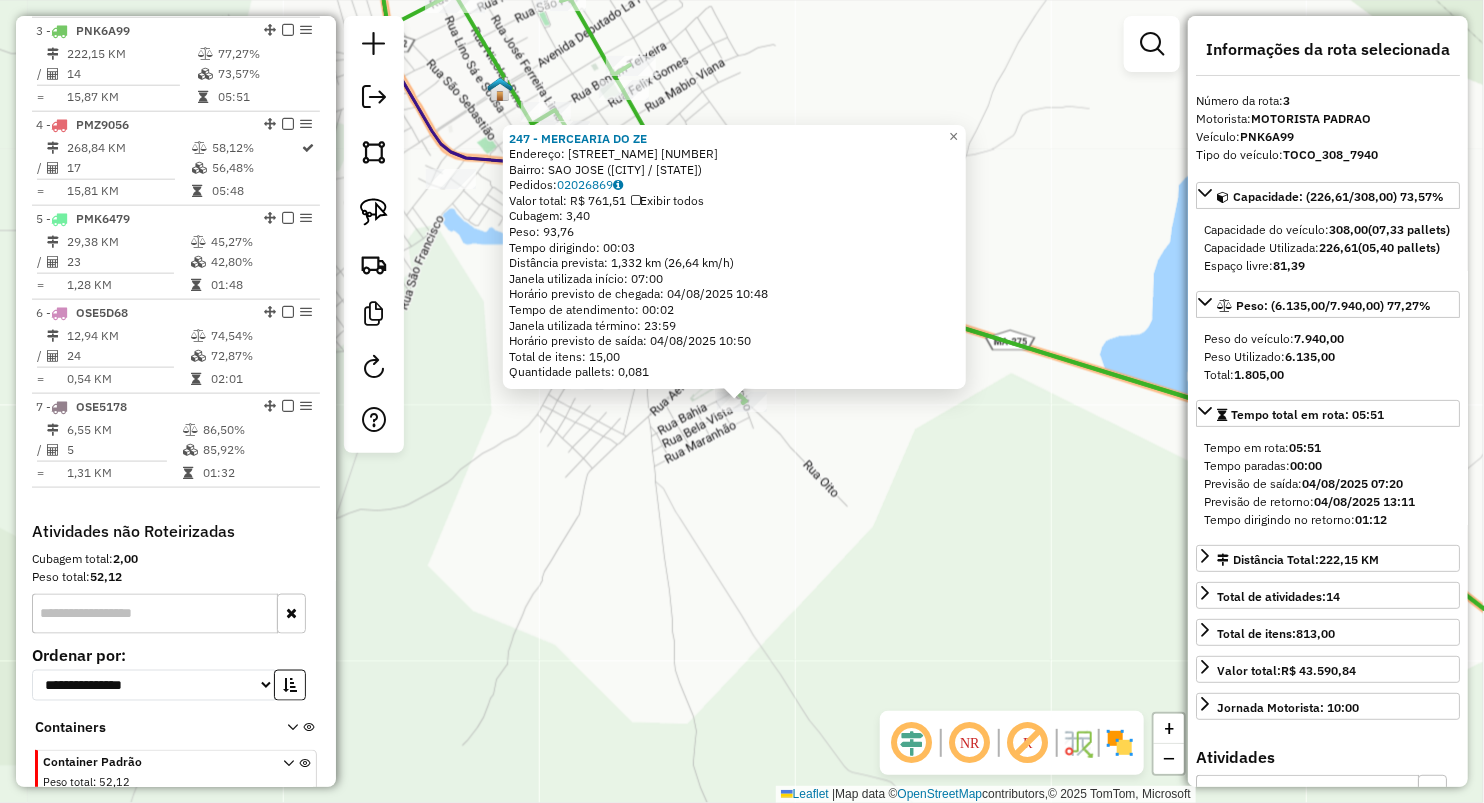 click on "247 - MERCEARIA  DO ZE  Endereço:  Bahia esquenta a bela vista 61   Bairro: SAO JOSE (AMARANTE DO MARANHAO / MA)   Pedidos:  02026869   Valor total: R$ 761,51   Exibir todos   Cubagem: 3,40  Peso: 93,76  Tempo dirigindo: 00:03   Distância prevista: 1,332 km (26,64 km/h)   Janela utilizada início: 07:00   Horário previsto de chegada: 04/08/2025 10:48   Tempo de atendimento: 00:02   Janela utilizada término: 23:59   Horário previsto de saída: 04/08/2025 10:50   Total de itens: 15,00   Quantidade pallets: 0,081  × Janela de atendimento Grade de atendimento Capacidade Transportadoras Veículos Cliente Pedidos  Rotas Selecione os dias de semana para filtrar as janelas de atendimento  Seg   Ter   Qua   Qui   Sex   Sáb   Dom  Informe o período da janela de atendimento: De: Até:  Filtrar exatamente a janela do cliente  Considerar janela de atendimento padrão  Selecione os dias de semana para filtrar as grades de atendimento  Seg   Ter   Qua   Qui   Sex   Sáb   Dom   Peso mínimo:   Peso máximo:   De:  +" 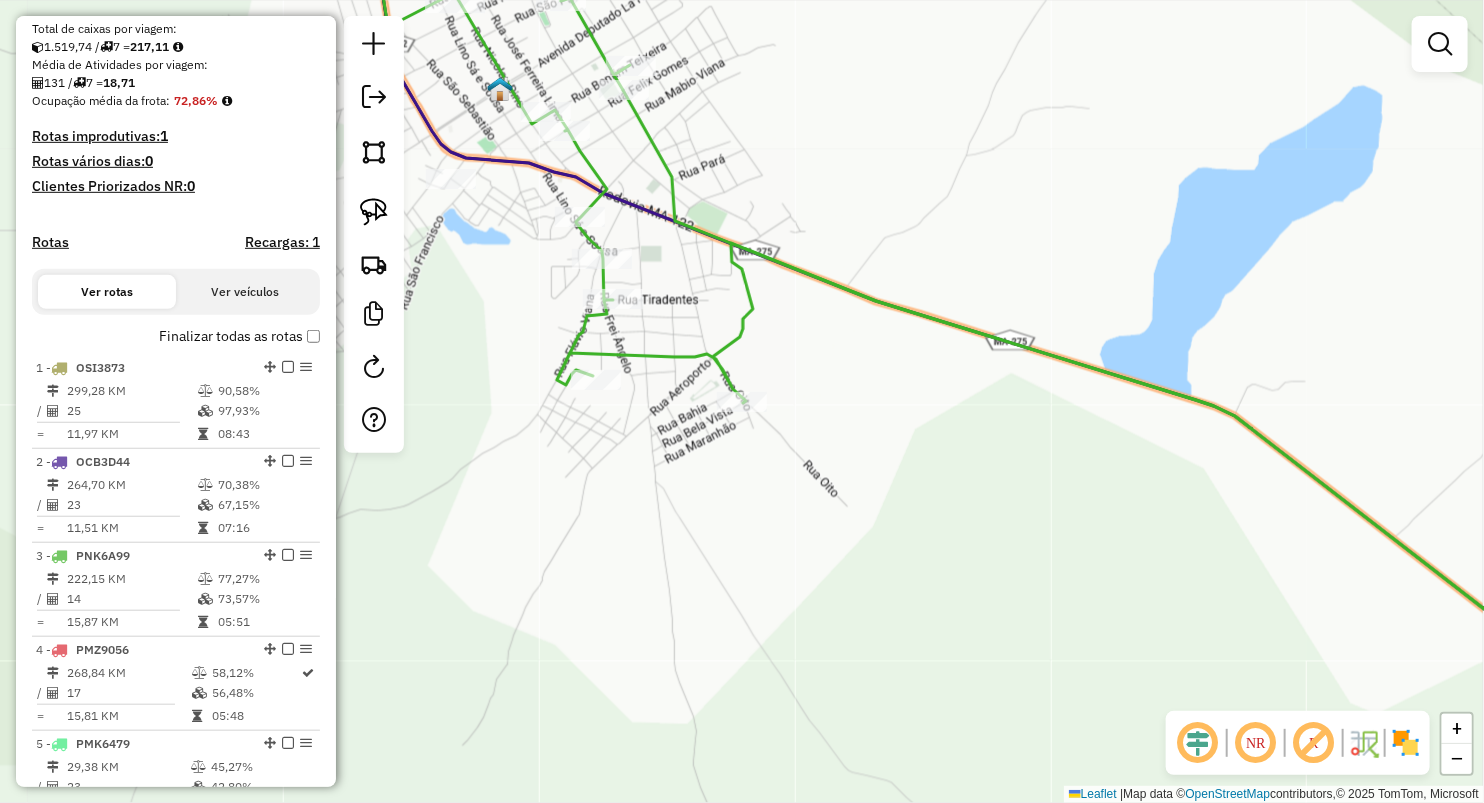 scroll, scrollTop: 405, scrollLeft: 0, axis: vertical 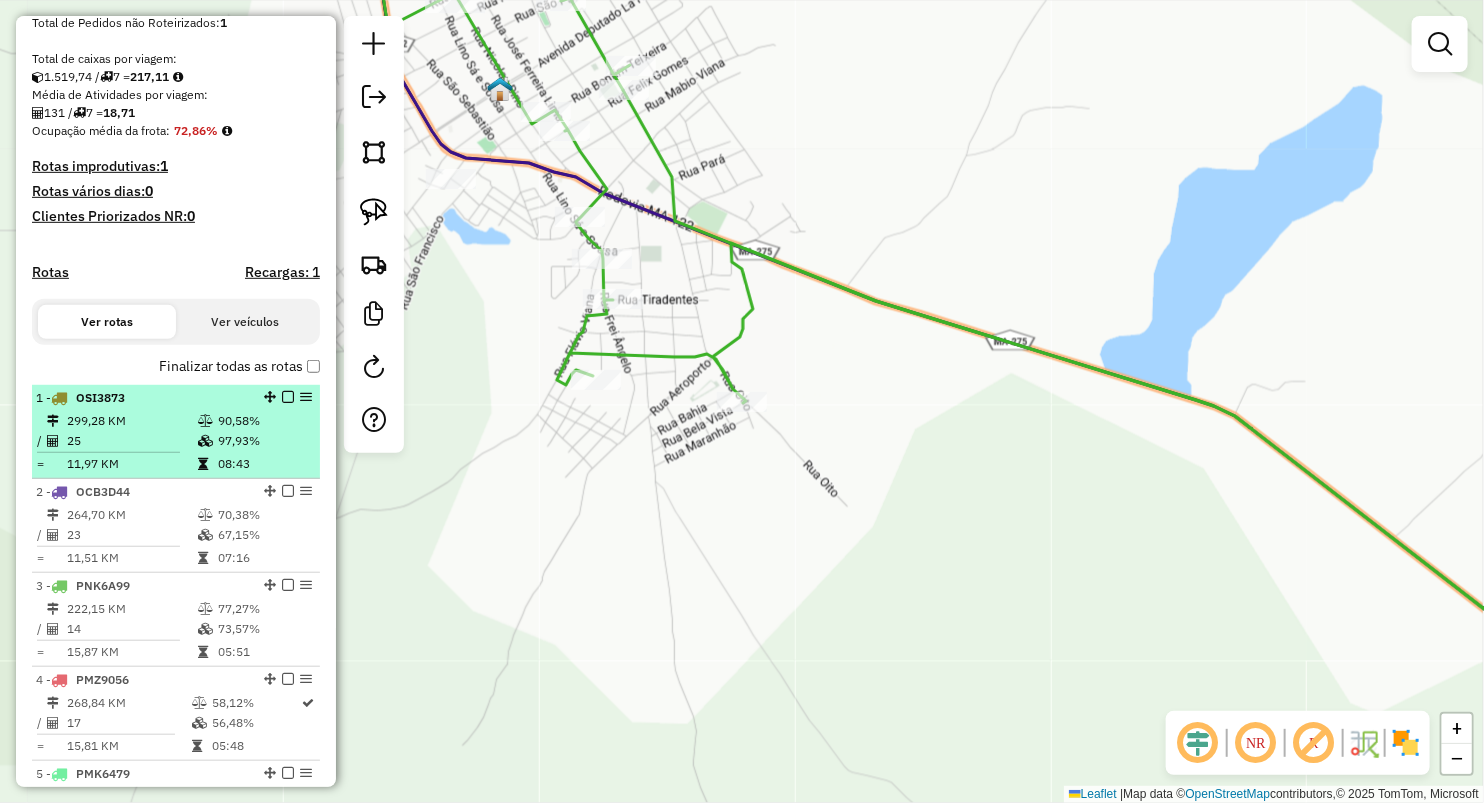 click on "1 -       OSI3873" at bounding box center [142, 398] 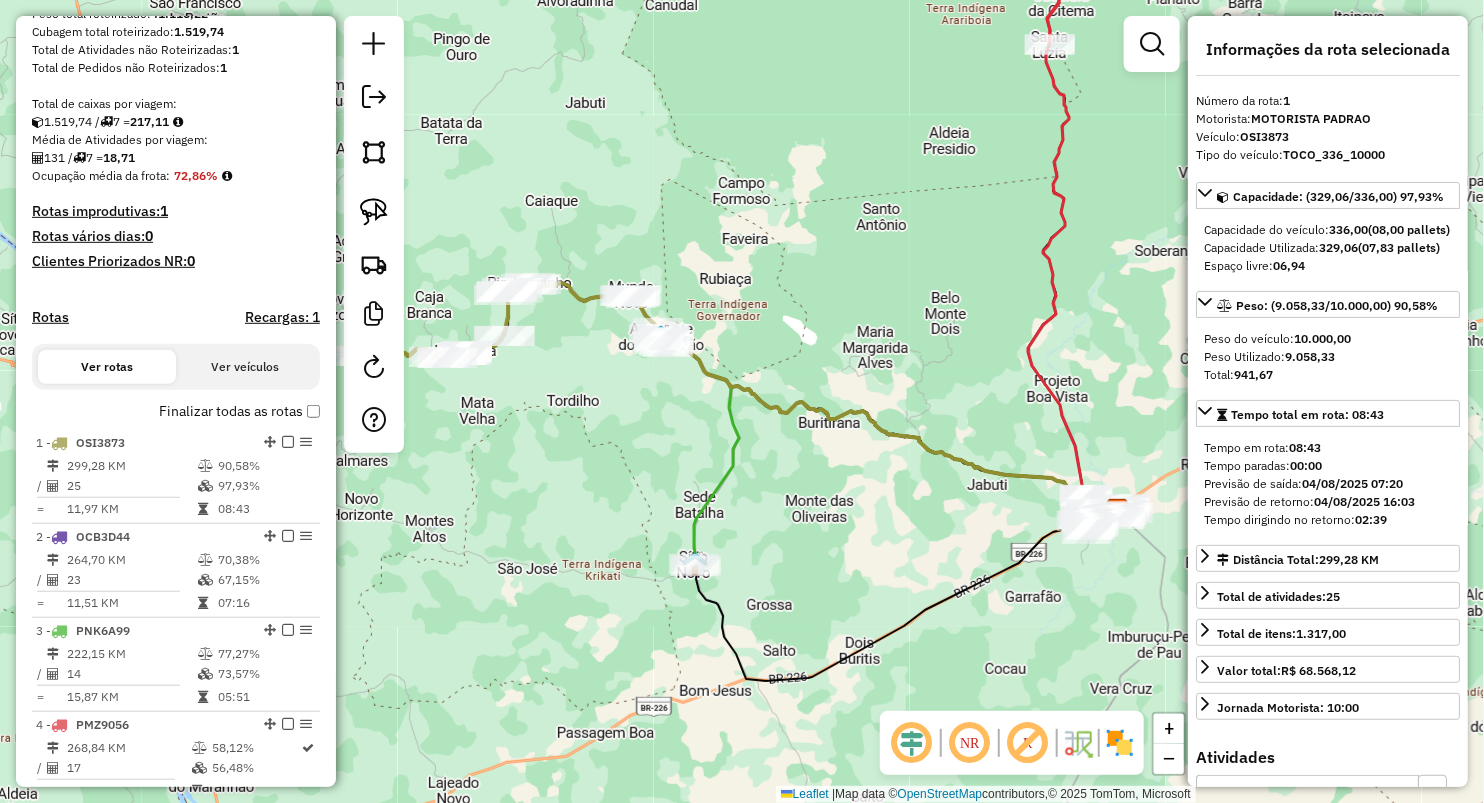 scroll, scrollTop: 294, scrollLeft: 0, axis: vertical 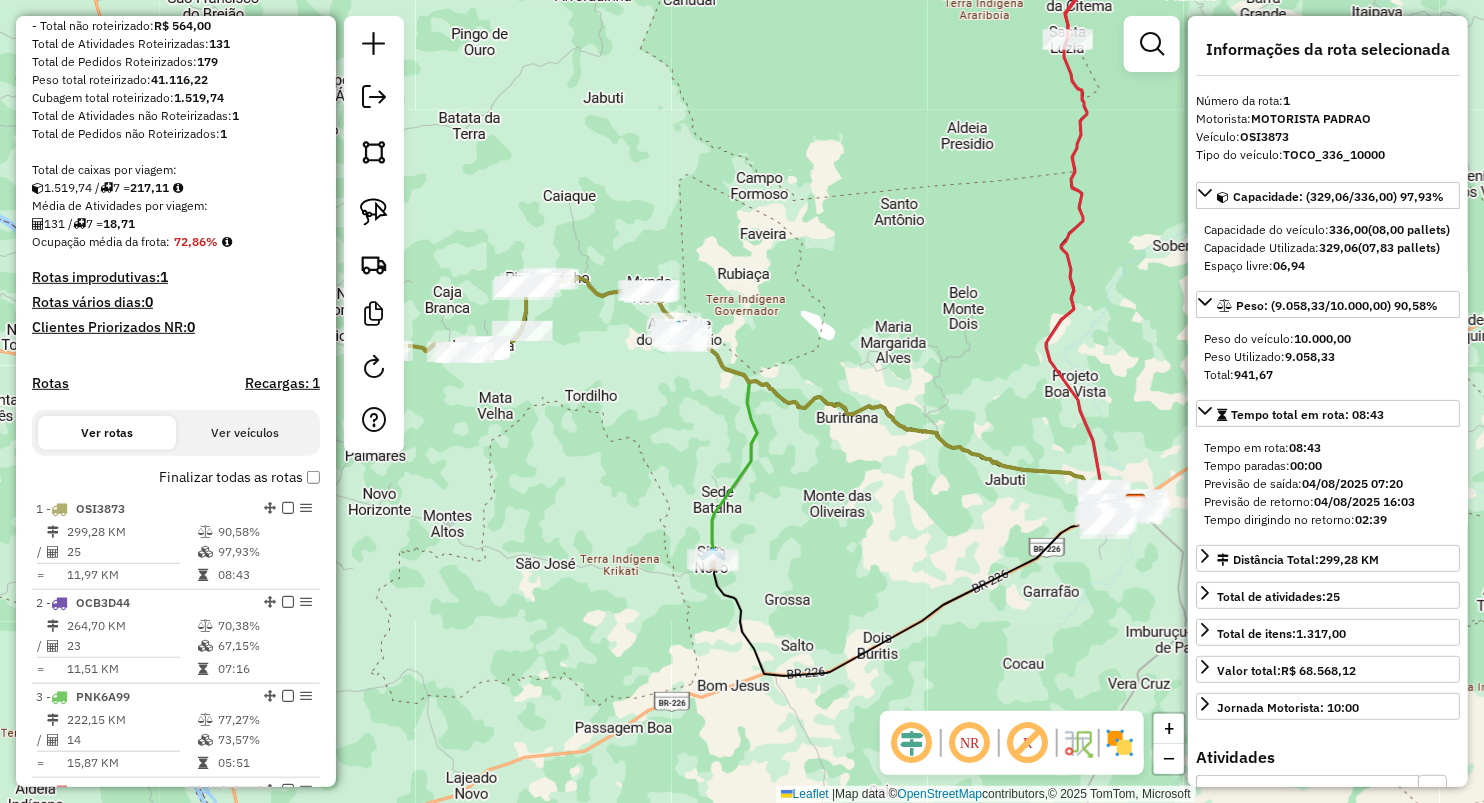 drag, startPoint x: 501, startPoint y: 477, endPoint x: 666, endPoint y: 395, distance: 184.25255 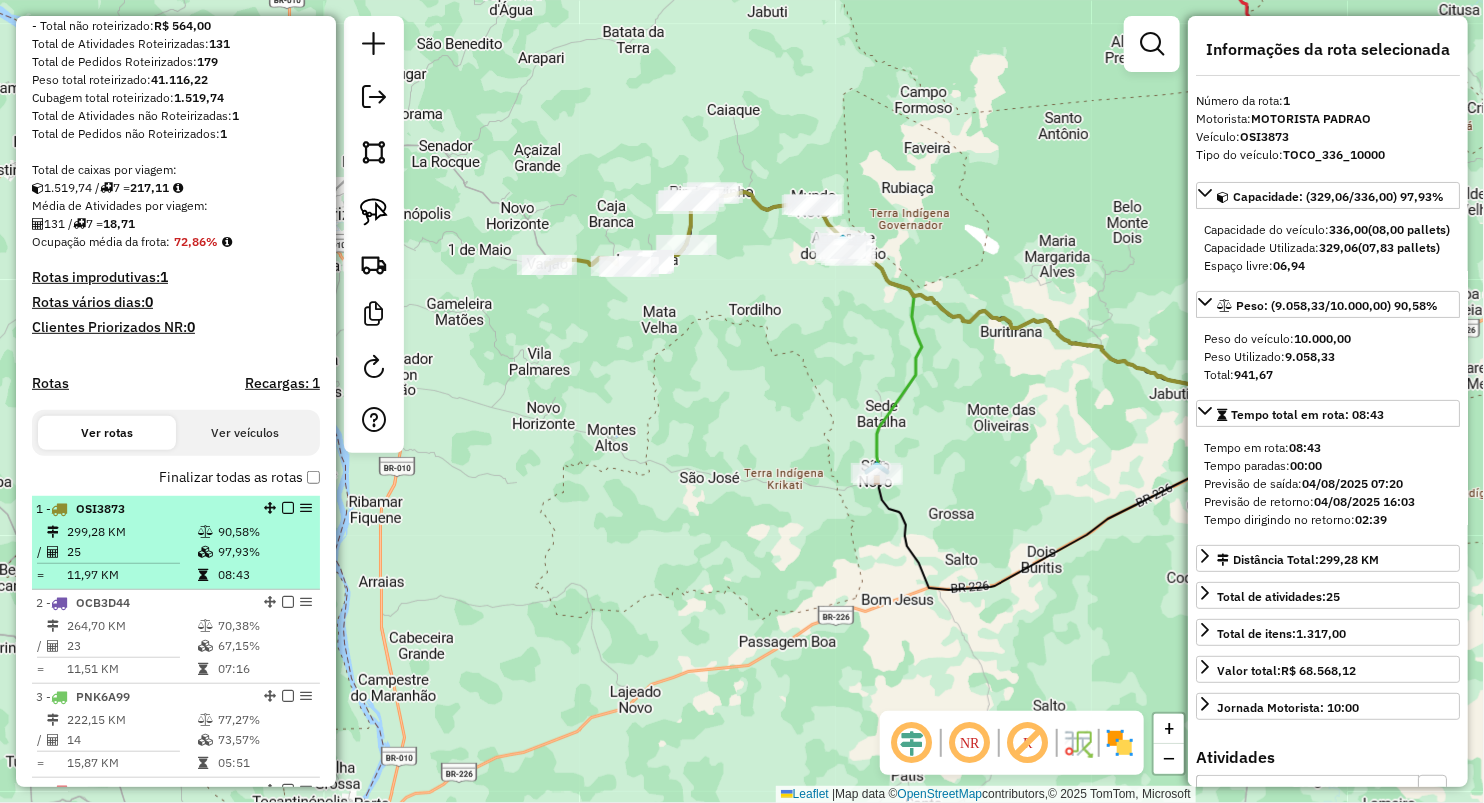 click on "90,58%" at bounding box center (264, 532) 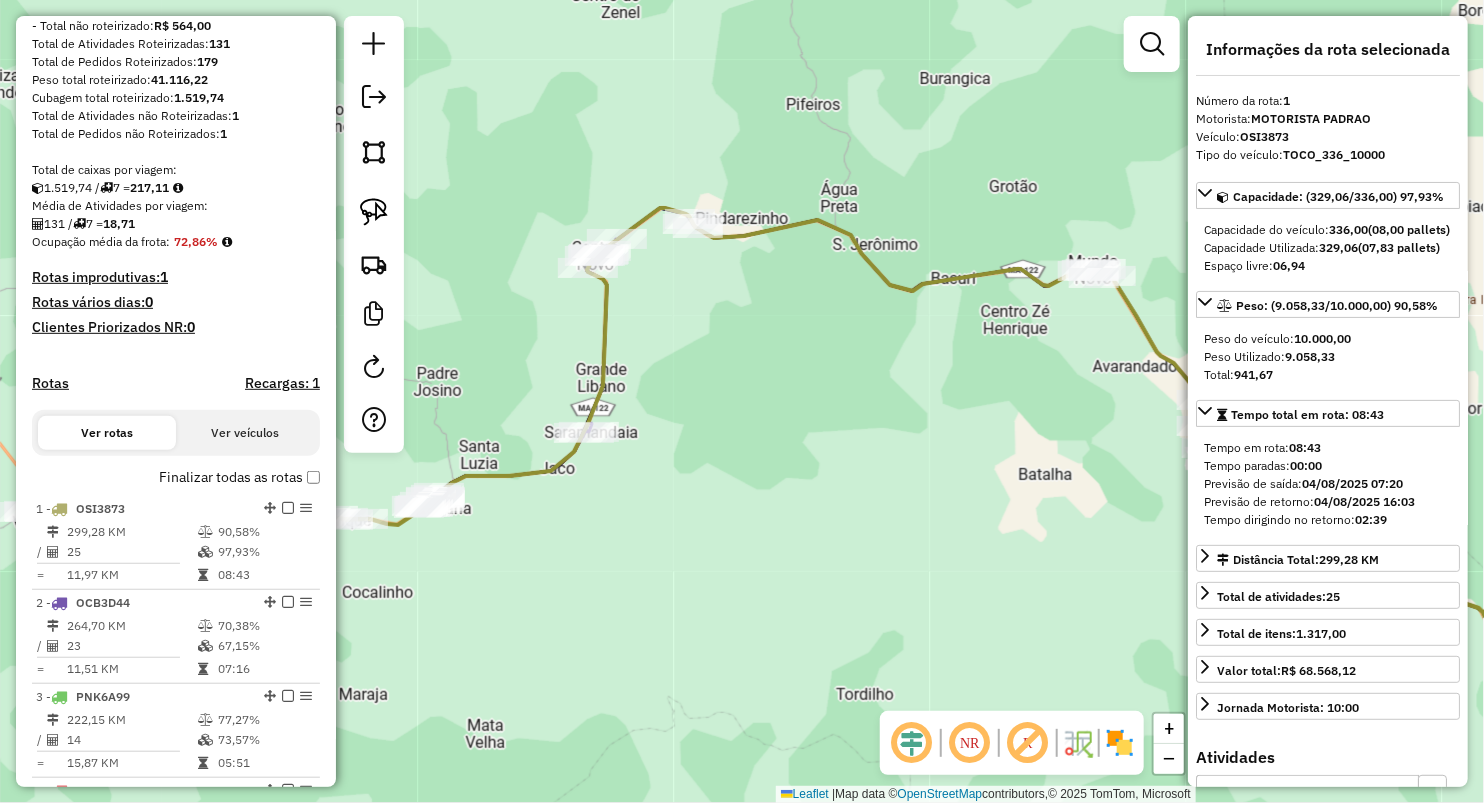 drag, startPoint x: 504, startPoint y: 404, endPoint x: 560, endPoint y: 332, distance: 91.214035 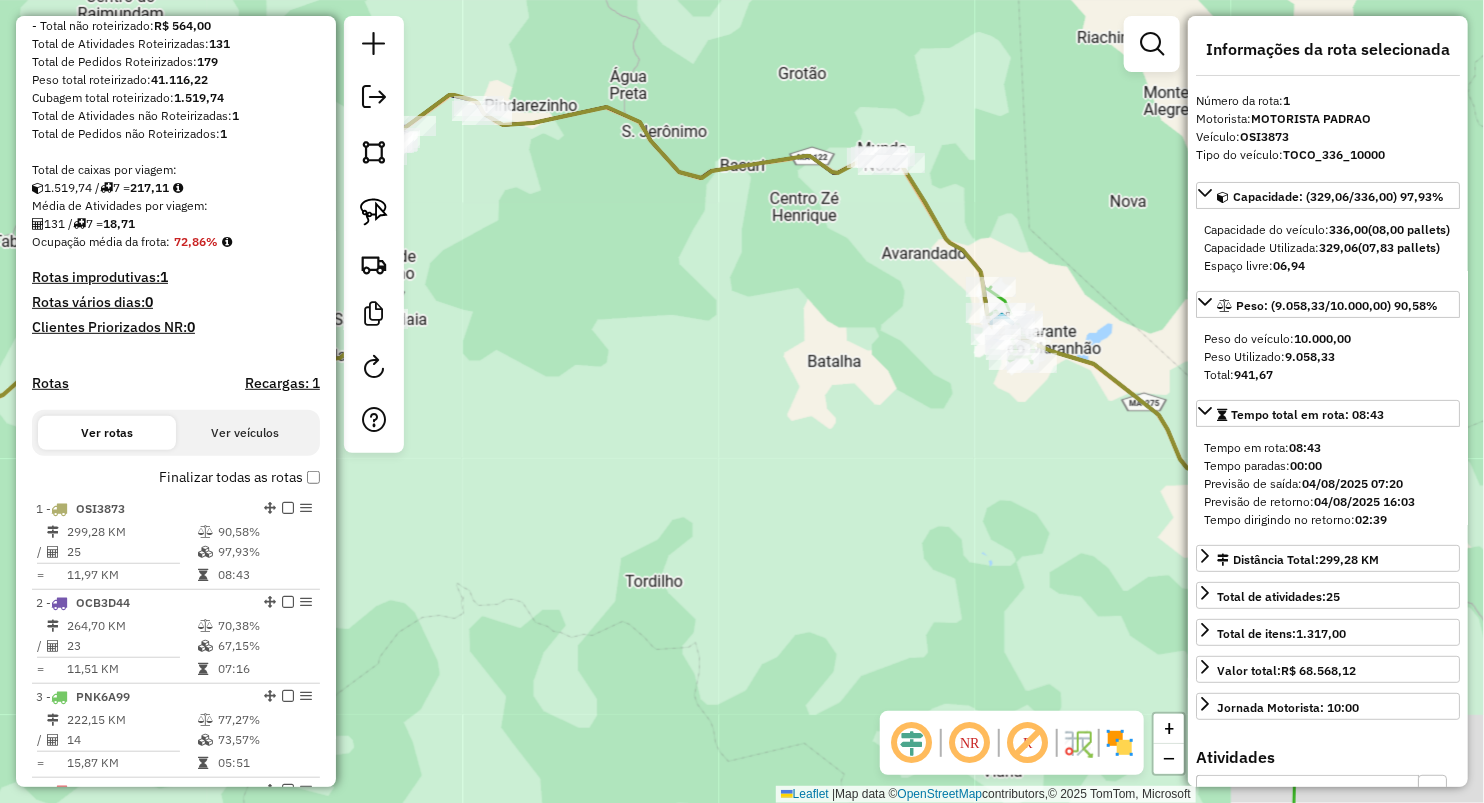 drag, startPoint x: 707, startPoint y: 391, endPoint x: 592, endPoint y: 361, distance: 118.84864 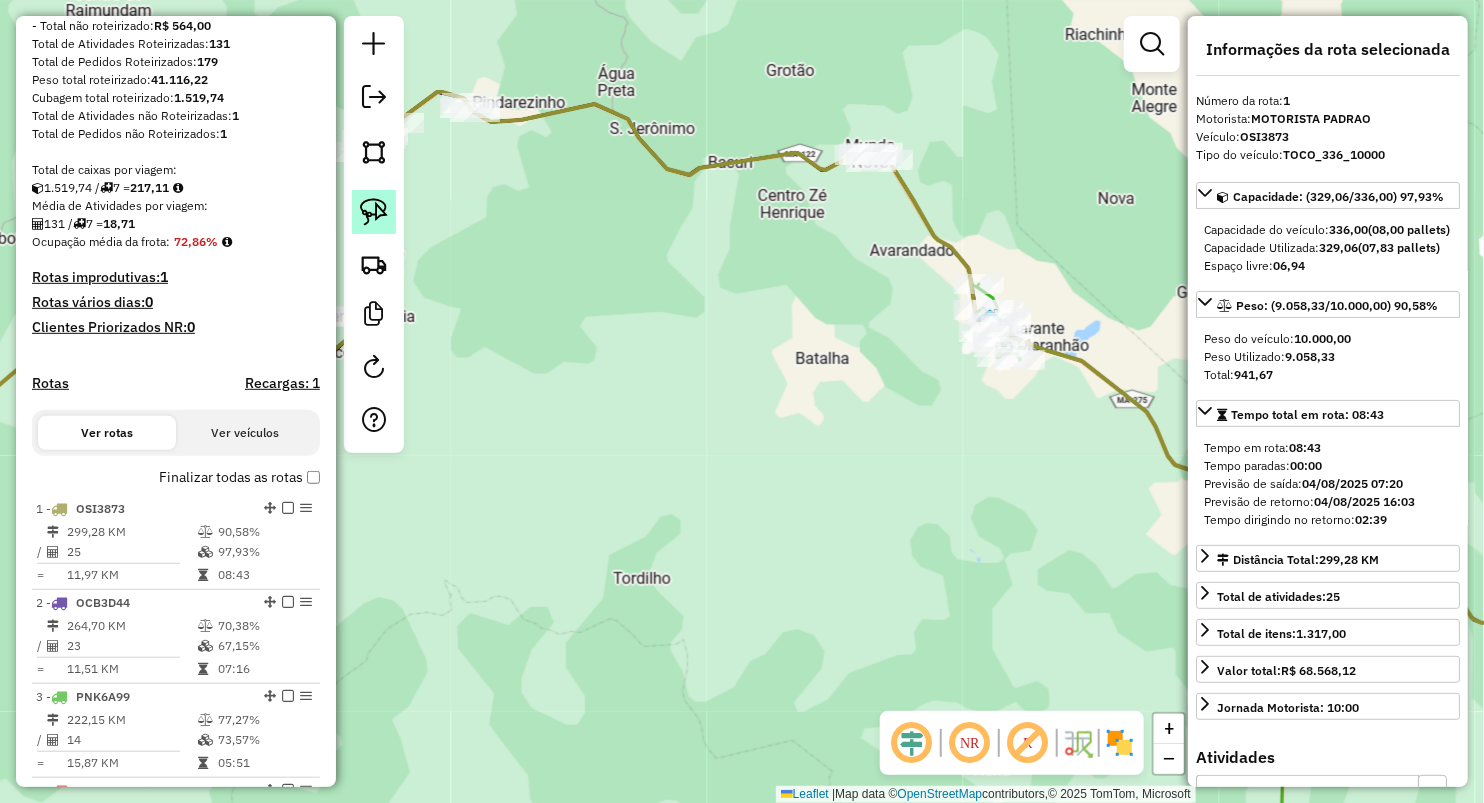 click 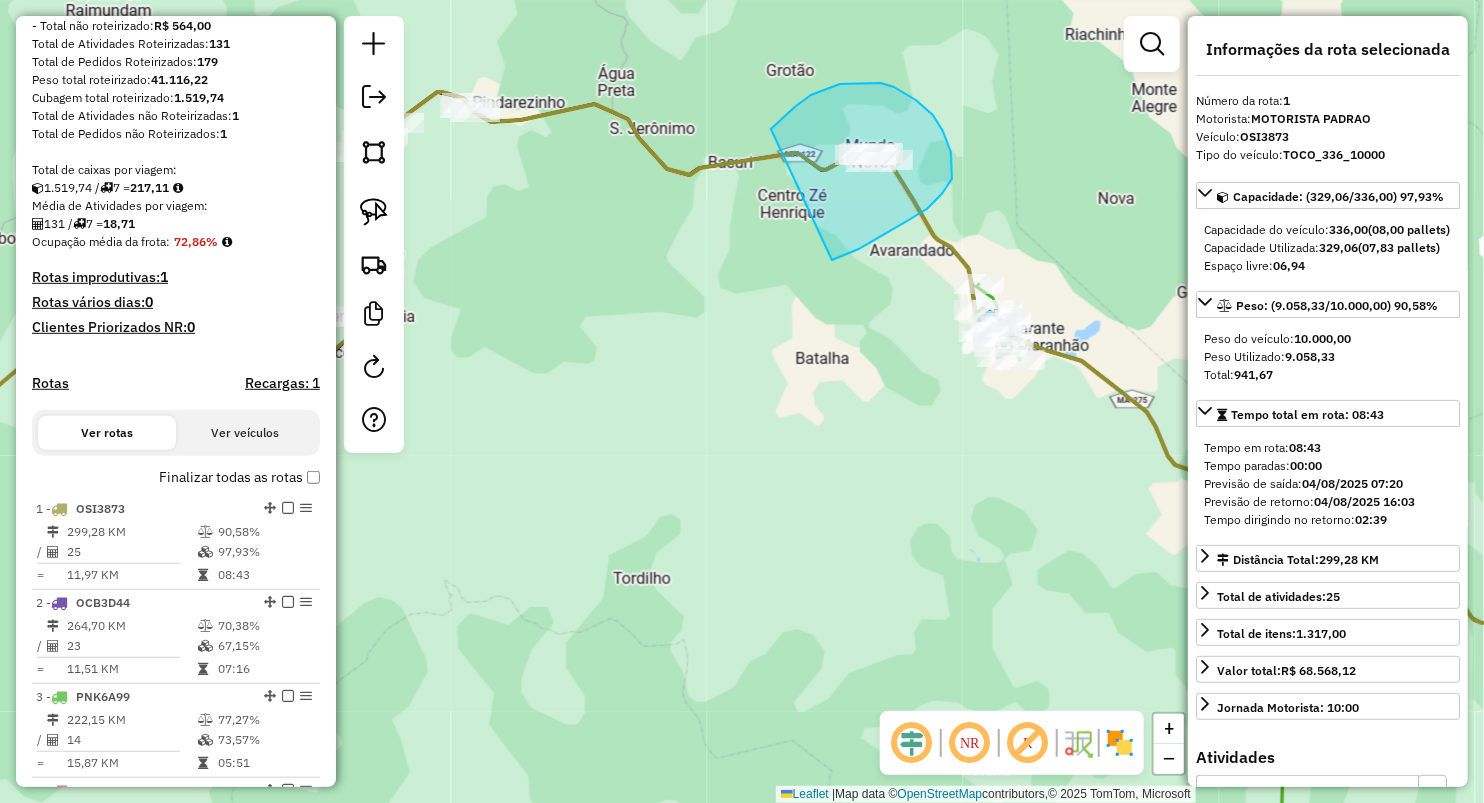 drag, startPoint x: 869, startPoint y: 83, endPoint x: 832, endPoint y: 260, distance: 180.82588 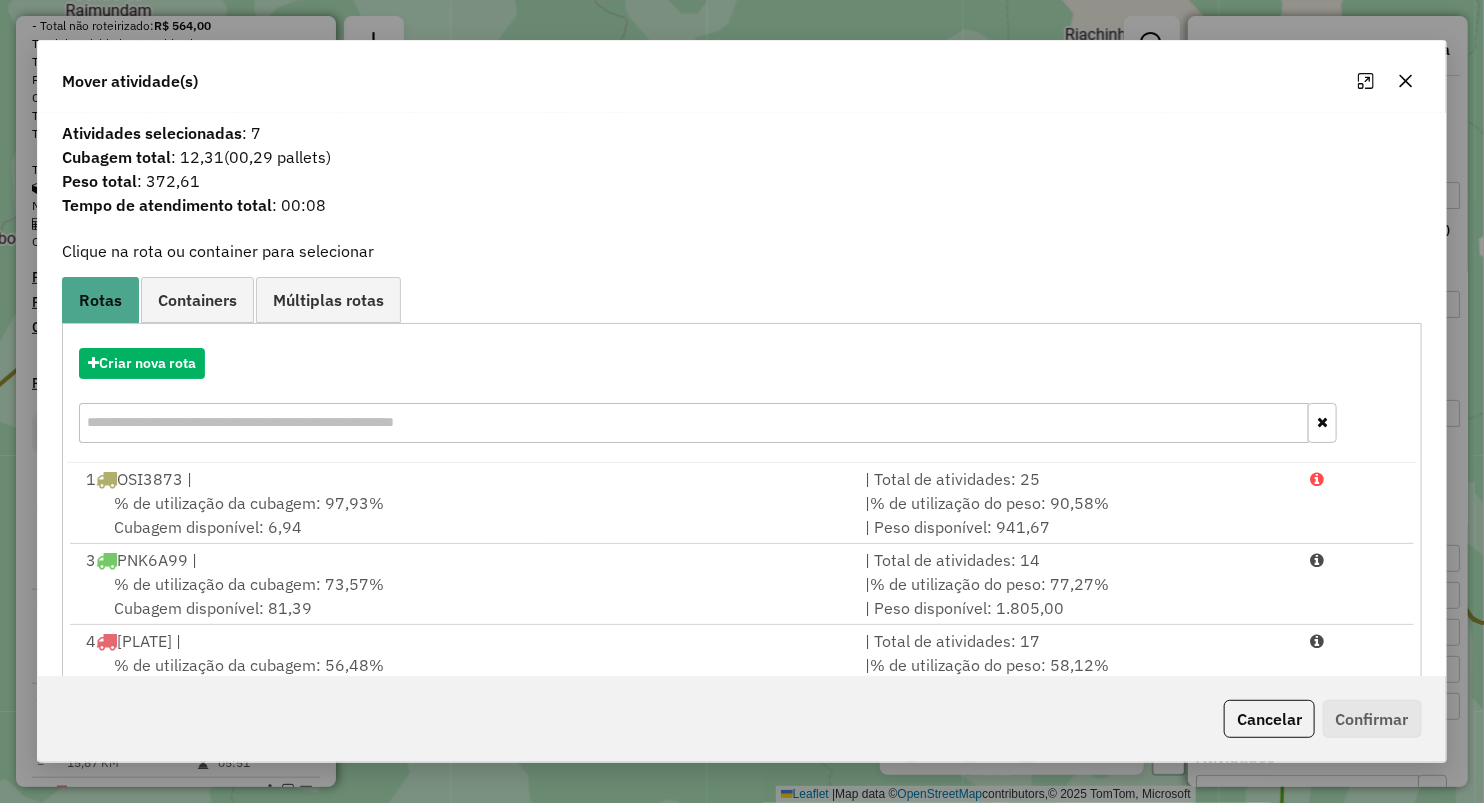 click 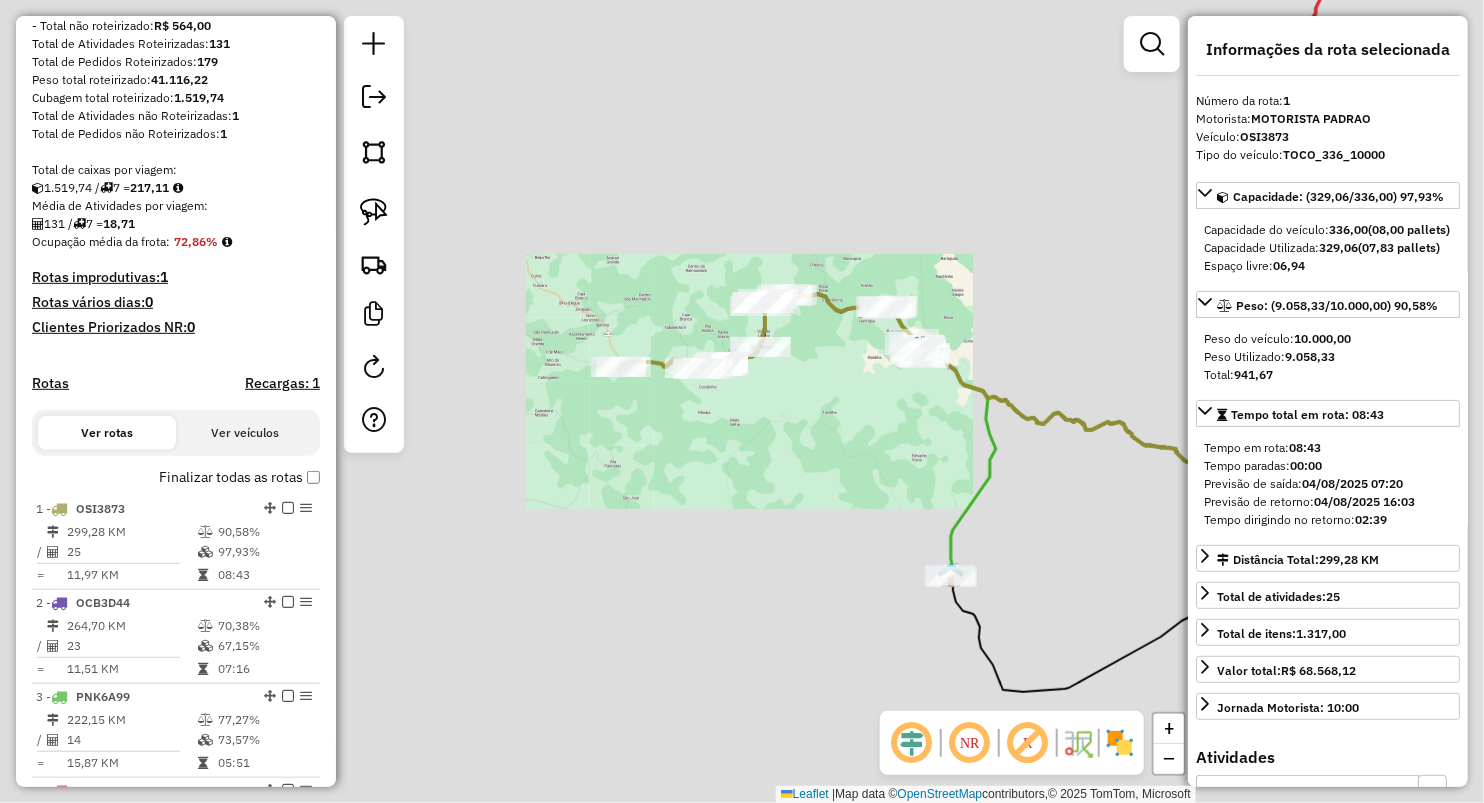 drag, startPoint x: 877, startPoint y: 385, endPoint x: 872, endPoint y: 371, distance: 14.866069 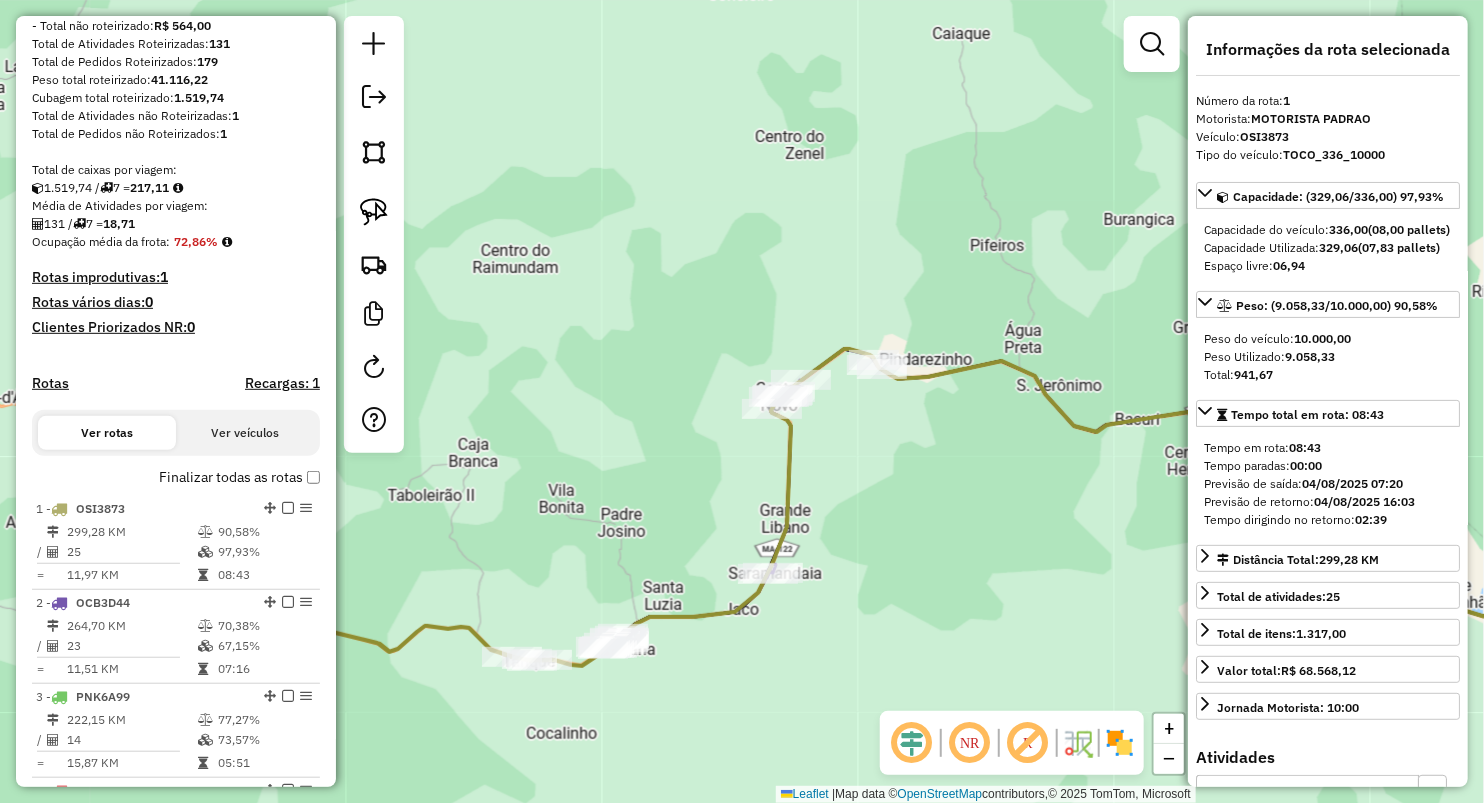 click on "Janela de atendimento Grade de atendimento Capacidade Transportadoras Veículos Cliente Pedidos  Rotas Selecione os dias de semana para filtrar as janelas de atendimento  Seg   Ter   Qua   Qui   Sex   Sáb   Dom  Informe o período da janela de atendimento: De: Até:  Filtrar exatamente a janela do cliente  Considerar janela de atendimento padrão  Selecione os dias de semana para filtrar as grades de atendimento  Seg   Ter   Qua   Qui   Sex   Sáb   Dom   Considerar clientes sem dia de atendimento cadastrado  Clientes fora do dia de atendimento selecionado Filtrar as atividades entre os valores definidos abaixo:  Peso mínimo:   Peso máximo:   Cubagem mínima:   Cubagem máxima:   De:   Até:  Filtrar as atividades entre o tempo de atendimento definido abaixo:  De:   Até:   Considerar capacidade total dos clientes não roteirizados Transportadora: Selecione um ou mais itens Tipo de veículo: Selecione um ou mais itens Veículo: Selecione um ou mais itens Motorista: Selecione um ou mais itens Nome: Rótulo:" 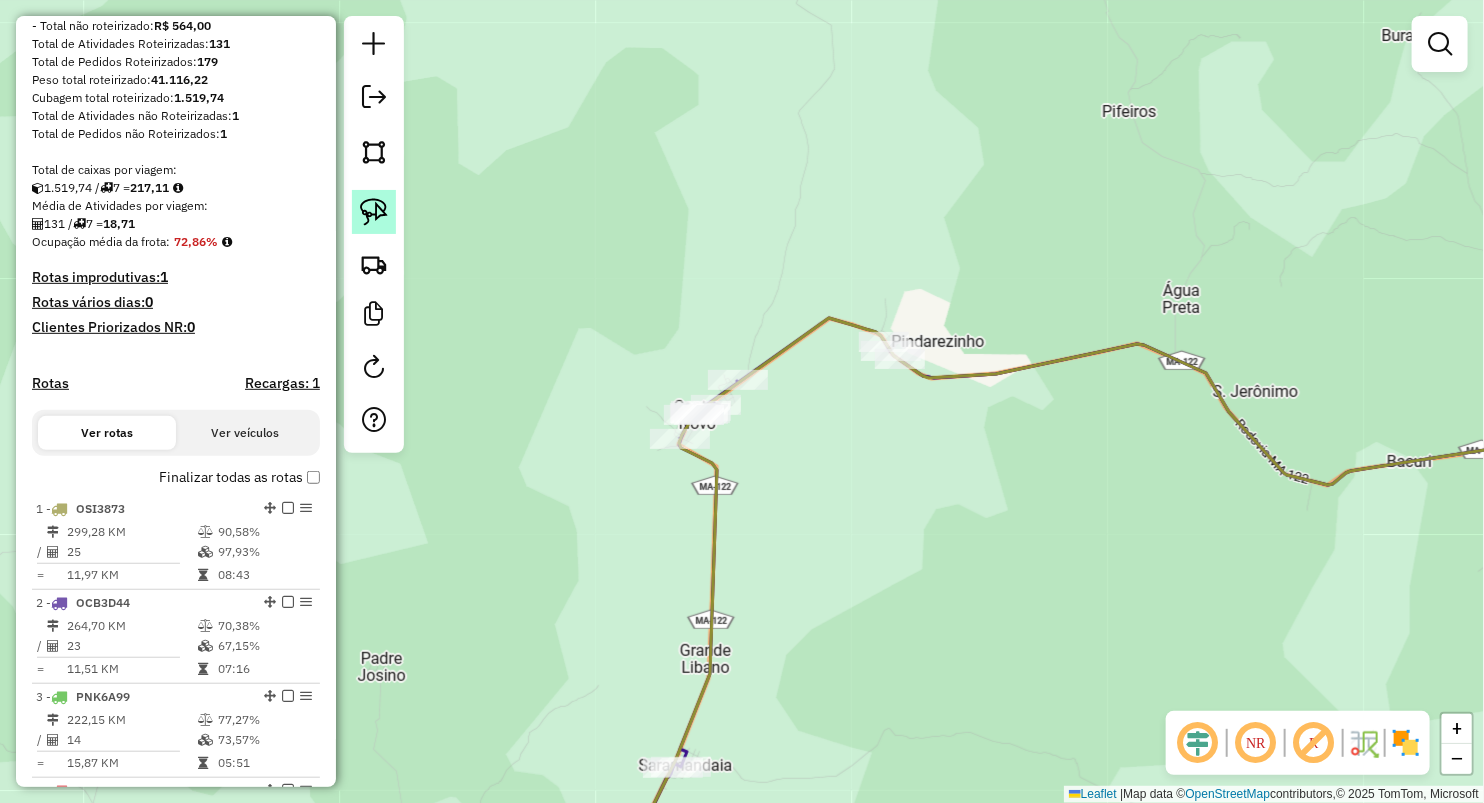 click 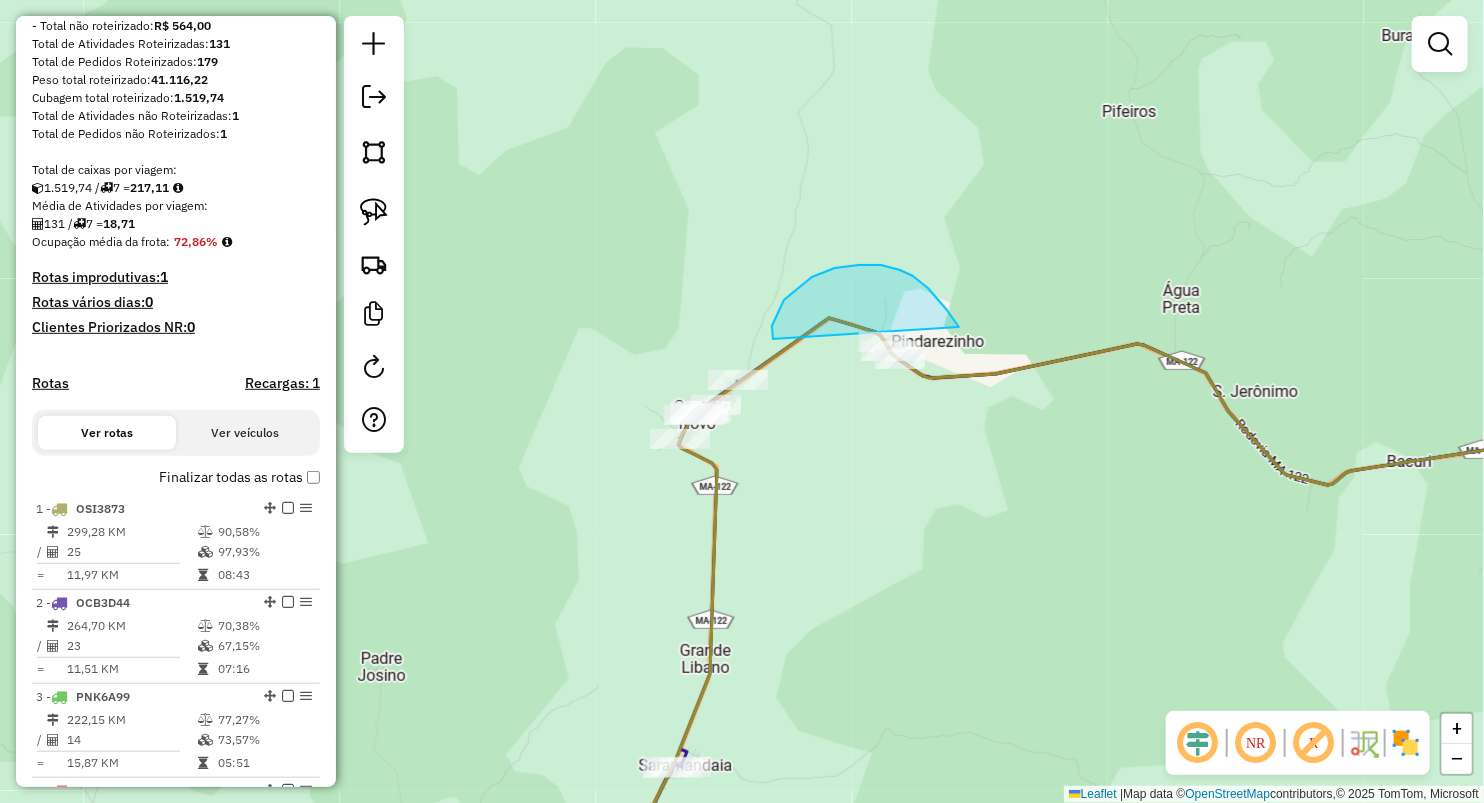 drag, startPoint x: 774, startPoint y: 339, endPoint x: 906, endPoint y: 474, distance: 188.80943 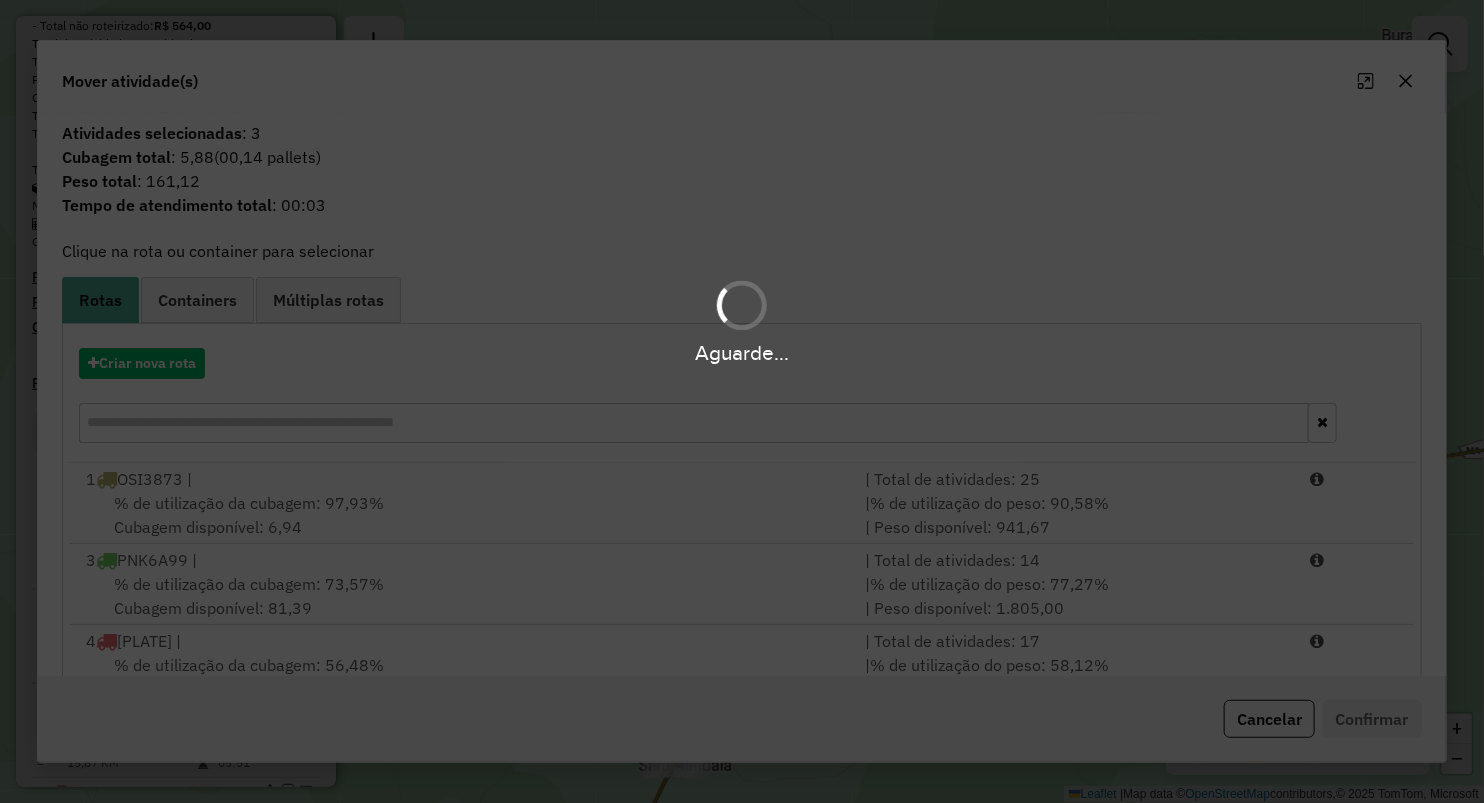 click on "Aguarde..." at bounding box center (742, 401) 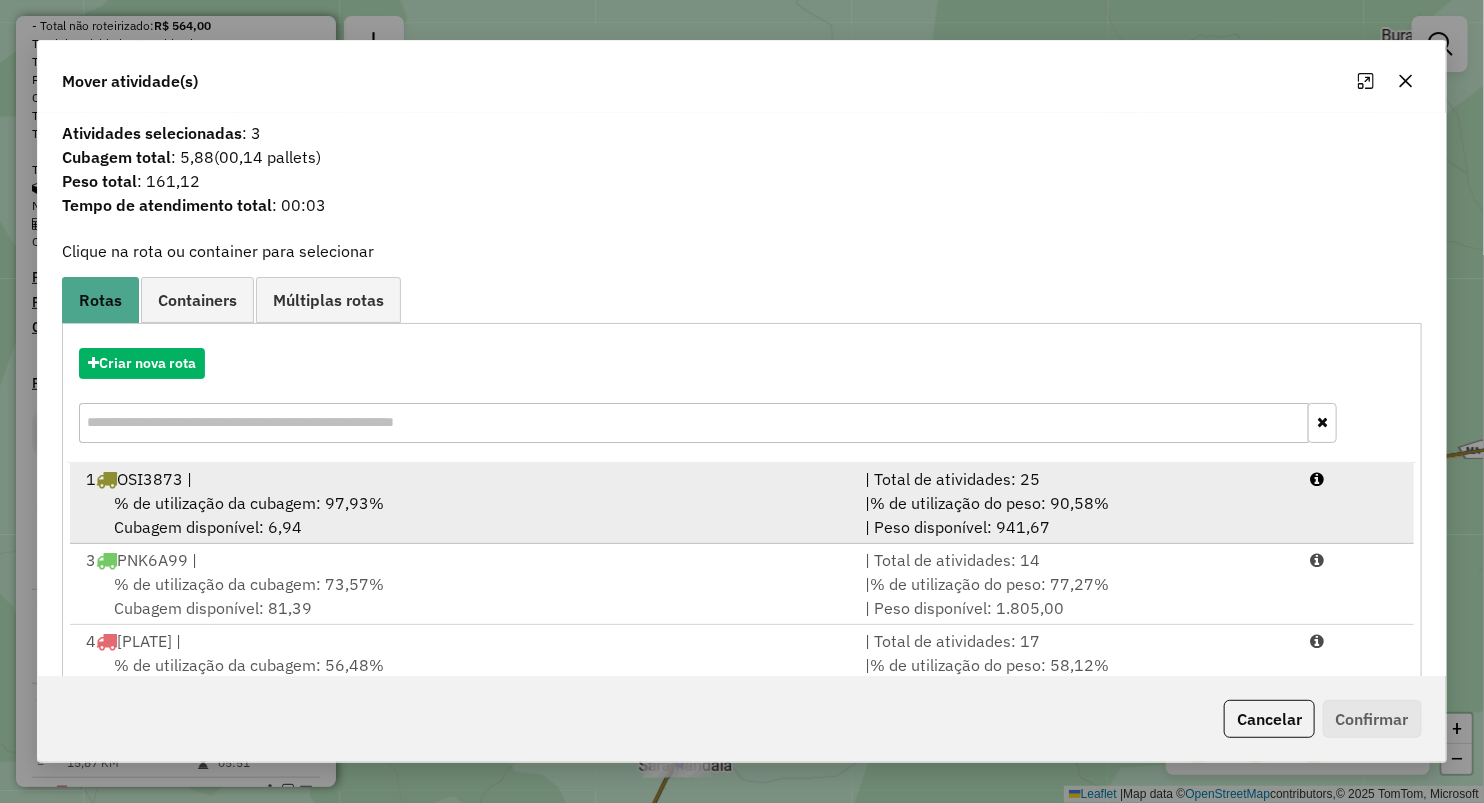 drag, startPoint x: 1410, startPoint y: 77, endPoint x: 847, endPoint y: 488, distance: 697.0581 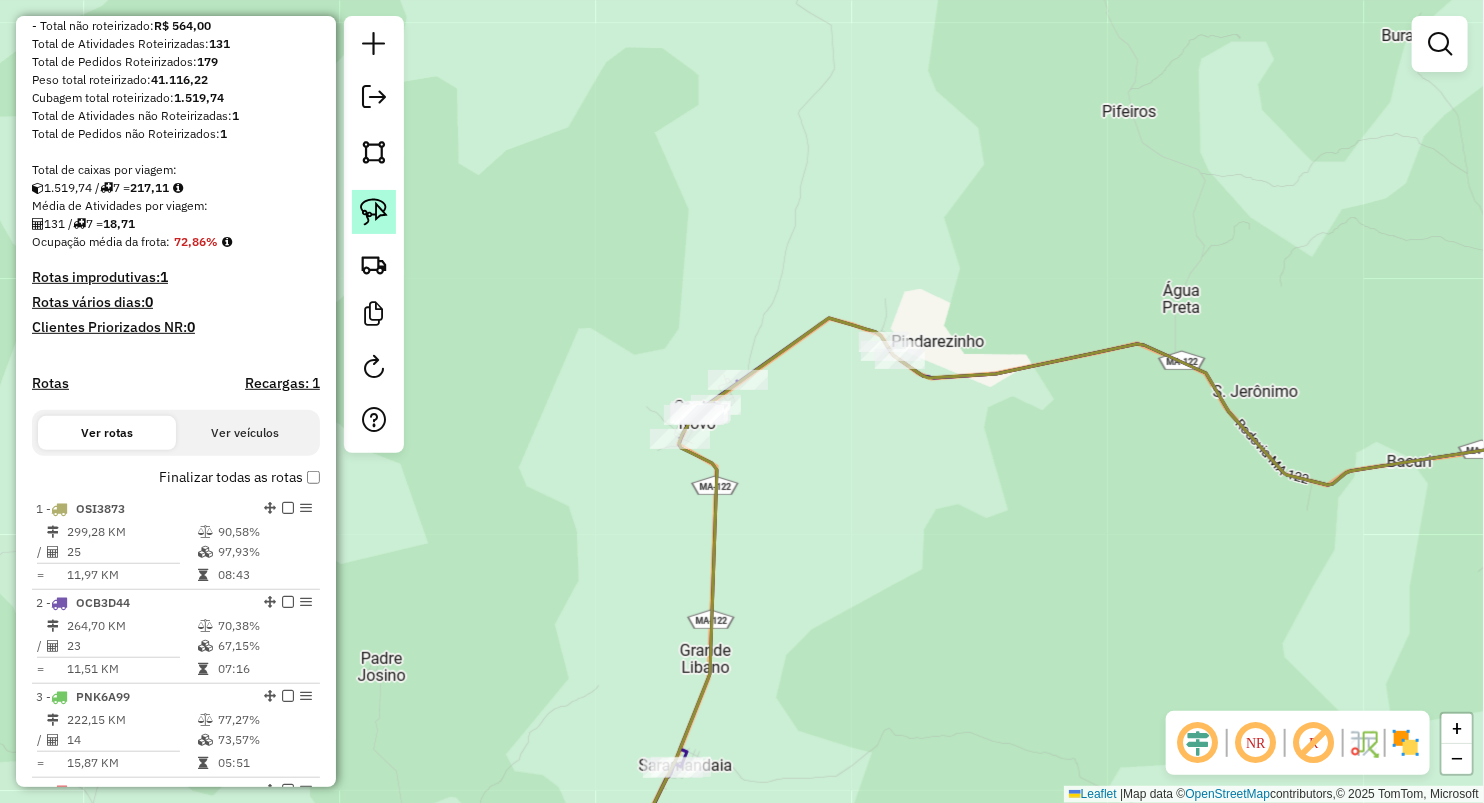 click 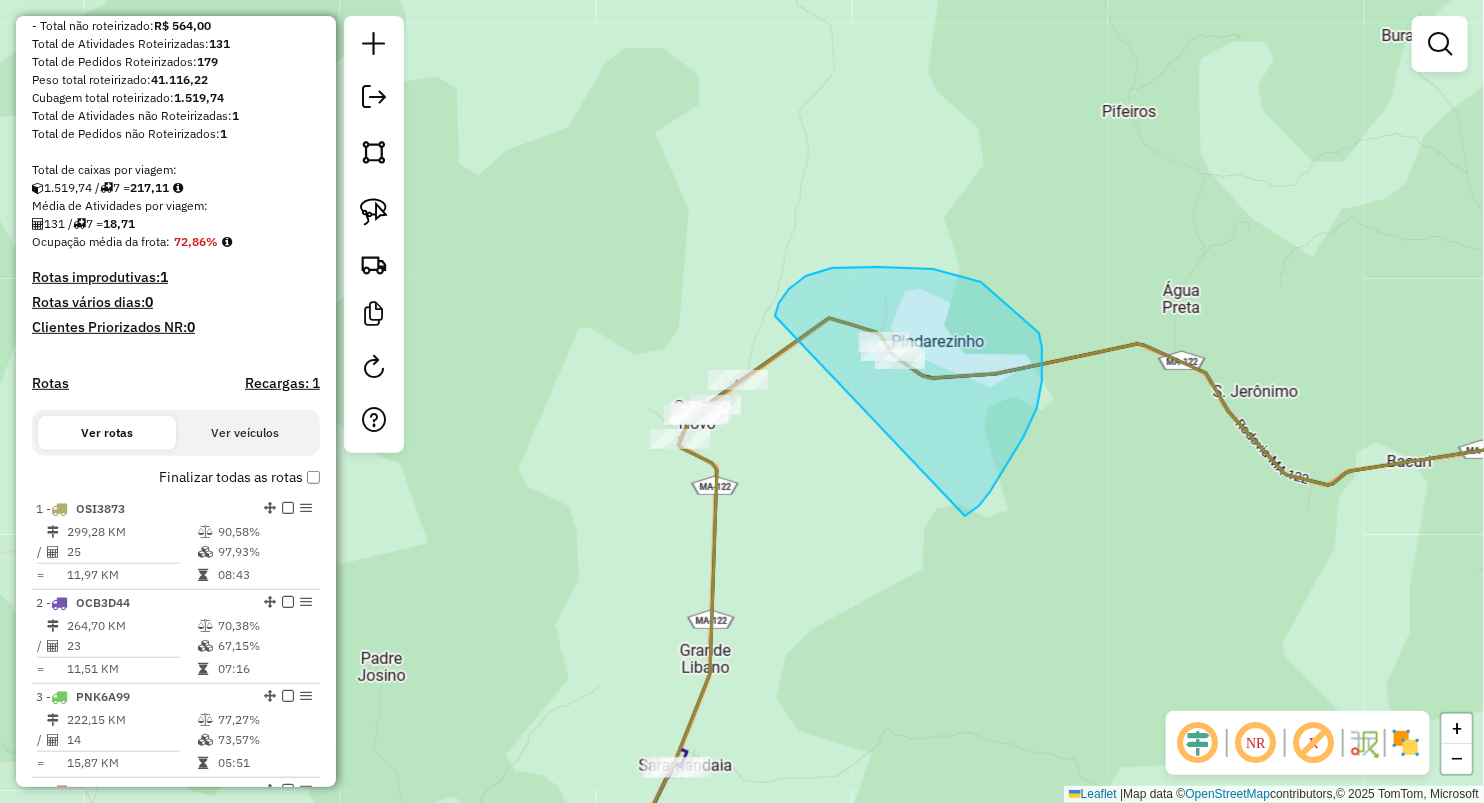 drag, startPoint x: 775, startPoint y: 316, endPoint x: 949, endPoint y: 532, distance: 277.36618 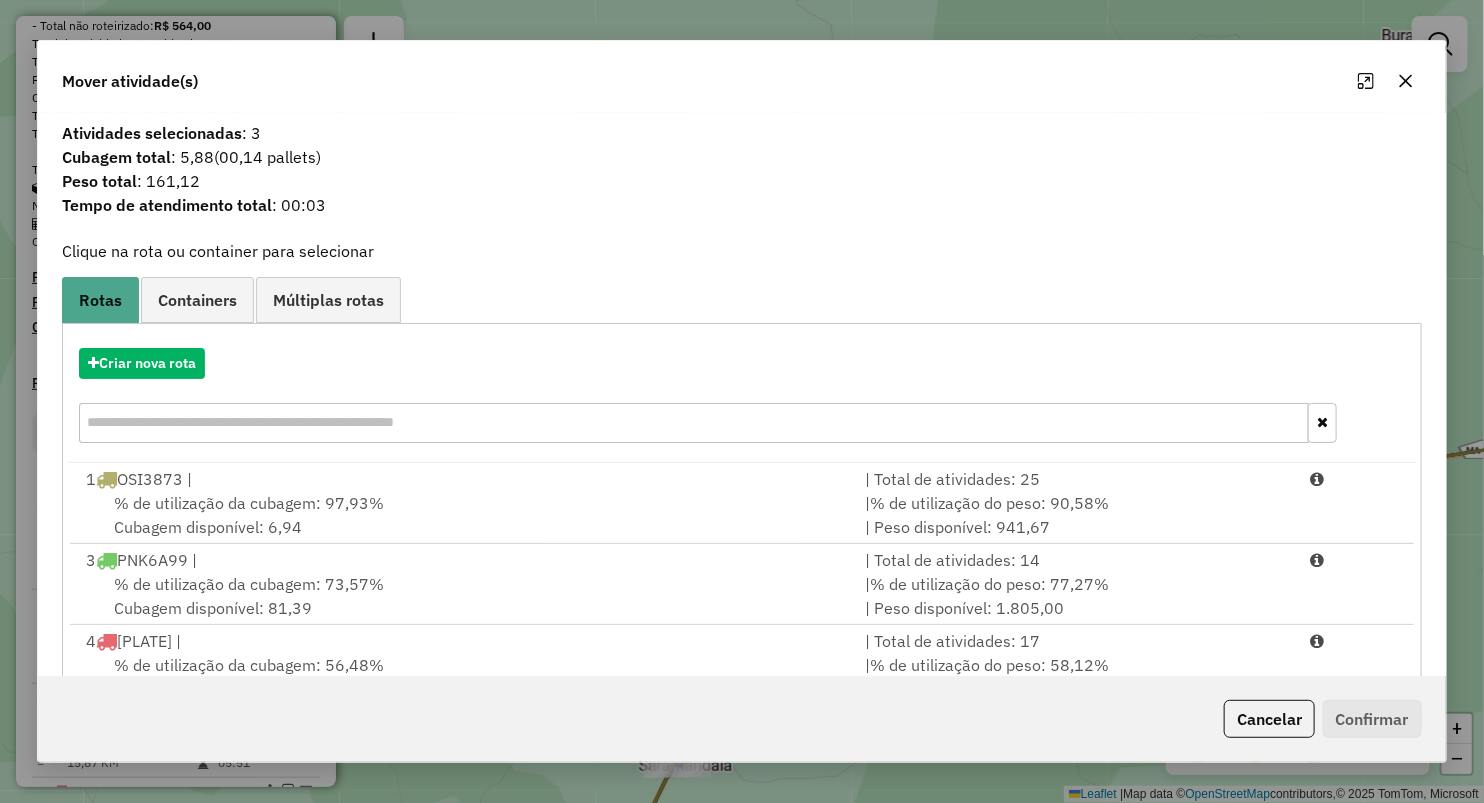 drag, startPoint x: 1400, startPoint y: 81, endPoint x: 1014, endPoint y: 288, distance: 438.00113 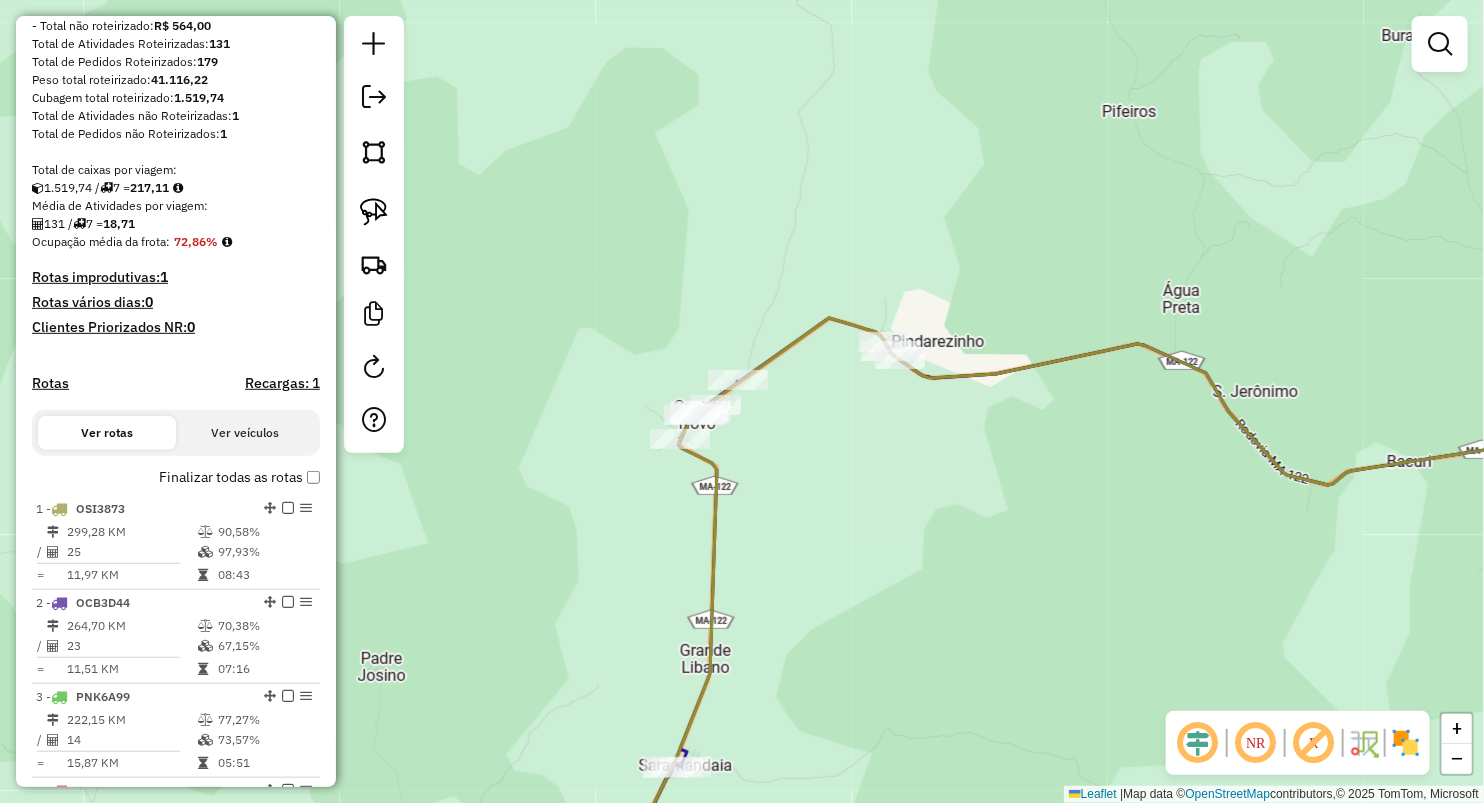 drag, startPoint x: 617, startPoint y: 300, endPoint x: 619, endPoint y: 229, distance: 71.02816 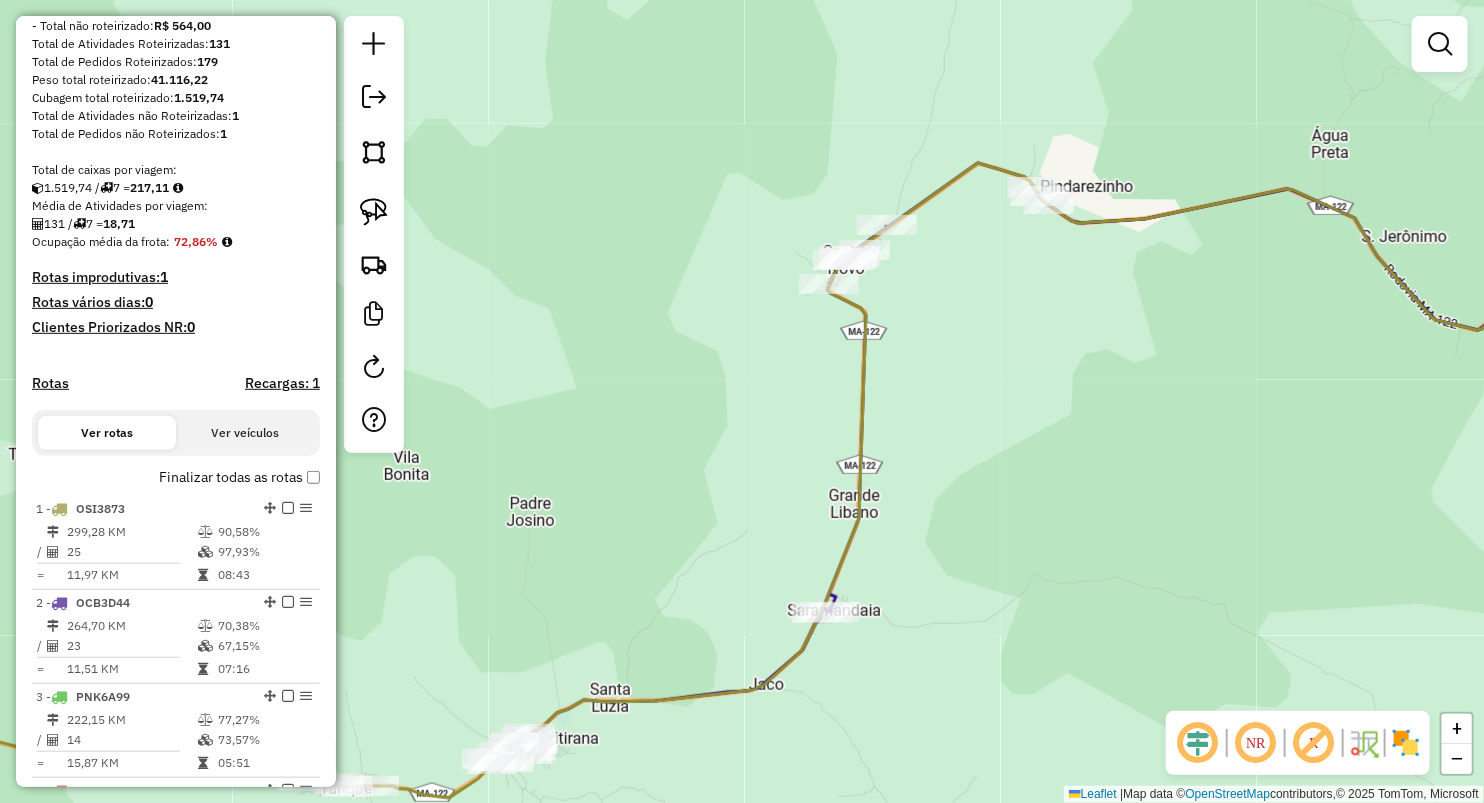 drag, startPoint x: 636, startPoint y: 282, endPoint x: 655, endPoint y: 243, distance: 43.382023 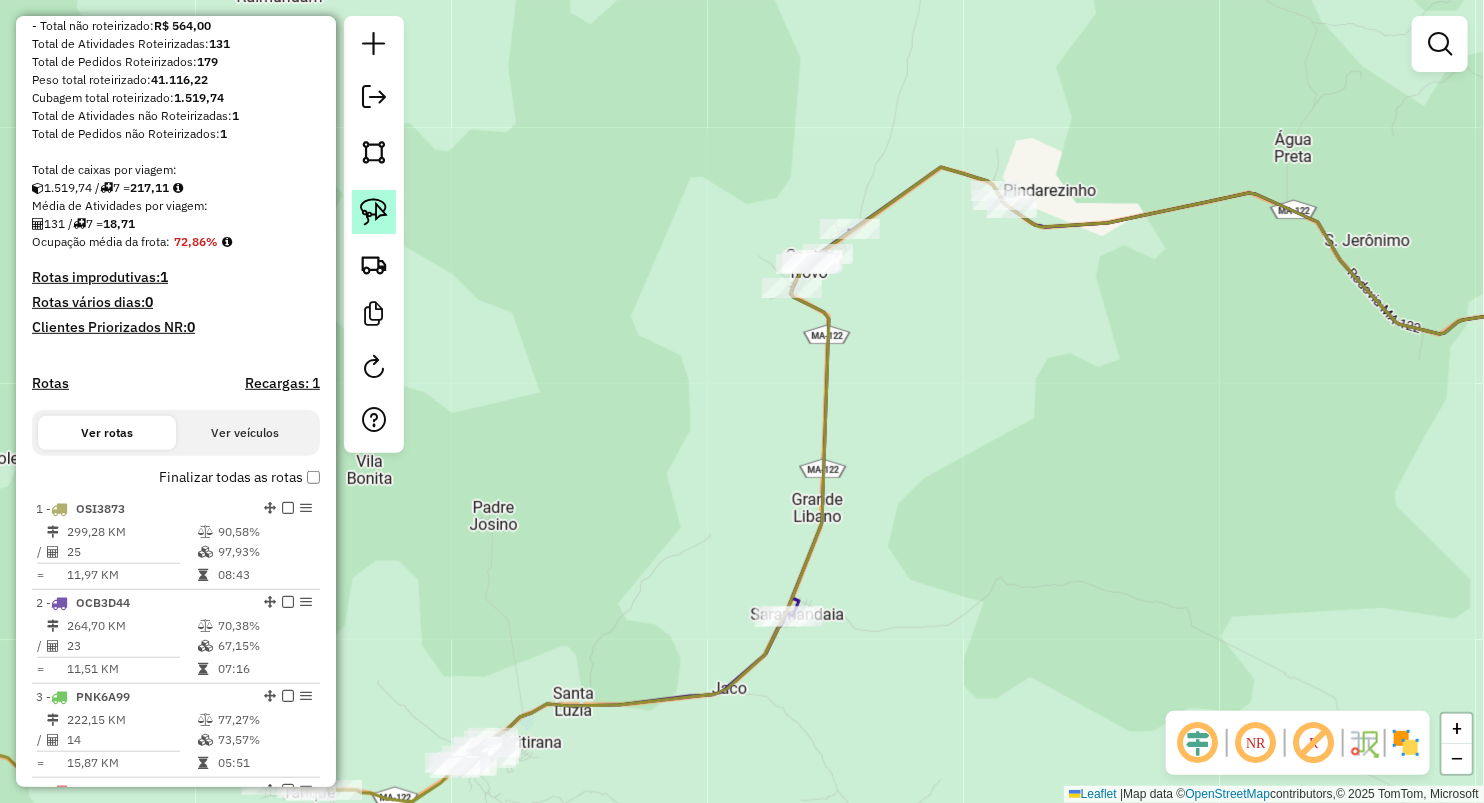 click 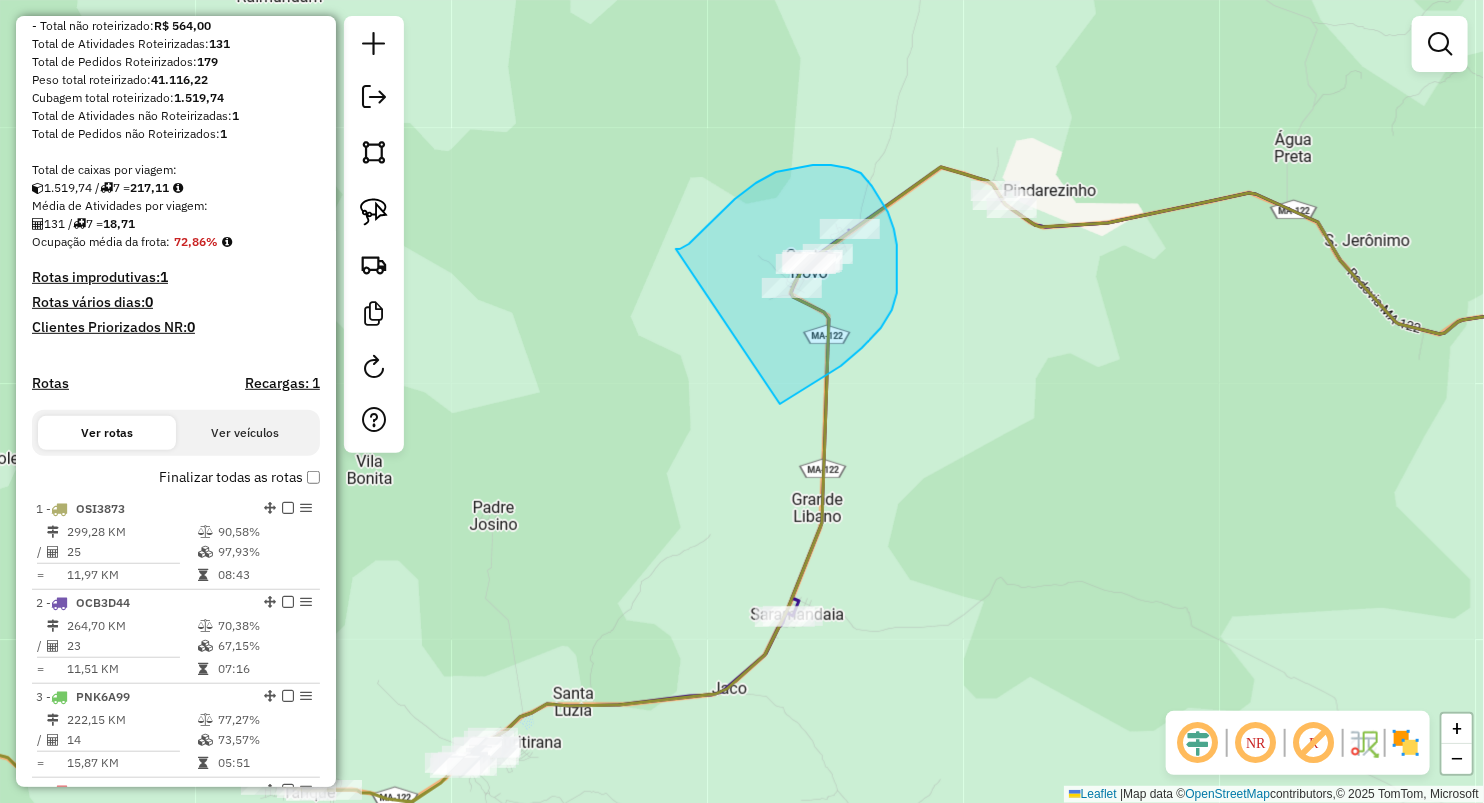 drag, startPoint x: 675, startPoint y: 249, endPoint x: 780, endPoint y: 404, distance: 187.21645 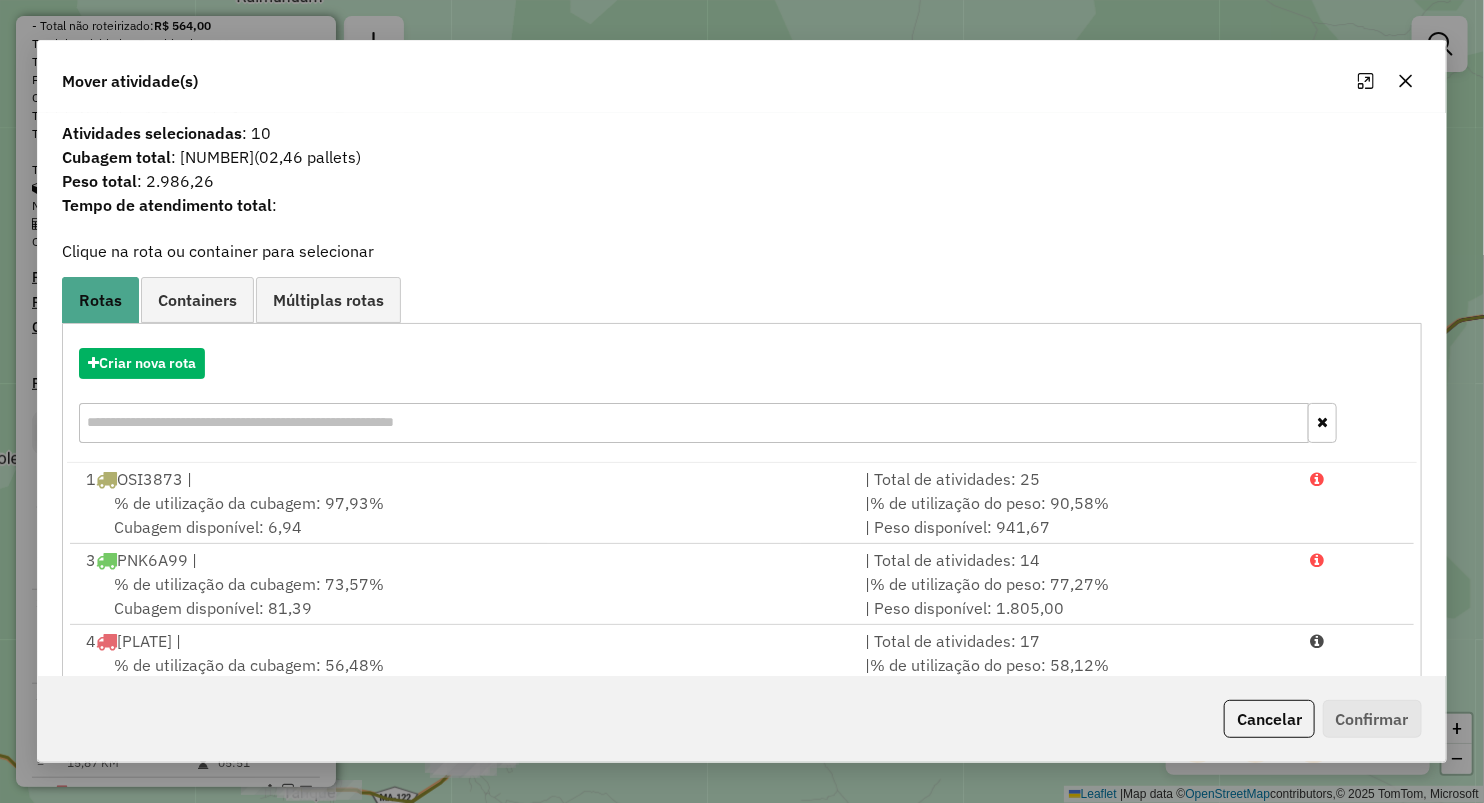 click 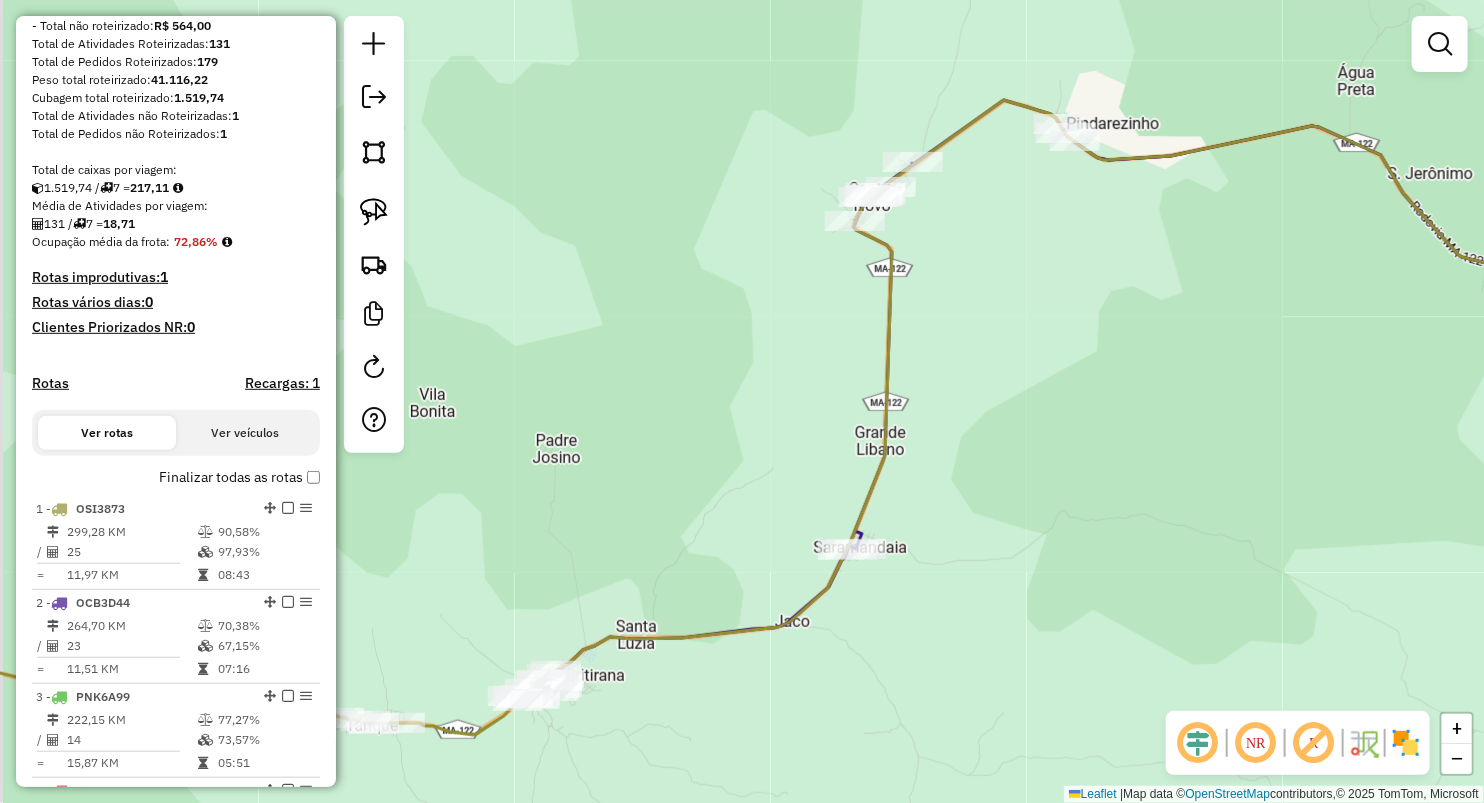 drag, startPoint x: 867, startPoint y: 354, endPoint x: 912, endPoint y: 214, distance: 147.05441 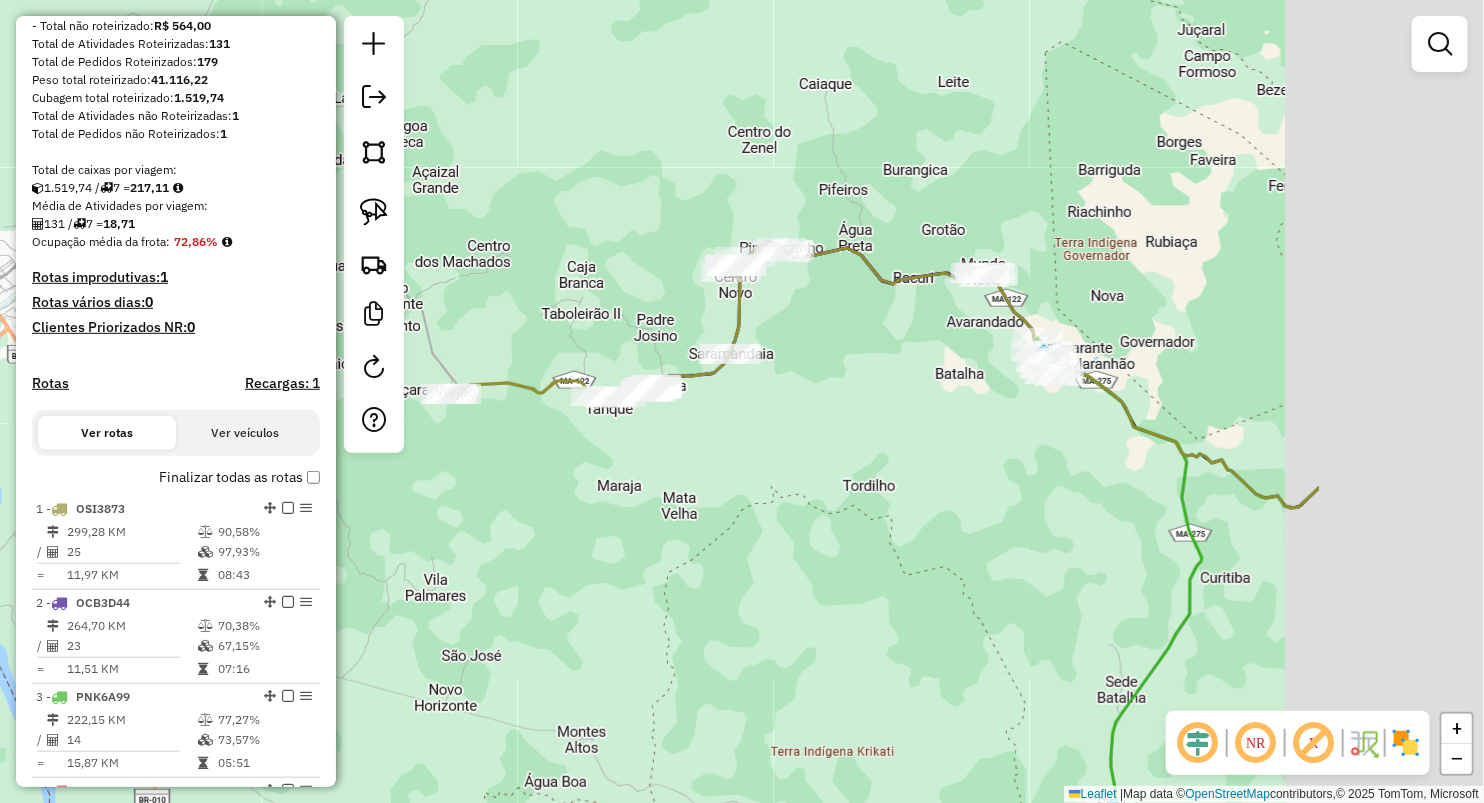 drag, startPoint x: 1160, startPoint y: 482, endPoint x: 623, endPoint y: 421, distance: 540.4535 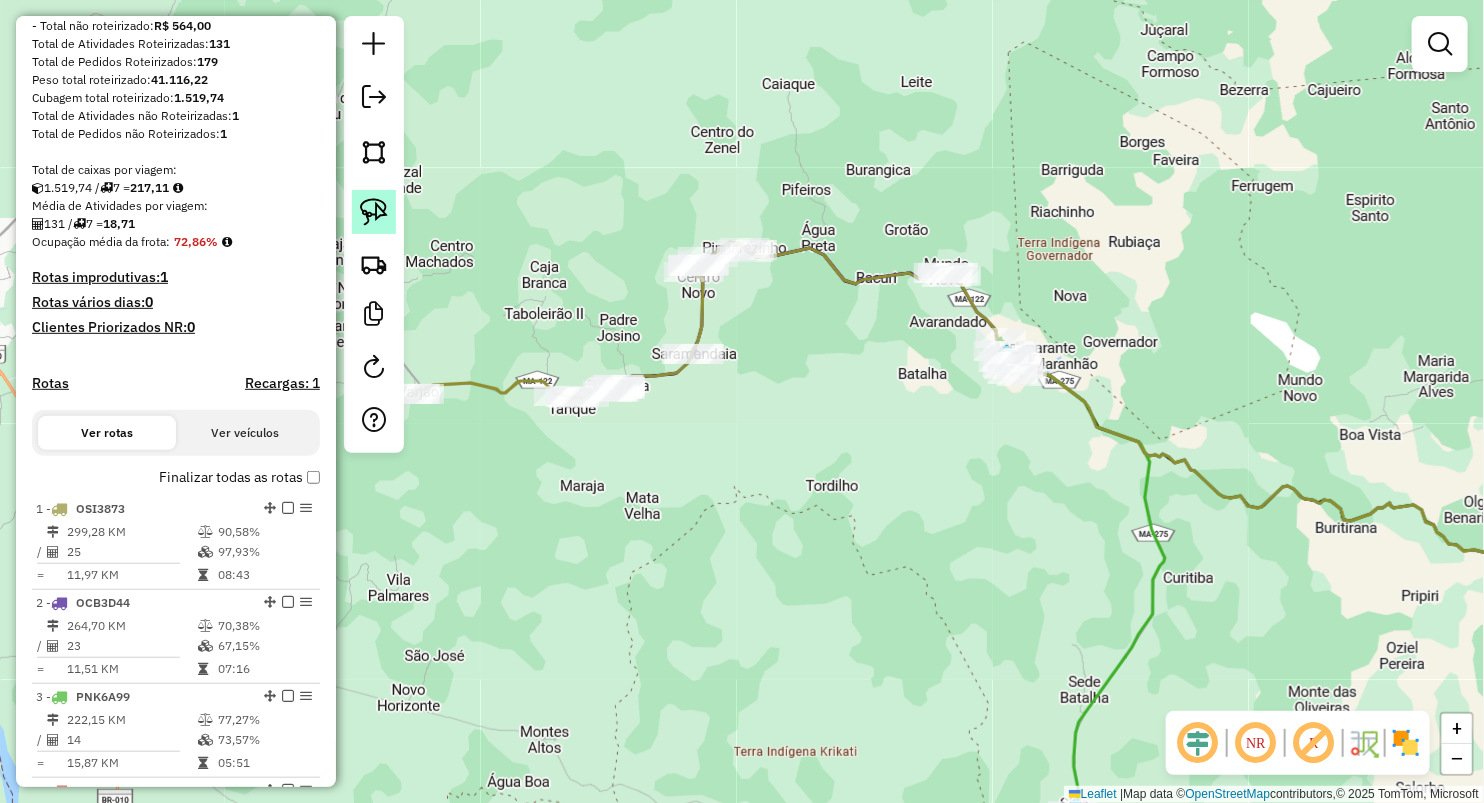 click 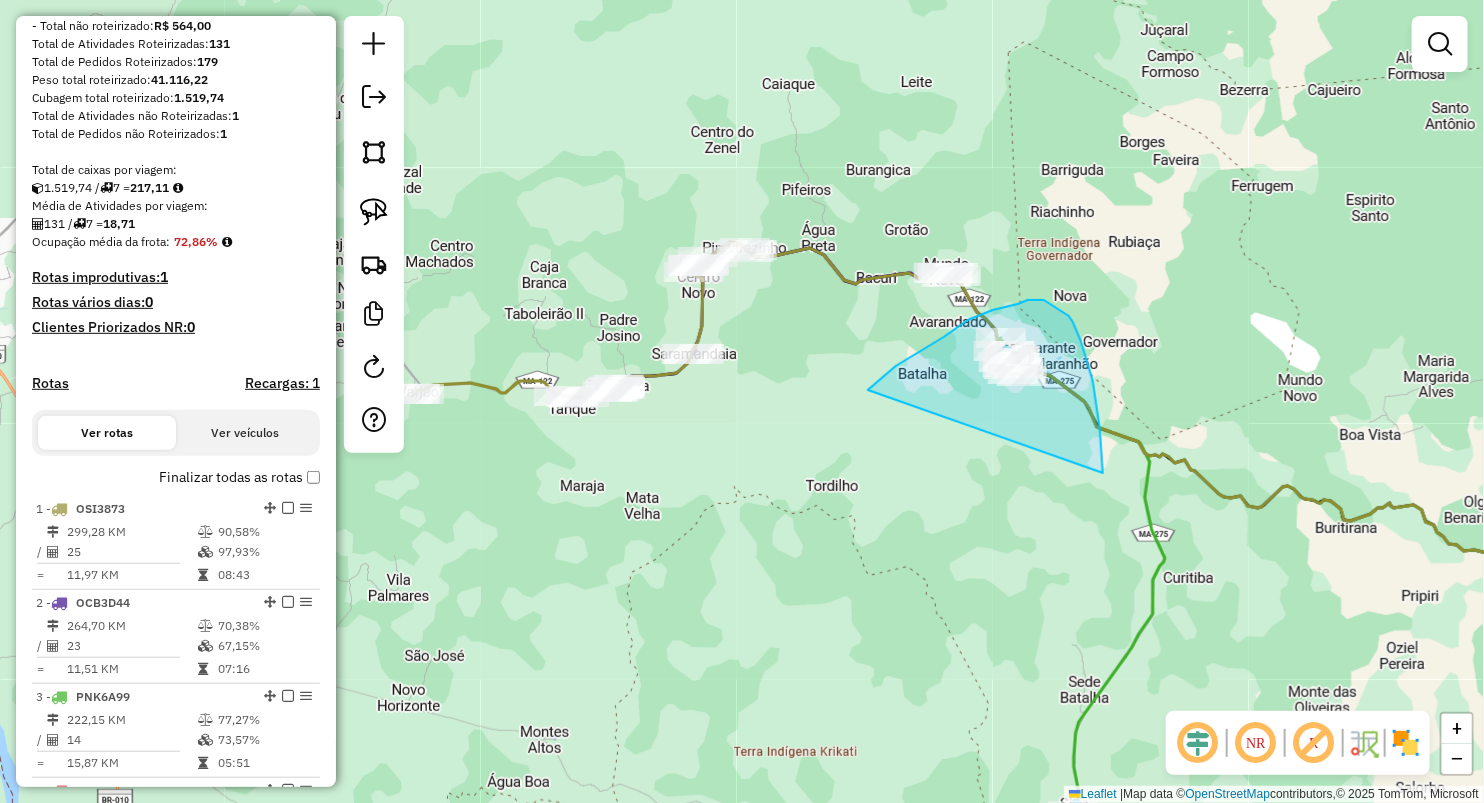 drag, startPoint x: 916, startPoint y: 354, endPoint x: 1103, endPoint y: 476, distance: 223.27785 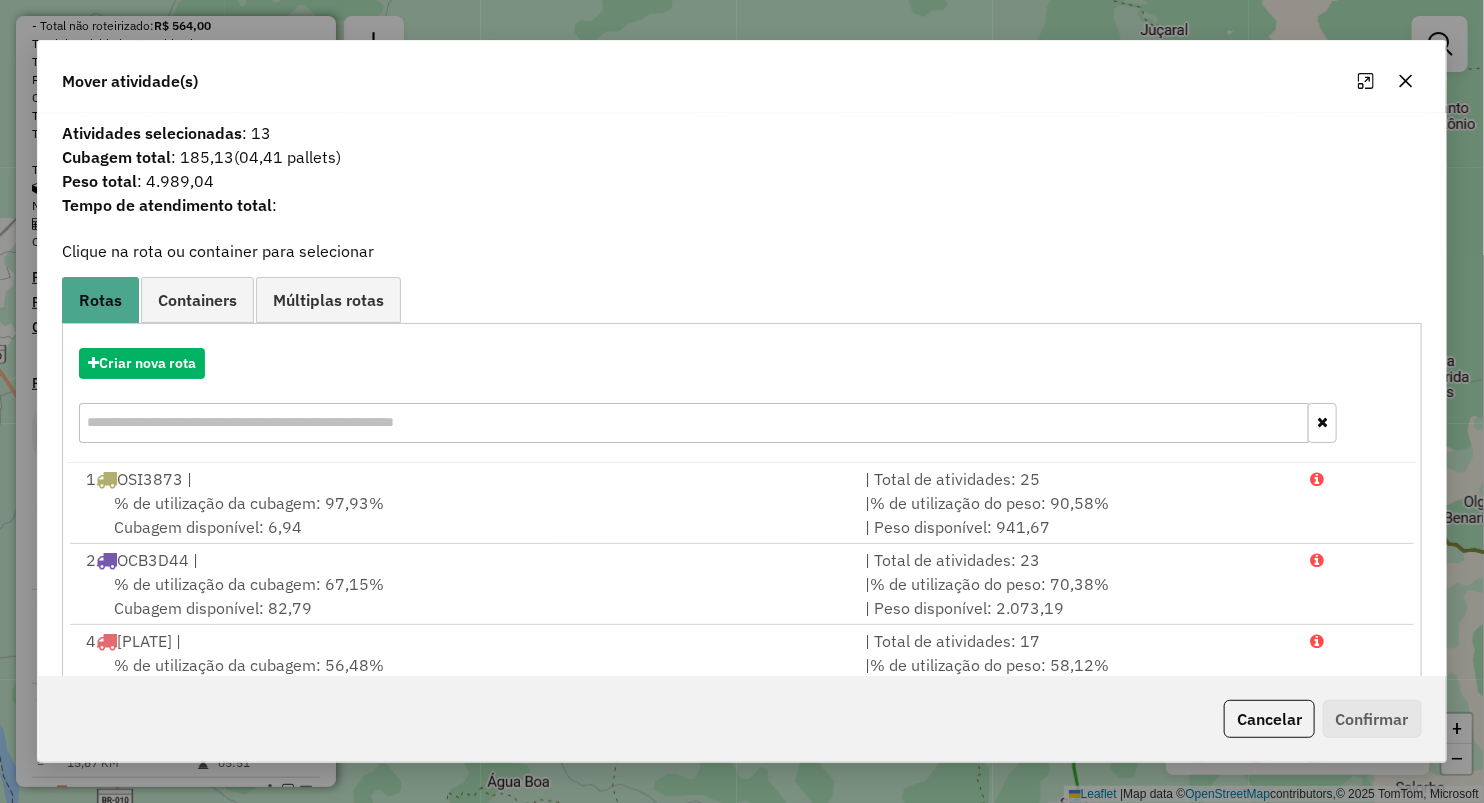 drag, startPoint x: 1402, startPoint y: 75, endPoint x: 1371, endPoint y: 148, distance: 79.30952 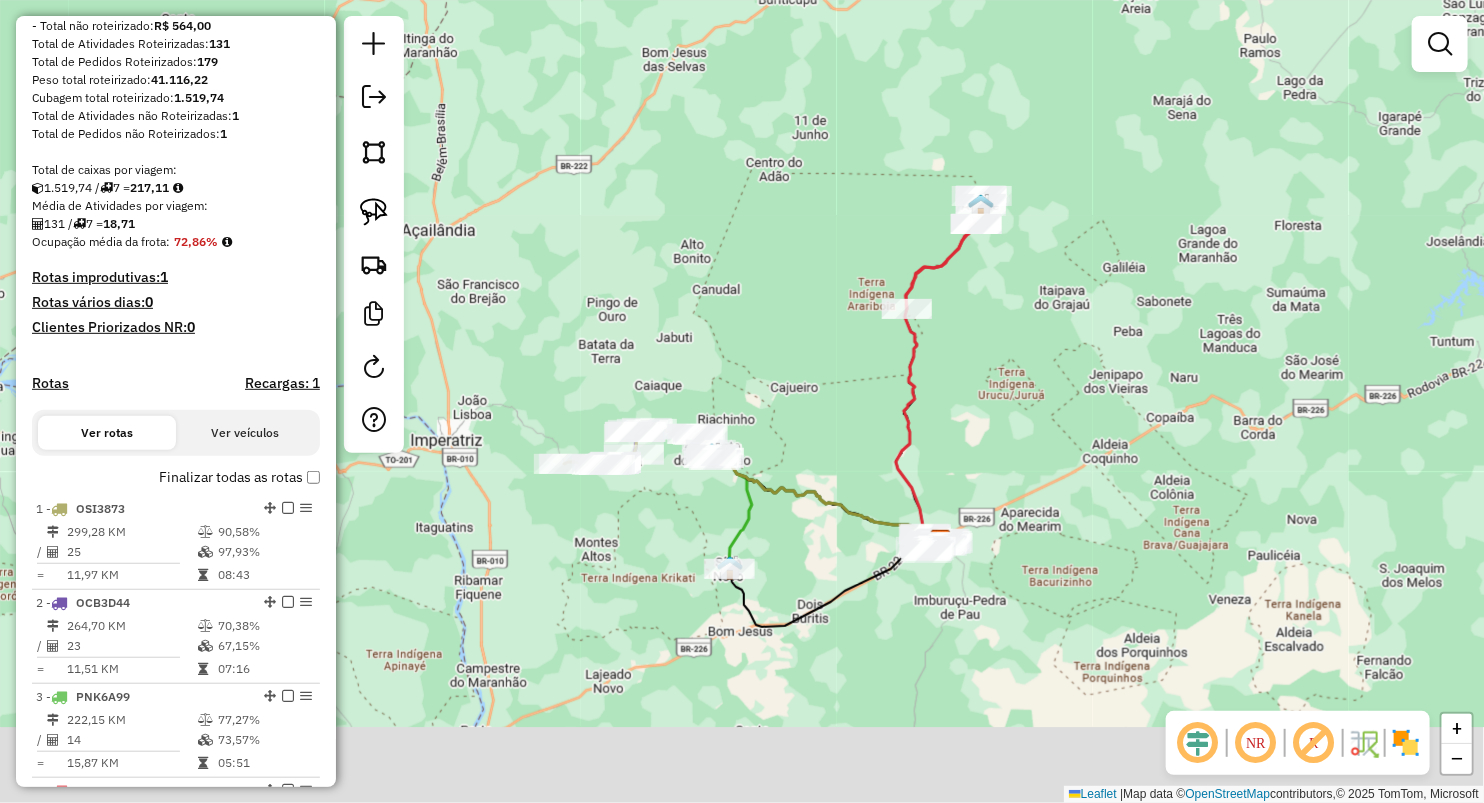 drag, startPoint x: 672, startPoint y: 644, endPoint x: 691, endPoint y: 536, distance: 109.65856 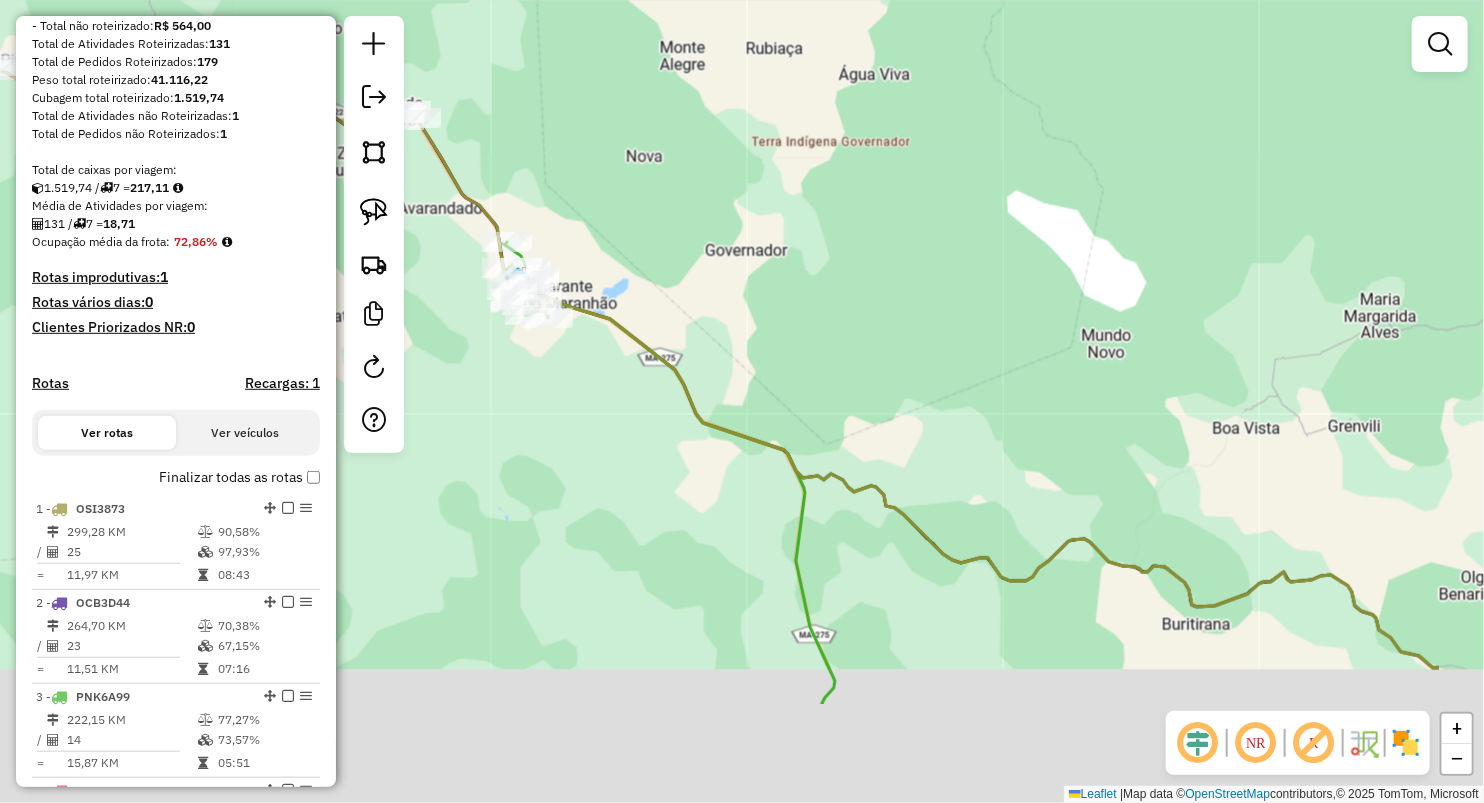 drag, startPoint x: 904, startPoint y: 417, endPoint x: 812, endPoint y: 278, distance: 166.68834 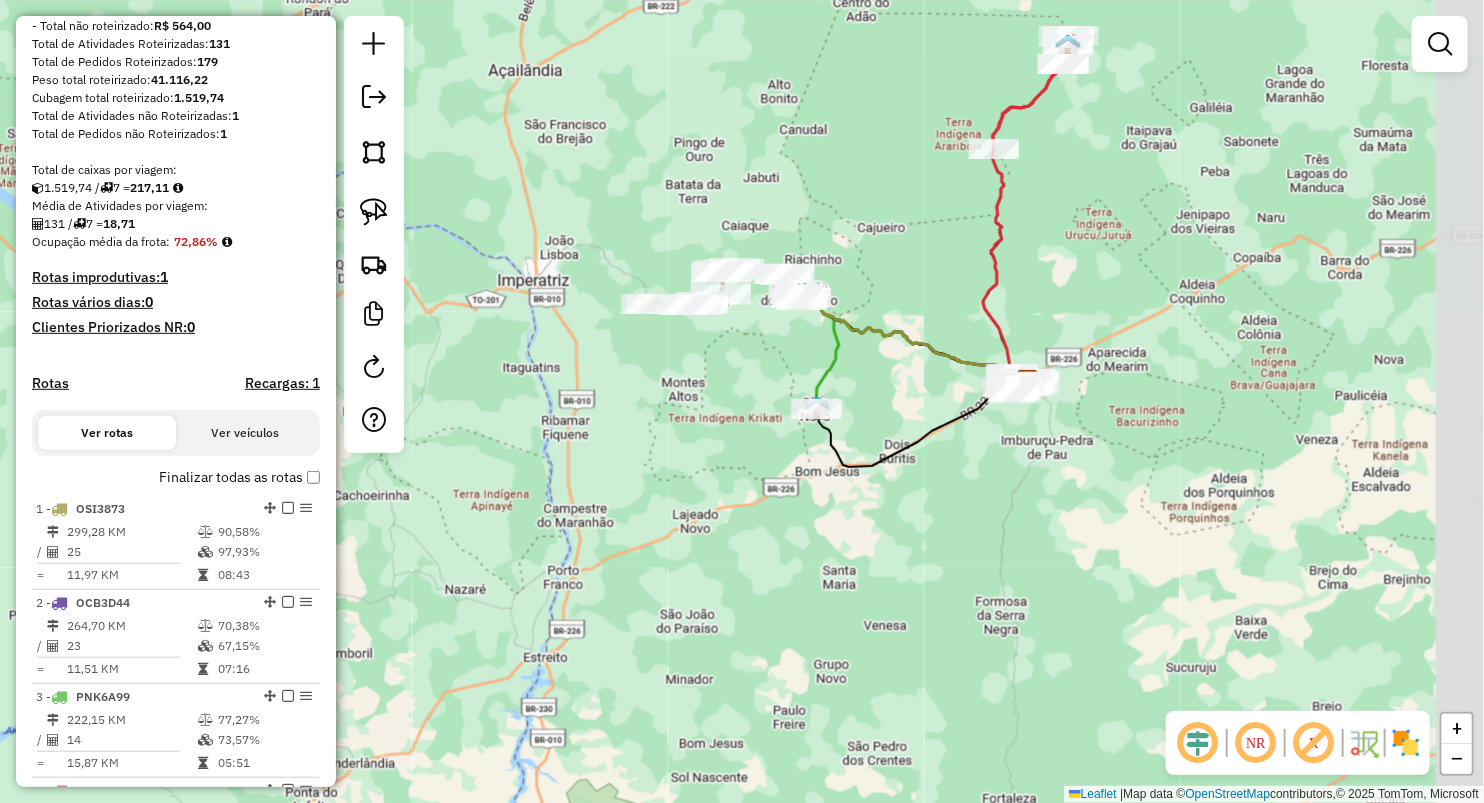 drag, startPoint x: 936, startPoint y: 465, endPoint x: 877, endPoint y: 451, distance: 60.63827 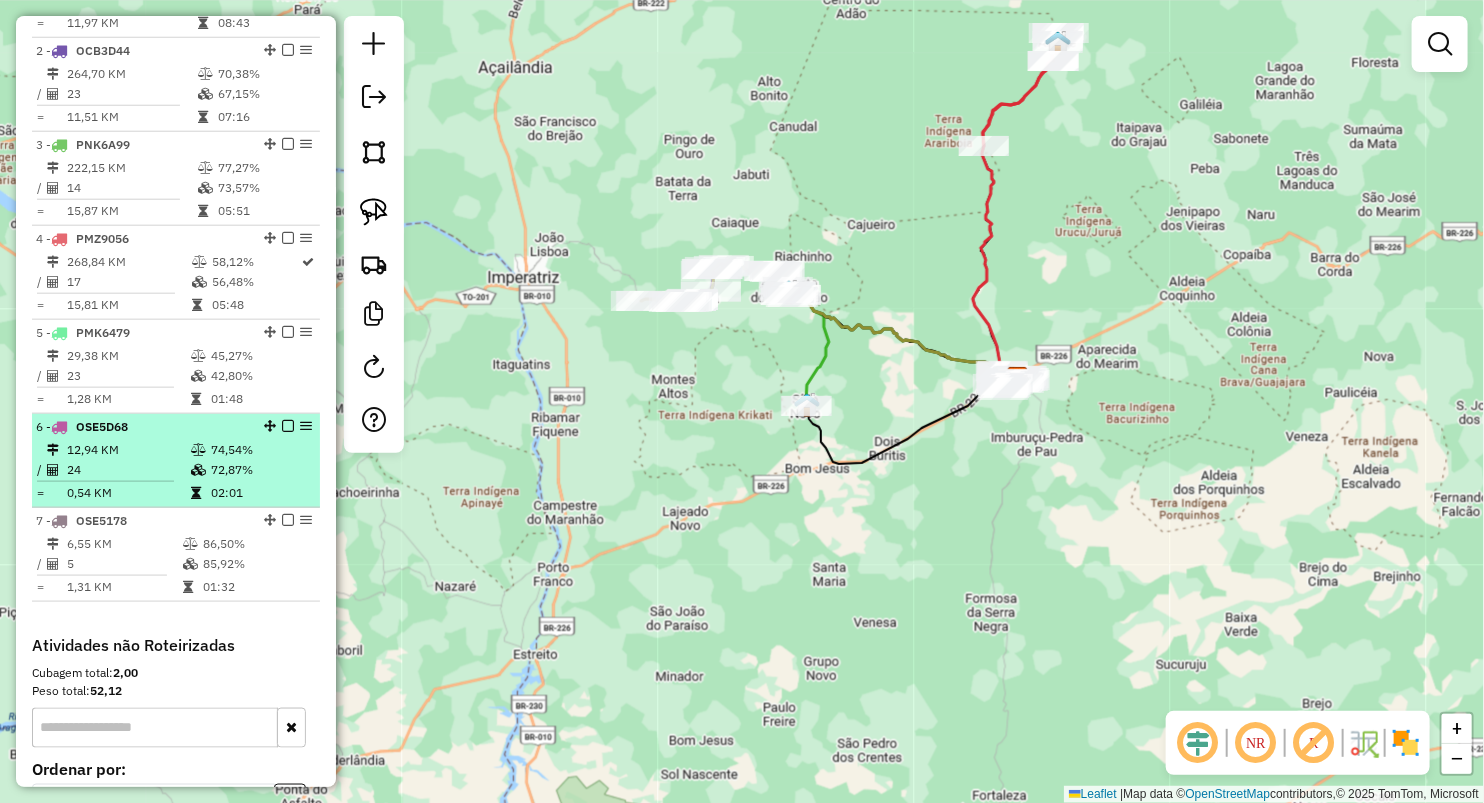 scroll, scrollTop: 849, scrollLeft: 0, axis: vertical 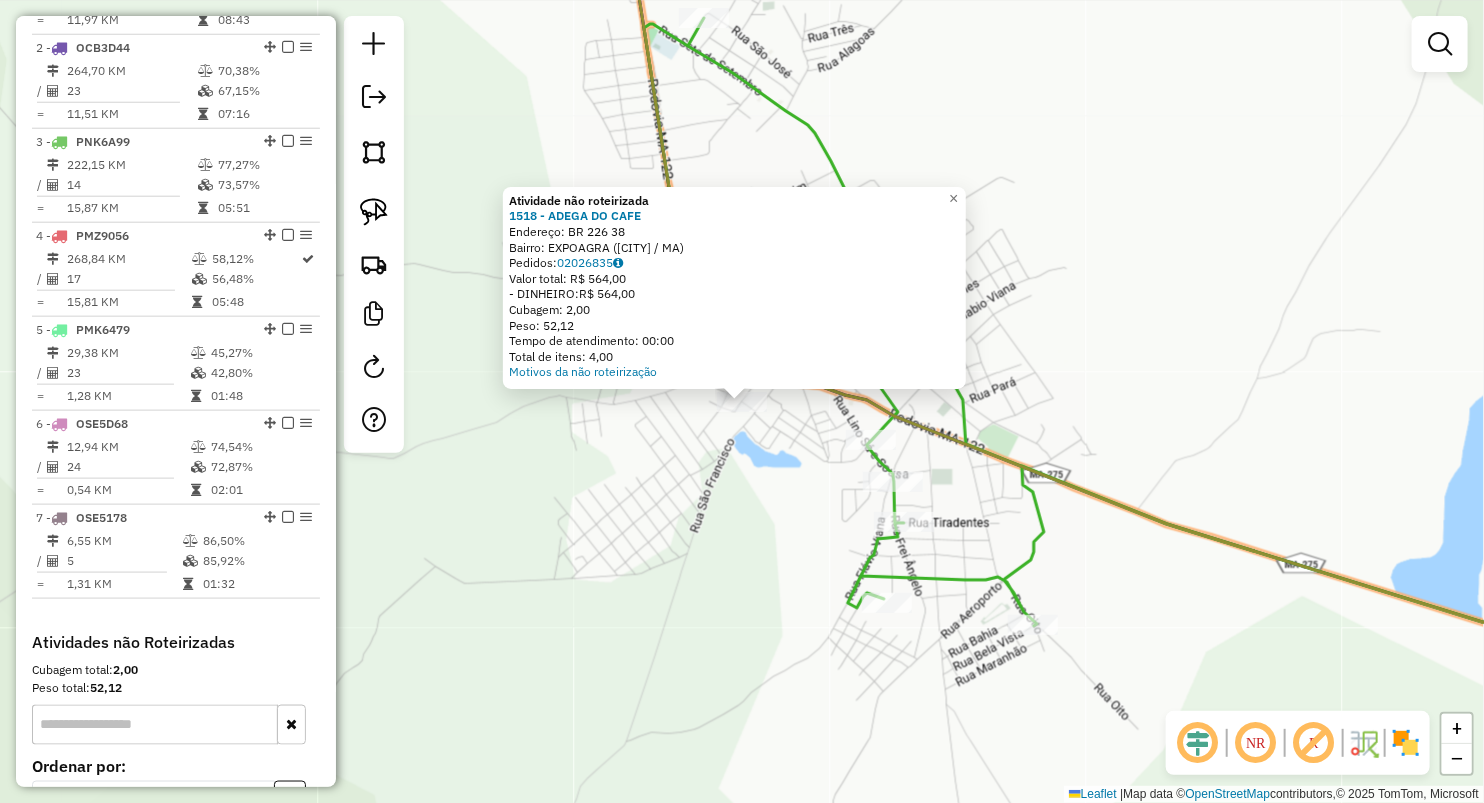 drag, startPoint x: 738, startPoint y: 517, endPoint x: 738, endPoint y: 498, distance: 19 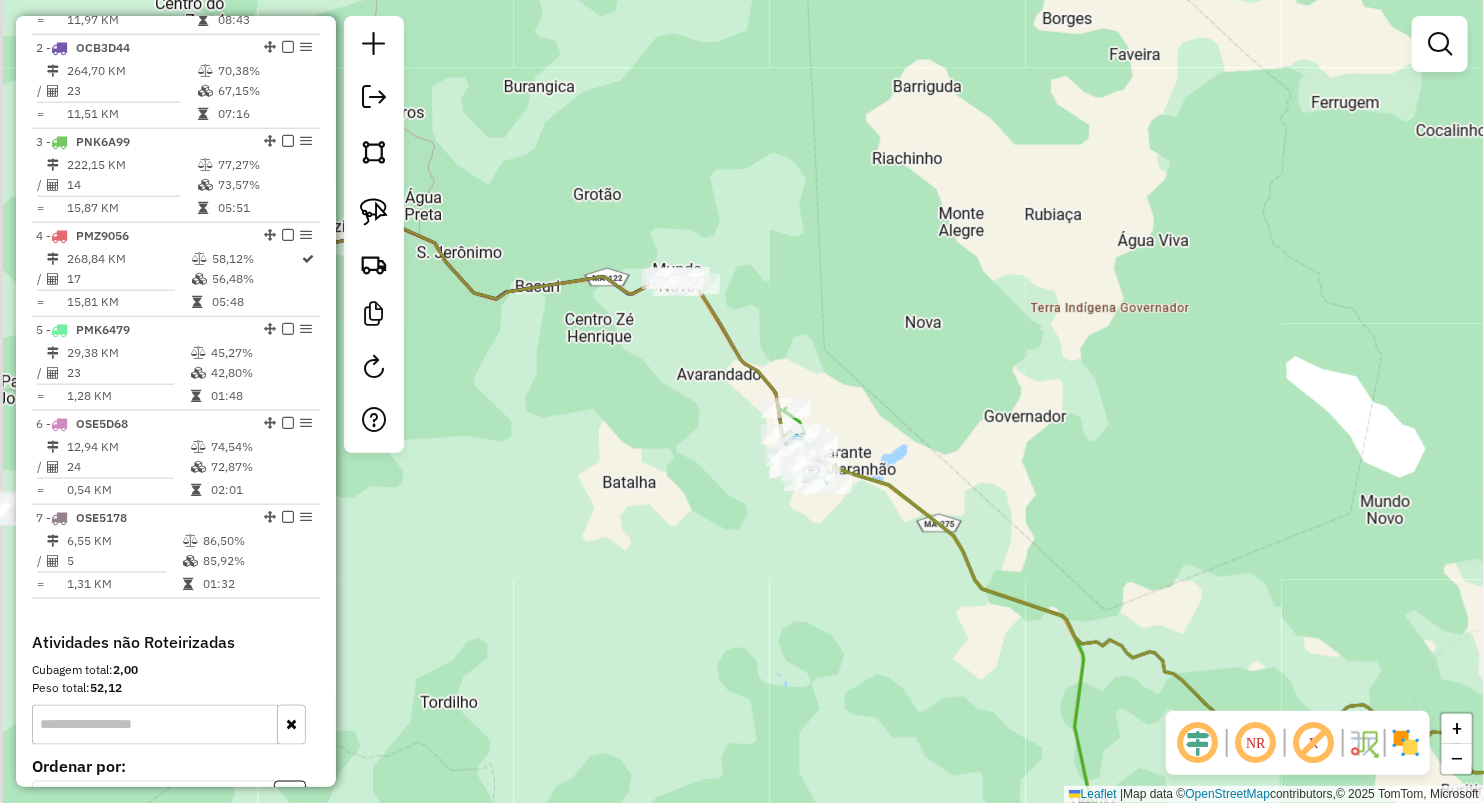 drag, startPoint x: 636, startPoint y: 168, endPoint x: 1000, endPoint y: 223, distance: 368.13177 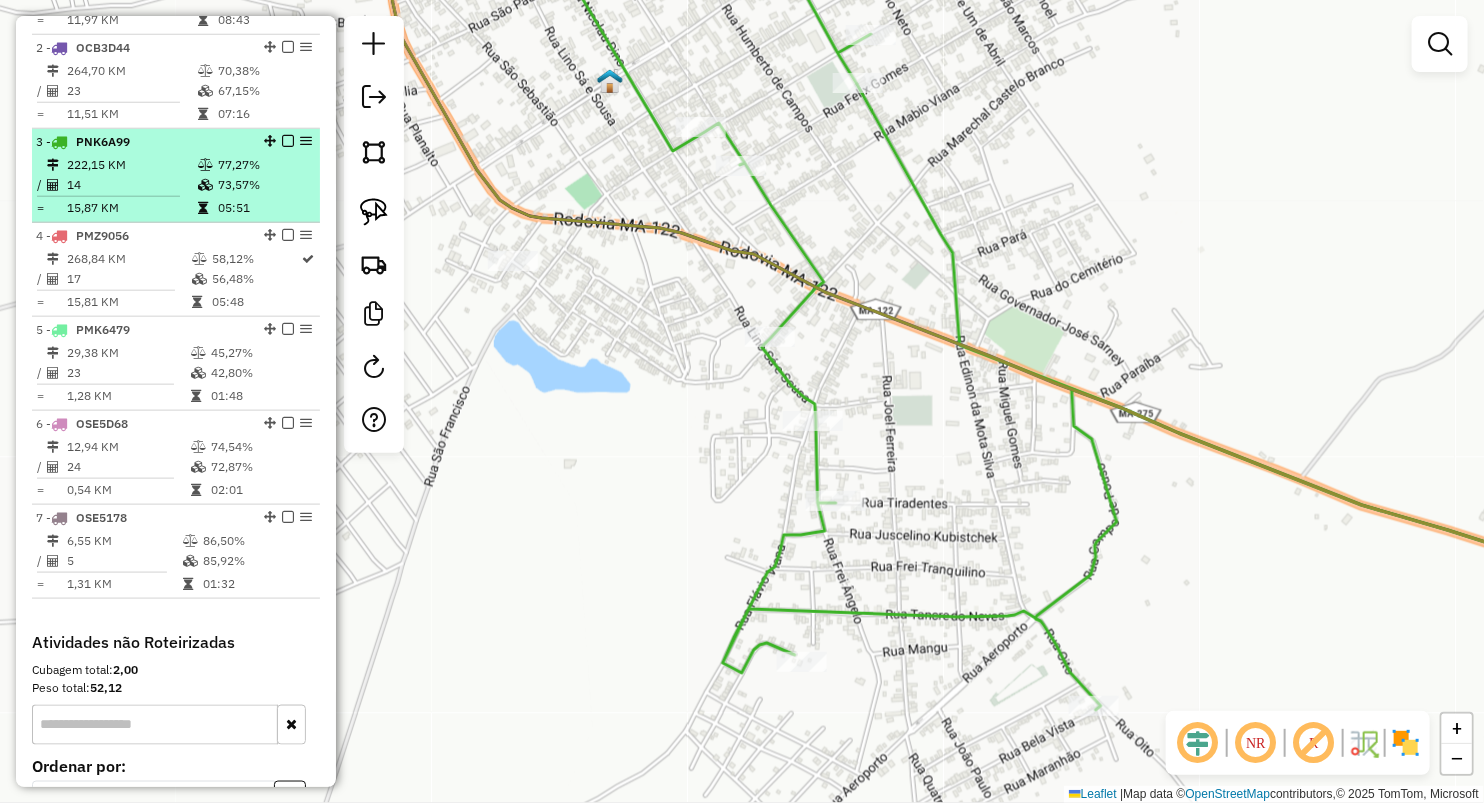 click on "15,87 KM" at bounding box center [131, 208] 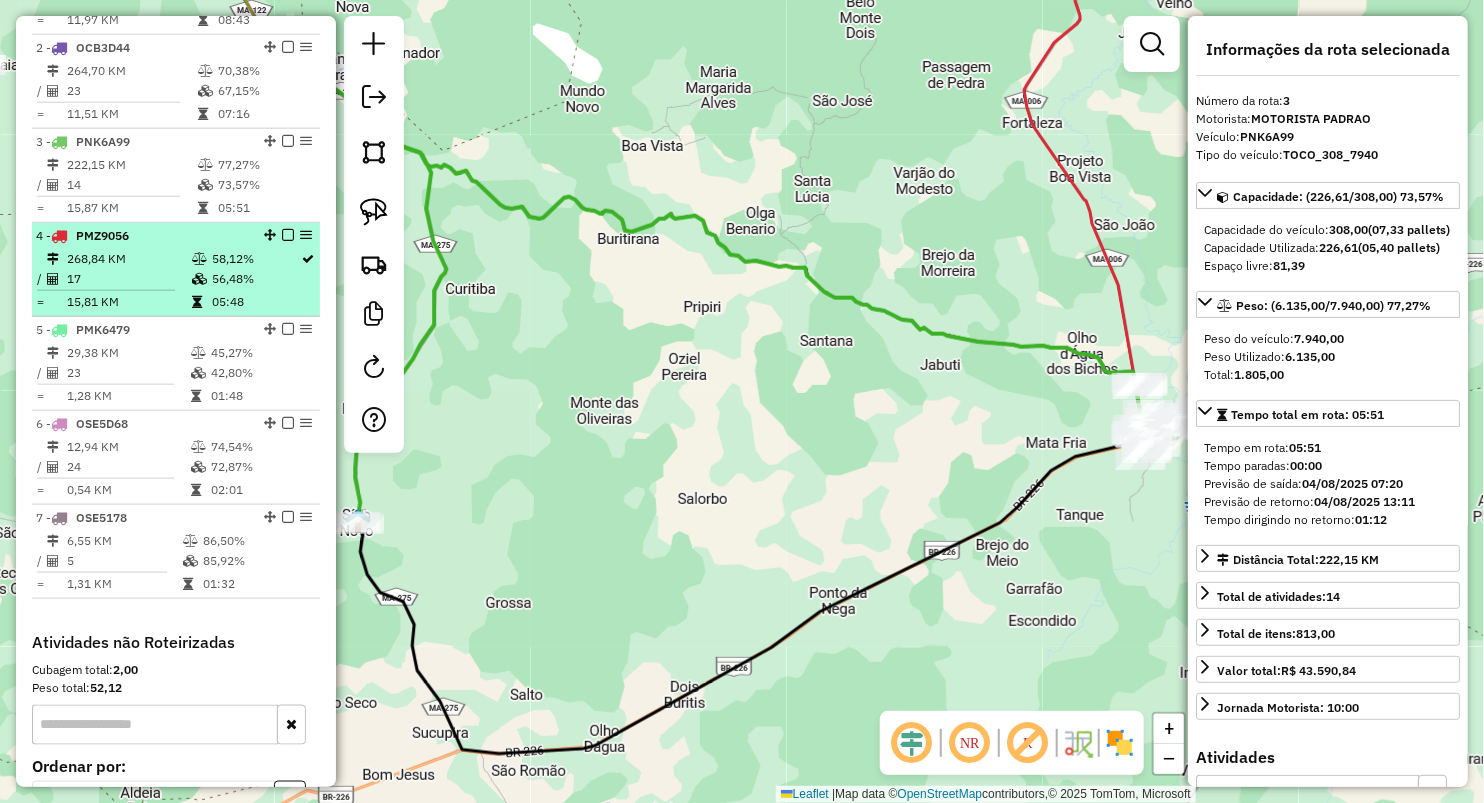 click on "17" at bounding box center [128, 279] 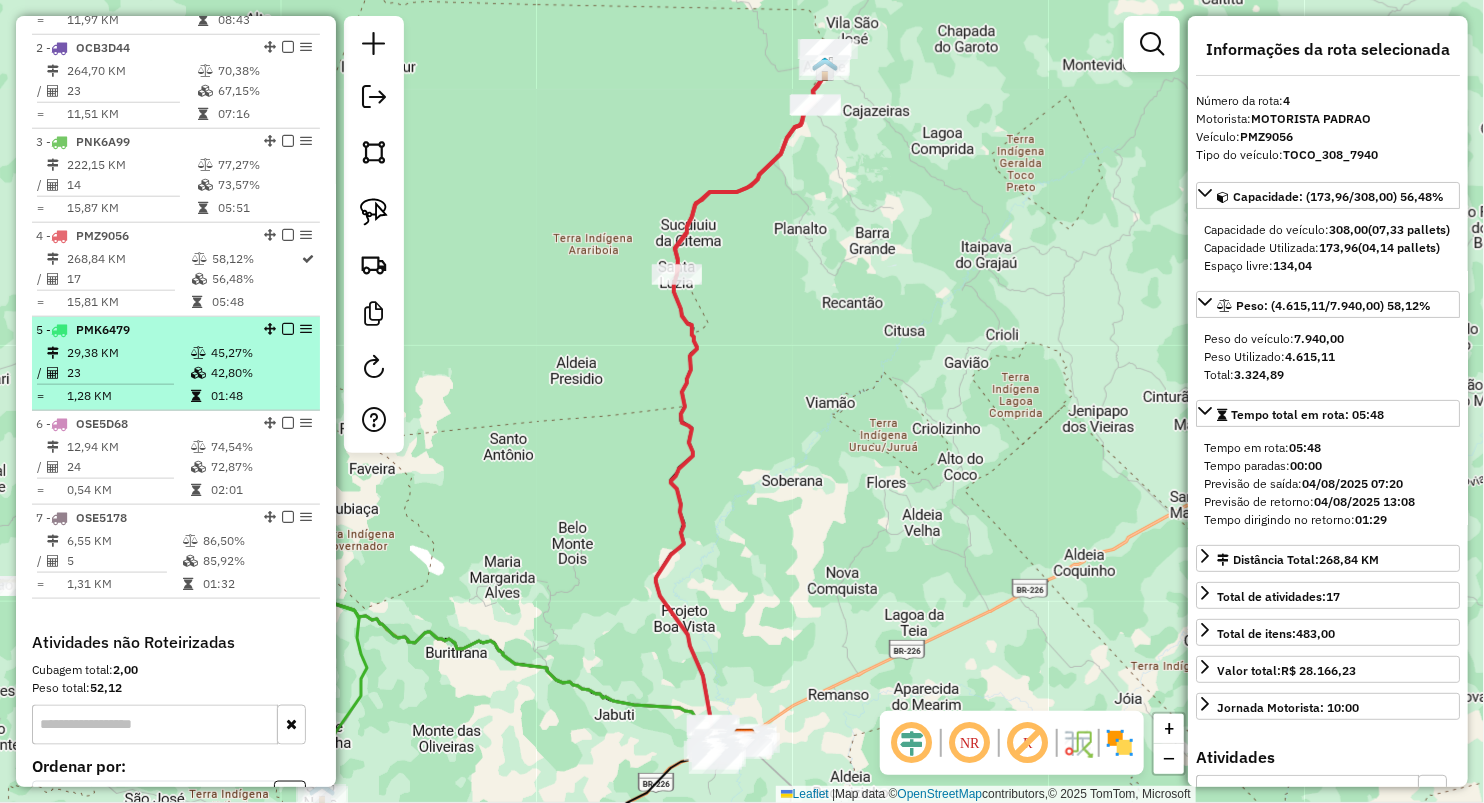 click on "29,38 KM" at bounding box center (128, 353) 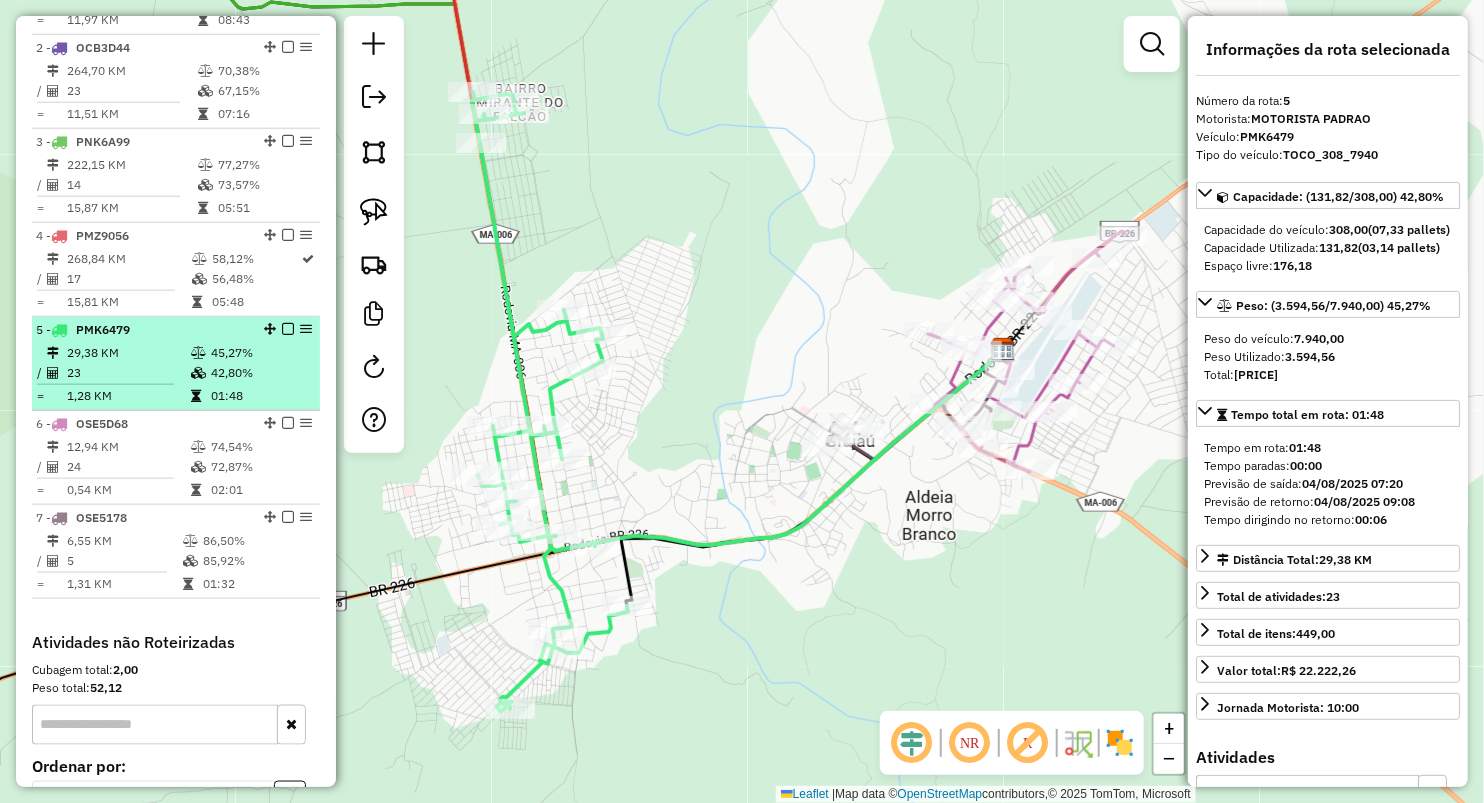 click on "01:48" at bounding box center [260, 396] 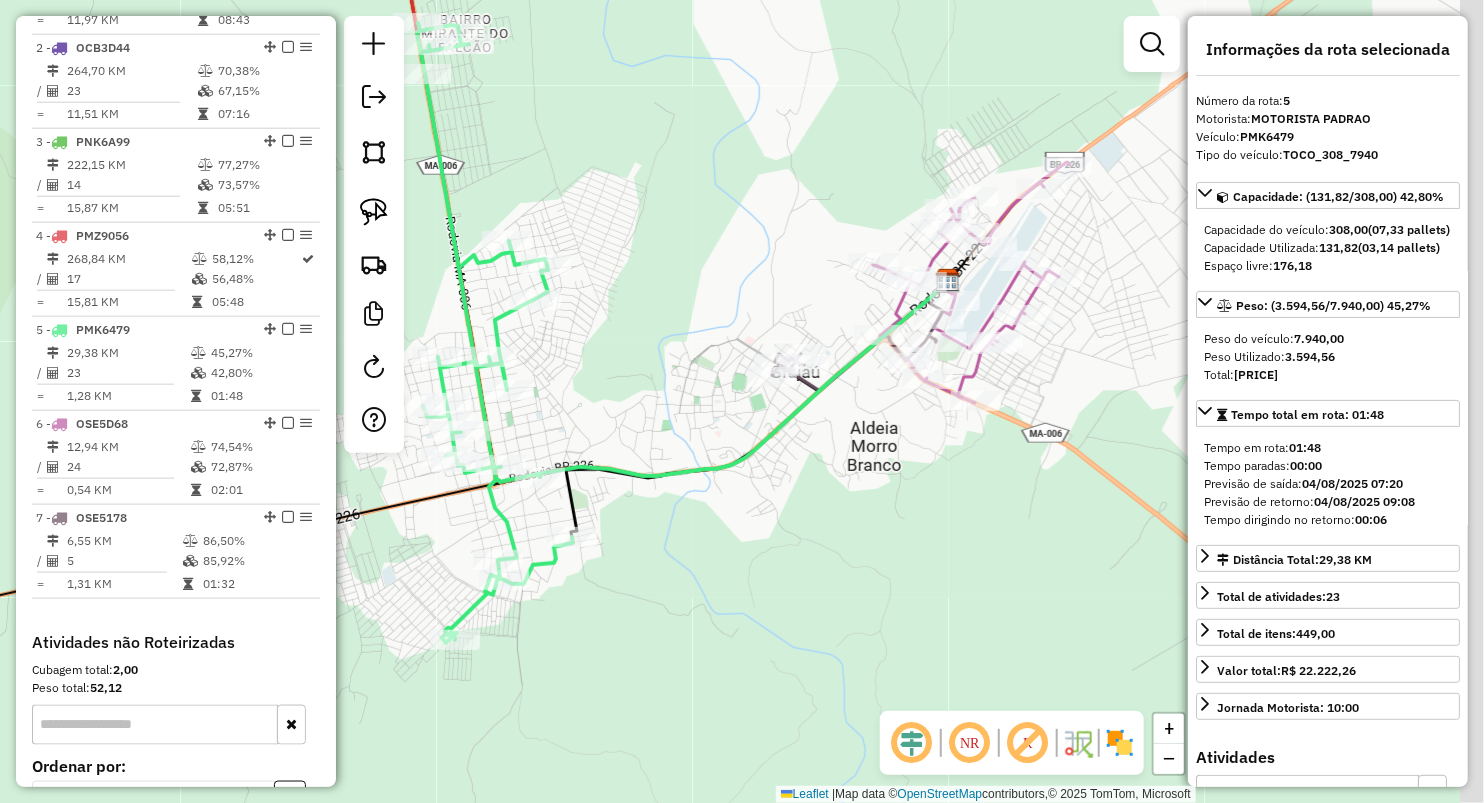 drag, startPoint x: 686, startPoint y: 270, endPoint x: 600, endPoint y: 206, distance: 107.200745 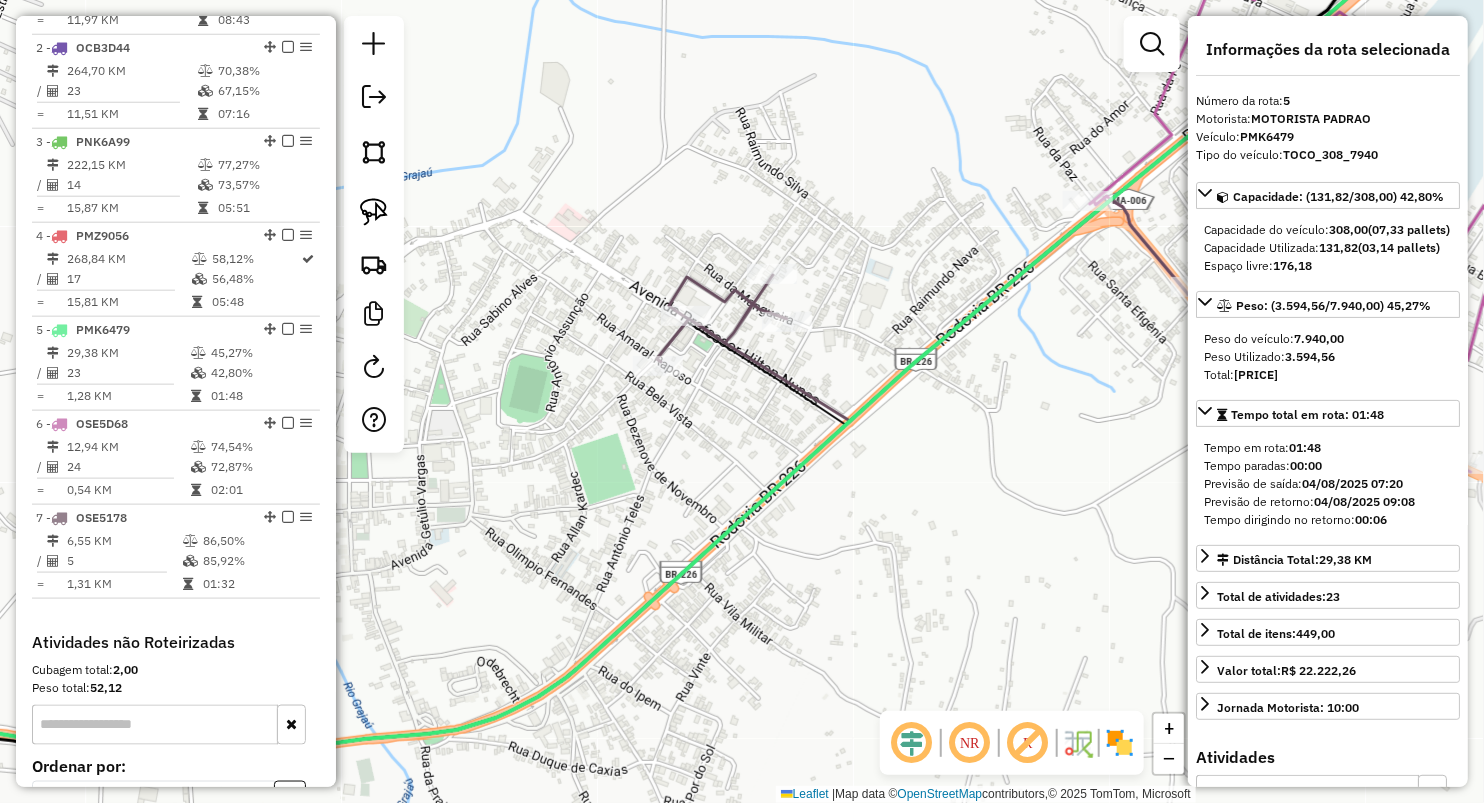 drag, startPoint x: 756, startPoint y: 444, endPoint x: 701, endPoint y: 428, distance: 57.280014 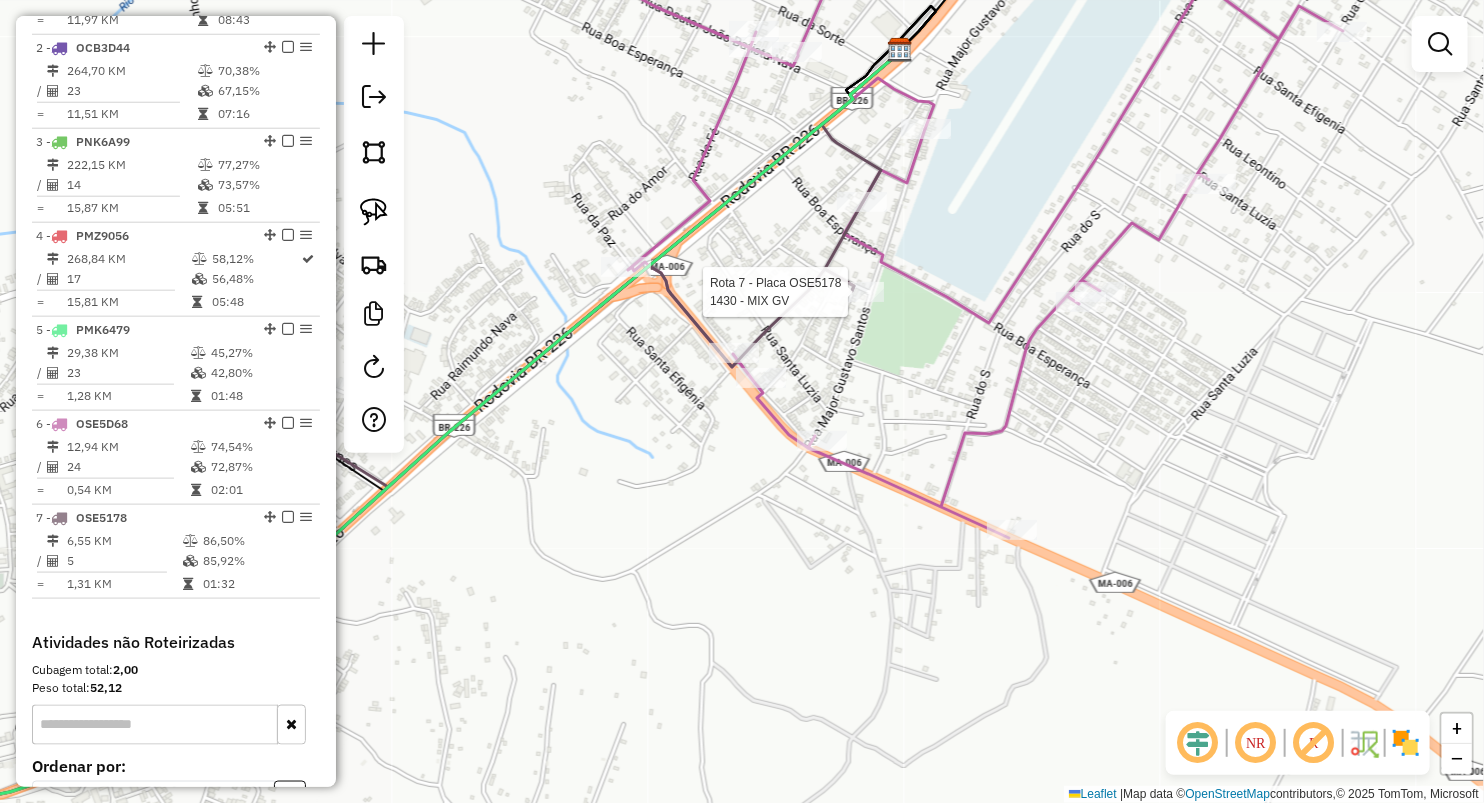 select on "**********" 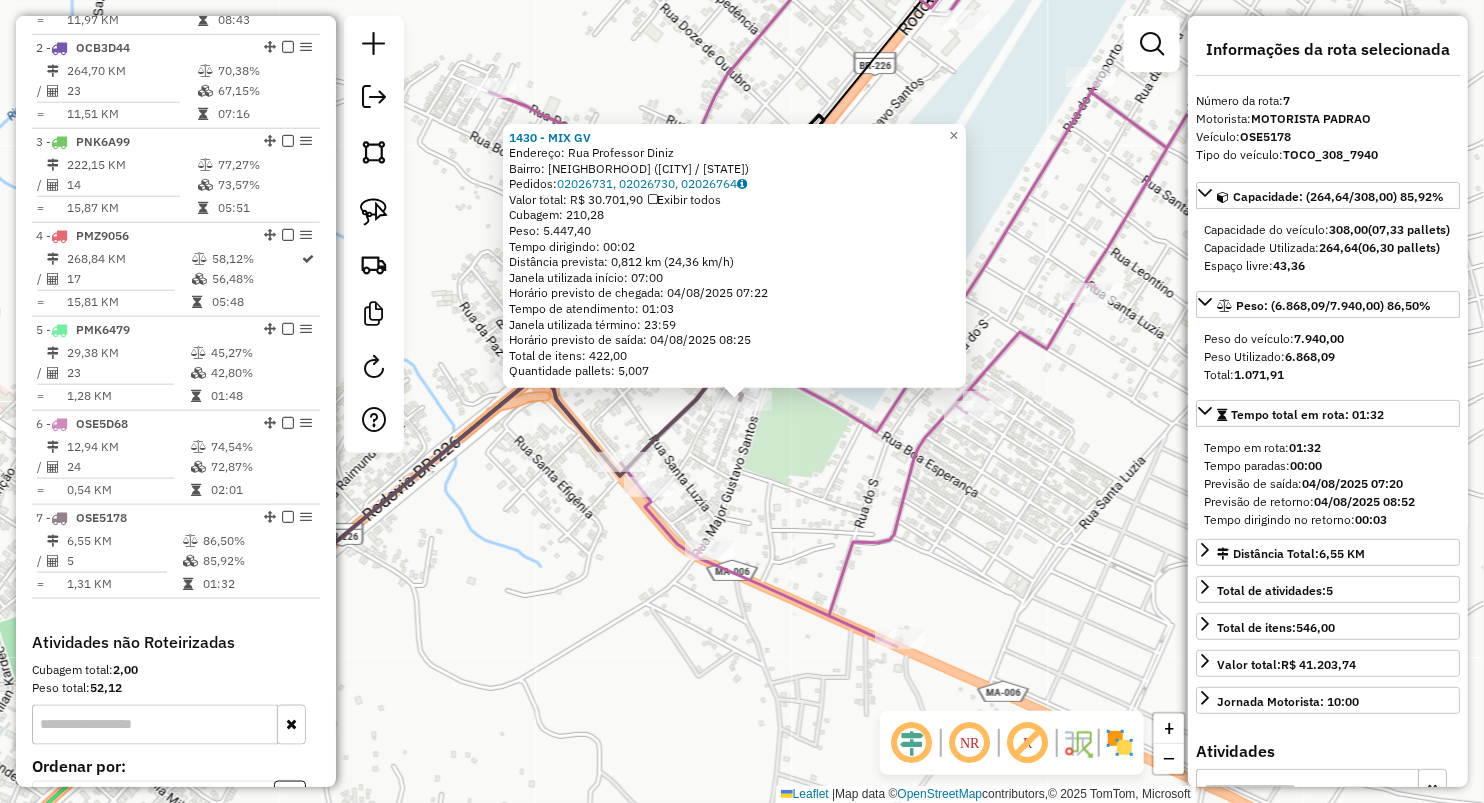 scroll, scrollTop: 1053, scrollLeft: 0, axis: vertical 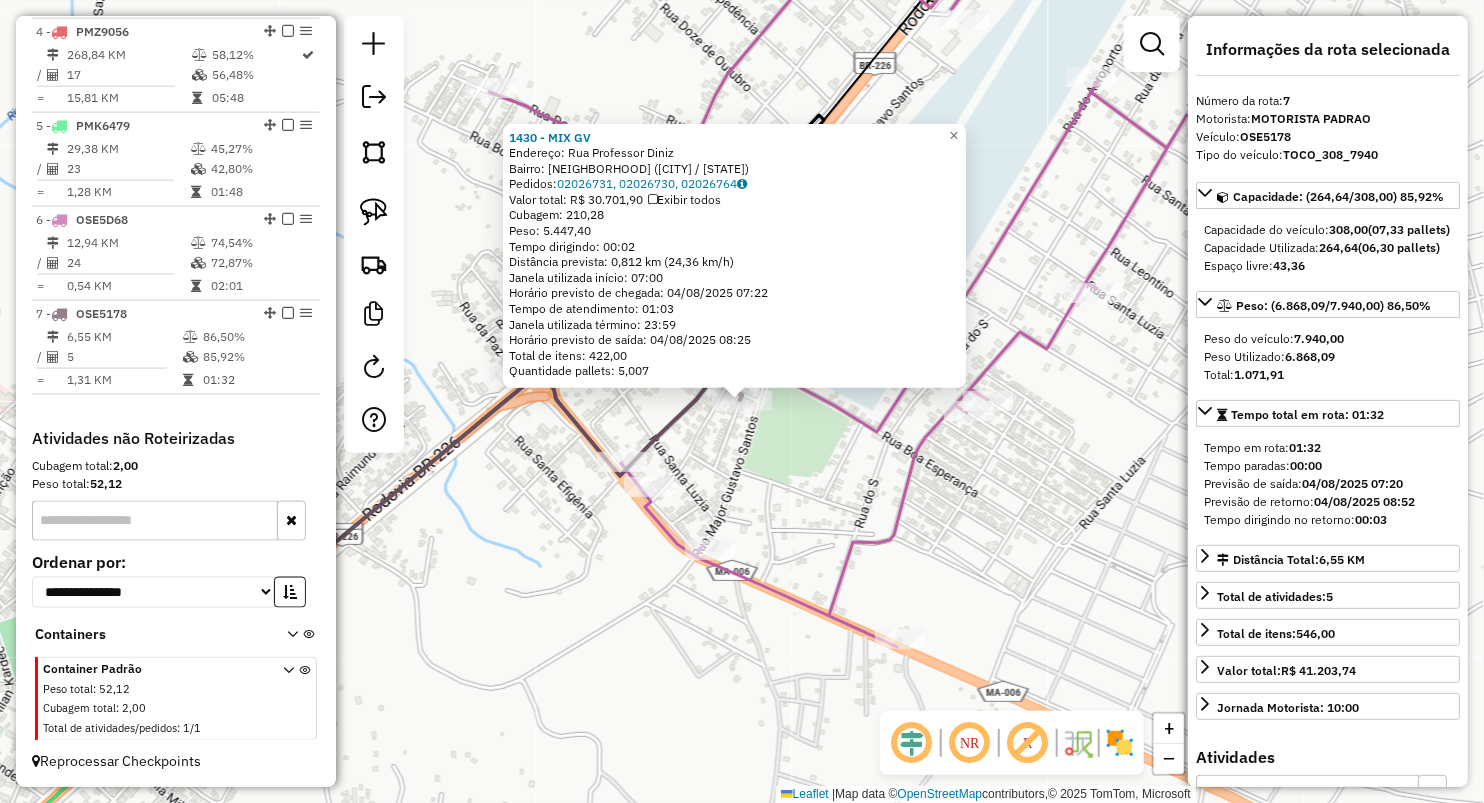 click on "Rota 7 - Placa OSE5178  1430 - MIX GV 1430 - MIX GV  Endereço: Rua Professor Diniz   Bairro: VILA SAO PEDRO (GRAJAU / MA)   Pedidos:  02026731, 02026730, 02026764   Valor total: R$ 30.701,90   Exibir todos   Cubagem: 210,28  Peso: 5.447,40  Tempo dirigindo: 00:02   Distância prevista: 0,812 km (24,36 km/h)   Janela utilizada início: 07:00   Horário previsto de chegada: 04/08/2025 07:22   Tempo de atendimento: 01:03   Janela utilizada término: 23:59   Horário previsto de saída: 04/08/2025 08:25   Total de itens: 422,00   Quantidade pallets: 5,007  × Janela de atendimento Grade de atendimento Capacidade Transportadoras Veículos Cliente Pedidos  Rotas Selecione os dias de semana para filtrar as janelas de atendimento  Seg   Ter   Qua   Qui   Sex   Sáb   Dom  Informe o período da janela de atendimento: De: Até:  Filtrar exatamente a janela do cliente  Considerar janela de atendimento padrão  Selecione os dias de semana para filtrar as grades de atendimento  Seg   Ter   Qua   Qui   Sex   Sáb   Dom  +" 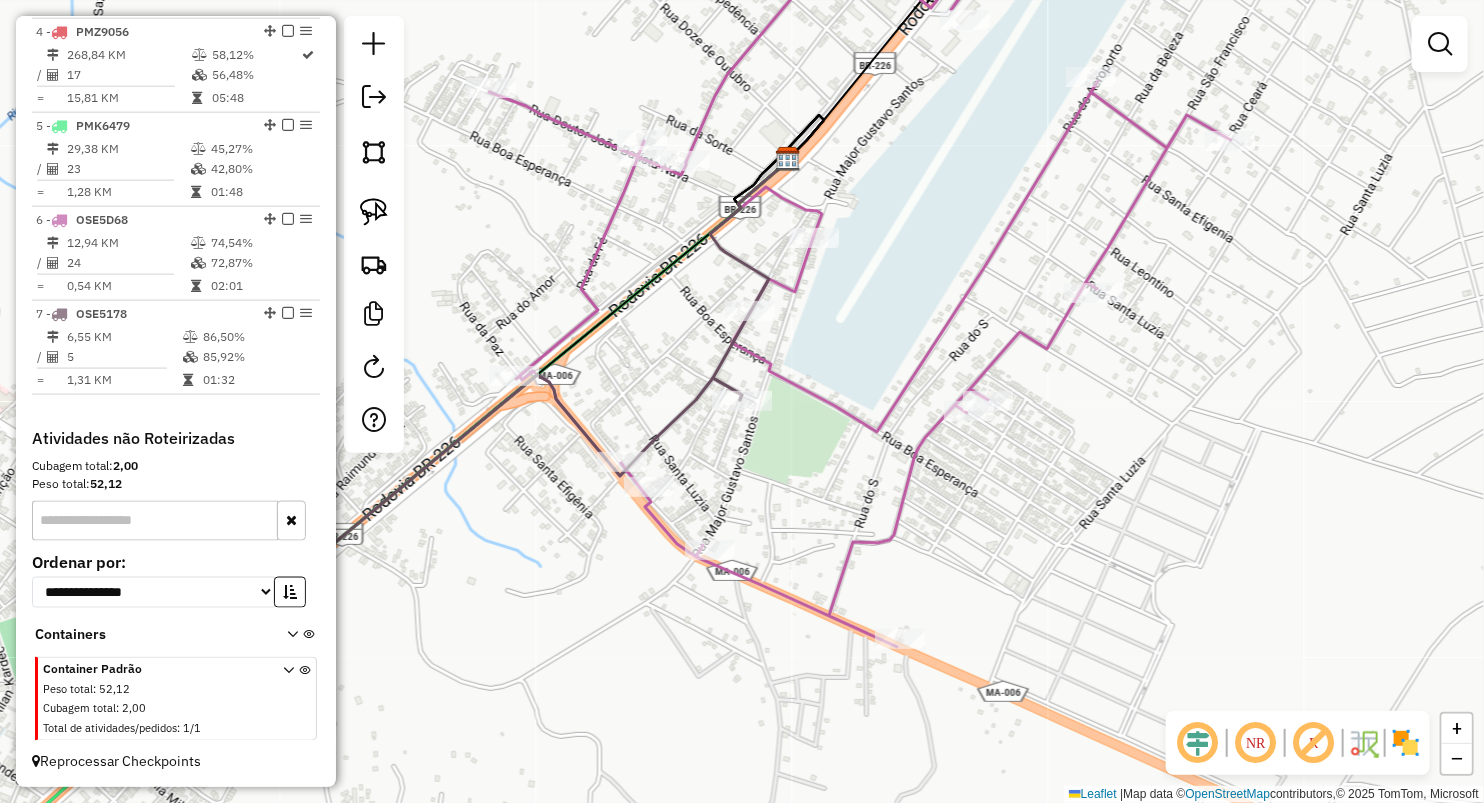 click on "Rota 7 - Placa OSE5178  1430 - MIX GV Janela de atendimento Grade de atendimento Capacidade Transportadoras Veículos Cliente Pedidos  Rotas Selecione os dias de semana para filtrar as janelas de atendimento  Seg   Ter   Qua   Qui   Sex   Sáb   Dom  Informe o período da janela de atendimento: De: Até:  Filtrar exatamente a janela do cliente  Considerar janela de atendimento padrão  Selecione os dias de semana para filtrar as grades de atendimento  Seg   Ter   Qua   Qui   Sex   Sáb   Dom   Considerar clientes sem dia de atendimento cadastrado  Clientes fora do dia de atendimento selecionado Filtrar as atividades entre os valores definidos abaixo:  Peso mínimo:   Peso máximo:   Cubagem mínima:   Cubagem máxima:   De:   Até:  Filtrar as atividades entre o tempo de atendimento definido abaixo:  De:   Até:   Considerar capacidade total dos clientes não roteirizados Transportadora: Selecione um ou mais itens Tipo de veículo: Selecione um ou mais itens Veículo: Selecione um ou mais itens Motorista: De:" 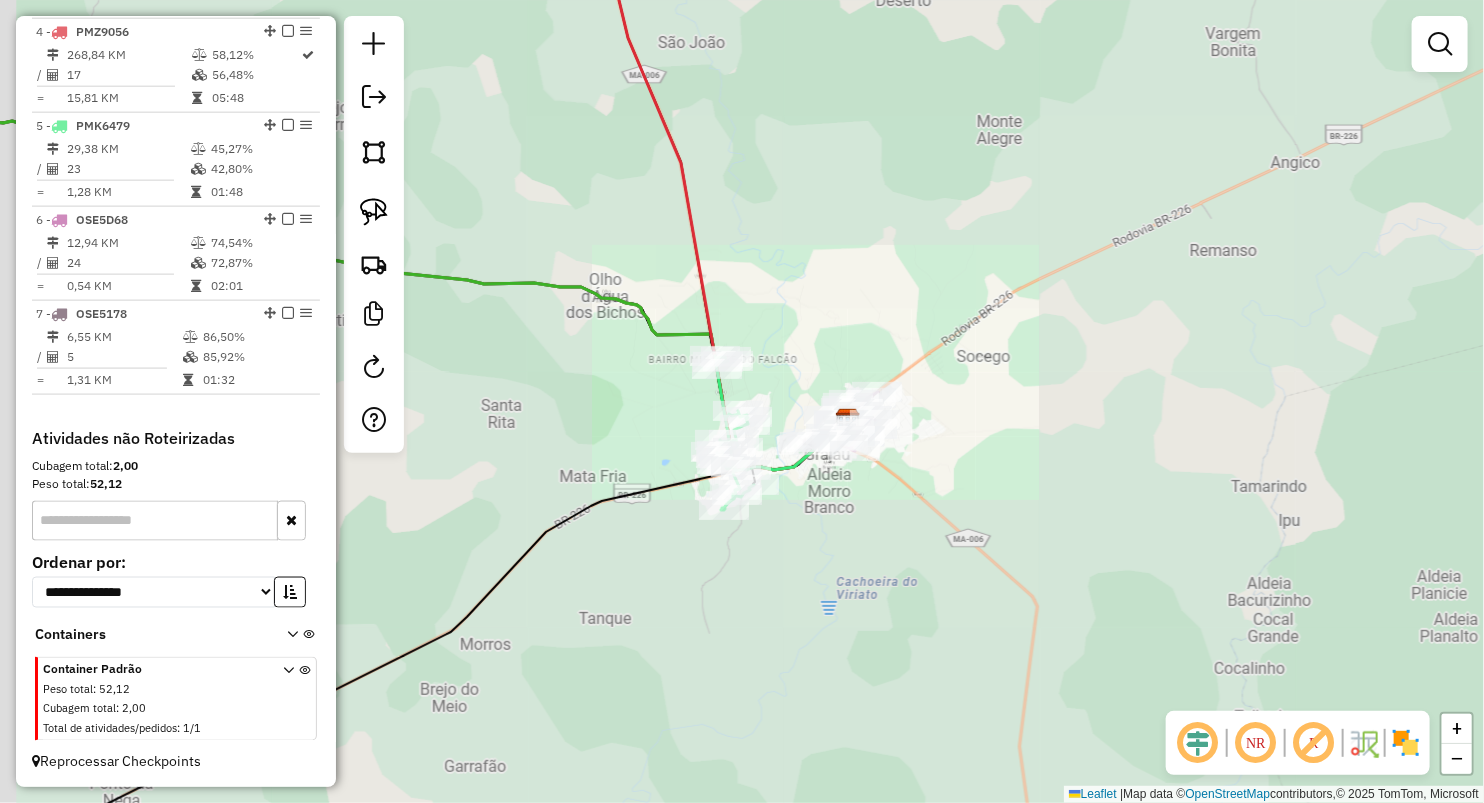 drag, startPoint x: 747, startPoint y: 629, endPoint x: 849, endPoint y: 572, distance: 116.846054 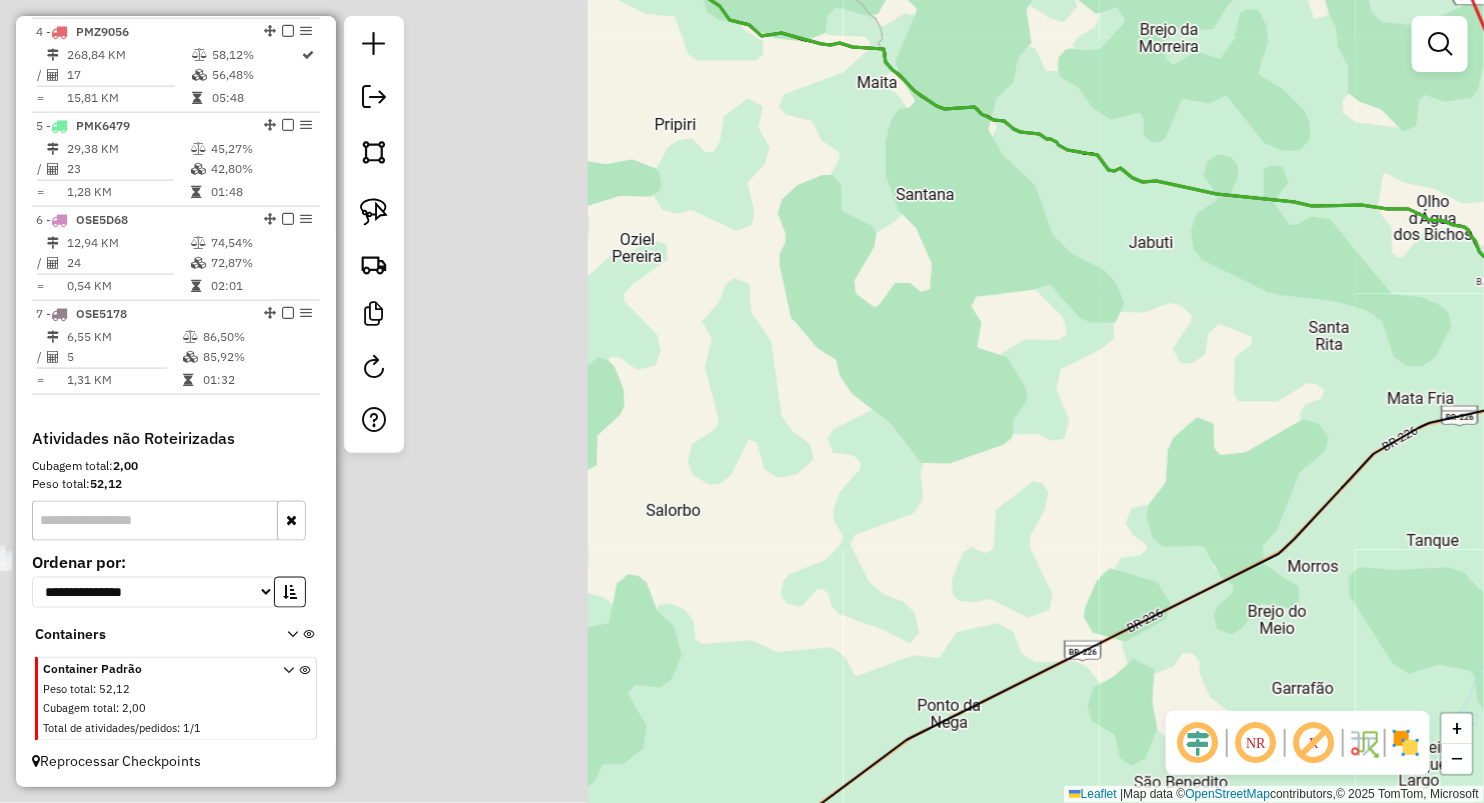drag, startPoint x: 574, startPoint y: 527, endPoint x: 1416, endPoint y: 508, distance: 842.21436 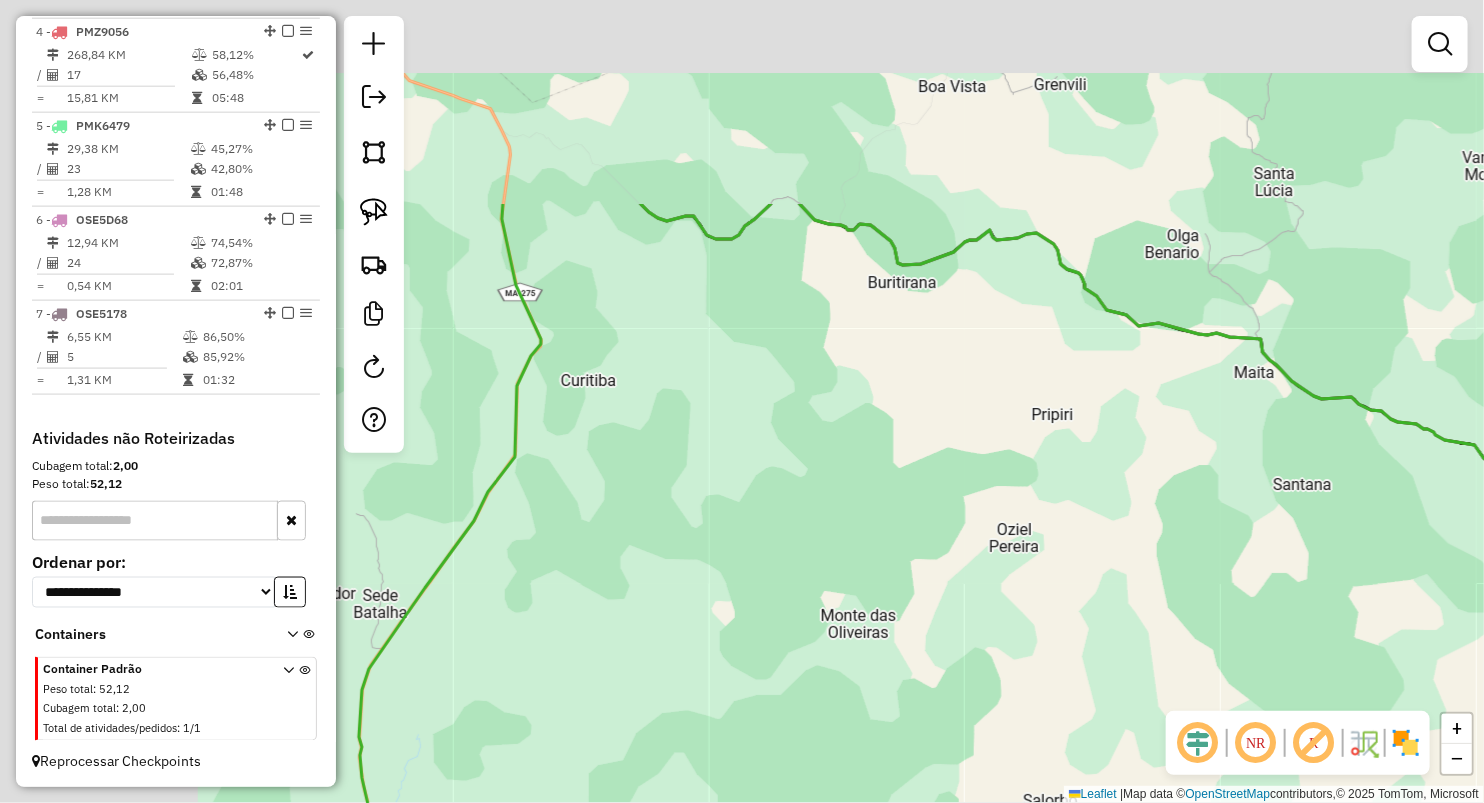 drag, startPoint x: 912, startPoint y: 415, endPoint x: 1111, endPoint y: 547, distance: 238.79907 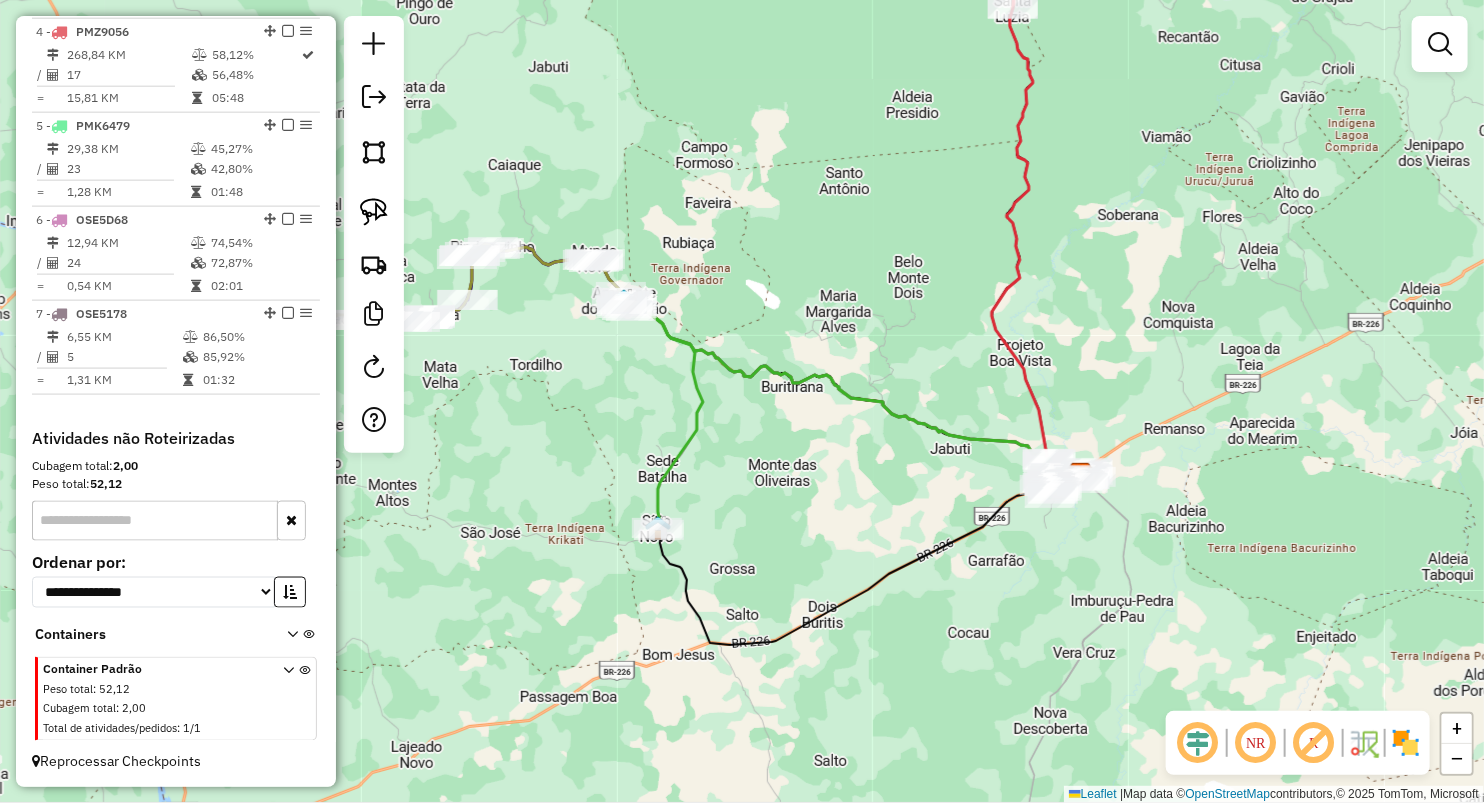 drag, startPoint x: 642, startPoint y: 379, endPoint x: 693, endPoint y: 445, distance: 83.40863 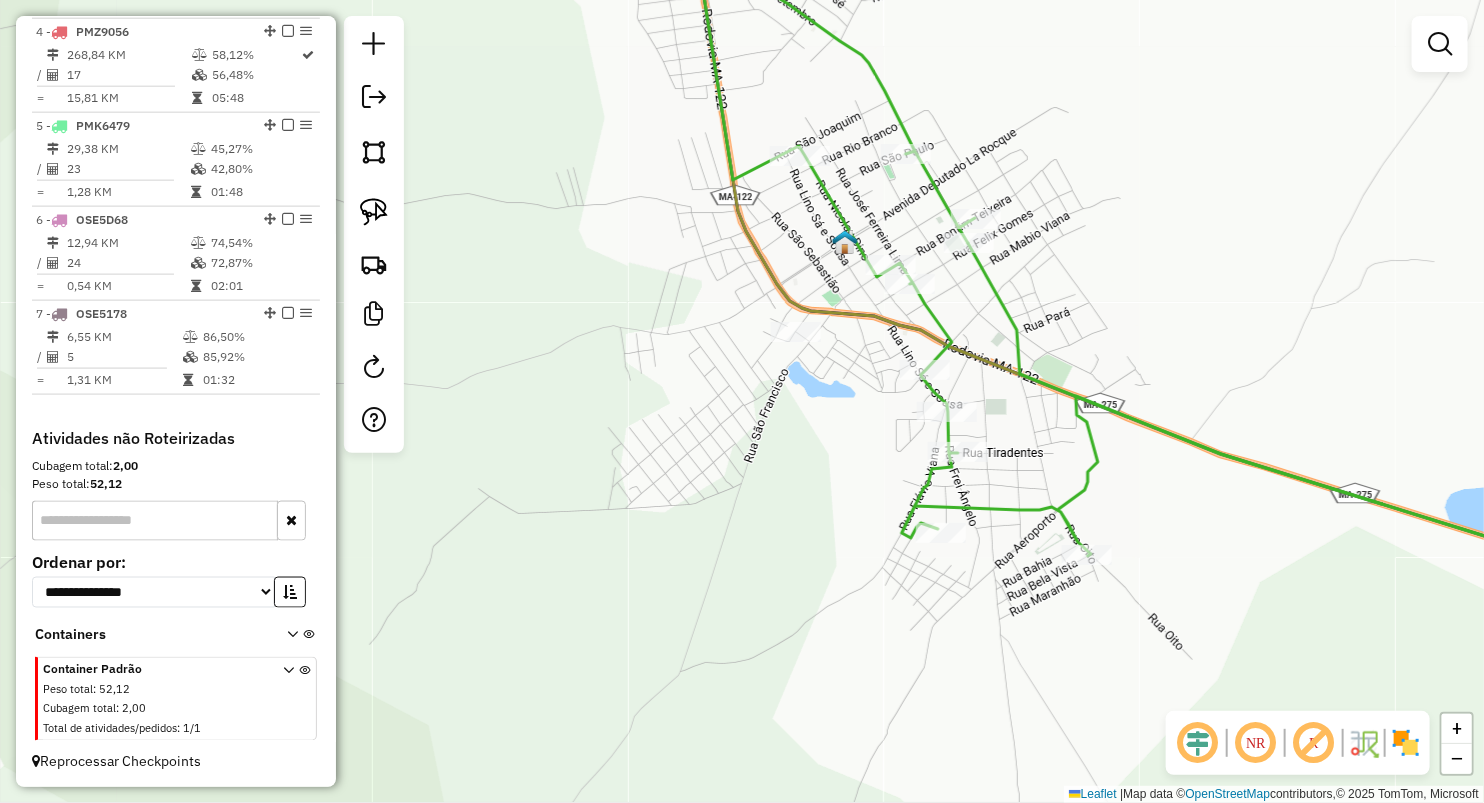 click on "Janela de atendimento Grade de atendimento Capacidade Transportadoras Veículos Cliente Pedidos  Rotas Selecione os dias de semana para filtrar as janelas de atendimento  Seg   Ter   Qua   Qui   Sex   Sáb   Dom  Informe o período da janela de atendimento: De: Até:  Filtrar exatamente a janela do cliente  Considerar janela de atendimento padrão  Selecione os dias de semana para filtrar as grades de atendimento  Seg   Ter   Qua   Qui   Sex   Sáb   Dom   Considerar clientes sem dia de atendimento cadastrado  Clientes fora do dia de atendimento selecionado Filtrar as atividades entre os valores definidos abaixo:  Peso mínimo:   Peso máximo:   Cubagem mínima:   Cubagem máxima:   De:   Até:  Filtrar as atividades entre o tempo de atendimento definido abaixo:  De:   Até:   Considerar capacidade total dos clientes não roteirizados Transportadora: Selecione um ou mais itens Tipo de veículo: Selecione um ou mais itens Veículo: Selecione um ou mais itens Motorista: Selecione um ou mais itens Nome: Rótulo:" 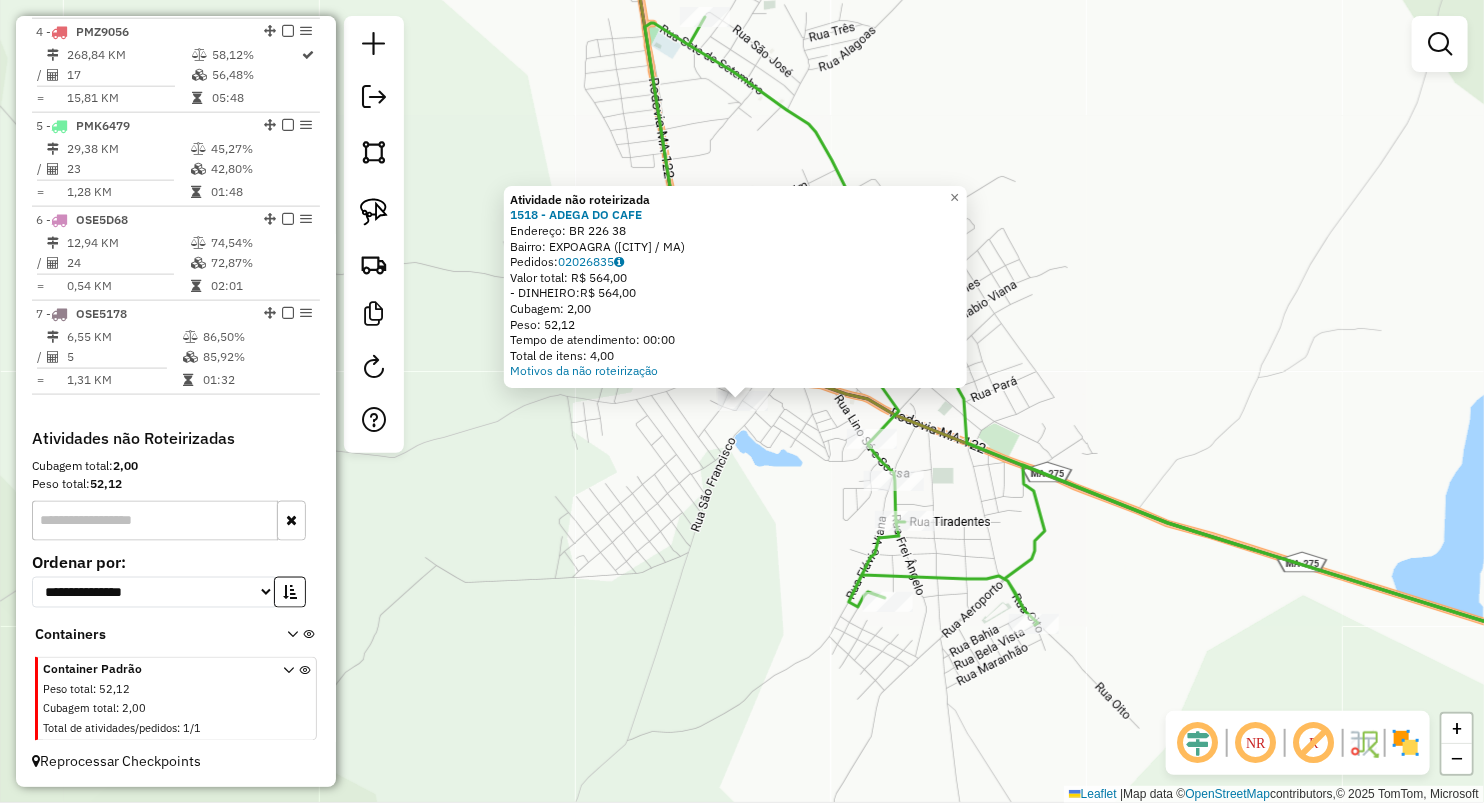 click on "Atividade não roteirizada 1518 - ADEGA DO CAFE  Endereço:  BR 226 38   Bairro: EXPOAGRA (GRAJAU / MA)   Pedidos:  02026835   Valor total: R$ 564,00   - DINHEIRO:  R$ 564,00   Cubagem: 2,00   Peso: 52,12   Tempo de atendimento: 00:00   Total de itens: 4,00  Motivos da não roteirização × Janela de atendimento Grade de atendimento Capacidade Transportadoras Veículos Cliente Pedidos  Rotas Selecione os dias de semana para filtrar as janelas de atendimento  Seg   Ter   Qua   Qui   Sex   Sáb   Dom  Informe o período da janela de atendimento: De: Até:  Filtrar exatamente a janela do cliente  Considerar janela de atendimento padrão  Selecione os dias de semana para filtrar as grades de atendimento  Seg   Ter   Qua   Qui   Sex   Sáb   Dom   Considerar clientes sem dia de atendimento cadastrado  Clientes fora do dia de atendimento selecionado Filtrar as atividades entre os valores definidos abaixo:  Peso mínimo:   Peso máximo:   Cubagem mínima:   Cubagem máxima:   De:   Até:   De:   Até:  Veículo: +" 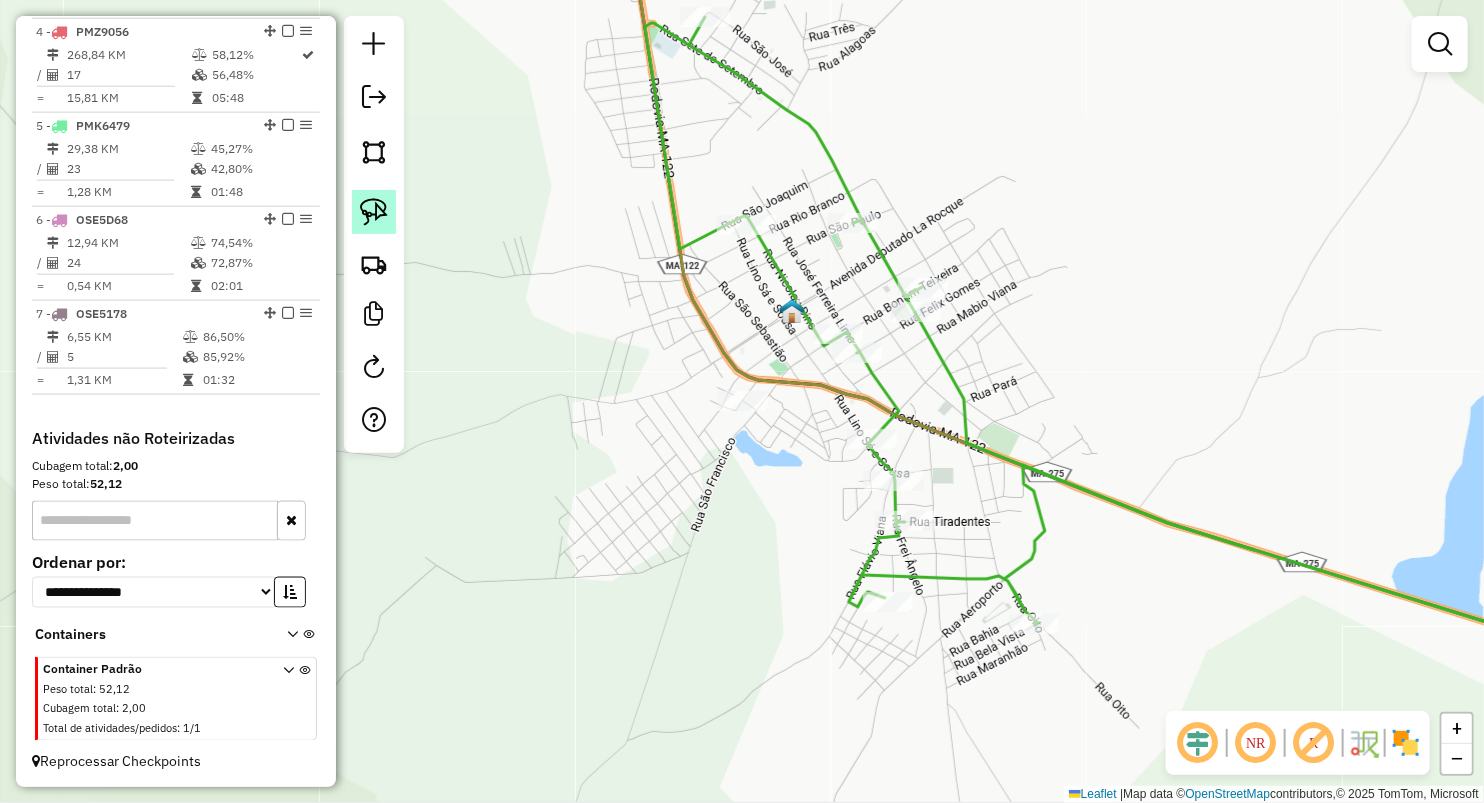 click 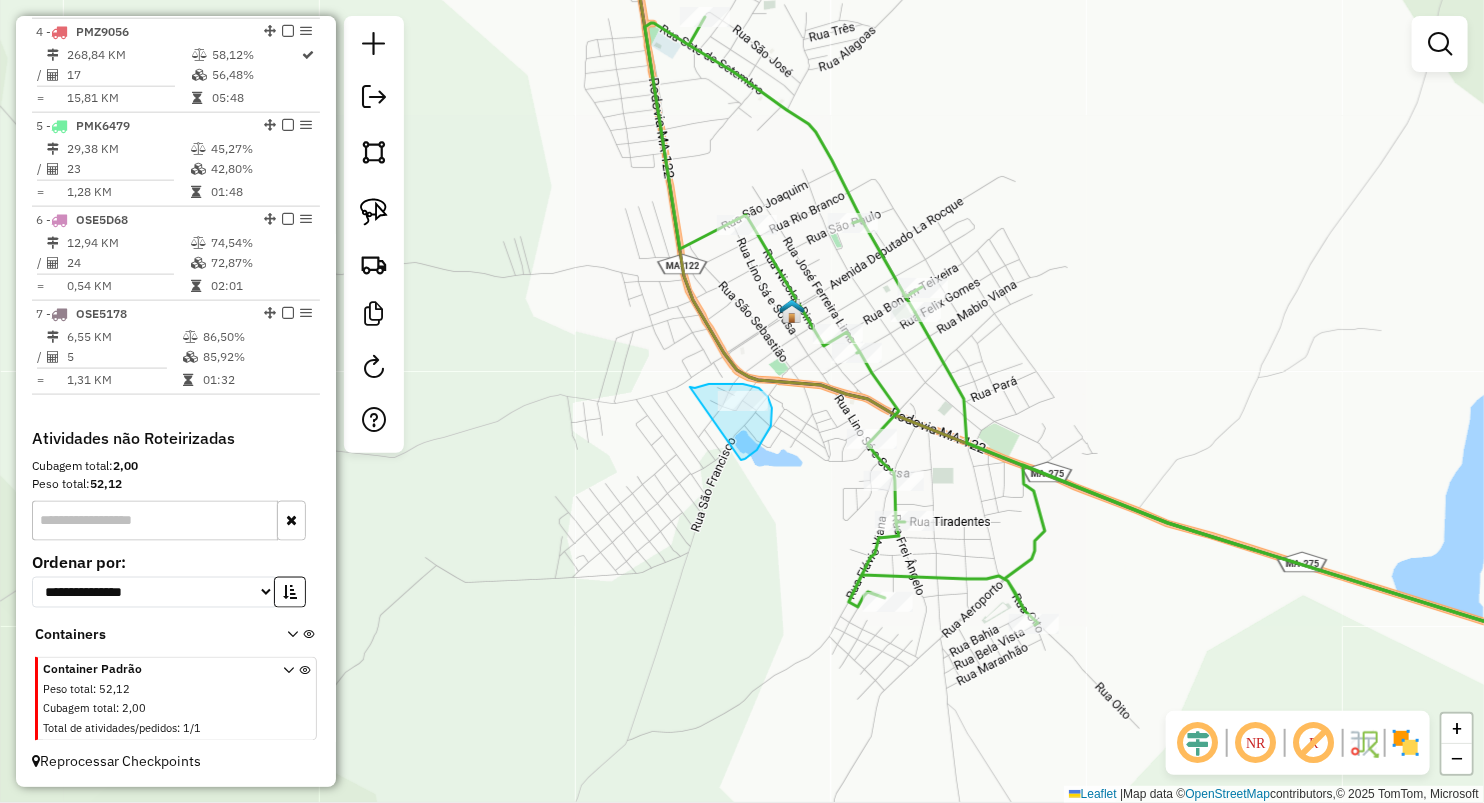drag, startPoint x: 690, startPoint y: 387, endPoint x: 741, endPoint y: 460, distance: 89.050545 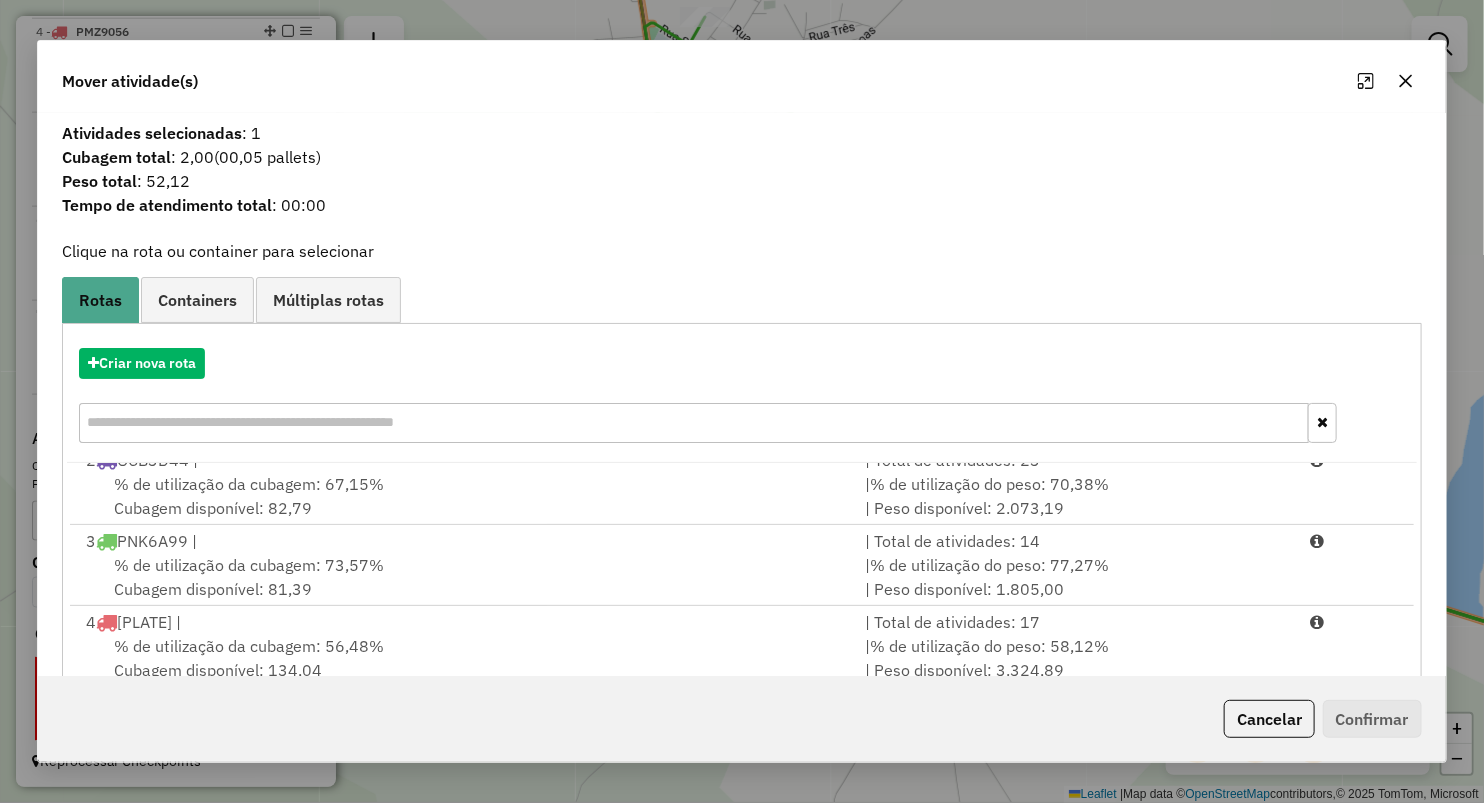 scroll, scrollTop: 111, scrollLeft: 0, axis: vertical 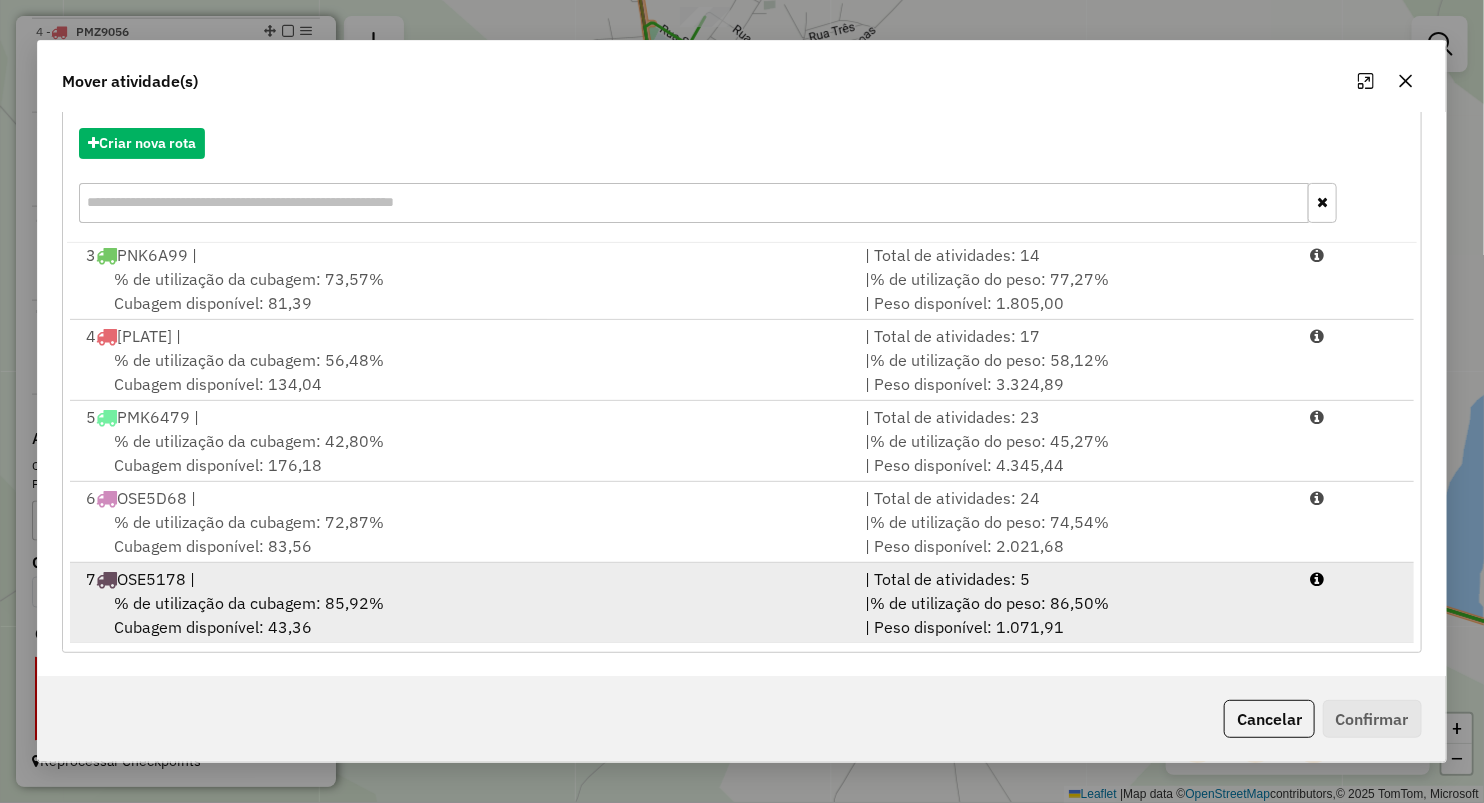 click on "% de utilização da cubagem: 85,92%  Cubagem disponível: 43,36" at bounding box center [463, 615] 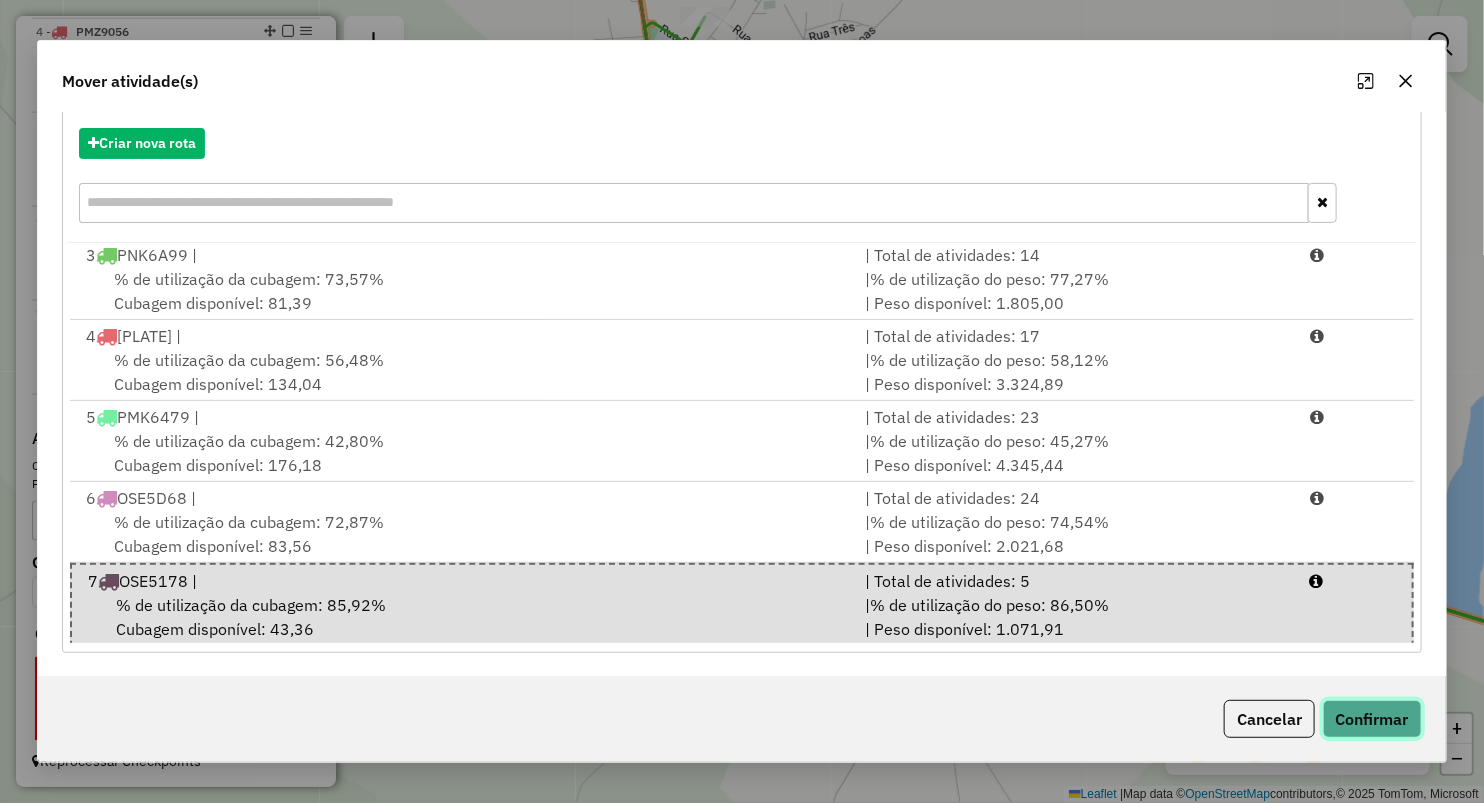 click on "Confirmar" 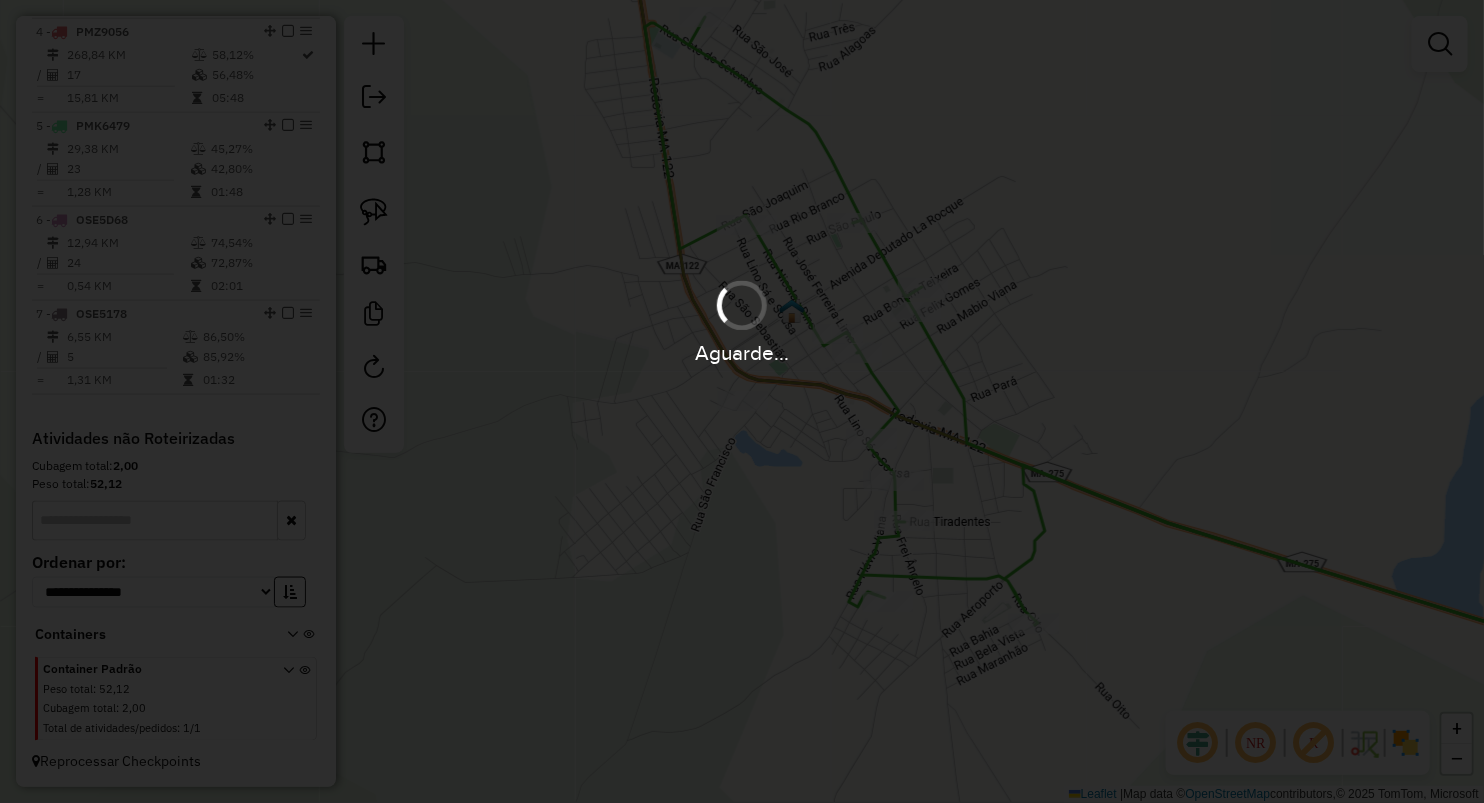 scroll, scrollTop: 739, scrollLeft: 0, axis: vertical 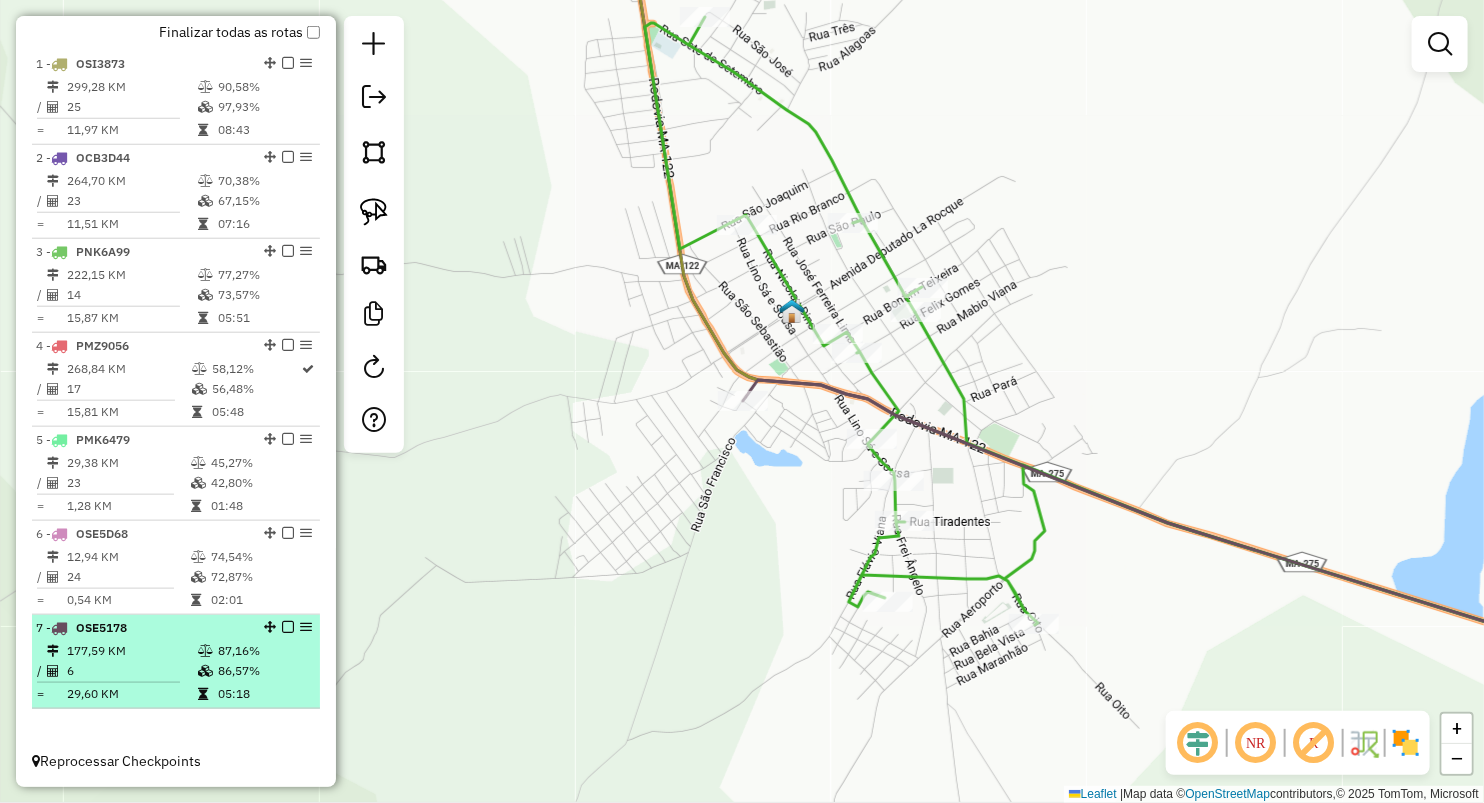click on "86,57%" at bounding box center (264, 671) 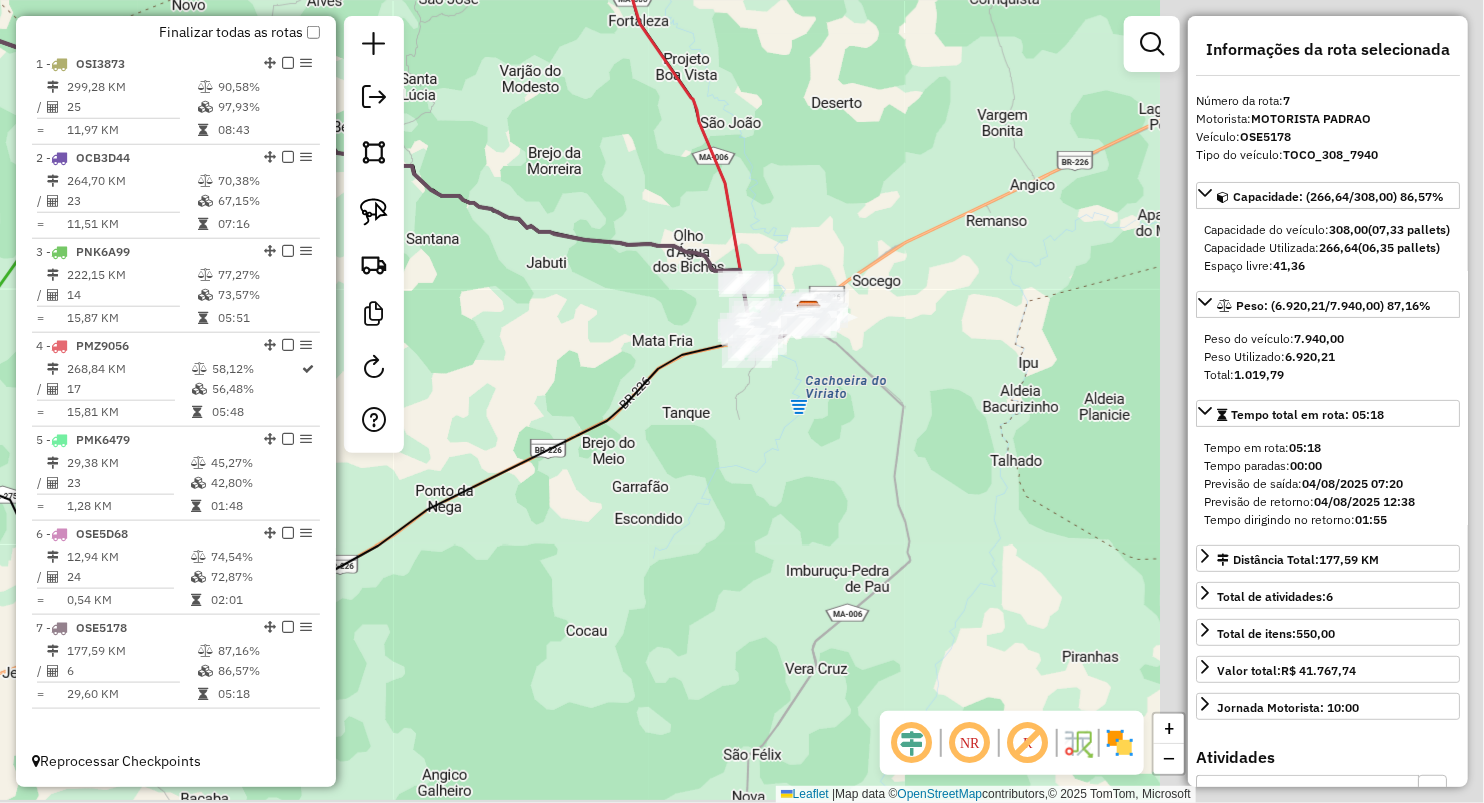 drag, startPoint x: 895, startPoint y: 308, endPoint x: 503, endPoint y: 58, distance: 464.93442 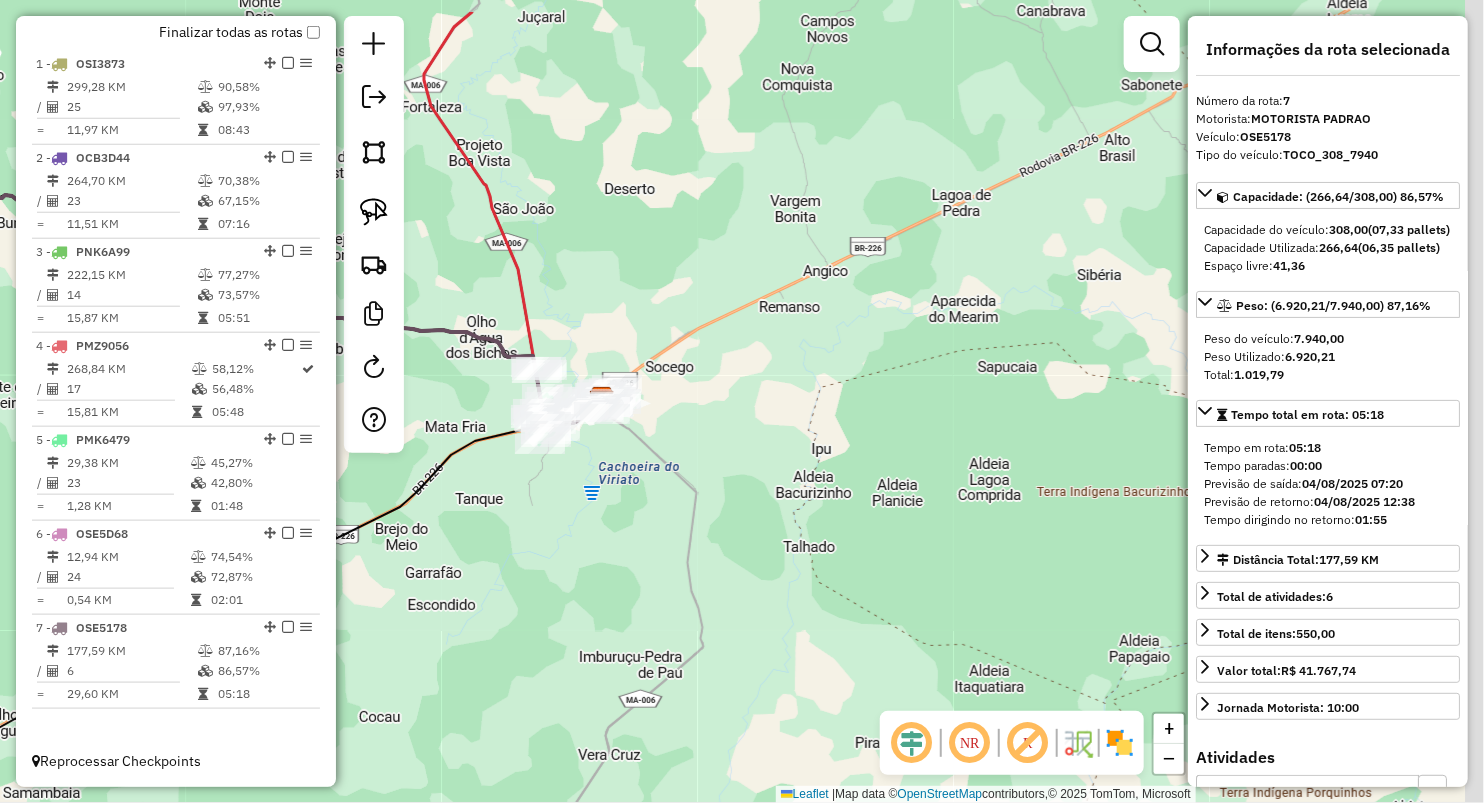 drag, startPoint x: 1029, startPoint y: 327, endPoint x: 803, endPoint y: 420, distance: 244.387 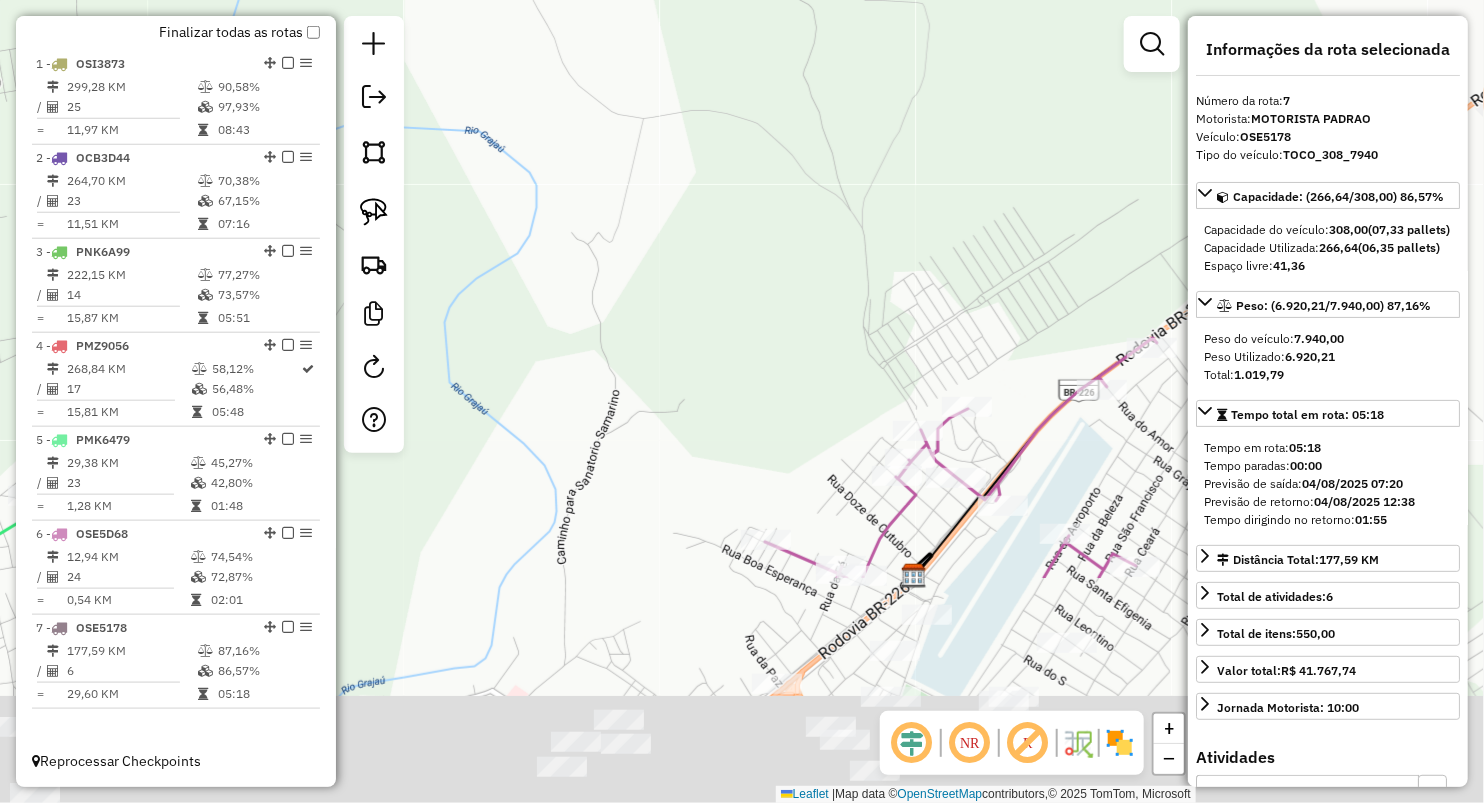 drag, startPoint x: 744, startPoint y: 329, endPoint x: 631, endPoint y: 46, distance: 304.7261 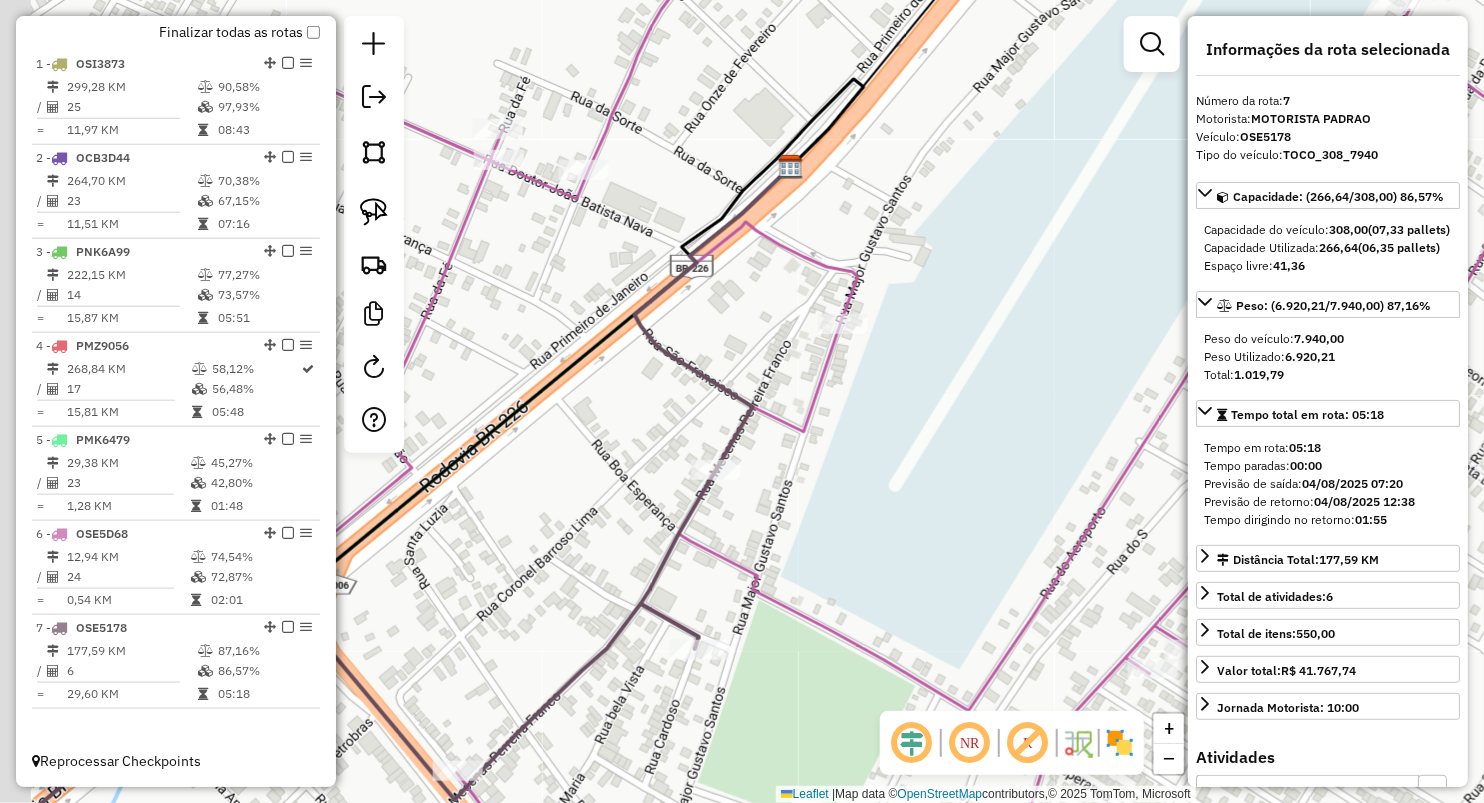 drag, startPoint x: 819, startPoint y: 514, endPoint x: 943, endPoint y: 380, distance: 182.57054 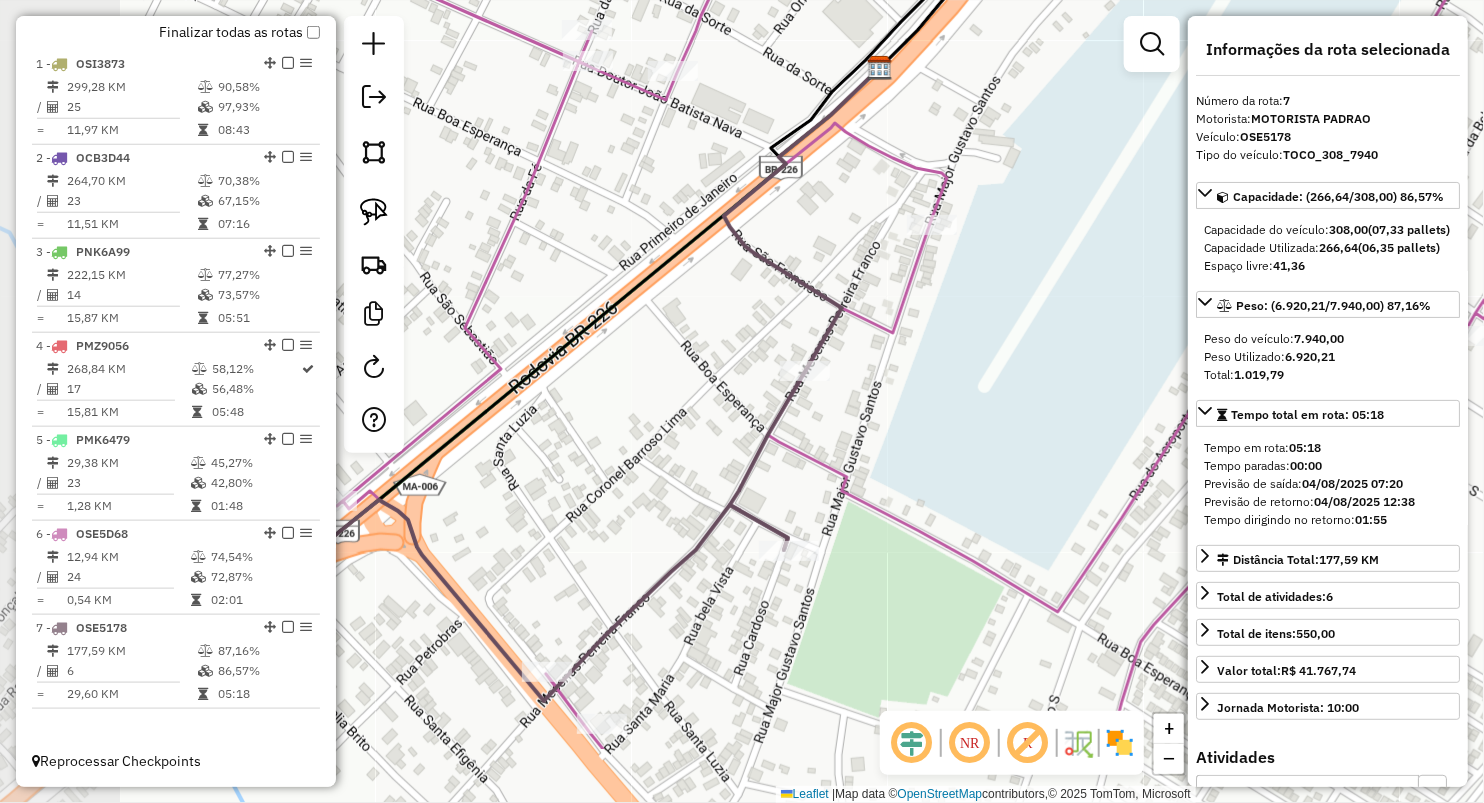 click on "Janela de atendimento Grade de atendimento Capacidade Transportadoras Veículos Cliente Pedidos  Rotas Selecione os dias de semana para filtrar as janelas de atendimento  Seg   Ter   Qua   Qui   Sex   Sáb   Dom  Informe o período da janela de atendimento: De: Até:  Filtrar exatamente a janela do cliente  Considerar janela de atendimento padrão  Selecione os dias de semana para filtrar as grades de atendimento  Seg   Ter   Qua   Qui   Sex   Sáb   Dom   Considerar clientes sem dia de atendimento cadastrado  Clientes fora do dia de atendimento selecionado Filtrar as atividades entre os valores definidos abaixo:  Peso mínimo:   Peso máximo:   Cubagem mínima:   Cubagem máxima:   De:   Até:  Filtrar as atividades entre o tempo de atendimento definido abaixo:  De:   Até:   Considerar capacidade total dos clientes não roteirizados Transportadora: Selecione um ou mais itens Tipo de veículo: Selecione um ou mais itens Veículo: Selecione um ou mais itens Motorista: Selecione um ou mais itens Nome: Rótulo:" 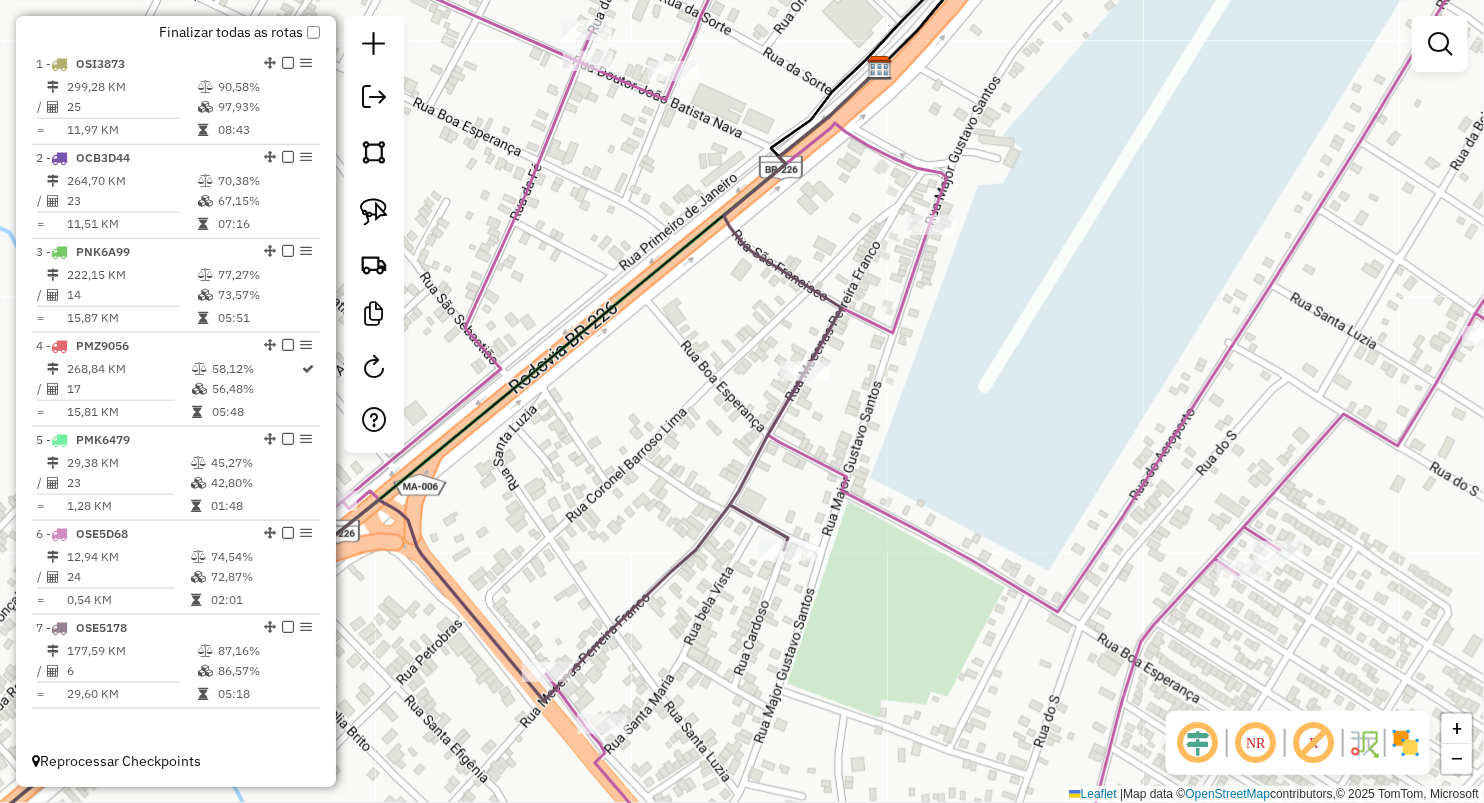 drag, startPoint x: 677, startPoint y: 531, endPoint x: 752, endPoint y: 514, distance: 76.902534 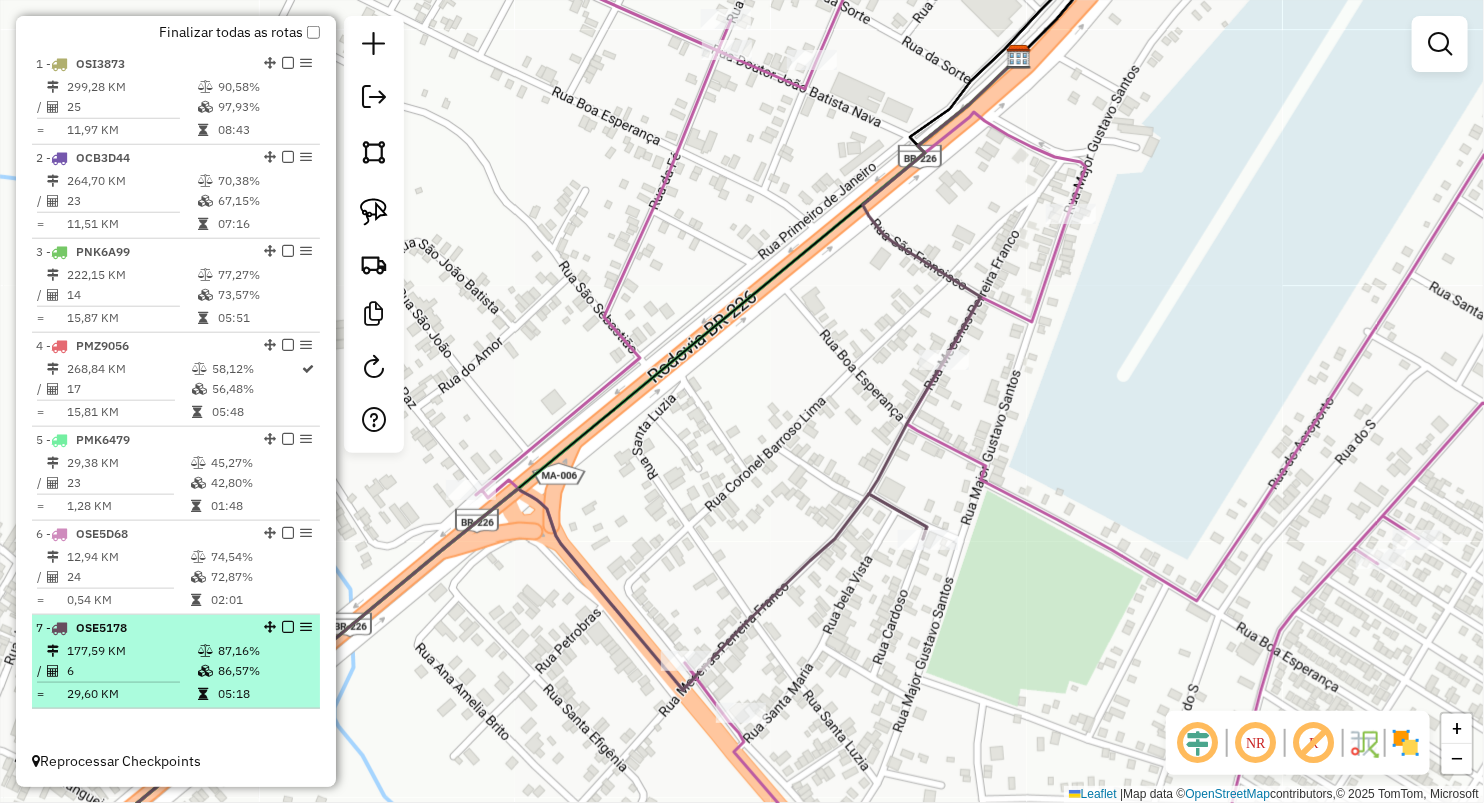click on "7 -       OSE5178   177,59 KM   87,16%  /  6   86,57%     =  29,60 KM   05:18" at bounding box center [176, 662] 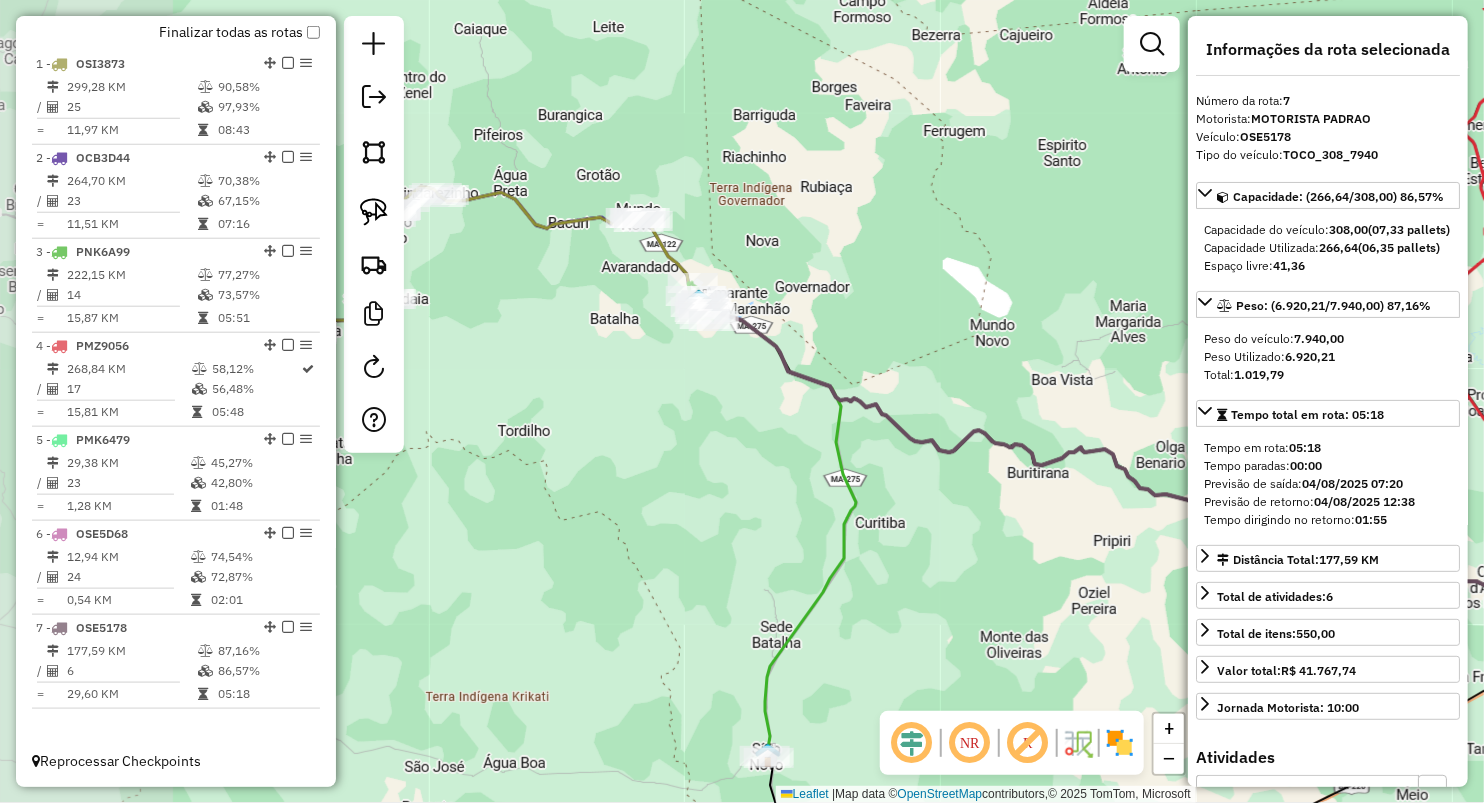 drag, startPoint x: 671, startPoint y: 561, endPoint x: 950, endPoint y: 626, distance: 286.47165 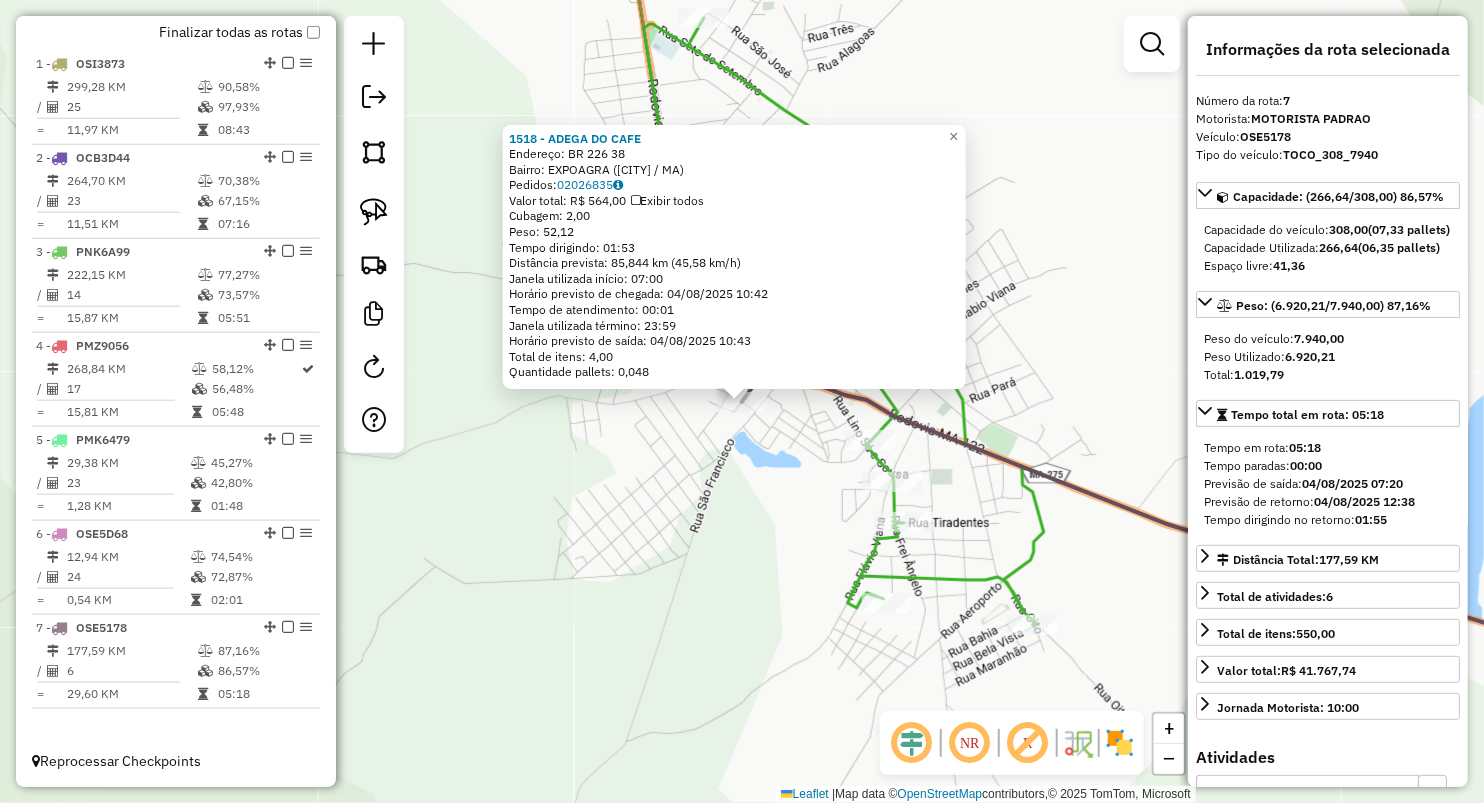 drag, startPoint x: 677, startPoint y: 617, endPoint x: 664, endPoint y: 586, distance: 33.61547 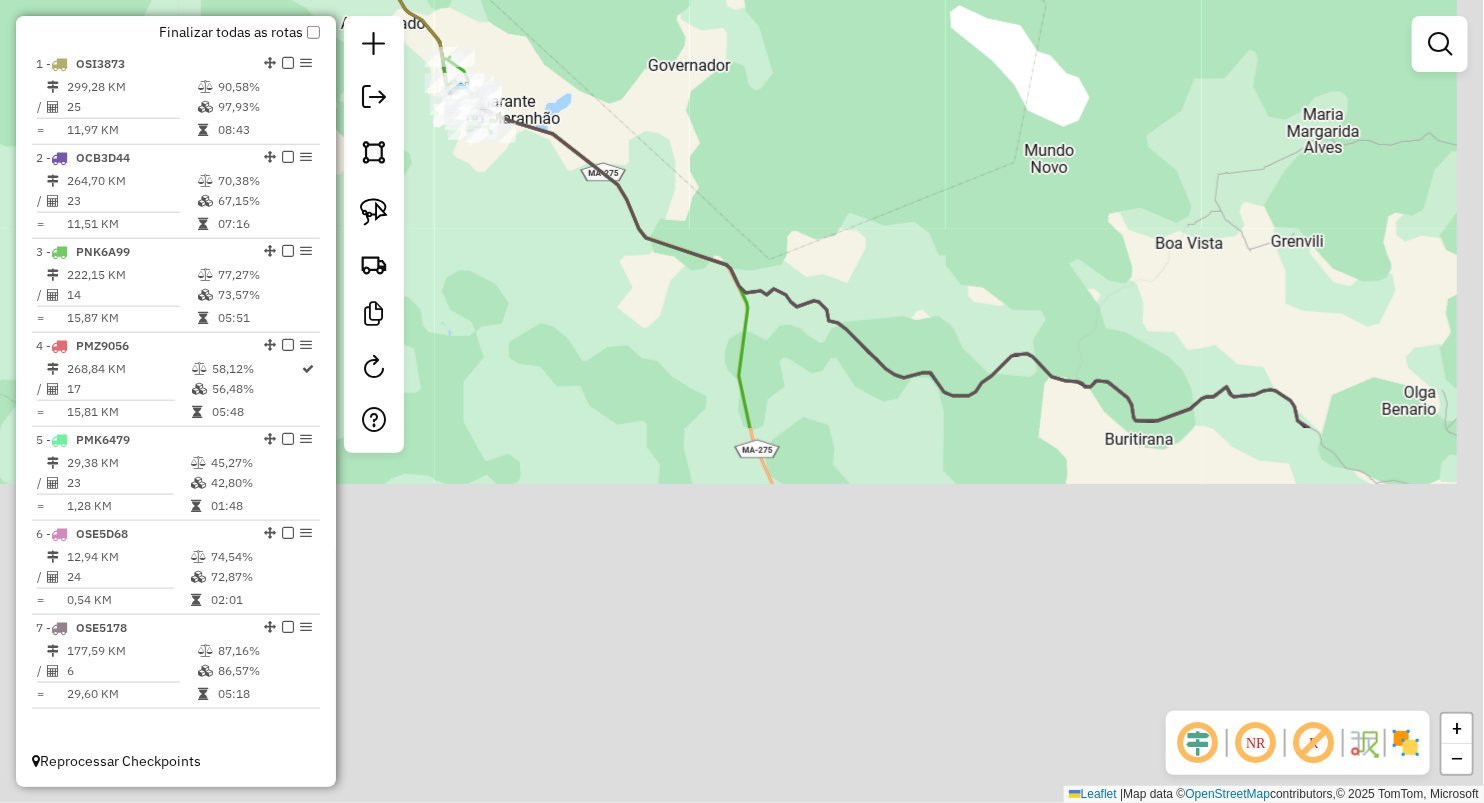 drag, startPoint x: 999, startPoint y: 620, endPoint x: 666, endPoint y: 0, distance: 703.7677 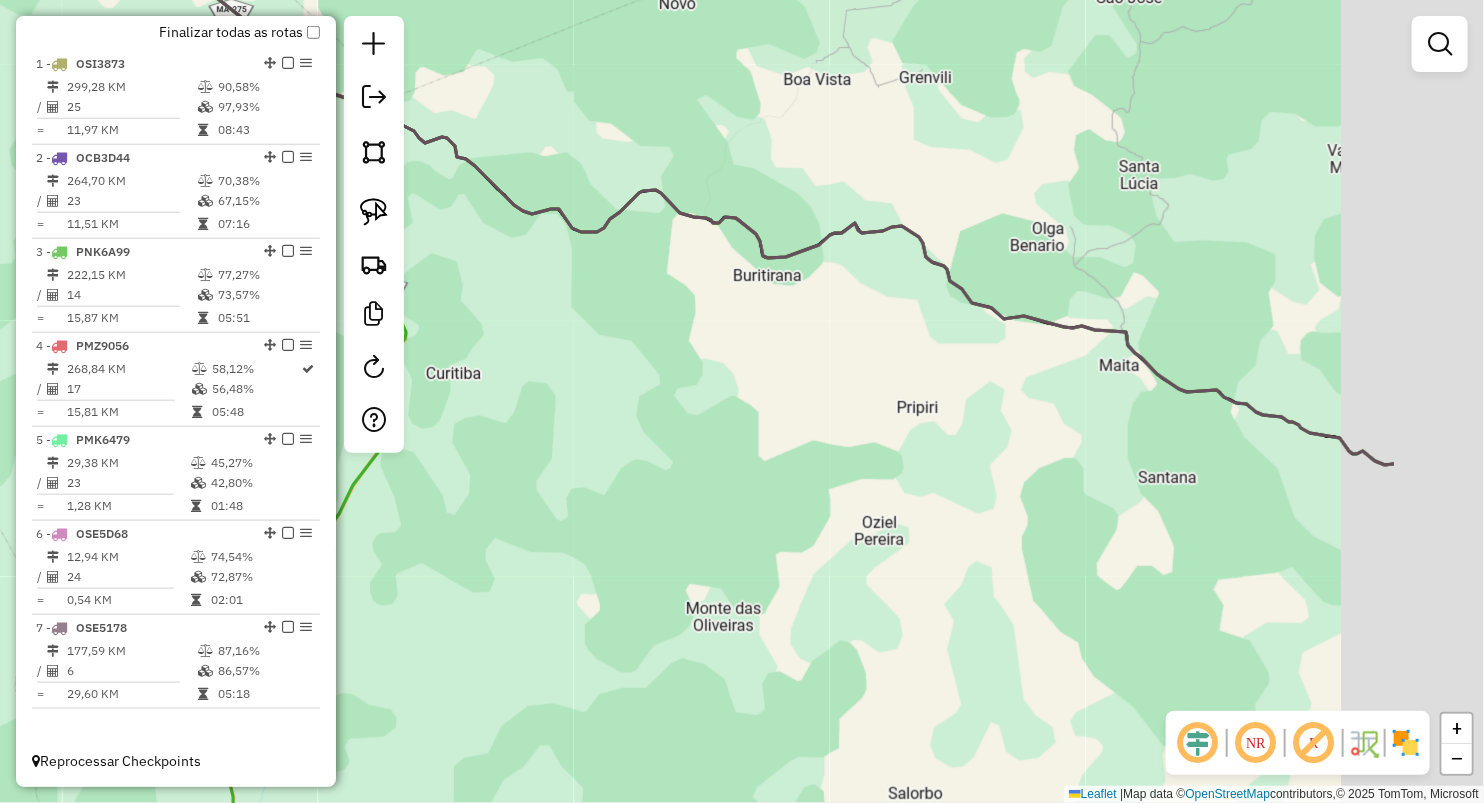 drag, startPoint x: 1112, startPoint y: 312, endPoint x: 346, endPoint y: 290, distance: 766.31586 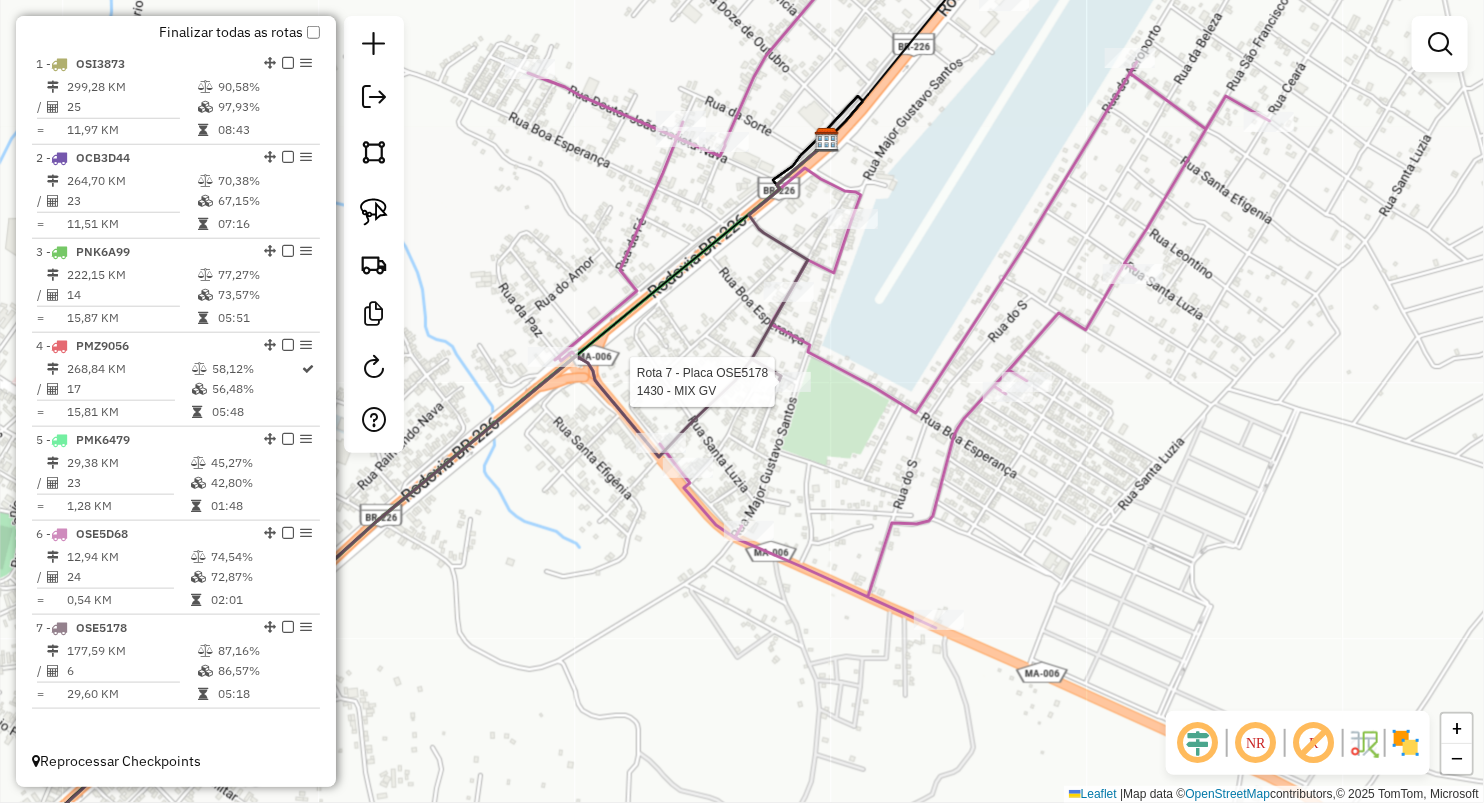select on "**********" 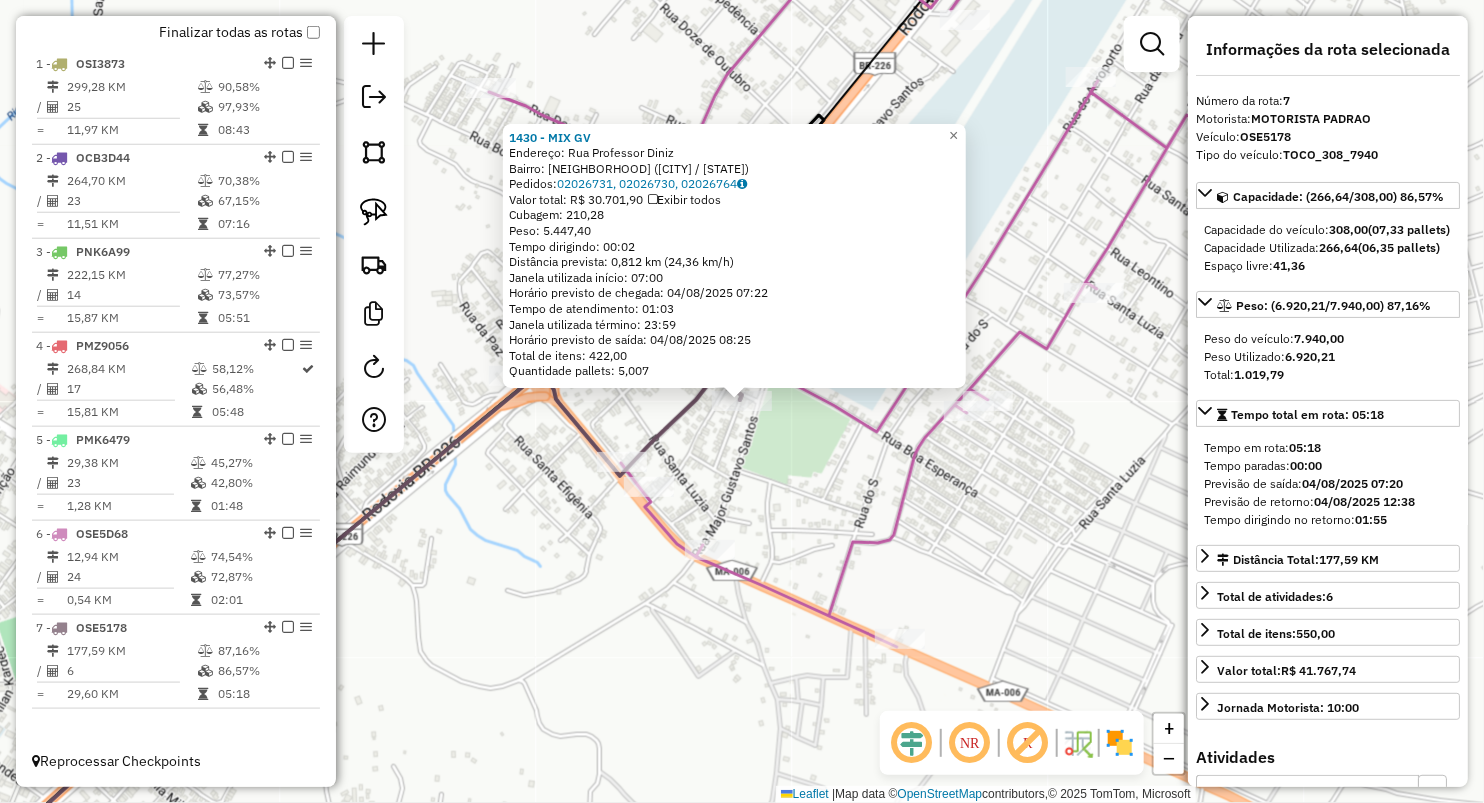 click on "1430 - MIX GV  Endereço: Rua Professor Diniz   Bairro: VILA SAO PEDRO (GRAJAU / MA)   Pedidos:  02026731, 02026730, 02026764   Valor total: R$ 30.701,90   Exibir todos   Cubagem: 210,28  Peso: 5.447,40  Tempo dirigindo: 00:02   Distância prevista: 0,812 km (24,36 km/h)   Janela utilizada início: 07:00   Horário previsto de chegada: 04/08/2025 07:22   Tempo de atendimento: 01:03   Janela utilizada término: 23:59   Horário previsto de saída: 04/08/2025 08:25   Total de itens: 422,00   Quantidade pallets: 5,007  × Janela de atendimento Grade de atendimento Capacidade Transportadoras Veículos Cliente Pedidos  Rotas Selecione os dias de semana para filtrar as janelas de atendimento  Seg   Ter   Qua   Qui   Sex   Sáb   Dom  Informe o período da janela de atendimento: De: Até:  Filtrar exatamente a janela do cliente  Considerar janela de atendimento padrão  Selecione os dias de semana para filtrar as grades de atendimento  Seg   Ter   Qua   Qui   Sex   Sáb   Dom   Peso mínimo:   Peso máximo:   De:  +" 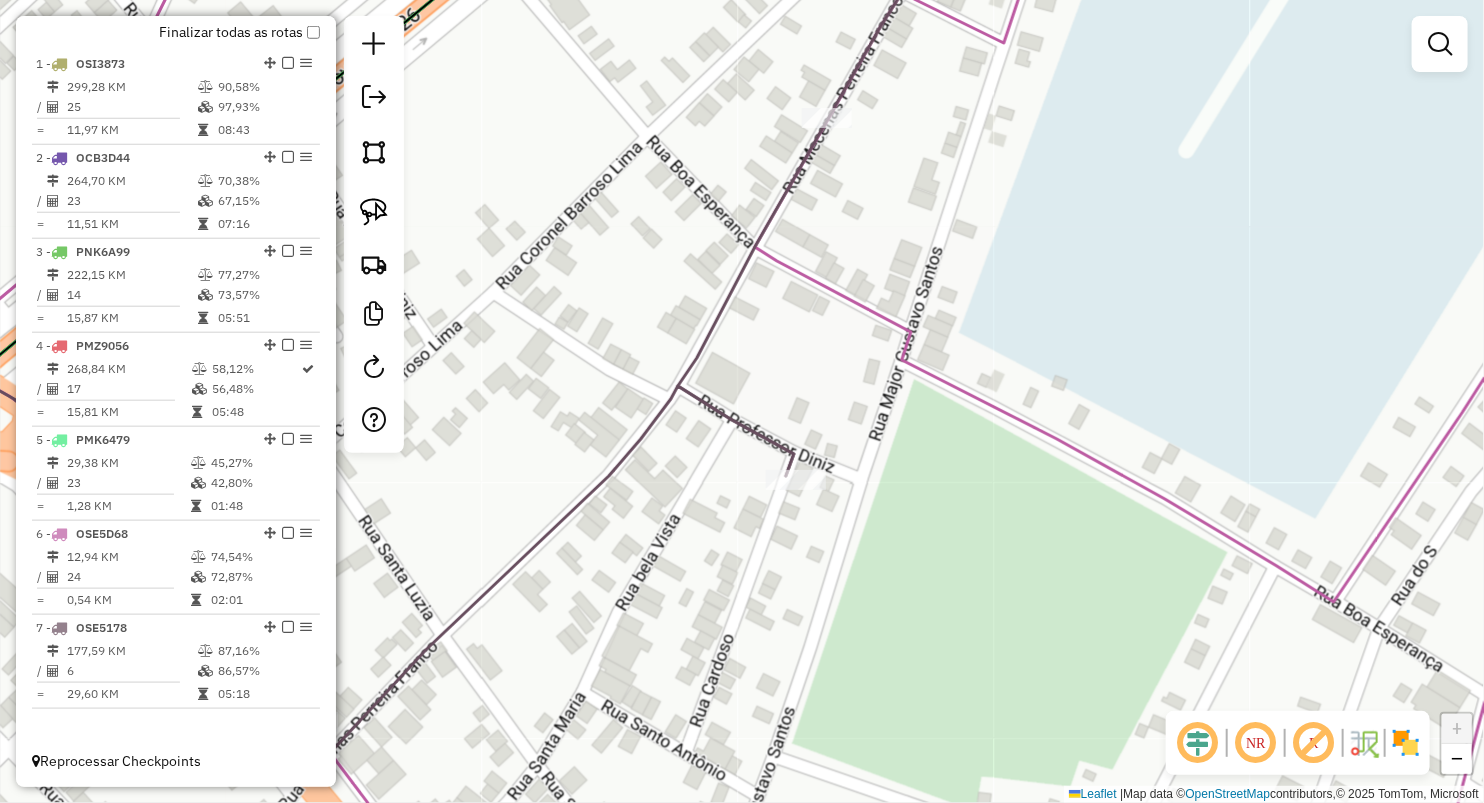 click on "Janela de atendimento Grade de atendimento Capacidade Transportadoras Veículos Cliente Pedidos  Rotas Selecione os dias de semana para filtrar as janelas de atendimento  Seg   Ter   Qua   Qui   Sex   Sáb   Dom  Informe o período da janela de atendimento: De: Até:  Filtrar exatamente a janela do cliente  Considerar janela de atendimento padrão  Selecione os dias de semana para filtrar as grades de atendimento  Seg   Ter   Qua   Qui   Sex   Sáb   Dom   Considerar clientes sem dia de atendimento cadastrado  Clientes fora do dia de atendimento selecionado Filtrar as atividades entre os valores definidos abaixo:  Peso mínimo:   Peso máximo:   Cubagem mínima:   Cubagem máxima:   De:   Até:  Filtrar as atividades entre o tempo de atendimento definido abaixo:  De:   Até:   Considerar capacidade total dos clientes não roteirizados Transportadora: Selecione um ou mais itens Tipo de veículo: Selecione um ou mais itens Veículo: Selecione um ou mais itens Motorista: Selecione um ou mais itens Nome: Rótulo:" 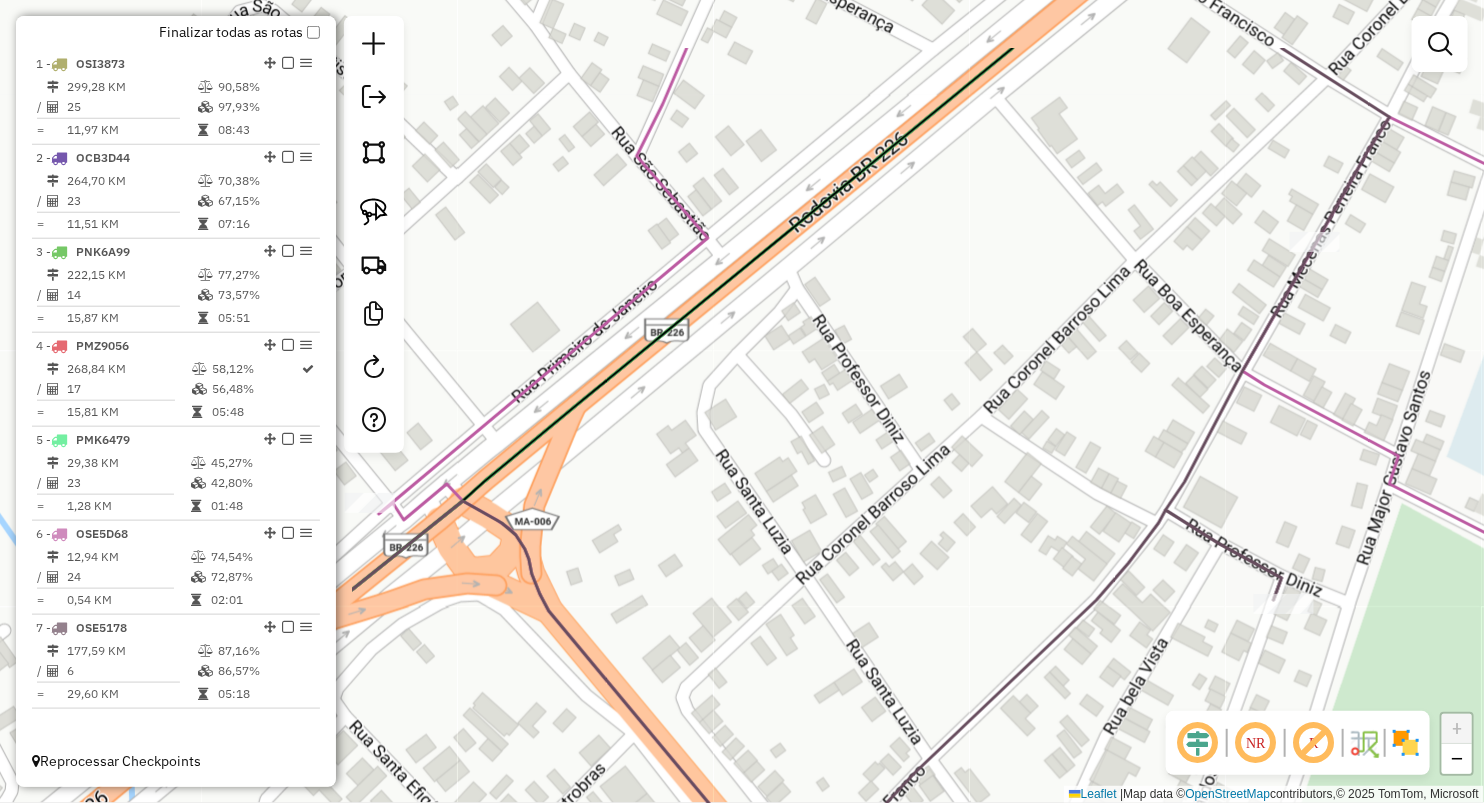 drag, startPoint x: 742, startPoint y: 253, endPoint x: 1163, endPoint y: 412, distance: 450.02444 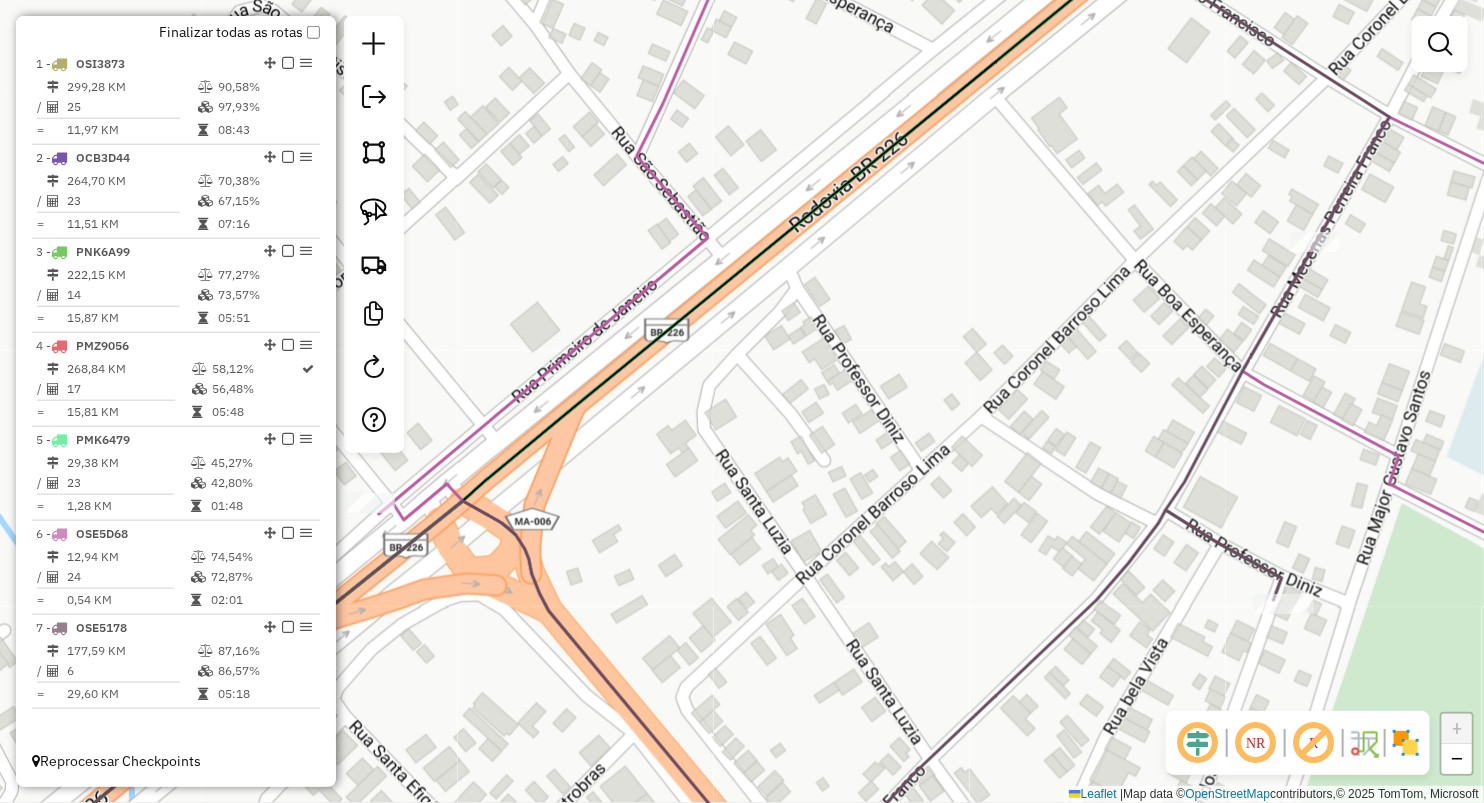 drag, startPoint x: 922, startPoint y: 419, endPoint x: 1230, endPoint y: 322, distance: 322.9133 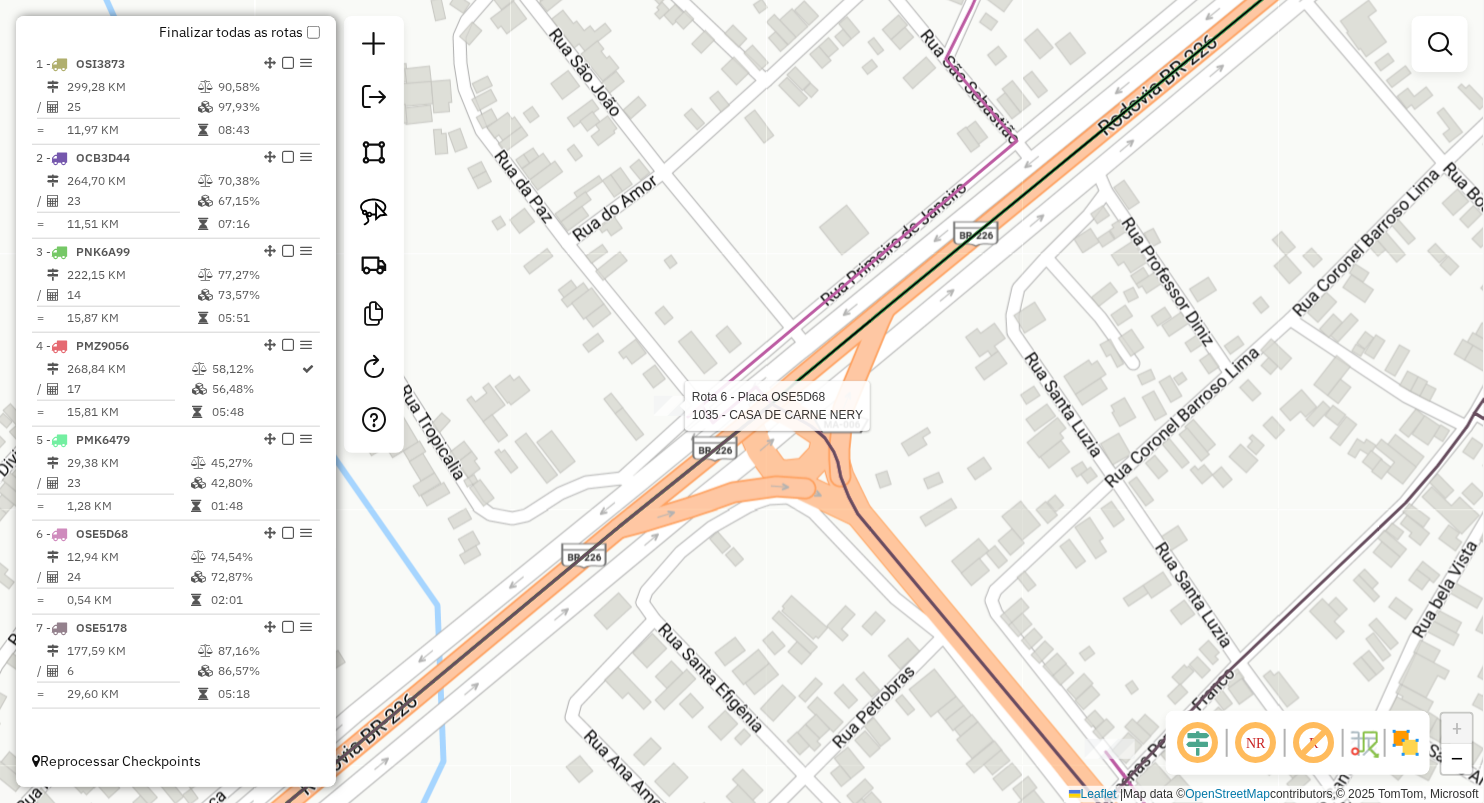 click 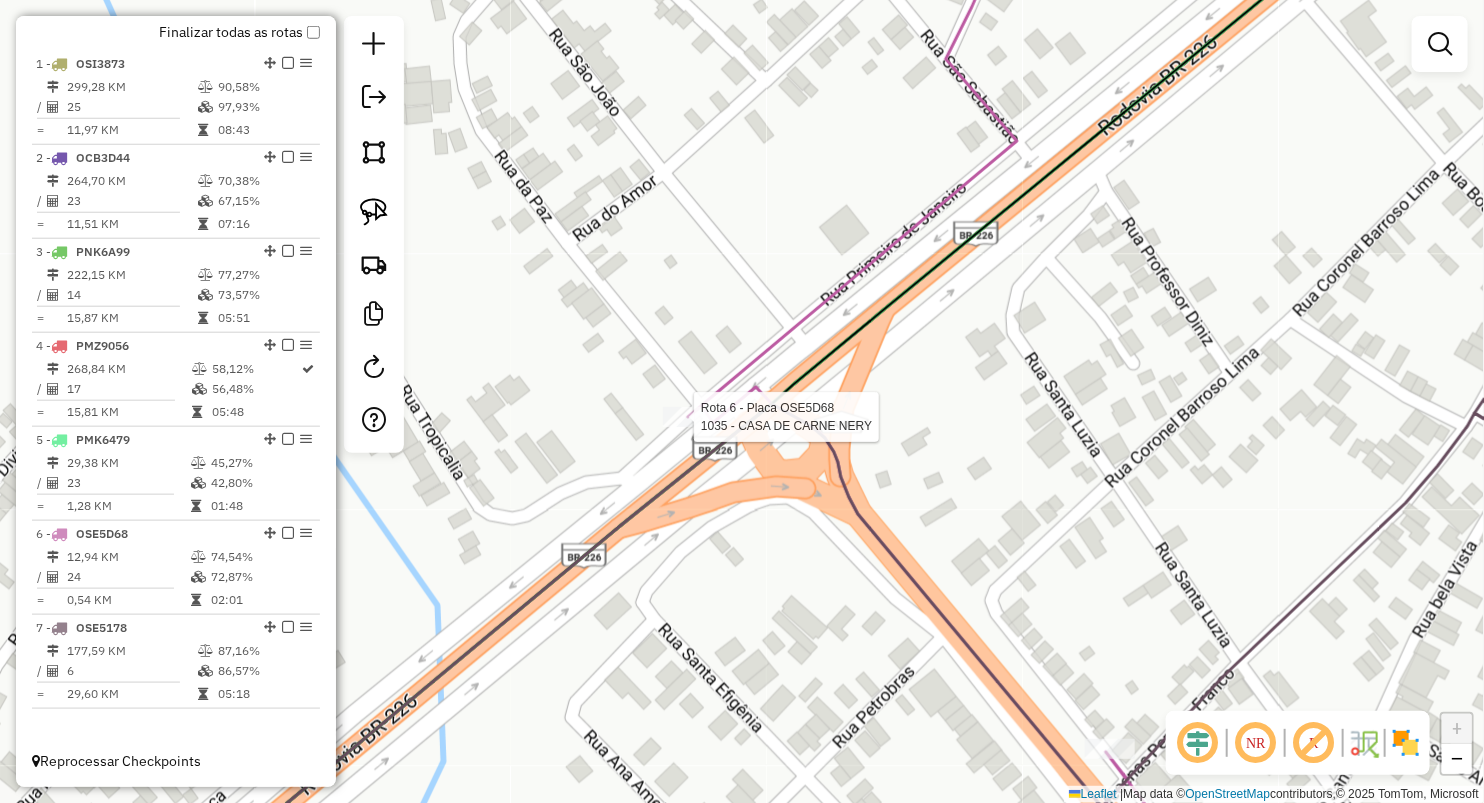 select on "**********" 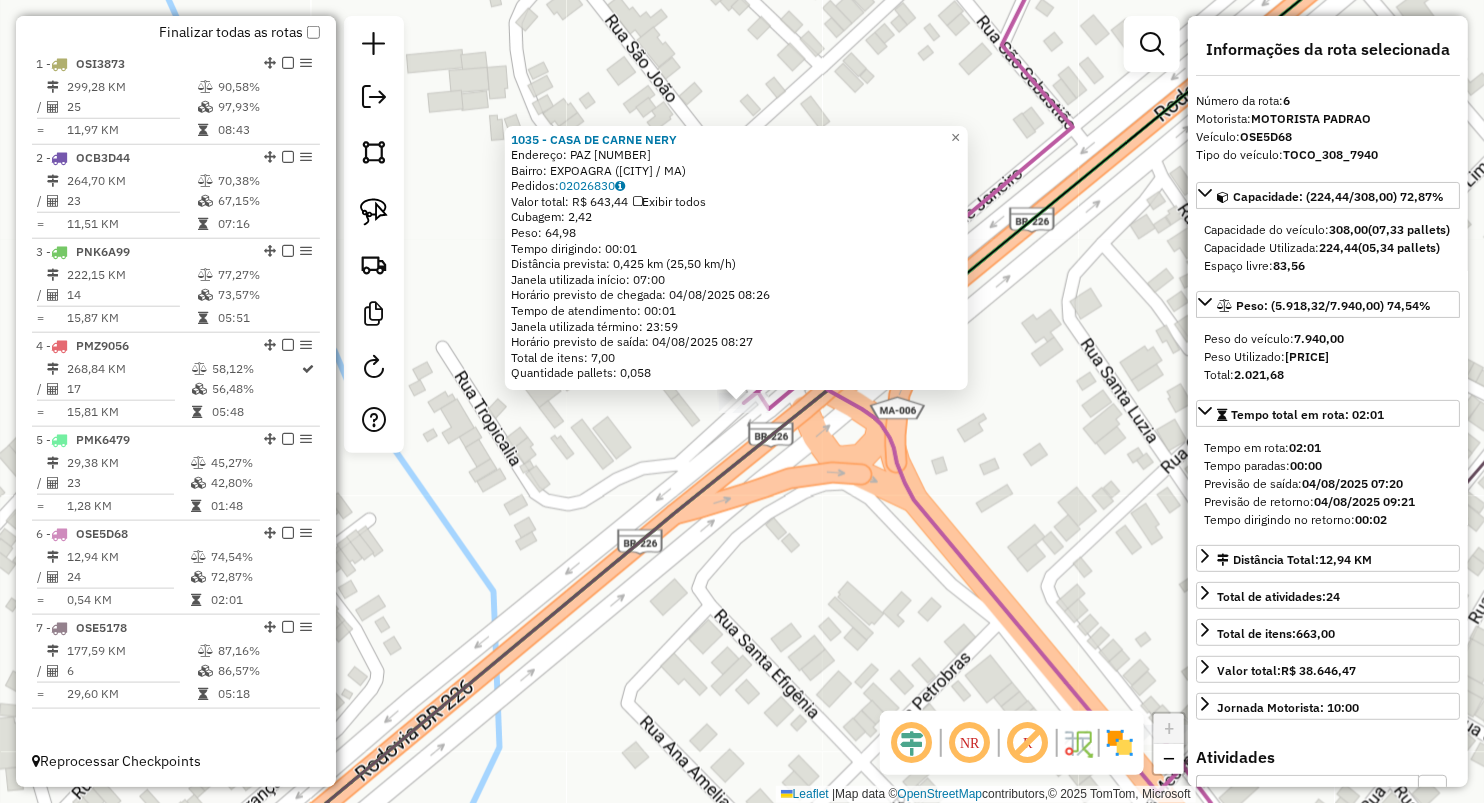click on "1035 - CASA DE CARNE NERY  Endereço:  PAZ 496   Bairro: EXPOAGRA (GRAJAU / MA)   Pedidos:  02026830   Valor total: R$ 643,44   Exibir todos   Cubagem: 2,42  Peso: 64,98  Tempo dirigindo: 00:01   Distância prevista: 0,425 km (25,50 km/h)   Janela utilizada início: 07:00   Horário previsto de chegada: 04/08/2025 08:26   Tempo de atendimento: 00:01   Janela utilizada término: 23:59   Horário previsto de saída: 04/08/2025 08:27   Total de itens: 7,00   Quantidade pallets: 0,058  × Janela de atendimento Grade de atendimento Capacidade Transportadoras Veículos Cliente Pedidos  Rotas Selecione os dias de semana para filtrar as janelas de atendimento  Seg   Ter   Qua   Qui   Sex   Sáb   Dom  Informe o período da janela de atendimento: De: Até:  Filtrar exatamente a janela do cliente  Considerar janela de atendimento padrão  Selecione os dias de semana para filtrar as grades de atendimento  Seg   Ter   Qua   Qui   Sex   Sáb   Dom   Considerar clientes sem dia de atendimento cadastrado  Peso mínimo:  De:" 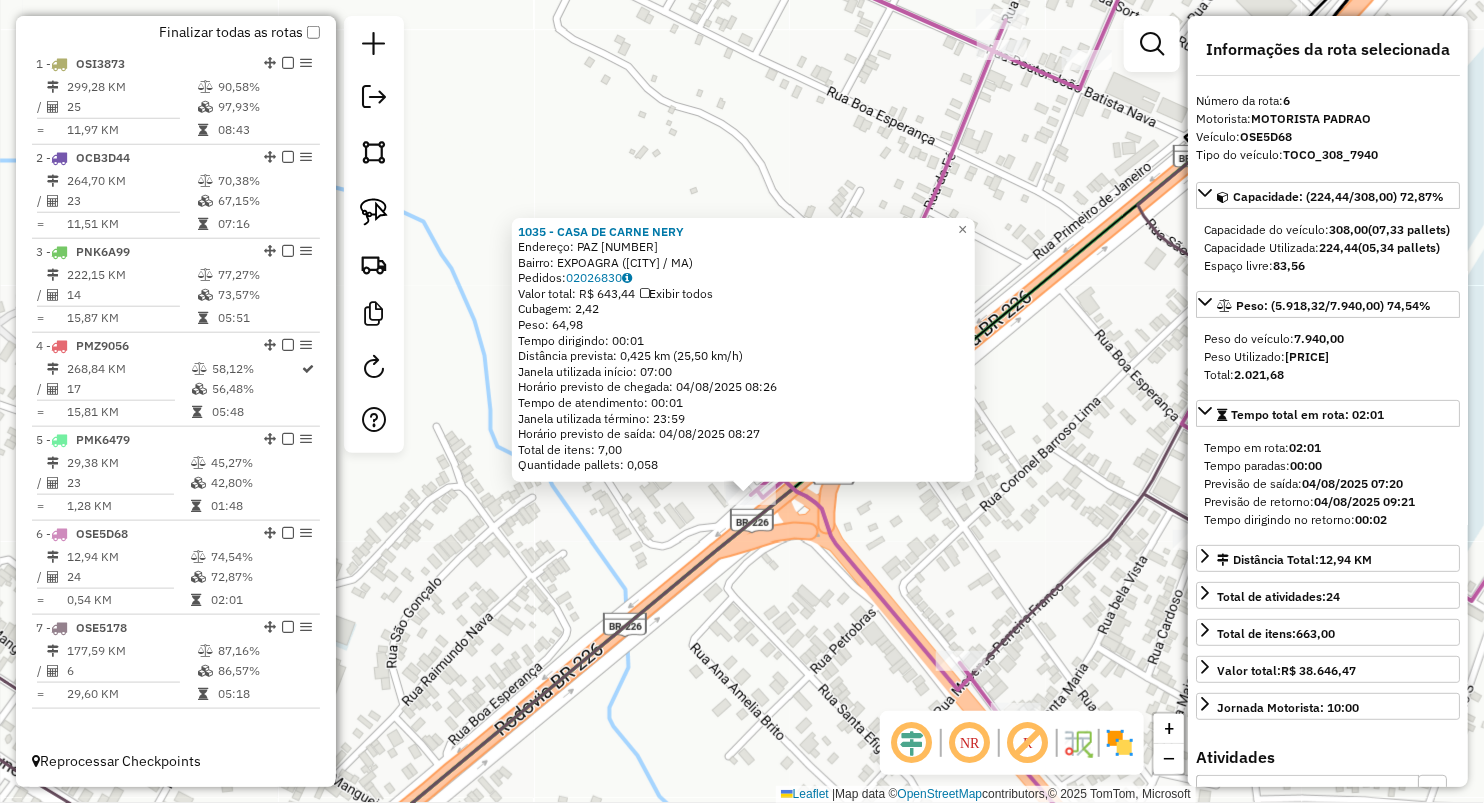drag, startPoint x: 884, startPoint y: 569, endPoint x: 912, endPoint y: 566, distance: 28.160255 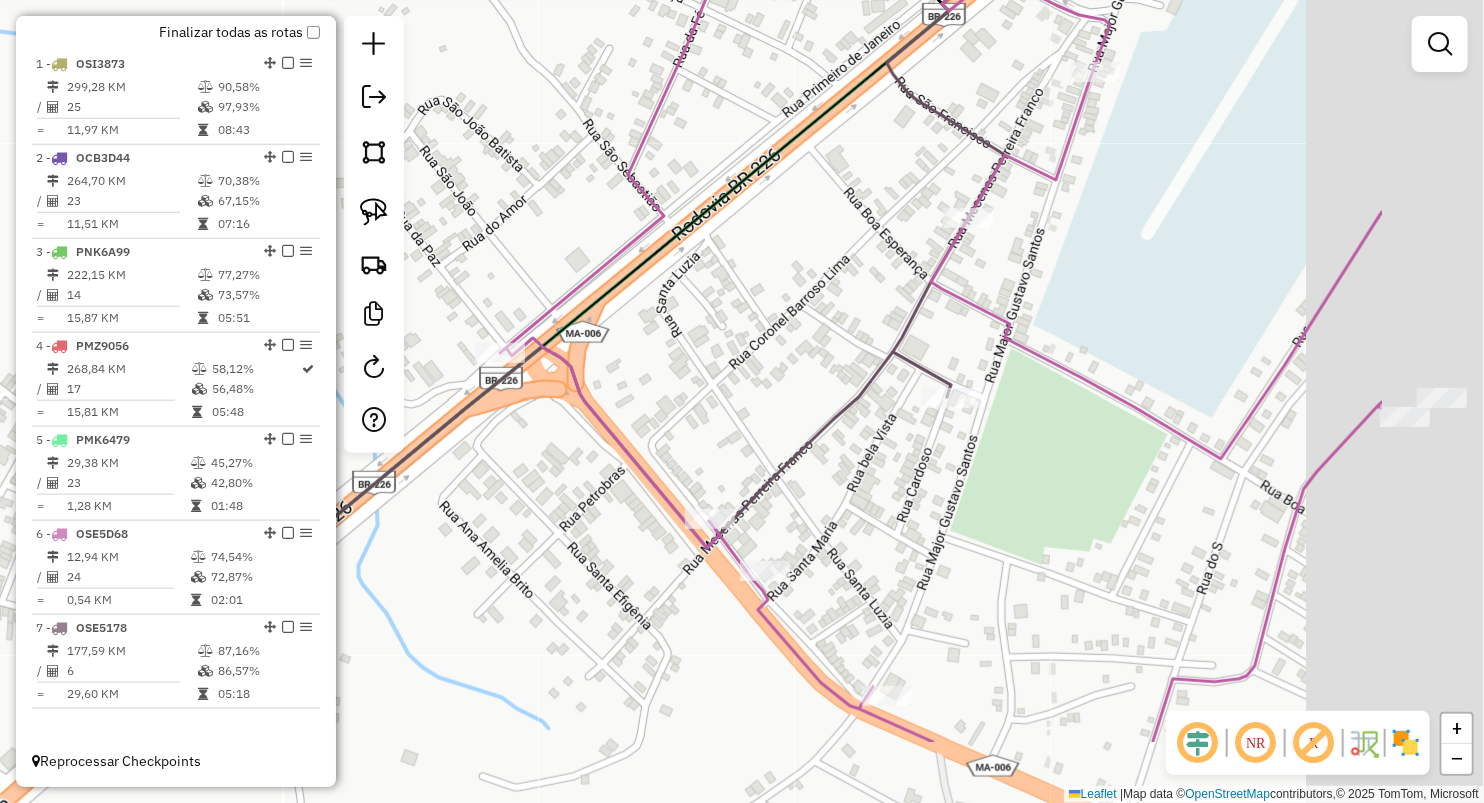 drag, startPoint x: 976, startPoint y: 564, endPoint x: 731, endPoint y: 415, distance: 286.75076 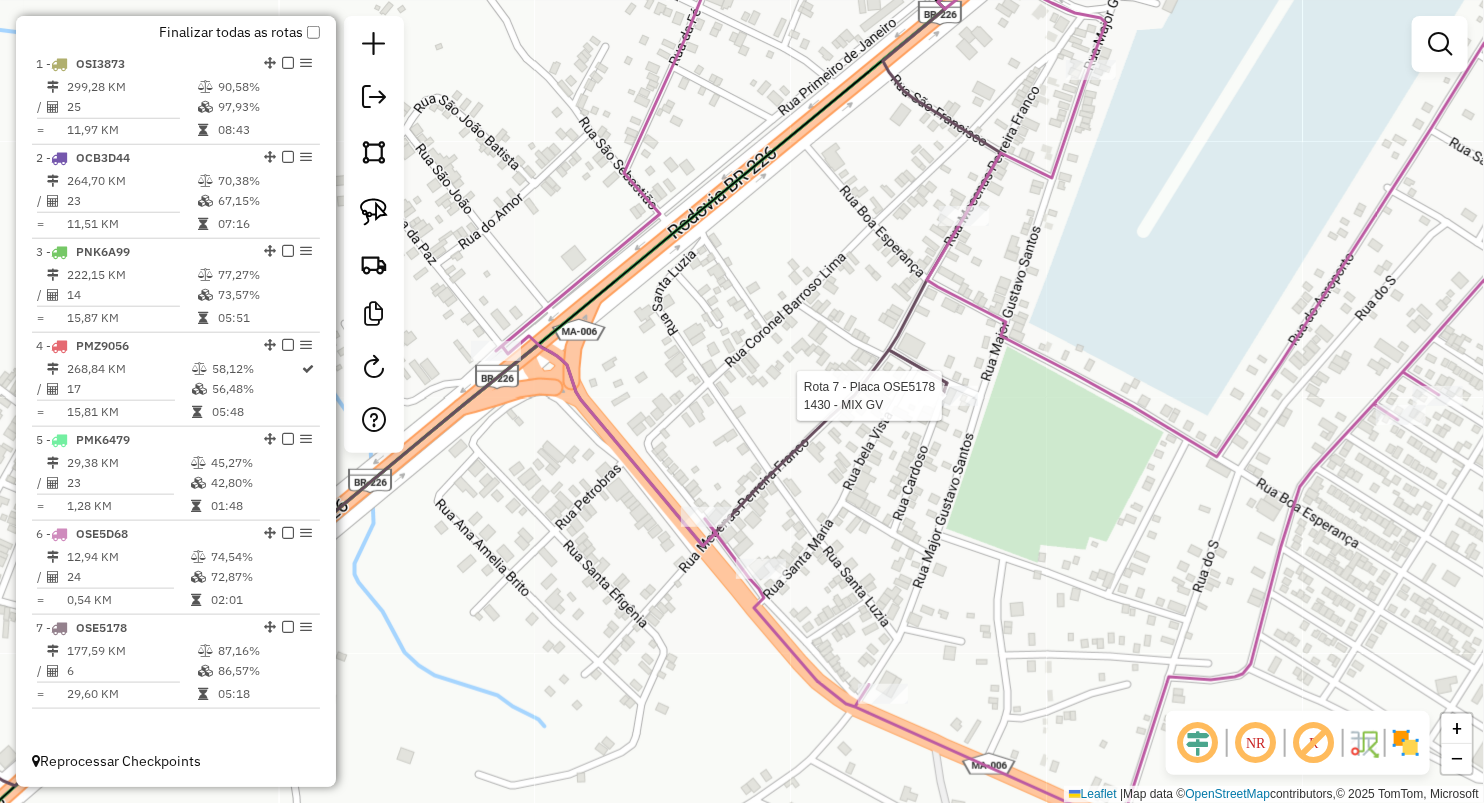 select on "**********" 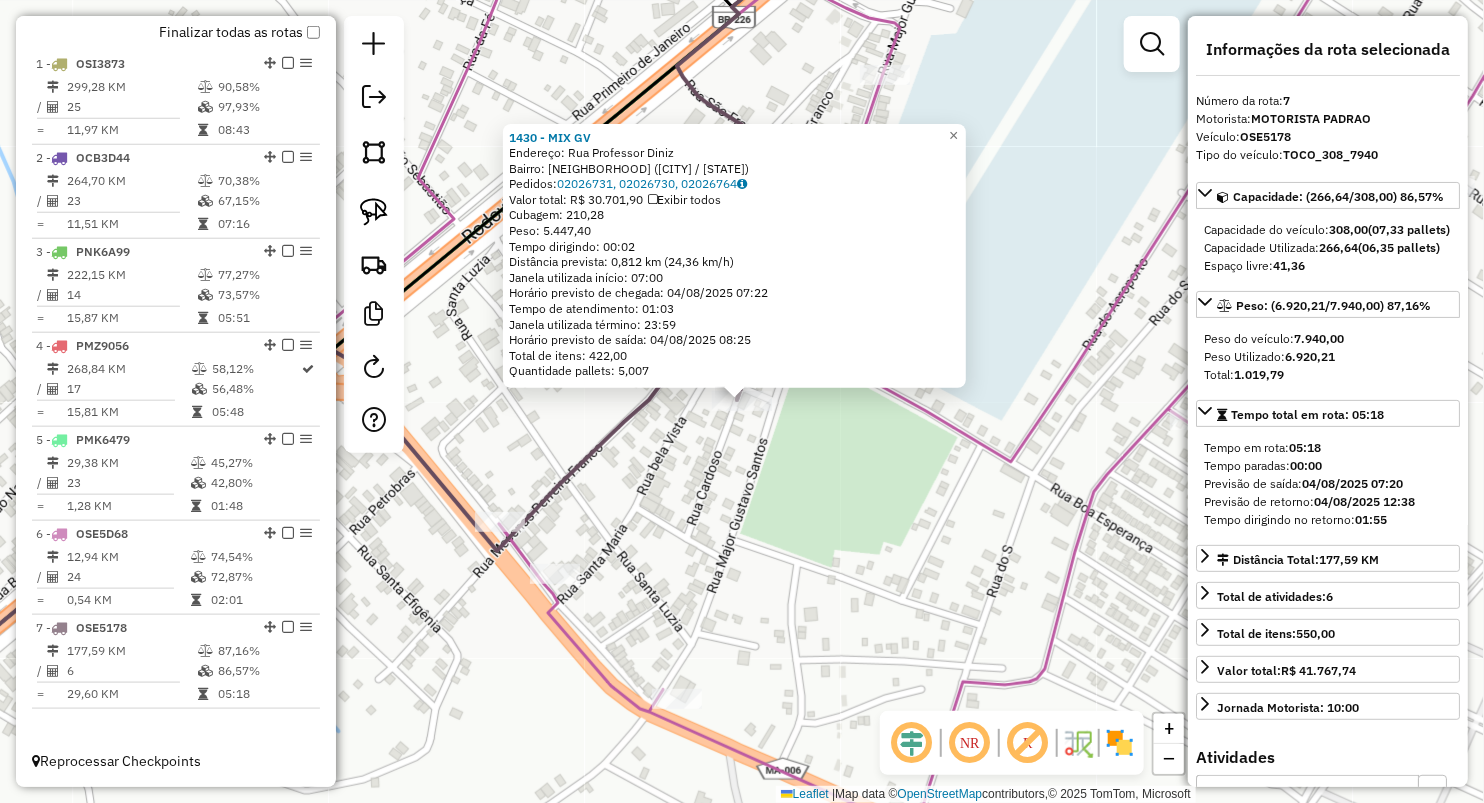 click on "1430 - MIX GV  Endereço: Rua Professor Diniz   Bairro: VILA SAO PEDRO (GRAJAU / MA)   Pedidos:  02026731, 02026730, 02026764   Valor total: R$ 30.701,90   Exibir todos   Cubagem: 210,28  Peso: 5.447,40  Tempo dirigindo: 00:02   Distância prevista: 0,812 km (24,36 km/h)   Janela utilizada início: 07:00   Horário previsto de chegada: 04/08/2025 07:22   Tempo de atendimento: 01:03   Janela utilizada término: 23:59   Horário previsto de saída: 04/08/2025 08:25   Total de itens: 422,00   Quantidade pallets: 5,007  × Janela de atendimento Grade de atendimento Capacidade Transportadoras Veículos Cliente Pedidos  Rotas Selecione os dias de semana para filtrar as janelas de atendimento  Seg   Ter   Qua   Qui   Sex   Sáb   Dom  Informe o período da janela de atendimento: De: Até:  Filtrar exatamente a janela do cliente  Considerar janela de atendimento padrão  Selecione os dias de semana para filtrar as grades de atendimento  Seg   Ter   Qua   Qui   Sex   Sáb   Dom   Peso mínimo:   Peso máximo:   De:  +" 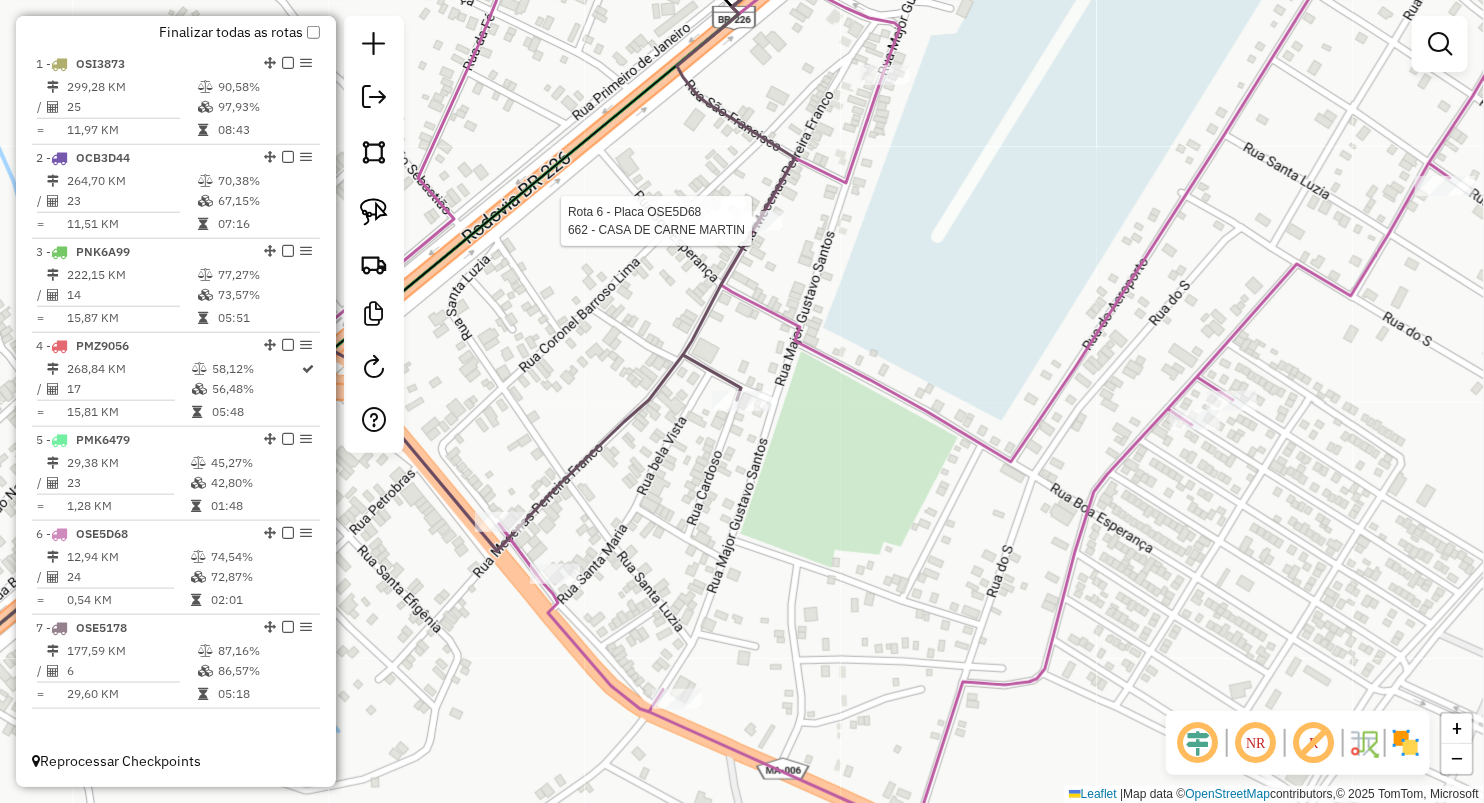 select on "**********" 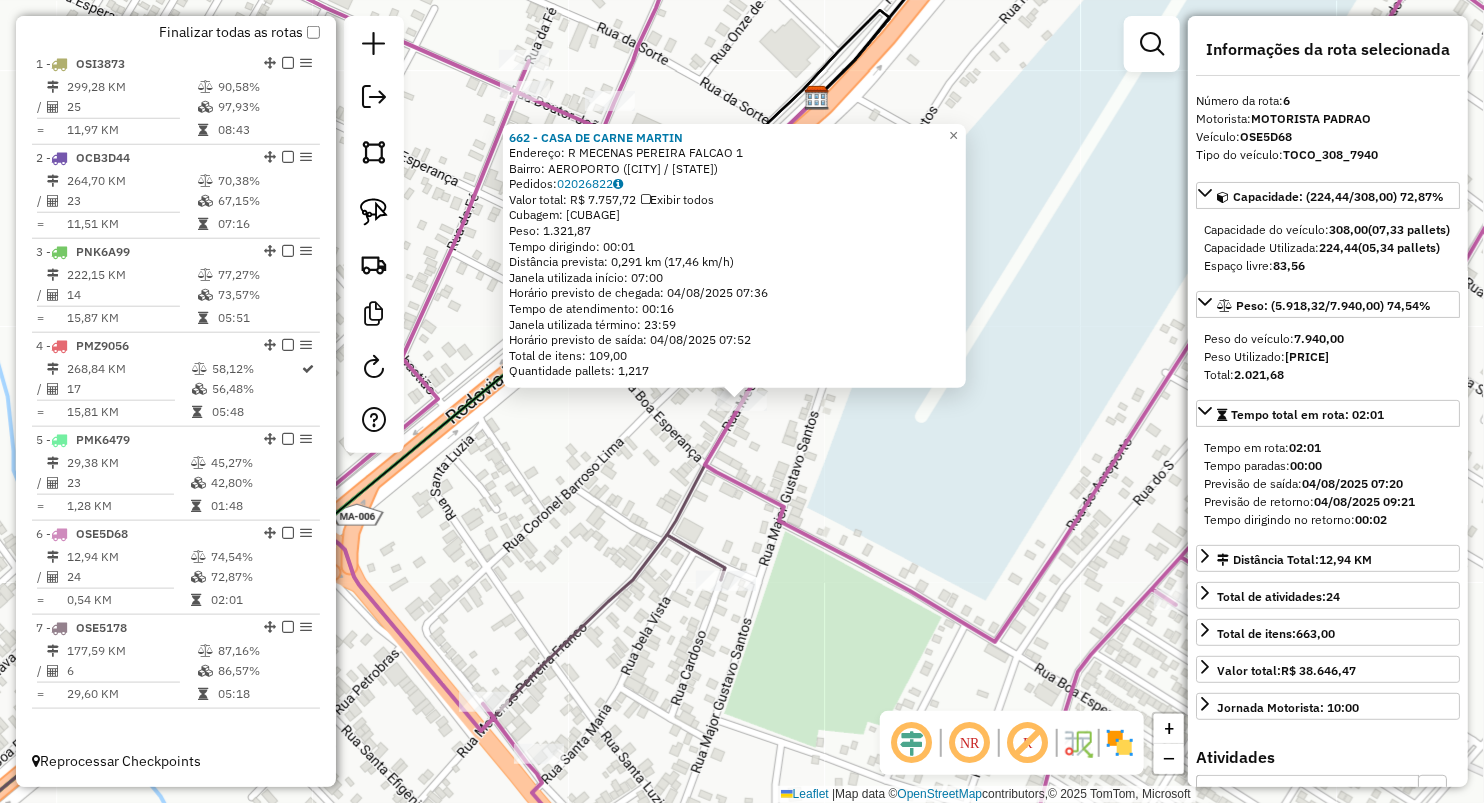 click on "662 - CASA DE CARNE MARTIN  Endereço:  R MECENAS PEREIRA FALCAO 1   Bairro: AEROPORTO (GRAJAU / MA)   Pedidos:  02026822   Valor total: R$ 7.757,72   Exibir todos   Cubagem: 51,13  Peso: 1.321,87  Tempo dirigindo: 00:01   Distância prevista: 0,291 km (17,46 km/h)   Janela utilizada início: 07:00   Horário previsto de chegada: 04/08/2025 07:36   Tempo de atendimento: 00:16   Janela utilizada término: 23:59   Horário previsto de saída: 04/08/2025 07:52   Total de itens: 109,00   Quantidade pallets: 1,217  × Janela de atendimento Grade de atendimento Capacidade Transportadoras Veículos Cliente Pedidos  Rotas Selecione os dias de semana para filtrar as janelas de atendimento  Seg   Ter   Qua   Qui   Sex   Sáb   Dom  Informe o período da janela de atendimento: De: Até:  Filtrar exatamente a janela do cliente  Considerar janela de atendimento padrão  Selecione os dias de semana para filtrar as grades de atendimento  Seg   Ter   Qua   Qui   Sex   Sáb   Dom   Peso mínimo:   Peso máximo:   De:   Até:" 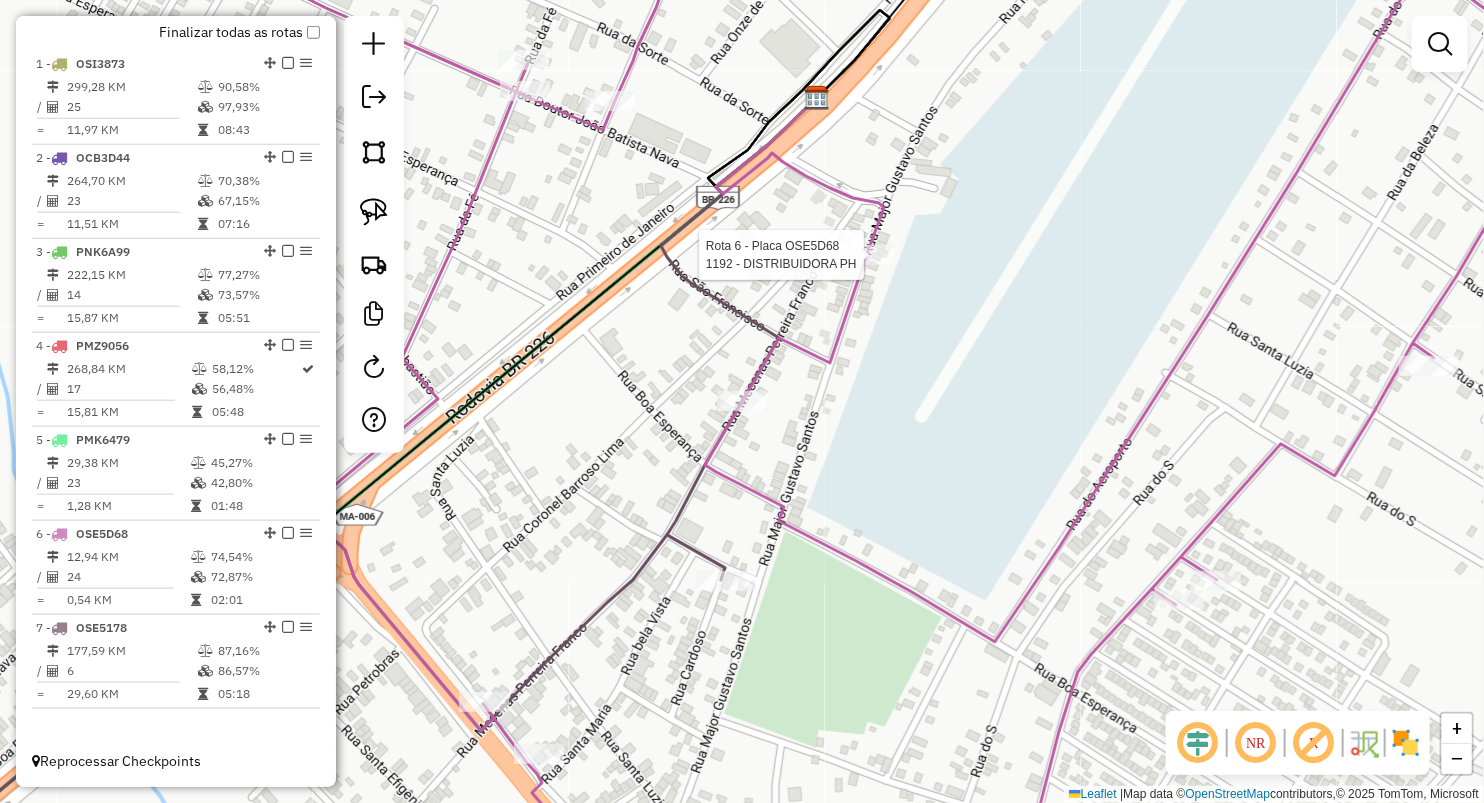 click 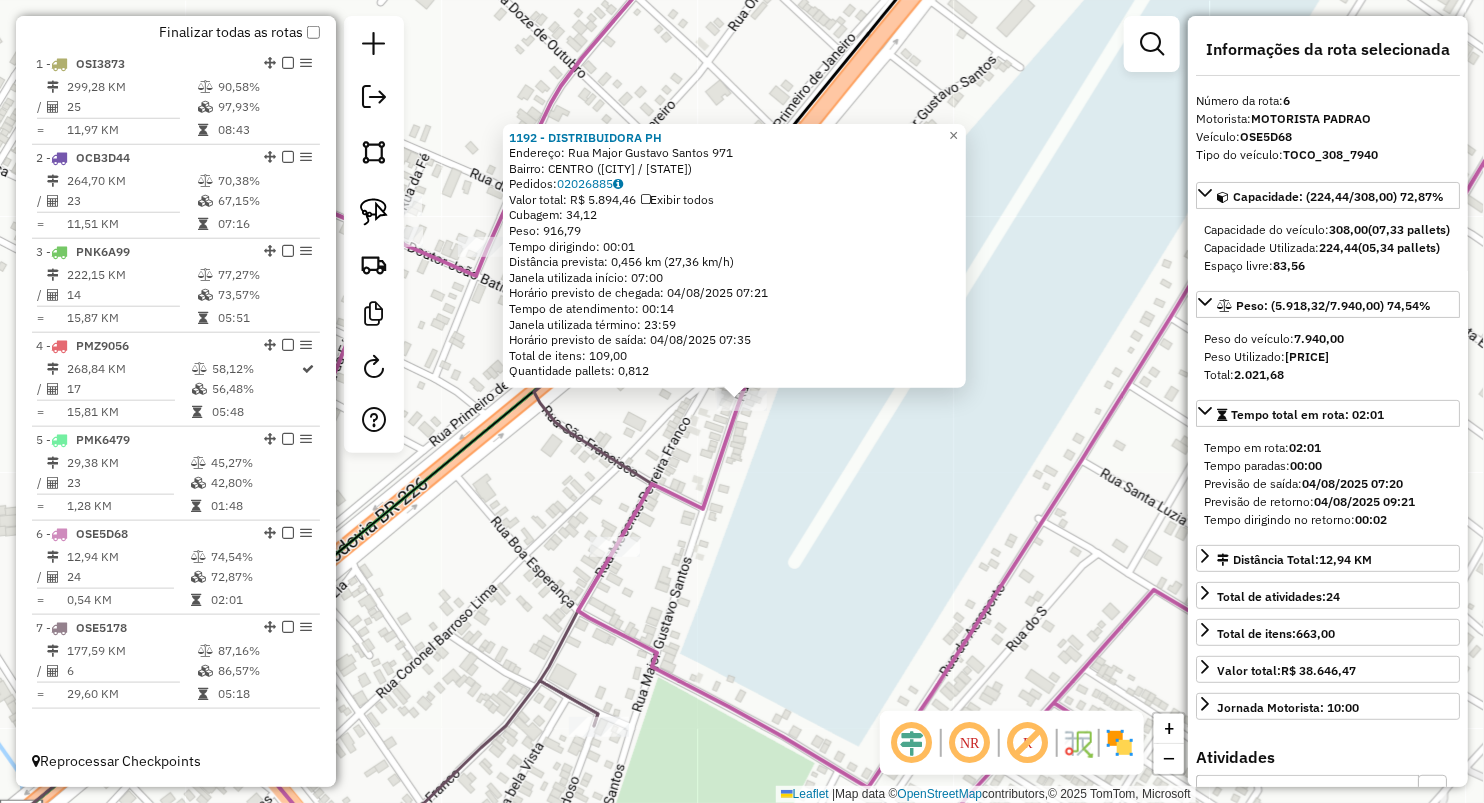 click on "1192 - DISTRIBUIDORA PH  Endereço:  Rua Major Gustavo Santos 971   Bairro: CENTRO (GRAJAU / MA)   Pedidos:  02026885   Valor total: R$ 5.894,46   Exibir todos   Cubagem: 34,12  Peso: 916,79  Tempo dirigindo: 00:01   Distância prevista: 0,456 km (27,36 km/h)   Janela utilizada início: 07:00   Horário previsto de chegada: 04/08/2025 07:21   Tempo de atendimento: 00:14   Janela utilizada término: 23:59   Horário previsto de saída: 04/08/2025 07:35   Total de itens: 109,00   Quantidade pallets: 0,812  × Janela de atendimento Grade de atendimento Capacidade Transportadoras Veículos Cliente Pedidos  Rotas Selecione os dias de semana para filtrar as janelas de atendimento  Seg   Ter   Qua   Qui   Sex   Sáb   Dom  Informe o período da janela de atendimento: De: Até:  Filtrar exatamente a janela do cliente  Considerar janela de atendimento padrão  Selecione os dias de semana para filtrar as grades de atendimento  Seg   Ter   Qua   Qui   Sex   Sáb   Dom   Clientes fora do dia de atendimento selecionado +" 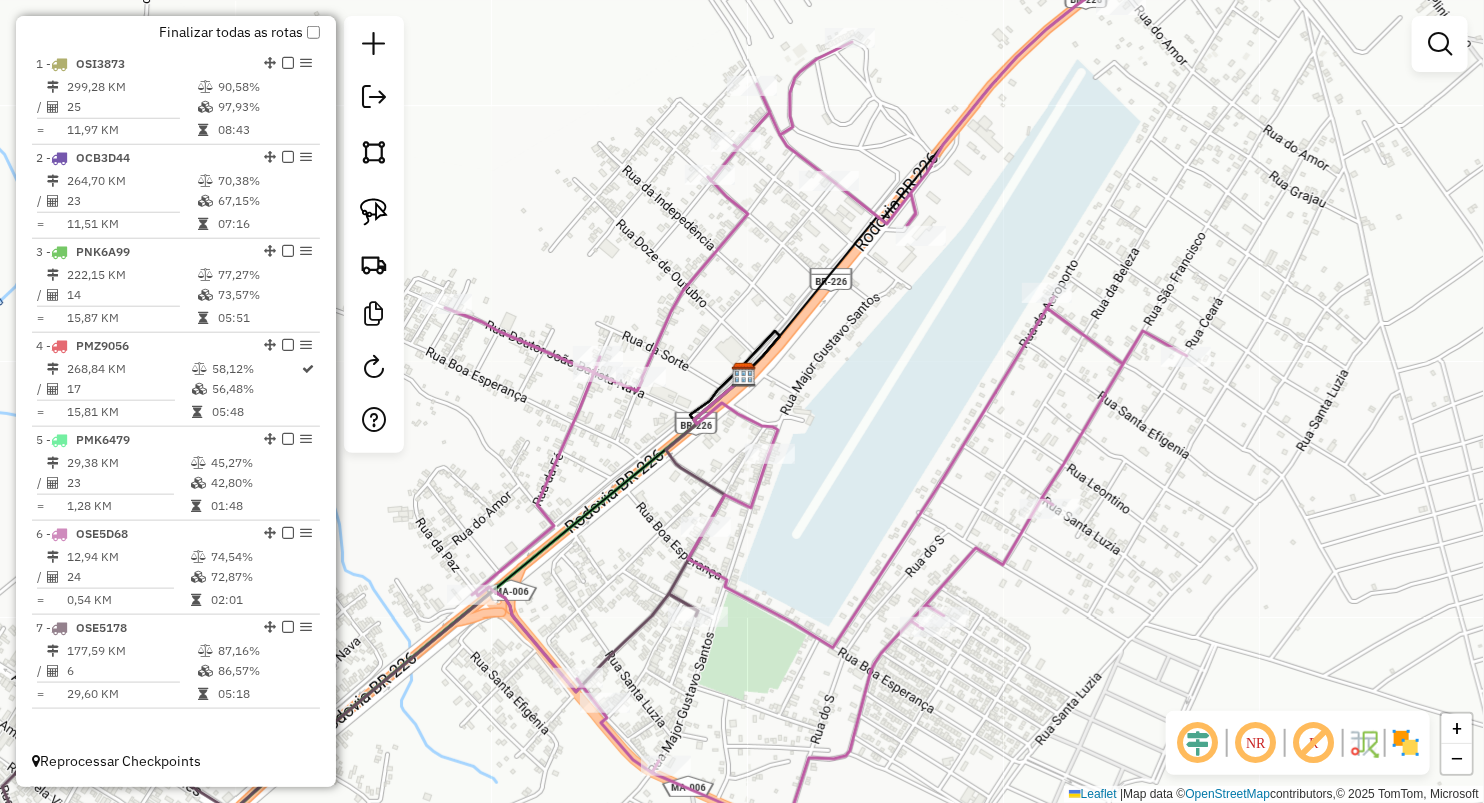 drag, startPoint x: 831, startPoint y: 623, endPoint x: 806, endPoint y: 465, distance: 159.96562 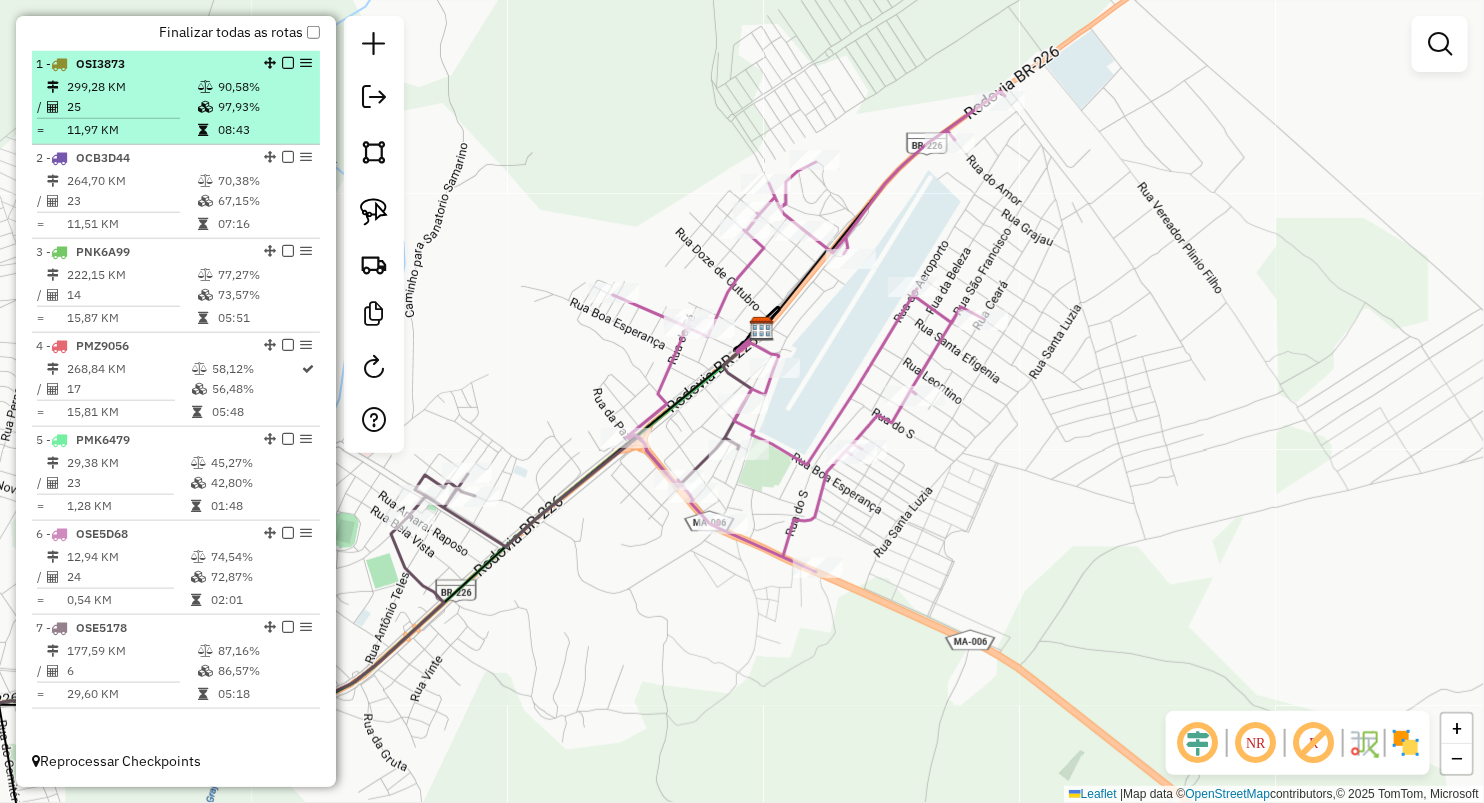 click on "11,97 KM" at bounding box center [131, 130] 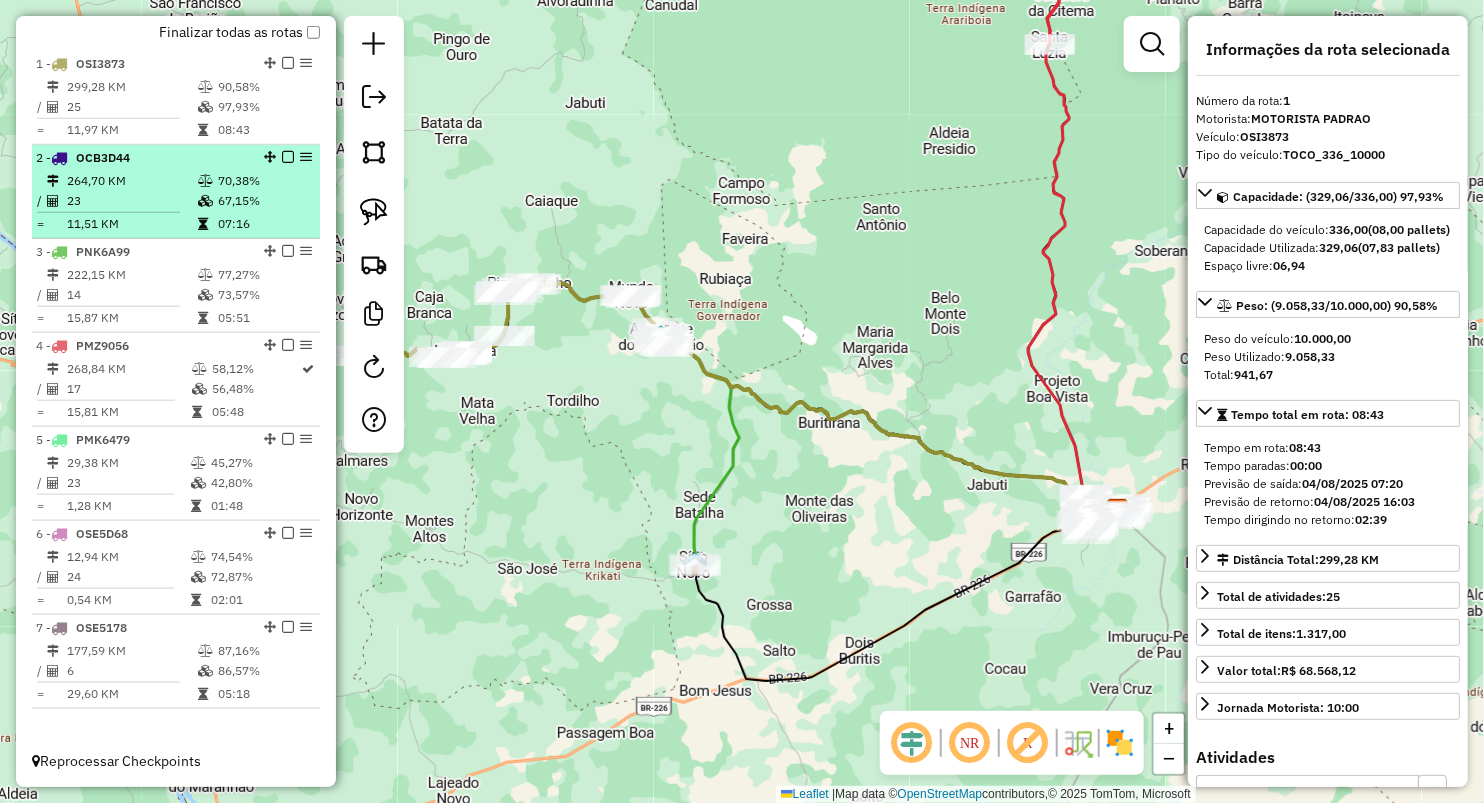 click on "264,70 KM" at bounding box center (131, 181) 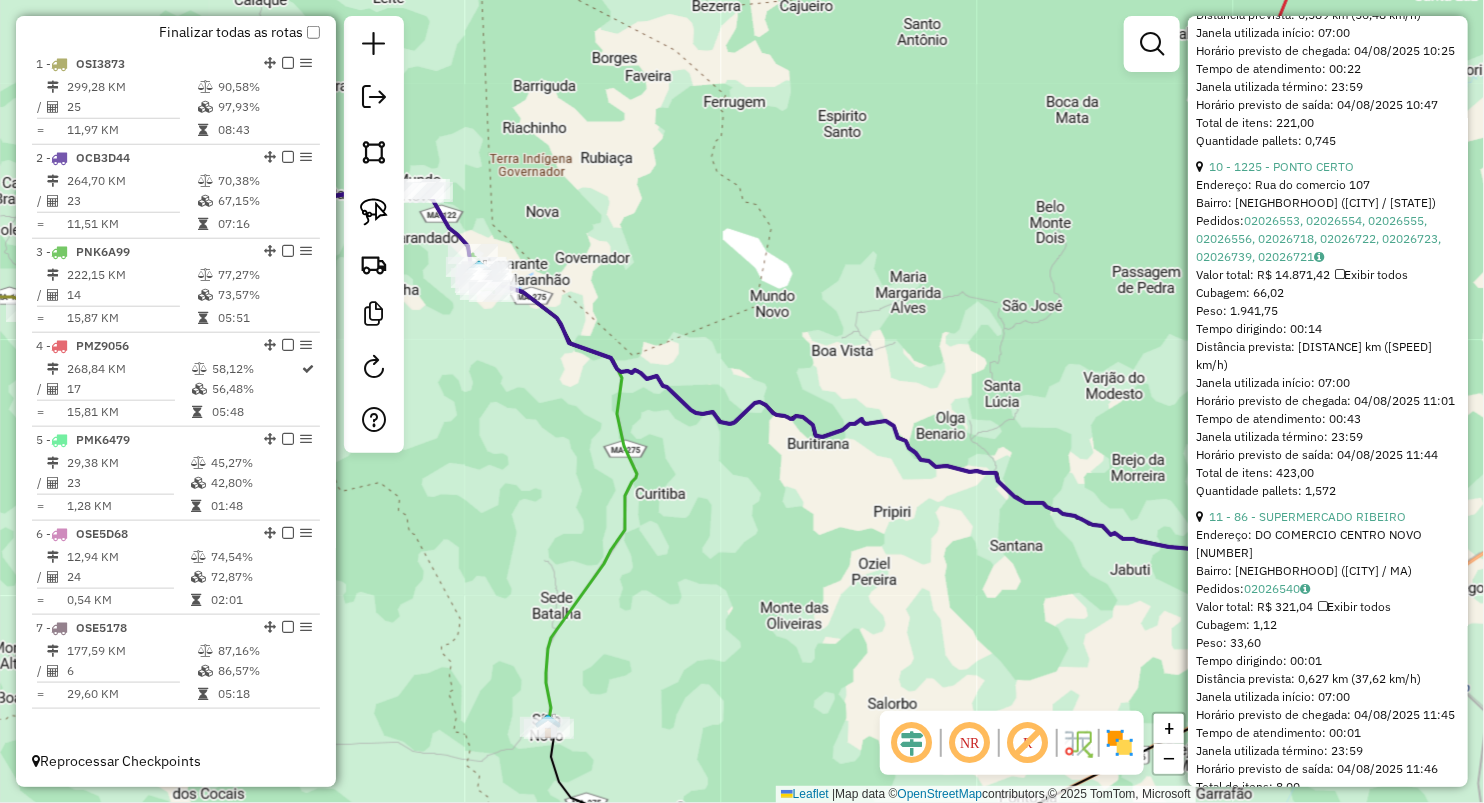 scroll, scrollTop: 3555, scrollLeft: 0, axis: vertical 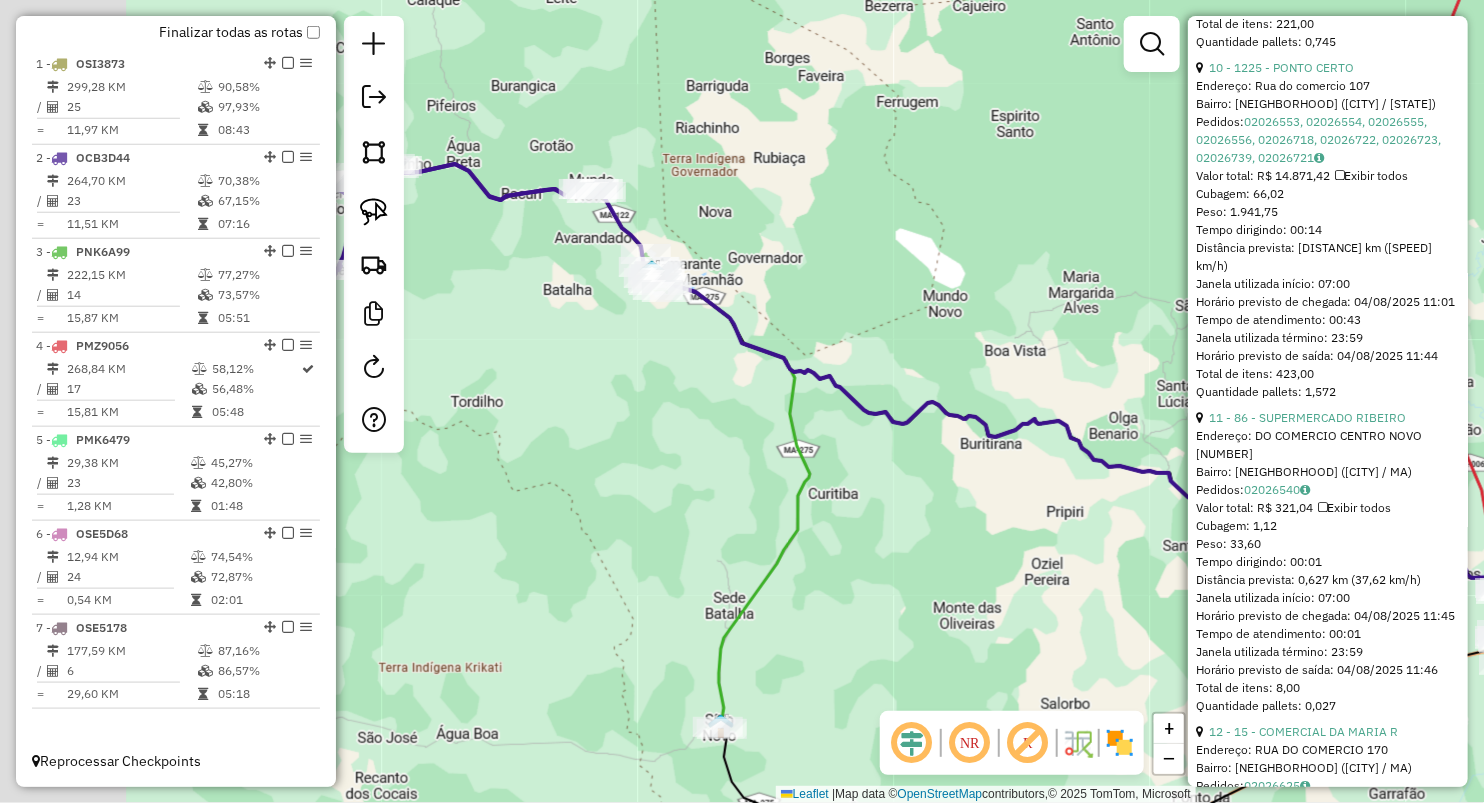 drag, startPoint x: 765, startPoint y: 352, endPoint x: 1127, endPoint y: 369, distance: 362.39896 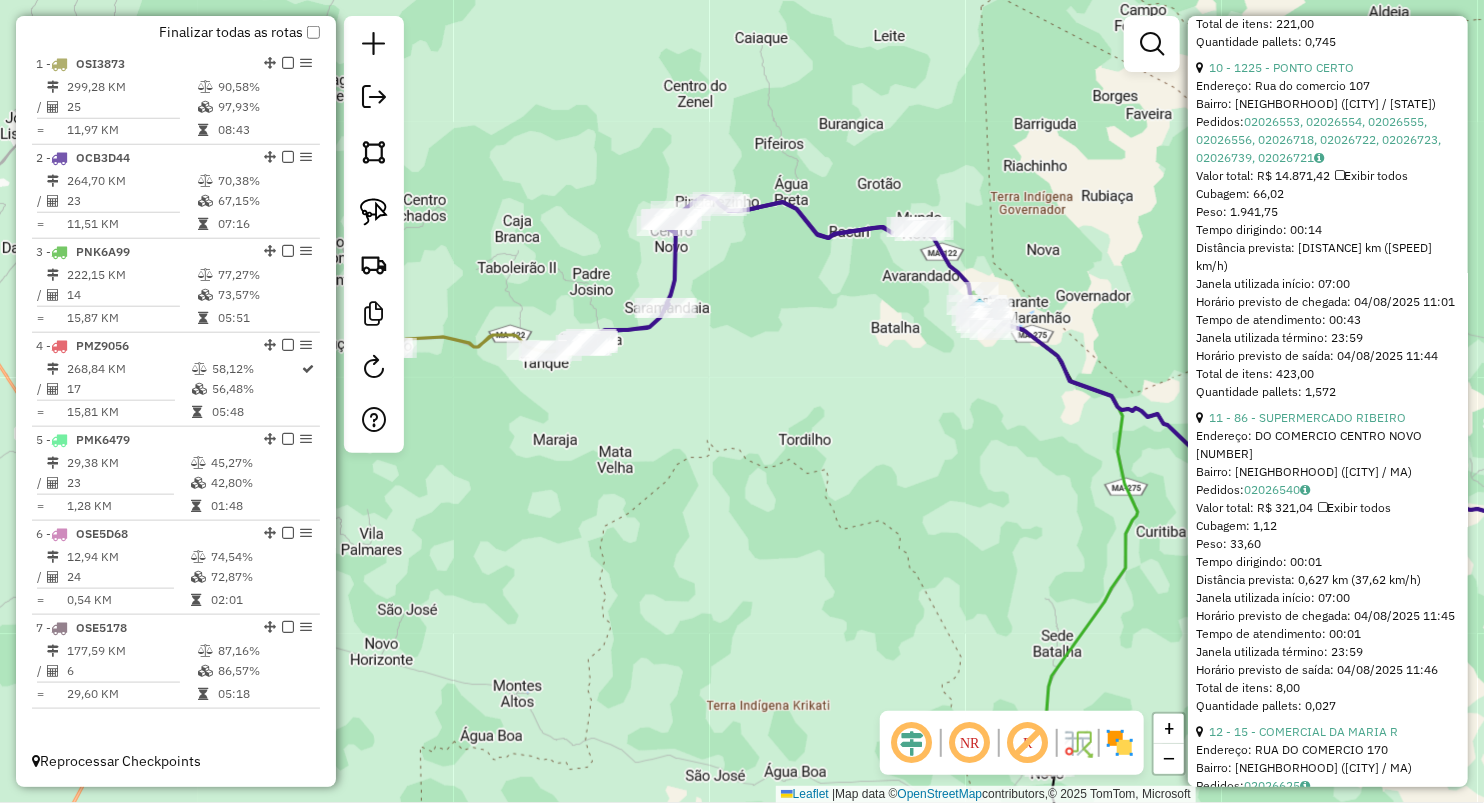 drag, startPoint x: 726, startPoint y: 311, endPoint x: 941, endPoint y: 342, distance: 217.22339 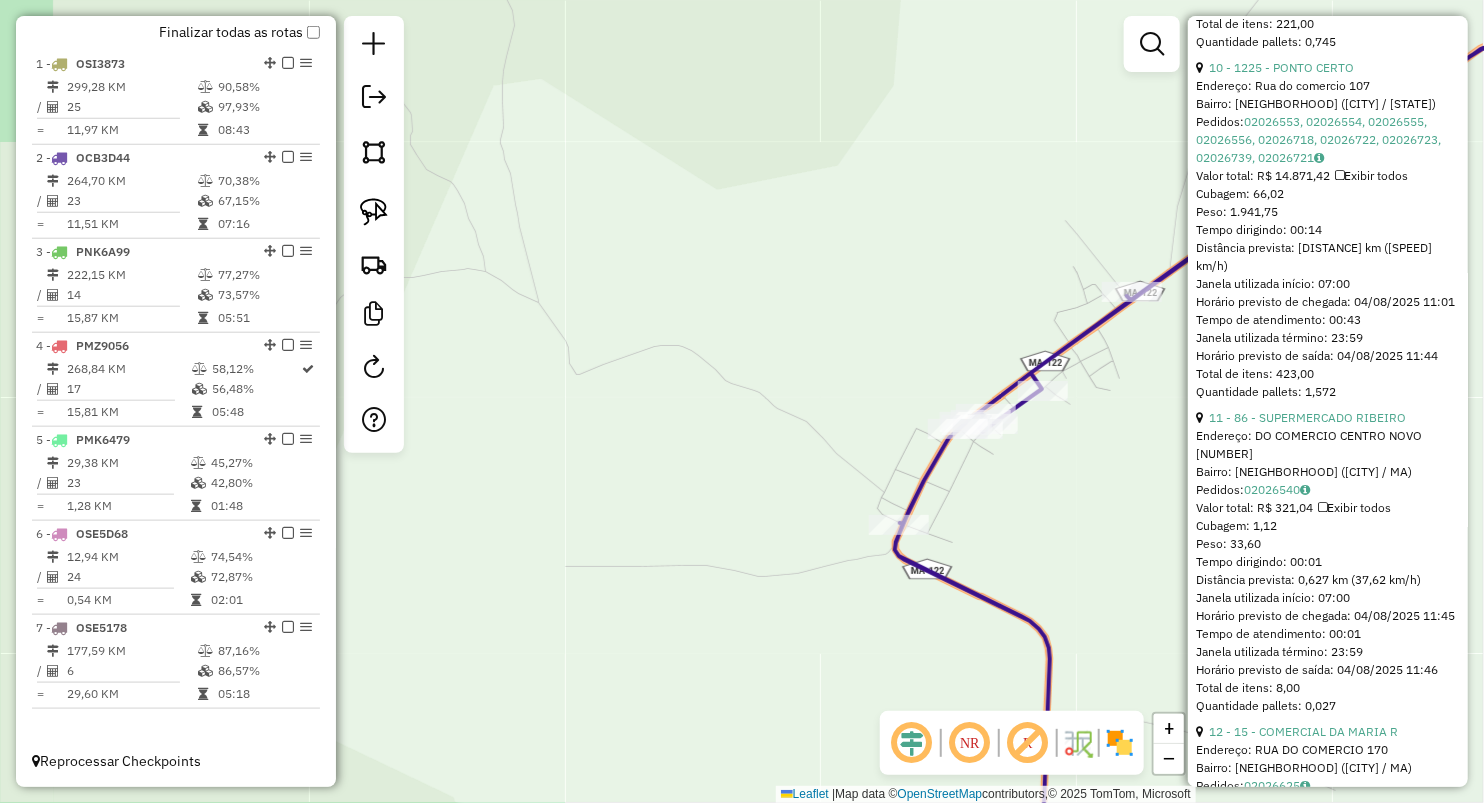 drag, startPoint x: 984, startPoint y: 639, endPoint x: 962, endPoint y: 557, distance: 84.89994 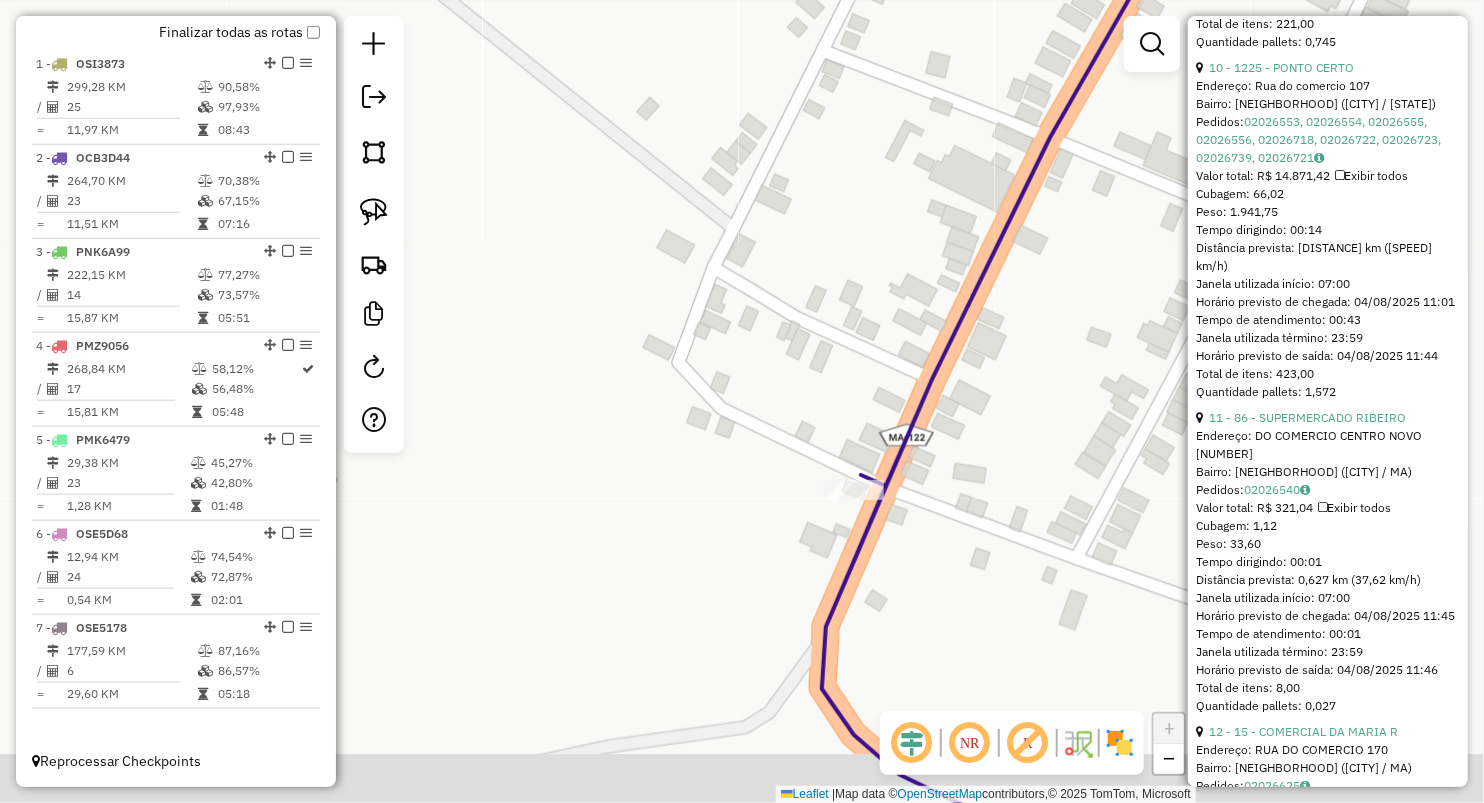 drag, startPoint x: 936, startPoint y: 485, endPoint x: 873, endPoint y: 398, distance: 107.415085 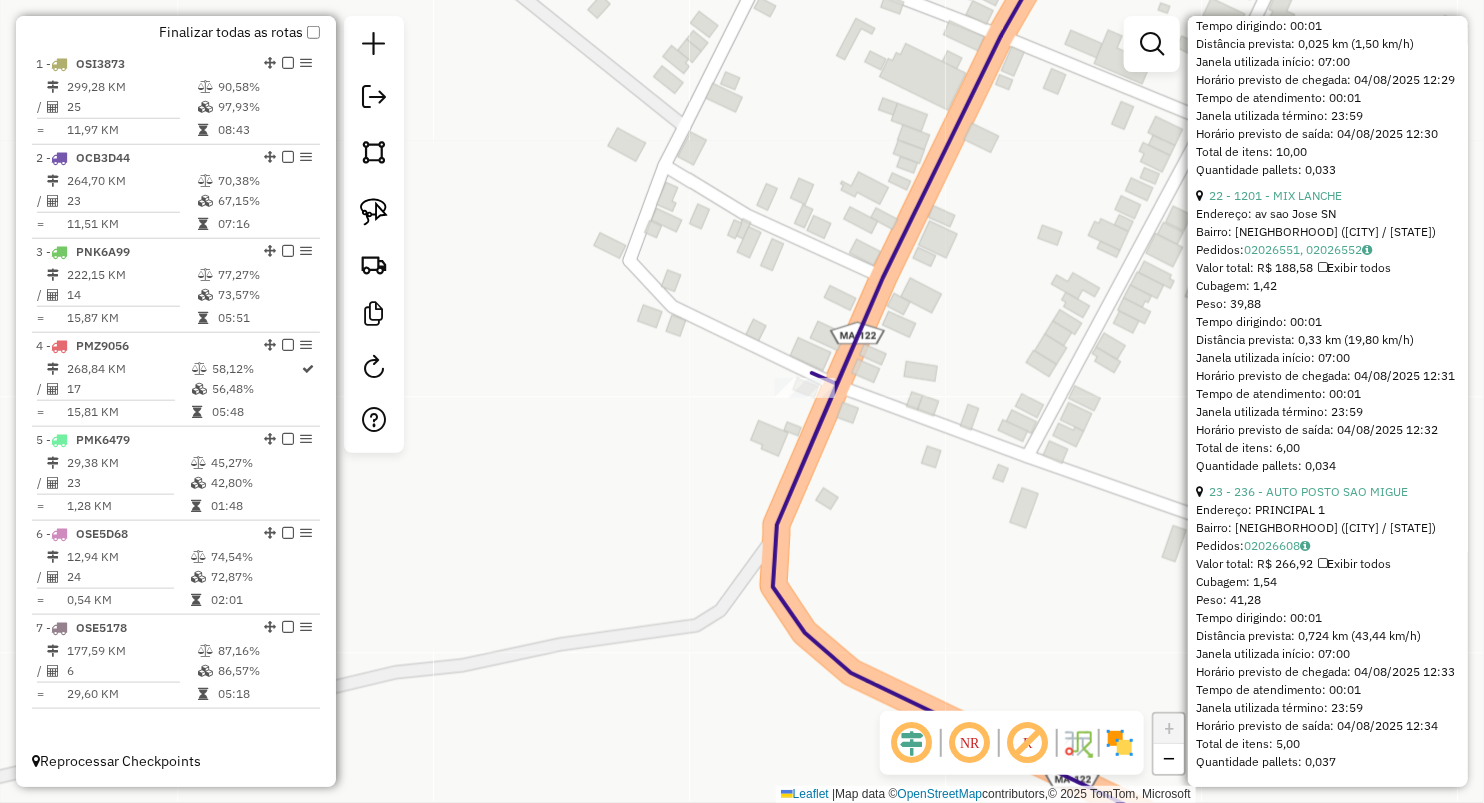 scroll, scrollTop: 7658, scrollLeft: 0, axis: vertical 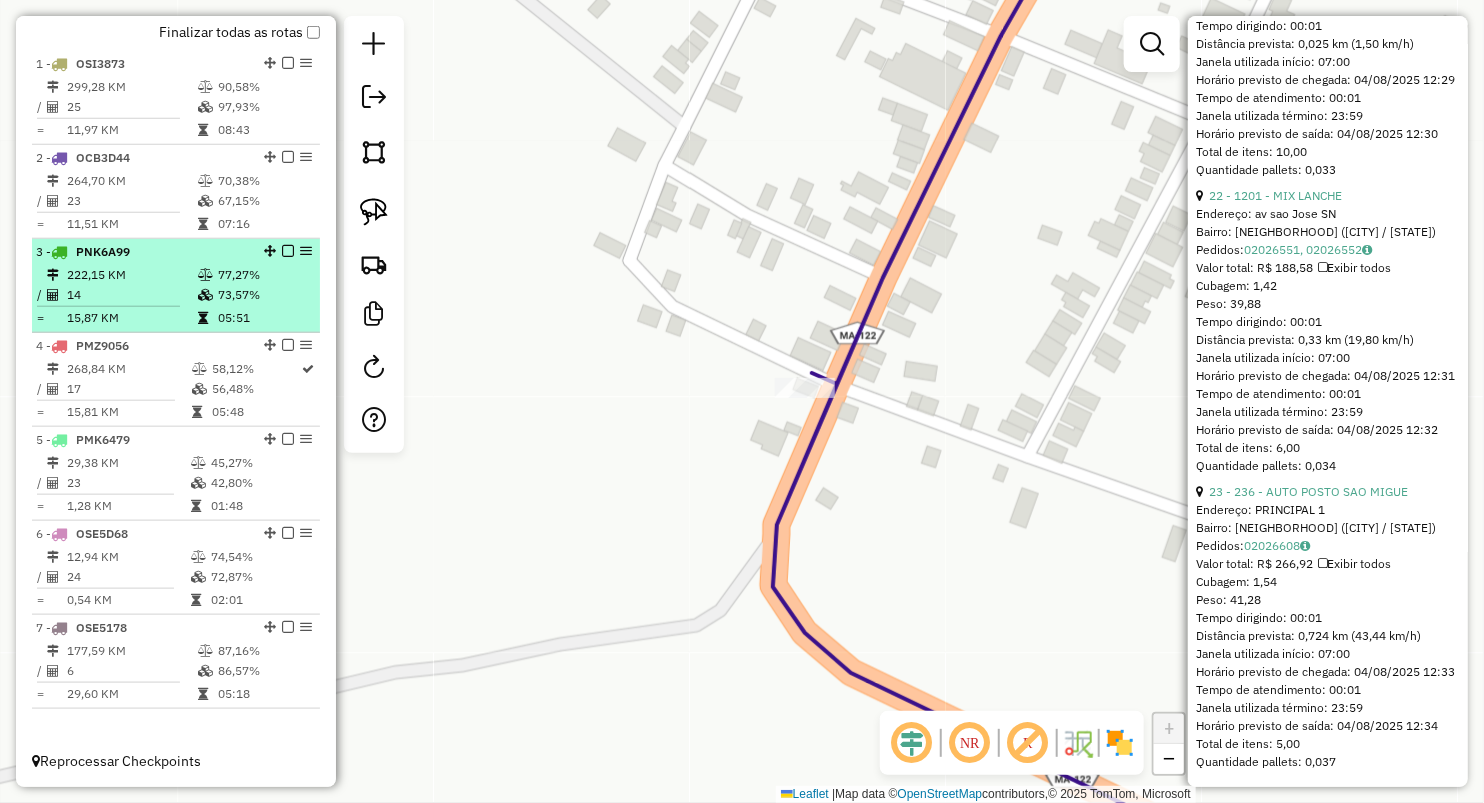 click on "14" at bounding box center [131, 295] 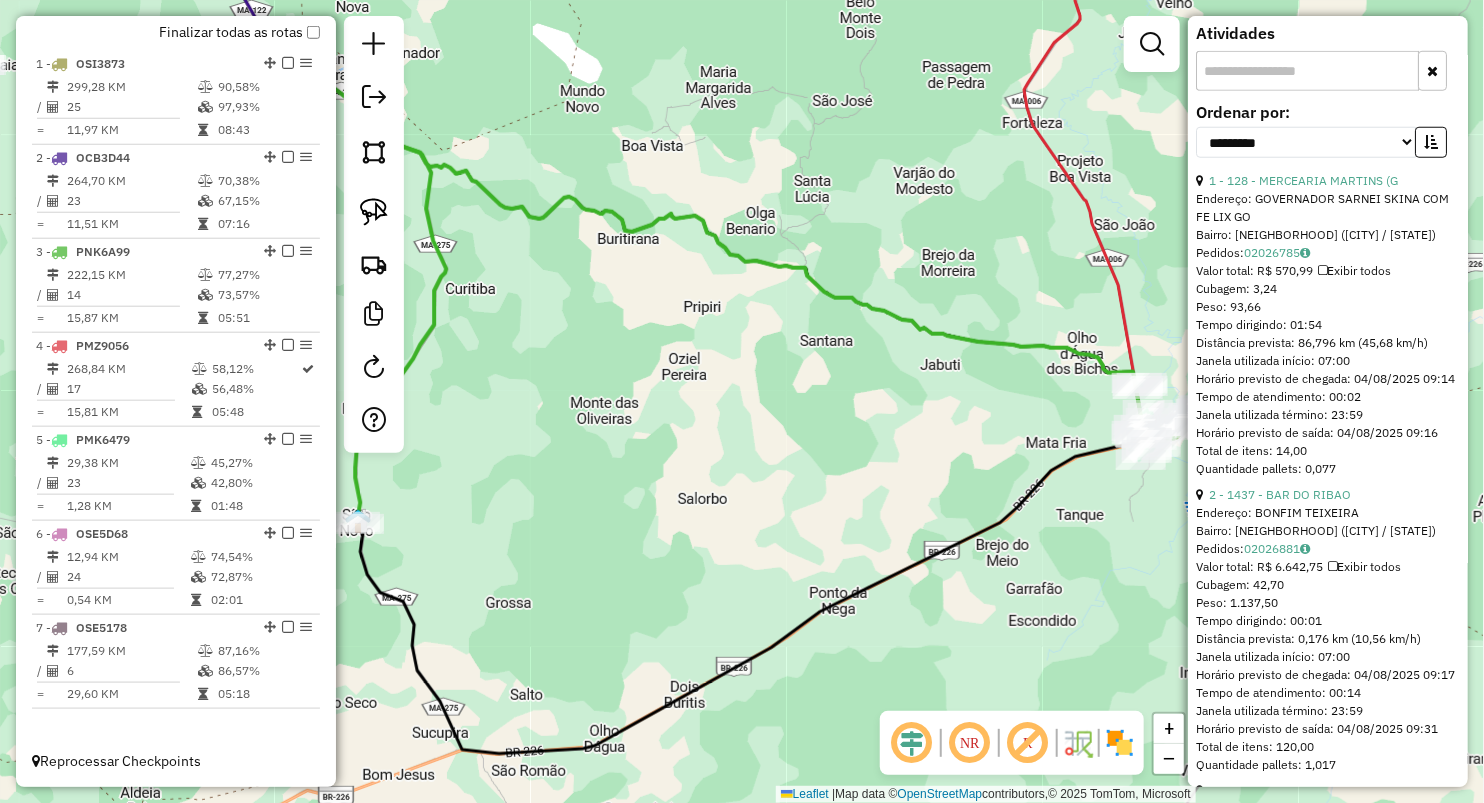 scroll, scrollTop: 667, scrollLeft: 0, axis: vertical 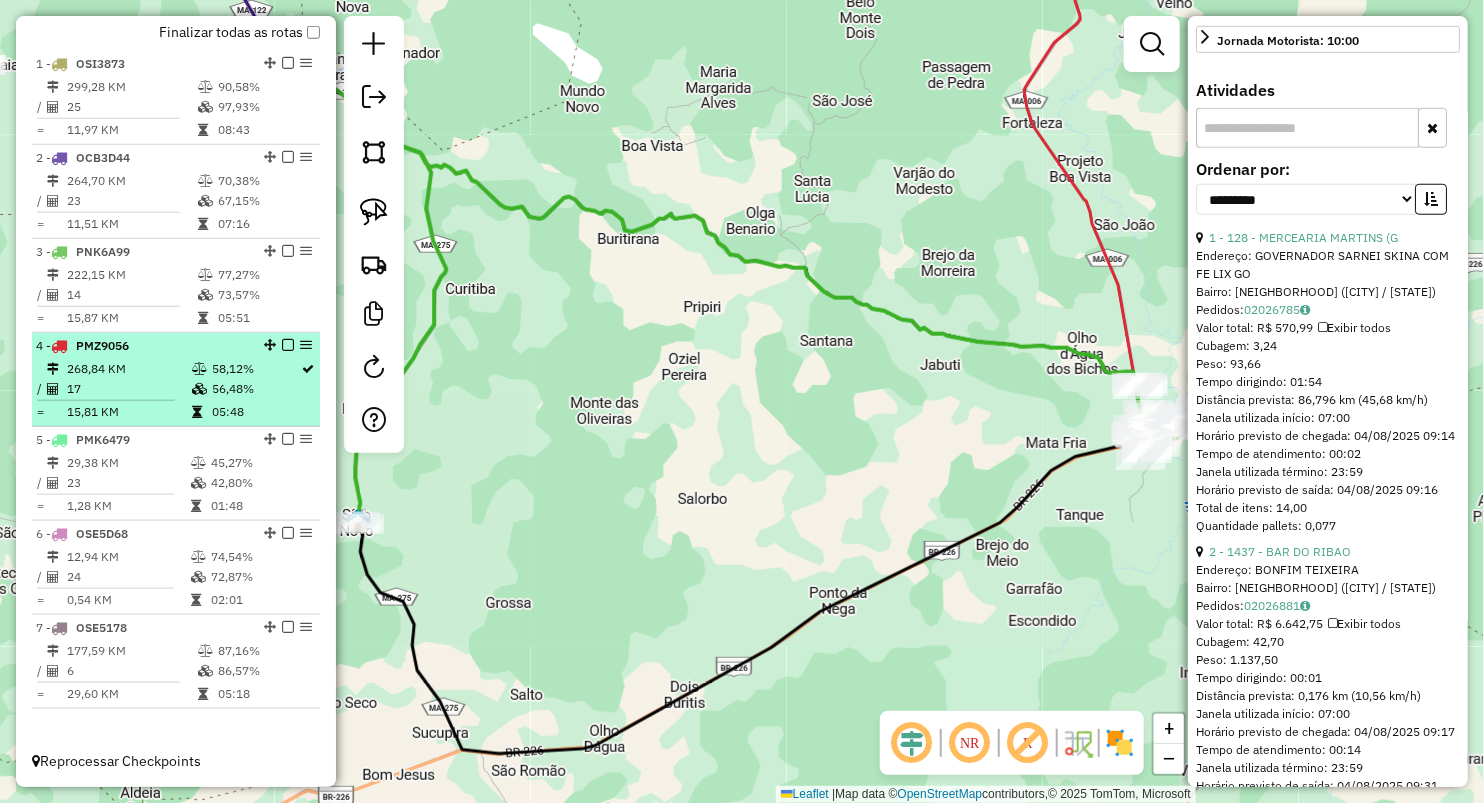 click on "17" at bounding box center [128, 389] 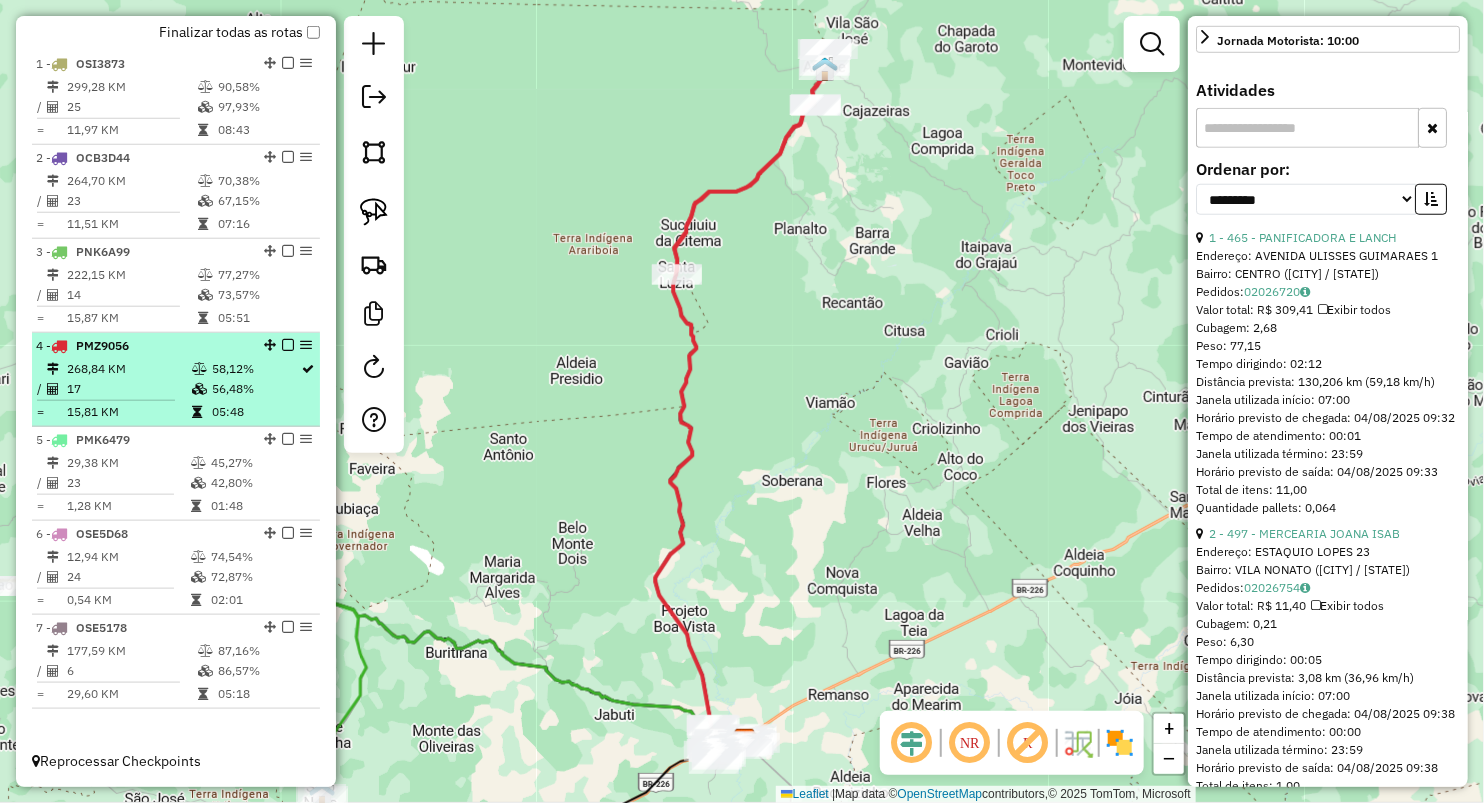 click on "268,84 KM" at bounding box center [128, 369] 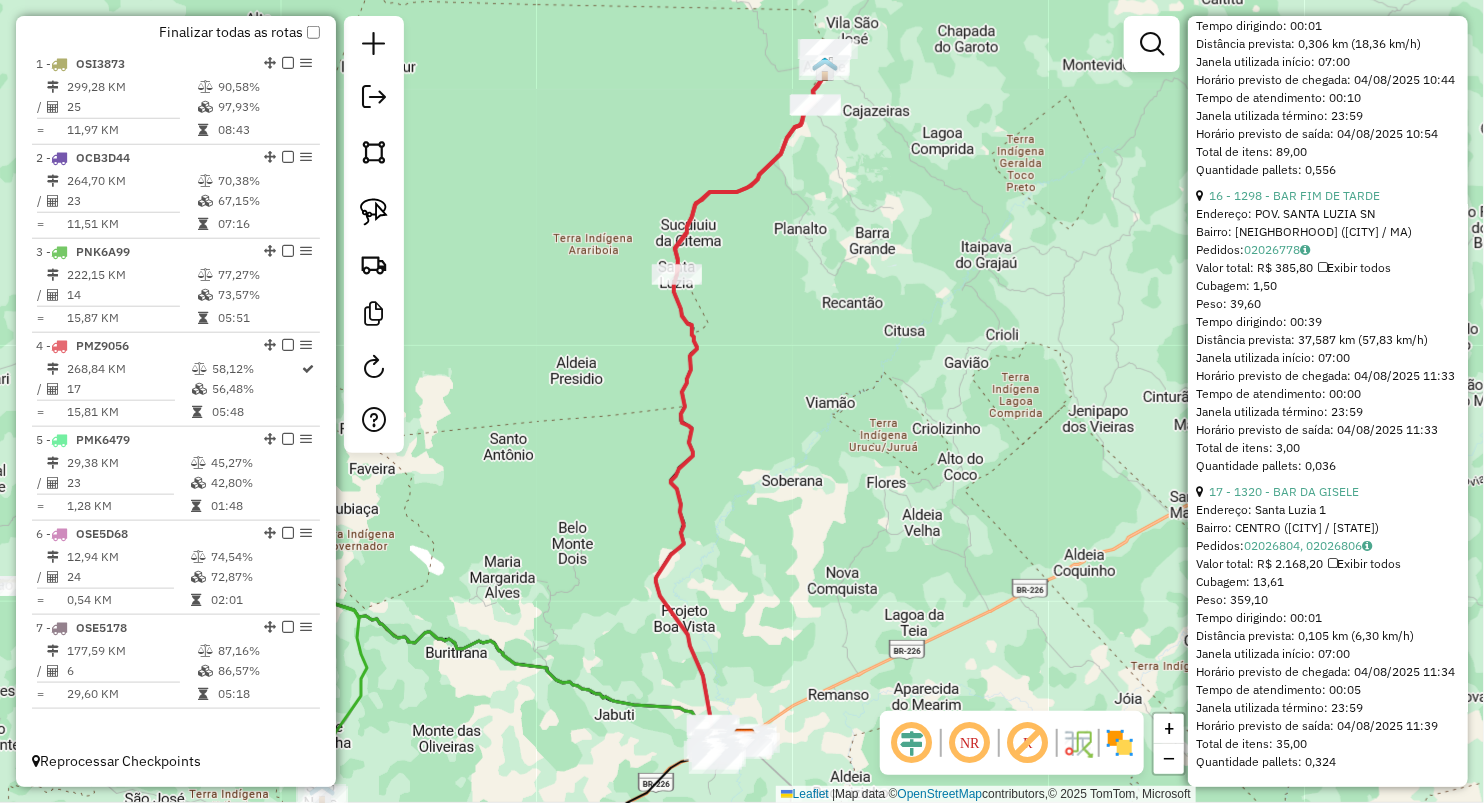 scroll, scrollTop: 5487, scrollLeft: 0, axis: vertical 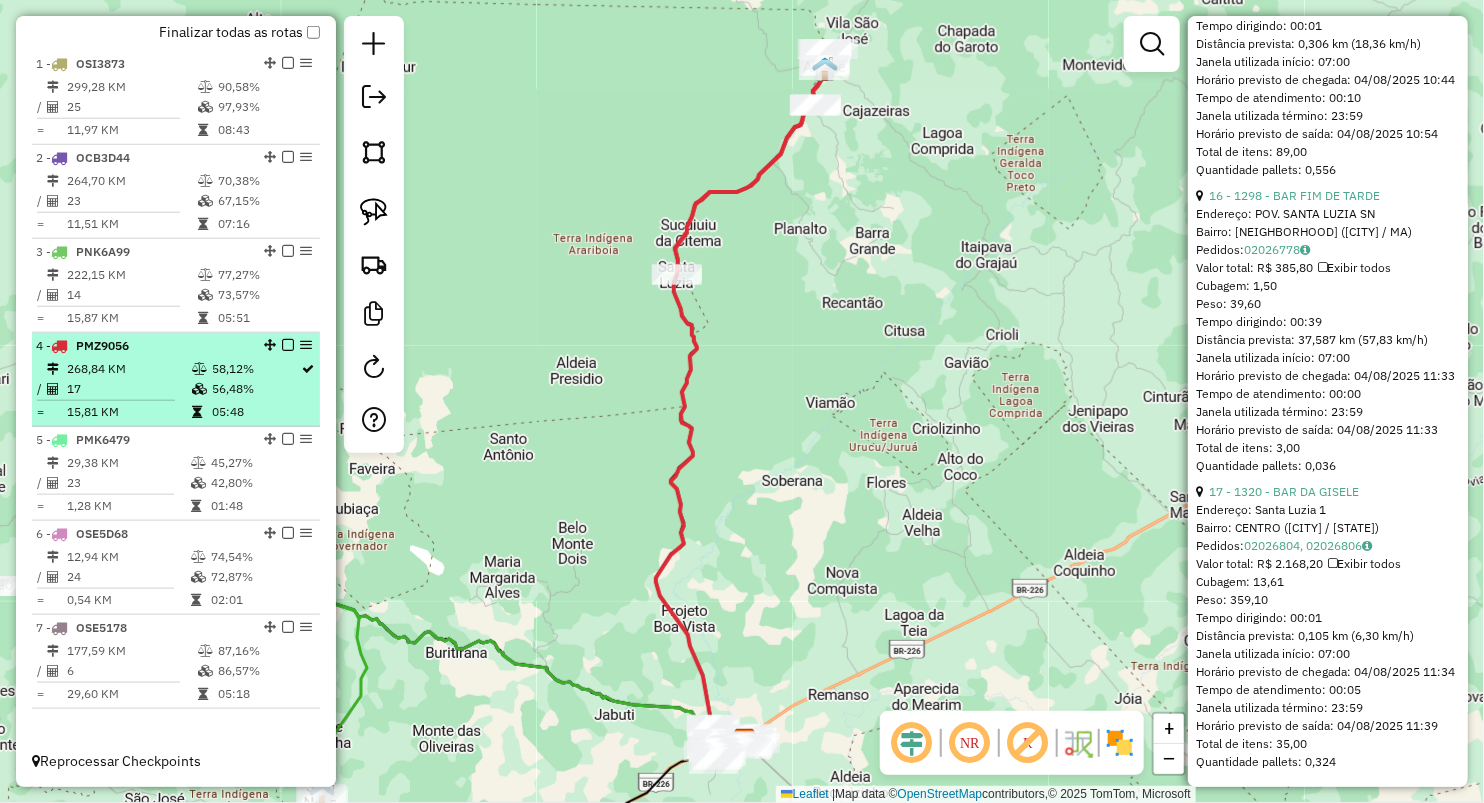 click on "4 -       PMZ9056   268,84 KM   58,12%  /  17   56,48%     =  15,81 KM   05:48" at bounding box center (176, 380) 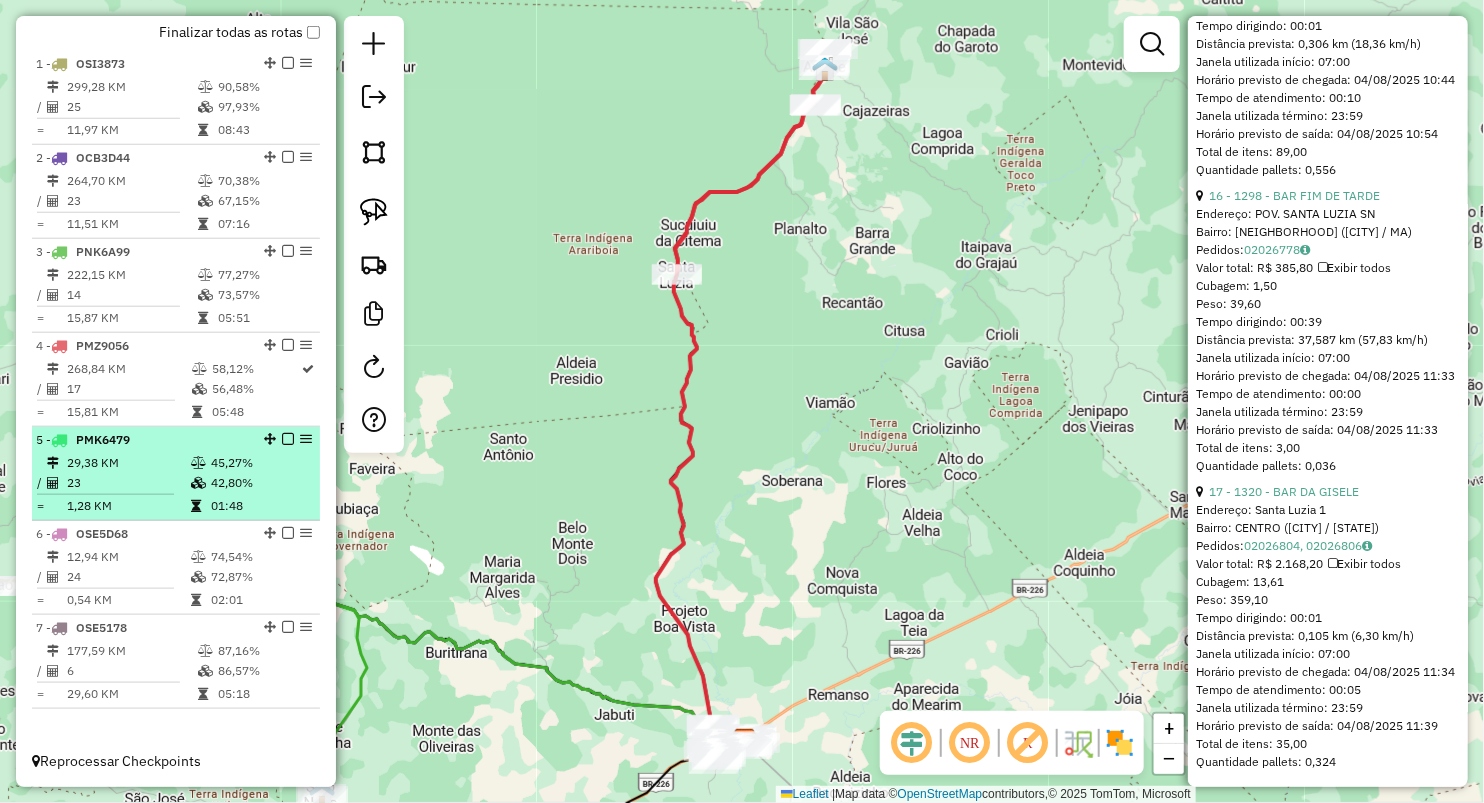 click on "23" at bounding box center (128, 483) 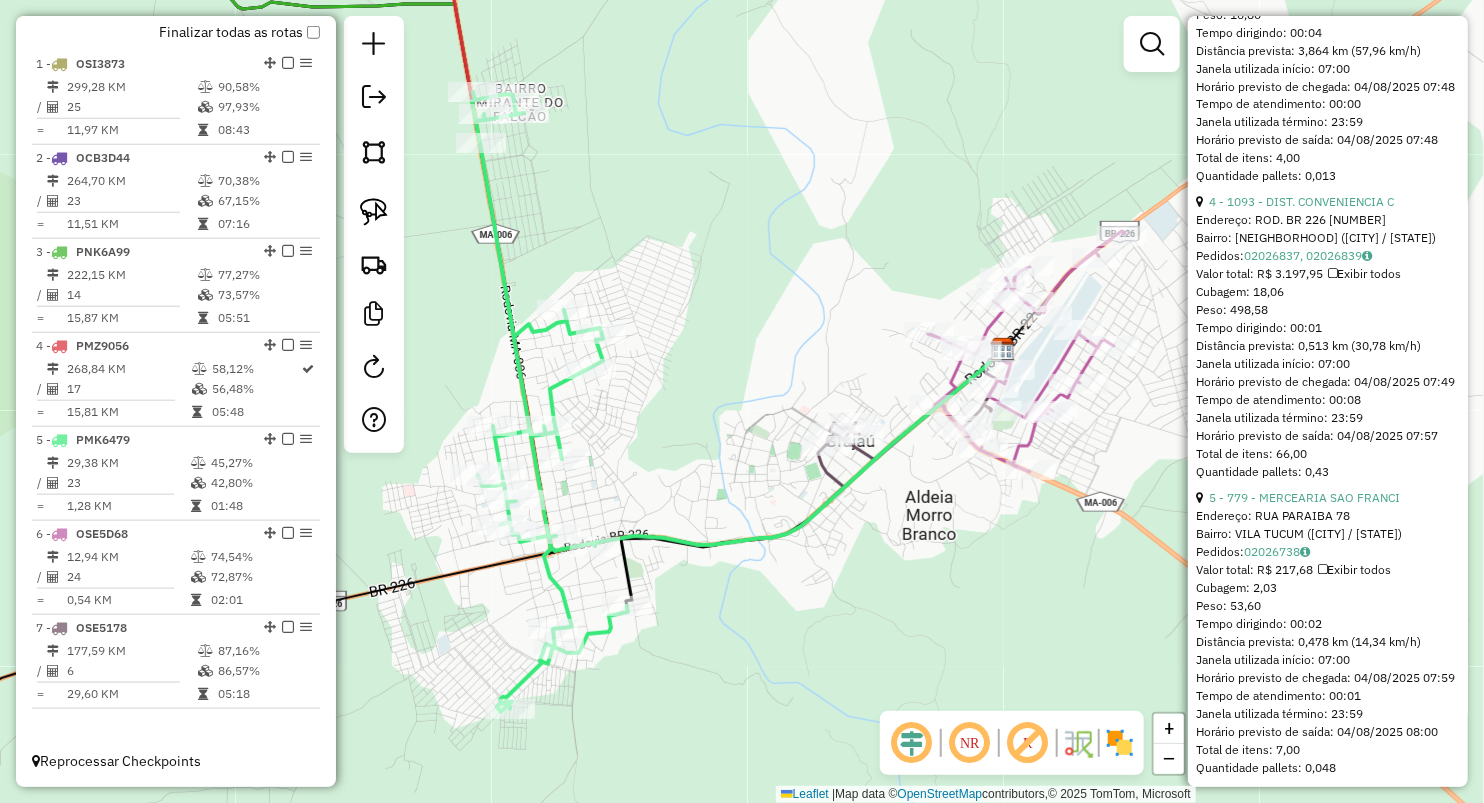 scroll, scrollTop: 1224, scrollLeft: 0, axis: vertical 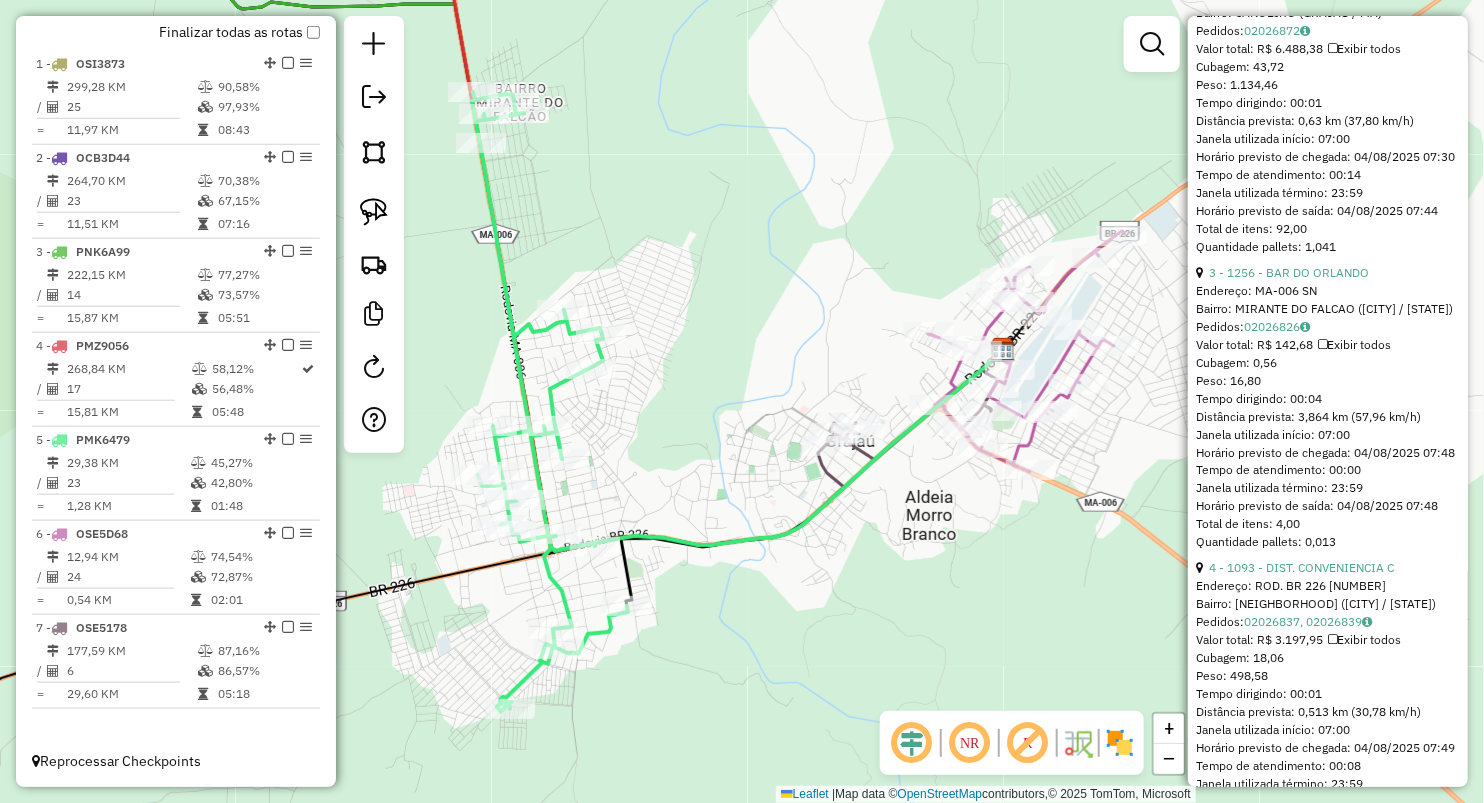 drag, startPoint x: 1418, startPoint y: 150, endPoint x: 1420, endPoint y: 99, distance: 51.0392 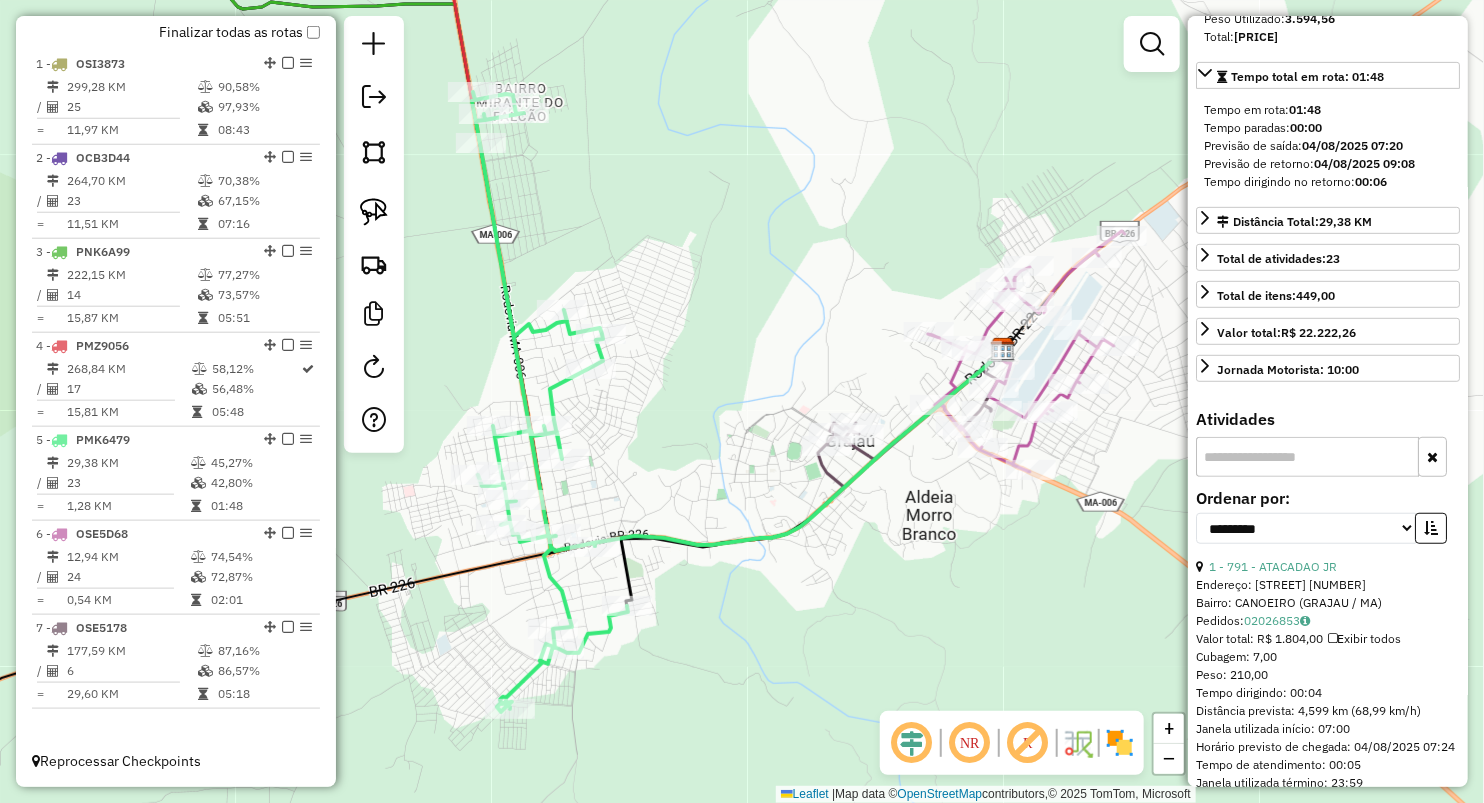 scroll, scrollTop: 0, scrollLeft: 0, axis: both 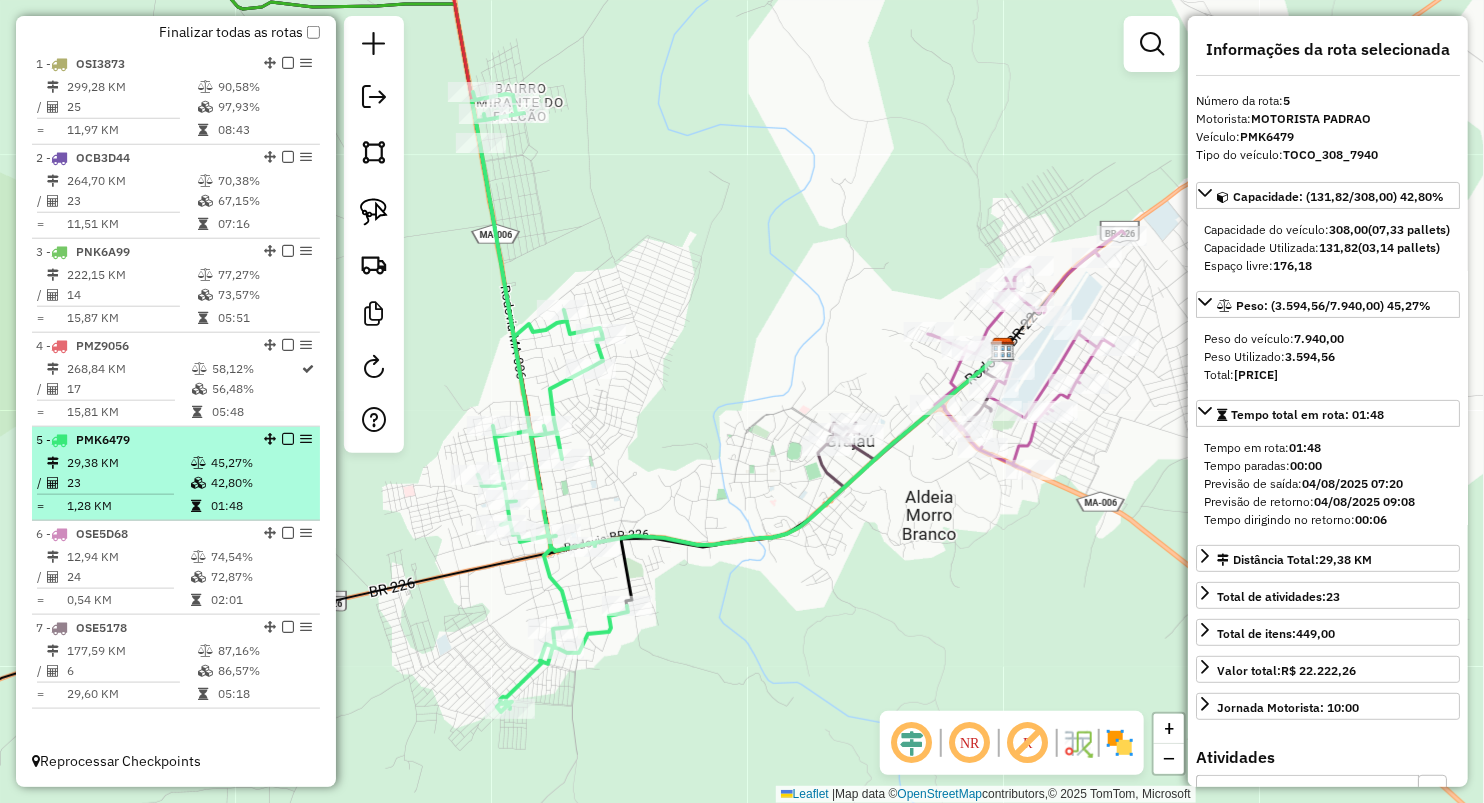 click on "23" at bounding box center [128, 483] 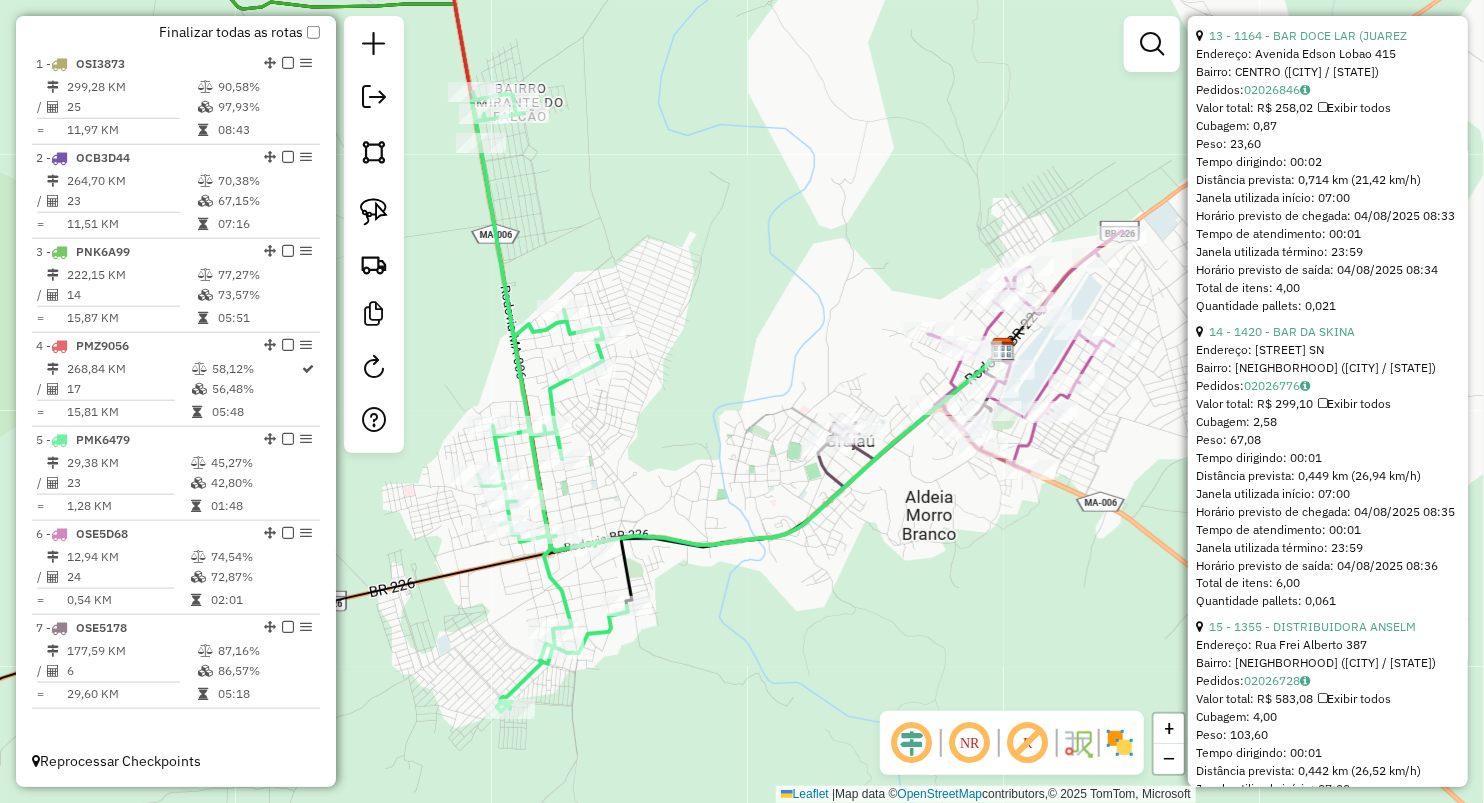 scroll, scrollTop: 4444, scrollLeft: 0, axis: vertical 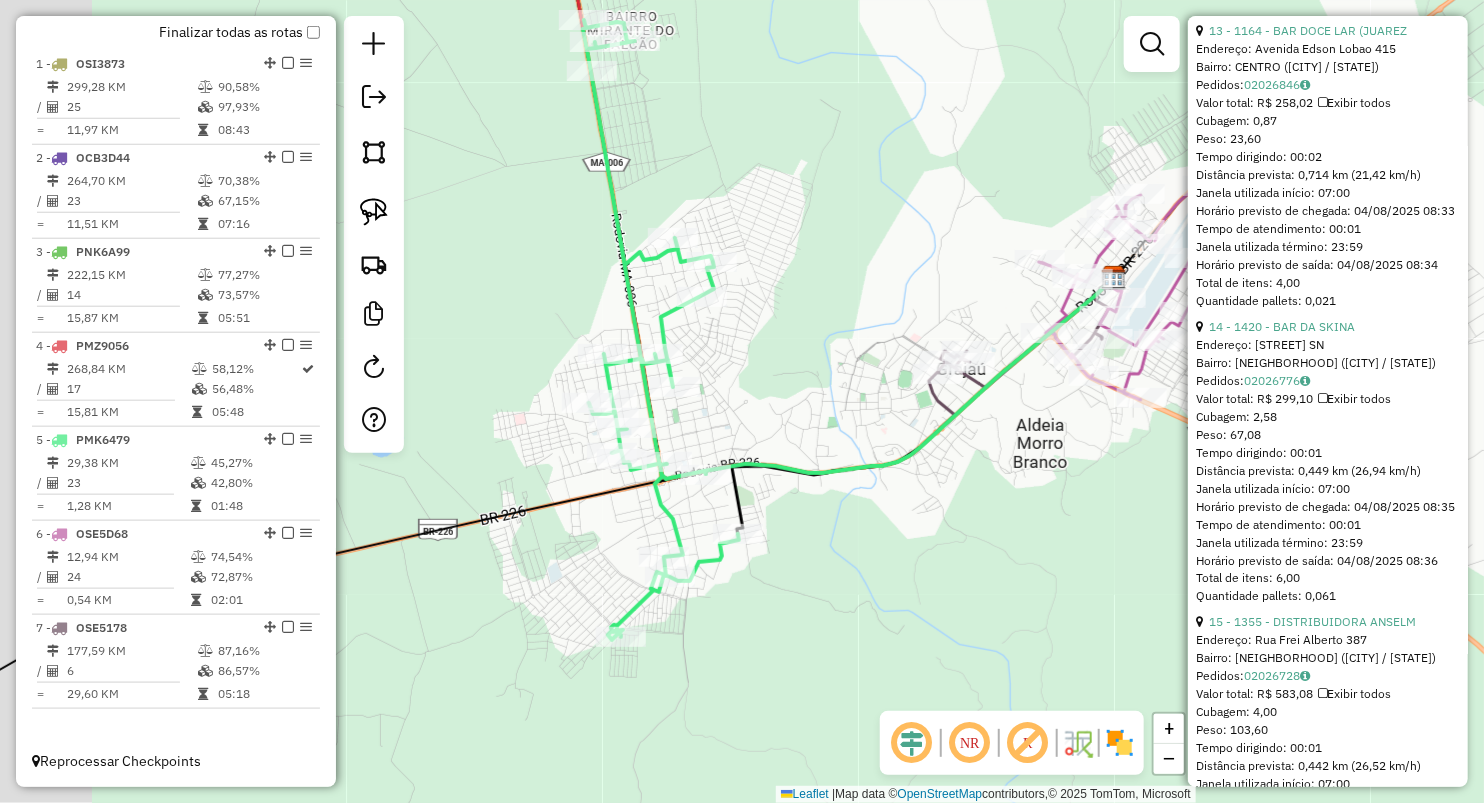 drag, startPoint x: 702, startPoint y: 400, endPoint x: 930, endPoint y: 188, distance: 311.3326 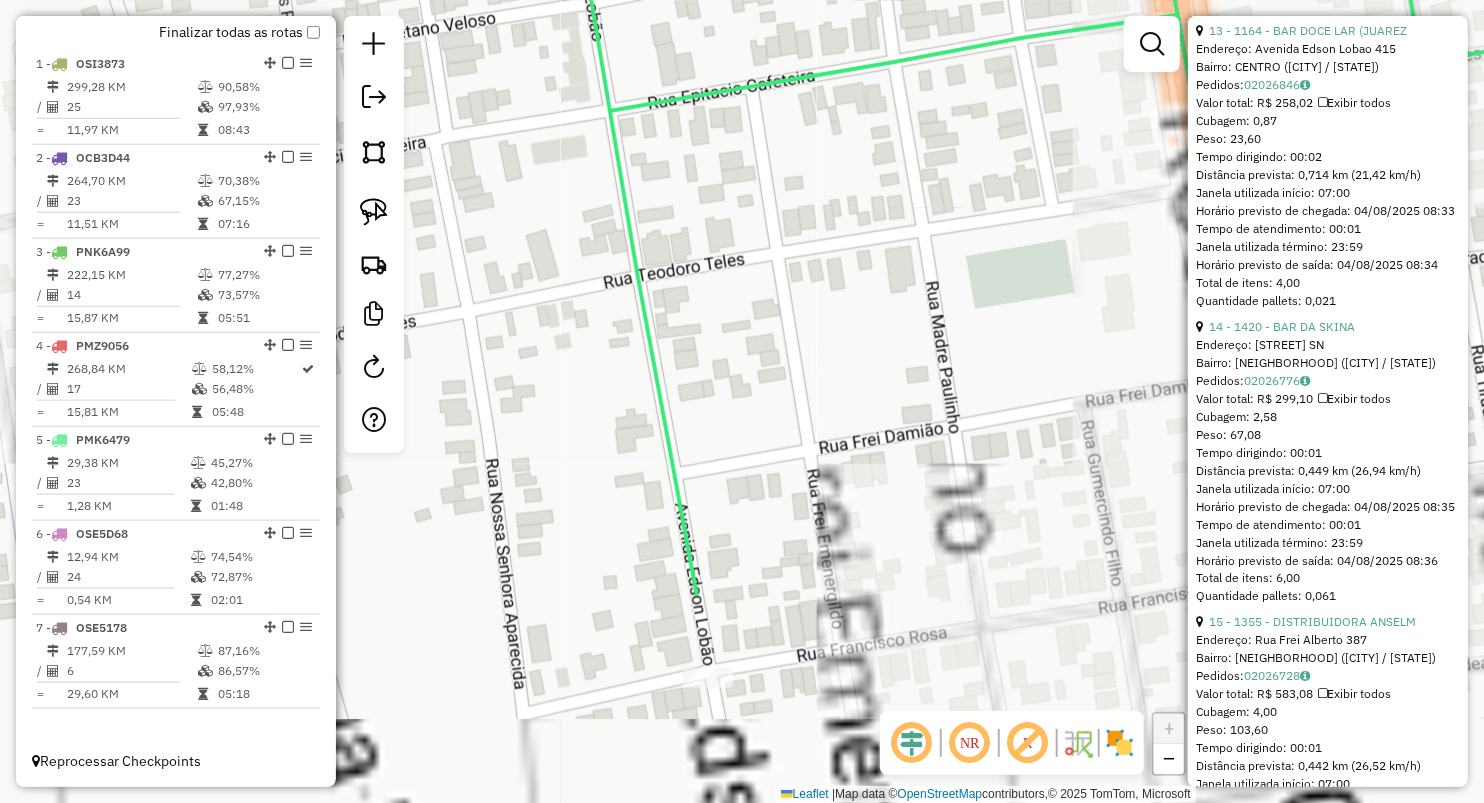 drag, startPoint x: 845, startPoint y: 481, endPoint x: 827, endPoint y: 192, distance: 289.56 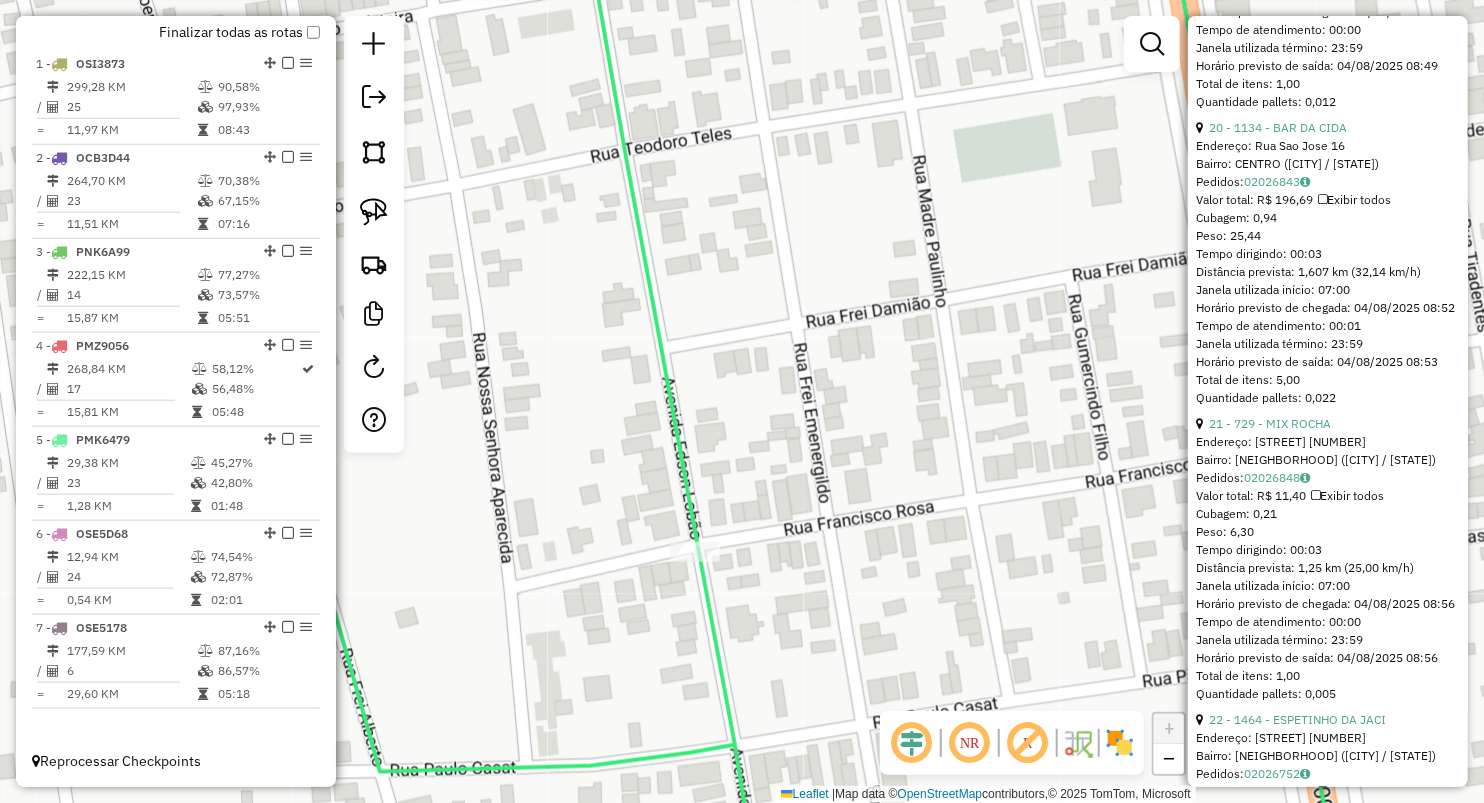 scroll, scrollTop: 6444, scrollLeft: 0, axis: vertical 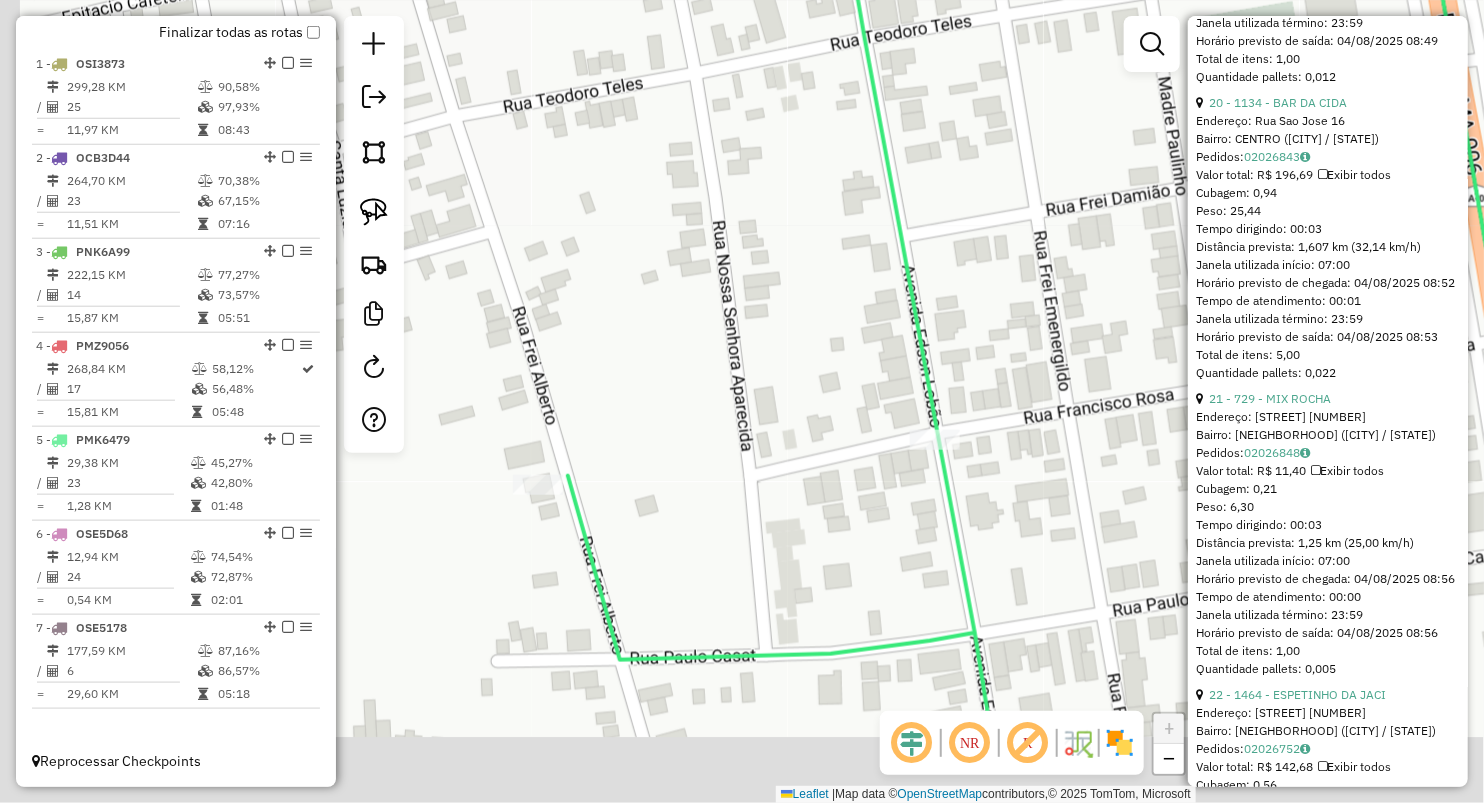 drag, startPoint x: 591, startPoint y: 420, endPoint x: 833, endPoint y: 306, distance: 267.50702 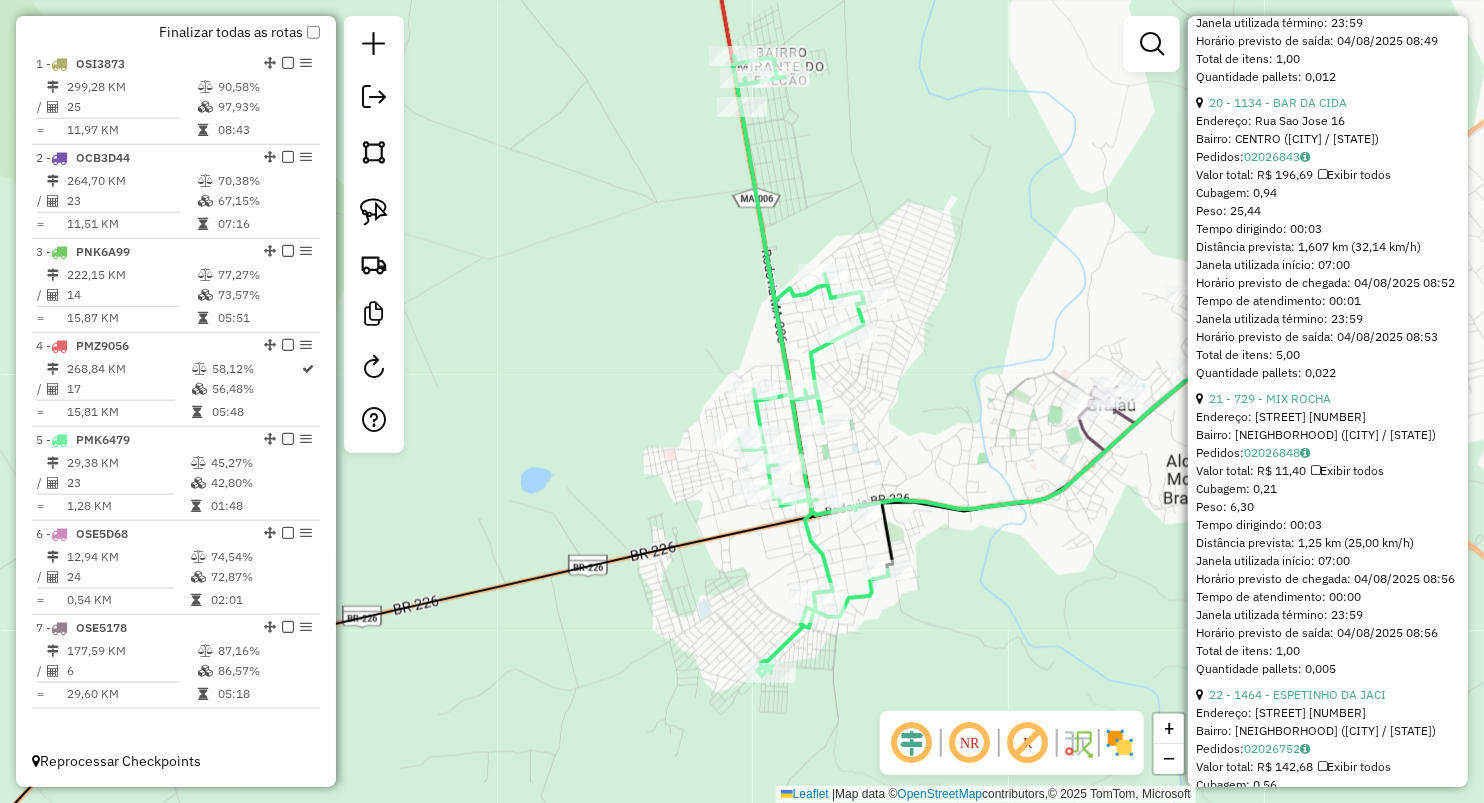 drag, startPoint x: 920, startPoint y: 482, endPoint x: 931, endPoint y: 420, distance: 62.968246 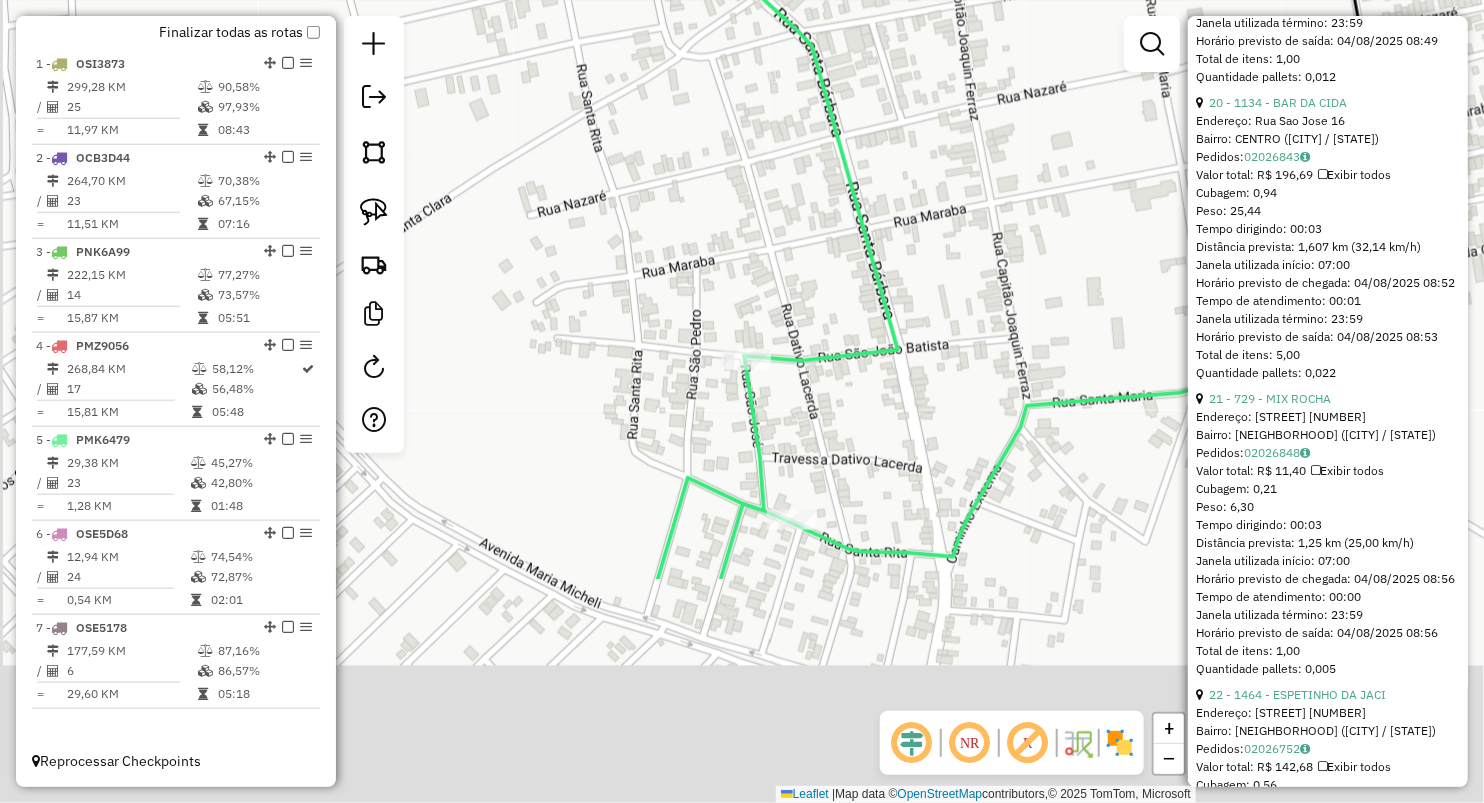 drag, startPoint x: 792, startPoint y: 516, endPoint x: 830, endPoint y: 207, distance: 311.3278 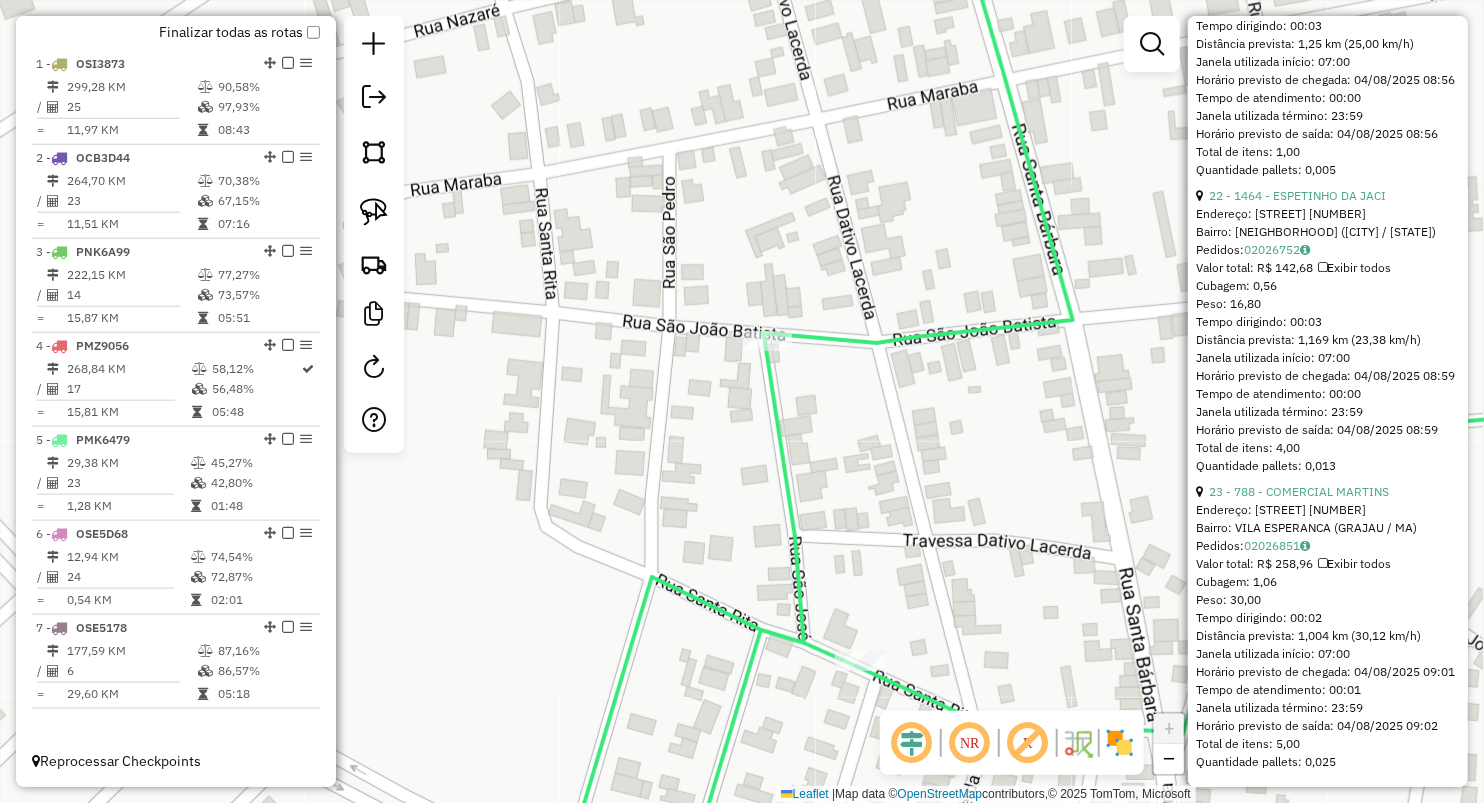 scroll, scrollTop: 7389, scrollLeft: 0, axis: vertical 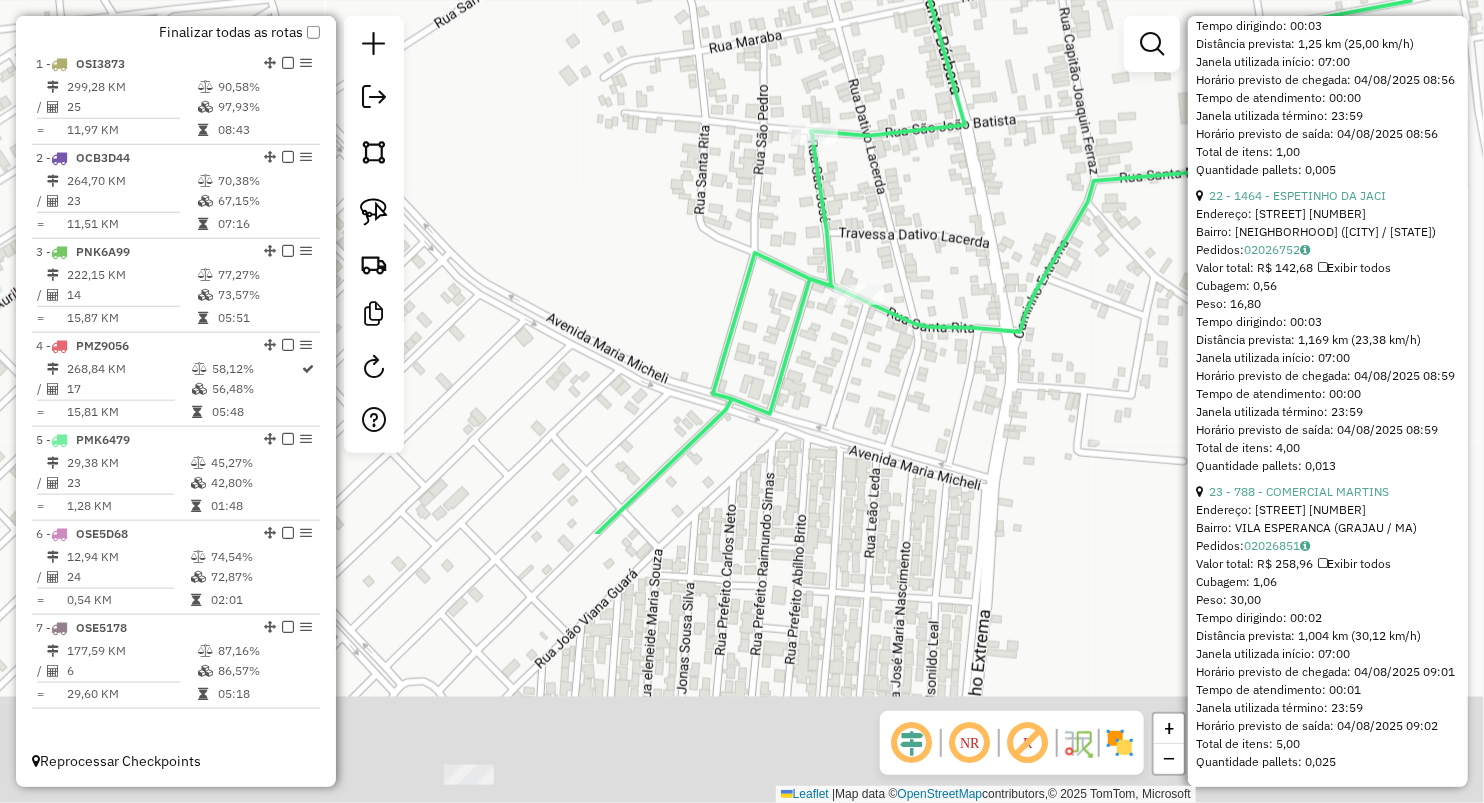 drag, startPoint x: 999, startPoint y: 626, endPoint x: 890, endPoint y: 234, distance: 406.87222 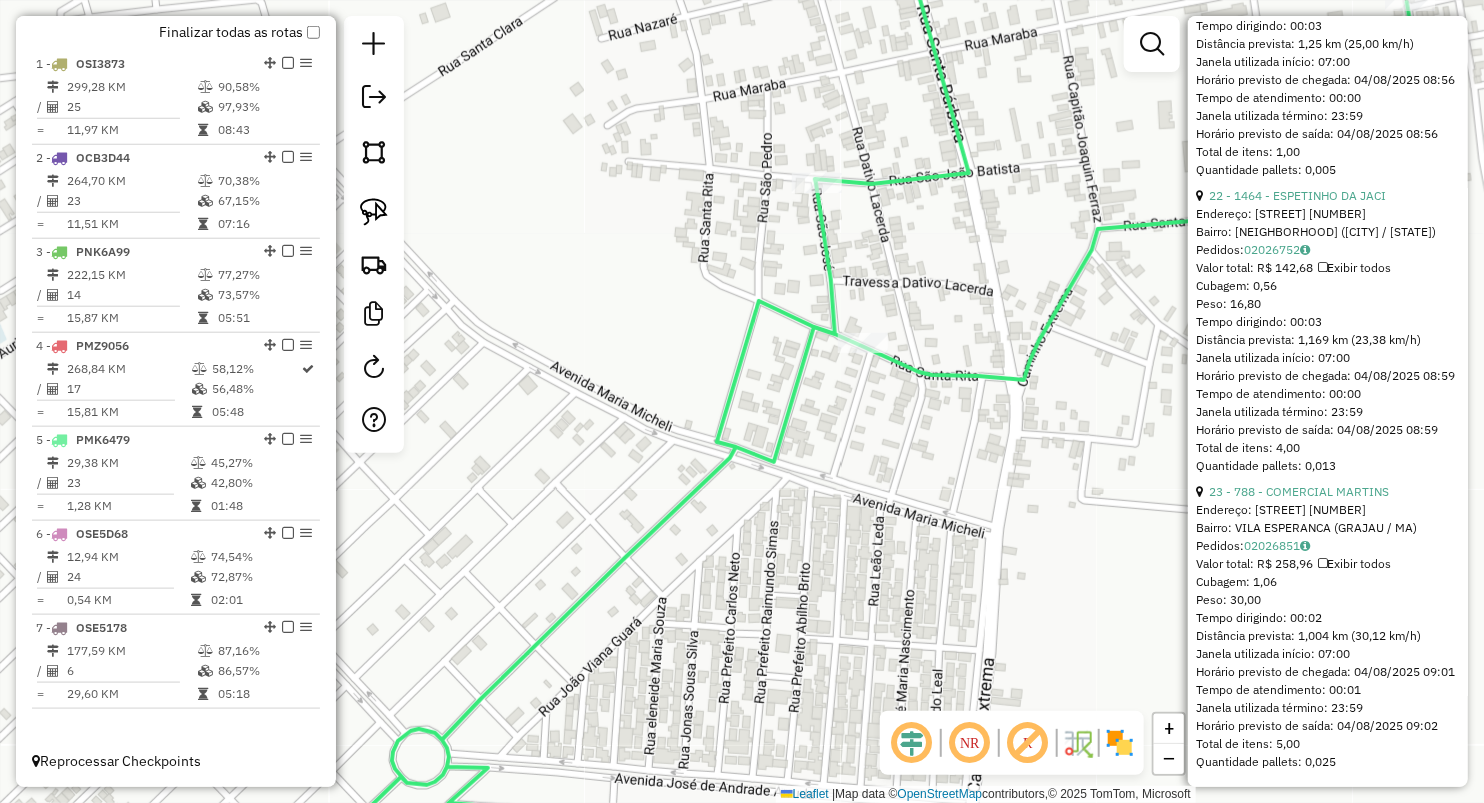 drag, startPoint x: 848, startPoint y: 570, endPoint x: 1022, endPoint y: 314, distance: 309.53513 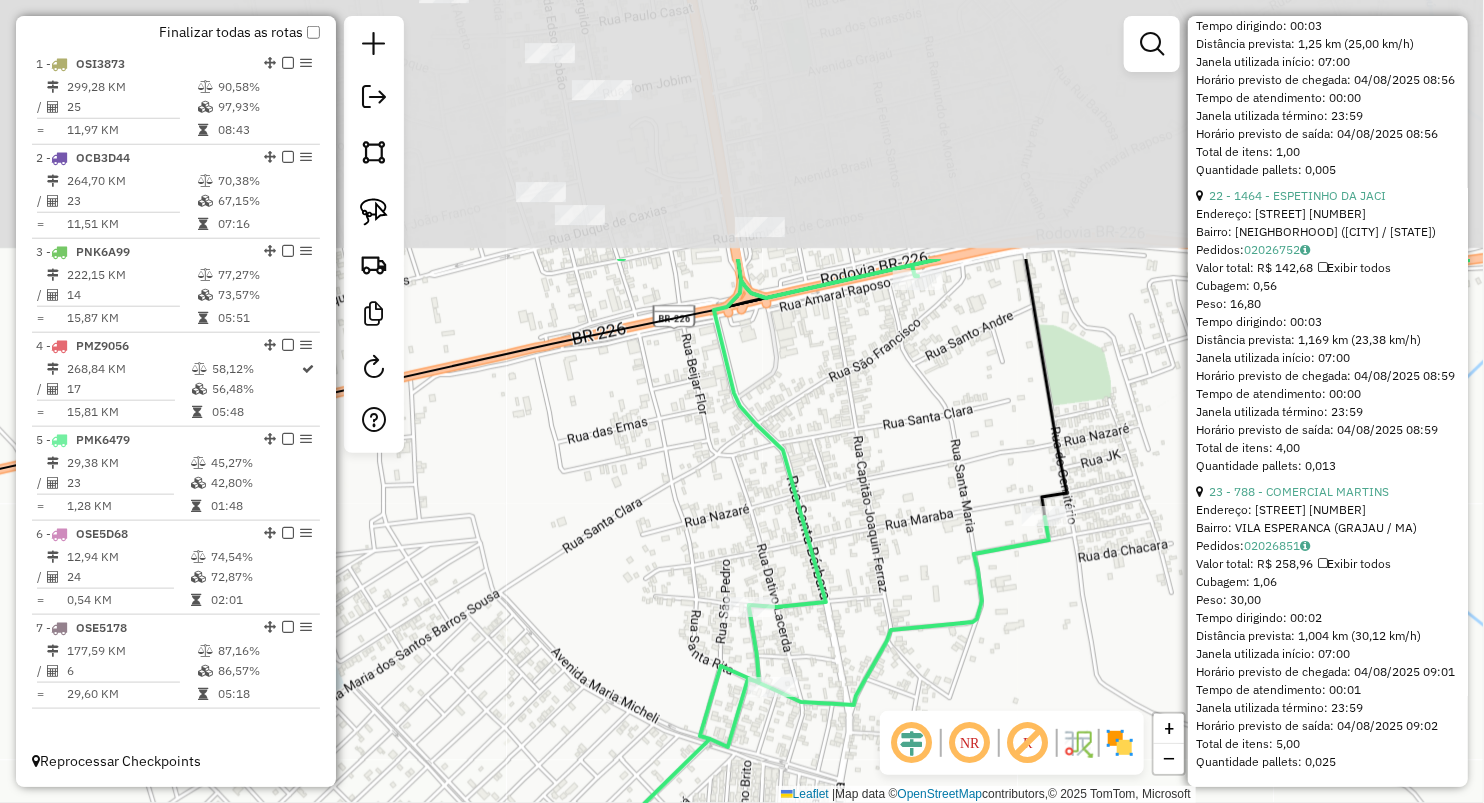 drag, startPoint x: 976, startPoint y: 511, endPoint x: 806, endPoint y: 850, distance: 379.2374 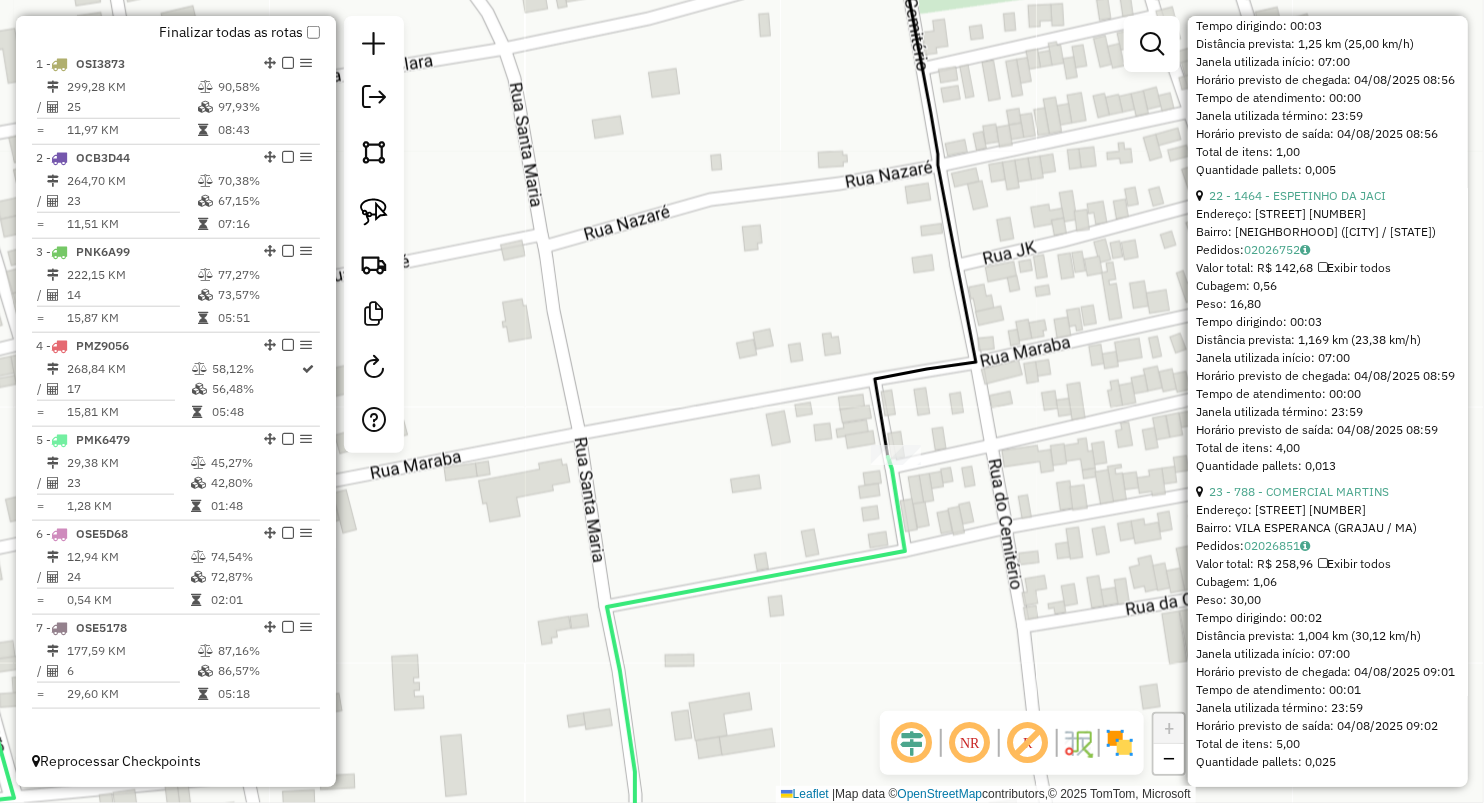 drag, startPoint x: 965, startPoint y: 580, endPoint x: 957, endPoint y: 558, distance: 23.409399 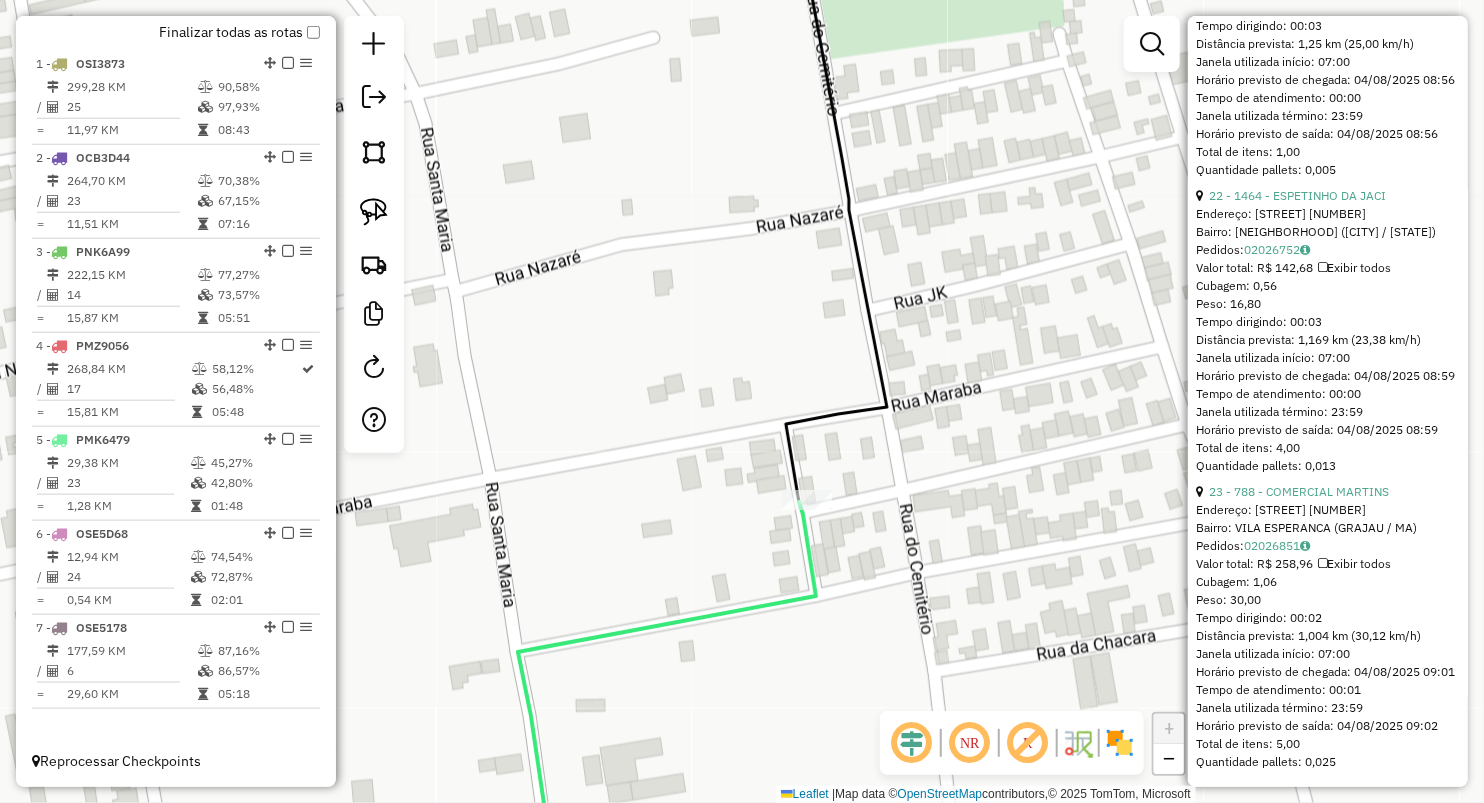 drag, startPoint x: 1094, startPoint y: 349, endPoint x: 1017, endPoint y: 376, distance: 81.596565 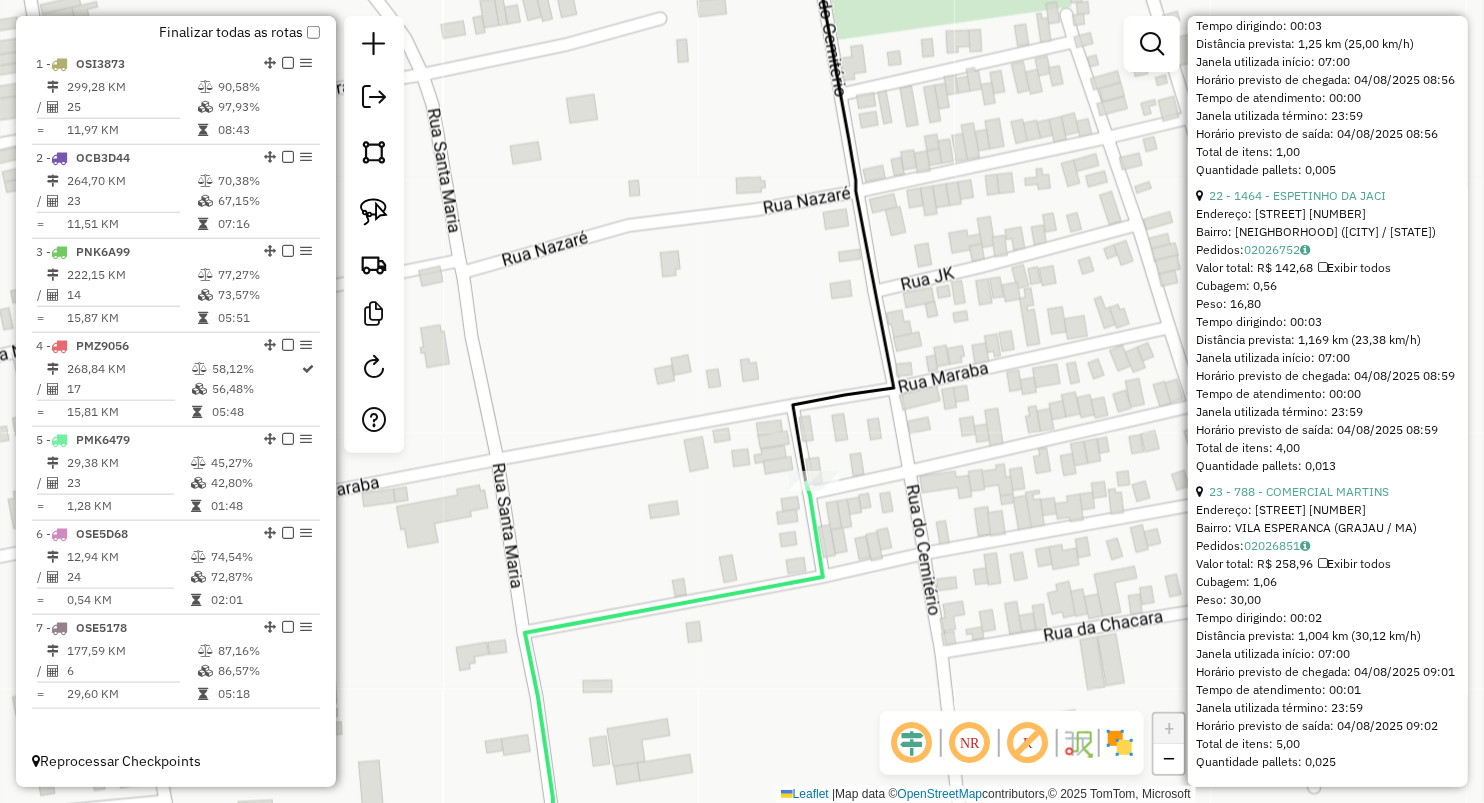 drag, startPoint x: 1017, startPoint y: 376, endPoint x: 1046, endPoint y: 340, distance: 46.227695 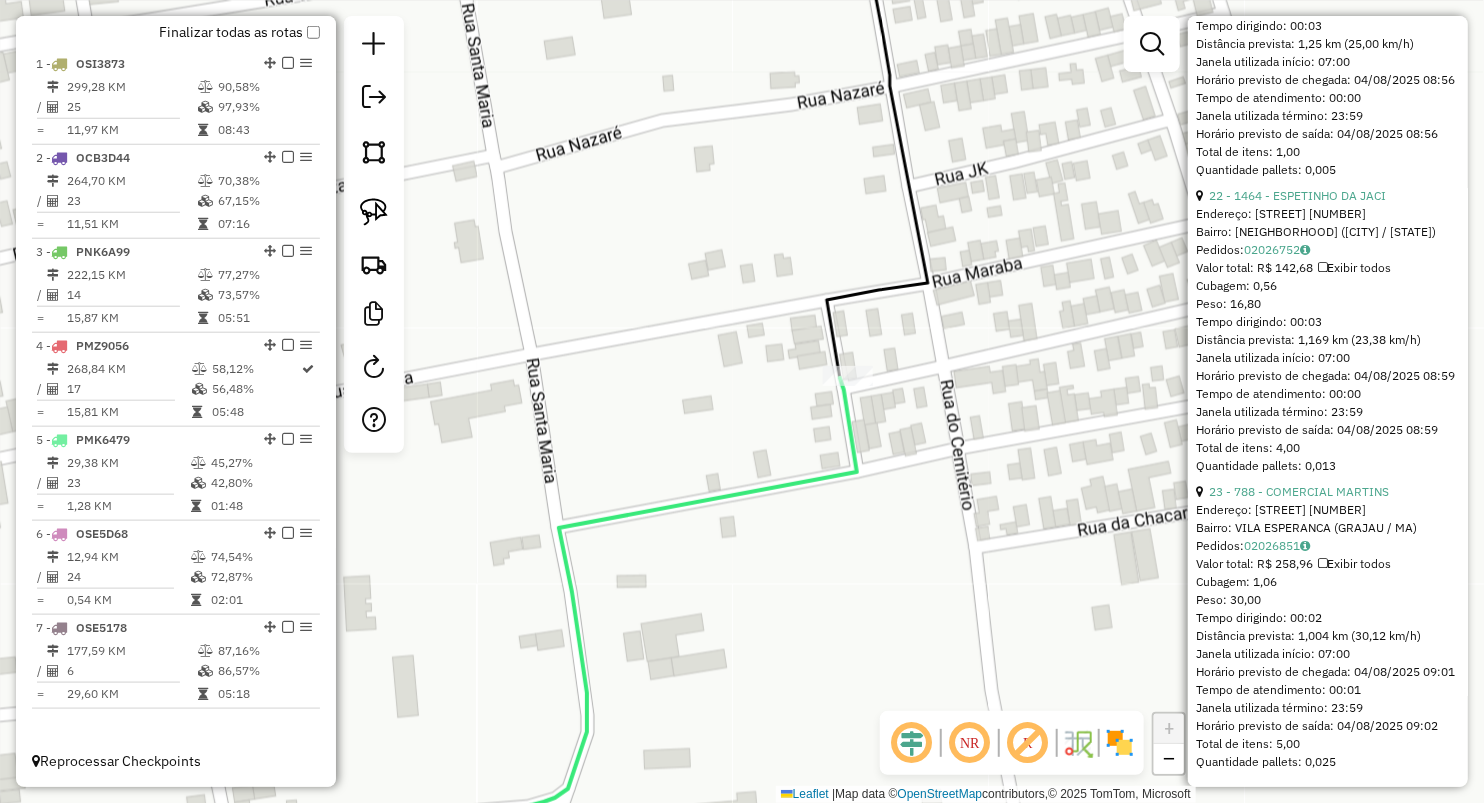 drag, startPoint x: 1075, startPoint y: 268, endPoint x: 1054, endPoint y: 243, distance: 32.649654 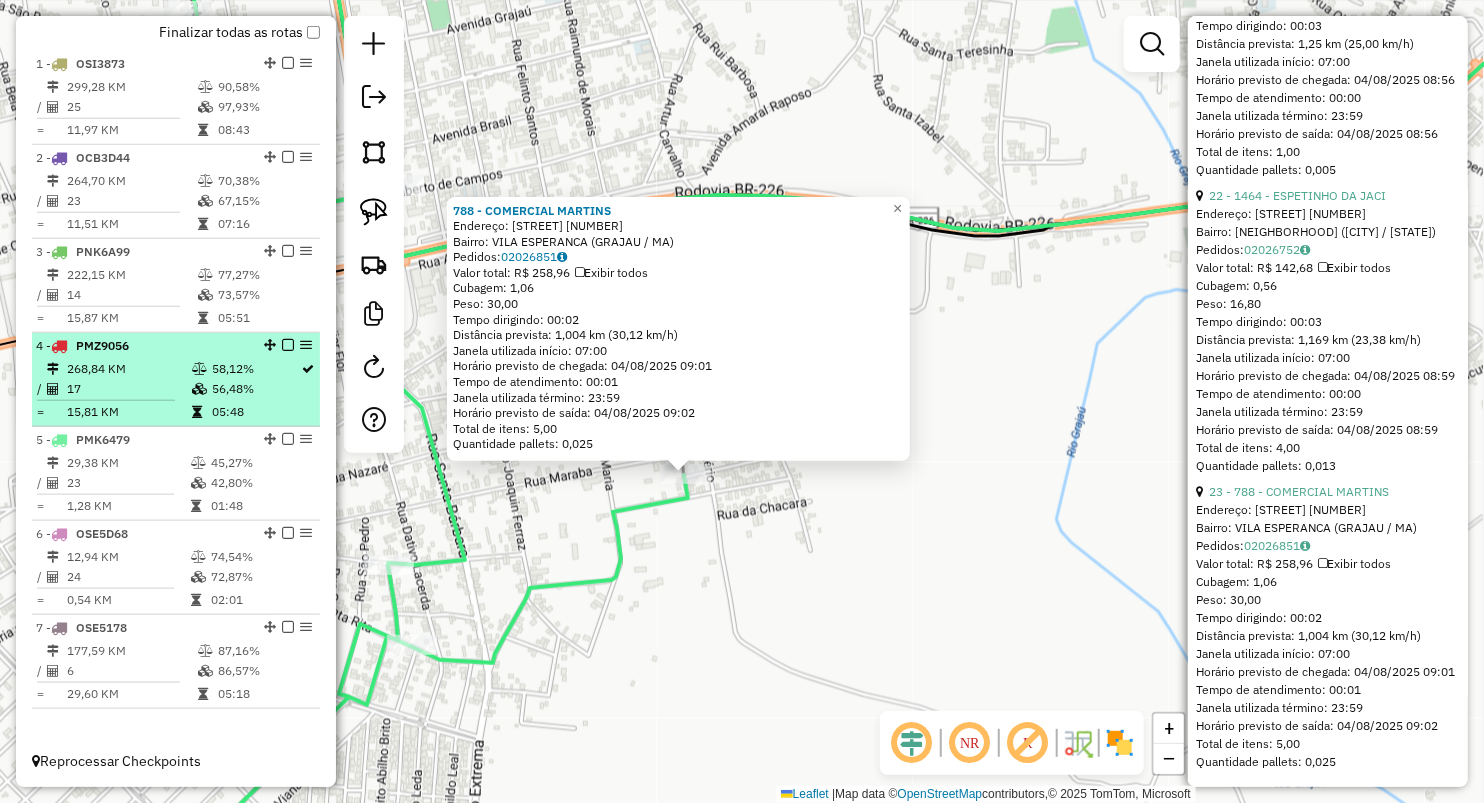 click on "17" at bounding box center (128, 389) 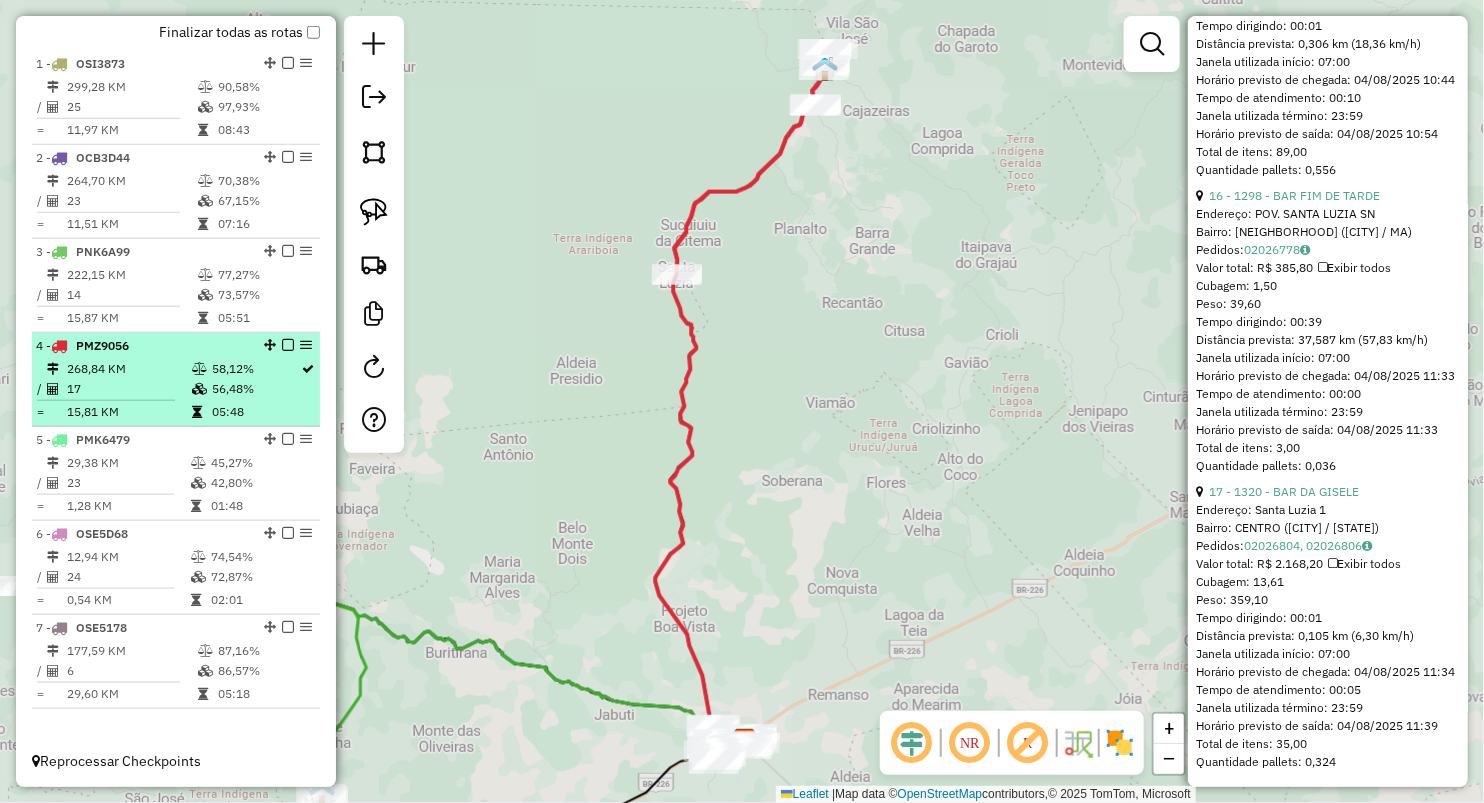 scroll, scrollTop: 5487, scrollLeft: 0, axis: vertical 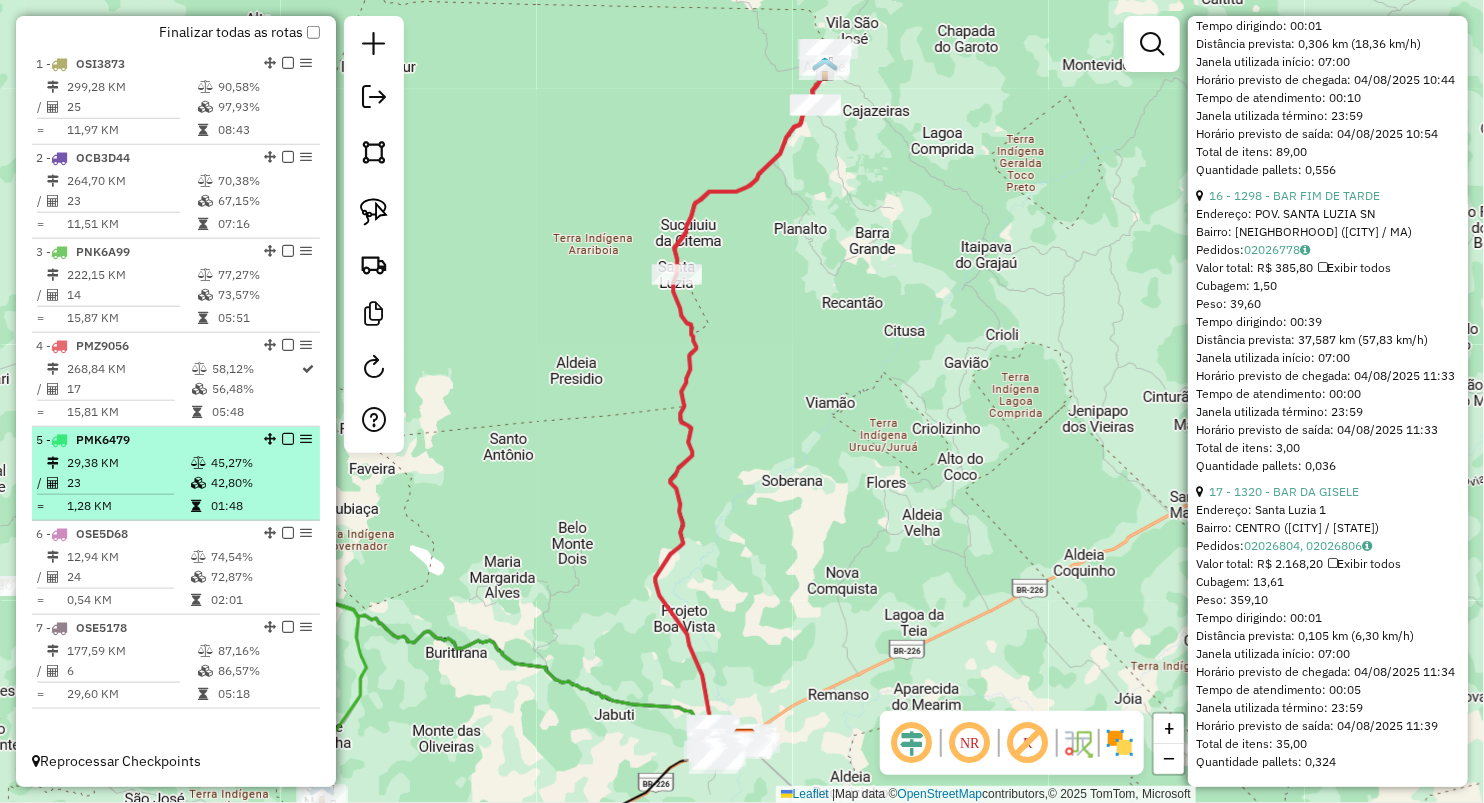 click on "23" at bounding box center (128, 483) 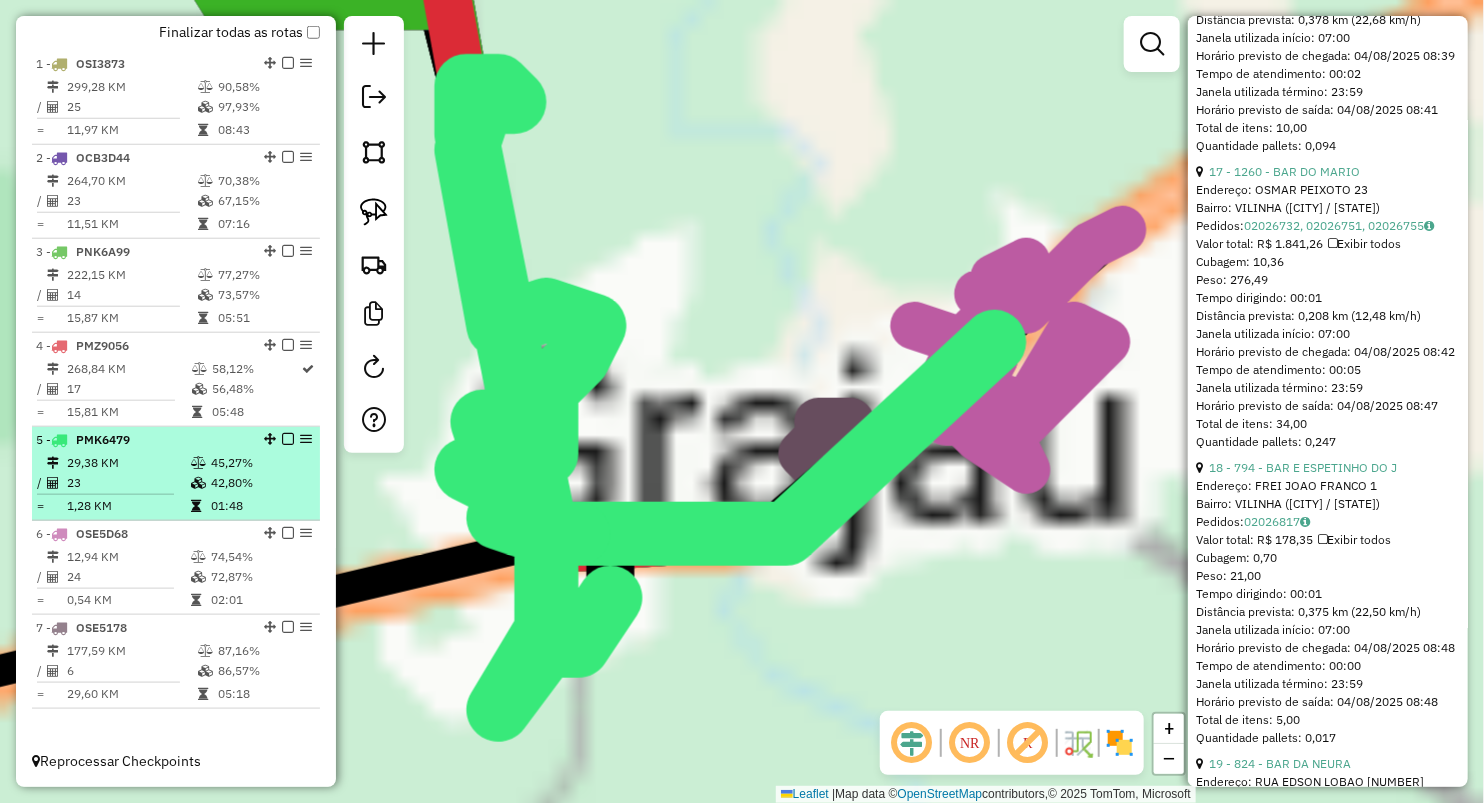 scroll, scrollTop: 7389, scrollLeft: 0, axis: vertical 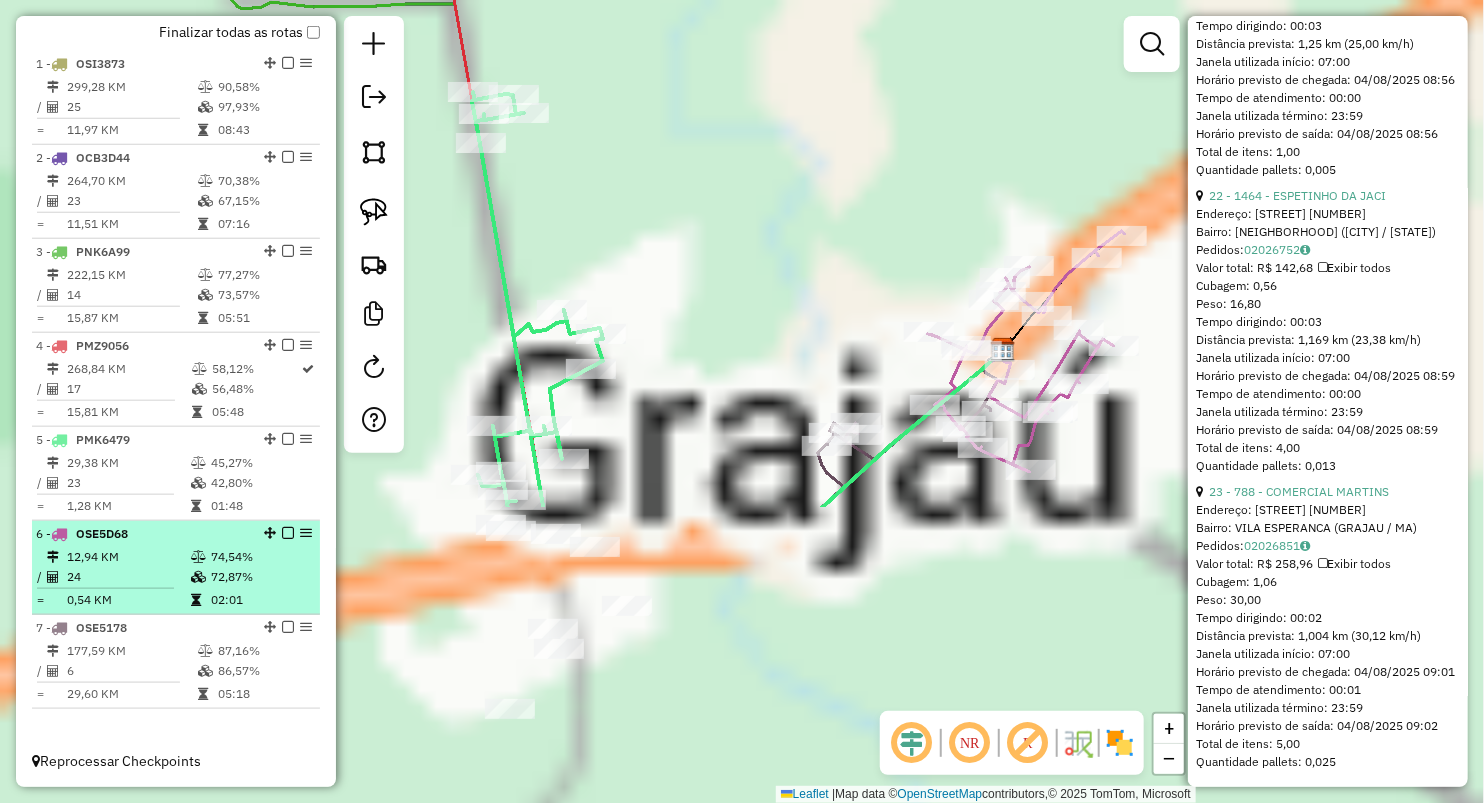 click on "OSE5D68" at bounding box center (102, 533) 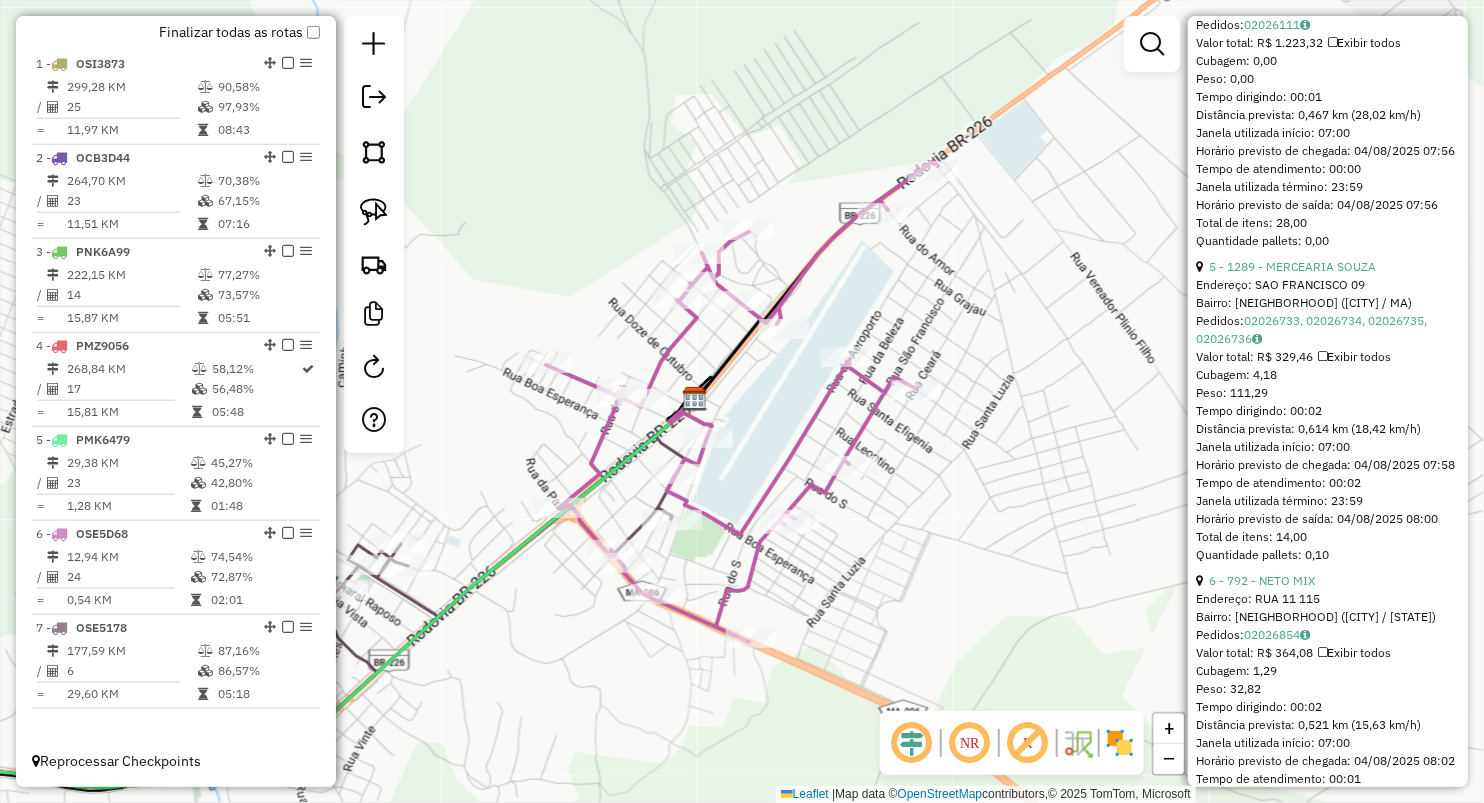 scroll, scrollTop: 1814, scrollLeft: 0, axis: vertical 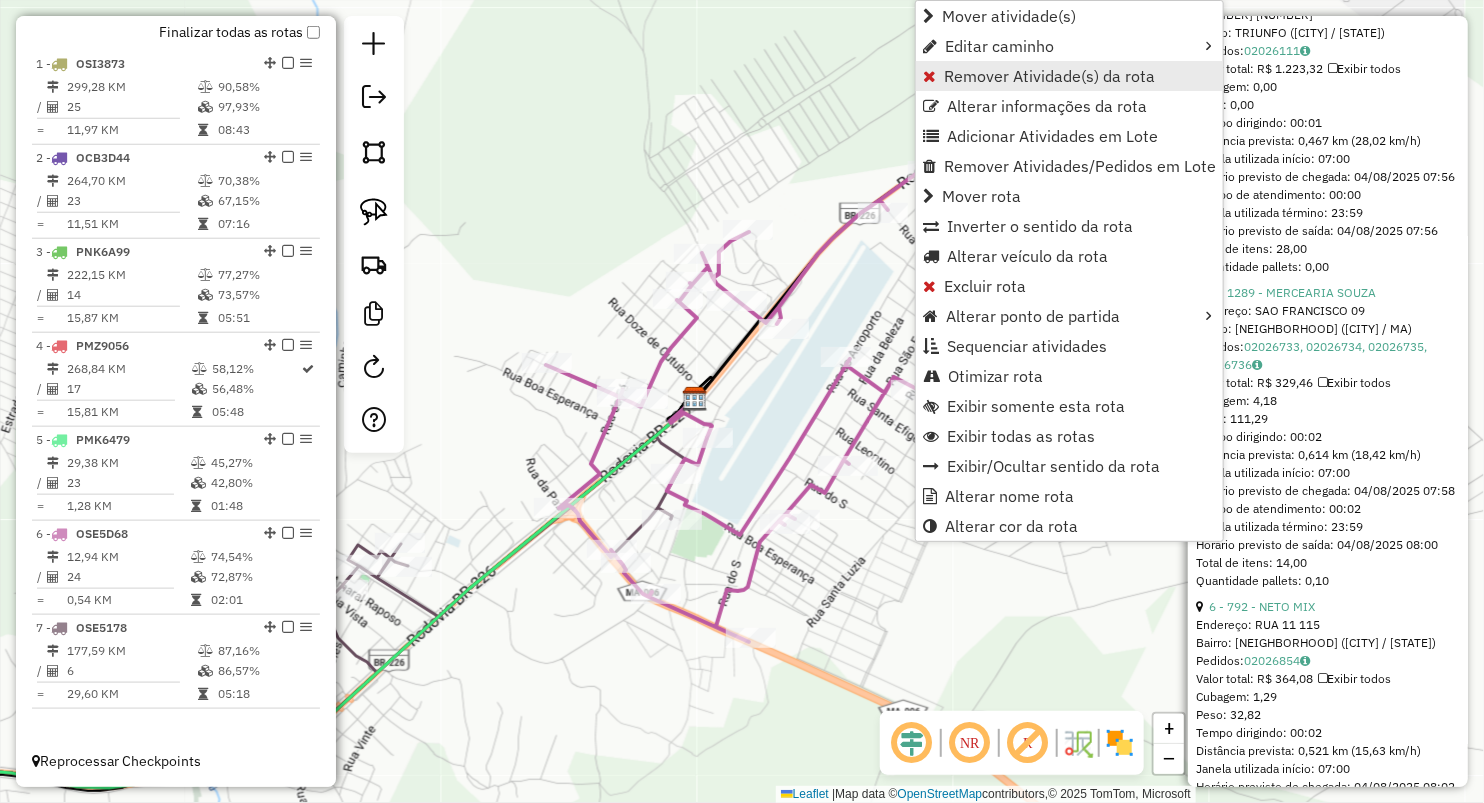 click on "Remover Atividade(s) da rota" at bounding box center [1049, 76] 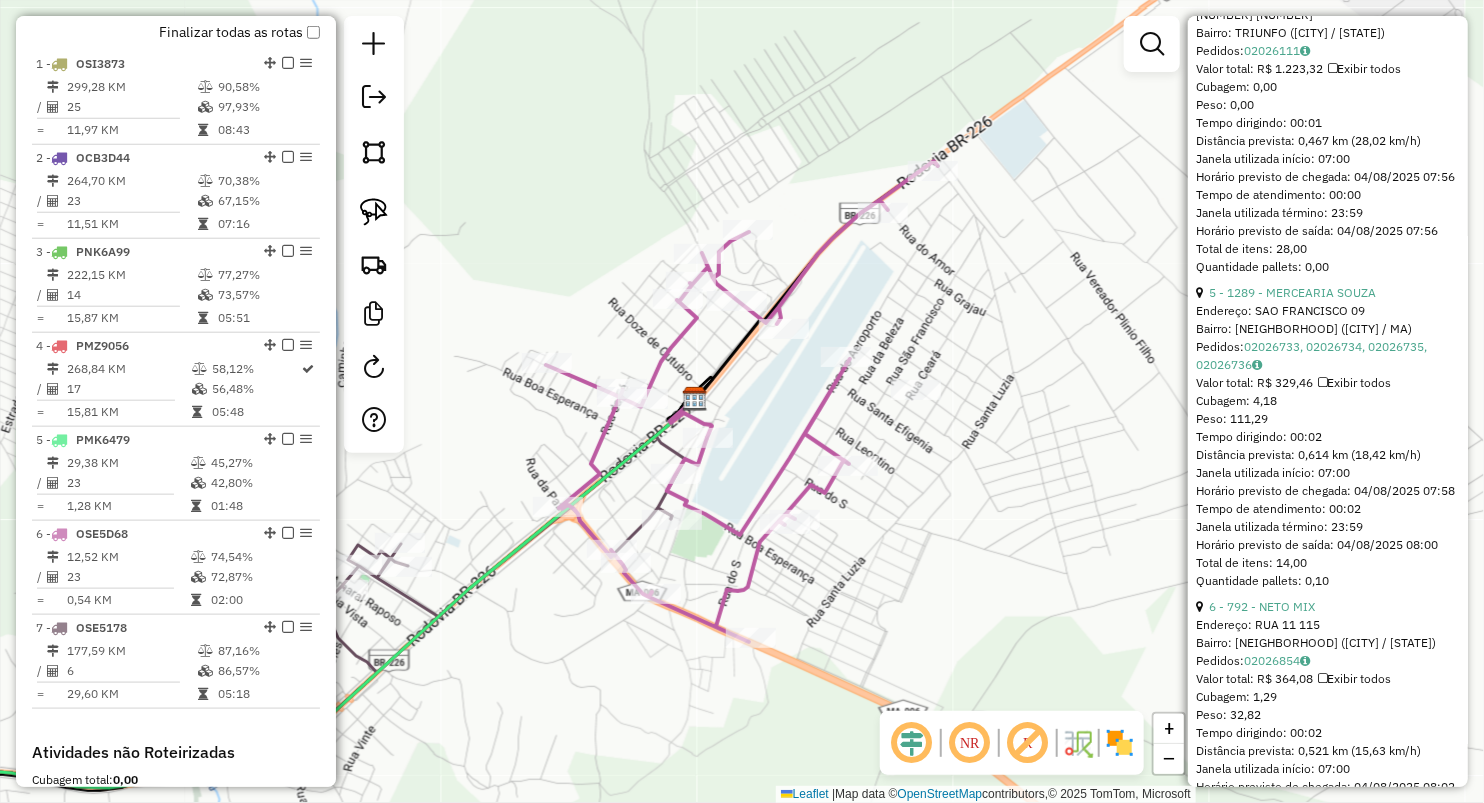 scroll, scrollTop: 1053, scrollLeft: 0, axis: vertical 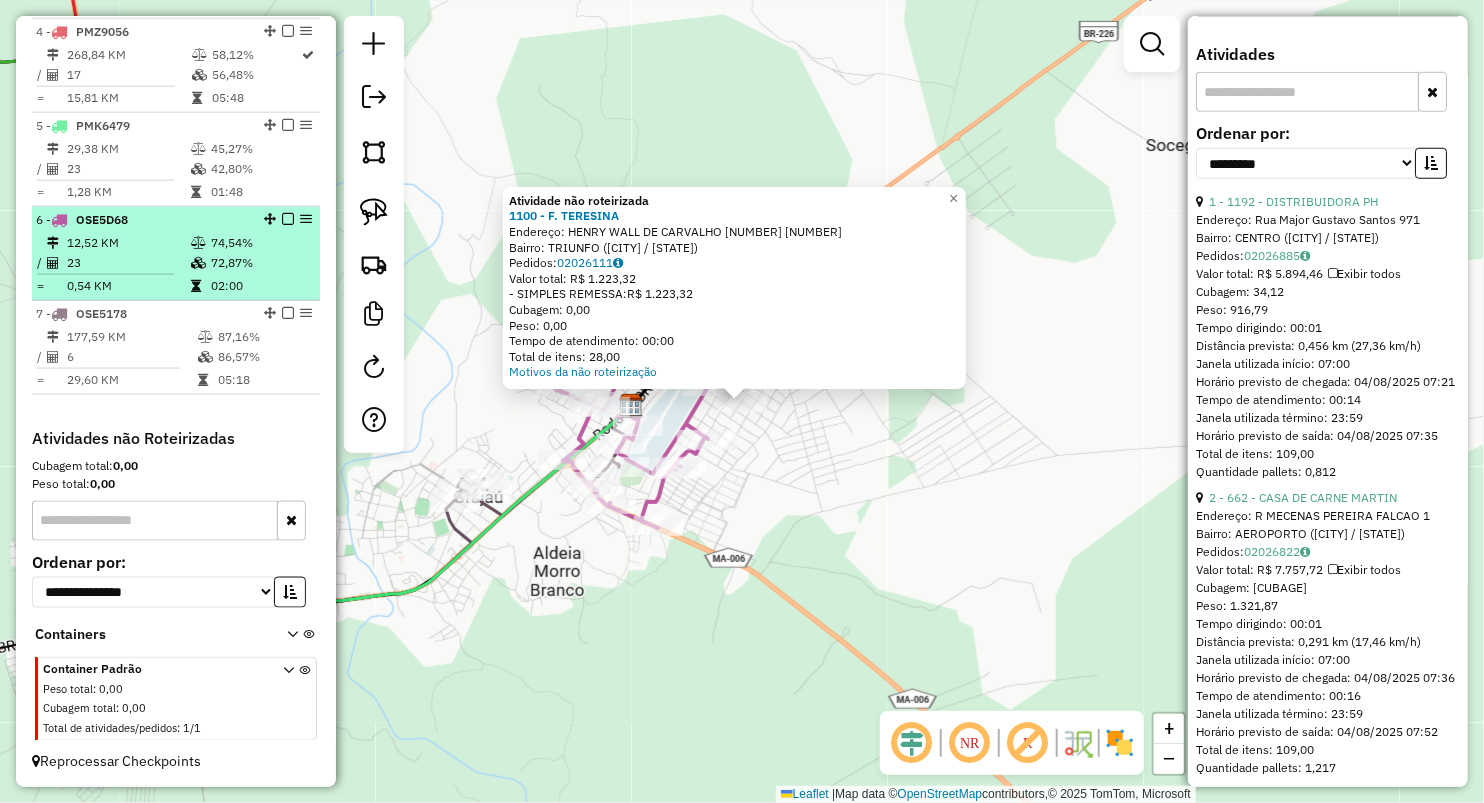 click on "12,52 KM" at bounding box center (128, 243) 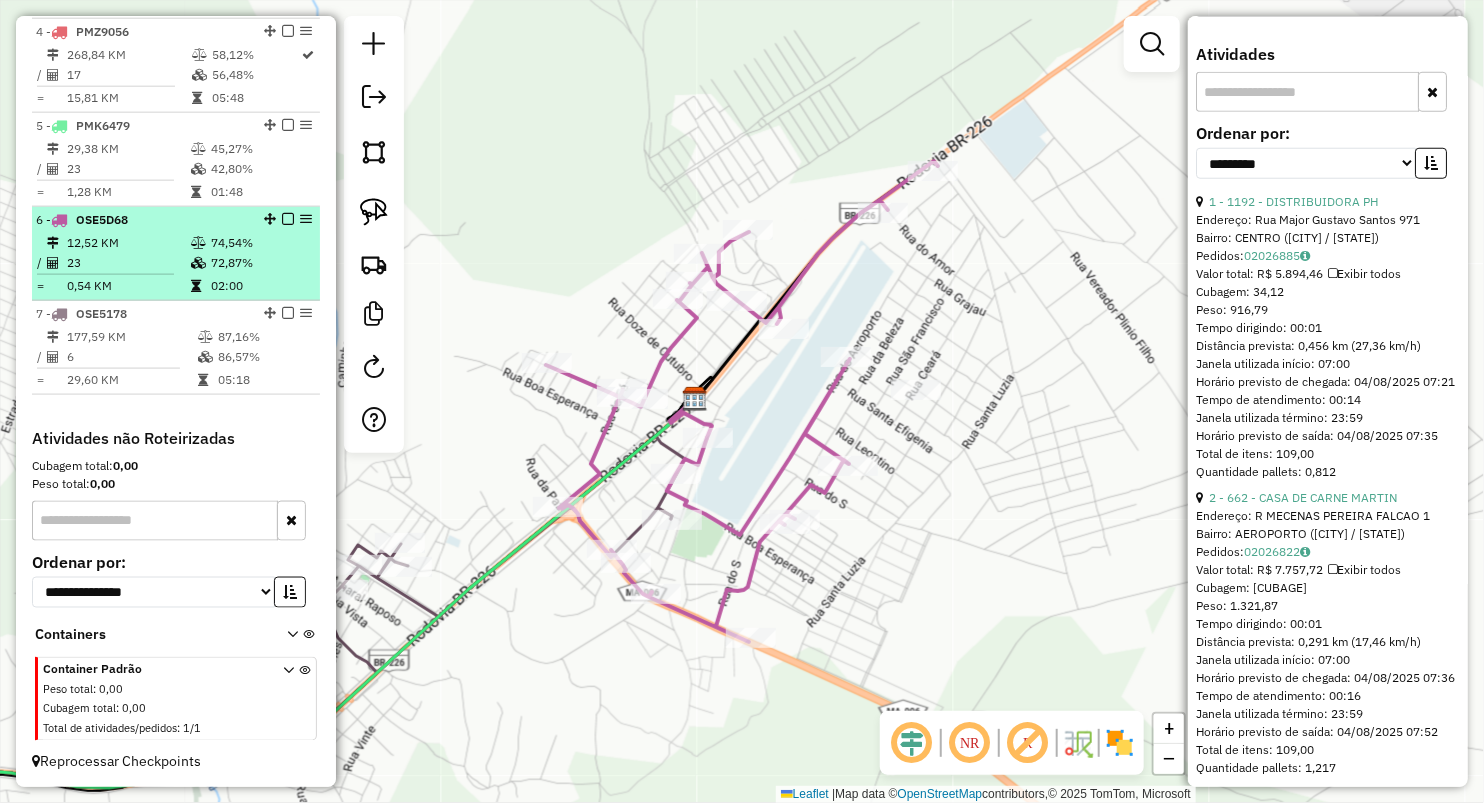 click on "12,52 KM" at bounding box center (128, 243) 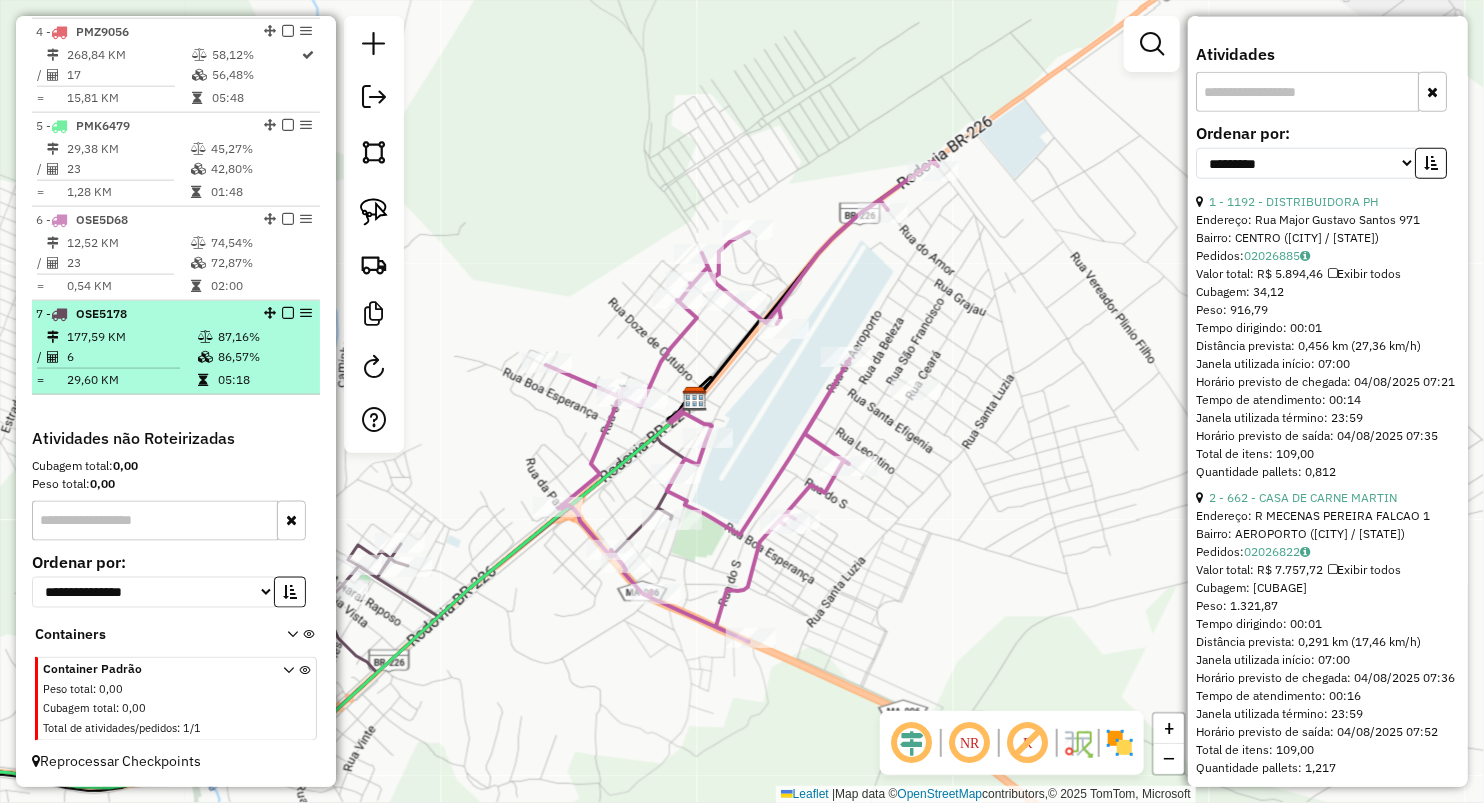click at bounding box center (205, 357) 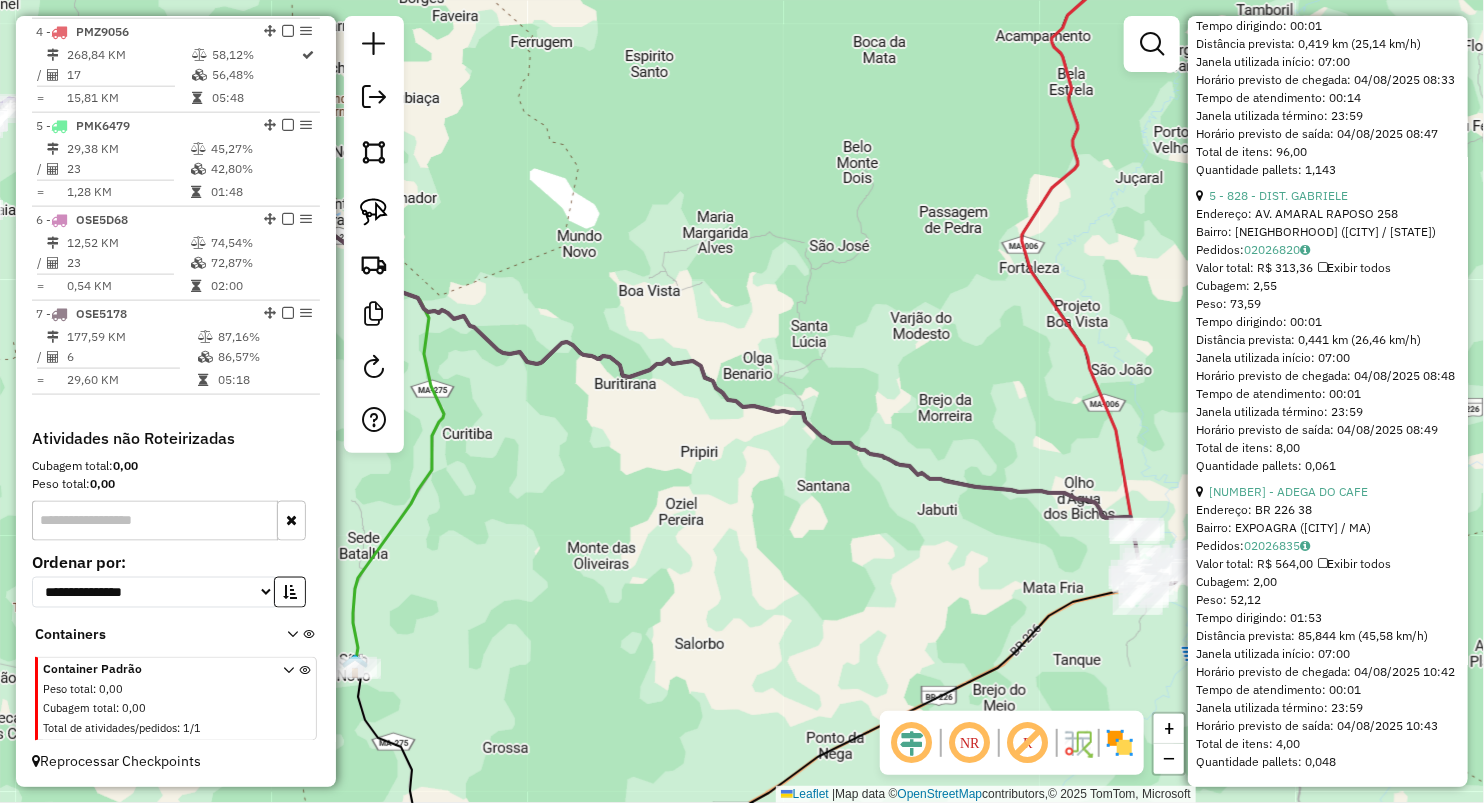 scroll, scrollTop: 2032, scrollLeft: 0, axis: vertical 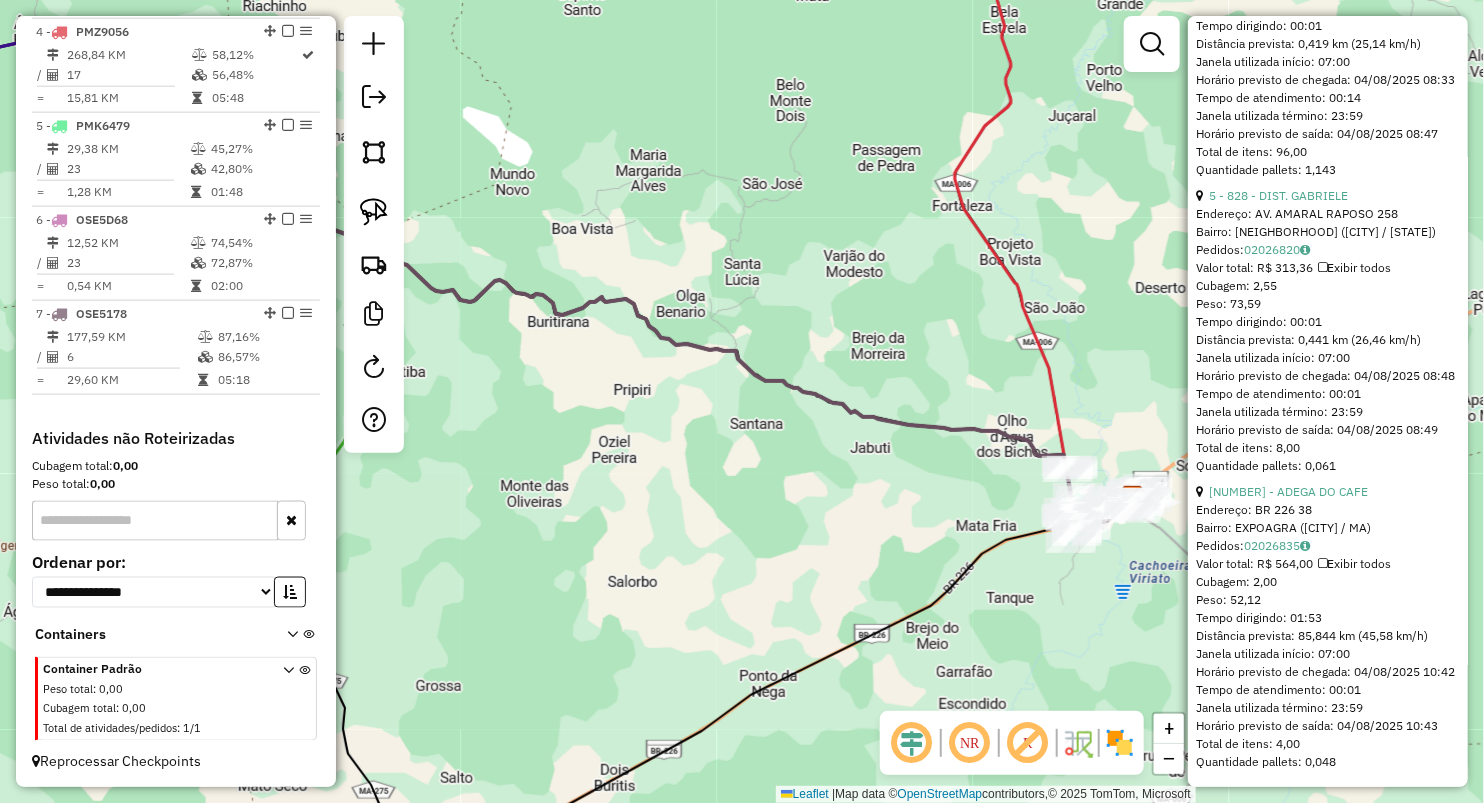 drag, startPoint x: 945, startPoint y: 559, endPoint x: 658, endPoint y: 392, distance: 332.0512 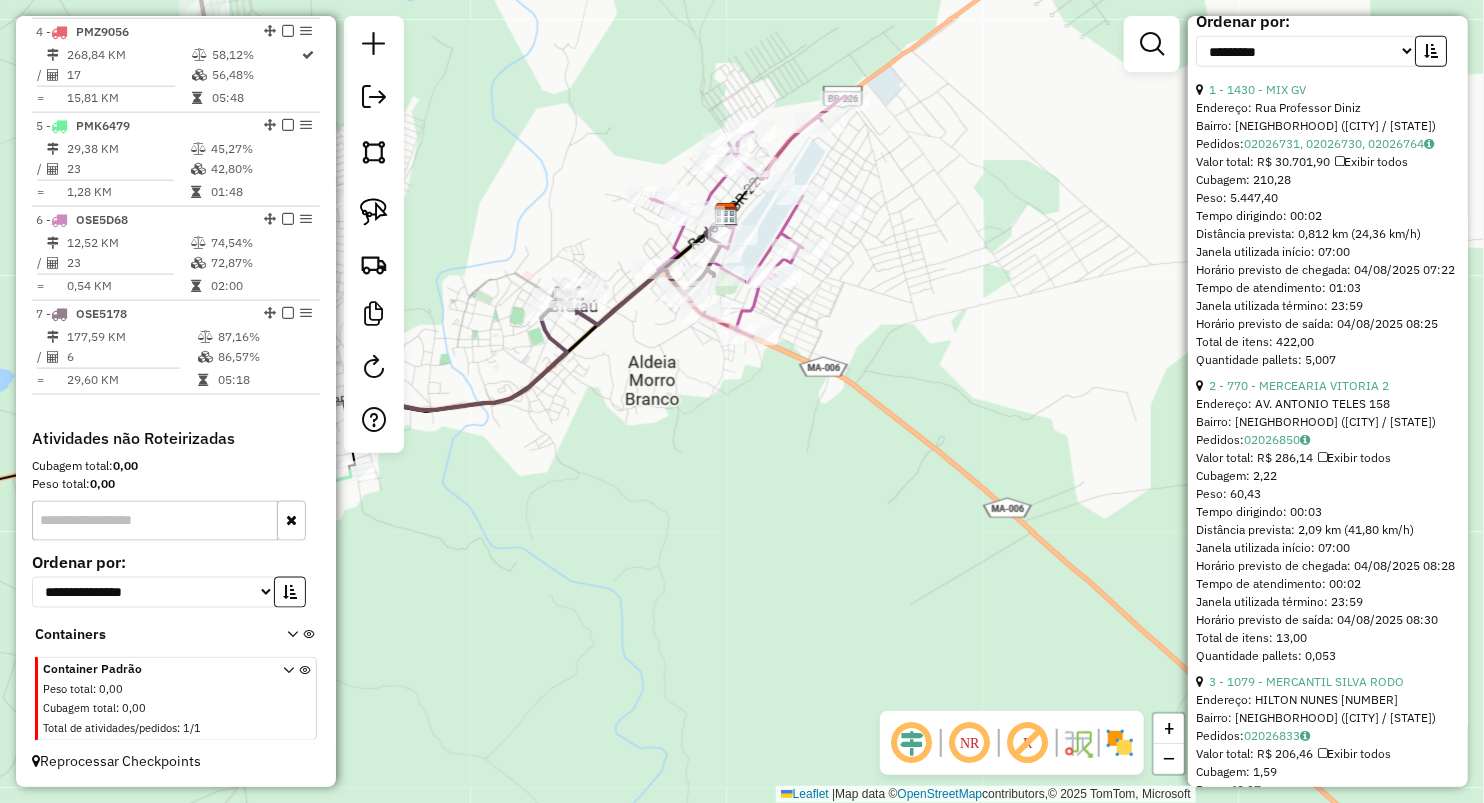 scroll, scrollTop: 699, scrollLeft: 0, axis: vertical 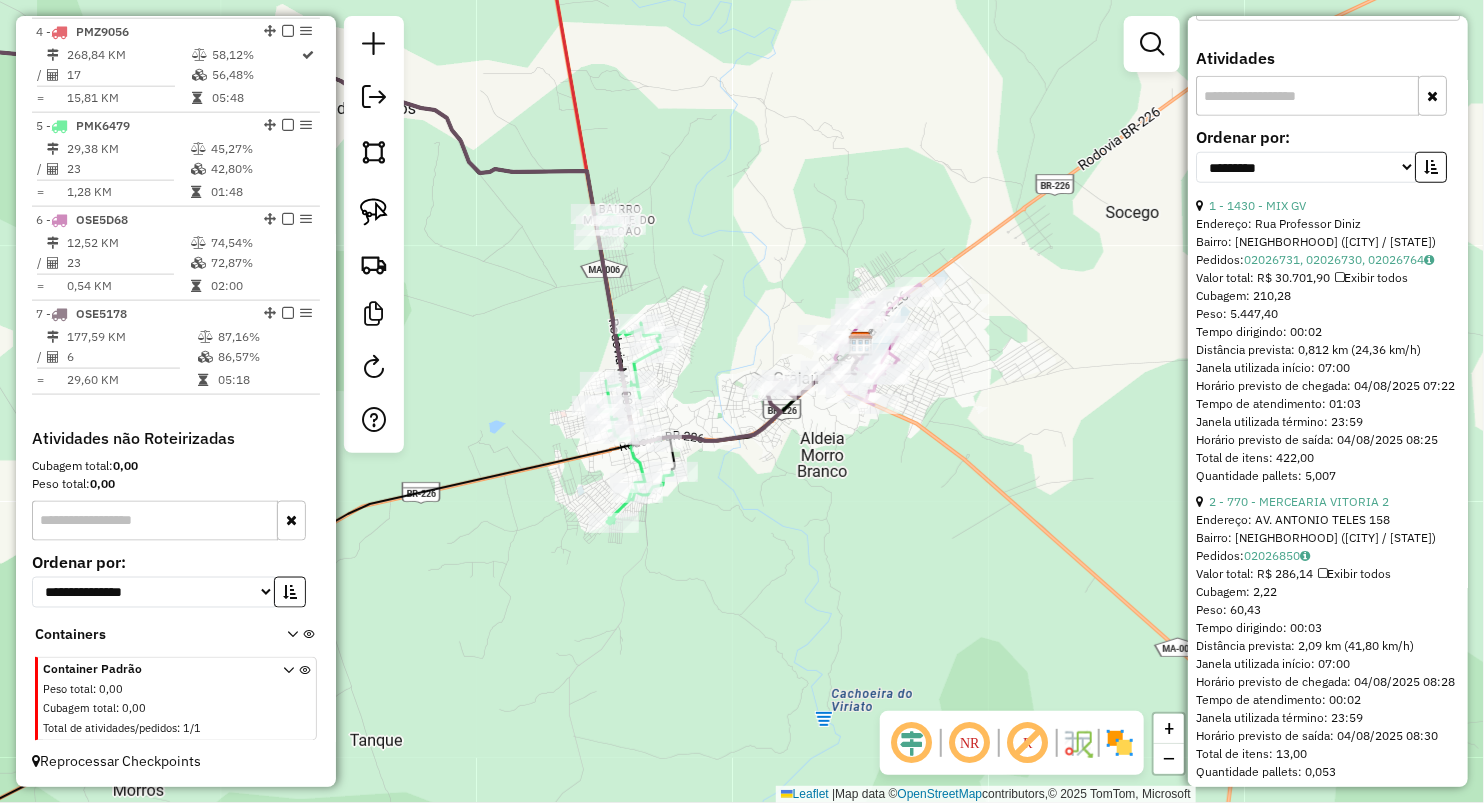 drag, startPoint x: 768, startPoint y: 526, endPoint x: 969, endPoint y: 407, distance: 233.5851 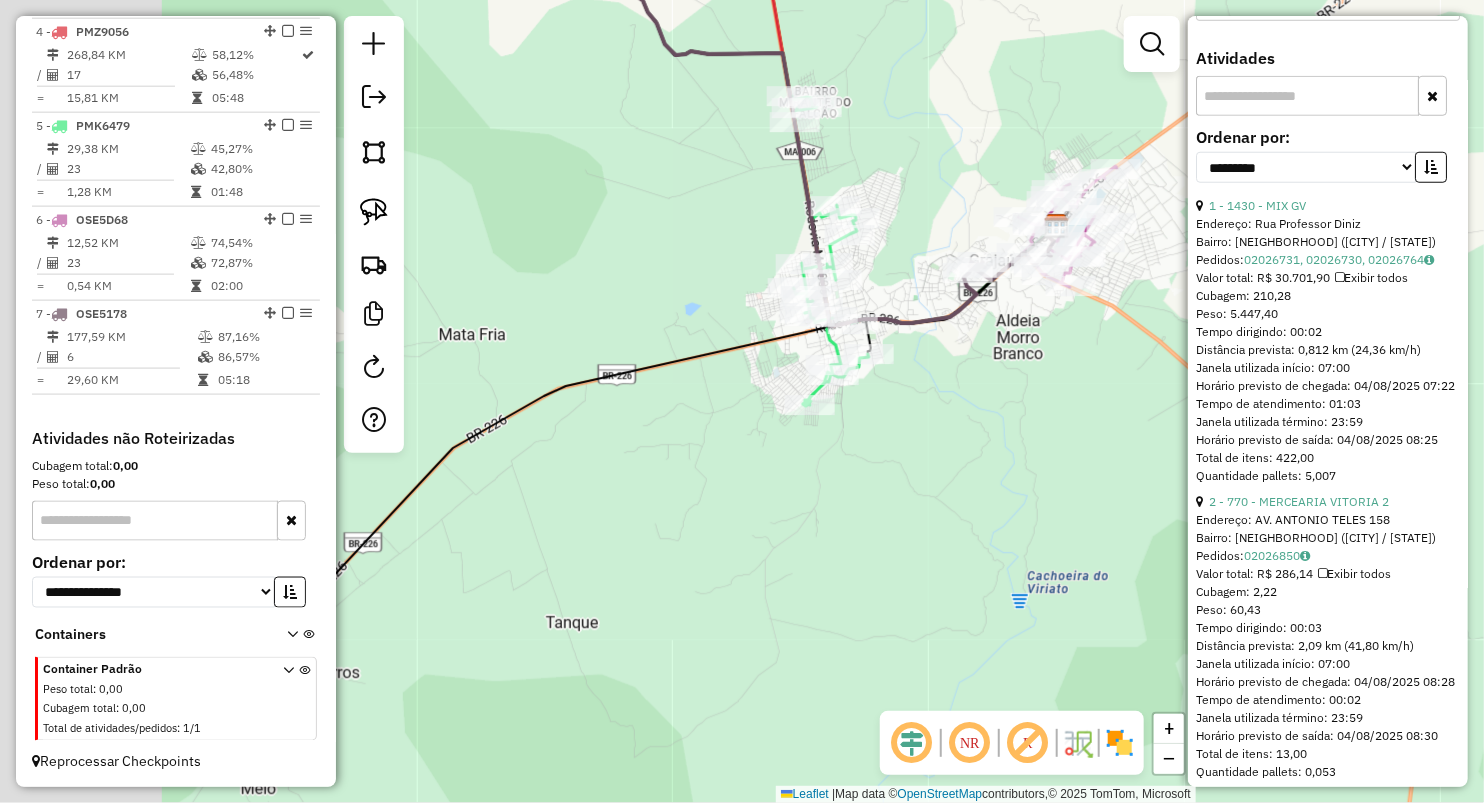 click on "Janela de atendimento Grade de atendimento Capacidade Transportadoras Veículos Cliente Pedidos  Rotas Selecione os dias de semana para filtrar as janelas de atendimento  Seg   Ter   Qua   Qui   Sex   Sáb   Dom  Informe o período da janela de atendimento: De: Até:  Filtrar exatamente a janela do cliente  Considerar janela de atendimento padrão  Selecione os dias de semana para filtrar as grades de atendimento  Seg   Ter   Qua   Qui   Sex   Sáb   Dom   Considerar clientes sem dia de atendimento cadastrado  Clientes fora do dia de atendimento selecionado Filtrar as atividades entre os valores definidos abaixo:  Peso mínimo:   Peso máximo:   Cubagem mínima:   Cubagem máxima:   De:   Até:  Filtrar as atividades entre o tempo de atendimento definido abaixo:  De:   Até:   Considerar capacidade total dos clientes não roteirizados Transportadora: Selecione um ou mais itens Tipo de veículo: Selecione um ou mais itens Veículo: Selecione um ou mais itens Motorista: Selecione um ou mais itens Nome: Rótulo:" 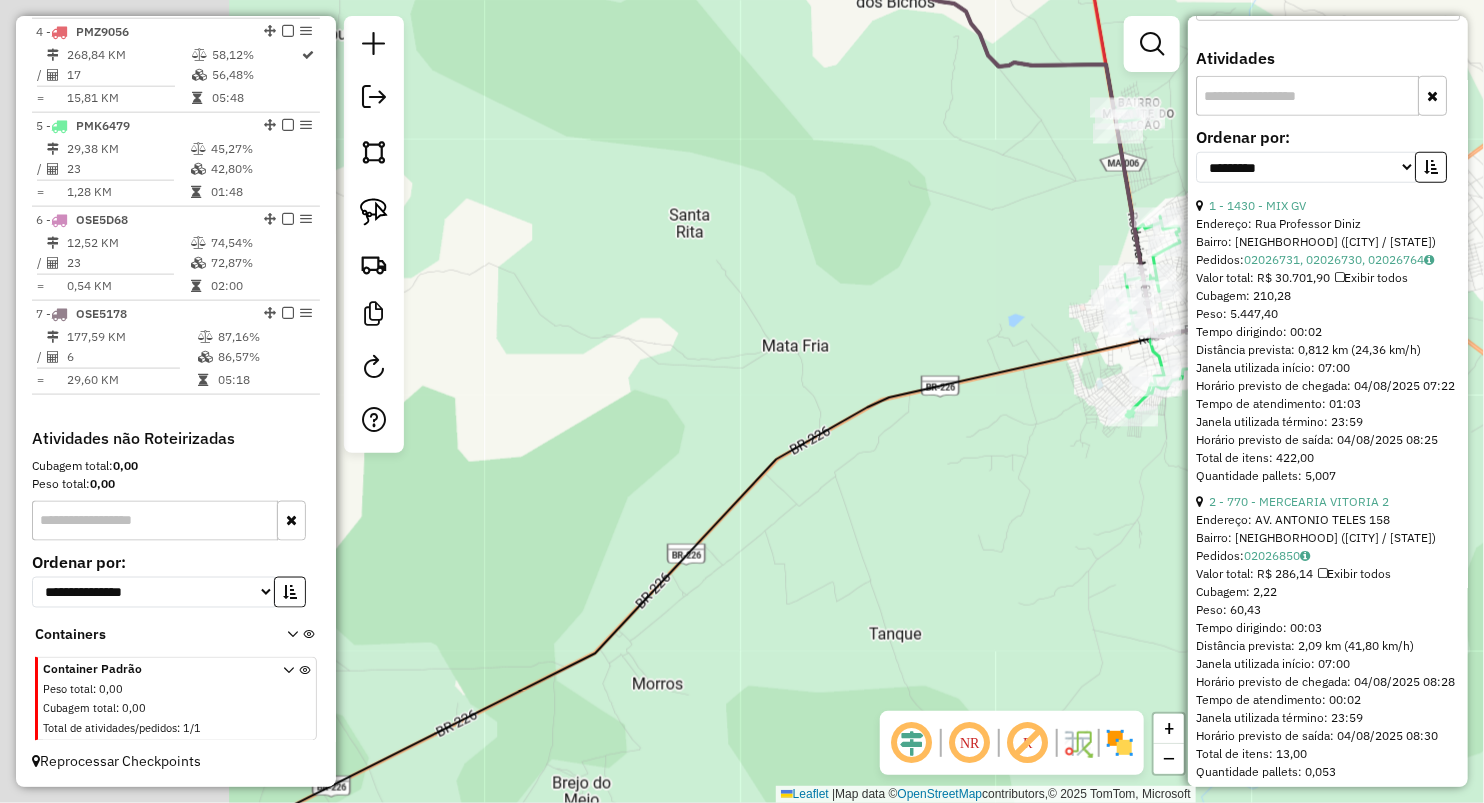 drag, startPoint x: 611, startPoint y: 351, endPoint x: 936, endPoint y: 385, distance: 326.77362 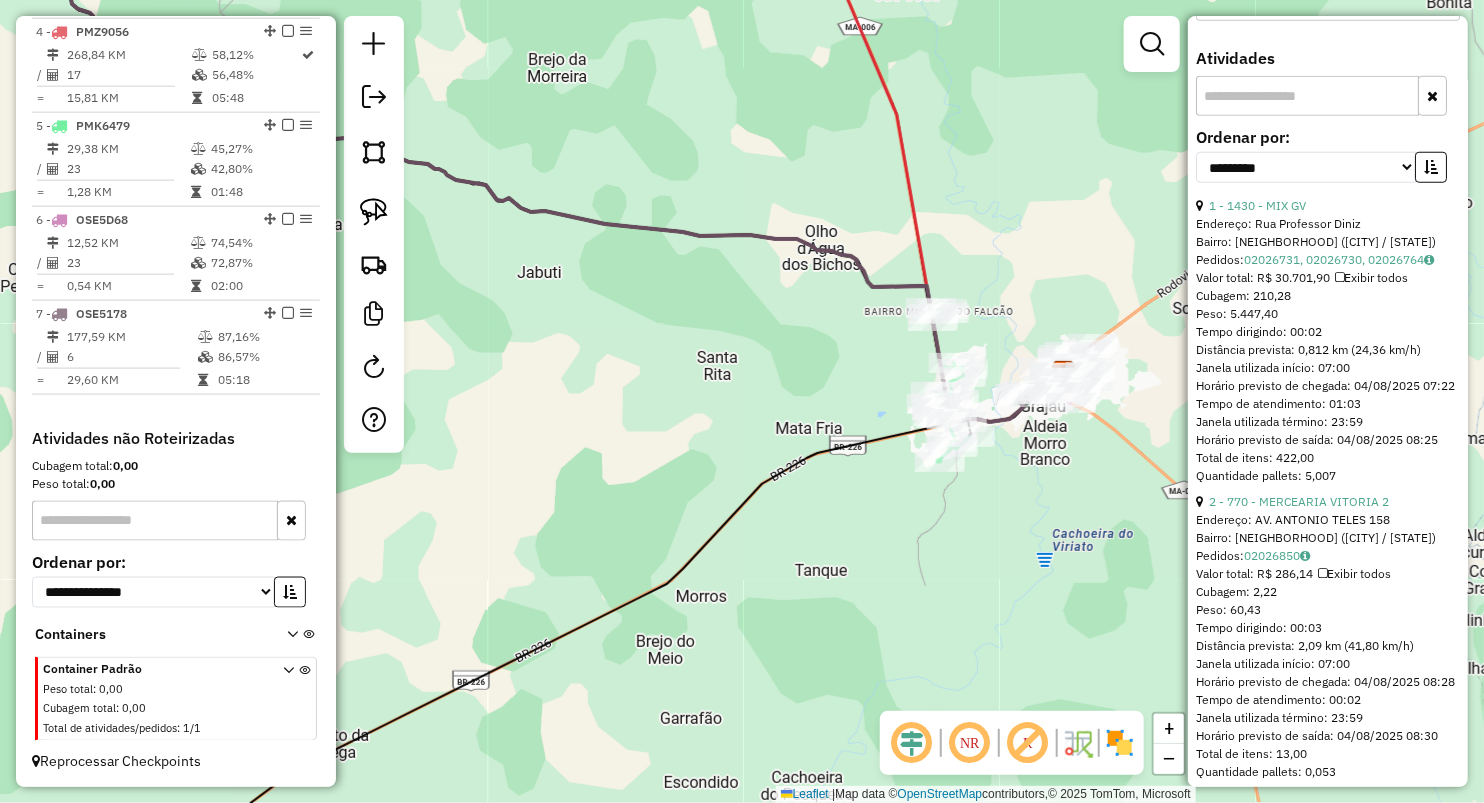 drag, startPoint x: 507, startPoint y: 410, endPoint x: 812, endPoint y: 419, distance: 305.13275 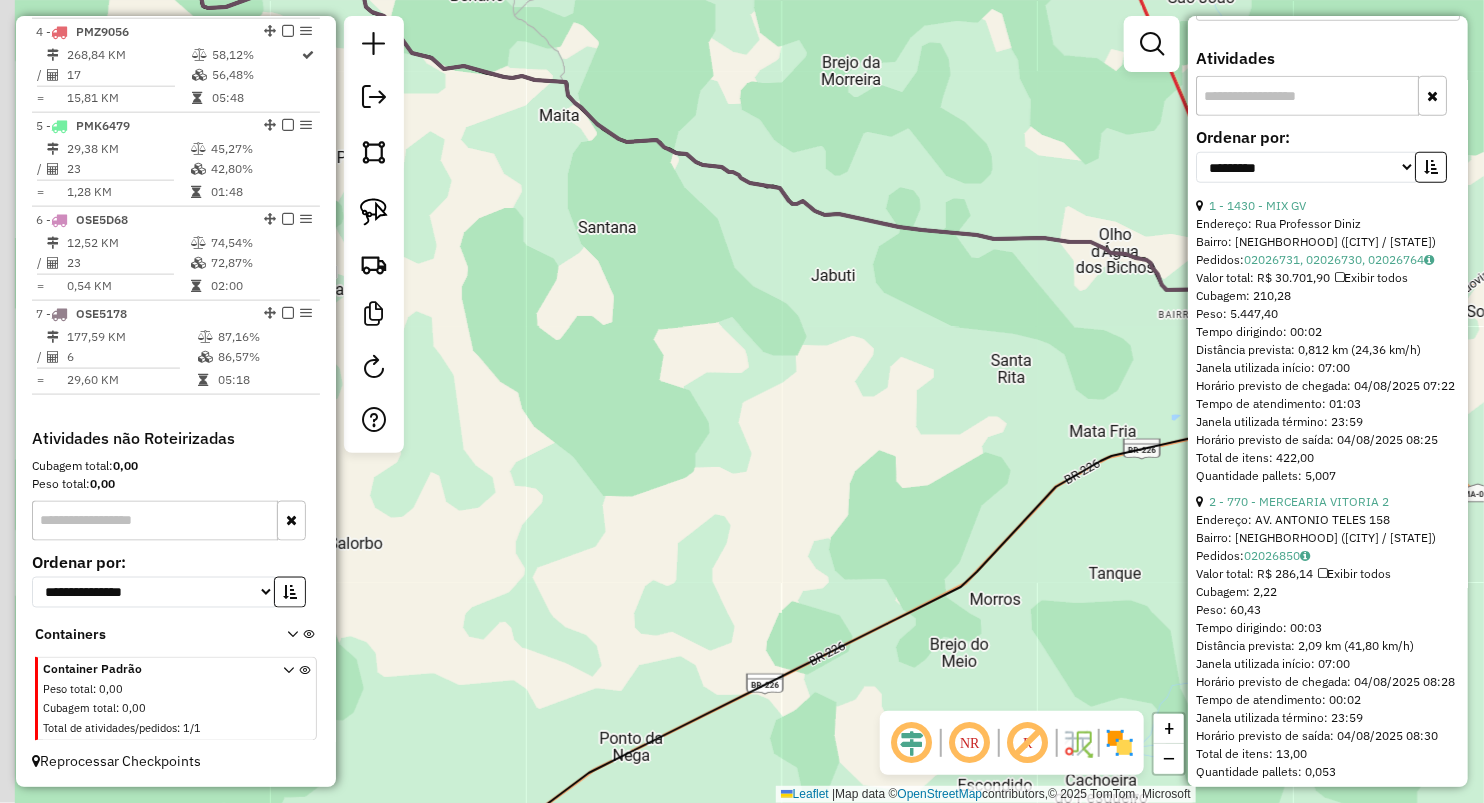 drag, startPoint x: 588, startPoint y: 410, endPoint x: 954, endPoint y: 548, distance: 391.15213 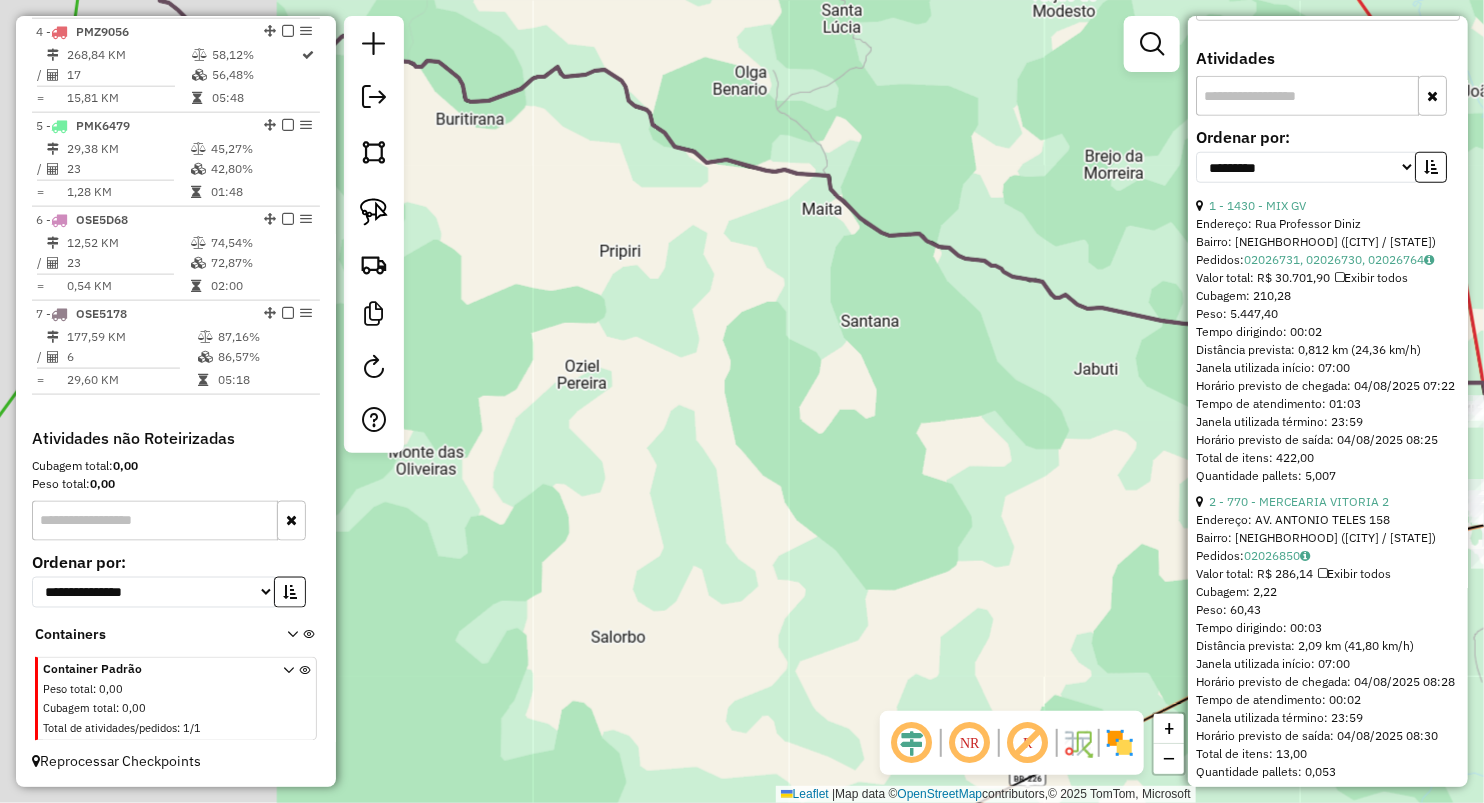 drag, startPoint x: 954, startPoint y: 548, endPoint x: 988, endPoint y: 564, distance: 37.576588 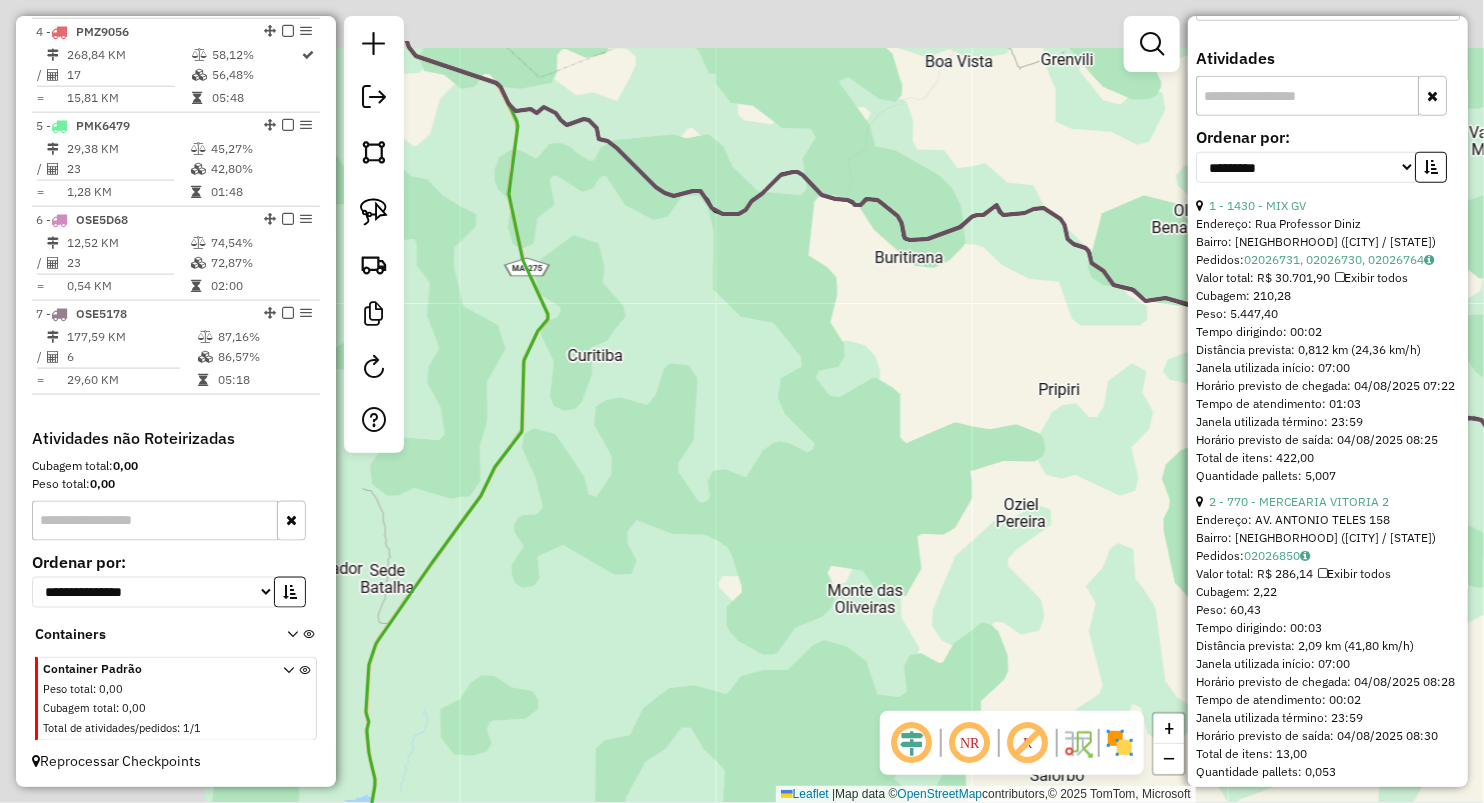 drag, startPoint x: 532, startPoint y: 425, endPoint x: 1035, endPoint y: 594, distance: 530.6317 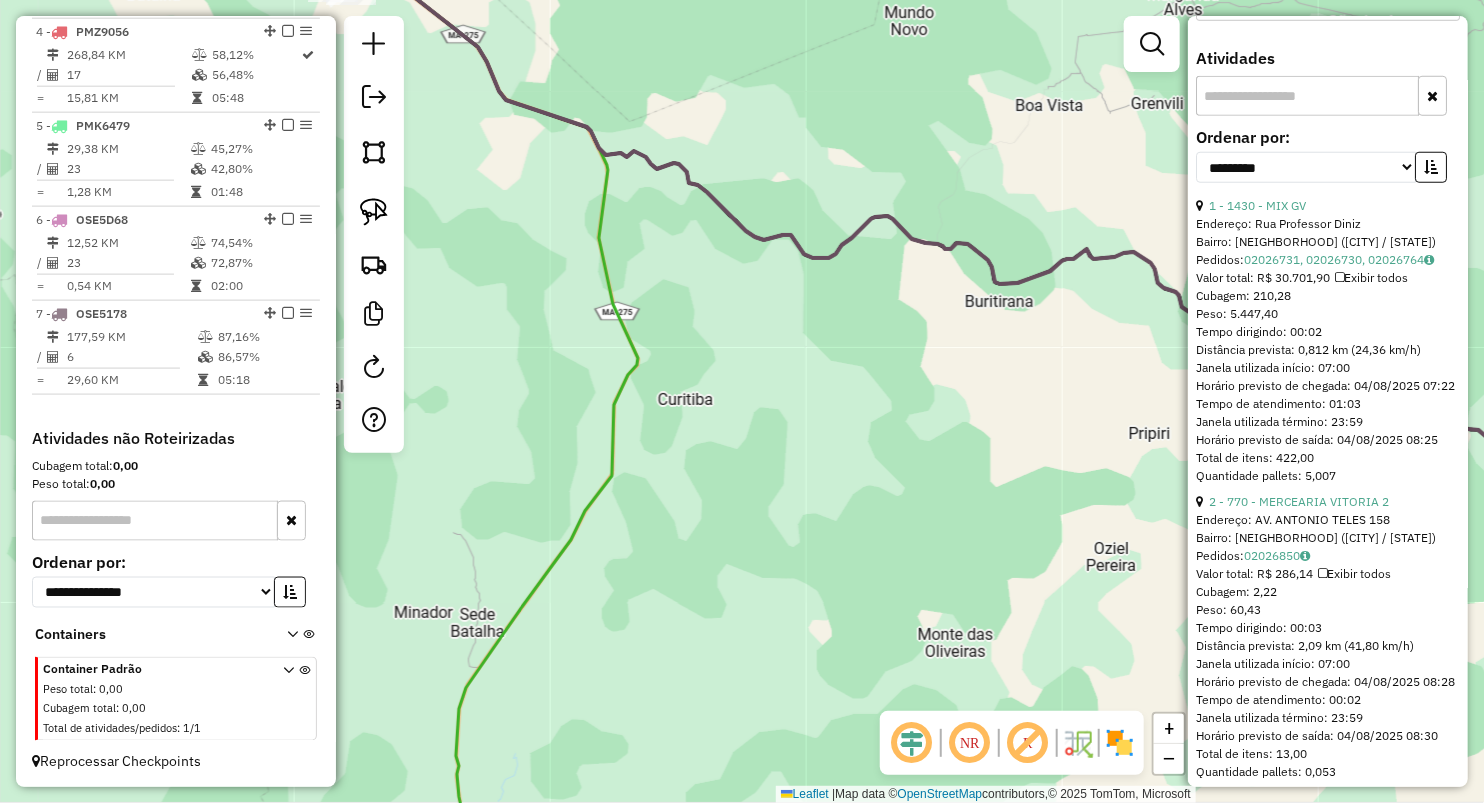 drag, startPoint x: 631, startPoint y: 419, endPoint x: 1008, endPoint y: 651, distance: 442.6658 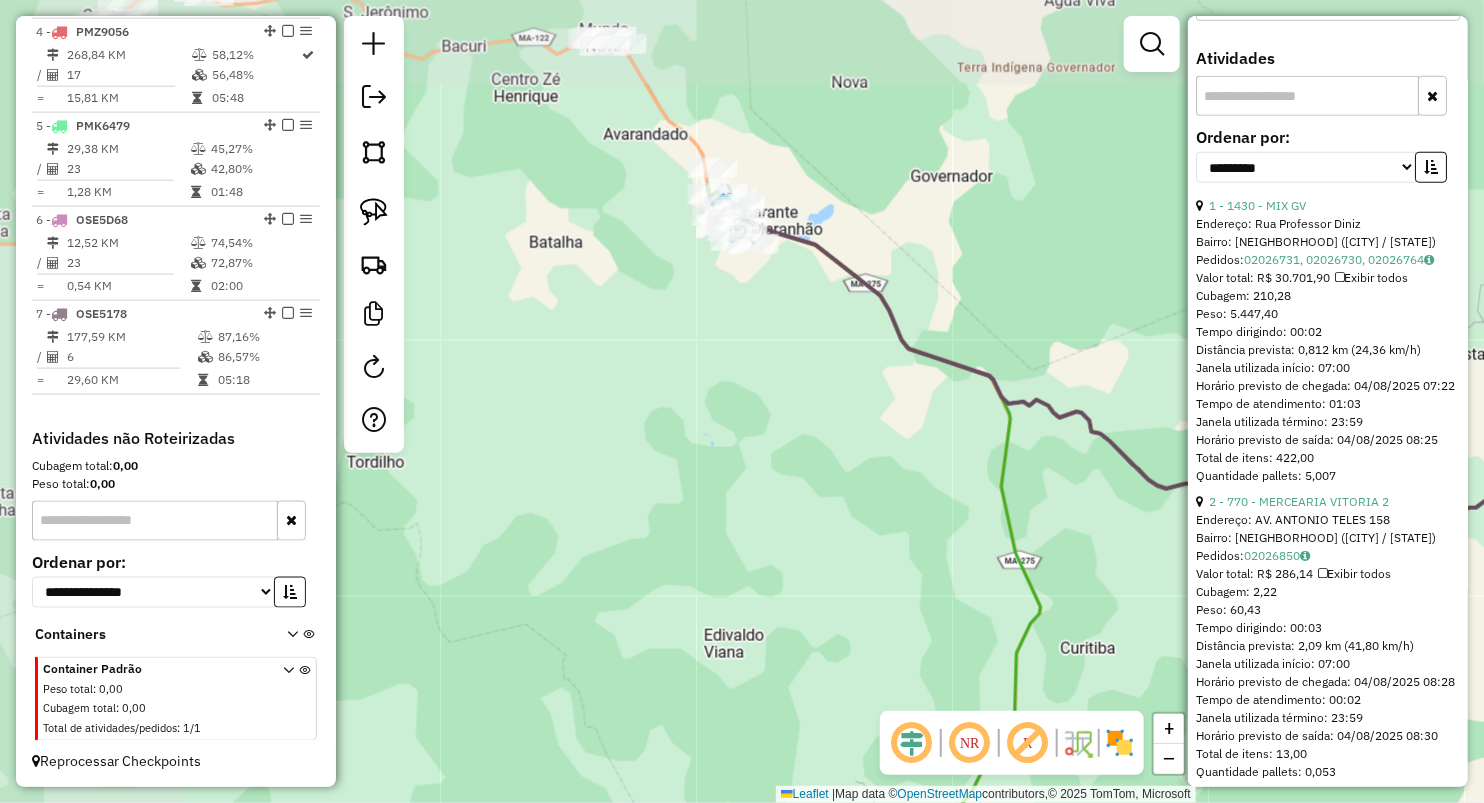 drag, startPoint x: 558, startPoint y: 381, endPoint x: 646, endPoint y: 408, distance: 92.0489 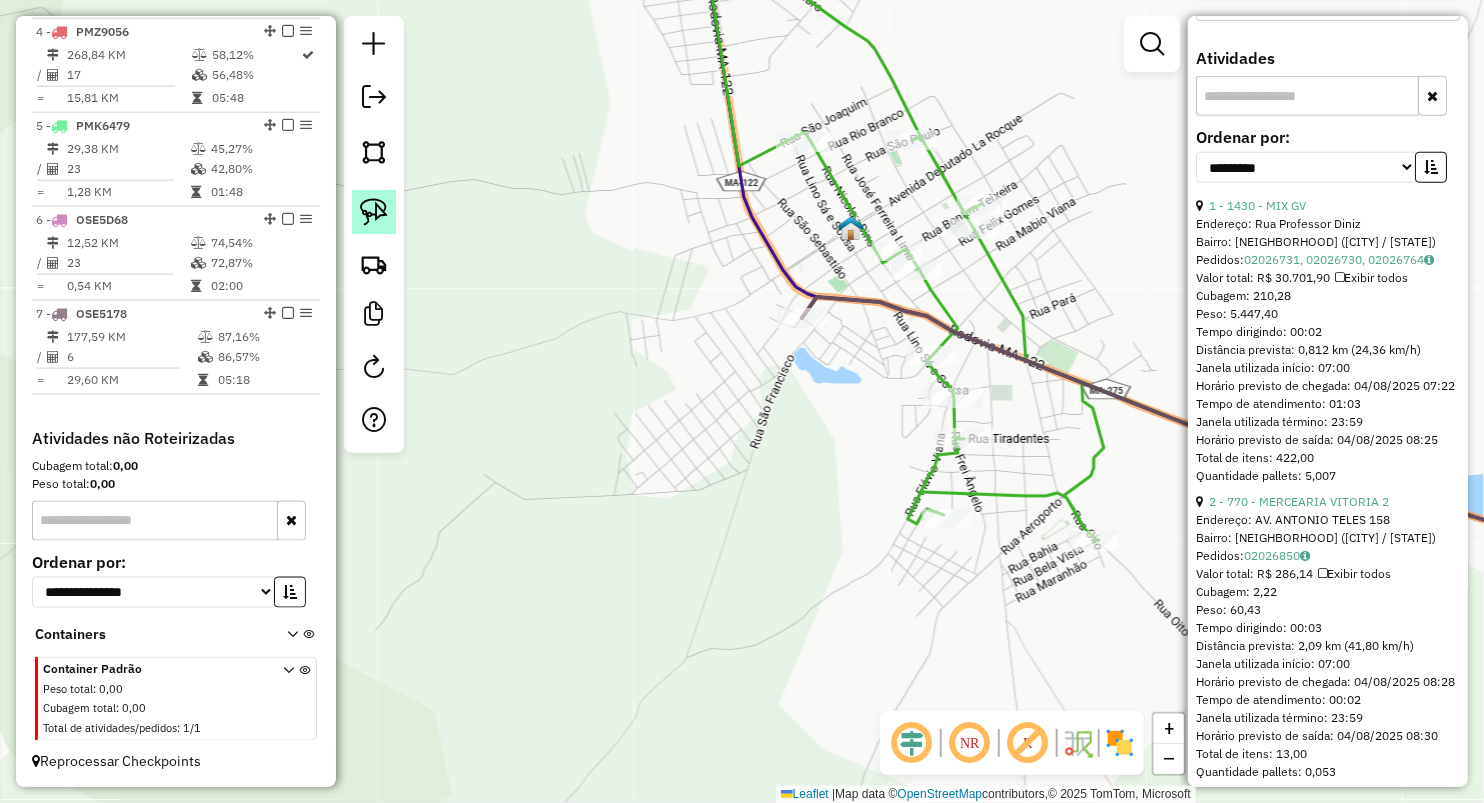 click 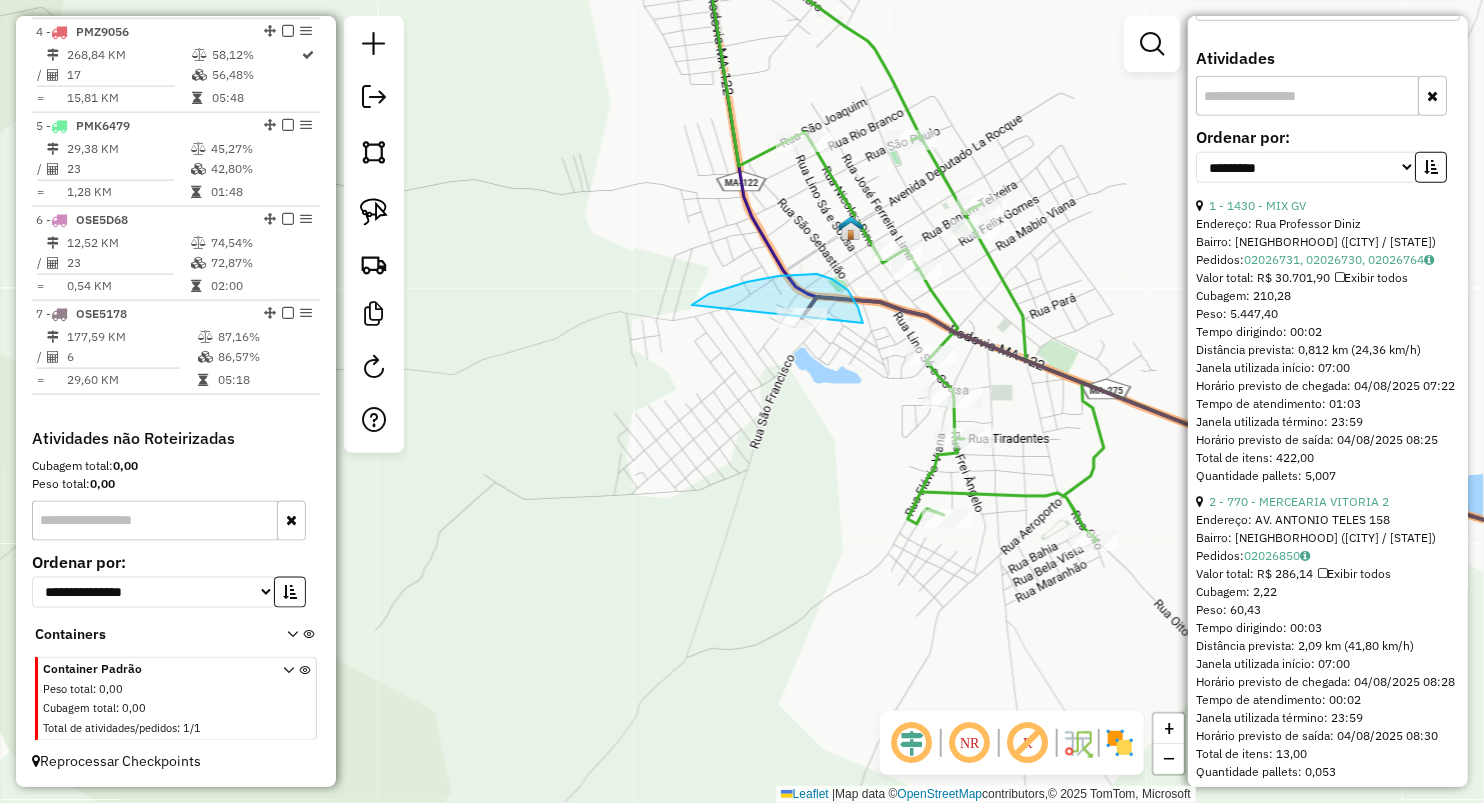 drag, startPoint x: 709, startPoint y: 294, endPoint x: 832, endPoint y: 380, distance: 150.08331 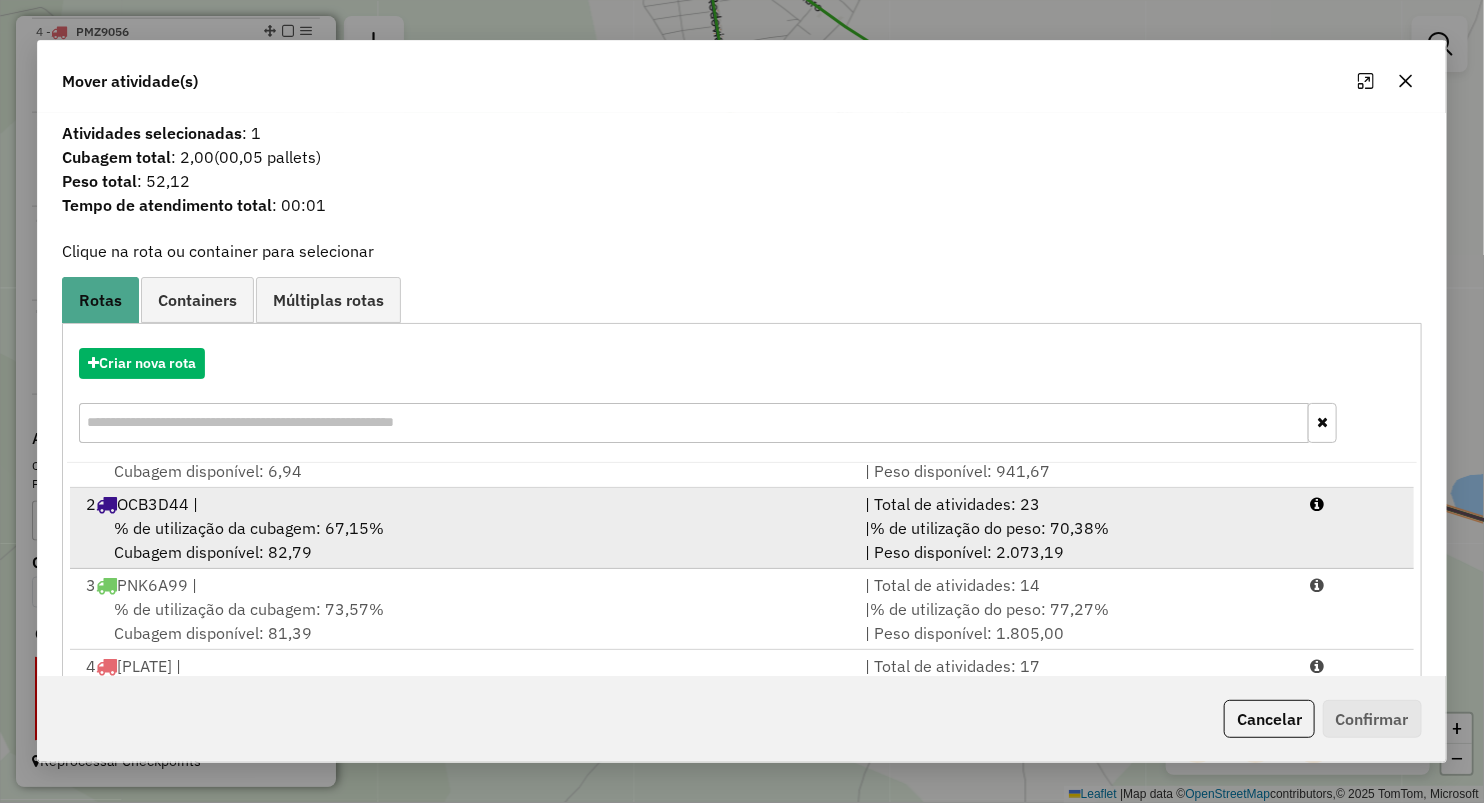 scroll, scrollTop: 85, scrollLeft: 0, axis: vertical 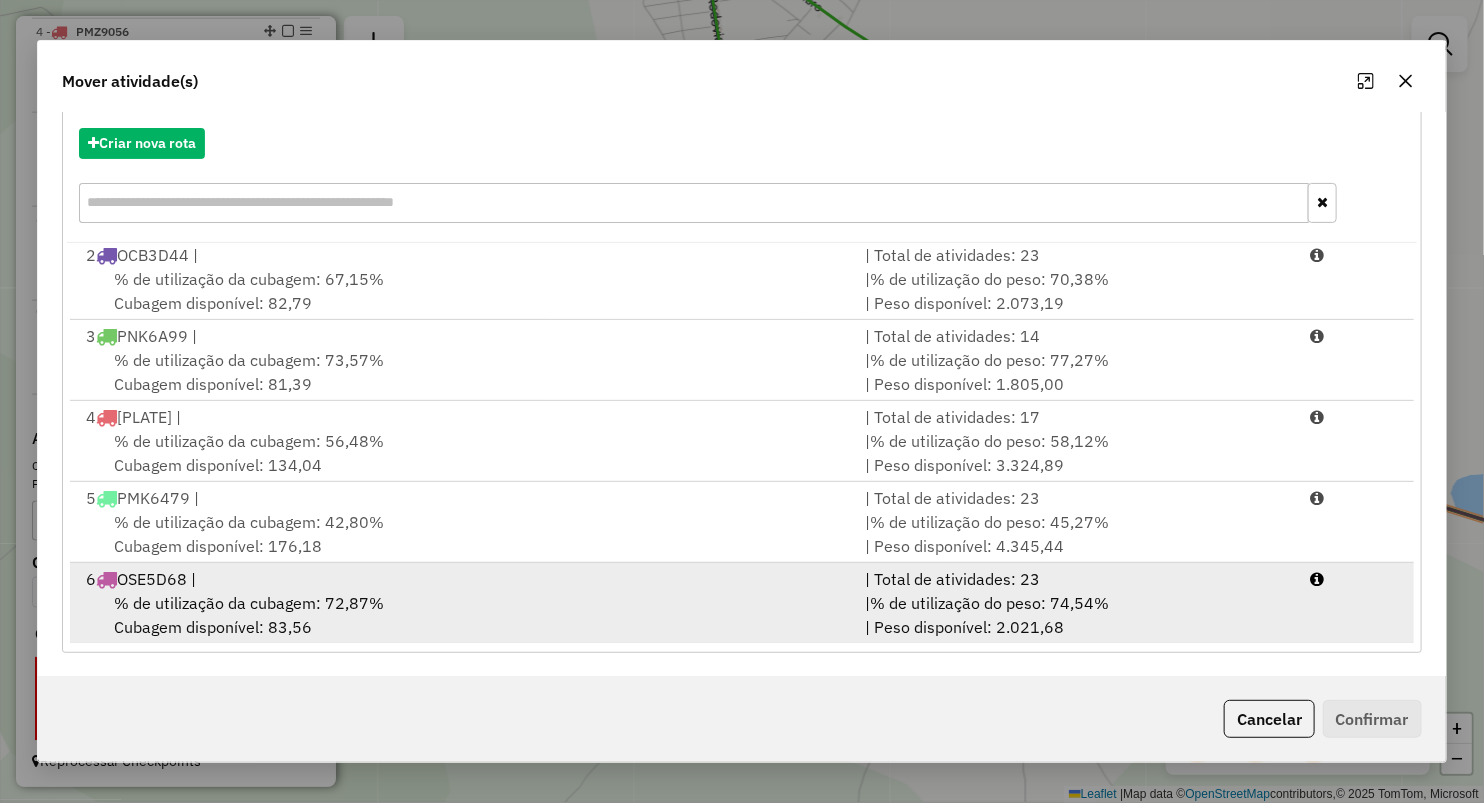 click on "6  OSE5D68 |" at bounding box center [463, 579] 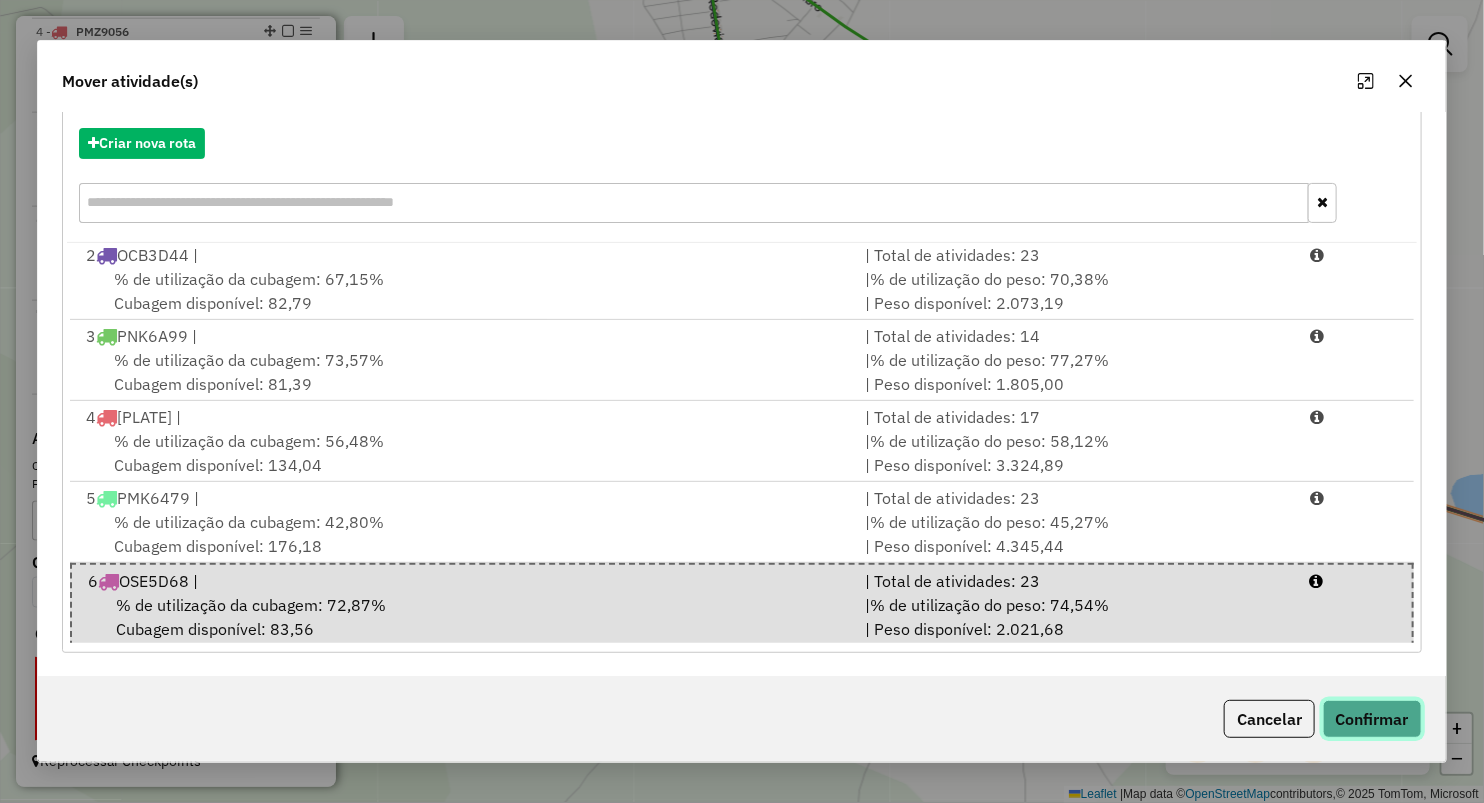 click on "Confirmar" 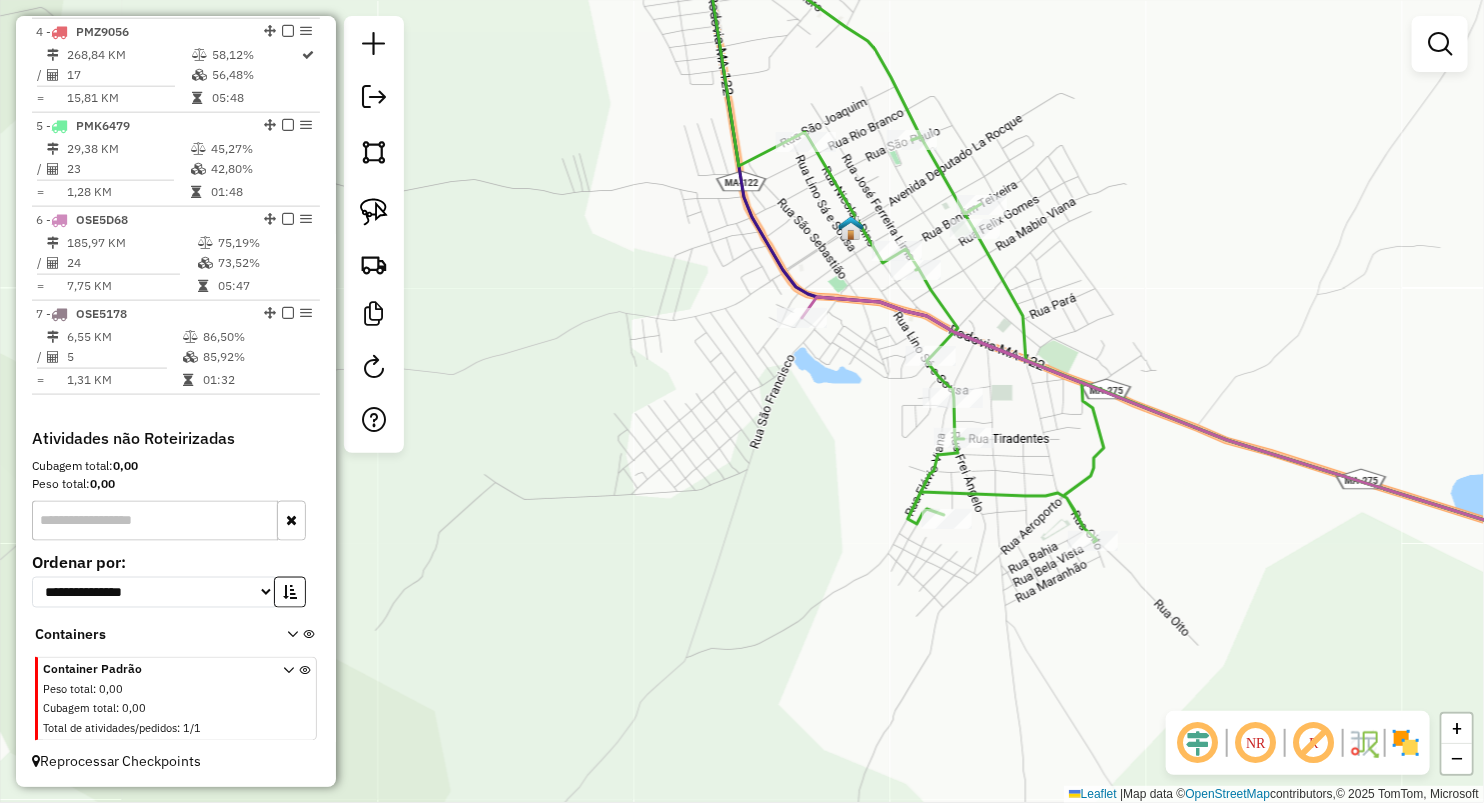 scroll, scrollTop: 0, scrollLeft: 0, axis: both 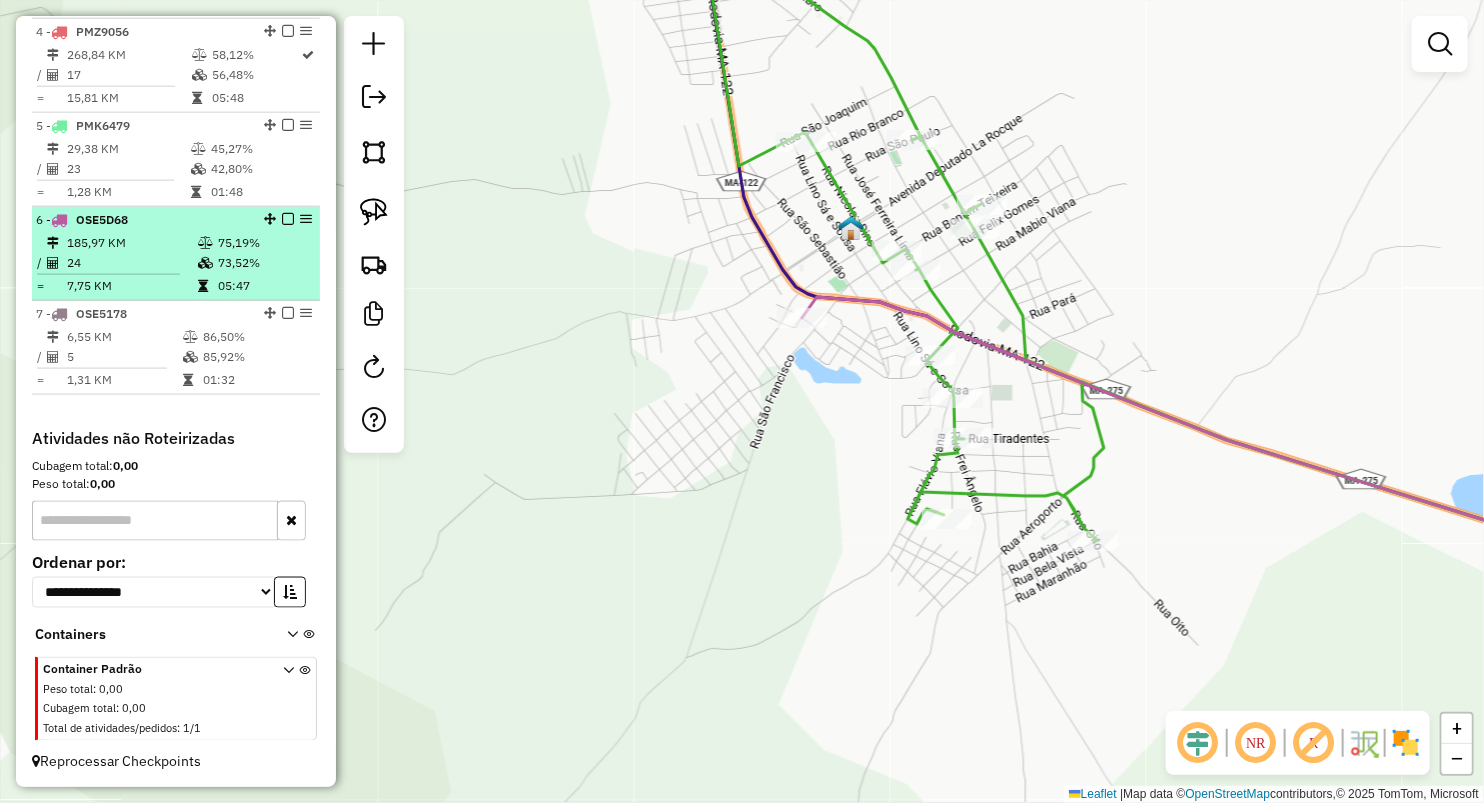 click on "7,75 KM" at bounding box center (131, 286) 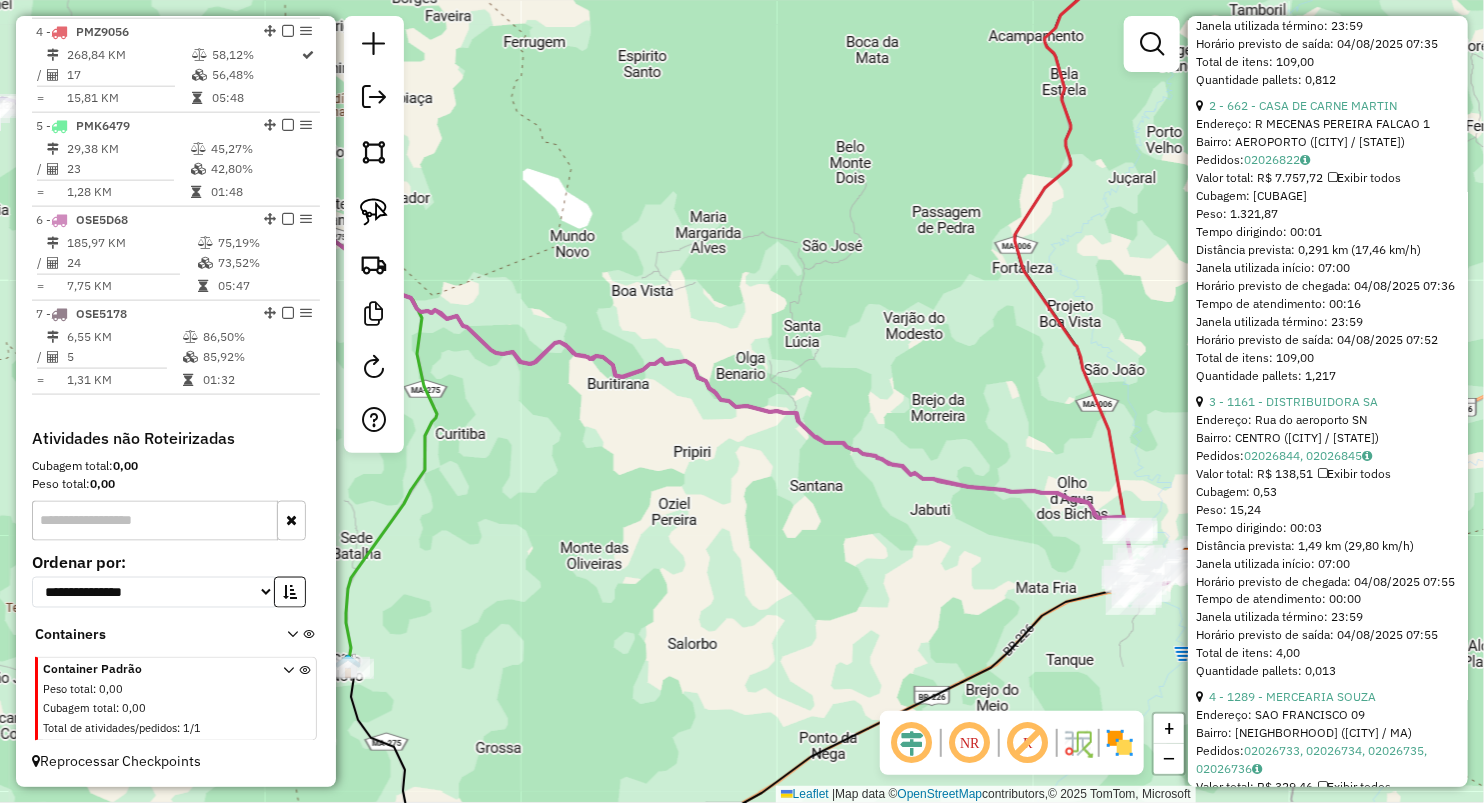 scroll, scrollTop: 1111, scrollLeft: 0, axis: vertical 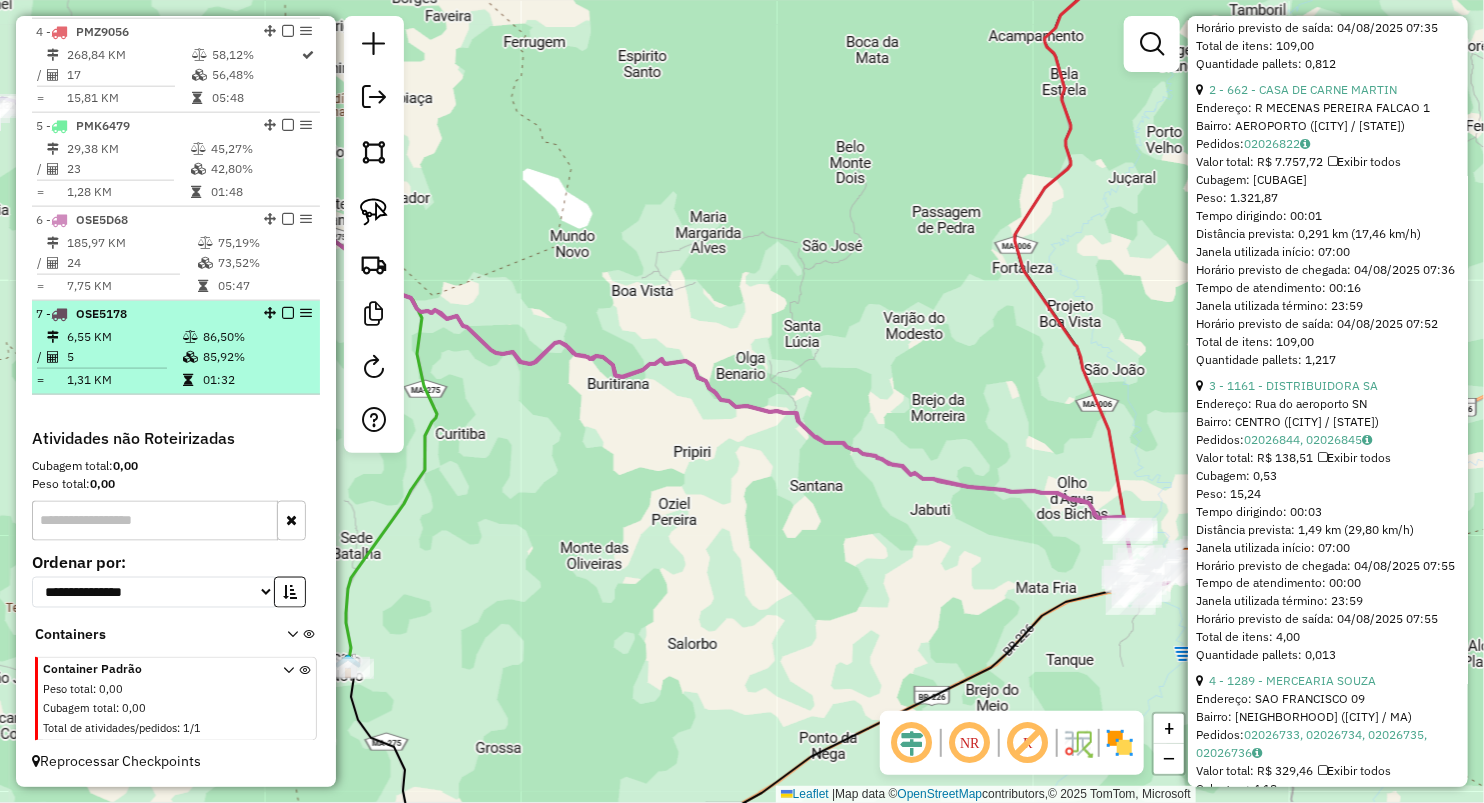 click at bounding box center [192, 357] 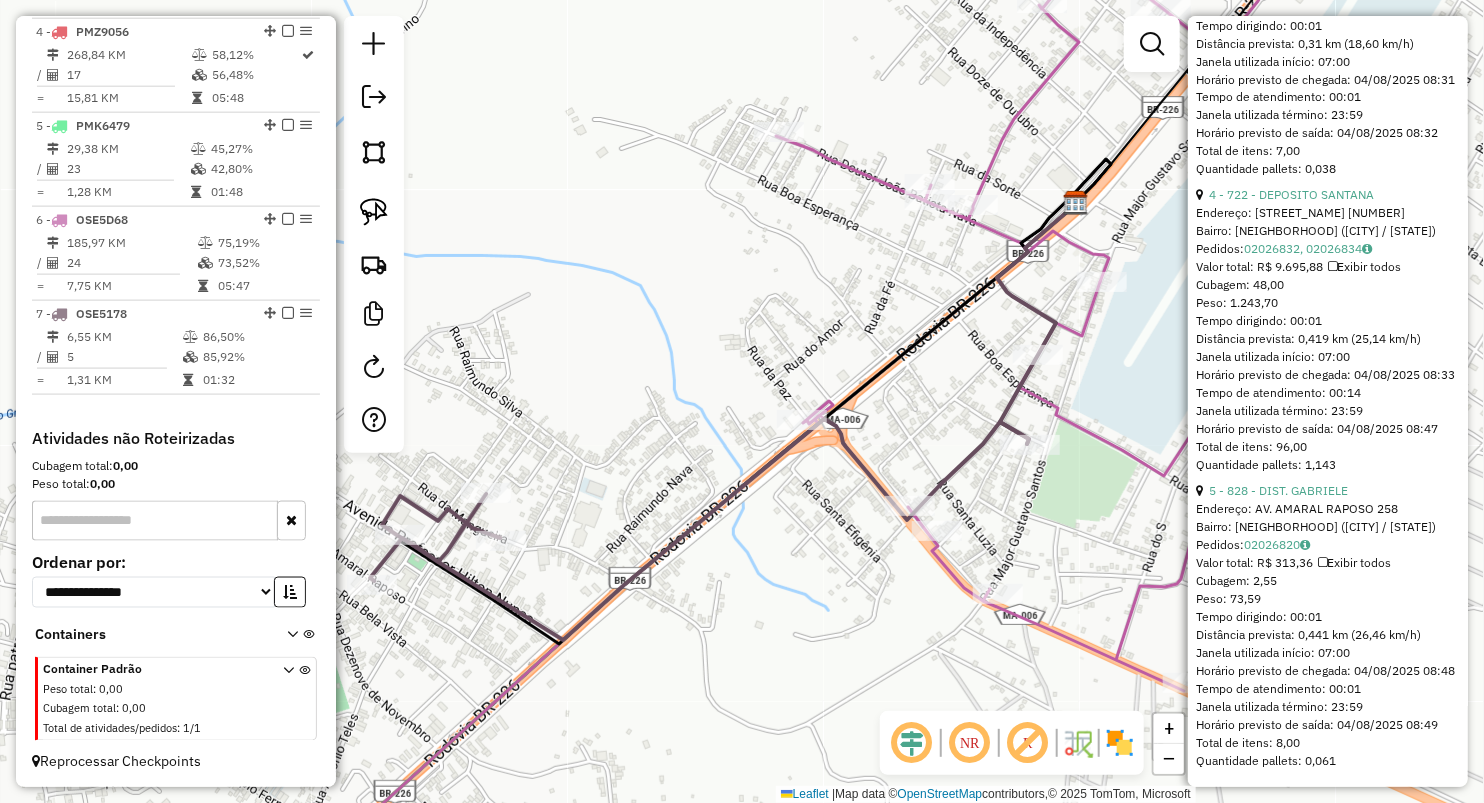 scroll, scrollTop: 1719, scrollLeft: 0, axis: vertical 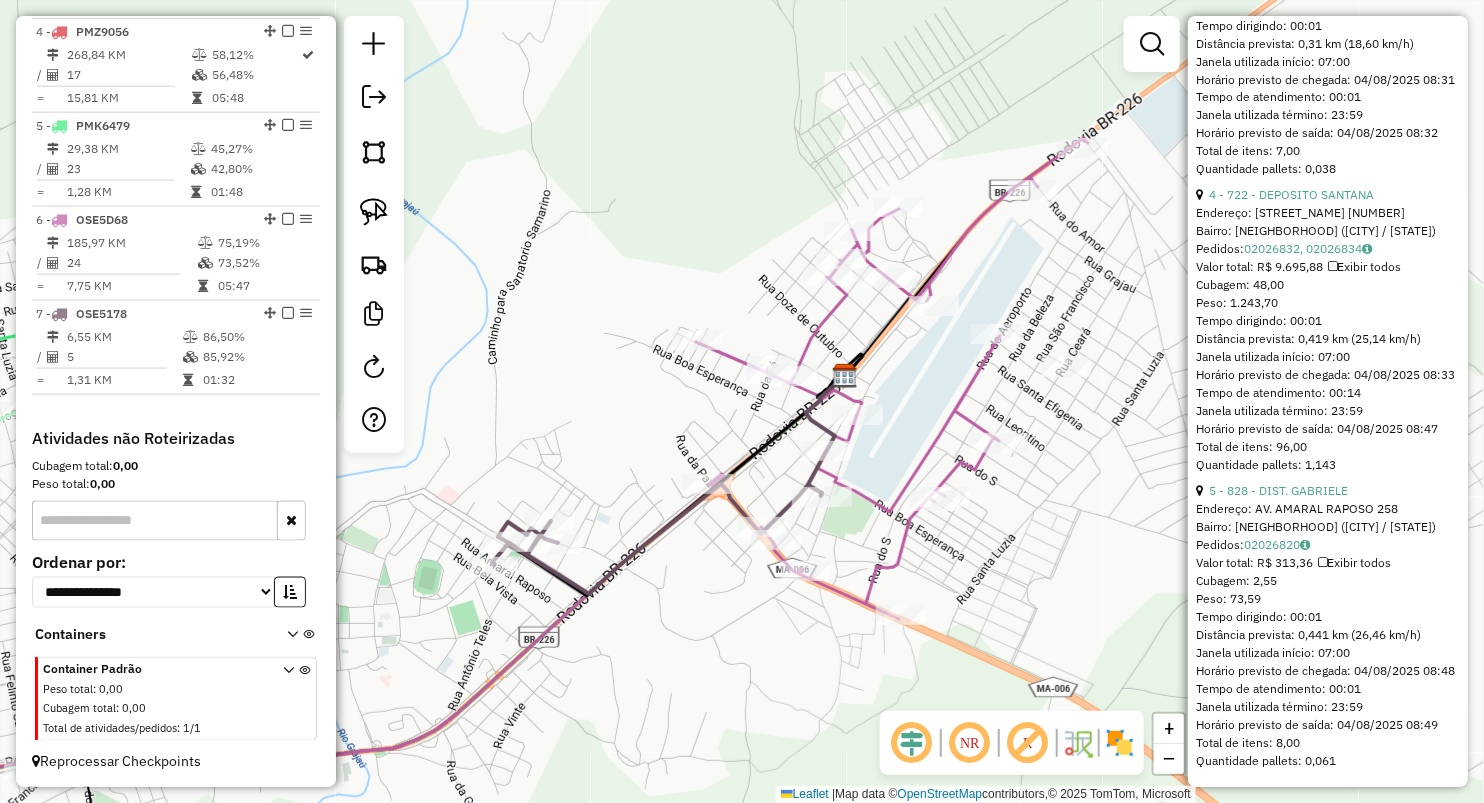 drag, startPoint x: 589, startPoint y: 425, endPoint x: 764, endPoint y: 370, distance: 183.43936 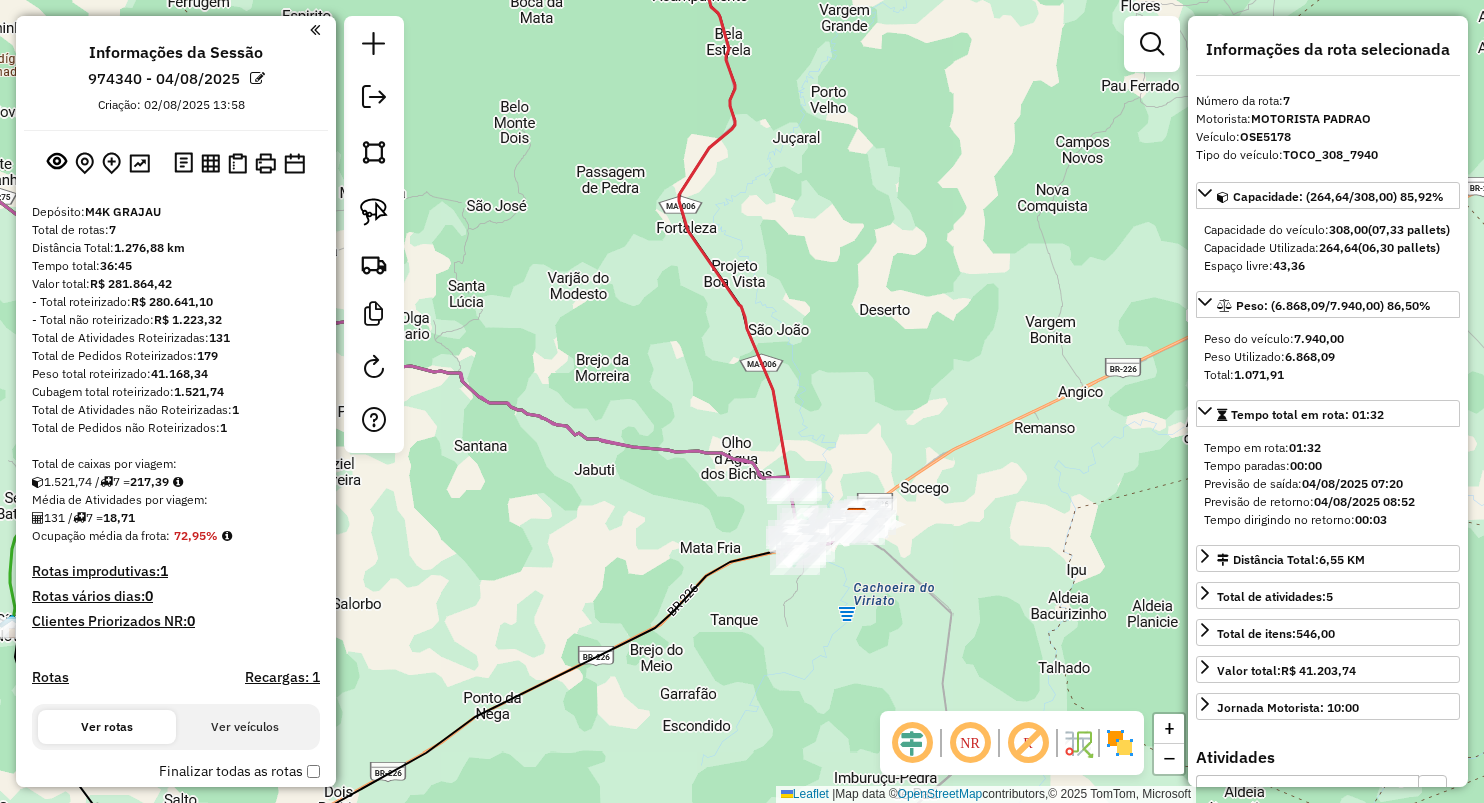 select on "**********" 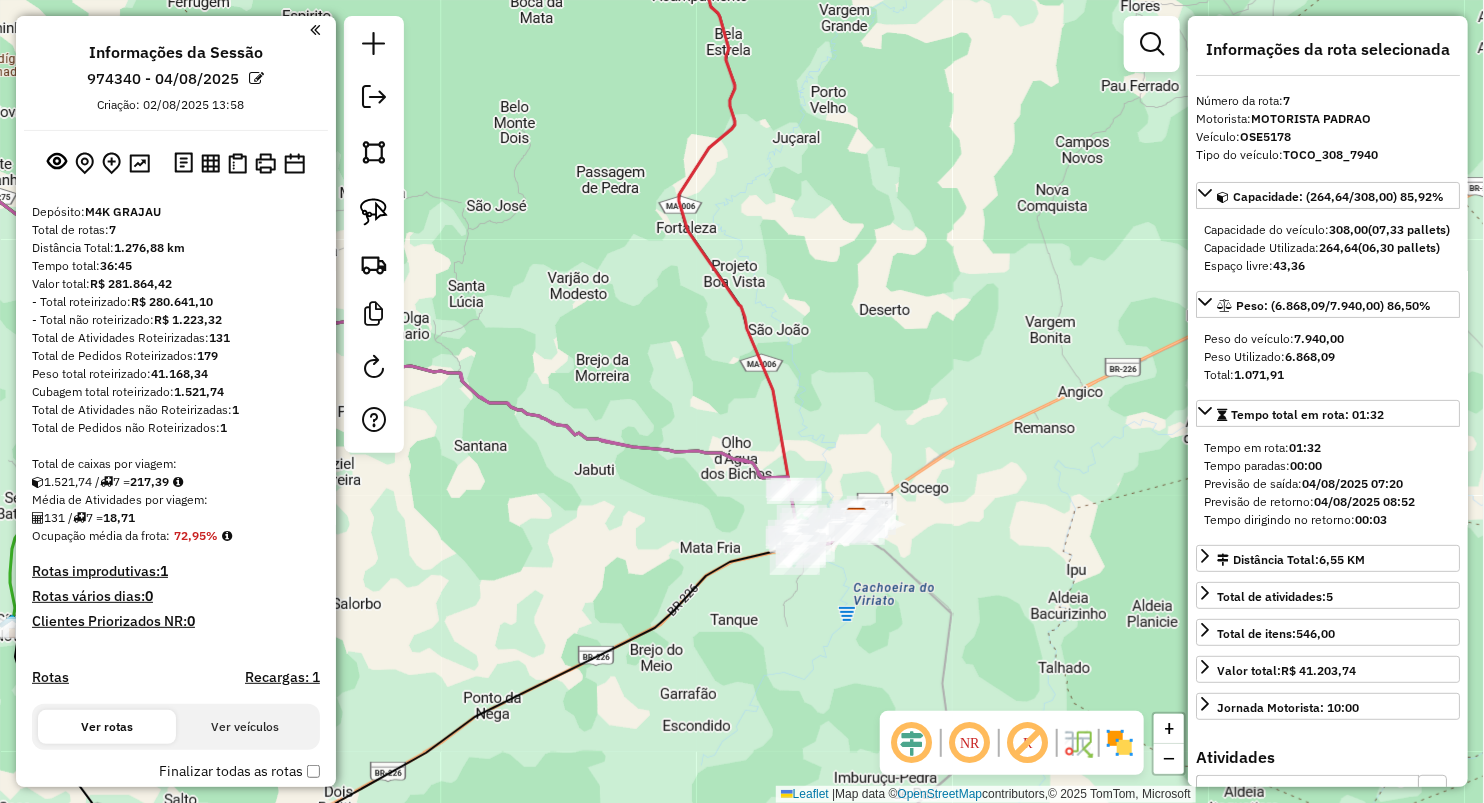scroll, scrollTop: 1053, scrollLeft: 0, axis: vertical 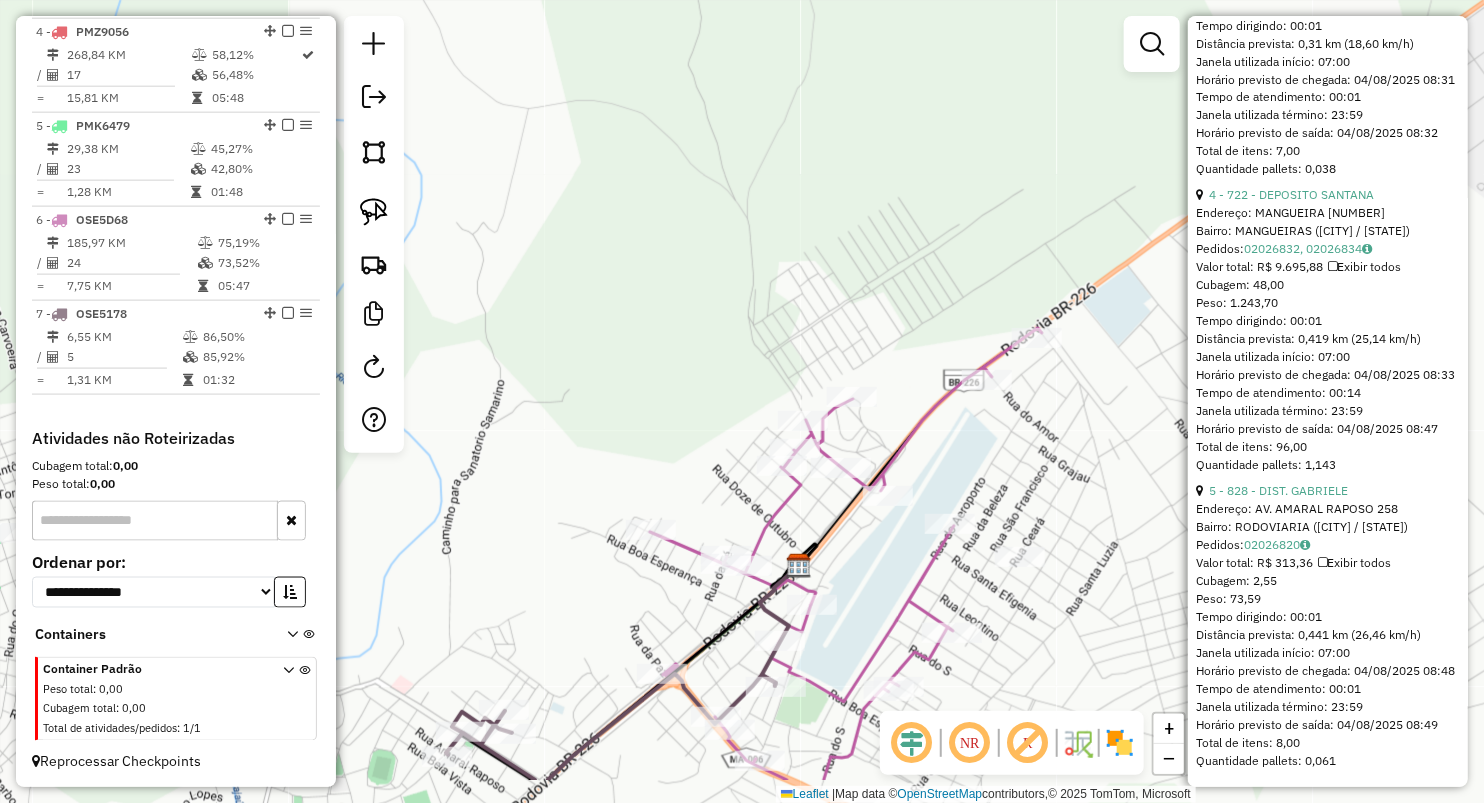 drag, startPoint x: 869, startPoint y: 364, endPoint x: 841, endPoint y: 206, distance: 160.46184 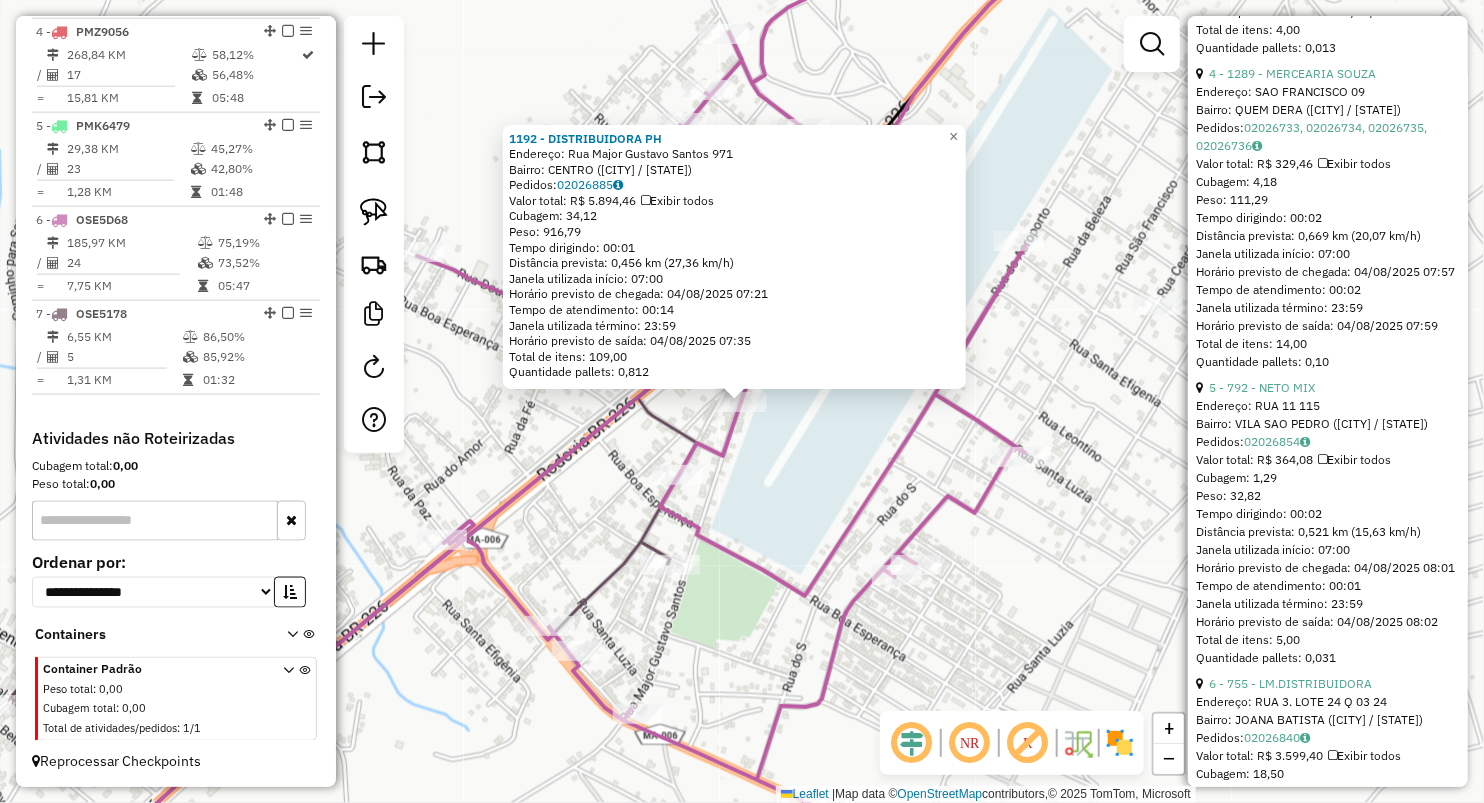click on "1192 - DISTRIBUIDORA PH Endereço: Rua Major Gustavo Santos [NUMBER] Bairro: CENTRO ([CITY] / [STATE]) Pedidos: 02026885 Valor total: R$ 5.894,46 Exibir todos Cubagem: 34,12 Peso: 916,79 Tempo dirigindo: 00:01 Distância prevista: 0,456 km (27,36 km/h) Janela utilizada início: 07:00 Horário previsto de chegada: 04/08/2025 07:21 Tempo de atendimento: 00:14 Janela utilizada término: 23:59 Horário previsto de saída: 04/08/2025 07:35 Total de itens: 109,00 Quantidade pallets: 0,812 × Janela de atendimento Grade de atendimento Capacidade Transportadoras Veículos Cliente Pedidos Rotas Selecione os dias de semana para filtrar as janelas de atendimento Seg Ter Qua Qui Sex Sáb Dom Informe o período da janela de atendimento: De: Até: Filtrar exatamente a janela do cliente Considerar janela de atendimento padrão Selecione os dias de semana para filtrar as grades de atendimento Seg Ter Qua Qui Sex Sáb Dom Peso mínimo: De: +" 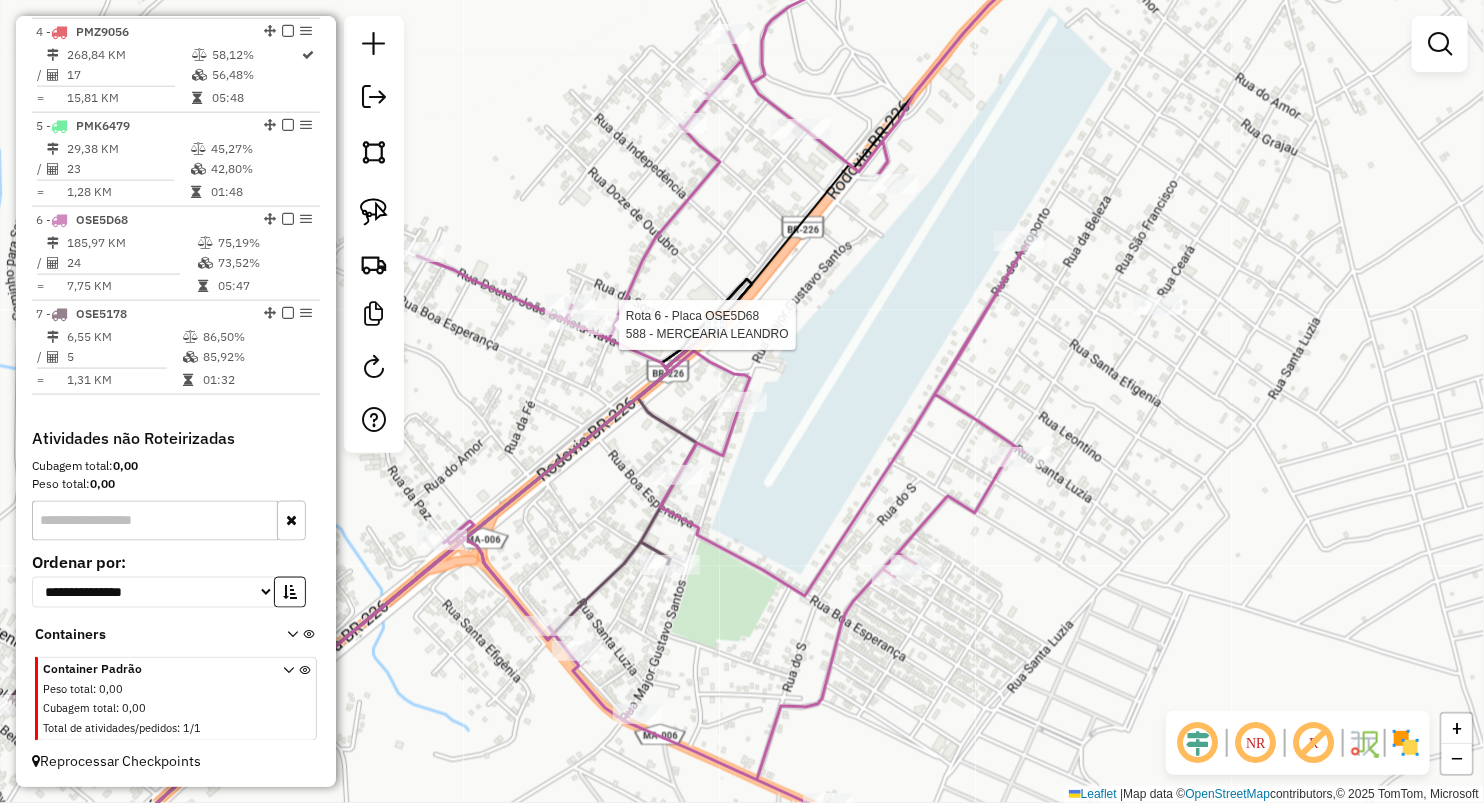 select on "**********" 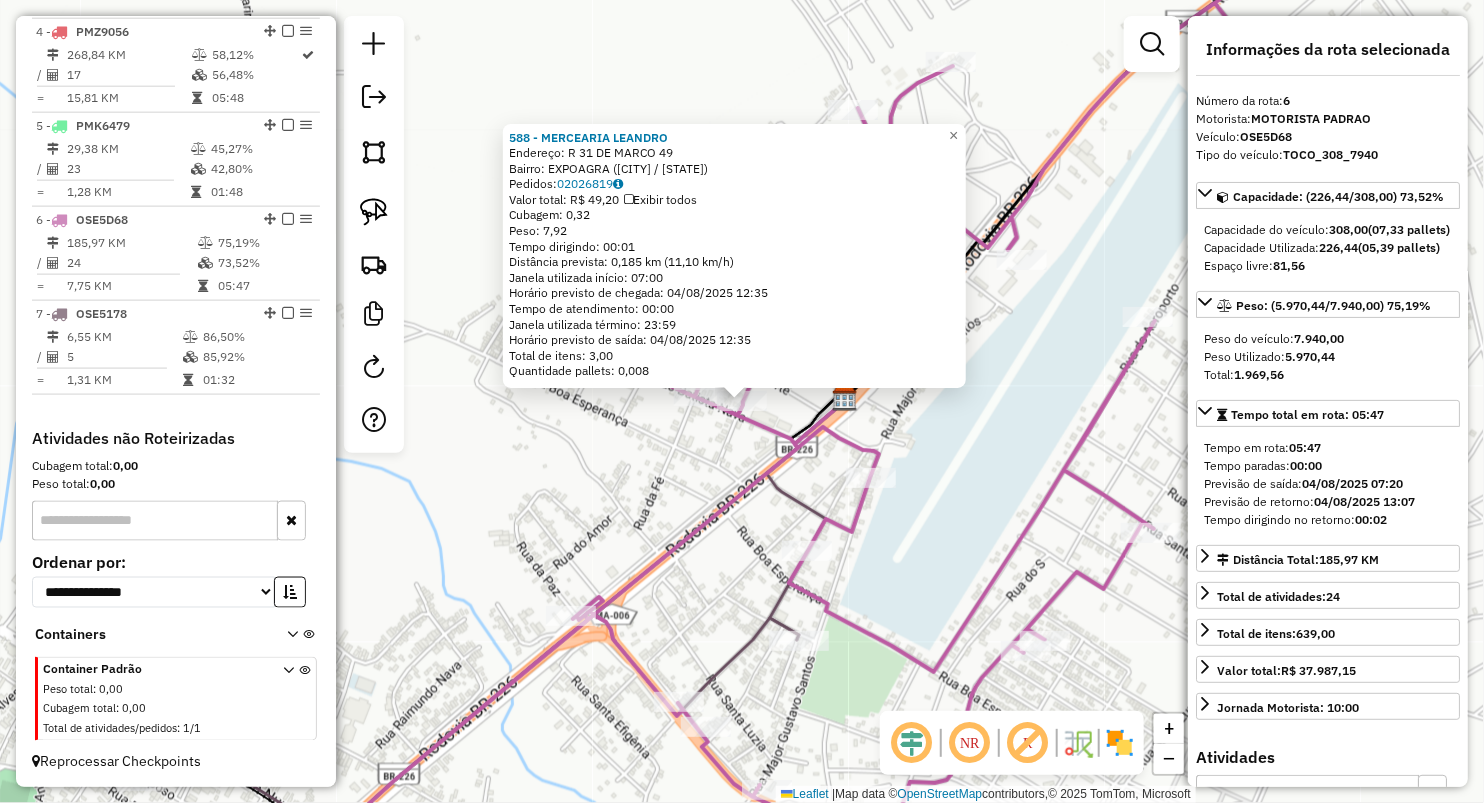 click on "588 - MERCEARIA LEANDRO Endereço: R 31 DE MARCO [NUMBER] Bairro: EXPOAGRA ([CITY] / [STATE]) Pedidos: 02026819 Valor total: R$ 49,20 Exibir todos Cubagem: 0,32 Peso: 7,92 Tempo dirigindo: 00:01 Distância prevista: 0,185 km (11,10 km/h) Janela utilizada início: 07:00 Horário previsto de chegada: 04/08/2025 12:35 Tempo de atendimento: 00:00 Janela utilizada término: 23:59 Horário previsto de saída: 04/08/2025 12:35 Total de itens: 3,00 Quantidade pallets: 0,008 × Janela de atendimento Grade de atendimento Capacidade Transportadoras Veículos Cliente Pedidos Rotas Selecione os dias de semana para filtrar as janelas de atendimento Seg Ter Qua Qui Sex Sáb Dom Informe o período da janela de atendimento: De: Até: Filtrar exatamente a janela do cliente Considerar janela de atendimento padrão Selecione os dias de semana para filtrar as grades de atendimento Seg Ter Qua Qui Sex Sáb Dom Considerar clientes sem dia de atendimento cadastrado De: Até:" 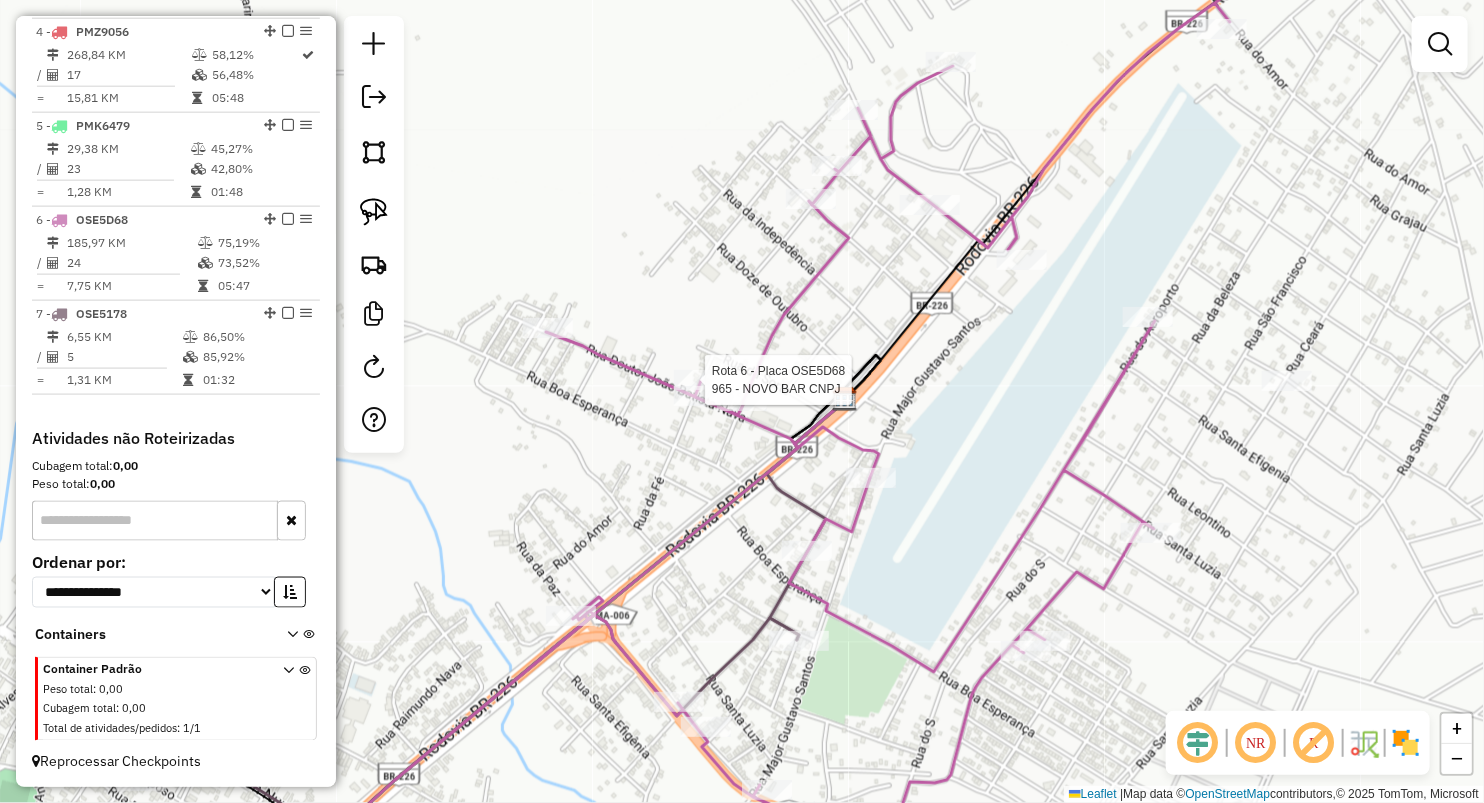 select on "**********" 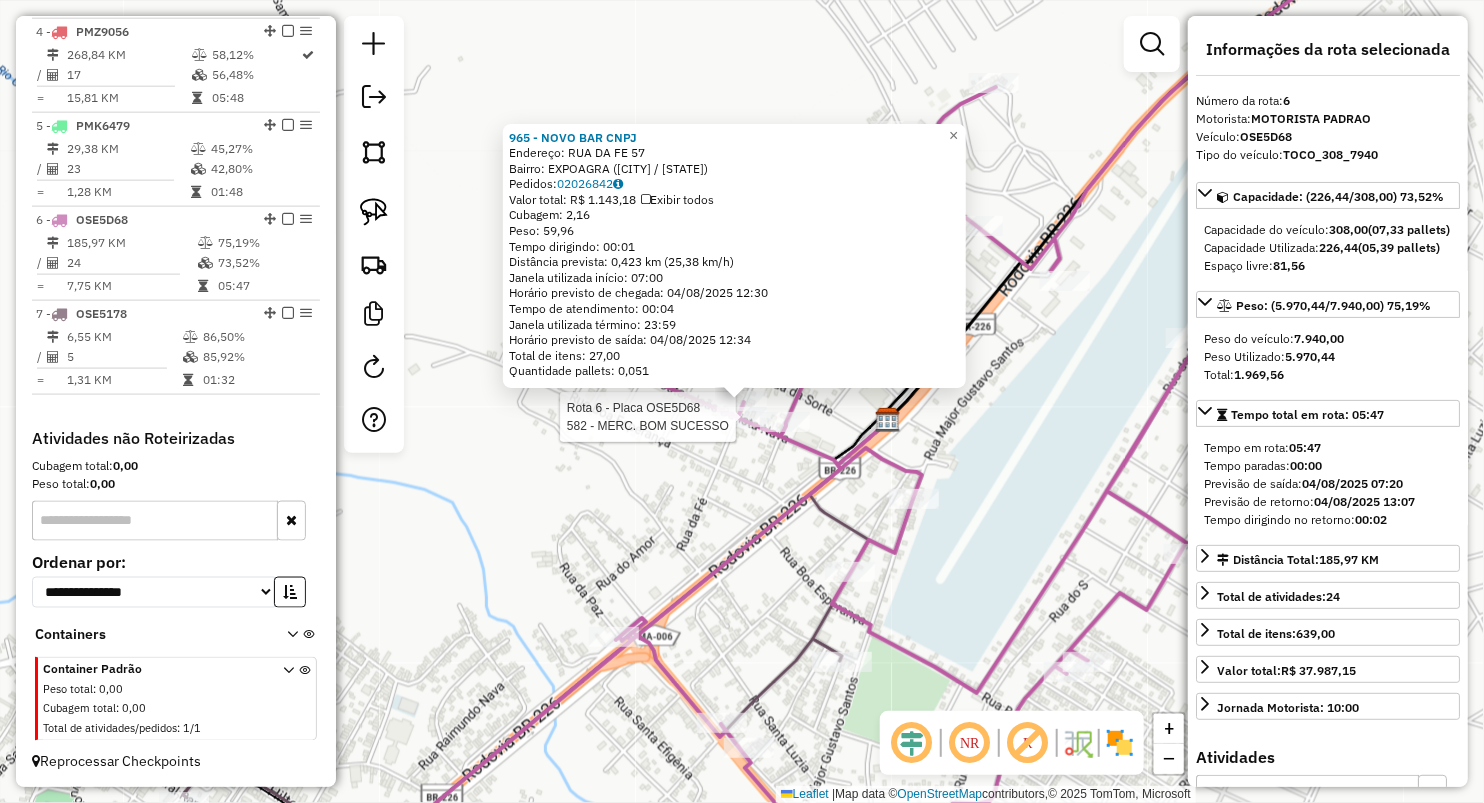 click 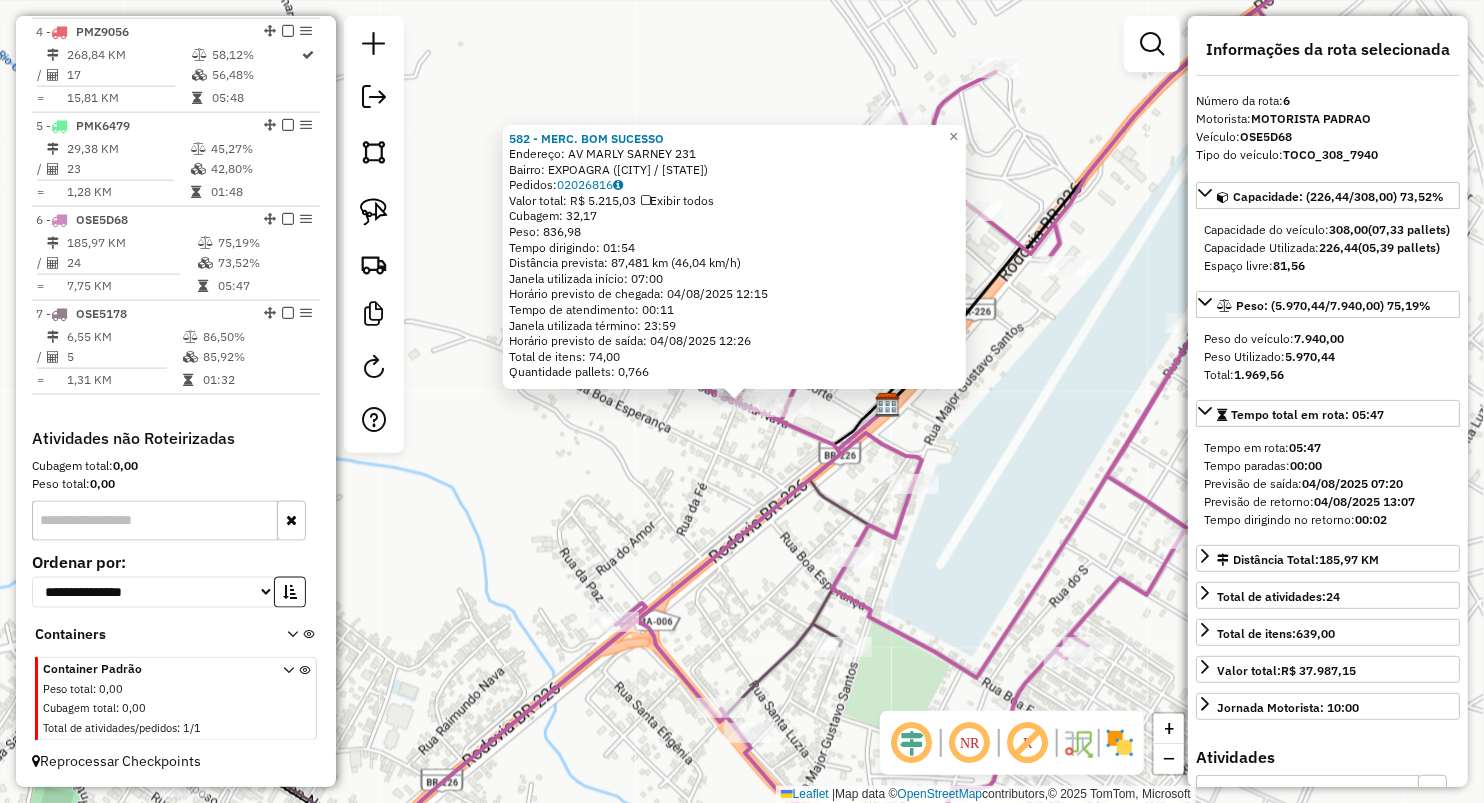 click on "Rota 6 - Placa OSE5D68 582 - MERC. BOM SUCESSO × 582 - MERC. BOM SUCESSO Endereço: AV MARLY SARNEY [NUMBER] Bairro: EXPOAGRA ([CITY] / [STATE]) Pedidos: 02026816 Valor total: R$ 5.215,03 Exibir todos Cubagem: 32,17 Peso: 836,98 Tempo dirigindo: 01:54 Distância prevista: 87,481 km (46,04 km/h) Janela utilizada início: 07:00 Horário previsto de chegada: 04/08/2025 12:15 Tempo de atendimento: 00:11 Janela utilizada término: 23:59 Horário previsto de saída: 04/08/2025 12:26 Total de itens: 74,00 Quantidade pallets: 0,766 × Janela de atendimento Grade de atendimento Capacidade Transportadoras Veículos Cliente Pedidos Rotas Selecione os dias de semana para filtrar as janelas de atendimento Seg Ter Qua Qui Sex Sáb Dom Informe o período da janela de atendimento: De: Até: Filtrar exatamente a janela do cliente Considerar janela de atendimento padrão Selecione os dias de semana para filtrar as grades de atendimento Seg Ter Qua Qui Sex Sáb Dom De: +" 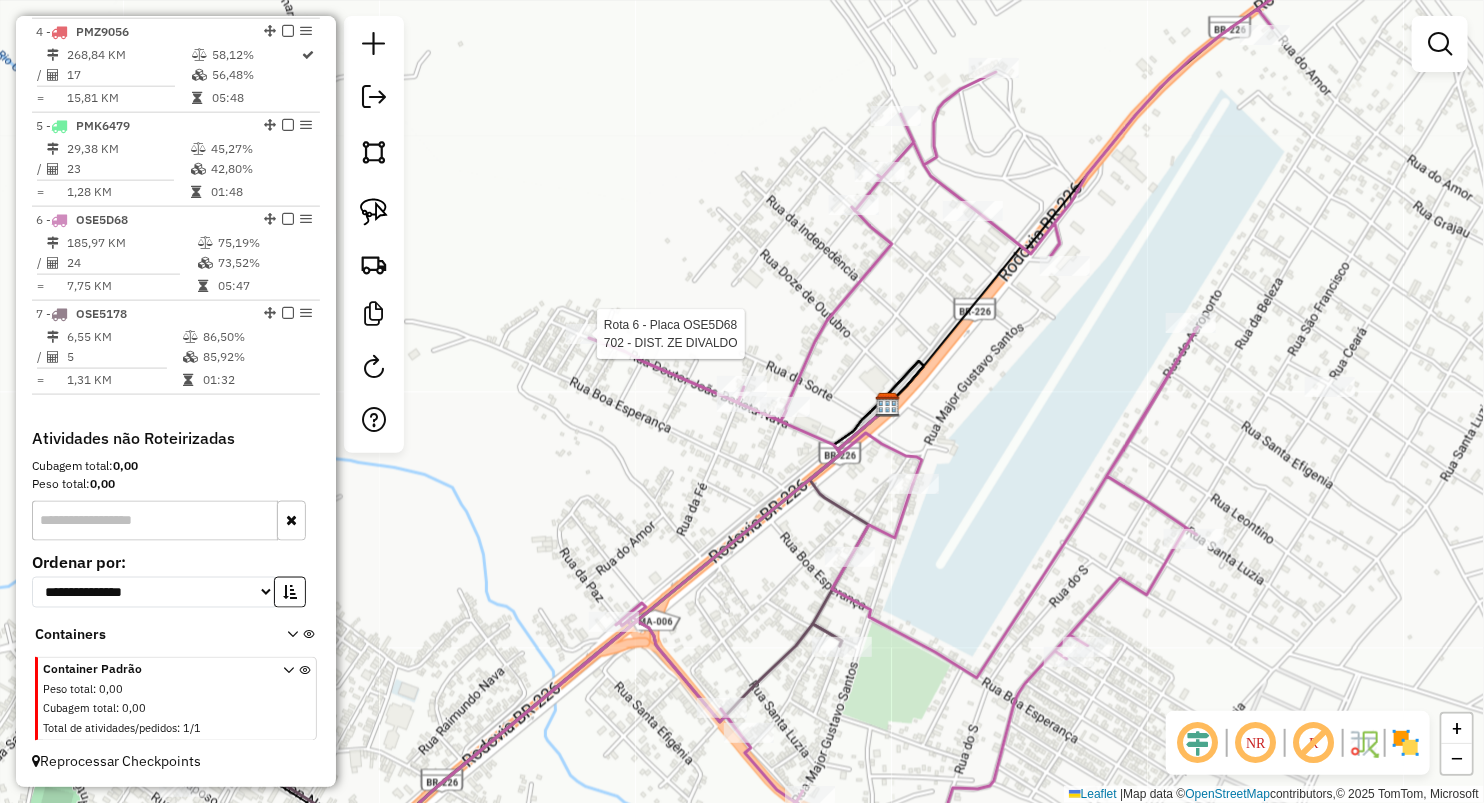 select on "**********" 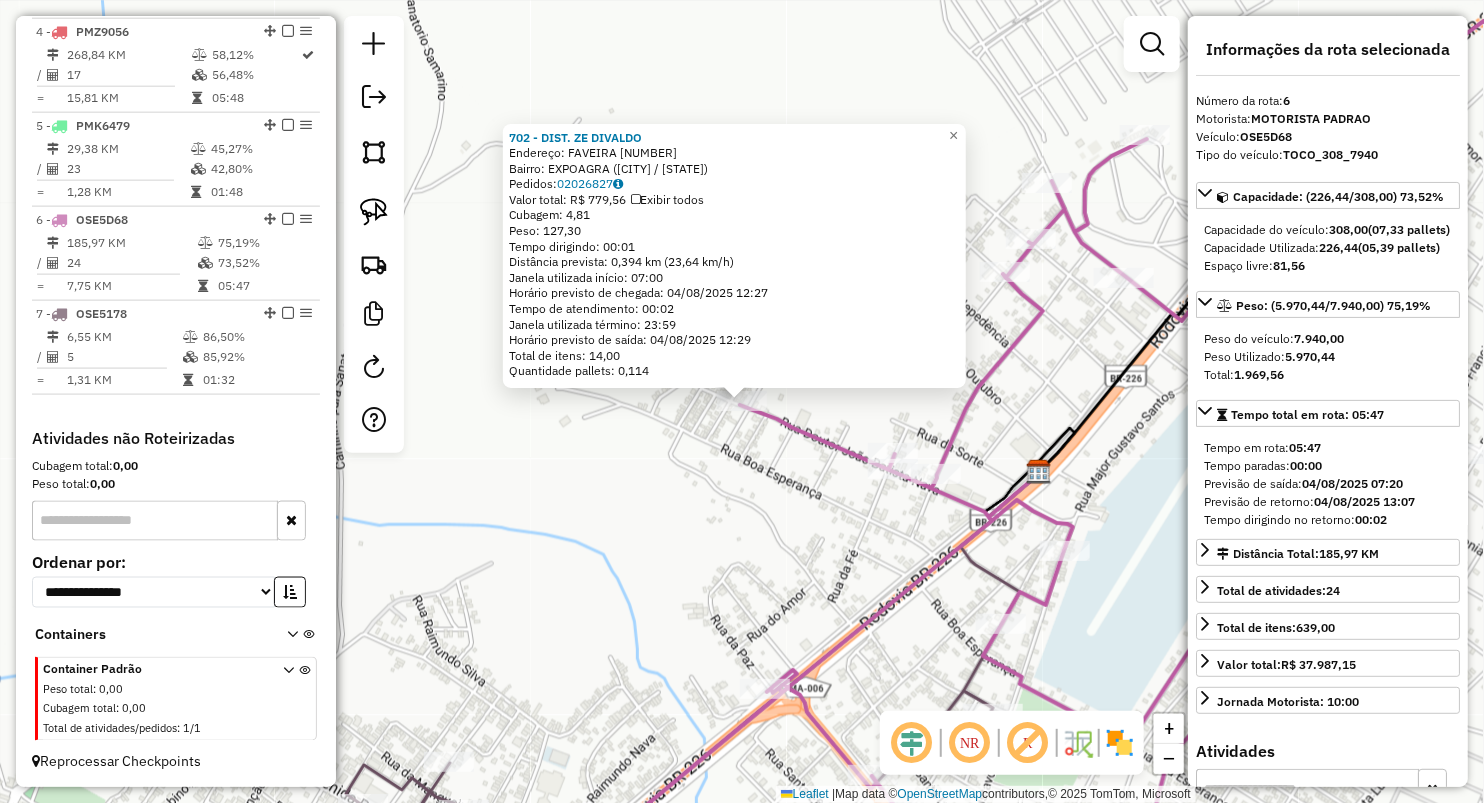 click on "702 - DIST. ZE DIVALDO Endereço: FAVEIRA [NUMBER] Bairro: EXPOAGRA ([CITY] / [STATE]) Pedidos: 02026827 Valor total: R$ 779,56 Exibir todos Cubagem: 4,81 Peso: 127,30 Tempo dirigindo: 00:01 Distância prevista: 0,394 km (23,64 km/h) Janela utilizada início: 07:00 Horário previsto de chegada: 04/08/2025 12:27 Tempo de atendimento: 00:02 Janela utilizada término: 23:59 Horário previsto de saída: 04/08/2025 12:29 Total de itens: 14,00 Quantidade pallets: 0,114 × Janela de atendimento Grade de atendimento Capacidade Transportadoras Veículos Cliente Pedidos Rotas Selecione os dias de semana para filtrar as janelas de atendimento Seg Ter Qua Qui Sex Sáb Dom Informe o período da janela de atendimento: De: Até: Filtrar exatamente a janela do cliente Considerar janela de atendimento padrão Selecione os dias de semana para filtrar as grades de atendimento Seg Ter Qua Qui Sex Sáb Dom Peso mínimo: De: +" 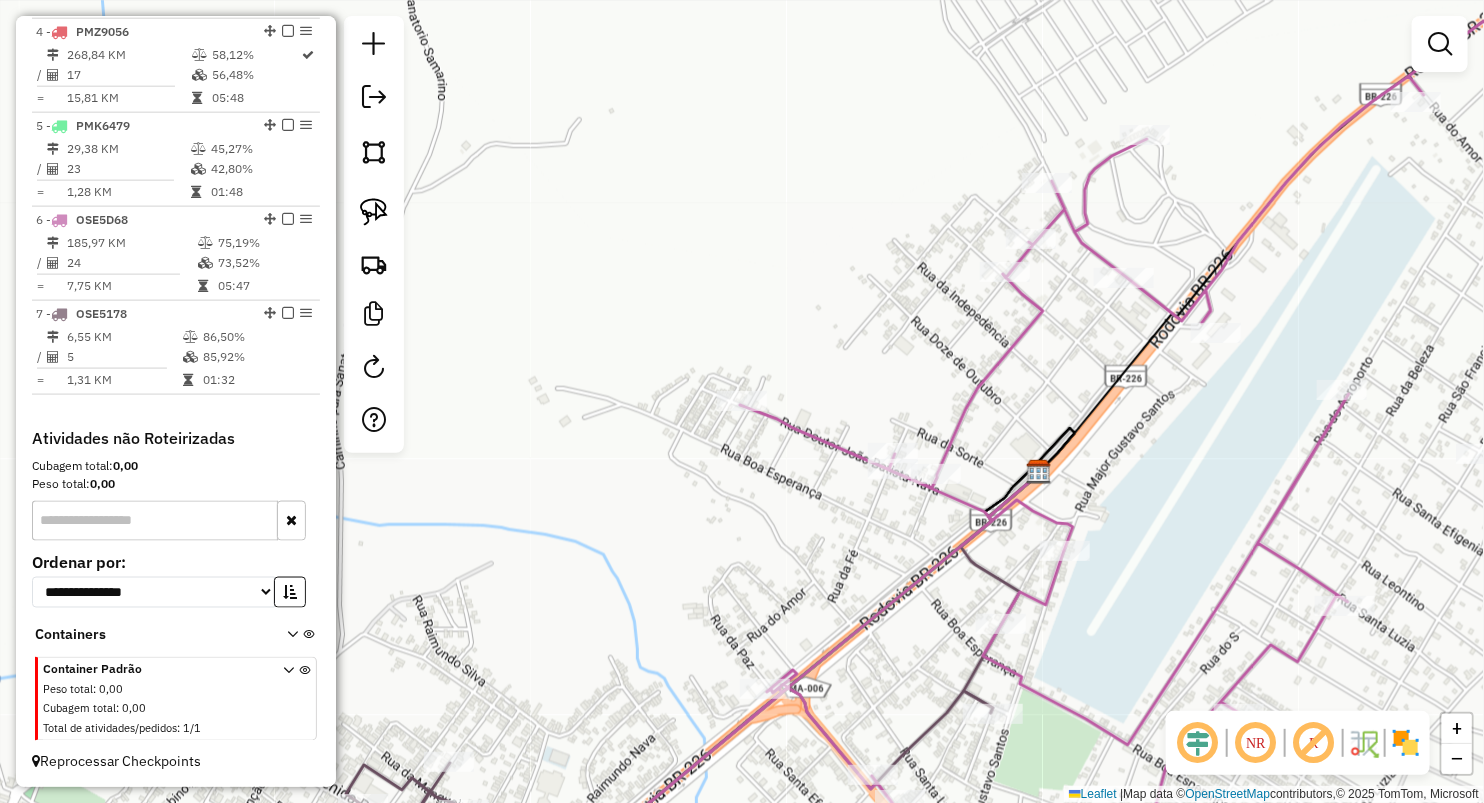 click 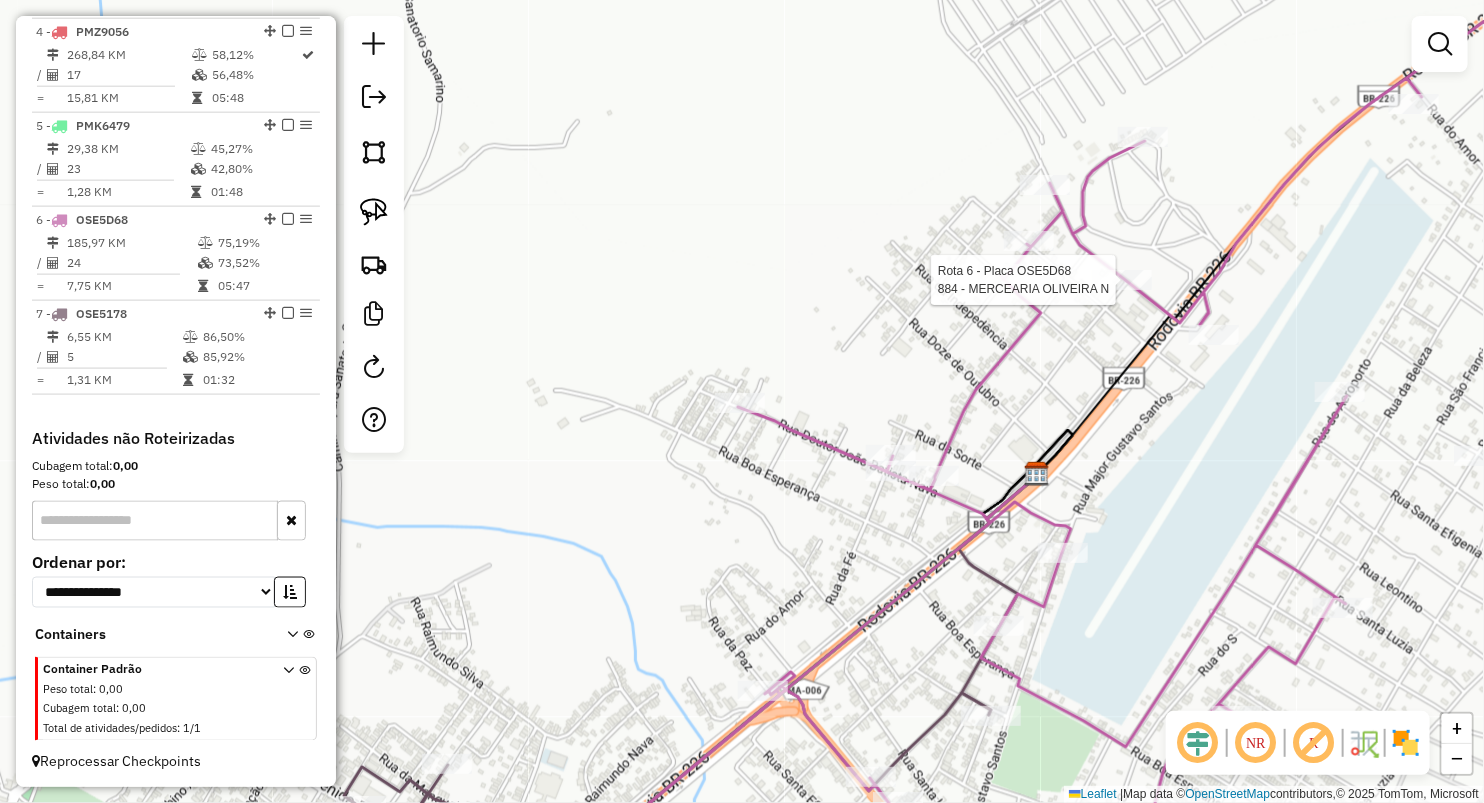select on "**********" 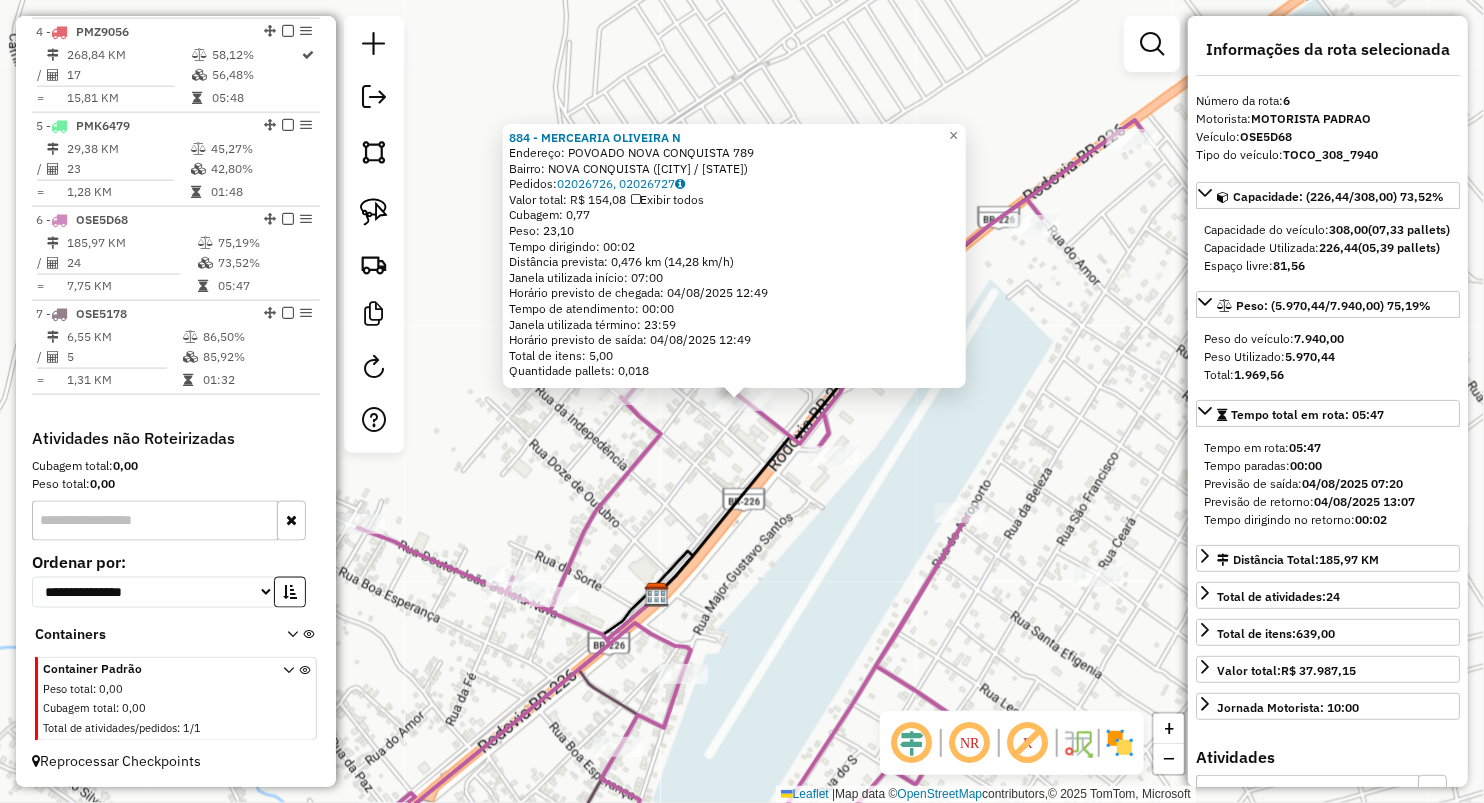 click on "884 - MERCEARIA OLIVEIRA N Endereço: POVOADO NOVA CONQUISTA [NUMBER] Bairro: NOVA CONQUISTA ([CITY] / [STATE]) Pedidos: 02026726, 02026727 Valor total: R$ 154,08 Exibir todos Cubagem: 0,77 Peso: 23,10 Tempo dirigindo: 00:02 Distância prevista: 0,476 km (14,28 km/h) Janela utilizada início: 07:00 Horário previsto de chegada: 04/08/2025 12:49 Tempo de atendimento: 00:00 Janela utilizada término: 23:59 Horário previsto de saída: 04/08/2025 12:49 Total de itens: 5,00 Quantidade pallets: 0,018 × Janela de atendimento Grade de atendimento Capacidade Transportadoras Veículos Cliente Pedidos Rotas Selecione os dias de semana para filtrar as janelas de atendimento Seg Ter Qua Qui Sex Sáb Dom Informe o período da janela de atendimento: De: Até: Filtrar exatamente a janela do cliente Considerar janela de atendimento padrão Selecione os dias de semana para filtrar as grades de atendimento Seg Ter Qua Qui Sex Sáb Dom Peso mínimo: Peso máximo: De:" 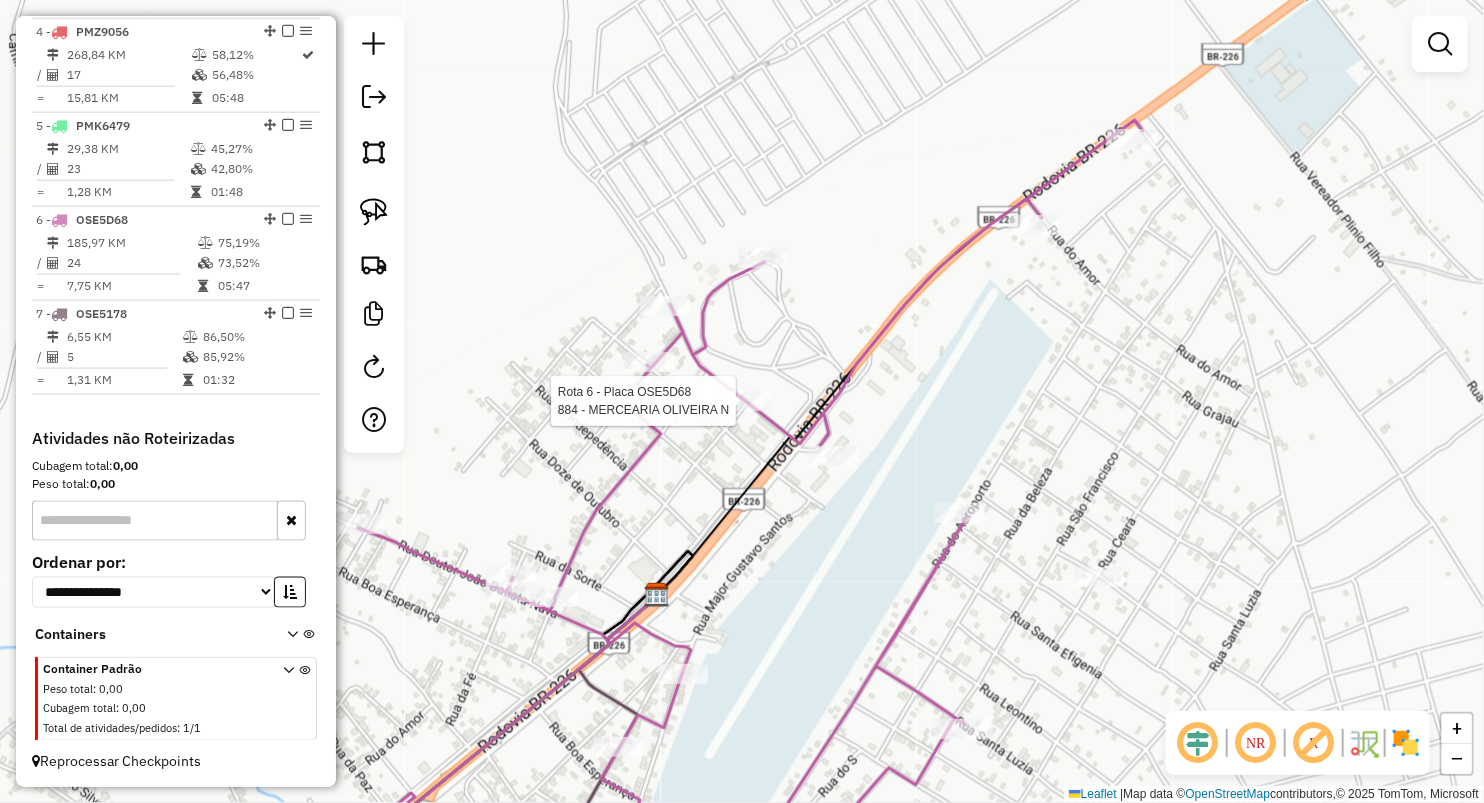 select on "**********" 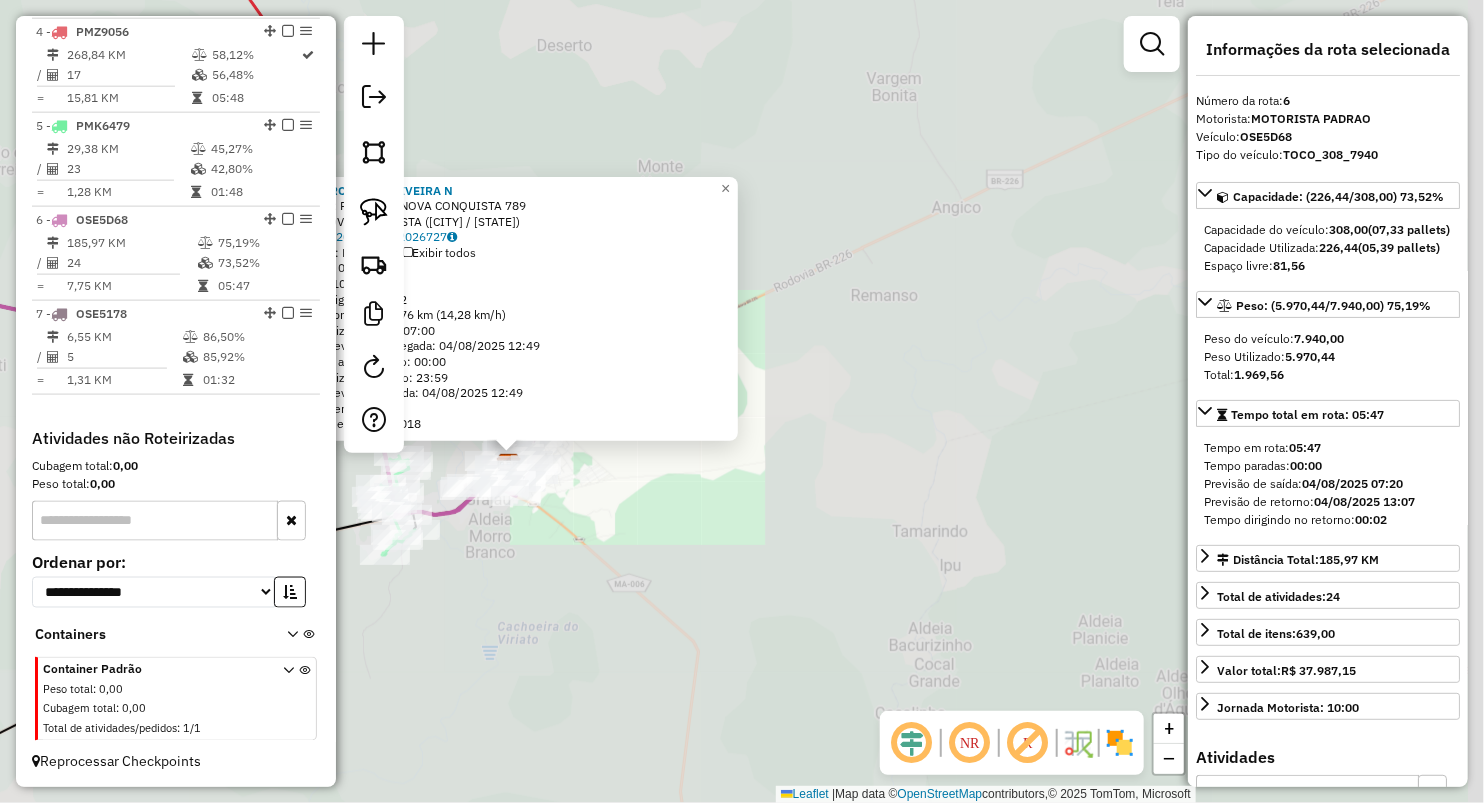 click on "884 - MERCEARIA OLIVEIRA N Endereço: POVOADO NOVA CONQUISTA [NUMBER] Bairro: NOVA CONQUISTA ([CITY] / [STATE]) Pedidos: 02026726, 02026727 Valor total: R$ 154,08 Exibir todos Cubagem: 0,77 Peso: 23,10 Tempo dirigindo: 00:02 Distância prevista: 0,476 km (14,28 km/h) Janela utilizada início: 07:00 Horário previsto de chegada: 04/08/2025 12:49 Tempo de atendimento: 00:00 Janela utilizada término: 23:59 Horário previsto de saída: 04/08/2025 12:49 Total de itens: 5,00 Quantidade pallets: 0,018 × Janela de atendimento Grade de atendimento Capacidade Transportadoras Veículos Cliente Pedidos Rotas Selecione os dias de semana para filtrar as janelas de atendimento Seg Ter Qua Qui Sex Sáb Dom Informe o período da janela de atendimento: De: Até: Filtrar exatamente a janela do cliente Considerar janela de atendimento padrão Selecione os dias de semana para filtrar as grades de atendimento Seg Ter Qua Qui Sex Sáb Dom Peso mínimo: Peso máximo: De:" 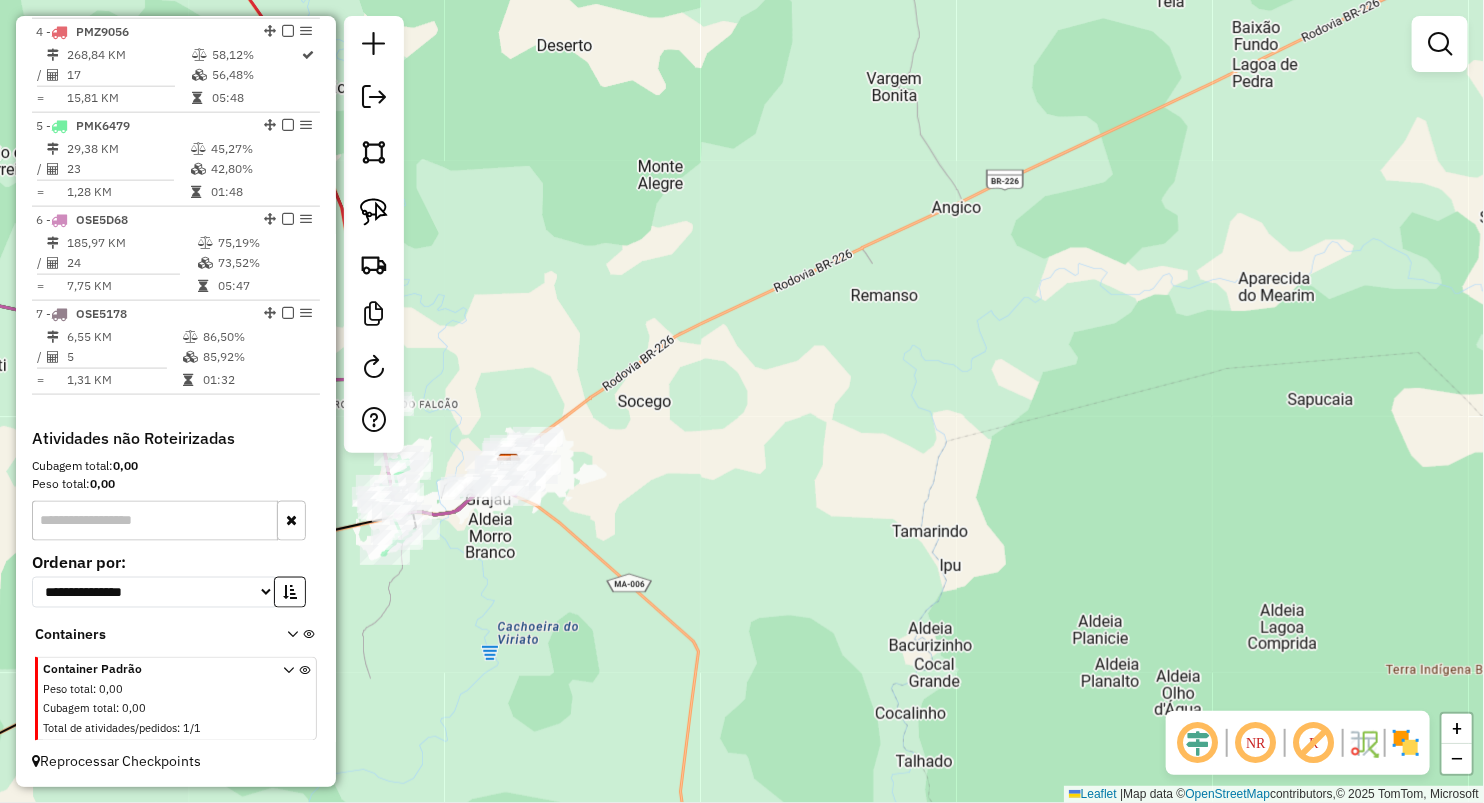 drag, startPoint x: 520, startPoint y: 513, endPoint x: 670, endPoint y: 502, distance: 150.40279 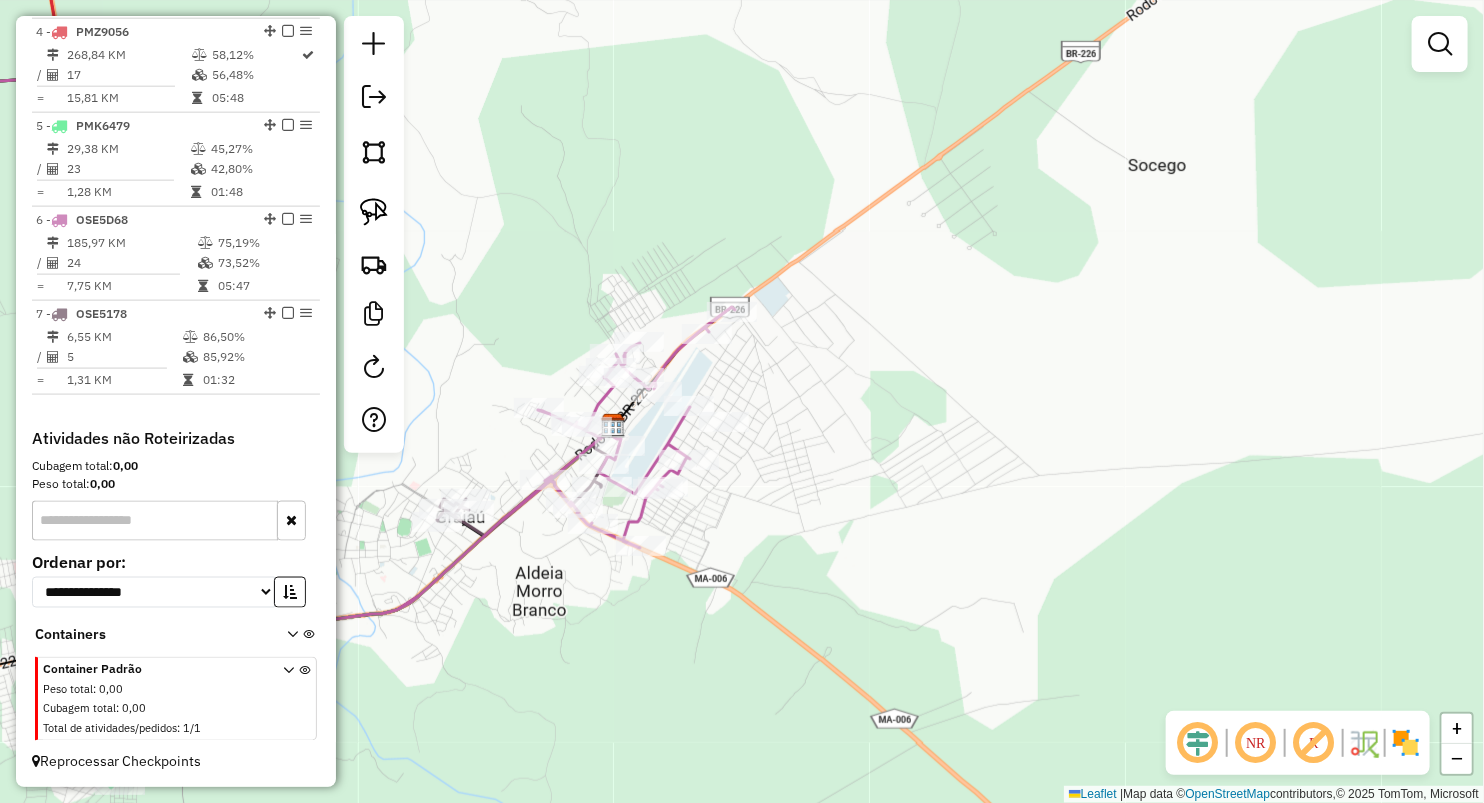 click on "Janela de atendimento Grade de atendimento Capacidade Transportadoras Veículos Cliente Pedidos  Rotas Selecione os dias de semana para filtrar as janelas de atendimento  Seg   Ter   Qua   Qui   Sex   Sáb   Dom  Informe o período da janela de atendimento: De: Até:  Filtrar exatamente a janela do cliente  Considerar janela de atendimento padrão  Selecione os dias de semana para filtrar as grades de atendimento  Seg   Ter   Qua   Qui   Sex   Sáb   Dom   Considerar clientes sem dia de atendimento cadastrado  Clientes fora do dia de atendimento selecionado Filtrar as atividades entre os valores definidos abaixo:  Peso mínimo:   Peso máximo:   Cubagem mínima:   Cubagem máxima:   De:   Até:  Filtrar as atividades entre o tempo de atendimento definido abaixo:  De:   Até:   Considerar capacidade total dos clientes não roteirizados Transportadora: Selecione um ou mais itens Tipo de veículo: Selecione um ou mais itens Veículo: Selecione um ou mais itens Motorista: Selecione um ou mais itens Nome: Rótulo:" 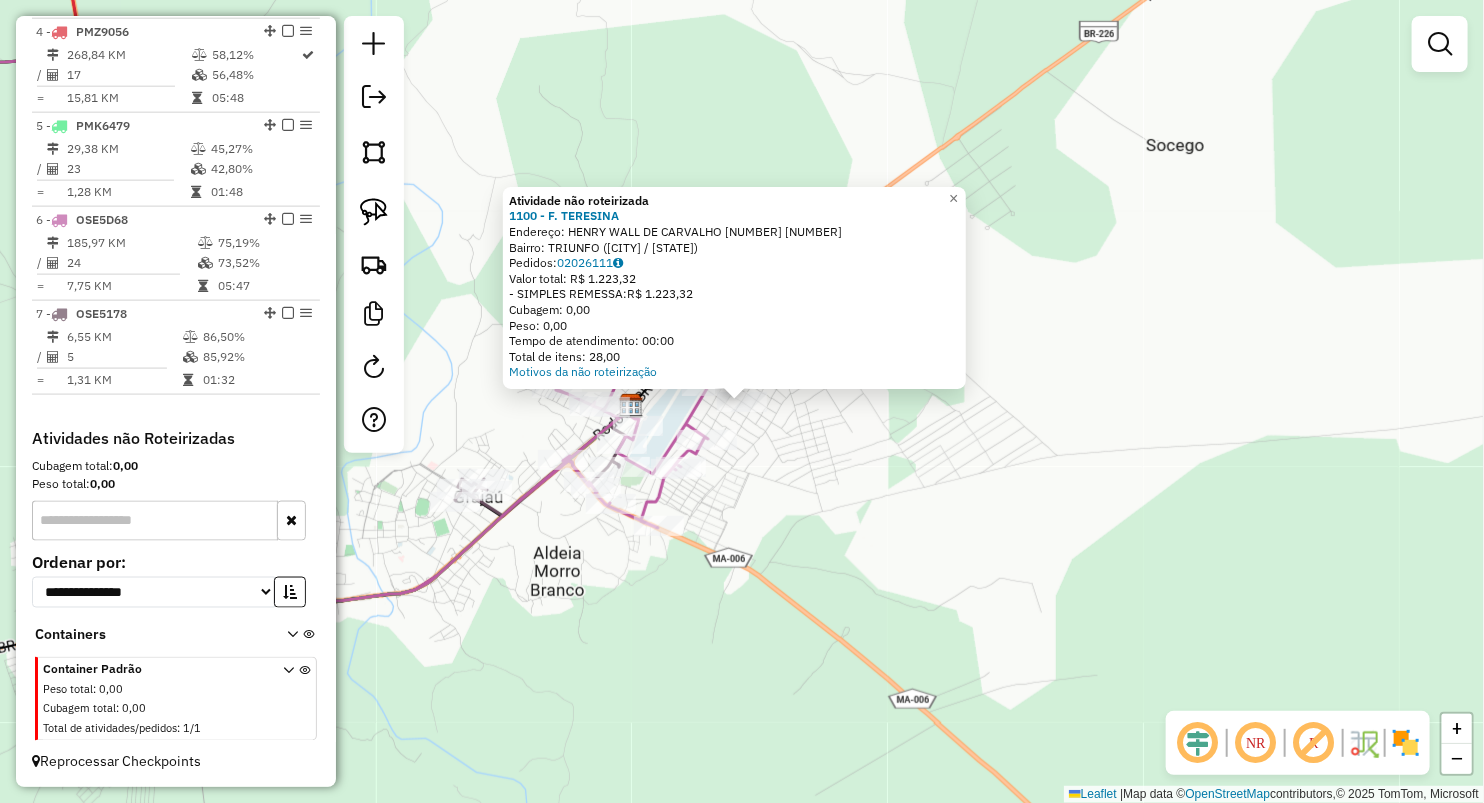 click on "Atividade não roteirizada 1100 - F. TERESINA Endereço: HENRY WALL DE CARVALHO [NUMBER] [NUMBER] Bairro: TRIUNFO ([CITY] / [STATE]) Pedidos: 02026111 Valor total: R$ 1.223,32 - SIMPLES REMESSA: R$ 1.223,32 Cubagem: 0,00 Peso: 0,00 Tempo de atendimento: 00:00 Total de itens: 28,00 Motivos da não roteirização × Janela de atendimento Grade de atendimento Capacidade Transportadoras Veículos Cliente Pedidos Rotas Selecione os dias de semana para filtrar as janelas de atendimento Seg Ter Qua Qui Sex Sáb Dom Informe o período da janela de atendimento: De: Até: Filtrar exatamente a janela do cliente Considerar janela de atendimento padrão Selecione os dias de semana para filtrar as grades de atendimento Seg Ter Qua Qui Sex Sáb Dom Considerar clientes sem dia de atendimento cadastrado Clientes fora do dia de atendimento selecionado Filtrar as atividades entre os valores definidos abaixo: Peso mínimo: Peso máximo: Cubagem mínima: Cubagem máxima: De: De:" 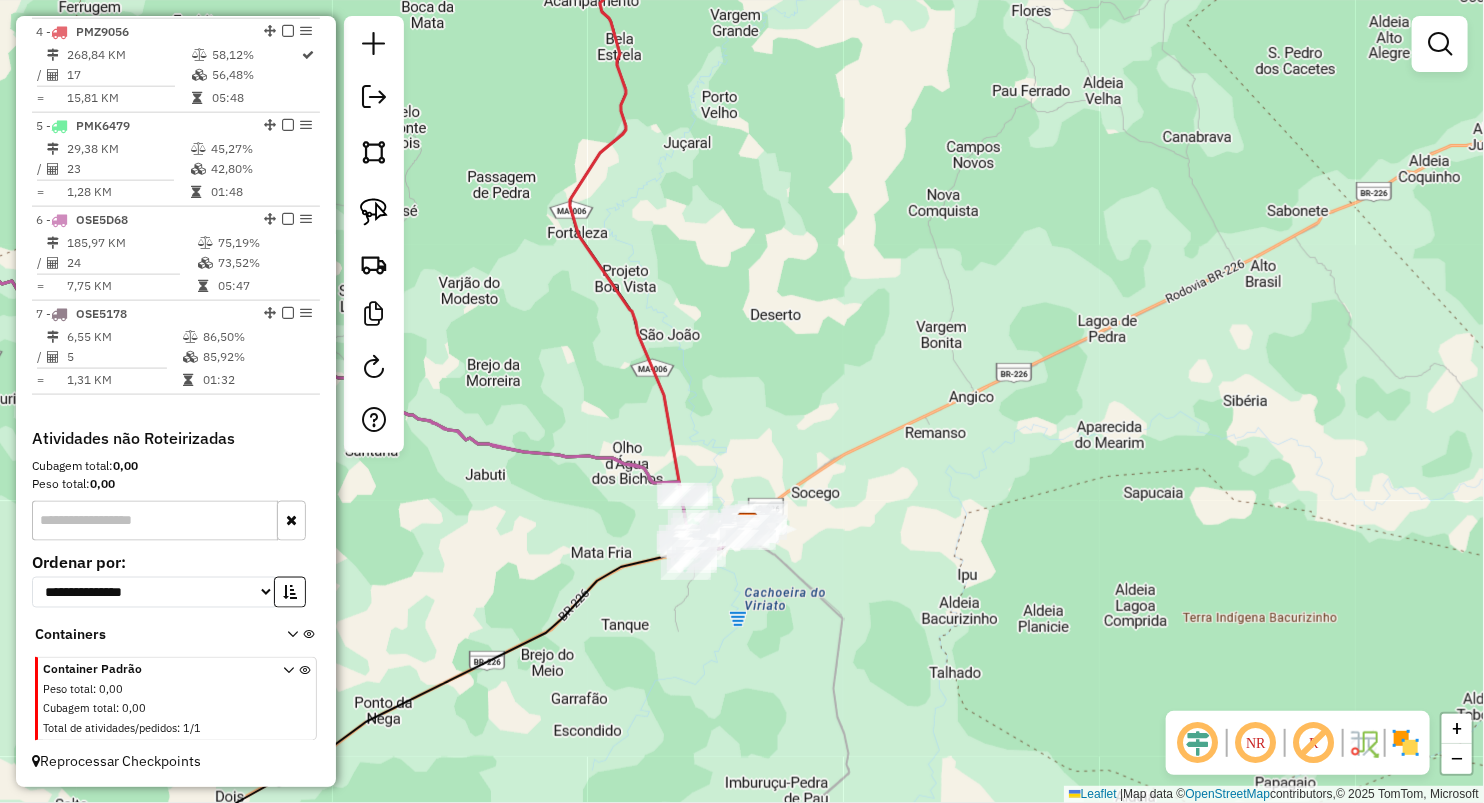 drag, startPoint x: 779, startPoint y: 404, endPoint x: 818, endPoint y: 471, distance: 77.52419 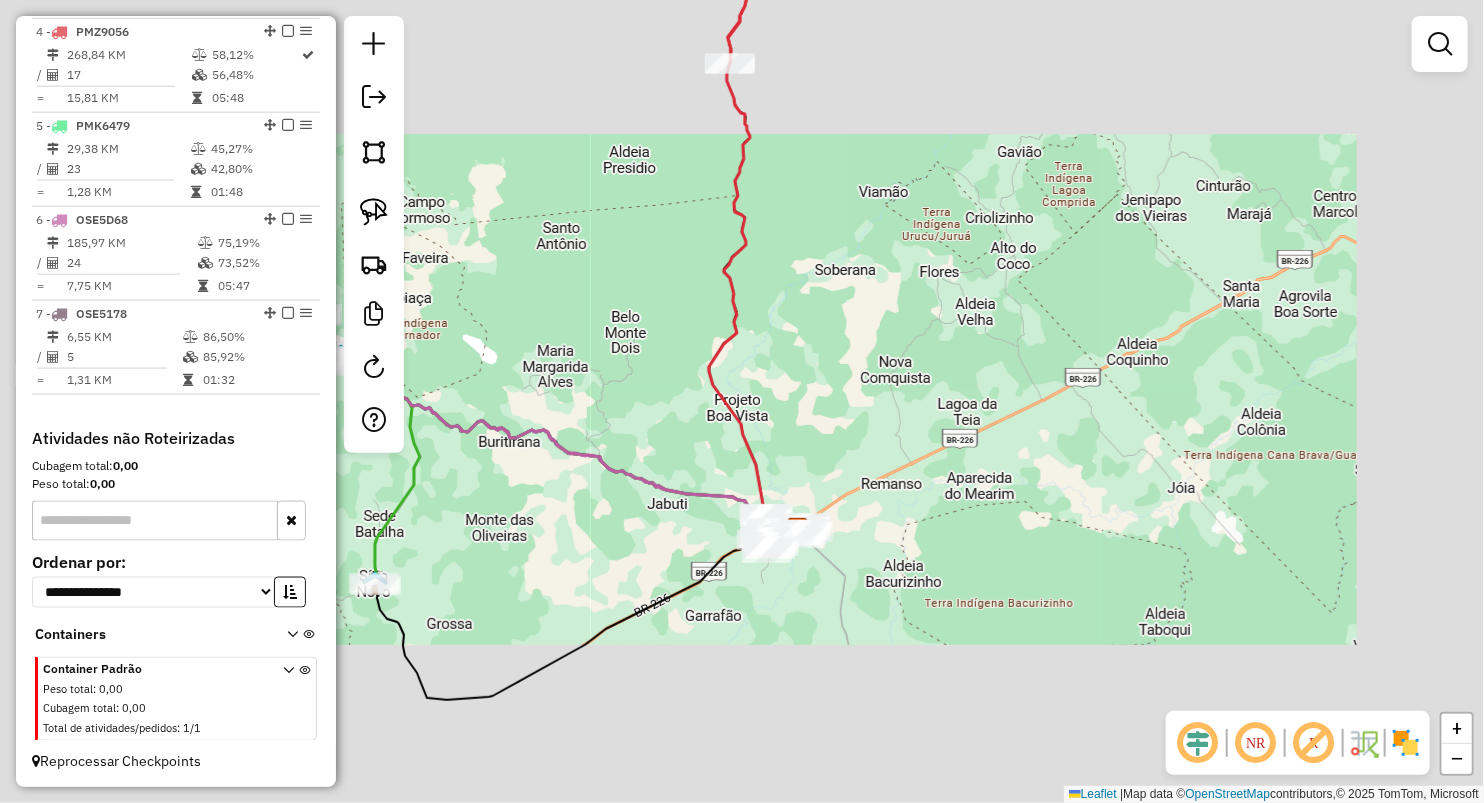 click on "Janela de atendimento Grade de atendimento Capacidade Transportadoras Veículos Cliente Pedidos  Rotas Selecione os dias de semana para filtrar as janelas de atendimento  Seg   Ter   Qua   Qui   Sex   Sáb   Dom  Informe o período da janela de atendimento: De: Até:  Filtrar exatamente a janela do cliente  Considerar janela de atendimento padrão  Selecione os dias de semana para filtrar as grades de atendimento  Seg   Ter   Qua   Qui   Sex   Sáb   Dom   Considerar clientes sem dia de atendimento cadastrado  Clientes fora do dia de atendimento selecionado Filtrar as atividades entre os valores definidos abaixo:  Peso mínimo:   Peso máximo:   Cubagem mínima:   Cubagem máxima:   De:   Até:  Filtrar as atividades entre o tempo de atendimento definido abaixo:  De:   Até:   Considerar capacidade total dos clientes não roteirizados Transportadora: Selecione um ou mais itens Tipo de veículo: Selecione um ou mais itens Veículo: Selecione um ou mais itens Motorista: Selecione um ou mais itens Nome: Rótulo:" 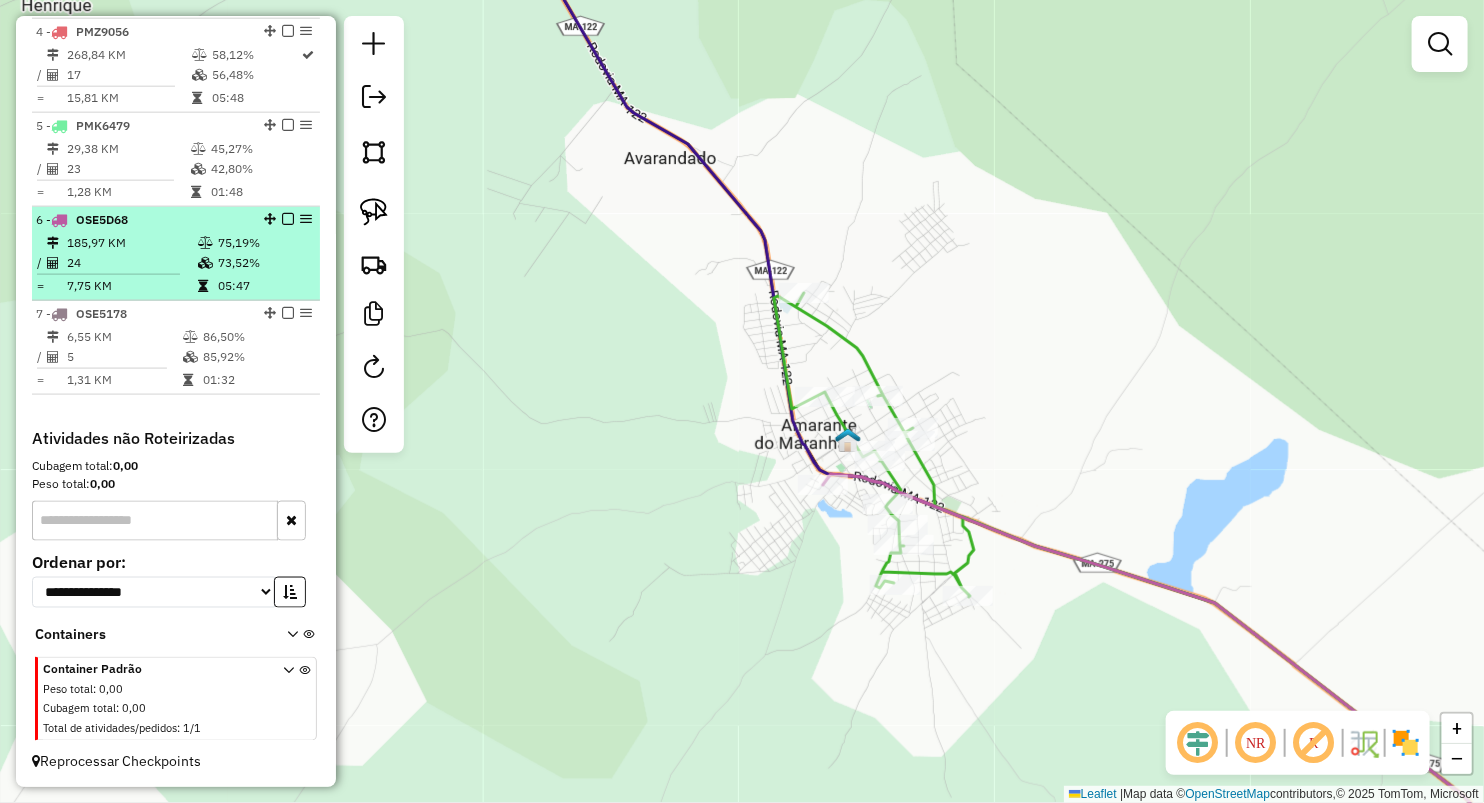 click on "24" at bounding box center (131, 263) 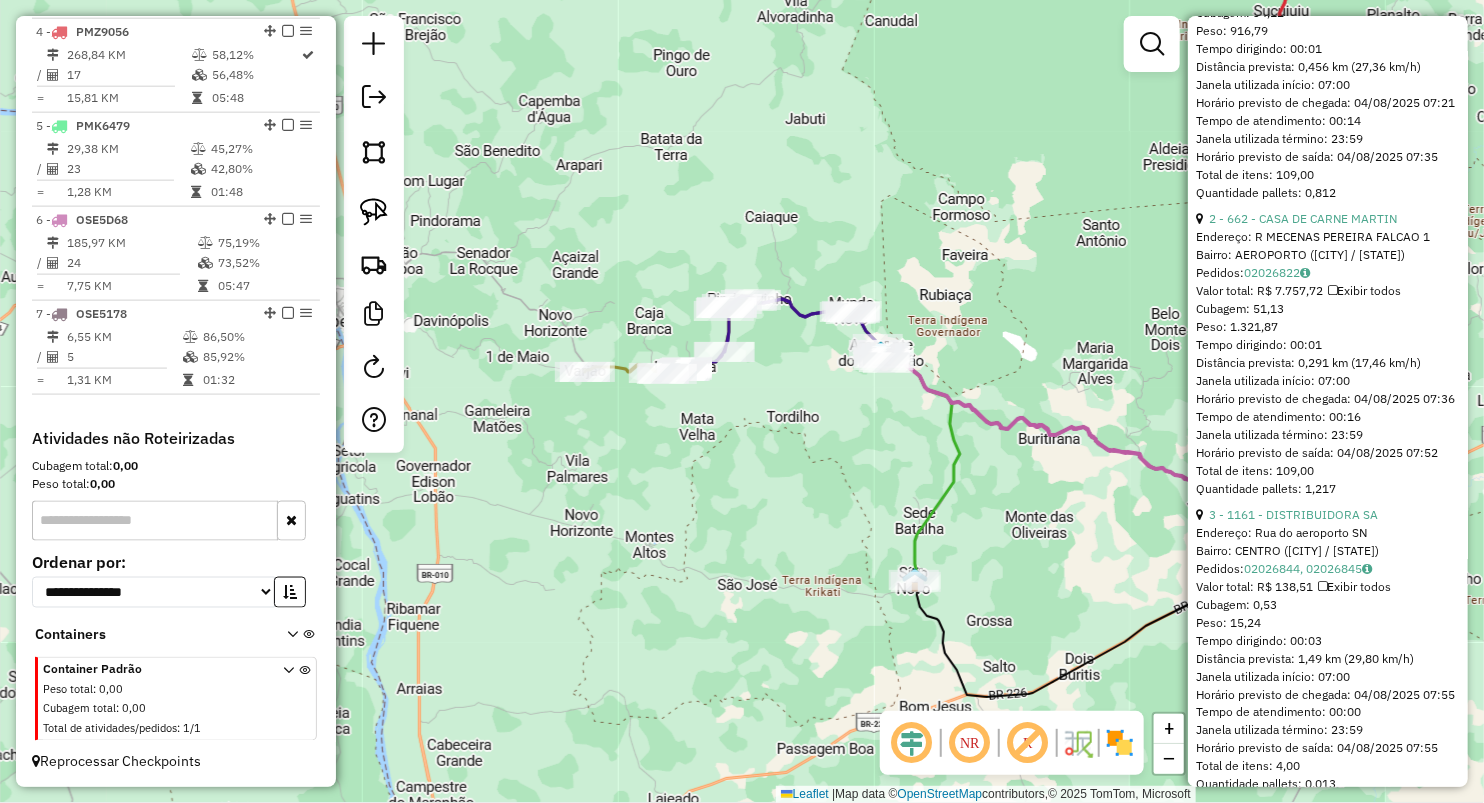 scroll, scrollTop: 1000, scrollLeft: 0, axis: vertical 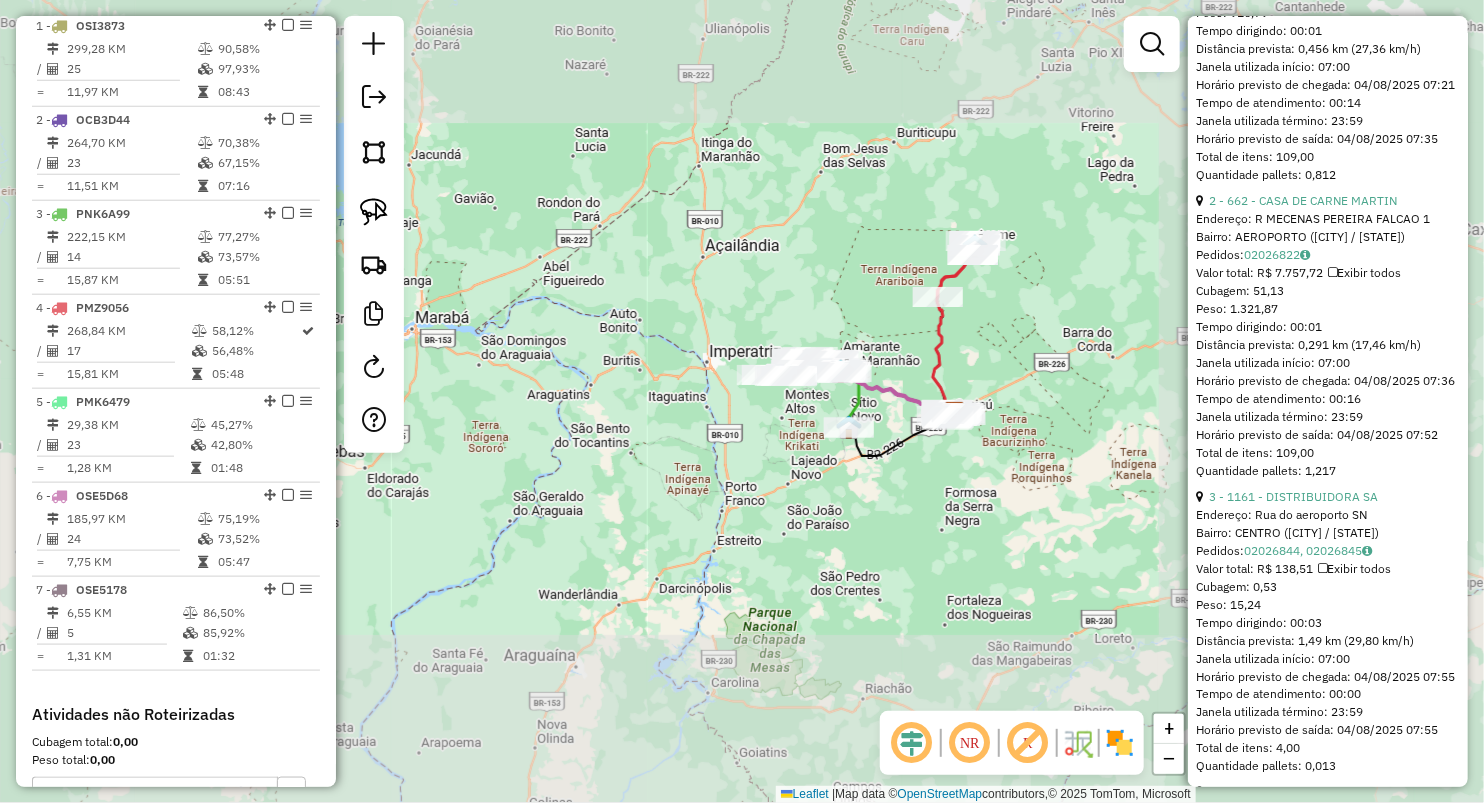 drag, startPoint x: 843, startPoint y: 285, endPoint x: 700, endPoint y: 351, distance: 157.49603 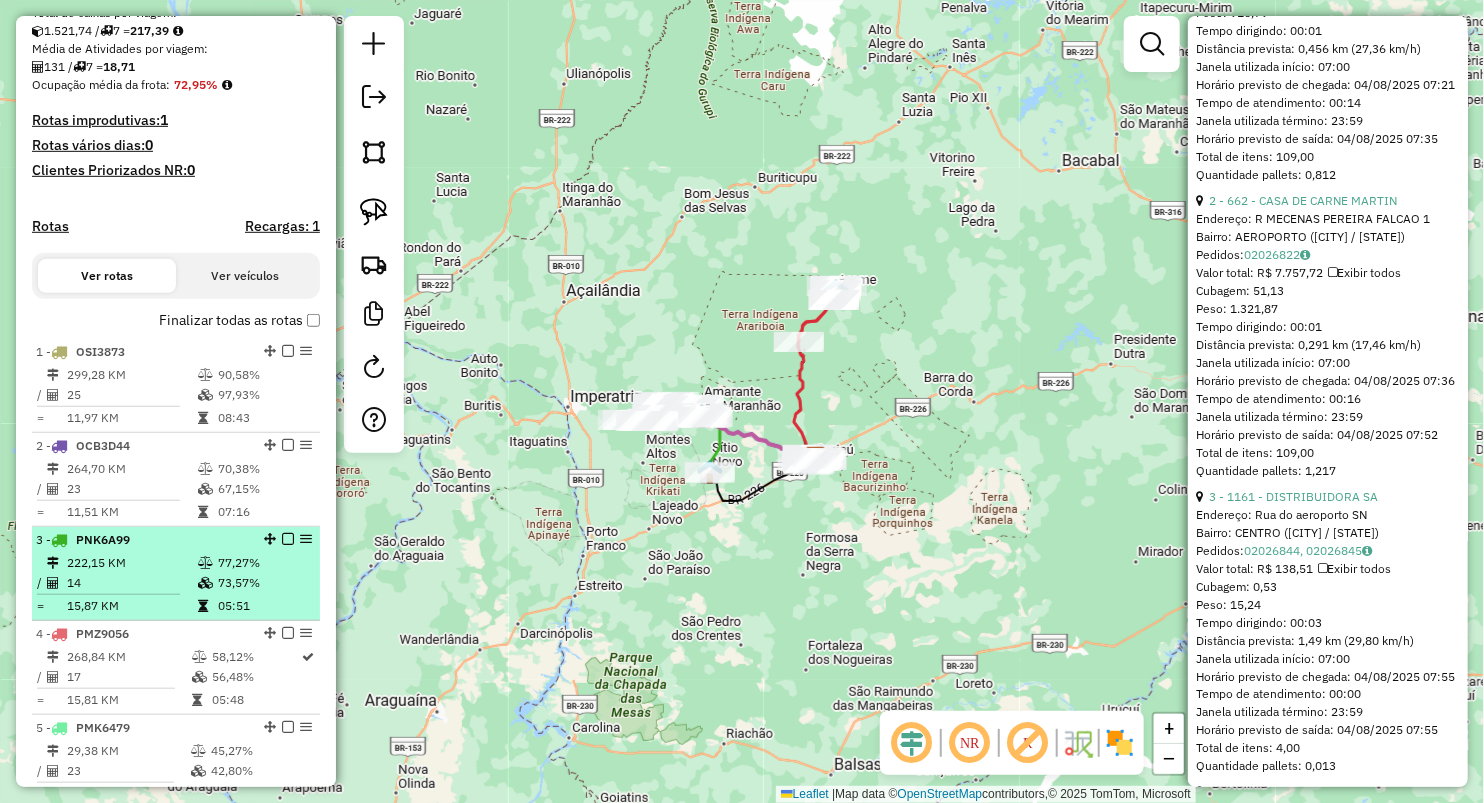 scroll, scrollTop: 444, scrollLeft: 0, axis: vertical 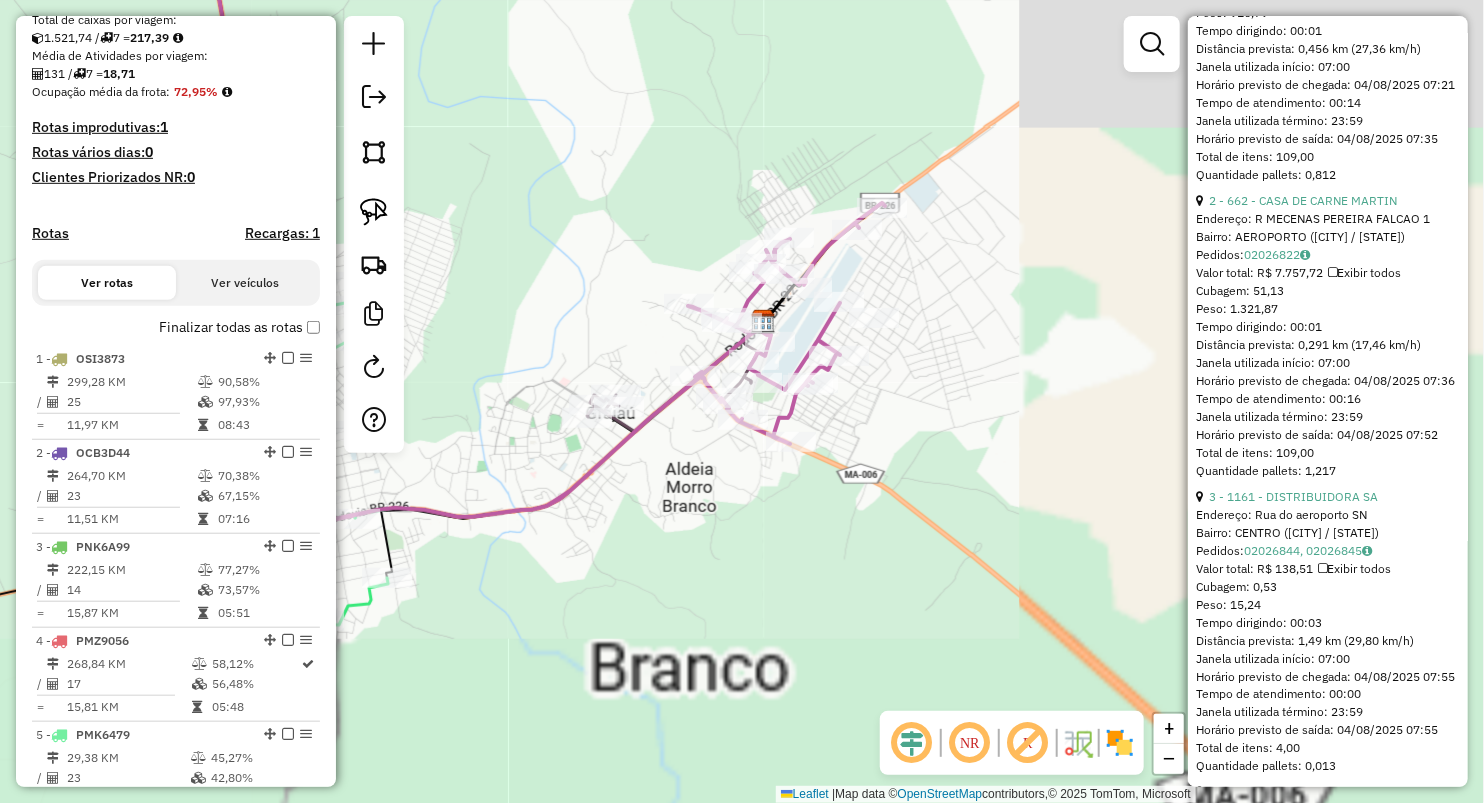 drag, startPoint x: 1112, startPoint y: 452, endPoint x: 462, endPoint y: 268, distance: 675.54126 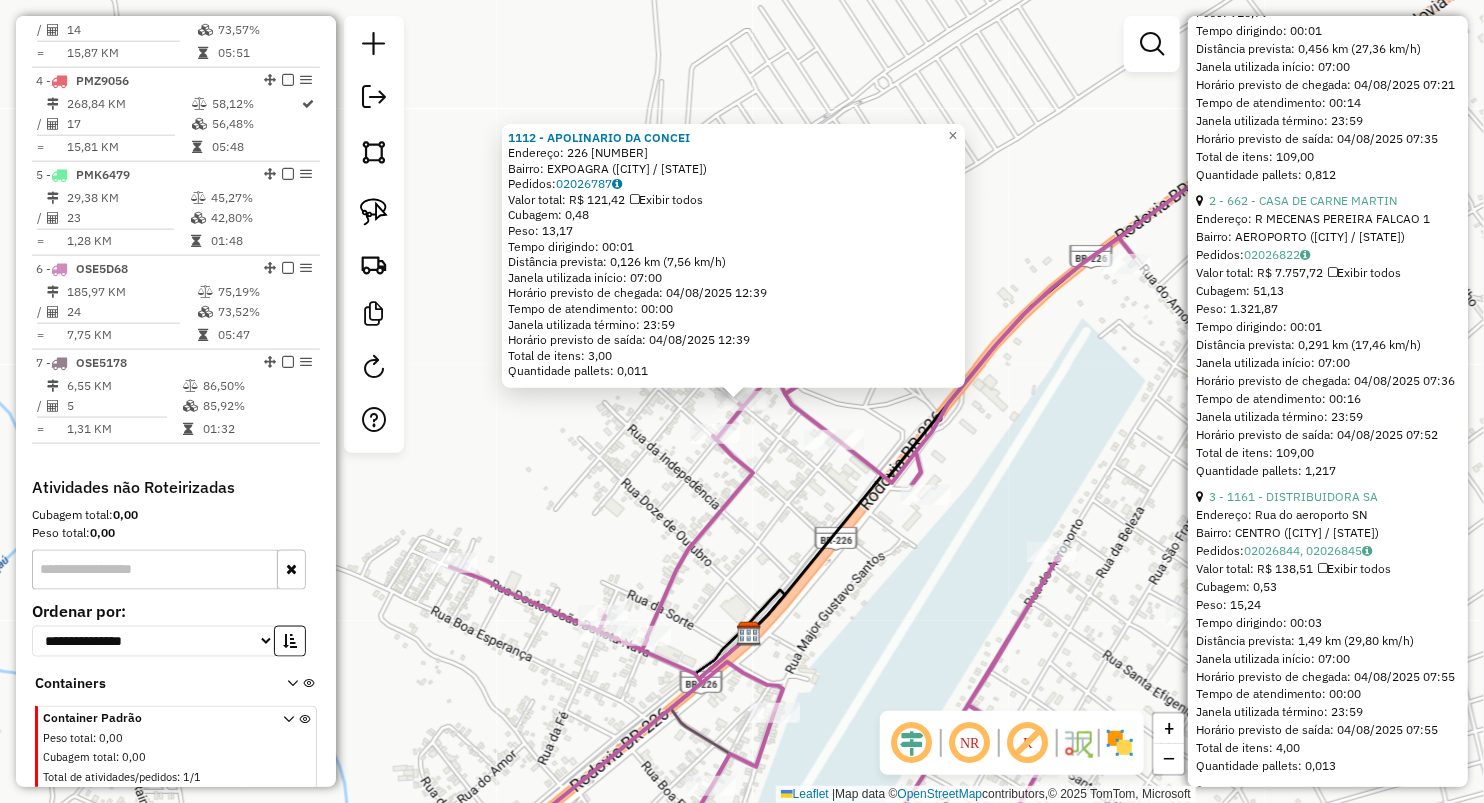 scroll, scrollTop: 1053, scrollLeft: 0, axis: vertical 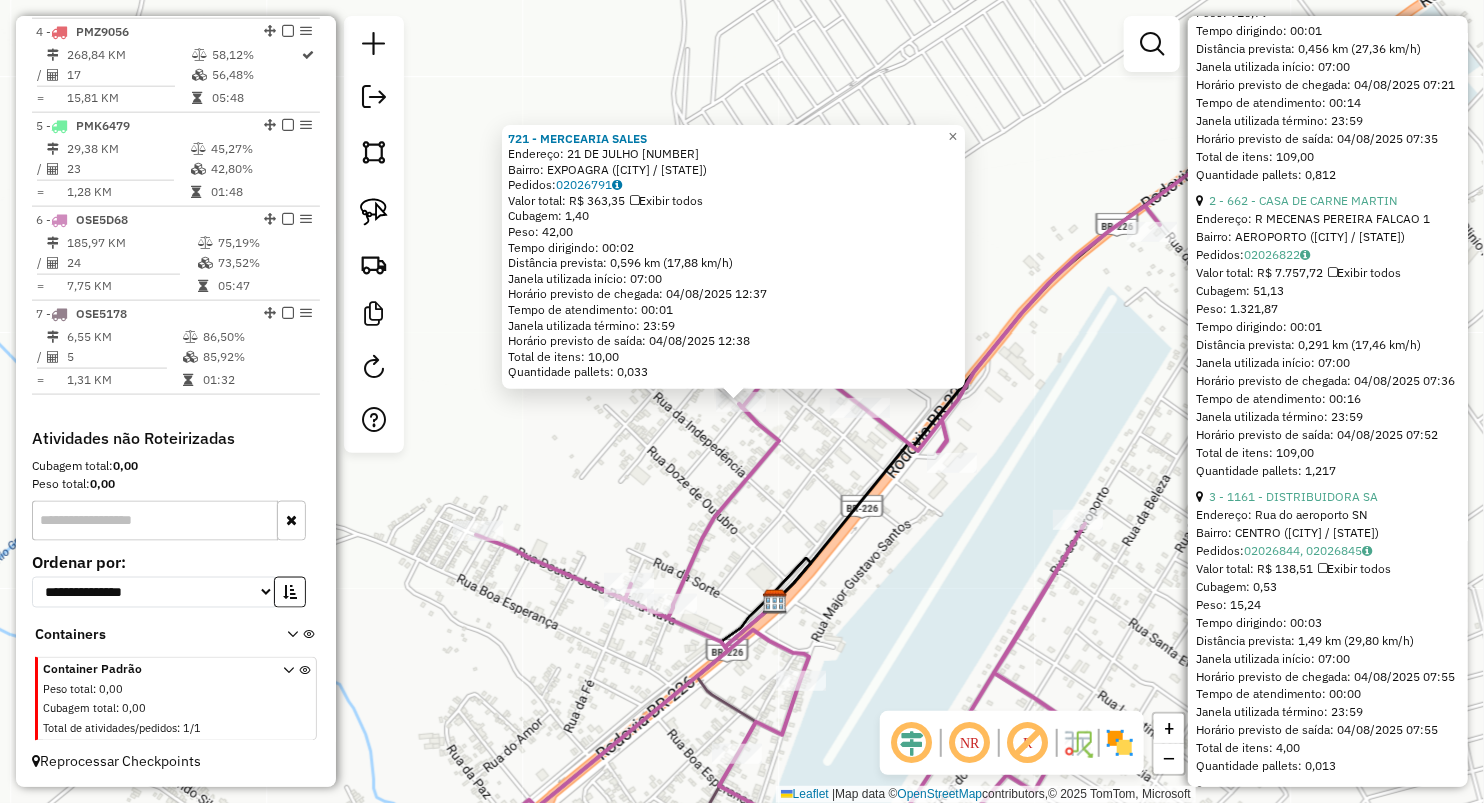 drag, startPoint x: 690, startPoint y: 484, endPoint x: 784, endPoint y: 467, distance: 95.524864 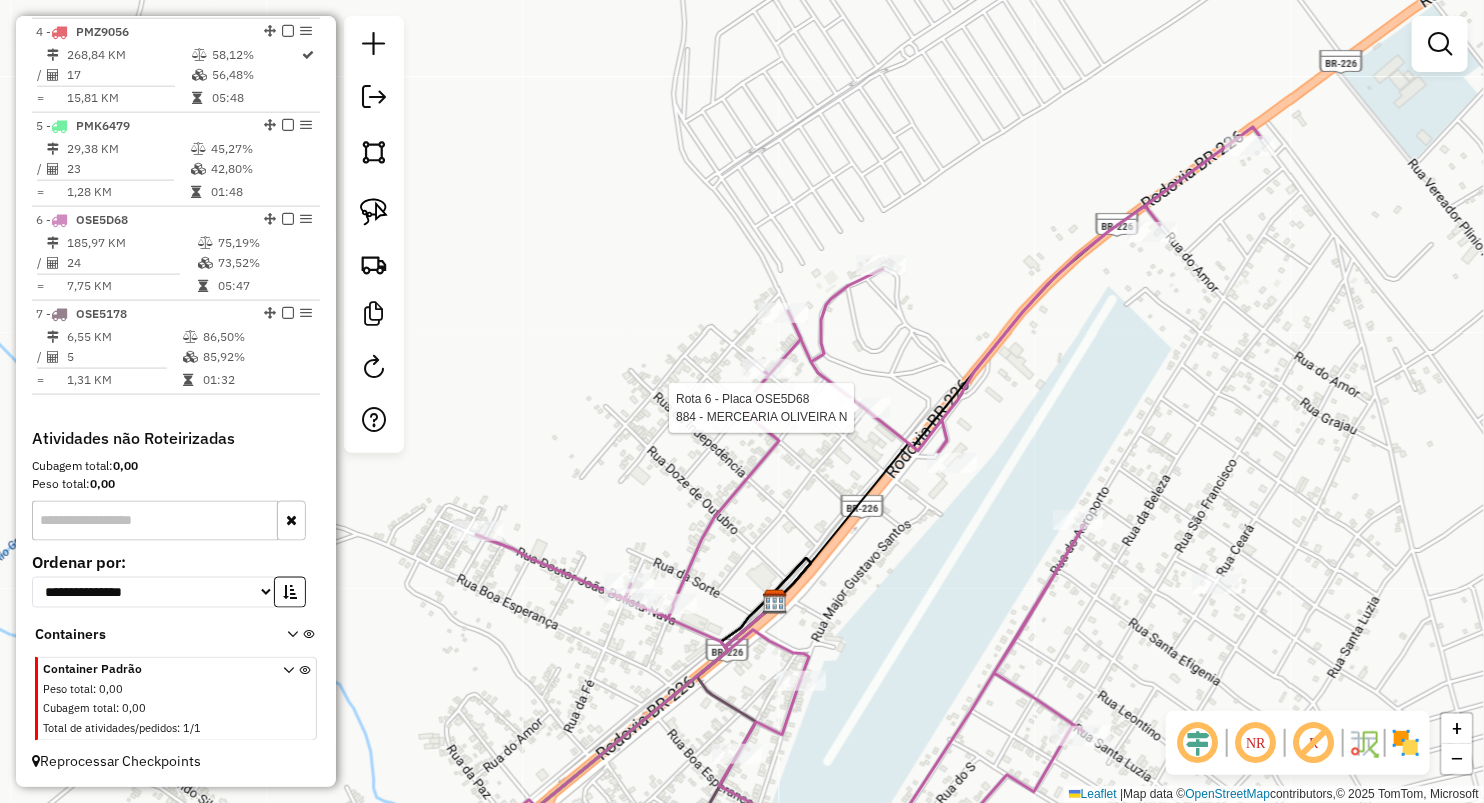 select on "**********" 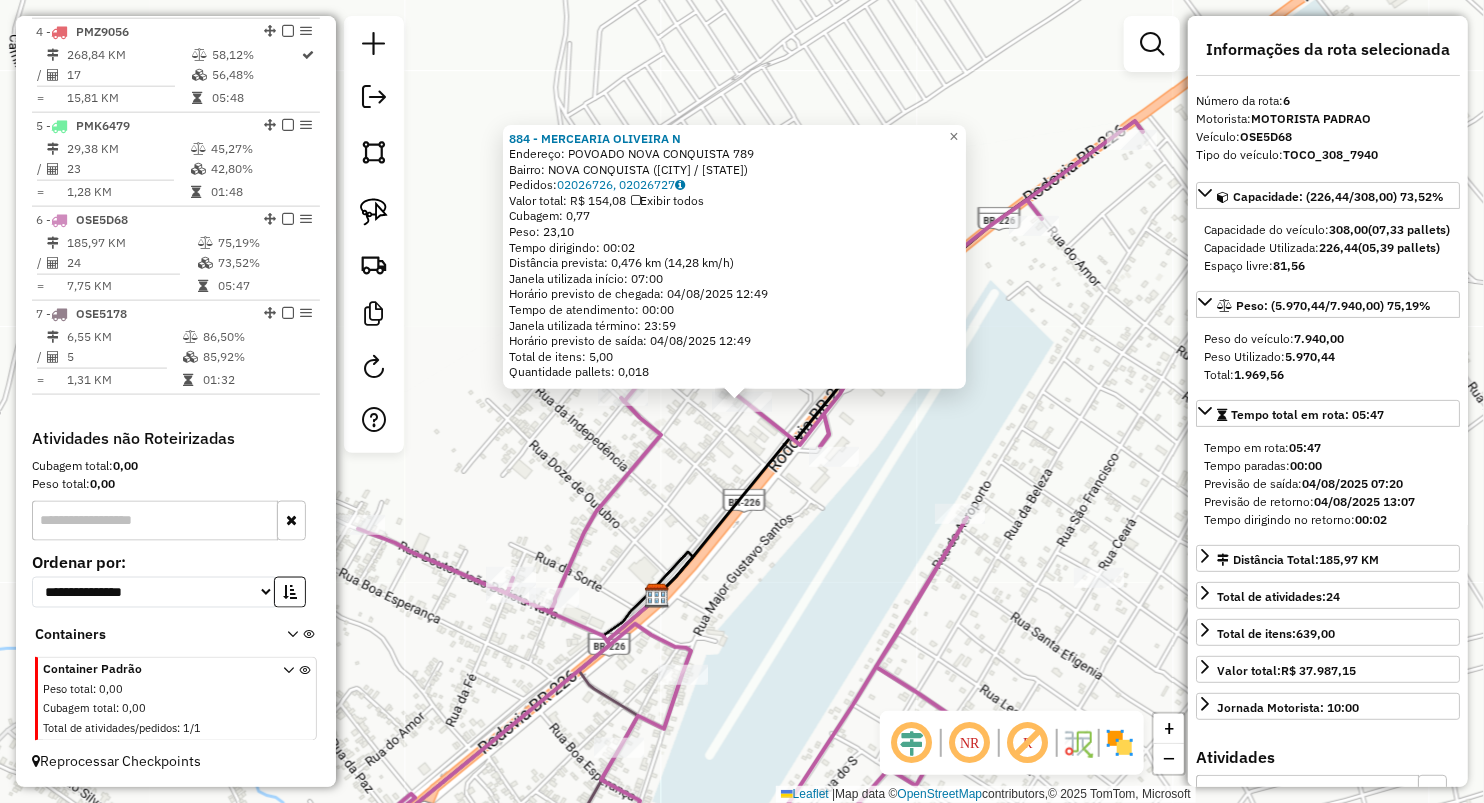click on "884 - MERCEARIA OLIVEIRA N Endereço: POVOADO NOVA CONQUISTA [NUMBER] Bairro: NOVA CONQUISTA ([CITY] / [STATE]) Pedidos: 02026726, 02026727 Valor total: R$ 154,08 Exibir todos Cubagem: 0,77 Peso: 23,10 Tempo dirigindo: 00:02 Distância prevista: 0,476 km (14,28 km/h) Janela utilizada início: 07:00 Horário previsto de chegada: 04/08/2025 12:49 Tempo de atendimento: 00:00 Janela utilizada término: 23:59 Horário previsto de saída: 04/08/2025 12:49 Total de itens: 5,00 Quantidade pallets: 0,018 × Janela de atendimento Grade de atendimento Capacidade Transportadoras Veículos Cliente Pedidos Rotas Selecione os dias de semana para filtrar as janelas de atendimento Seg Ter Qua Qui Sex Sáb Dom Informe o período da janela de atendimento: De: Até: Filtrar exatamente a janela do cliente Considerar janela de atendimento padrão Selecione os dias de semana para filtrar as grades de atendimento Seg Ter Qua Qui Sex Sáb Dom Peso mínimo: Peso máximo: De:" 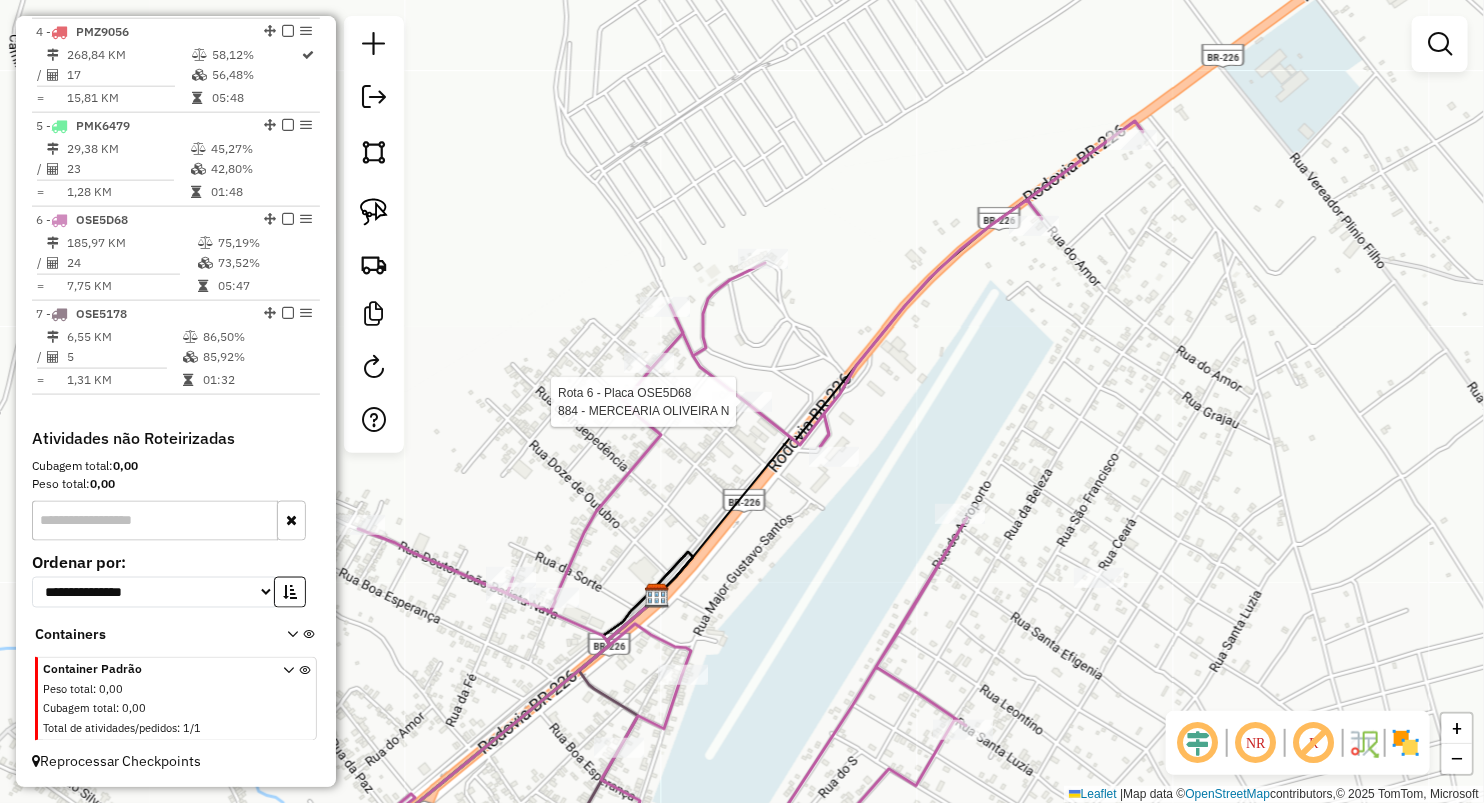 select on "**********" 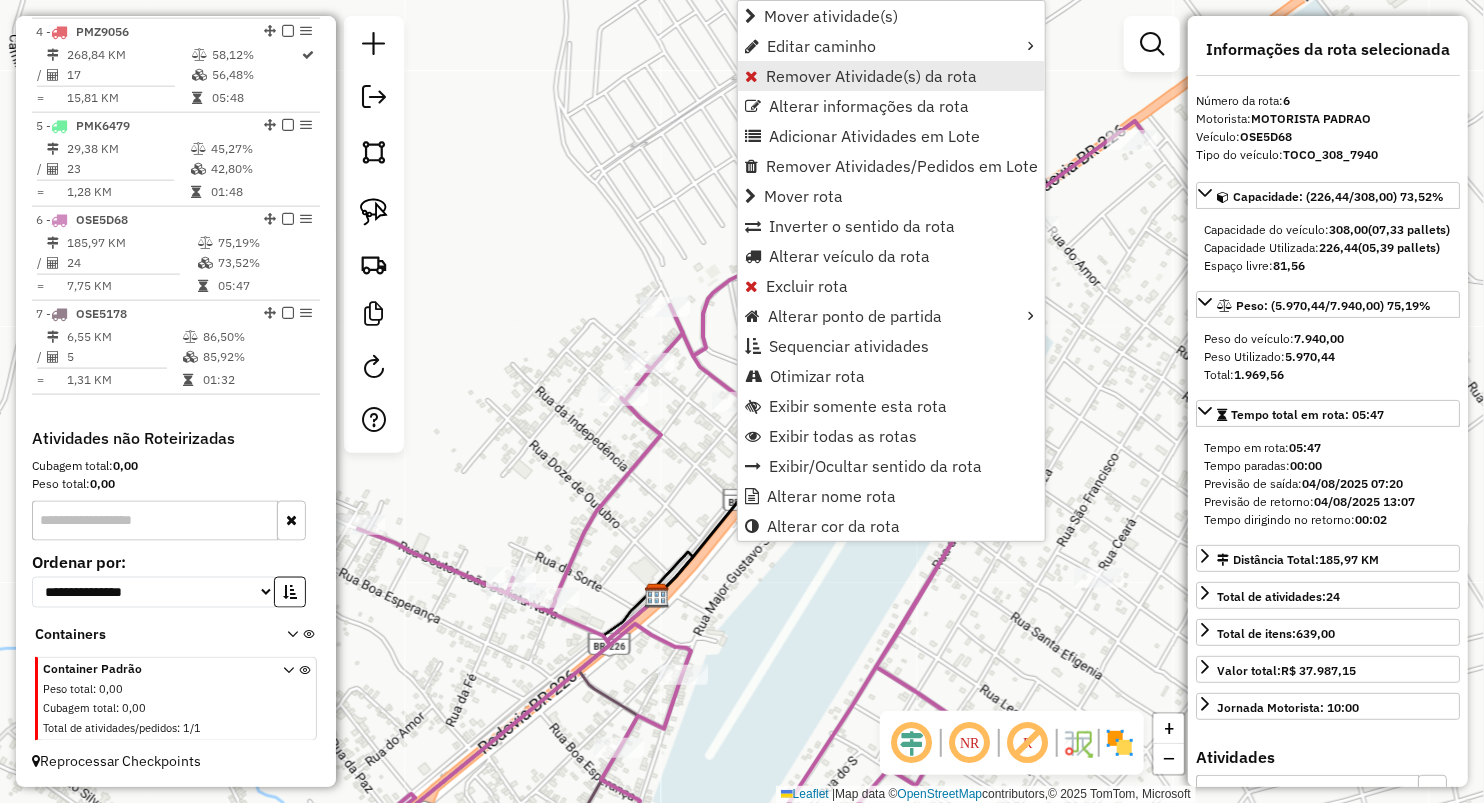 click on "Remover Atividade(s) da rota" at bounding box center [871, 76] 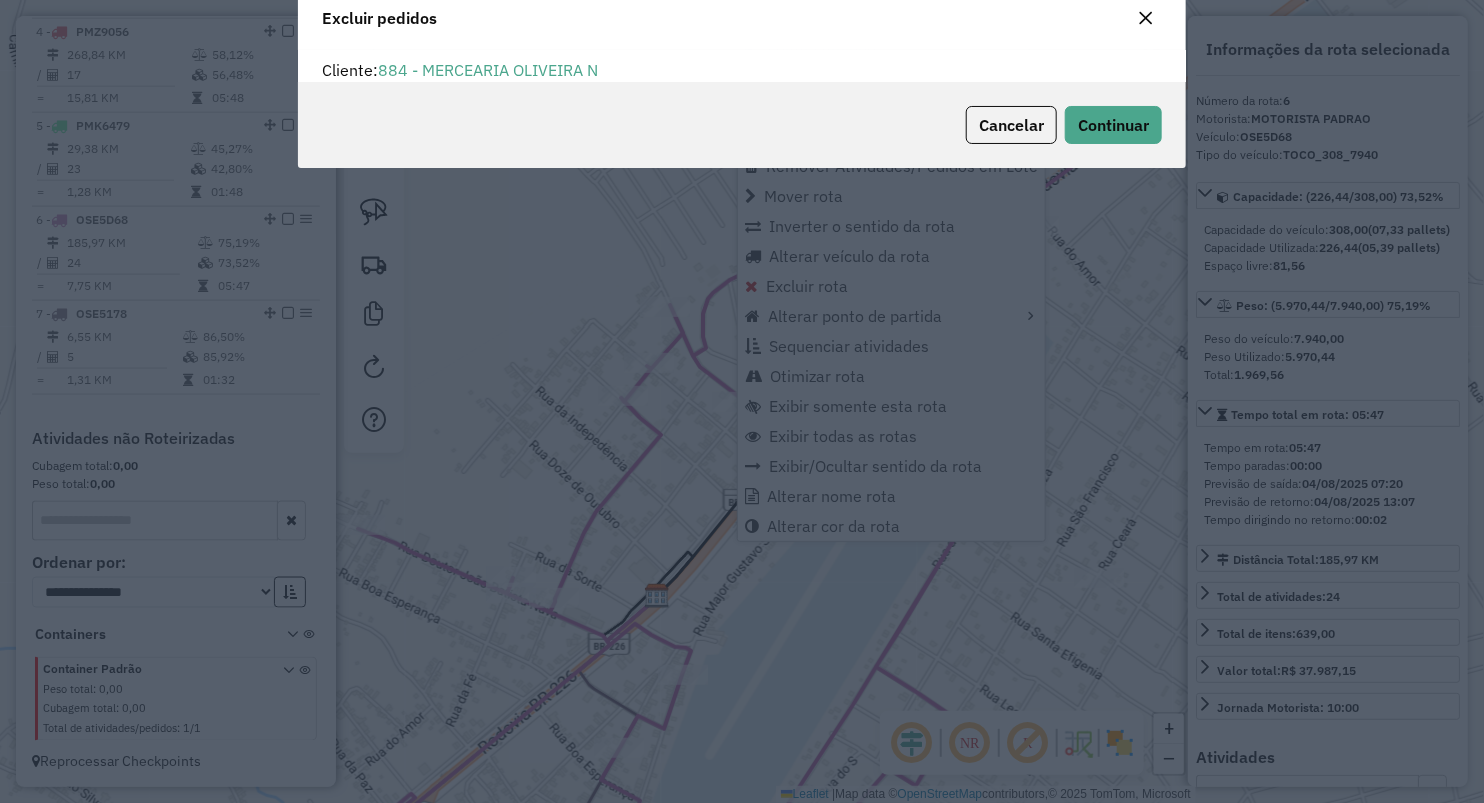 scroll, scrollTop: 0, scrollLeft: 0, axis: both 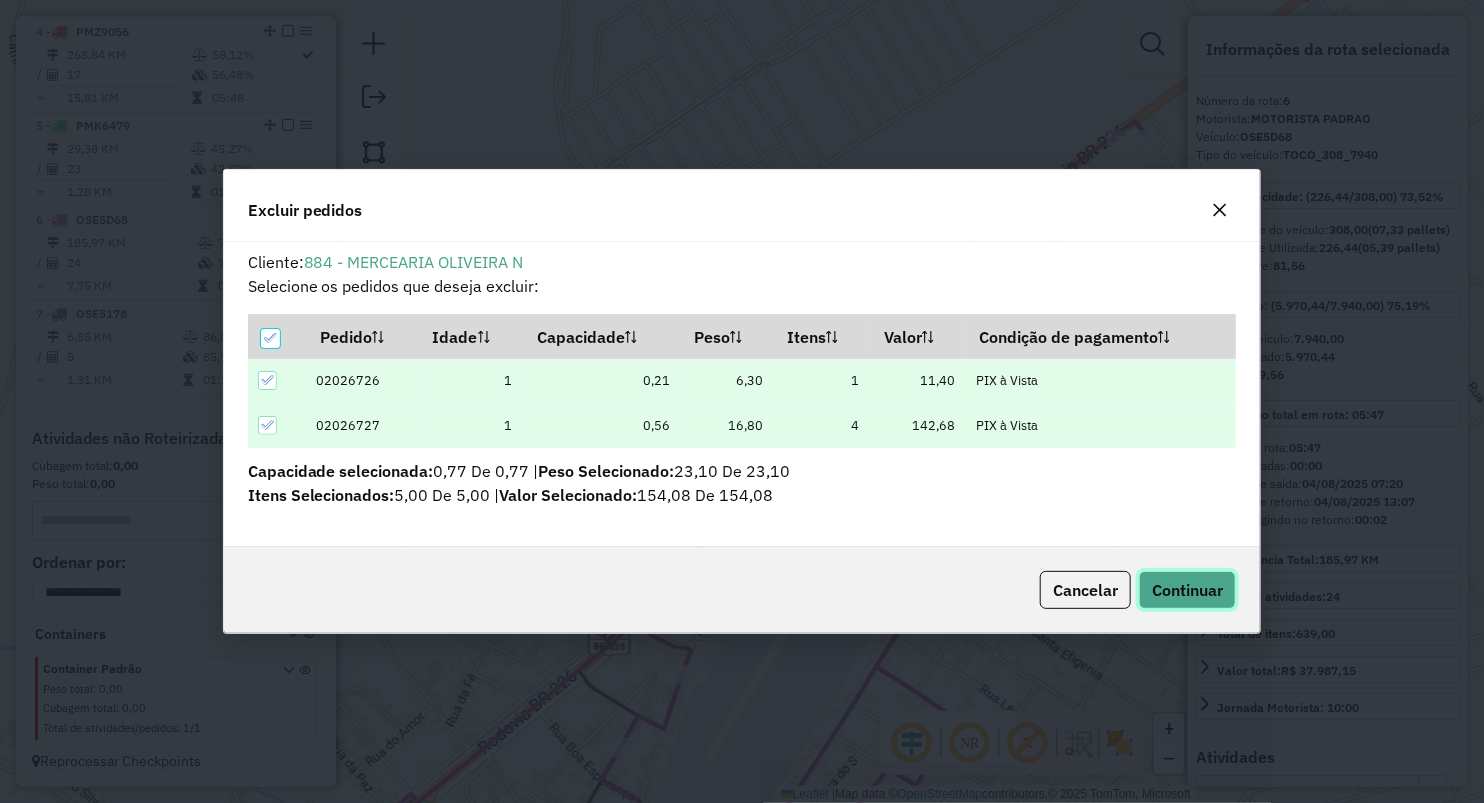 click on "Continuar" 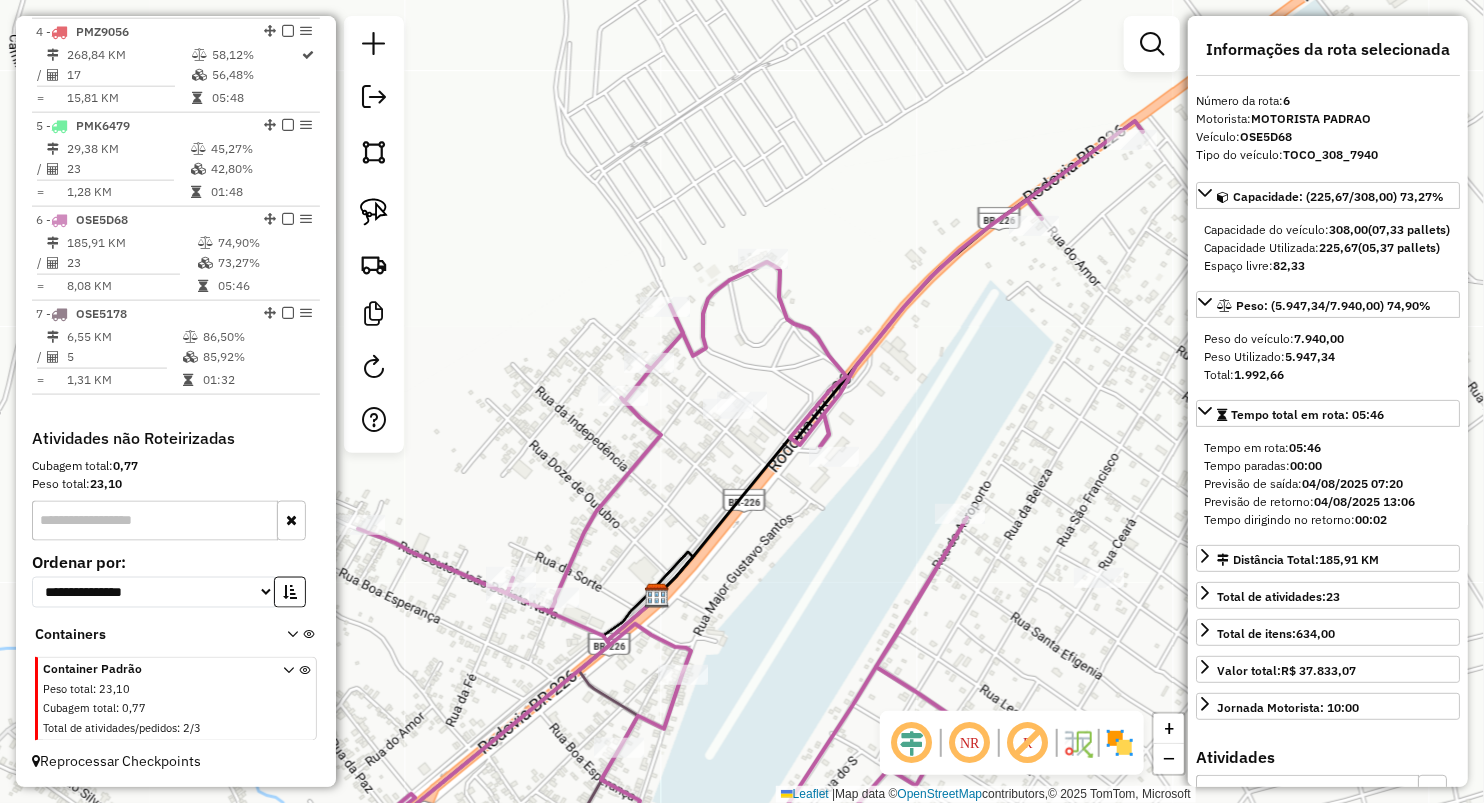 click 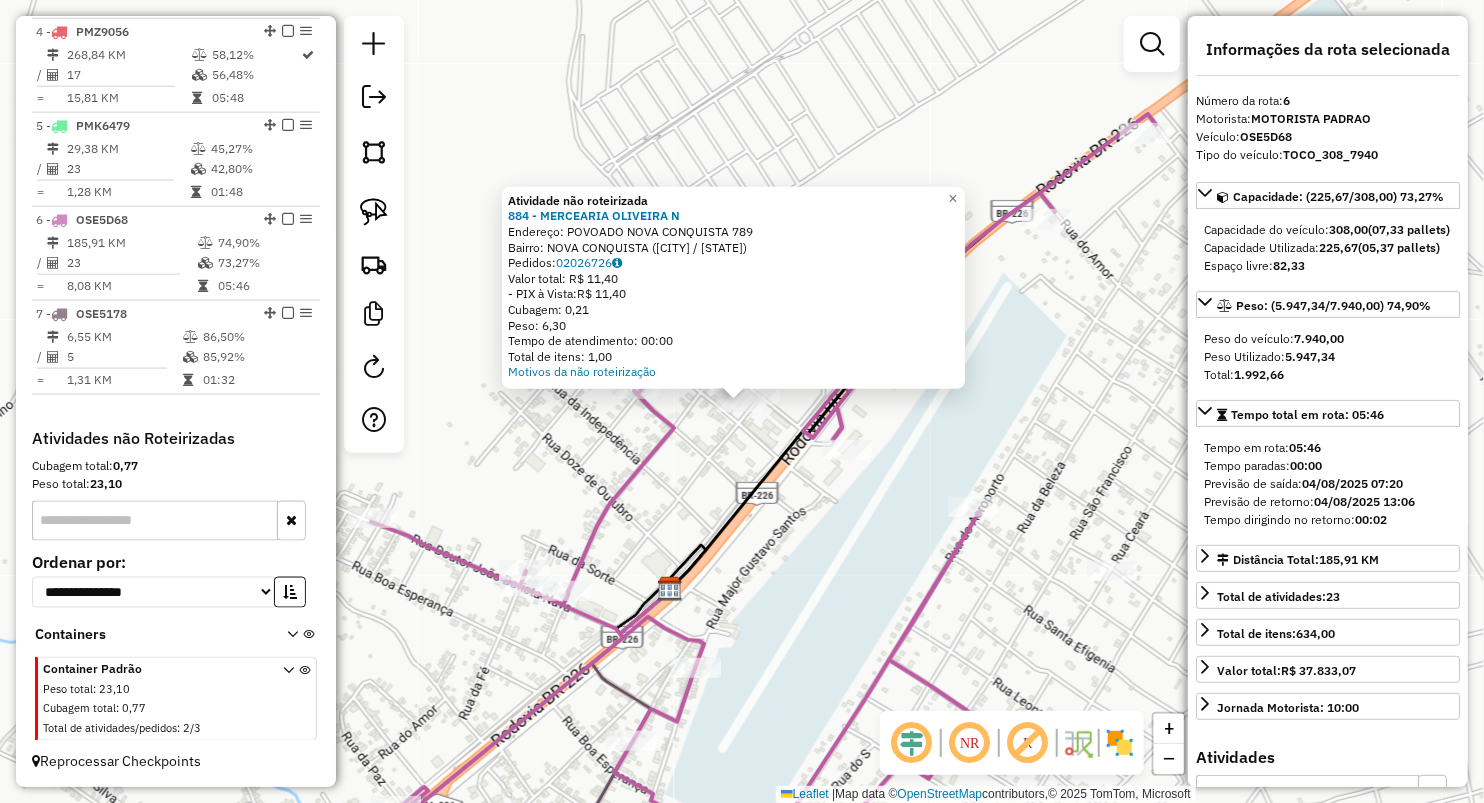 click on "Atividade não roteirizada 884 - MERCEARIA OLIVEIRA N Endereço: POVOADO NOVA CONQUISTA [NUMBER] Bairro: NOVA CONQUISTA ([CITY] / [STATE]) Pedidos: 02026726 Valor total: R$ 11,40 - PIX à Vista: R$ 11,40 Cubagem: 0,21 Peso: 6,30 Tempo de atendimento: 00:00 Total de itens: 1,00 Motivos da não roteirização × Janela de atendimento Grade de atendimento Capacidade Transportadoras Veículos Cliente Pedidos Rotas Selecione os dias de semana para filtrar as janelas de atendimento Seg Ter Qua Qui Sex Sáb Dom Informe o período da janela de atendimento: De: Até: Filtrar exatamente a janela do cliente Considerar janela de atendimento padrão Selecione os dias de semana para filtrar as grades de atendimento Seg Ter Qua Qui Sex Sáb Dom Considerar clientes sem dia de atendimento cadastrado Clientes fora do dia de atendimento selecionado Filtrar as atividades entre os valores definidos abaixo: Peso mínimo: Peso máximo: Cubagem mínima: Cubagem máxima: De: De:" 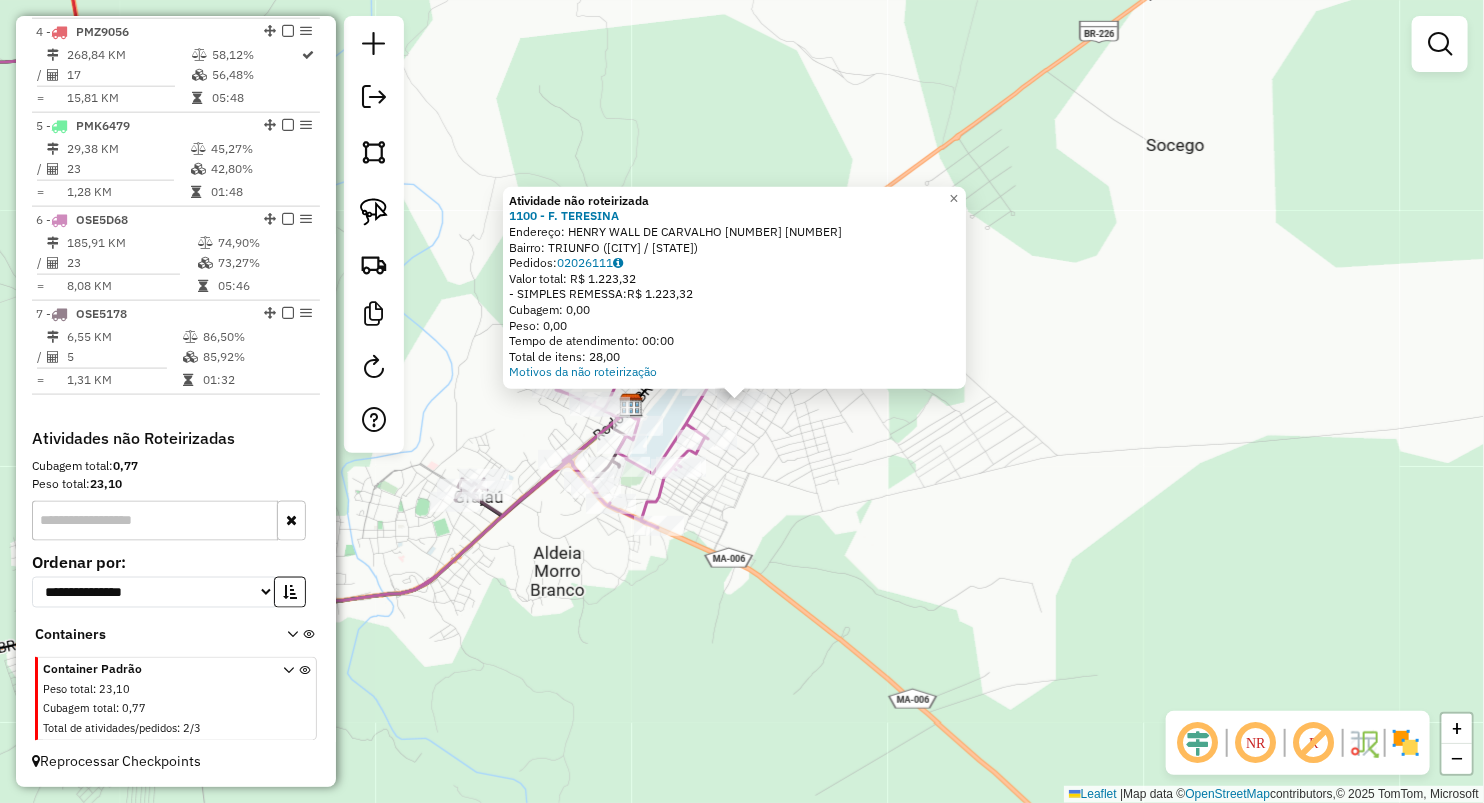 drag, startPoint x: 848, startPoint y: 665, endPoint x: 734, endPoint y: 643, distance: 116.1034 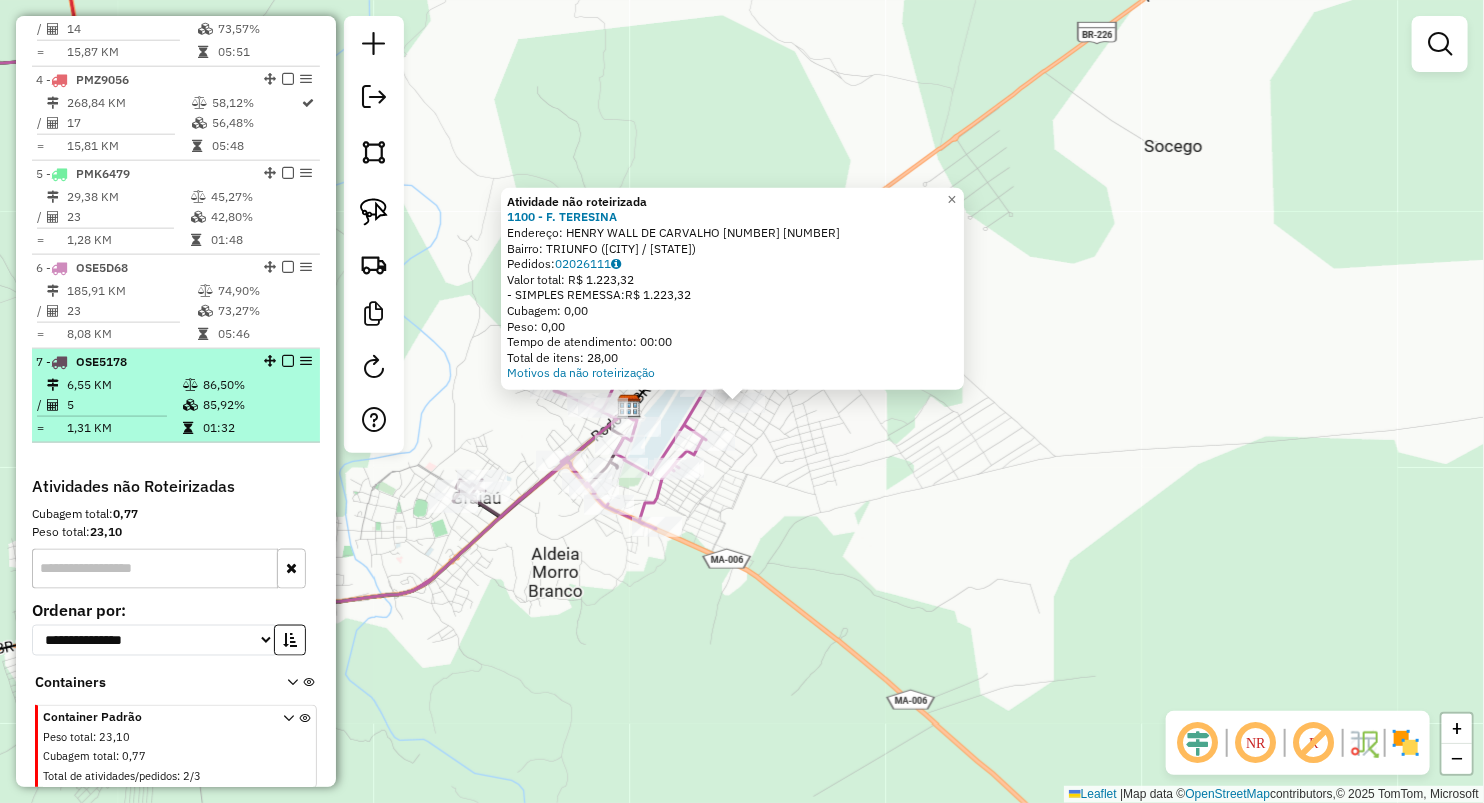 scroll, scrollTop: 1053, scrollLeft: 0, axis: vertical 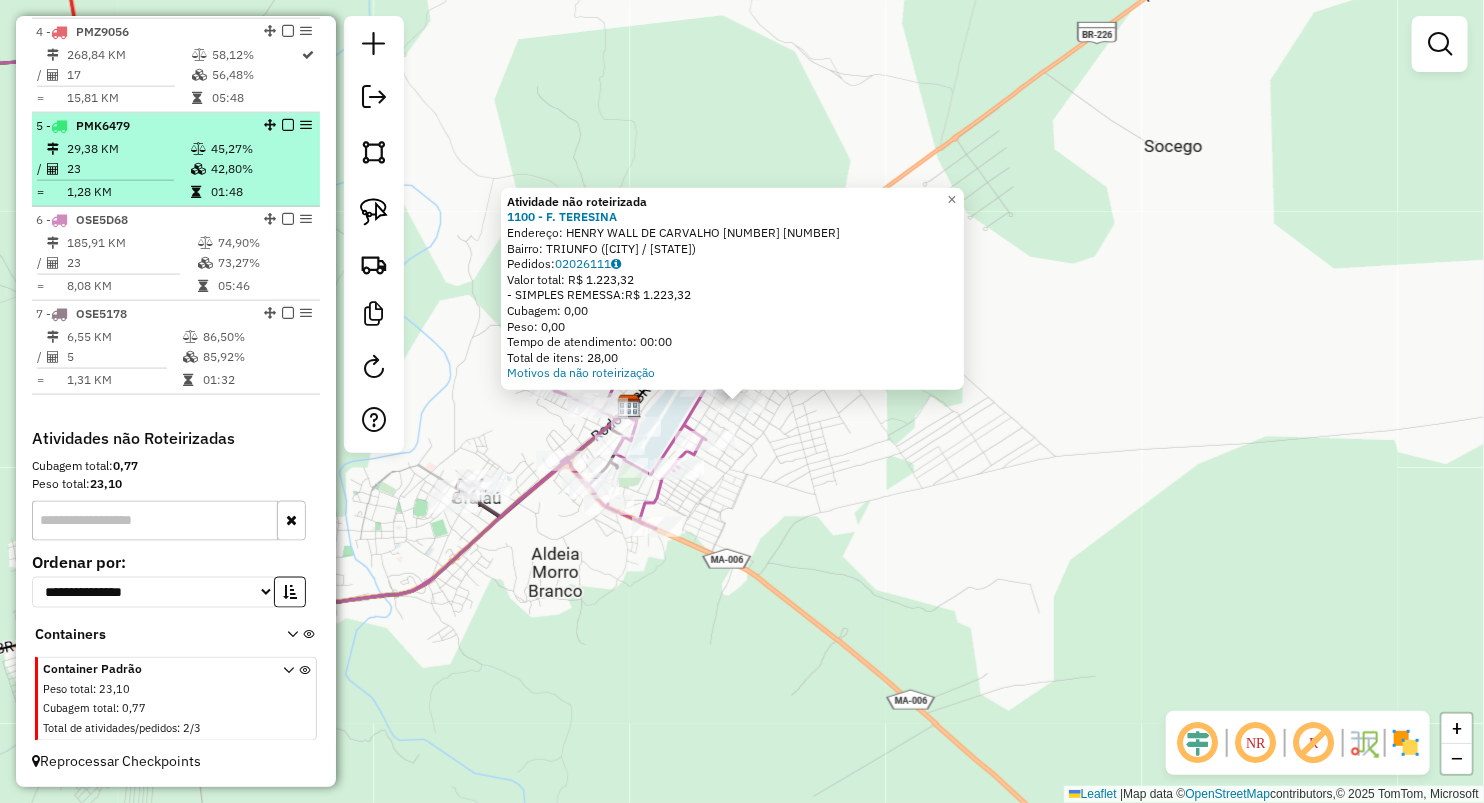 click on "29,38 KM   45,27%  /  23   42,80%     =  1,28 KM   01:48" at bounding box center (176, 170) 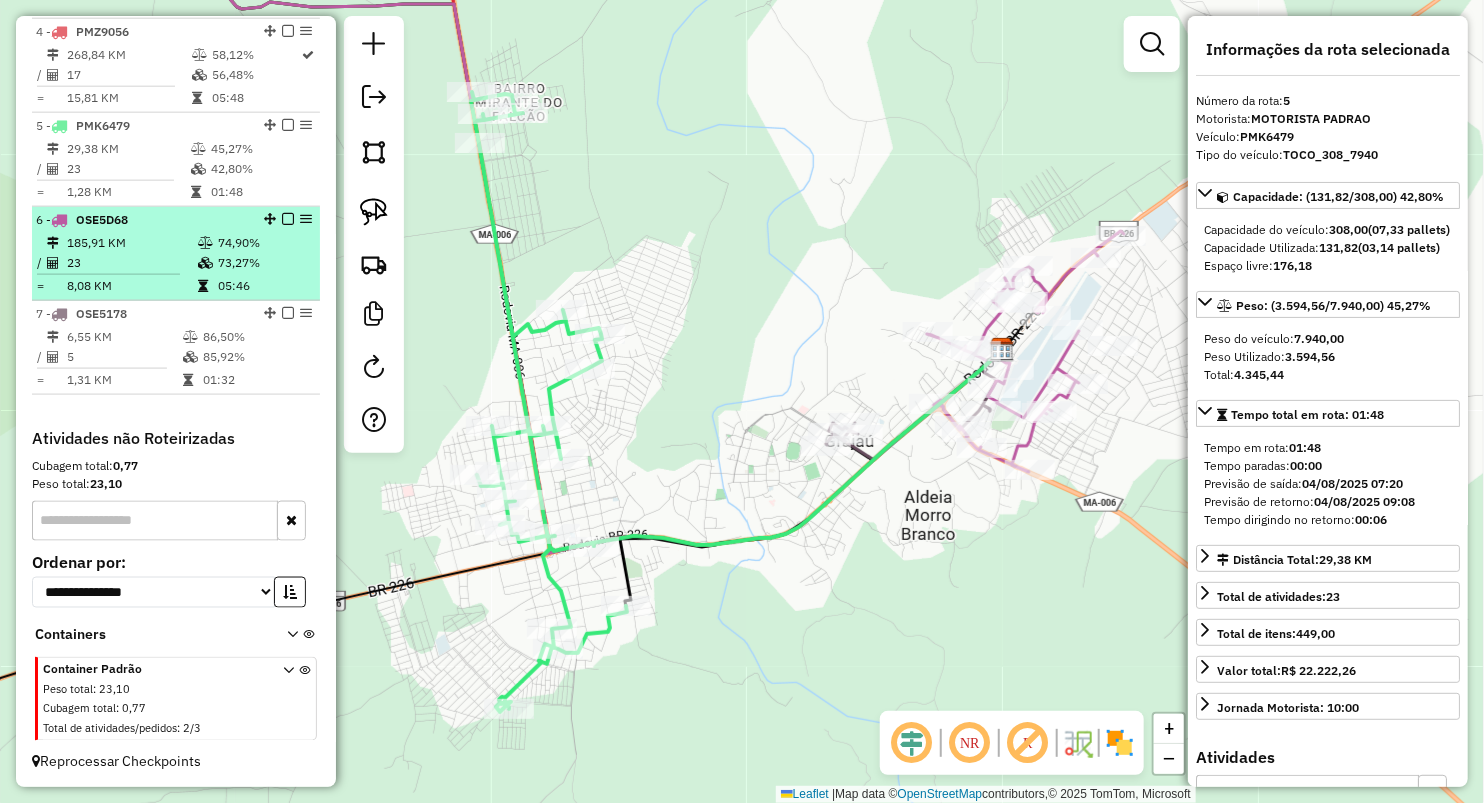 click at bounding box center (207, 243) 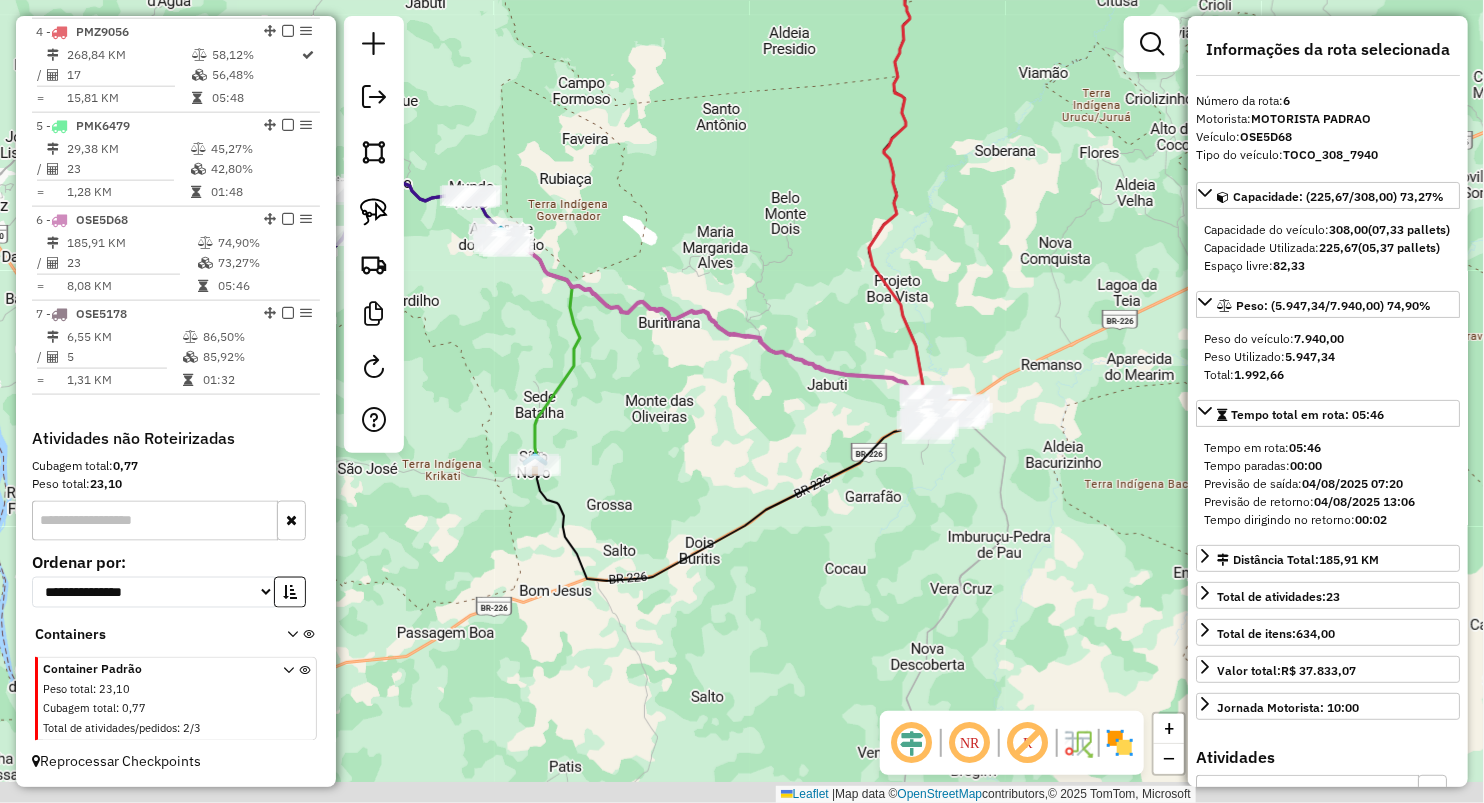 drag, startPoint x: 722, startPoint y: 517, endPoint x: 328, endPoint y: 336, distance: 433.5862 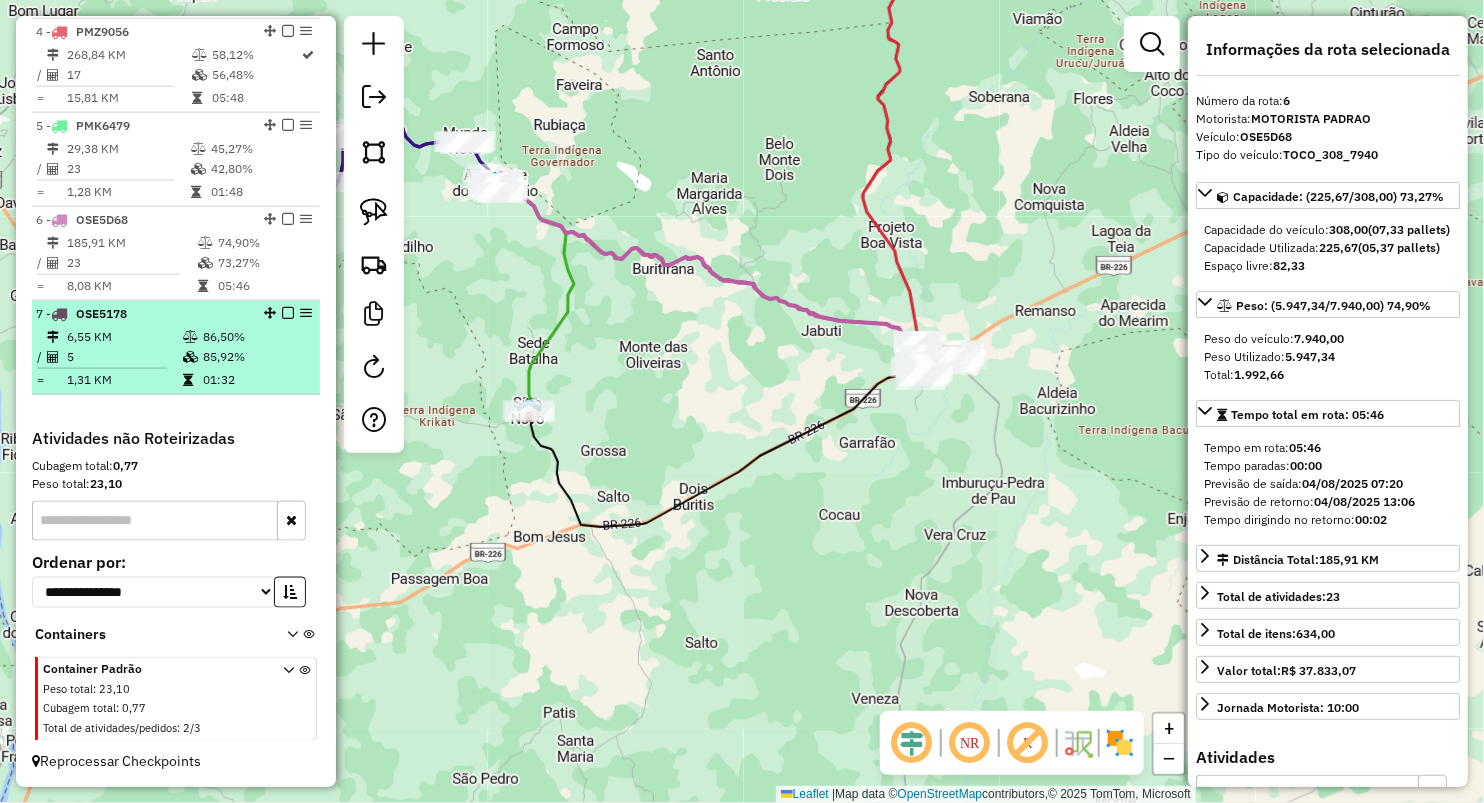 click at bounding box center (109, 368) 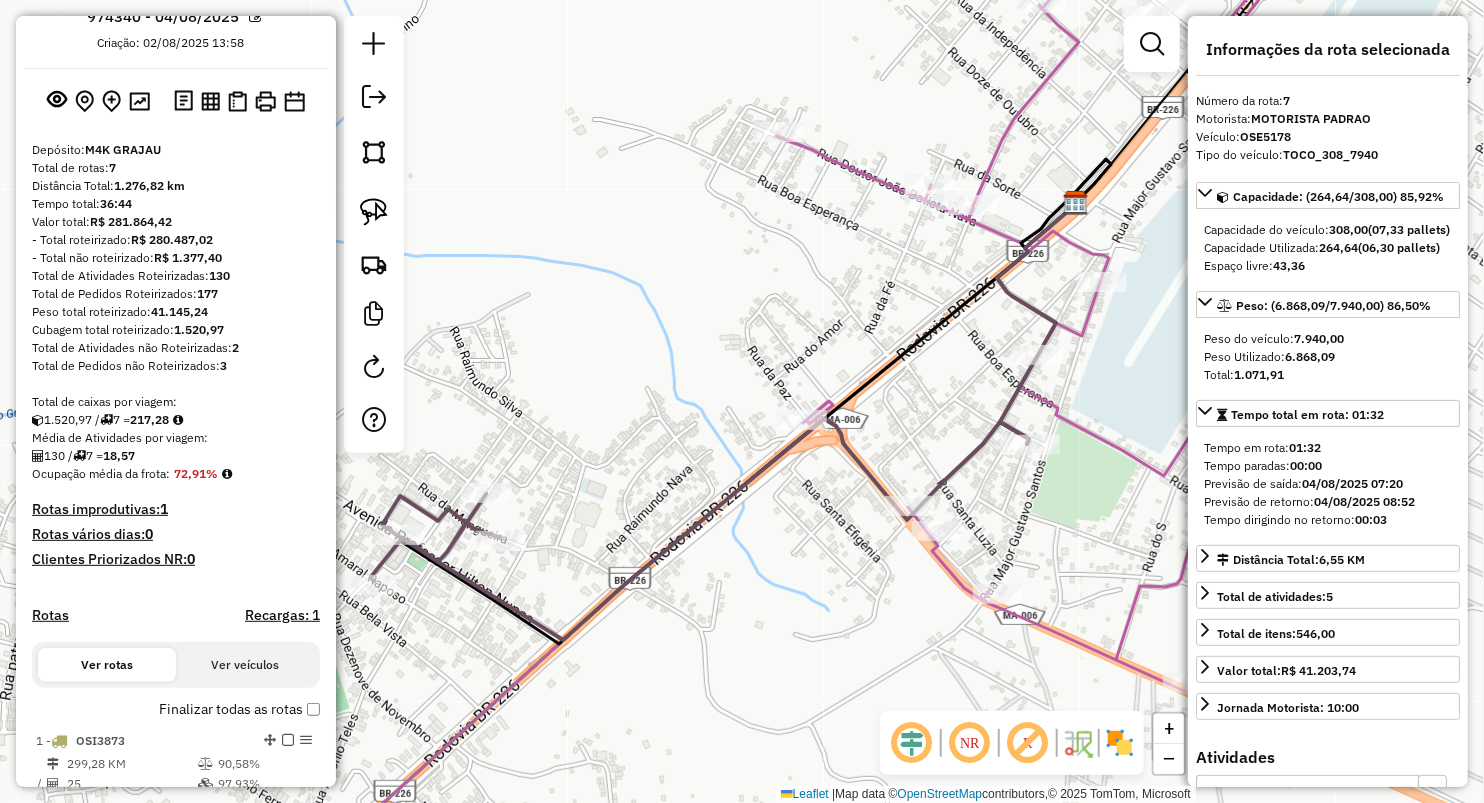 scroll, scrollTop: 53, scrollLeft: 0, axis: vertical 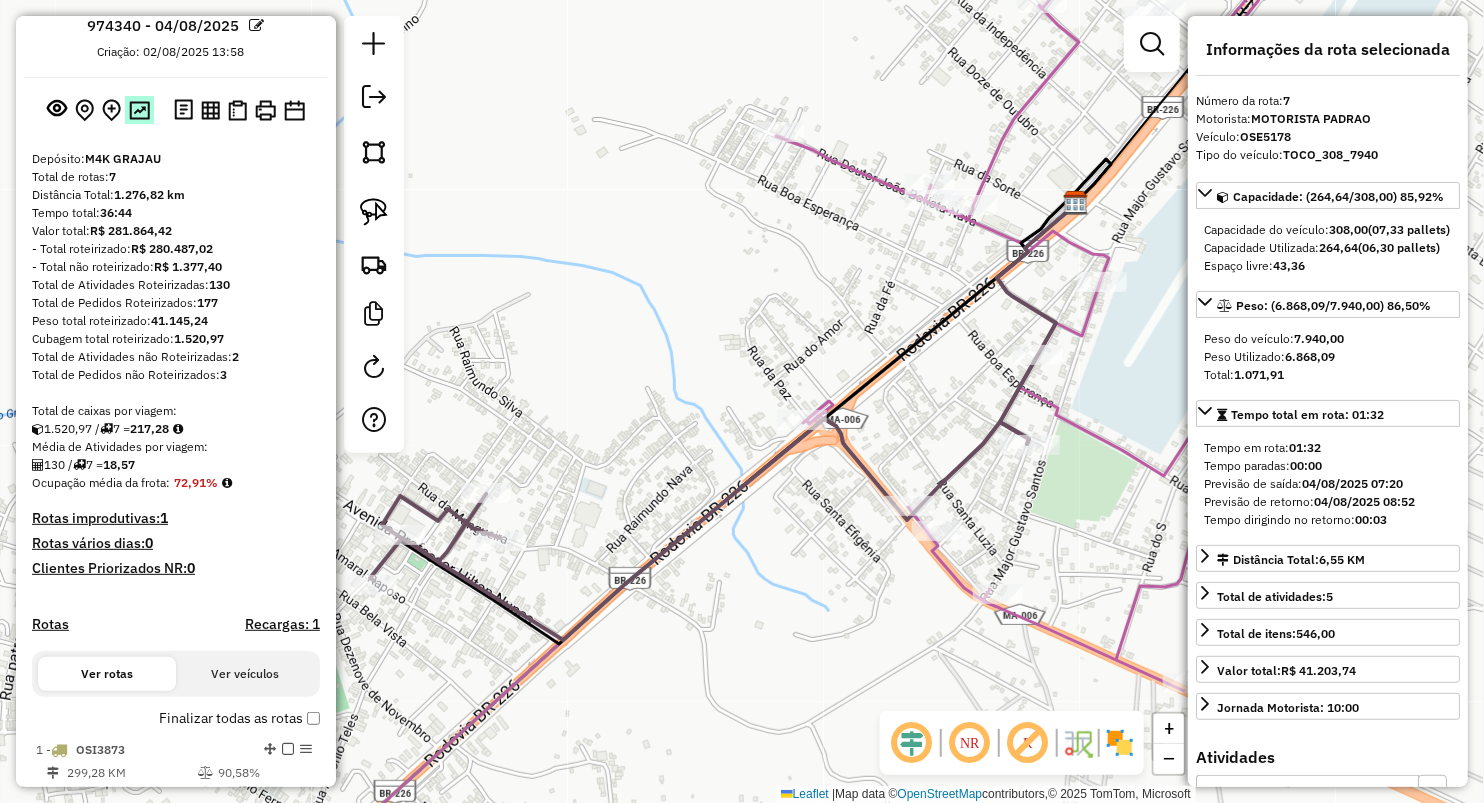 click at bounding box center (139, 109) 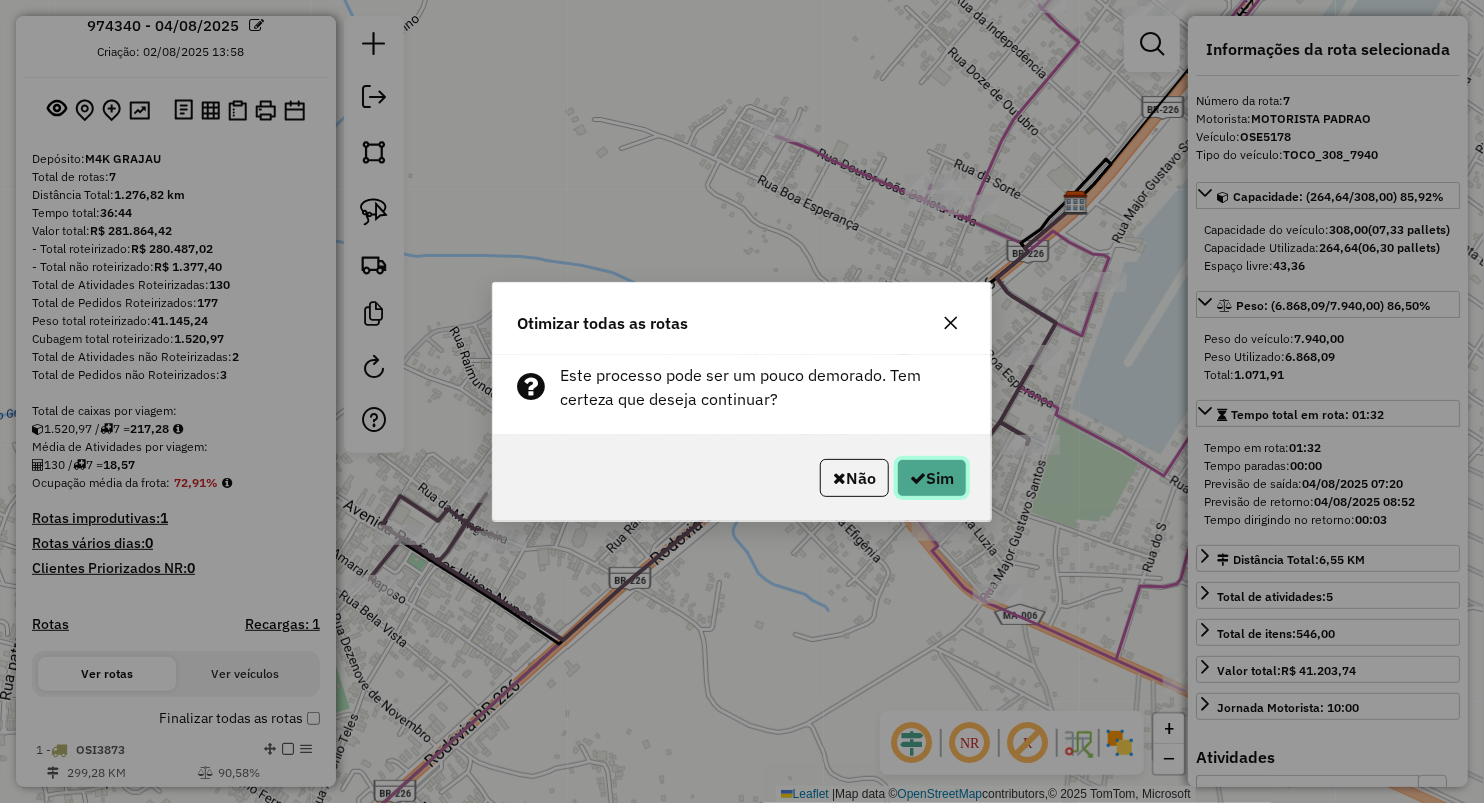 click on "Sim" 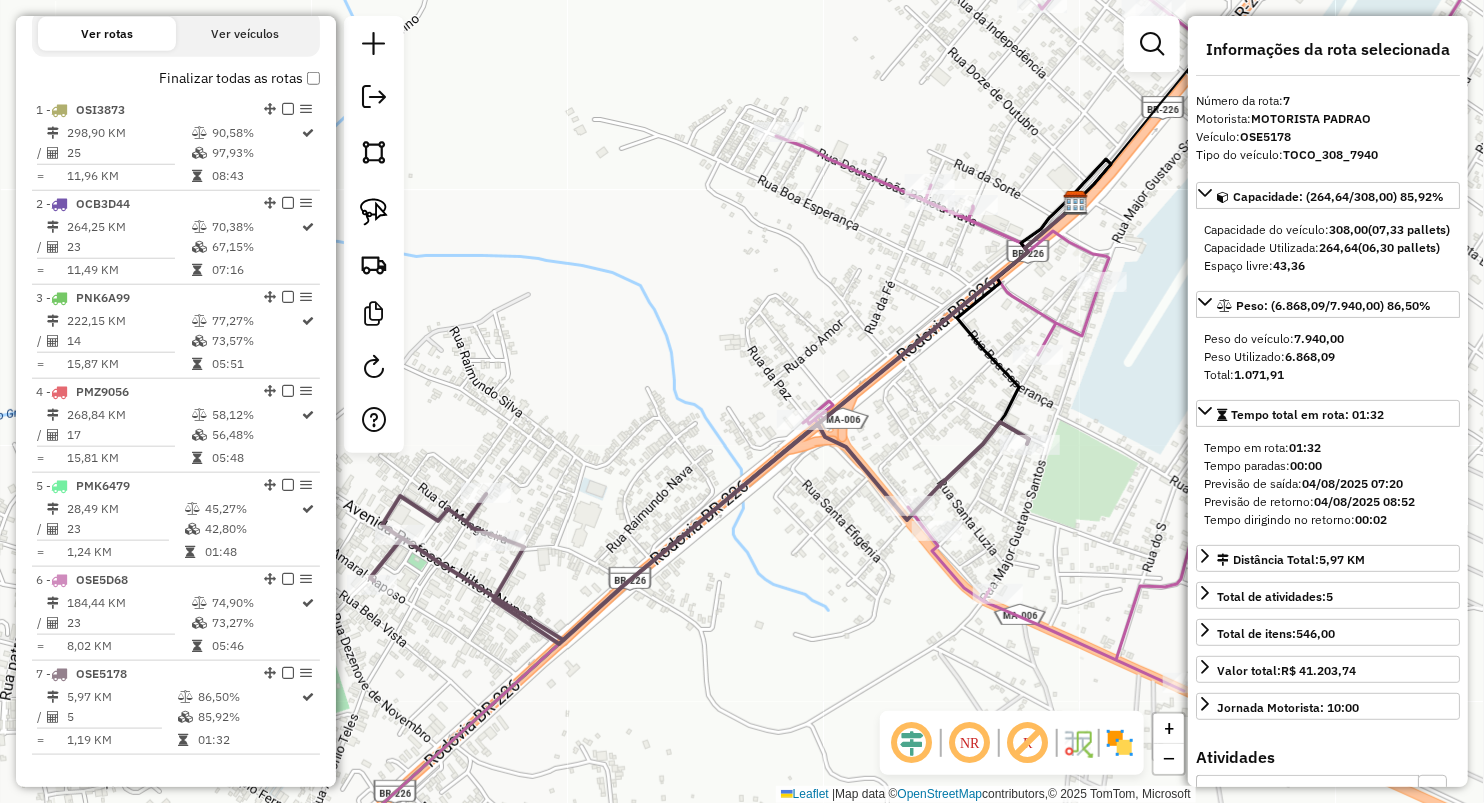 scroll, scrollTop: 1053, scrollLeft: 0, axis: vertical 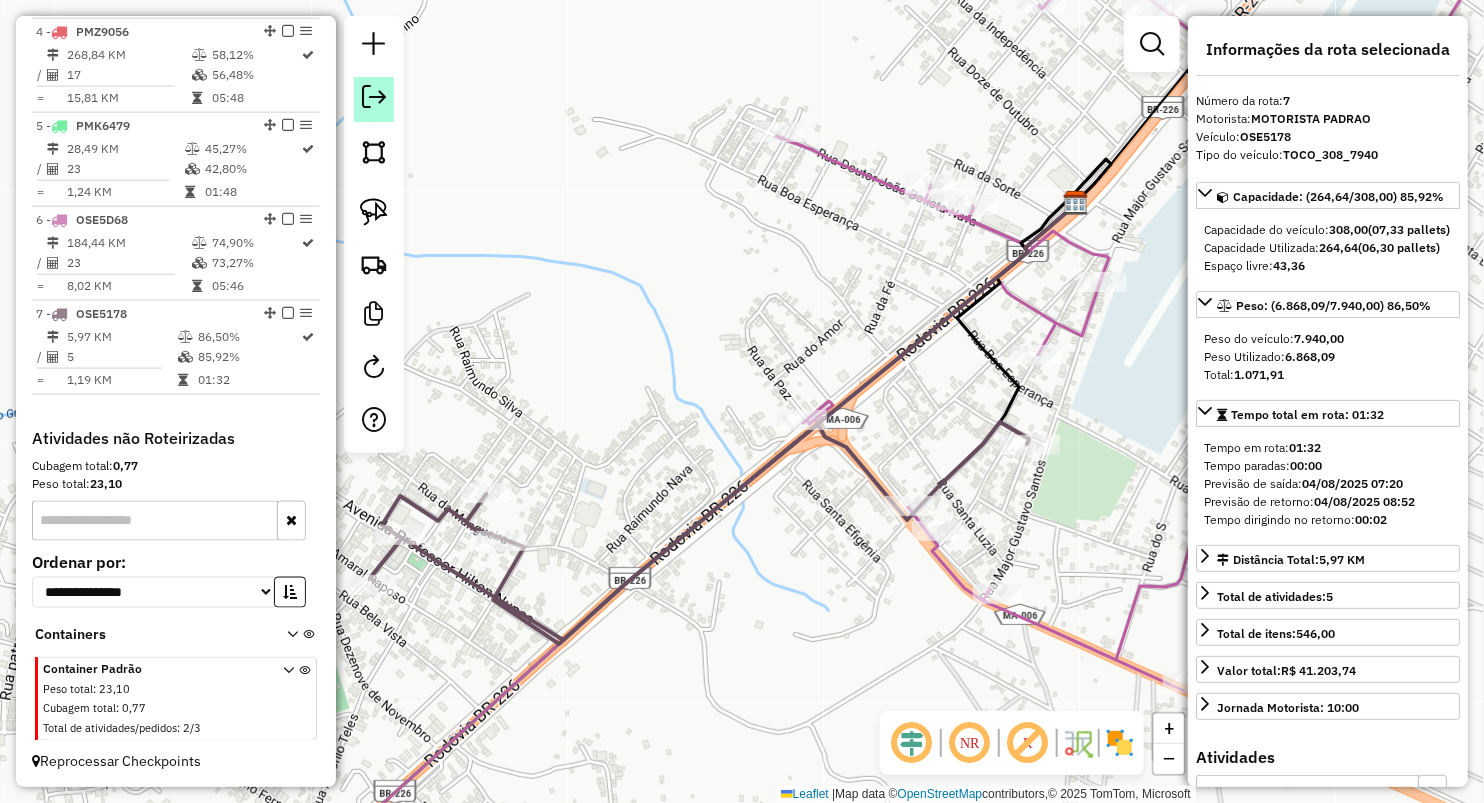click 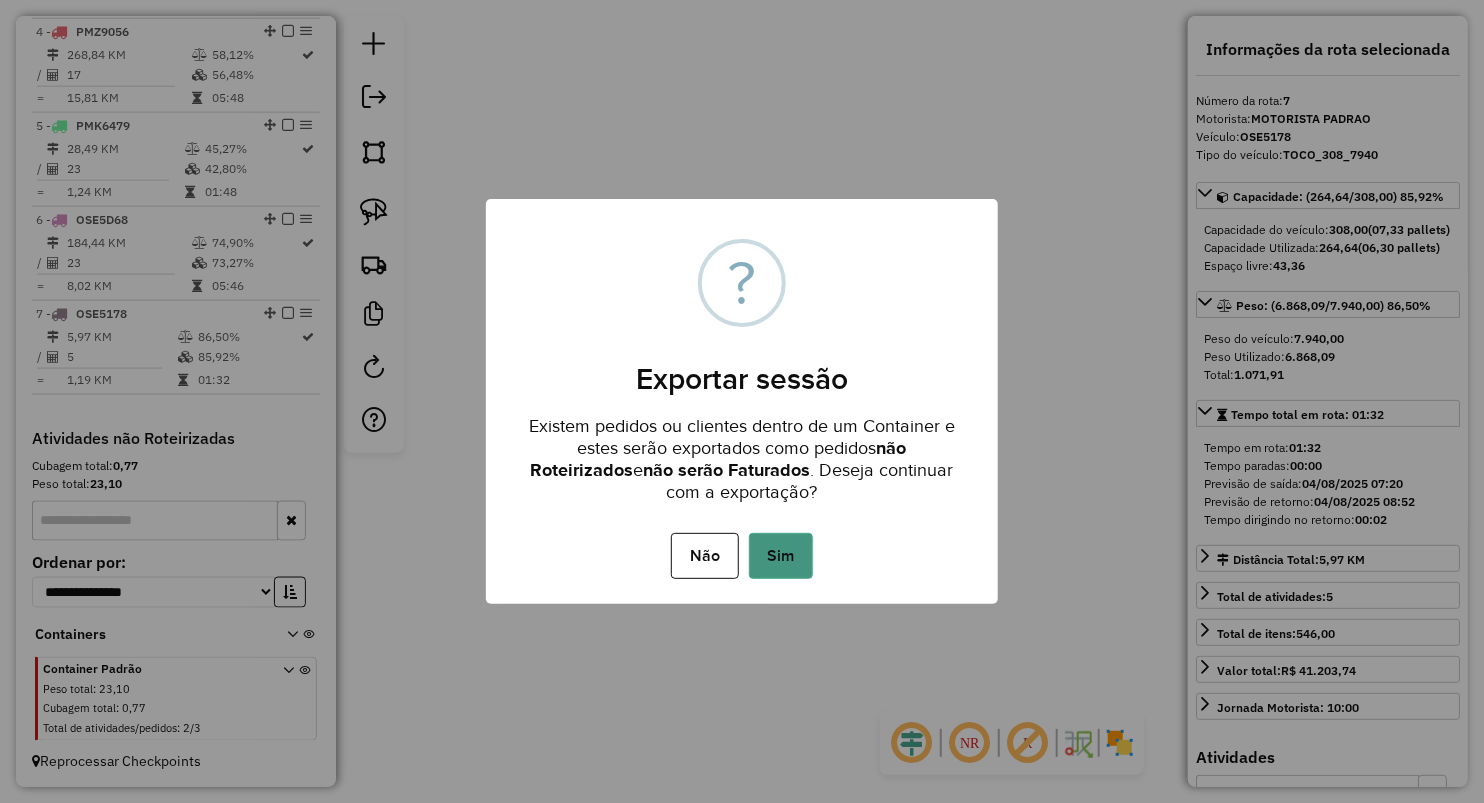 click on "Sim" at bounding box center (781, 556) 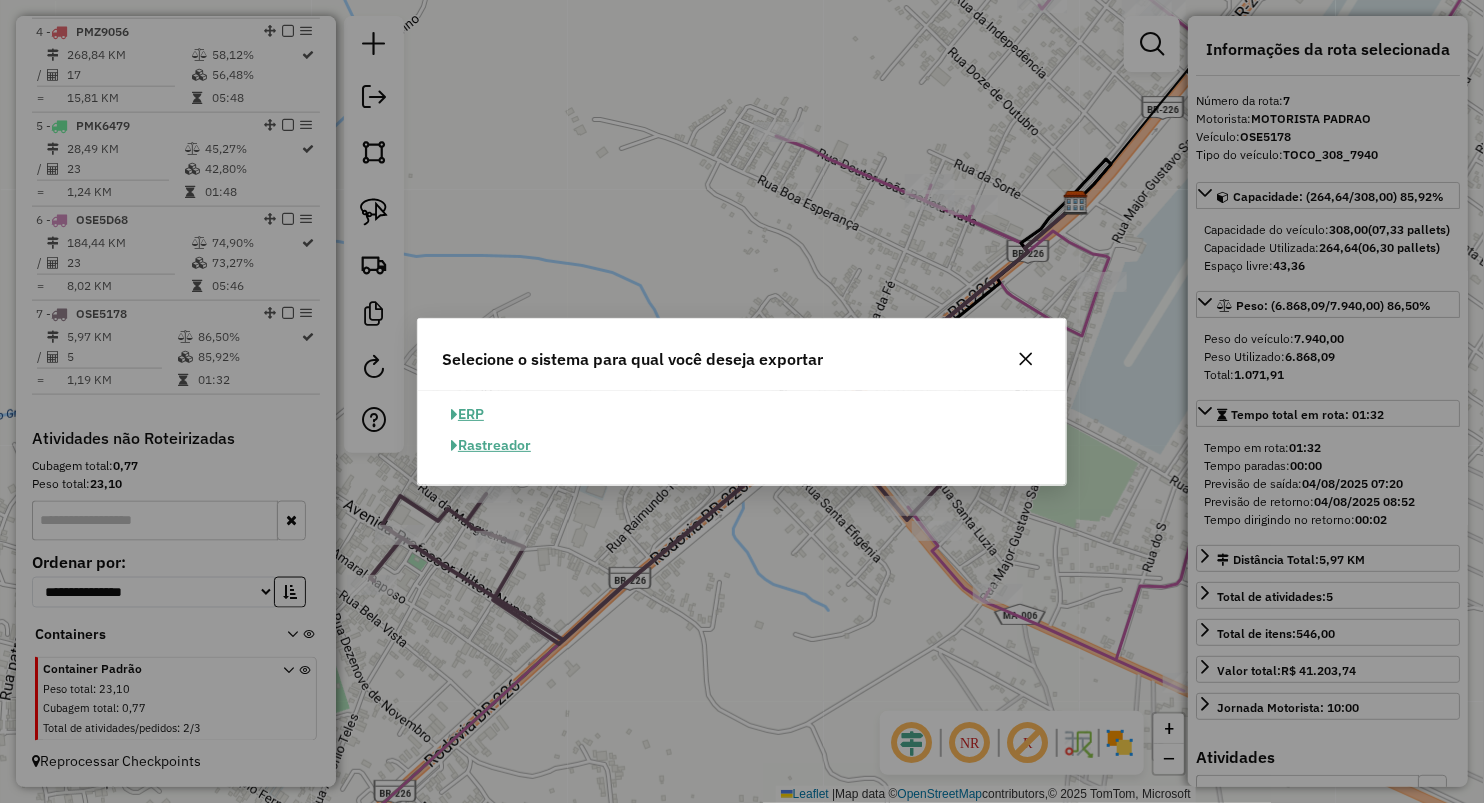 click on "ERP" 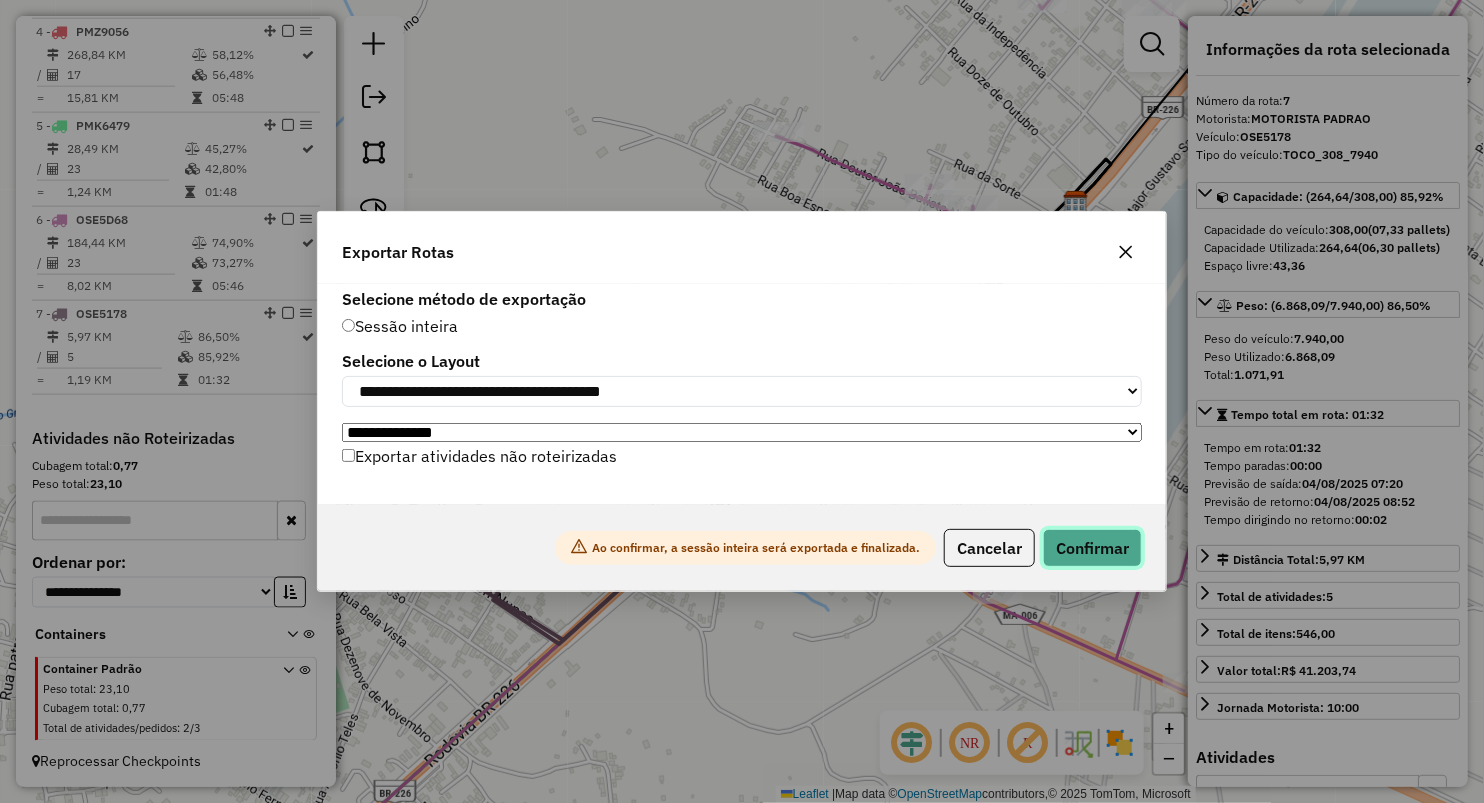 click on "Confirmar" 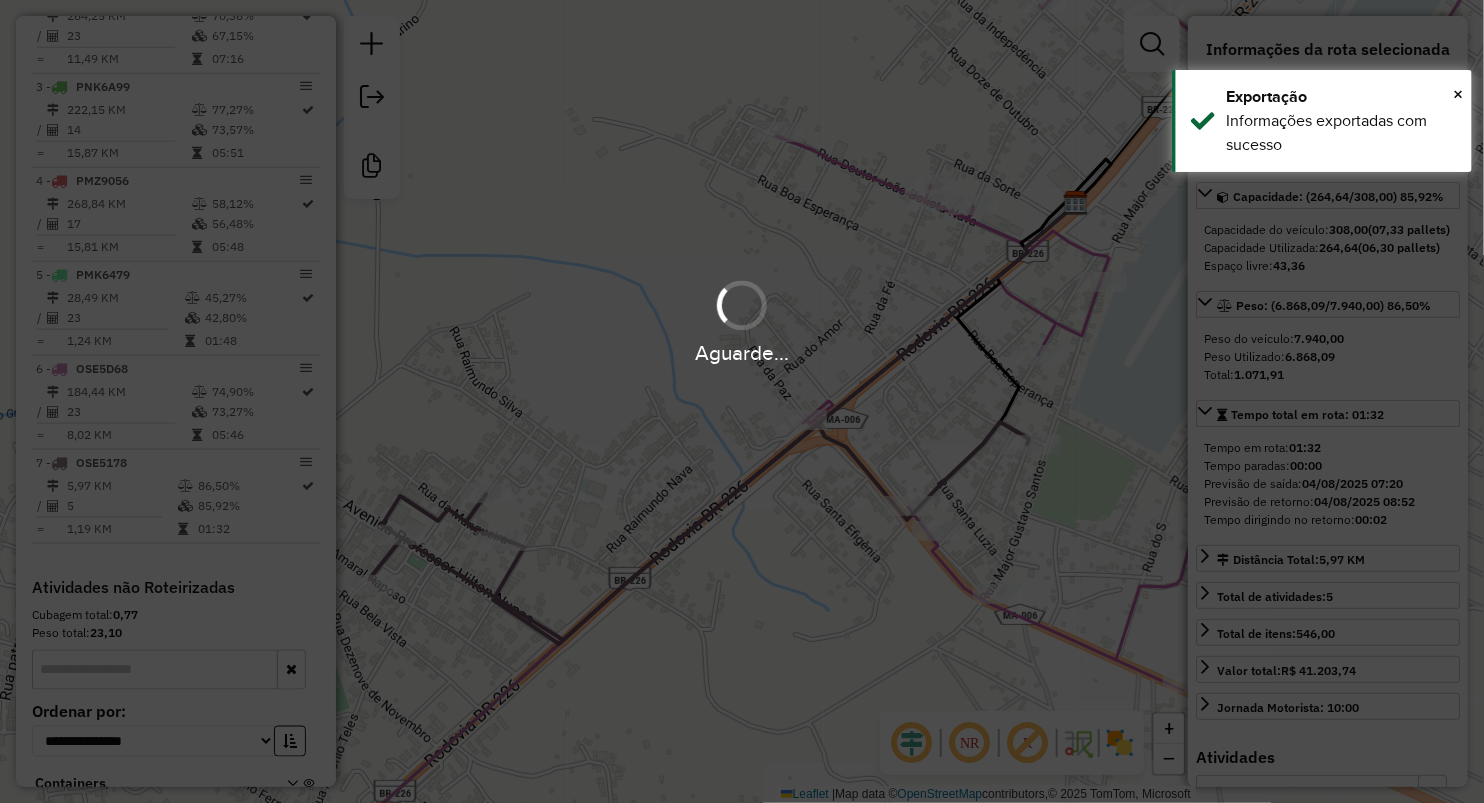 scroll, scrollTop: 1022, scrollLeft: 0, axis: vertical 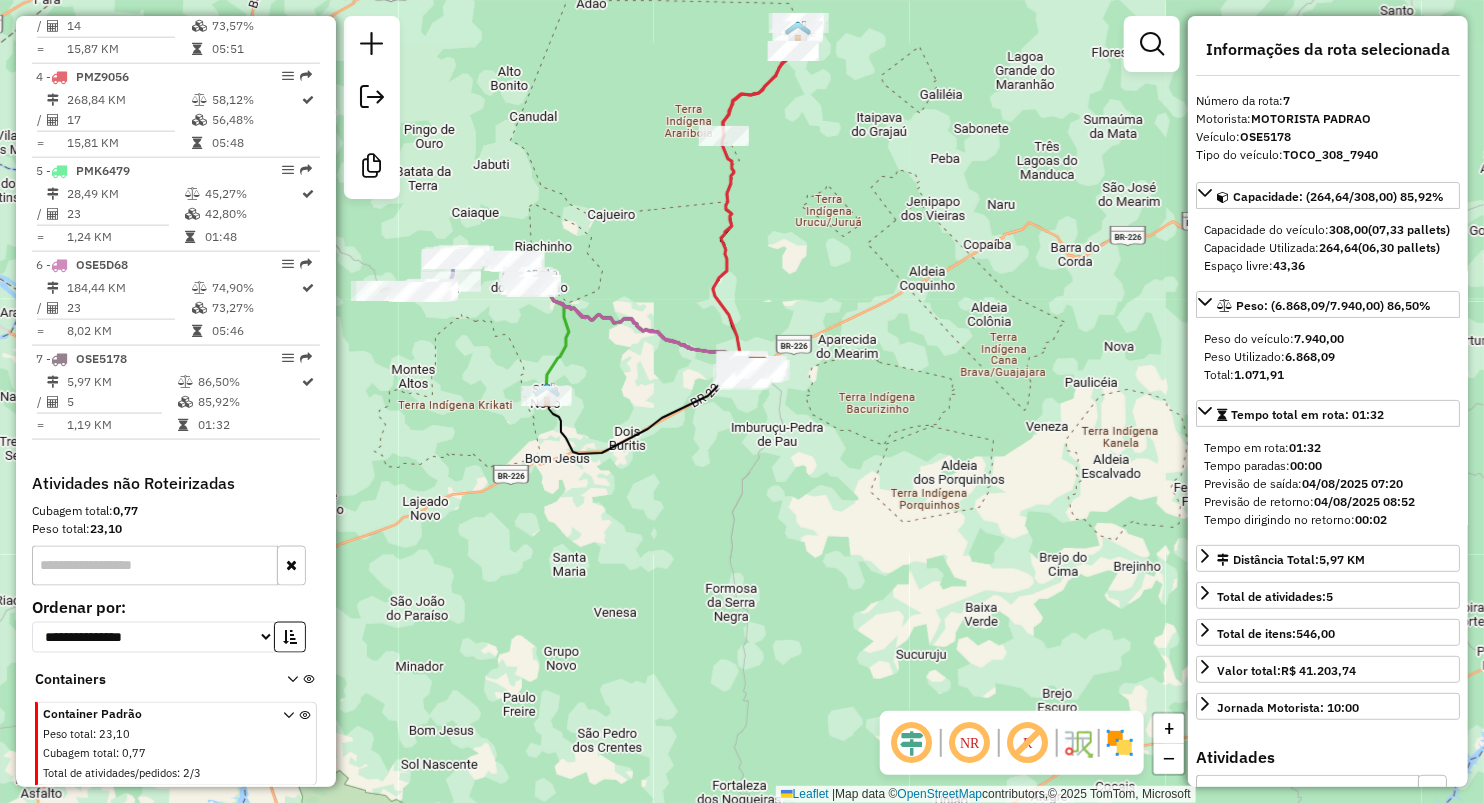 drag, startPoint x: 840, startPoint y: 258, endPoint x: 866, endPoint y: 201, distance: 62.649822 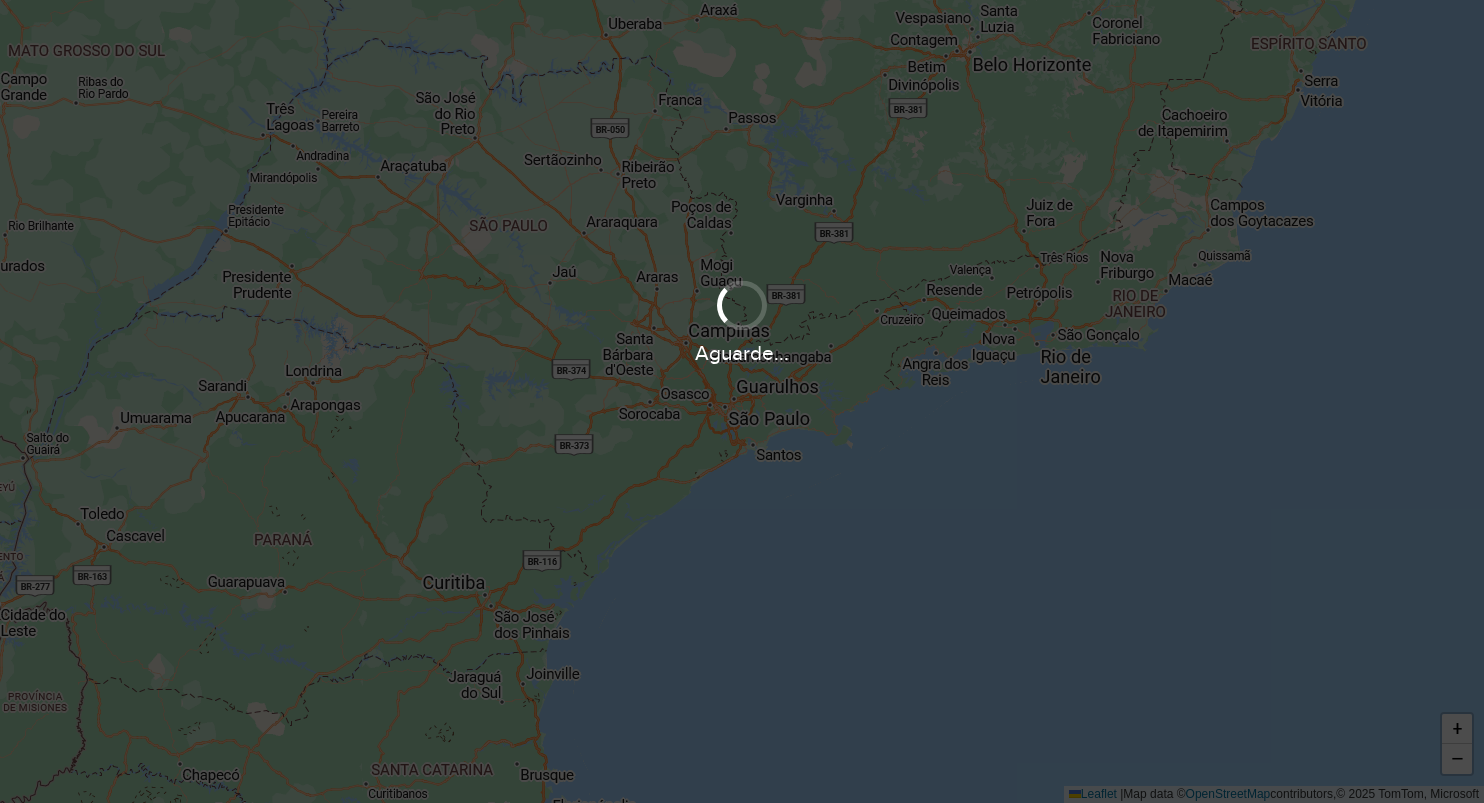 scroll, scrollTop: 0, scrollLeft: 0, axis: both 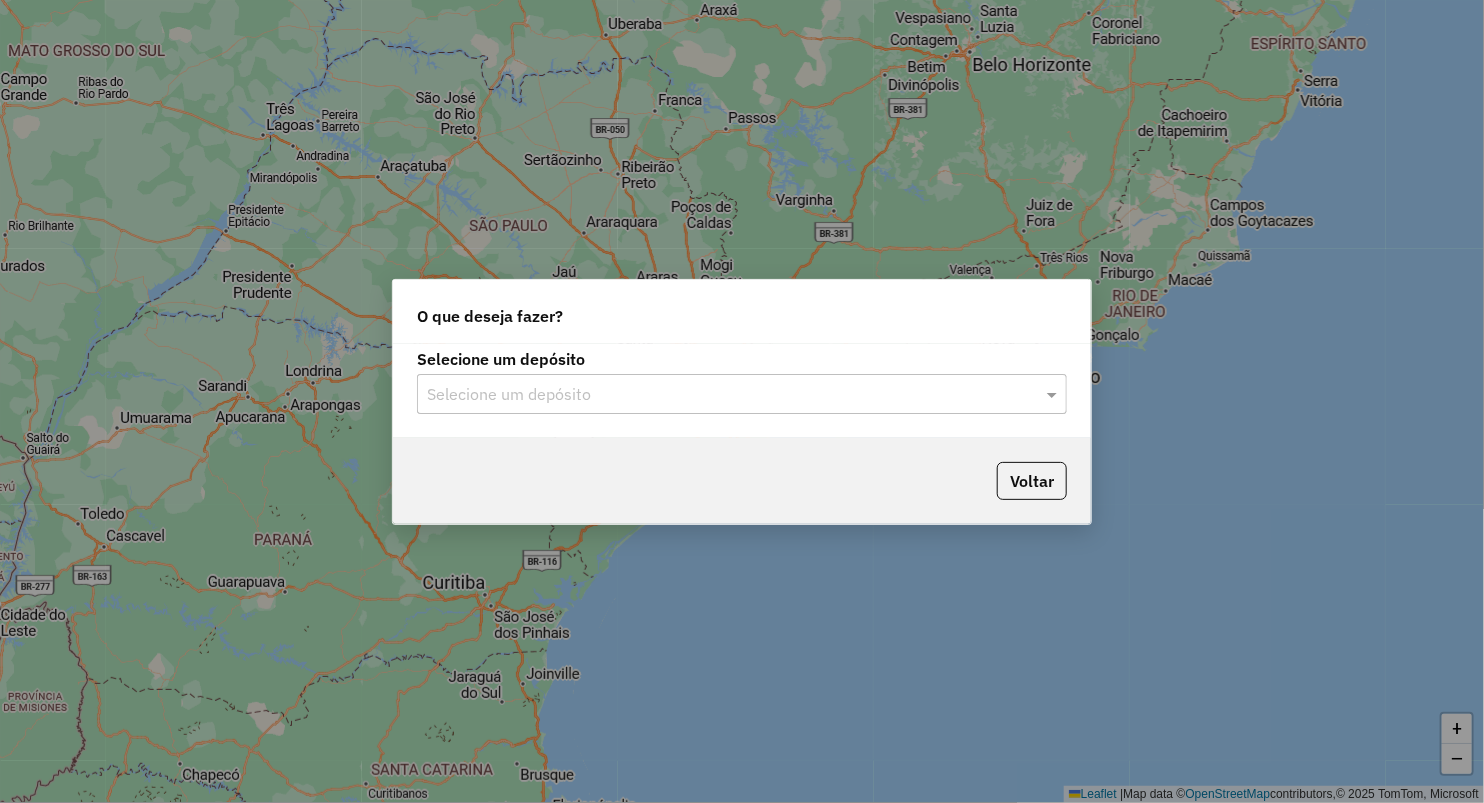 click on "Selecione um depósito" 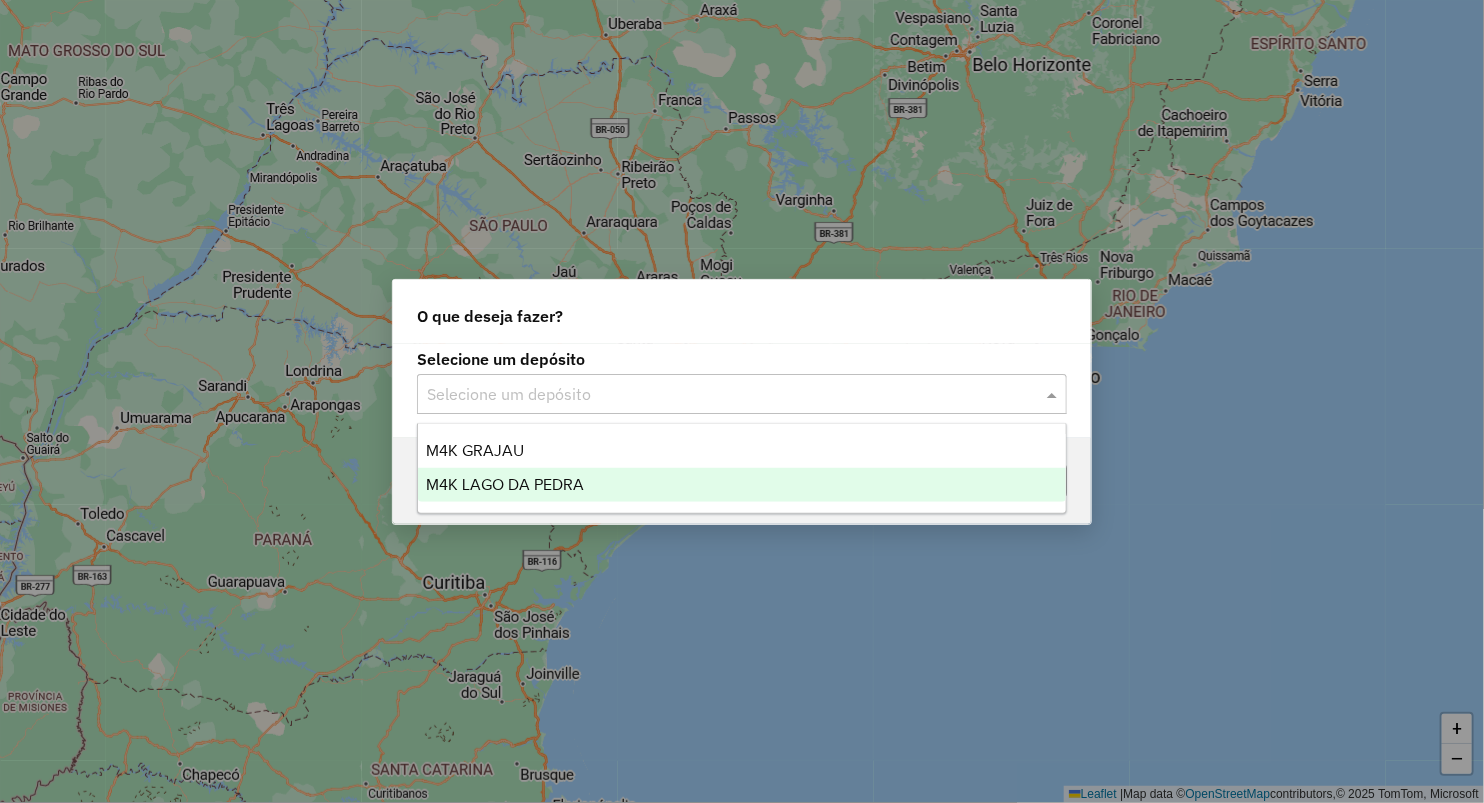 click on "M4K LAGO DA PEDRA" at bounding box center (505, 484) 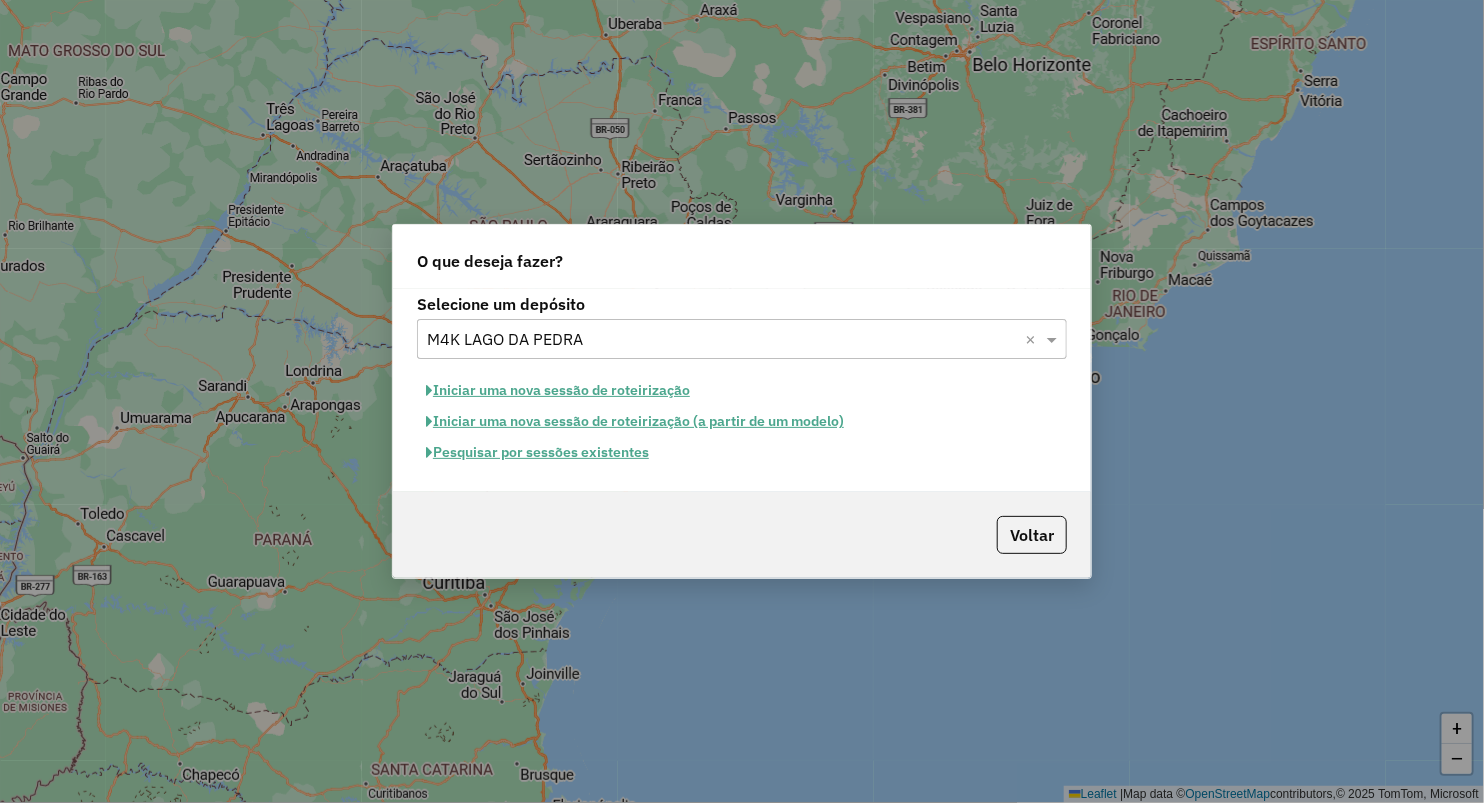 click on "Iniciar uma nova sessão de roteirização" 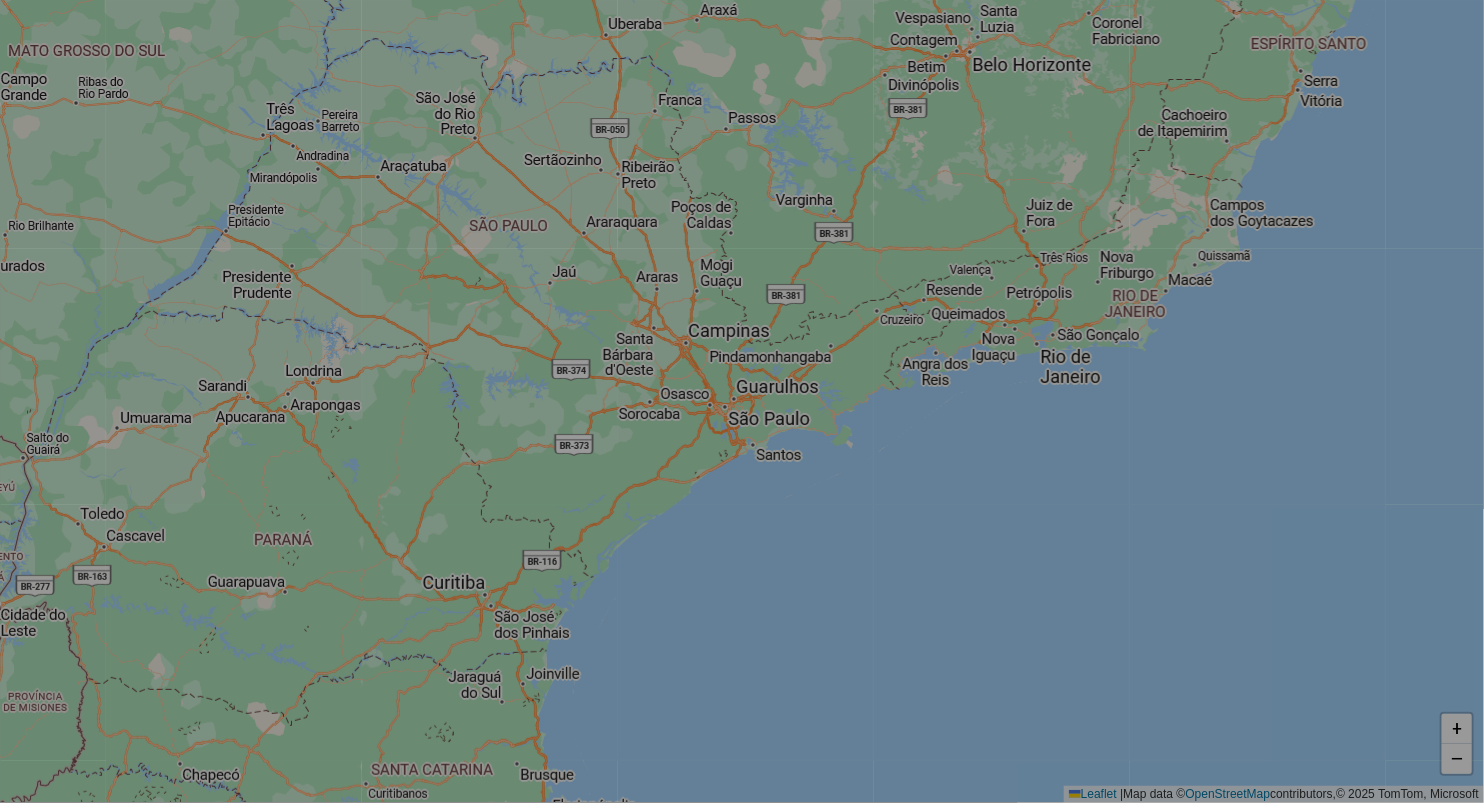 select on "*" 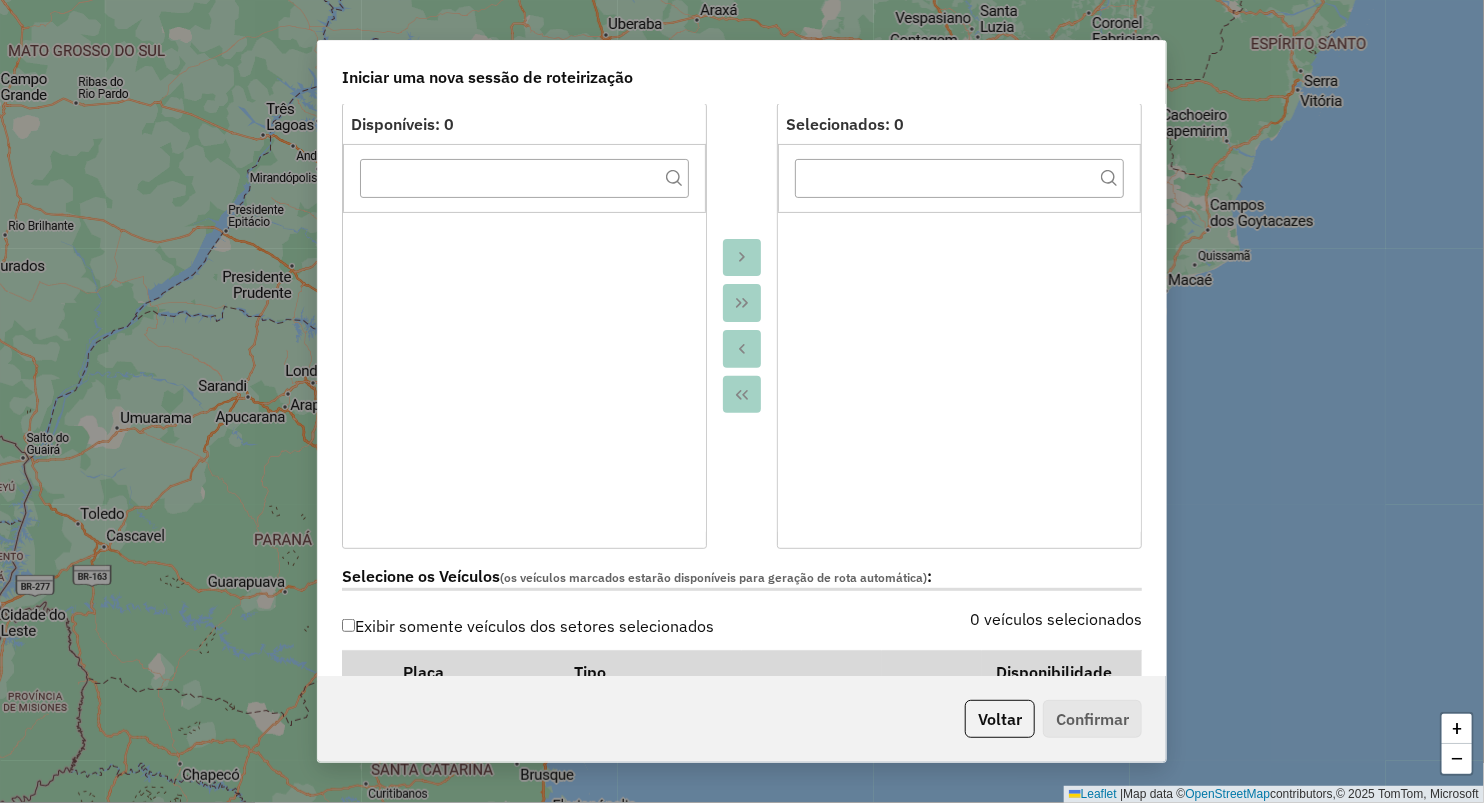 scroll, scrollTop: 444, scrollLeft: 0, axis: vertical 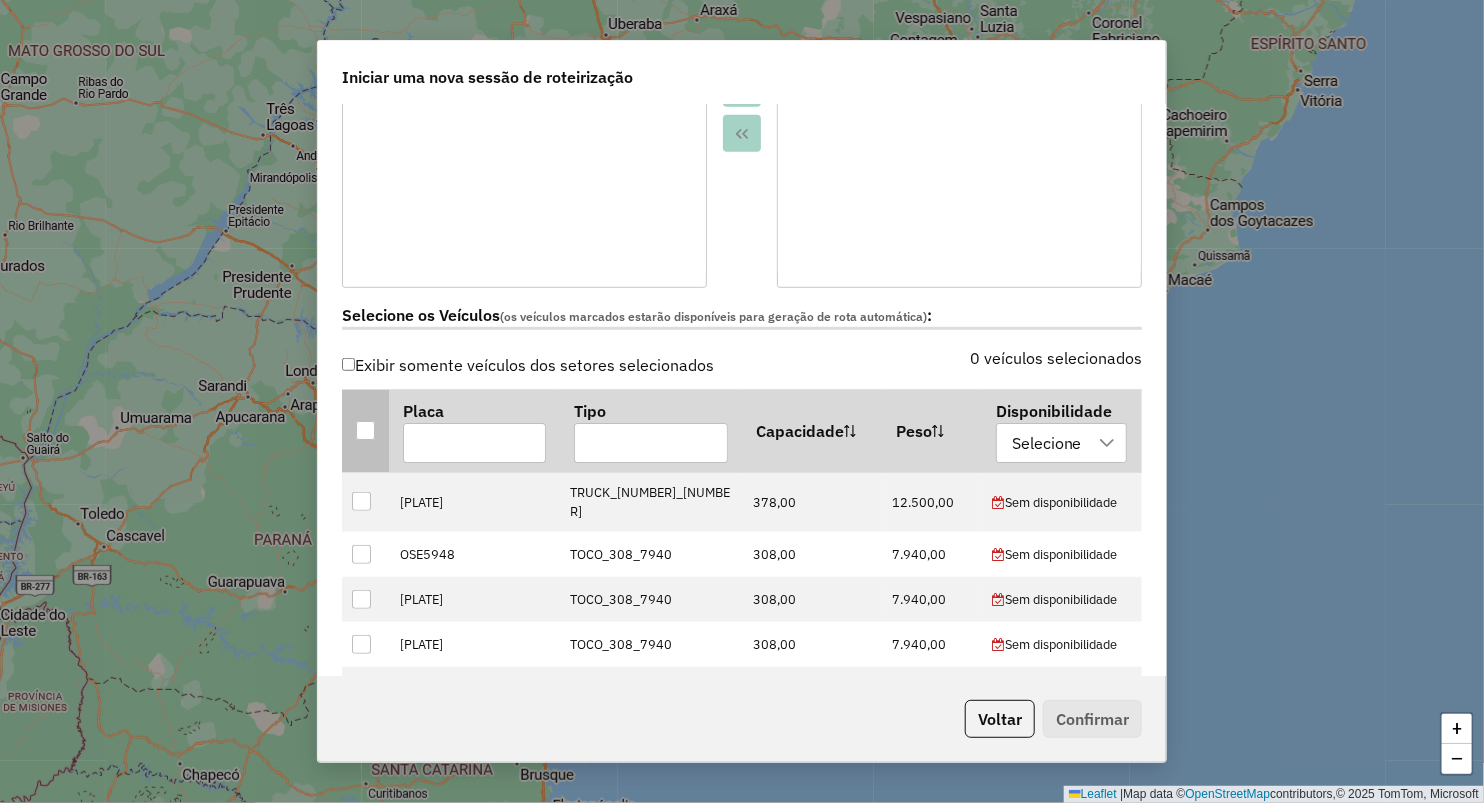click at bounding box center [365, 430] 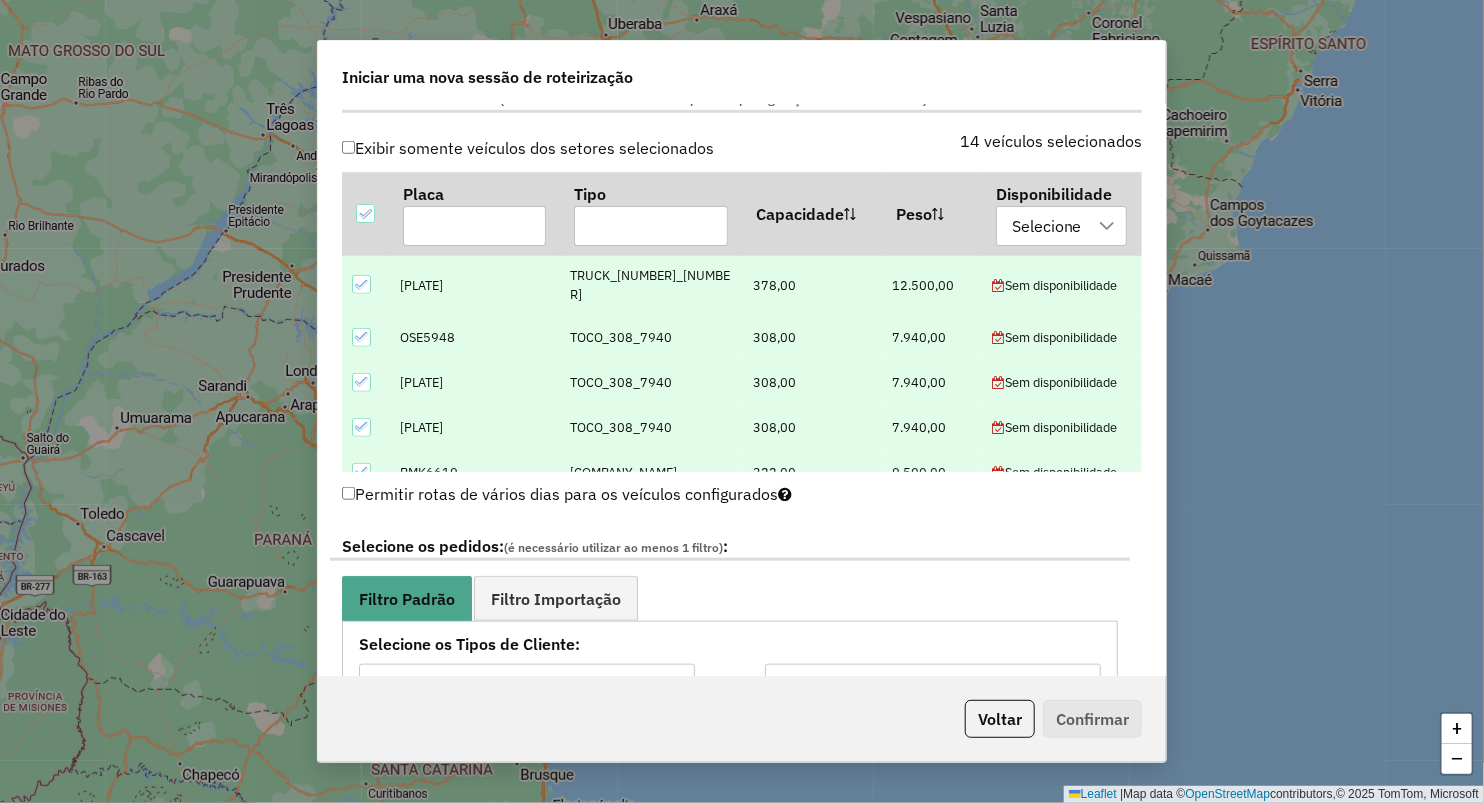 scroll, scrollTop: 666, scrollLeft: 0, axis: vertical 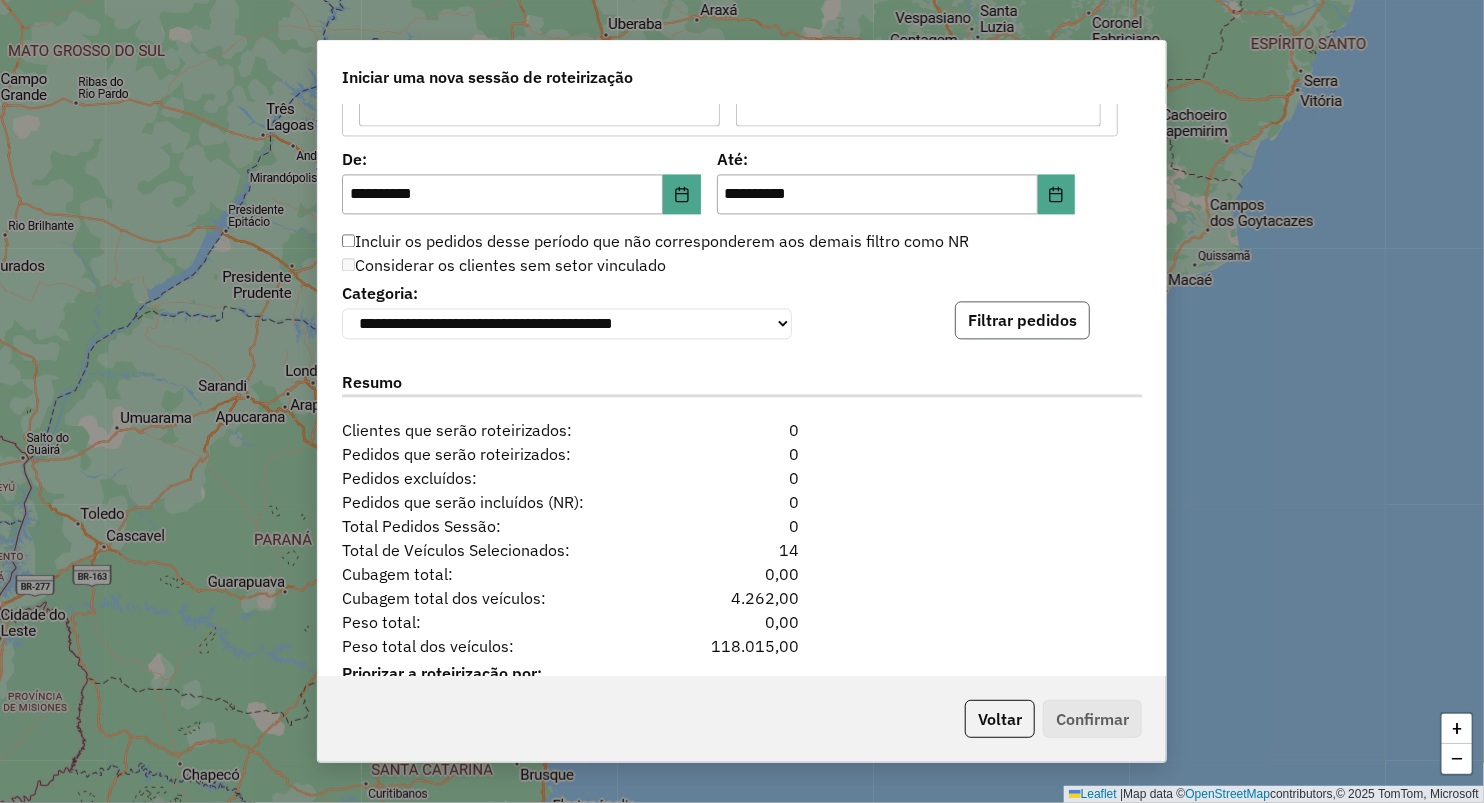 click on "Filtrar pedidos" 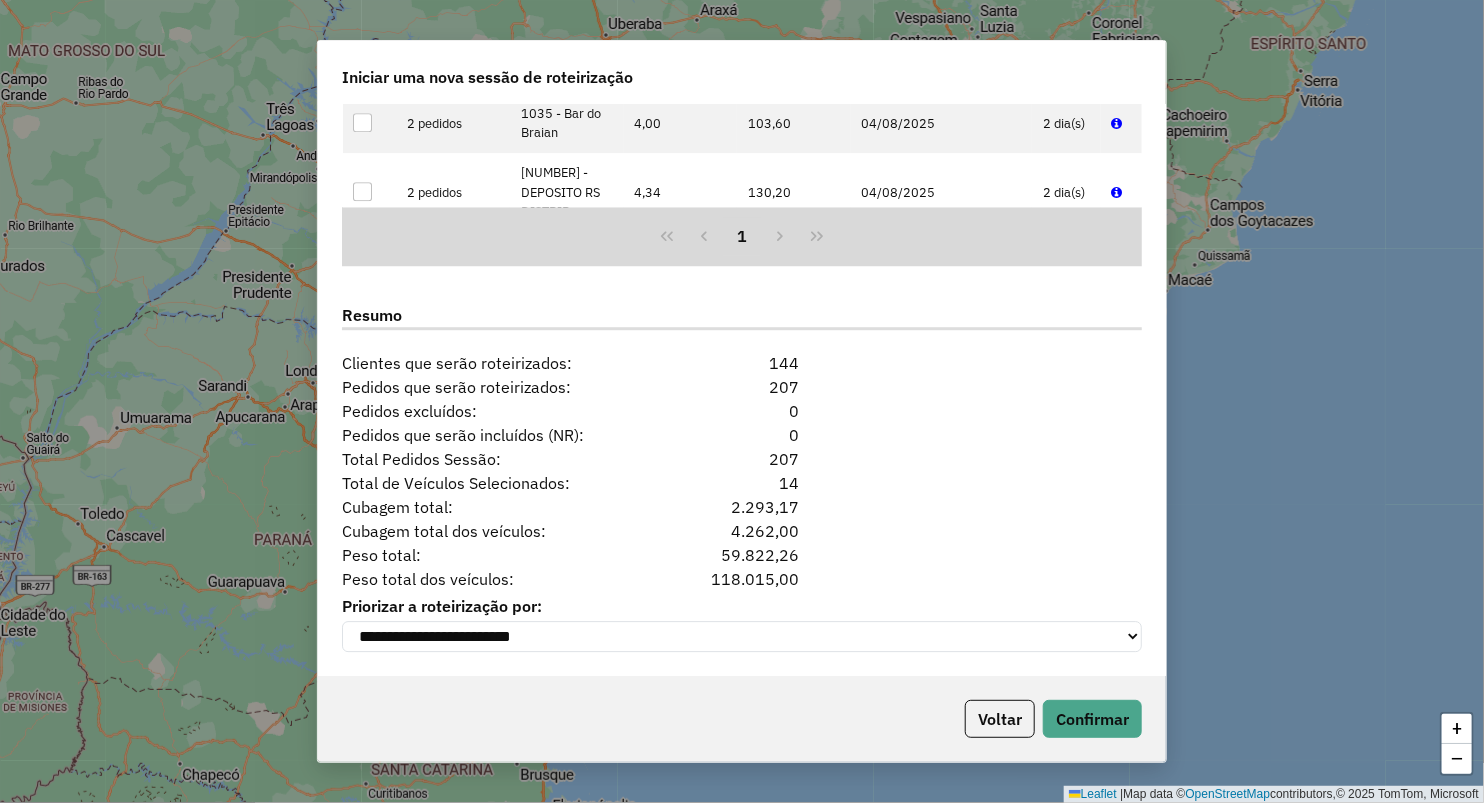 scroll, scrollTop: 2375, scrollLeft: 0, axis: vertical 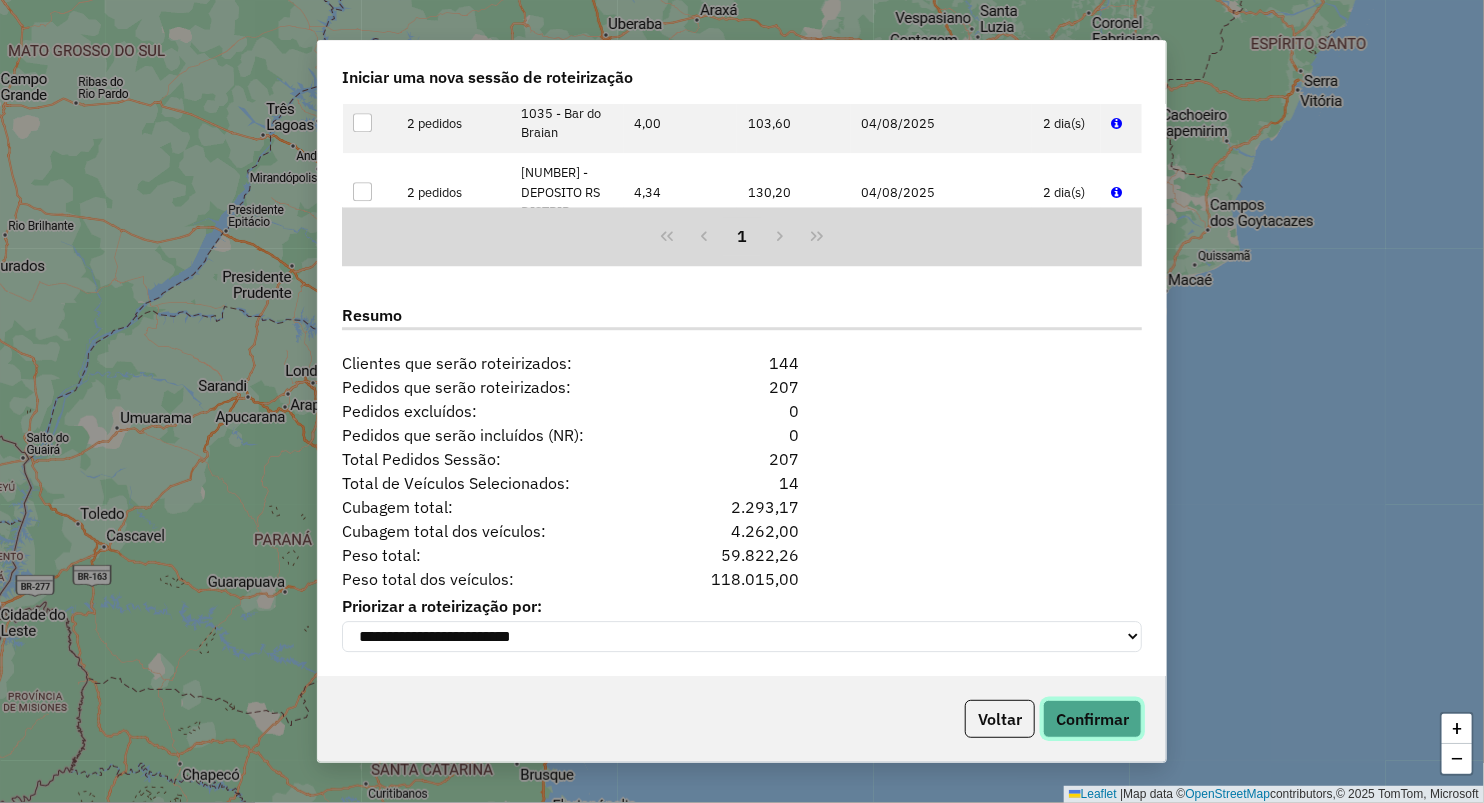 click on "Confirmar" 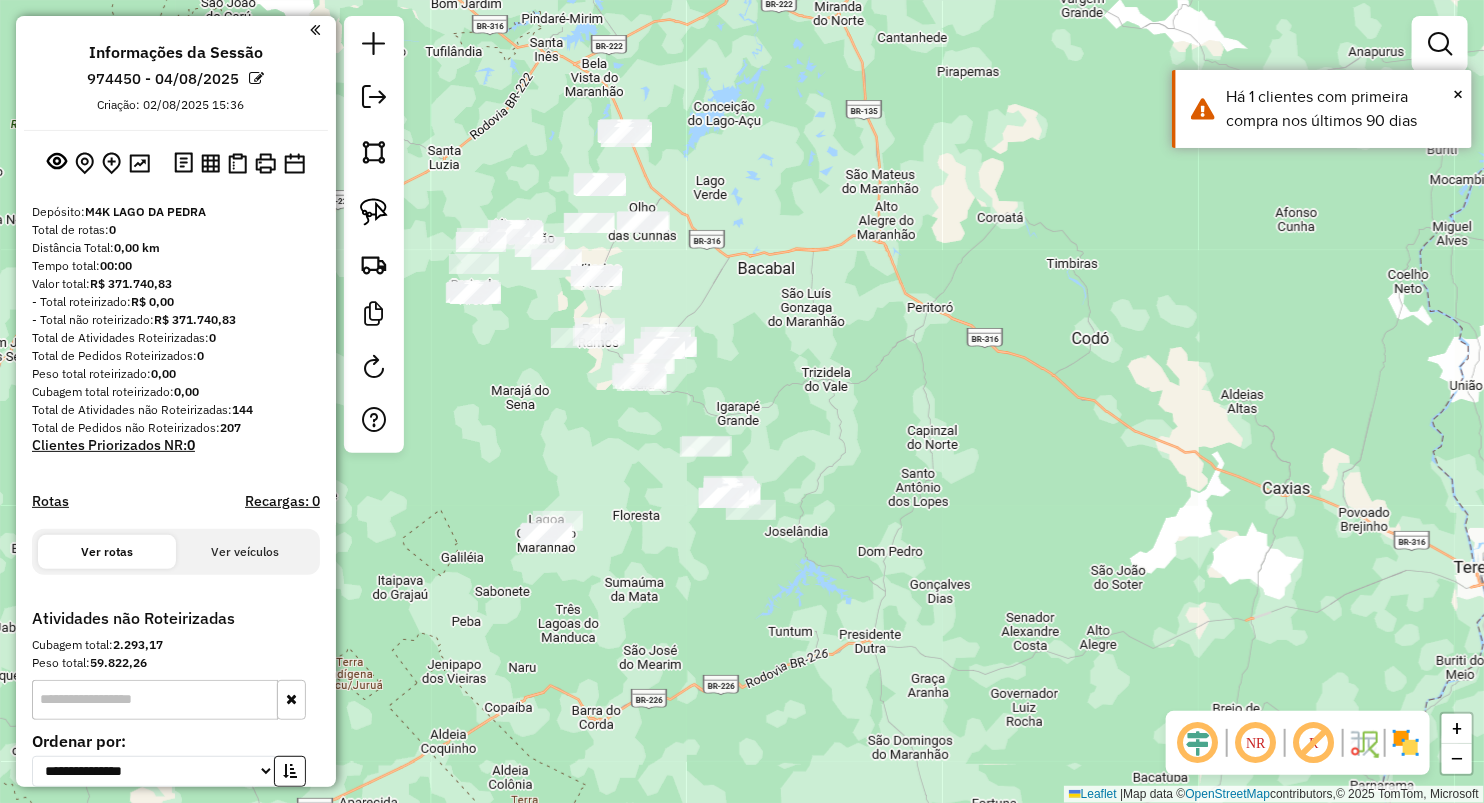 drag, startPoint x: 509, startPoint y: 441, endPoint x: 628, endPoint y: 456, distance: 119.94165 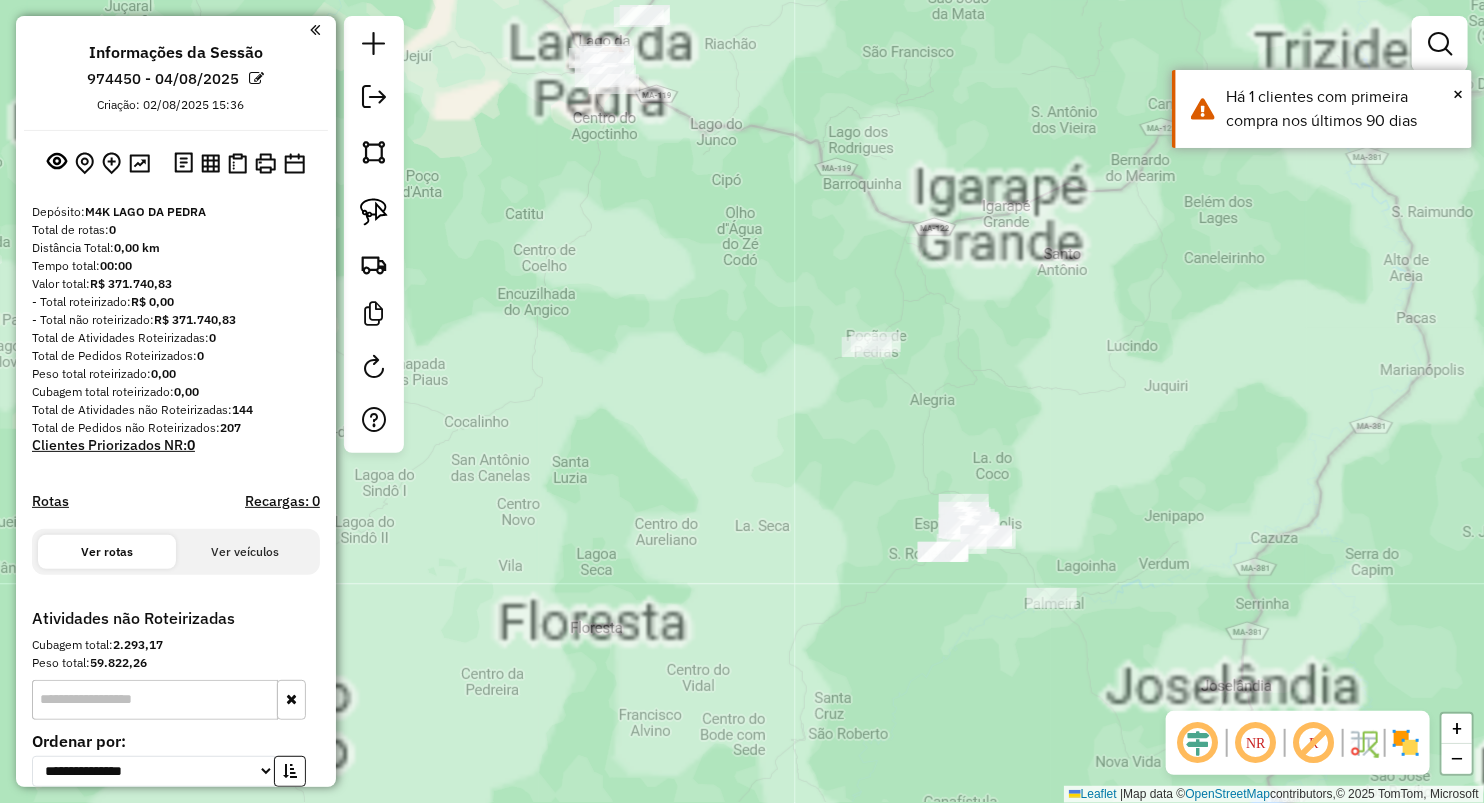 drag, startPoint x: 685, startPoint y: 585, endPoint x: 825, endPoint y: 501, distance: 163.26665 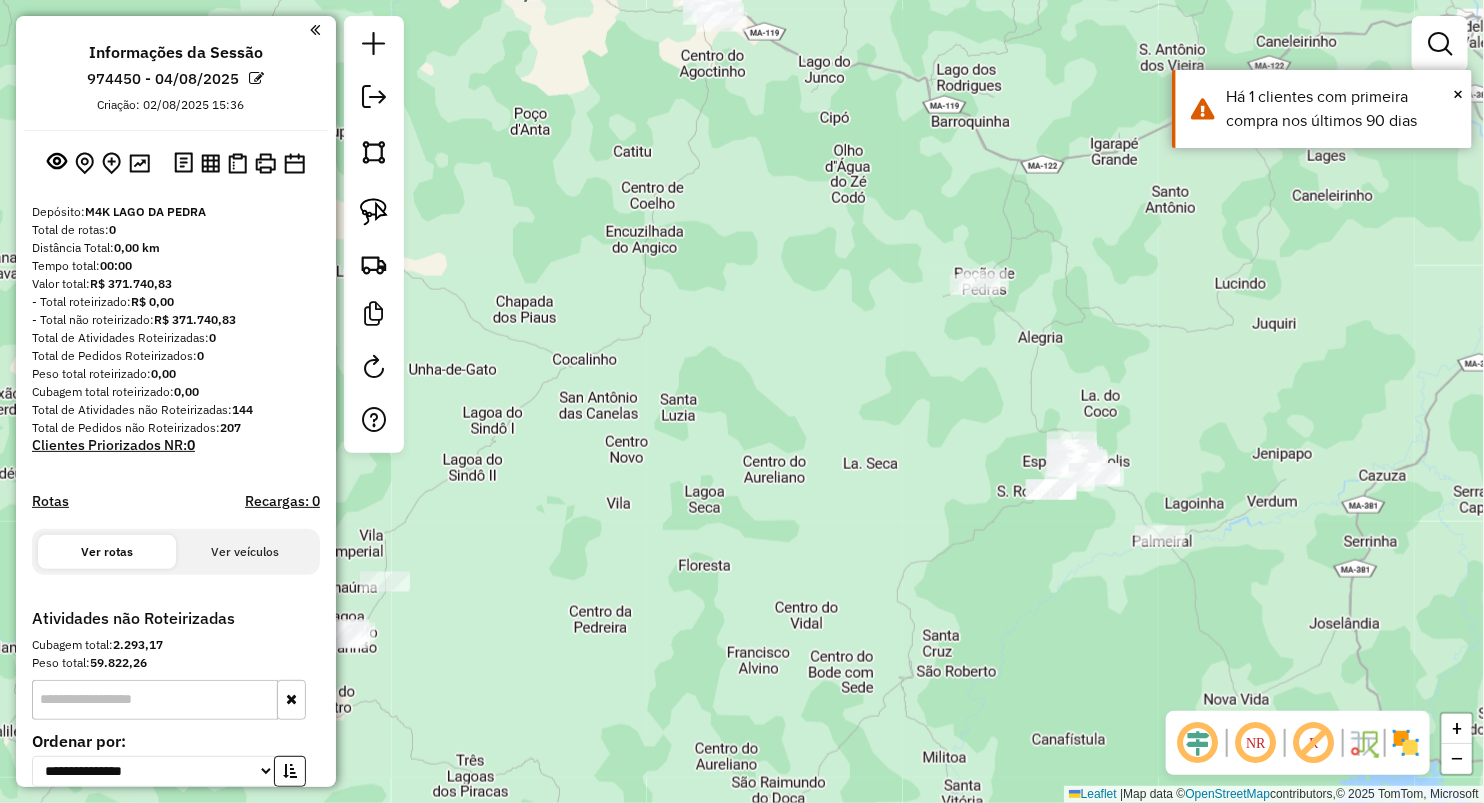 drag, startPoint x: 721, startPoint y: 471, endPoint x: 750, endPoint y: 460, distance: 31.016125 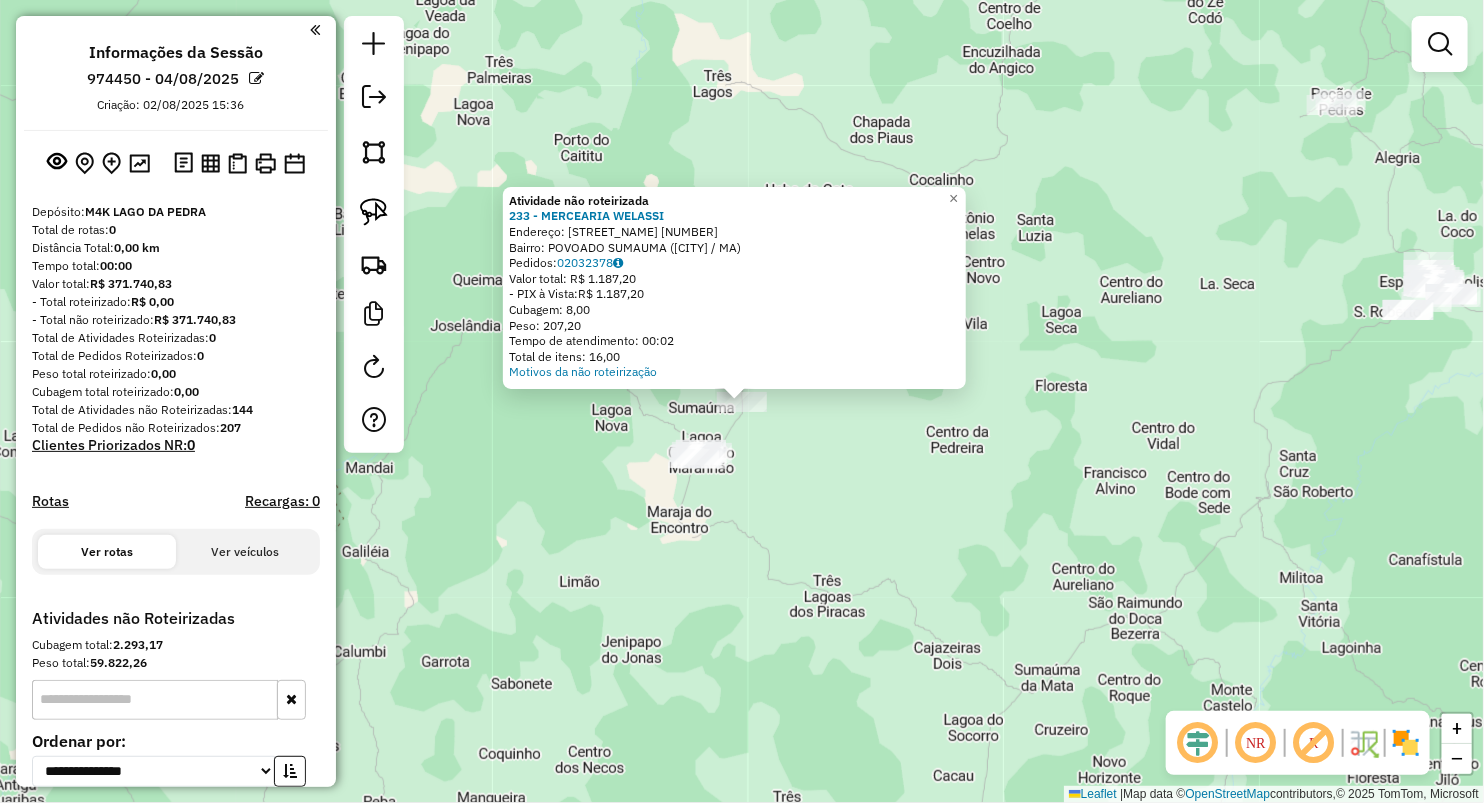 click on "Atividade não roteirizada [NUMBER] - MERCEARIA WELASSI Endereço: Rua Sumauma [NUMBER] Bairro: POVOADO SUMAUMA ([CITY] / [STATE]) Pedidos: [ORDER_ID] Valor total: R$ [PRICE] - PIX à Vista: R$ [PRICE] Cubagem: [NUMBER] Peso: [NUMBER] Tempo de atendimento: [TIME] Total de itens: [NUMBER] Motivos da não roteirização × Janela de atendimento Grade de atendimento Capacidade Transportadoras Veículos Cliente Pedidos Rotas Selecione os dias de semana para filtrar as janelas de atendimento Seg Ter Qua Qui Sex Sáb Dom Informe o período da janela de atendimento: De: Até: Filtrar exatamente a janela do cliente Considerar janela de atendimento padrão Selecione os dias de semana para filtrar as grades de atendimento Seg Ter Qua Qui Sex Sáb Dom Considerar clientes sem dia de atendimento cadastrado Clientes fora do dia de atendimento selecionado Filtrar as atividades entre os valores definidos abaixo: Peso mínimo: Peso máximo: Cubagem mínima: De: Até: +" 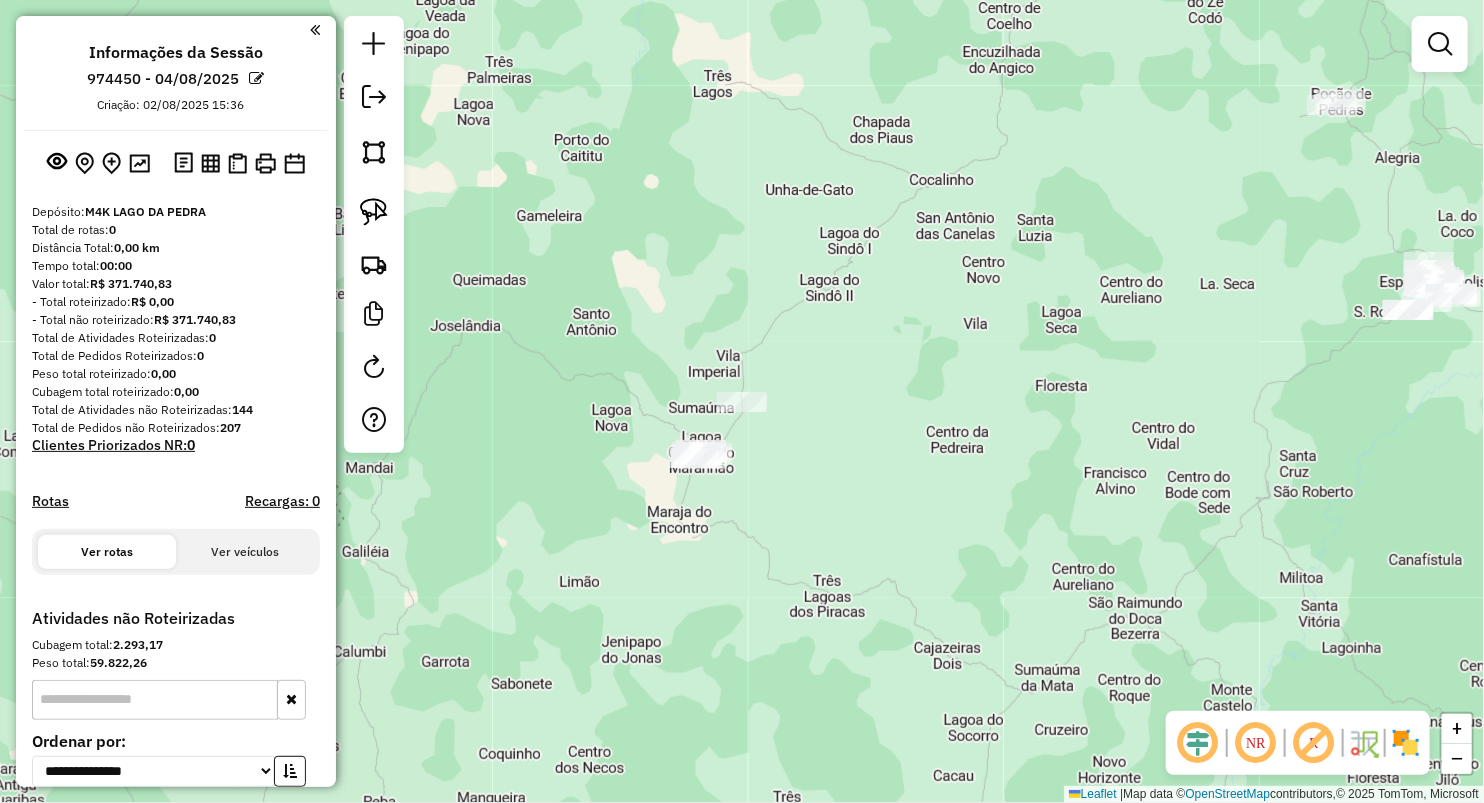 click on "Janela de atendimento Grade de atendimento Capacidade Transportadoras Veículos Cliente Pedidos  Rotas Selecione os dias de semana para filtrar as janelas de atendimento  Seg   Ter   Qua   Qui   Sex   Sáb   Dom  Informe o período da janela de atendimento: De: Até:  Filtrar exatamente a janela do cliente  Considerar janela de atendimento padrão  Selecione os dias de semana para filtrar as grades de atendimento  Seg   Ter   Qua   Qui   Sex   Sáb   Dom   Considerar clientes sem dia de atendimento cadastrado  Clientes fora do dia de atendimento selecionado Filtrar as atividades entre os valores definidos abaixo:  Peso mínimo:   Peso máximo:   Cubagem mínima:   Cubagem máxima:   De:   Até:  Filtrar as atividades entre o tempo de atendimento definido abaixo:  De:   Até:   Considerar capacidade total dos clientes não roteirizados Transportadora: Selecione um ou mais itens Tipo de veículo: Selecione um ou mais itens Veículo: Selecione um ou mais itens Motorista: Selecione um ou mais itens Nome: Rótulo:" 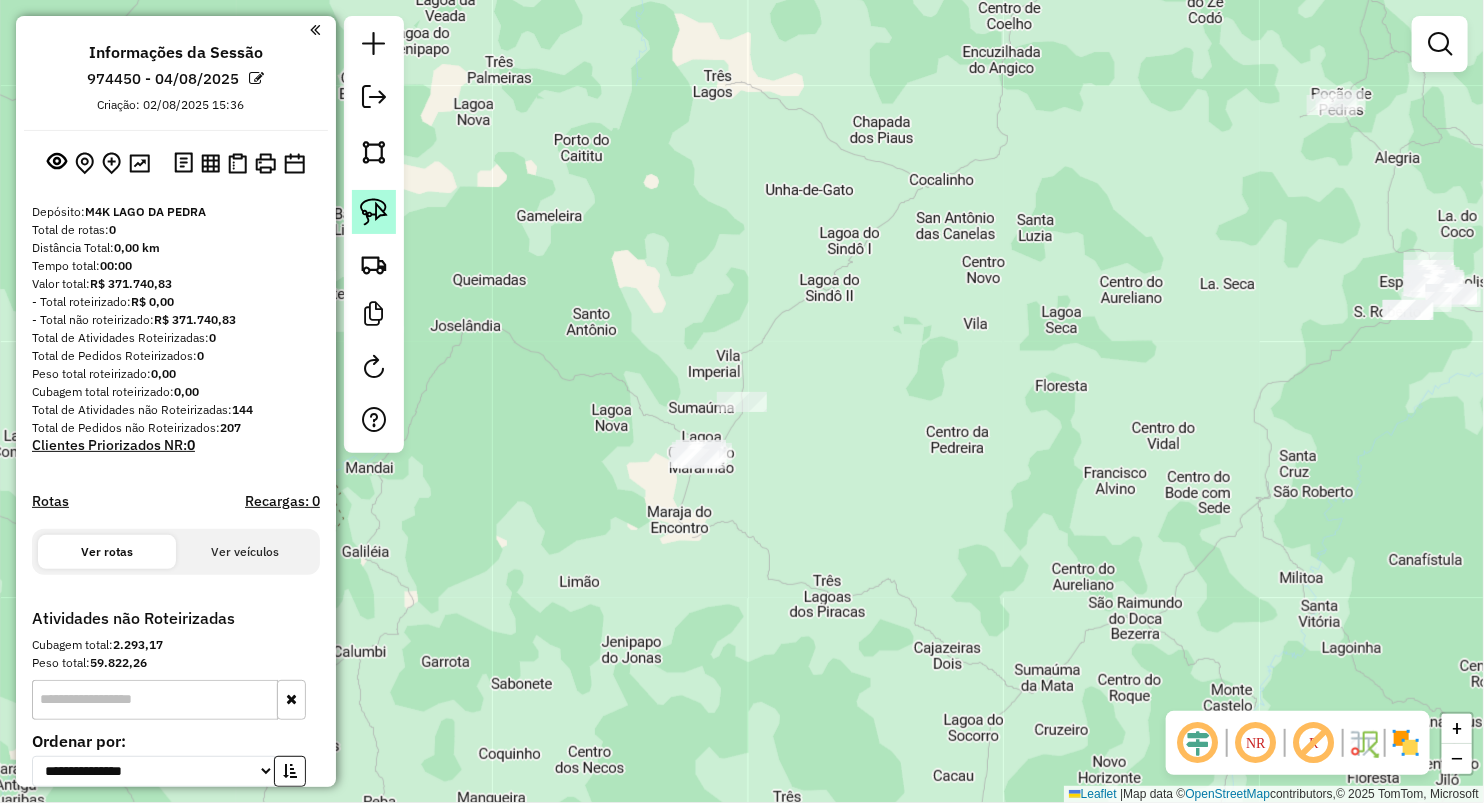 click 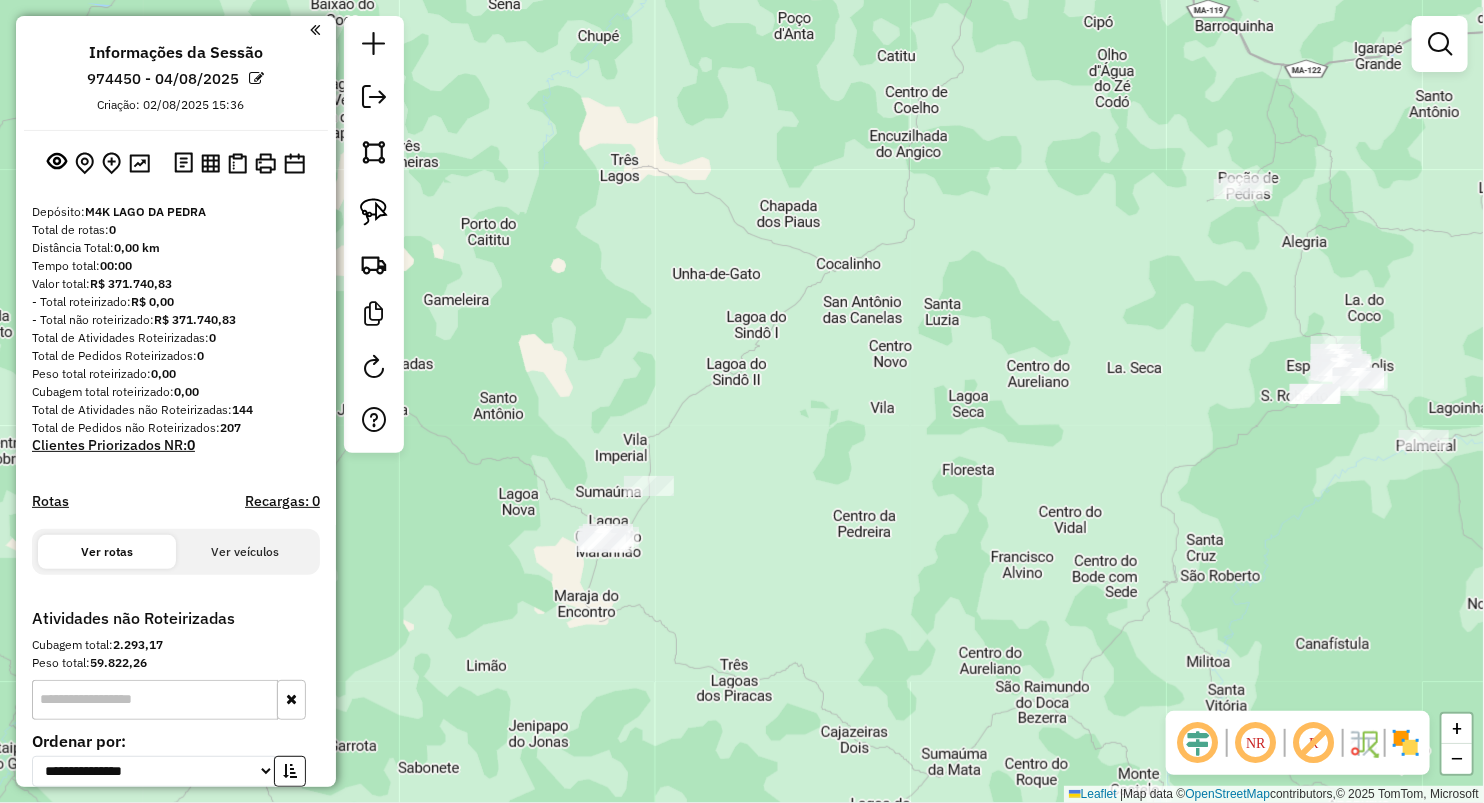 drag, startPoint x: 866, startPoint y: 468, endPoint x: 856, endPoint y: 291, distance: 177.28226 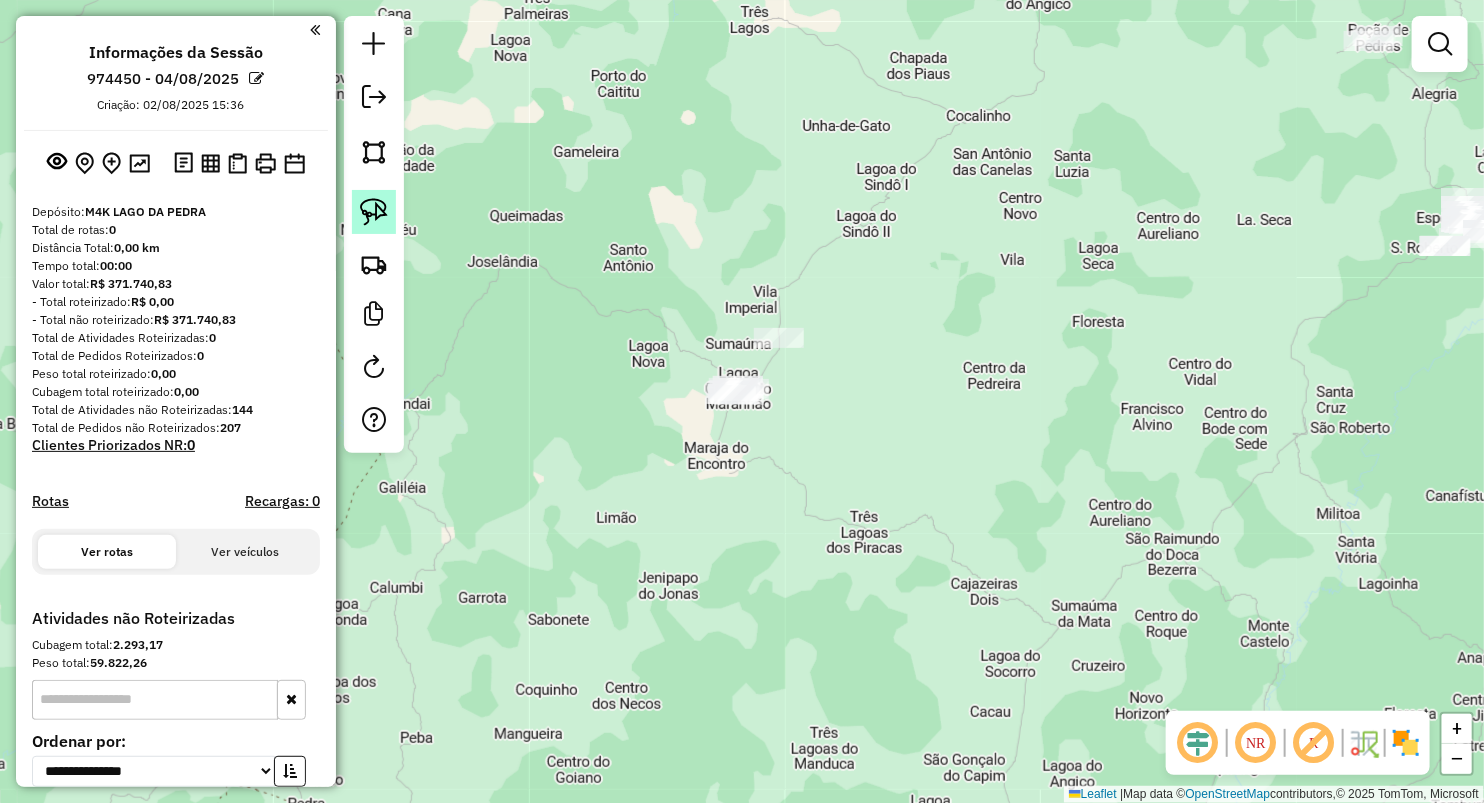 click 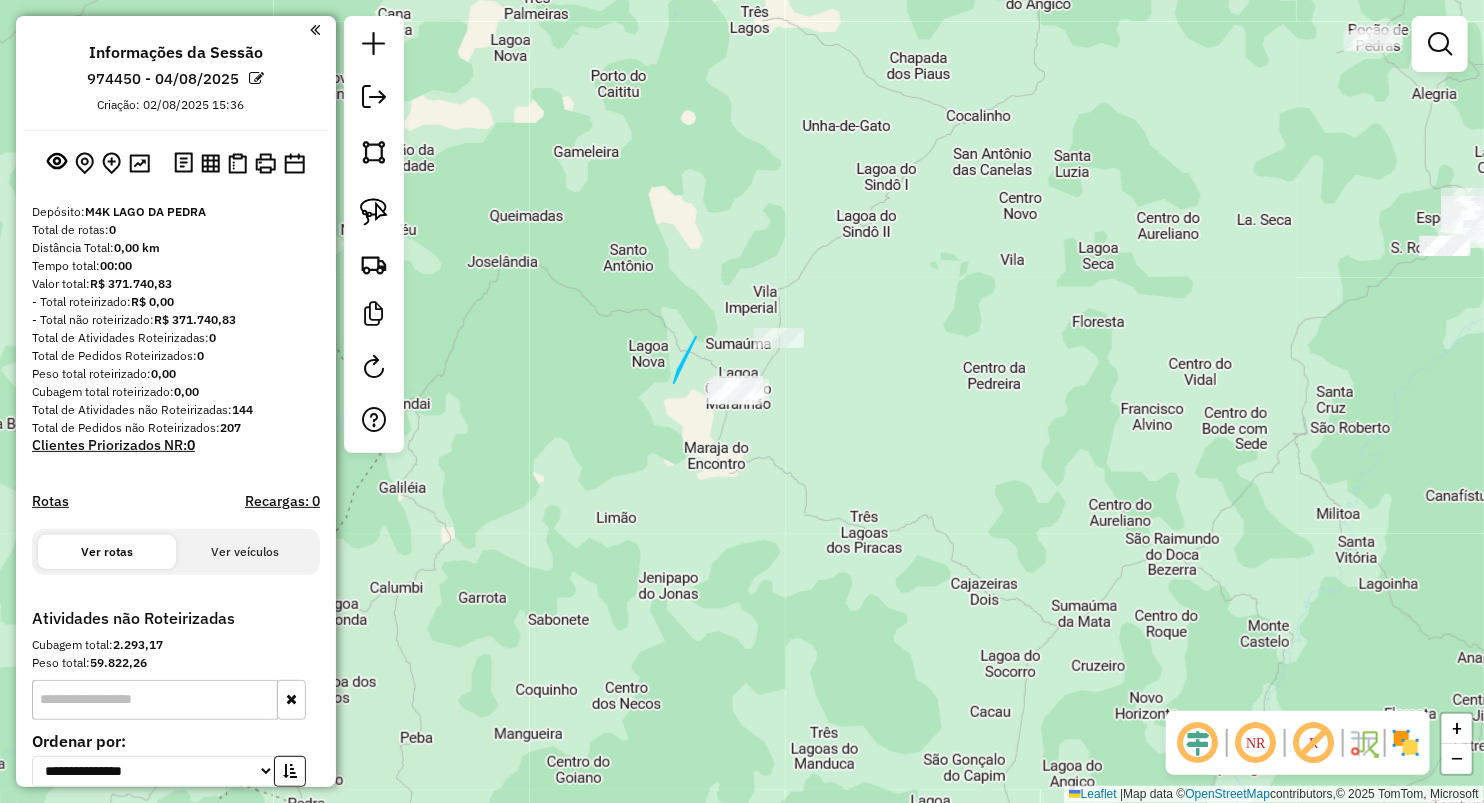drag, startPoint x: 696, startPoint y: 337, endPoint x: 769, endPoint y: 294, distance: 84.723076 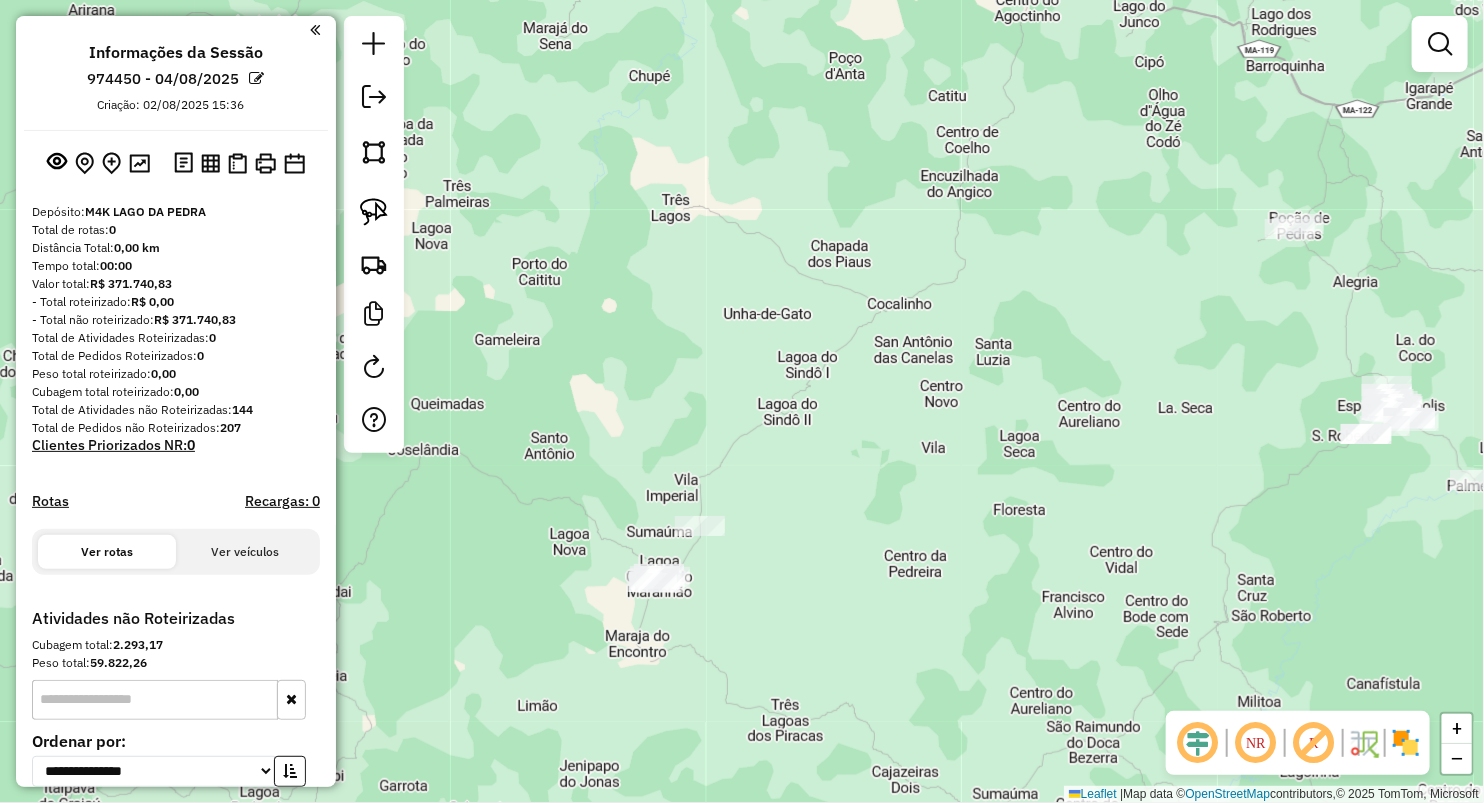 drag, startPoint x: 891, startPoint y: 417, endPoint x: 864, endPoint y: 267, distance: 152.41063 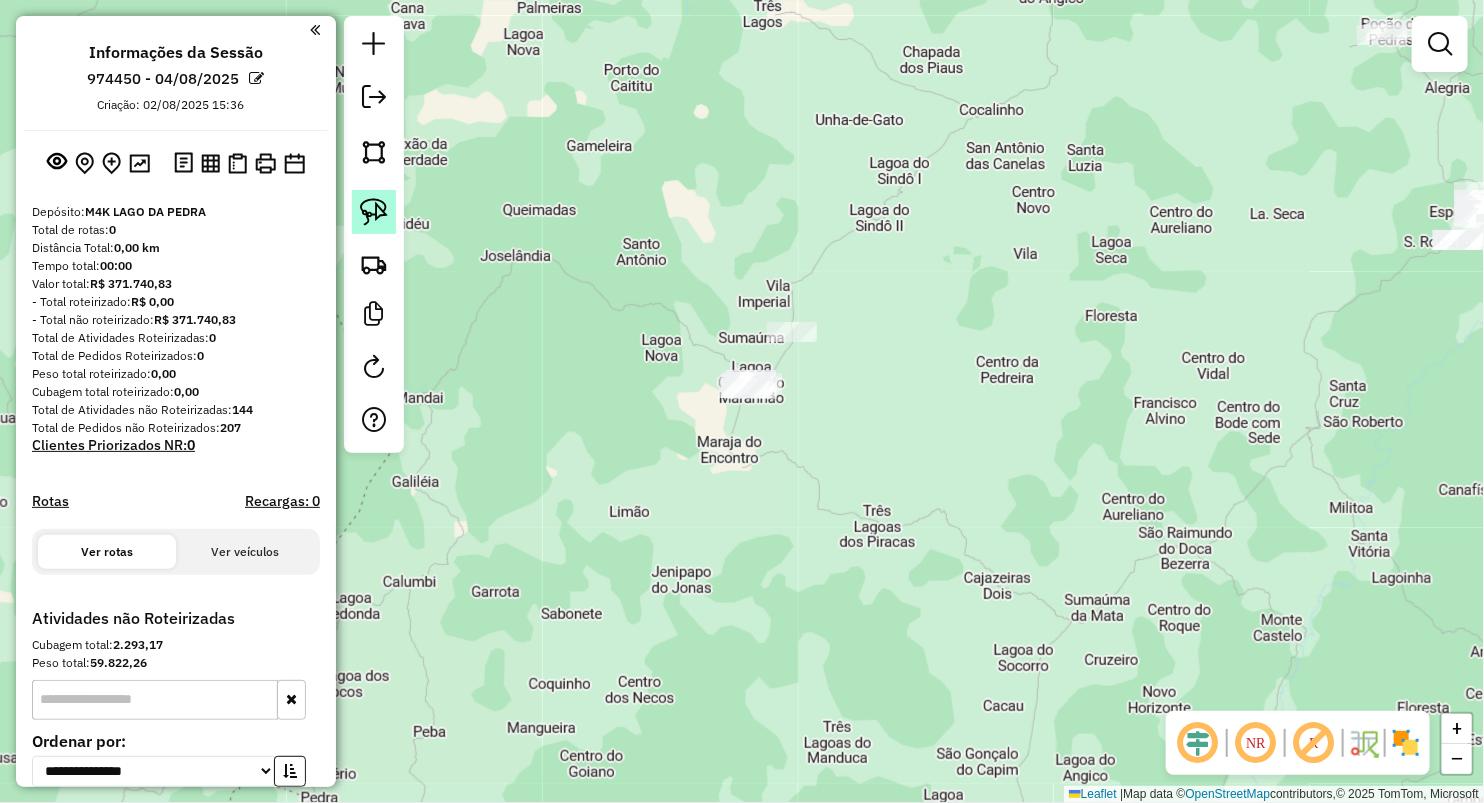 click 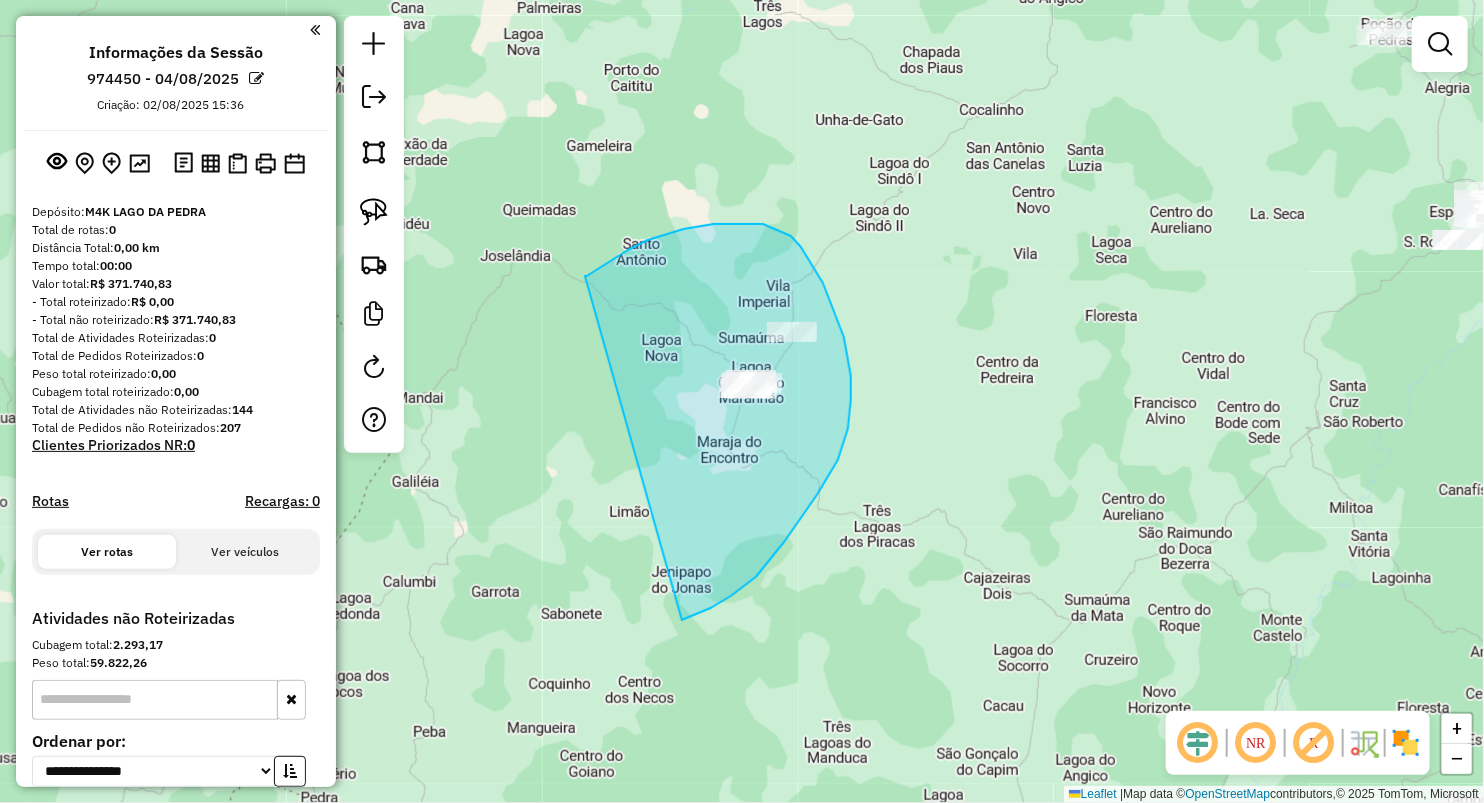 drag, startPoint x: 587, startPoint y: 276, endPoint x: 680, endPoint y: 622, distance: 358.2806 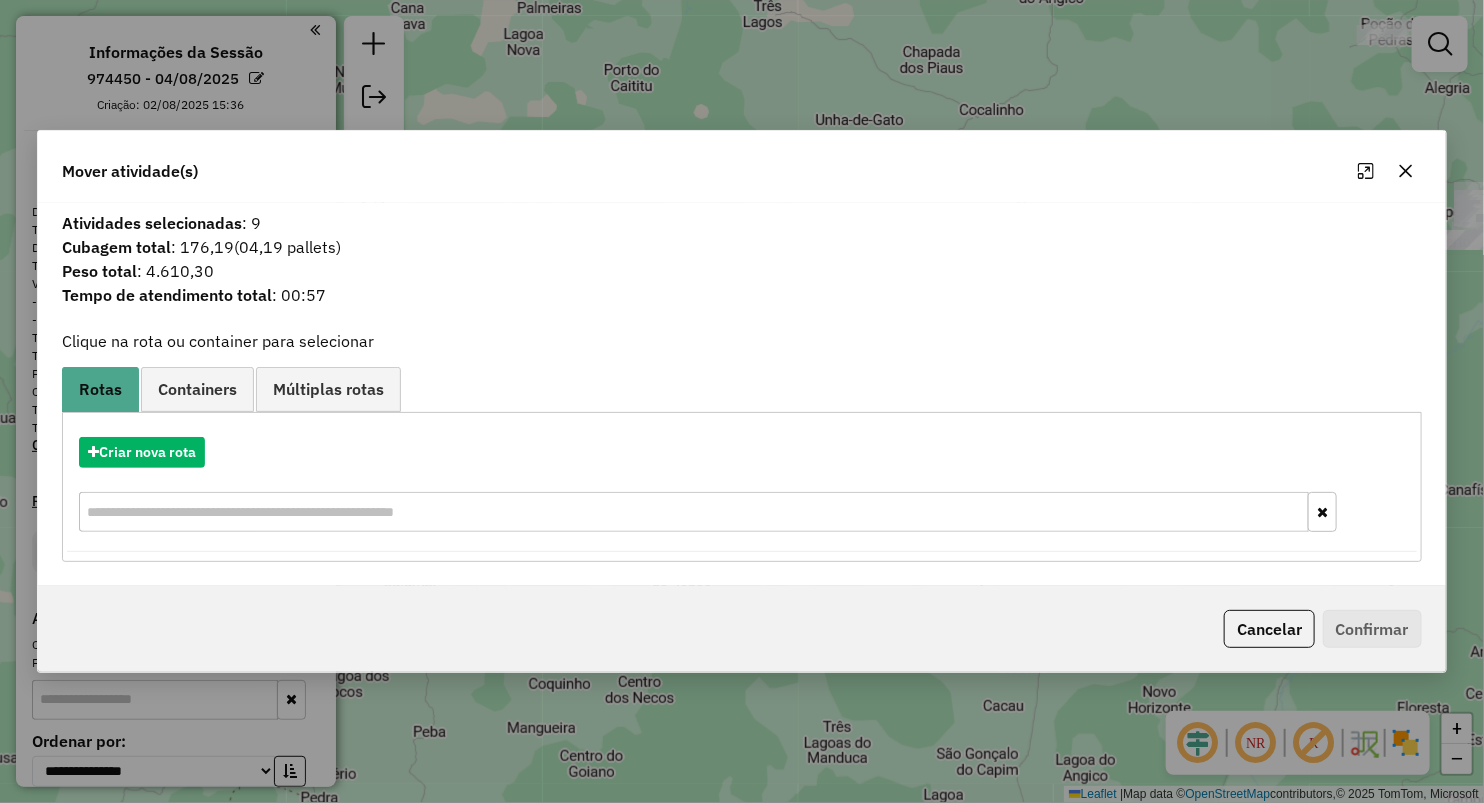 click 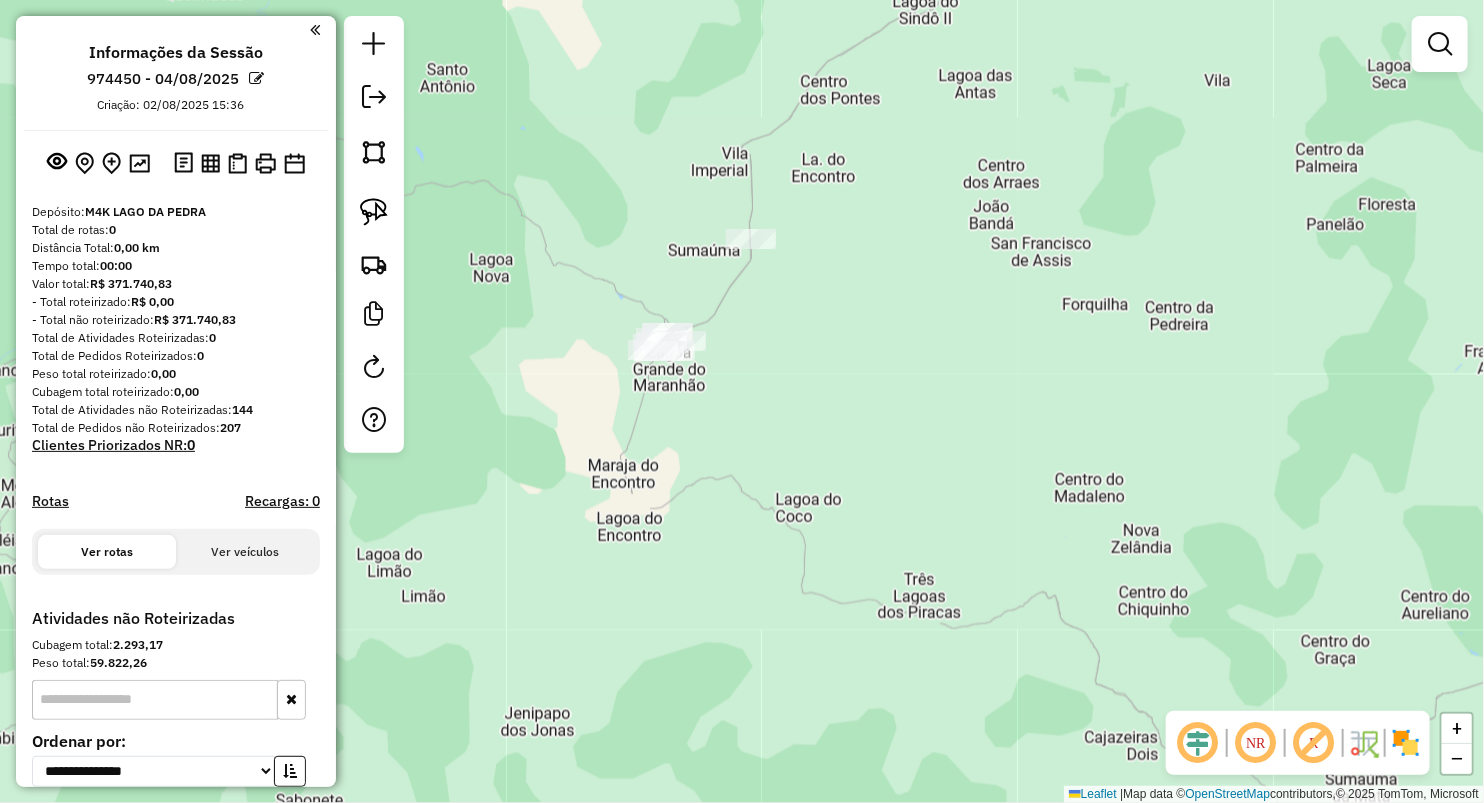 drag, startPoint x: 919, startPoint y: 419, endPoint x: 599, endPoint y: 447, distance: 321.22266 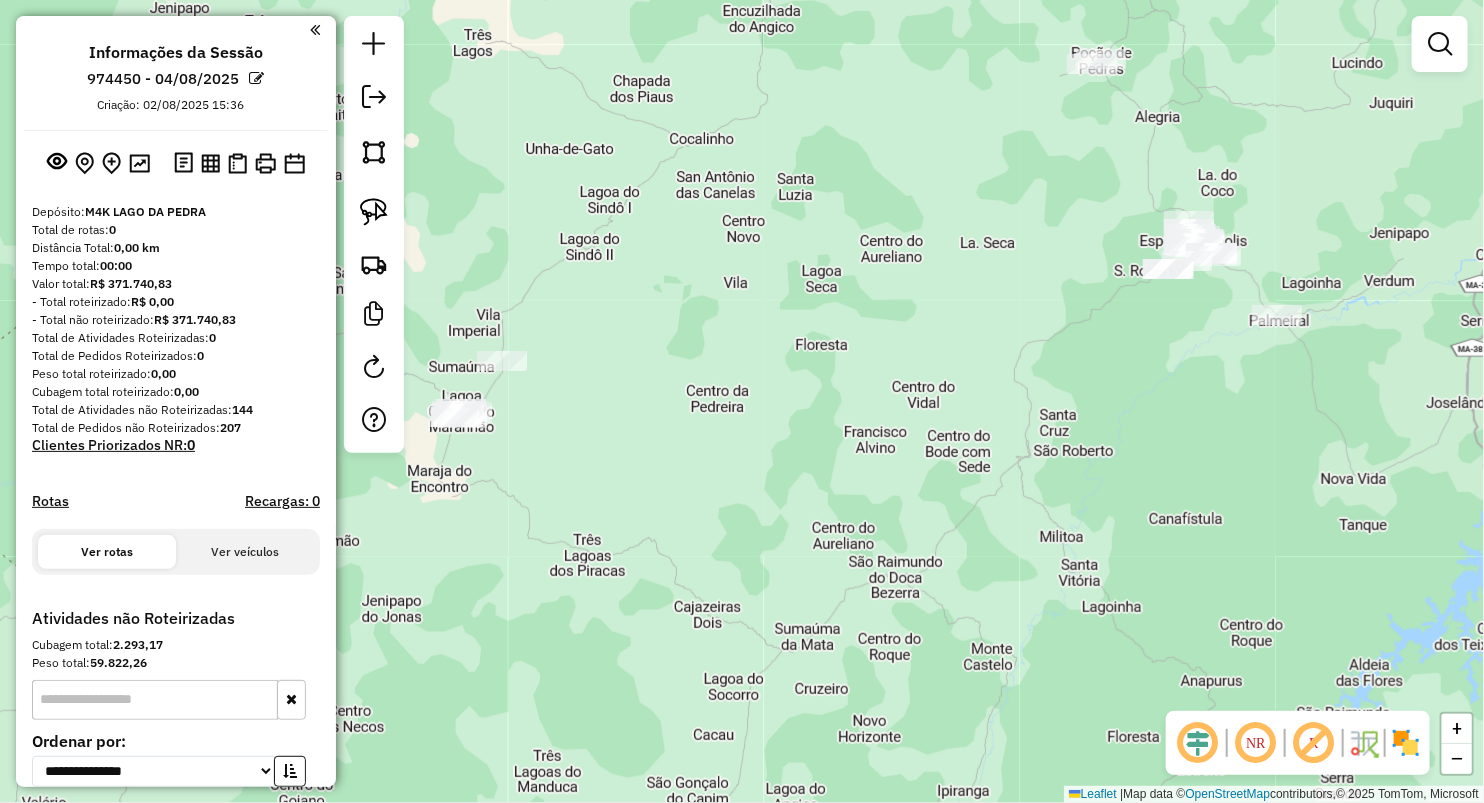 drag, startPoint x: 841, startPoint y: 389, endPoint x: 641, endPoint y: 340, distance: 205.91502 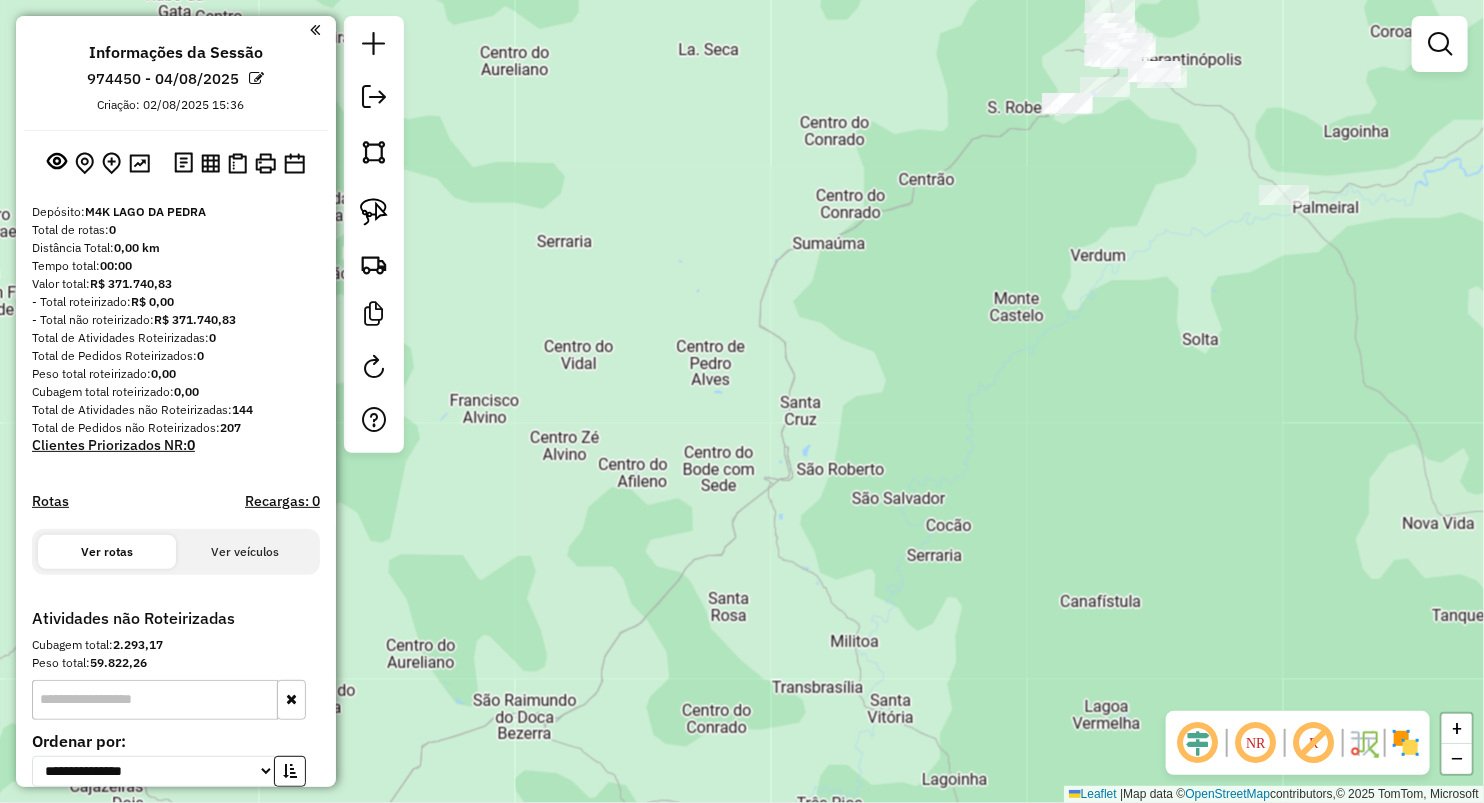 drag, startPoint x: 844, startPoint y: 344, endPoint x: 566, endPoint y: 427, distance: 290.12582 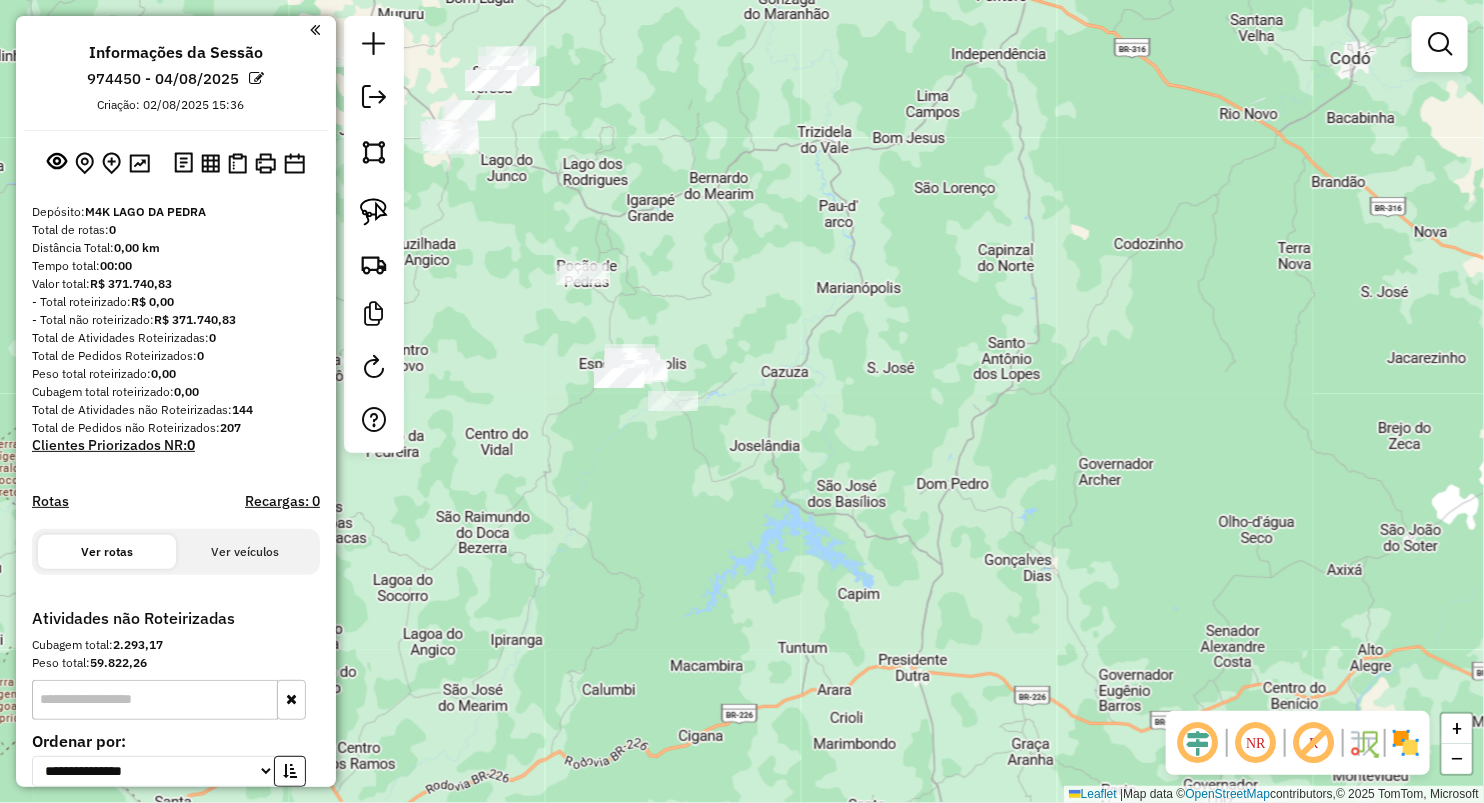 drag, startPoint x: 662, startPoint y: 418, endPoint x: 629, endPoint y: 437, distance: 38.078865 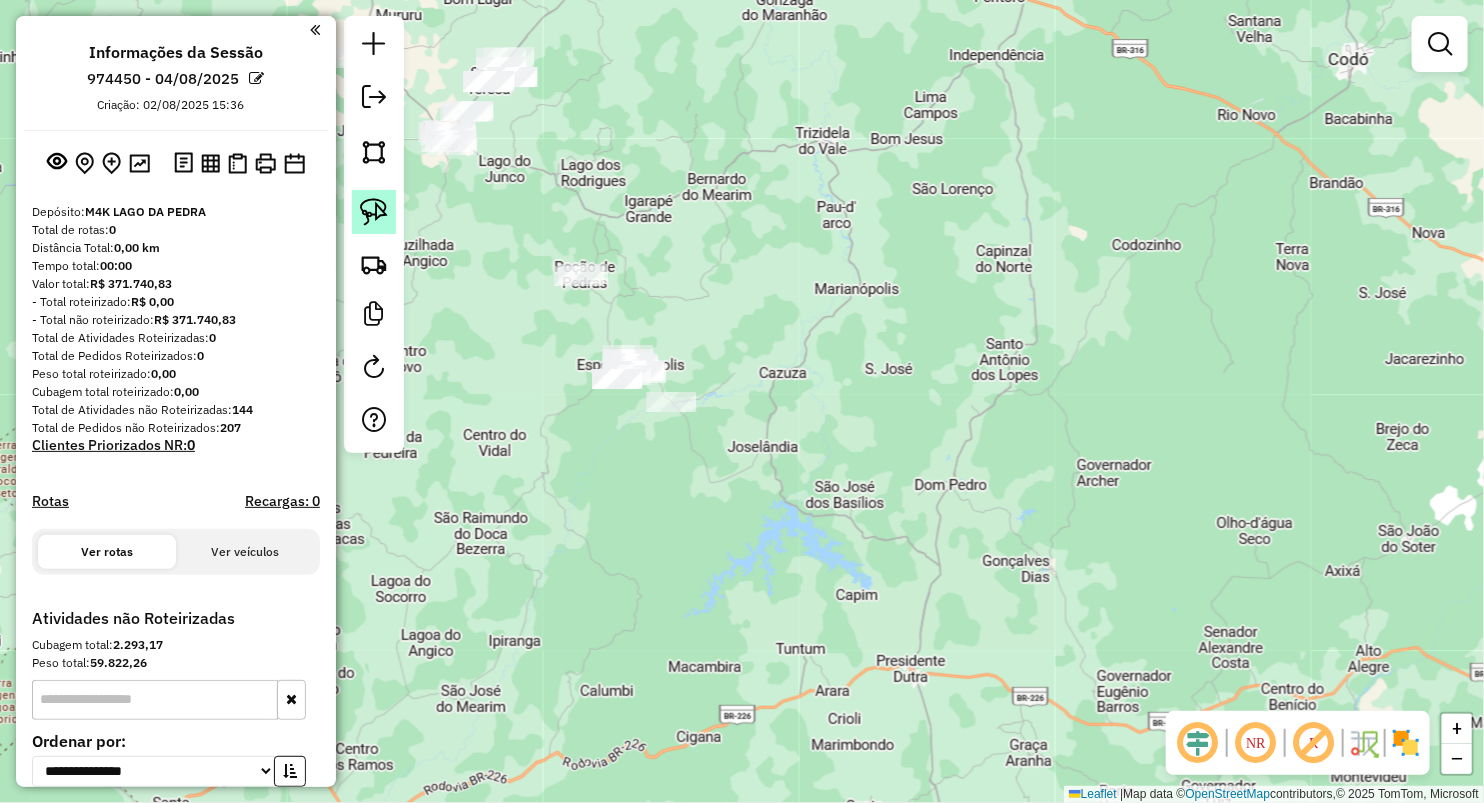 click 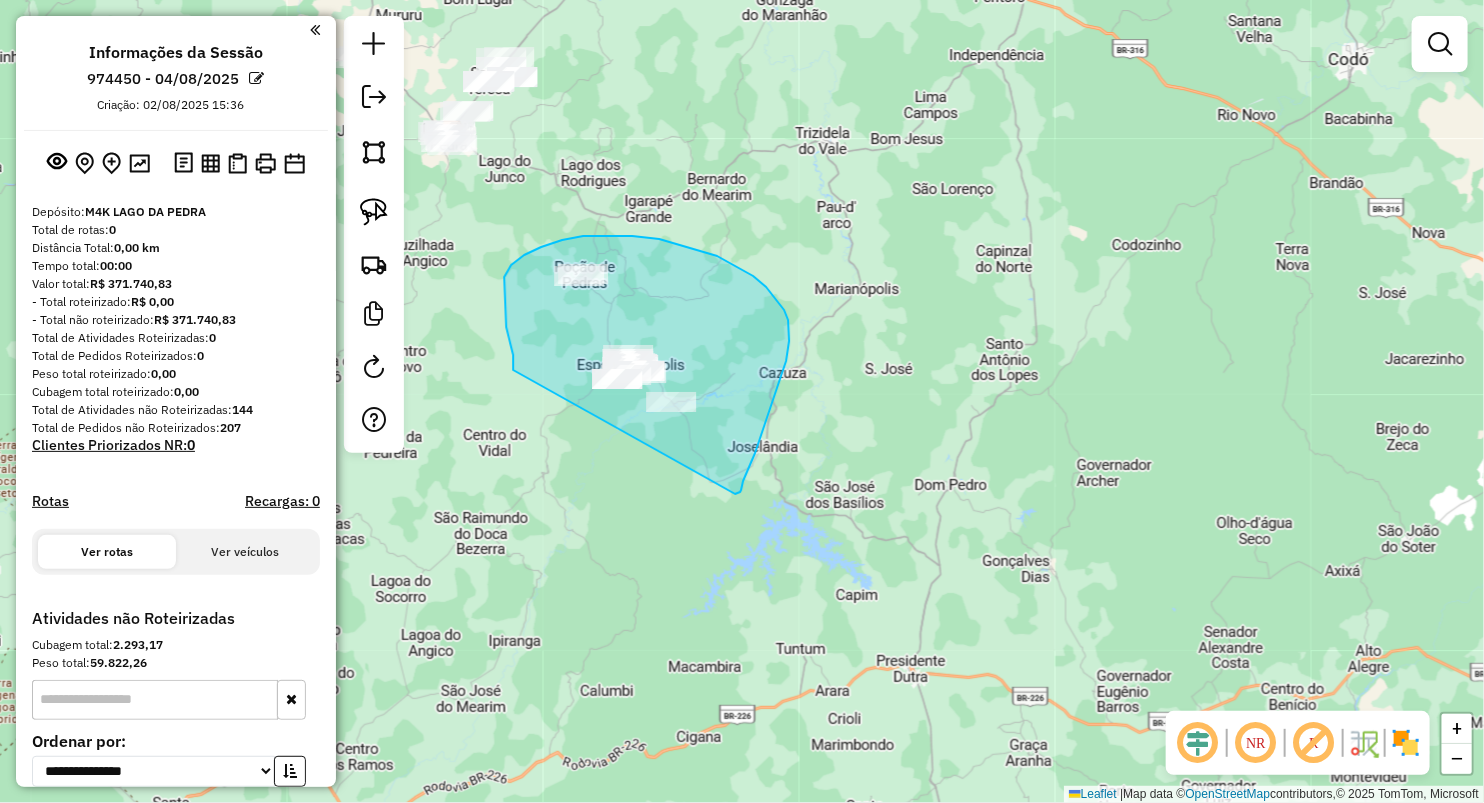 drag, startPoint x: 510, startPoint y: 340, endPoint x: 643, endPoint y: 644, distance: 331.82074 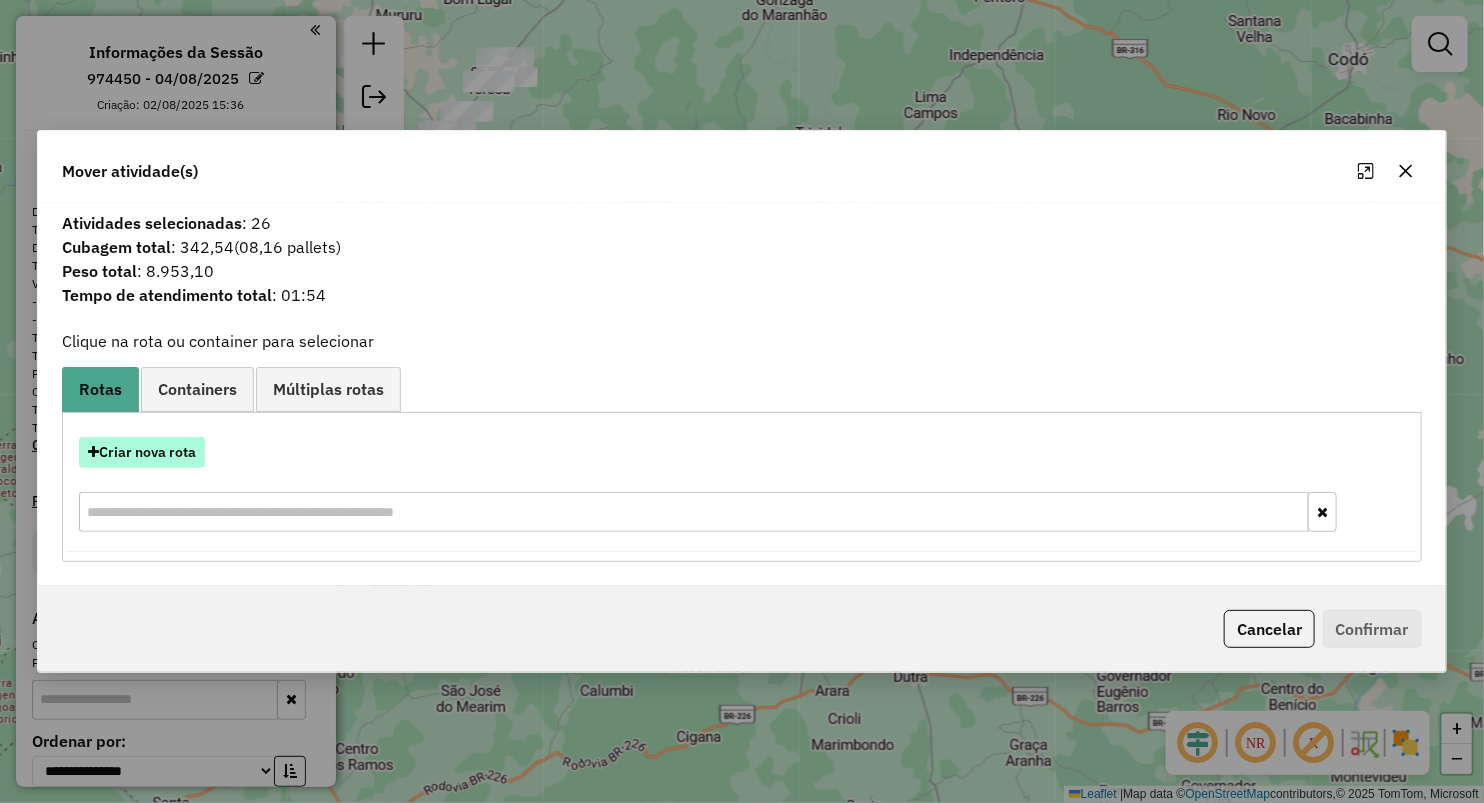 click on "Criar nova rota" at bounding box center (142, 452) 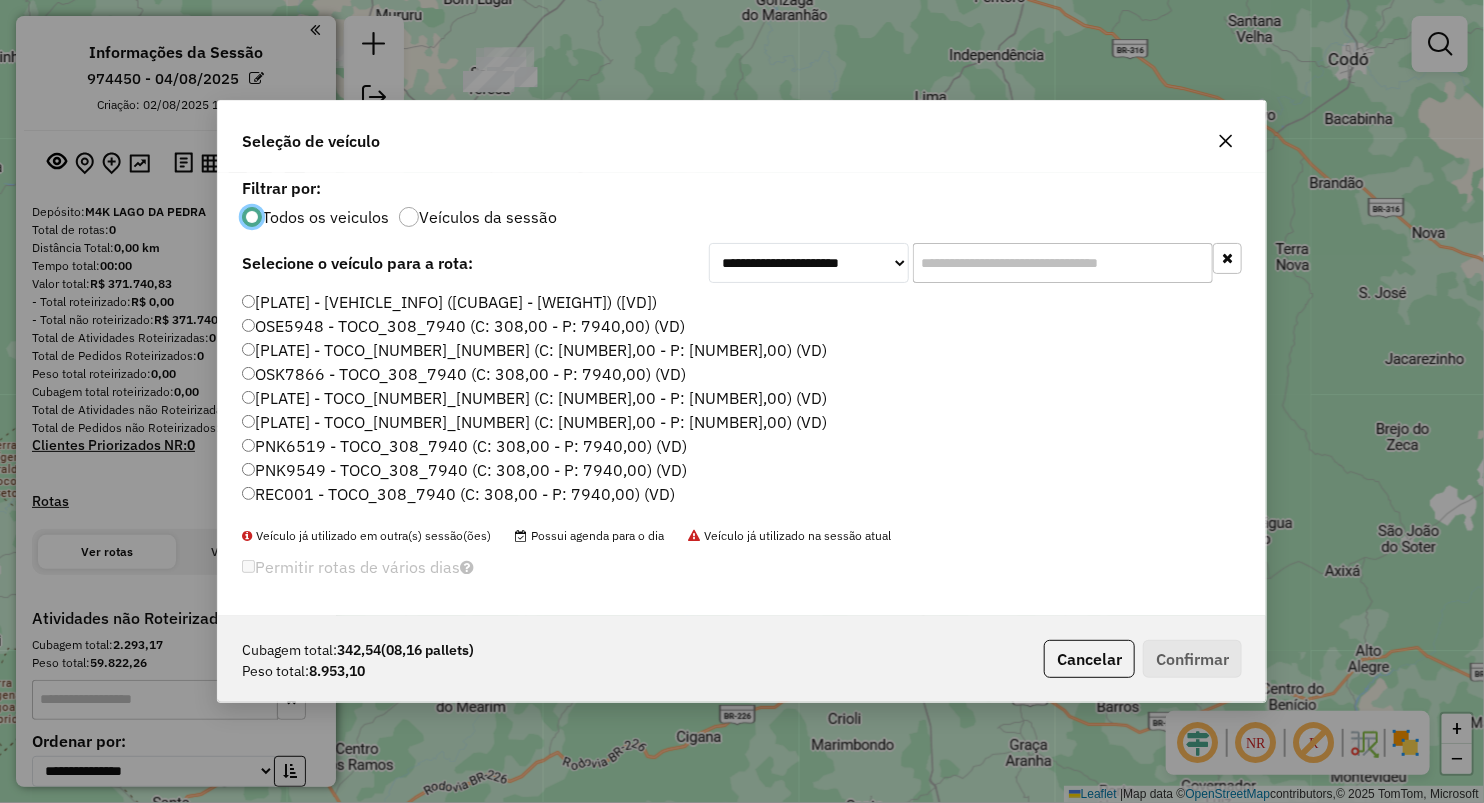 scroll, scrollTop: 10, scrollLeft: 6, axis: both 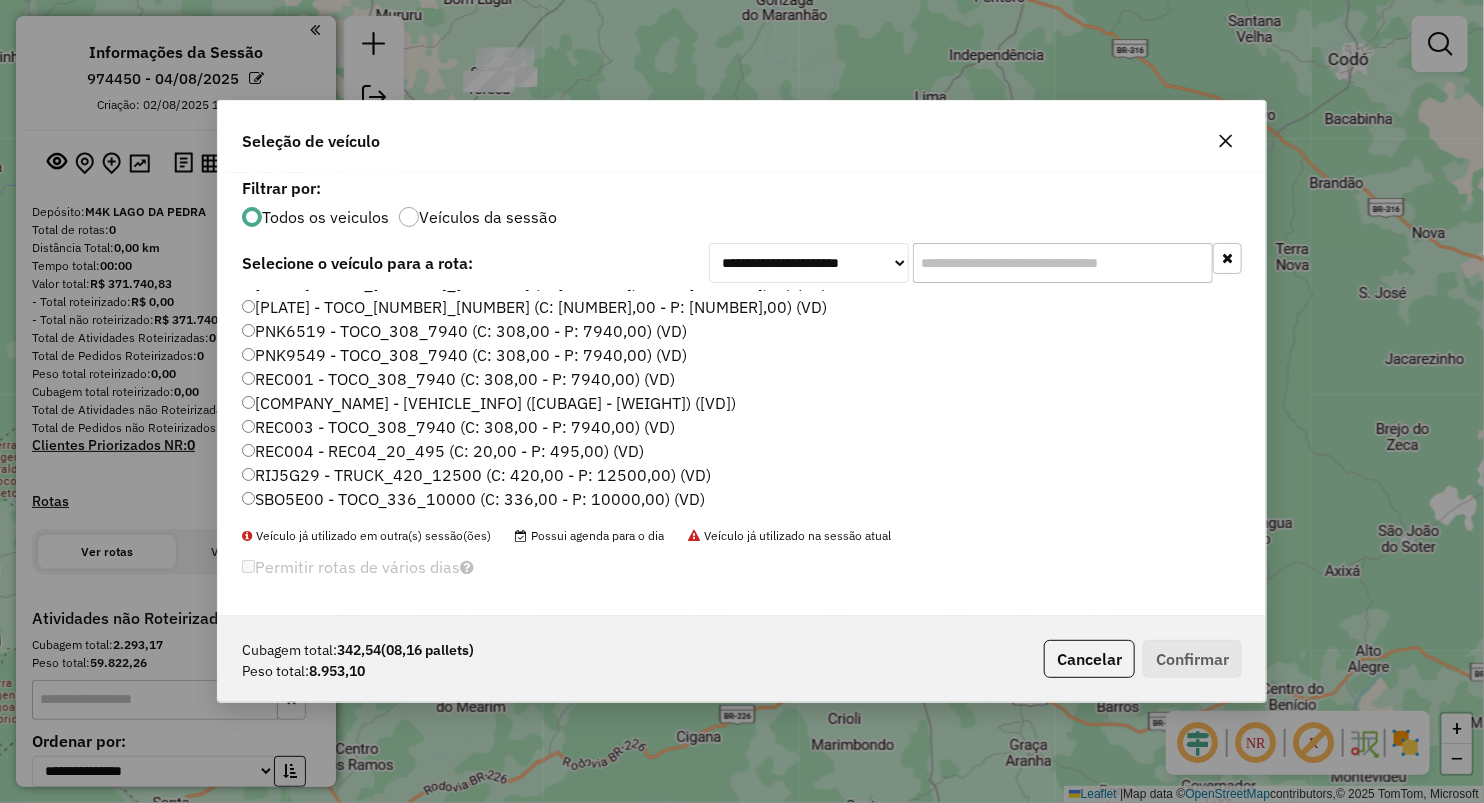 click on "RIJ5G29 - TRUCK_420_12500 (C: 420,00 - P: 12500,00) (VD)" 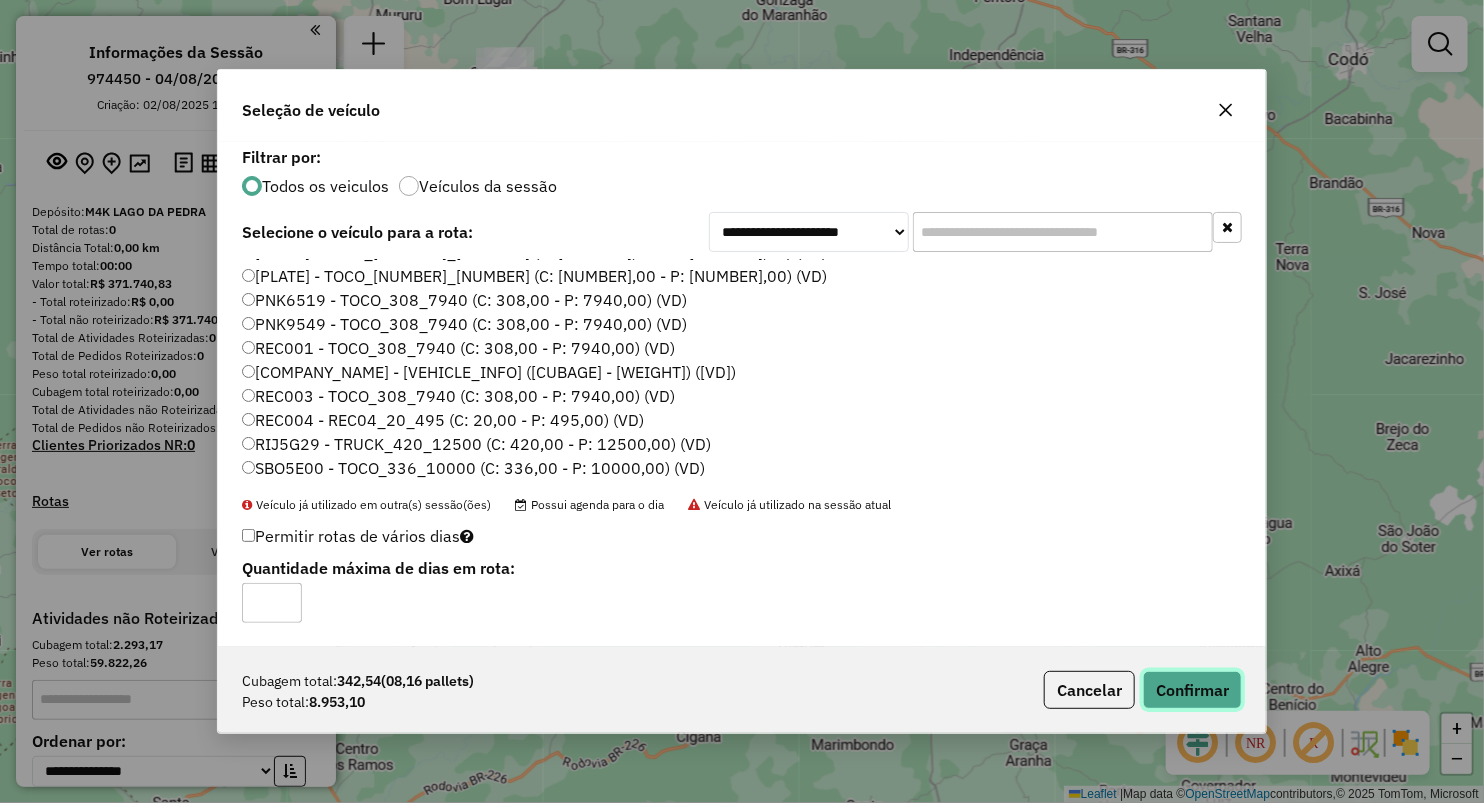 click on "Confirmar" 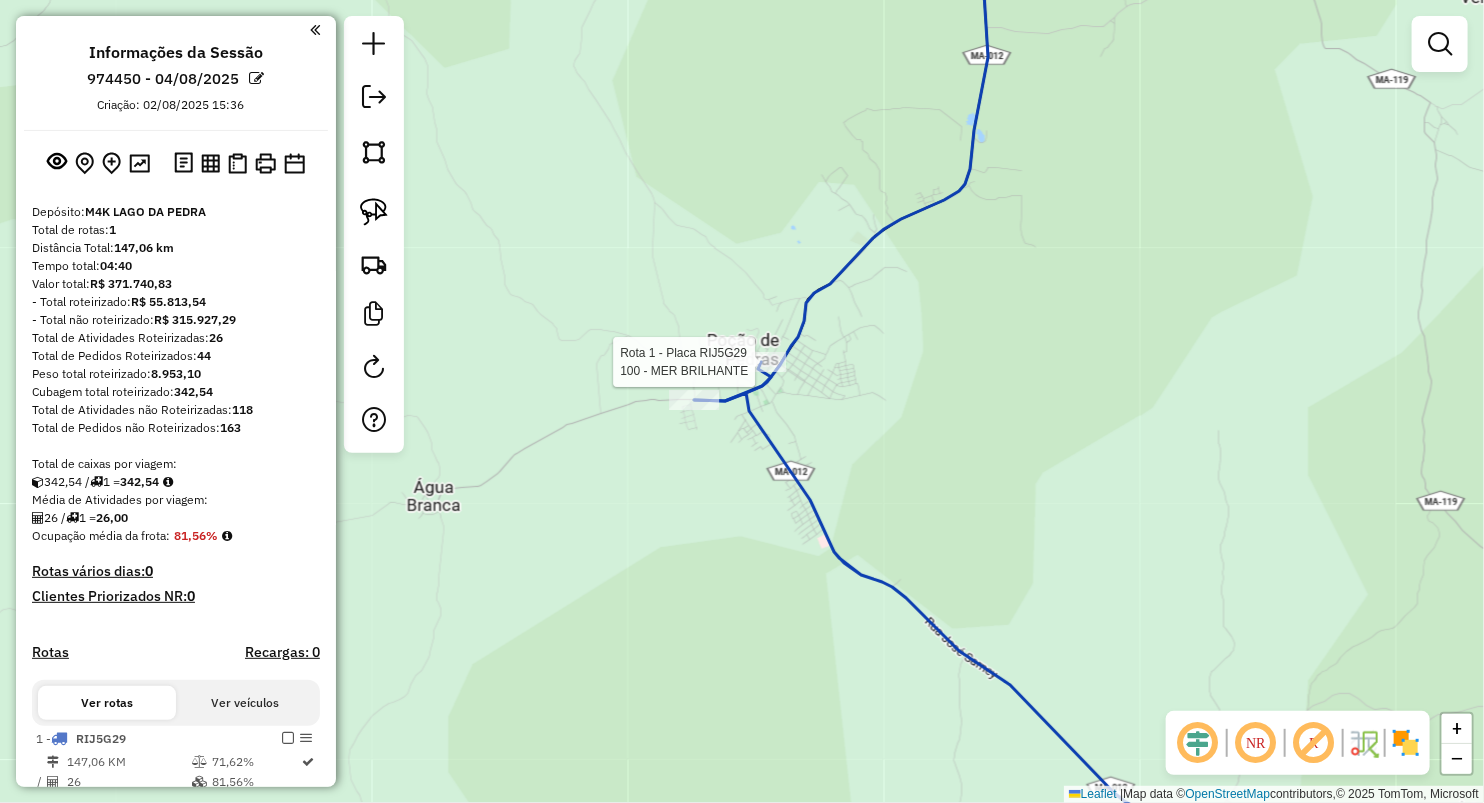 select on "**********" 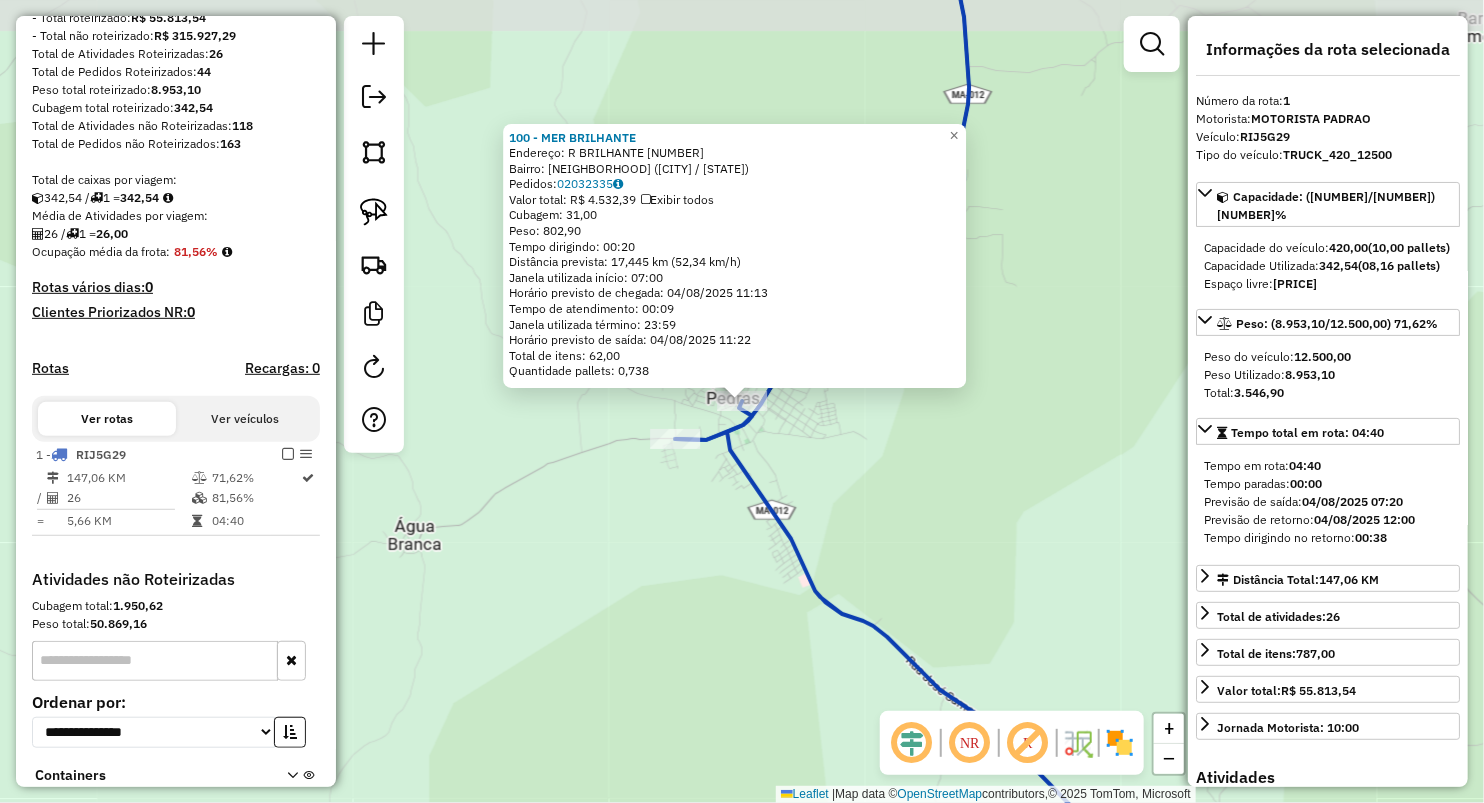 scroll, scrollTop: 425, scrollLeft: 0, axis: vertical 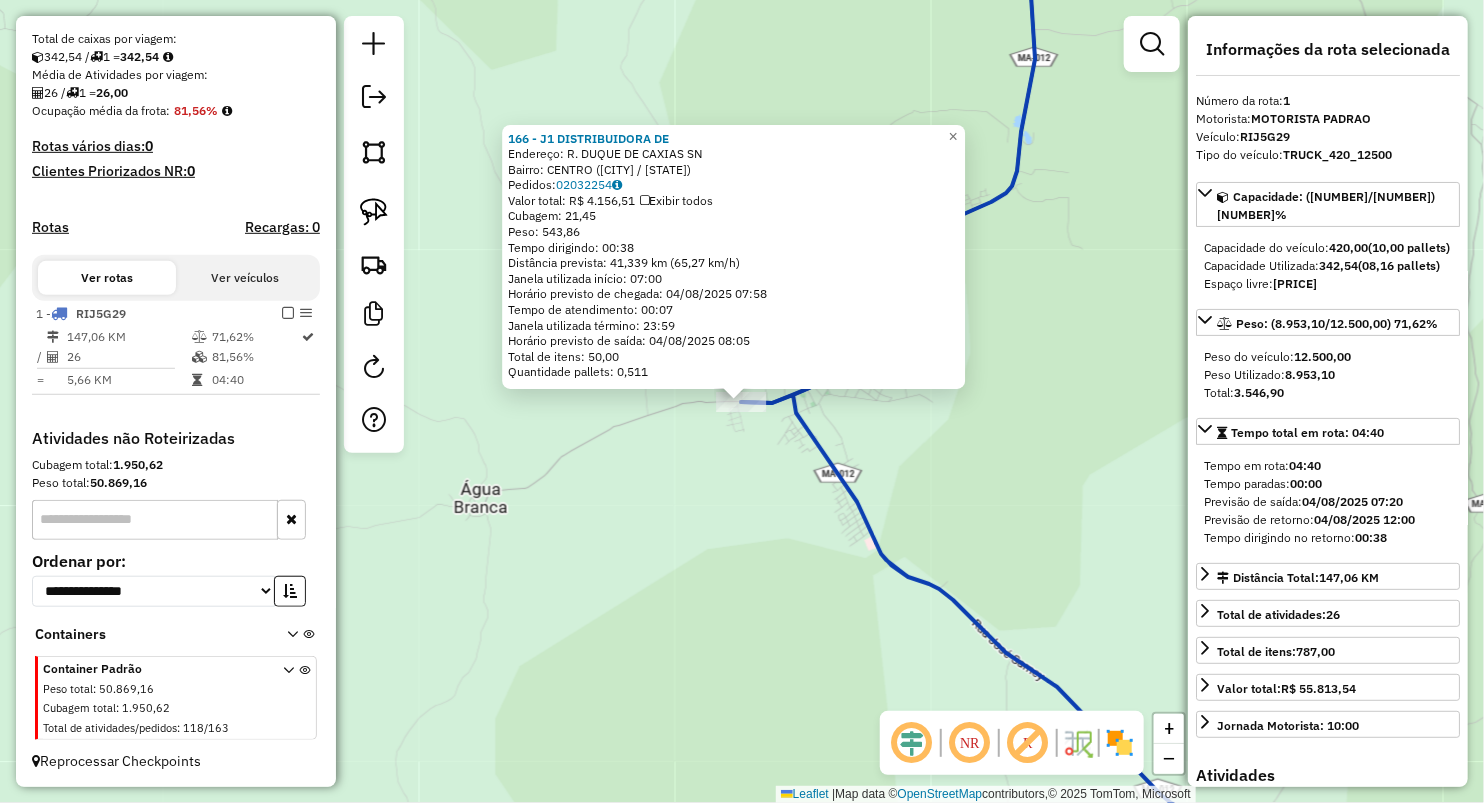 click on "166 - J1 DISTRIBUIDORA DE  Endereço:  R. DUQUE DE CAXIAS SN   Bairro: CENTRO (POCAO DE PEDRAS / MA)   Pedidos:  02032254   Valor total: R$ 4.156,51   Exibir todos   Cubagem: 21,45  Peso: 543,86  Tempo dirigindo: 00:38   Distância prevista: 41,339 km (65,27 km/h)   Janela utilizada início: 07:00   Horário previsto de chegada: 04/08/2025 07:58   Tempo de atendimento: 00:07   Janela utilizada término: 23:59   Horário previsto de saída: 04/08/2025 08:05   Total de itens: 50,00   Quantidade pallets: 0,511  × Janela de atendimento Grade de atendimento Capacidade Transportadoras Veículos Cliente Pedidos  Rotas Selecione os dias de semana para filtrar as janelas de atendimento  Seg   Ter   Qua   Qui   Sex   Sáb   Dom  Informe o período da janela de atendimento: De: Até:  Filtrar exatamente a janela do cliente  Considerar janela de atendimento padrão  Selecione os dias de semana para filtrar as grades de atendimento  Seg   Ter   Qua   Qui   Sex   Sáb   Dom   Peso mínimo:   Peso máximo:   De:   Até:  +" 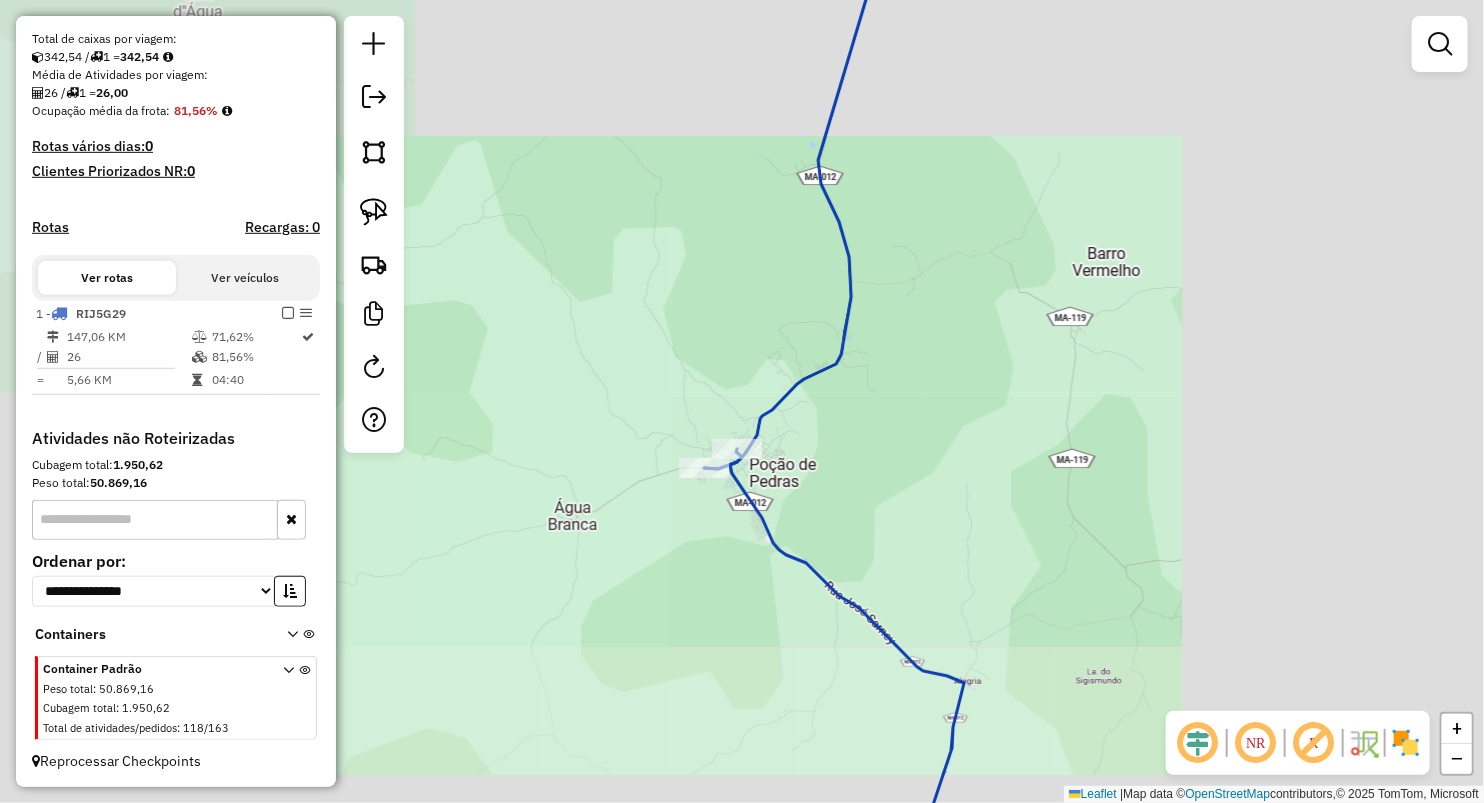 drag, startPoint x: 789, startPoint y: 642, endPoint x: 518, endPoint y: 34, distance: 665.6613 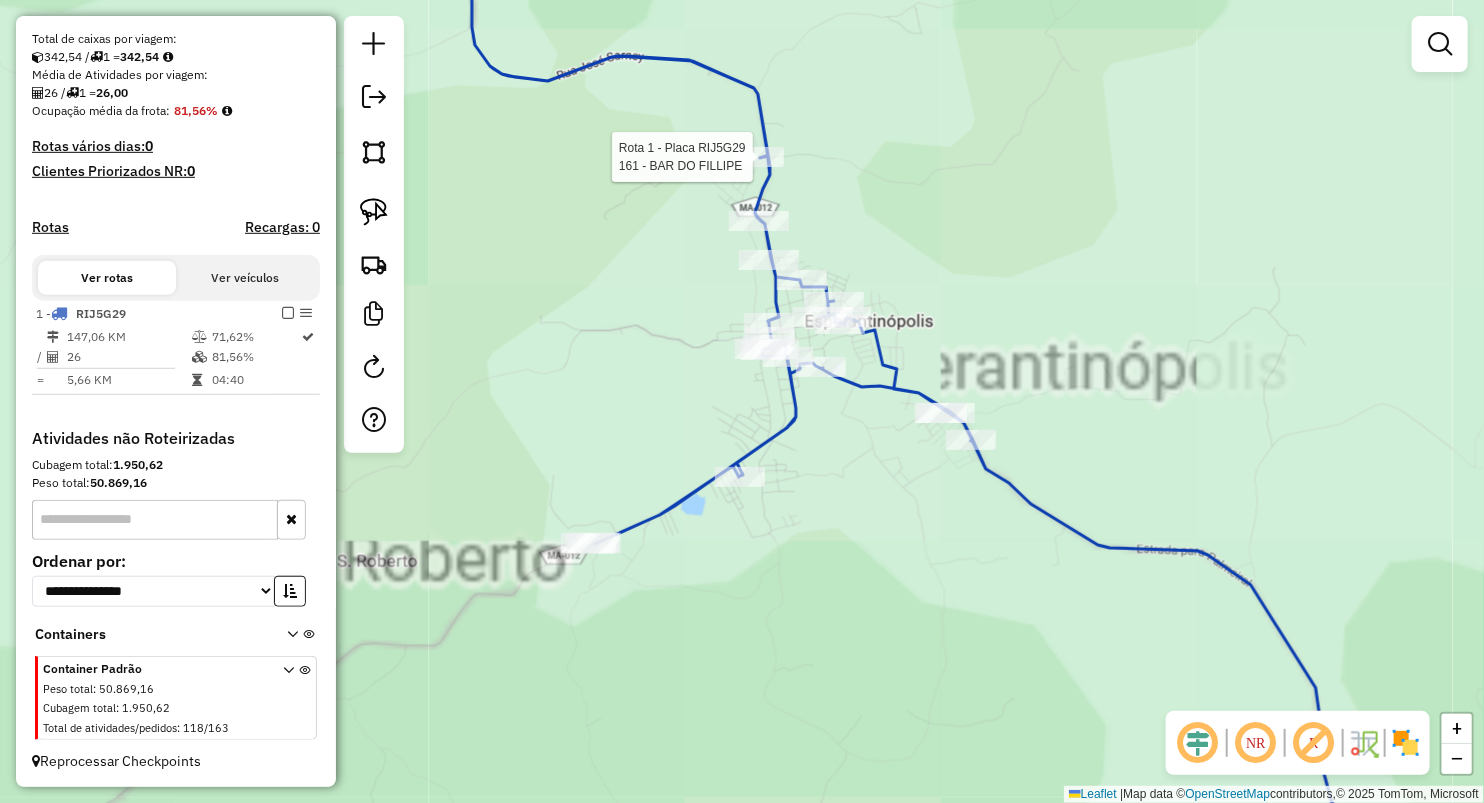 select on "**********" 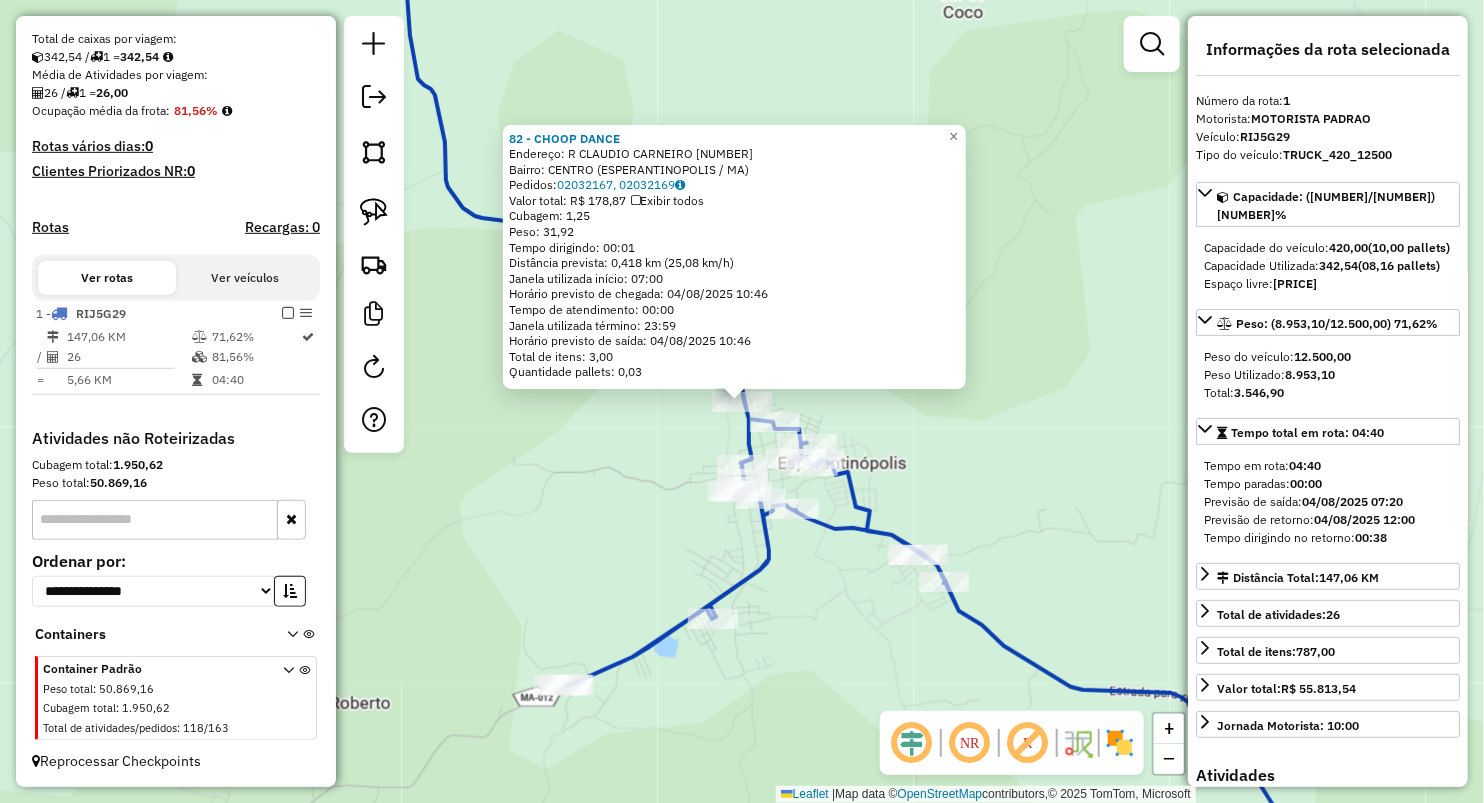 drag, startPoint x: 656, startPoint y: 468, endPoint x: 688, endPoint y: 460, distance: 32.984844 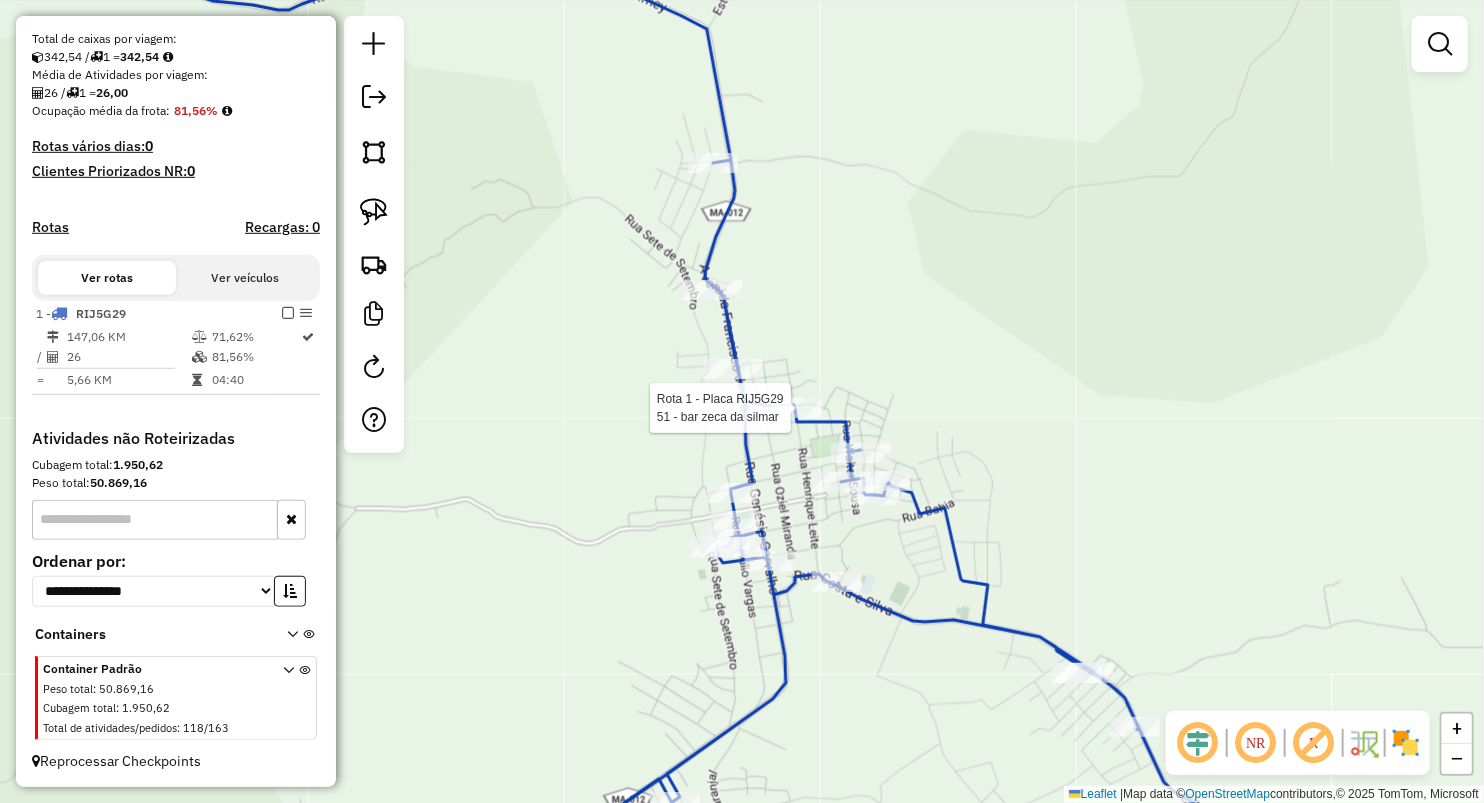 click 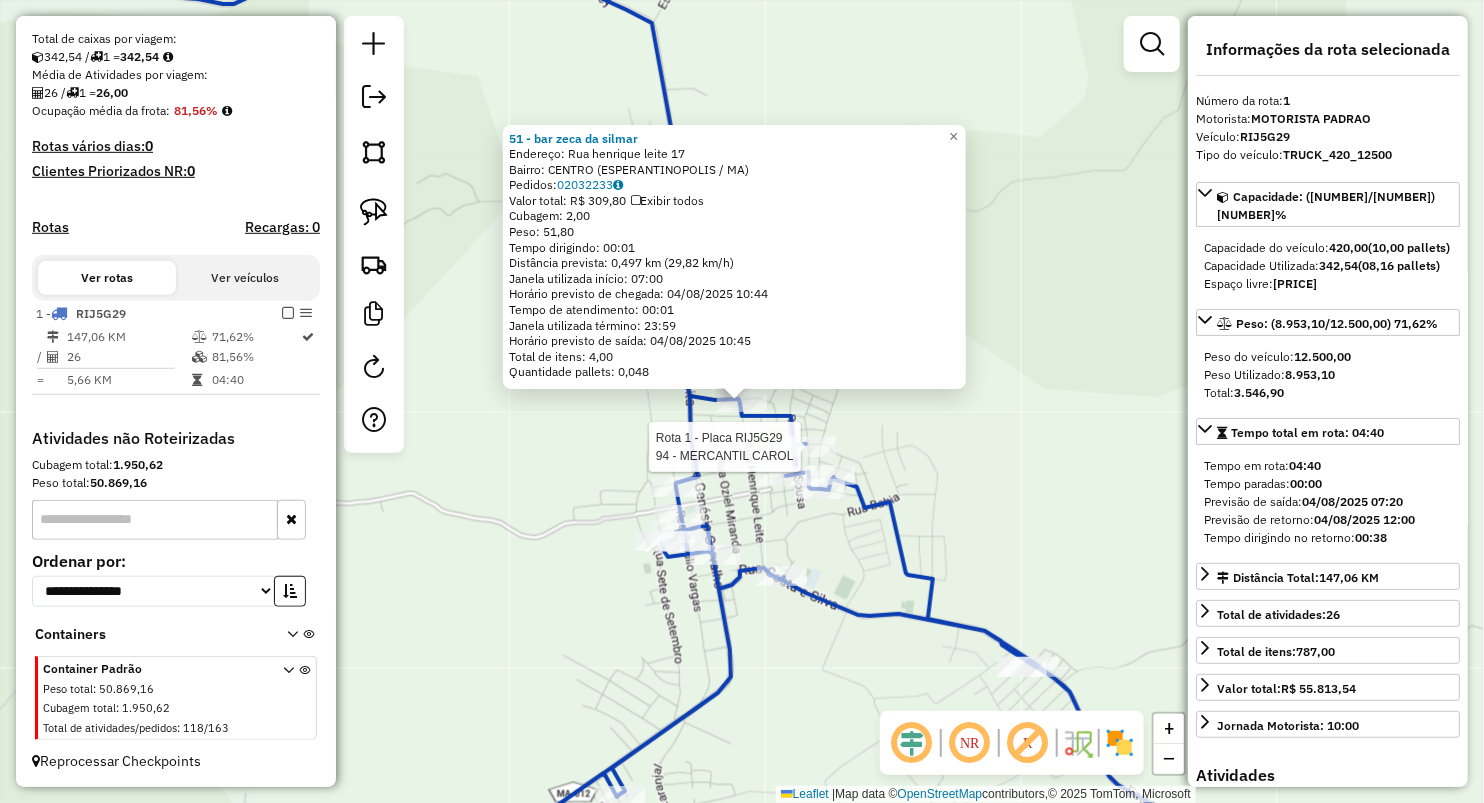 click 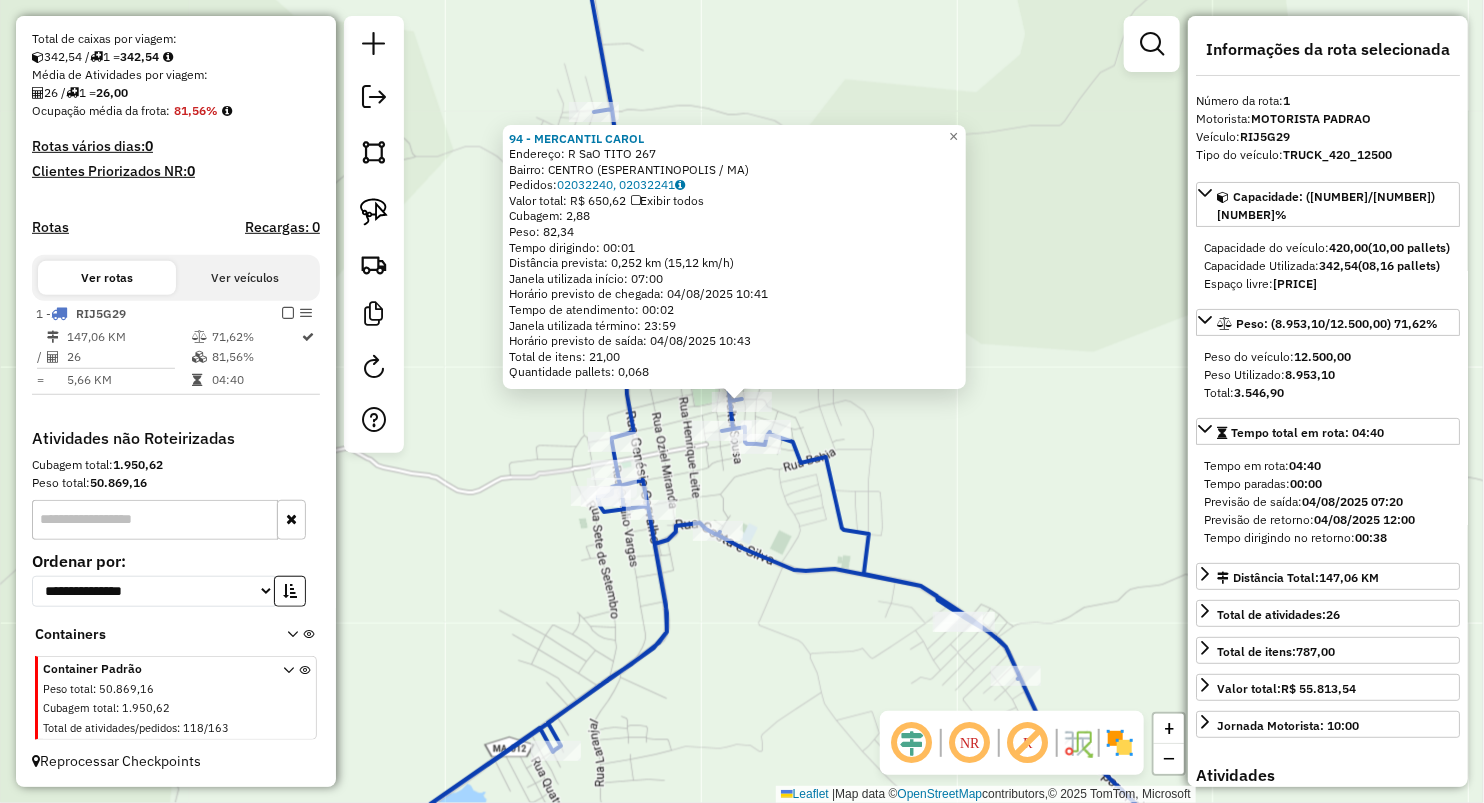 click on "Rota 1 - Placa RIJ5G29  19 - MERCEARIA PINTO 94 - MERCANTIL CAROL  Endereço:  R SaO TITO 267   Bairro: CENTRO (ESPERANTINOPOLIS / MA)   Pedidos:  02032240, 02032241   Valor total: R$ 650,62   Exibir todos   Cubagem: 2,88  Peso: 82,34  Tempo dirigindo: 00:01   Distância prevista: 0,252 km (15,12 km/h)   Janela utilizada início: 07:00   Horário previsto de chegada: 04/08/2025 10:41   Tempo de atendimento: 00:02   Janela utilizada término: 23:59   Horário previsto de saída: 04/08/2025 10:43   Total de itens: 21,00   Quantidade pallets: 0,068  × Janela de atendimento Grade de atendimento Capacidade Transportadoras Veículos Cliente Pedidos  Rotas Selecione os dias de semana para filtrar as janelas de atendimento  Seg   Ter   Qua   Qui   Sex   Sáb   Dom  Informe o período da janela de atendimento: De: Até:  Filtrar exatamente a janela do cliente  Considerar janela de atendimento padrão  Selecione os dias de semana para filtrar as grades de atendimento  Seg   Ter   Qua   Qui   Sex   Sáb   Dom   De:  +" 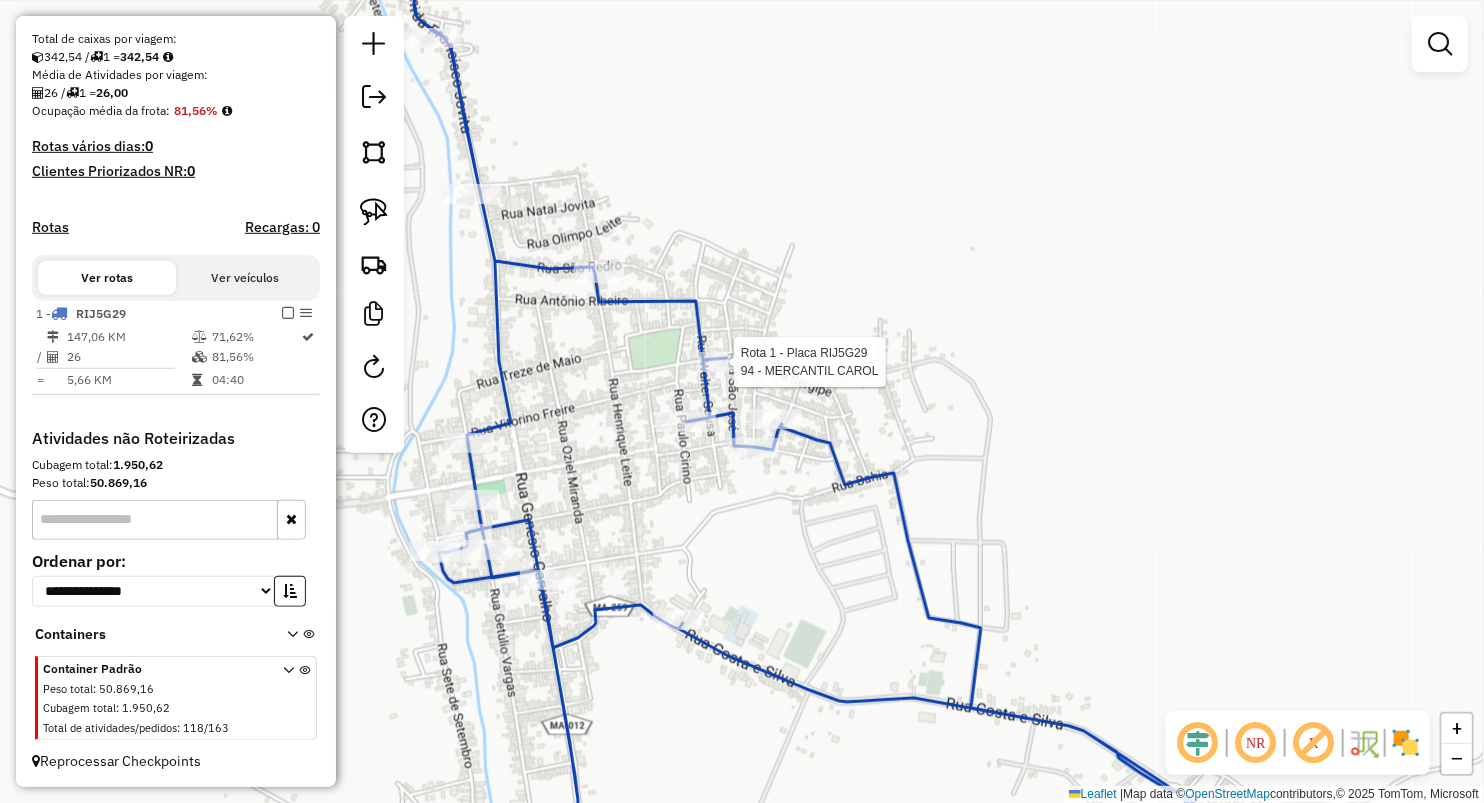 select on "**********" 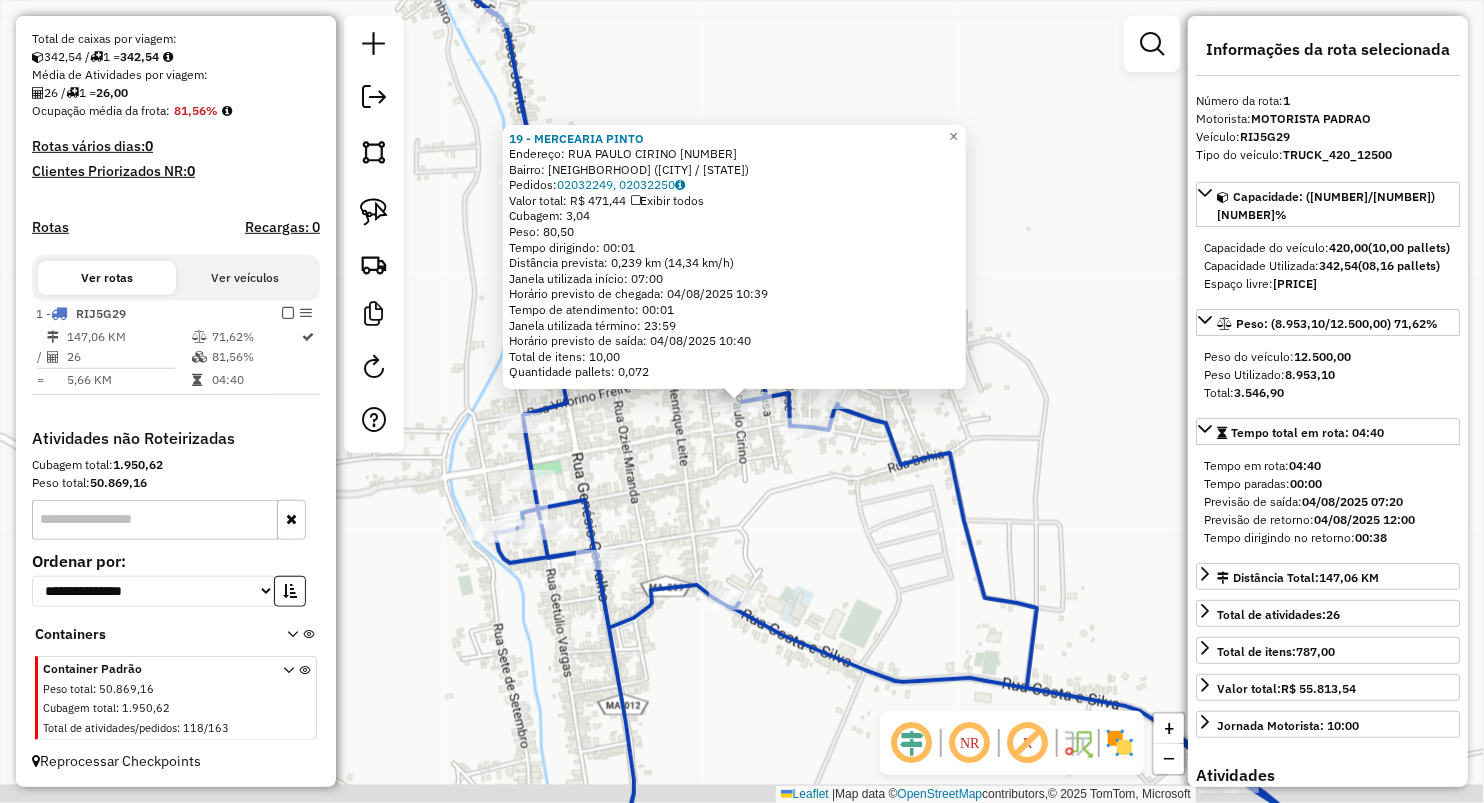click on "19 - MERCEARIA PINTO  Endereço:  RUA PAULO CIRINO 247   Bairro: SAO SEBASTIAO (ESPERANTINOPOLIS / MA)   Pedidos:  02032249, 02032250   Valor total: R$ 471,44   Exibir todos   Cubagem: 3,04  Peso: 80,50  Tempo dirigindo: 00:01   Distância prevista: 0,239 km (14,34 km/h)   Janela utilizada início: 07:00   Horário previsto de chegada: 04/08/2025 10:39   Tempo de atendimento: 00:01   Janela utilizada término: 23:59   Horário previsto de saída: 04/08/2025 10:40   Total de itens: 10,00   Quantidade pallets: 0,072  × Janela de atendimento Grade de atendimento Capacidade Transportadoras Veículos Cliente Pedidos  Rotas Selecione os dias de semana para filtrar as janelas de atendimento  Seg   Ter   Qua   Qui   Sex   Sáb   Dom  Informe o período da janela de atendimento: De: Até:  Filtrar exatamente a janela do cliente  Considerar janela de atendimento padrão  Selecione os dias de semana para filtrar as grades de atendimento  Seg   Ter   Qua   Qui   Sex   Sáb   Dom   Peso mínimo:   Peso máximo:   De:  +" 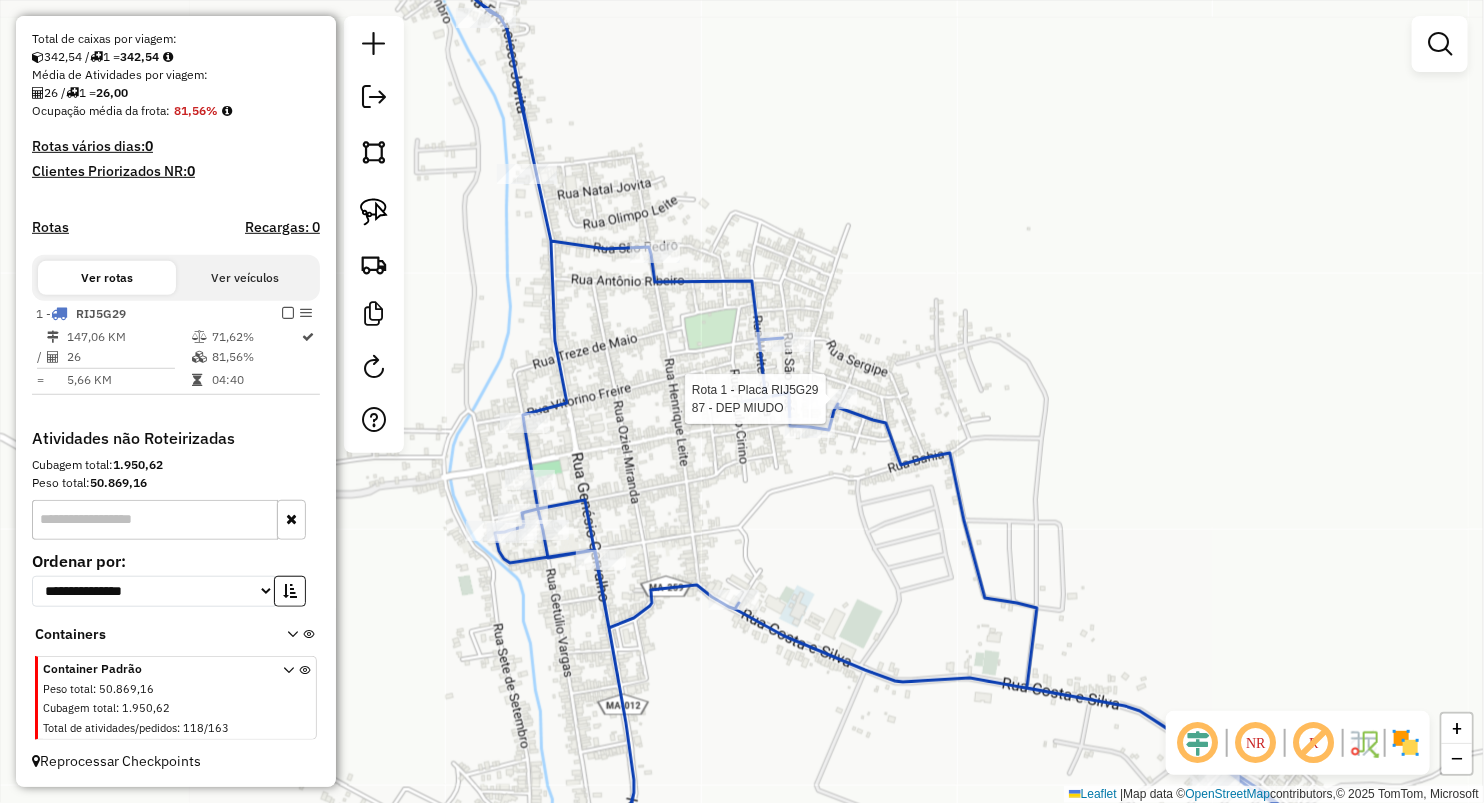 select on "**********" 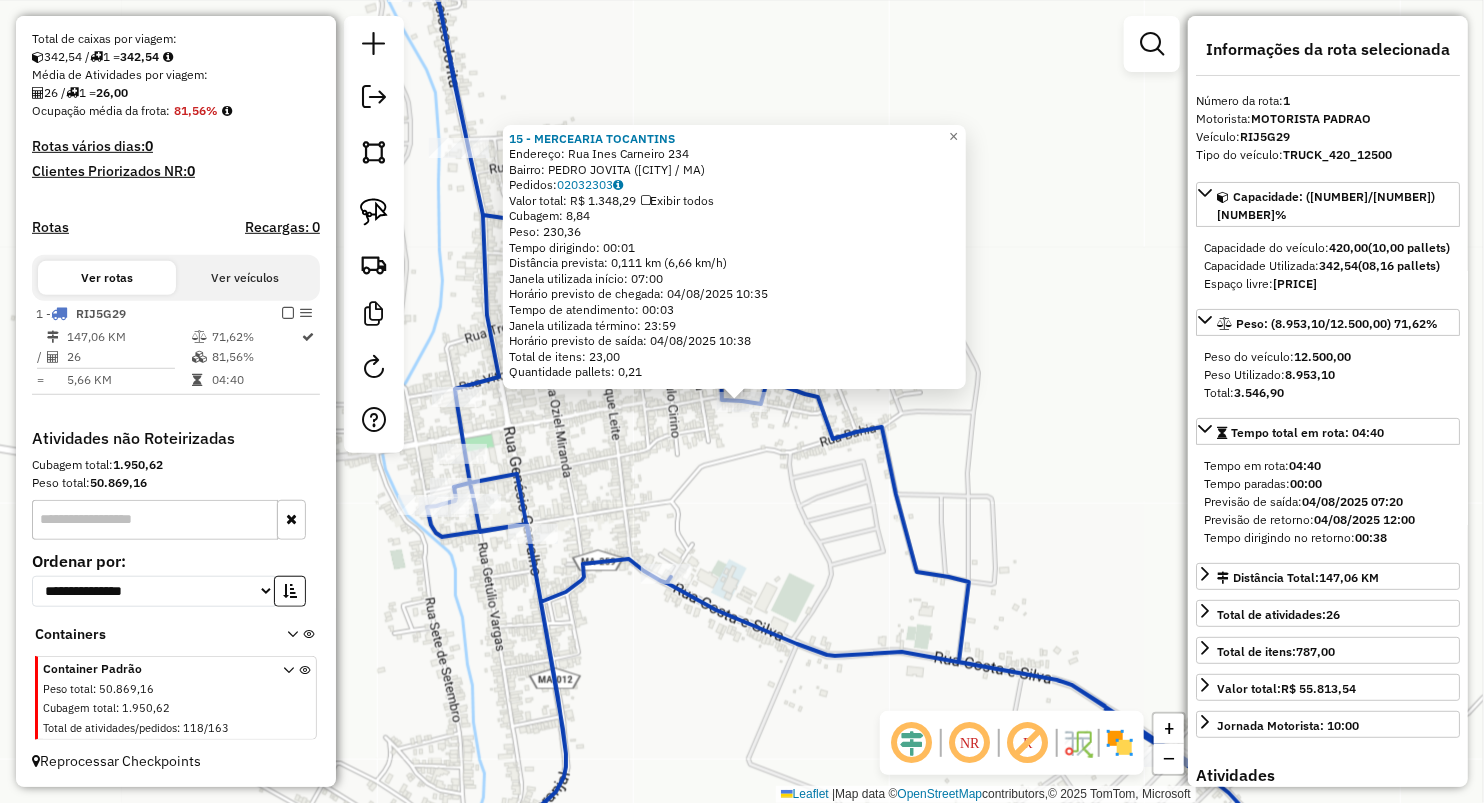 click on "15 - MERCEARIA TOCANTINS  Endereço:  Rua Ines Carneiro 234   Bairro: PEDRO JOVITA (ESPERANTINOPOLIS / MA)   Pedidos:  02032303   Valor total: R$ 1.348,29   Exibir todos   Cubagem: 8,84  Peso: 230,36  Tempo dirigindo: 00:01   Distância prevista: 0,111 km (6,66 km/h)   Janela utilizada início: 07:00   Horário previsto de chegada: 04/08/2025 10:35   Tempo de atendimento: 00:03   Janela utilizada término: 23:59   Horário previsto de saída: 04/08/2025 10:38   Total de itens: 23,00   Quantidade pallets: 0,21  × Janela de atendimento Grade de atendimento Capacidade Transportadoras Veículos Cliente Pedidos  Rotas Selecione os dias de semana para filtrar as janelas de atendimento  Seg   Ter   Qua   Qui   Sex   Sáb   Dom  Informe o período da janela de atendimento: De: Até:  Filtrar exatamente a janela do cliente  Considerar janela de atendimento padrão  Selecione os dias de semana para filtrar as grades de atendimento  Seg   Ter   Qua   Qui   Sex   Sáb   Dom   Peso mínimo:   Peso máximo:   De:   Até:" 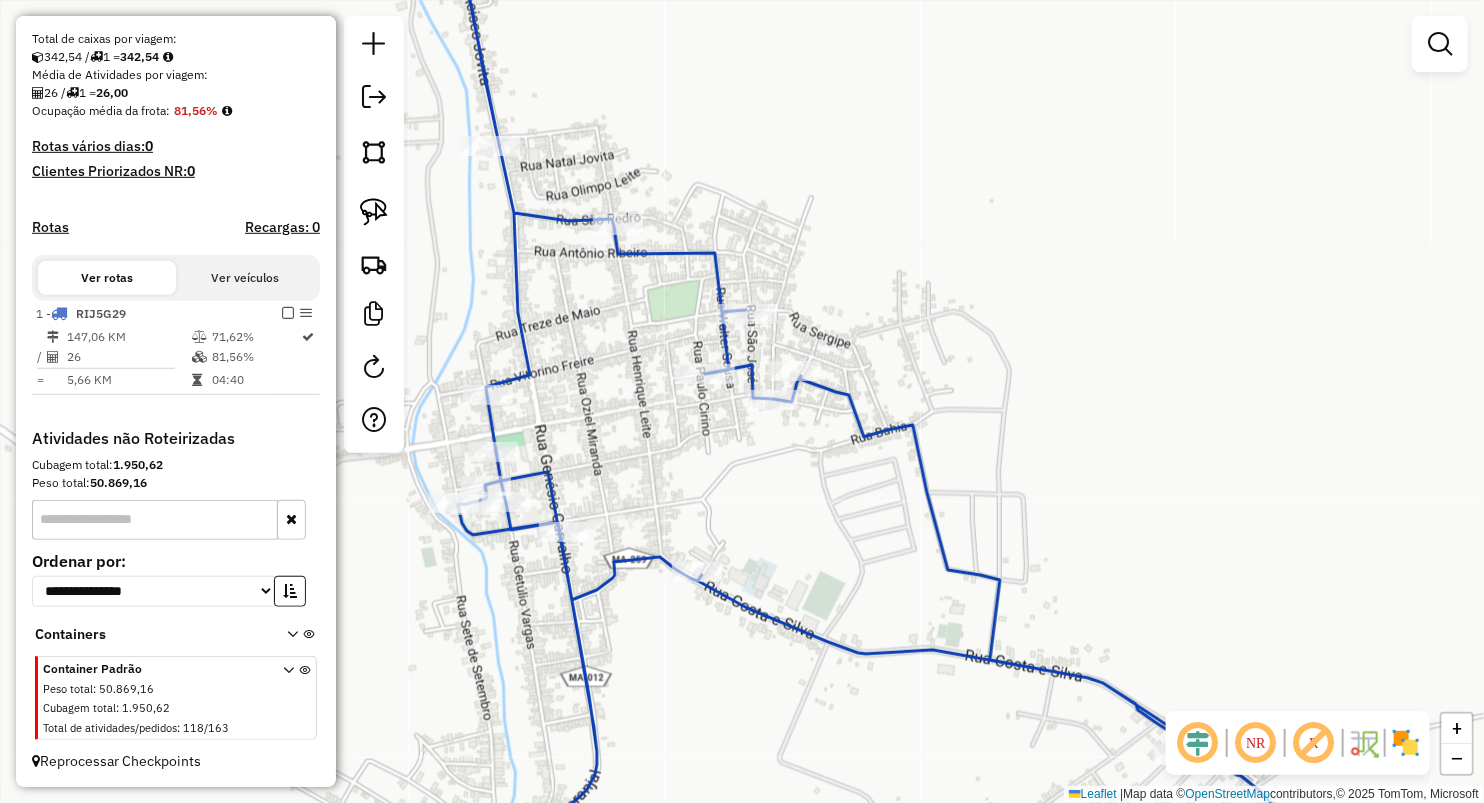 drag, startPoint x: 654, startPoint y: 434, endPoint x: 784, endPoint y: 435, distance: 130.00385 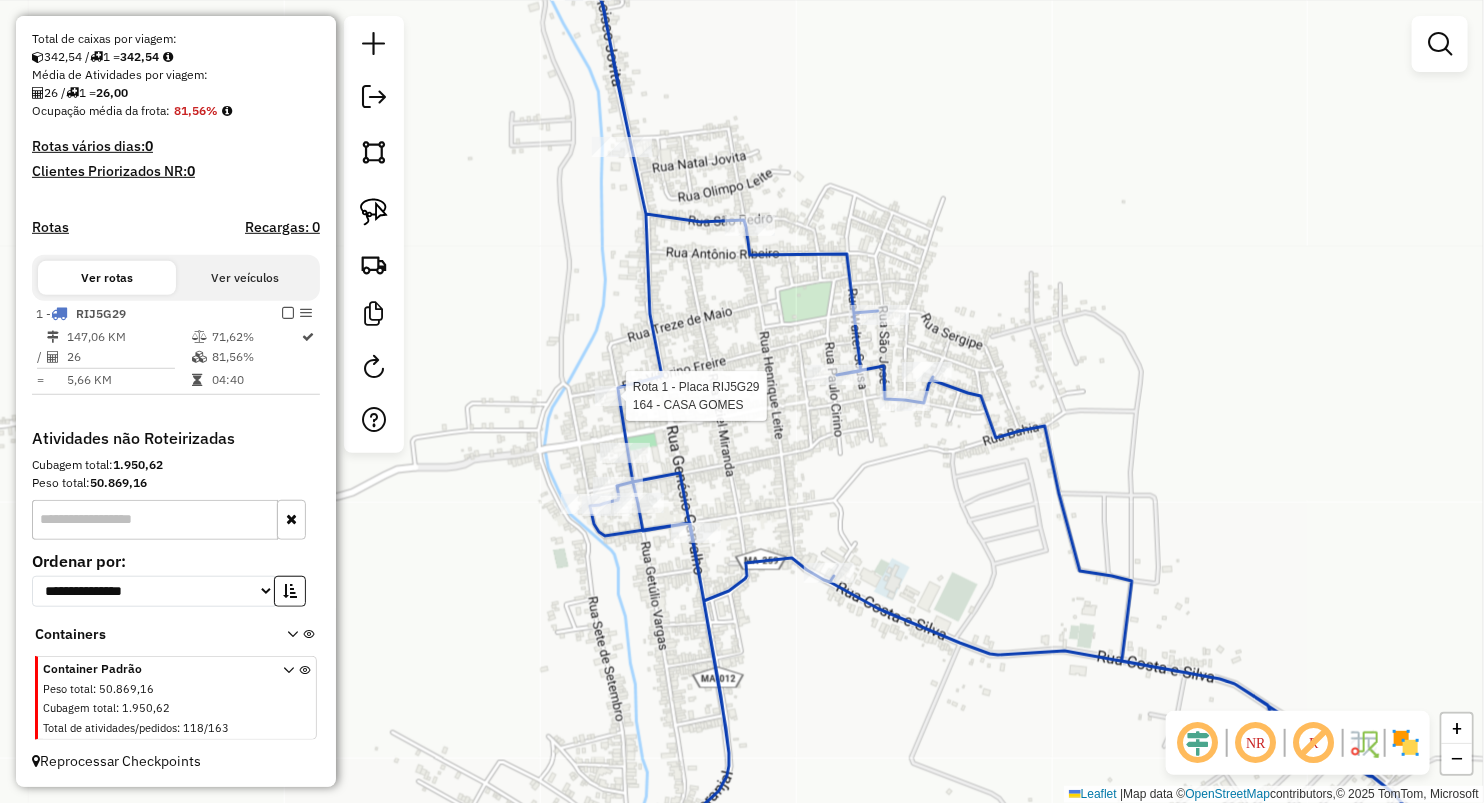 select on "**********" 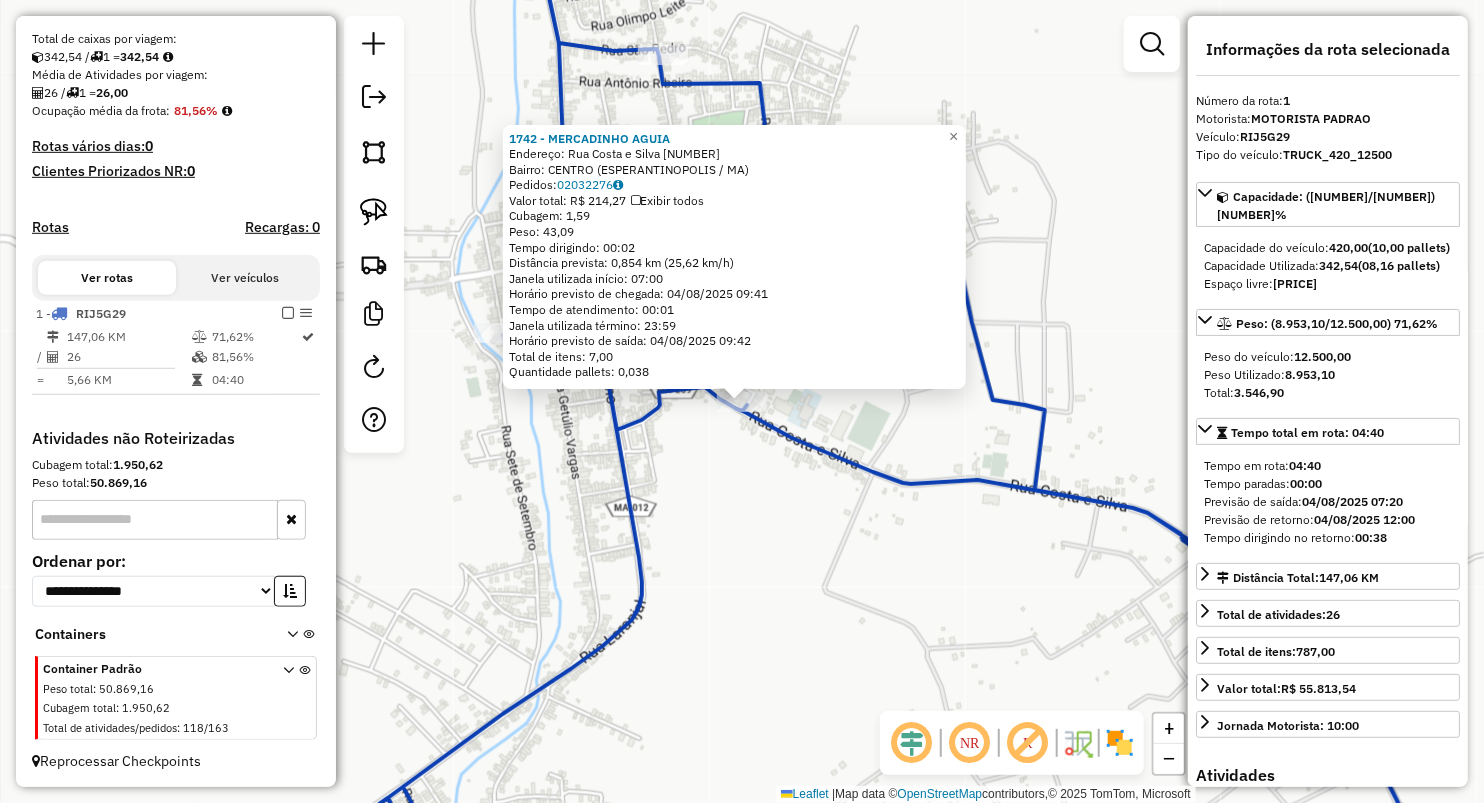 click on "1742 - MERCADINHO AGUIA  Endereço:  Rua Costa e Silva 397   Bairro: CENTRO (ESPERANTINOPOLIS / MA)   Pedidos:  02032276   Valor total: R$ 214,27   Exibir todos   Cubagem: 1,59  Peso: 43,09  Tempo dirigindo: 00:02   Distância prevista: 0,854 km (25,62 km/h)   Janela utilizada início: 07:00   Horário previsto de chegada: 04/08/2025 09:41   Tempo de atendimento: 00:01   Janela utilizada término: 23:59   Horário previsto de saída: 04/08/2025 09:42   Total de itens: 7,00   Quantidade pallets: 0,038  × Janela de atendimento Grade de atendimento Capacidade Transportadoras Veículos Cliente Pedidos  Rotas Selecione os dias de semana para filtrar as janelas de atendimento  Seg   Ter   Qua   Qui   Sex   Sáb   Dom  Informe o período da janela de atendimento: De: Até:  Filtrar exatamente a janela do cliente  Considerar janela de atendimento padrão  Selecione os dias de semana para filtrar as grades de atendimento  Seg   Ter   Qua   Qui   Sex   Sáb   Dom   Considerar clientes sem dia de atendimento cadastrado" 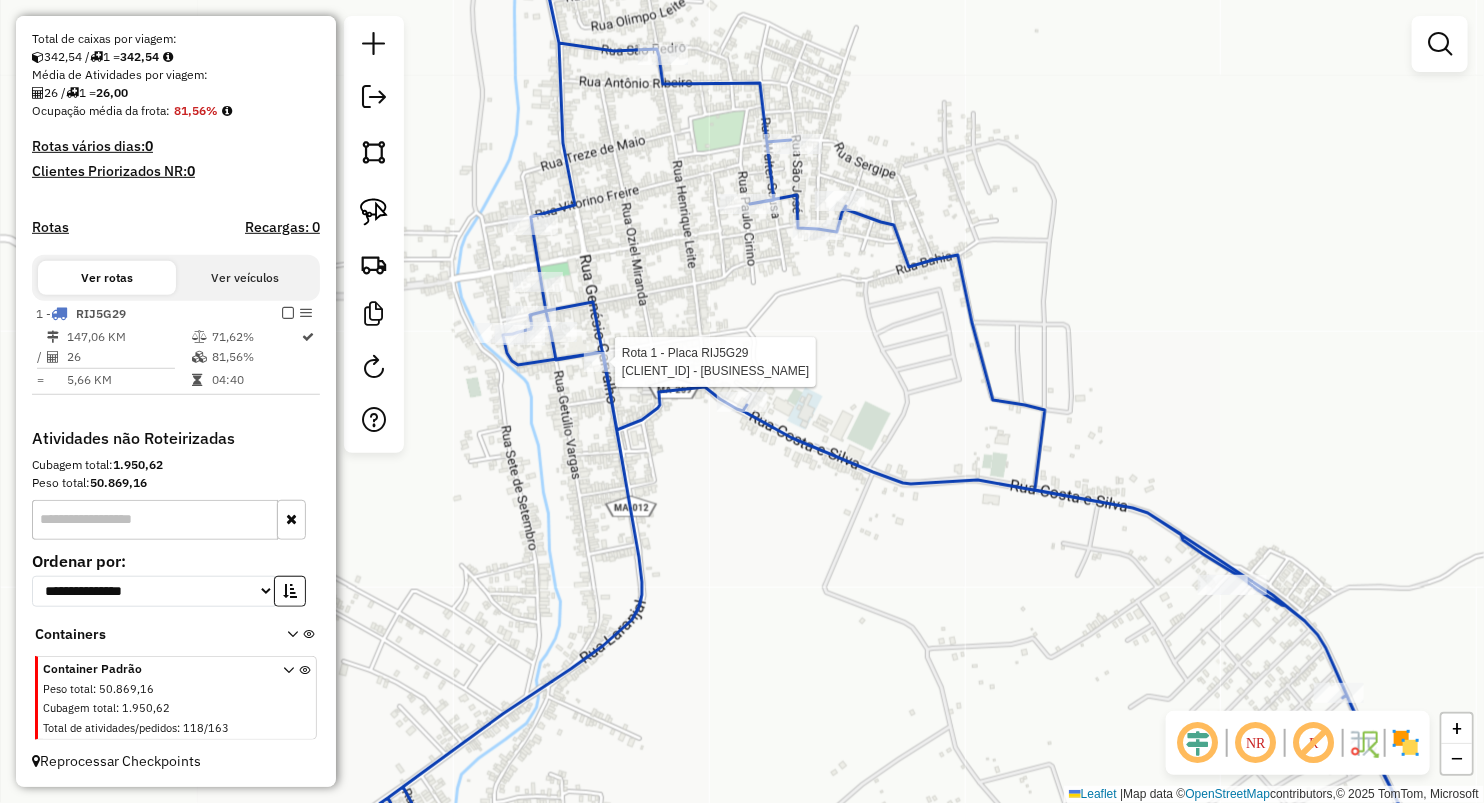 select on "**********" 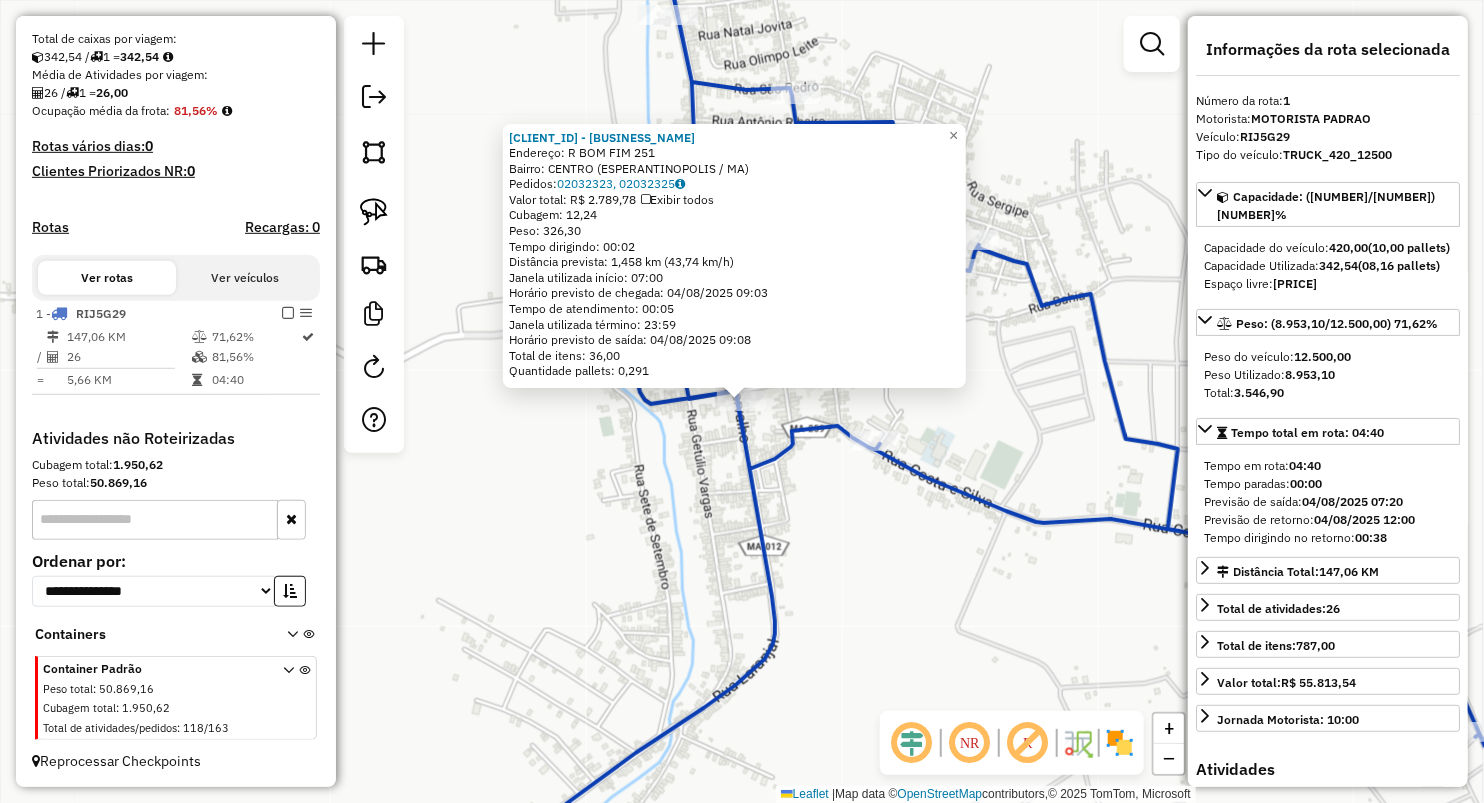 click on "78 - DEPOSITO DE JULIO  Endereço:  R BOM FIM 251   Bairro: CENTRO (ESPERANTINOPOLIS / MA)   Pedidos:  02032323, 02032325   Valor total: R$ 2.789,78   Exibir todos   Cubagem: 12,24  Peso: 326,30  Tempo dirigindo: 00:02   Distância prevista: 1,458 km (43,74 km/h)   Janela utilizada início: 07:00   Horário previsto de chegada: 04/08/2025 09:03   Tempo de atendimento: 00:05   Janela utilizada término: 23:59   Horário previsto de saída: 04/08/2025 09:08   Total de itens: 36,00   Quantidade pallets: 0,291  × Janela de atendimento Grade de atendimento Capacidade Transportadoras Veículos Cliente Pedidos  Rotas Selecione os dias de semana para filtrar as janelas de atendimento  Seg   Ter   Qua   Qui   Sex   Sáb   Dom  Informe o período da janela de atendimento: De: Até:  Filtrar exatamente a janela do cliente  Considerar janela de atendimento padrão  Selecione os dias de semana para filtrar as grades de atendimento  Seg   Ter   Qua   Qui   Sex   Sáb   Dom   Clientes fora do dia de atendimento selecionado" 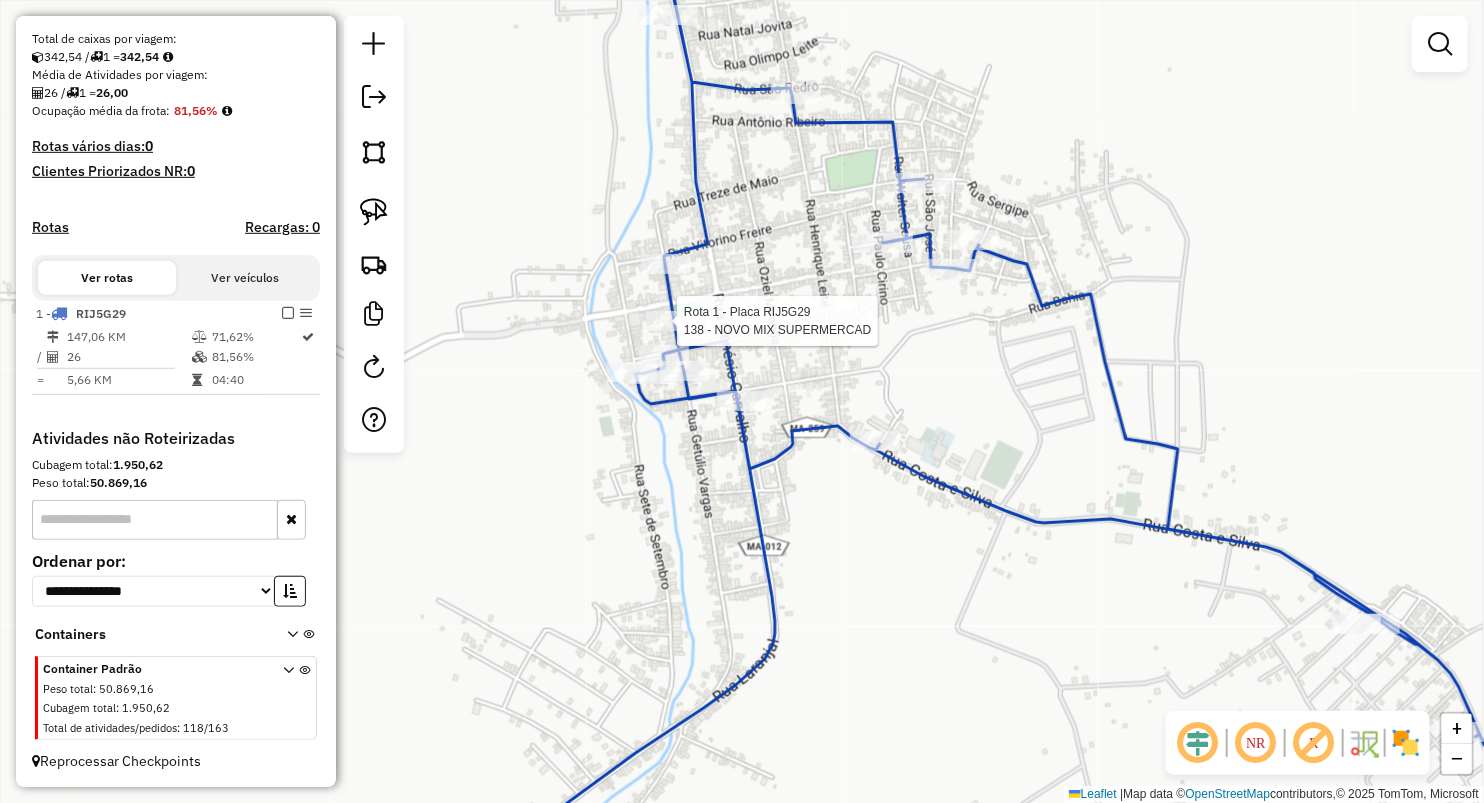 select on "**********" 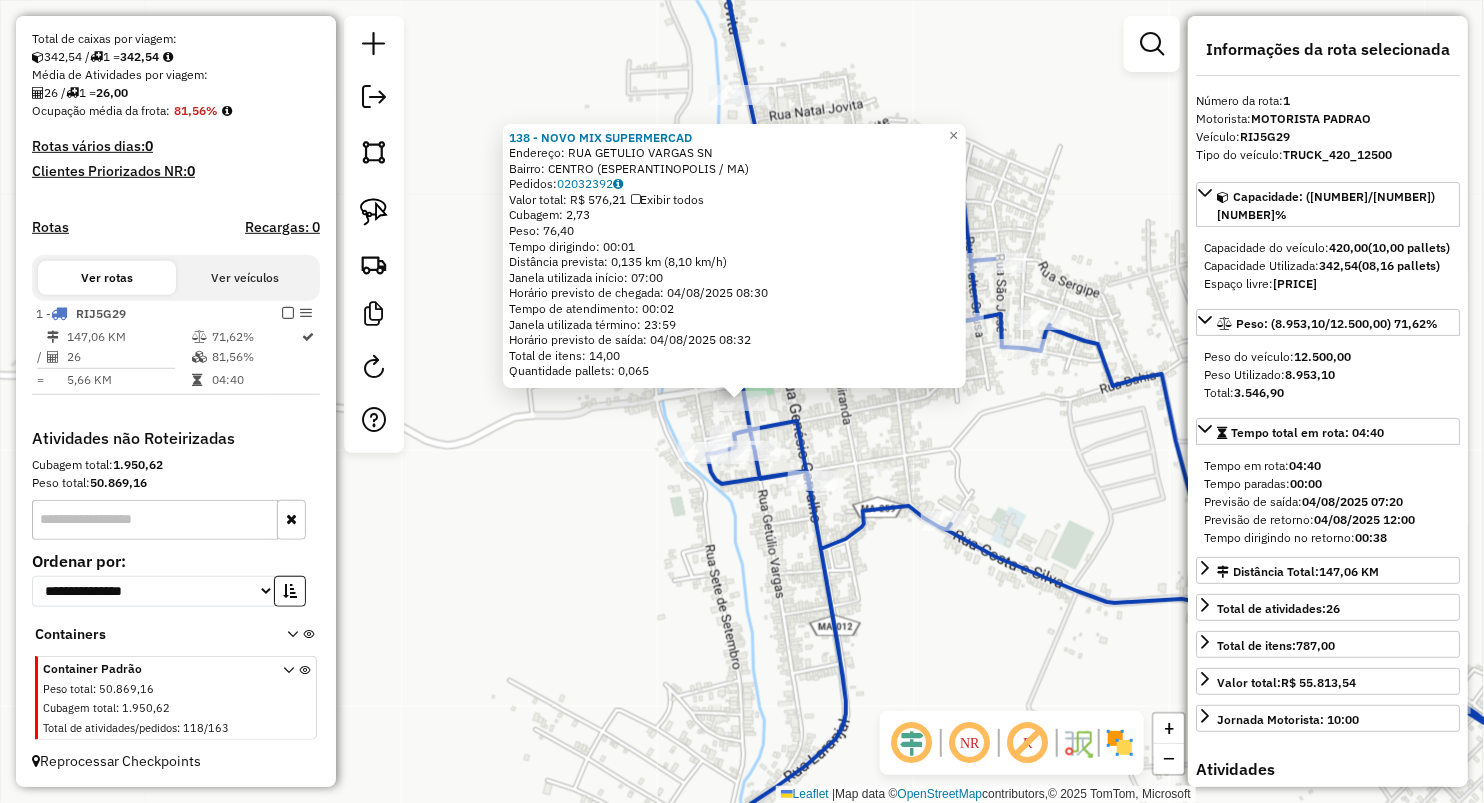 click on "Rota 1 - Placa RIJ5G29  138 - NOVO MIX SUPERMERCAD 138 - NOVO MIX SUPERMERCAD  Endereço:  RUA GETULIO VARGAS SN   Bairro: CENTRO (ESPERANTINOPOLIS / MA)   Pedidos:  02032392   Valor total: R$ 576,21   Exibir todos   Cubagem: 2,73  Peso: 76,40  Tempo dirigindo: 00:01   Distância prevista: 0,135 km (8,10 km/h)   Janela utilizada início: 07:00   Horário previsto de chegada: 04/08/2025 08:30   Tempo de atendimento: 00:02   Janela utilizada término: 23:59   Horário previsto de saída: 04/08/2025 08:32   Total de itens: 14,00   Quantidade pallets: 0,065  × Janela de atendimento Grade de atendimento Capacidade Transportadoras Veículos Cliente Pedidos  Rotas Selecione os dias de semana para filtrar as janelas de atendimento  Seg   Ter   Qua   Qui   Sex   Sáb   Dom  Informe o período da janela de atendimento: De: Até:  Filtrar exatamente a janela do cliente  Considerar janela de atendimento padrão  Selecione os dias de semana para filtrar as grades de atendimento  Seg   Ter   Qua   Qui   Sex   Sáb   Dom" 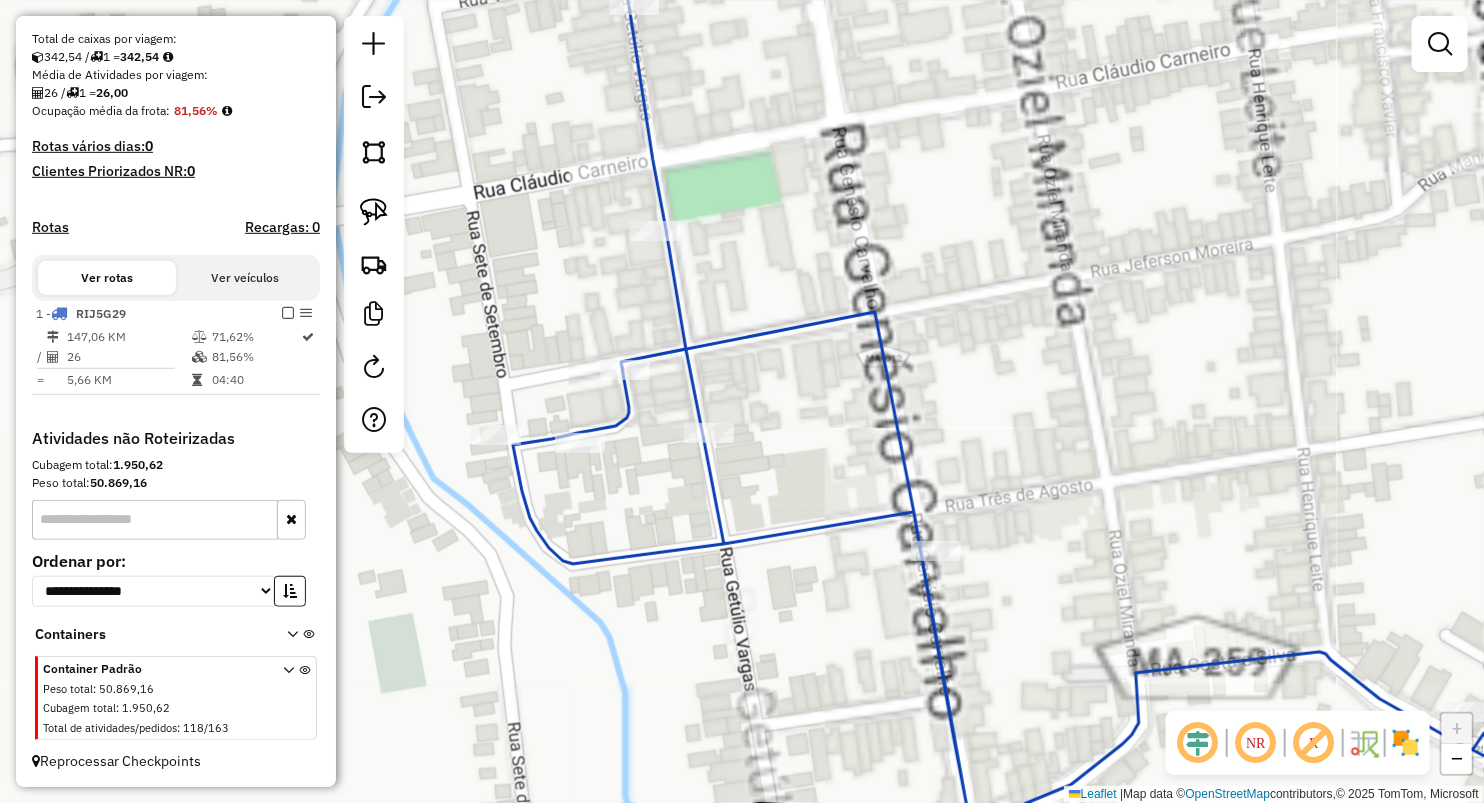 click 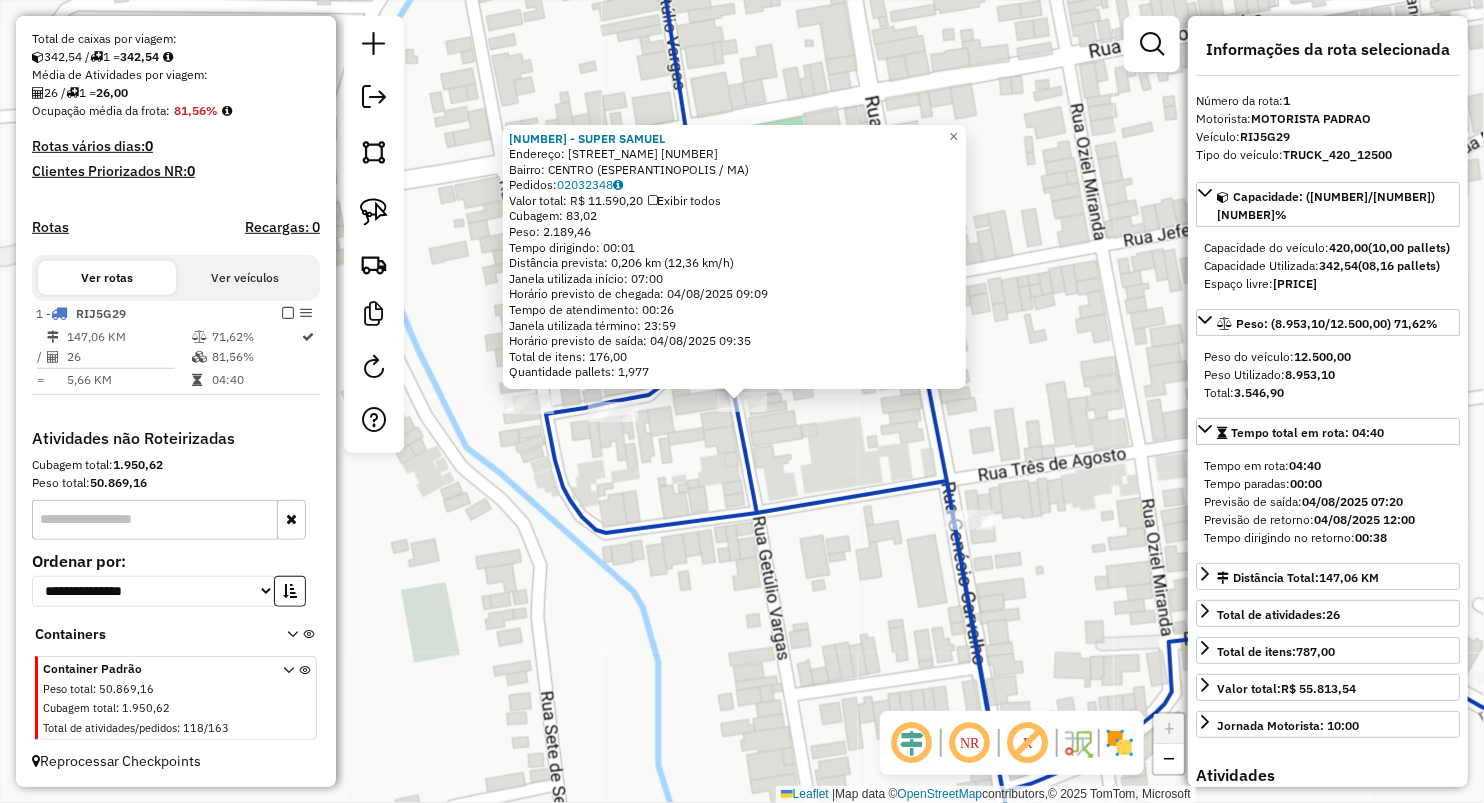 click on "1497 - SUPER SAMUEL  Endereço:  GETULIO VARGAS 378   Bairro: CENTRO (ESPERANTINOPOLIS / MA)   Pedidos:  02032348   Valor total: R$ 11.590,20   Exibir todos   Cubagem: 83,02  Peso: 2.189,46  Tempo dirigindo: 00:01   Distância prevista: 0,206 km (12,36 km/h)   Janela utilizada início: 07:00   Horário previsto de chegada: 04/08/2025 09:09   Tempo de atendimento: 00:26   Janela utilizada término: 23:59   Horário previsto de saída: 04/08/2025 09:35   Total de itens: 176,00   Quantidade pallets: 1,977  × Janela de atendimento Grade de atendimento Capacidade Transportadoras Veículos Cliente Pedidos  Rotas Selecione os dias de semana para filtrar as janelas de atendimento  Seg   Ter   Qua   Qui   Sex   Sáb   Dom  Informe o período da janela de atendimento: De: Até:  Filtrar exatamente a janela do cliente  Considerar janela de atendimento padrão  Selecione os dias de semana para filtrar as grades de atendimento  Seg   Ter   Qua   Qui   Sex   Sáb   Dom   Clientes fora do dia de atendimento selecionado De:" 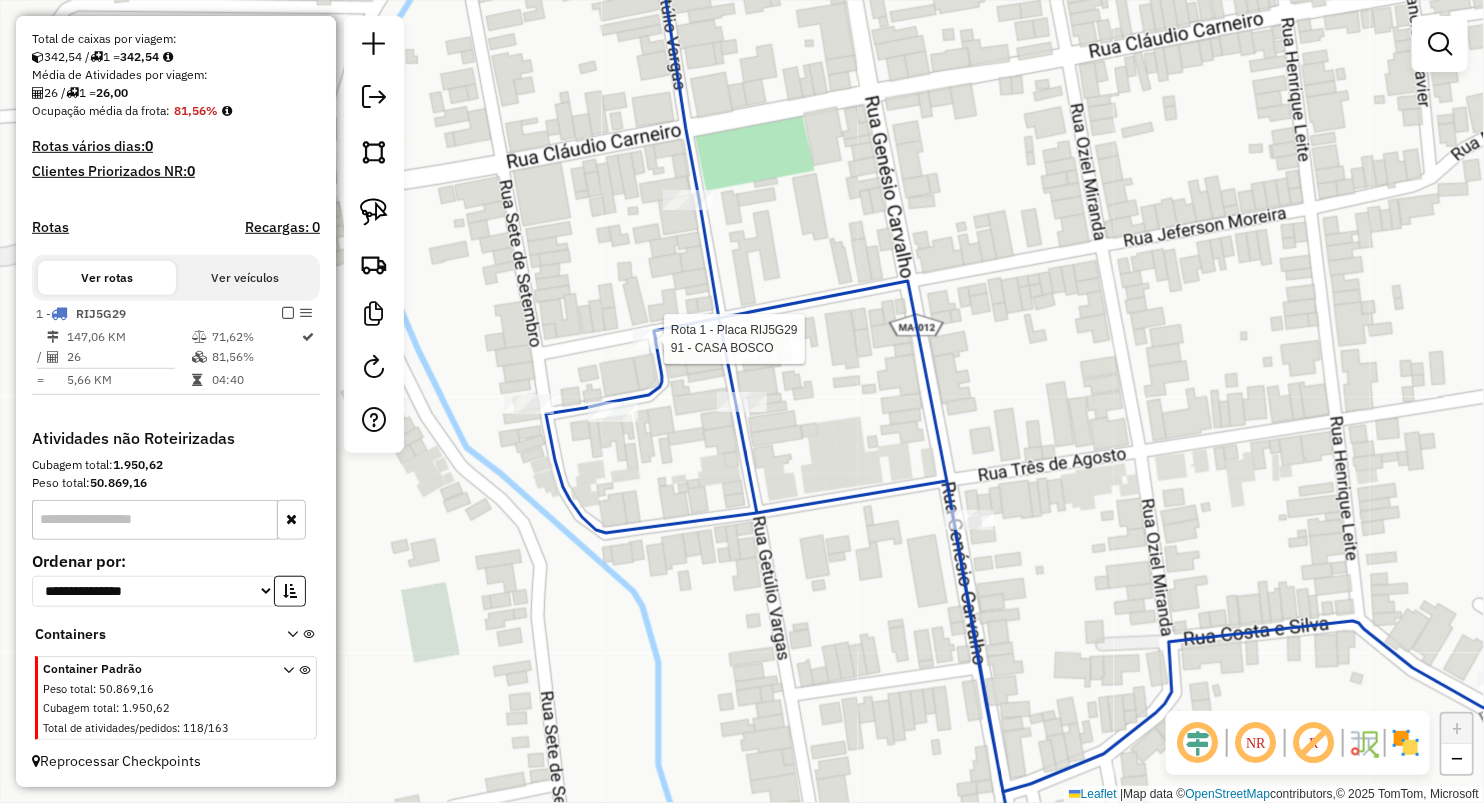 select on "**********" 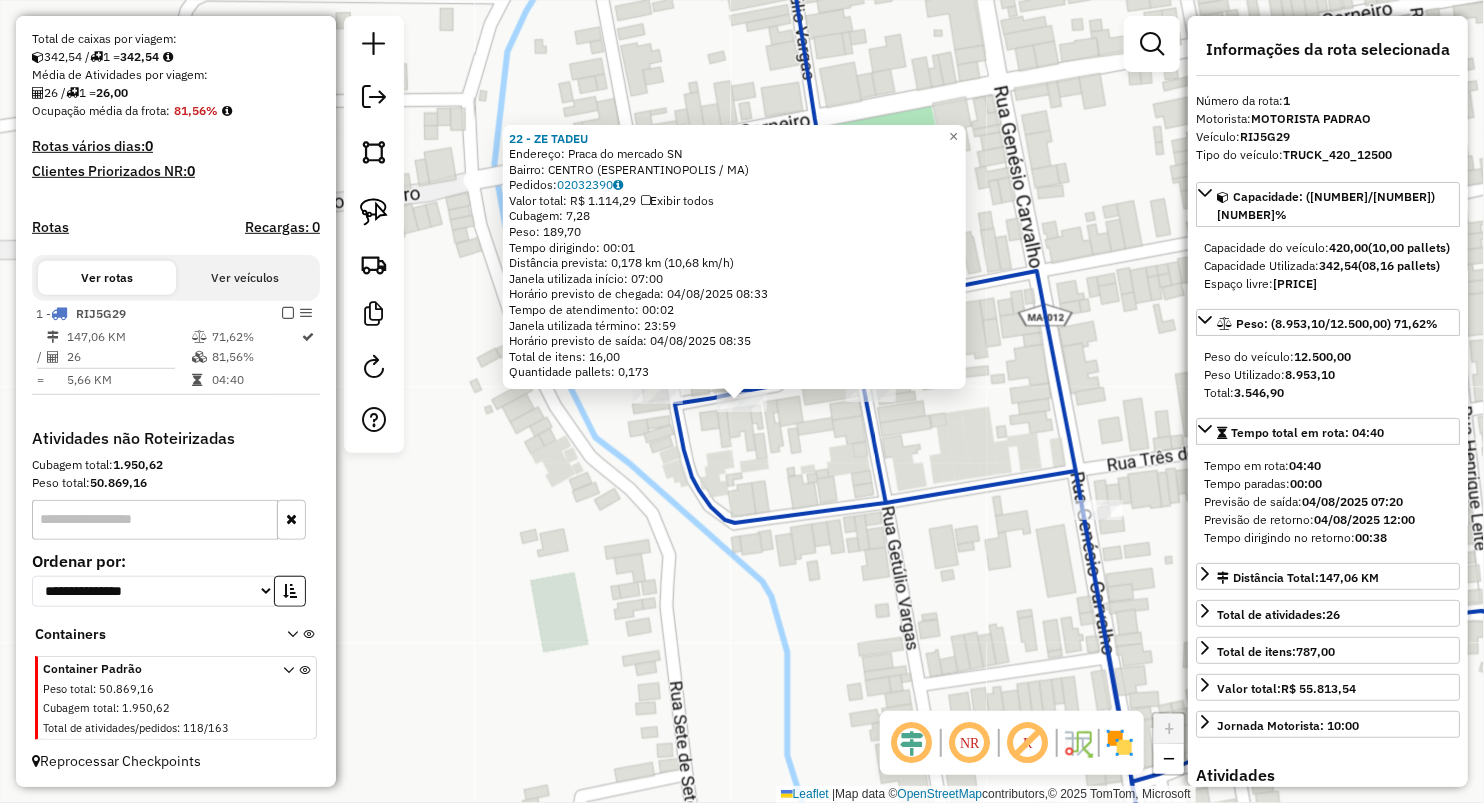 click on "Rota 1 - Placa RIJ5G29  22 - ZE TADEU × 22 - ZE TADEU  Endereço:  Praca do mercado SN   Bairro: CENTRO (ESPERANTINOPOLIS / MA)   Pedidos:  02032390   Valor total: R$ 1.114,29   Exibir todos   Cubagem: 7,28  Peso: 189,70  Tempo dirigindo: 00:01   Distância prevista: 0,178 km (10,68 km/h)   Janela utilizada início: 07:00   Horário previsto de chegada: 04/08/2025 08:33   Tempo de atendimento: 00:02   Janela utilizada término: 23:59   Horário previsto de saída: 04/08/2025 08:35   Total de itens: 16,00   Quantidade pallets: 0,173  × Janela de atendimento Grade de atendimento Capacidade Transportadoras Veículos Cliente Pedidos  Rotas Selecione os dias de semana para filtrar as janelas de atendimento  Seg   Ter   Qua   Qui   Sex   Sáb   Dom  Informe o período da janela de atendimento: De: Até:  Filtrar exatamente a janela do cliente  Considerar janela de atendimento padrão  Selecione os dias de semana para filtrar as grades de atendimento  Seg   Ter   Qua   Qui   Sex   Sáb   Dom   Peso mínimo:   De:" 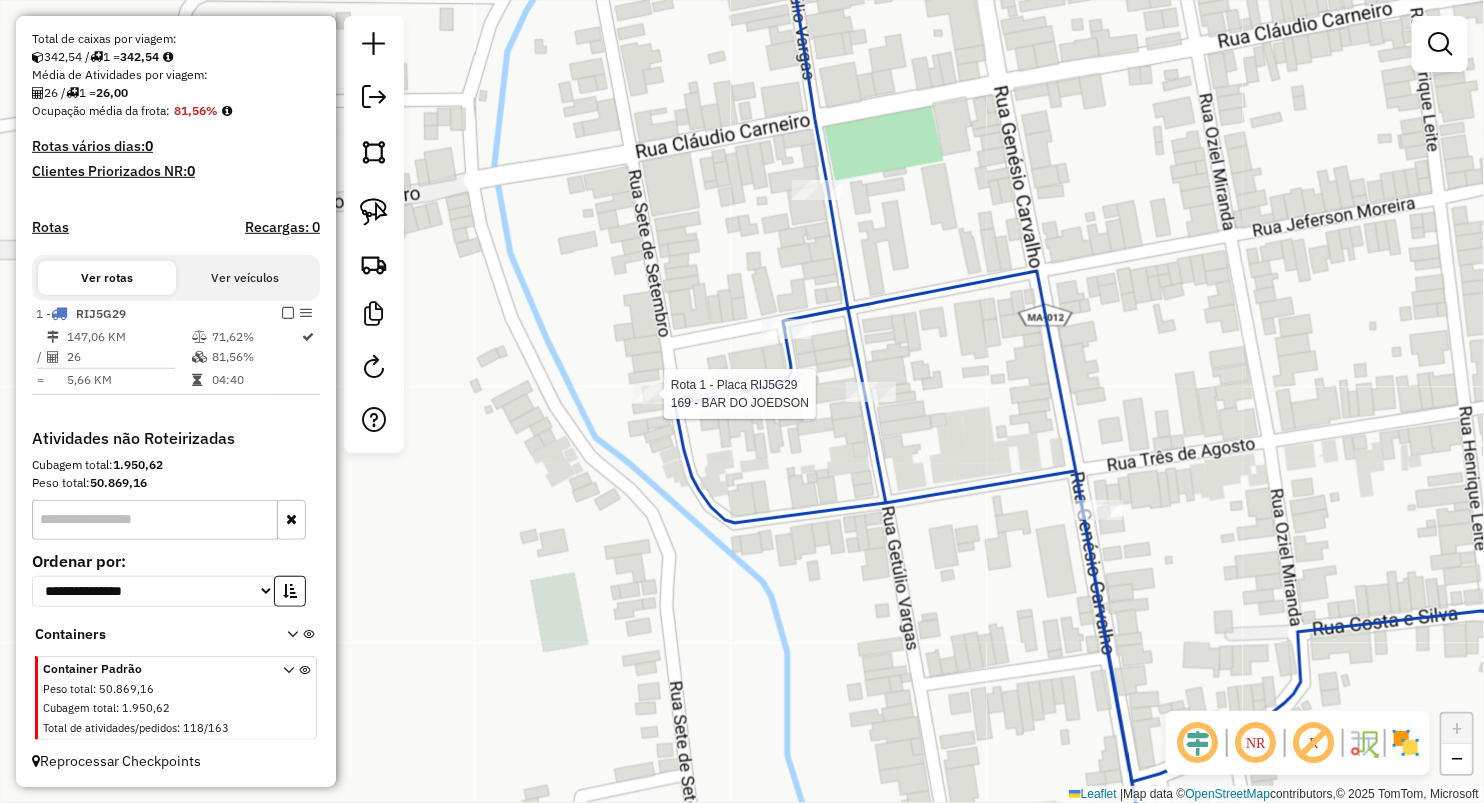 select on "**********" 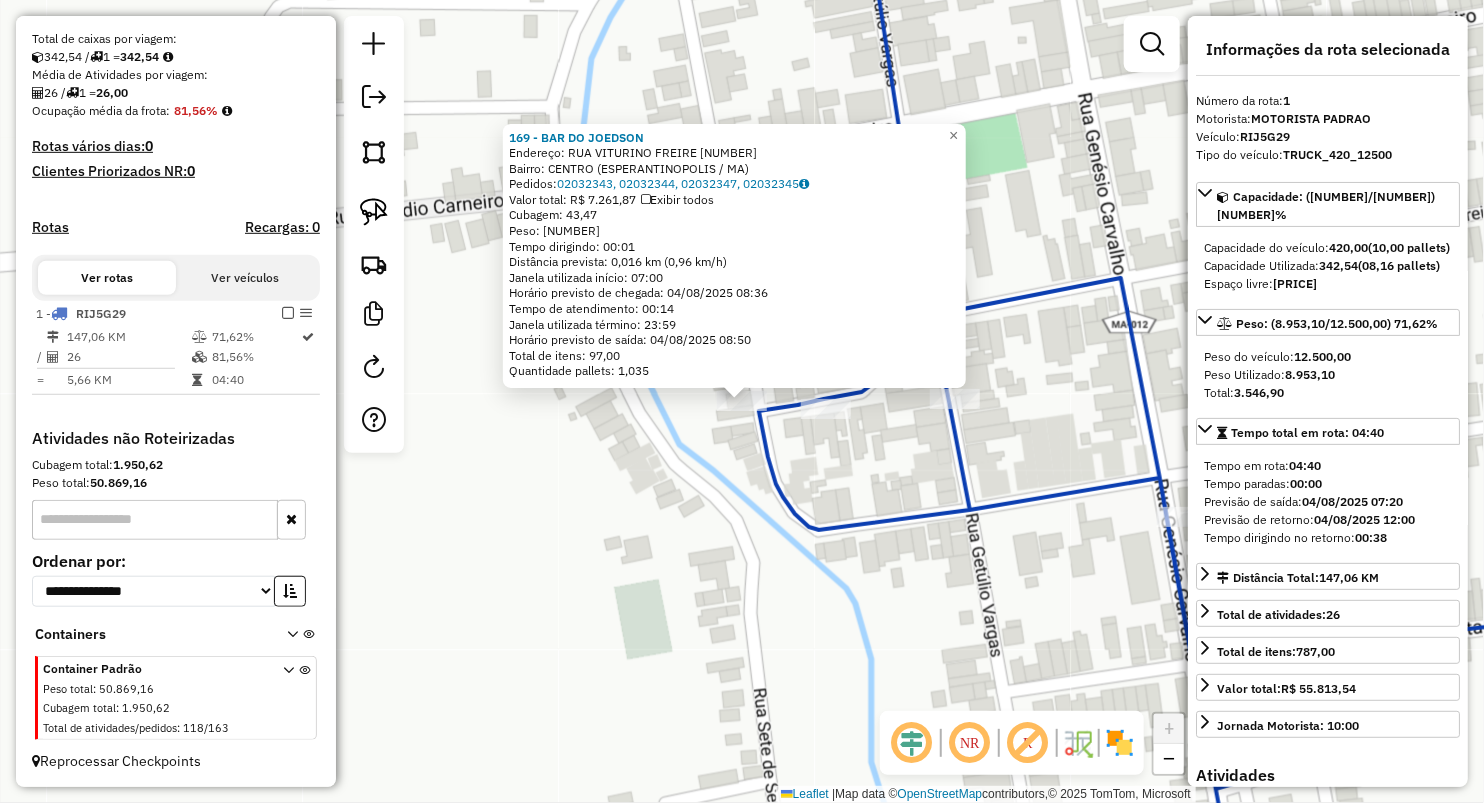 drag, startPoint x: 675, startPoint y: 510, endPoint x: 676, endPoint y: 492, distance: 18.027756 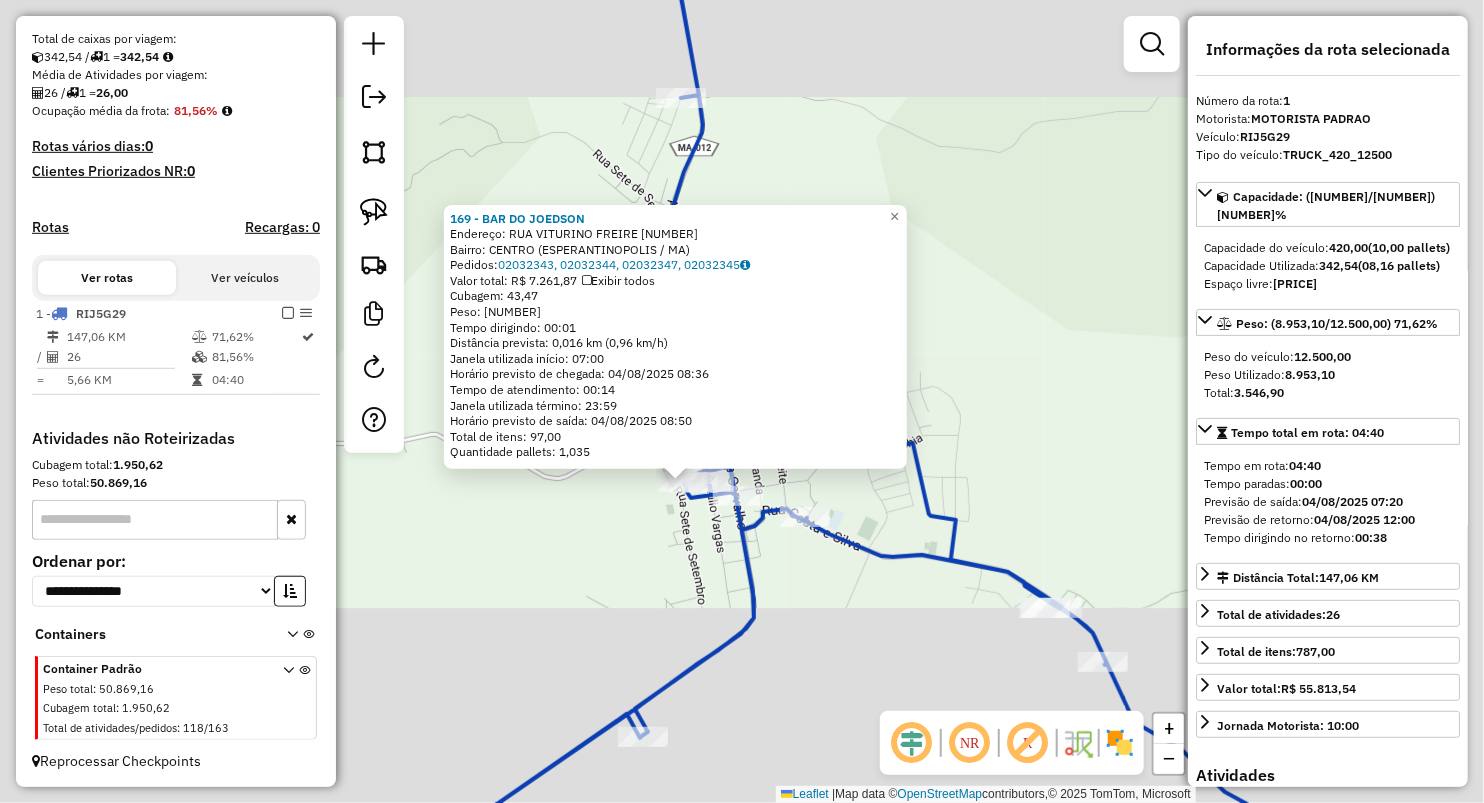 click on "169 - BAR DO JOEDSON  Endereço:  RUA VITURINO FREIRE 202   Bairro: CENTRO (ESPERANTINOPOLIS / MA)   Pedidos:  02032343, 02032344, 02032347, 02032345   Valor total: R$ 7.261,87   Exibir todos   Cubagem: 43,47  Peso: 1.134,93  Tempo dirigindo: 00:01   Distância prevista: 0,016 km (0,96 km/h)   Janela utilizada início: 07:00   Horário previsto de chegada: 04/08/2025 08:36   Tempo de atendimento: 00:14   Janela utilizada término: 23:59   Horário previsto de saída: 04/08/2025 08:50   Total de itens: 97,00   Quantidade pallets: 1,035  × Janela de atendimento Grade de atendimento Capacidade Transportadoras Veículos Cliente Pedidos  Rotas Selecione os dias de semana para filtrar as janelas de atendimento  Seg   Ter   Qua   Qui   Sex   Sáb   Dom  Informe o período da janela de atendimento: De: Até:  Filtrar exatamente a janela do cliente  Considerar janela de atendimento padrão  Selecione os dias de semana para filtrar as grades de atendimento  Seg   Ter   Qua   Qui   Sex   Sáb   Dom   Peso mínimo:  De:" 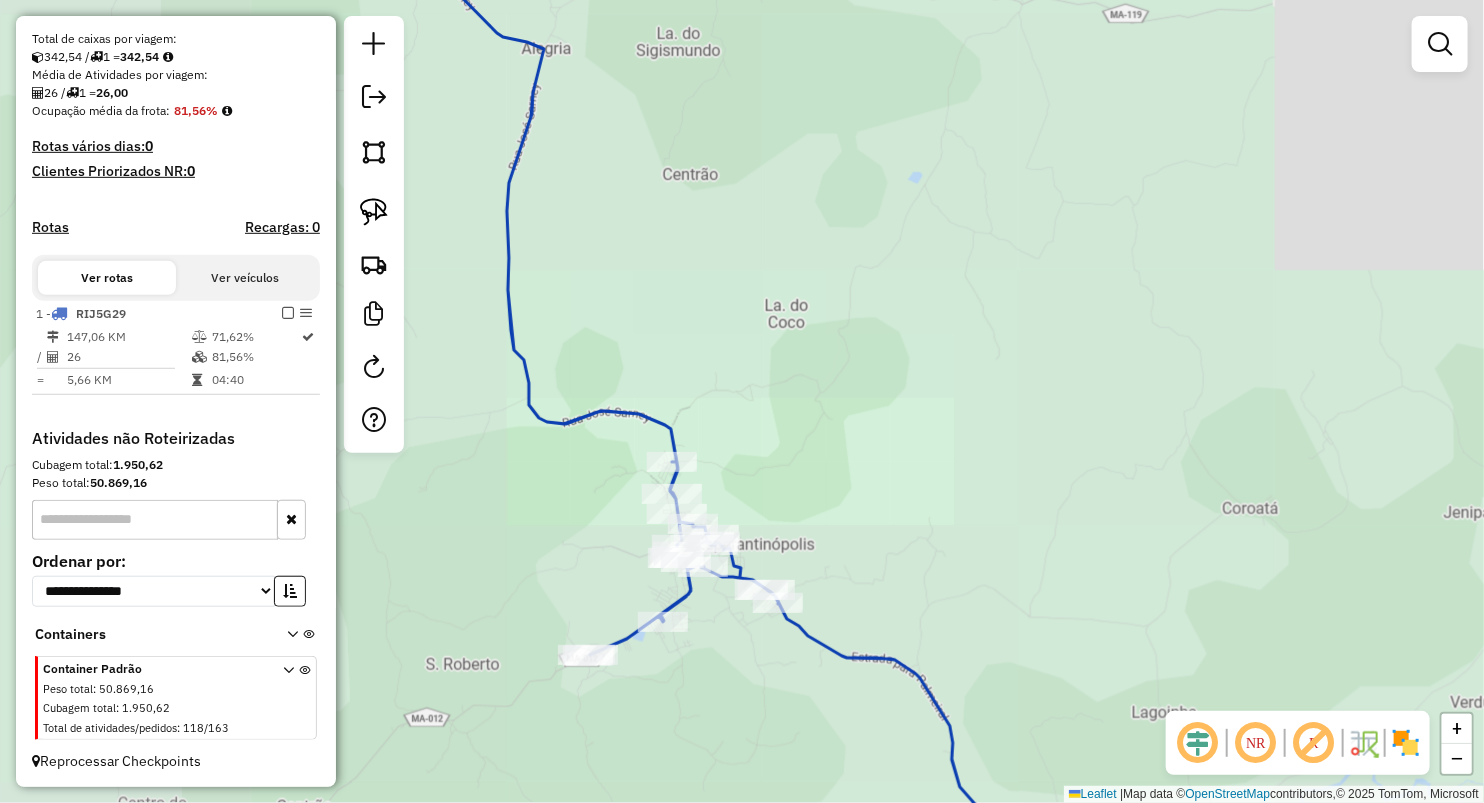 drag, startPoint x: 731, startPoint y: 612, endPoint x: 686, endPoint y: 503, distance: 117.923706 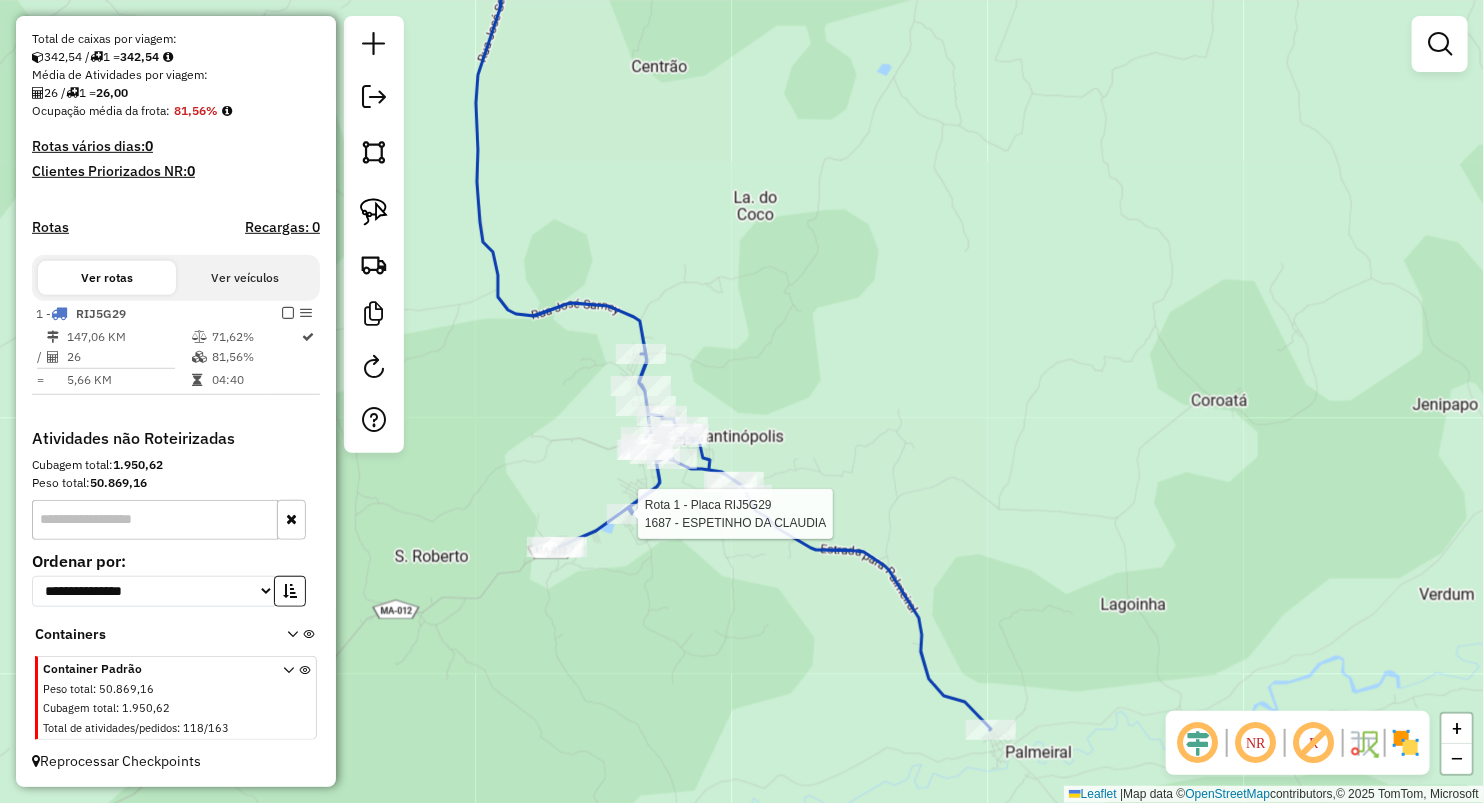 select on "**********" 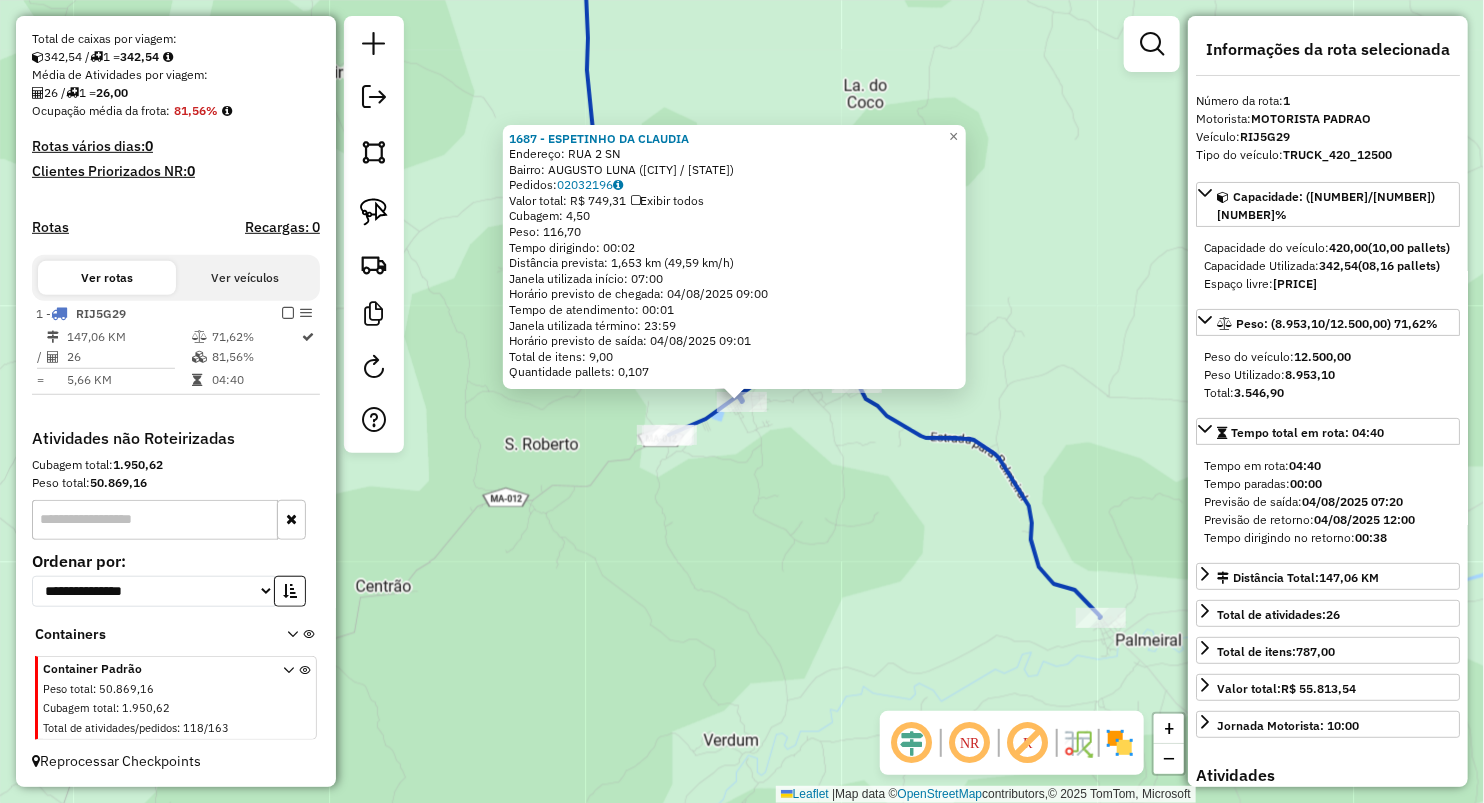 click on "1687 - ESPETINHO DA CLAUDIA  Endereço:  RUA 2 SN   Bairro: AUGUSTO LUNA (ESPERANTINOPOLIS / MA)   Pedidos:  02032196   Valor total: R$ 749,31   Exibir todos   Cubagem: 4,50  Peso: 116,70  Tempo dirigindo: 00:02   Distância prevista: 1,653 km (49,59 km/h)   Janela utilizada início: 07:00   Horário previsto de chegada: 04/08/2025 09:00   Tempo de atendimento: 00:01   Janela utilizada término: 23:59   Horário previsto de saída: 04/08/2025 09:01   Total de itens: 9,00   Quantidade pallets: 0,107  × Janela de atendimento Grade de atendimento Capacidade Transportadoras Veículos Cliente Pedidos  Rotas Selecione os dias de semana para filtrar as janelas de atendimento  Seg   Ter   Qua   Qui   Sex   Sáb   Dom  Informe o período da janela de atendimento: De: Até:  Filtrar exatamente a janela do cliente  Considerar janela de atendimento padrão  Selecione os dias de semana para filtrar as grades de atendimento  Seg   Ter   Qua   Qui   Sex   Sáb   Dom   Considerar clientes sem dia de atendimento cadastrado +" 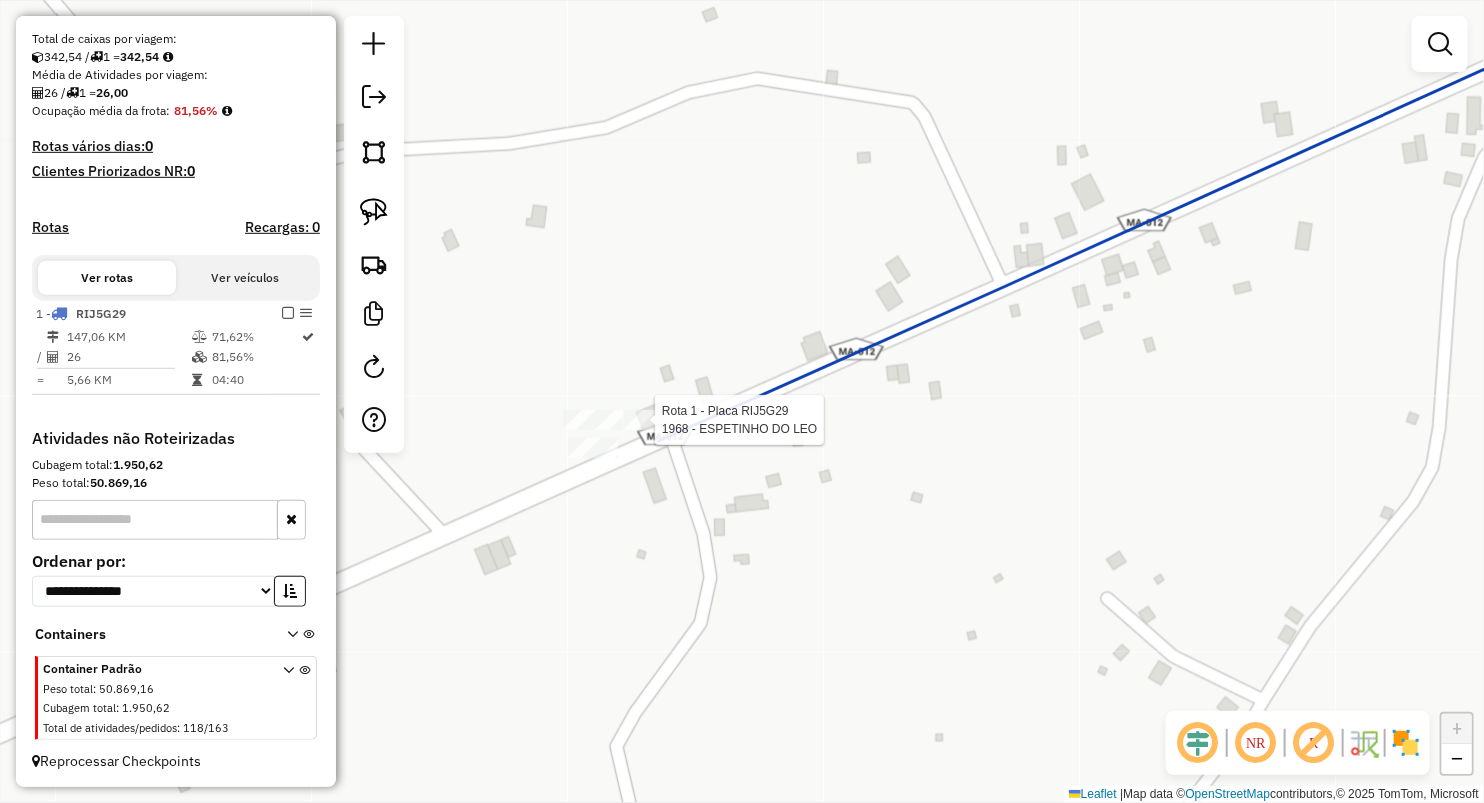 select on "**********" 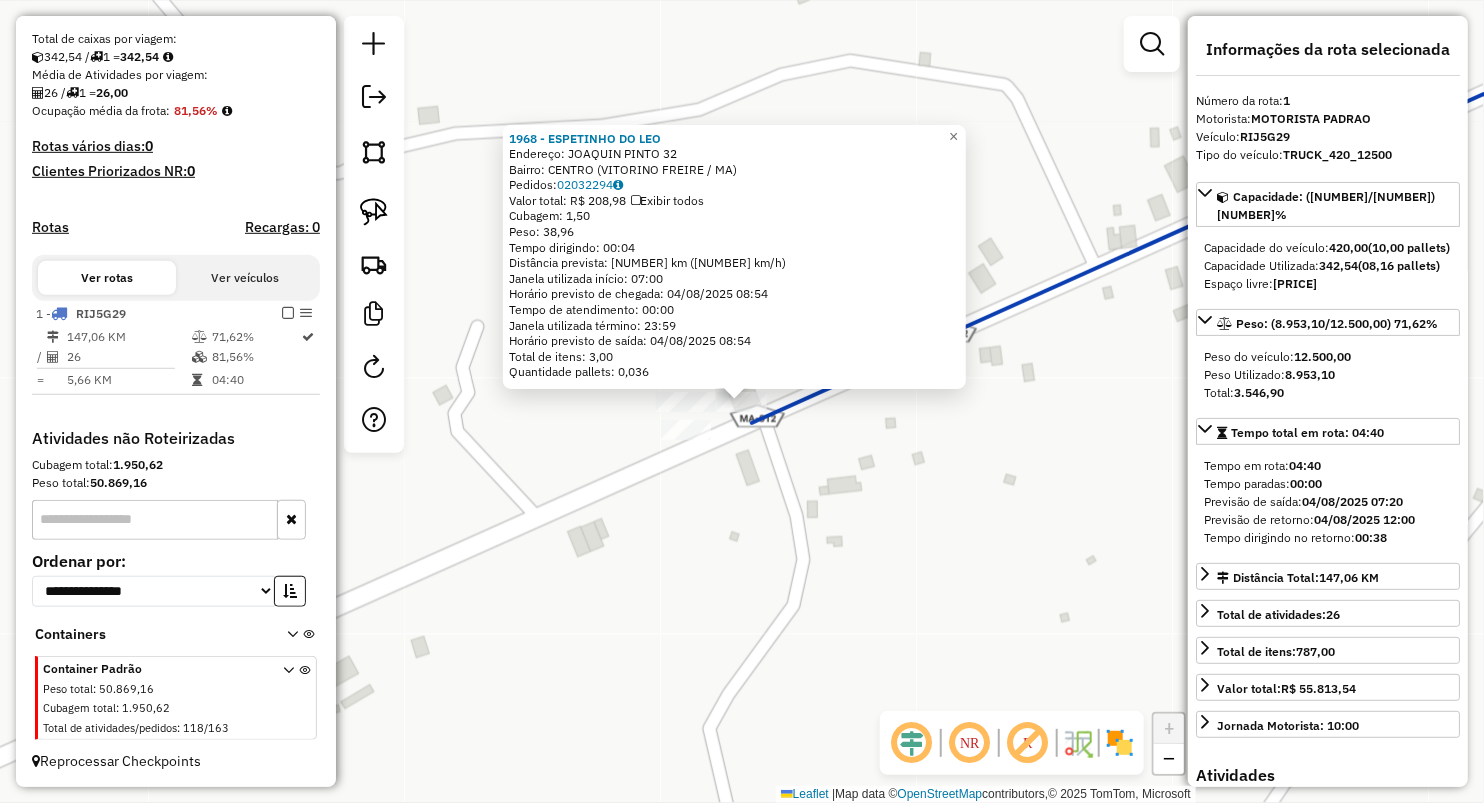 click on "1968 - ESPETINHO DO LEO  Endereço:  JOAQUIN PINTO 32   Bairro: CENTRO (VITORINO FREIRE / MA)   Pedidos:  02032294   Valor total: R$ 208,98   Exibir todos   Cubagem: 1,50  Peso: 38,96  Tempo dirigindo: 00:04   Distância prevista: 3,196 km (47,94 km/h)   Janela utilizada início: 07:00   Horário previsto de chegada: 04/08/2025 08:54   Tempo de atendimento: 00:00   Janela utilizada término: 23:59   Horário previsto de saída: 04/08/2025 08:54   Total de itens: 3,00   Quantidade pallets: 0,036  × Janela de atendimento Grade de atendimento Capacidade Transportadoras Veículos Cliente Pedidos  Rotas Selecione os dias de semana para filtrar as janelas de atendimento  Seg   Ter   Qua   Qui   Sex   Sáb   Dom  Informe o período da janela de atendimento: De: Até:  Filtrar exatamente a janela do cliente  Considerar janela de atendimento padrão  Selecione os dias de semana para filtrar as grades de atendimento  Seg   Ter   Qua   Qui   Sex   Sáb   Dom   Considerar clientes sem dia de atendimento cadastrado  De:" 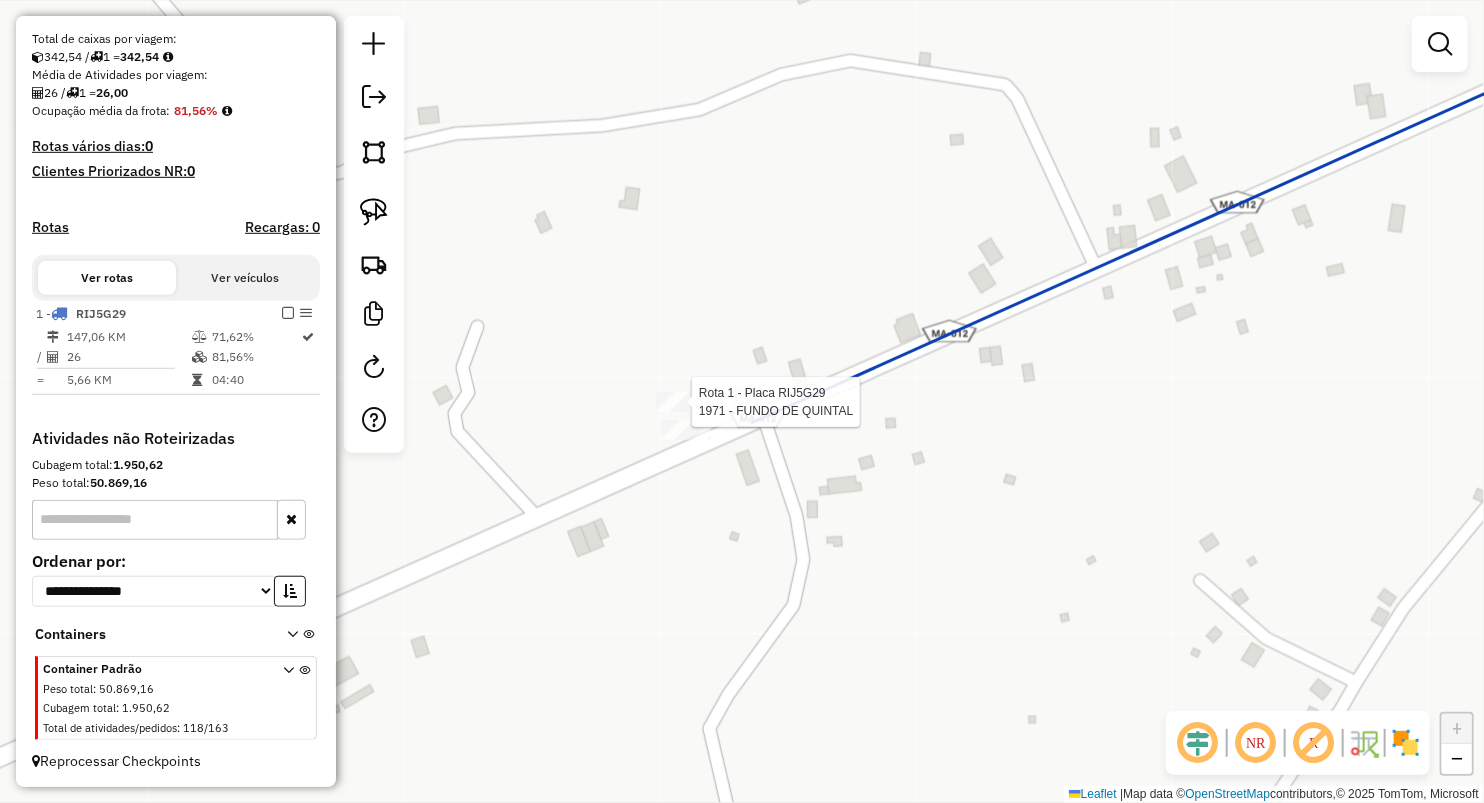 select on "**********" 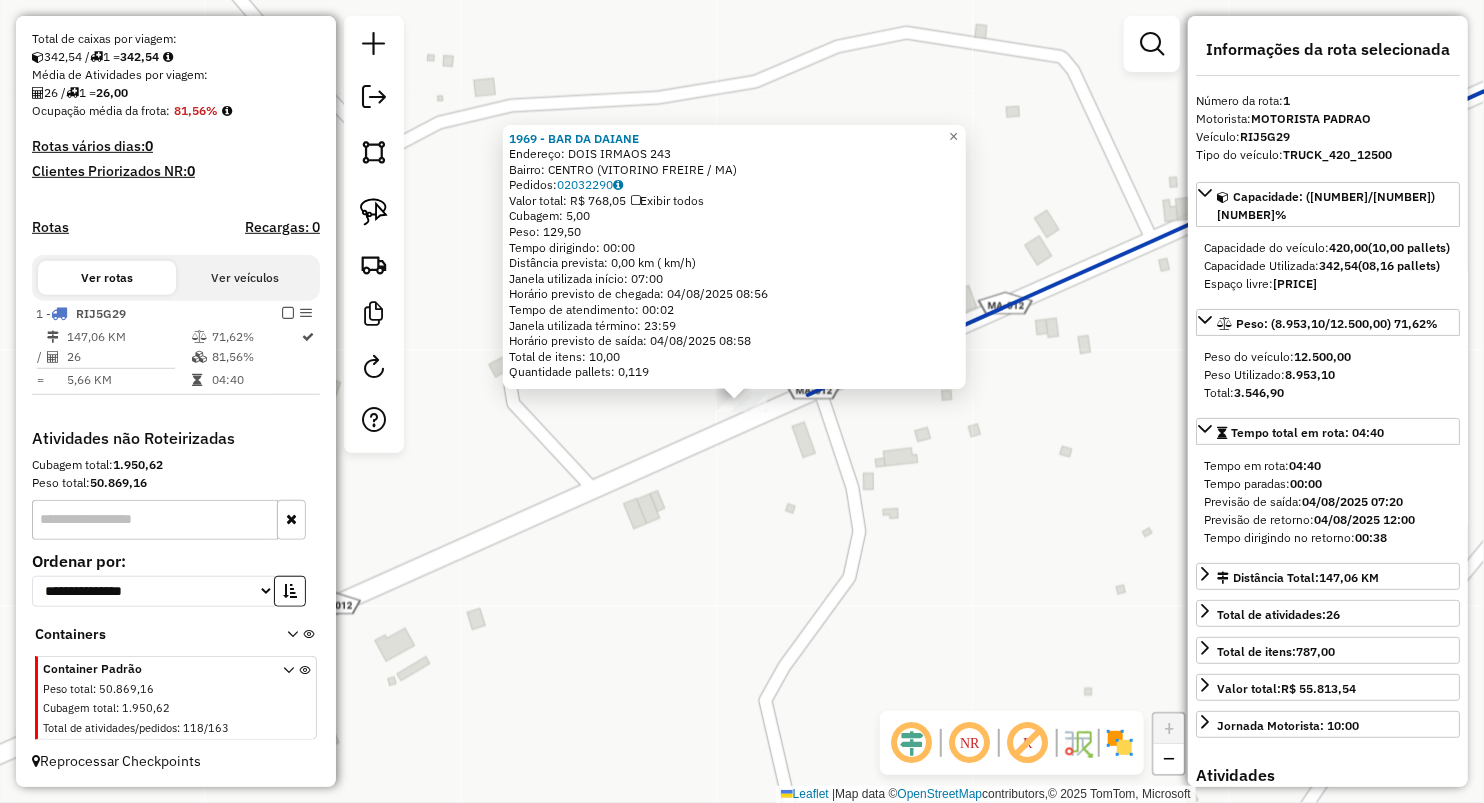 click on "1969 - BAR DA DAIANE  Endereço:  DOIS IRMAOS 243   Bairro: CENTRO (VITORINO FREIRE / MA)   Pedidos:  02032290   Valor total: R$ 768,05   Exibir todos   Cubagem: 5,00  Peso: 129,50  Tempo dirigindo: 00:00   Distância prevista: 0,00 km ( km/h)   Janela utilizada início: 07:00   Horário previsto de chegada: 04/08/2025 08:56   Tempo de atendimento: 00:02   Janela utilizada término: 23:59   Horário previsto de saída: 04/08/2025 08:58   Total de itens: 10,00   Quantidade pallets: 0,119  × Janela de atendimento Grade de atendimento Capacidade Transportadoras Veículos Cliente Pedidos  Rotas Selecione os dias de semana para filtrar as janelas de atendimento  Seg   Ter   Qua   Qui   Sex   Sáb   Dom  Informe o período da janela de atendimento: De: Até:  Filtrar exatamente a janela do cliente  Considerar janela de atendimento padrão  Selecione os dias de semana para filtrar as grades de atendimento  Seg   Ter   Qua   Qui   Sex   Sáb   Dom   Considerar clientes sem dia de atendimento cadastrado  De:   Até:" 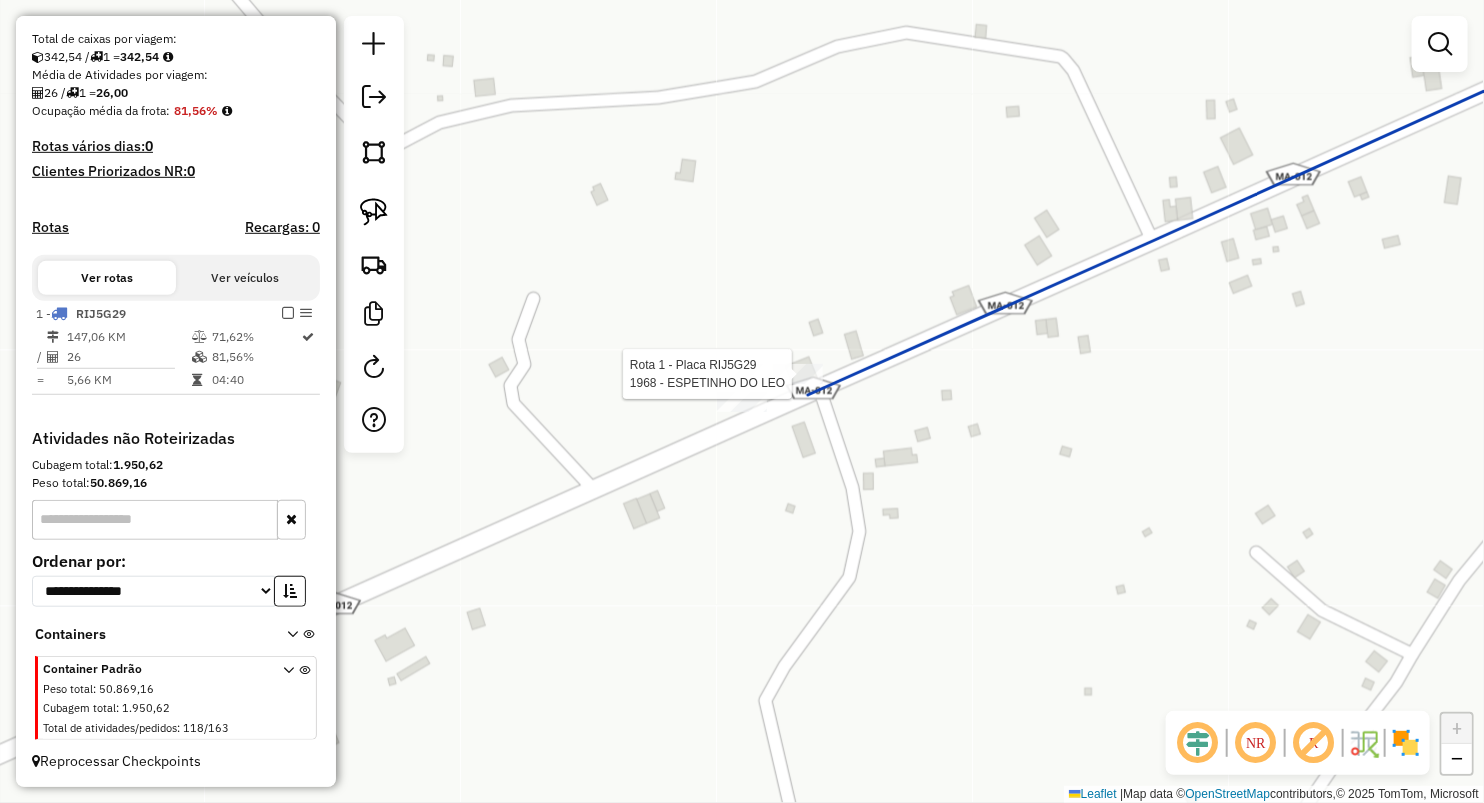 select on "**********" 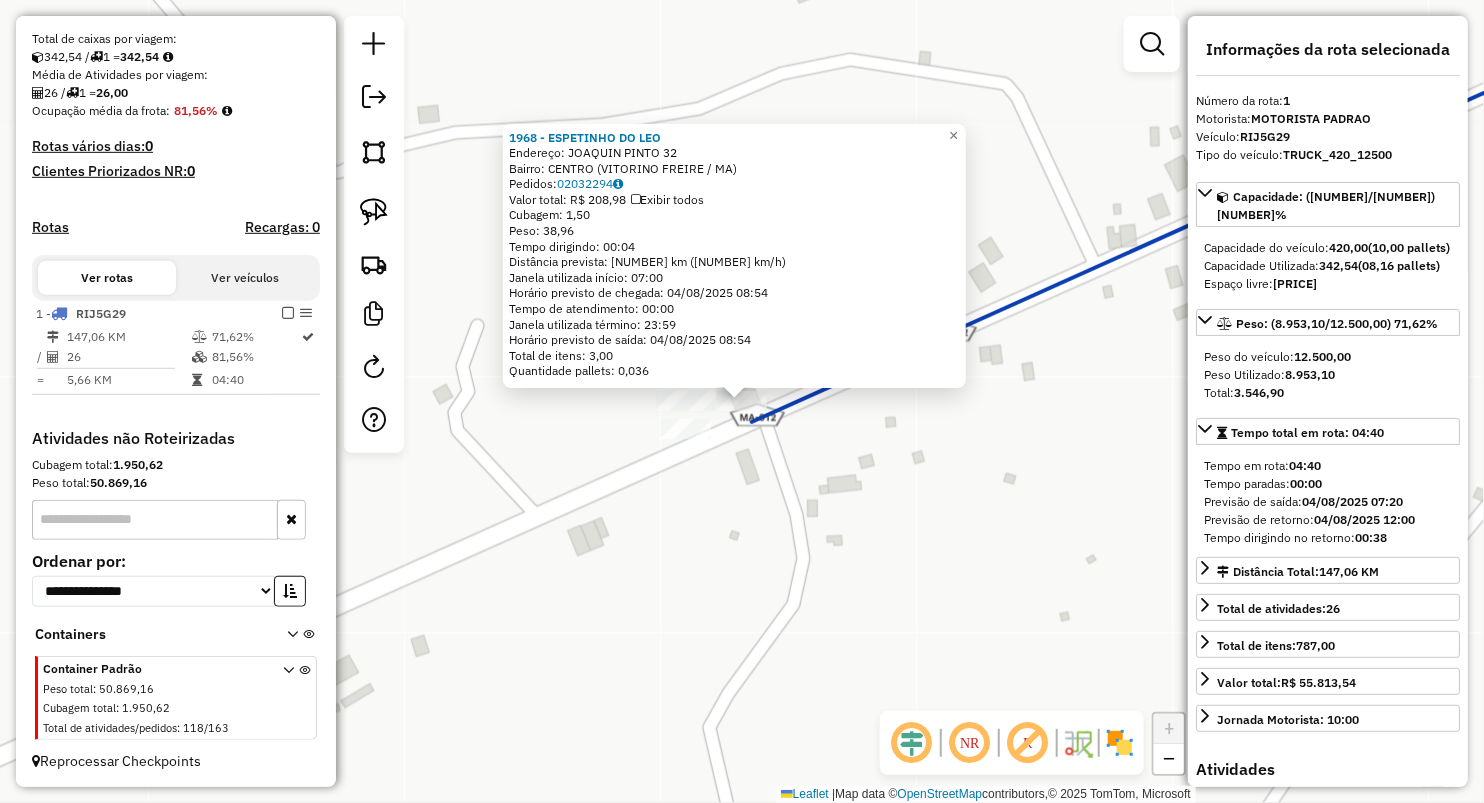 click on "1968 - ESPETINHO DO LEO  Endereço:  JOAQUIN PINTO 32   Bairro: CENTRO (VITORINO FREIRE / MA)   Pedidos:  02032294   Valor total: R$ 208,98   Exibir todos   Cubagem: 1,50  Peso: 38,96  Tempo dirigindo: 00:04   Distância prevista: 3,196 km (47,94 km/h)   Janela utilizada início: 07:00   Horário previsto de chegada: 04/08/2025 08:54   Tempo de atendimento: 00:00   Janela utilizada término: 23:59   Horário previsto de saída: 04/08/2025 08:54   Total de itens: 3,00   Quantidade pallets: 0,036  × Janela de atendimento Grade de atendimento Capacidade Transportadoras Veículos Cliente Pedidos  Rotas Selecione os dias de semana para filtrar as janelas de atendimento  Seg   Ter   Qua   Qui   Sex   Sáb   Dom  Informe o período da janela de atendimento: De: Até:  Filtrar exatamente a janela do cliente  Considerar janela de atendimento padrão  Selecione os dias de semana para filtrar as grades de atendimento  Seg   Ter   Qua   Qui   Sex   Sáb   Dom   Considerar clientes sem dia de atendimento cadastrado  De:" 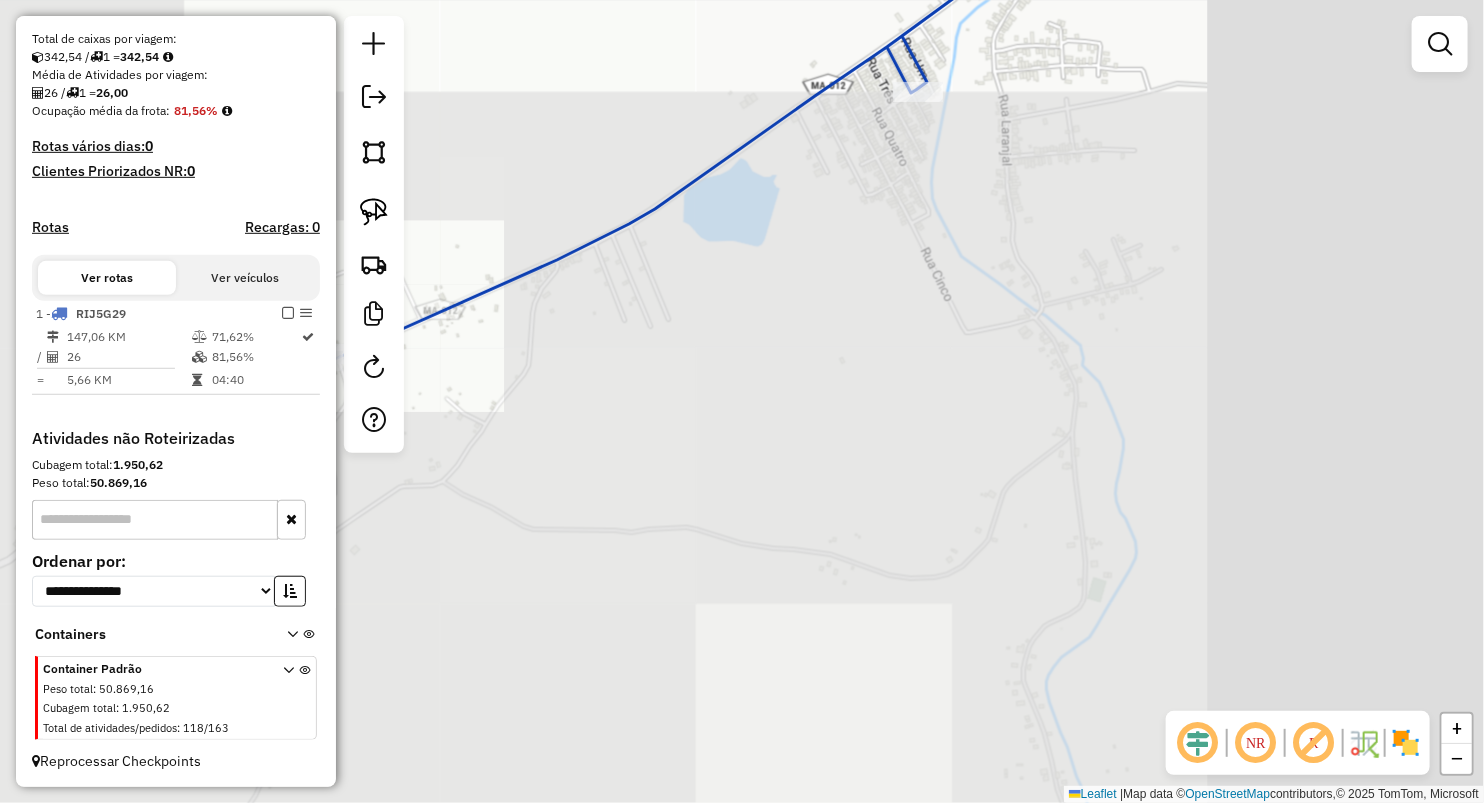 drag, startPoint x: 895, startPoint y: 547, endPoint x: 520, endPoint y: 404, distance: 401.34024 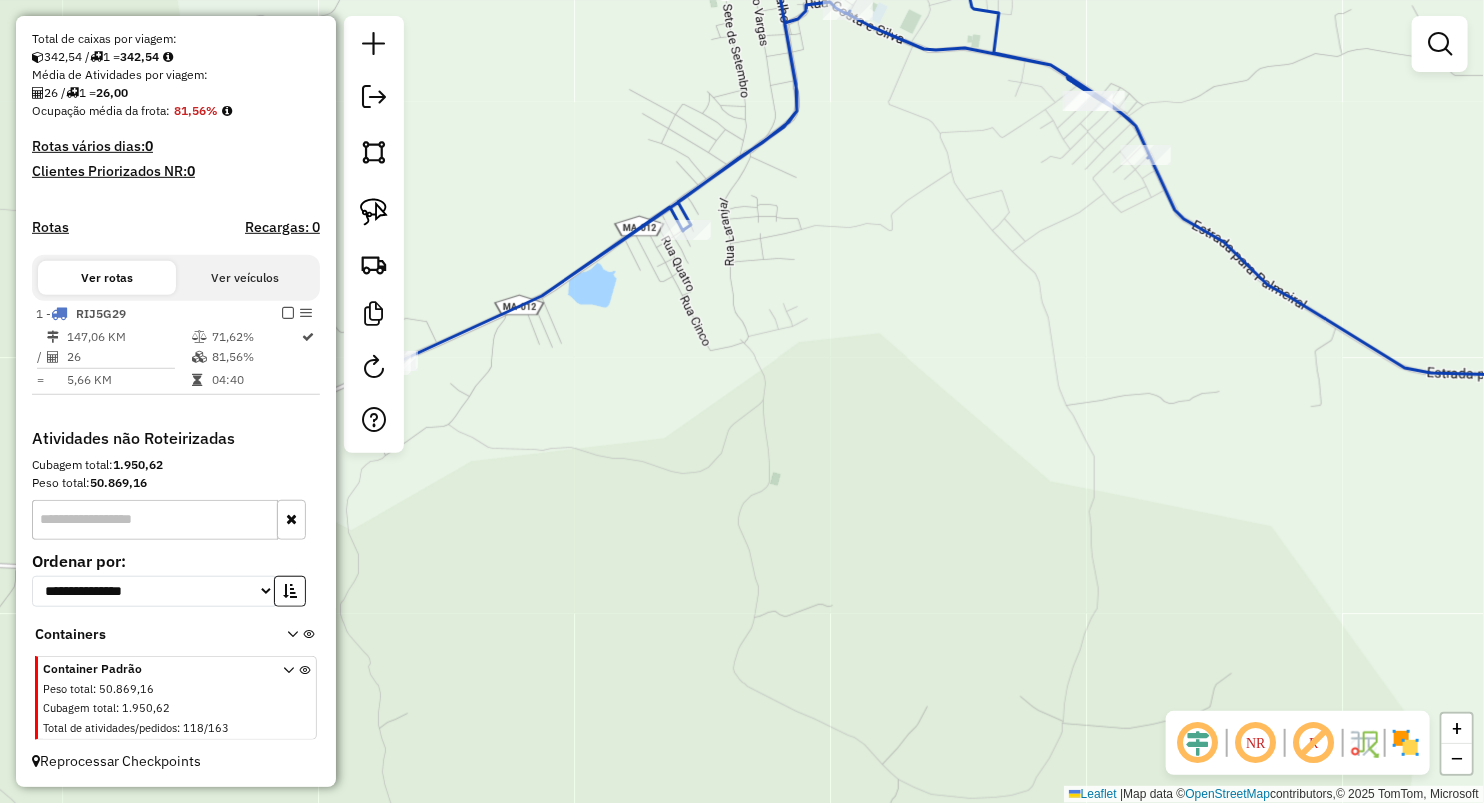 drag, startPoint x: 795, startPoint y: 468, endPoint x: 645, endPoint y: 427, distance: 155.50241 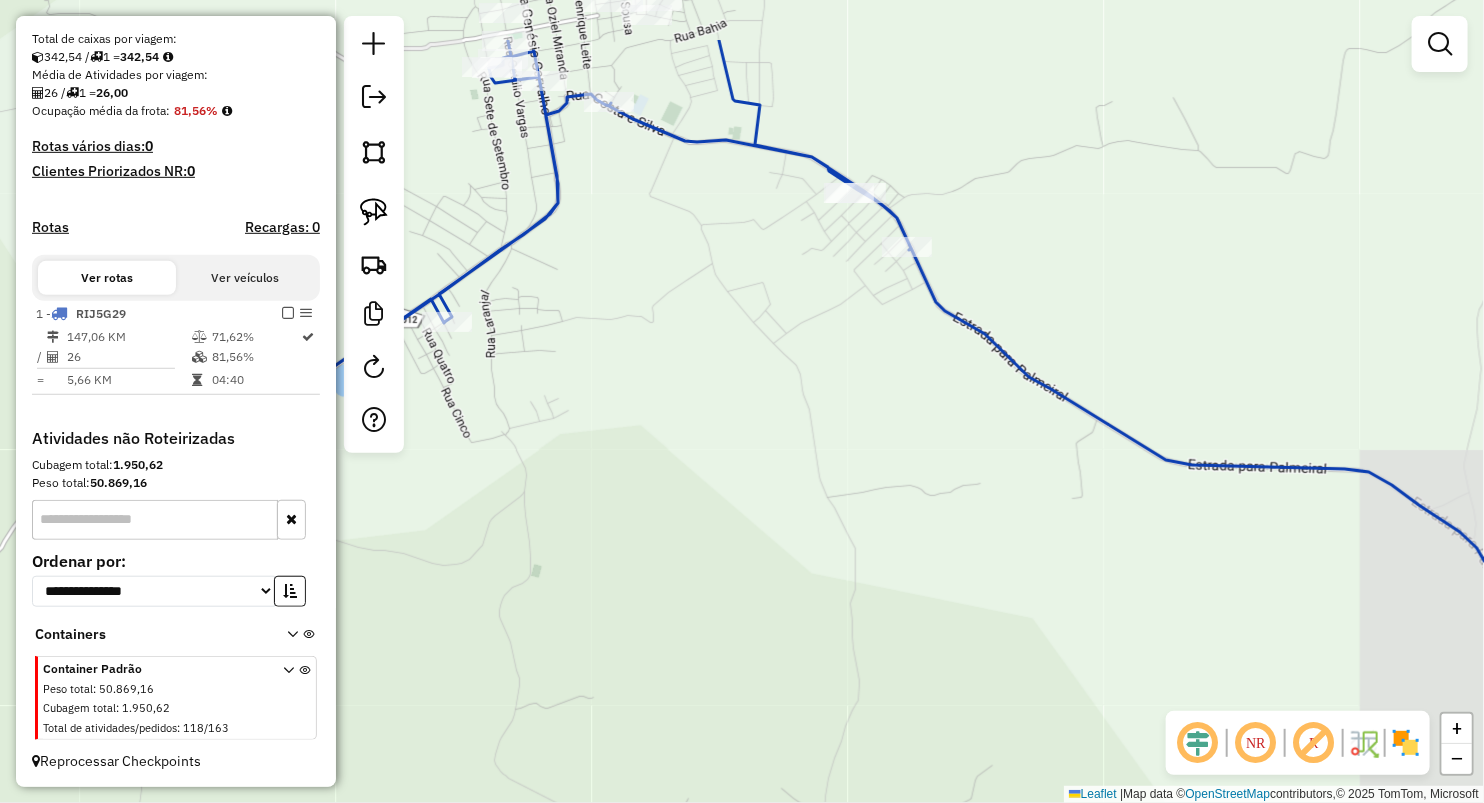 drag, startPoint x: 866, startPoint y: 428, endPoint x: 687, endPoint y: 612, distance: 256.7041 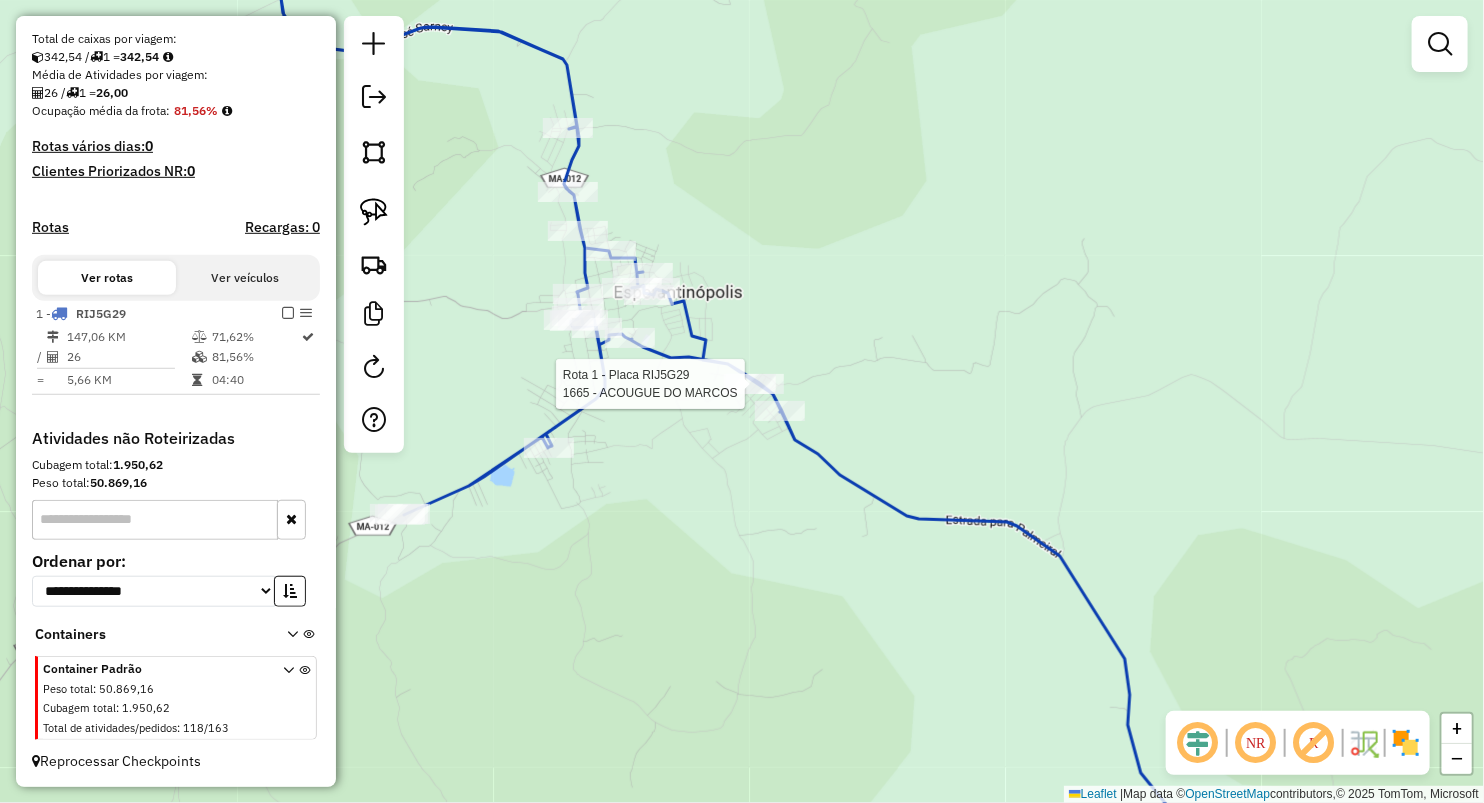 select on "**********" 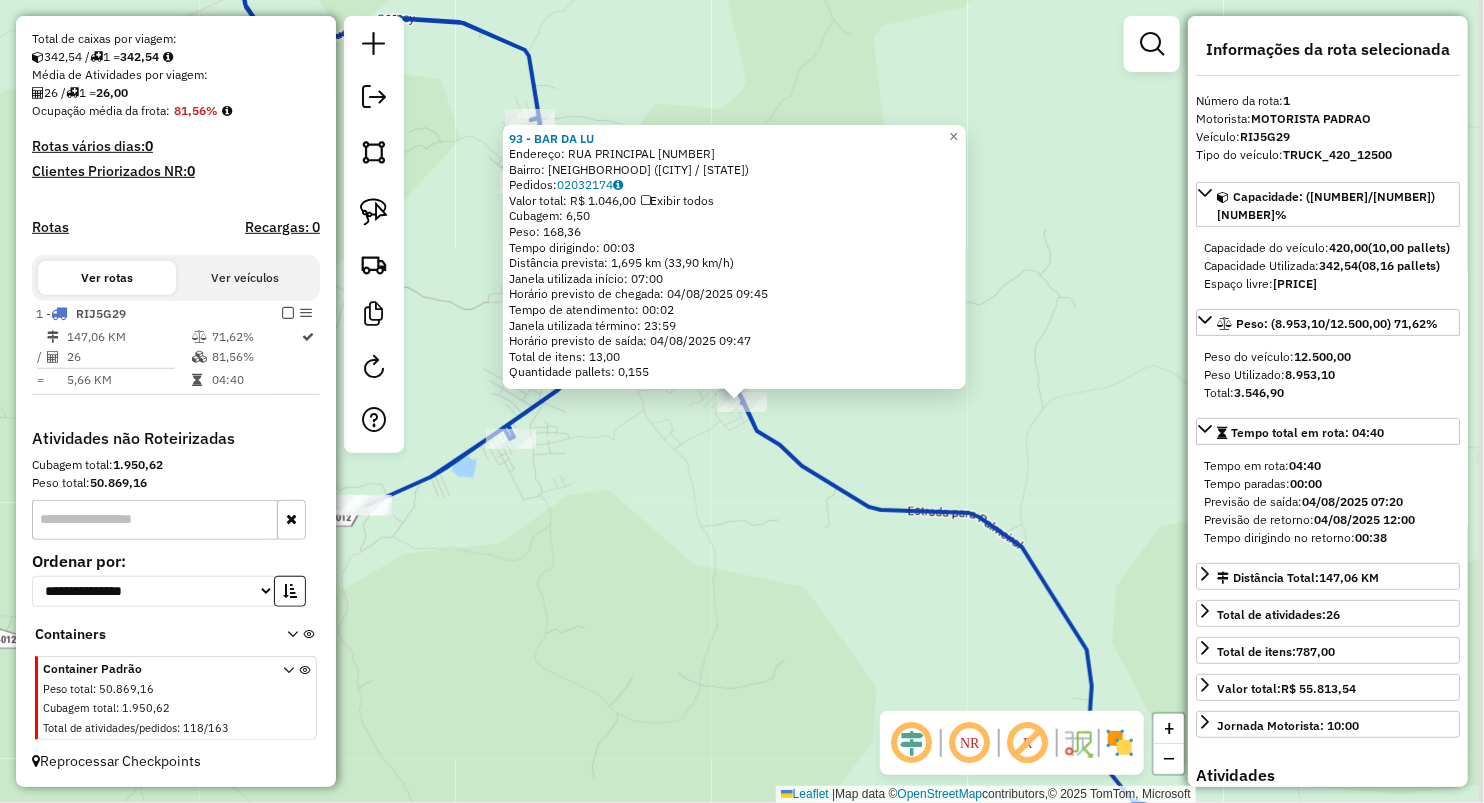 click on "Rota 1 - Placa RIJ5G29  93 - BAR DA LU × 93 - BAR DA LU  Endereço:  RUA PRINCIPAL 244   Bairro: NENZIM BRASIL (ESPERANTINOPOLIS / MA)   Pedidos:  02032174   Valor total: R$ 1.046,00   Exibir todos   Cubagem: 6,50  Peso: 168,36  Tempo dirigindo: 00:03   Distância prevista: 1,695 km (33,90 km/h)   Janela utilizada início: 07:00   Horário previsto de chegada: 04/08/2025 09:45   Tempo de atendimento: 00:02   Janela utilizada término: 23:59   Horário previsto de saída: 04/08/2025 09:47   Total de itens: 13,00   Quantidade pallets: 0,155  × Janela de atendimento Grade de atendimento Capacidade Transportadoras Veículos Cliente Pedidos  Rotas Selecione os dias de semana para filtrar as janelas de atendimento  Seg   Ter   Qua   Qui   Sex   Sáb   Dom  Informe o período da janela de atendimento: De: Até:  Filtrar exatamente a janela do cliente  Considerar janela de atendimento padrão  Selecione os dias de semana para filtrar as grades de atendimento  Seg   Ter   Qua   Qui   Sex   Sáb   Dom   De:   Até:" 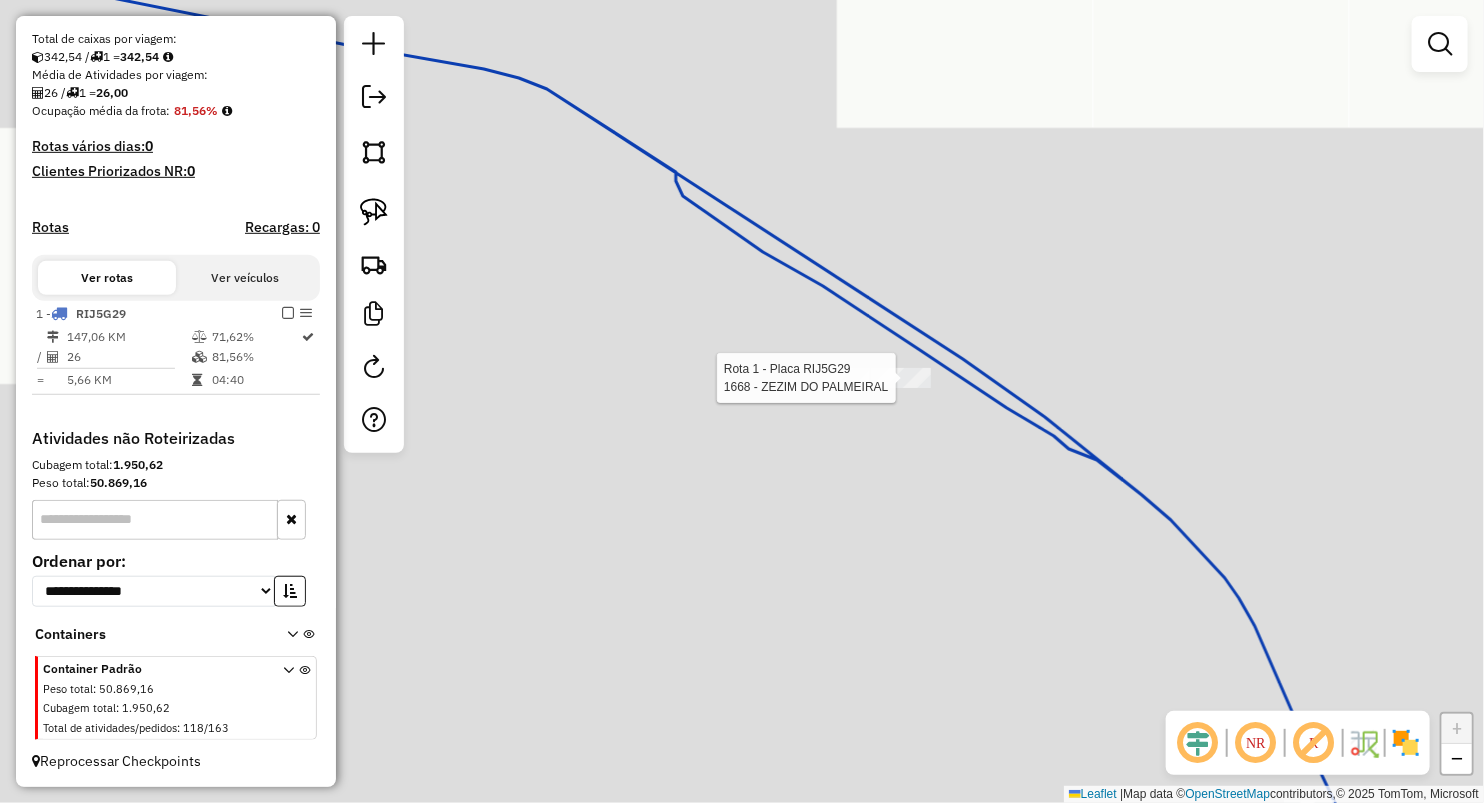 select on "**********" 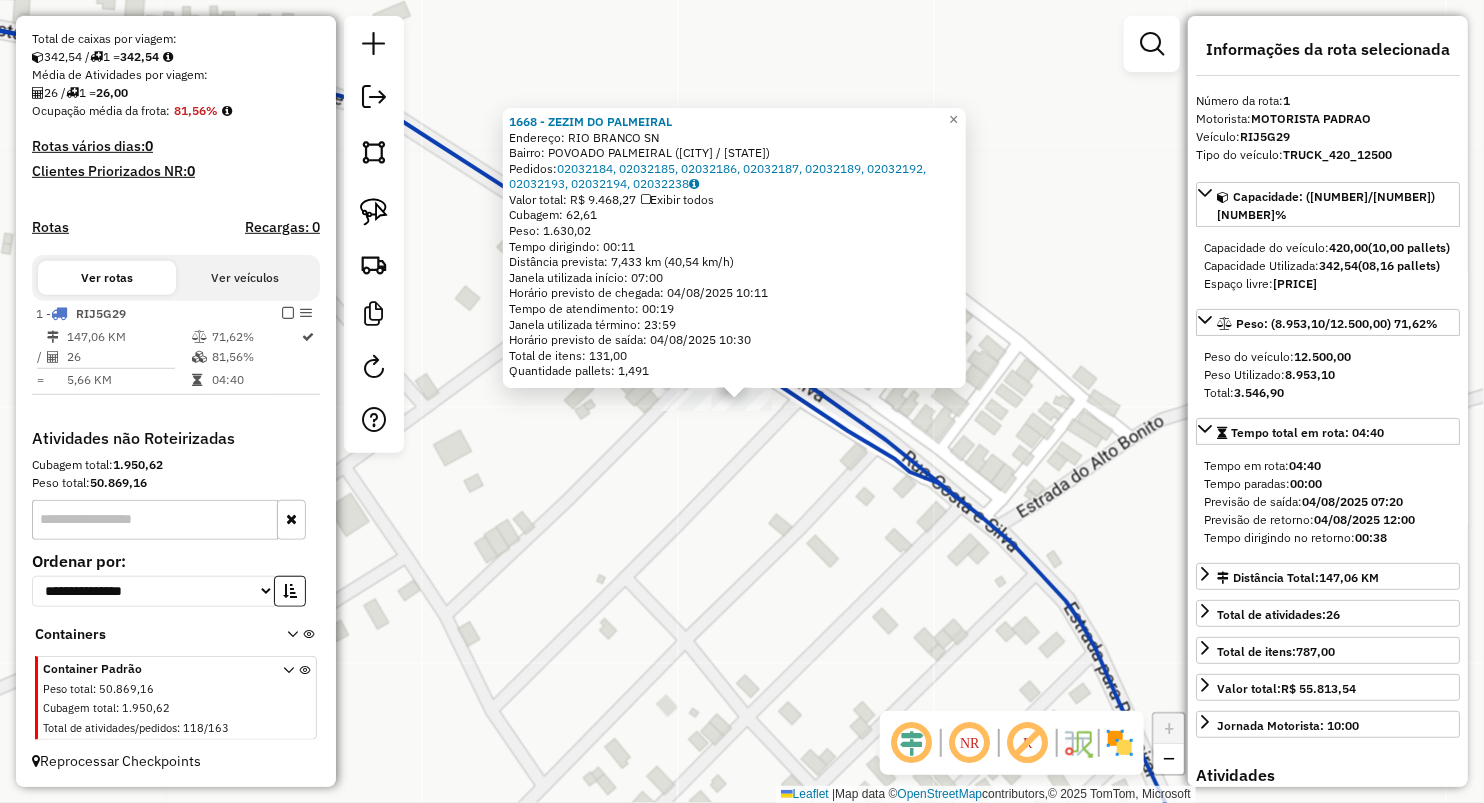 click on "1668 - ZEZIM DO PALMEIRAL  Endereço:  RIO BRANCO SN   Bairro: POVOADO PALMEIRAL (ESPERANTINOPOLIS / MA)   Pedidos:  02032184, 02032185, 02032186, 02032187, 02032189, 02032192, 02032193, 02032194, 02032238   Valor total: R$ 9.468,27   Exibir todos   Cubagem: 62,61  Peso: 1.630,02  Tempo dirigindo: 00:11   Distância prevista: 7,433 km (40,54 km/h)   Janela utilizada início: 07:00   Horário previsto de chegada: 04/08/2025 10:11   Tempo de atendimento: 00:19   Janela utilizada término: 23:59   Horário previsto de saída: 04/08/2025 10:30   Total de itens: 131,00   Quantidade pallets: 1,491  × Janela de atendimento Grade de atendimento Capacidade Transportadoras Veículos Cliente Pedidos  Rotas Selecione os dias de semana para filtrar as janelas de atendimento  Seg   Ter   Qua   Qui   Sex   Sáb   Dom  Informe o período da janela de atendimento: De: Até:  Filtrar exatamente a janela do cliente  Considerar janela de atendimento padrão  Selecione os dias de semana para filtrar as grades de atendimento De:" 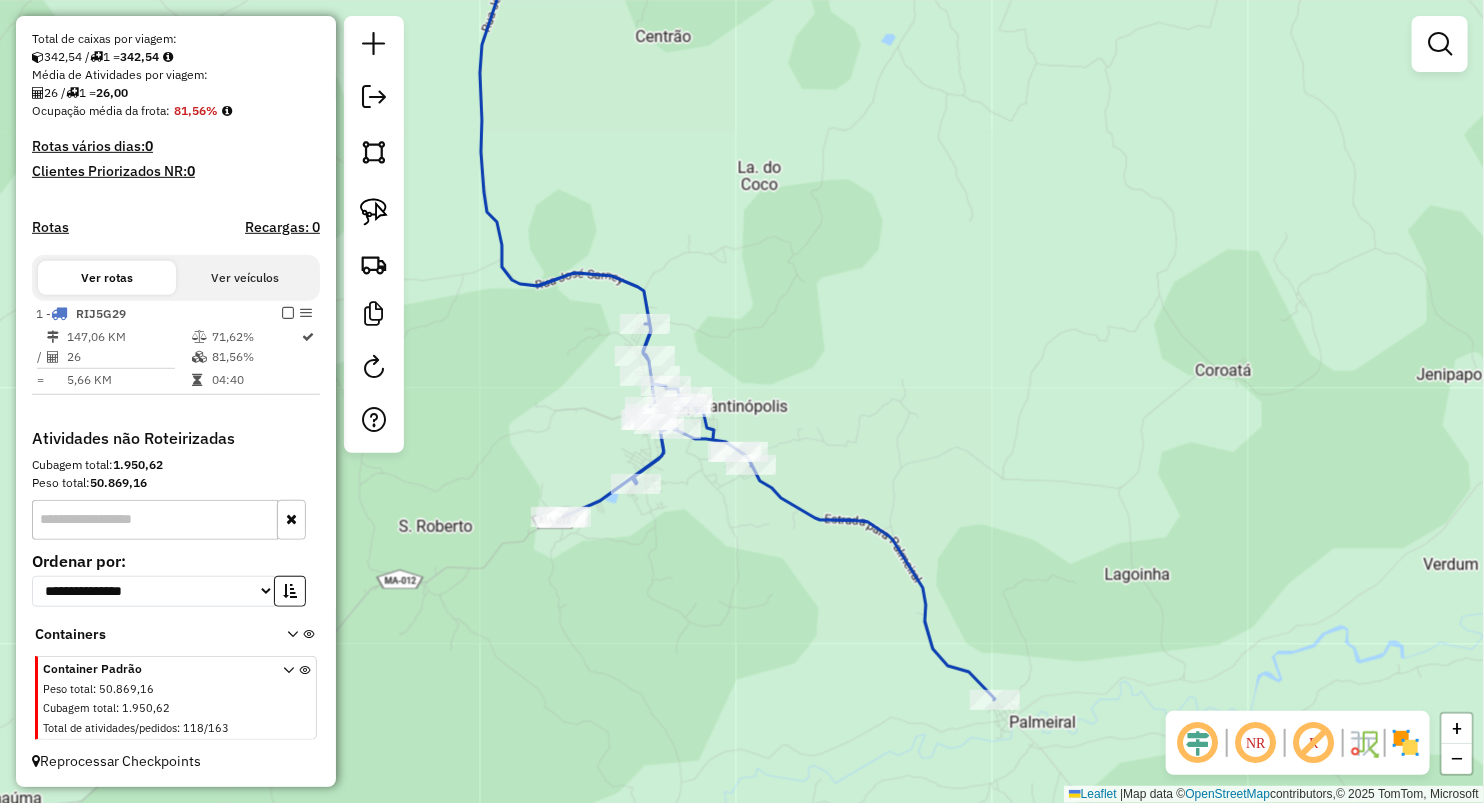 drag, startPoint x: 741, startPoint y: 548, endPoint x: 640, endPoint y: 396, distance: 182.49658 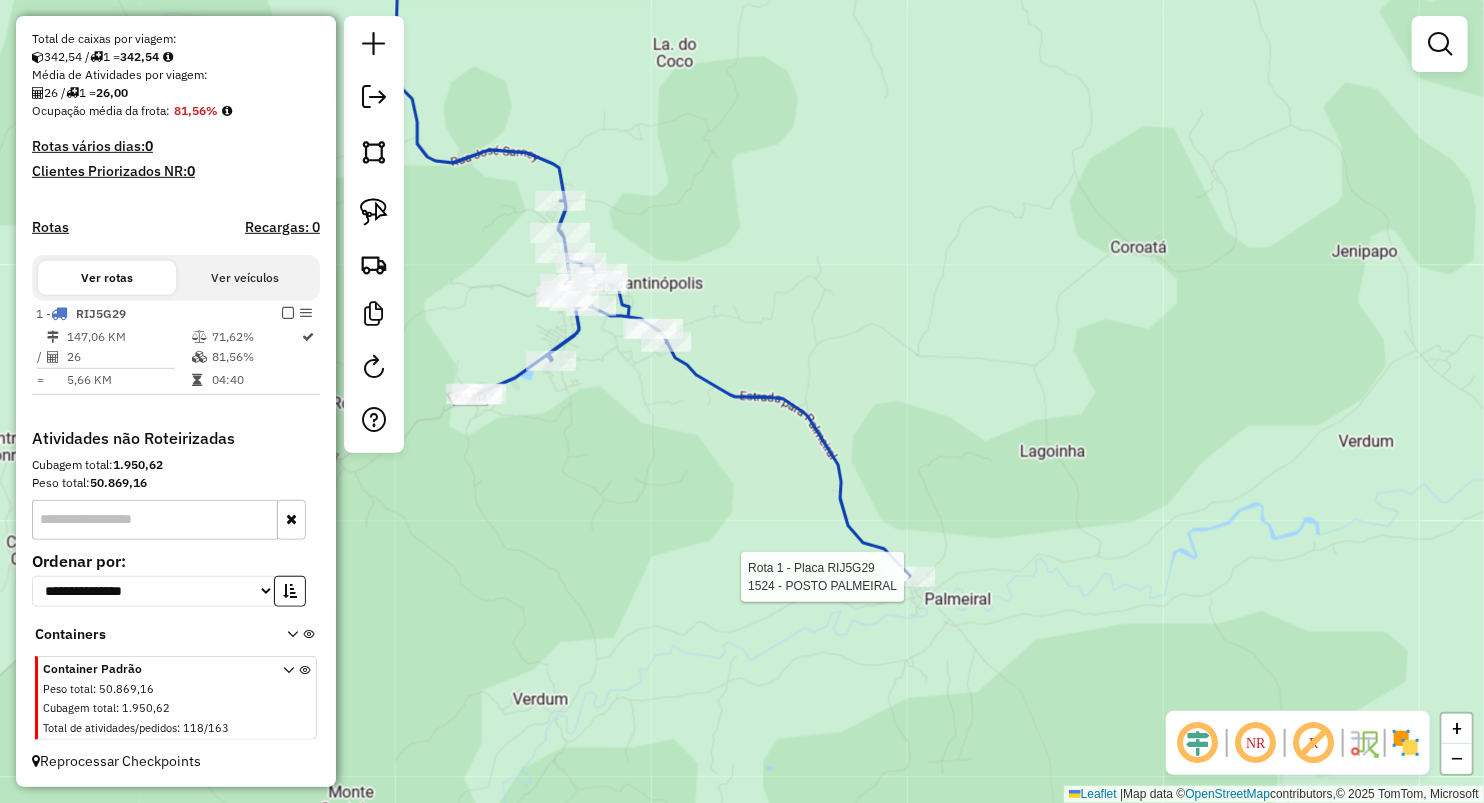 select on "**********" 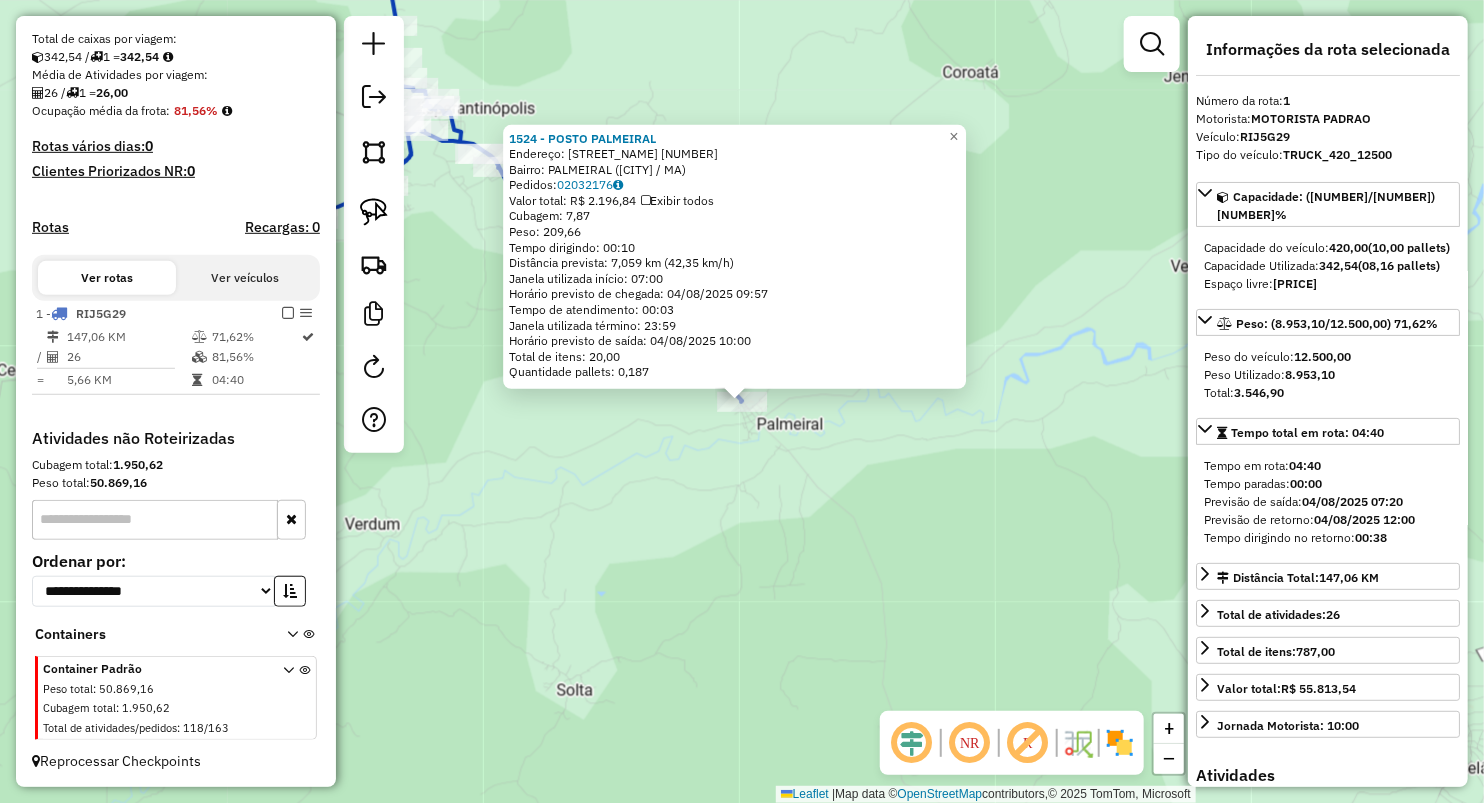 click on "1524 - POSTO PALMEIRAL  Endereço:  DA PICARRAS 2 SN   Bairro: PALMEIRAL (ESPERANTINOPOLIS / MA)   Pedidos:  02032176   Valor total: R$ 2.196,84   Exibir todos   Cubagem: 7,87  Peso: 209,66  Tempo dirigindo: 00:10   Distância prevista: 7,059 km (42,35 km/h)   Janela utilizada início: 07:00   Horário previsto de chegada: 04/08/2025 09:57   Tempo de atendimento: 00:03   Janela utilizada término: 23:59   Horário previsto de saída: 04/08/2025 10:00   Total de itens: 20,00   Quantidade pallets: 0,187  × Janela de atendimento Grade de atendimento Capacidade Transportadoras Veículos Cliente Pedidos  Rotas Selecione os dias de semana para filtrar as janelas de atendimento  Seg   Ter   Qua   Qui   Sex   Sáb   Dom  Informe o período da janela de atendimento: De: Até:  Filtrar exatamente a janela do cliente  Considerar janela de atendimento padrão  Selecione os dias de semana para filtrar as grades de atendimento  Seg   Ter   Qua   Qui   Sex   Sáb   Dom   Clientes fora do dia de atendimento selecionado De:" 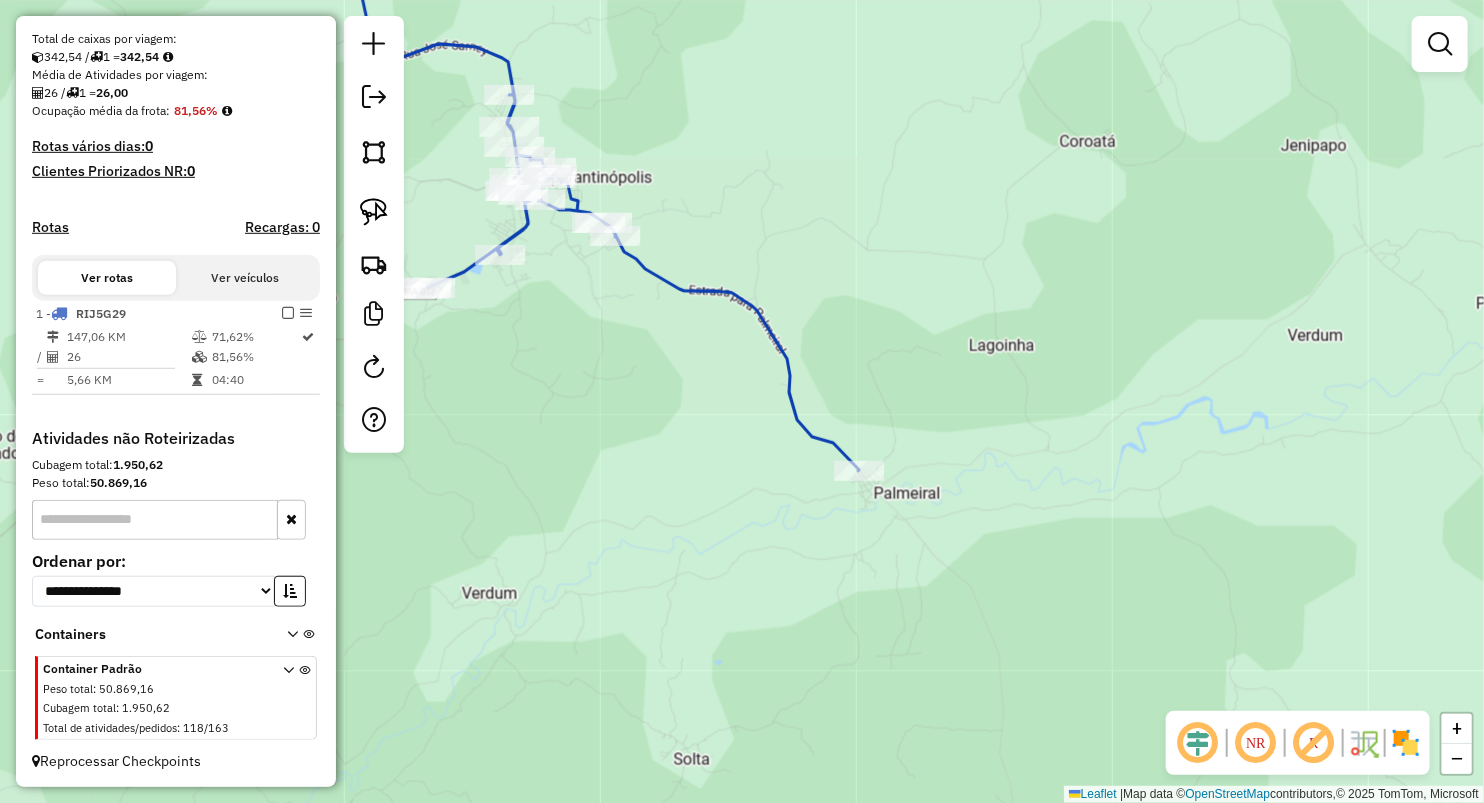 drag, startPoint x: 669, startPoint y: 479, endPoint x: 820, endPoint y: 515, distance: 155.23209 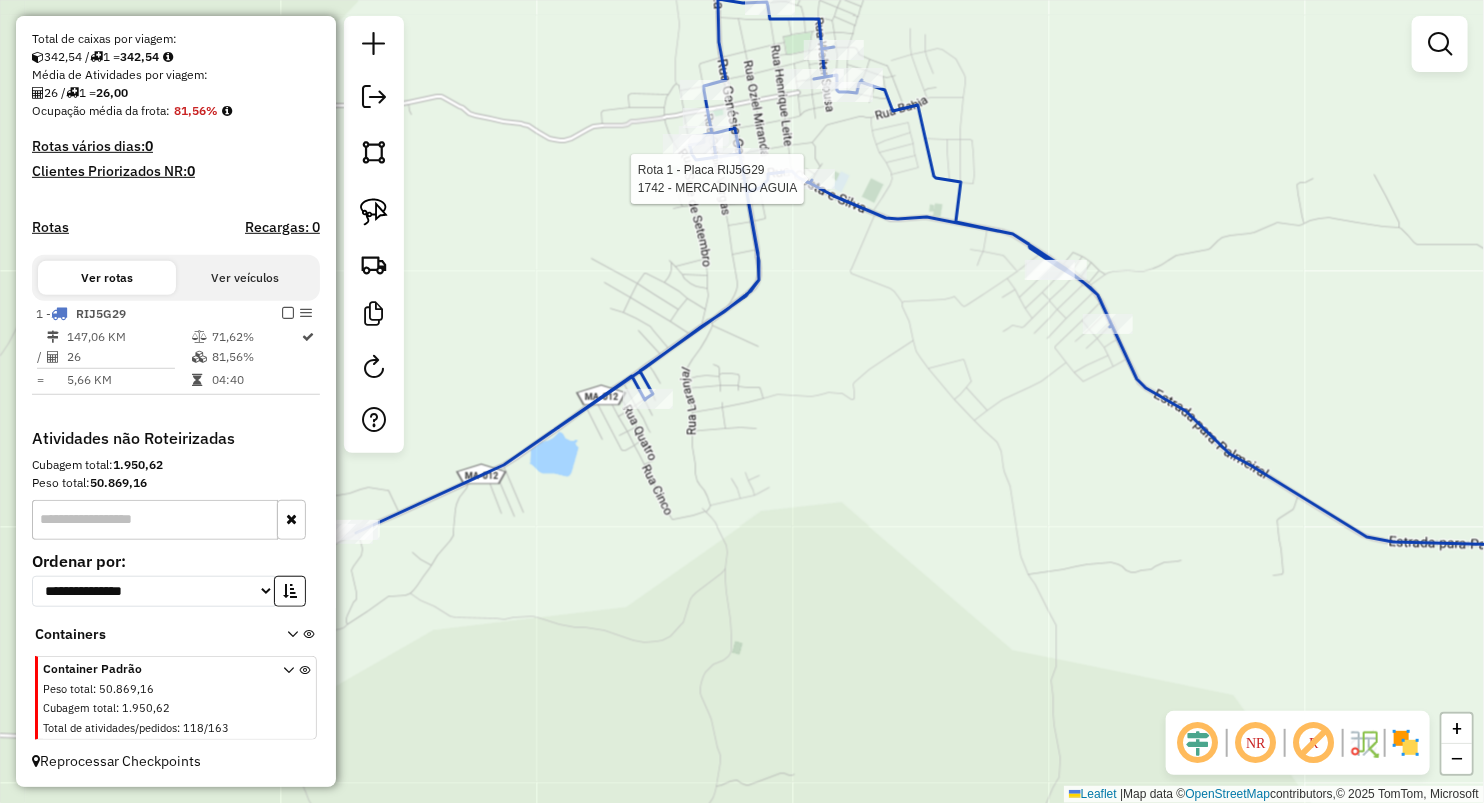 select on "**********" 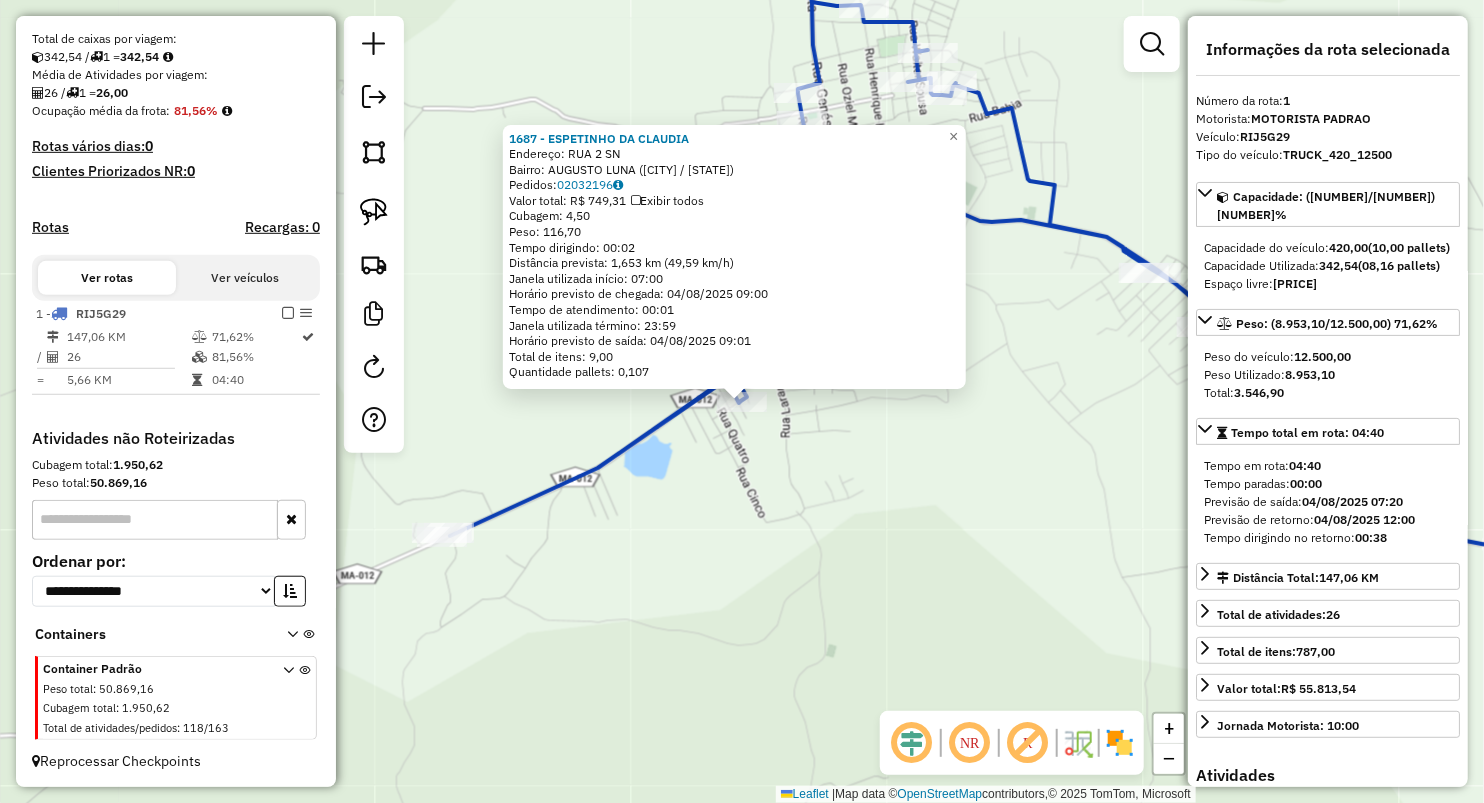 click on "Rota 1 - Placa RIJ5G29  1687 - ESPETINHO DA CLAUDIA 1687 - ESPETINHO DA CLAUDIA  Endereço:  RUA 2 SN   Bairro: AUGUSTO LUNA (ESPERANTINOPOLIS / MA)   Pedidos:  02032196   Valor total: R$ 749,31   Exibir todos   Cubagem: 4,50  Peso: 116,70  Tempo dirigindo: 00:02   Distância prevista: 1,653 km (49,59 km/h)   Janela utilizada início: 07:00   Horário previsto de chegada: 04/08/2025 09:00   Tempo de atendimento: 00:01   Janela utilizada término: 23:59   Horário previsto de saída: 04/08/2025 09:01   Total de itens: 9,00   Quantidade pallets: 0,107  × Janela de atendimento Grade de atendimento Capacidade Transportadoras Veículos Cliente Pedidos  Rotas Selecione os dias de semana para filtrar as janelas de atendimento  Seg   Ter   Qua   Qui   Sex   Sáb   Dom  Informe o período da janela de atendimento: De: Até:  Filtrar exatamente a janela do cliente  Considerar janela de atendimento padrão  Selecione os dias de semana para filtrar as grades de atendimento  Seg   Ter   Qua   Qui   Sex   Sáb   Dom  De:" 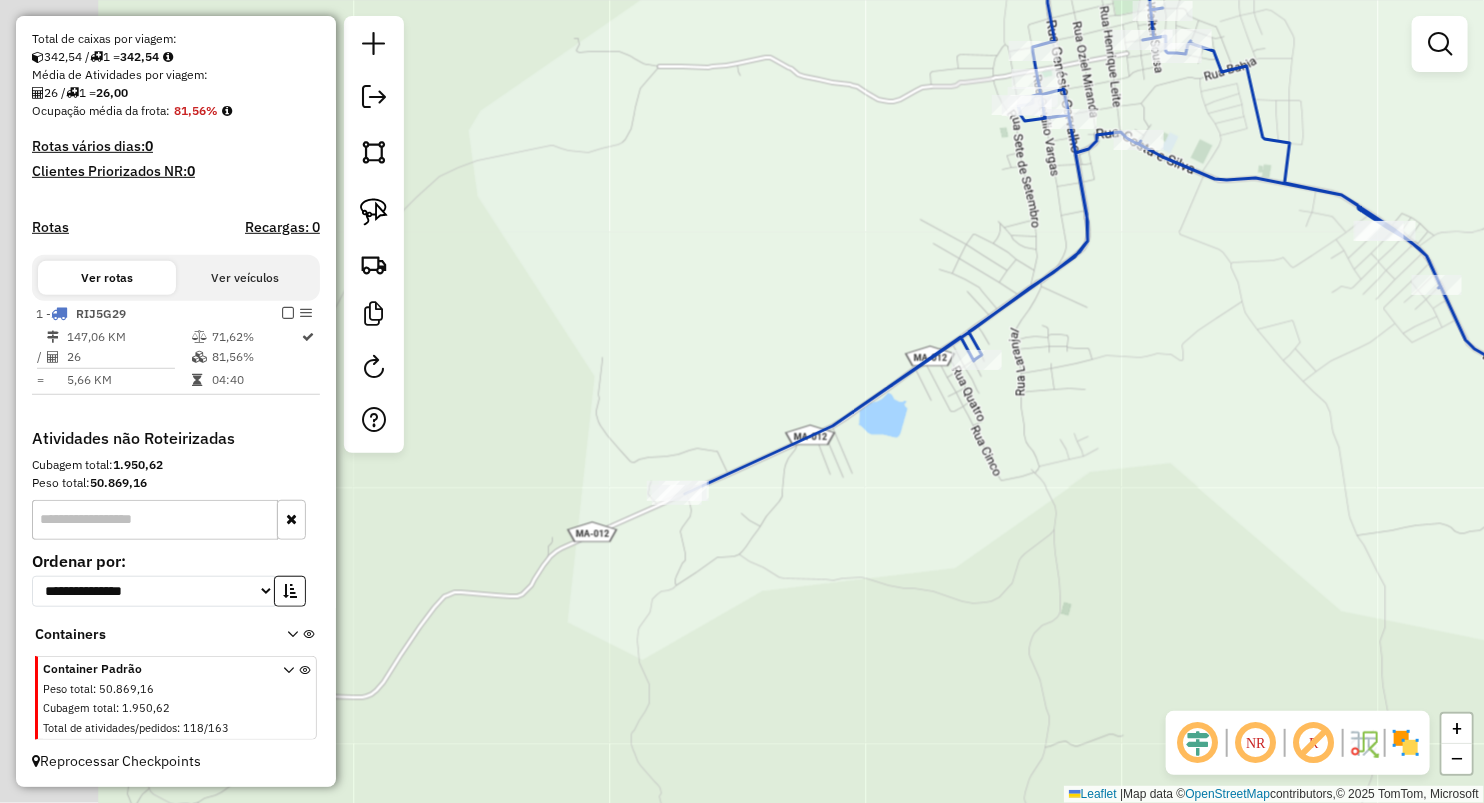 drag, startPoint x: 787, startPoint y: 532, endPoint x: 814, endPoint y: 492, distance: 48.259712 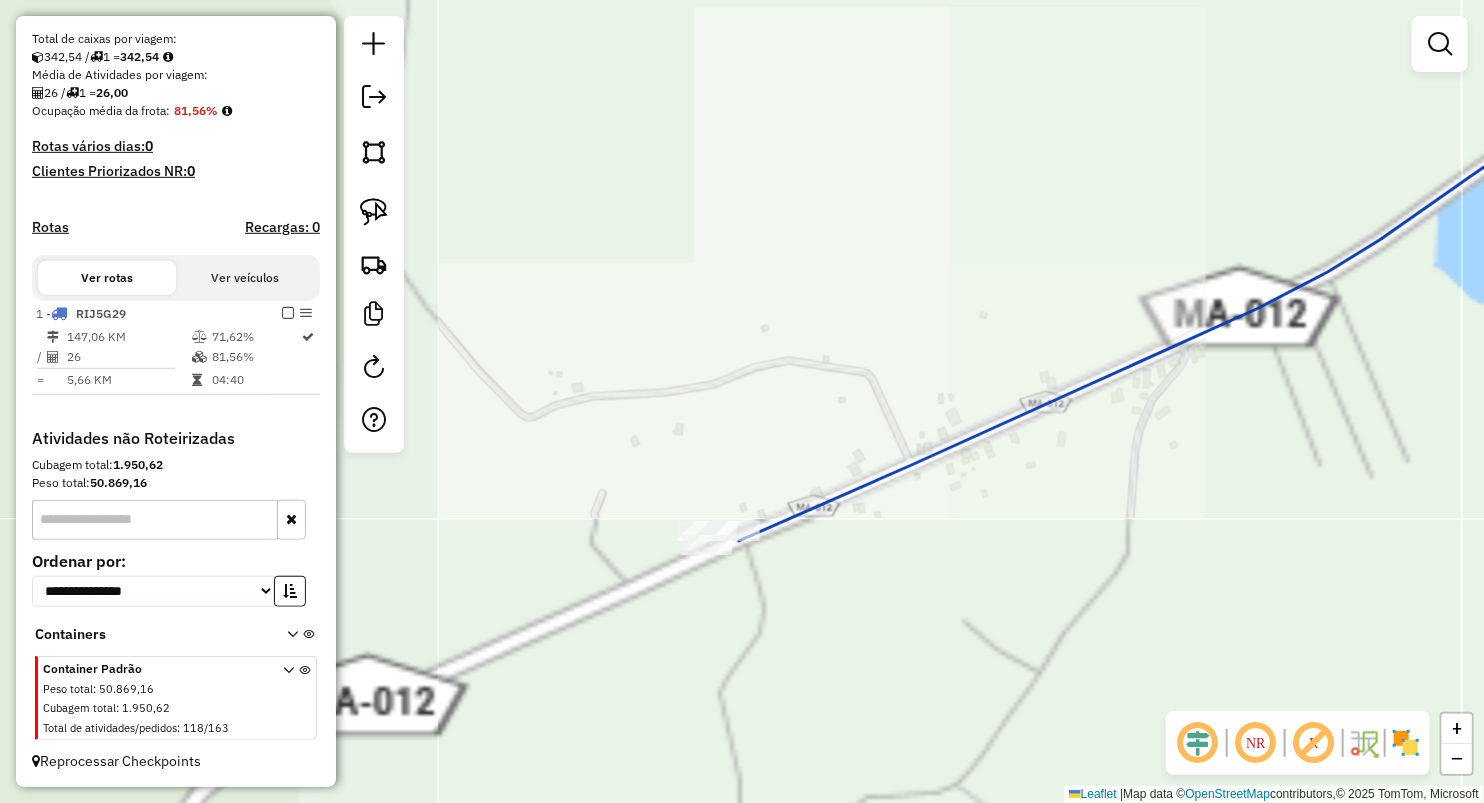 drag, startPoint x: 744, startPoint y: 453, endPoint x: 727, endPoint y: 380, distance: 74.953316 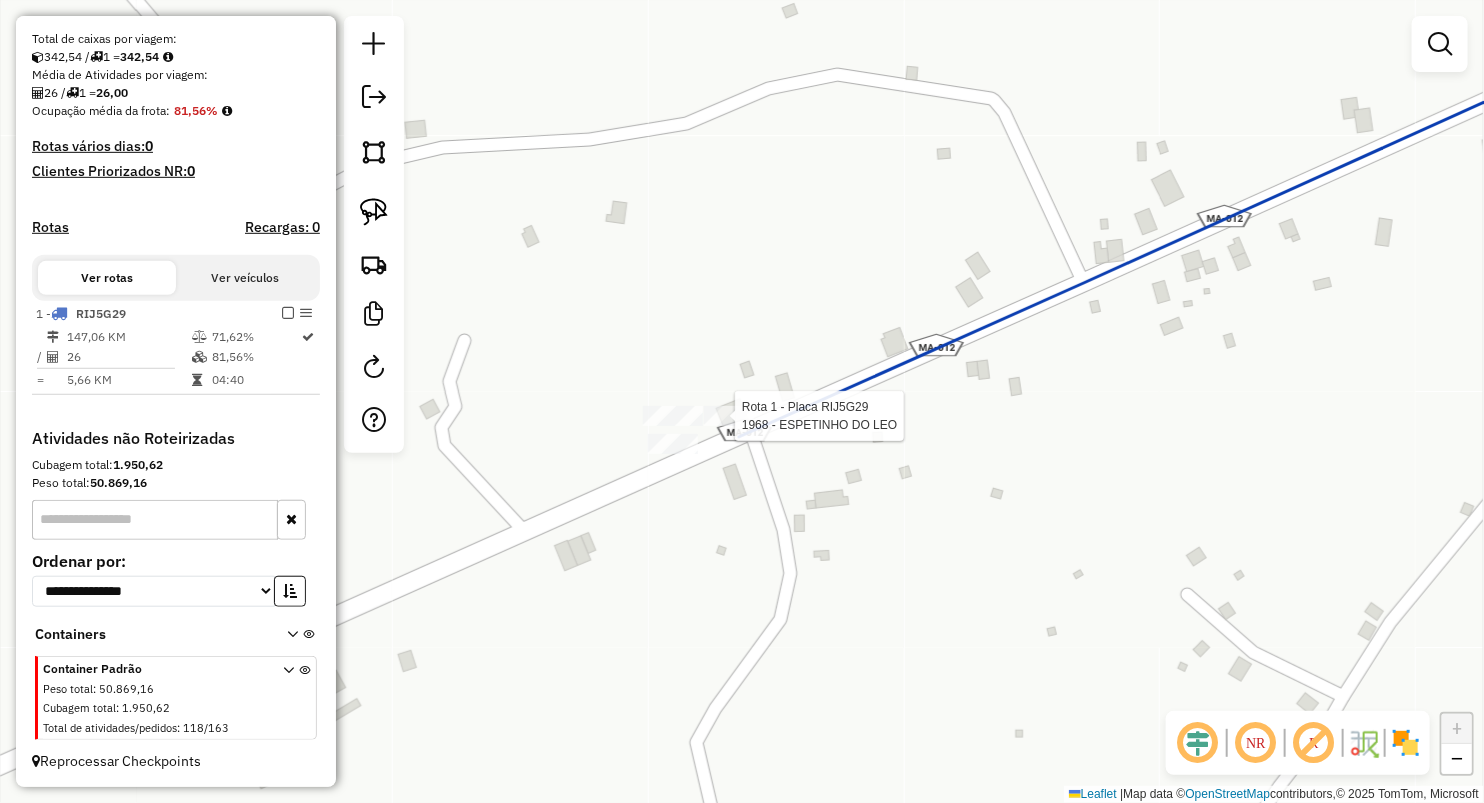 select on "**********" 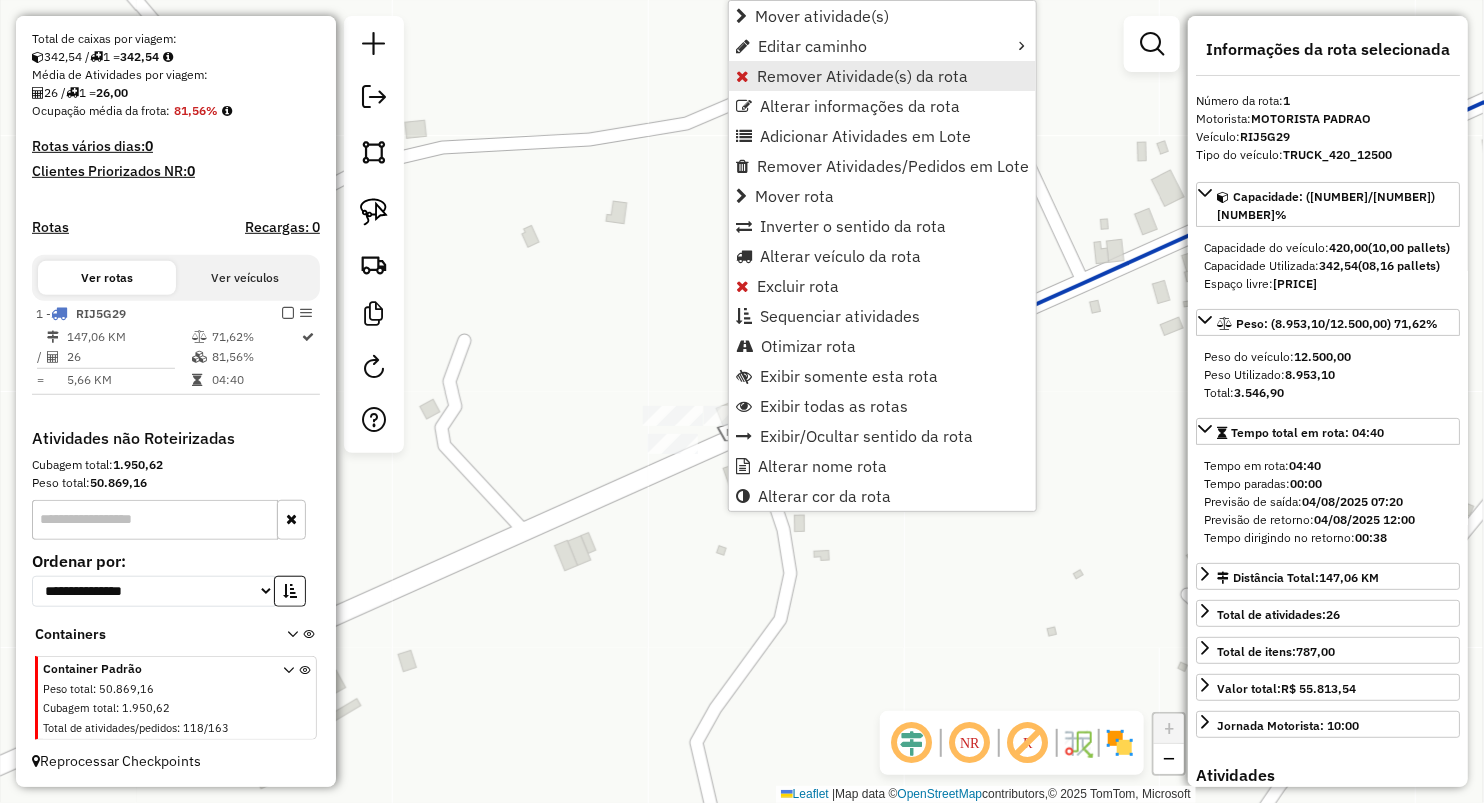 click on "Remover Atividade(s) da rota" at bounding box center [862, 76] 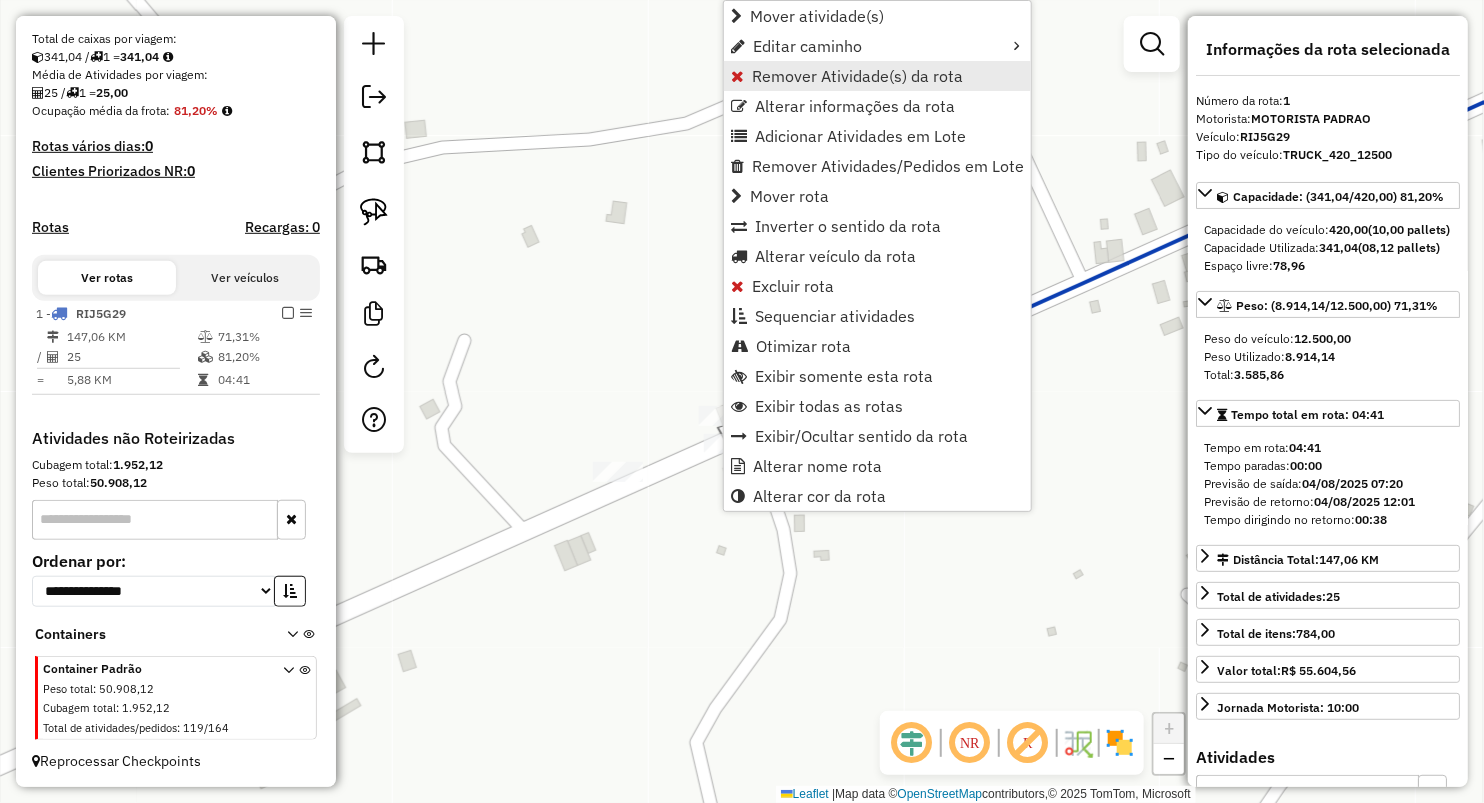 click on "Remover Atividade(s) da rota" at bounding box center [857, 76] 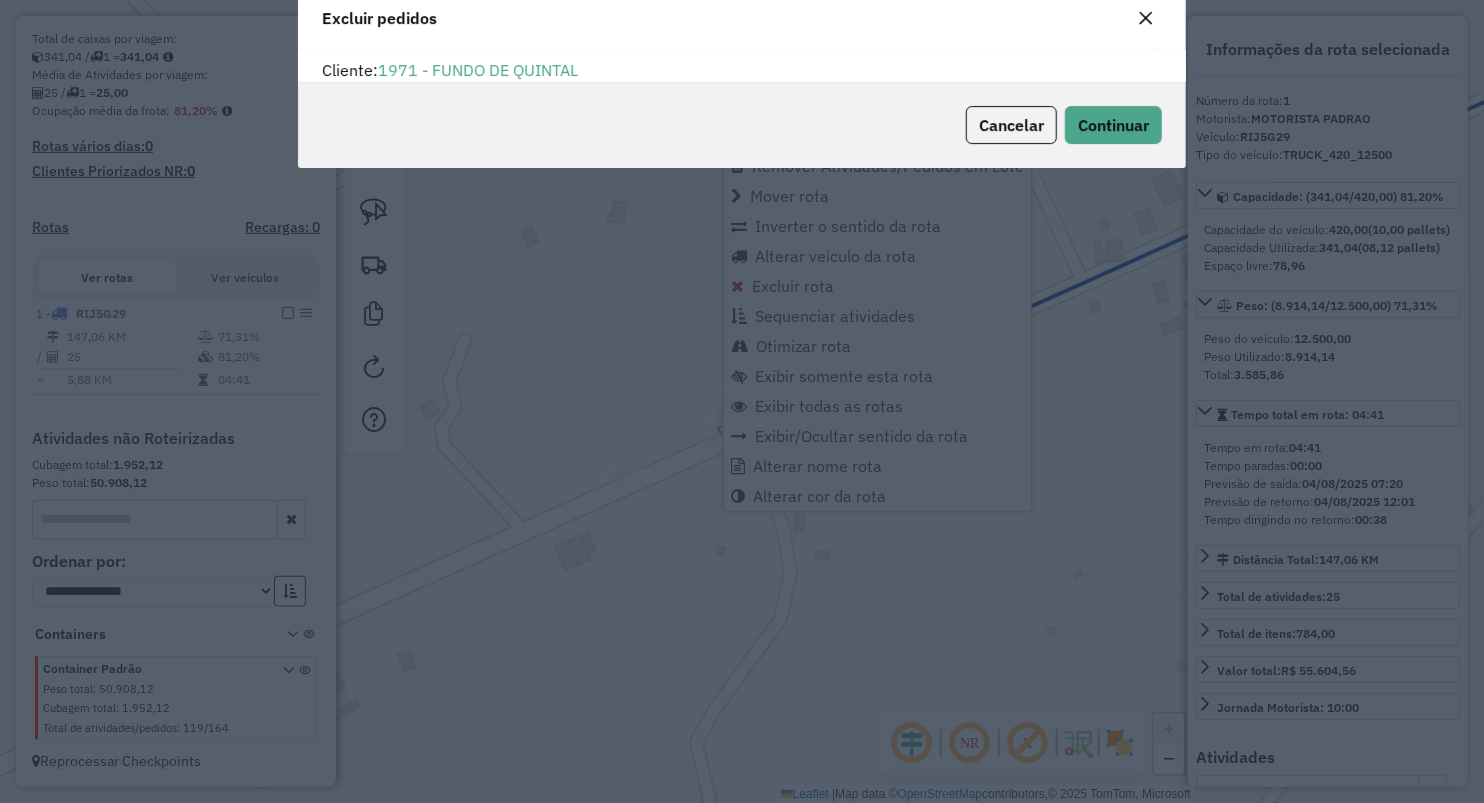 scroll, scrollTop: 10, scrollLeft: 6, axis: both 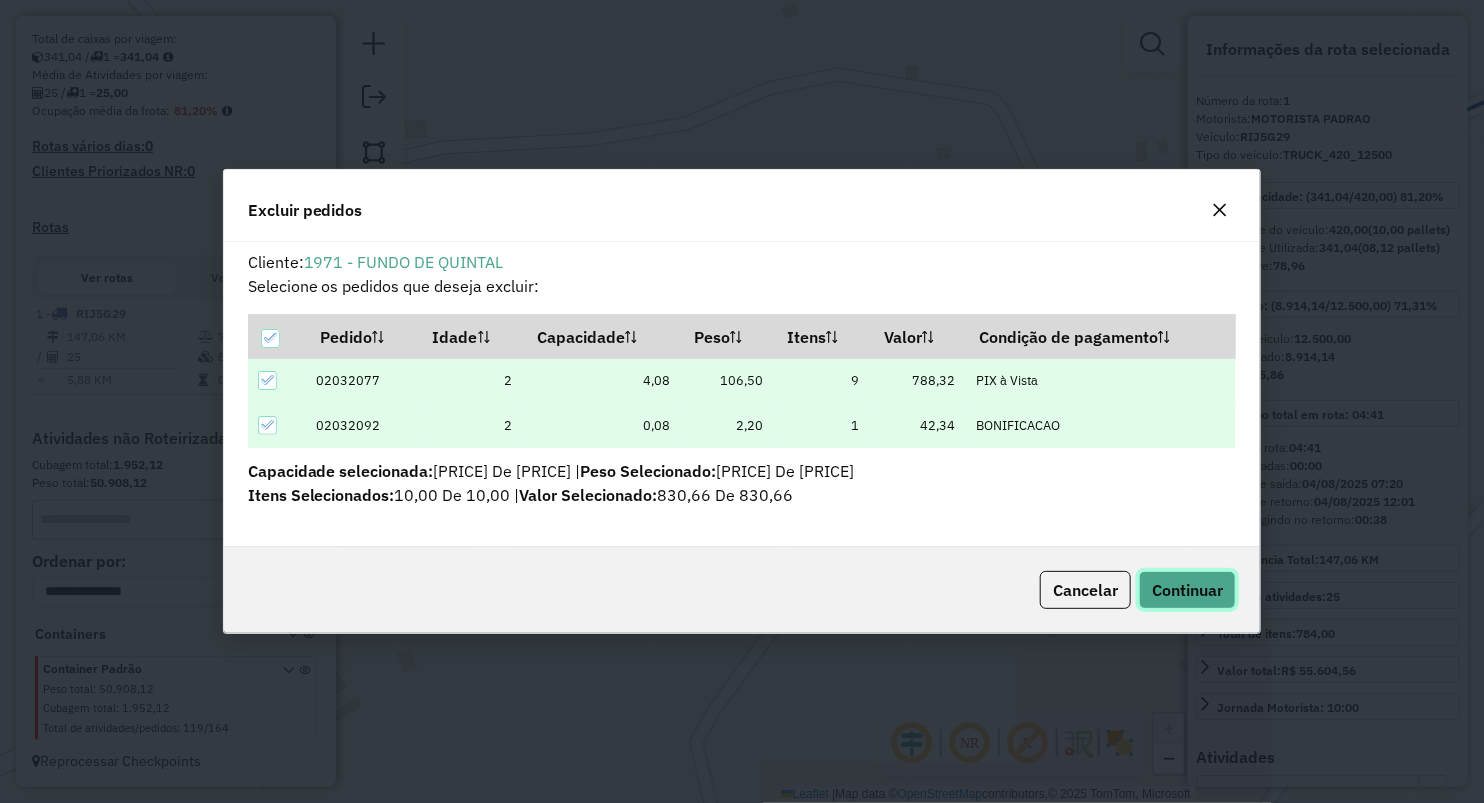 click on "Continuar" 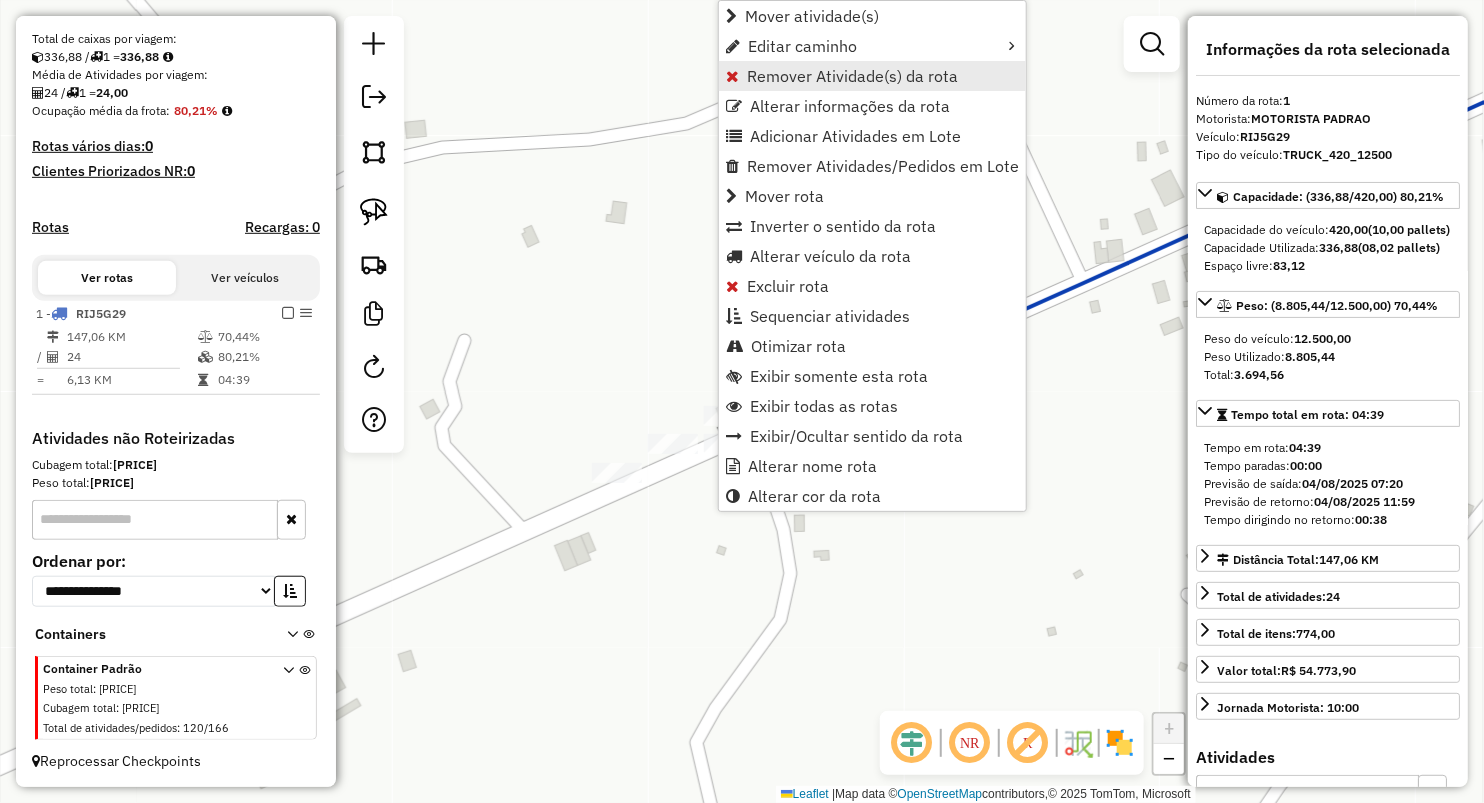 click on "Remover Atividade(s) da rota" at bounding box center [852, 76] 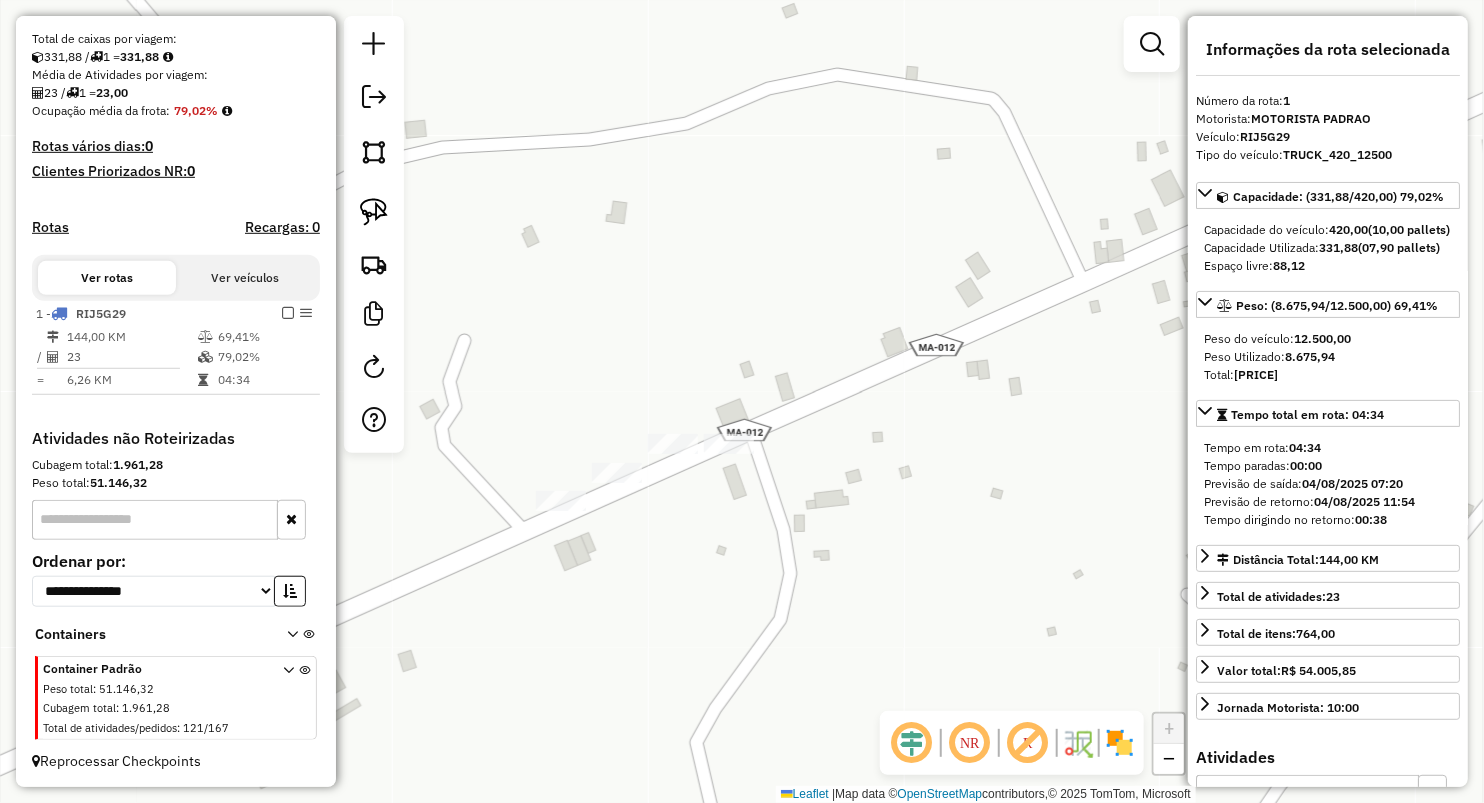 click on "Janela de atendimento Grade de atendimento Capacidade Transportadoras Veículos Cliente Pedidos  Rotas Selecione os dias de semana para filtrar as janelas de atendimento  Seg   Ter   Qua   Qui   Sex   Sáb   Dom  Informe o período da janela de atendimento: De: Até:  Filtrar exatamente a janela do cliente  Considerar janela de atendimento padrão  Selecione os dias de semana para filtrar as grades de atendimento  Seg   Ter   Qua   Qui   Sex   Sáb   Dom   Considerar clientes sem dia de atendimento cadastrado  Clientes fora do dia de atendimento selecionado Filtrar as atividades entre os valores definidos abaixo:  Peso mínimo:   Peso máximo:   Cubagem mínima:   Cubagem máxima:   De:   Até:  Filtrar as atividades entre o tempo de atendimento definido abaixo:  De:   Até:   Considerar capacidade total dos clientes não roteirizados Transportadora: Selecione um ou mais itens Tipo de veículo: Selecione um ou mais itens Veículo: Selecione um ou mais itens Motorista: Selecione um ou mais itens Nome: Rótulo:" 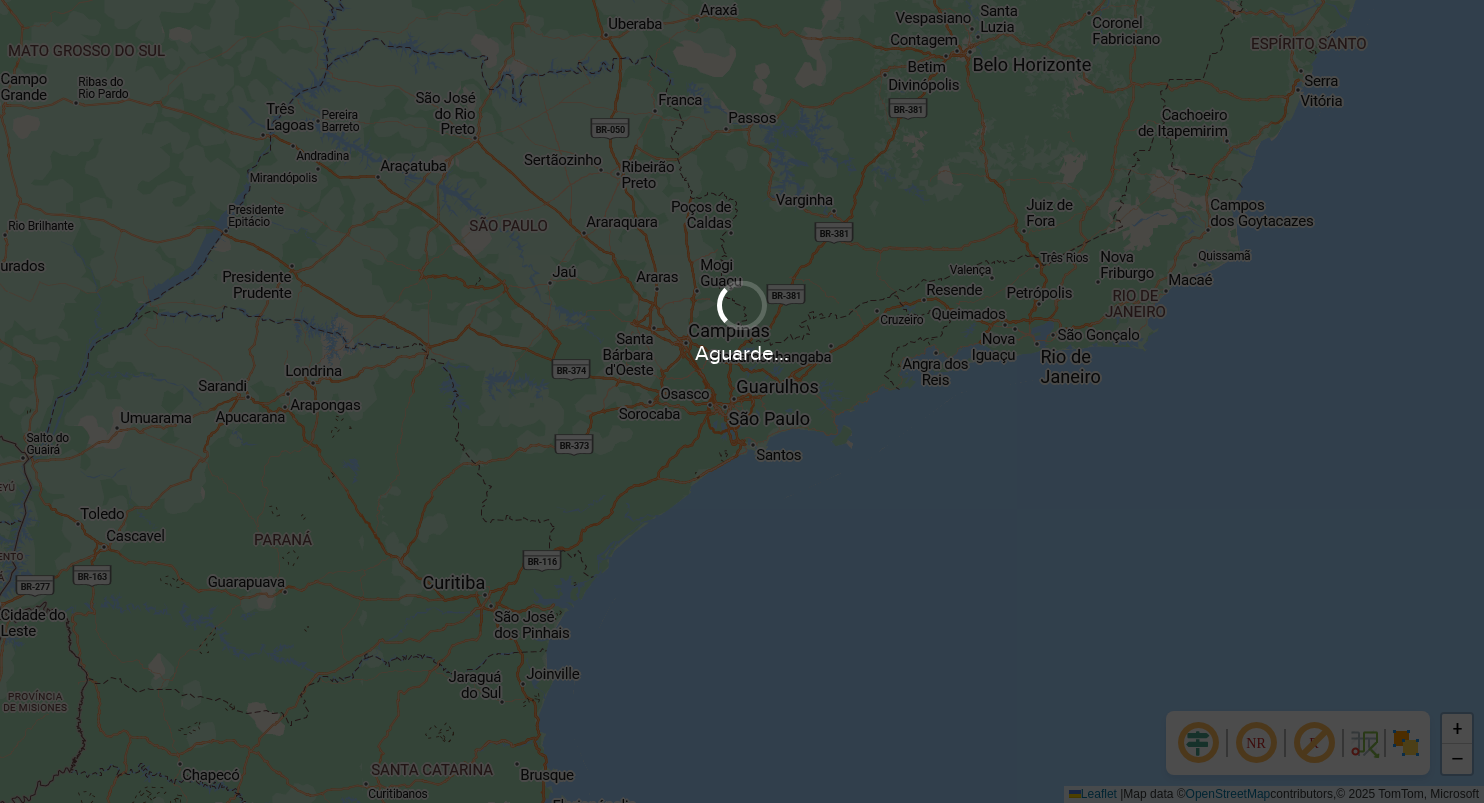 scroll, scrollTop: 0, scrollLeft: 0, axis: both 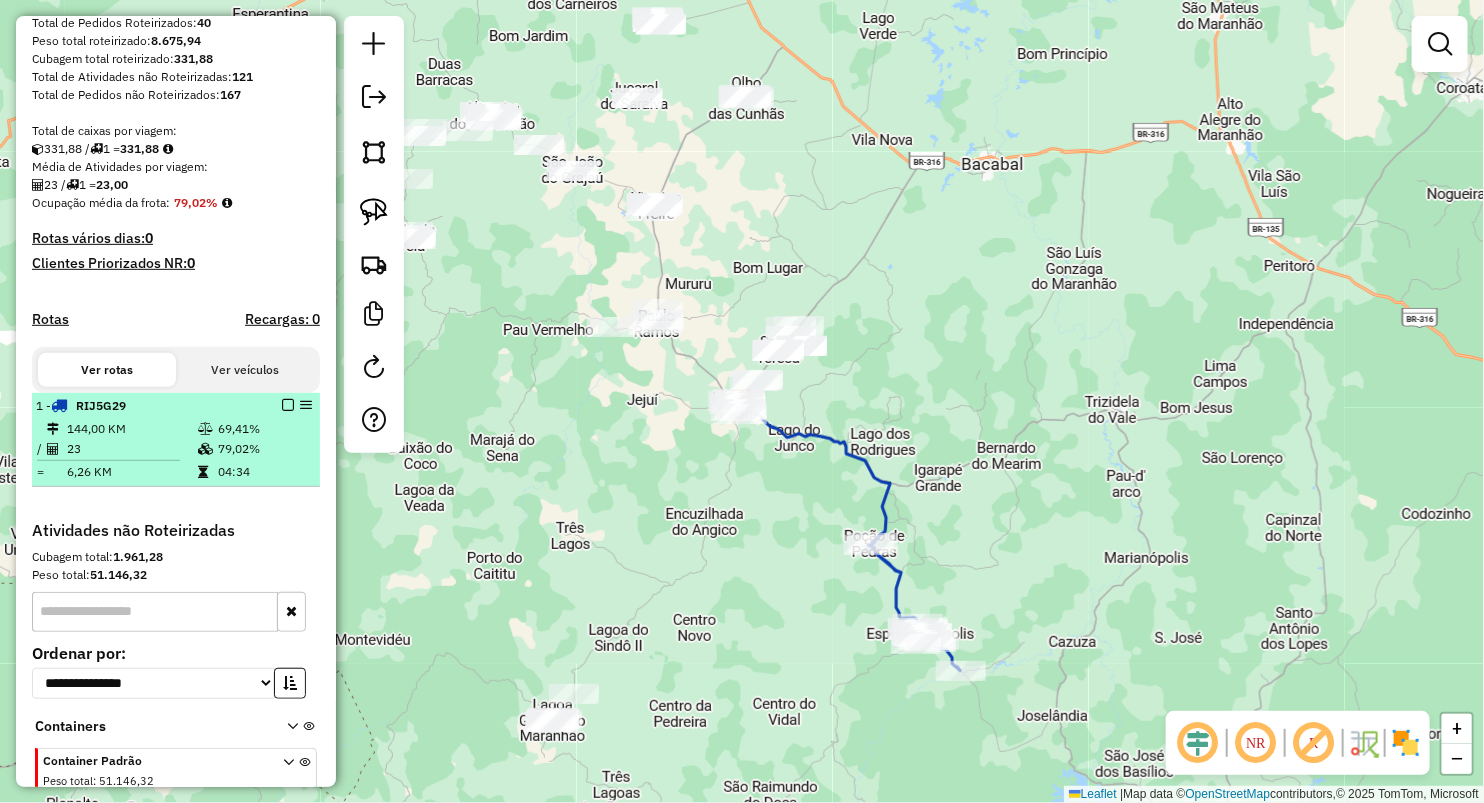 click on "6,26 KM" at bounding box center (131, 472) 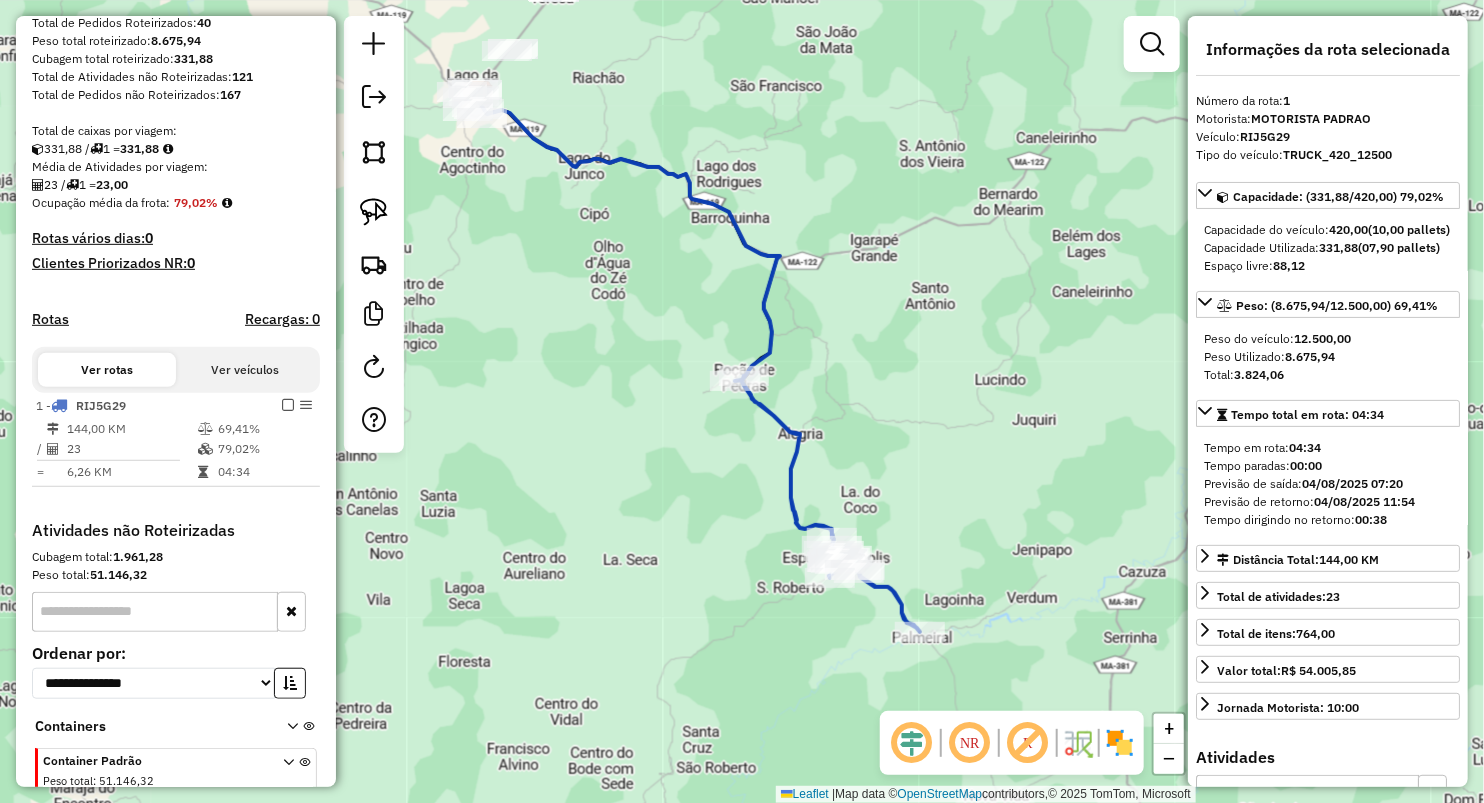 drag, startPoint x: 622, startPoint y: 580, endPoint x: 555, endPoint y: 490, distance: 112.200714 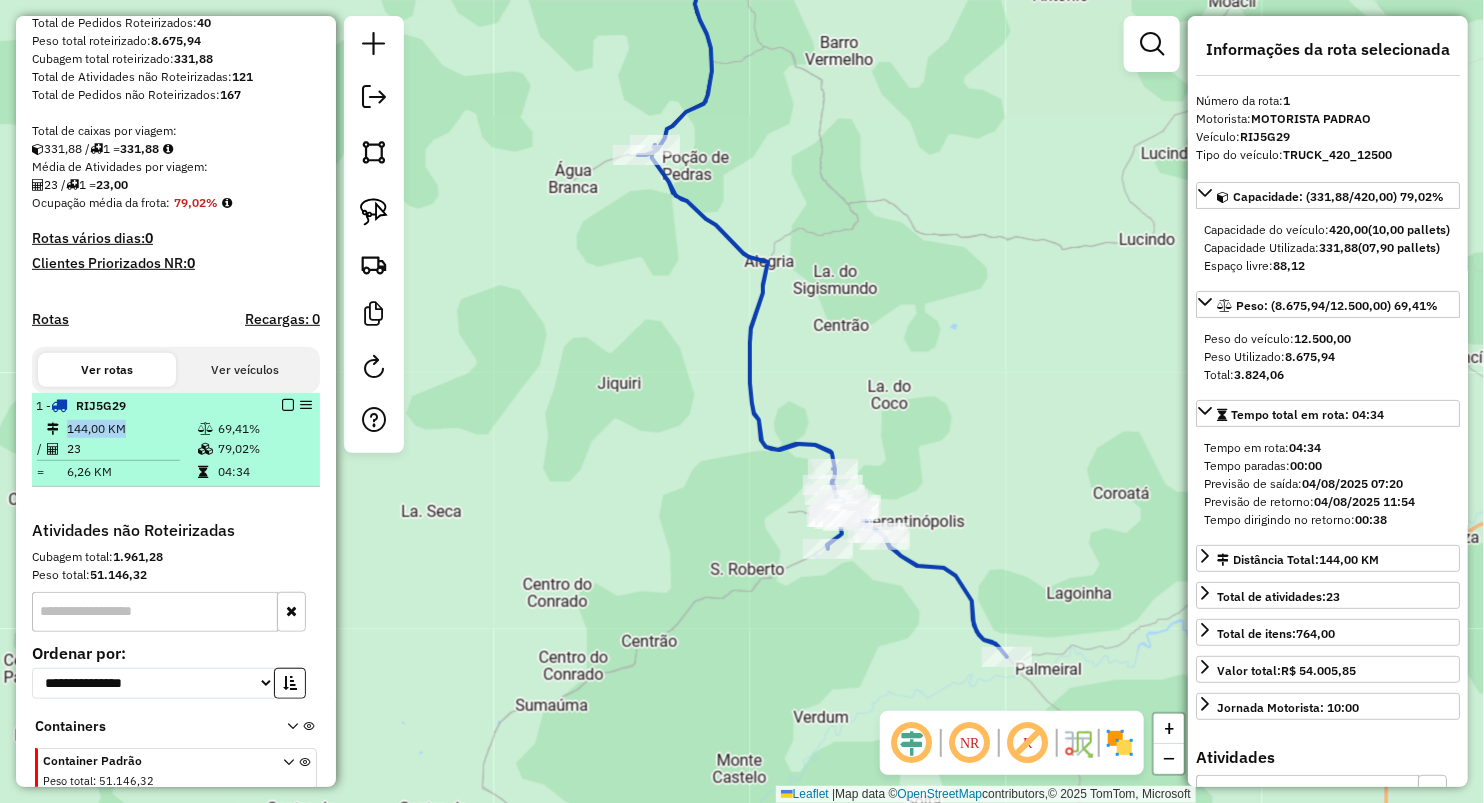 click on "[NUMBER] - [VEHICLE_PLATE] ([CAPACITY] - [WEIGHT]) ([PERCENTAGE]%) / [NUMBER] [PERCENTAGE]% = [DISTANCE] [TIME]" at bounding box center (176, 440) 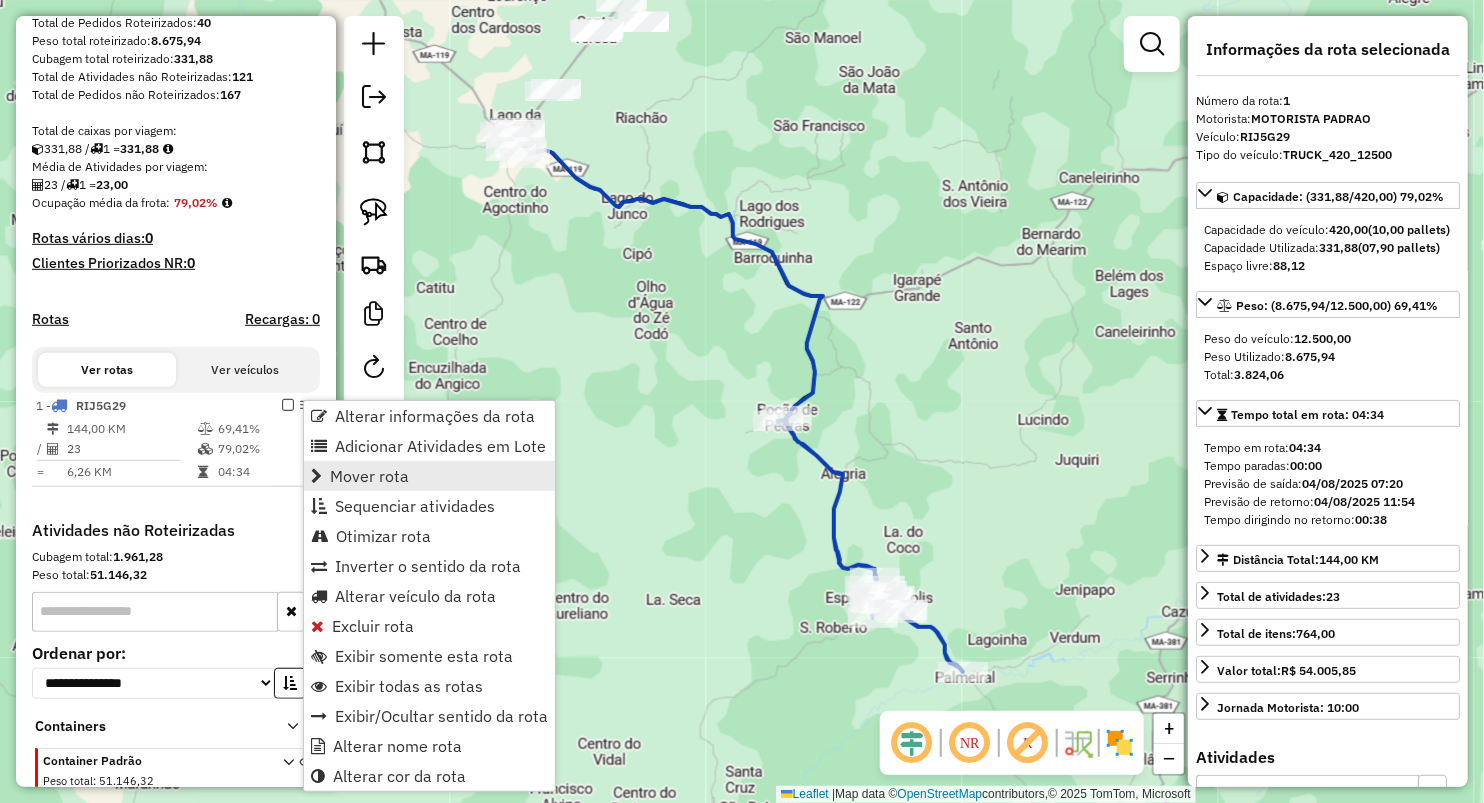 click on "Mover rota" at bounding box center [369, 476] 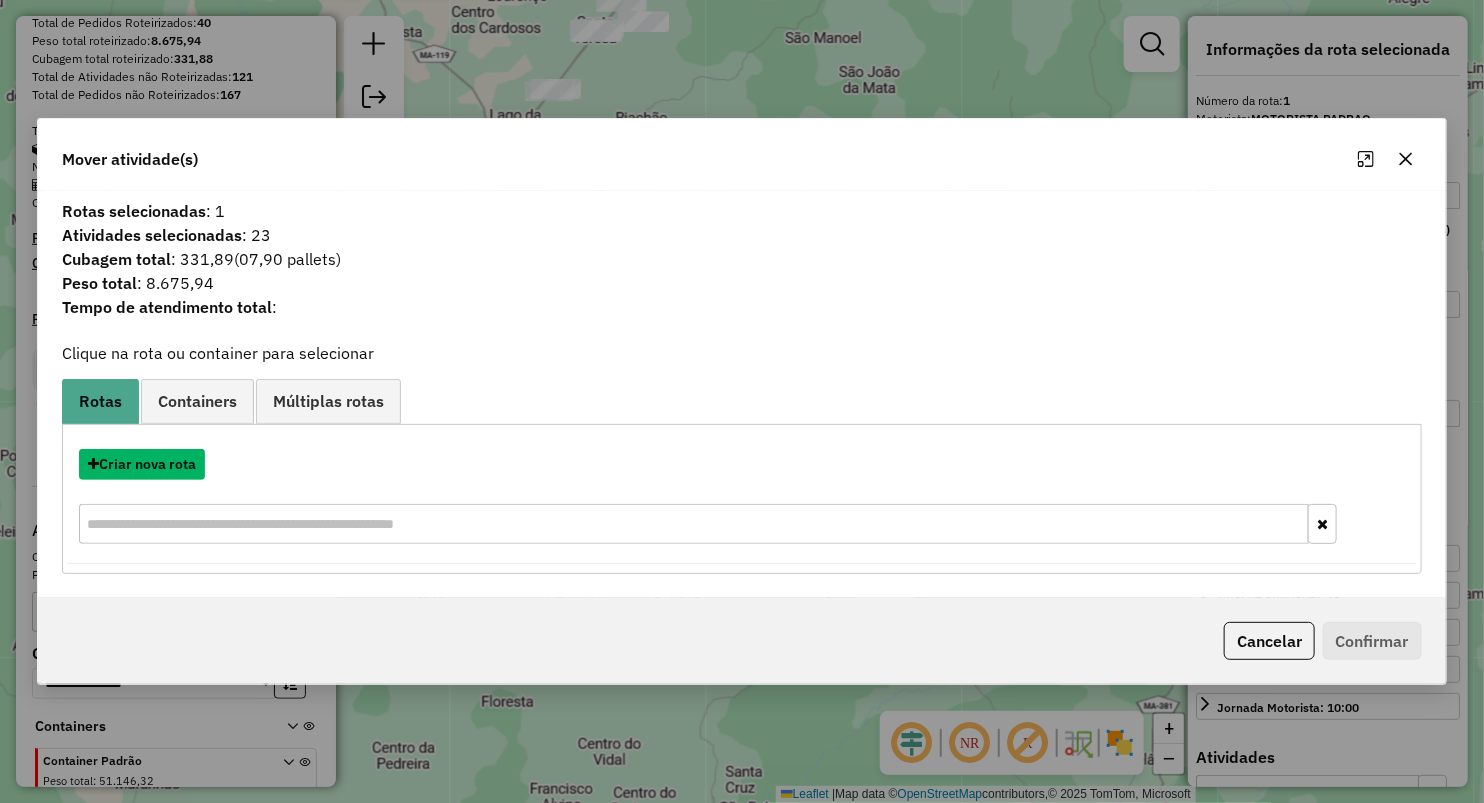 click on "Criar nova rota" at bounding box center [142, 464] 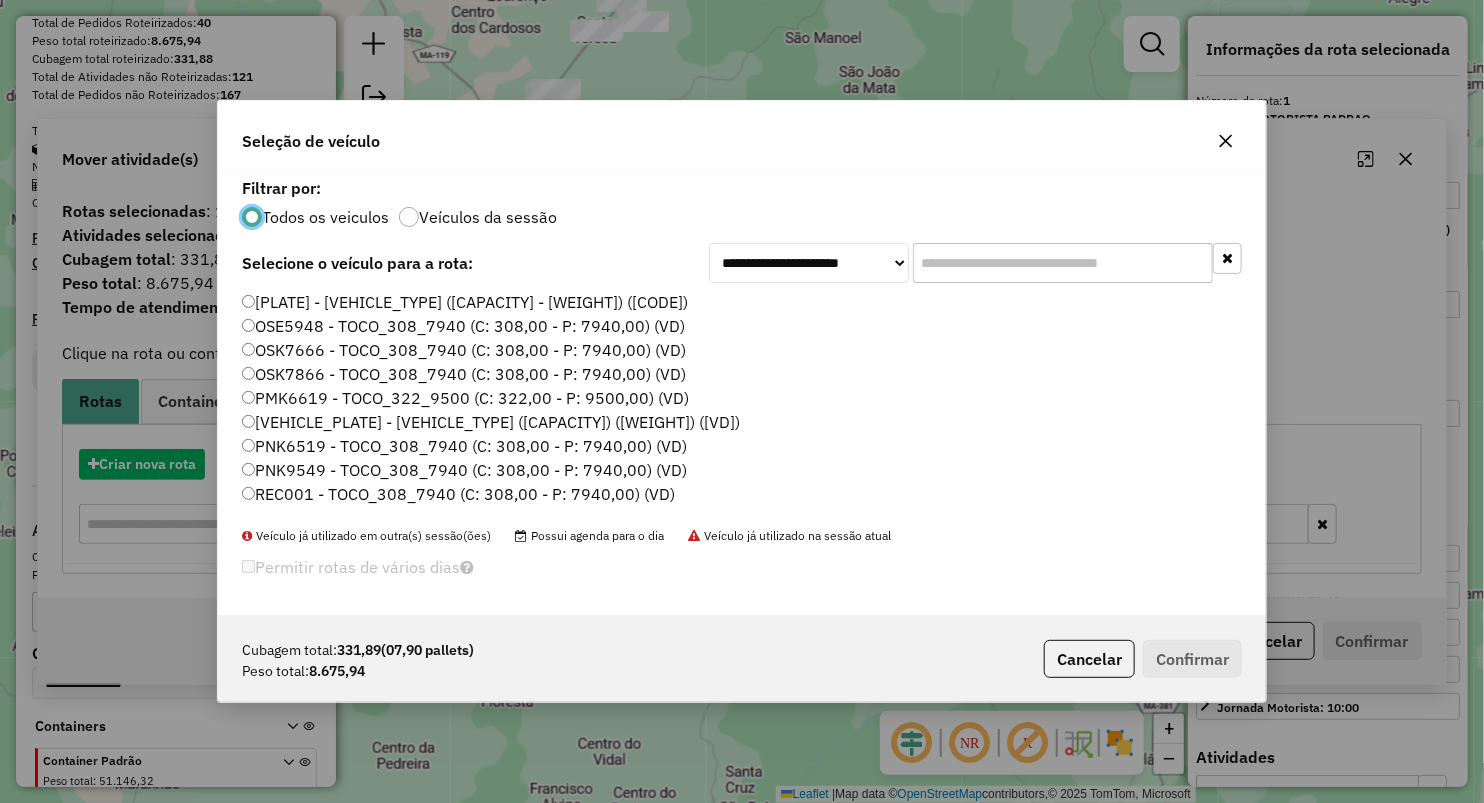 scroll, scrollTop: 10, scrollLeft: 6, axis: both 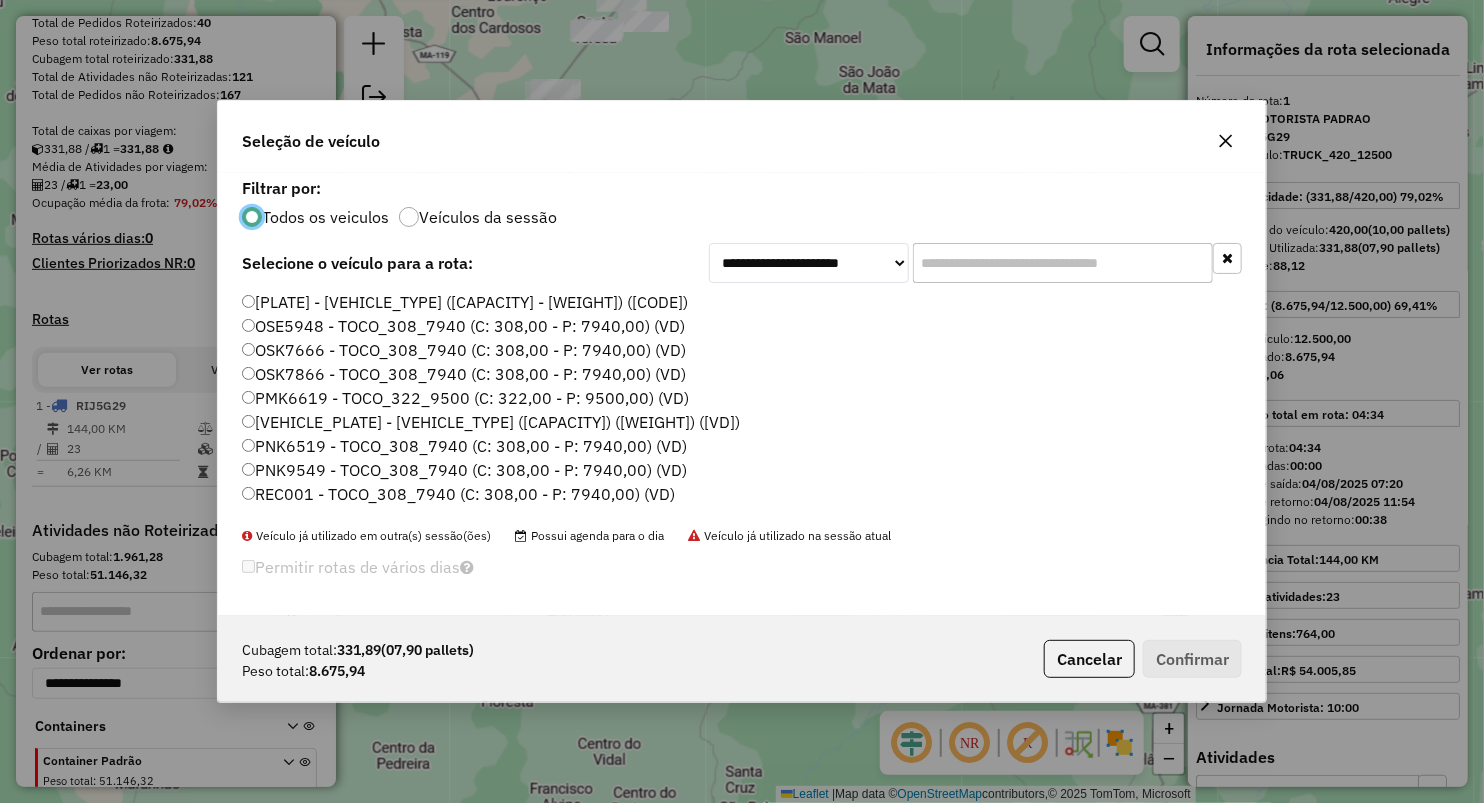 drag, startPoint x: 1234, startPoint y: 144, endPoint x: 1200, endPoint y: 164, distance: 39.446167 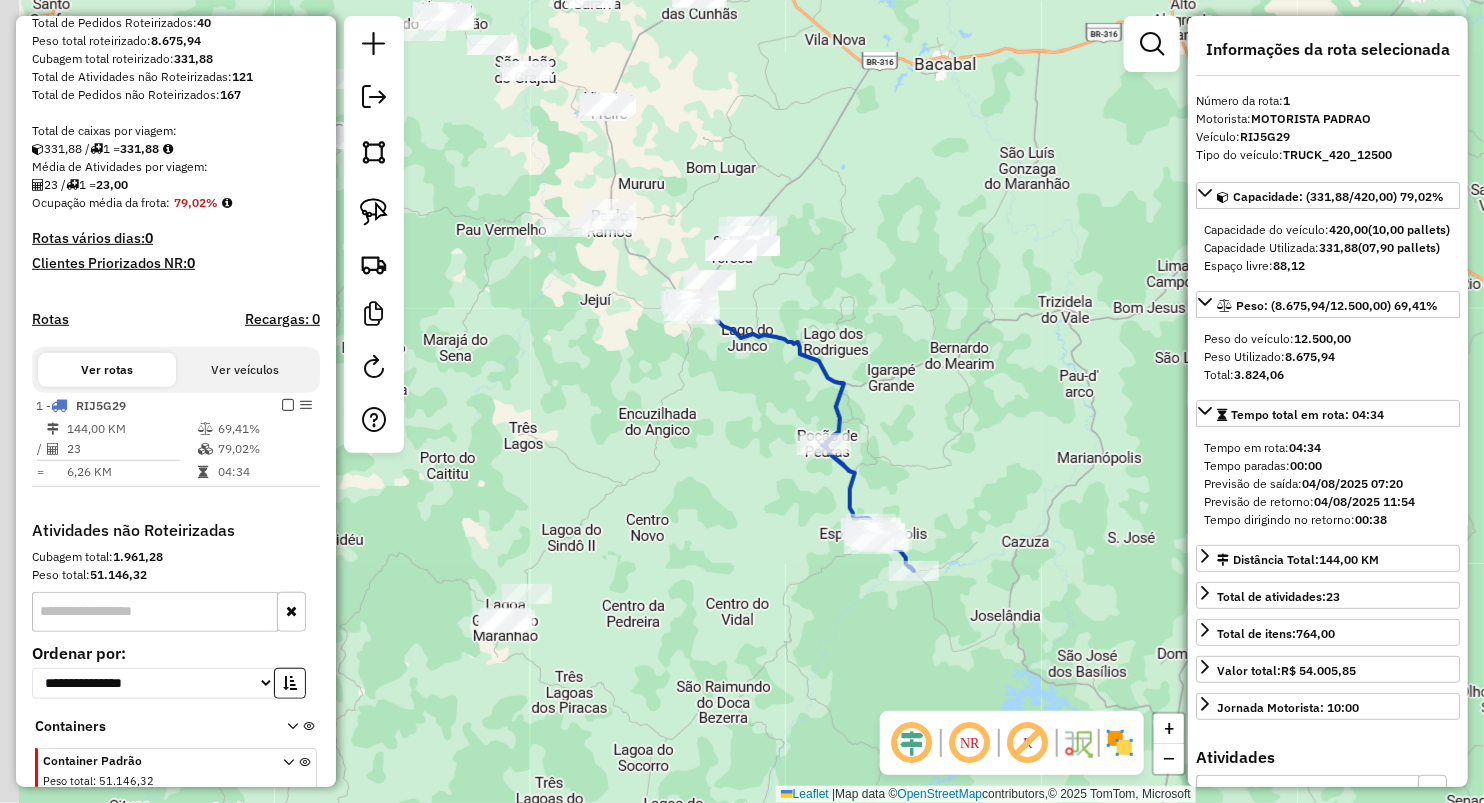 drag, startPoint x: 685, startPoint y: 458, endPoint x: 722, endPoint y: 465, distance: 37.65634 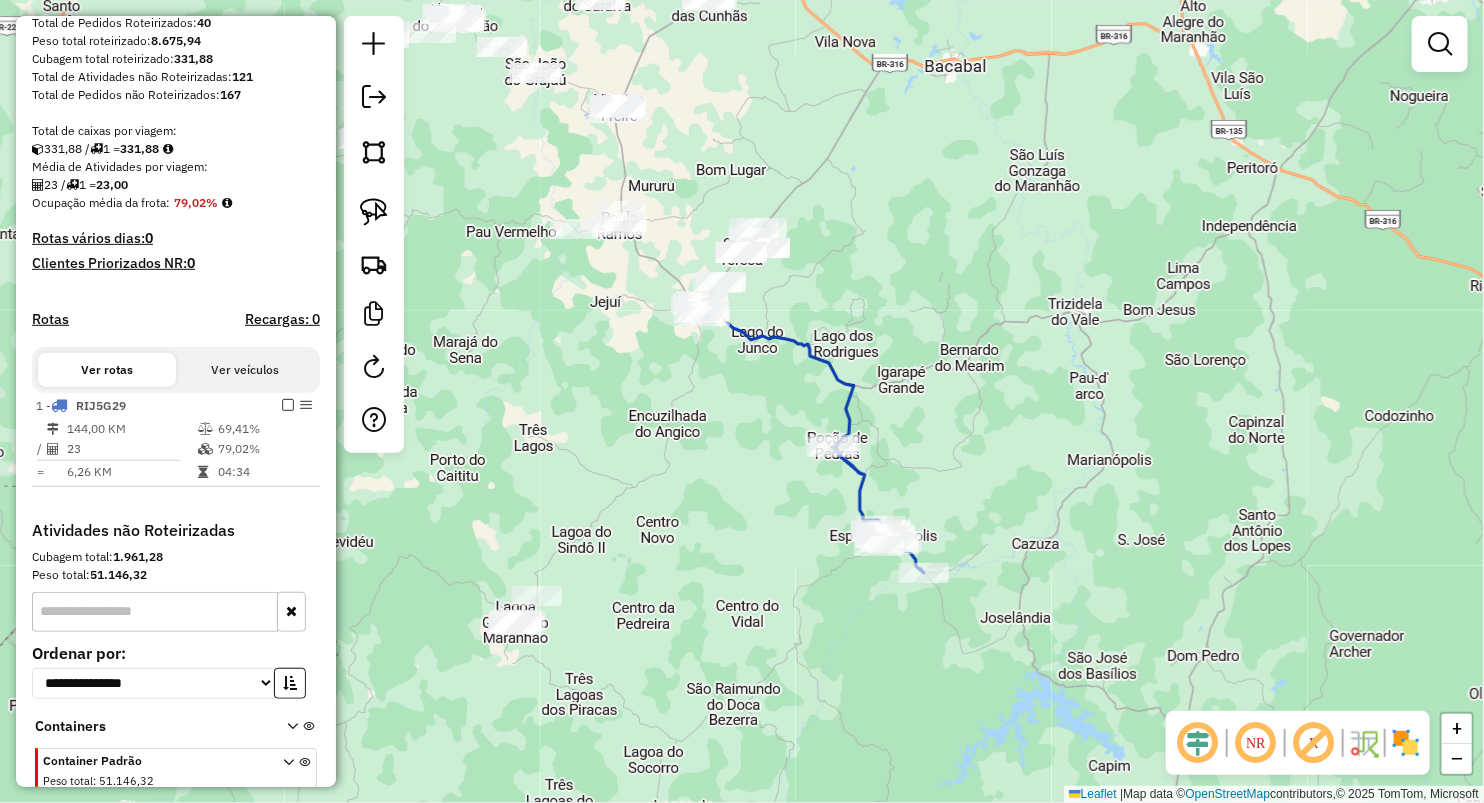 drag, startPoint x: 648, startPoint y: 418, endPoint x: 809, endPoint y: 392, distance: 163.08586 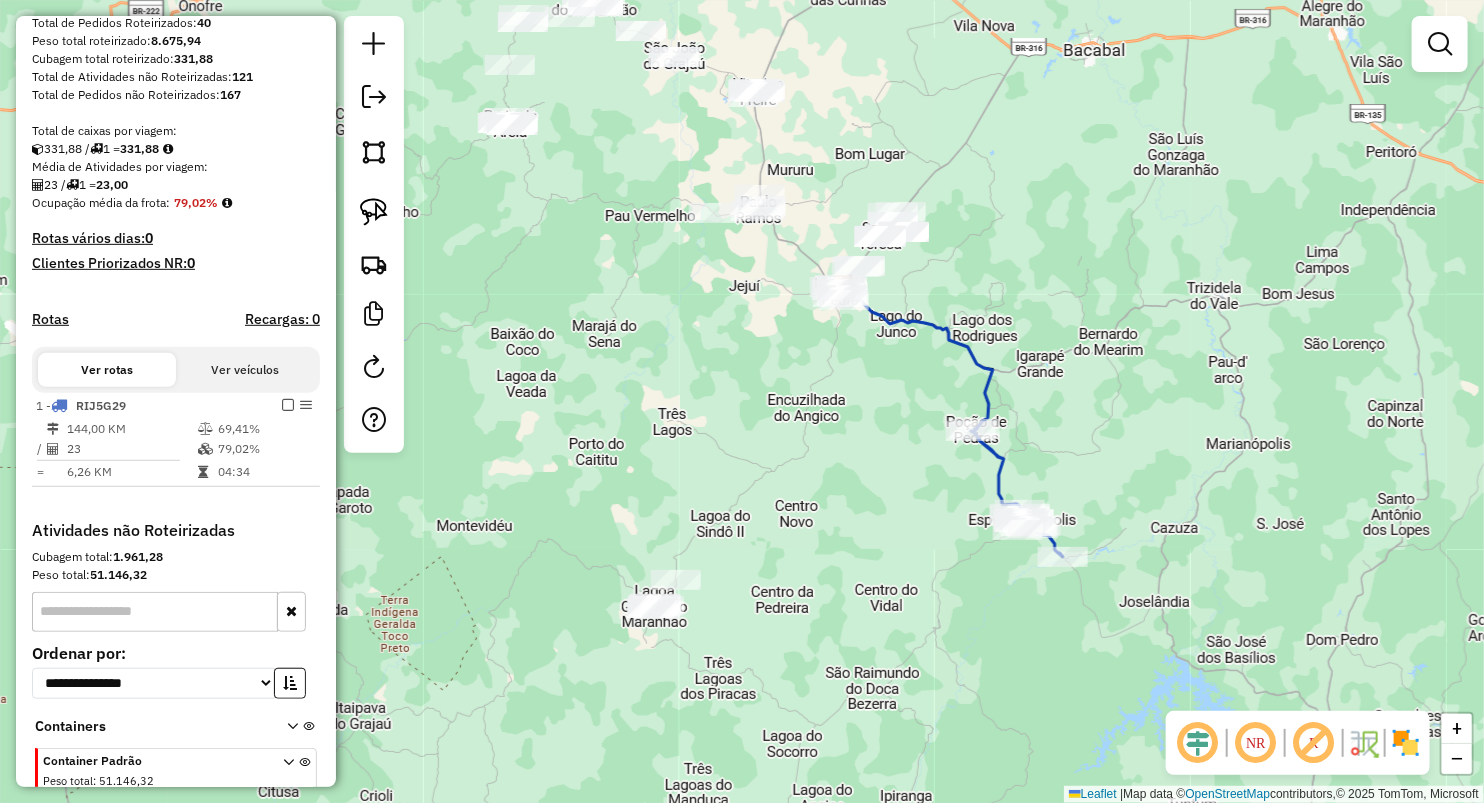 drag, startPoint x: 809, startPoint y: 392, endPoint x: 828, endPoint y: 360, distance: 37.215588 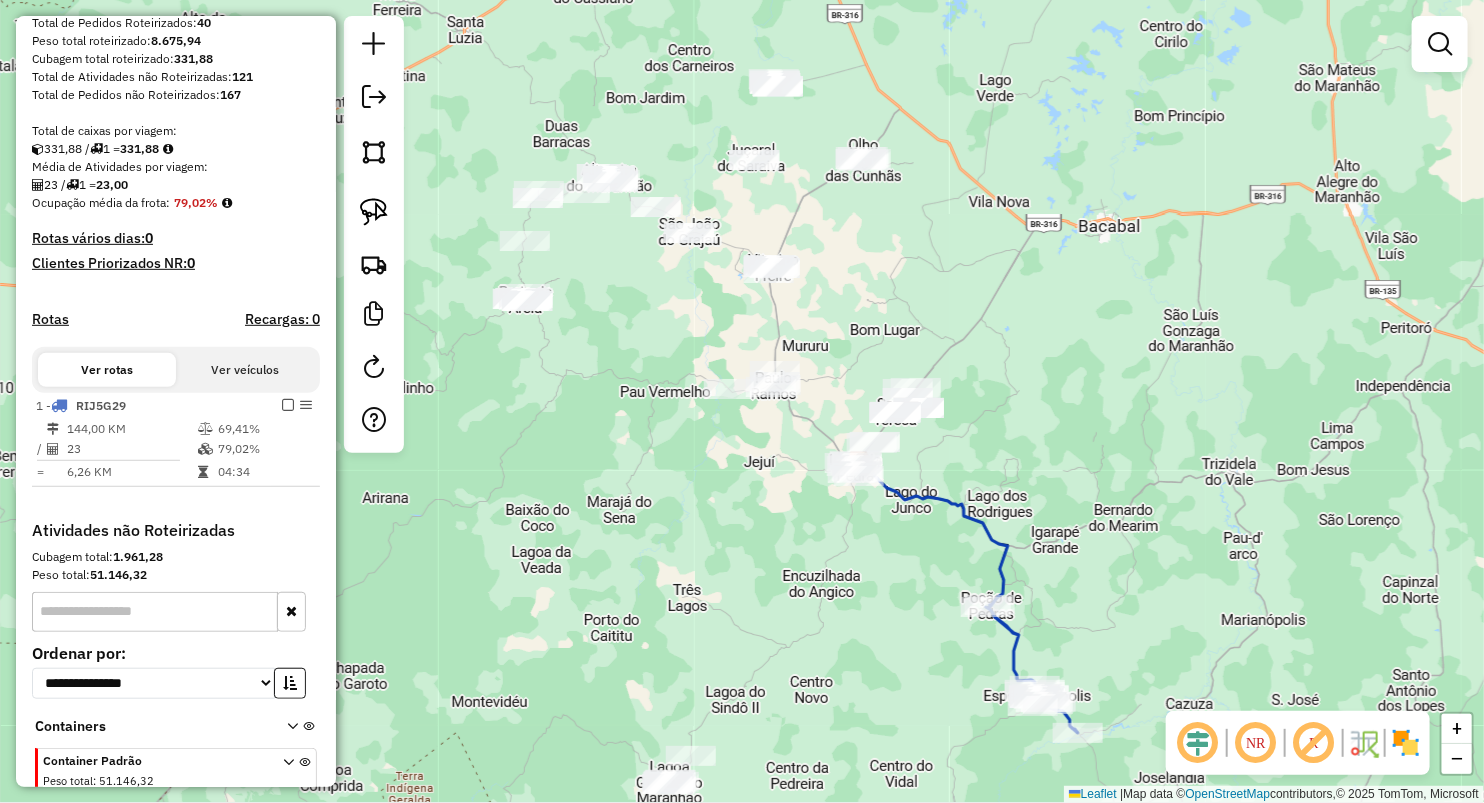 drag, startPoint x: 684, startPoint y: 408, endPoint x: 674, endPoint y: 541, distance: 133.37541 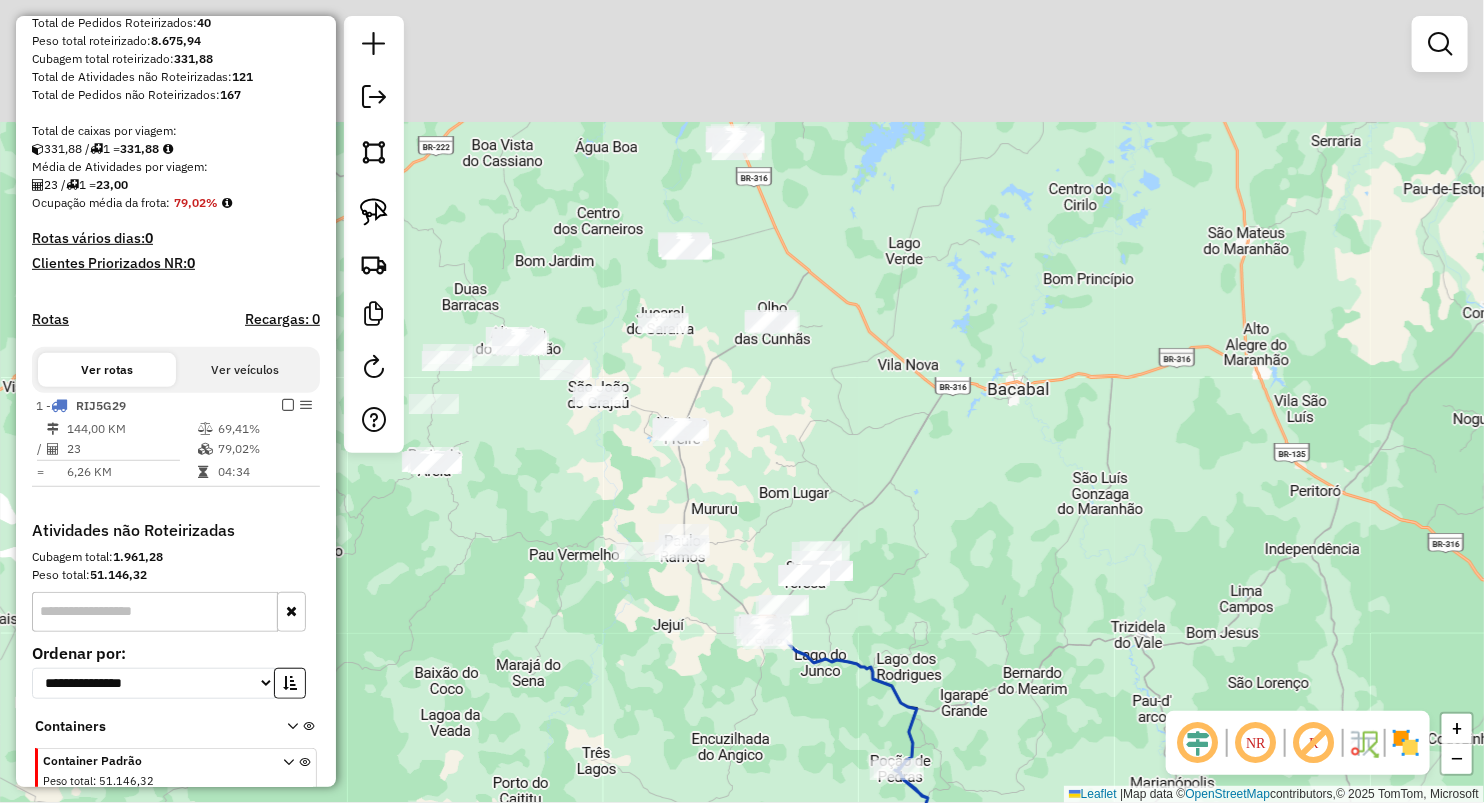 drag, startPoint x: 817, startPoint y: 238, endPoint x: 707, endPoint y: 428, distance: 219.54498 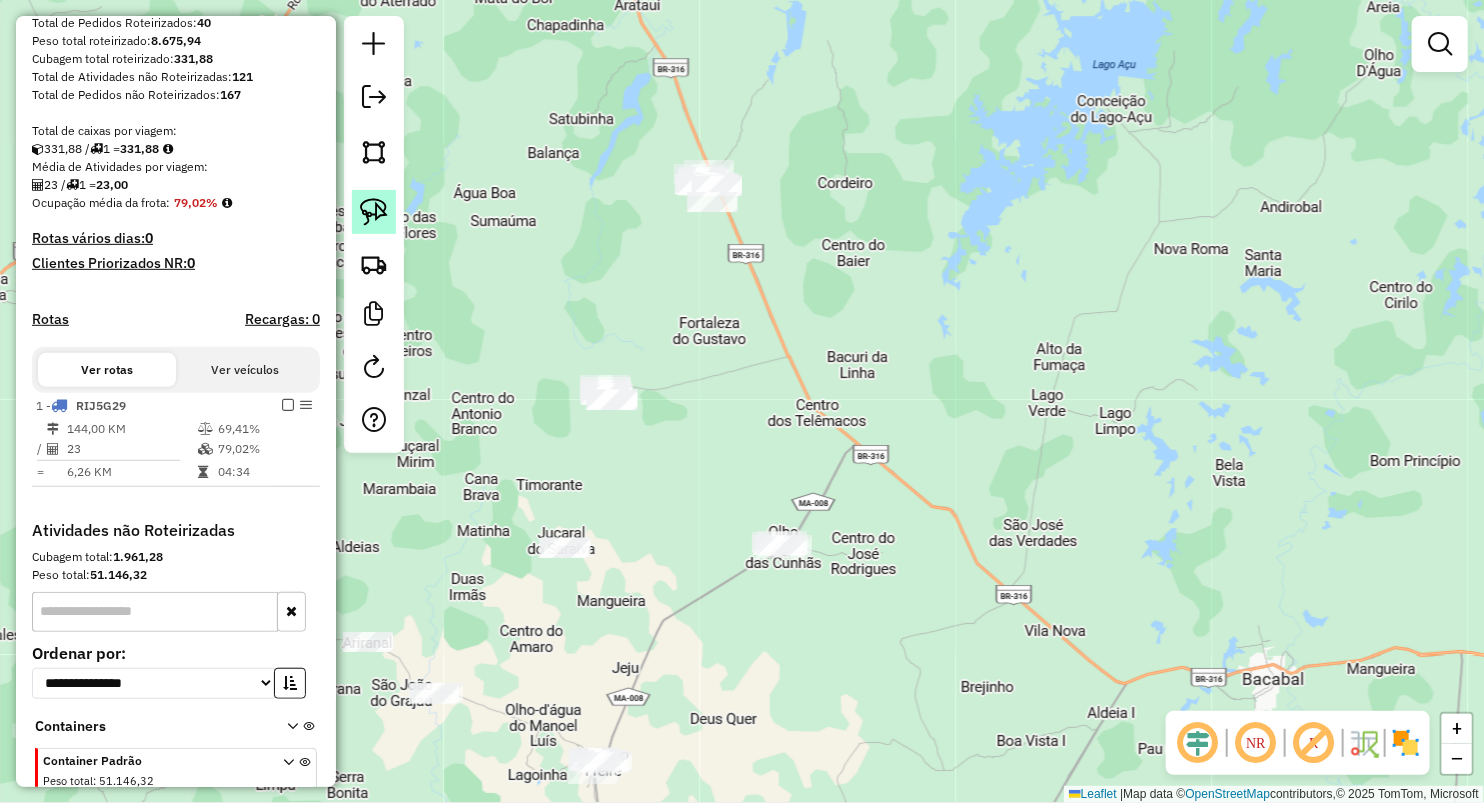 click 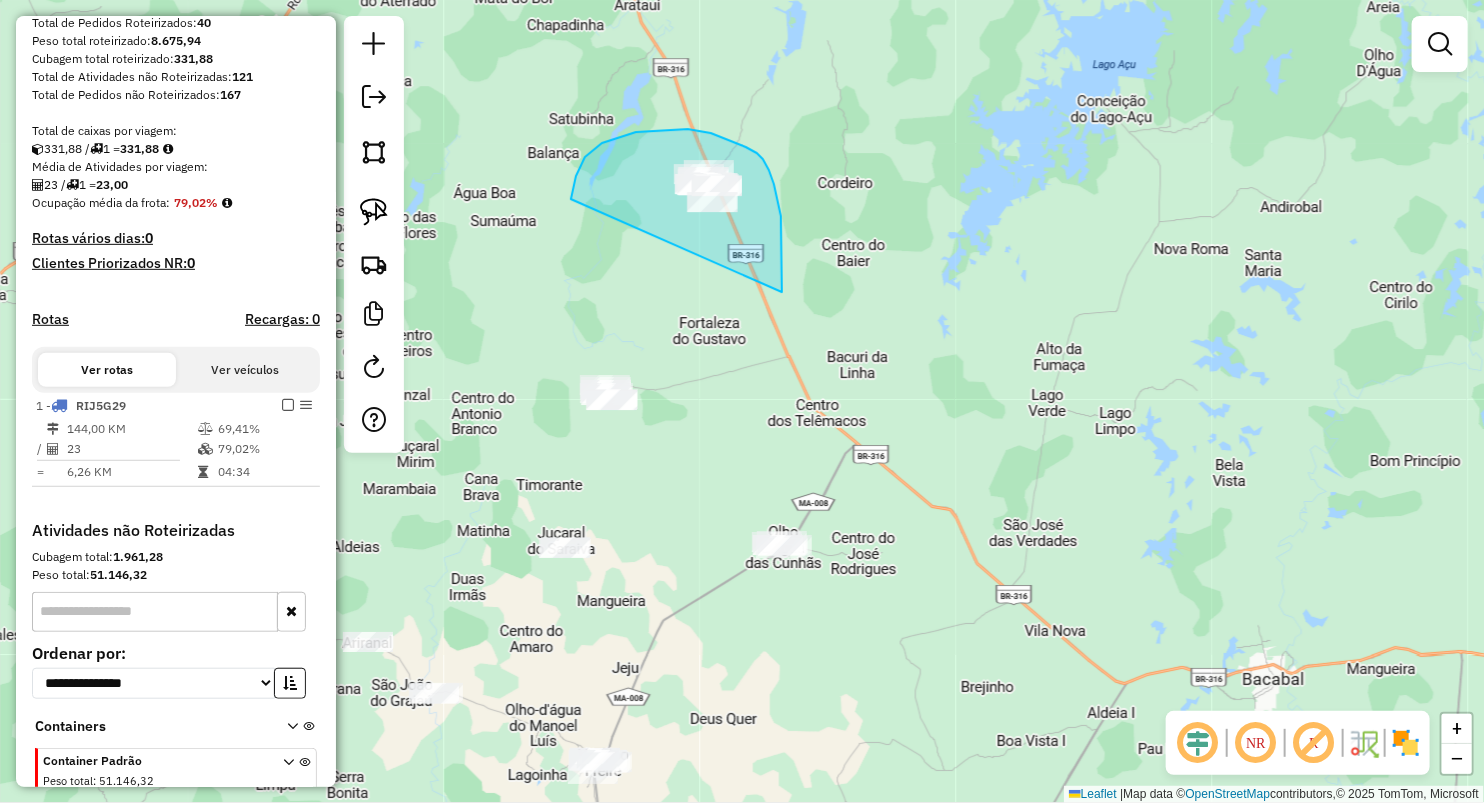 drag, startPoint x: 576, startPoint y: 176, endPoint x: 782, endPoint y: 292, distance: 236.41489 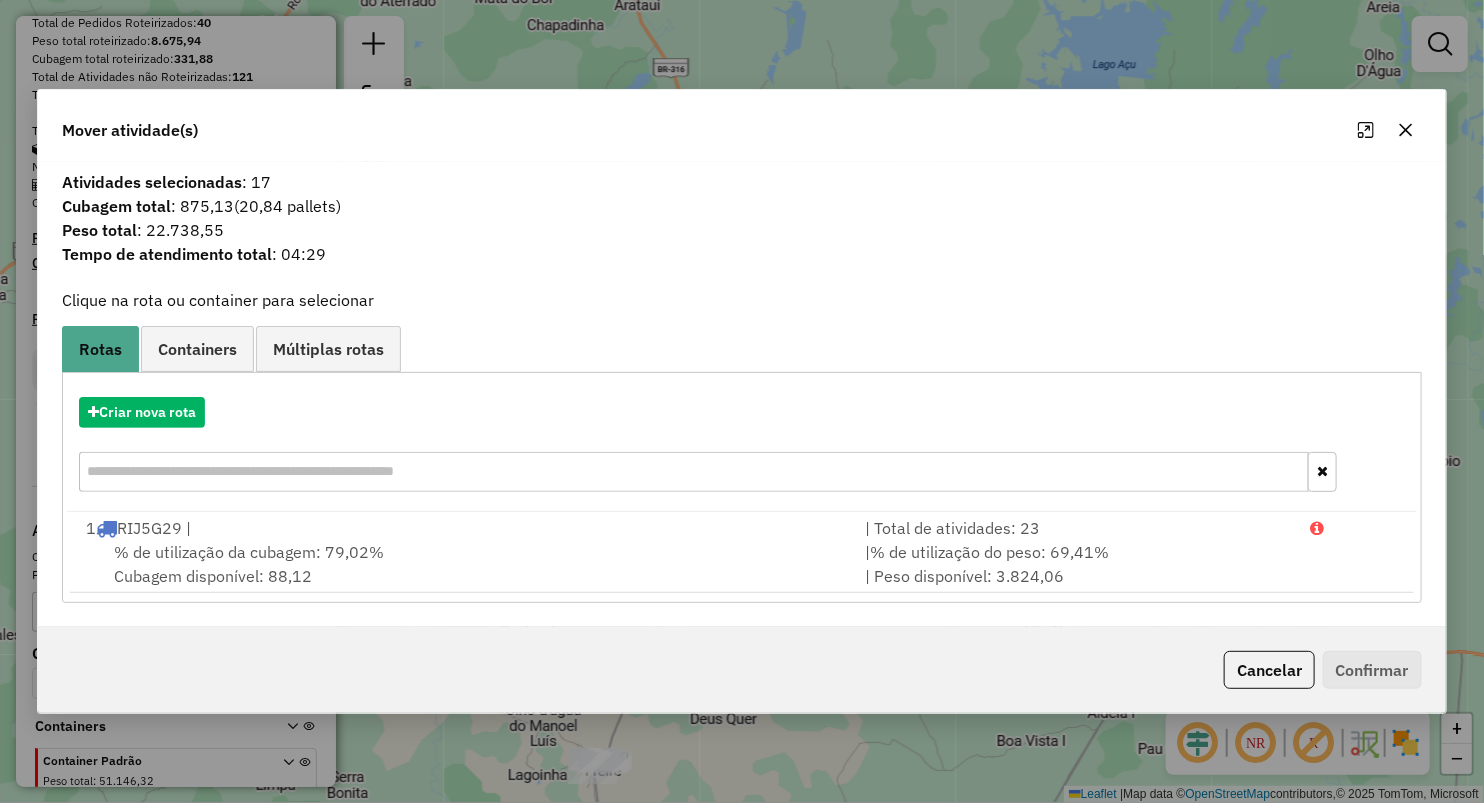 click 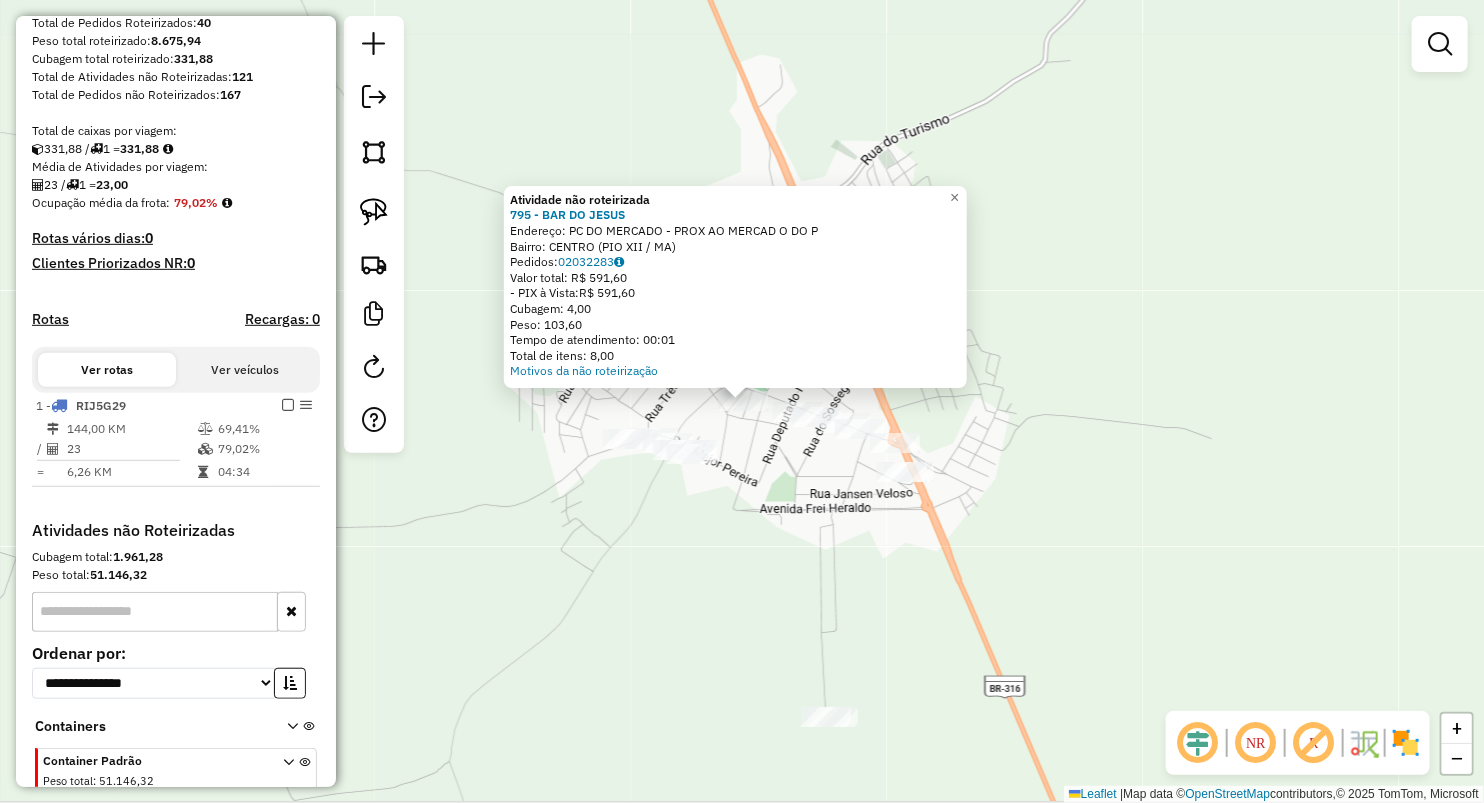 click on "Atividade não roteirizada [NUMBER] - BAR DO JESUS  Endereço:  PC DO MERCADO - PROX AO MERCAD O DO P   Bairro: CENTRO ([CITY] / [STATE])   Pedidos:  02032283   Valor total: R$ 591,60   - PIX à Vista:  R$ 591,60   Cubagem: 4,00   Peso: 103,60   Tempo de atendimento: 00:01   Total de itens: 8,00  Motivos da não roteirização × Janela de atendimento Grade de atendimento Capacidade Transportadoras Veículos Cliente Pedidos  Rotas Selecione os dias de semana para filtrar as janelas de atendimento  Seg   Ter   Qua   Qui   Sex   Sáb   Dom  Informe o período da janela de atendimento: De: Até:  Filtrar exatamente a janela do cliente  Considerar janela de atendimento padrão  Selecione os dias de semana para filtrar as grades de atendimento  Seg   Ter   Qua   Qui   Sex   Sáb   Dom   Considerar clientes sem dia de atendimento cadastrado  Clientes fora do dia de atendimento selecionado Filtrar as atividades entre os valores definidos abaixo:  Peso mínimo:   Peso máximo:   Cubagem mínima:   Cubagem máxima:   De:  De:" 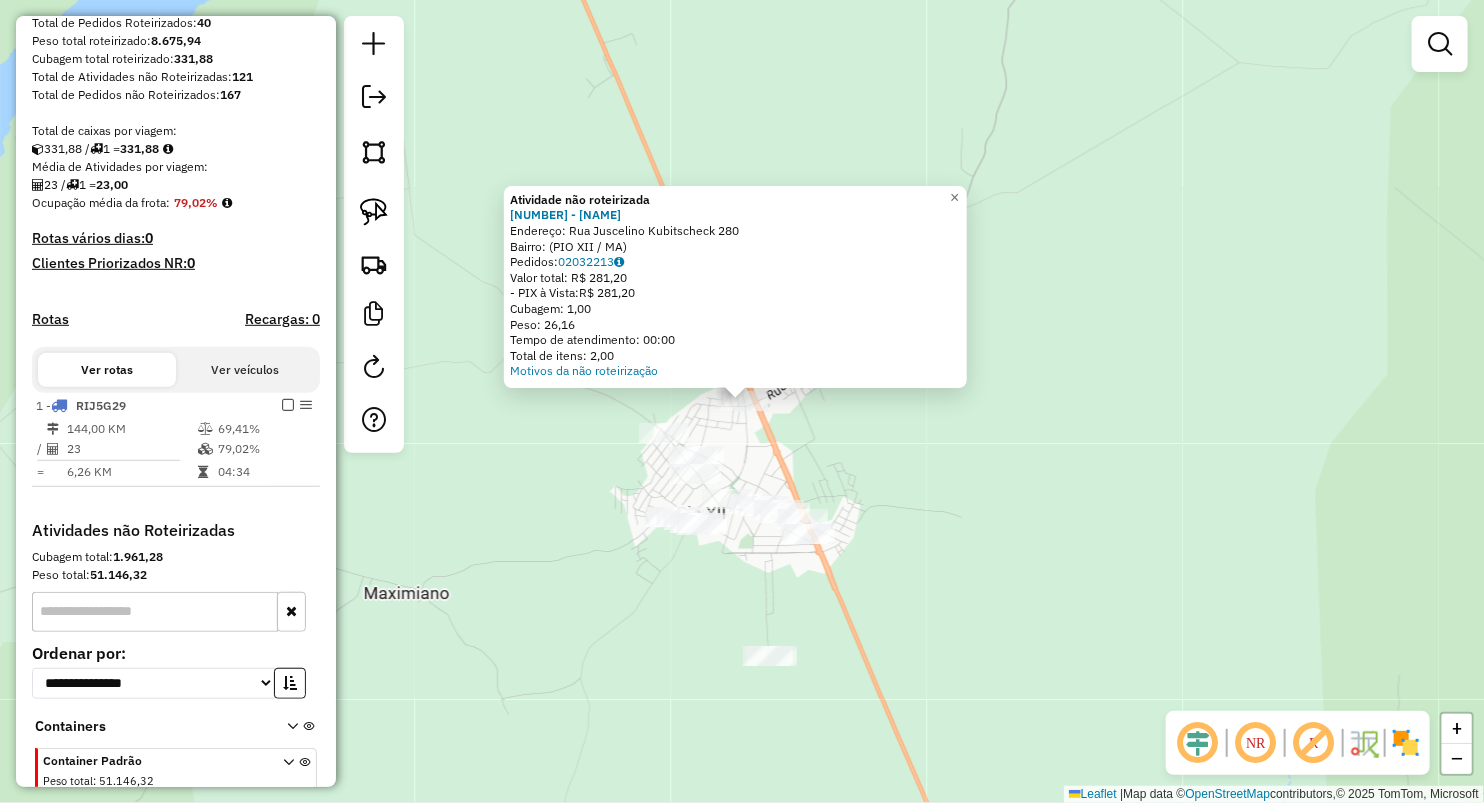 drag, startPoint x: 680, startPoint y: 645, endPoint x: 708, endPoint y: 558, distance: 91.394745 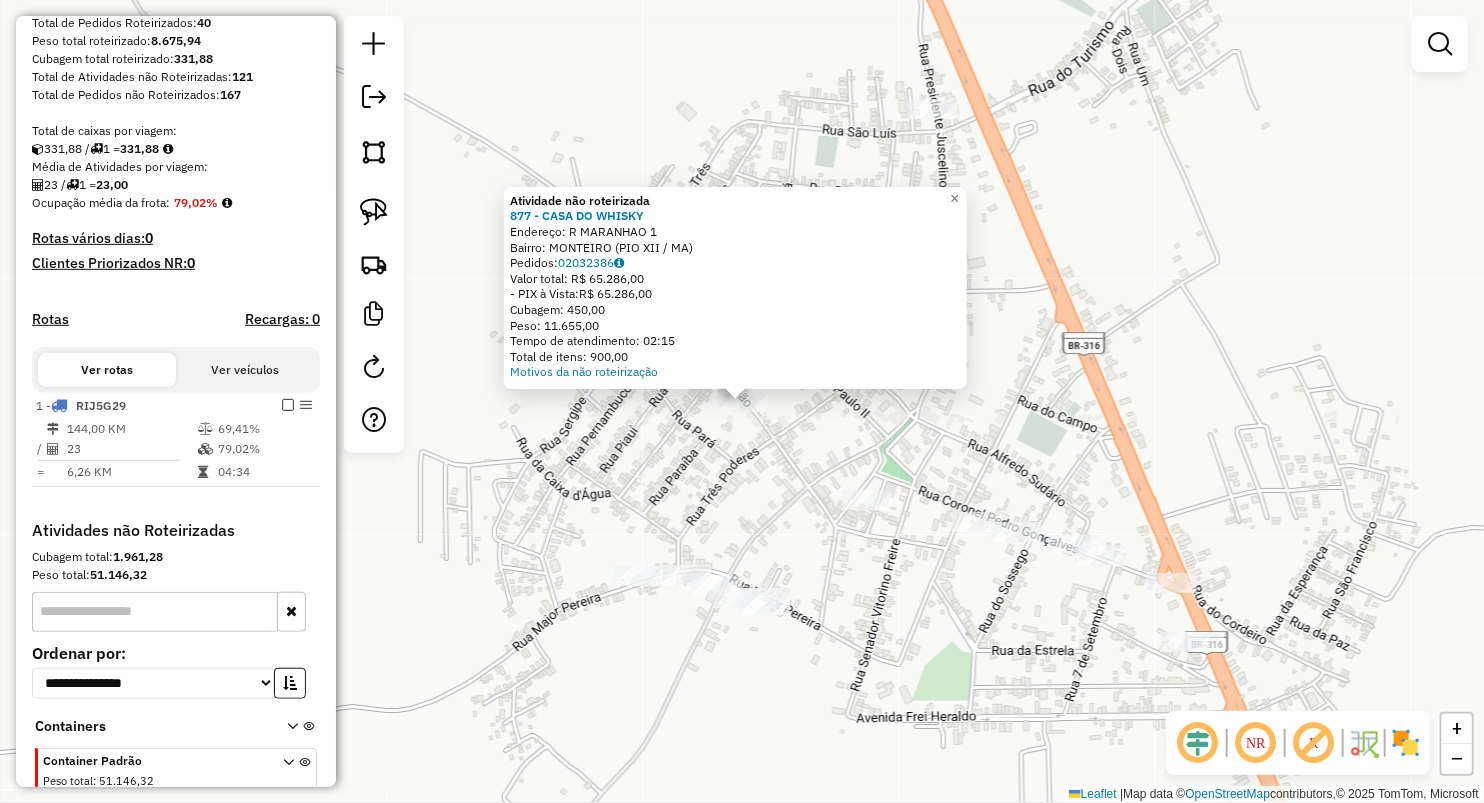 click on "Atividade não roteirizada 877 - CASA DO WHISKY  Endereço:  R MARANHAO [NUMBER]   Bairro: MONTEIRO ([CITY] / [STATE])   Pedidos:  02032386   Valor total: R$ 65.286,00   - PIX à Vista:  R$ 65.286,00   Cubagem: 450,00   Peso: 11.655,00   Tempo de atendimento: 02:15   Total de itens: 900,00  Motivos da não roteirização × Janela de atendimento Grade de atendimento Capacidade Transportadoras Veículos Cliente Pedidos  Rotas Selecione os dias de semana para filtrar as janelas de atendimento  Seg   Ter   Qua   Qui   Sex   Sáb   Dom  Informe o período da janela de atendimento: De: Até:  Filtrar exatamente a janela do cliente  Considerar janela de atendimento padrão  Selecione os dias de semana para filtrar as grades de atendimento  Seg   Ter   Qua   Qui   Sex   Sáb   Dom   Considerar clientes sem dia de atendimento cadastrado  Clientes fora do dia de atendimento selecionado Filtrar as atividades entre os valores definidos abaixo:  Peso mínimo:   Peso máximo:   Cubagem mínima:   Cubagem máxima:   De:   Até:  De:" 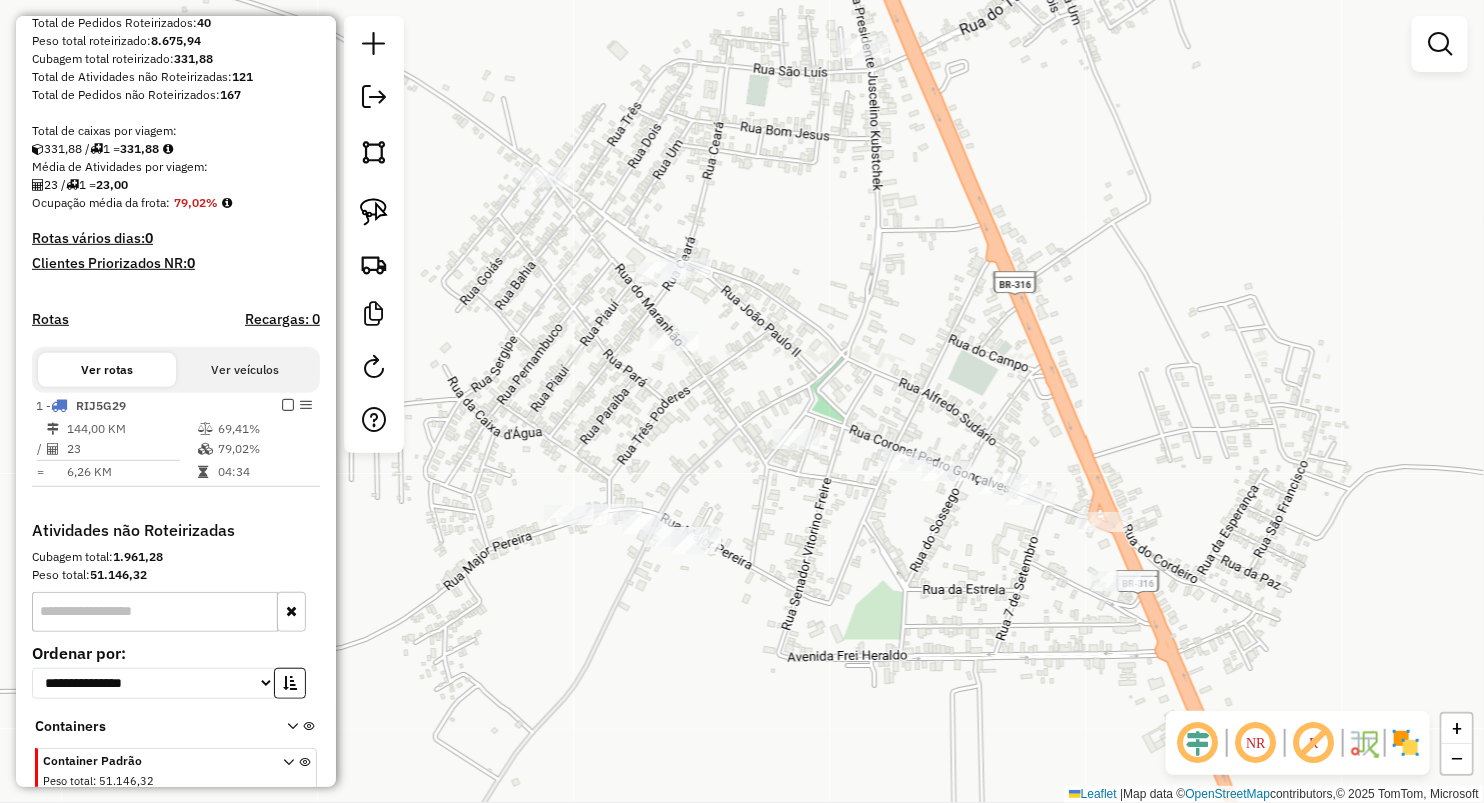 drag, startPoint x: 910, startPoint y: 424, endPoint x: 858, endPoint y: 381, distance: 67.47592 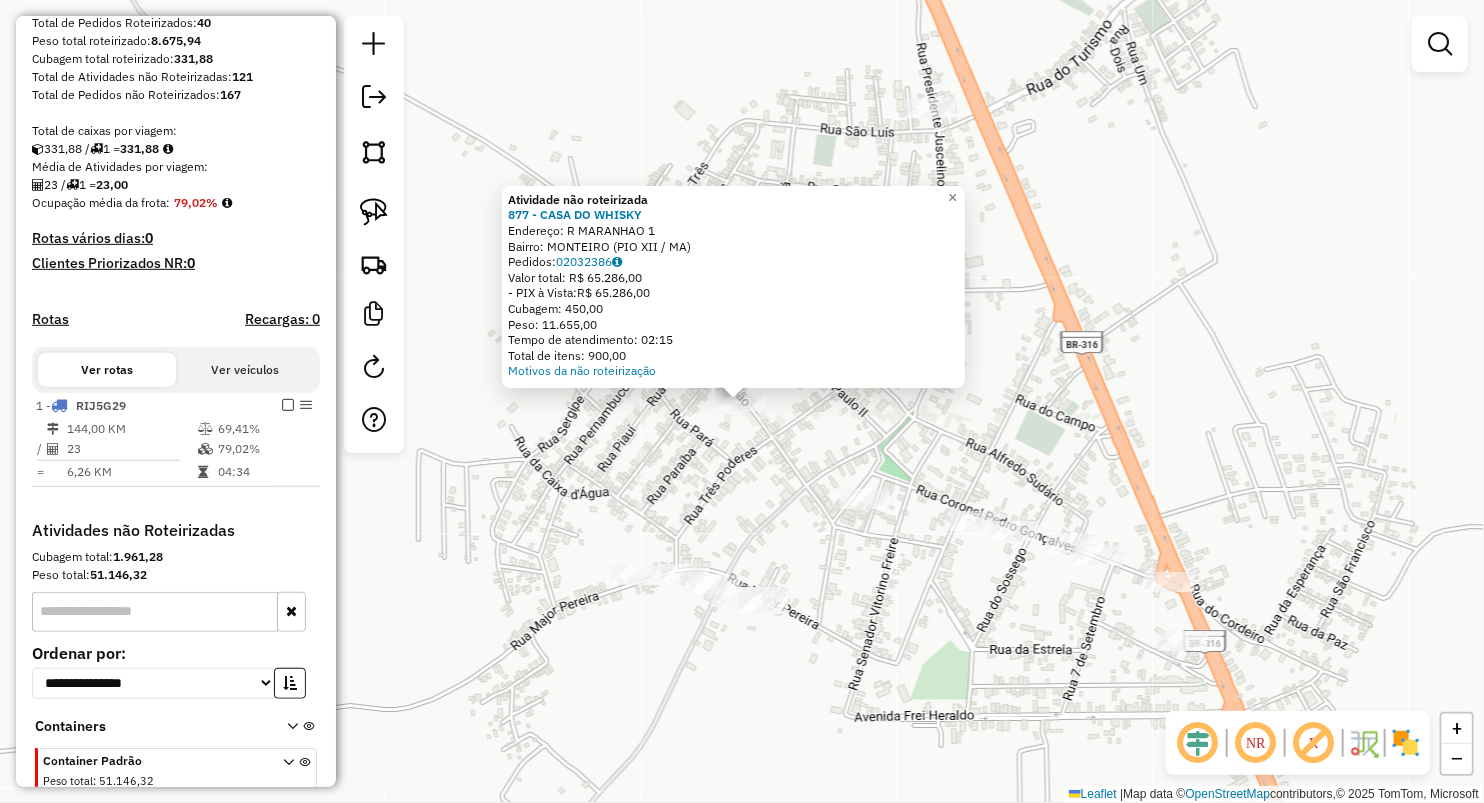 click on "Atividade não roteirizada 877 - CASA DO WHISKY  Endereço:  R MARANHAO [NUMBER]   Bairro: MONTEIRO ([CITY] / [STATE])   Pedidos:  02032386   Valor total: R$ 65.286,00   - PIX à Vista:  R$ 65.286,00   Cubagem: 450,00   Peso: 11.655,00   Tempo de atendimento: 02:15   Total de itens: 900,00  Motivos da não roteirização × Janela de atendimento Grade de atendimento Capacidade Transportadoras Veículos Cliente Pedidos  Rotas Selecione os dias de semana para filtrar as janelas de atendimento  Seg   Ter   Qua   Qui   Sex   Sáb   Dom  Informe o período da janela de atendimento: De: Até:  Filtrar exatamente a janela do cliente  Considerar janela de atendimento padrão  Selecione os dias de semana para filtrar as grades de atendimento  Seg   Ter   Qua   Qui   Sex   Sáb   Dom   Considerar clientes sem dia de atendimento cadastrado  Clientes fora do dia de atendimento selecionado Filtrar as atividades entre os valores definidos abaixo:  Peso mínimo:   Peso máximo:   Cubagem mínima:   Cubagem máxima:   De:   Até:  De:" 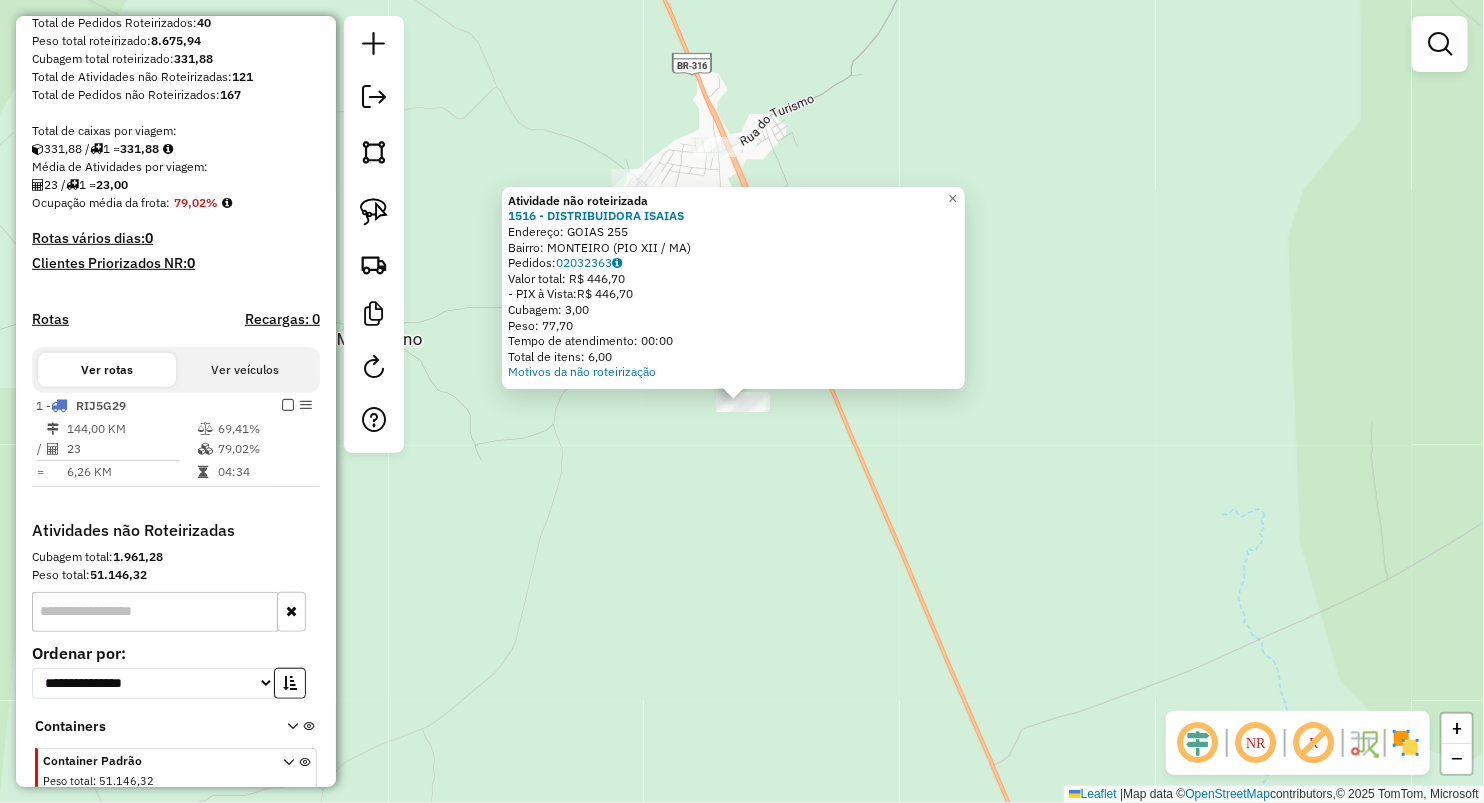 click on "Atividade não roteirizada 1516 - DISTRIBUIDORA ISAIAS  Endereço:  GOIAS [NUMBER]   Bairro: MONTEIRO ([CITY] / [STATE])   Pedidos:  02032363   Valor total: R$ 446,70   - PIX à Vista:  R$ 446,70   Cubagem: 3,00   Peso: 77,70   Tempo de atendimento: 00:00   Total de itens: 6,00  Motivos da não roteirização × Janela de atendimento Grade de atendimento Capacidade Transportadoras Veículos Cliente Pedidos  Rotas Selecione os dias de semana para filtrar as janelas de atendimento  Seg   Ter   Qua   Qui   Sex   Sáb   Dom  Informe o período da janela de atendimento: De: Até:  Filtrar exatamente a janela do cliente  Considerar janela de atendimento padrão  Selecione os dias de semana para filtrar as grades de atendimento  Seg   Ter   Qua   Qui   Sex   Sáb   Dom   Considerar clientes sem dia de atendimento cadastrado  Clientes fora do dia de atendimento selecionado Filtrar as atividades entre os valores definidos abaixo:  Peso mínimo:   Peso máximo:   Cubagem mínima:   Cubagem máxima:   De:   Até:   De:   Até:" 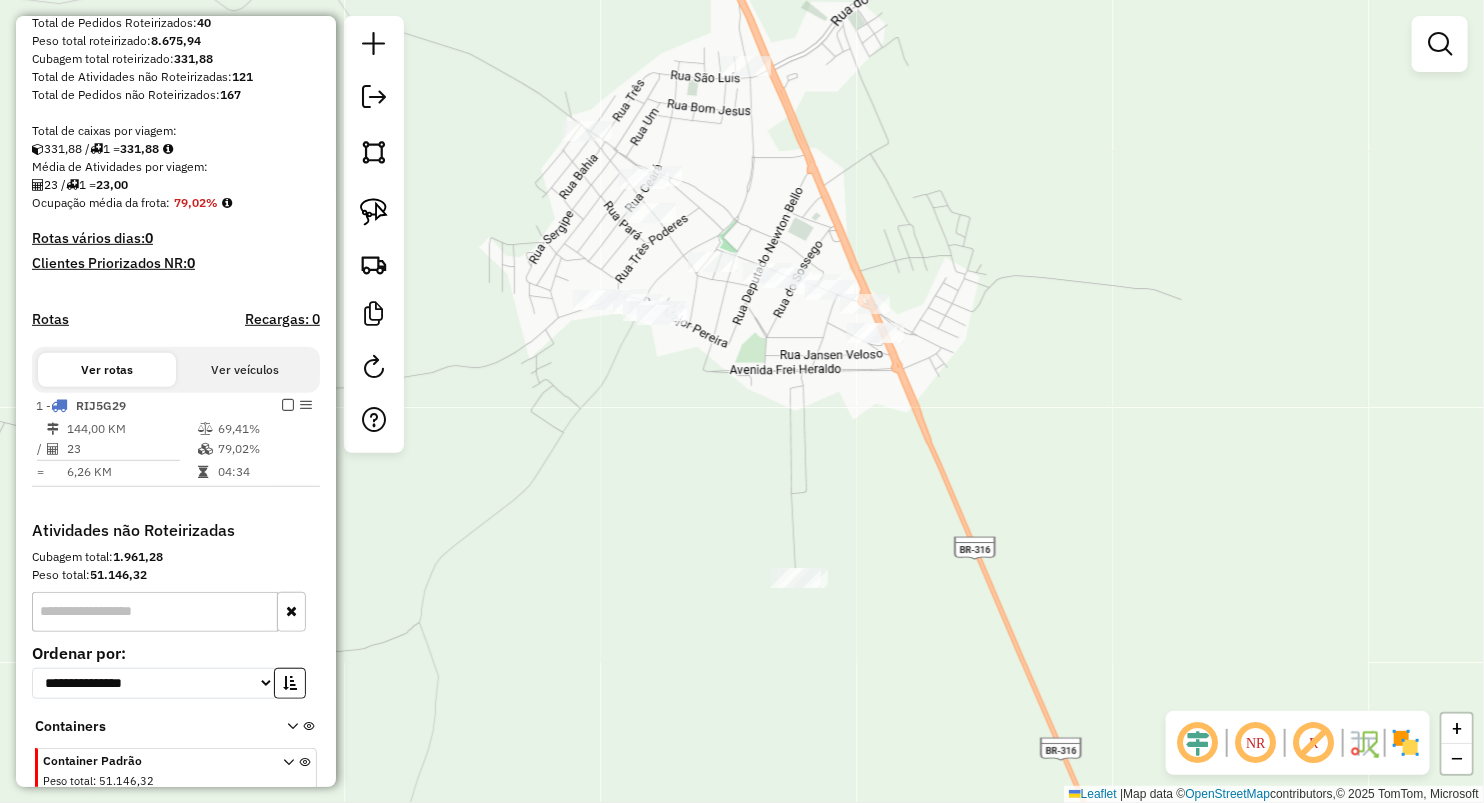drag, startPoint x: 706, startPoint y: 203, endPoint x: 712, endPoint y: 385, distance: 182.09888 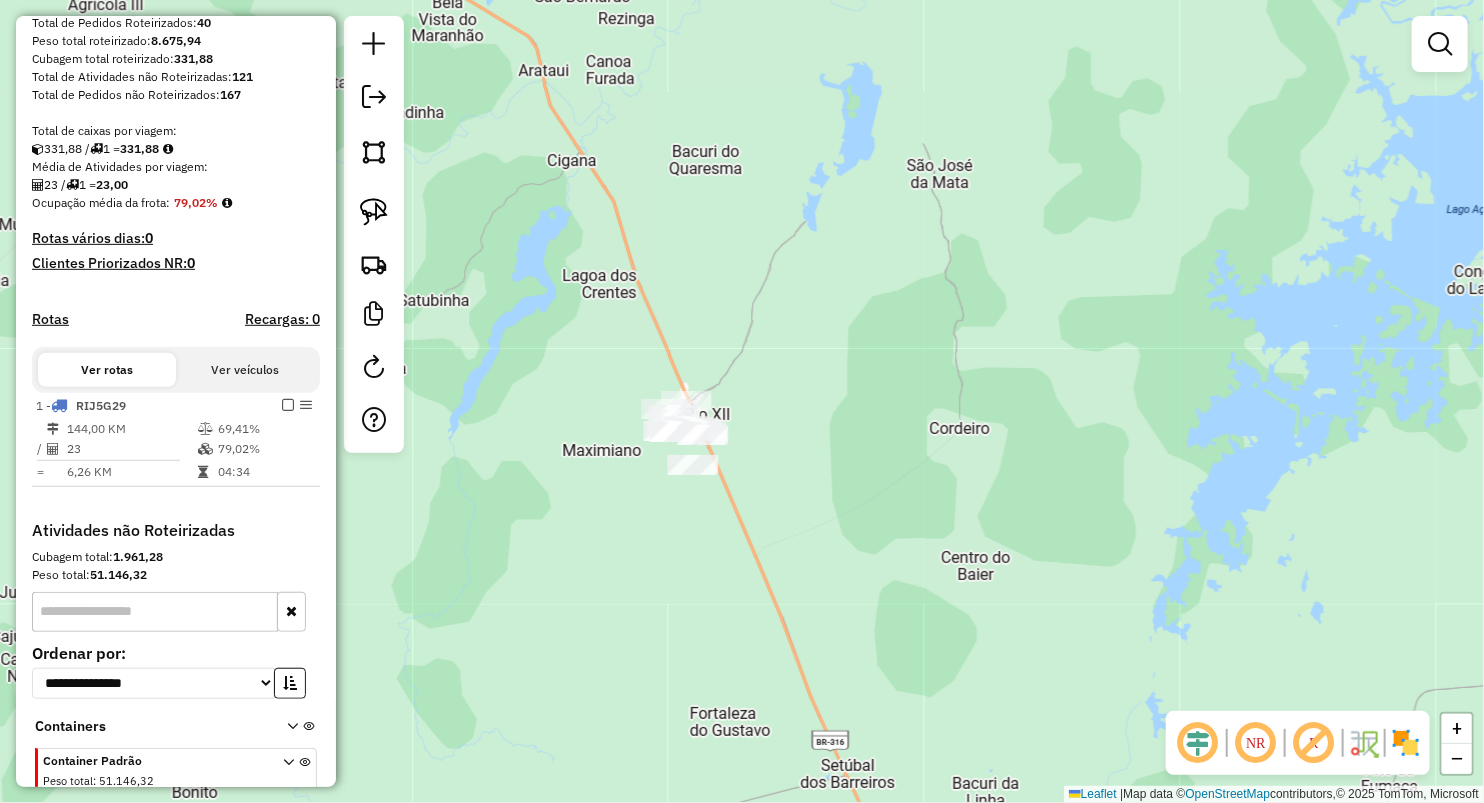 drag, startPoint x: 688, startPoint y: 260, endPoint x: 669, endPoint y: 182, distance: 80.280754 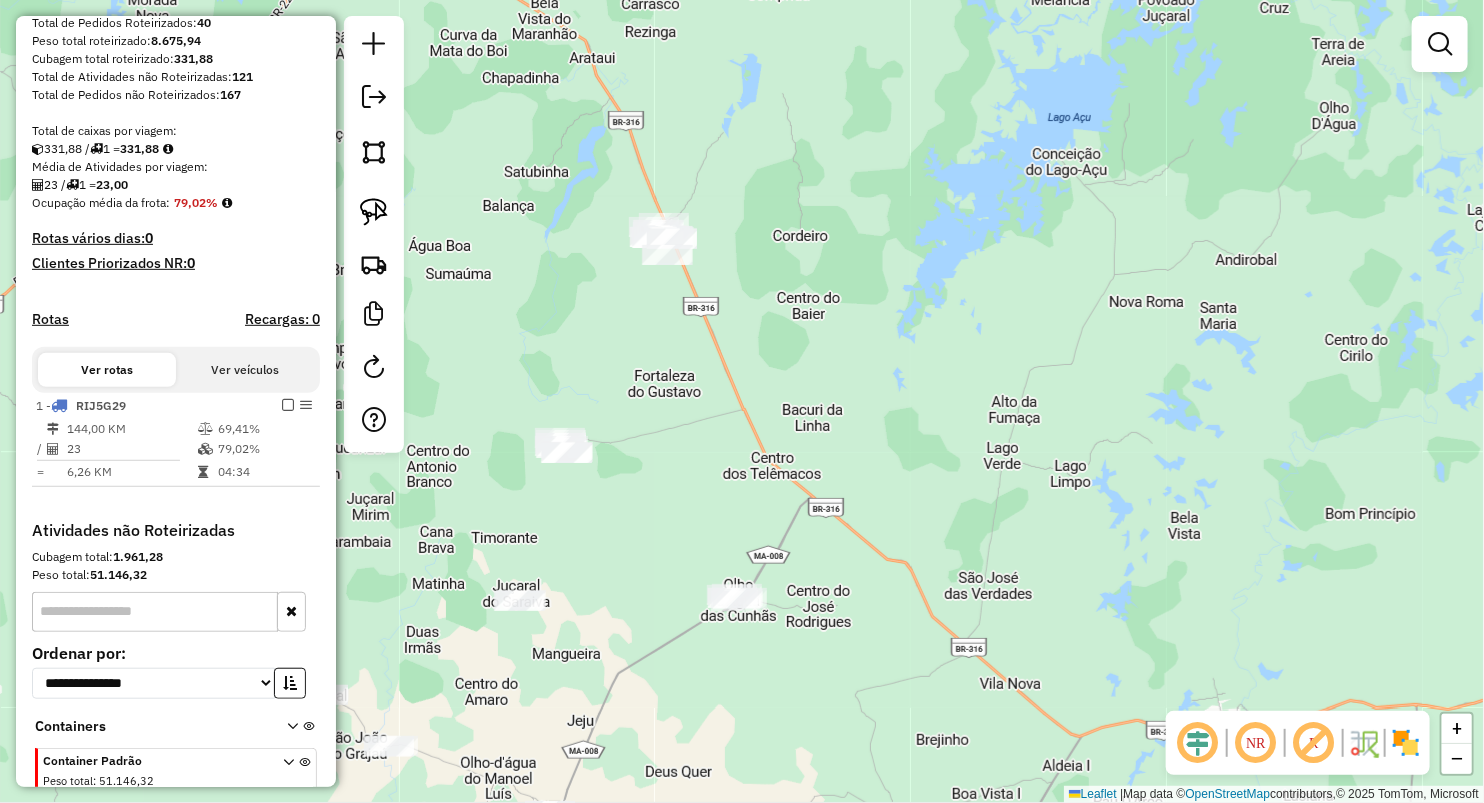 click on "Janela de atendimento Grade de atendimento Capacidade Transportadoras Veículos Cliente Pedidos  Rotas Selecione os dias de semana para filtrar as janelas de atendimento  Seg   Ter   Qua   Qui   Sex   Sáb   Dom  Informe o período da janela de atendimento: De: Até:  Filtrar exatamente a janela do cliente  Considerar janela de atendimento padrão  Selecione os dias de semana para filtrar as grades de atendimento  Seg   Ter   Qua   Qui   Sex   Sáb   Dom   Considerar clientes sem dia de atendimento cadastrado  Clientes fora do dia de atendimento selecionado Filtrar as atividades entre os valores definidos abaixo:  Peso mínimo:   Peso máximo:   Cubagem mínima:   Cubagem máxima:   De:   Até:  Filtrar as atividades entre o tempo de atendimento definido abaixo:  De:   Até:   Considerar capacidade total dos clientes não roteirizados Transportadora: Selecione um ou mais itens Tipo de veículo: Selecione um ou mais itens Veículo: Selecione um ou mais itens Motorista: Selecione um ou mais itens Nome: Rótulo:" 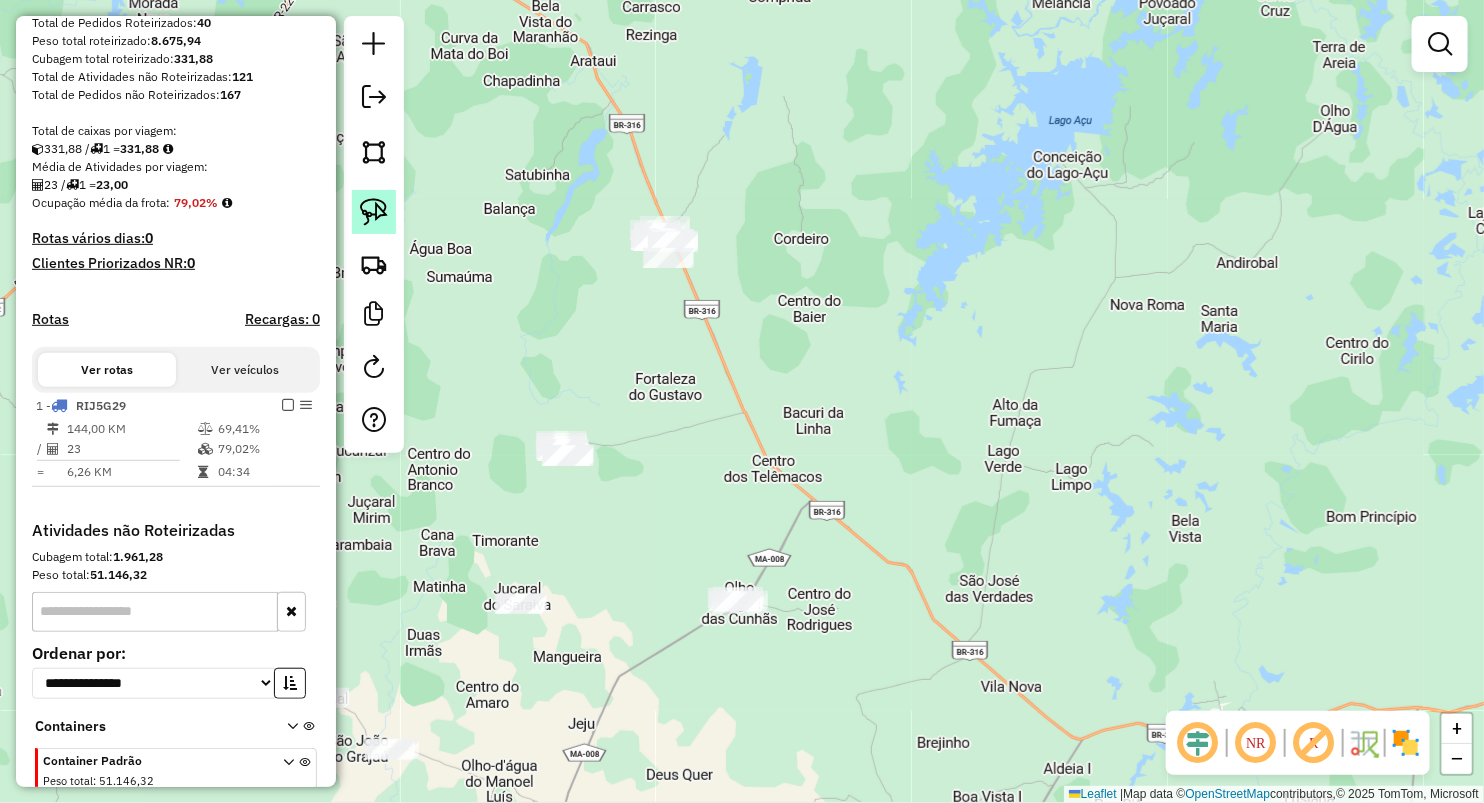 click 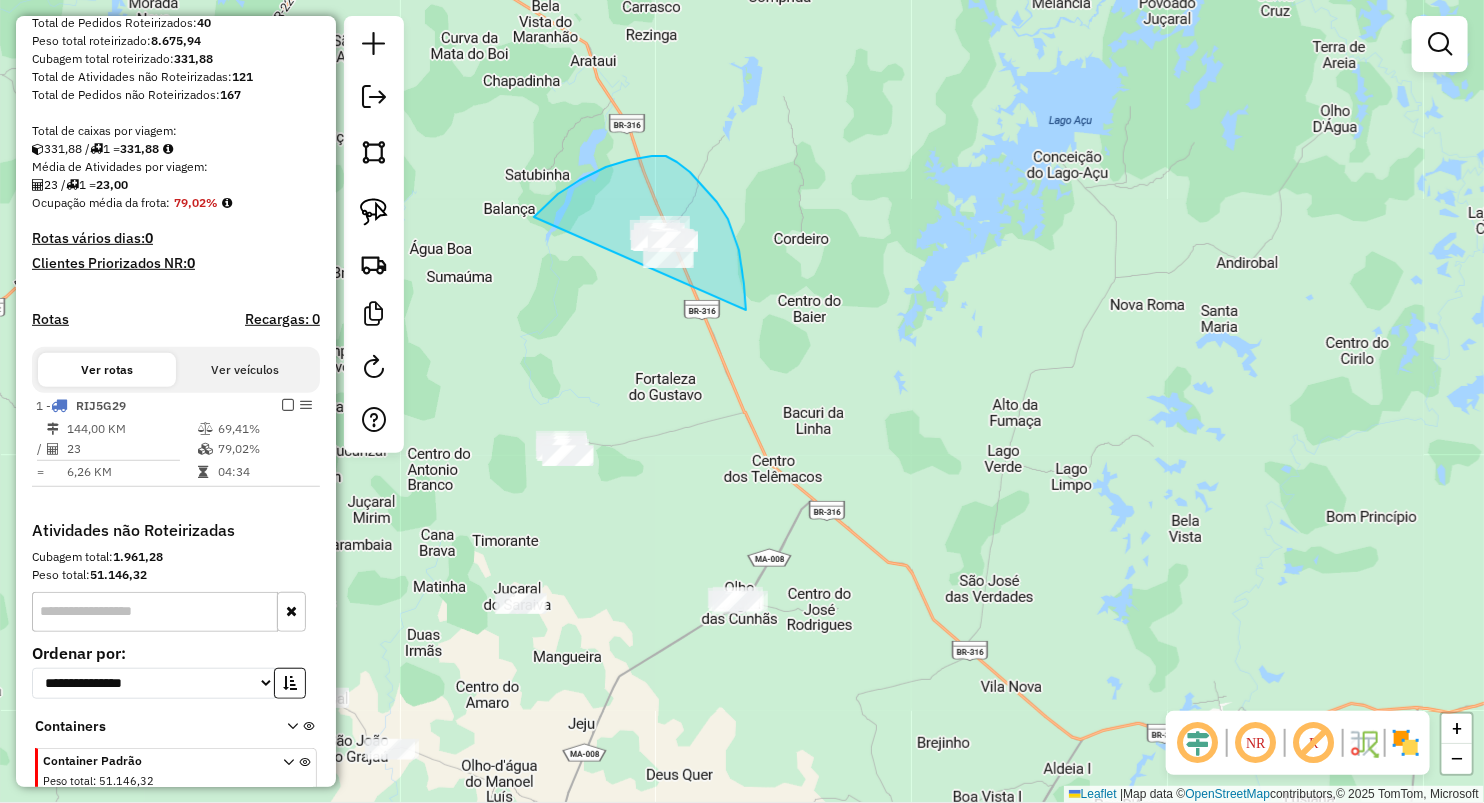 drag, startPoint x: 535, startPoint y: 217, endPoint x: 746, endPoint y: 350, distance: 249.41933 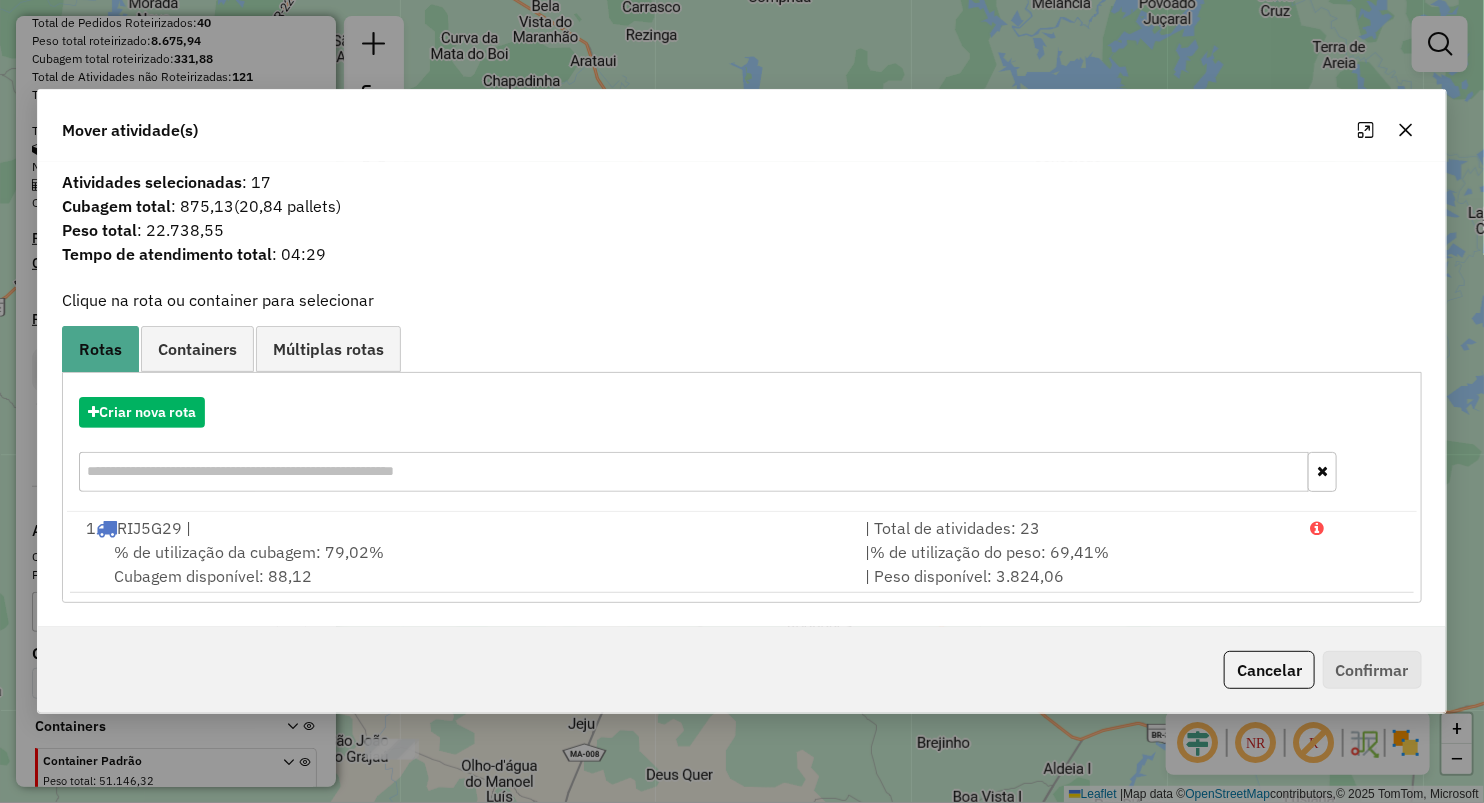 drag, startPoint x: 1400, startPoint y: 138, endPoint x: 1373, endPoint y: 155, distance: 31.906113 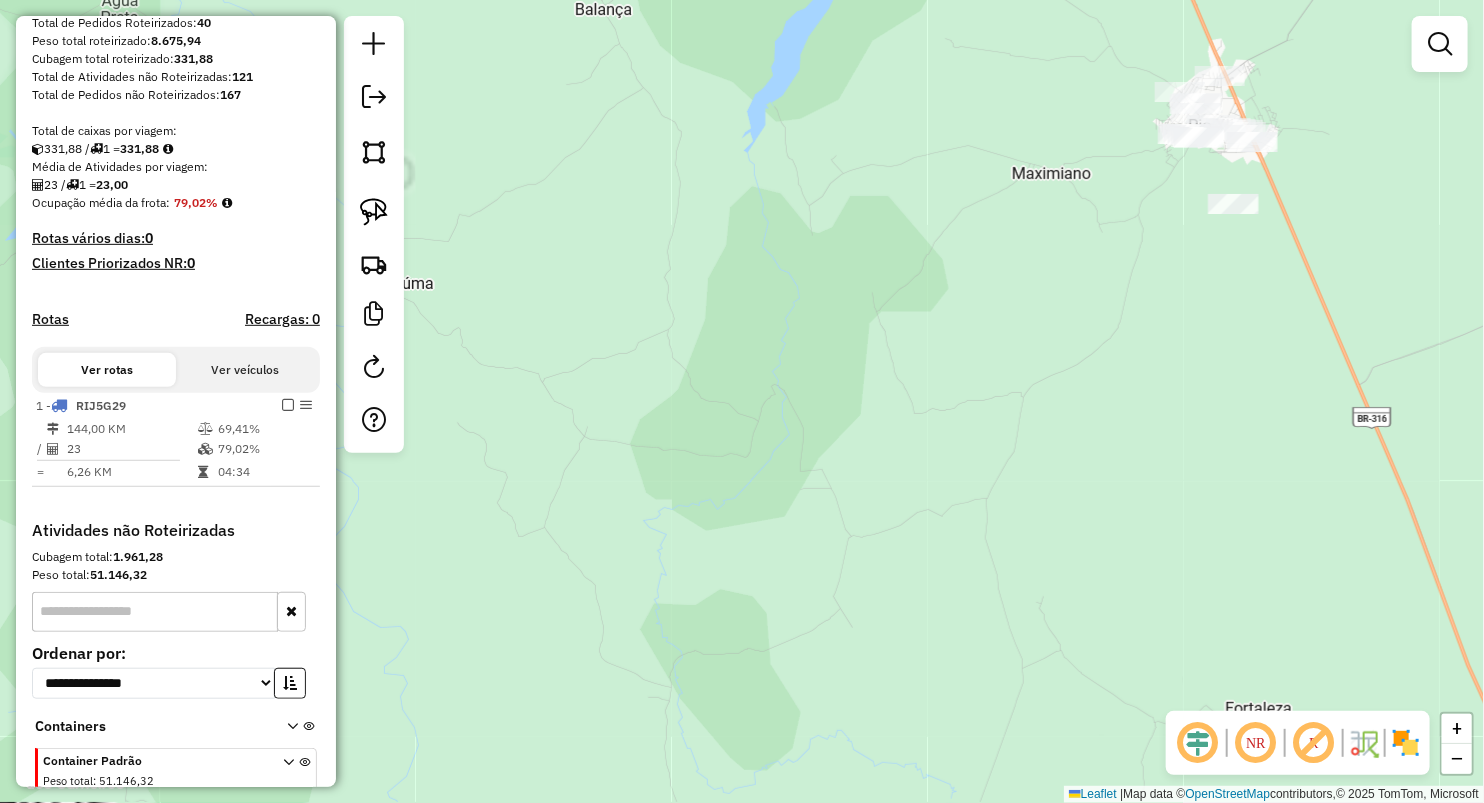 drag, startPoint x: 1003, startPoint y: 220, endPoint x: 438, endPoint y: 429, distance: 602.4168 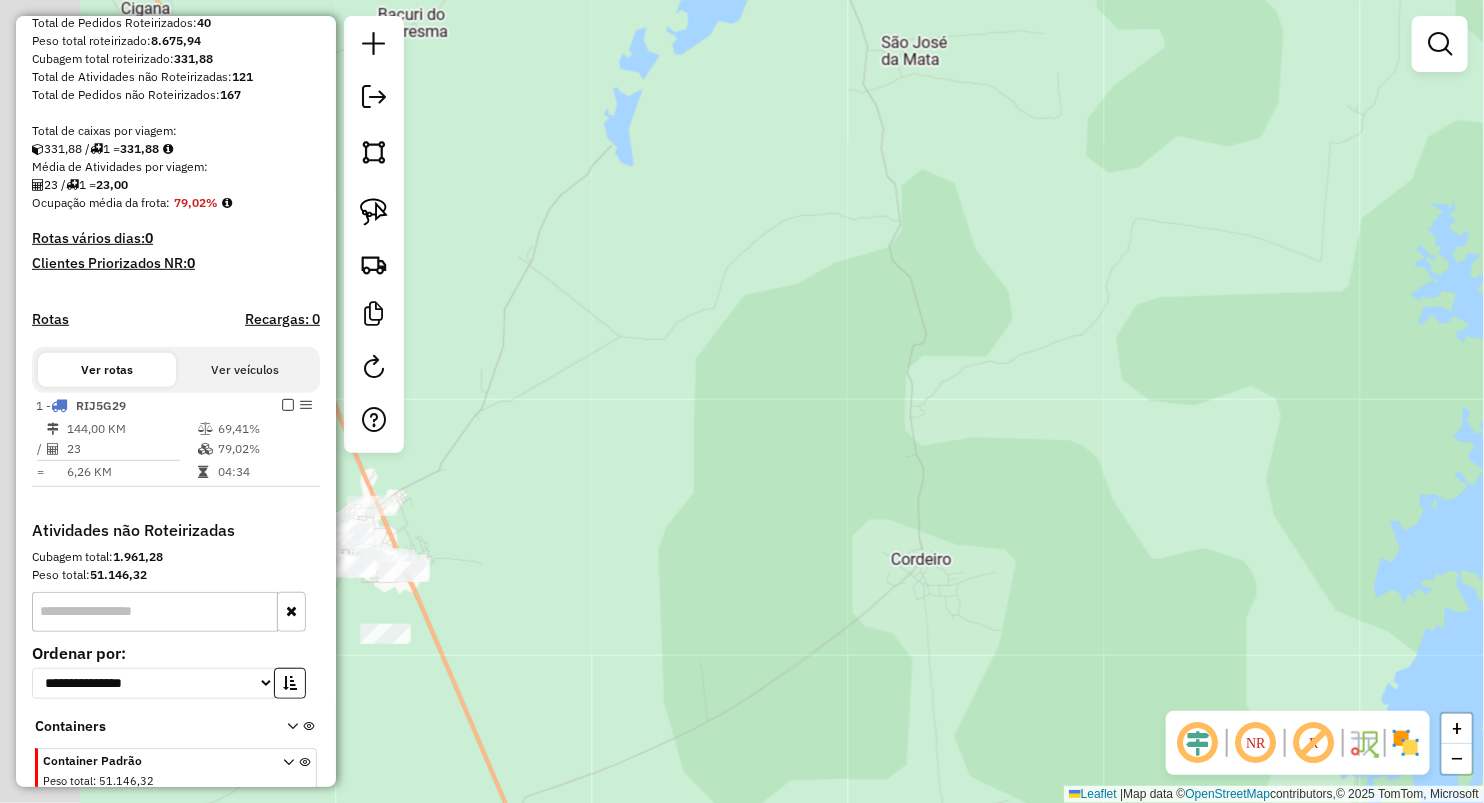 drag, startPoint x: 400, startPoint y: 470, endPoint x: 1104, endPoint y: 287, distance: 727.39606 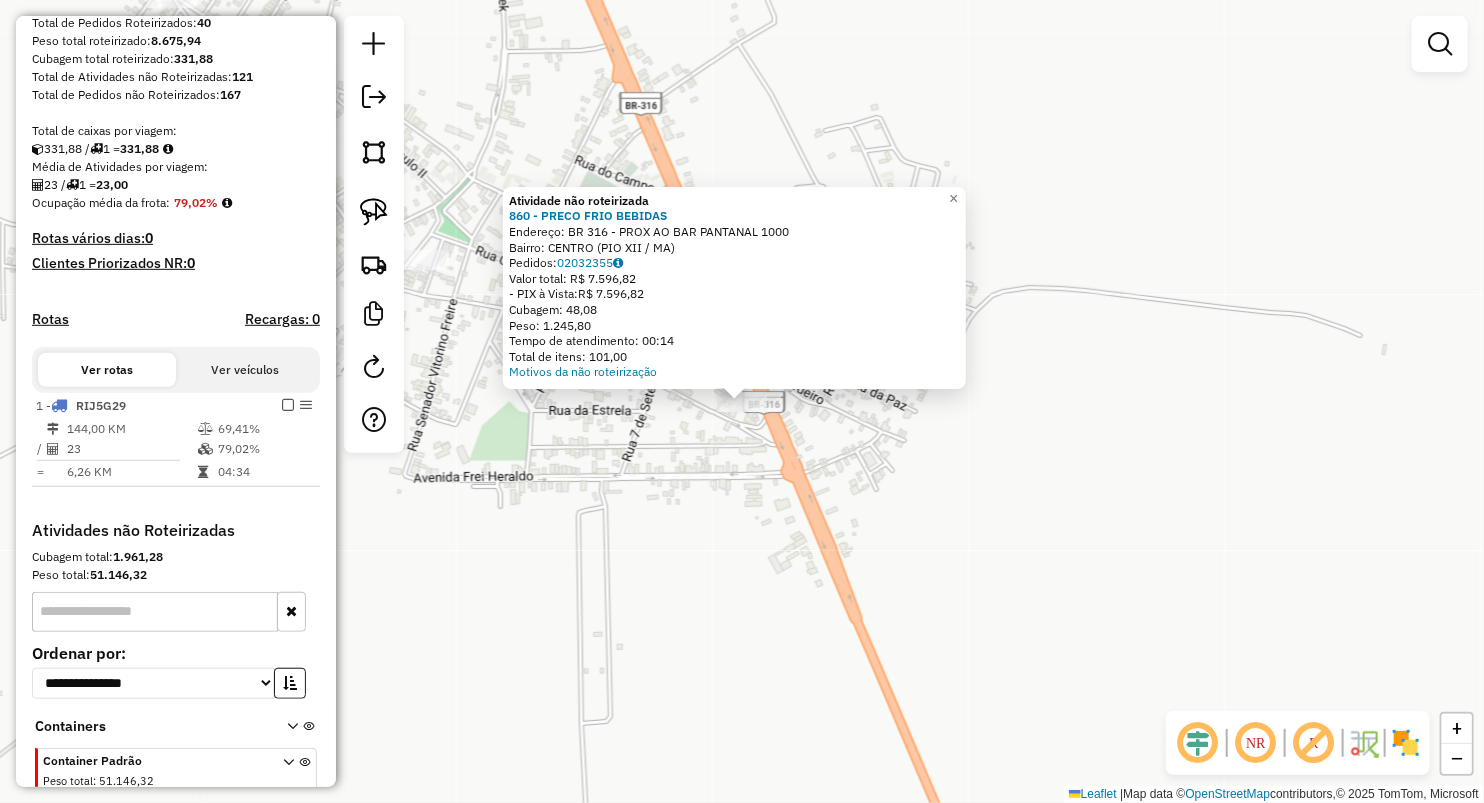 click on "Atividade não roteirizada [NUMBER] - [BUSINESS_NAME] Endereço: [LOCATION_DETAIL] Bairro: [NEIGHBORHOOD] ([CITY] / [STATE]) Pedidos: [ORDER_ID] Valor total: [CURRENCY] [AMOUNT] - PIX à Vista: [CURRENCY] [AMOUNT] Cubagem: [CUBAGE] Peso: [WEIGHT] Tempo de atendimento: [TIME] Total de itens: [ITEMS] Motivos da não roteirização × Janela de atendimento Grade de atendimento Capacidade Transportadoras Veículos Cliente Pedidos Rotas Selecione os dias de semana para filtrar as janelas de atendimento Seg Ter Qua Qui Sex Sáb Dom Informe o período da janela de atendimento: De: Até: Filtrar exatamente a janela do cliente Considerar janela de atendimento padrão Selecione os dias de semana para filtrar as grades de atendimento Seg Ter Qua Qui Sex Sáb Dom Considerar clientes sem dia de atendimento cadastrado Clientes fora do dia de atendimento selecionado Filtrar as atividades entre os valores definidos abaixo: Peso mínimo: Peso máximo: Cubagem mínima: De: Até: De:" 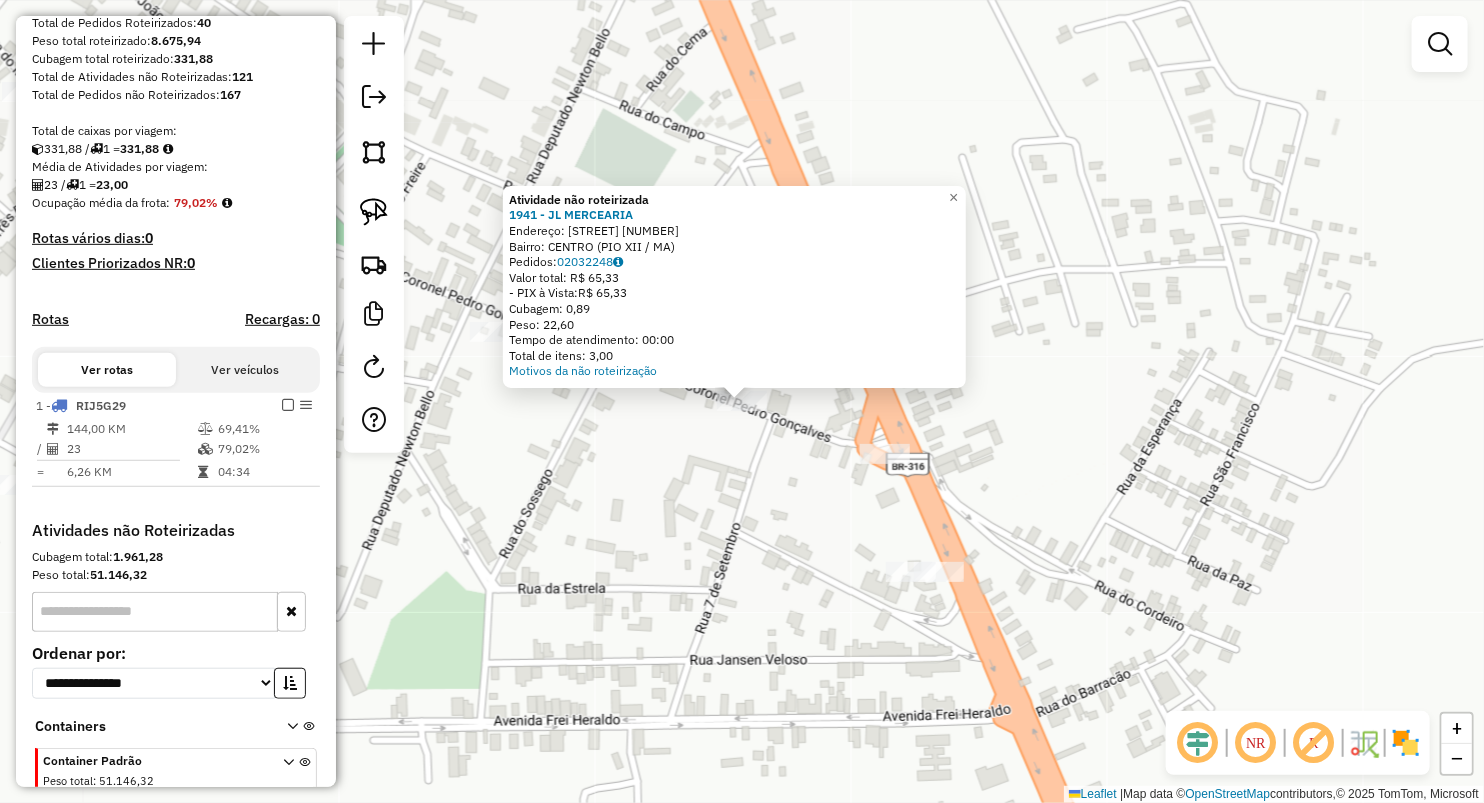 click on "Atividade não roteirizada [NUMBER] - [BUSINESS_NAME] Endereço: [STREET_NAME] [NUMBER] Bairro: [NEIGHBORHOOD] ([CITY] / [STATE]) Pedidos: [ORDER_ID] Valor total: [CURRENCY] [AMOUNT] - PIX à Vista: [CURRENCY] [AMOUNT] Cubagem: [CUBAGE] Peso: [WEIGHT] Tempo de atendimento: [TIME] Total de itens: [ITEMS] Motivos da não roteirização × Janela de atendimento Grade de atendimento Capacidade Transportadoras Veículos Cliente Pedidos Rotas Selecione os dias de semana para filtrar as janelas de atendimento Seg Ter Qua Qui Sex Sáb Dom Informe o período da janela de atendimento: De: Até: Filtrar exatamente a janela do cliente Considerar janela de atendimento padrão Selecione os dias de semana para filtrar as grades de atendimento Seg Ter Qua Qui Sex Sáb Dom Considerar clientes sem dia de atendimento cadastrado Clientes fora do dia de atendimento selecionado Filtrar as atividades entre os valores definidos abaixo: Peso mínimo: Peso máximo: Cubagem mínima: Cubagem máxima: De: Até: De: +" 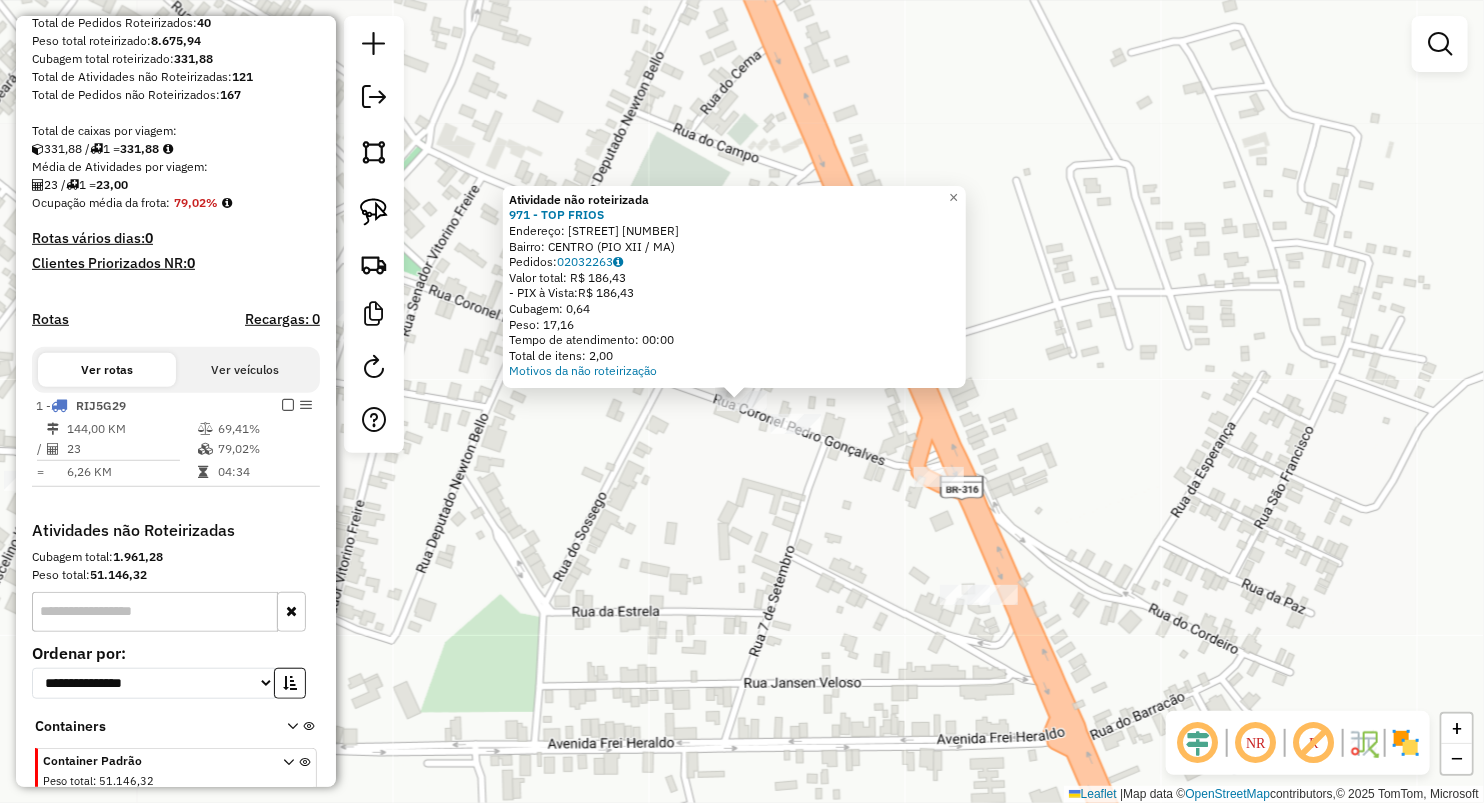click on "Atividade não roteirizada [NUMBER] - [BUSINESS_NAME] Endereço: [STREET_NAME] [NUMBER] Bairro: [NEIGHBORHOOD] ([CITY] / [STATE]) Pedidos: [ORDER_ID] Valor total: [CURRENCY] [AMOUNT] - PIX à Vista: [CURRENCY] [AMOUNT] Cubagem: [CUBAGE] Peso: [WEIGHT] Tempo de atendimento: [TIME] Total de itens: [ITEMS] Motivos da não roteirização × Janela de atendimento Grade de atendimento Capacidade Transportadoras Veículos Cliente Pedidos Rotas Selecione os dias de semana para filtrar as janelas de atendimento Seg Ter Qua Qui Sex Sáb Dom Informe o período da janela de atendimento: De: Até: Filtrar exatamente a janela do cliente Considerar janela de atendimento padrão Selecione os dias de semana para filtrar as grades de atendimento Seg Ter Qua Qui Sex Sáb Dom Considerar clientes sem dia de atendimento cadastrado Clientes fora do dia de atendimento selecionado Filtrar as atividades entre os valores definidos abaixo: Peso mínimo: Peso máximo: Cubagem mínima: Cubagem máxima: De: Até: De:" 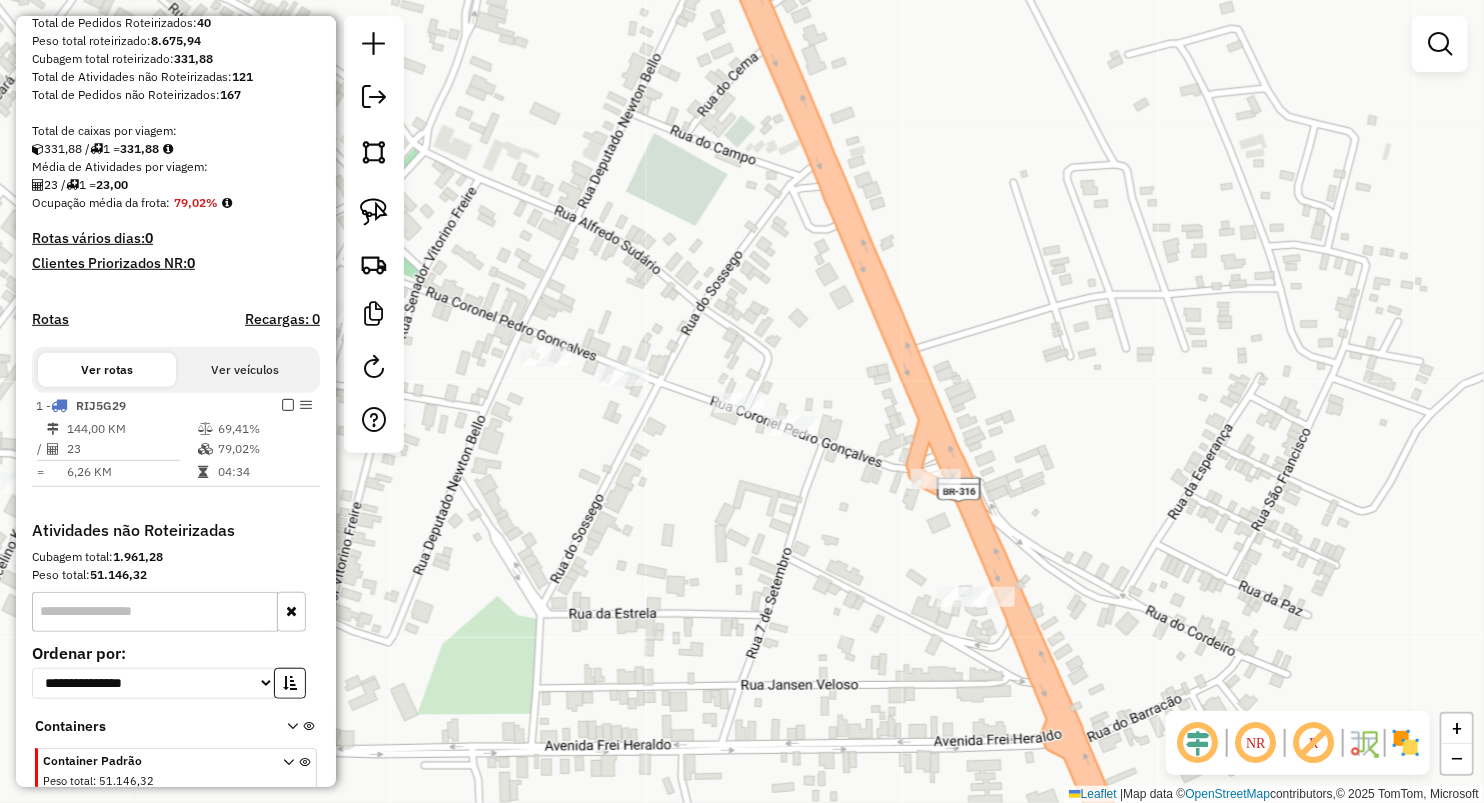 click on "Janela de atendimento Grade de atendimento Capacidade Transportadoras Veículos Cliente Pedidos  Rotas Selecione os dias de semana para filtrar as janelas de atendimento  Seg   Ter   Qua   Qui   Sex   Sáb   Dom  Informe o período da janela de atendimento: De: Até:  Filtrar exatamente a janela do cliente  Considerar janela de atendimento padrão  Selecione os dias de semana para filtrar as grades de atendimento  Seg   Ter   Qua   Qui   Sex   Sáb   Dom   Considerar clientes sem dia de atendimento cadastrado  Clientes fora do dia de atendimento selecionado Filtrar as atividades entre os valores definidos abaixo:  Peso mínimo:   Peso máximo:   Cubagem mínima:   Cubagem máxima:   De:   Até:  Filtrar as atividades entre o tempo de atendimento definido abaixo:  De:   Até:   Considerar capacidade total dos clientes não roteirizados Transportadora: Selecione um ou mais itens Tipo de veículo: Selecione um ou mais itens Veículo: Selecione um ou mais itens Motorista: Selecione um ou mais itens Nome: Rótulo:" 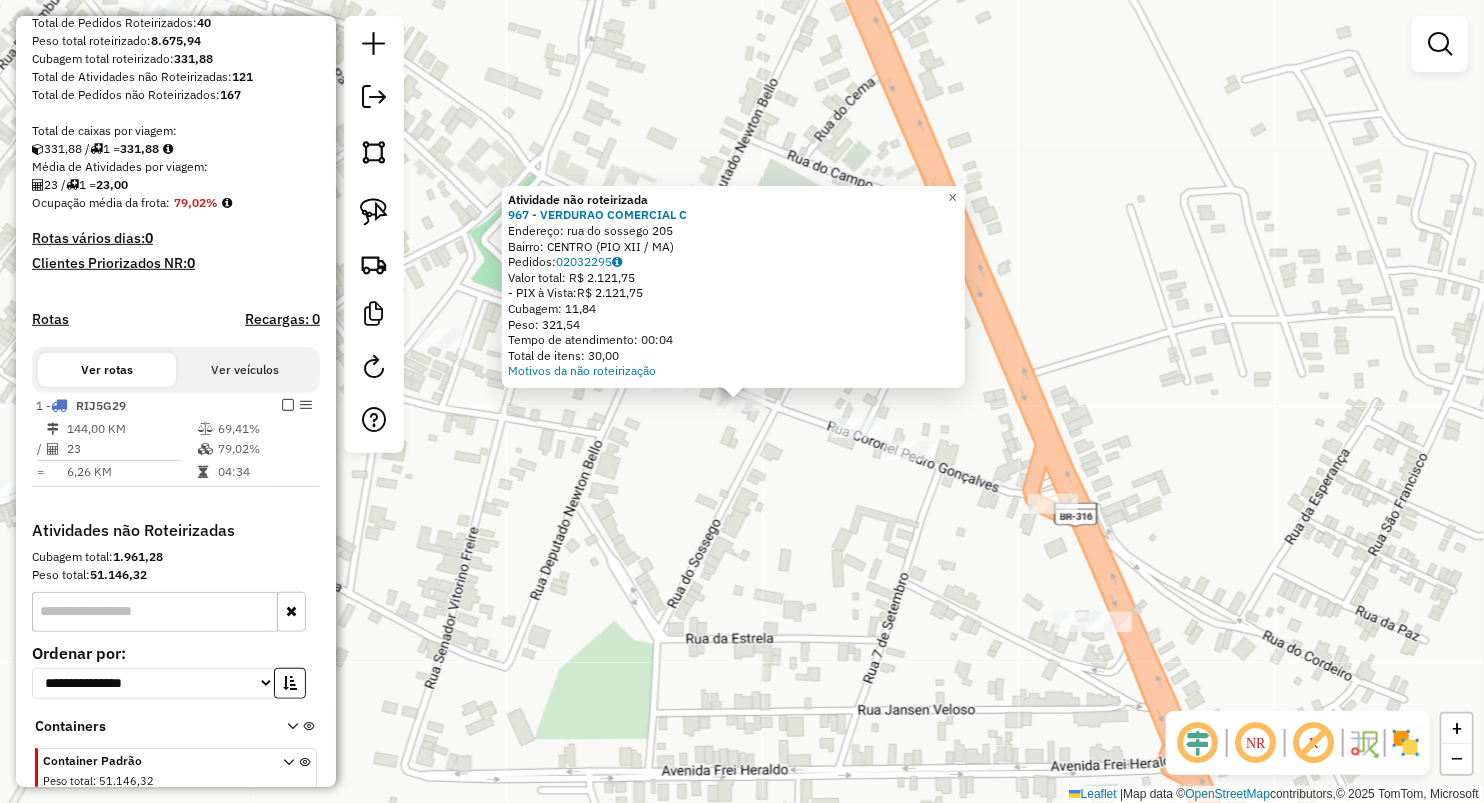click on "Atividade não roteirizada [NUMBER] - [BRAND] C Endereço: rua do sossego [NUMBER] Bairro: [CITY] ([CITY] / [STATE]) Pedidos: [NUMBER] Valor total: R$ [PRICE] - PIX à Vista: R$ [PRICE] Cubagem: Peso: Tempo de atendimento: Total de itens: Motivos da não roteirização × Janela de atendimento Grade de atendimento Capacidade Transportadoras Veículos Cliente Pedidos Rotas Selecione os dias de semana para filtrar as janelas de atendimento Seg Ter Qua Qui Sex Sáb Dom Informe o período da janela de atendimento: De: Até: Filtrar exatamente a janela do cliente Considerar janela de atendimento padrão Selecione os dias de semana para filtrar as grades de atendimento Seg Ter Qua Qui Sex Sáb Dom Considerar clientes sem dia de atendimento cadastrado Clientes fora do dia de atendimento selecionado Filtrar as atividades entre os valores definidos abaixo: Peso mínimo: Peso máximo: Cubagem mínima: Cubagem máxima: De: Até: +" 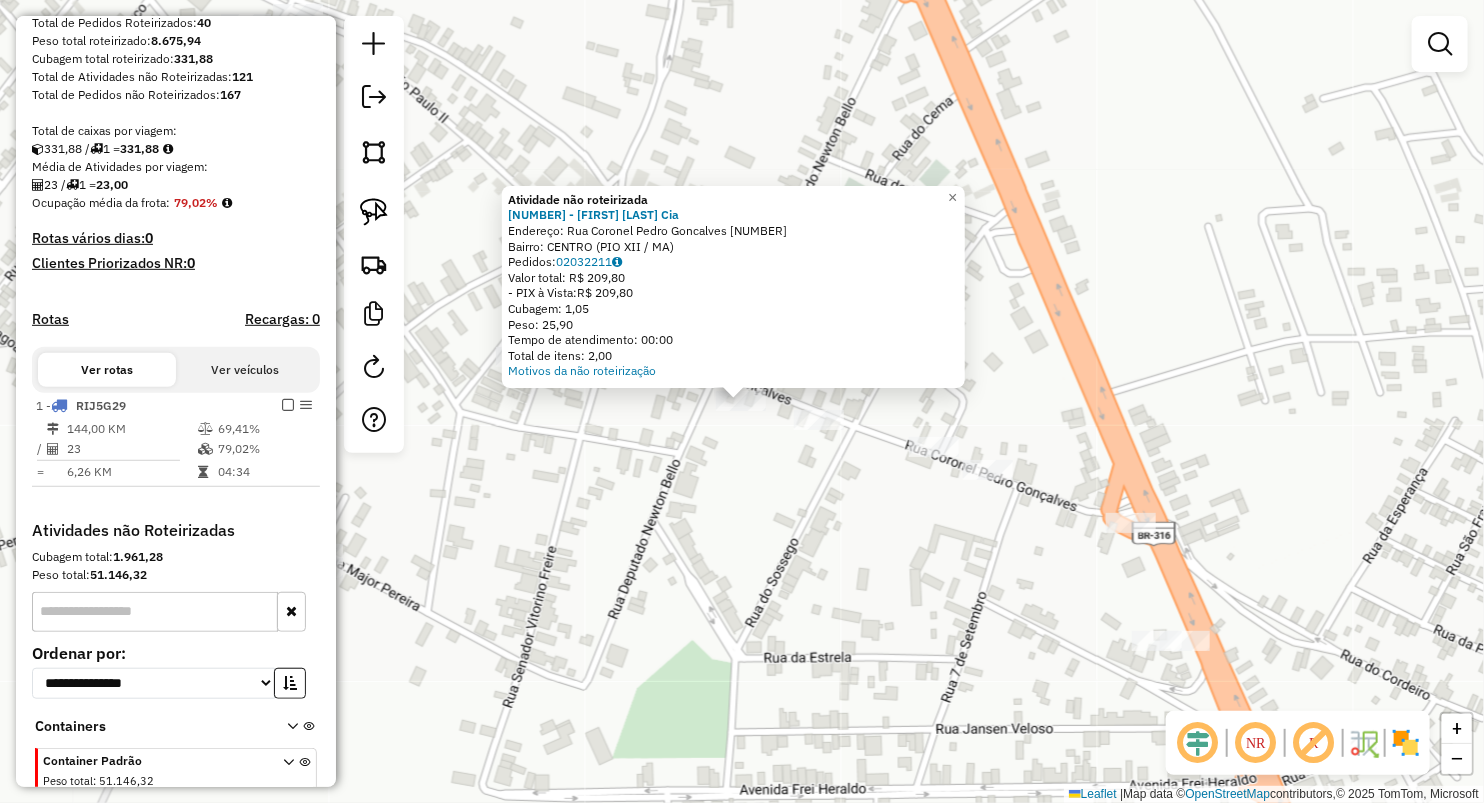 click on "Atividade não roteirizada 1125 - Romario Carnes  Cia  Endereço:  Rua Coronel Pedro Goncalves 492   Bairro: CENTRO (PIO XII / MA)   Pedidos:  02032211   Valor total: R$ 209,80   - PIX à Vista:  R$ 209,80   Cubagem: 1,05   Peso: 25,90   Tempo de atendimento: 00:00   Total de itens: 2,00  Motivos da não roteirização × Janela de atendimento Grade de atendimento Capacidade Transportadoras Veículos Cliente Pedidos  Rotas Selecione os dias de semana para filtrar as janelas de atendimento  Seg   Ter   Qua   Qui   Sex   Sáb   Dom  Informe o período da janela de atendimento: De: Até:  Filtrar exatamente a janela do cliente  Considerar janela de atendimento padrão  Selecione os dias de semana para filtrar as grades de atendimento  Seg   Ter   Qua   Qui   Sex   Sáb   Dom   Considerar clientes sem dia de atendimento cadastrado  Clientes fora do dia de atendimento selecionado Filtrar as atividades entre os valores definidos abaixo:  Peso mínimo:   Peso máximo:   Cubagem mínima:   Cubagem máxima:   De:  De:" 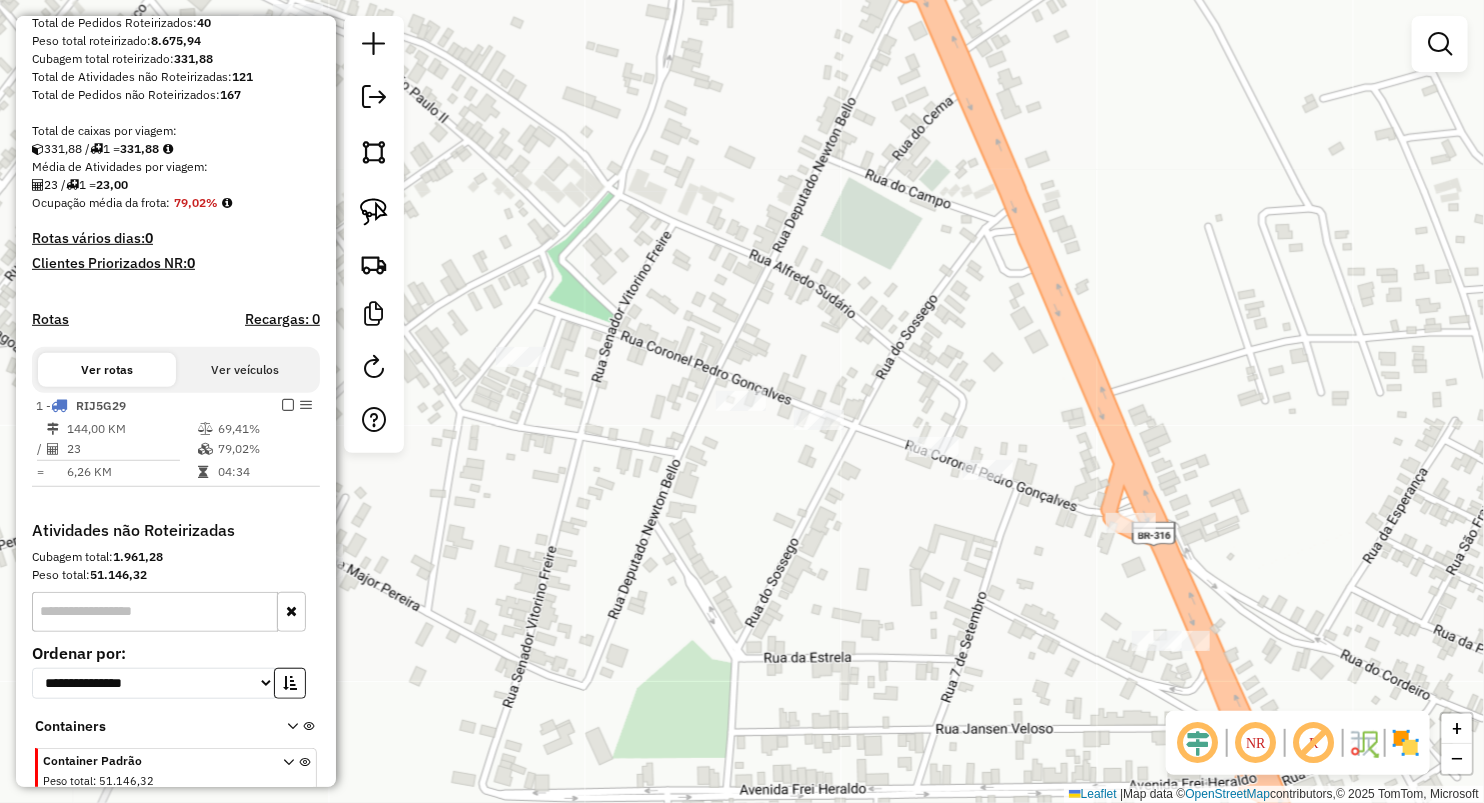 click 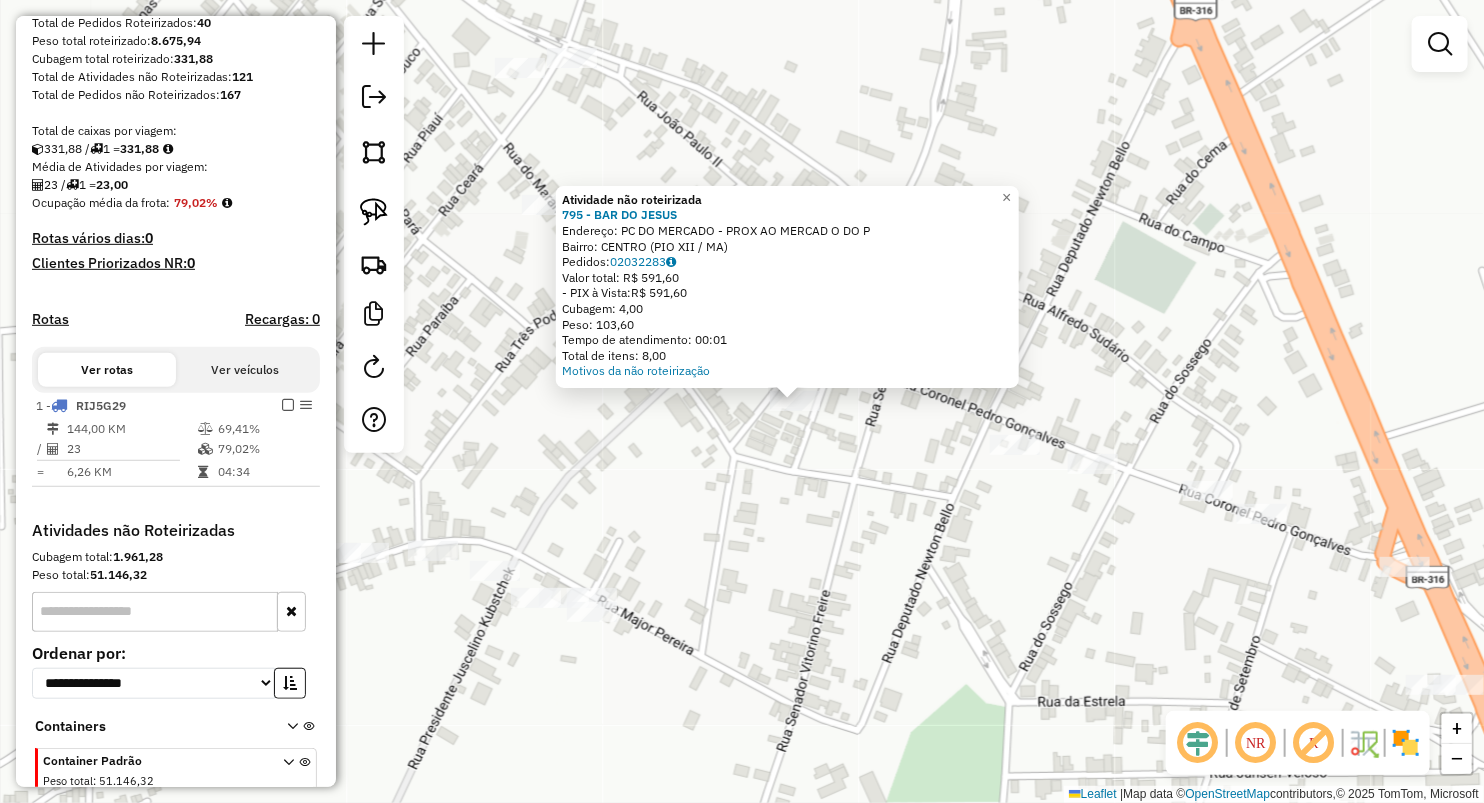 drag, startPoint x: 609, startPoint y: 516, endPoint x: 670, endPoint y: 516, distance: 61 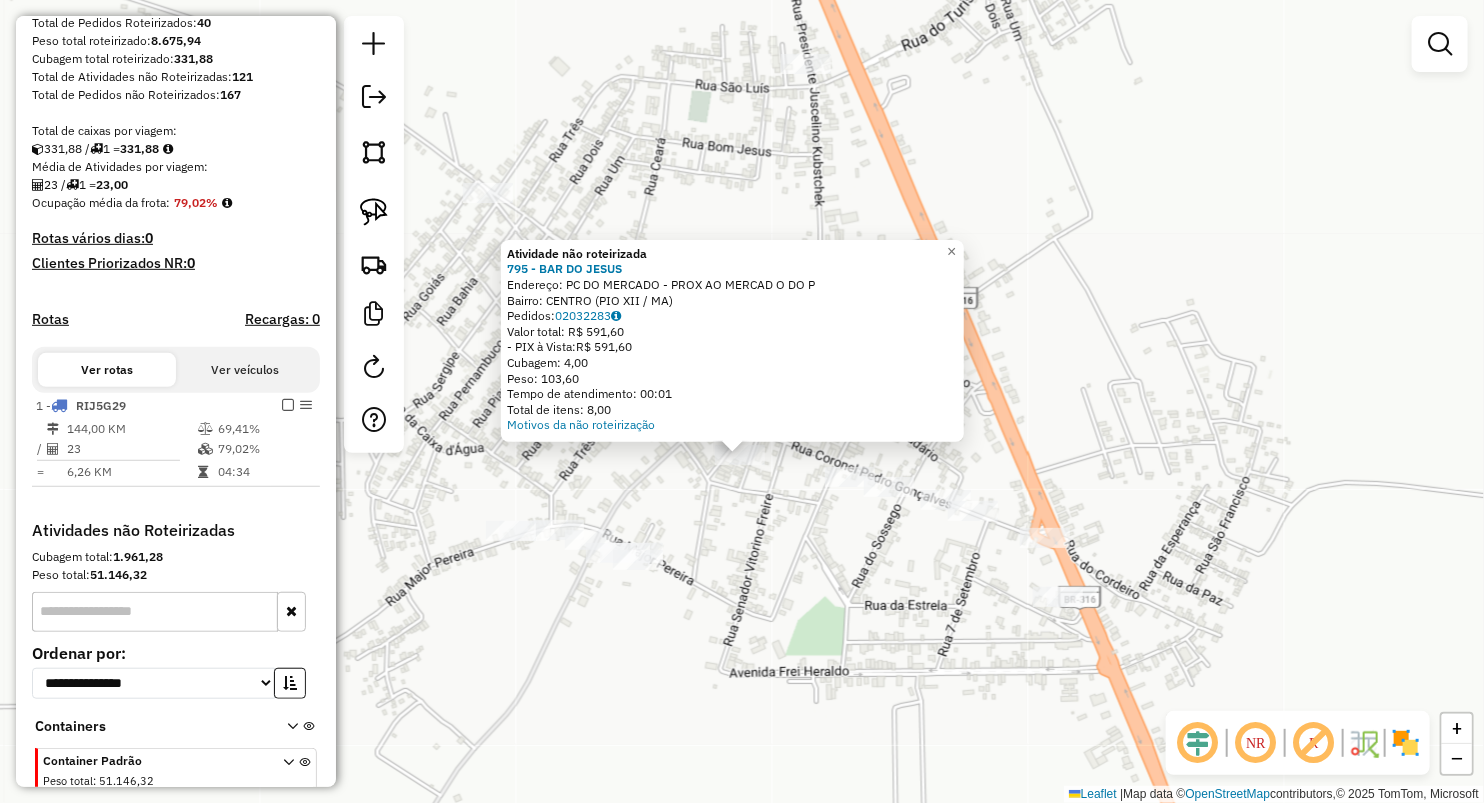 click on "Atividade não roteirizada 795 - BAR DO JESUS  Endereço:  PC DO MERCADO - PROX AO MERCAD O DO P   Bairro: CENTRO (PIO XII / MA)   Pedidos:  02032283   Valor total: R$ 591,60   - PIX à Vista:  R$ 591,60   Cubagem: 4,00   Peso: 103,60   Tempo de atendimento: 00:01   Total de itens: 8,00  Motivos da não roteirização × Janela de atendimento Grade de atendimento Capacidade Transportadoras Veículos Cliente Pedidos  Rotas Selecione os dias de semana para filtrar as janelas de atendimento  Seg   Ter   Qua   Qui   Sex   Sáb   Dom  Informe o período da janela de atendimento: De: Até:  Filtrar exatamente a janela do cliente  Considerar janela de atendimento padrão  Selecione os dias de semana para filtrar as grades de atendimento  Seg   Ter   Qua   Qui   Sex   Sáb   Dom   Considerar clientes sem dia de atendimento cadastrado  Clientes fora do dia de atendimento selecionado Filtrar as atividades entre os valores definidos abaixo:  Peso mínimo:   Peso máximo:   Cubagem mínima:   Cubagem máxima:   De:  De:" 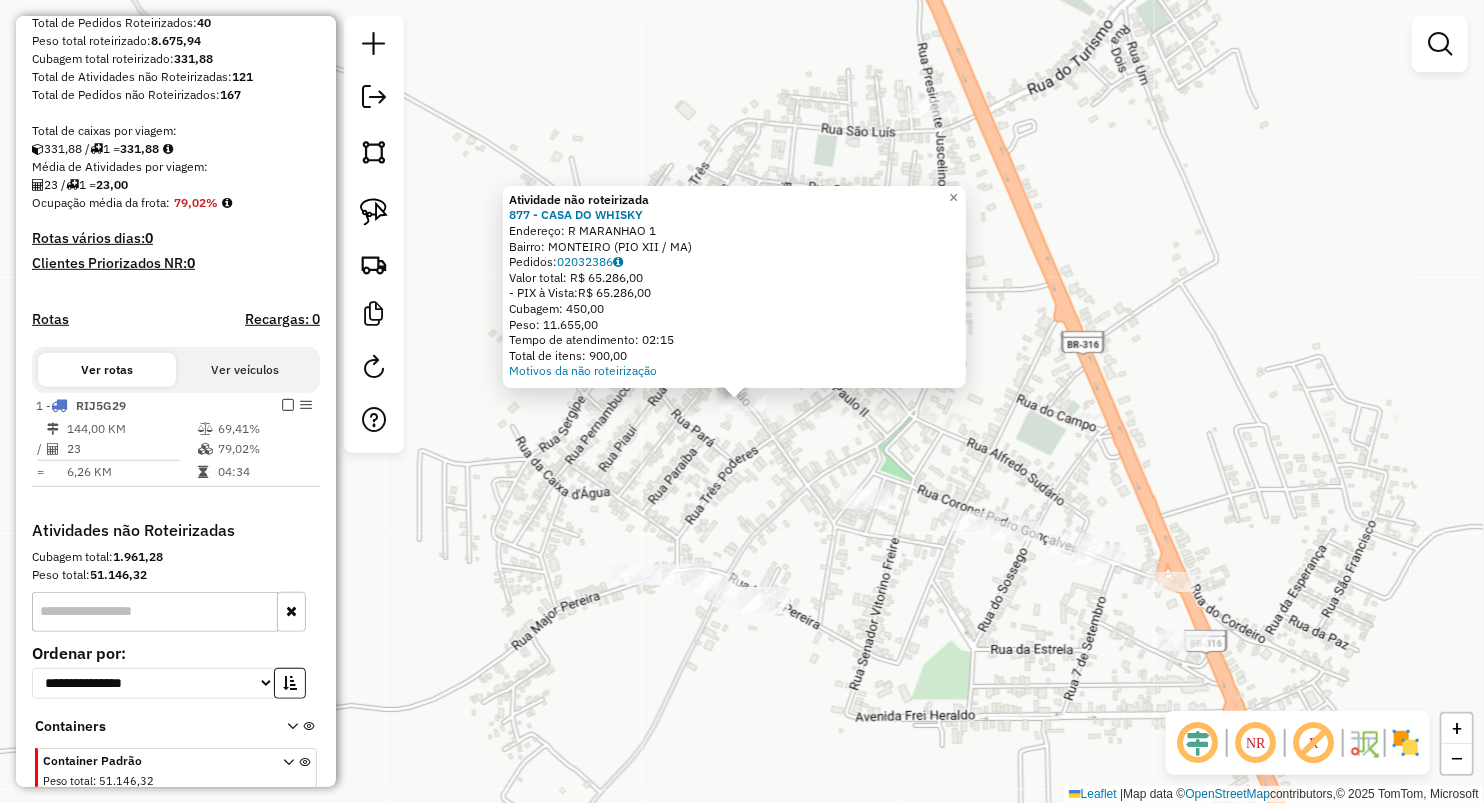 click on "Atividade não roteirizada 877 - CASA DO WHISKY  Endereço:  R MARANHAO 1   Bairro: MONTEIRO (PIO XII / MA)   Pedidos:  02032386   Valor total: R$ 65.286,00   - PIX à Vista:  R$ 65.286,00   Cubagem: 450,00   Peso: 11.655,00   Tempo de atendimento: 02:15   Total de itens: 900,00  Motivos da não roteirização × Janela de atendimento Grade de atendimento Capacidade Transportadoras Veículos Cliente Pedidos  Rotas Selecione os dias de semana para filtrar as janelas de atendimento  Seg   Ter   Qua   Qui   Sex   Sáb   Dom  Informe o período da janela de atendimento: De: Até:  Filtrar exatamente a janela do cliente  Considerar janela de atendimento padrão  Selecione os dias de semana para filtrar as grades de atendimento  Seg   Ter   Qua   Qui   Sex   Sáb   Dom   Considerar clientes sem dia de atendimento cadastrado  Clientes fora do dia de atendimento selecionado Filtrar as atividades entre os valores definidos abaixo:  Peso mínimo:   Peso máximo:   Cubagem mínima:   Cubagem máxima:   De:   Até:  De:" 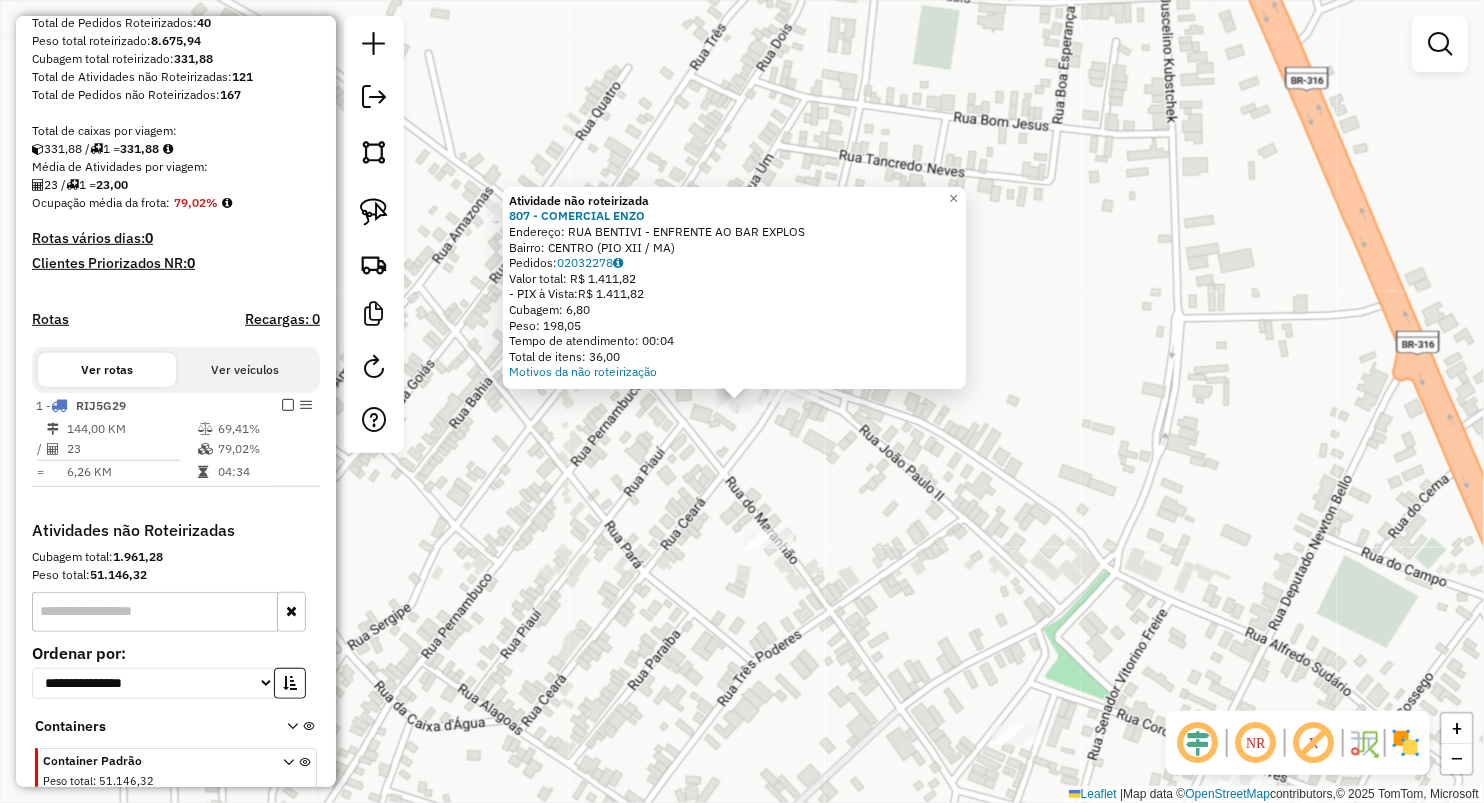 click on "Atividade não roteirizada 807 - COMERCIAL ENZO  Endereço:  RUA BENTIVI - ENFRENTE AO BAR EXPLOS   Bairro: CENTRO (PIO XII / MA)   Pedidos:  02032278   Valor total: R$ 1.411,82   - PIX à Vista:  R$ 1.411,82   Cubagem: 6,80   Peso: 198,05   Tempo de atendimento: 00:04   Total de itens: 36,00  Motivos da não roteirização × Janela de atendimento Grade de atendimento Capacidade Transportadoras Veículos Cliente Pedidos  Rotas Selecione os dias de semana para filtrar as janelas de atendimento  Seg   Ter   Qua   Qui   Sex   Sáb   Dom  Informe o período da janela de atendimento: De: Até:  Filtrar exatamente a janela do cliente  Considerar janela de atendimento padrão  Selecione os dias de semana para filtrar as grades de atendimento  Seg   Ter   Qua   Qui   Sex   Sáb   Dom   Considerar clientes sem dia de atendimento cadastrado  Clientes fora do dia de atendimento selecionado Filtrar as atividades entre os valores definidos abaixo:  Peso mínimo:   Peso máximo:   Cubagem mínima:   Cubagem máxima:  De:" 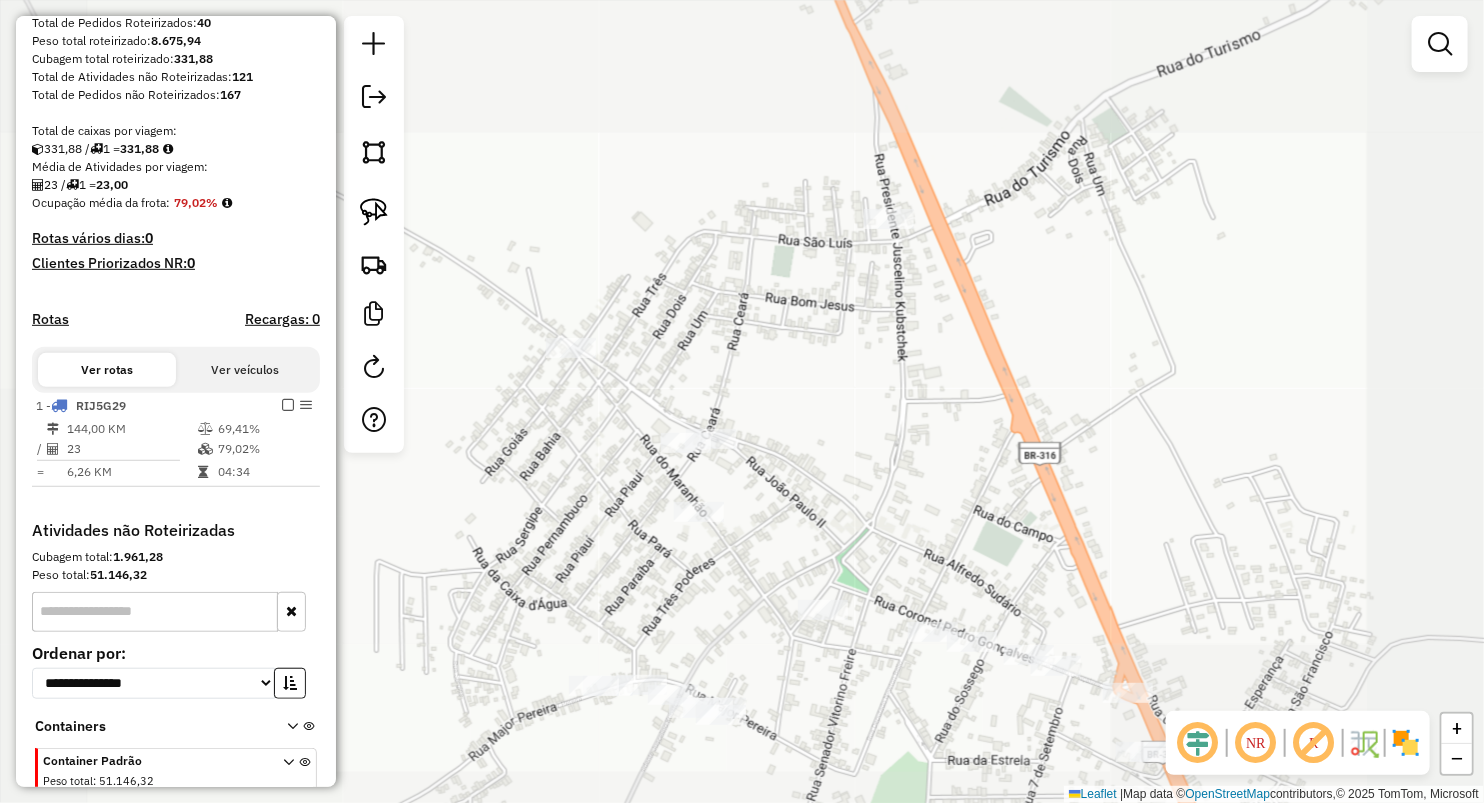 drag, startPoint x: 602, startPoint y: 635, endPoint x: 717, endPoint y: 261, distance: 391.28122 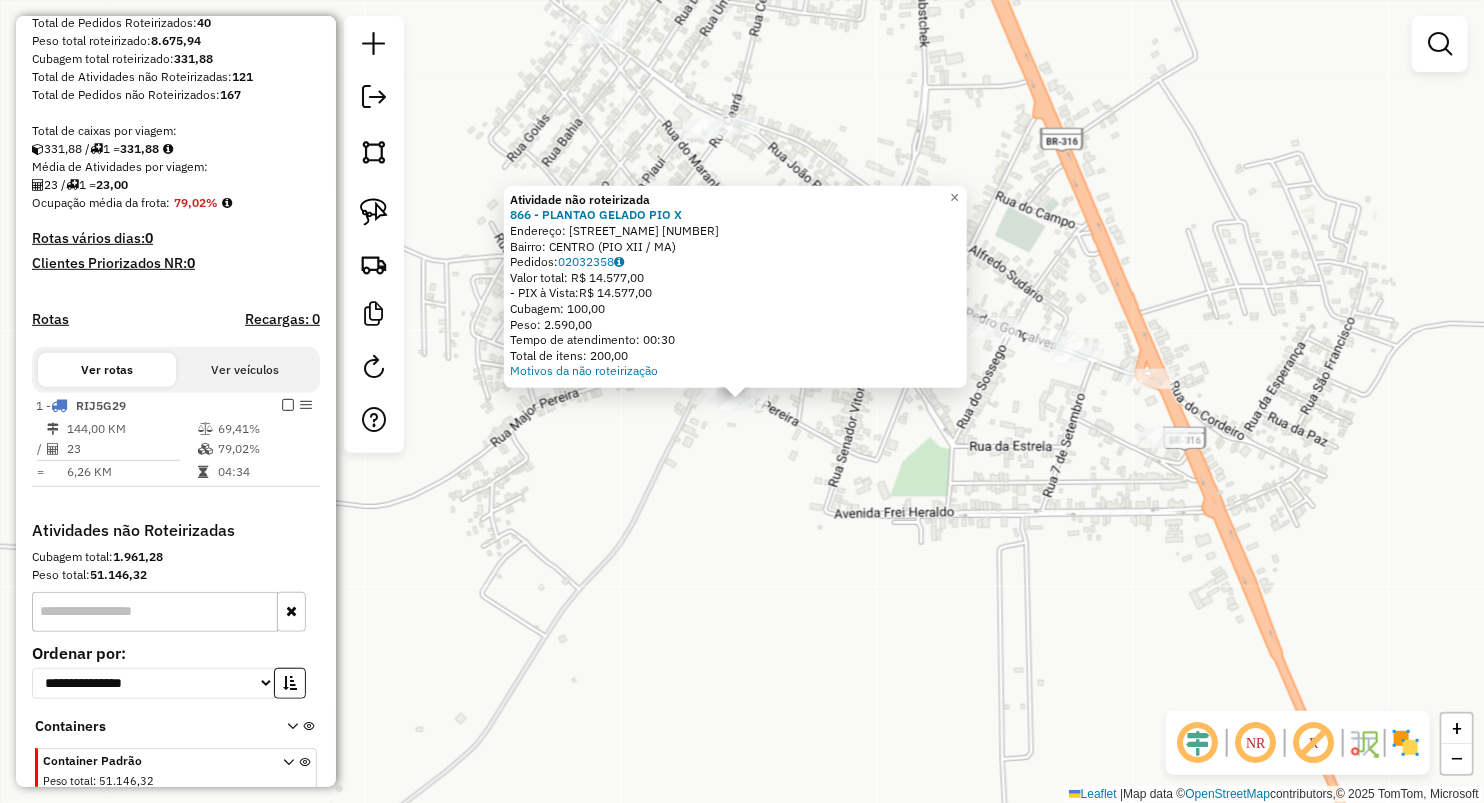 click on "Atividade não roteirizada 866 - PLANTAO GELADO PIO X  Endereço:  R MAJOR PEREIRA 323   Bairro: CENTRO (PIO XII / MA)   Pedidos:  02032358   Valor total: R$ 14.577,00   - PIX à Vista:  R$ 14.577,00   Cubagem: 100,00   Peso: 2.590,00   Tempo de atendimento: 00:30   Total de itens: 200,00  Motivos da não roteirização × Janela de atendimento Grade de atendimento Capacidade Transportadoras Veículos Cliente Pedidos  Rotas Selecione os dias de semana para filtrar as janelas de atendimento  Seg   Ter   Qua   Qui   Sex   Sáb   Dom  Informe o período da janela de atendimento: De: Até:  Filtrar exatamente a janela do cliente  Considerar janela de atendimento padrão  Selecione os dias de semana para filtrar as grades de atendimento  Seg   Ter   Qua   Qui   Sex   Sáb   Dom   Considerar clientes sem dia de atendimento cadastrado  Clientes fora do dia de atendimento selecionado Filtrar as atividades entre os valores definidos abaixo:  Peso mínimo:   Peso máximo:   Cubagem mínima:   Cubagem máxima:   De:  +" 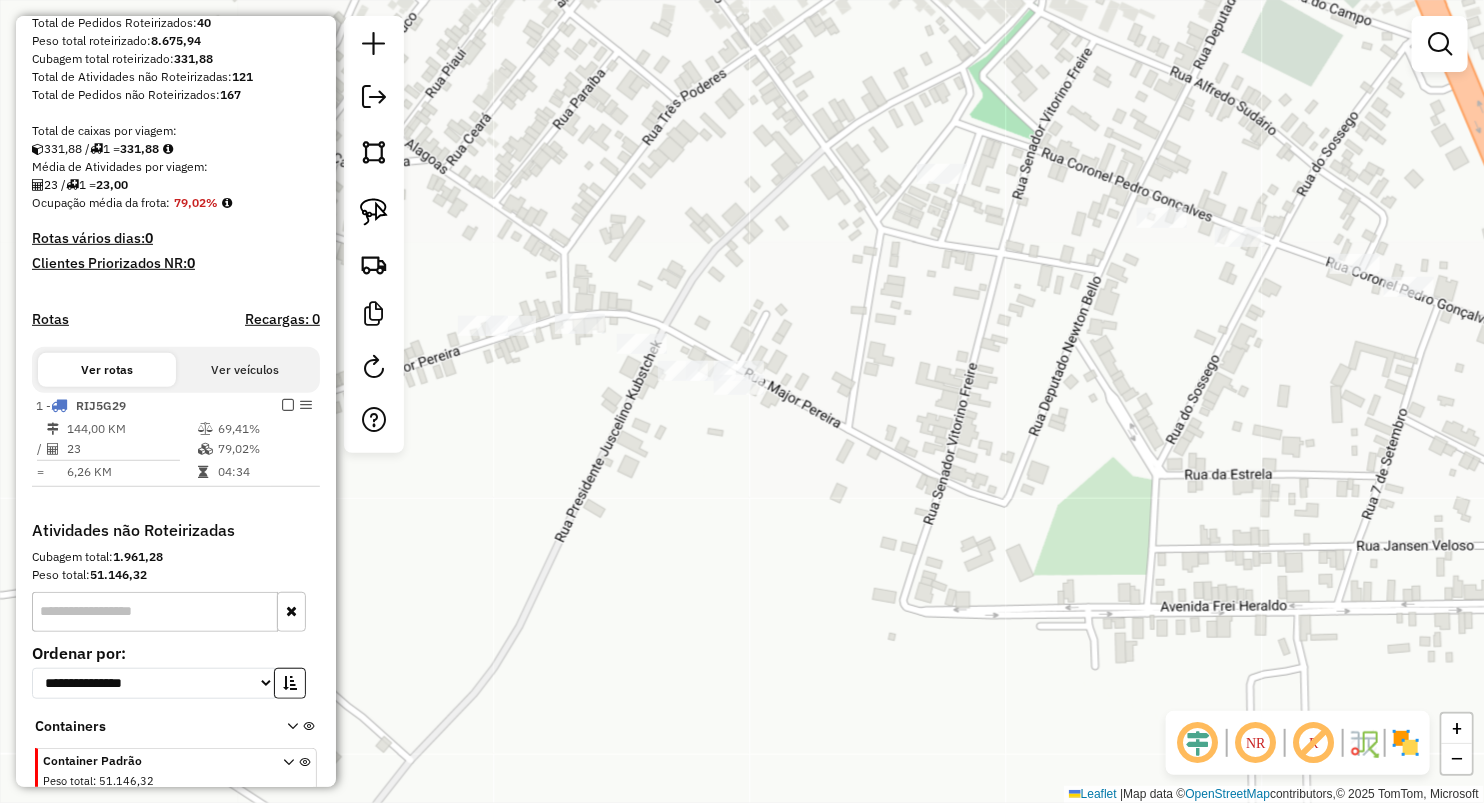 click on "Janela de atendimento Grade de atendimento Capacidade Transportadoras Veículos Cliente Pedidos  Rotas Selecione os dias de semana para filtrar as janelas de atendimento  Seg   Ter   Qua   Qui   Sex   Sáb   Dom  Informe o período da janela de atendimento: De: Até:  Filtrar exatamente a janela do cliente  Considerar janela de atendimento padrão  Selecione os dias de semana para filtrar as grades de atendimento  Seg   Ter   Qua   Qui   Sex   Sáb   Dom   Considerar clientes sem dia de atendimento cadastrado  Clientes fora do dia de atendimento selecionado Filtrar as atividades entre os valores definidos abaixo:  Peso mínimo:   Peso máximo:   Cubagem mínima:   Cubagem máxima:   De:   Até:  Filtrar as atividades entre o tempo de atendimento definido abaixo:  De:   Até:   Considerar capacidade total dos clientes não roteirizados Transportadora: Selecione um ou mais itens Tipo de veículo: Selecione um ou mais itens Veículo: Selecione um ou mais itens Motorista: Selecione um ou mais itens Nome: Rótulo:" 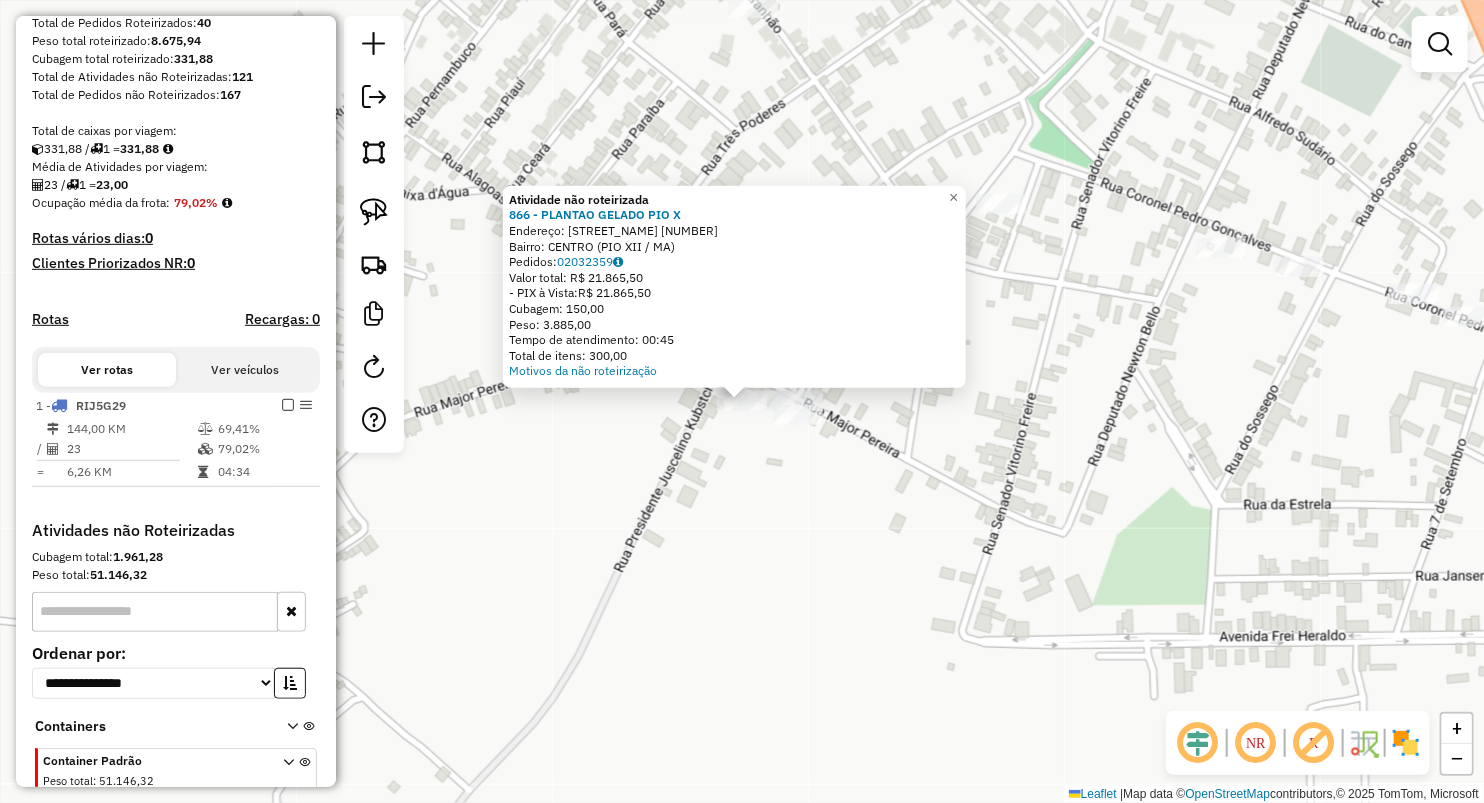 click on "Atividade não roteirizada 866 - PLANTAO GELADO PIO X  Endereço:  R MAJOR PEREIRA 323   Bairro: CENTRO (PIO XII / MA)   Pedidos:  02032359   Valor total: R$ 21.865,50   - PIX à Vista:  R$ 21.865,50   Cubagem: 150,00   Peso: 3.885,00   Tempo de atendimento: 00:45   Total de itens: 300,00  Motivos da não roteirização × Janela de atendimento Grade de atendimento Capacidade Transportadoras Veículos Cliente Pedidos  Rotas Selecione os dias de semana para filtrar as janelas de atendimento  Seg   Ter   Qua   Qui   Sex   Sáb   Dom  Informe o período da janela de atendimento: De: Até:  Filtrar exatamente a janela do cliente  Considerar janela de atendimento padrão  Selecione os dias de semana para filtrar as grades de atendimento  Seg   Ter   Qua   Qui   Sex   Sáb   Dom   Considerar clientes sem dia de atendimento cadastrado  Clientes fora do dia de atendimento selecionado Filtrar as atividades entre os valores definidos abaixo:  Peso mínimo:   Peso máximo:   Cubagem mínima:   Cubagem máxima:   De:  +" 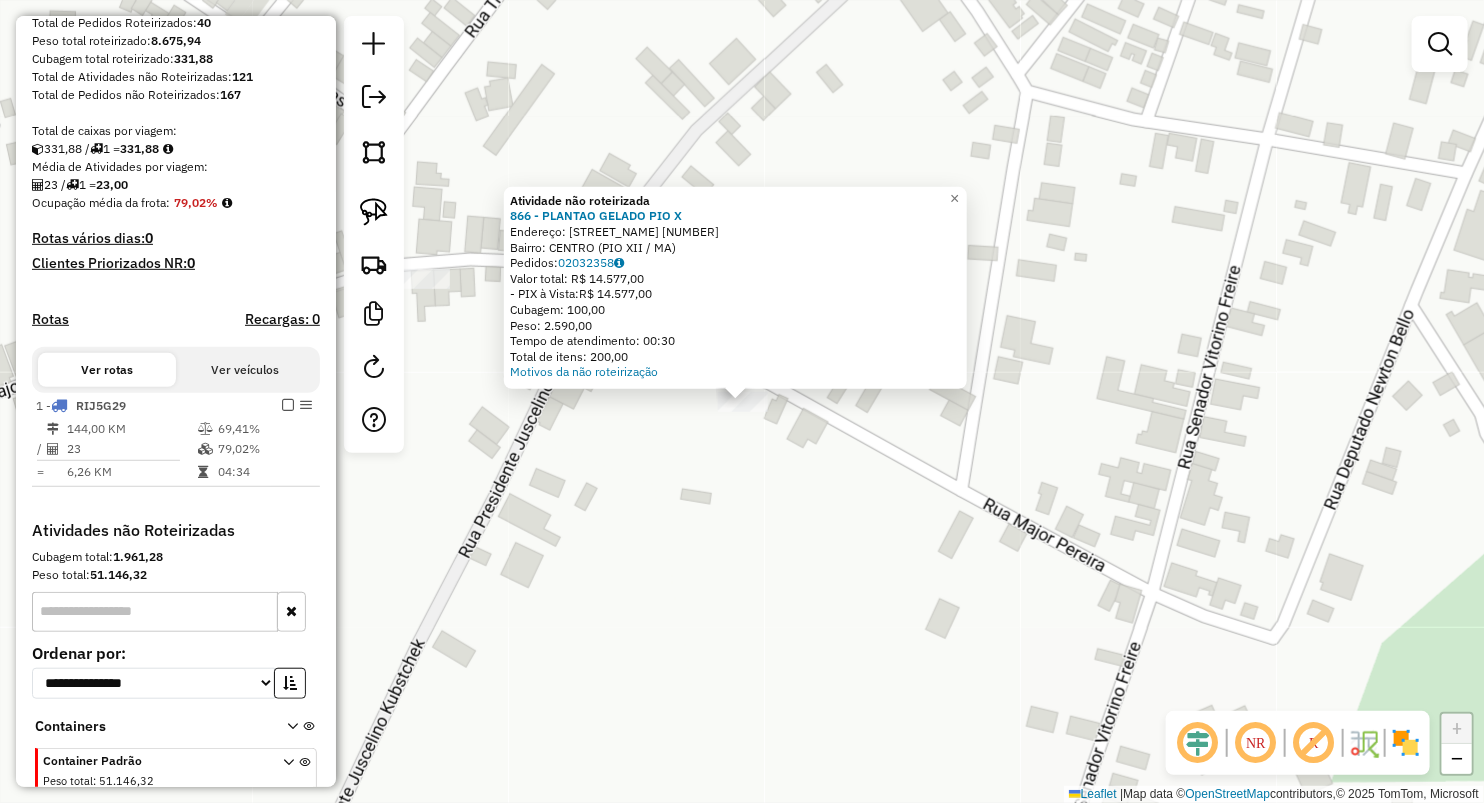 click on "Atividade não roteirizada 866 - PLANTAO GELADO PIO X  Endereço:  R MAJOR PEREIRA 323   Bairro: CENTRO (PIO XII / MA)   Pedidos:  02032358   Valor total: R$ 14.577,00   - PIX à Vista:  R$ 14.577,00   Cubagem: 100,00   Peso: 2.590,00   Tempo de atendimento: 00:30   Total de itens: 200,00  Motivos da não roteirização × Janela de atendimento Grade de atendimento Capacidade Transportadoras Veículos Cliente Pedidos  Rotas Selecione os dias de semana para filtrar as janelas de atendimento  Seg   Ter   Qua   Qui   Sex   Sáb   Dom  Informe o período da janela de atendimento: De: Até:  Filtrar exatamente a janela do cliente  Considerar janela de atendimento padrão  Selecione os dias de semana para filtrar as grades de atendimento  Seg   Ter   Qua   Qui   Sex   Sáb   Dom   Considerar clientes sem dia de atendimento cadastrado  Clientes fora do dia de atendimento selecionado Filtrar as atividades entre os valores definidos abaixo:  Peso mínimo:   Peso máximo:   Cubagem mínima:   Cubagem máxima:   De:  +" 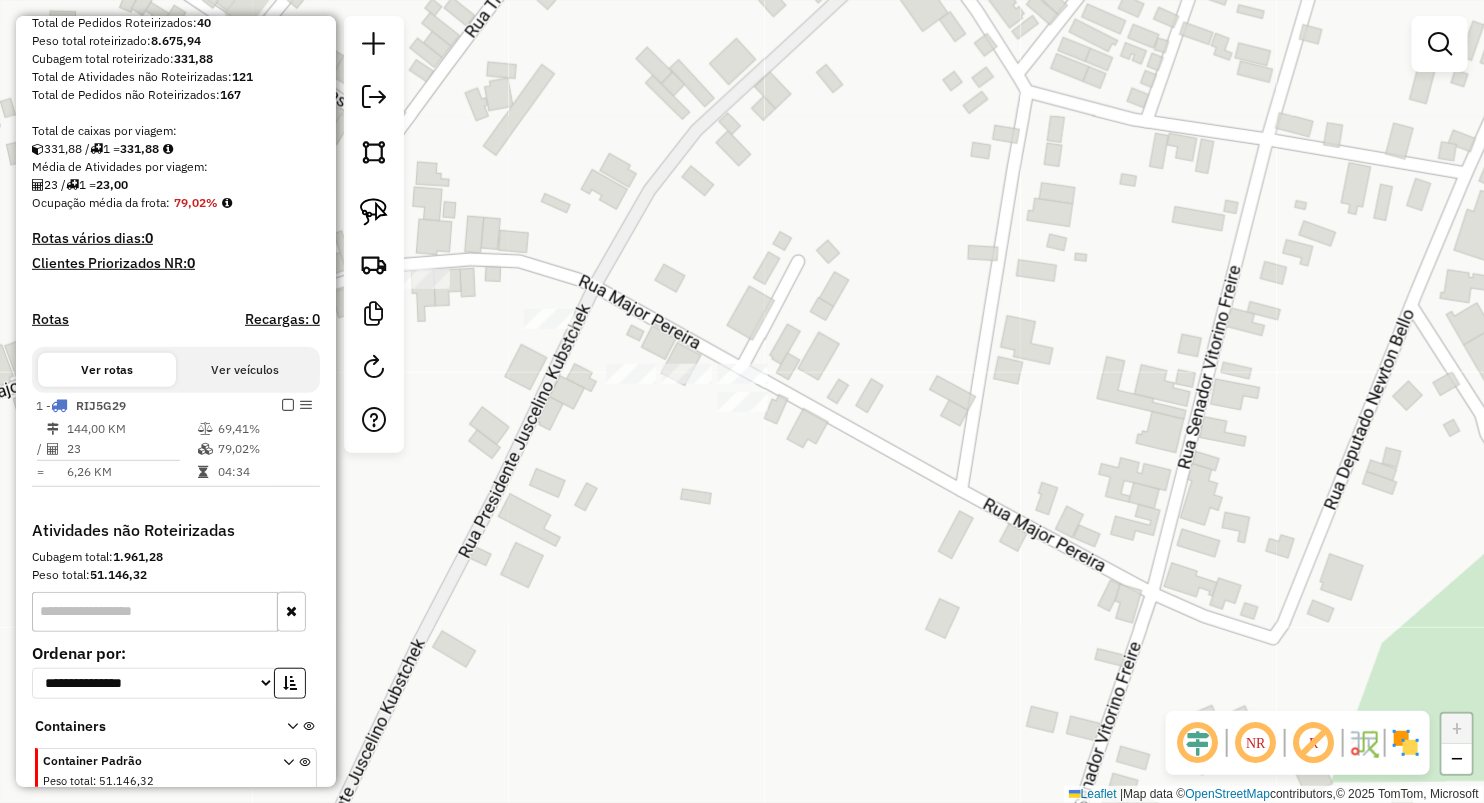 click 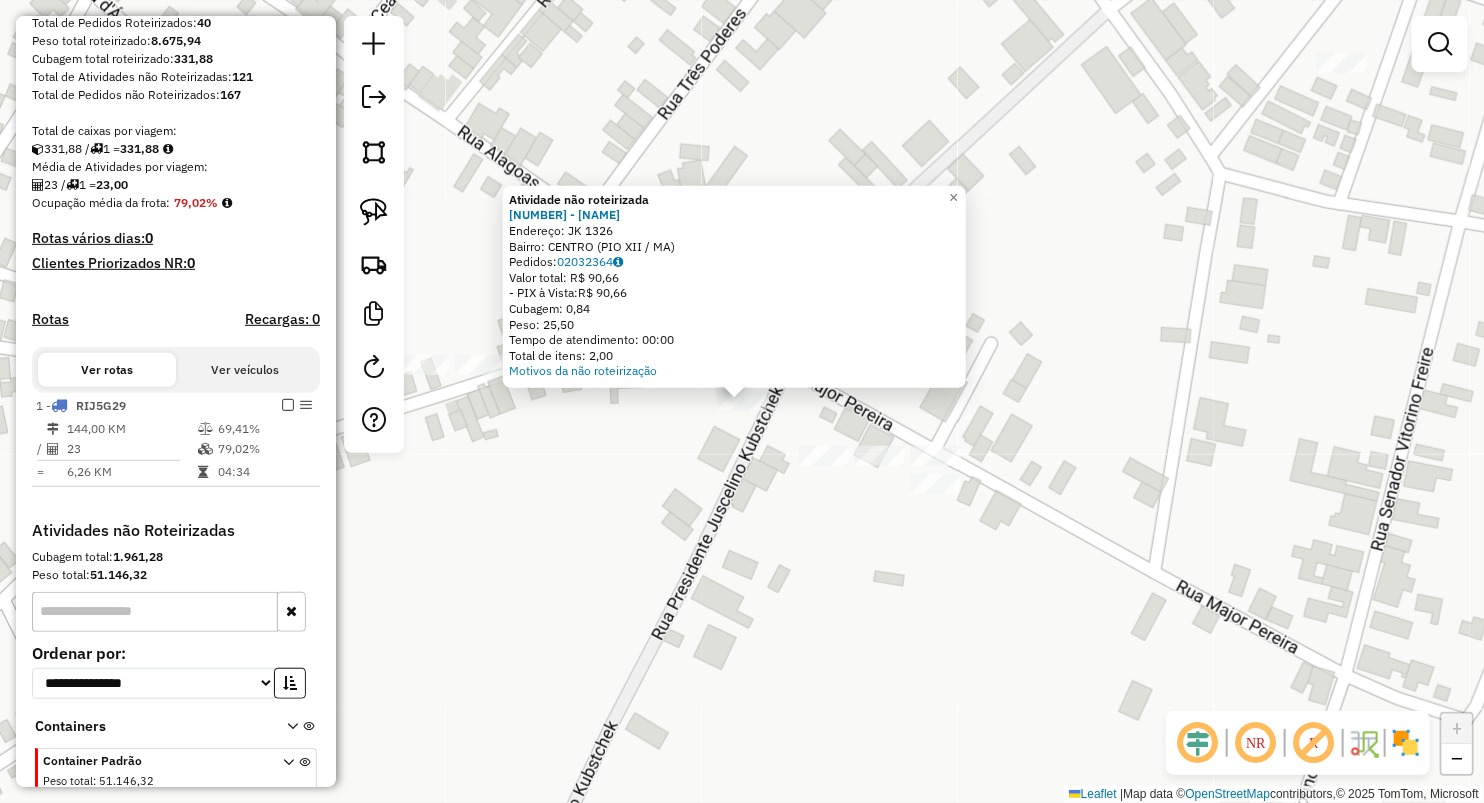 click on "Atividade não roteirizada 1659 - COMERCIAL VIDAL  Endereço:  JK 1326   Bairro: CENTRO (PIO XII / MA)   Pedidos:  02032364   Valor total: R$ 90,66   - PIX à Vista:  R$ 90,66   Cubagem: 0,84   Peso: 25,50   Tempo de atendimento: 00:00   Total de itens: 2,00  Motivos da não roteirização × Janela de atendimento Grade de atendimento Capacidade Transportadoras Veículos Cliente Pedidos  Rotas Selecione os dias de semana para filtrar as janelas de atendimento  Seg   Ter   Qua   Qui   Sex   Sáb   Dom  Informe o período da janela de atendimento: De: Até:  Filtrar exatamente a janela do cliente  Considerar janela de atendimento padrão  Selecione os dias de semana para filtrar as grades de atendimento  Seg   Ter   Qua   Qui   Sex   Sáb   Dom   Considerar clientes sem dia de atendimento cadastrado  Clientes fora do dia de atendimento selecionado Filtrar as atividades entre os valores definidos abaixo:  Peso mínimo:   Peso máximo:   Cubagem mínima:   Cubagem máxima:   De:   Até:   De:   Até:  Veículo: +" 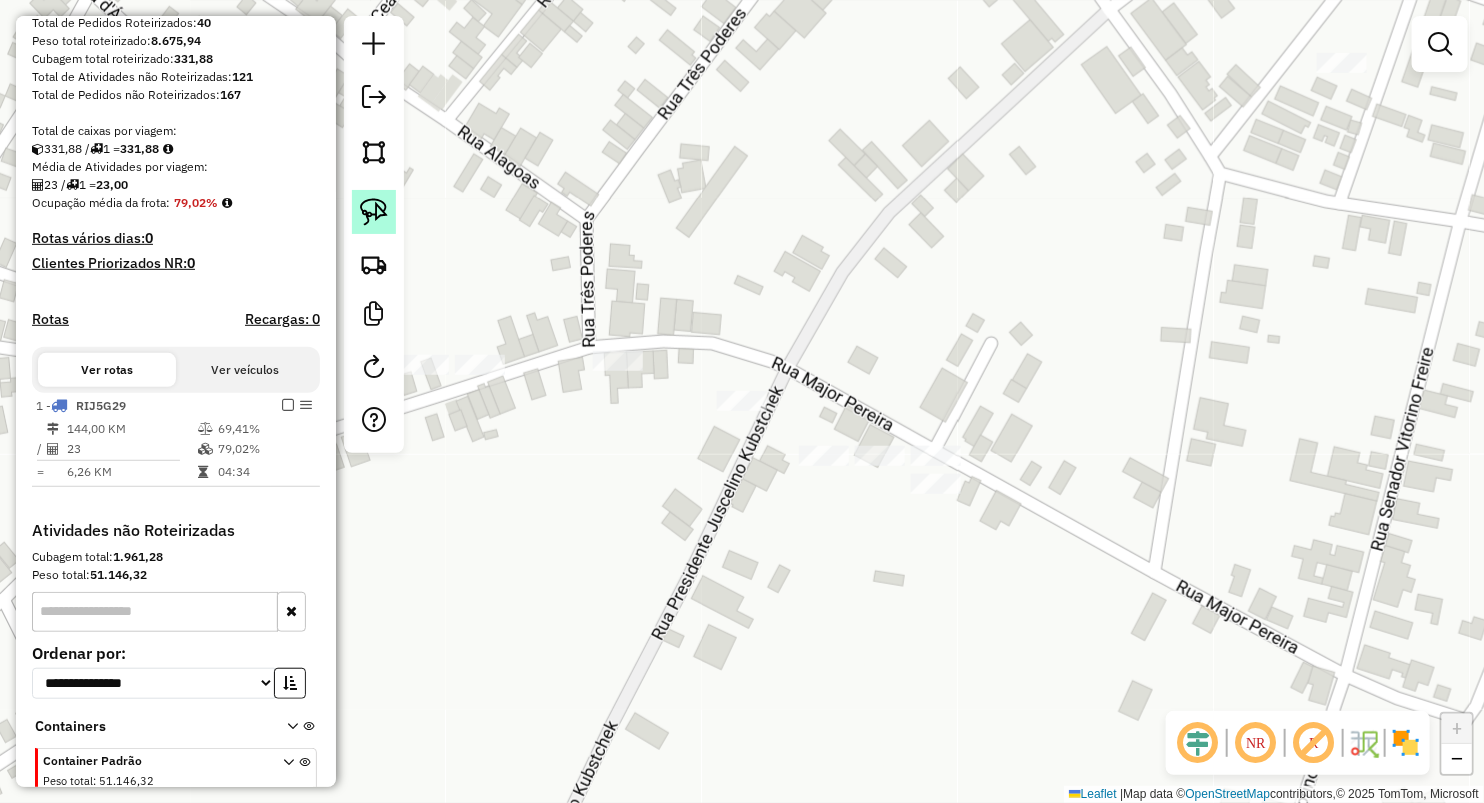 click 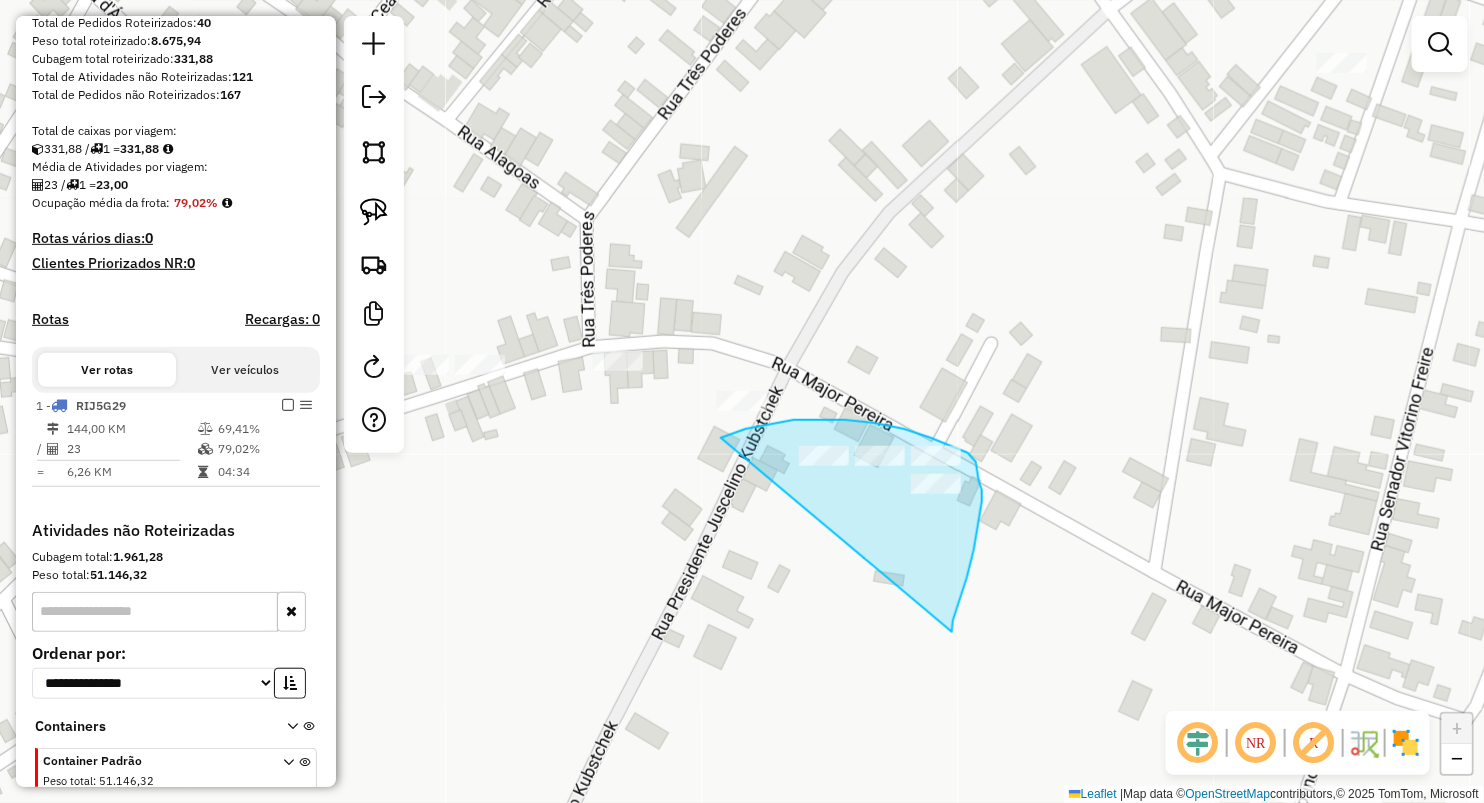 drag, startPoint x: 721, startPoint y: 437, endPoint x: 952, endPoint y: 632, distance: 302.30118 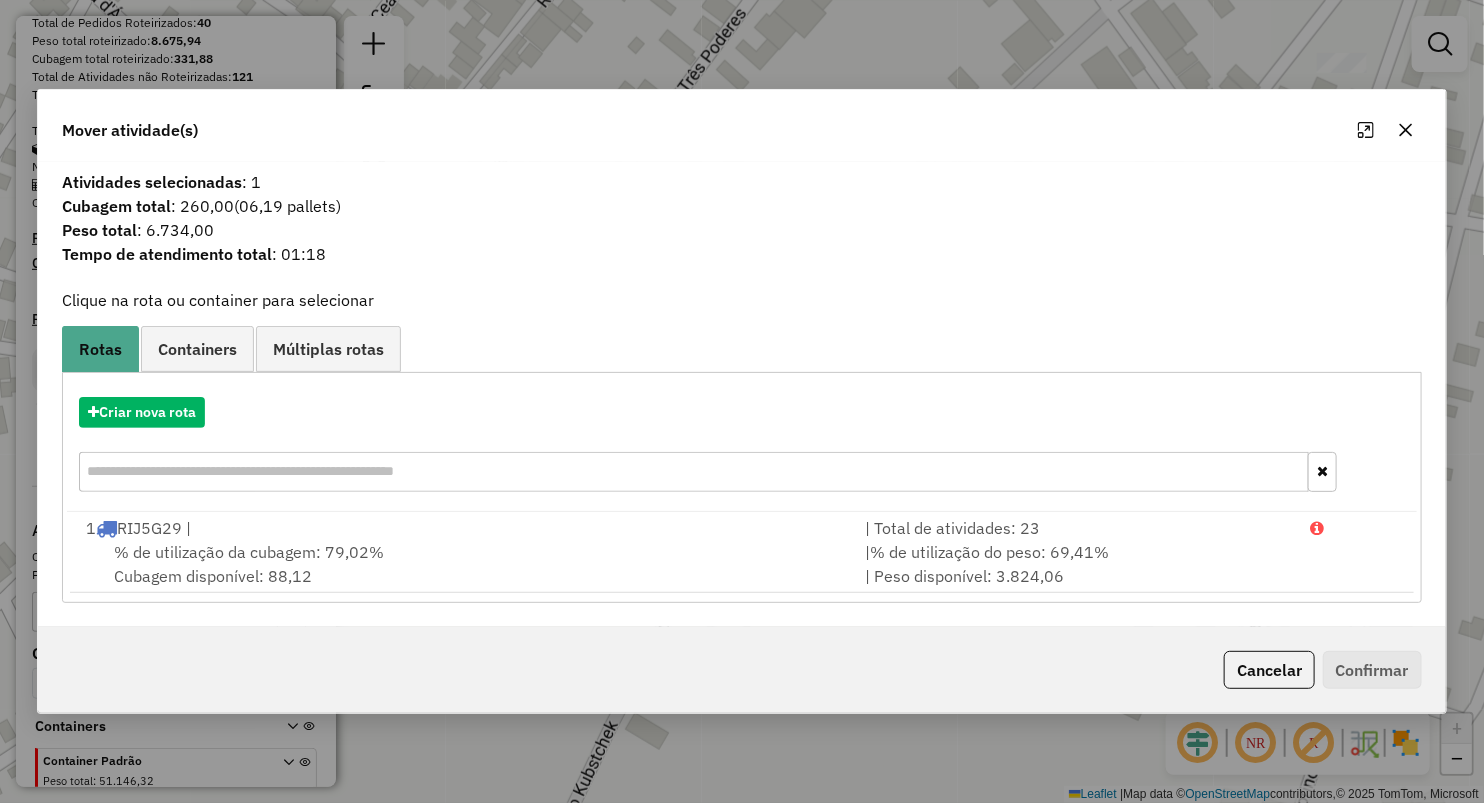 click 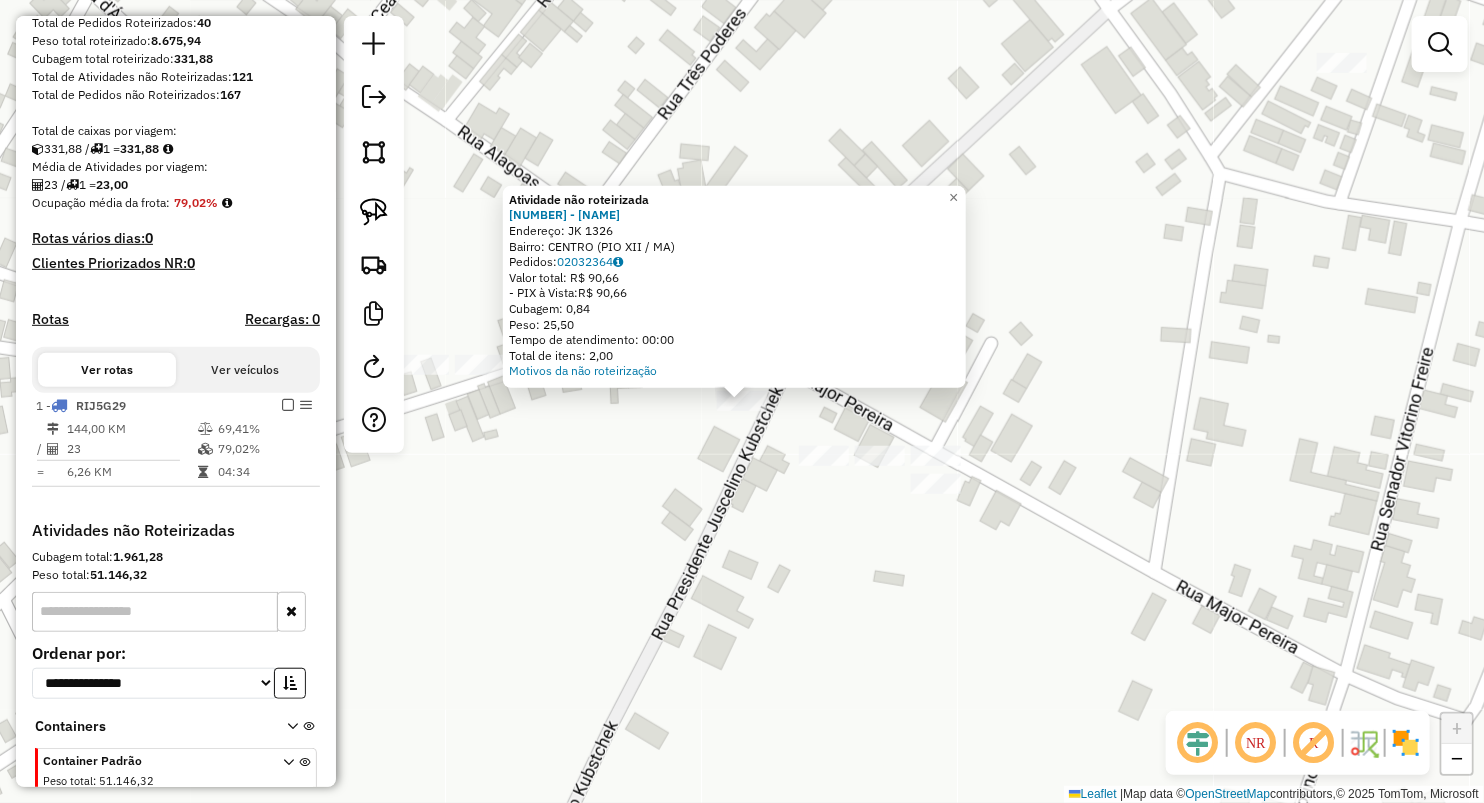 click on "Atividade não roteirizada 1659 - COMERCIAL VIDAL  Endereço:  JK 1326   Bairro: CENTRO (PIO XII / MA)   Pedidos:  02032364   Valor total: R$ 90,66   - PIX à Vista:  R$ 90,66   Cubagem: 0,84   Peso: 25,50   Tempo de atendimento: 00:00   Total de itens: 2,00  Motivos da não roteirização × Janela de atendimento Grade de atendimento Capacidade Transportadoras Veículos Cliente Pedidos  Rotas Selecione os dias de semana para filtrar as janelas de atendimento  Seg   Ter   Qua   Qui   Sex   Sáb   Dom  Informe o período da janela de atendimento: De: Até:  Filtrar exatamente a janela do cliente  Considerar janela de atendimento padrão  Selecione os dias de semana para filtrar as grades de atendimento  Seg   Ter   Qua   Qui   Sex   Sáb   Dom   Considerar clientes sem dia de atendimento cadastrado  Clientes fora do dia de atendimento selecionado Filtrar as atividades entre os valores definidos abaixo:  Peso mínimo:   Peso máximo:   Cubagem mínima:   Cubagem máxima:   De:   Até:   De:   Até:  Veículo: +" 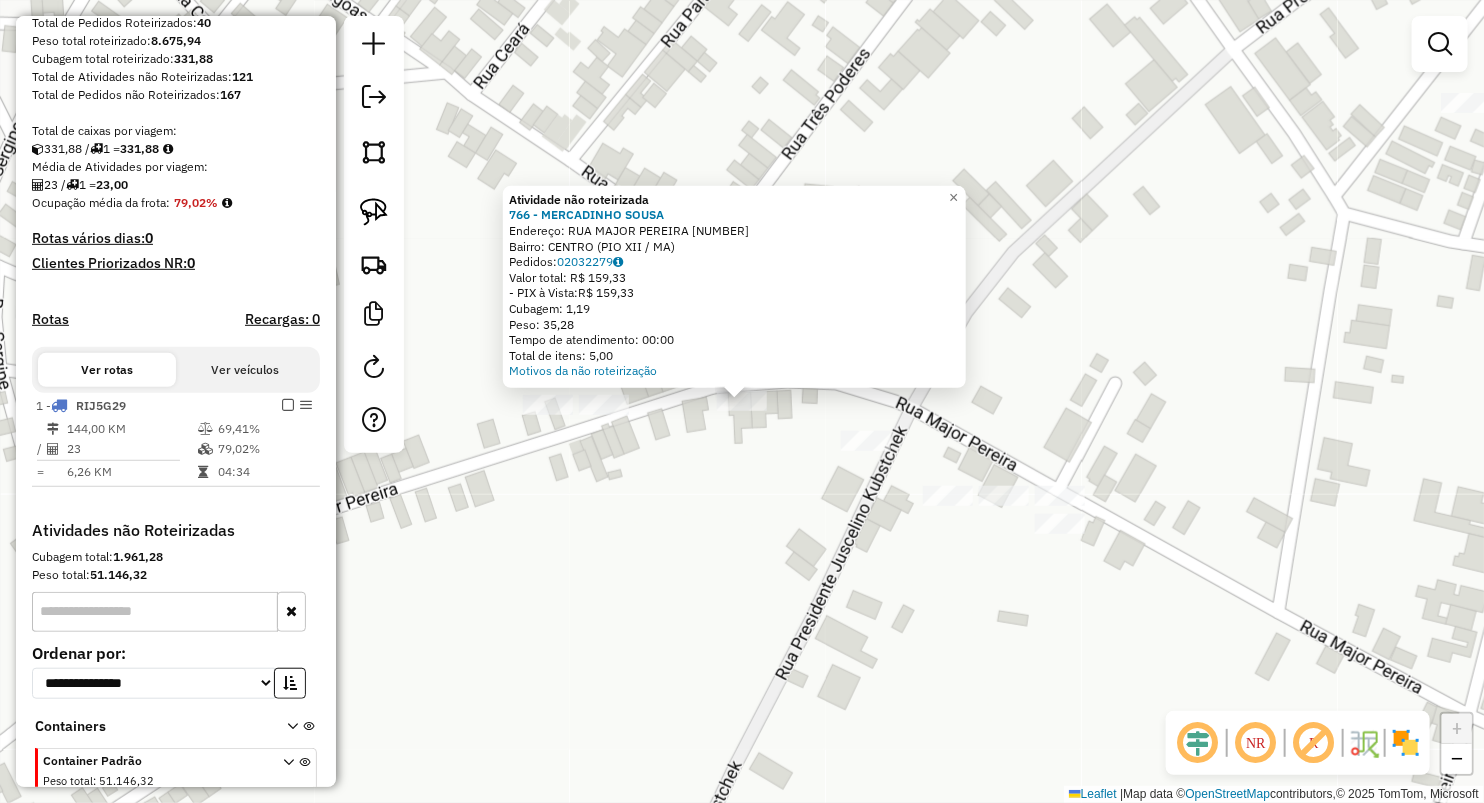 drag, startPoint x: 632, startPoint y: 540, endPoint x: 624, endPoint y: 475, distance: 65.490456 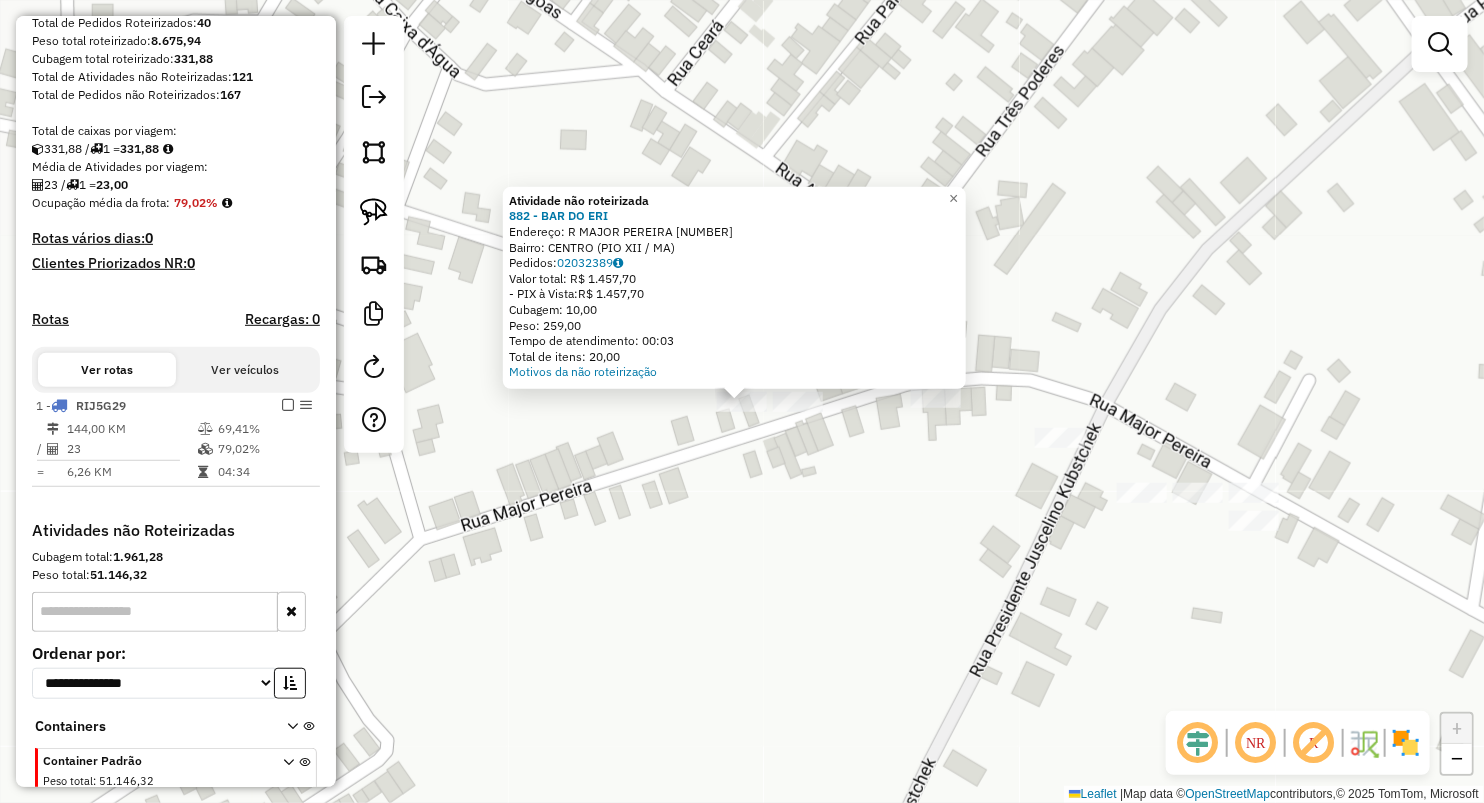 click on "Atividade não roteirizada 882 - BAR DO ERI  Endereço:  R MAJOR PEREIRA 542   Bairro: CENTRO (PIO XII / MA)   Pedidos:  02032389   Valor total: R$ 1.457,70   - PIX à Vista:  R$ 1.457,70   Cubagem: 10,00   Peso: 259,00   Tempo de atendimento: 00:03   Total de itens: 20,00  Motivos da não roteirização × Janela de atendimento Grade de atendimento Capacidade Transportadoras Veículos Cliente Pedidos  Rotas Selecione os dias de semana para filtrar as janelas de atendimento  Seg   Ter   Qua   Qui   Sex   Sáb   Dom  Informe o período da janela de atendimento: De: Até:  Filtrar exatamente a janela do cliente  Considerar janela de atendimento padrão  Selecione os dias de semana para filtrar as grades de atendimento  Seg   Ter   Qua   Qui   Sex   Sáb   Dom   Considerar clientes sem dia de atendimento cadastrado  Clientes fora do dia de atendimento selecionado Filtrar as atividades entre os valores definidos abaixo:  Peso mínimo:   Peso máximo:   Cubagem mínima:   Cubagem máxima:   De:   Até:   De:  De:" 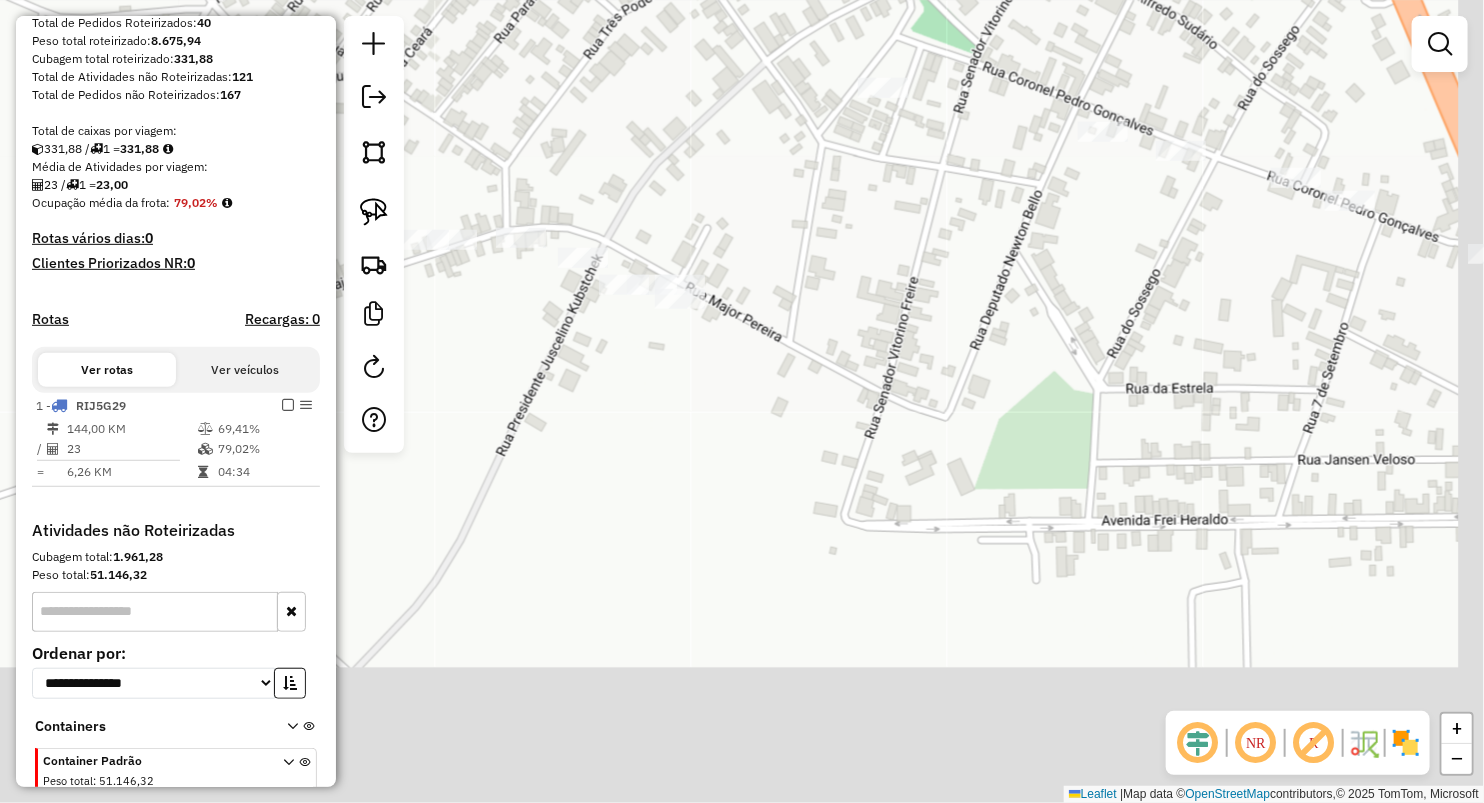 drag, startPoint x: 953, startPoint y: 537, endPoint x: 699, endPoint y: 349, distance: 316.00632 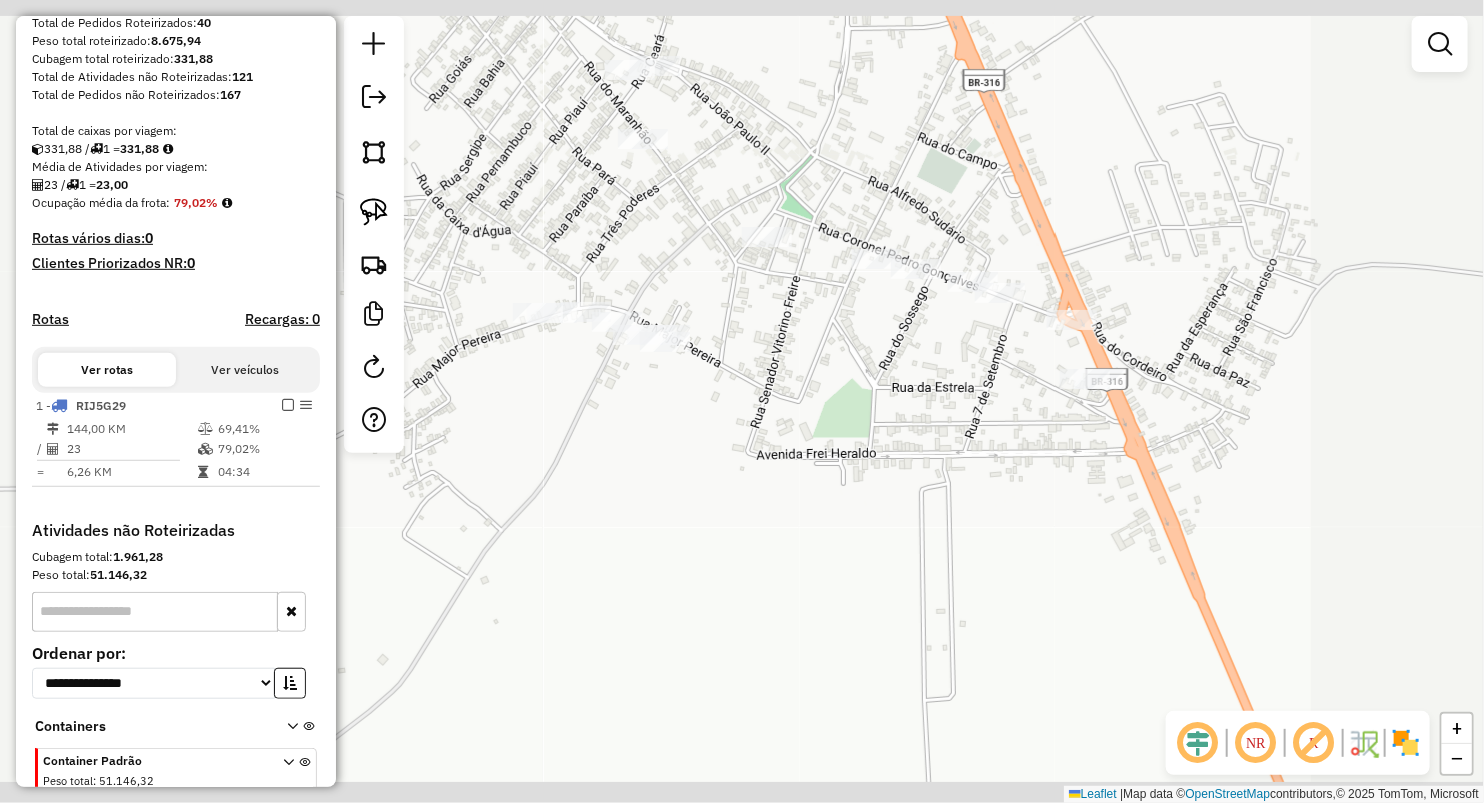 drag, startPoint x: 884, startPoint y: 377, endPoint x: 780, endPoint y: 516, distance: 173.60011 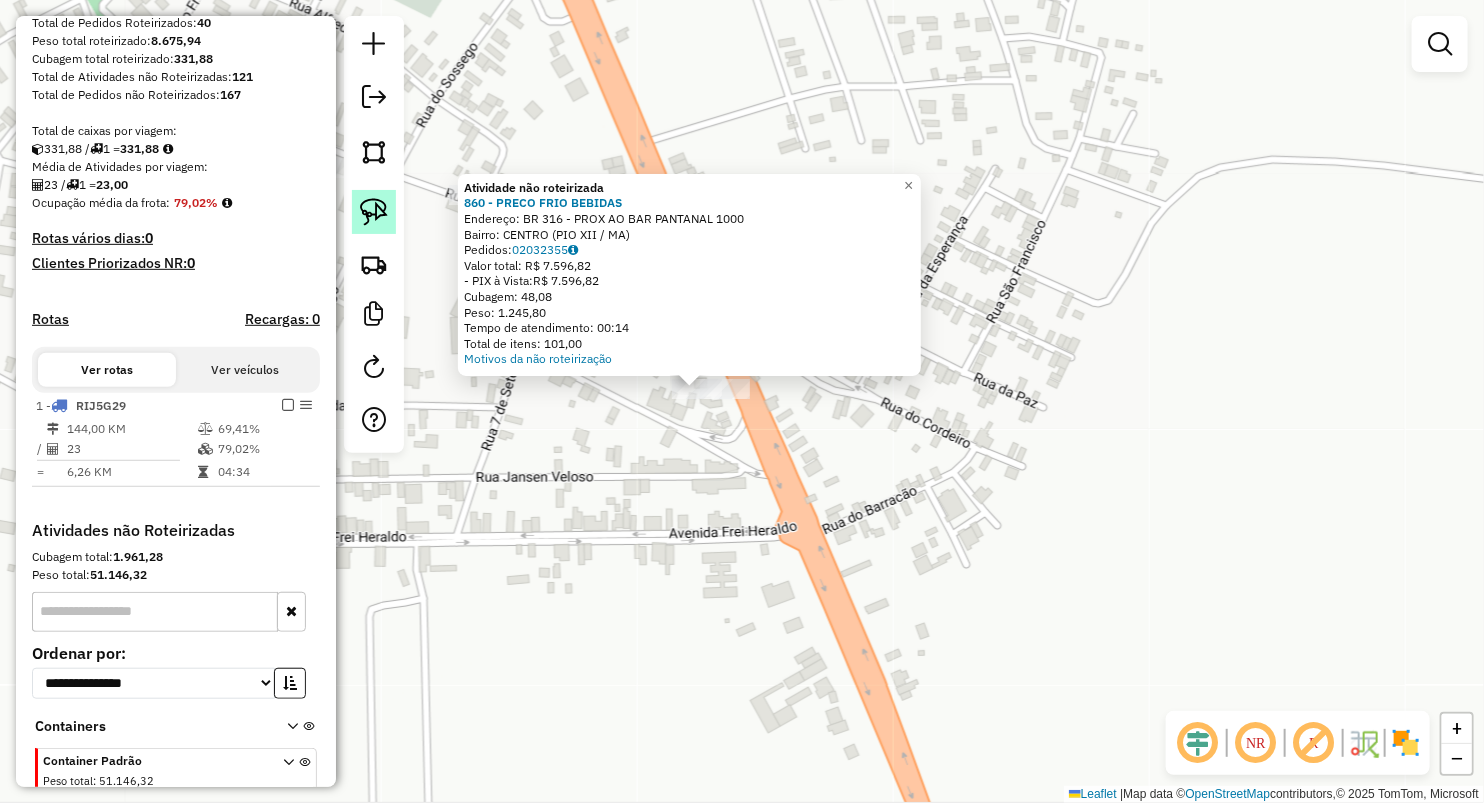 drag, startPoint x: 389, startPoint y: 204, endPoint x: 449, endPoint y: 324, distance: 134.16408 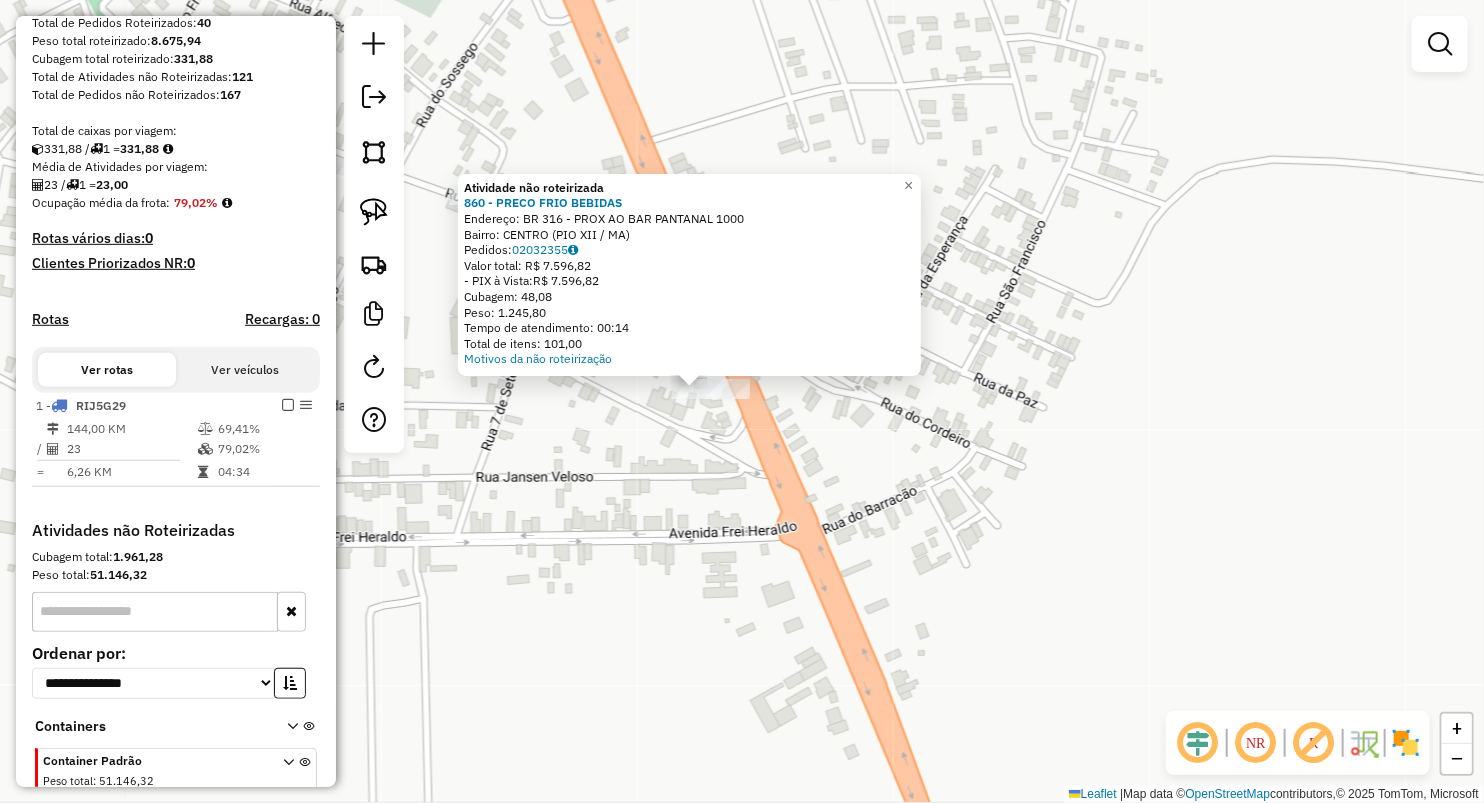 click 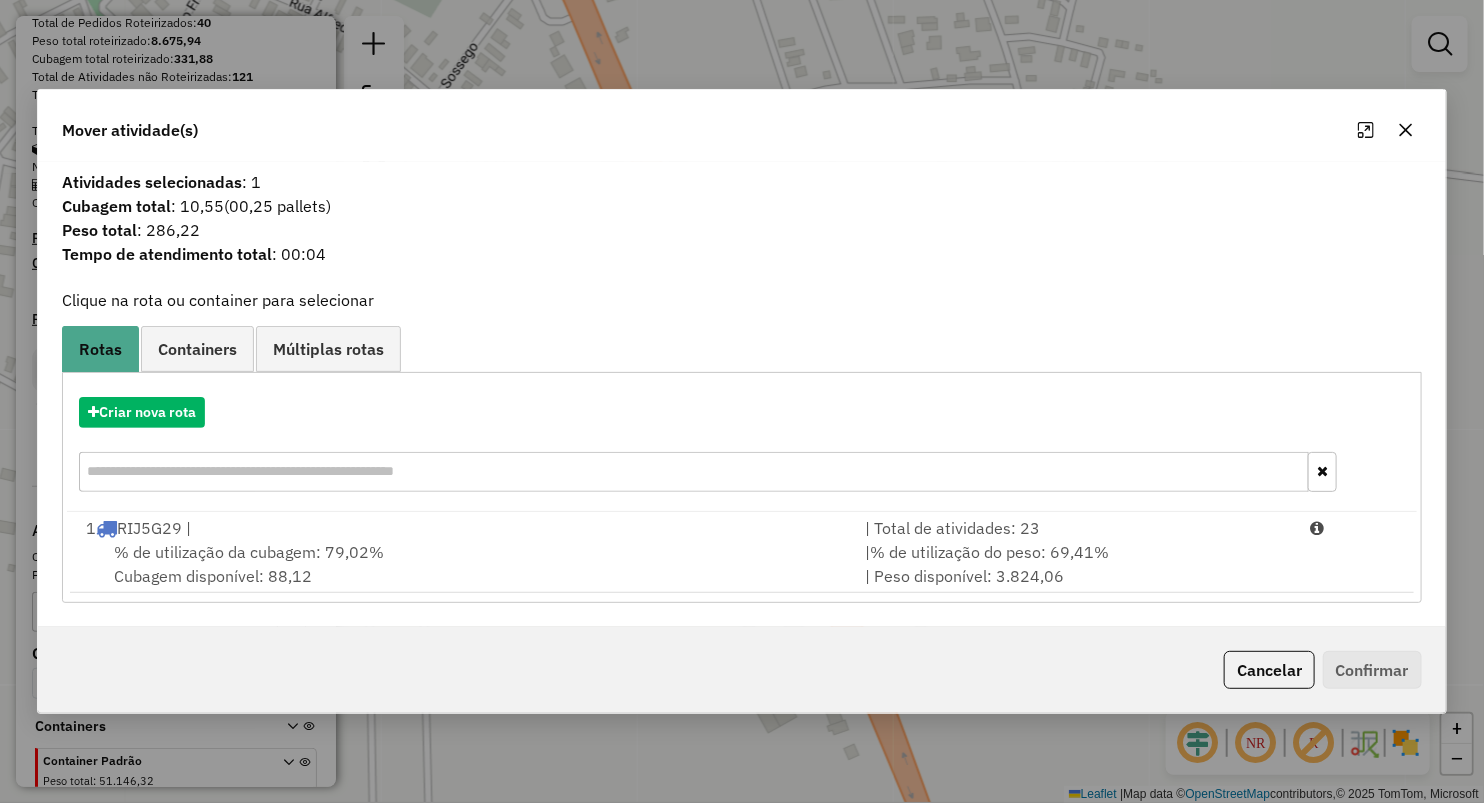click 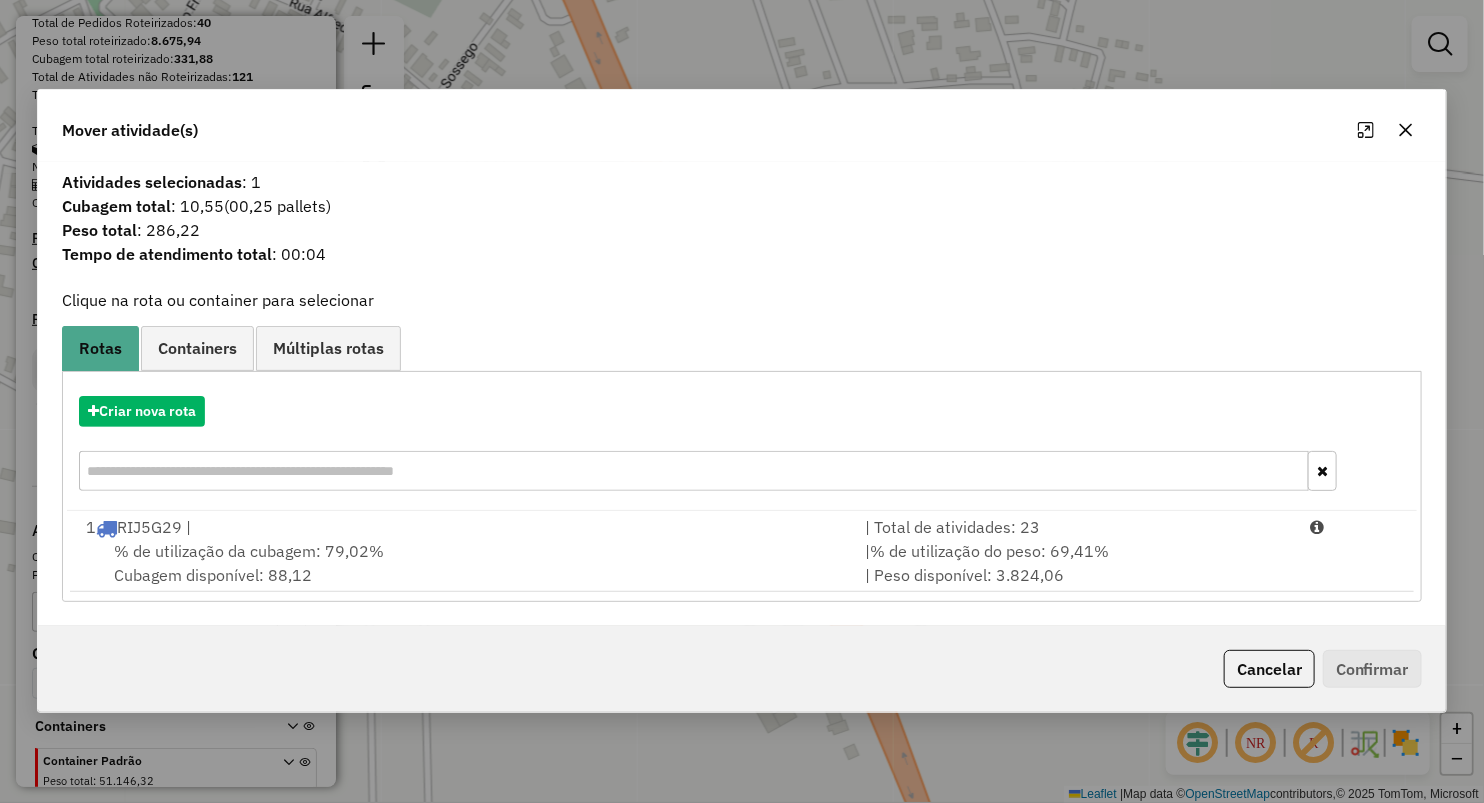 click 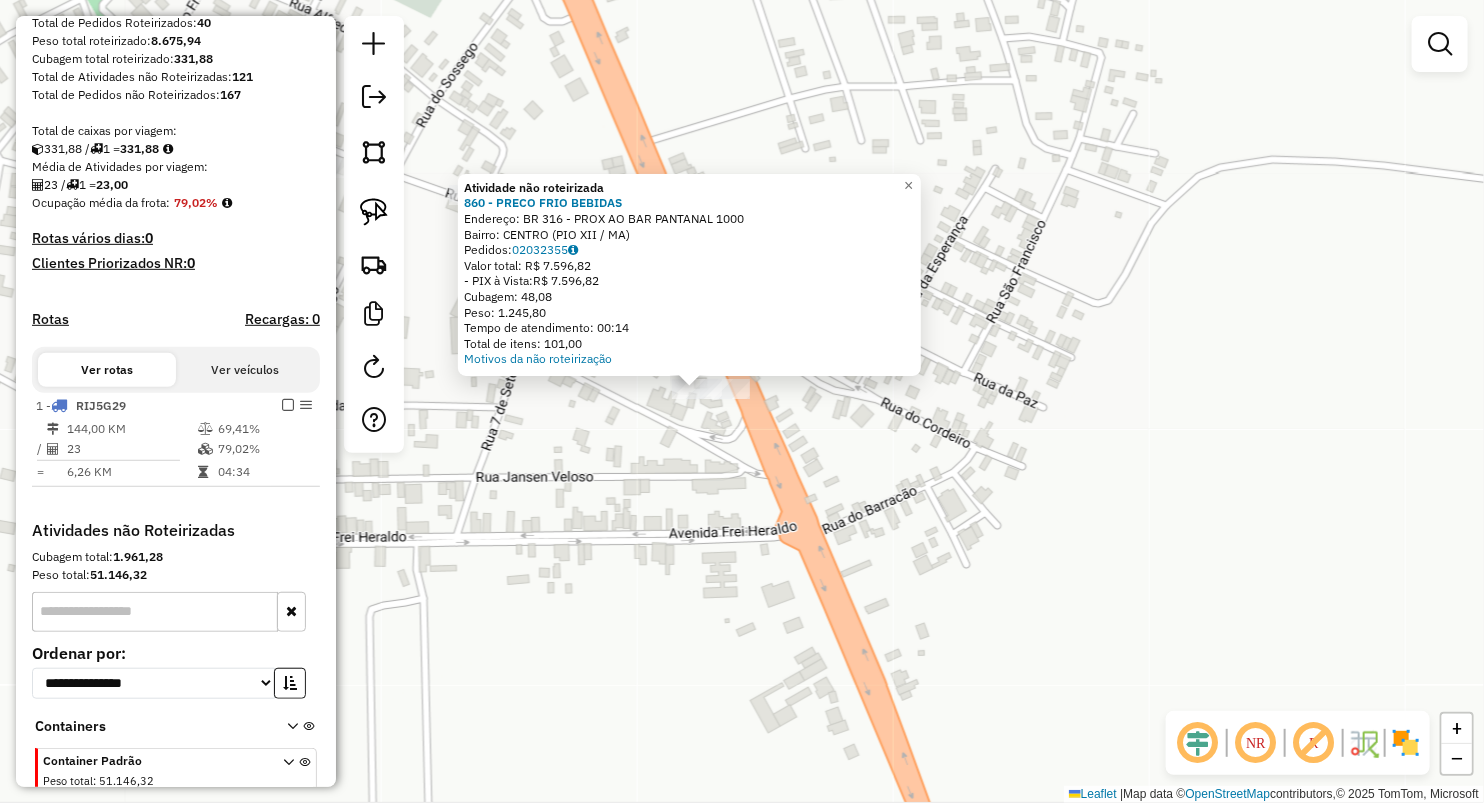 click on "Atividade não roteirizada 860 - PRECO FRIO BEBIDAS  Endereço:  BR 316 - PROX AO BAR PANTANAL 1000   Bairro: CENTRO (PIO XII / MA)   Pedidos:  02032355   Valor total: R$ 7.596,82   - PIX à Vista:  R$ 7.596,82   Cubagem: 48,08   Peso: 1.245,80   Tempo de atendimento: 00:14   Total de itens: 101,00  Motivos da não roteirização × Janela de atendimento Grade de atendimento Capacidade Transportadoras Veículos Cliente Pedidos  Rotas Selecione os dias de semana para filtrar as janelas de atendimento  Seg   Ter   Qua   Qui   Sex   Sáb   Dom  Informe o período da janela de atendimento: De: Até:  Filtrar exatamente a janela do cliente  Considerar janela de atendimento padrão  Selecione os dias de semana para filtrar as grades de atendimento  Seg   Ter   Qua   Qui   Sex   Sáb   Dom   Considerar clientes sem dia de atendimento cadastrado  Clientes fora do dia de atendimento selecionado Filtrar as atividades entre os valores definidos abaixo:  Peso mínimo:   Peso máximo:   Cubagem mínima:   De:   Até:  De:" 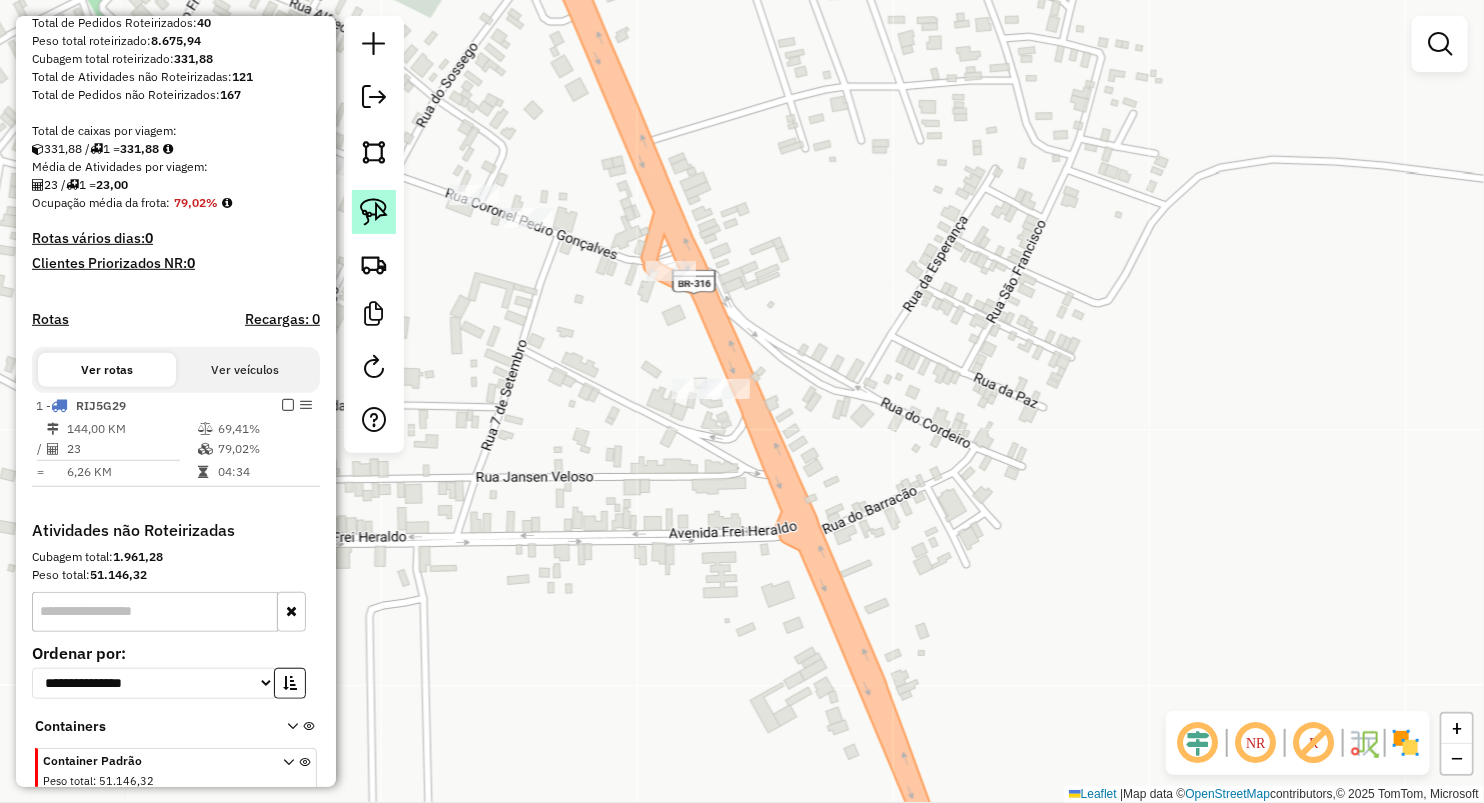 click 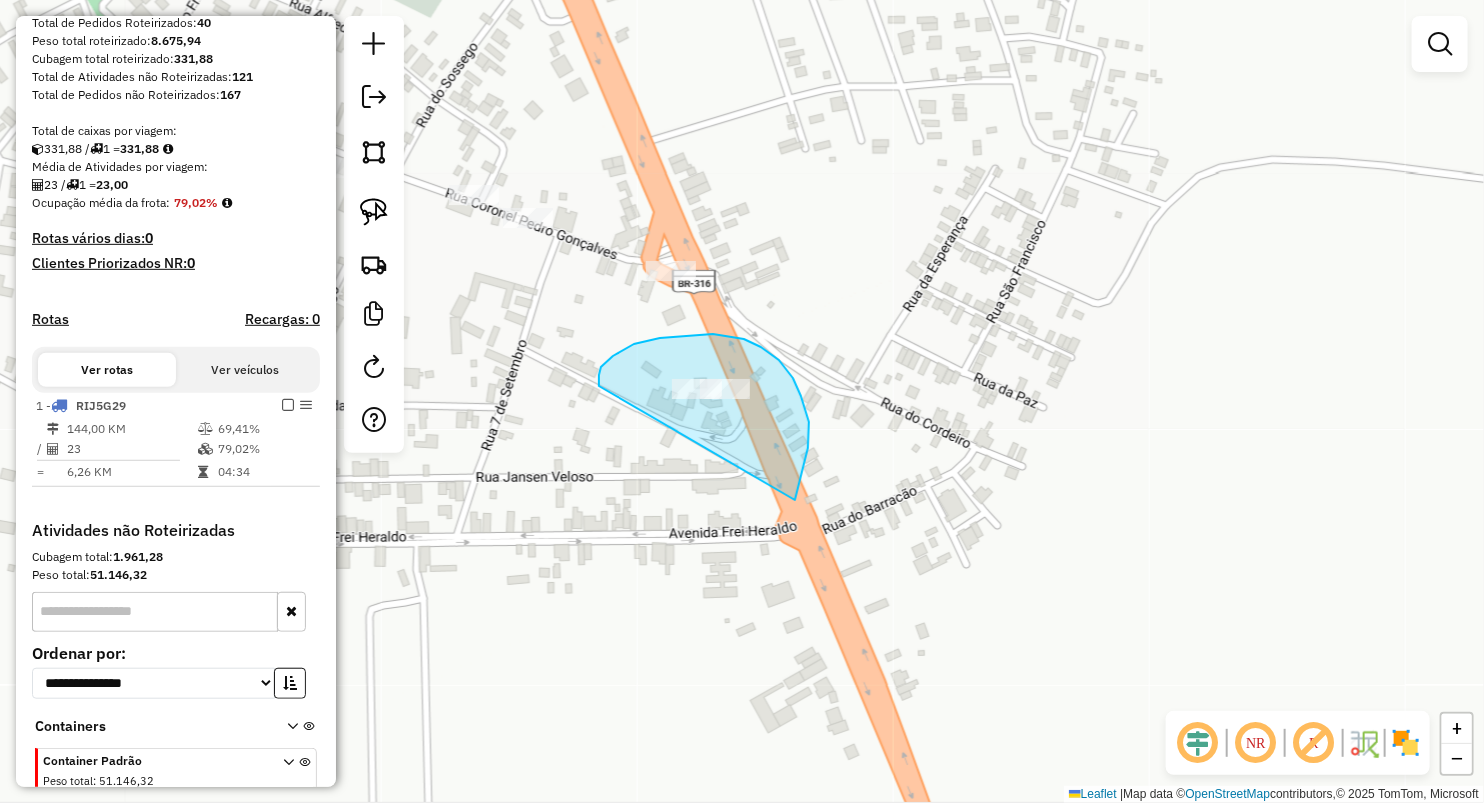 drag, startPoint x: 599, startPoint y: 386, endPoint x: 807, endPoint y: 524, distance: 249.6157 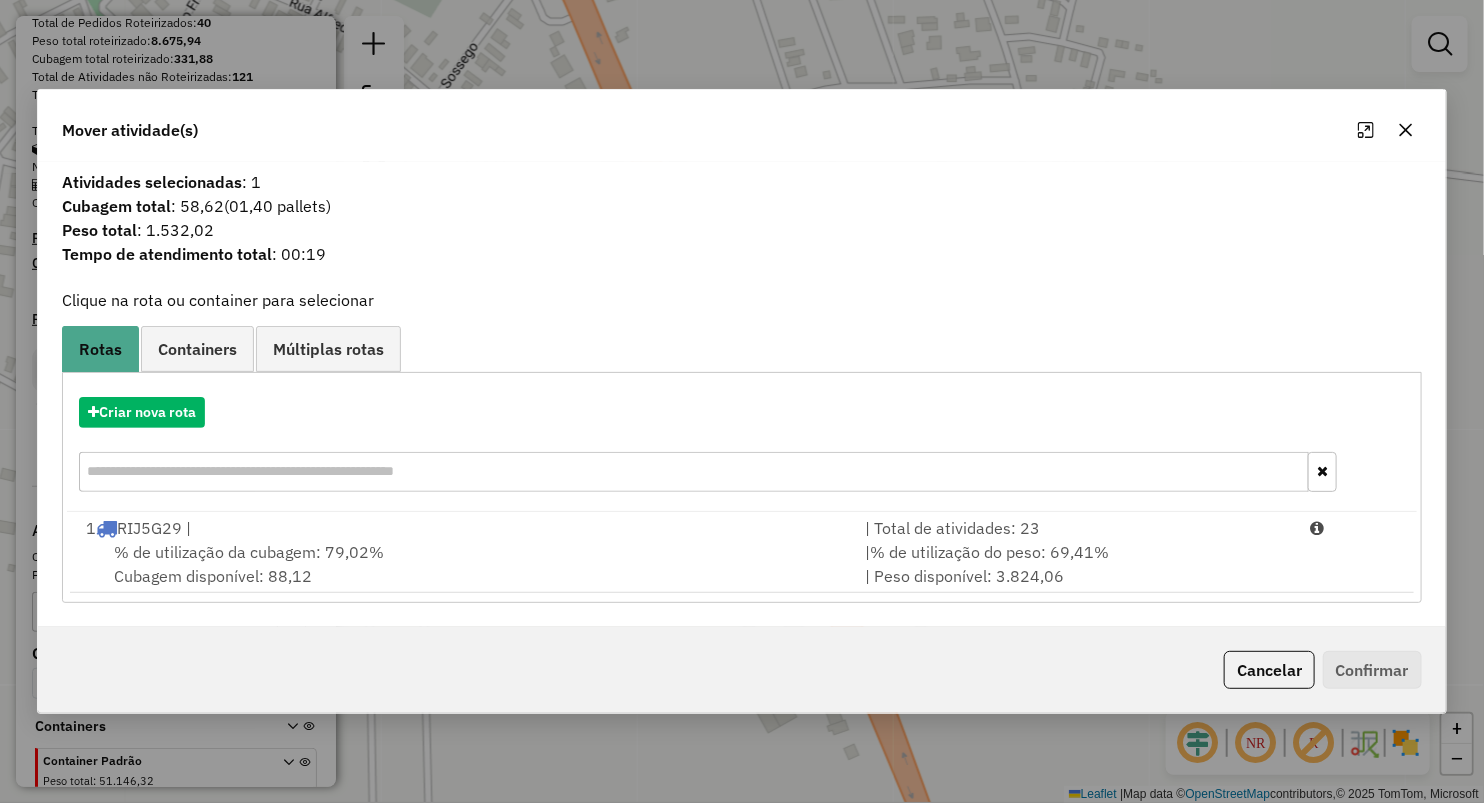 click 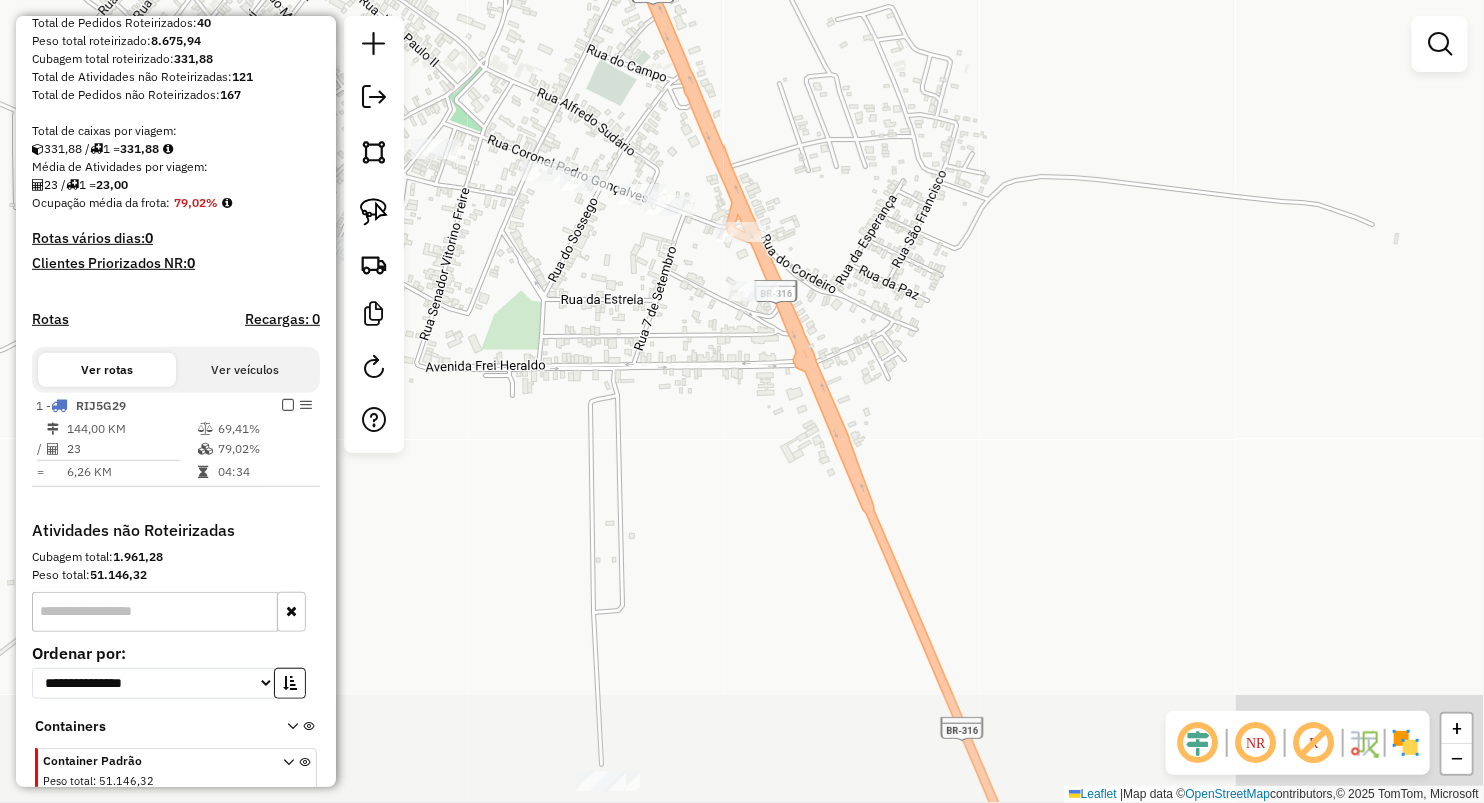 drag, startPoint x: 766, startPoint y: 362, endPoint x: 751, endPoint y: 380, distance: 23.43075 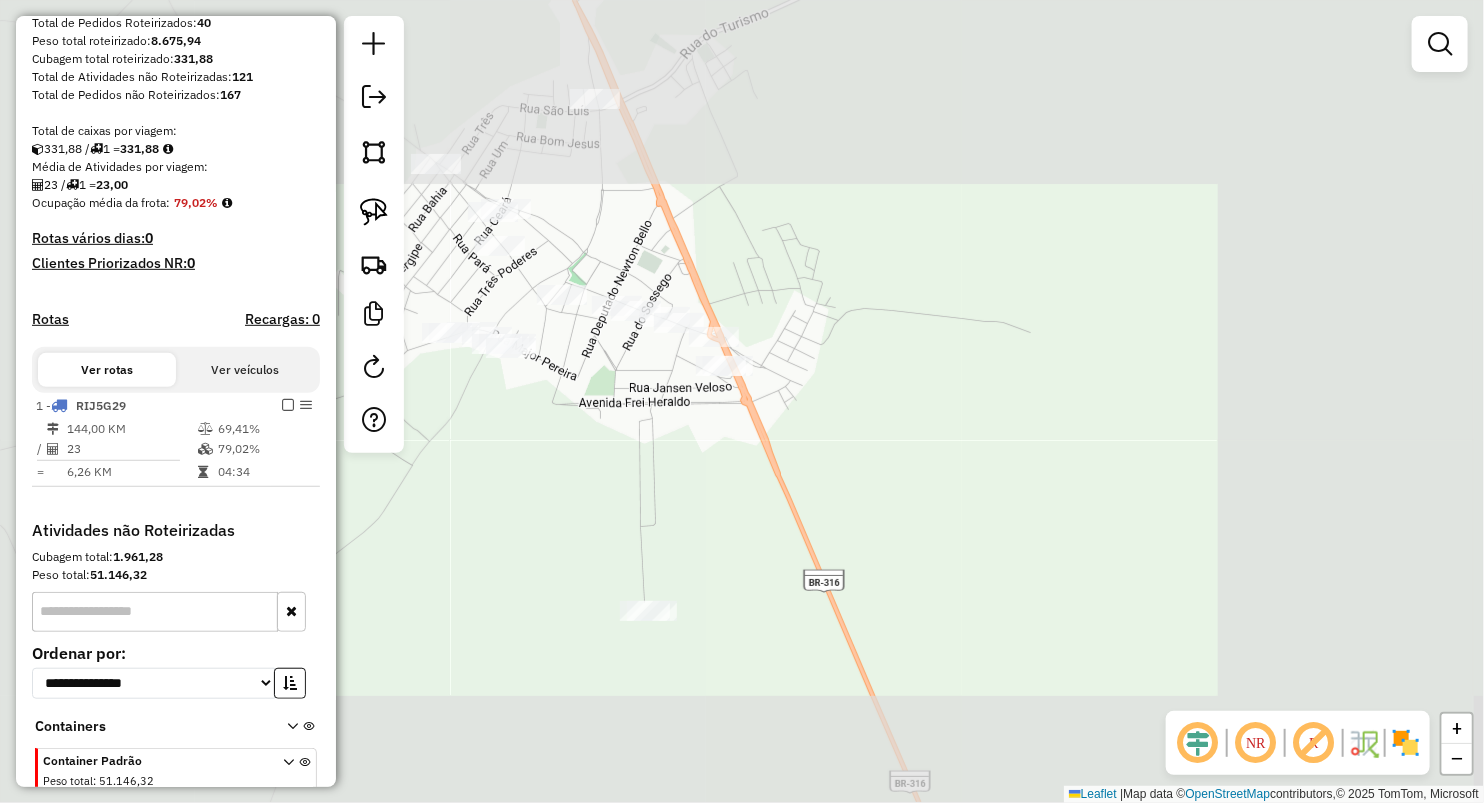 click on "Janela de atendimento Grade de atendimento Capacidade Transportadoras Veículos Cliente Pedidos  Rotas Selecione os dias de semana para filtrar as janelas de atendimento  Seg   Ter   Qua   Qui   Sex   Sáb   Dom  Informe o período da janela de atendimento: De: Até:  Filtrar exatamente a janela do cliente  Considerar janela de atendimento padrão  Selecione os dias de semana para filtrar as grades de atendimento  Seg   Ter   Qua   Qui   Sex   Sáb   Dom   Considerar clientes sem dia de atendimento cadastrado  Clientes fora do dia de atendimento selecionado Filtrar as atividades entre os valores definidos abaixo:  Peso mínimo:   Peso máximo:   Cubagem mínima:   Cubagem máxima:   De:   Até:  Filtrar as atividades entre o tempo de atendimento definido abaixo:  De:   Até:   Considerar capacidade total dos clientes não roteirizados Transportadora: Selecione um ou mais itens Tipo de veículo: Selecione um ou mais itens Veículo: Selecione um ou mais itens Motorista: Selecione um ou mais itens Nome: Rótulo:" 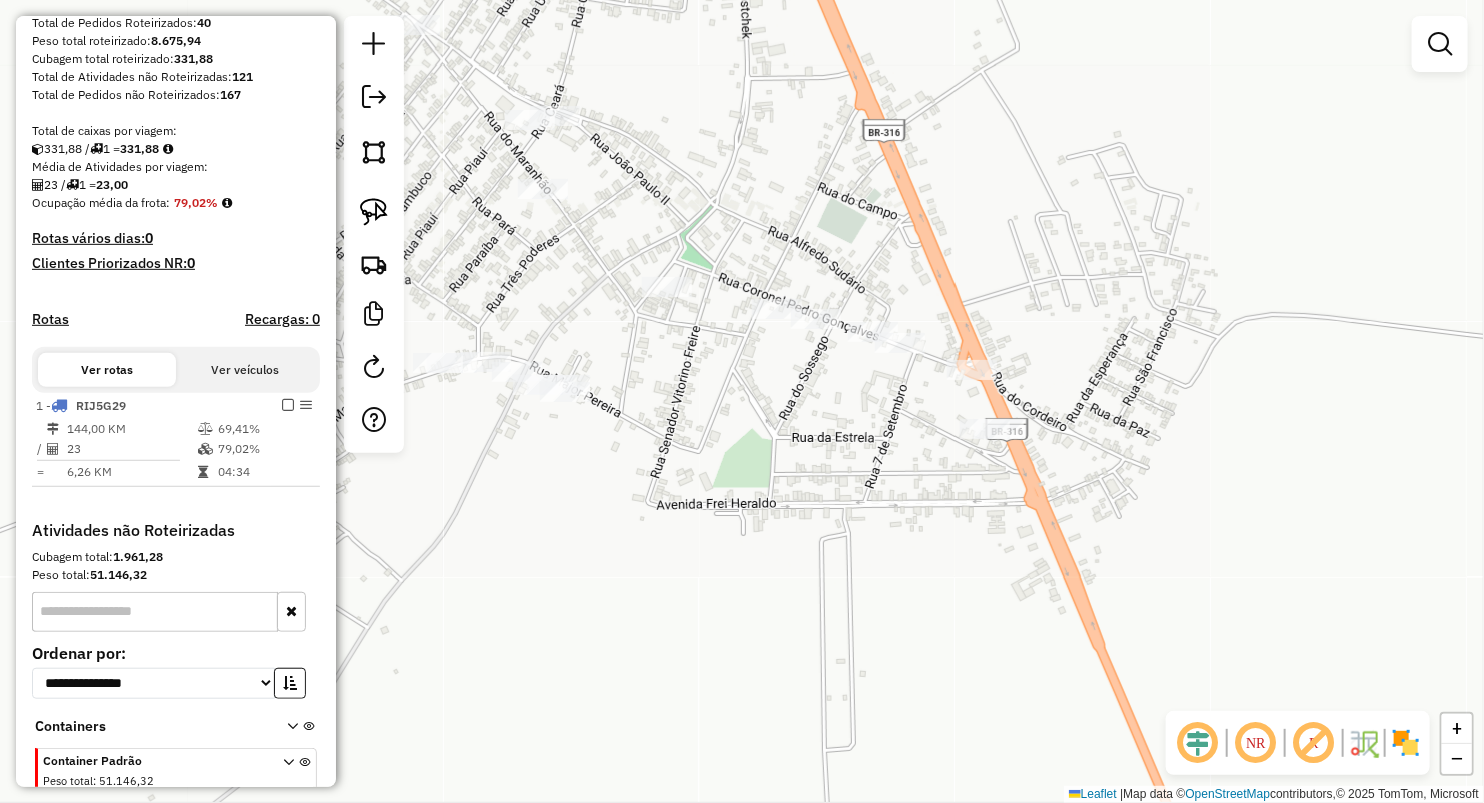 drag, startPoint x: 666, startPoint y: 341, endPoint x: 681, endPoint y: 343, distance: 15.132746 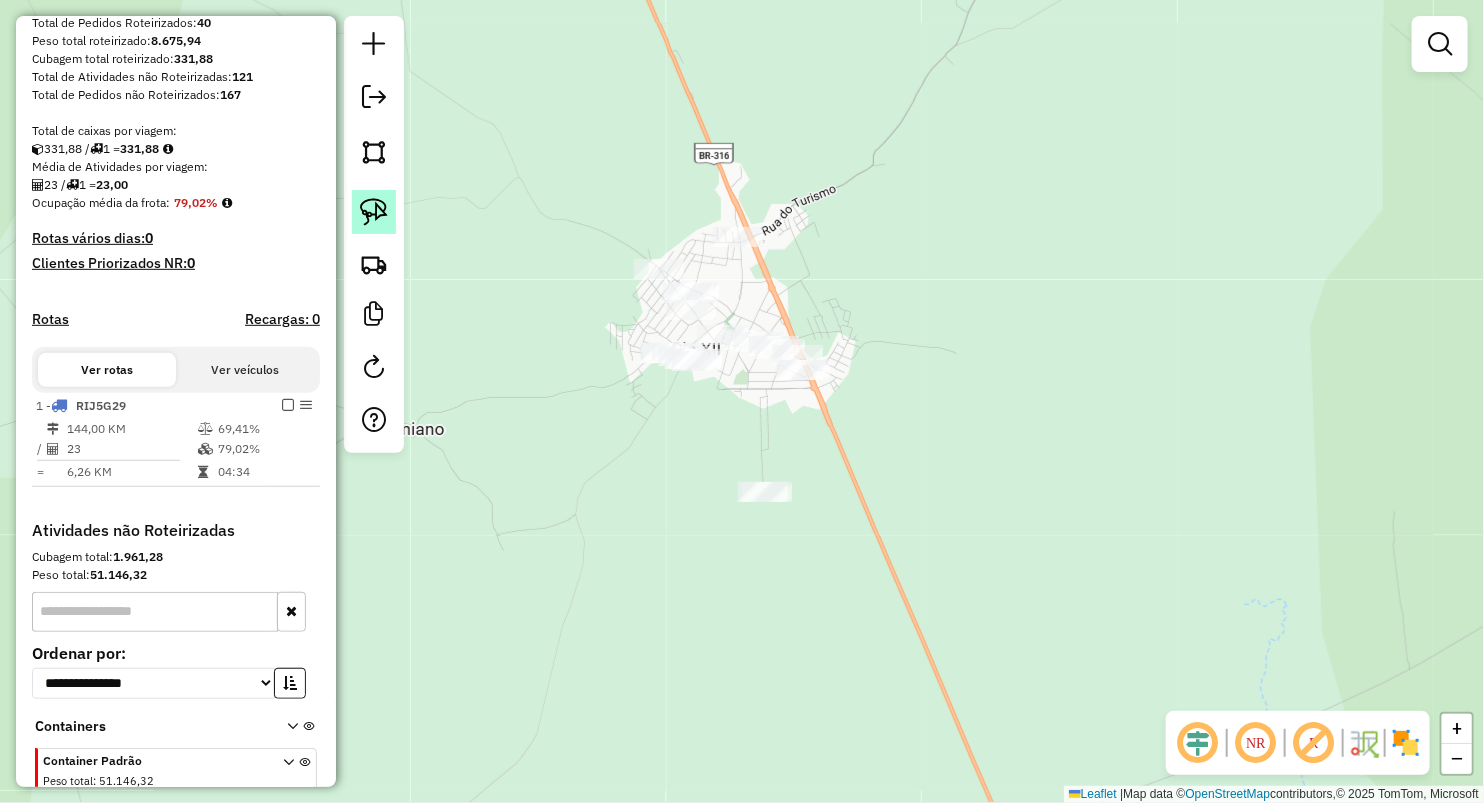 click 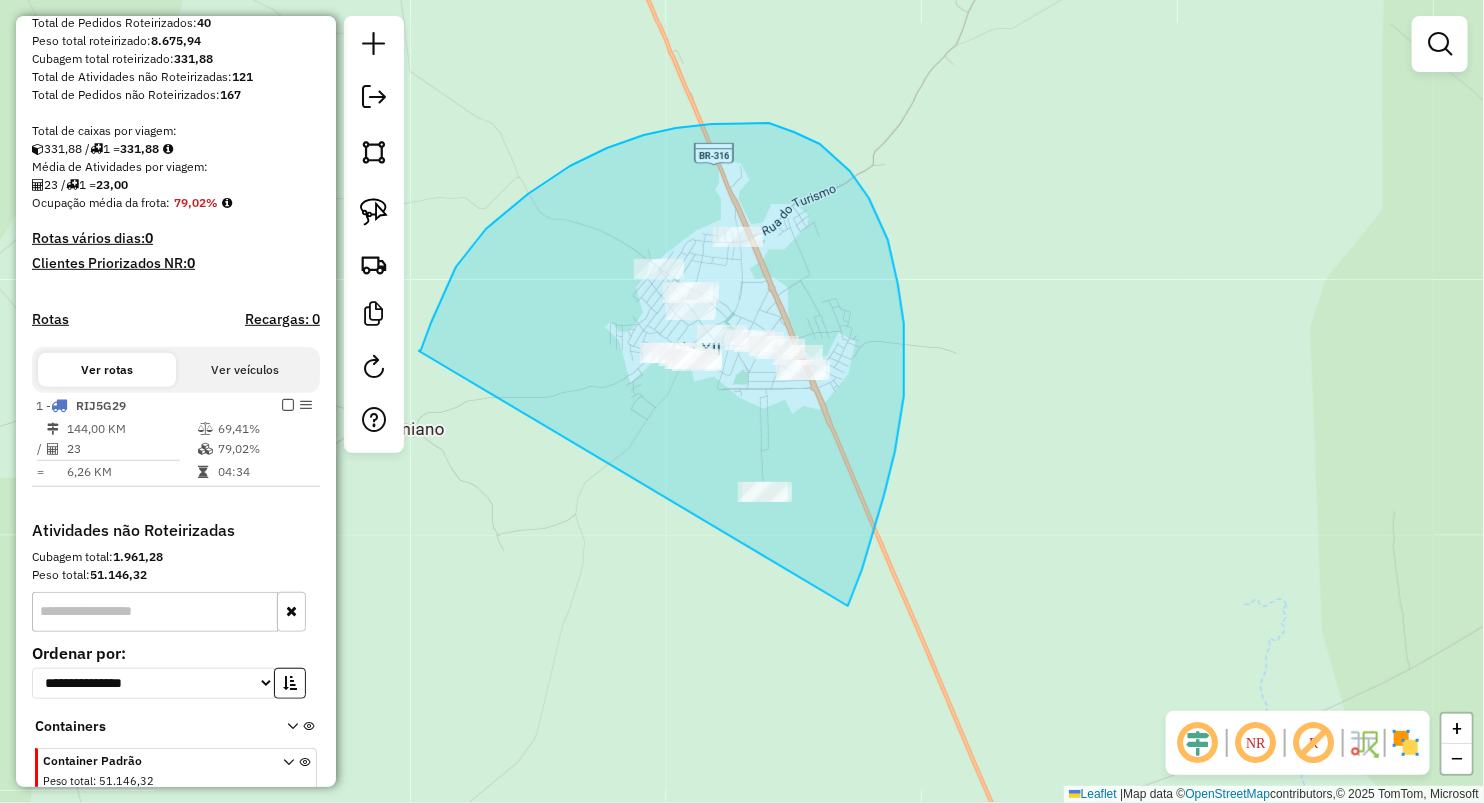 drag, startPoint x: 423, startPoint y: 344, endPoint x: 848, endPoint y: 606, distance: 499.26846 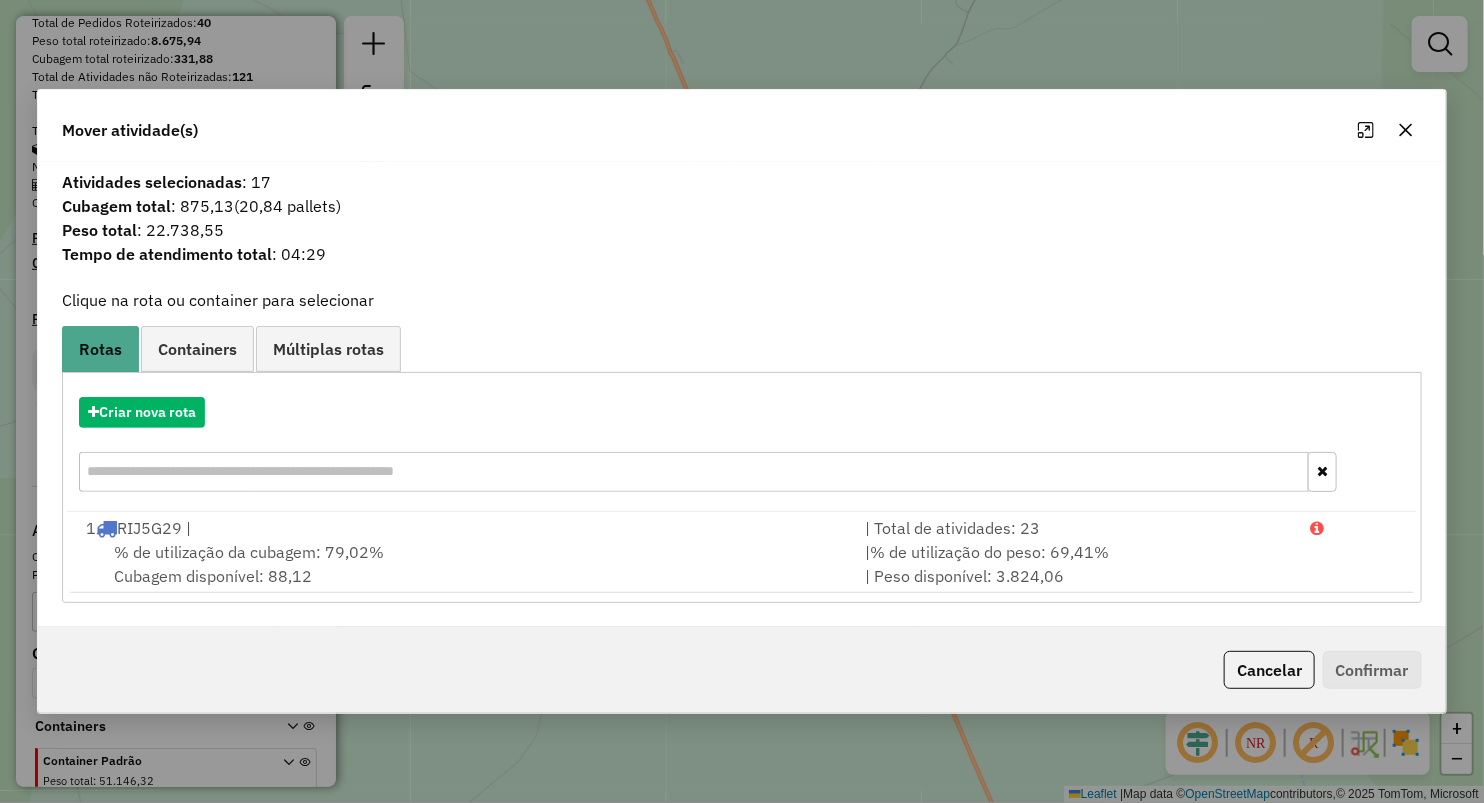 click 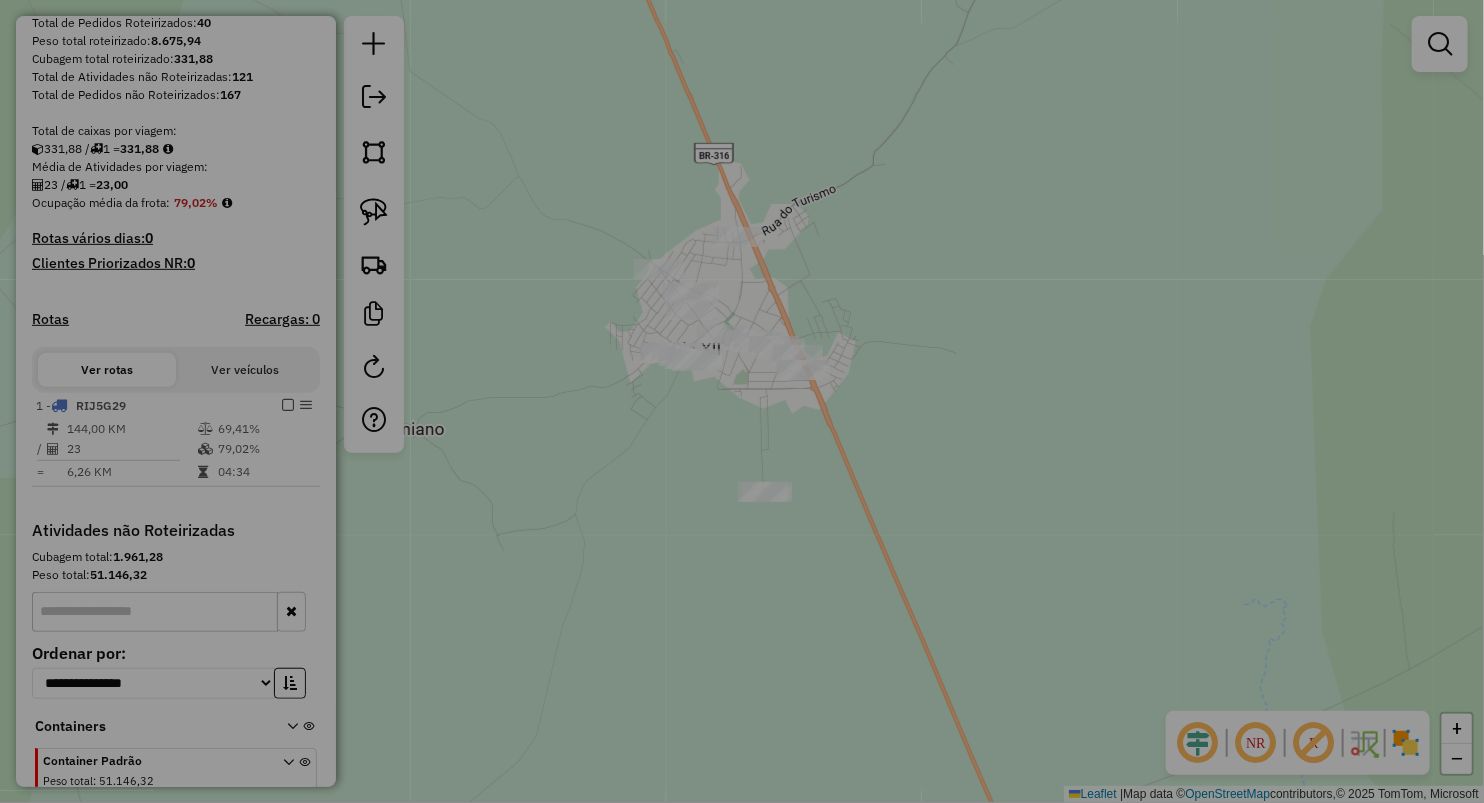 click on "Mover atividade(s) Atividades selecionadas : 17 Cubagem total  : 875,13   (20,84 pallets)  Peso total : 22.738,55 Tempo de atendimento total : 04:29  Clique na rota ou container para selecionar   Rotas Containers Múltiplas rotas  Criar nova rota   1  RIJ5G29 |   | Total de atividades: 23  % de utilização da cubagem: 79,02%  Cubagem disponível: 88,12   |  % de utilização do peso: 69,41%  | Peso disponível: 3.824,06   Criar novo container  Container Padrão  Peso total: 51.146,32   Cubagem total: 1.961,28   Total de atividades/pedidos: 167  Selecione os Veículos  (é necessário selecionar ao menos 1 veículo) : Disponíveis: 14  NUQ8298 - TRUCK_378_12500 (C: 378,00 - P: 12500,00) (VD)   OSE5948 - TOCO_308_7940 (C: 308,00 - P: 7940,00) (VD)   OSK7666 - TOCO_308_7940 (C: 308,00 - P: 7940,00) (VD)   OSK7866 - TOCO_308_7940 (C: 308,00 - P: 7940,00) (VD)   PMK6619 - TOCO_322_9500 (C: 322,00 - P: 9500,00) (VD)   PMV6809 - TOCO_322_9500 (C: 322,00 - P: 9500,00) (VD)  Selecionados: 0   Cubagem Veículos: 0,00" 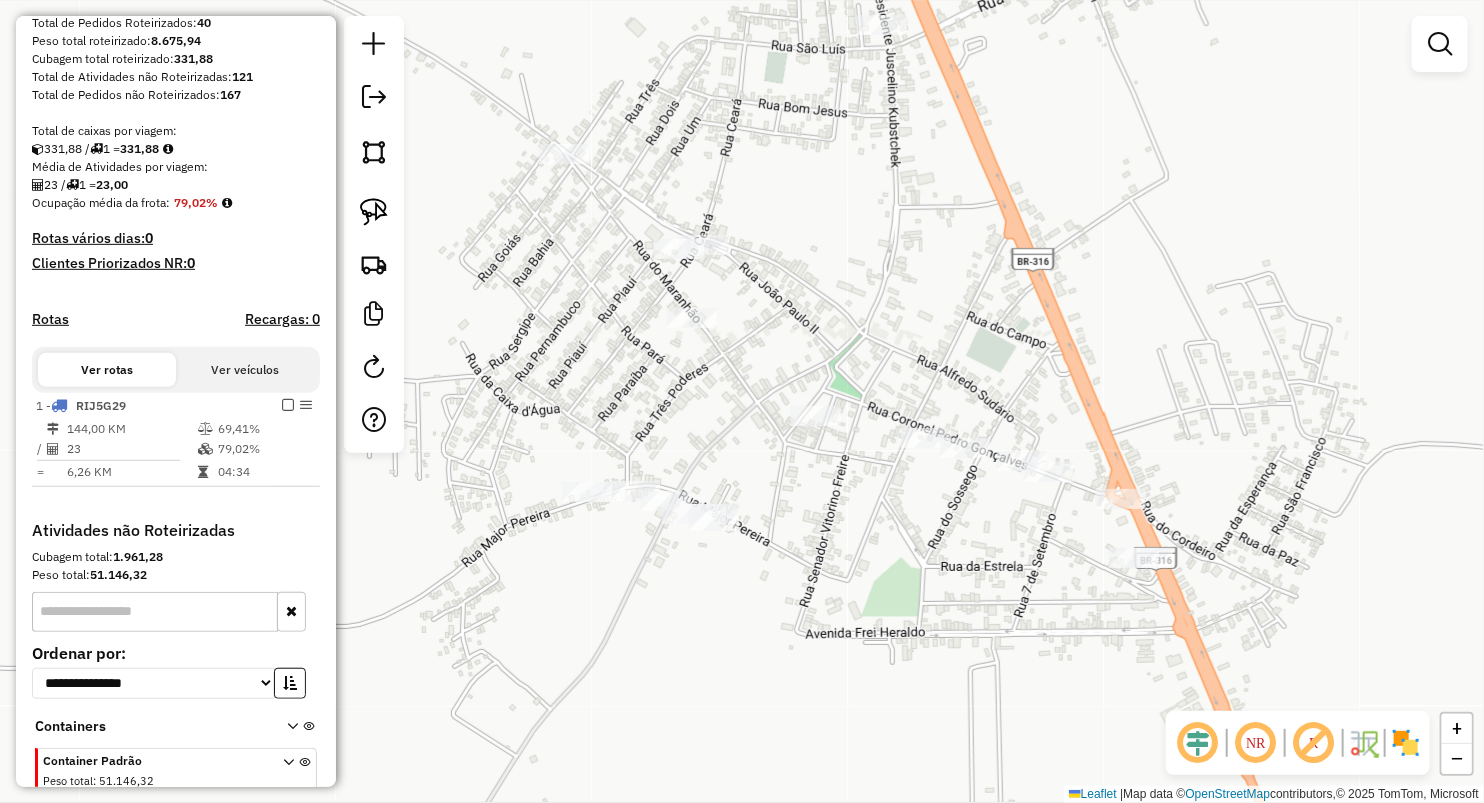 click on "Janela de atendimento Grade de atendimento Capacidade Transportadoras Veículos Cliente Pedidos  Rotas Selecione os dias de semana para filtrar as janelas de atendimento  Seg   Ter   Qua   Qui   Sex   Sáb   Dom  Informe o período da janela de atendimento: De: Até:  Filtrar exatamente a janela do cliente  Considerar janela de atendimento padrão  Selecione os dias de semana para filtrar as grades de atendimento  Seg   Ter   Qua   Qui   Sex   Sáb   Dom   Considerar clientes sem dia de atendimento cadastrado  Clientes fora do dia de atendimento selecionado Filtrar as atividades entre os valores definidos abaixo:  Peso mínimo:   Peso máximo:   Cubagem mínima:   Cubagem máxima:   De:   Até:  Filtrar as atividades entre o tempo de atendimento definido abaixo:  De:   Até:   Considerar capacidade total dos clientes não roteirizados Transportadora: Selecione um ou mais itens Tipo de veículo: Selecione um ou mais itens Veículo: Selecione um ou mais itens Motorista: Selecione um ou mais itens Nome: Rótulo:" 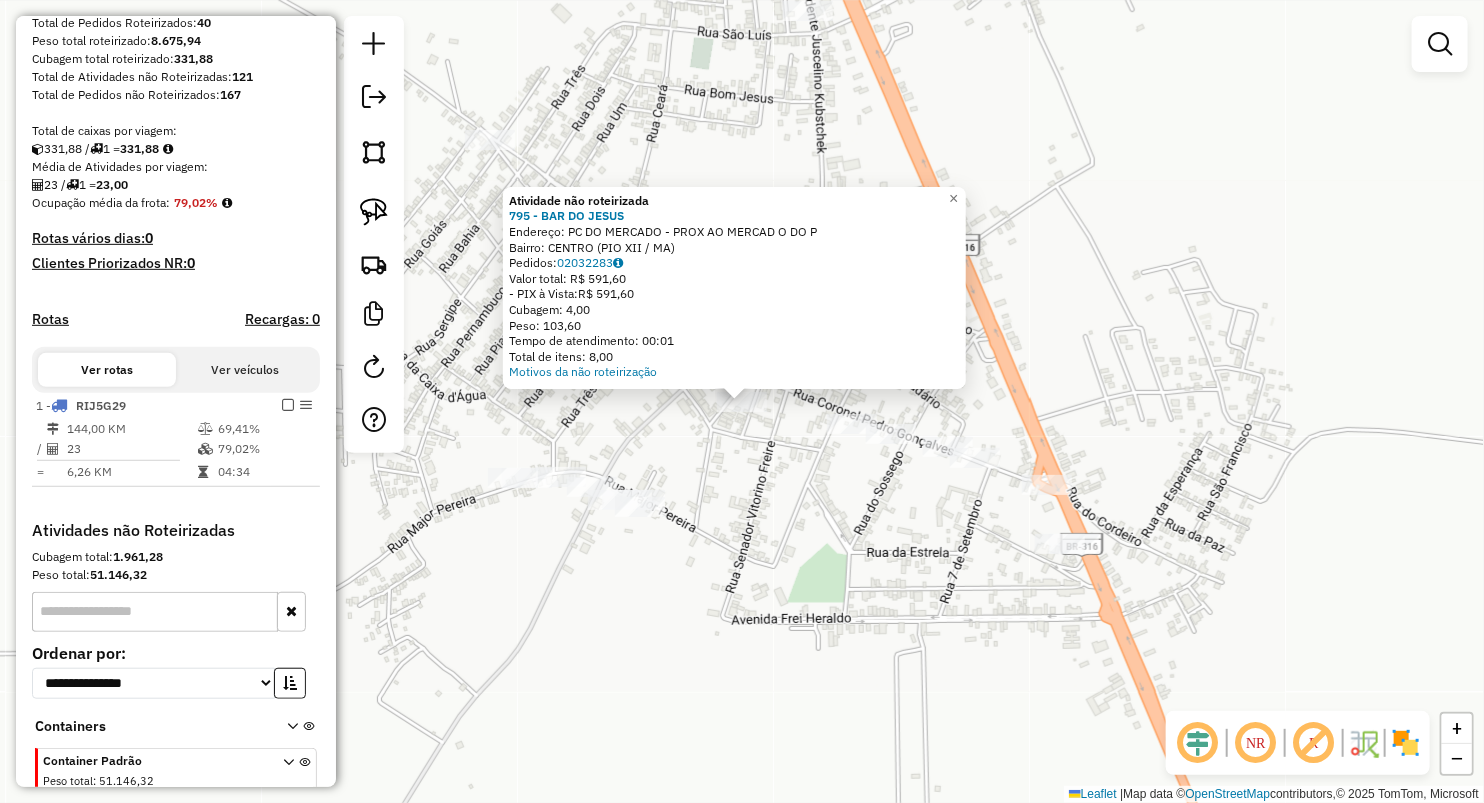 click 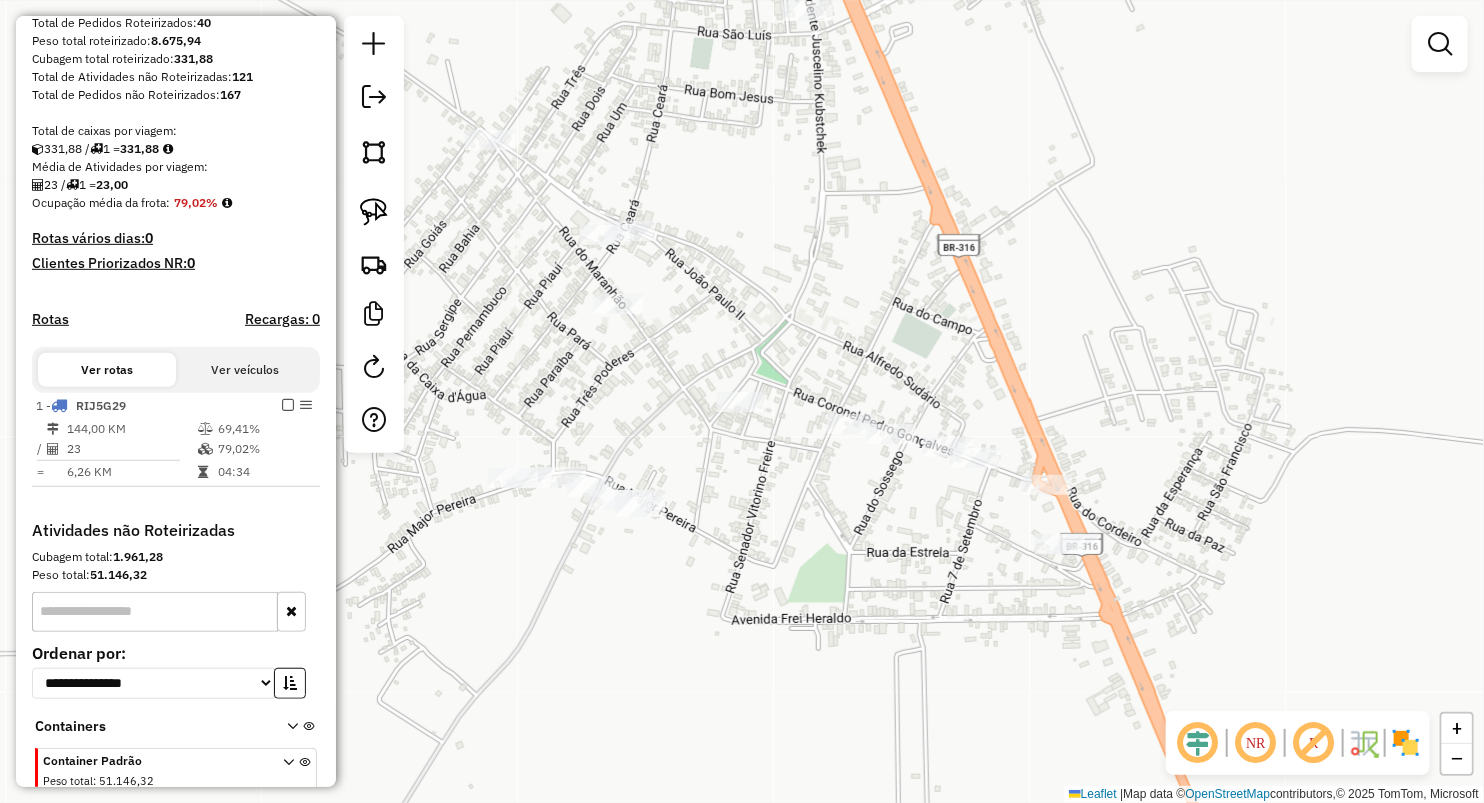 click on "Janela de atendimento Grade de atendimento Capacidade Transportadoras Veículos Cliente Pedidos  Rotas Selecione os dias de semana para filtrar as janelas de atendimento  Seg   Ter   Qua   Qui   Sex   Sáb   Dom  Informe o período da janela de atendimento: De: Até:  Filtrar exatamente a janela do cliente  Considerar janela de atendimento padrão  Selecione os dias de semana para filtrar as grades de atendimento  Seg   Ter   Qua   Qui   Sex   Sáb   Dom   Considerar clientes sem dia de atendimento cadastrado  Clientes fora do dia de atendimento selecionado Filtrar as atividades entre os valores definidos abaixo:  Peso mínimo:   Peso máximo:   Cubagem mínima:   Cubagem máxima:   De:   Até:  Filtrar as atividades entre o tempo de atendimento definido abaixo:  De:   Até:   Considerar capacidade total dos clientes não roteirizados Transportadora: Selecione um ou mais itens Tipo de veículo: Selecione um ou mais itens Veículo: Selecione um ou mais itens Motorista: Selecione um ou mais itens Nome: Rótulo:" 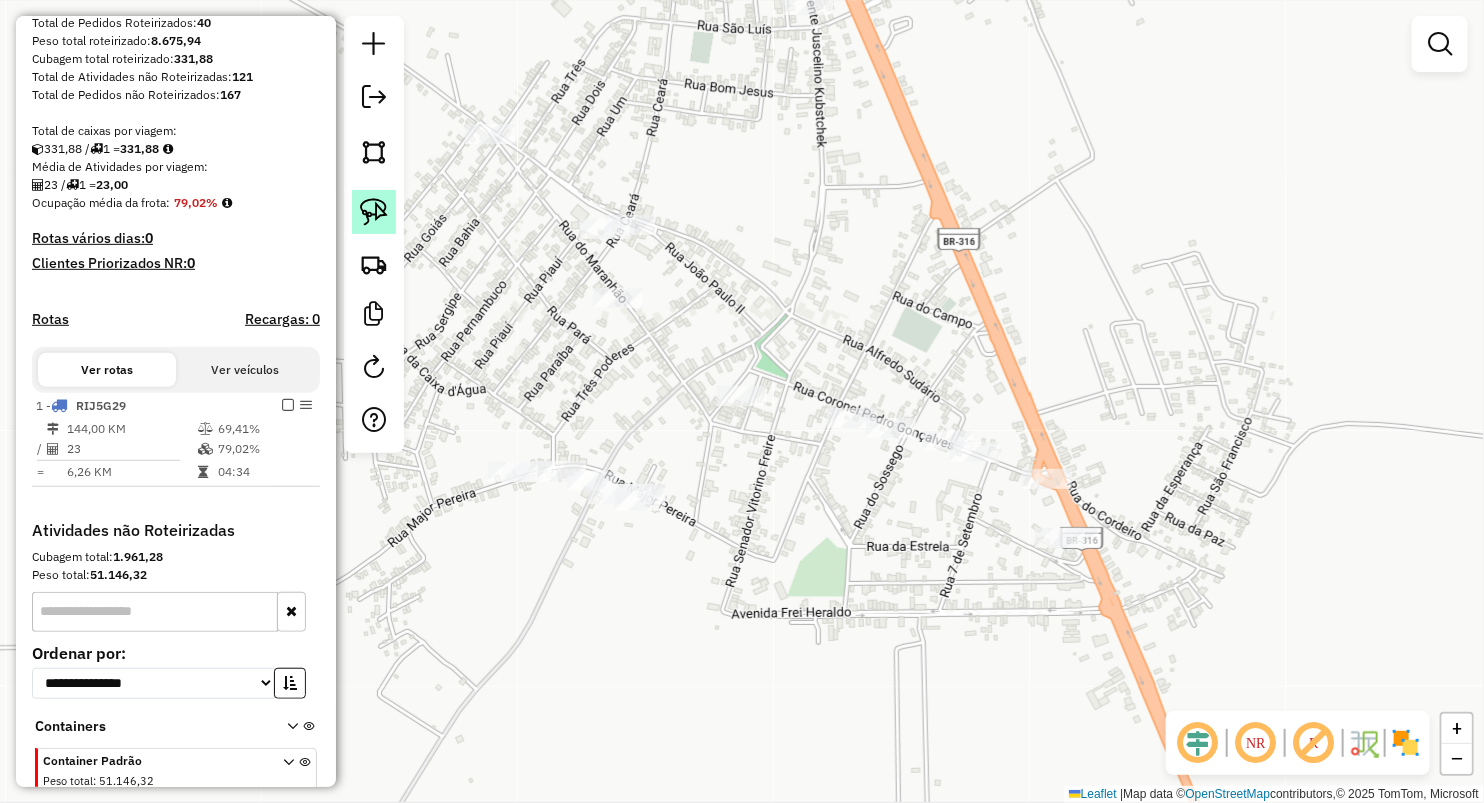 click 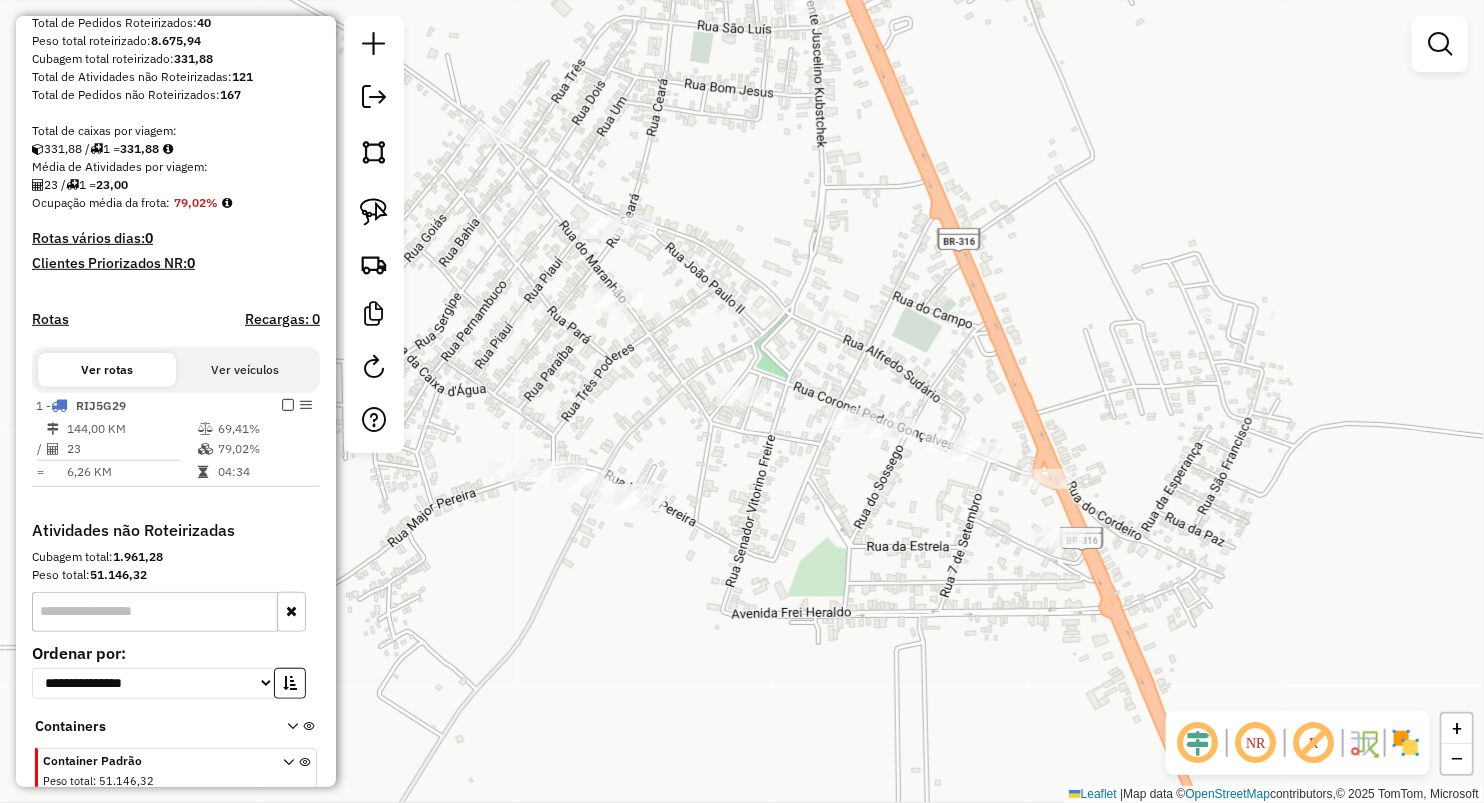 drag, startPoint x: 382, startPoint y: 212, endPoint x: 403, endPoint y: 367, distance: 156.4161 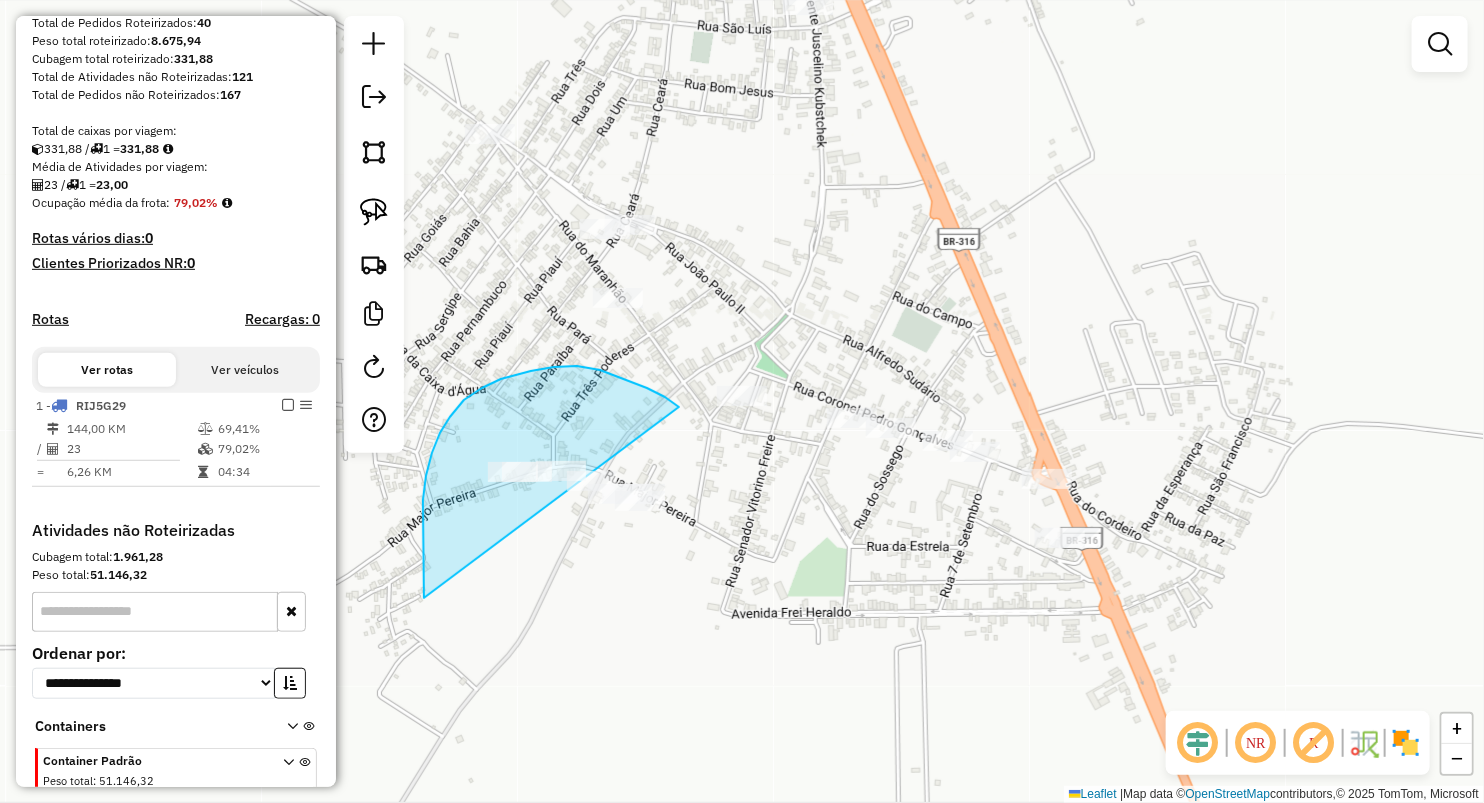 drag, startPoint x: 424, startPoint y: 598, endPoint x: 733, endPoint y: 557, distance: 311.7082 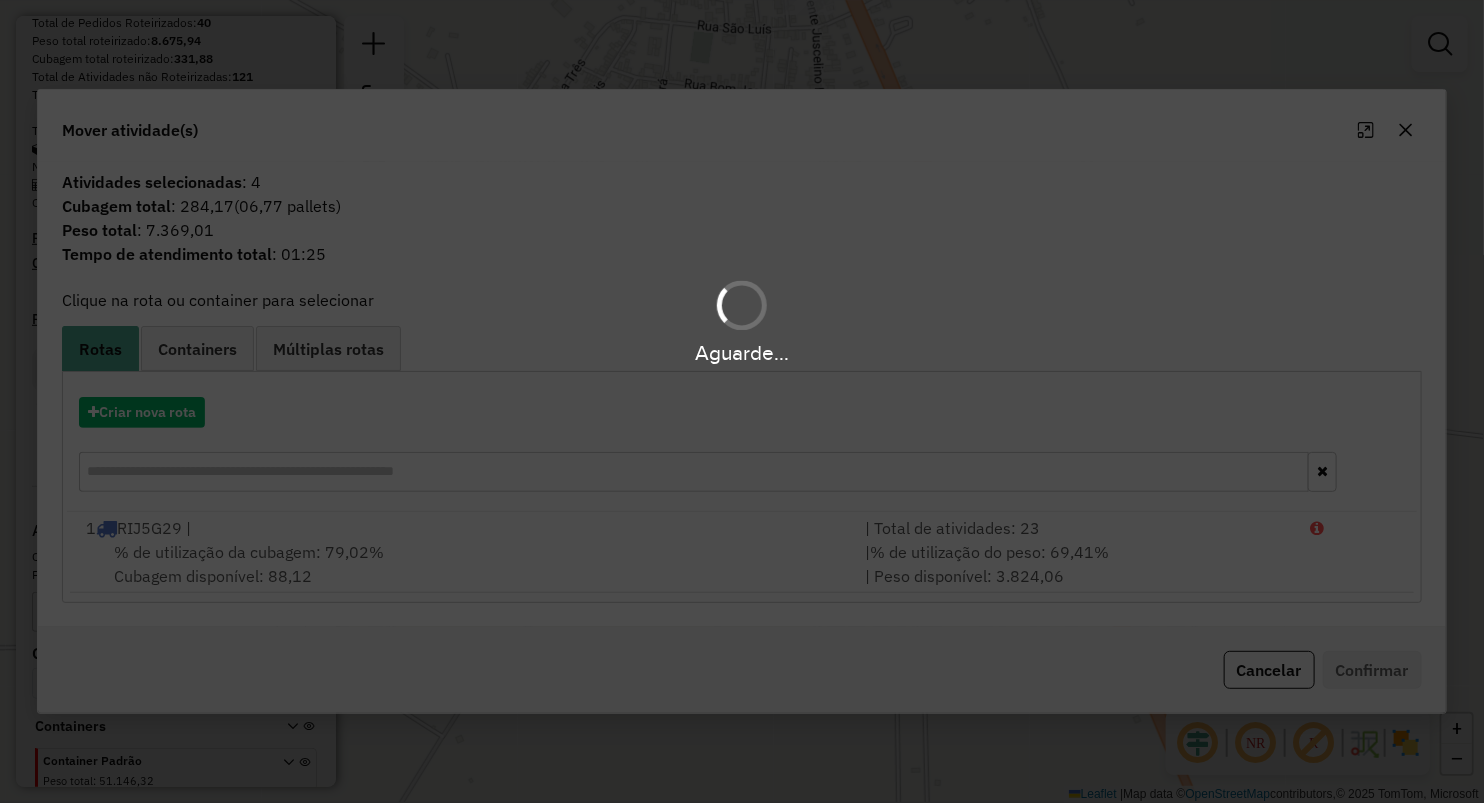 click on "Aguarde..." at bounding box center (742, 401) 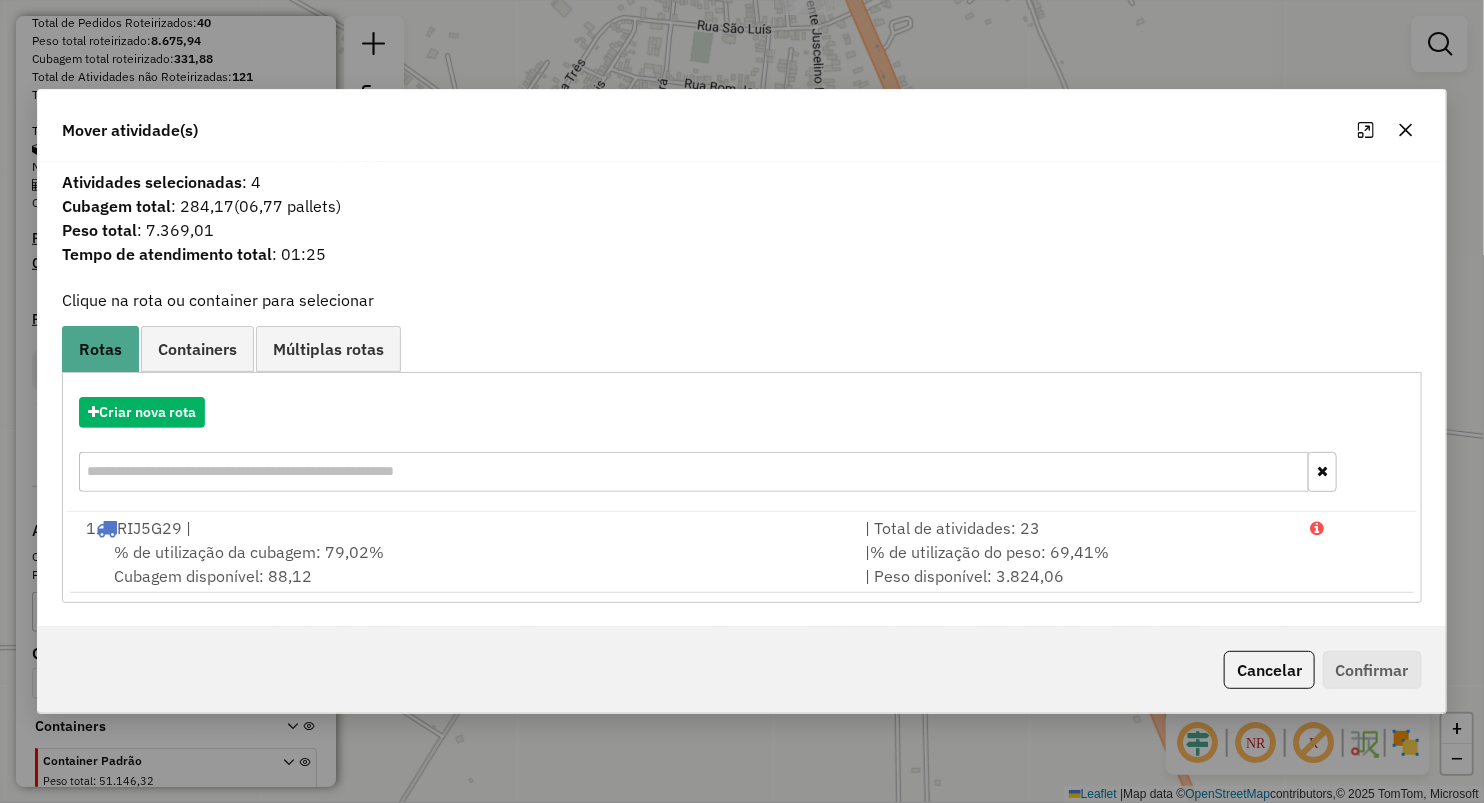 click 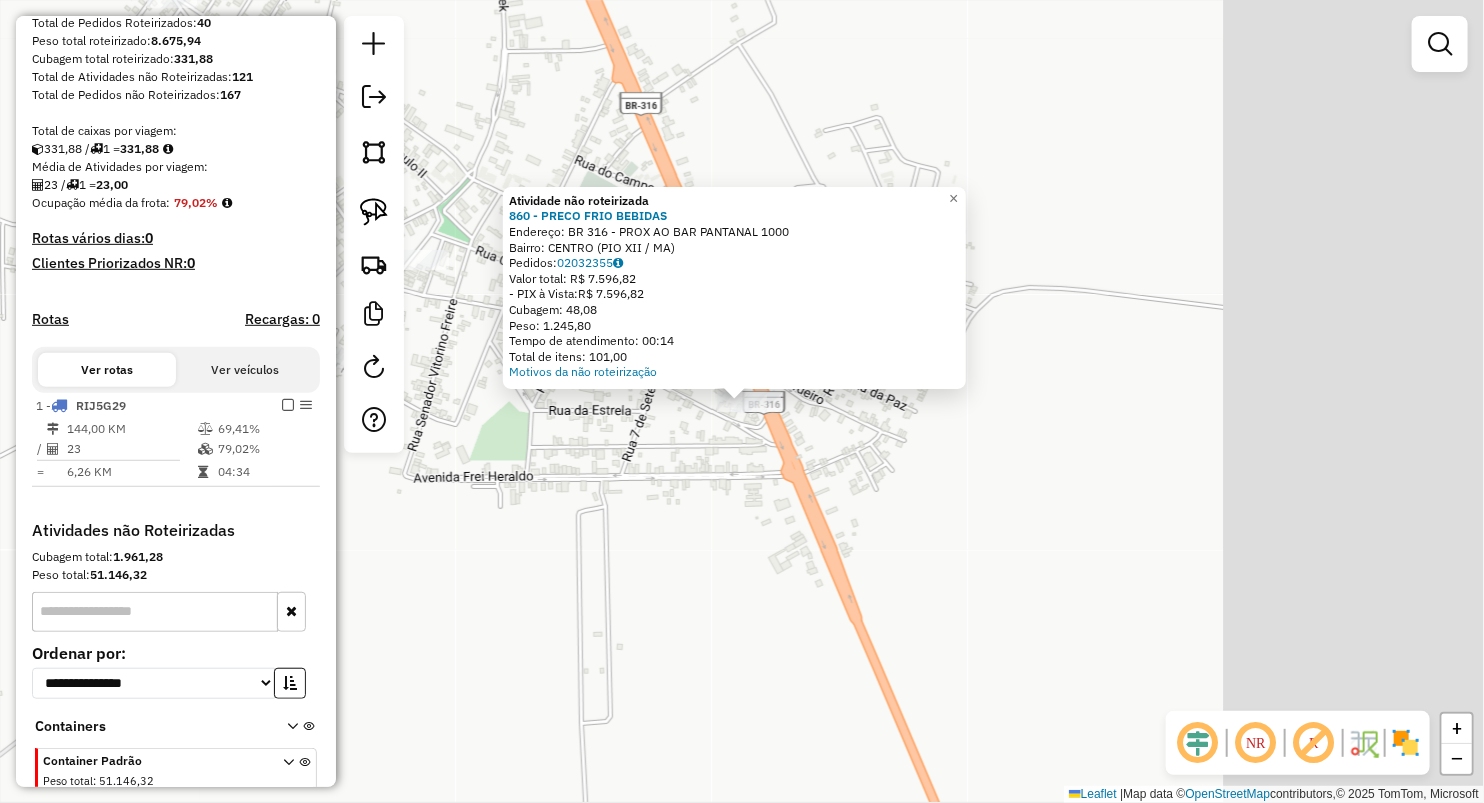 click on "Atividade não roteirizada 860 - PRECO FRIO BEBIDAS  Endereço:  BR 316 - PROX AO BAR PANTANAL 1000   Bairro: CENTRO (PIO XII / MA)   Pedidos:  02032355   Valor total: R$ 7.596,82   - PIX à Vista:  R$ 7.596,82   Cubagem: 48,08   Peso: 1.245,80   Tempo de atendimento: 00:14   Total de itens: 101,00  Motivos da não roteirização × Janela de atendimento Grade de atendimento Capacidade Transportadoras Veículos Cliente Pedidos  Rotas Selecione os dias de semana para filtrar as janelas de atendimento  Seg   Ter   Qua   Qui   Sex   Sáb   Dom  Informe o período da janela de atendimento: De: Até:  Filtrar exatamente a janela do cliente  Considerar janela de atendimento padrão  Selecione os dias de semana para filtrar as grades de atendimento  Seg   Ter   Qua   Qui   Sex   Sáb   Dom   Considerar clientes sem dia de atendimento cadastrado  Clientes fora do dia de atendimento selecionado Filtrar as atividades entre os valores definidos abaixo:  Peso mínimo:   Peso máximo:   Cubagem mínima:   De:   Até:  De:" 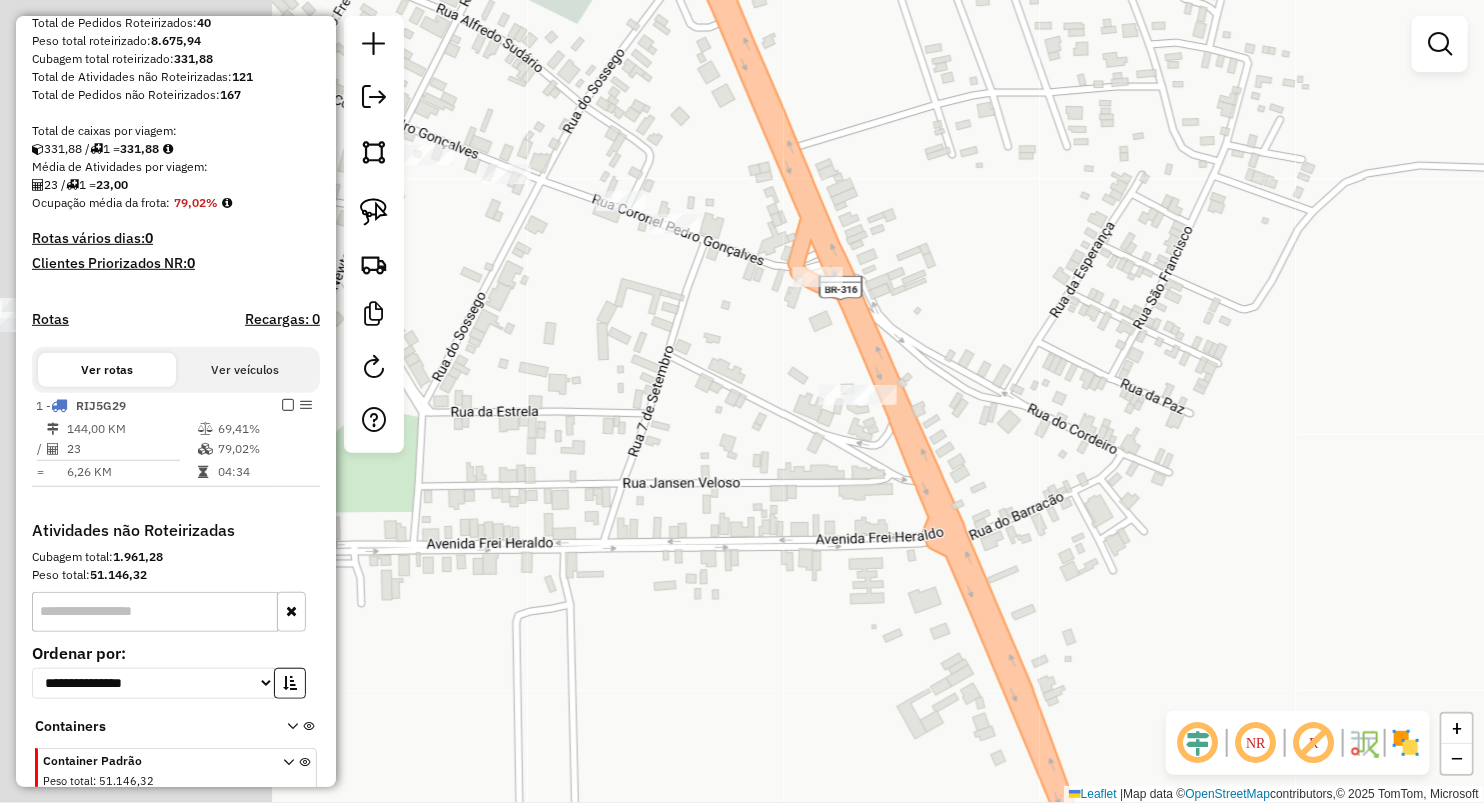 drag, startPoint x: 694, startPoint y: 364, endPoint x: 1169, endPoint y: 522, distance: 500.58865 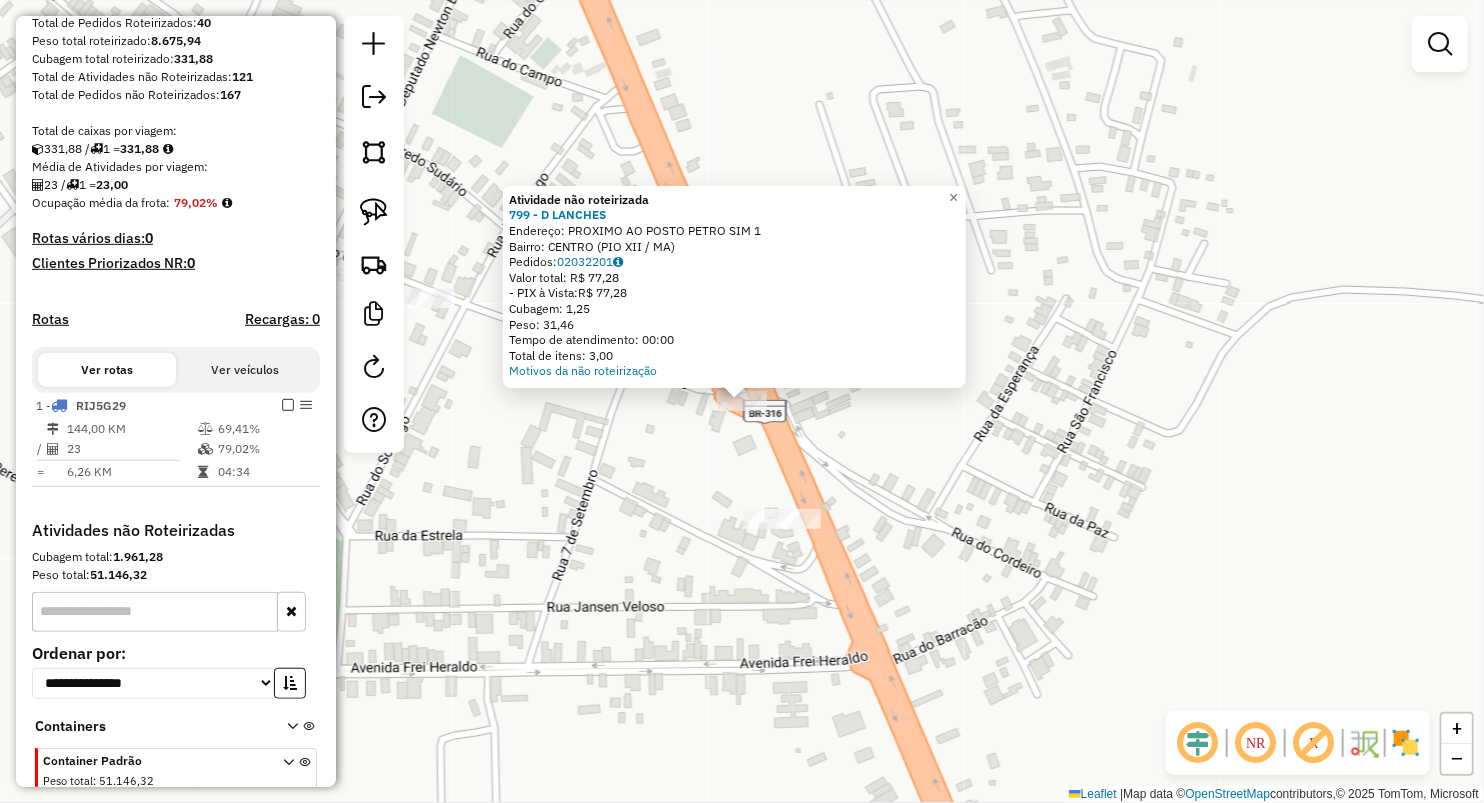 click on "Atividade não roteirizada 799 - D LANCHES  Endereço:  PROXIMO AO POSTO PETRO SIM 1   Bairro: CENTRO (PIO XII / MA)   Pedidos:  02032201   Valor total: R$ 77,28   - PIX à Vista:  R$ 77,28   Cubagem: 1,25   Peso: 31,46   Tempo de atendimento: 00:00   Total de itens: 3,00  Motivos da não roteirização × Janela de atendimento Grade de atendimento Capacidade Transportadoras Veículos Cliente Pedidos  Rotas Selecione os dias de semana para filtrar as janelas de atendimento  Seg   Ter   Qua   Qui   Sex   Sáb   Dom  Informe o período da janela de atendimento: De: Até:  Filtrar exatamente a janela do cliente  Considerar janela de atendimento padrão  Selecione os dias de semana para filtrar as grades de atendimento  Seg   Ter   Qua   Qui   Sex   Sáb   Dom   Considerar clientes sem dia de atendimento cadastrado  Clientes fora do dia de atendimento selecionado Filtrar as atividades entre os valores definidos abaixo:  Peso mínimo:   Peso máximo:   Cubagem mínima:   Cubagem máxima:   De:   Até:   De:  Nome:" 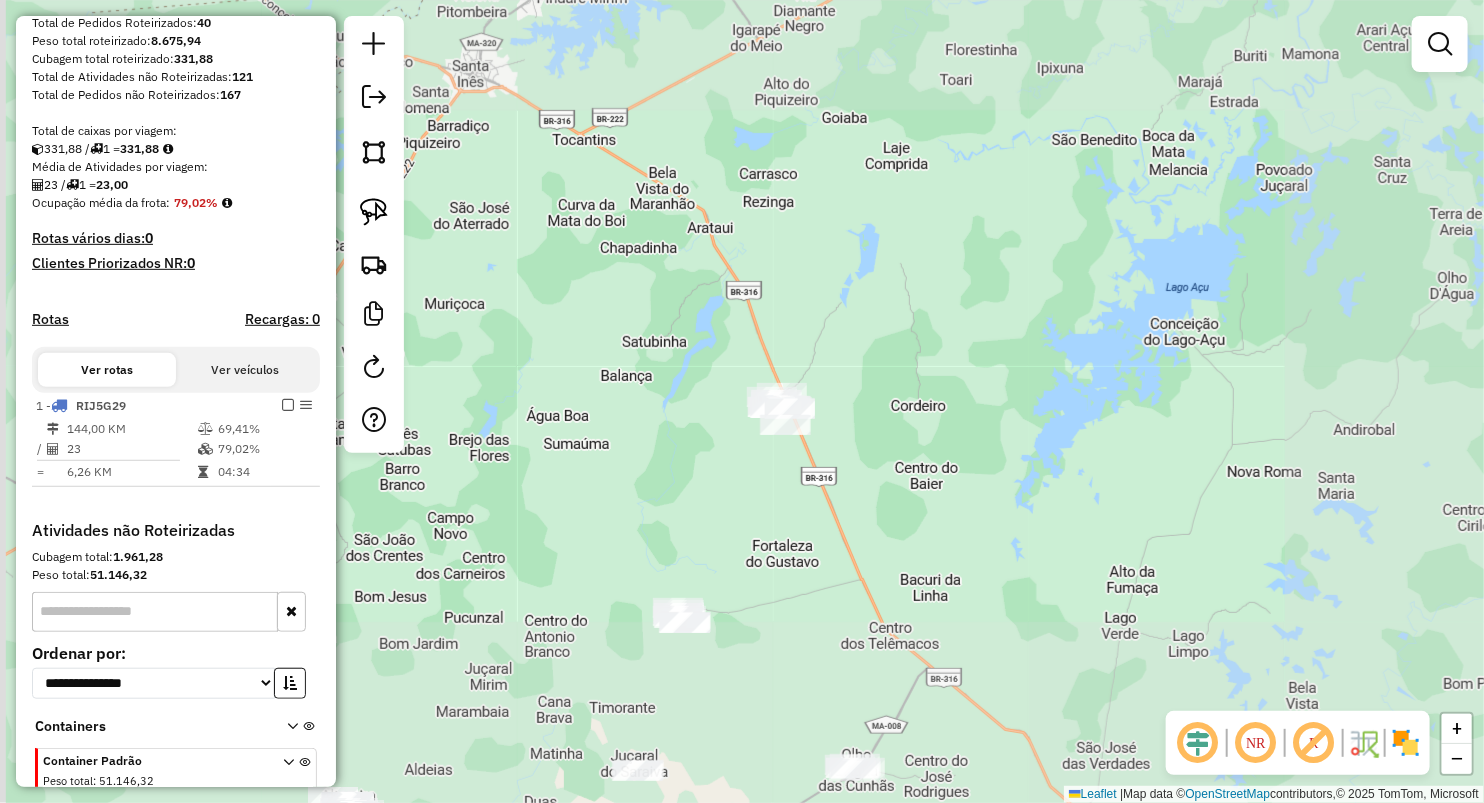 drag, startPoint x: 1044, startPoint y: 511, endPoint x: 1049, endPoint y: 208, distance: 303.04126 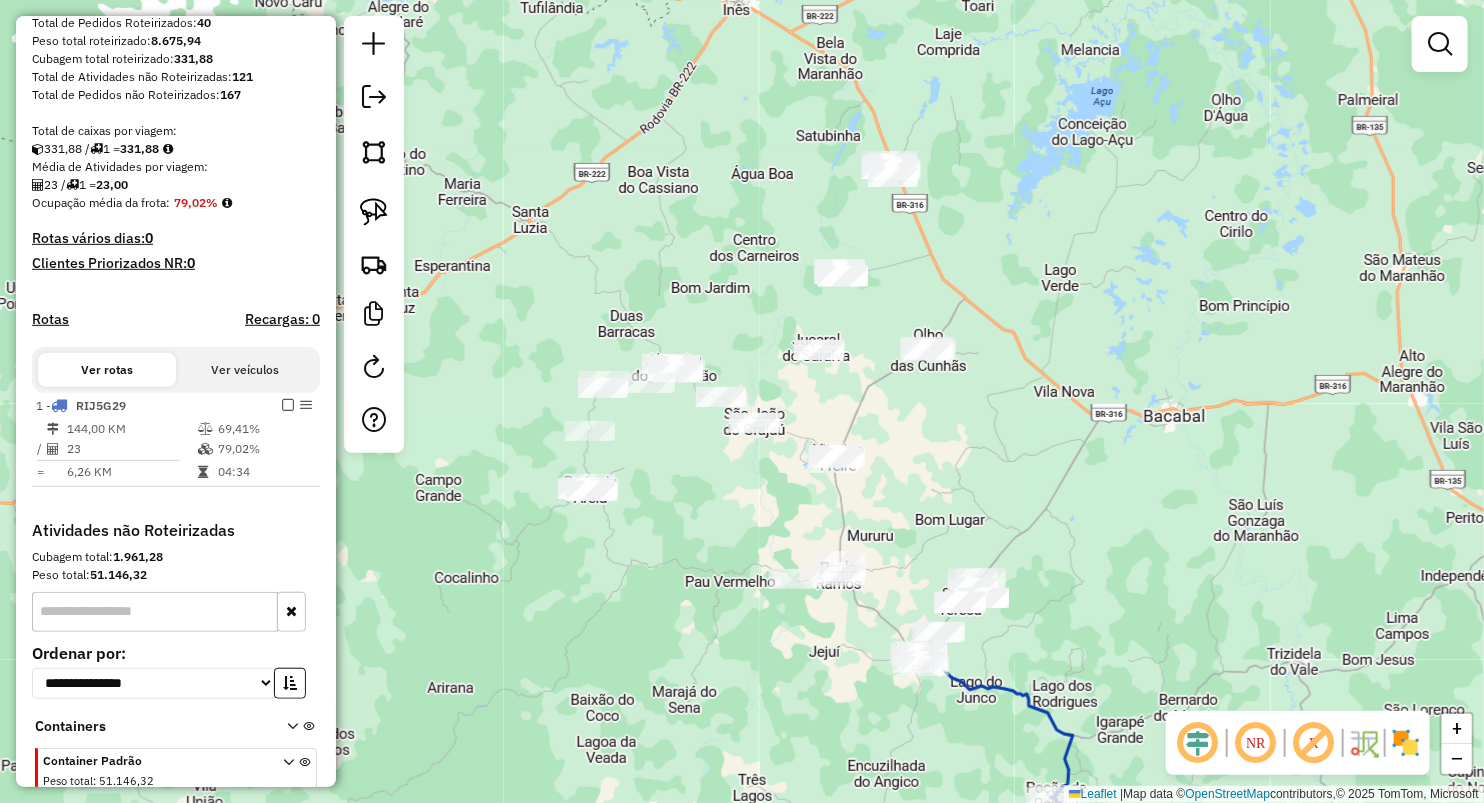 drag, startPoint x: 961, startPoint y: 548, endPoint x: 980, endPoint y: 492, distance: 59.135437 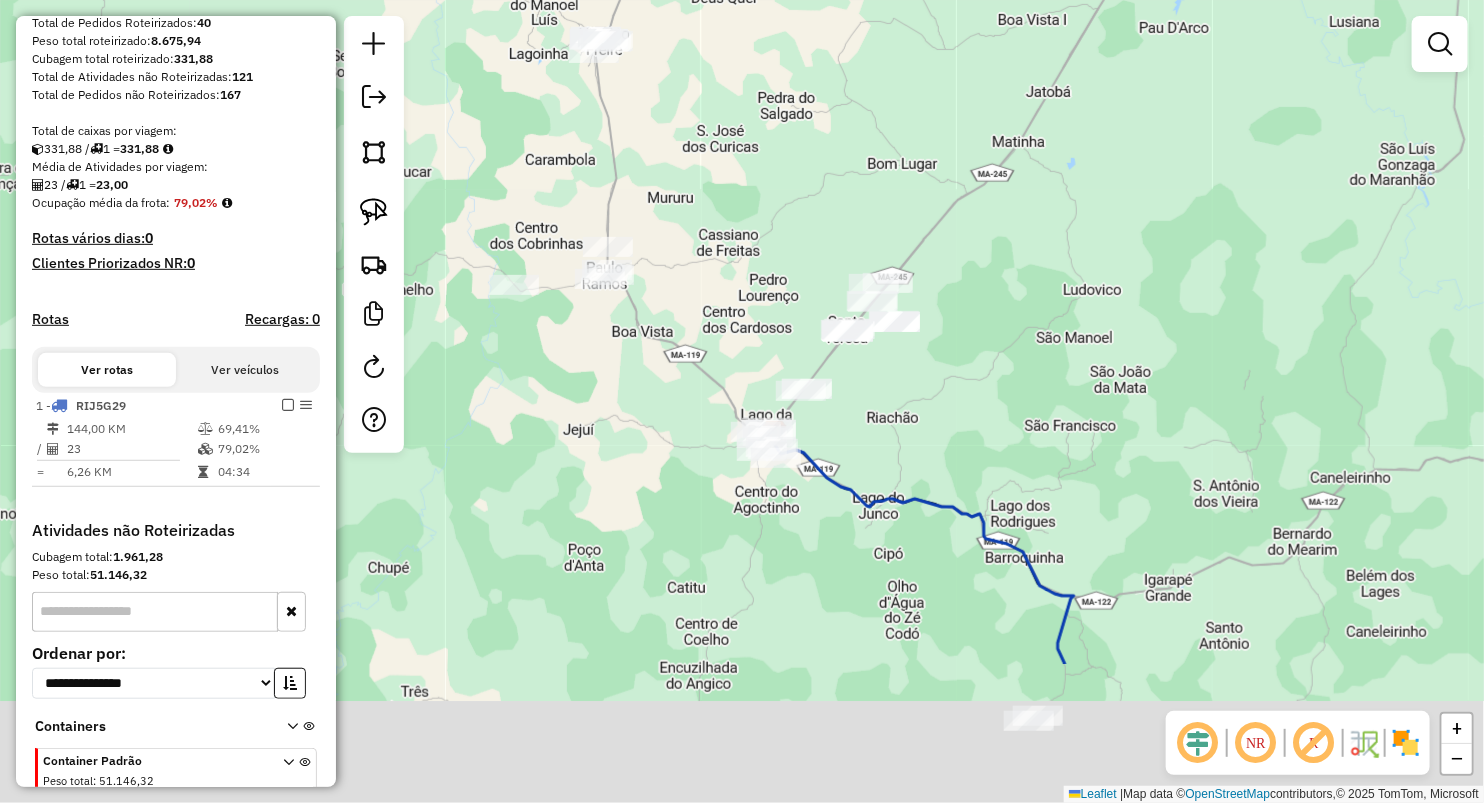 drag, startPoint x: 1102, startPoint y: 474, endPoint x: 1108, endPoint y: 237, distance: 237.07594 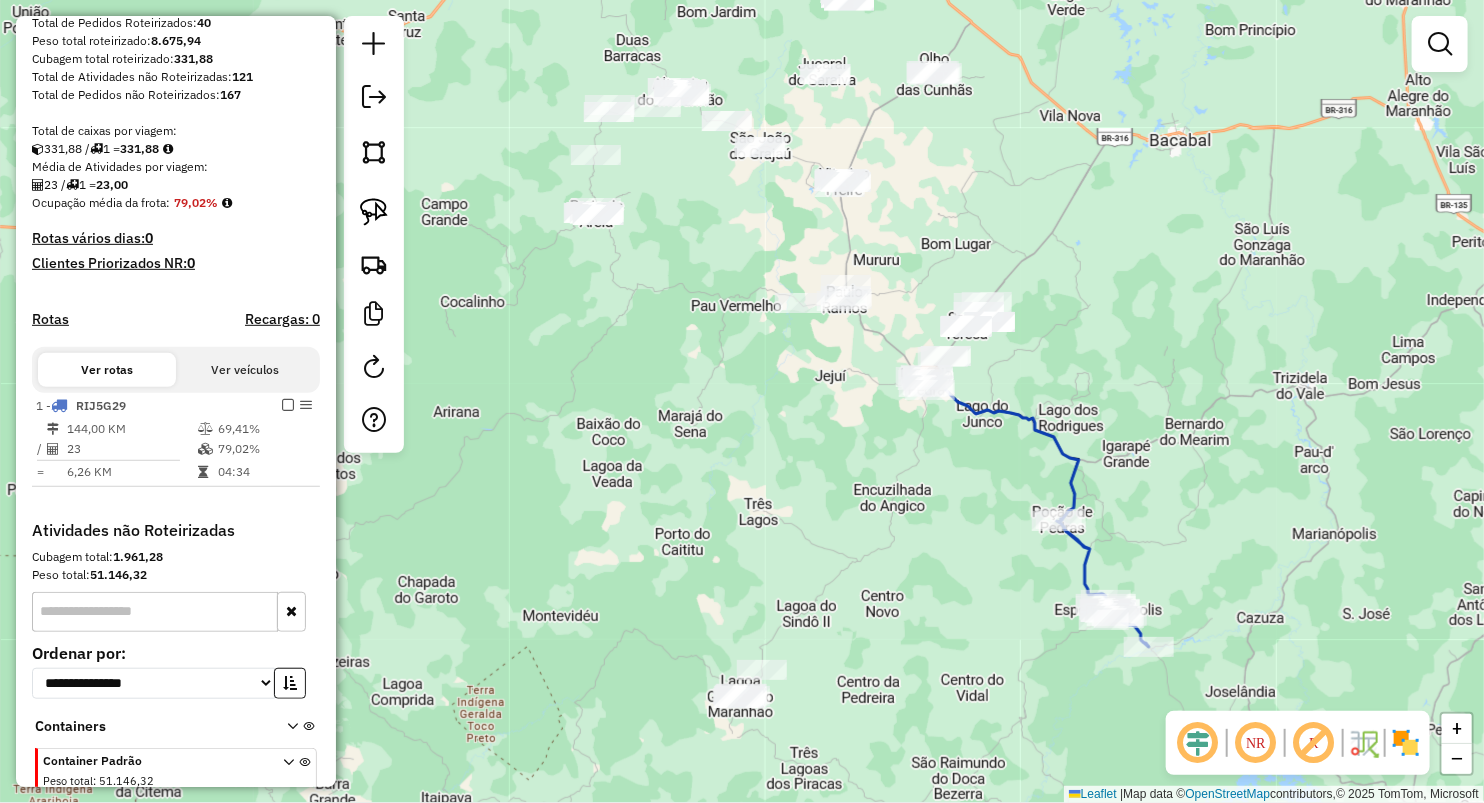 drag, startPoint x: 838, startPoint y: 374, endPoint x: 838, endPoint y: 387, distance: 13 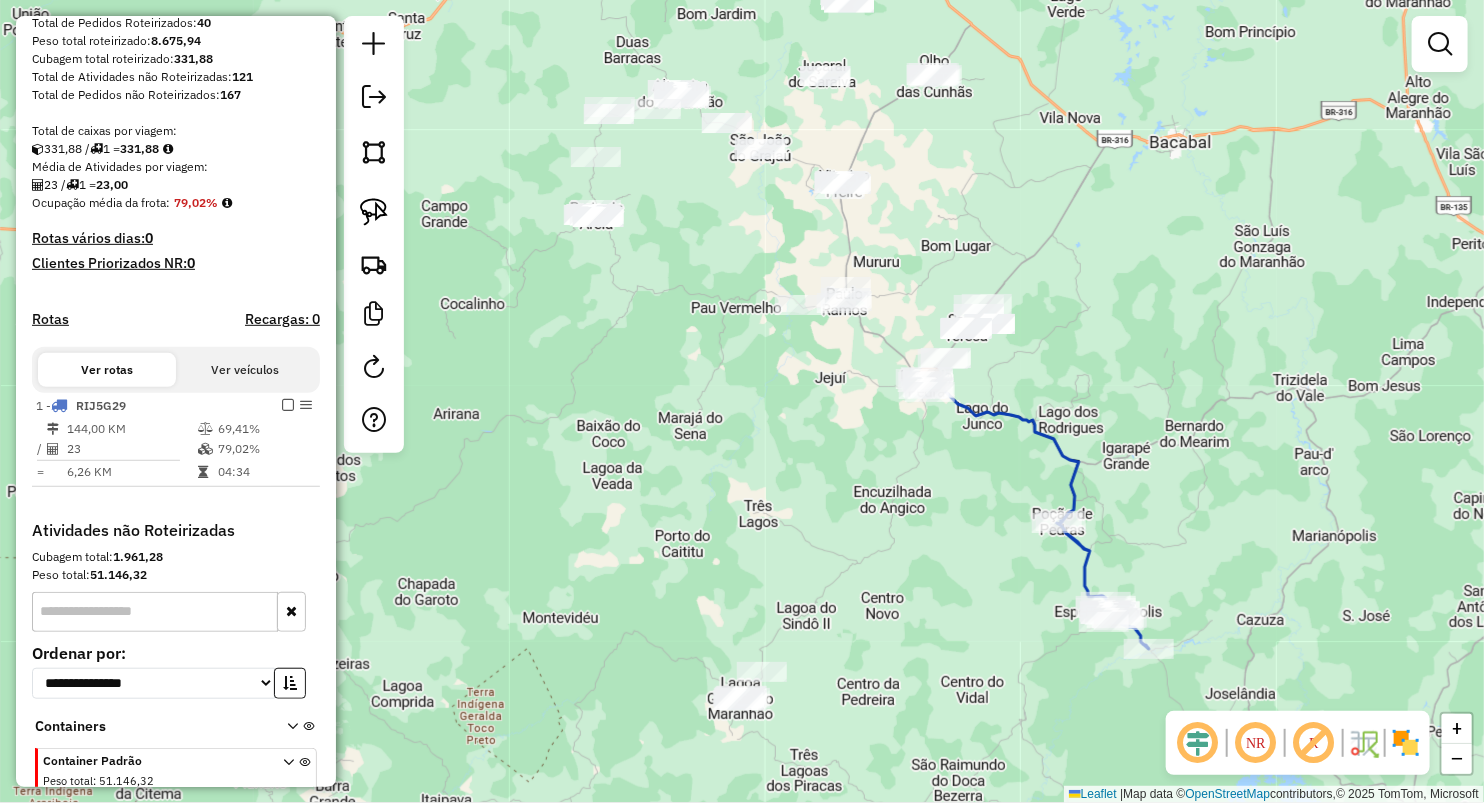 drag, startPoint x: 912, startPoint y: 550, endPoint x: 859, endPoint y: 459, distance: 105.30907 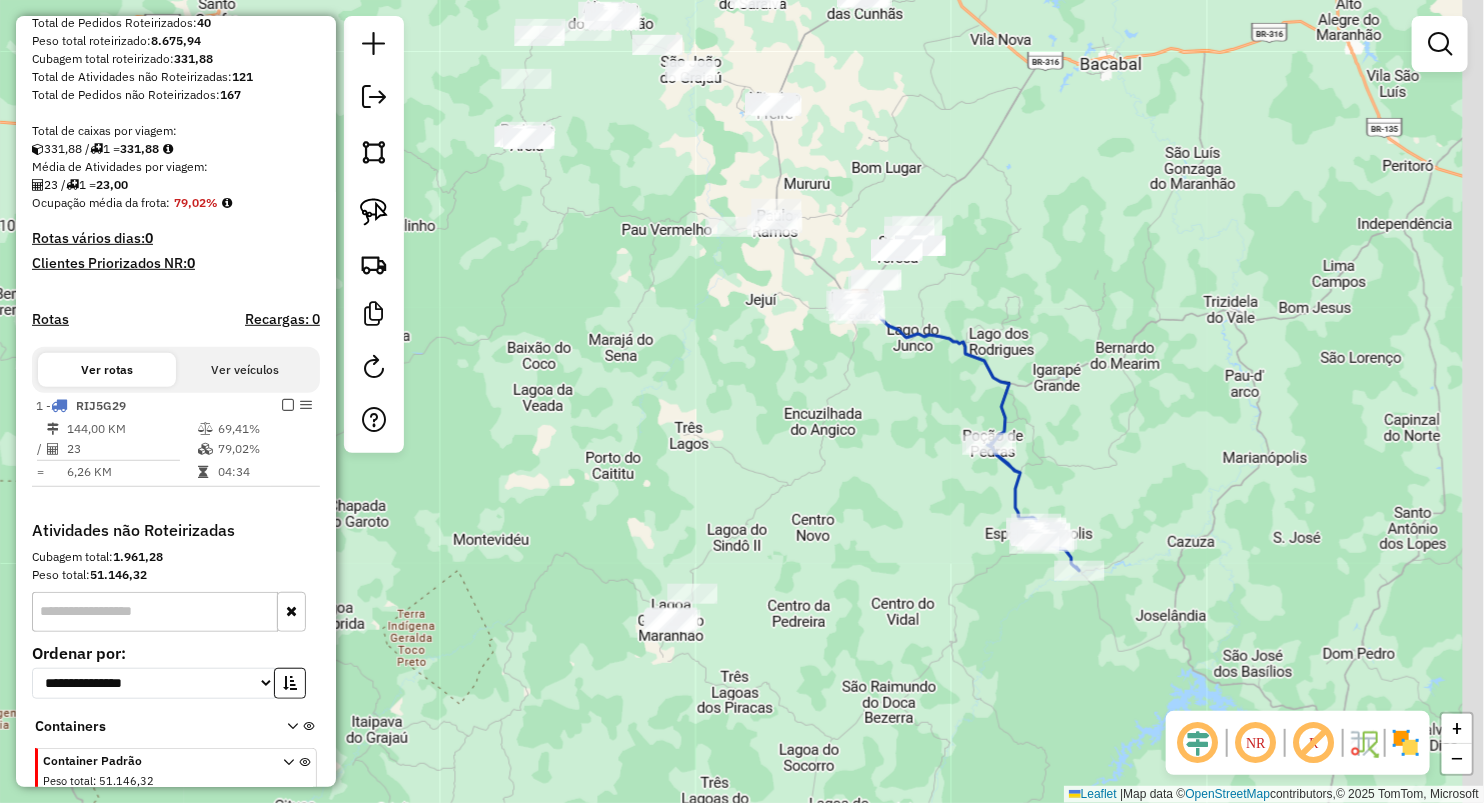 click on "Janela de atendimento Grade de atendimento Capacidade Transportadoras Veículos Cliente Pedidos  Rotas Selecione os dias de semana para filtrar as janelas de atendimento  Seg   Ter   Qua   Qui   Sex   Sáb   Dom  Informe o período da janela de atendimento: De: Até:  Filtrar exatamente a janela do cliente  Considerar janela de atendimento padrão  Selecione os dias de semana para filtrar as grades de atendimento  Seg   Ter   Qua   Qui   Sex   Sáb   Dom   Considerar clientes sem dia de atendimento cadastrado  Clientes fora do dia de atendimento selecionado Filtrar as atividades entre os valores definidos abaixo:  Peso mínimo:   Peso máximo:   Cubagem mínima:   Cubagem máxima:   De:   Até:  Filtrar as atividades entre o tempo de atendimento definido abaixo:  De:   Até:   Considerar capacidade total dos clientes não roteirizados Transportadora: Selecione um ou mais itens Tipo de veículo: Selecione um ou mais itens Veículo: Selecione um ou mais itens Motorista: Selecione um ou mais itens Nome: Rótulo:" 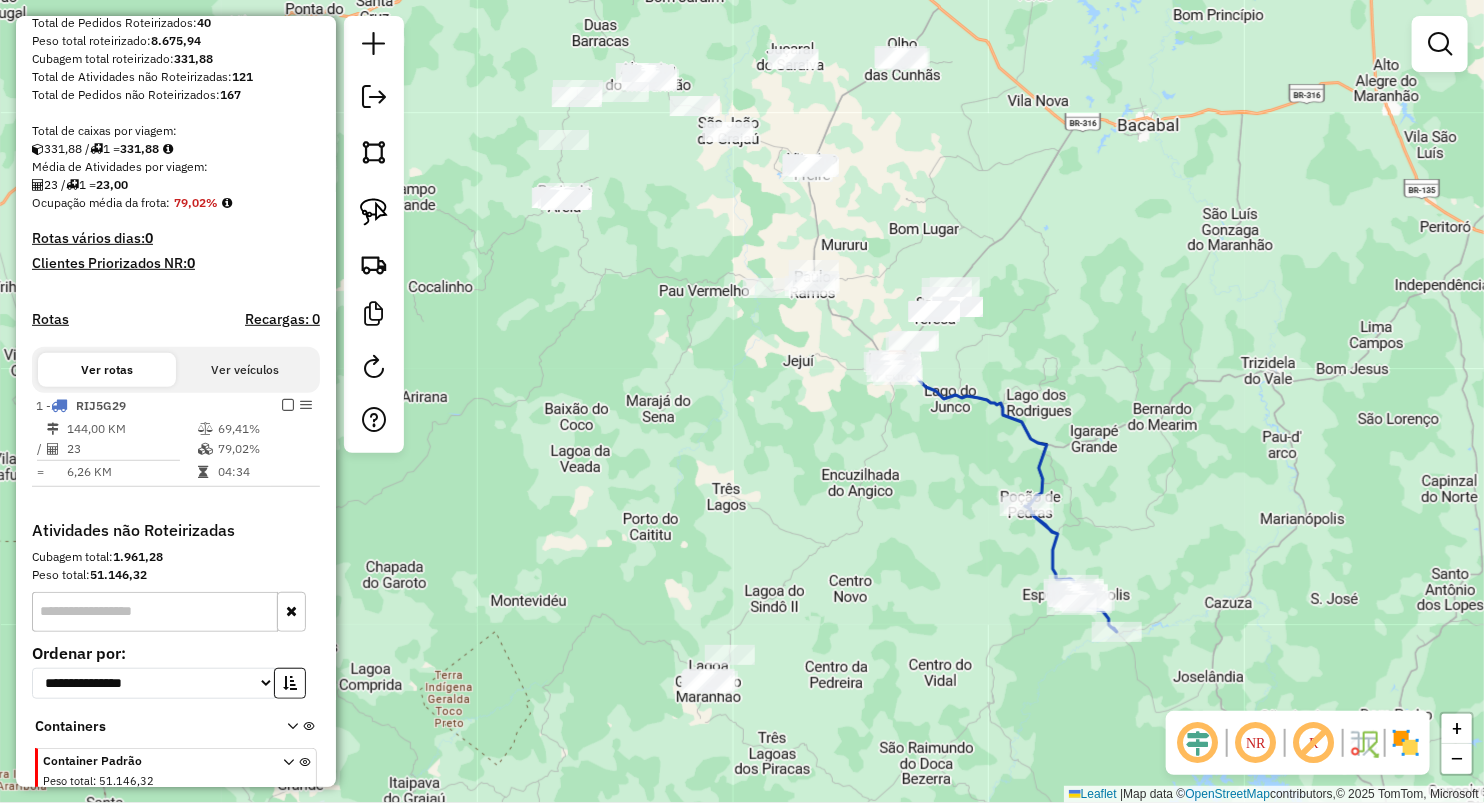 drag, startPoint x: 828, startPoint y: 446, endPoint x: 845, endPoint y: 470, distance: 29.410883 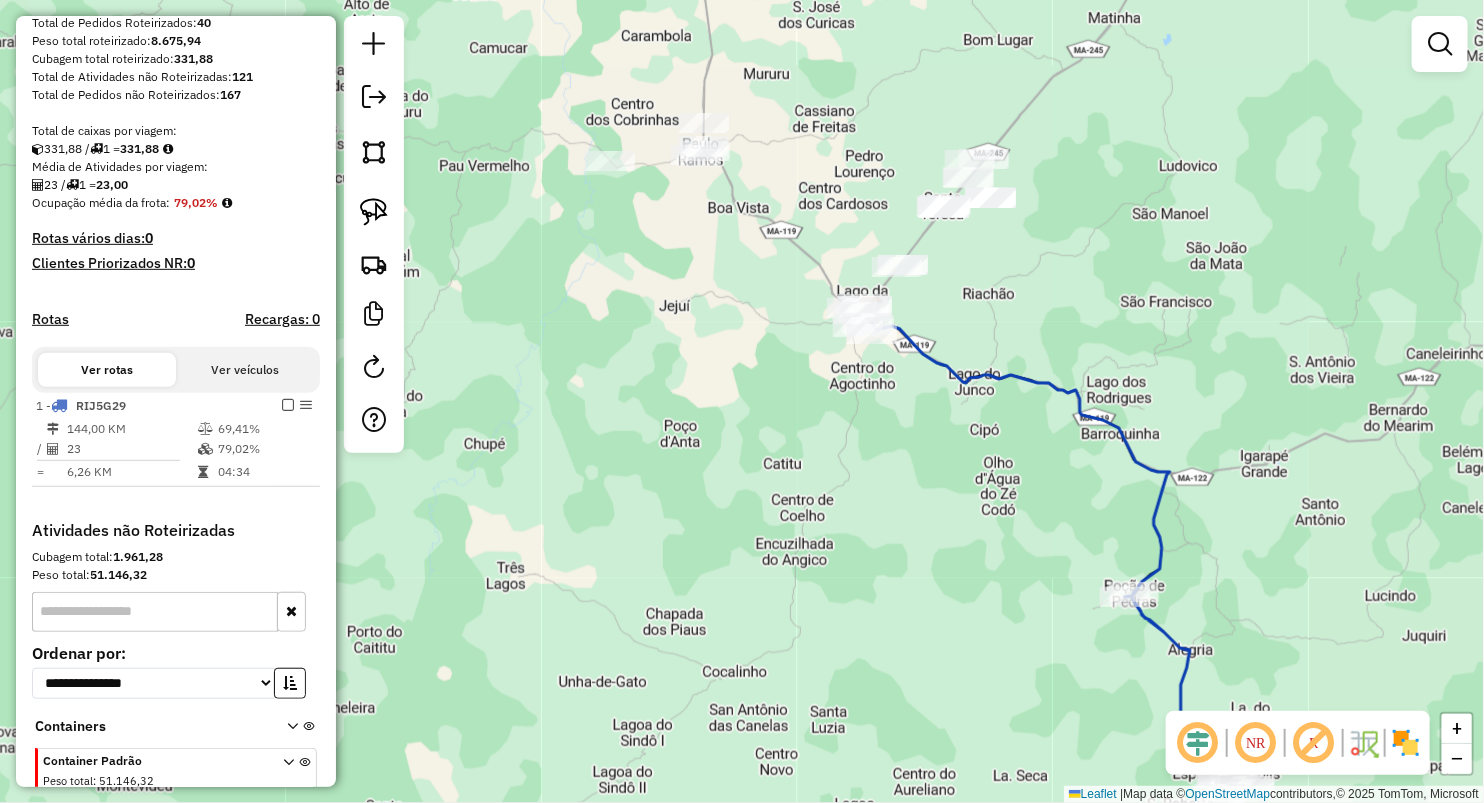 drag, startPoint x: 824, startPoint y: 489, endPoint x: 847, endPoint y: 444, distance: 50.537113 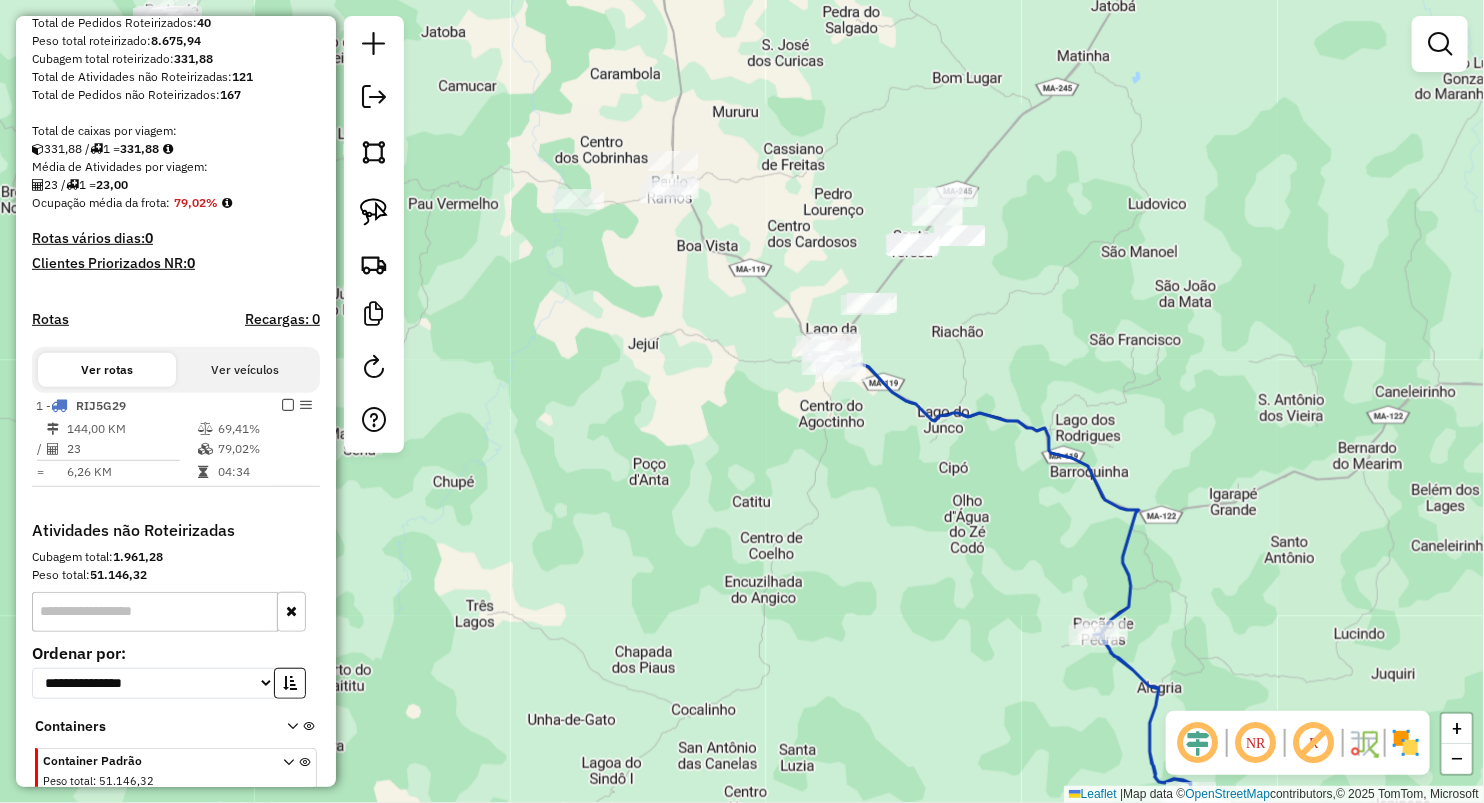 drag, startPoint x: 1016, startPoint y: 286, endPoint x: 984, endPoint y: 355, distance: 76.05919 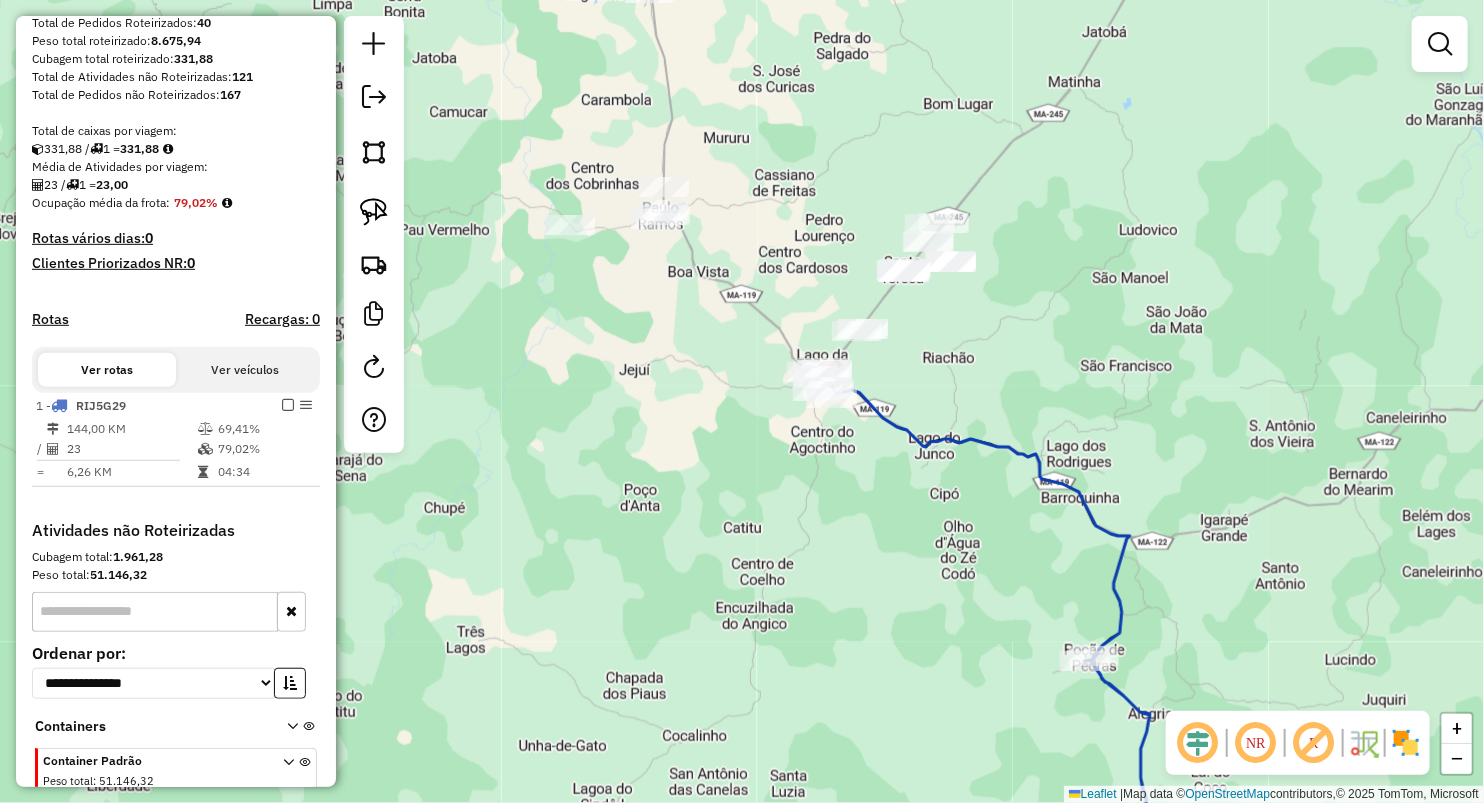 click 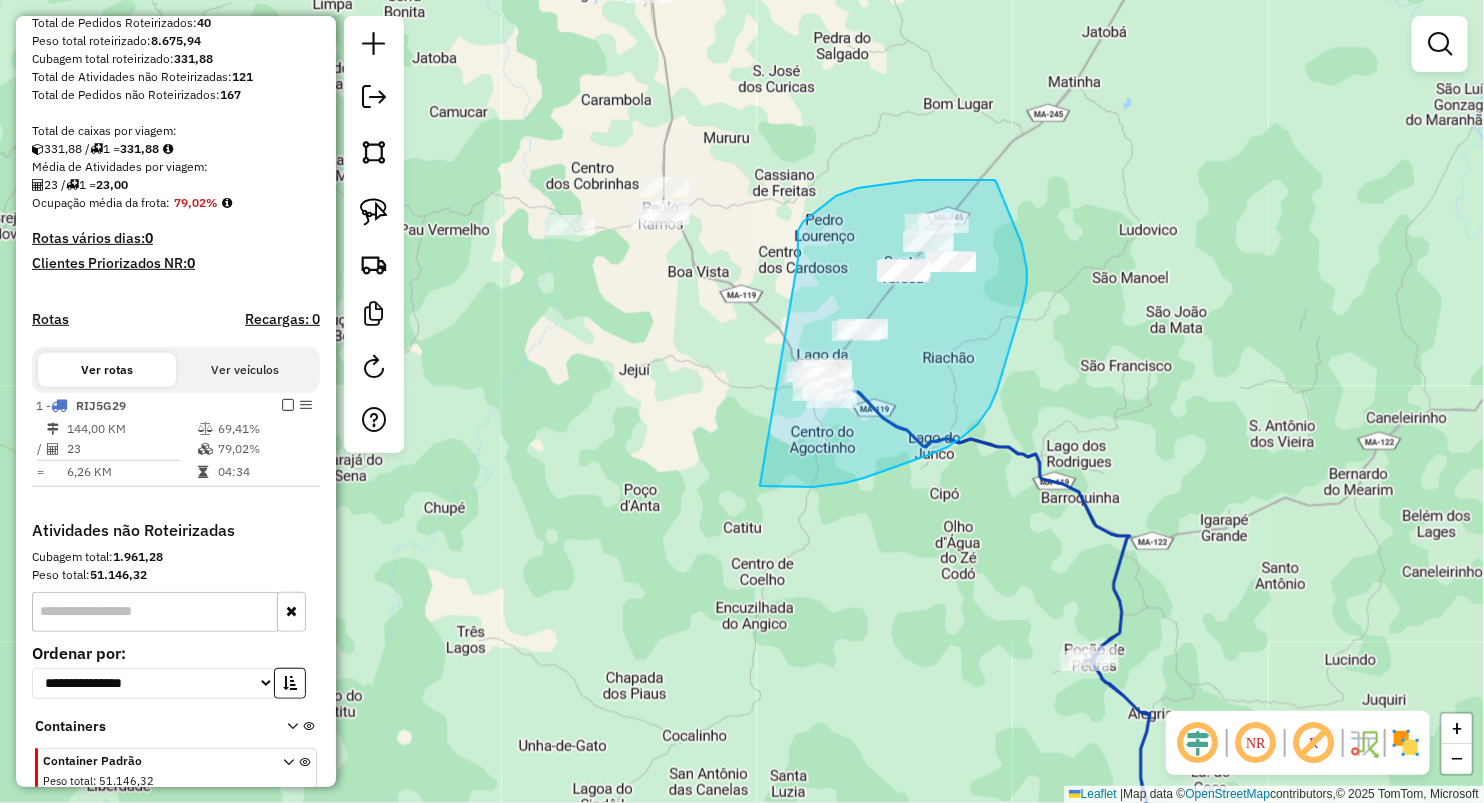 drag, startPoint x: 798, startPoint y: 260, endPoint x: 733, endPoint y: 482, distance: 231.32013 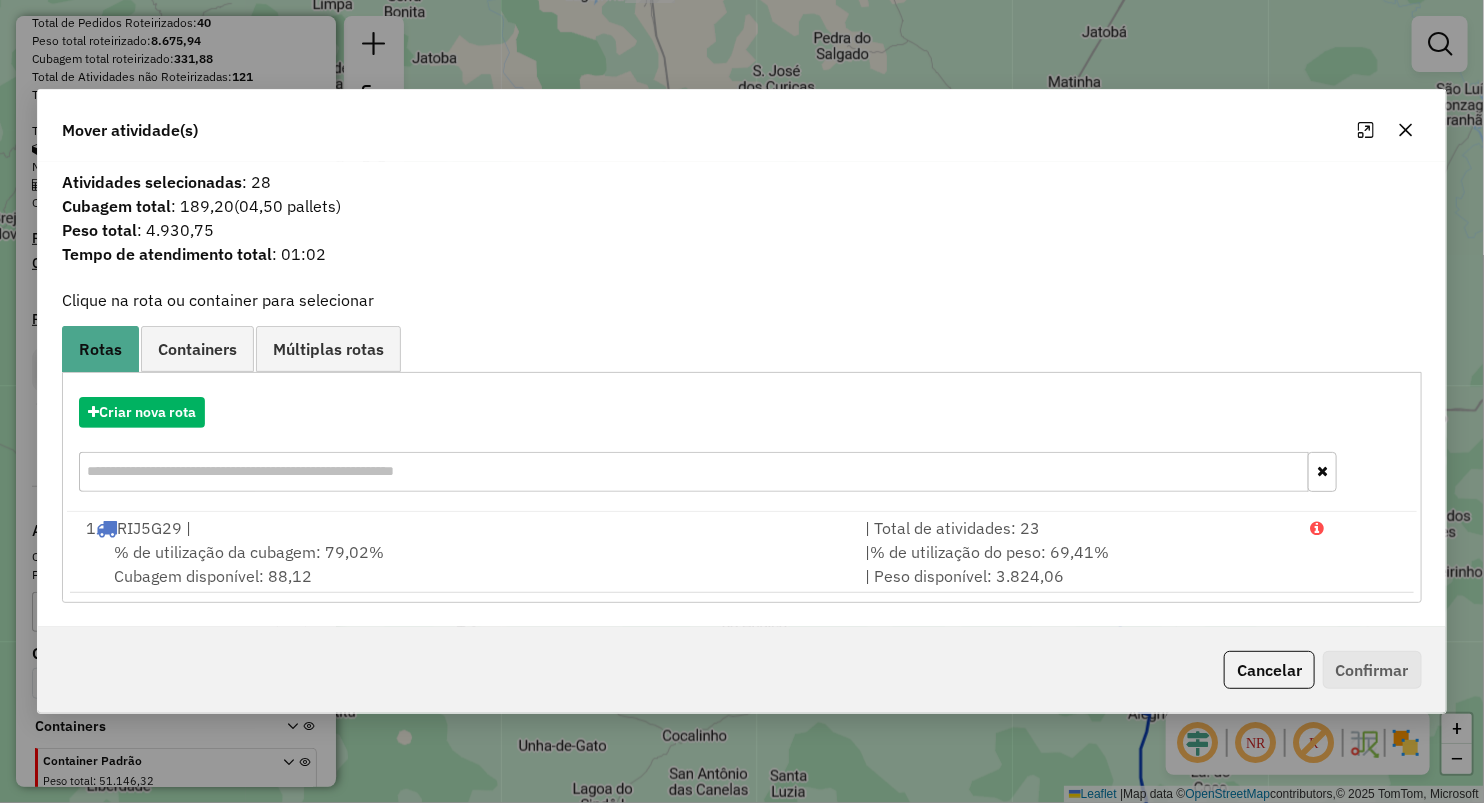 click 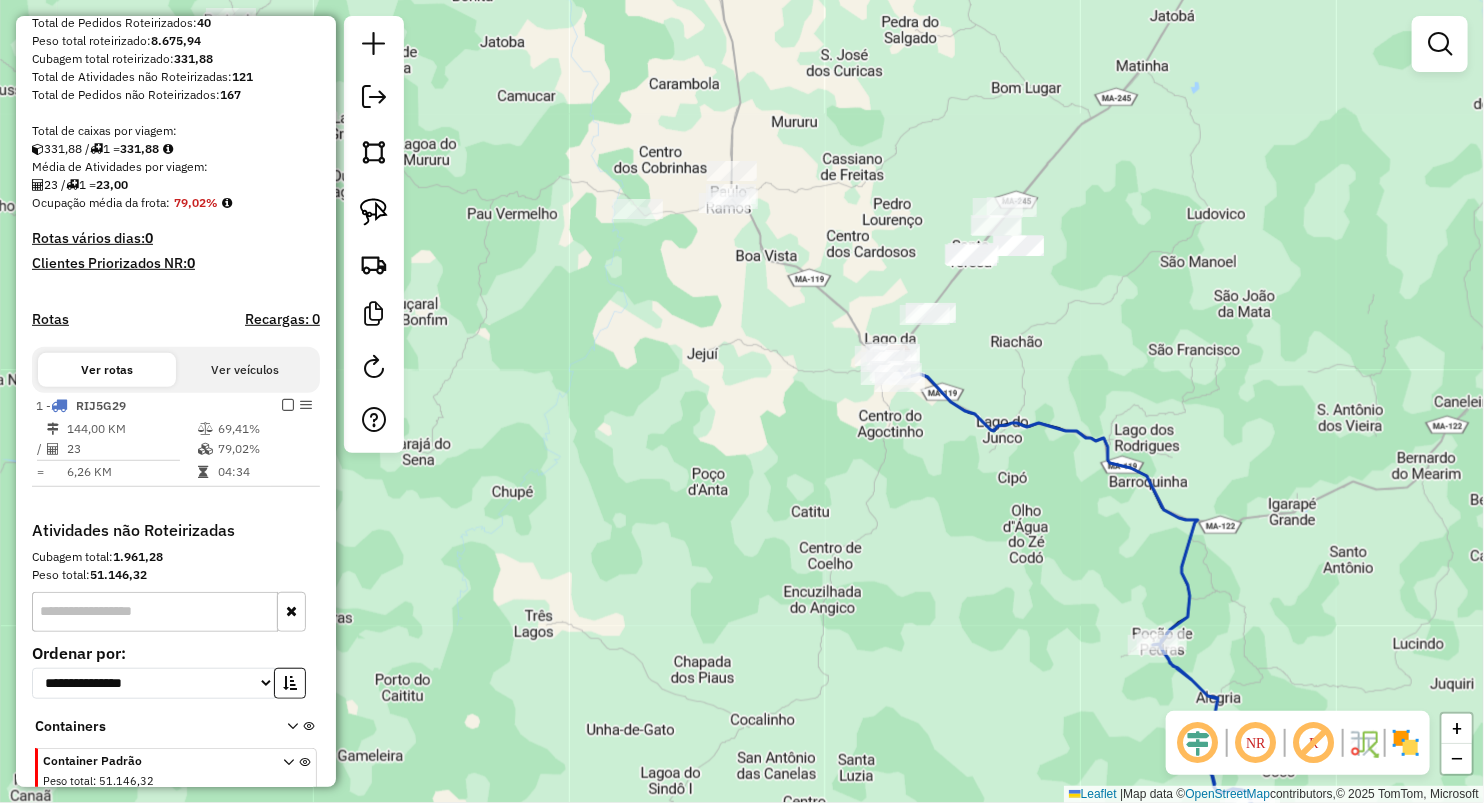 drag, startPoint x: 722, startPoint y: 572, endPoint x: 795, endPoint y: 558, distance: 74.330345 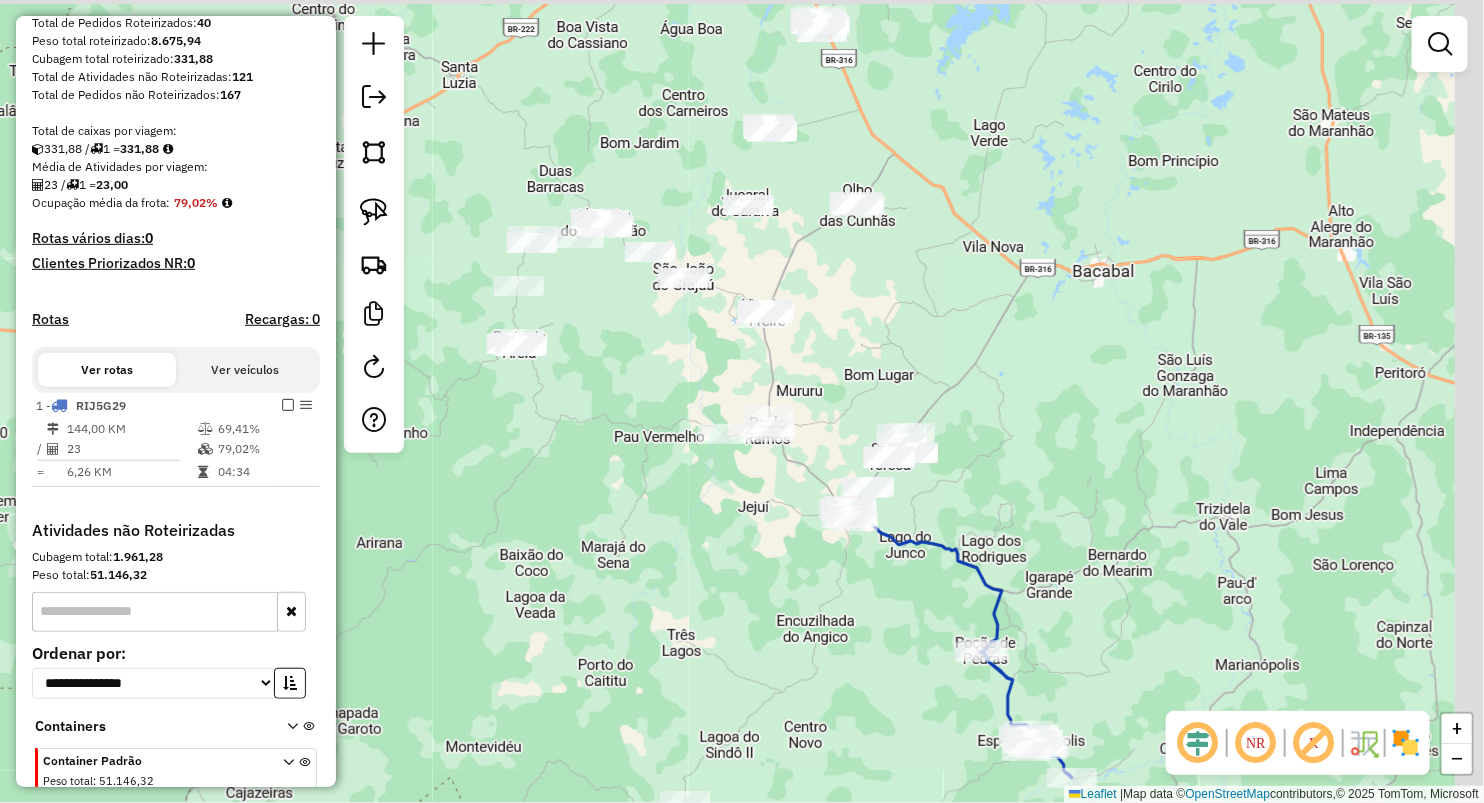 drag, startPoint x: 834, startPoint y: 296, endPoint x: 763, endPoint y: 335, distance: 81.00617 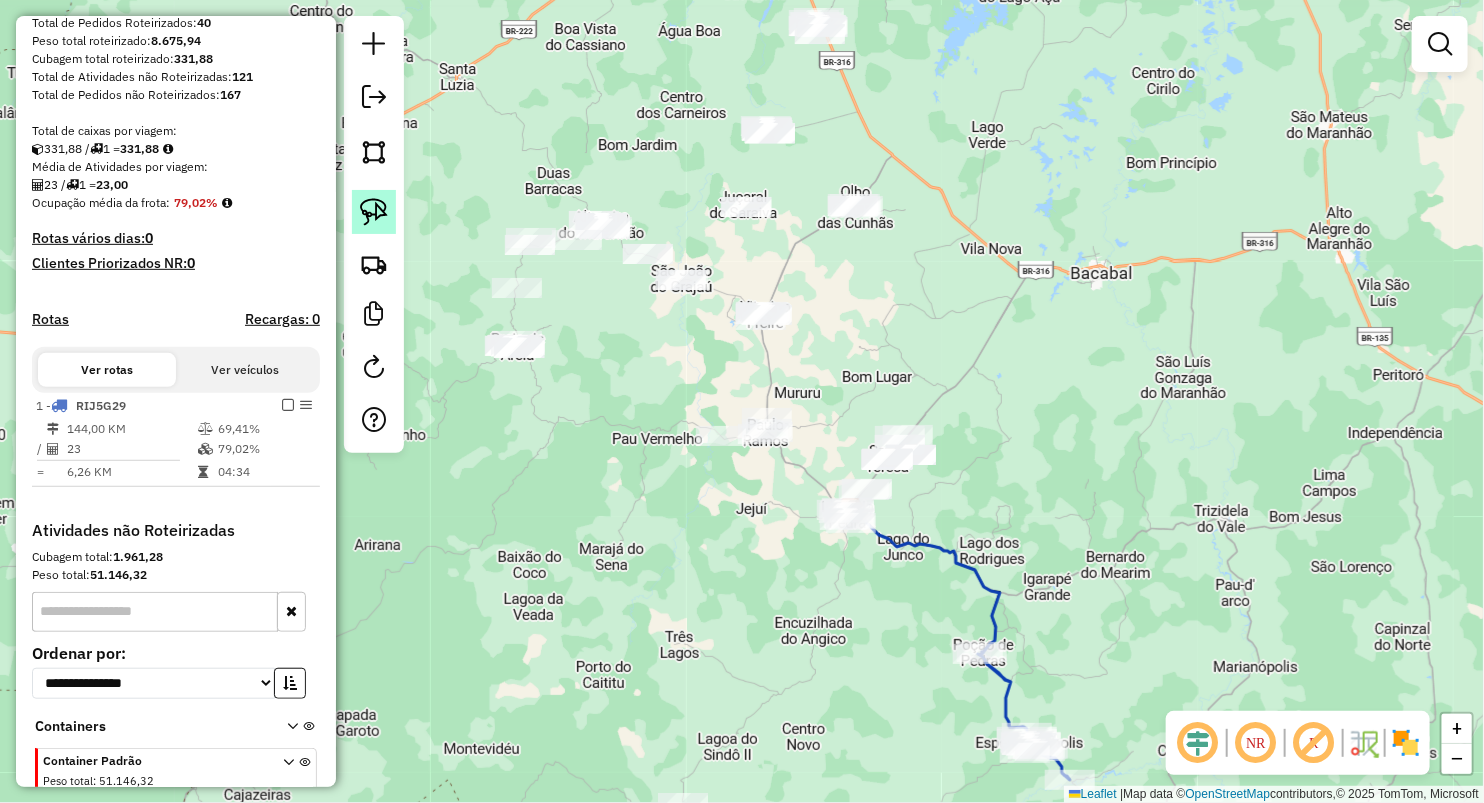 click 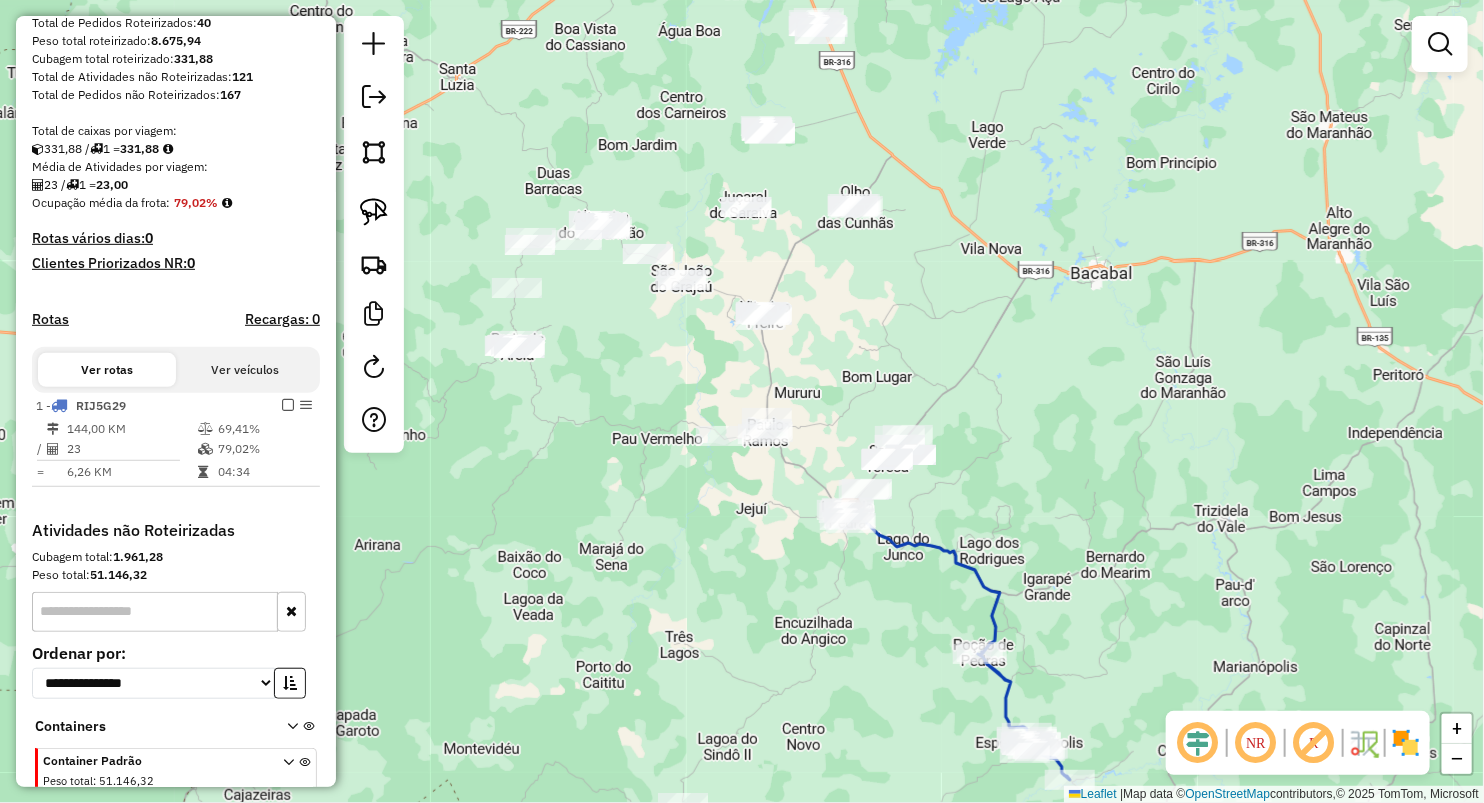 drag, startPoint x: 385, startPoint y: 211, endPoint x: 576, endPoint y: 308, distance: 214.21951 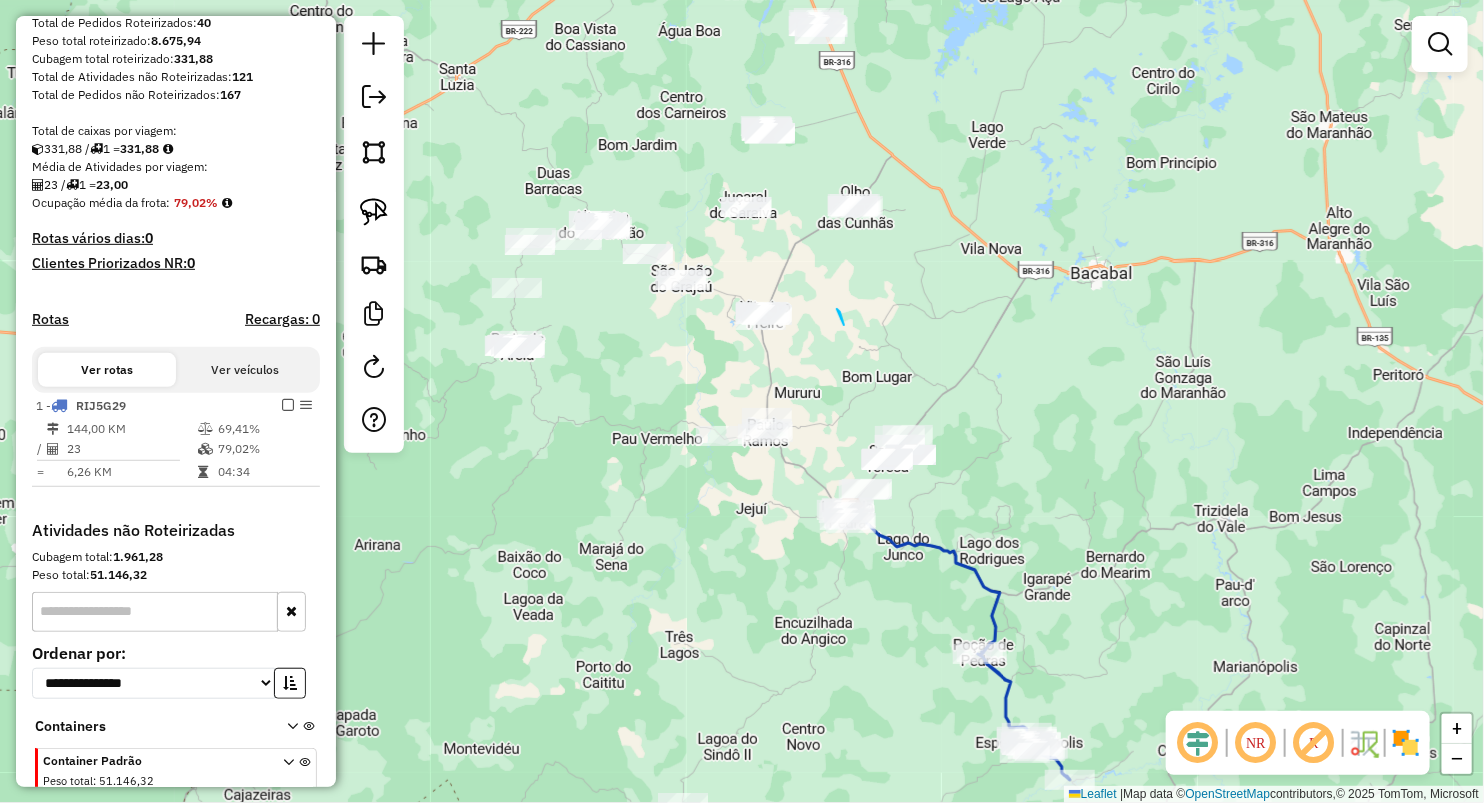 drag, startPoint x: 844, startPoint y: 325, endPoint x: 762, endPoint y: 464, distance: 161.38463 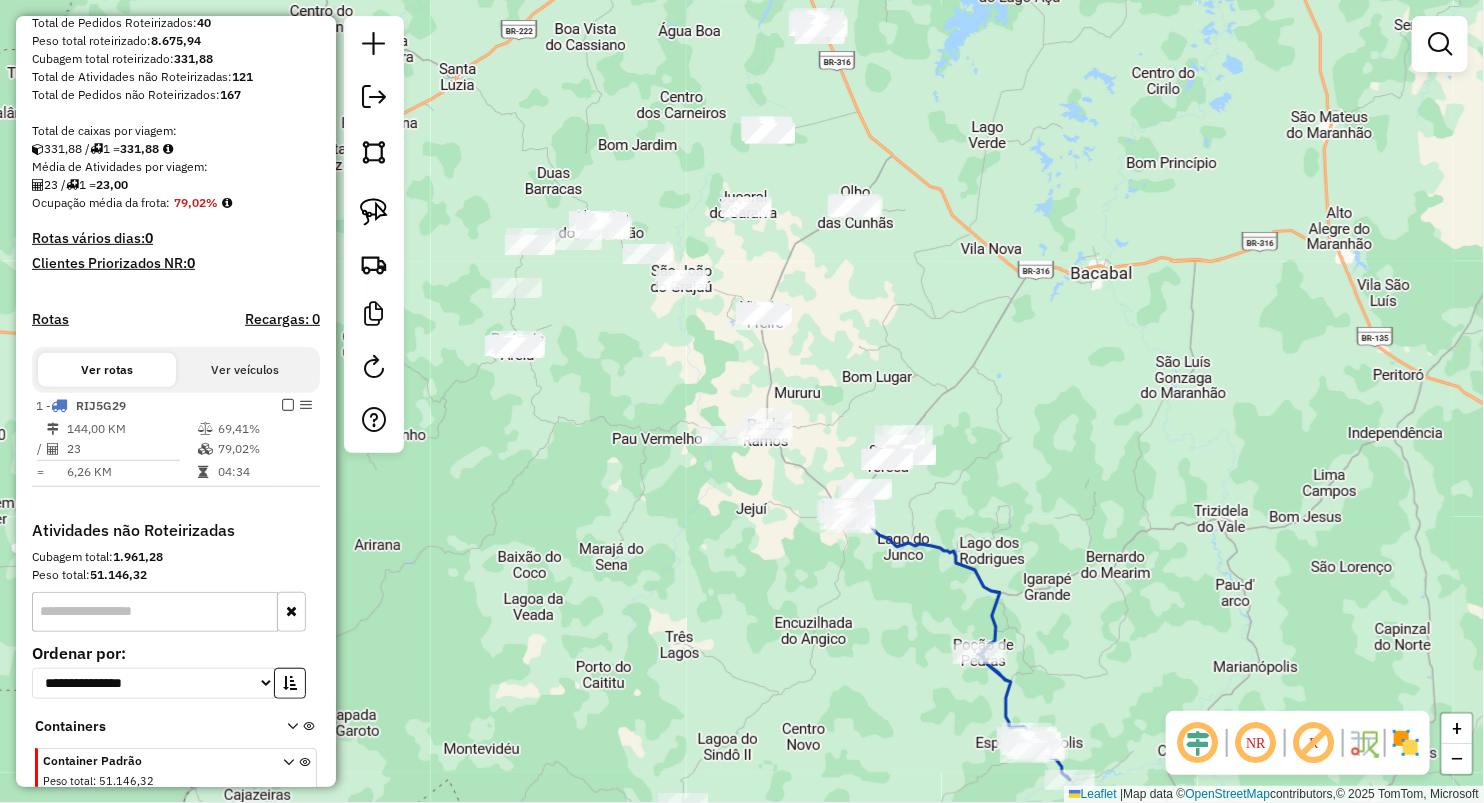 click on "Janela de atendimento Grade de atendimento Capacidade Transportadoras Veículos Cliente Pedidos  Rotas Selecione os dias de semana para filtrar as janelas de atendimento  Seg   Ter   Qua   Qui   Sex   Sáb   Dom  Informe o período da janela de atendimento: De: Até:  Filtrar exatamente a janela do cliente  Considerar janela de atendimento padrão  Selecione os dias de semana para filtrar as grades de atendimento  Seg   Ter   Qua   Qui   Sex   Sáb   Dom   Considerar clientes sem dia de atendimento cadastrado  Clientes fora do dia de atendimento selecionado Filtrar as atividades entre os valores definidos abaixo:  Peso mínimo:   Peso máximo:   Cubagem mínima:   Cubagem máxima:   De:   Até:  Filtrar as atividades entre o tempo de atendimento definido abaixo:  De:   Até:   Considerar capacidade total dos clientes não roteirizados Transportadora: Selecione um ou mais itens Tipo de veículo: Selecione um ou mais itens Veículo: Selecione um ou mais itens Motorista: Selecione um ou mais itens Nome: Rótulo:" 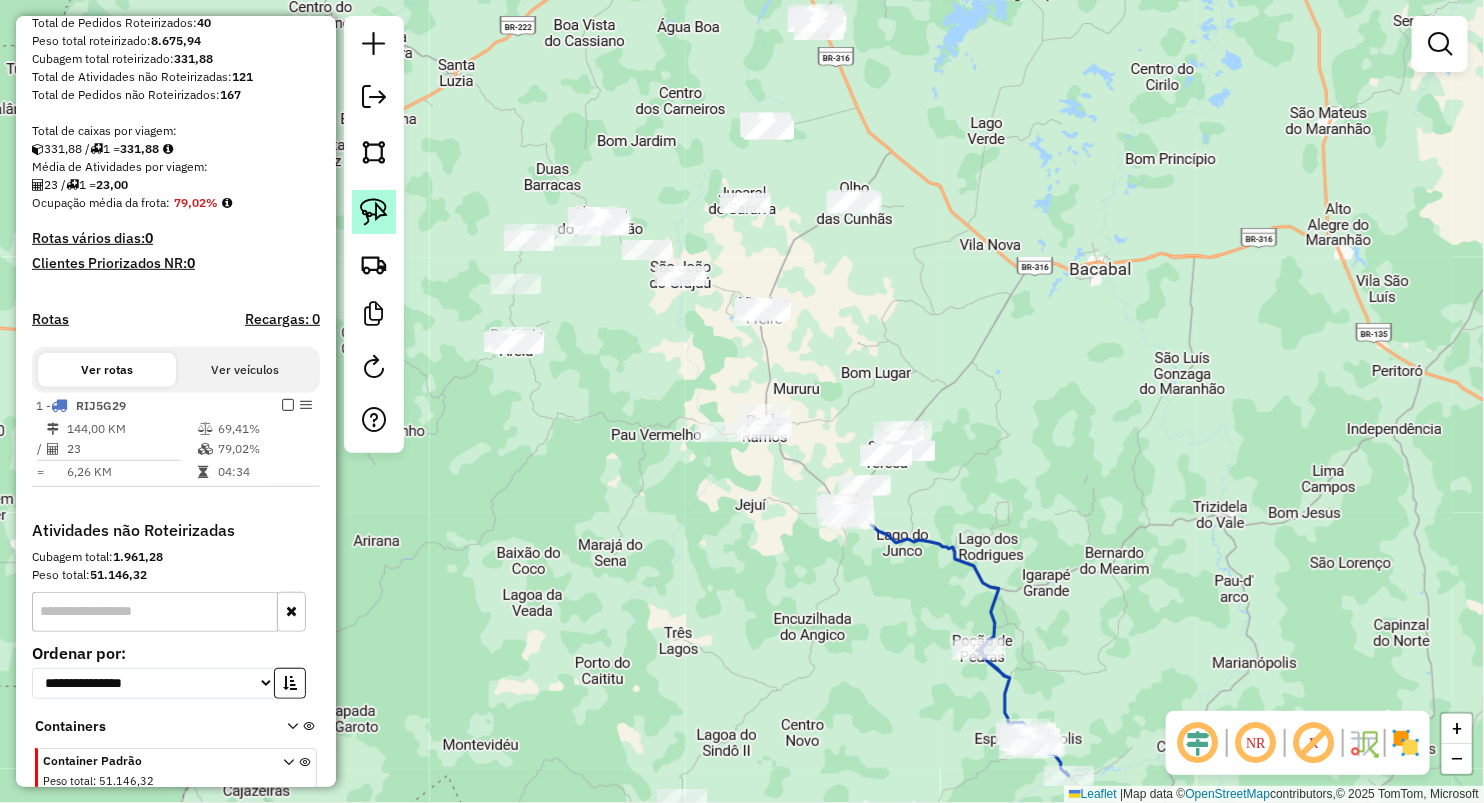 click 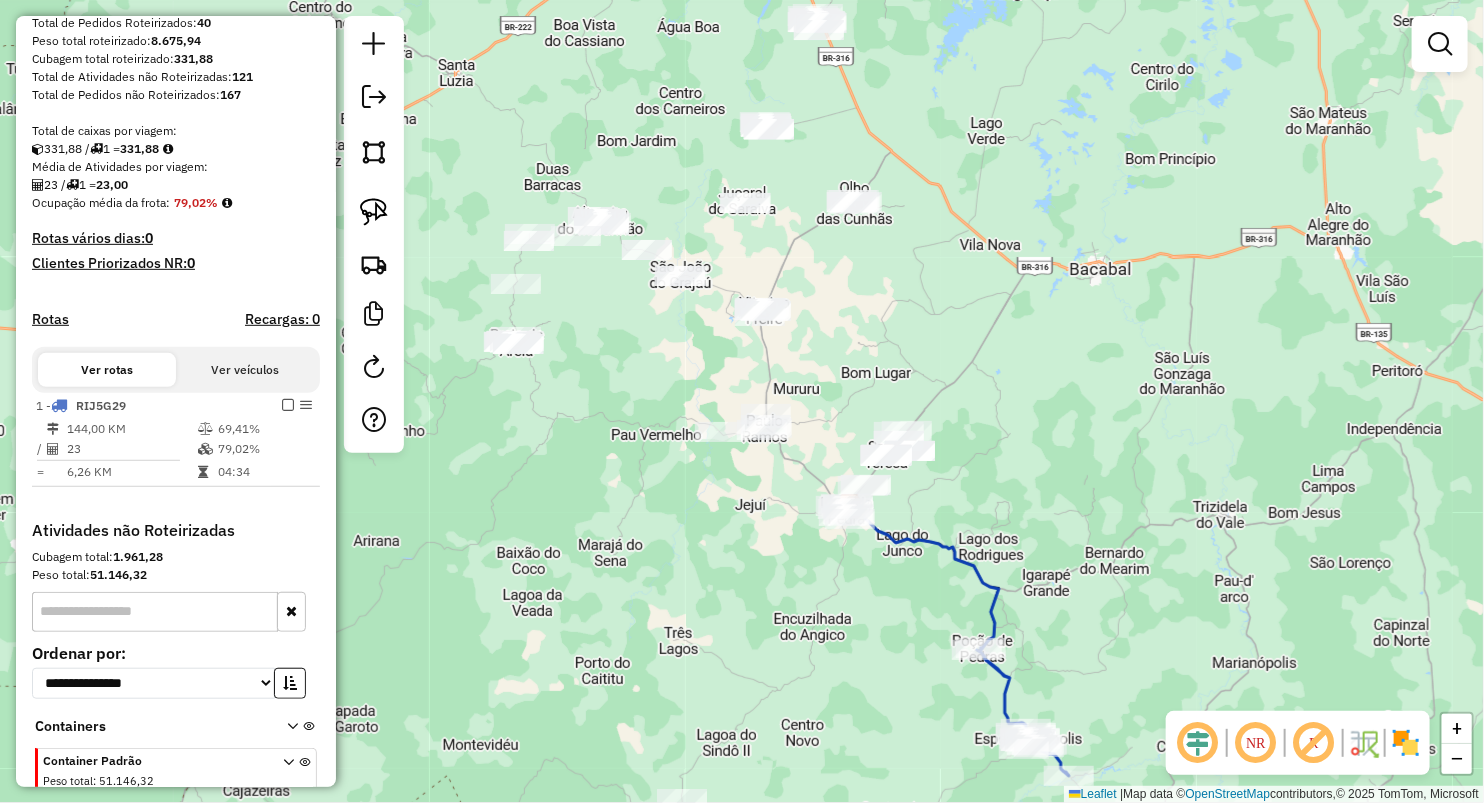drag, startPoint x: 366, startPoint y: 220, endPoint x: 468, endPoint y: 253, distance: 107.205414 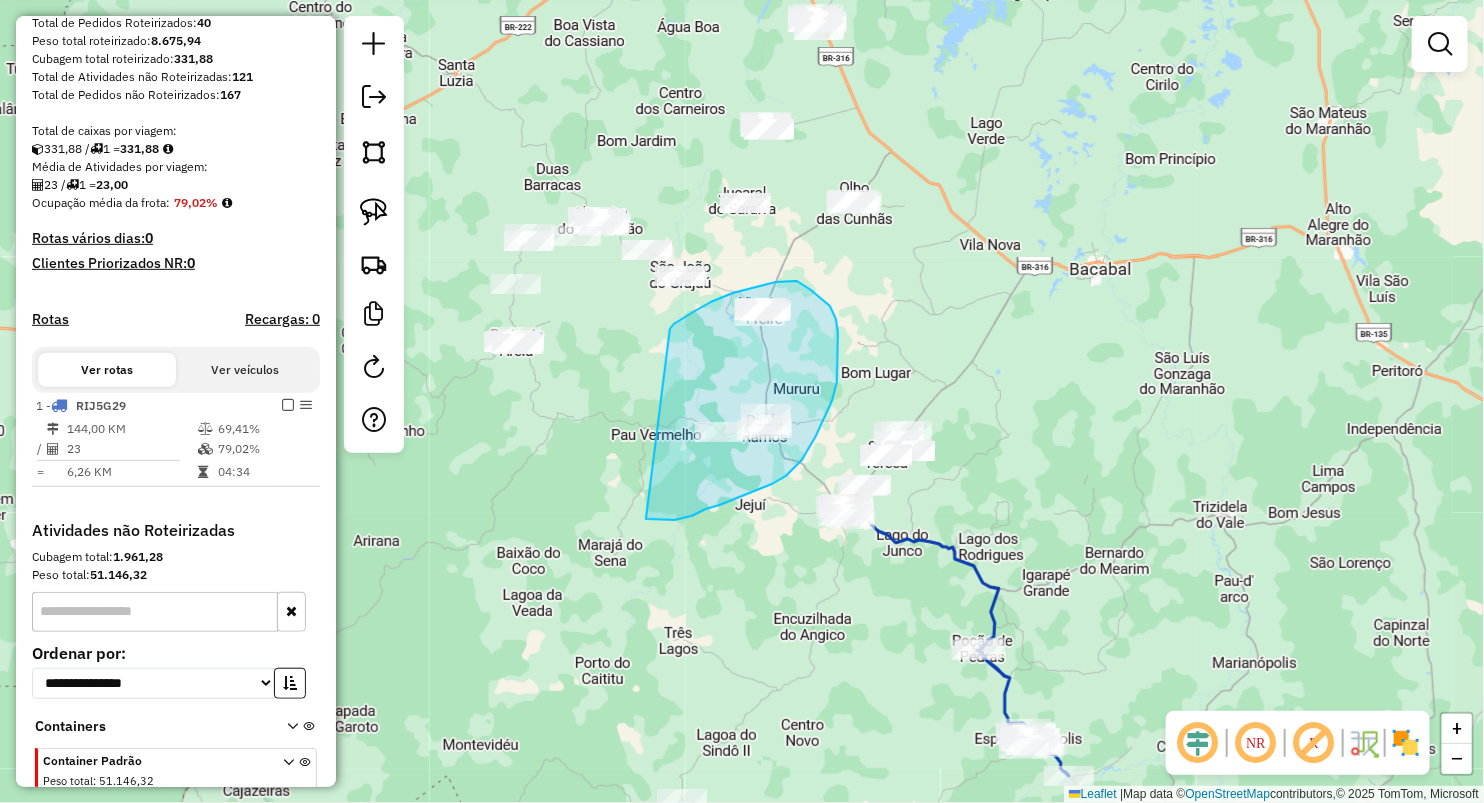 drag, startPoint x: 670, startPoint y: 329, endPoint x: 645, endPoint y: 518, distance: 190.64627 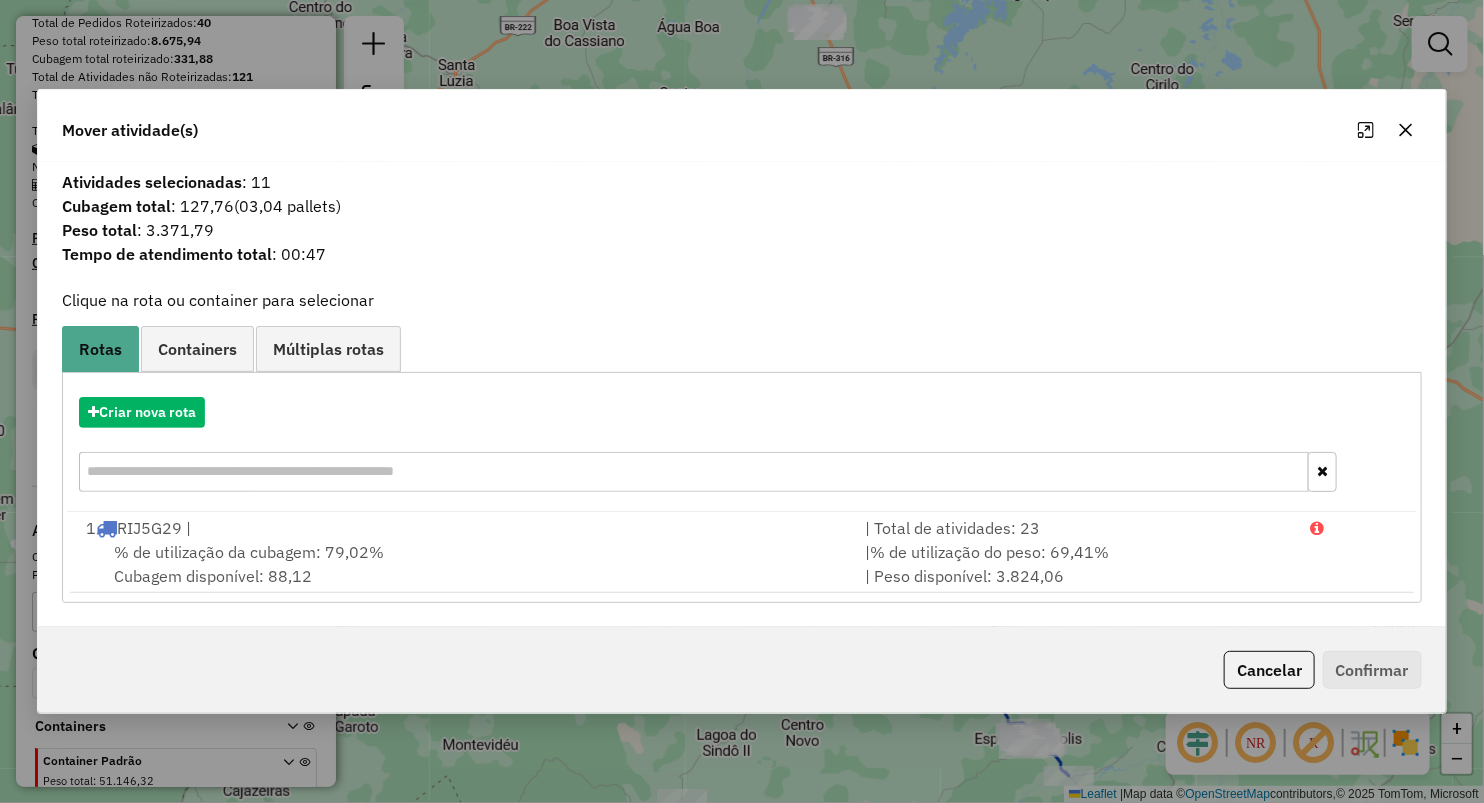 click 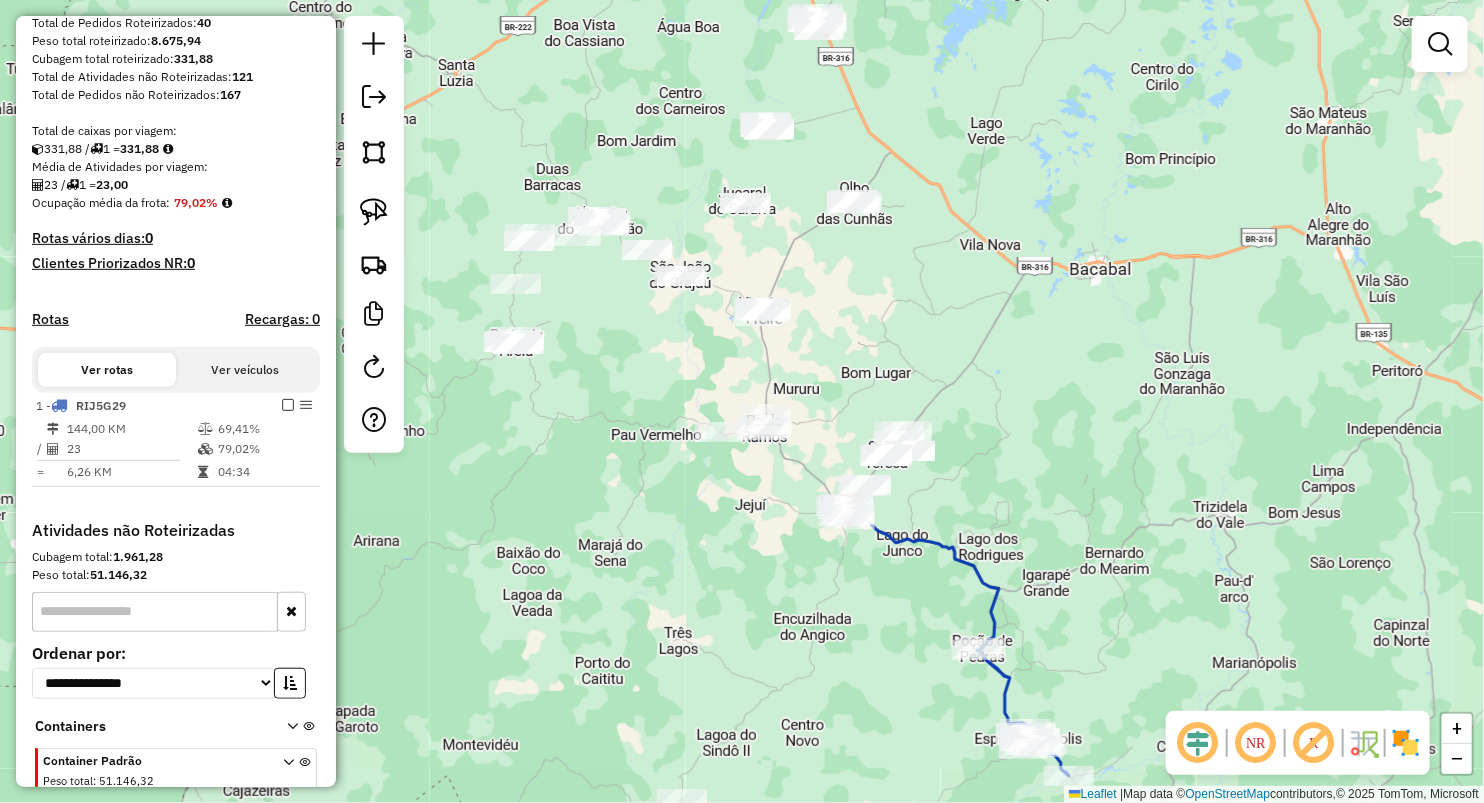 click on "Janela de atendimento Grade de atendimento Capacidade Transportadoras Veículos Cliente Pedidos  Rotas Selecione os dias de semana para filtrar as janelas de atendimento  Seg   Ter   Qua   Qui   Sex   Sáb   Dom  Informe o período da janela de atendimento: De: Até:  Filtrar exatamente a janela do cliente  Considerar janela de atendimento padrão  Selecione os dias de semana para filtrar as grades de atendimento  Seg   Ter   Qua   Qui   Sex   Sáb   Dom   Considerar clientes sem dia de atendimento cadastrado  Clientes fora do dia de atendimento selecionado Filtrar as atividades entre os valores definidos abaixo:  Peso mínimo:   Peso máximo:   Cubagem mínima:   Cubagem máxima:   De:   Até:  Filtrar as atividades entre o tempo de atendimento definido abaixo:  De:   Até:   Considerar capacidade total dos clientes não roteirizados Transportadora: Selecione um ou mais itens Tipo de veículo: Selecione um ou mais itens Veículo: Selecione um ou mais itens Motorista: Selecione um ou mais itens Nome: Rótulo:" 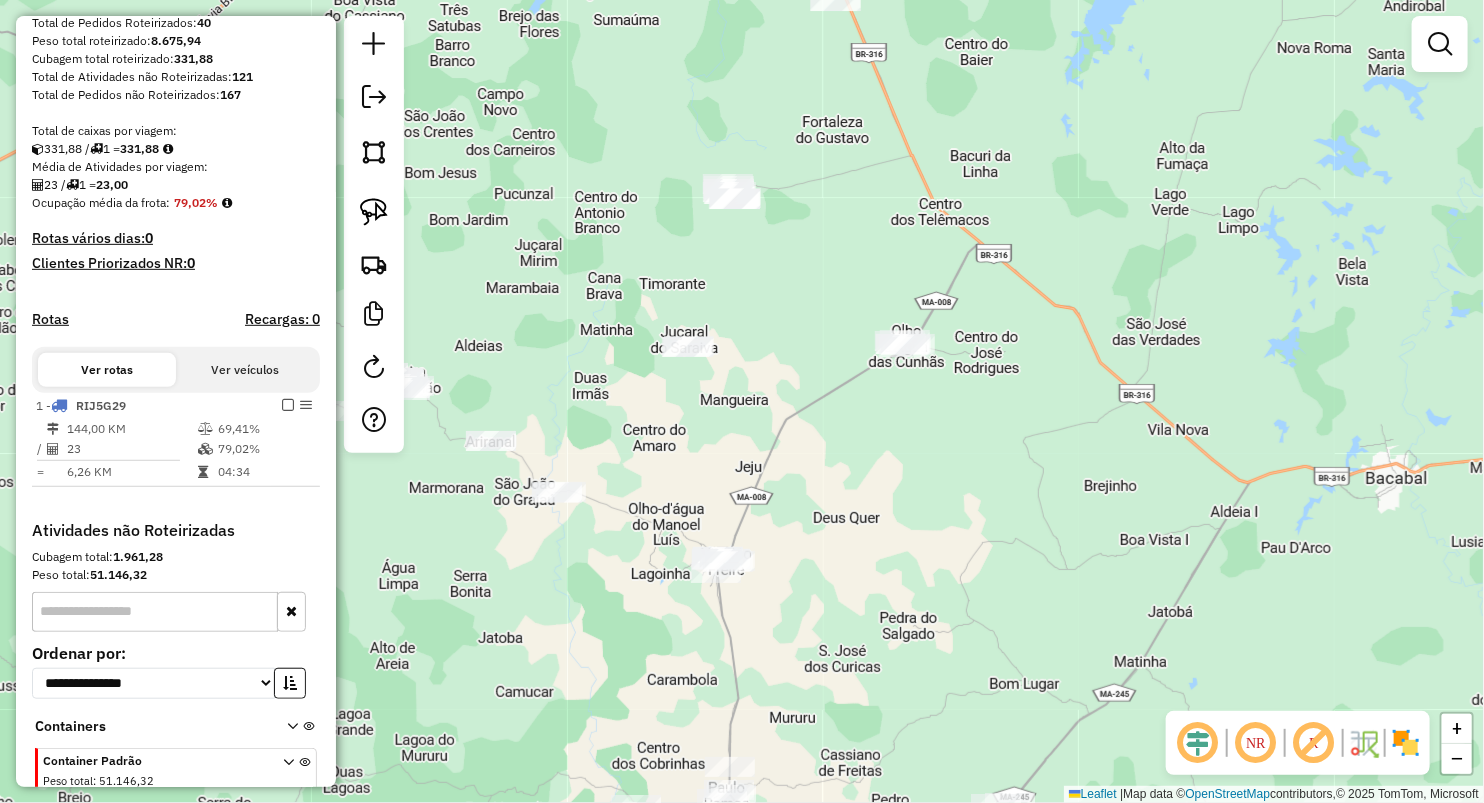 drag, startPoint x: 854, startPoint y: 157, endPoint x: 756, endPoint y: 327, distance: 196.22437 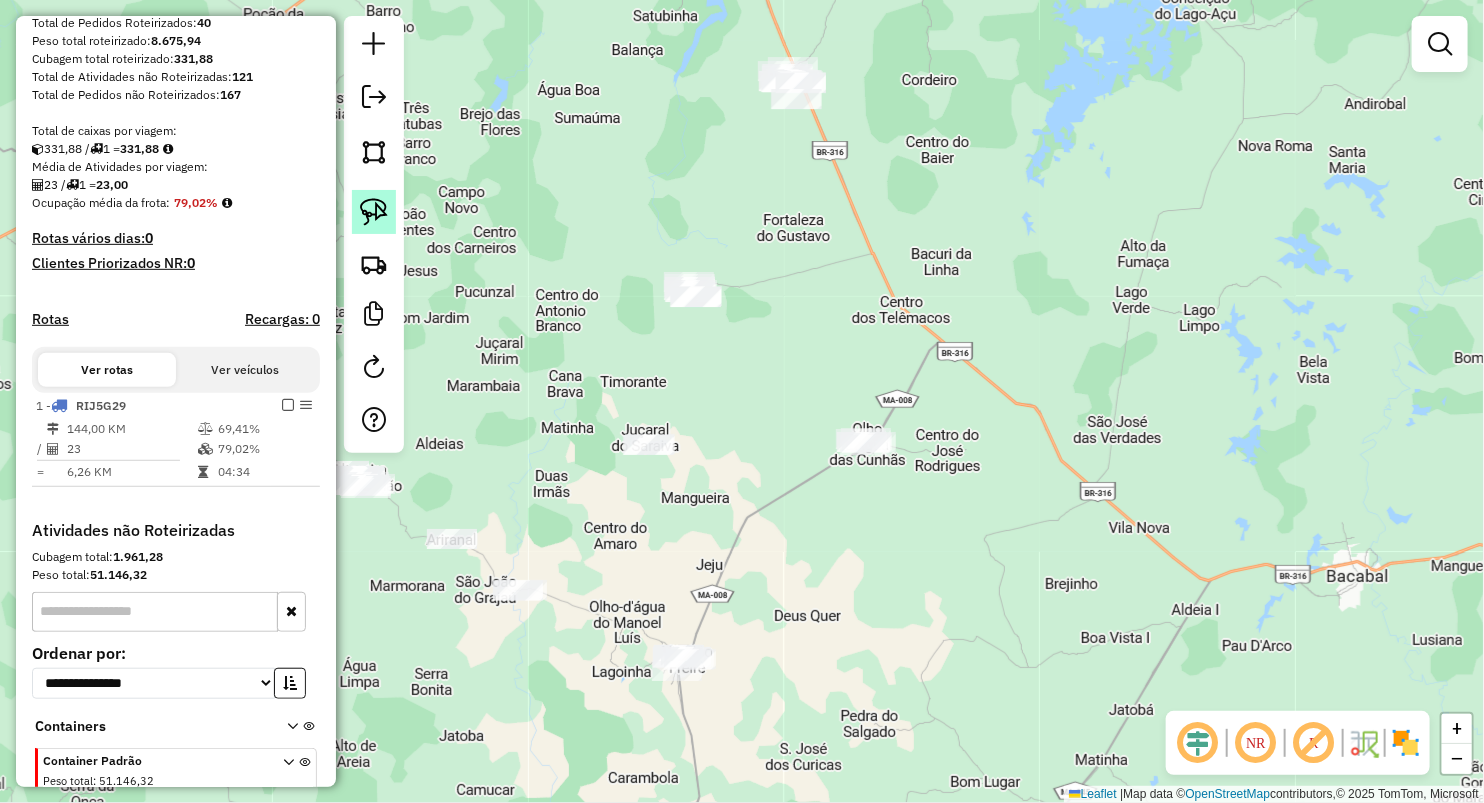 click 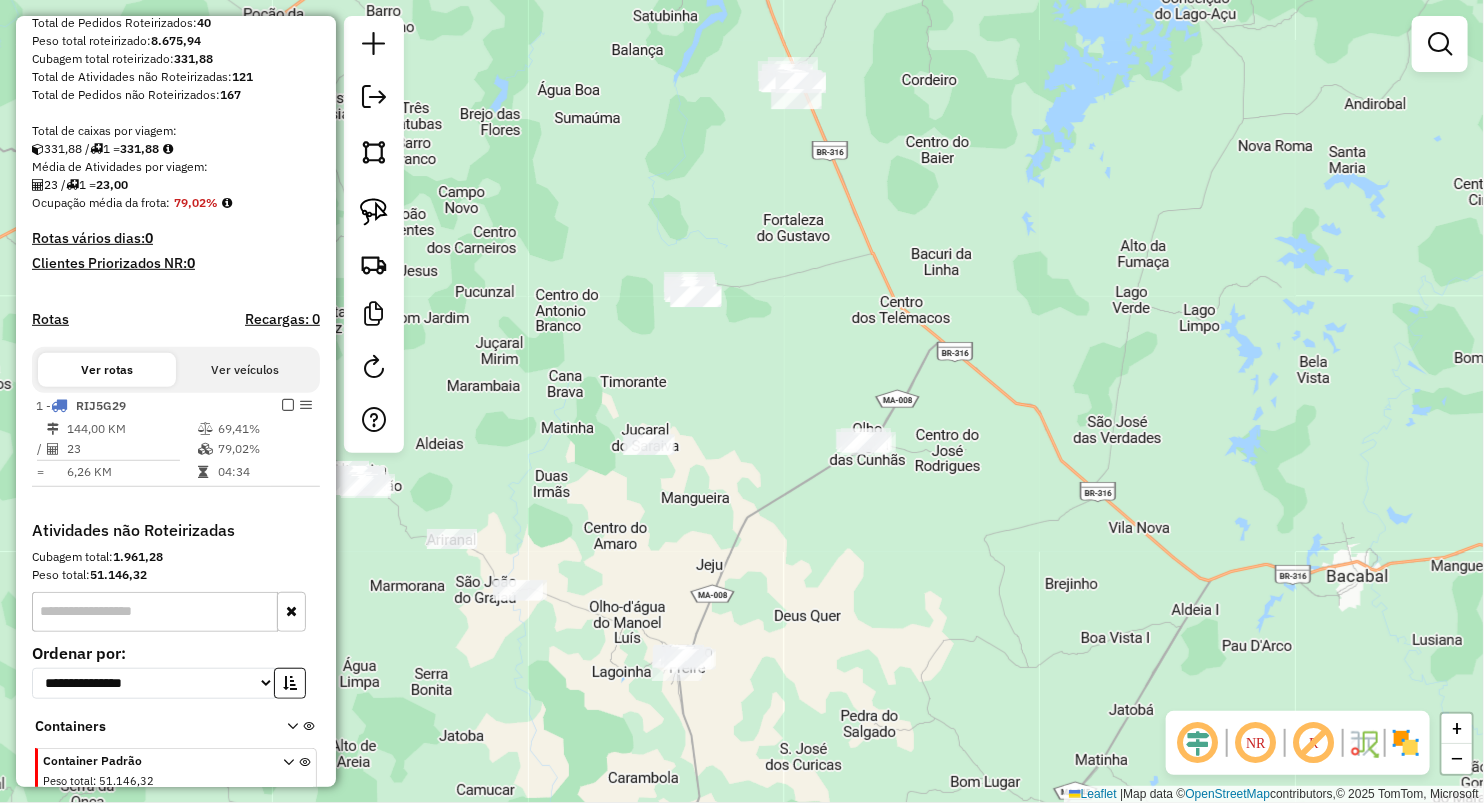 drag, startPoint x: 378, startPoint y: 215, endPoint x: 560, endPoint y: 277, distance: 192.27065 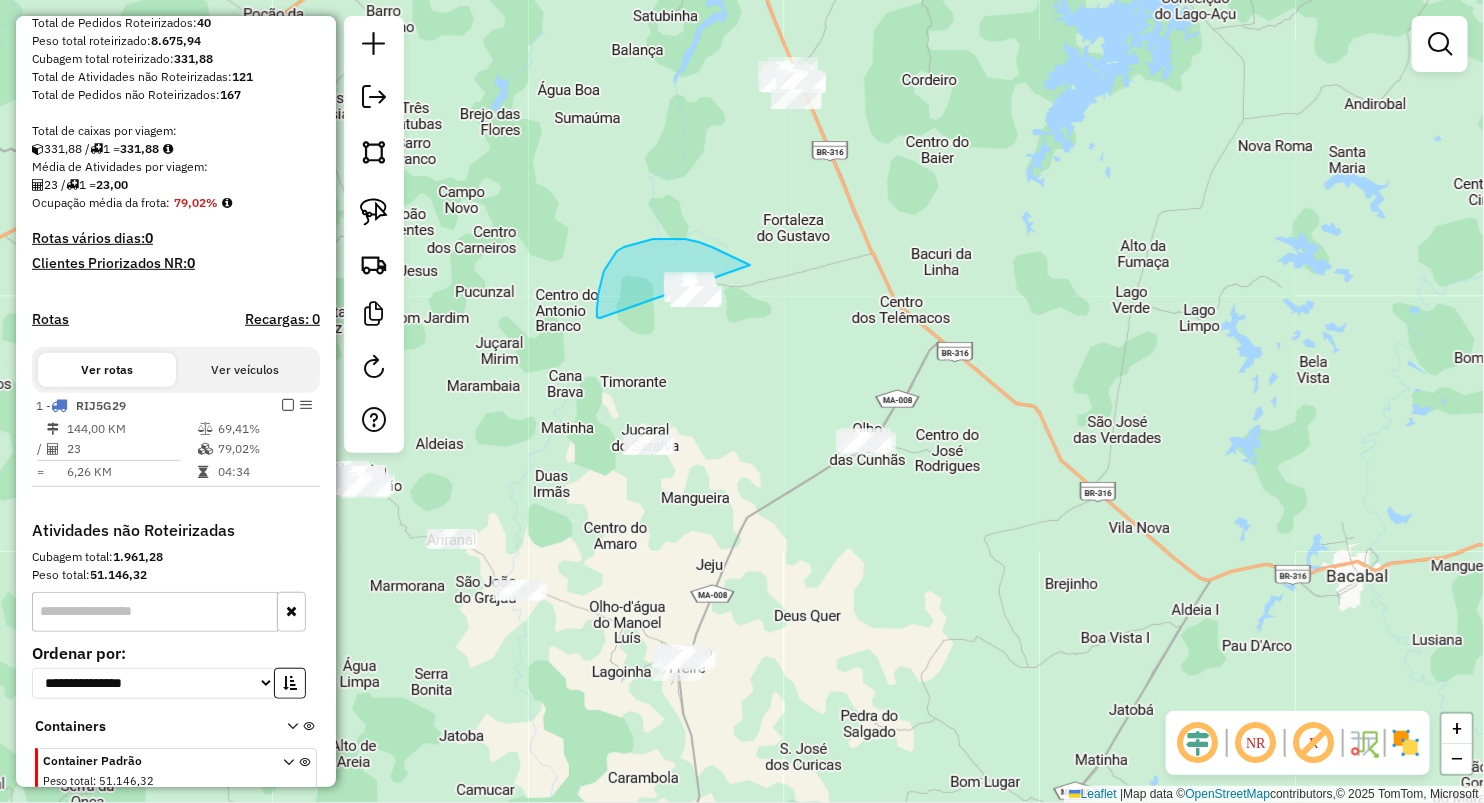 drag, startPoint x: 600, startPoint y: 317, endPoint x: 826, endPoint y: 307, distance: 226.22113 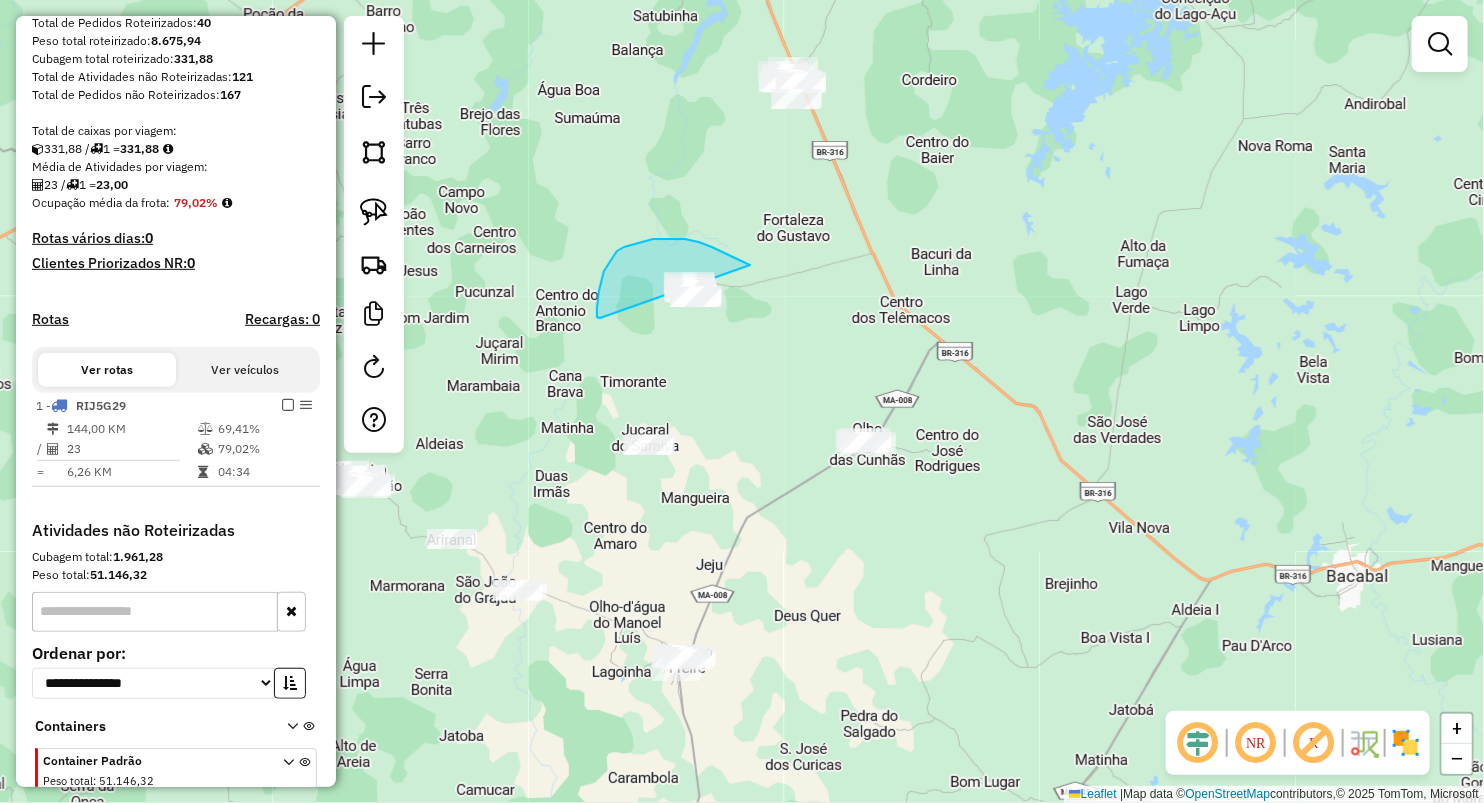 click on "Aguarde..." at bounding box center [0, 0] 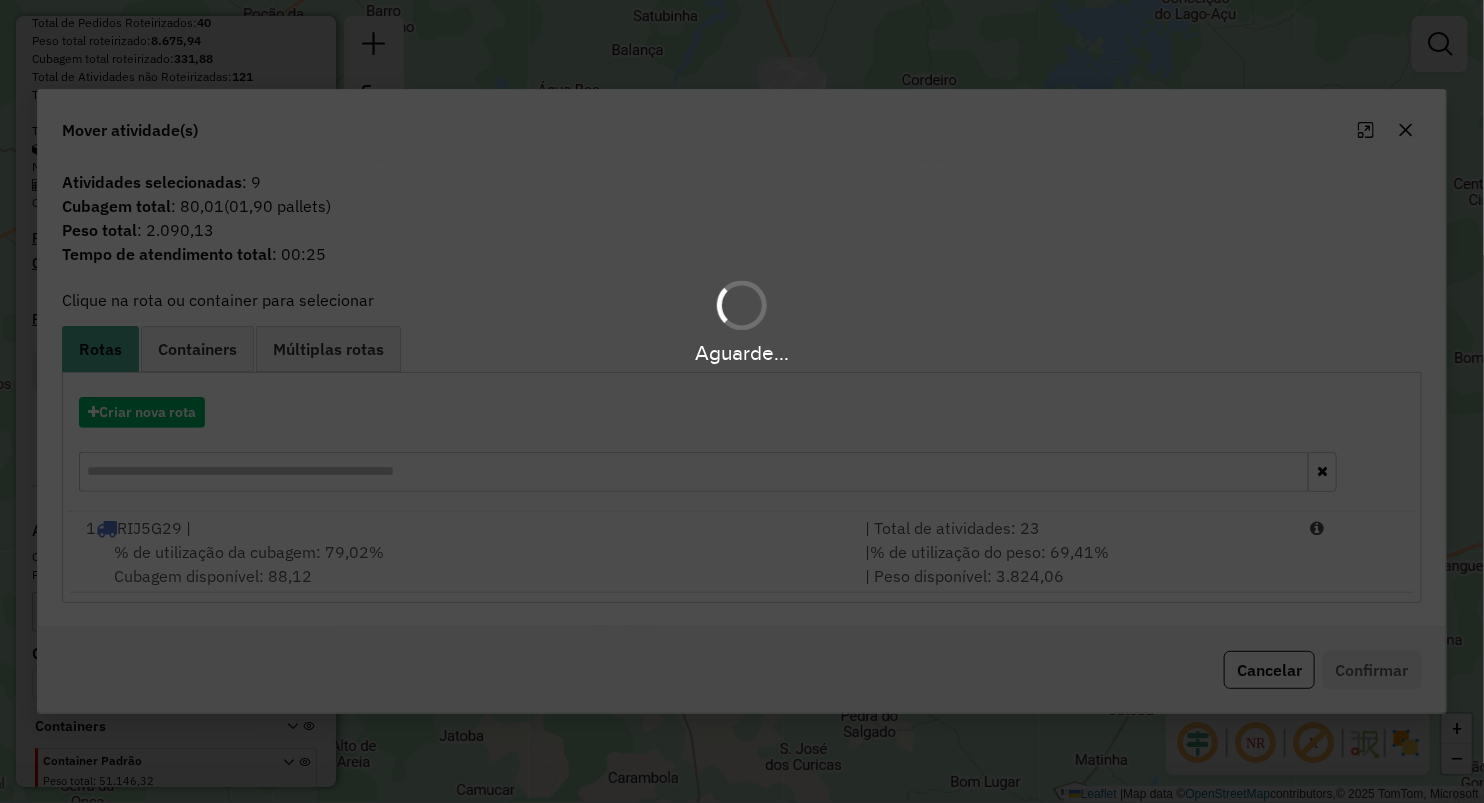 click on "Aguarde..." at bounding box center [742, 401] 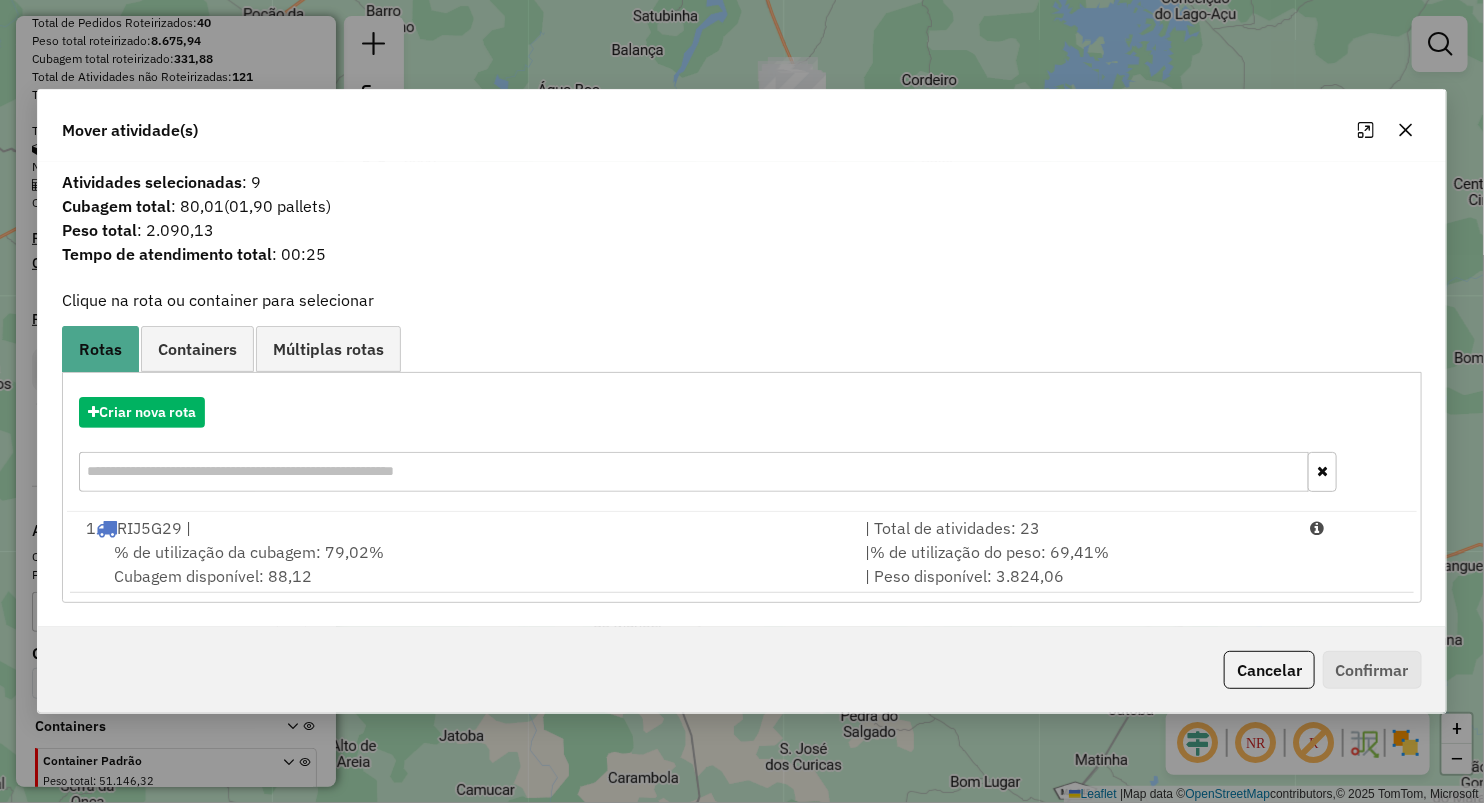 click 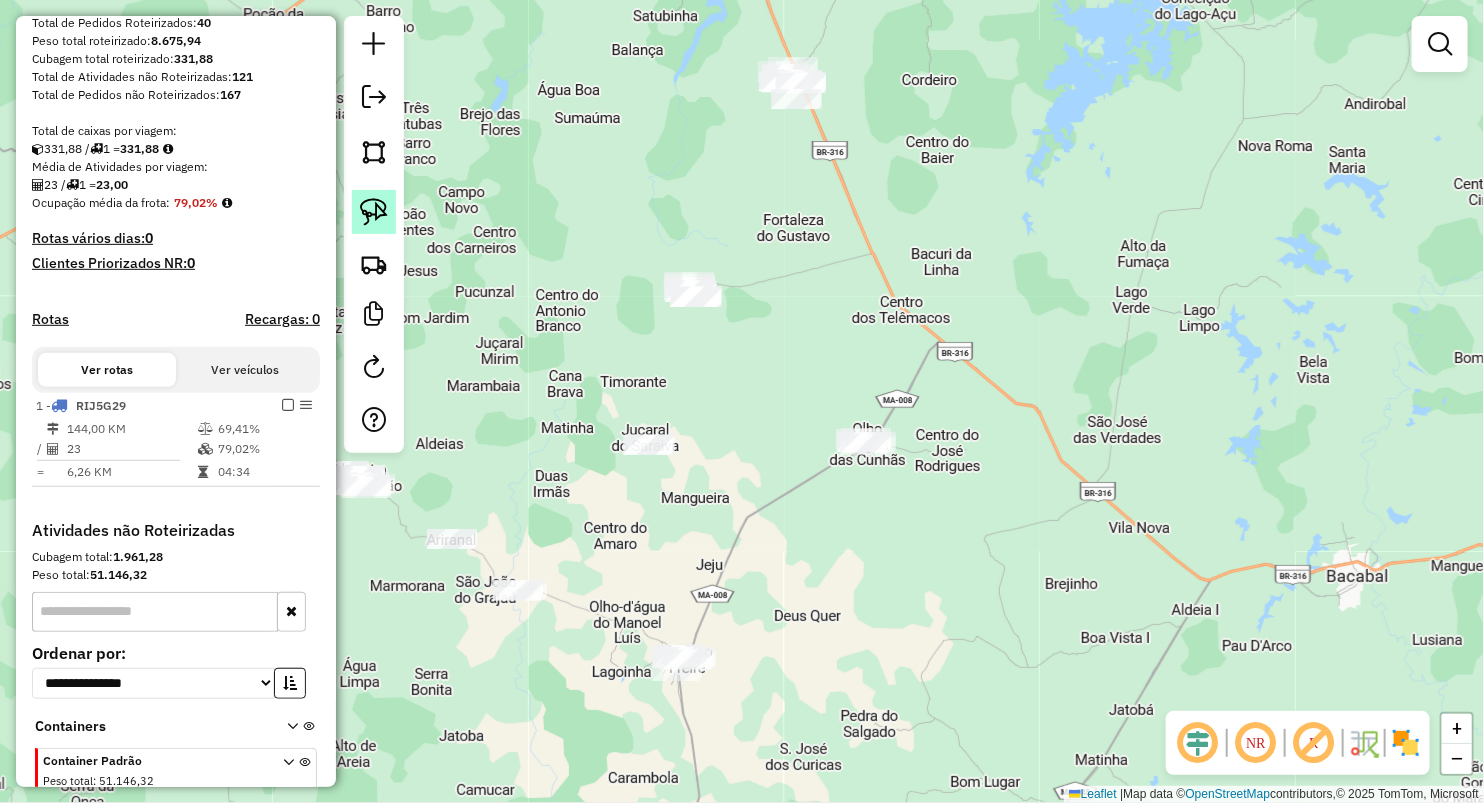 click 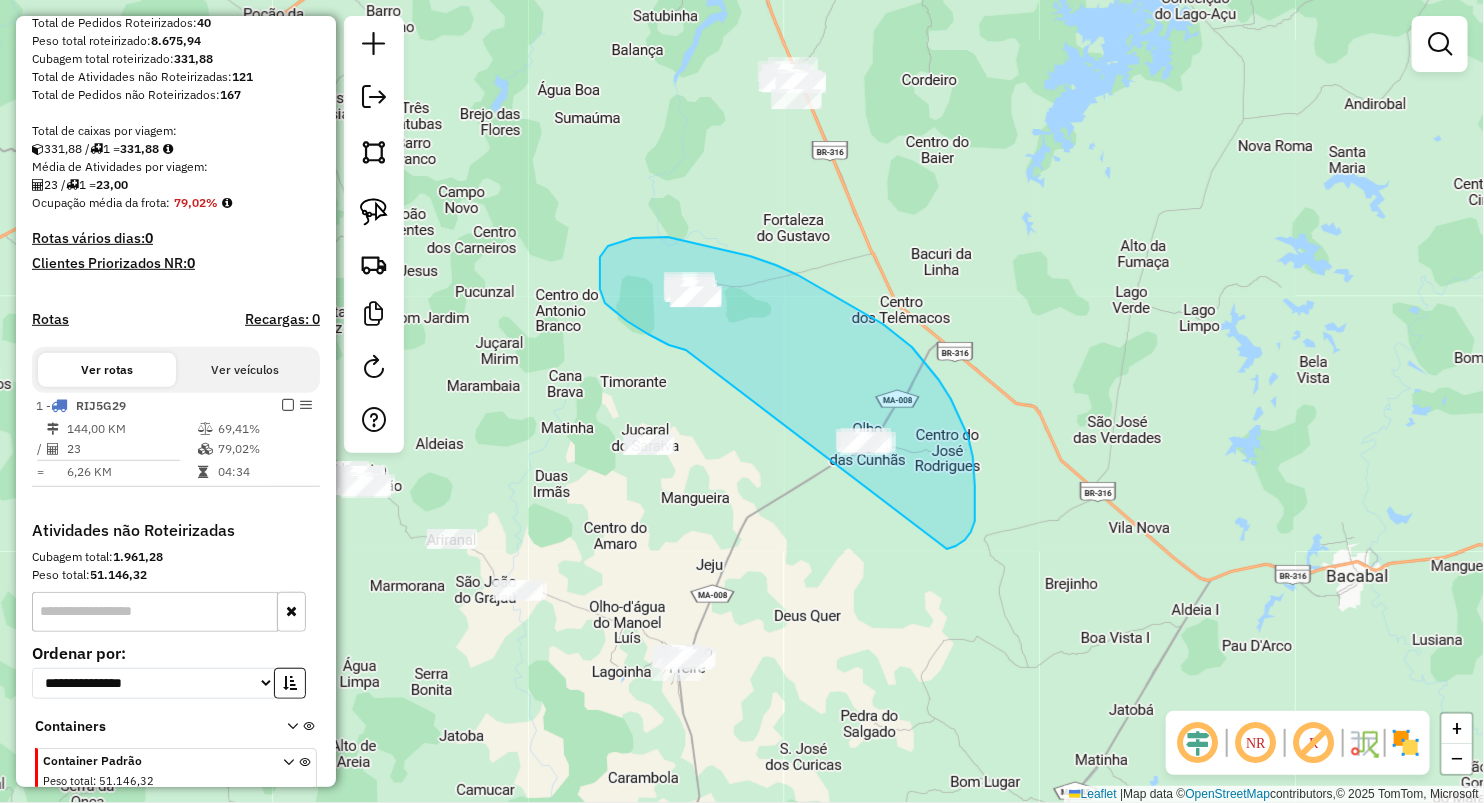 drag, startPoint x: 686, startPoint y: 350, endPoint x: 894, endPoint y: 563, distance: 297.71295 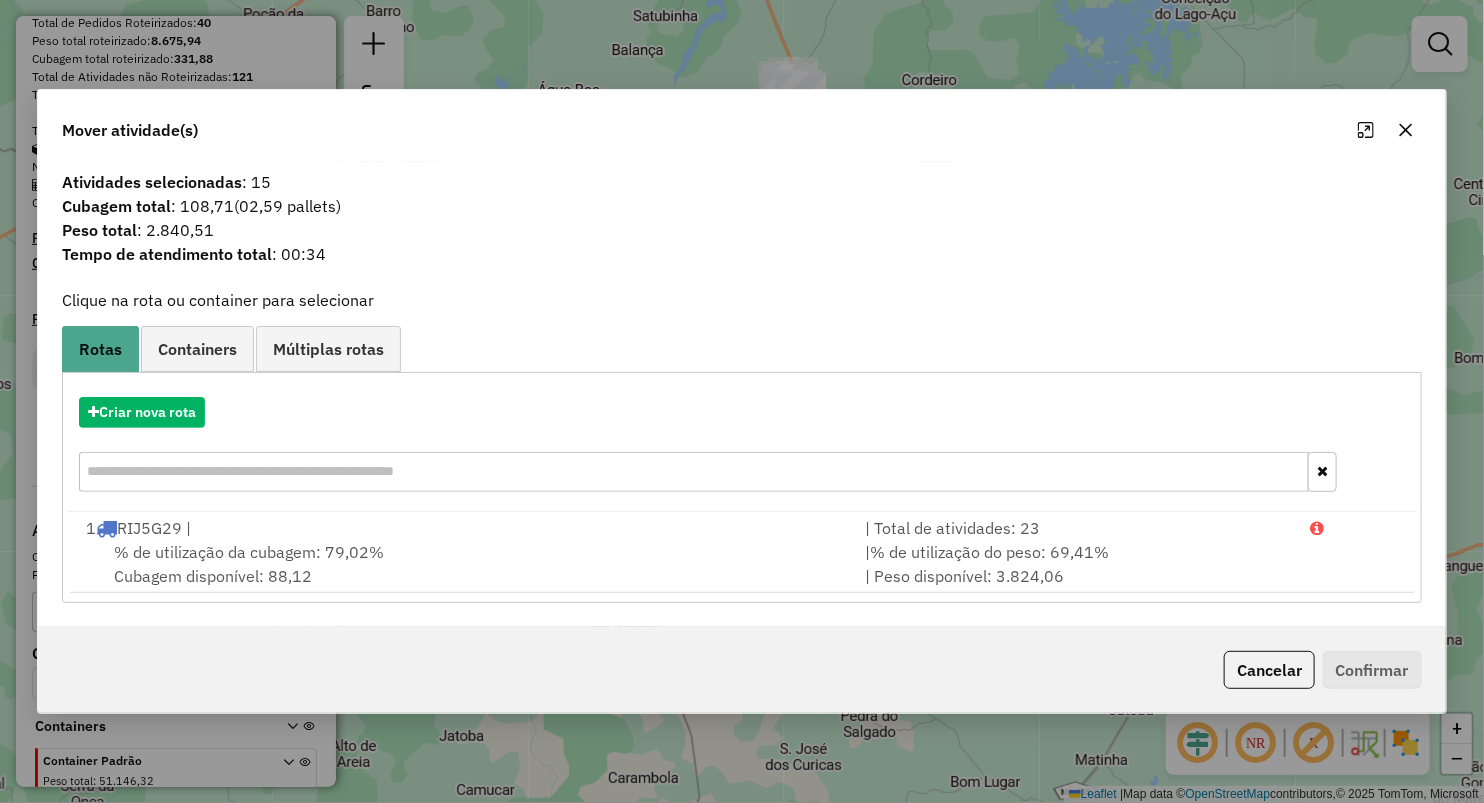 click 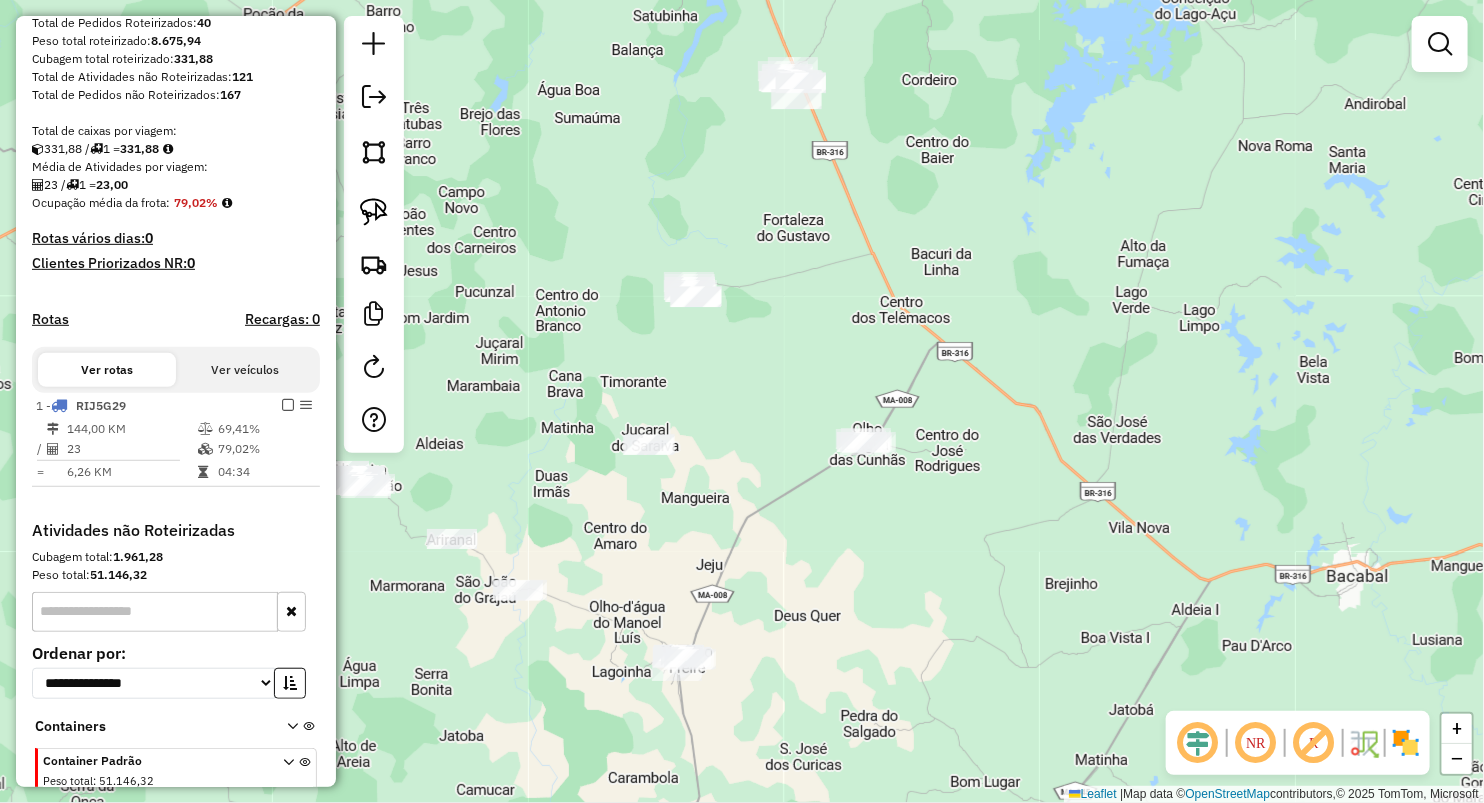 click on "Janela de atendimento Grade de atendimento Capacidade Transportadoras Veículos Cliente Pedidos  Rotas Selecione os dias de semana para filtrar as janelas de atendimento  Seg   Ter   Qua   Qui   Sex   Sáb   Dom  Informe o período da janela de atendimento: De: Até:  Filtrar exatamente a janela do cliente  Considerar janela de atendimento padrão  Selecione os dias de semana para filtrar as grades de atendimento  Seg   Ter   Qua   Qui   Sex   Sáb   Dom   Considerar clientes sem dia de atendimento cadastrado  Clientes fora do dia de atendimento selecionado Filtrar as atividades entre os valores definidos abaixo:  Peso mínimo:   Peso máximo:   Cubagem mínima:   Cubagem máxima:   De:   Até:  Filtrar as atividades entre o tempo de atendimento definido abaixo:  De:   Até:   Considerar capacidade total dos clientes não roteirizados Transportadora: Selecione um ou mais itens Tipo de veículo: Selecione um ou mais itens Veículo: Selecione um ou mais itens Motorista: Selecione um ou mais itens Nome: Rótulo:" 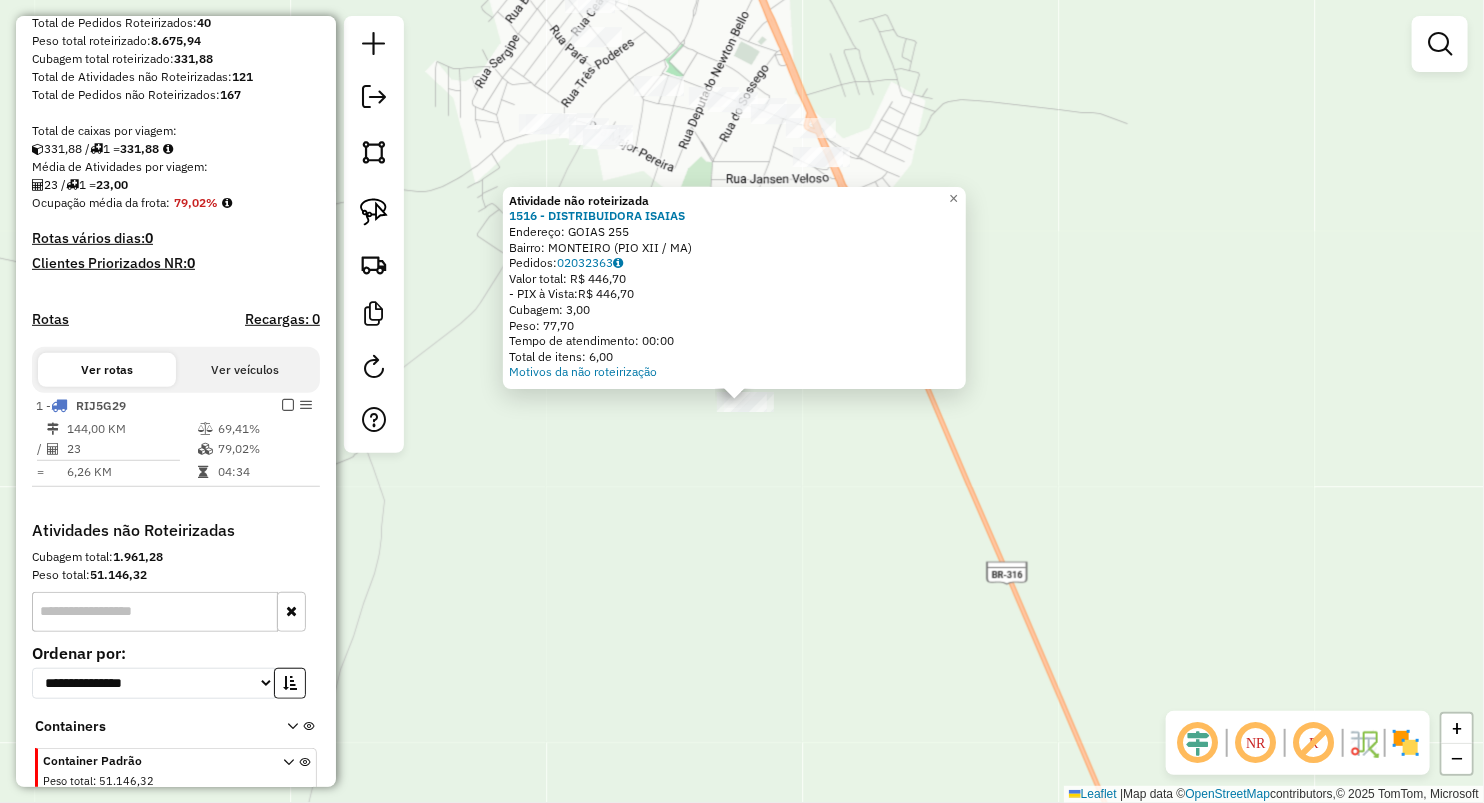 click on "Atividade não roteirizada 1516 - DISTRIBUIDORA ISAIAS  Endereço:  GOIAS 255   Bairro: MONTEIRO (PIO XII / MA)   Pedidos:  02032363   Valor total: R$ 446,70   - PIX à Vista:  R$ 446,70   Cubagem: 3,00   Peso: 77,70   Tempo de atendimento: 00:00   Total de itens: 6,00  Motivos da não roteirização × Janela de atendimento Grade de atendimento Capacidade Transportadoras Veículos Cliente Pedidos  Rotas Selecione os dias de semana para filtrar as janelas de atendimento  Seg   Ter   Qua   Qui   Sex   Sáb   Dom  Informe o período da janela de atendimento: De: Até:  Filtrar exatamente a janela do cliente  Considerar janela de atendimento padrão  Selecione os dias de semana para filtrar as grades de atendimento  Seg   Ter   Qua   Qui   Sex   Sáb   Dom   Considerar clientes sem dia de atendimento cadastrado  Clientes fora do dia de atendimento selecionado Filtrar as atividades entre os valores definidos abaixo:  Peso mínimo:   Peso máximo:   Cubagem mínima:   Cubagem máxima:   De:   Até:   De:   Até:" 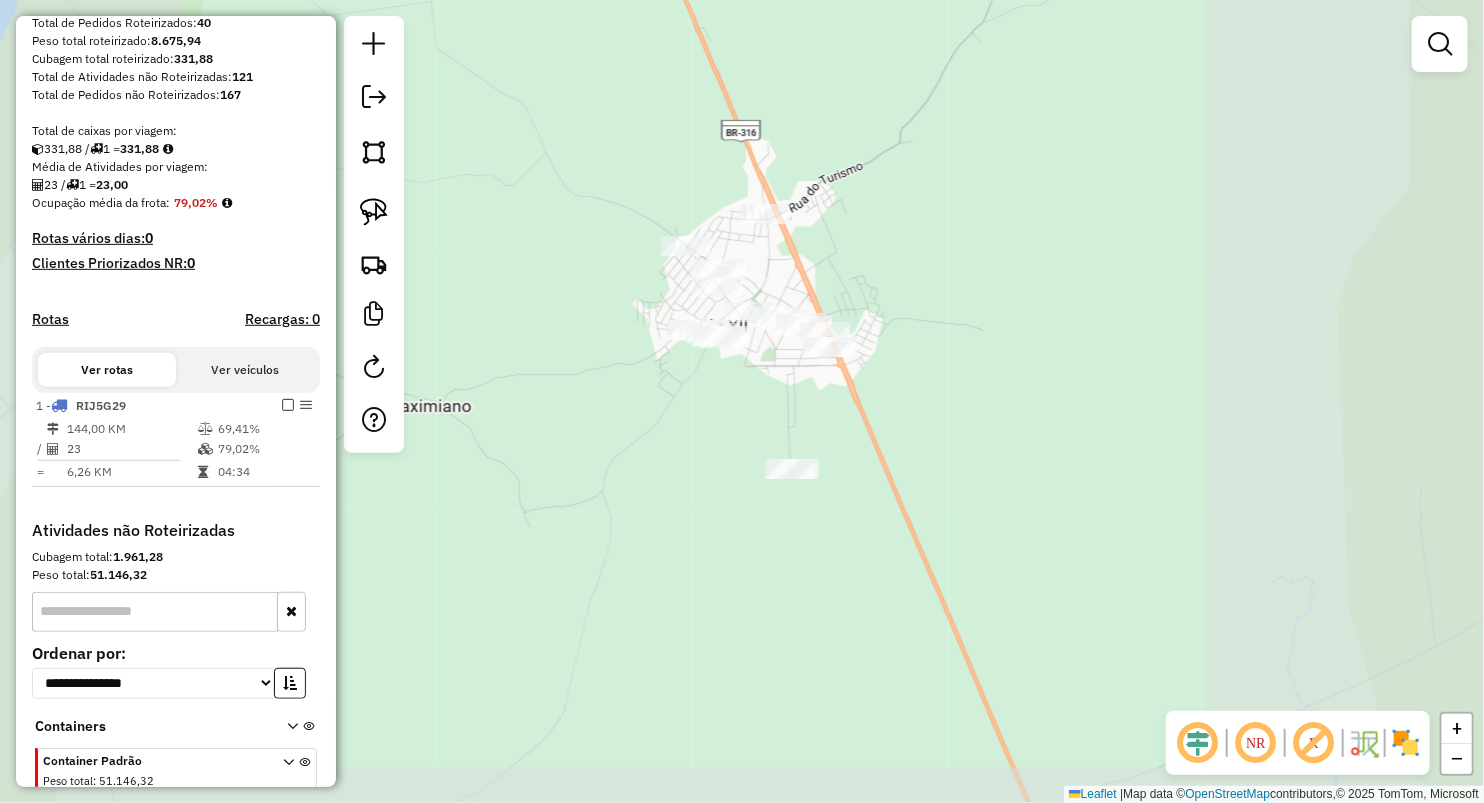 drag, startPoint x: 928, startPoint y: 427, endPoint x: 935, endPoint y: 489, distance: 62.39391 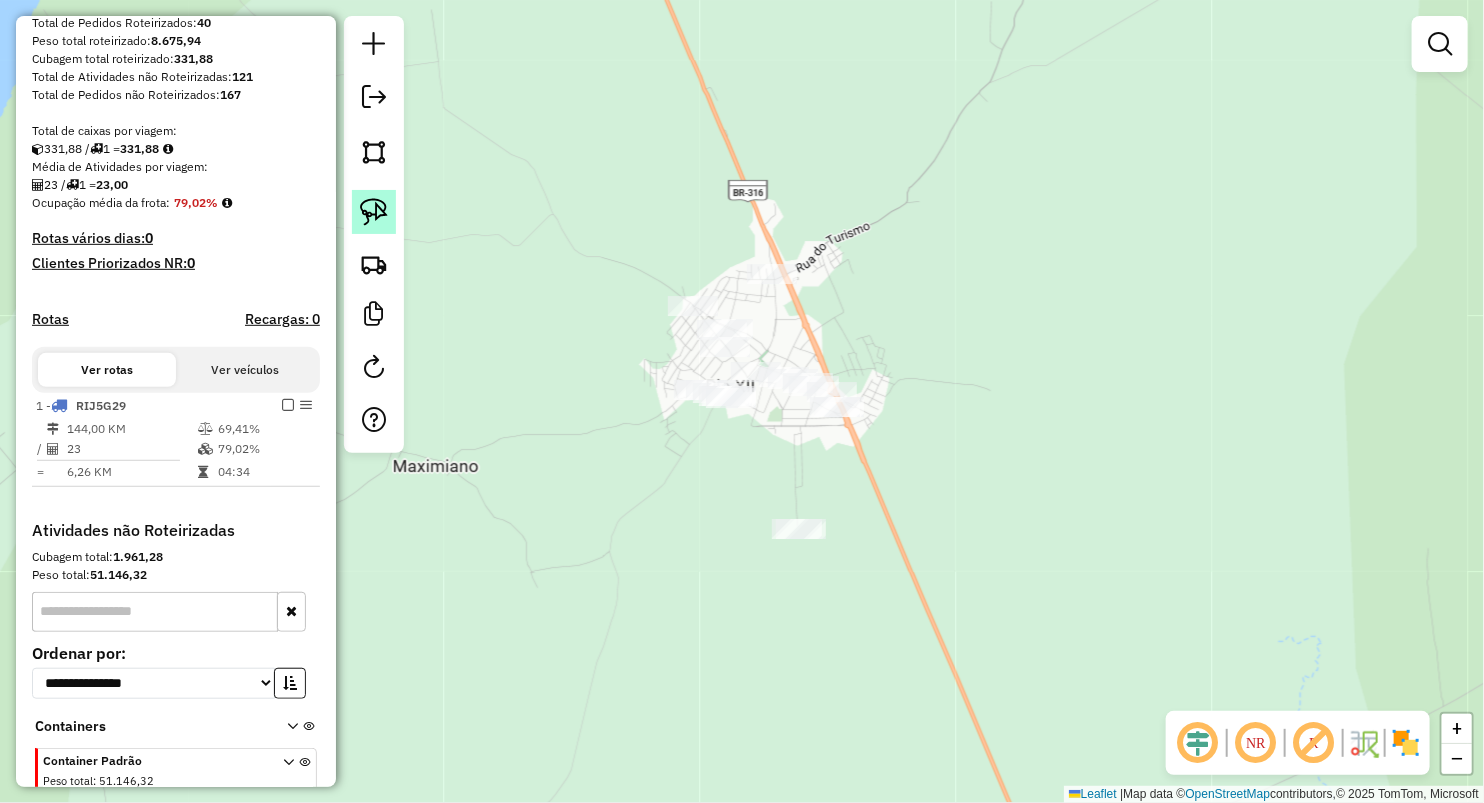 click 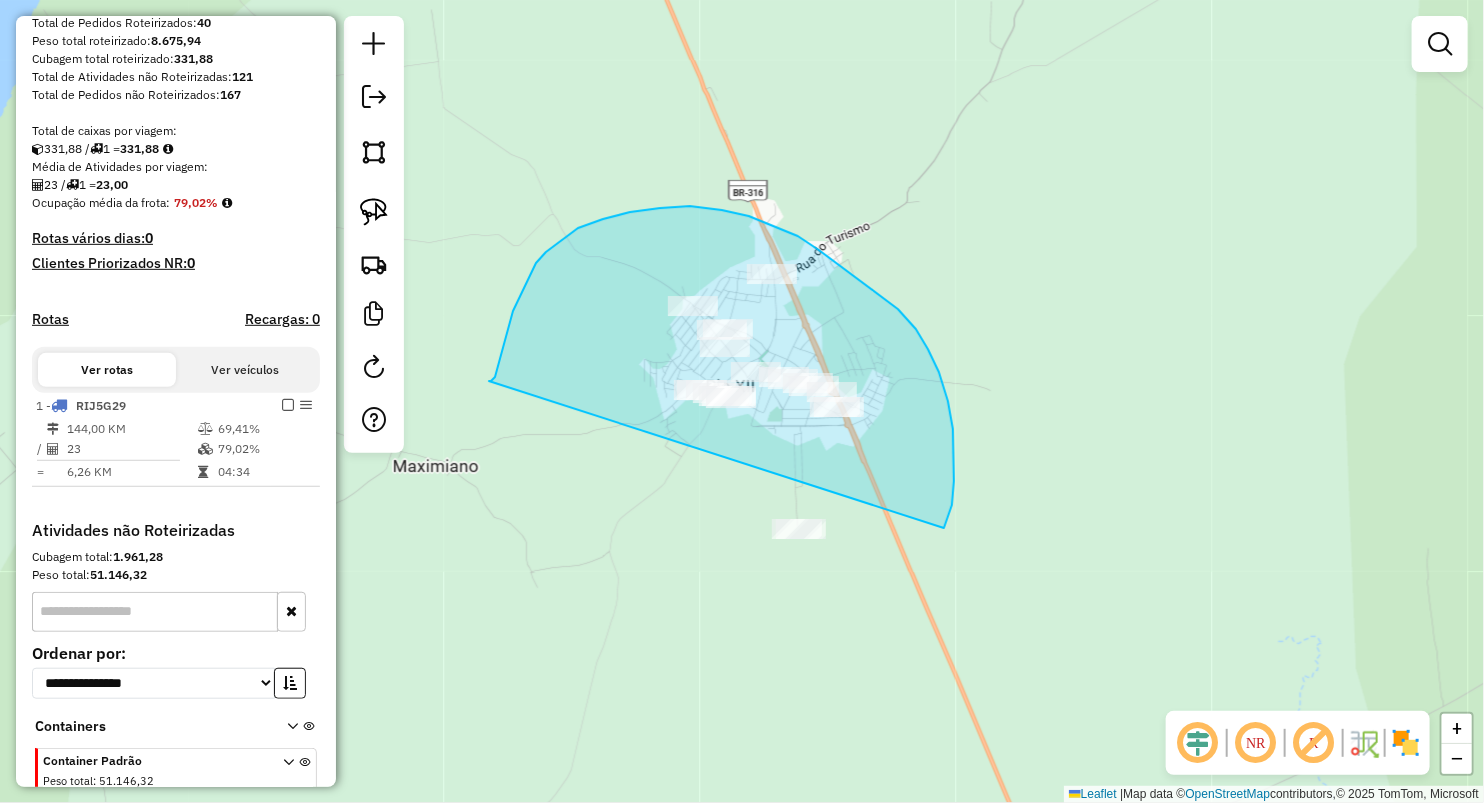 drag, startPoint x: 489, startPoint y: 381, endPoint x: 812, endPoint y: 652, distance: 421.6278 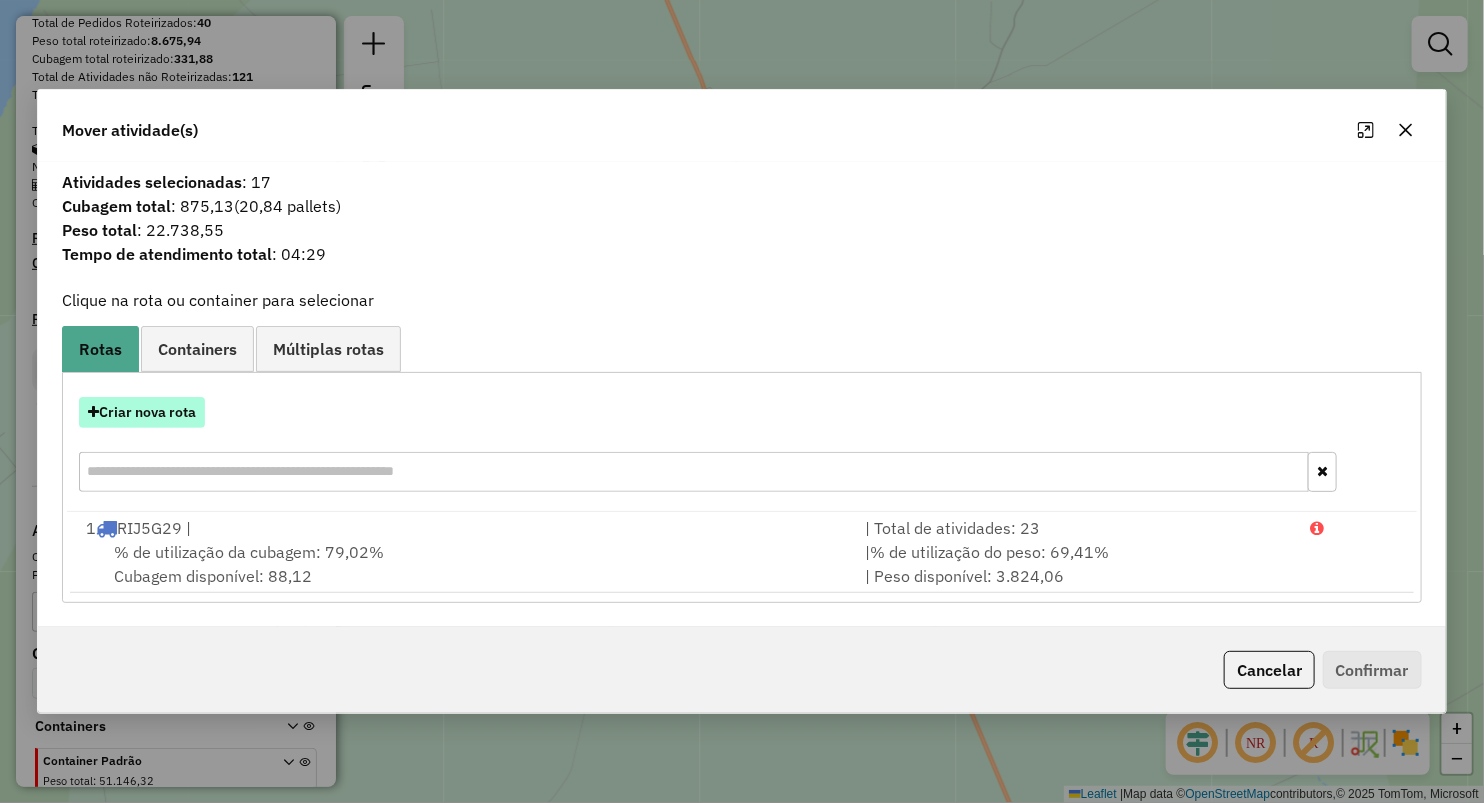 click on "Criar nova rota" at bounding box center [142, 412] 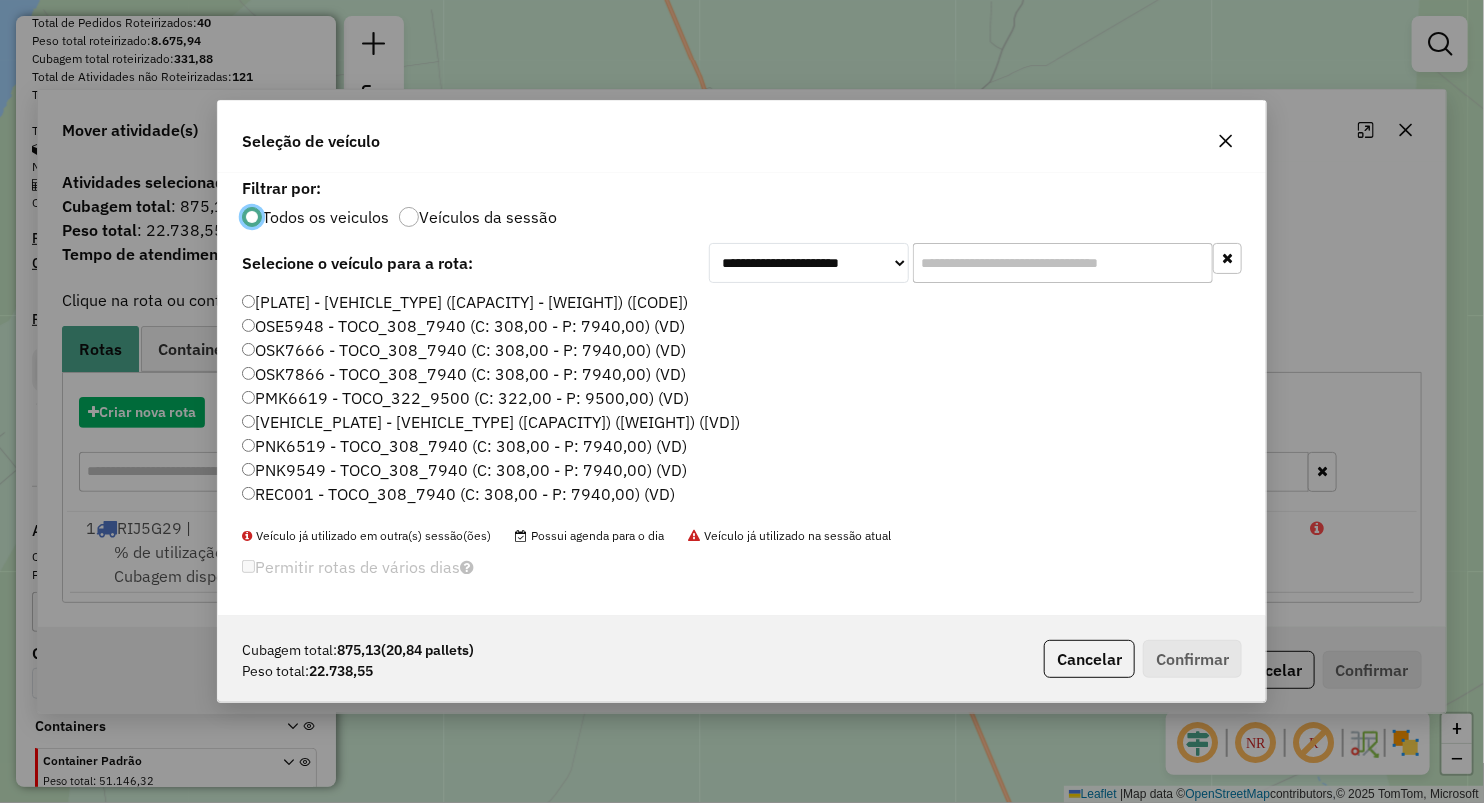 scroll, scrollTop: 10, scrollLeft: 6, axis: both 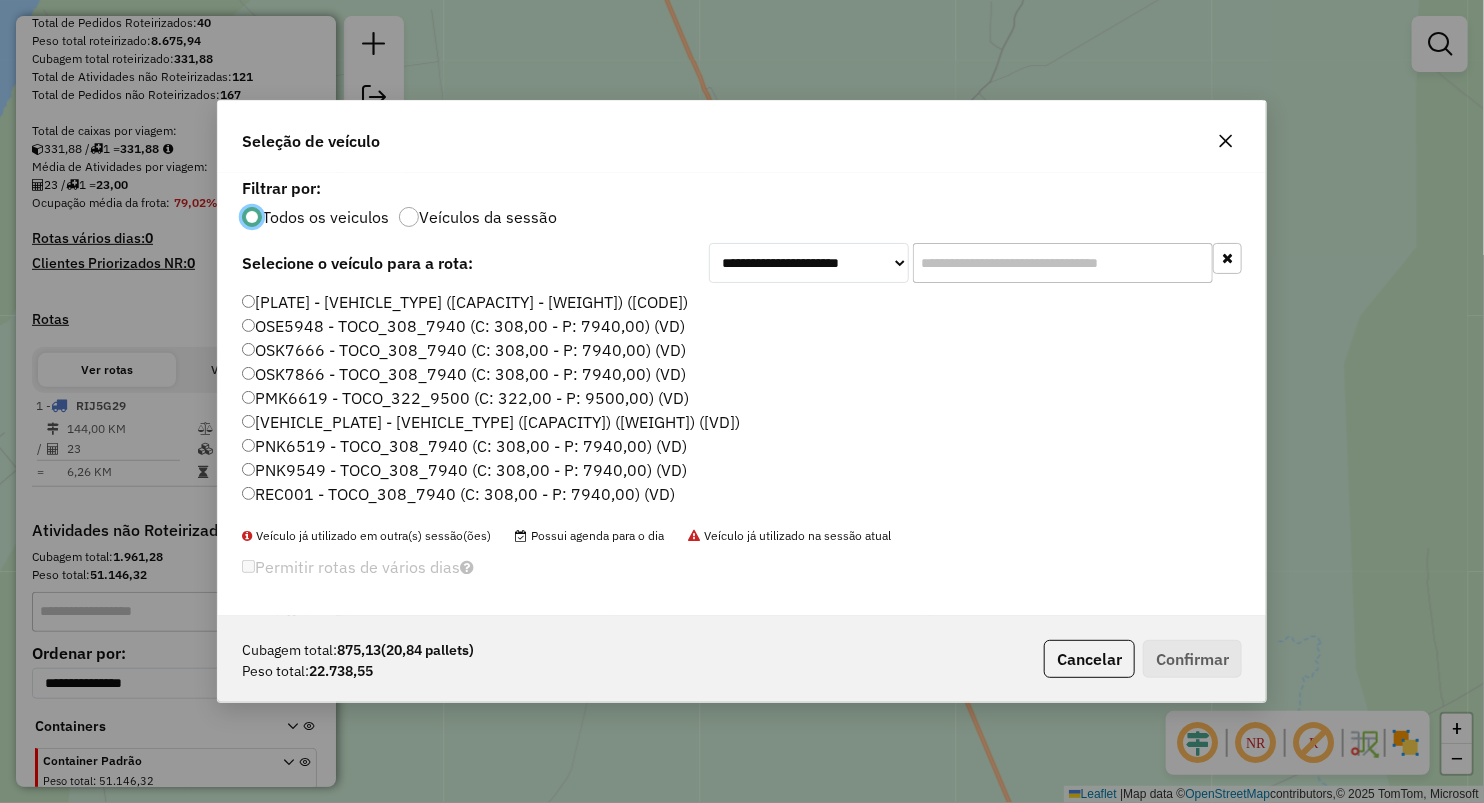 click on "PMV6809 - TOCO_[NUMBER]_[NUMBER] (C: [NUMBER],00 - P: [NUMBER],00) (VD)" 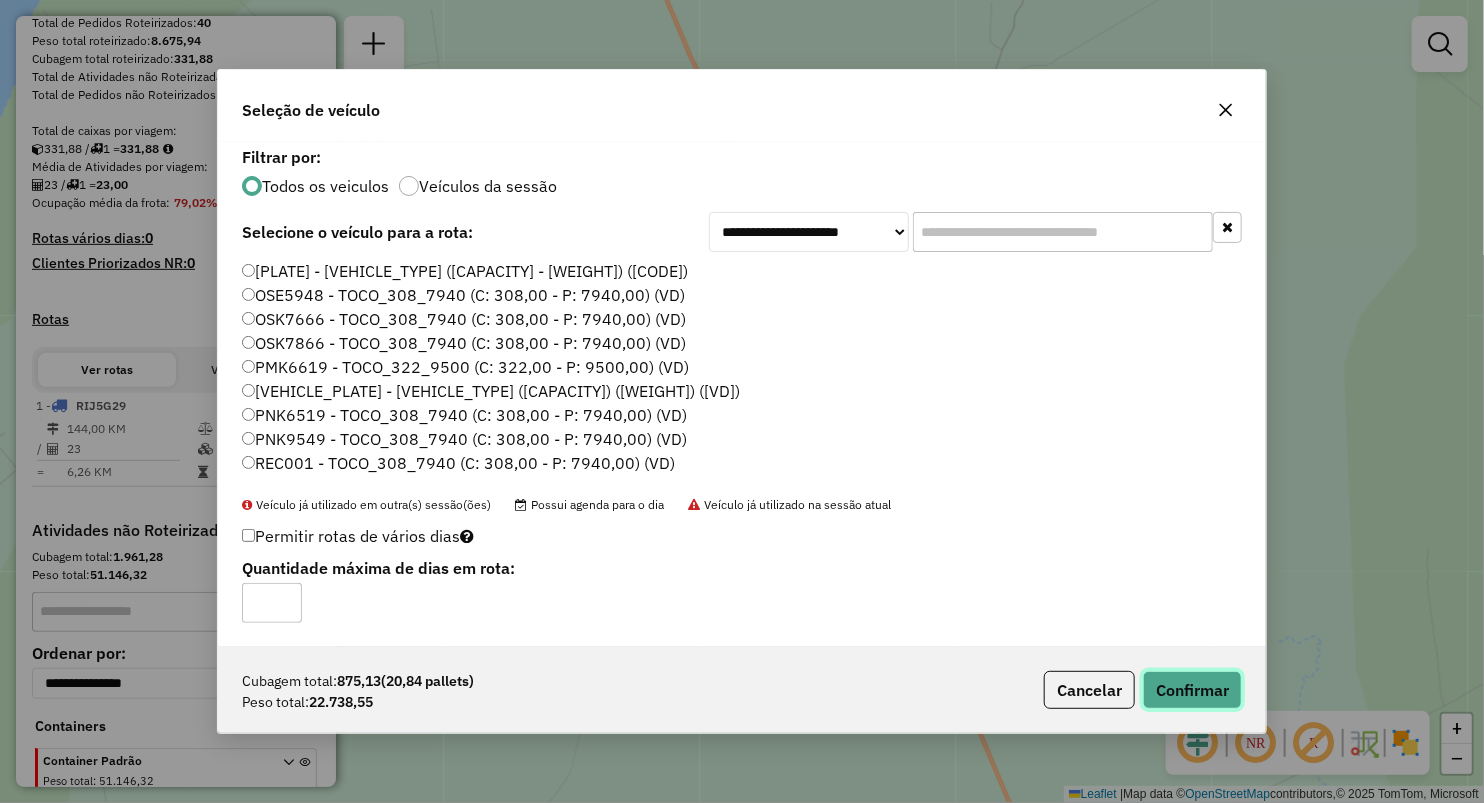 click on "Confirmar" 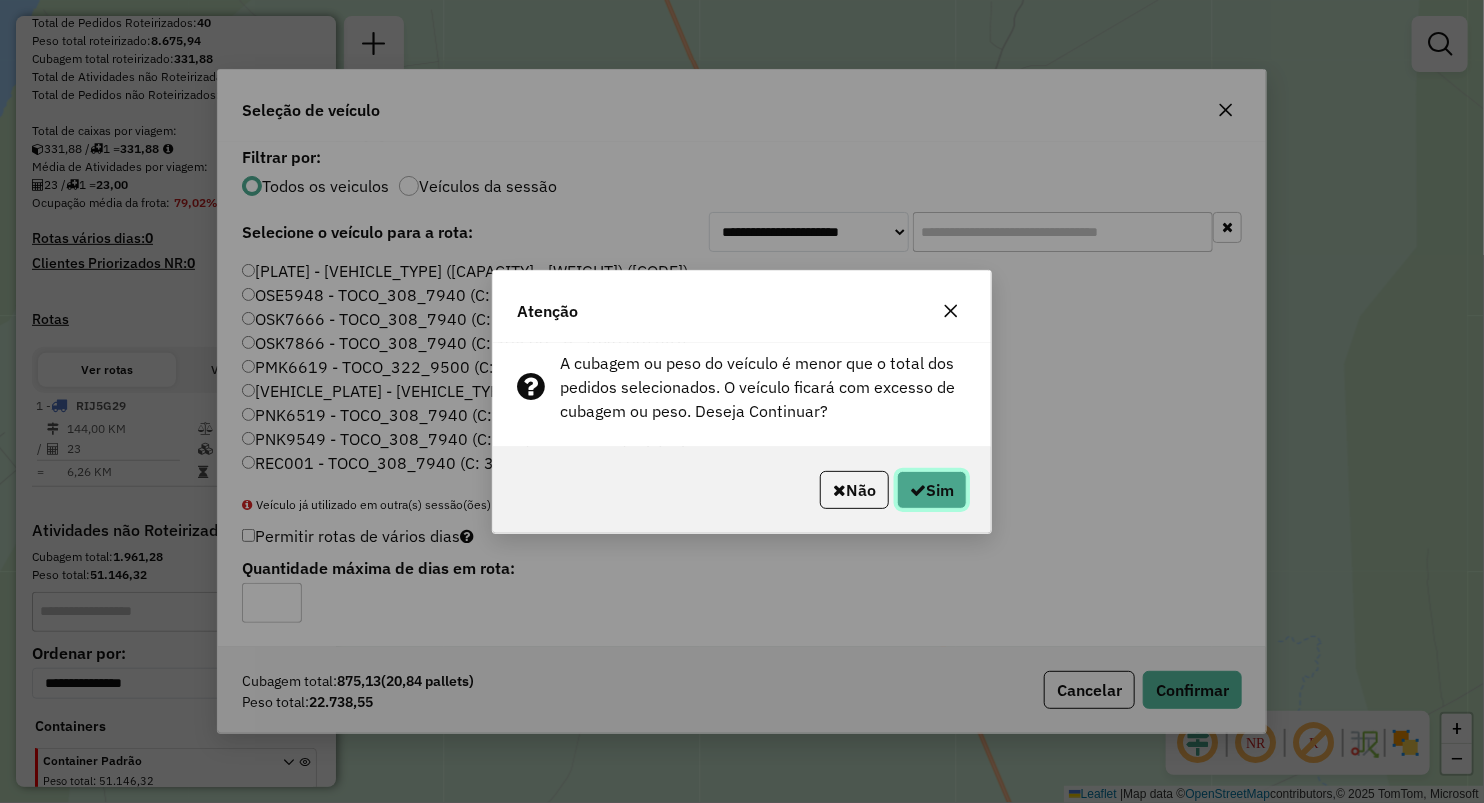 click on "Sim" 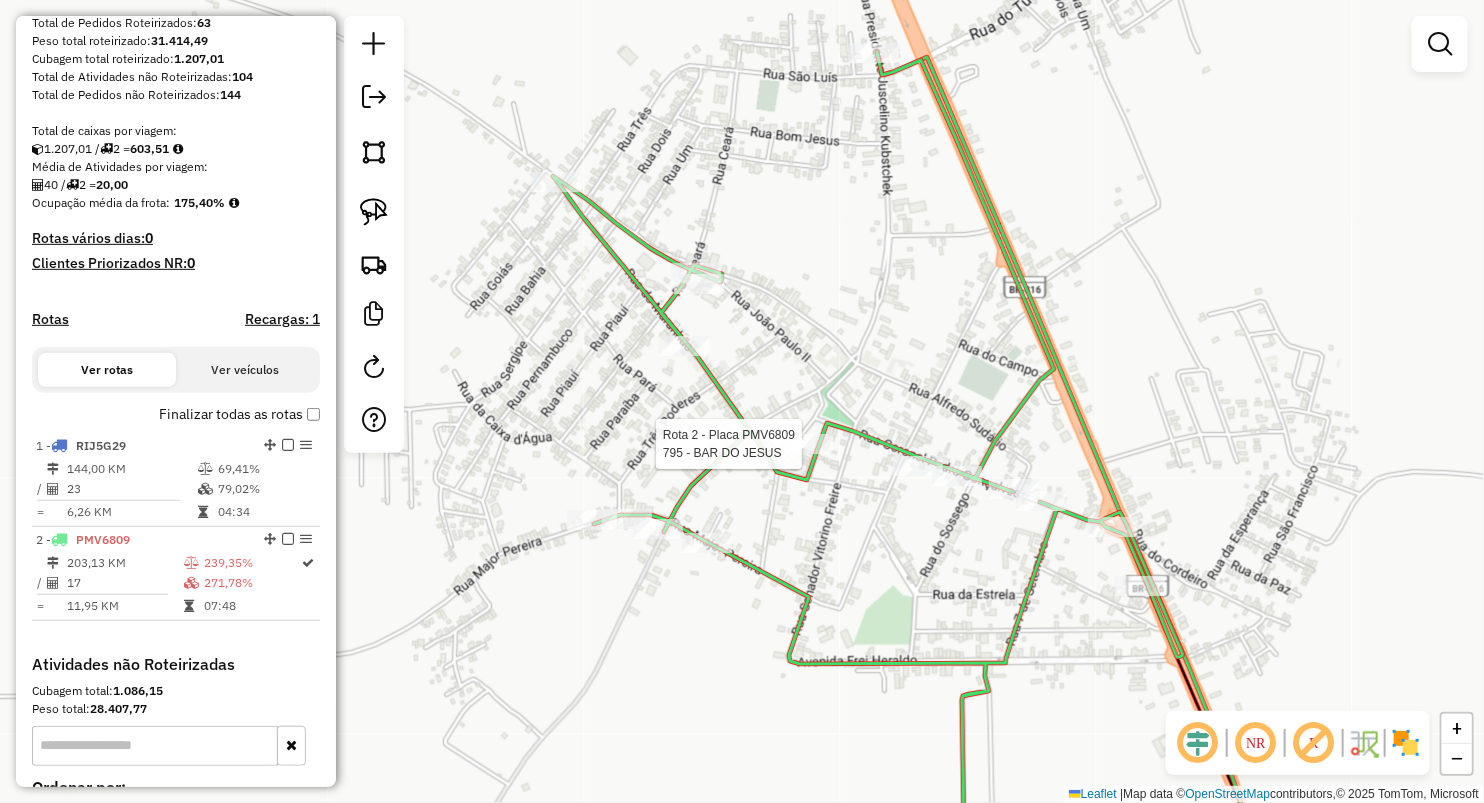 select on "**********" 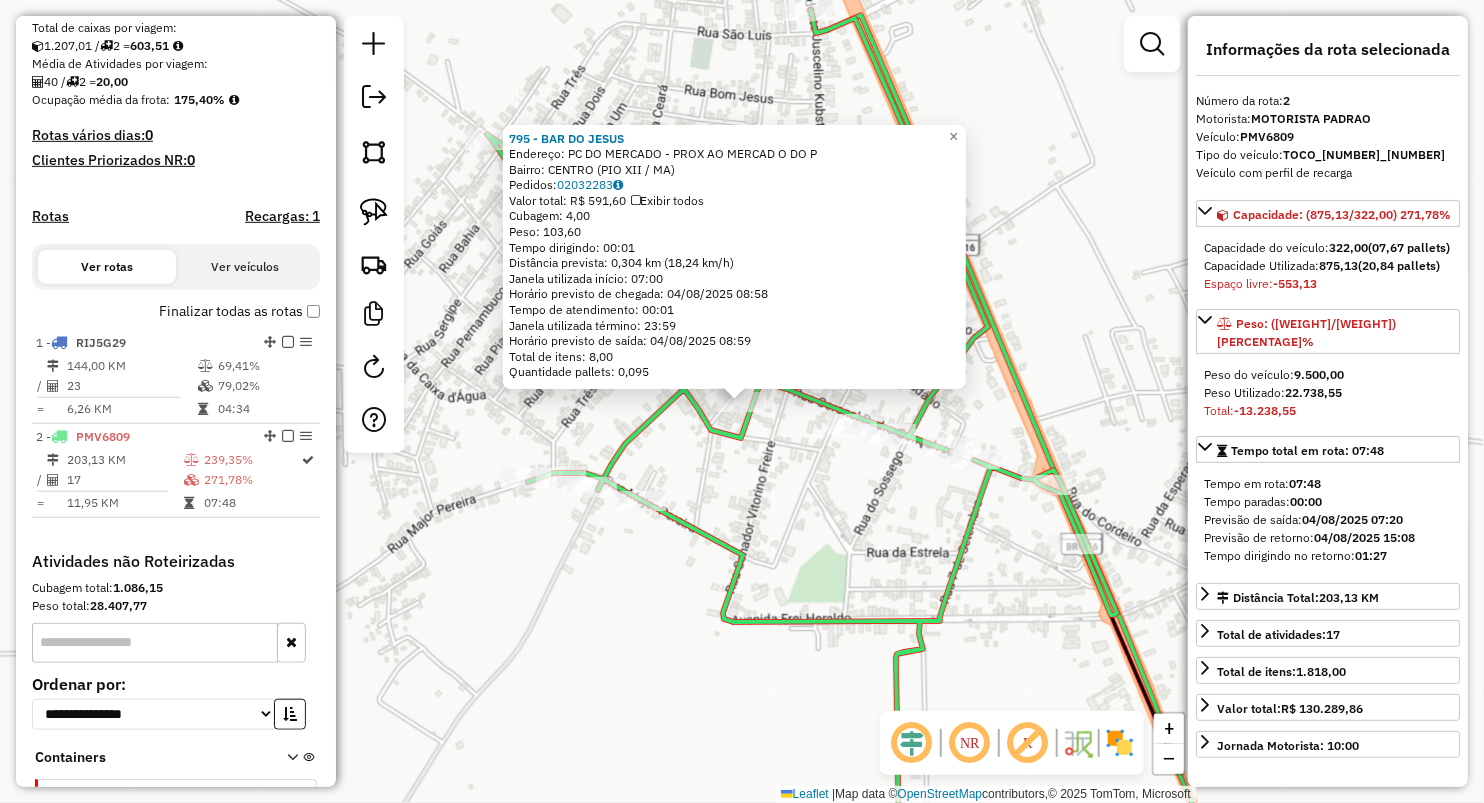 scroll, scrollTop: 559, scrollLeft: 0, axis: vertical 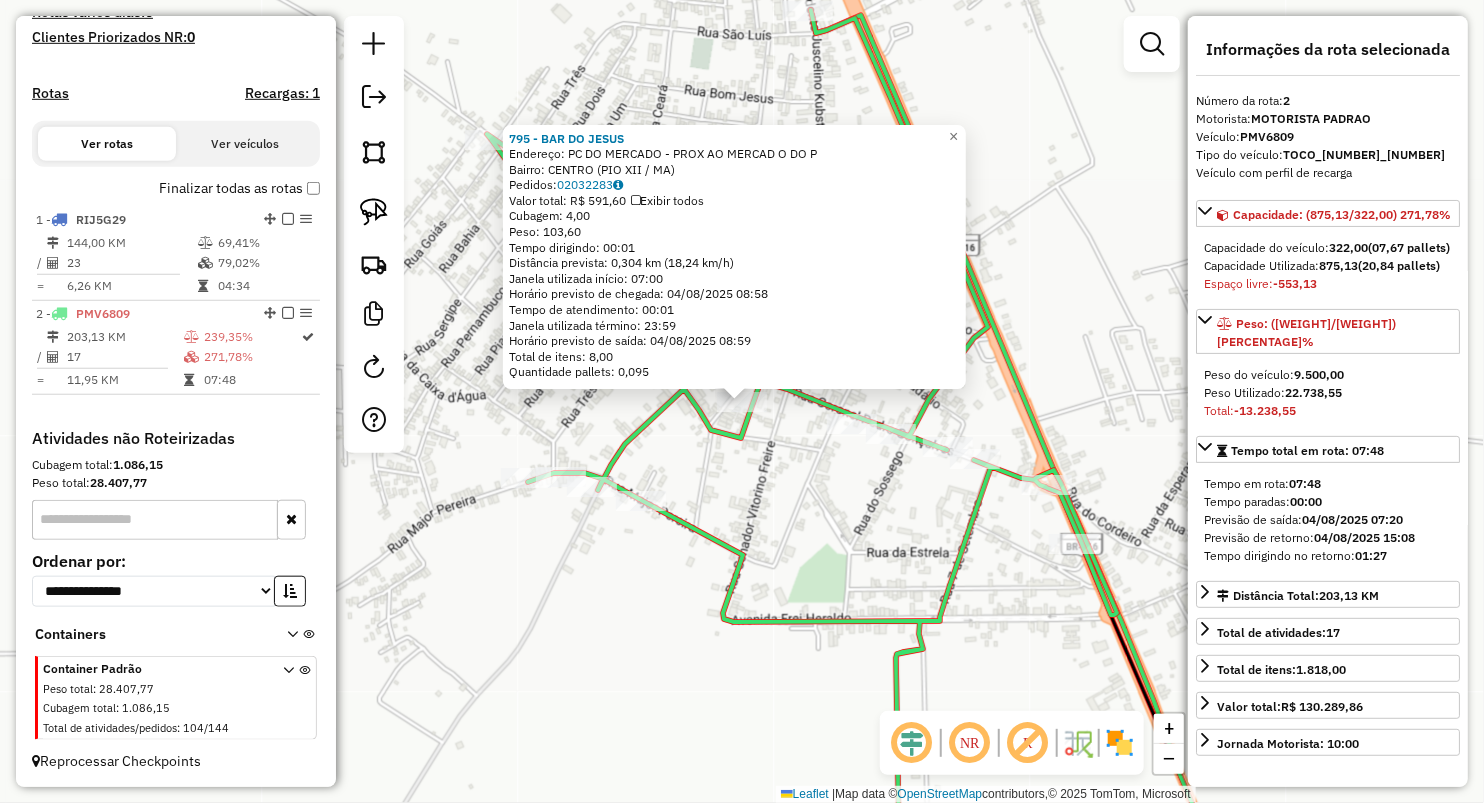 drag, startPoint x: 753, startPoint y: 506, endPoint x: 692, endPoint y: 464, distance: 74.06078 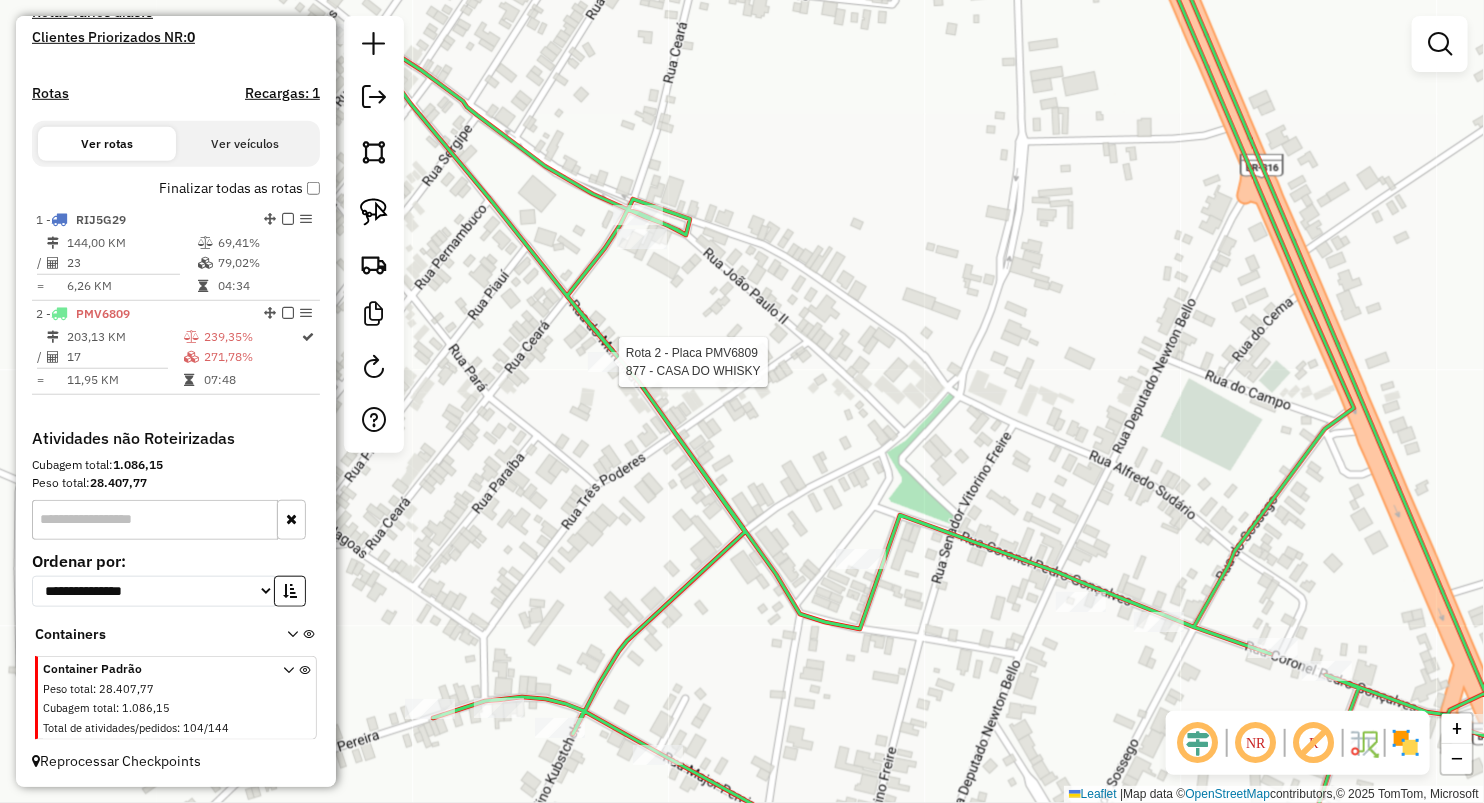 select on "**********" 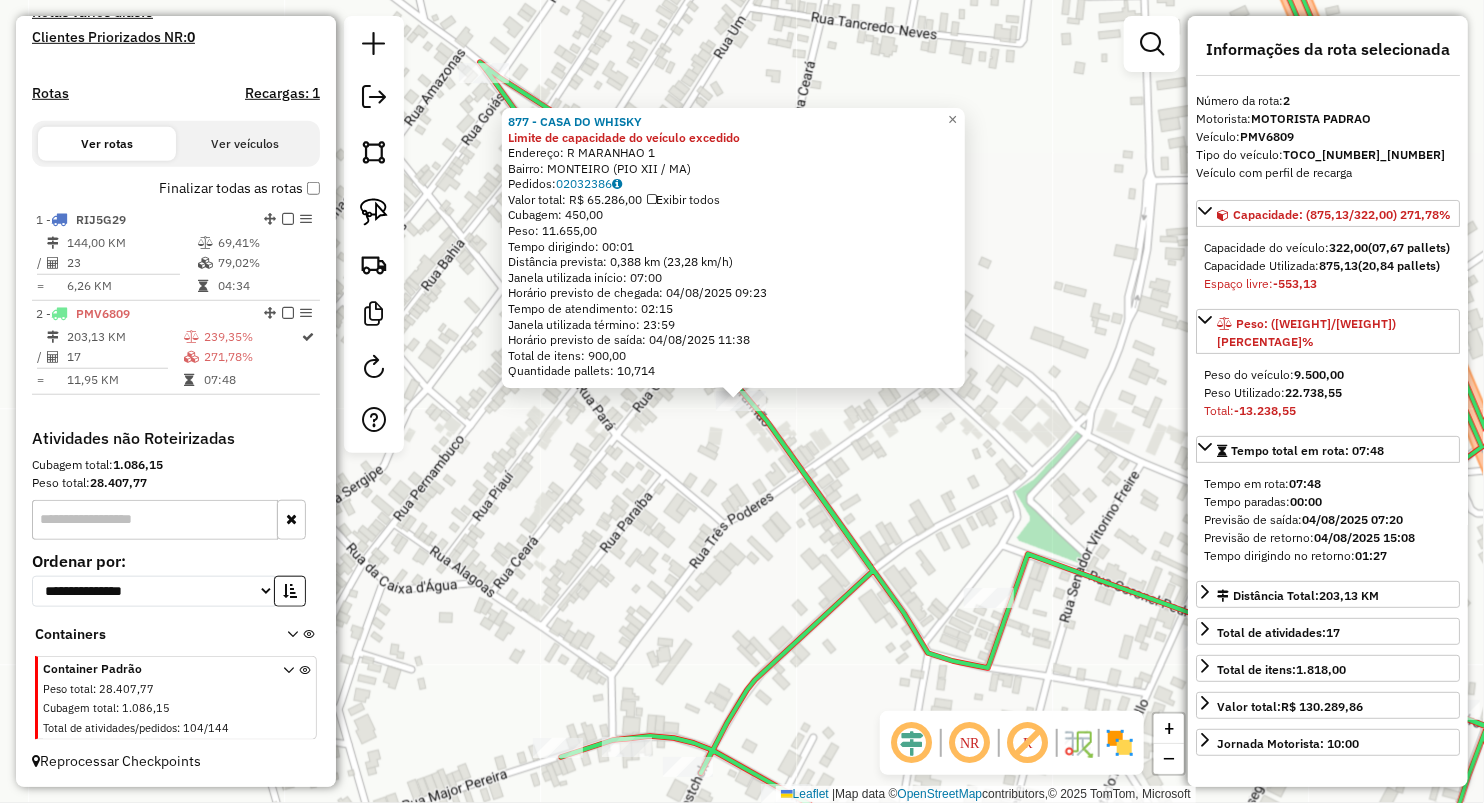 click on "877 - CASA DO WHISKY Limite de capacidade do veículo excedido  Endereço:  R MARANHAO 1   Bairro: MONTEIRO (PIO XII / MA)   Pedidos:  02032386   Valor total: R$ 65.286,00   Exibir todos   Cubagem: 450,00  Peso: 11.655,00  Tempo dirigindo: 00:01   Distância prevista: 0,388 km (23,28 km/h)   Janela utilizada início: 07:00   Horário previsto de chegada: 04/08/2025 09:23   Tempo de atendimento: 02:15   Janela utilizada término: 23:59   Horário previsto de saída: 04/08/2025 11:38   Total de itens: 900,00   Quantidade pallets: 10,714  × Janela de atendimento Grade de atendimento Capacidade Transportadoras Veículos Cliente Pedidos  Rotas Selecione os dias de semana para filtrar as janelas de atendimento  Seg   Ter   Qua   Qui   Sex   Sáb   Dom  Informe o período da janela de atendimento: De: Até:  Filtrar exatamente a janela do cliente  Considerar janela de atendimento padrão  Selecione os dias de semana para filtrar as grades de atendimento  Seg   Ter   Qua   Qui   Sex   Sáb   Dom   Peso mínimo:  De:" 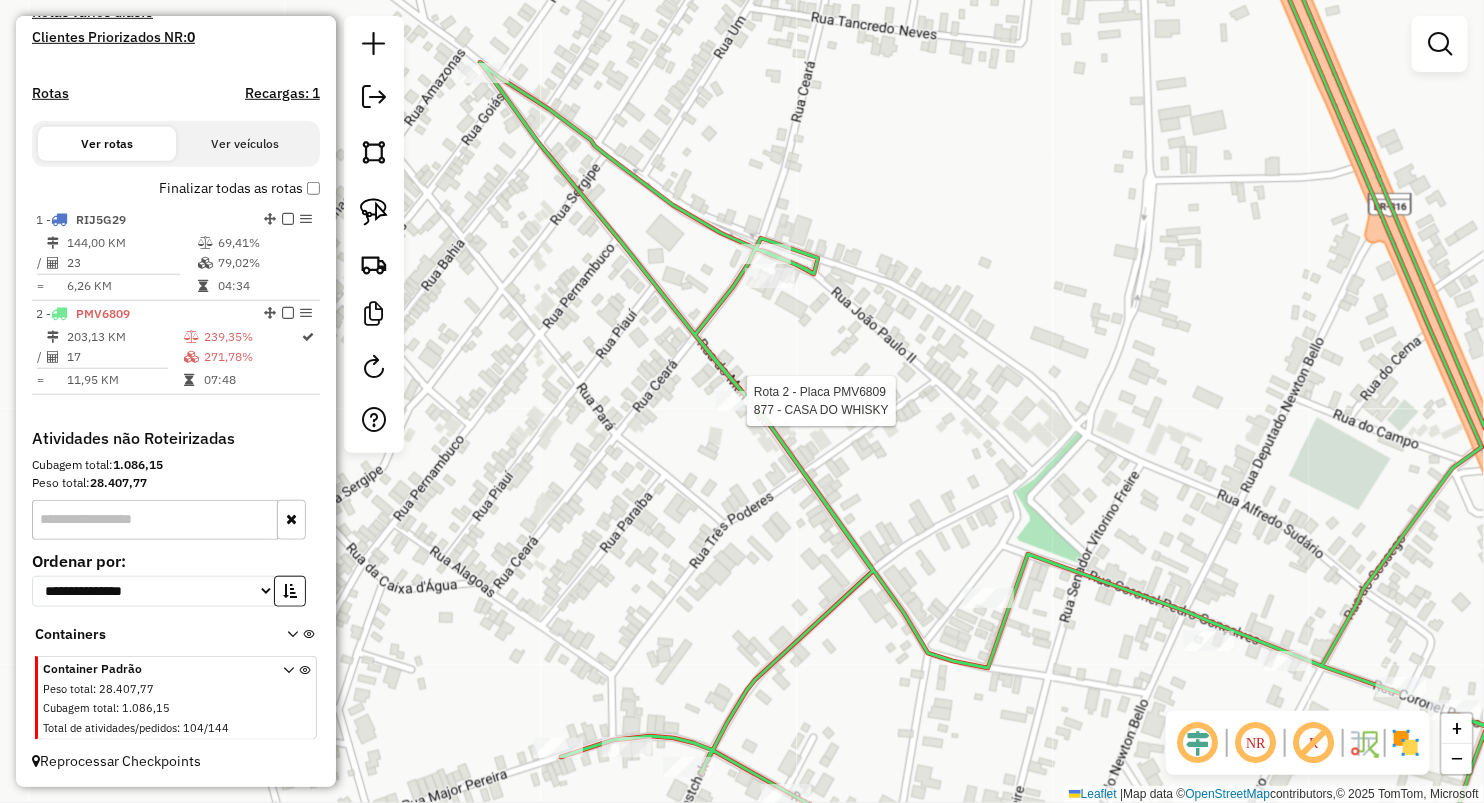 select on "**********" 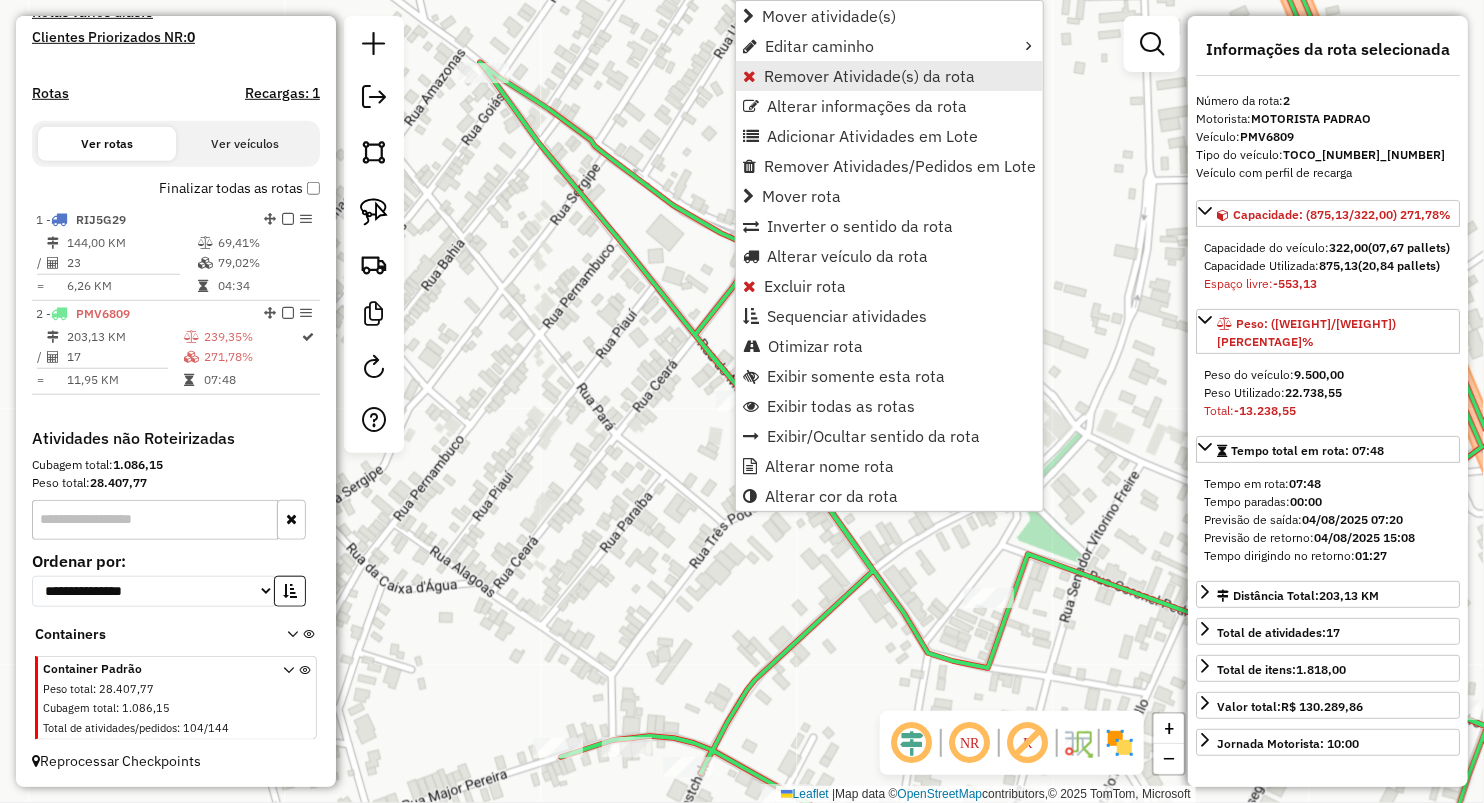 click on "Remover Atividade(s) da rota" at bounding box center (889, 76) 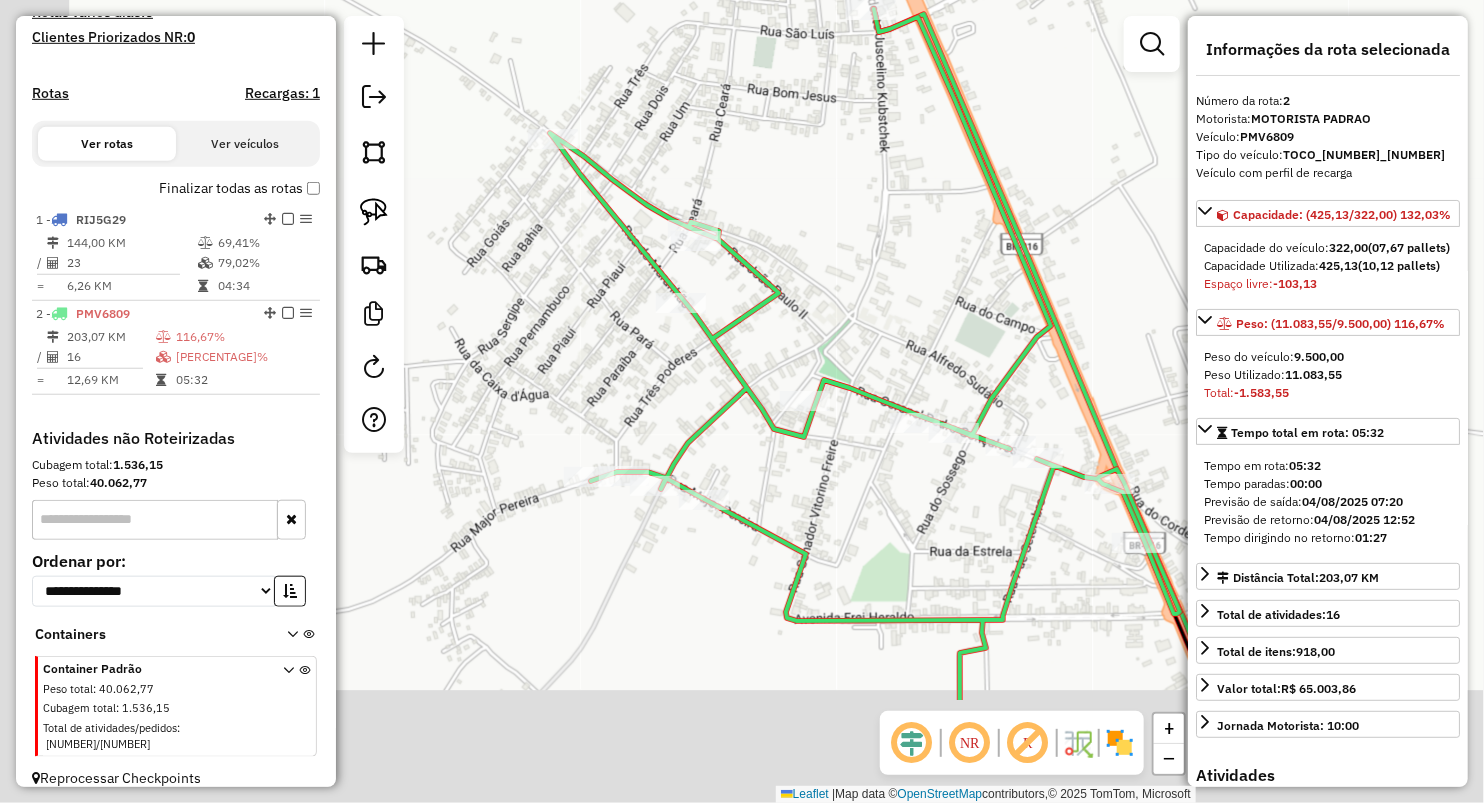 drag, startPoint x: 688, startPoint y: 499, endPoint x: 738, endPoint y: 416, distance: 96.89685 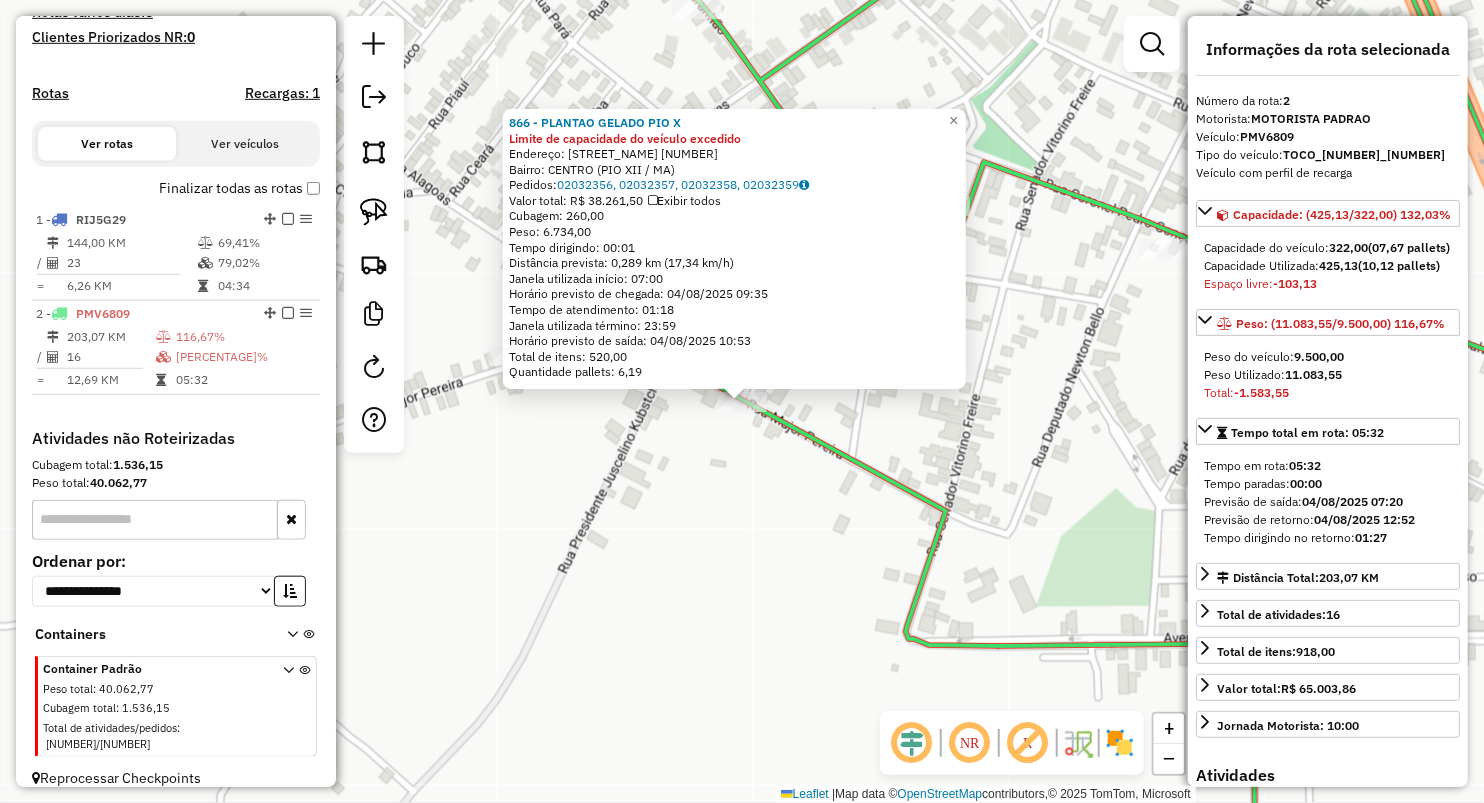 click on "866 - PLANTAO GELADO PIO X Limite de capacidade do veículo excedido  Endereço:  R MAJOR PEREIRA 323   Bairro: CENTRO (PIO XII / MA)   Pedidos:  02032356, 02032357, 02032358, 02032359   Valor total: R$ 38.261,50   Exibir todos   Cubagem: 260,00  Peso: 6.734,00  Tempo dirigindo: 00:01   Distância prevista: 0,289 km (17,34 km/h)   Janela utilizada início: 07:00   Horário previsto de chegada: 04/08/2025 09:35   Tempo de atendimento: 01:18   Janela utilizada término: 23:59   Horário previsto de saída: 04/08/2025 10:53   Total de itens: 520,00   Quantidade pallets: 6,19  × Janela de atendimento Grade de atendimento Capacidade Transportadoras Veículos Cliente Pedidos  Rotas Selecione os dias de semana para filtrar as janelas de atendimento  Seg   Ter   Qua   Qui   Sex   Sáb   Dom  Informe o período da janela de atendimento: De: Até:  Filtrar exatamente a janela do cliente  Considerar janela de atendimento padrão  Selecione os dias de semana para filtrar as grades de atendimento  Seg   Ter   Qua   Qui" 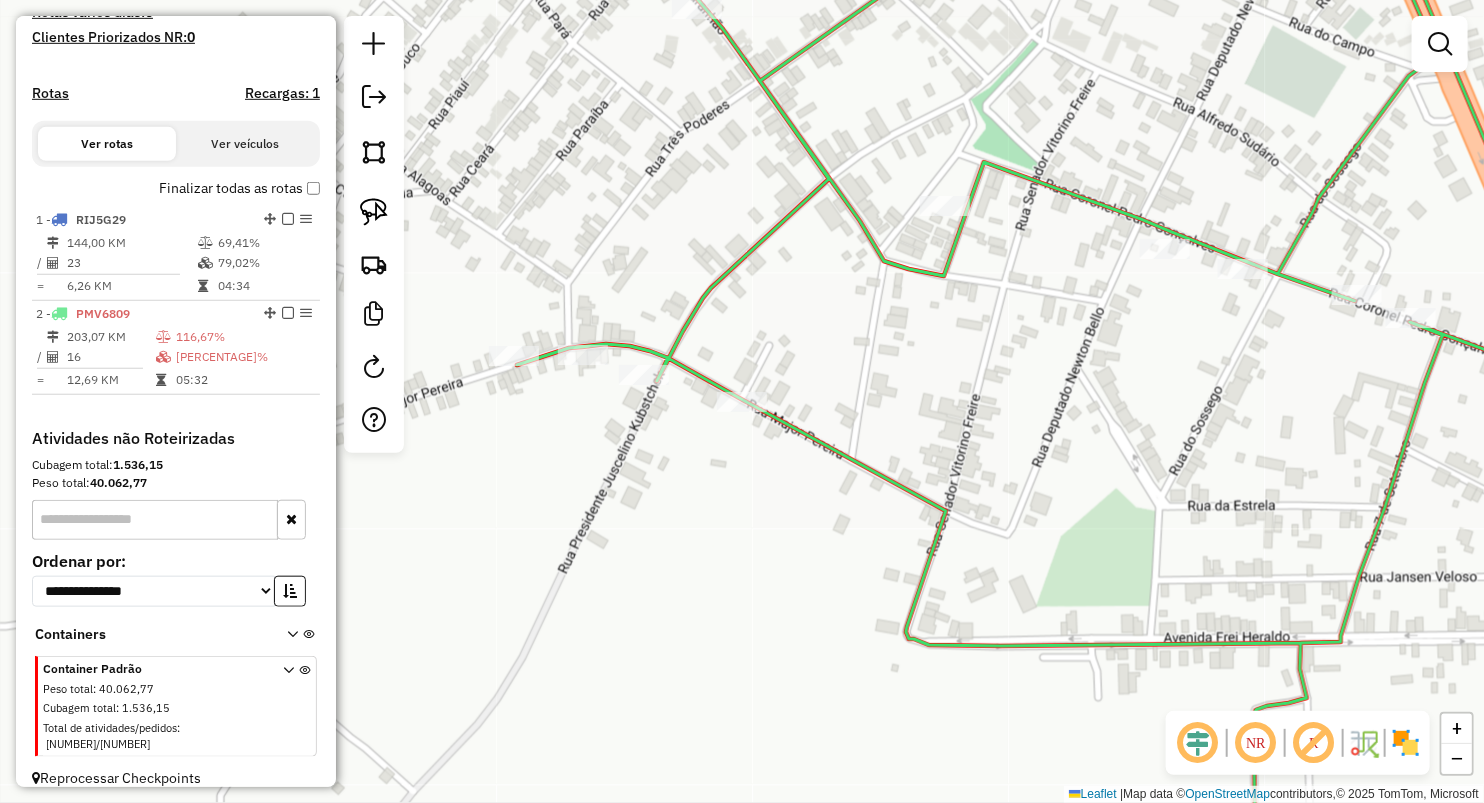select on "**********" 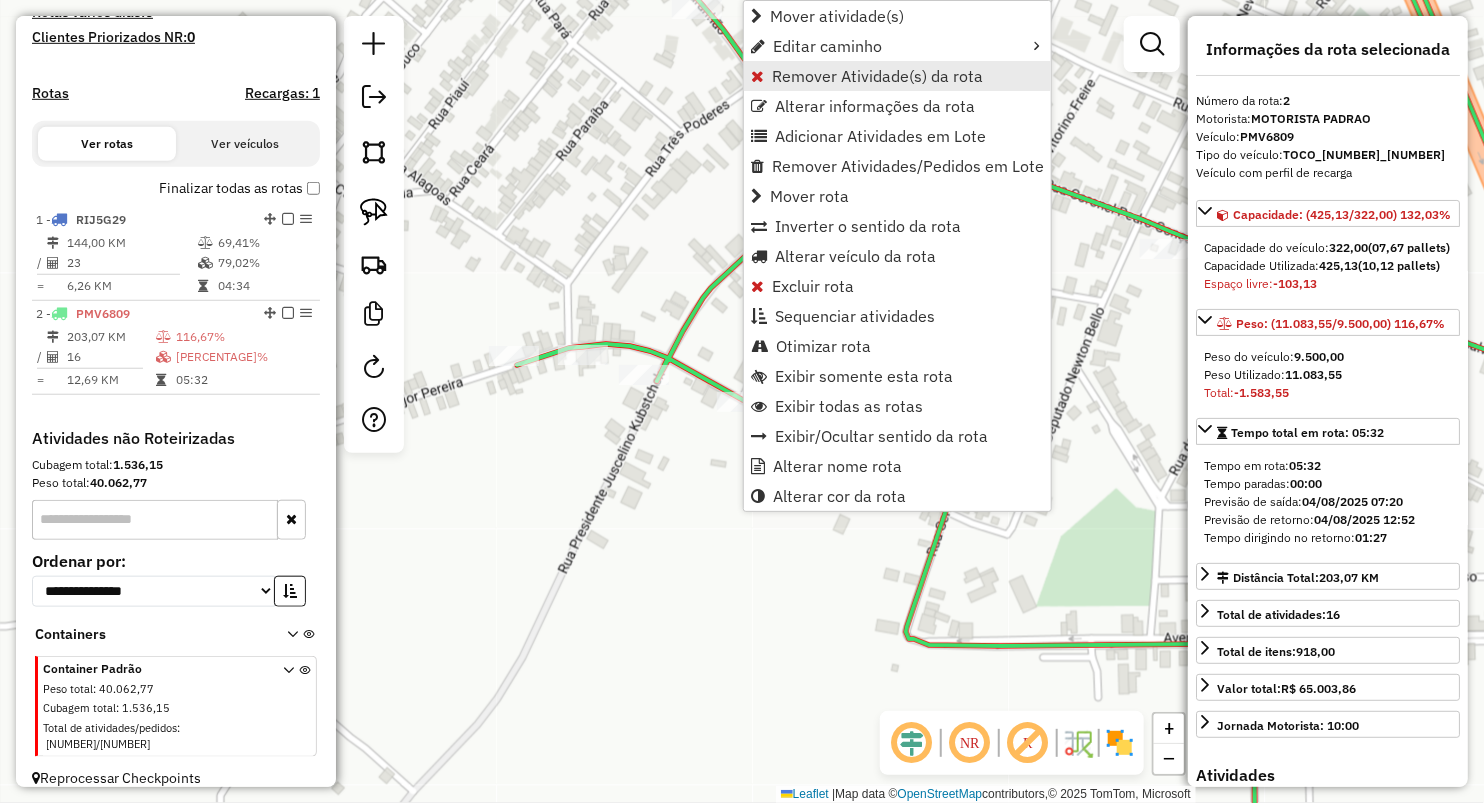 click on "Remover Atividade(s) da rota" at bounding box center (877, 76) 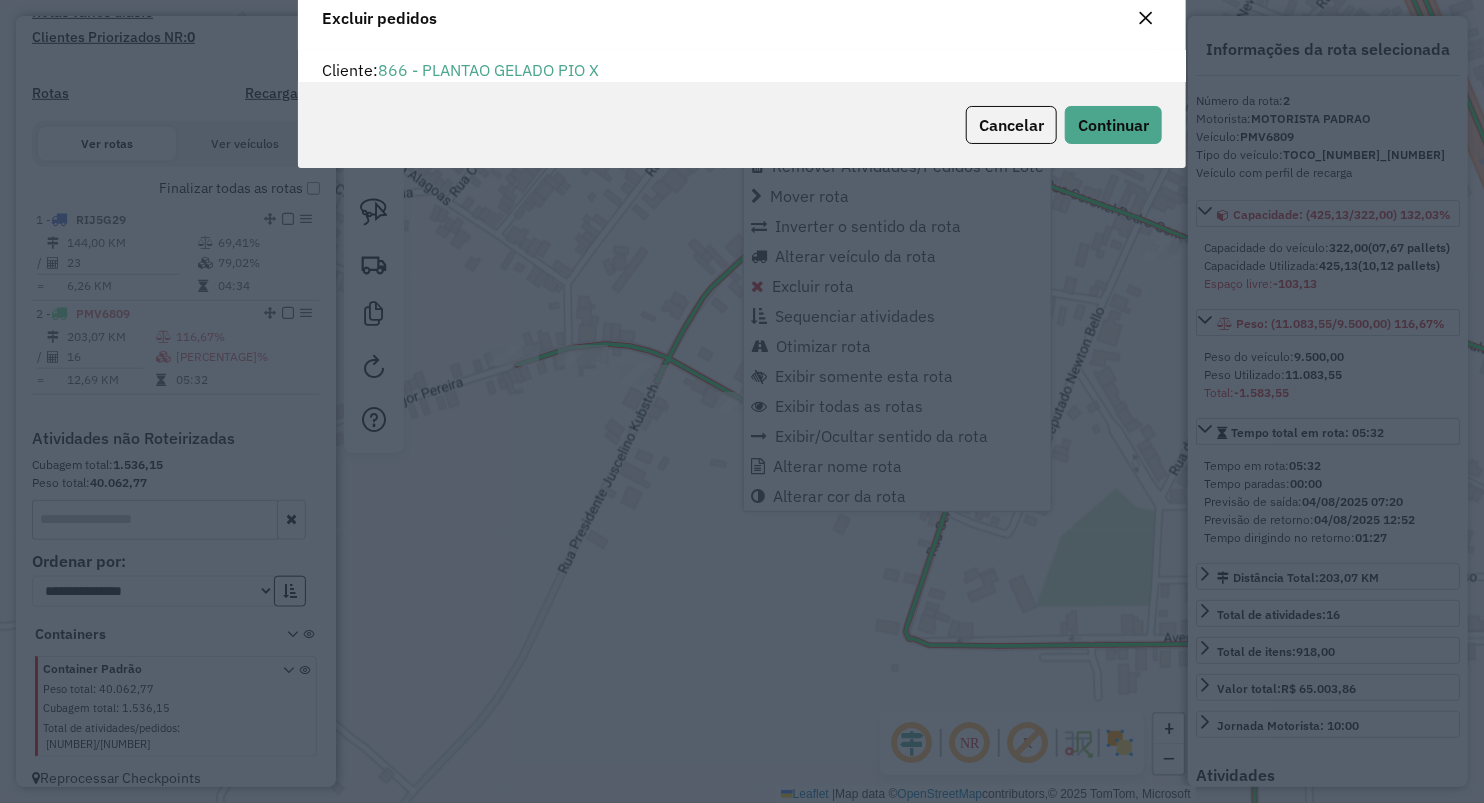 scroll, scrollTop: 69, scrollLeft: 0, axis: vertical 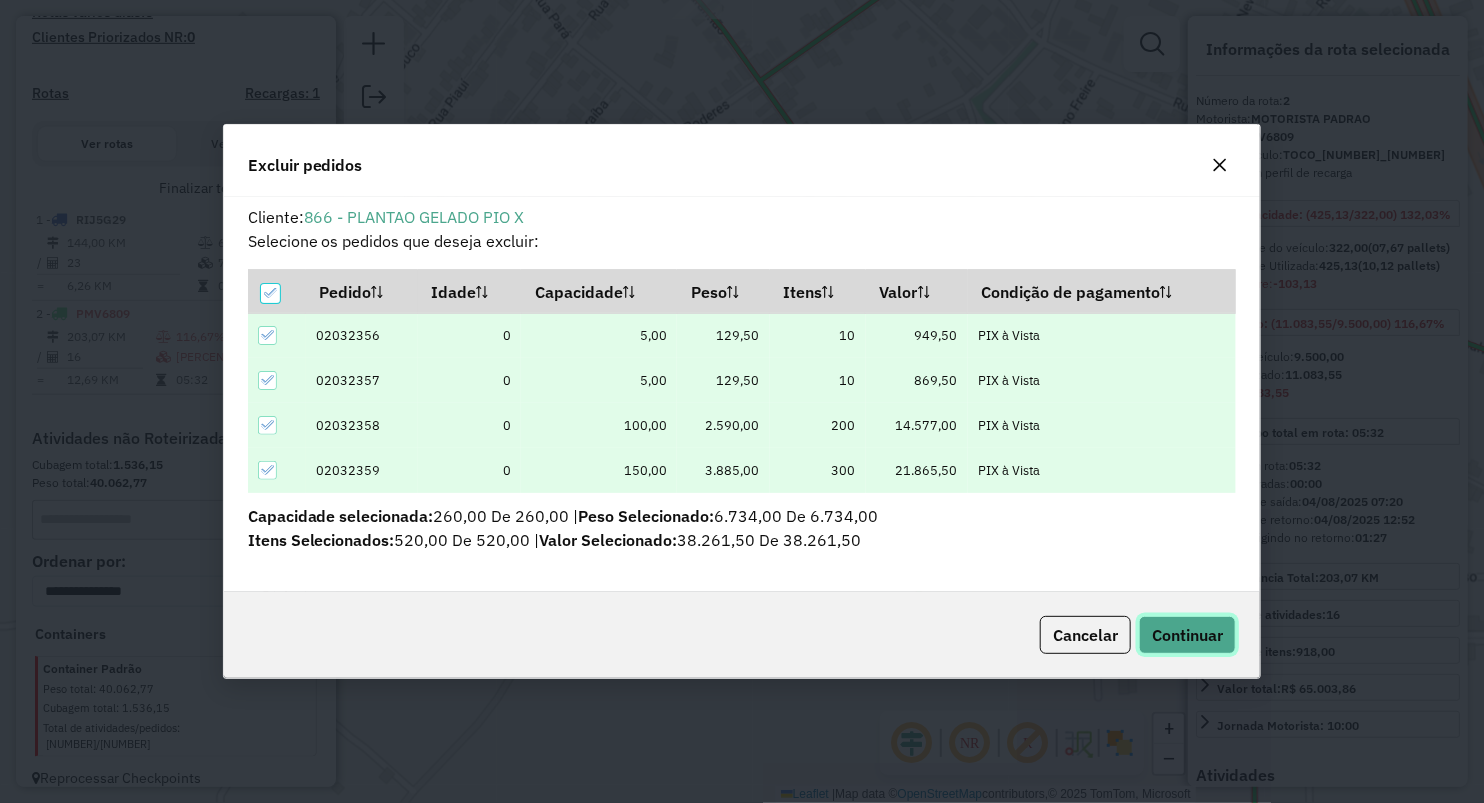 click on "Continuar" 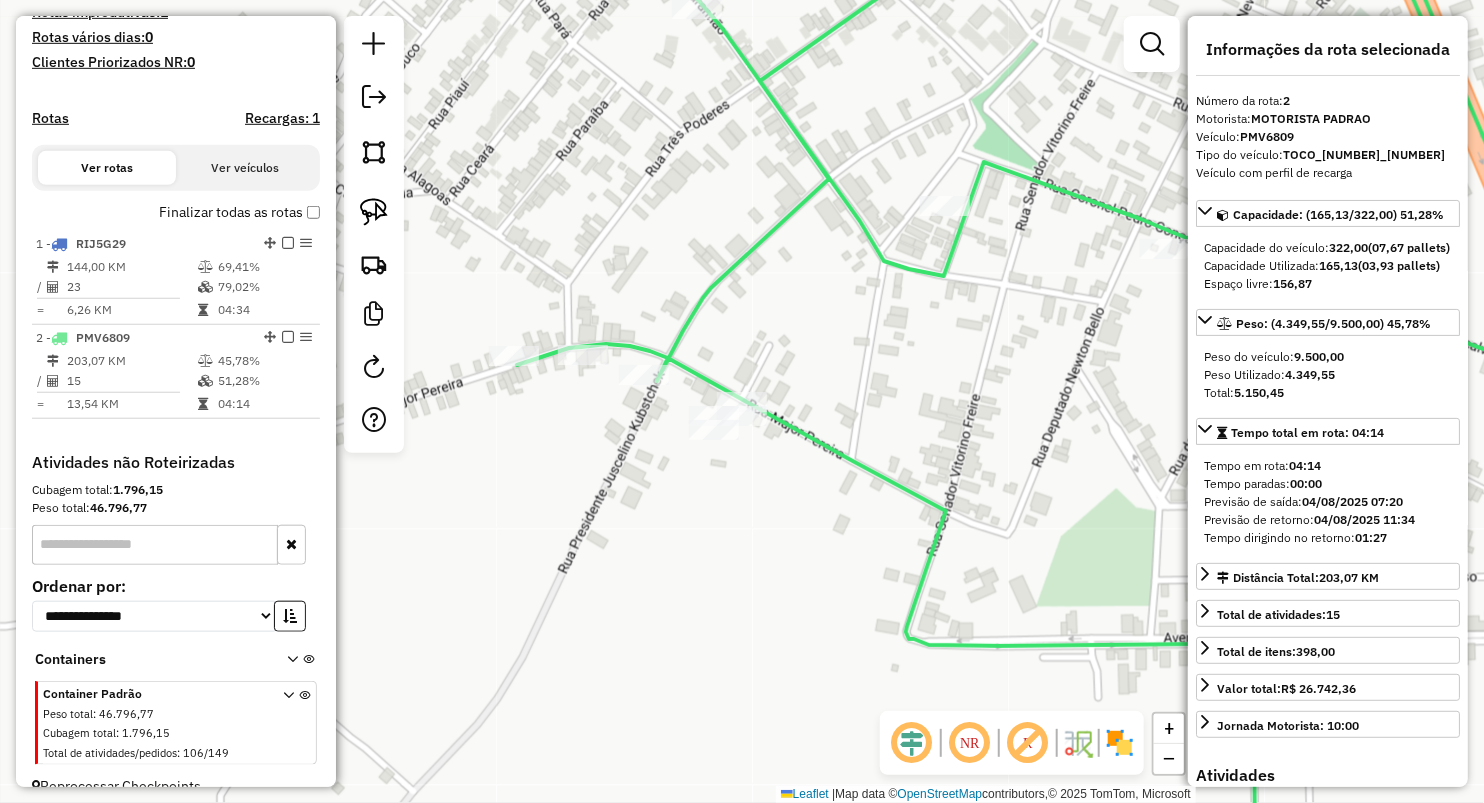 scroll, scrollTop: 584, scrollLeft: 0, axis: vertical 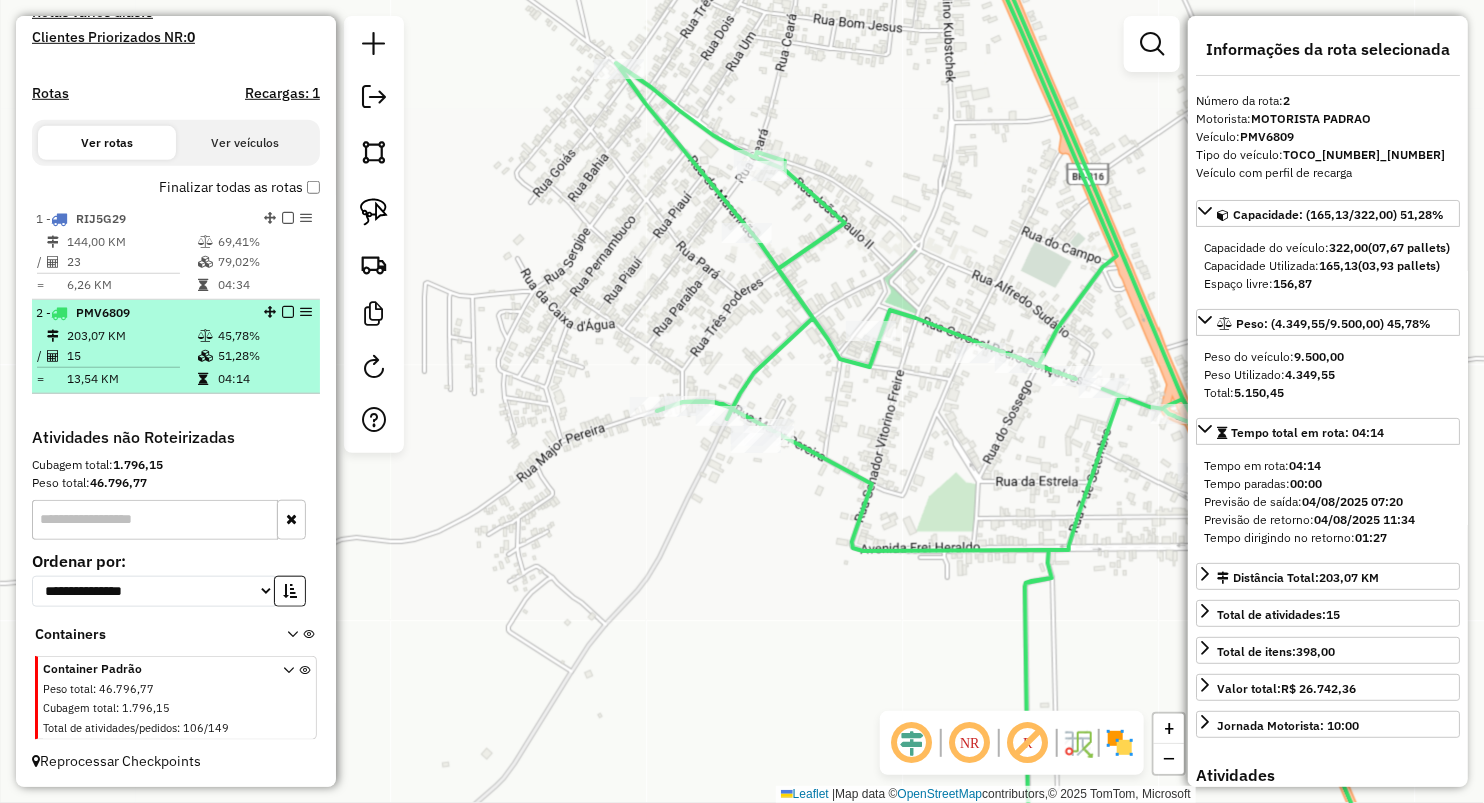click on "13,54 KM" at bounding box center [131, 379] 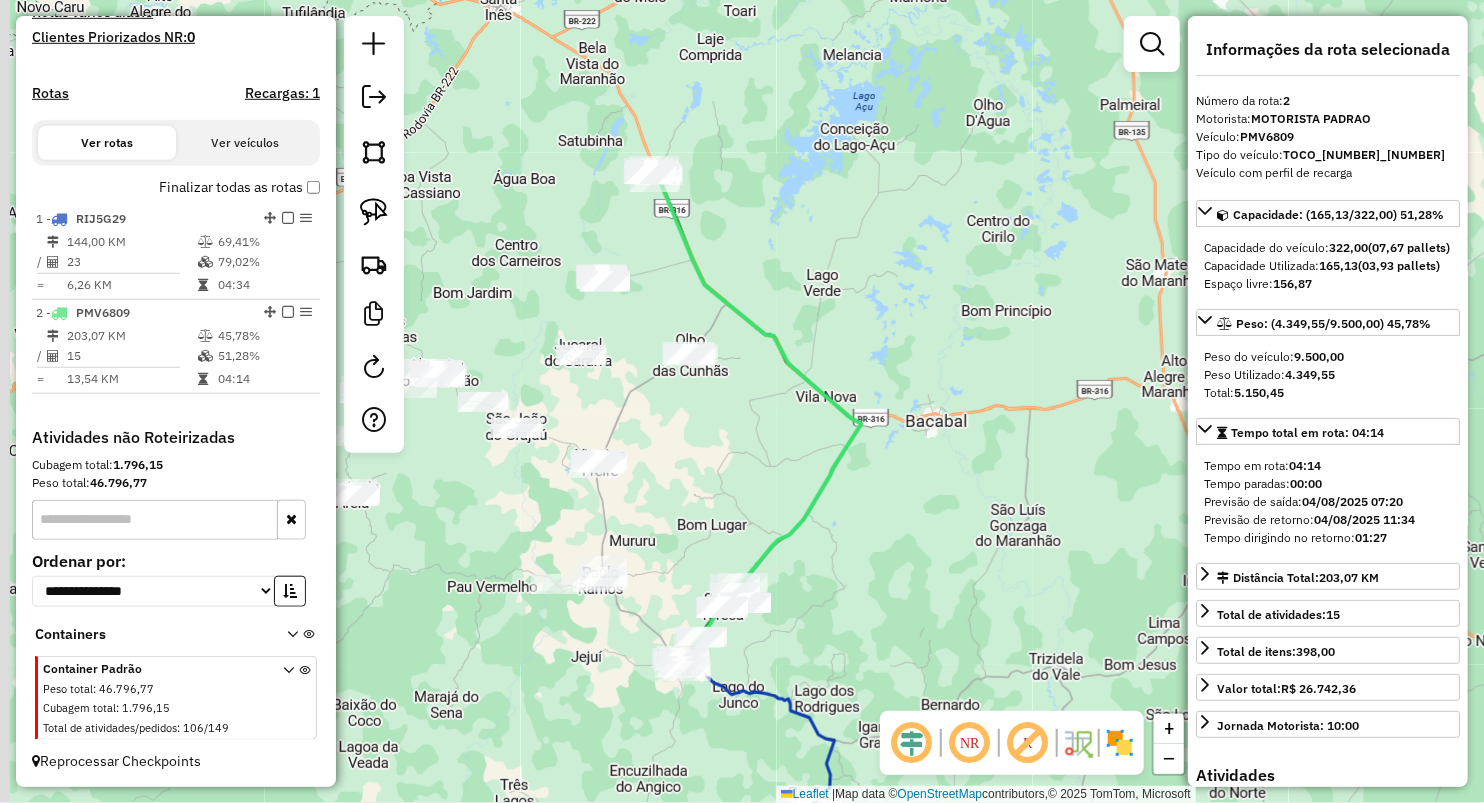 drag, startPoint x: 619, startPoint y: 332, endPoint x: 629, endPoint y: 322, distance: 14.142136 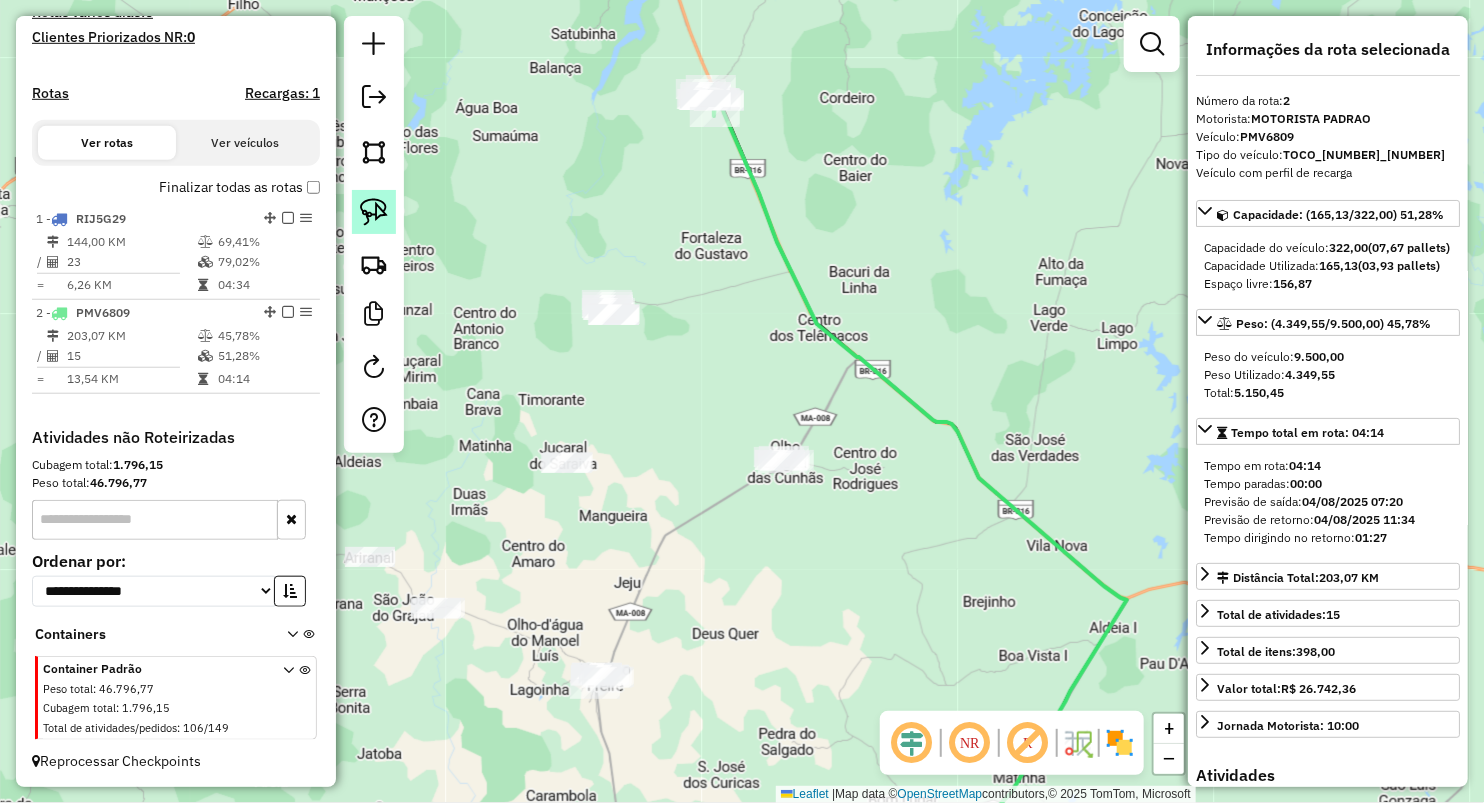 click 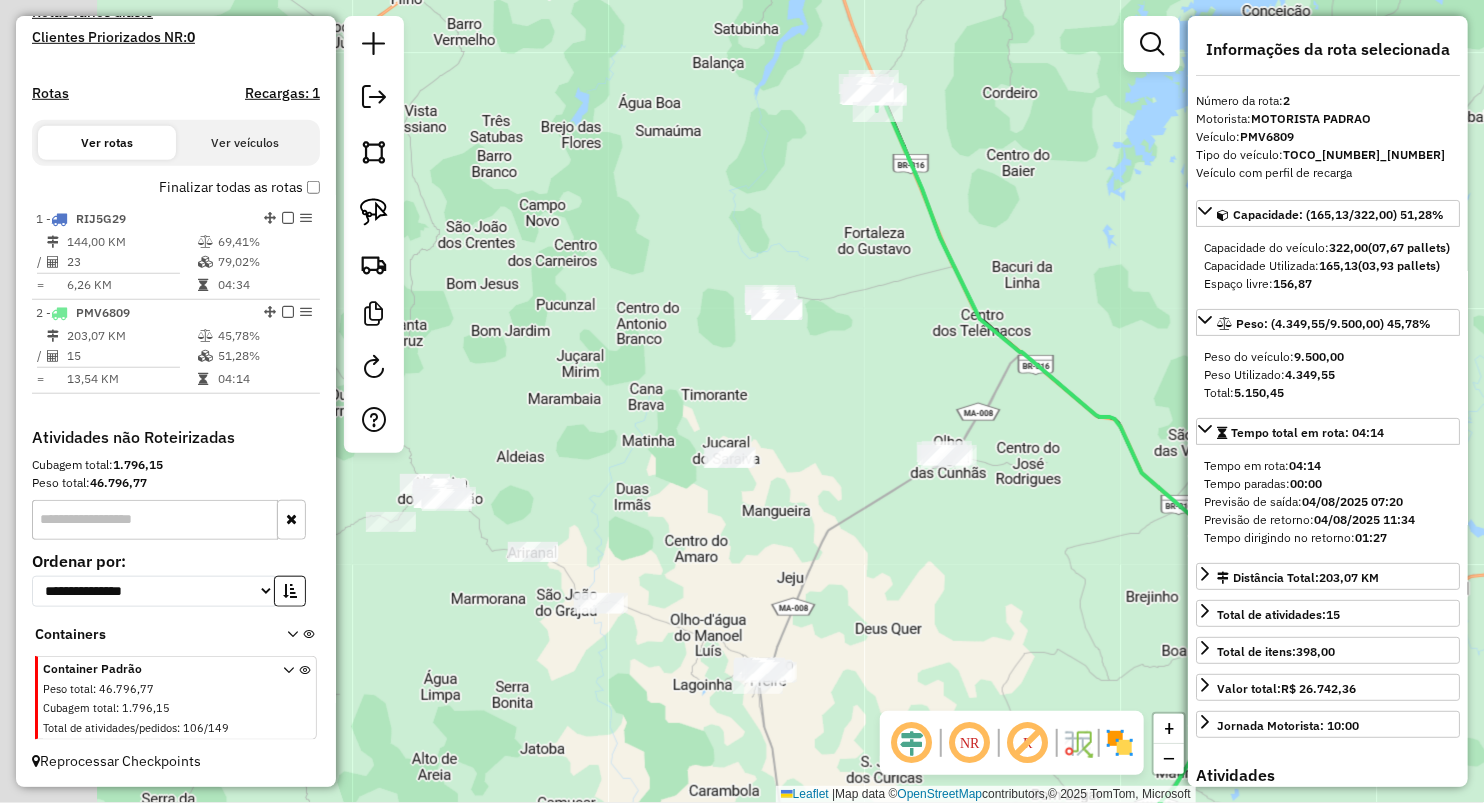 drag, startPoint x: 487, startPoint y: 280, endPoint x: 596, endPoint y: 275, distance: 109.11462 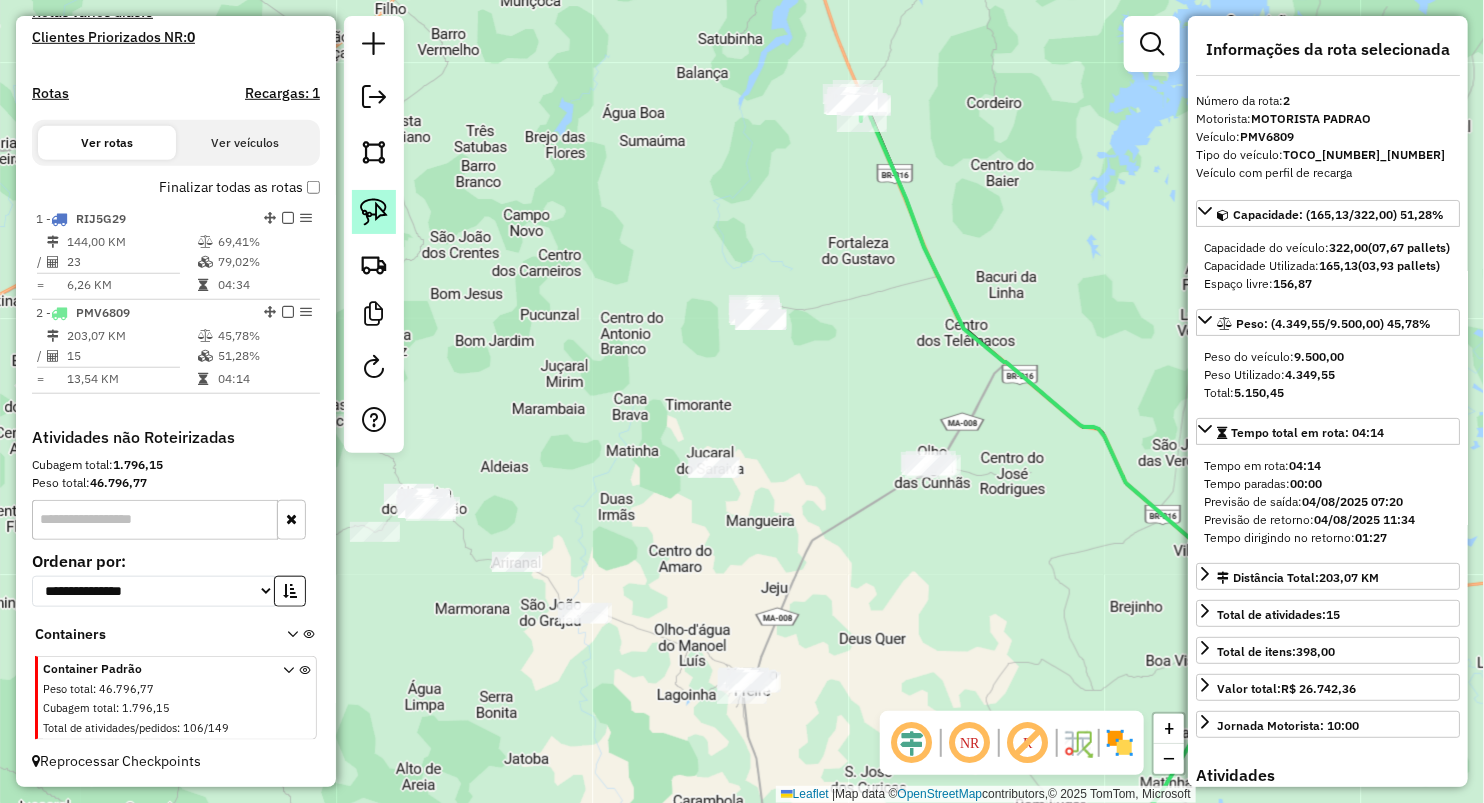 click 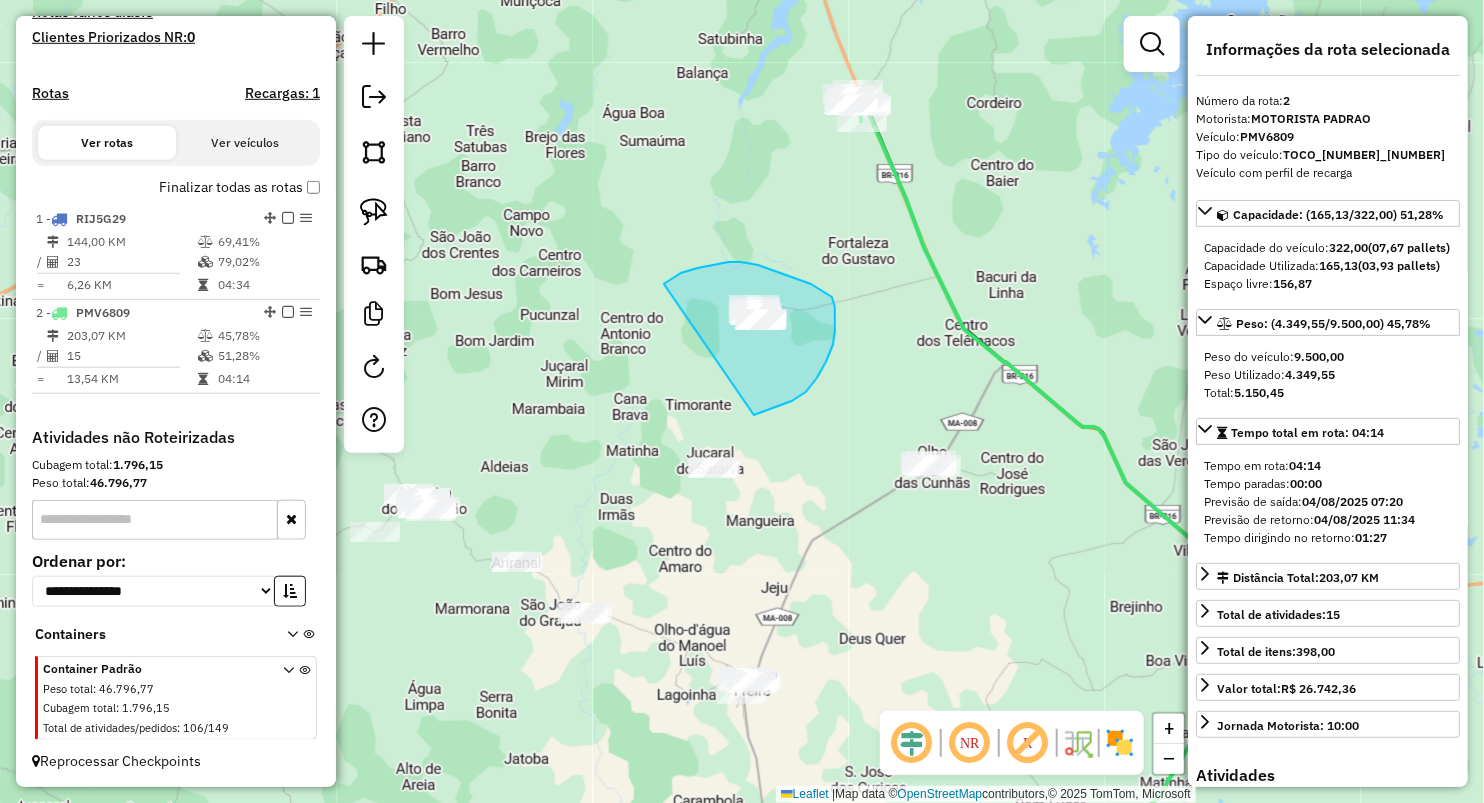 drag, startPoint x: 664, startPoint y: 284, endPoint x: 750, endPoint y: 421, distance: 161.75598 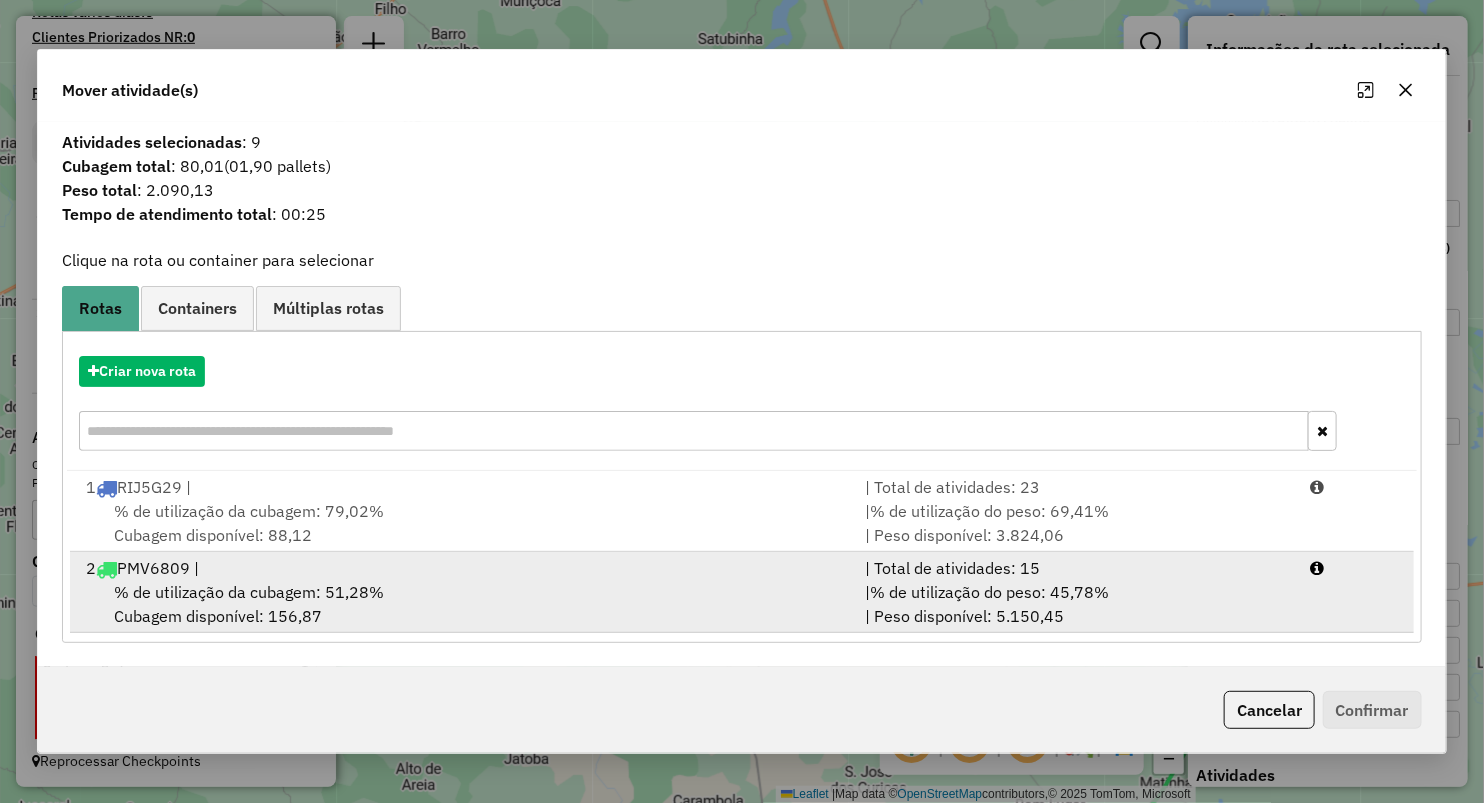 click on "% de utilização da cubagem: 51,28%" at bounding box center [249, 592] 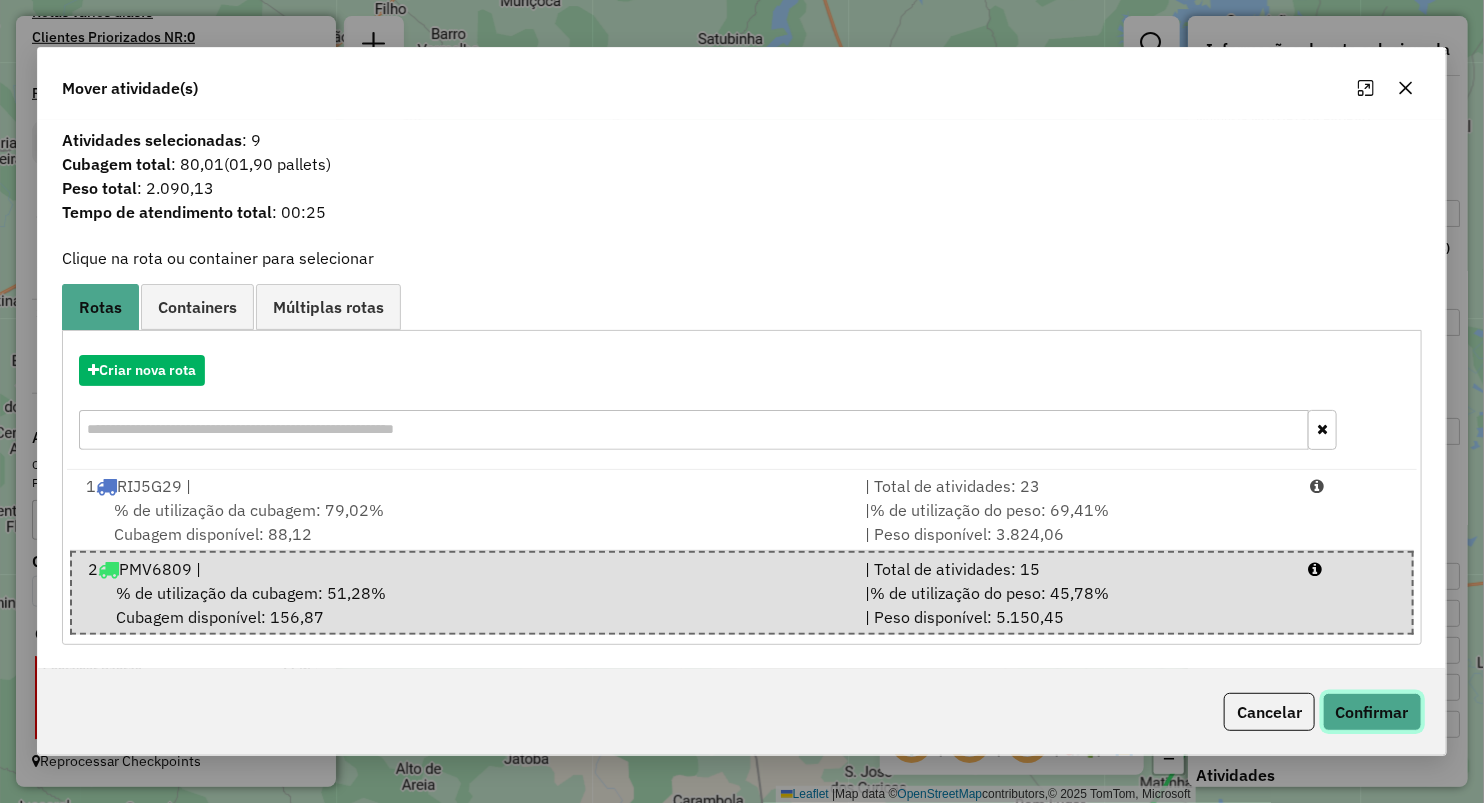 click on "Confirmar" 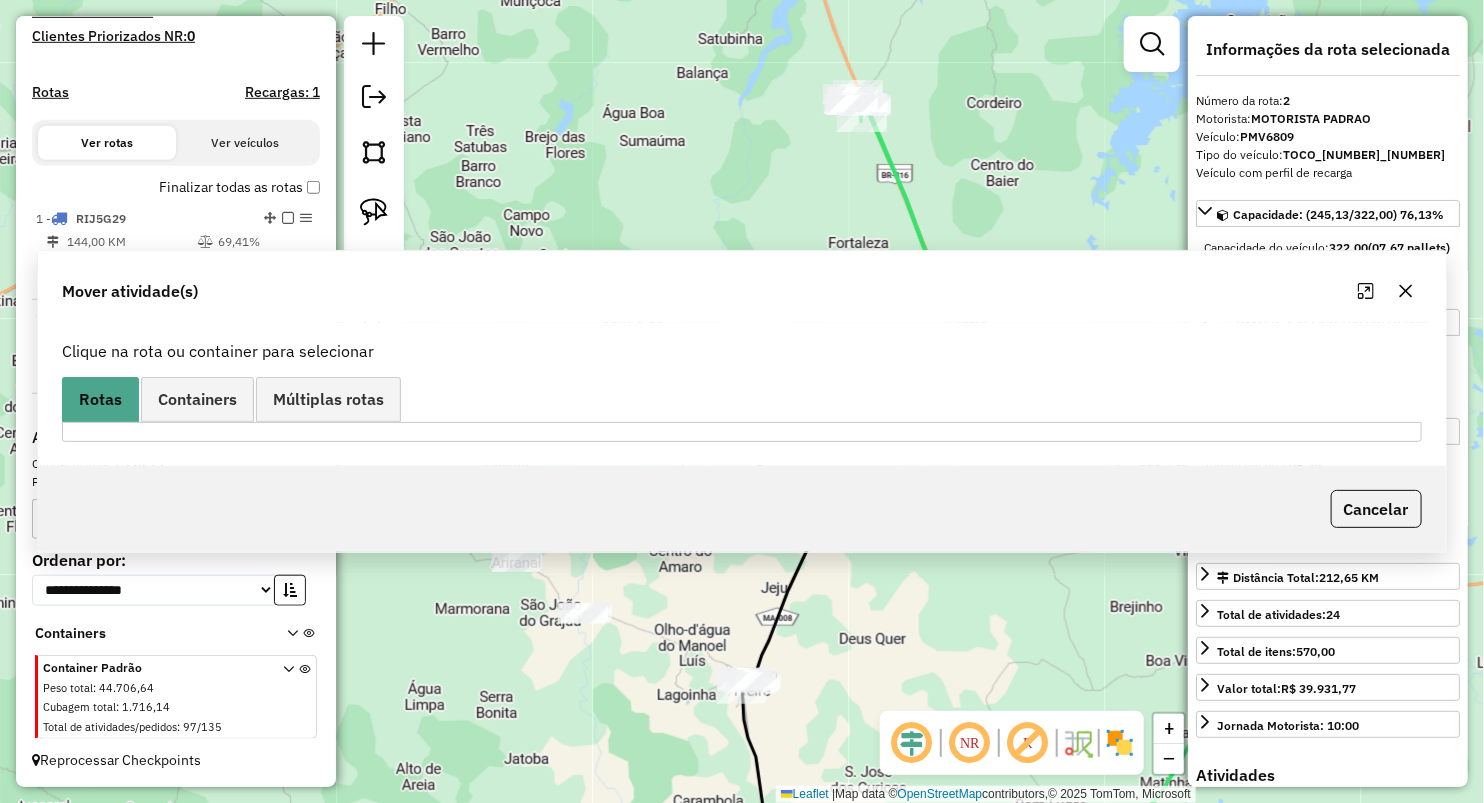 scroll, scrollTop: 559, scrollLeft: 0, axis: vertical 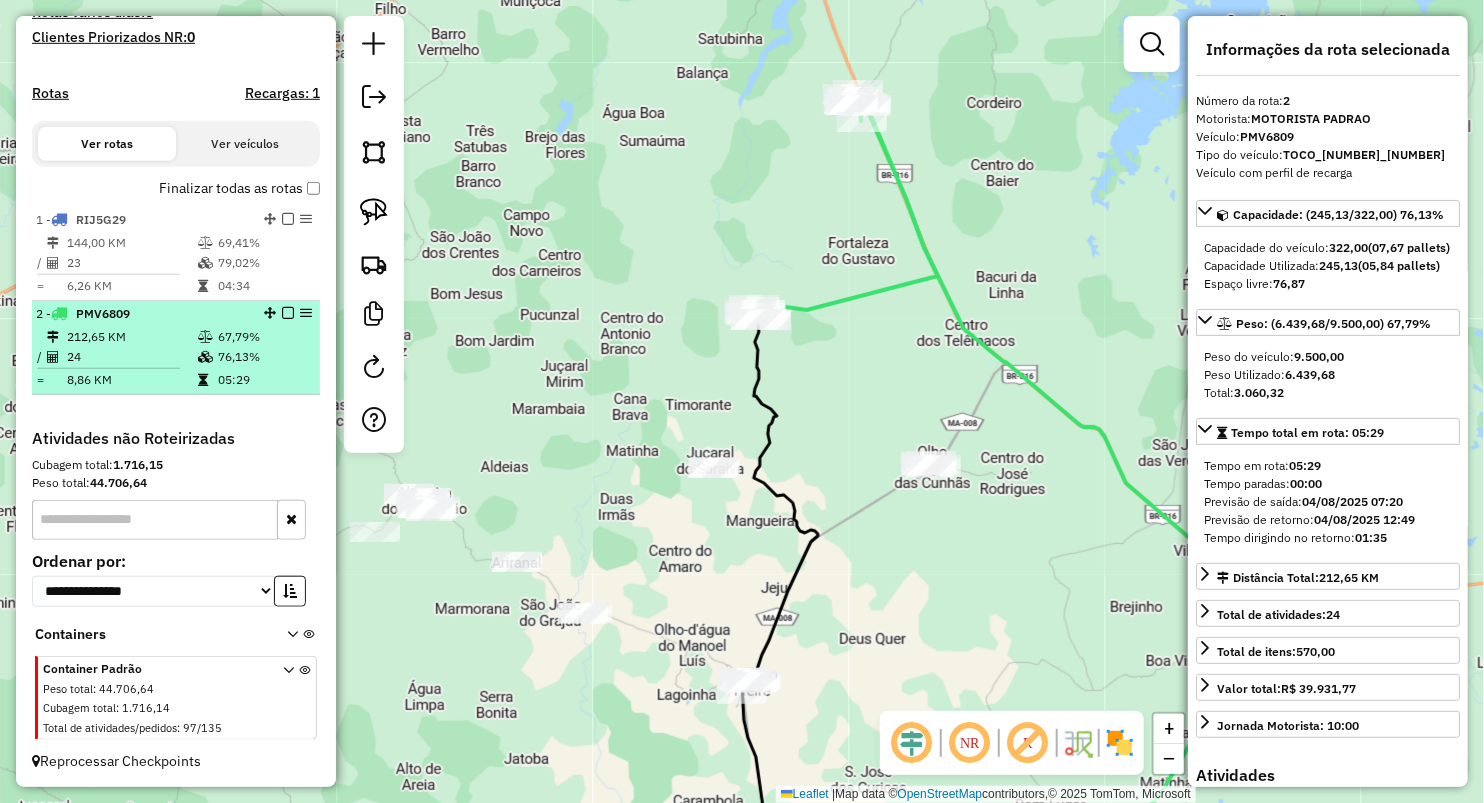click on "24" at bounding box center [131, 357] 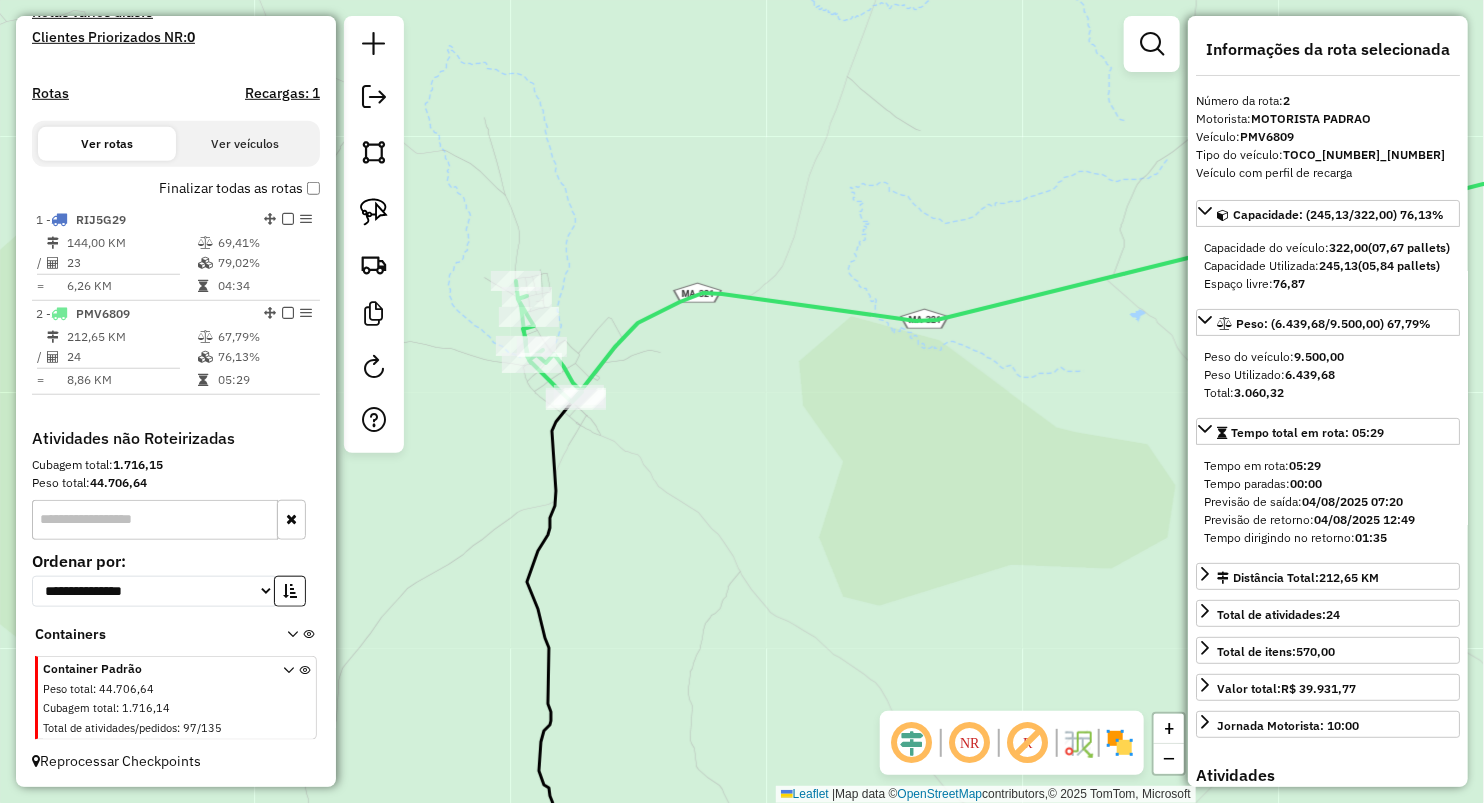drag, startPoint x: 581, startPoint y: 364, endPoint x: 666, endPoint y: 352, distance: 85.84288 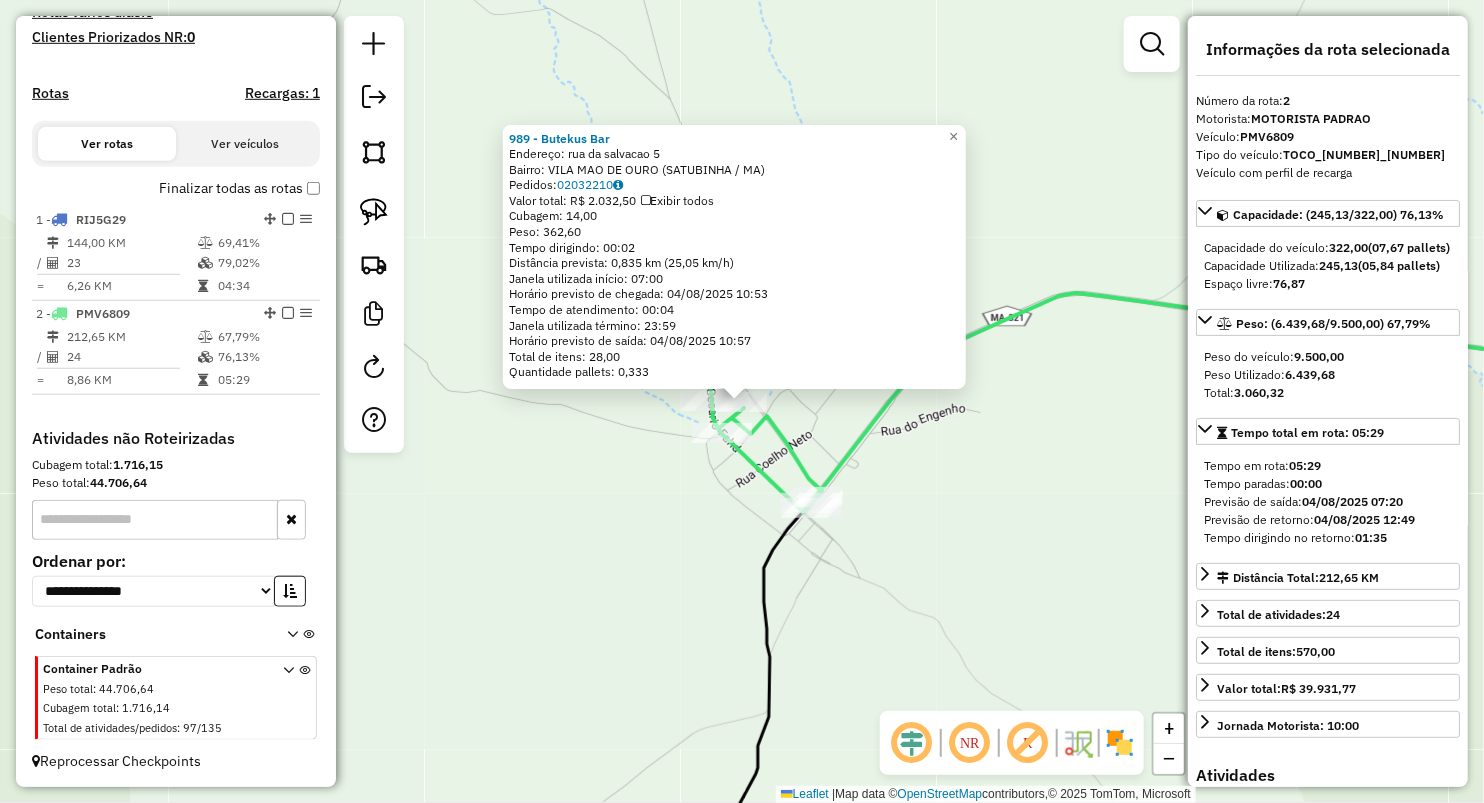 click on "989 - Butekus Bar  Endereço:  rua da salvacao 5   Bairro: VILA MAO DE OURO (SATUBINHA / MA)   Pedidos:  02032210   Valor total: R$ 2.032,50   Exibir todos   Cubagem: 14,00  Peso: 362,60  Tempo dirigindo: 00:02   Distância prevista: 0,835 km (25,05 km/h)   Janela utilizada início: 07:00   Horário previsto de chegada: 04/08/2025 10:53   Tempo de atendimento: 00:04   Janela utilizada término: 23:59   Horário previsto de saída: 04/08/2025 10:57   Total de itens: 28,00   Quantidade pallets: 0,333  × Janela de atendimento Grade de atendimento Capacidade Transportadoras Veículos Cliente Pedidos  Rotas Selecione os dias de semana para filtrar as janelas de atendimento  Seg   Ter   Qua   Qui   Sex   Sáb   Dom  Informe o período da janela de atendimento: De: Até:  Filtrar exatamente a janela do cliente  Considerar janela de atendimento padrão  Selecione os dias de semana para filtrar as grades de atendimento  Seg   Ter   Qua   Qui   Sex   Sáb   Dom   Considerar clientes sem dia de atendimento cadastrado +" 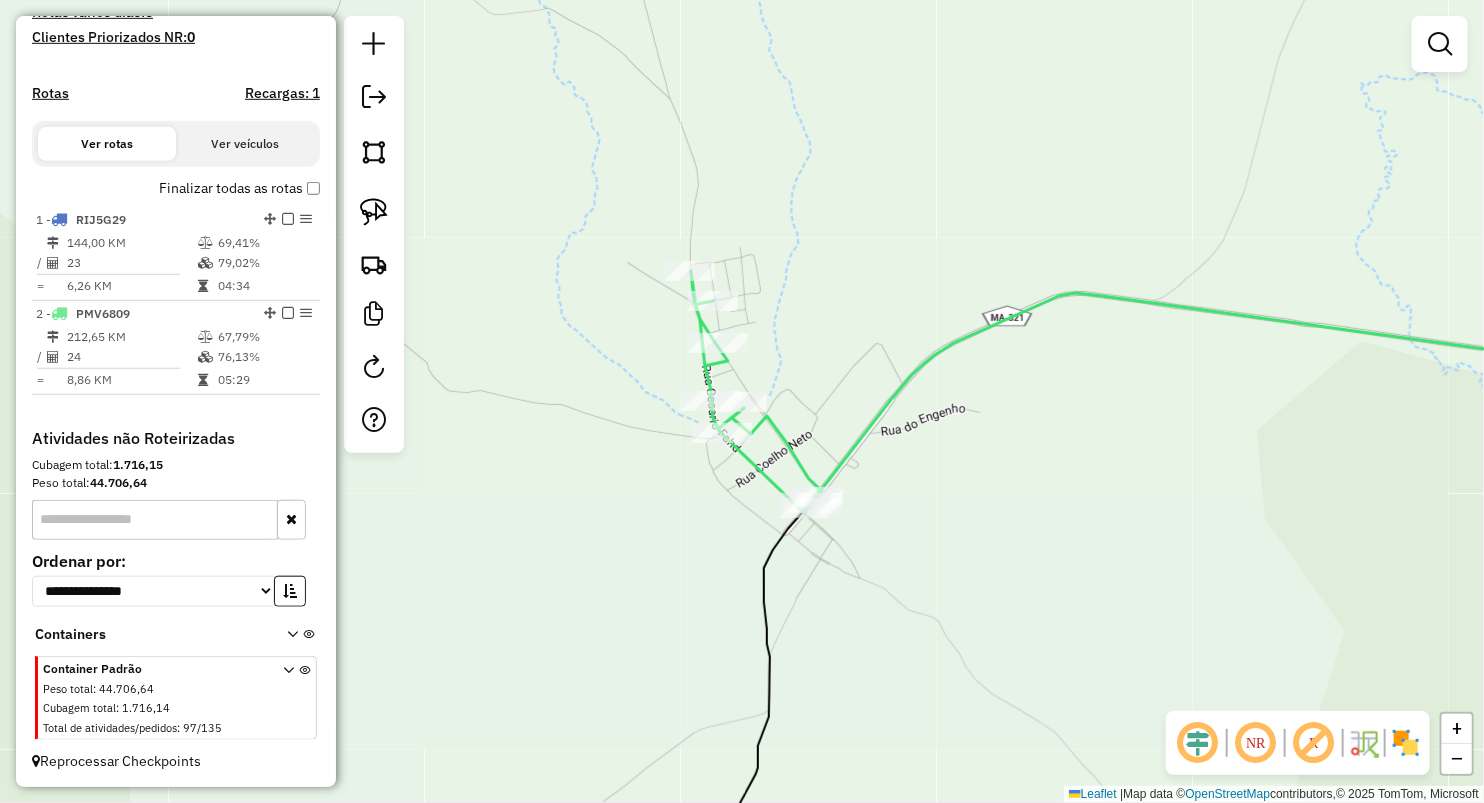 click on "Rota 2 - Placa PMV6809  988 - comercial Pai e Filh Rota 2 - Placa PMV6809  874 - NENZINHO BAR Janela de atendimento Grade de atendimento Capacidade Transportadoras Veículos Cliente Pedidos  Rotas Selecione os dias de semana para filtrar as janelas de atendimento  Seg   Ter   Qua   Qui   Sex   Sáb   Dom  Informe o período da janela de atendimento: De: Até:  Filtrar exatamente a janela do cliente  Considerar janela de atendimento padrão  Selecione os dias de semana para filtrar as grades de atendimento  Seg   Ter   Qua   Qui   Sex   Sáb   Dom   Considerar clientes sem dia de atendimento cadastrado  Clientes fora do dia de atendimento selecionado Filtrar as atividades entre os valores definidos abaixo:  Peso mínimo:   Peso máximo:   Cubagem mínima:   Cubagem máxima:   De:   Até:  Filtrar as atividades entre o tempo de atendimento definido abaixo:  De:   Até:   Considerar capacidade total dos clientes não roteirizados Transportadora: Selecione um ou mais itens Tipo de veículo: Veículo: Motorista: +" 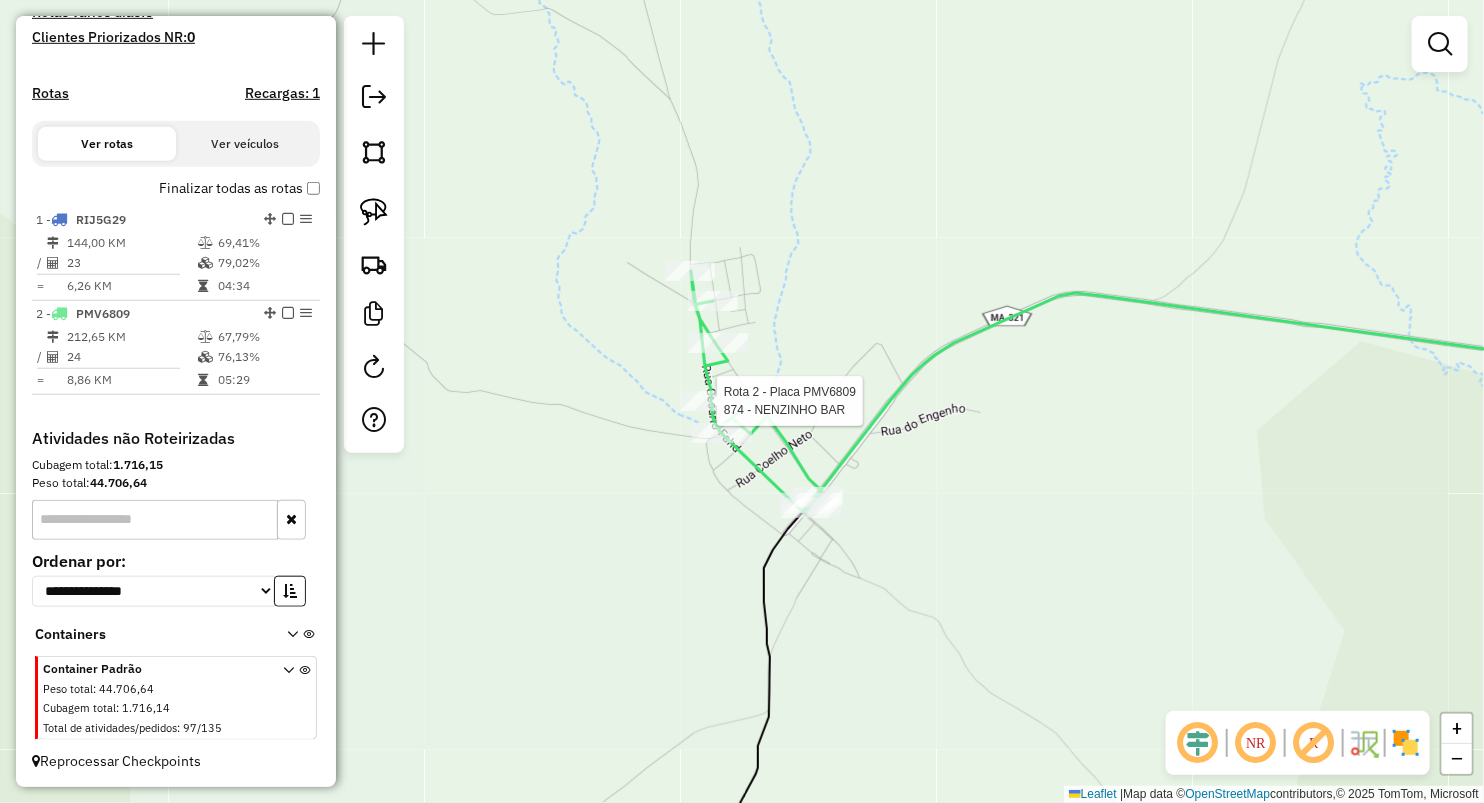 select on "**********" 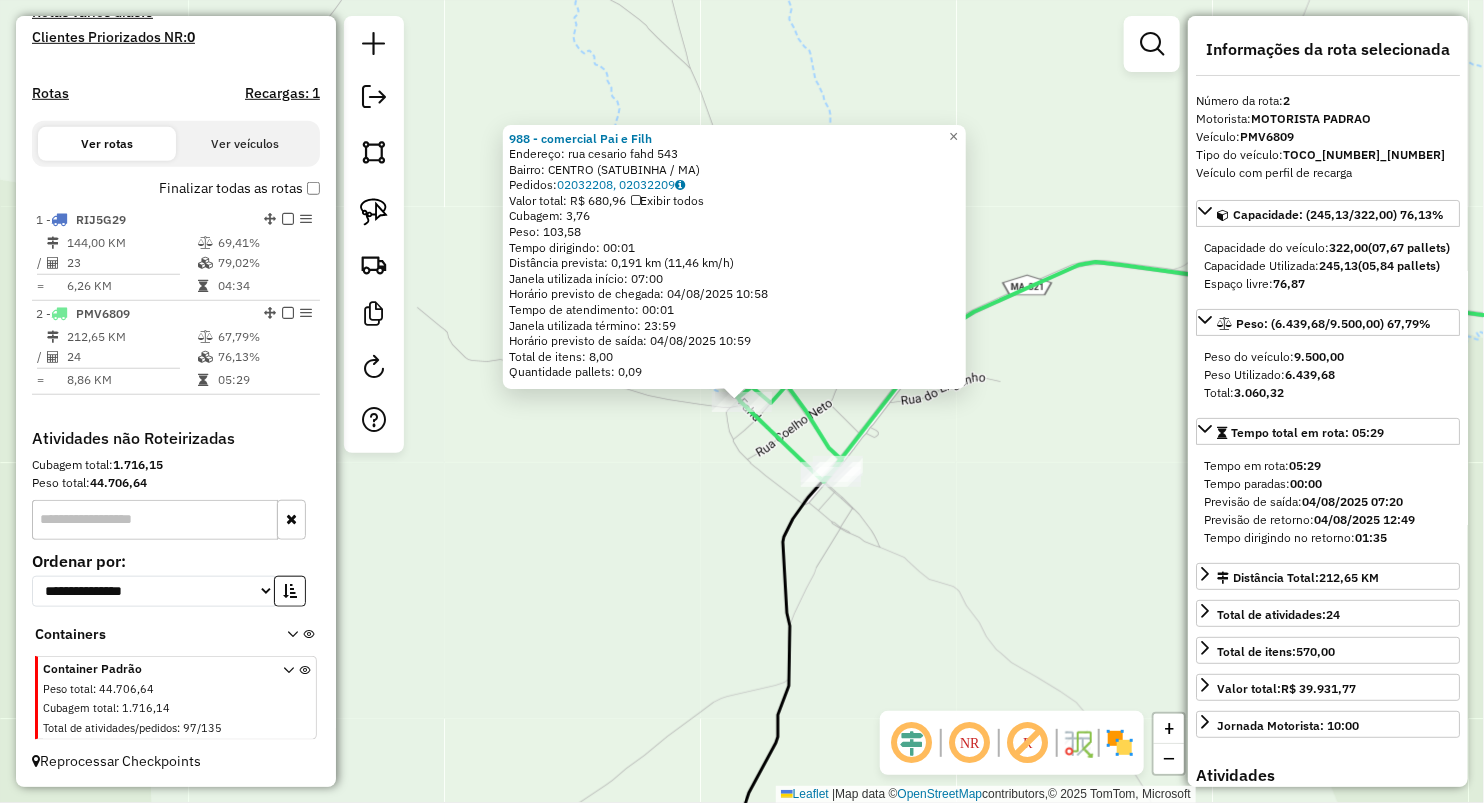 click on "988 - comercial Pai e Filh  Endereço:  rua cesario fahd 543   Bairro: CENTRO (SATUBINHA / MA)   Pedidos:  02032208, 02032209   Valor total: R$ 680,96   Exibir todos   Cubagem: 3,76  Peso: 103,58  Tempo dirigindo: 00:01   Distância prevista: 0,191 km (11,46 km/h)   Janela utilizada início: 07:00   Horário previsto de chegada: 04/08/2025 10:58   Tempo de atendimento: 00:01   Janela utilizada término: 23:59   Horário previsto de saída: 04/08/2025 10:59   Total de itens: 8,00   Quantidade pallets: 0,09  × Janela de atendimento Grade de atendimento Capacidade Transportadoras Veículos Cliente Pedidos  Rotas Selecione os dias de semana para filtrar as janelas de atendimento  Seg   Ter   Qua   Qui   Sex   Sáb   Dom  Informe o período da janela de atendimento: De: Até:  Filtrar exatamente a janela do cliente  Considerar janela de atendimento padrão  Selecione os dias de semana para filtrar as grades de atendimento  Seg   Ter   Qua   Qui   Sex   Sáb   Dom   Clientes fora do dia de atendimento selecionado" 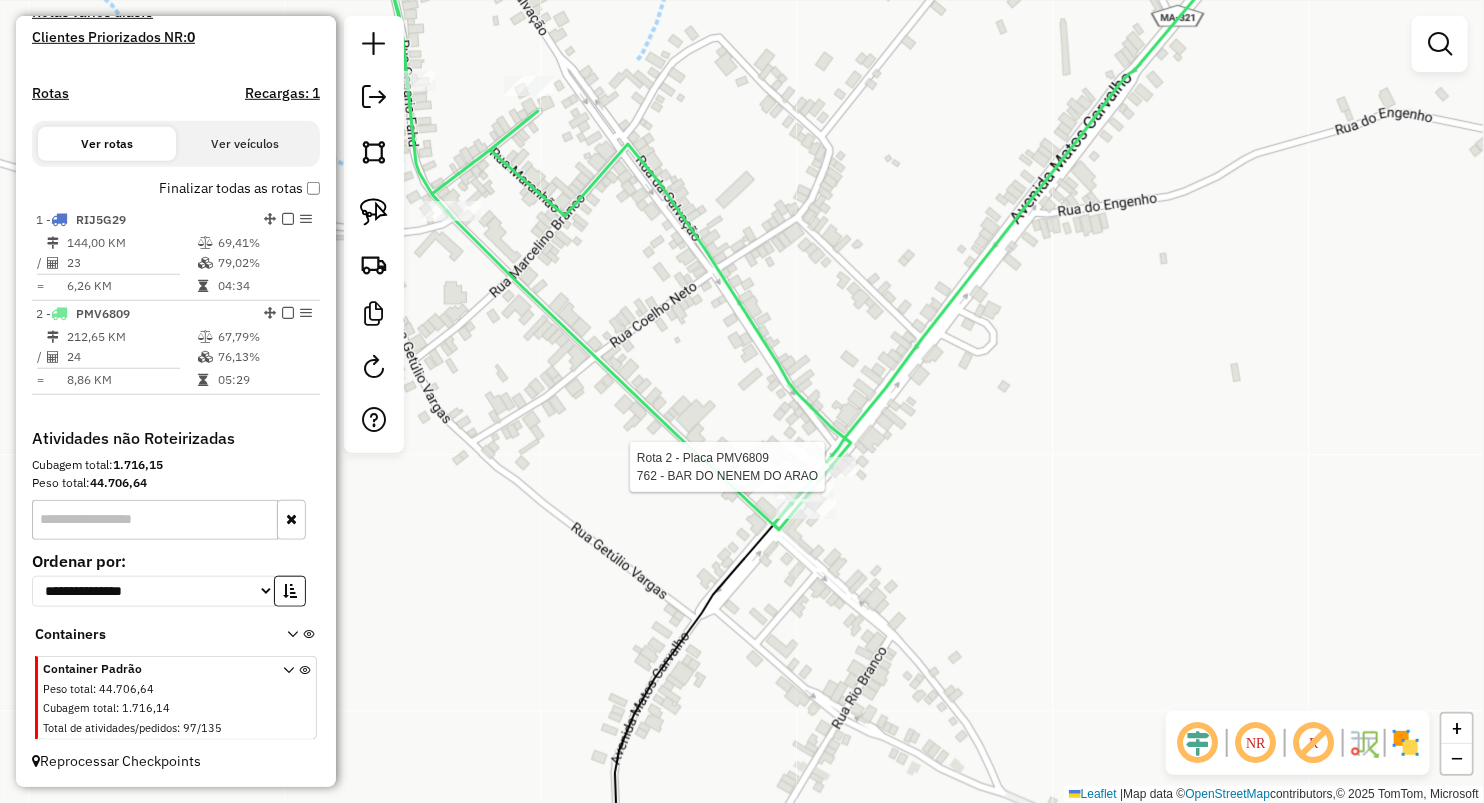 select on "**********" 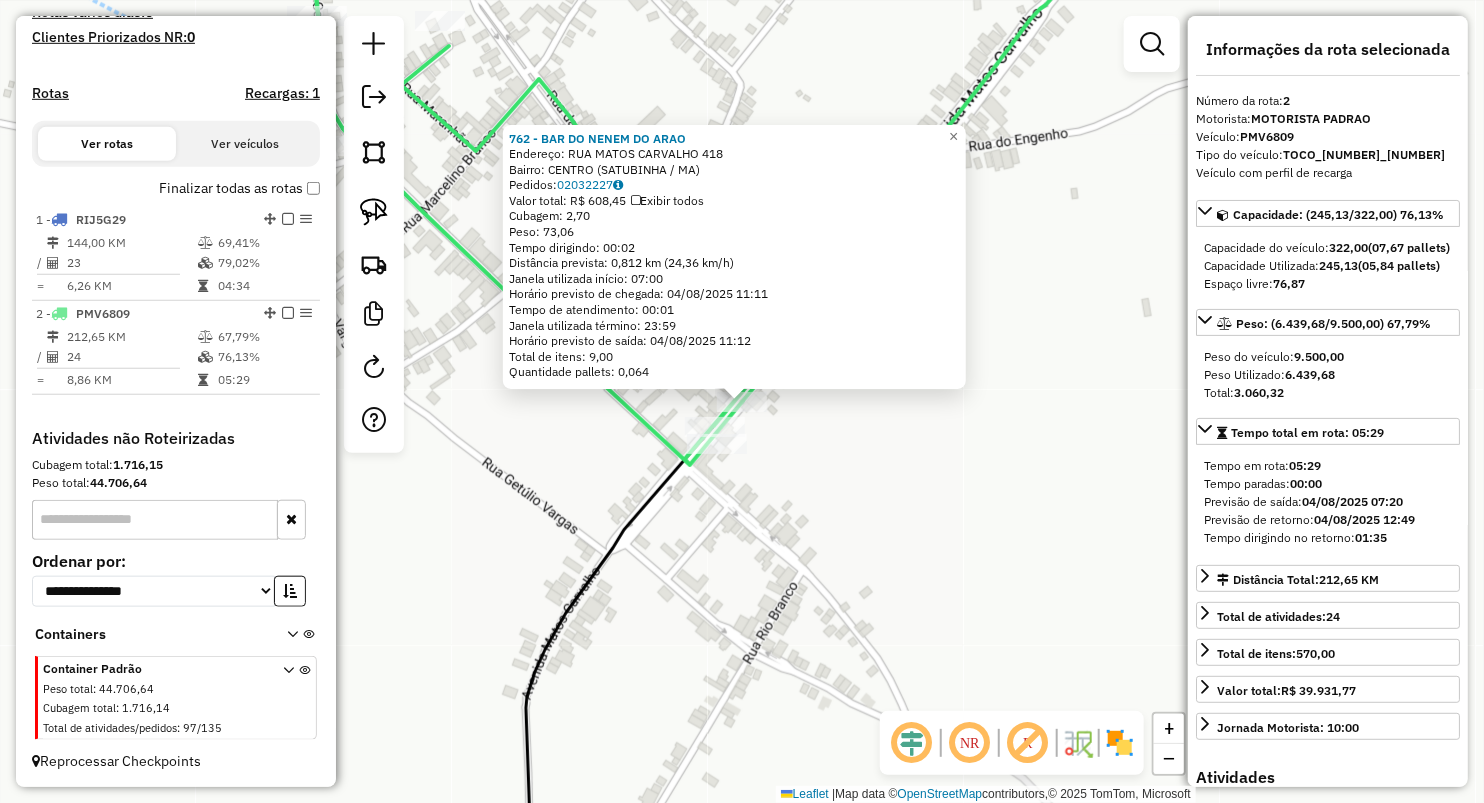 click on "762 - BAR DO NENEM DO ARAO  Endereço:  RUA MATOS CARVALHO 418   Bairro: CENTRO (SATUBINHA / MA)   Pedidos:  02032227   Valor total: R$ 608,45   Exibir todos   Cubagem: 2,70  Peso: 73,06  Tempo dirigindo: 00:02   Distância prevista: 0,812 km (24,36 km/h)   Janela utilizada início: 07:00   Horário previsto de chegada: 04/08/2025 11:11   Tempo de atendimento: 00:01   Janela utilizada término: 23:59   Horário previsto de saída: 04/08/2025 11:12   Total de itens: 9,00   Quantidade pallets: 0,064  × Janela de atendimento Grade de atendimento Capacidade Transportadoras Veículos Cliente Pedidos  Rotas Selecione os dias de semana para filtrar as janelas de atendimento  Seg   Ter   Qua   Qui   Sex   Sáb   Dom  Informe o período da janela de atendimento: De: Até:  Filtrar exatamente a janela do cliente  Considerar janela de atendimento padrão  Selecione os dias de semana para filtrar as grades de atendimento  Seg   Ter   Qua   Qui   Sex   Sáb   Dom   Considerar clientes sem dia de atendimento cadastrado +" 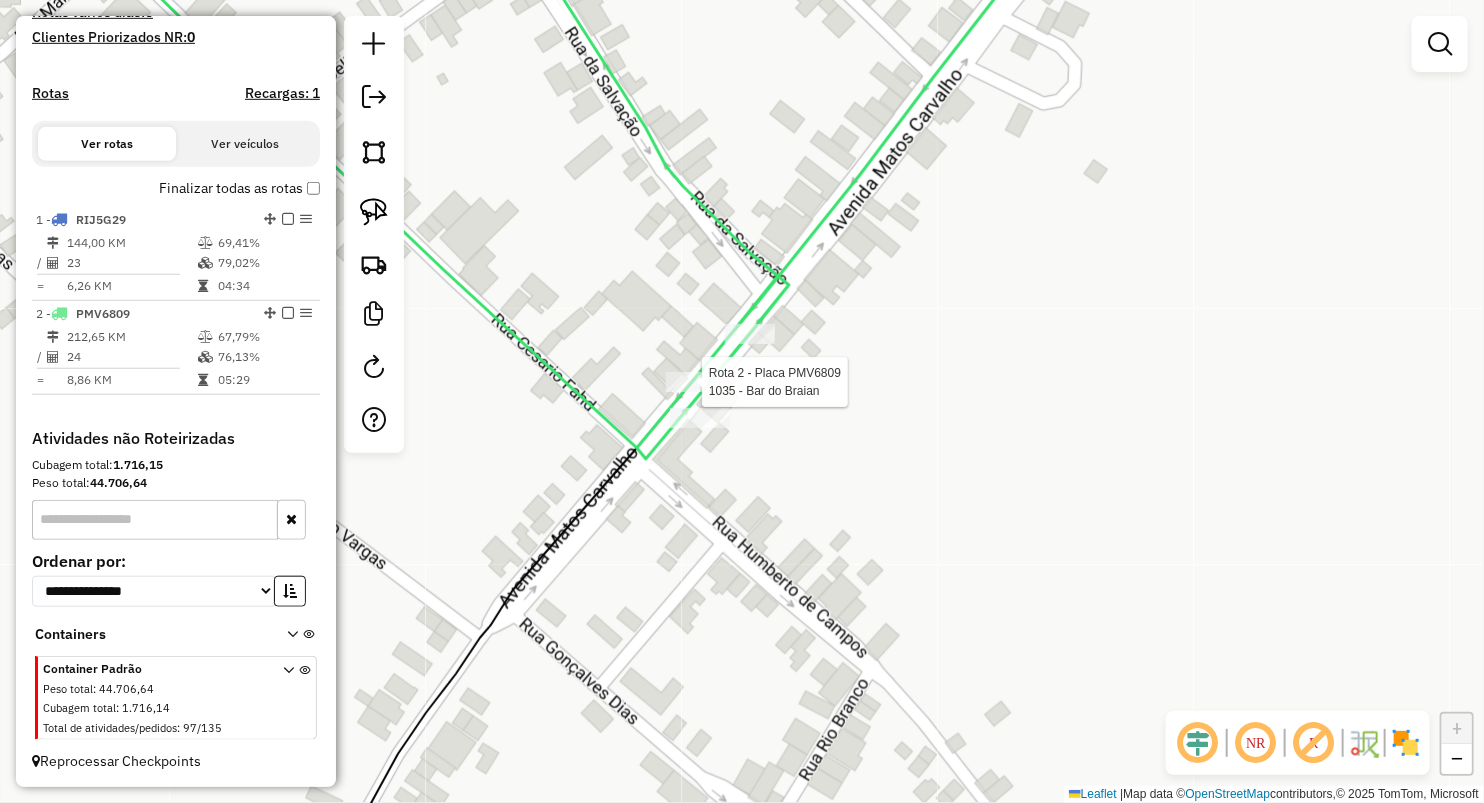 select on "**********" 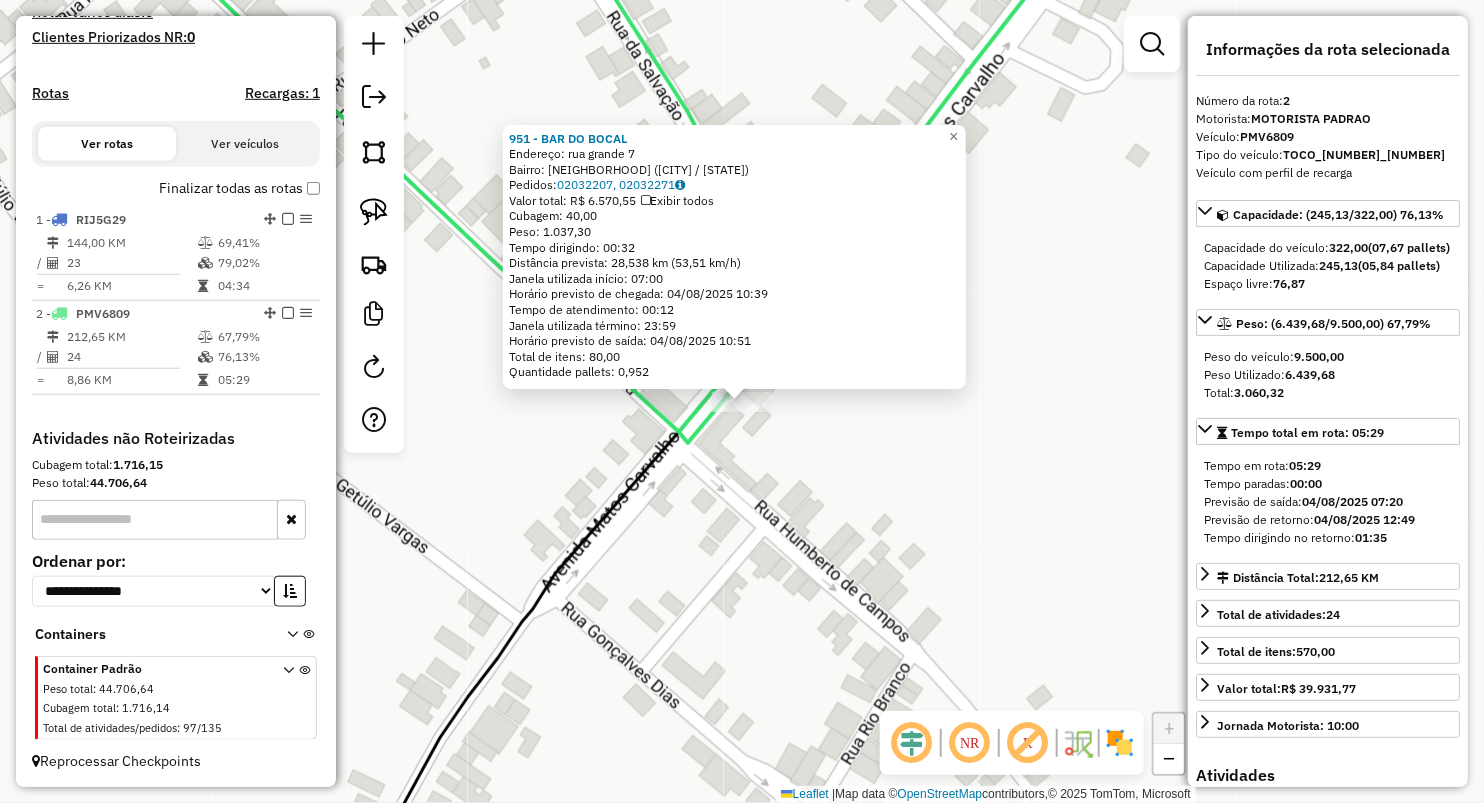 click on "951 - BAR DO BOCAL  Endereço:  rua grande 7   Bairro: CENTRO SUMAUMA (SATUBINHA / MA)   Pedidos:  02032207, 02032271   Valor total: R$ 6.570,55   Exibir todos   Cubagem: 40,00  Peso: 1.037,30  Tempo dirigindo: 00:32   Distância prevista: 28,538 km (53,51 km/h)   Janela utilizada início: 07:00   Horário previsto de chegada: 04/08/2025 10:39   Tempo de atendimento: 00:12   Janela utilizada término: 23:59   Horário previsto de saída: 04/08/2025 10:51   Total de itens: 80,00   Quantidade pallets: 0,952  × Janela de atendimento Grade de atendimento Capacidade Transportadoras Veículos Cliente Pedidos  Rotas Selecione os dias de semana para filtrar as janelas de atendimento  Seg   Ter   Qua   Qui   Sex   Sáb   Dom  Informe o período da janela de atendimento: De: Até:  Filtrar exatamente a janela do cliente  Considerar janela de atendimento padrão  Selecione os dias de semana para filtrar as grades de atendimento  Seg   Ter   Qua   Qui   Sex   Sáb   Dom   Clientes fora do dia de atendimento selecionado" 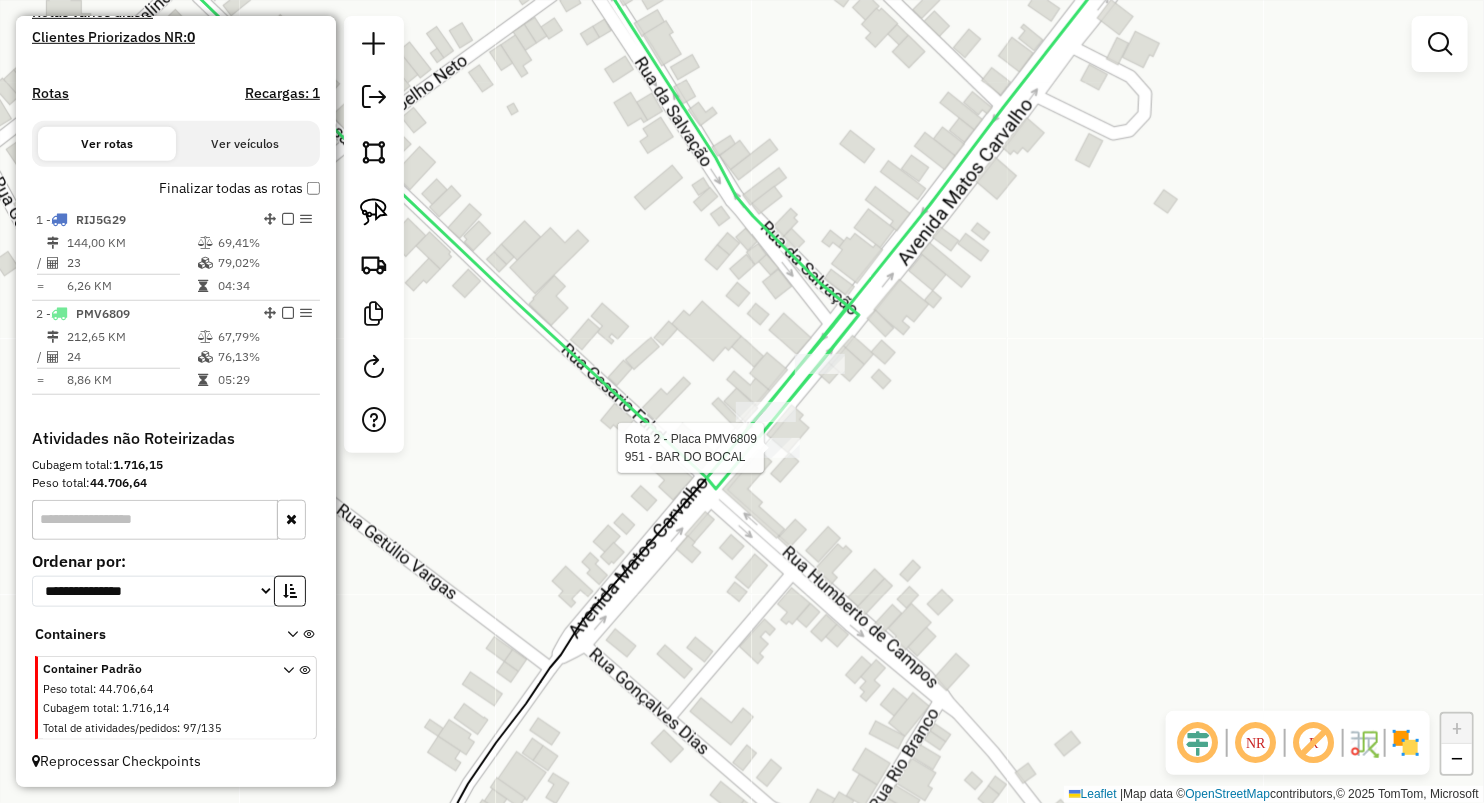 click 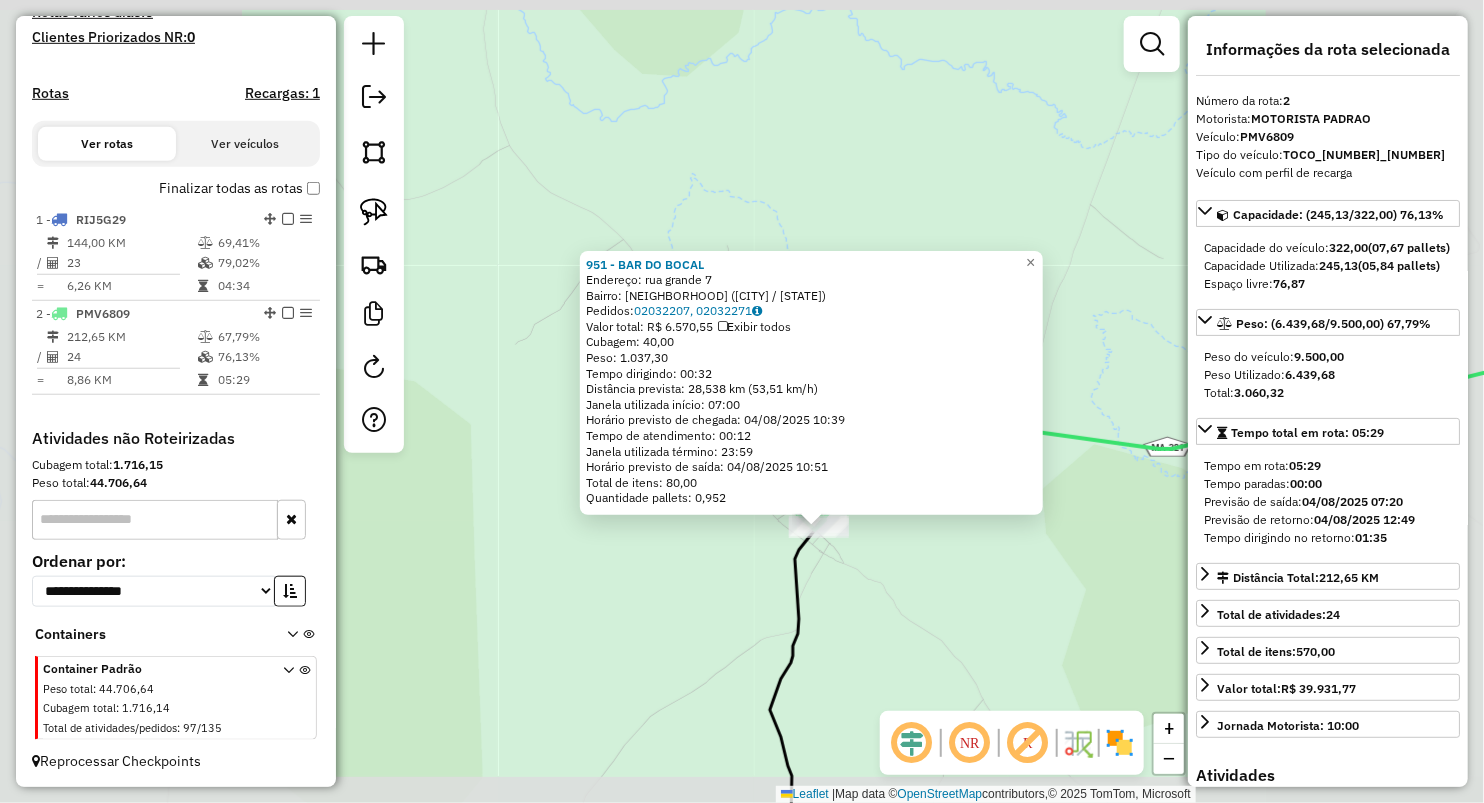 click on "951 - BAR DO BOCAL  Endereço:  rua grande 7   Bairro: CENTRO SUMAUMA (SATUBINHA / MA)   Pedidos:  02032207, 02032271   Valor total: R$ 6.570,55   Exibir todos   Cubagem: 40,00  Peso: 1.037,30  Tempo dirigindo: 00:32   Distância prevista: 28,538 km (53,51 km/h)   Janela utilizada início: 07:00   Horário previsto de chegada: 04/08/2025 10:39   Tempo de atendimento: 00:12   Janela utilizada término: 23:59   Horário previsto de saída: 04/08/2025 10:51   Total de itens: 80,00   Quantidade pallets: 0,952  × Janela de atendimento Grade de atendimento Capacidade Transportadoras Veículos Cliente Pedidos  Rotas Selecione os dias de semana para filtrar as janelas de atendimento  Seg   Ter   Qua   Qui   Sex   Sáb   Dom  Informe o período da janela de atendimento: De: Até:  Filtrar exatamente a janela do cliente  Considerar janela de atendimento padrão  Selecione os dias de semana para filtrar as grades de atendimento  Seg   Ter   Qua   Qui   Sex   Sáb   Dom   Clientes fora do dia de atendimento selecionado" 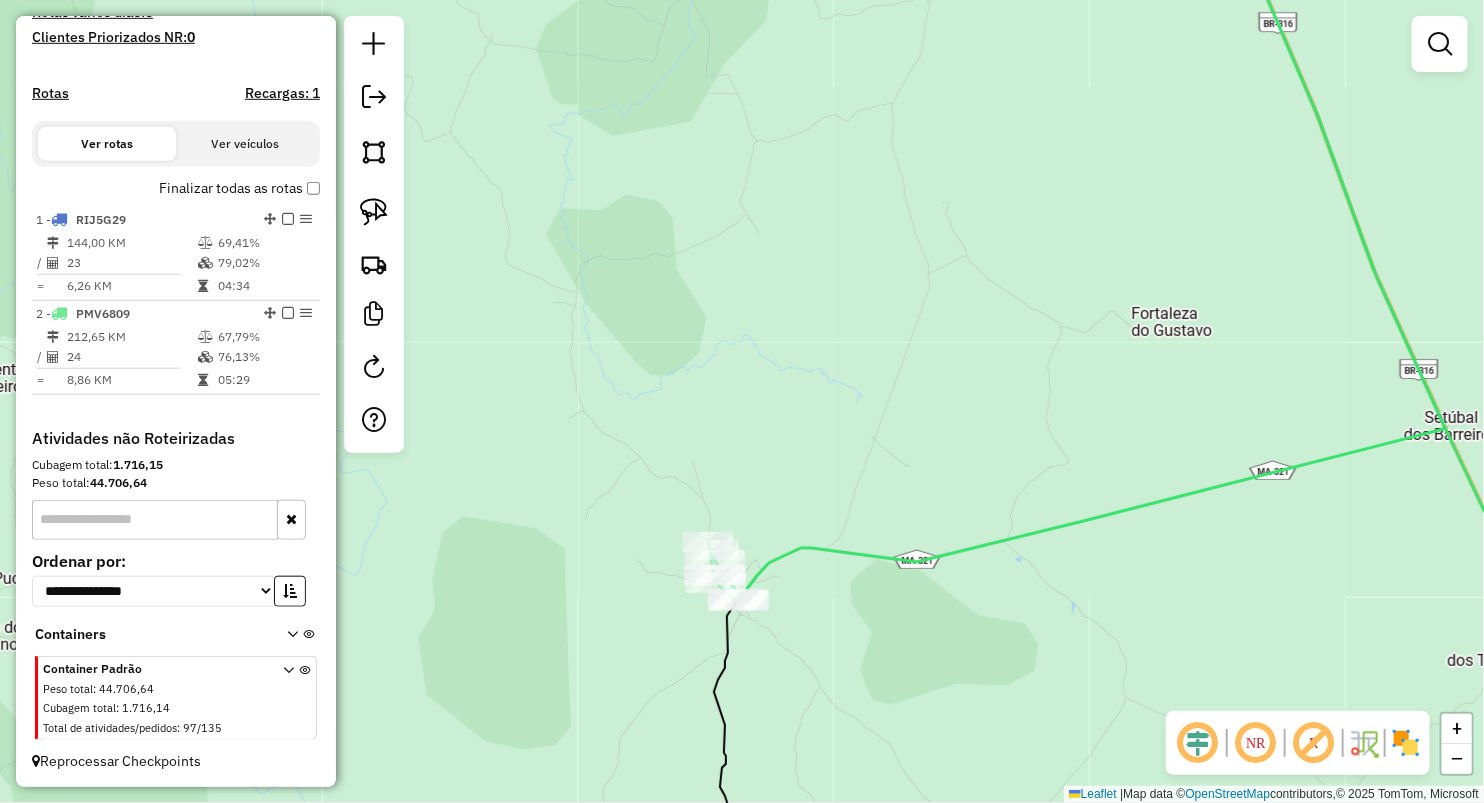 drag, startPoint x: 1120, startPoint y: 450, endPoint x: 912, endPoint y: 540, distance: 226.63628 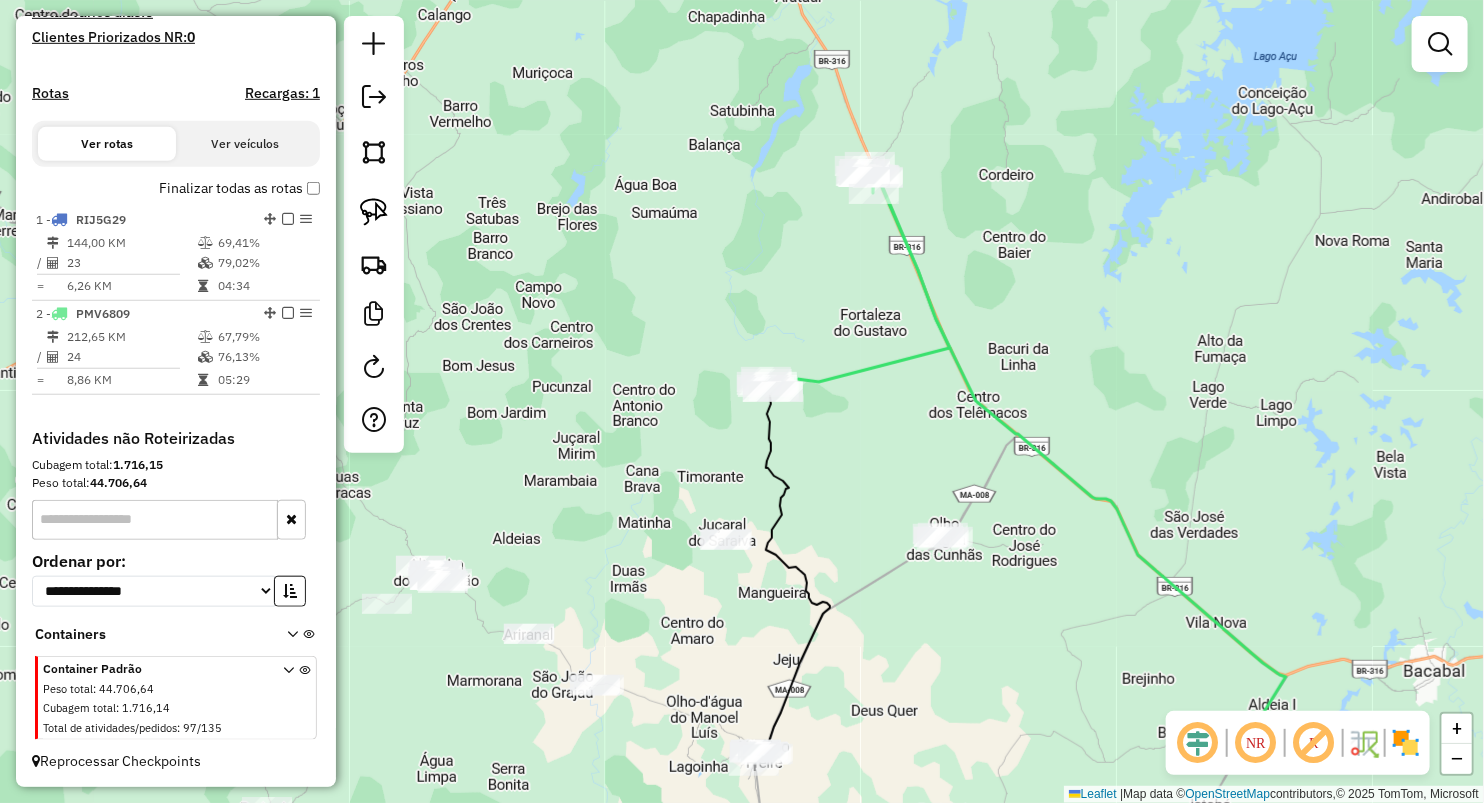 drag, startPoint x: 1034, startPoint y: 542, endPoint x: 931, endPoint y: 375, distance: 196.20908 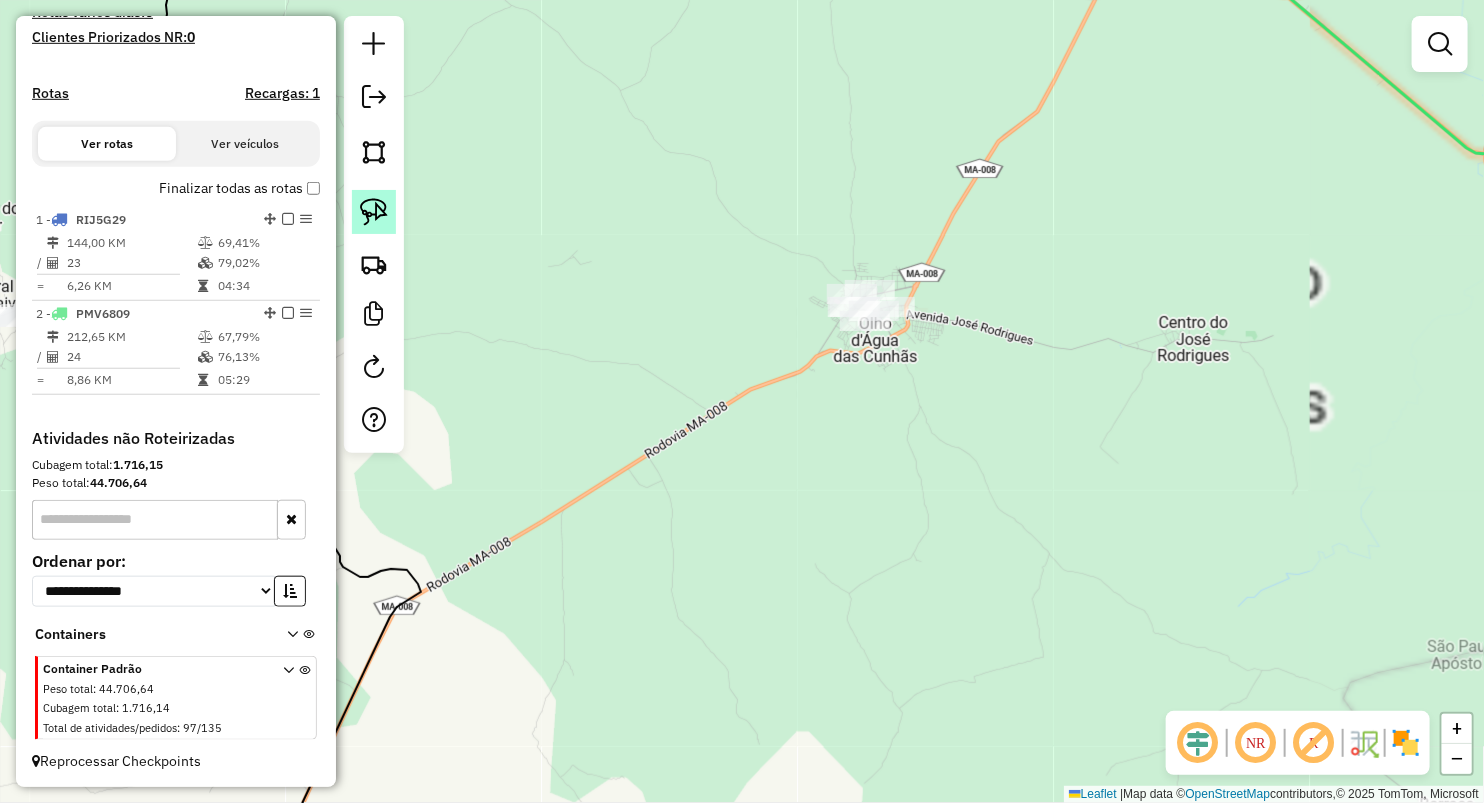 click 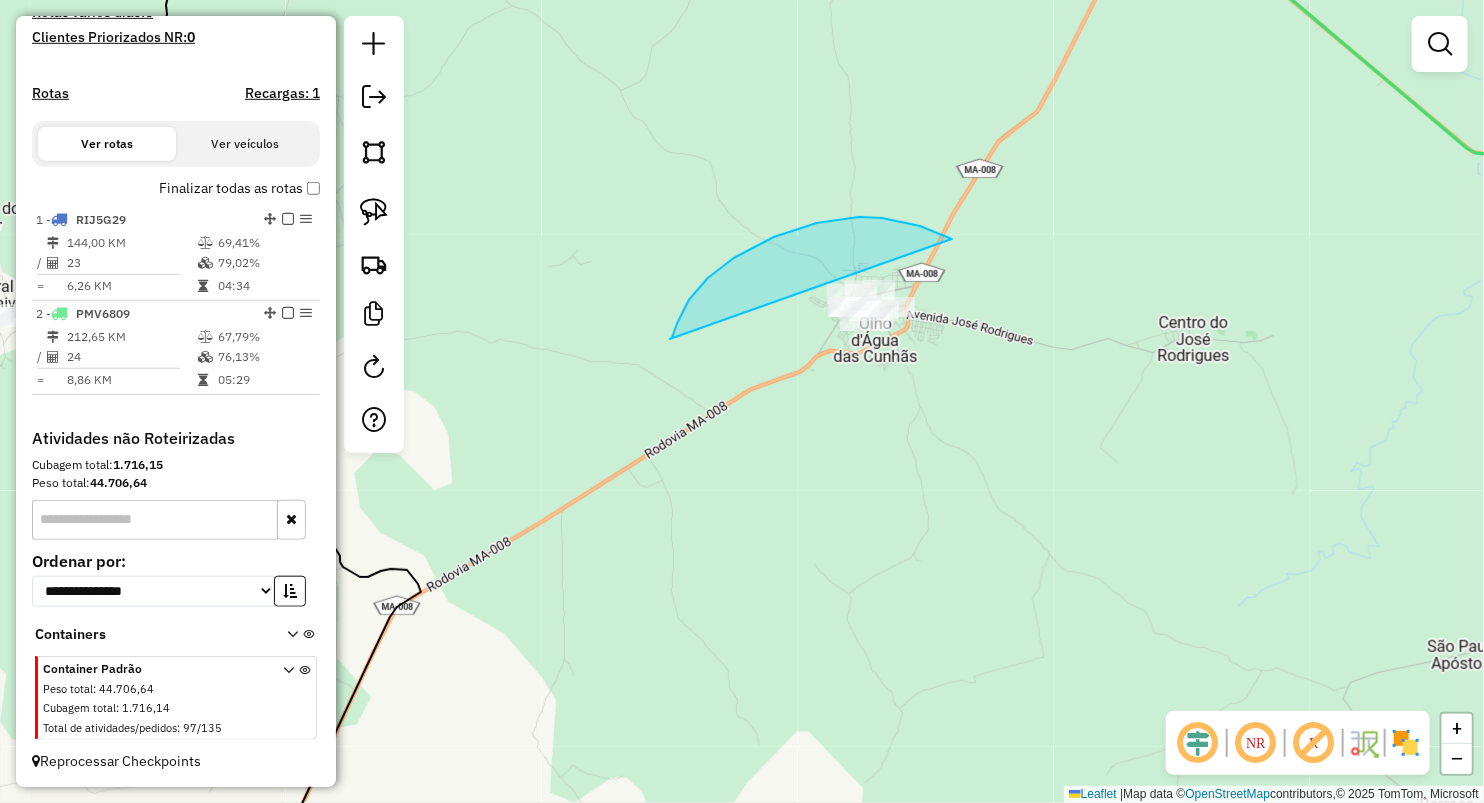 drag, startPoint x: 670, startPoint y: 339, endPoint x: 968, endPoint y: 472, distance: 326.33264 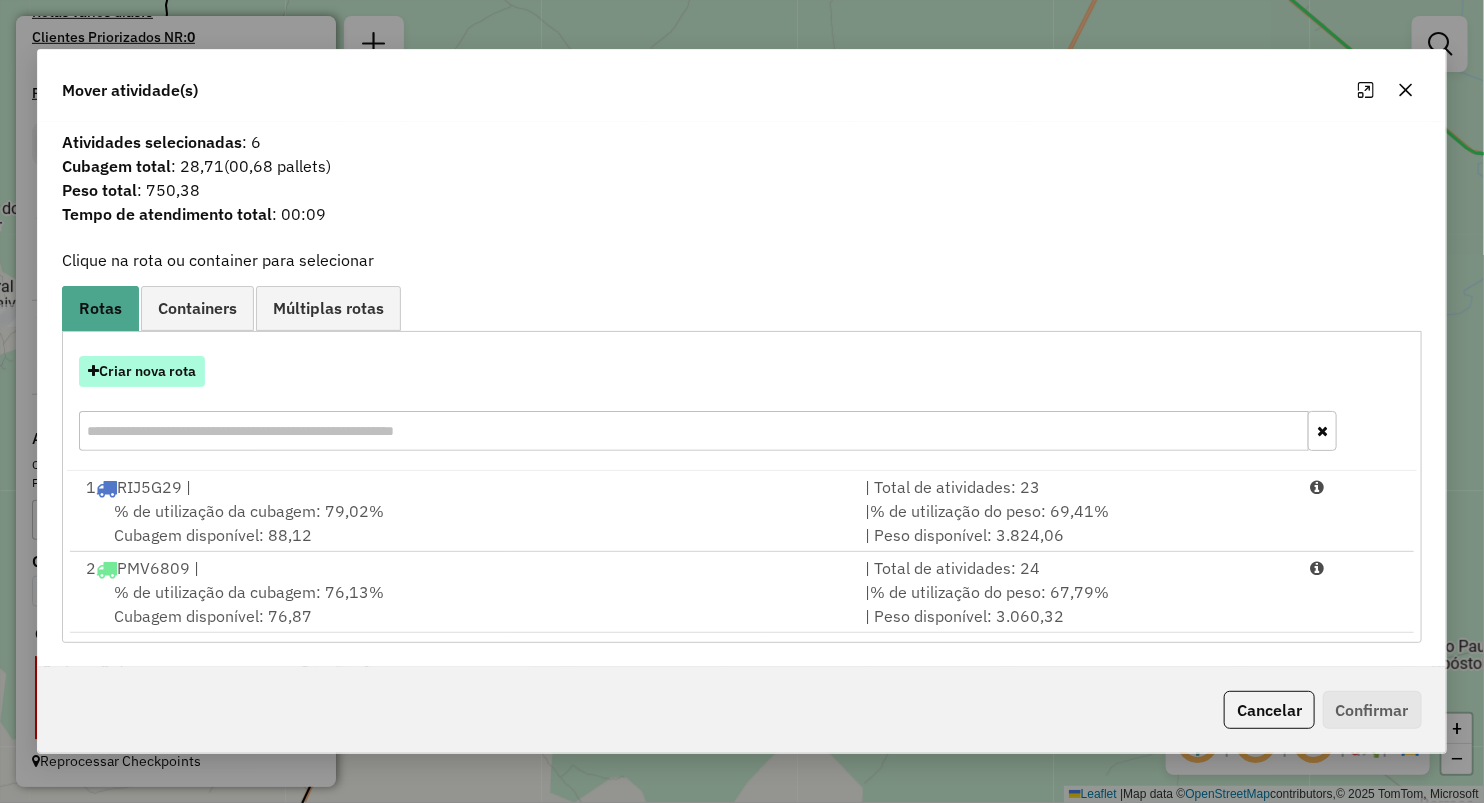 click on "Criar nova rota" at bounding box center [142, 371] 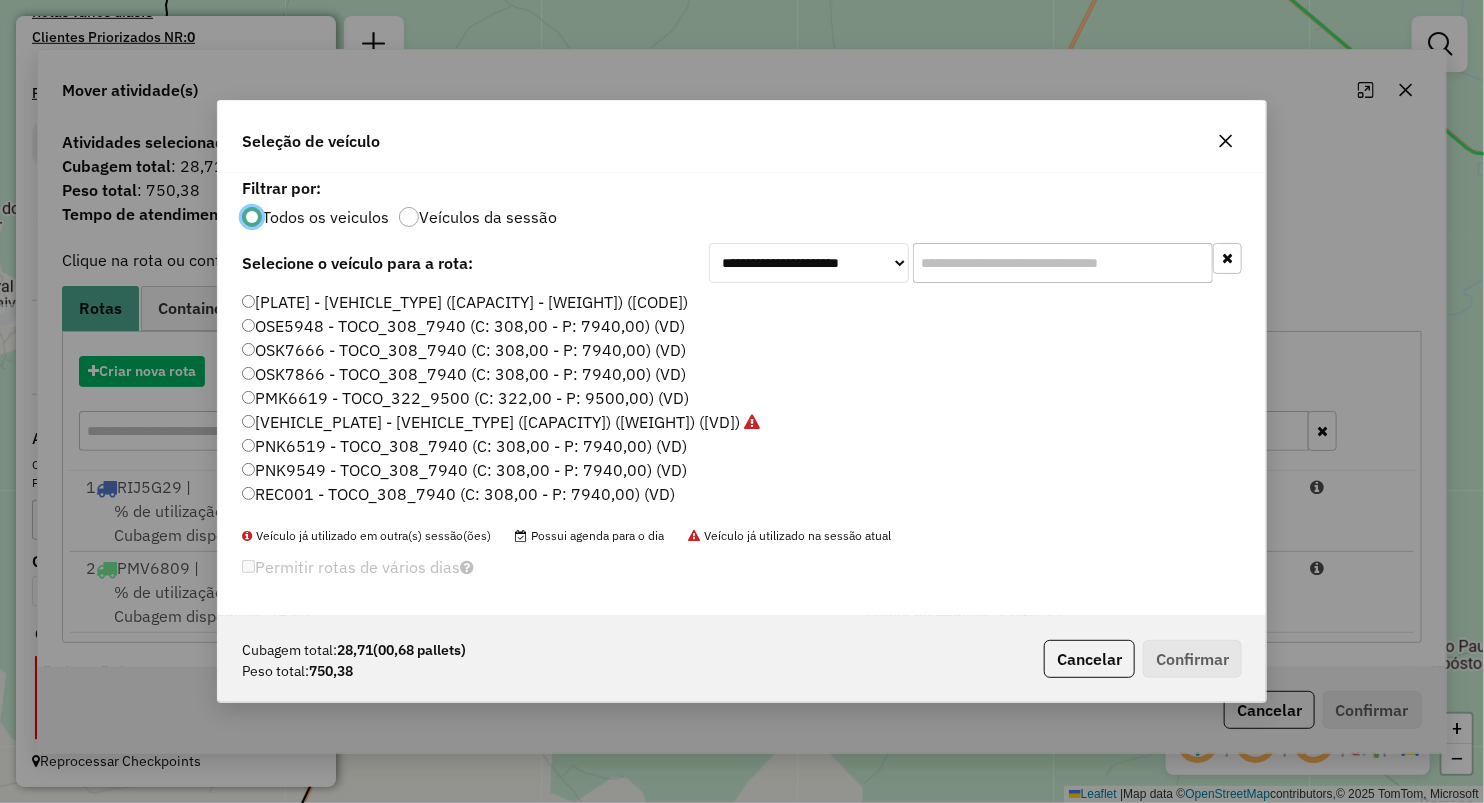 scroll, scrollTop: 10, scrollLeft: 6, axis: both 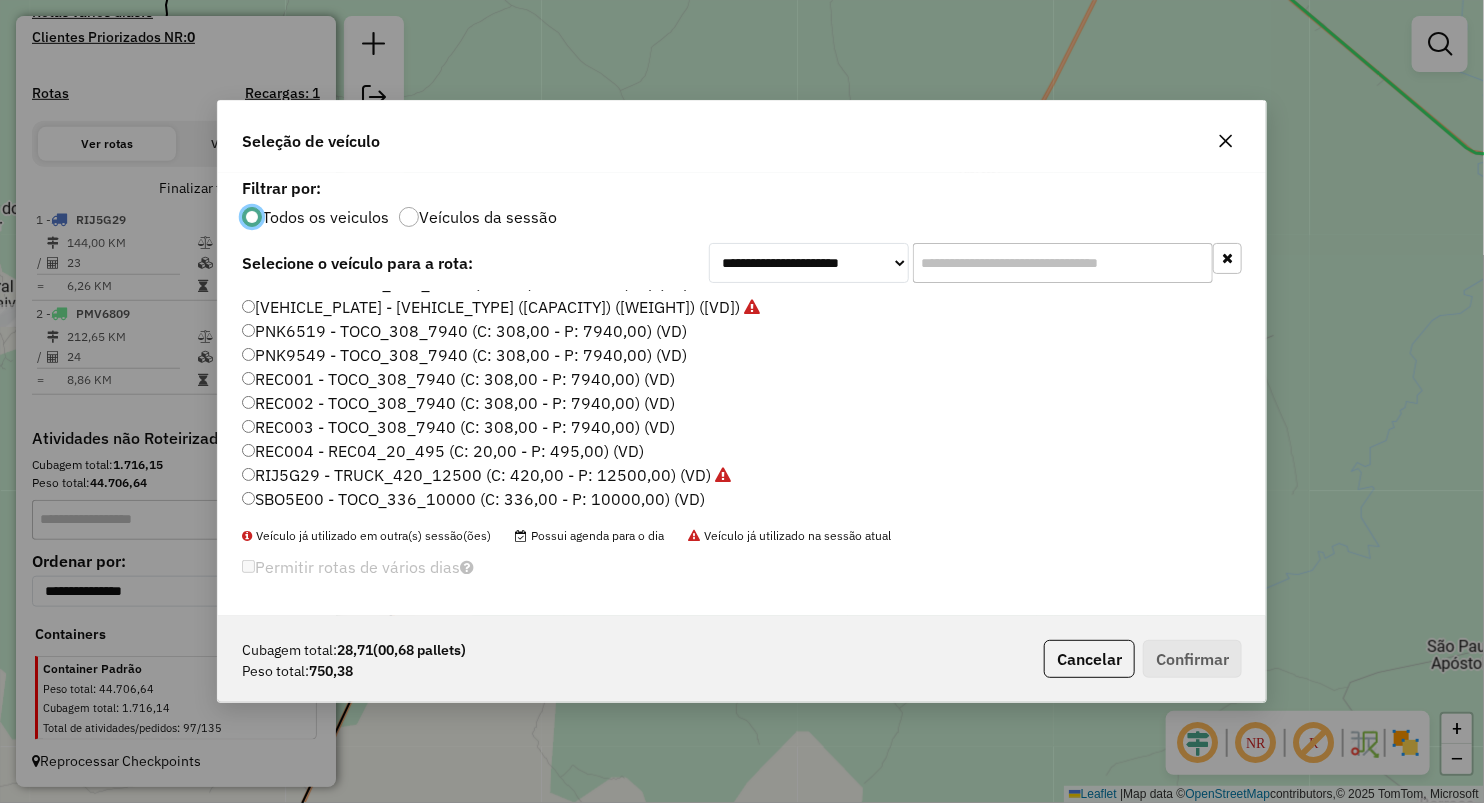 click on "PNK6519 - TOCO_308_7940 (C: 308,00 - P: 7940,00) (VD)" 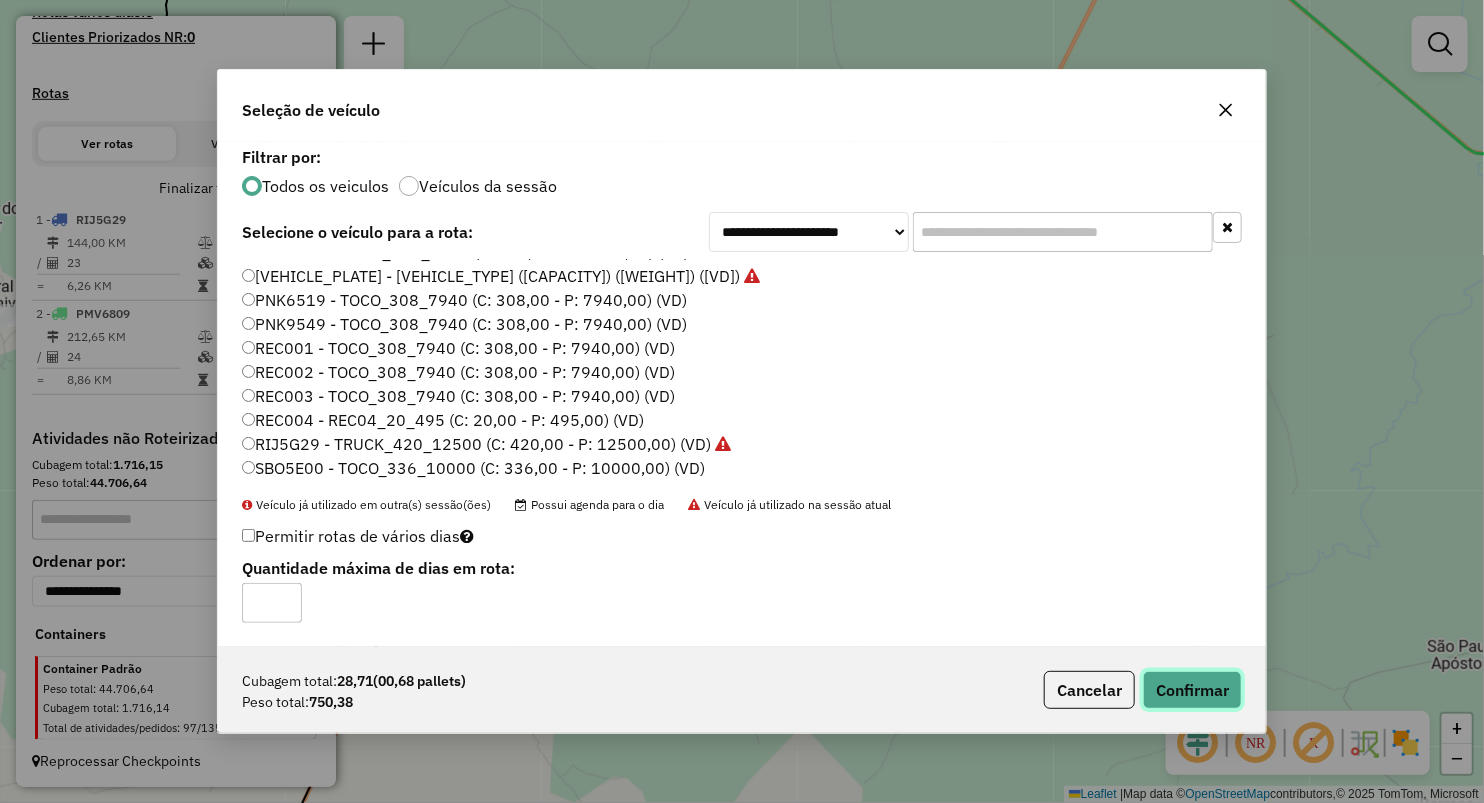 click on "Confirmar" 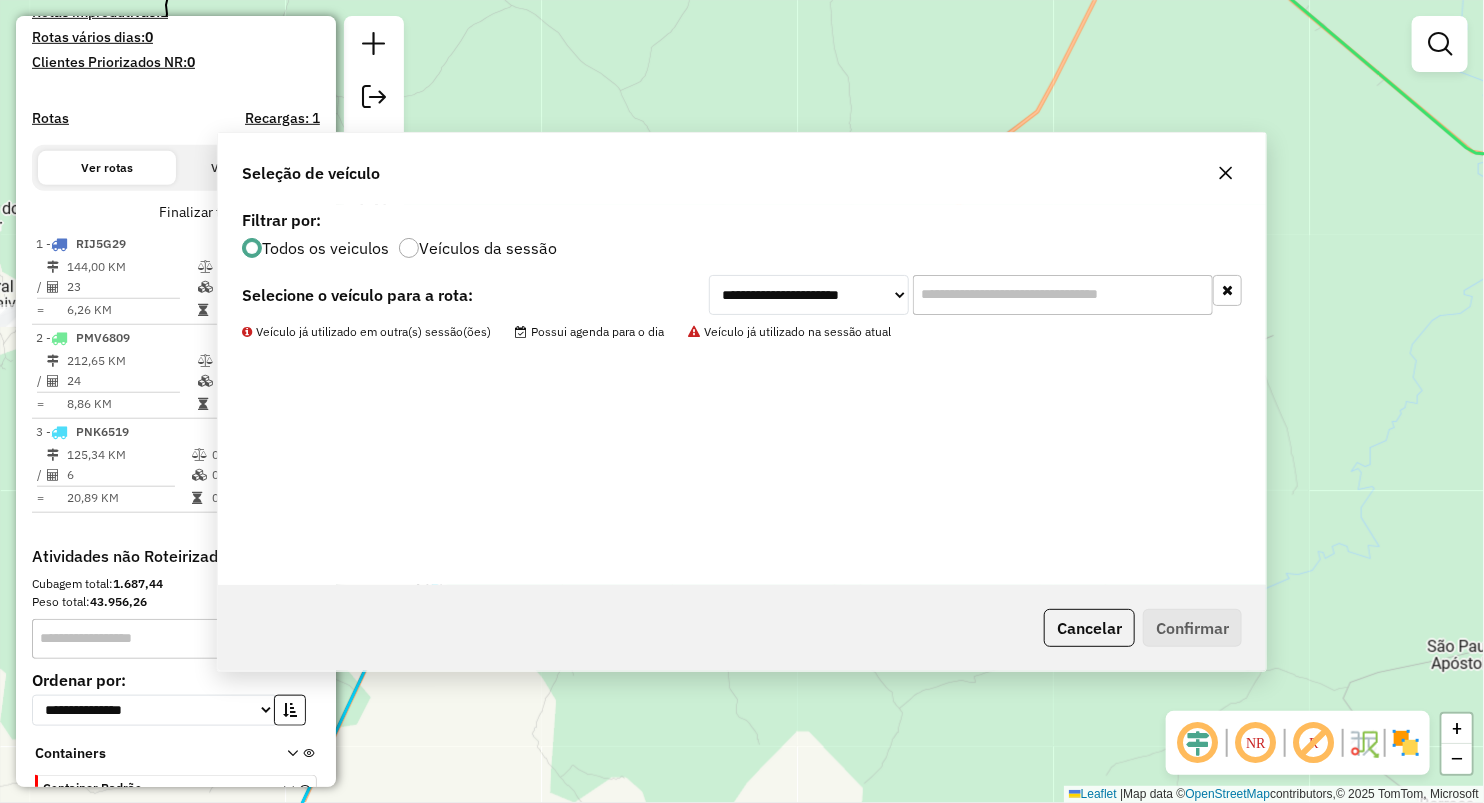 scroll, scrollTop: 584, scrollLeft: 0, axis: vertical 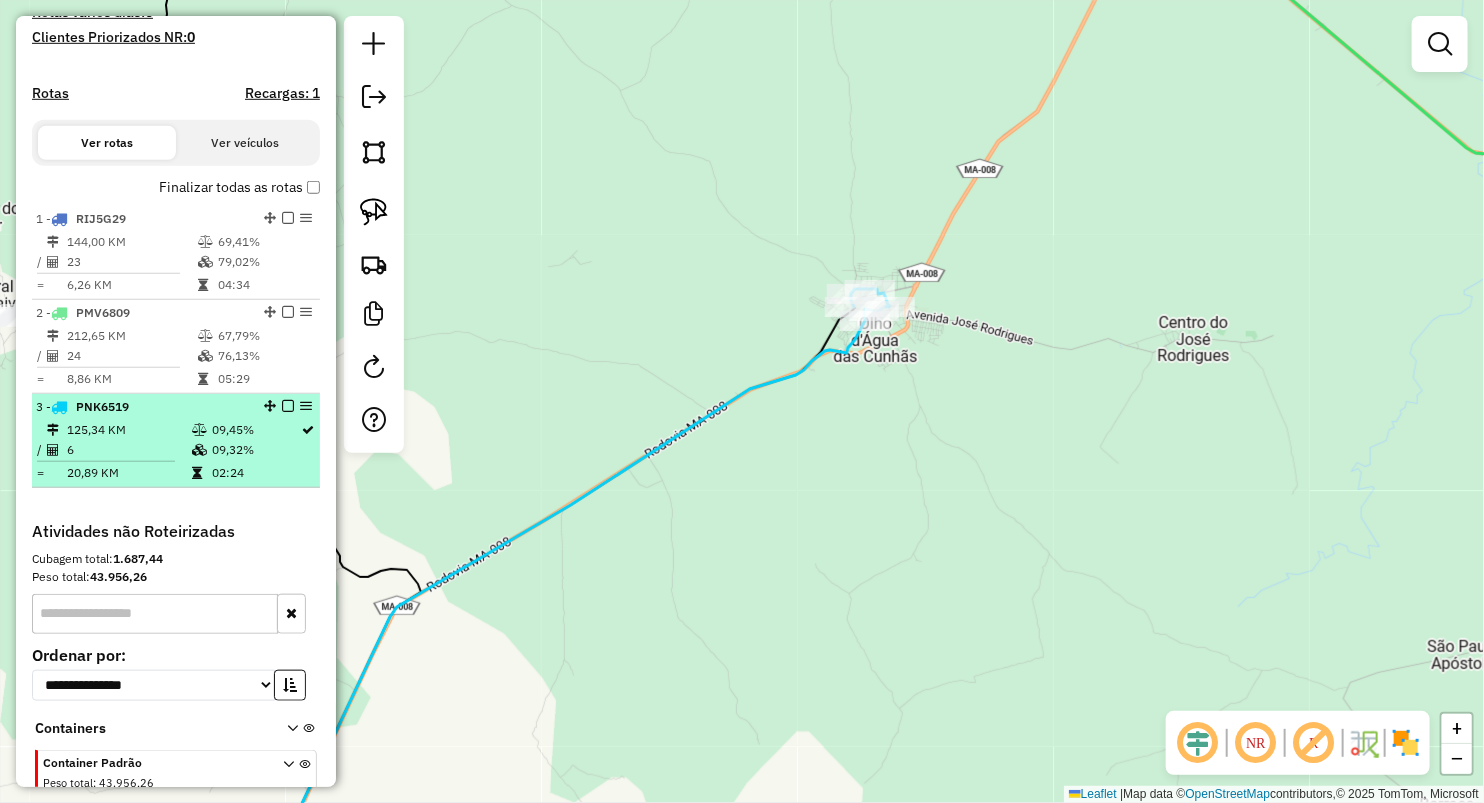 click on "3 -       PNK6519" at bounding box center [142, 407] 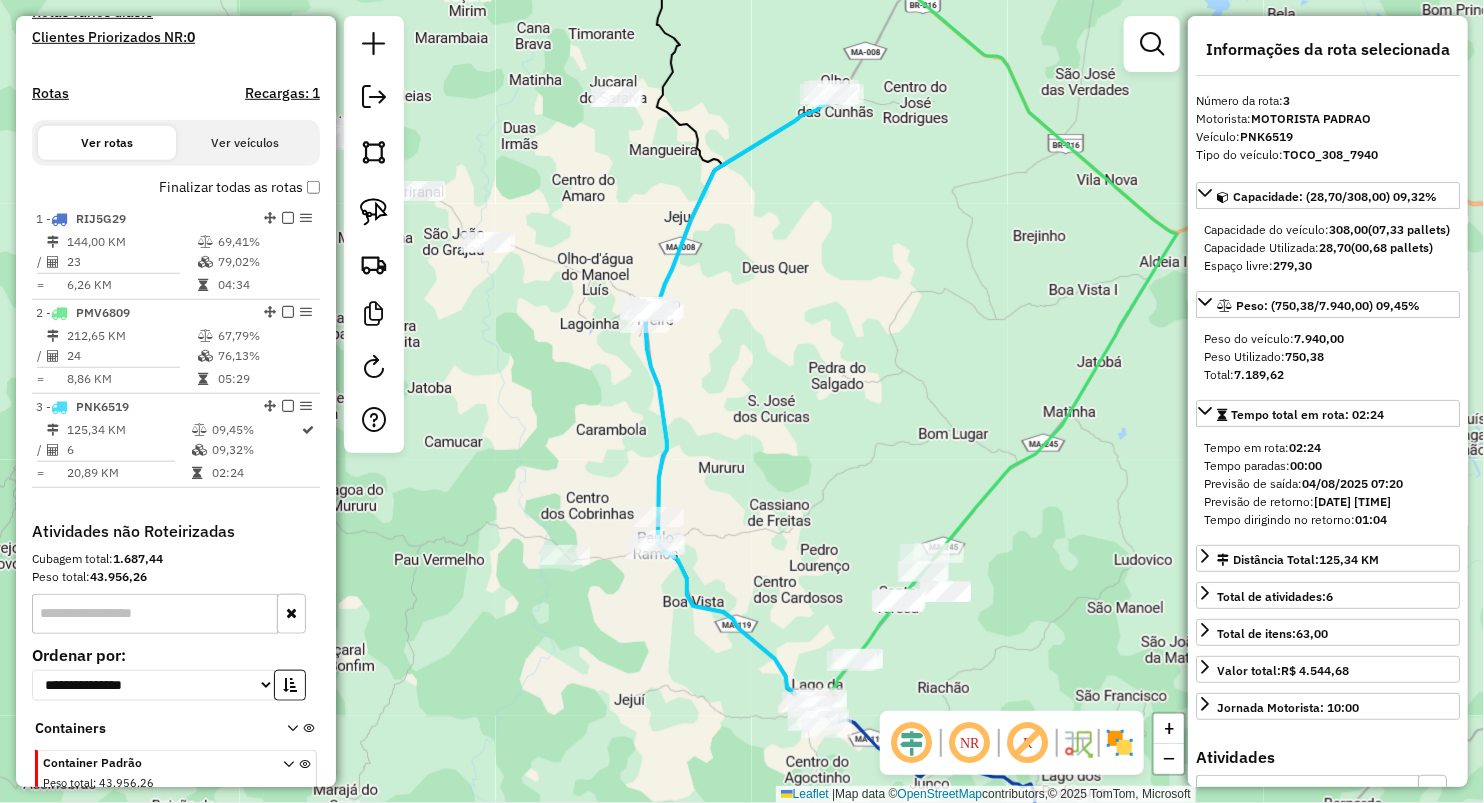drag, startPoint x: 818, startPoint y: 219, endPoint x: 762, endPoint y: 506, distance: 292.41238 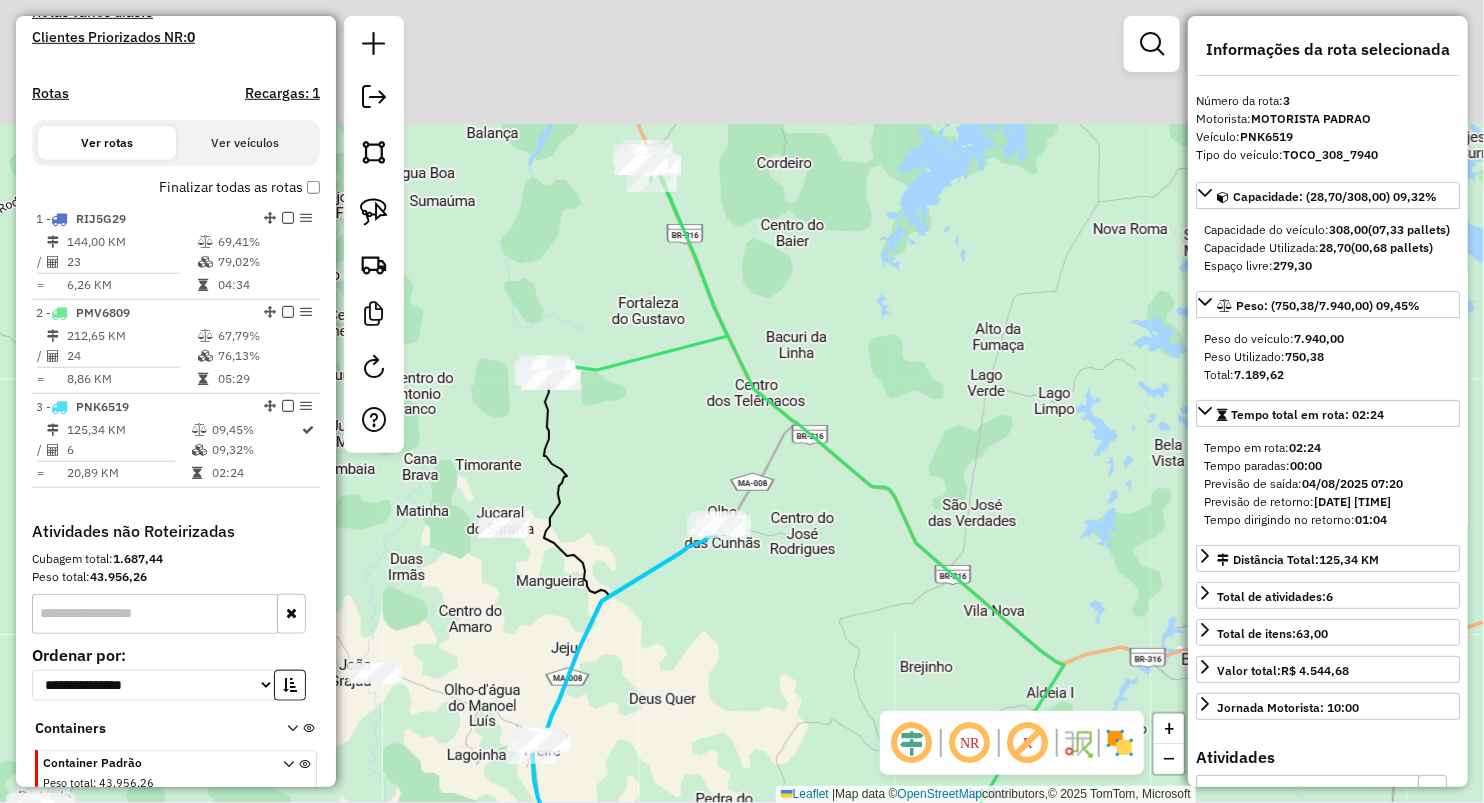 drag, startPoint x: 774, startPoint y: 275, endPoint x: 737, endPoint y: 410, distance: 139.97858 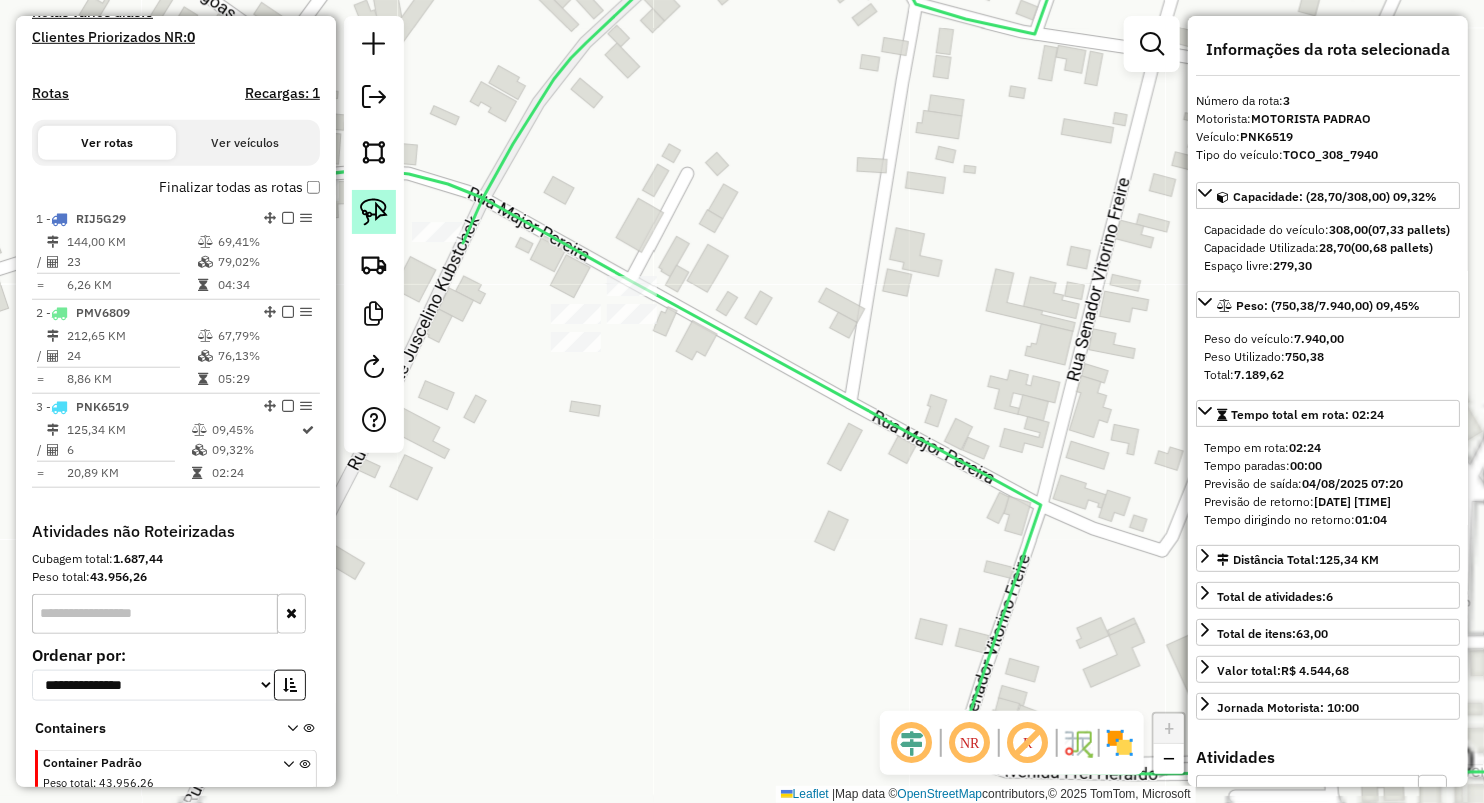 click 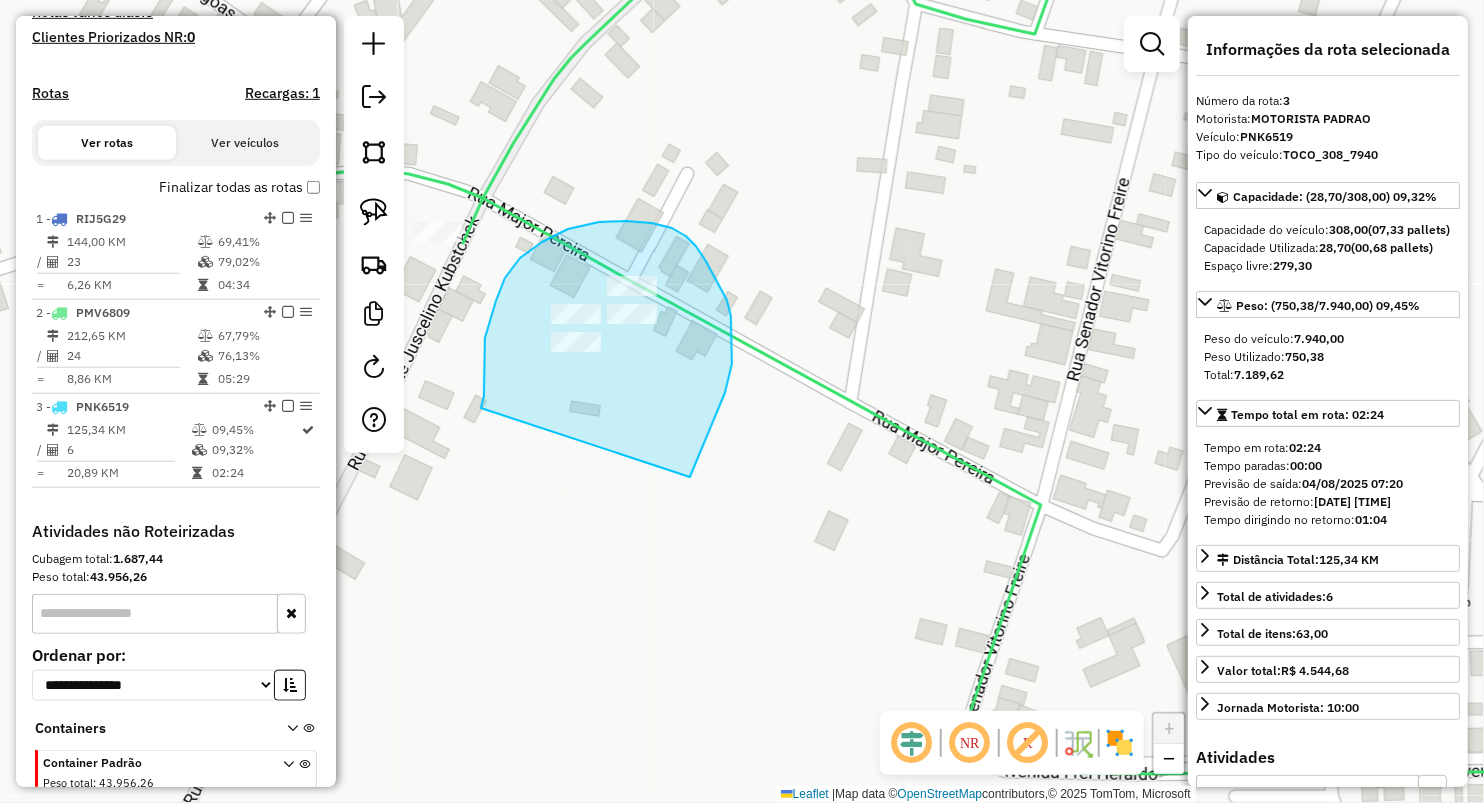 drag, startPoint x: 485, startPoint y: 338, endPoint x: 680, endPoint y: 513, distance: 262.01144 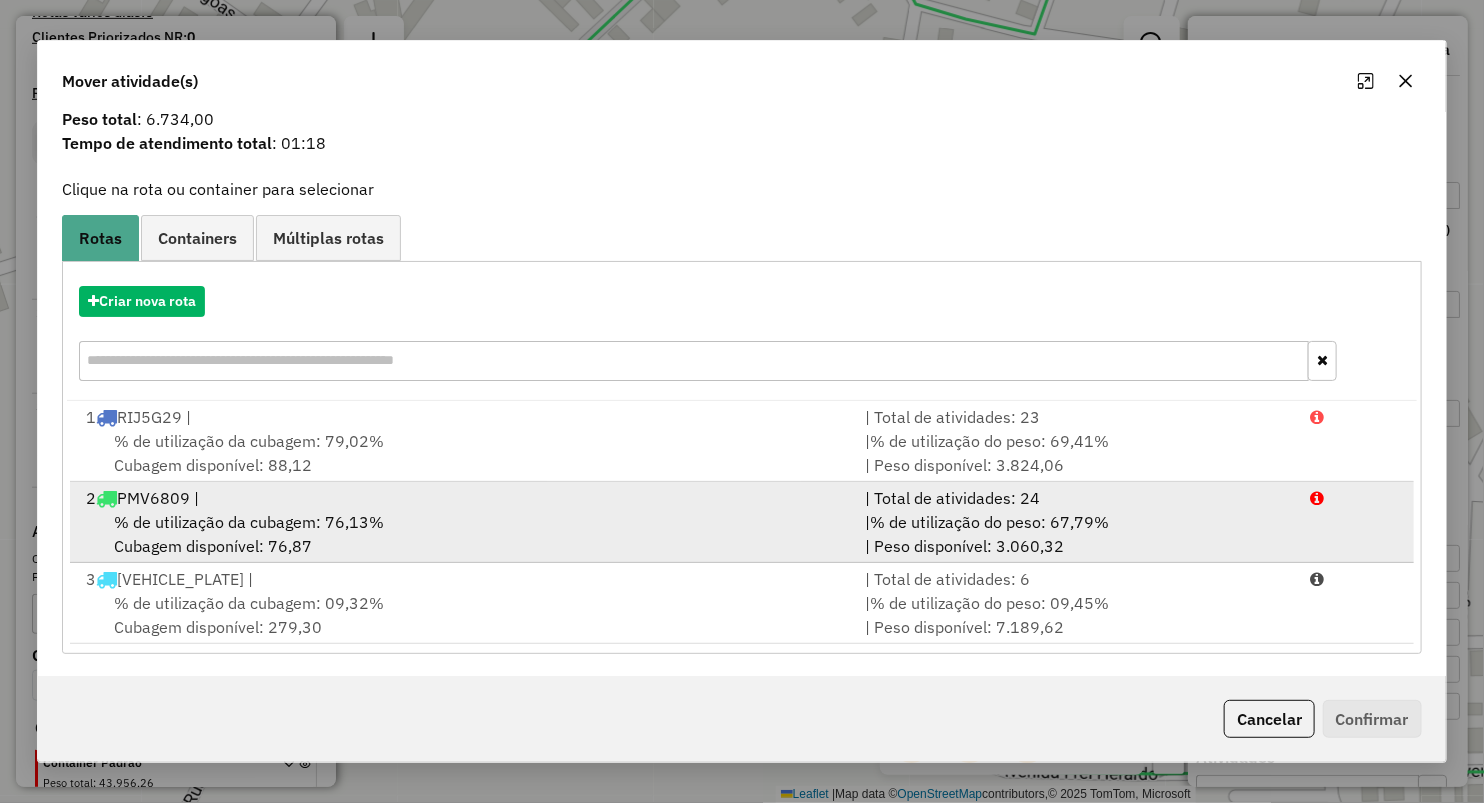 scroll, scrollTop: 63, scrollLeft: 0, axis: vertical 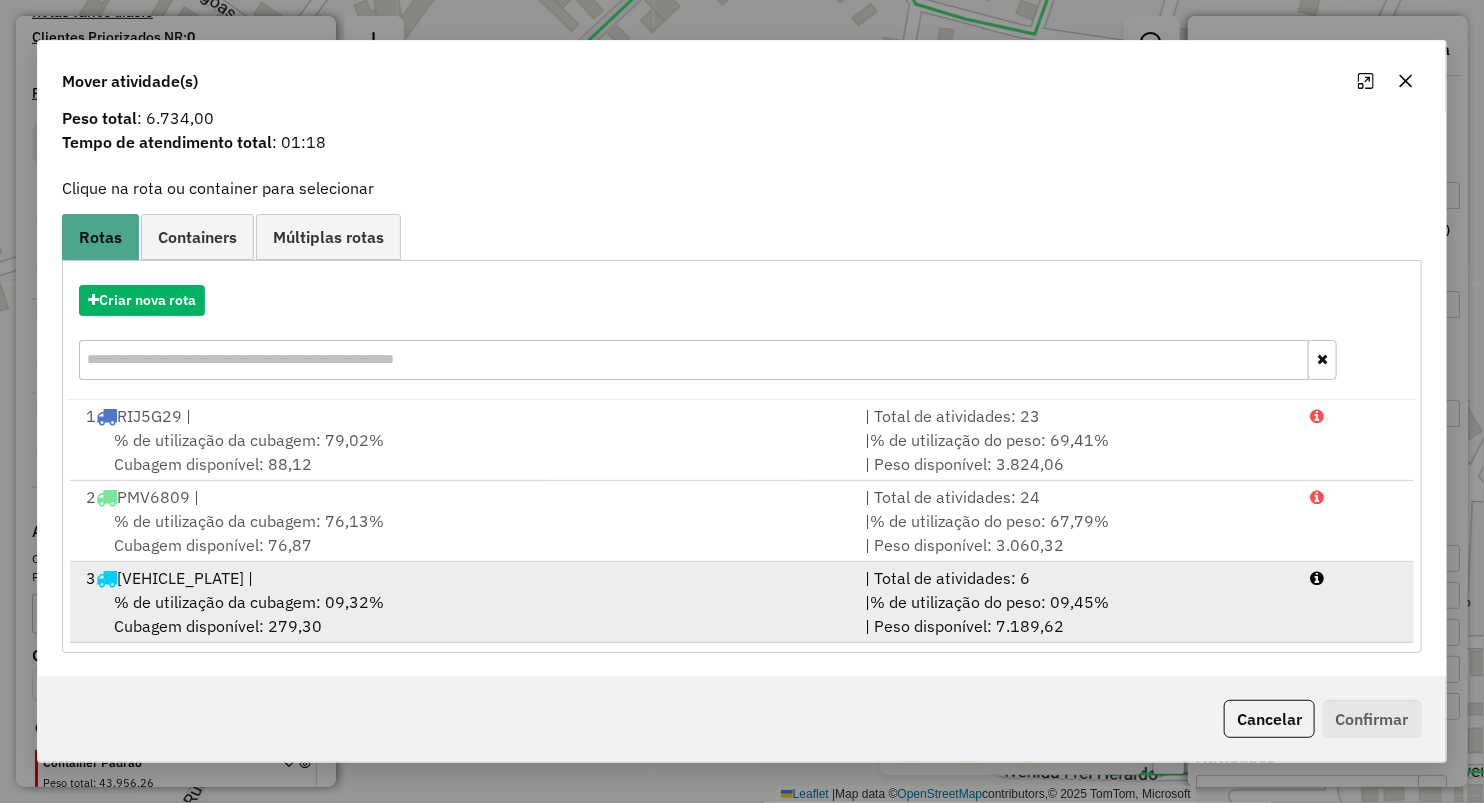 click on "% de utilização da cubagem: 09,32%  Cubagem disponível: 279,30" at bounding box center [463, 614] 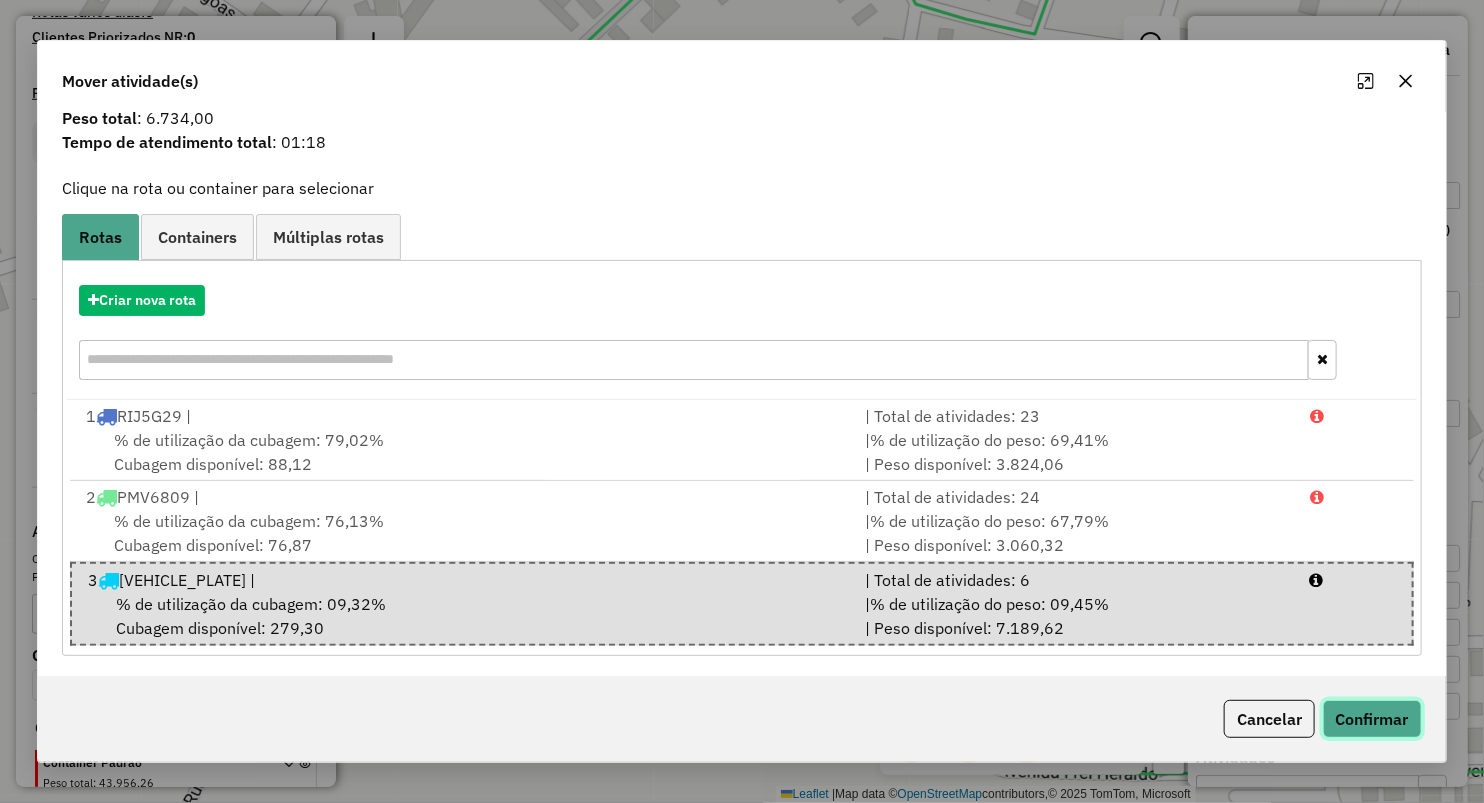 click on "Confirmar" 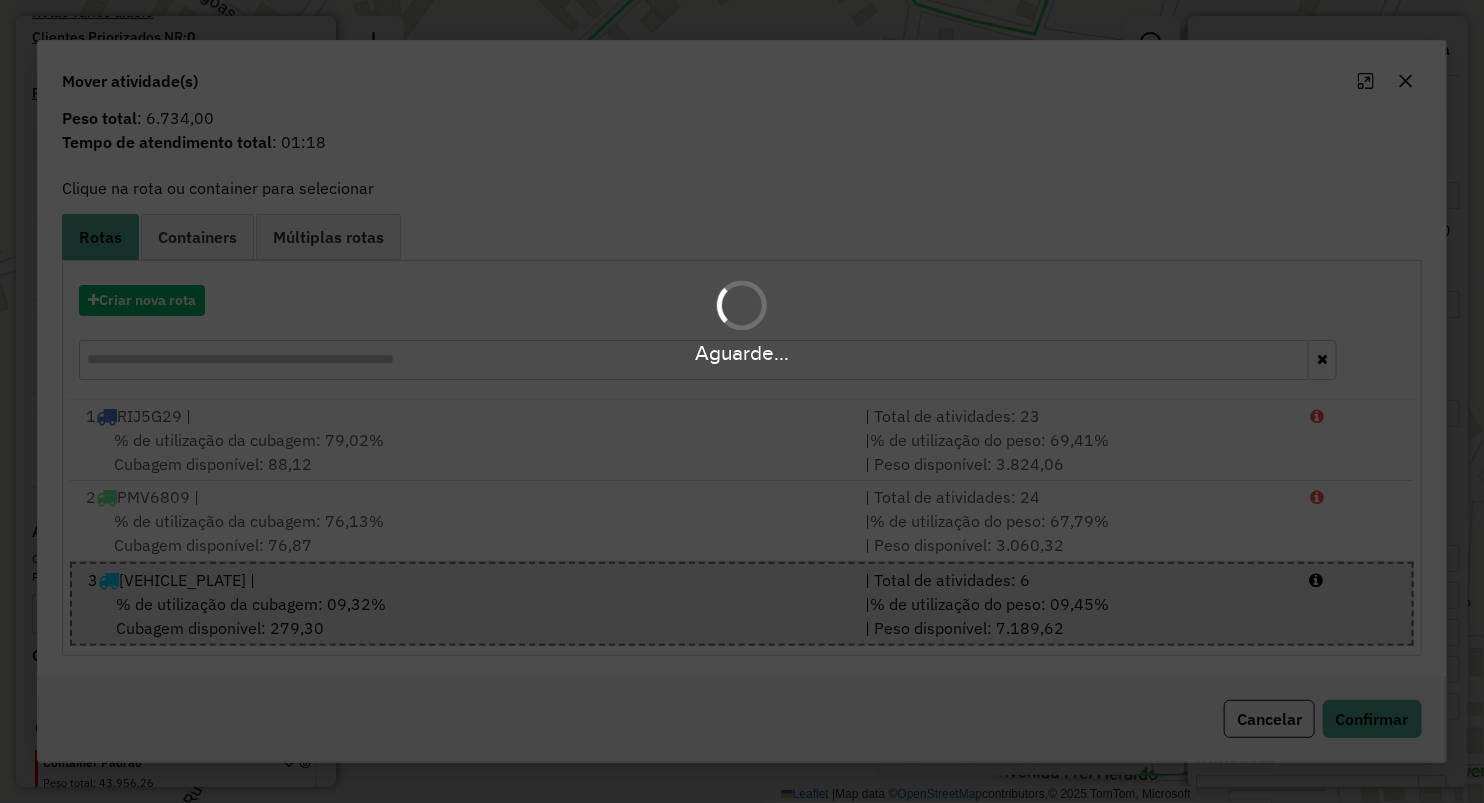 scroll, scrollTop: 0, scrollLeft: 0, axis: both 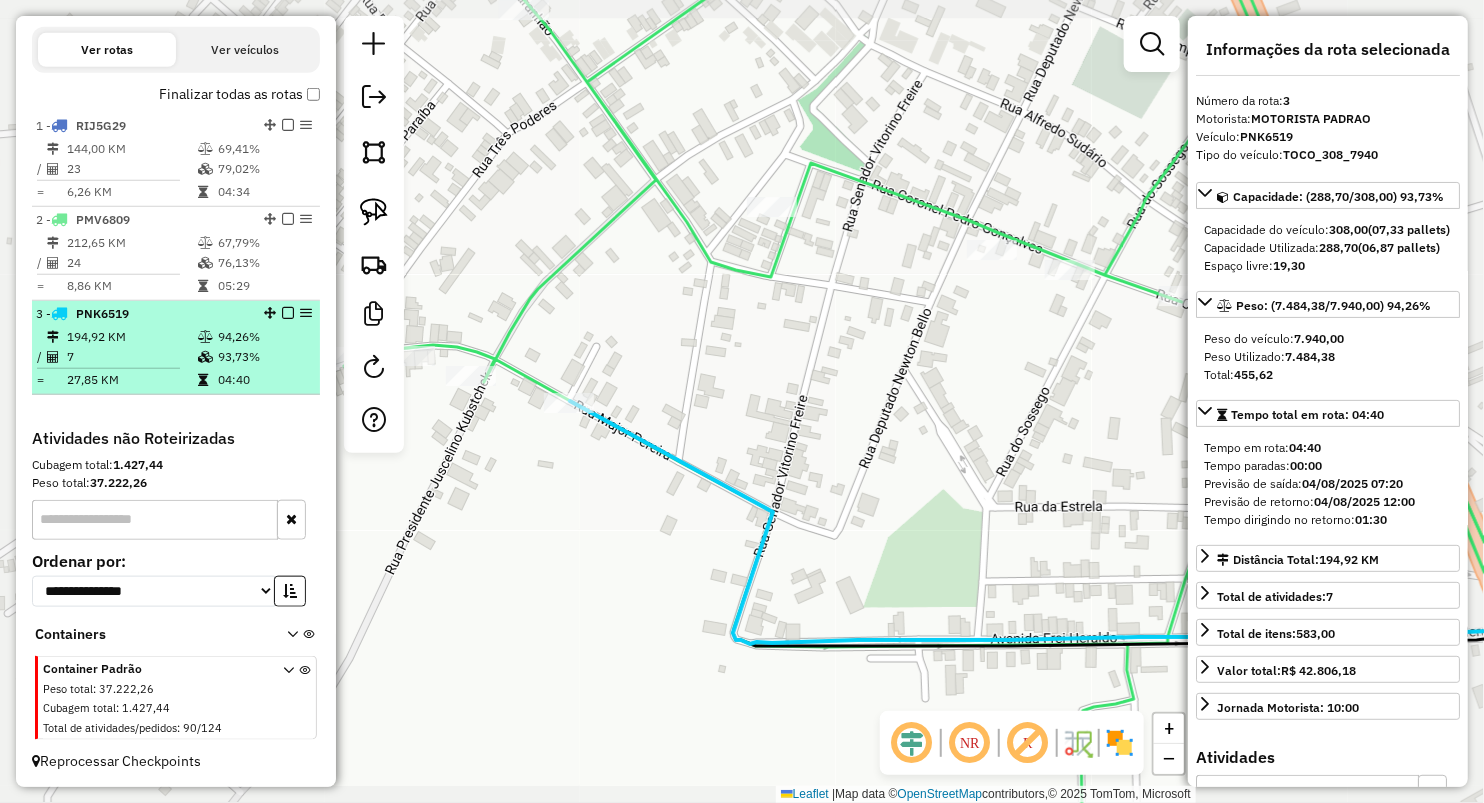 click on "04:40" at bounding box center [264, 380] 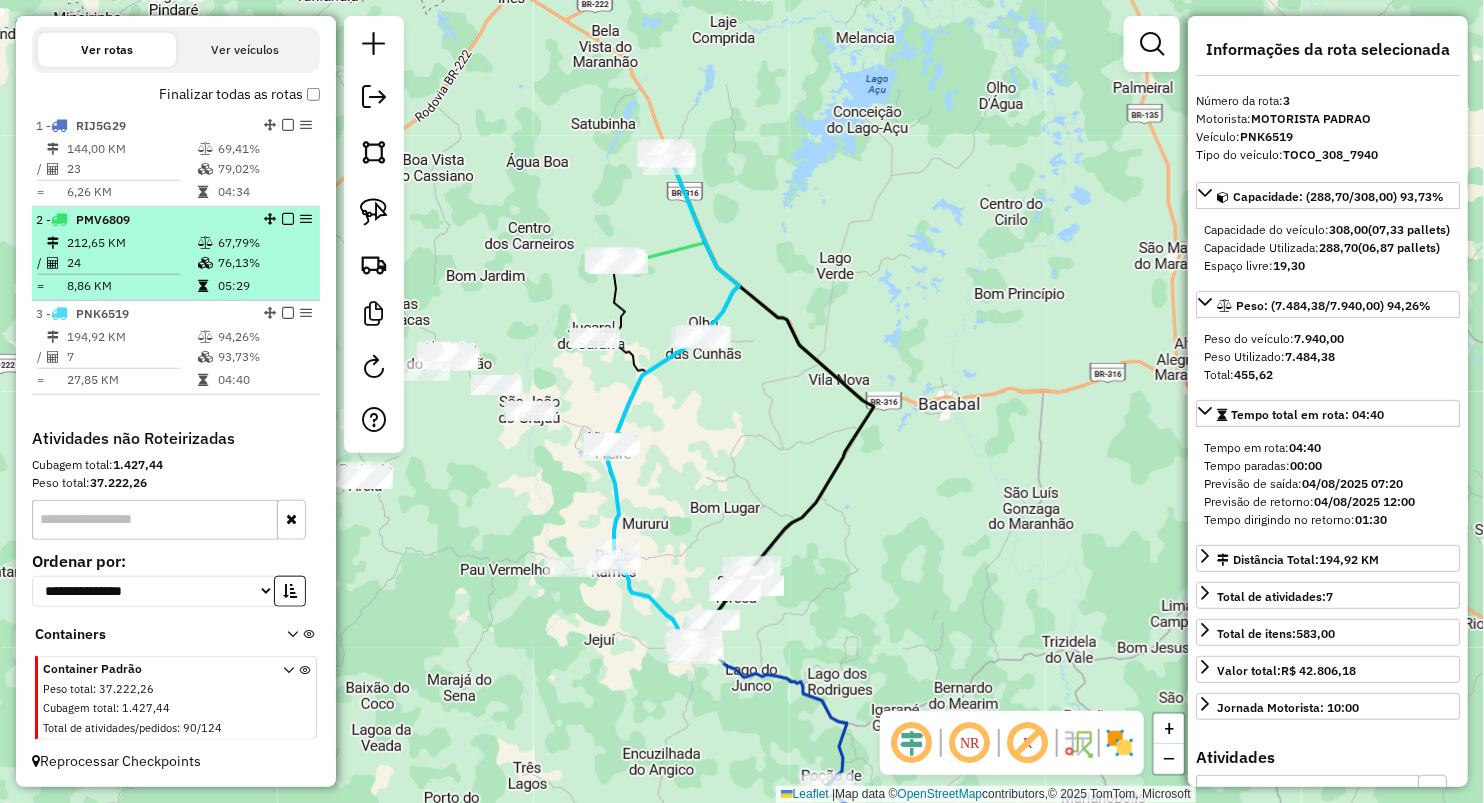 click on "24" at bounding box center [131, 263] 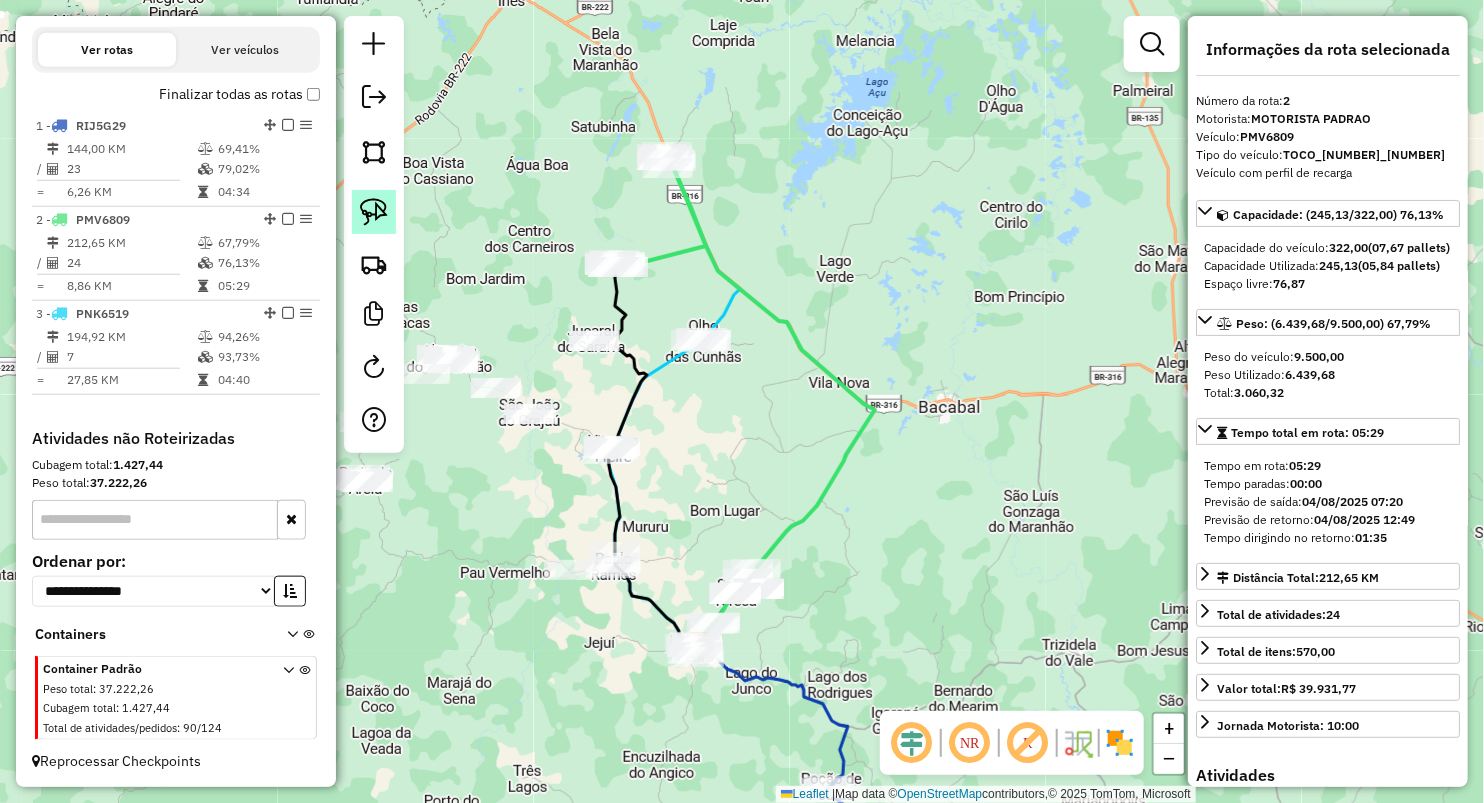 click 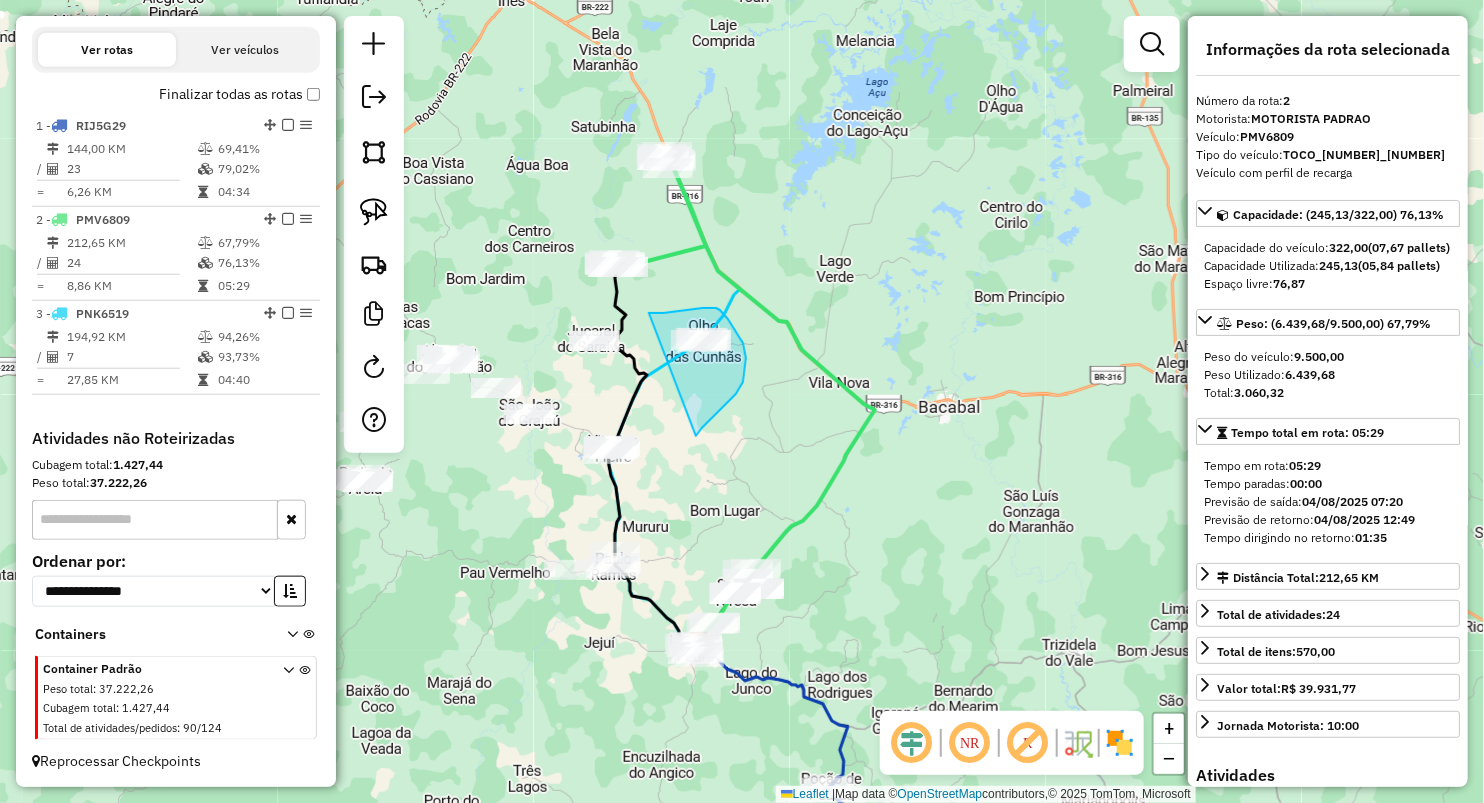 drag, startPoint x: 649, startPoint y: 313, endPoint x: 696, endPoint y: 436, distance: 131.67384 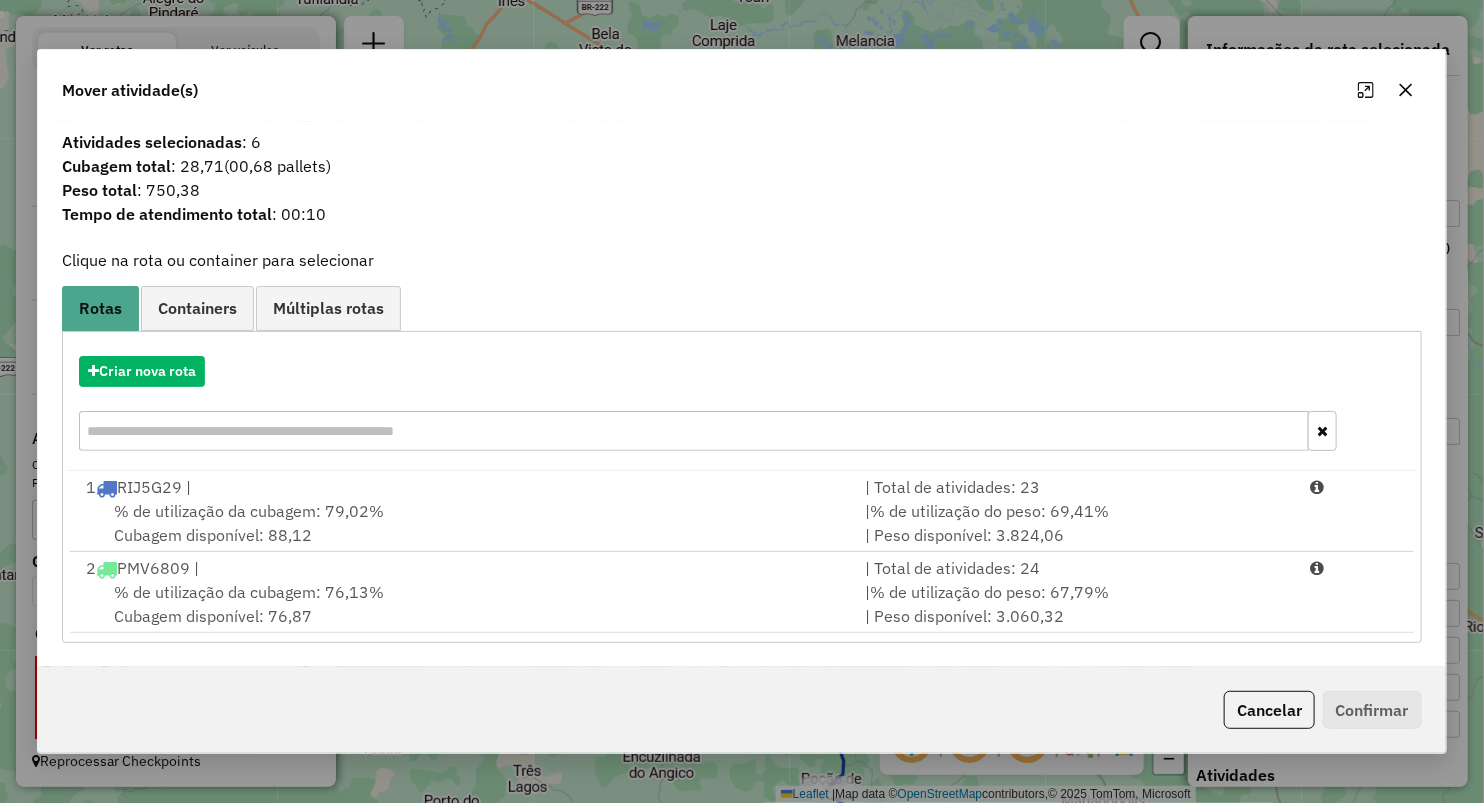 click 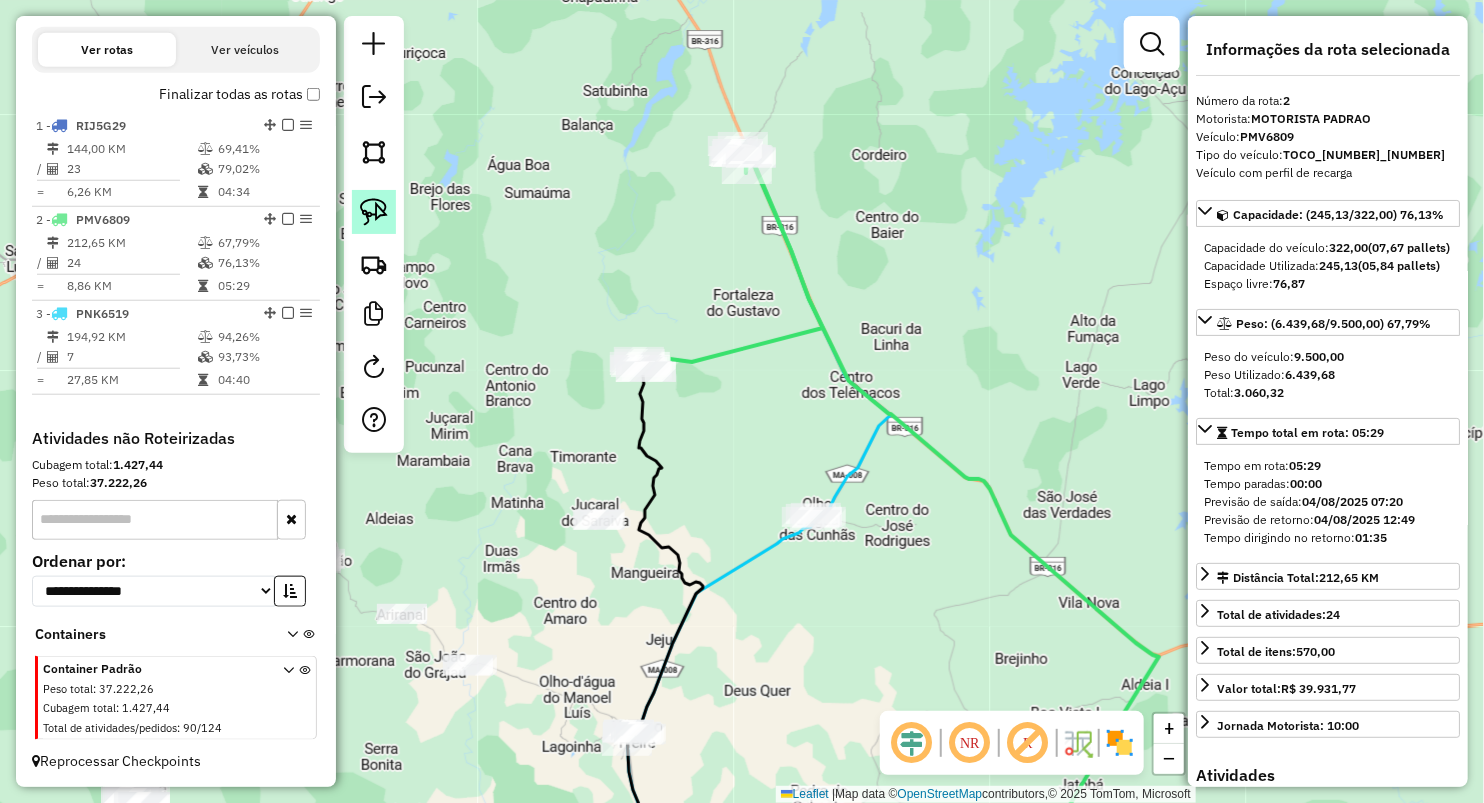 click 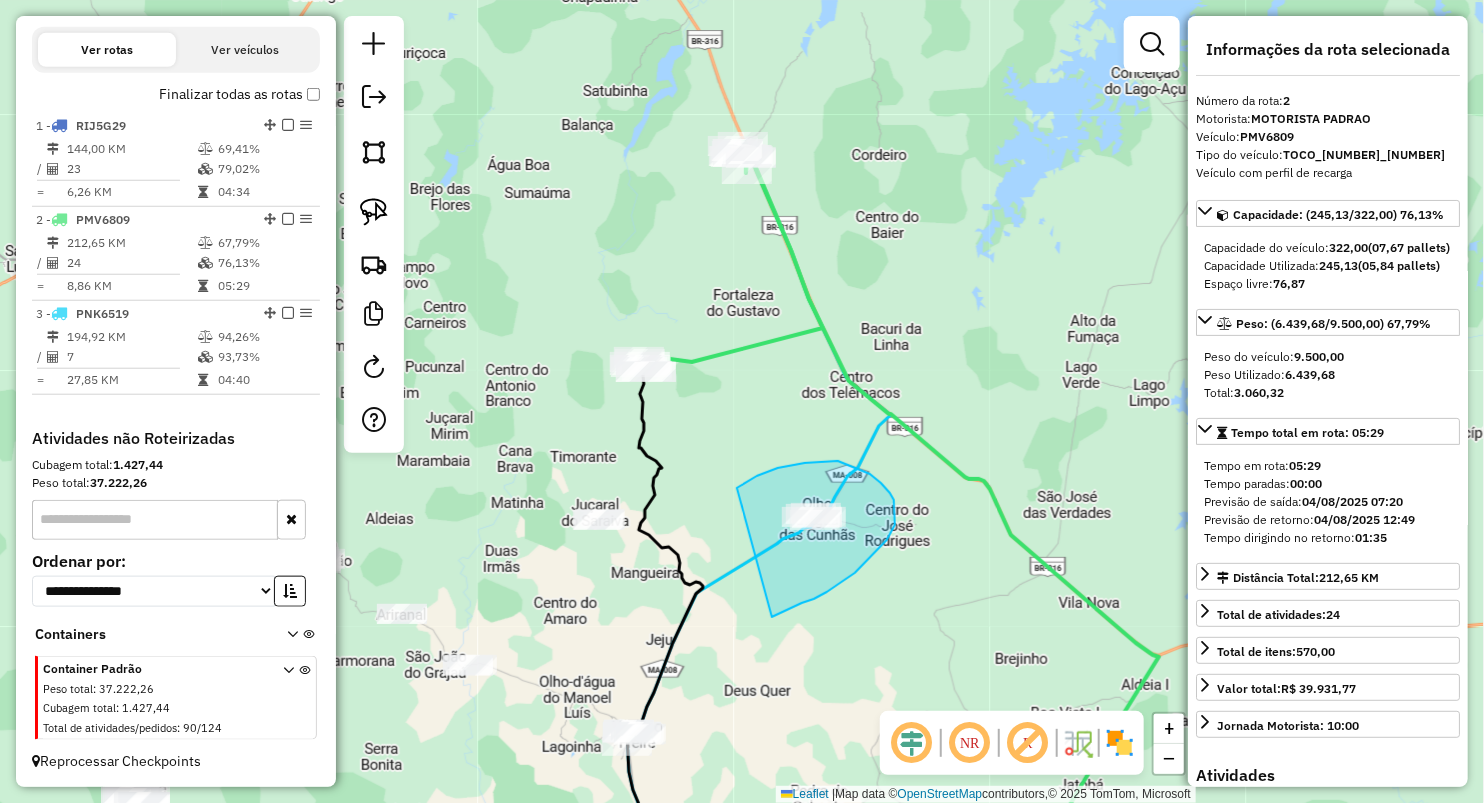 drag, startPoint x: 890, startPoint y: 493, endPoint x: 772, endPoint y: 617, distance: 171.17242 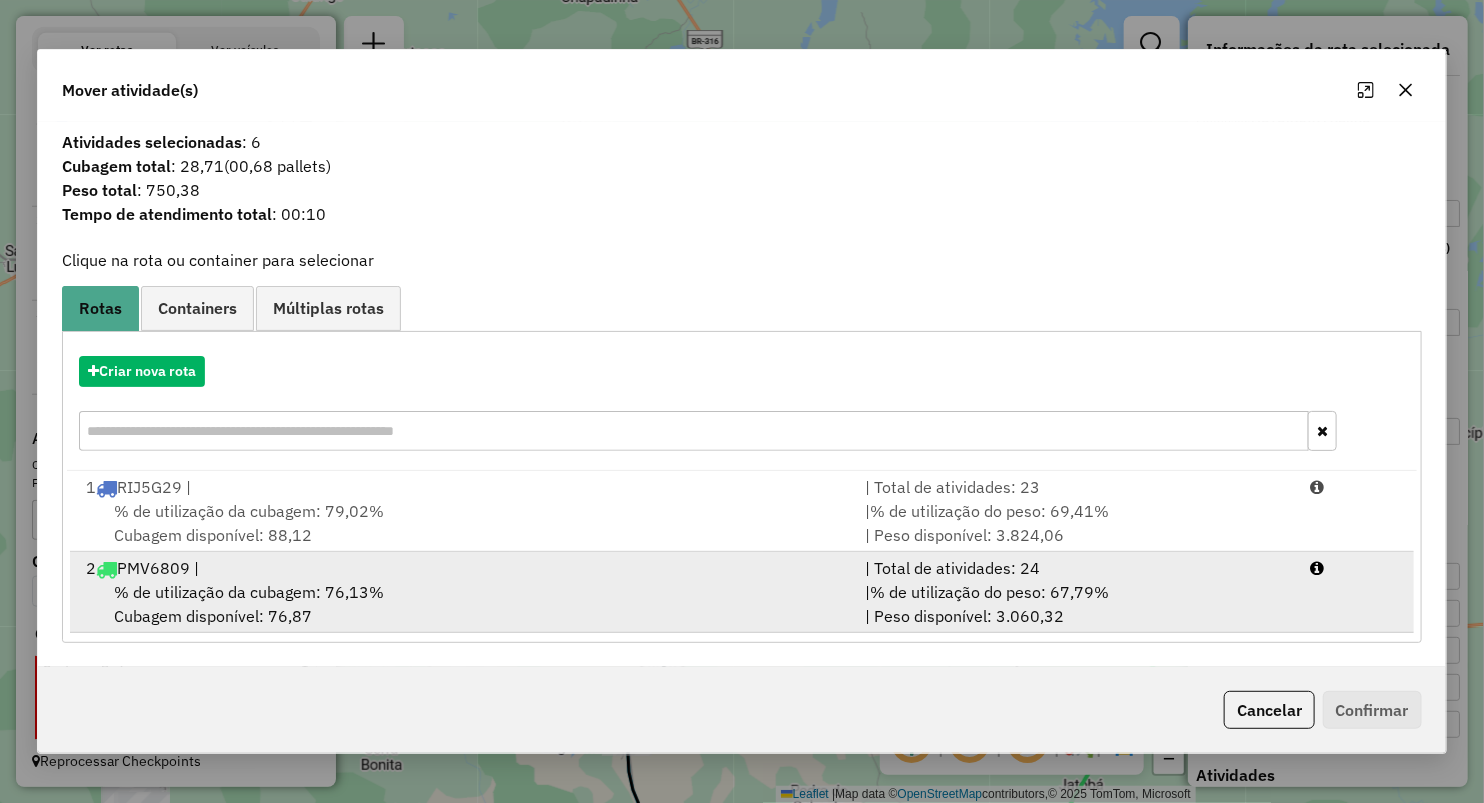 click on "% de utilização da cubagem: 76,13%" at bounding box center (249, 592) 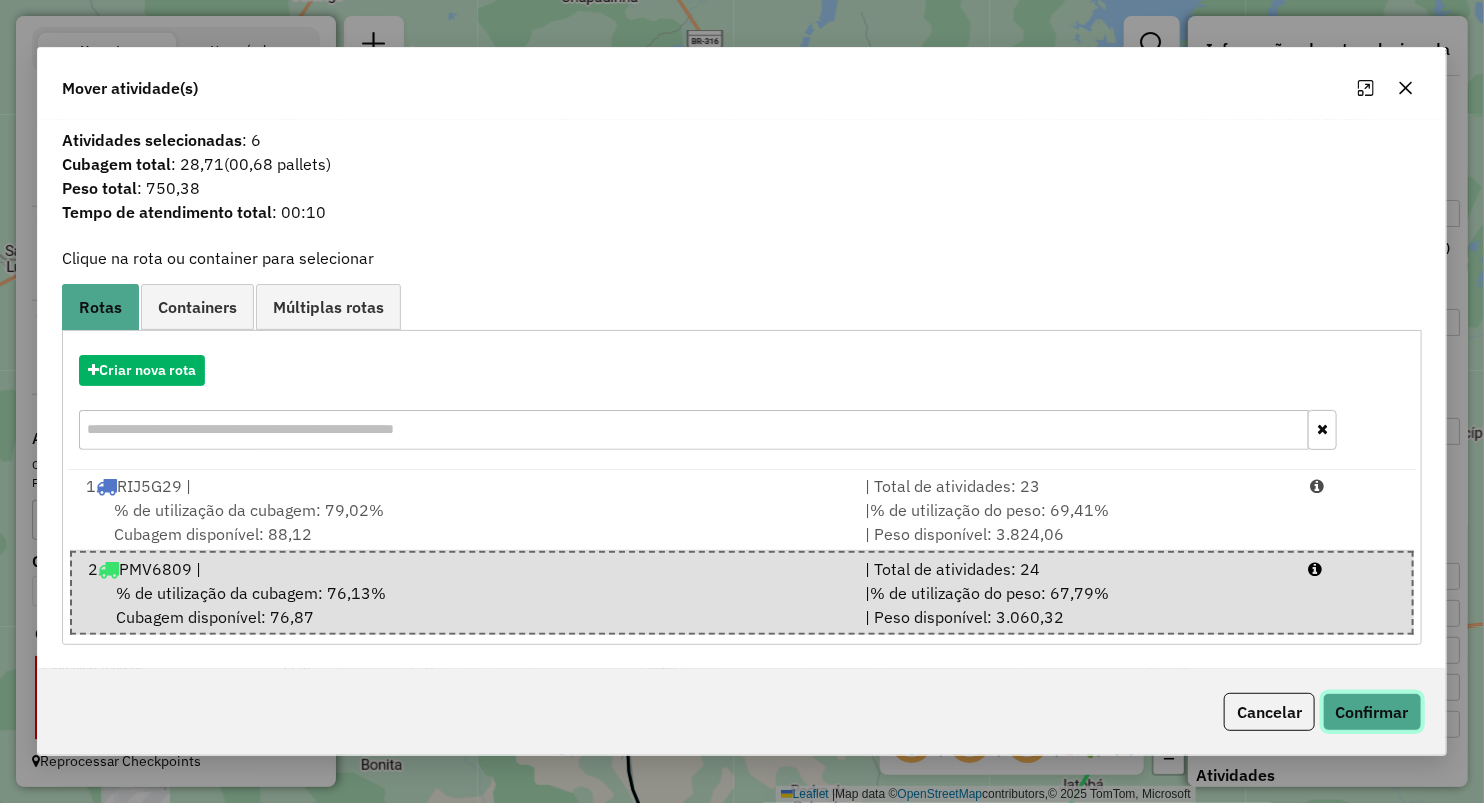 click on "Confirmar" 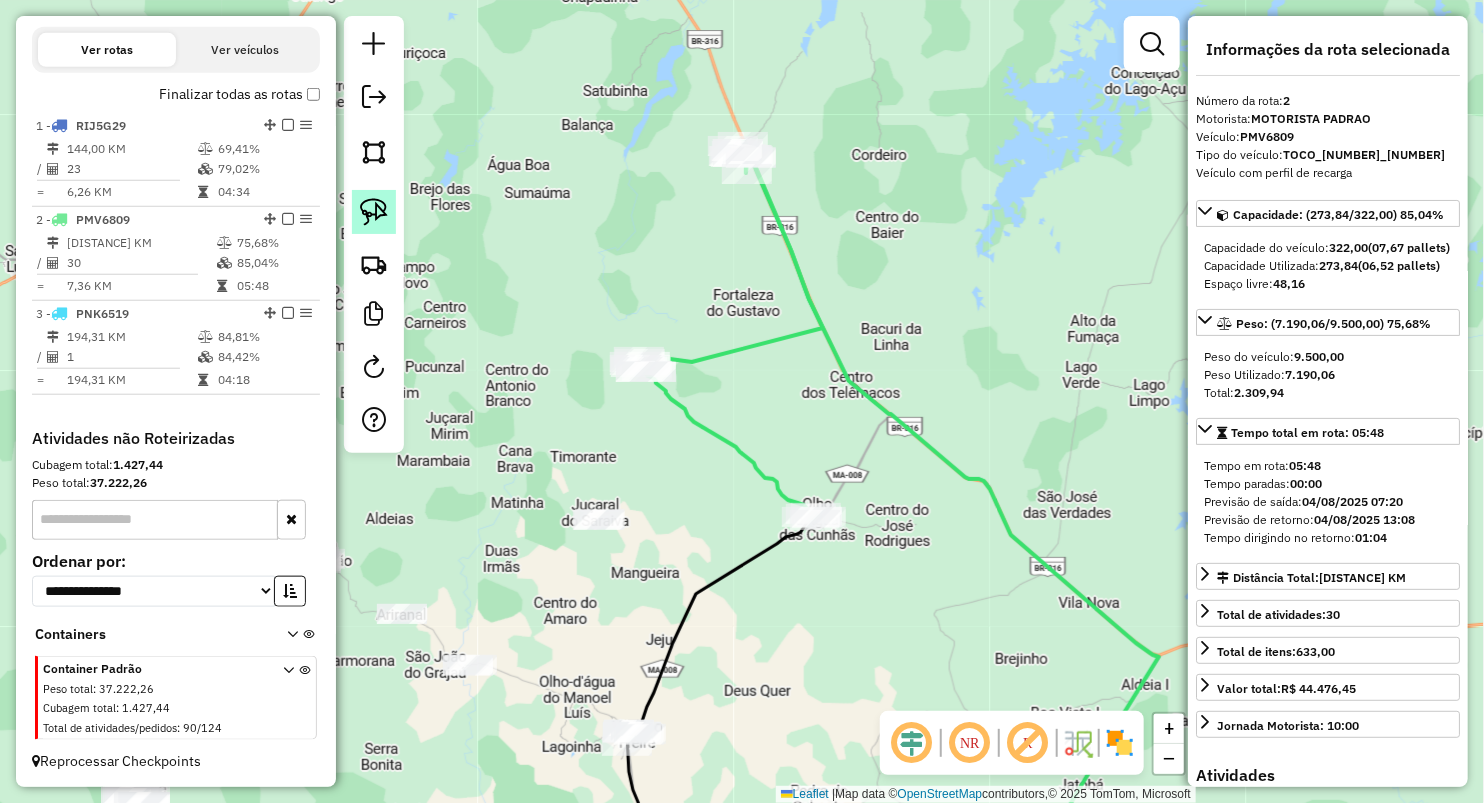 click 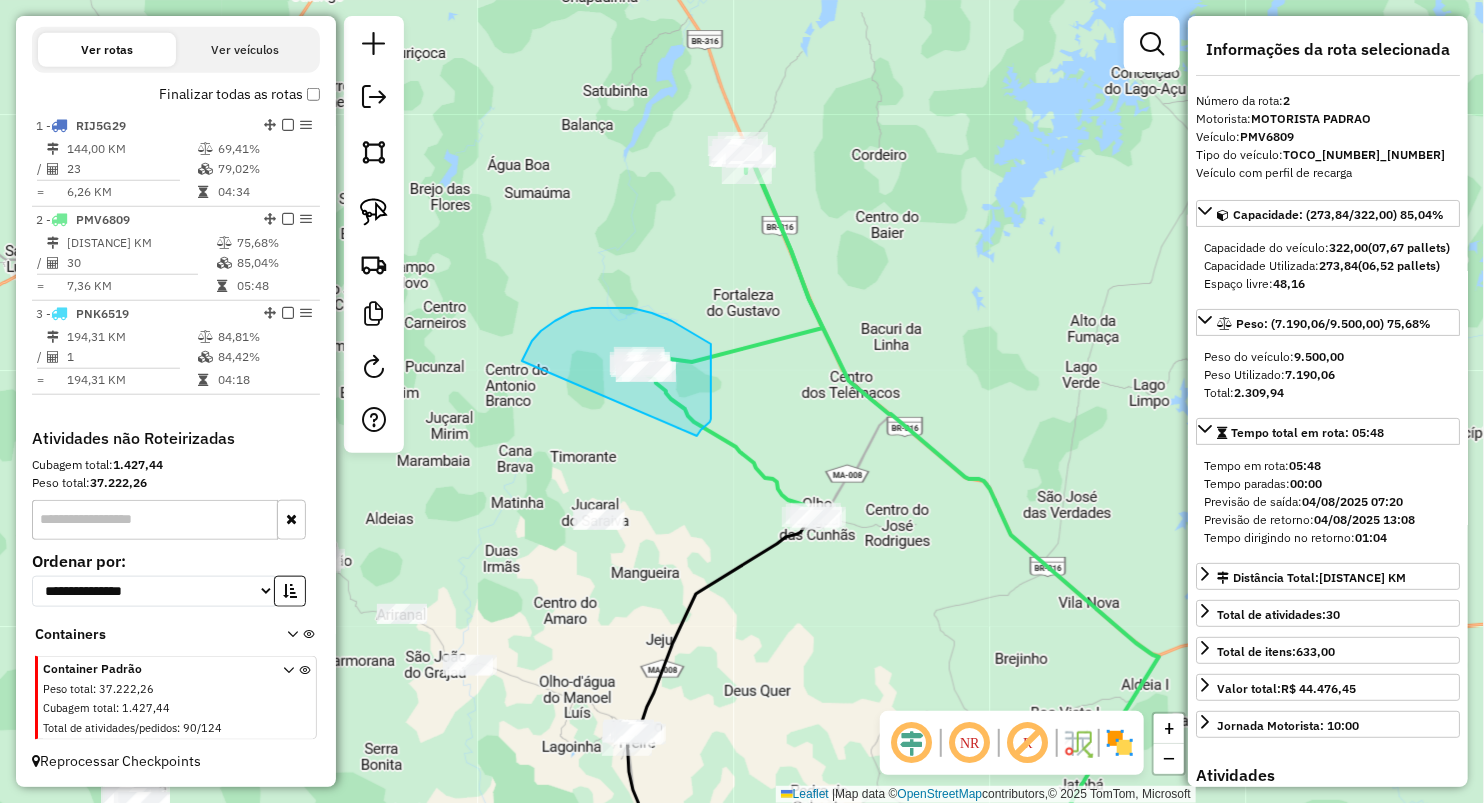 drag, startPoint x: 522, startPoint y: 361, endPoint x: 697, endPoint y: 436, distance: 190.39433 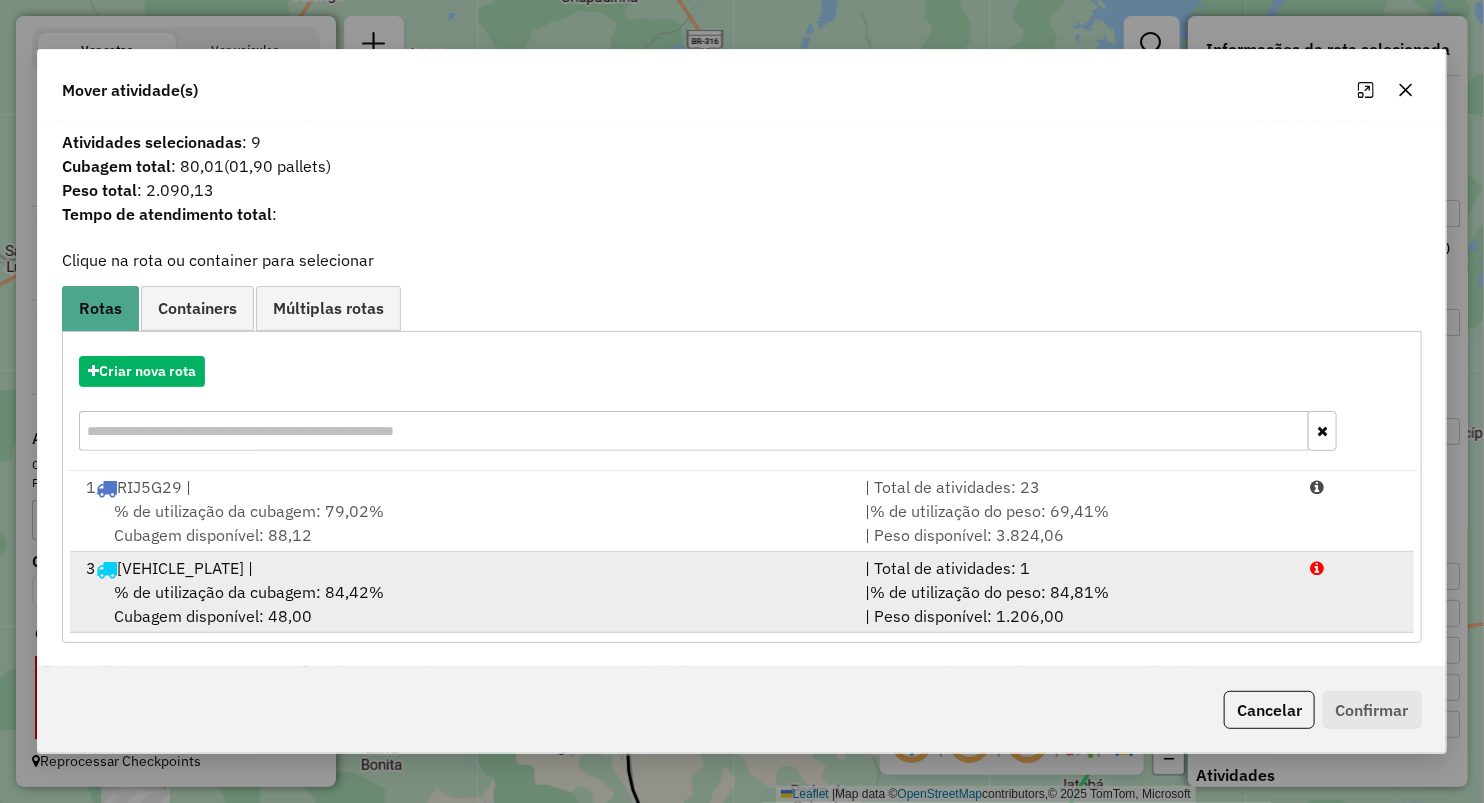 click on "% de utilização da cubagem: 84,42%" at bounding box center (249, 592) 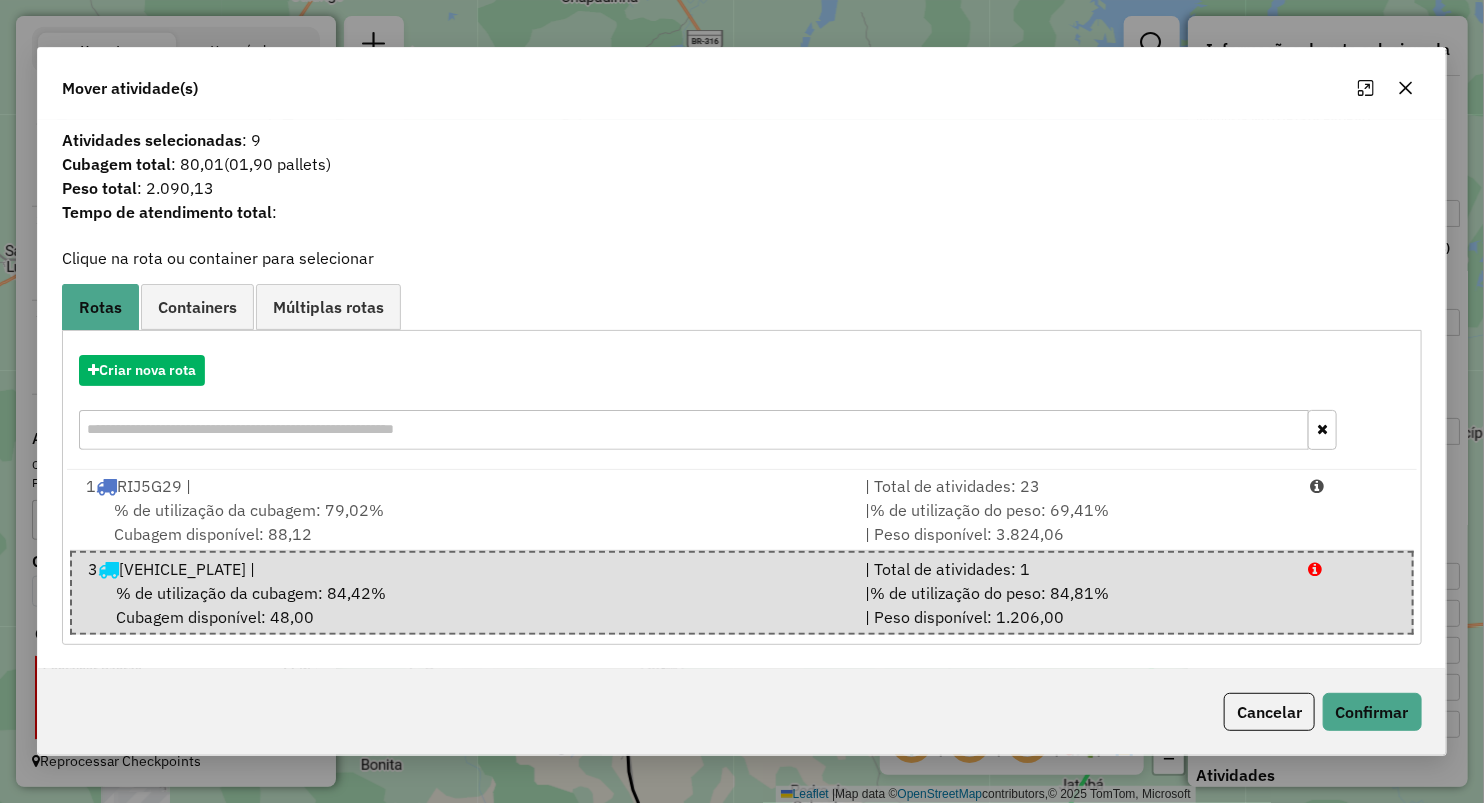 click on "Cancelar   Confirmar" 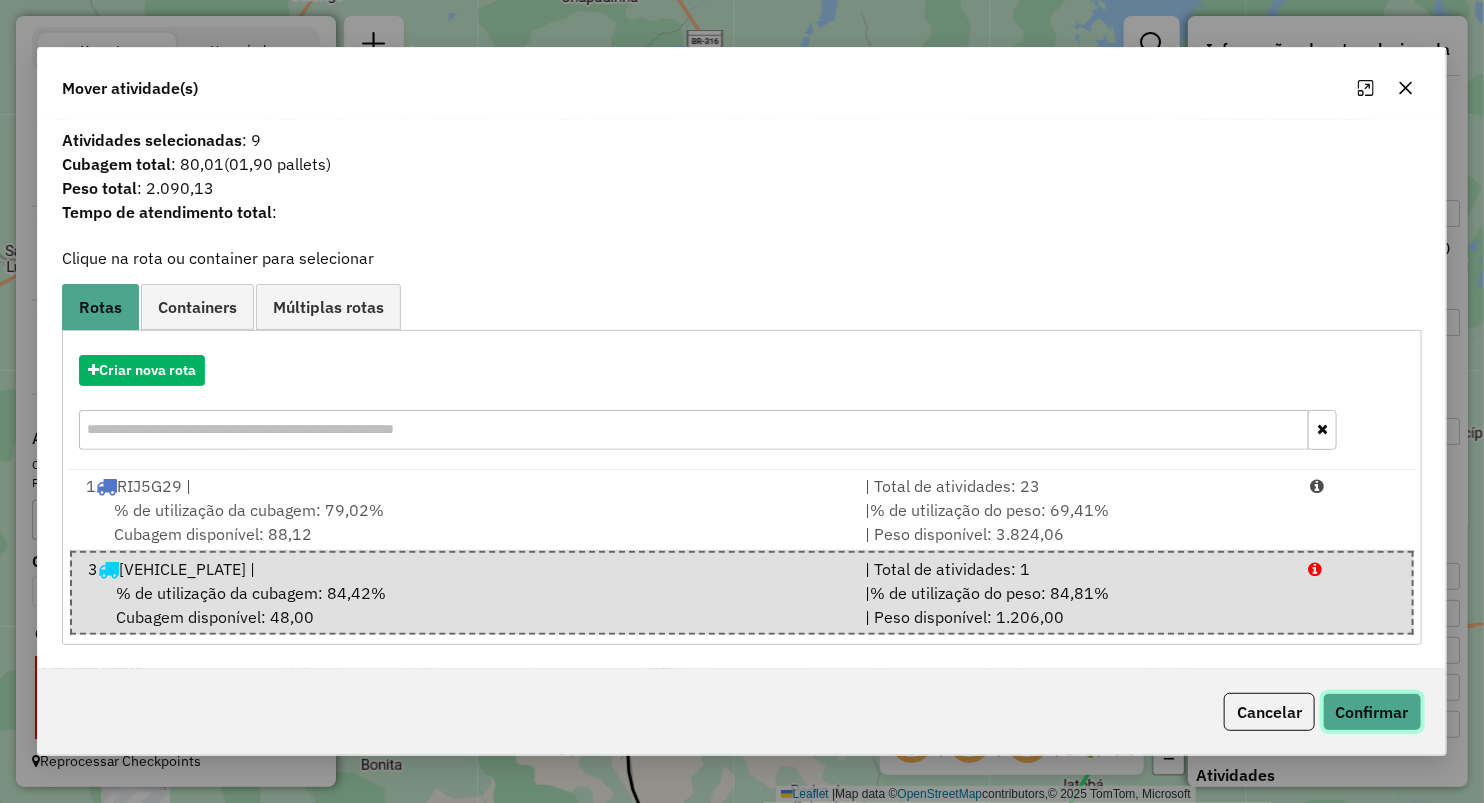 click on "Confirmar" 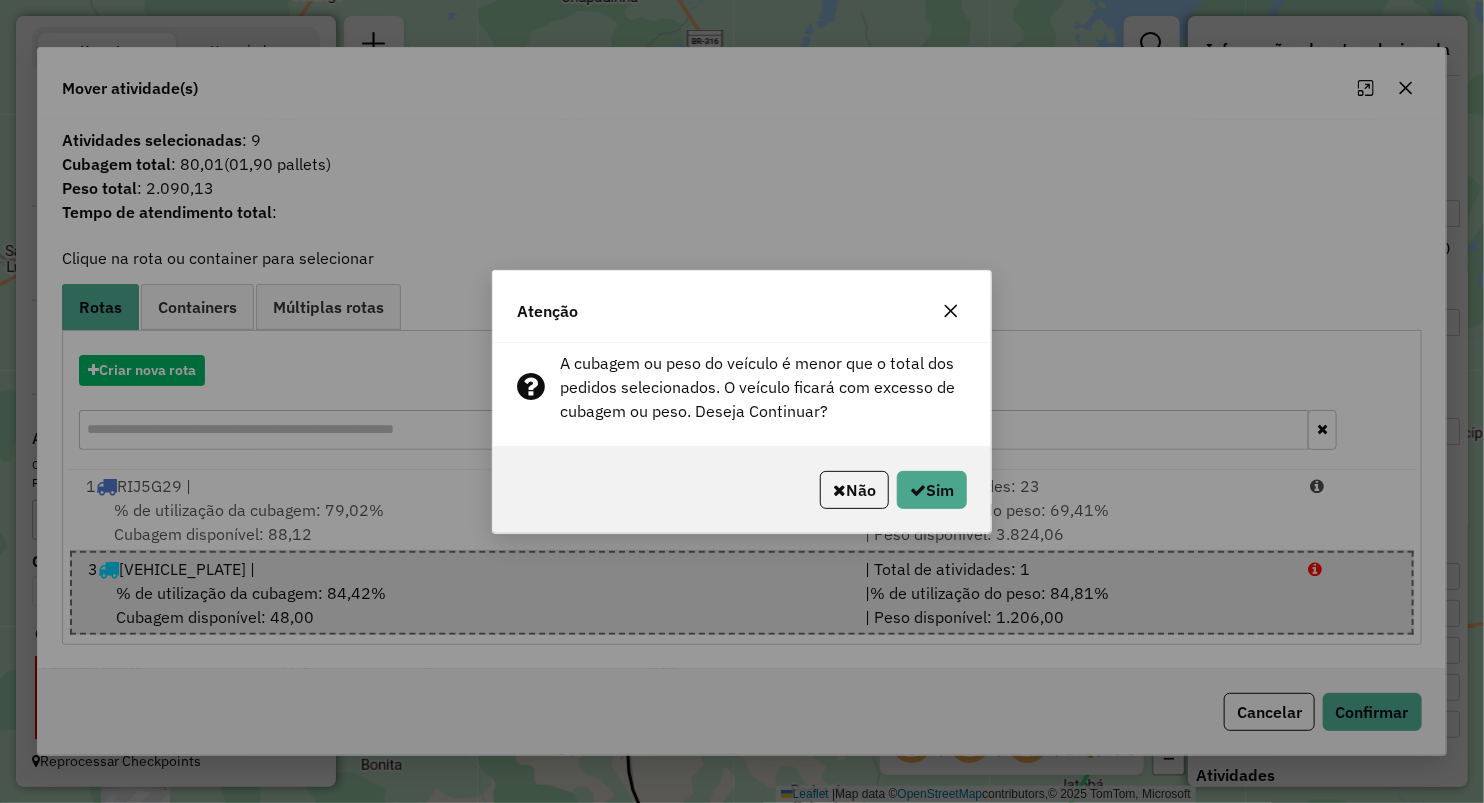 click 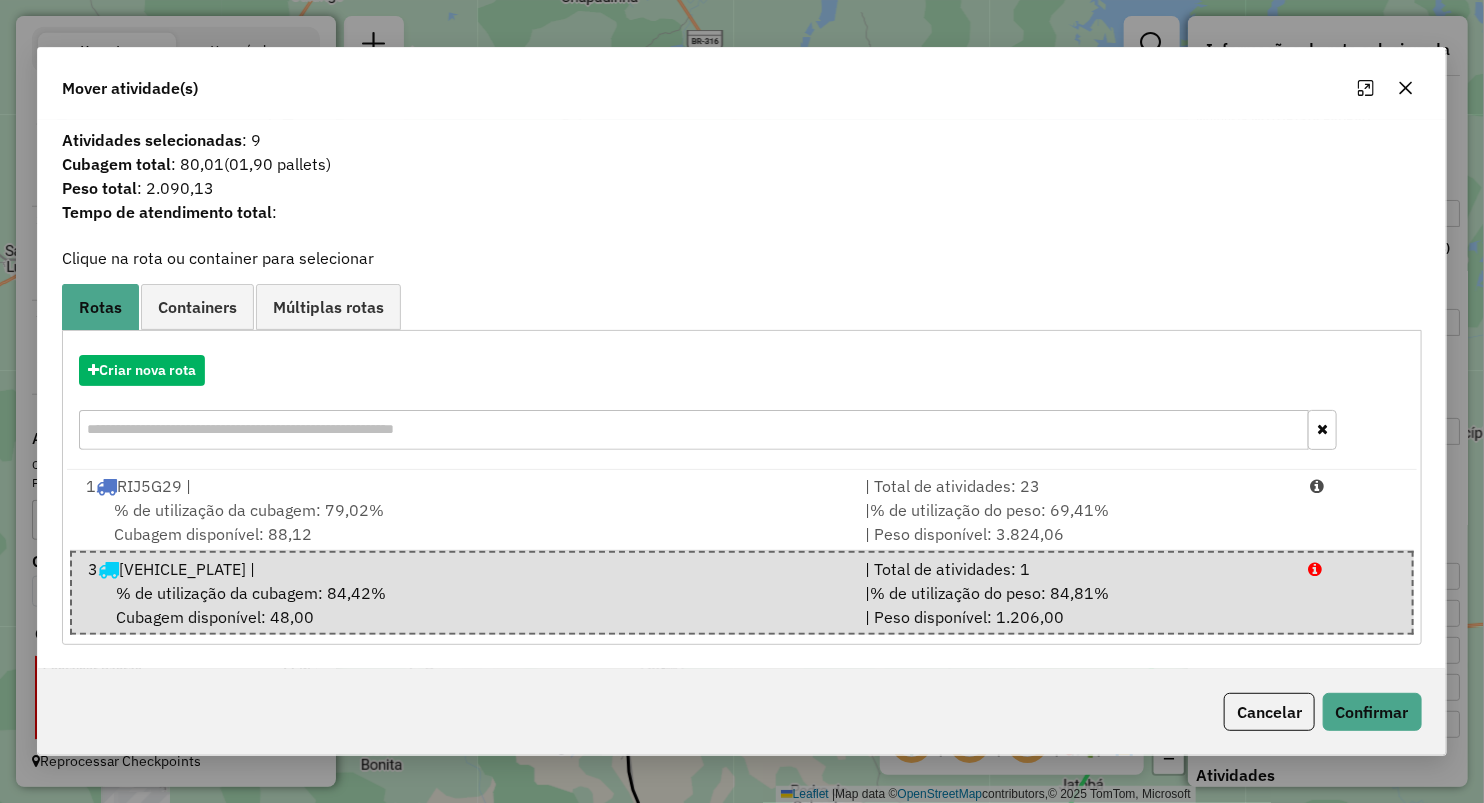 click 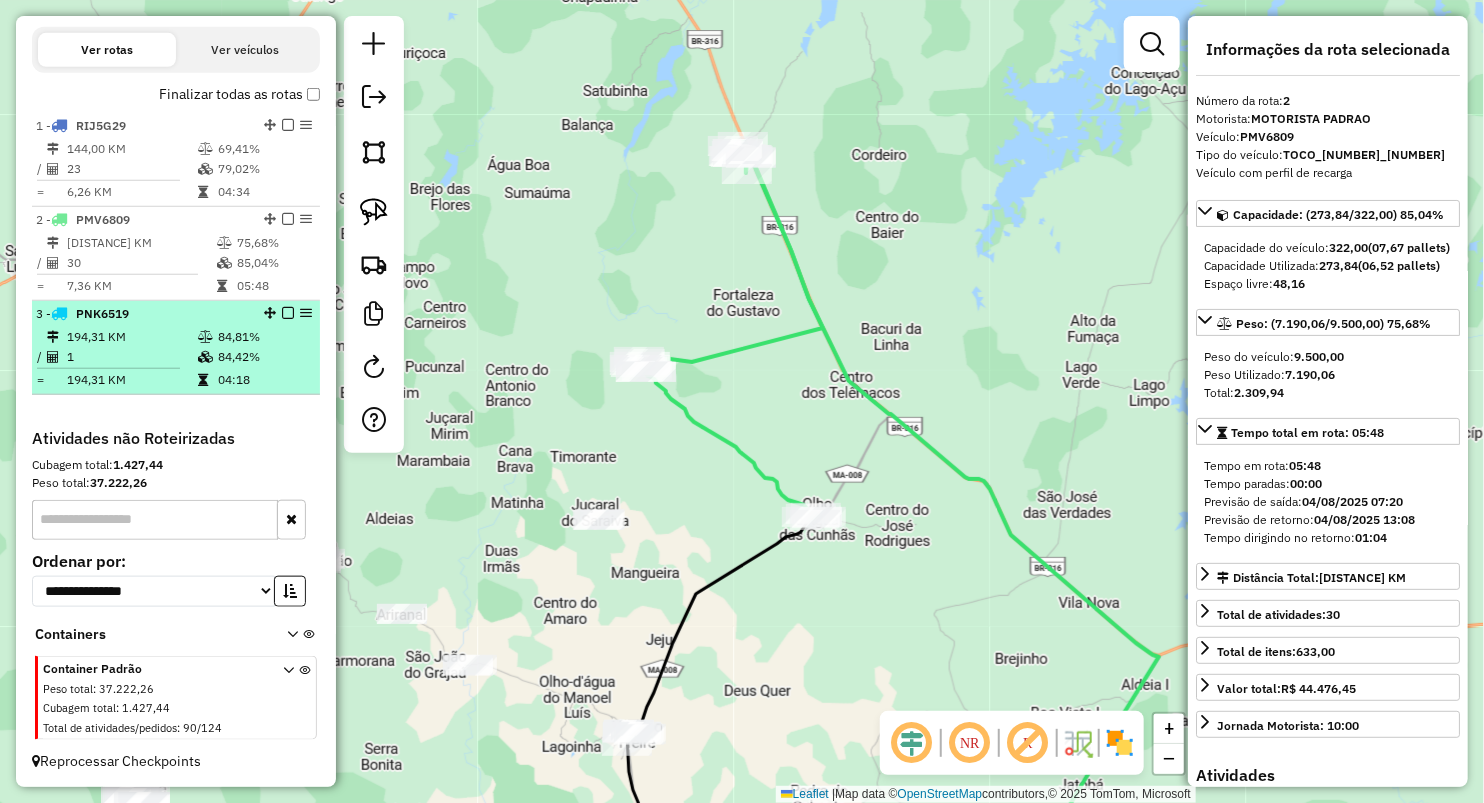 click on "1" at bounding box center [131, 357] 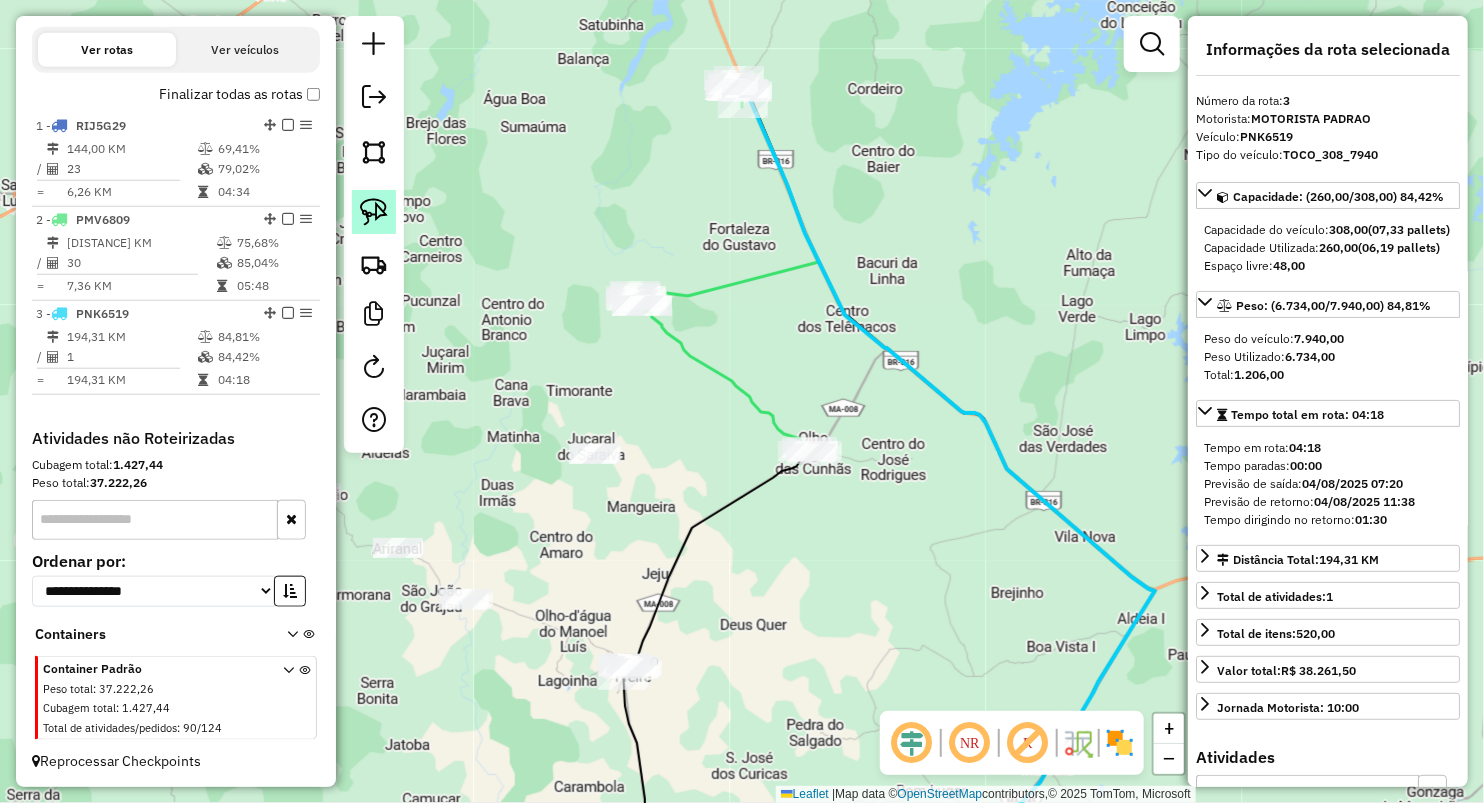click 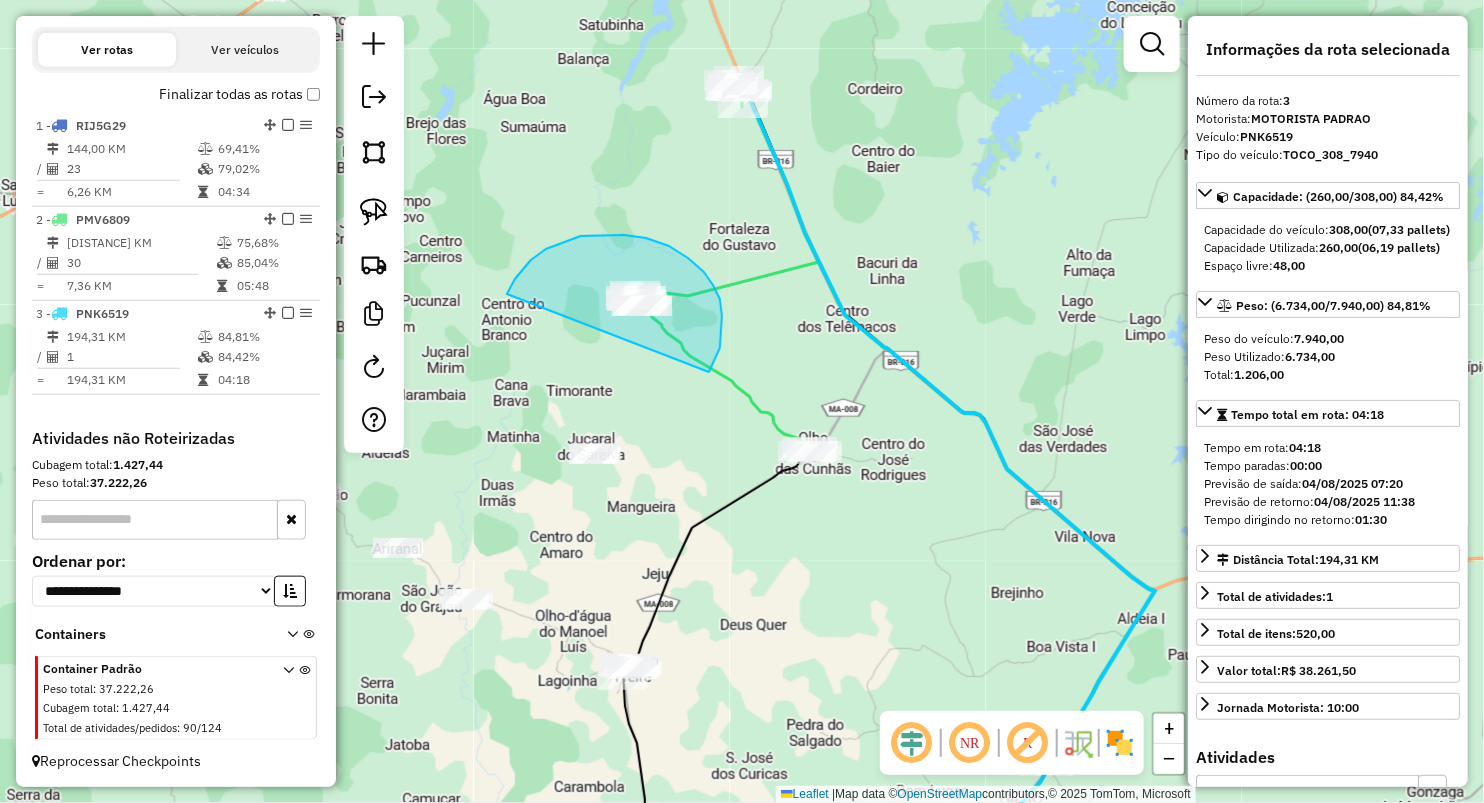 drag, startPoint x: 546, startPoint y: 249, endPoint x: 691, endPoint y: 396, distance: 206.48003 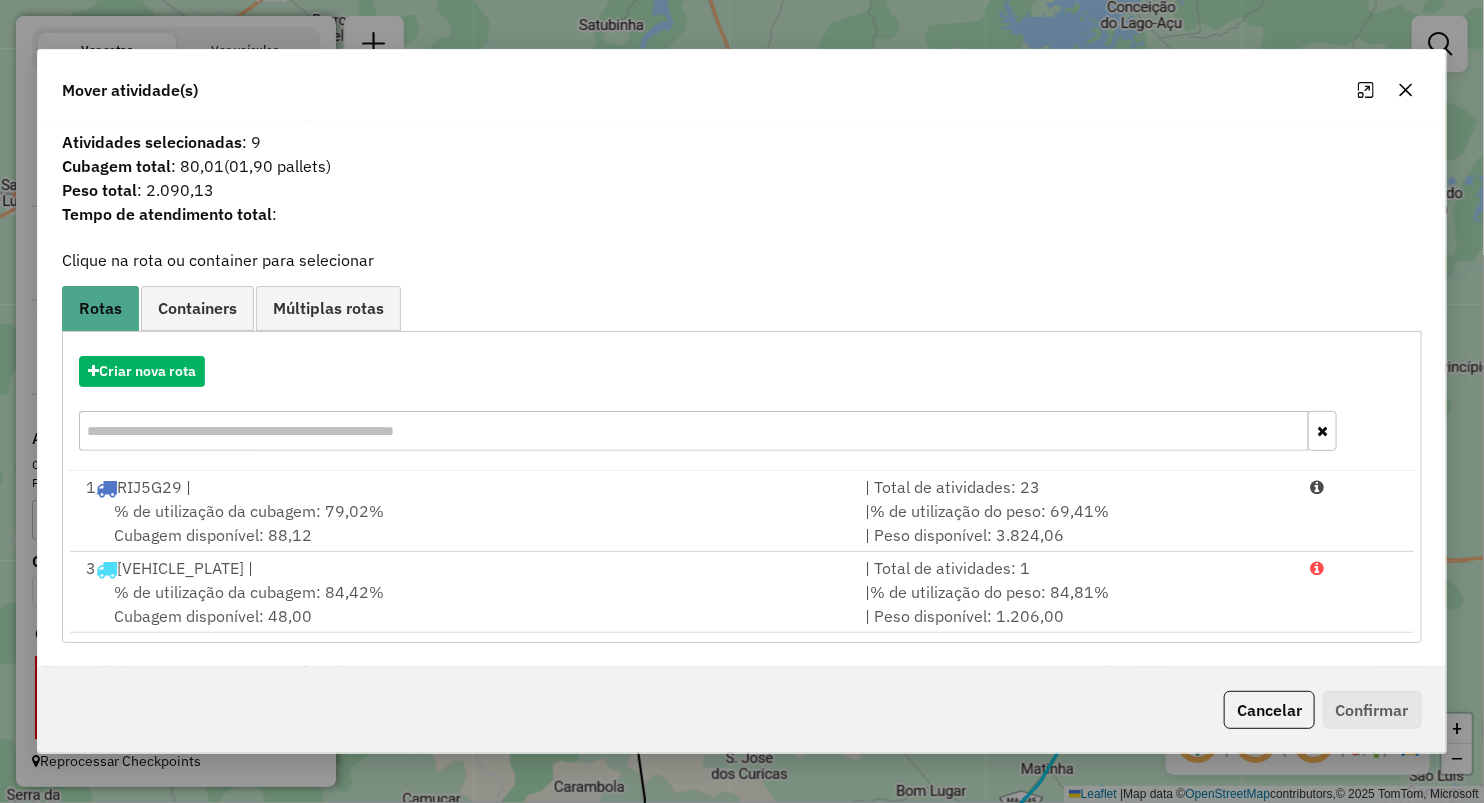 click 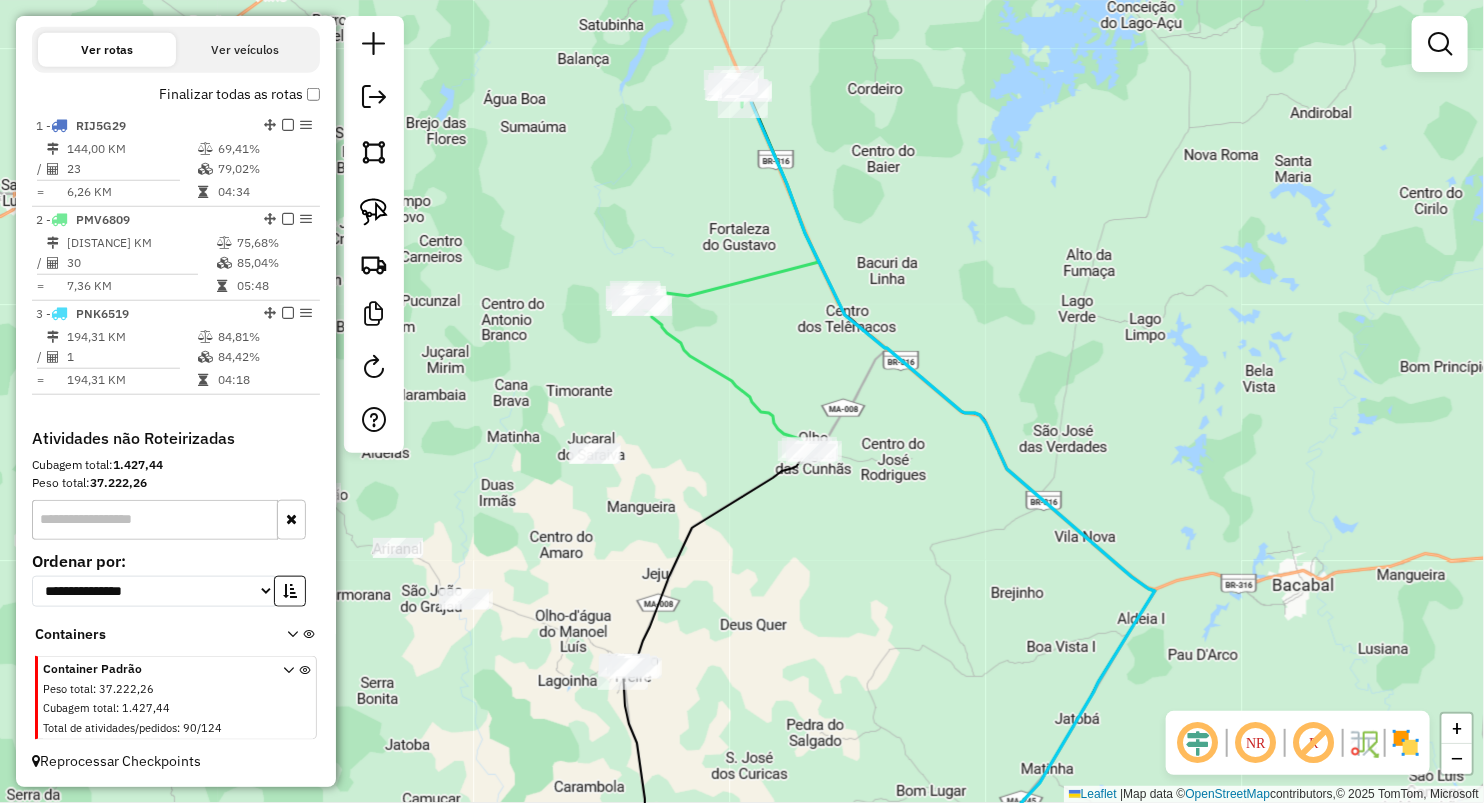 drag, startPoint x: 959, startPoint y: 222, endPoint x: 939, endPoint y: 283, distance: 64.195015 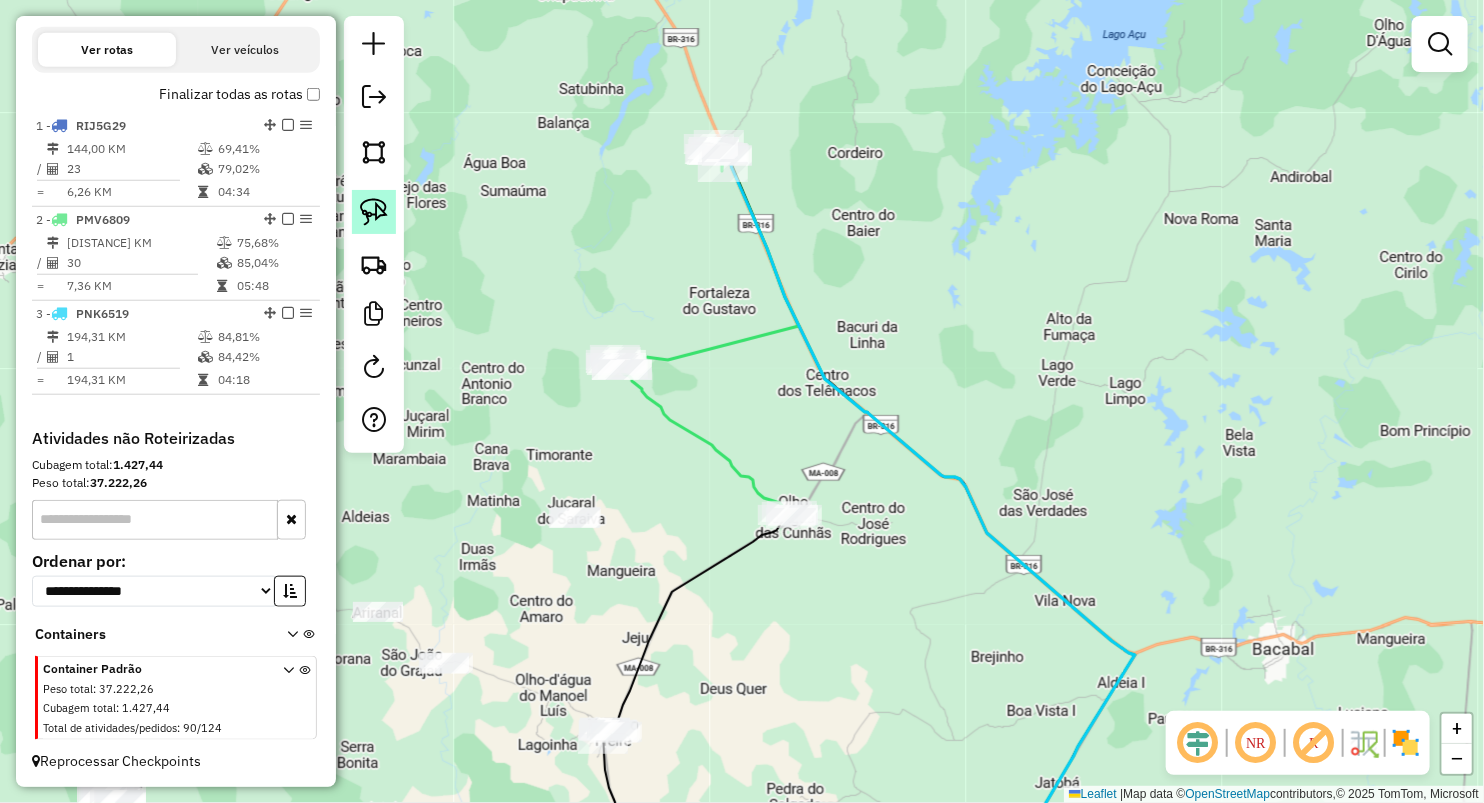 click 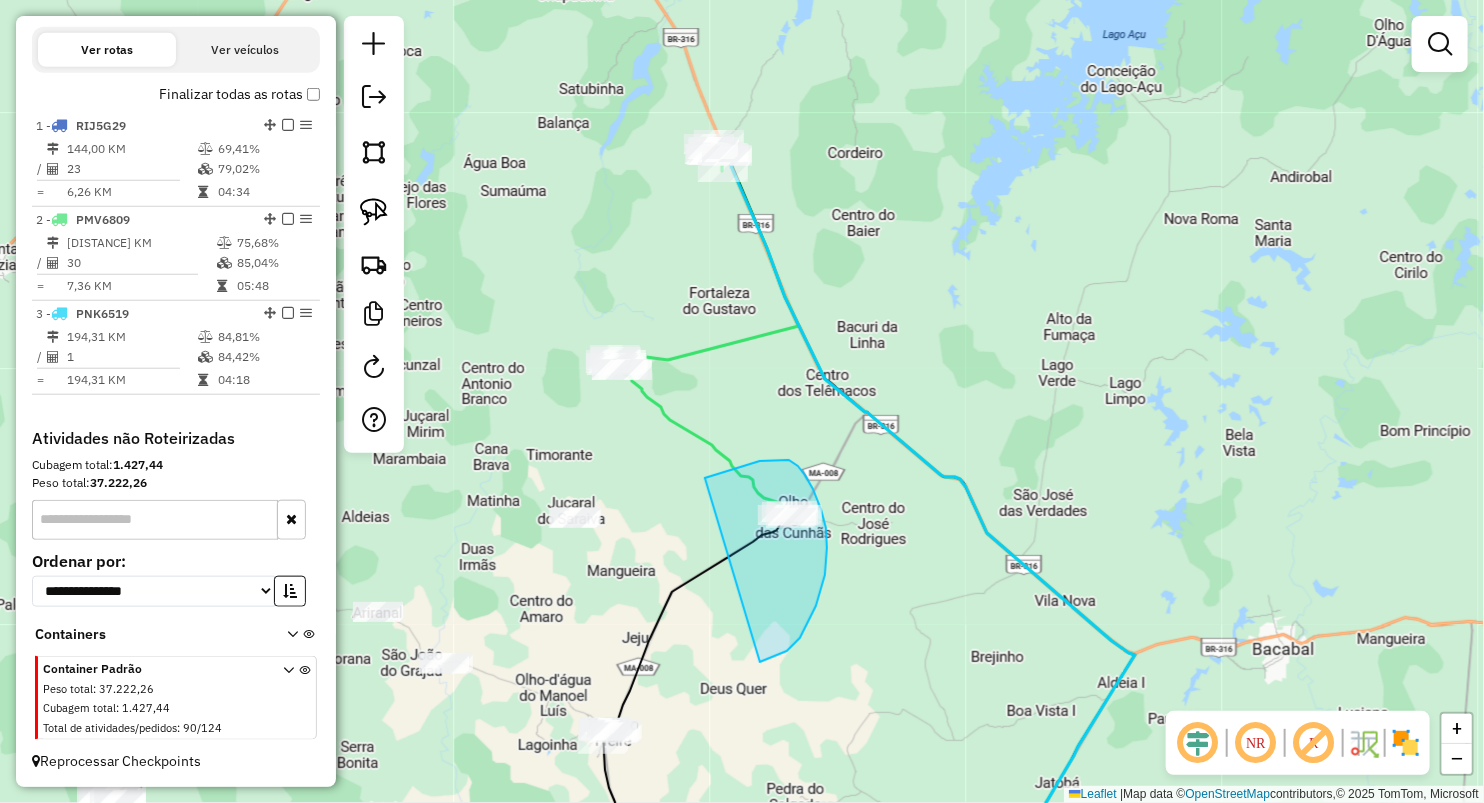 drag, startPoint x: 705, startPoint y: 478, endPoint x: 760, endPoint y: 662, distance: 192.04427 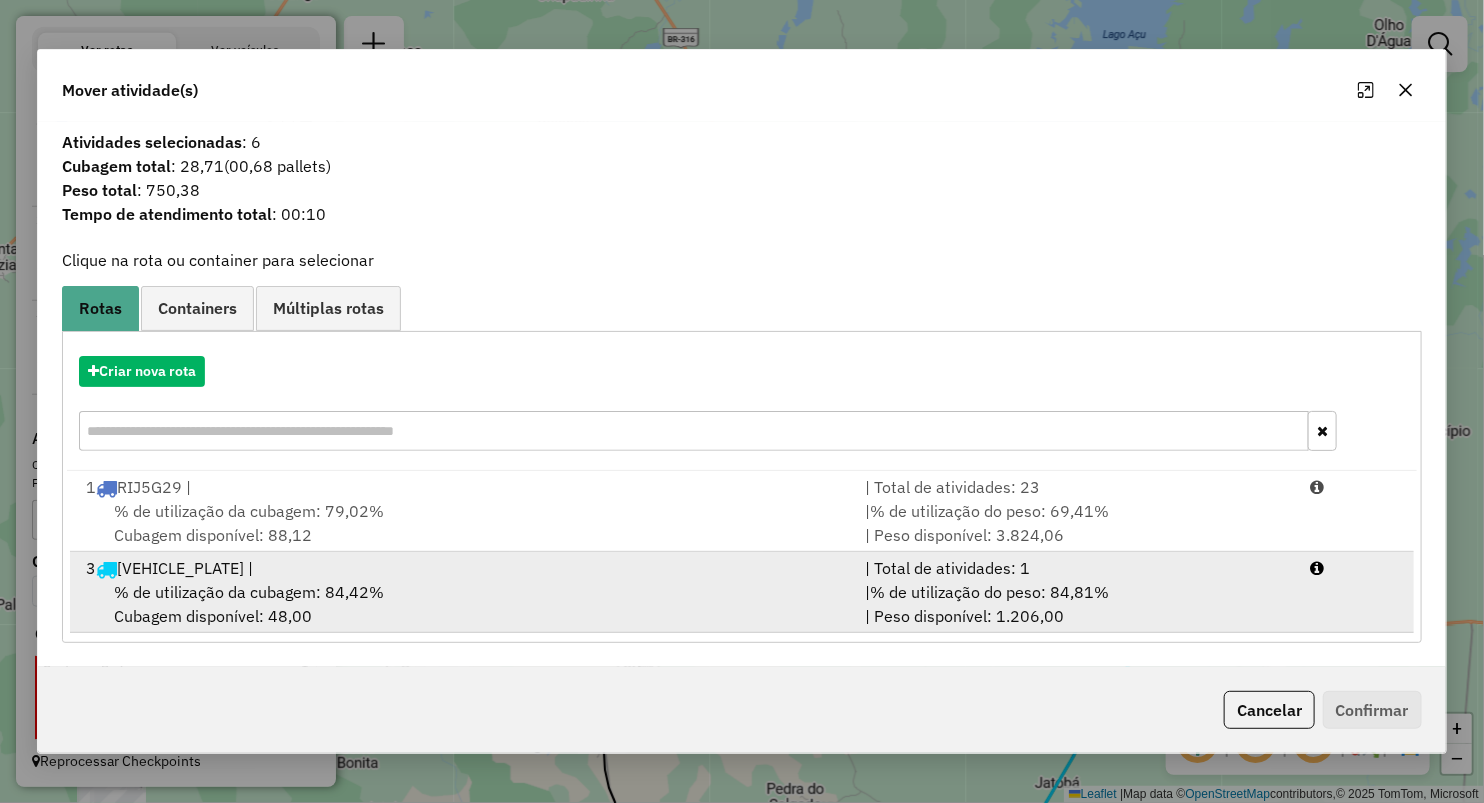 click on "% de utilização da cubagem: 84,42%" at bounding box center [249, 592] 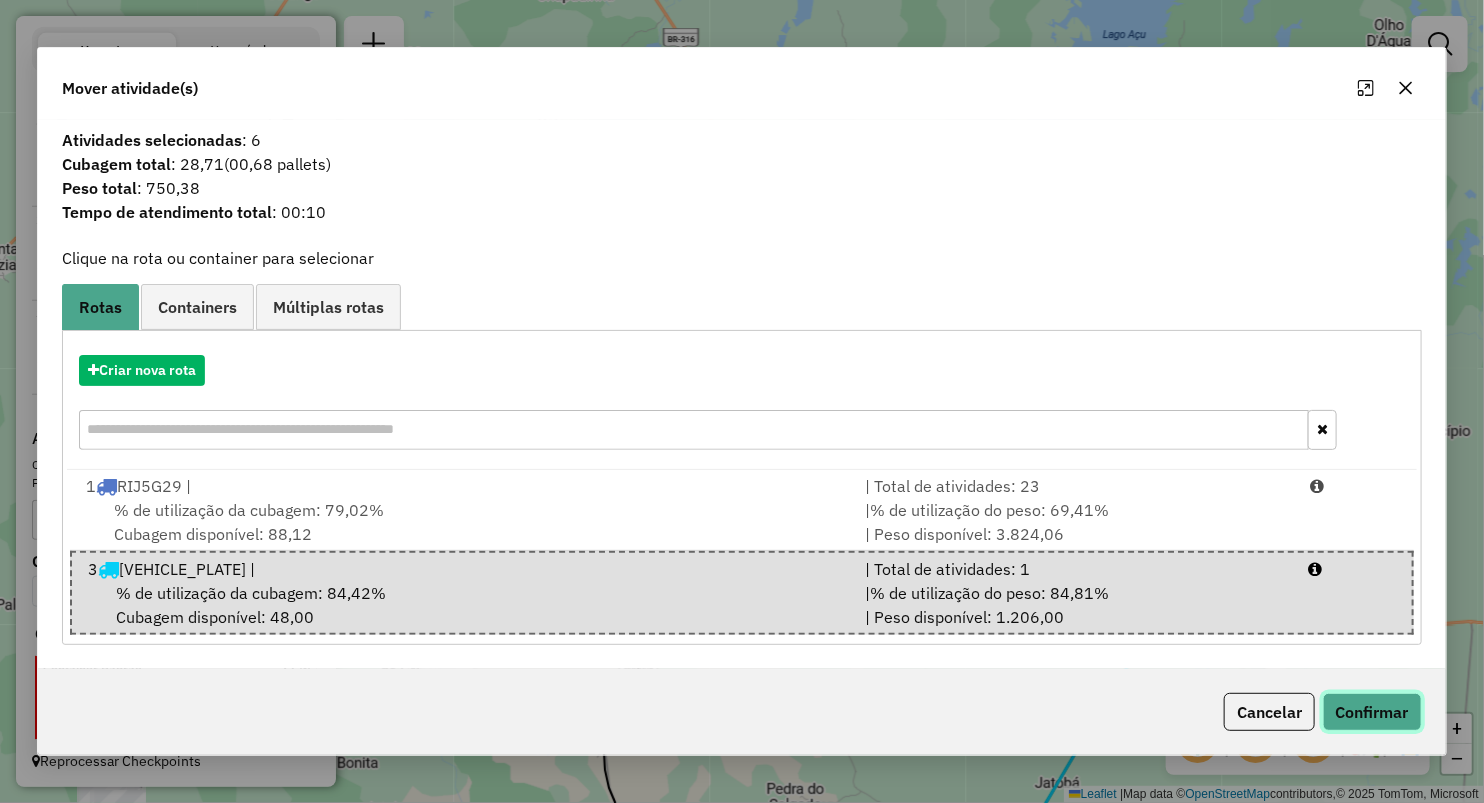 click on "Confirmar" 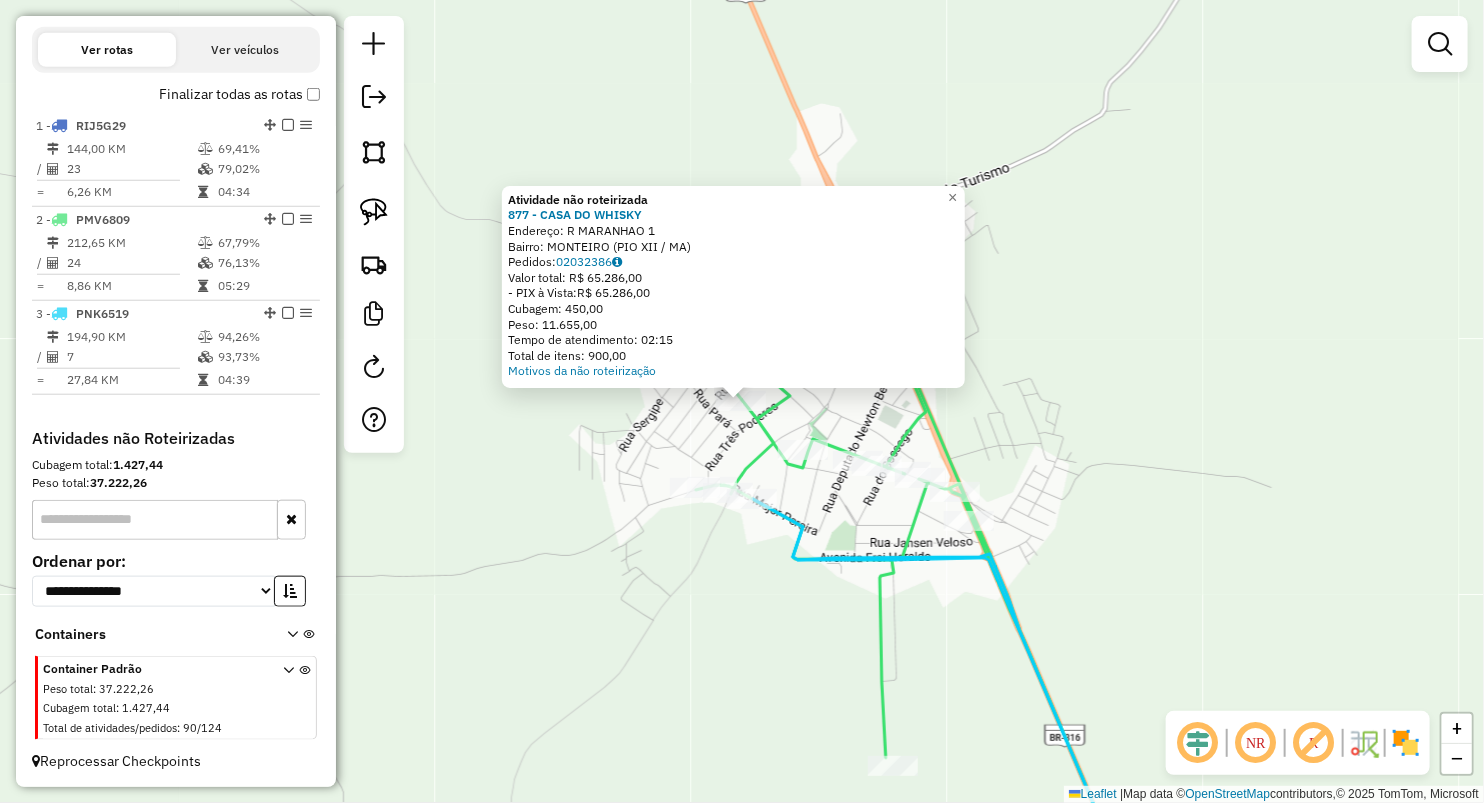click on "Atividade não roteirizada 877 - CASA DO WHISKY  Endereço:  R MARANHAO 1   Bairro: MONTEIRO (PIO XII / MA)   Pedidos:  02032386   Valor total: R$ 65.286,00   - PIX à Vista:  R$ 65.286,00   Cubagem: 450,00   Peso: 11.655,00   Tempo de atendimento: 02:15   Total de itens: 900,00  Motivos da não roteirização × Janela de atendimento Grade de atendimento Capacidade Transportadoras Veículos Cliente Pedidos  Rotas Selecione os dias de semana para filtrar as janelas de atendimento  Seg   Ter   Qua   Qui   Sex   Sáb   Dom  Informe o período da janela de atendimento: De: Até:  Filtrar exatamente a janela do cliente  Considerar janela de atendimento padrão  Selecione os dias de semana para filtrar as grades de atendimento  Seg   Ter   Qua   Qui   Sex   Sáb   Dom   Considerar clientes sem dia de atendimento cadastrado  Clientes fora do dia de atendimento selecionado Filtrar as atividades entre os valores definidos abaixo:  Peso mínimo:   Peso máximo:   Cubagem mínima:   Cubagem máxima:   De:   Até:  De:" 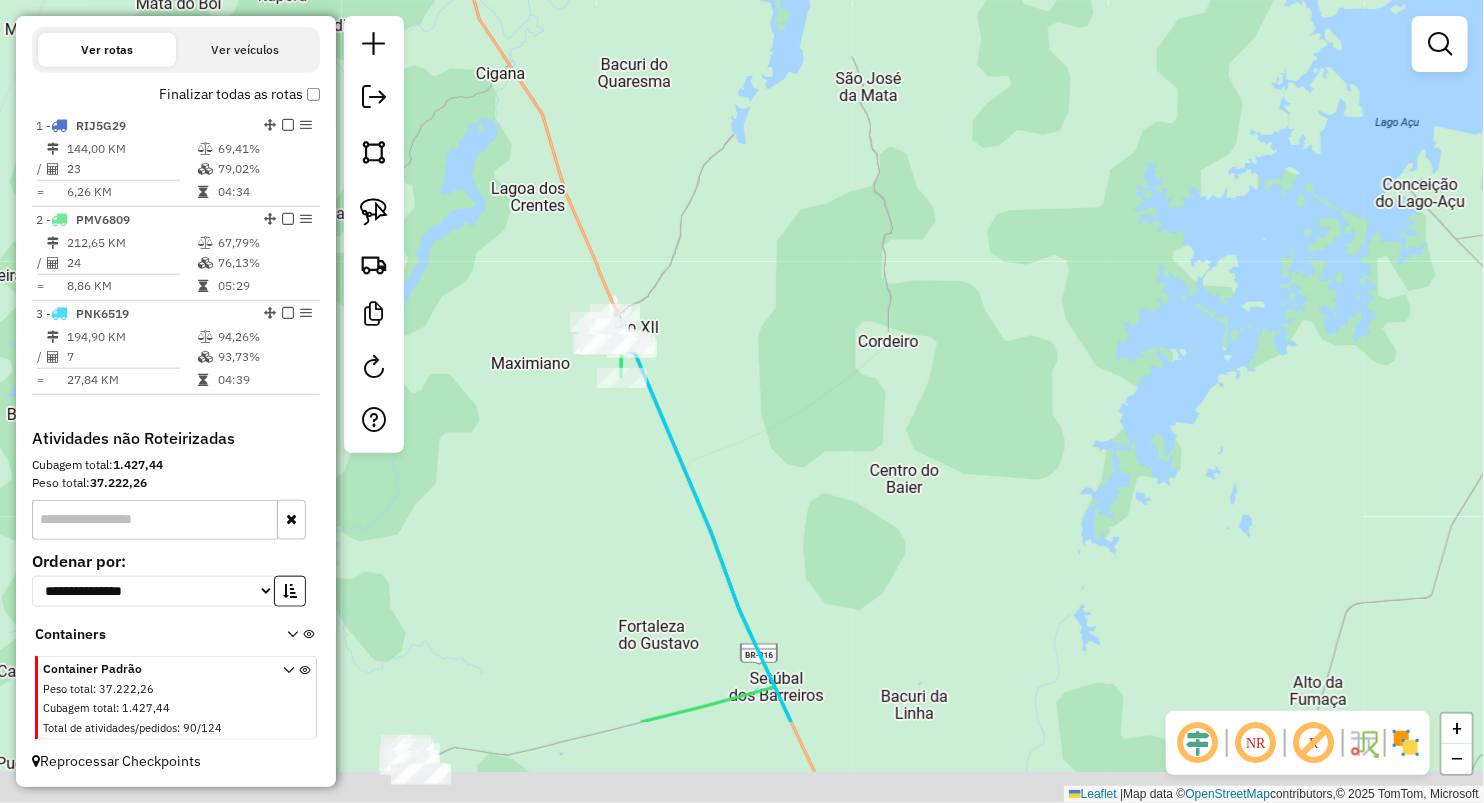 drag, startPoint x: 783, startPoint y: 552, endPoint x: 757, endPoint y: 348, distance: 205.65019 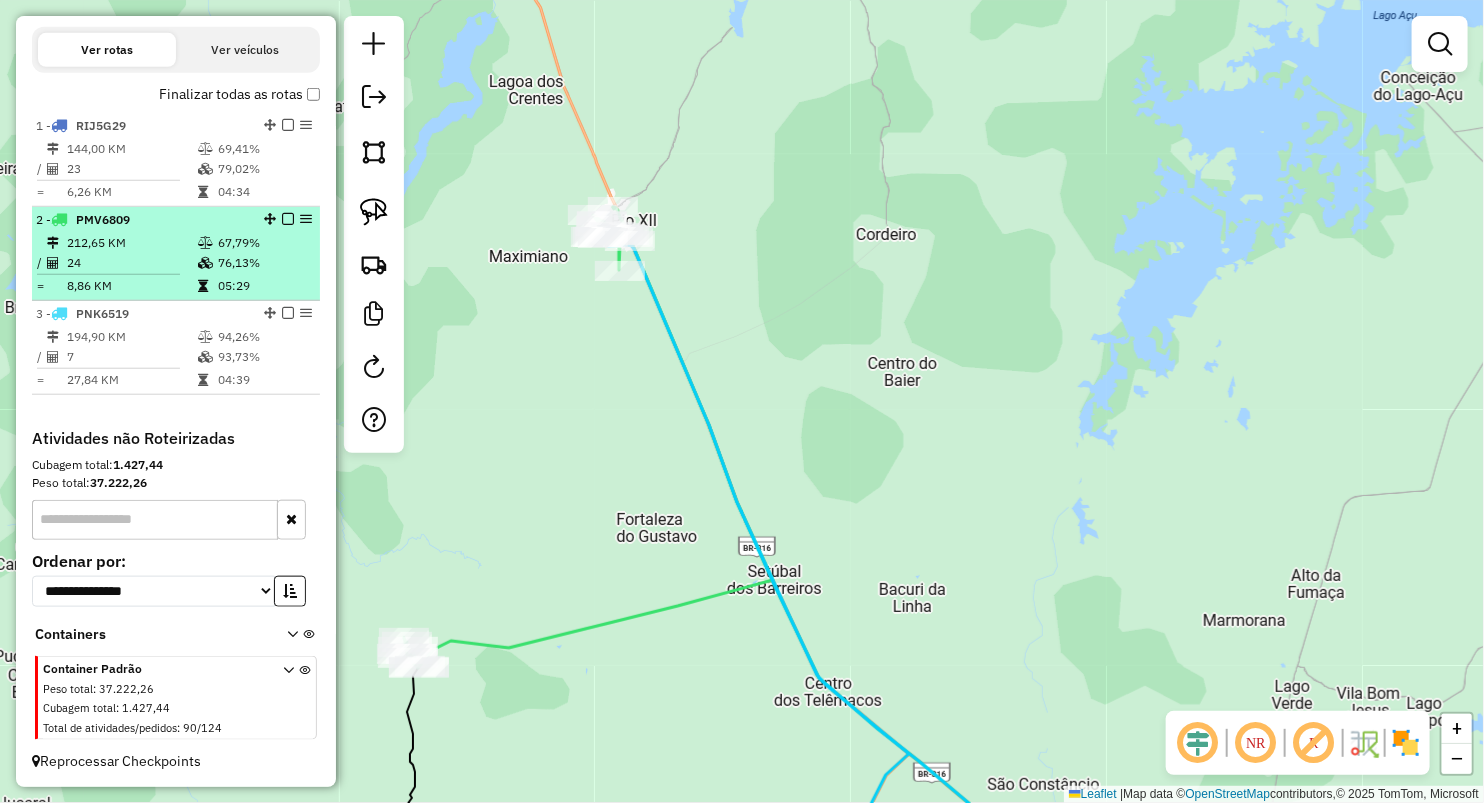click on "212,65 KM" at bounding box center (131, 243) 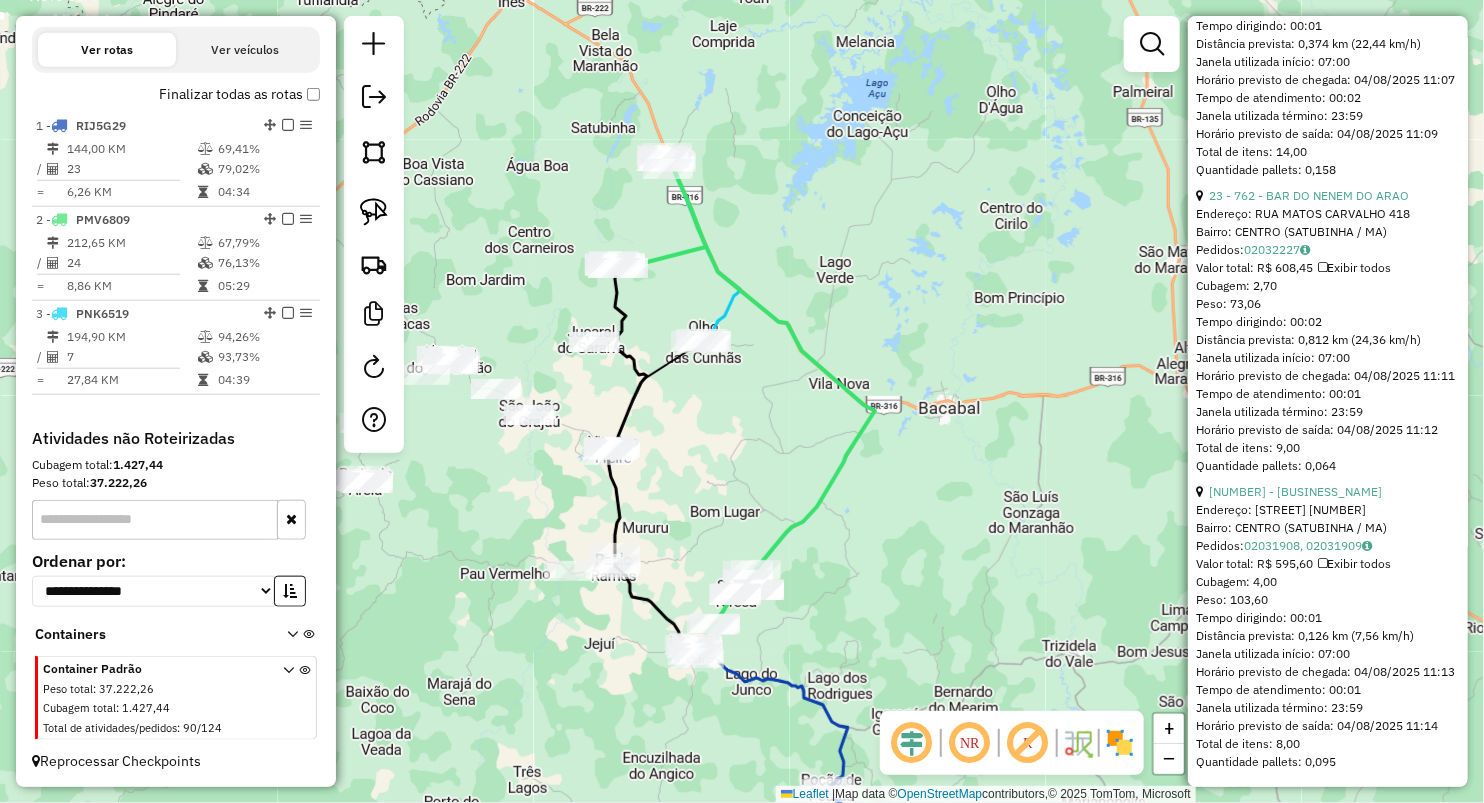 scroll, scrollTop: 7775, scrollLeft: 0, axis: vertical 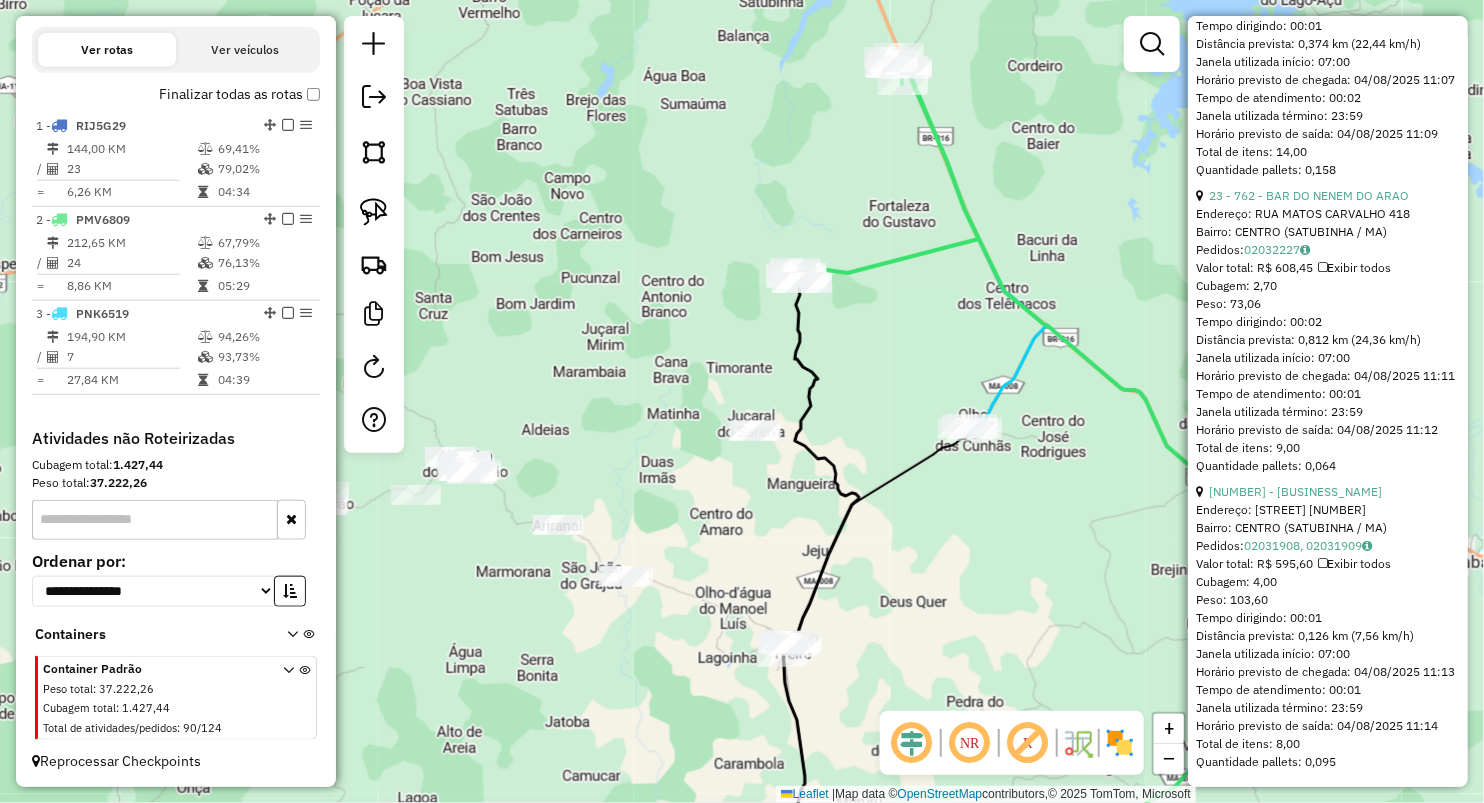 drag, startPoint x: 783, startPoint y: 533, endPoint x: 744, endPoint y: 501, distance: 50.447994 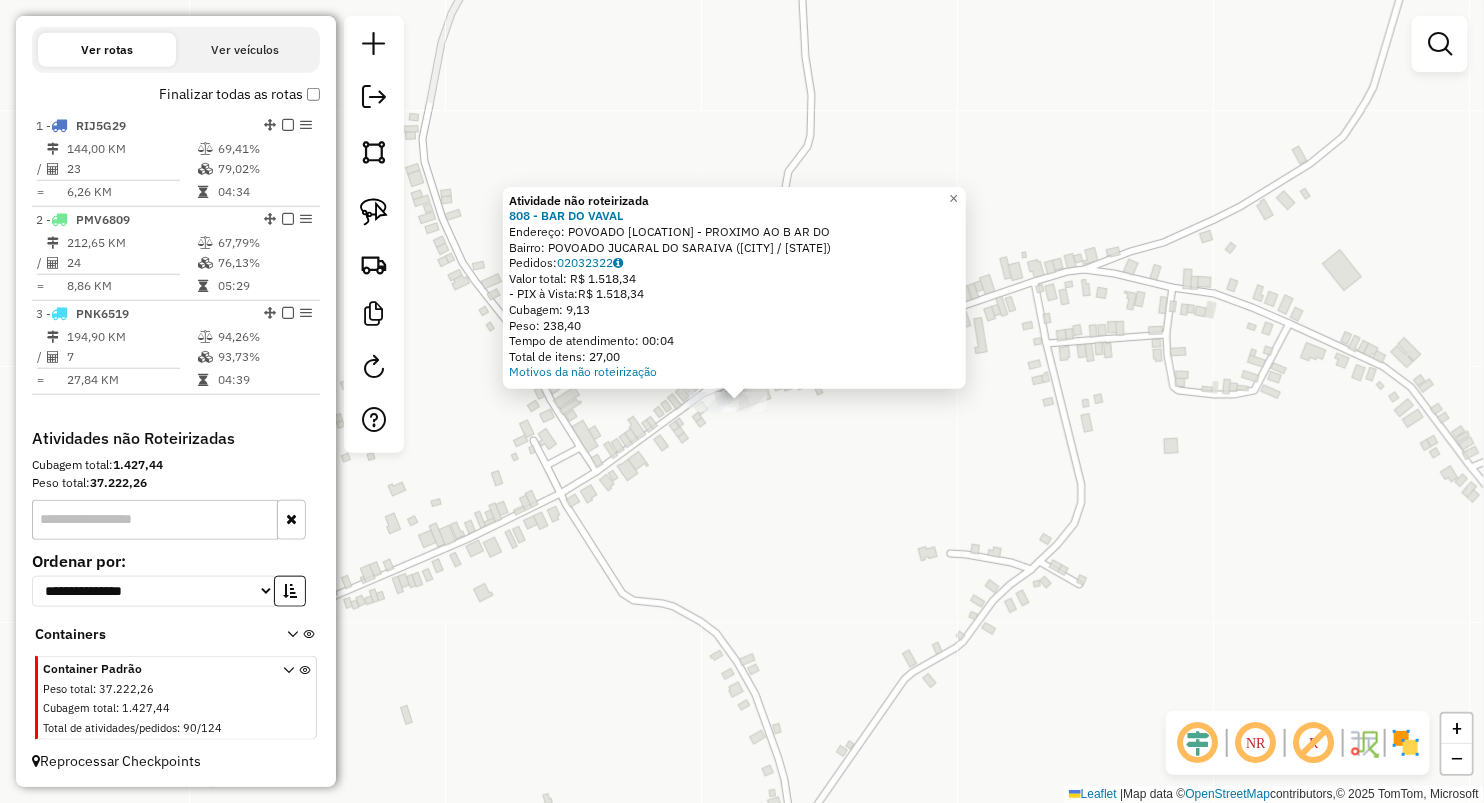 click on "Atividade não roteirizada 808 - BAR DO VAVAL  Endereço:  POVOADO JUCARAL - PROXIMO AO B AR DO   Bairro: POVOADO JUCARAL DO SARAIVA (OLHO D'AGUA DAS CUNHAS / MA)   Pedidos:  02032322   Valor total: R$ 1.518,34   - PIX à Vista:  R$ 1.518,34   Cubagem: 9,13   Peso: 238,40   Tempo de atendimento: 00:04   Total de itens: 27,00  Motivos da não roteirização × Janela de atendimento Grade de atendimento Capacidade Transportadoras Veículos Cliente Pedidos  Rotas Selecione os dias de semana para filtrar as janelas de atendimento  Seg   Ter   Qua   Qui   Sex   Sáb   Dom  Informe o período da janela de atendimento: De: Até:  Filtrar exatamente a janela do cliente  Considerar janela de atendimento padrão  Selecione os dias de semana para filtrar as grades de atendimento  Seg   Ter   Qua   Qui   Sex   Sáb   Dom   Considerar clientes sem dia de atendimento cadastrado  Clientes fora do dia de atendimento selecionado Filtrar as atividades entre os valores definidos abaixo:  Peso mínimo:   Peso máximo:   De:  De:" 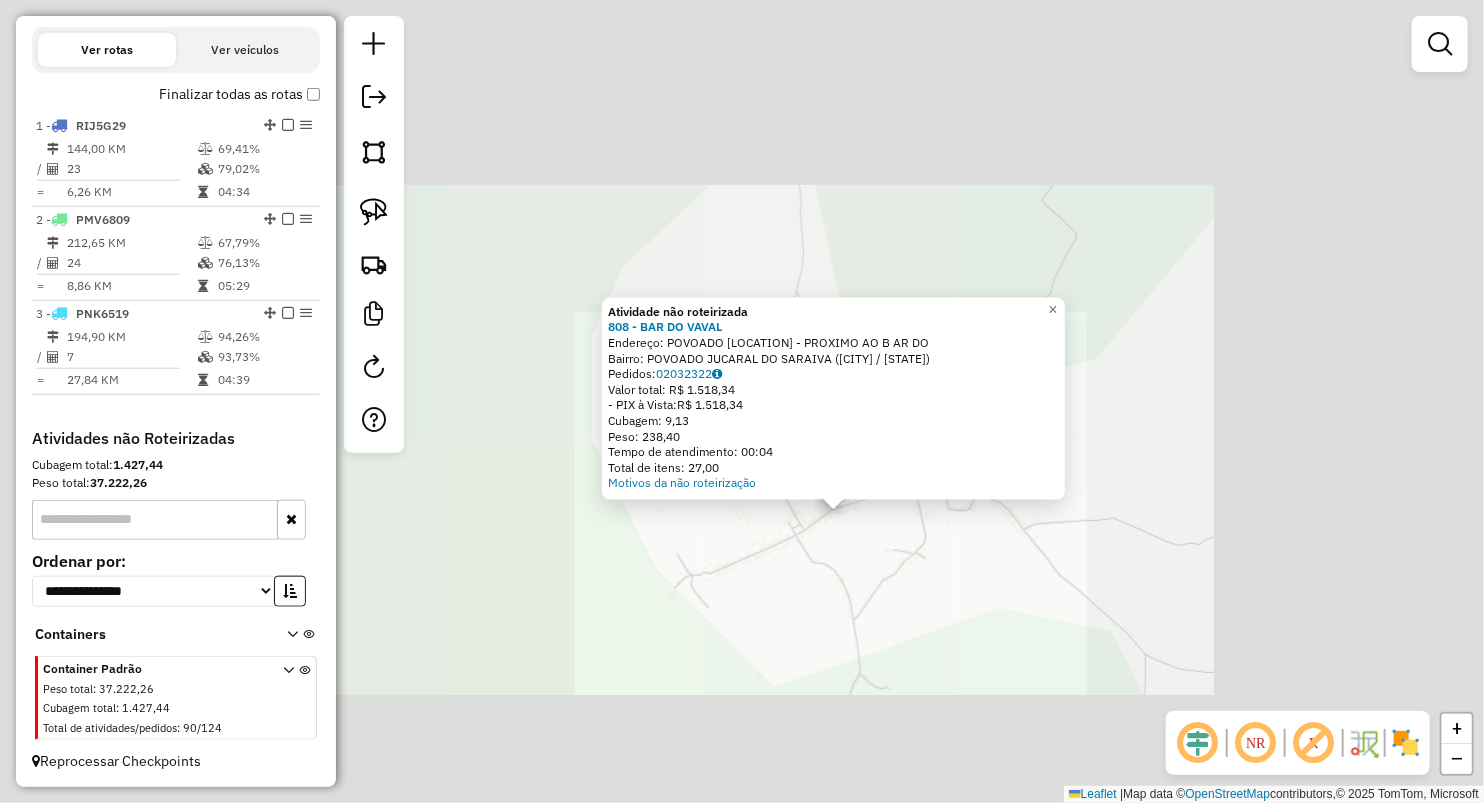 click on "Atividade não roteirizada 808 - BAR DO VAVAL  Endereço:  POVOADO JUCARAL - PROXIMO AO B AR DO   Bairro: POVOADO JUCARAL DO SARAIVA (OLHO D'AGUA DAS CUNHAS / MA)   Pedidos:  02032322   Valor total: R$ 1.518,34   - PIX à Vista:  R$ 1.518,34   Cubagem: 9,13   Peso: 238,40   Tempo de atendimento: 00:04   Total de itens: 27,00  Motivos da não roteirização × Janela de atendimento Grade de atendimento Capacidade Transportadoras Veículos Cliente Pedidos  Rotas Selecione os dias de semana para filtrar as janelas de atendimento  Seg   Ter   Qua   Qui   Sex   Sáb   Dom  Informe o período da janela de atendimento: De: Até:  Filtrar exatamente a janela do cliente  Considerar janela de atendimento padrão  Selecione os dias de semana para filtrar as grades de atendimento  Seg   Ter   Qua   Qui   Sex   Sáb   Dom   Considerar clientes sem dia de atendimento cadastrado  Clientes fora do dia de atendimento selecionado Filtrar as atividades entre os valores definidos abaixo:  Peso mínimo:   Peso máximo:   De:  De:" 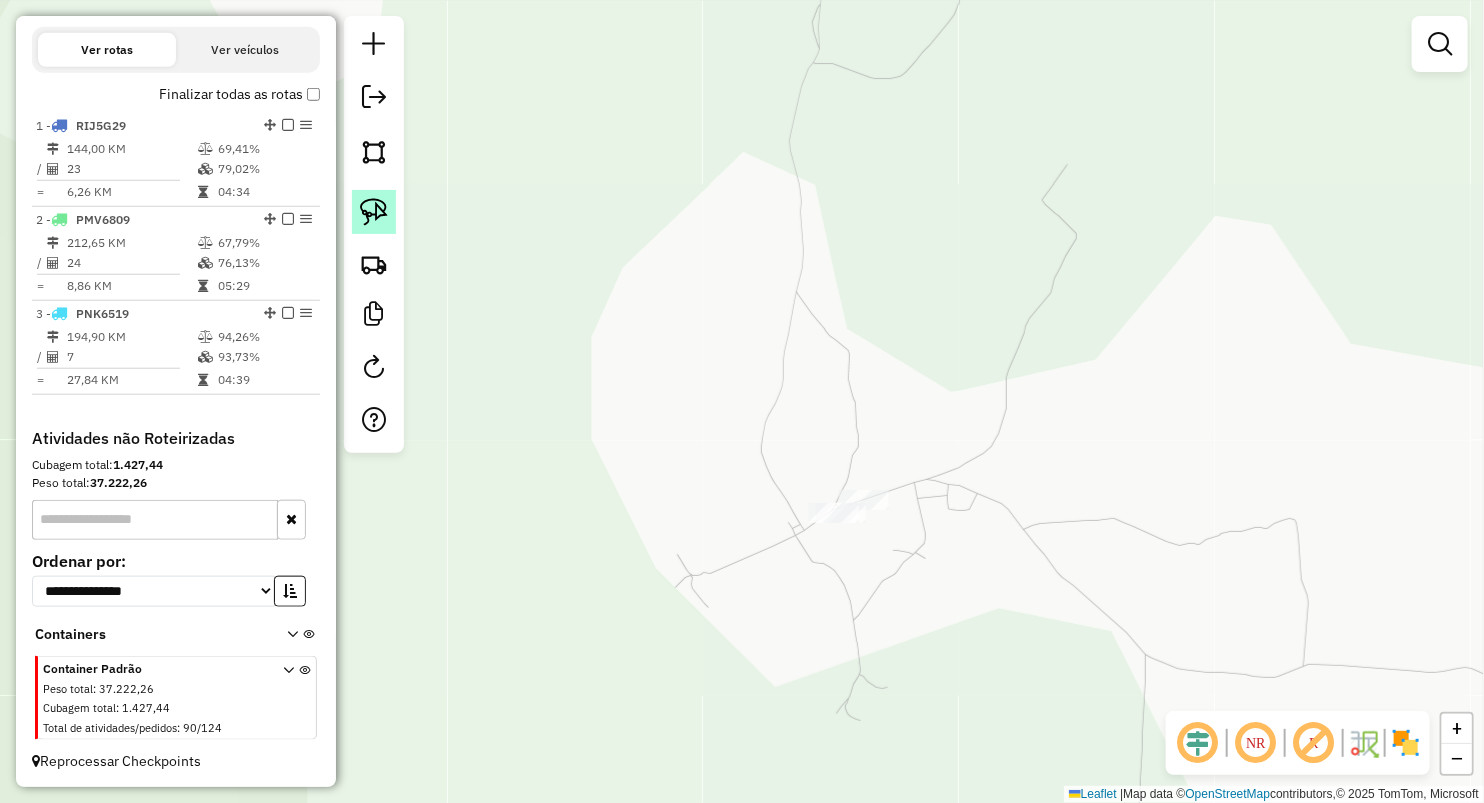 click 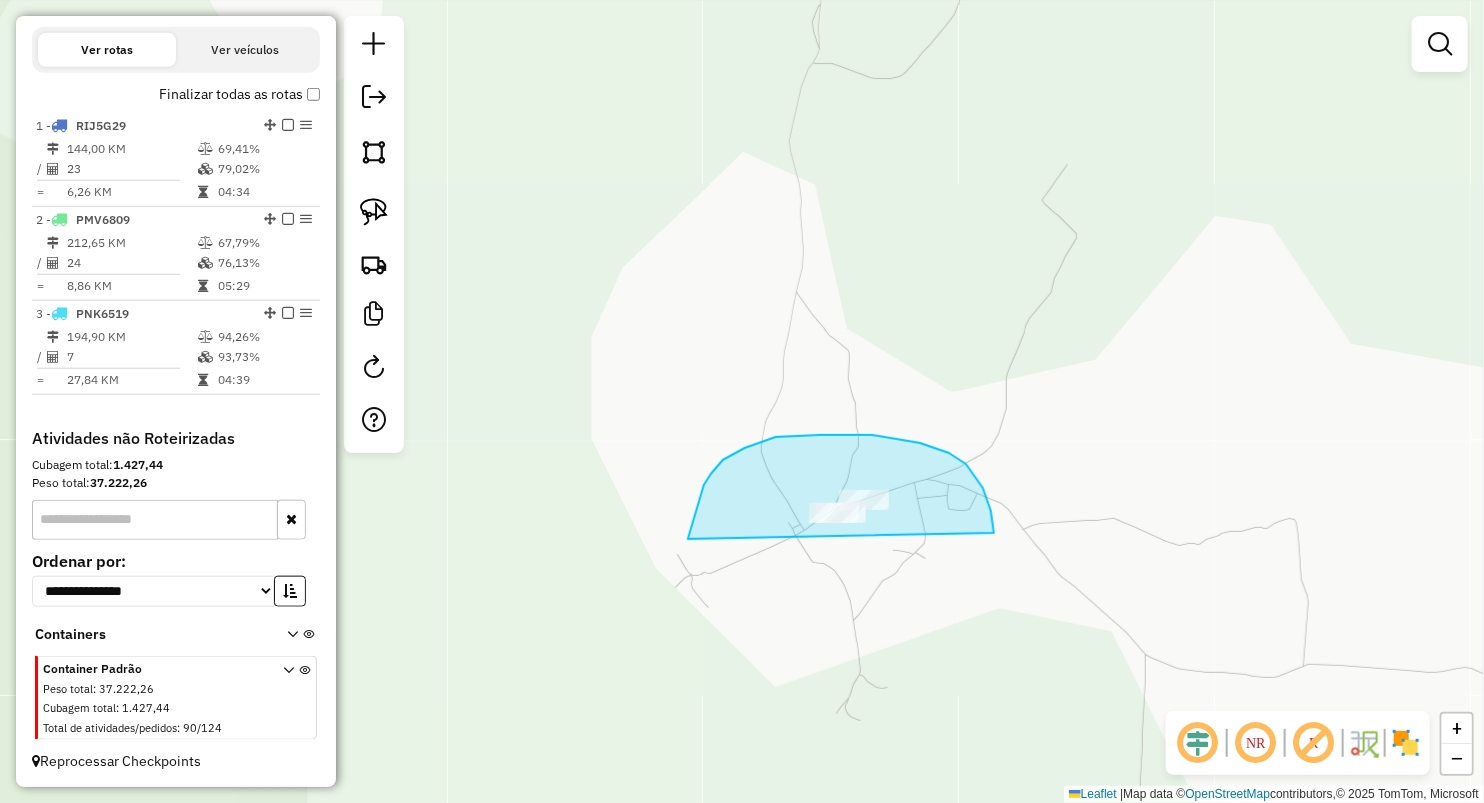 drag, startPoint x: 776, startPoint y: 437, endPoint x: 953, endPoint y: 616, distance: 251.734 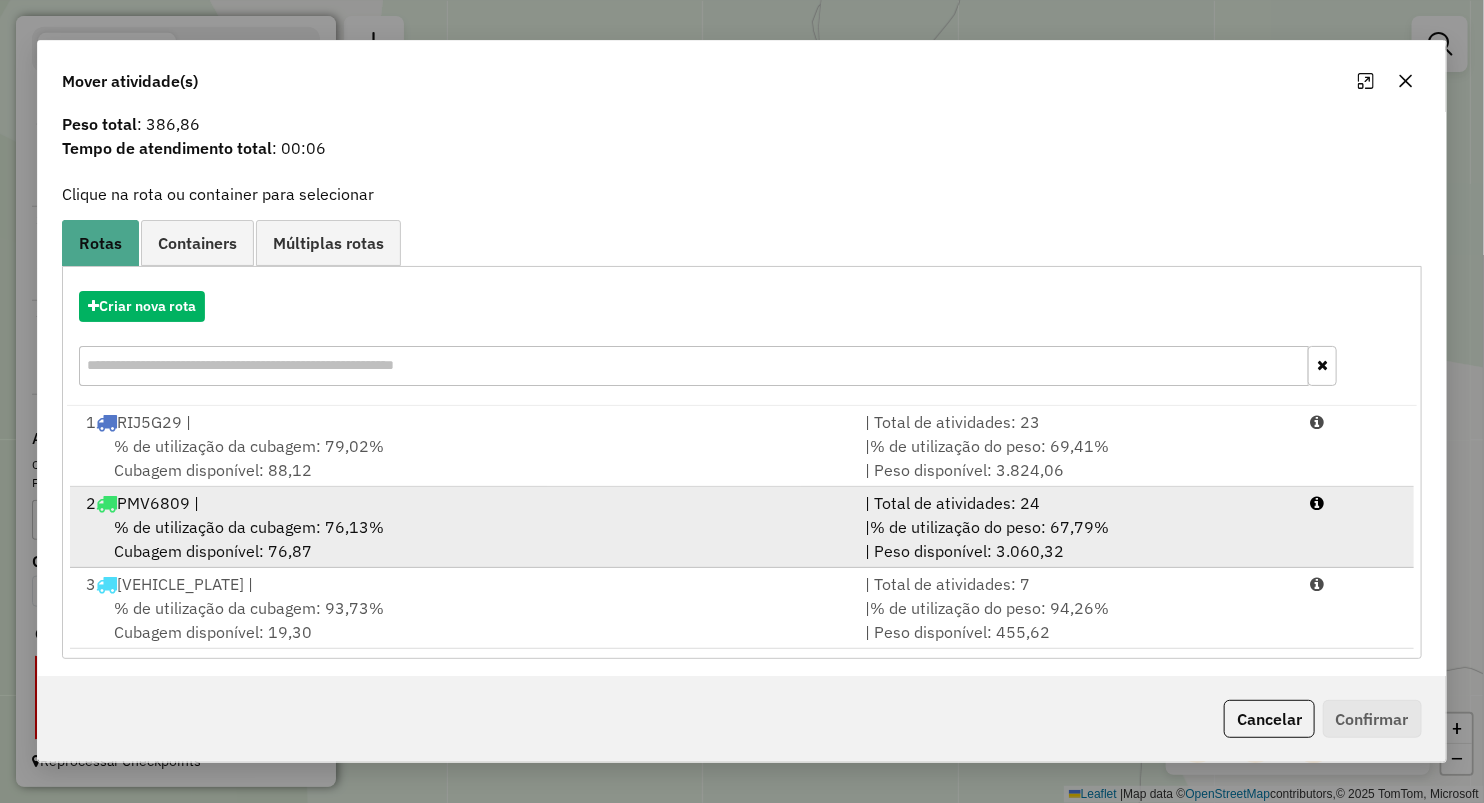 scroll, scrollTop: 63, scrollLeft: 0, axis: vertical 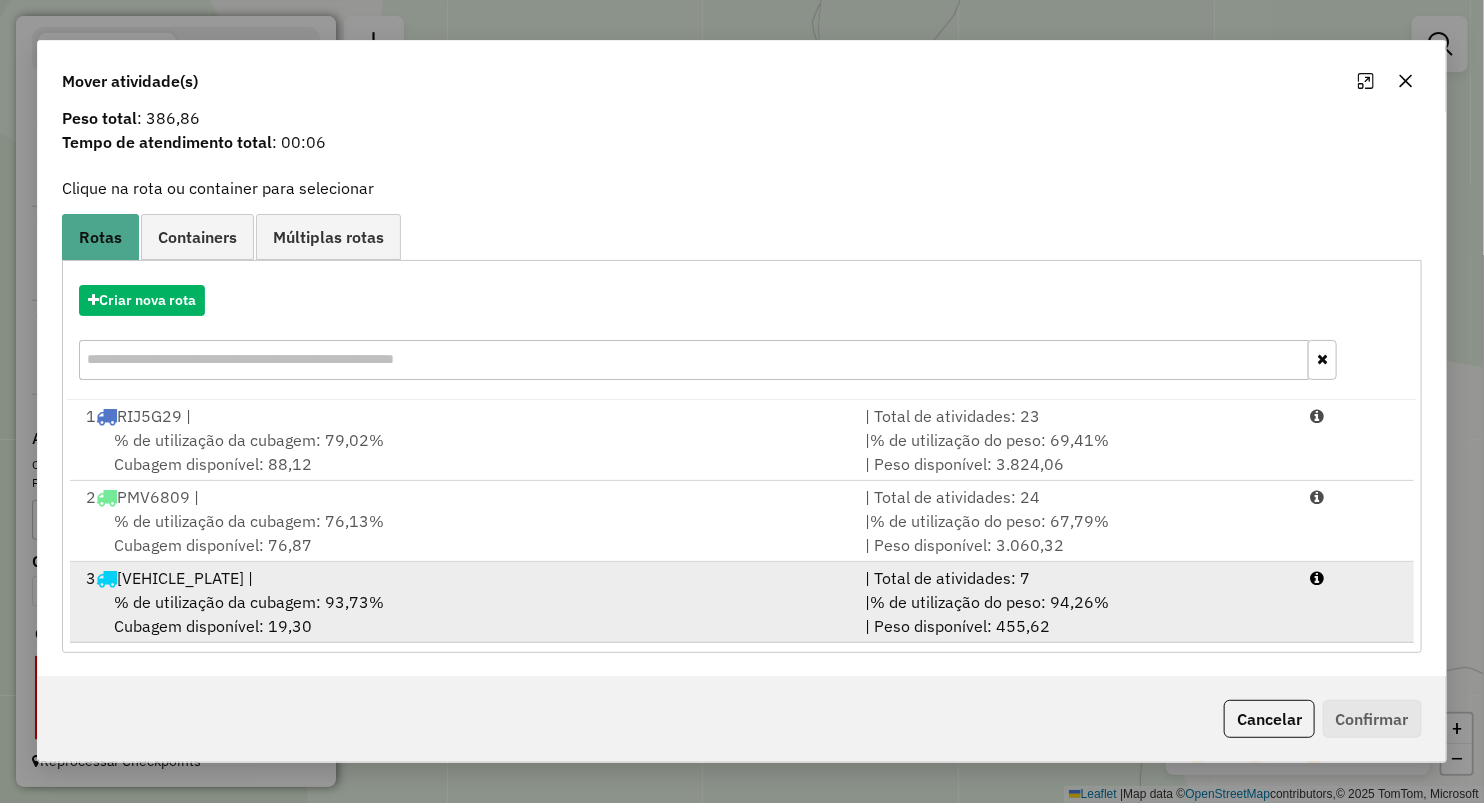 click on "3  PNK6519 |" at bounding box center (463, 578) 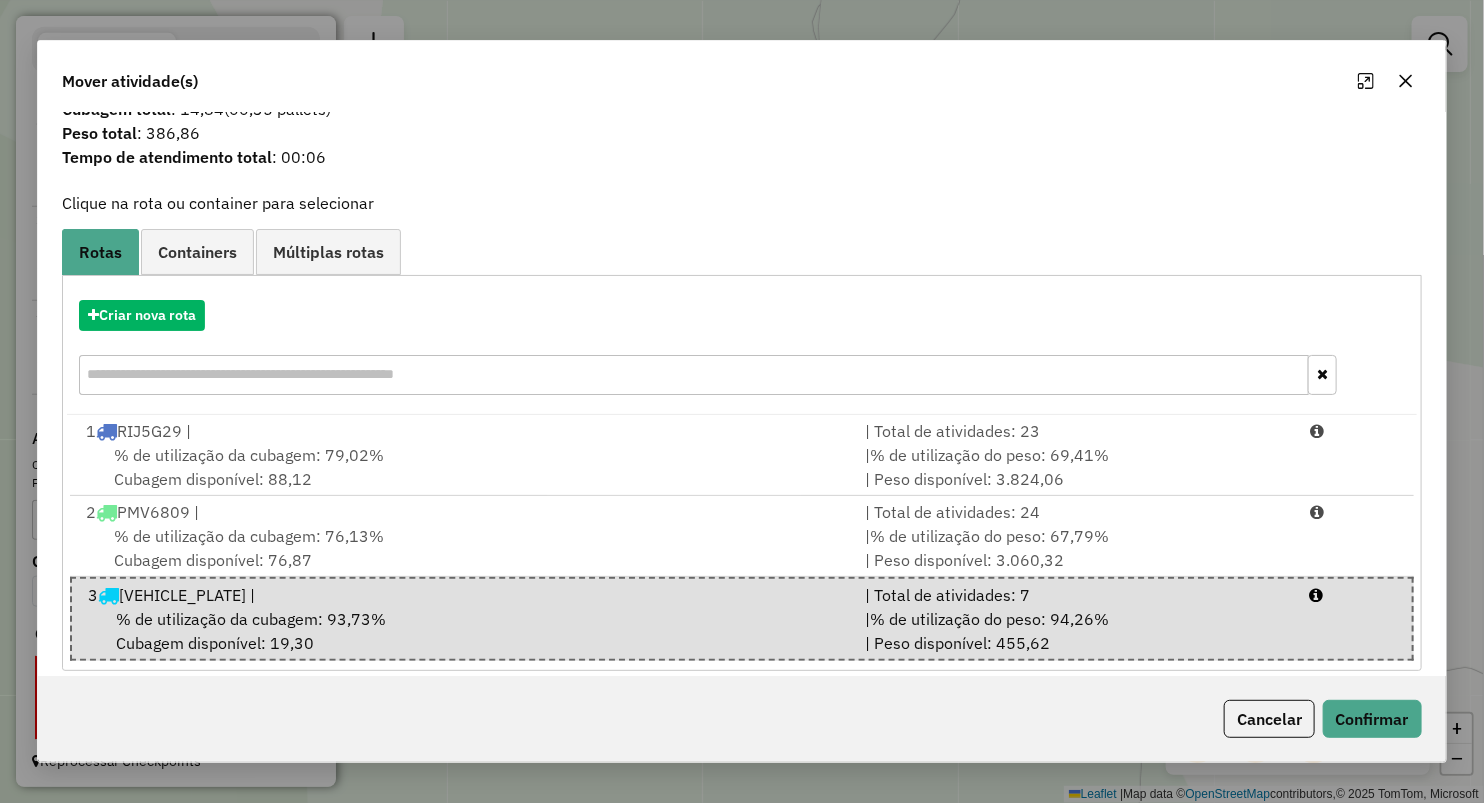 scroll, scrollTop: 65, scrollLeft: 0, axis: vertical 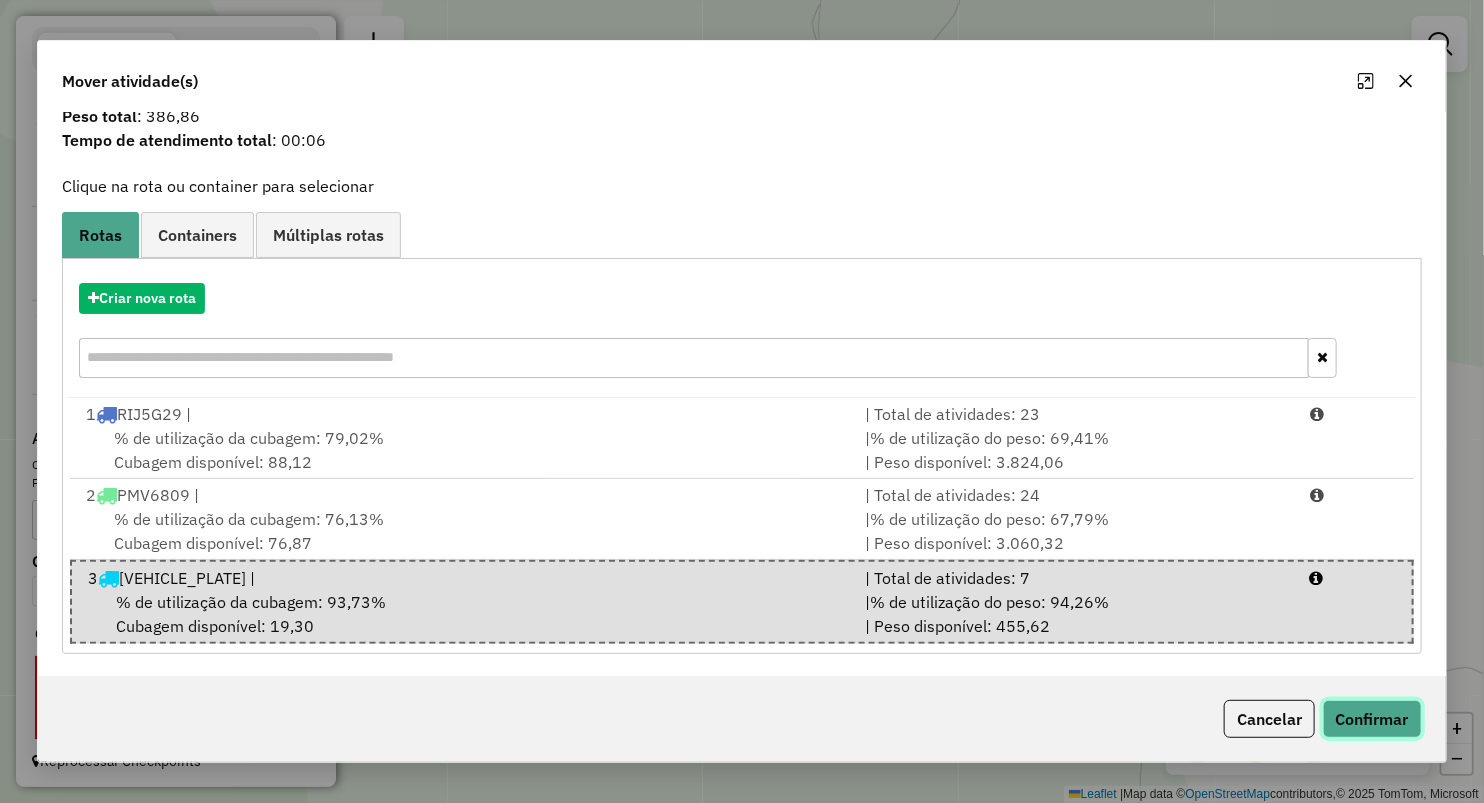 drag, startPoint x: 1383, startPoint y: 720, endPoint x: 1222, endPoint y: 724, distance: 161.04968 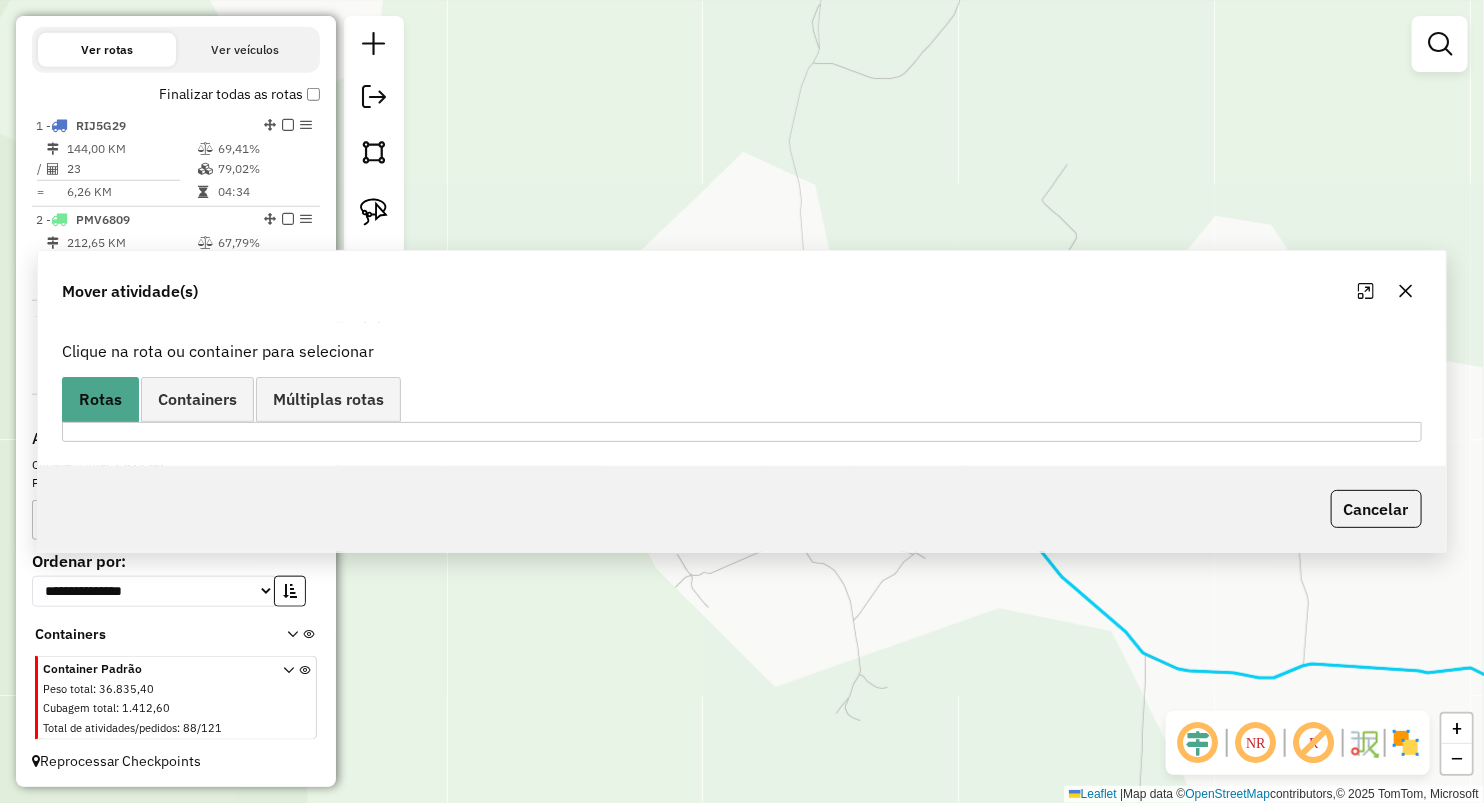 scroll, scrollTop: 0, scrollLeft: 0, axis: both 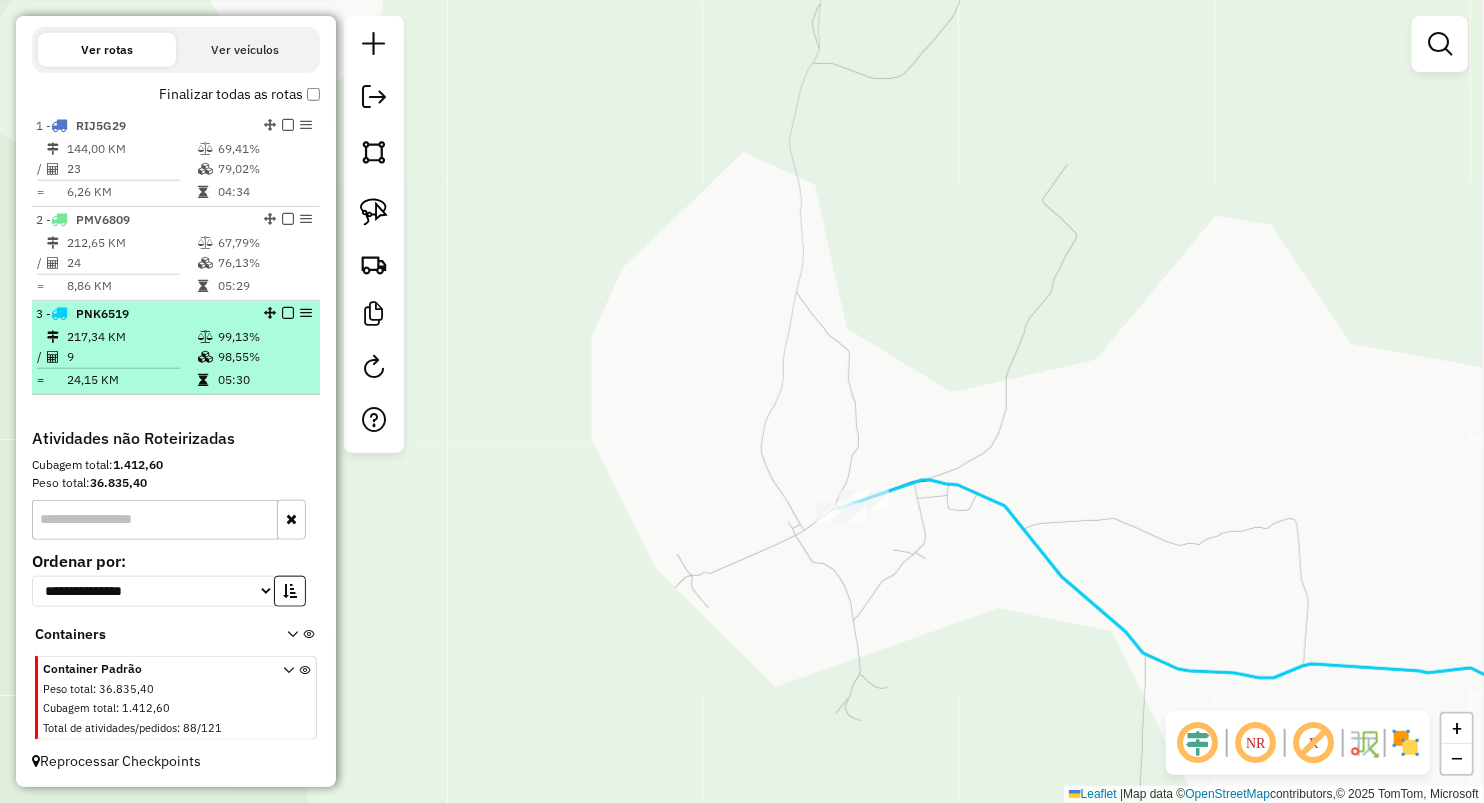 click on "9" at bounding box center (131, 357) 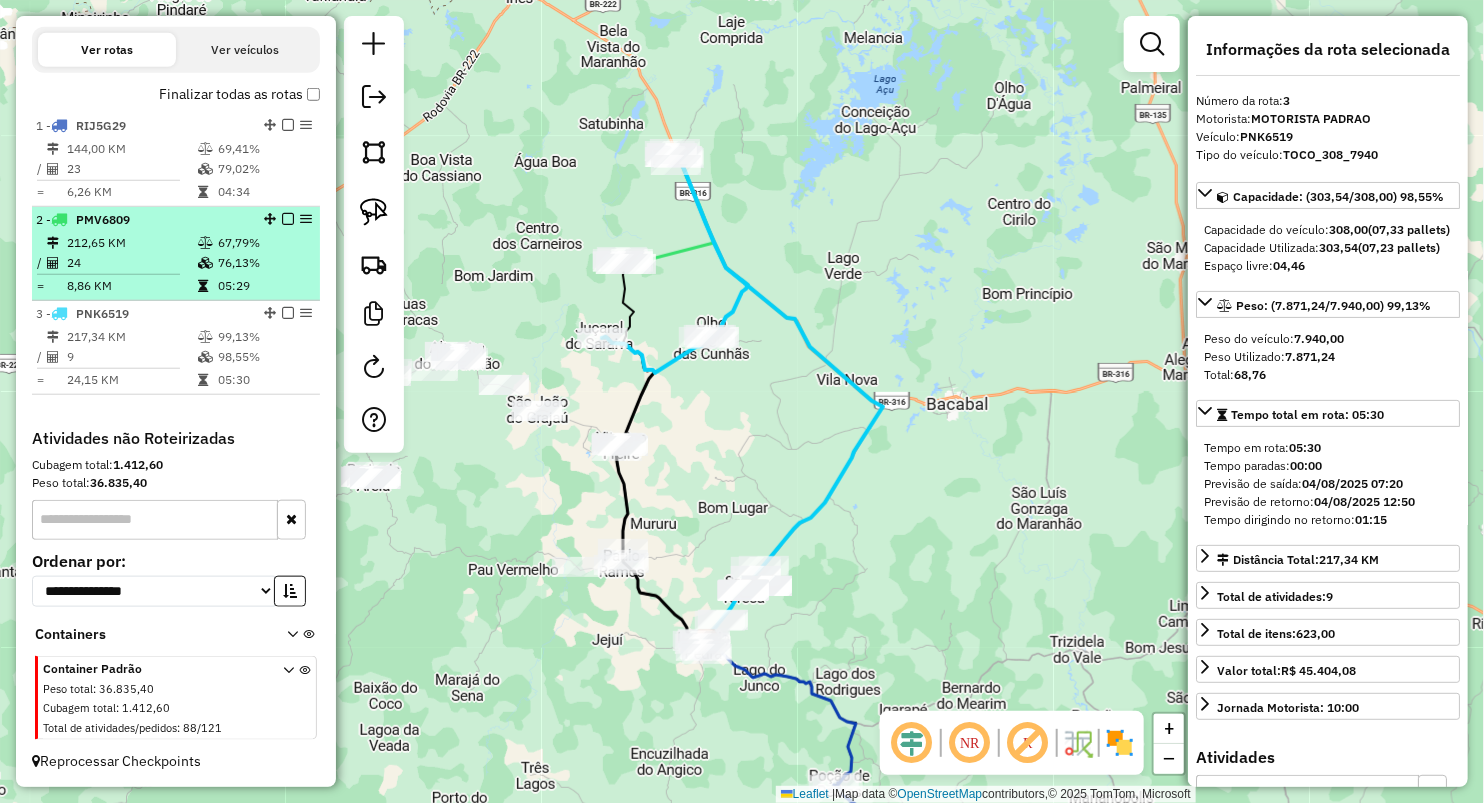 click on "8,86 KM" at bounding box center [131, 286] 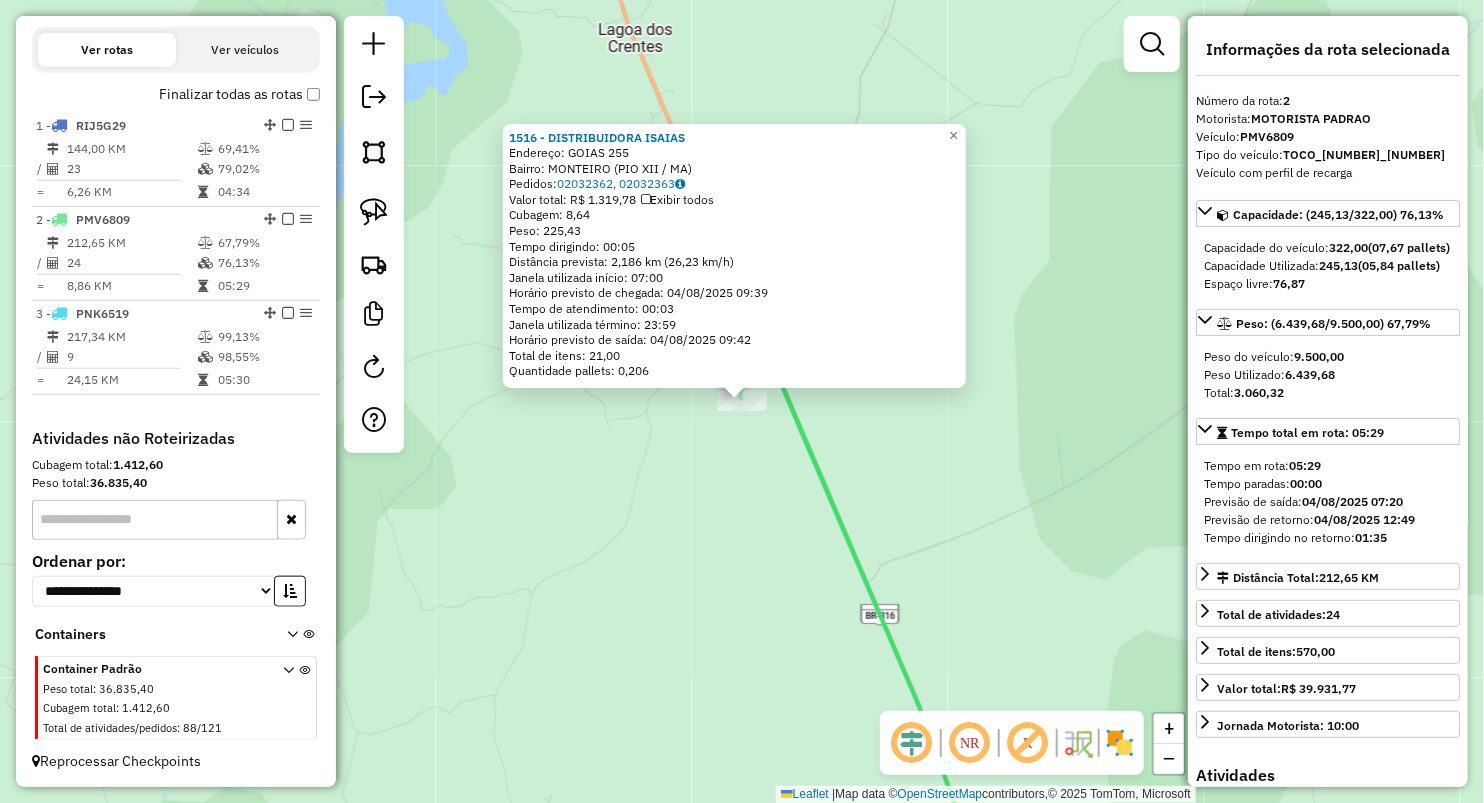 click on "1516 - DISTRIBUIDORA ISAIAS  Endereço:  GOIAS 255   Bairro: MONTEIRO (PIO XII / MA)   Pedidos:  02032362, 02032363   Valor total: R$ 1.319,78   Exibir todos   Cubagem: 8,64  Peso: 225,43  Tempo dirigindo: 00:05   Distância prevista: 2,186 km (26,23 km/h)   Janela utilizada início: 07:00   Horário previsto de chegada: 04/08/2025 09:39   Tempo de atendimento: 00:03   Janela utilizada término: 23:59   Horário previsto de saída: 04/08/2025 09:42   Total de itens: 21,00   Quantidade pallets: 0,206  × Janela de atendimento Grade de atendimento Capacidade Transportadoras Veículos Cliente Pedidos  Rotas Selecione os dias de semana para filtrar as janelas de atendimento  Seg   Ter   Qua   Qui   Sex   Sáb   Dom  Informe o período da janela de atendimento: De: Até:  Filtrar exatamente a janela do cliente  Considerar janela de atendimento padrão  Selecione os dias de semana para filtrar as grades de atendimento  Seg   Ter   Qua   Qui   Sex   Sáb   Dom   Considerar clientes sem dia de atendimento cadastrado" 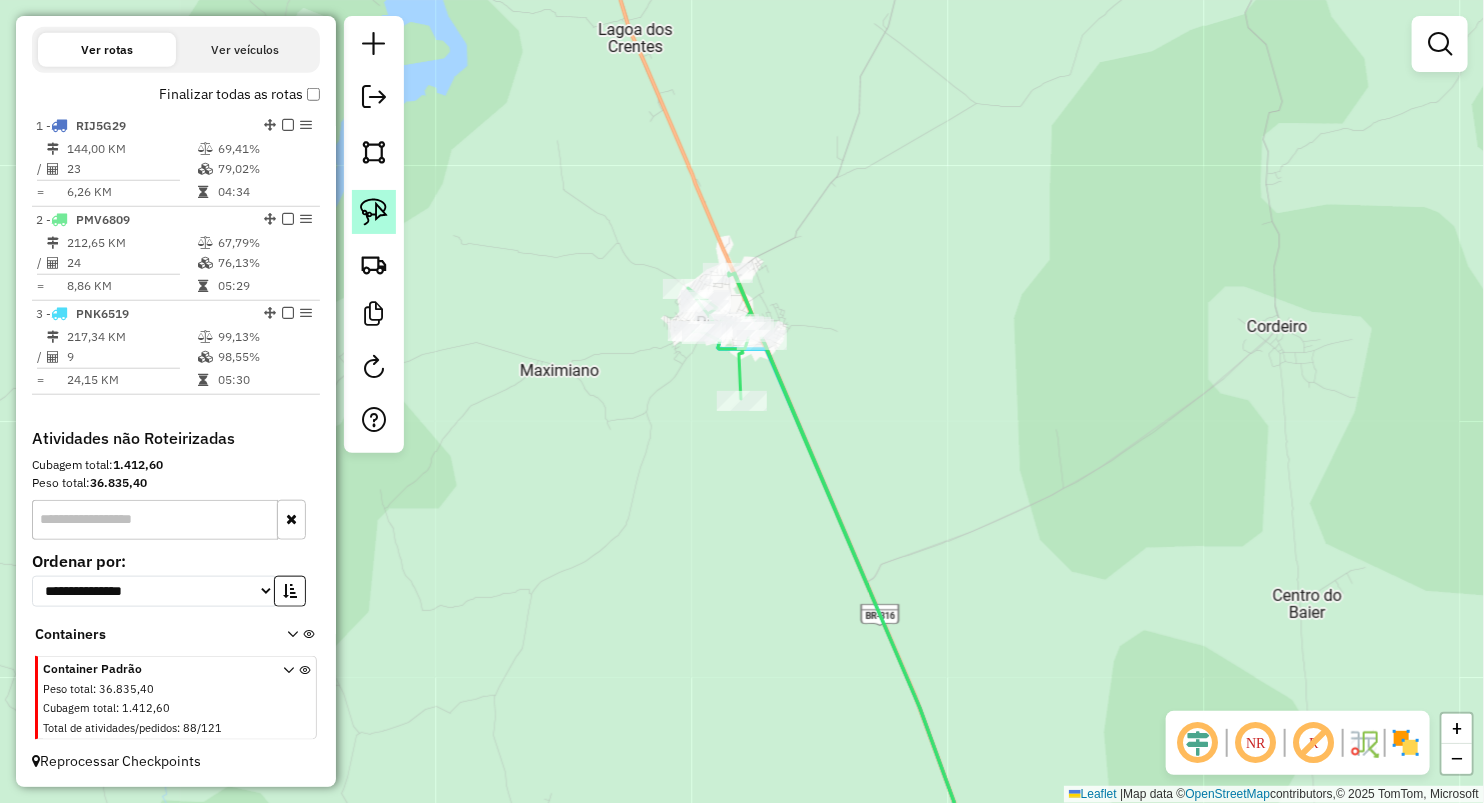 click 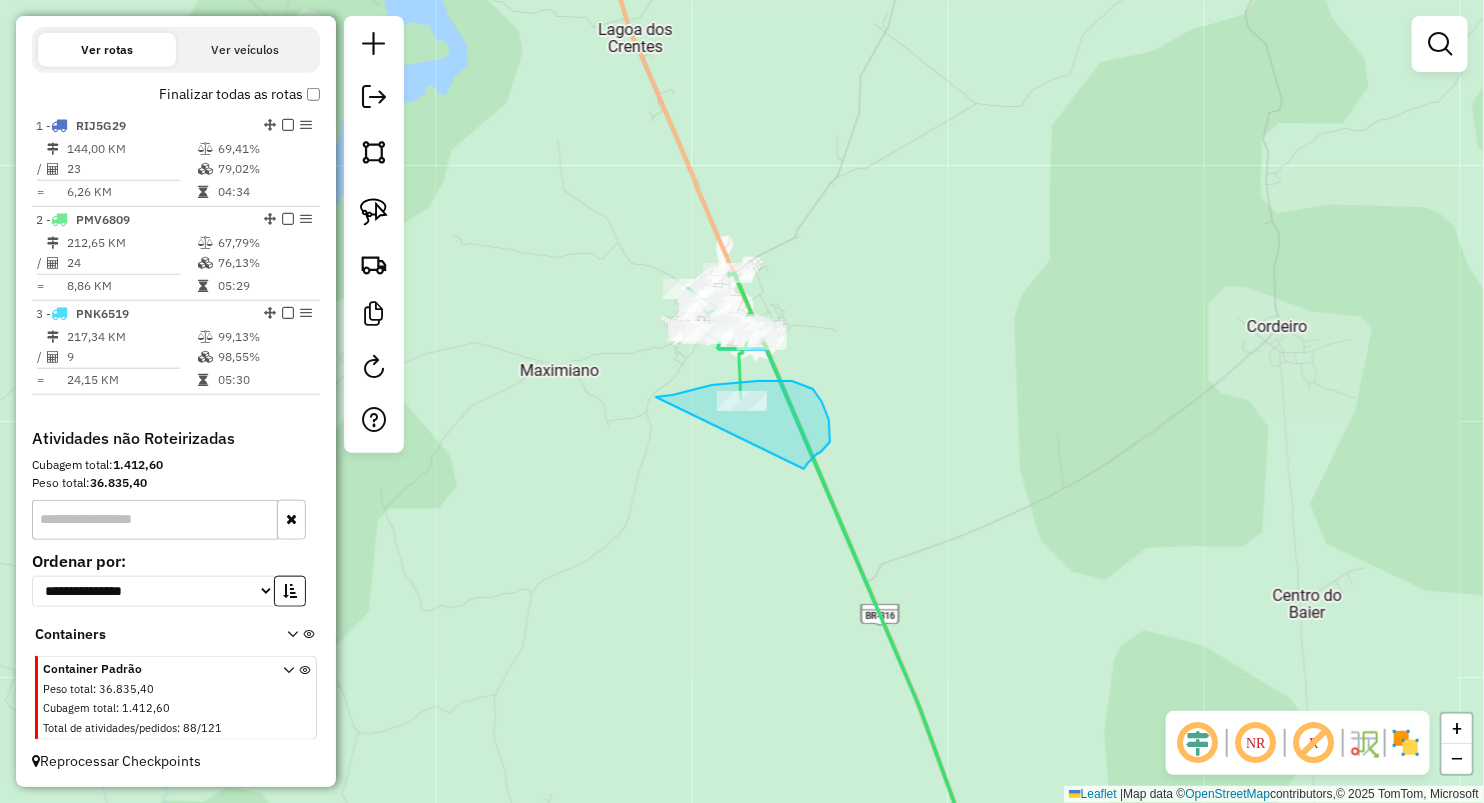 drag, startPoint x: 656, startPoint y: 397, endPoint x: 804, endPoint y: 469, distance: 164.58432 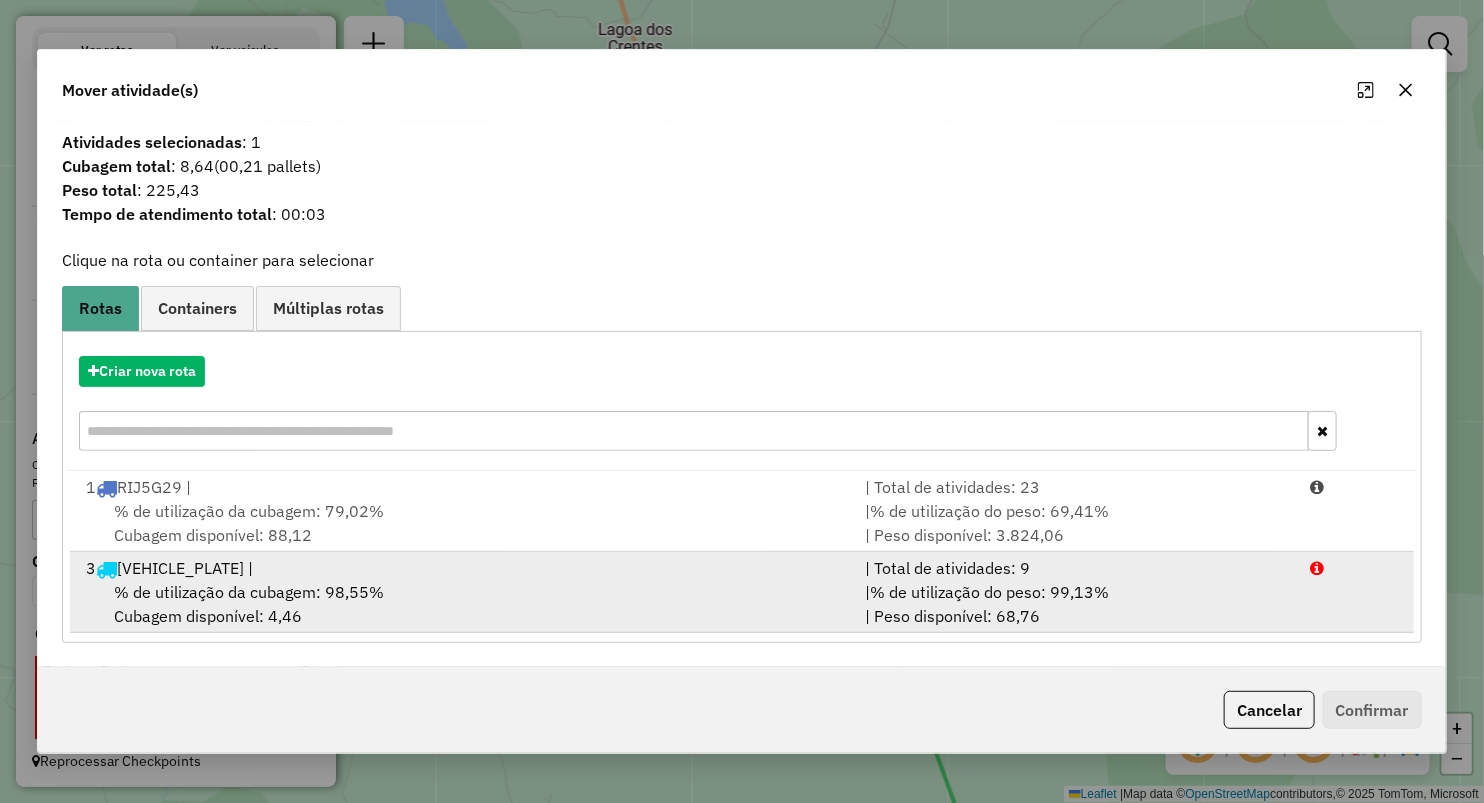 click on "% de utilização da cubagem: 98,55%" at bounding box center (249, 592) 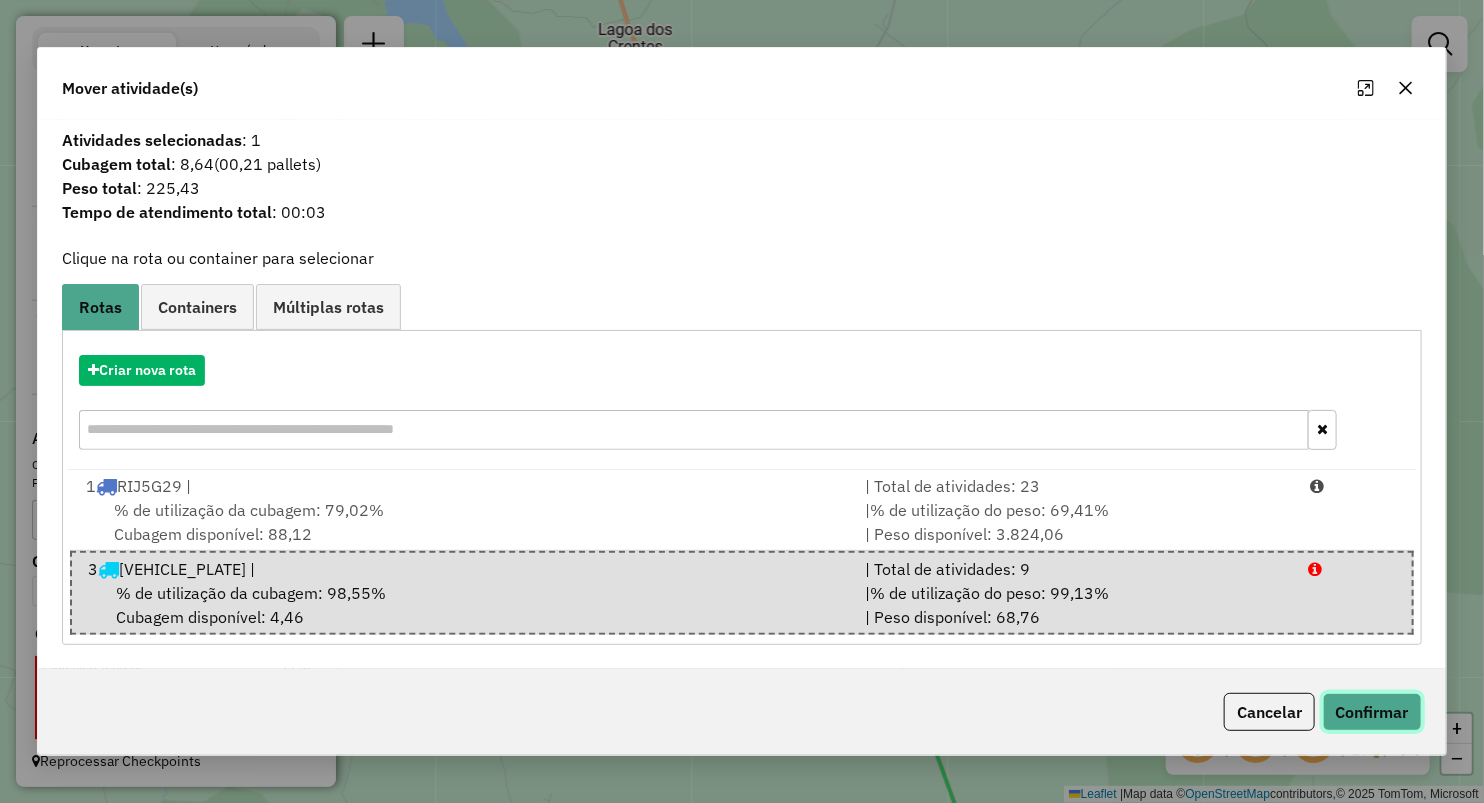 click on "Confirmar" 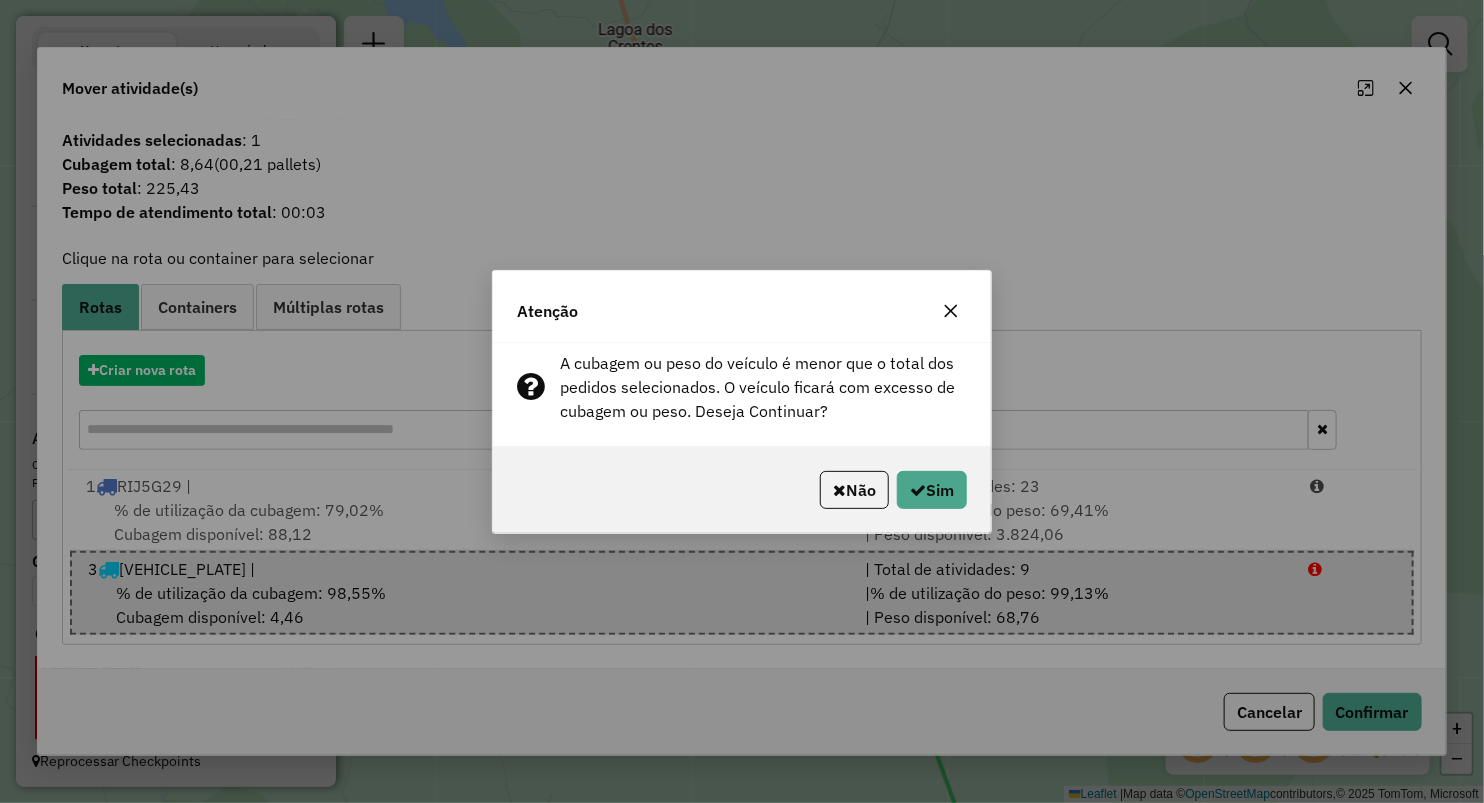 click 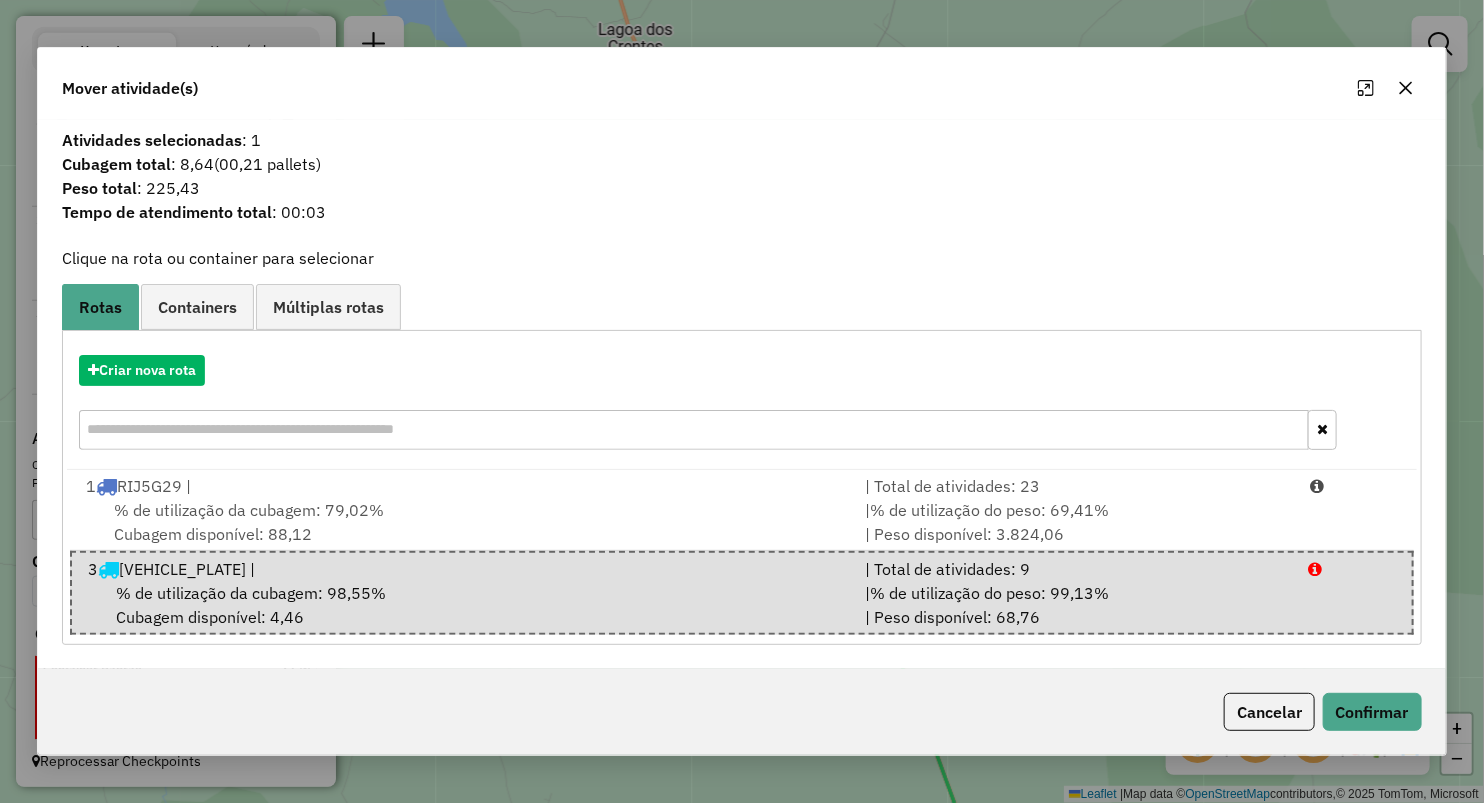 drag, startPoint x: 1419, startPoint y: 81, endPoint x: 1401, endPoint y: 85, distance: 18.439089 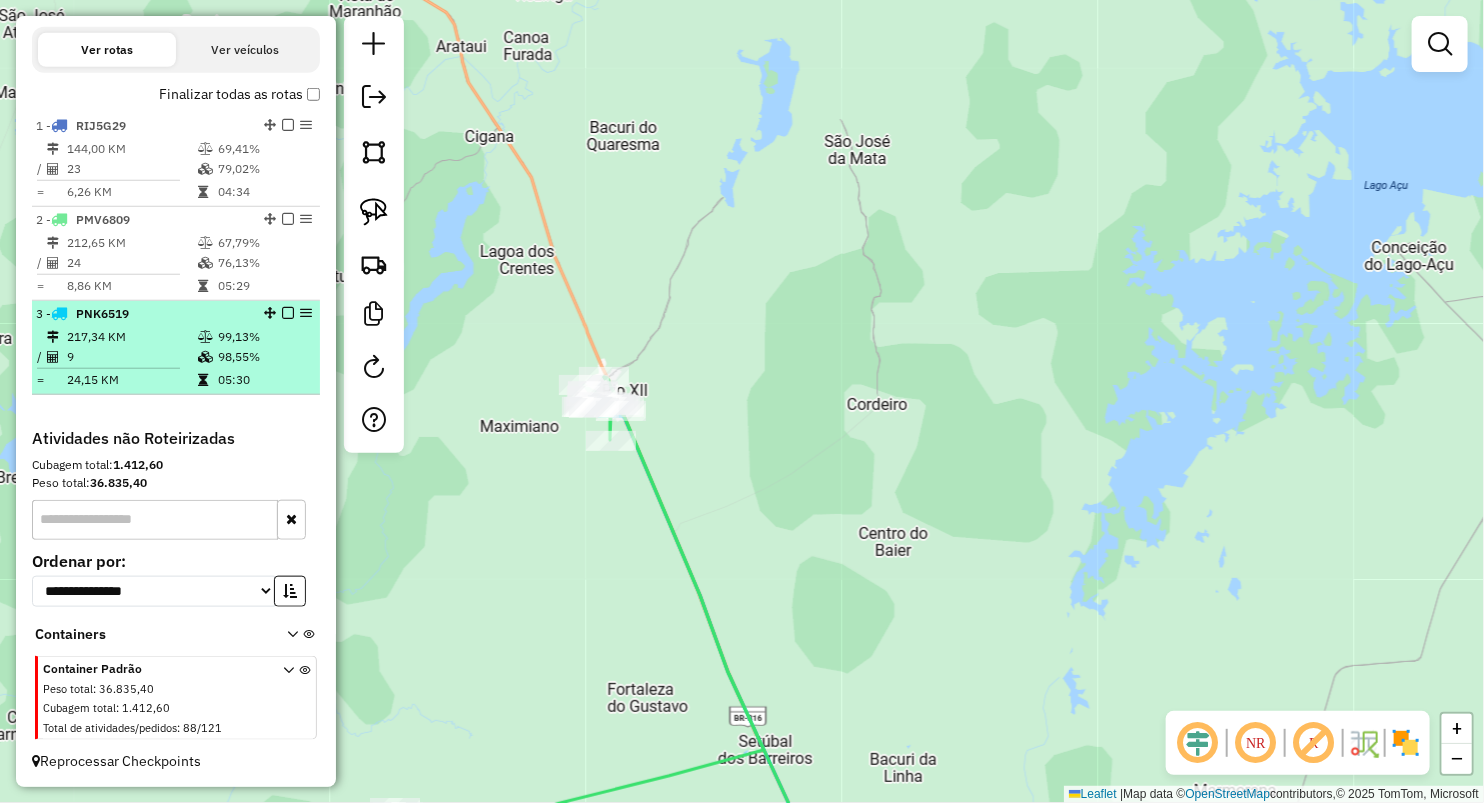 click on "217,34 KM" at bounding box center (131, 337) 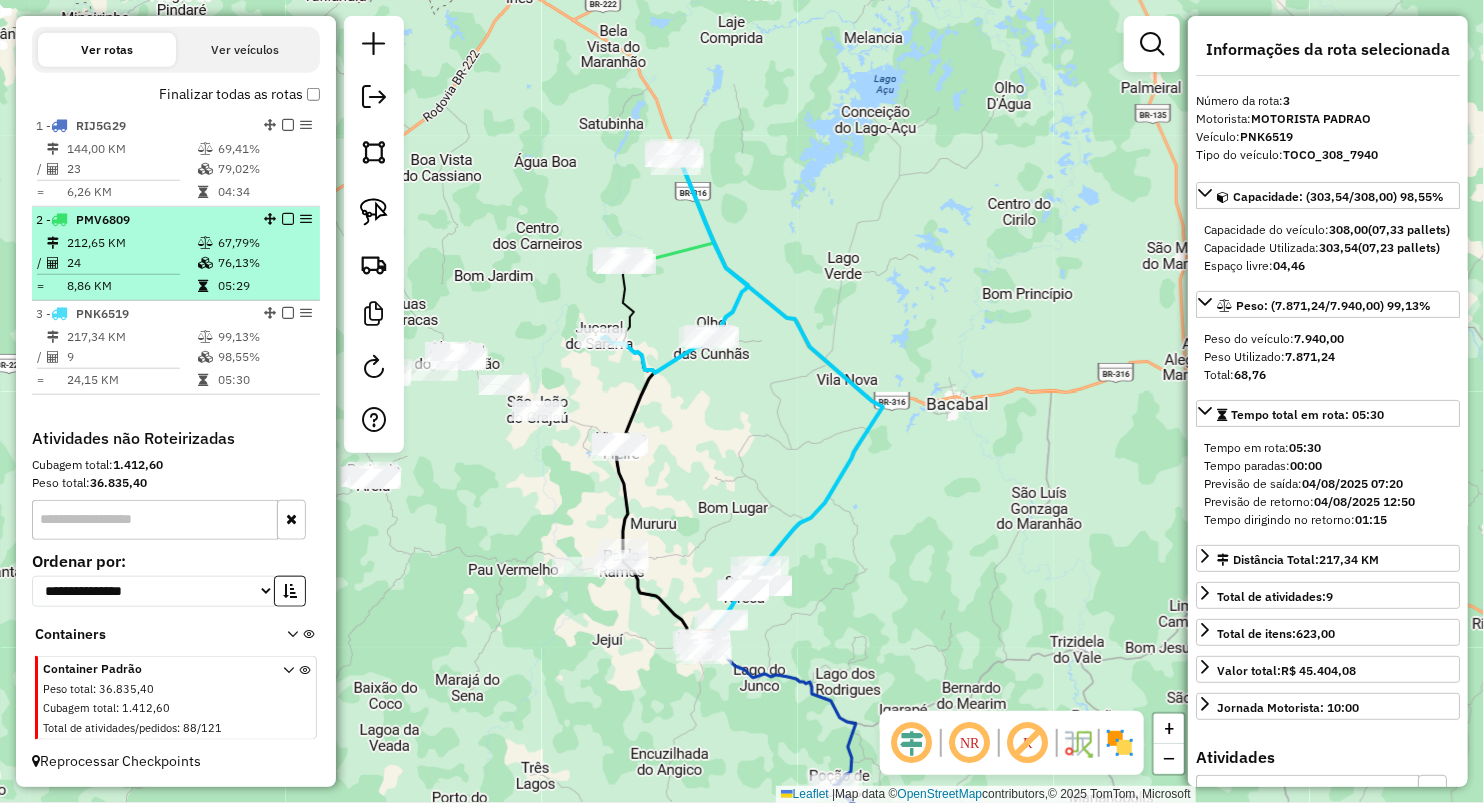 click on "24" at bounding box center [131, 263] 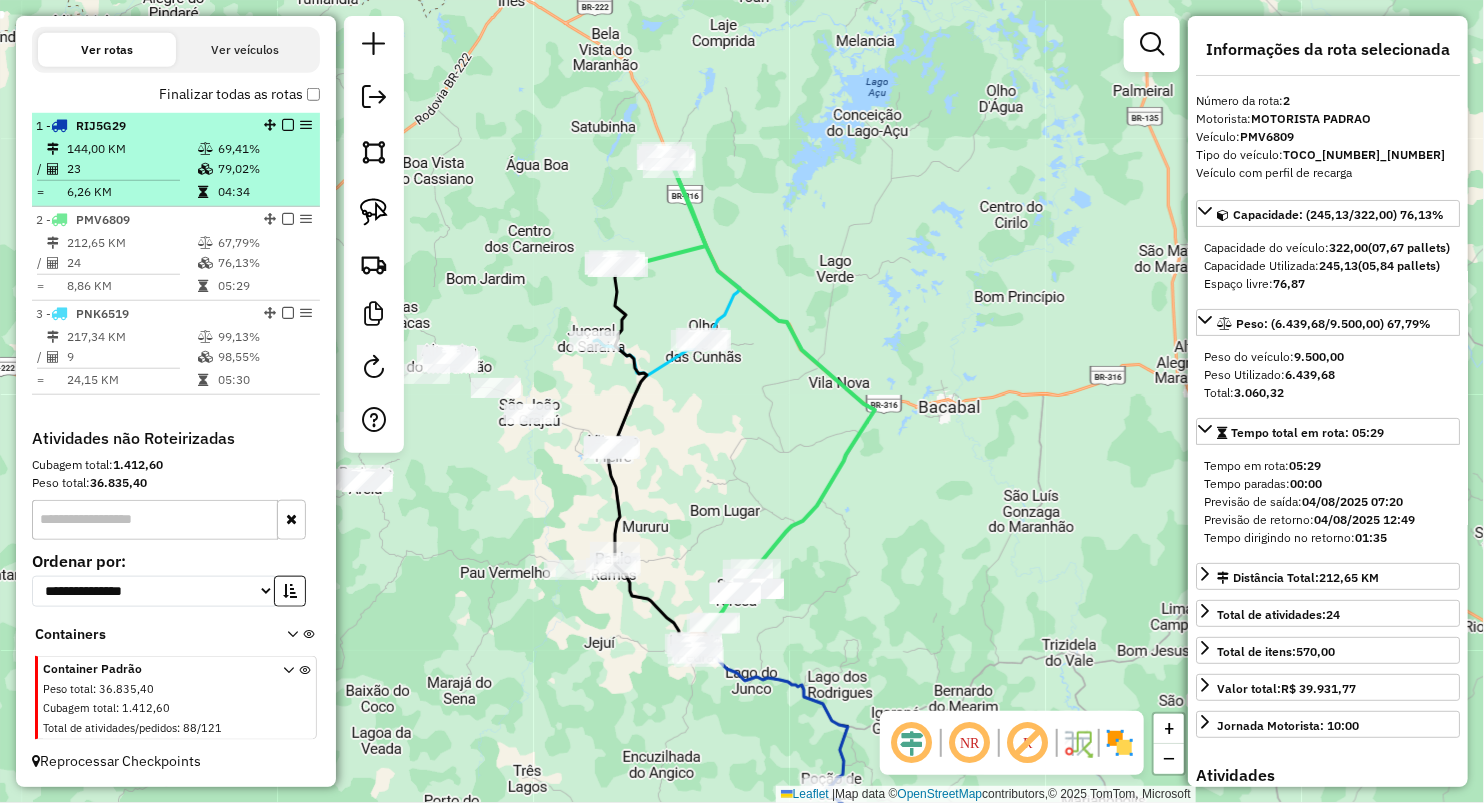 click on "144,00 KM" at bounding box center [131, 149] 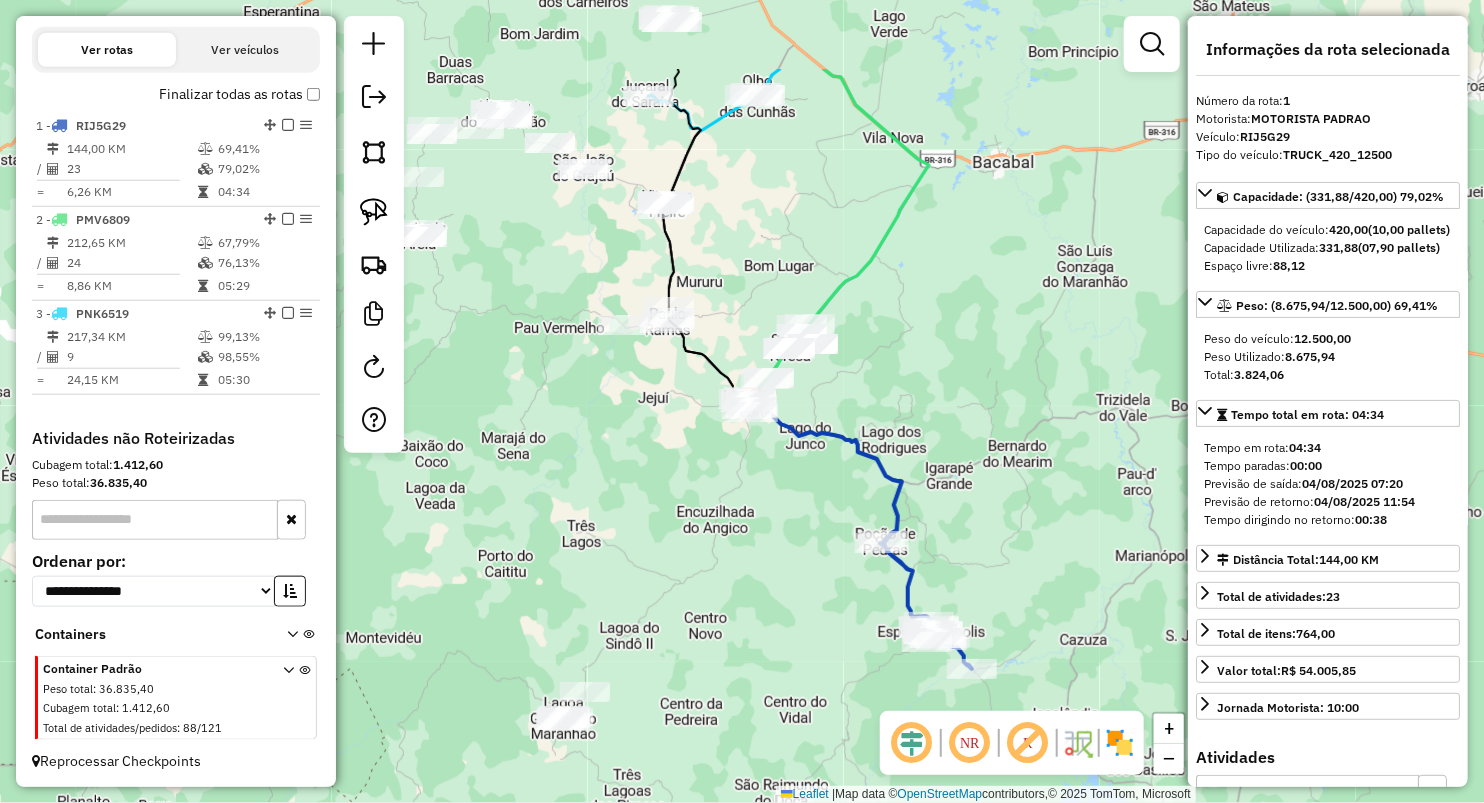 drag, startPoint x: 785, startPoint y: 378, endPoint x: 859, endPoint y: 528, distance: 167.26027 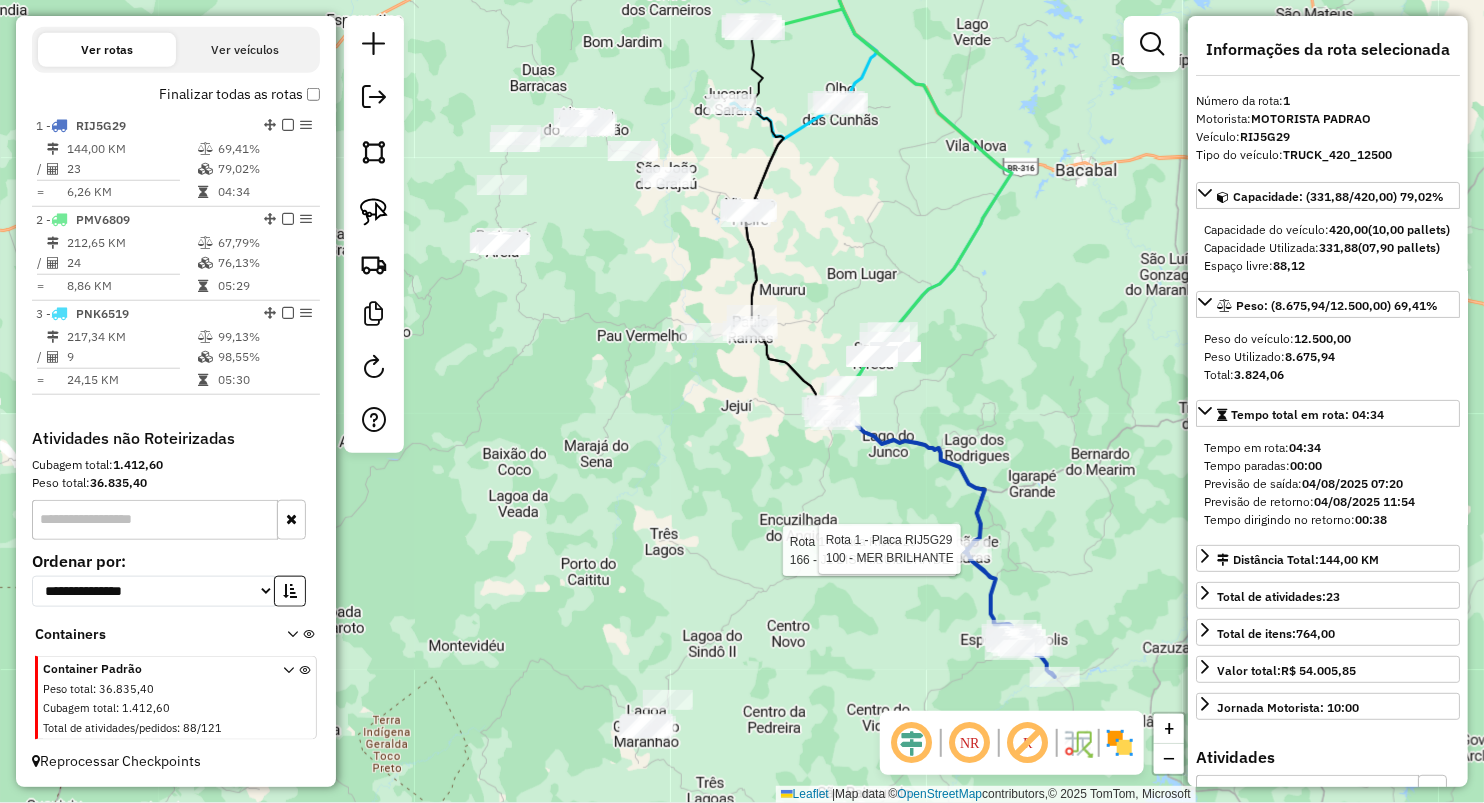 drag, startPoint x: 632, startPoint y: 455, endPoint x: 748, endPoint y: 421, distance: 120.880104 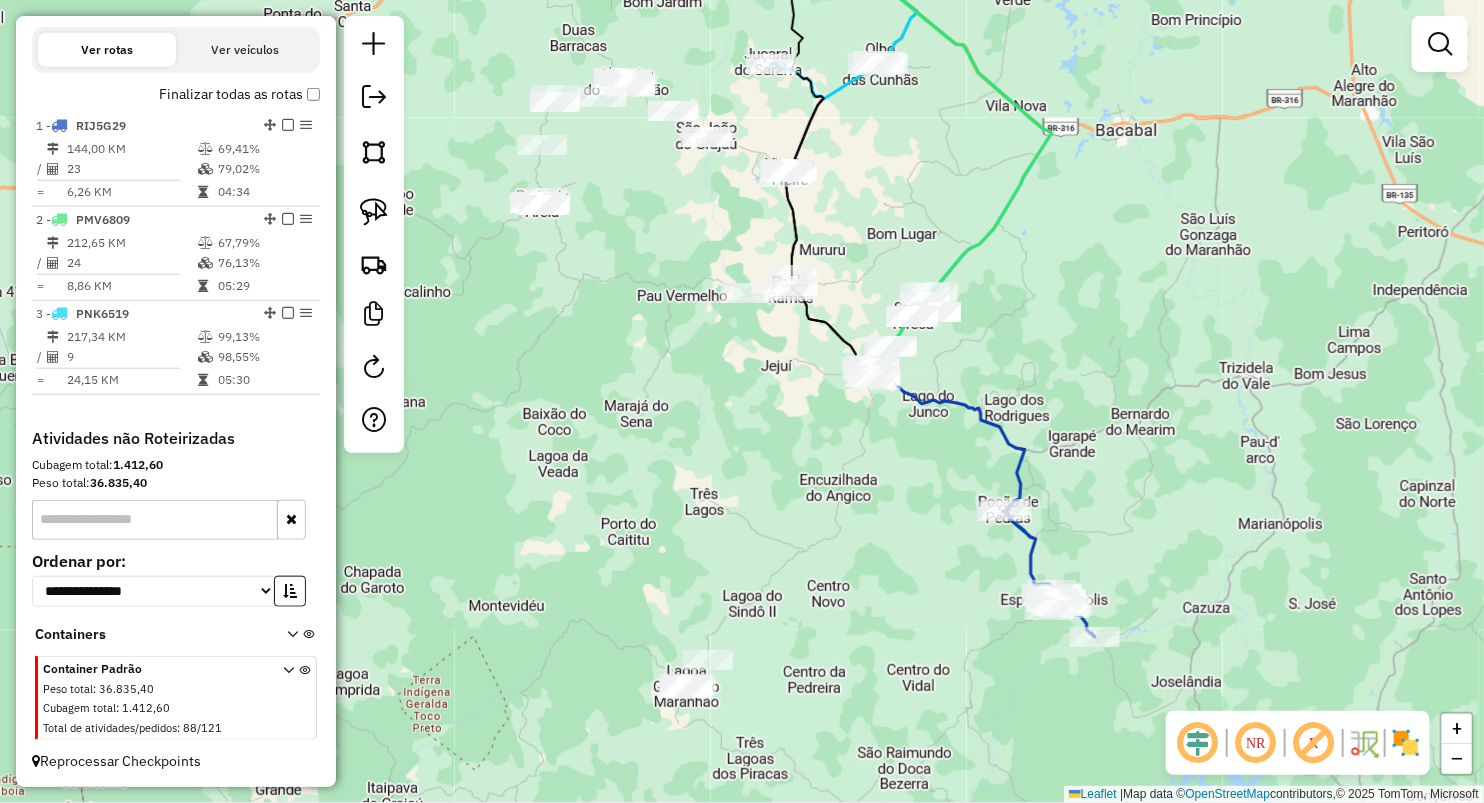 click on "Rota 1 - Placa RIJ5G29  166 - J1 DISTRIBUIDORA DE Rota 1 - Placa RIJ5G29  100 - MER BRILHANTE Janela de atendimento Grade de atendimento Capacidade Transportadoras Veículos Cliente Pedidos  Rotas Selecione os dias de semana para filtrar as janelas de atendimento  Seg   Ter   Qua   Qui   Sex   Sáb   Dom  Informe o período da janela de atendimento: De: Até:  Filtrar exatamente a janela do cliente  Considerar janela de atendimento padrão  Selecione os dias de semana para filtrar as grades de atendimento  Seg   Ter   Qua   Qui   Sex   Sáb   Dom   Considerar clientes sem dia de atendimento cadastrado  Clientes fora do dia de atendimento selecionado Filtrar as atividades entre os valores definidos abaixo:  Peso mínimo:   Peso máximo:   Cubagem mínima:   Cubagem máxima:   De:   Até:  Filtrar as atividades entre o tempo de atendimento definido abaixo:  De:   Até:   Considerar capacidade total dos clientes não roteirizados Transportadora: Selecione um ou mais itens Tipo de veículo: Veículo: Motorista: +" 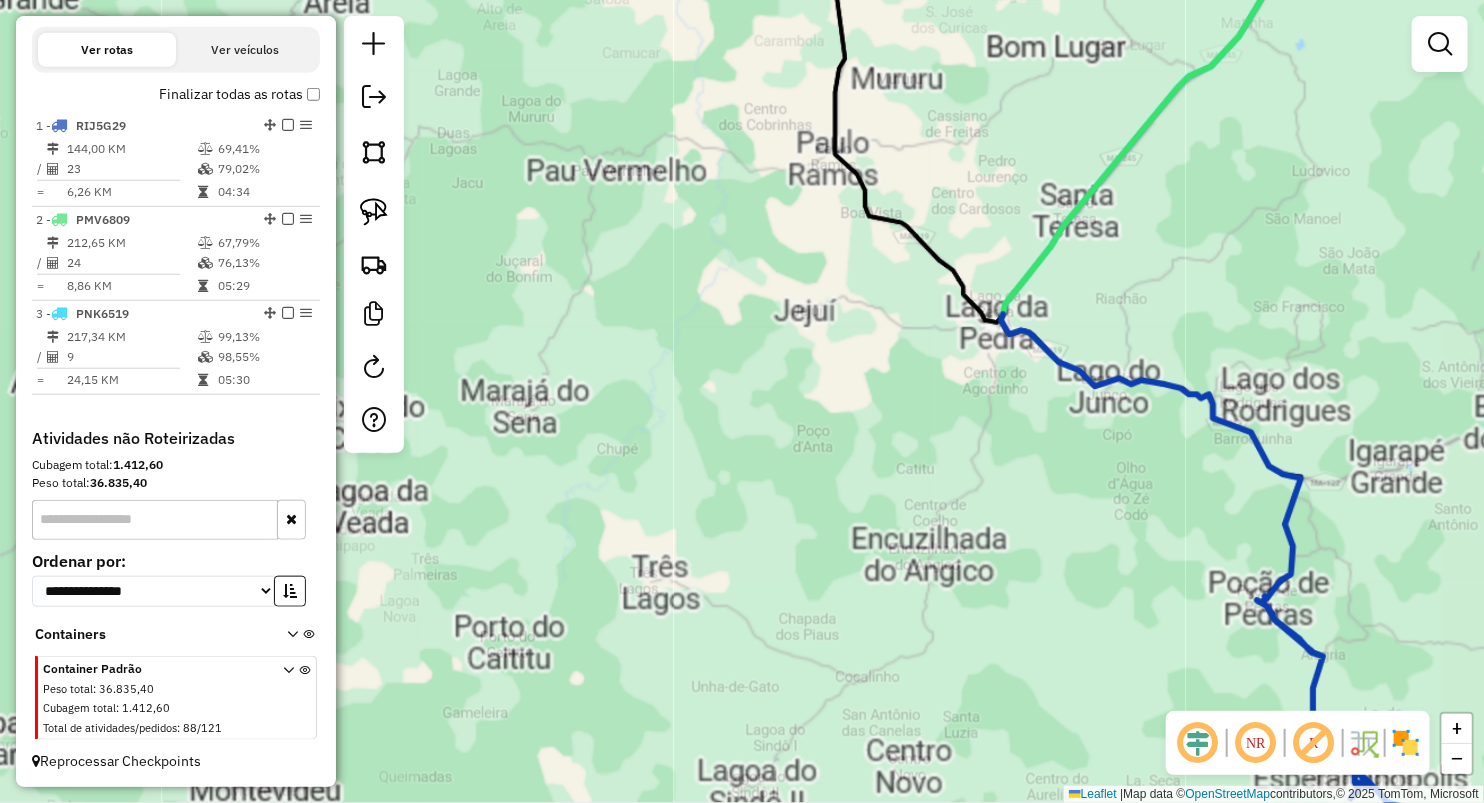 click on "Janela de atendimento Grade de atendimento Capacidade Transportadoras Veículos Cliente Pedidos  Rotas Selecione os dias de semana para filtrar as janelas de atendimento  Seg   Ter   Qua   Qui   Sex   Sáb   Dom  Informe o período da janela de atendimento: De: Até:  Filtrar exatamente a janela do cliente  Considerar janela de atendimento padrão  Selecione os dias de semana para filtrar as grades de atendimento  Seg   Ter   Qua   Qui   Sex   Sáb   Dom   Considerar clientes sem dia de atendimento cadastrado  Clientes fora do dia de atendimento selecionado Filtrar as atividades entre os valores definidos abaixo:  Peso mínimo:   Peso máximo:   Cubagem mínima:   Cubagem máxima:   De:   Até:  Filtrar as atividades entre o tempo de atendimento definido abaixo:  De:   Até:   Considerar capacidade total dos clientes não roteirizados Transportadora: Selecione um ou mais itens Tipo de veículo: Selecione um ou mais itens Veículo: Selecione um ou mais itens Motorista: Selecione um ou mais itens Nome: Rótulo:" 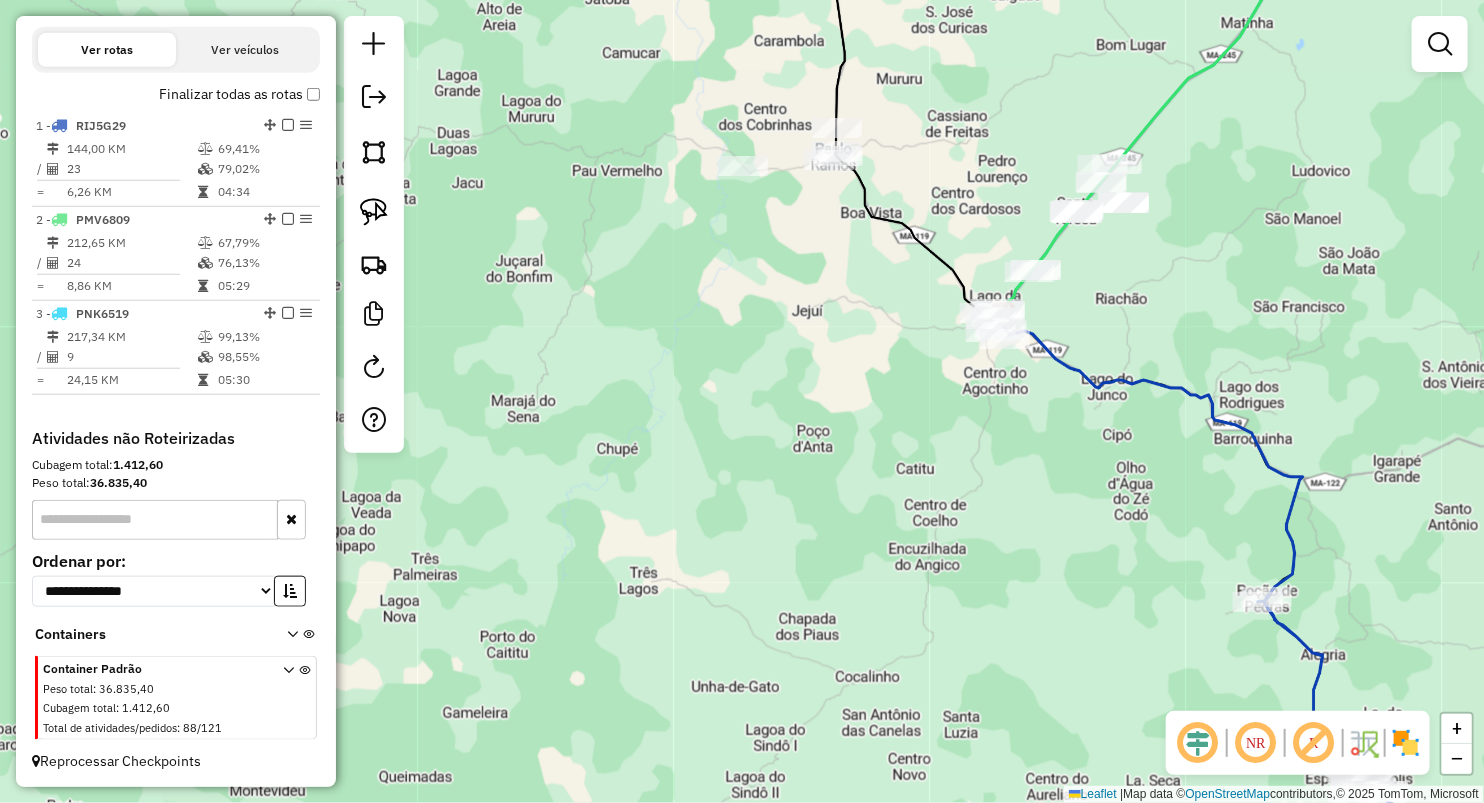 click on "Janela de atendimento Grade de atendimento Capacidade Transportadoras Veículos Cliente Pedidos  Rotas Selecione os dias de semana para filtrar as janelas de atendimento  Seg   Ter   Qua   Qui   Sex   Sáb   Dom  Informe o período da janela de atendimento: De: Até:  Filtrar exatamente a janela do cliente  Considerar janela de atendimento padrão  Selecione os dias de semana para filtrar as grades de atendimento  Seg   Ter   Qua   Qui   Sex   Sáb   Dom   Considerar clientes sem dia de atendimento cadastrado  Clientes fora do dia de atendimento selecionado Filtrar as atividades entre os valores definidos abaixo:  Peso mínimo:   Peso máximo:   Cubagem mínima:   Cubagem máxima:   De:   Até:  Filtrar as atividades entre o tempo de atendimento definido abaixo:  De:   Até:   Considerar capacidade total dos clientes não roteirizados Transportadora: Selecione um ou mais itens Tipo de veículo: Selecione um ou mais itens Veículo: Selecione um ou mais itens Motorista: Selecione um ou mais itens Nome: Rótulo:" 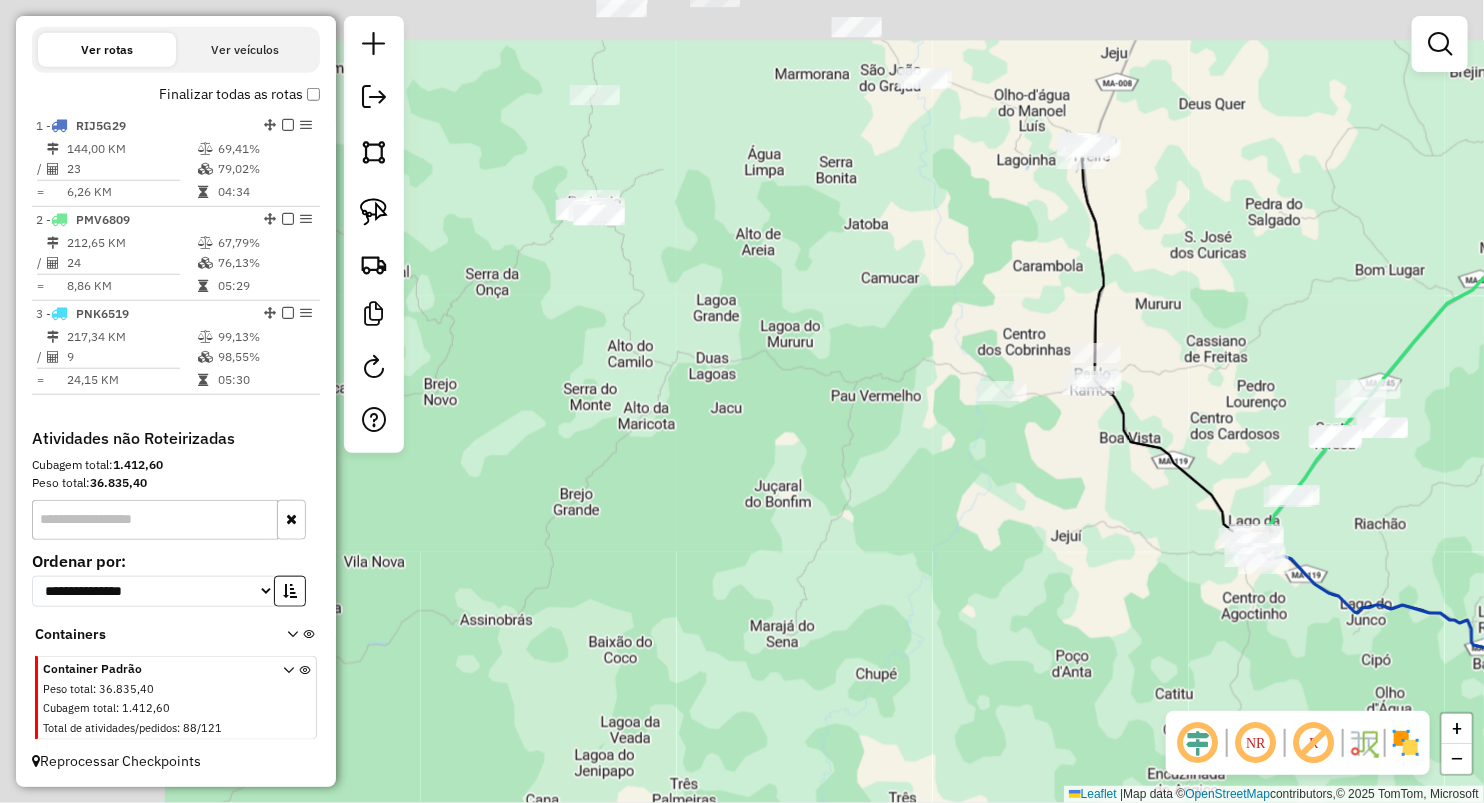 drag, startPoint x: 723, startPoint y: 400, endPoint x: 957, endPoint y: 627, distance: 326.0138 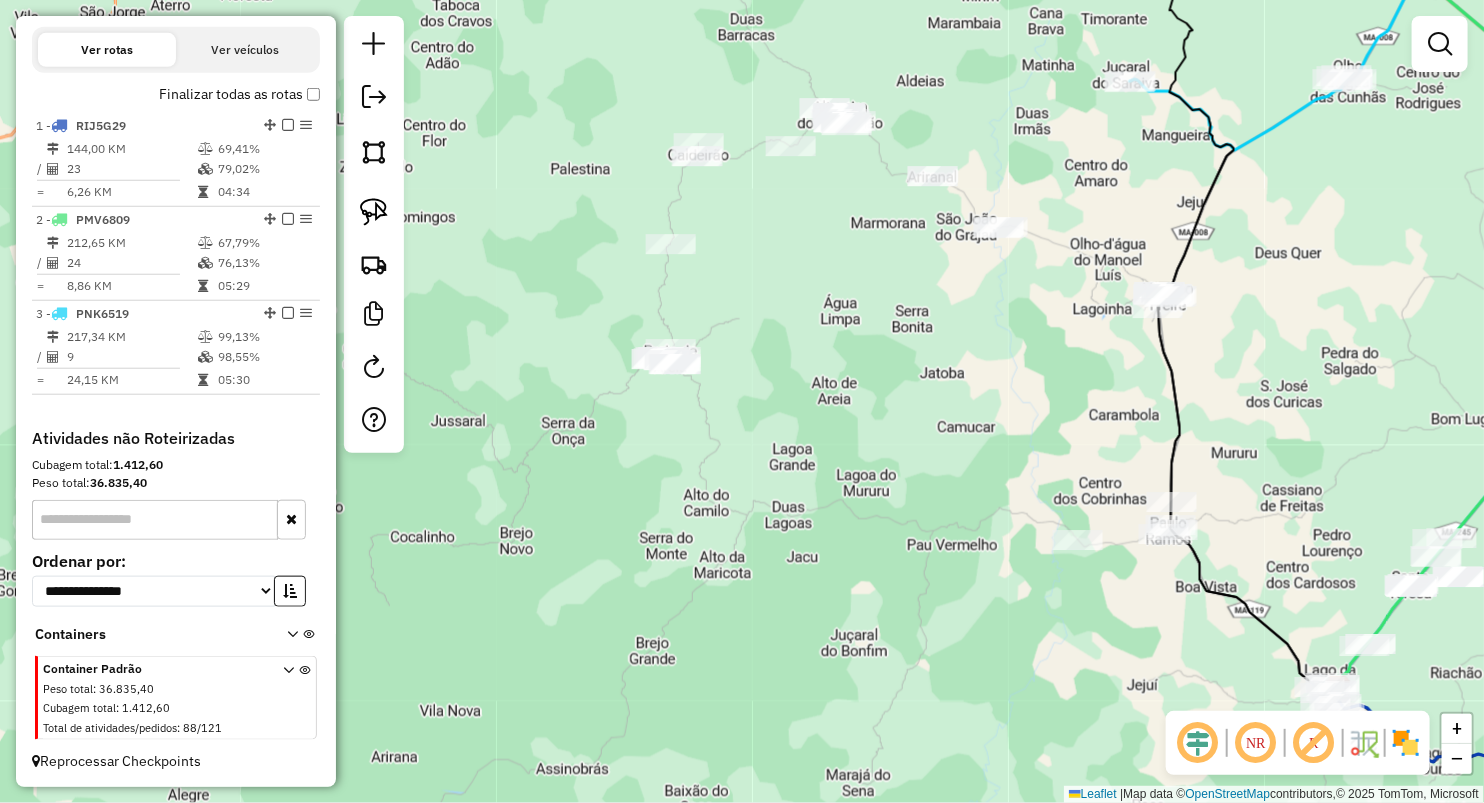 drag, startPoint x: 792, startPoint y: 344, endPoint x: 800, endPoint y: 518, distance: 174.1838 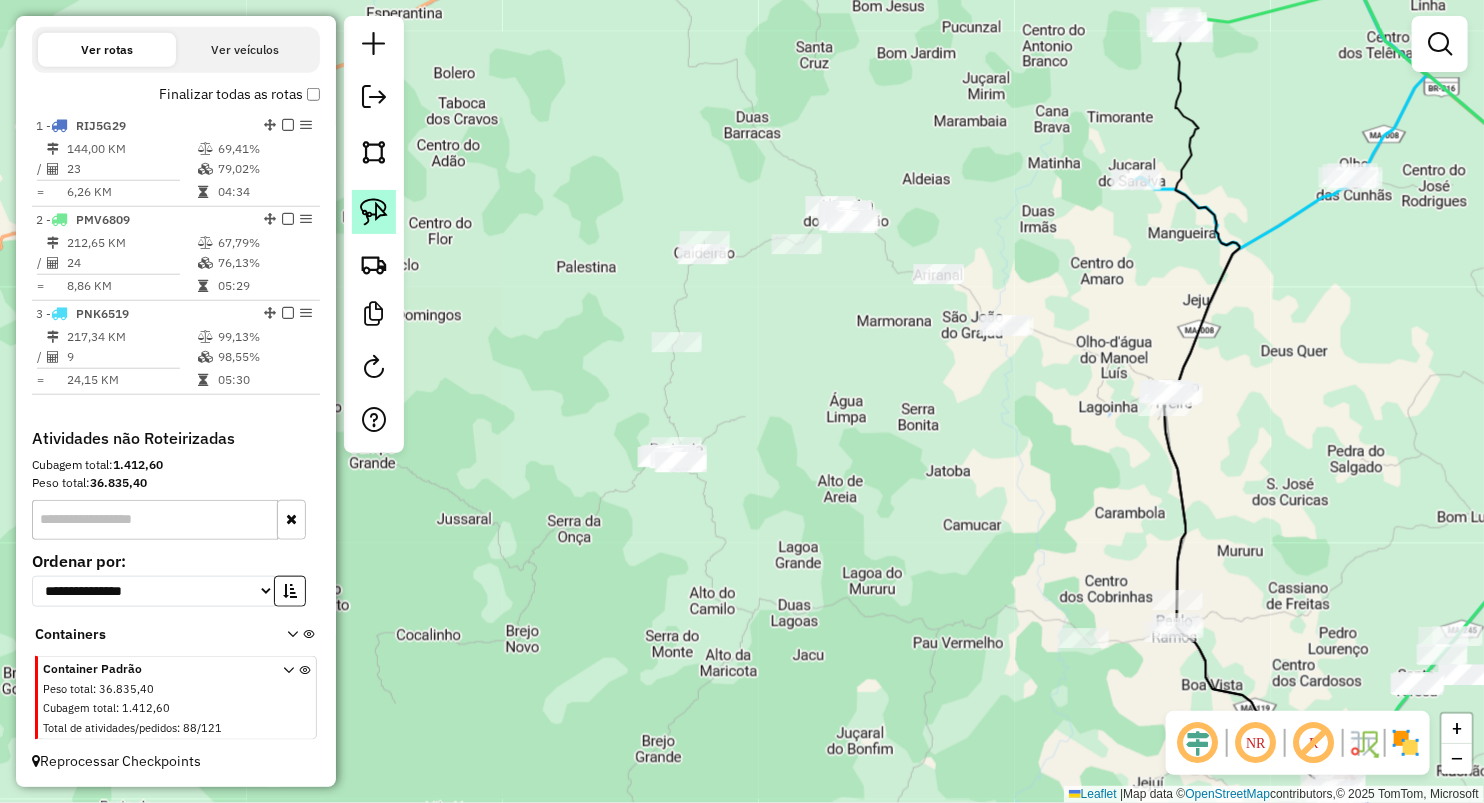 click 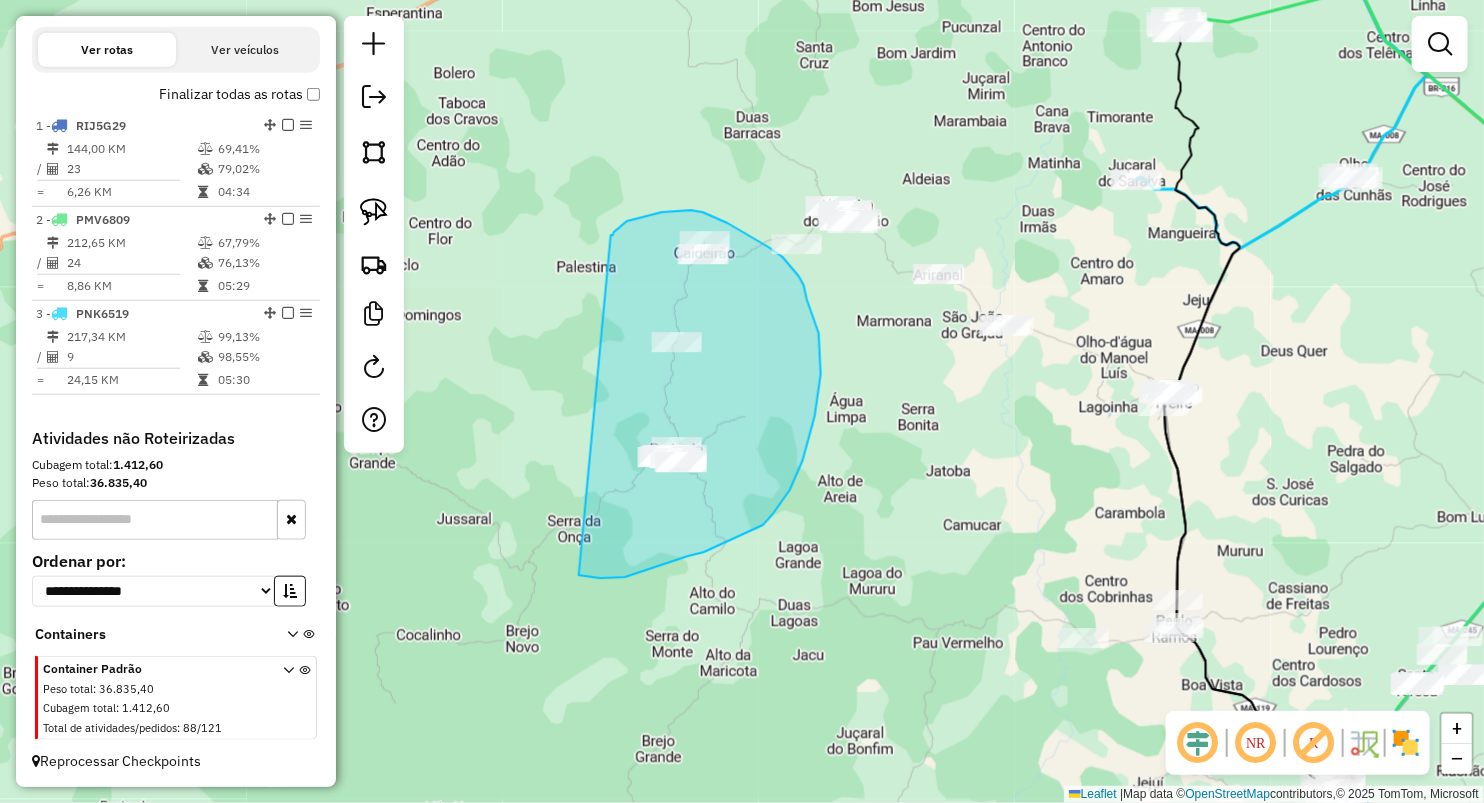 drag, startPoint x: 622, startPoint y: 225, endPoint x: 516, endPoint y: 568, distance: 359.00558 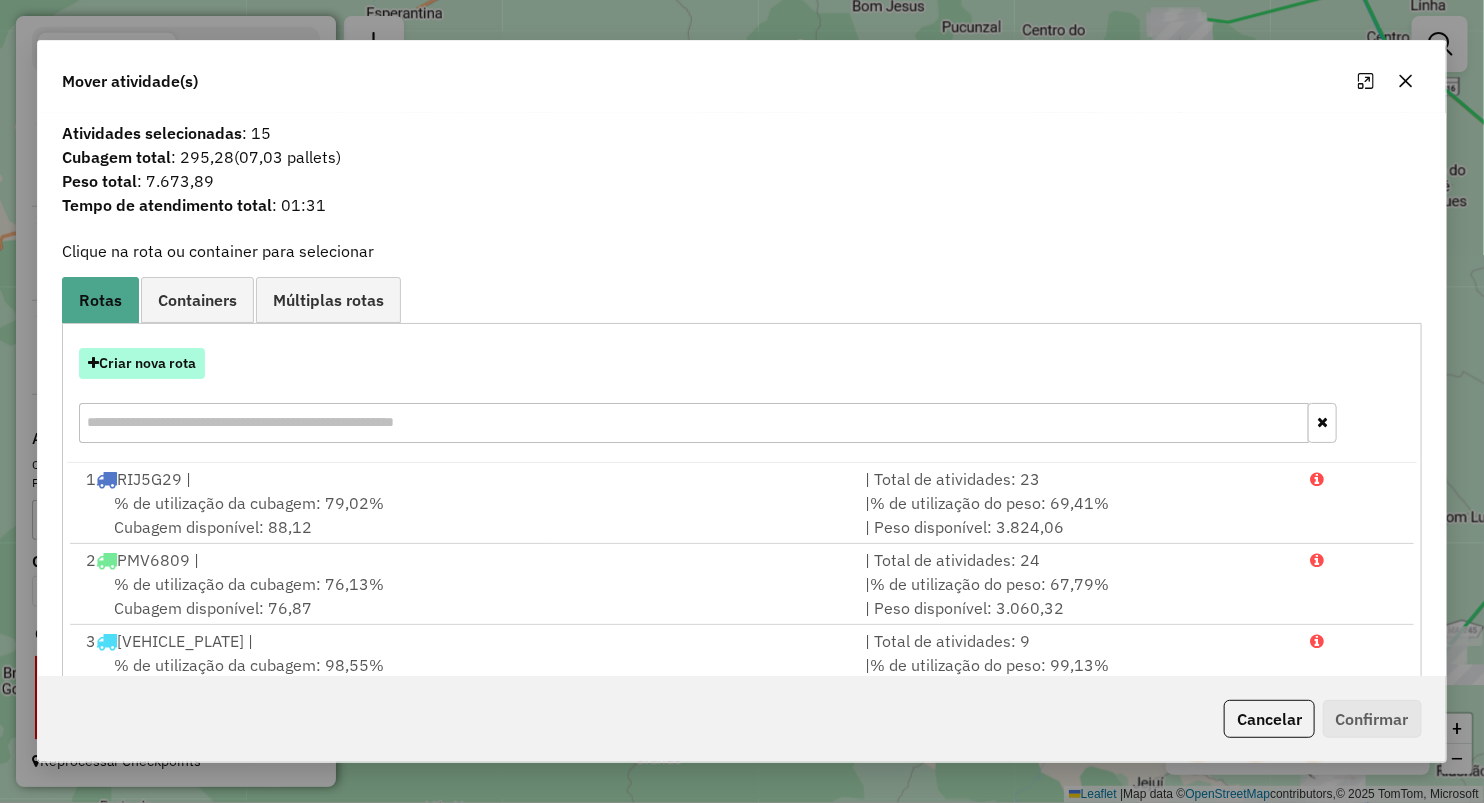 click on "Criar nova rota" at bounding box center (142, 363) 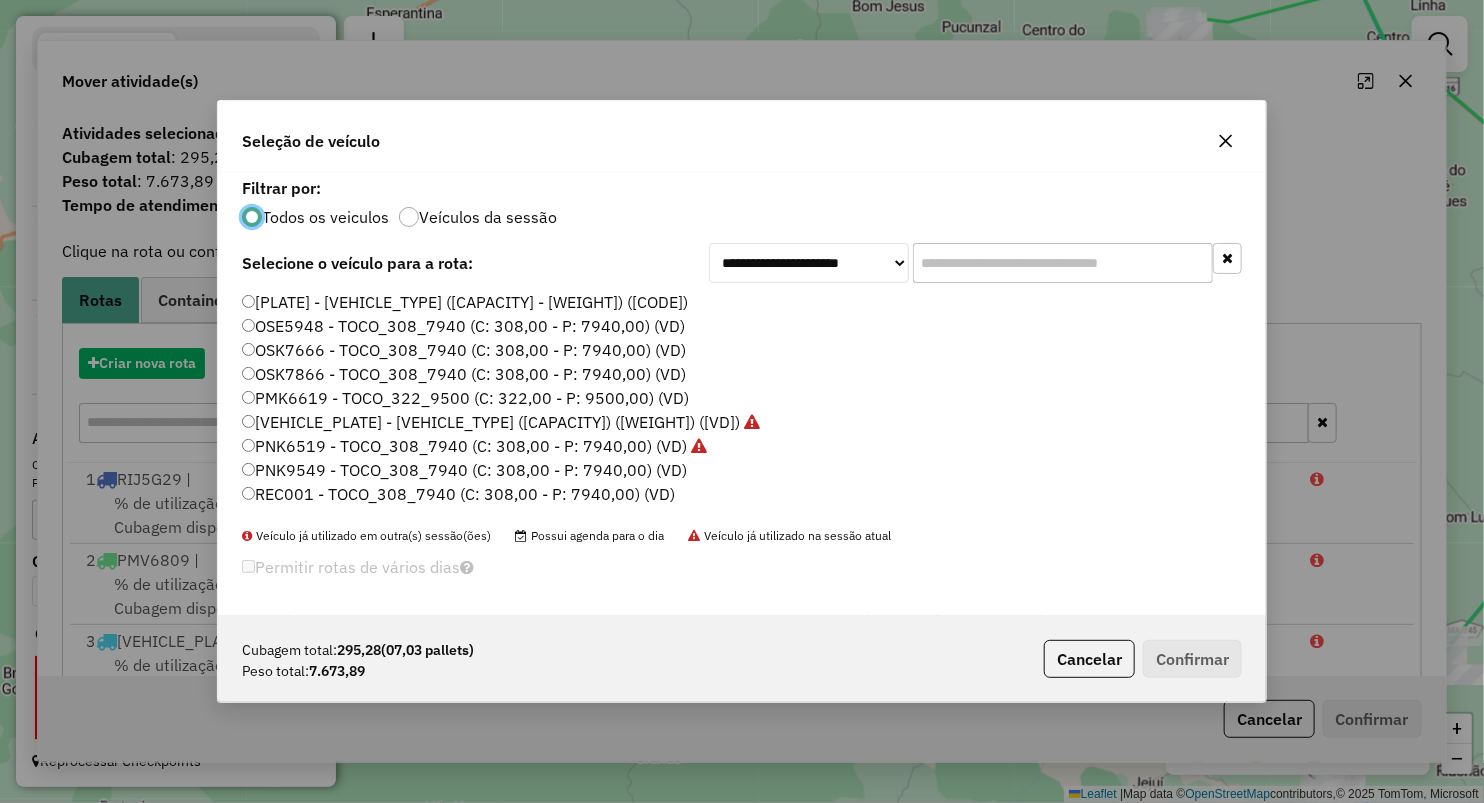 scroll, scrollTop: 10, scrollLeft: 6, axis: both 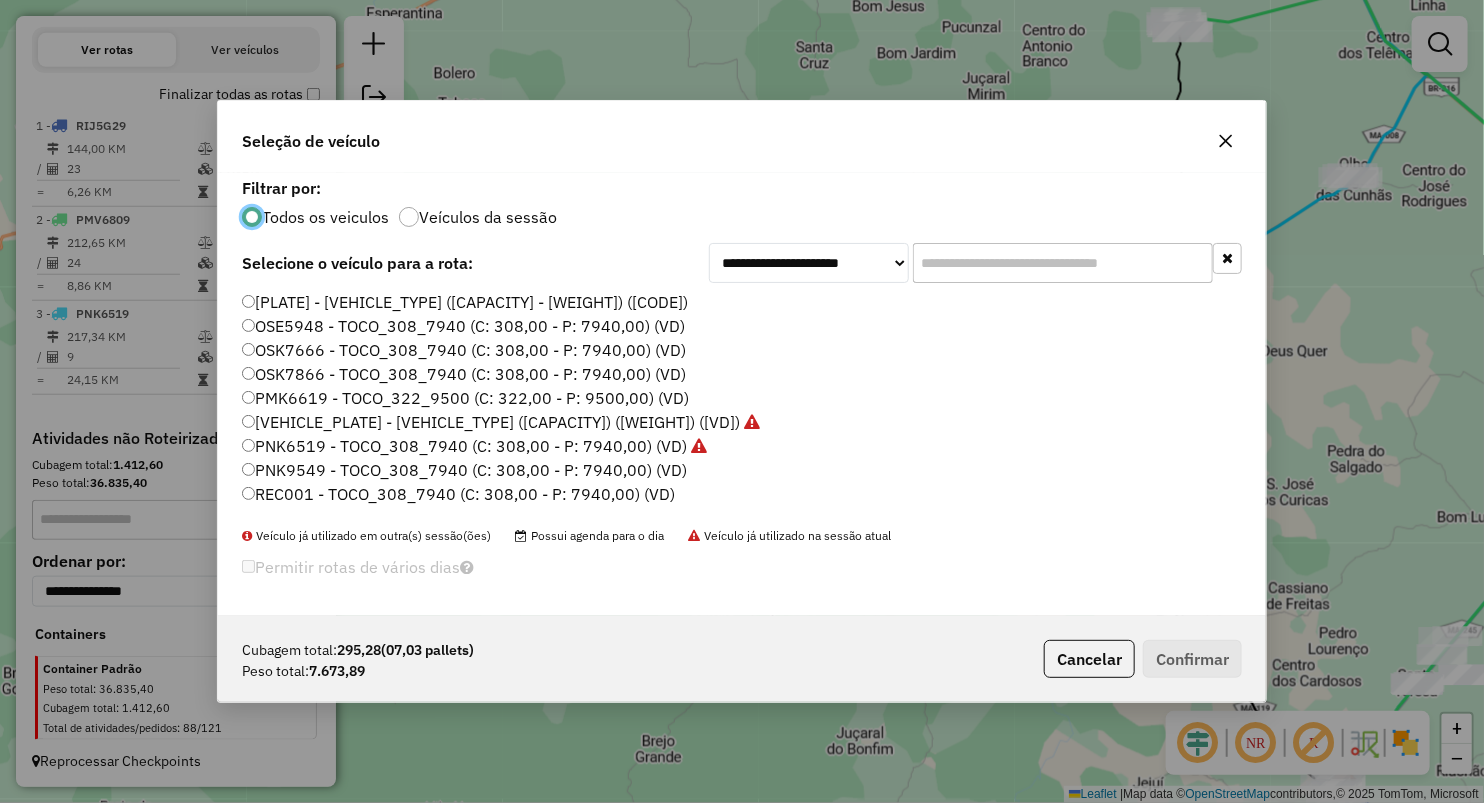 click on "OSE5948 - TOCO_308_7940 (C: 308,00 - P: 7940,00) (VD)" 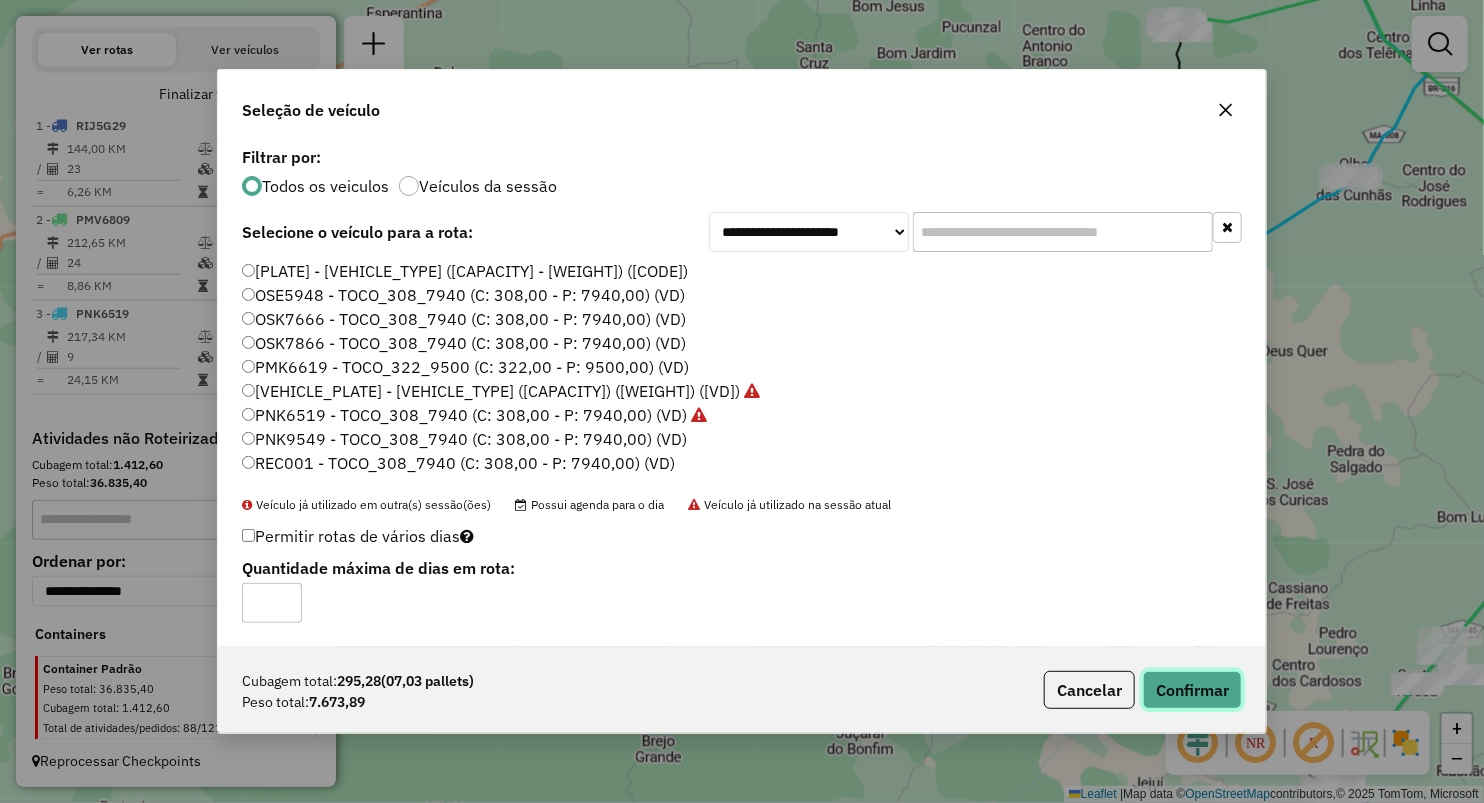 drag, startPoint x: 1167, startPoint y: 692, endPoint x: 1011, endPoint y: 669, distance: 157.6864 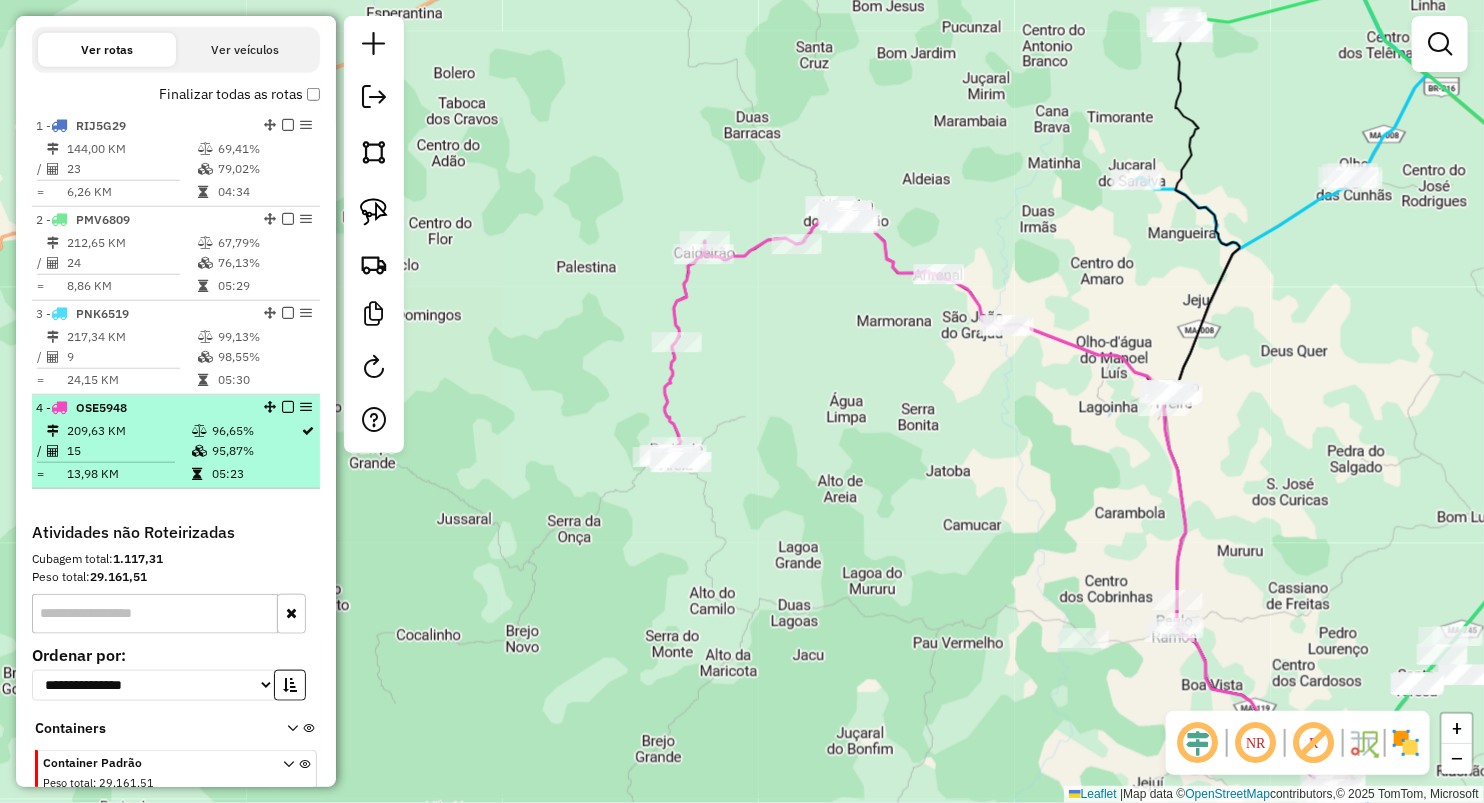 click on "13,98 KM" at bounding box center [128, 474] 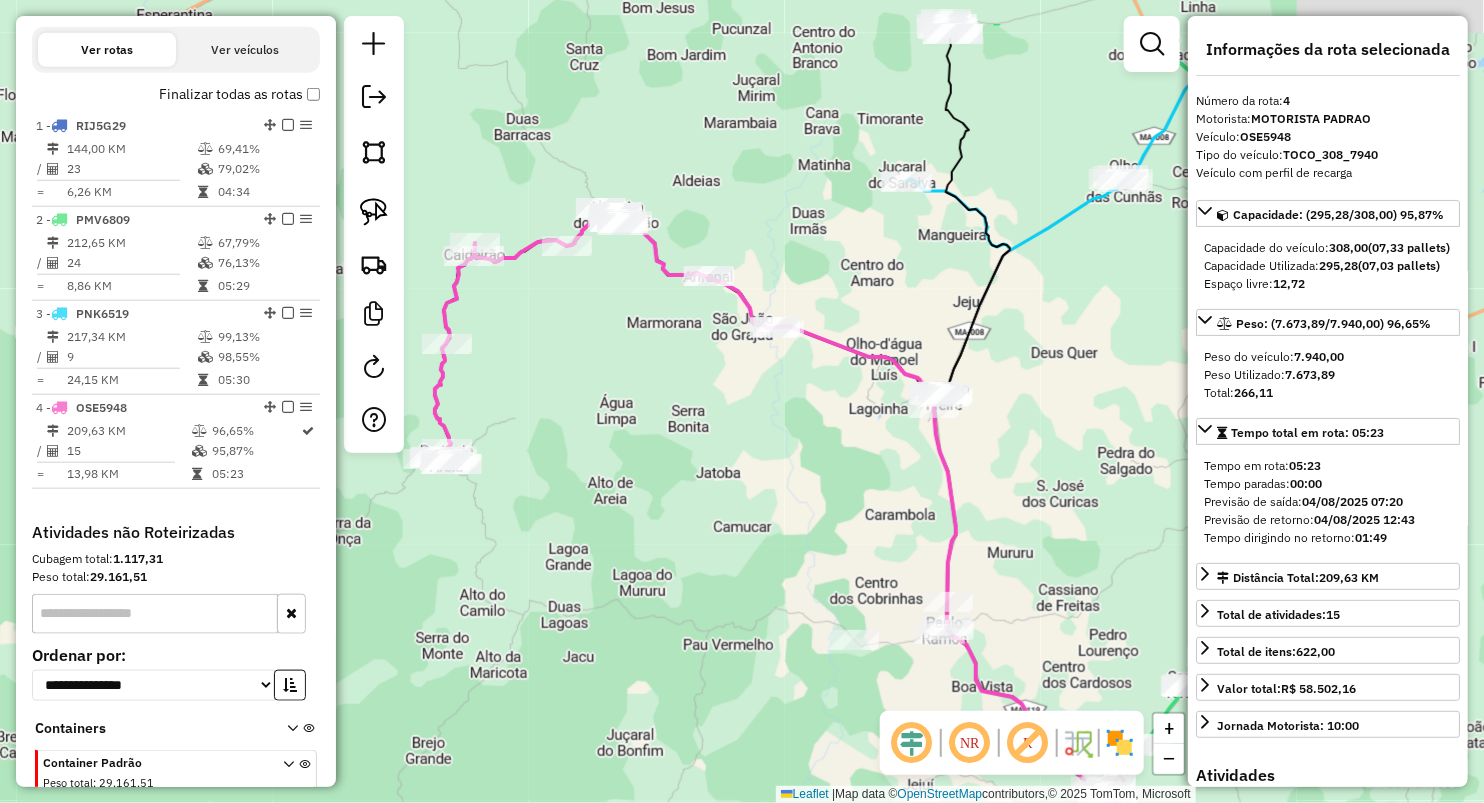 drag, startPoint x: 647, startPoint y: 367, endPoint x: 584, endPoint y: 299, distance: 92.69843 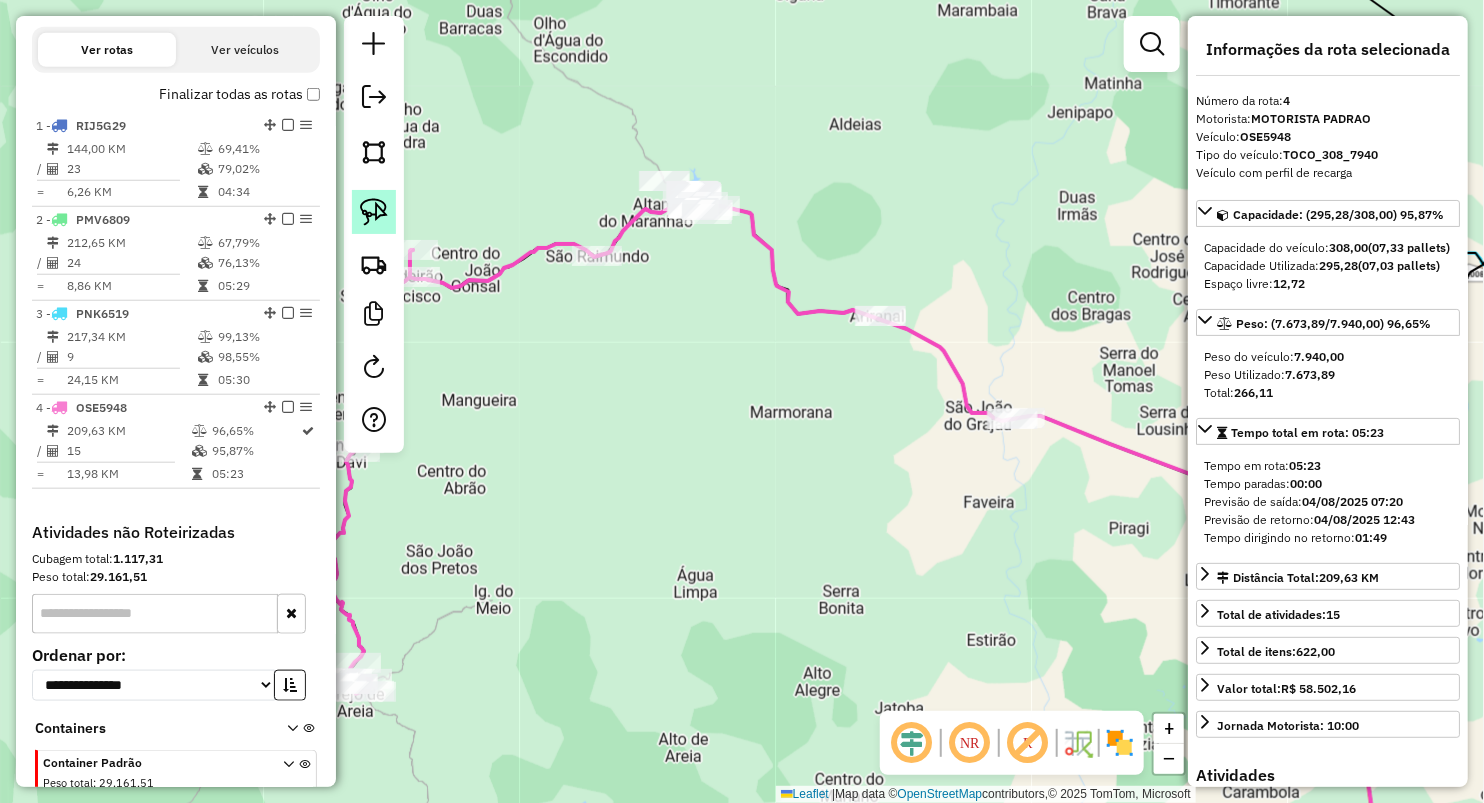 click 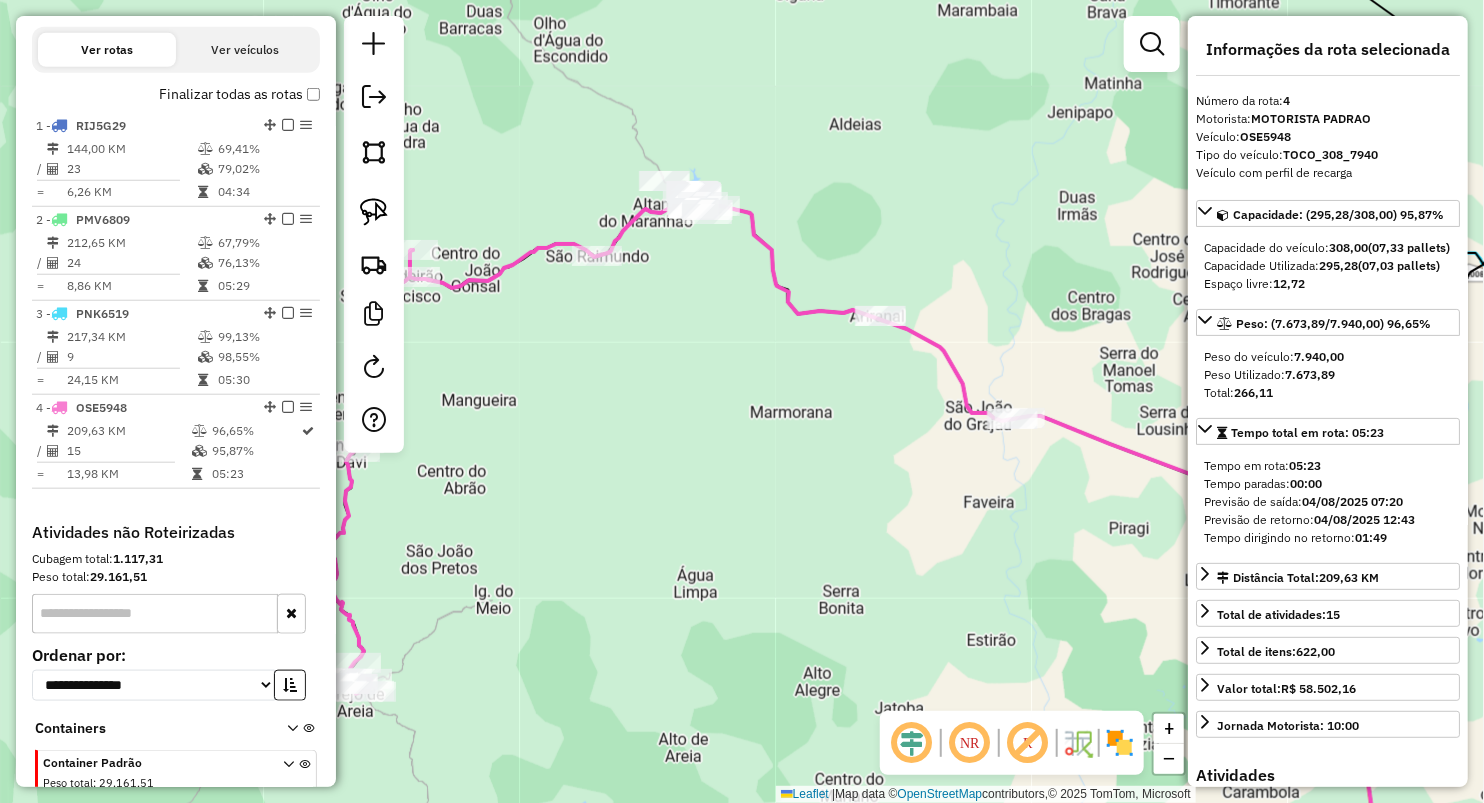 drag, startPoint x: 381, startPoint y: 197, endPoint x: 479, endPoint y: 242, distance: 107.837845 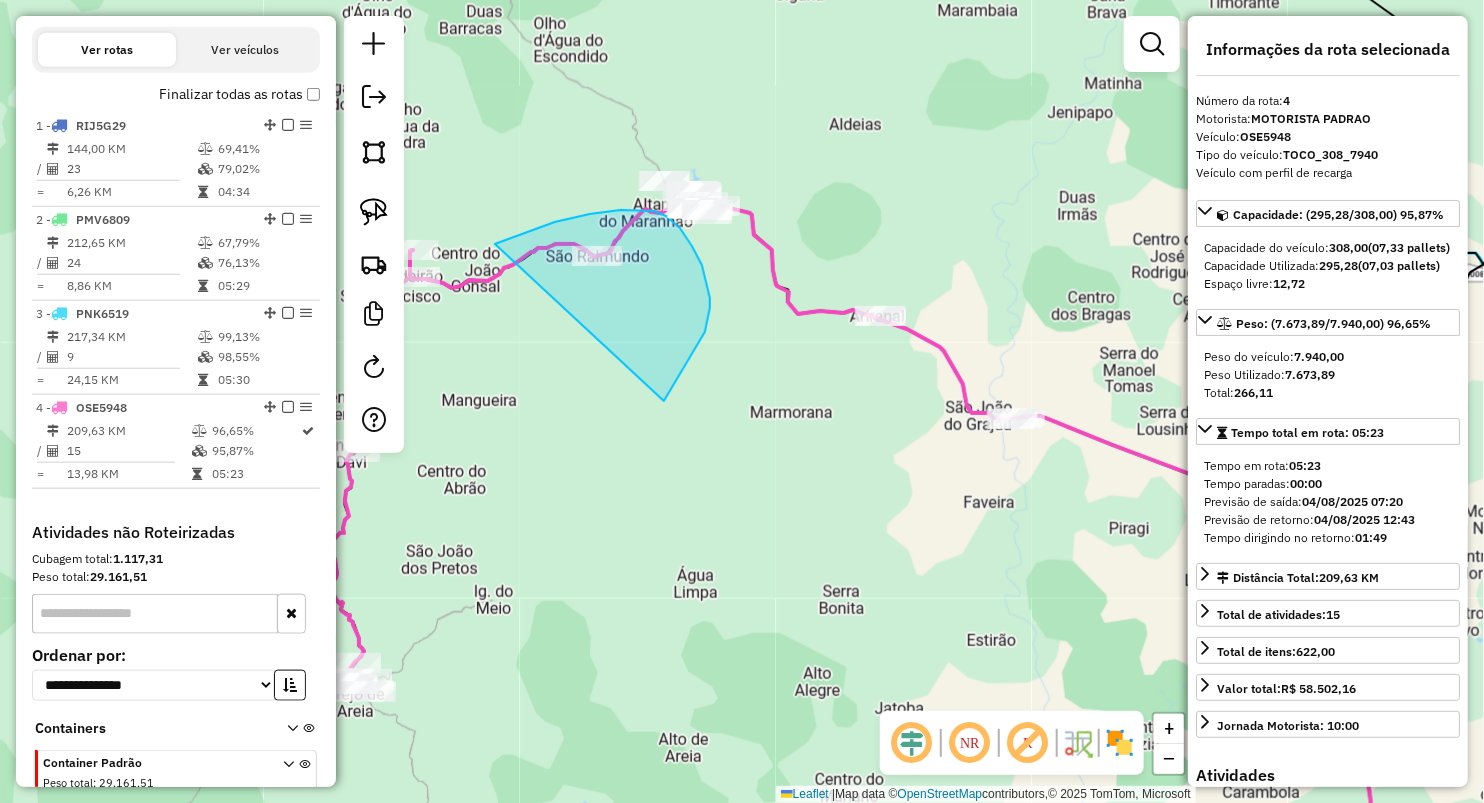 drag, startPoint x: 512, startPoint y: 237, endPoint x: 618, endPoint y: 453, distance: 240.60756 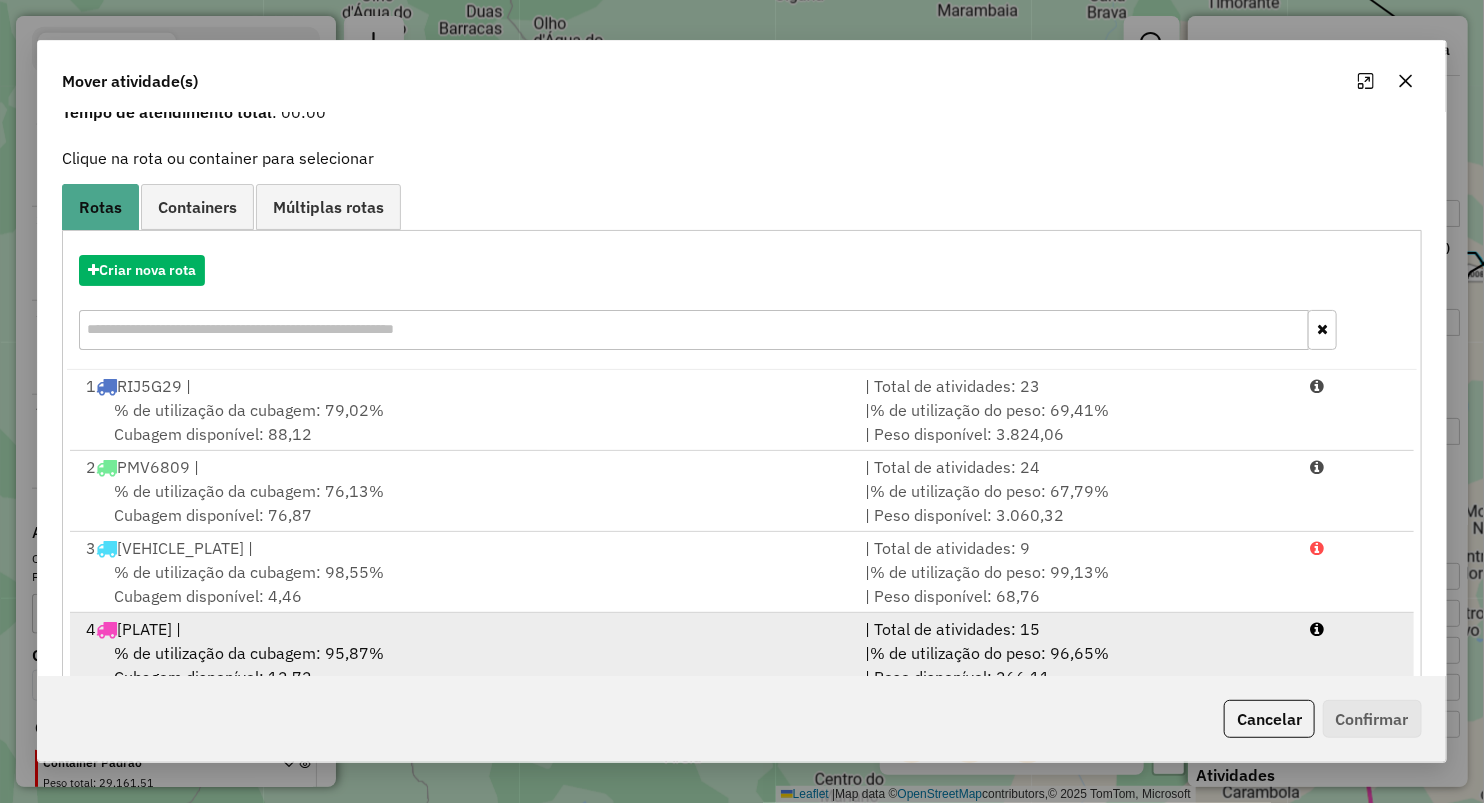 scroll, scrollTop: 144, scrollLeft: 0, axis: vertical 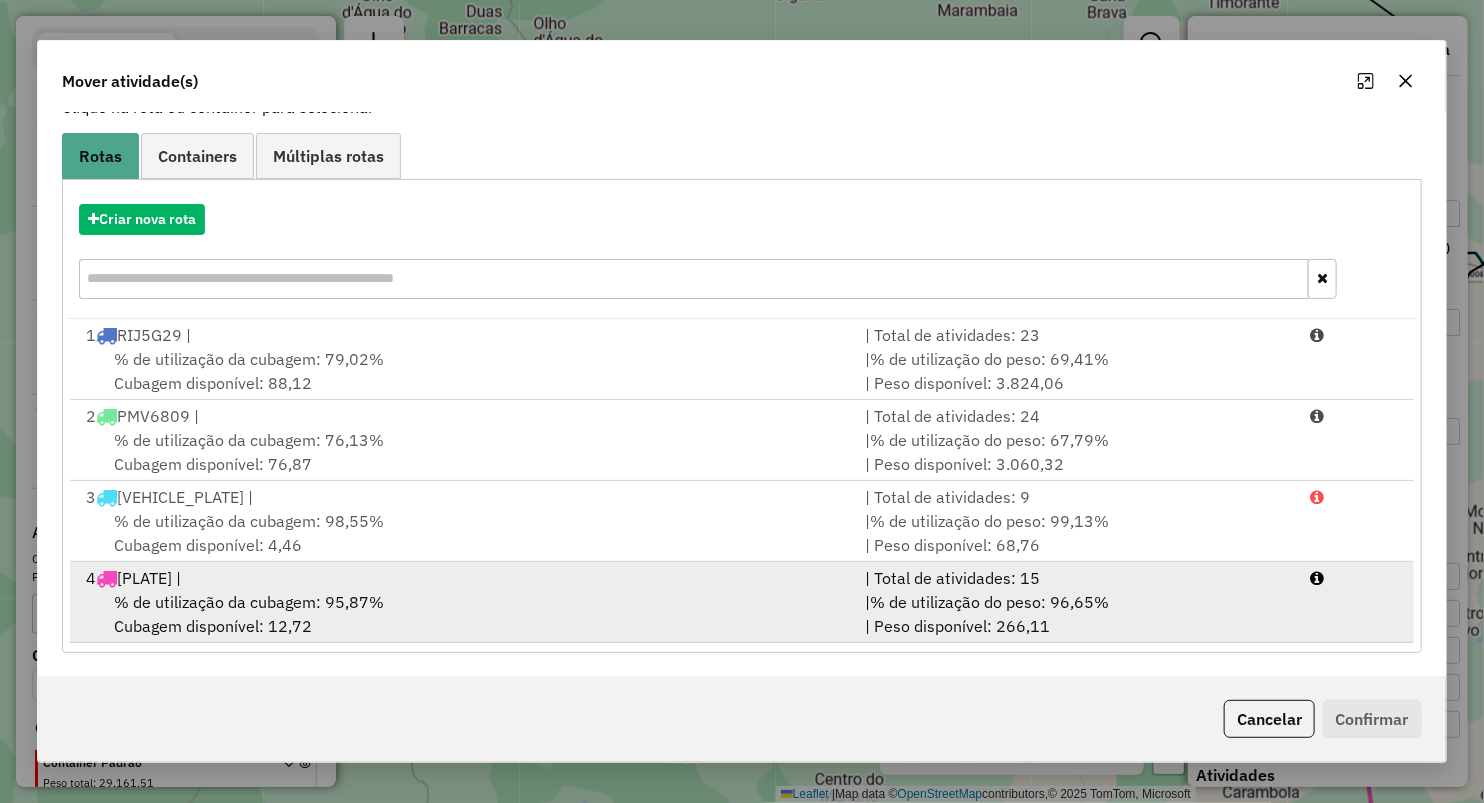 click on "% de utilização da cubagem: 95,87%  Cubagem disponível: 12,72" at bounding box center (463, 614) 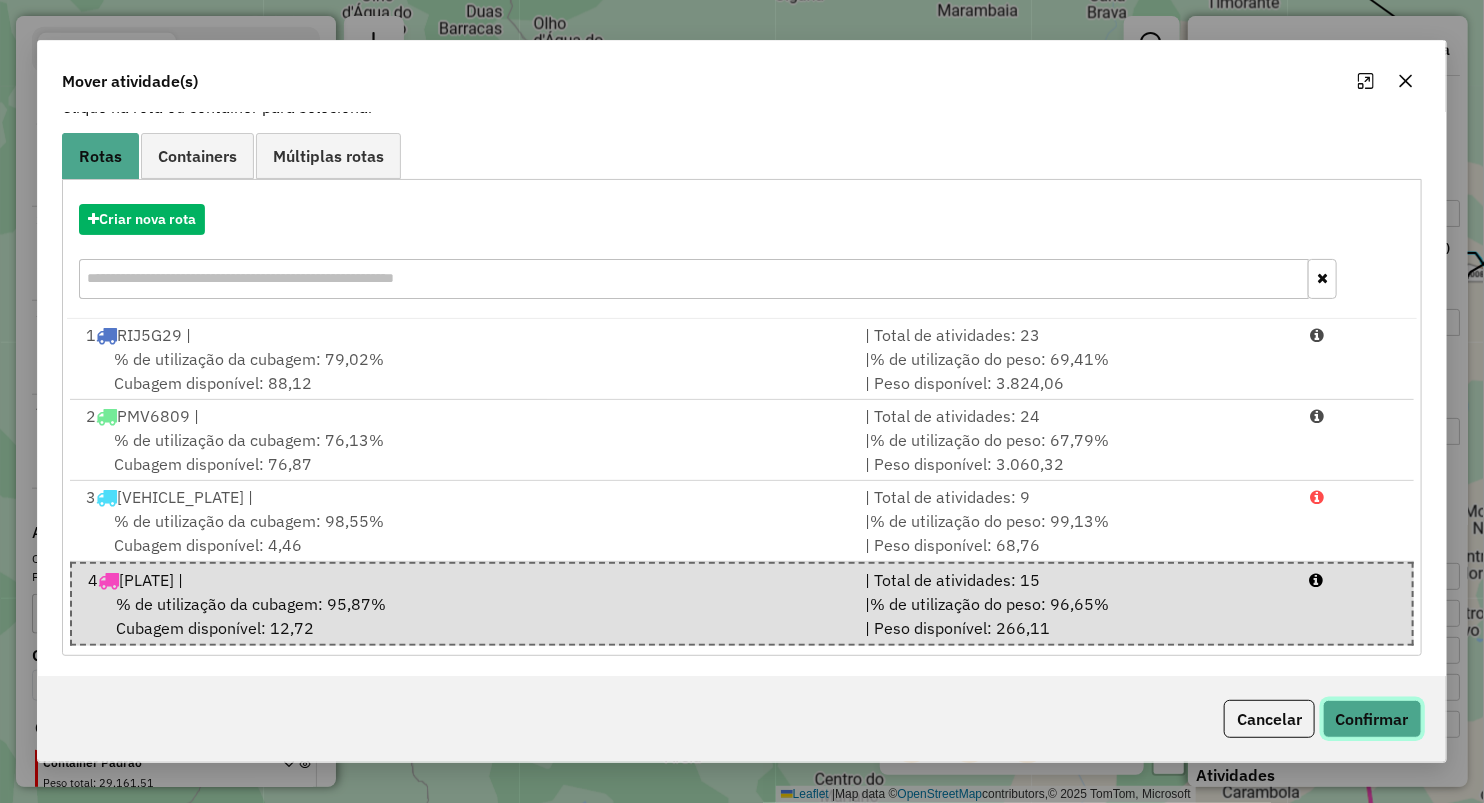 click on "Confirmar" 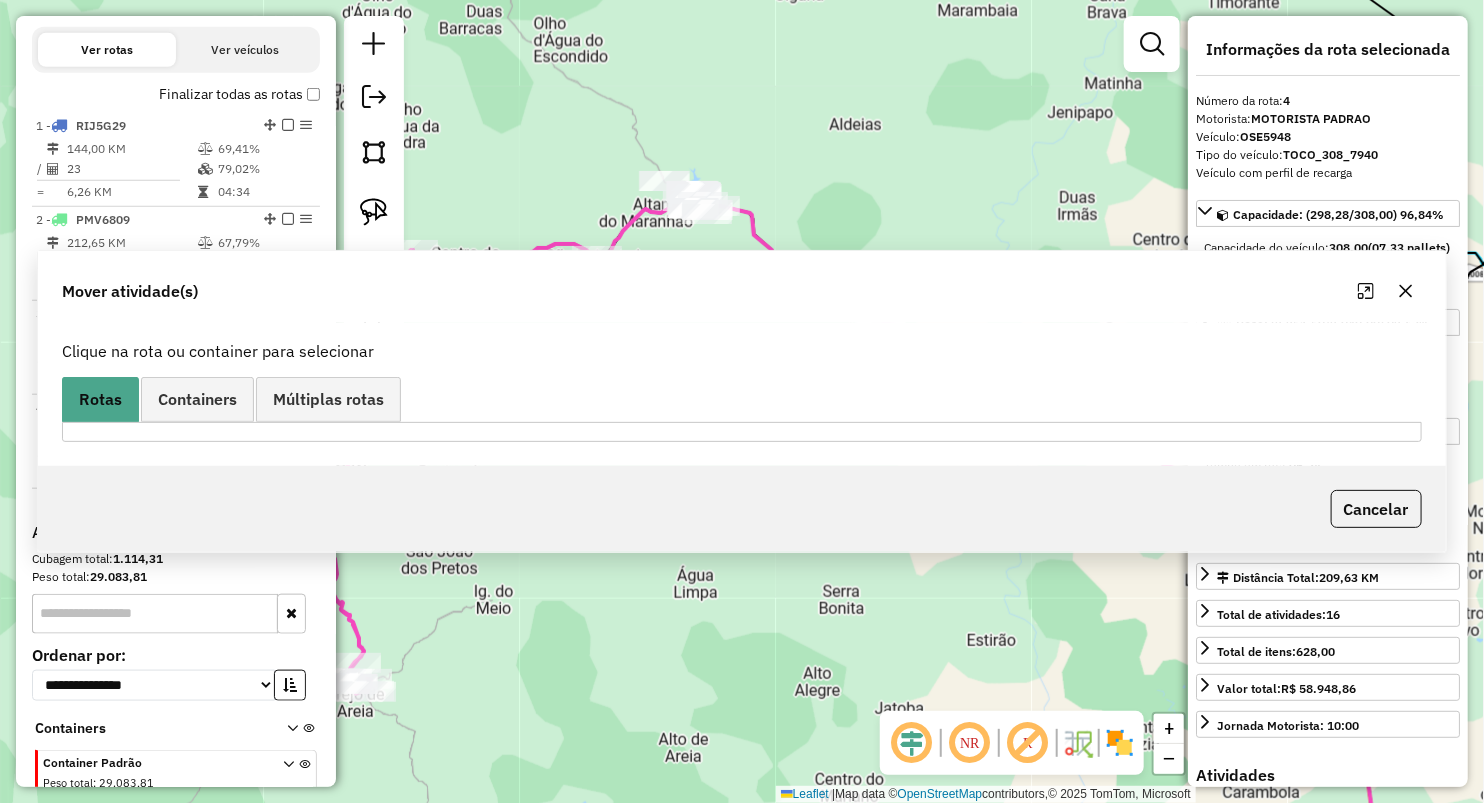 scroll, scrollTop: 0, scrollLeft: 0, axis: both 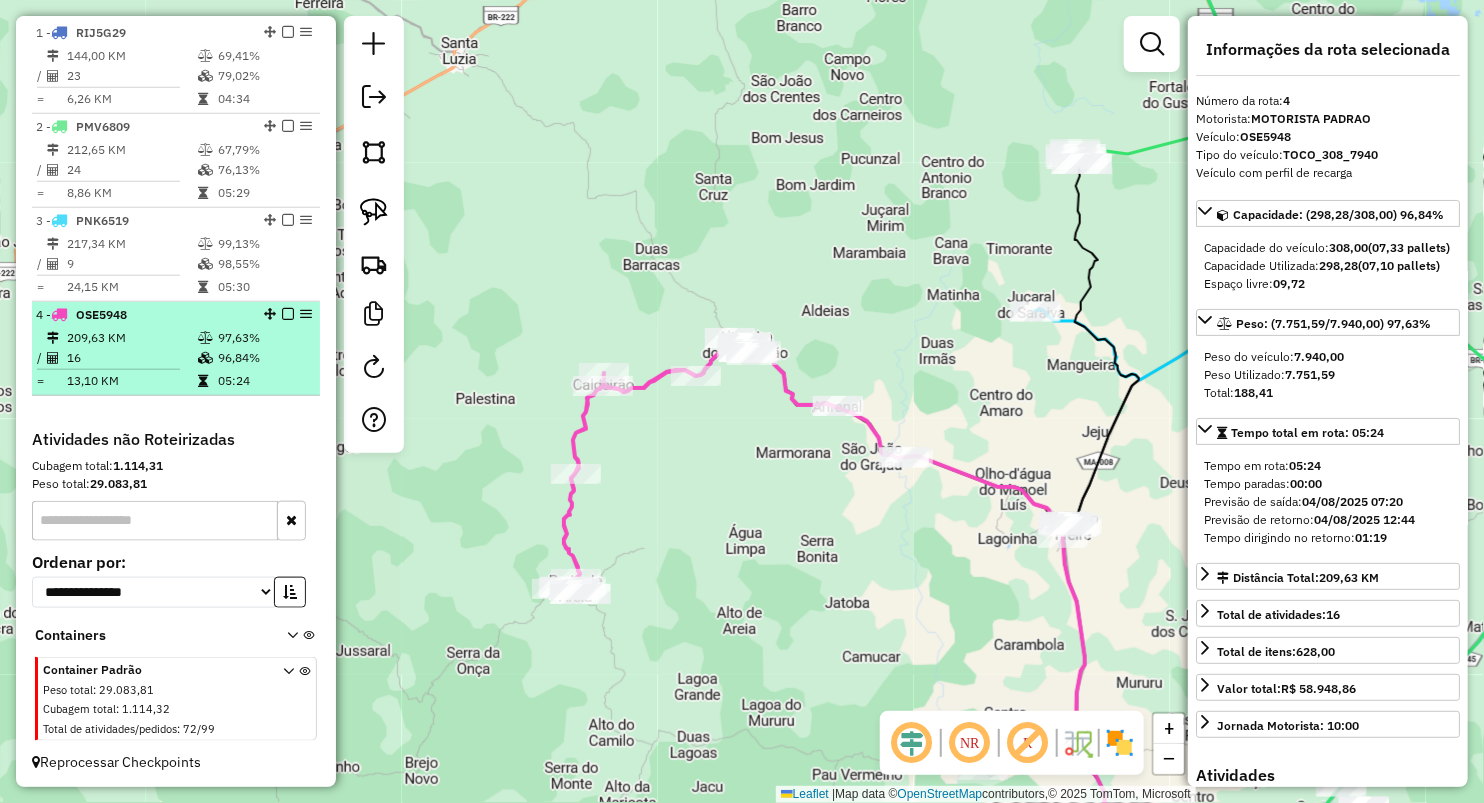 click at bounding box center (207, 358) 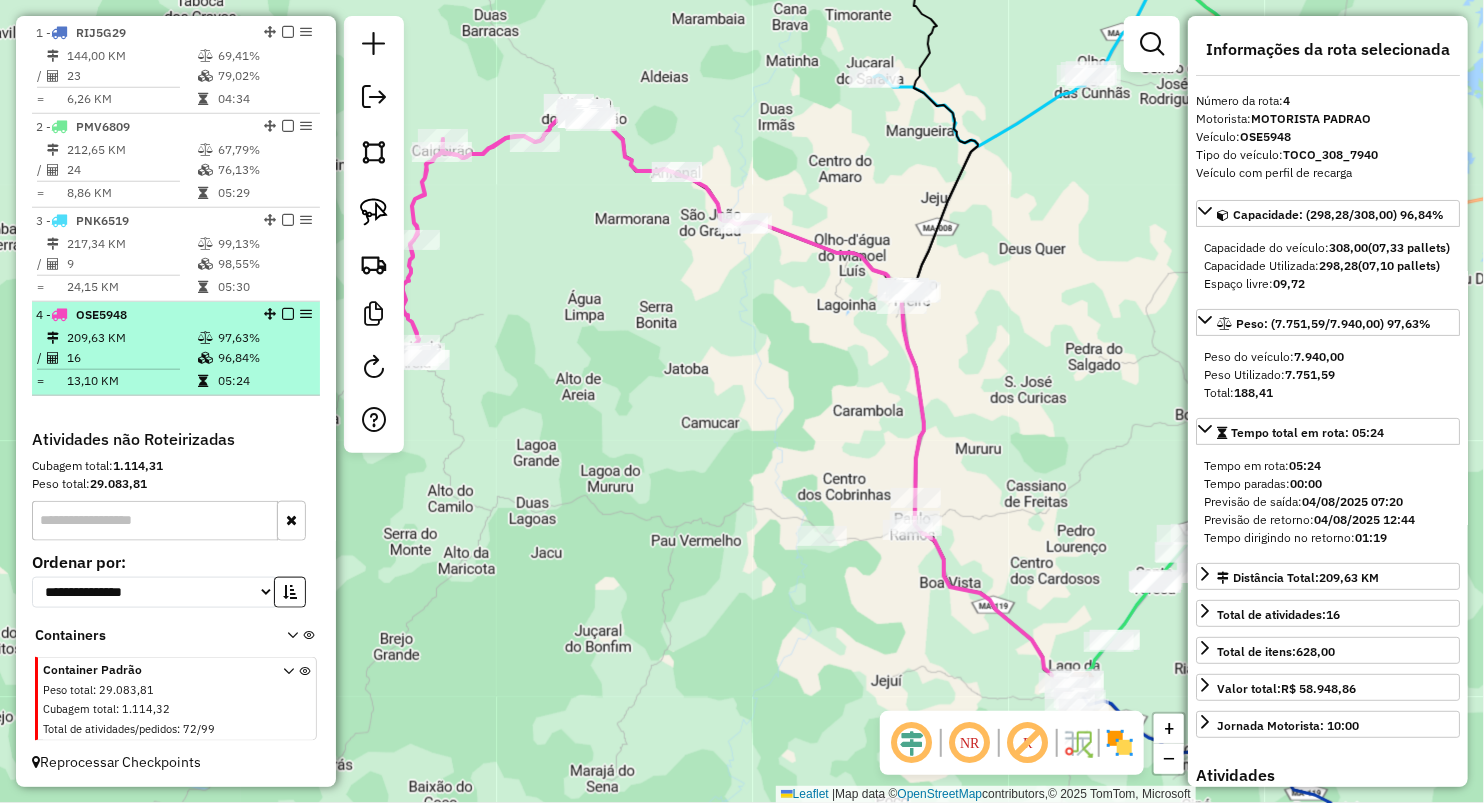 click on "16" at bounding box center (131, 358) 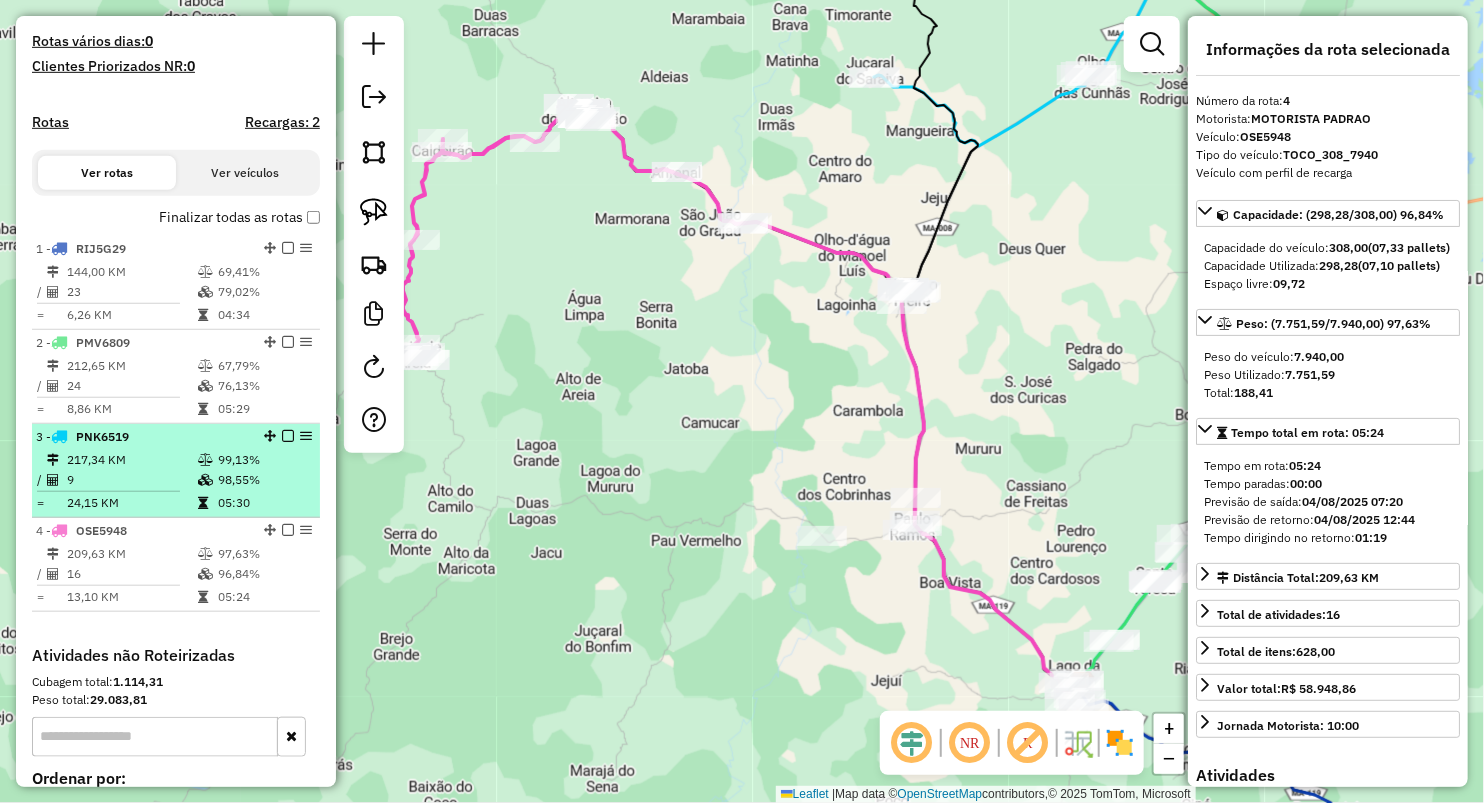 scroll, scrollTop: 635, scrollLeft: 0, axis: vertical 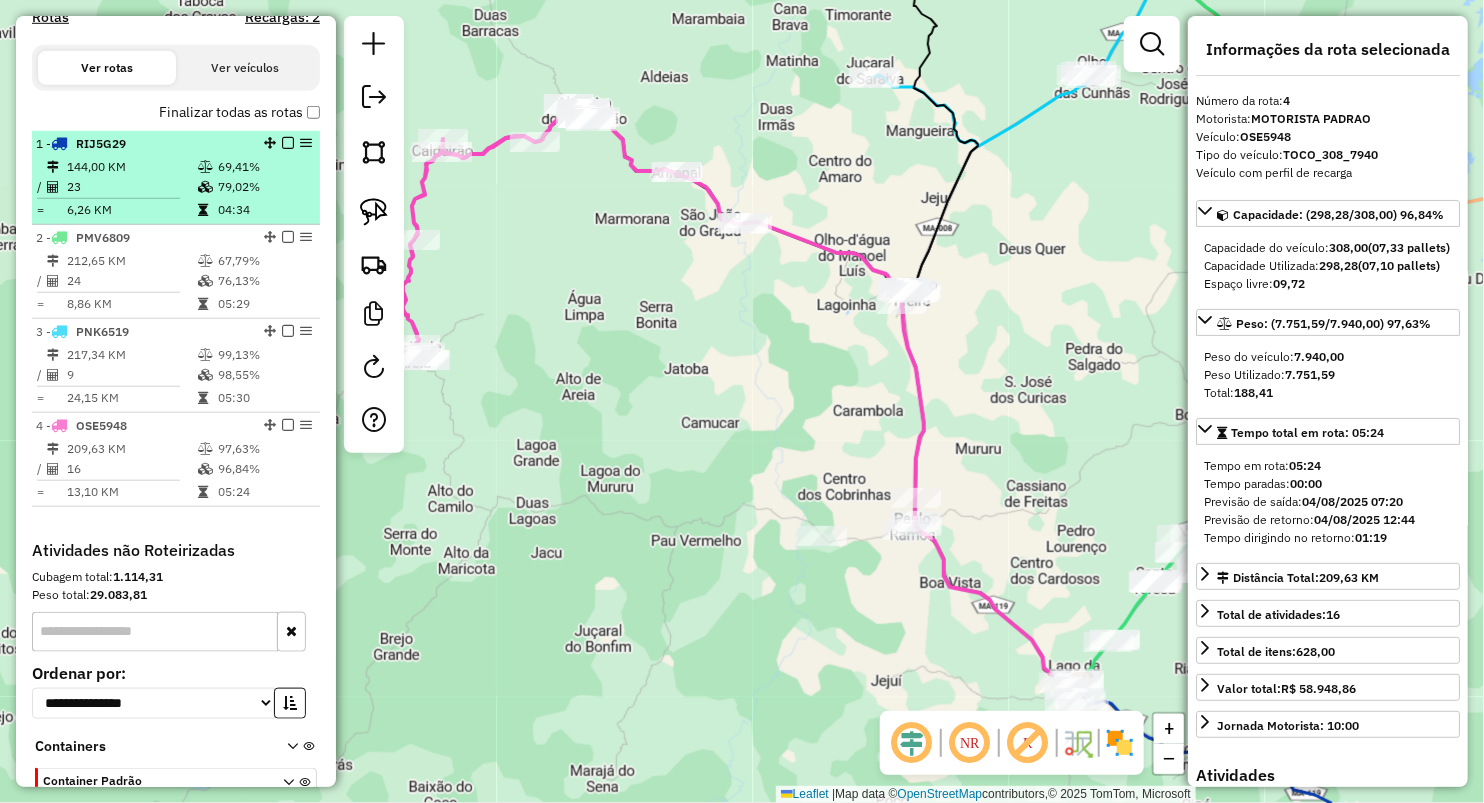 click on "23" at bounding box center (131, 187) 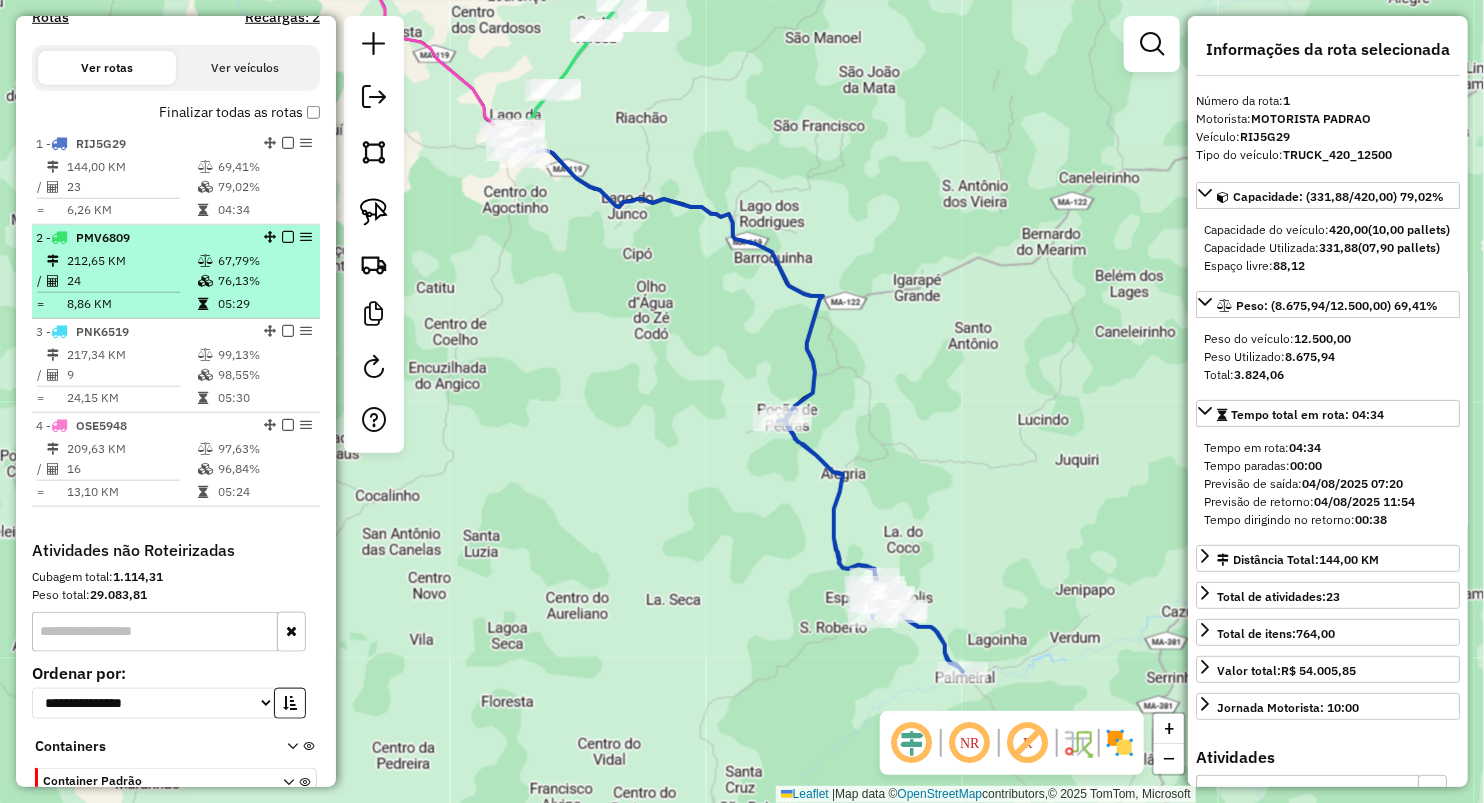 click at bounding box center (116, 292) 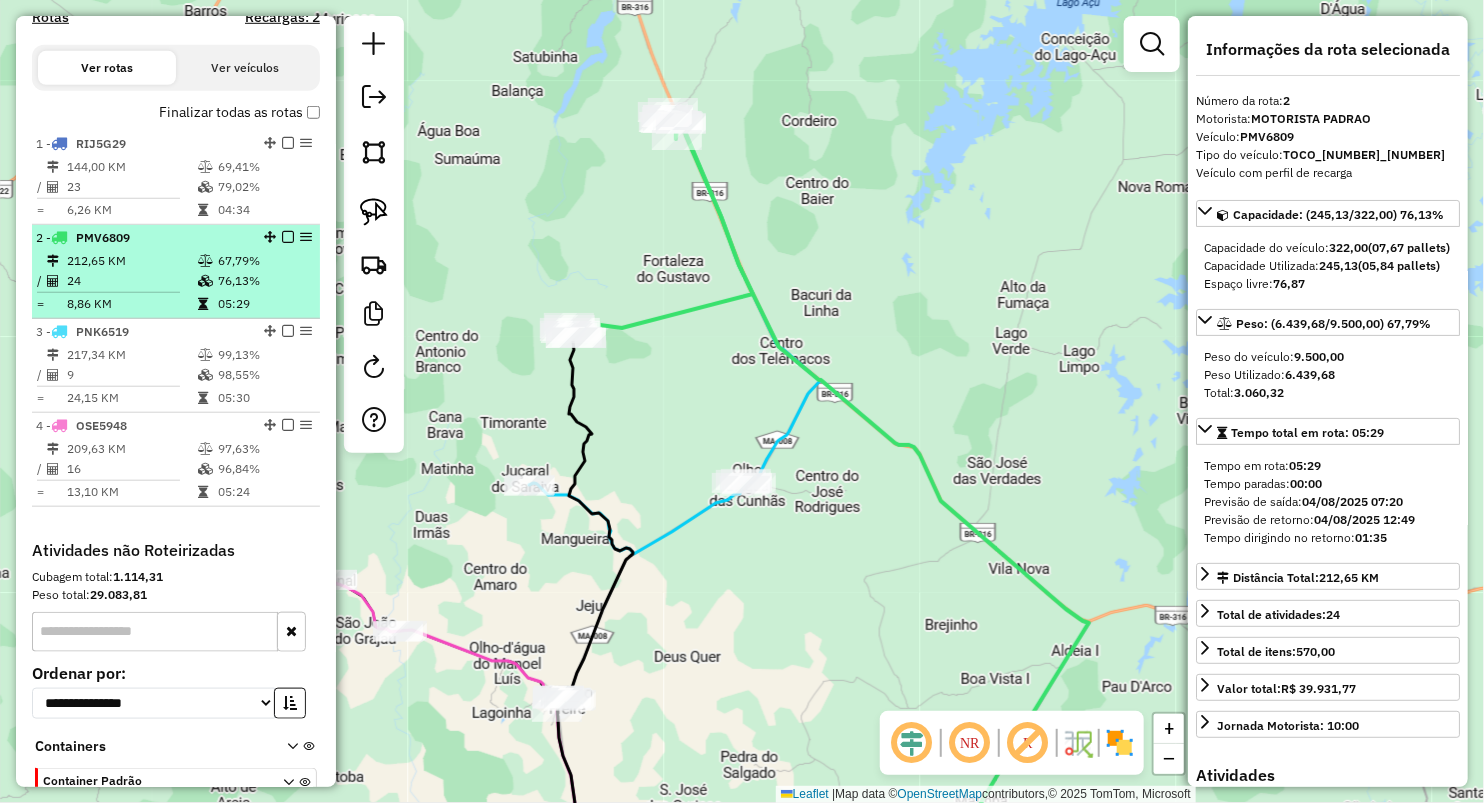 click on "212,65 KM" at bounding box center [131, 261] 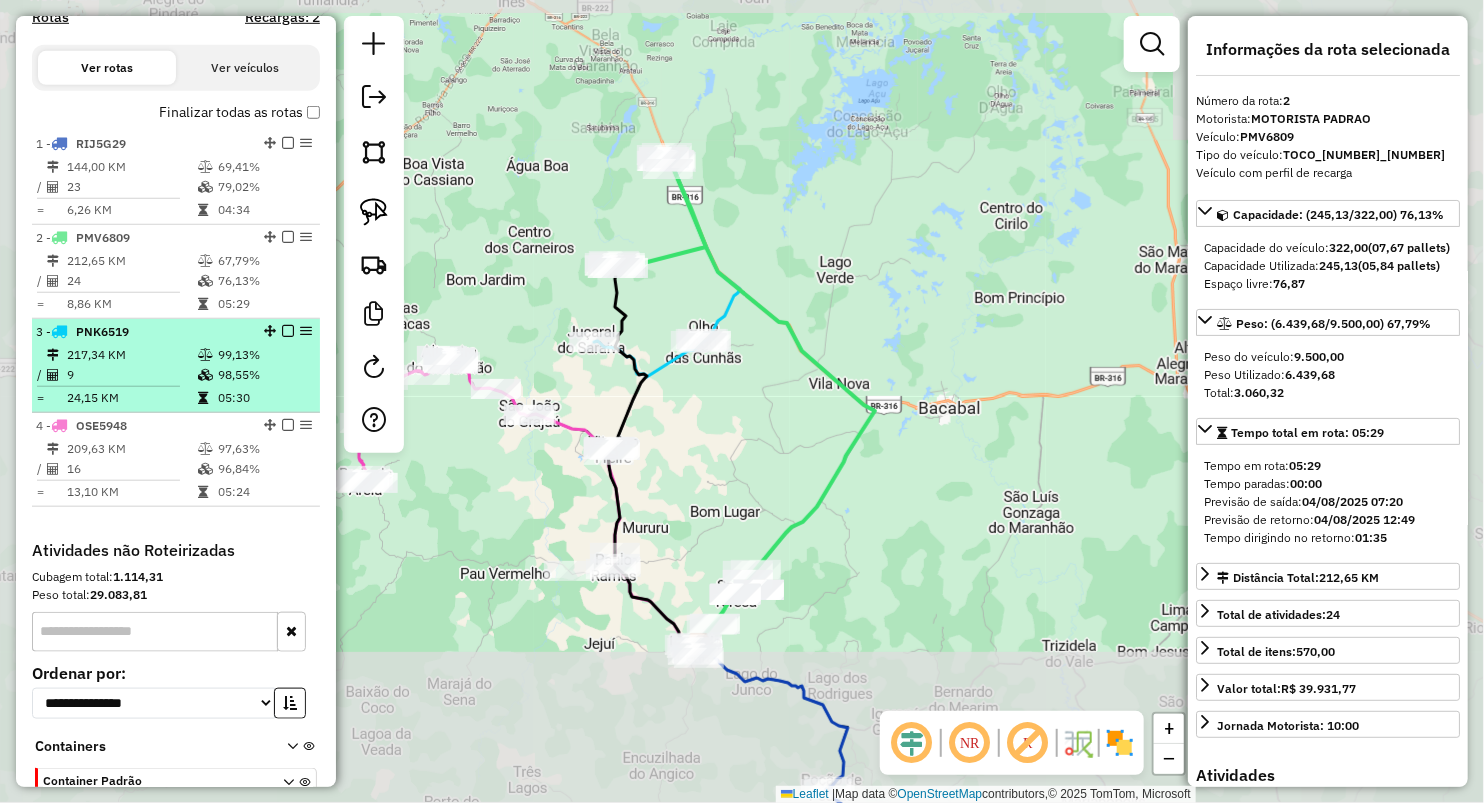 click on "9" at bounding box center (131, 375) 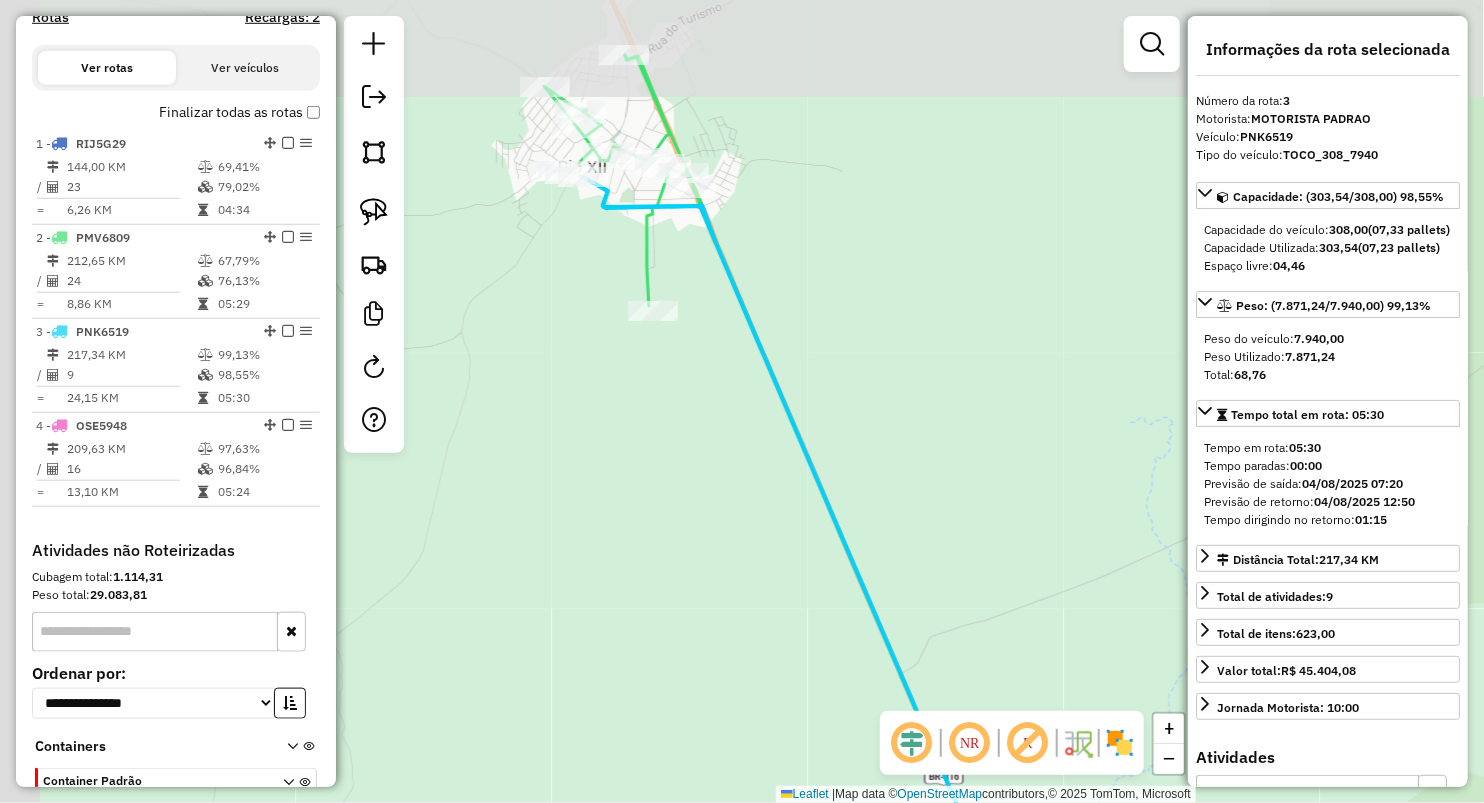 drag, startPoint x: 603, startPoint y: 300, endPoint x: 600, endPoint y: 284, distance: 16.27882 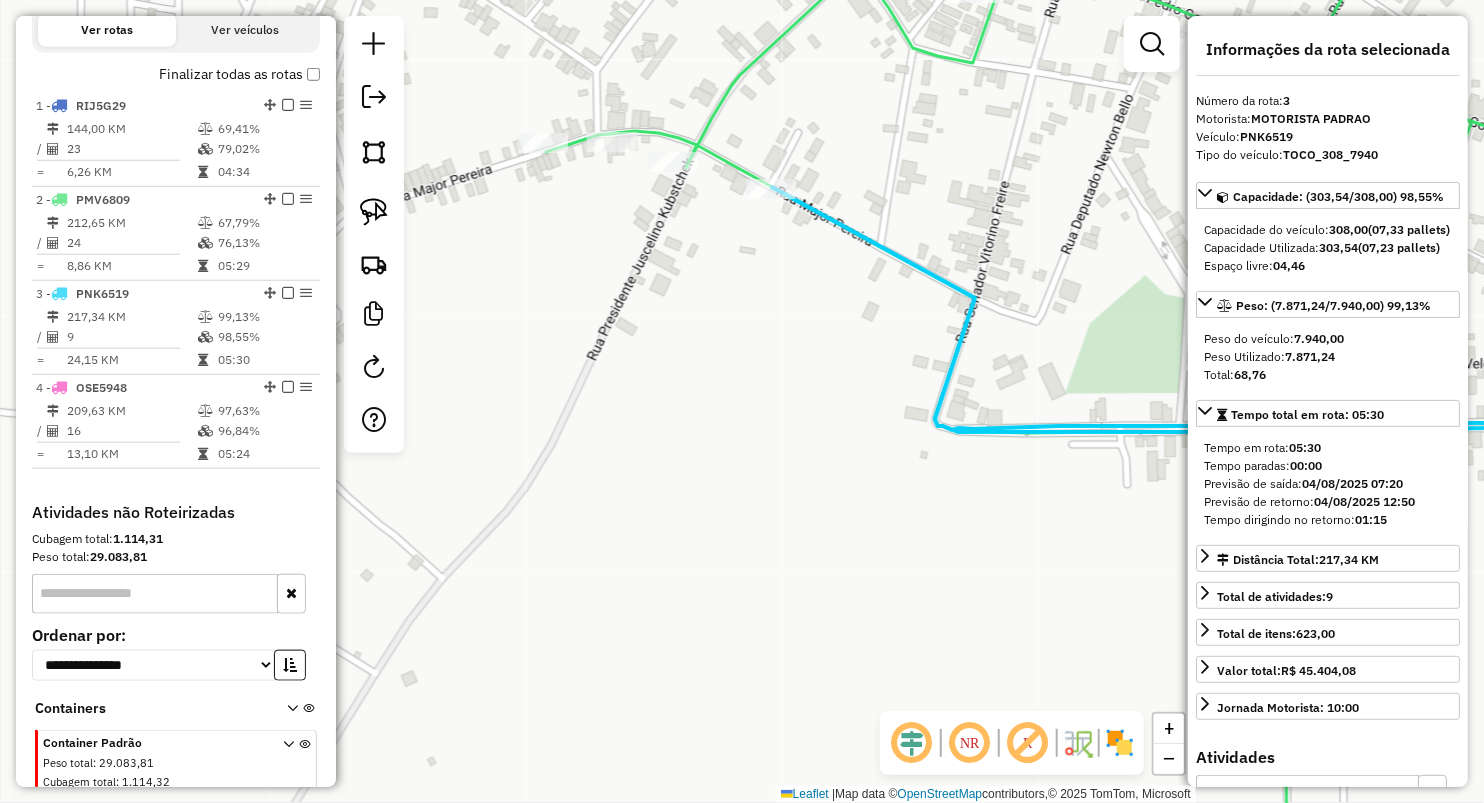 scroll, scrollTop: 635, scrollLeft: 0, axis: vertical 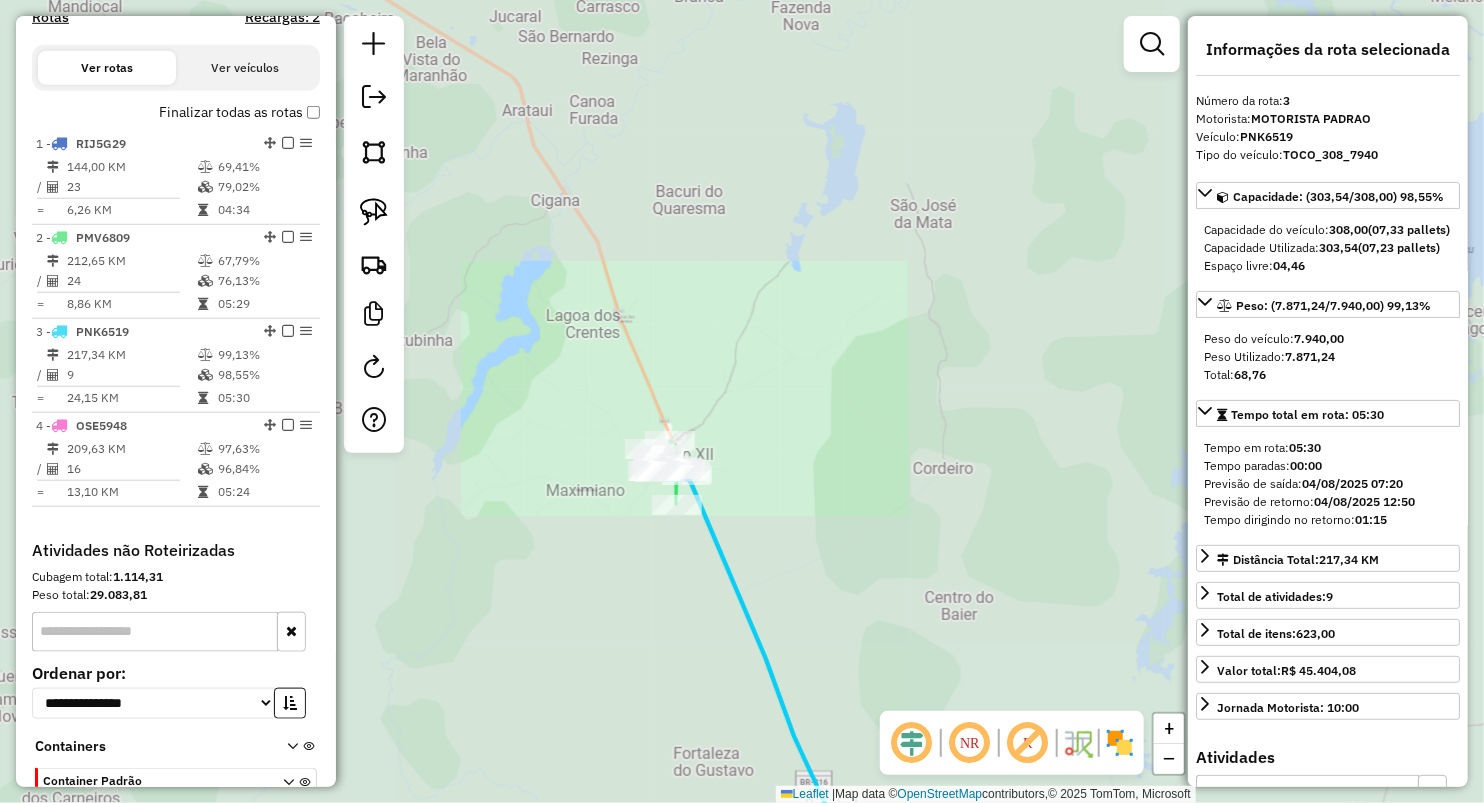 drag, startPoint x: 978, startPoint y: 484, endPoint x: 751, endPoint y: 103, distance: 443.49747 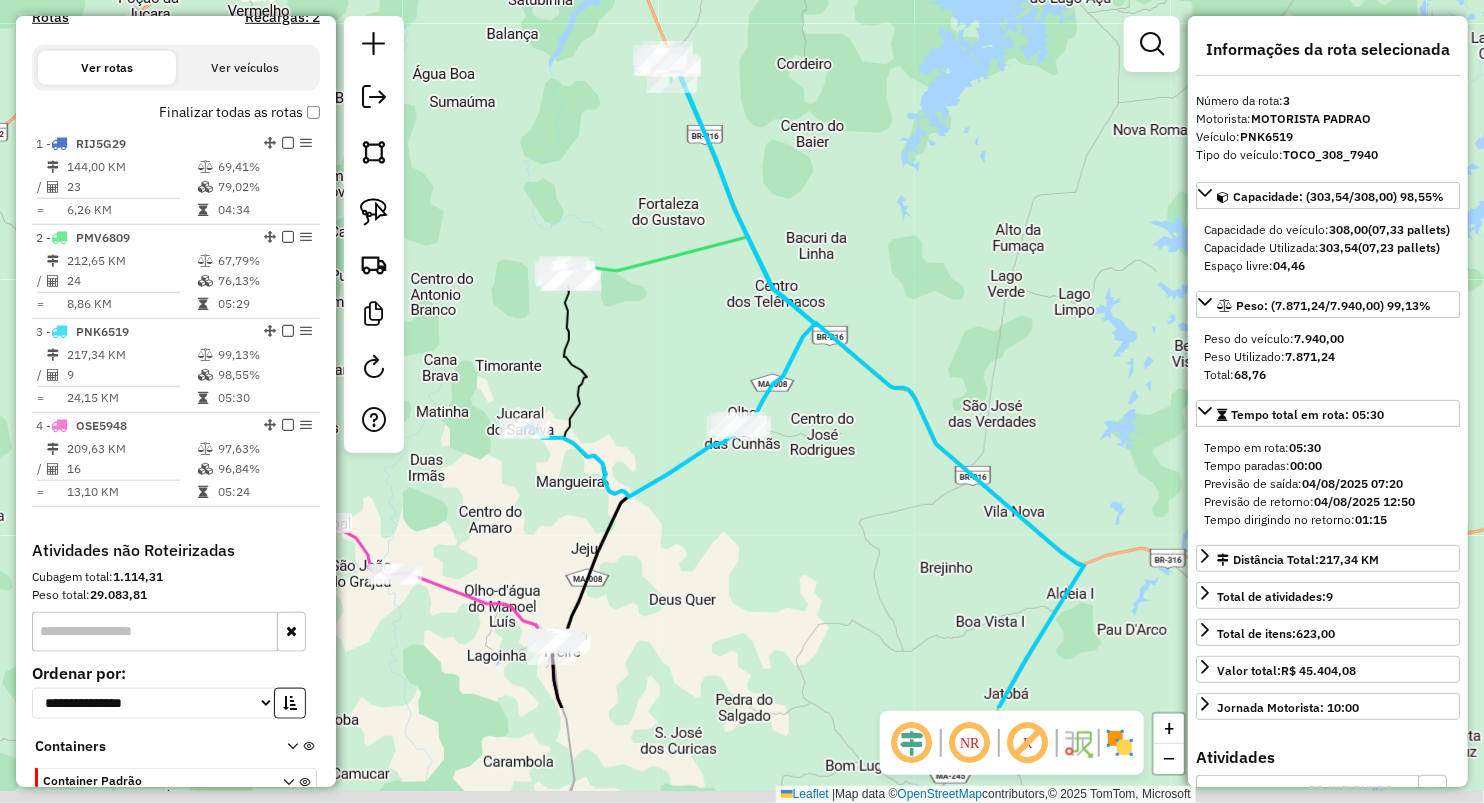drag, startPoint x: 856, startPoint y: 439, endPoint x: 856, endPoint y: 301, distance: 138 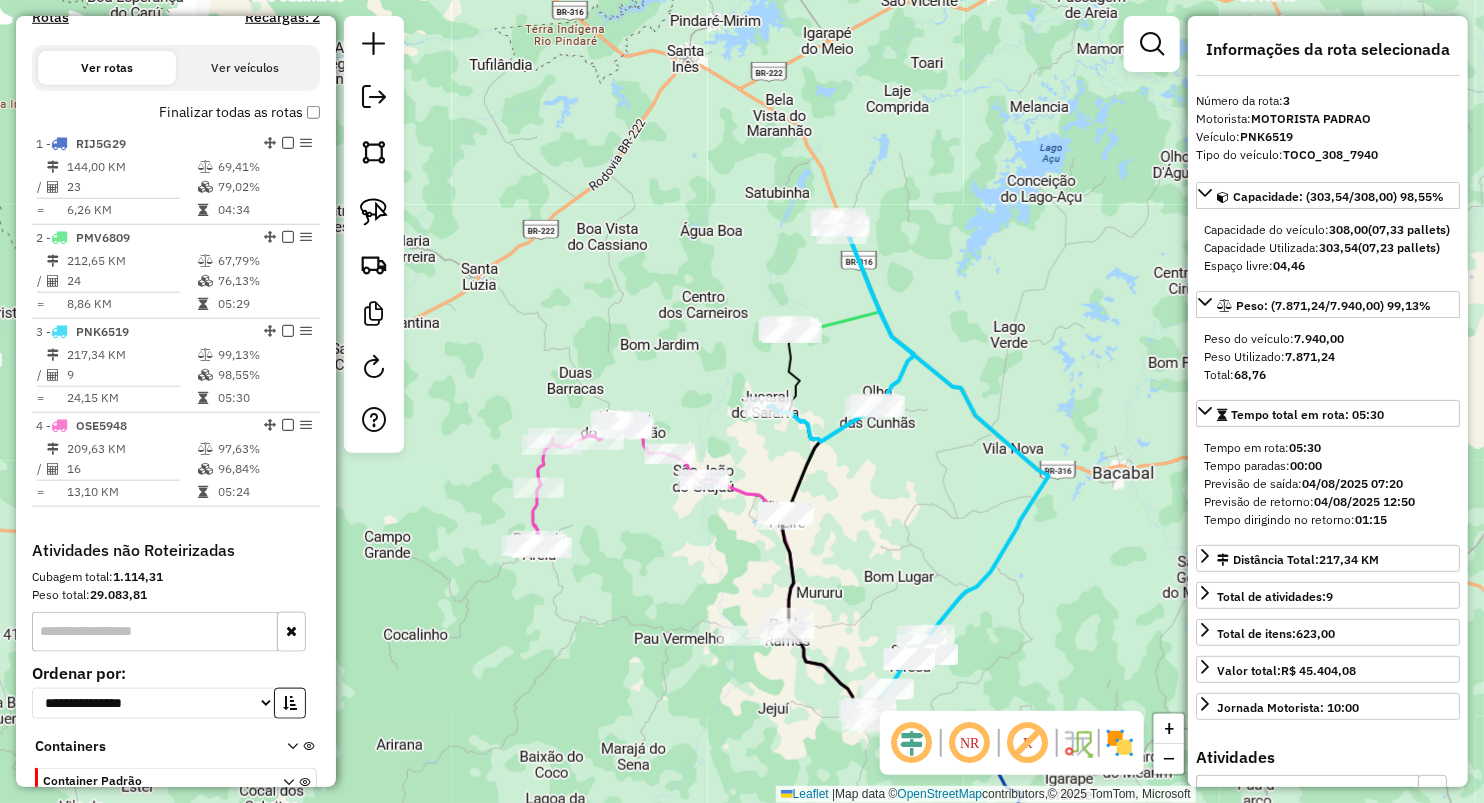 drag, startPoint x: 905, startPoint y: 592, endPoint x: 902, endPoint y: 436, distance: 156.02884 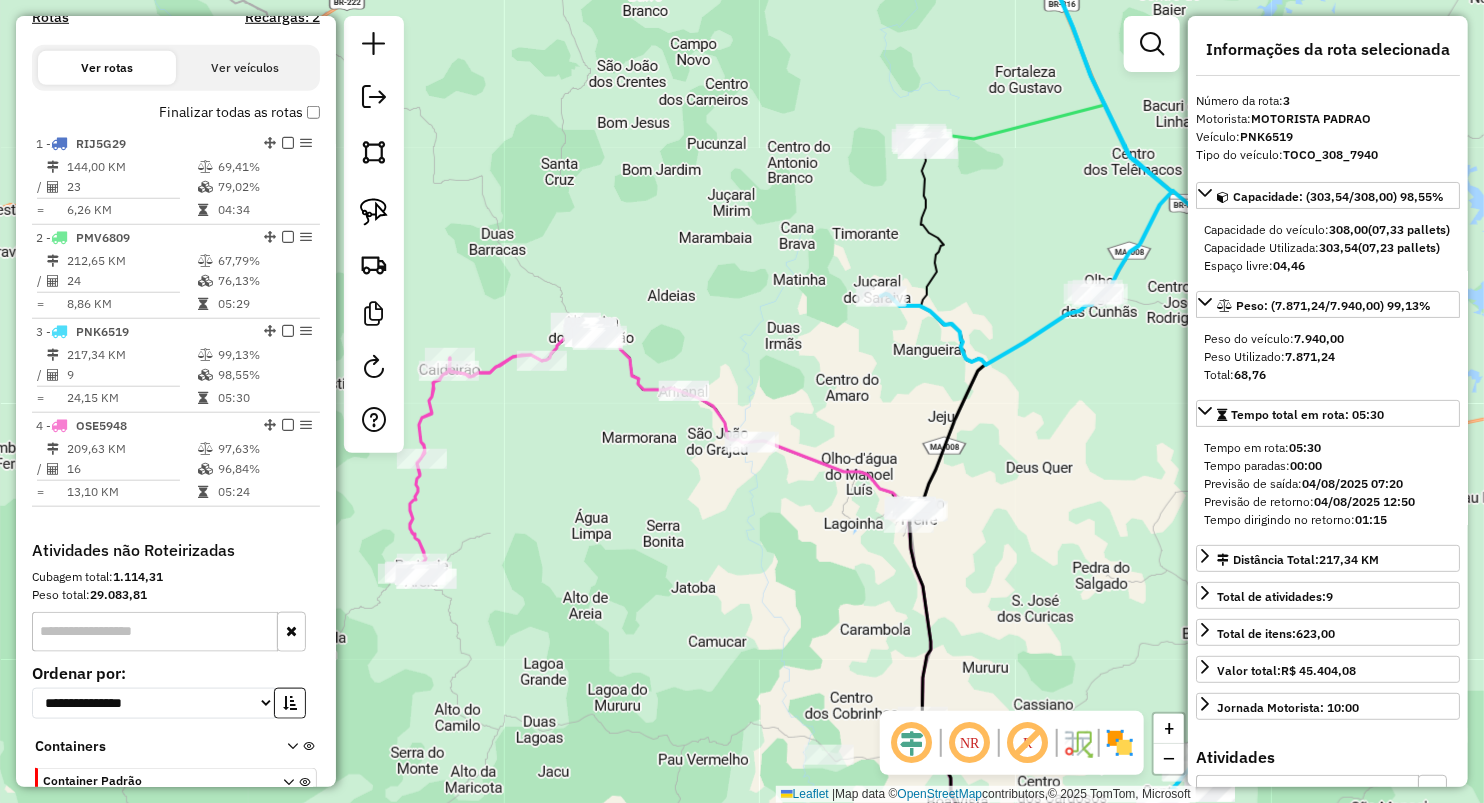 drag, startPoint x: 622, startPoint y: 464, endPoint x: 596, endPoint y: 428, distance: 44.407207 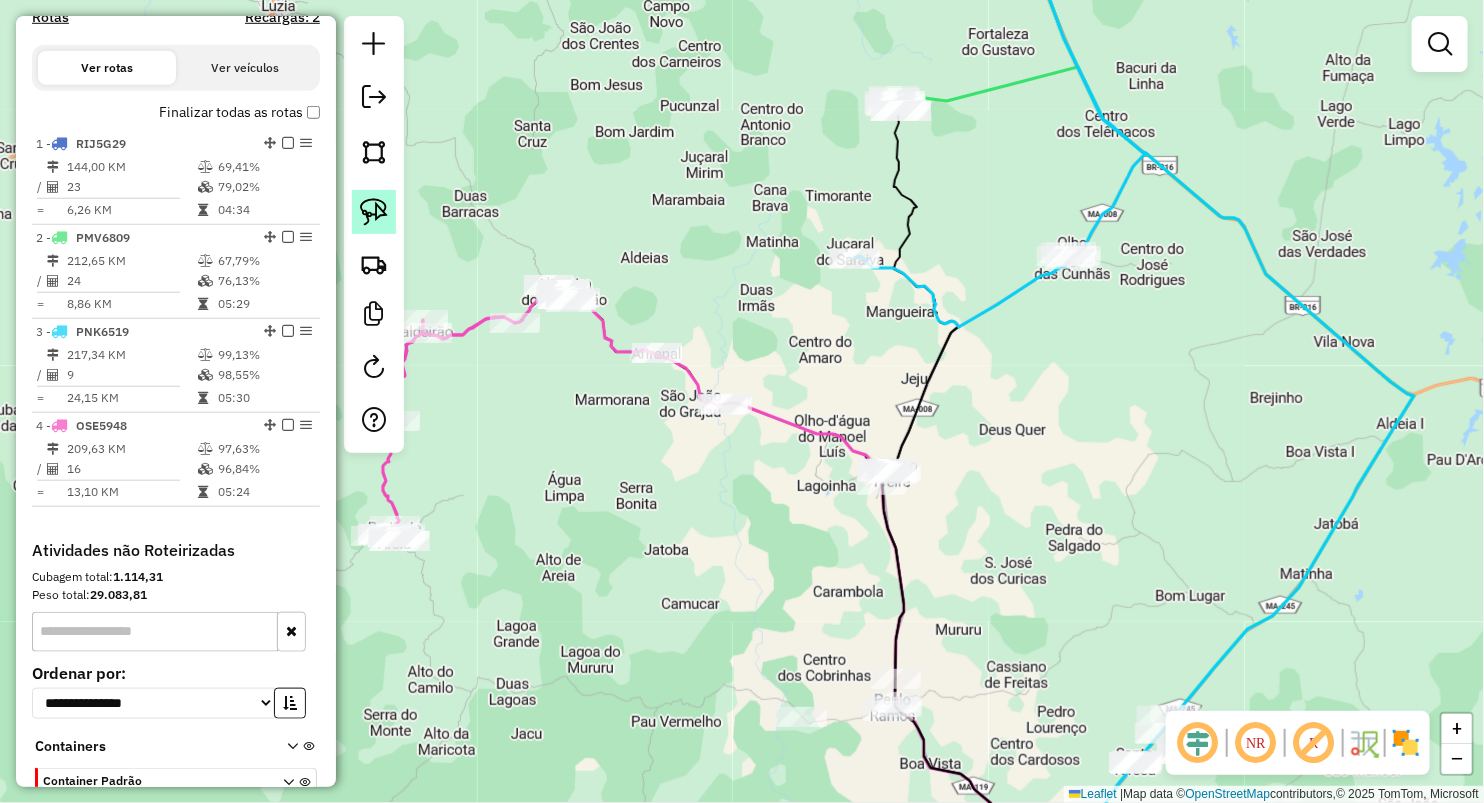 click 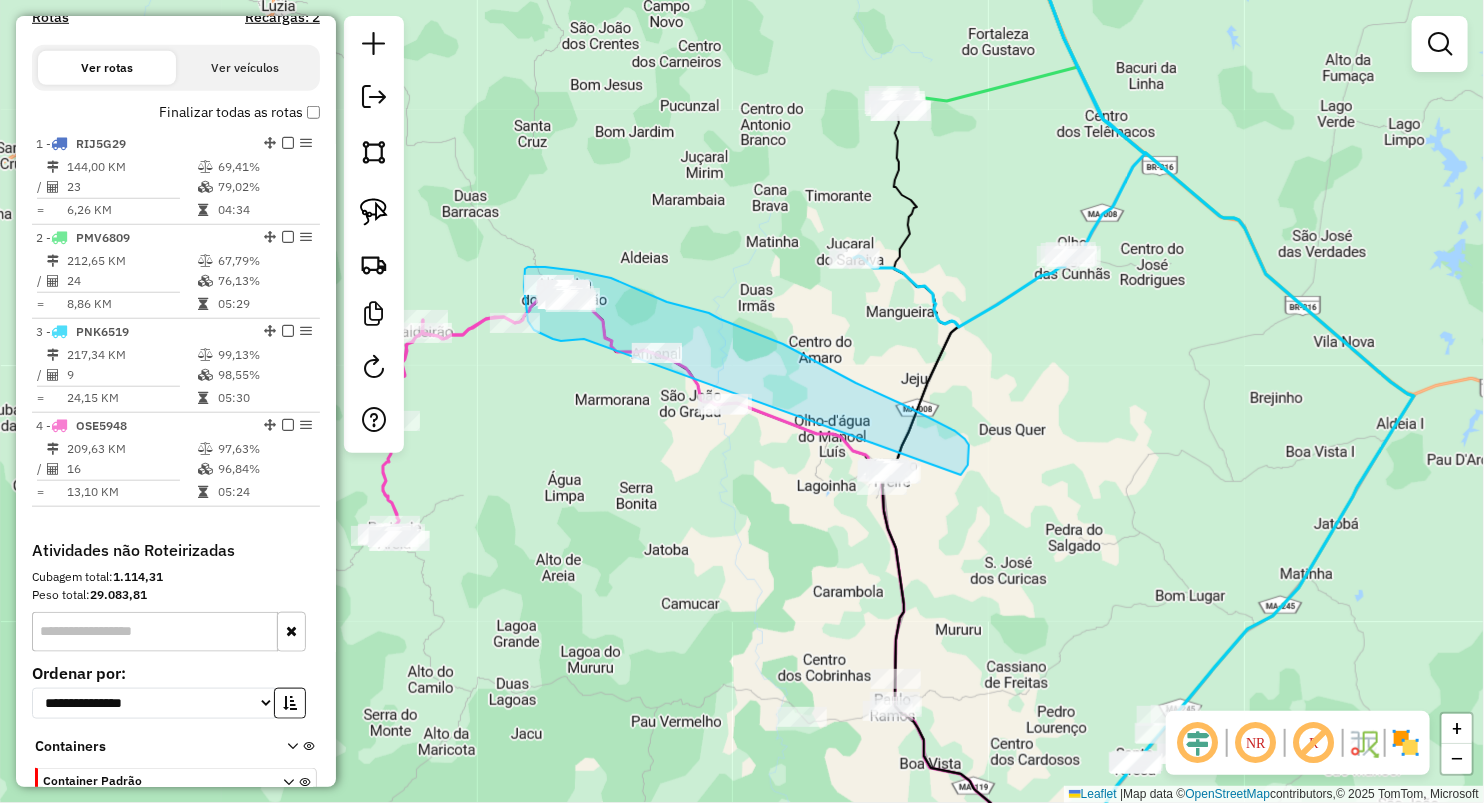 drag, startPoint x: 580, startPoint y: 340, endPoint x: 886, endPoint y: 559, distance: 376.29376 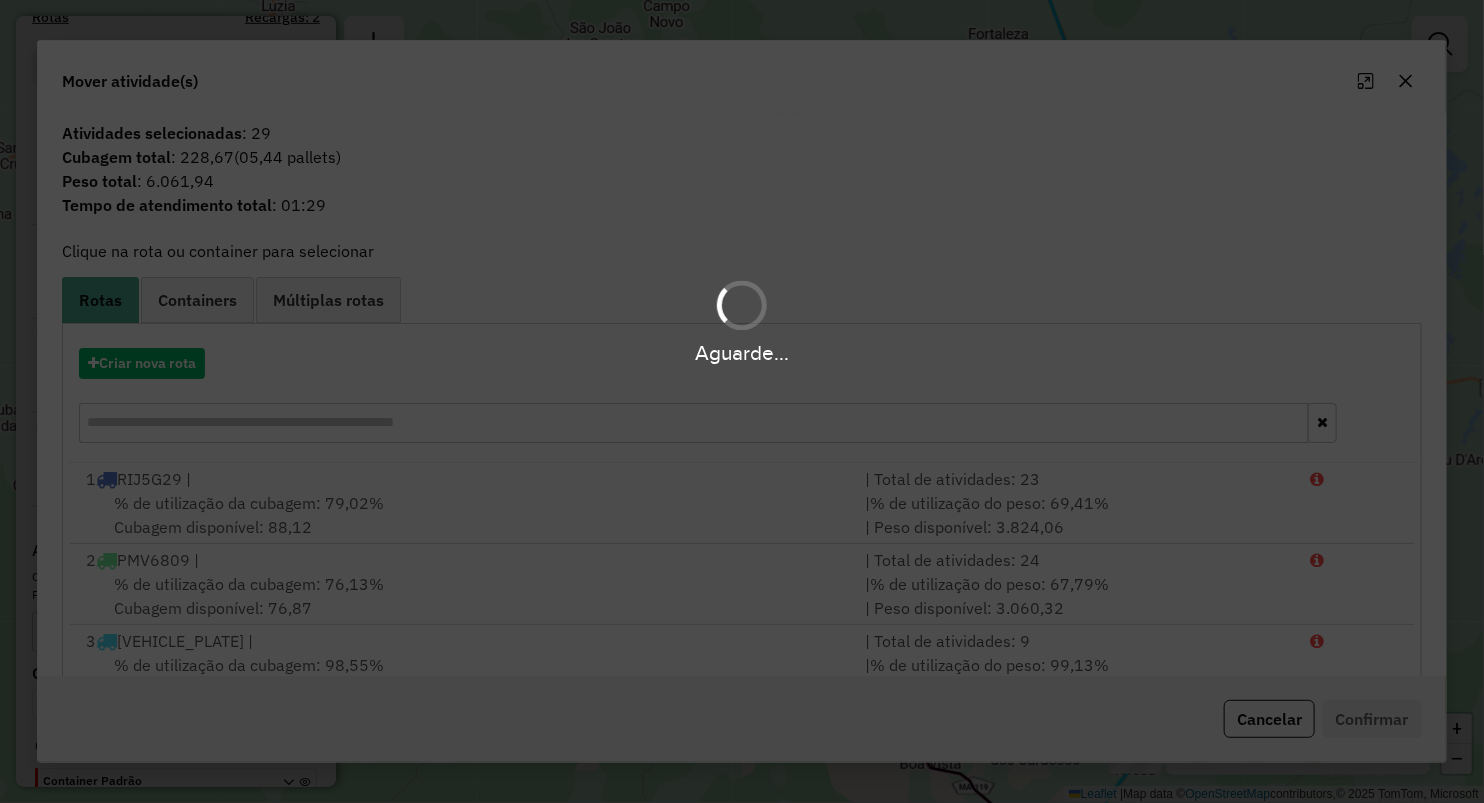 click on "Aguarde...  Pop-up bloqueado!  Seu navegador bloqueou automáticamente a abertura de uma nova janela.   Acesse as configurações e adicione o endereço do sistema a lista de permissão.   Fechar  Informações da Sessão 974450 - 04/08/2025     Criação: 02/08/2025 15:36   Depósito:  M4K LAGO DA PEDRA  Total de rotas:  4  Distância Total:  783,62 km  Tempo total:  20:57  Valor total:  R$ 371.740,83  - Total roteirizado:  R$ 198.290,56  - Total não roteirizado:  R$ 173.450,27  Total de Atividades Roteirizadas:  72  Total de Pedidos Roteirizados:  108  Peso total roteirizado:  30.738,45  Cubagem total roteirizado:  1.178,83  Total de Atividades não Roteirizadas:  72  Total de Pedidos não Roteirizados:  99 Total de caixas por viagem:  1.178,83 /   4 =  294,71 Média de Atividades por viagem:  72 /   4 =  18,00 Ocupação média da frota:  87,98%   Rotas vários dias:  0  Clientes Priorizados NR:  0 Rotas  Recargas: 2   Ver rotas   Ver veículos  Finalizar todas as rotas   1 -       RIJ5G29   144,00 KM" at bounding box center [742, 401] 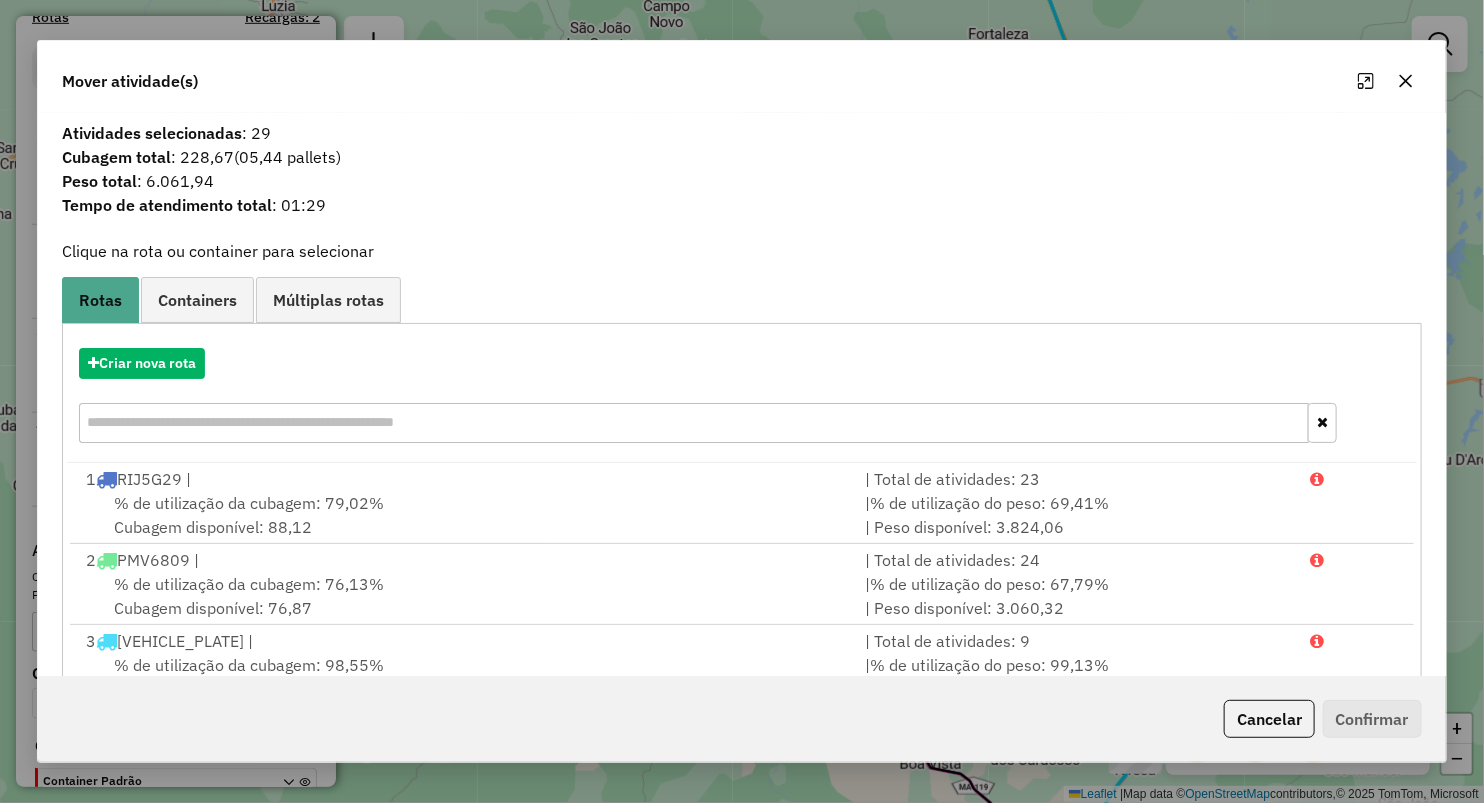 drag, startPoint x: 1397, startPoint y: 75, endPoint x: 1264, endPoint y: 273, distance: 238.52254 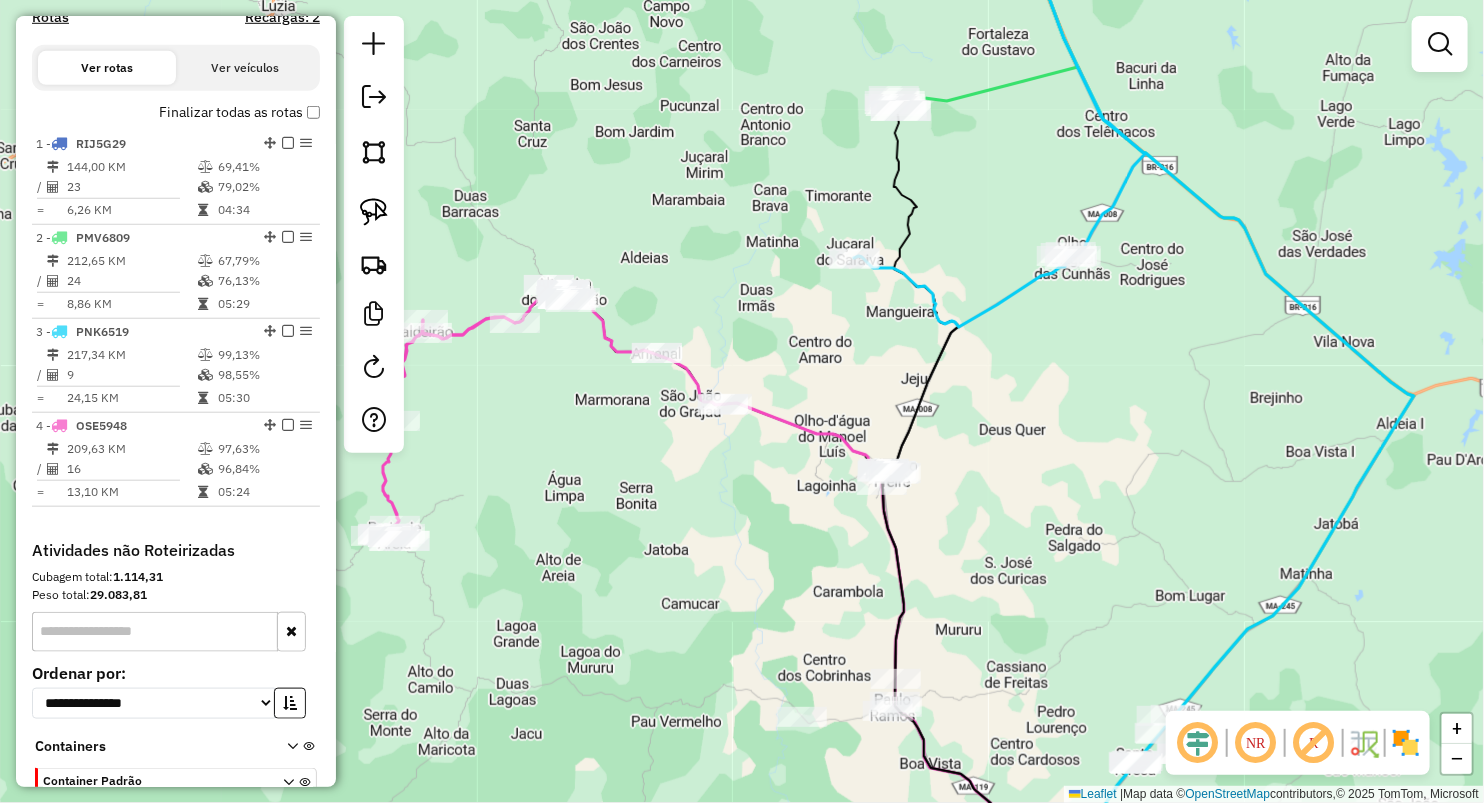 drag, startPoint x: 1089, startPoint y: 543, endPoint x: 1023, endPoint y: 252, distance: 298.3907 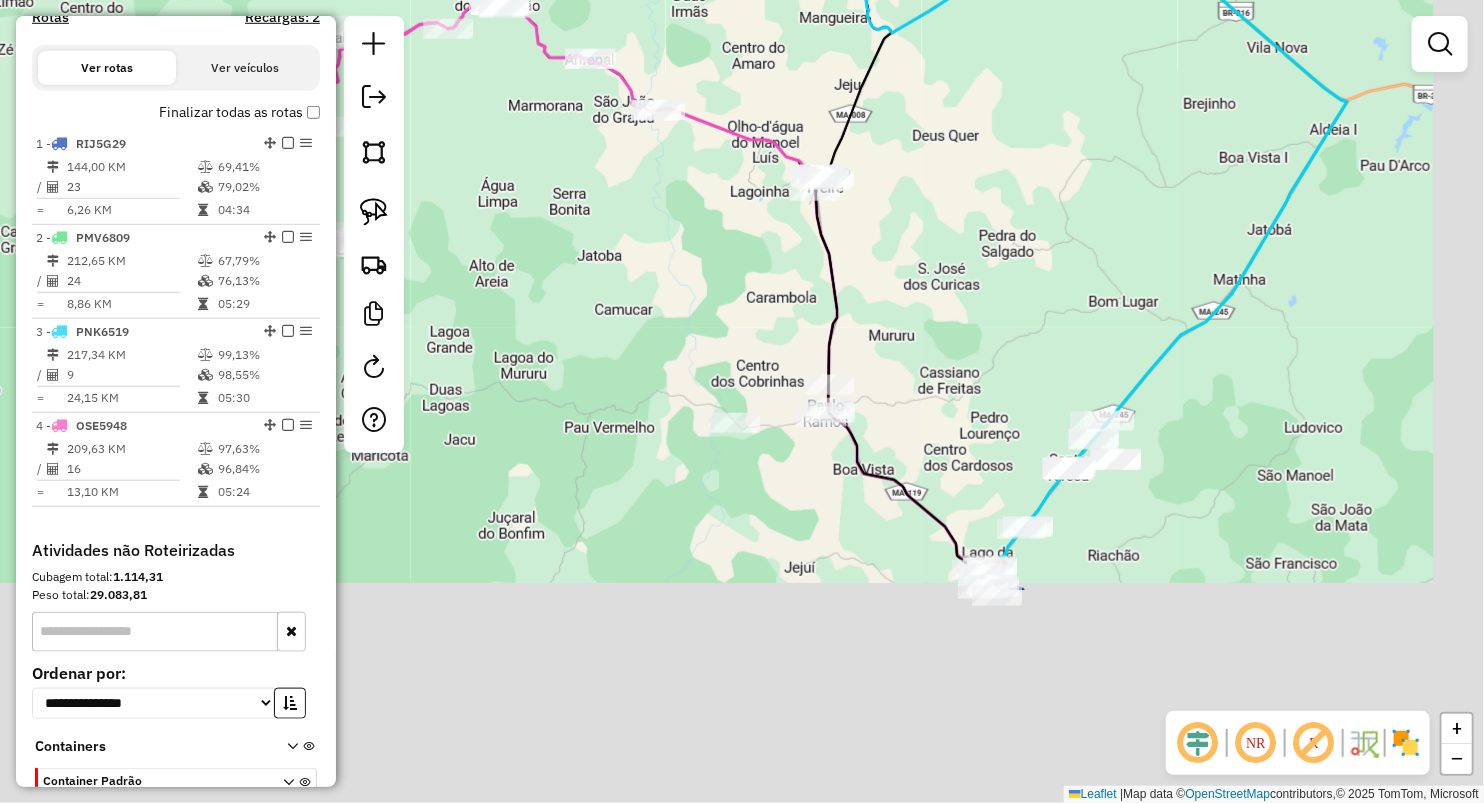 drag, startPoint x: 1023, startPoint y: 252, endPoint x: 1010, endPoint y: 269, distance: 21.400934 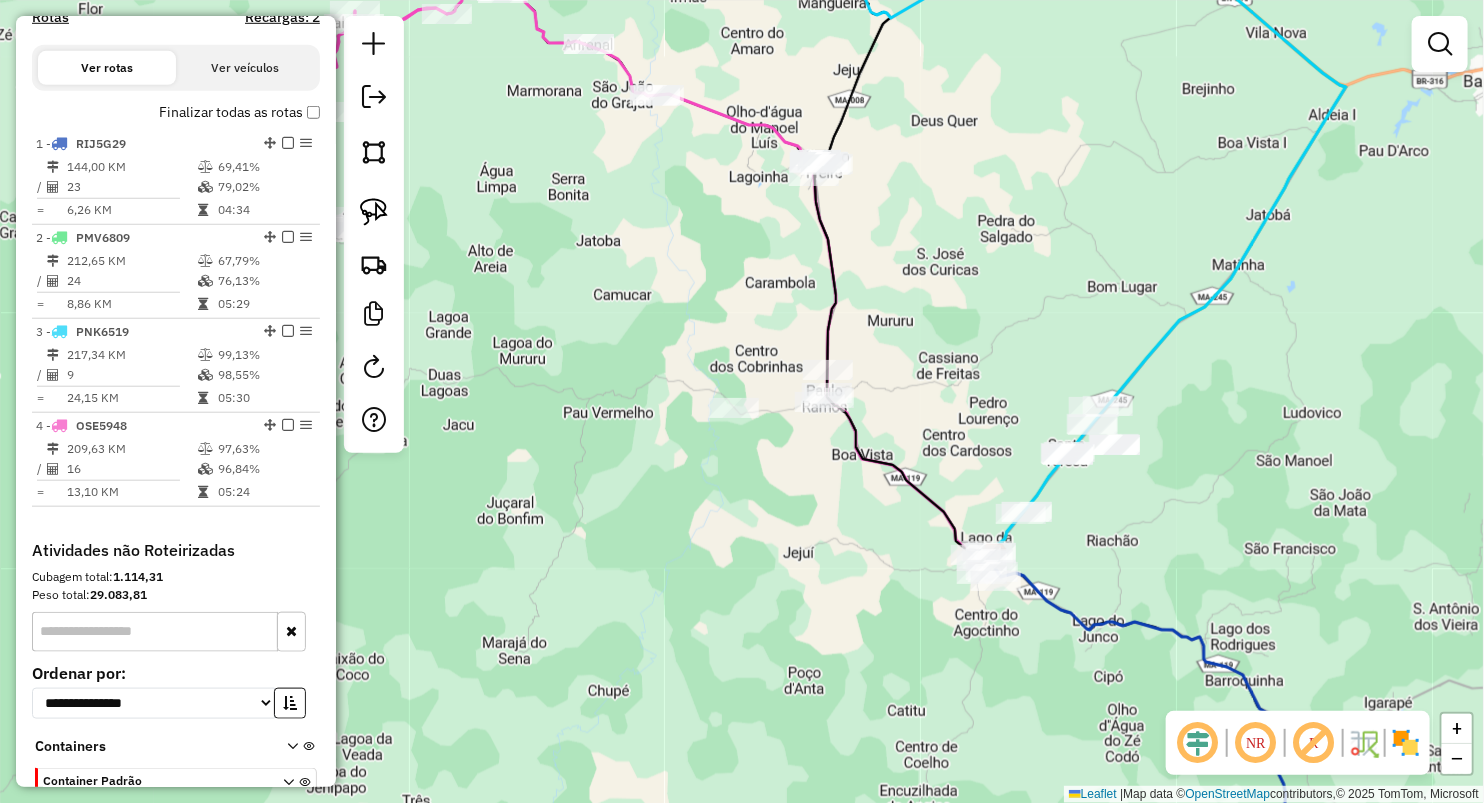 click 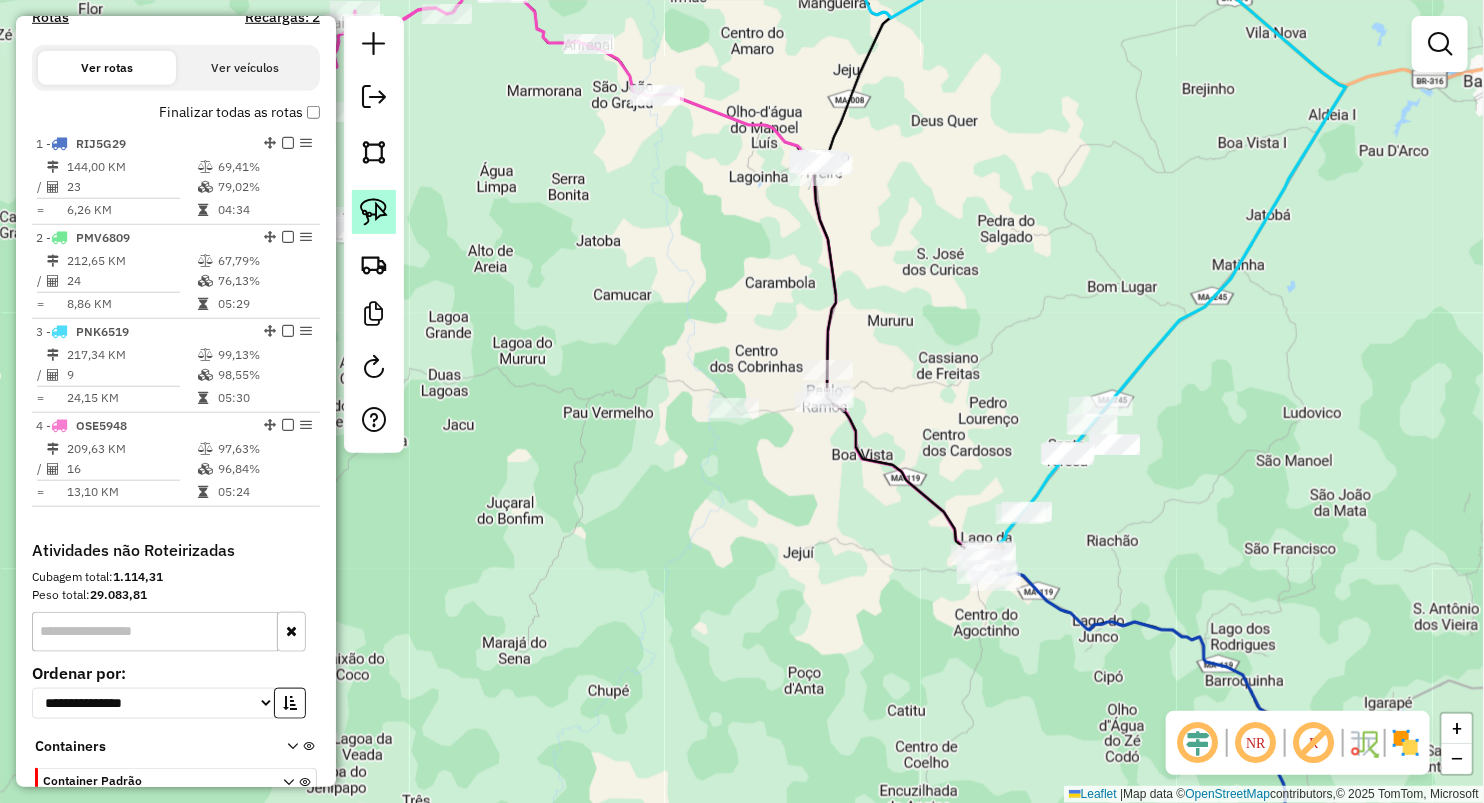 click 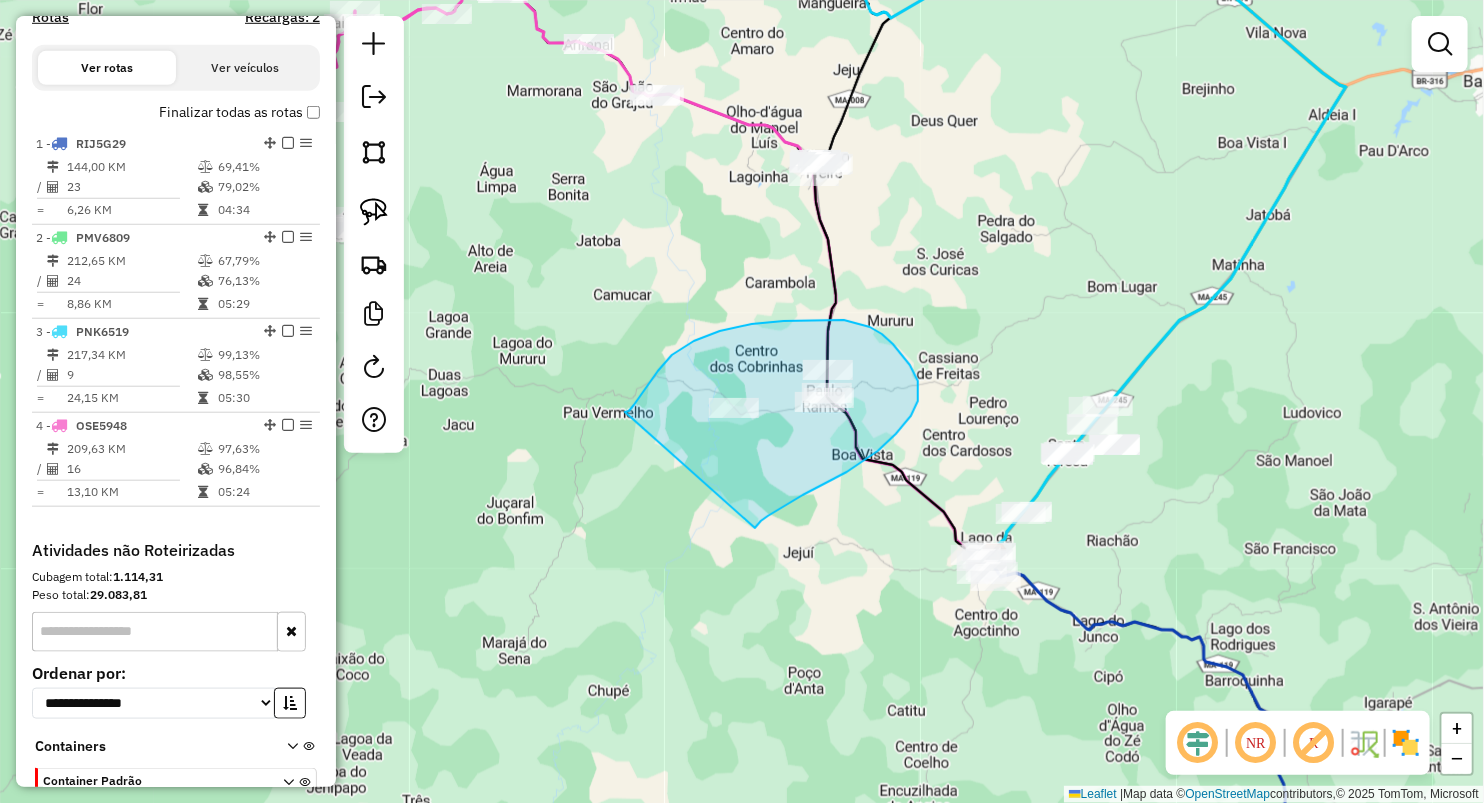 drag, startPoint x: 629, startPoint y: 411, endPoint x: 653, endPoint y: 667, distance: 257.12253 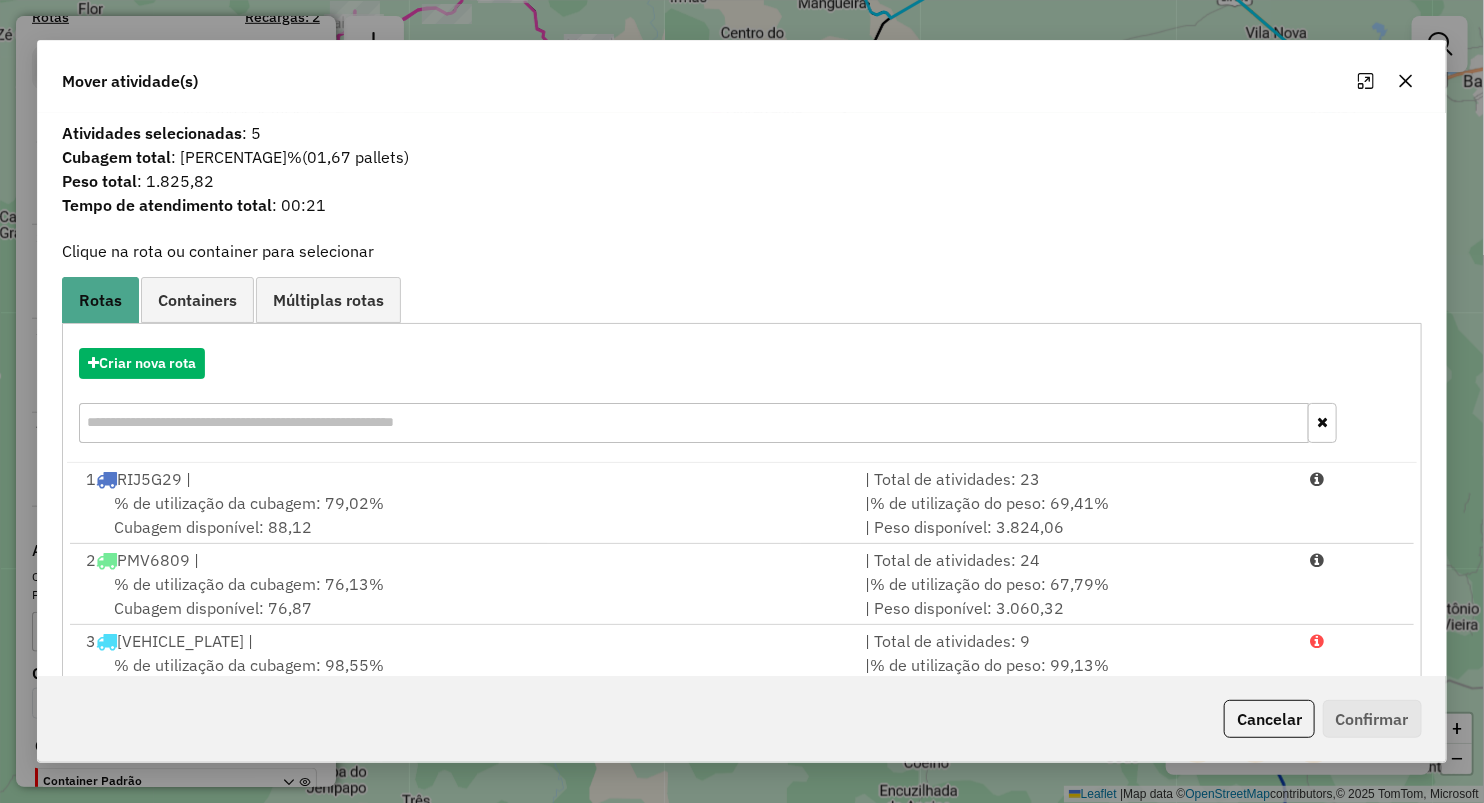 click 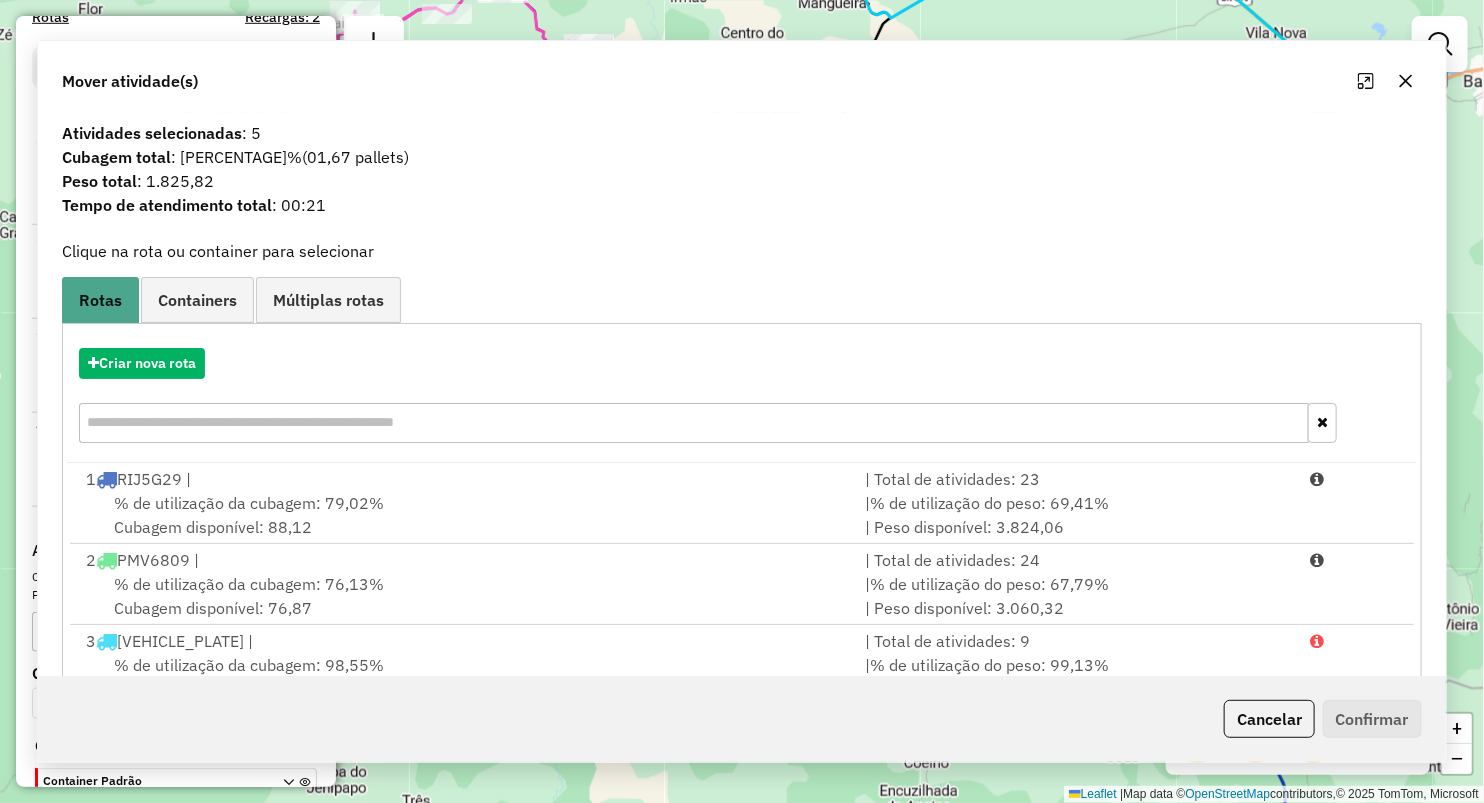 click on "Mover atividade(s) Atividades selecionadas : 5 Cubagem total  : 70,26   (01,67 pallets)  Peso total : 1.825,82 Tempo de atendimento total : 00:21  Clique na rota ou container para selecionar   Rotas Containers Múltiplas rotas  Criar nova rota   1  RIJ5G29 |   | Total de atividades: 23  % de utilização da cubagem: 79,02%  Cubagem disponível: 88,12   |  % de utilização do peso: 69,41%  | Peso disponível: 3.824,06   2  PMV6809 |   | Total de atividades: 24  % de utilização da cubagem: 76,13%  Cubagem disponível: 76,87   |  % de utilização do peso: 67,79%  | Peso disponível: 3.060,32   3  PNK6519 |   | Total de atividades: 9  % de utilização da cubagem: 98,55%  Cubagem disponível: 4,46   |  % de utilização do peso: 99,13%  | Peso disponível: 68,76   4  OSE5948 |   | Total de atividades: 16  % de utilização da cubagem: 96,84%  Cubagem disponível: 9,72   |  % de utilização do peso: 97,63%  | Peso disponível: 188,41   Criar novo container  Container Padrão  Peso total: 29.083,81  :" 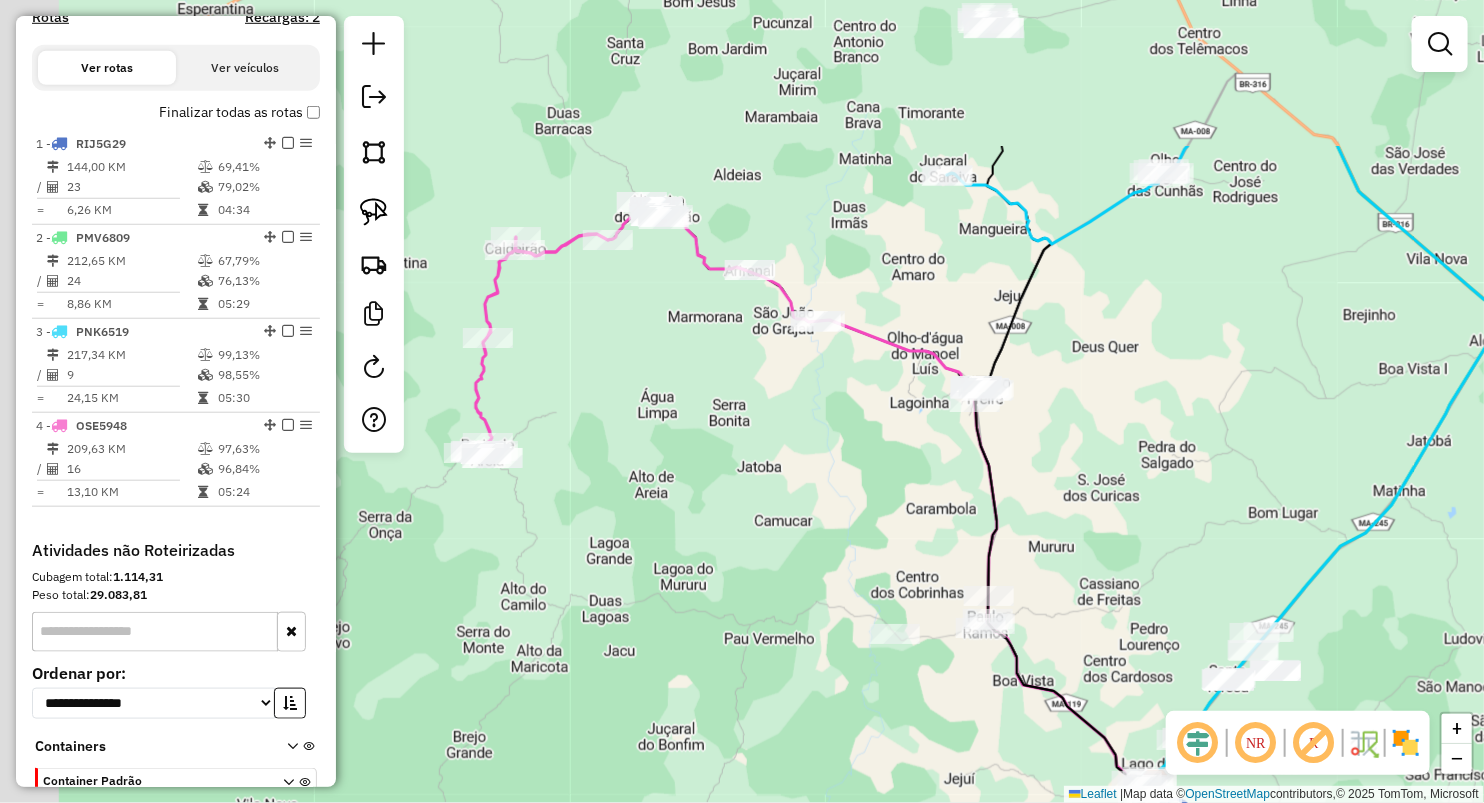 drag, startPoint x: 563, startPoint y: 325, endPoint x: 601, endPoint y: 409, distance: 92.19544 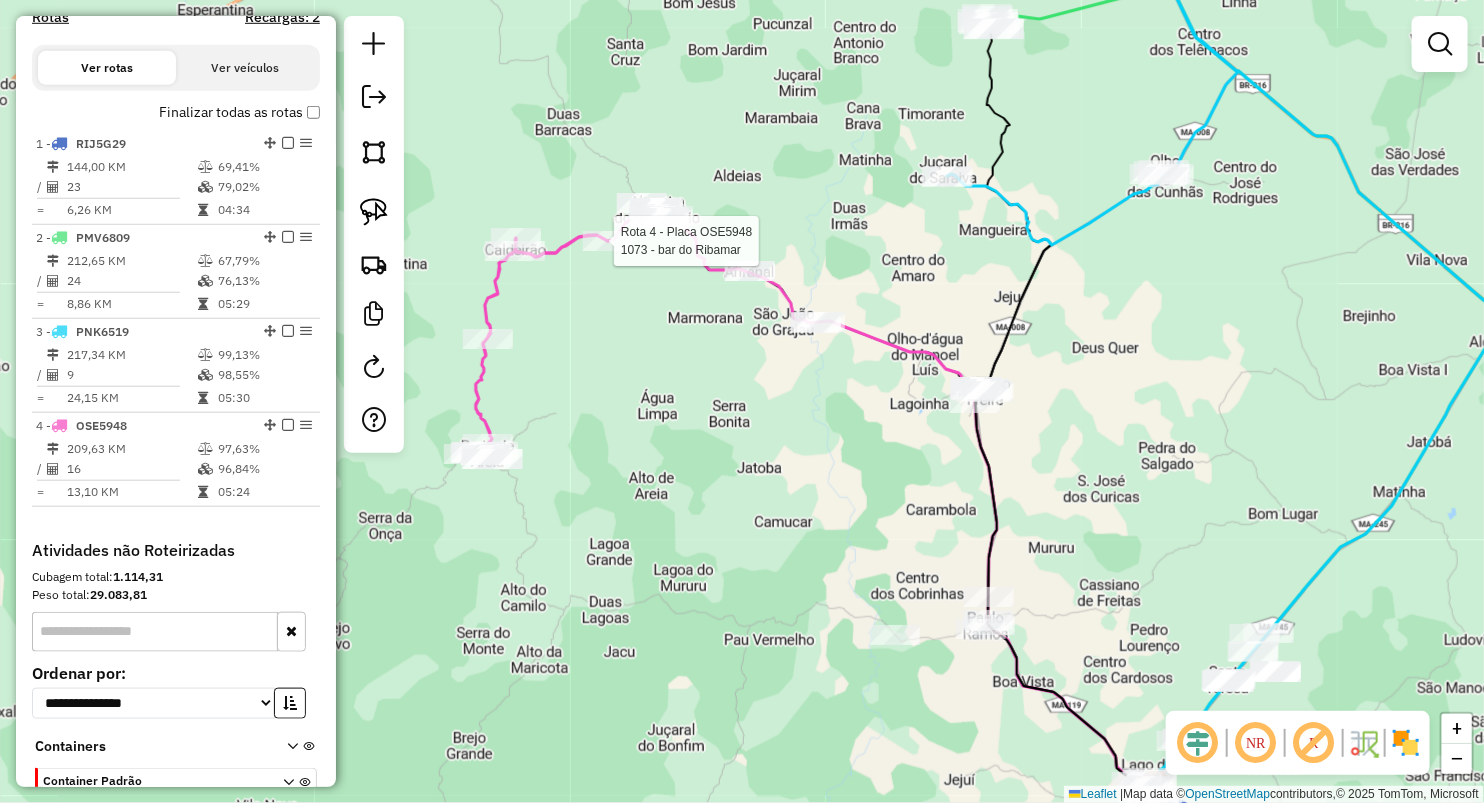 select on "**********" 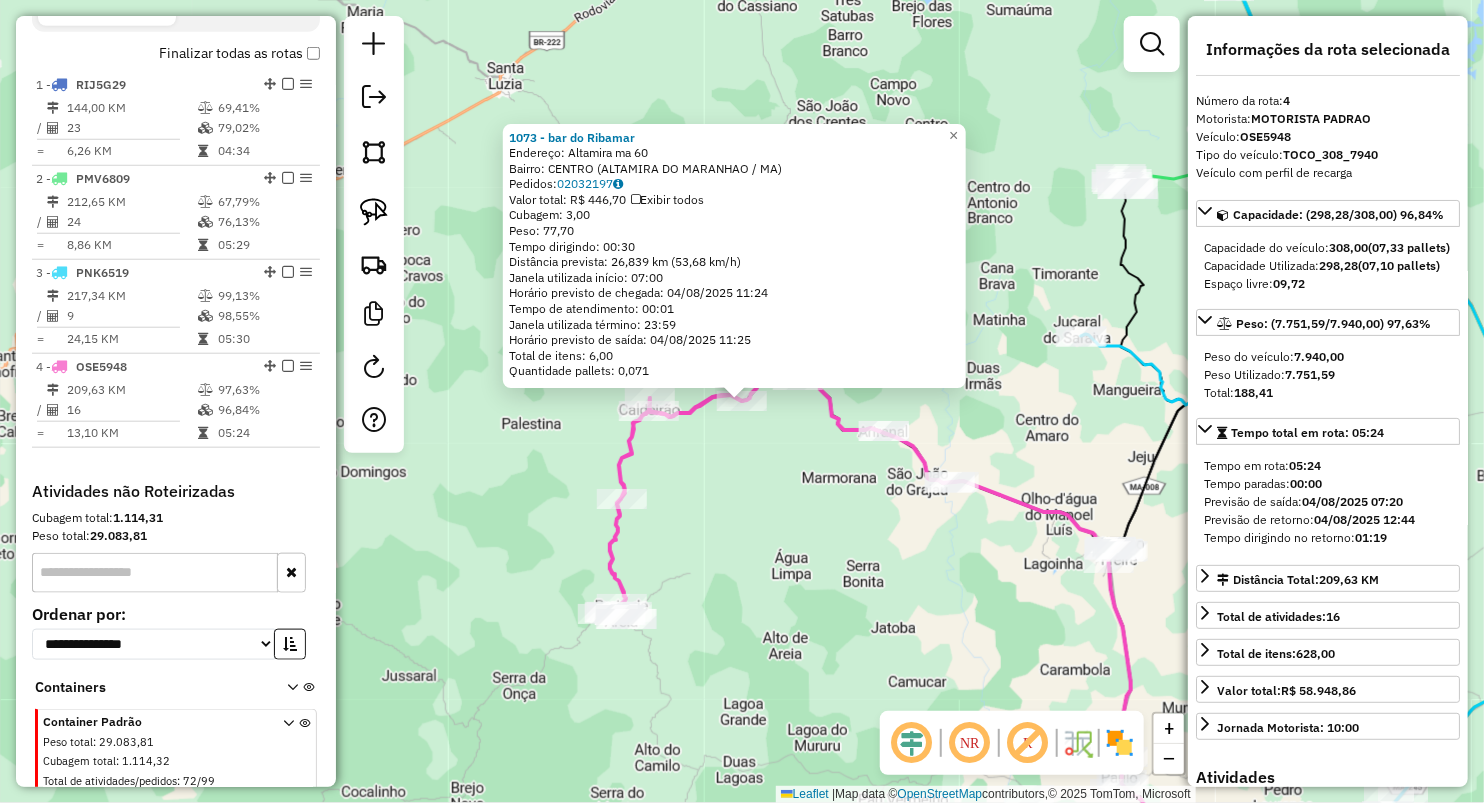 scroll, scrollTop: 746, scrollLeft: 0, axis: vertical 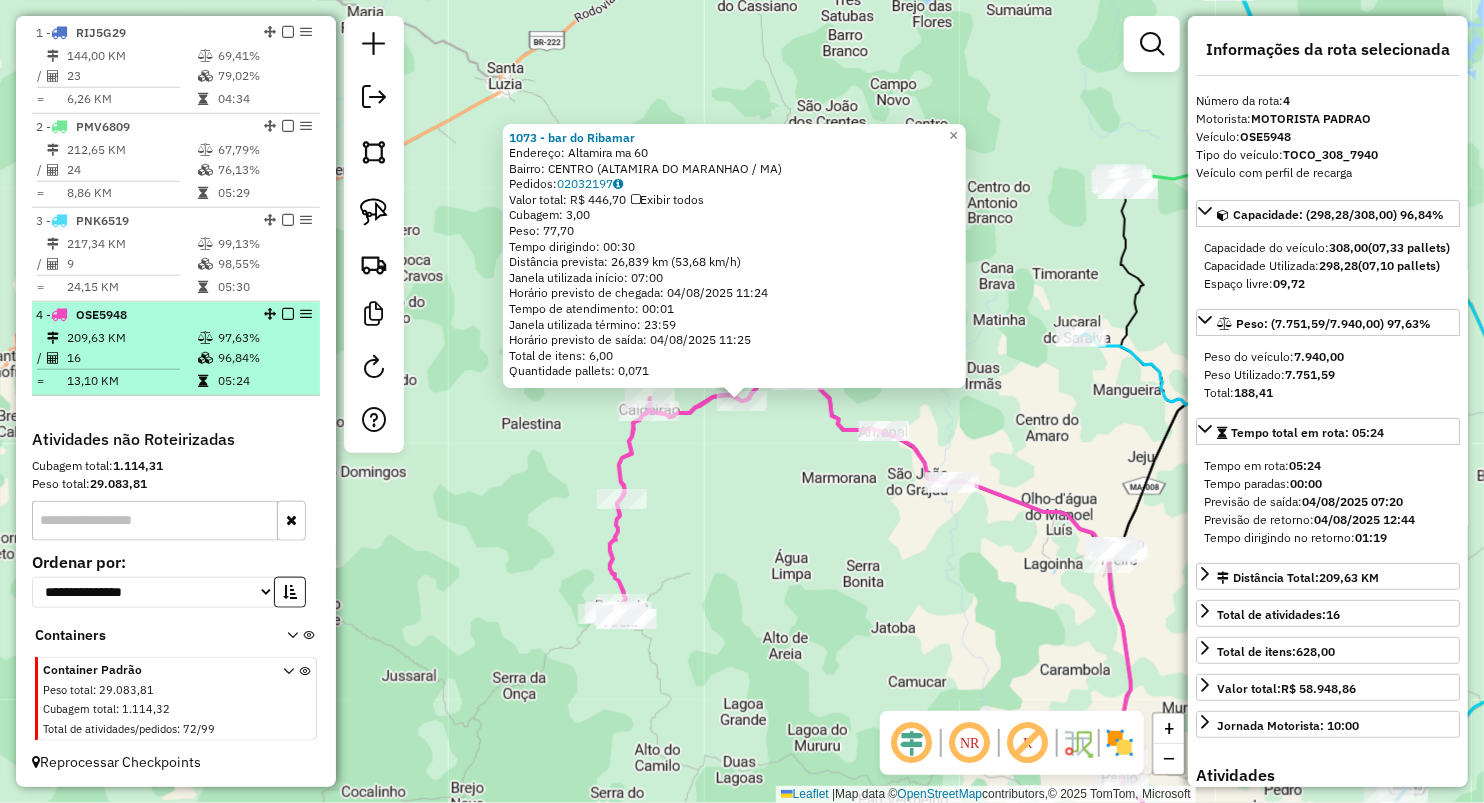 click on "16" at bounding box center (131, 358) 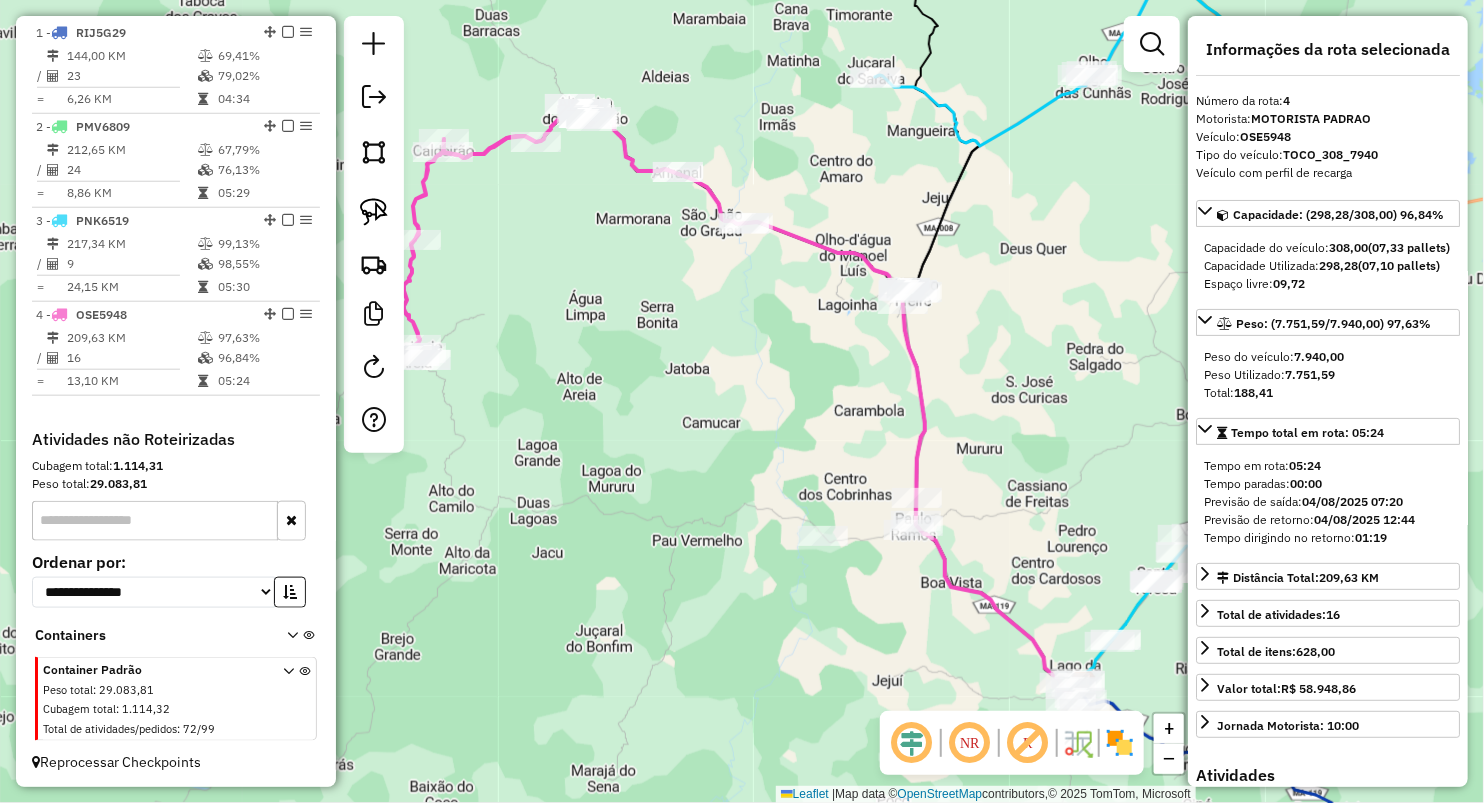 click on "Janela de atendimento Grade de atendimento Capacidade Transportadoras Veículos Cliente Pedidos  Rotas Selecione os dias de semana para filtrar as janelas de atendimento  Seg   Ter   Qua   Qui   Sex   Sáb   Dom  Informe o período da janela de atendimento: De: Até:  Filtrar exatamente a janela do cliente  Considerar janela de atendimento padrão  Selecione os dias de semana para filtrar as grades de atendimento  Seg   Ter   Qua   Qui   Sex   Sáb   Dom   Considerar clientes sem dia de atendimento cadastrado  Clientes fora do dia de atendimento selecionado Filtrar as atividades entre os valores definidos abaixo:  Peso mínimo:   Peso máximo:   Cubagem mínima:   Cubagem máxima:   De:   Até:  Filtrar as atividades entre o tempo de atendimento definido abaixo:  De:   Até:   Considerar capacidade total dos clientes não roteirizados Transportadora: Selecione um ou mais itens Tipo de veículo: Selecione um ou mais itens Veículo: Selecione um ou mais itens Motorista: Selecione um ou mais itens Nome: Rótulo:" 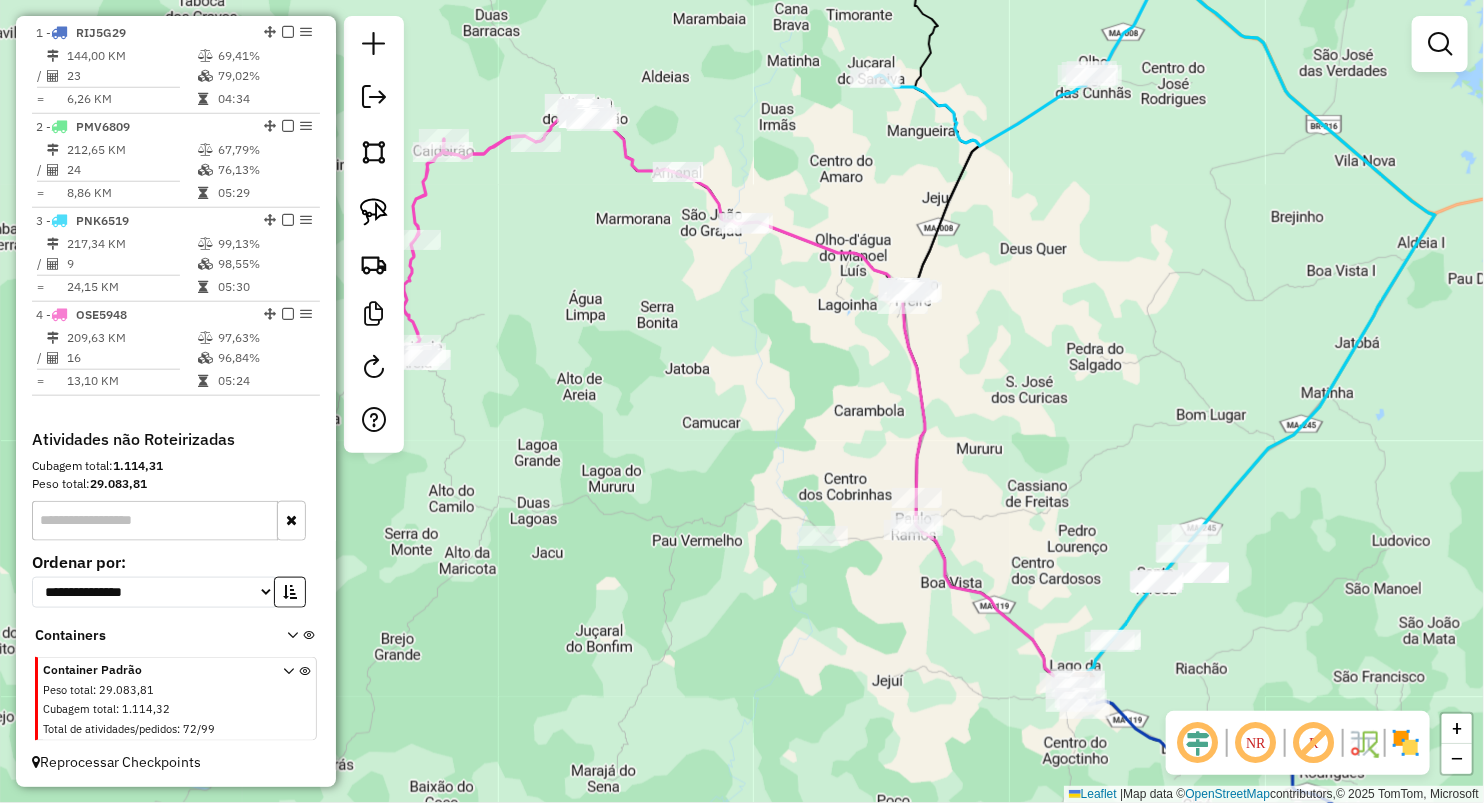 drag, startPoint x: 598, startPoint y: 268, endPoint x: 587, endPoint y: 323, distance: 56.089214 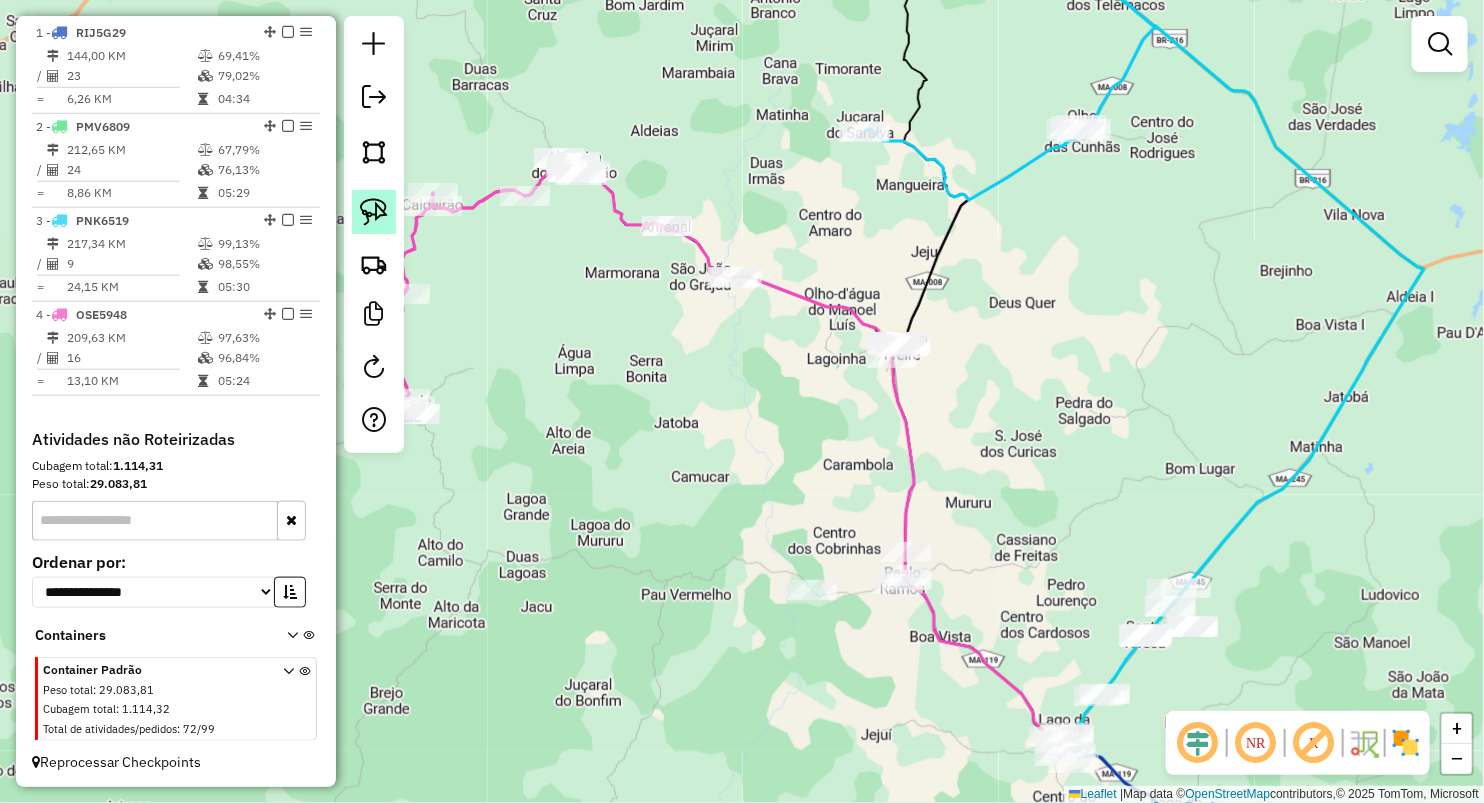 click 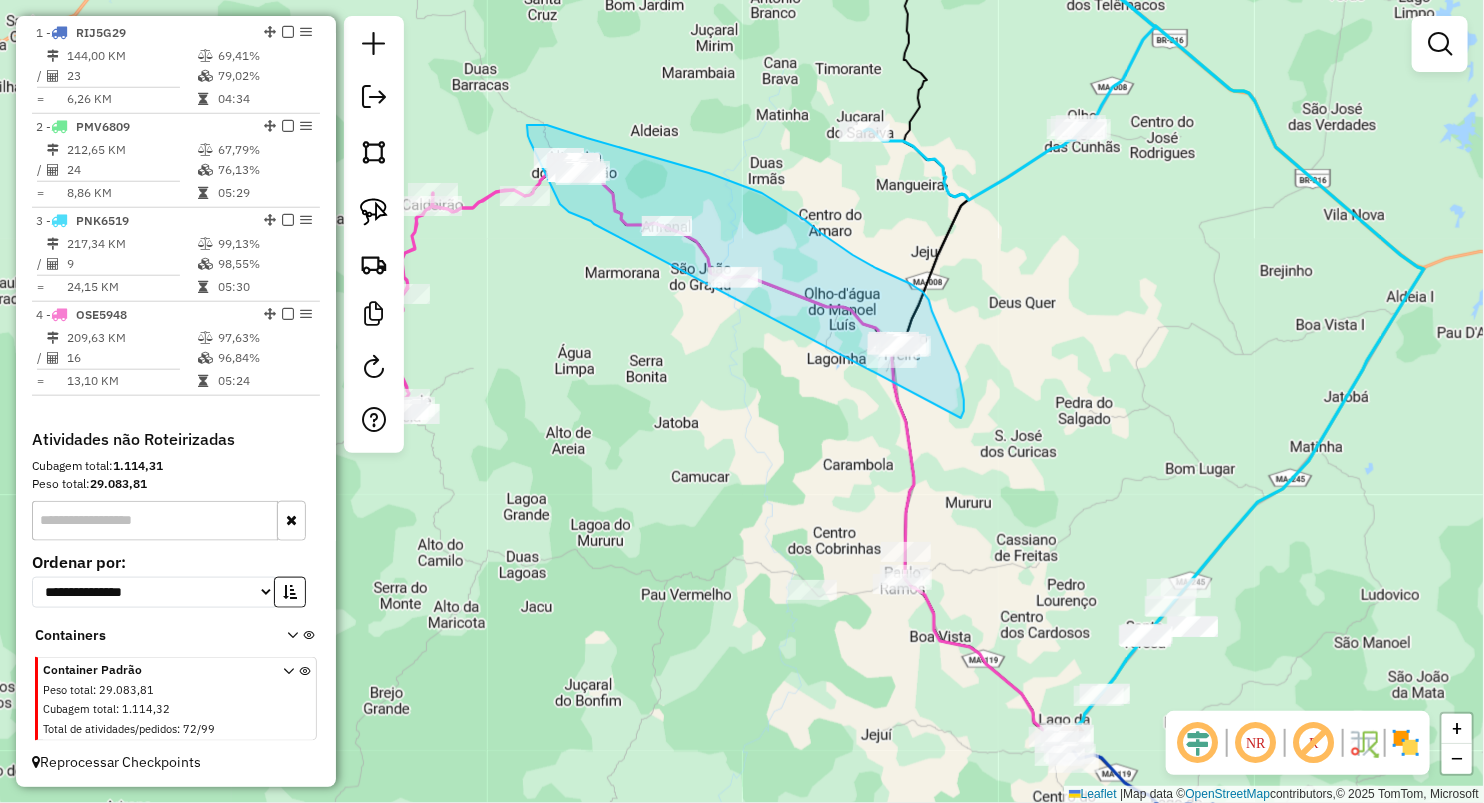 drag, startPoint x: 594, startPoint y: 225, endPoint x: 922, endPoint y: 454, distance: 400.03125 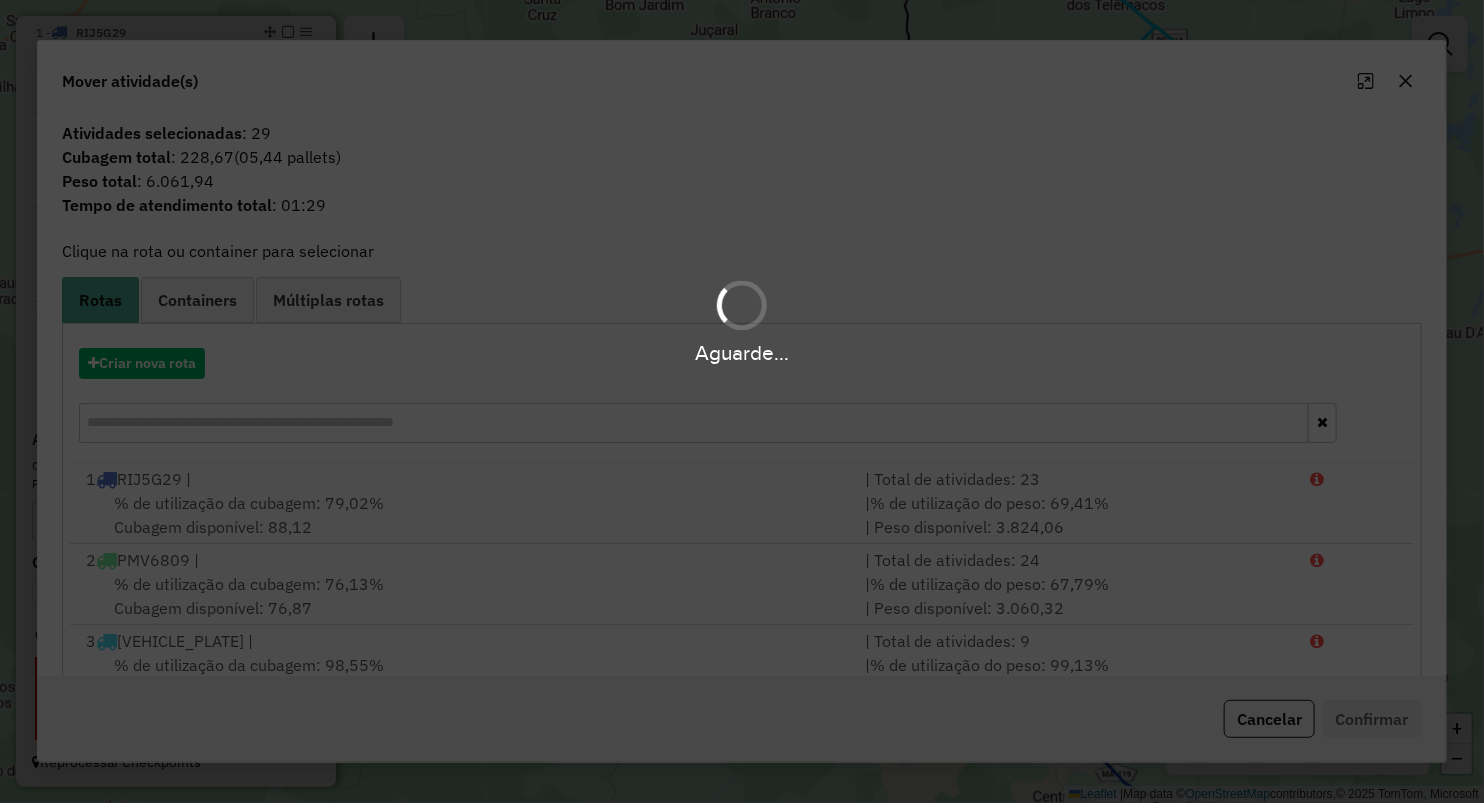 click on "Aguarde..." at bounding box center (742, 353) 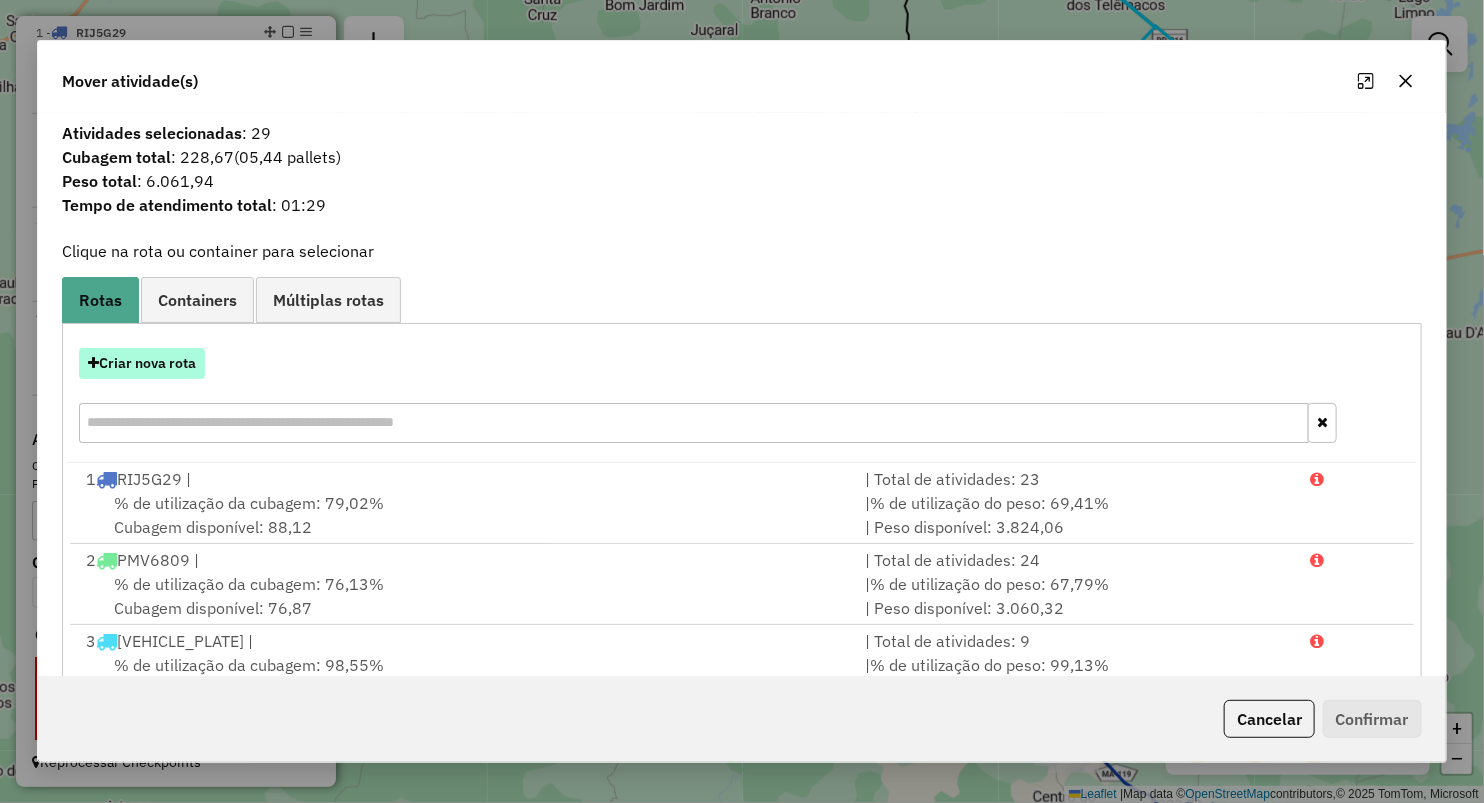 click on "Criar nova rota" at bounding box center (142, 363) 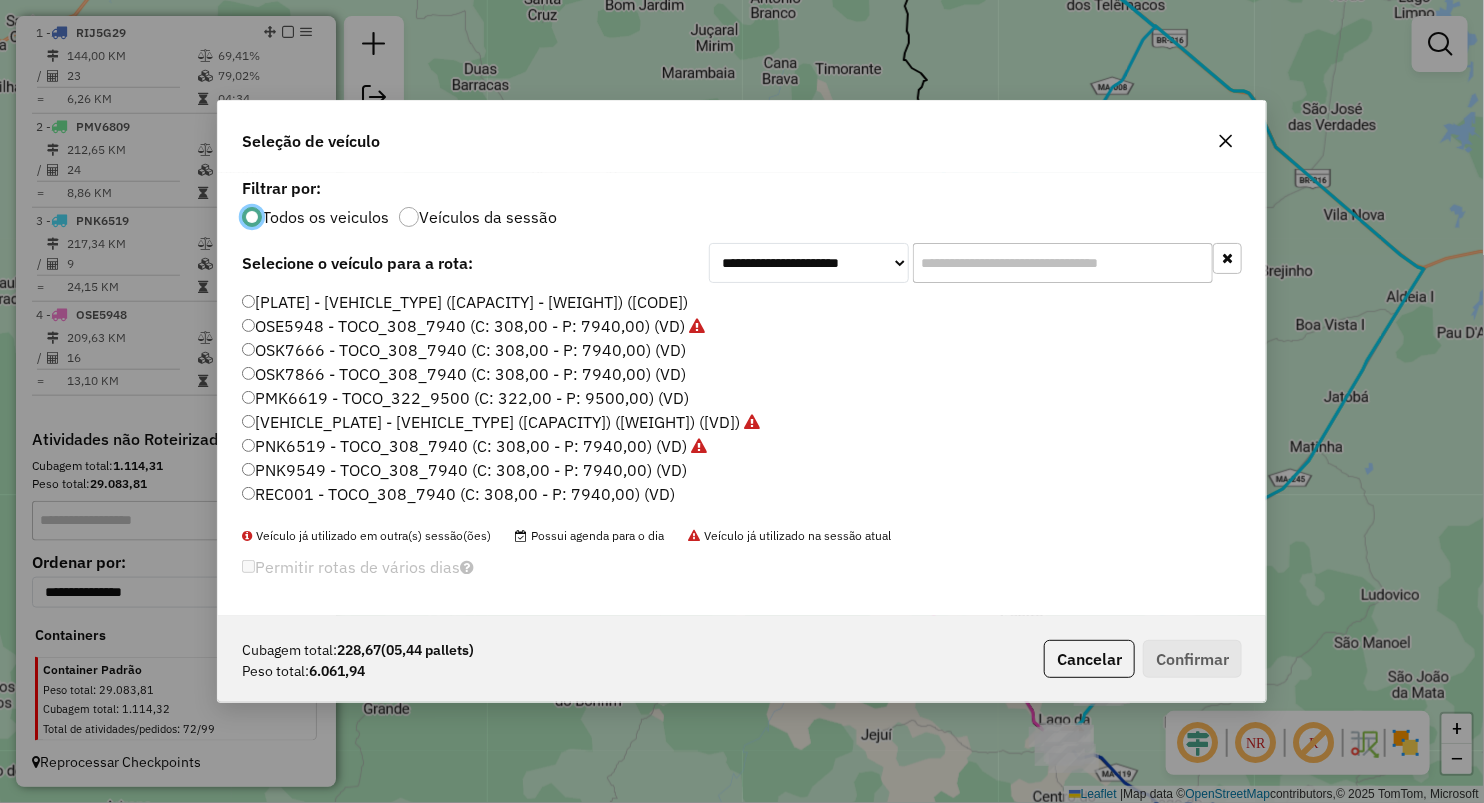 scroll, scrollTop: 10, scrollLeft: 6, axis: both 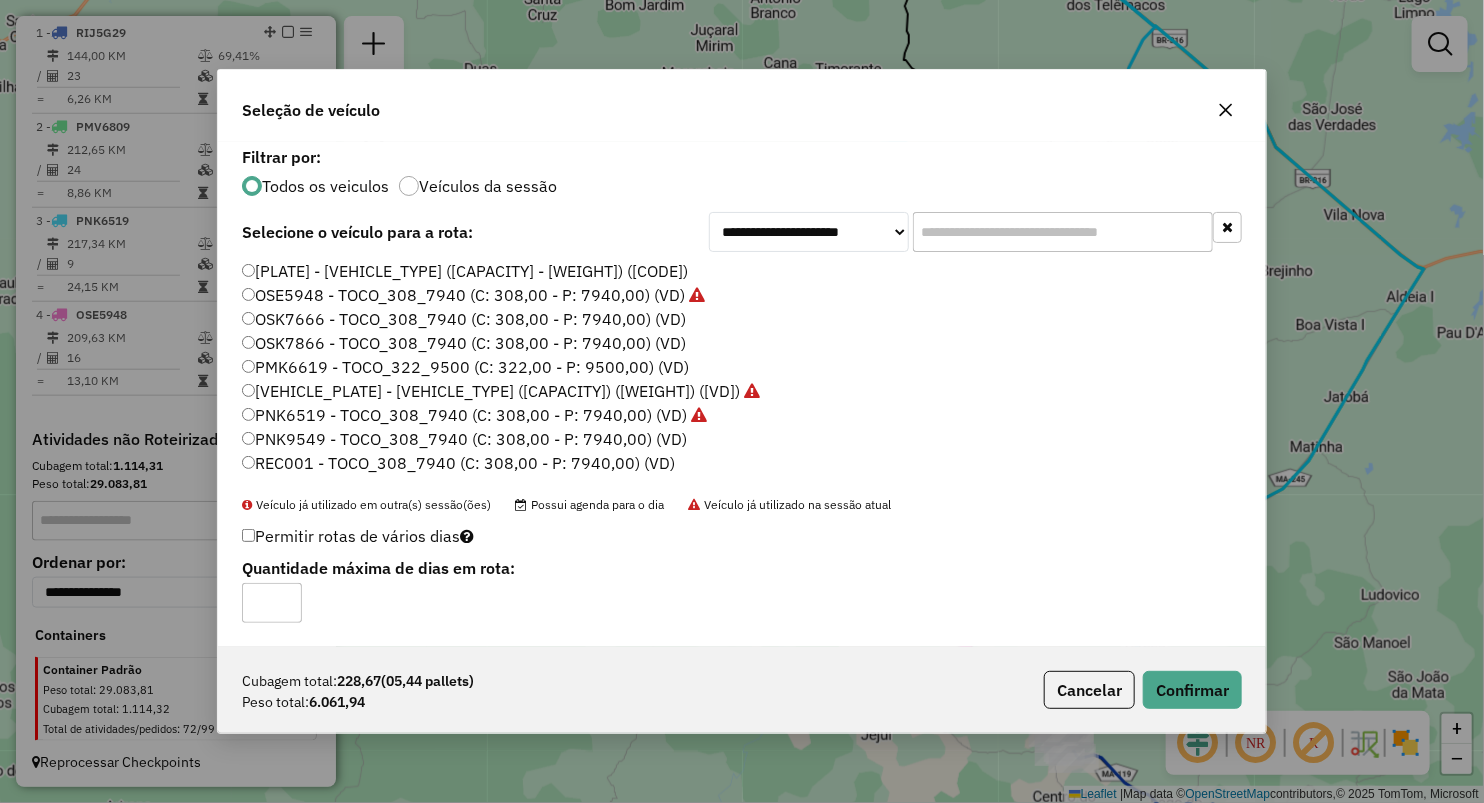 click on "PNK9549 - TOCO_308_7940 (C: 308,00 - P: 7940,00) (VD)" 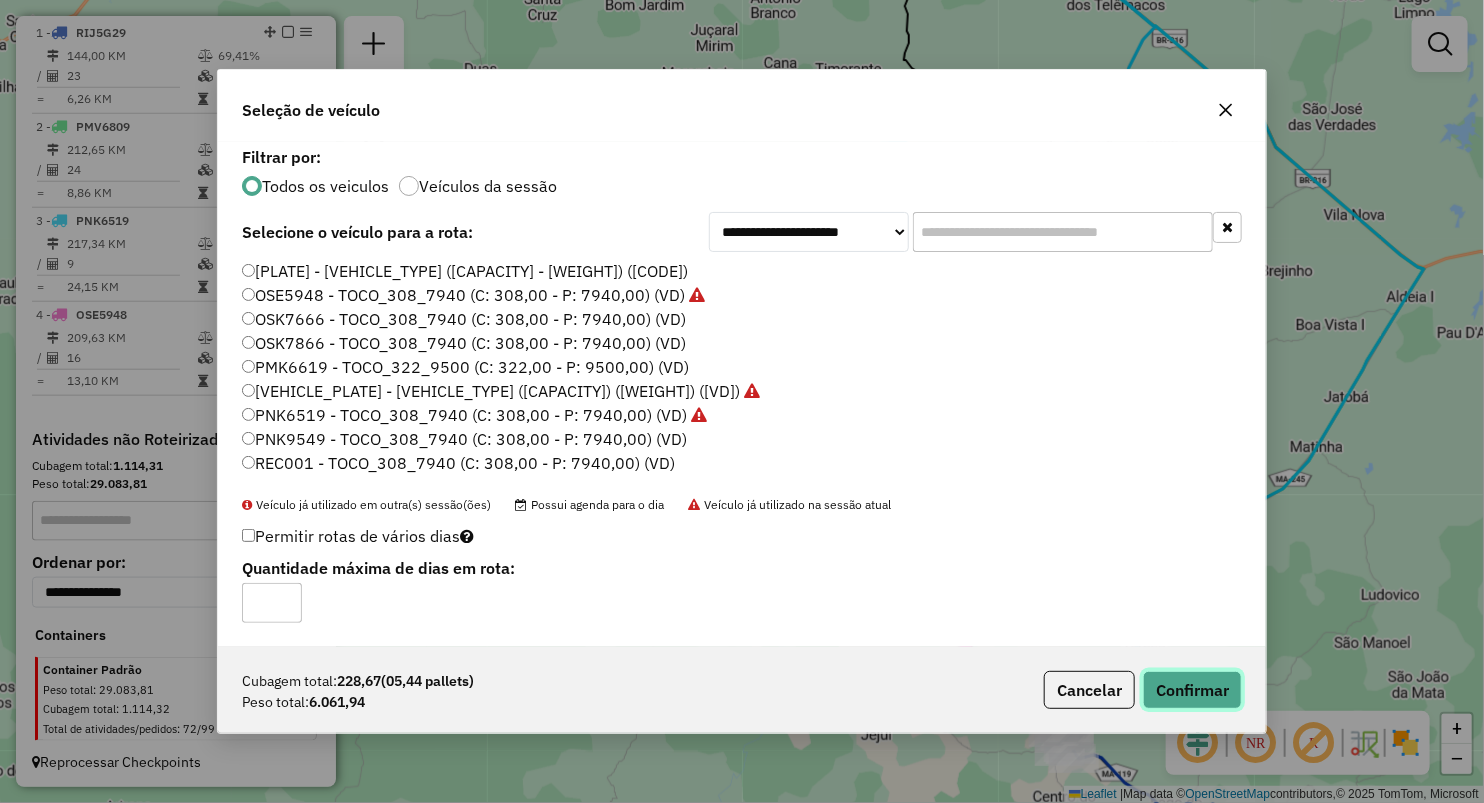 click on "Confirmar" 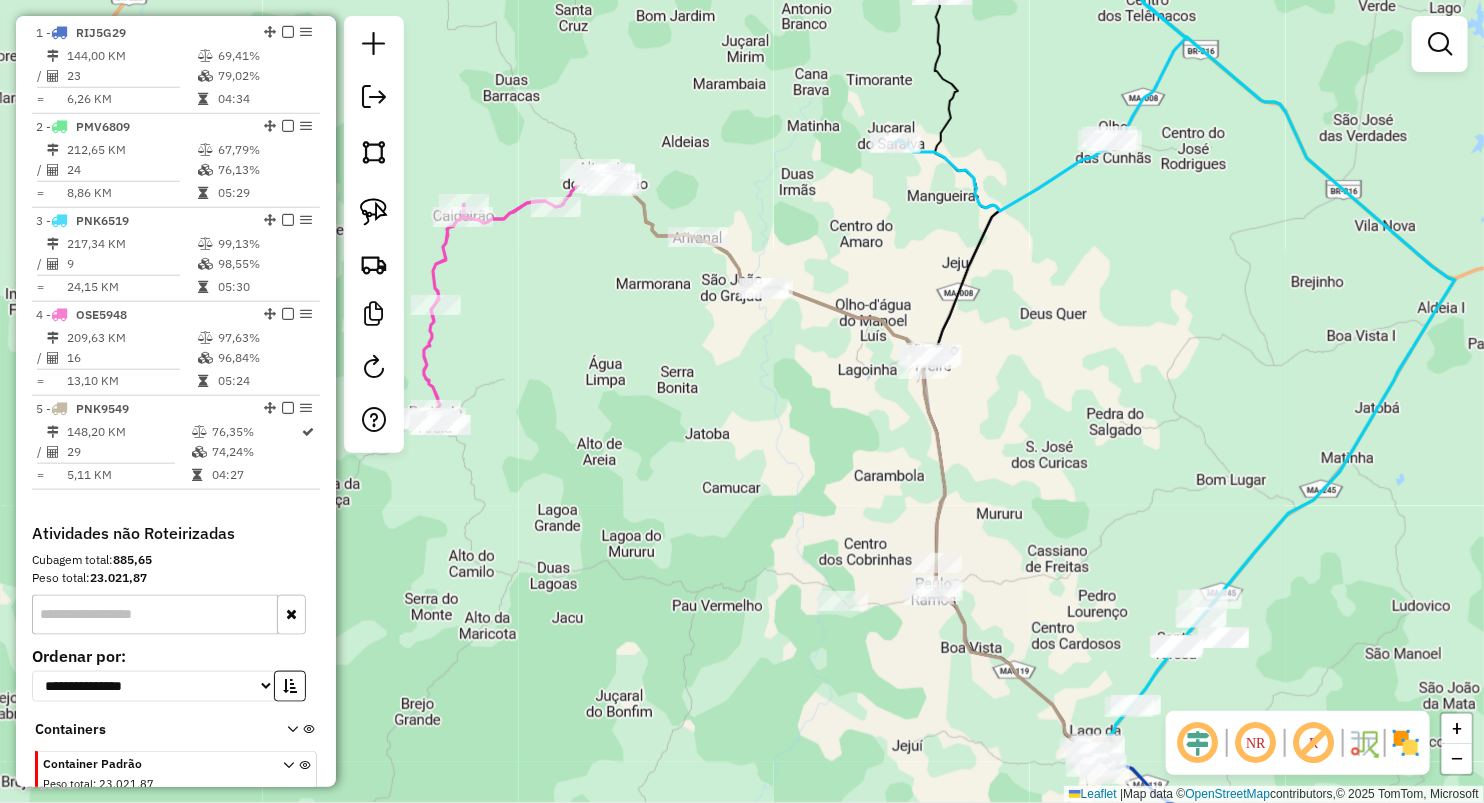 drag, startPoint x: 798, startPoint y: 401, endPoint x: 846, endPoint y: 410, distance: 48.83646 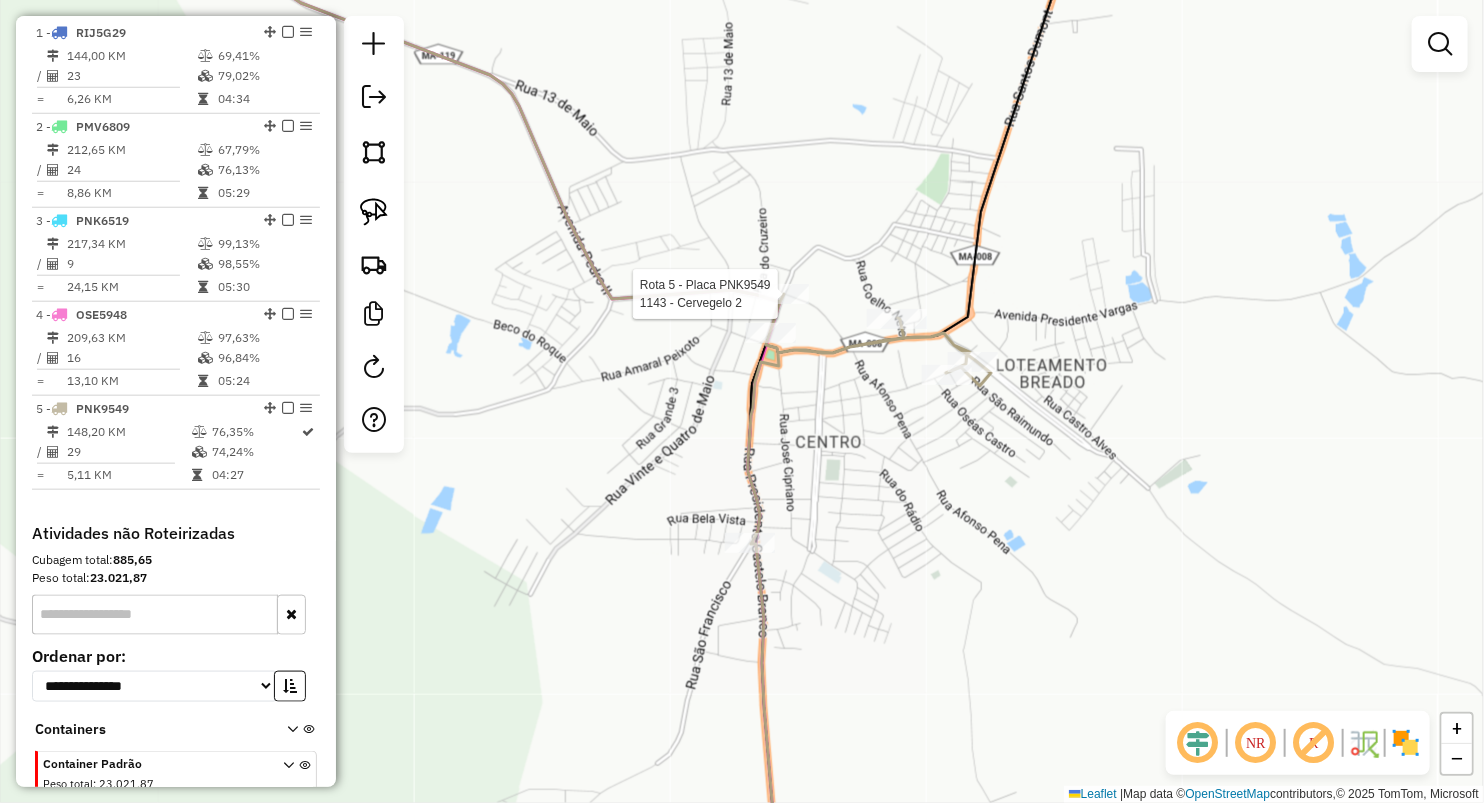 select on "**********" 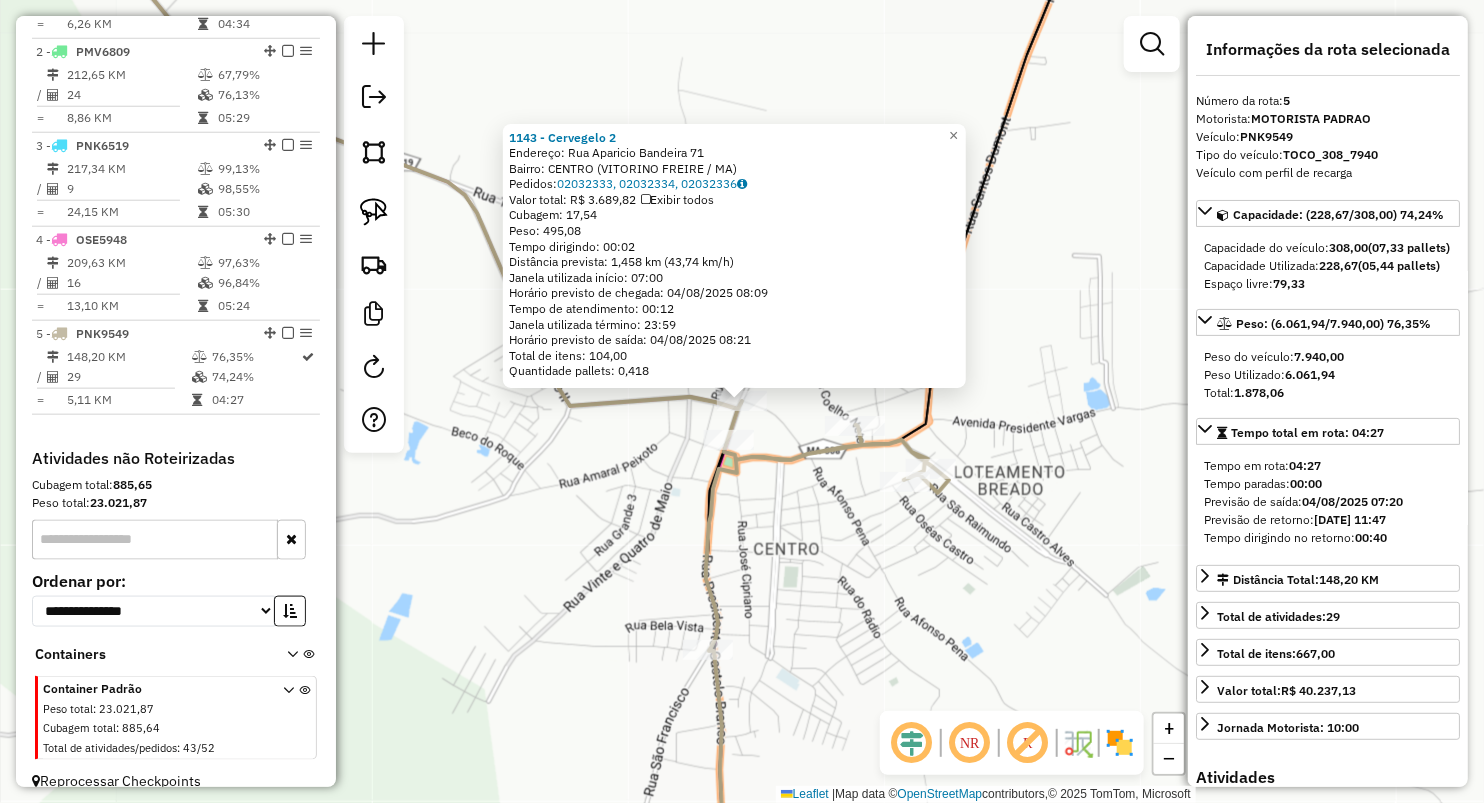 scroll, scrollTop: 840, scrollLeft: 0, axis: vertical 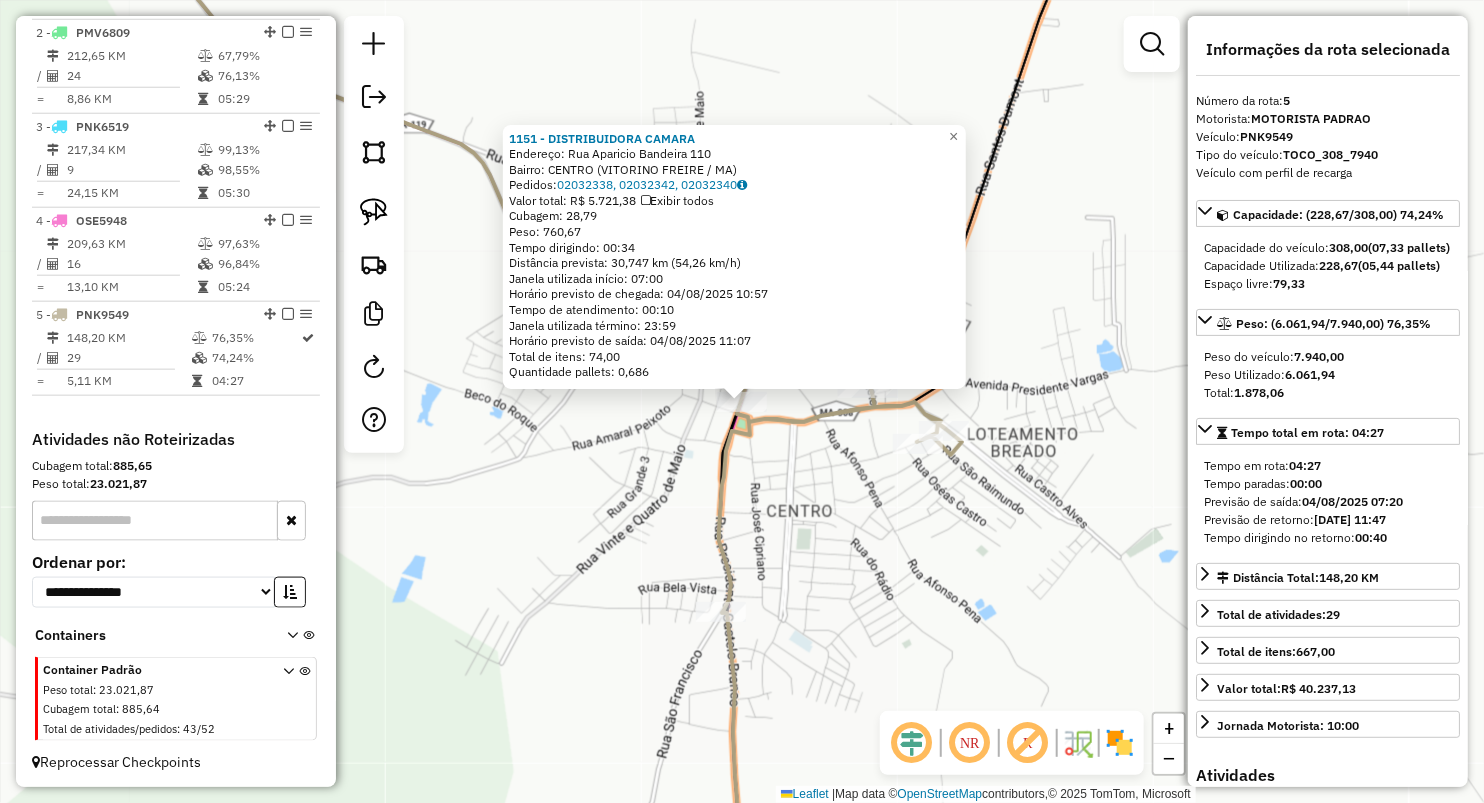 click on "1151 - DISTRIBUIDORA CAMARA  Endereço:  Rua Aparicio Bandeira 110   Bairro: CENTRO (VITORINO FREIRE / MA)   Pedidos:  02032338, 02032342, 02032340   Valor total: R$ 5.721,38   Exibir todos   Cubagem: 28,79  Peso: 760,67  Tempo dirigindo: 00:34   Distância prevista: 30,747 km (54,26 km/h)   Janela utilizada início: 07:00   Horário previsto de chegada: 04/08/2025 10:57   Tempo de atendimento: 00:10   Janela utilizada término: 23:59   Horário previsto de saída: 04/08/2025 11:07   Total de itens: 74,00   Quantidade pallets: 0,686  × Janela de atendimento Grade de atendimento Capacidade Transportadoras Veículos Cliente Pedidos  Rotas Selecione os dias de semana para filtrar as janelas de atendimento  Seg   Ter   Qua   Qui   Sex   Sáb   Dom  Informe o período da janela de atendimento: De: Até:  Filtrar exatamente a janela do cliente  Considerar janela de atendimento padrão  Selecione os dias de semana para filtrar as grades de atendimento  Seg   Ter   Qua   Qui   Sex   Sáb   Dom   Peso mínimo:   De:" 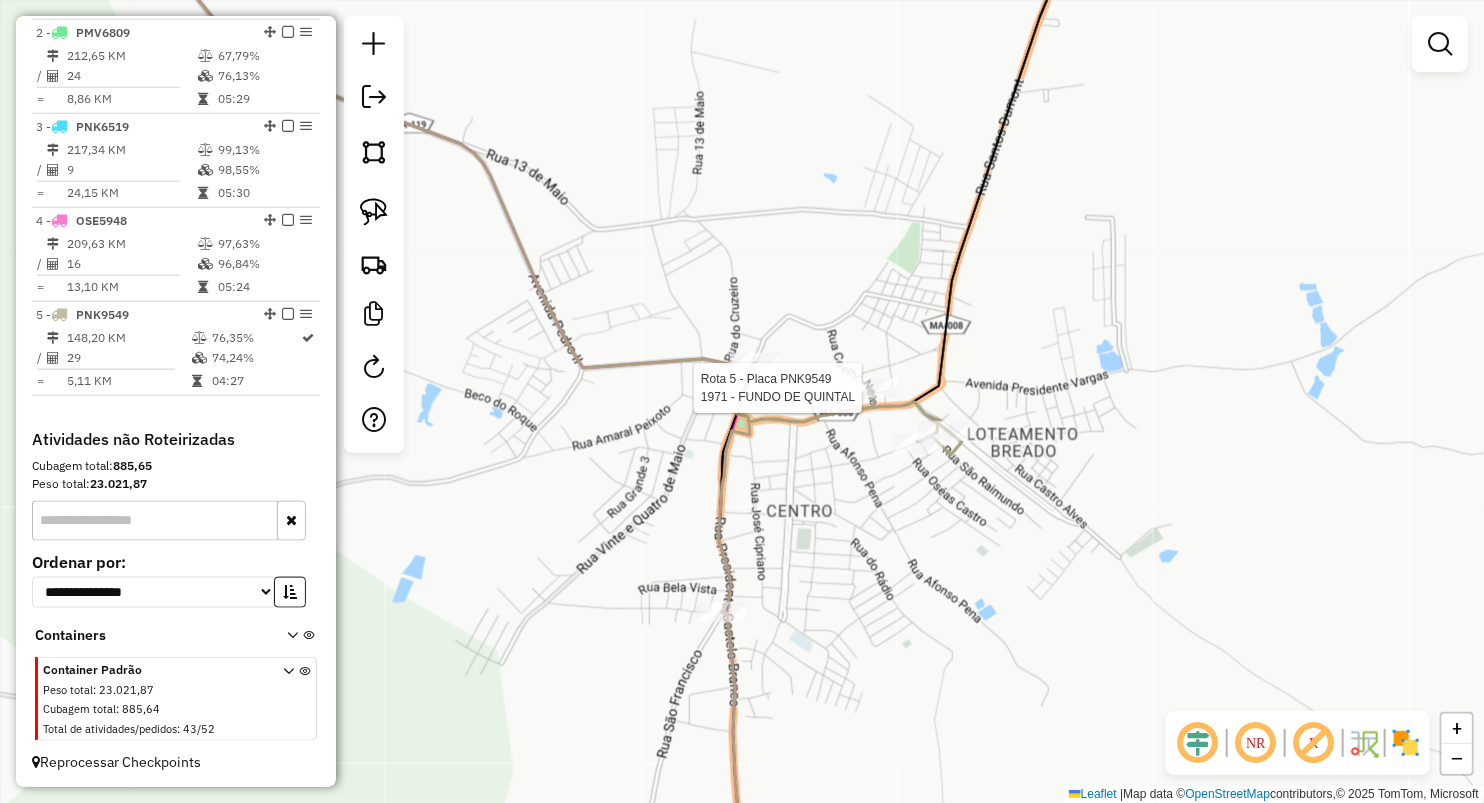 select on "**********" 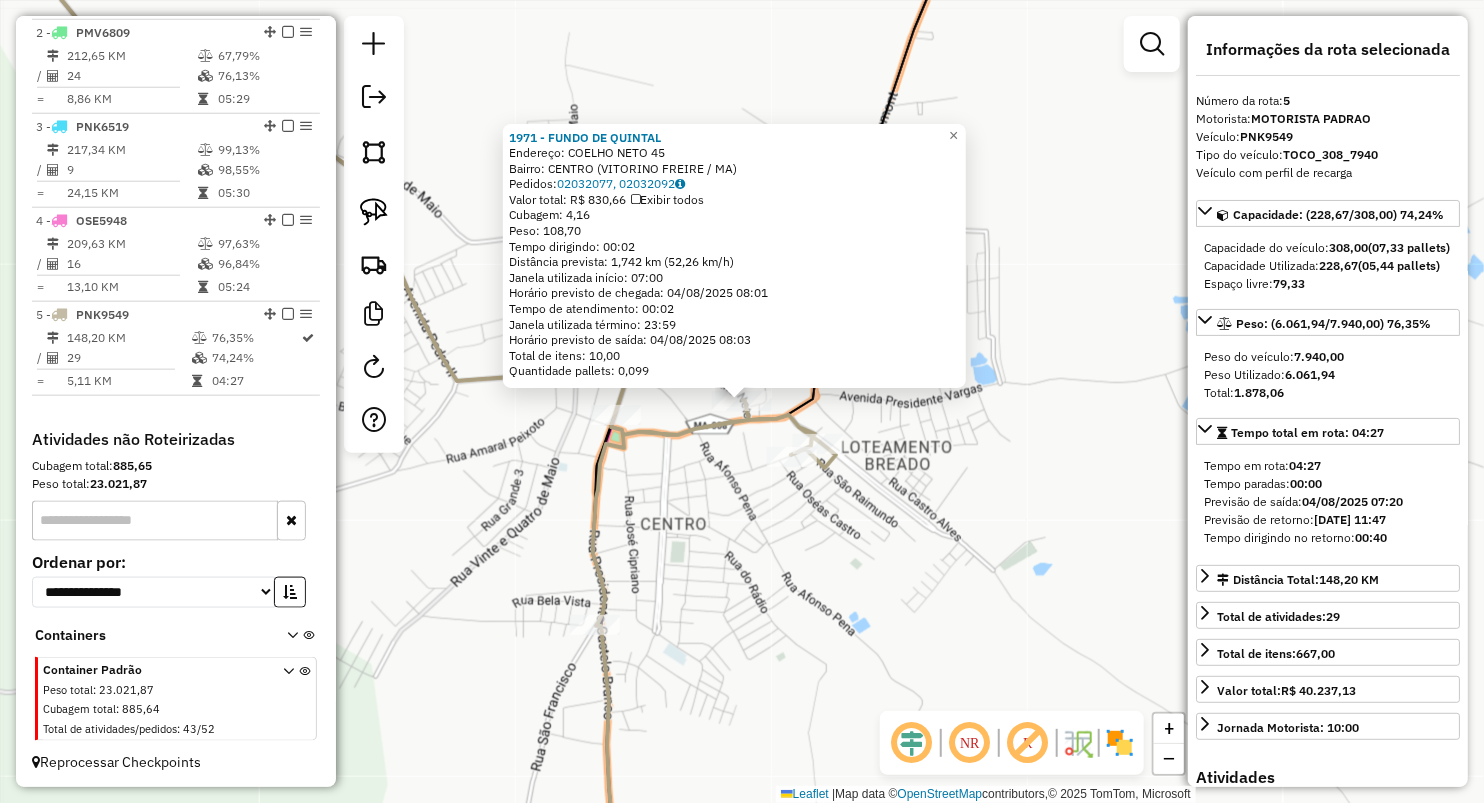 click on "1971 - FUNDO DE QUINTAL  Endereço:  COELHO NETO 45   Bairro: CENTRO (VITORINO FREIRE / MA)   Pedidos:  02032077, 02032092   Valor total: R$ 830,66   Exibir todos   Cubagem: 4,16  Peso: 108,70  Tempo dirigindo: 00:02   Distância prevista: 1,742 km (52,26 km/h)   Janela utilizada início: 07:00   Horário previsto de chegada: 04/08/2025 08:01   Tempo de atendimento: 00:02   Janela utilizada término: 23:59   Horário previsto de saída: 04/08/2025 08:03   Total de itens: 10,00   Quantidade pallets: 0,099  × Janela de atendimento Grade de atendimento Capacidade Transportadoras Veículos Cliente Pedidos  Rotas Selecione os dias de semana para filtrar as janelas de atendimento  Seg   Ter   Qua   Qui   Sex   Sáb   Dom  Informe o período da janela de atendimento: De: Até:  Filtrar exatamente a janela do cliente  Considerar janela de atendimento padrão  Selecione os dias de semana para filtrar as grades de atendimento  Seg   Ter   Qua   Qui   Sex   Sáb   Dom   Clientes fora do dia de atendimento selecionado +" 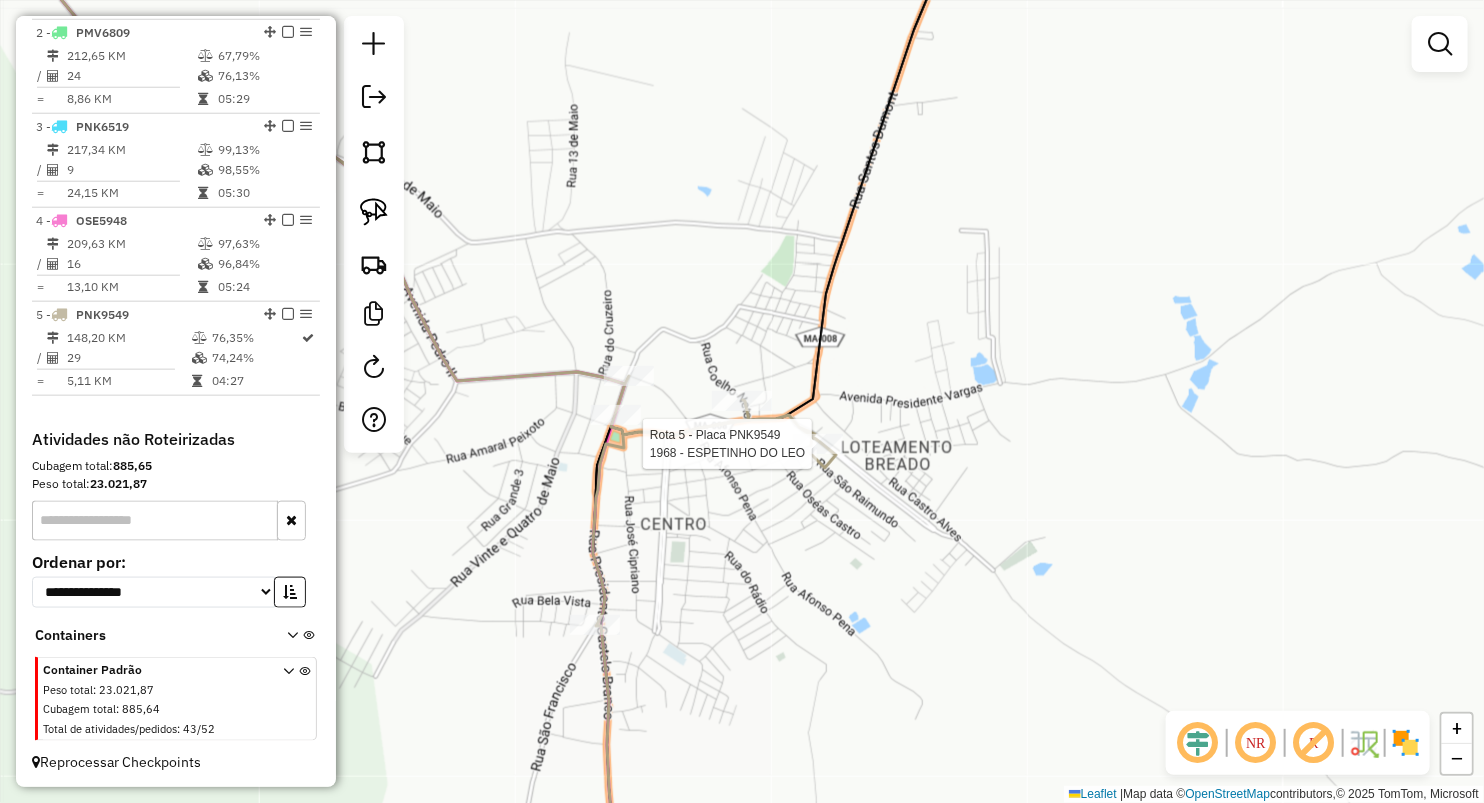 select on "**********" 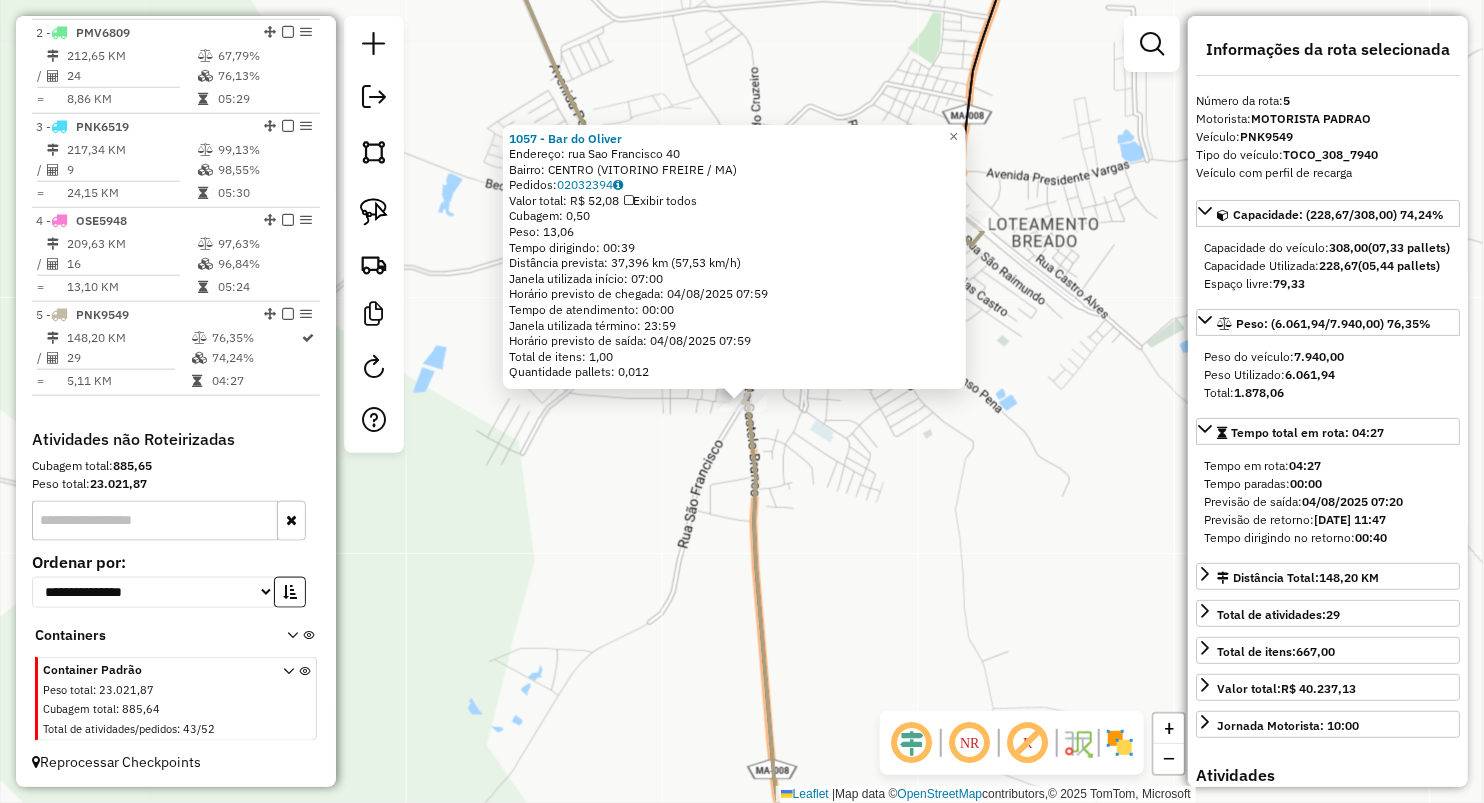 drag, startPoint x: 560, startPoint y: 587, endPoint x: 569, endPoint y: 565, distance: 23.769728 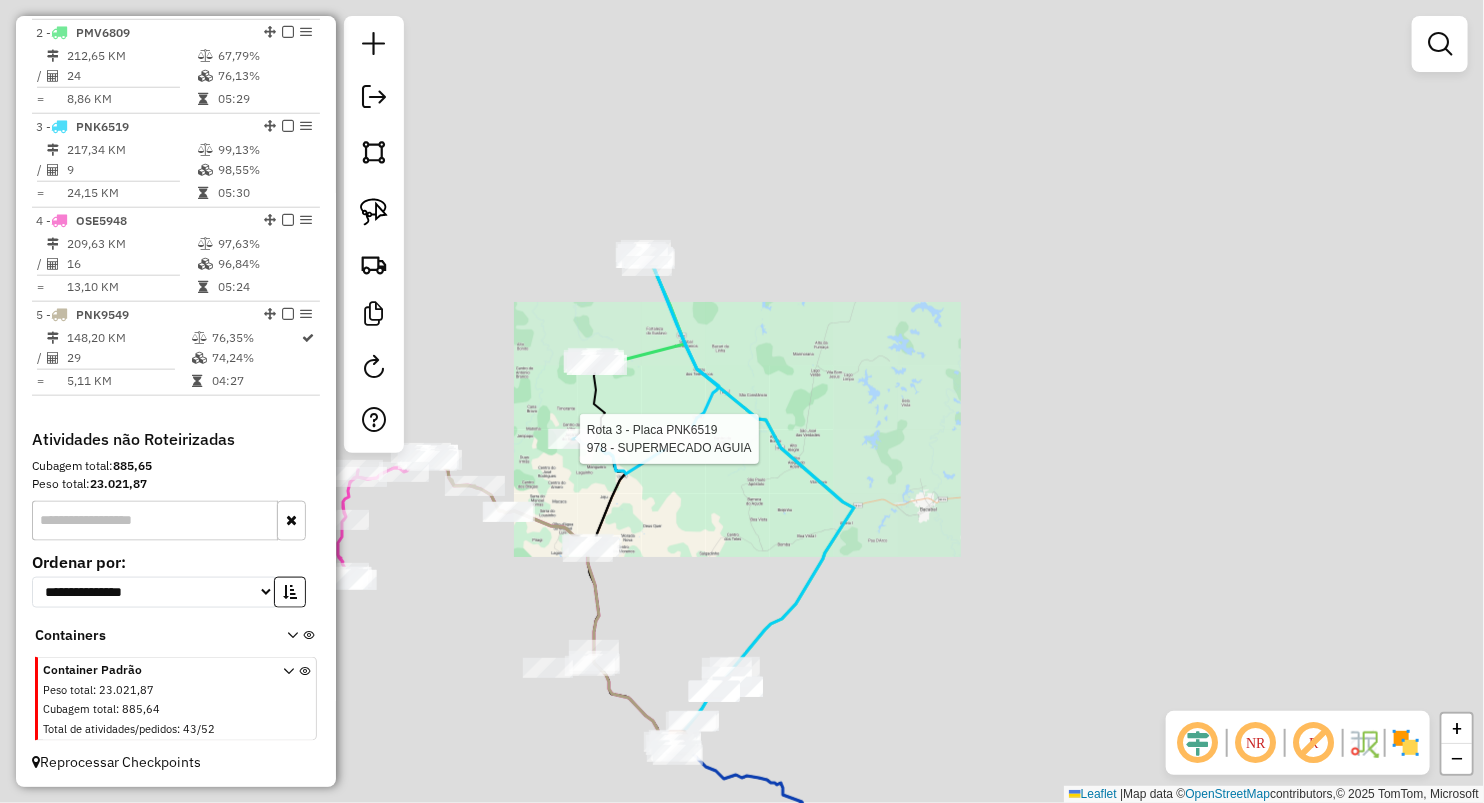 click on "Rota 3 - Placa PNK6519  978 - SUPERMECADO AGUIA Janela de atendimento Grade de atendimento Capacidade Transportadoras Veículos Cliente Pedidos  Rotas Selecione os dias de semana para filtrar as janelas de atendimento  Seg   Ter   Qua   Qui   Sex   Sáb   Dom  Informe o período da janela de atendimento: De: Até:  Filtrar exatamente a janela do cliente  Considerar janela de atendimento padrão  Selecione os dias de semana para filtrar as grades de atendimento  Seg   Ter   Qua   Qui   Sex   Sáb   Dom   Considerar clientes sem dia de atendimento cadastrado  Clientes fora do dia de atendimento selecionado Filtrar as atividades entre os valores definidos abaixo:  Peso mínimo:   Peso máximo:   Cubagem mínima:   Cubagem máxima:   De:   Até:  Filtrar as atividades entre o tempo de atendimento definido abaixo:  De:   Até:   Considerar capacidade total dos clientes não roteirizados Transportadora: Selecione um ou mais itens Tipo de veículo: Selecione um ou mais itens Veículo: Selecione um ou mais itens De:" 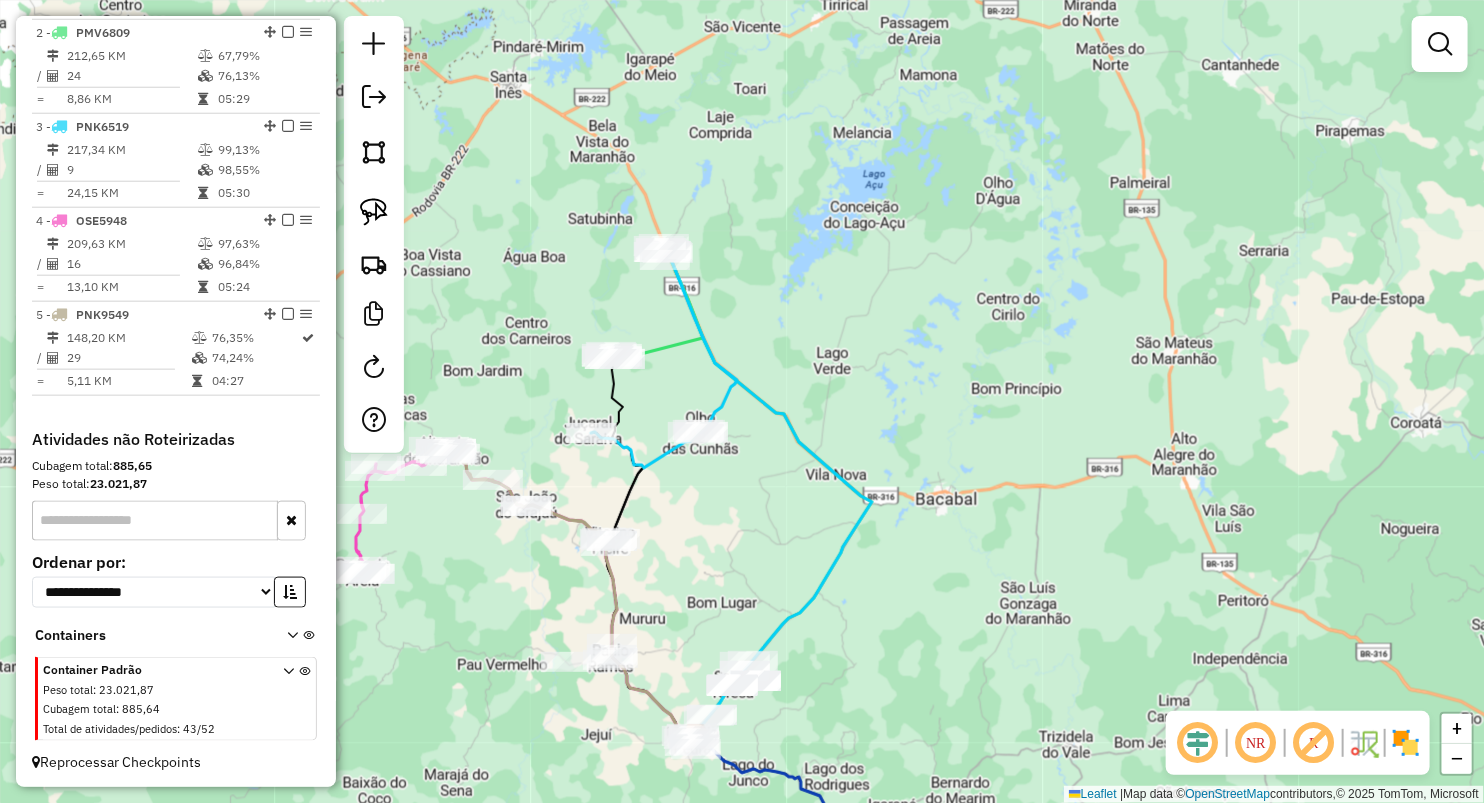 drag, startPoint x: 673, startPoint y: 599, endPoint x: 871, endPoint y: 516, distance: 214.69281 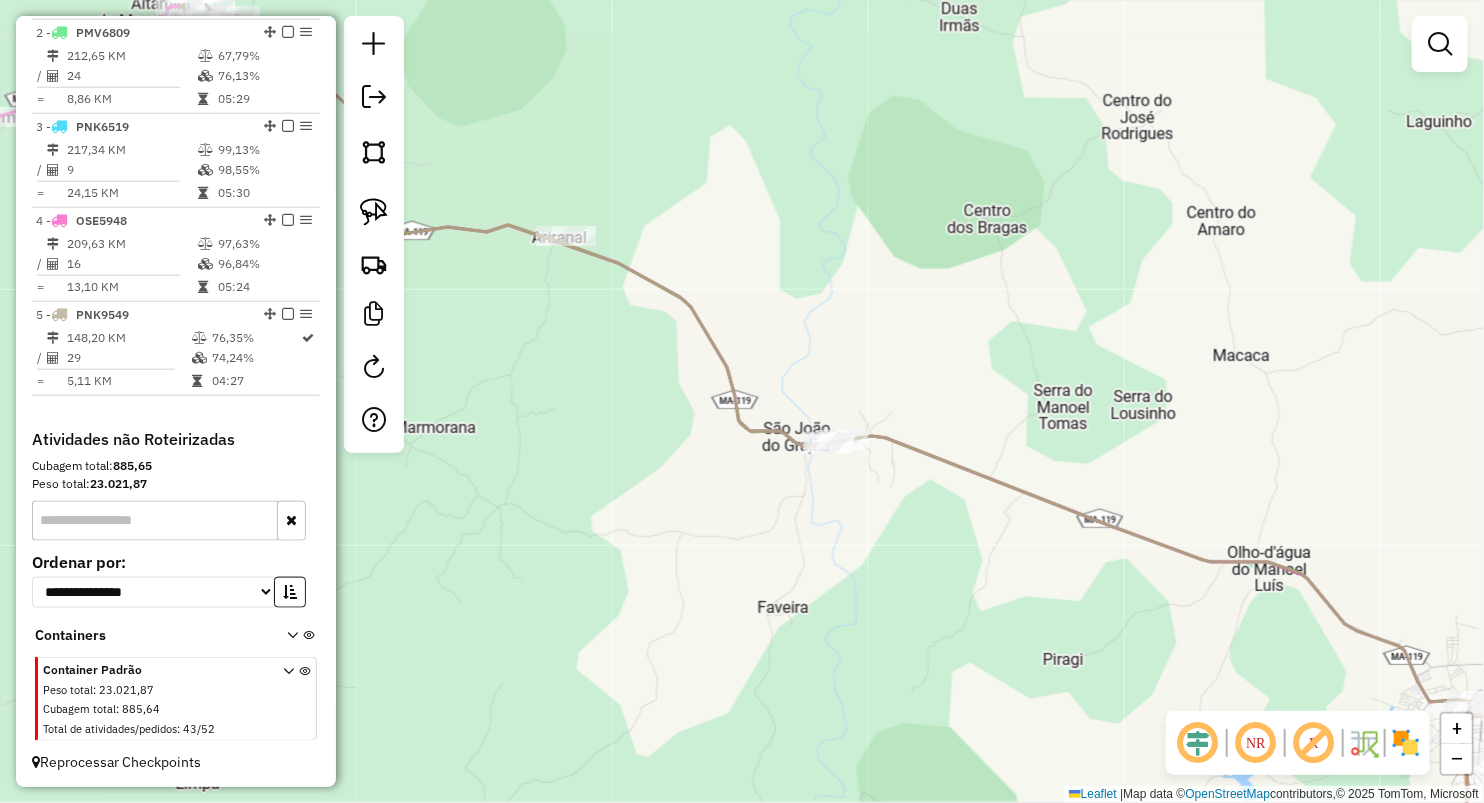 drag, startPoint x: 535, startPoint y: 407, endPoint x: 720, endPoint y: 567, distance: 244.59149 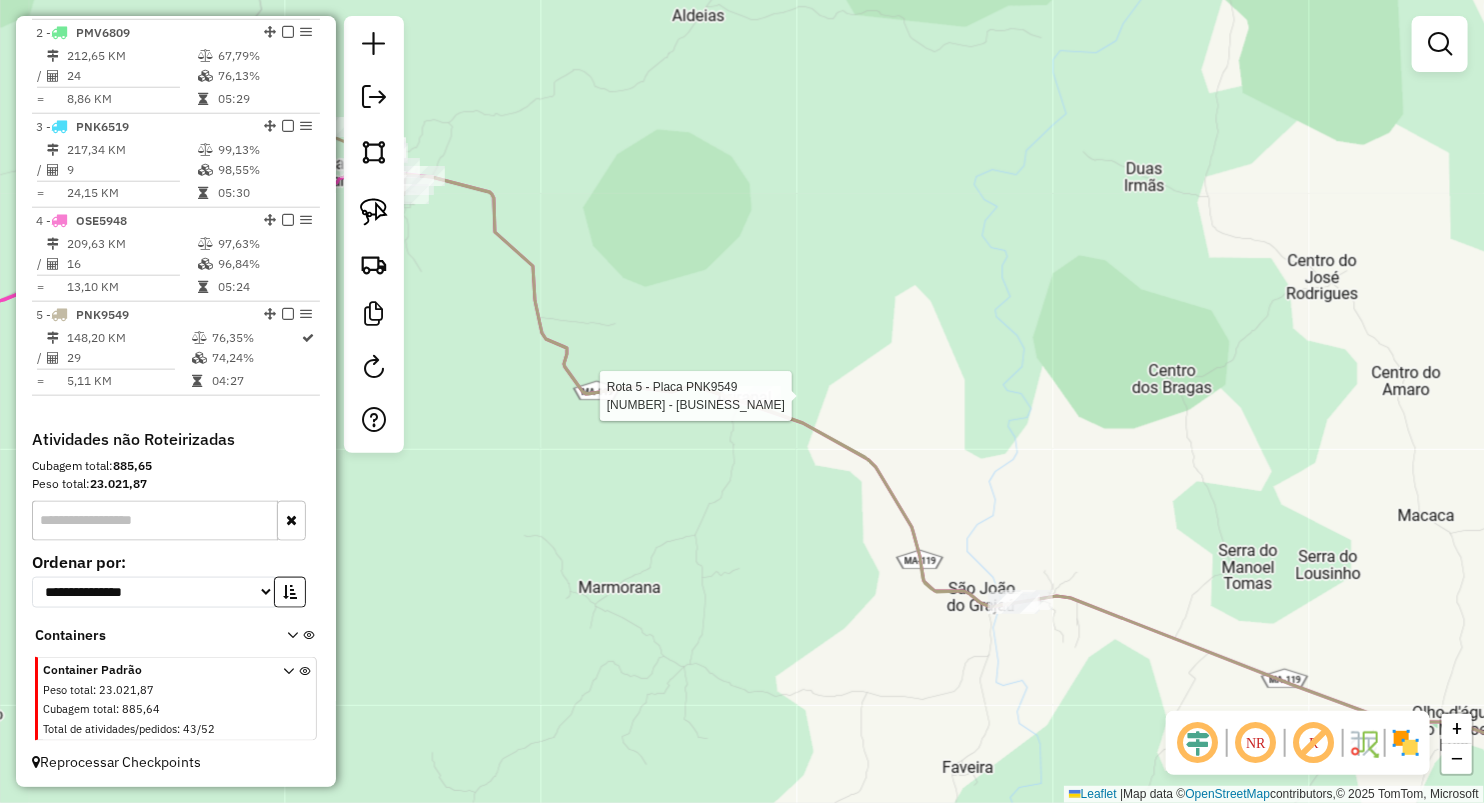 select on "**********" 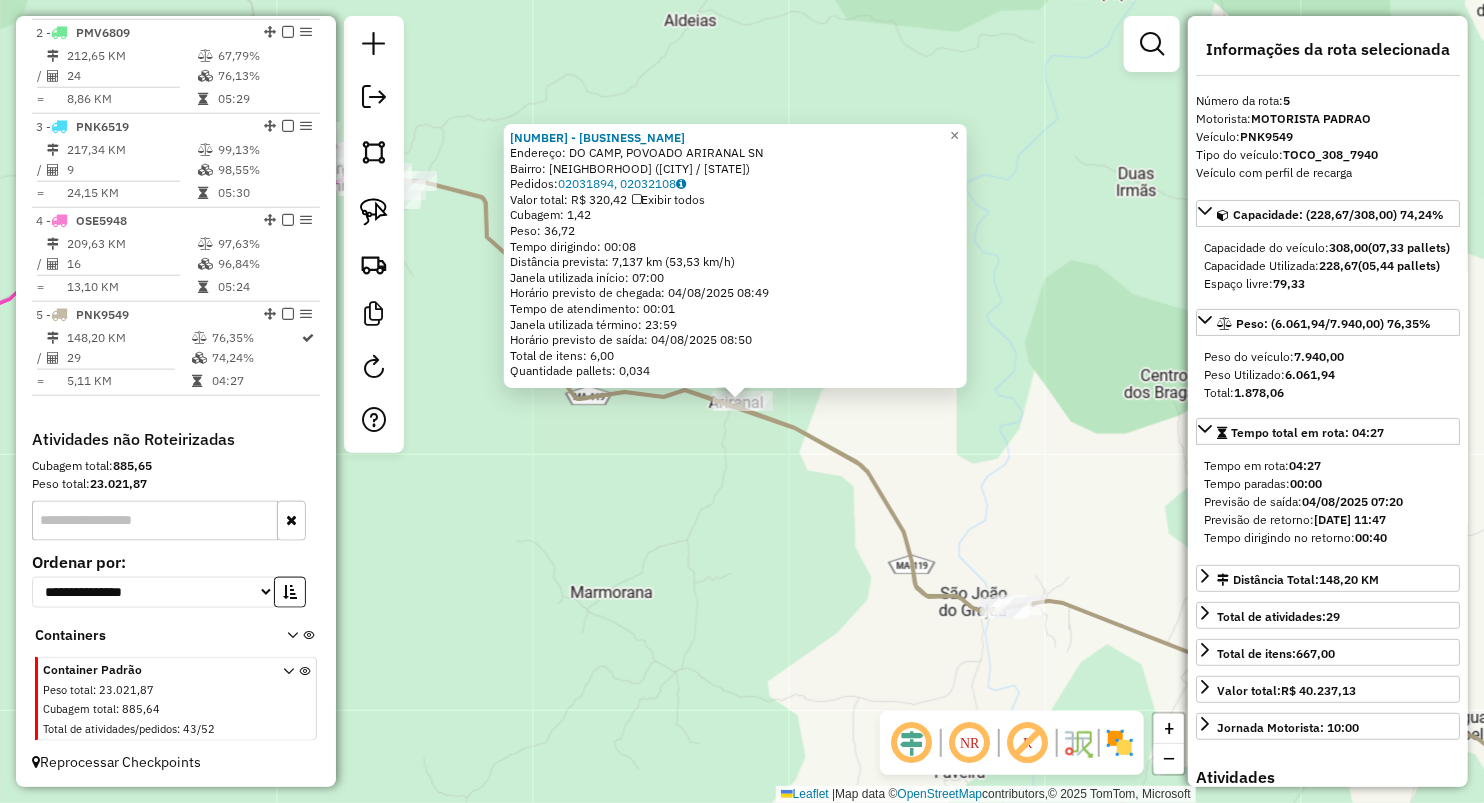 click on "1811 - CLUBE DOIS  Endereço:  DO CAMP, POVOADO ARIRANAL SN   Bairro: POVOADO ARIRANAL (VITORINO FREIRE / MA)   Pedidos:  02031894, 02032108   Valor total: R$ 320,42   Exibir todos   Cubagem: 1,42  Peso: 36,72  Tempo dirigindo: 00:08   Distância prevista: 7,137 km (53,53 km/h)   Janela utilizada início: 07:00   Horário previsto de chegada: 04/08/2025 08:49   Tempo de atendimento: 00:01   Janela utilizada término: 23:59   Horário previsto de saída: 04/08/2025 08:50   Total de itens: 6,00   Quantidade pallets: 0,034  × Janela de atendimento Grade de atendimento Capacidade Transportadoras Veículos Cliente Pedidos  Rotas Selecione os dias de semana para filtrar as janelas de atendimento  Seg   Ter   Qua   Qui   Sex   Sáb   Dom  Informe o período da janela de atendimento: De: Até:  Filtrar exatamente a janela do cliente  Considerar janela de atendimento padrão  Selecione os dias de semana para filtrar as grades de atendimento  Seg   Ter   Qua   Qui   Sex   Sáb   Dom   Peso mínimo:   Peso máximo:  +" 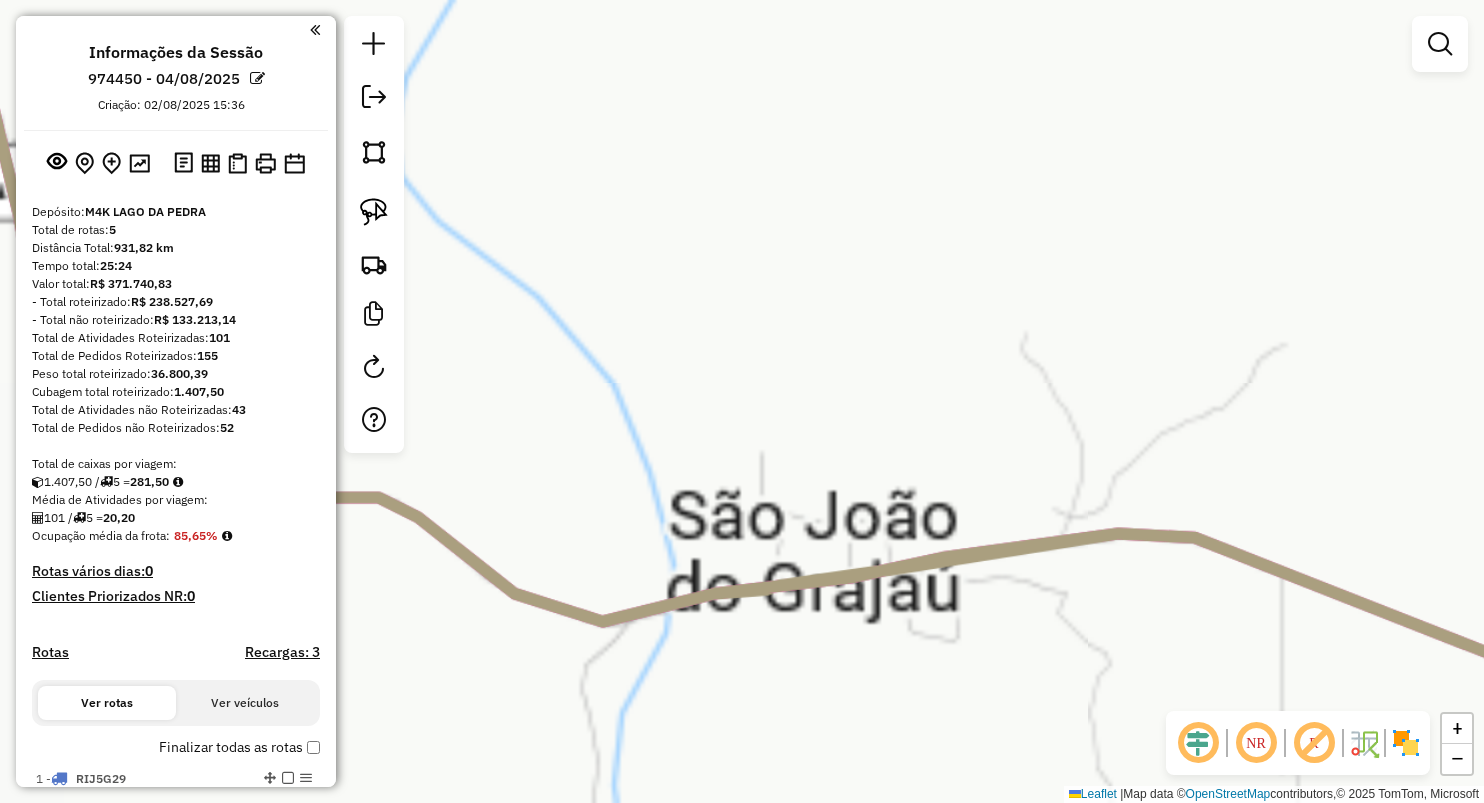 scroll, scrollTop: 0, scrollLeft: 0, axis: both 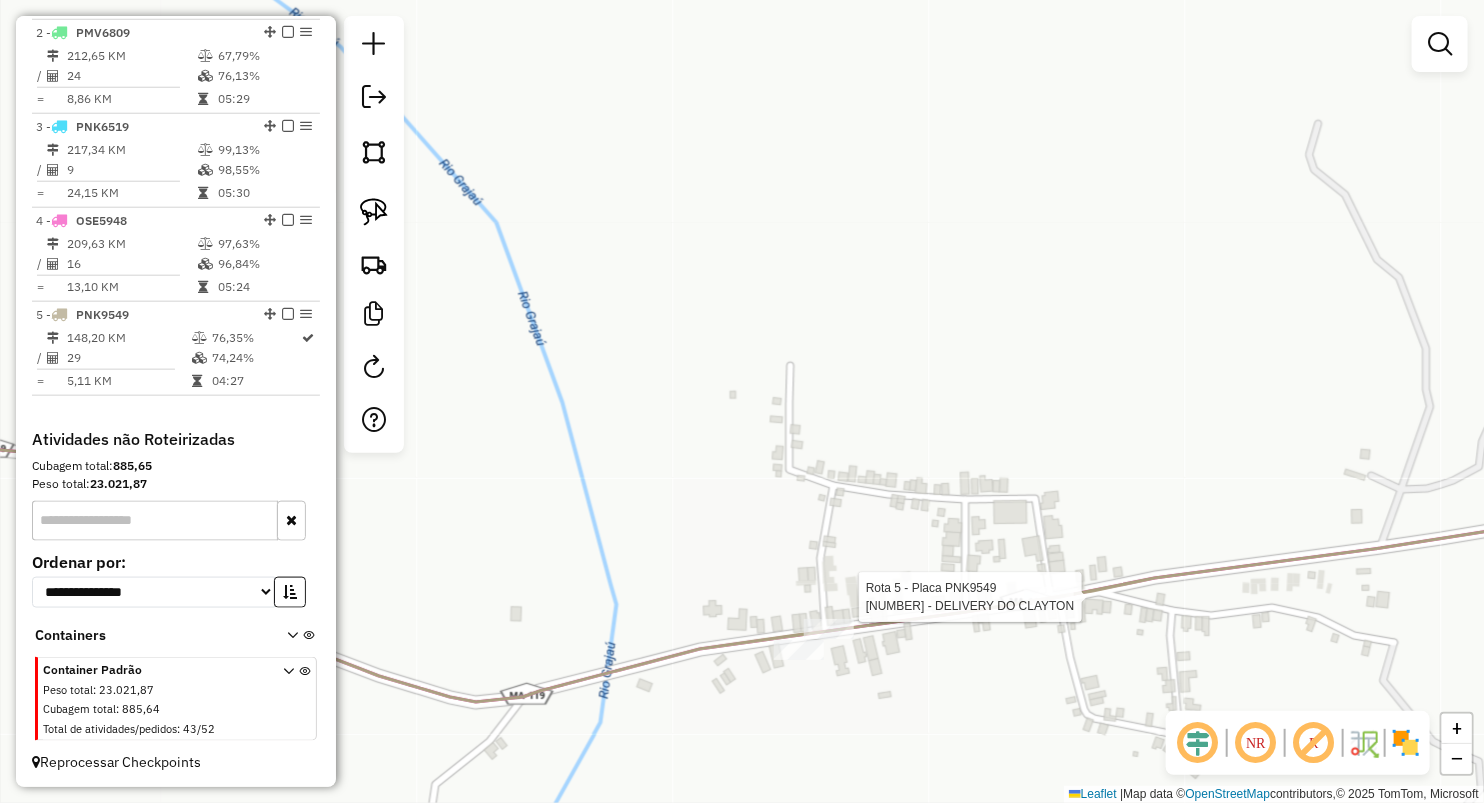 select on "**********" 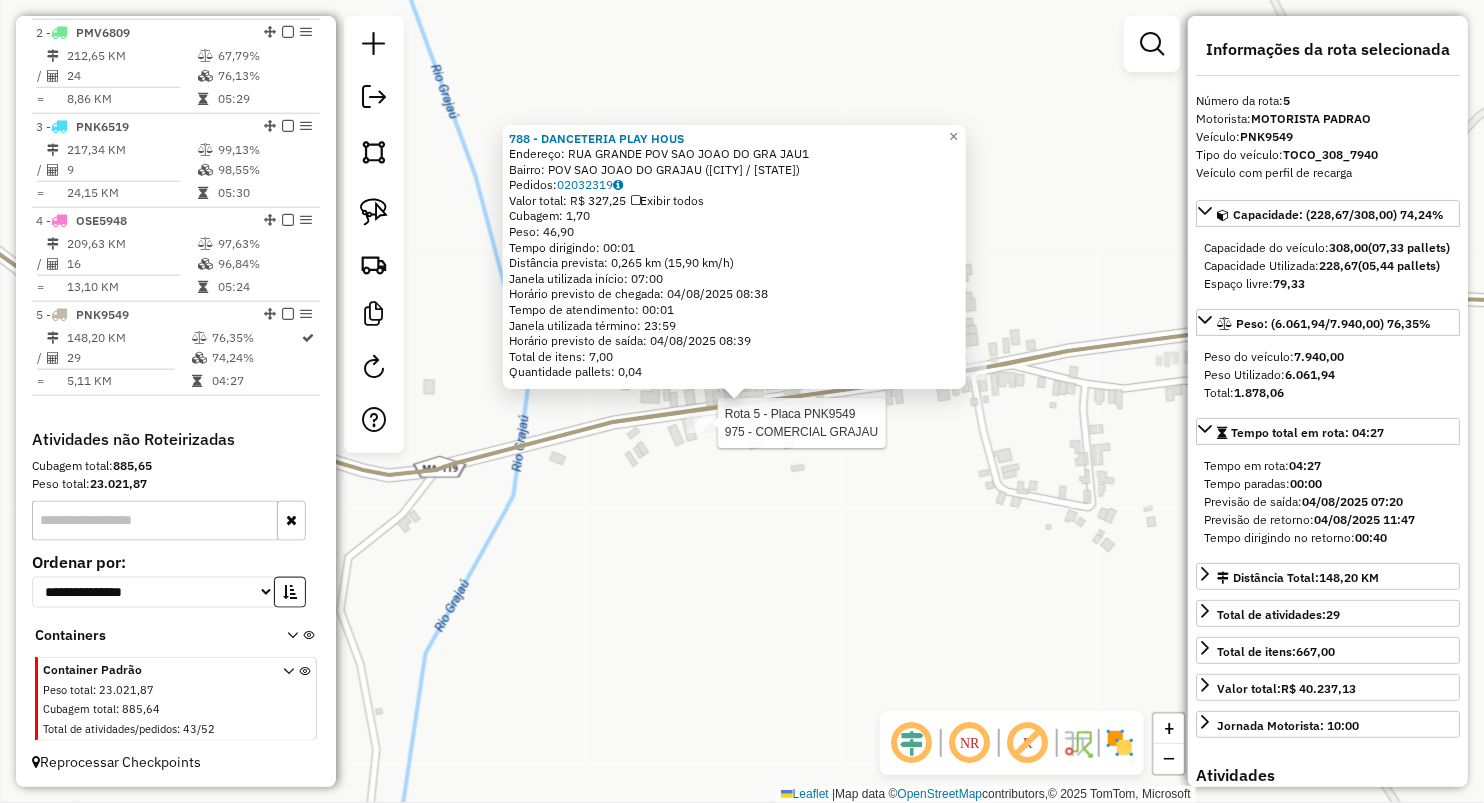 click 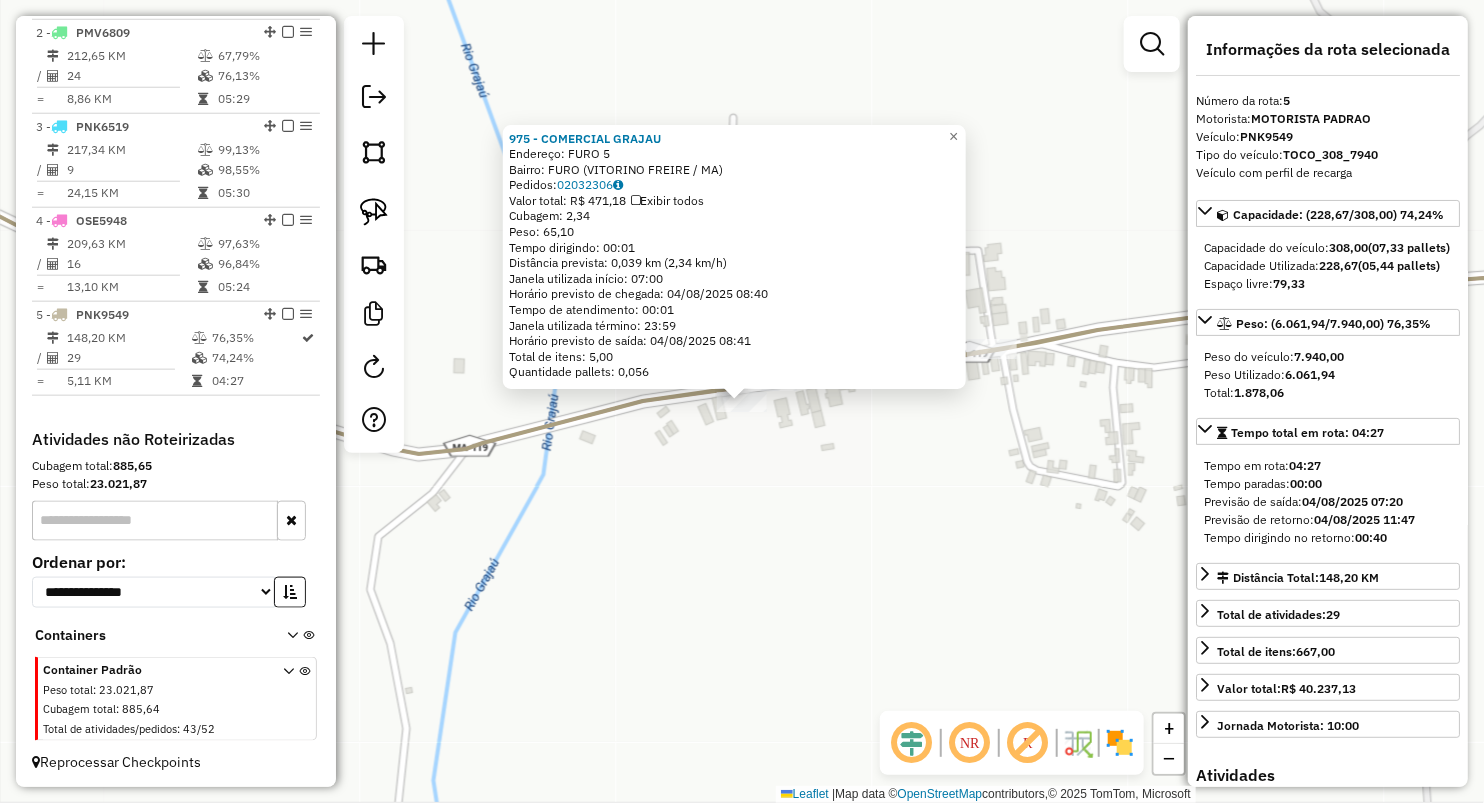 click on "Rota 5 - Placa PNK9549  975 - COMERCIAL GRAJAU × 975 - COMERCIAL GRAJAU  Endereço:  FURO 5   Bairro: FURO ([CITY] / MA)   Pedidos:  [ORDER_ID]   Valor total: R$ 471,18   Exibir todos   Cubagem: 2,34  Peso: 65,10  Tempo dirigindo: 00:01   Distância prevista: 0,039 km (2,34 km/h)   Janela utilizada início: 07:00   Horário previsto de chegada: 04/08/2025 08:40   Tempo de atendimento: 00:01   Janela utilizada término: 23:59   Horário previsto de saída: 04/08/2025 08:41   Total de itens: 5,00   Quantidade pallets: 0,056  × Janela de atendimento Grade de atendimento Capacidade Transportadoras Veículos Cliente Pedidos  Rotas Selecione os dias de semana para filtrar as janelas de atendimento  Seg   Ter   Qua   Qui   Sex   Sáb   Dom  Informe o período da janela de atendimento: De: Até:  Filtrar exatamente a janela do cliente  Considerar janela de atendimento padrão  Selecione os dias de semana para filtrar as grades de atendimento  Seg   Ter   Qua   Qui   Sex   Sáb   Dom   Peso mínimo:   De:" 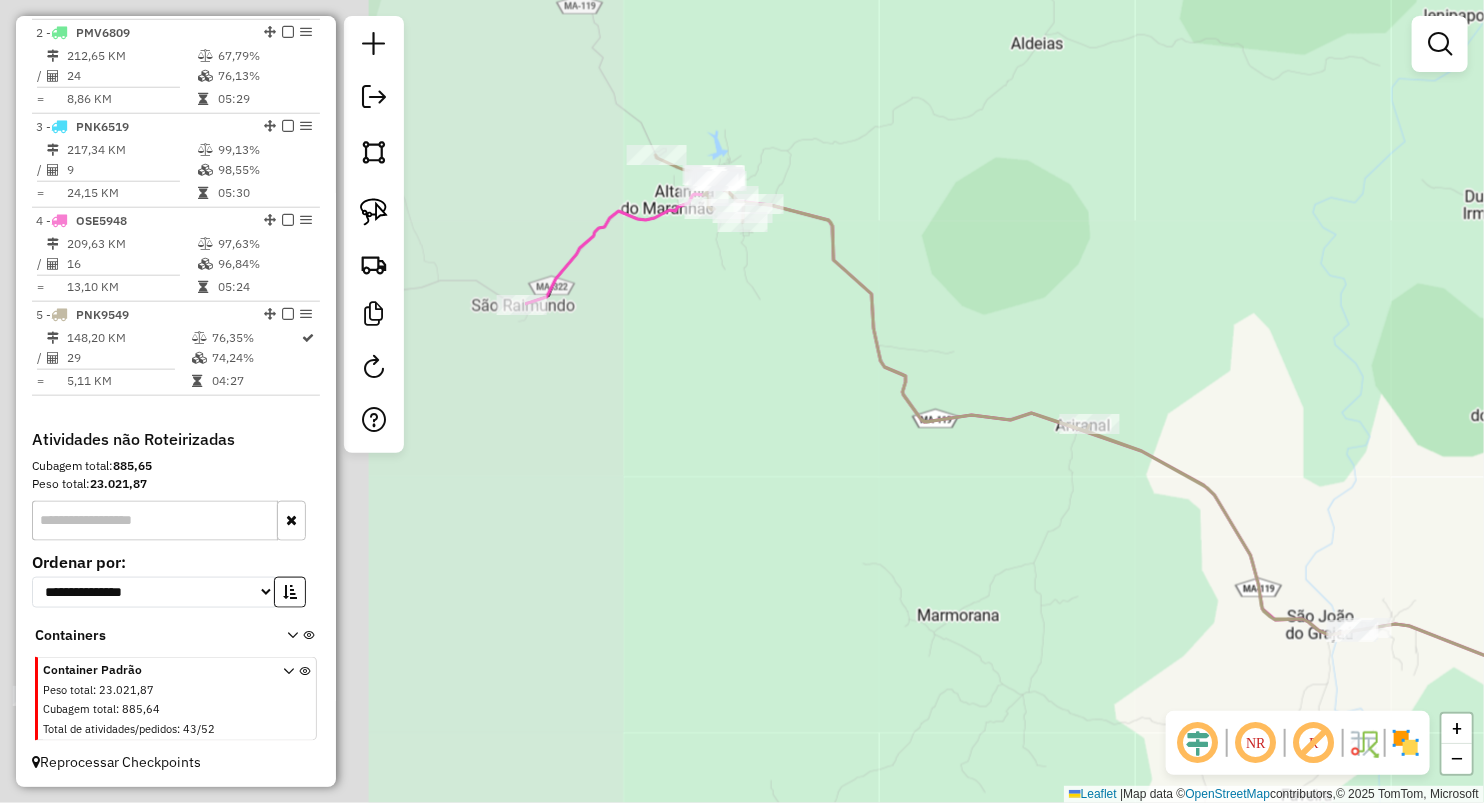 drag, startPoint x: 695, startPoint y: 457, endPoint x: 1341, endPoint y: 498, distance: 647.2998 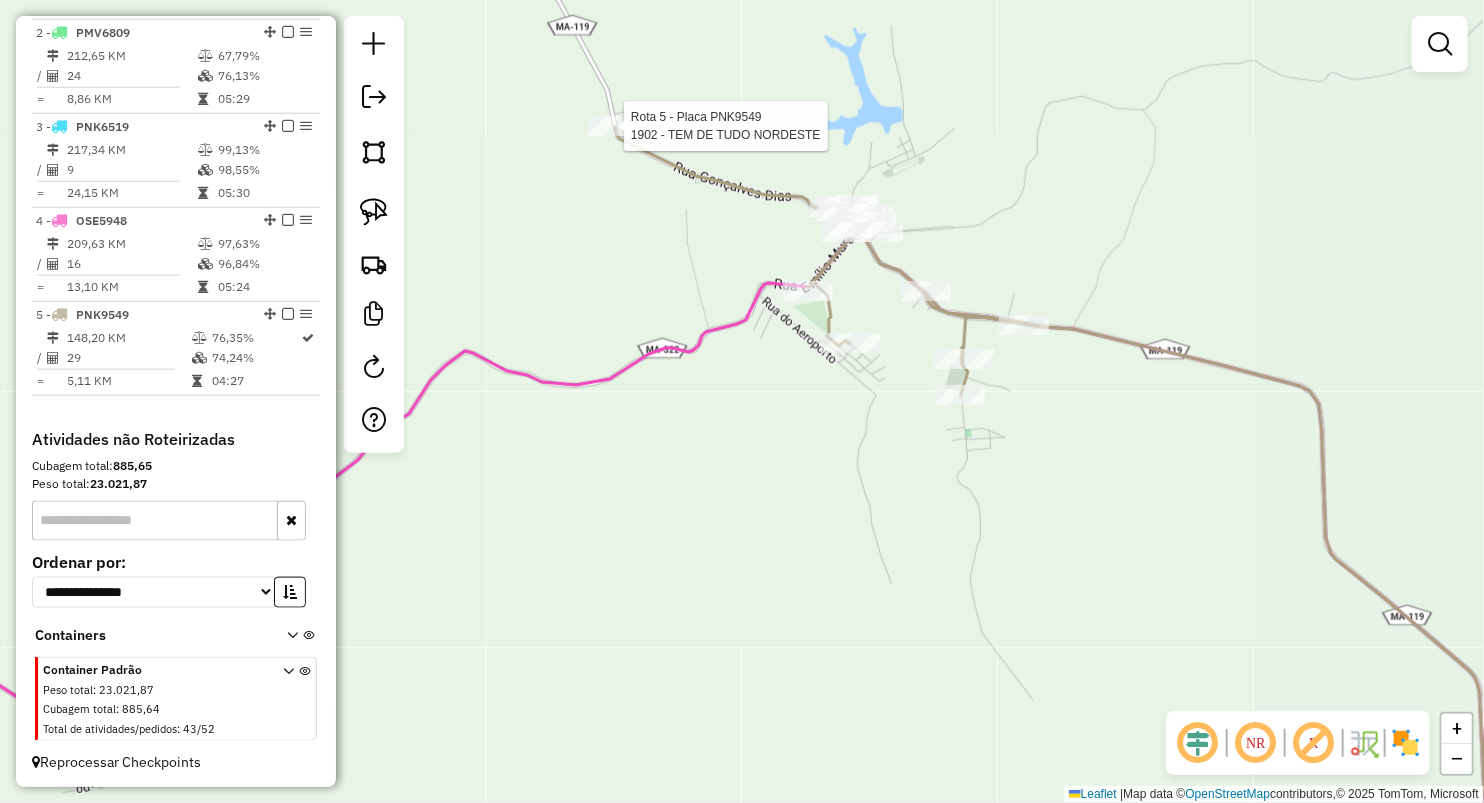 select on "**********" 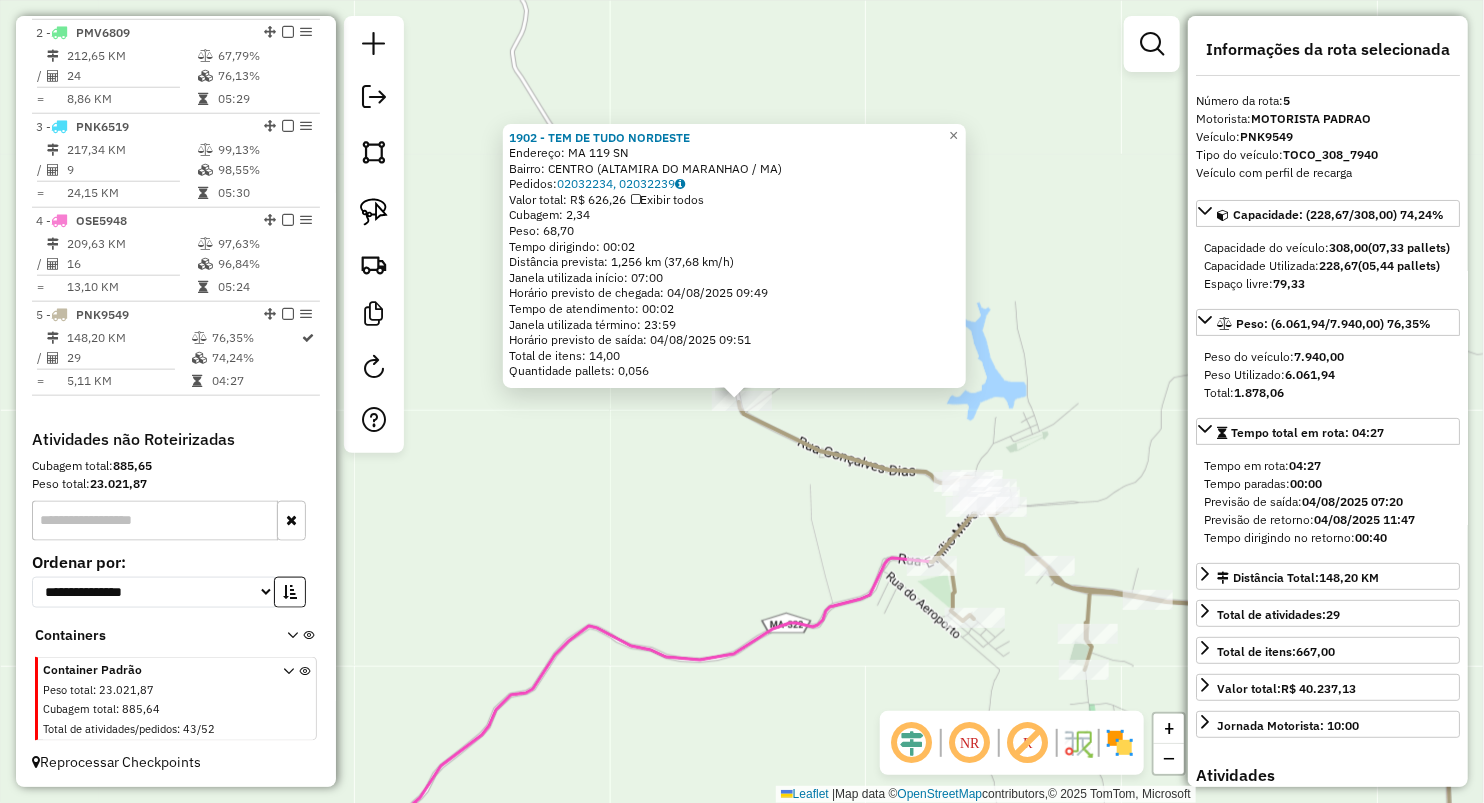 click on "1902 - TEM DE TUDO NORDESTE  Endereço:  MA [NUMBER] SN   Bairro: CENTRO ([CITY] / MA)   Pedidos:  [ORDER_ID], [ORDER_ID]   Valor total: R$ 626,26   Exibir todos   Cubagem: 2,34  Peso: 68,70  Tempo dirigindo: 00:02   Distância prevista: 1,256 km (37,68 km/h)   Janela utilizada início: 07:00   Horário previsto de chegada: 04/08/2025 09:49   Tempo de atendimento: 00:02   Janela utilizada término: 23:59   Horário previsto de saída: 04/08/2025 09:51   Total de itens: 14,00   Quantidade pallets: 0,056  × Janela de atendimento Grade de atendimento Capacidade Transportadoras Veículos Cliente Pedidos  Rotas Selecione os dias de semana para filtrar as janelas de atendimento  Seg   Ter   Qua   Qui   Sex   Sáb   Dom  Informe o período da janela de atendimento: De: Até:  Filtrar exatamente a janela do cliente  Considerar janela de atendimento padrão  Selecione os dias de semana para filtrar as grades de atendimento  Seg   Ter   Qua   Qui   Sex   Sáb   Dom   Peso mínimo:   Peso máximo:   De:   Até:  +" 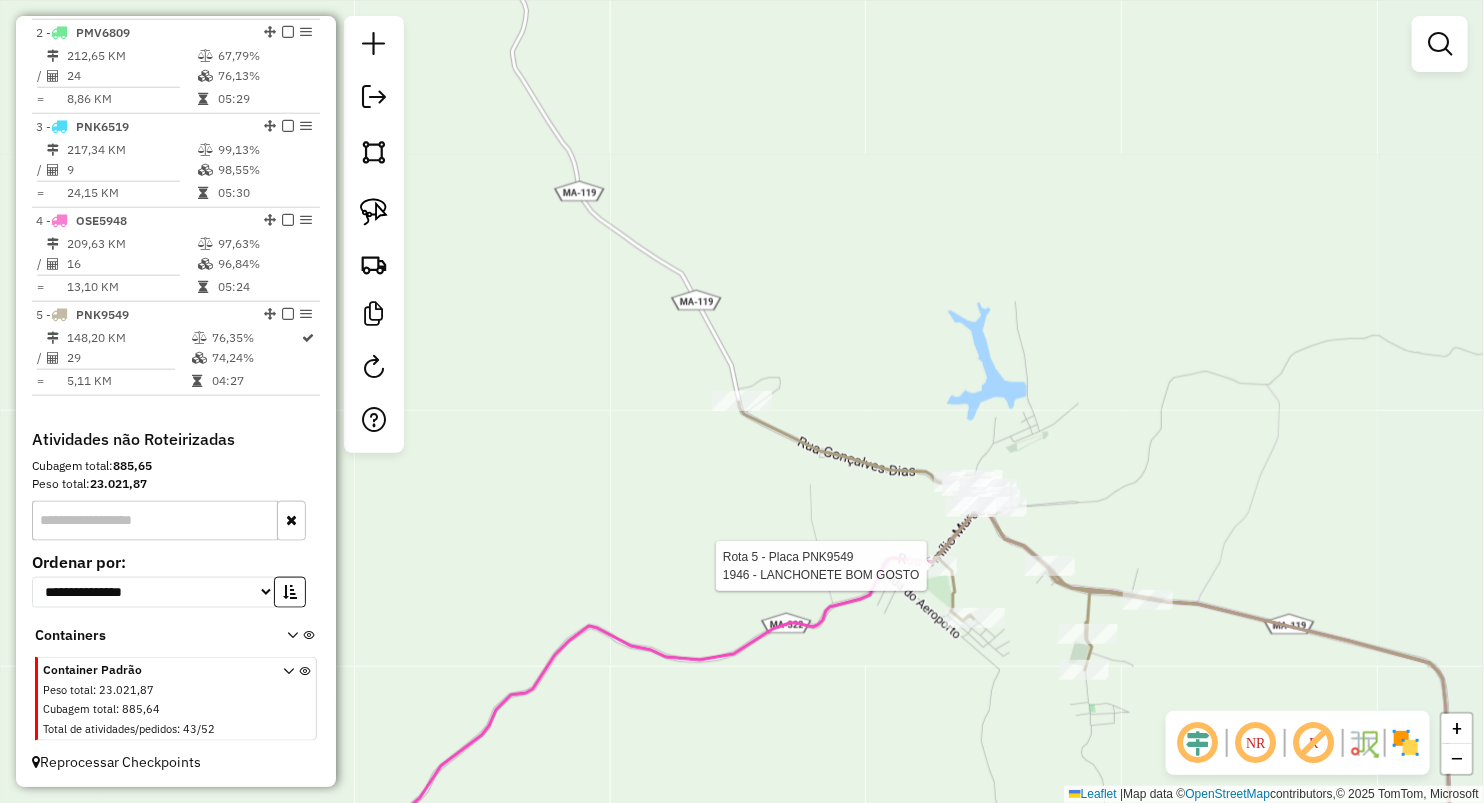 select on "**********" 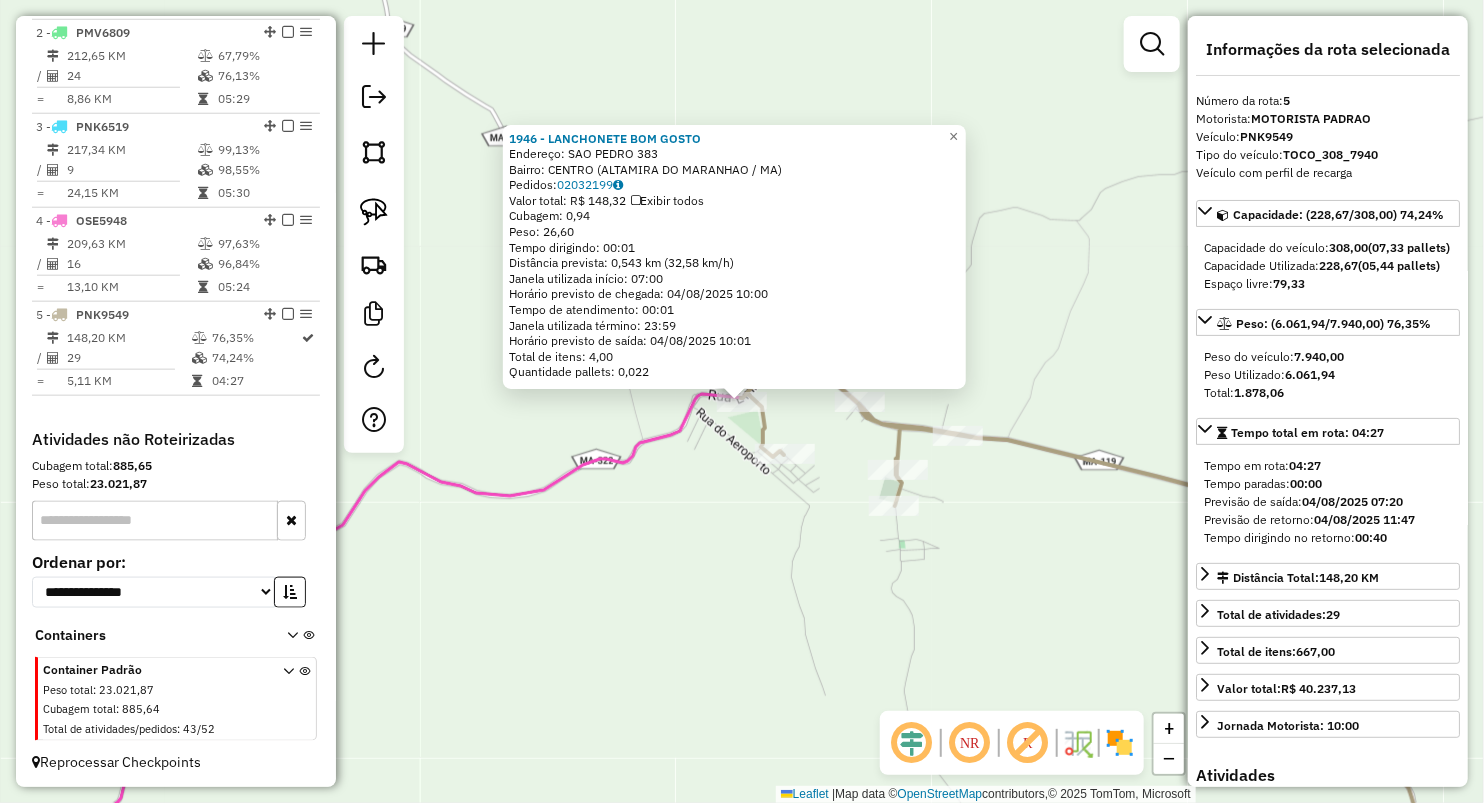 click 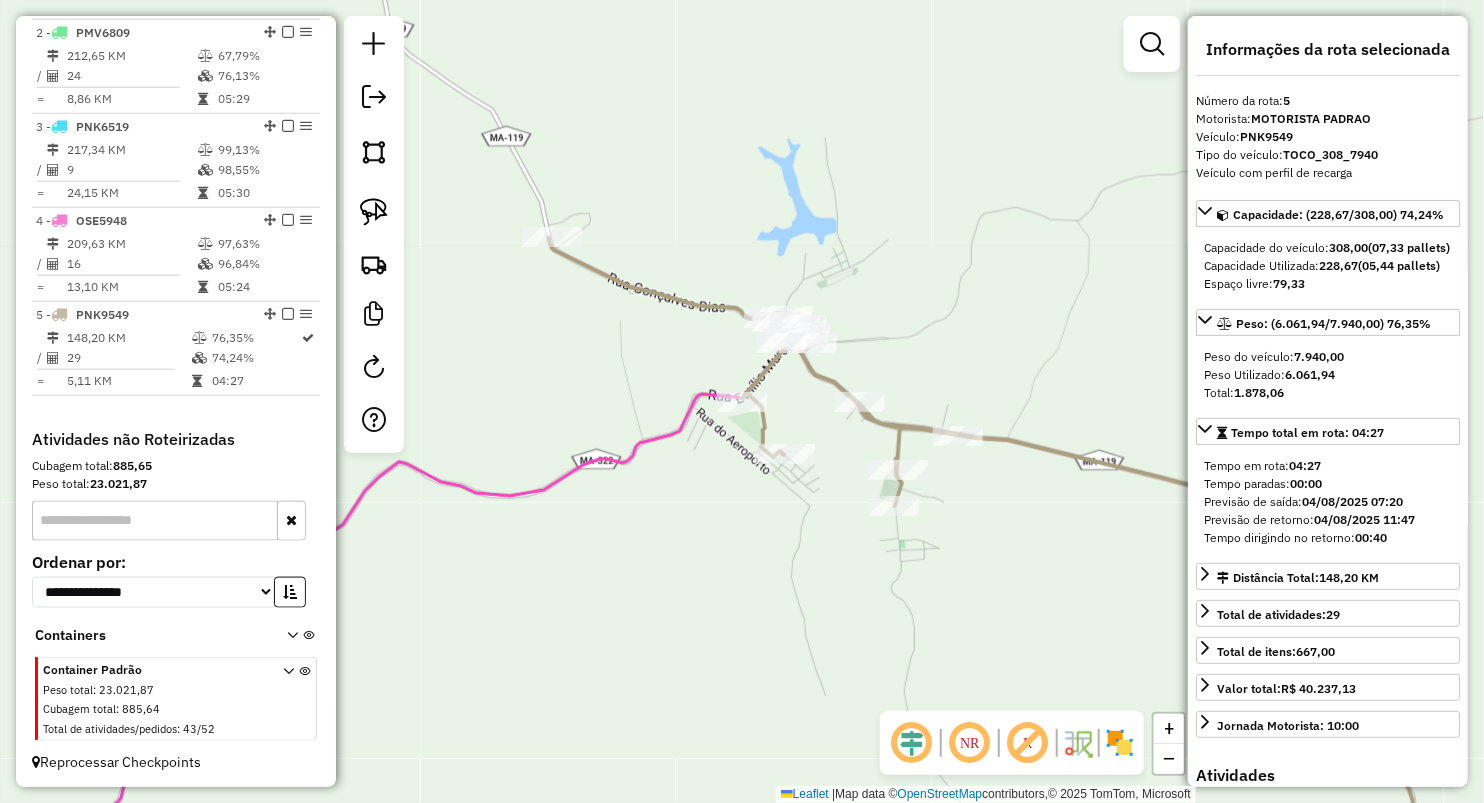 click on "Janela de atendimento Grade de atendimento Capacidade Transportadoras Veículos Cliente Pedidos  Rotas Selecione os dias de semana para filtrar as janelas de atendimento  Seg   Ter   Qua   Qui   Sex   Sáb   Dom  Informe o período da janela de atendimento: De: Até:  Filtrar exatamente a janela do cliente  Considerar janela de atendimento padrão  Selecione os dias de semana para filtrar as grades de atendimento  Seg   Ter   Qua   Qui   Sex   Sáb   Dom   Considerar clientes sem dia de atendimento cadastrado  Clientes fora do dia de atendimento selecionado Filtrar as atividades entre os valores definidos abaixo:  Peso mínimo:   Peso máximo:   Cubagem mínima:   Cubagem máxima:   De:   Até:  Filtrar as atividades entre o tempo de atendimento definido abaixo:  De:   Até:   Considerar capacidade total dos clientes não roteirizados Transportadora: Selecione um ou mais itens Tipo de veículo: Selecione um ou mais itens Veículo: Selecione um ou mais itens Motorista: Selecione um ou mais itens Nome: Rótulo:" 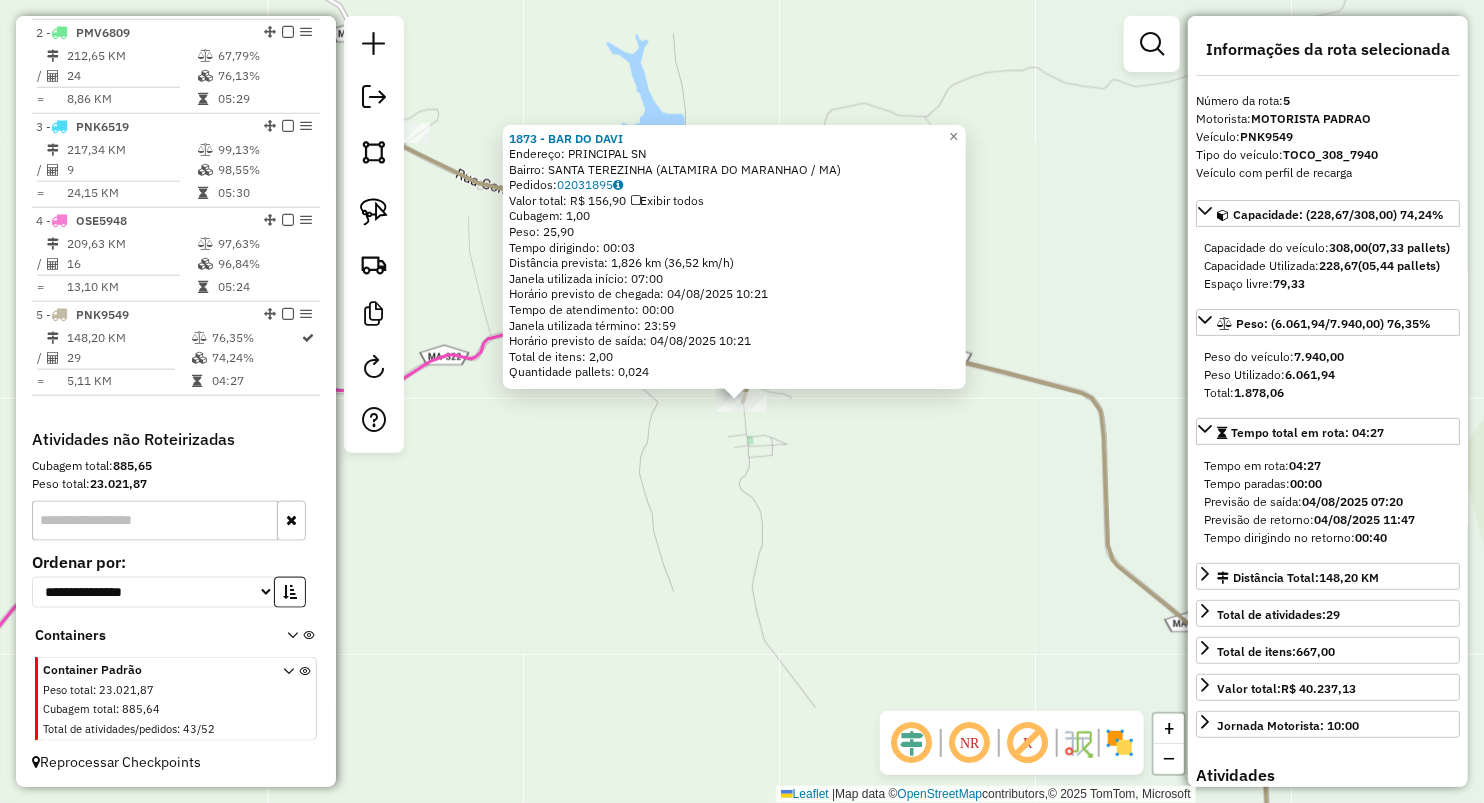 click on "[YEAR] - BAR DO DAVI  Endereço:  PRINCIPAL SN   Bairro: SANTA TEREZINHA ([CITY] / [STATE])   Pedidos:  [ORDER_ID]   Valor total: R$ 156,90   Exibir todos   Cubagem: 1,00  Peso: 25,90  Tempo dirigindo: 00:03   Distância prevista: 1,826 km ([SPEED] km/h)   Janela utilizada início: 07:00   Horário previsto de chegada: 04/08/2025 10:21   Tempo de atendimento: 00:00   Janela utilizada término: 23:59   Horário previsto de saída: 04/08/2025 10:21   Total de itens: 2,00   Quantidade pallets: 0,024  × Janela de atendimento Grade de atendimento Capacidade Transportadoras Veículos Cliente Pedidos  Rotas Selecione os dias de semana para filtrar as janelas de atendimento  Seg   Ter   Qua   Qui   Sex   Sáb   Dom  Informe o período da janela de atendimento: De: Até:  Filtrar exatamente a janela do cliente  Considerar janela de atendimento padrão  Selecione os dias de semana para filtrar as grades de atendimento  Seg   Ter   Qua   Qui   Sex   Sáb   Dom   Considerar clientes sem dia de atendimento cadastrado" 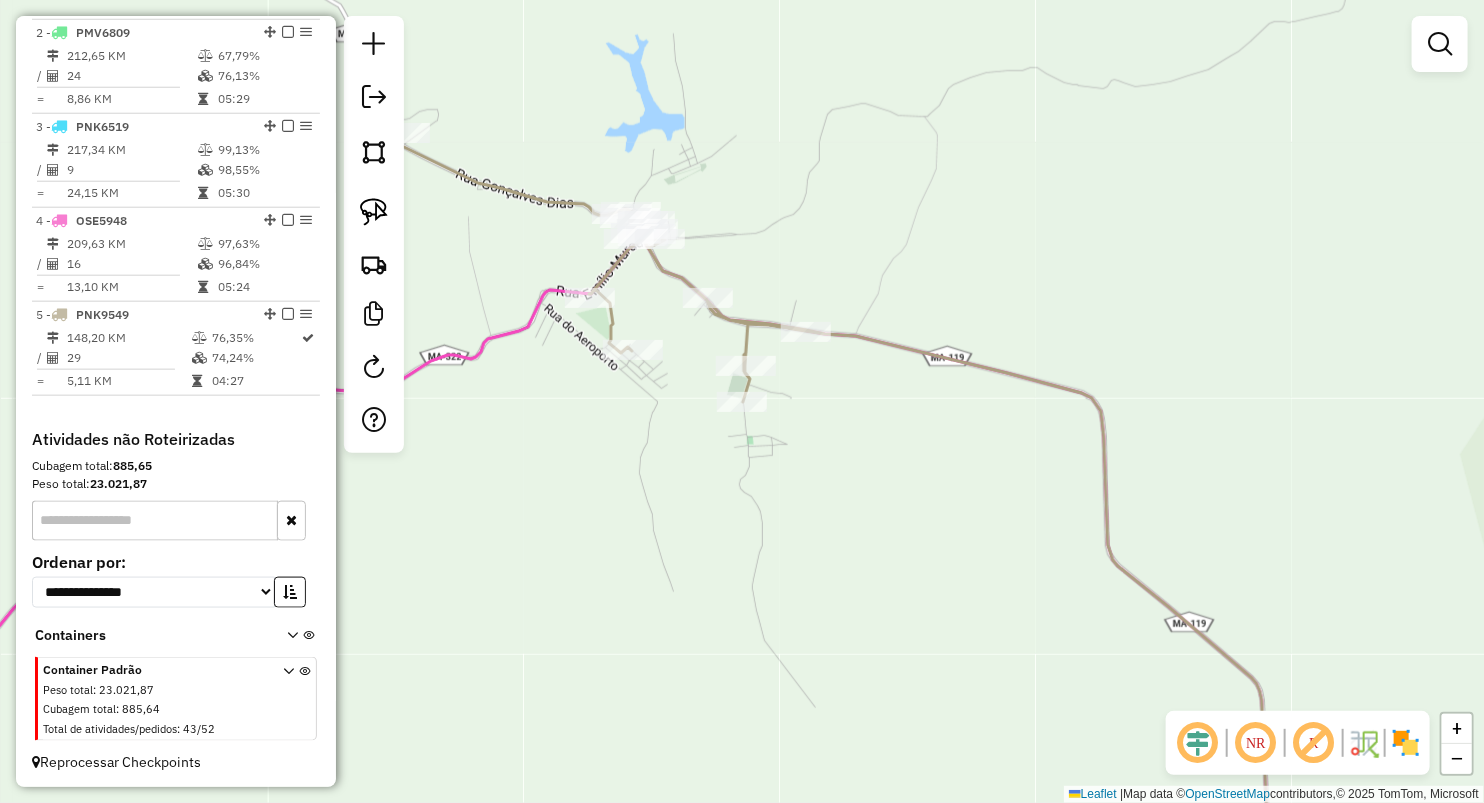 drag, startPoint x: 715, startPoint y: 565, endPoint x: 728, endPoint y: 570, distance: 13.928389 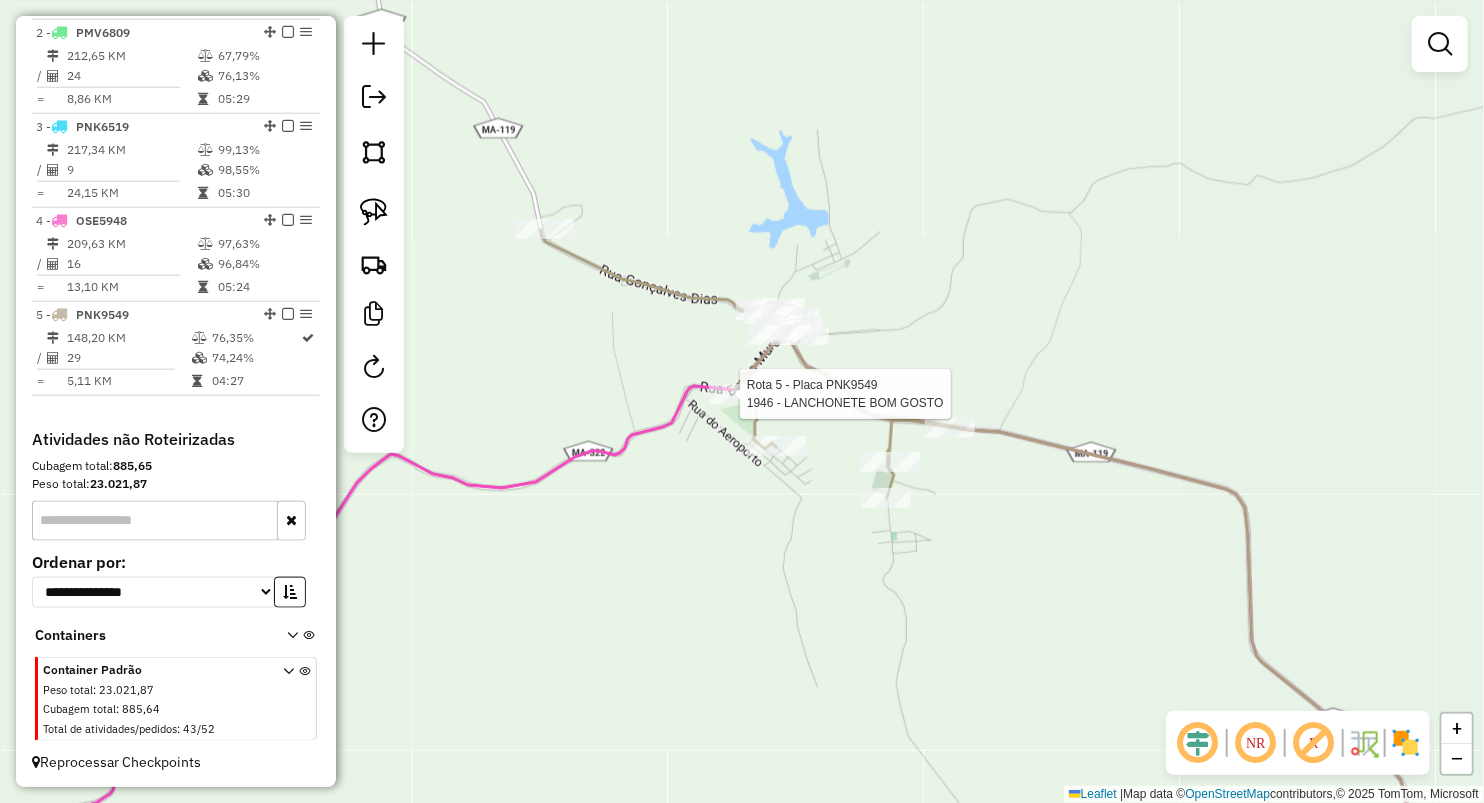 select on "**********" 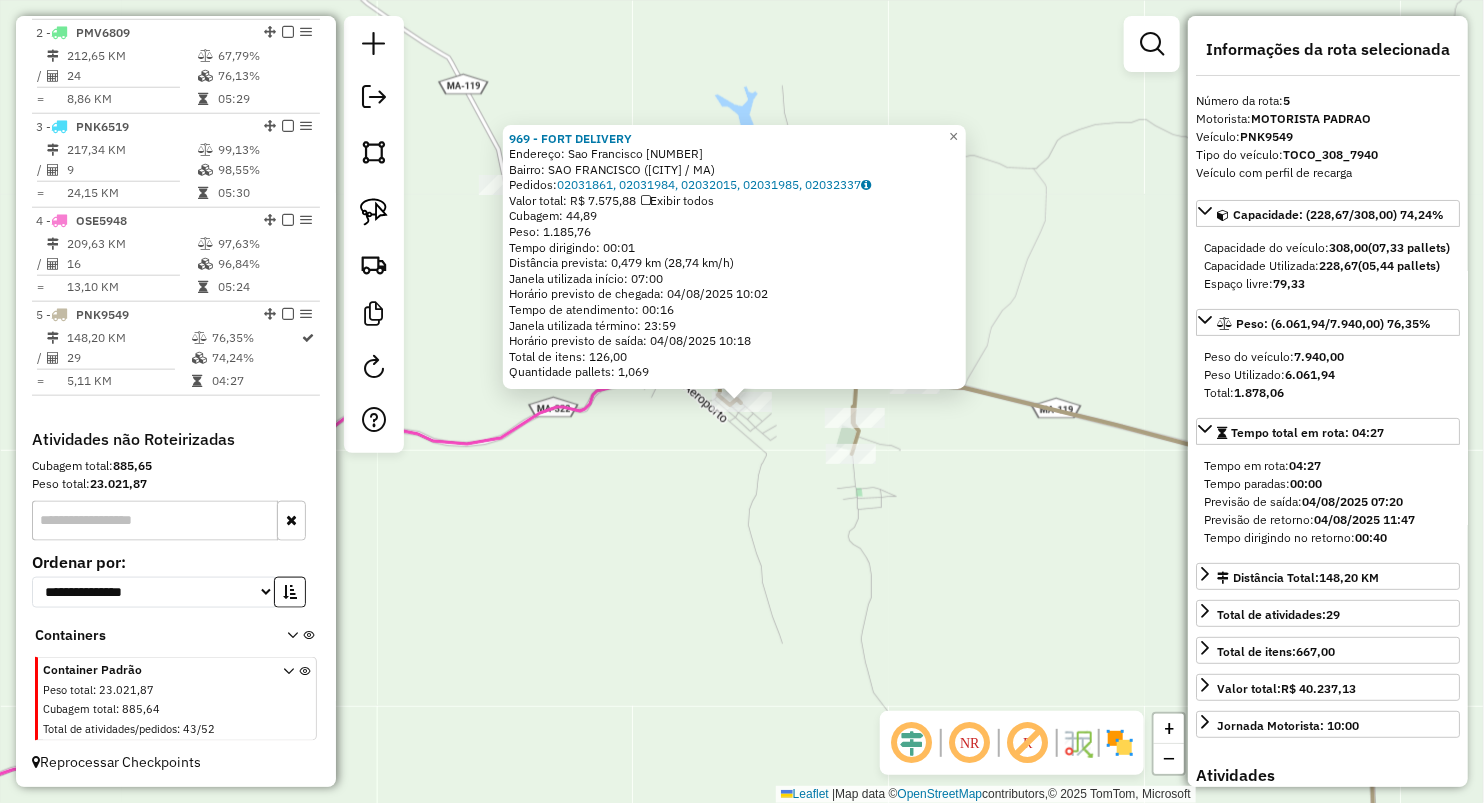 click on "969 - FORT  DELIVERY  Endereço:  Sao Francisco [NUMBER]   Bairro: SAO FRANCISCO ([CITY] / [STATE])   Pedidos:  [ORDER_ID], [ORDER_ID], [ORDER_ID], [ORDER_ID], [ORDER_ID]   Valor total: R$ 7.575,88   Exibir todos   Cubagem: 44,89  Peso: 1.185,76  Tempo dirigindo: 00:01   Distância prevista: 0,479 km ([SPEED] km/h)   Janela utilizada início: 07:00   Horário previsto de chegada: 04/08/2025 10:02   Tempo de atendimento: 00:16   Janela utilizada término: 23:59   Horário previsto de saída: 04/08/2025 10:18   Total de itens: 126,00   Quantidade pallets: 1,069  × Janela de atendimento Grade de atendimento Capacidade Transportadoras Veículos Cliente Pedidos  Rotas Selecione os dias de semana para filtrar as janelas de atendimento  Seg   Ter   Qua   Qui   Sex   Sáb   Dom  Informe o período da janela de atendimento: De: Até:  Filtrar exatamente a janela do cliente  Considerar janela de atendimento padrão  Selecione os dias de semana para filtrar as grades de atendimento  Seg   Ter   Qua   Qui   Sex   Sáb   Dom  De:" 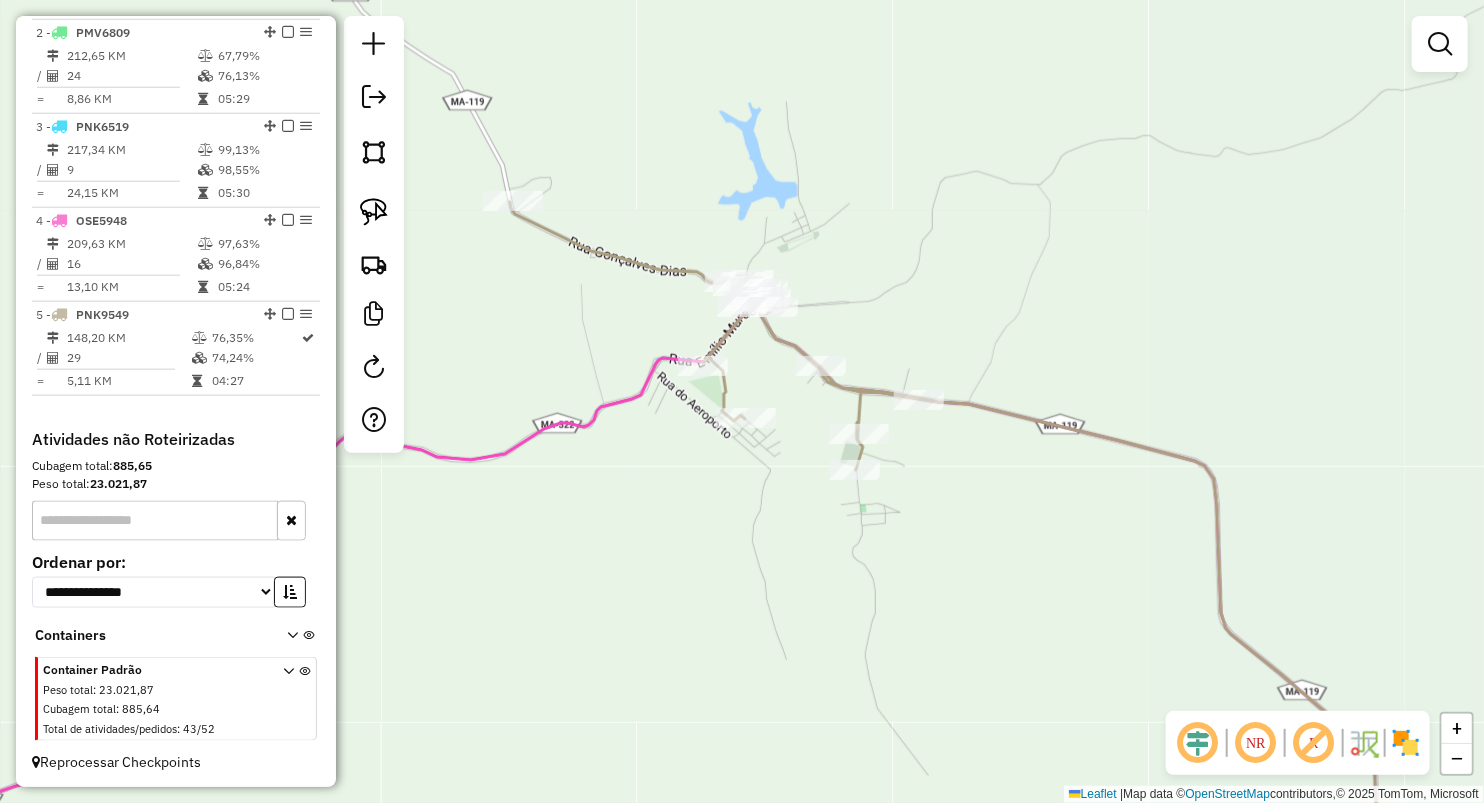 drag, startPoint x: 598, startPoint y: 356, endPoint x: 601, endPoint y: 378, distance: 22.203604 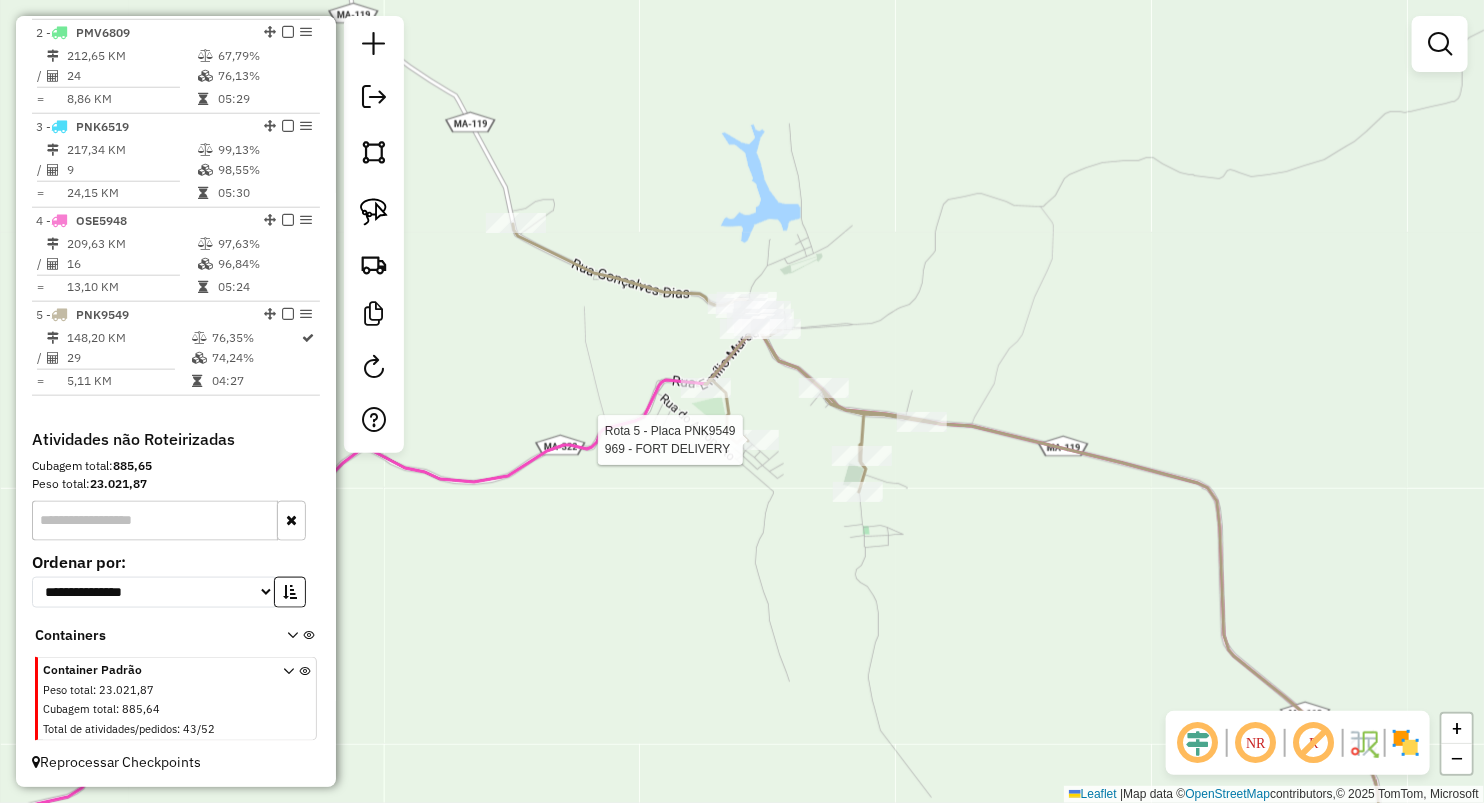select on "**********" 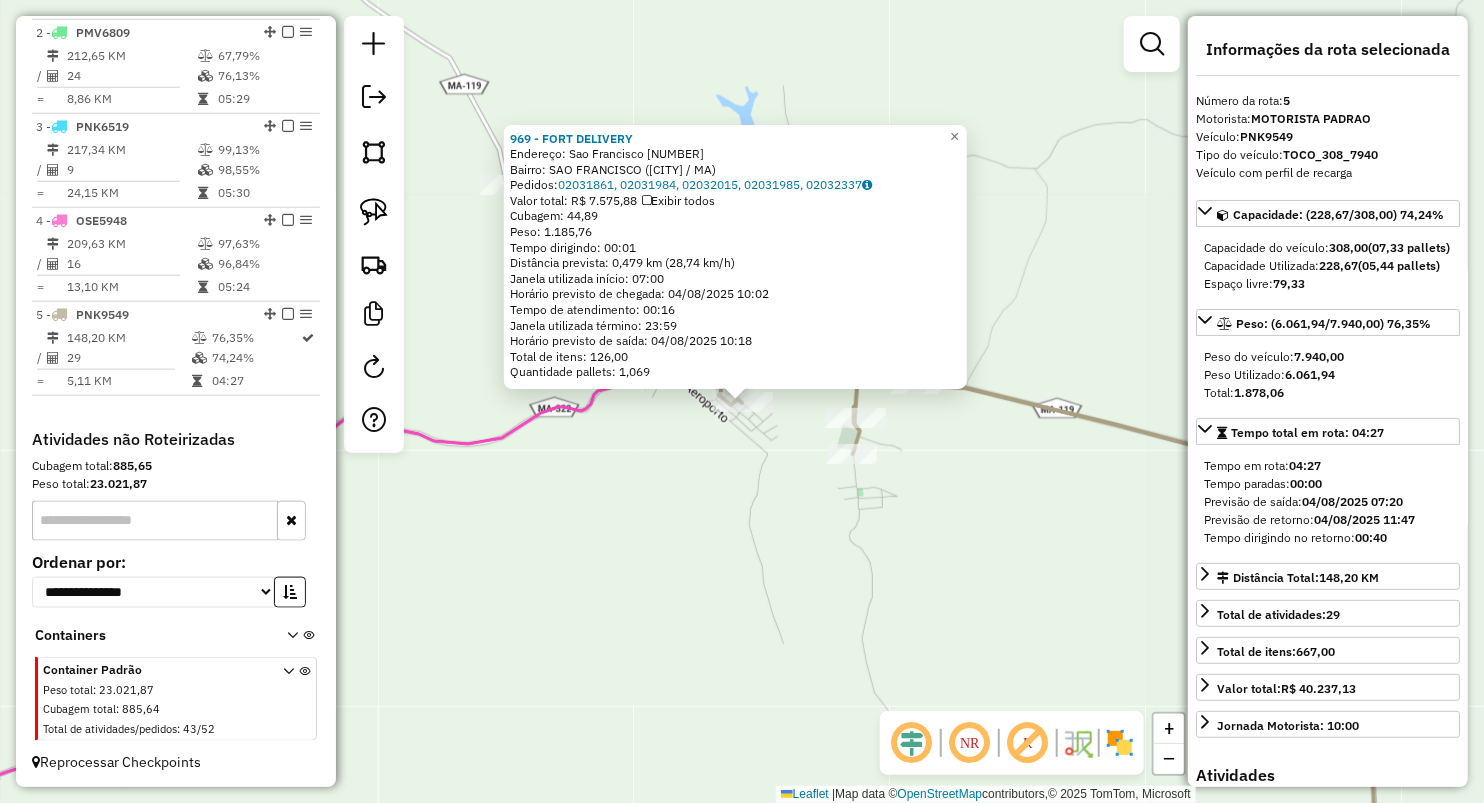 click on "969 - FORT  DELIVERY  Endereço:  Sao Francisco [NUMBER]   Bairro: SAO FRANCISCO ([CITY] / [STATE])   Pedidos:  [ORDER_ID], [ORDER_ID], [ORDER_ID], [ORDER_ID], [ORDER_ID]   Valor total: R$ 7.575,88   Exibir todos   Cubagem: 44,89  Peso: 1.185,76  Tempo dirigindo: 00:01   Distância prevista: 0,479 km ([SPEED] km/h)   Janela utilizada início: 07:00   Horário previsto de chegada: 04/08/2025 10:02   Tempo de atendimento: 00:16   Janela utilizada término: 23:59   Horário previsto de saída: 04/08/2025 10:18   Total de itens: 126,00   Quantidade pallets: 1,069  × Janela de atendimento Grade de atendimento Capacidade Transportadoras Veículos Cliente Pedidos  Rotas Selecione os dias de semana para filtrar as janelas de atendimento  Seg   Ter   Qua   Qui   Sex   Sáb   Dom  Informe o período da janela de atendimento: De: Até:  Filtrar exatamente a janela do cliente  Considerar janela de atendimento padrão  Selecione os dias de semana para filtrar as grades de atendimento  Seg   Ter   Qua   Qui   Sex   Sáb   Dom  De:" 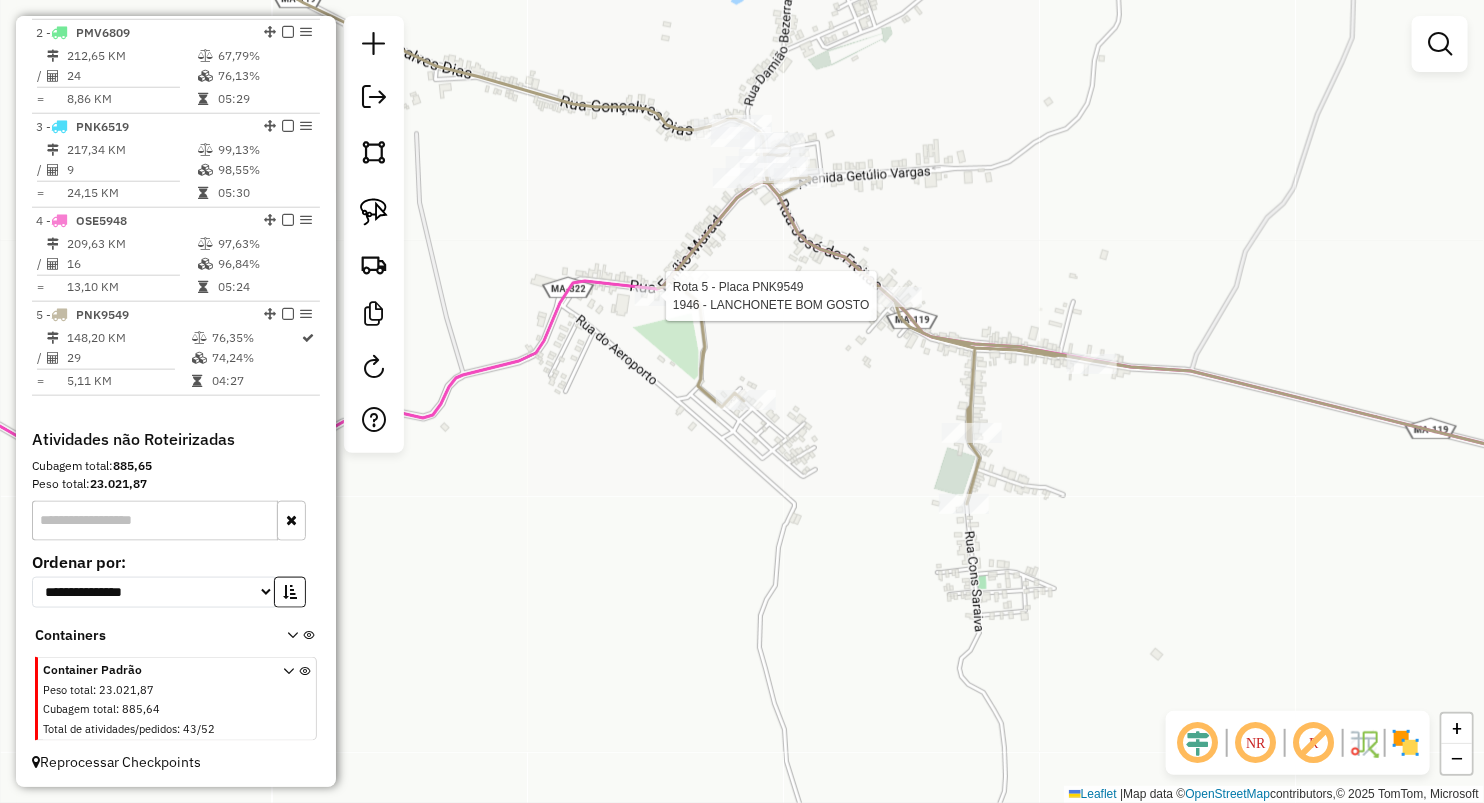 select on "**********" 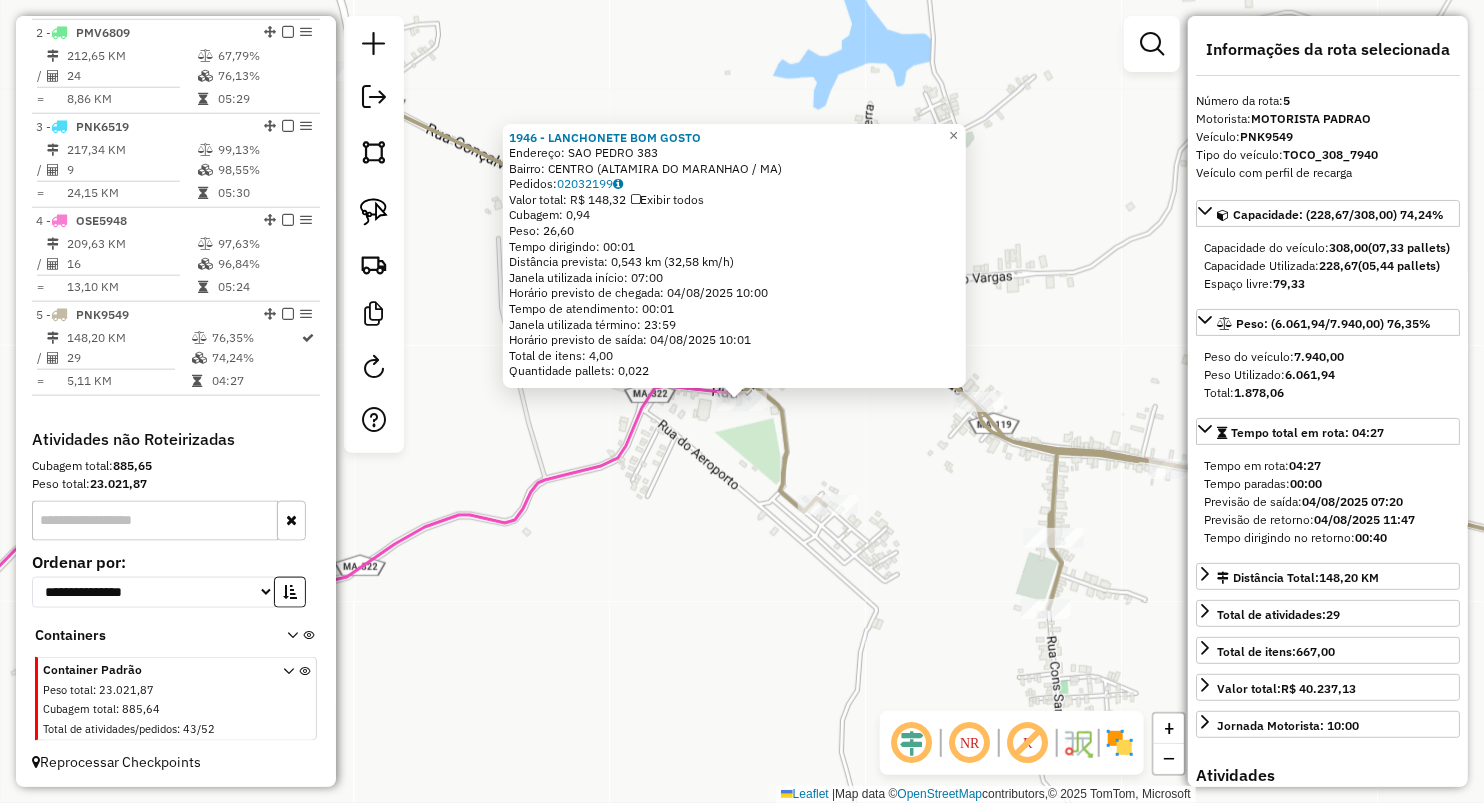 drag, startPoint x: 682, startPoint y: 458, endPoint x: 697, endPoint y: 442, distance: 21.931713 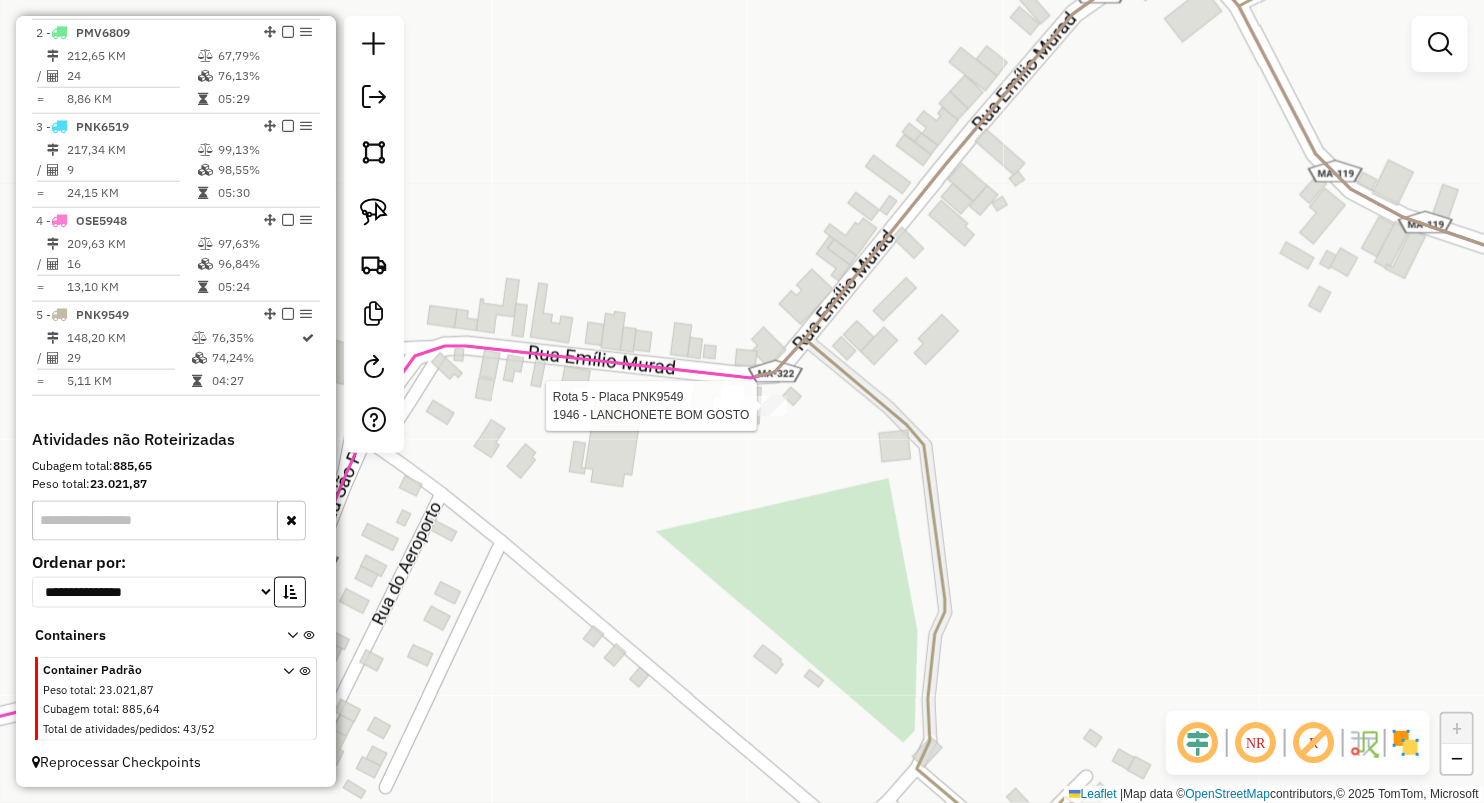 select on "**********" 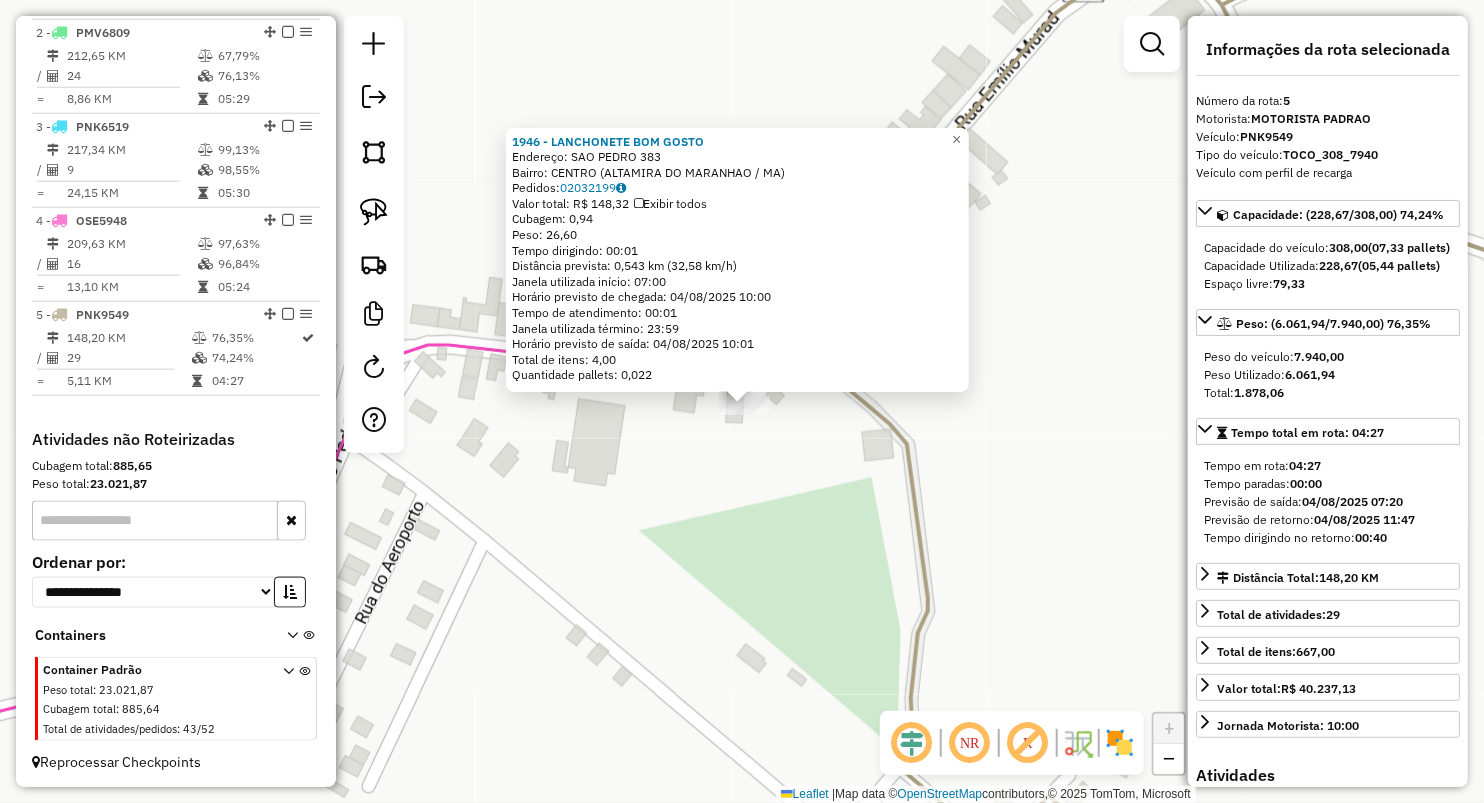 click on "[YEAR] - LANCHONETE BOM GOSTO  Endereço:  SAO PEDRO [NUMBER]   Bairro: CENTRO ([CITY] / MA)   Pedidos:  [ORDER_ID]   Valor total: R$ 148,32   Exibir todos   Cubagem: 0,94  Peso: 26,60  Tempo dirigindo: 00:01   Distância prevista: 0,543 km (32,58 km/h)   Janela utilizada início: 07:00   Horário previsto de chegada: 04/08/2025 10:00   Tempo de atendimento: 00:01   Janela utilizada término: 23:59   Horário previsto de saída: 04/08/2025 10:01   Total de itens: 4,00   Quantidade pallets: 0,022  × Janela de atendimento Grade de atendimento Capacidade Transportadoras Veículos Cliente Pedidos  Rotas Selecione os dias de semana para filtrar as janelas de atendimento  Seg   Ter   Qua   Qui   Sex   Sáb   Dom  Informe o período da janela de atendimento: De: Até:  Filtrar exatamente a janela do cliente  Considerar janela de atendimento padrão  Selecione os dias de semana para filtrar as grades de atendimento  Seg   Ter   Qua   Qui   Sex   Sáb   Dom   Considerar clientes sem dia de atendimento cadastrado" 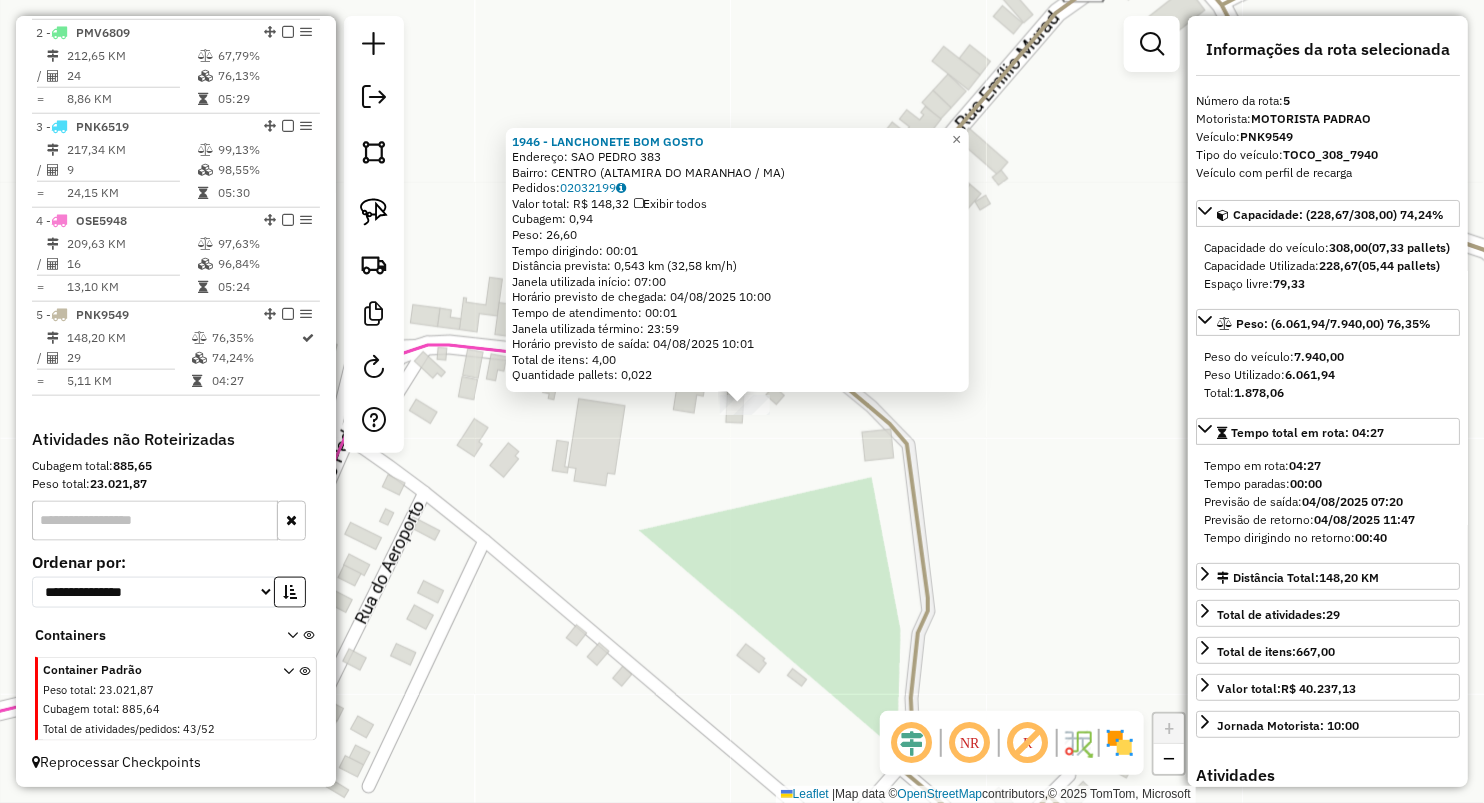 click on "[YEAR] - LANCHONETE BOM GOSTO  Endereço:  SAO PEDRO [NUMBER]   Bairro: CENTRO ([CITY] / MA)   Pedidos:  [ORDER_ID]   Valor total: R$ 148,32   Exibir todos   Cubagem: 0,94  Peso: 26,60  Tempo dirigindo: 00:01   Distância prevista: 0,543 km (32,58 km/h)   Janela utilizada início: 07:00   Horário previsto de chegada: 04/08/2025 10:00   Tempo de atendimento: 00:01   Janela utilizada término: 23:59   Horário previsto de saída: 04/08/2025 10:01   Total de itens: 4,00   Quantidade pallets: 0,022  × Janela de atendimento Grade de atendimento Capacidade Transportadoras Veículos Cliente Pedidos  Rotas Selecione os dias de semana para filtrar as janelas de atendimento  Seg   Ter   Qua   Qui   Sex   Sáb   Dom  Informe o período da janela de atendimento: De: Até:  Filtrar exatamente a janela do cliente  Considerar janela de atendimento padrão  Selecione os dias de semana para filtrar as grades de atendimento  Seg   Ter   Qua   Qui   Sex   Sáb   Dom   Considerar clientes sem dia de atendimento cadastrado" 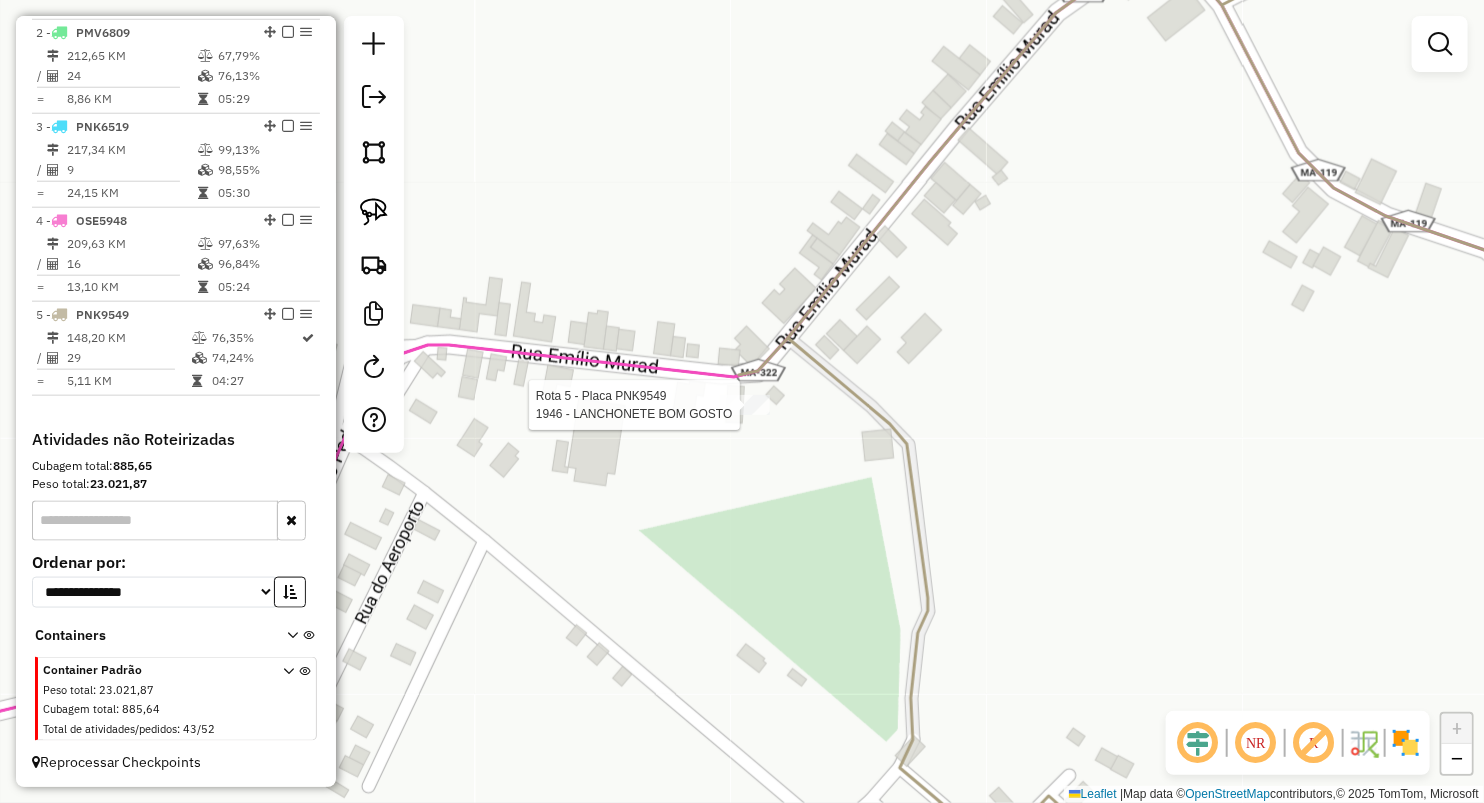 select on "**********" 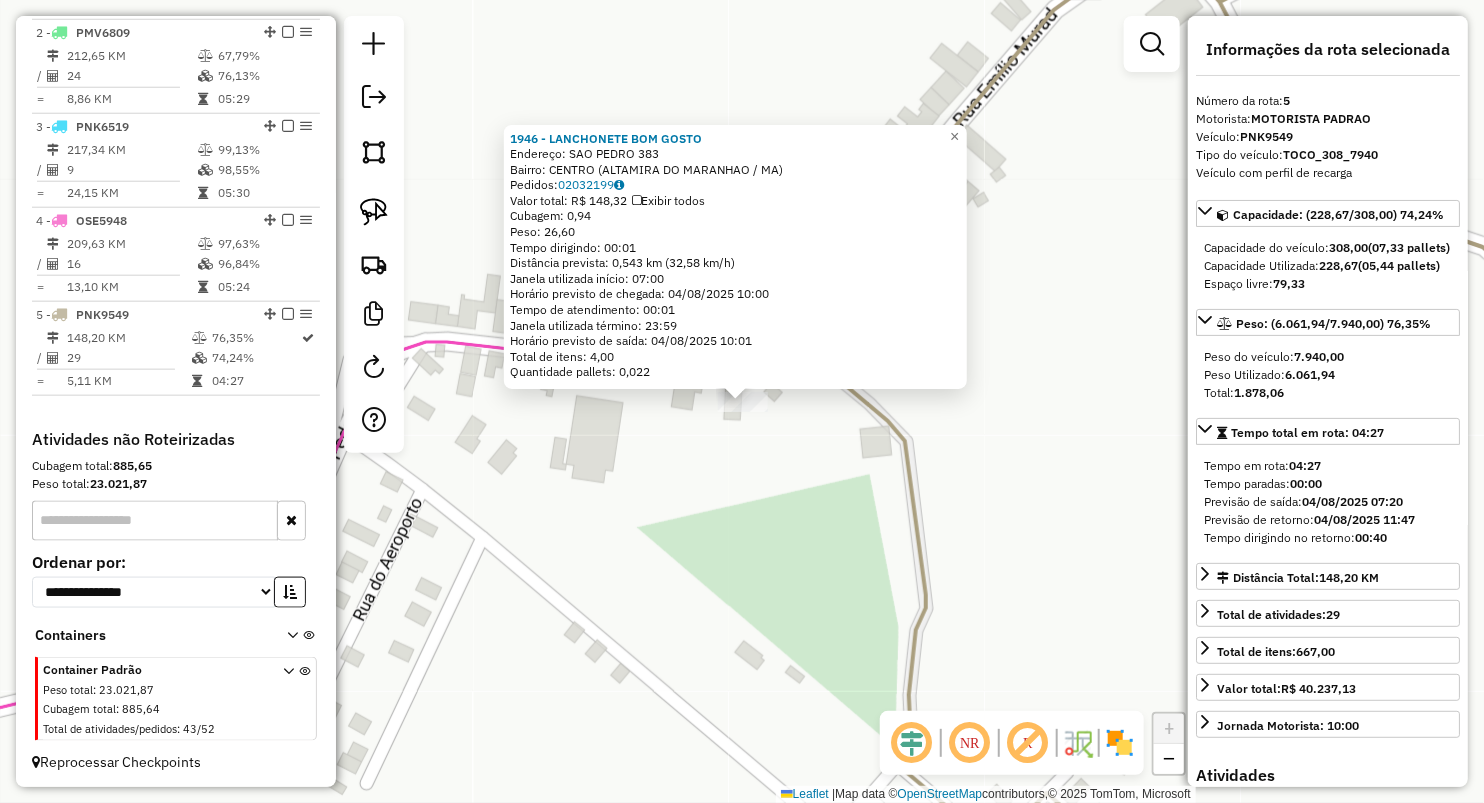 click on "[YEAR] - LANCHONETE BOM GOSTO  Endereço:  SAO PEDRO [NUMBER]   Bairro: CENTRO ([CITY] / MA)   Pedidos:  [ORDER_ID]   Valor total: R$ 148,32   Exibir todos   Cubagem: 0,94  Peso: 26,60  Tempo dirigindo: 00:01   Distância prevista: 0,543 km (32,58 km/h)   Janela utilizada início: 07:00   Horário previsto de chegada: 04/08/2025 10:00   Tempo de atendimento: 00:01   Janela utilizada término: 23:59   Horário previsto de saída: 04/08/2025 10:01   Total de itens: 4,00   Quantidade pallets: 0,022  × Janela de atendimento Grade de atendimento Capacidade Transportadoras Veículos Cliente Pedidos  Rotas Selecione os dias de semana para filtrar as janelas de atendimento  Seg   Ter   Qua   Qui   Sex   Sáb   Dom  Informe o período da janela de atendimento: De: Até:  Filtrar exatamente a janela do cliente  Considerar janela de atendimento padrão  Selecione os dias de semana para filtrar as grades de atendimento  Seg   Ter   Qua   Qui   Sex   Sáb   Dom   Considerar clientes sem dia de atendimento cadastrado" 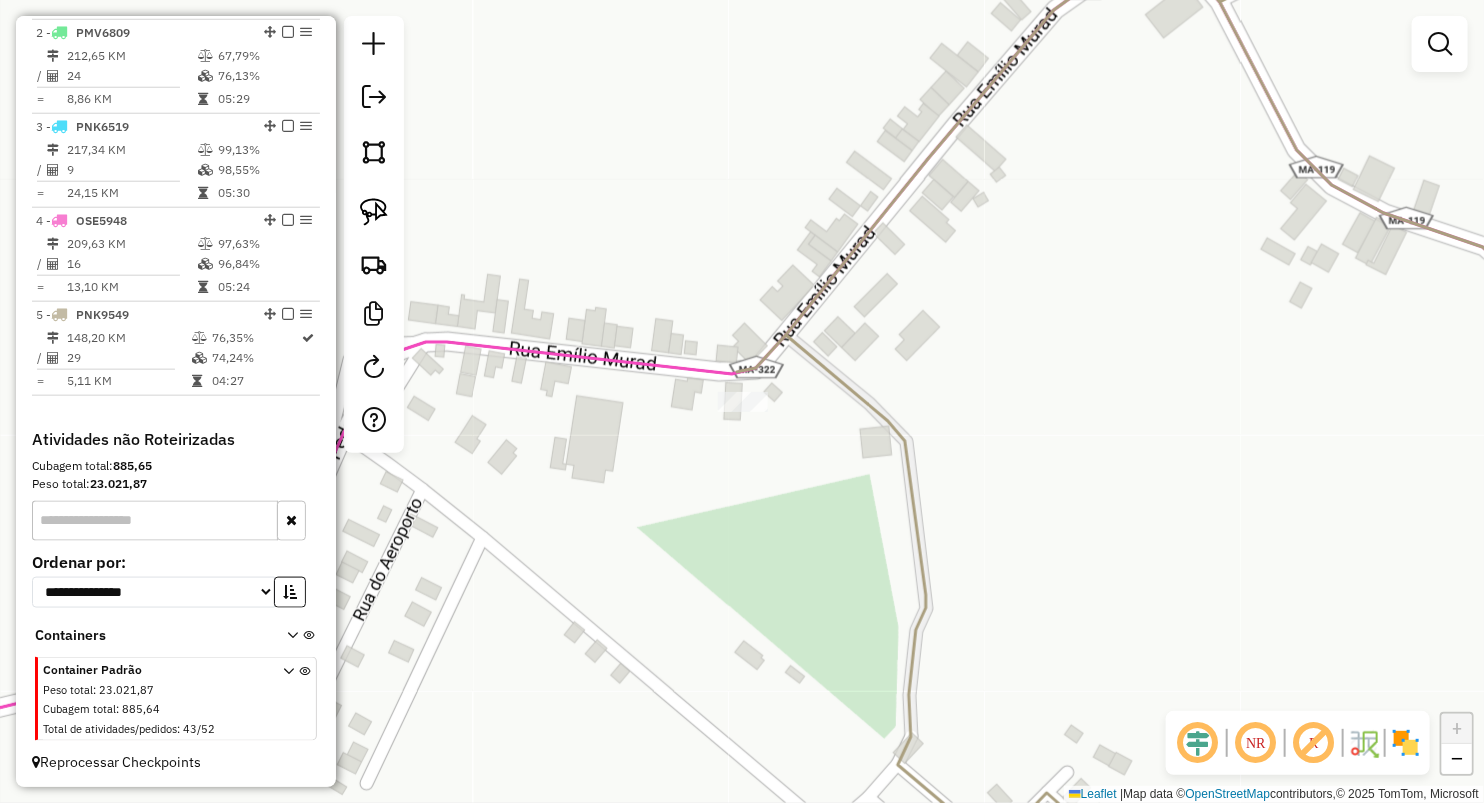 click on "[YEAR] - LANCHONETE BOM GOSTO  Endereço:  SAO PEDRO [NUMBER]   Bairro: CENTRO ([CITY] / MA)   Pedidos:  [ORDER_ID]   Valor total: R$ 148,32   Exibir todos   Cubagem: 0,94  Peso: 26,60  Tempo dirigindo: 00:01   Distância prevista: 0,543 km (32,58 km/h)   Janela utilizada início: 07:00   Horário previsto de chegada: 04/08/2025 10:00   Tempo de atendimento: 00:01   Janela utilizada término: 23:59   Horário previsto de saída: 04/08/2025 10:01   Total de itens: 4,00   Quantidade pallets: 0,022  × Janela de atendimento Grade de atendimento Capacidade Transportadoras Veículos Cliente Pedidos  Rotas Selecione os dias de semana para filtrar as janelas de atendimento  Seg   Ter   Qua   Qui   Sex   Sáb   Dom  Informe o período da janela de atendimento: De: Até:  Filtrar exatamente a janela do cliente  Considerar janela de atendimento padrão  Selecione os dias de semana para filtrar as grades de atendimento  Seg   Ter   Qua   Qui   Sex   Sáb   Dom   Considerar clientes sem dia de atendimento cadastrado" 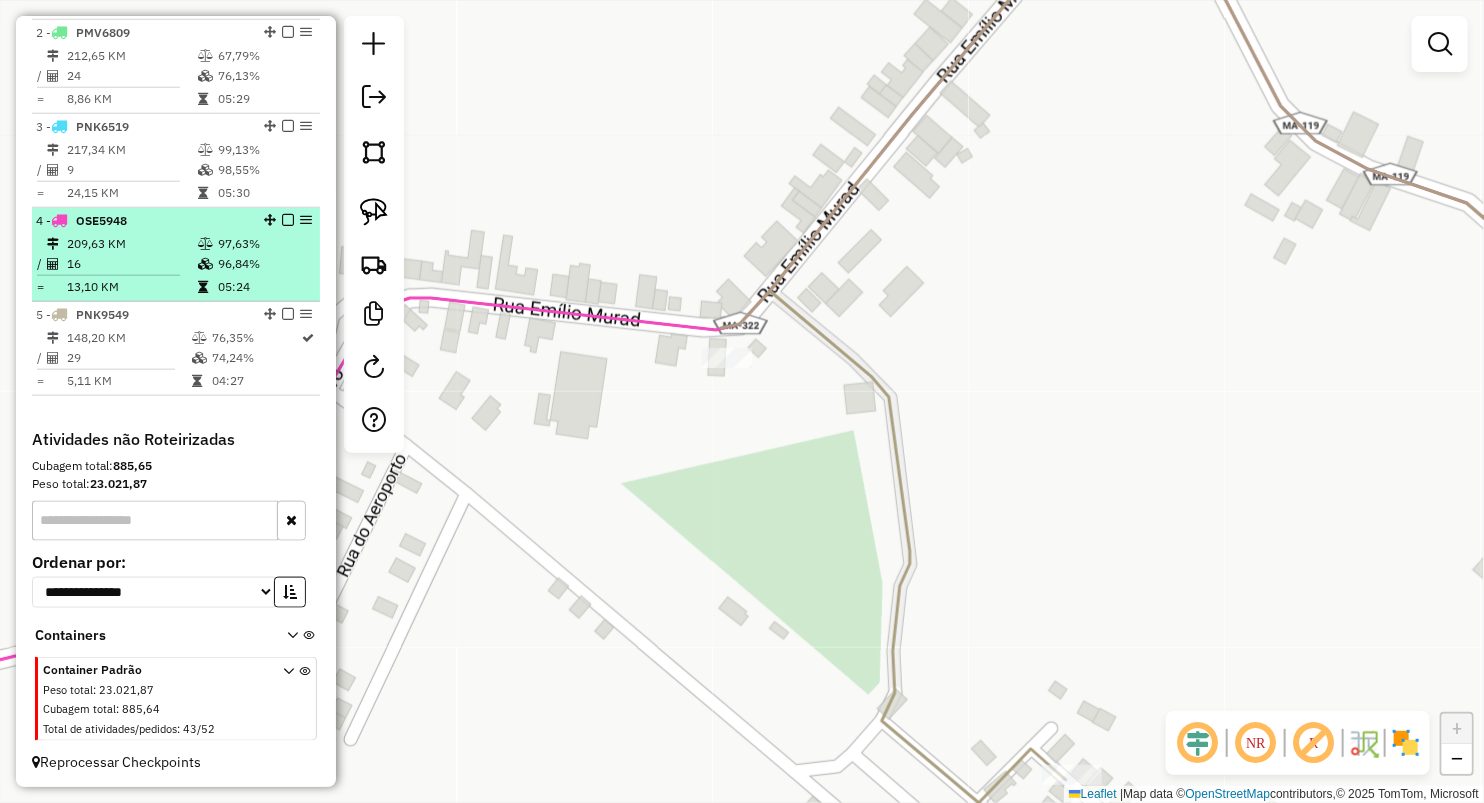 click on "16" at bounding box center (131, 264) 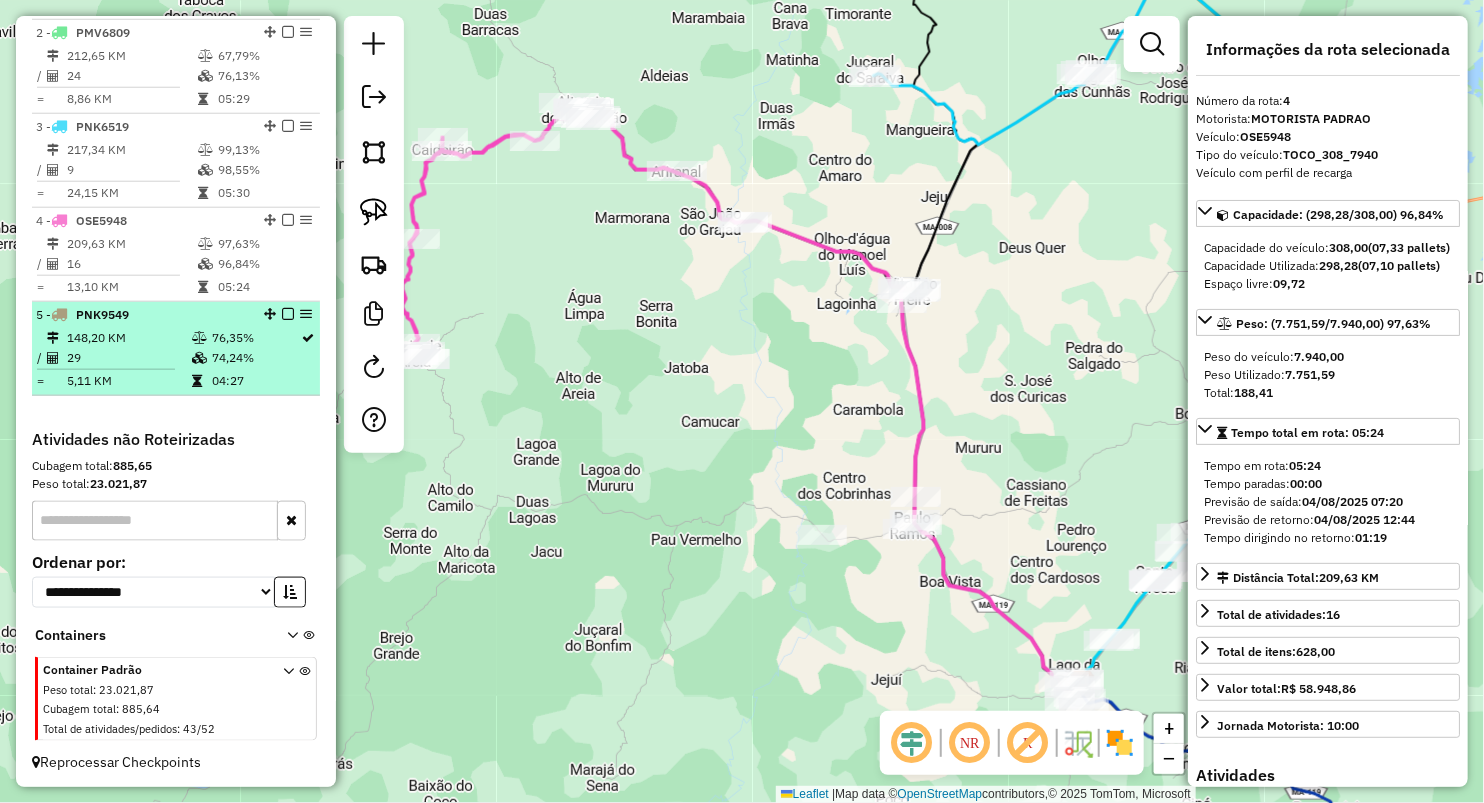 click on "148,20 KM" at bounding box center [128, 338] 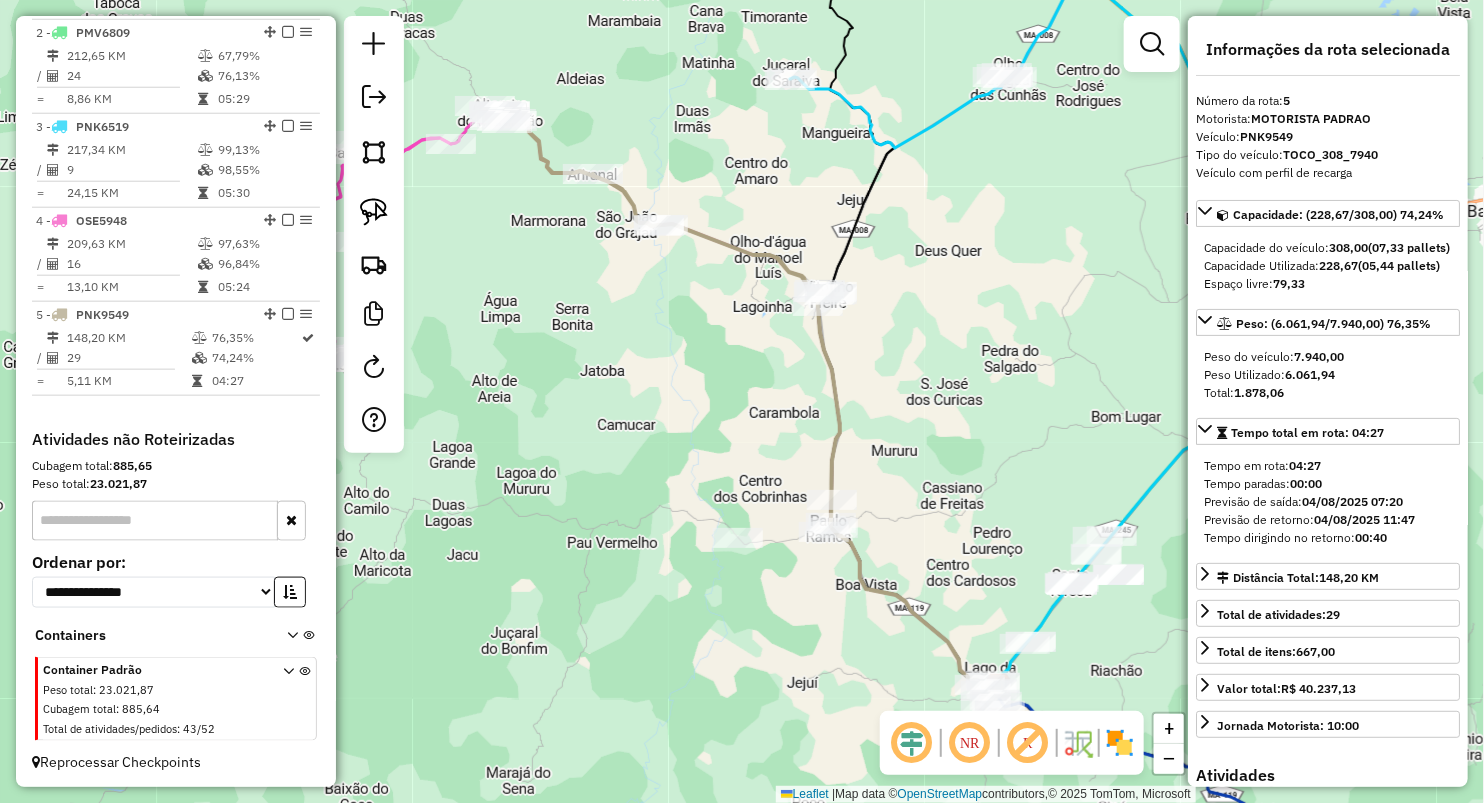 click on "Janela de atendimento Grade de atendimento Capacidade Transportadoras Veículos Cliente Pedidos  Rotas Selecione os dias de semana para filtrar as janelas de atendimento  Seg   Ter   Qua   Qui   Sex   Sáb   Dom  Informe o período da janela de atendimento: De: Até:  Filtrar exatamente a janela do cliente  Considerar janela de atendimento padrão  Selecione os dias de semana para filtrar as grades de atendimento  Seg   Ter   Qua   Qui   Sex   Sáb   Dom   Considerar clientes sem dia de atendimento cadastrado  Clientes fora do dia de atendimento selecionado Filtrar as atividades entre os valores definidos abaixo:  Peso mínimo:   Peso máximo:   Cubagem mínima:   Cubagem máxima:   De:   Até:  Filtrar as atividades entre o tempo de atendimento definido abaixo:  De:   Até:   Considerar capacidade total dos clientes não roteirizados Transportadora: Selecione um ou mais itens Tipo de veículo: Selecione um ou mais itens Veículo: Selecione um ou mais itens Motorista: Selecione um ou mais itens Nome: Rótulo:" 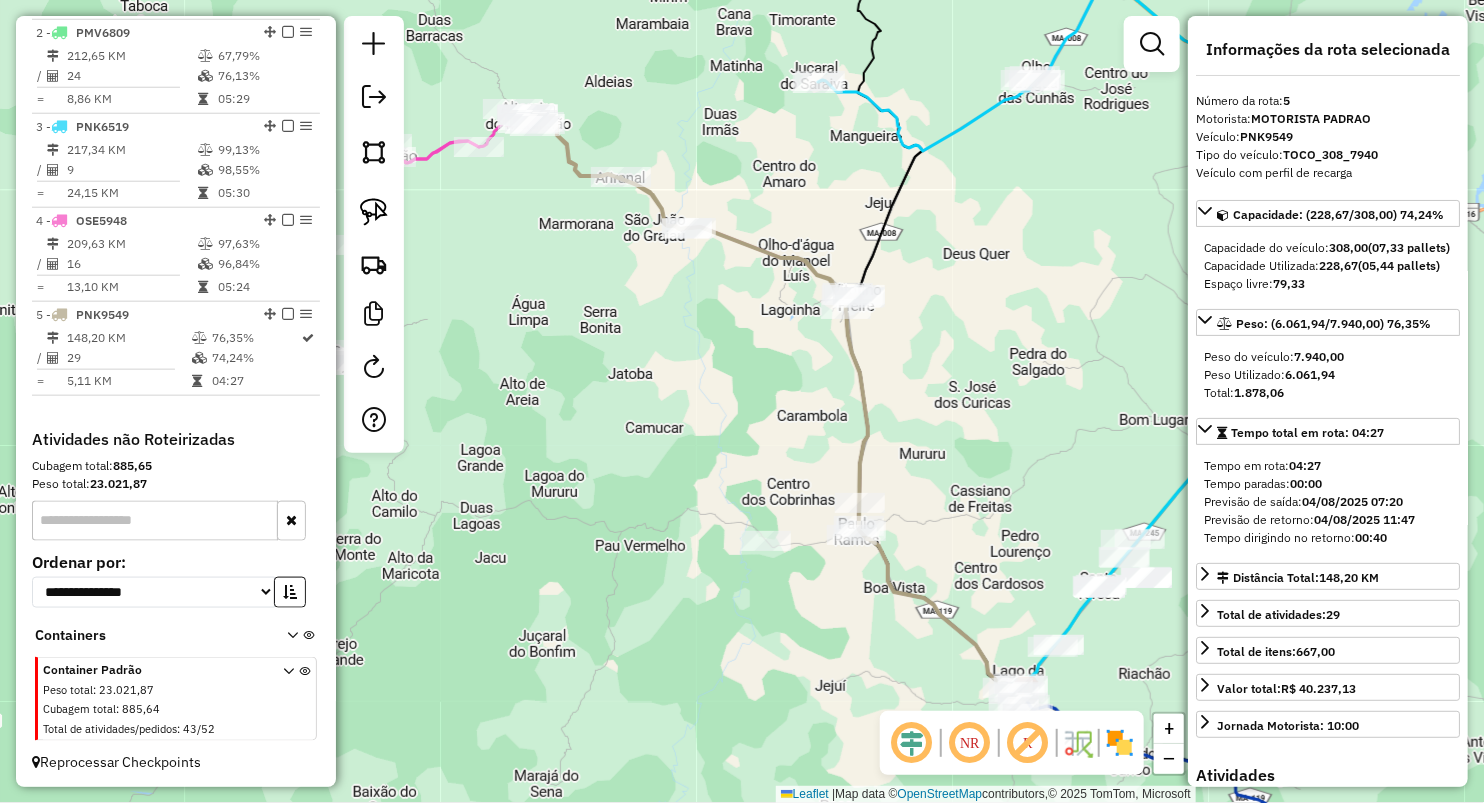 drag, startPoint x: 754, startPoint y: 299, endPoint x: 767, endPoint y: 303, distance: 13.601471 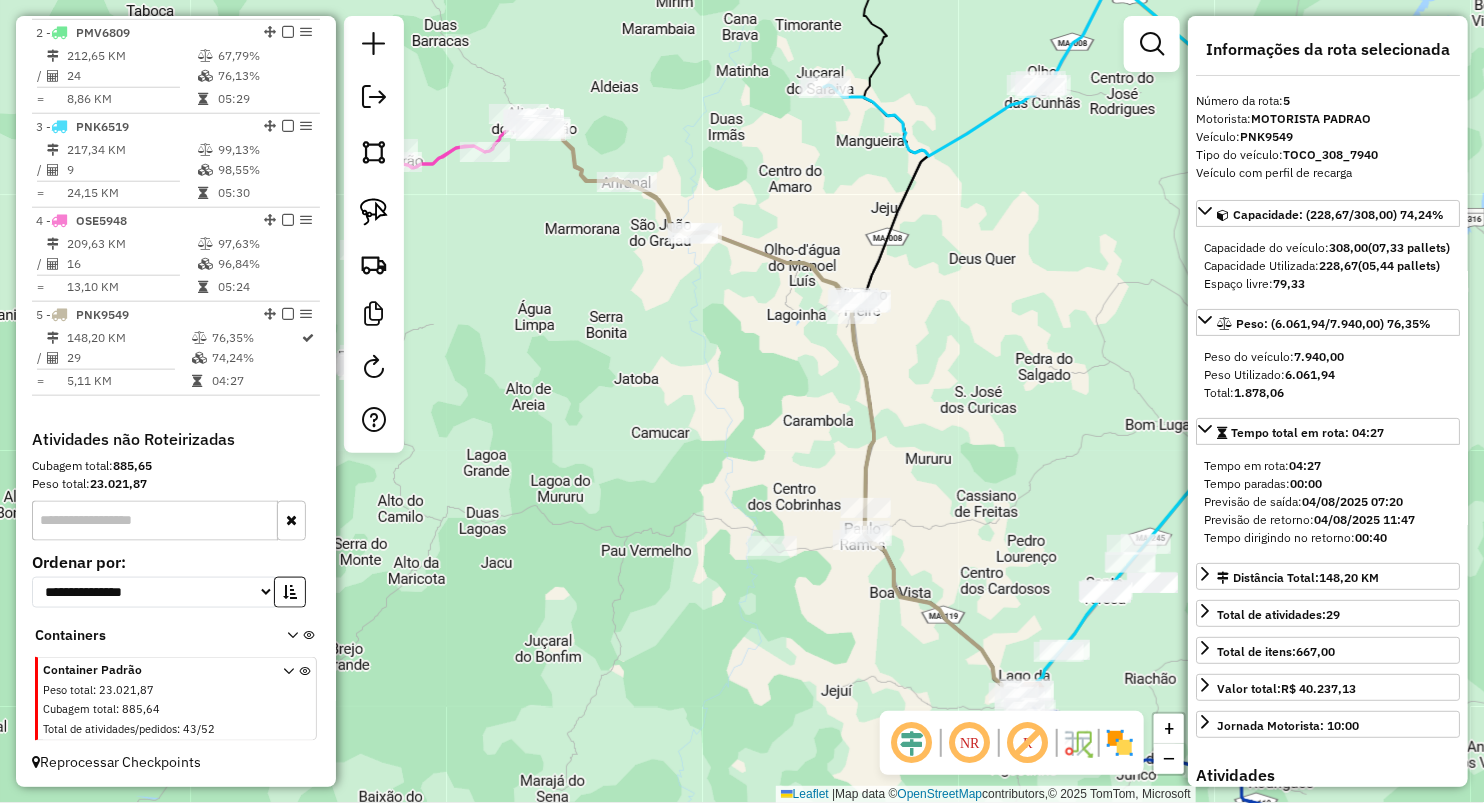 drag, startPoint x: 587, startPoint y: 249, endPoint x: 766, endPoint y: 378, distance: 220.63998 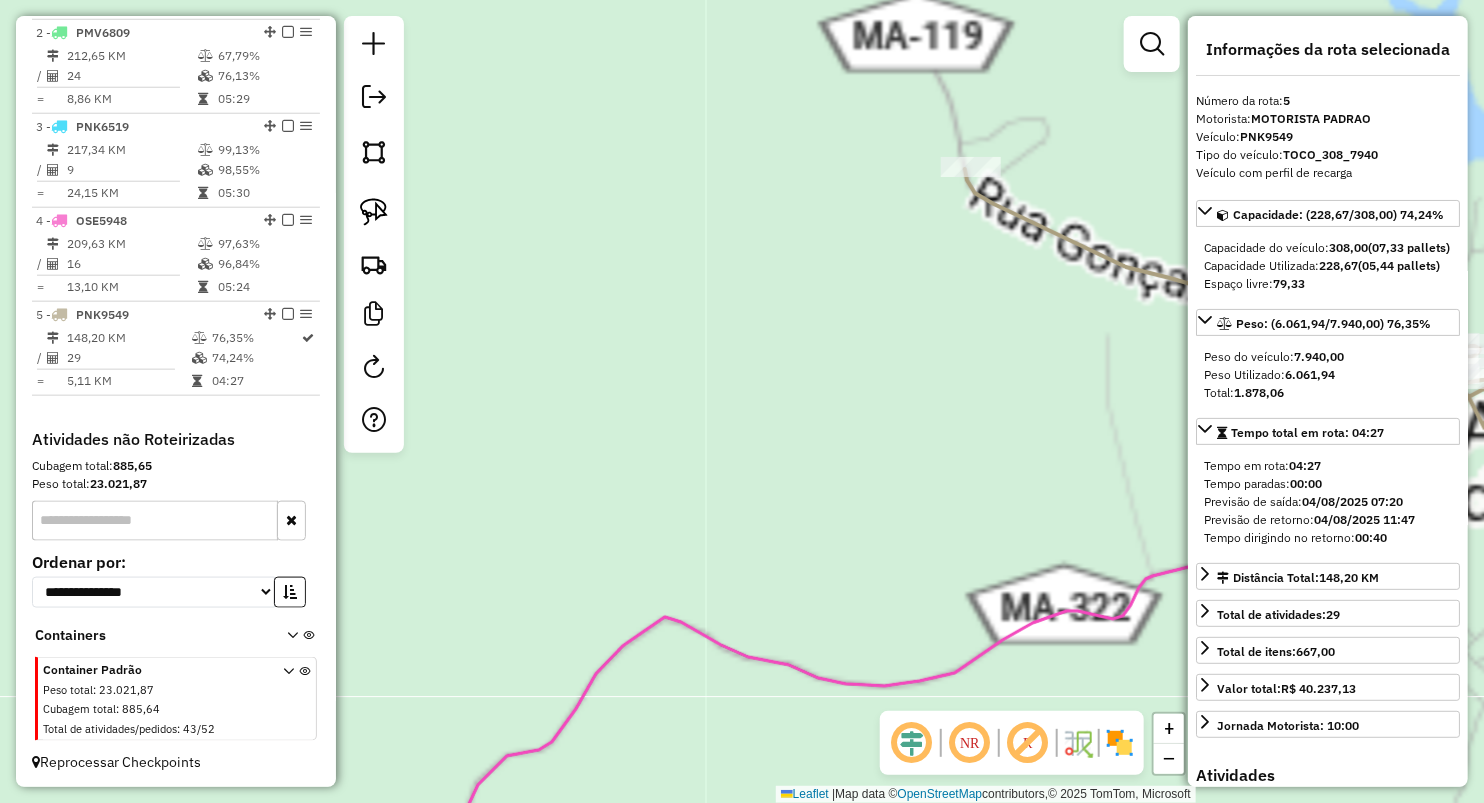 drag, startPoint x: 870, startPoint y: 364, endPoint x: 443, endPoint y: 172, distance: 468.1805 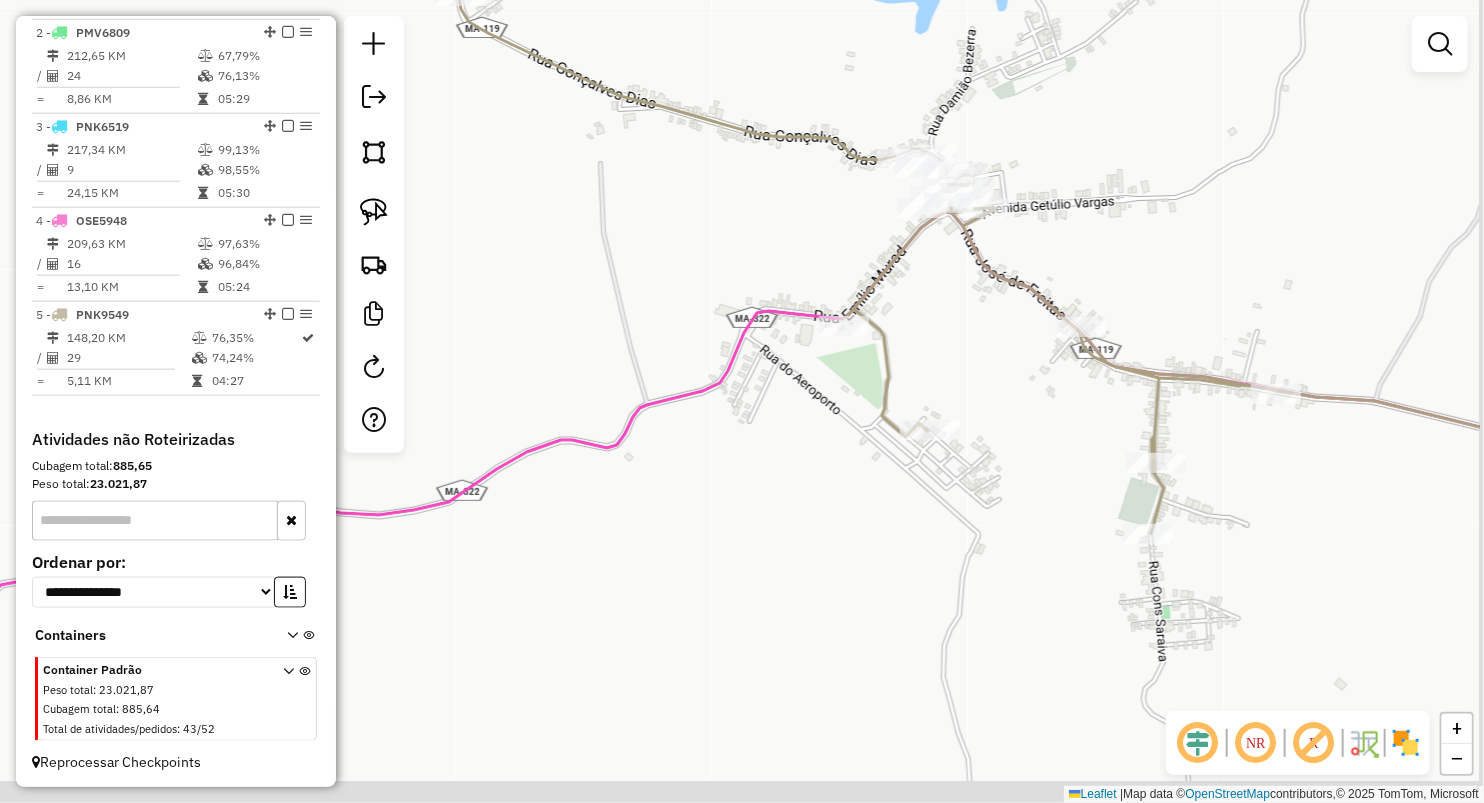 drag, startPoint x: 668, startPoint y: 264, endPoint x: 614, endPoint y: 246, distance: 56.920998 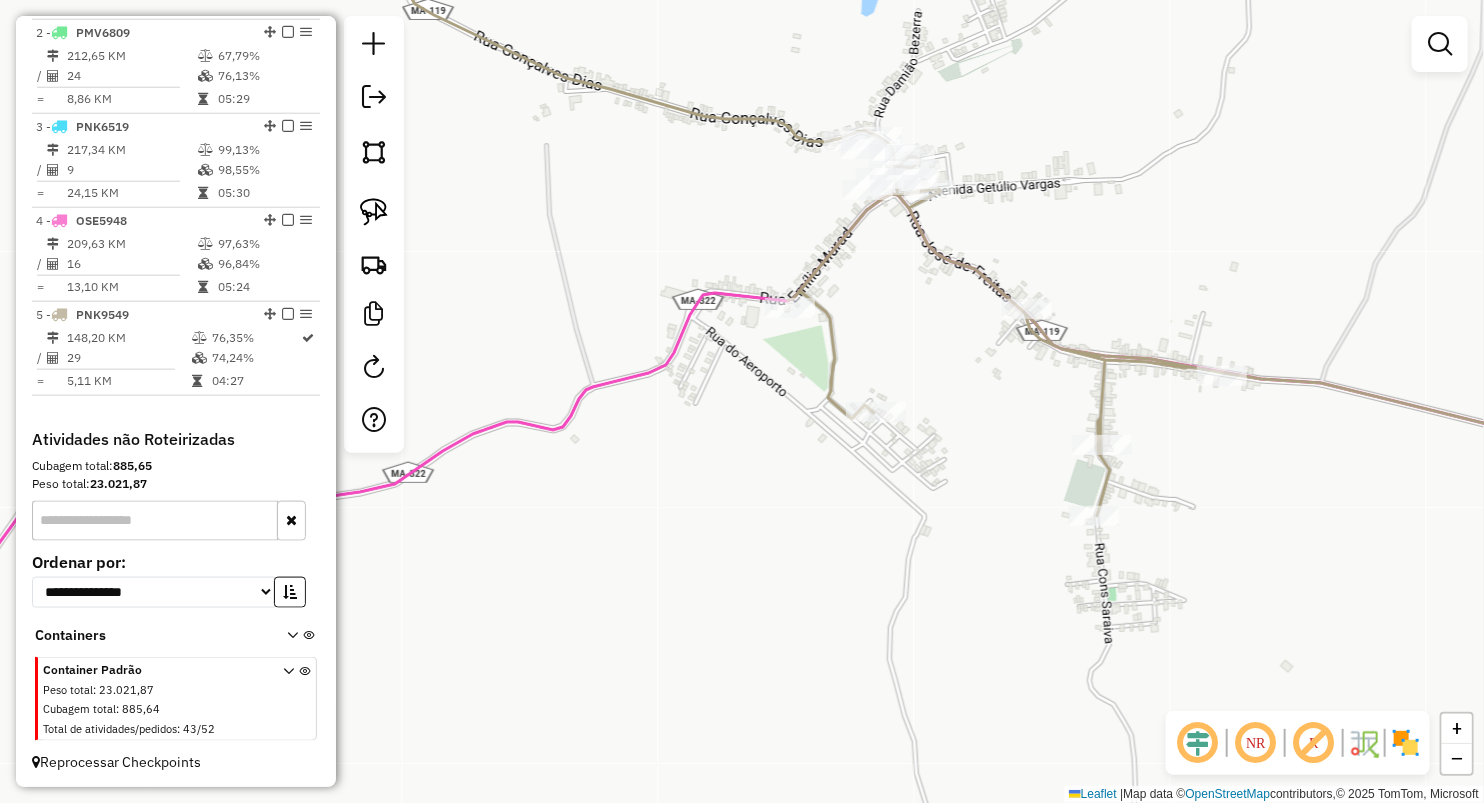 click on "Janela de atendimento Grade de atendimento Capacidade Transportadoras Veículos Cliente Pedidos  Rotas Selecione os dias de semana para filtrar as janelas de atendimento  Seg   Ter   Qua   Qui   Sex   Sáb   Dom  Informe o período da janela de atendimento: De: Até:  Filtrar exatamente a janela do cliente  Considerar janela de atendimento padrão  Selecione os dias de semana para filtrar as grades de atendimento  Seg   Ter   Qua   Qui   Sex   Sáb   Dom   Considerar clientes sem dia de atendimento cadastrado  Clientes fora do dia de atendimento selecionado Filtrar as atividades entre os valores definidos abaixo:  Peso mínimo:   Peso máximo:   Cubagem mínima:   Cubagem máxima:   De:   Até:  Filtrar as atividades entre o tempo de atendimento definido abaixo:  De:   Até:   Considerar capacidade total dos clientes não roteirizados Transportadora: Selecione um ou mais itens Tipo de veículo: Selecione um ou mais itens Veículo: Selecione um ou mais itens Motorista: Selecione um ou mais itens Nome: Rótulo:" 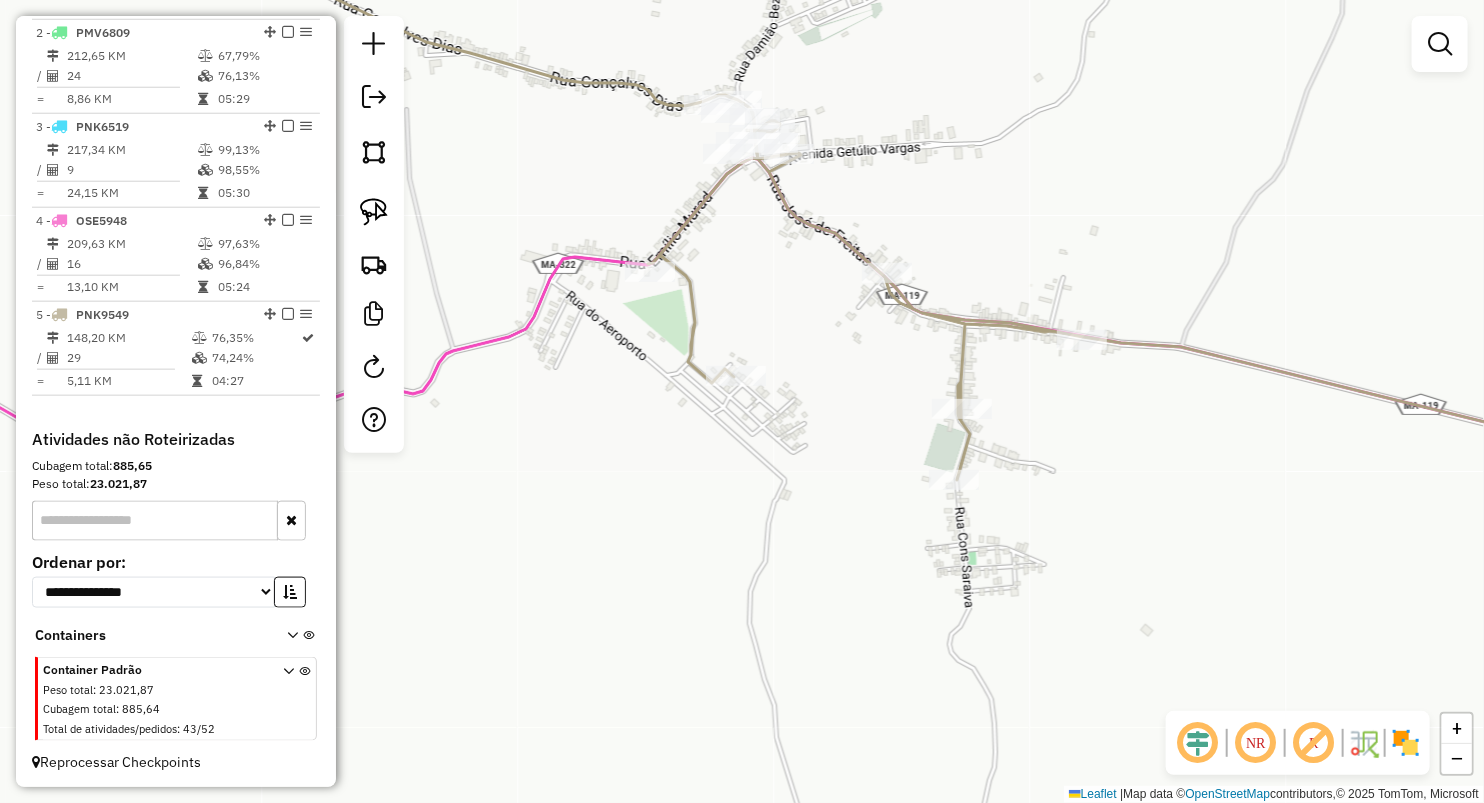 drag, startPoint x: 887, startPoint y: 354, endPoint x: 737, endPoint y: 316, distance: 154.7385 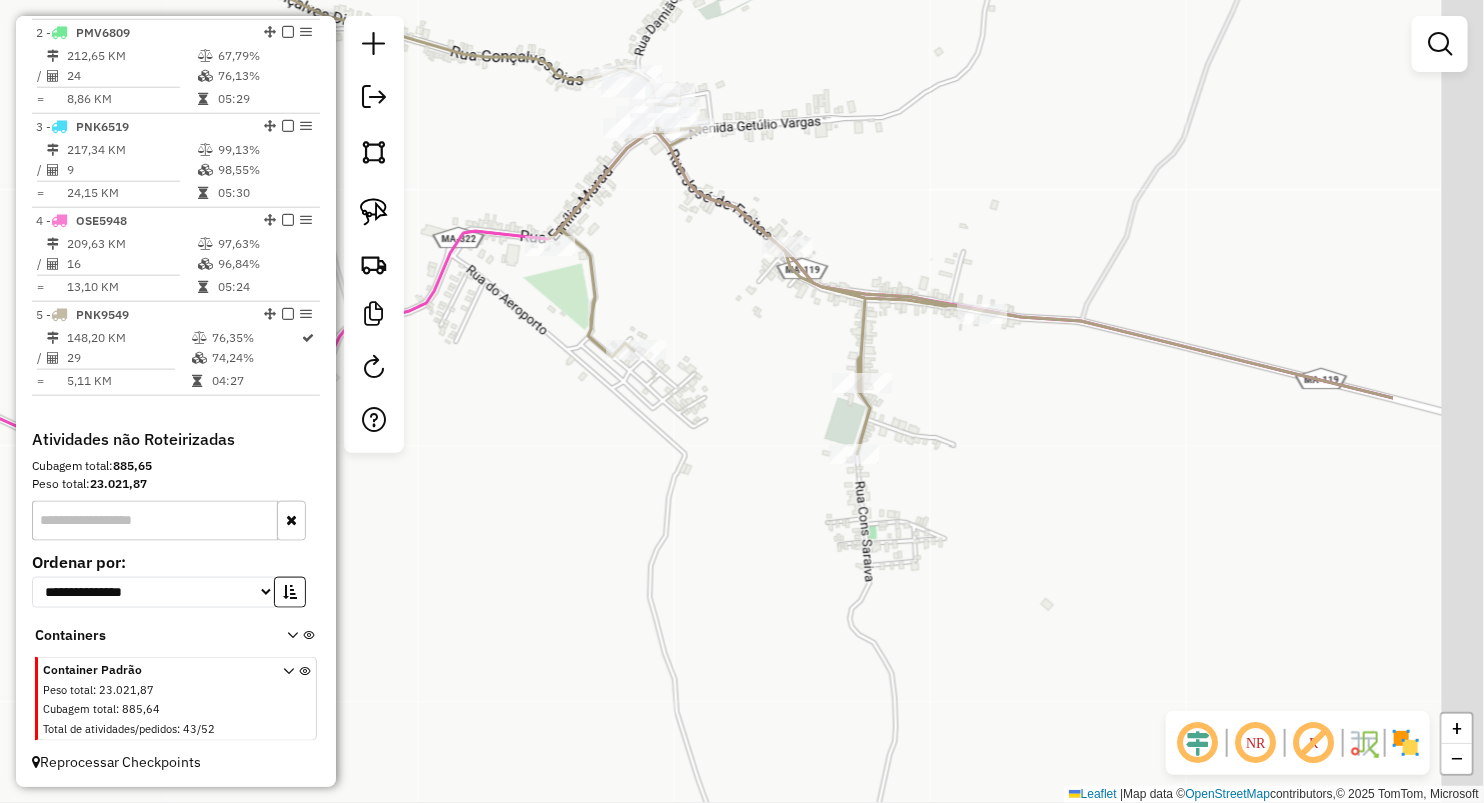 click on "Janela de atendimento Grade de atendimento Capacidade Transportadoras Veículos Cliente Pedidos  Rotas Selecione os dias de semana para filtrar as janelas de atendimento  Seg   Ter   Qua   Qui   Sex   Sáb   Dom  Informe o período da janela de atendimento: De: Até:  Filtrar exatamente a janela do cliente  Considerar janela de atendimento padrão  Selecione os dias de semana para filtrar as grades de atendimento  Seg   Ter   Qua   Qui   Sex   Sáb   Dom   Considerar clientes sem dia de atendimento cadastrado  Clientes fora do dia de atendimento selecionado Filtrar as atividades entre os valores definidos abaixo:  Peso mínimo:   Peso máximo:   Cubagem mínima:   Cubagem máxima:   De:   Até:  Filtrar as atividades entre o tempo de atendimento definido abaixo:  De:   Até:   Considerar capacidade total dos clientes não roteirizados Transportadora: Selecione um ou mais itens Tipo de veículo: Selecione um ou mais itens Veículo: Selecione um ou mais itens Motorista: Selecione um ou mais itens Nome: Rótulo:" 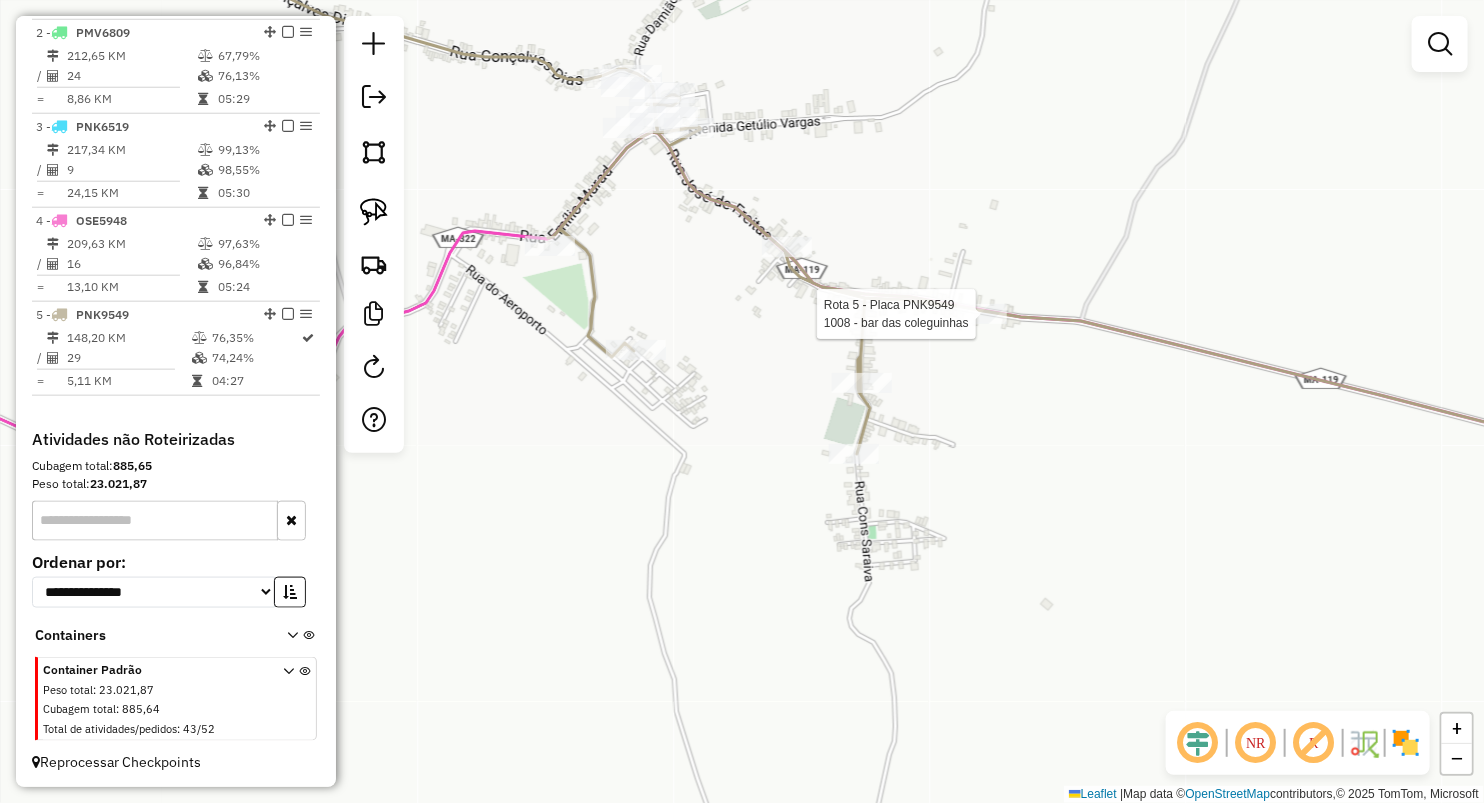 click 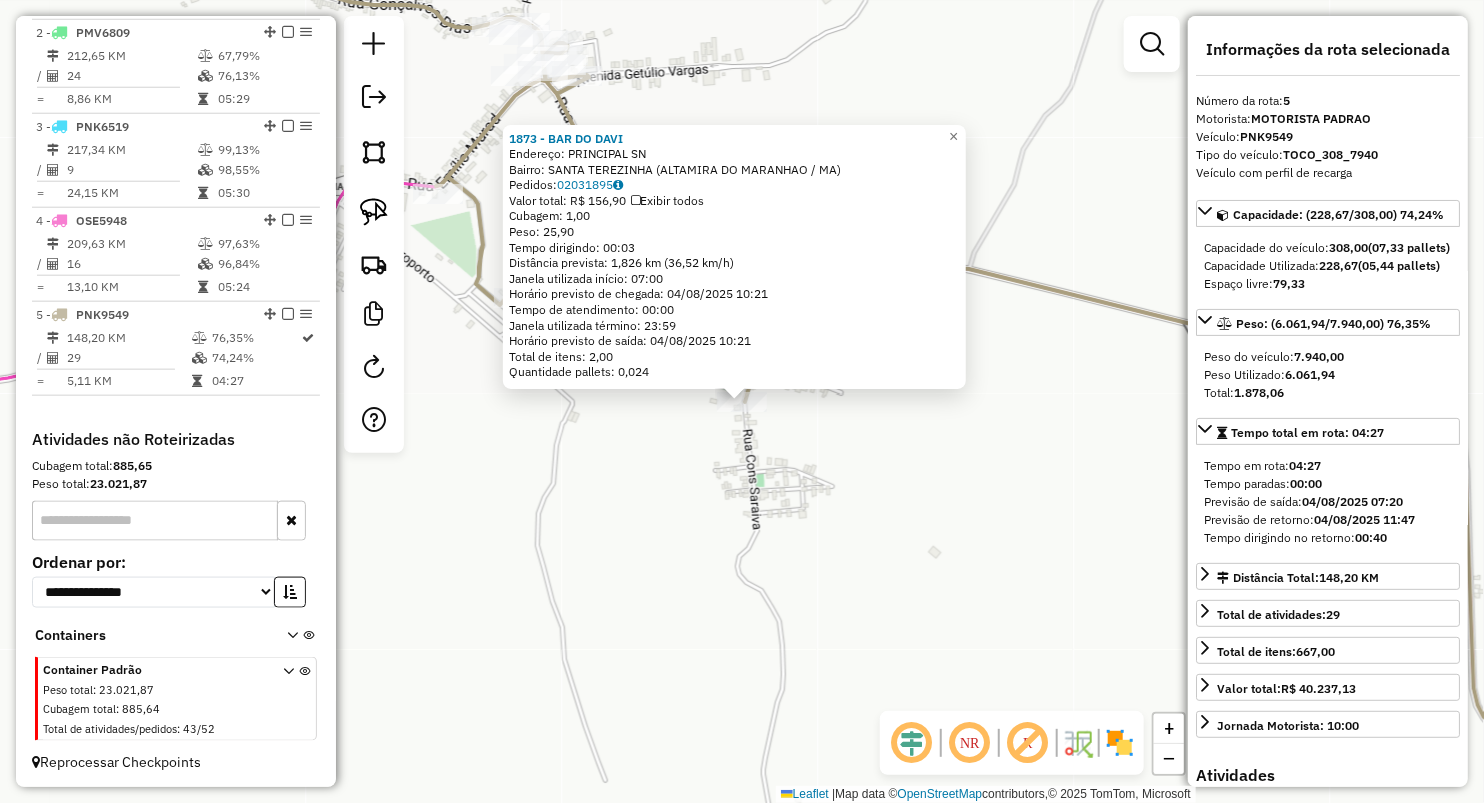 click on "[YEAR] - BAR DO DAVI  Endereço:  PRINCIPAL SN   Bairro: SANTA TEREZINHA ([CITY] / [STATE])   Pedidos:  [ORDER_ID]   Valor total: R$ 156,90   Exibir todos   Cubagem: 1,00  Peso: 25,90  Tempo dirigindo: 00:03   Distância prevista: 1,826 km ([SPEED] km/h)   Janela utilizada início: 07:00   Horário previsto de chegada: 04/08/2025 10:21   Tempo de atendimento: 00:00   Janela utilizada término: 23:59   Horário previsto de saída: 04/08/2025 10:21   Total de itens: 2,00   Quantidade pallets: 0,024  × Janela de atendimento Grade de atendimento Capacidade Transportadoras Veículos Cliente Pedidos  Rotas Selecione os dias de semana para filtrar as janelas de atendimento  Seg   Ter   Qua   Qui   Sex   Sáb   Dom  Informe o período da janela de atendimento: De: Até:  Filtrar exatamente a janela do cliente  Considerar janela de atendimento padrão  Selecione os dias de semana para filtrar as grades de atendimento  Seg   Ter   Qua   Qui   Sex   Sáb   Dom   Considerar clientes sem dia de atendimento cadastrado" 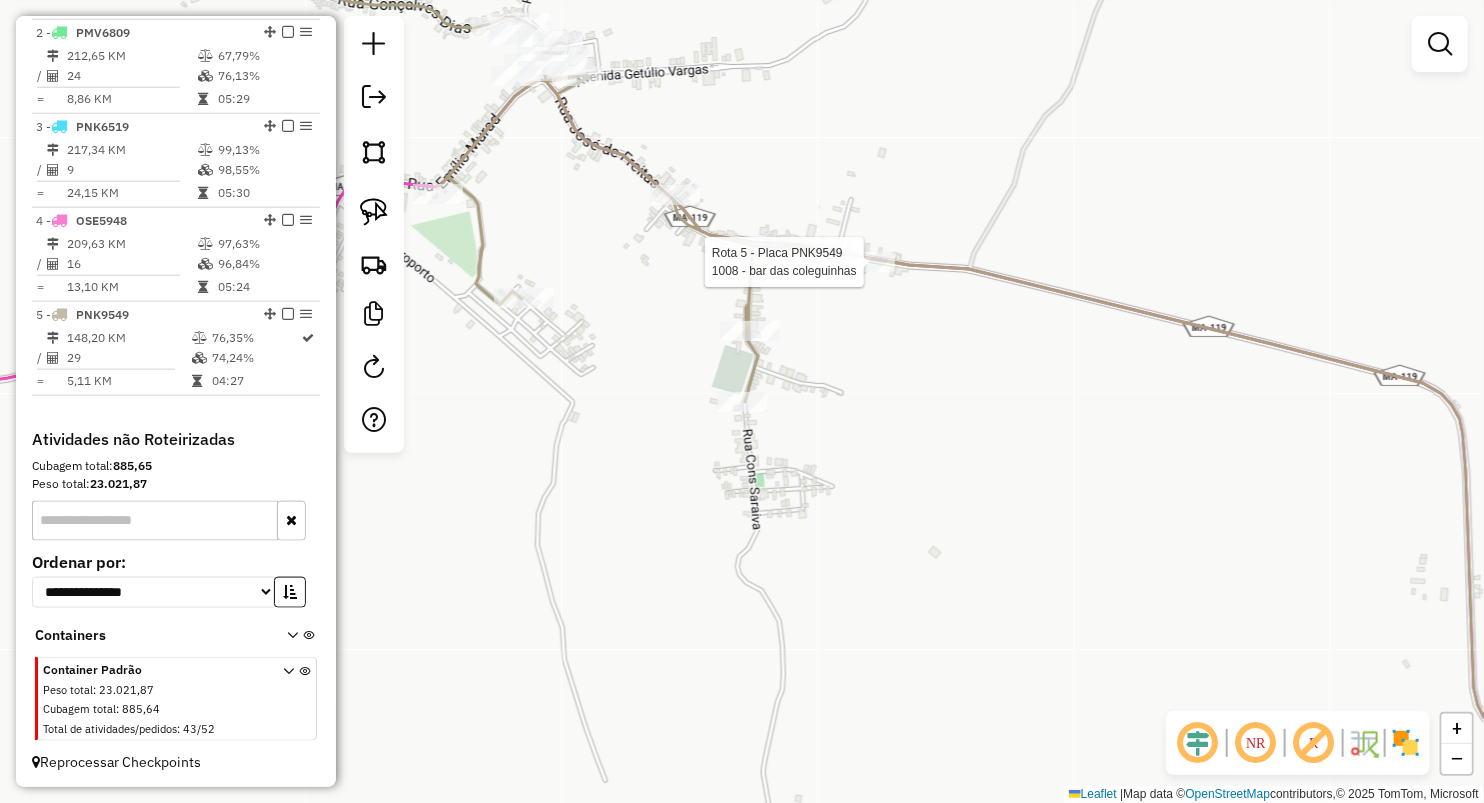 select on "**********" 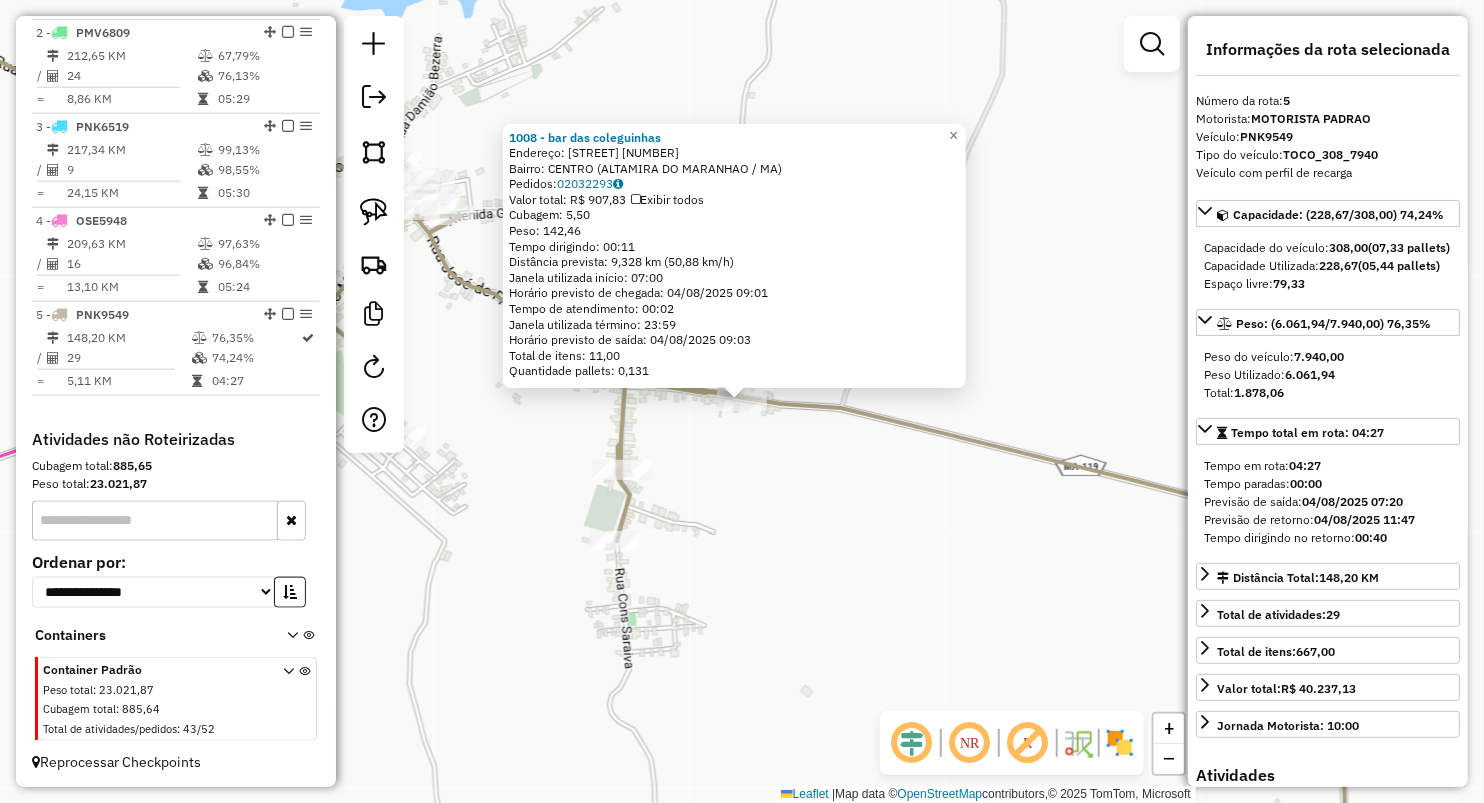 click on "1008 - bar das coleguinhas  Endereço:  Rua c abastecimento [NUMBER]   Bairro: CENTRO ([CITY] / MA)   Pedidos:  [ORDER_ID]   Valor total: R$ 907,83   Exibir todos   Cubagem: 5,50  Peso: 142,46  Tempo dirigindo: 00:11   Distância prevista: 9,328 km (50,88 km/h)   Janela utilizada início: 07:00   Horário previsto de chegada: 04/08/2025 09:01   Tempo de atendimento: 00:02   Janela utilizada término: 23:59   Horário previsto de saída: 04/08/2025 09:03   Total de itens: 11,00   Quantidade pallets: 0,131  × Janela de atendimento Grade de atendimento Capacidade Transportadoras Veículos Cliente Pedidos  Rotas Selecione os dias de semana para filtrar as janelas de atendimento  Seg   Ter   Qua   Qui   Sex   Sáb   Dom  Informe o período da janela de atendimento: De: Até:  Filtrar exatamente a janela do cliente  Considerar janela de atendimento padrão  Selecione os dias de semana para filtrar as grades de atendimento  Seg   Ter   Qua   Qui   Sex   Sáb   Dom   Peso mínimo:   Peso máximo:   De:   De:" 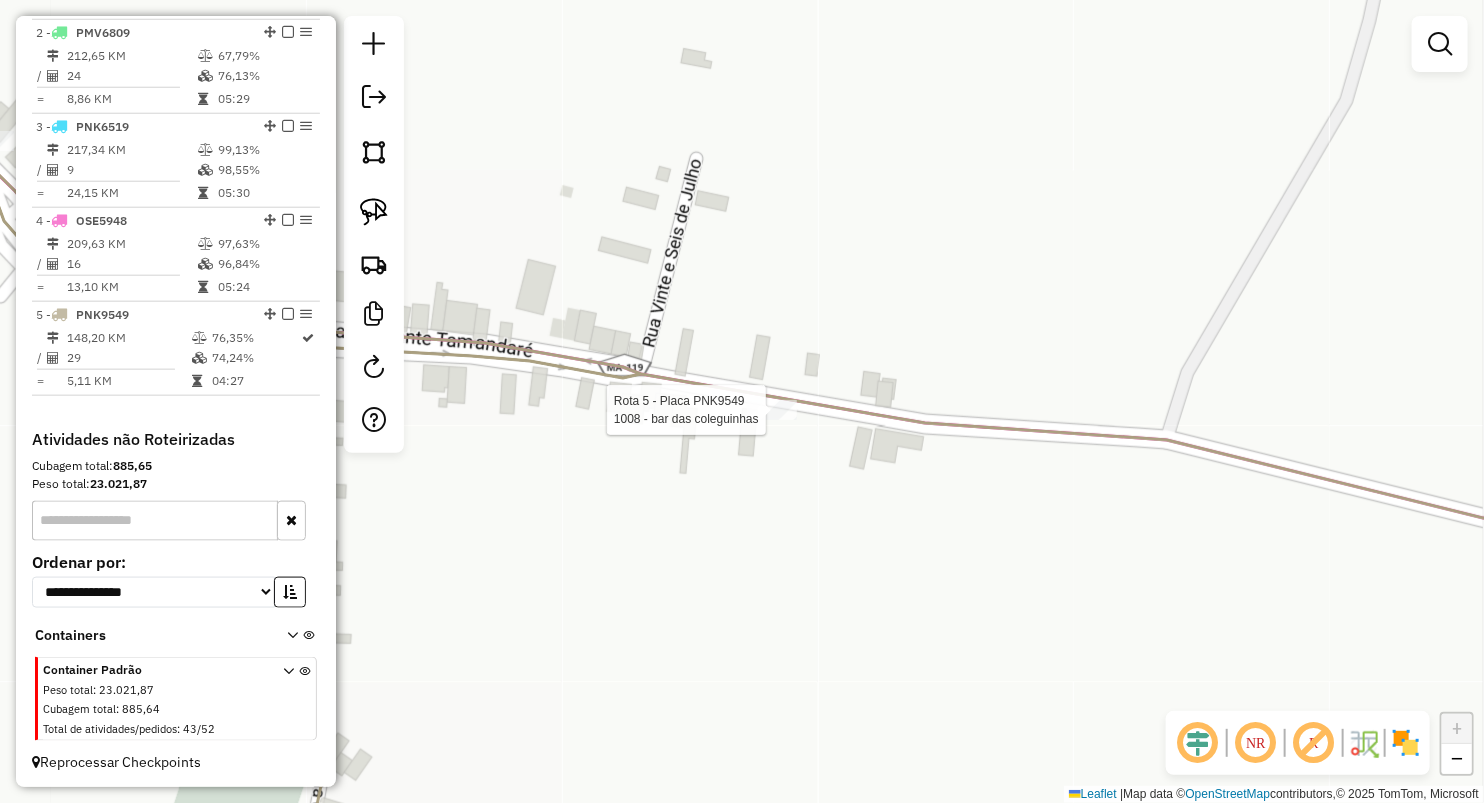 select on "**********" 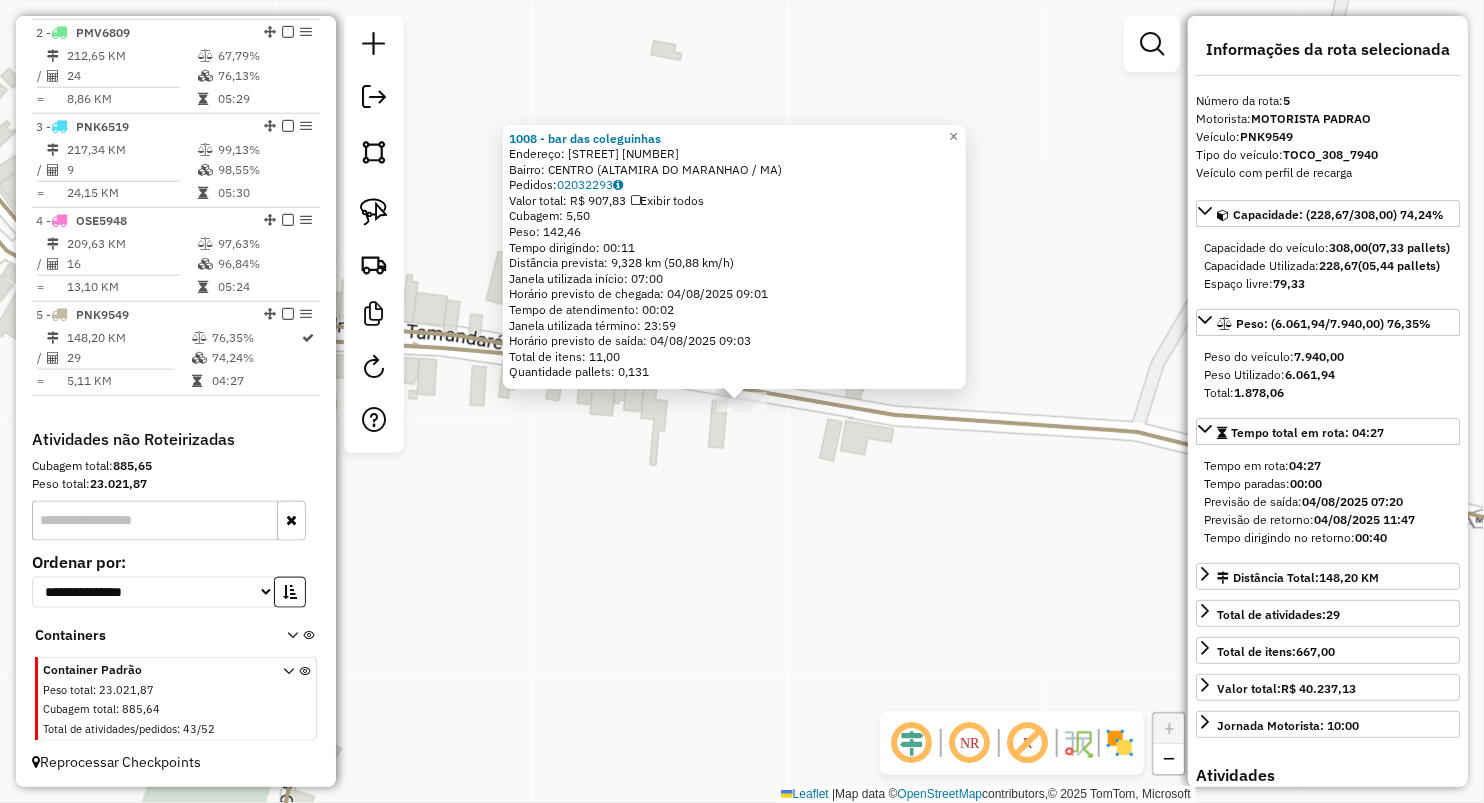 click on "1008 - bar das coleguinhas  Endereço:  Rua c abastecimento [NUMBER]   Bairro: CENTRO ([CITY] / MA)   Pedidos:  [ORDER_ID]   Valor total: R$ 907,83   Exibir todos   Cubagem: 5,50  Peso: 142,46  Tempo dirigindo: 00:11   Distância prevista: 9,328 km (50,88 km/h)   Janela utilizada início: 07:00   Horário previsto de chegada: 04/08/2025 09:01   Tempo de atendimento: 00:02   Janela utilizada término: 23:59   Horário previsto de saída: 04/08/2025 09:03   Total de itens: 11,00   Quantidade pallets: 0,131  × Janela de atendimento Grade de atendimento Capacidade Transportadoras Veículos Cliente Pedidos  Rotas Selecione os dias de semana para filtrar as janelas de atendimento  Seg   Ter   Qua   Qui   Sex   Sáb   Dom  Informe o período da janela de atendimento: De: Até:  Filtrar exatamente a janela do cliente  Considerar janela de atendimento padrão  Selecione os dias de semana para filtrar as grades de atendimento  Seg   Ter   Qua   Qui   Sex   Sáb   Dom   Peso mínimo:   Peso máximo:   De:   De:" 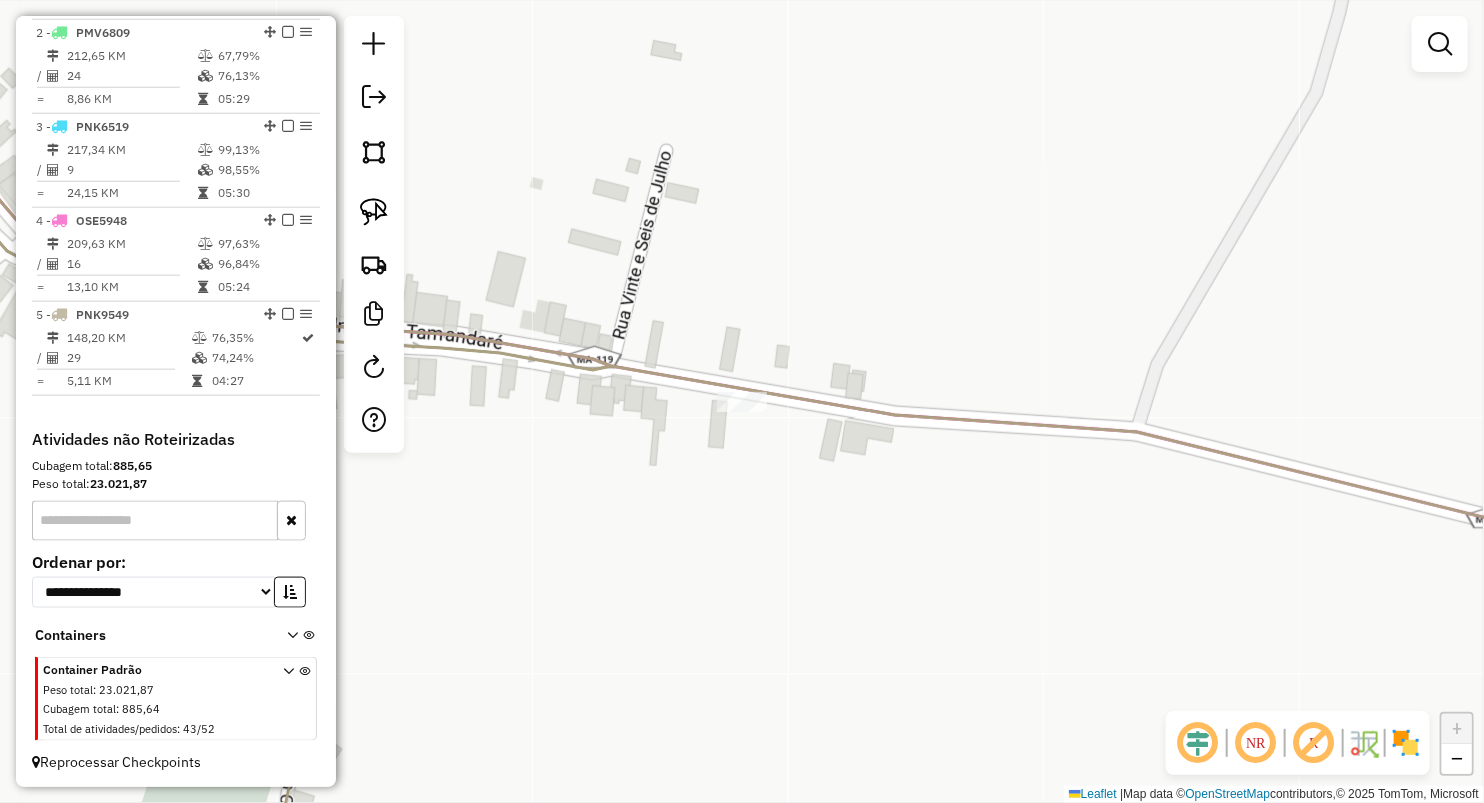 click on "1008 - bar das coleguinhas  Endereço:  Rua c abastecimento [NUMBER]   Bairro: CENTRO ([CITY] / MA)   Pedidos:  [ORDER_ID]   Valor total: R$ 907,83   Exibir todos   Cubagem: 5,50  Peso: 142,46  Tempo dirigindo: 00:11   Distância prevista: 9,328 km (50,88 km/h)   Janela utilizada início: 07:00   Horário previsto de chegada: 04/08/2025 09:01   Tempo de atendimento: 00:02   Janela utilizada término: 23:59   Horário previsto de saída: 04/08/2025 09:03   Total de itens: 11,00   Quantidade pallets: 0,131  × Janela de atendimento Grade de atendimento Capacidade Transportadoras Veículos Cliente Pedidos  Rotas Selecione os dias de semana para filtrar as janelas de atendimento  Seg   Ter   Qua   Qui   Sex   Sáb   Dom  Informe o período da janela de atendimento: De: Até:  Filtrar exatamente a janela do cliente  Considerar janela de atendimento padrão  Selecione os dias de semana para filtrar as grades de atendimento  Seg   Ter   Qua   Qui   Sex   Sáb   Dom   Peso mínimo:   Peso máximo:   De:   De:" 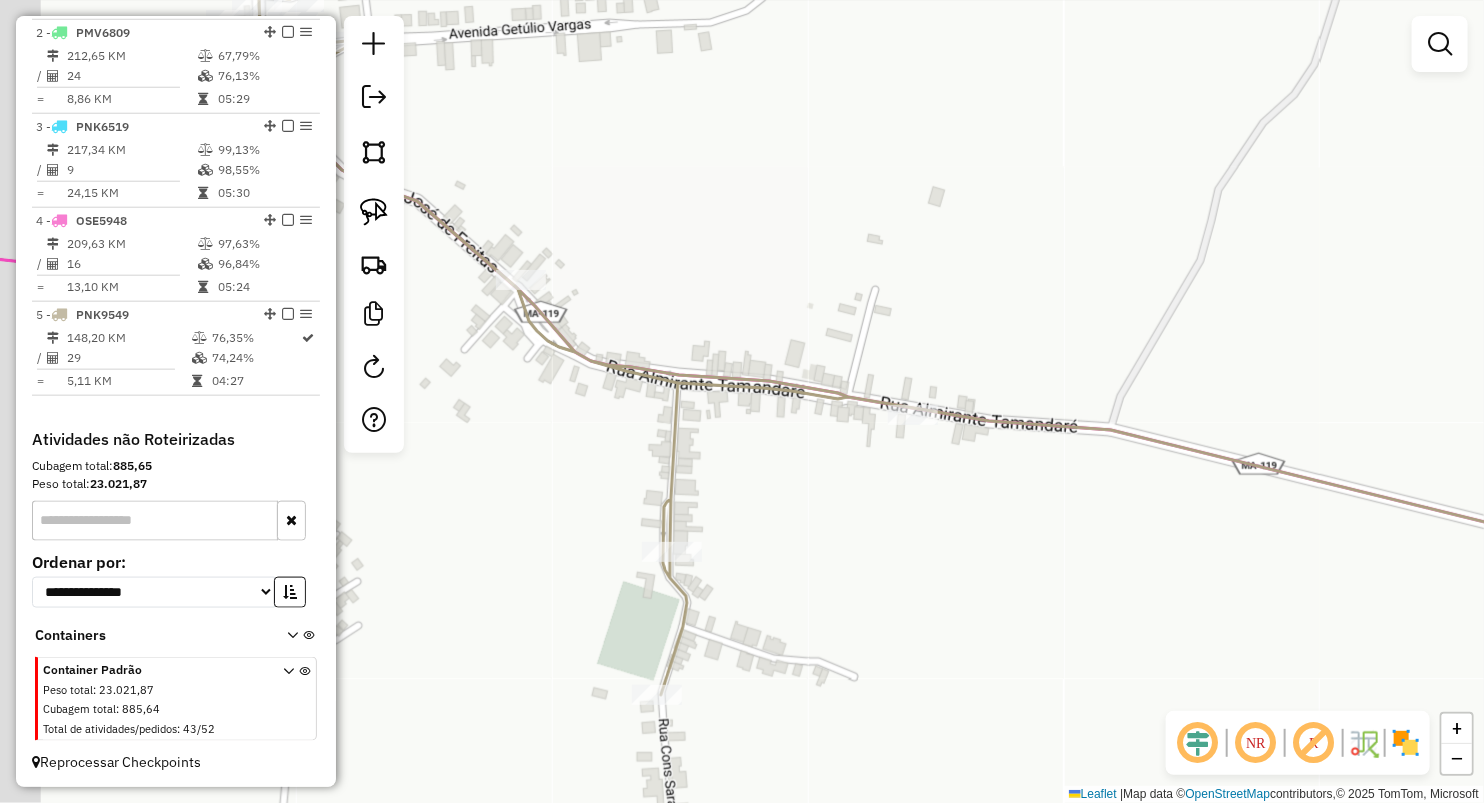 drag, startPoint x: 864, startPoint y: 489, endPoint x: 907, endPoint y: 475, distance: 45.221676 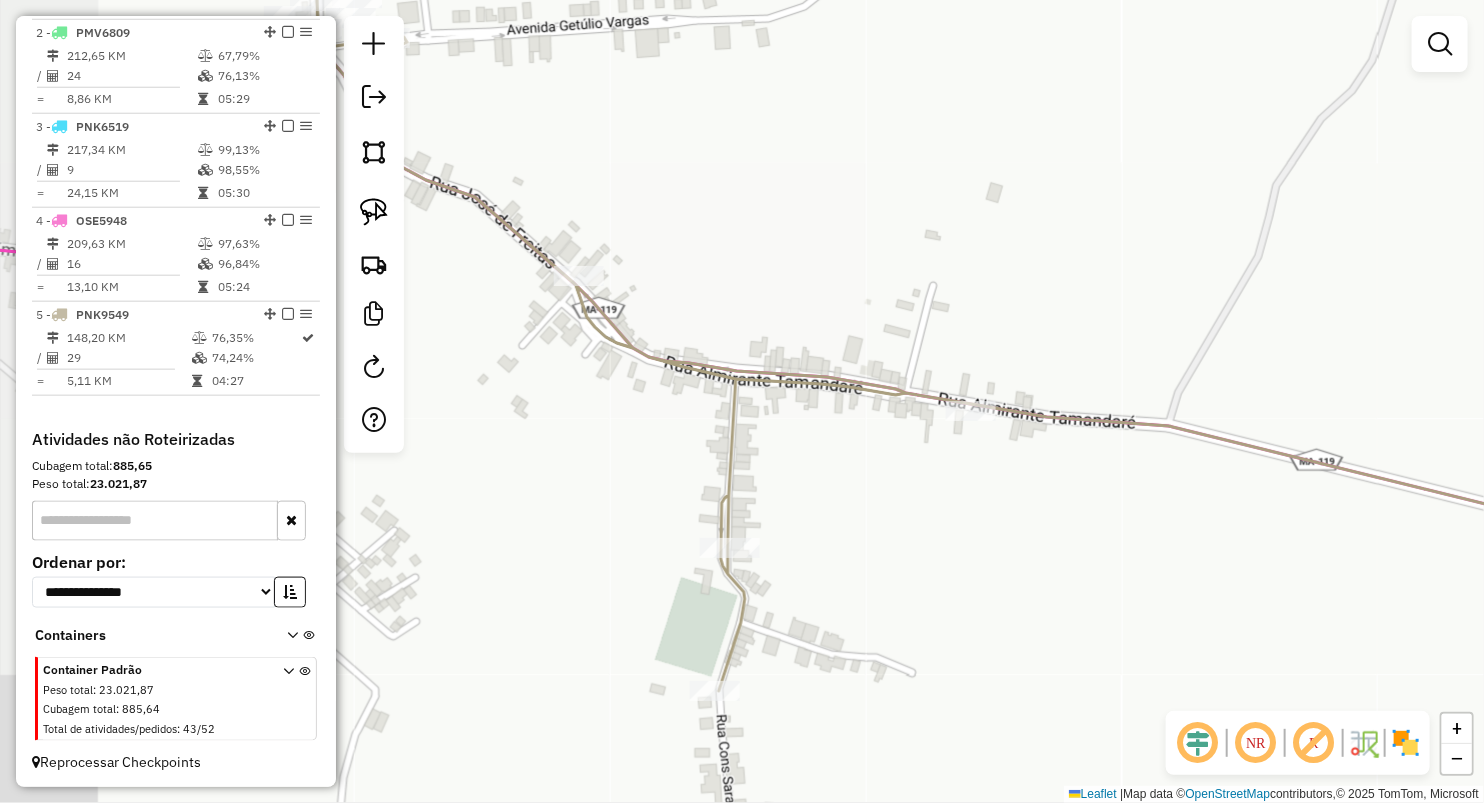 drag, startPoint x: 907, startPoint y: 475, endPoint x: 994, endPoint y: 494, distance: 89.050545 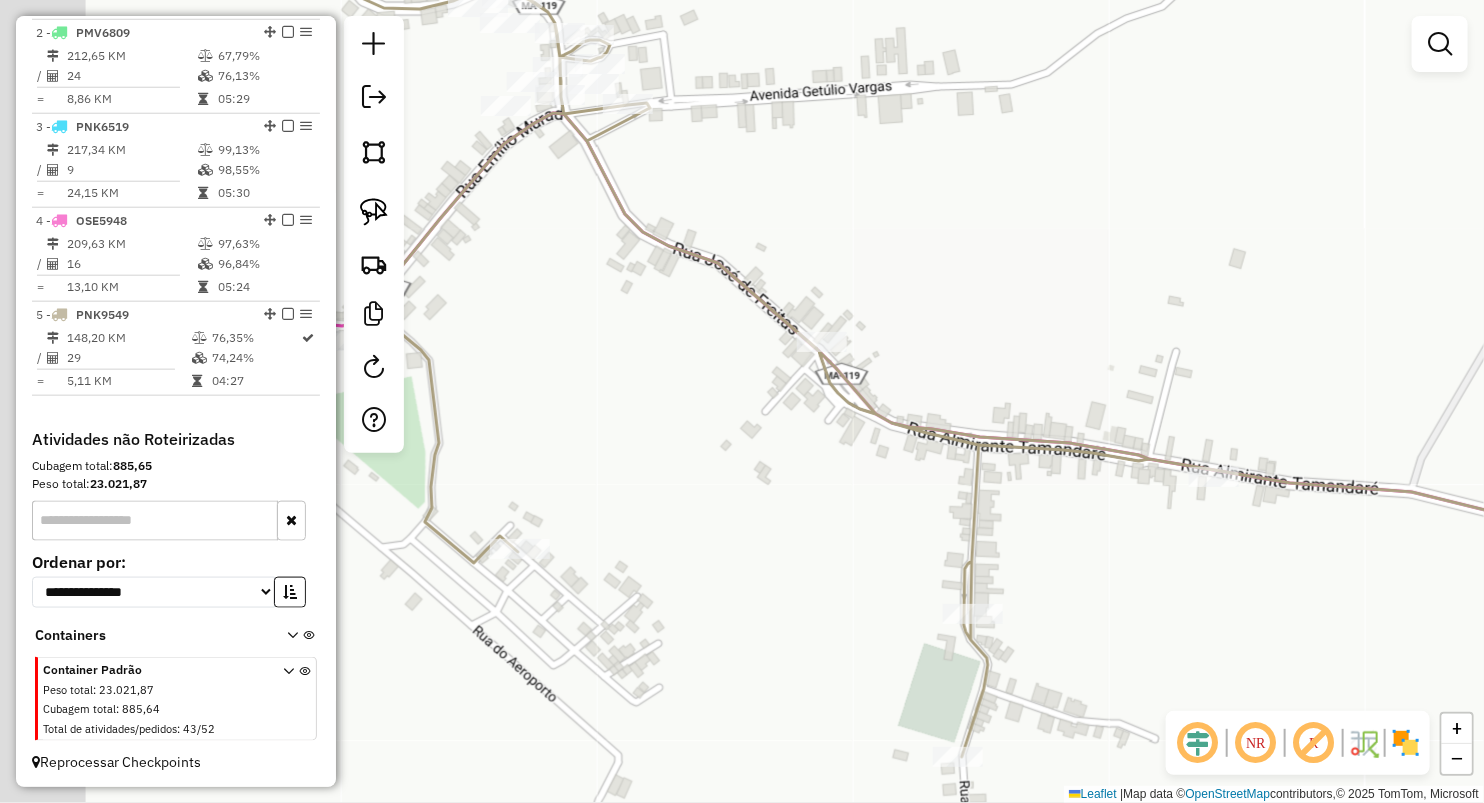 drag, startPoint x: 636, startPoint y: 468, endPoint x: 901, endPoint y: 492, distance: 266.08456 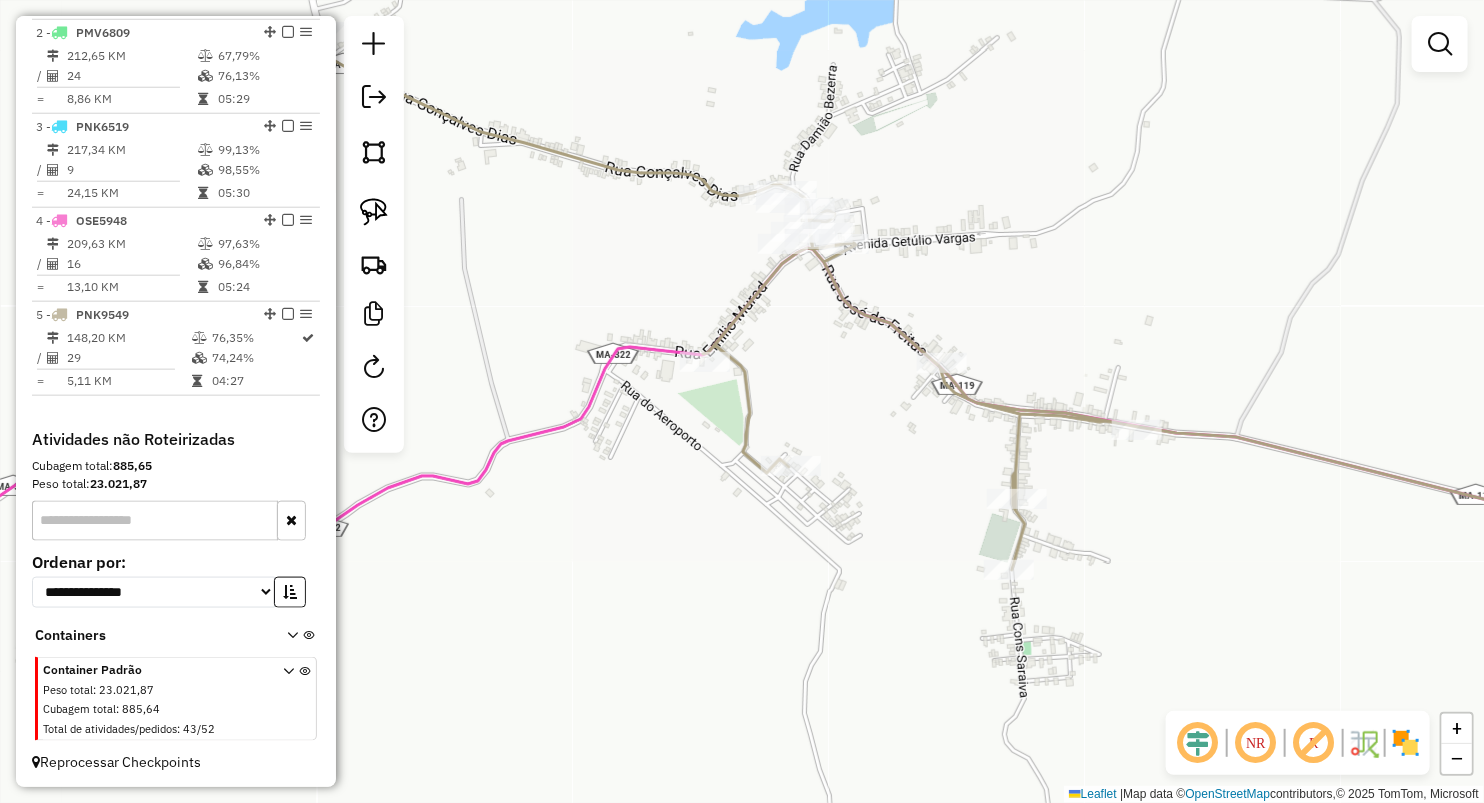 drag, startPoint x: 814, startPoint y: 498, endPoint x: 863, endPoint y: 429, distance: 84.6286 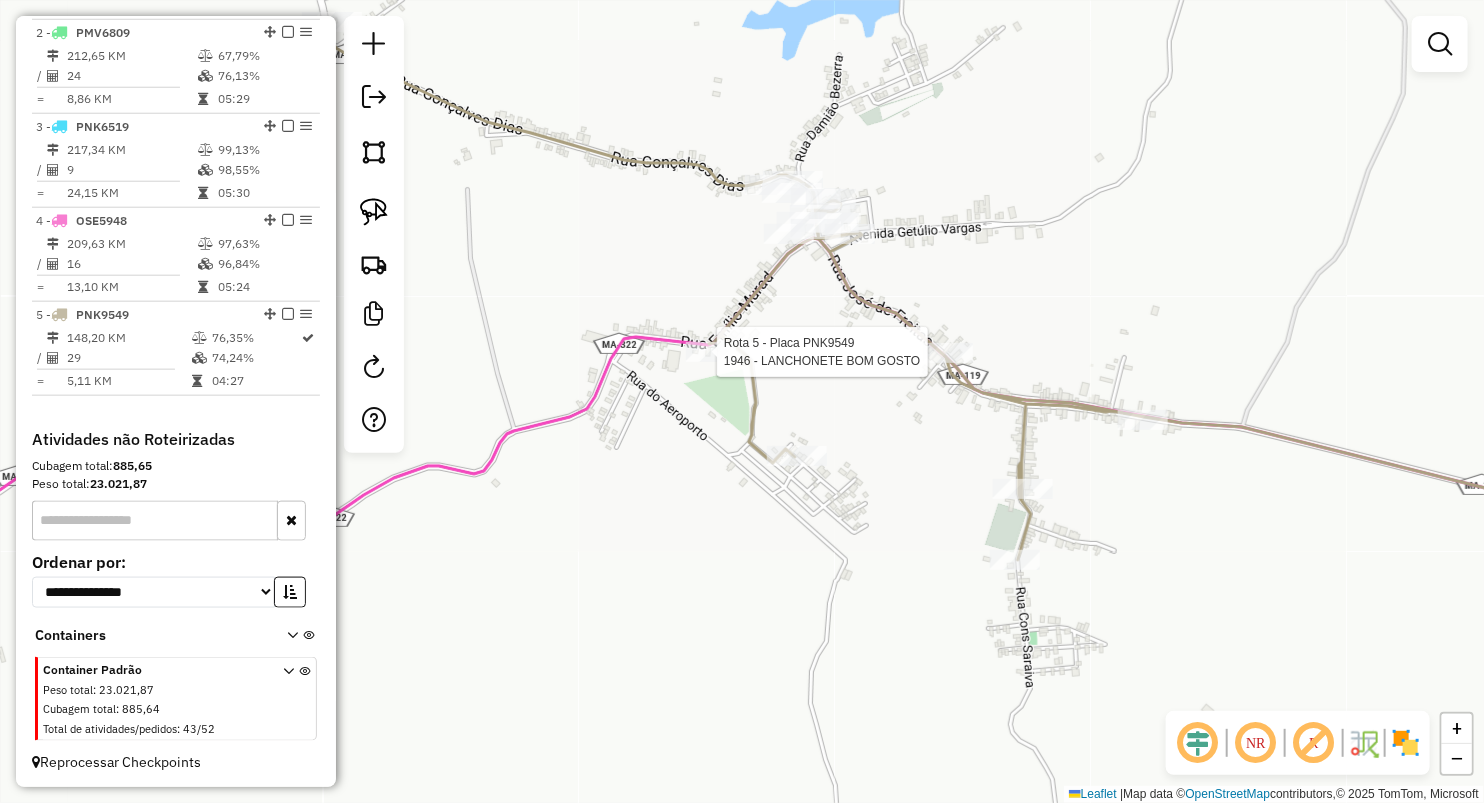 select on "**********" 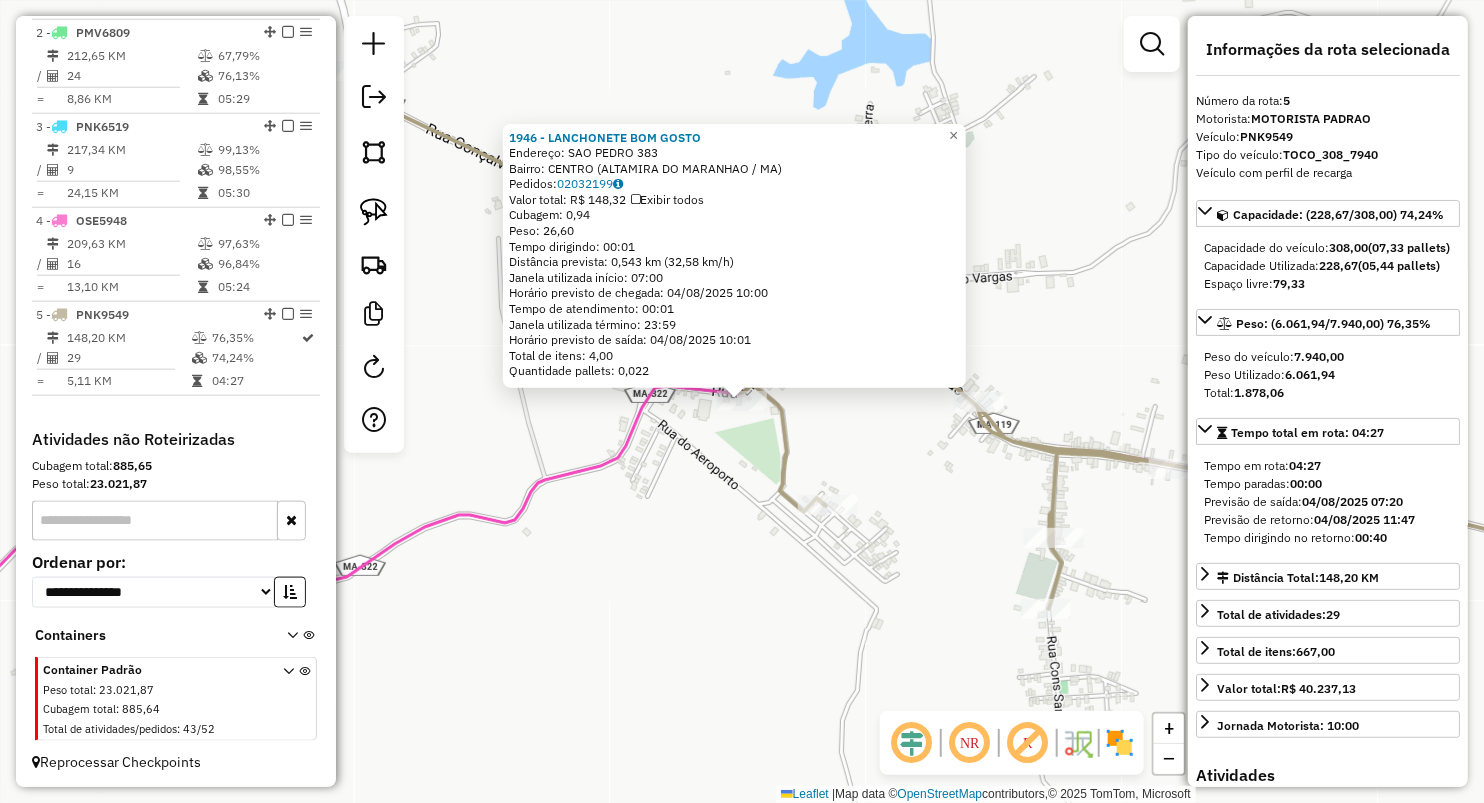 click on "[YEAR] - LANCHONETE BOM GOSTO  Endereço:  SAO PEDRO [NUMBER]   Bairro: CENTRO ([CITY] / MA)   Pedidos:  [ORDER_ID]   Valor total: R$ 148,32   Exibir todos   Cubagem: 0,94  Peso: 26,60  Tempo dirigindo: 00:01   Distância prevista: 0,543 km (32,58 km/h)   Janela utilizada início: 07:00   Horário previsto de chegada: 04/08/2025 10:00   Tempo de atendimento: 00:01   Janela utilizada término: 23:59   Horário previsto de saída: 04/08/2025 10:01   Total de itens: 4,00   Quantidade pallets: 0,022  × Janela de atendimento Grade de atendimento Capacidade Transportadoras Veículos Cliente Pedidos  Rotas Selecione os dias de semana para filtrar as janelas de atendimento  Seg   Ter   Qua   Qui   Sex   Sáb   Dom  Informe o período da janela de atendimento: De: Até:  Filtrar exatamente a janela do cliente  Considerar janela de atendimento padrão  Selecione os dias de semana para filtrar as grades de atendimento  Seg   Ter   Qua   Qui   Sex   Sáb   Dom   Considerar clientes sem dia de atendimento cadastrado" 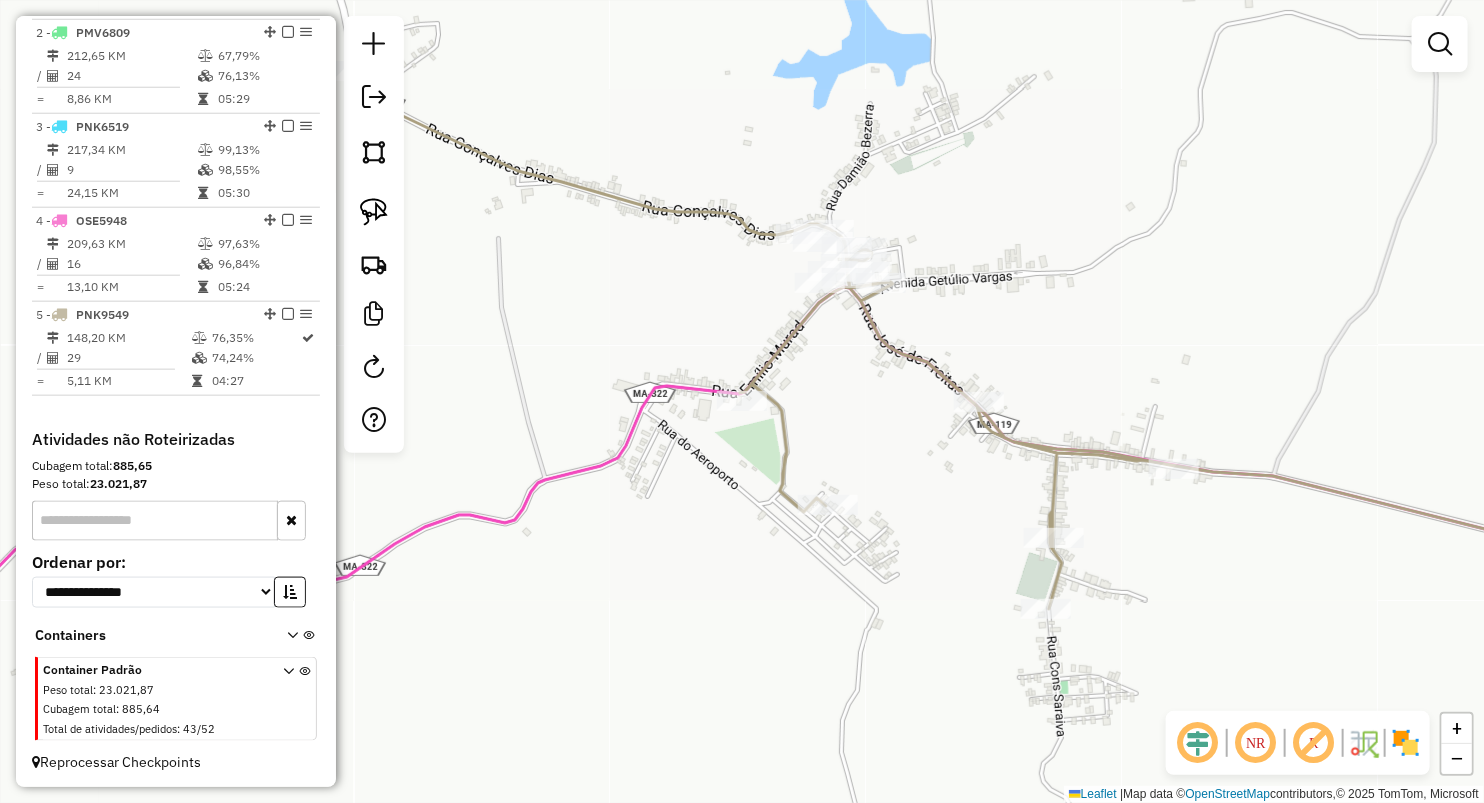 select on "**********" 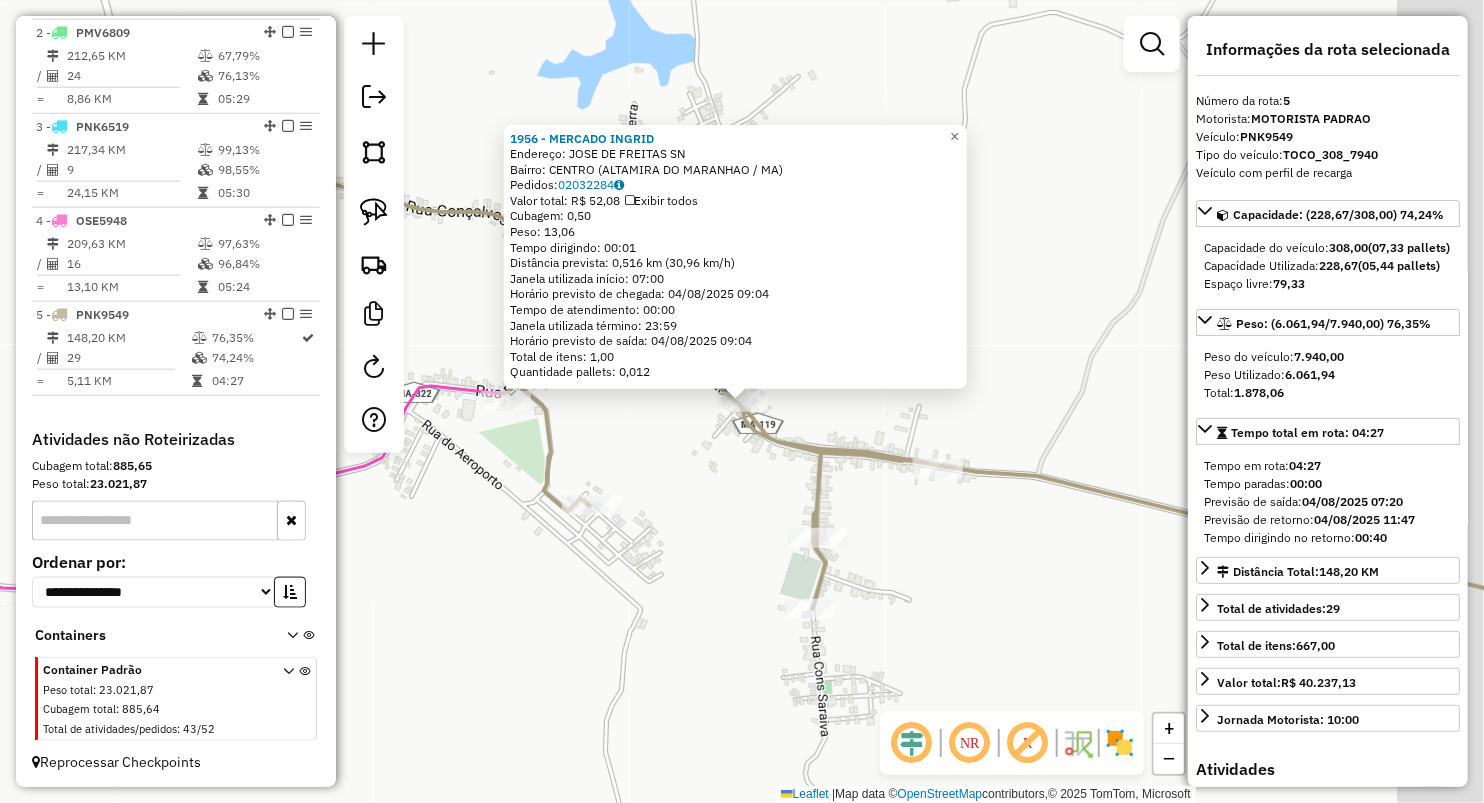 click on "Rota 5 - Placa PNK9549  1956 - MERCADO INGRID 1956 - MERCADO INGRID  Endereço:  JOSE DE FREITAS SN   Bairro: CENTRO ([CITY] / MA)   Pedidos:  [ORDER_ID]   Valor total: R$ 52,08   Exibir todos   Cubagem: 0,50  Peso: 13,06  Tempo dirigindo: 00:01   Distância prevista: 0,516 km (30,96 km/h)   Janela utilizada início: 07:00   Horário previsto de chegada: 04/08/2025 09:04   Tempo de atendimento: 00:00   Janela utilizada término: 23:59   Horário previsto de saída: 04/08/2025 09:04   Total de itens: 1,00   Quantidade pallets: 0,012  × Janela de atendimento Grade de atendimento Capacidade Transportadoras Veículos Cliente Pedidos  Rotas Selecione os dias de semana para filtrar as janelas de atendimento  Seg   Ter   Qua   Qui   Sex   Sáb   Dom  Informe o período da janela de atendimento: De: Até:  Filtrar exatamente a janela do cliente  Considerar janela de atendimento padrão  Selecione os dias de semana para filtrar as grades de atendimento  Seg   Ter   Qua   Qui   Sex   Sáb   Dom   De:  De:" 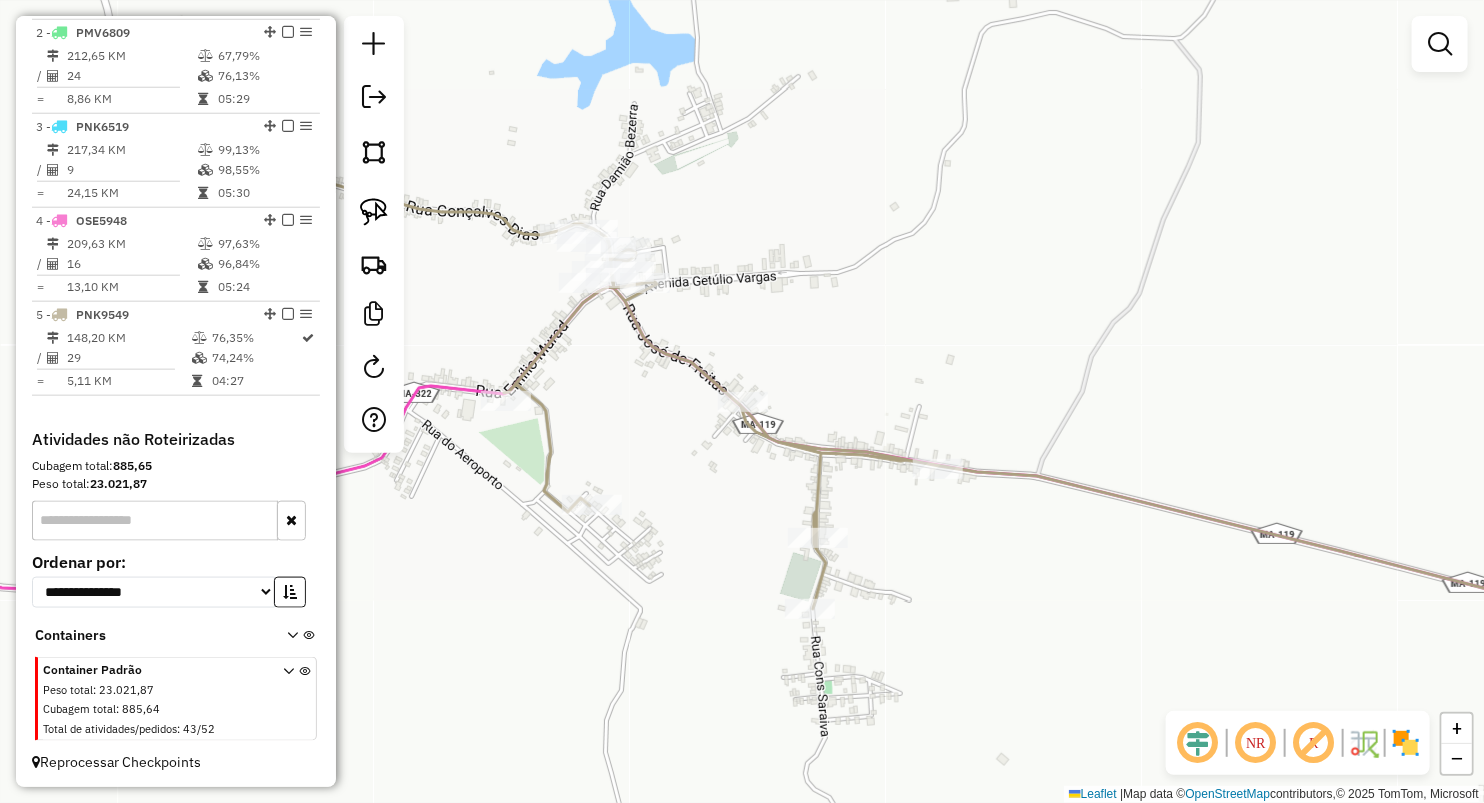 drag, startPoint x: 698, startPoint y: 420, endPoint x: 853, endPoint y: 433, distance: 155.5442 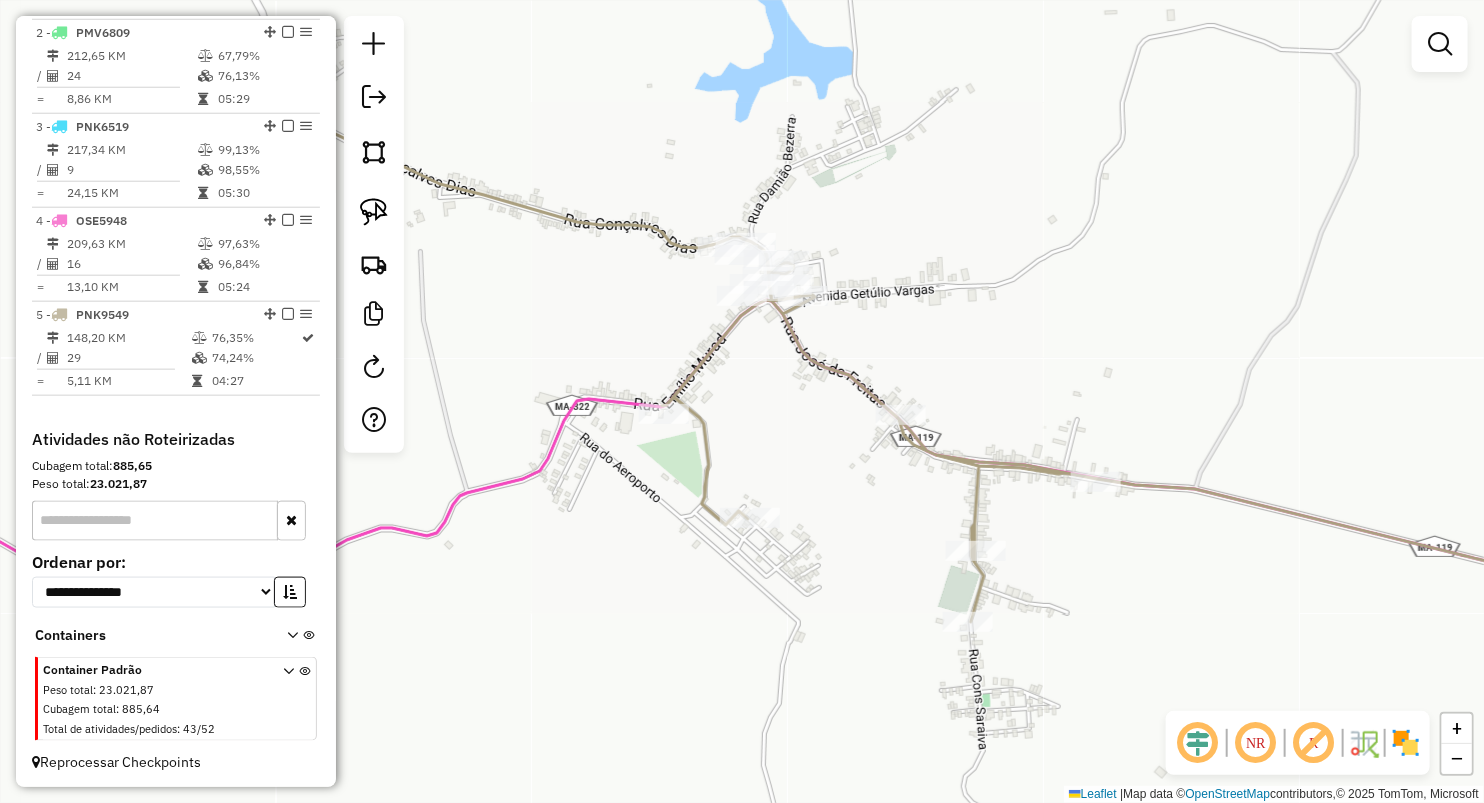 drag, startPoint x: 384, startPoint y: 209, endPoint x: 423, endPoint y: 216, distance: 39.623226 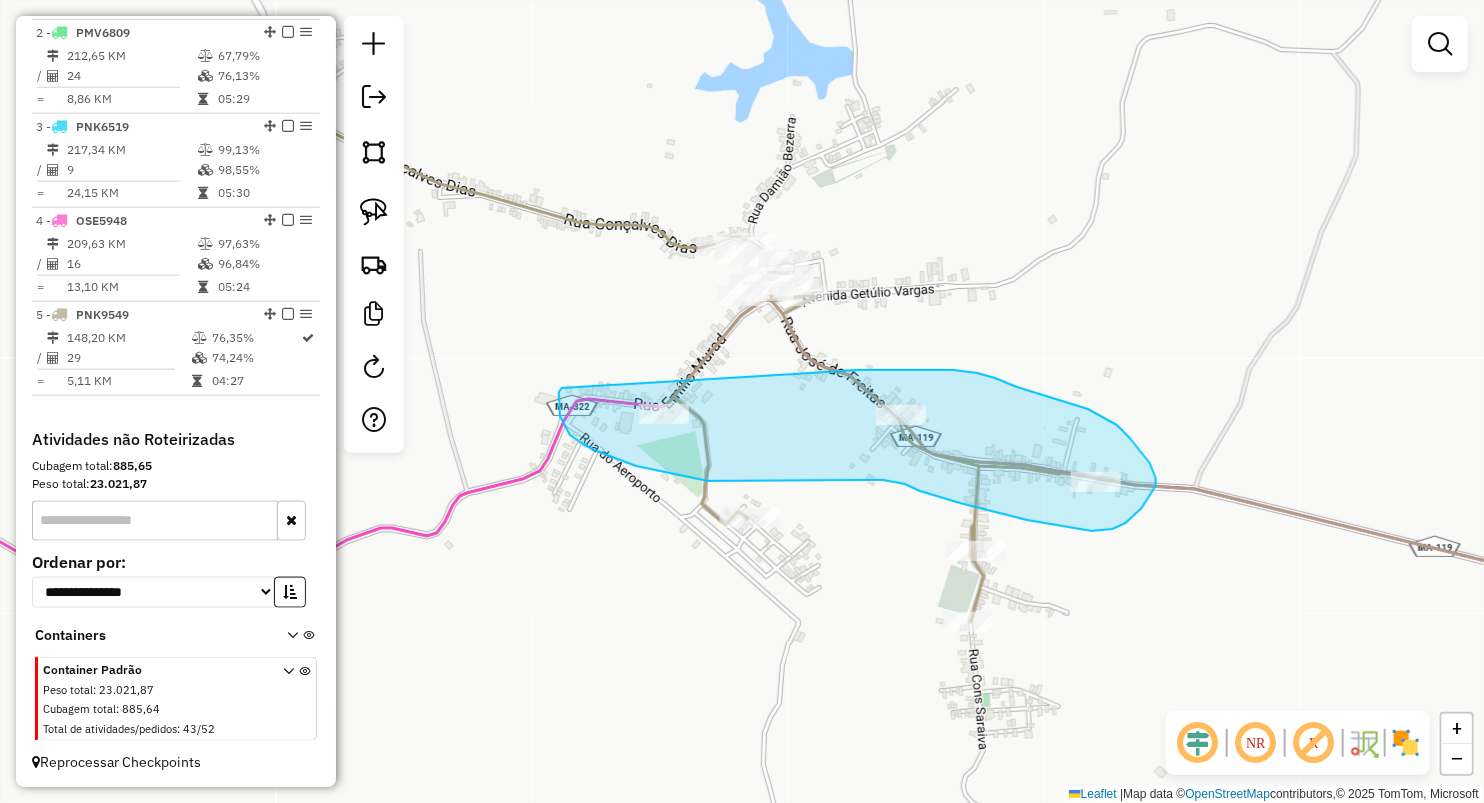 drag, startPoint x: 795, startPoint y: 374, endPoint x: 564, endPoint y: 388, distance: 231.42386 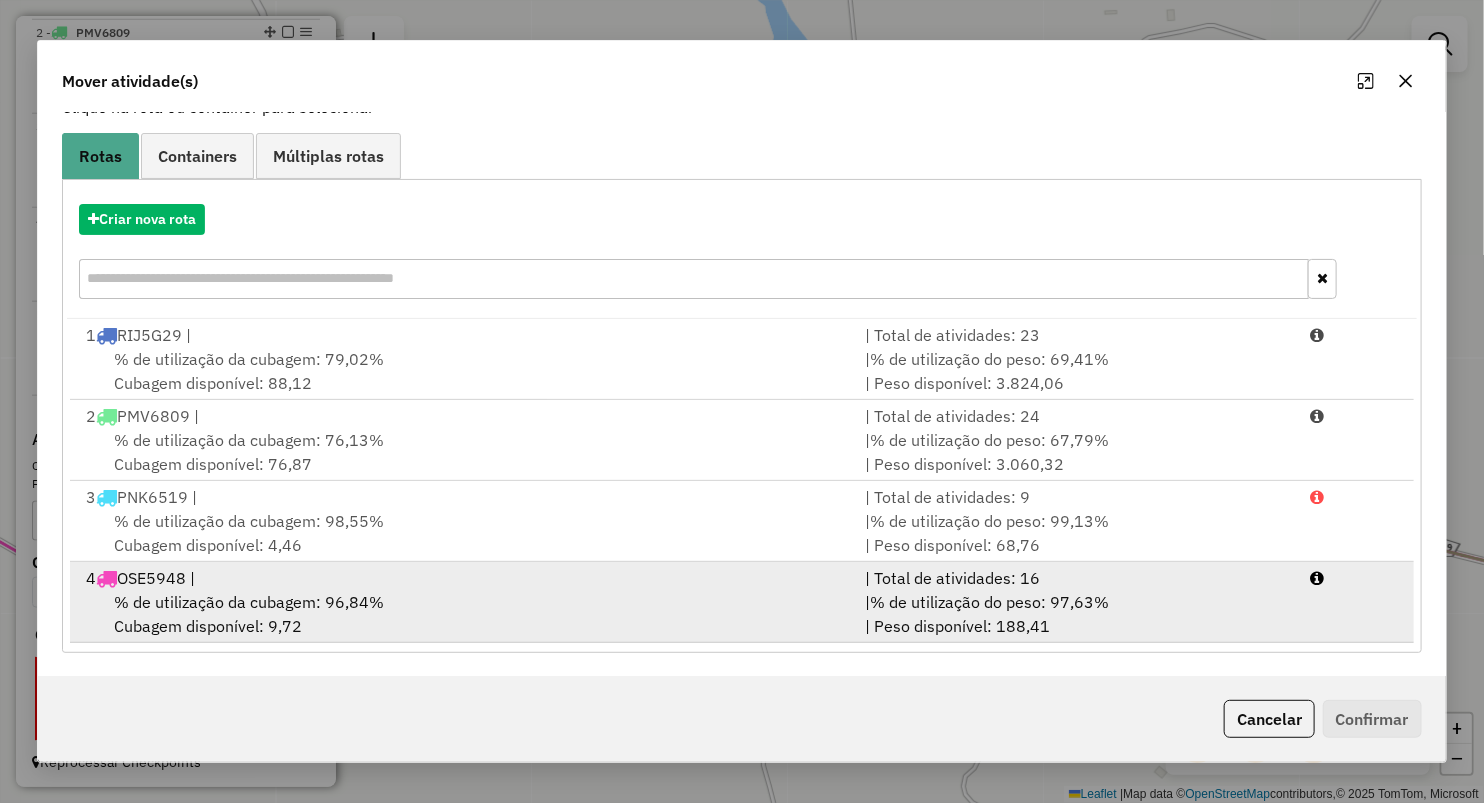 scroll, scrollTop: 144, scrollLeft: 0, axis: vertical 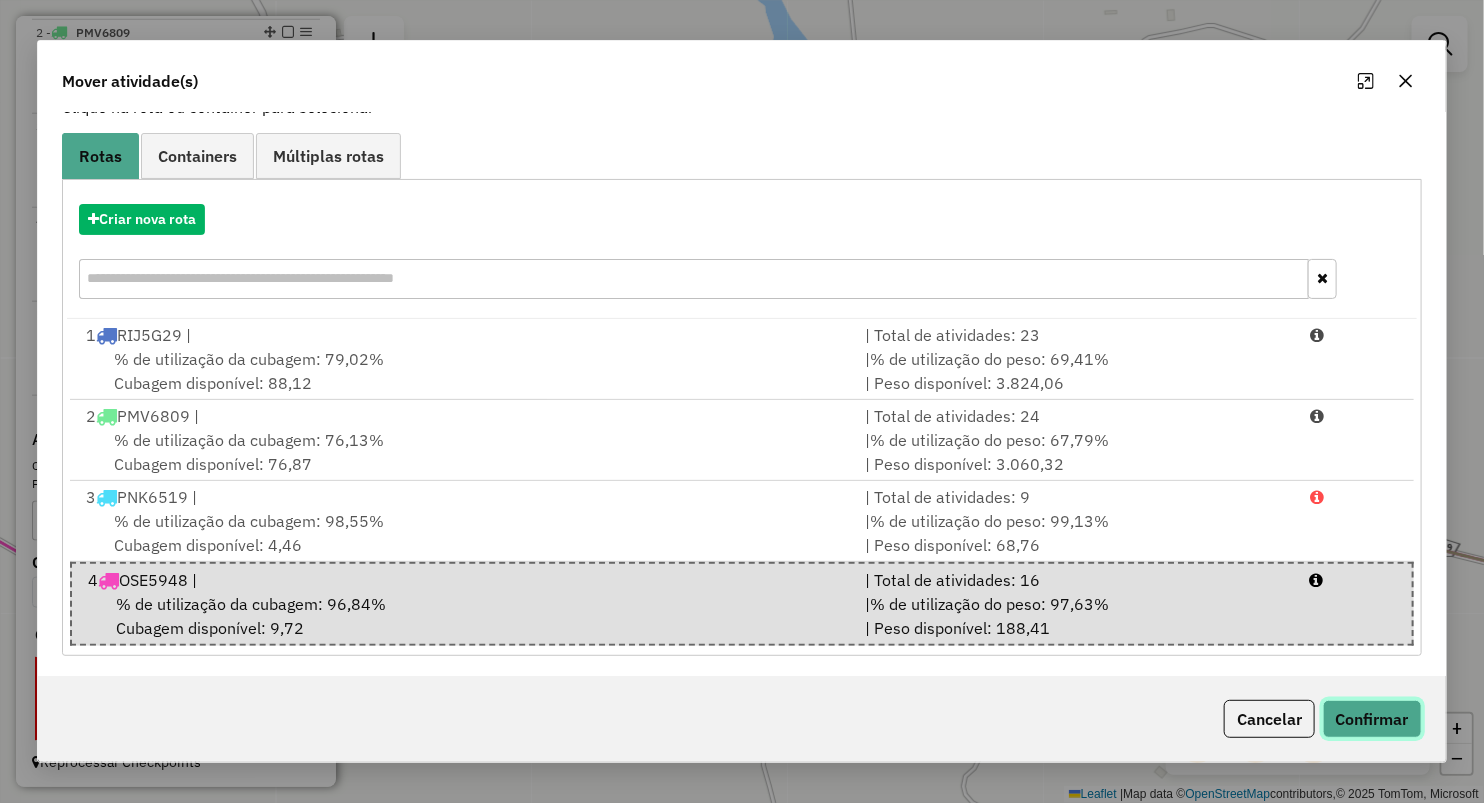 click on "Confirmar" 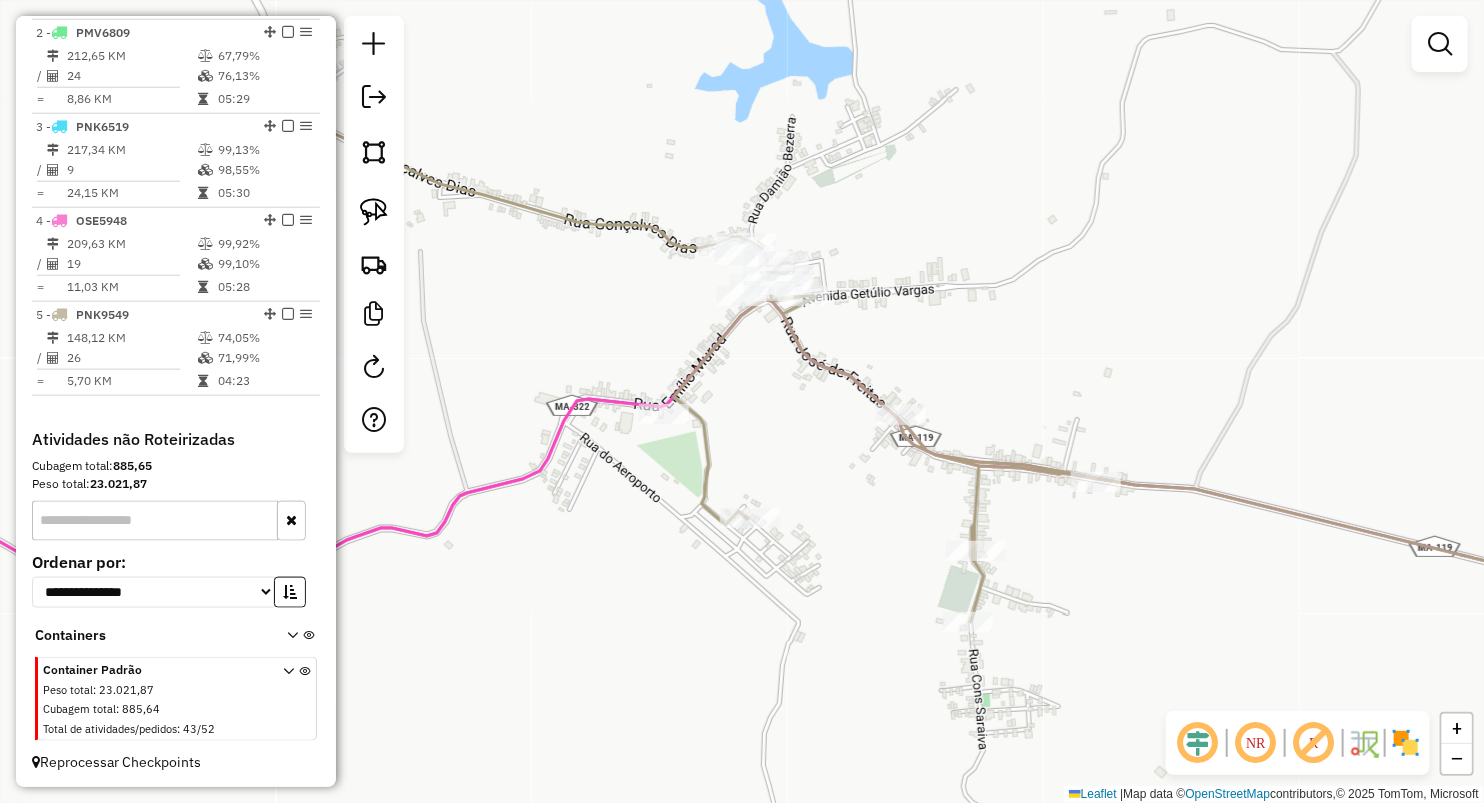 scroll, scrollTop: 0, scrollLeft: 0, axis: both 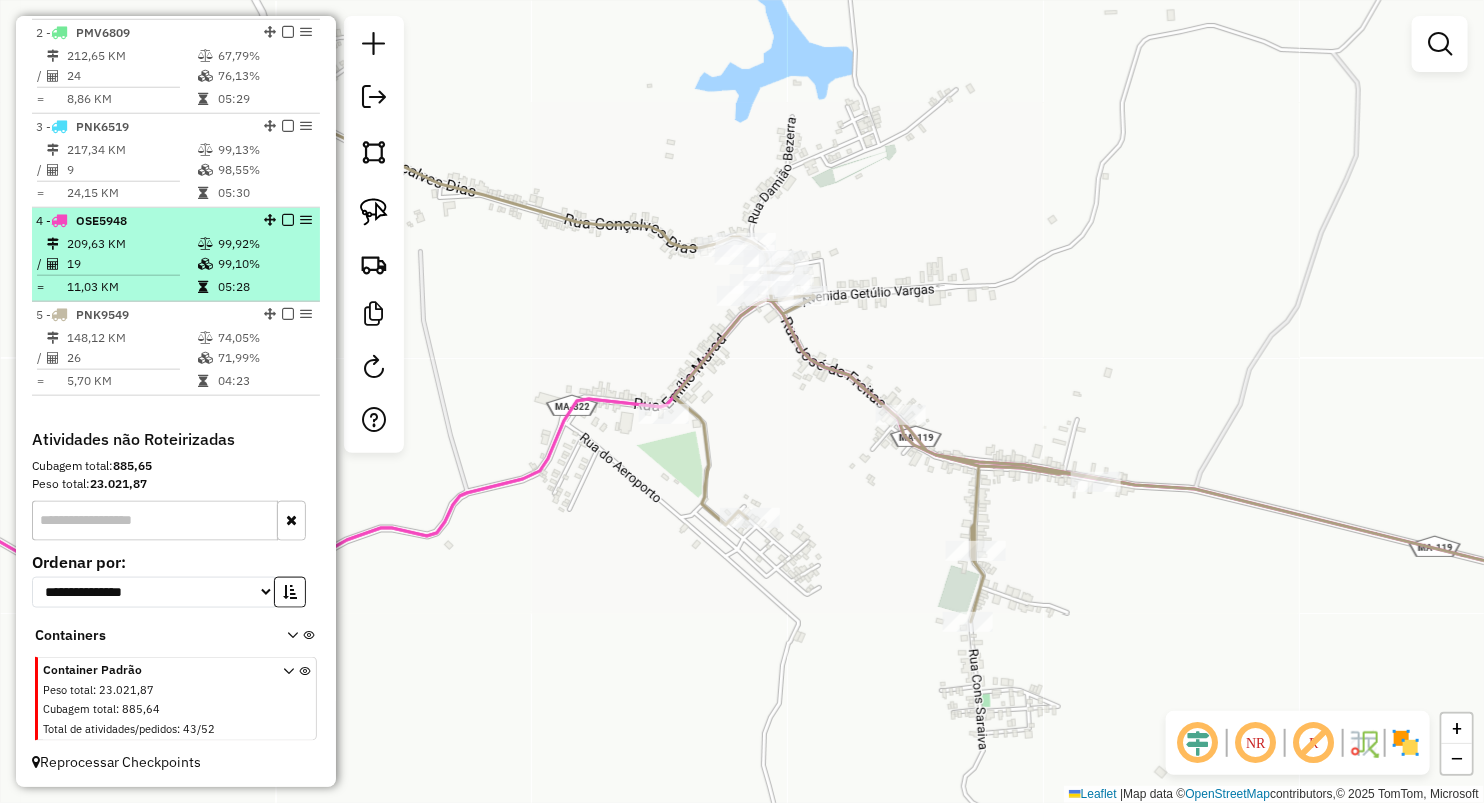 click on "19" at bounding box center (131, 264) 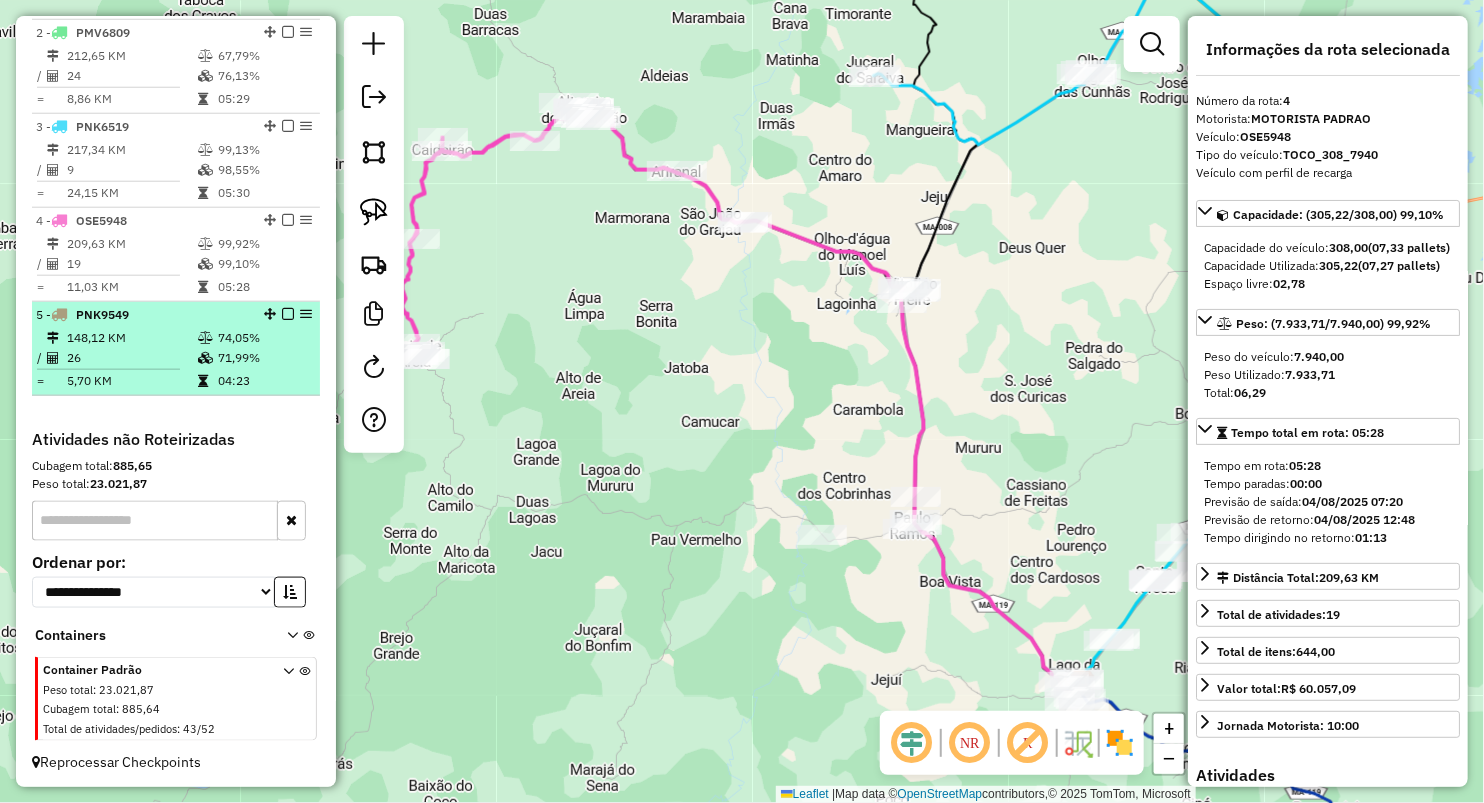 click on "148,12 KM" at bounding box center [131, 338] 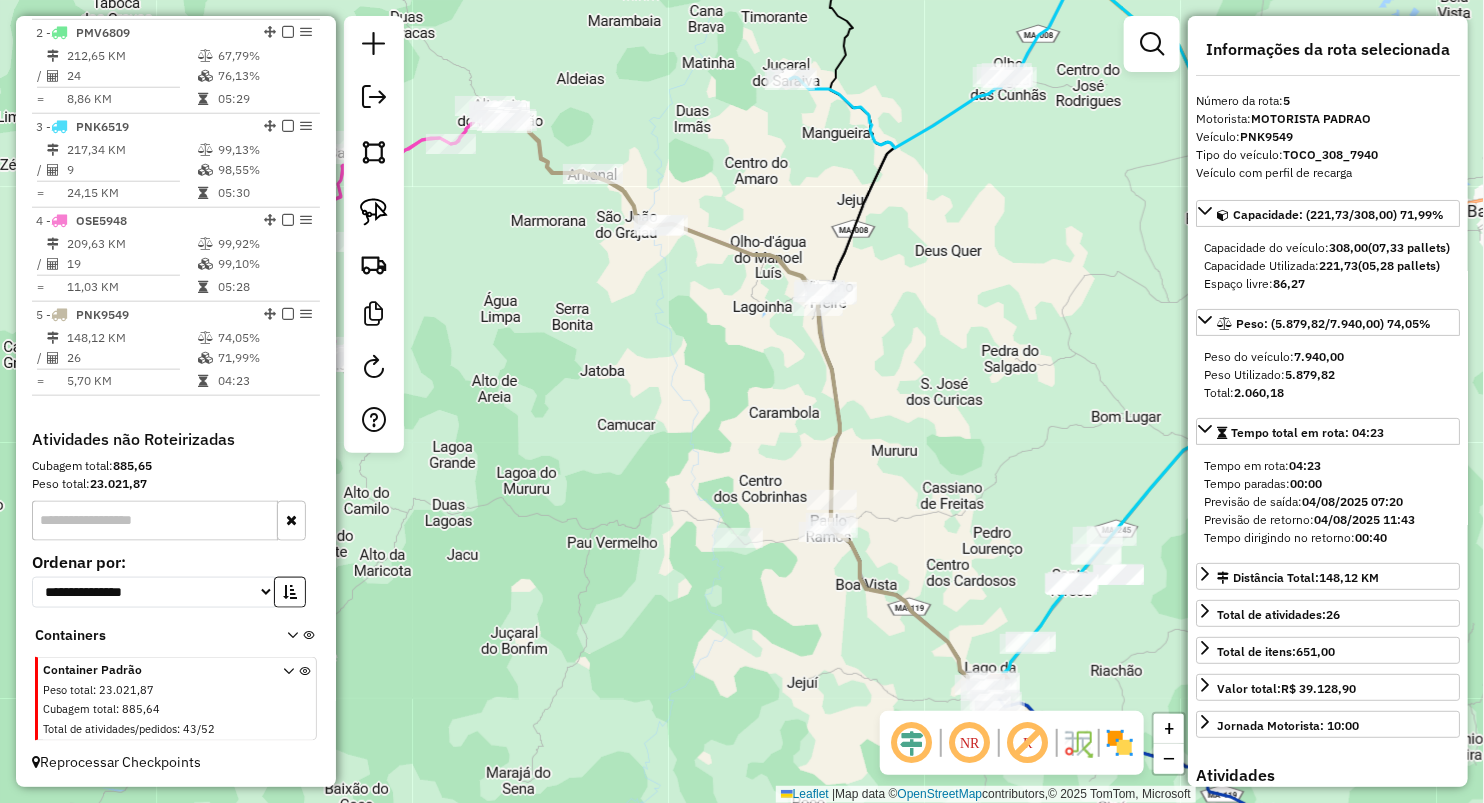 drag, startPoint x: 635, startPoint y: 436, endPoint x: 613, endPoint y: 346, distance: 92.64988 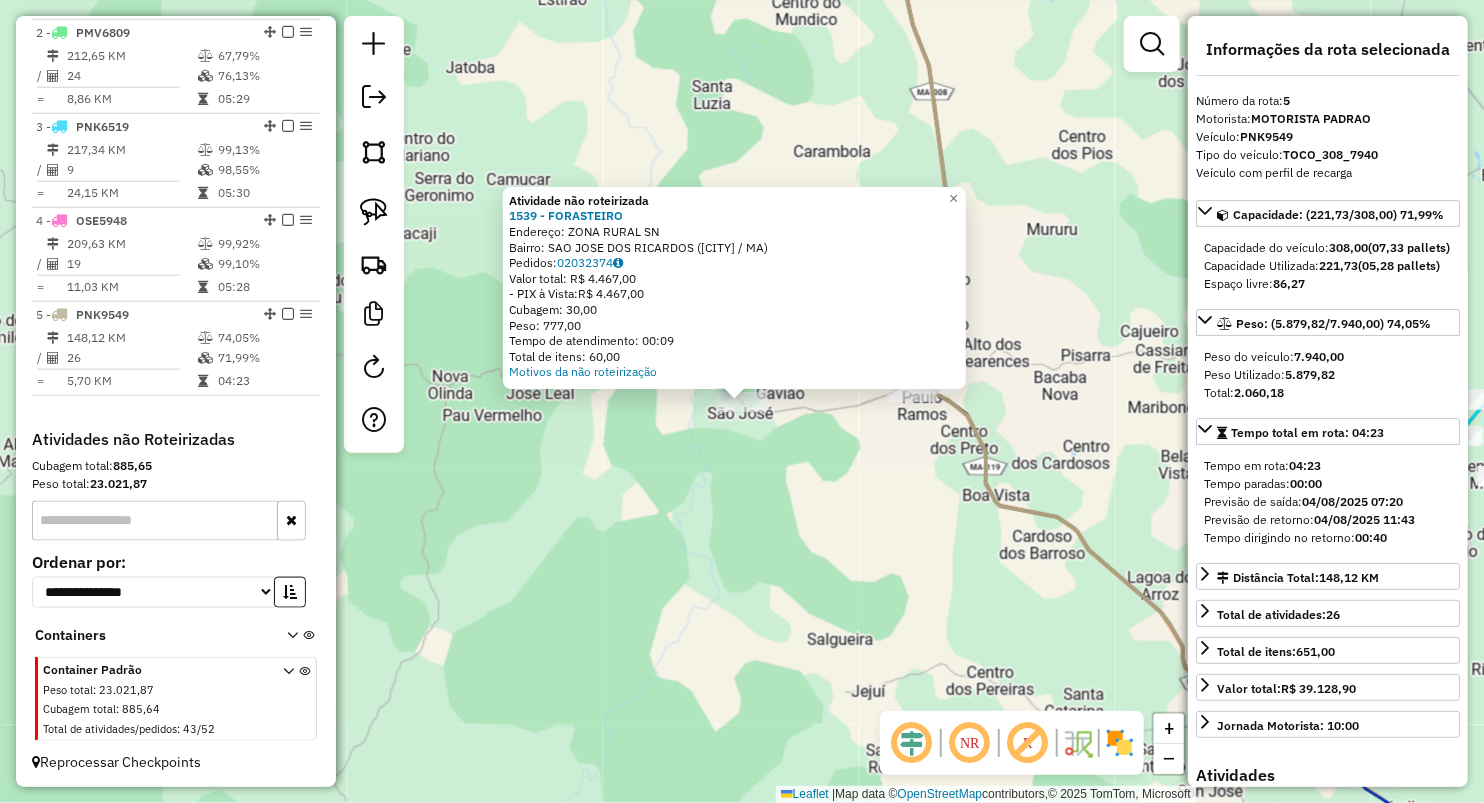 click on "Atividade não roteirizada 1539 - FORASTEIRO  Endereço:  ZONA RURAL SN   Bairro: SAO JOSE DOS RICARDOS ([CITY] / MA)   Pedidos:  [ORDER_ID]   Valor total: R$ 4.467,00   - PIX à Vista:  R$ 4.467,00   Cubagem: 30,00   Peso: 777,00   Tempo de atendimento: 00:09   Total de itens: 60,00  Motivos da não roteirização × Janela de atendimento Grade de atendimento Capacidade Transportadoras Veículos Cliente Pedidos  Rotas Selecione os dias de semana para filtrar as janelas de atendimento  Seg   Ter   Qua   Qui   Sex   Sáb   Dom  Informe o período da janela de atendimento: De: Até:  Filtrar exatamente a janela do cliente  Considerar janela de atendimento padrão  Selecione os dias de semana para filtrar as grades de atendimento  Seg   Ter   Qua   Qui   Sex   Sáb   Dom   Considerar clientes sem dia de atendimento cadastrado  Clientes fora do dia de atendimento selecionado Filtrar as atividades entre os valores definidos abaixo:  Peso mínimo:   Peso máximo:   Cubagem mínima:   Cubagem máxima:   De:  De:" 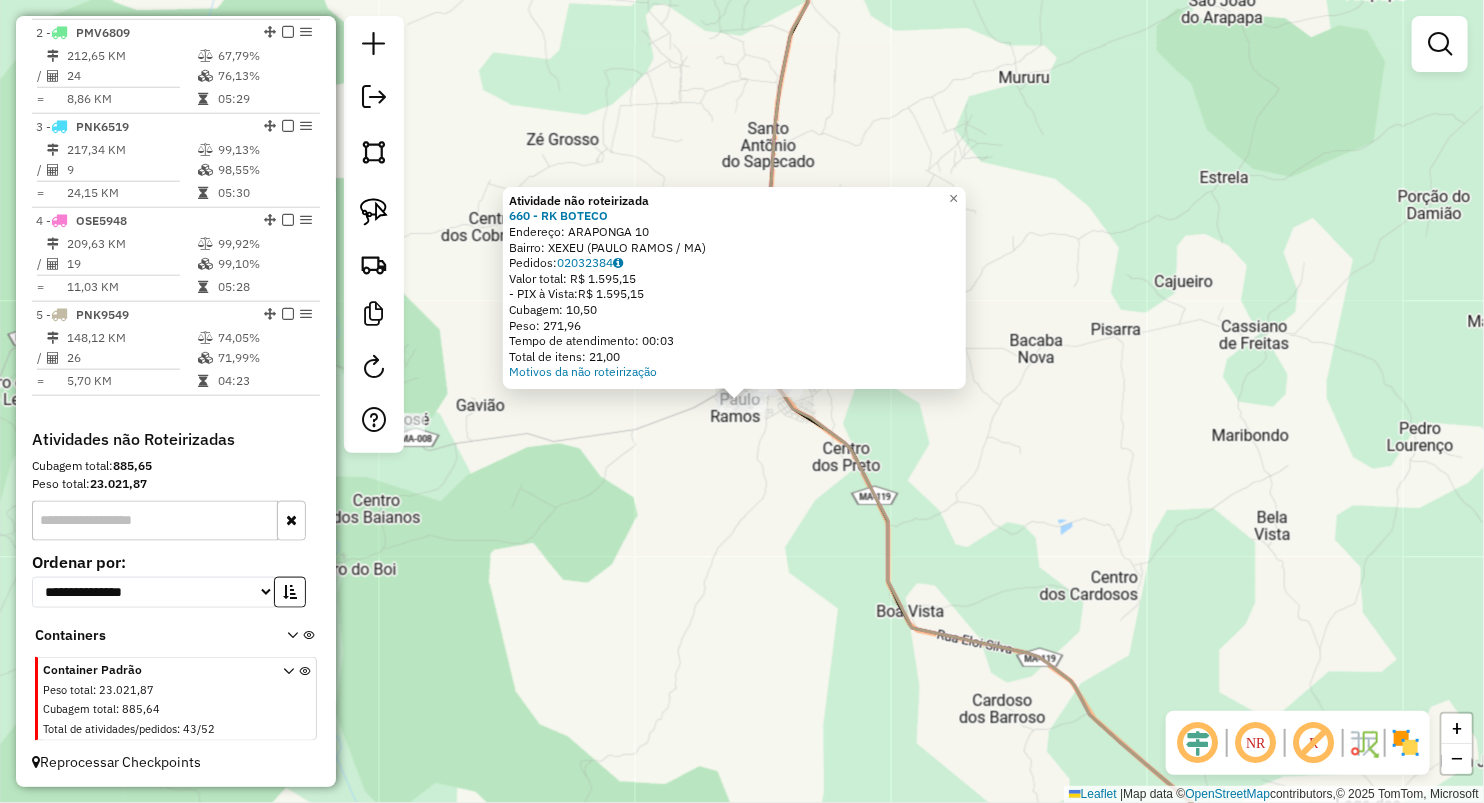 click on "Atividade não roteirizada 660 - RK BOTECO  Endereço:  ARAPONGA 10   Bairro: XEXEU ([CITY] / MA)   Pedidos:  [ORDER_ID]   Valor total: R$ 1.595,15   - PIX à Vista:  R$ 1.595,15   Cubagem: 10,50   Peso: 271,96   Tempo de atendimento: 00:03   Total de itens: 21,00  Motivos da não roteirização × Janela de atendimento Grade de atendimento Capacidade Transportadoras Veículos Cliente Pedidos  Rotas Selecione os dias de semana para filtrar as janelas de atendimento  Seg   Ter   Qua   Qui   Sex   Sáb   Dom  Informe o período da janela de atendimento: De: Até:  Filtrar exatamente a janela do cliente  Considerar janela de atendimento padrão  Selecione os dias de semana para filtrar as grades de atendimento  Seg   Ter   Qua   Qui   Sex   Sáb   Dom   Considerar clientes sem dia de atendimento cadastrado  Clientes fora do dia de atendimento selecionado Filtrar as atividades entre os valores definidos abaixo:  Peso mínimo:   Peso máximo:   Cubagem mínima:   Cubagem máxima:   De:   Até:  De:   Até:" 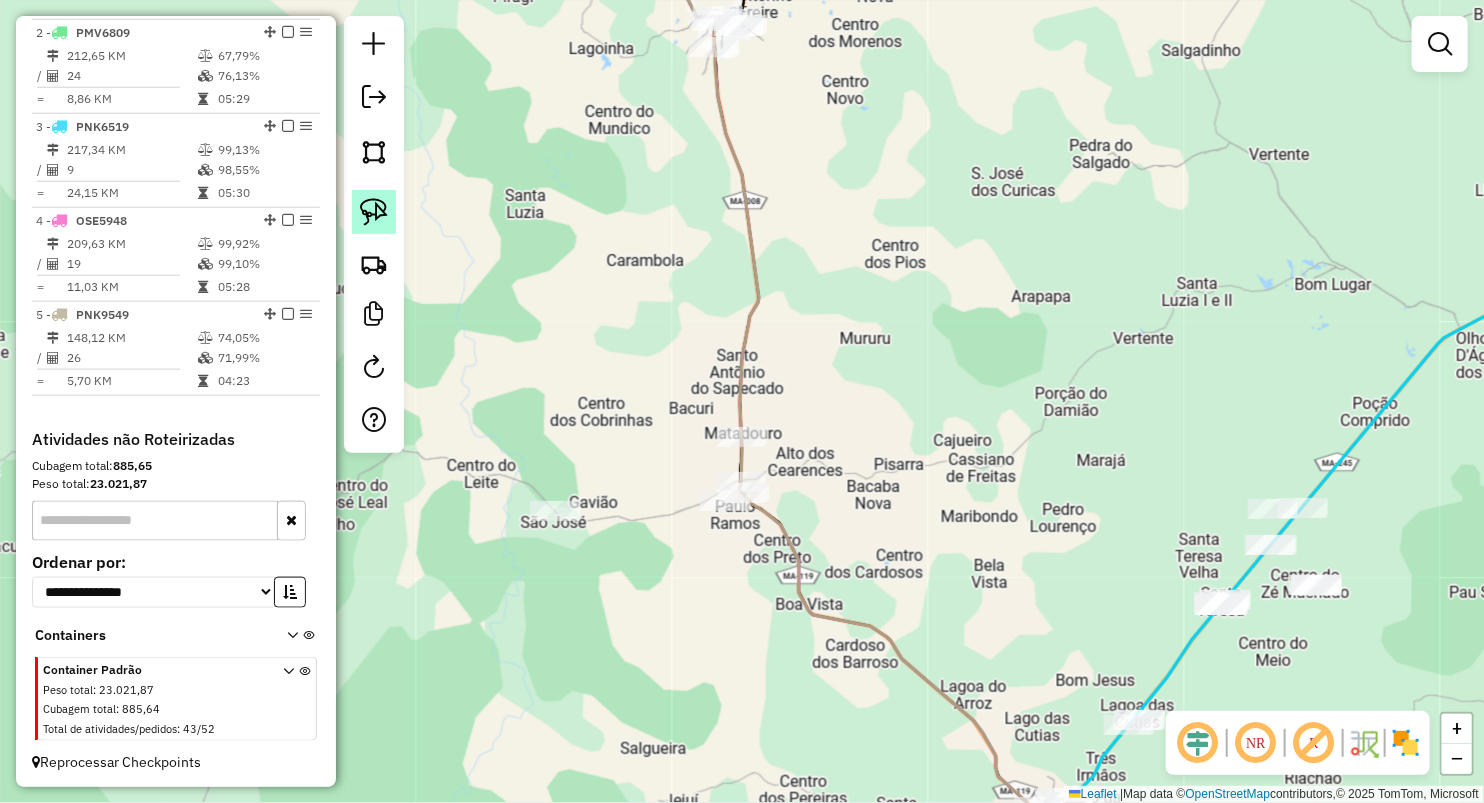 click 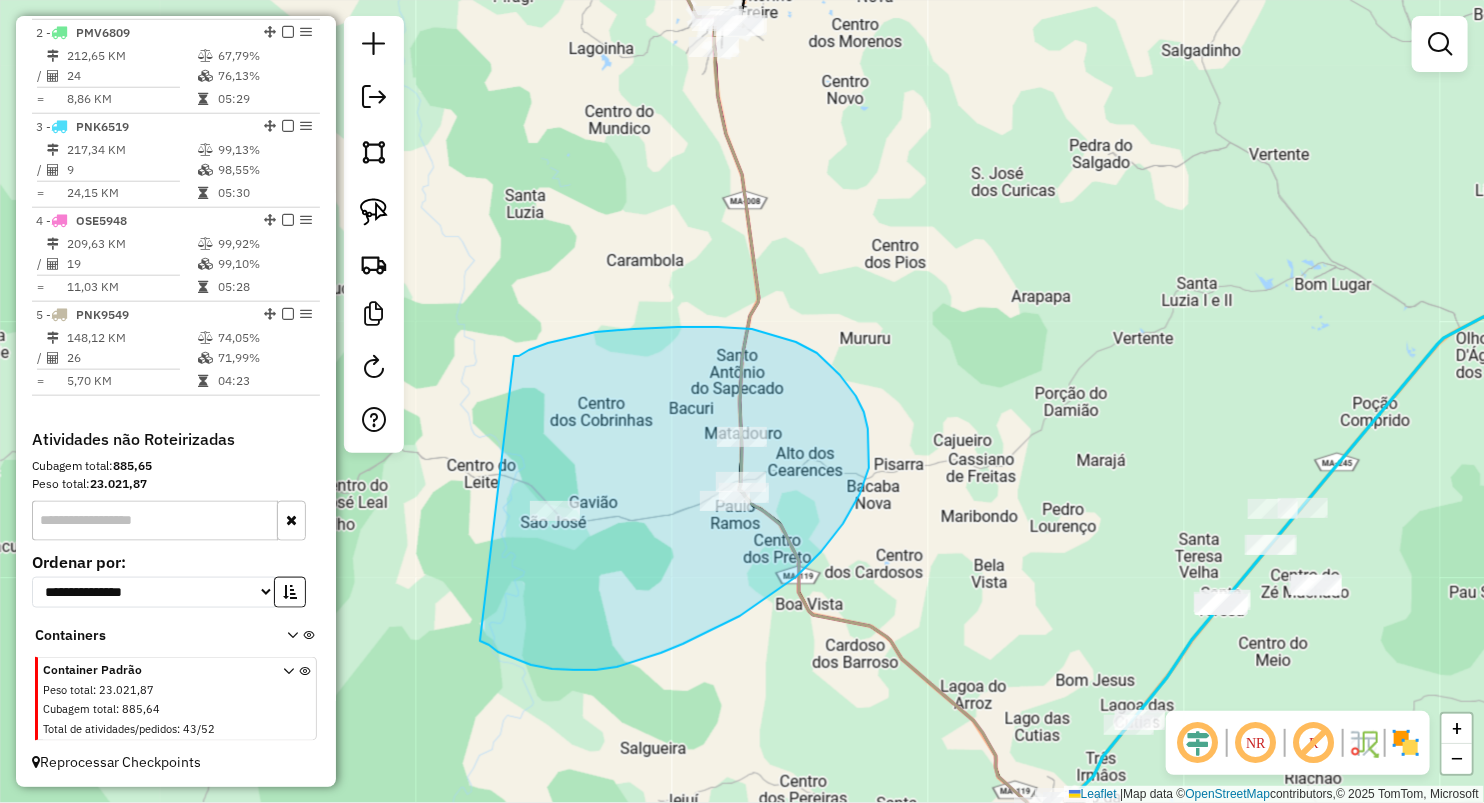 drag, startPoint x: 514, startPoint y: 356, endPoint x: 480, endPoint y: 641, distance: 287.0209 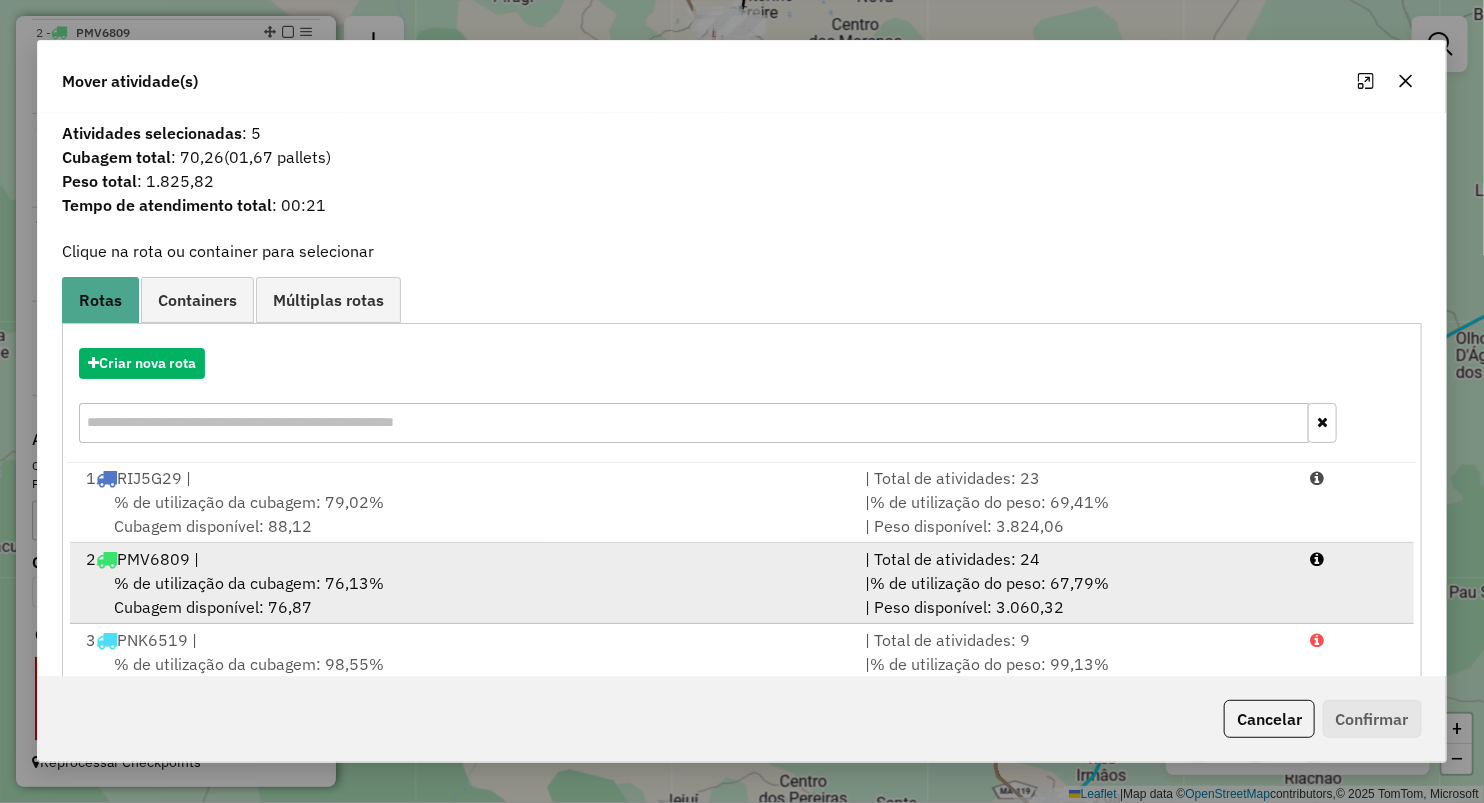 scroll, scrollTop: 4, scrollLeft: 0, axis: vertical 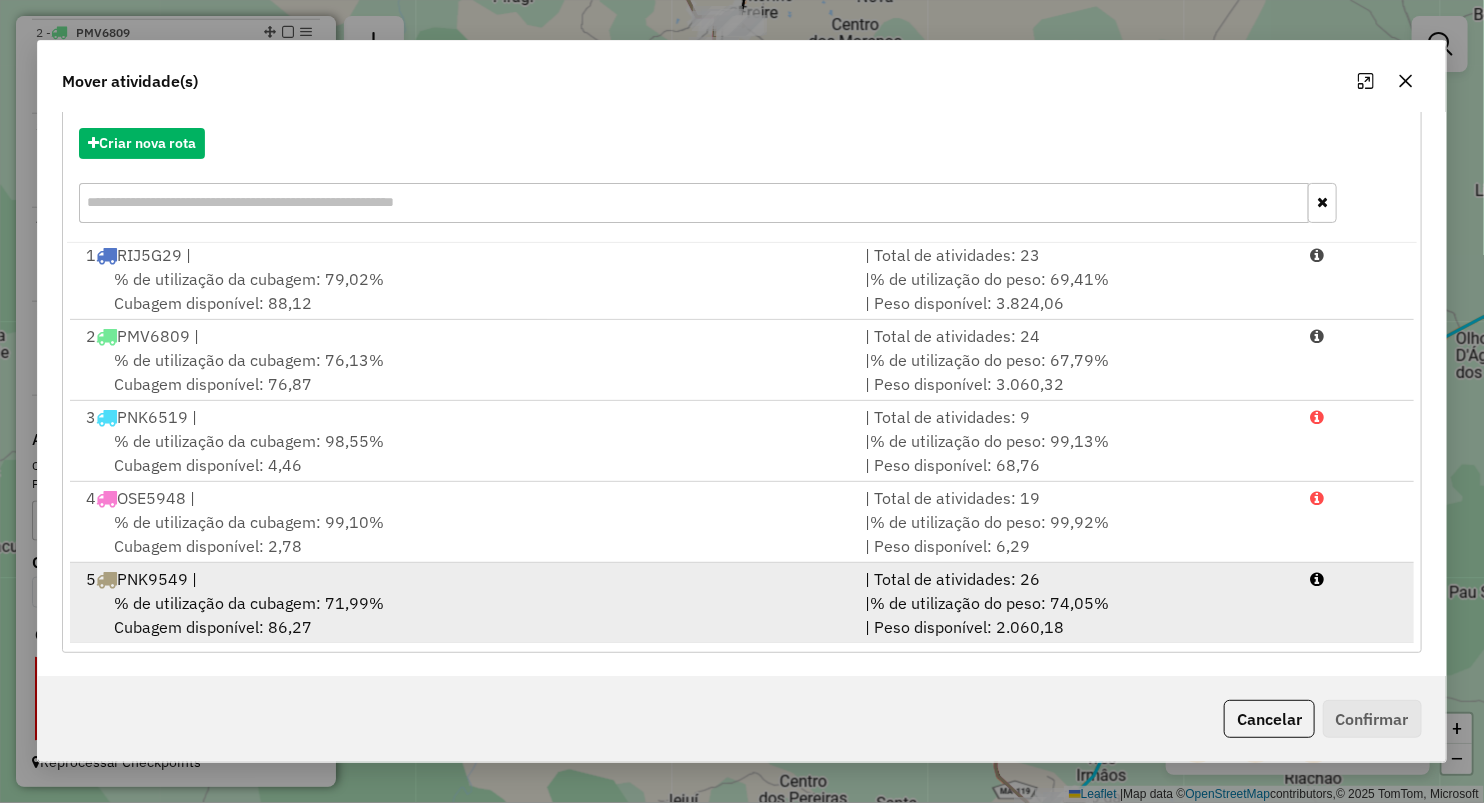 click on "% de utilização da cubagem: 71,99%  Cubagem disponível: 86,27" at bounding box center [463, 615] 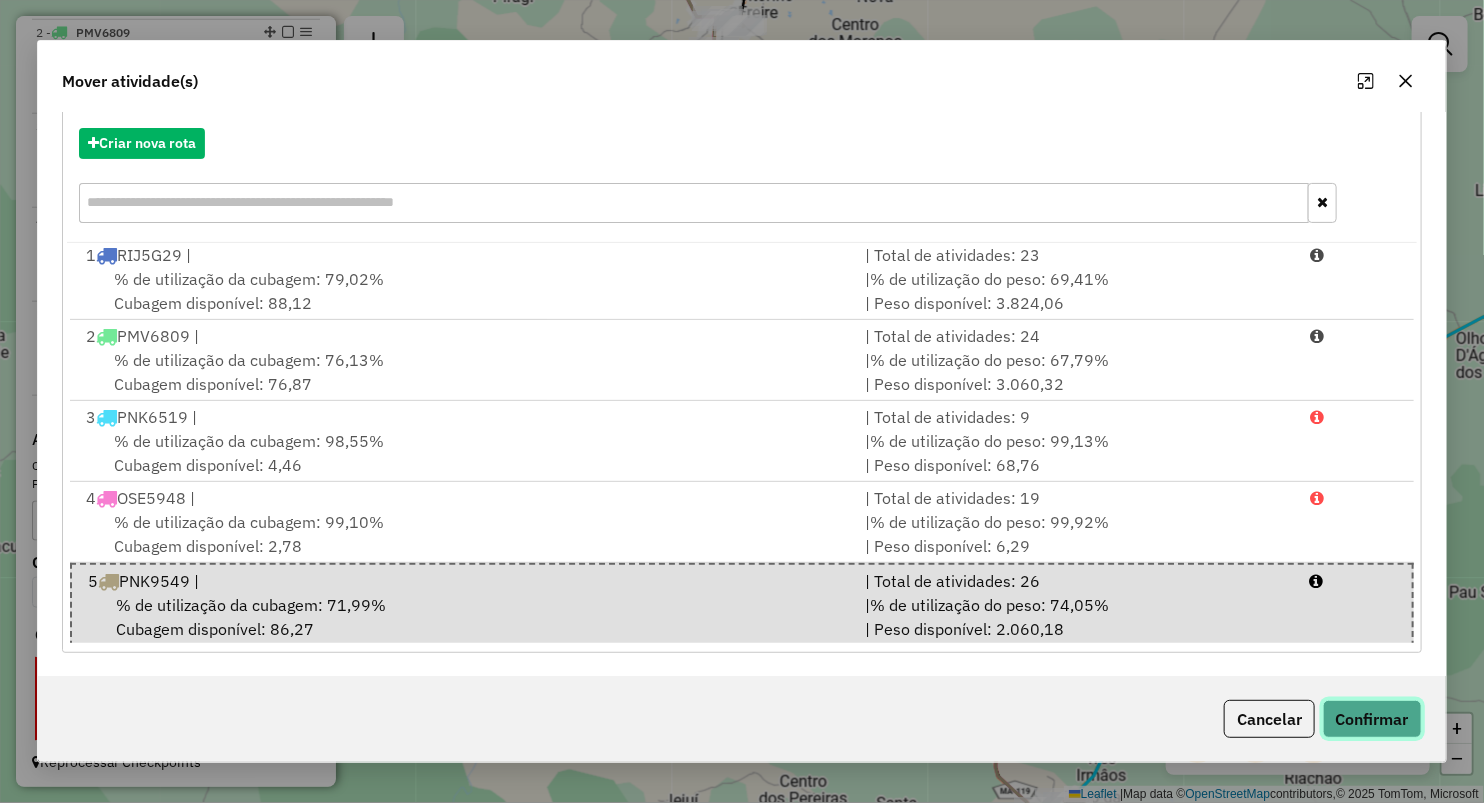 drag, startPoint x: 1362, startPoint y: 713, endPoint x: 1109, endPoint y: 626, distance: 267.54065 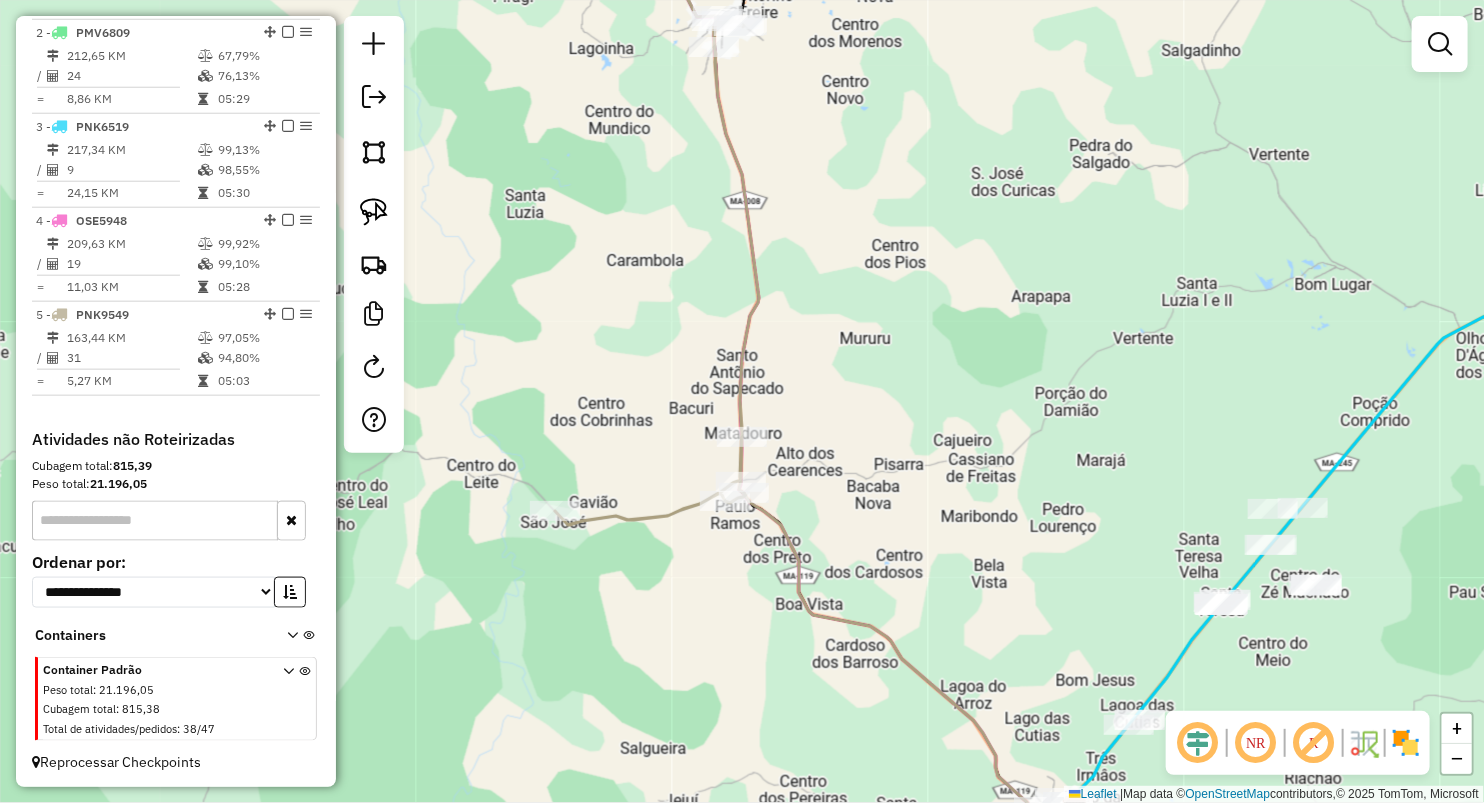scroll, scrollTop: 0, scrollLeft: 0, axis: both 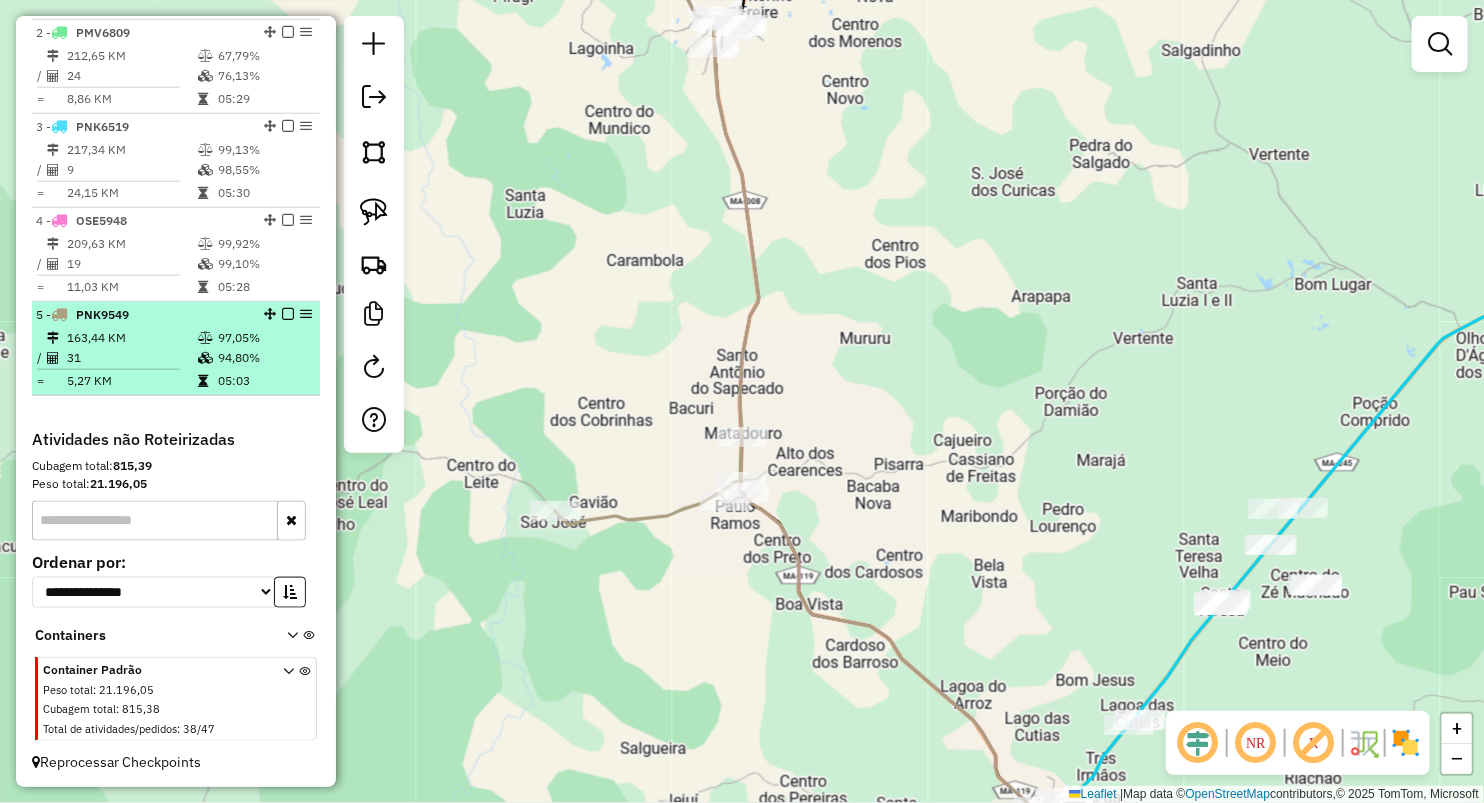 click on "5,27 KM" at bounding box center [131, 381] 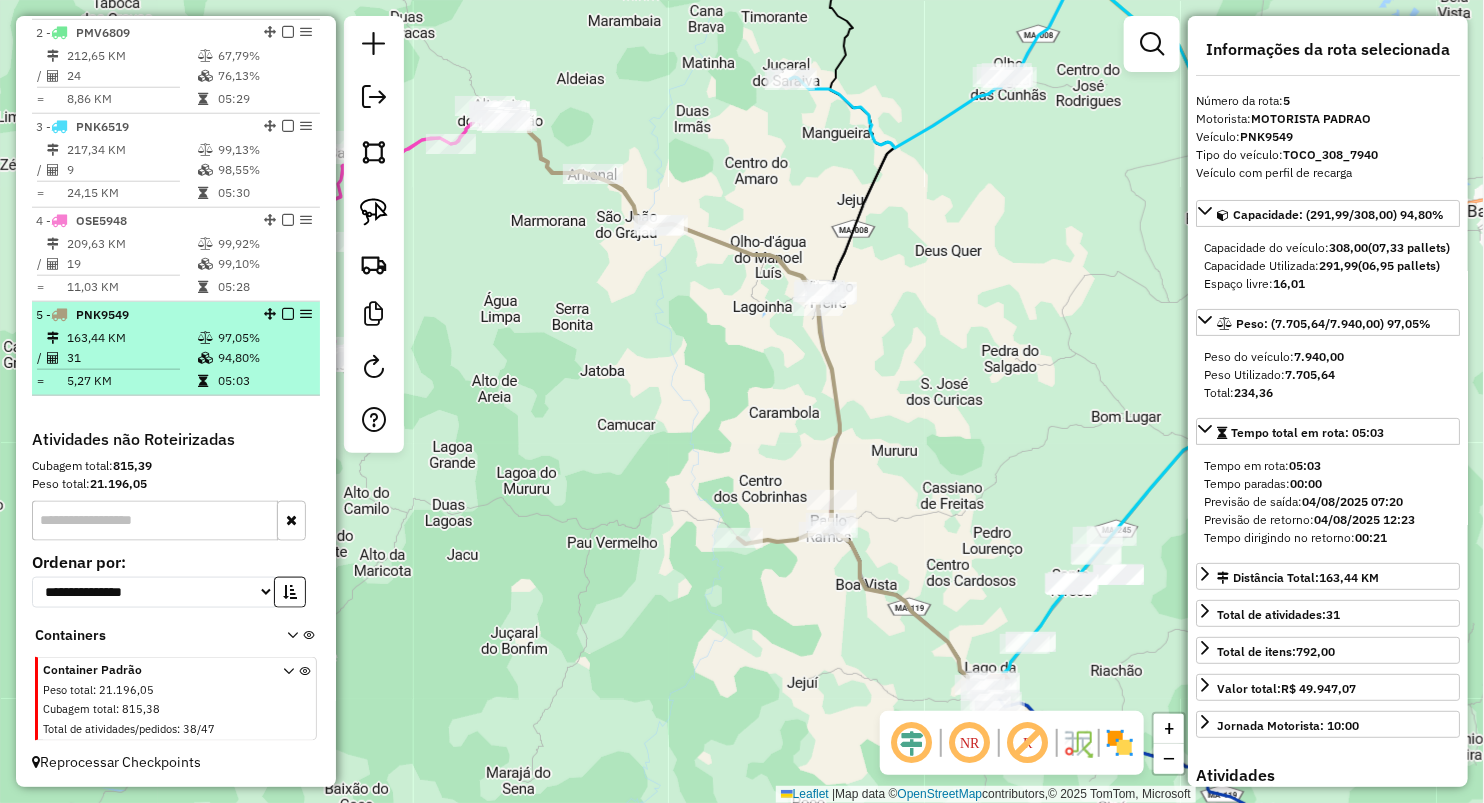 click on "31" at bounding box center (131, 358) 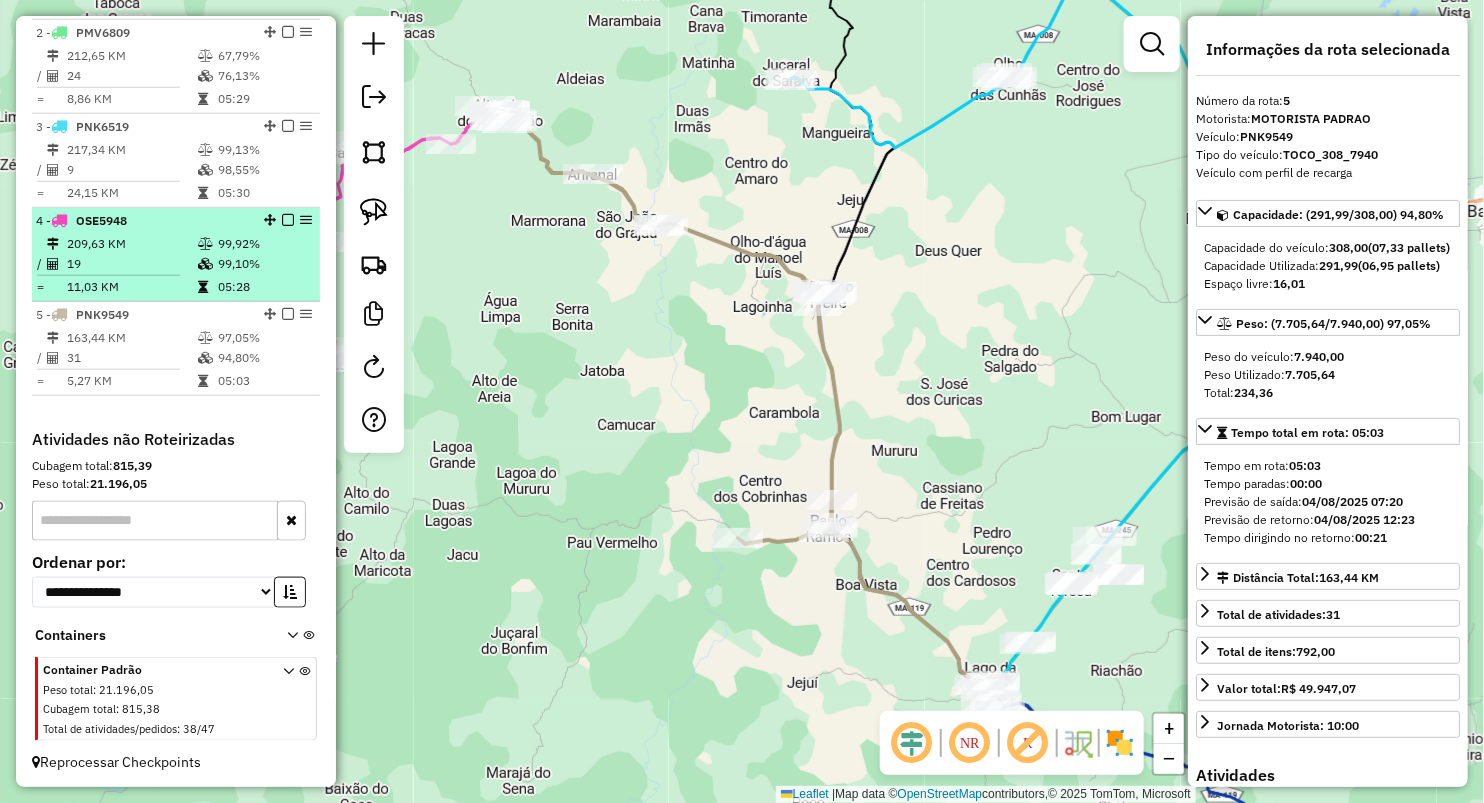 click at bounding box center [116, 275] 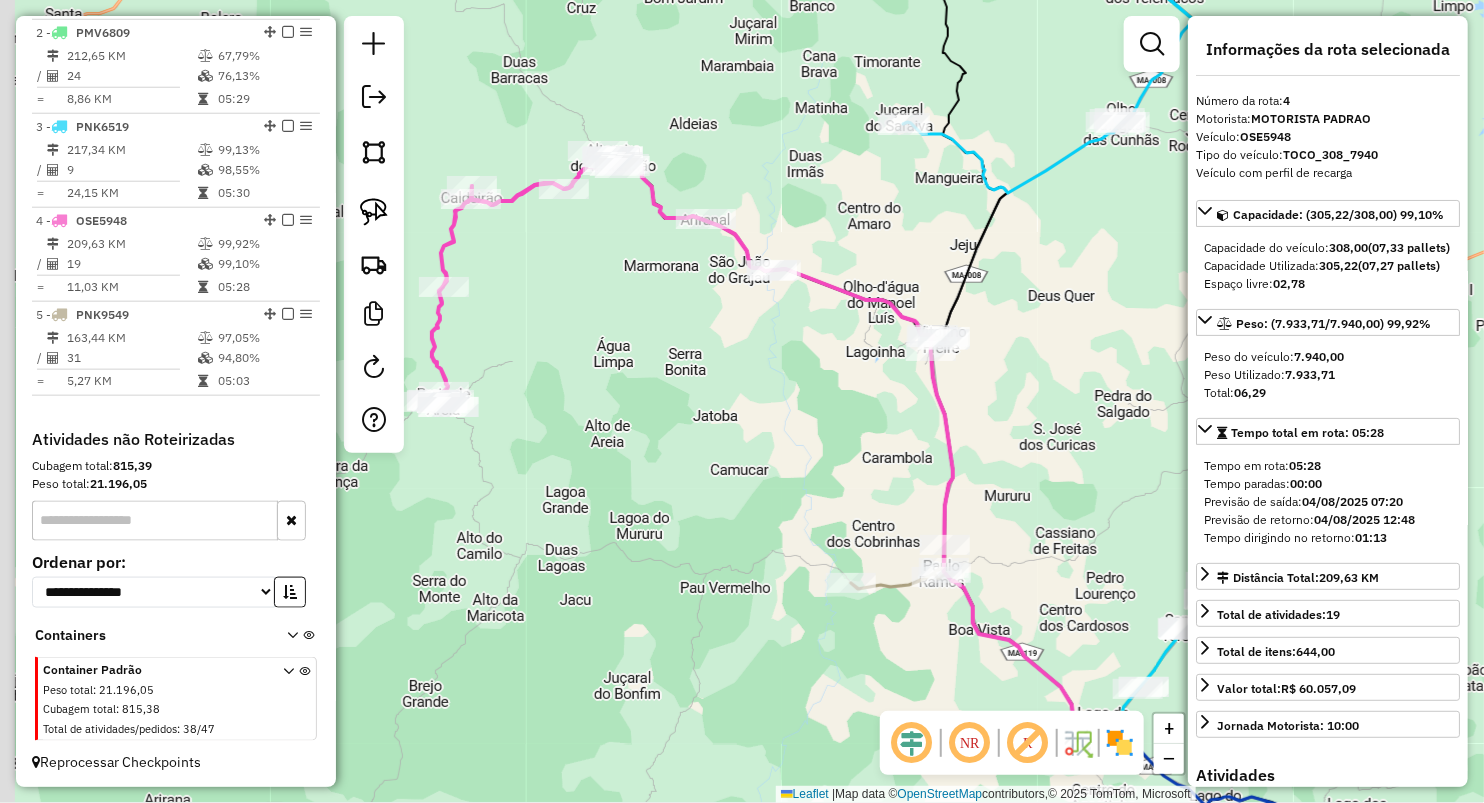 drag, startPoint x: 585, startPoint y: 258, endPoint x: 632, endPoint y: 344, distance: 98.005104 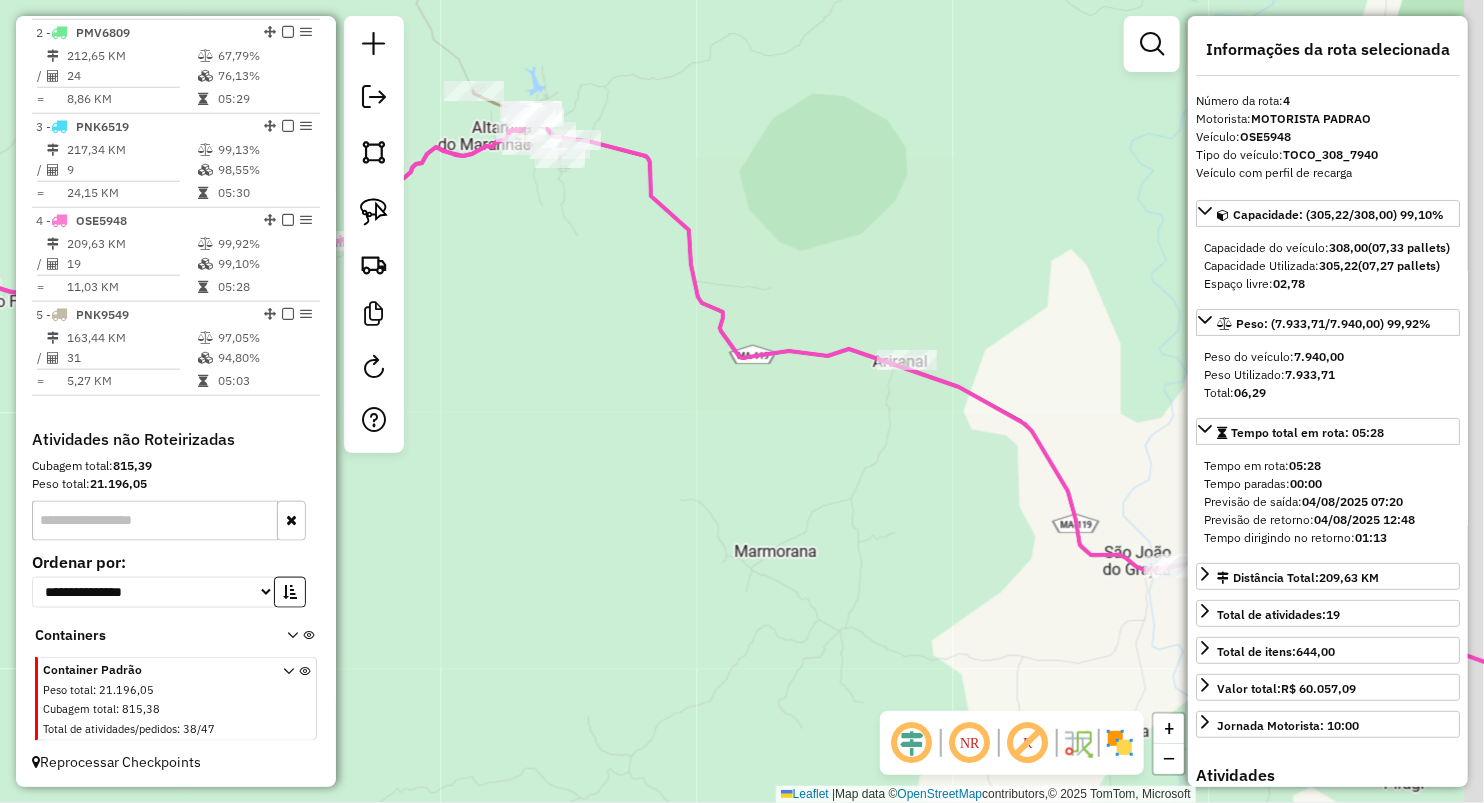drag, startPoint x: 795, startPoint y: 563, endPoint x: 580, endPoint y: 481, distance: 230.10649 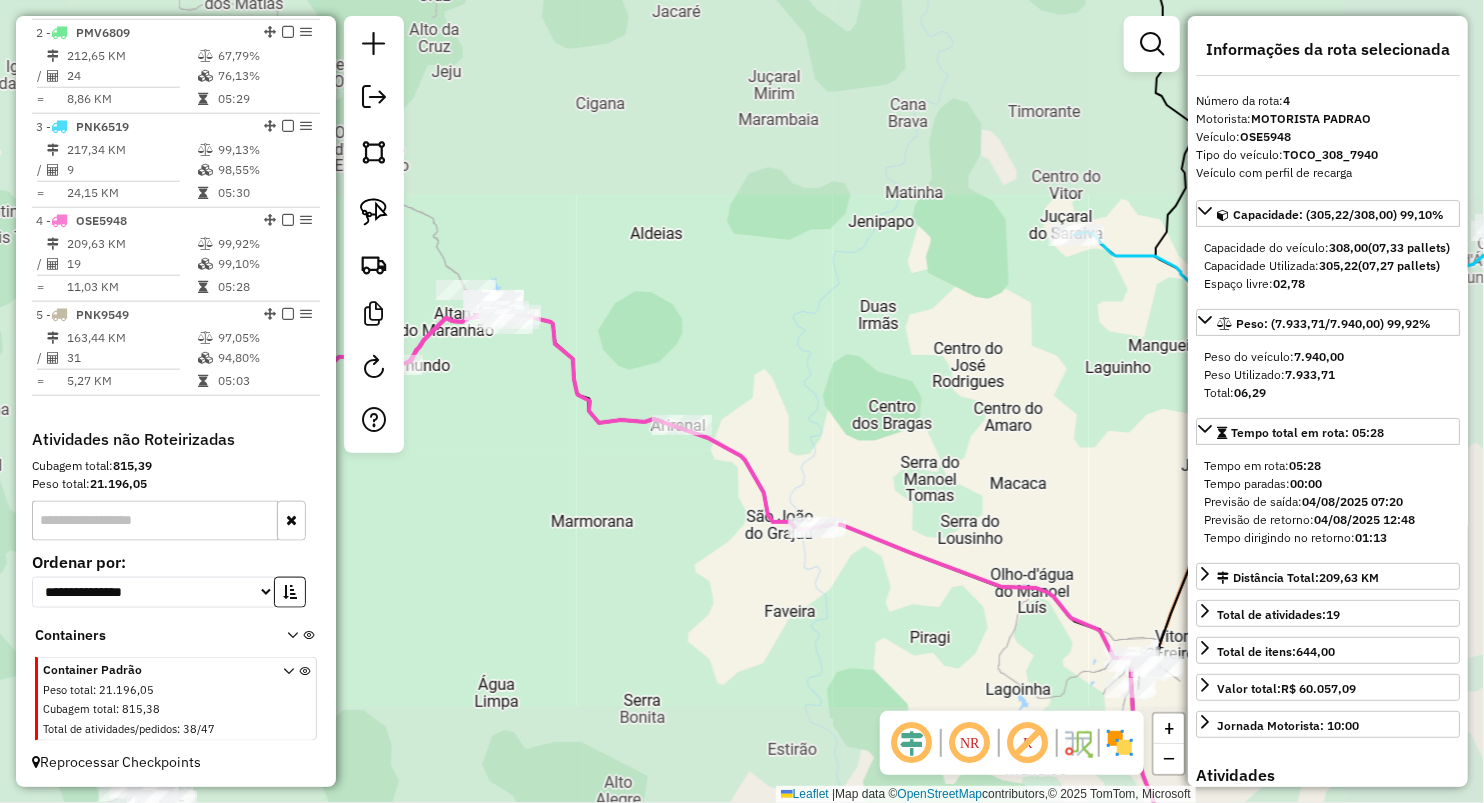 drag, startPoint x: 625, startPoint y: 513, endPoint x: 781, endPoint y: 525, distance: 156.46086 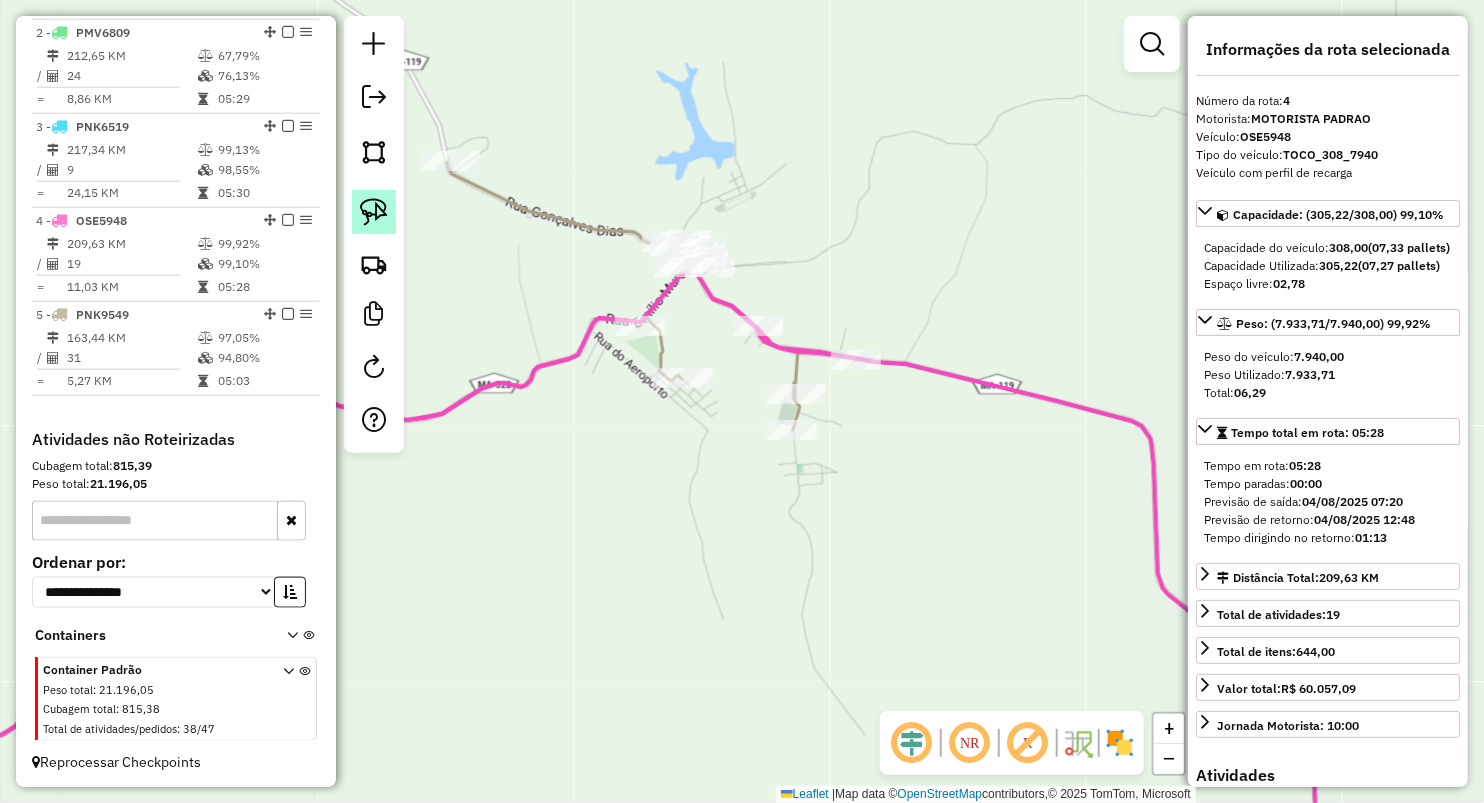 click 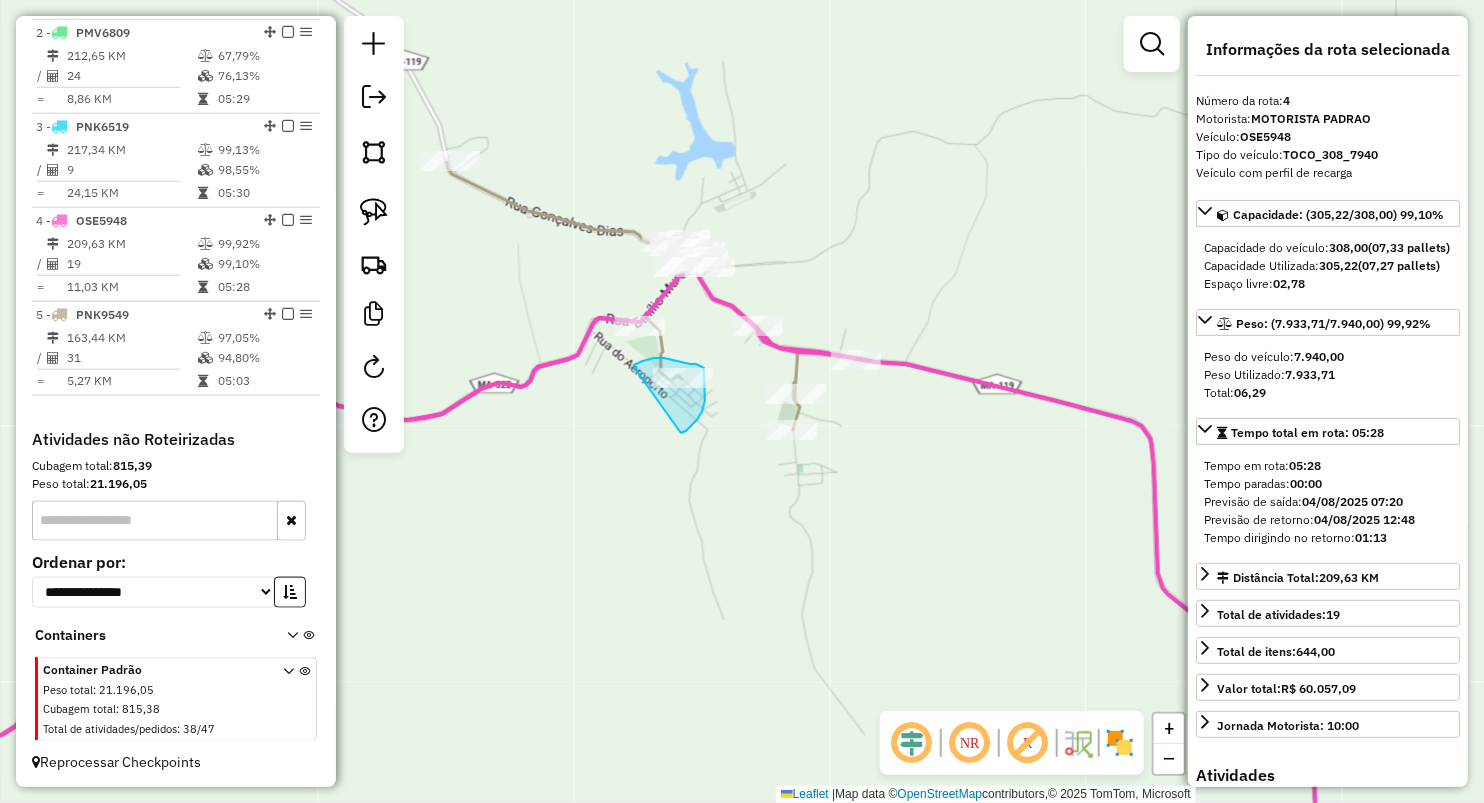 drag, startPoint x: 634, startPoint y: 367, endPoint x: 681, endPoint y: 433, distance: 81.02469 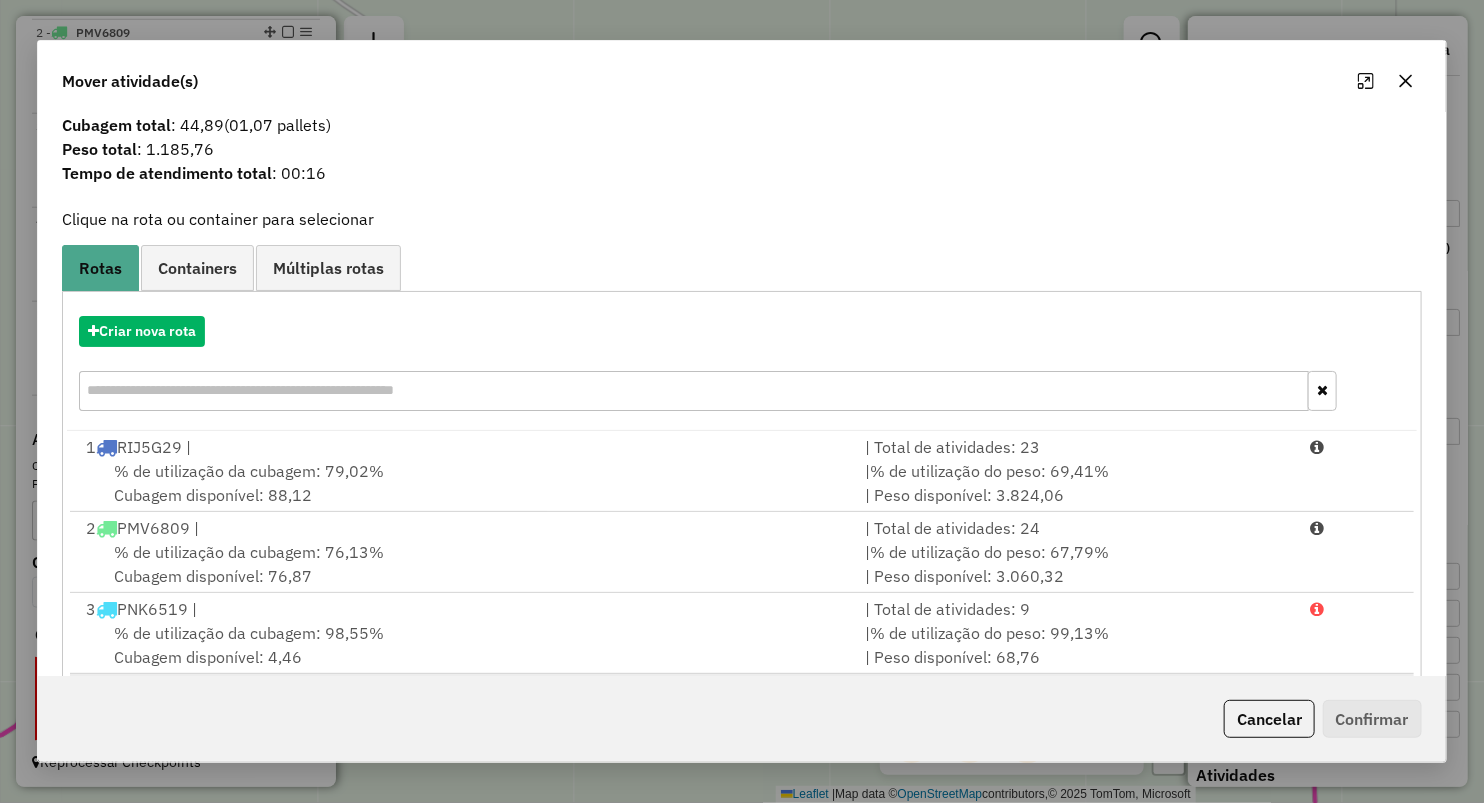 scroll, scrollTop: 144, scrollLeft: 0, axis: vertical 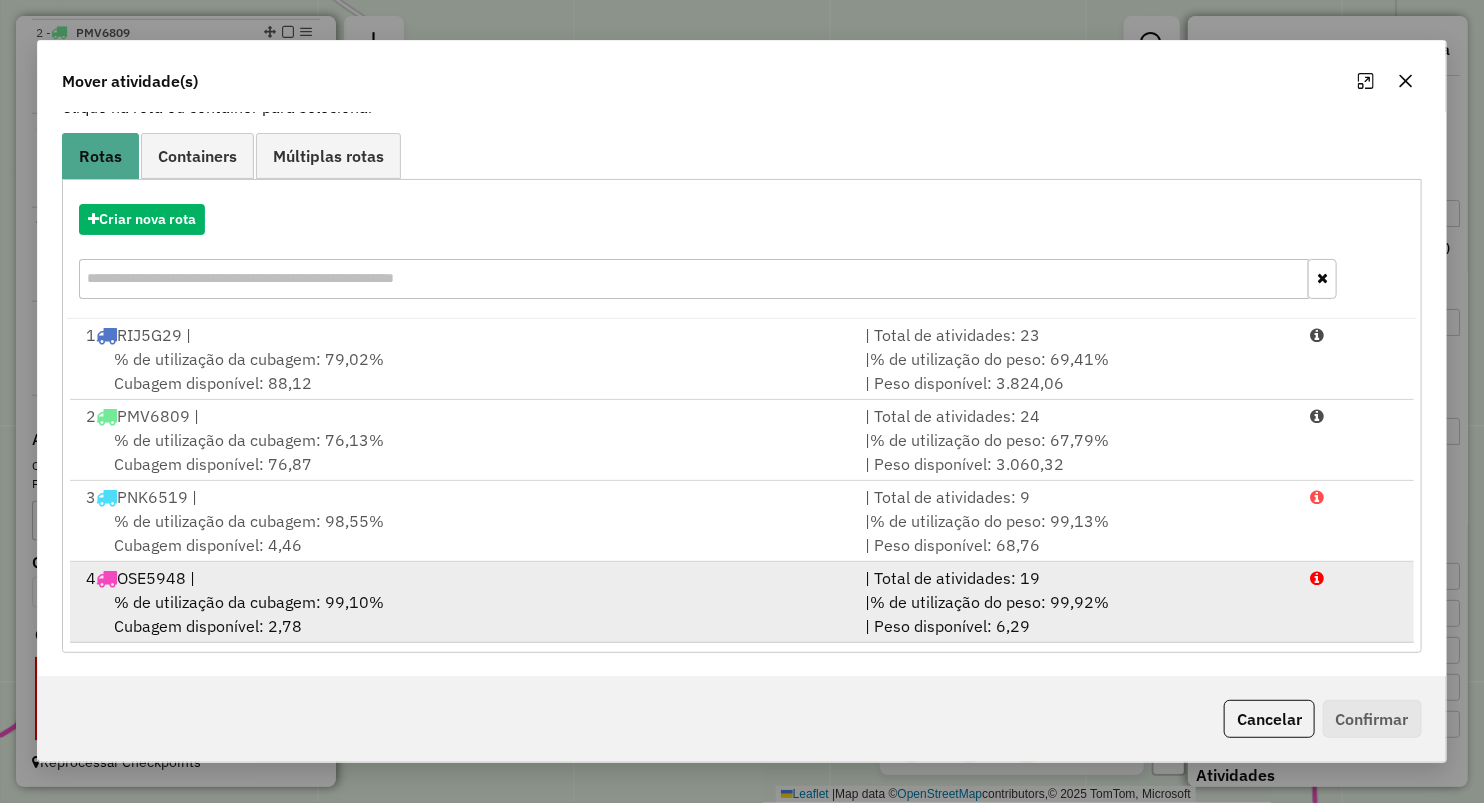 click on "% de utilização da cubagem: 99,10%" at bounding box center [249, 602] 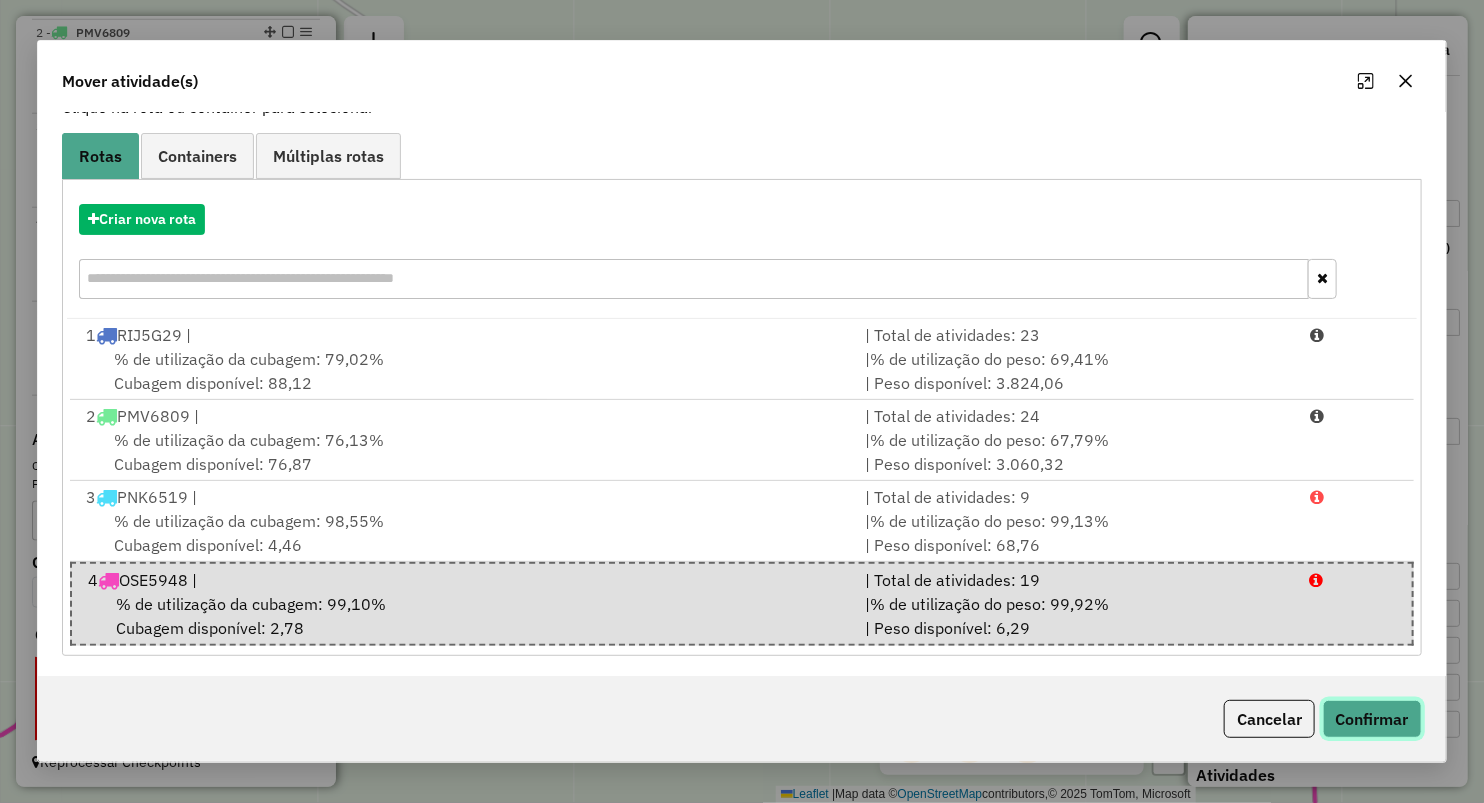 click on "Confirmar" 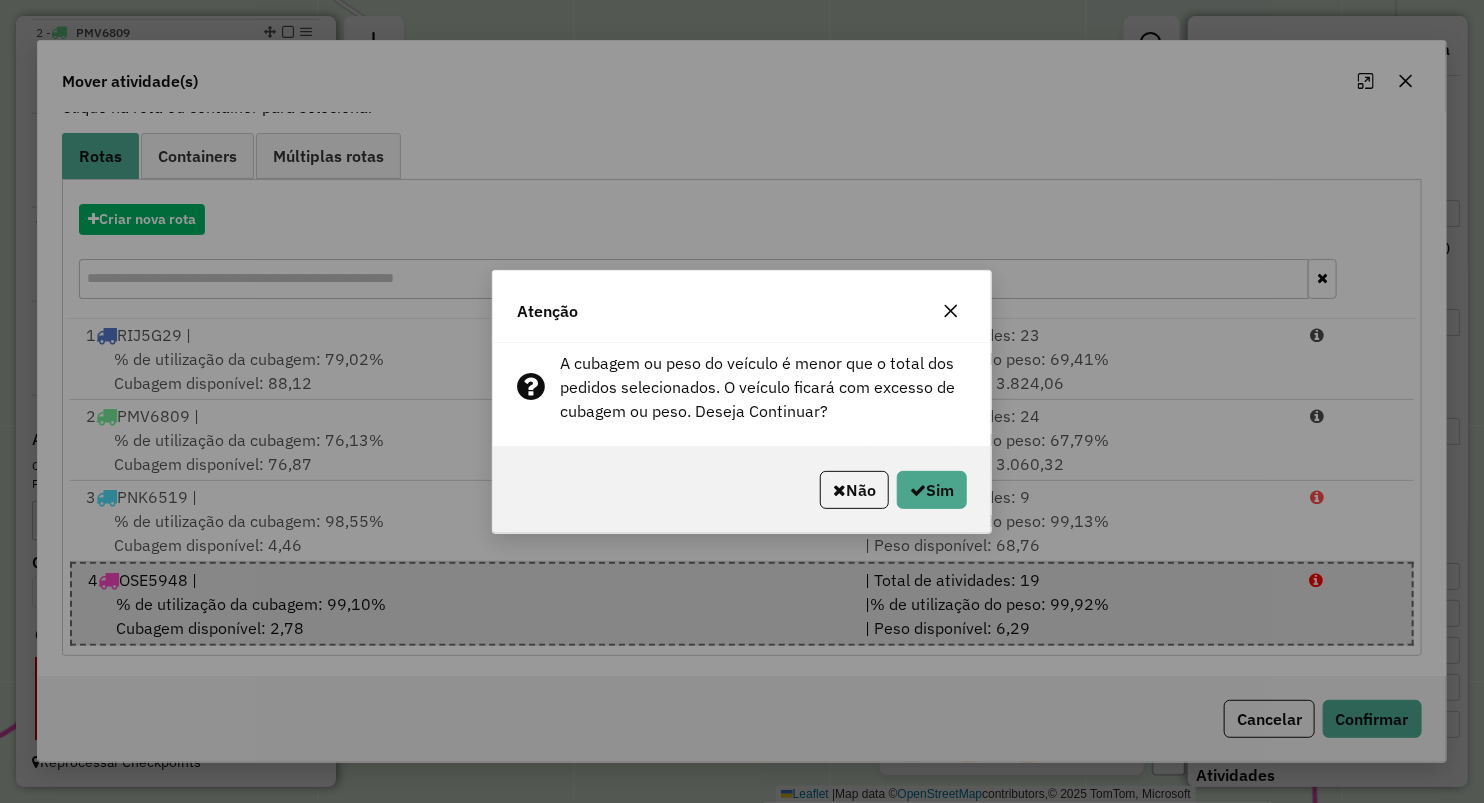 drag, startPoint x: 956, startPoint y: 314, endPoint x: 903, endPoint y: 278, distance: 64.070274 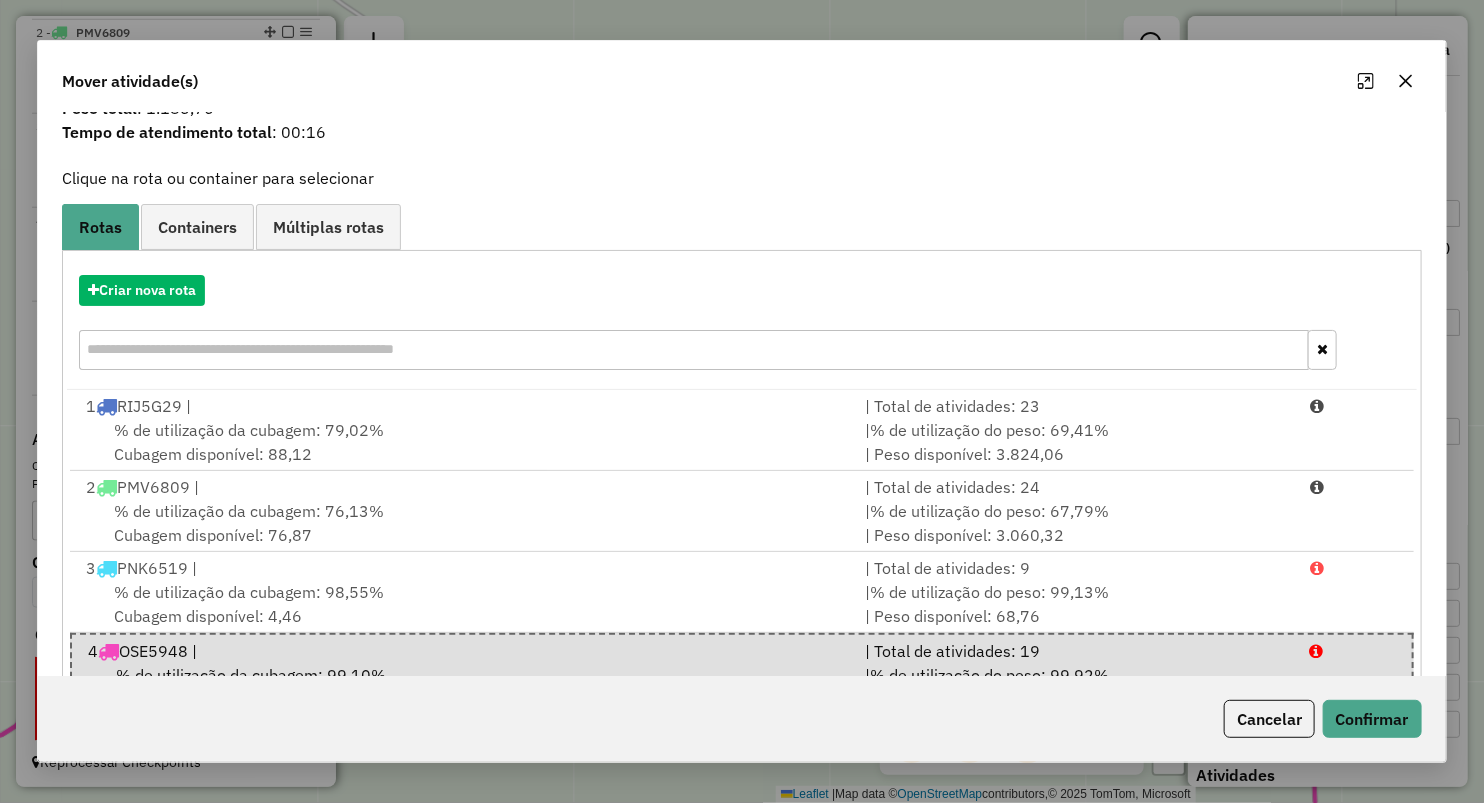 scroll, scrollTop: 0, scrollLeft: 0, axis: both 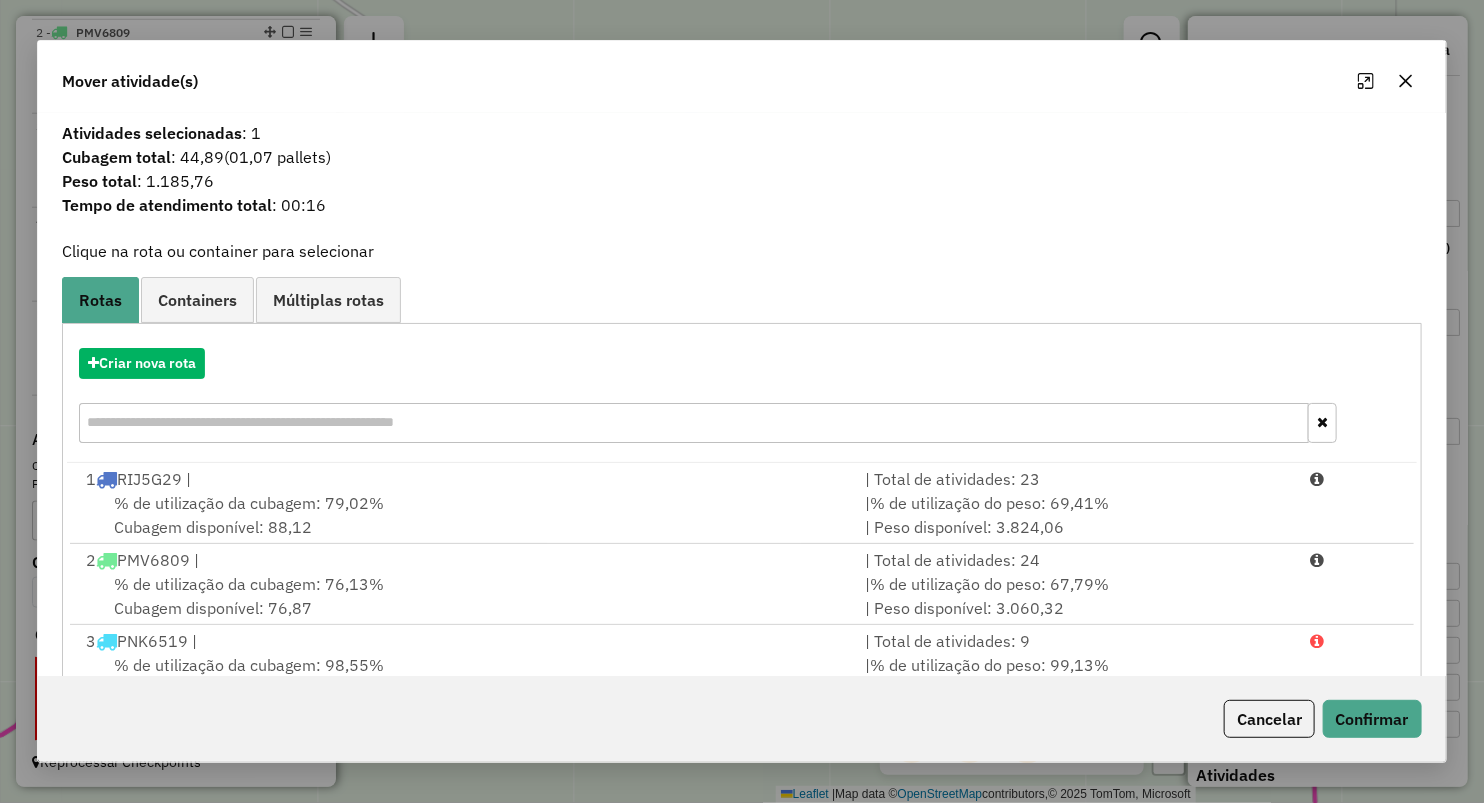 click 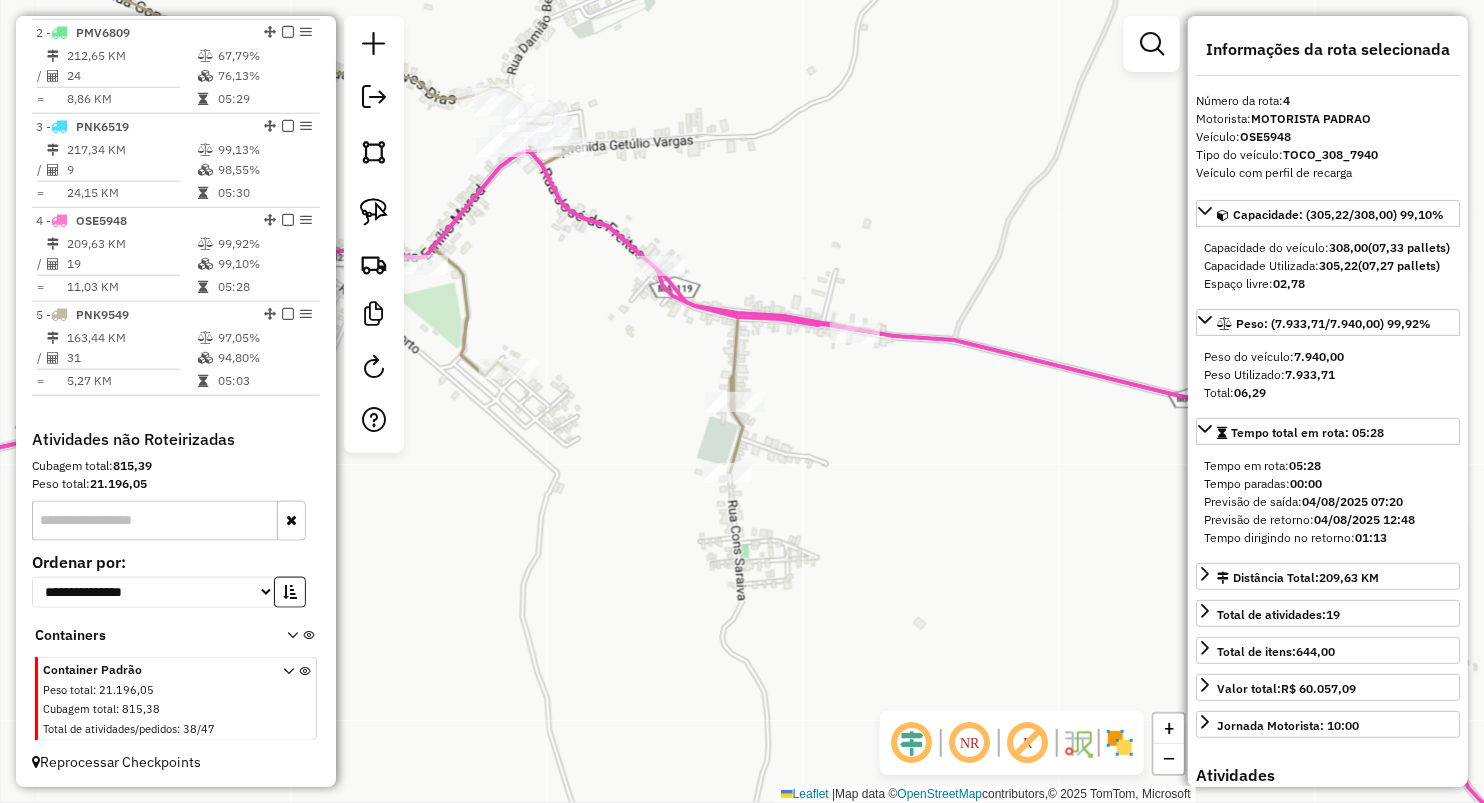 click 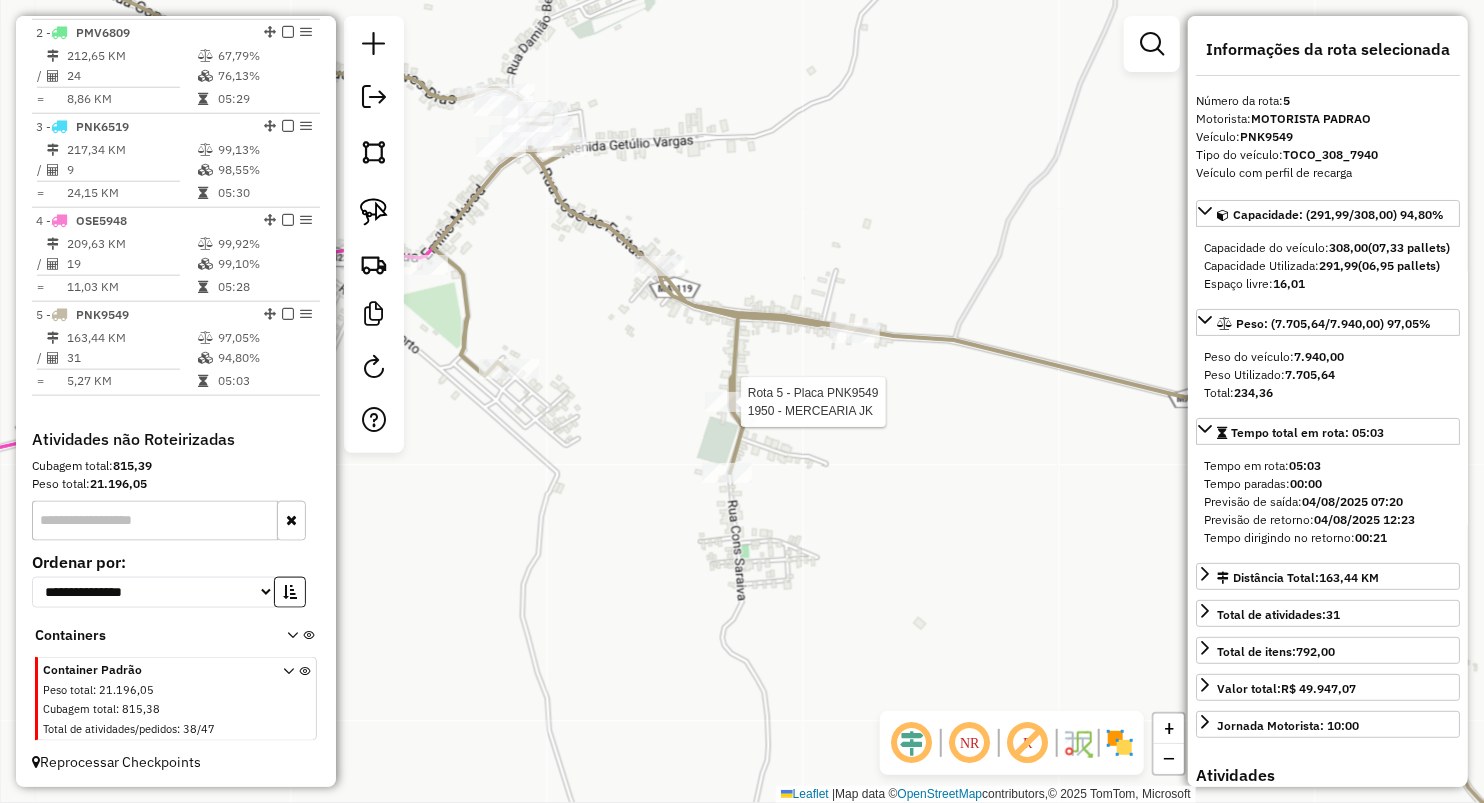 click 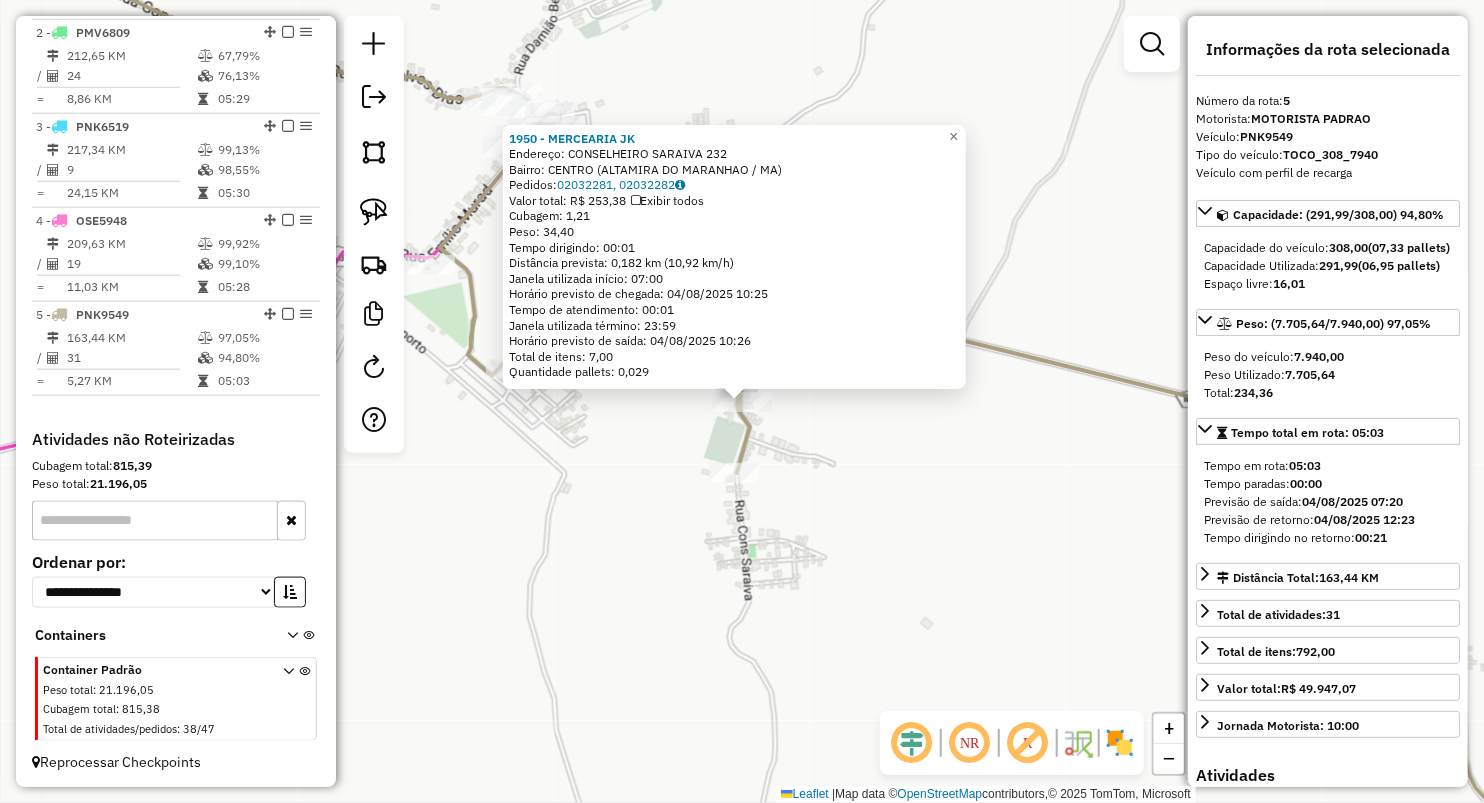 click on "[YEAR] - MERCEARIA JK  Endereço:  CONSELHEIRO SARAIVA [NUMBER]   Bairro: CENTRO ([CITY] / [STATE])   Pedidos:  [ORDER_ID], [ORDER_ID]   Valor total: R$ 253,38   Exibir todos   Cubagem: 1,21  Peso: 34,40  Tempo dirigindo: 00:01   Distância prevista: 0,182 km ([SPEED] km/h)   Janela utilizada início: 07:00   Horário previsto de chegada: 04/08/2025 10:25   Tempo de atendimento: 00:01   Janela utilizada término: 23:59   Horário previsto de saída: 04/08/2025 10:26   Total de itens: 7,00   Quantidade pallets: 0,029  × Janela de atendimento Grade de atendimento Capacidade Transportadoras Veículos Cliente Pedidos  Rotas Selecione os dias de semana para filtrar as janelas de atendimento  Seg   Ter   Qua   Qui   Sex   Sáb   Dom  Informe o período da janela de atendimento: De: Até:  Filtrar exatamente a janela do cliente  Considerar janela de atendimento padrão  Selecione os dias de semana para filtrar as grades de atendimento  Seg   Ter   Qua   Qui   Sex   Sáb   Dom   Peso mínimo:   Peso máximo:   De:  De:" 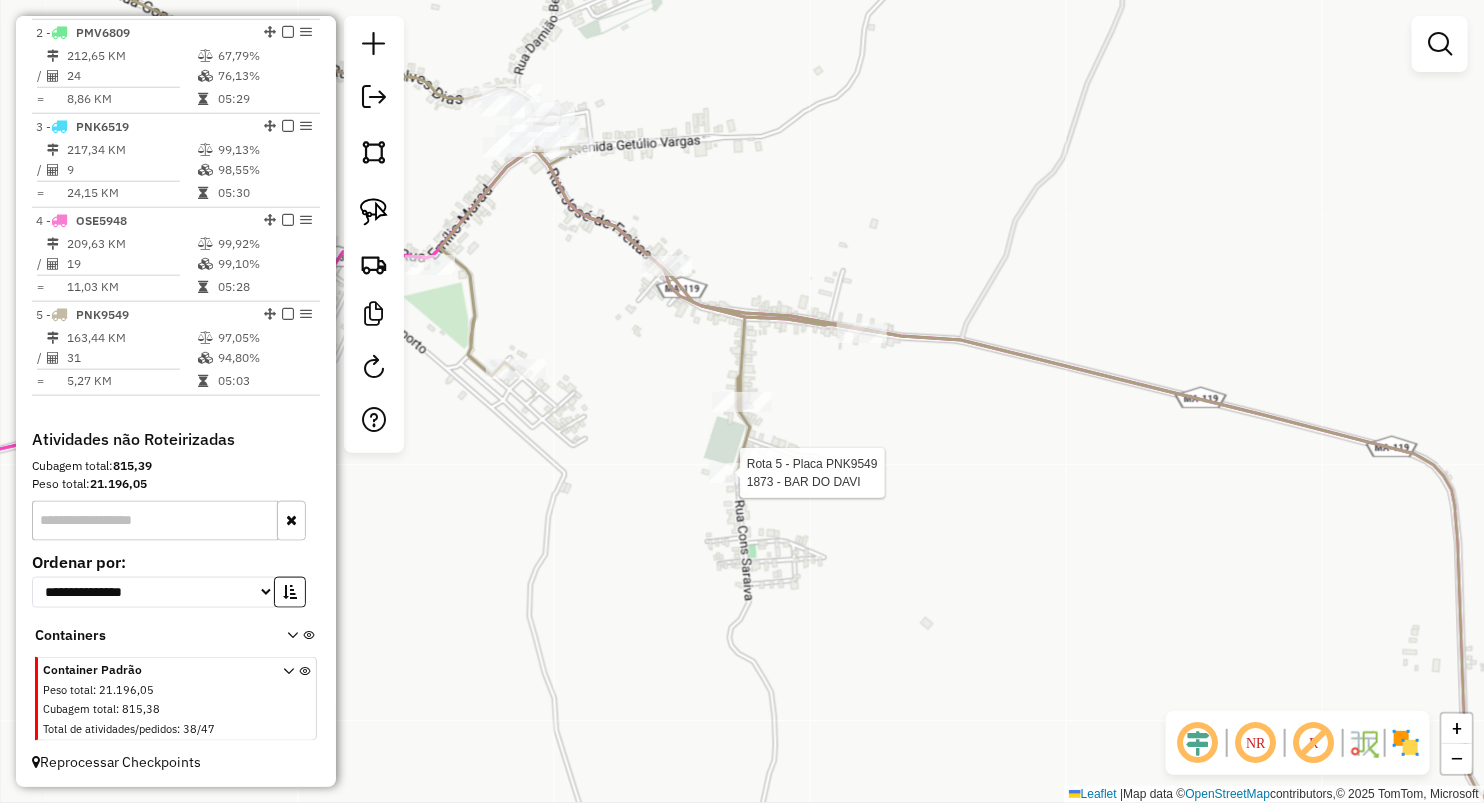 select on "**********" 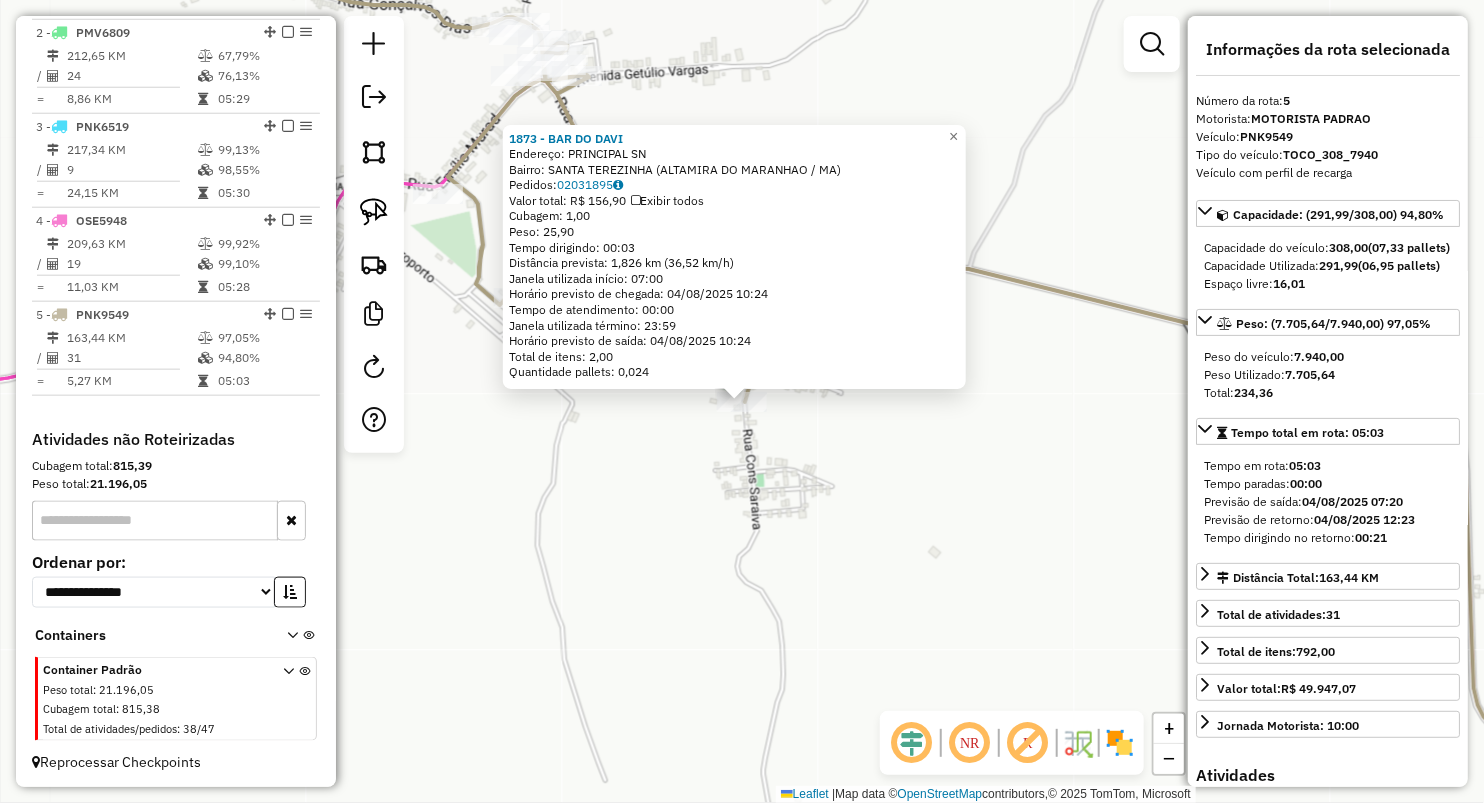 click on "1873 - BAR DO DAVI  Endereço:  PRINCIPAL SN   Bairro: SANTA TEREZINHA ([CITY] / MA)   Pedidos:  [ORDER_ID]   Valor total: R$ 156,90   Exibir todos   Cubagem: 1,00  Peso: 25,90  Tempo dirigindo: 00:03   Distância prevista: 1,826 km (36,52 km/h)   Janela utilizada início: 07:00   Horário previsto de chegada: 04/08/2025 10:24   Tempo de atendimento: 00:00   Janela utilizada término: 23:59   Horário previsto de saída: 04/08/2025 10:24   Total de itens: 2,00   Quantidade pallets: 0,024  × Janela de atendimento Grade de atendimento Capacidade Transportadoras Veículos Cliente Pedidos  Rotas Selecione os dias de semana para filtrar as janelas de atendimento  Seg   Ter   Qua   Qui   Sex   Sáb   Dom  Informe o período da janela de atendimento: De: Até:  Filtrar exatamente a janela do cliente  Considerar janela de atendimento padrão  Selecione os dias de semana para filtrar as grades de atendimento  Seg   Ter   Qua   Qui   Sex   Sáb   Dom   Considerar clientes sem dia de atendimento cadastrado" 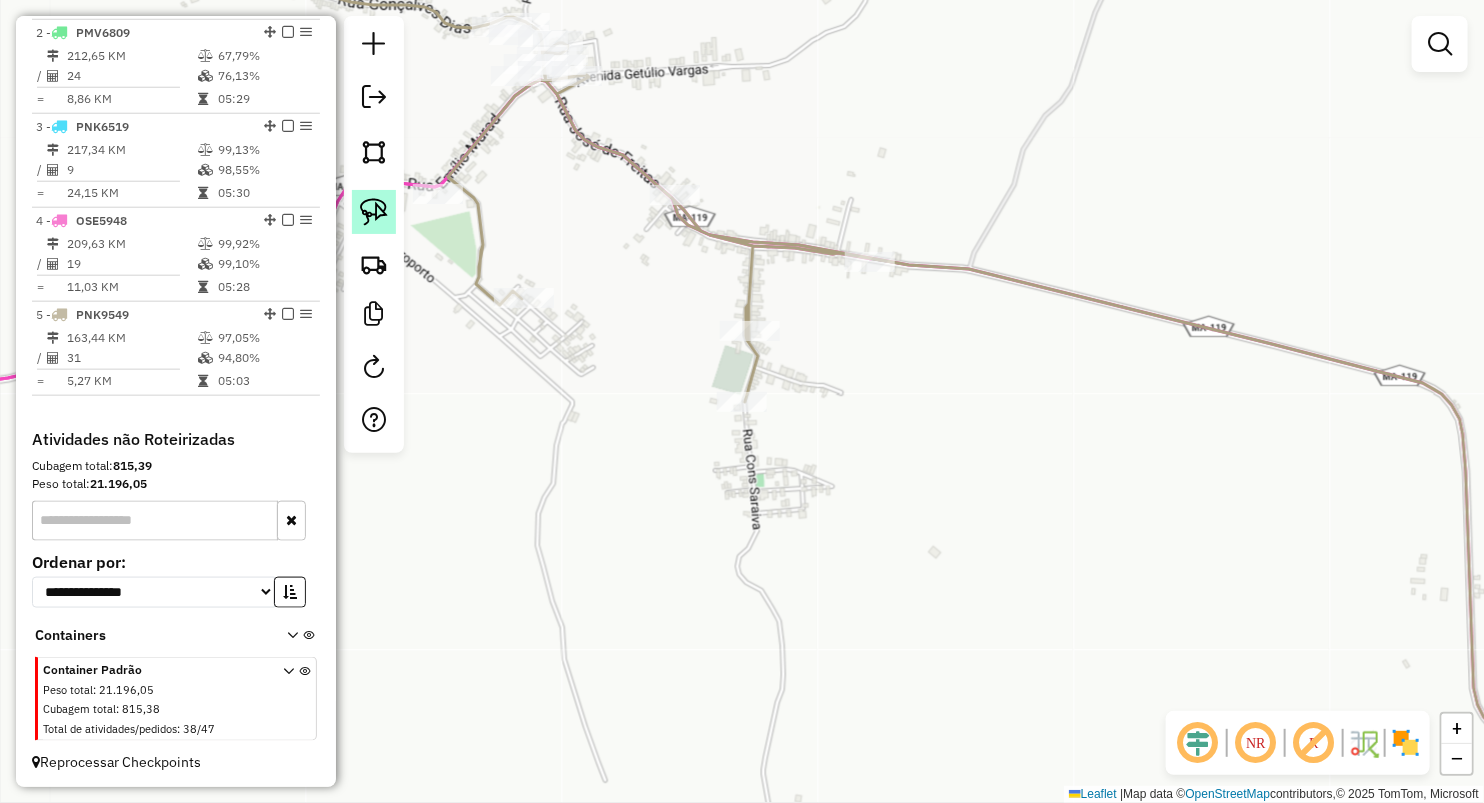 click 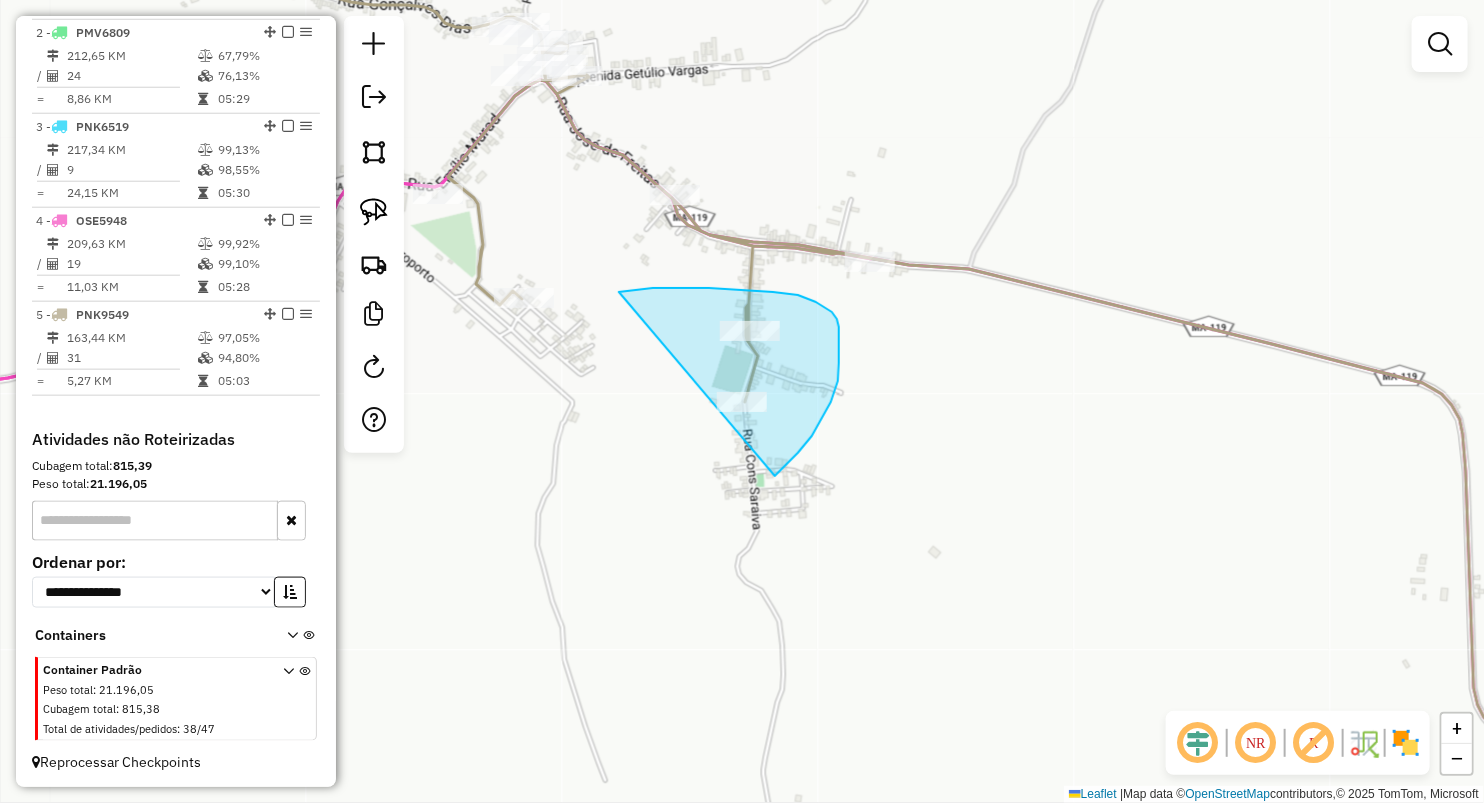 drag, startPoint x: 619, startPoint y: 292, endPoint x: 728, endPoint y: 515, distance: 248.21362 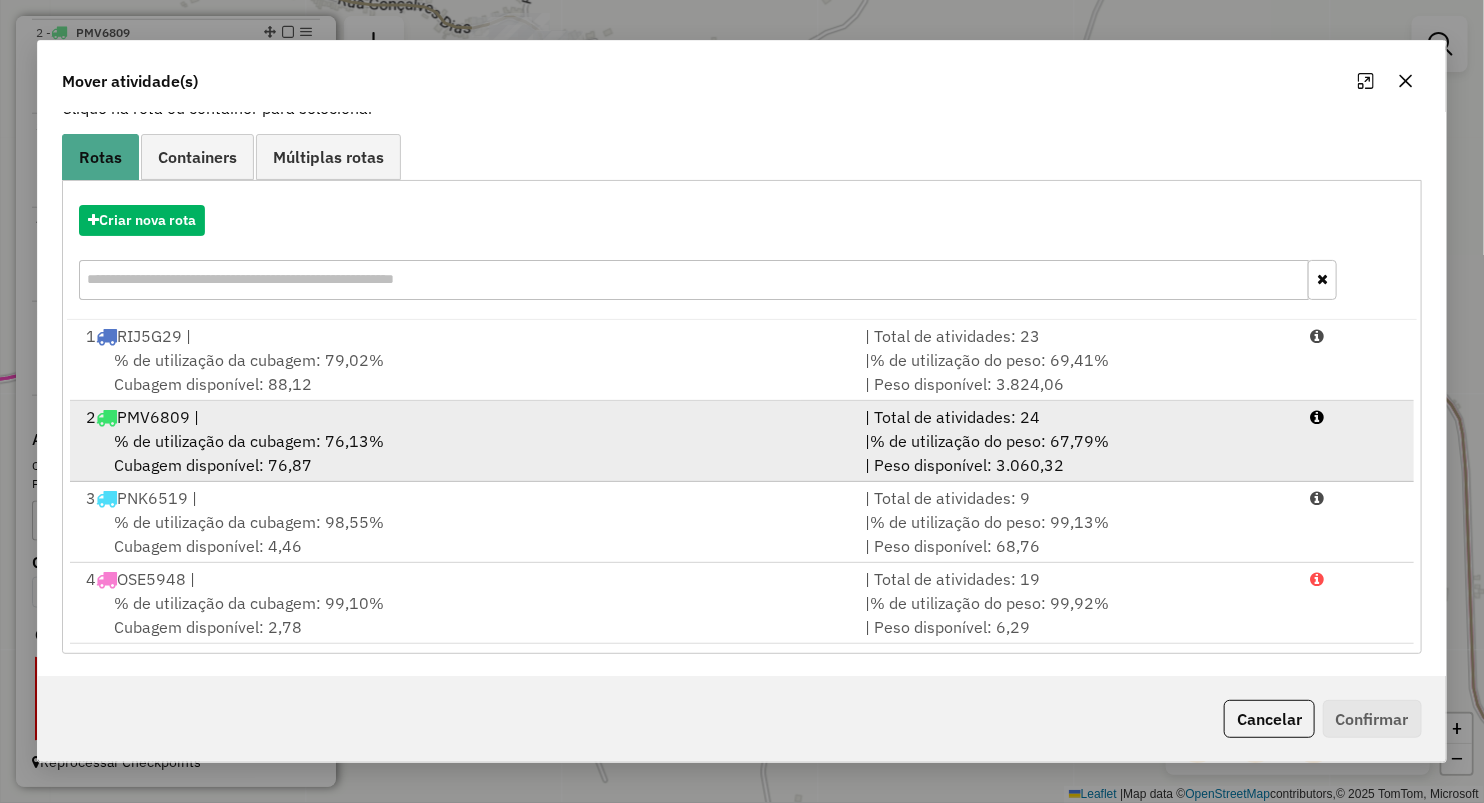 scroll, scrollTop: 144, scrollLeft: 0, axis: vertical 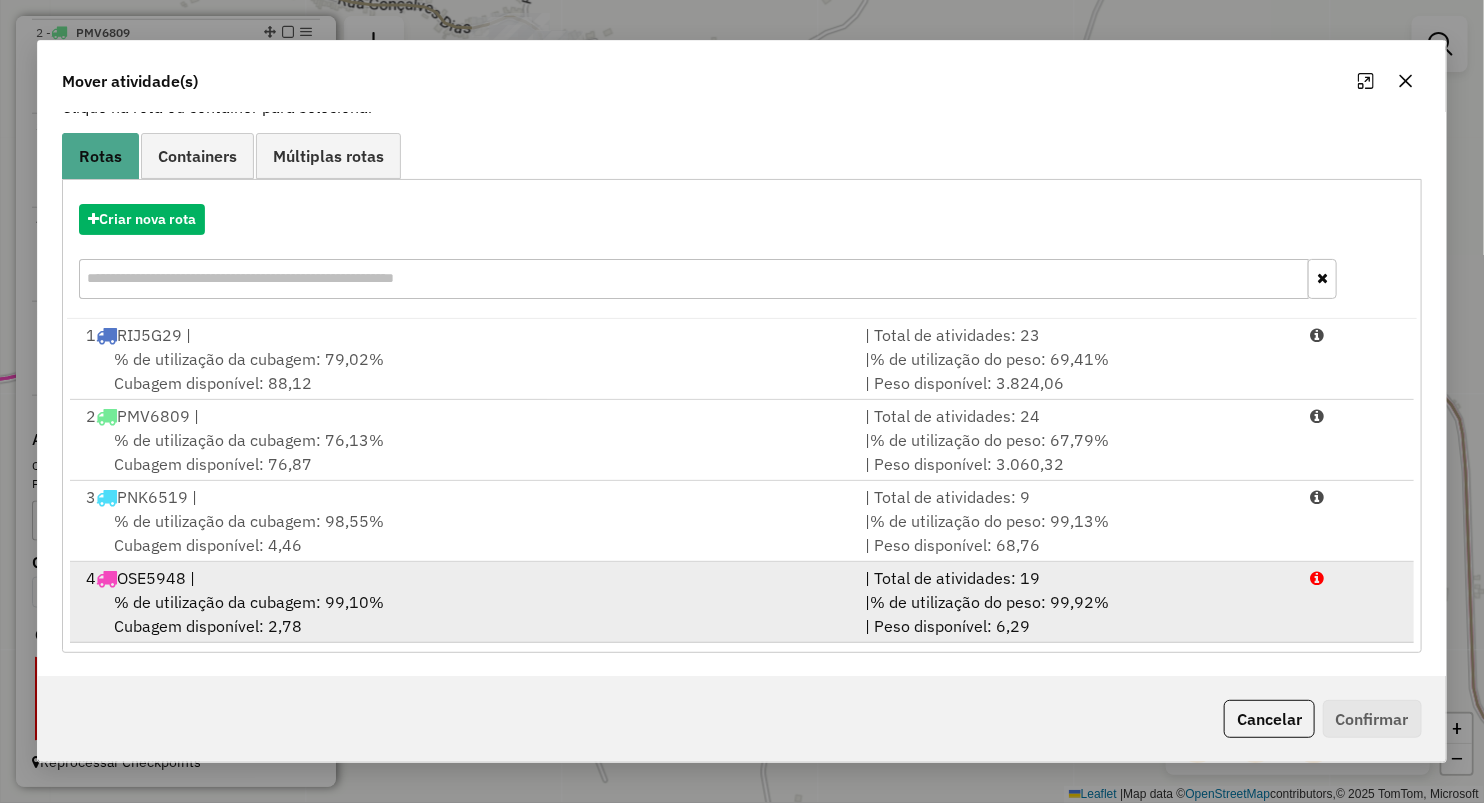 click on "[NUMBER]  OSE5948 |" at bounding box center (463, 578) 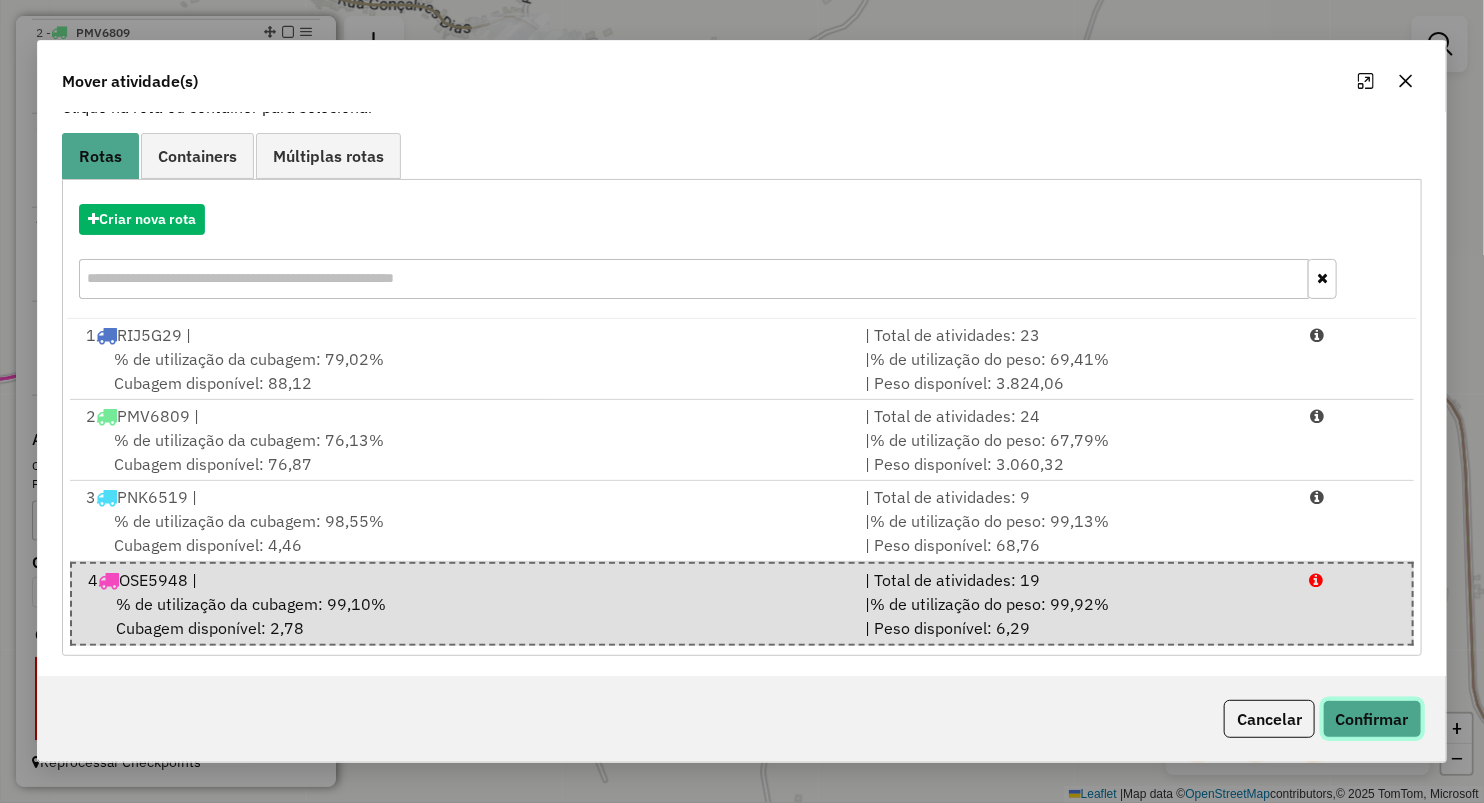click on "Confirmar" 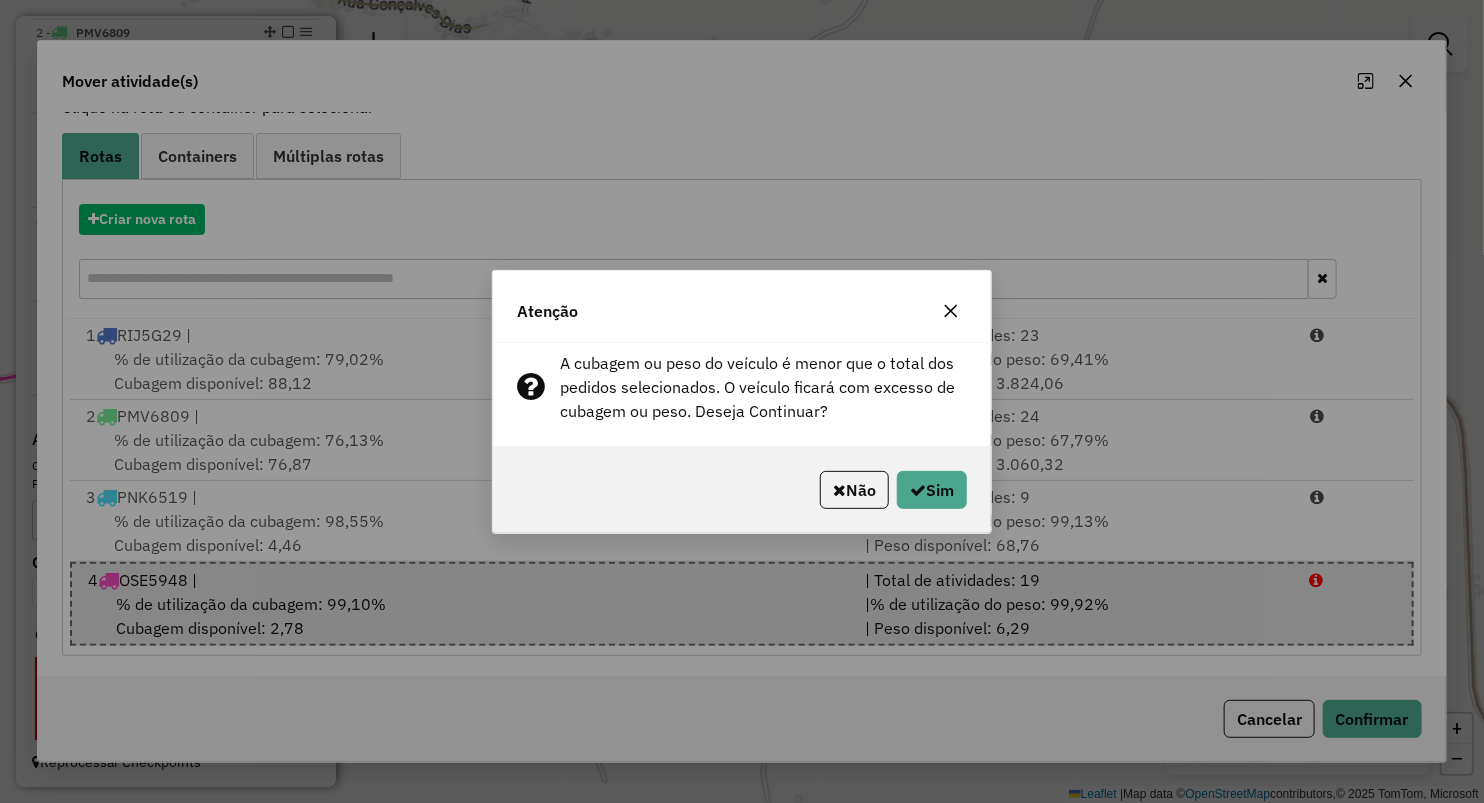click 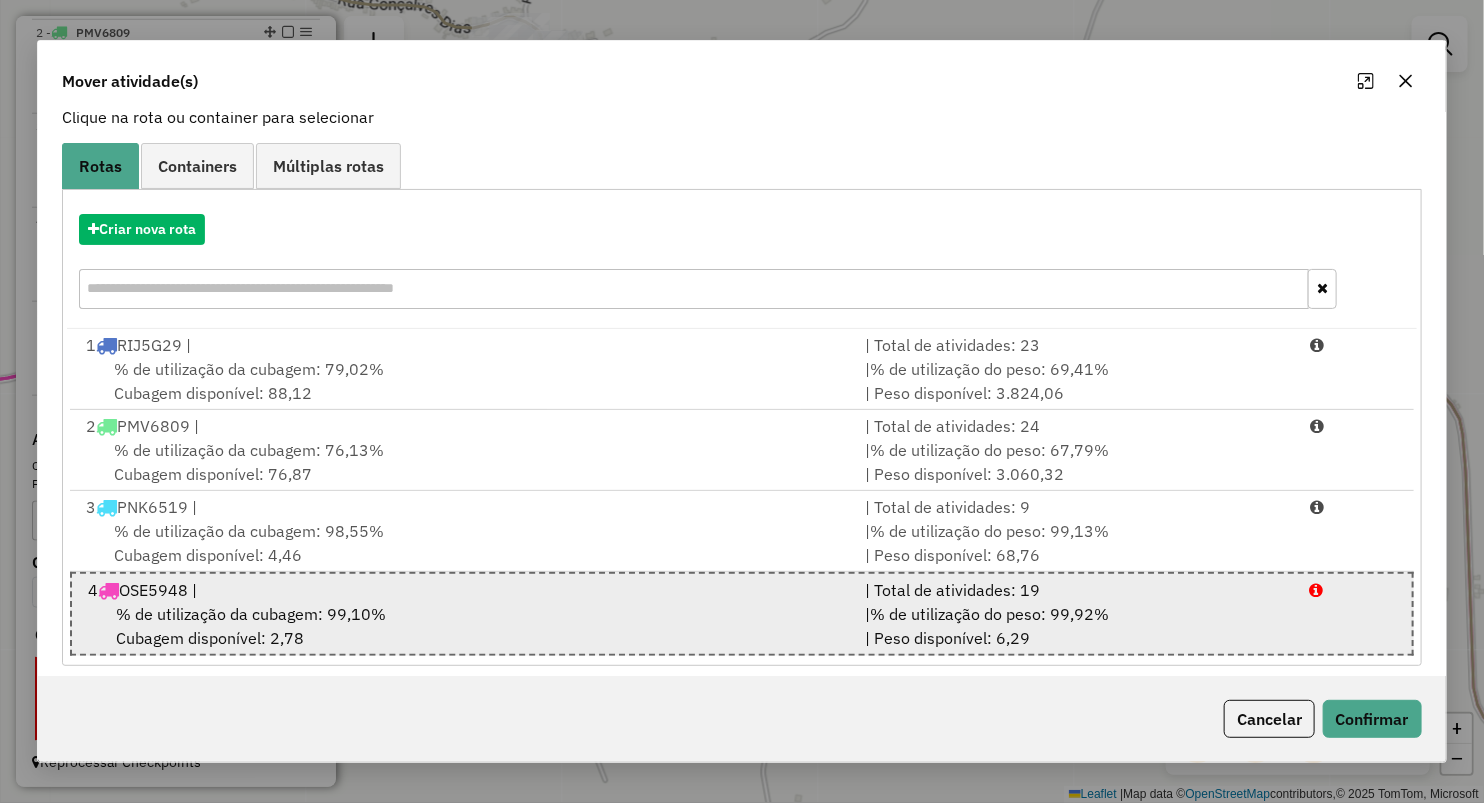 scroll, scrollTop: 146, scrollLeft: 0, axis: vertical 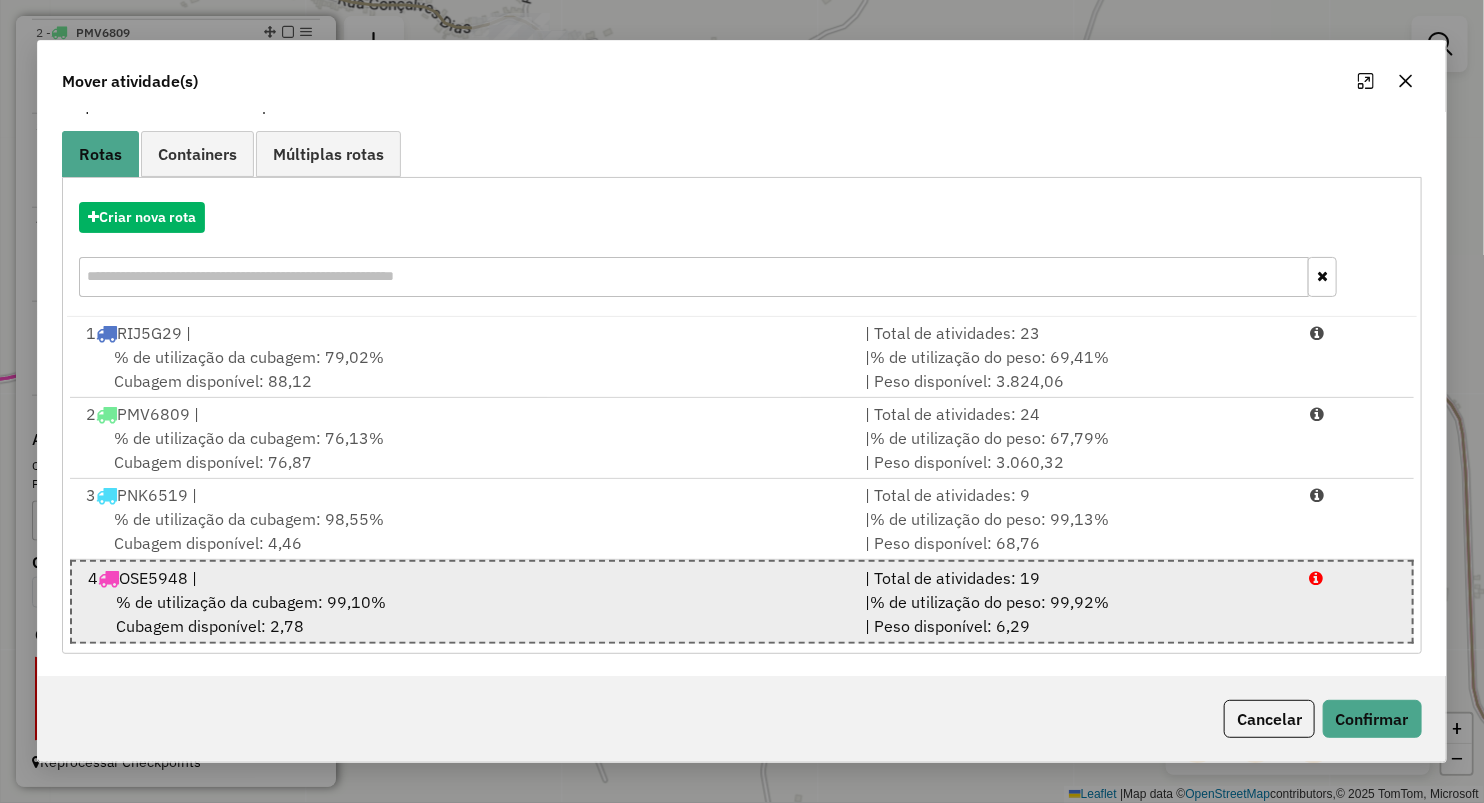 click on "% de utilização da cubagem: 99,10%" at bounding box center (251, 602) 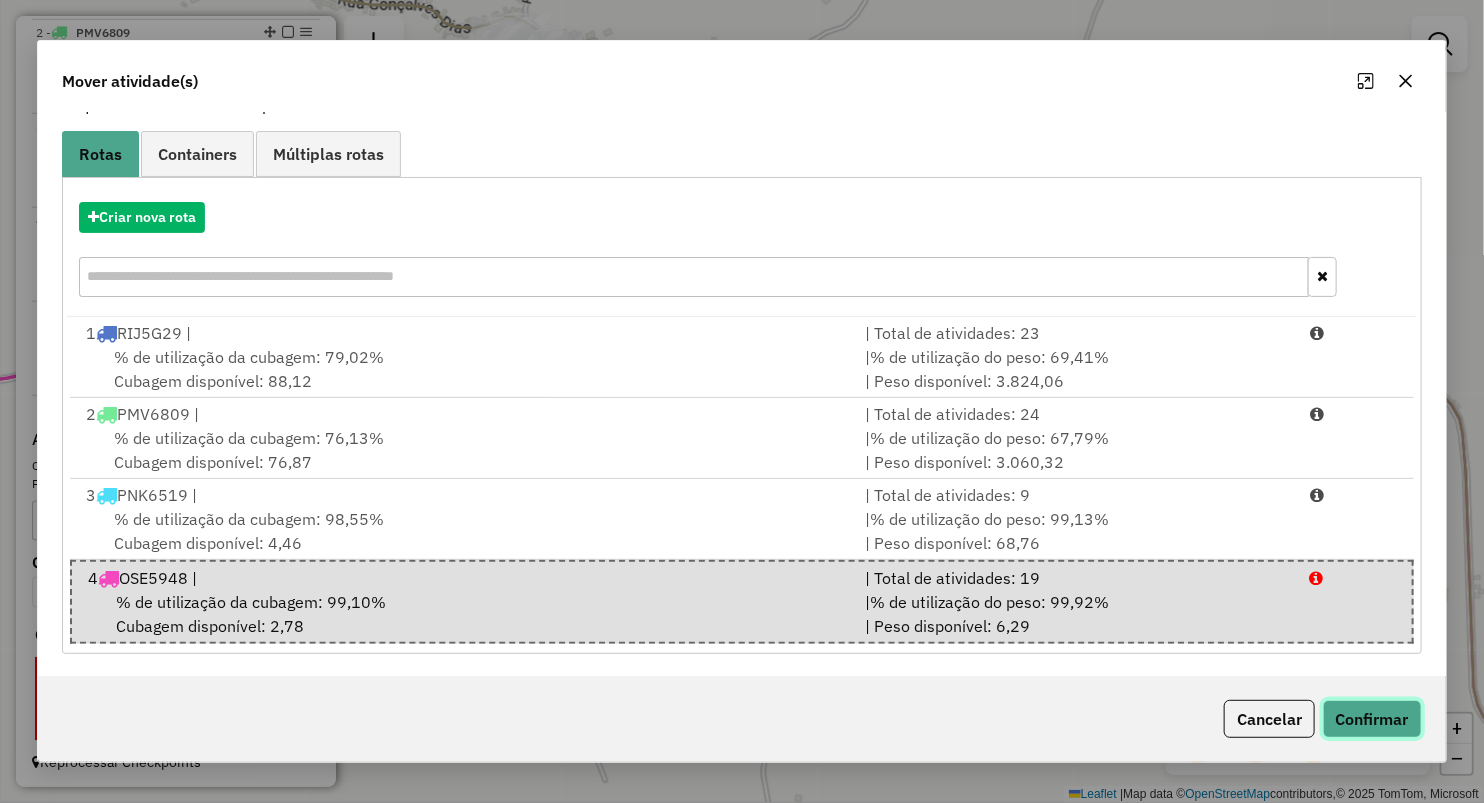 click on "Confirmar" 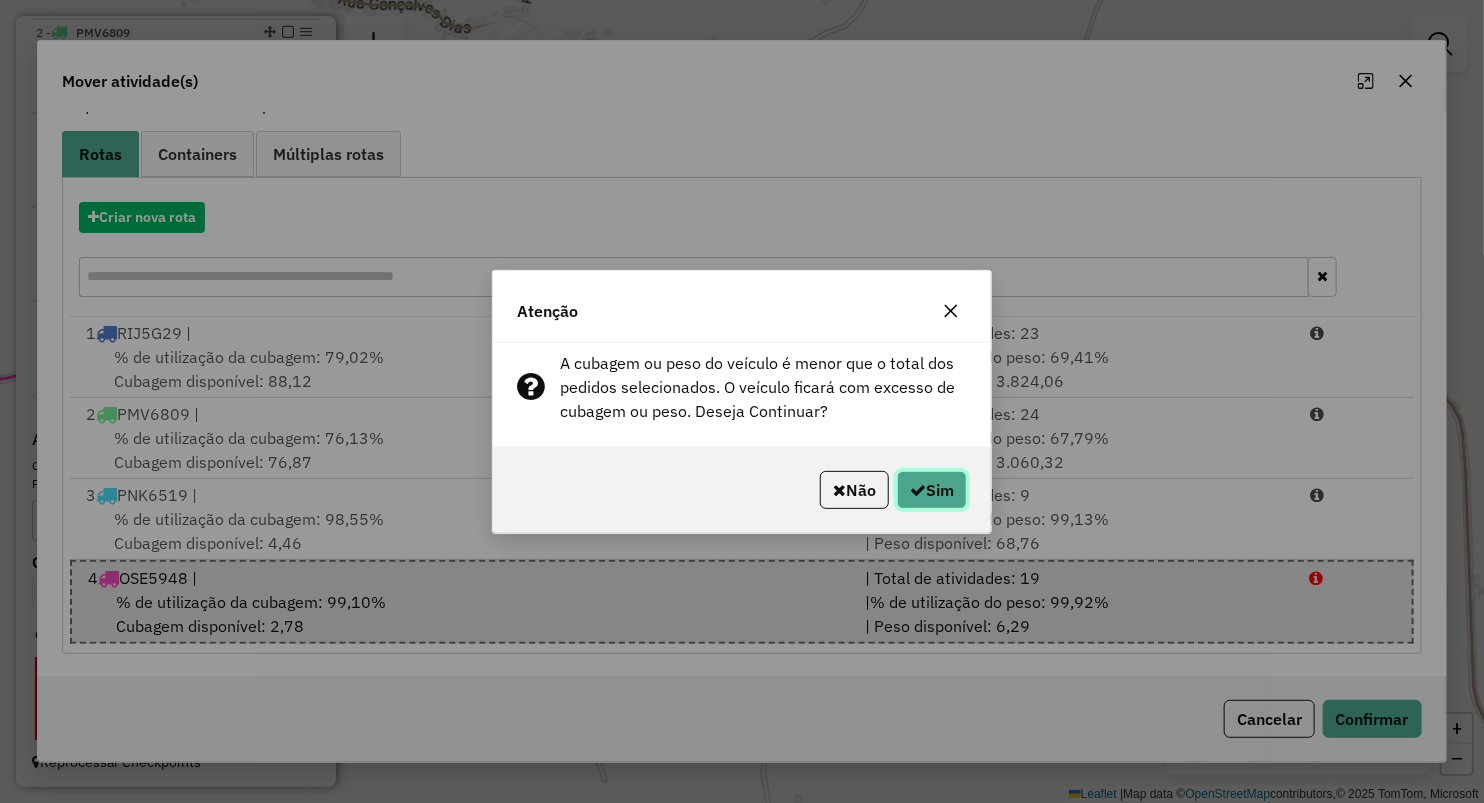 click on "Sim" 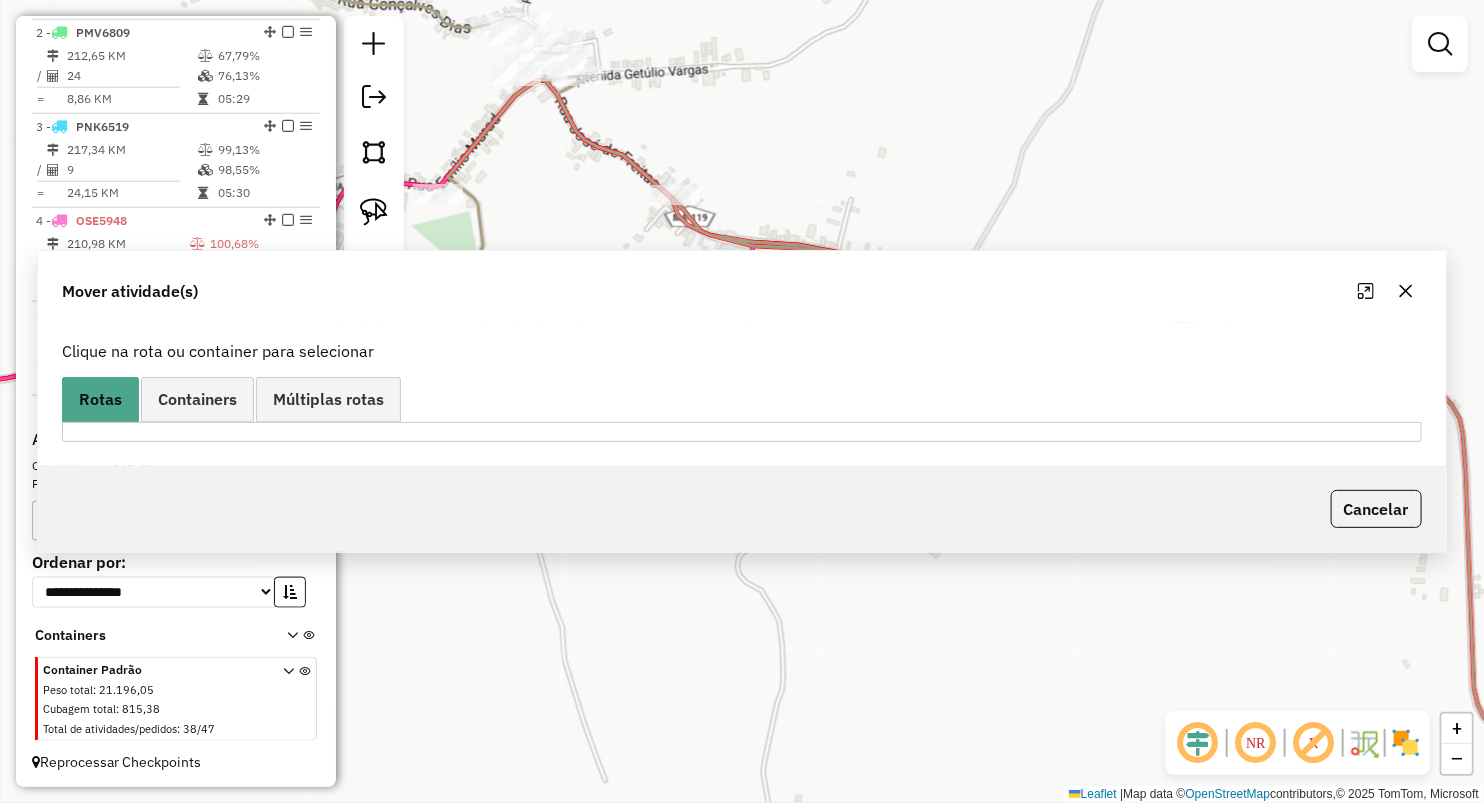 scroll, scrollTop: 0, scrollLeft: 0, axis: both 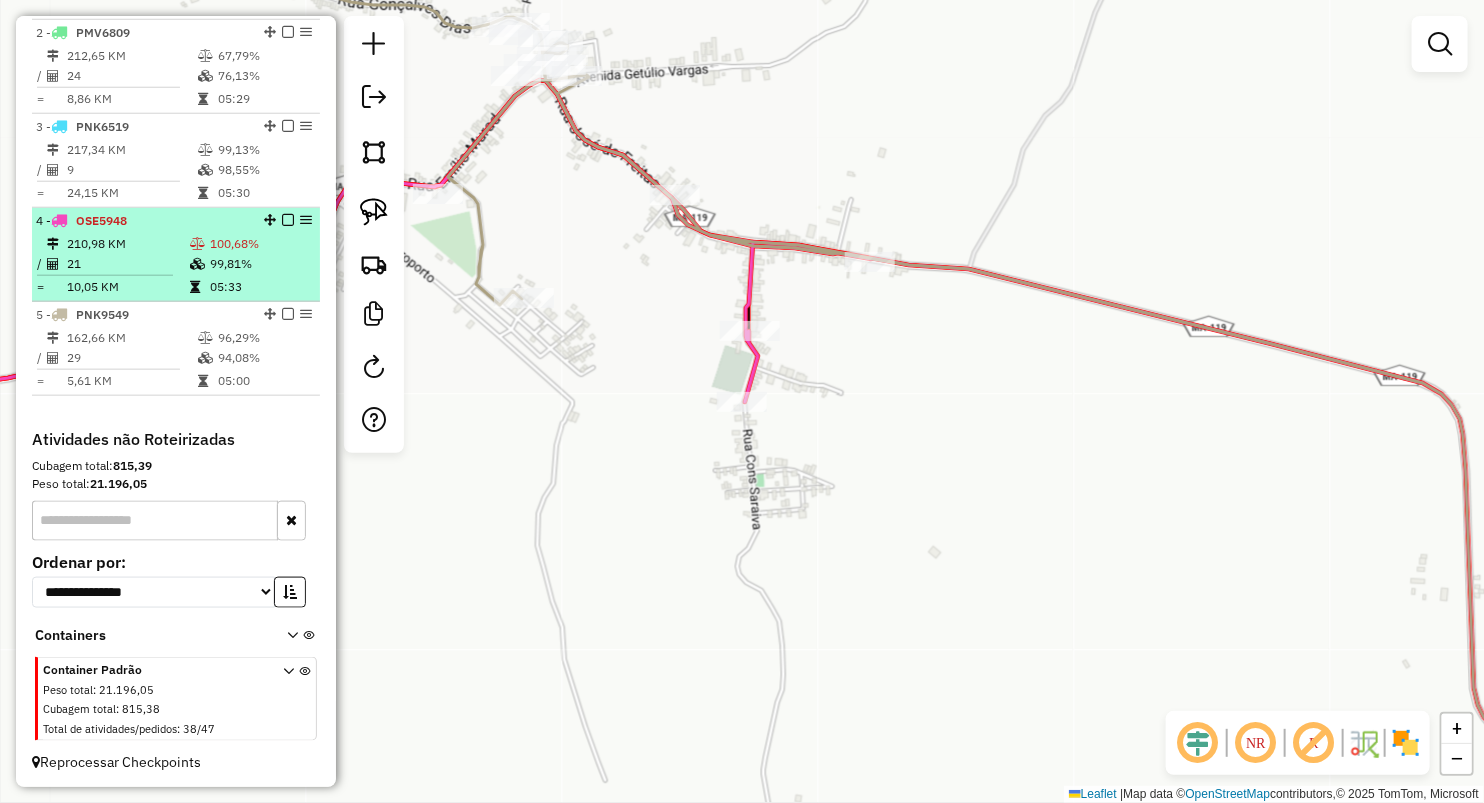 click on "21" at bounding box center (127, 264) 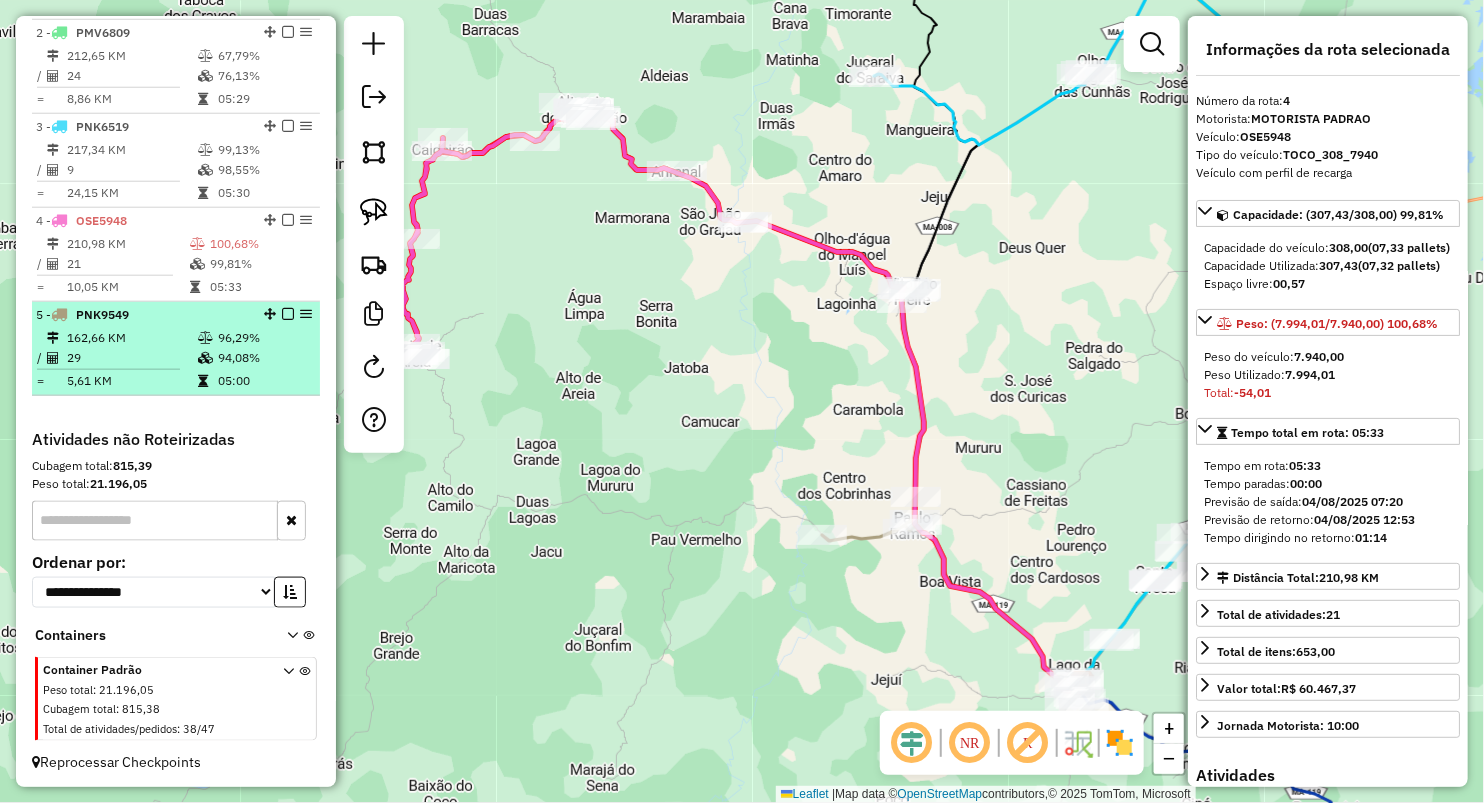 click at bounding box center [108, 369] 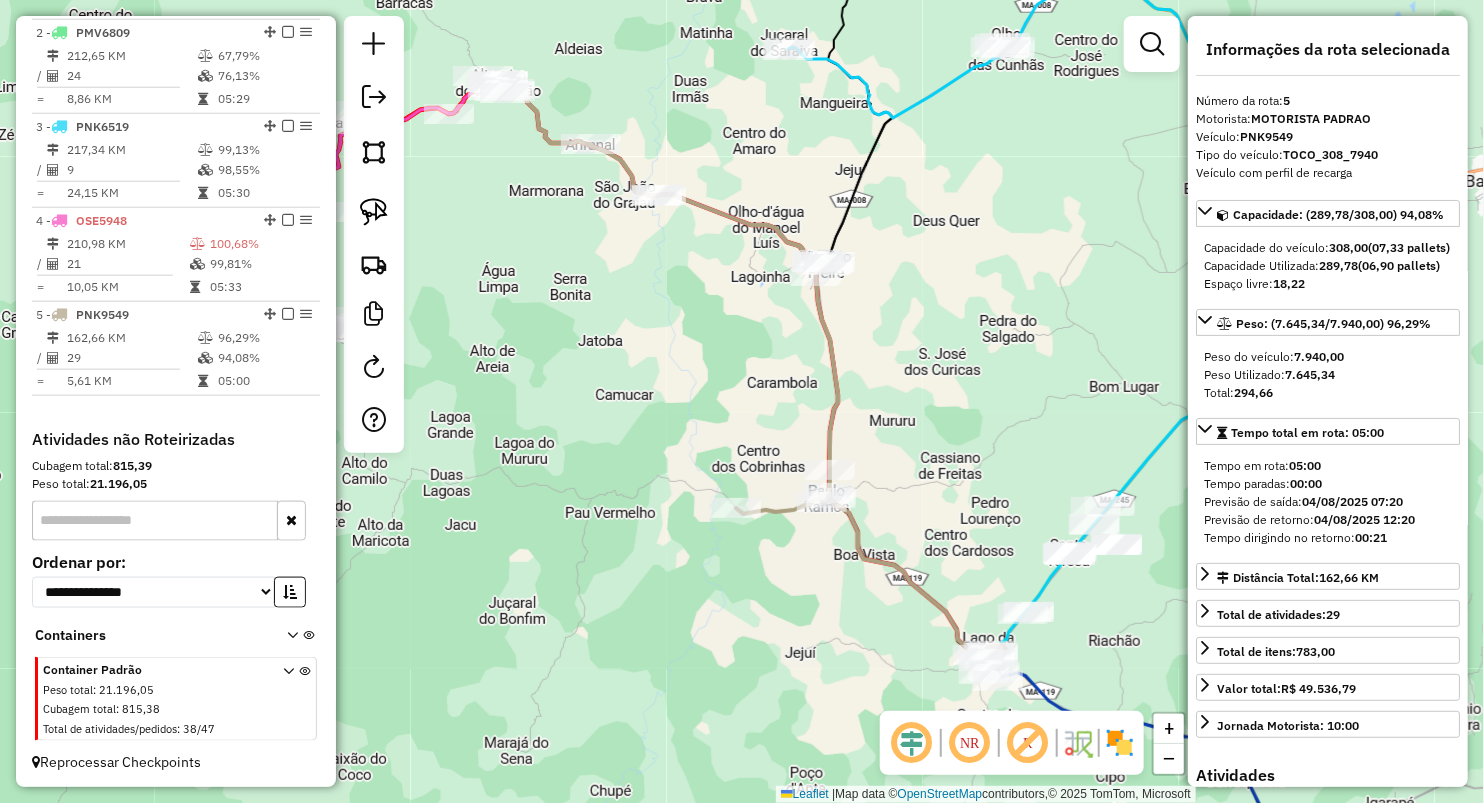 drag, startPoint x: 593, startPoint y: 409, endPoint x: 536, endPoint y: 283, distance: 138.29317 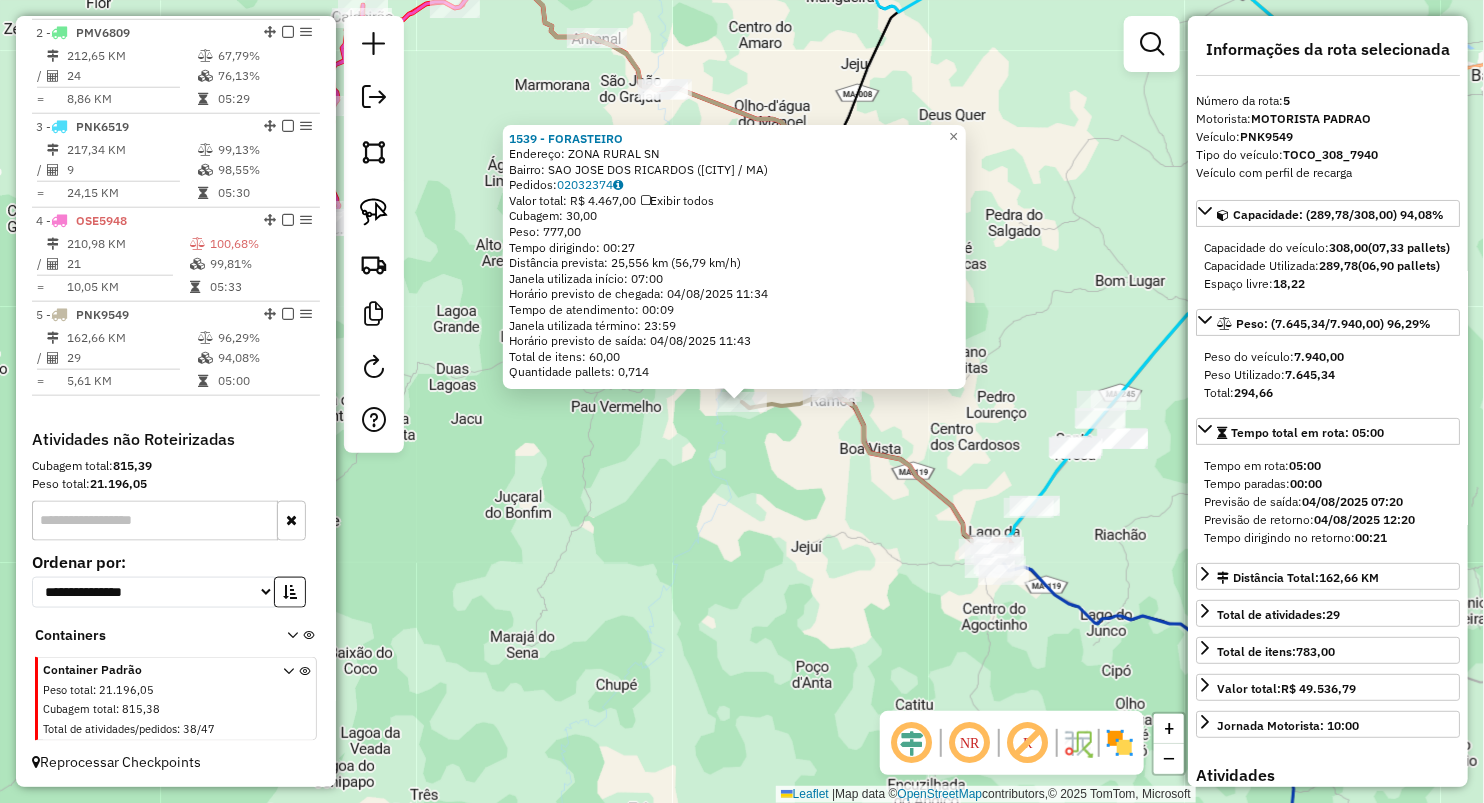 click on "1539 - FORASTEIRO  Endereço:  ZONA RURAL SN   Bairro: SAO JOSE DOS RICARDOS ([CITY] / MA)   Pedidos:  [ORDER_ID]   Valor total: R$ 4.467,00   Exibir todos   Cubagem: 30,00  Peso: 777,00  Tempo dirigindo: 00:27   Distância prevista: 25,556 km (56,79 km/h)   Janela utilizada início: 07:00   Horário previsto de chegada: 04/08/2025 11:34   Tempo de atendimento: 00:09   Janela utilizada término: 23:59   Horário previsto de saída: 04/08/2025 11:43   Total de itens: 60,00   Quantidade pallets: 0,714  × Janela de atendimento Grade de atendimento Capacidade Transportadoras Veículos Cliente Pedidos  Rotas Selecione os dias de semana para filtrar as janelas de atendimento  Seg   Ter   Qua   Qui   Sex   Sáb   Dom  Informe o período da janela de atendimento: De: Até:  Filtrar exatamente a janela do cliente  Considerar janela de atendimento padrão  Selecione os dias de semana para filtrar as grades de atendimento  Seg   Ter   Qua   Qui   Sex   Sáb   Dom   Clientes fora do dia de atendimento selecionado De:" 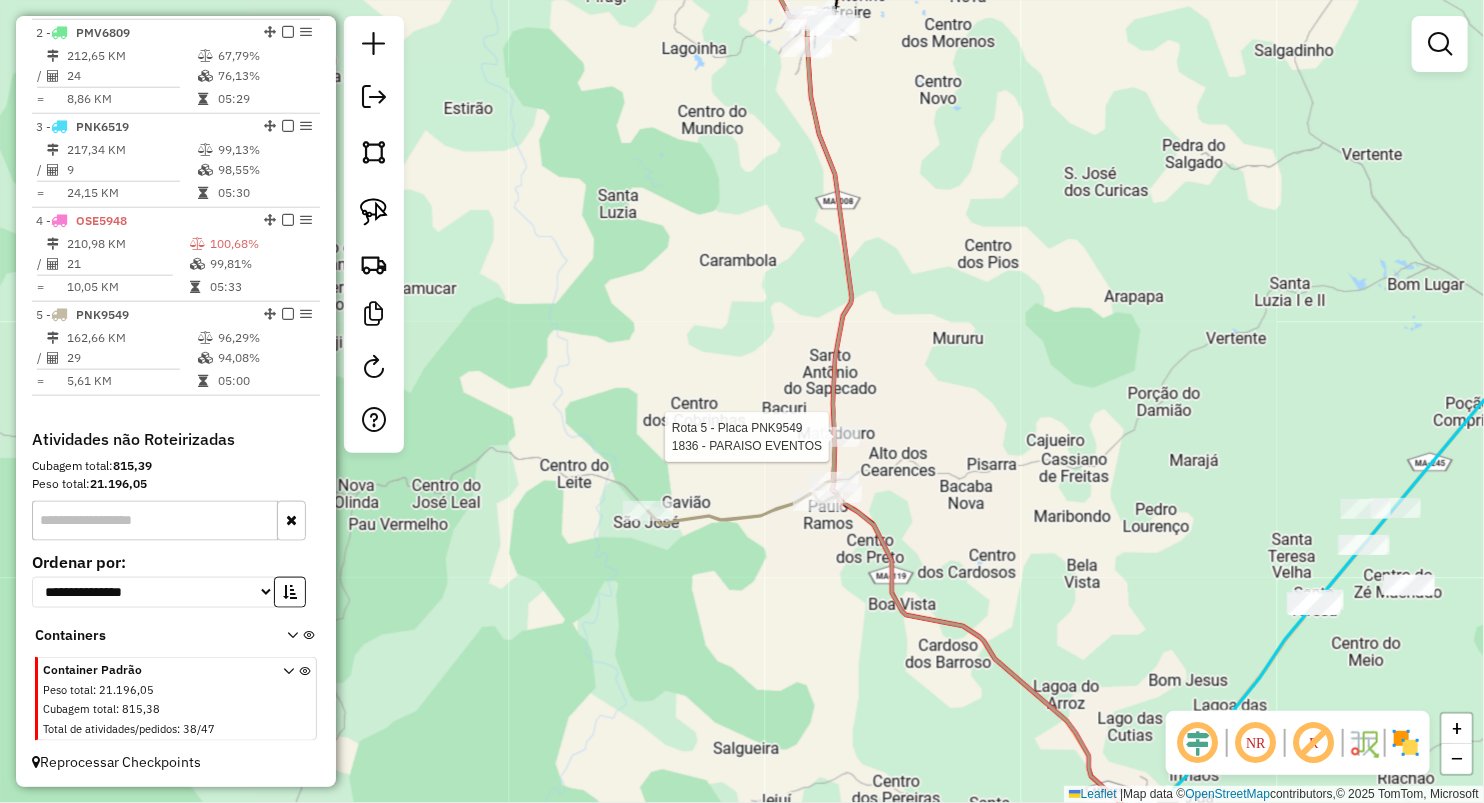 select on "**********" 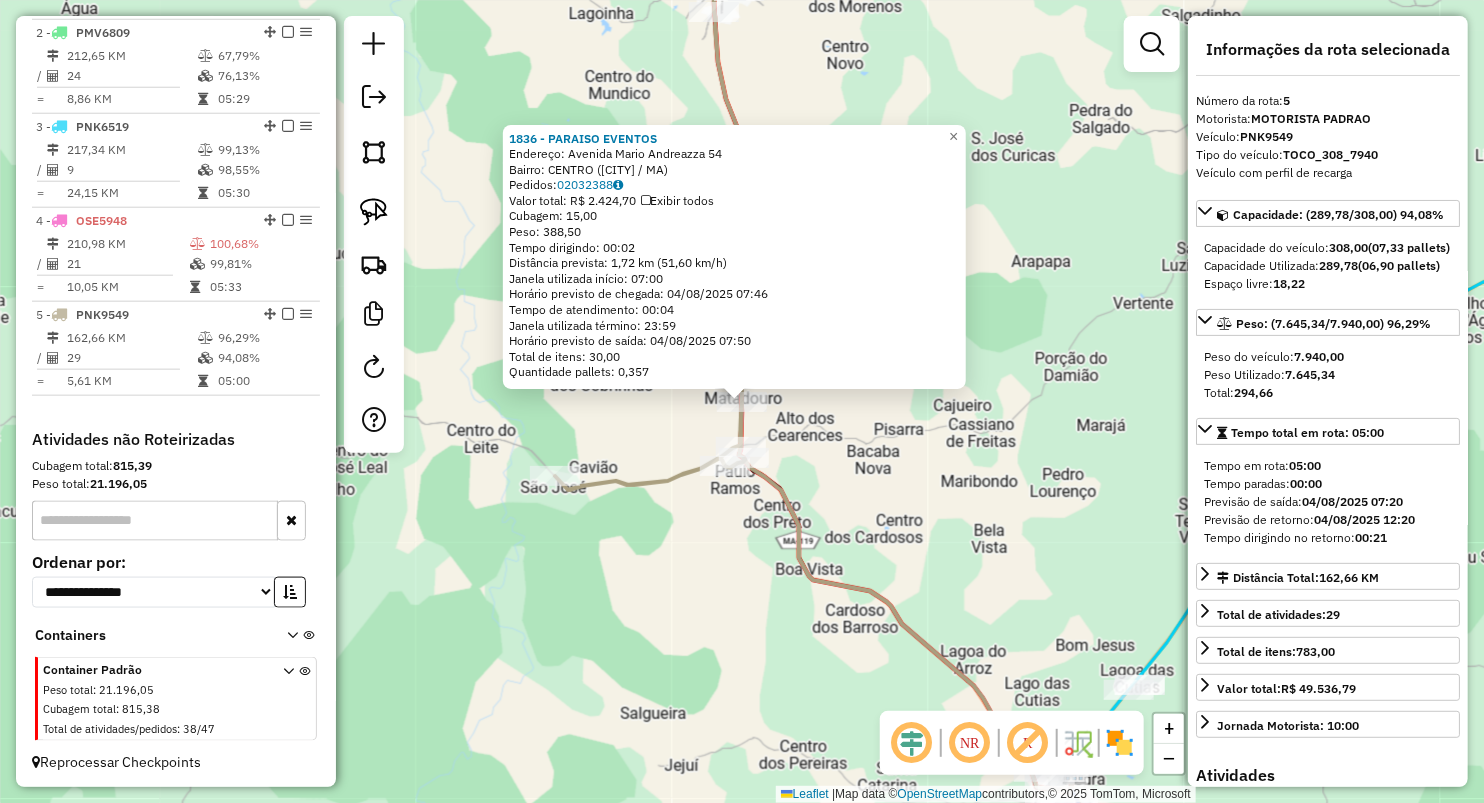 click on "[YEAR] - PARAISO EVENTOS  Endereço:  Avenida Mario Andreazza [NUMBER]   Bairro: CENTRO ([CITY] / [STATE])   Pedidos:  [ORDER_ID]   Valor total: R$ 2.424,70   Exibir todos   Cubagem: 15,00  Peso: 388,50  Tempo dirigindo: 00:02   Distância prevista: 1,72 km ([SPEED] km/h)   Janela utilizada início: 07:00   Horário previsto de chegada: 04/08/2025 07:46   Tempo de atendimento: 00:04   Janela utilizada término: 23:59   Horário previsto de saída: 04/08/2025 07:50   Total de itens: 30,00   Quantidade pallets: 0,357  × Janela de atendimento Grade de atendimento Capacidade Transportadoras Veículos Cliente Pedidos  Rotas Selecione os dias de semana para filtrar as janelas de atendimento  Seg   Ter   Qua   Qui   Sex   Sáb   Dom  Informe o período da janela de atendimento: De: Até:  Filtrar exatamente a janela do cliente  Considerar janela de atendimento padrão  Selecione os dias de semana para filtrar as grades de atendimento  Seg   Ter   Qua   Qui   Sex   Sáb   Dom   Clientes fora do dia de atendimento selecionado +" 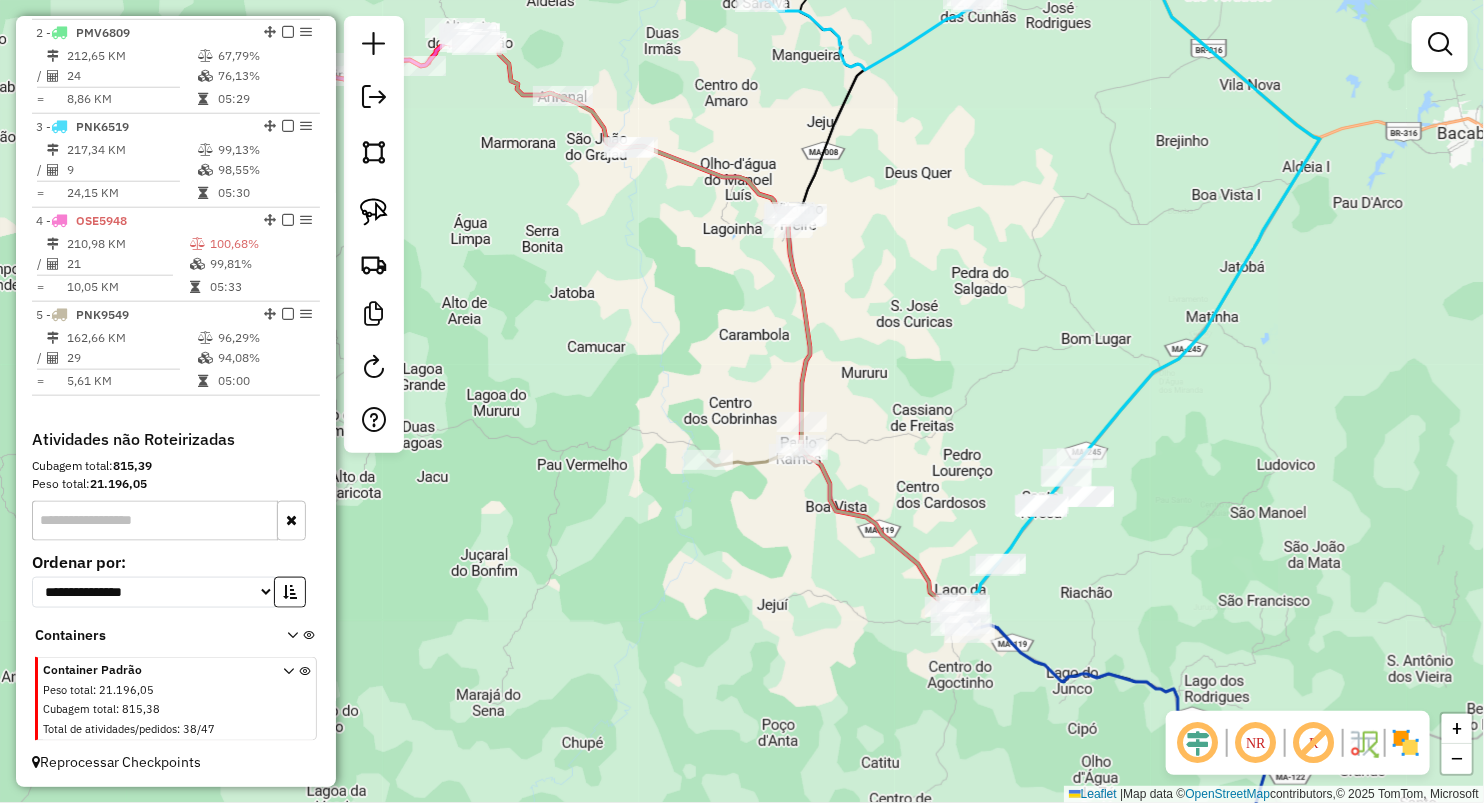 click on "Janela de atendimento Grade de atendimento Capacidade Transportadoras Veículos Cliente Pedidos  Rotas Selecione os dias de semana para filtrar as janelas de atendimento  Seg   Ter   Qua   Qui   Sex   Sáb   Dom  Informe o período da janela de atendimento: De: Até:  Filtrar exatamente a janela do cliente  Considerar janela de atendimento padrão  Selecione os dias de semana para filtrar as grades de atendimento  Seg   Ter   Qua   Qui   Sex   Sáb   Dom   Considerar clientes sem dia de atendimento cadastrado  Clientes fora do dia de atendimento selecionado Filtrar as atividades entre os valores definidos abaixo:  Peso mínimo:   Peso máximo:   Cubagem mínima:   Cubagem máxima:   De:   Até:  Filtrar as atividades entre o tempo de atendimento definido abaixo:  De:   Até:   Considerar capacidade total dos clientes não roteirizados Transportadora: Selecione um ou mais itens Tipo de veículo: Selecione um ou mais itens Veículo: Selecione um ou mais itens Motorista: Selecione um ou mais itens Nome: Rótulo:" 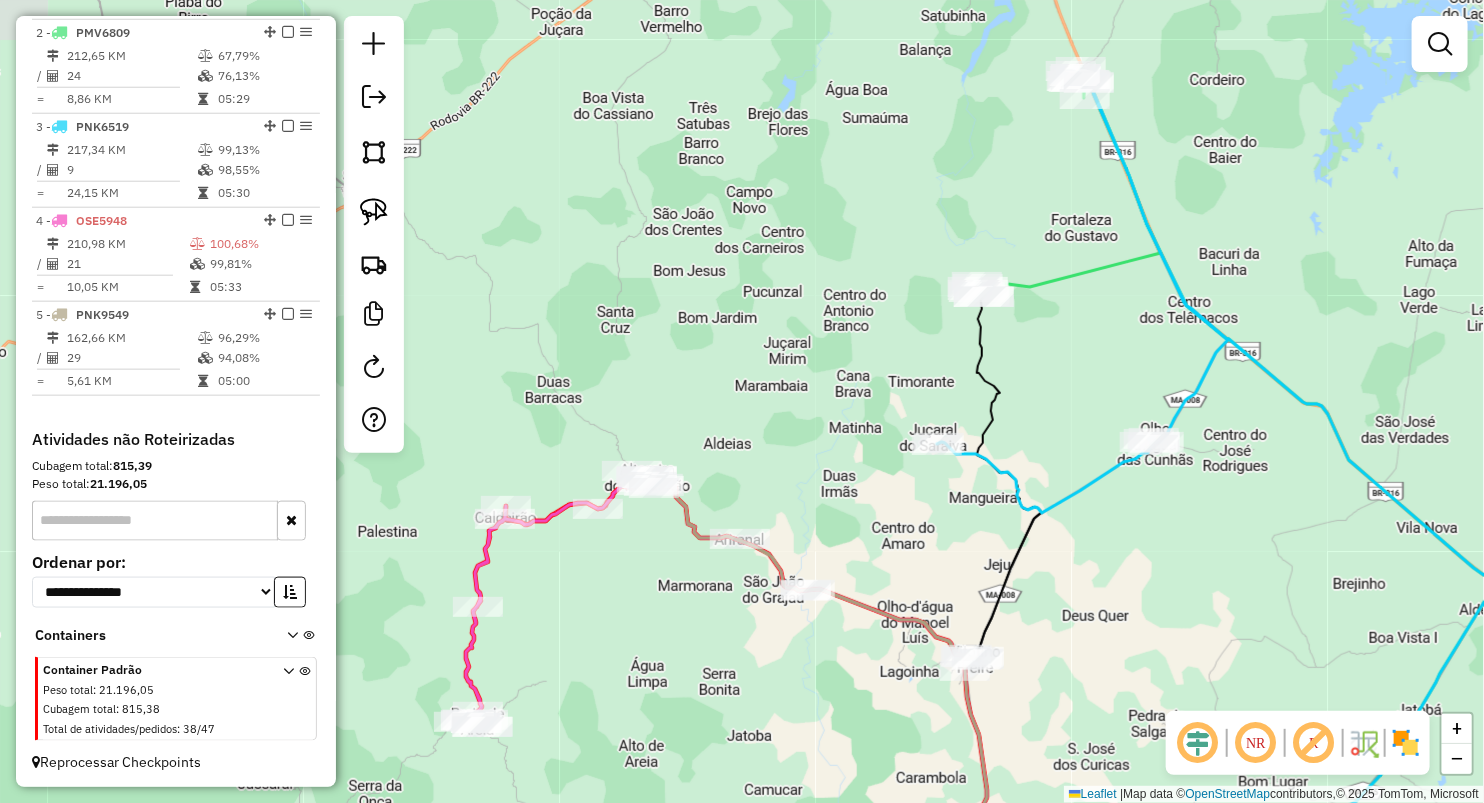 drag, startPoint x: 667, startPoint y: 655, endPoint x: 647, endPoint y: 432, distance: 223.89507 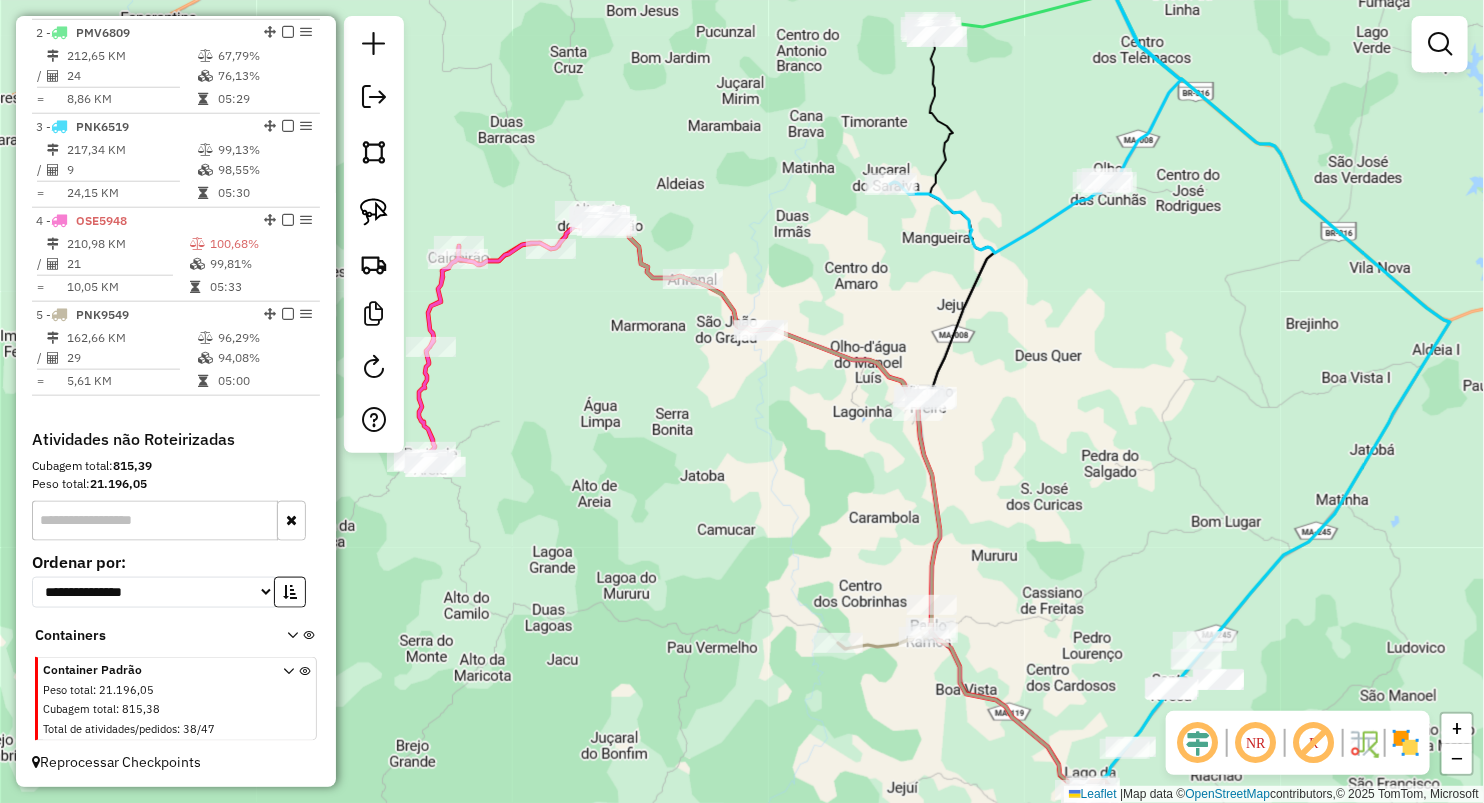 drag, startPoint x: 620, startPoint y: 345, endPoint x: 598, endPoint y: 286, distance: 62.968246 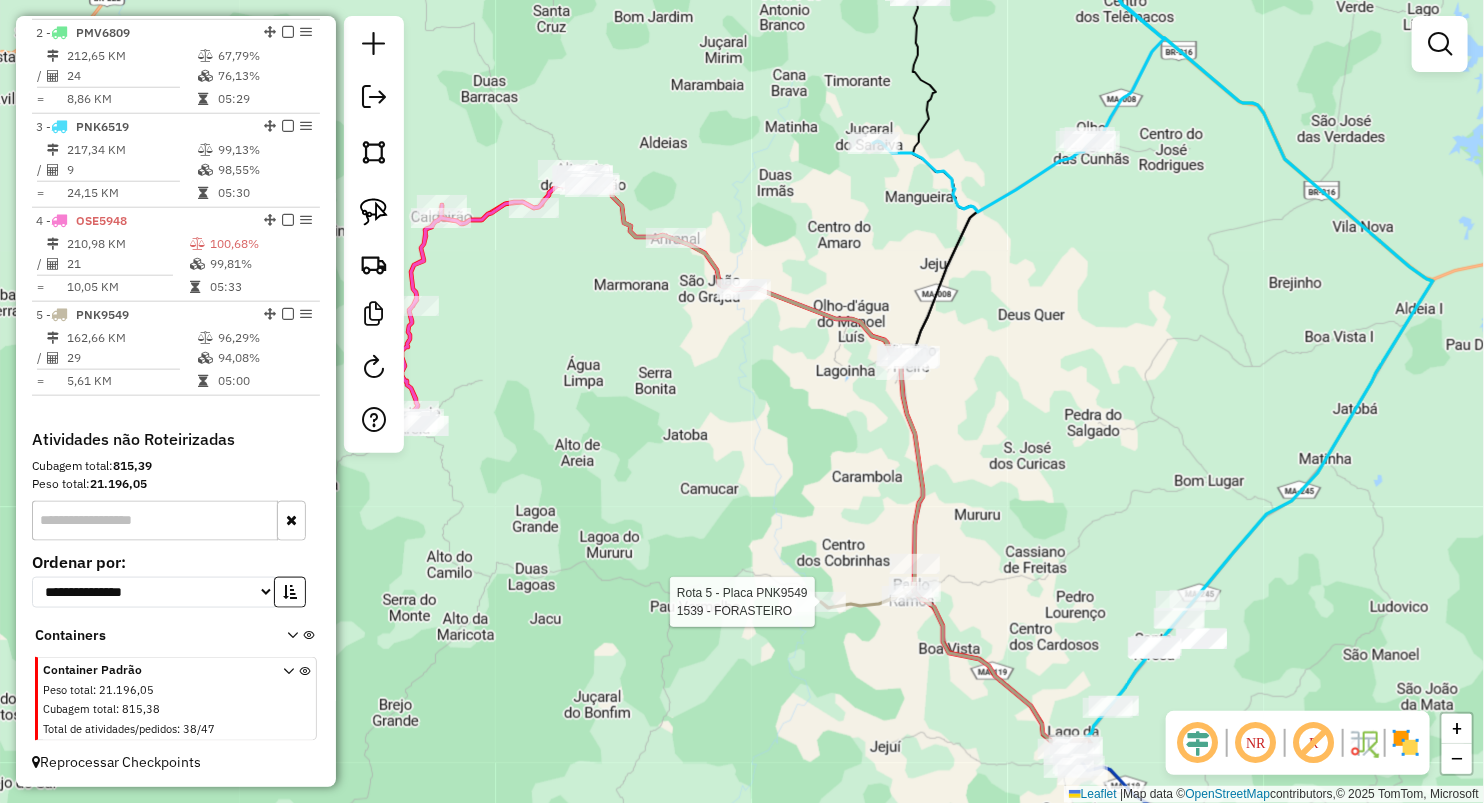 select on "**********" 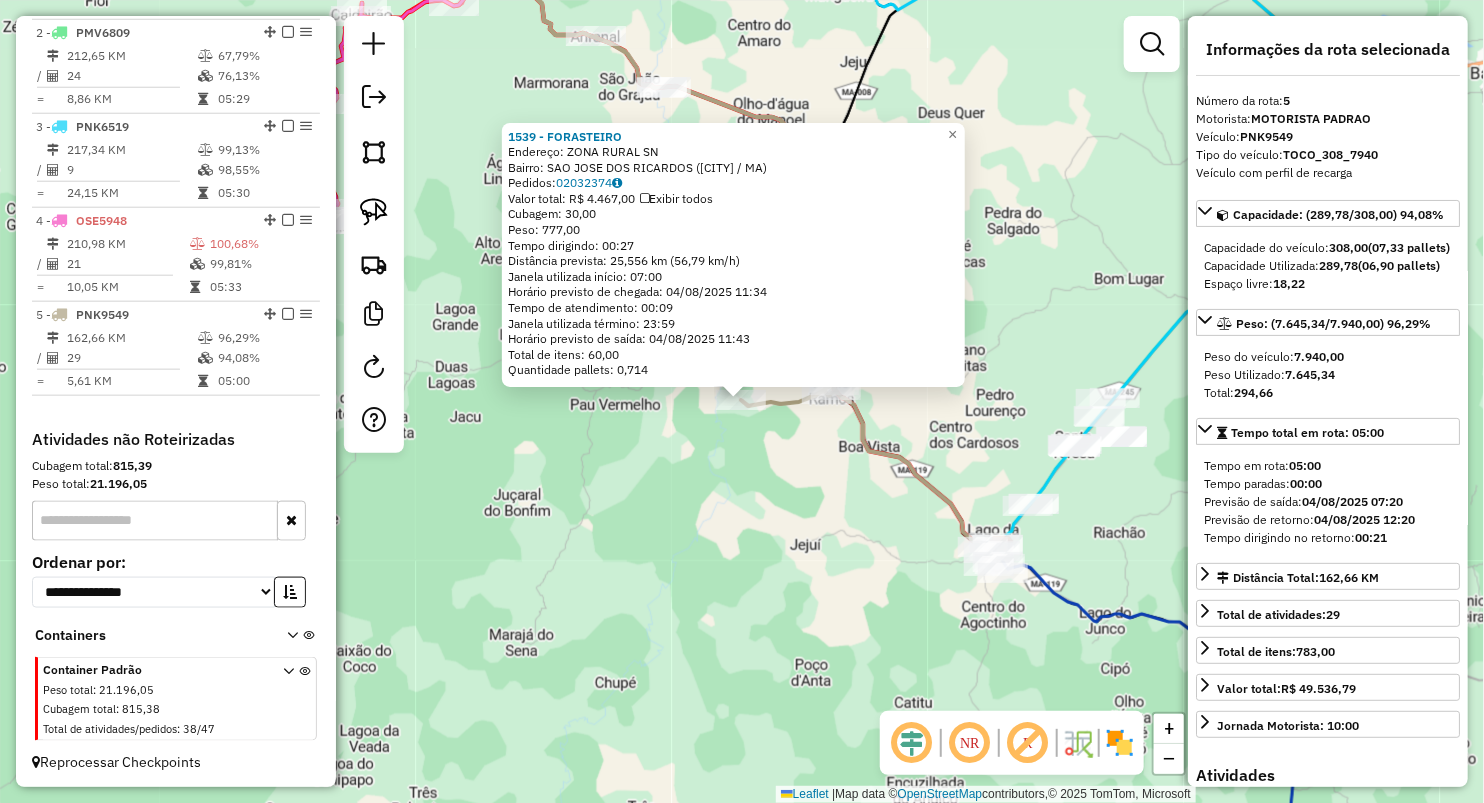 click on "1539 - FORASTEIRO  Endereço:  ZONA RURAL SN   Bairro: SAO JOSE DOS RICARDOS ([CITY] / MA)   Pedidos:  [ORDER_ID]   Valor total: R$ 4.467,00   Exibir todos   Cubagem: 30,00  Peso: 777,00  Tempo dirigindo: 00:27   Distância prevista: 25,556 km (56,79 km/h)   Janela utilizada início: 07:00   Horário previsto de chegada: 04/08/2025 11:34   Tempo de atendimento: 00:09   Janela utilizada término: 23:59   Horário previsto de saída: 04/08/2025 11:43   Total de itens: 60,00   Quantidade pallets: 0,714  × Janela de atendimento Grade de atendimento Capacidade Transportadoras Veículos Cliente Pedidos  Rotas Selecione os dias de semana para filtrar as janelas de atendimento  Seg   Ter   Qua   Qui   Sex   Sáb   Dom  Informe o período da janela de atendimento: De: Até:  Filtrar exatamente a janela do cliente  Considerar janela de atendimento padrão  Selecione os dias de semana para filtrar as grades de atendimento  Seg   Ter   Qua   Qui   Sex   Sáb   Dom   Clientes fora do dia de atendimento selecionado De:" 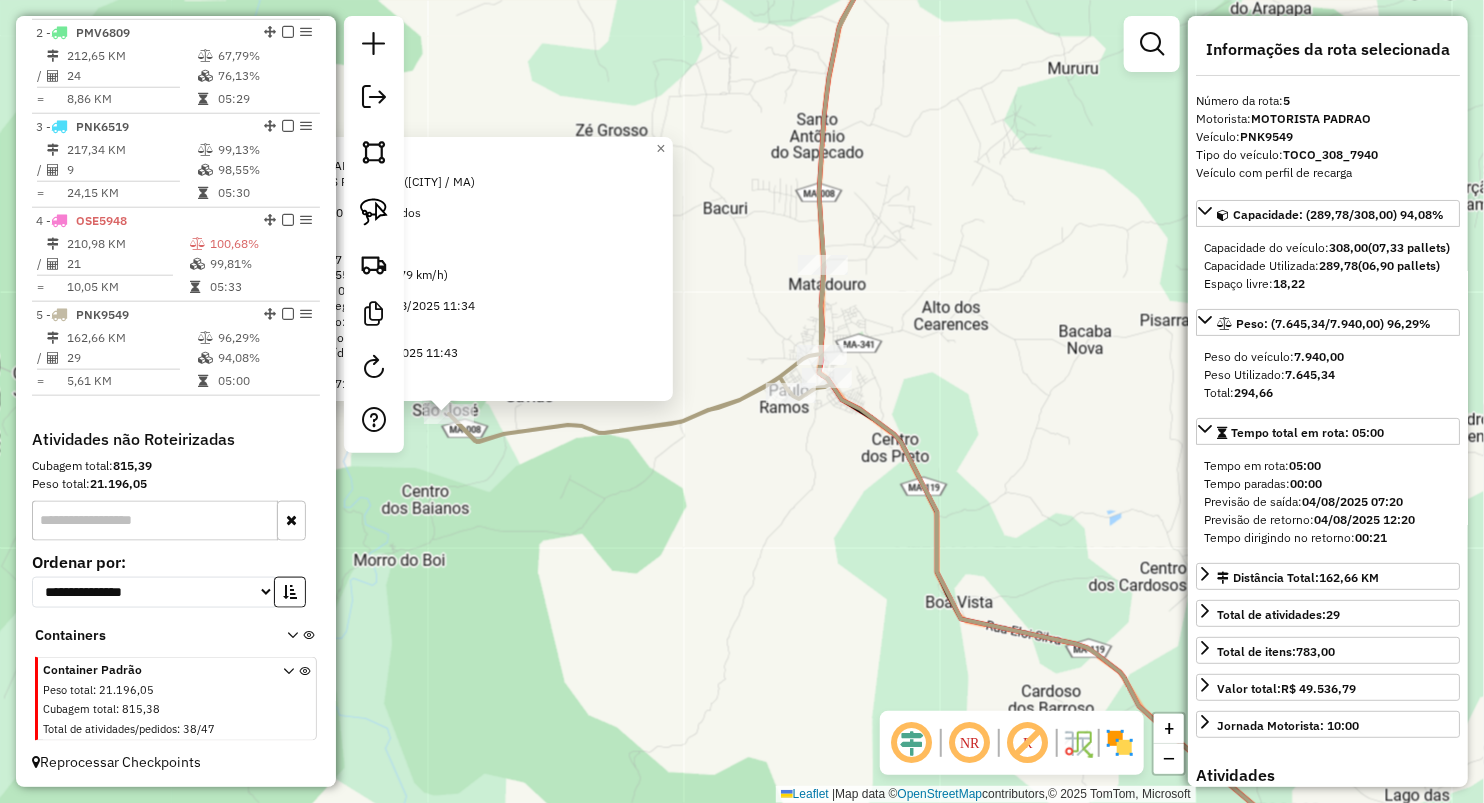 click on "1539 - FORASTEIRO  Endereço:  ZONA RURAL SN   Bairro: SAO JOSE DOS RICARDOS ([CITY] / MA)   Pedidos:  [ORDER_ID]   Valor total: R$ 4.467,00   Exibir todos   Cubagem: 30,00  Peso: 777,00  Tempo dirigindo: 00:27   Distância prevista: 25,556 km (56,79 km/h)   Janela utilizada início: 07:00   Horário previsto de chegada: 04/08/2025 11:34   Tempo de atendimento: 00:09   Janela utilizada término: 23:59   Horário previsto de saída: 04/08/2025 11:43   Total de itens: 60,00   Quantidade pallets: 0,714  × Janela de atendimento Grade de atendimento Capacidade Transportadoras Veículos Cliente Pedidos  Rotas Selecione os dias de semana para filtrar as janelas de atendimento  Seg   Ter   Qua   Qui   Sex   Sáb   Dom  Informe o período da janela de atendimento: De: Até:  Filtrar exatamente a janela do cliente  Considerar janela de atendimento padrão  Selecione os dias de semana para filtrar as grades de atendimento  Seg   Ter   Qua   Qui   Sex   Sáb   Dom   Clientes fora do dia de atendimento selecionado De:" 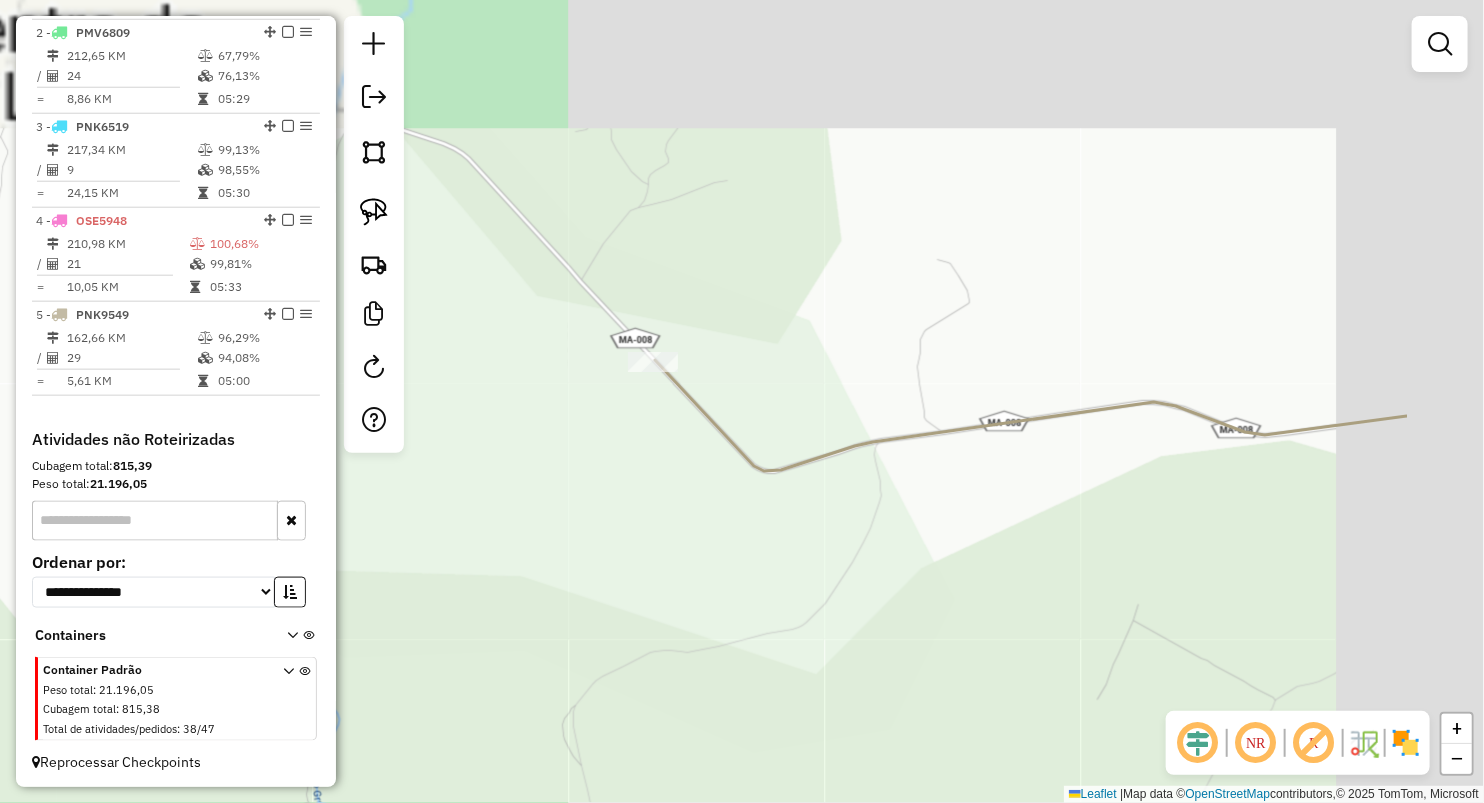 drag, startPoint x: 878, startPoint y: 337, endPoint x: 634, endPoint y: 607, distance: 363.91757 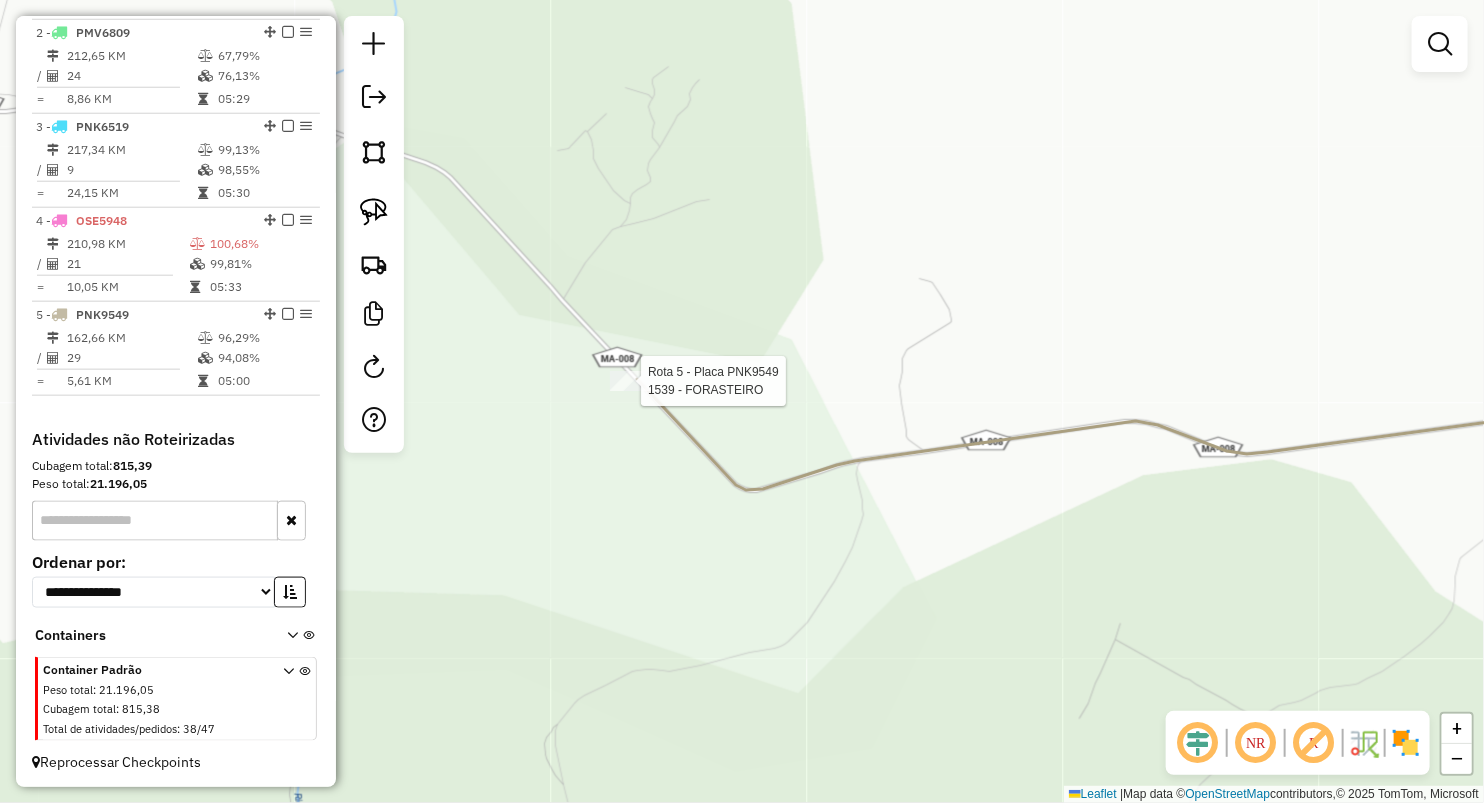 select on "**********" 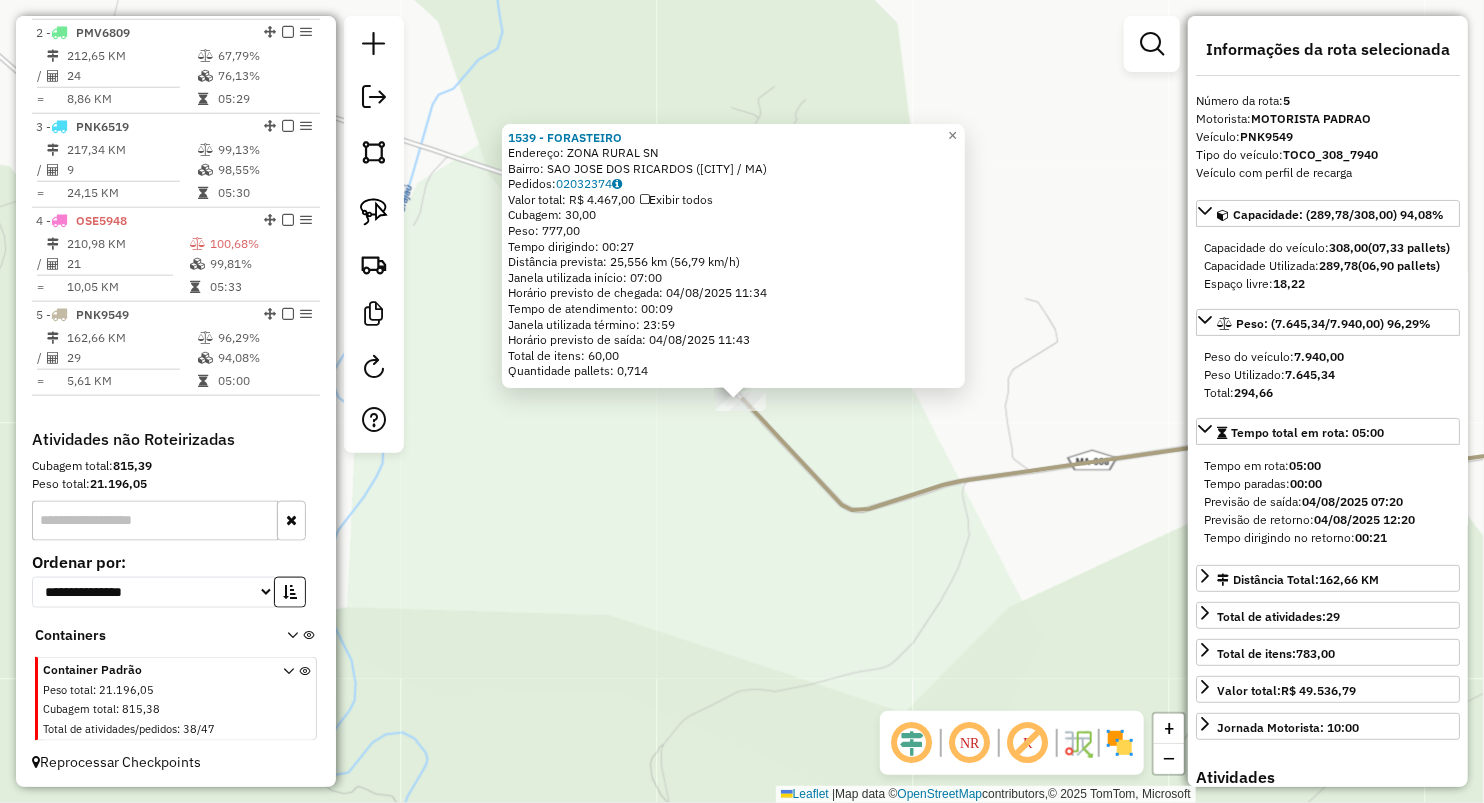 click on "1539 - FORASTEIRO  Endereço:  ZONA RURAL SN   Bairro: SAO JOSE DOS RICARDOS ([CITY] / MA)   Pedidos:  [ORDER_ID]   Valor total: R$ 4.467,00   Exibir todos   Cubagem: 30,00  Peso: 777,00  Tempo dirigindo: 00:27   Distância prevista: 25,556 km (56,79 km/h)   Janela utilizada início: 07:00   Horário previsto de chegada: 04/08/2025 11:34   Tempo de atendimento: 00:09   Janela utilizada término: 23:59   Horário previsto de saída: 04/08/2025 11:43   Total de itens: 60,00   Quantidade pallets: 0,714  × Janela de atendimento Grade de atendimento Capacidade Transportadoras Veículos Cliente Pedidos  Rotas Selecione os dias de semana para filtrar as janelas de atendimento  Seg   Ter   Qua   Qui   Sex   Sáb   Dom  Informe o período da janela de atendimento: De: Até:  Filtrar exatamente a janela do cliente  Considerar janela de atendimento padrão  Selecione os dias de semana para filtrar as grades de atendimento  Seg   Ter   Qua   Qui   Sex   Sáb   Dom   Clientes fora do dia de atendimento selecionado De:" 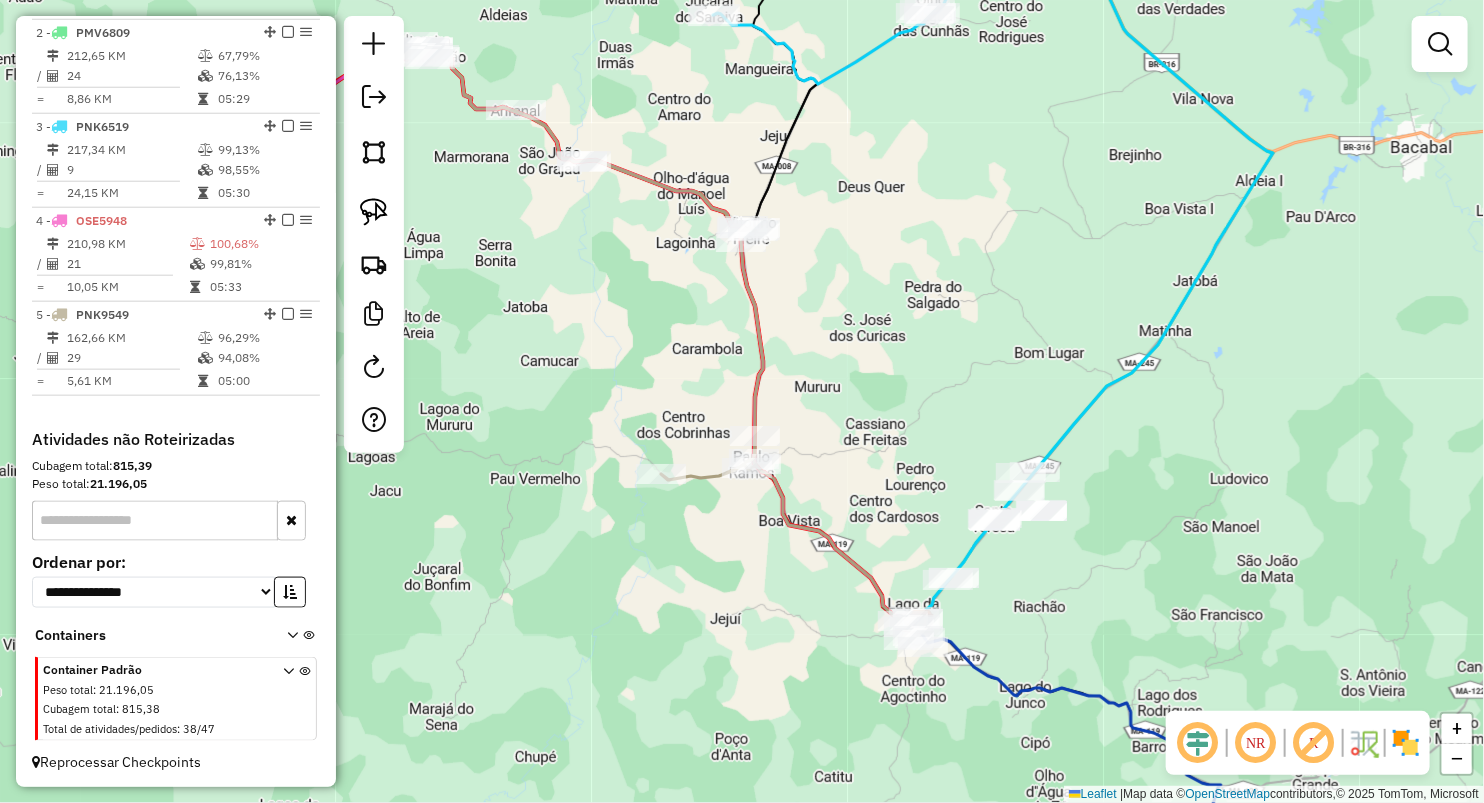 drag, startPoint x: 785, startPoint y: 623, endPoint x: 730, endPoint y: 419, distance: 211.28416 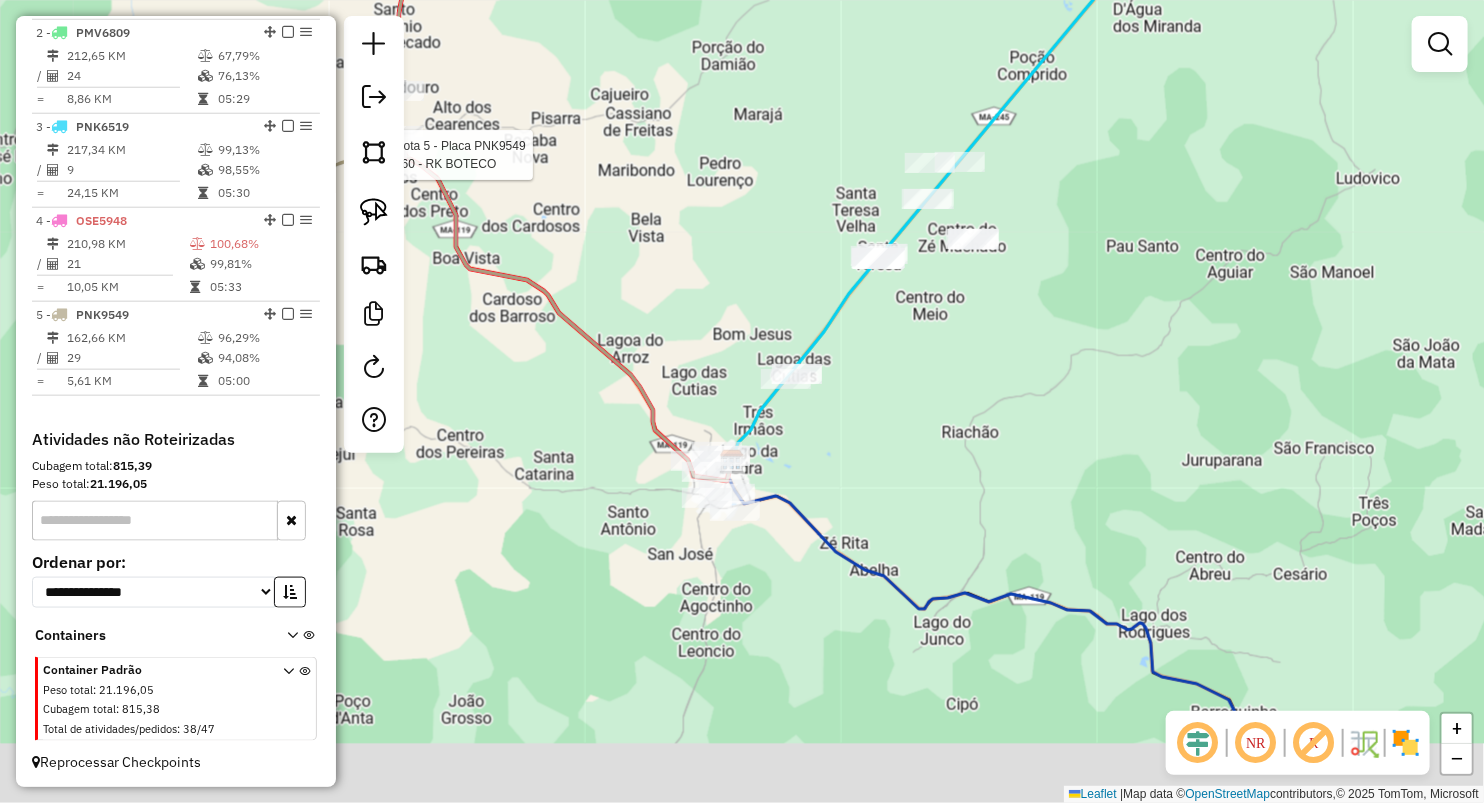 drag, startPoint x: 814, startPoint y: 595, endPoint x: 828, endPoint y: 361, distance: 234.41843 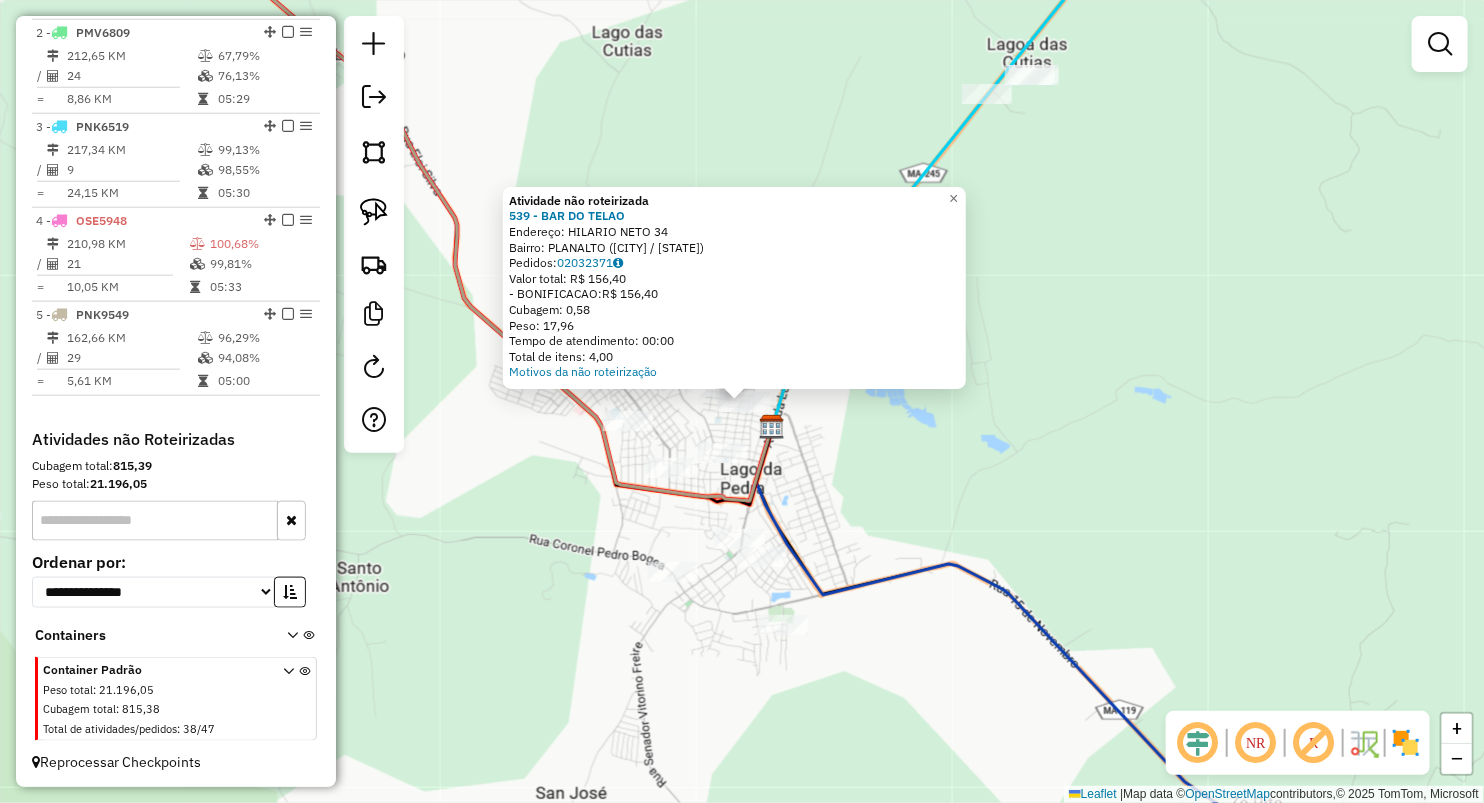 click on "Atividade não roteirizada 539 - BAR DO TELAO  Endereço:  HILARIO NETO [NUMBER]   Bairro: PLANALTO ([CITY] / [STATE])   Pedidos:  [ORDER_ID]   Valor total: R$ 156,40   - BONIFICACAO:  R$ 156,40   Cubagem: 0,58   Peso: 17,96   Tempo de atendimento: 00:00   Total de itens: 4,00  Motivos da não roteirização × Janela de atendimento Grade de atendimento Capacidade Transportadoras Veículos Cliente Pedidos  Rotas Selecione os dias de semana para filtrar as janelas de atendimento  Seg   Ter   Qua   Qui   Sex   Sáb   Dom  Informe o período da janela de atendimento: De: Até:  Filtrar exatamente a janela do cliente  Considerar janela de atendimento padrão  Selecione os dias de semana para filtrar as grades de atendimento  Seg   Ter   Qua   Qui   Sex   Sáb   Dom   Considerar clientes sem dia de atendimento cadastrado  Clientes fora do dia de atendimento selecionado Filtrar as atividades entre os valores definidos abaixo:  Peso mínimo:   Peso máximo:   Cubagem mínima:   Cubagem máxima:   De:   Até:   De:  Nome:" 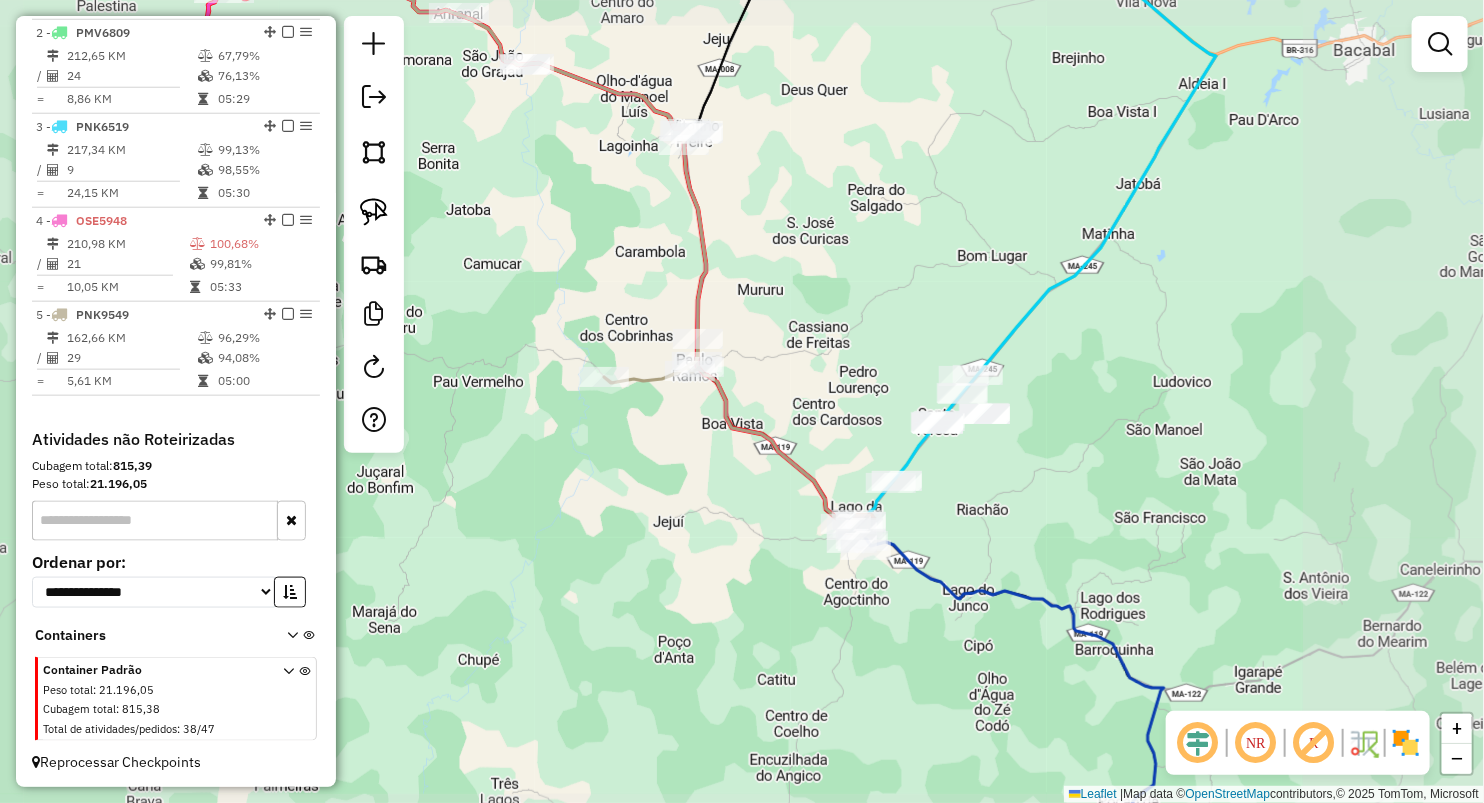 click on "Janela de atendimento Grade de atendimento Capacidade Transportadoras Veículos Cliente Pedidos  Rotas Selecione os dias de semana para filtrar as janelas de atendimento  Seg   Ter   Qua   Qui   Sex   Sáb   Dom  Informe o período da janela de atendimento: De: Até:  Filtrar exatamente a janela do cliente  Considerar janela de atendimento padrão  Selecione os dias de semana para filtrar as grades de atendimento  Seg   Ter   Qua   Qui   Sex   Sáb   Dom   Considerar clientes sem dia de atendimento cadastrado  Clientes fora do dia de atendimento selecionado Filtrar as atividades entre os valores definidos abaixo:  Peso mínimo:   Peso máximo:   Cubagem mínima:   Cubagem máxima:   De:   Até:  Filtrar as atividades entre o tempo de atendimento definido abaixo:  De:   Até:   Considerar capacidade total dos clientes não roteirizados Transportadora: Selecione um ou mais itens Tipo de veículo: Selecione um ou mais itens Veículo: Selecione um ou mais itens Motorista: Selecione um ou mais itens Nome: Rótulo:" 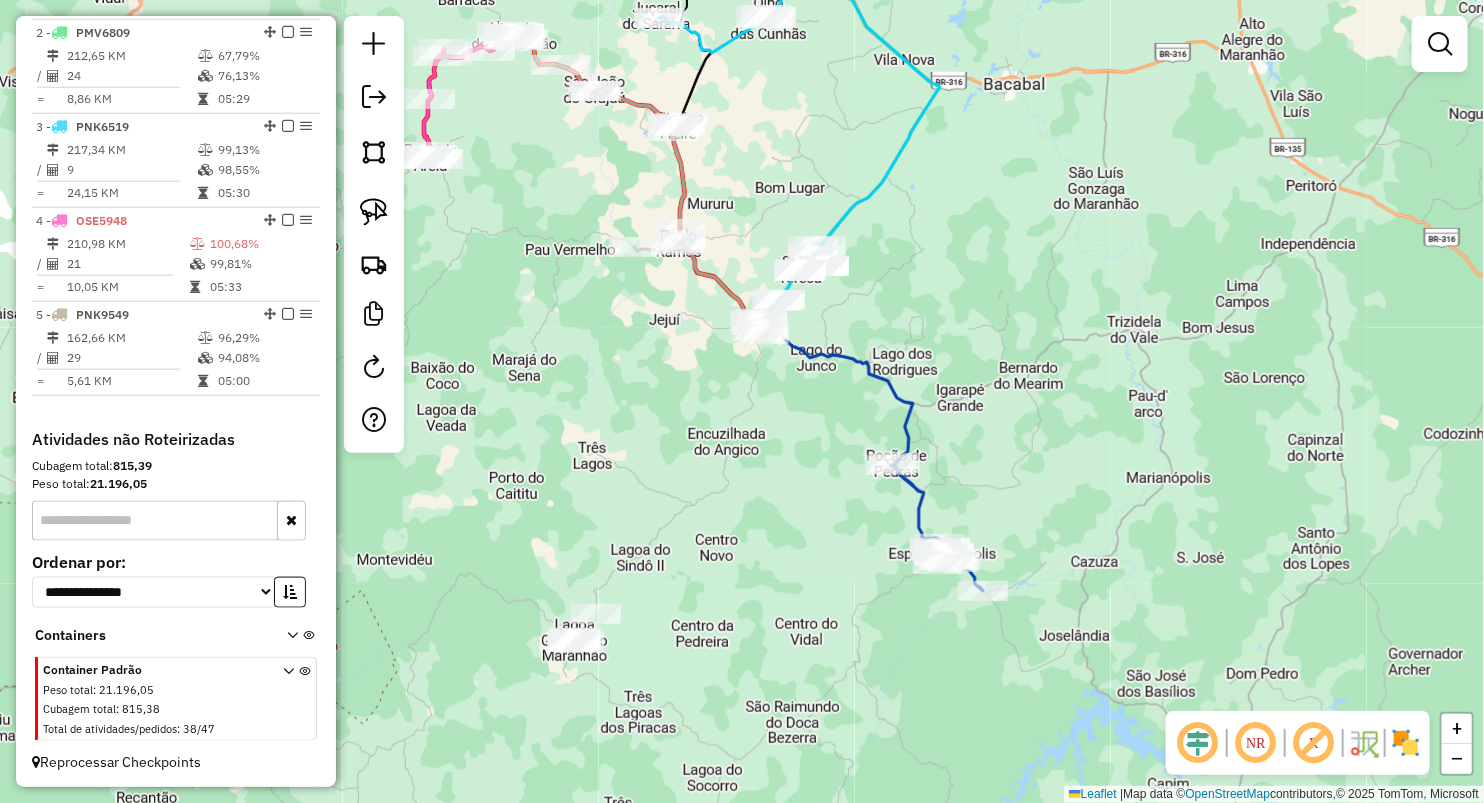 drag, startPoint x: 618, startPoint y: 495, endPoint x: 550, endPoint y: 303, distance: 203.68604 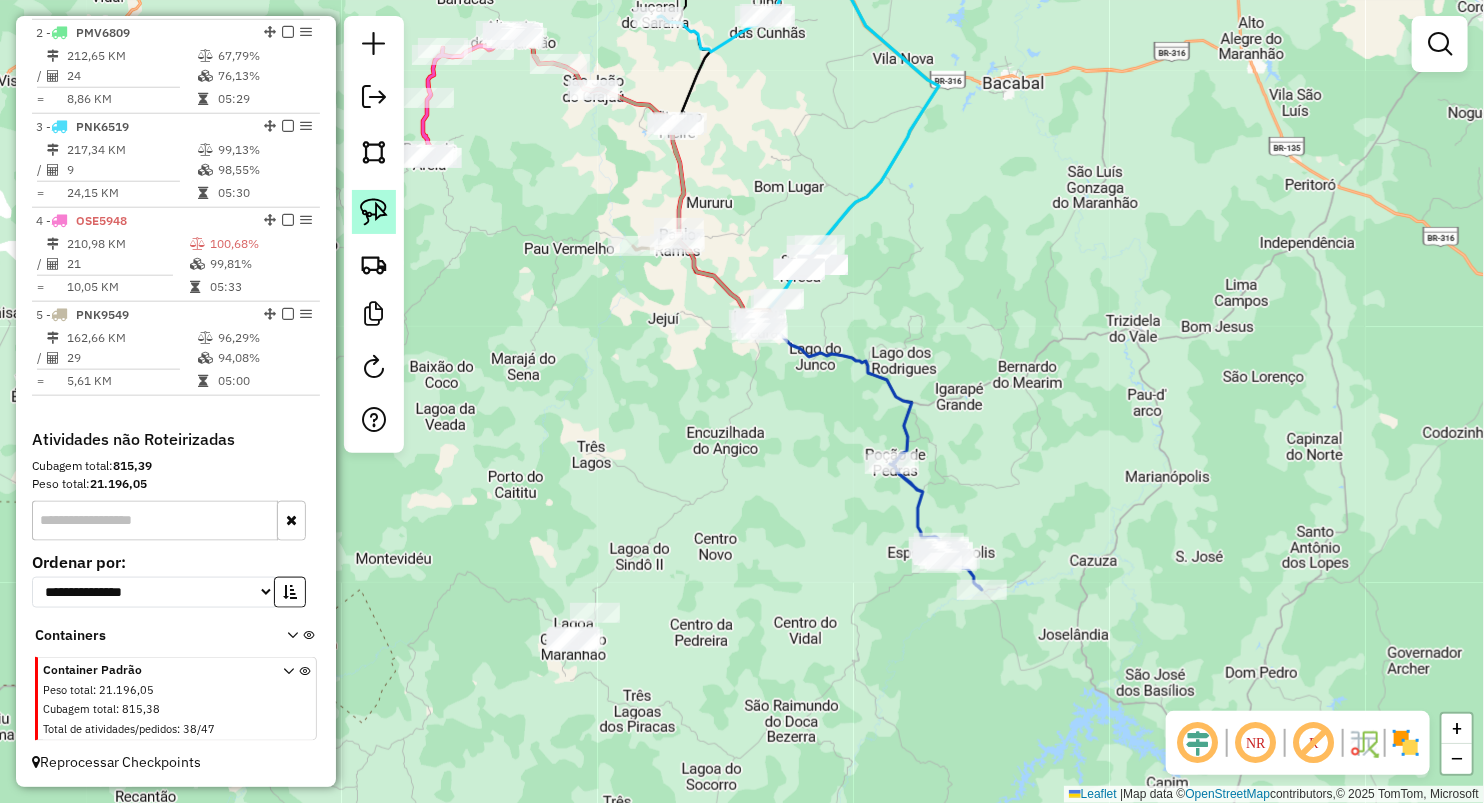 click 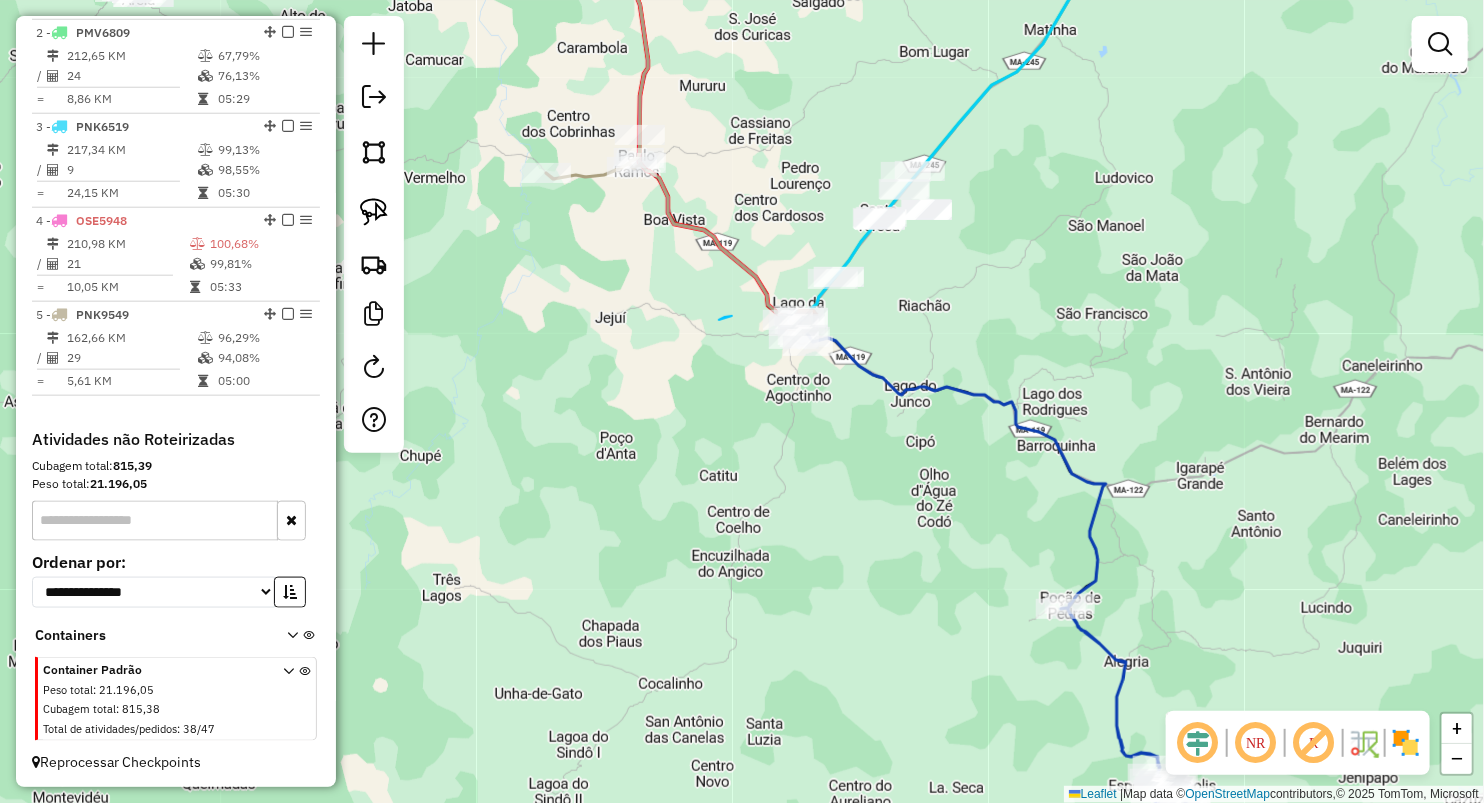 drag, startPoint x: 719, startPoint y: 320, endPoint x: 732, endPoint y: 316, distance: 13.601471 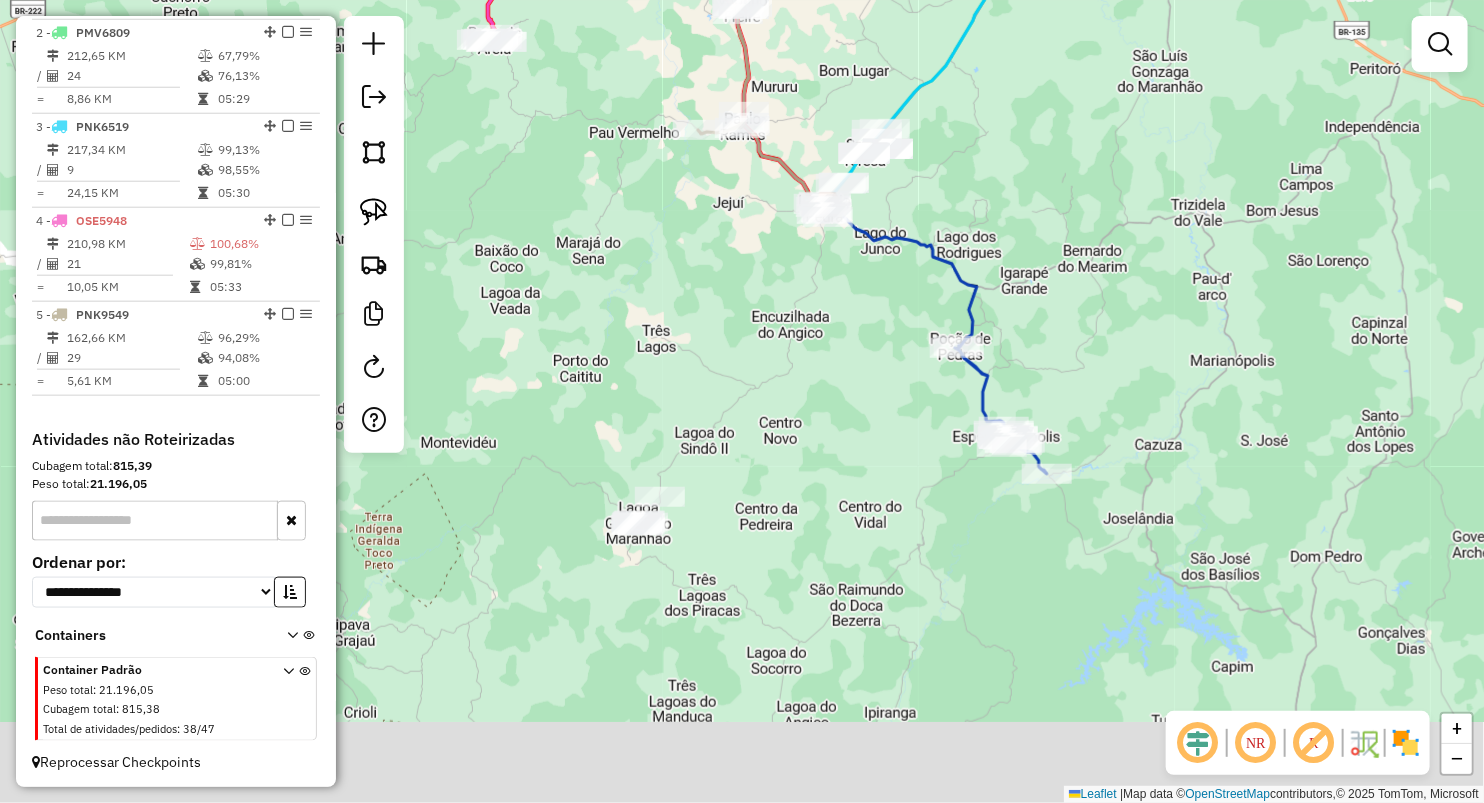 drag, startPoint x: 661, startPoint y: 575, endPoint x: 744, endPoint y: 367, distance: 223.94865 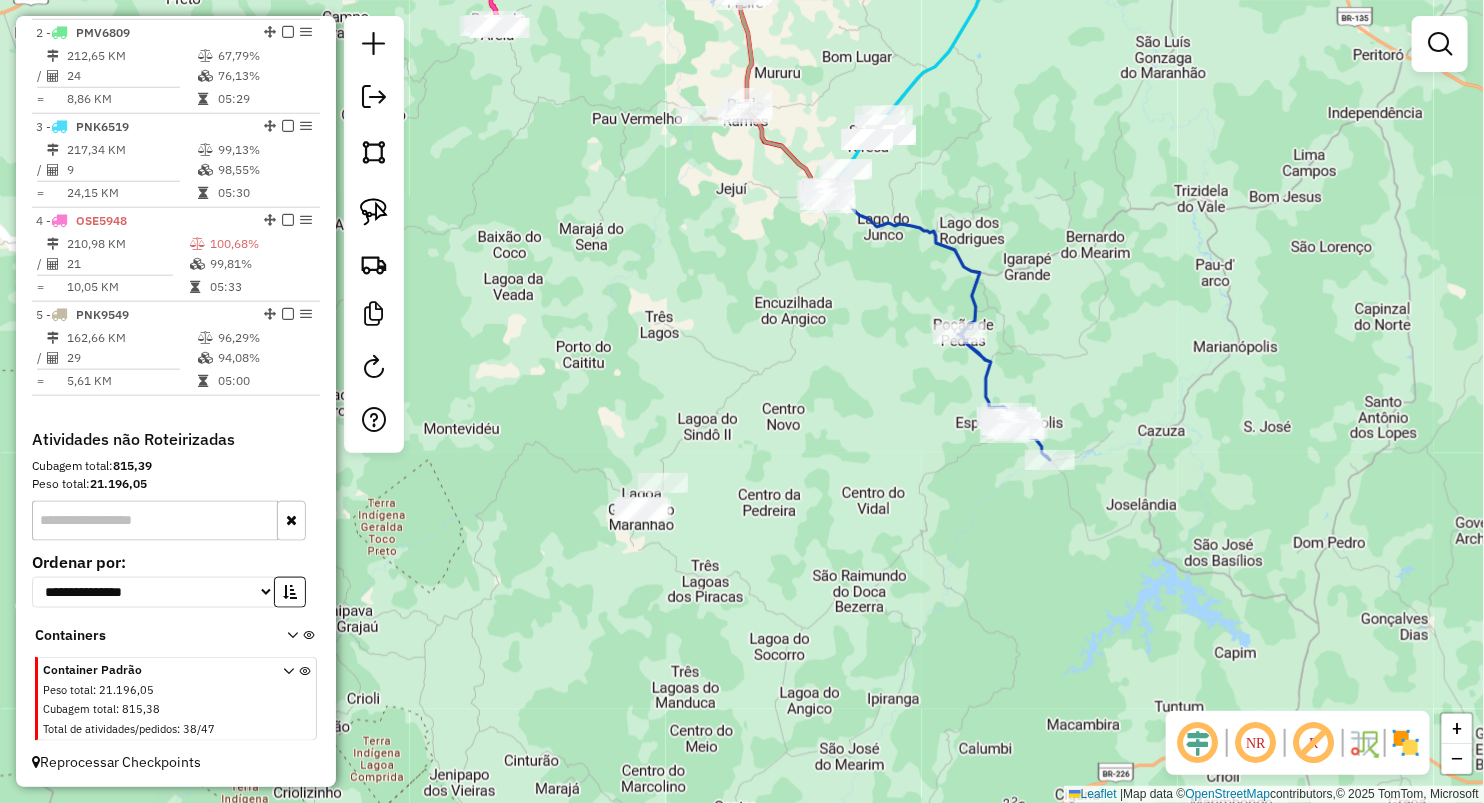 drag, startPoint x: 360, startPoint y: 207, endPoint x: 565, endPoint y: 403, distance: 283.62122 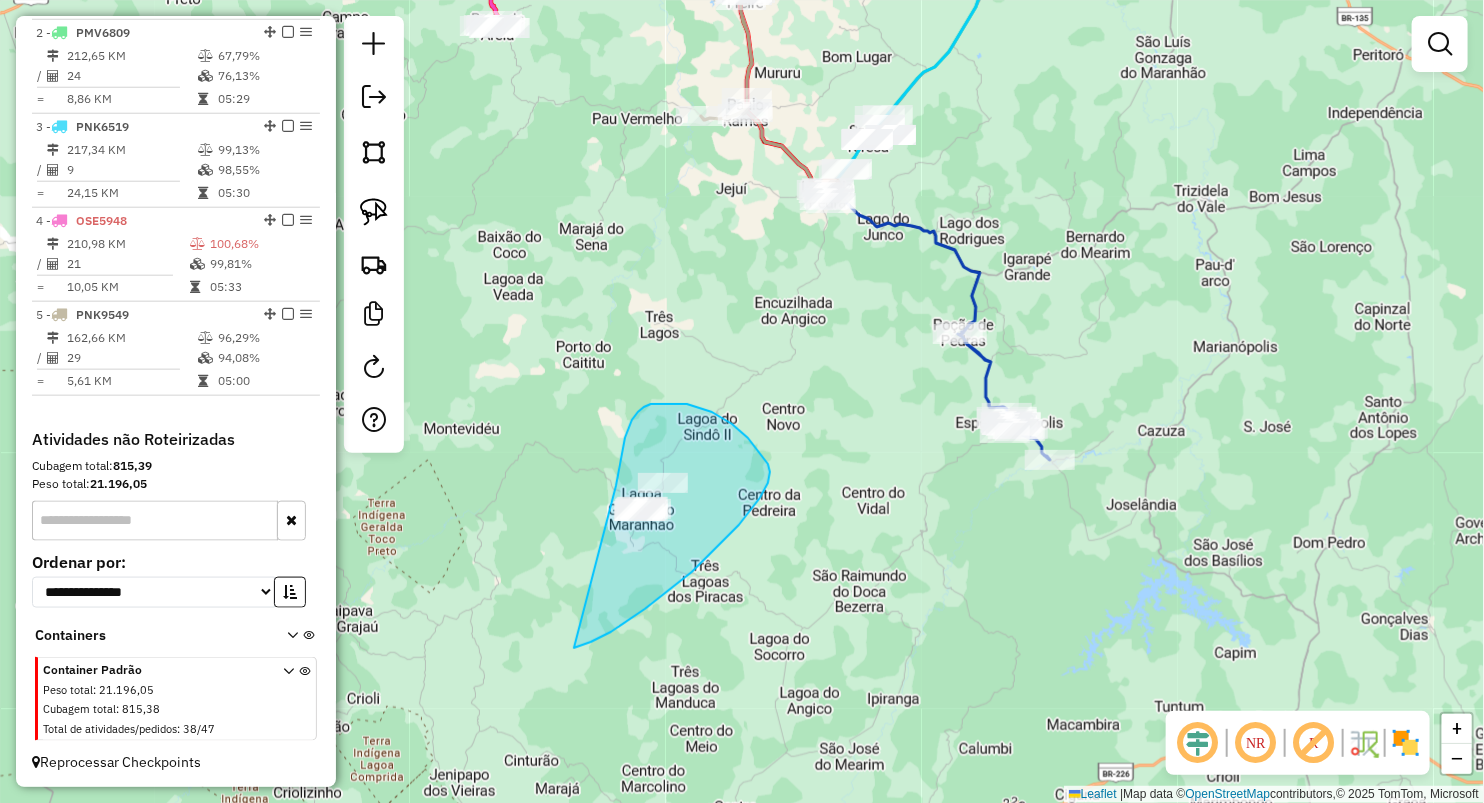 drag, startPoint x: 616, startPoint y: 486, endPoint x: 556, endPoint y: 660, distance: 184.05434 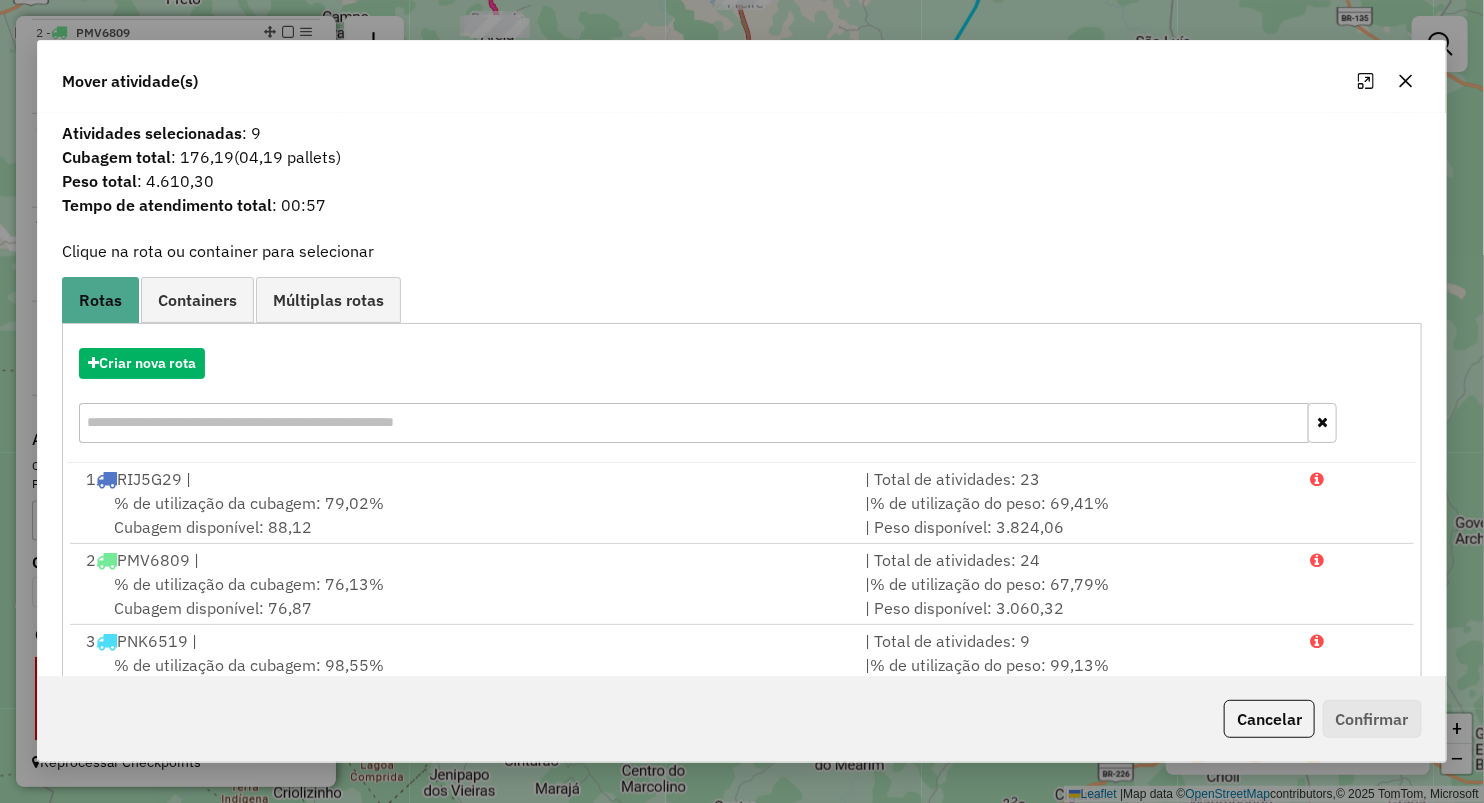 click 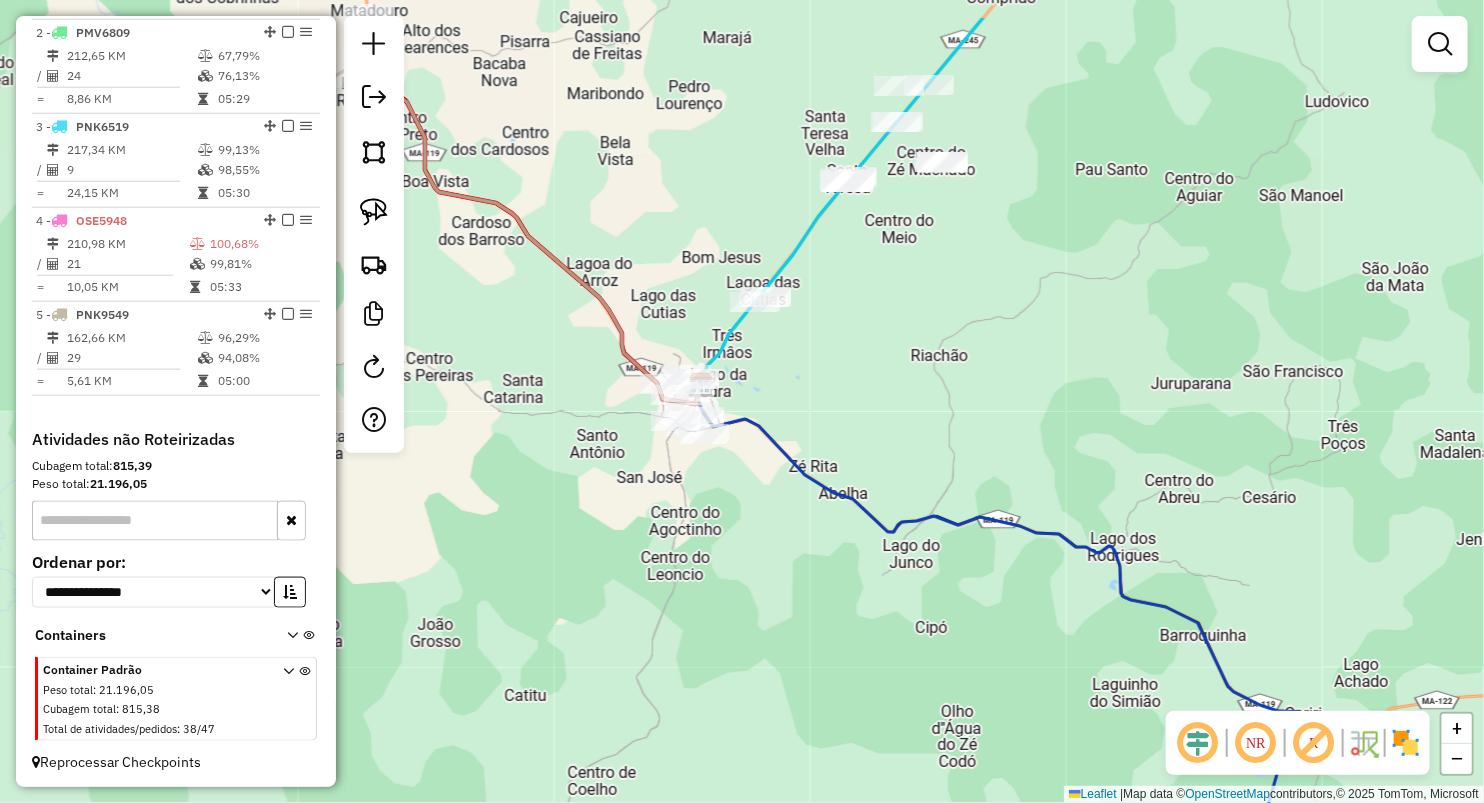 drag, startPoint x: 1066, startPoint y: 274, endPoint x: 907, endPoint y: 401, distance: 203.49448 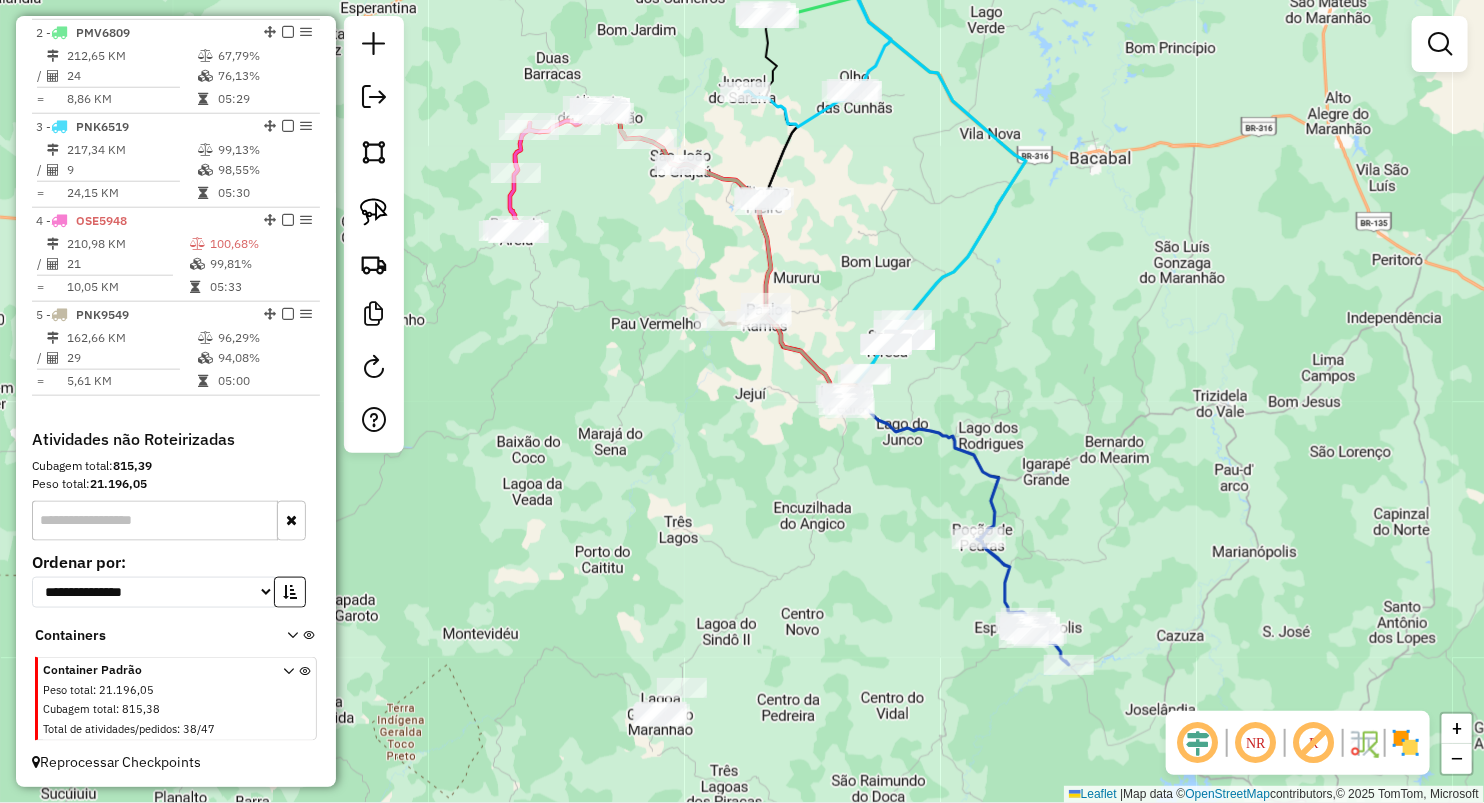 drag, startPoint x: 858, startPoint y: 274, endPoint x: 860, endPoint y: 287, distance: 13.152946 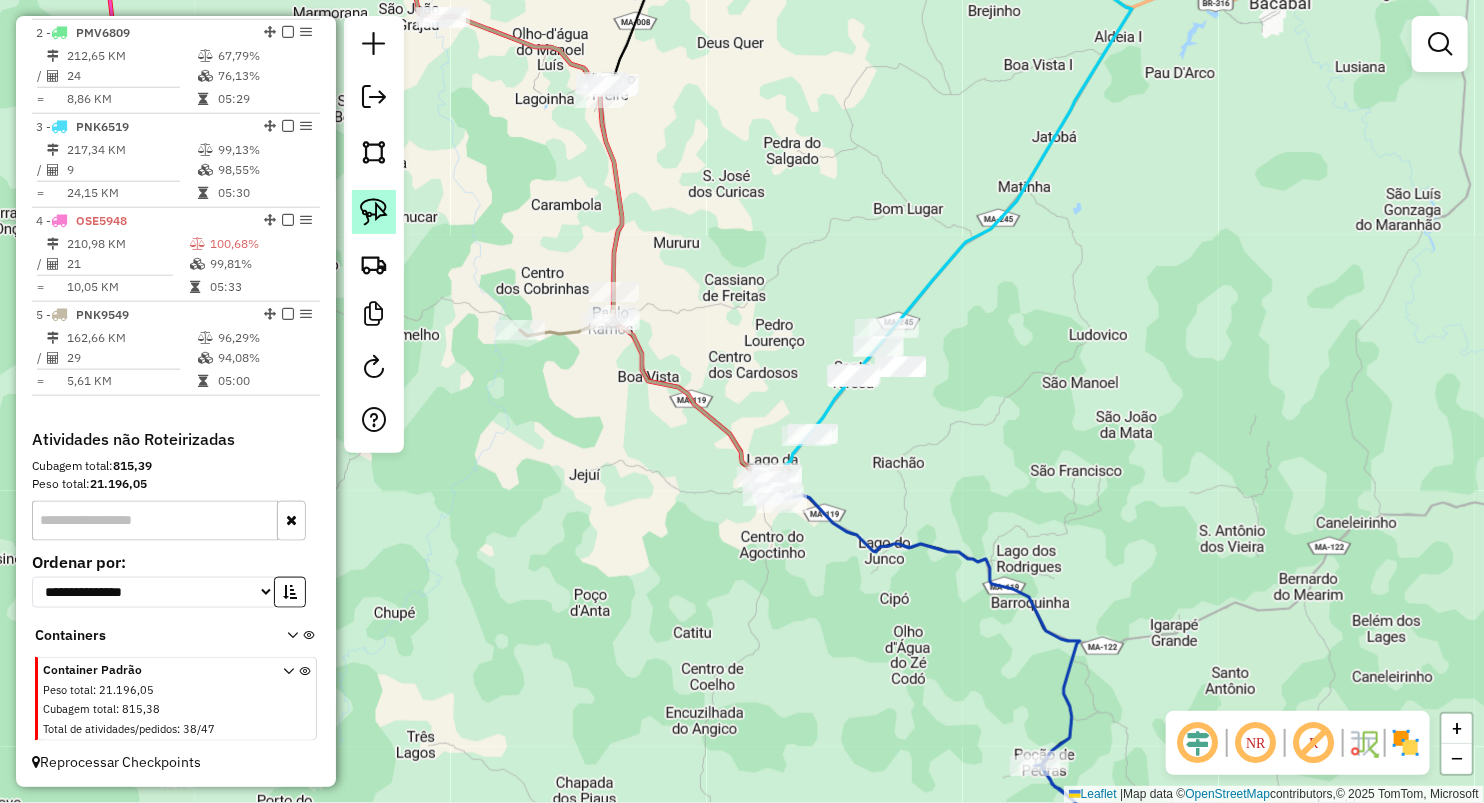 click 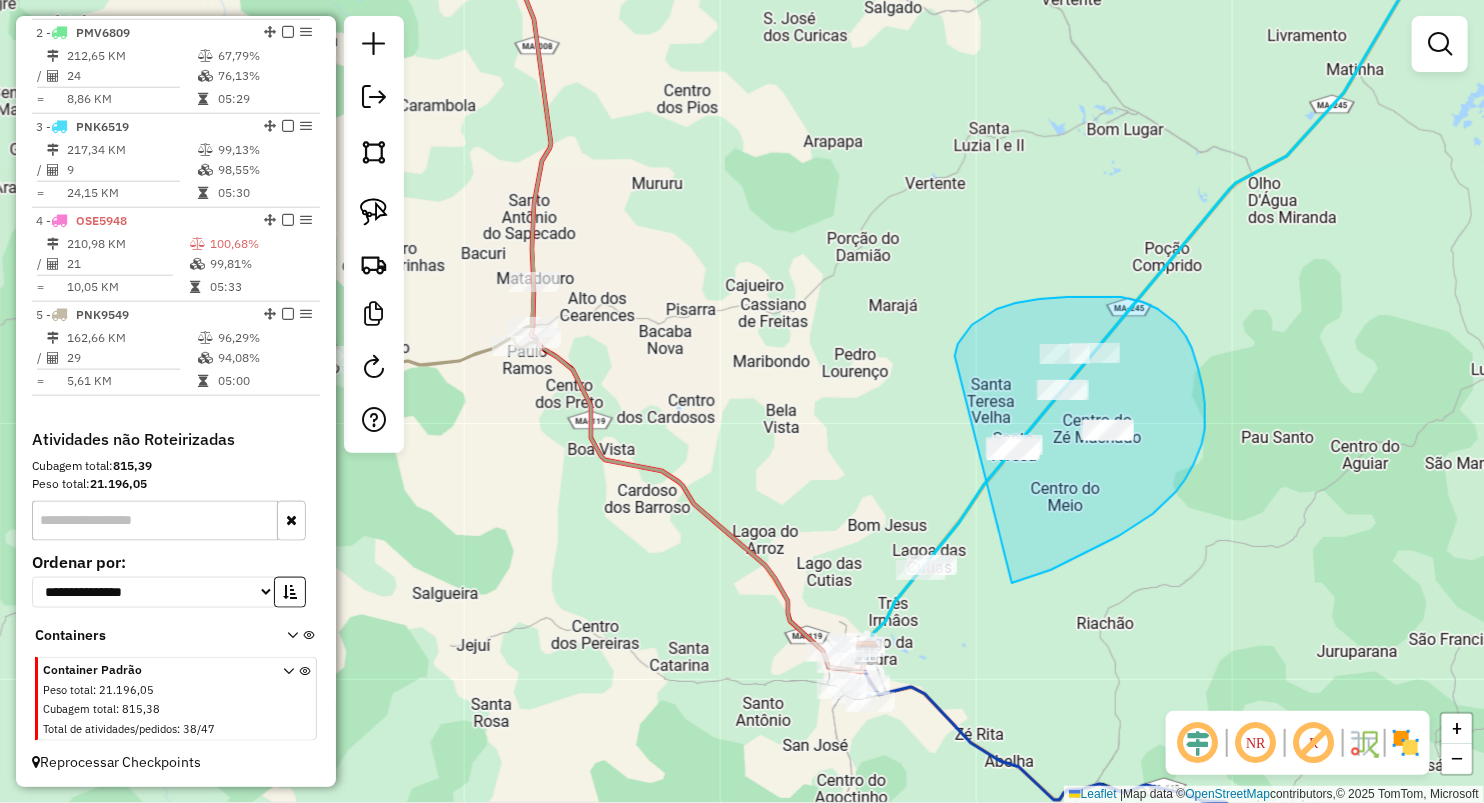 drag, startPoint x: 963, startPoint y: 336, endPoint x: 896, endPoint y: 598, distance: 270.43115 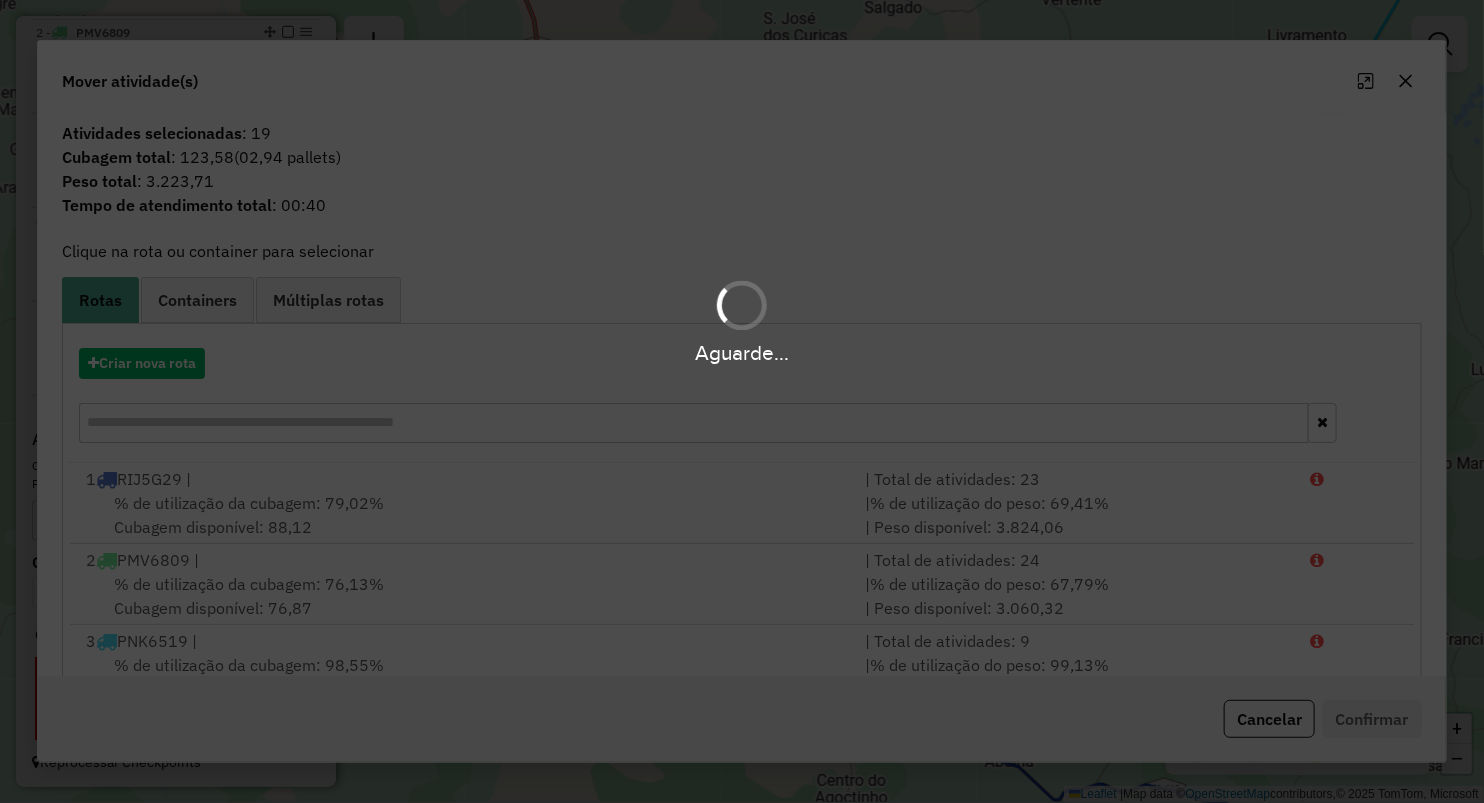 drag, startPoint x: 824, startPoint y: 557, endPoint x: 725, endPoint y: 671, distance: 150.98676 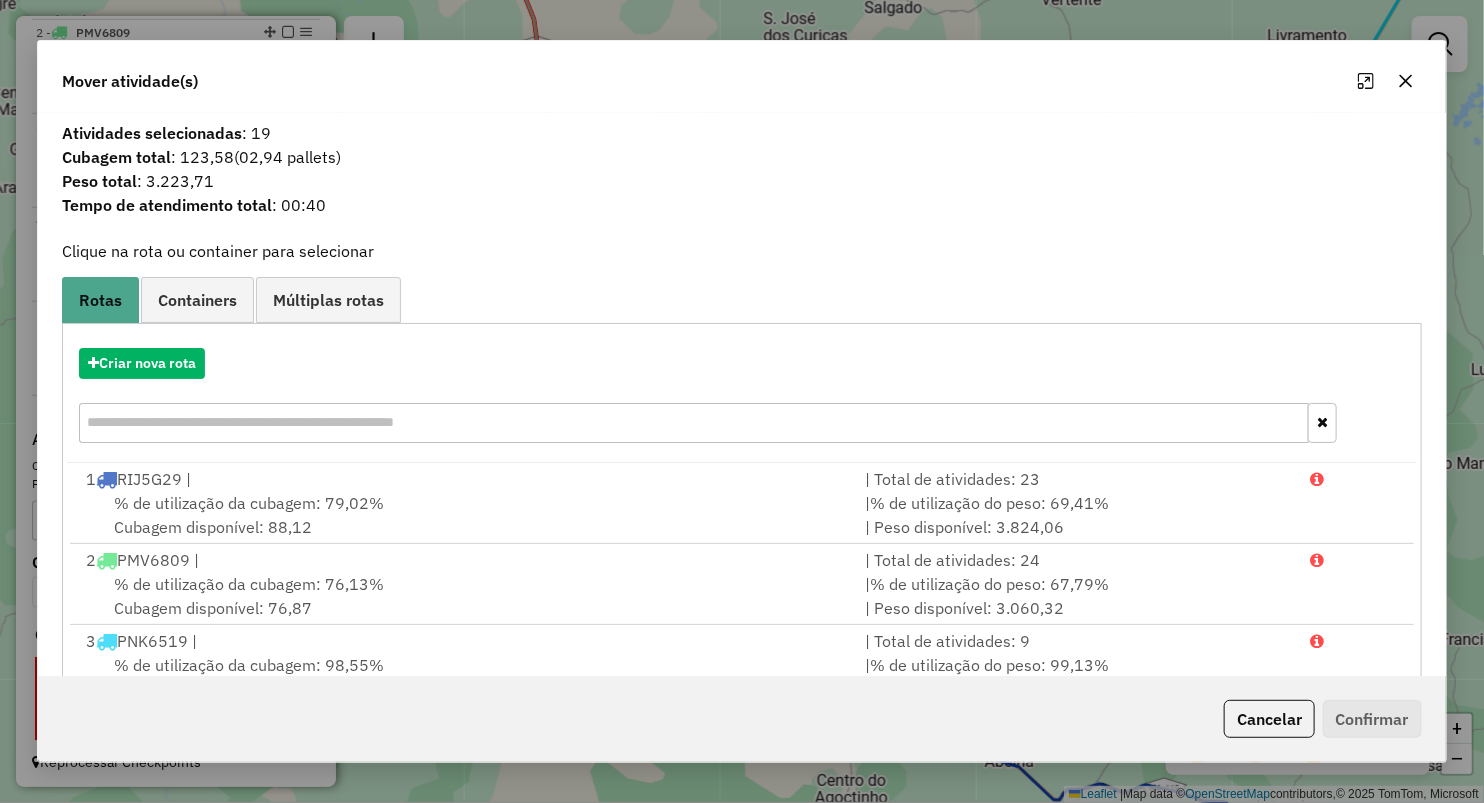 click 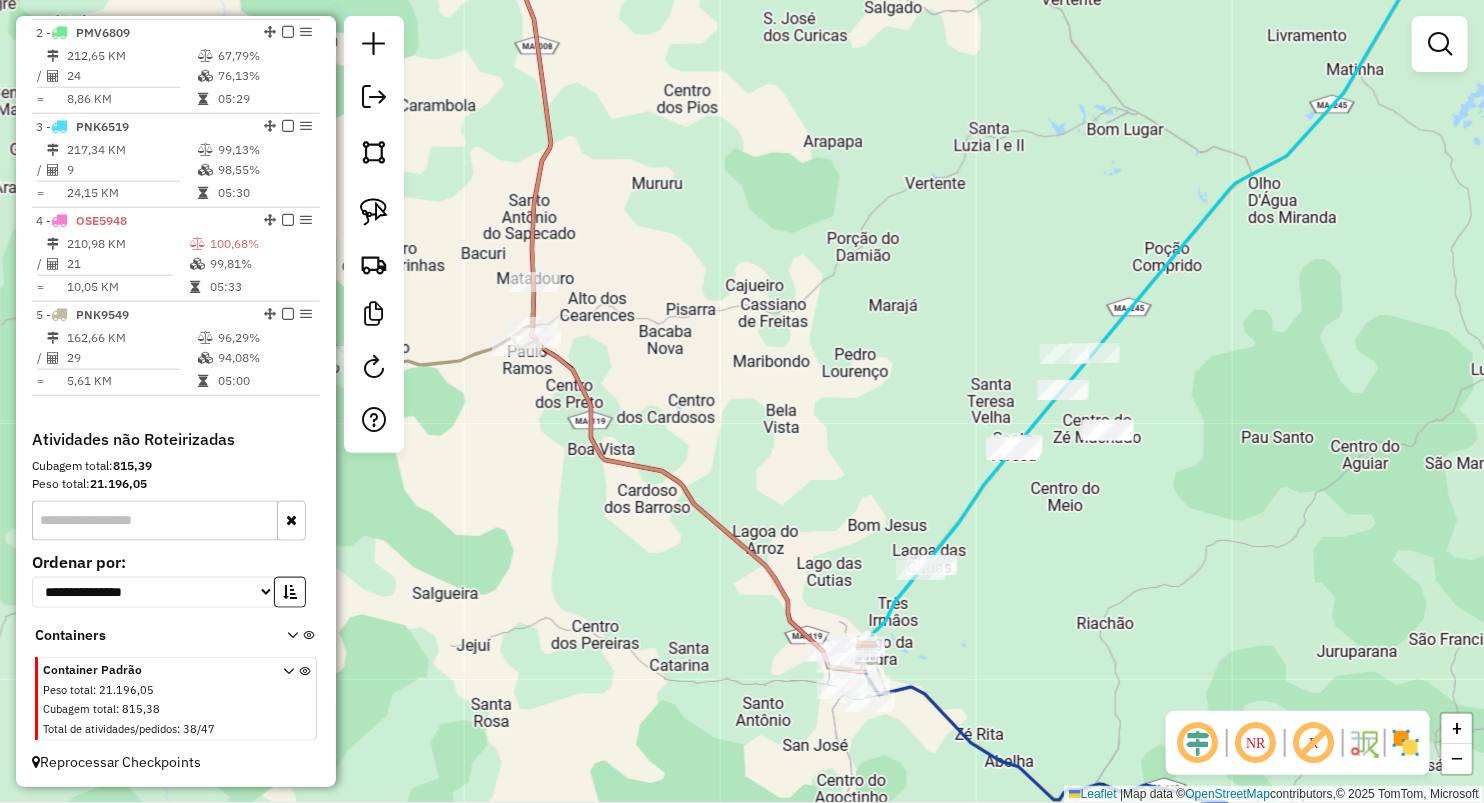 click on "Janela de atendimento Grade de atendimento Capacidade Transportadoras Veículos Cliente Pedidos  Rotas Selecione os dias de semana para filtrar as janelas de atendimento  Seg   Ter   Qua   Qui   Sex   Sáb   Dom  Informe o período da janela de atendimento: De: Até:  Filtrar exatamente a janela do cliente  Considerar janela de atendimento padrão  Selecione os dias de semana para filtrar as grades de atendimento  Seg   Ter   Qua   Qui   Sex   Sáb   Dom   Considerar clientes sem dia de atendimento cadastrado  Clientes fora do dia de atendimento selecionado Filtrar as atividades entre os valores definidos abaixo:  Peso mínimo:   Peso máximo:   Cubagem mínima:   Cubagem máxima:   De:   Até:  Filtrar as atividades entre o tempo de atendimento definido abaixo:  De:   Até:   Considerar capacidade total dos clientes não roteirizados Transportadora: Selecione um ou mais itens Tipo de veículo: Selecione um ou mais itens Veículo: Selecione um ou mais itens Motorista: Selecione um ou mais itens Nome: Rótulo:" 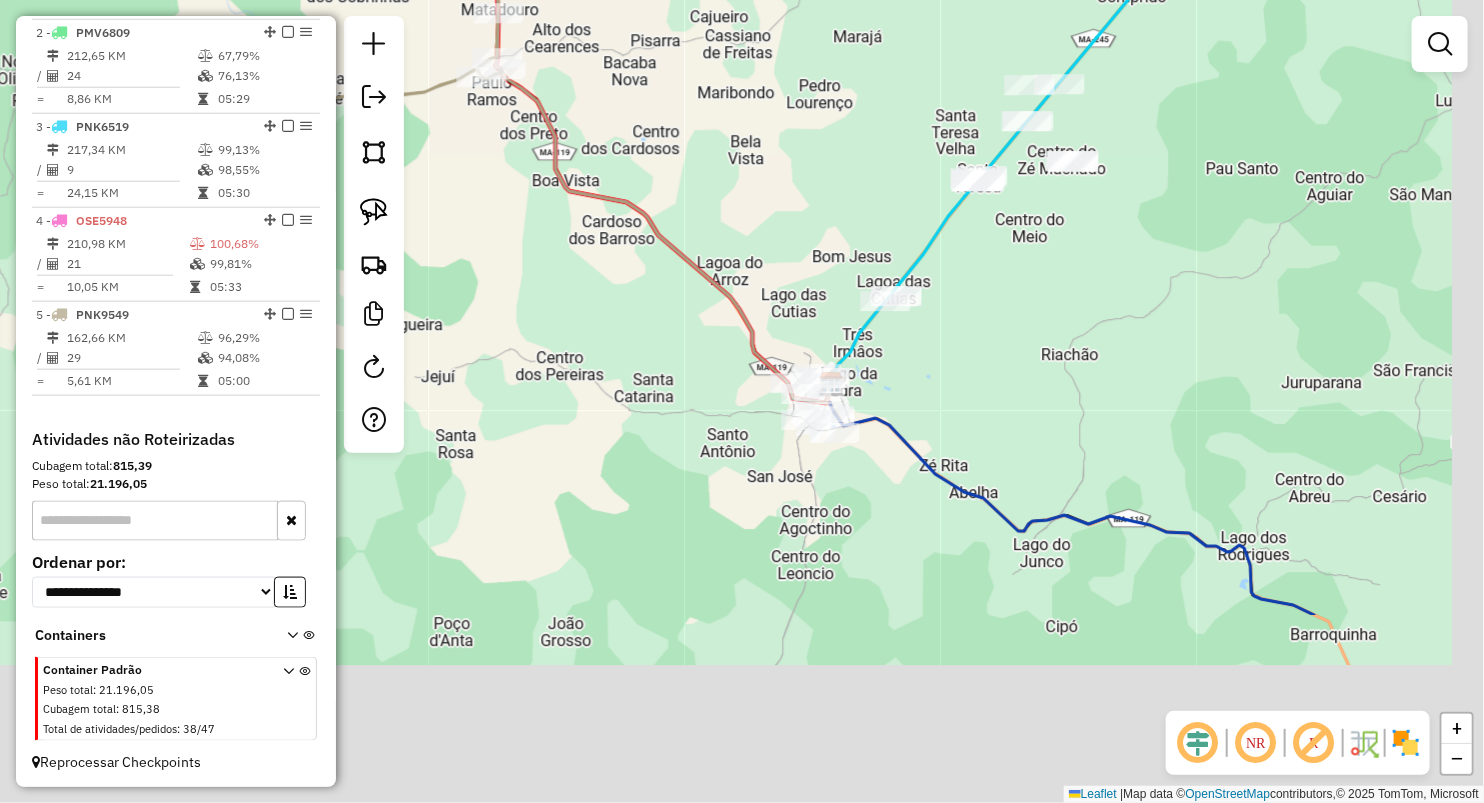 click on "Janela de atendimento Grade de atendimento Capacidade Transportadoras Veículos Cliente Pedidos  Rotas Selecione os dias de semana para filtrar as janelas de atendimento  Seg   Ter   Qua   Qui   Sex   Sáb   Dom  Informe o período da janela de atendimento: De: Até:  Filtrar exatamente a janela do cliente  Considerar janela de atendimento padrão  Selecione os dias de semana para filtrar as grades de atendimento  Seg   Ter   Qua   Qui   Sex   Sáb   Dom   Considerar clientes sem dia de atendimento cadastrado  Clientes fora do dia de atendimento selecionado Filtrar as atividades entre os valores definidos abaixo:  Peso mínimo:   Peso máximo:   Cubagem mínima:   Cubagem máxima:   De:   Até:  Filtrar as atividades entre o tempo de atendimento definido abaixo:  De:   Até:   Considerar capacidade total dos clientes não roteirizados Transportadora: Selecione um ou mais itens Tipo de veículo: Selecione um ou mais itens Veículo: Selecione um ou mais itens Motorista: Selecione um ou mais itens Nome: Rótulo:" 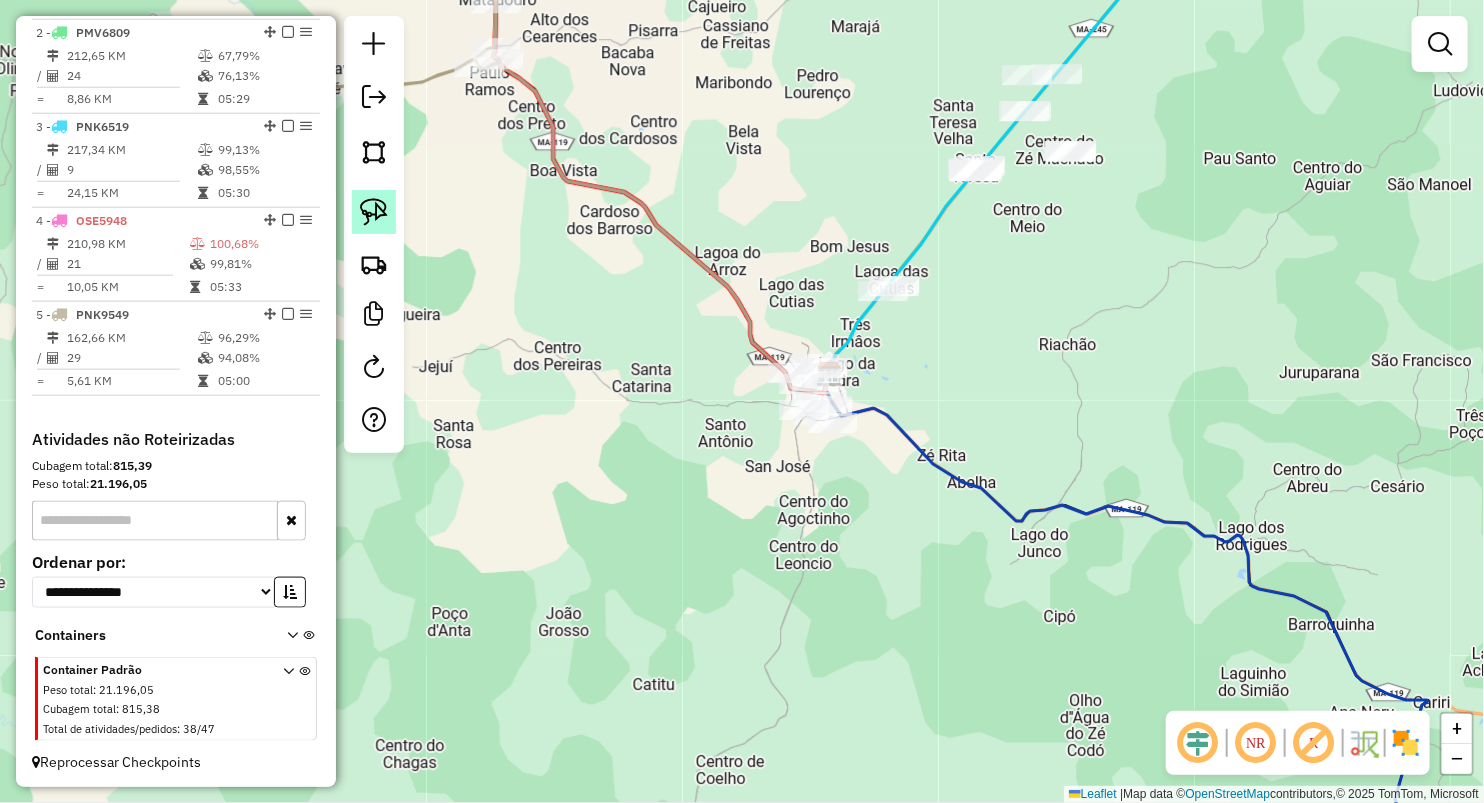 click 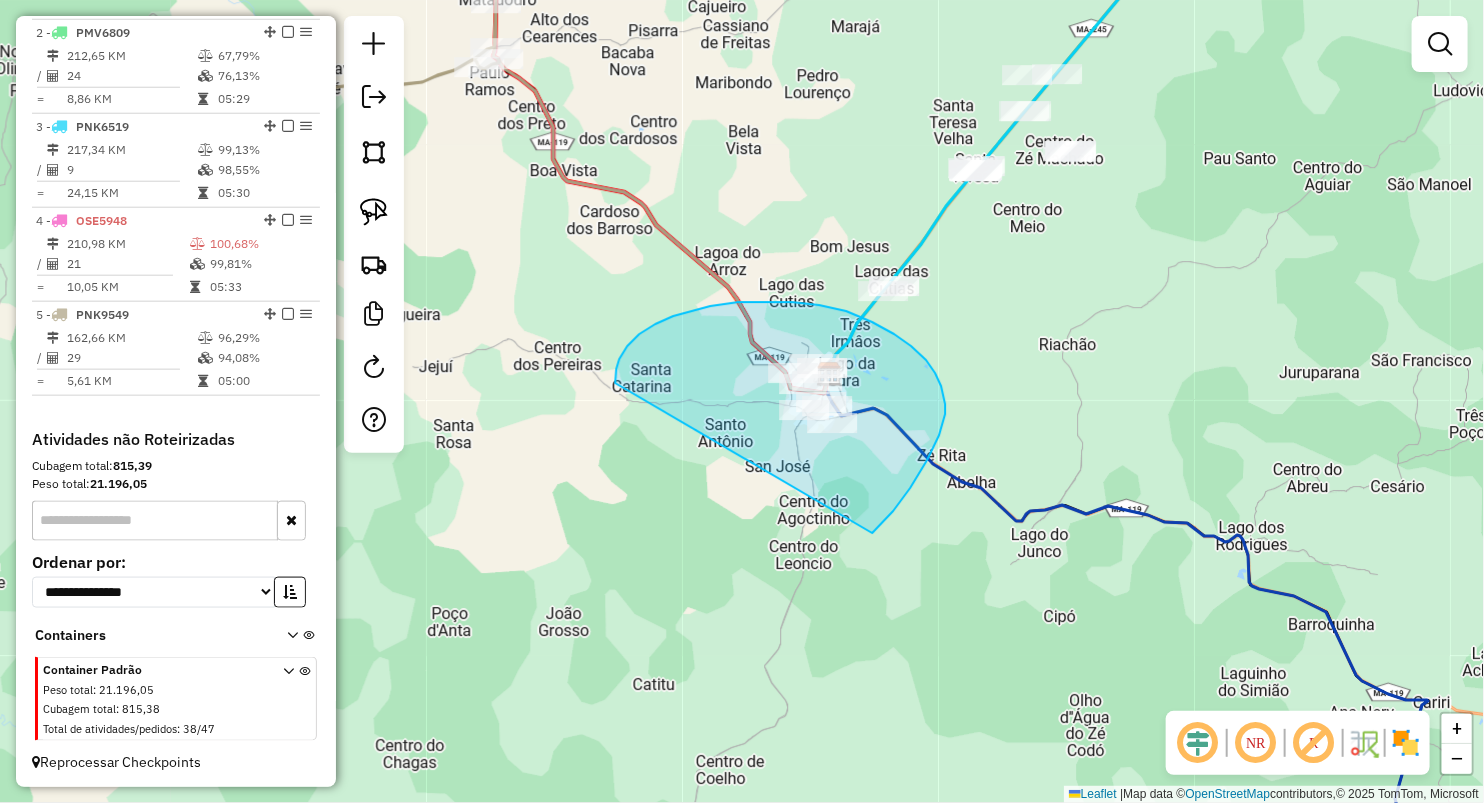 drag, startPoint x: 711, startPoint y: 306, endPoint x: 792, endPoint y: 612, distance: 316.5391 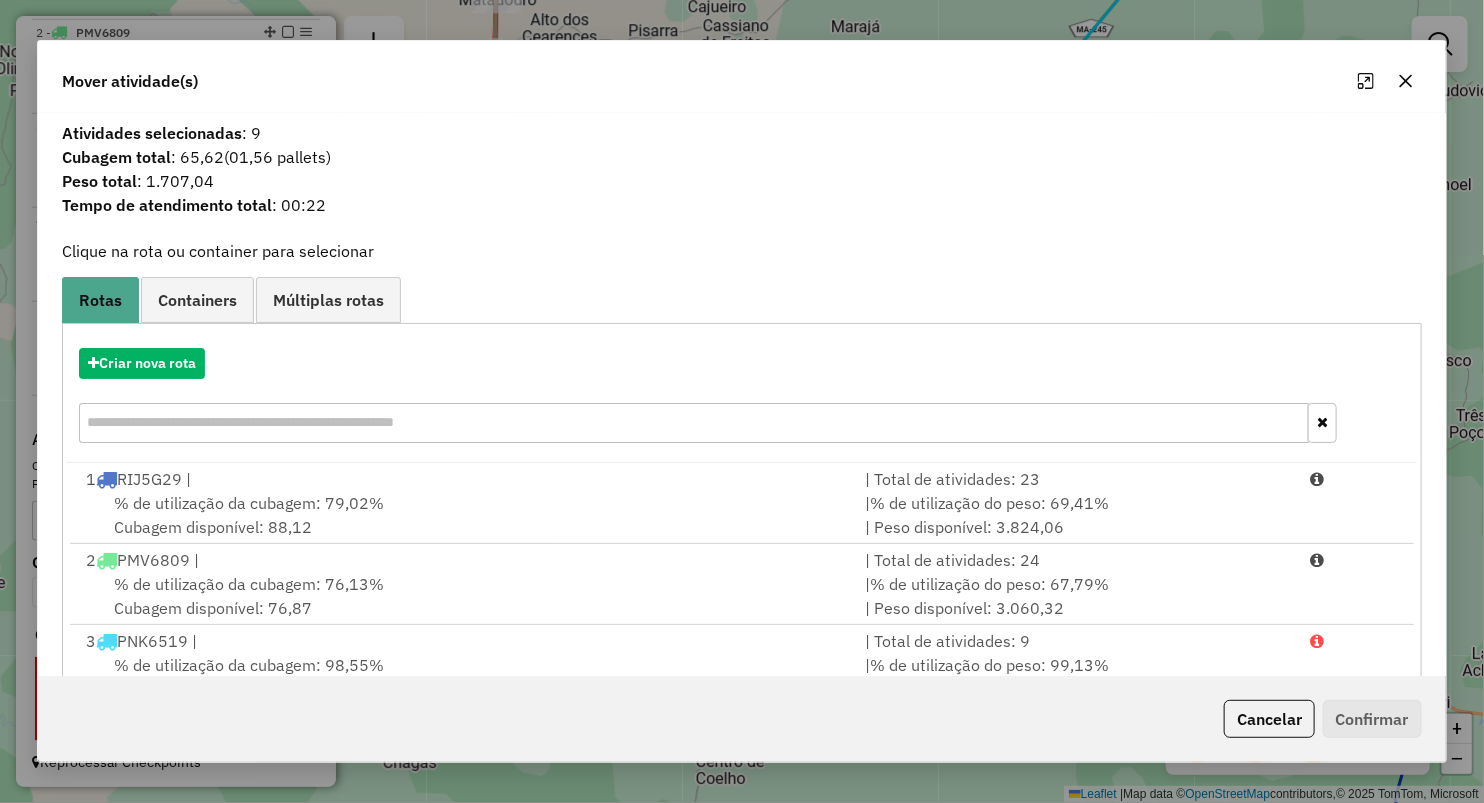 click 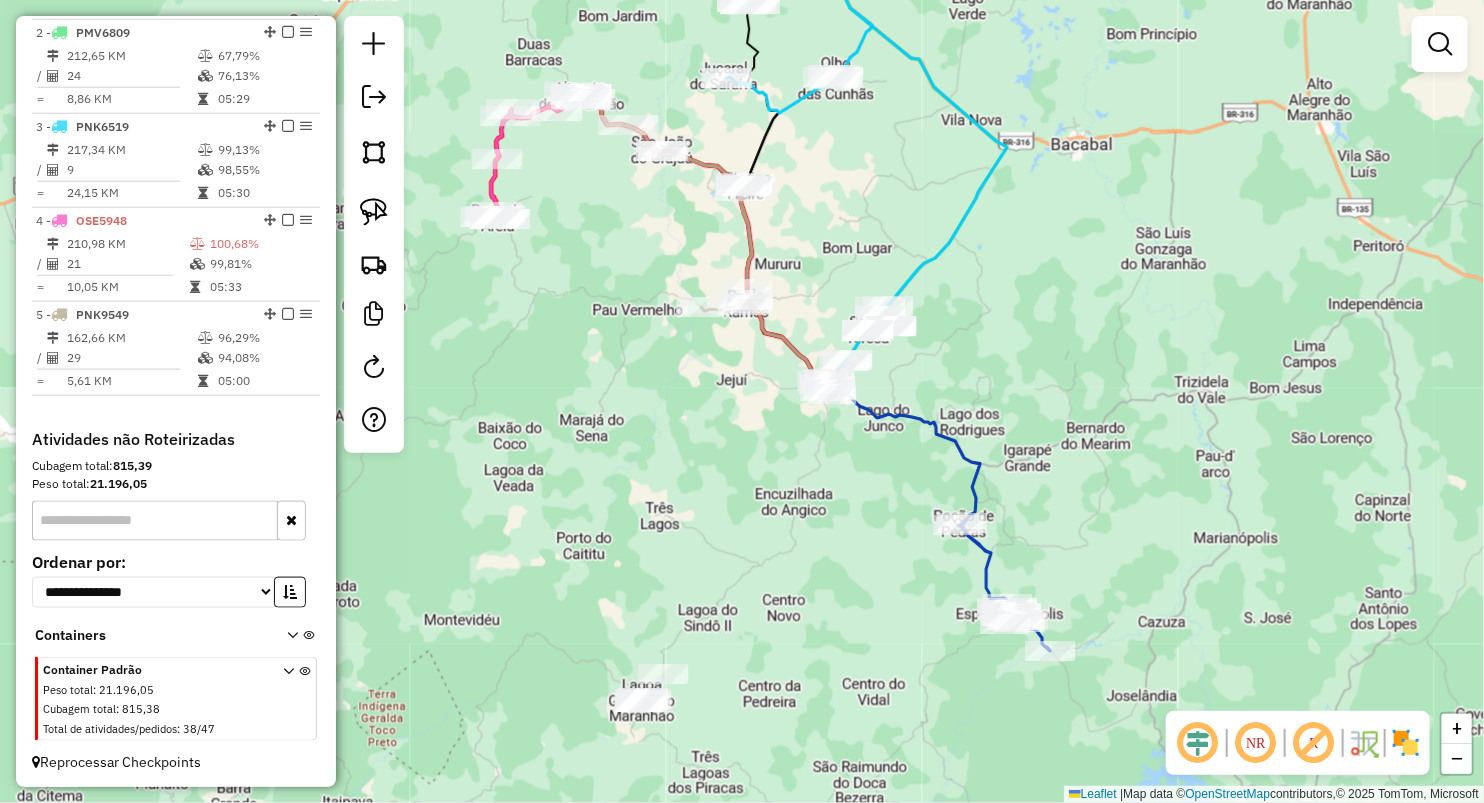 drag, startPoint x: 814, startPoint y: 596, endPoint x: 812, endPoint y: 428, distance: 168.0119 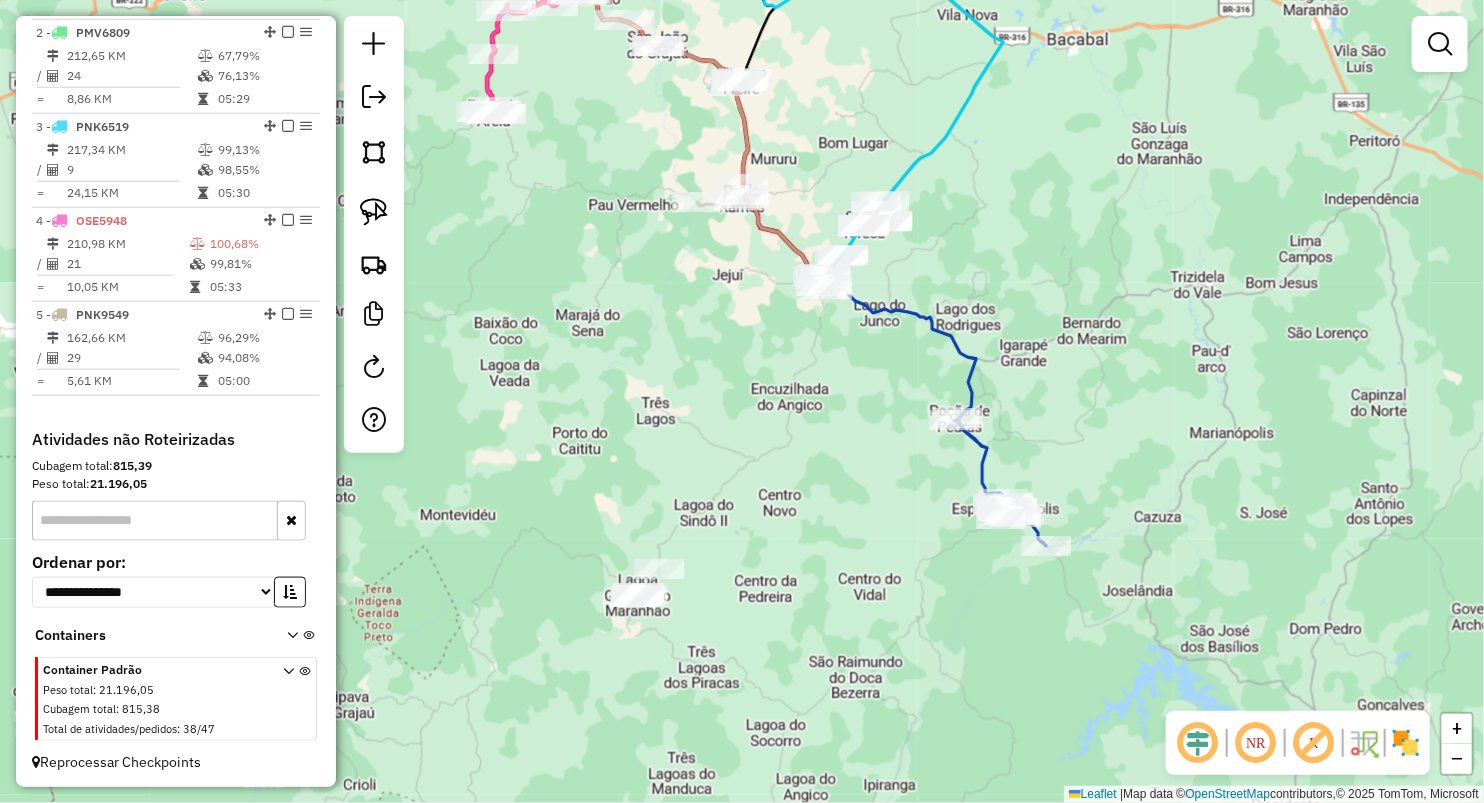 drag, startPoint x: 383, startPoint y: 211, endPoint x: 440, endPoint y: 217, distance: 57.31492 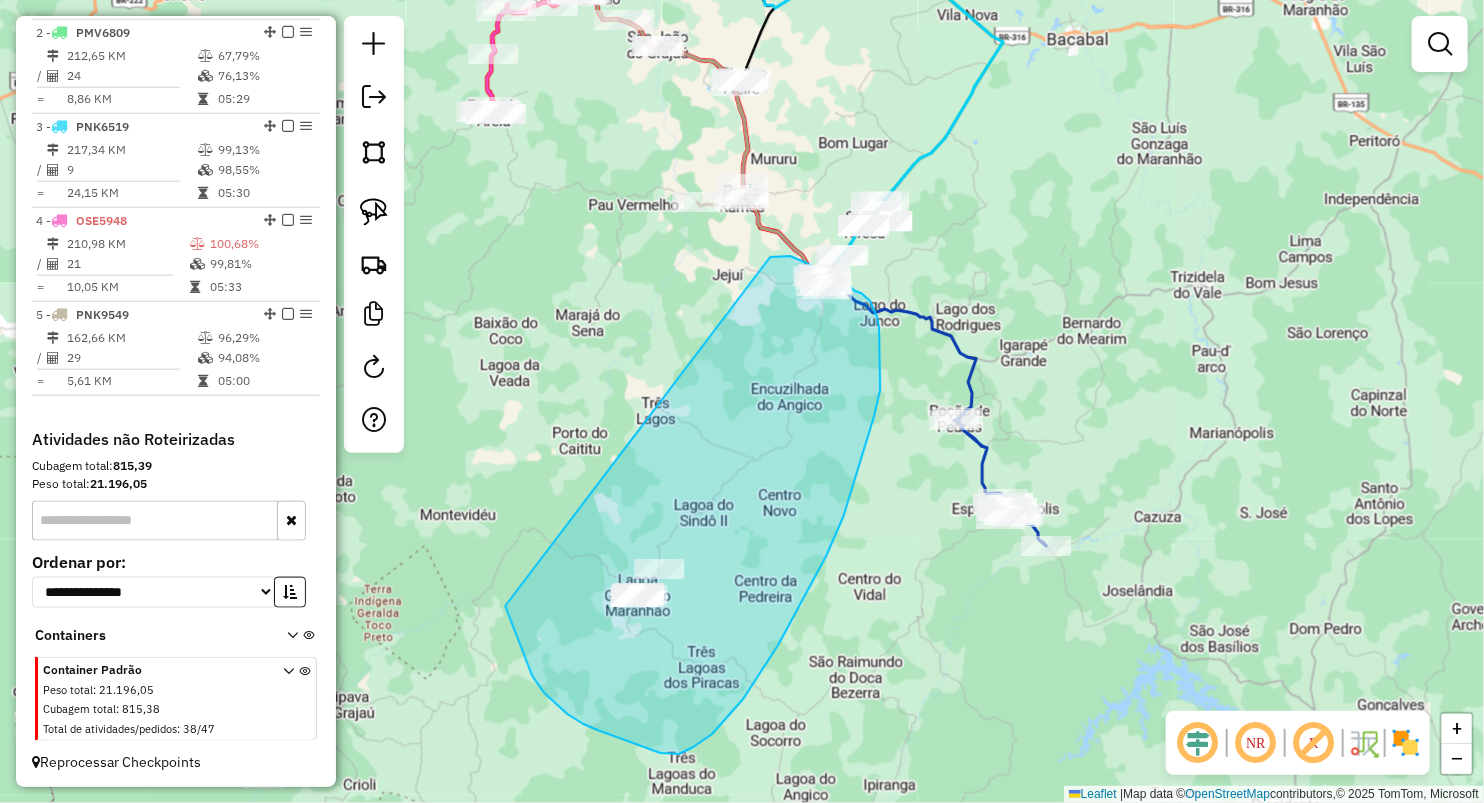 drag, startPoint x: 785, startPoint y: 256, endPoint x: 440, endPoint y: 748, distance: 600.9068 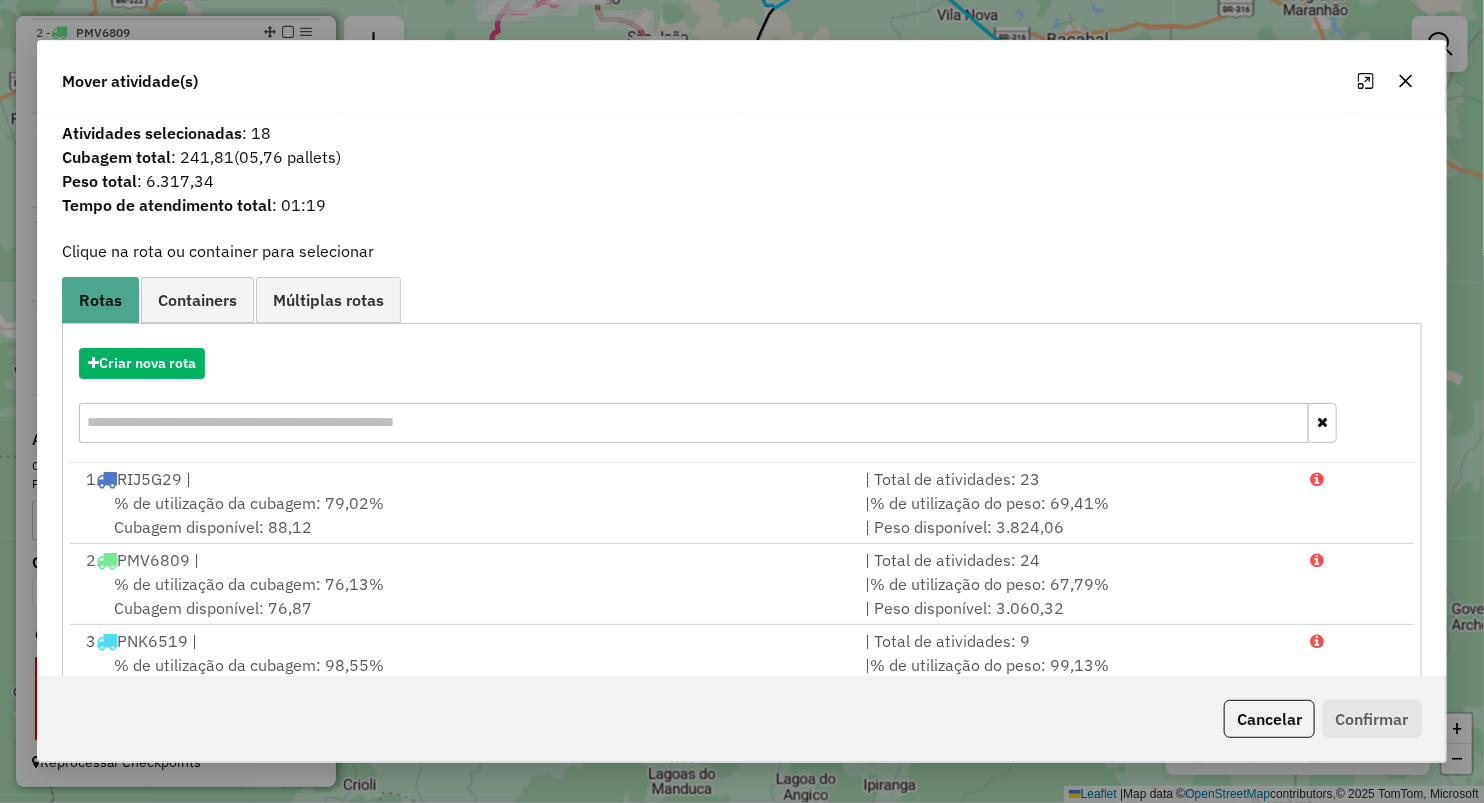 click 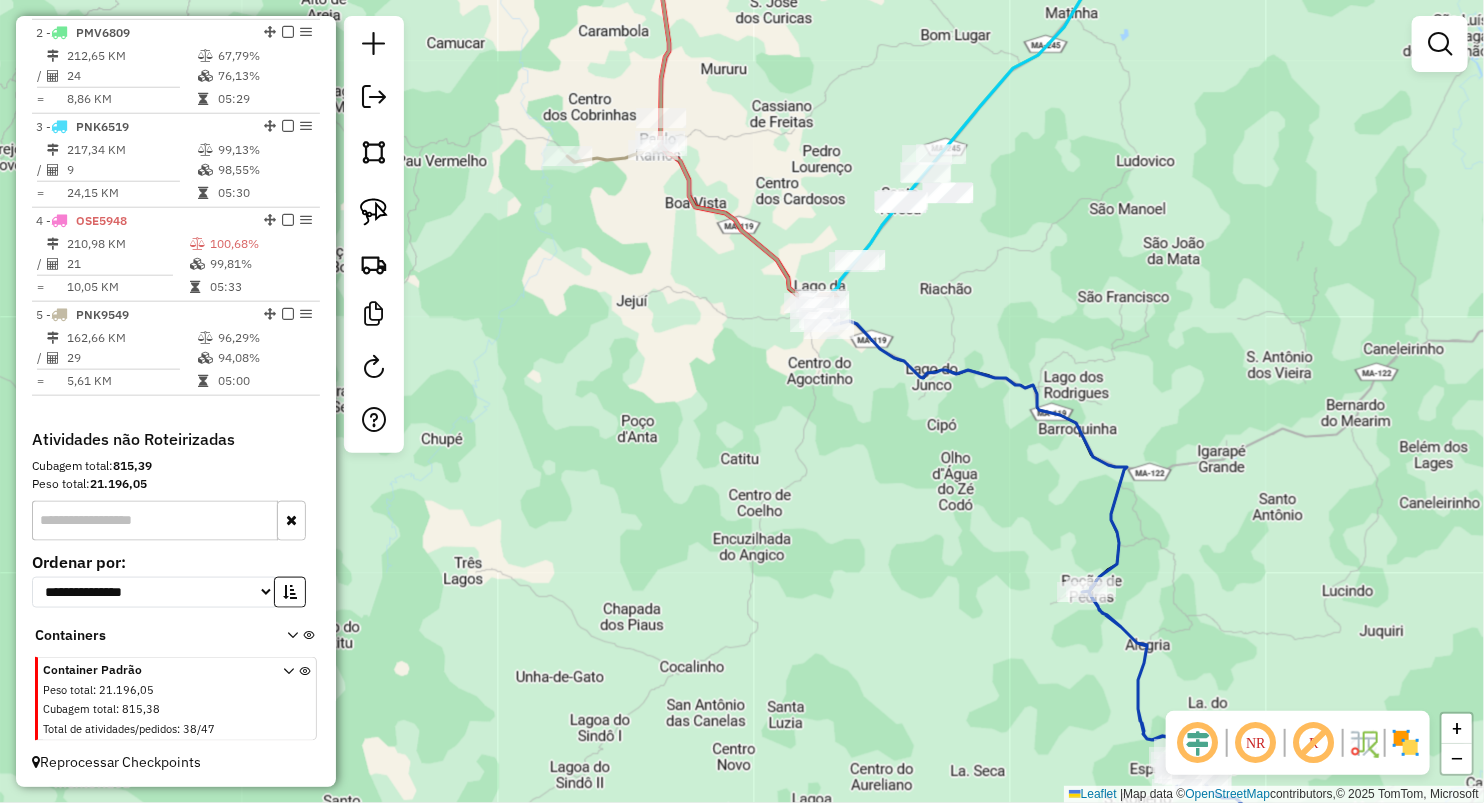 drag, startPoint x: 666, startPoint y: 452, endPoint x: 655, endPoint y: 508, distance: 57.070133 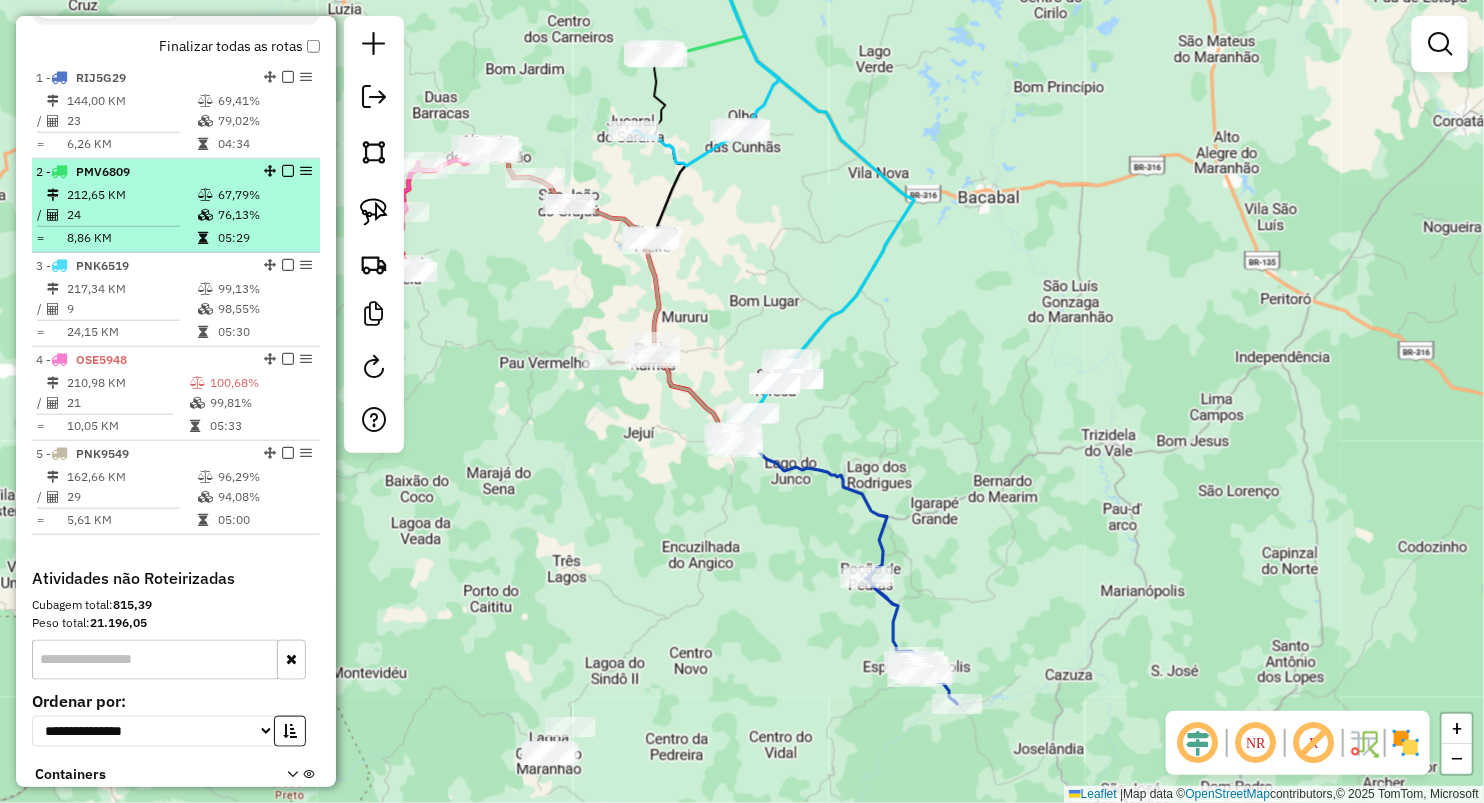 scroll, scrollTop: 618, scrollLeft: 0, axis: vertical 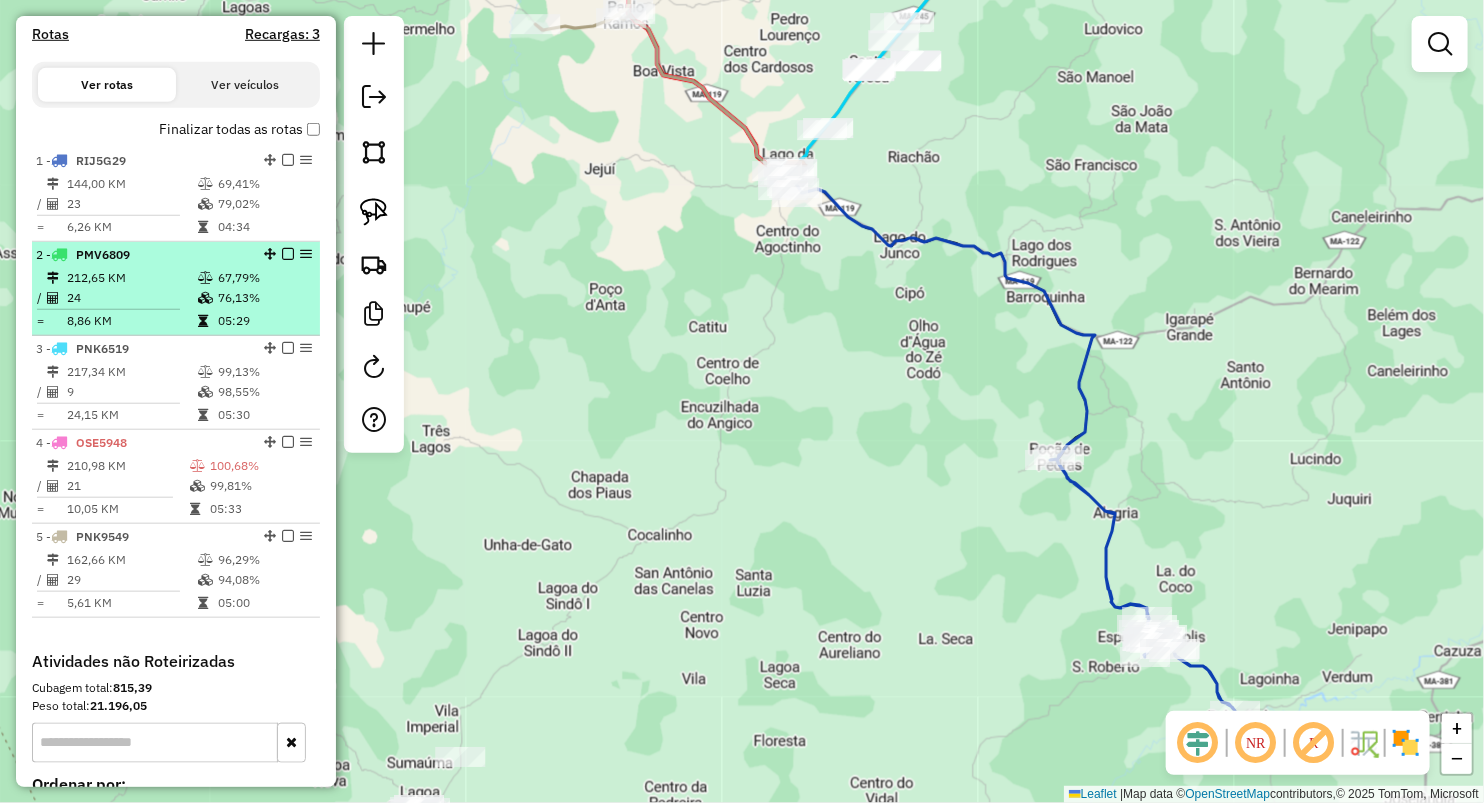 click on "212,65 KM" at bounding box center [131, 278] 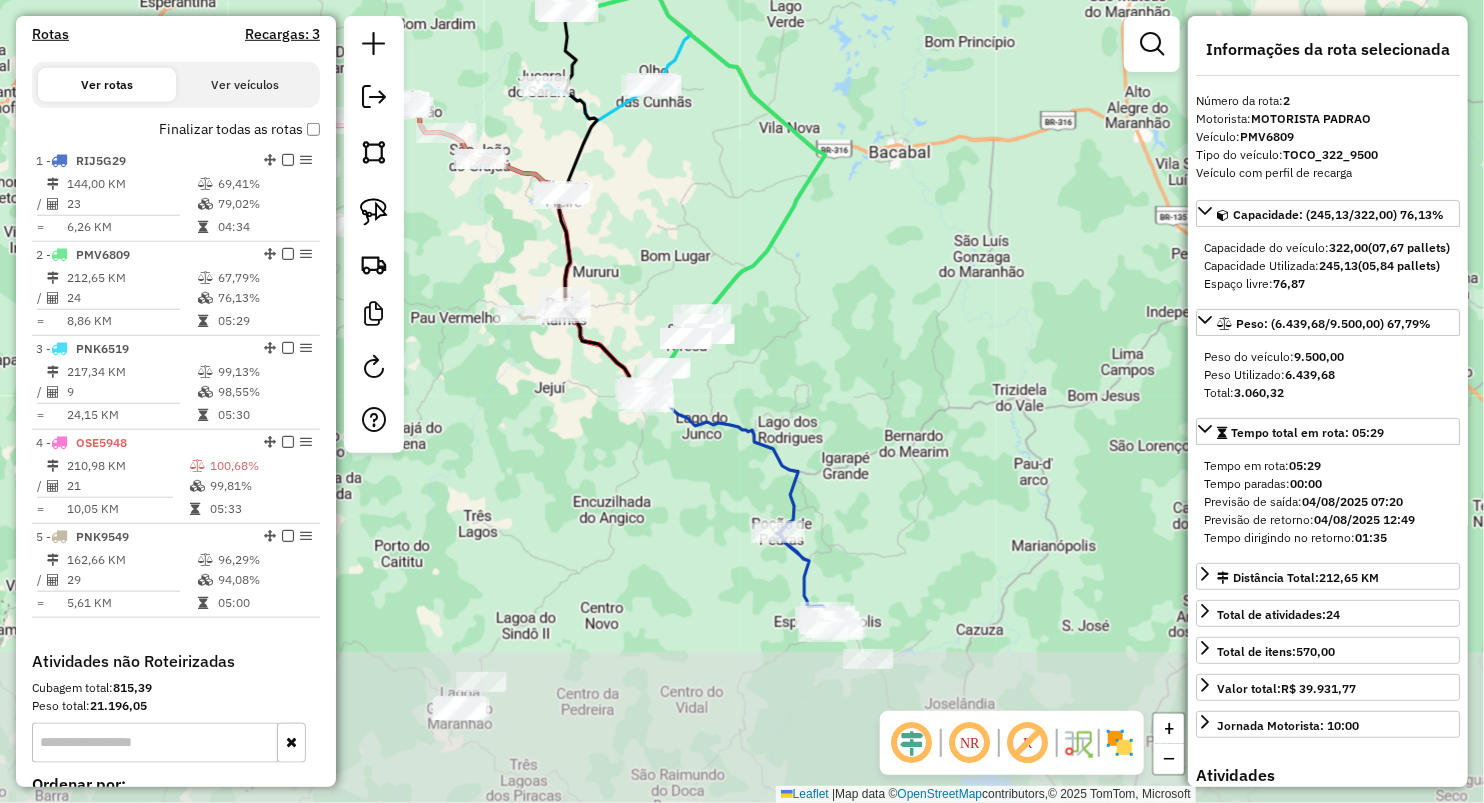 drag, startPoint x: 528, startPoint y: 630, endPoint x: 480, endPoint y: 371, distance: 263.41034 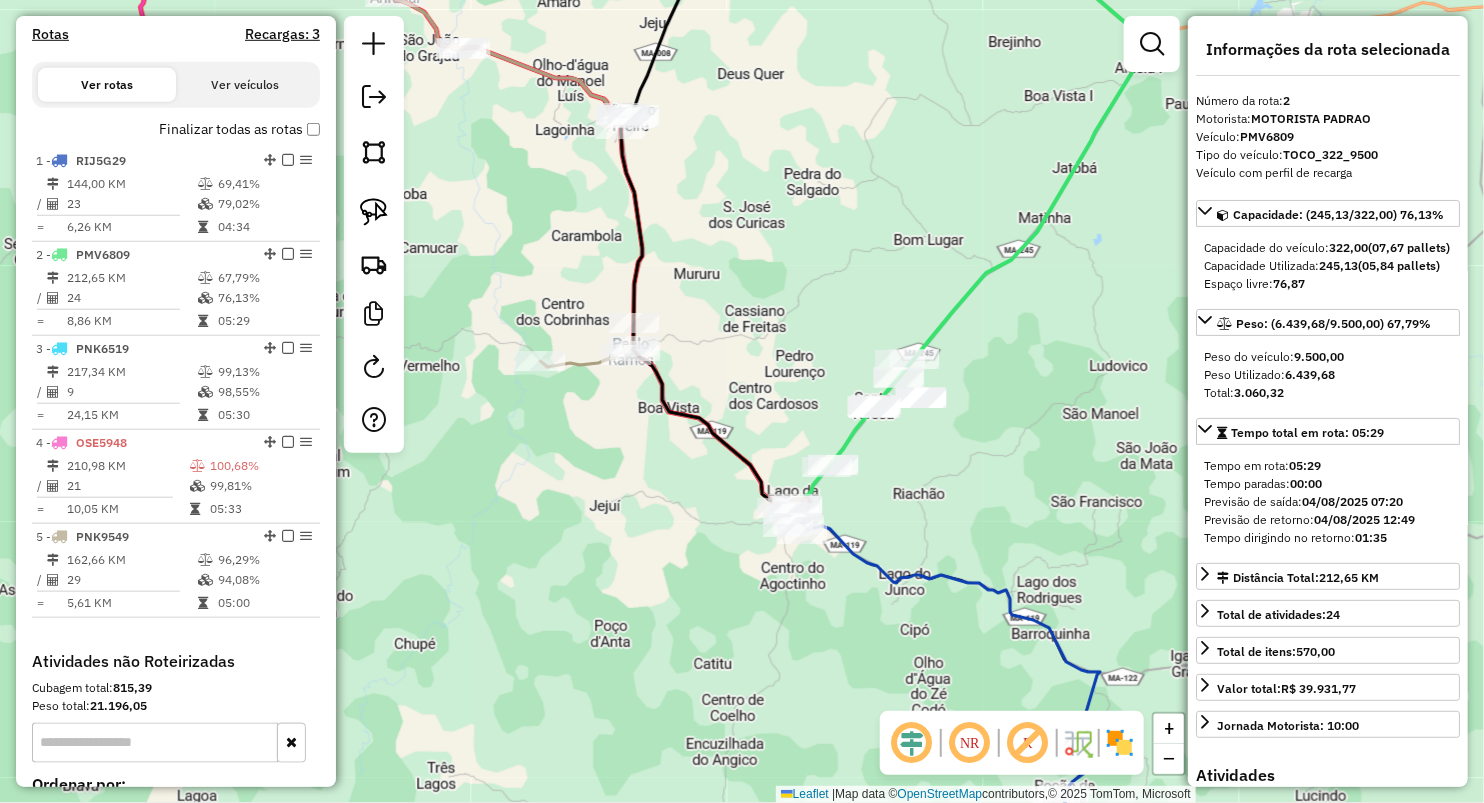 drag, startPoint x: 480, startPoint y: 258, endPoint x: 530, endPoint y: 264, distance: 50.358715 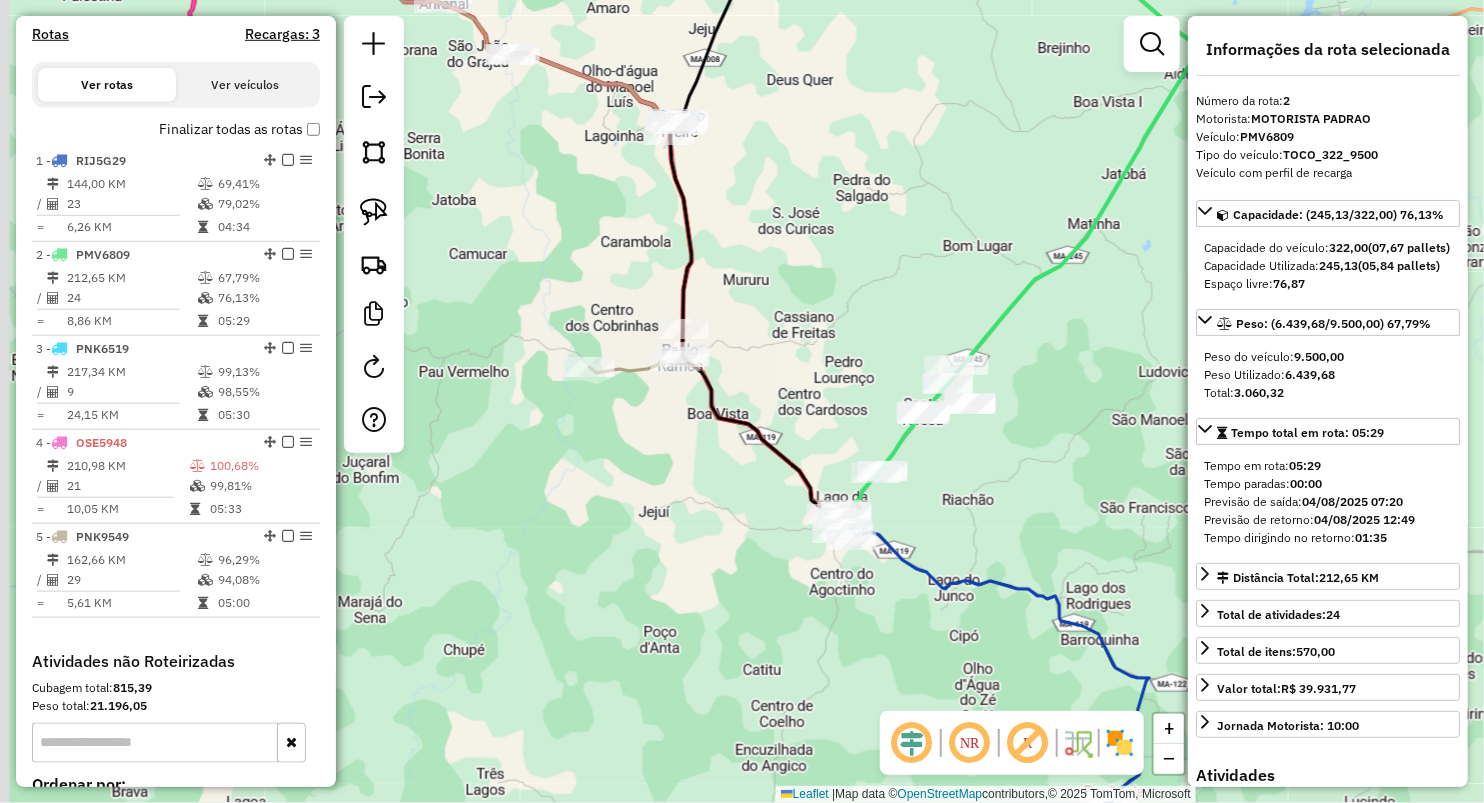 click on "Janela de atendimento Grade de atendimento Capacidade Transportadoras Veículos Cliente Pedidos  Rotas Selecione os dias de semana para filtrar as janelas de atendimento  Seg   Ter   Qua   Qui   Sex   Sáb   Dom  Informe o período da janela de atendimento: De: Até:  Filtrar exatamente a janela do cliente  Considerar janela de atendimento padrão  Selecione os dias de semana para filtrar as grades de atendimento  Seg   Ter   Qua   Qui   Sex   Sáb   Dom   Considerar clientes sem dia de atendimento cadastrado  Clientes fora do dia de atendimento selecionado Filtrar as atividades entre os valores definidos abaixo:  Peso mínimo:   Peso máximo:   Cubagem mínima:   Cubagem máxima:   De:   Até:  Filtrar as atividades entre o tempo de atendimento definido abaixo:  De:   Até:   Considerar capacidade total dos clientes não roteirizados Transportadora: Selecione um ou mais itens Tipo de veículo: Selecione um ou mais itens Veículo: Selecione um ou mais itens Motorista: Selecione um ou mais itens Nome: Rótulo:" 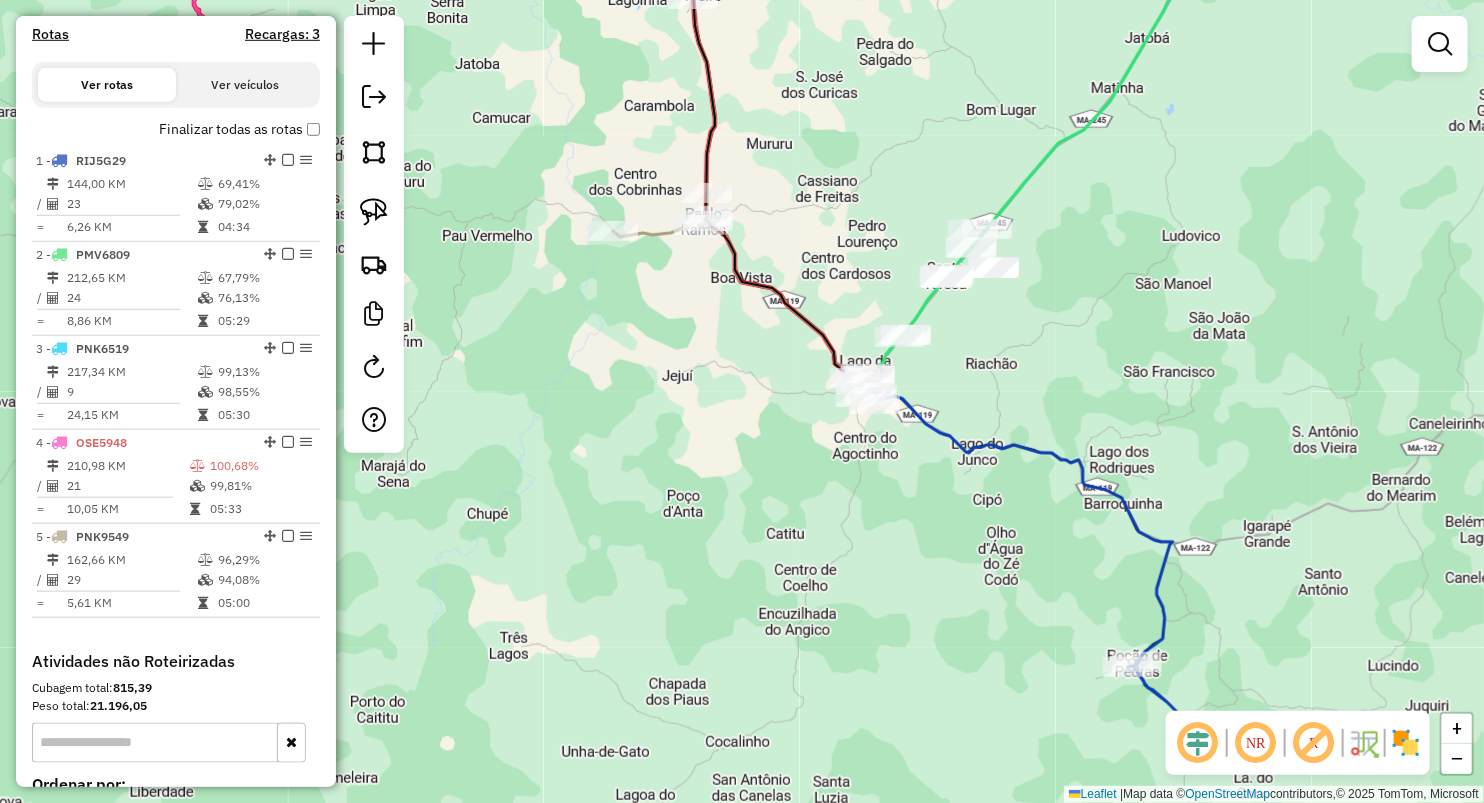 drag, startPoint x: 632, startPoint y: 466, endPoint x: 651, endPoint y: 324, distance: 143.26549 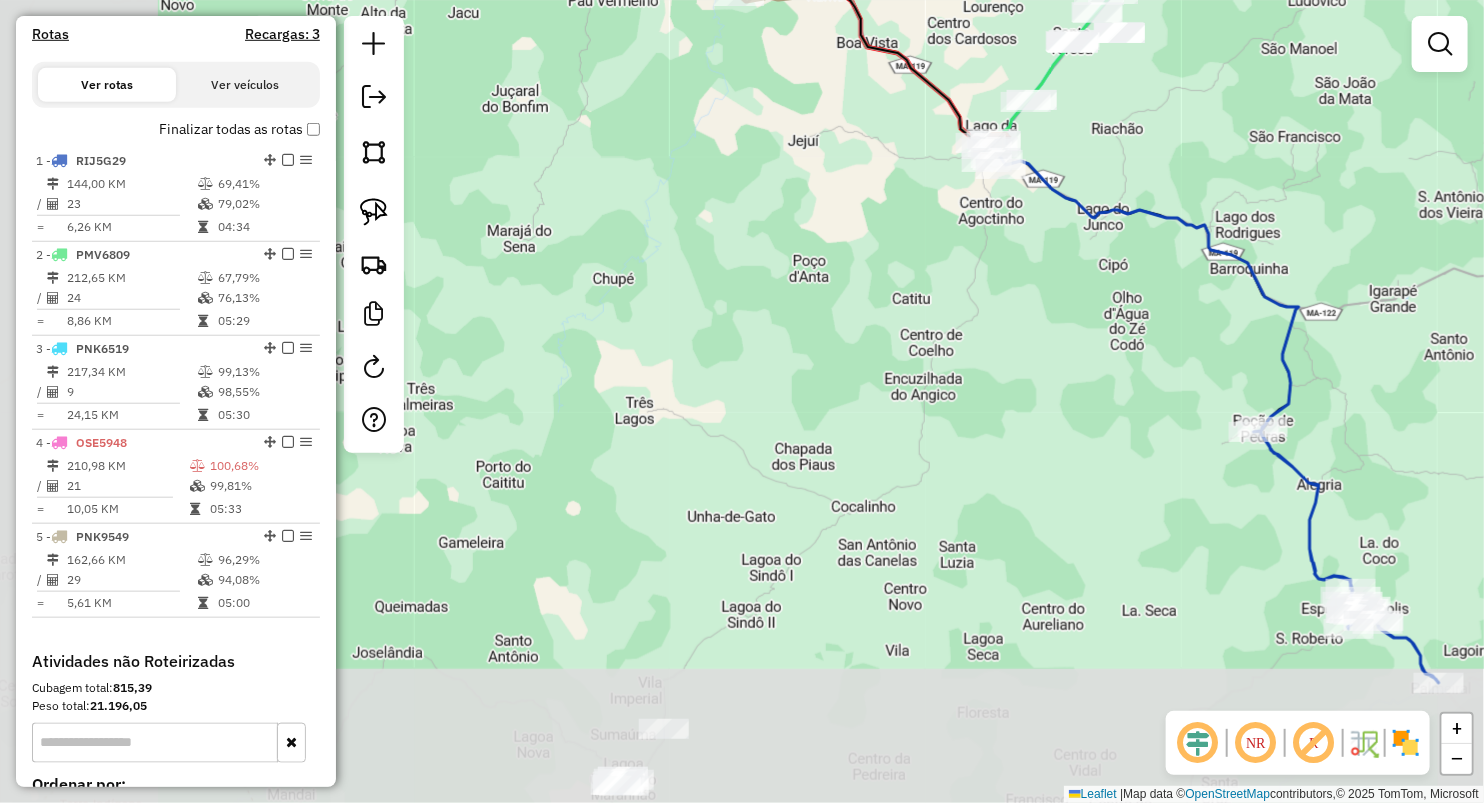 drag, startPoint x: 638, startPoint y: 495, endPoint x: 973, endPoint y: 305, distance: 385.12985 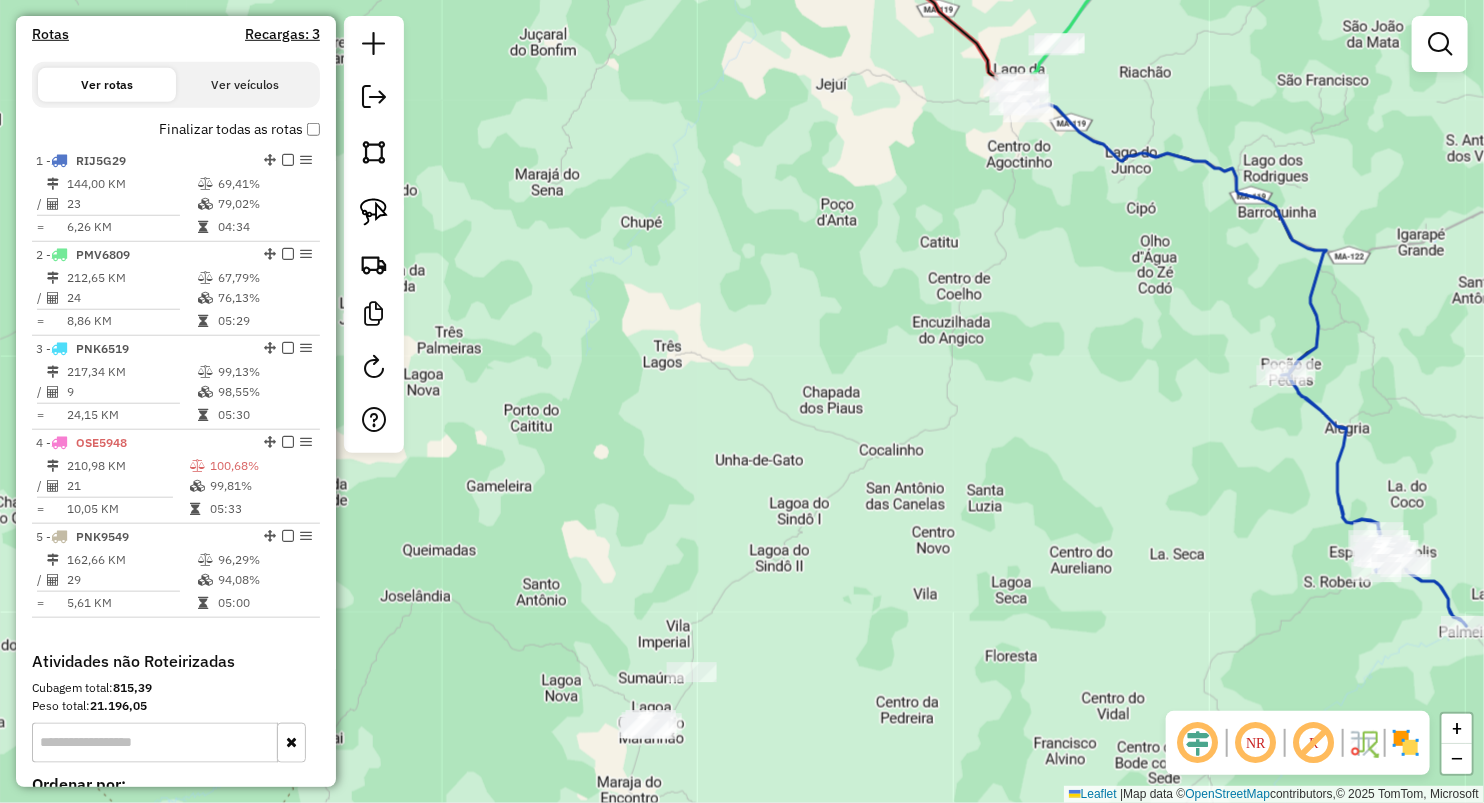 drag, startPoint x: 973, startPoint y: 305, endPoint x: 975, endPoint y: 279, distance: 26.076809 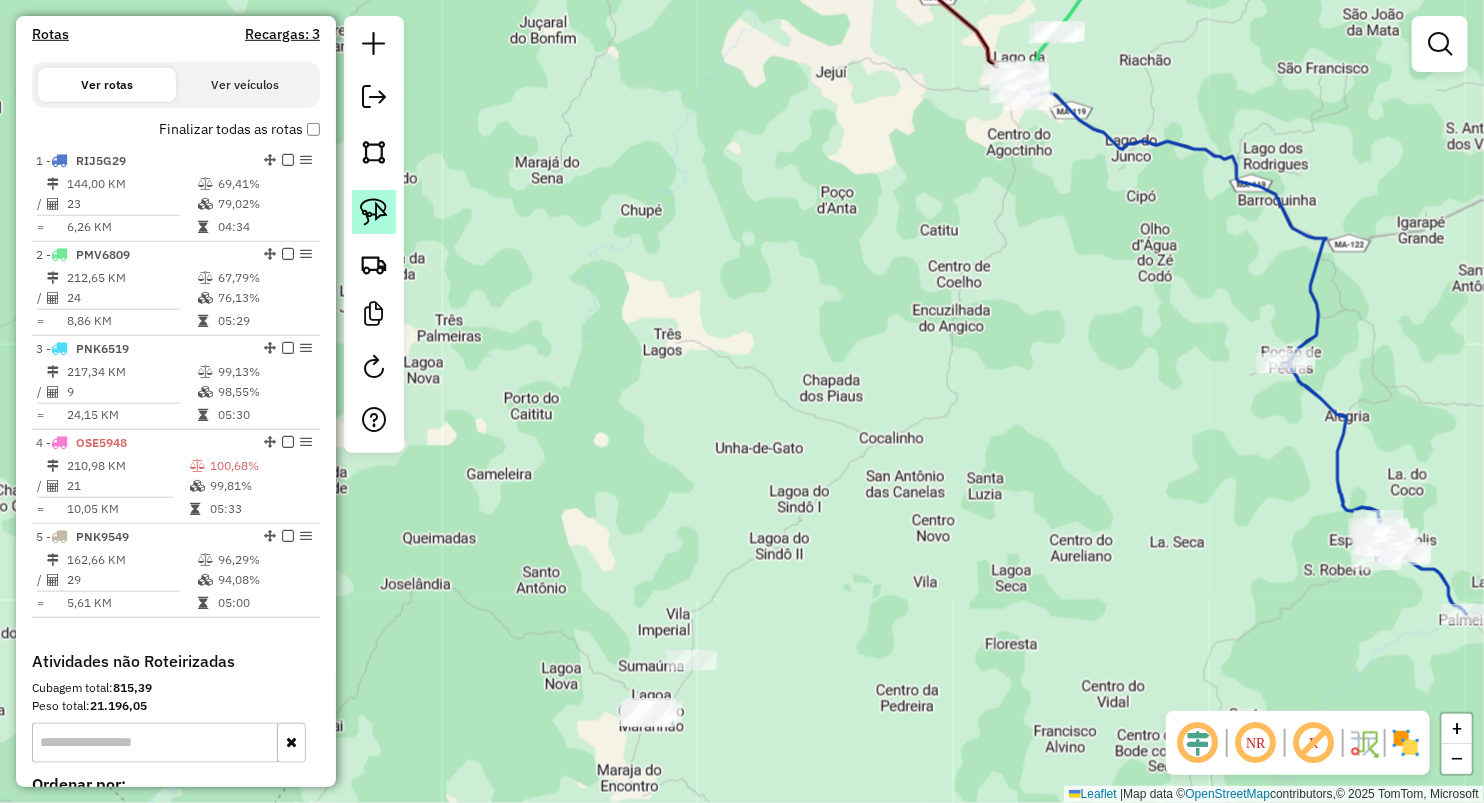 click 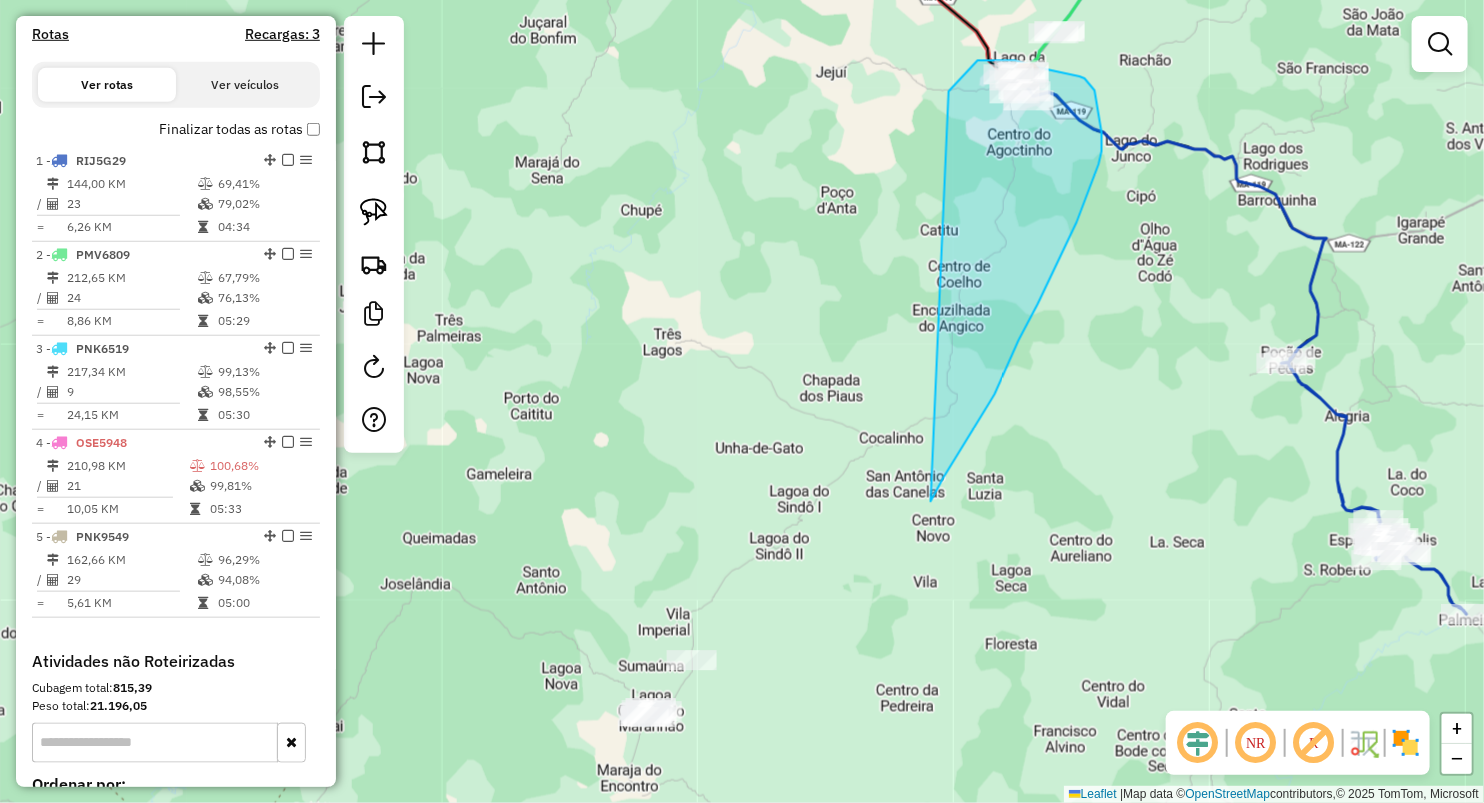 drag, startPoint x: 968, startPoint y: 70, endPoint x: 768, endPoint y: 716, distance: 676.2514 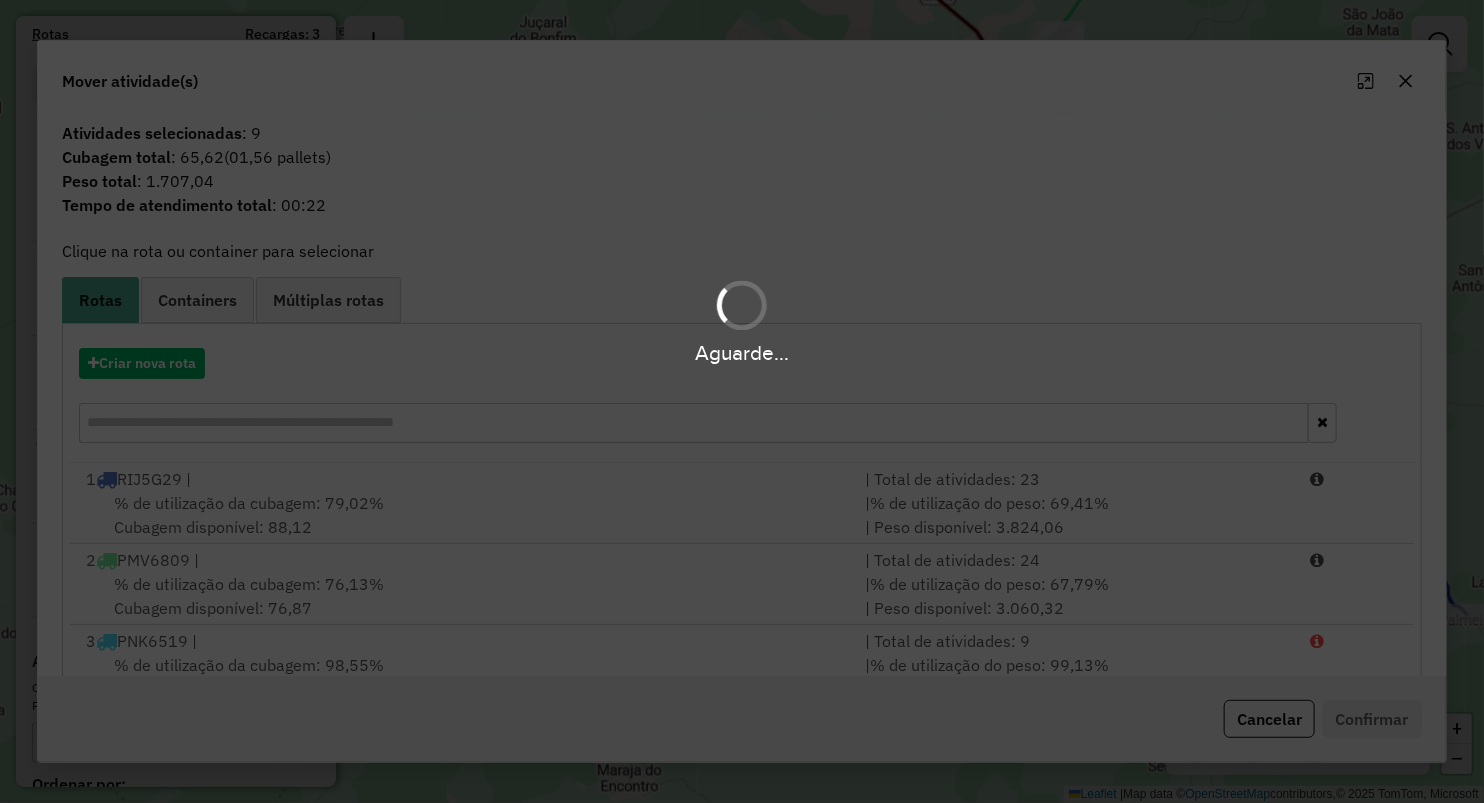 click on "Aguarde...  Pop-up bloqueado!  Seu navegador bloqueou automáticamente a abertura de uma nova janela.   Acesse as configurações e adicione o endereço do sistema a lista de permissão.   Fechar  Informações da Sessão 974450 - [DATE]     Criação: [DATE] [TIME]   Depósito:  M4K LAGO DA PEDRA  Total de rotas:  5  Distância Total:  947,64 km  Tempo total:  26:06  Valor total:  R$ 371.740,83  - Total roteirizado:  R$ 249.345,86  - Total não roteirizado:  R$ 122.394,97  Total de Atividades Roteirizadas:  106  Total de Pedidos Roteirizados:  160  Peso total roteirizado:  38.626,21  Cubagem total roteirizado:  1.477,76  Total de Atividades não Roteirizadas:  38  Total de Pedidos não Roteirizados:  47 Total de caixas por viagem:  1.477,76 /   5 =  295,55 Média de Atividades por viagem:  106 /   5 =  21,20 Ocupação média da frota:  90,25%   Rotas vários dias:  0  Clientes Priorizados NR:  0 Rotas  Recargas: 3   Ver rotas   Ver veículos  Finalizar todas as rotas   1 -       RIJ5G29   69,41%  /" at bounding box center (742, 401) 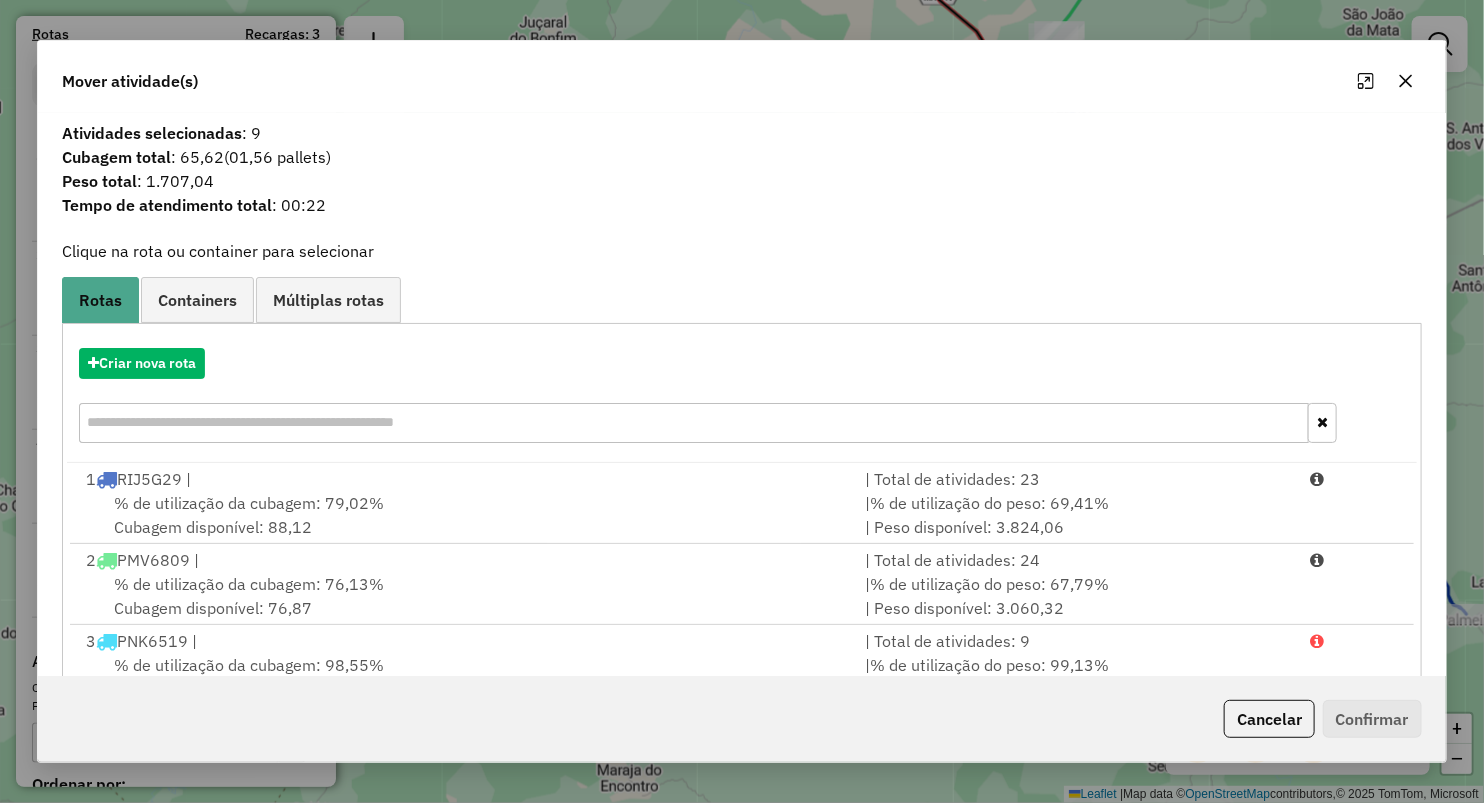 click 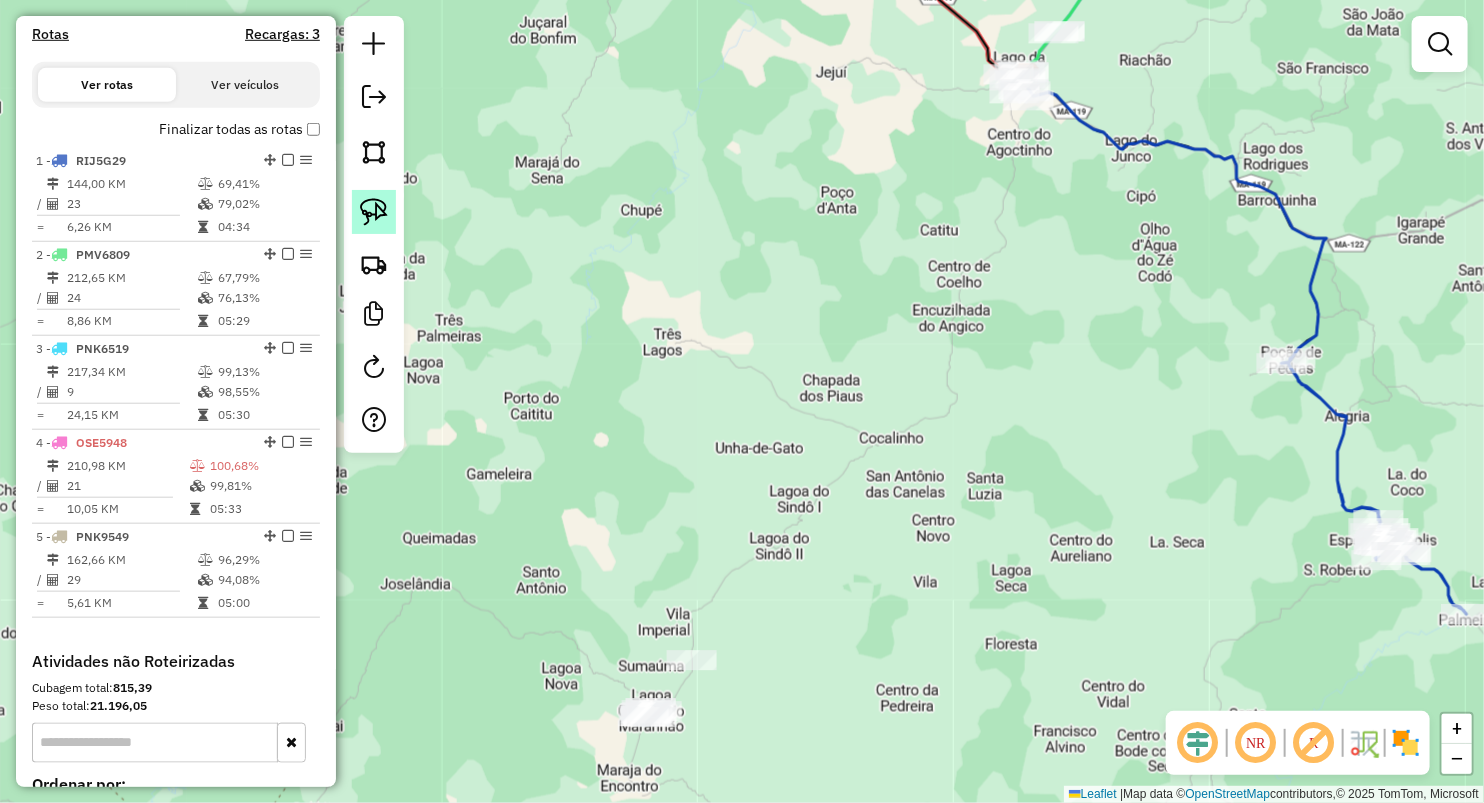 click 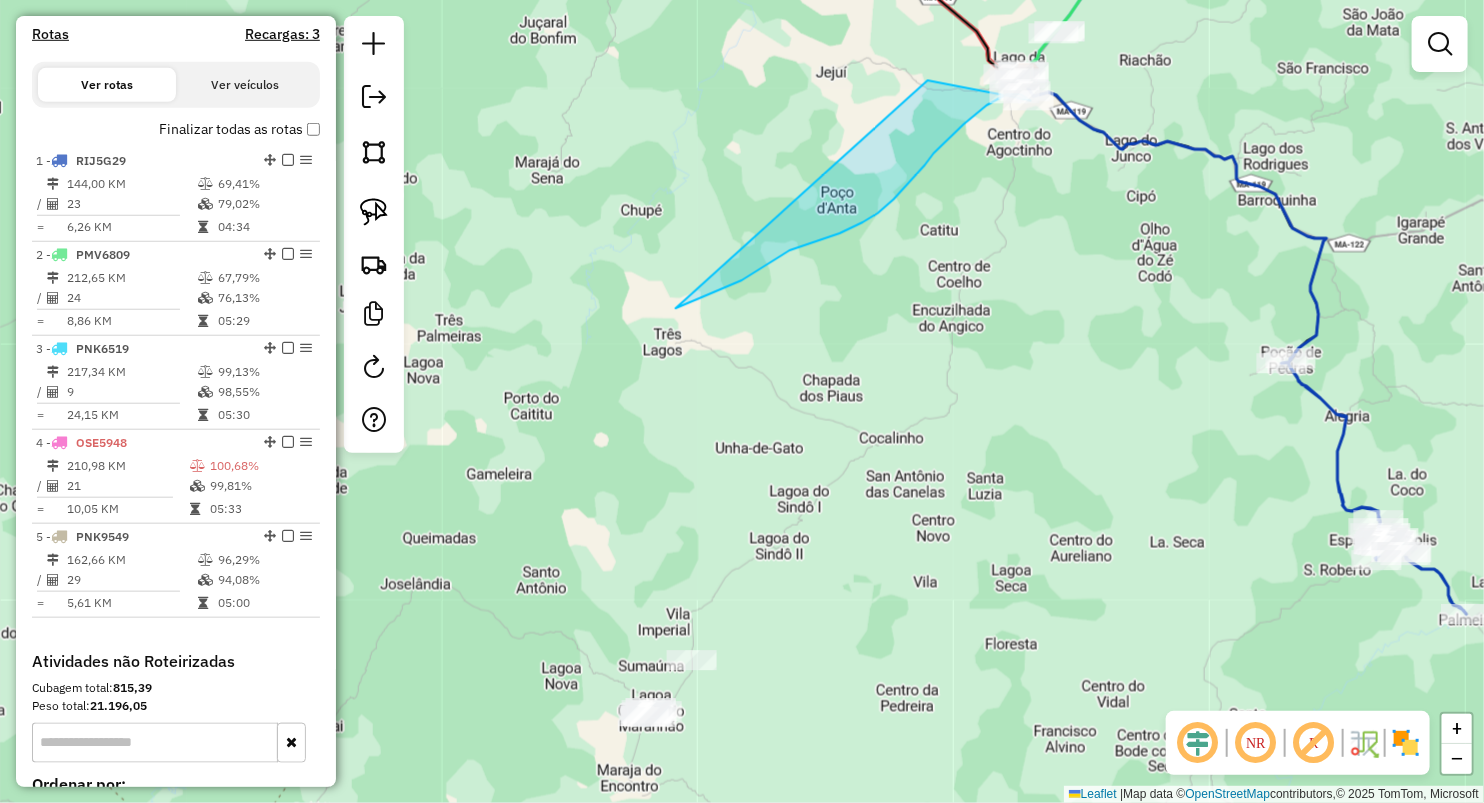 click on "Janela de atendimento Grade de atendimento Capacidade Transportadoras Veículos Cliente Pedidos  Rotas Selecione os dias de semana para filtrar as janelas de atendimento  Seg   Ter   Qua   Qui   Sex   Sáb   Dom  Informe o período da janela de atendimento: De: Até:  Filtrar exatamente a janela do cliente  Considerar janela de atendimento padrão  Selecione os dias de semana para filtrar as grades de atendimento  Seg   Ter   Qua   Qui   Sex   Sáb   Dom   Considerar clientes sem dia de atendimento cadastrado  Clientes fora do dia de atendimento selecionado Filtrar as atividades entre os valores definidos abaixo:  Peso mínimo:   Peso máximo:   Cubagem mínima:   Cubagem máxima:   De:   Até:  Filtrar as atividades entre o tempo de atendimento definido abaixo:  De:   Até:   Considerar capacidade total dos clientes não roteirizados Transportadora: Selecione um ou mais itens Tipo de veículo: Selecione um ou mais itens Veículo: Selecione um ou mais itens Motorista: Selecione um ou mais itens Nome: Rótulo:" 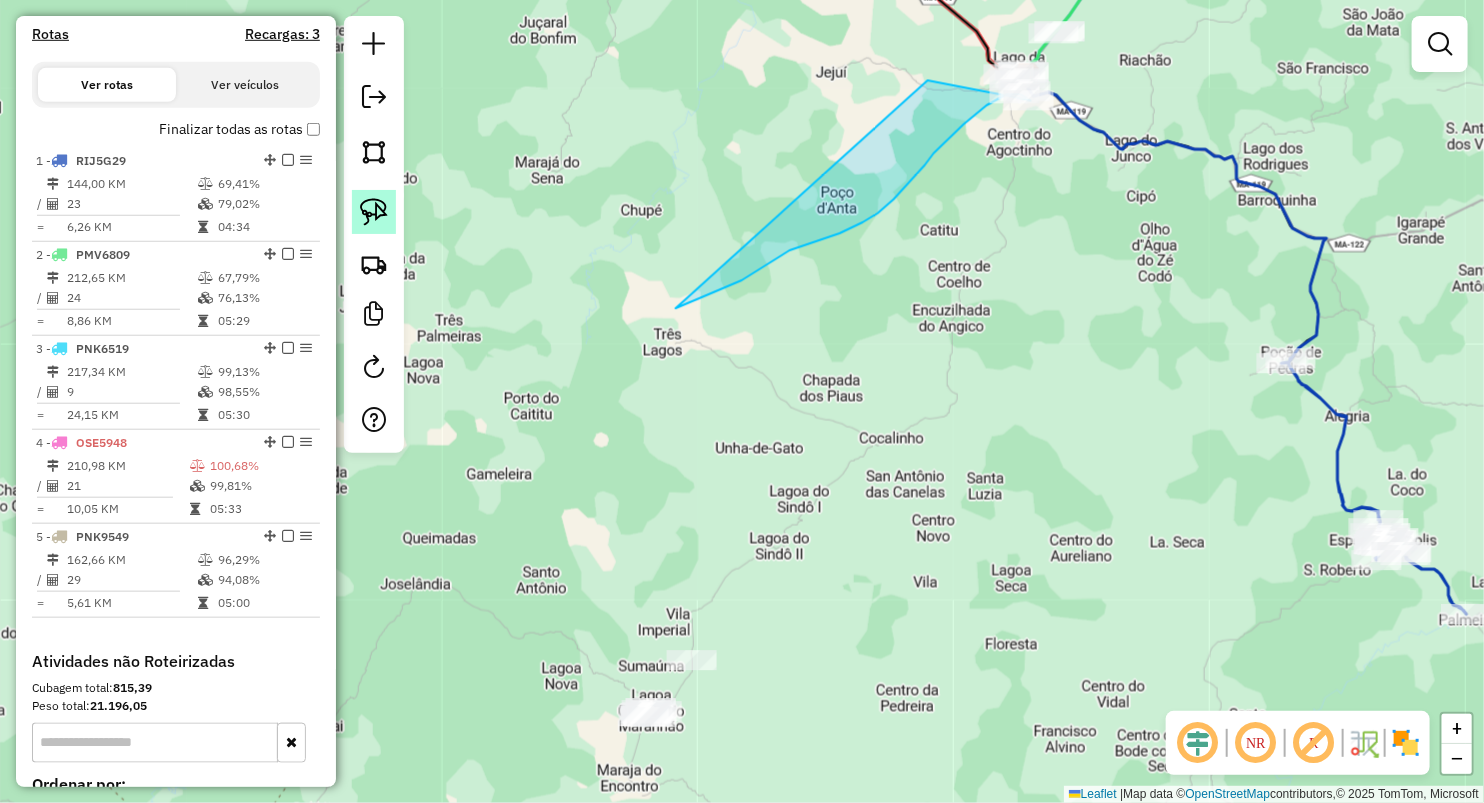 click 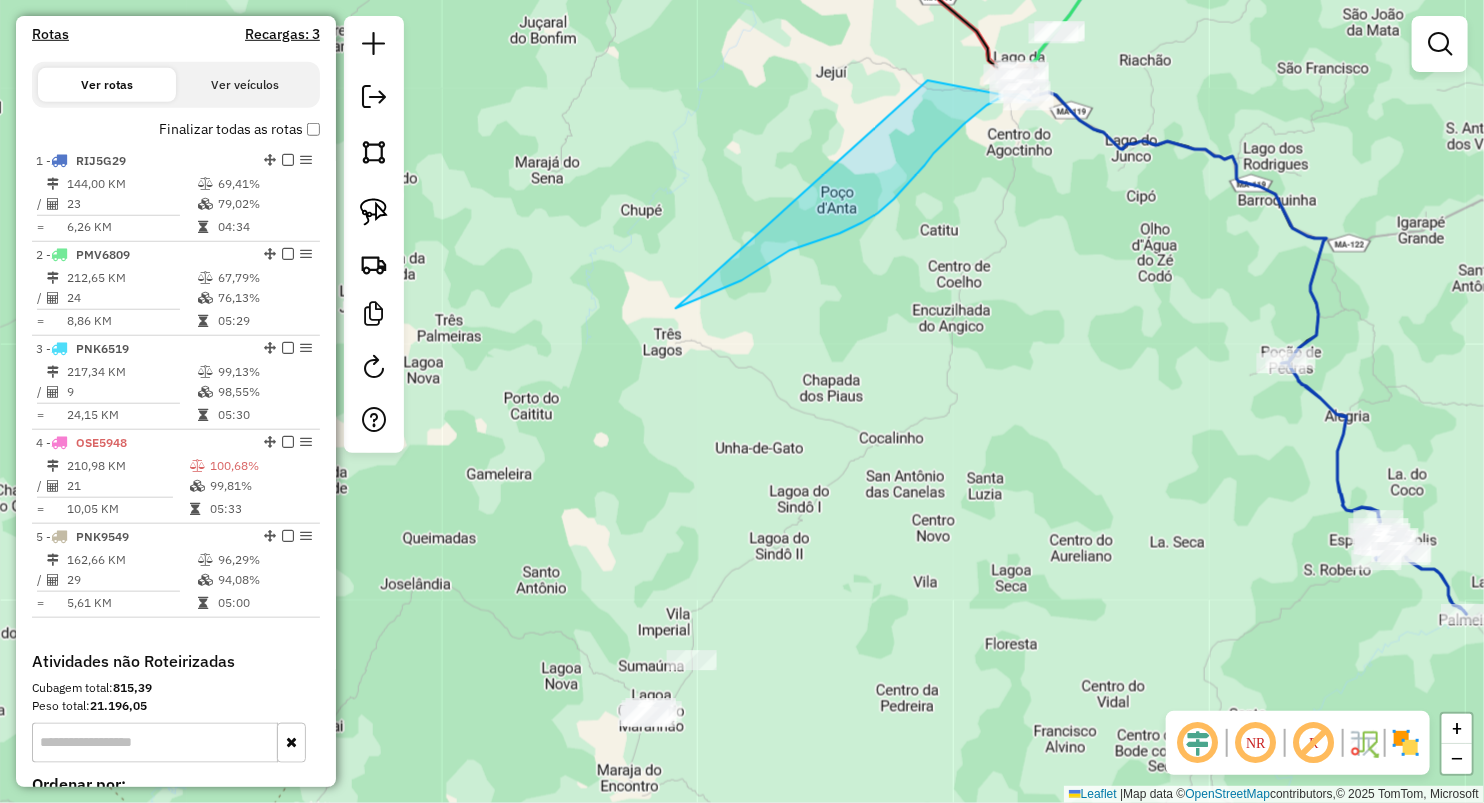 click on "Janela de atendimento Grade de atendimento Capacidade Transportadoras Veículos Cliente Pedidos  Rotas Selecione os dias de semana para filtrar as janelas de atendimento  Seg   Ter   Qua   Qui   Sex   Sáb   Dom  Informe o período da janela de atendimento: De: Até:  Filtrar exatamente a janela do cliente  Considerar janela de atendimento padrão  Selecione os dias de semana para filtrar as grades de atendimento  Seg   Ter   Qua   Qui   Sex   Sáb   Dom   Considerar clientes sem dia de atendimento cadastrado  Clientes fora do dia de atendimento selecionado Filtrar as atividades entre os valores definidos abaixo:  Peso mínimo:   Peso máximo:   Cubagem mínima:   Cubagem máxima:   De:   Até:  Filtrar as atividades entre o tempo de atendimento definido abaixo:  De:   Até:   Considerar capacidade total dos clientes não roteirizados Transportadora: Selecione um ou mais itens Tipo de veículo: Selecione um ou mais itens Veículo: Selecione um ou mais itens Motorista: Selecione um ou mais itens Nome: Rótulo:" 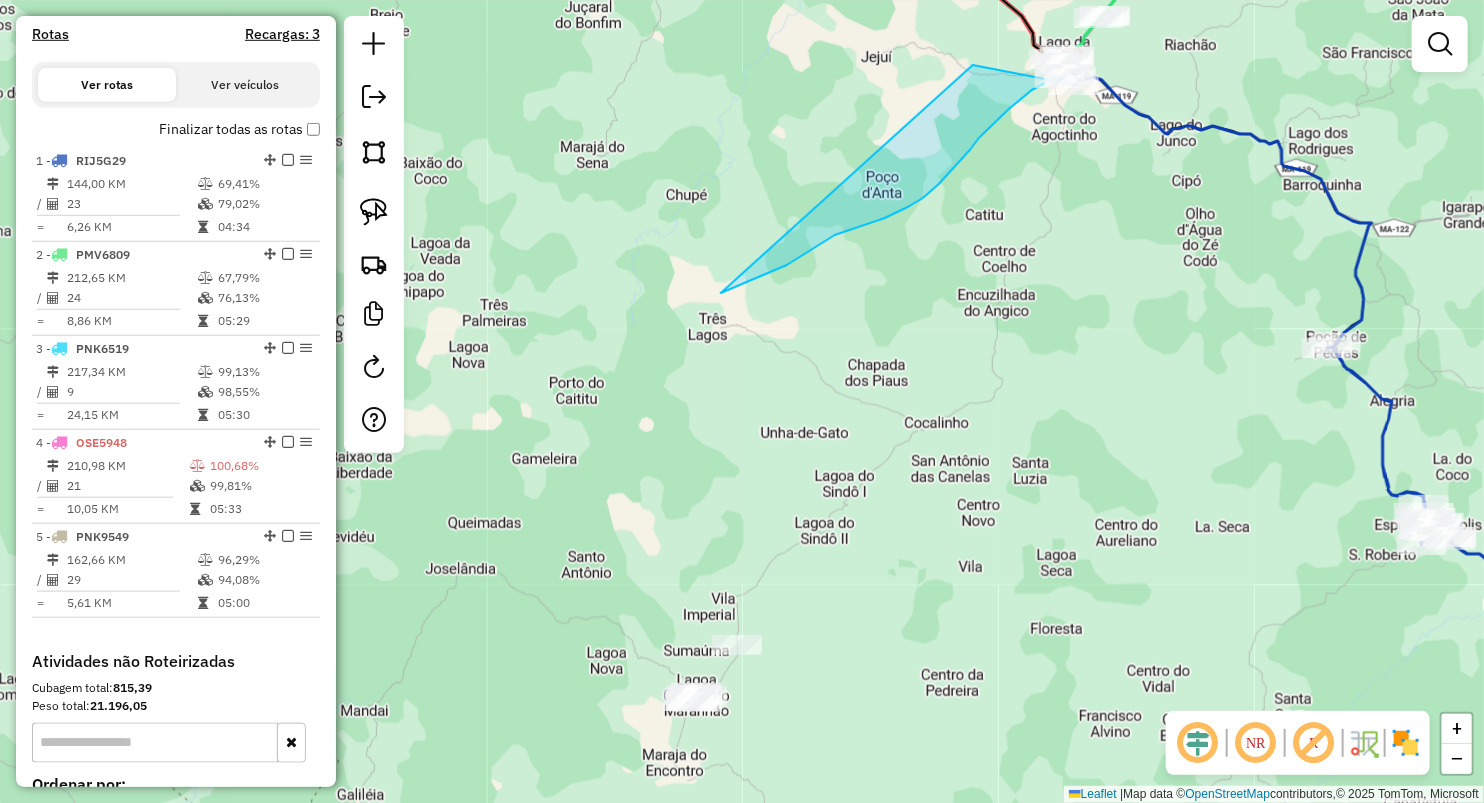 drag, startPoint x: 1007, startPoint y: 59, endPoint x: 972, endPoint y: 58, distance: 35.014282 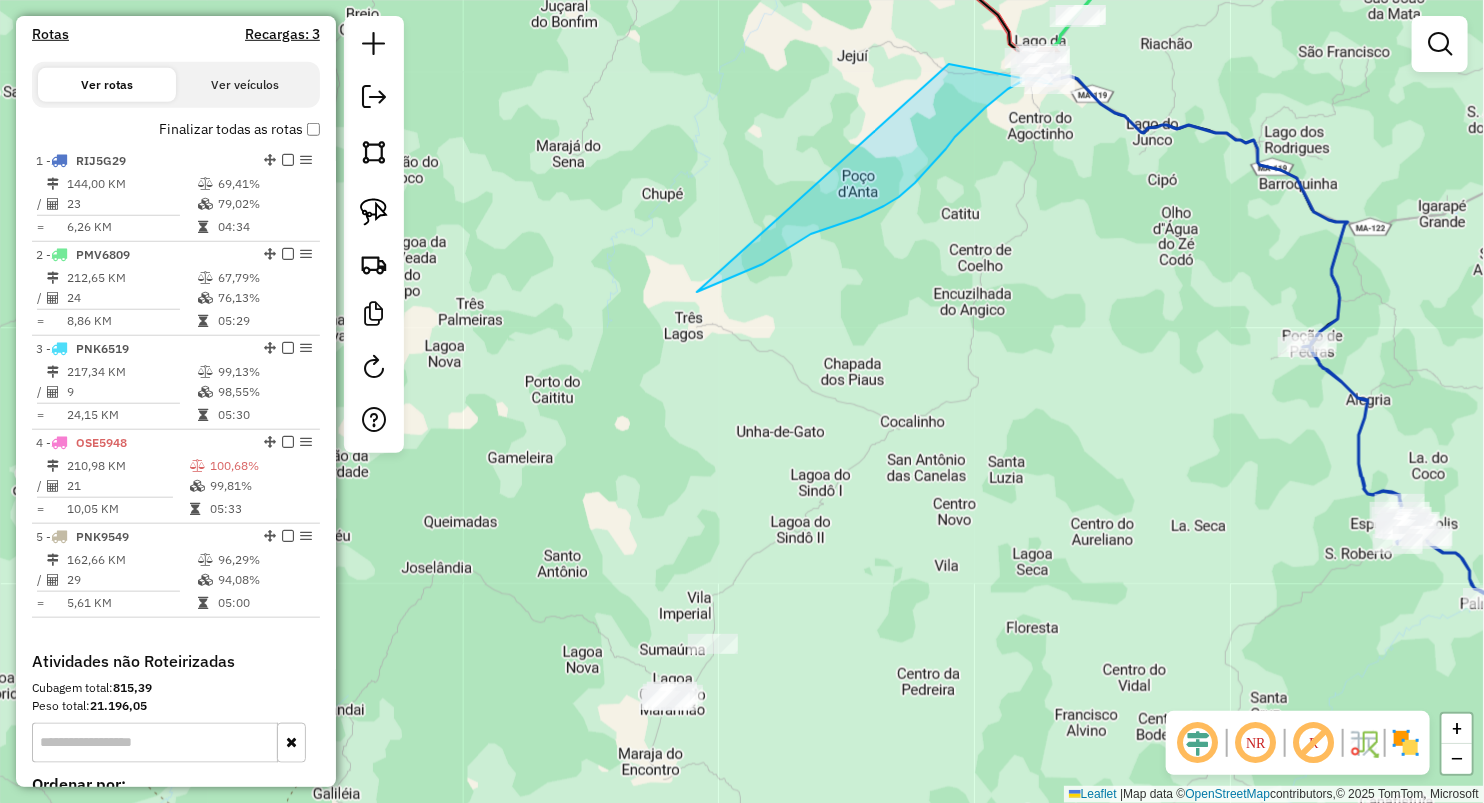 click on "Janela de atendimento Grade de atendimento Capacidade Transportadoras Veículos Cliente Pedidos  Rotas Selecione os dias de semana para filtrar as janelas de atendimento  Seg   Ter   Qua   Qui   Sex   Sáb   Dom  Informe o período da janela de atendimento: De: Até:  Filtrar exatamente a janela do cliente  Considerar janela de atendimento padrão  Selecione os dias de semana para filtrar as grades de atendimento  Seg   Ter   Qua   Qui   Sex   Sáb   Dom   Considerar clientes sem dia de atendimento cadastrado  Clientes fora do dia de atendimento selecionado Filtrar as atividades entre os valores definidos abaixo:  Peso mínimo:   Peso máximo:   Cubagem mínima:   Cubagem máxima:   De:   Até:  Filtrar as atividades entre o tempo de atendimento definido abaixo:  De:   Até:   Considerar capacidade total dos clientes não roteirizados Transportadora: Selecione um ou mais itens Tipo de veículo: Selecione um ou mais itens Veículo: Selecione um ou mais itens Motorista: Selecione um ou mais itens Nome: Rótulo:" 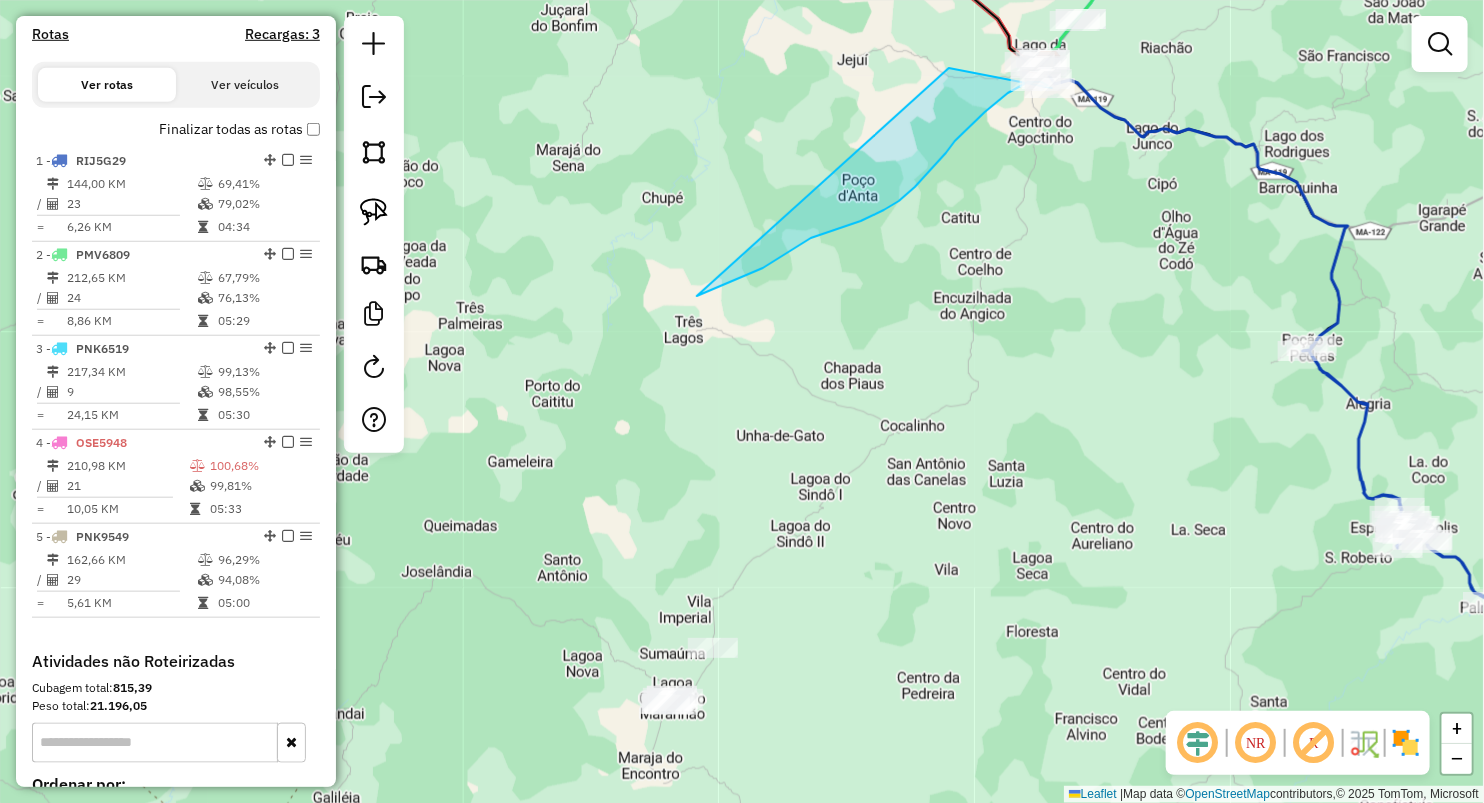 drag, startPoint x: 863, startPoint y: 207, endPoint x: 887, endPoint y: 245, distance: 44.94441 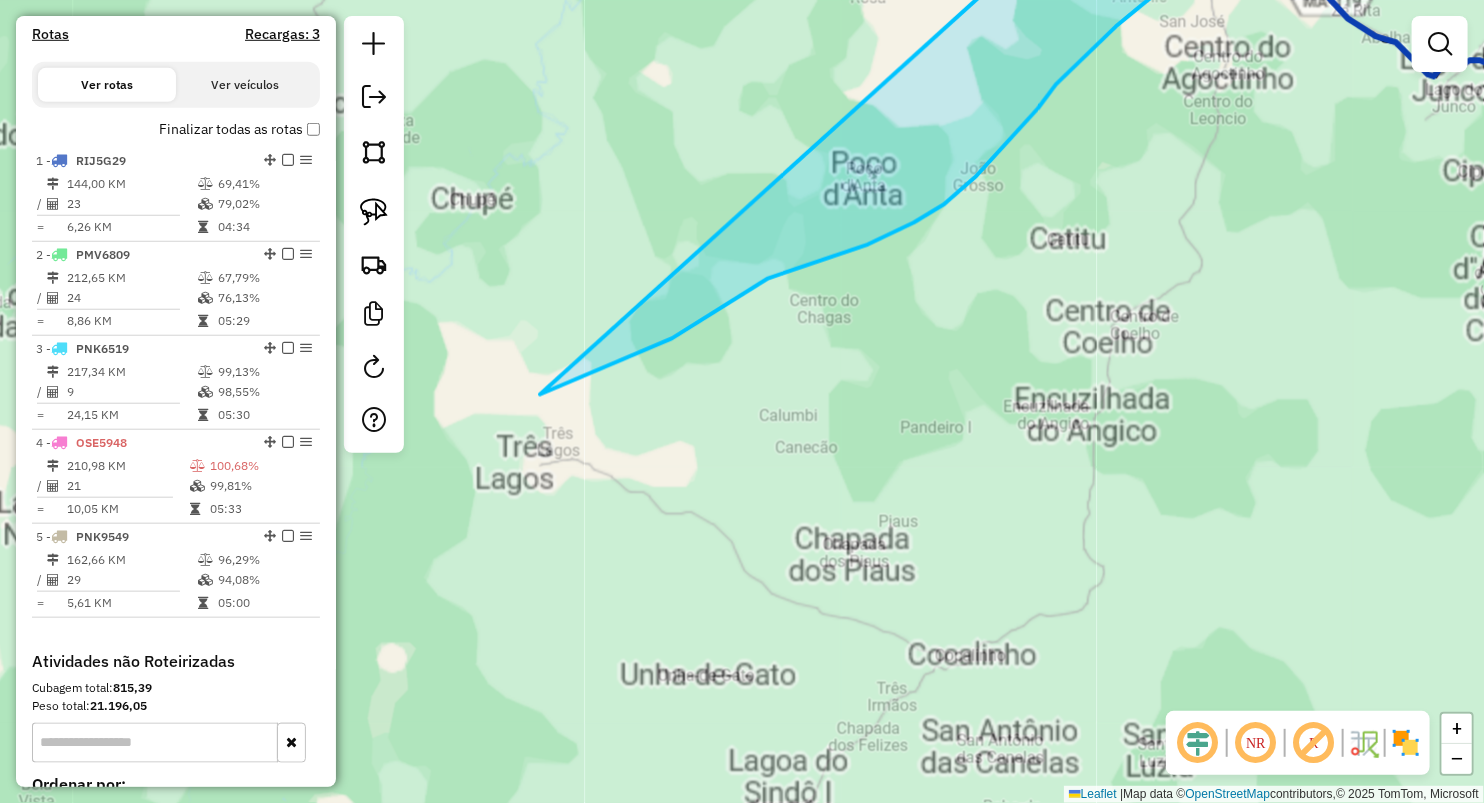 click on "Janela de atendimento Grade de atendimento Capacidade Transportadoras Veículos Cliente Pedidos  Rotas Selecione os dias de semana para filtrar as janelas de atendimento  Seg   Ter   Qua   Qui   Sex   Sáb   Dom  Informe o período da janela de atendimento: De: Até:  Filtrar exatamente a janela do cliente  Considerar janela de atendimento padrão  Selecione os dias de semana para filtrar as grades de atendimento  Seg   Ter   Qua   Qui   Sex   Sáb   Dom   Considerar clientes sem dia de atendimento cadastrado  Clientes fora do dia de atendimento selecionado Filtrar as atividades entre os valores definidos abaixo:  Peso mínimo:   Peso máximo:   Cubagem mínima:   Cubagem máxima:   De:   Até:  Filtrar as atividades entre o tempo de atendimento definido abaixo:  De:   Até:   Considerar capacidade total dos clientes não roteirizados Transportadora: Selecione um ou mais itens Tipo de veículo: Selecione um ou mais itens Veículo: Selecione um ou mais itens Motorista: Selecione um ou mais itens Nome: Rótulo:" 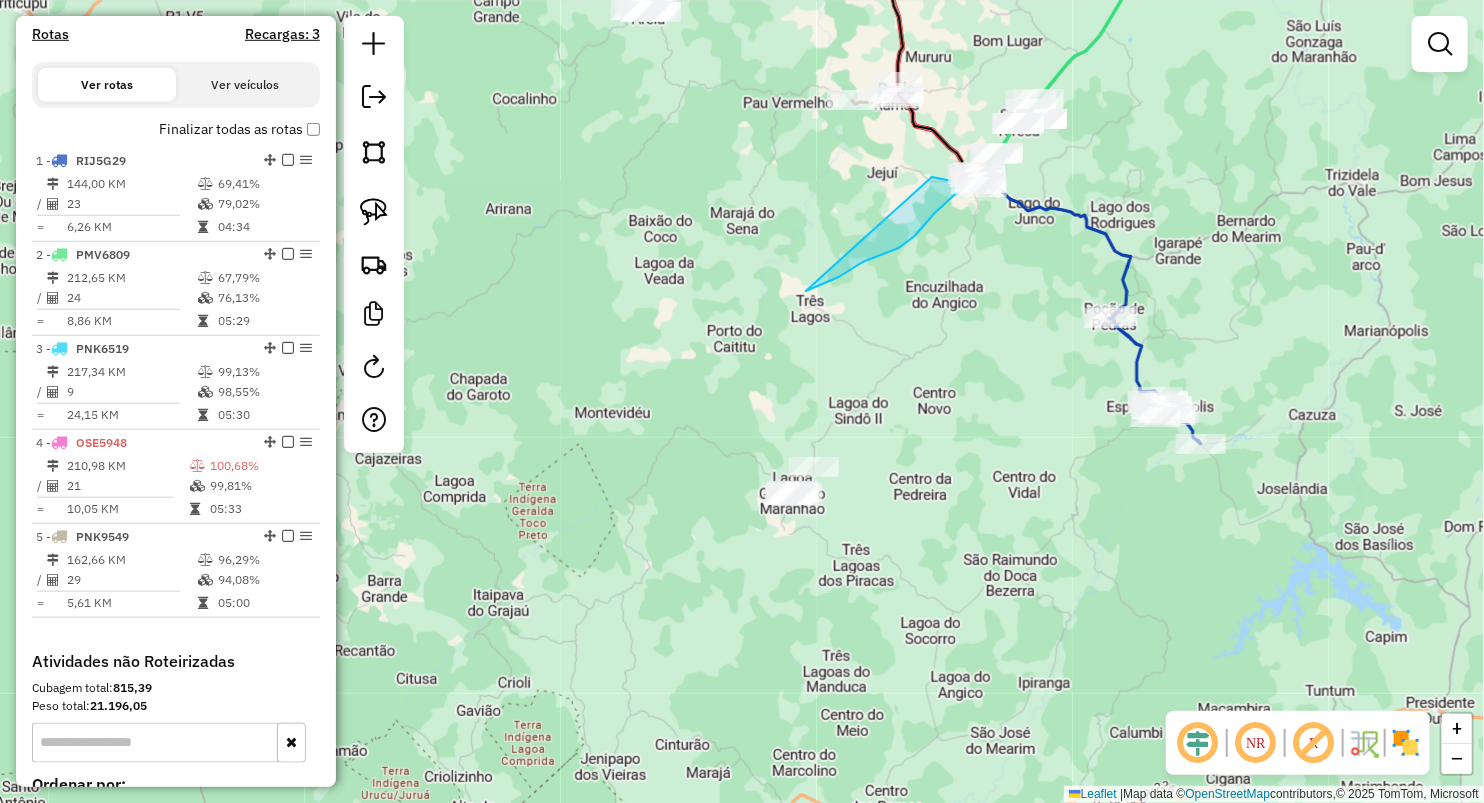 click on "Janela de atendimento Grade de atendimento Capacidade Transportadoras Veículos Cliente Pedidos  Rotas Selecione os dias de semana para filtrar as janelas de atendimento  Seg   Ter   Qua   Qui   Sex   Sáb   Dom  Informe o período da janela de atendimento: De: Até:  Filtrar exatamente a janela do cliente  Considerar janela de atendimento padrão  Selecione os dias de semana para filtrar as grades de atendimento  Seg   Ter   Qua   Qui   Sex   Sáb   Dom   Considerar clientes sem dia de atendimento cadastrado  Clientes fora do dia de atendimento selecionado Filtrar as atividades entre os valores definidos abaixo:  Peso mínimo:   Peso máximo:   Cubagem mínima:   Cubagem máxima:   De:   Até:  Filtrar as atividades entre o tempo de atendimento definido abaixo:  De:   Até:   Considerar capacidade total dos clientes não roteirizados Transportadora: Selecione um ou mais itens Tipo de veículo: Selecione um ou mais itens Veículo: Selecione um ou mais itens Motorista: Selecione um ou mais itens Nome: Rótulo:" 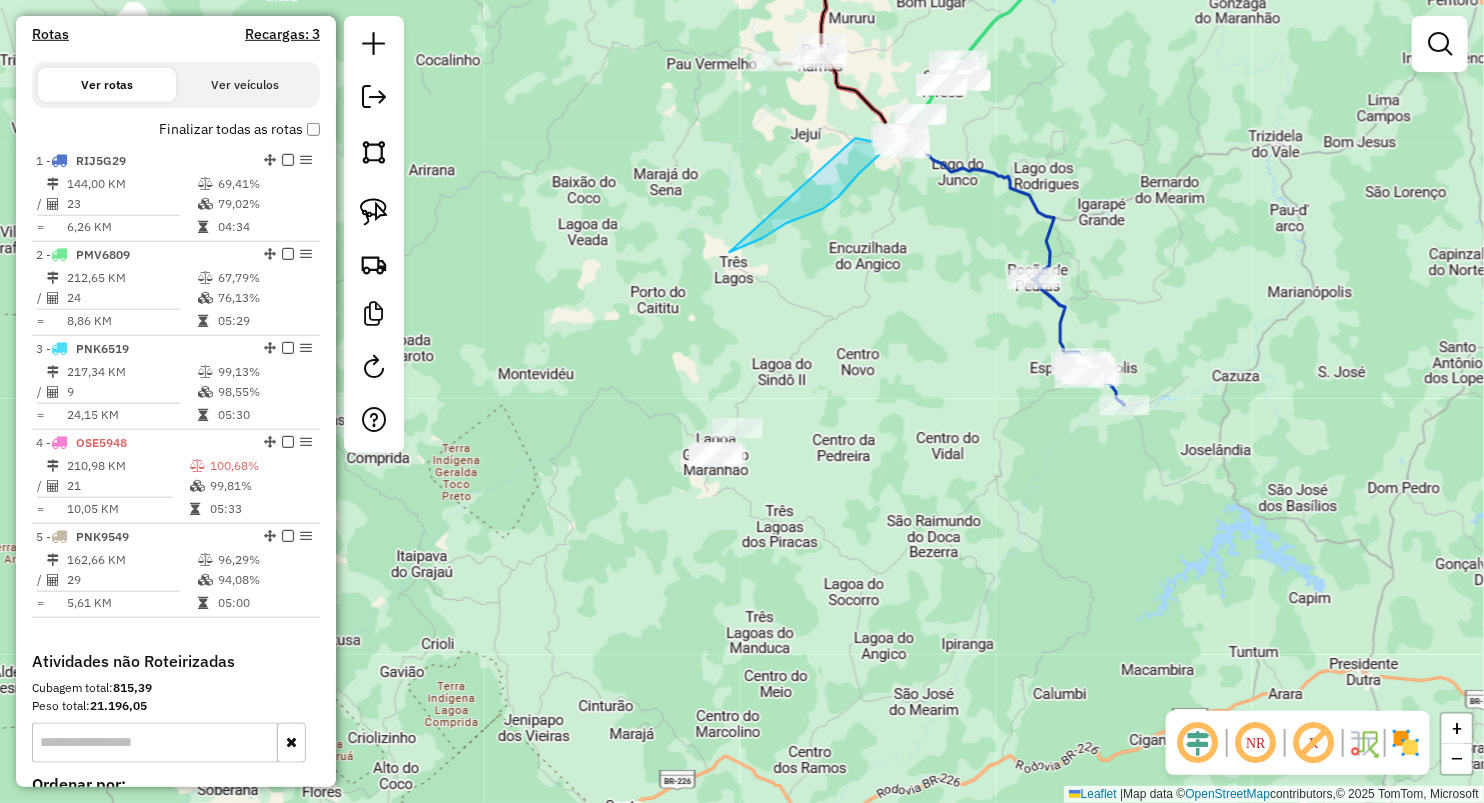 click on "Janela de atendimento Grade de atendimento Capacidade Transportadoras Veículos Cliente Pedidos  Rotas Selecione os dias de semana para filtrar as janelas de atendimento  Seg   Ter   Qua   Qui   Sex   Sáb   Dom  Informe o período da janela de atendimento: De: Até:  Filtrar exatamente a janela do cliente  Considerar janela de atendimento padrão  Selecione os dias de semana para filtrar as grades de atendimento  Seg   Ter   Qua   Qui   Sex   Sáb   Dom   Considerar clientes sem dia de atendimento cadastrado  Clientes fora do dia de atendimento selecionado Filtrar as atividades entre os valores definidos abaixo:  Peso mínimo:   Peso máximo:   Cubagem mínima:   Cubagem máxima:   De:   Até:  Filtrar as atividades entre o tempo de atendimento definido abaixo:  De:   Até:   Considerar capacidade total dos clientes não roteirizados Transportadora: Selecione um ou mais itens Tipo de veículo: Selecione um ou mais itens Veículo: Selecione um ou mais itens Motorista: Selecione um ou mais itens Nome: Rótulo:" 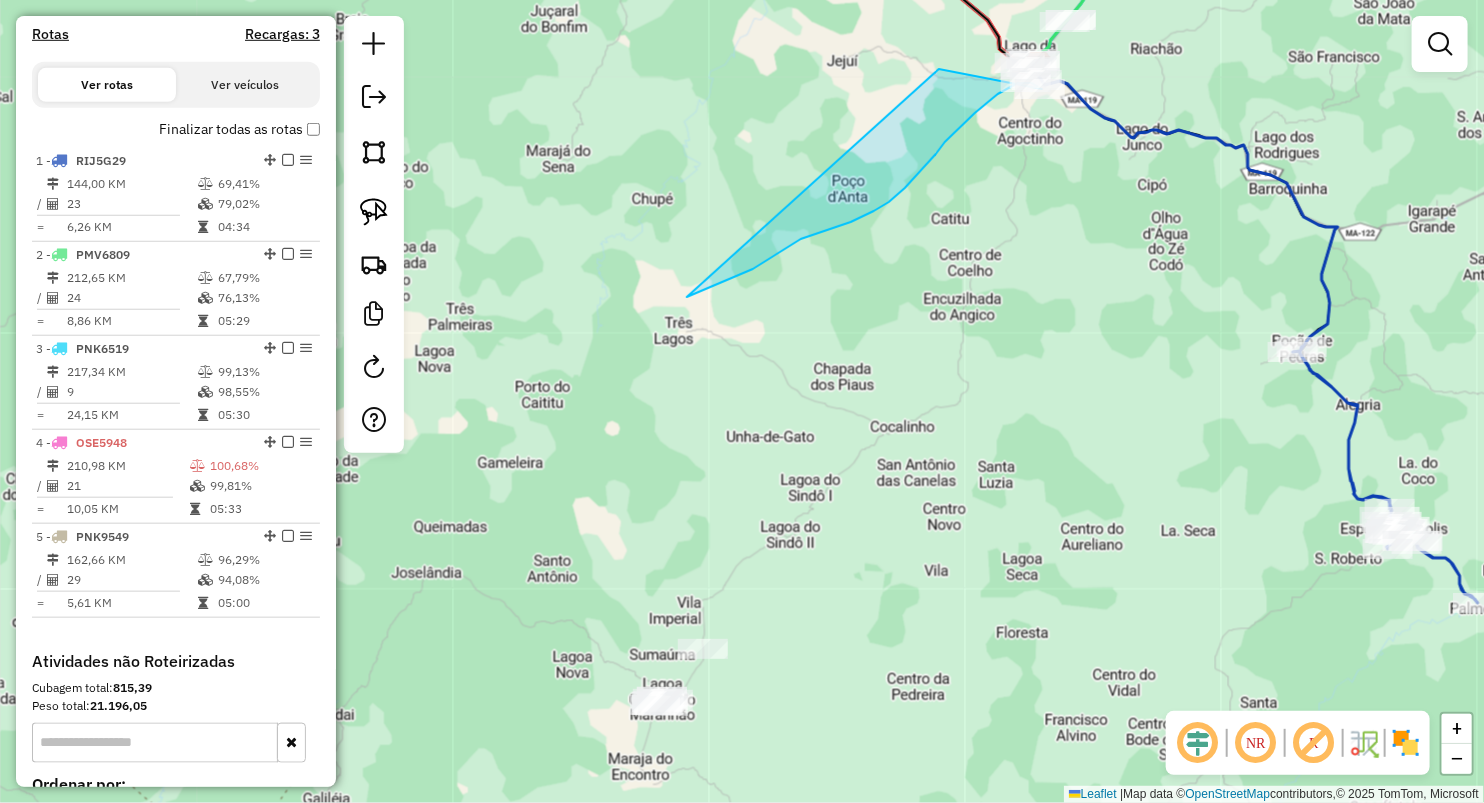 drag, startPoint x: 800, startPoint y: 257, endPoint x: 821, endPoint y: 297, distance: 45.17743 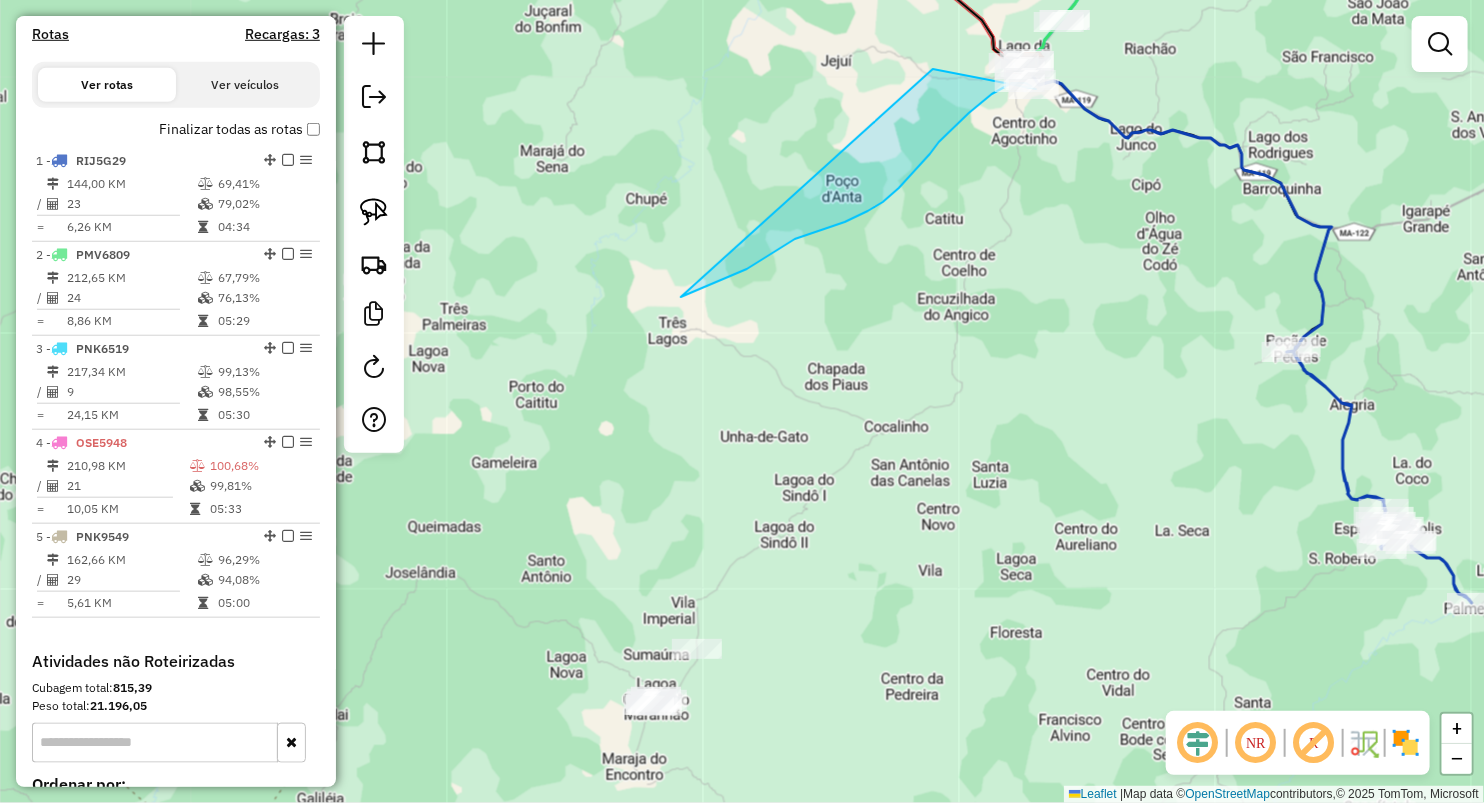 drag, startPoint x: 361, startPoint y: 216, endPoint x: 444, endPoint y: 180, distance: 90.47099 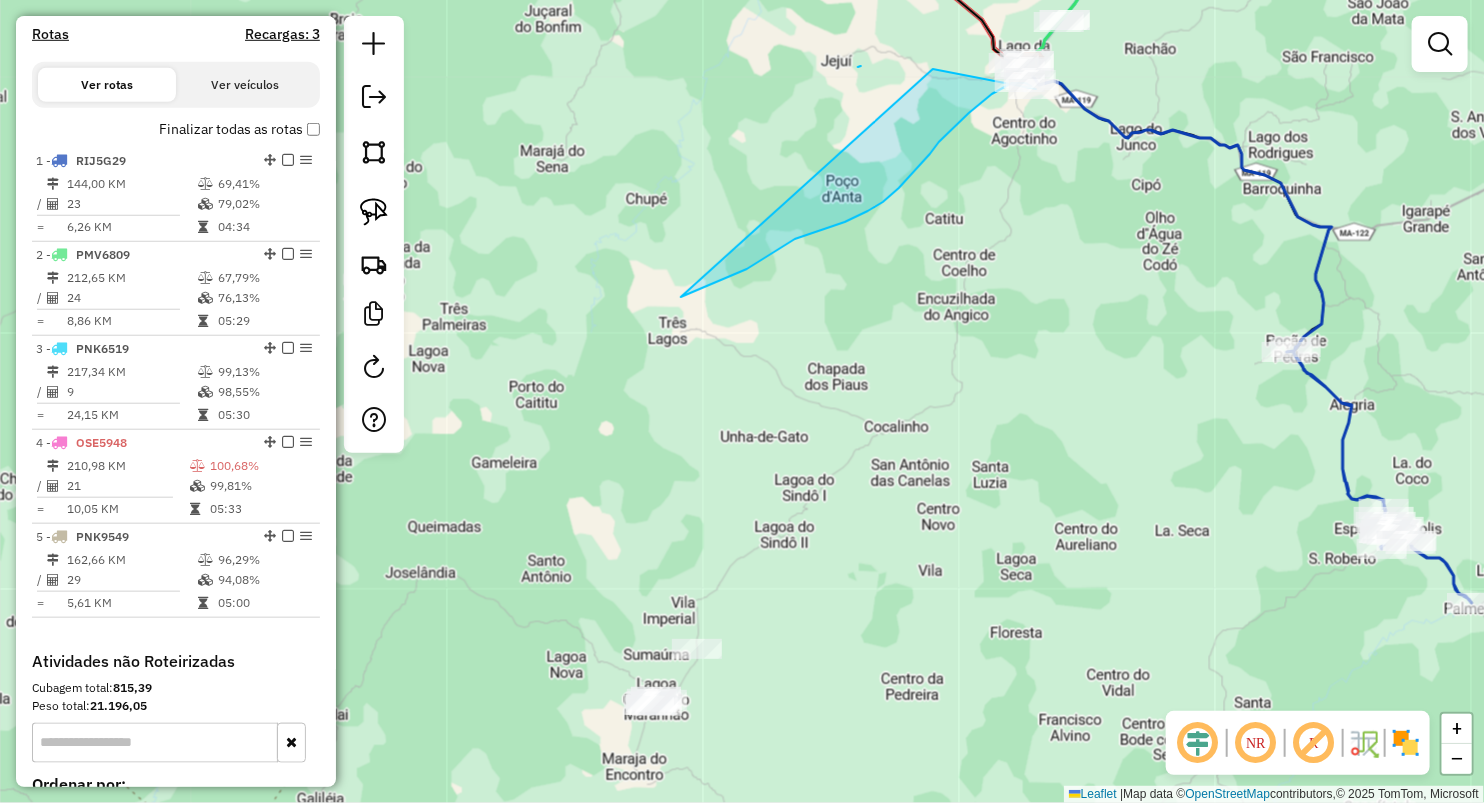 drag, startPoint x: 858, startPoint y: 67, endPoint x: 928, endPoint y: 57, distance: 70.71068 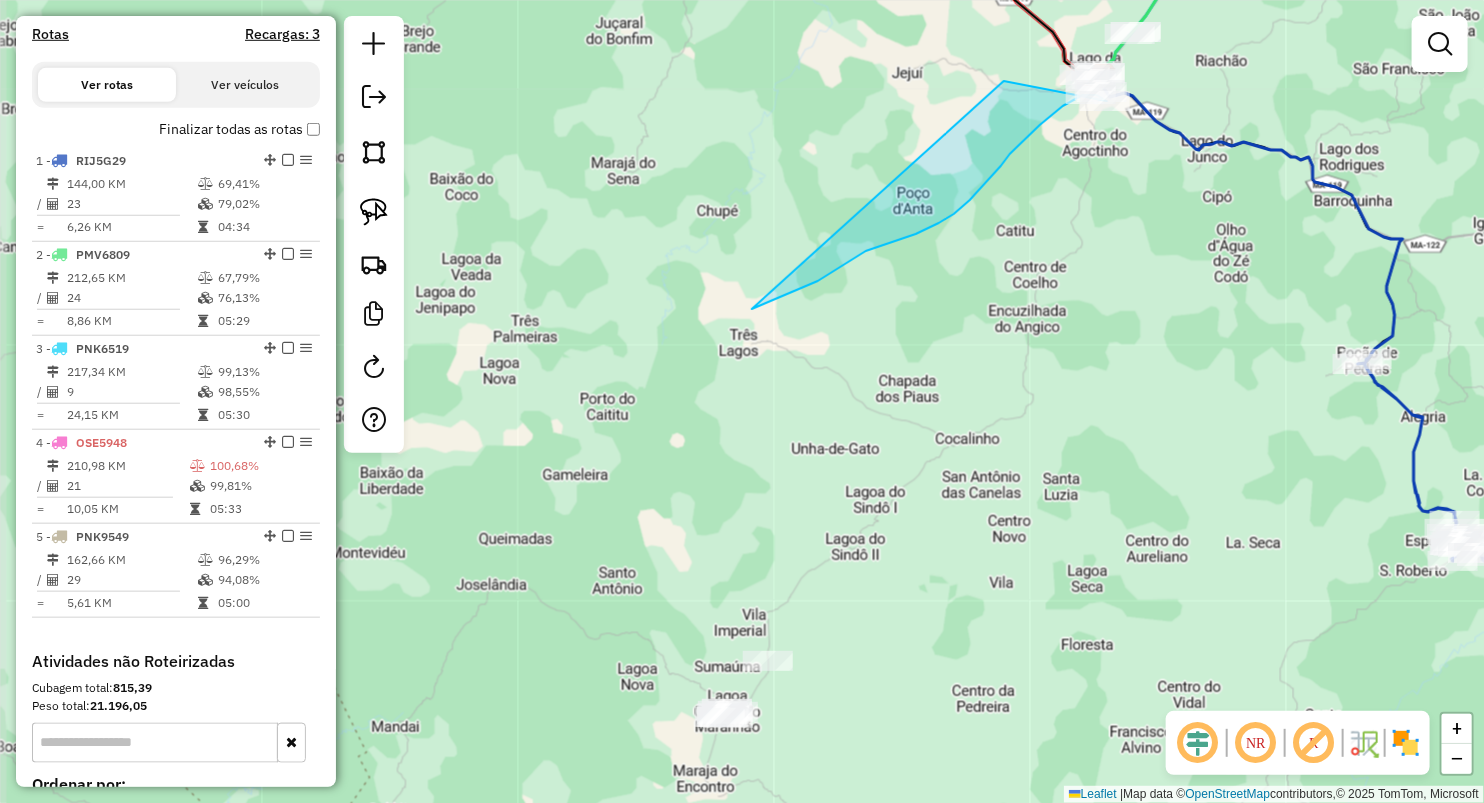 drag, startPoint x: 928, startPoint y: 57, endPoint x: 785, endPoint y: 177, distance: 186.67886 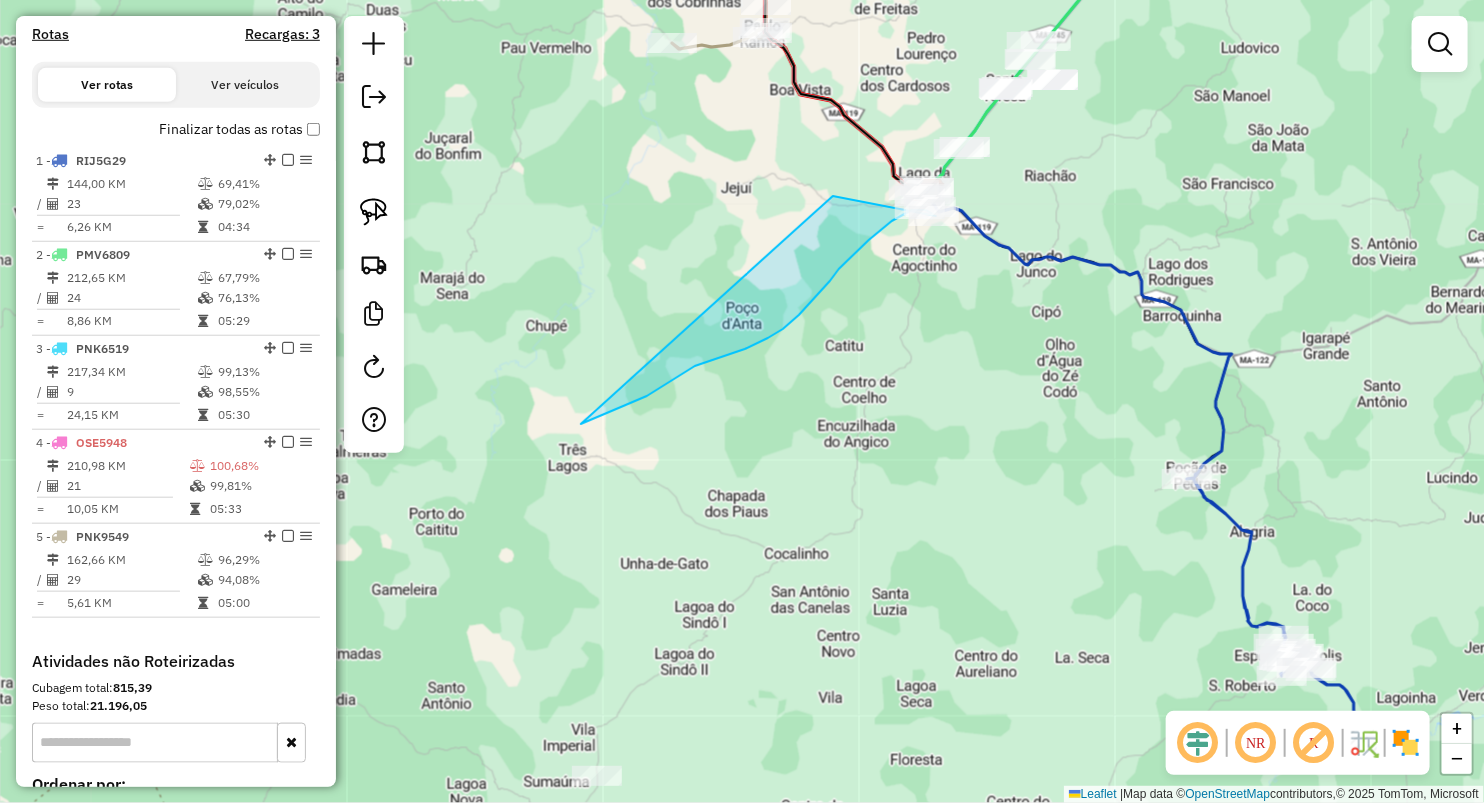 click 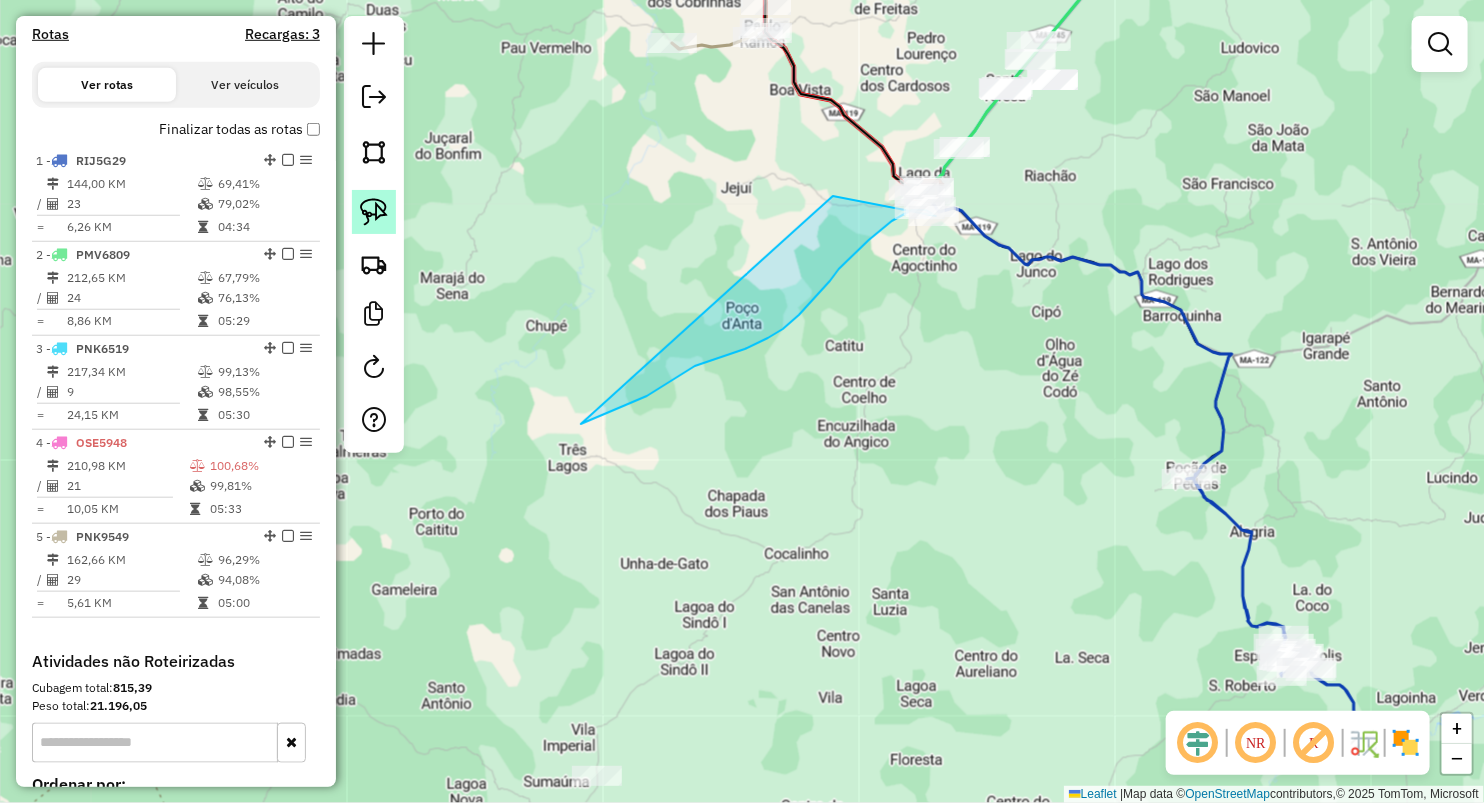 click 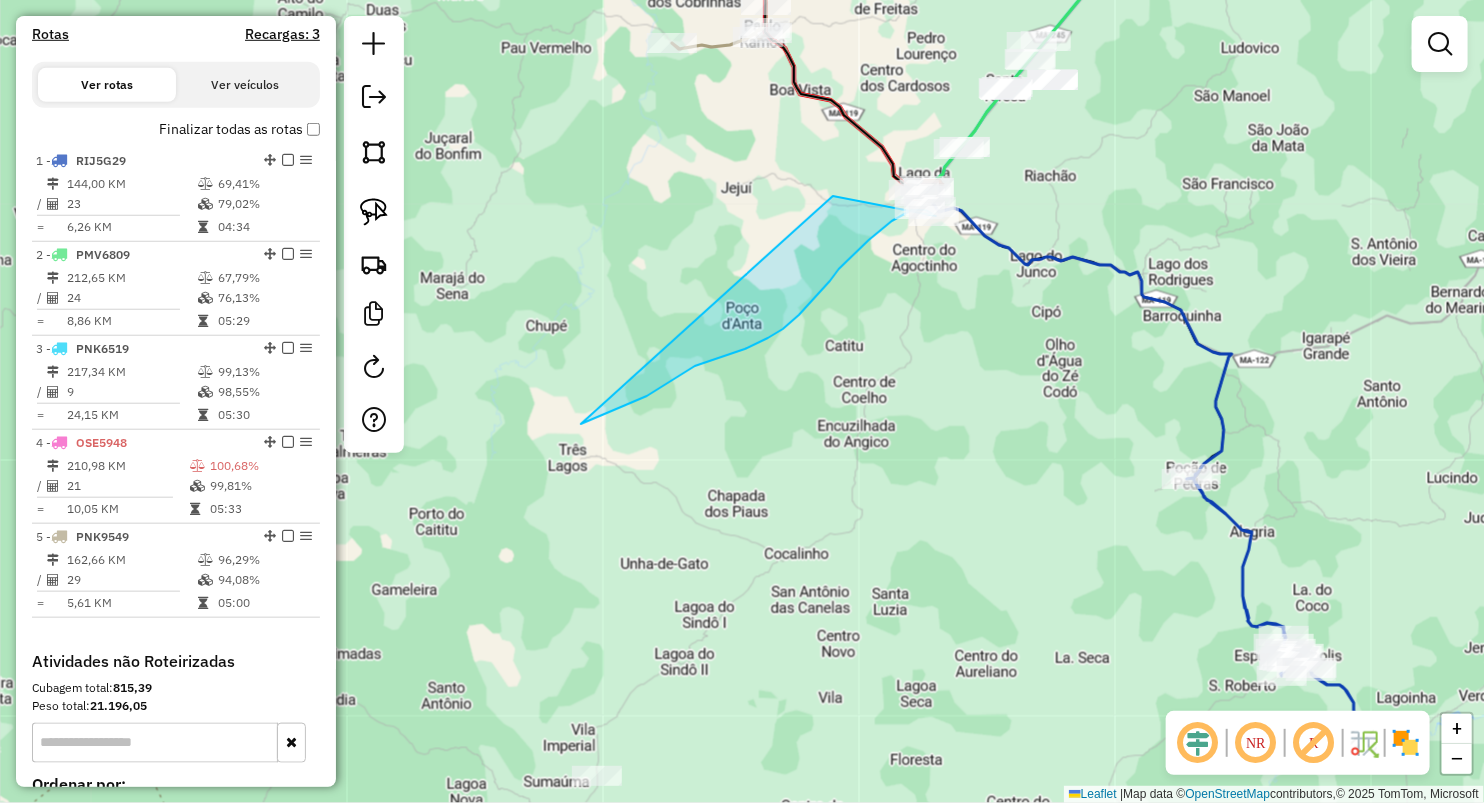 drag, startPoint x: 381, startPoint y: 207, endPoint x: 761, endPoint y: 172, distance: 381.60843 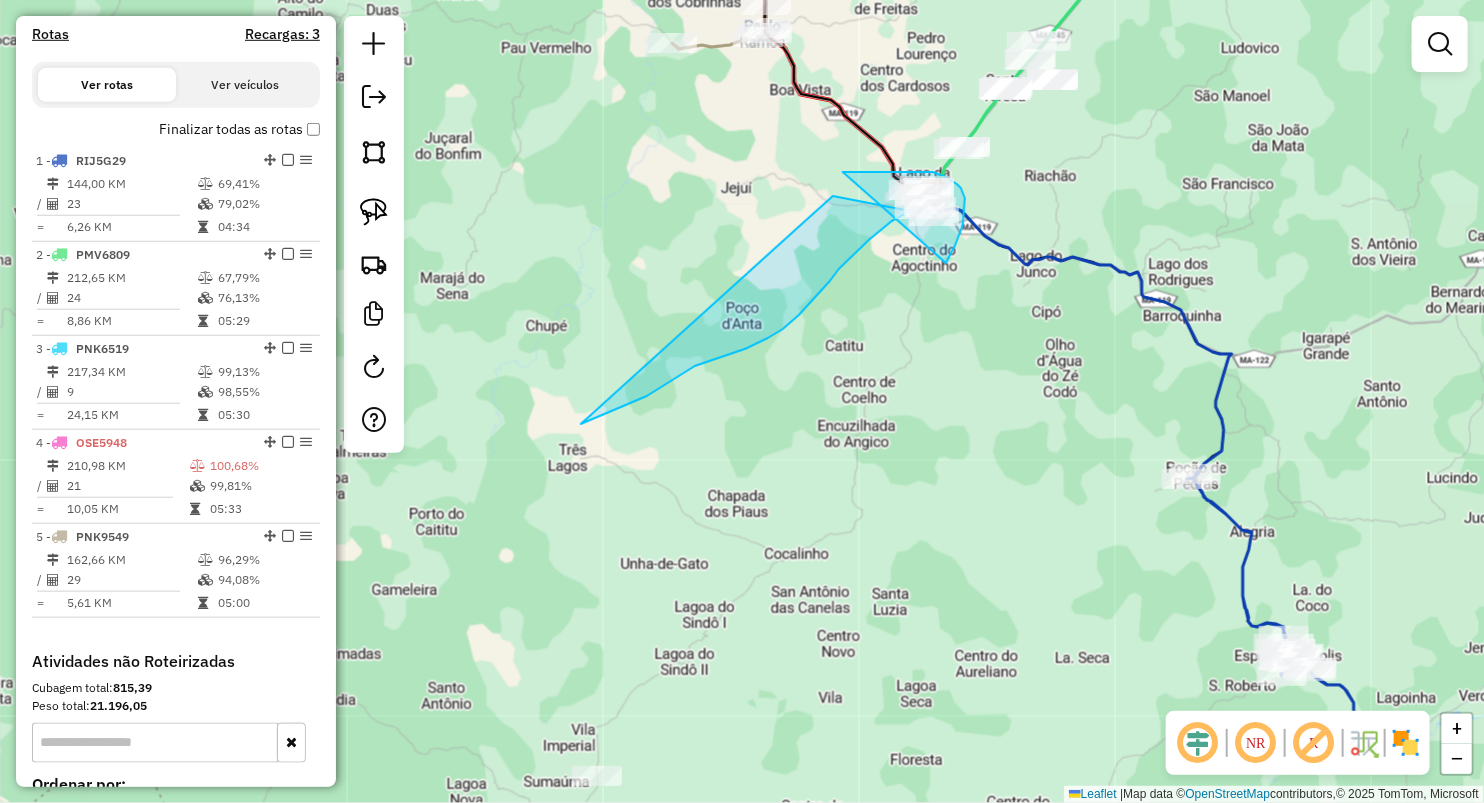 drag, startPoint x: 846, startPoint y: 172, endPoint x: 904, endPoint y: 301, distance: 141.43903 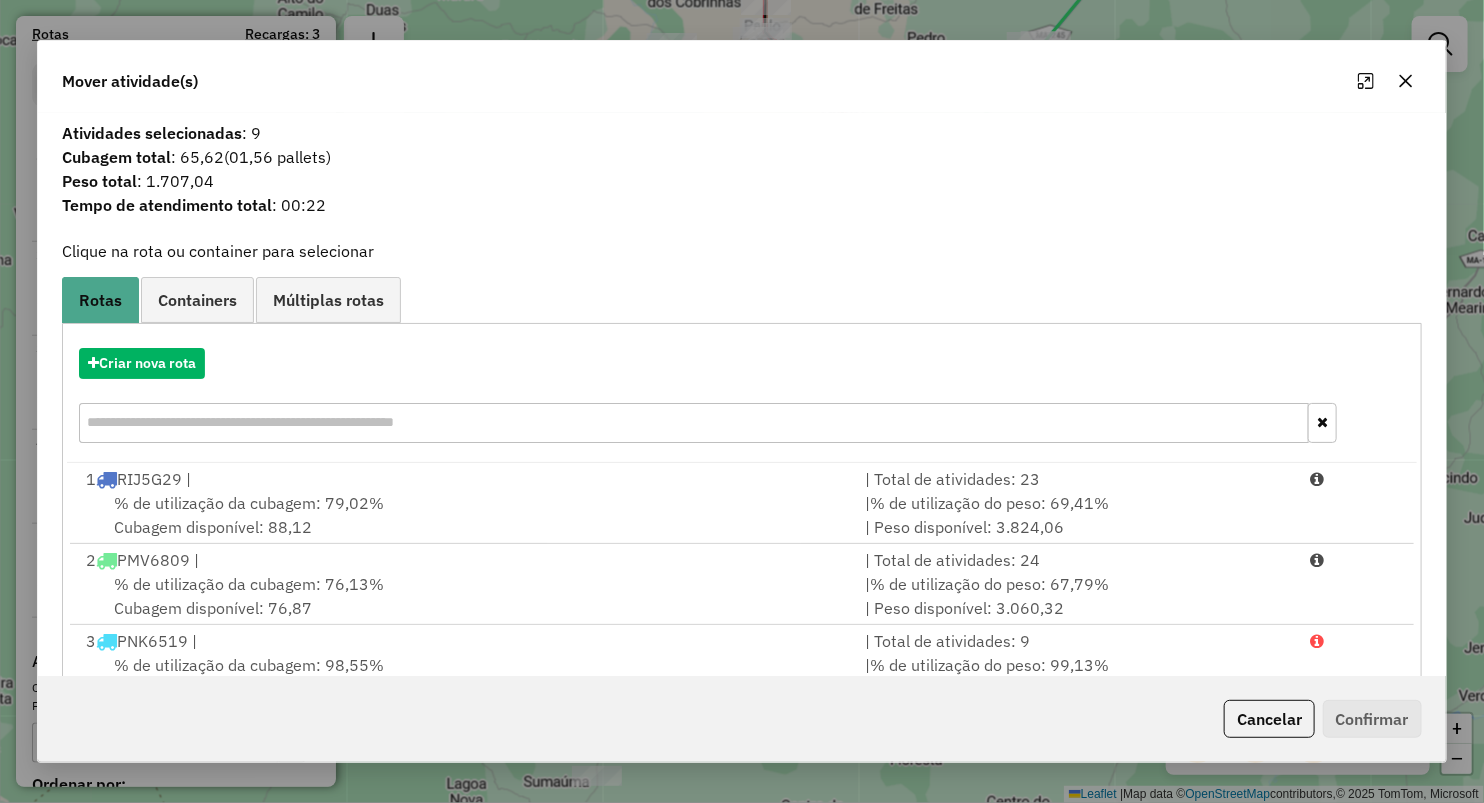 drag, startPoint x: 1409, startPoint y: 82, endPoint x: 987, endPoint y: 404, distance: 530.81824 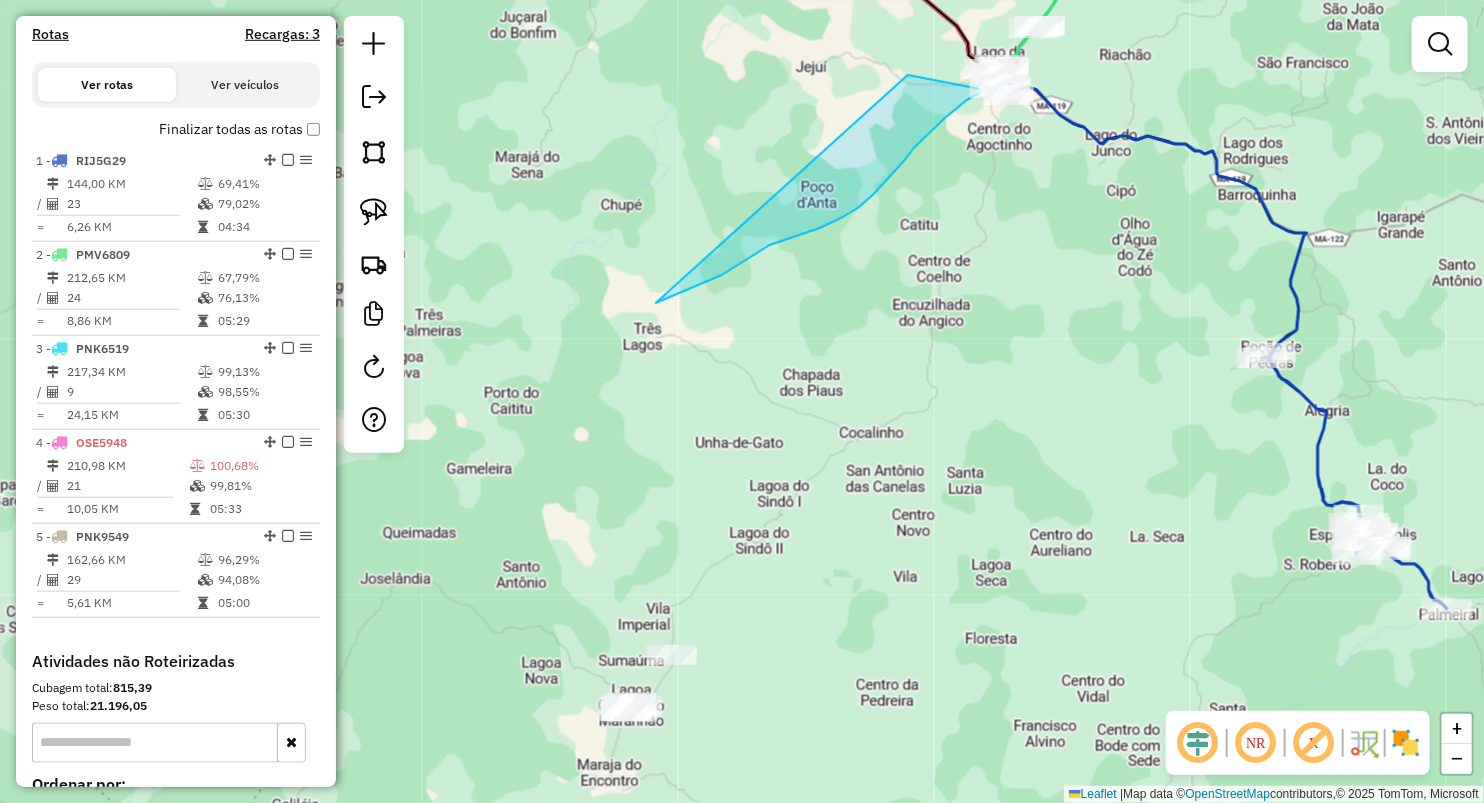 drag, startPoint x: 823, startPoint y: 508, endPoint x: 870, endPoint y: 415, distance: 104.20173 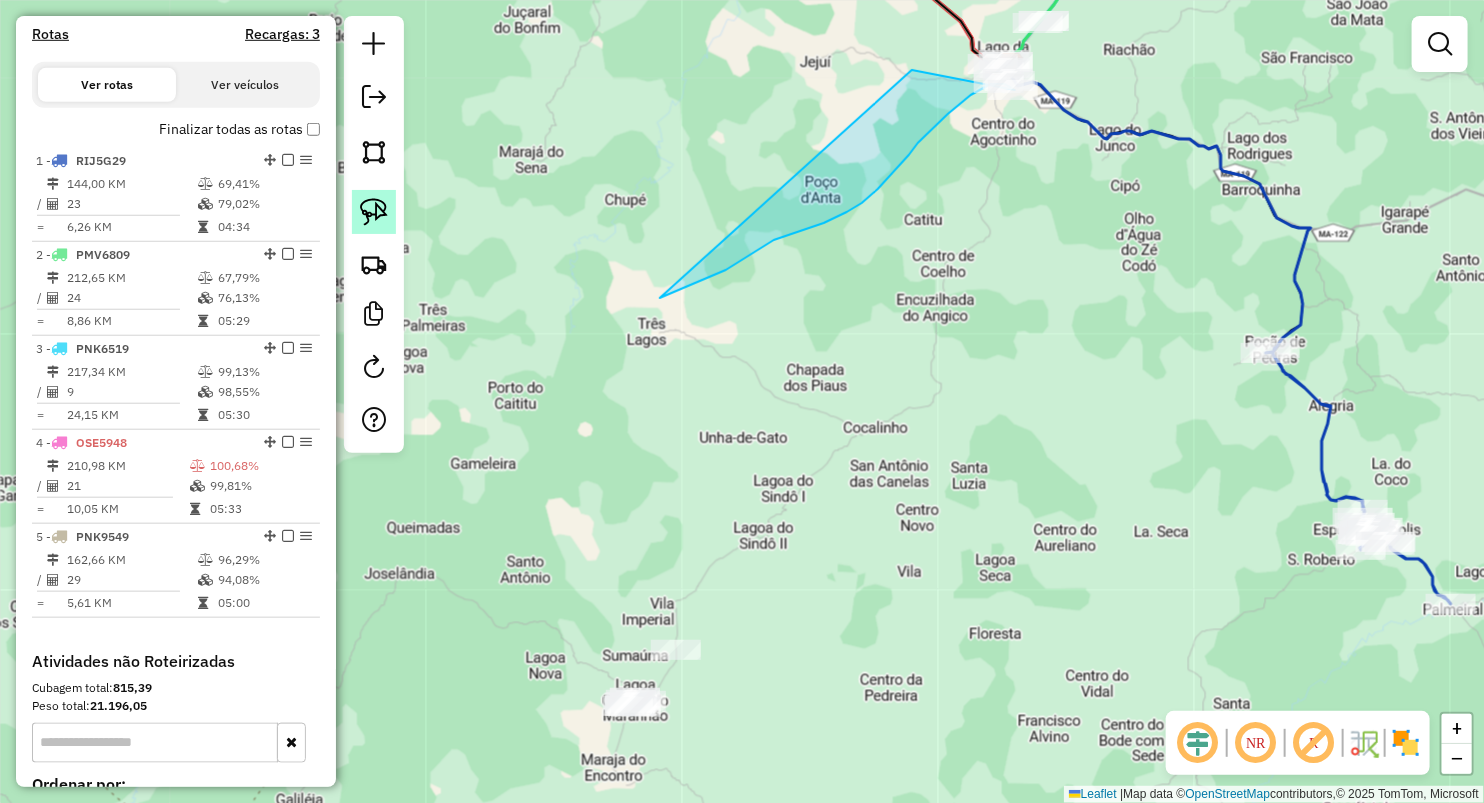 click 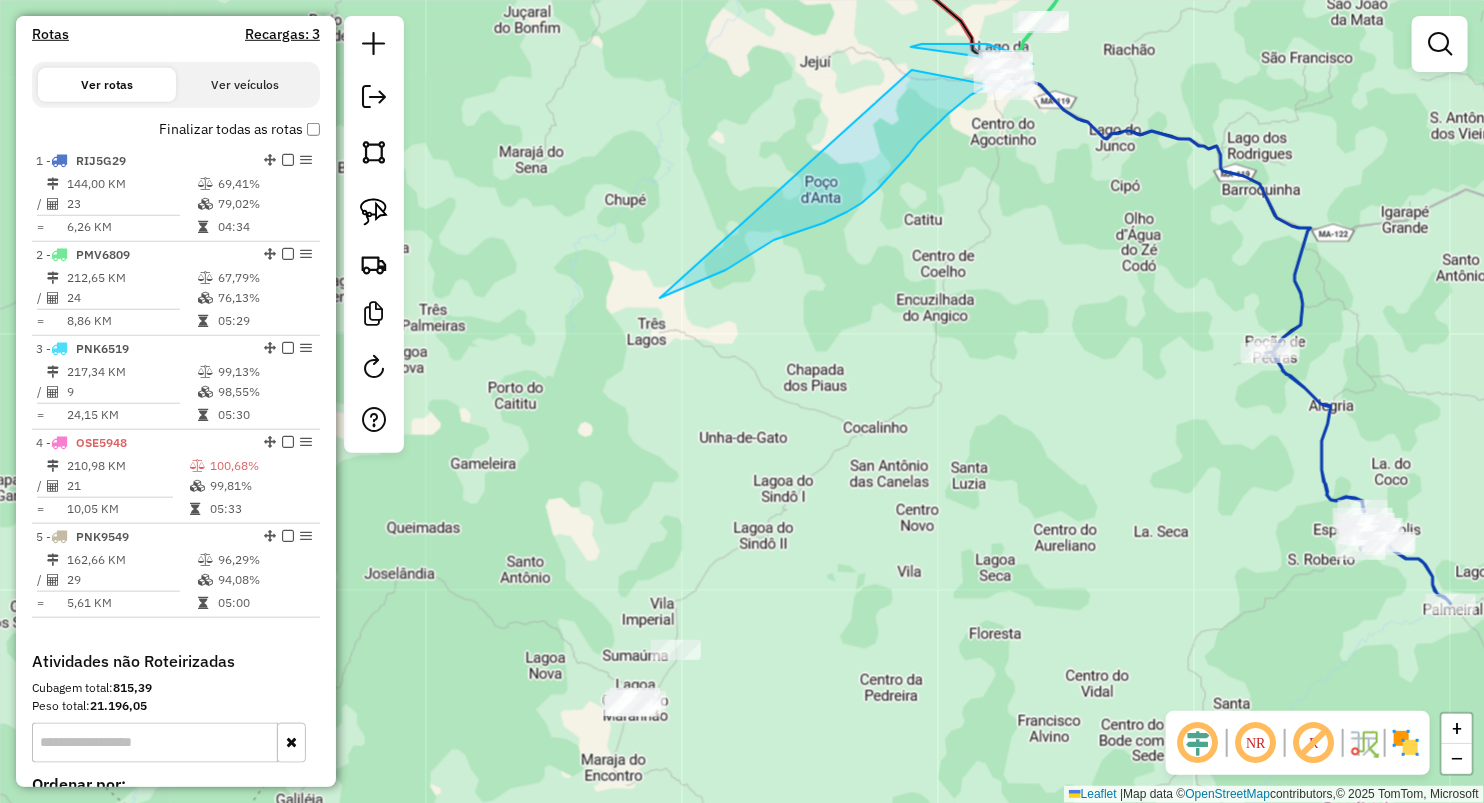 drag, startPoint x: 922, startPoint y: 44, endPoint x: 1072, endPoint y: 236, distance: 243.6473 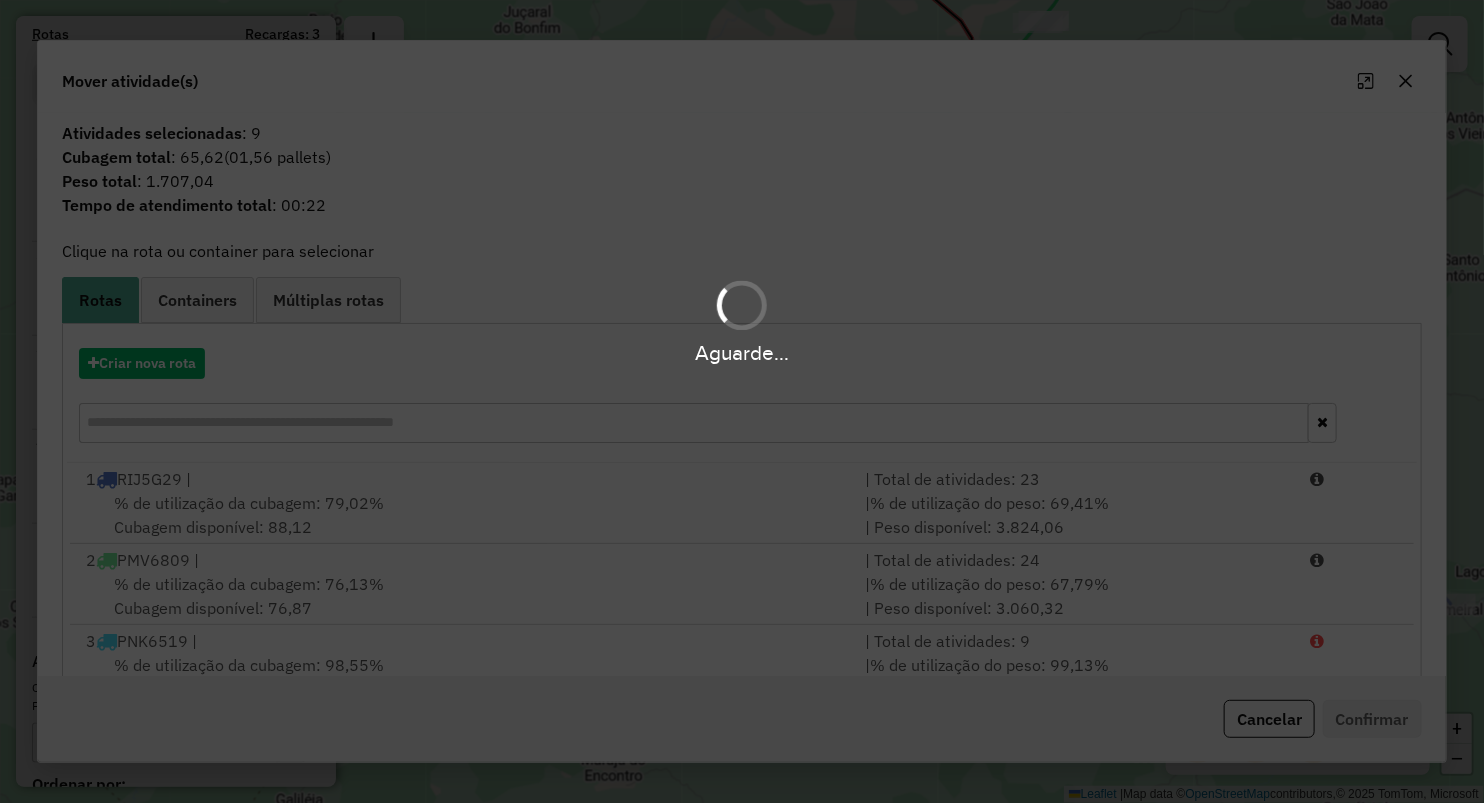click on "Aguarde..." at bounding box center (742, 401) 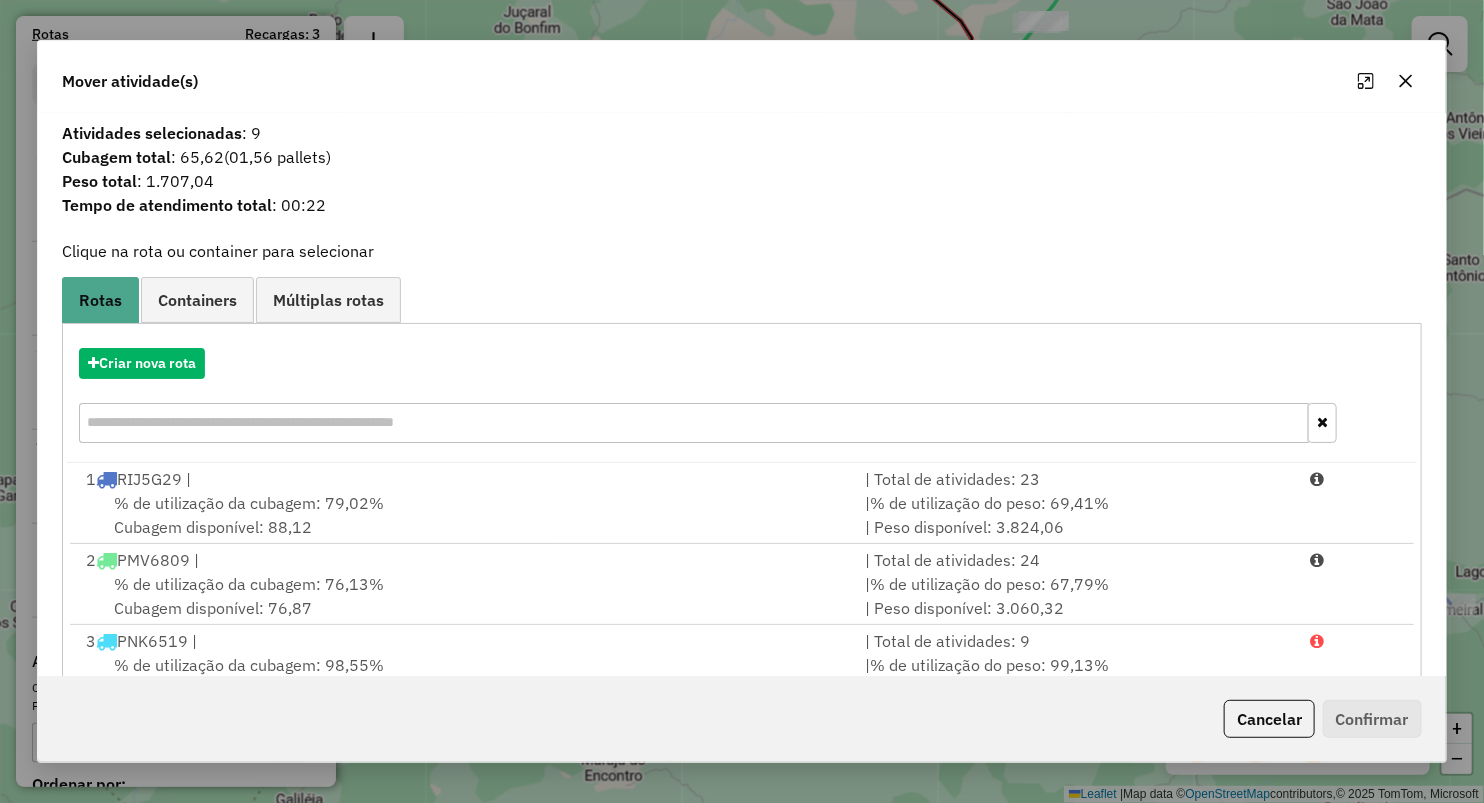 click 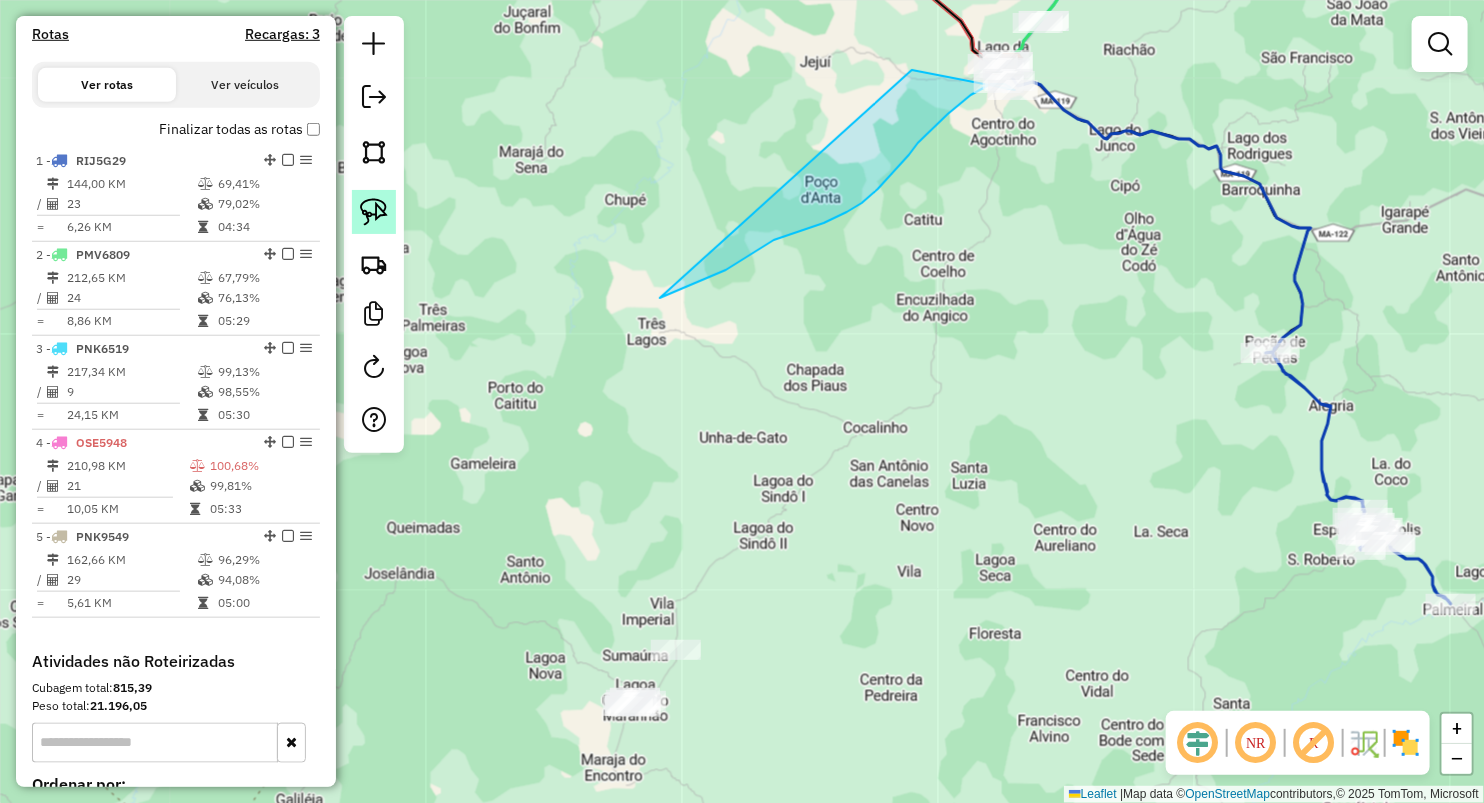 click 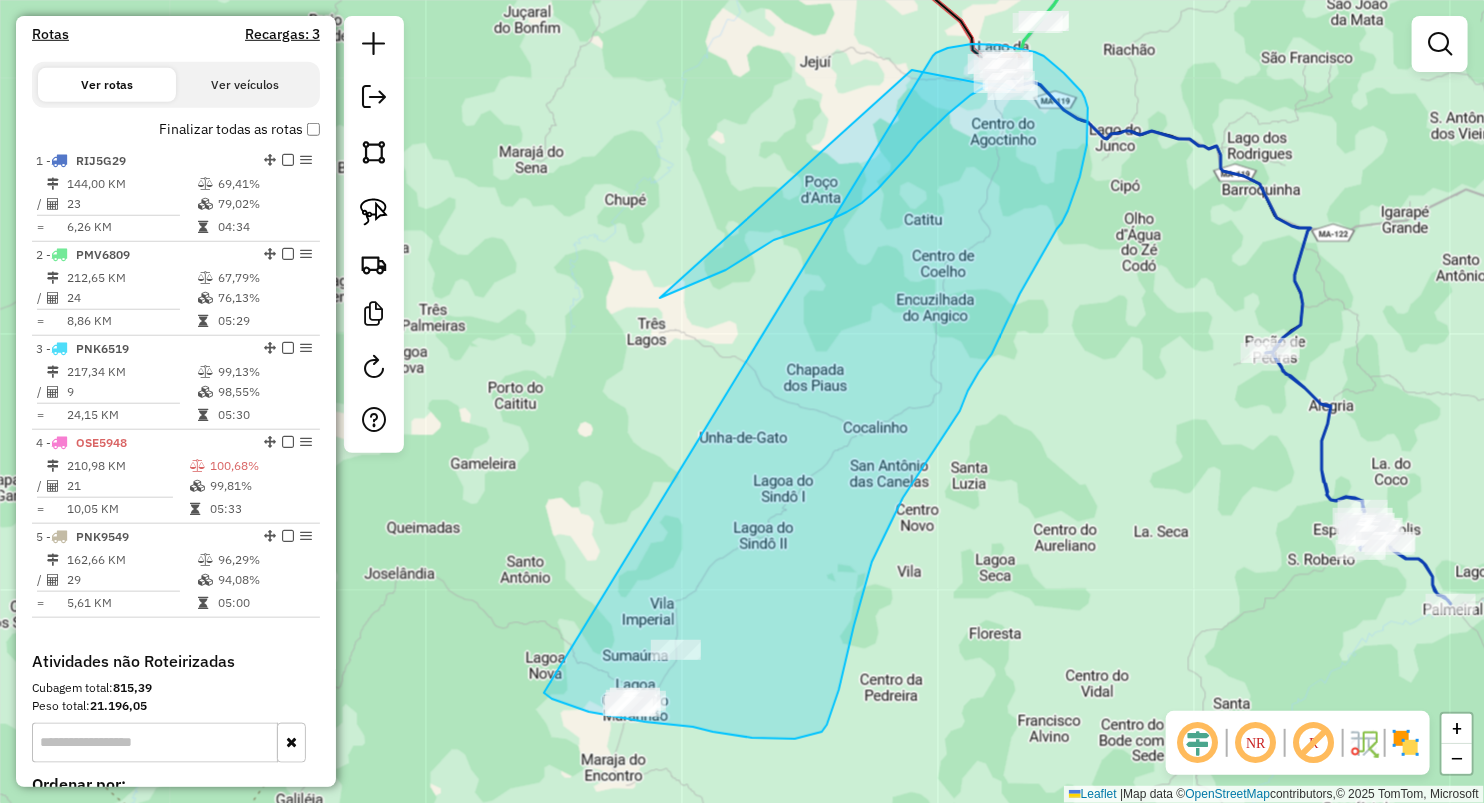 drag, startPoint x: 933, startPoint y: 56, endPoint x: 535, endPoint y: 677, distance: 737.59406 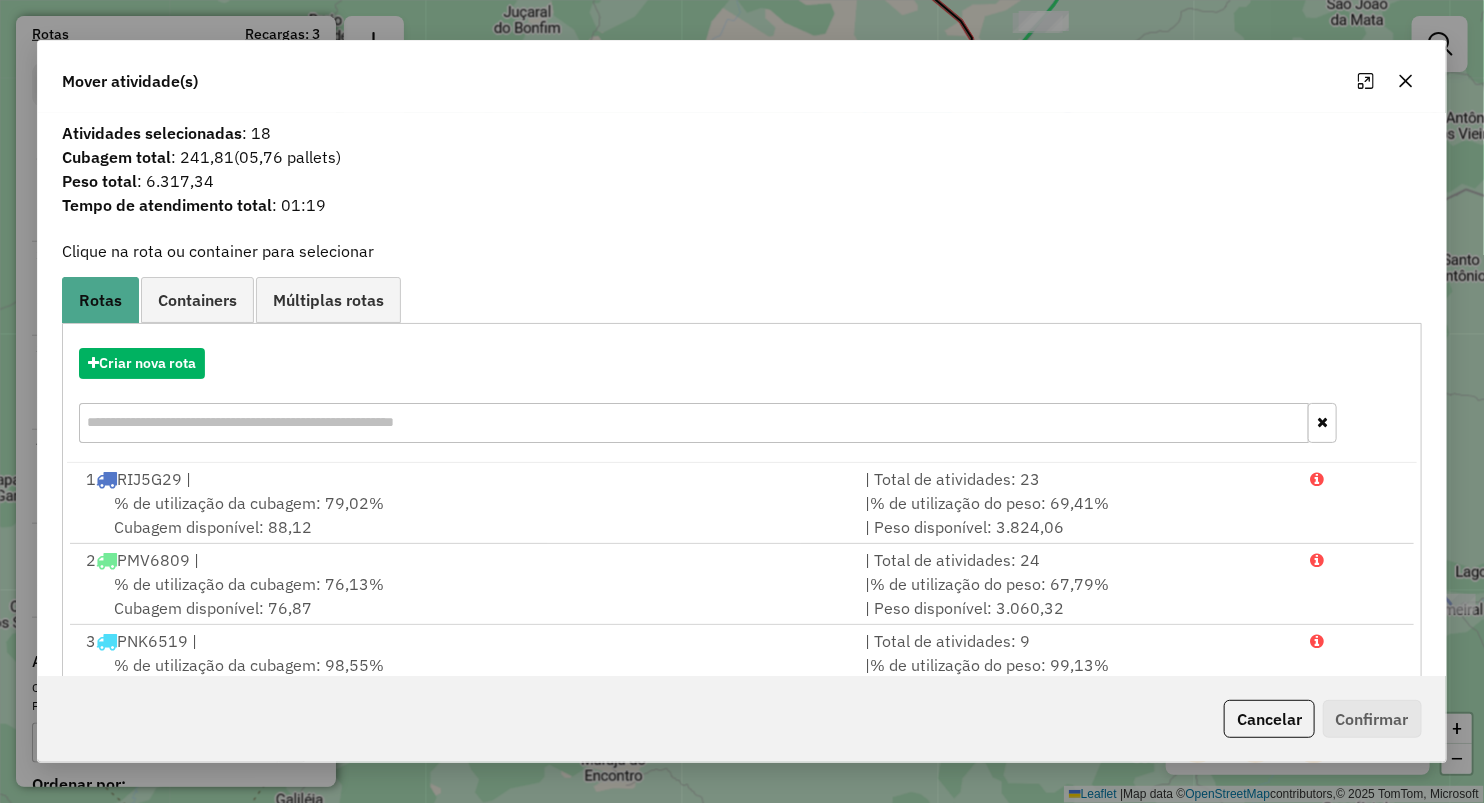click 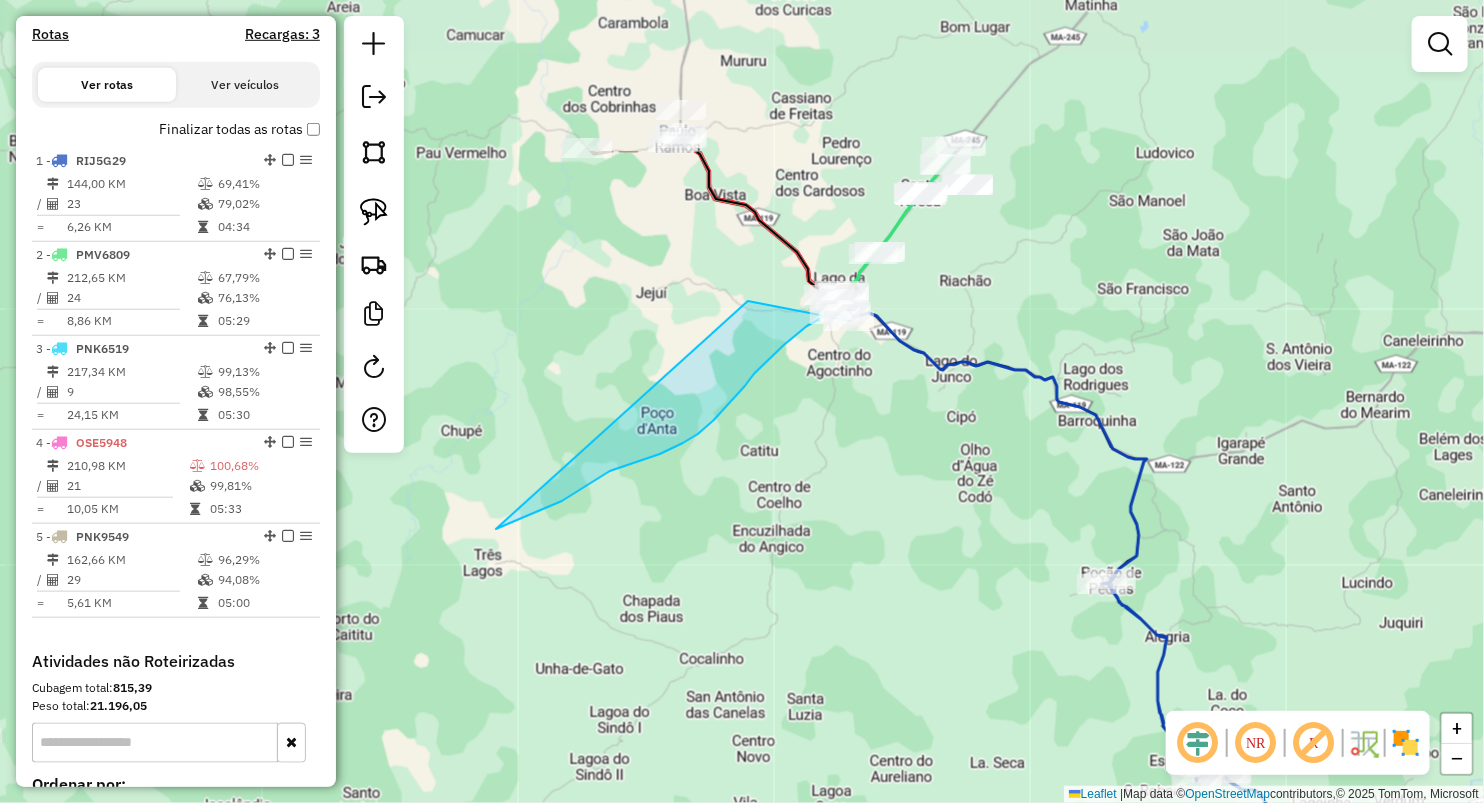 drag, startPoint x: 983, startPoint y: 333, endPoint x: 894, endPoint y: 438, distance: 137.64447 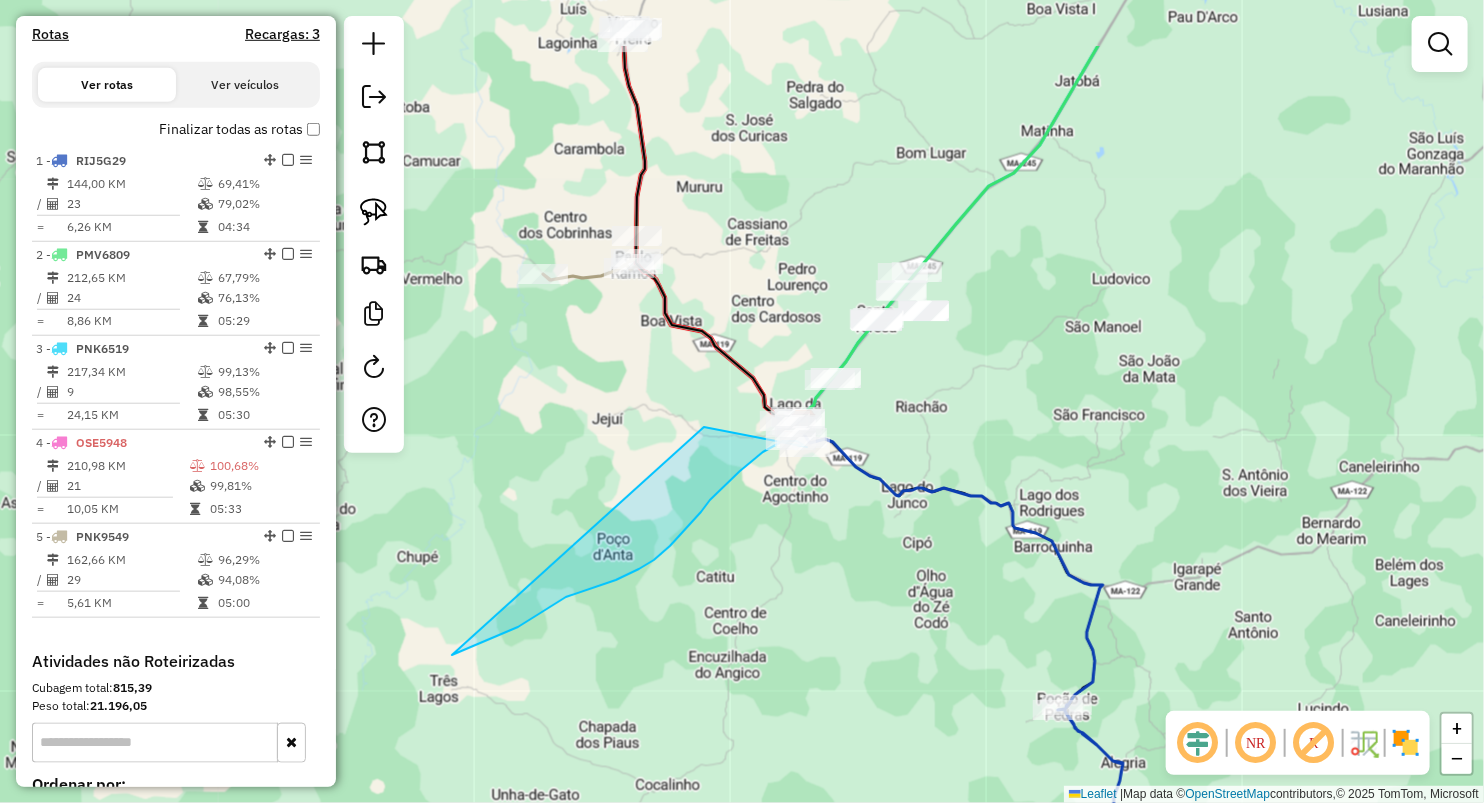 drag, startPoint x: 989, startPoint y: 384, endPoint x: 968, endPoint y: 449, distance: 68.30813 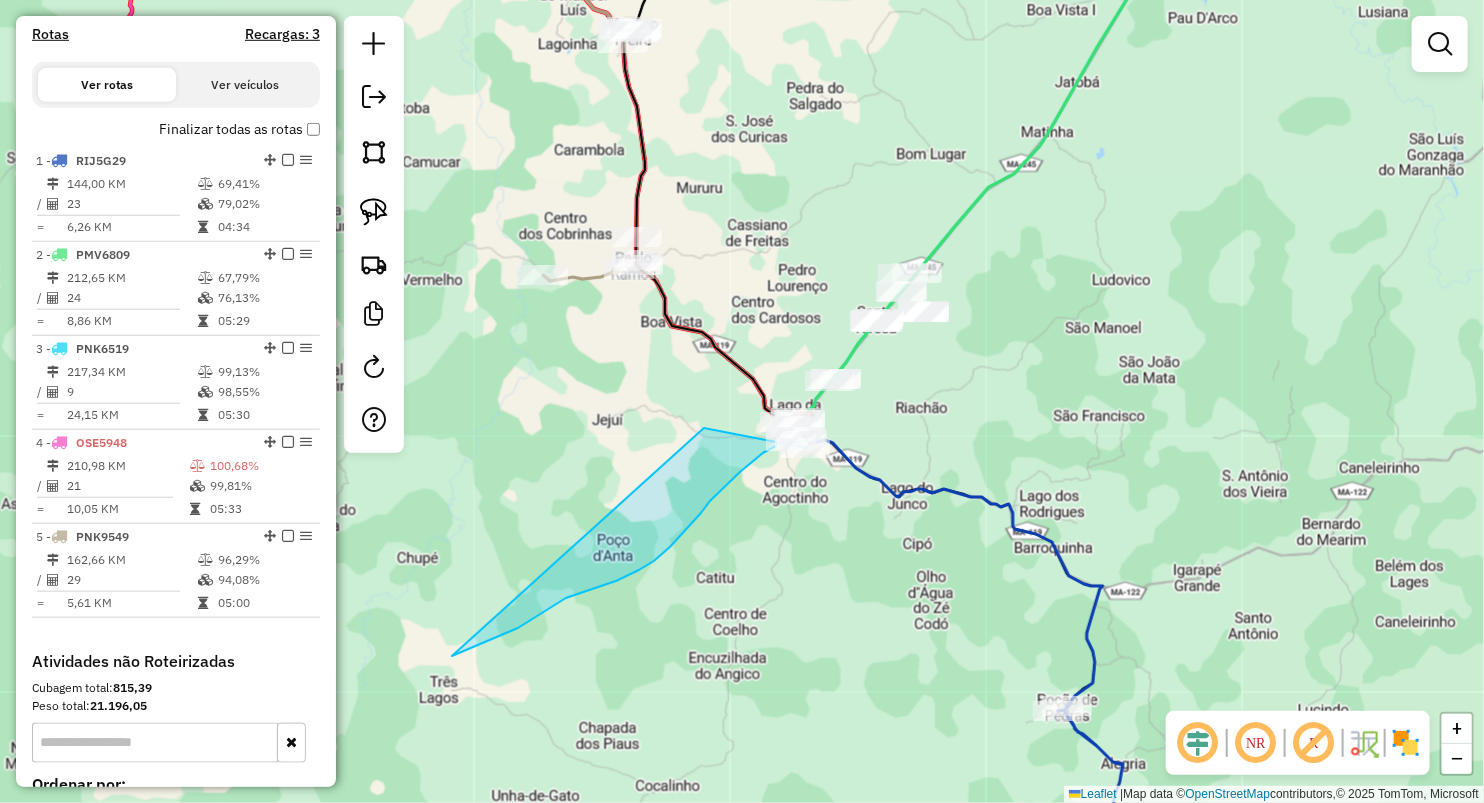 click on "Janela de atendimento Grade de atendimento Capacidade Transportadoras Veículos Cliente Pedidos  Rotas Selecione os dias de semana para filtrar as janelas de atendimento  Seg   Ter   Qua   Qui   Sex   Sáb   Dom  Informe o período da janela de atendimento: De: Até:  Filtrar exatamente a janela do cliente  Considerar janela de atendimento padrão  Selecione os dias de semana para filtrar as grades de atendimento  Seg   Ter   Qua   Qui   Sex   Sáb   Dom   Considerar clientes sem dia de atendimento cadastrado  Clientes fora do dia de atendimento selecionado Filtrar as atividades entre os valores definidos abaixo:  Peso mínimo:   Peso máximo:   Cubagem mínima:   Cubagem máxima:   De:   Até:  Filtrar as atividades entre o tempo de atendimento definido abaixo:  De:   Até:   Considerar capacidade total dos clientes não roteirizados Transportadora: Selecione um ou mais itens Tipo de veículo: Selecione um ou mais itens Veículo: Selecione um ou mais itens Motorista: Selecione um ou mais itens Nome: Rótulo:" 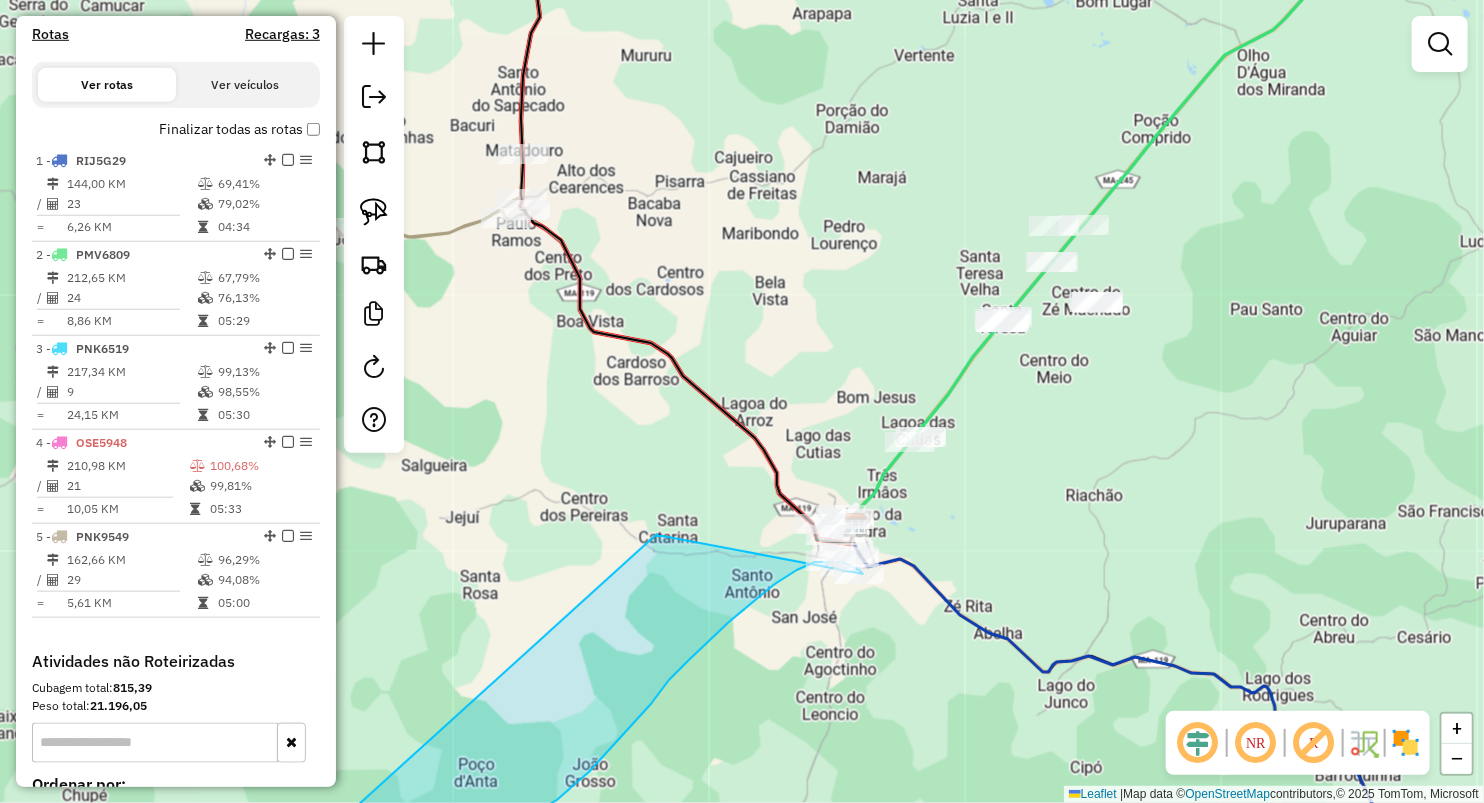 click on "Janela de atendimento Grade de atendimento Capacidade Transportadoras Veículos Cliente Pedidos  Rotas Selecione os dias de semana para filtrar as janelas de atendimento  Seg   Ter   Qua   Qui   Sex   Sáb   Dom  Informe o período da janela de atendimento: De: Até:  Filtrar exatamente a janela do cliente  Considerar janela de atendimento padrão  Selecione os dias de semana para filtrar as grades de atendimento  Seg   Ter   Qua   Qui   Sex   Sáb   Dom   Considerar clientes sem dia de atendimento cadastrado  Clientes fora do dia de atendimento selecionado Filtrar as atividades entre os valores definidos abaixo:  Peso mínimo:   Peso máximo:   Cubagem mínima:   Cubagem máxima:   De:   Até:  Filtrar as atividades entre o tempo de atendimento definido abaixo:  De:   Até:   Considerar capacidade total dos clientes não roteirizados Transportadora: Selecione um ou mais itens Tipo de veículo: Selecione um ou mais itens Veículo: Selecione um ou mais itens Motorista: Selecione um ou mais itens Nome: Rótulo:" 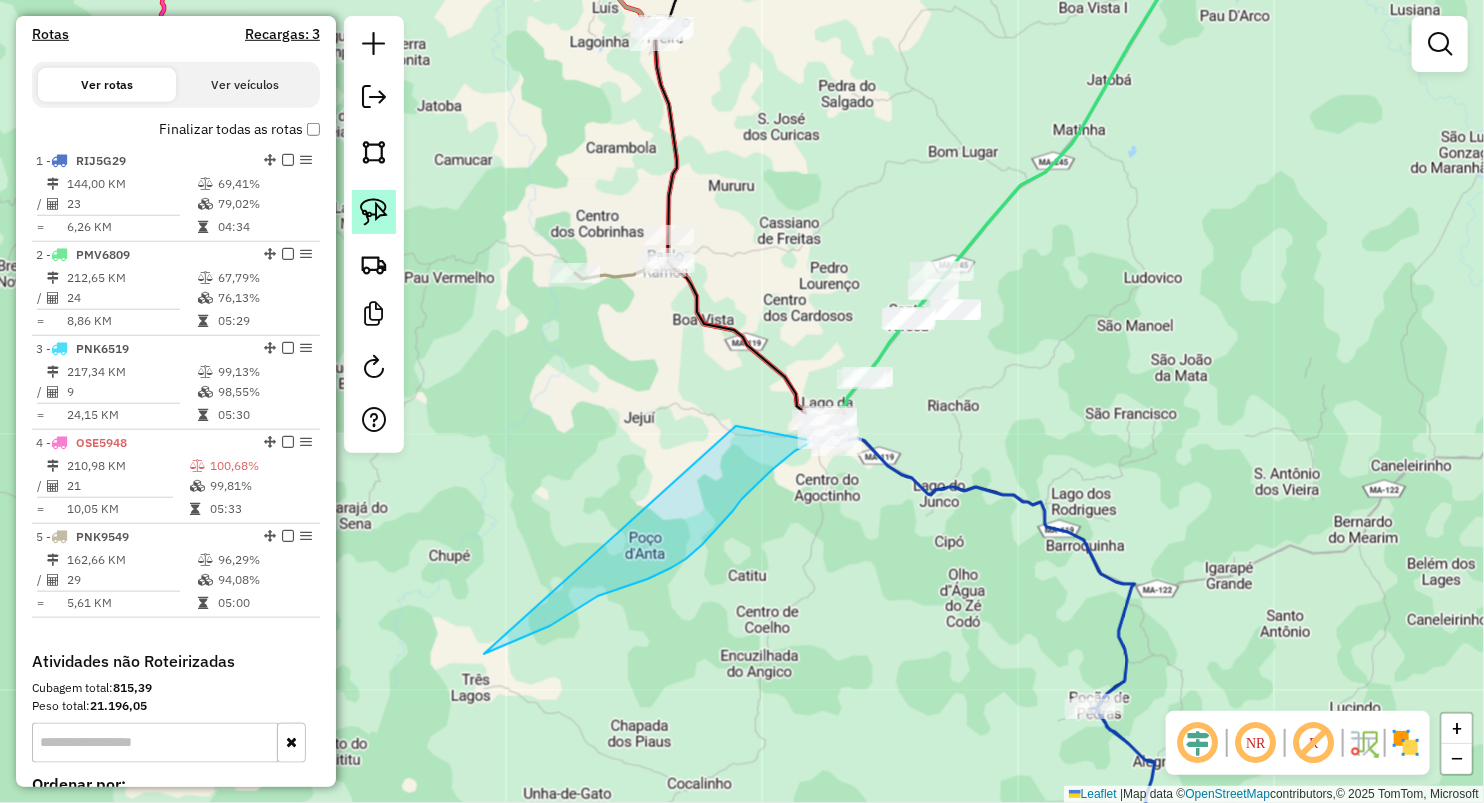 click 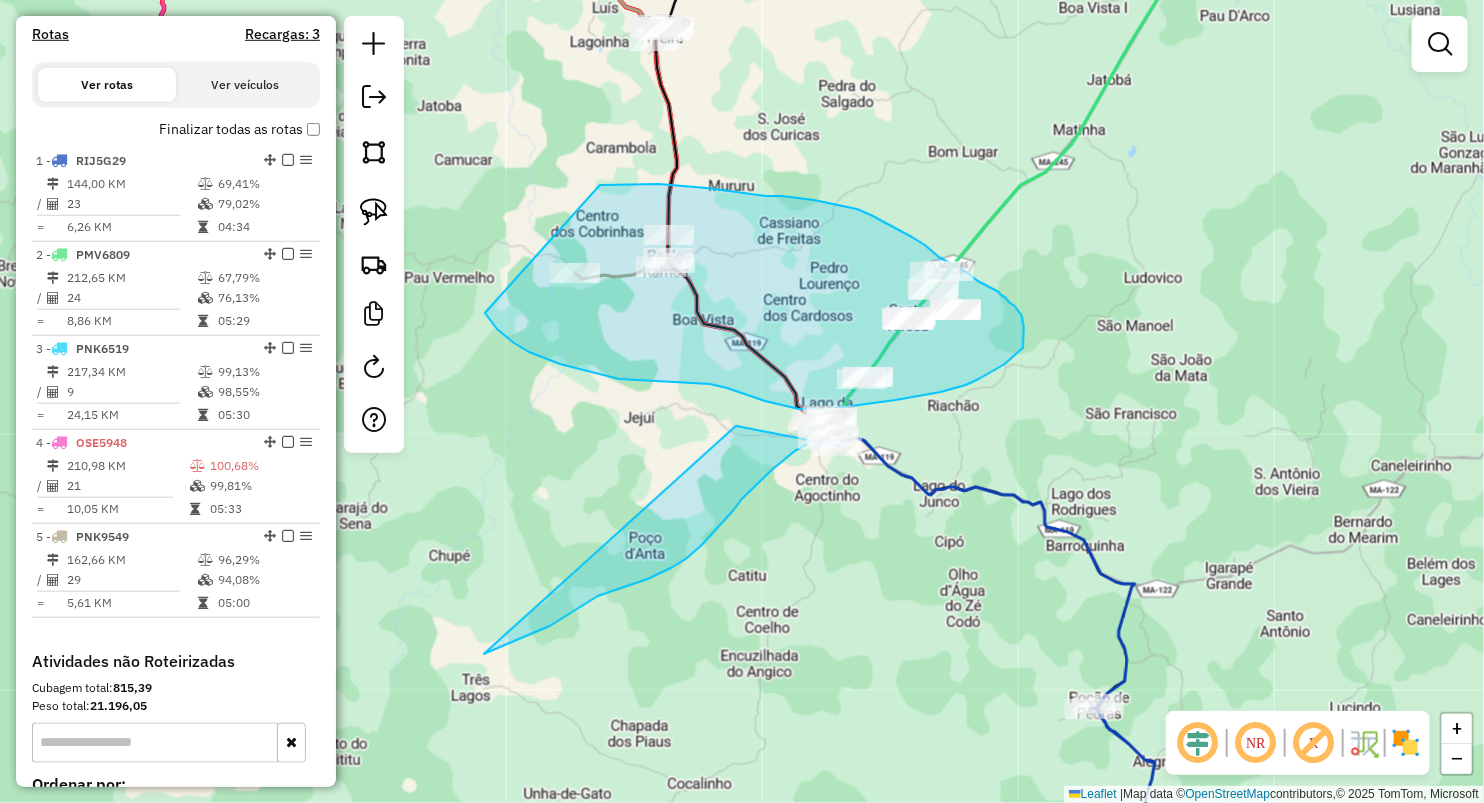 drag, startPoint x: 659, startPoint y: 184, endPoint x: 485, endPoint y: 313, distance: 216.60332 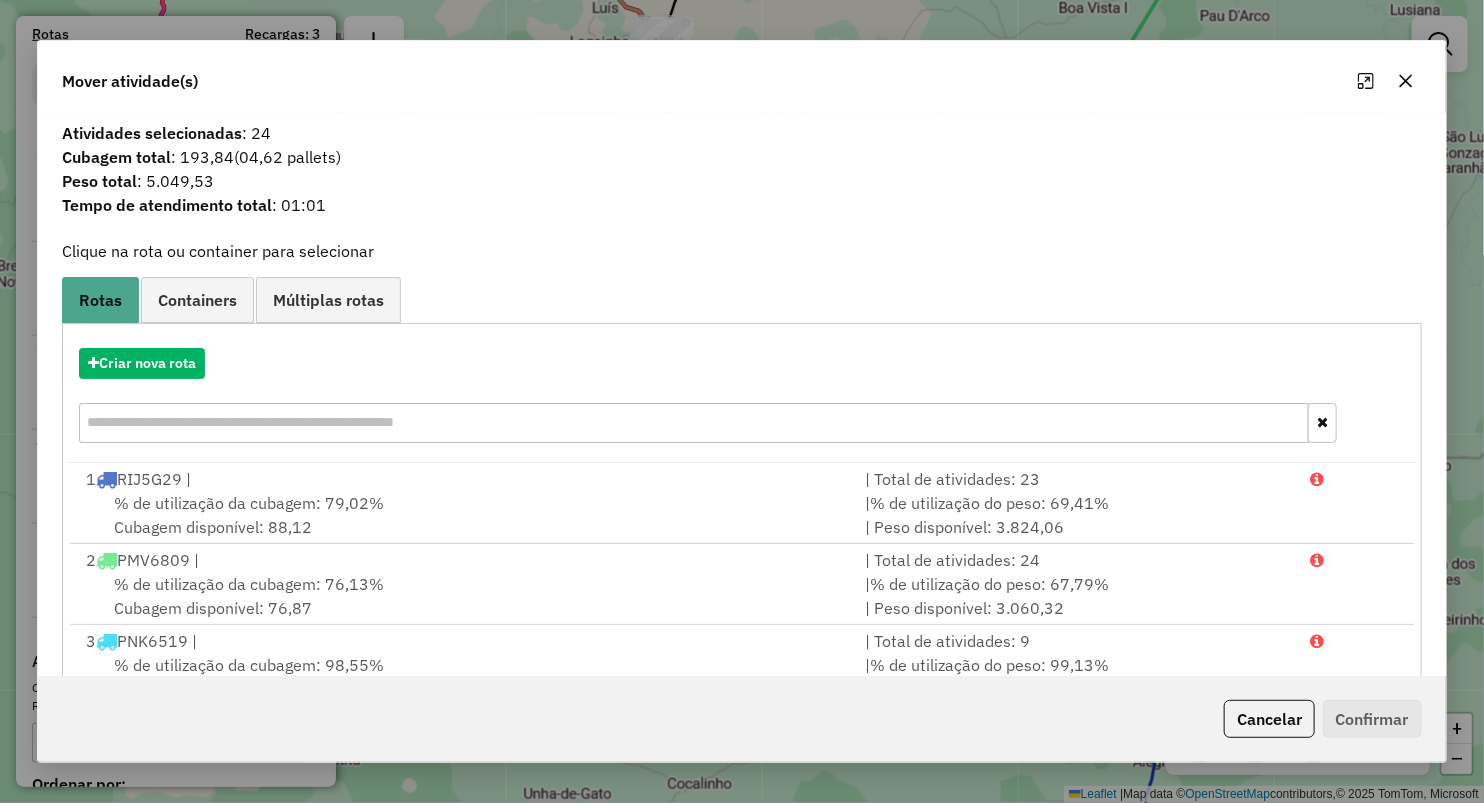 click 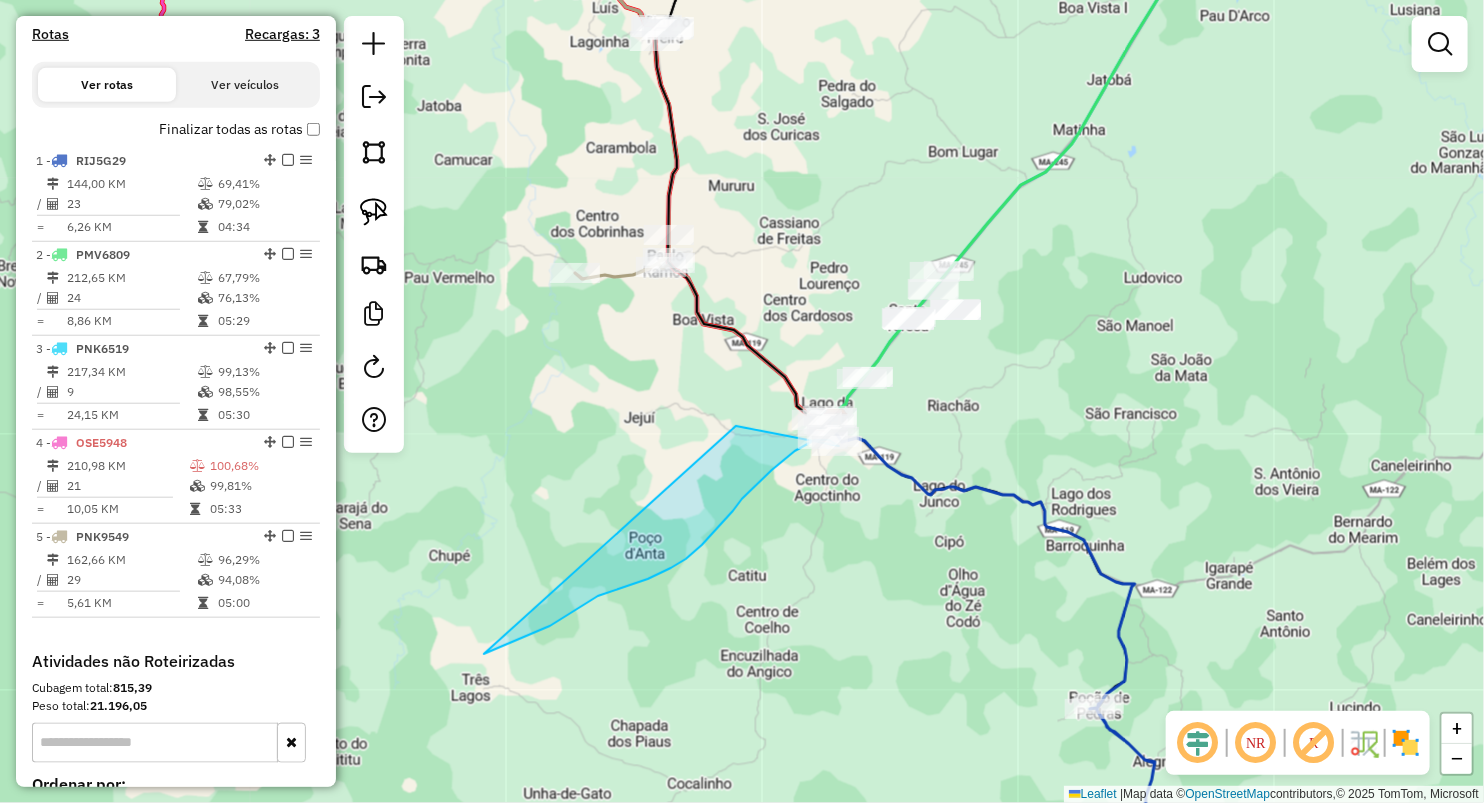 click on "Janela de atendimento Grade de atendimento Capacidade Transportadoras Veículos Cliente Pedidos  Rotas Selecione os dias de semana para filtrar as janelas de atendimento  Seg   Ter   Qua   Qui   Sex   Sáb   Dom  Informe o período da janela de atendimento: De: Até:  Filtrar exatamente a janela do cliente  Considerar janela de atendimento padrão  Selecione os dias de semana para filtrar as grades de atendimento  Seg   Ter   Qua   Qui   Sex   Sáb   Dom   Considerar clientes sem dia de atendimento cadastrado  Clientes fora do dia de atendimento selecionado Filtrar as atividades entre os valores definidos abaixo:  Peso mínimo:   Peso máximo:   Cubagem mínima:   Cubagem máxima:   De:   Até:  Filtrar as atividades entre o tempo de atendimento definido abaixo:  De:   Até:   Considerar capacidade total dos clientes não roteirizados Transportadora: Selecione um ou mais itens Tipo de veículo: Selecione um ou mais itens Veículo: Selecione um ou mais itens Motorista: Selecione um ou mais itens Nome: Rótulo:" 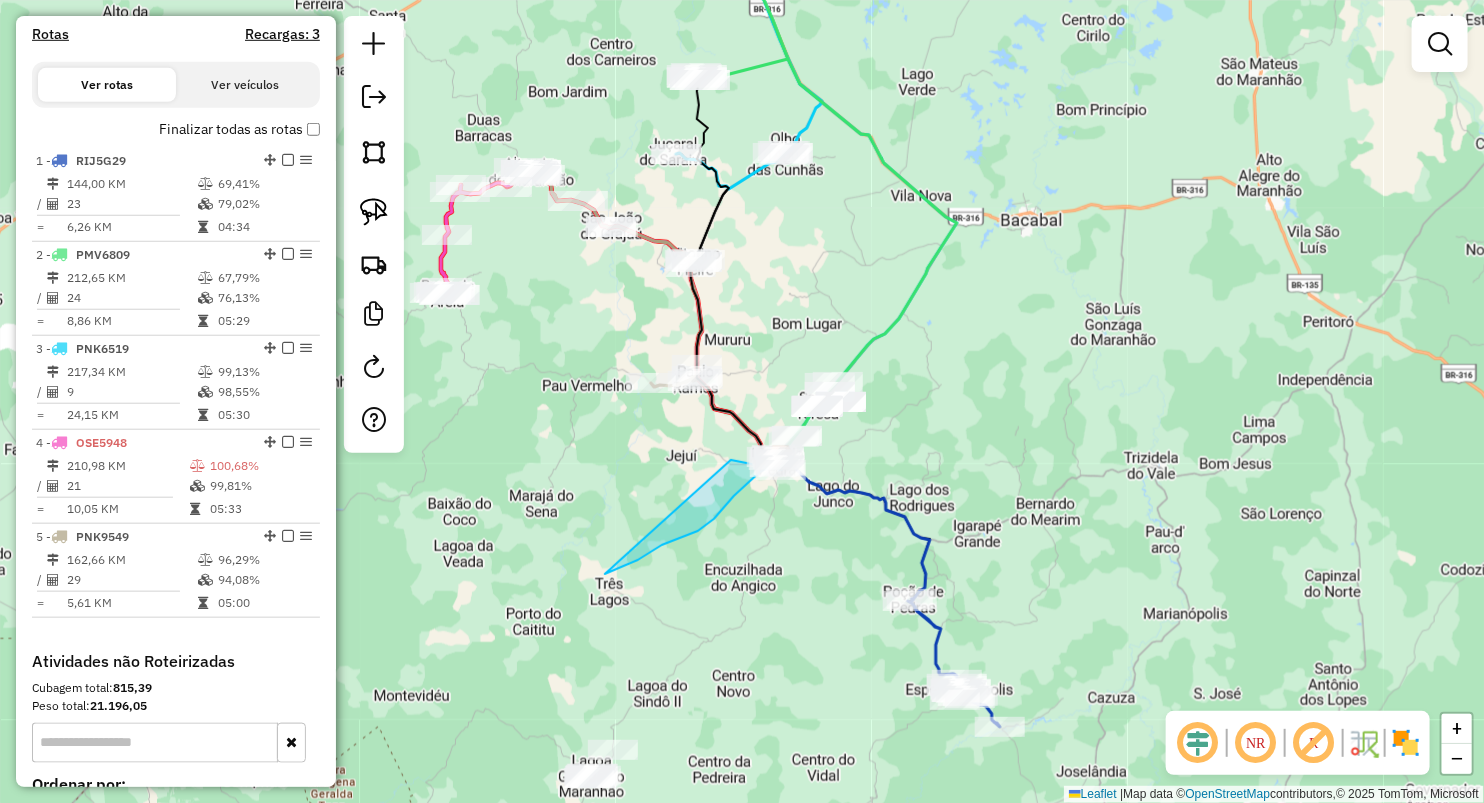 drag, startPoint x: 641, startPoint y: 484, endPoint x: 664, endPoint y: 471, distance: 26.41969 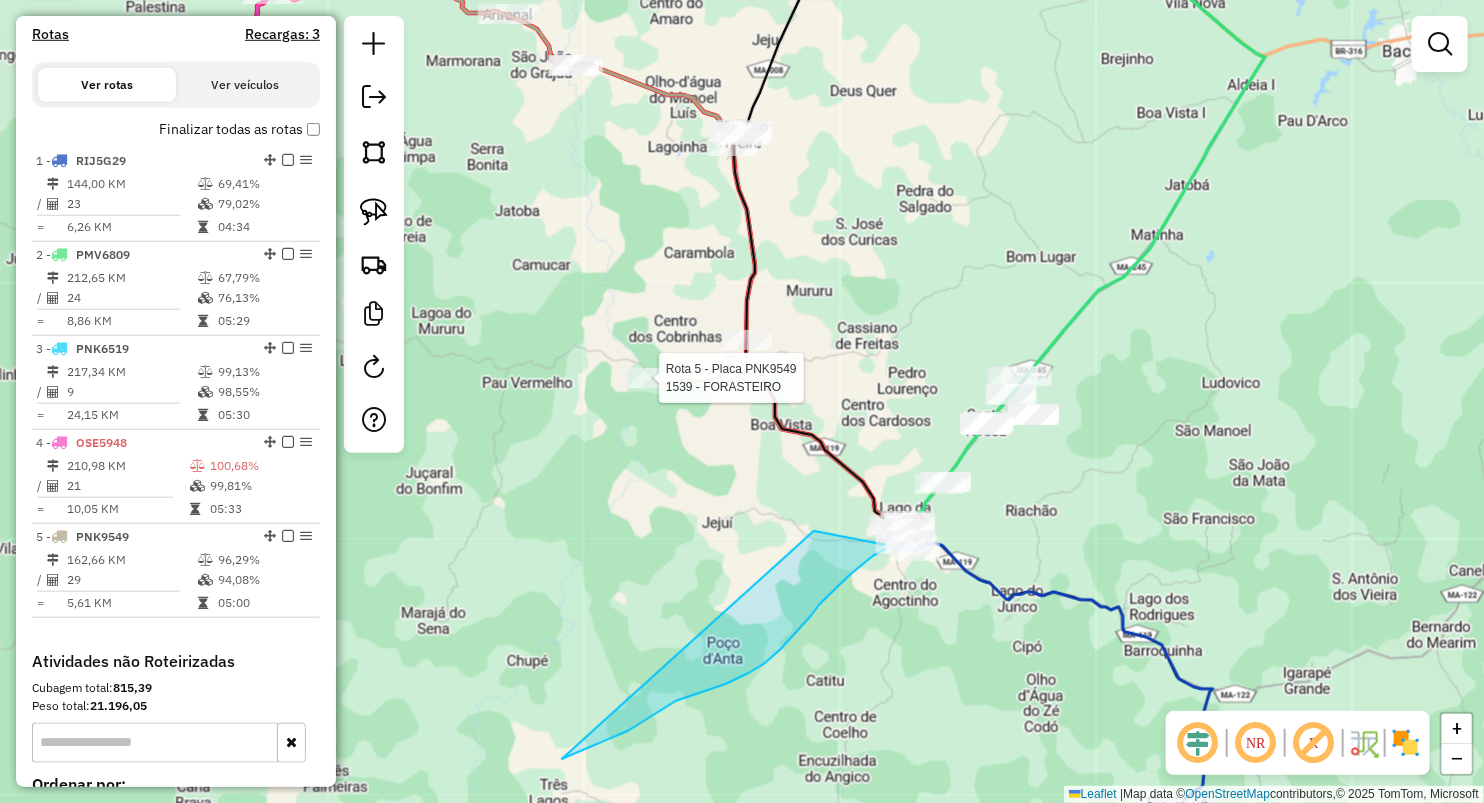 select on "**********" 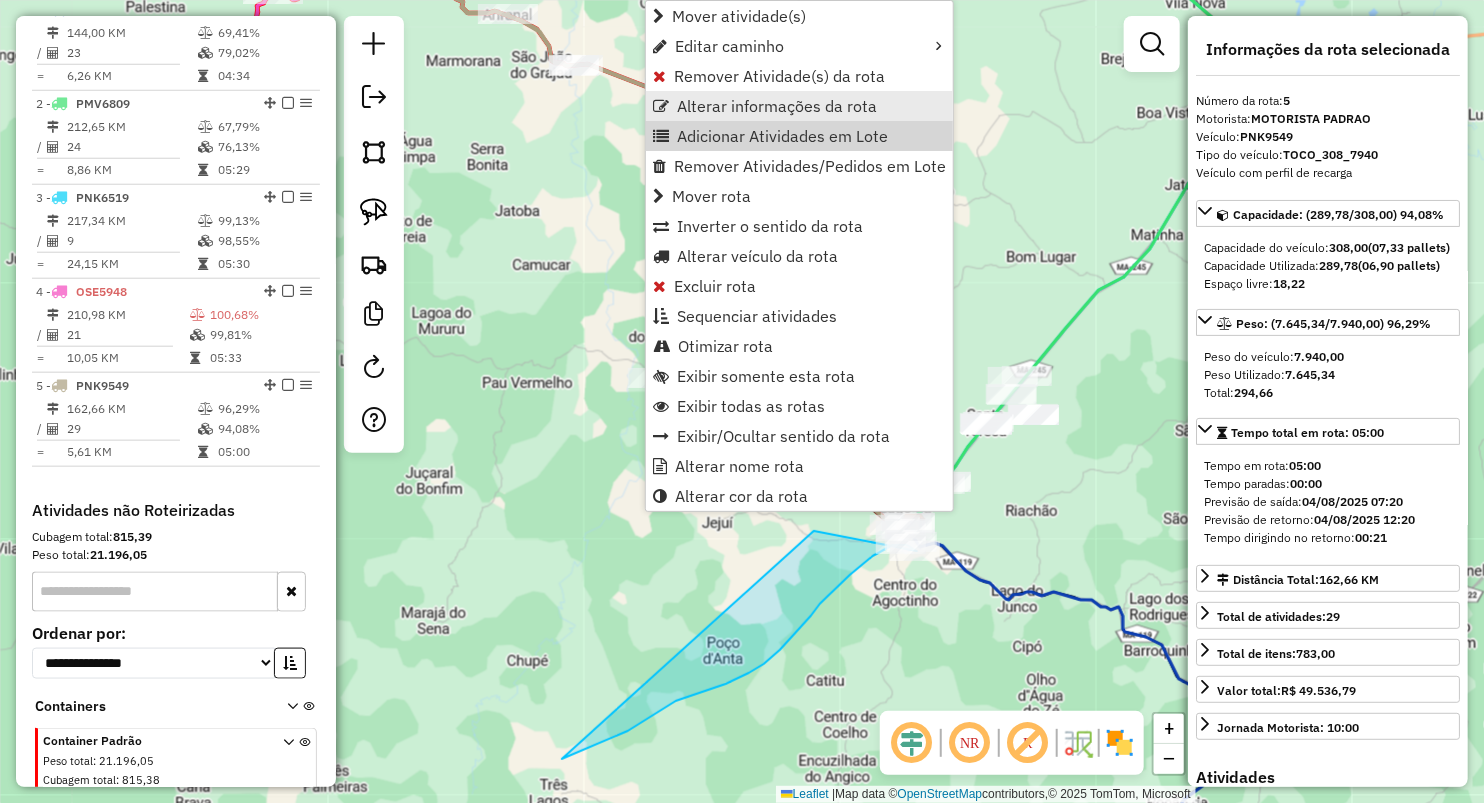 scroll, scrollTop: 840, scrollLeft: 0, axis: vertical 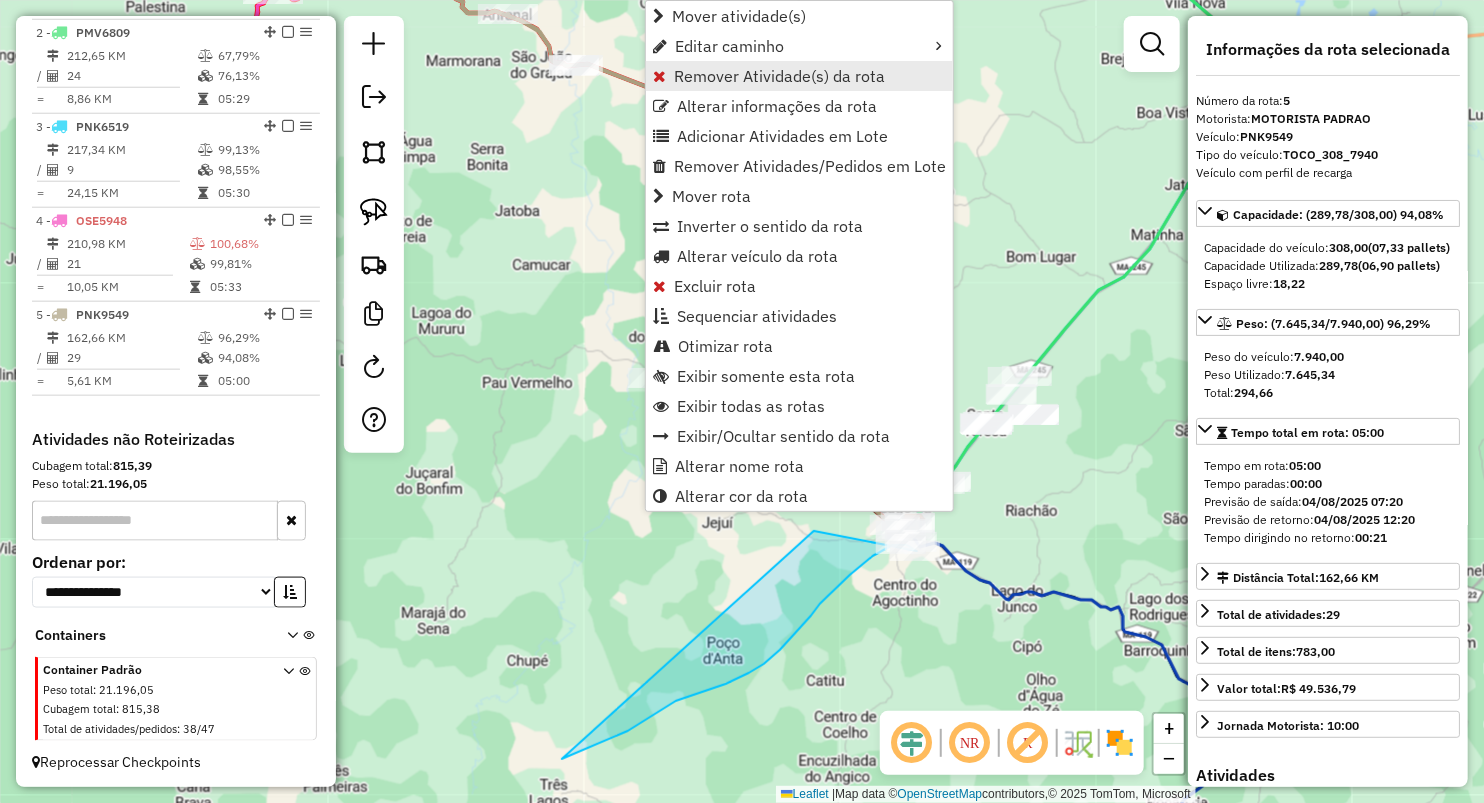 click on "Remover Atividade(s) da rota" at bounding box center (779, 76) 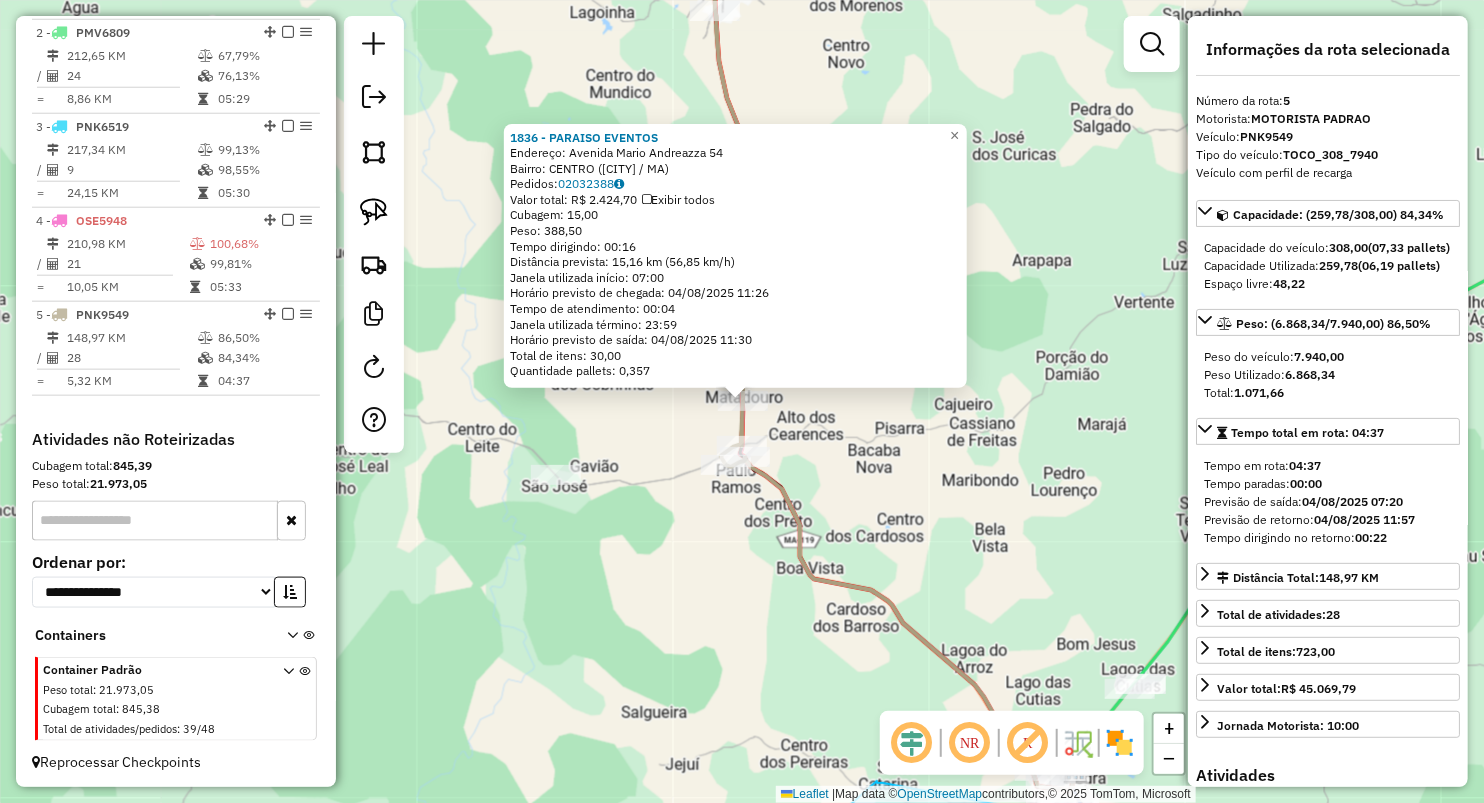 drag, startPoint x: 741, startPoint y: 597, endPoint x: 753, endPoint y: 555, distance: 43.68066 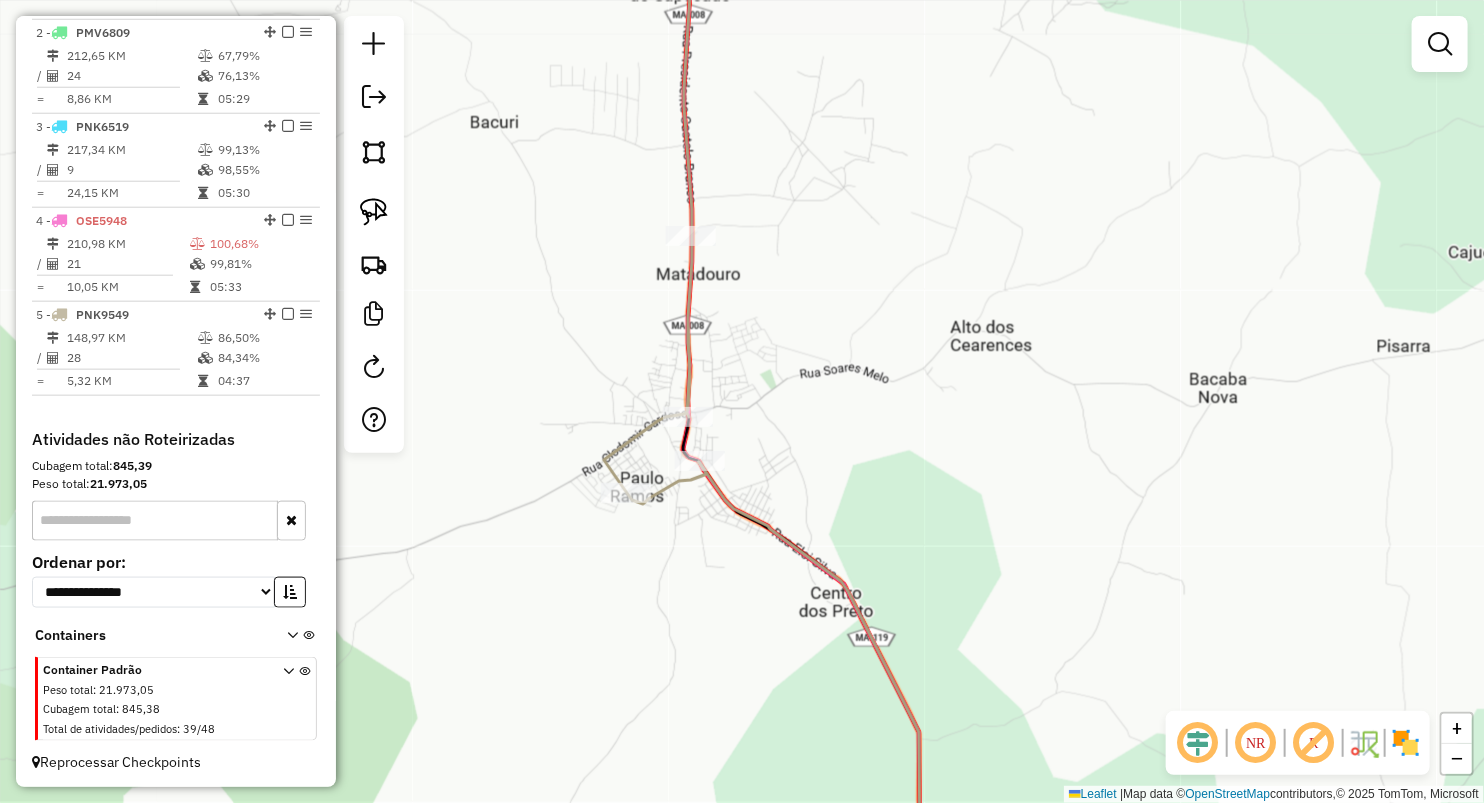 click 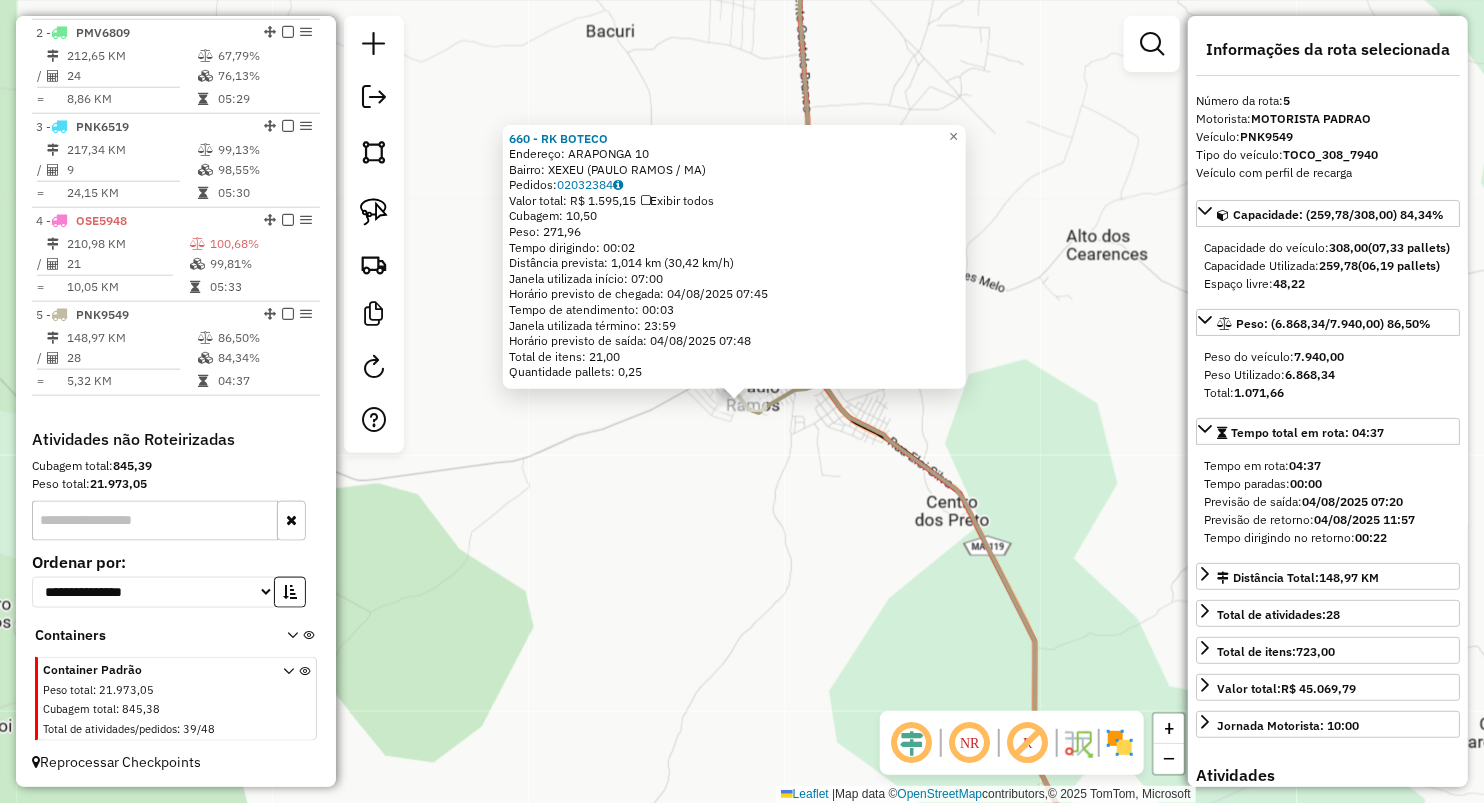 click on "660 - RK BOTECO  Endereço:  [STREET] [NUMBER]   Bairro: [NEIGHBORHOOD] ([CITY] / MA)   Pedidos:  02032384   Valor total: R$ 1.595,15   Exibir todos   Cubagem: 10,50  Peso: 271,96  Tempo dirigindo: 00:02   Distância prevista: 1,014 km (30,42 km/h)   Janela utilizada início: 07:00   Horário previsto de chegada: 04/08/2025 07:45   Tempo de atendimento: 00:03   Janela utilizada término: 23:59   Horário previsto de saída: 04/08/2025 07:48   Total de itens: 21,00   Quantidade pallets: 0,25  × Janela de atendimento Grade de atendimento Capacidade Transportadoras Veículos Cliente Pedidos  Rotas Selecione os dias de semana para filtrar as janelas de atendimento  Seg   Ter   Qua   Qui   Sex   Sáb   Dom  Informe o período da janela de atendimento: De: Até:  Filtrar exatamente a janela do cliente  Considerar janela de atendimento padrão  Selecione os dias de semana para filtrar as grades de atendimento  Seg   Ter   Qua   Qui   Sex   Sáb   Dom   Considerar clientes sem dia de atendimento cadastrado  Peso mínimo:  De:" 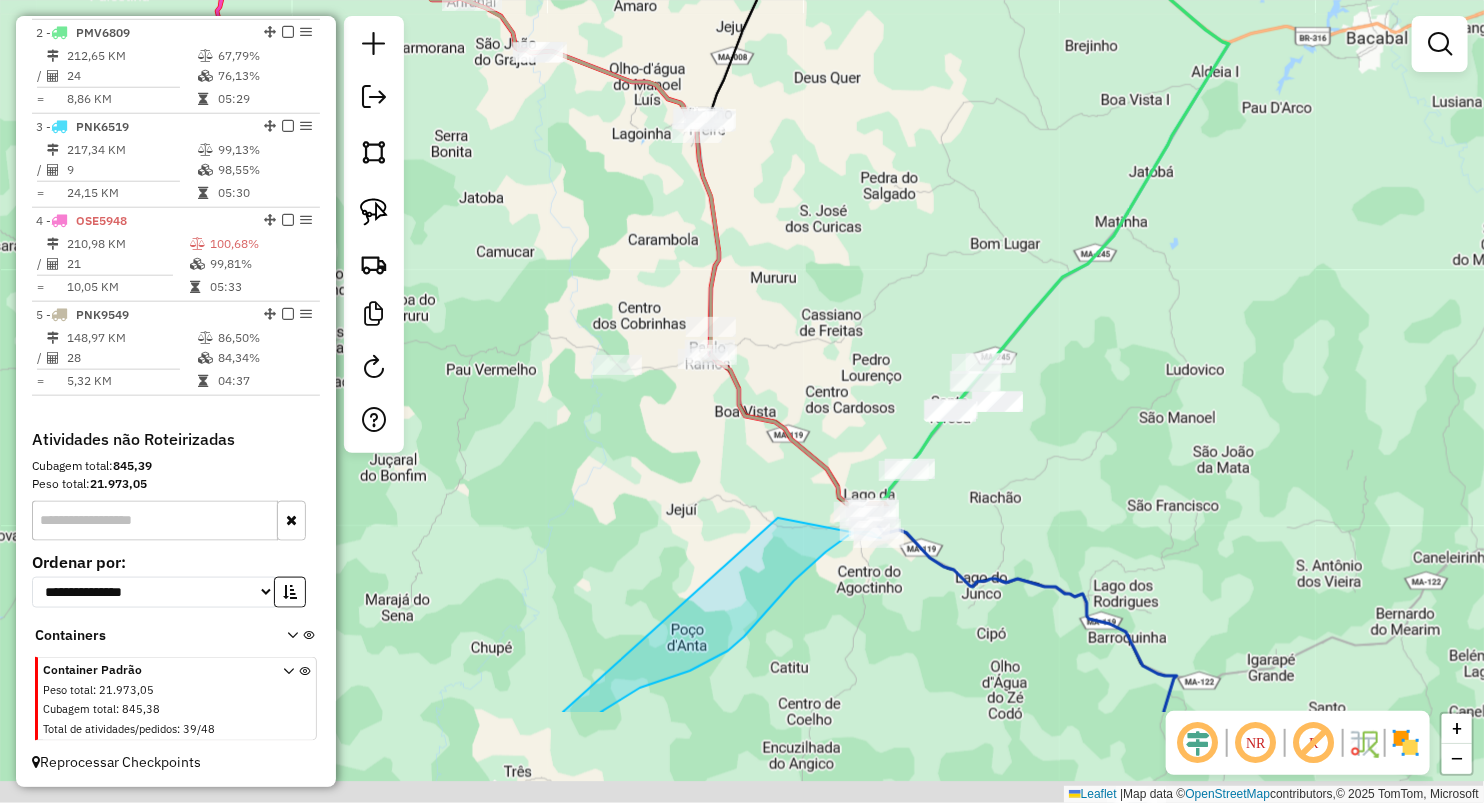 drag, startPoint x: 764, startPoint y: 562, endPoint x: 767, endPoint y: 384, distance: 178.02528 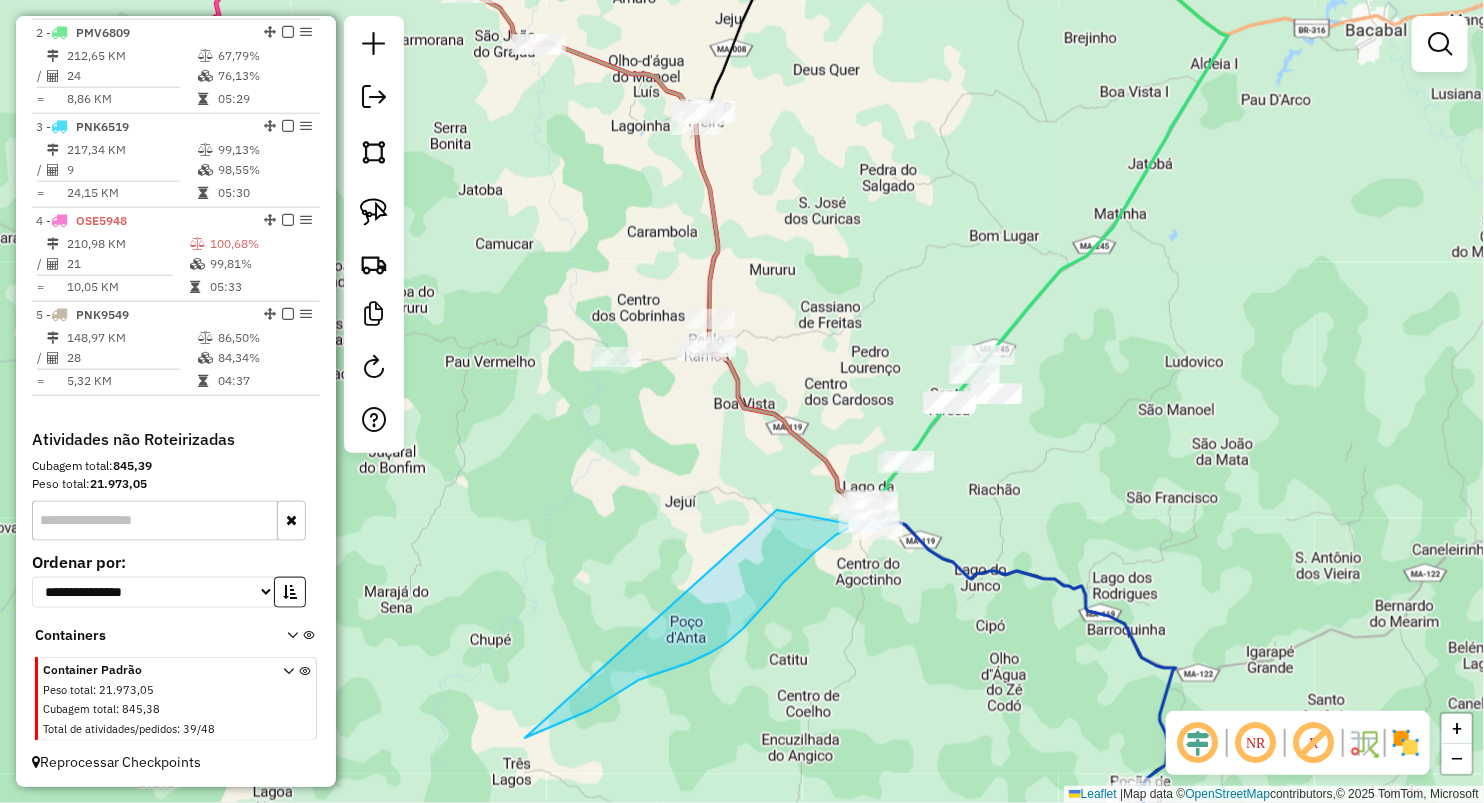 click on "Janela de atendimento Grade de atendimento Capacidade Transportadoras Veículos Cliente Pedidos  Rotas Selecione os dias de semana para filtrar as janelas de atendimento  Seg   Ter   Qua   Qui   Sex   Sáb   Dom  Informe o período da janela de atendimento: De: Até:  Filtrar exatamente a janela do cliente  Considerar janela de atendimento padrão  Selecione os dias de semana para filtrar as grades de atendimento  Seg   Ter   Qua   Qui   Sex   Sáb   Dom   Considerar clientes sem dia de atendimento cadastrado  Clientes fora do dia de atendimento selecionado Filtrar as atividades entre os valores definidos abaixo:  Peso mínimo:   Peso máximo:   Cubagem mínima:   Cubagem máxima:   De:   Até:  Filtrar as atividades entre o tempo de atendimento definido abaixo:  De:   Até:   Considerar capacidade total dos clientes não roteirizados Transportadora: Selecione um ou mais itens Tipo de veículo: Selecione um ou mais itens Veículo: Selecione um ou mais itens Motorista: Selecione um ou mais itens Nome: Rótulo:" 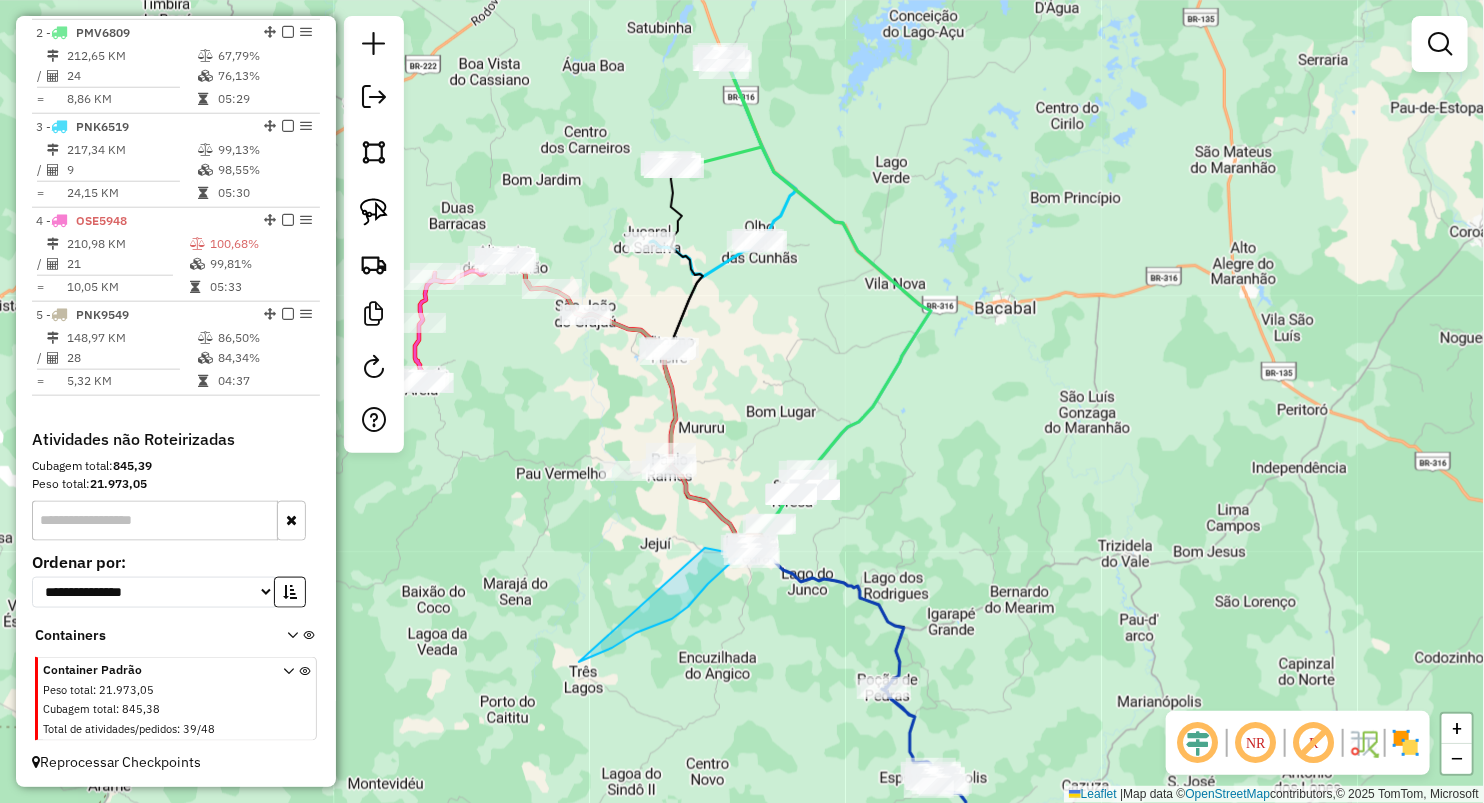 drag, startPoint x: 820, startPoint y: 666, endPoint x: 855, endPoint y: 387, distance: 281.18677 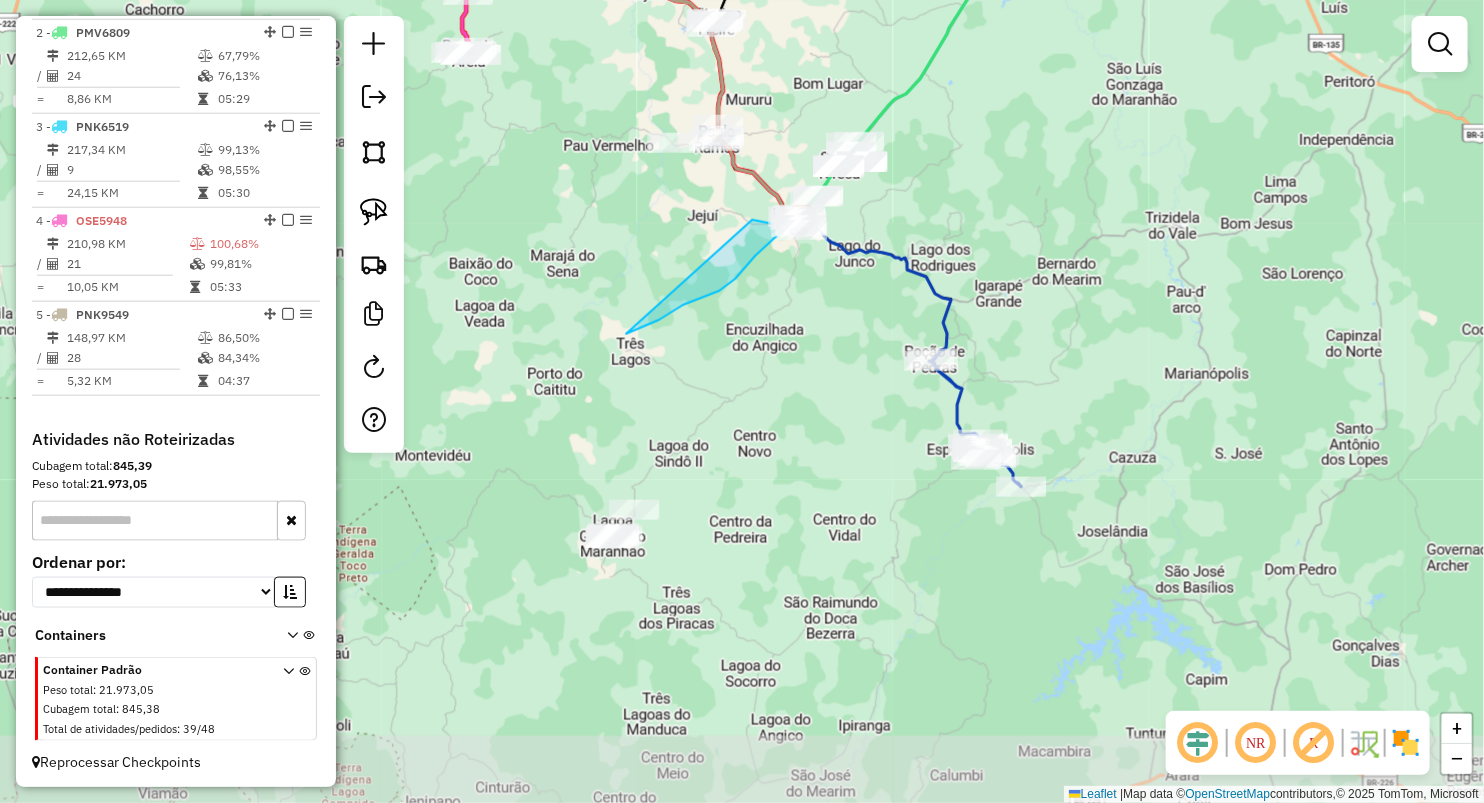 click on "Janela de atendimento Grade de atendimento Capacidade Transportadoras Veículos Cliente Pedidos  Rotas Selecione os dias de semana para filtrar as janelas de atendimento  Seg   Ter   Qua   Qui   Sex   Sáb   Dom  Informe o período da janela de atendimento: De: Até:  Filtrar exatamente a janela do cliente  Considerar janela de atendimento padrão  Selecione os dias de semana para filtrar as grades de atendimento  Seg   Ter   Qua   Qui   Sex   Sáb   Dom   Considerar clientes sem dia de atendimento cadastrado  Clientes fora do dia de atendimento selecionado Filtrar as atividades entre os valores definidos abaixo:  Peso mínimo:   Peso máximo:   Cubagem mínima:   Cubagem máxima:   De:   Até:  Filtrar as atividades entre o tempo de atendimento definido abaixo:  De:   Até:   Considerar capacidade total dos clientes não roteirizados Transportadora: Selecione um ou mais itens Tipo de veículo: Selecione um ou mais itens Veículo: Selecione um ou mais itens Motorista: Selecione um ou mais itens Nome: Rótulo:" 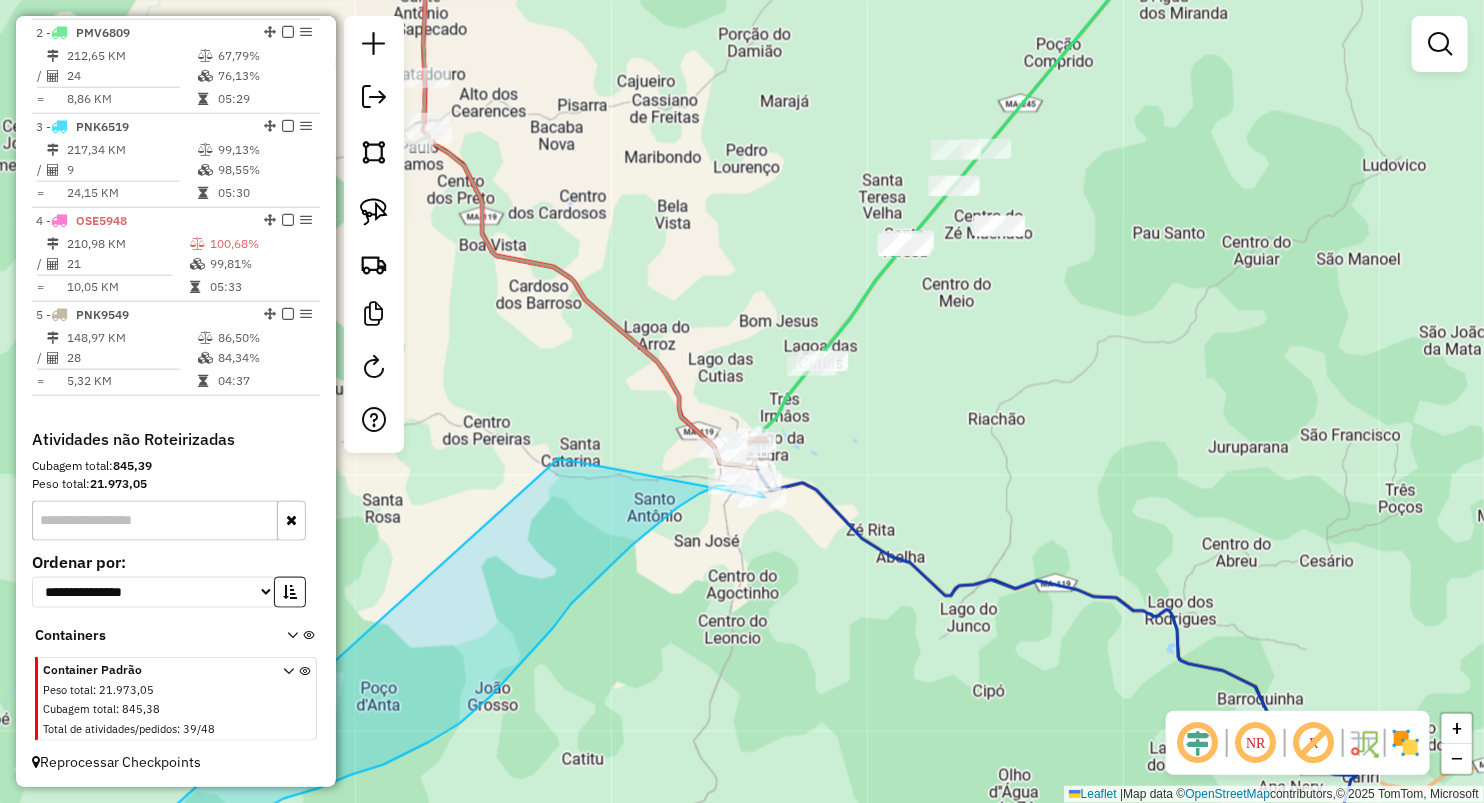 drag, startPoint x: 771, startPoint y: 213, endPoint x: 743, endPoint y: 222, distance: 29.410883 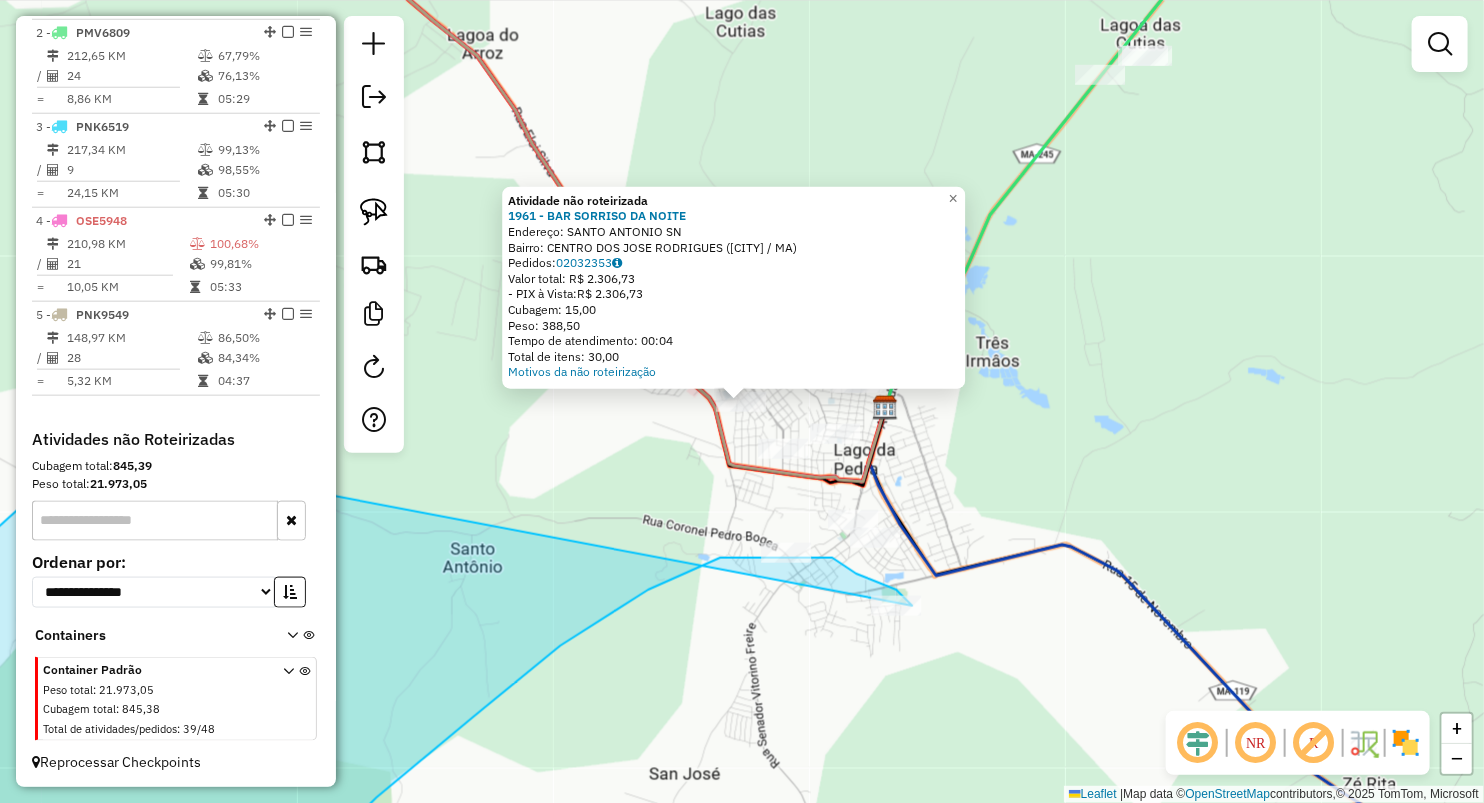 click on "Atividade não roteirizada 1961 - BAR SORRISO DA NOITE  Endereço:  SANTO ANTONIO SN   Bairro: CENTRO DOS JOSE RODRIGUES (OLHO D'AGUA DAS CUNHAS / MA)   Pedidos:  02032353   Valor total: R$ 2.306,73   - PIX à Vista:  R$ 2.306,73   Cubagem: 15,00   Peso: 388,50   Tempo de atendimento: 00:04   Total de itens: 30,00  Motivos da não roteirização × Janela de atendimento Grade de atendimento Capacidade Transportadoras Veículos Cliente Pedidos  Rotas Selecione os dias de semana para filtrar as janelas de atendimento  Seg   Ter   Qua   Qui   Sex   Sáb   Dom  Informe o período da janela de atendimento: De: Até:  Filtrar exatamente a janela do cliente  Considerar janela de atendimento padrão  Selecione os dias de semana para filtrar as grades de atendimento  Seg   Ter   Qua   Qui   Sex   Sáb   Dom   Considerar clientes sem dia de atendimento cadastrado  Clientes fora do dia de atendimento selecionado Filtrar as atividades entre os valores definidos abaixo:  Peso mínimo:   Peso máximo:   Cubagem mínima:  +" 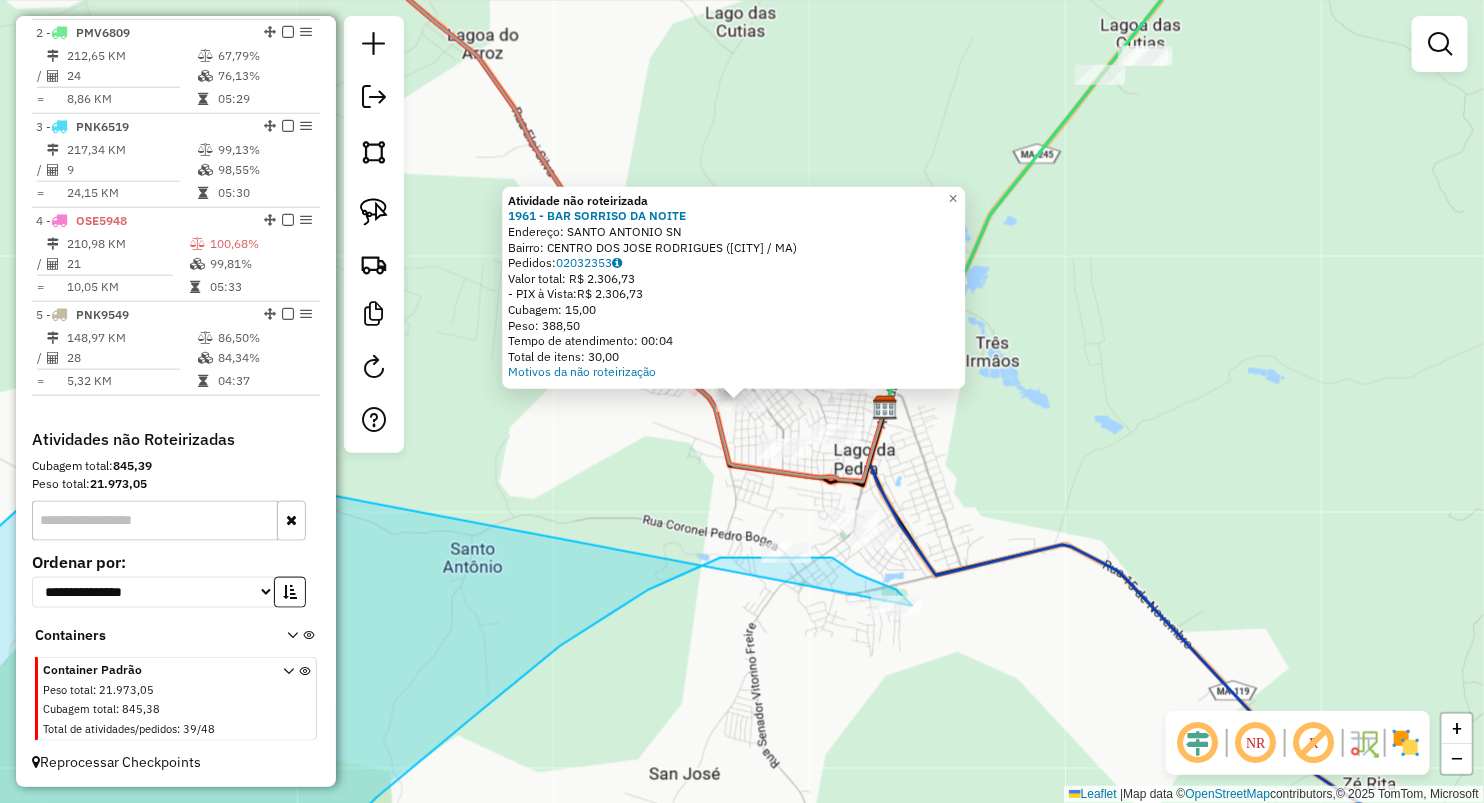 click on "Atividade não roteirizada 1961 - BAR SORRISO DA NOITE  Endereço:  SANTO ANTONIO SN   Bairro: CENTRO DOS JOSE RODRIGUES (OLHO D'AGUA DAS CUNHAS / MA)   Pedidos:  02032353   Valor total: R$ 2.306,73   - PIX à Vista:  R$ 2.306,73   Cubagem: 15,00   Peso: 388,50   Tempo de atendimento: 00:04   Total de itens: 30,00  Motivos da não roteirização × Janela de atendimento Grade de atendimento Capacidade Transportadoras Veículos Cliente Pedidos  Rotas Selecione os dias de semana para filtrar as janelas de atendimento  Seg   Ter   Qua   Qui   Sex   Sáb   Dom  Informe o período da janela de atendimento: De: Até:  Filtrar exatamente a janela do cliente  Considerar janela de atendimento padrão  Selecione os dias de semana para filtrar as grades de atendimento  Seg   Ter   Qua   Qui   Sex   Sáb   Dom   Considerar clientes sem dia de atendimento cadastrado  Clientes fora do dia de atendimento selecionado Filtrar as atividades entre os valores definidos abaixo:  Peso mínimo:   Peso máximo:   Cubagem mínima:  +" 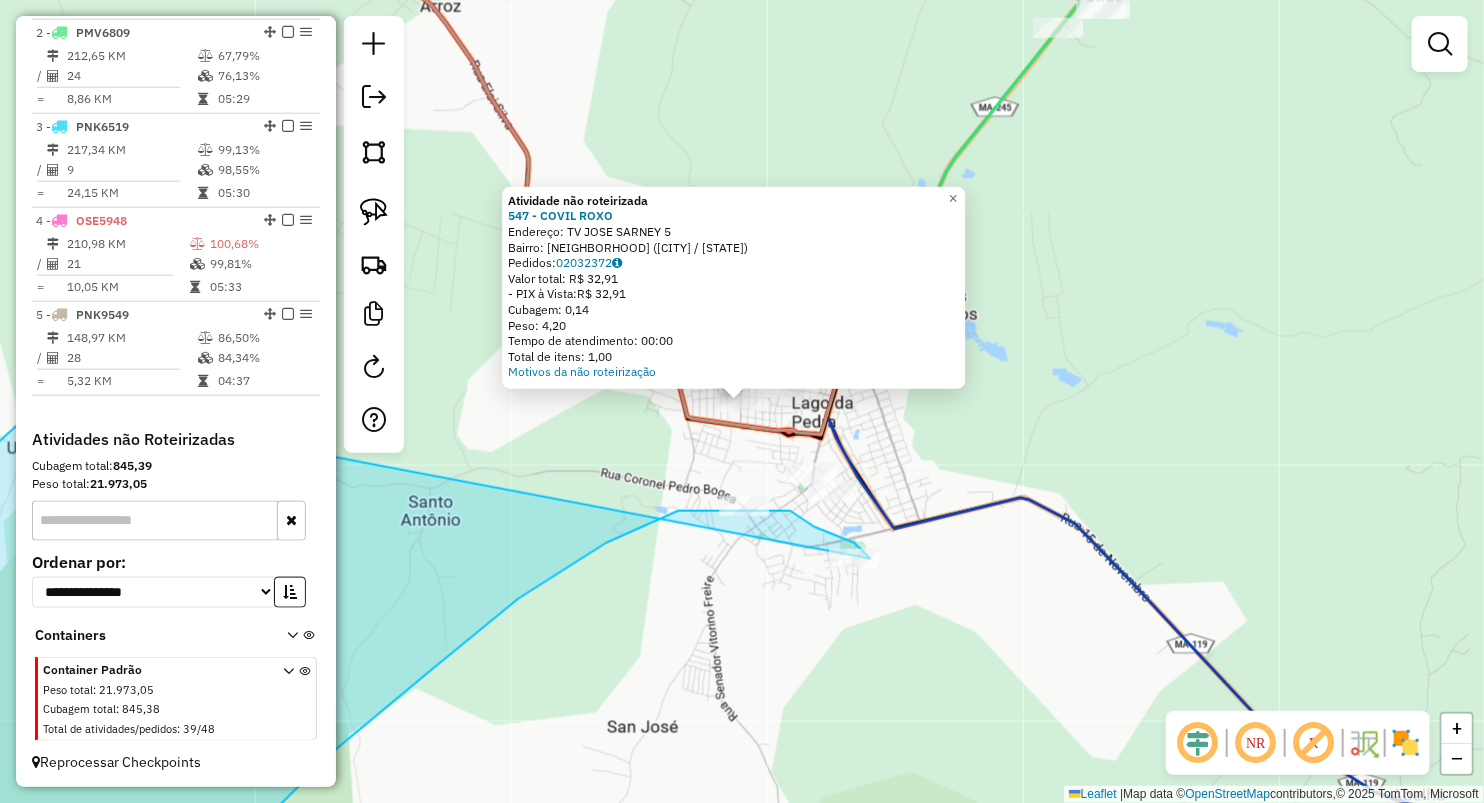 click on "Atividade não roteirizada 547 - COVIL ROXO  Endereço:  TV JOSE SARNEY 5   Bairro: VILA VALDIR FILHO (LAGO DA PEDRA / MA)   Pedidos:  02032372   Valor total: R$ 32,91   - PIX à Vista:  R$ 32,91   Cubagem: 0,14   Peso: 4,20   Tempo de atendimento: 00:00   Total de itens: 1,00  Motivos da não roteirização × Janela de atendimento Grade de atendimento Capacidade Transportadoras Veículos Cliente Pedidos  Rotas Selecione os dias de semana para filtrar as janelas de atendimento  Seg   Ter   Qua   Qui   Sex   Sáb   Dom  Informe o período da janela de atendimento: De: Até:  Filtrar exatamente a janela do cliente  Considerar janela de atendimento padrão  Selecione os dias de semana para filtrar as grades de atendimento  Seg   Ter   Qua   Qui   Sex   Sáb   Dom   Considerar clientes sem dia de atendimento cadastrado  Clientes fora do dia de atendimento selecionado Filtrar as atividades entre os valores definidos abaixo:  Peso mínimo:   Peso máximo:   Cubagem mínima:   Cubagem máxima:   De:   Até:   De:" 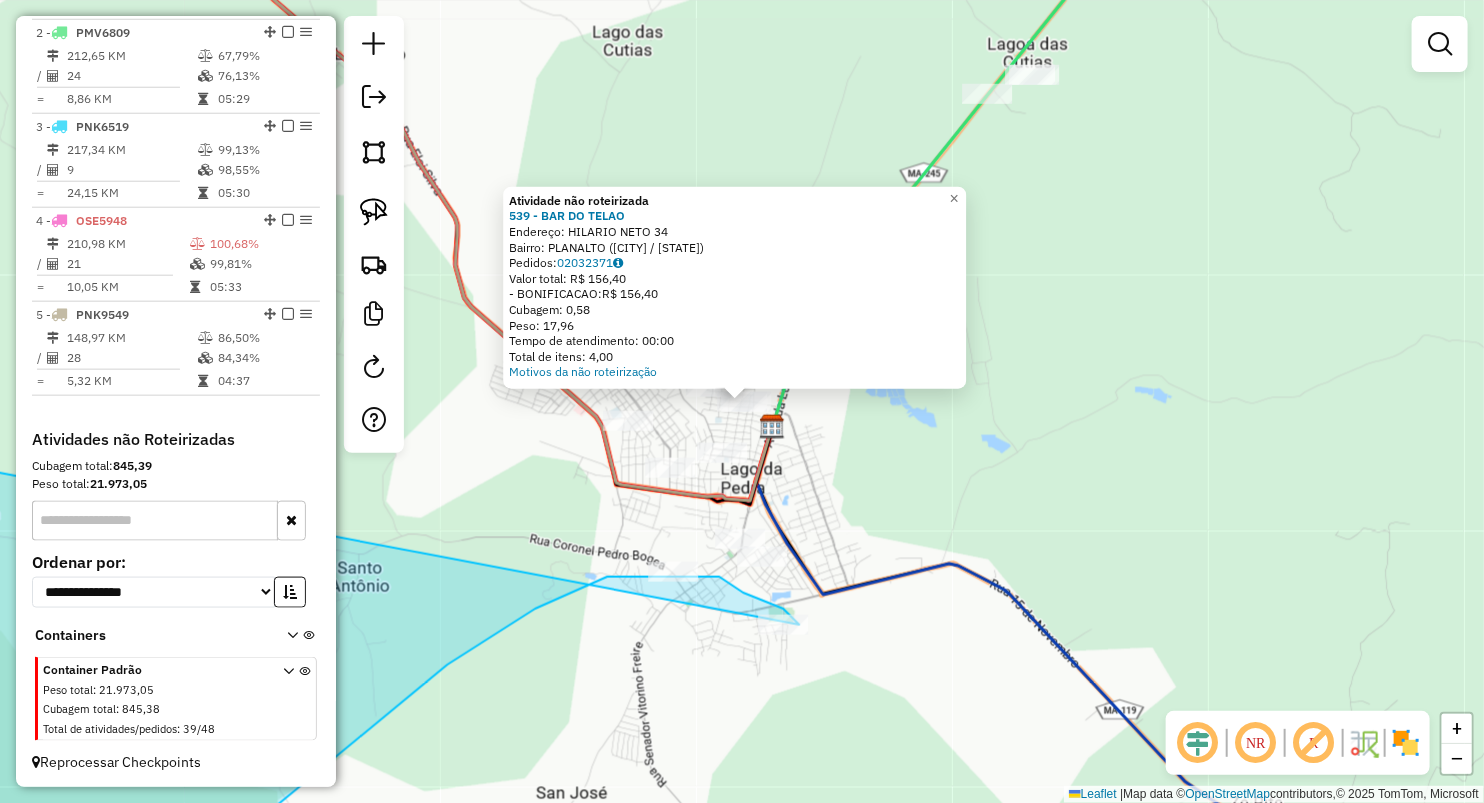 click on "Atividade não roteirizada 539 - BAR DO TELAO  Endereço:  HILARIO NETO 34   Bairro: PLANALTO (LAGO DA PEDRA / MA)   Pedidos:  02032371   Valor total: R$ 156,40   - BONIFICACAO:  R$ 156,40   Cubagem: 0,58   Peso: 17,96   Tempo de atendimento: 00:00   Total de itens: 4,00  Motivos da não roteirização × Janela de atendimento Grade de atendimento Capacidade Transportadoras Veículos Cliente Pedidos  Rotas Selecione os dias de semana para filtrar as janelas de atendimento  Seg   Ter   Qua   Qui   Sex   Sáb   Dom  Informe o período da janela de atendimento: De: Até:  Filtrar exatamente a janela do cliente  Considerar janela de atendimento padrão  Selecione os dias de semana para filtrar as grades de atendimento  Seg   Ter   Qua   Qui   Sex   Sáb   Dom   Considerar clientes sem dia de atendimento cadastrado  Clientes fora do dia de atendimento selecionado Filtrar as atividades entre os valores definidos abaixo:  Peso mínimo:   Peso máximo:   Cubagem mínima:   Cubagem máxima:   De:   Até:   De:  Nome:" 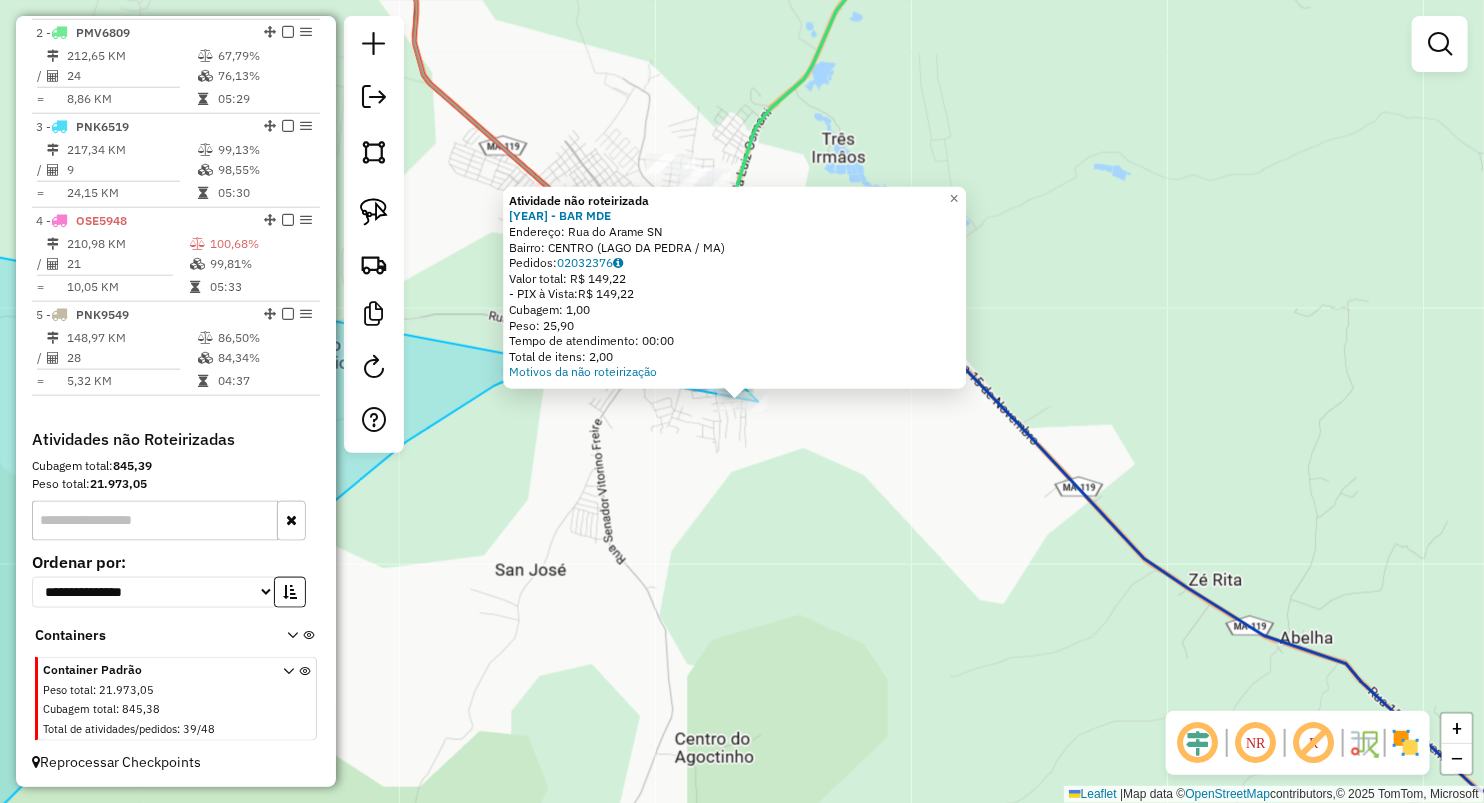 click on "Atividade não roteirizada 1751 - BAR MDE  Endereço:  Rua do Arame SN   Bairro: CENTRO (LAGO DA PEDRA / MA)   Pedidos:  02032376   Valor total: R$ 149,22   - PIX à Vista:  R$ 149,22   Cubagem: 1,00   Peso: 25,90   Tempo de atendimento: 00:00   Total de itens: 2,00  Motivos da não roteirização × Janela de atendimento Grade de atendimento Capacidade Transportadoras Veículos Cliente Pedidos  Rotas Selecione os dias de semana para filtrar as janelas de atendimento  Seg   Ter   Qua   Qui   Sex   Sáb   Dom  Informe o período da janela de atendimento: De: Até:  Filtrar exatamente a janela do cliente  Considerar janela de atendimento padrão  Selecione os dias de semana para filtrar as grades de atendimento  Seg   Ter   Qua   Qui   Sex   Sáb   Dom   Considerar clientes sem dia de atendimento cadastrado  Clientes fora do dia de atendimento selecionado Filtrar as atividades entre os valores definidos abaixo:  Peso mínimo:   Peso máximo:   Cubagem mínima:   Cubagem máxima:   De:   Até:   De:   Até:  De:" 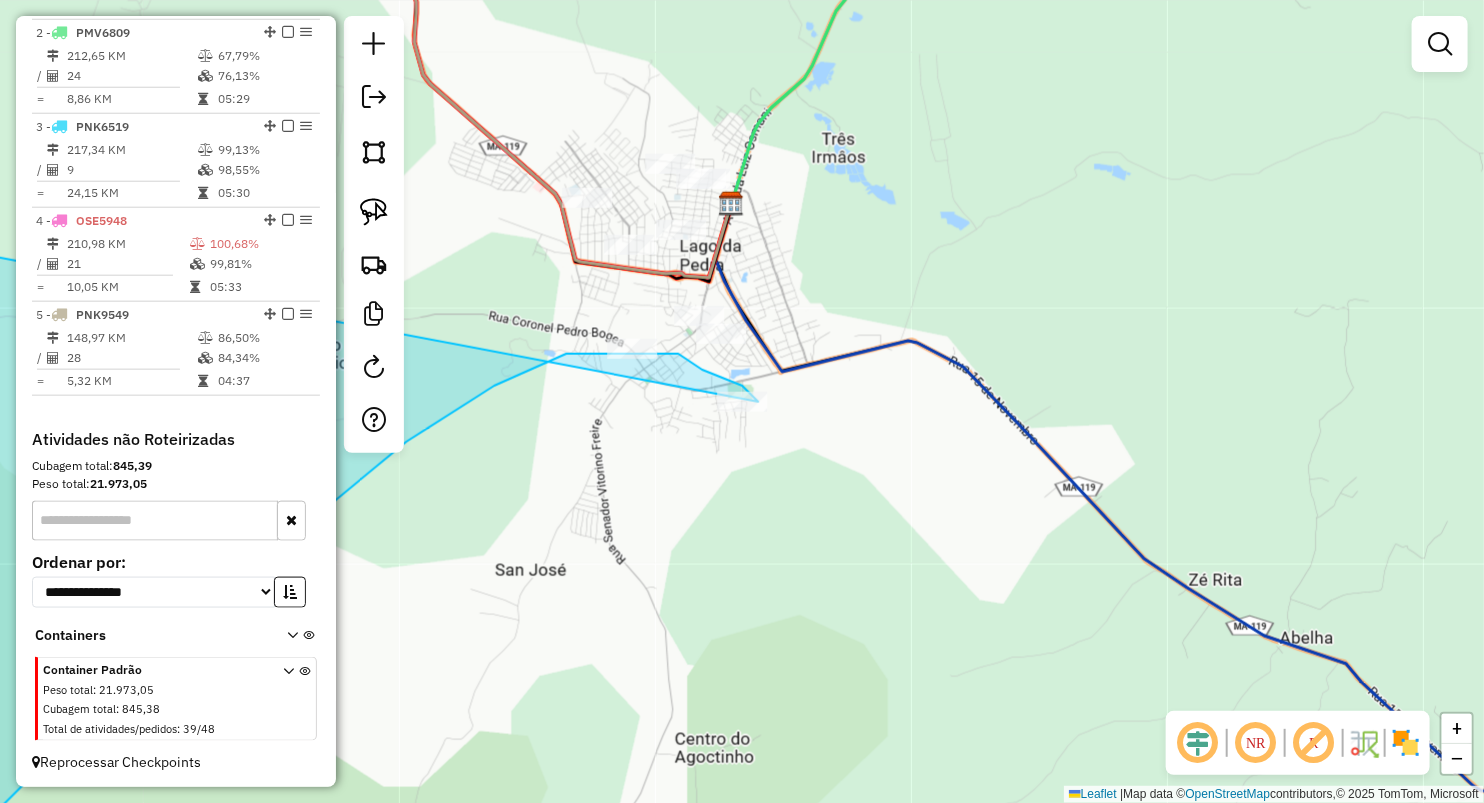 click on "Janela de atendimento Grade de atendimento Capacidade Transportadoras Veículos Cliente Pedidos  Rotas Selecione os dias de semana para filtrar as janelas de atendimento  Seg   Ter   Qua   Qui   Sex   Sáb   Dom  Informe o período da janela de atendimento: De: Até:  Filtrar exatamente a janela do cliente  Considerar janela de atendimento padrão  Selecione os dias de semana para filtrar as grades de atendimento  Seg   Ter   Qua   Qui   Sex   Sáb   Dom   Considerar clientes sem dia de atendimento cadastrado  Clientes fora do dia de atendimento selecionado Filtrar as atividades entre os valores definidos abaixo:  Peso mínimo:   Peso máximo:   Cubagem mínima:   Cubagem máxima:   De:   Até:  Filtrar as atividades entre o tempo de atendimento definido abaixo:  De:   Até:   Considerar capacidade total dos clientes não roteirizados Transportadora: Selecione um ou mais itens Tipo de veículo: Selecione um ou mais itens Veículo: Selecione um ou mais itens Motorista: Selecione um ou mais itens Nome: Rótulo:" 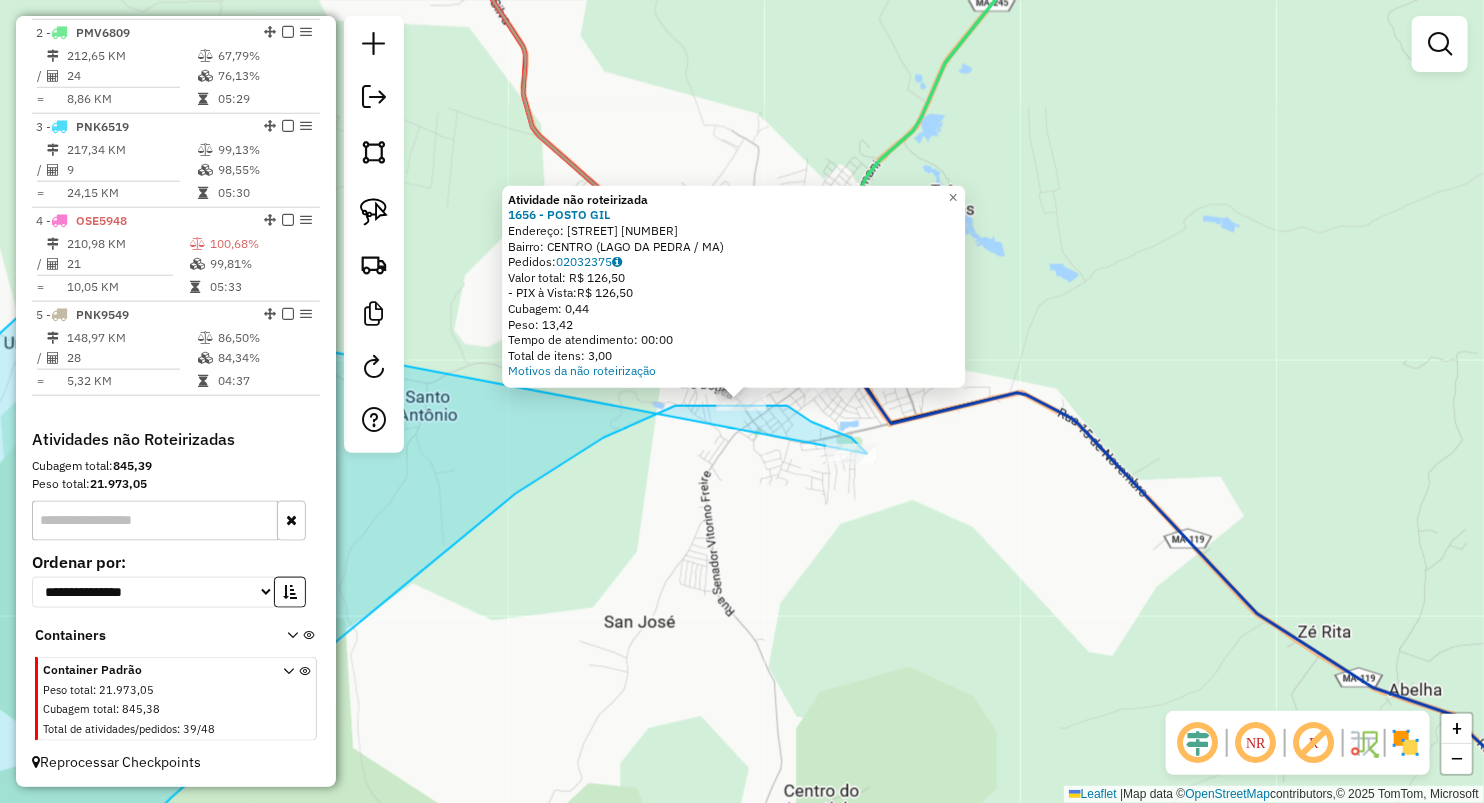 click on "Atividade não roteirizada 1656 - POSTO GIL  Endereço:  CORONAL PEDRO BOGEA 203   Bairro: CENTRO (LAGO DA PEDRA / MA)   Pedidos:  02032375   Valor total: R$ 126,50   - PIX à Vista:  R$ 126,50   Cubagem: 0,44   Peso: 13,42   Tempo de atendimento: 00:00   Total de itens: 3,00  Motivos da não roteirização × Janela de atendimento Grade de atendimento Capacidade Transportadoras Veículos Cliente Pedidos  Rotas Selecione os dias de semana para filtrar as janelas de atendimento  Seg   Ter   Qua   Qui   Sex   Sáb   Dom  Informe o período da janela de atendimento: De: Até:  Filtrar exatamente a janela do cliente  Considerar janela de atendimento padrão  Selecione os dias de semana para filtrar as grades de atendimento  Seg   Ter   Qua   Qui   Sex   Sáb   Dom   Considerar clientes sem dia de atendimento cadastrado  Clientes fora do dia de atendimento selecionado Filtrar as atividades entre os valores definidos abaixo:  Peso mínimo:   Peso máximo:   Cubagem mínima:   Cubagem máxima:   De:   Até:   De:  +" 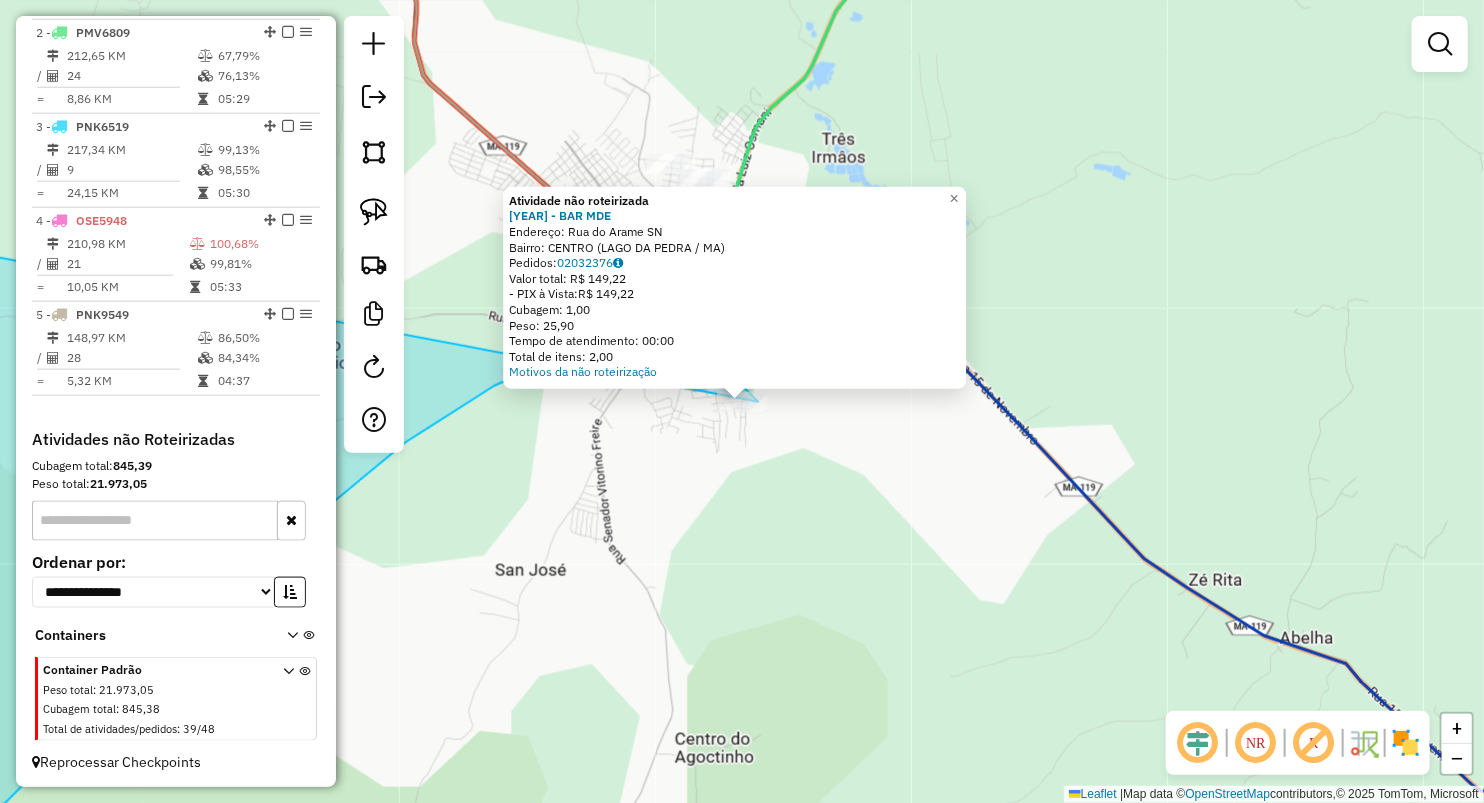 click on "Atividade não roteirizada 1751 - BAR MDE  Endereço:  Rua do Arame SN   Bairro: CENTRO (LAGO DA PEDRA / MA)   Pedidos:  02032376   Valor total: R$ 149,22   - PIX à Vista:  R$ 149,22   Cubagem: 1,00   Peso: 25,90   Tempo de atendimento: 00:00   Total de itens: 2,00  Motivos da não roteirização × Janela de atendimento Grade de atendimento Capacidade Transportadoras Veículos Cliente Pedidos  Rotas Selecione os dias de semana para filtrar as janelas de atendimento  Seg   Ter   Qua   Qui   Sex   Sáb   Dom  Informe o período da janela de atendimento: De: Até:  Filtrar exatamente a janela do cliente  Considerar janela de atendimento padrão  Selecione os dias de semana para filtrar as grades de atendimento  Seg   Ter   Qua   Qui   Sex   Sáb   Dom   Considerar clientes sem dia de atendimento cadastrado  Clientes fora do dia de atendimento selecionado Filtrar as atividades entre os valores definidos abaixo:  Peso mínimo:   Peso máximo:   Cubagem mínima:   Cubagem máxima:   De:   Até:   De:   Até:  De:" 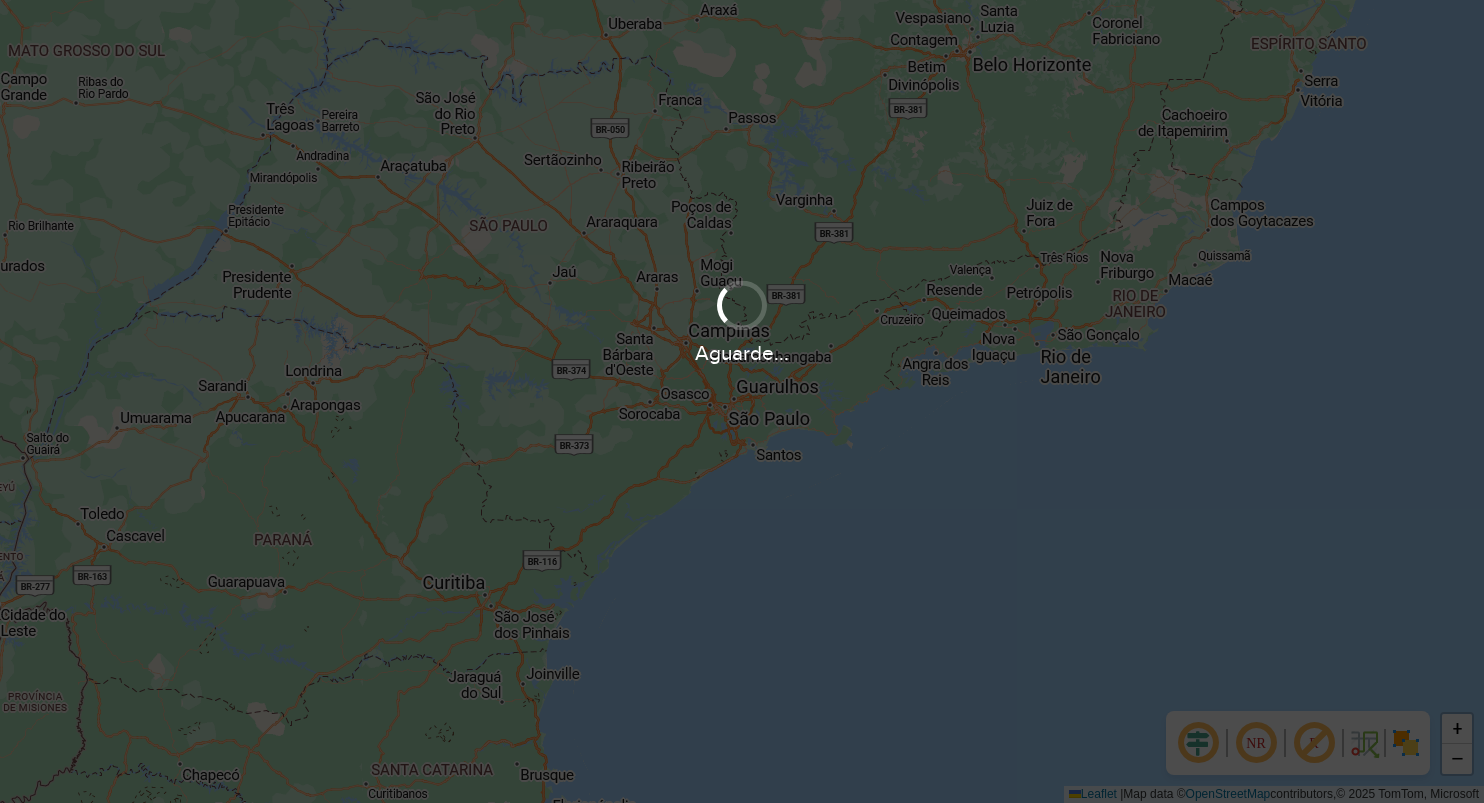 scroll, scrollTop: 0, scrollLeft: 0, axis: both 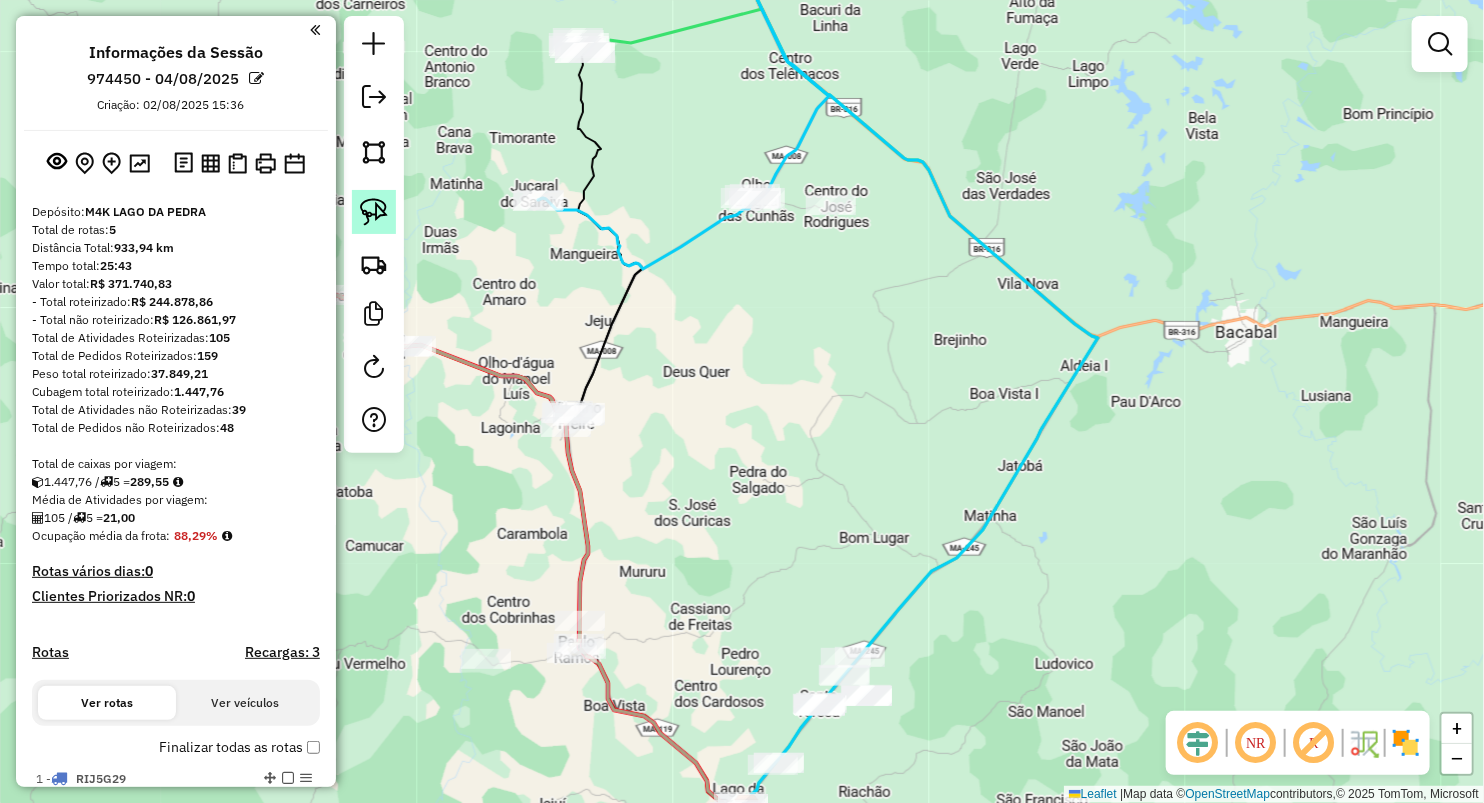 drag, startPoint x: 372, startPoint y: 199, endPoint x: 392, endPoint y: 197, distance: 20.09975 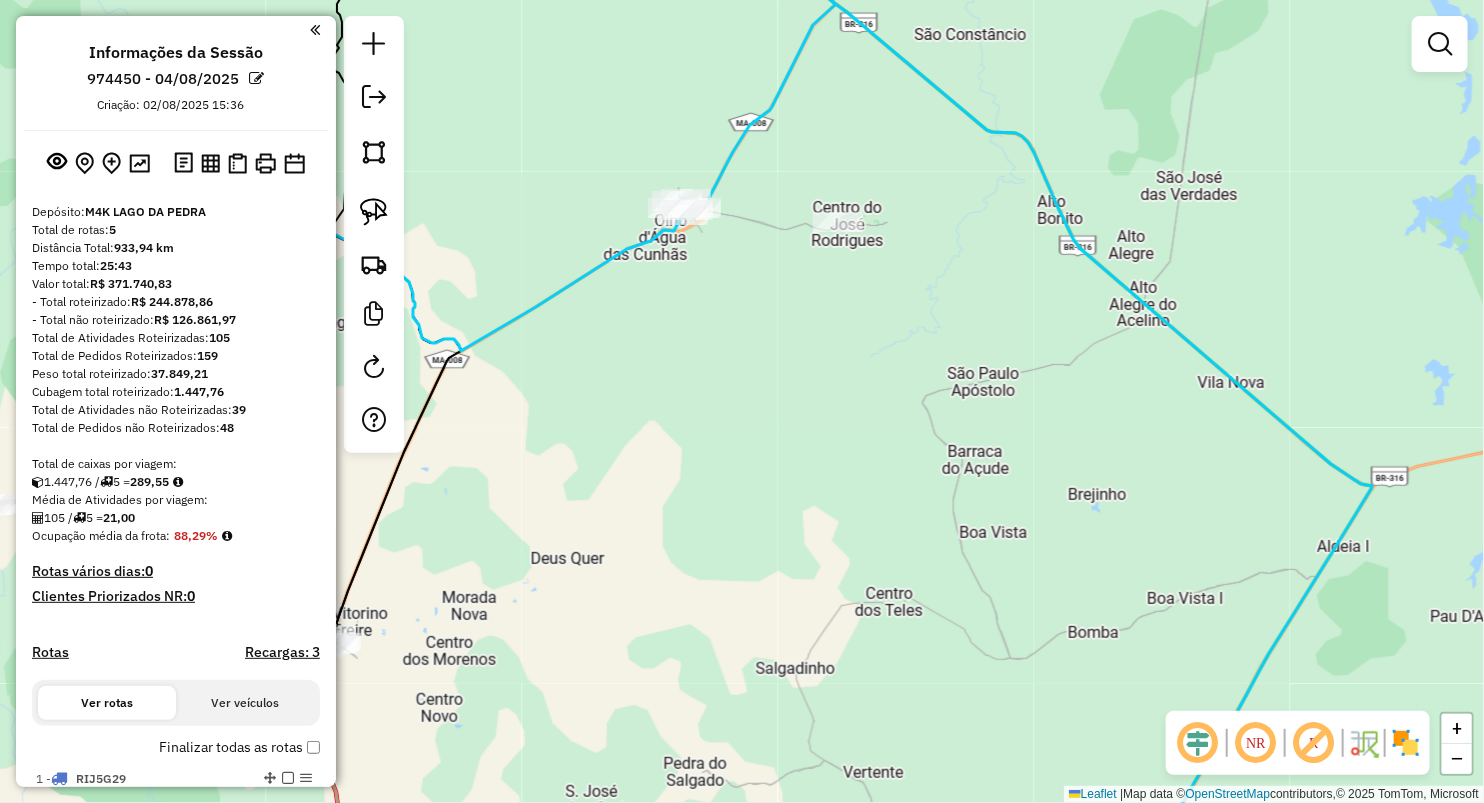 click on "Janela de atendimento Grade de atendimento Capacidade Transportadoras Veículos Cliente Pedidos  Rotas Selecione os dias de semana para filtrar as janelas de atendimento  Seg   Ter   Qua   Qui   Sex   Sáb   Dom  Informe o período da janela de atendimento: De: Até:  Filtrar exatamente a janela do cliente  Considerar janela de atendimento padrão  Selecione os dias de semana para filtrar as grades de atendimento  Seg   Ter   Qua   Qui   Sex   Sáb   Dom   Considerar clientes sem dia de atendimento cadastrado  Clientes fora do dia de atendimento selecionado Filtrar as atividades entre os valores definidos abaixo:  Peso mínimo:   Peso máximo:   Cubagem mínima:   Cubagem máxima:   De:   Até:  Filtrar as atividades entre o tempo de atendimento definido abaixo:  De:   Até:   Considerar capacidade total dos clientes não roteirizados Transportadora: Selecione um ou mais itens Tipo de veículo: Selecione um ou mais itens Veículo: Selecione um ou mais itens Motorista: Selecione um ou mais itens Nome: Rótulo:" 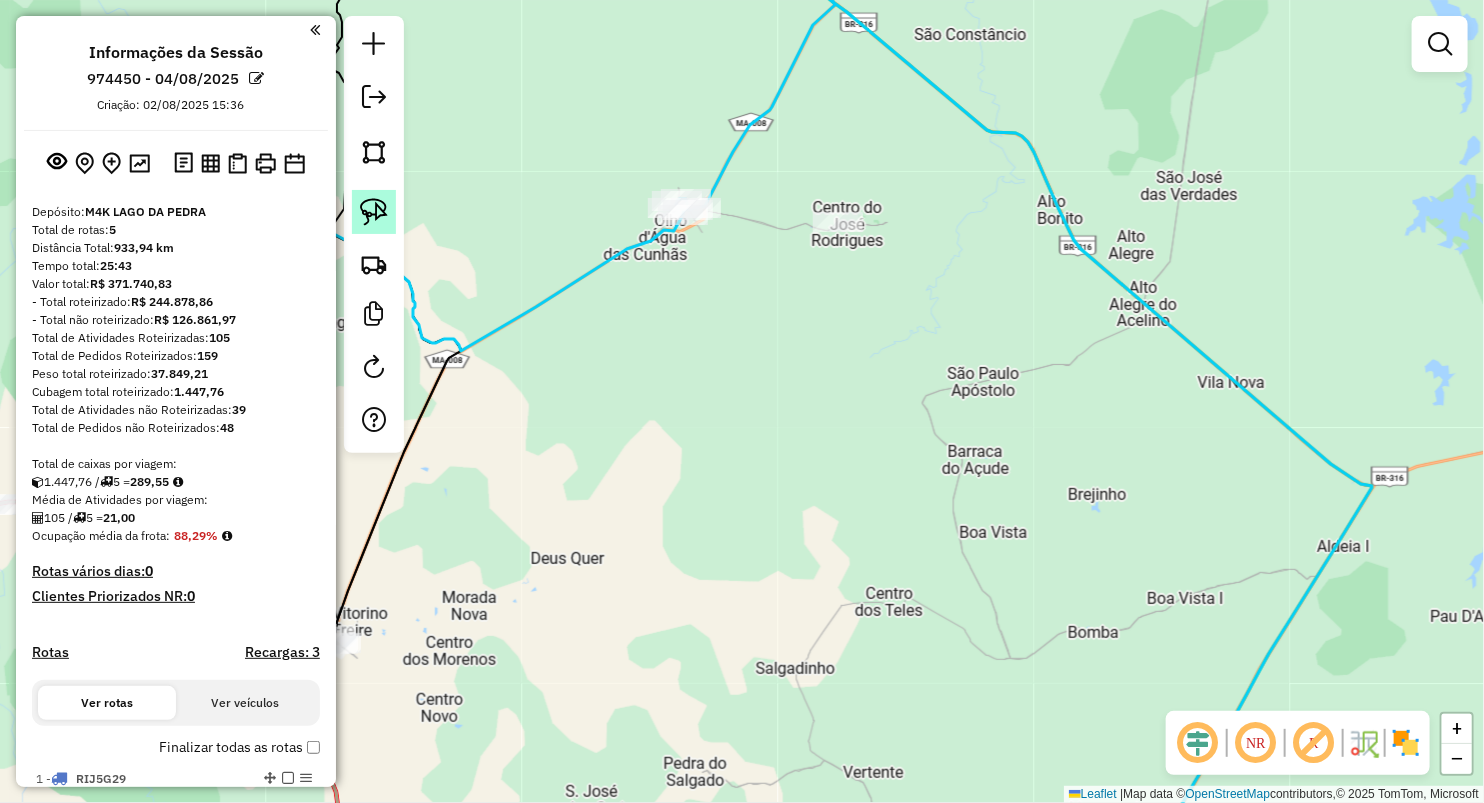 click 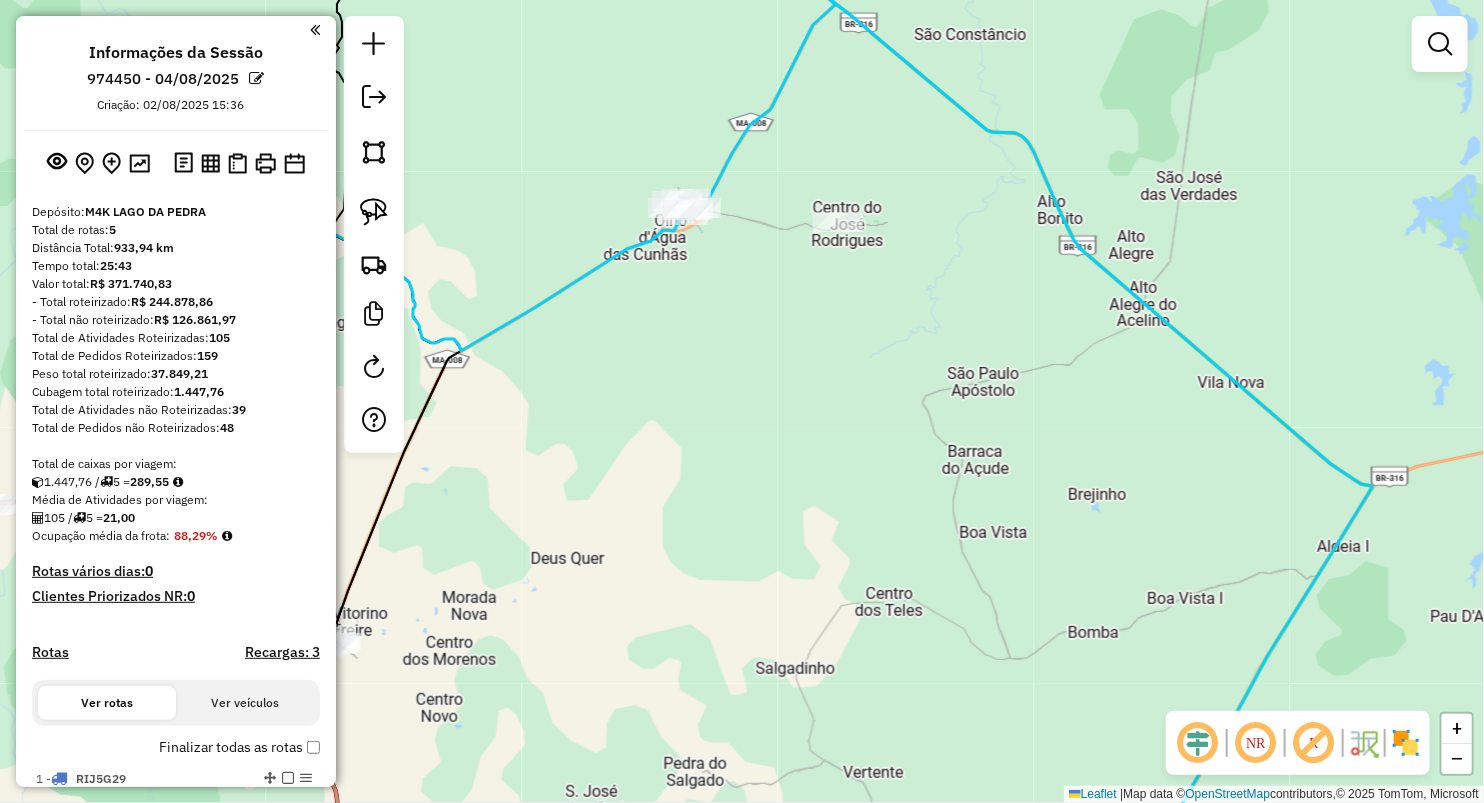 click on "Depósito:  M4K LAGO DA PEDRA  Total de rotas:  5  Distância Total:  933,94 km  Tempo total:  25:43  Valor total:  R$ 371.740,83  - Total roteirizado:  R$ 244.878,86  - Total não roteirizado:  R$ 126.861,97  Total de Atividades Roteirizadas:  105  Total de Pedidos Roteirizados:  159  Peso total roteirizado:  37.849,21  Cubagem total roteirizado:  1.447,76  Total de Atividades não Roteirizadas:  39  Total de Pedidos não Roteirizados:  48 Total de caixas por viagem:  1.447,76 /   5 =  289,55 Média de Atividades por viagem:  105 /   5 =  21,00 Ocupação média da frota:  88,29%   Rotas vários dias:  0  Clientes Priorizados NR:  0 Rotas  Recargas: 3   Ver rotas   Ver veículos  Finalizar todas as rotas   1 -       RIJ5G29   144,00 KM   69,41%  /  23   79,02%     =  6,26 KM   04:34   2 -       PMV6809   212,65 KM   67,79%  /  24   76,13%     =  8,86 KM   05:29   3 -       PNK6519   217,34 KM   99,13%  /  9   98,55%     =  24,15 KM   05:30   4 -       OSE5948   210,98 KM   100,68%  /  21   99,81%     =" at bounding box center (176, 736) 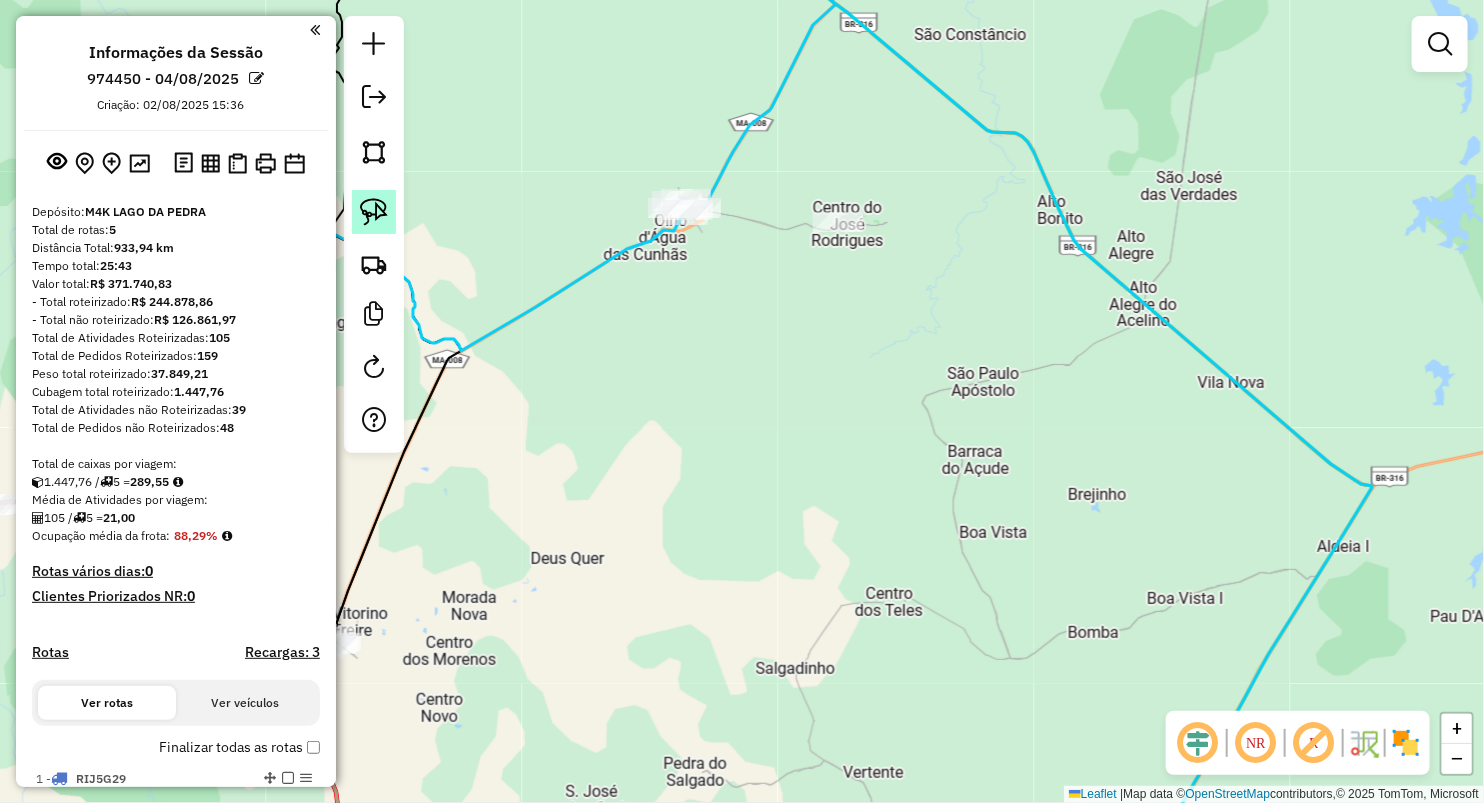 click 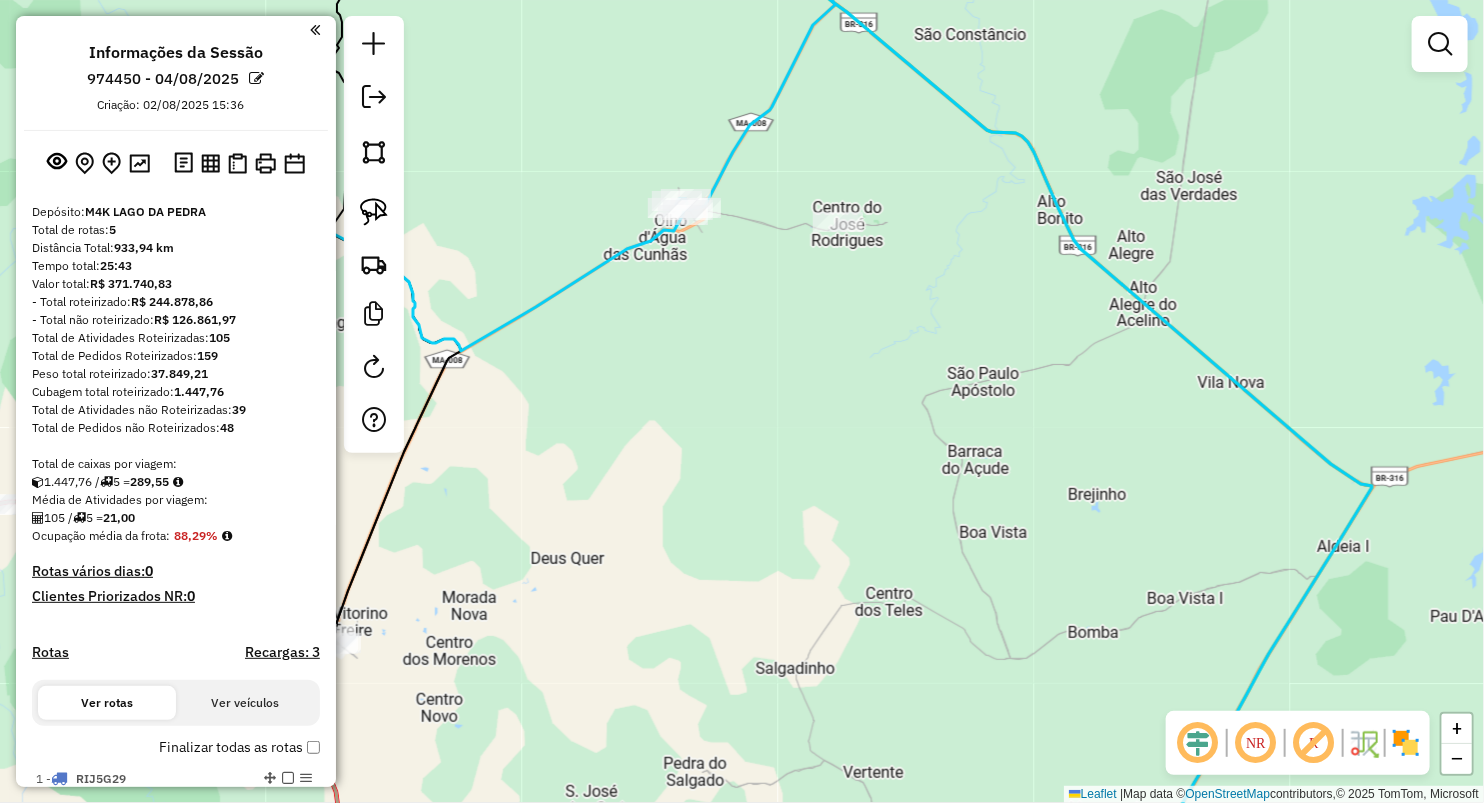 drag, startPoint x: 361, startPoint y: 201, endPoint x: 520, endPoint y: 235, distance: 162.59459 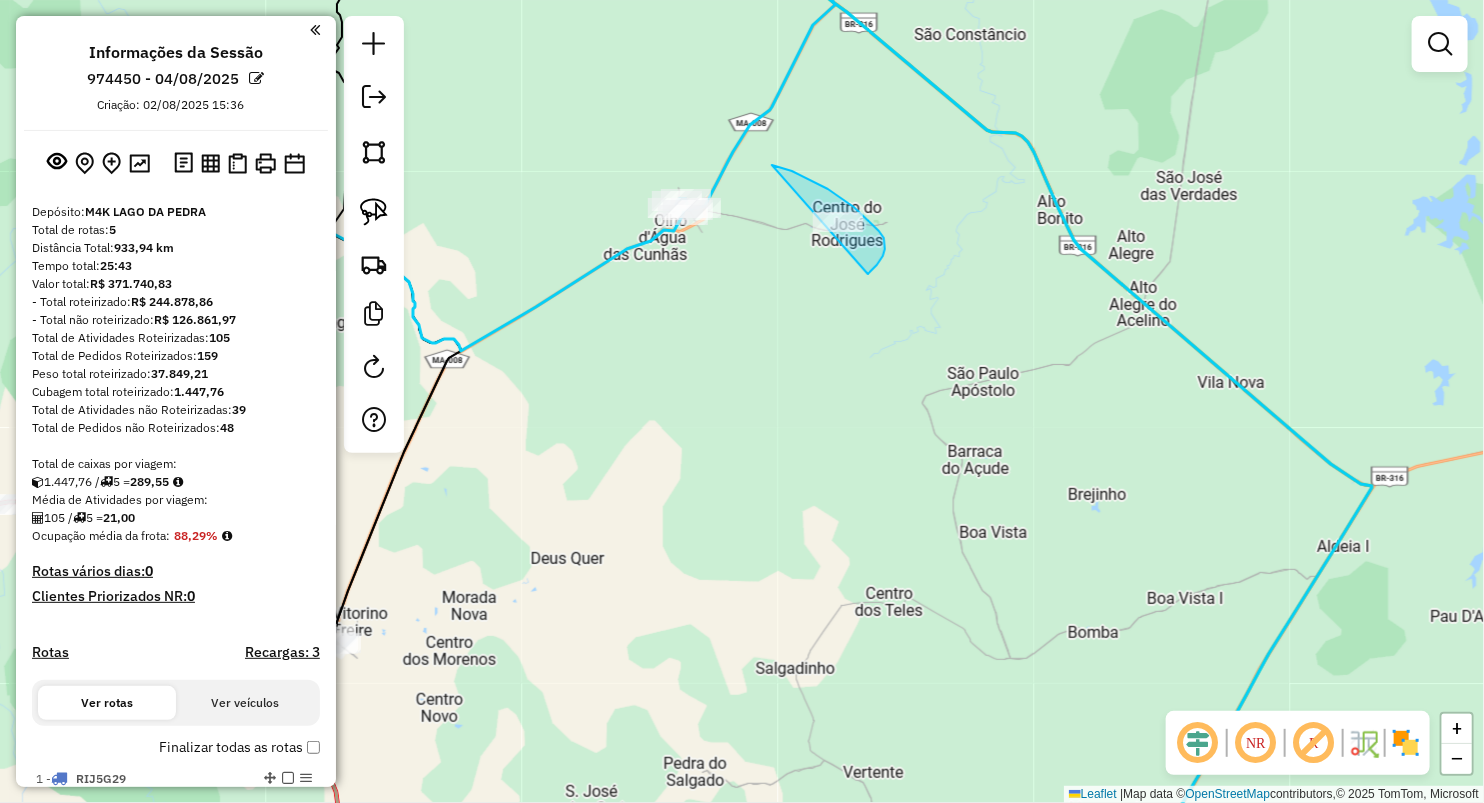 drag, startPoint x: 772, startPoint y: 165, endPoint x: 826, endPoint y: 308, distance: 152.85614 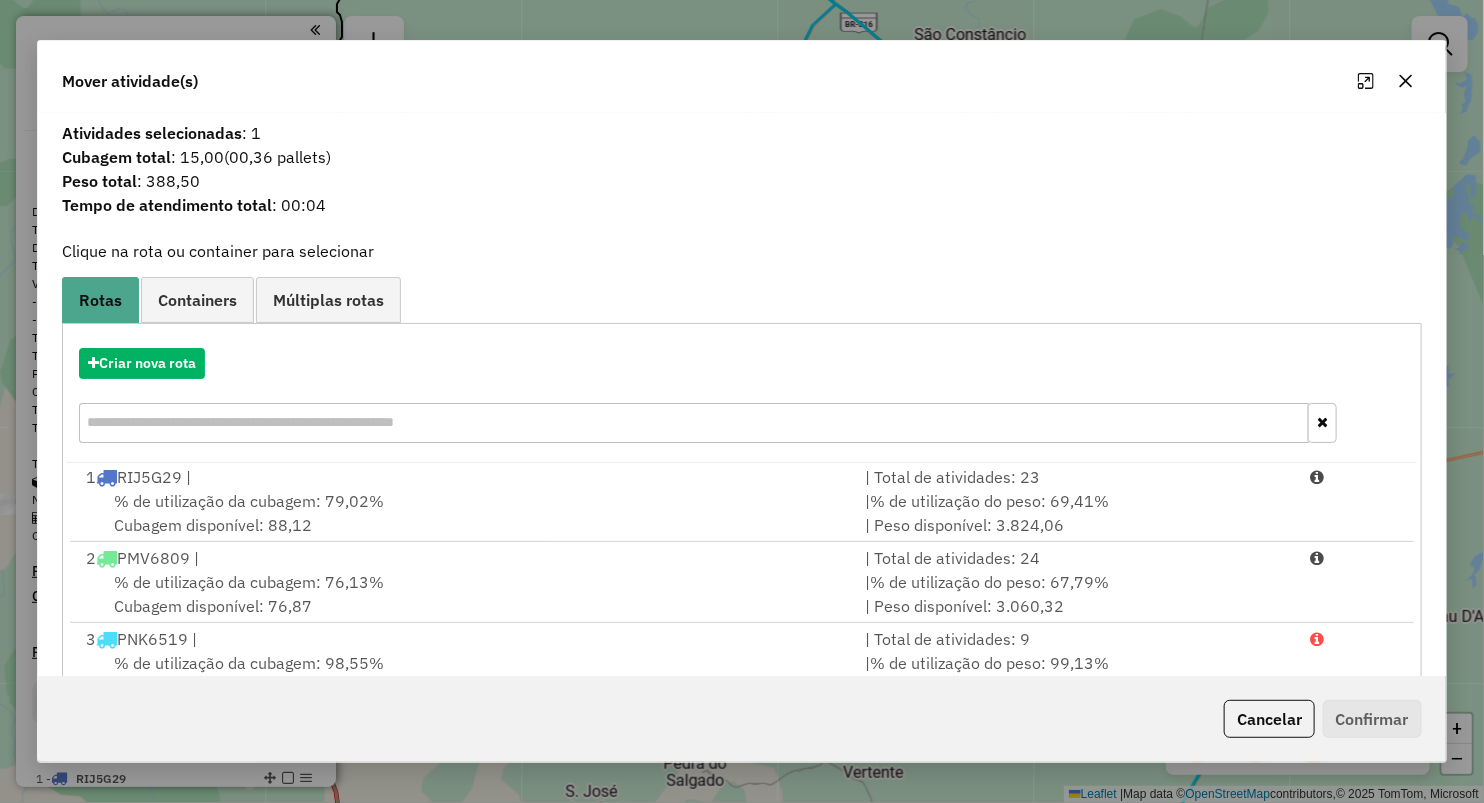 scroll, scrollTop: 4, scrollLeft: 0, axis: vertical 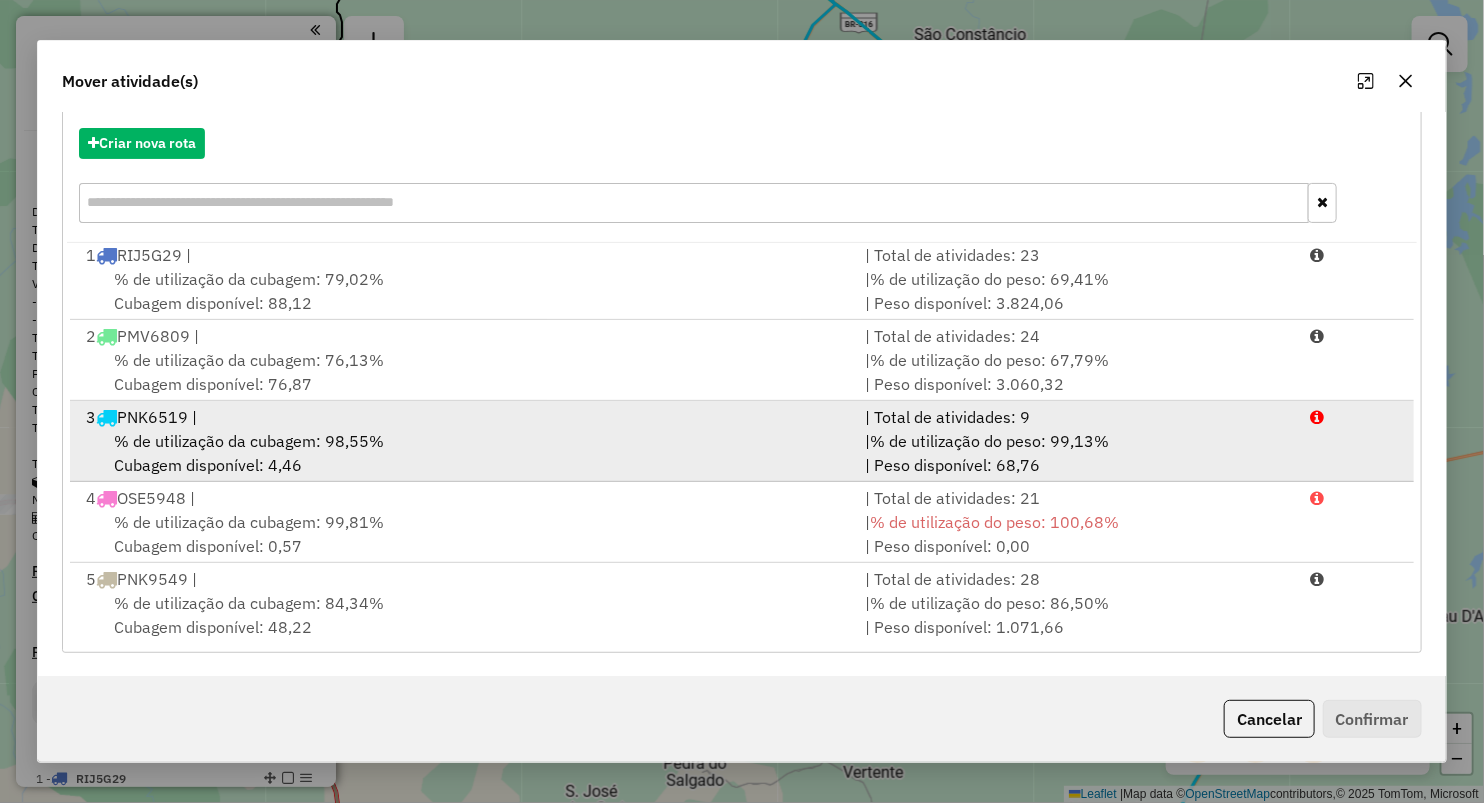 click on "% de utilização da cubagem: 98,55%  Cubagem disponível: 4,46" at bounding box center (463, 453) 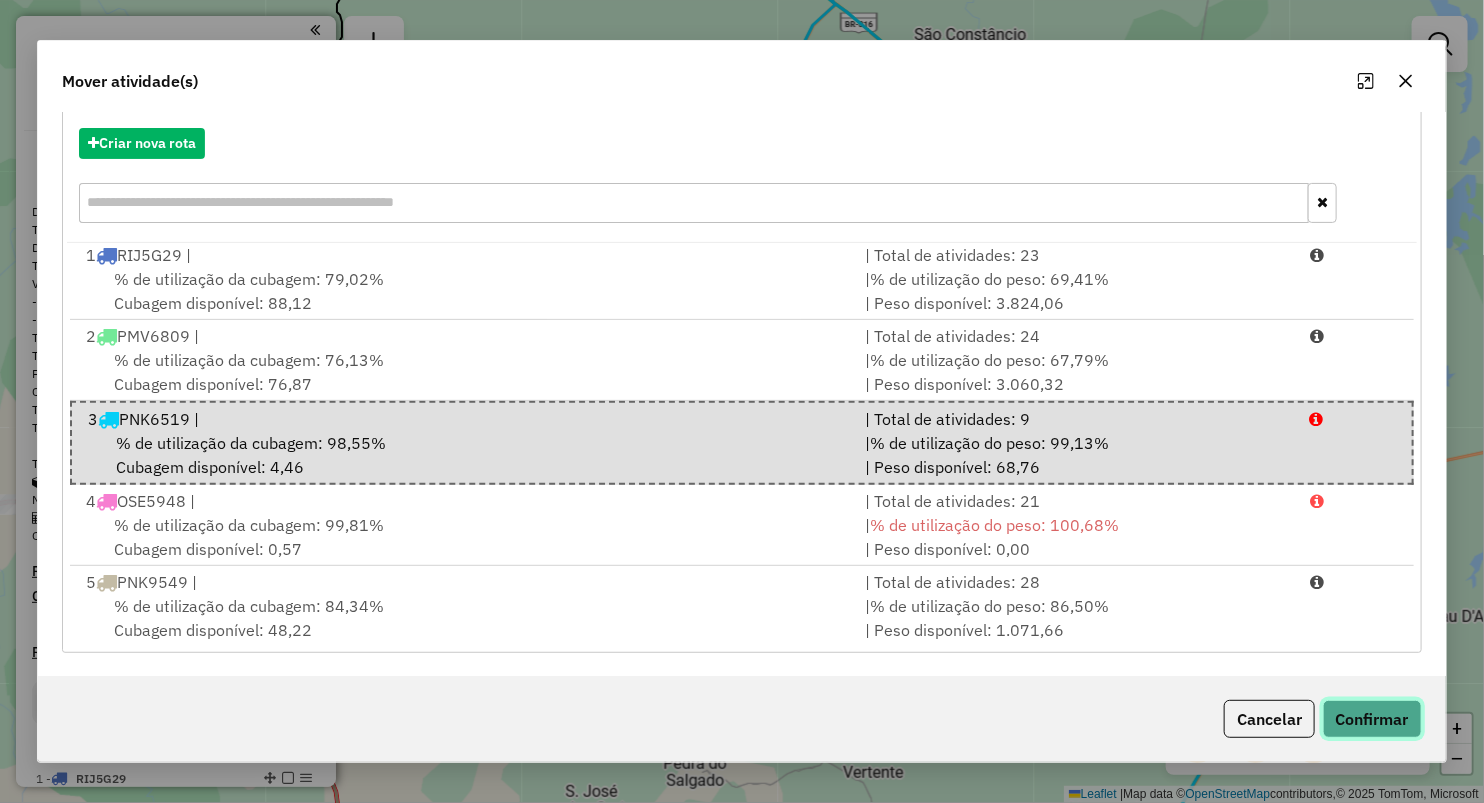 click on "Confirmar" 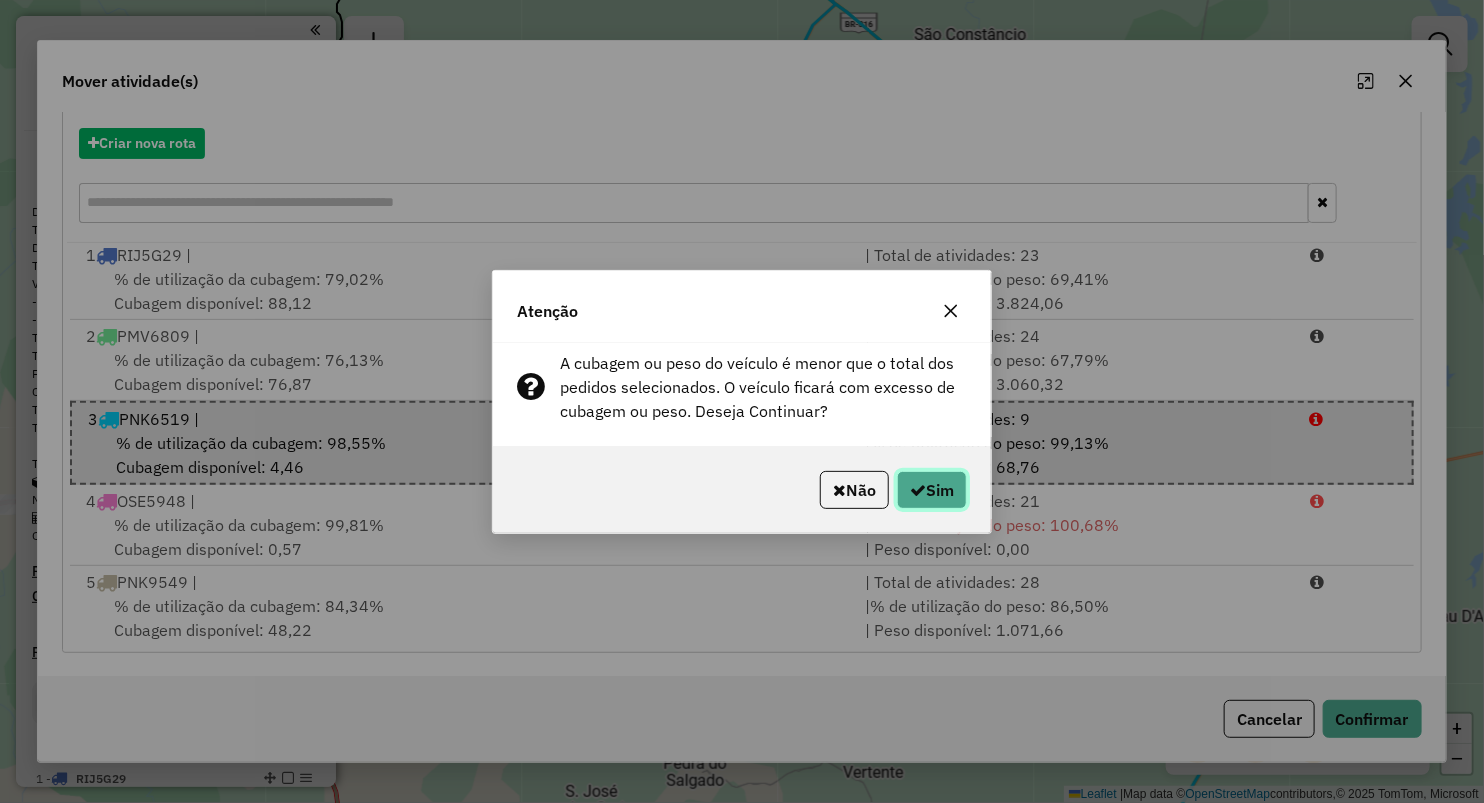 click on "Sim" 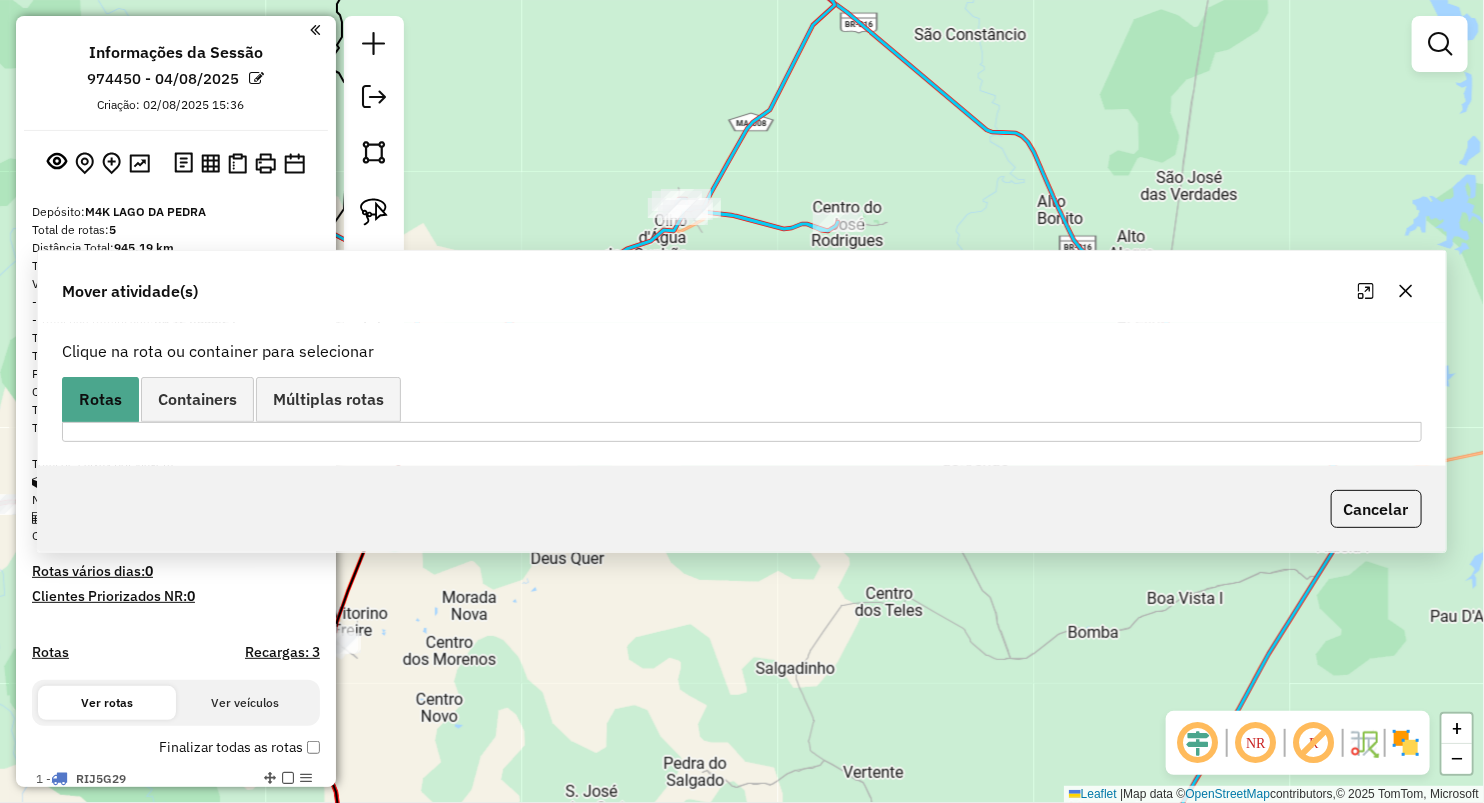 scroll, scrollTop: 0, scrollLeft: 0, axis: both 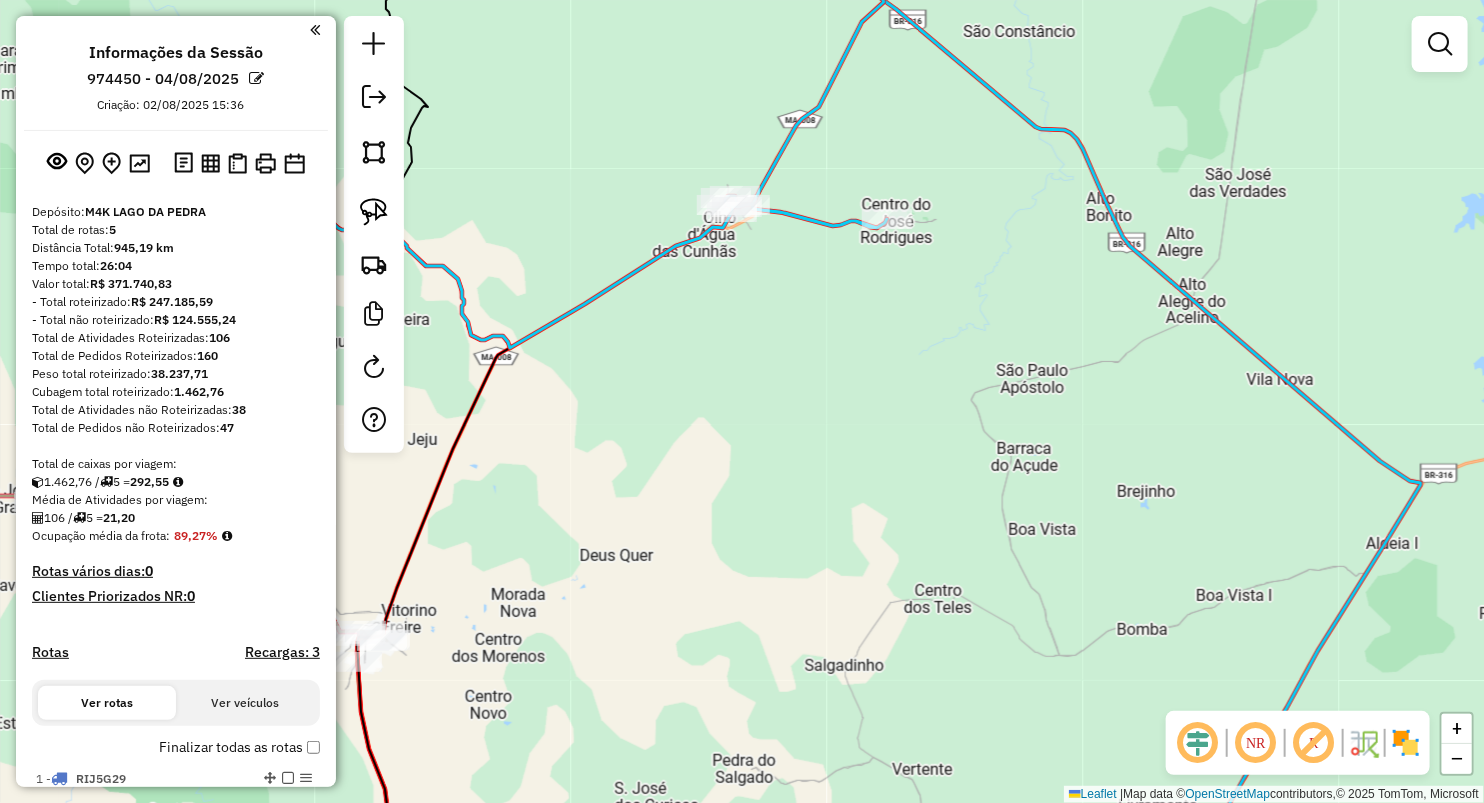drag, startPoint x: 786, startPoint y: 299, endPoint x: 877, endPoint y: 275, distance: 94.11163 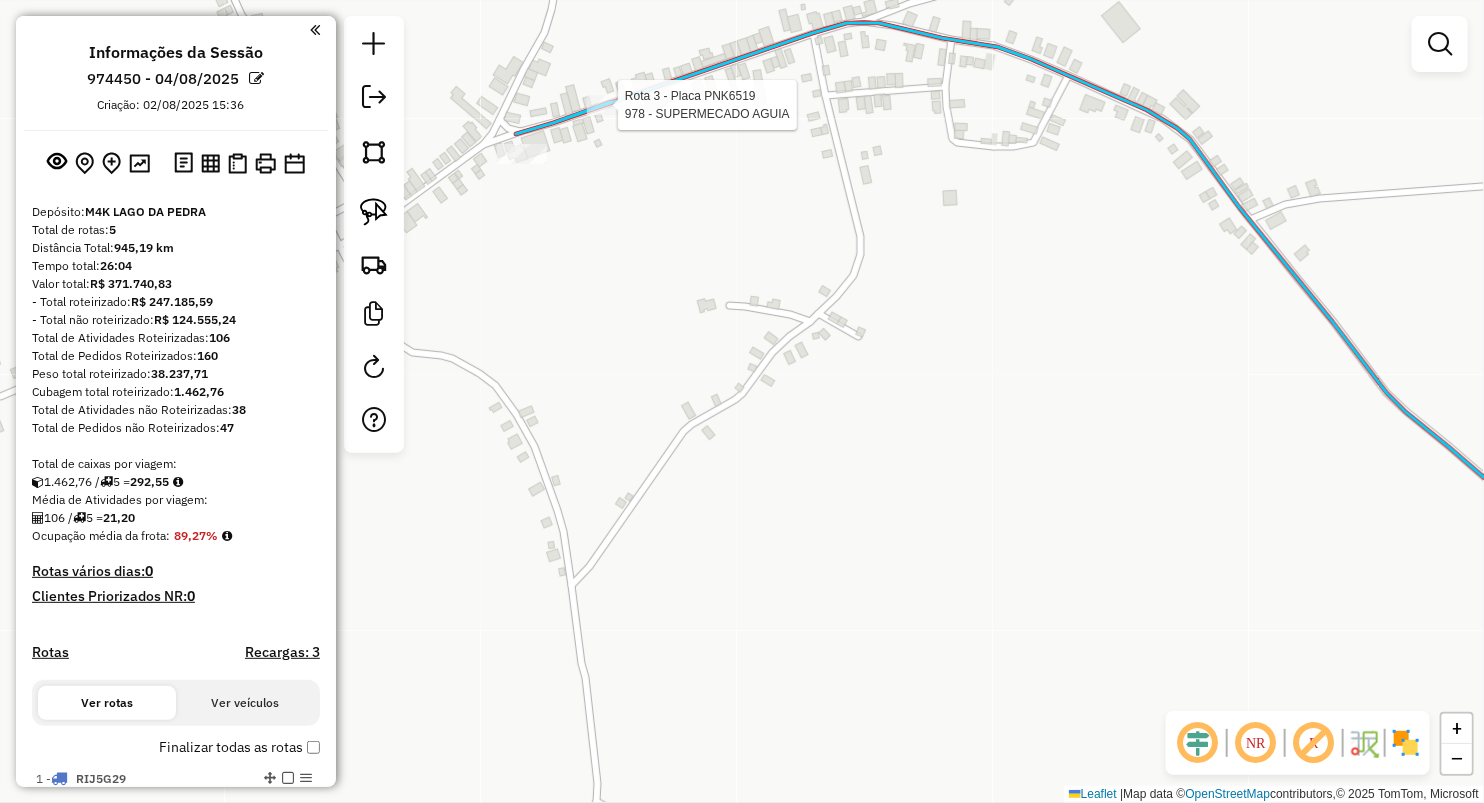select on "**********" 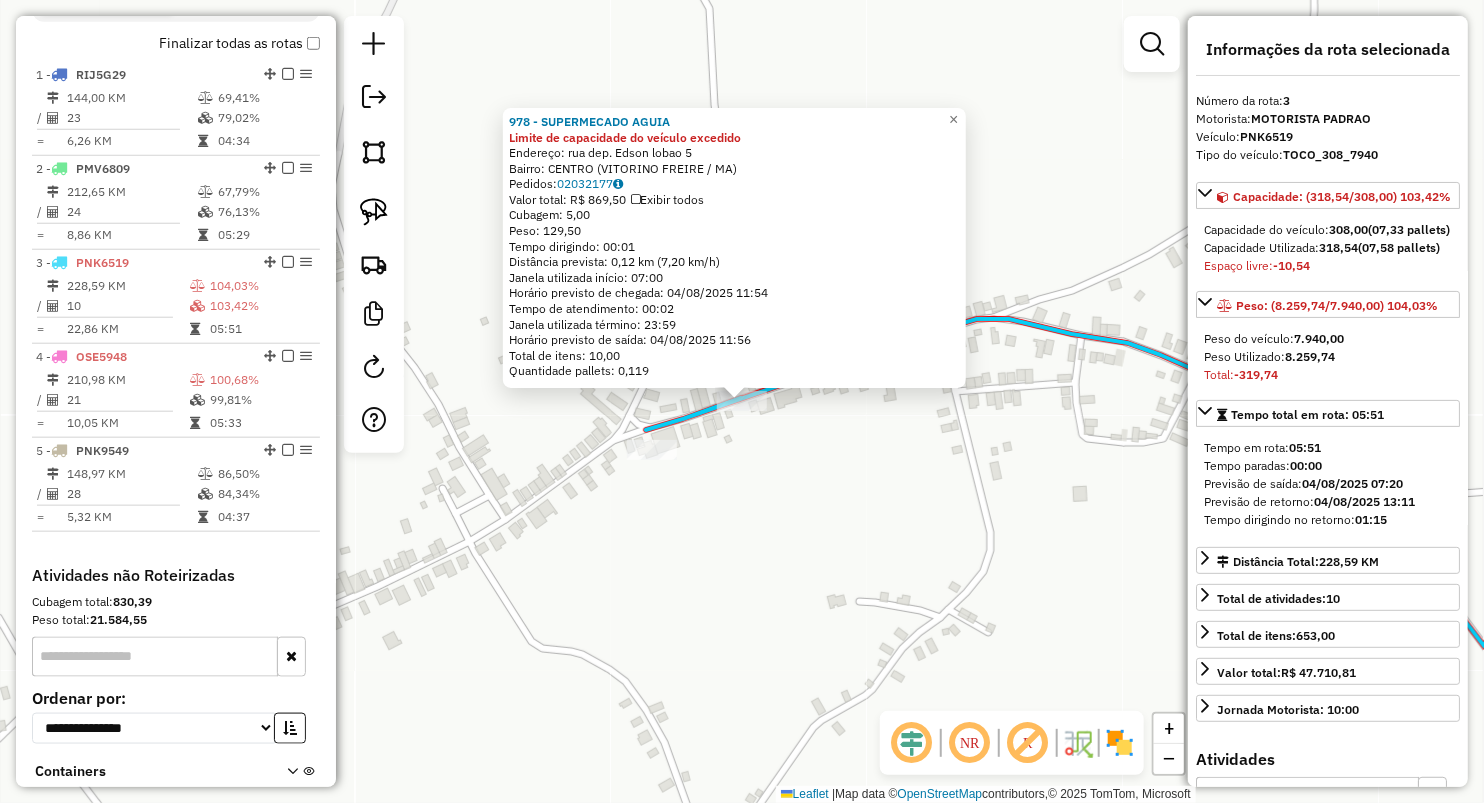 scroll, scrollTop: 840, scrollLeft: 0, axis: vertical 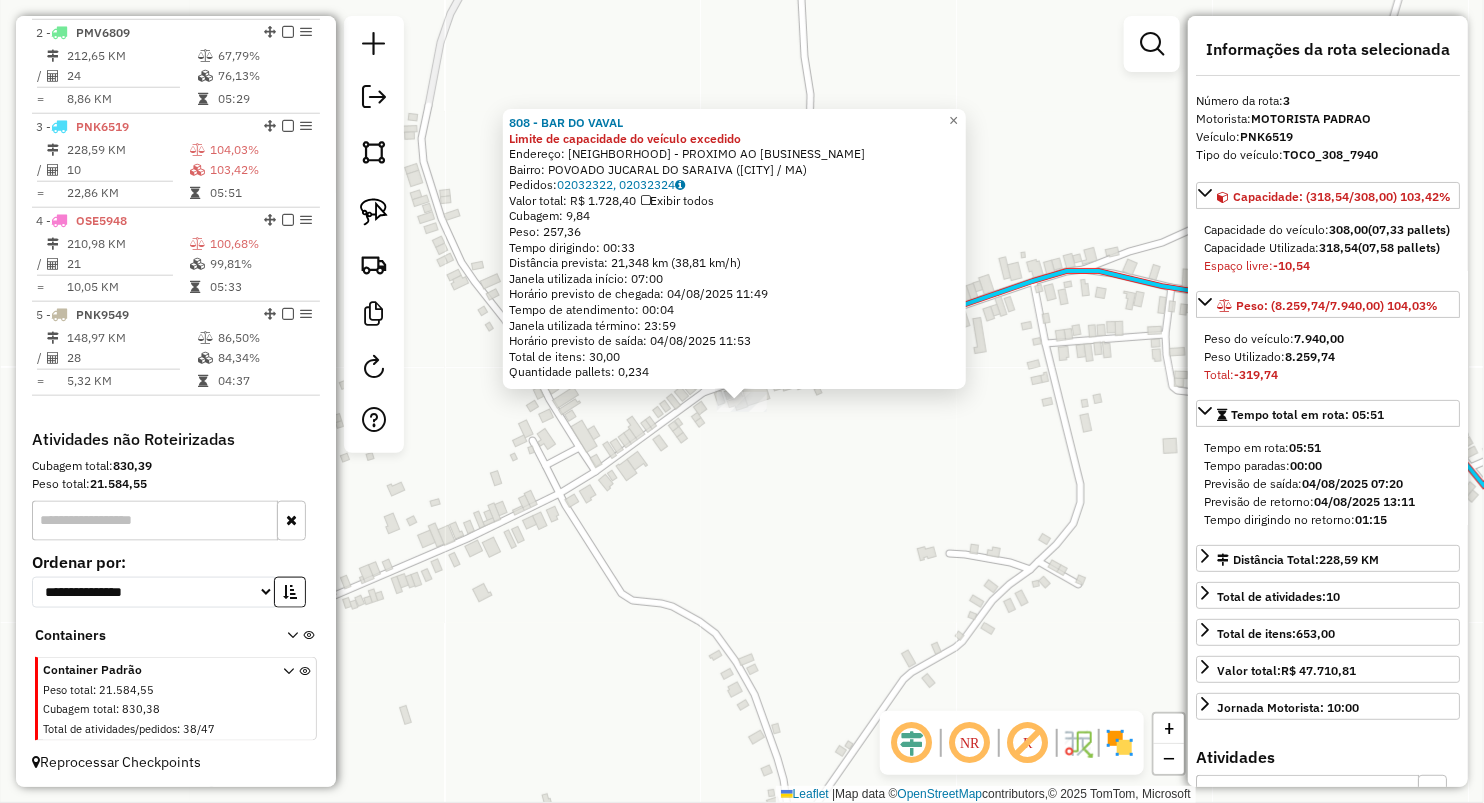 click on "808 - BAR DO VAVAL Limite de capacidade do veículo excedido  Endereço:  POVOADO JUCARAL - PROXIMO AO B AR DO   Bairro: POVOADO JUCARAL DO SARAIVA (OLHO D'AGUA DAS CUNHAS / MA)   Pedidos:  02032322, 02032324   Valor total: R$ 1.728,40   Exibir todos   Cubagem: 9,84  Peso: 257,36  Tempo dirigindo: 00:33   Distância prevista: 21,348 km (38,81 km/h)   Janela utilizada início: 07:00   Horário previsto de chegada: 04/08/2025 11:49   Tempo de atendimento: 00:04   Janela utilizada término: 23:59   Horário previsto de saída: 04/08/2025 11:53   Total de itens: 30,00   Quantidade pallets: 0,234  × Janela de atendimento Grade de atendimento Capacidade Transportadoras Veículos Cliente Pedidos  Rotas Selecione os dias de semana para filtrar as janelas de atendimento  Seg   Ter   Qua   Qui   Sex   Sáb   Dom  Informe o período da janela de atendimento: De: Até:  Filtrar exatamente a janela do cliente  Considerar janela de atendimento padrão  Selecione os dias de semana para filtrar as grades de atendimento De:" 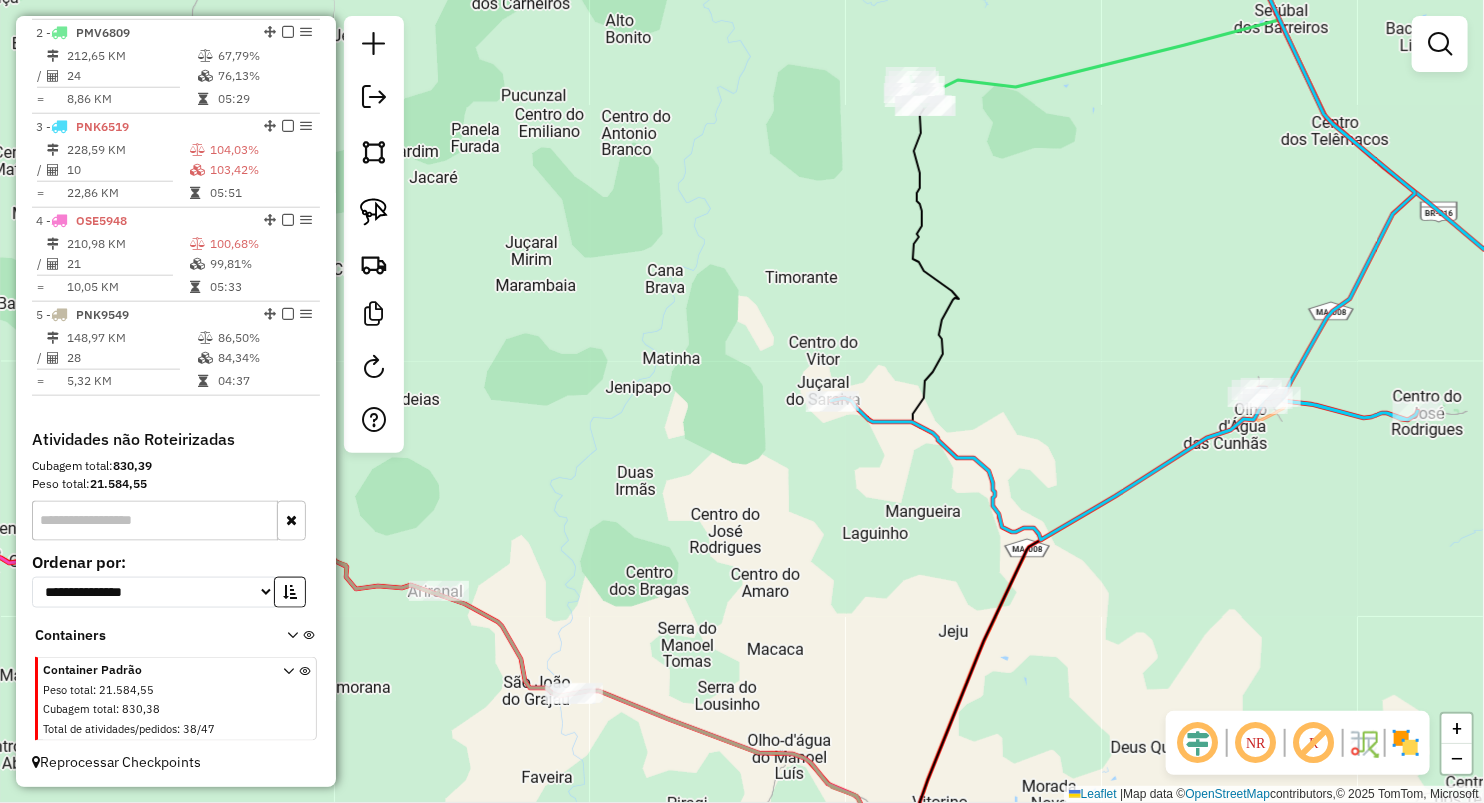 click on "Janela de atendimento Grade de atendimento Capacidade Transportadoras Veículos Cliente Pedidos  Rotas Selecione os dias de semana para filtrar as janelas de atendimento  Seg   Ter   Qua   Qui   Sex   Sáb   Dom  Informe o período da janela de atendimento: De: Até:  Filtrar exatamente a janela do cliente  Considerar janela de atendimento padrão  Selecione os dias de semana para filtrar as grades de atendimento  Seg   Ter   Qua   Qui   Sex   Sáb   Dom   Considerar clientes sem dia de atendimento cadastrado  Clientes fora do dia de atendimento selecionado Filtrar as atividades entre os valores definidos abaixo:  Peso mínimo:   Peso máximo:   Cubagem mínima:   Cubagem máxima:   De:   Até:  Filtrar as atividades entre o tempo de atendimento definido abaixo:  De:   Até:   Considerar capacidade total dos clientes não roteirizados Transportadora: Selecione um ou mais itens Tipo de veículo: Selecione um ou mais itens Veículo: Selecione um ou mais itens Motorista: Selecione um ou mais itens Nome: Rótulo:" 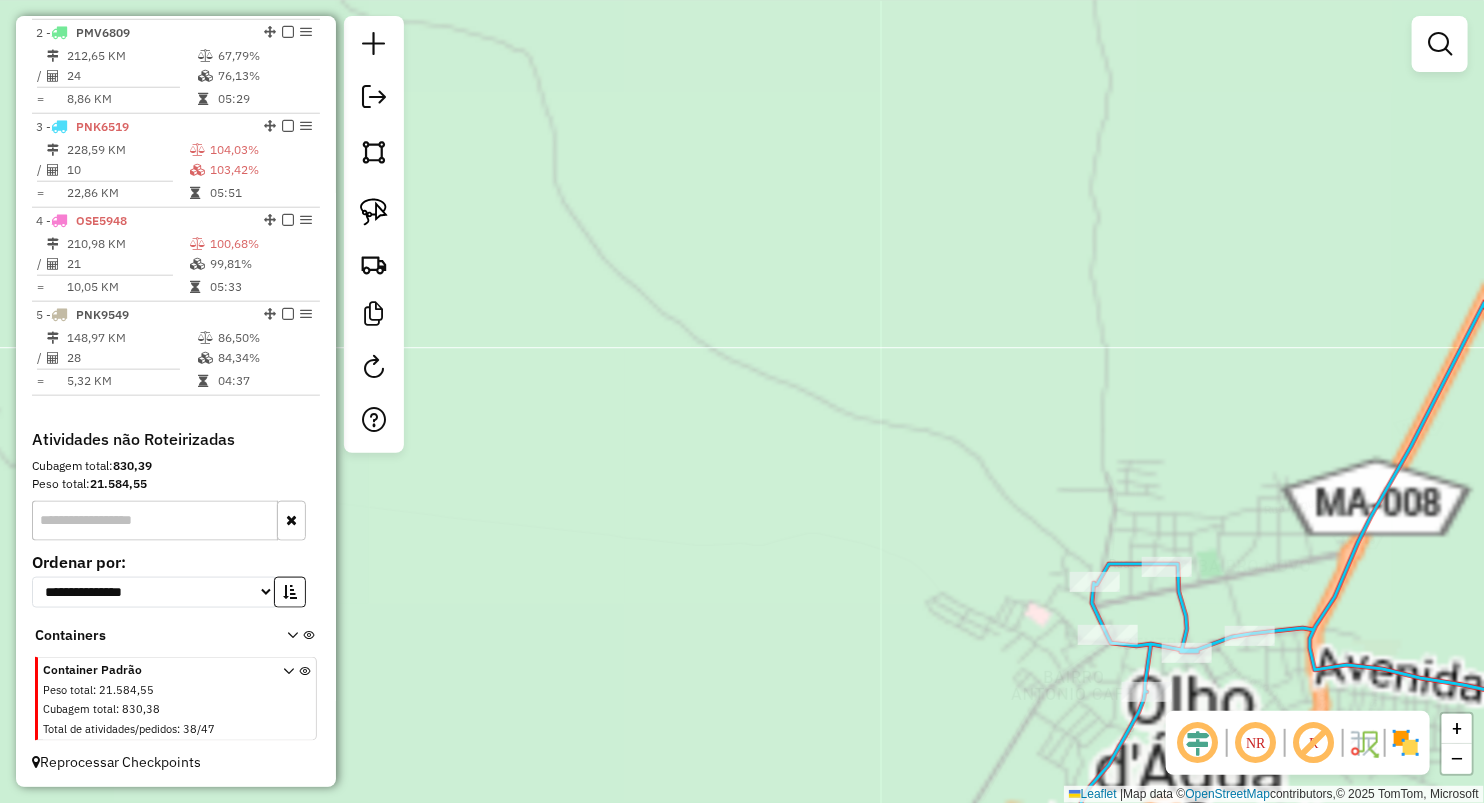drag, startPoint x: 973, startPoint y: 404, endPoint x: 871, endPoint y: 292, distance: 151.48598 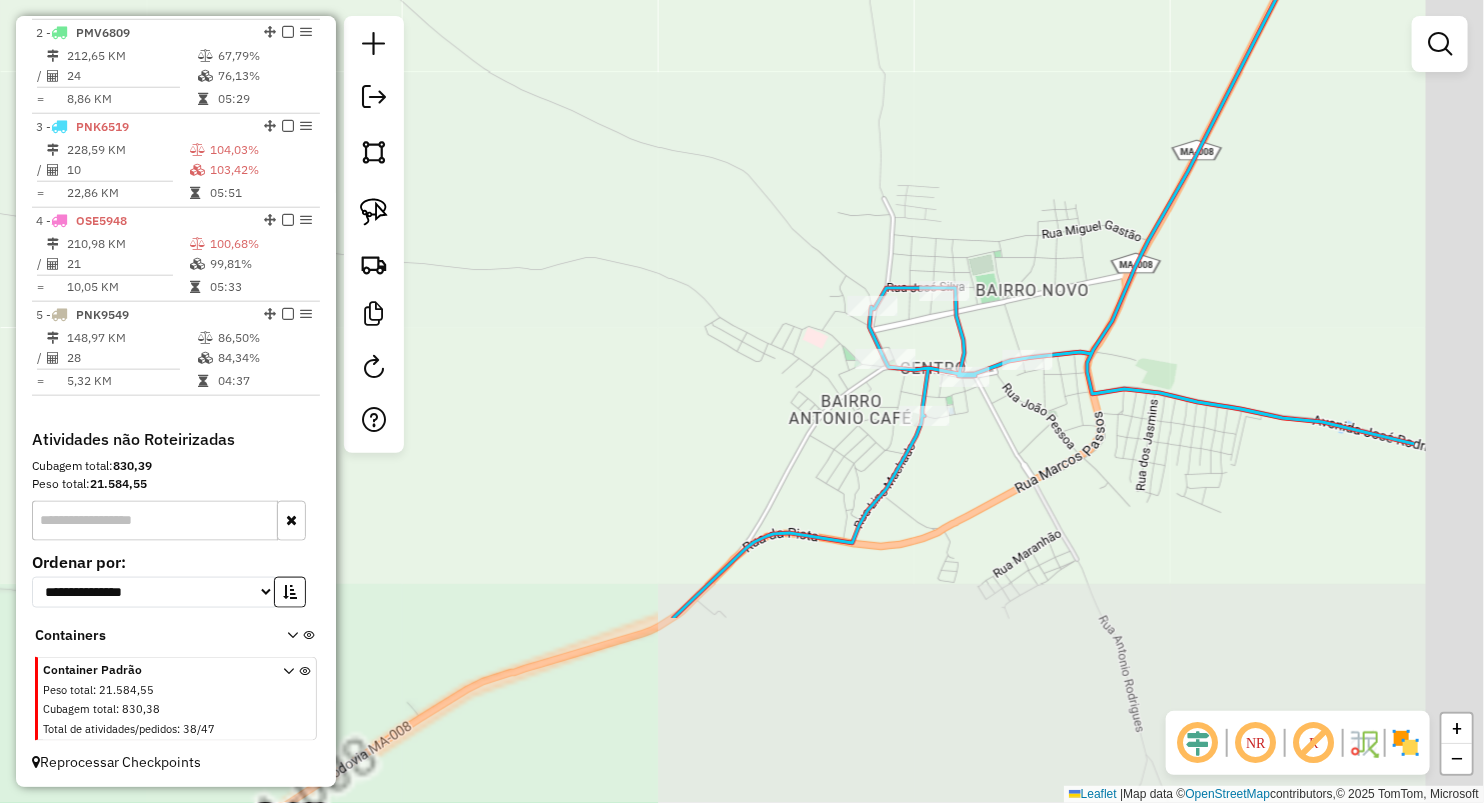drag, startPoint x: 871, startPoint y: 292, endPoint x: 712, endPoint y: 91, distance: 256.285 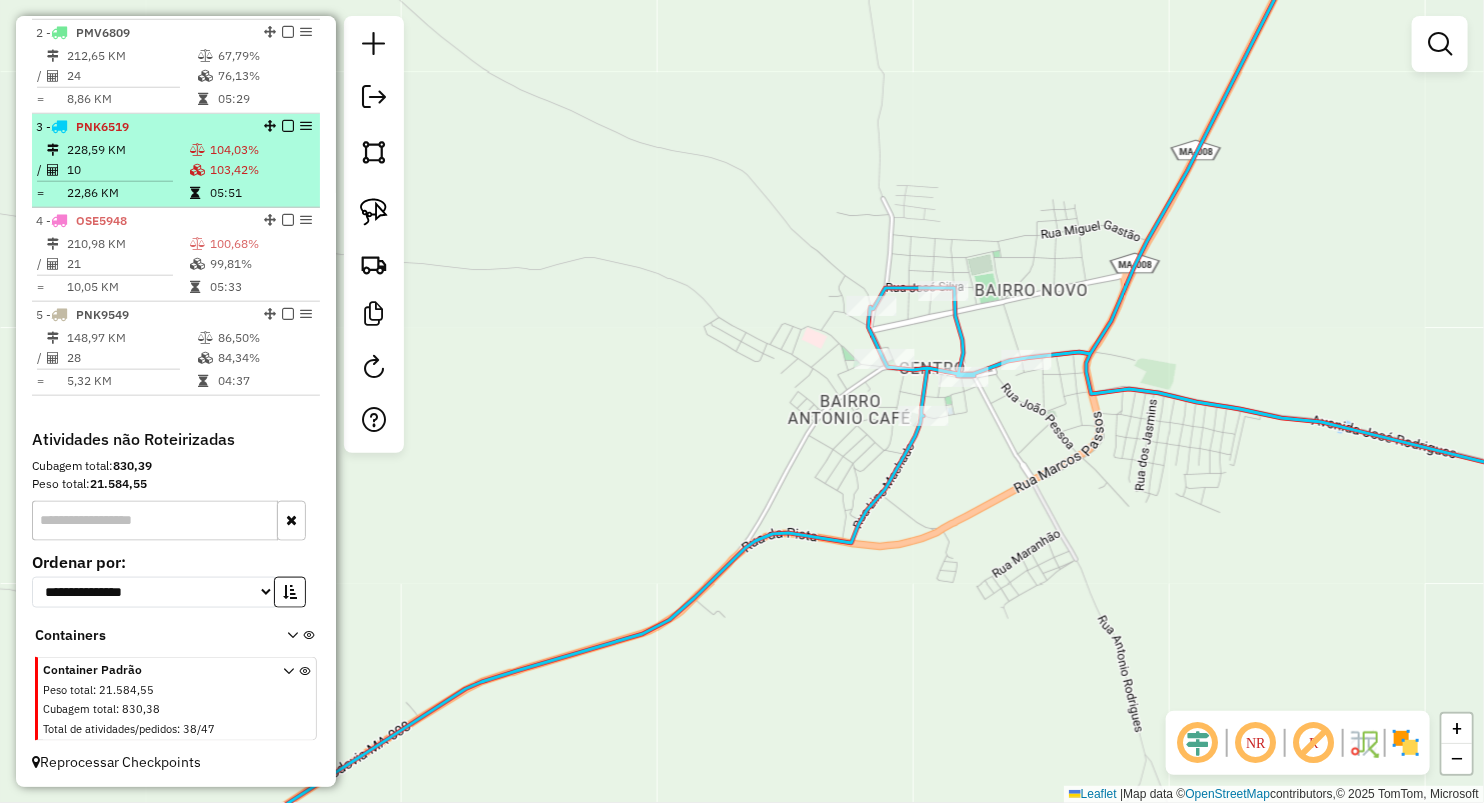 click on "10" at bounding box center [127, 170] 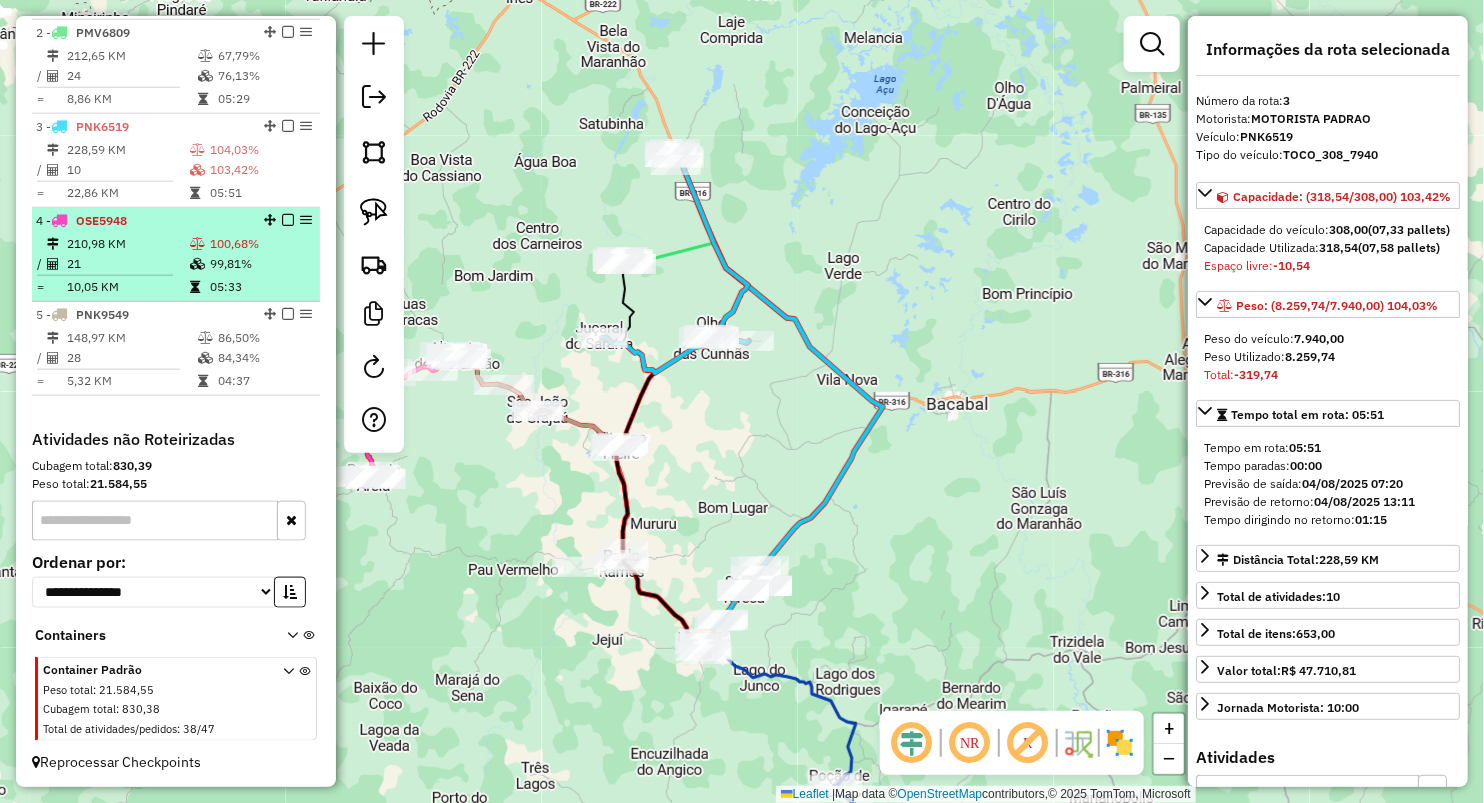 click on "10,05 KM" at bounding box center (127, 287) 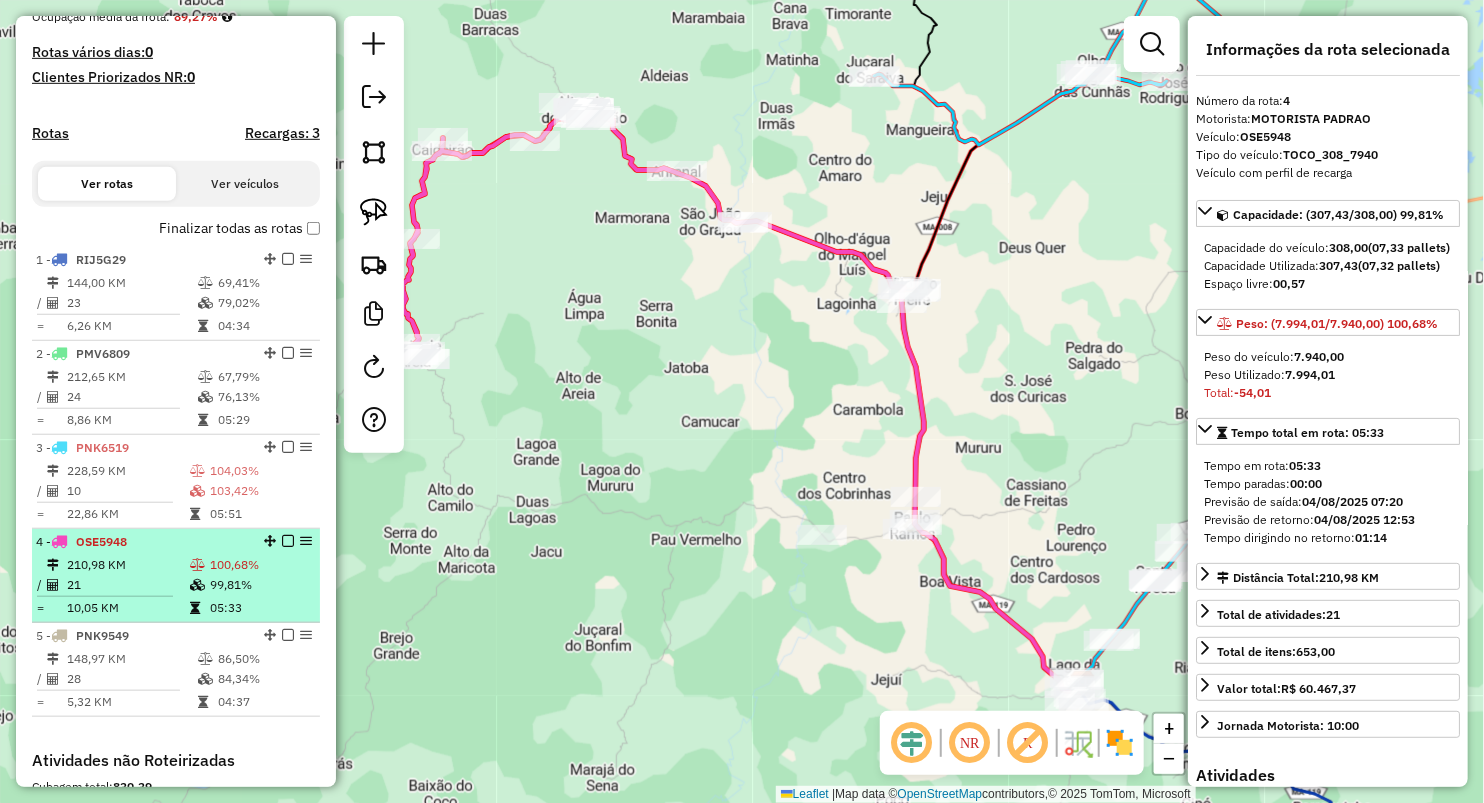 scroll, scrollTop: 507, scrollLeft: 0, axis: vertical 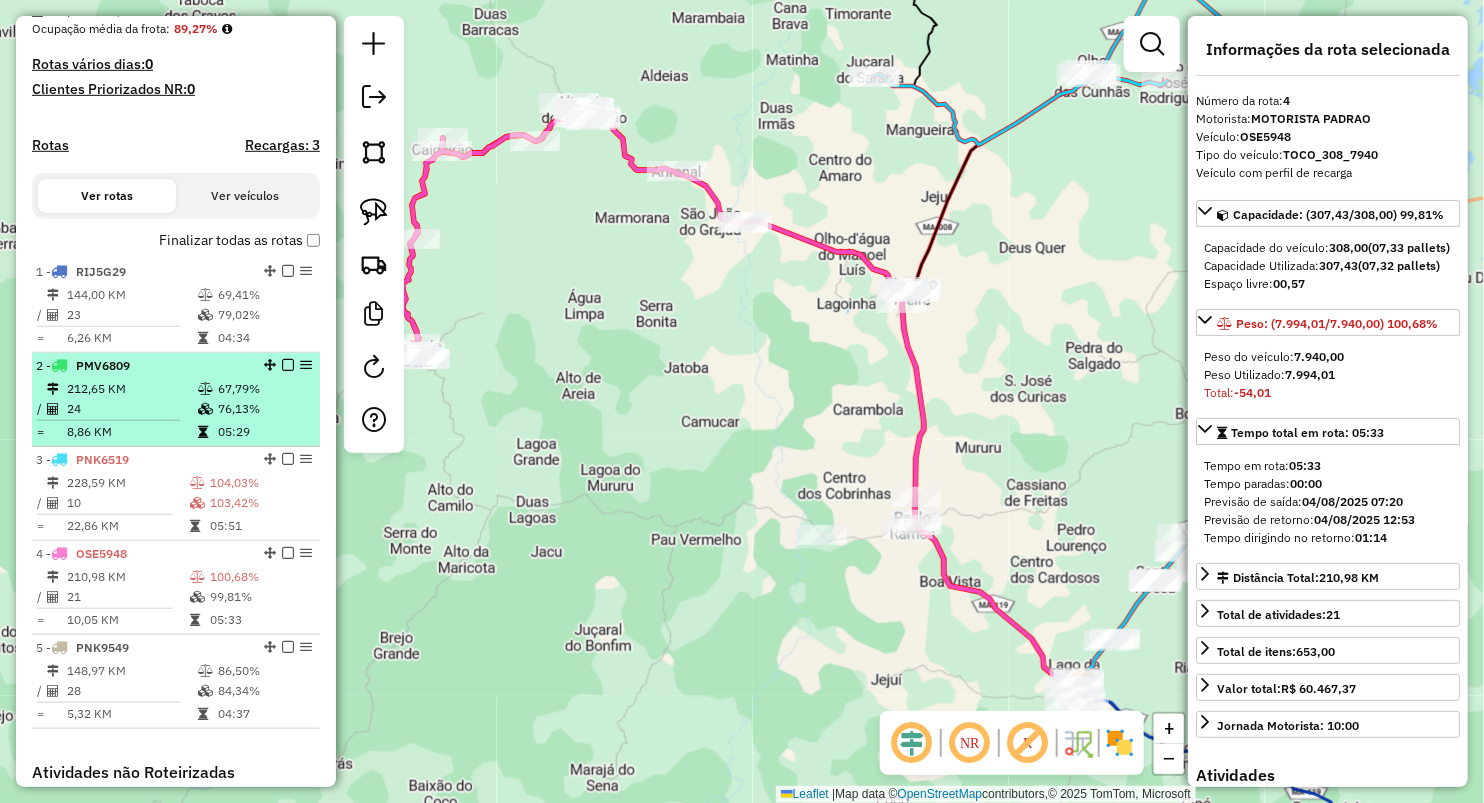 click on "24" at bounding box center [131, 409] 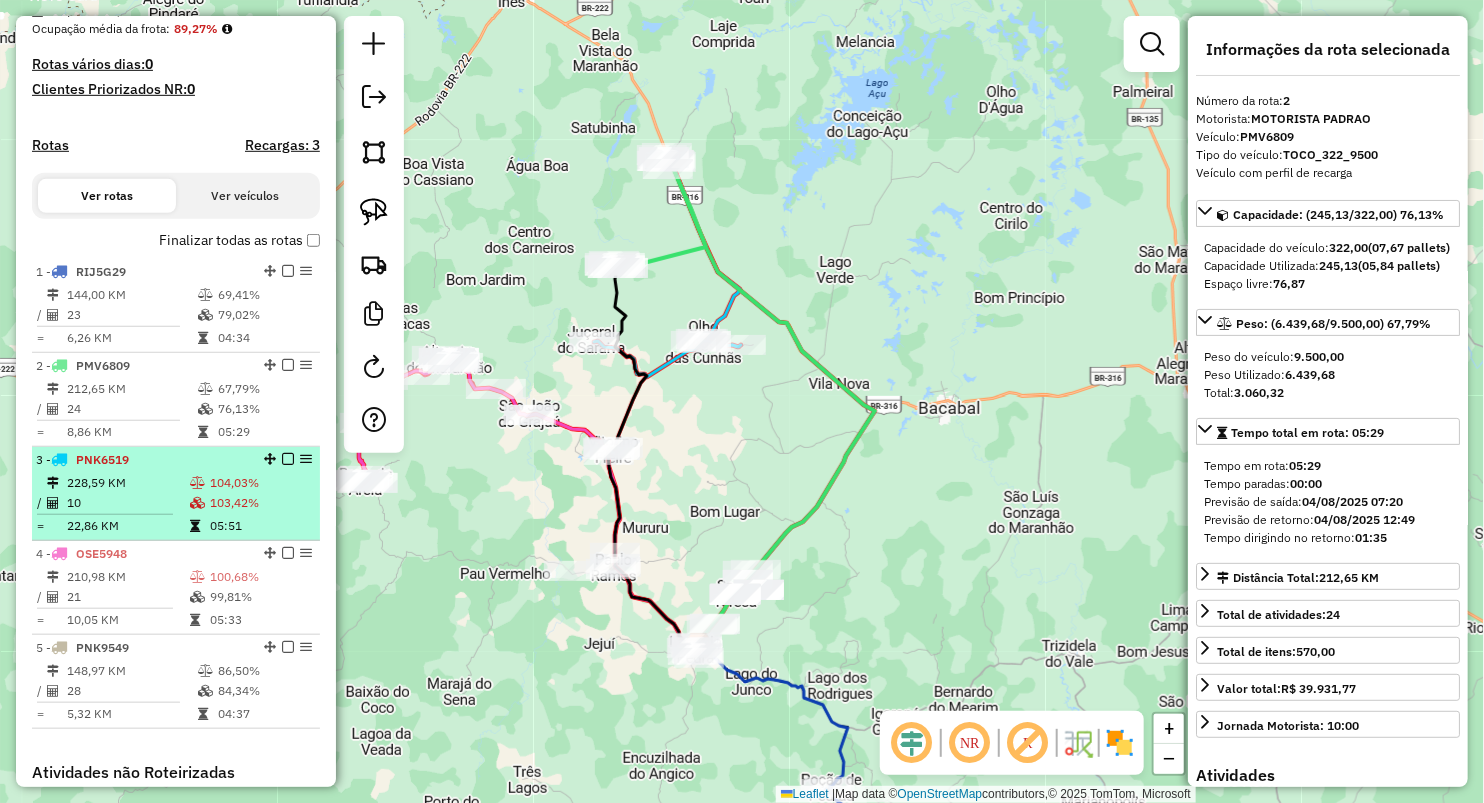 click on "228,59 KM   104,03%  /  10   103,42%     =  22,86 KM   05:51" at bounding box center [176, 504] 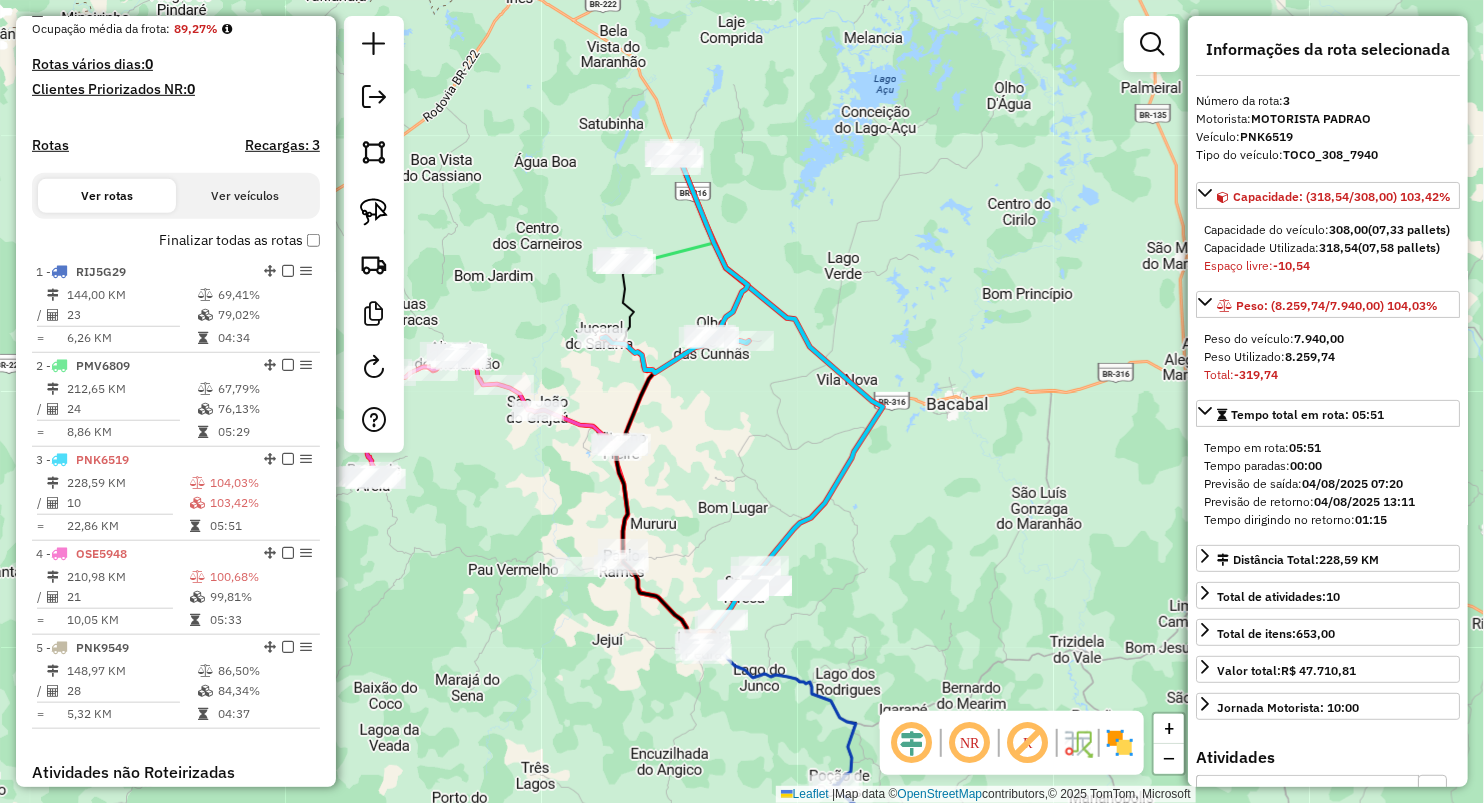 drag, startPoint x: 729, startPoint y: 510, endPoint x: 784, endPoint y: 415, distance: 109.77249 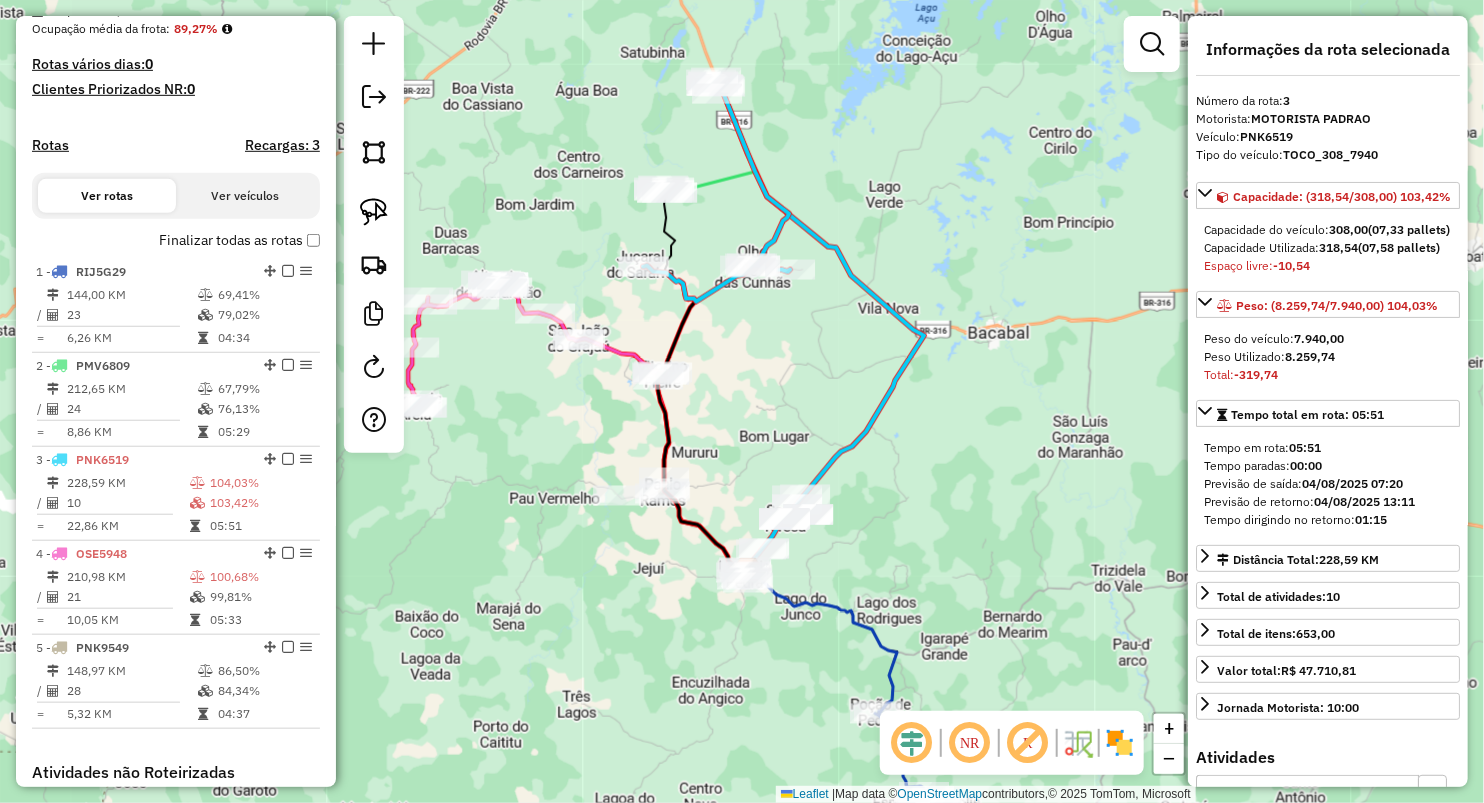 drag, startPoint x: 816, startPoint y: 363, endPoint x: 858, endPoint y: 196, distance: 172.20047 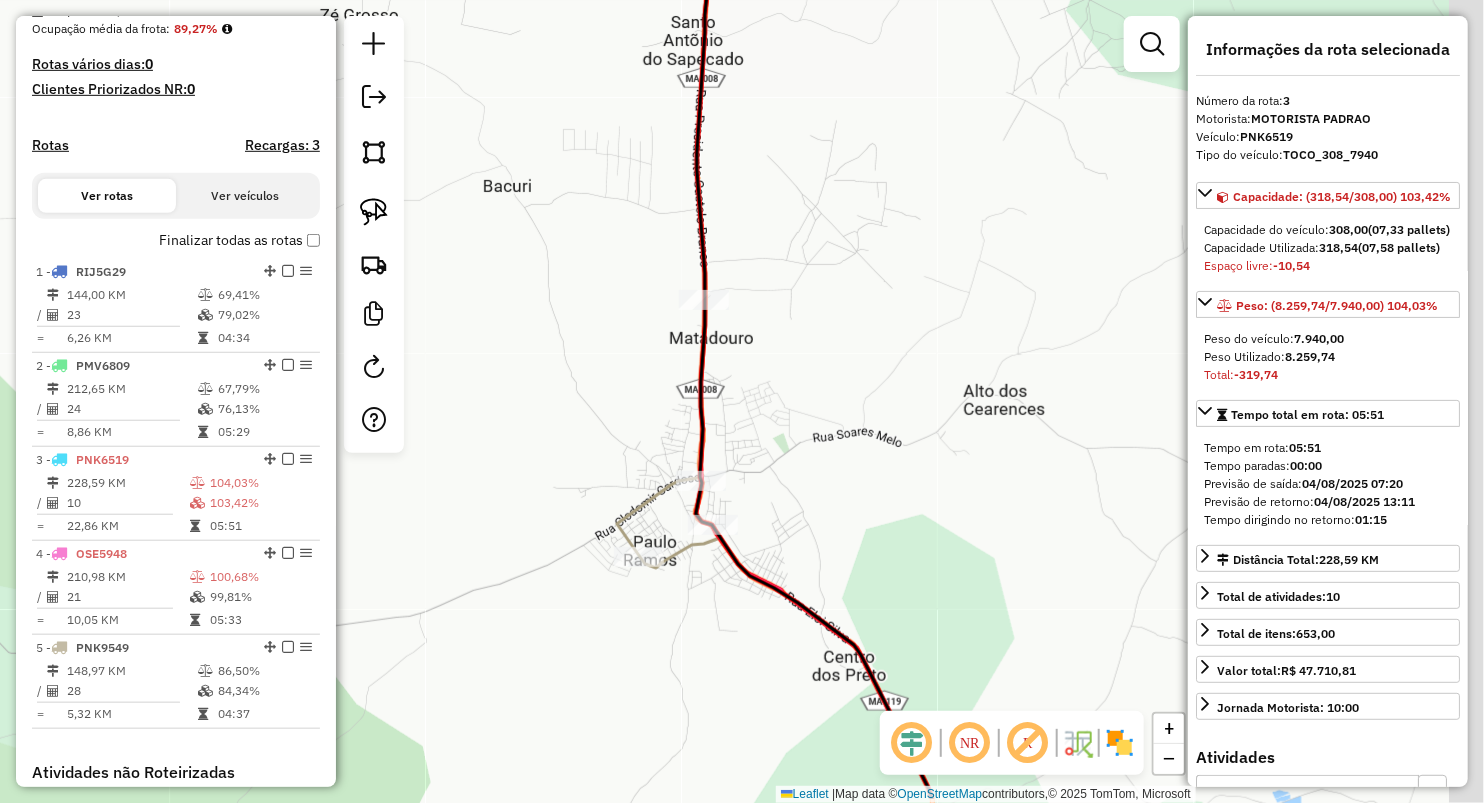 drag, startPoint x: 860, startPoint y: 362, endPoint x: 768, endPoint y: 301, distance: 110.38569 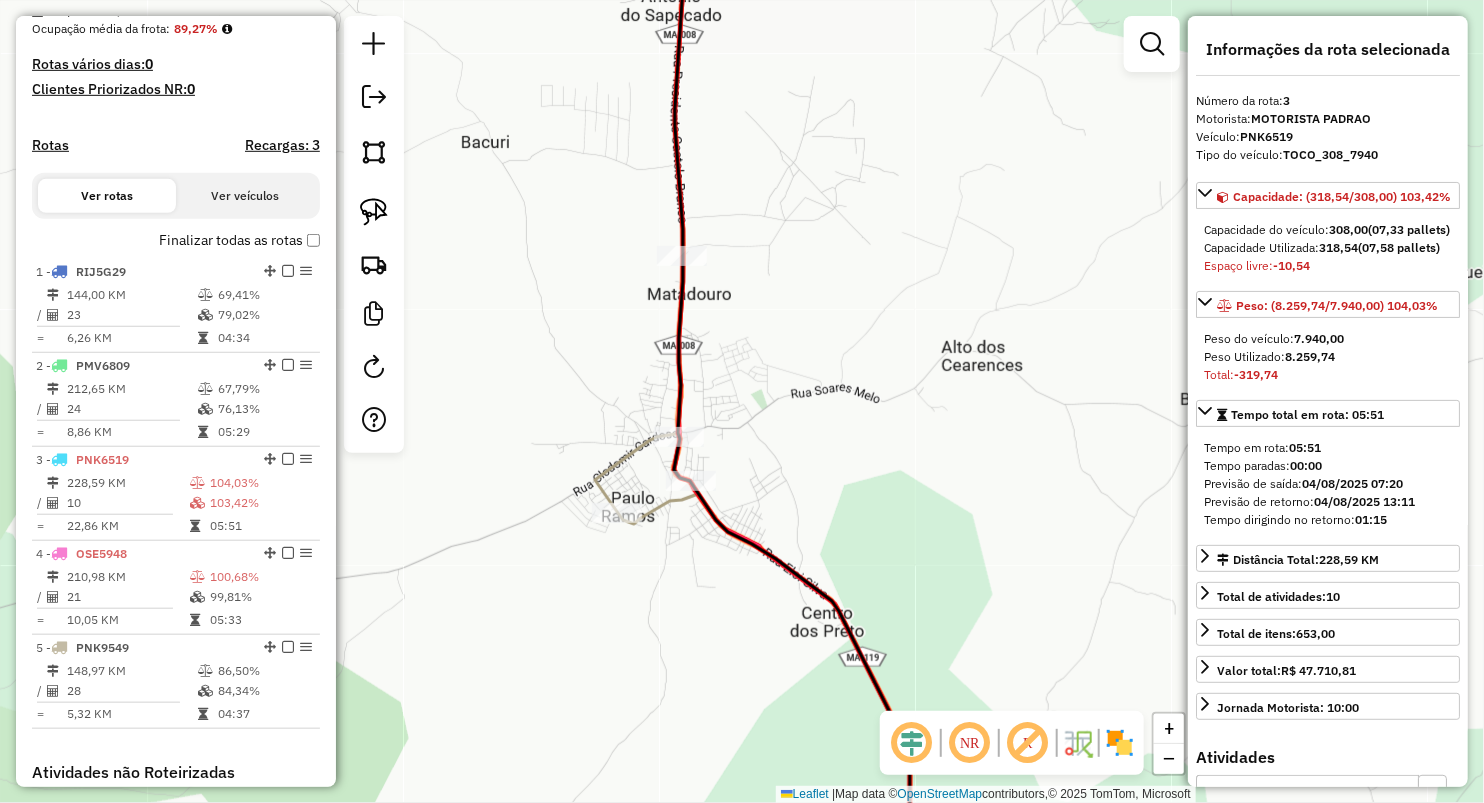 click 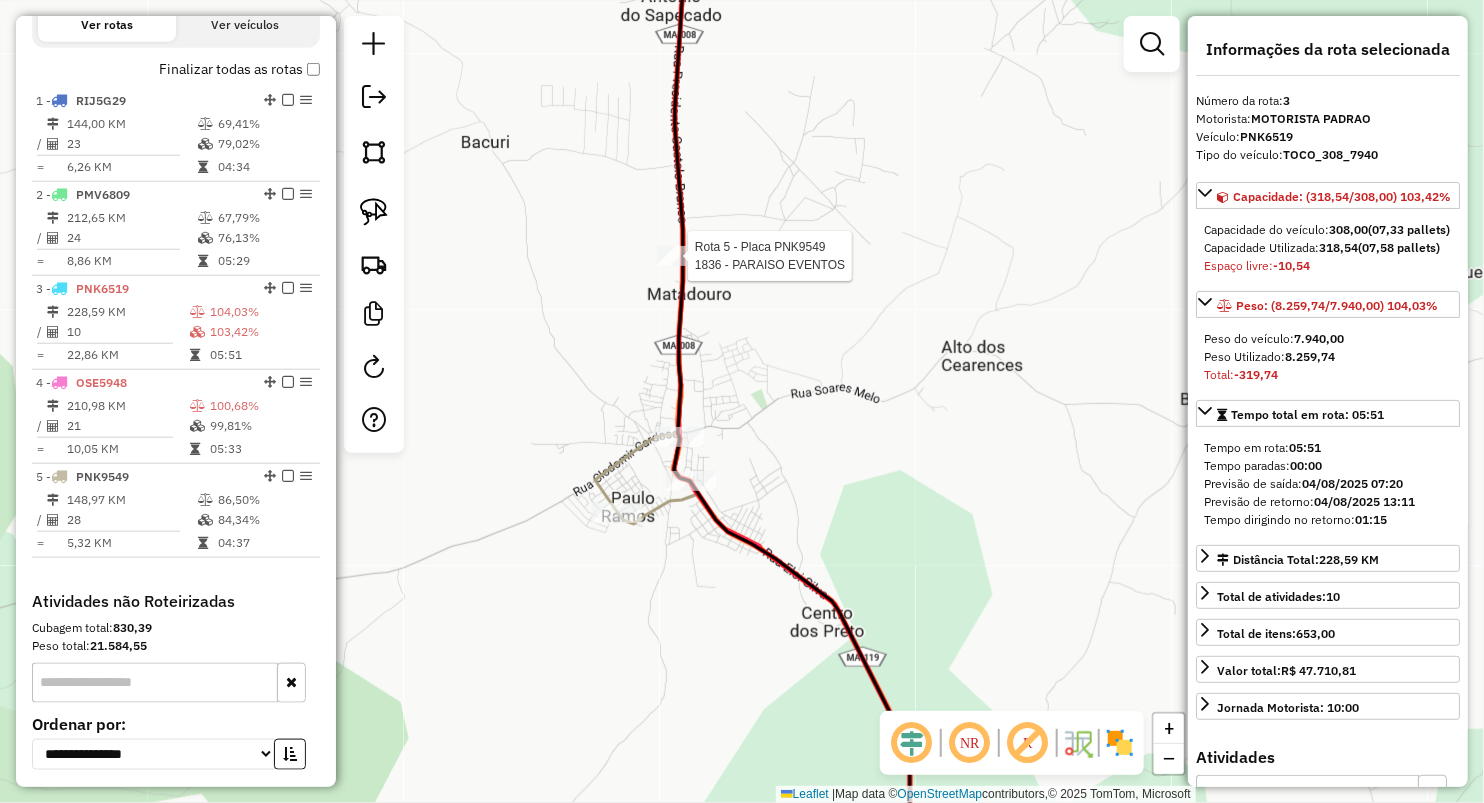 scroll, scrollTop: 840, scrollLeft: 0, axis: vertical 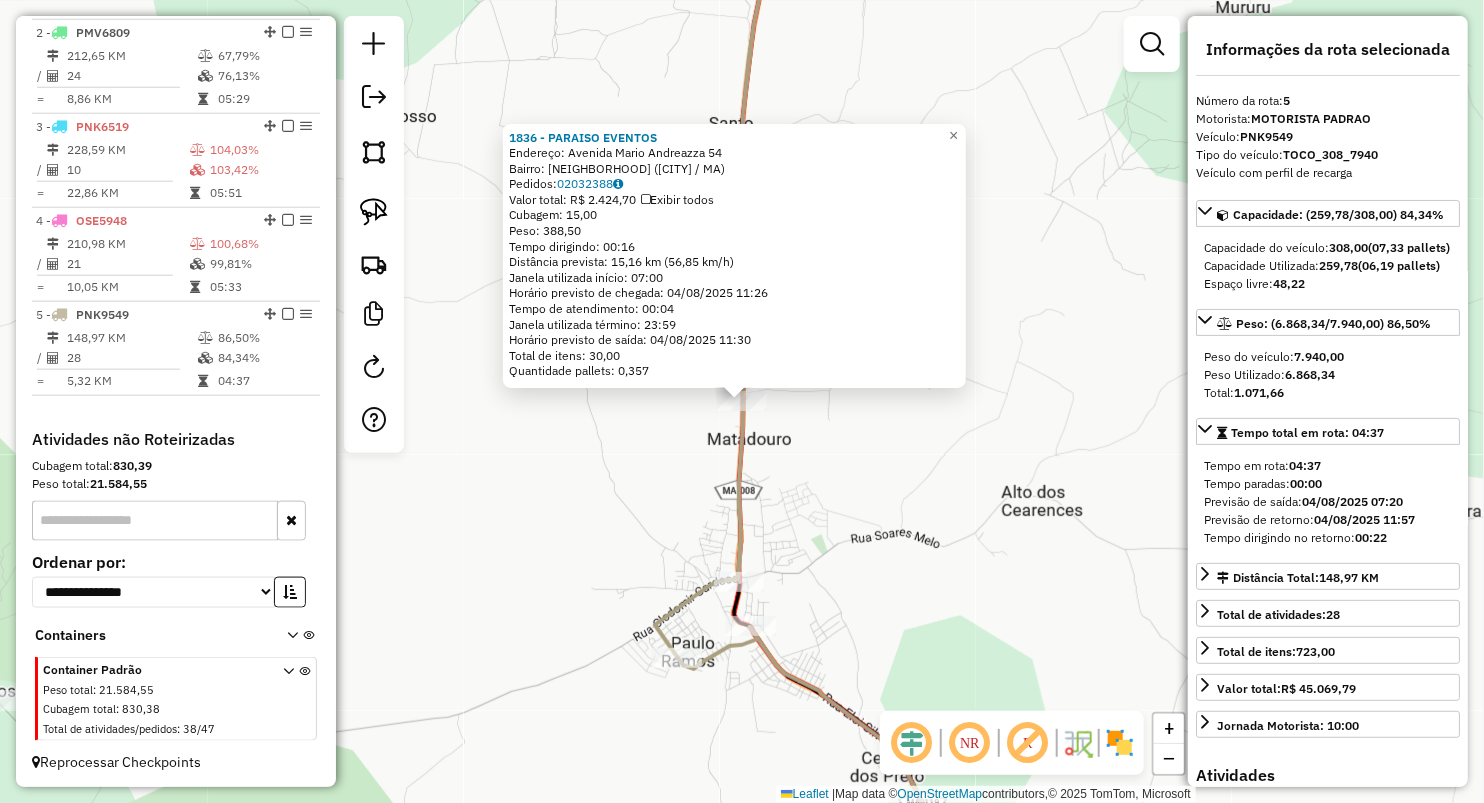 click on "1836 - PARAISO EVENTOS  Endereço:  Avenida Mario Andreazza 54   Bairro: CENTRO (PAULO RAMOS / MA)   Pedidos:  02032388   Valor total: R$ 2.424,70   Exibir todos   Cubagem: 15,00  Peso: 388,50  Tempo dirigindo: 00:16   Distância prevista: 15,16 km (56,85 km/h)   Janela utilizada início: 07:00   Horário previsto de chegada: 04/08/2025 11:26   Tempo de atendimento: 00:04   Janela utilizada término: 23:59   Horário previsto de saída: 04/08/2025 11:30   Total de itens: 30,00   Quantidade pallets: 0,357  × Janela de atendimento Grade de atendimento Capacidade Transportadoras Veículos Cliente Pedidos  Rotas Selecione os dias de semana para filtrar as janelas de atendimento  Seg   Ter   Qua   Qui   Sex   Sáb   Dom  Informe o período da janela de atendimento: De: Até:  Filtrar exatamente a janela do cliente  Considerar janela de atendimento padrão  Selecione os dias de semana para filtrar as grades de atendimento  Seg   Ter   Qua   Qui   Sex   Sáb   Dom   Clientes fora do dia de atendimento selecionado +" 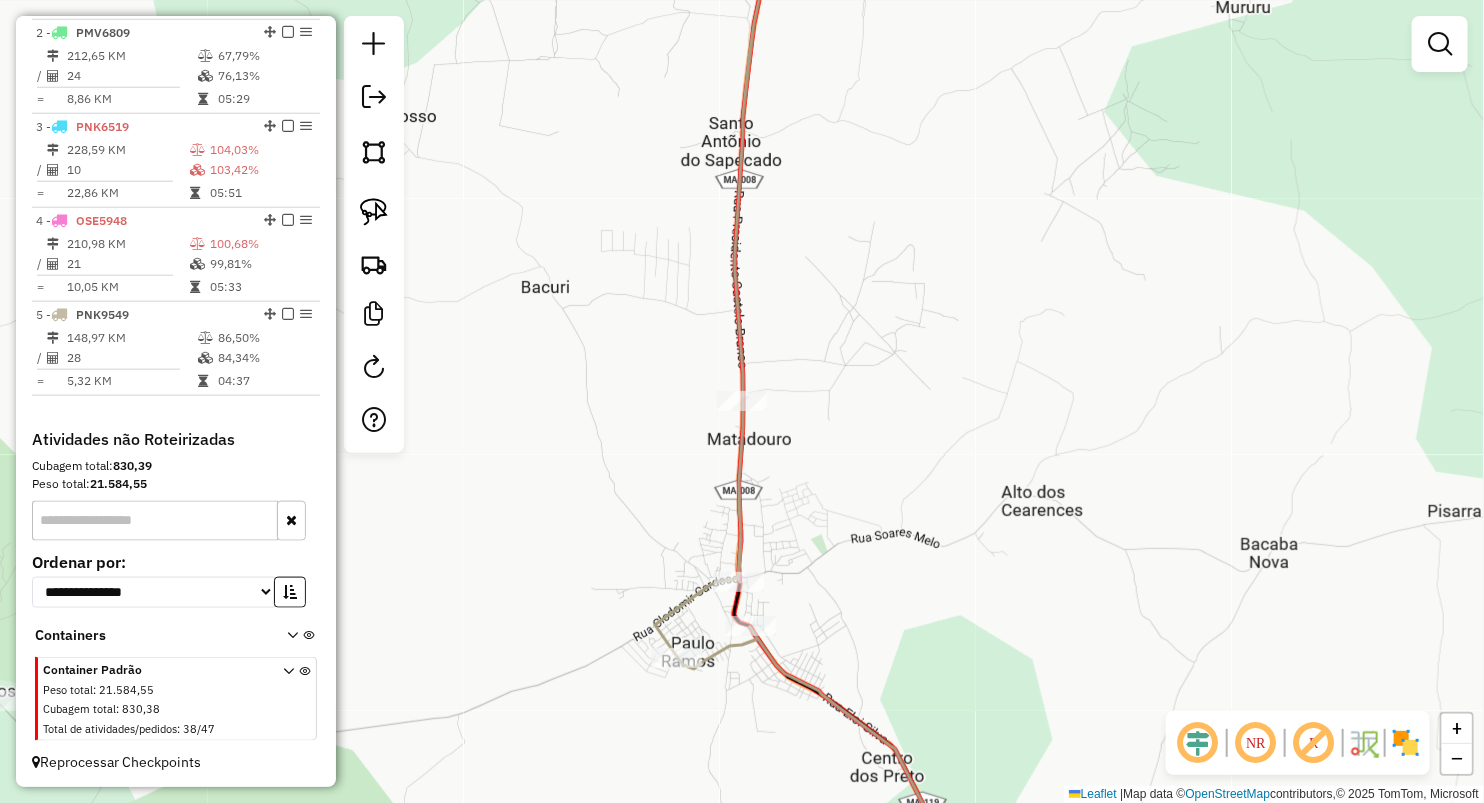 click on "Janela de atendimento Grade de atendimento Capacidade Transportadoras Veículos Cliente Pedidos  Rotas Selecione os dias de semana para filtrar as janelas de atendimento  Seg   Ter   Qua   Qui   Sex   Sáb   Dom  Informe o período da janela de atendimento: De: Até:  Filtrar exatamente a janela do cliente  Considerar janela de atendimento padrão  Selecione os dias de semana para filtrar as grades de atendimento  Seg   Ter   Qua   Qui   Sex   Sáb   Dom   Considerar clientes sem dia de atendimento cadastrado  Clientes fora do dia de atendimento selecionado Filtrar as atividades entre os valores definidos abaixo:  Peso mínimo:   Peso máximo:   Cubagem mínima:   Cubagem máxima:   De:   Até:  Filtrar as atividades entre o tempo de atendimento definido abaixo:  De:   Até:   Considerar capacidade total dos clientes não roteirizados Transportadora: Selecione um ou mais itens Tipo de veículo: Selecione um ou mais itens Veículo: Selecione um ou mais itens Motorista: Selecione um ou mais itens Nome: Rótulo:" 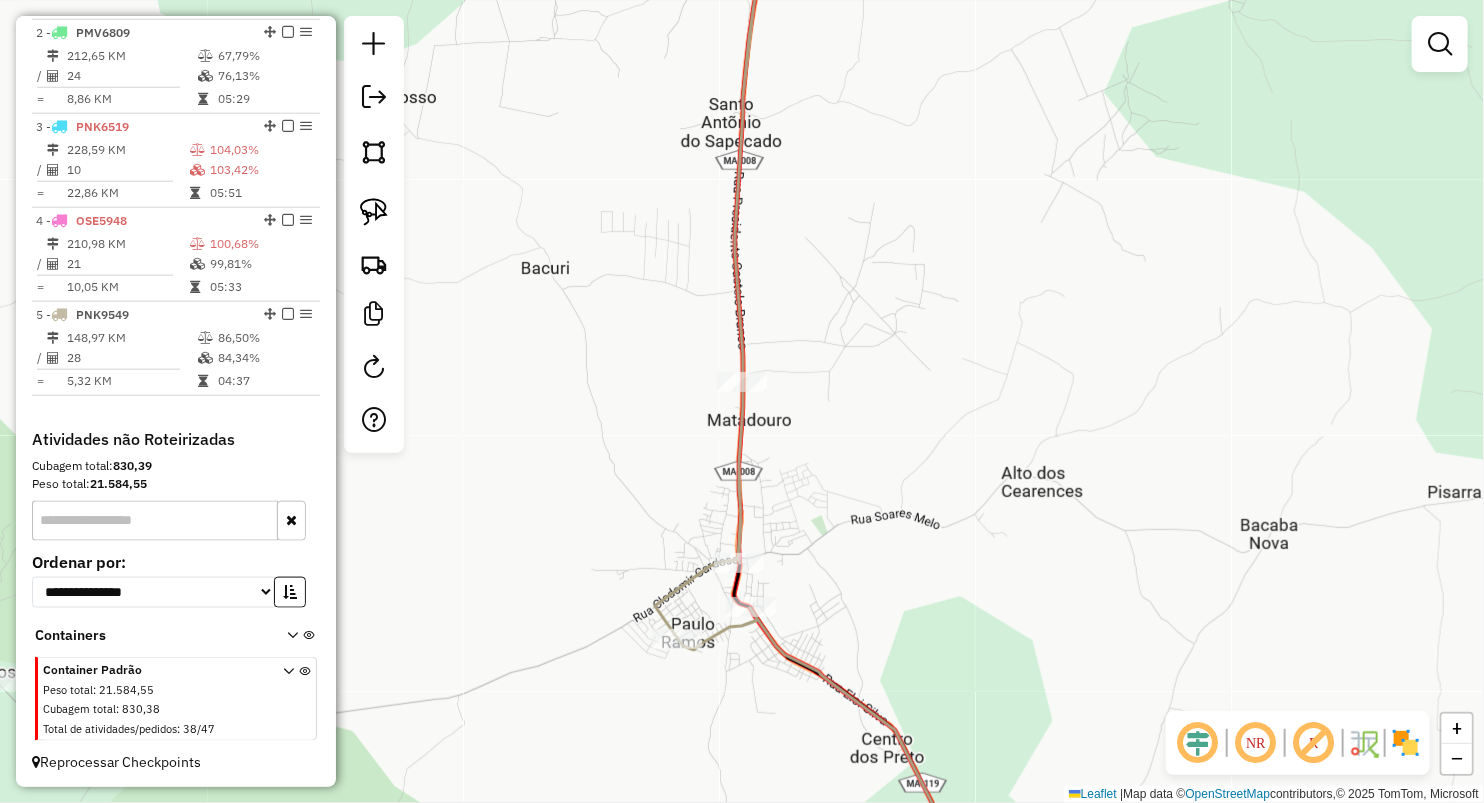 click 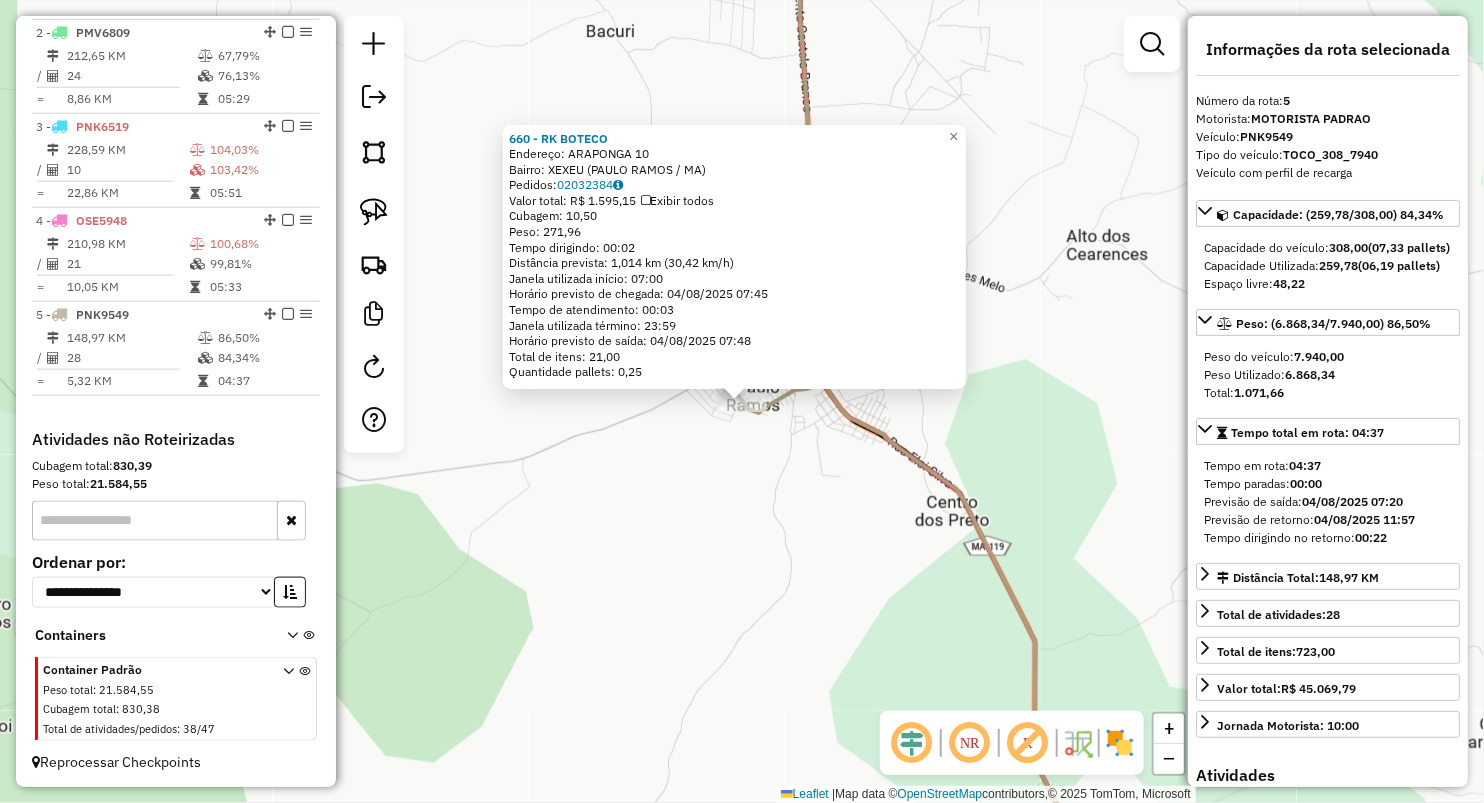 click on "660 - RK BOTECO  Endereço:  ARAPONGA 10   Bairro: XEXEU (PAULO RAMOS / MA)   Pedidos:  02032384   Valor total: R$ 1.595,15   Exibir todos   Cubagem: 10,50  Peso: 271,96  Tempo dirigindo: 00:02   Distância prevista: 1,014 km (30,42 km/h)   Janela utilizada início: 07:00   Horário previsto de chegada: 04/08/2025 07:45   Tempo de atendimento: 00:03   Janela utilizada término: 23:59   Horário previsto de saída: 04/08/2025 07:48   Total de itens: 21,00   Quantidade pallets: 0,25  × Janela de atendimento Grade de atendimento Capacidade Transportadoras Veículos Cliente Pedidos  Rotas Selecione os dias de semana para filtrar as janelas de atendimento  Seg   Ter   Qua   Qui   Sex   Sáb   Dom  Informe o período da janela de atendimento: De: Até:  Filtrar exatamente a janela do cliente  Considerar janela de atendimento padrão  Selecione os dias de semana para filtrar as grades de atendimento  Seg   Ter   Qua   Qui   Sex   Sáb   Dom   Considerar clientes sem dia de atendimento cadastrado  Peso mínimo:  De:" 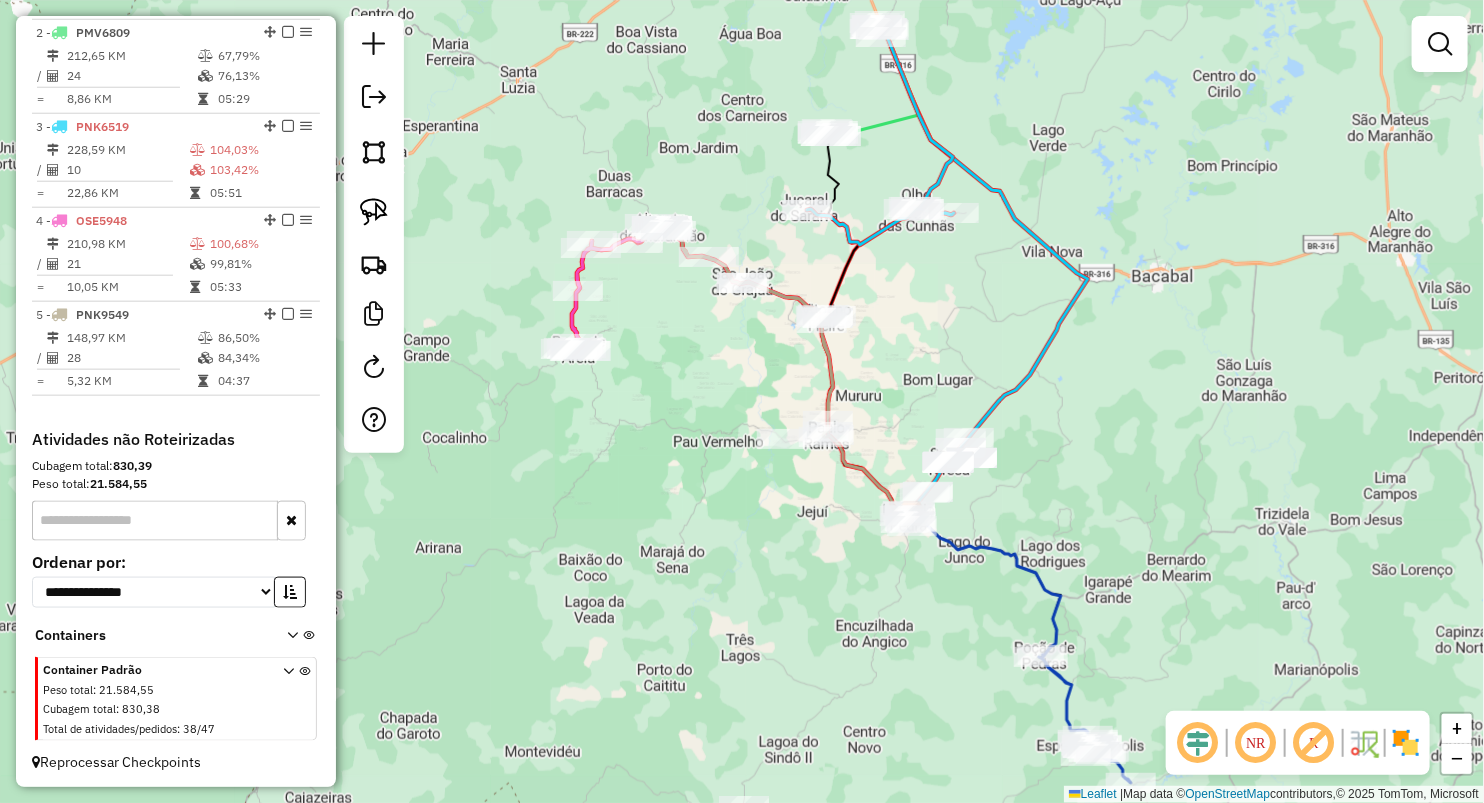 click on "Janela de atendimento Grade de atendimento Capacidade Transportadoras Veículos Cliente Pedidos  Rotas Selecione os dias de semana para filtrar as janelas de atendimento  Seg   Ter   Qua   Qui   Sex   Sáb   Dom  Informe o período da janela de atendimento: De: Até:  Filtrar exatamente a janela do cliente  Considerar janela de atendimento padrão  Selecione os dias de semana para filtrar as grades de atendimento  Seg   Ter   Qua   Qui   Sex   Sáb   Dom   Considerar clientes sem dia de atendimento cadastrado  Clientes fora do dia de atendimento selecionado Filtrar as atividades entre os valores definidos abaixo:  Peso mínimo:   Peso máximo:   Cubagem mínima:   Cubagem máxima:   De:   Até:  Filtrar as atividades entre o tempo de atendimento definido abaixo:  De:   Até:   Considerar capacidade total dos clientes não roteirizados Transportadora: Selecione um ou mais itens Tipo de veículo: Selecione um ou mais itens Veículo: Selecione um ou mais itens Motorista: Selecione um ou mais itens Nome: Rótulo:" 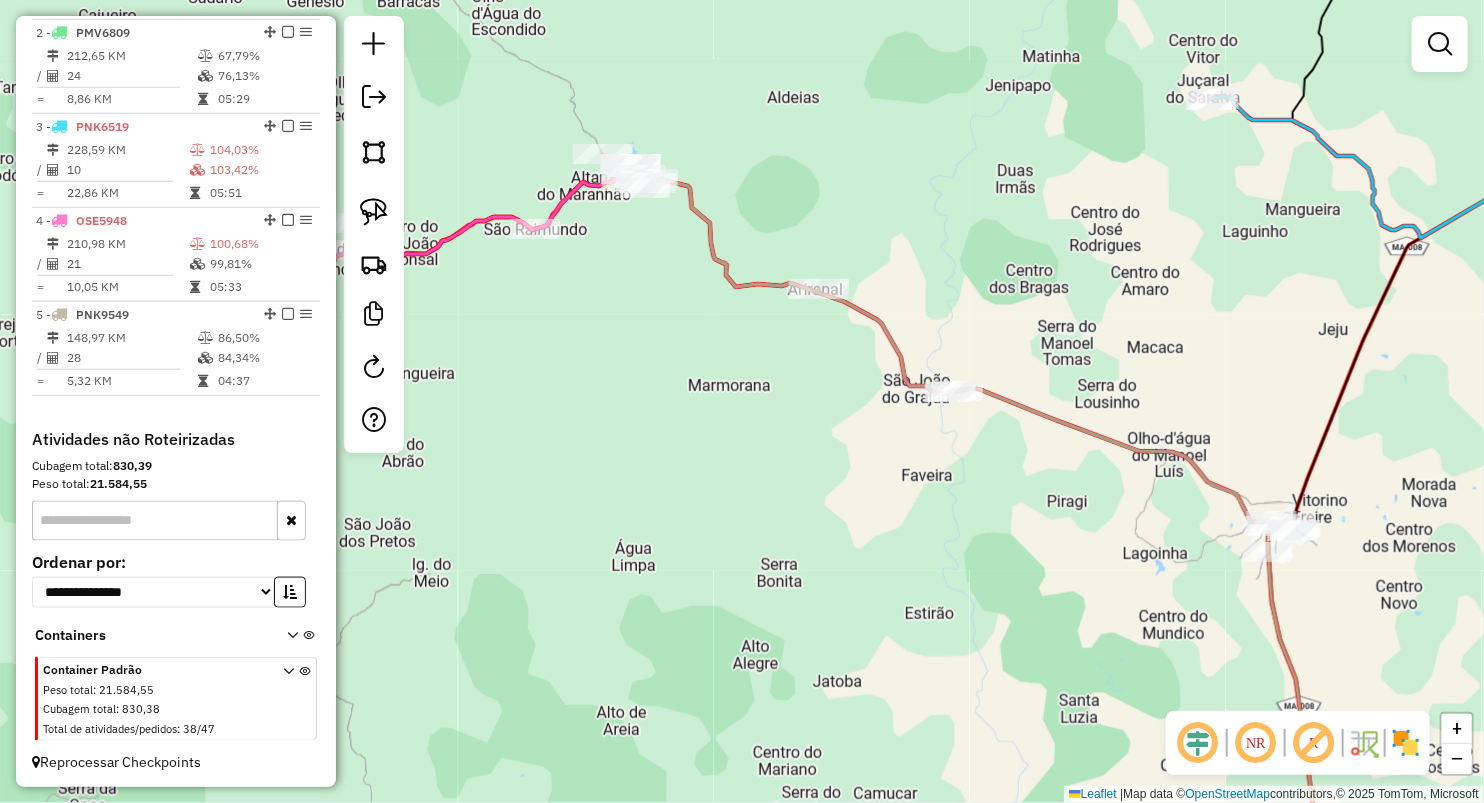 drag, startPoint x: 612, startPoint y: 451, endPoint x: 775, endPoint y: 426, distance: 164.90604 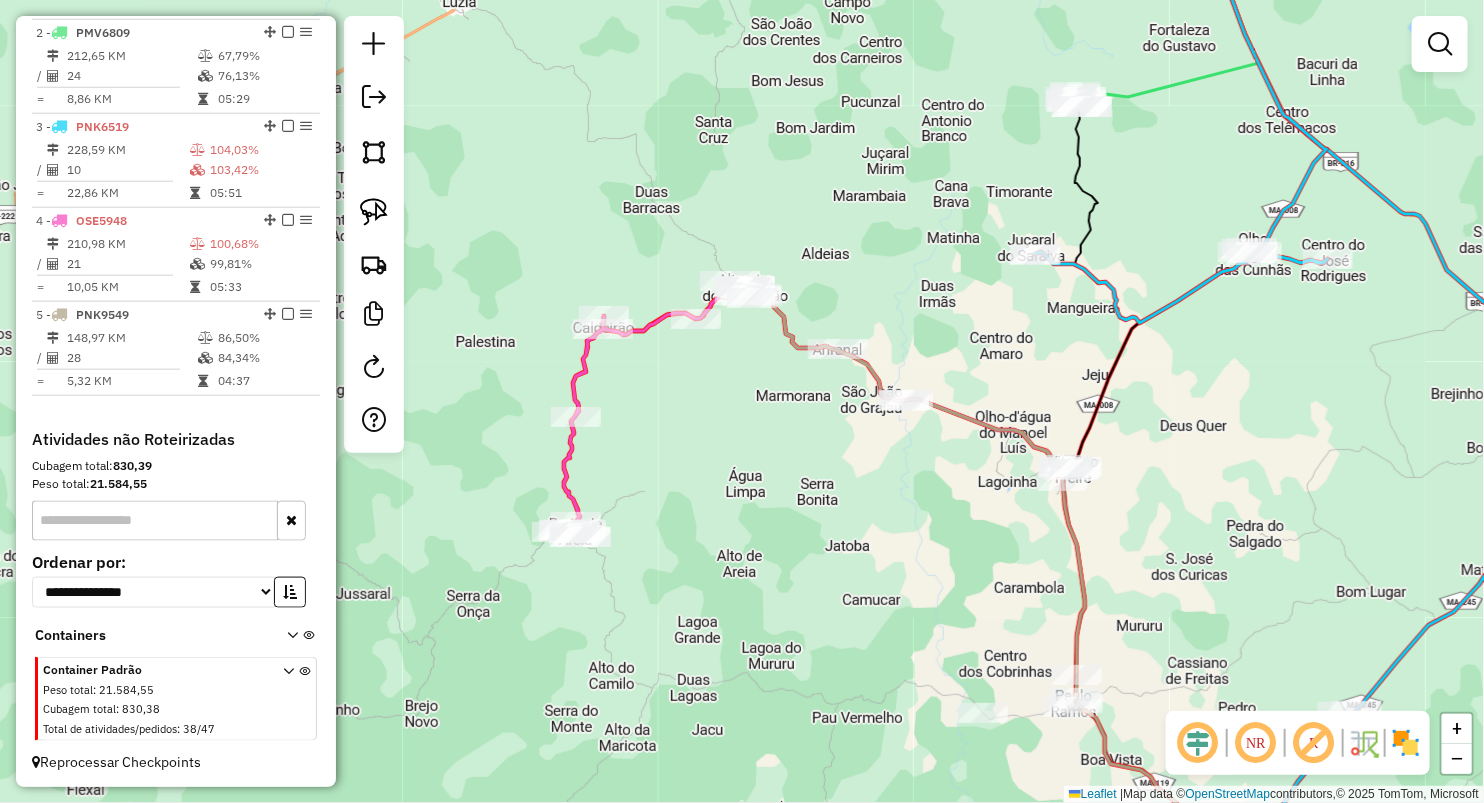 click on "Janela de atendimento Grade de atendimento Capacidade Transportadoras Veículos Cliente Pedidos  Rotas Selecione os dias de semana para filtrar as janelas de atendimento  Seg   Ter   Qua   Qui   Sex   Sáb   Dom  Informe o período da janela de atendimento: De: Até:  Filtrar exatamente a janela do cliente  Considerar janela de atendimento padrão  Selecione os dias de semana para filtrar as grades de atendimento  Seg   Ter   Qua   Qui   Sex   Sáb   Dom   Considerar clientes sem dia de atendimento cadastrado  Clientes fora do dia de atendimento selecionado Filtrar as atividades entre os valores definidos abaixo:  Peso mínimo:   Peso máximo:   Cubagem mínima:   Cubagem máxima:   De:   Até:  Filtrar as atividades entre o tempo de atendimento definido abaixo:  De:   Até:   Considerar capacidade total dos clientes não roteirizados Transportadora: Selecione um ou mais itens Tipo de veículo: Selecione um ou mais itens Veículo: Selecione um ou mais itens Motorista: Selecione um ou mais itens Nome: Rótulo:" 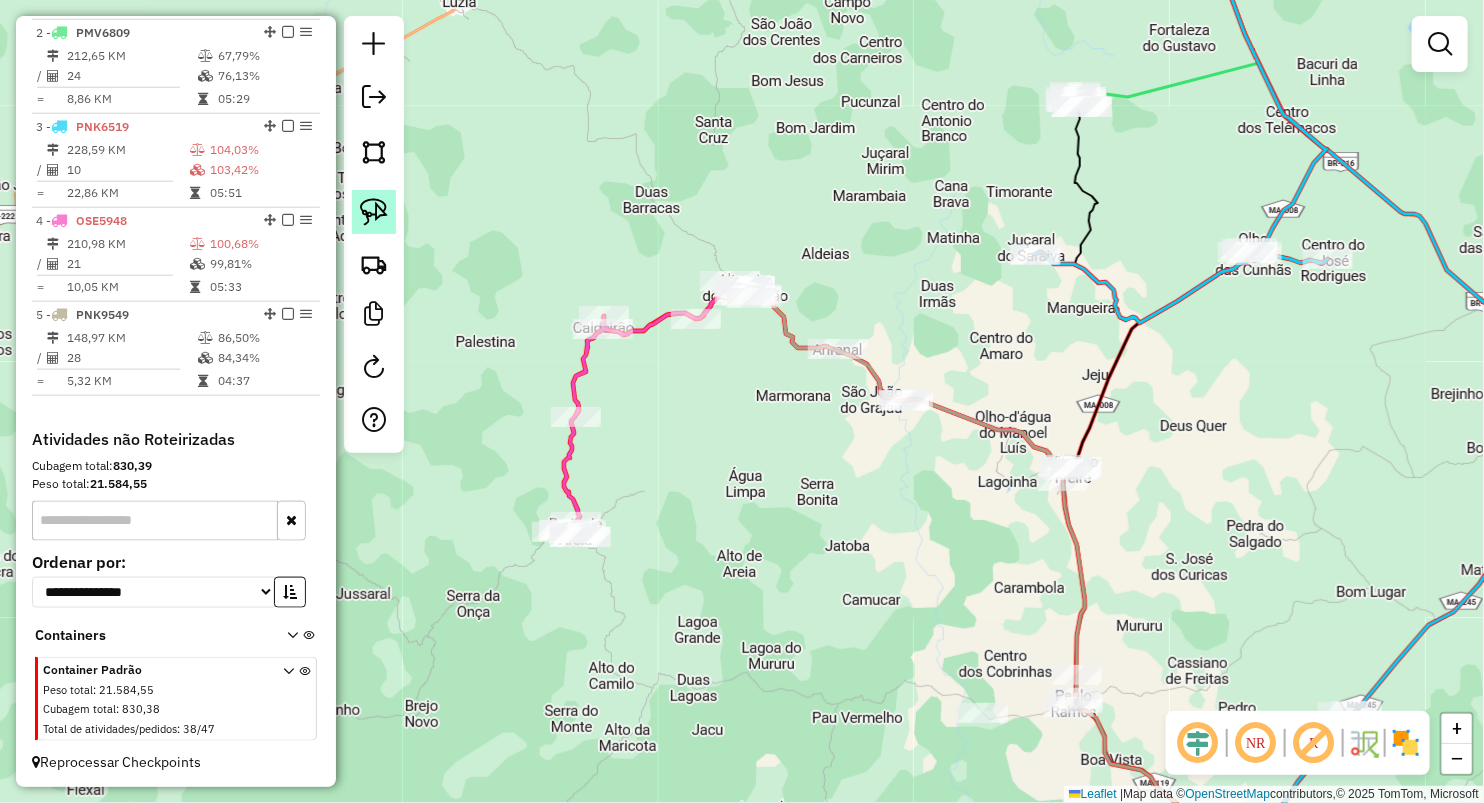 click 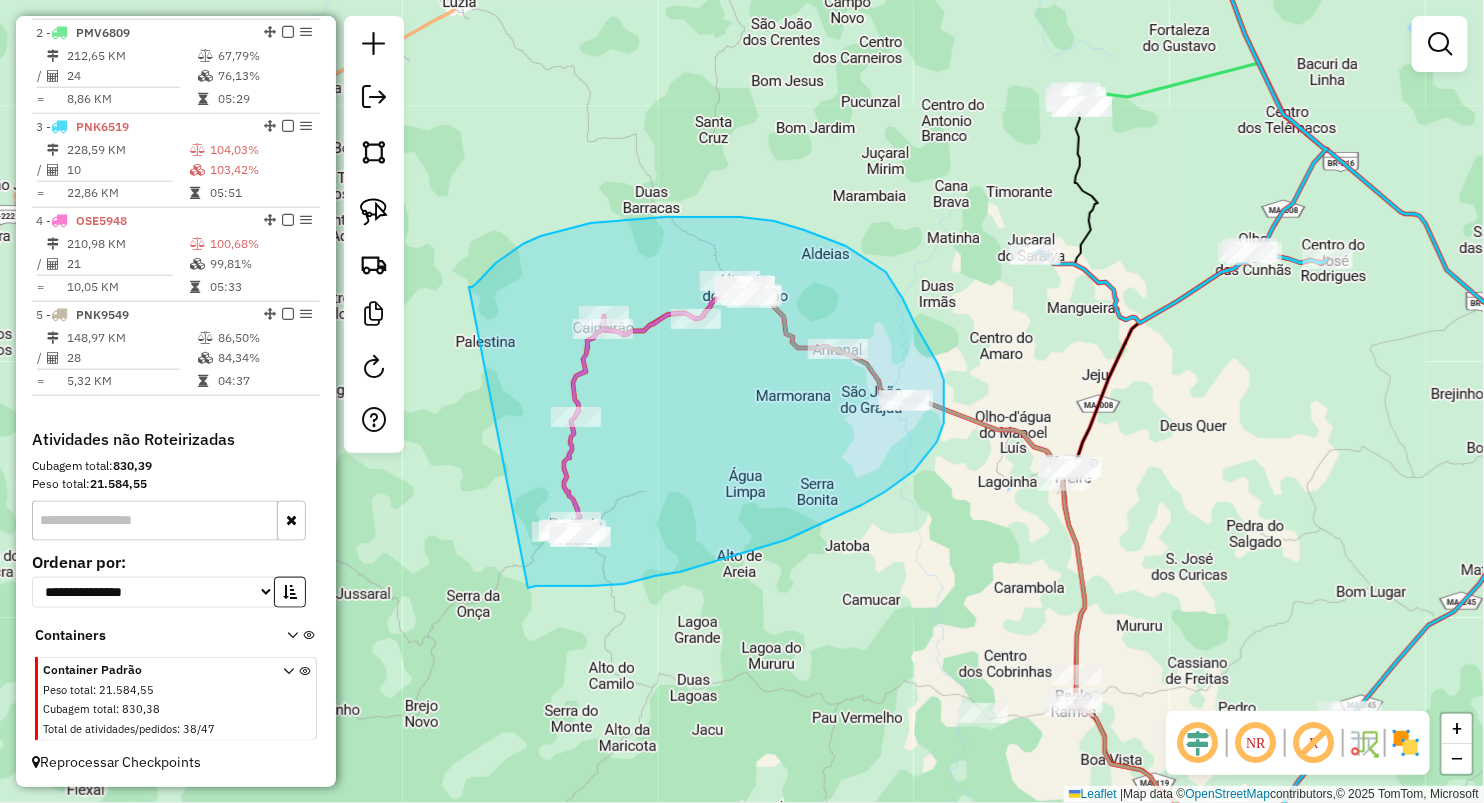 drag, startPoint x: 483, startPoint y: 276, endPoint x: 507, endPoint y: 589, distance: 313.9188 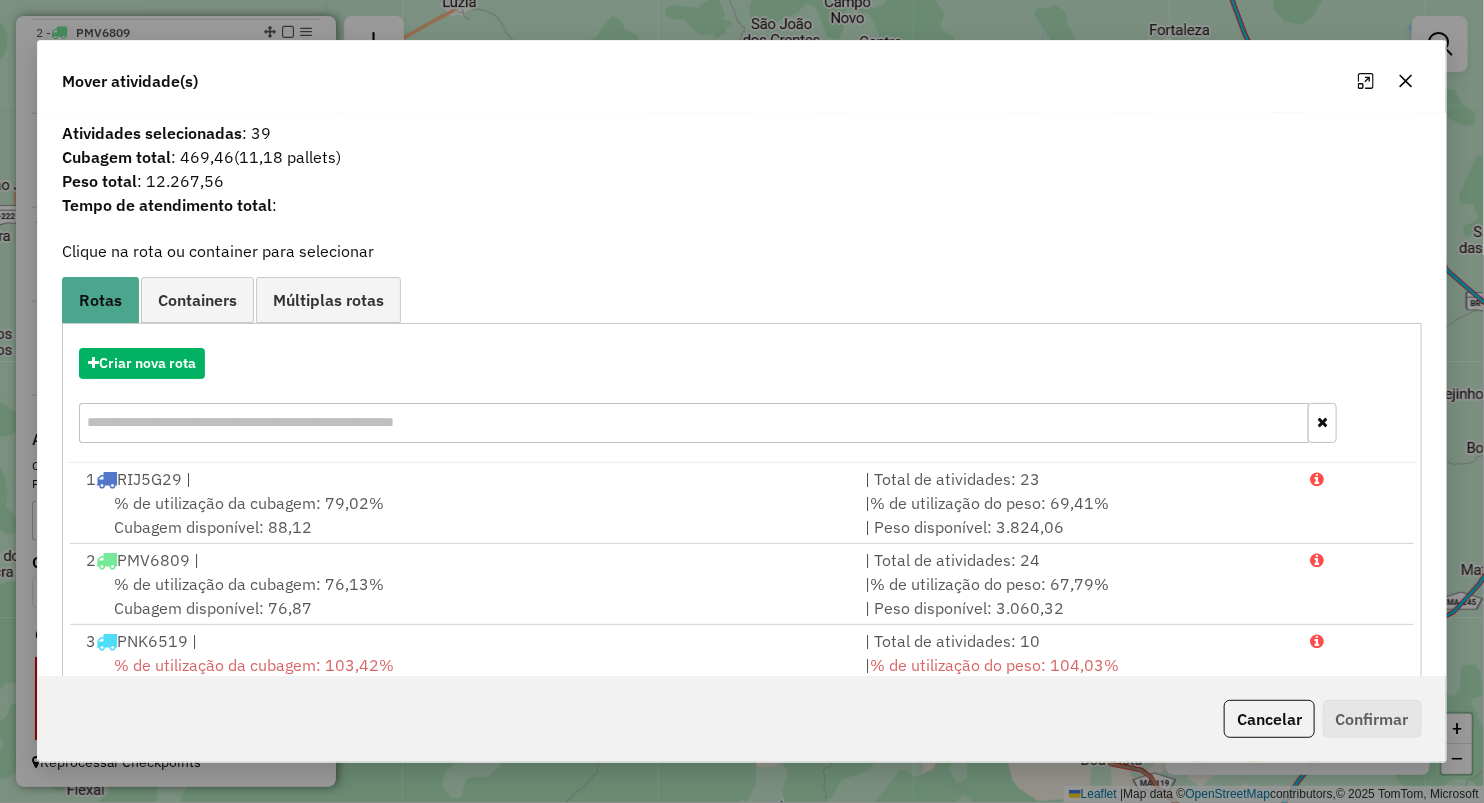 click 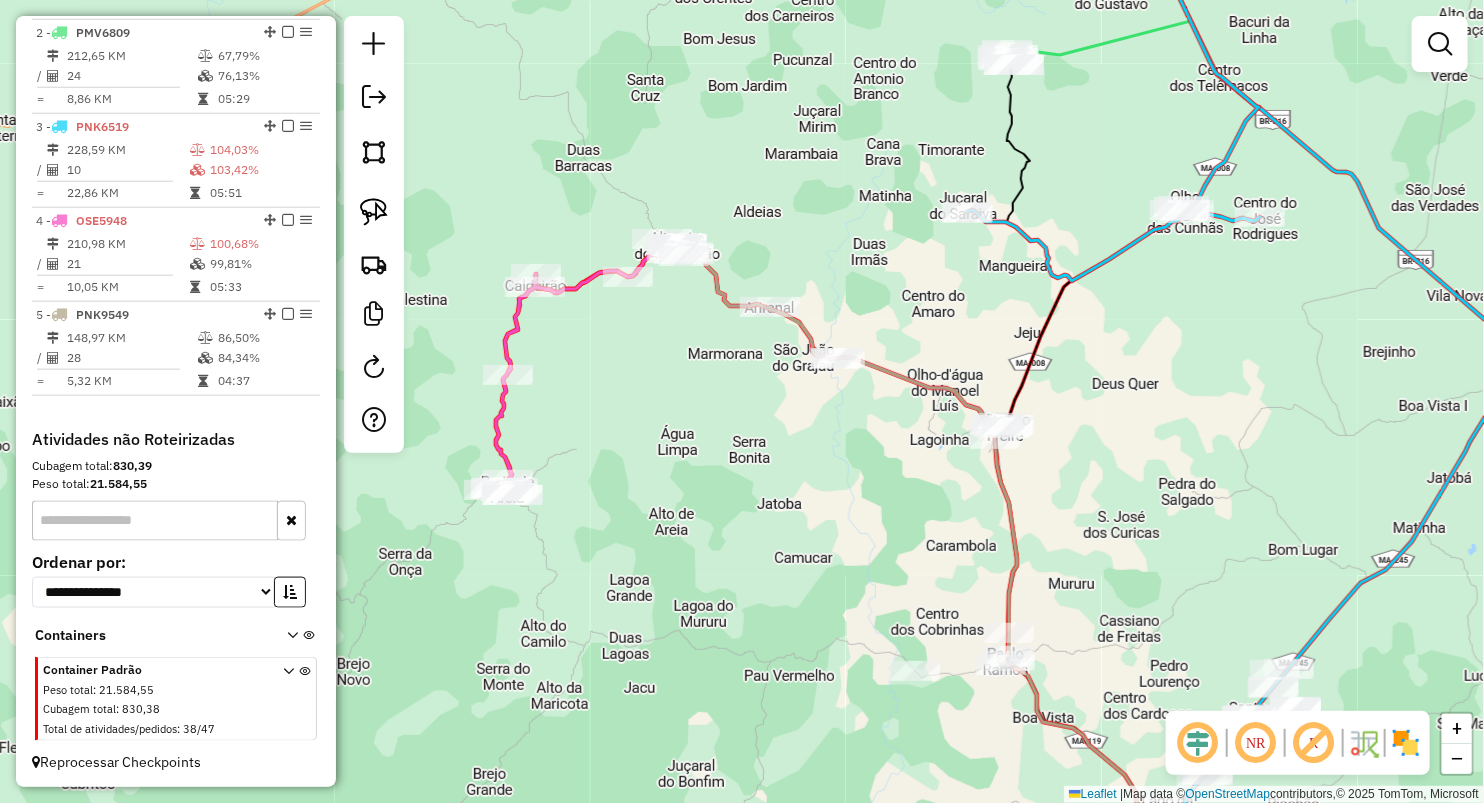drag, startPoint x: 893, startPoint y: 654, endPoint x: 672, endPoint y: 519, distance: 258.97104 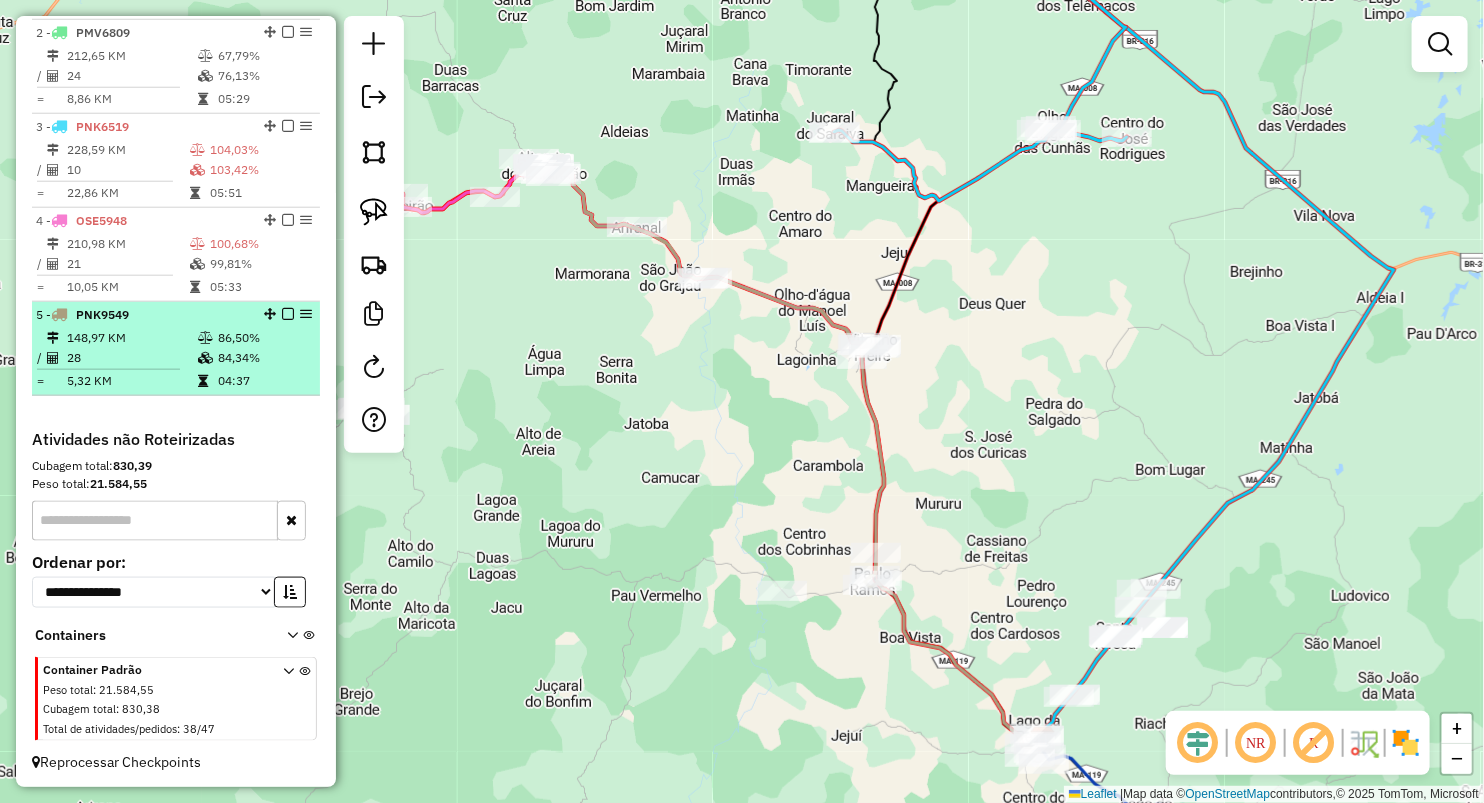 click on "5 -       PNK9549   148,97 KM   86,50%  /  28   84,34%     =  5,32 KM   04:37" at bounding box center (176, 349) 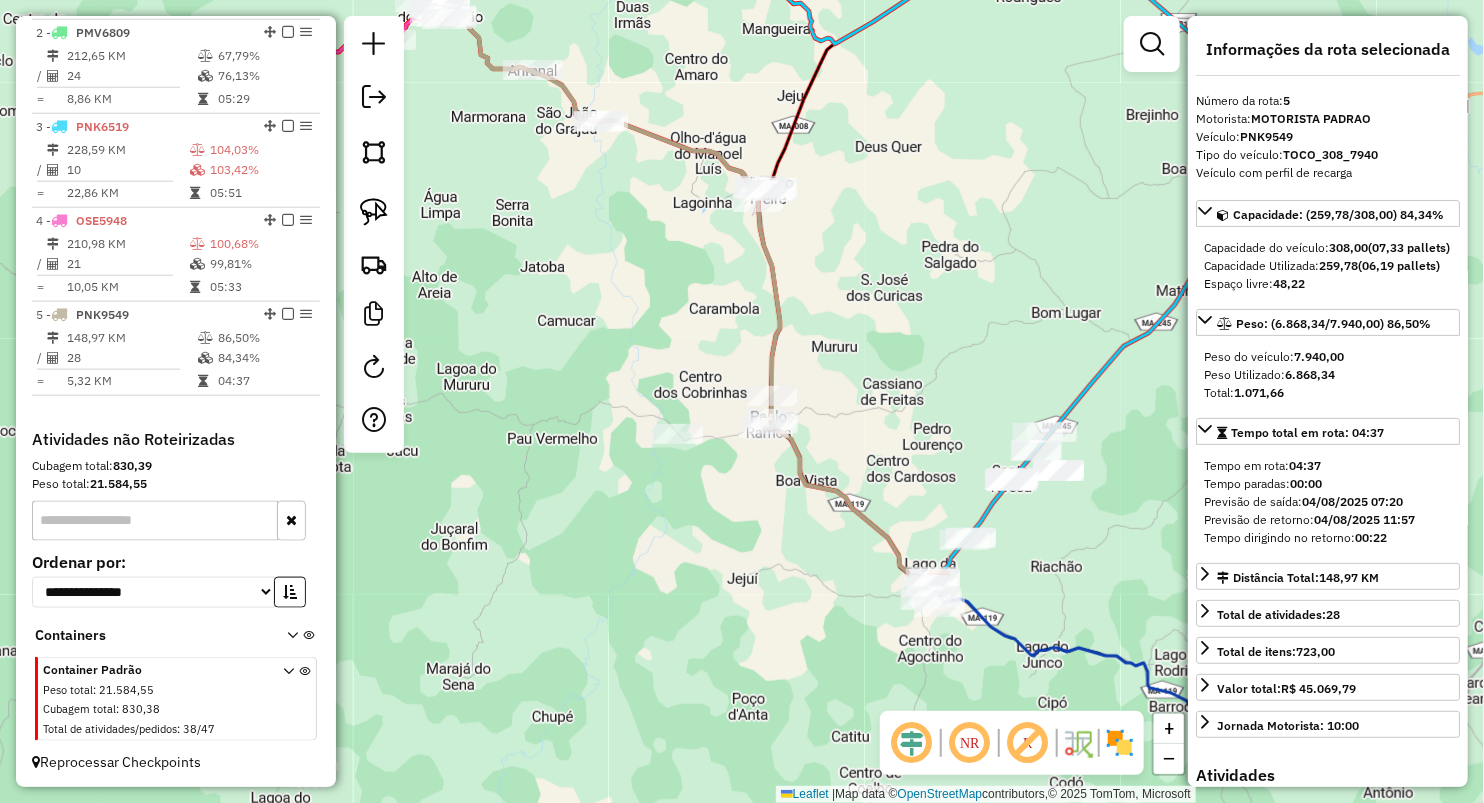 drag, startPoint x: 530, startPoint y: 474, endPoint x: 436, endPoint y: 332, distance: 170.29387 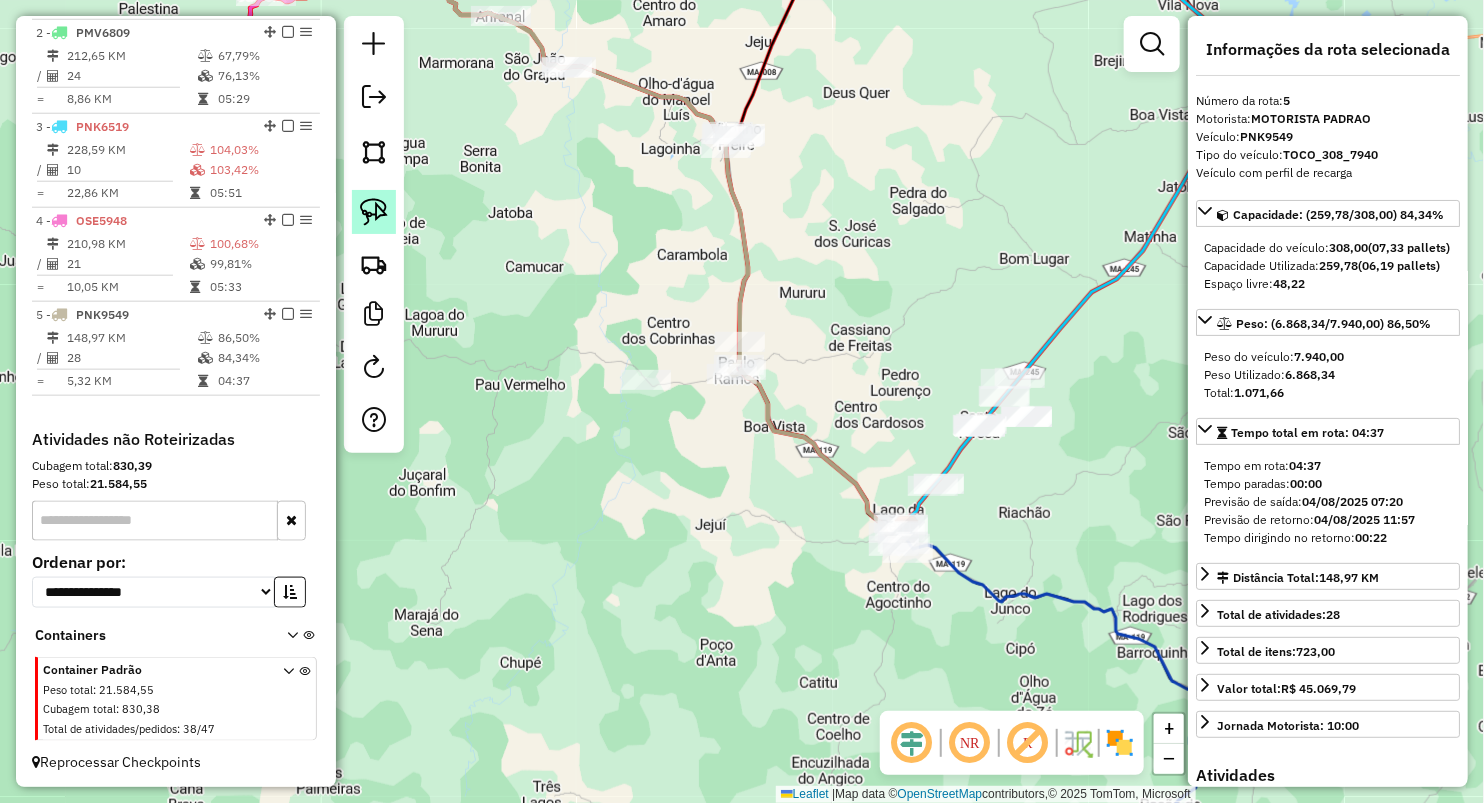 click 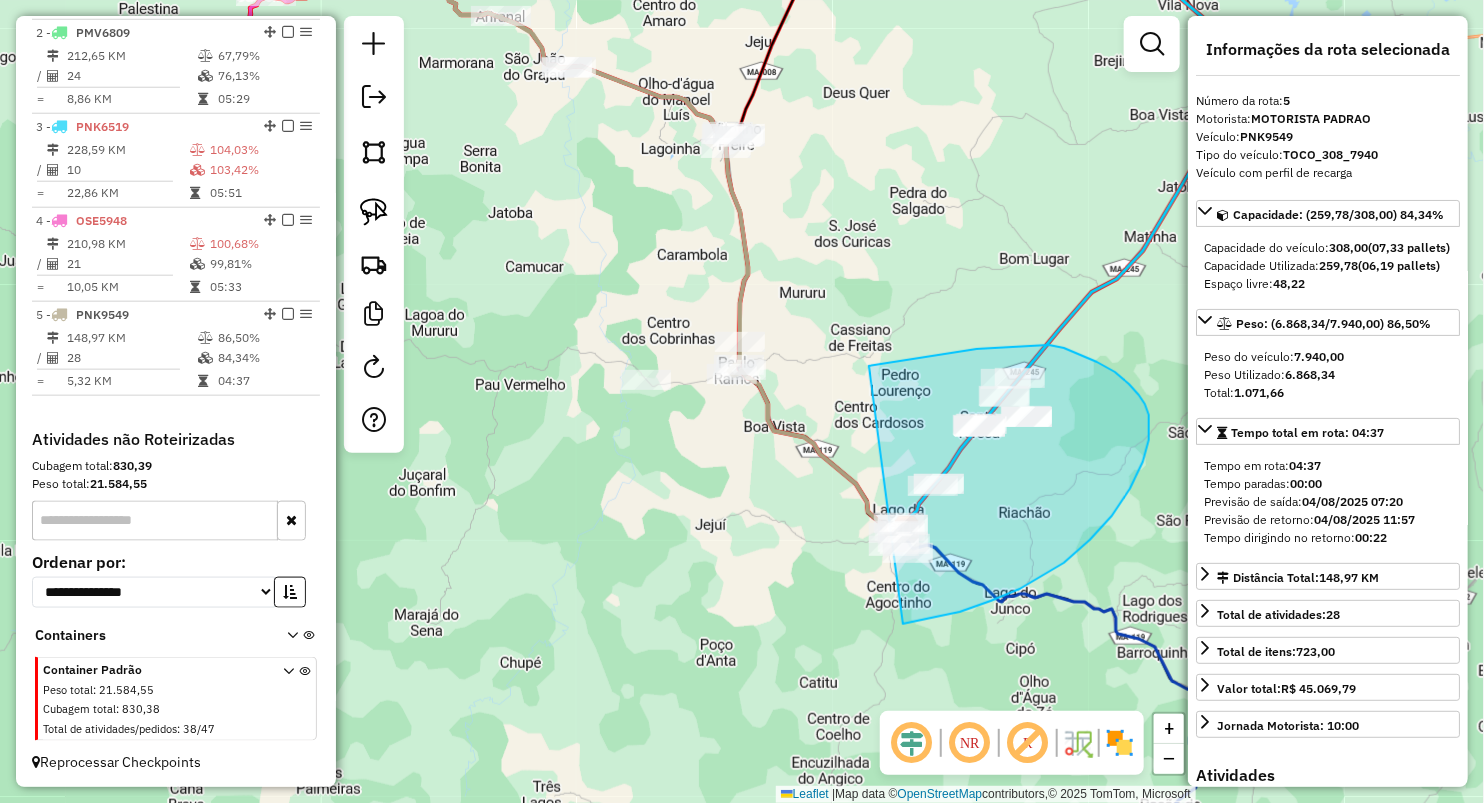 drag, startPoint x: 880, startPoint y: 365, endPoint x: 787, endPoint y: 628, distance: 278.95877 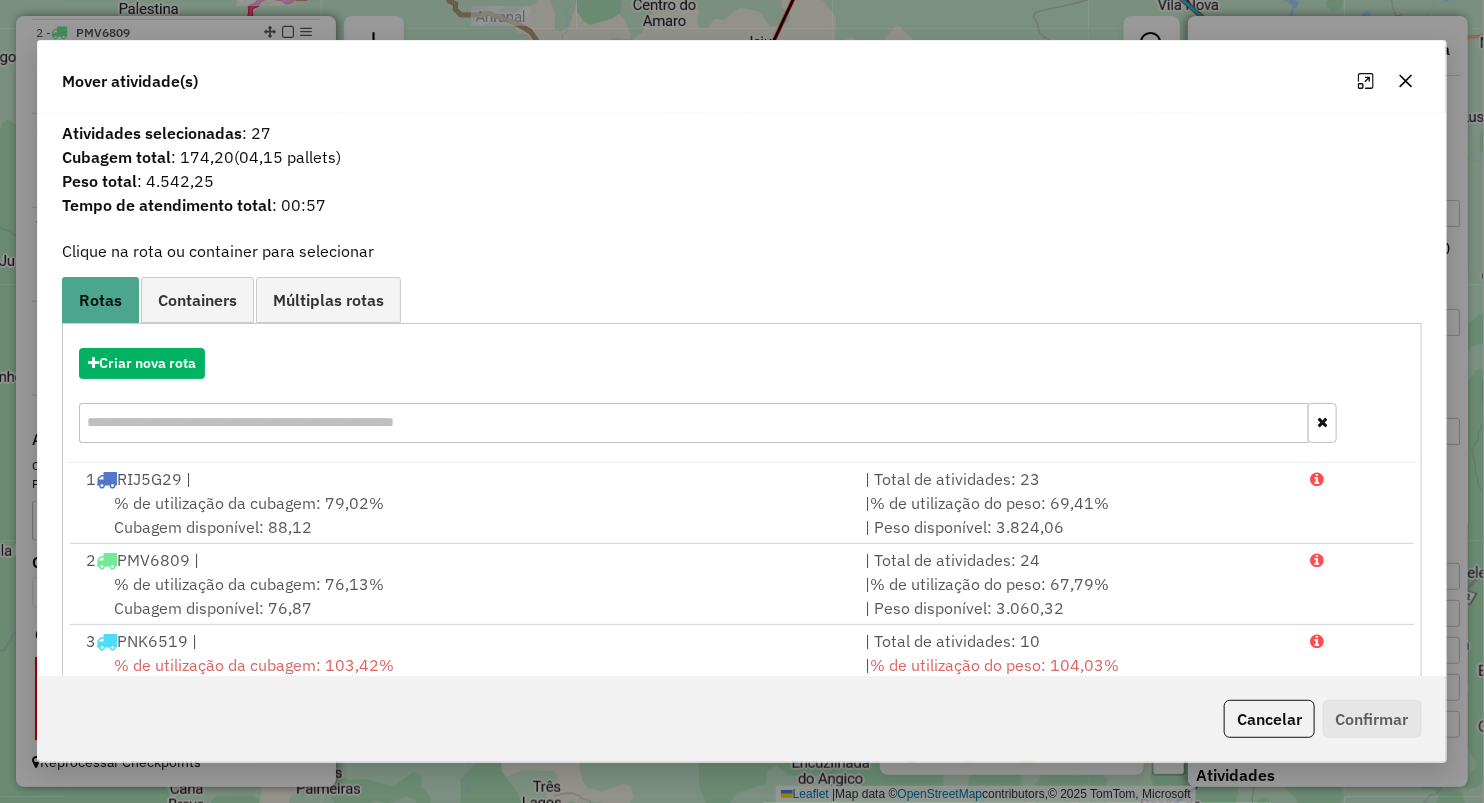 click 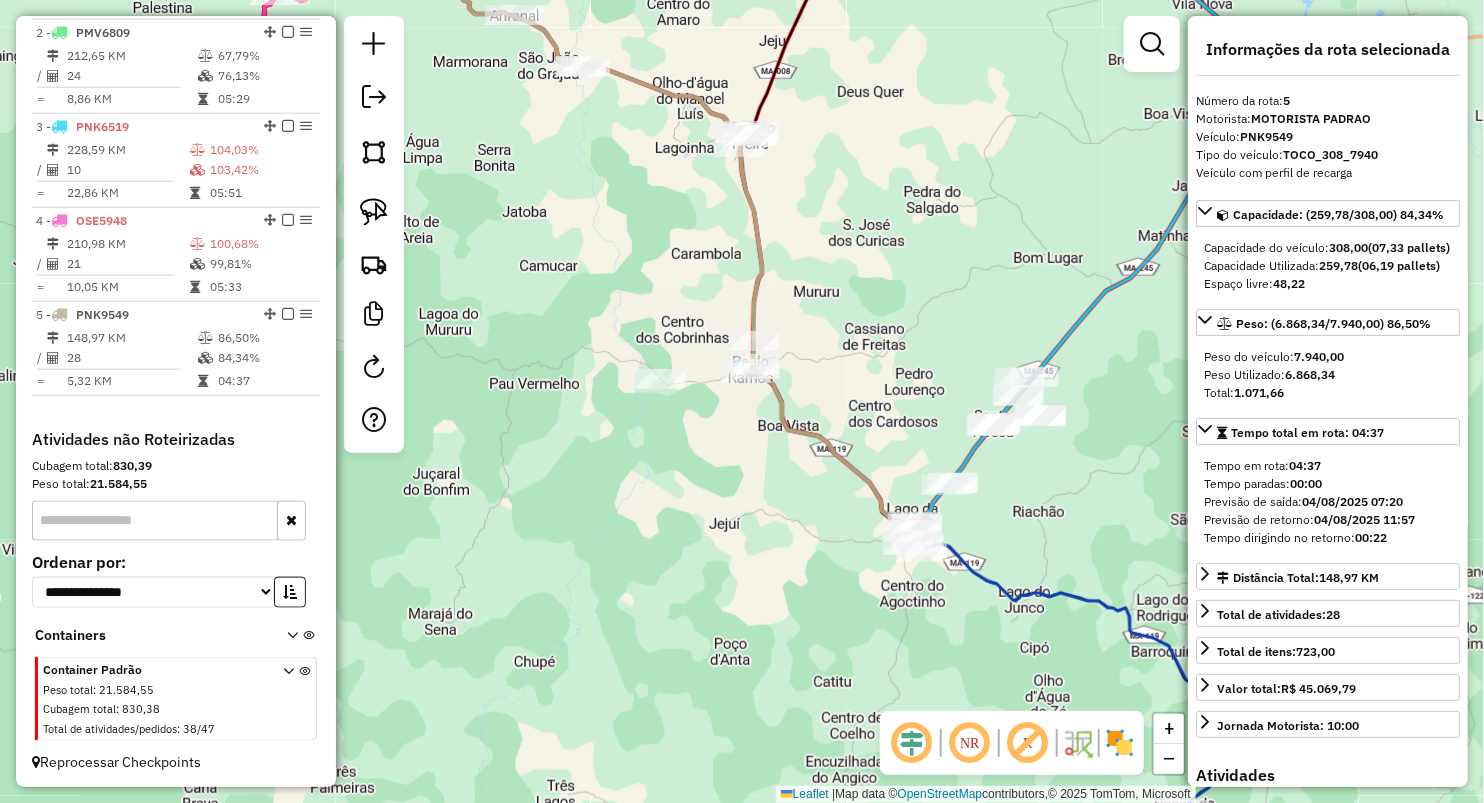 drag, startPoint x: 792, startPoint y: 242, endPoint x: 802, endPoint y: 239, distance: 10.440307 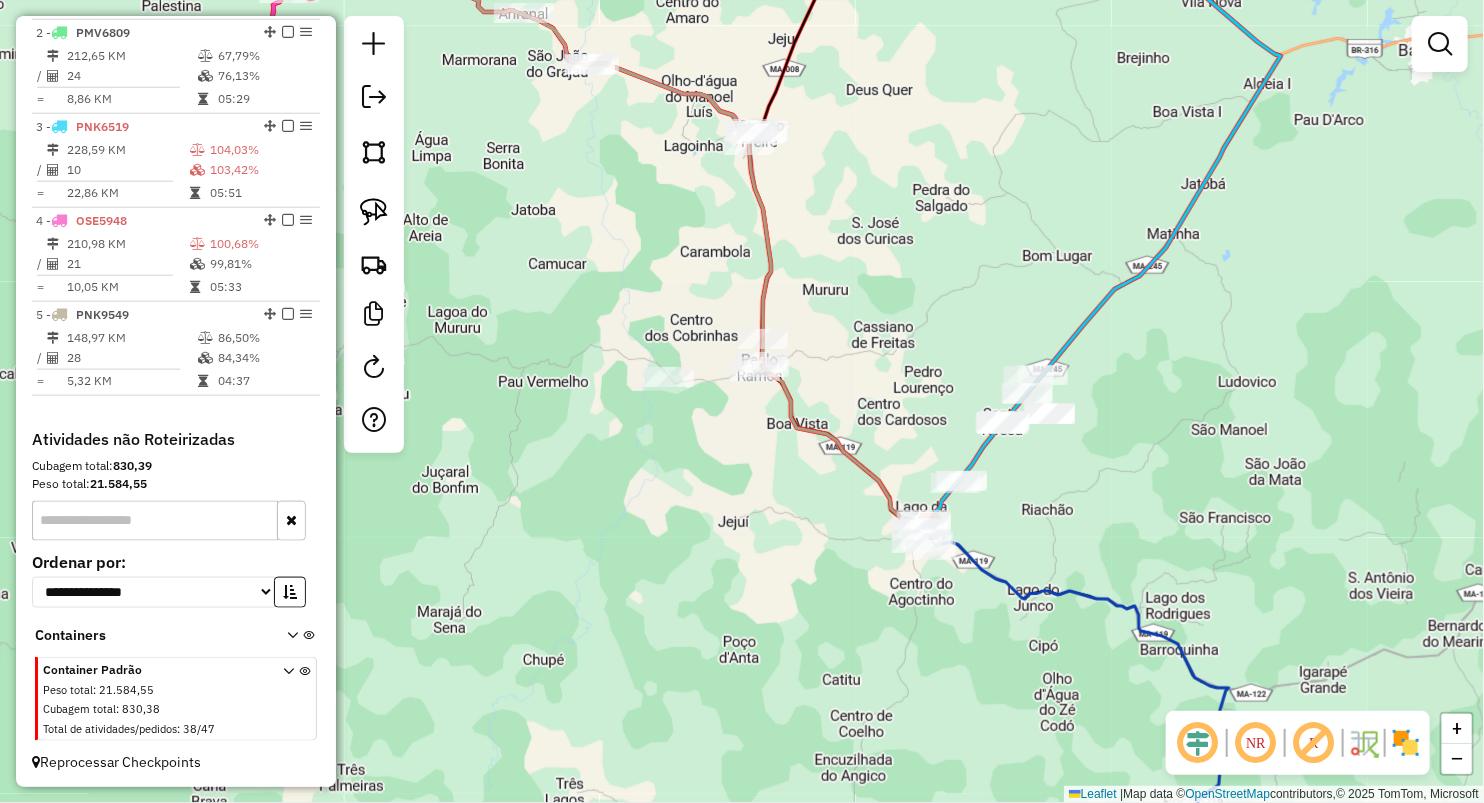 click on "Janela de atendimento Grade de atendimento Capacidade Transportadoras Veículos Cliente Pedidos  Rotas Selecione os dias de semana para filtrar as janelas de atendimento  Seg   Ter   Qua   Qui   Sex   Sáb   Dom  Informe o período da janela de atendimento: De: Até:  Filtrar exatamente a janela do cliente  Considerar janela de atendimento padrão  Selecione os dias de semana para filtrar as grades de atendimento  Seg   Ter   Qua   Qui   Sex   Sáb   Dom   Considerar clientes sem dia de atendimento cadastrado  Clientes fora do dia de atendimento selecionado Filtrar as atividades entre os valores definidos abaixo:  Peso mínimo:   Peso máximo:   Cubagem mínima:   Cubagem máxima:   De:   Até:  Filtrar as atividades entre o tempo de atendimento definido abaixo:  De:   Até:   Considerar capacidade total dos clientes não roteirizados Transportadora: Selecione um ou mais itens Tipo de veículo: Selecione um ou mais itens Veículo: Selecione um ou mais itens Motorista: Selecione um ou mais itens Nome: Rótulo:" 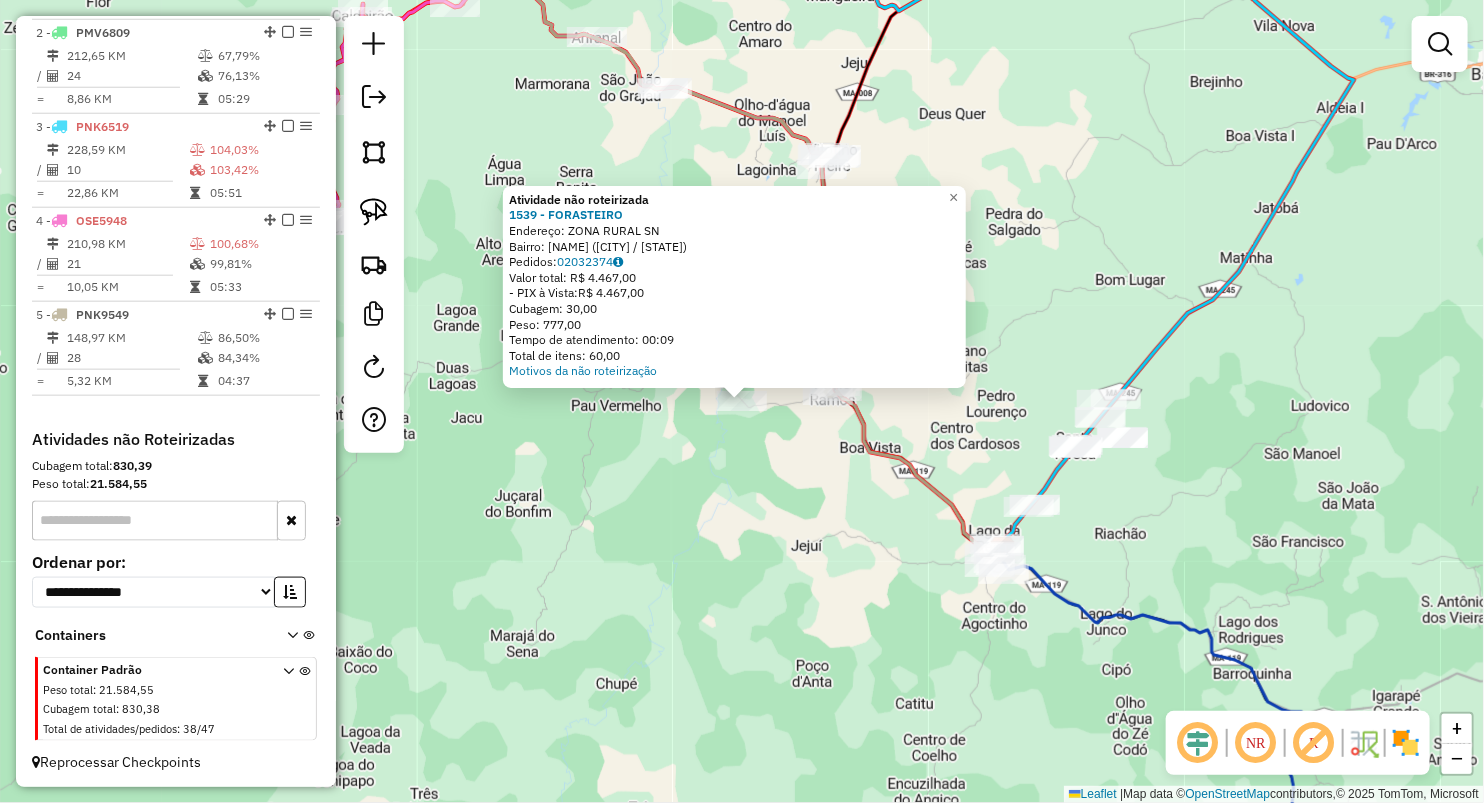 click on "Atividade não roteirizada 1539 - FORASTEIRO  Endereço:  ZONA RURAL SN   Bairro: SAO JOSE DOS RICARDOS (PAULO RAMOS / MA)   Pedidos:  02032374   Valor total: R$ 4.467,00   - PIX à Vista:  R$ 4.467,00   Cubagem: 30,00   Peso: 777,00   Tempo de atendimento: 00:09   Total de itens: 60,00  Motivos da não roteirização × Janela de atendimento Grade de atendimento Capacidade Transportadoras Veículos Cliente Pedidos  Rotas Selecione os dias de semana para filtrar as janelas de atendimento  Seg   Ter   Qua   Qui   Sex   Sáb   Dom  Informe o período da janela de atendimento: De: Até:  Filtrar exatamente a janela do cliente  Considerar janela de atendimento padrão  Selecione os dias de semana para filtrar as grades de atendimento  Seg   Ter   Qua   Qui   Sex   Sáb   Dom   Considerar clientes sem dia de atendimento cadastrado  Clientes fora do dia de atendimento selecionado Filtrar as atividades entre os valores definidos abaixo:  Peso mínimo:   Peso máximo:   Cubagem mínima:   Cubagem máxima:   De:  De:" 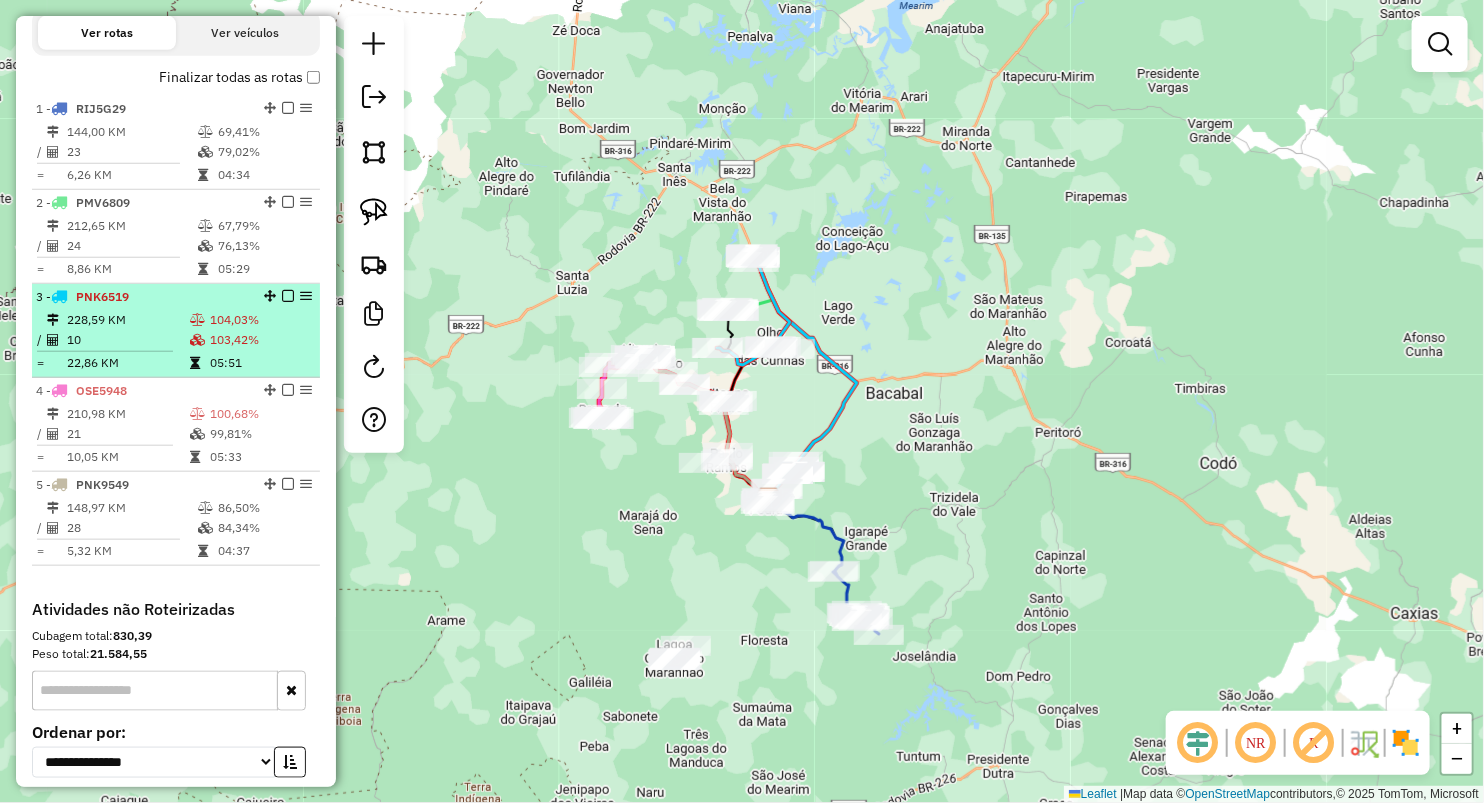 scroll, scrollTop: 618, scrollLeft: 0, axis: vertical 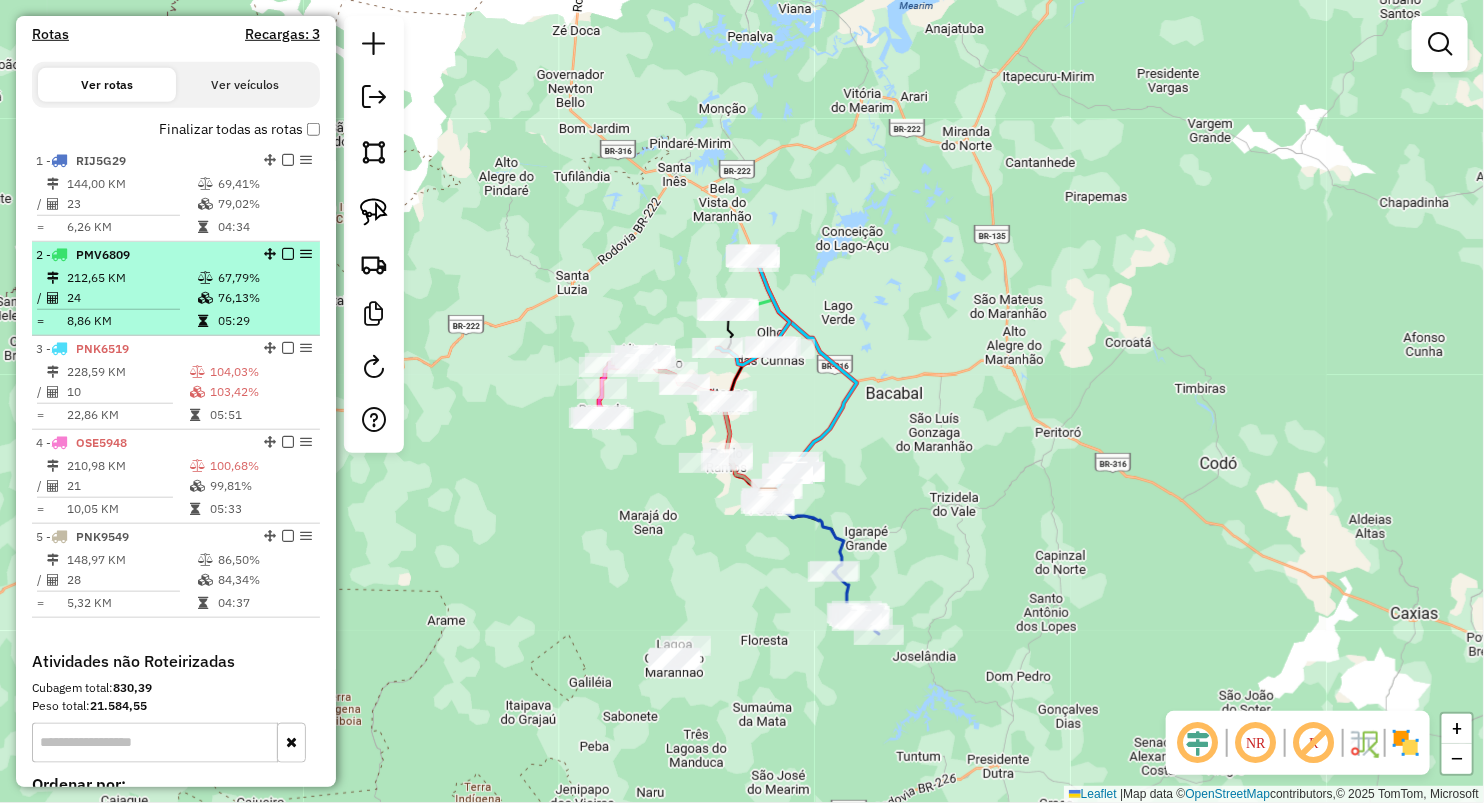 click on "8,86 KM" at bounding box center (131, 321) 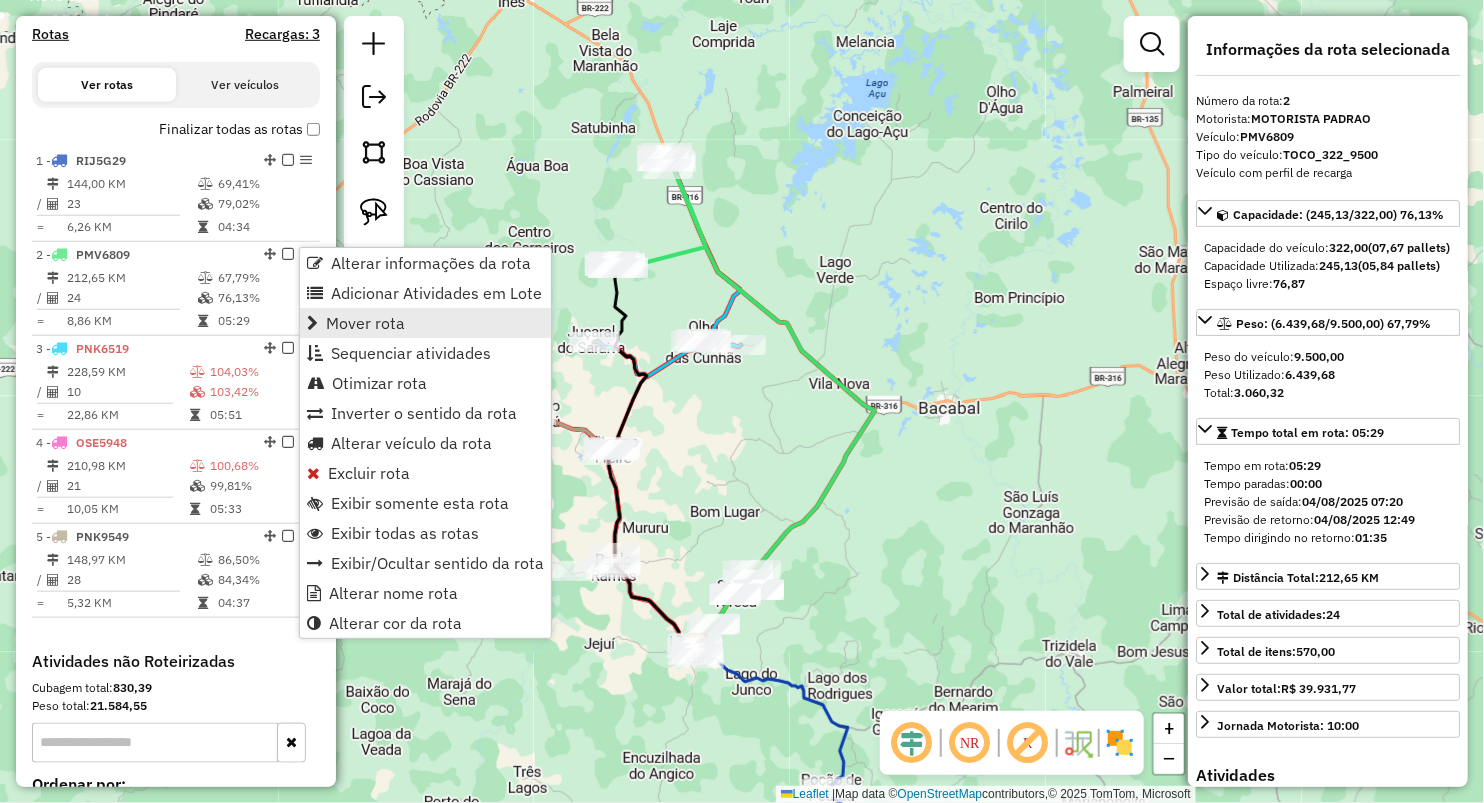 click on "Mover rota" at bounding box center [365, 323] 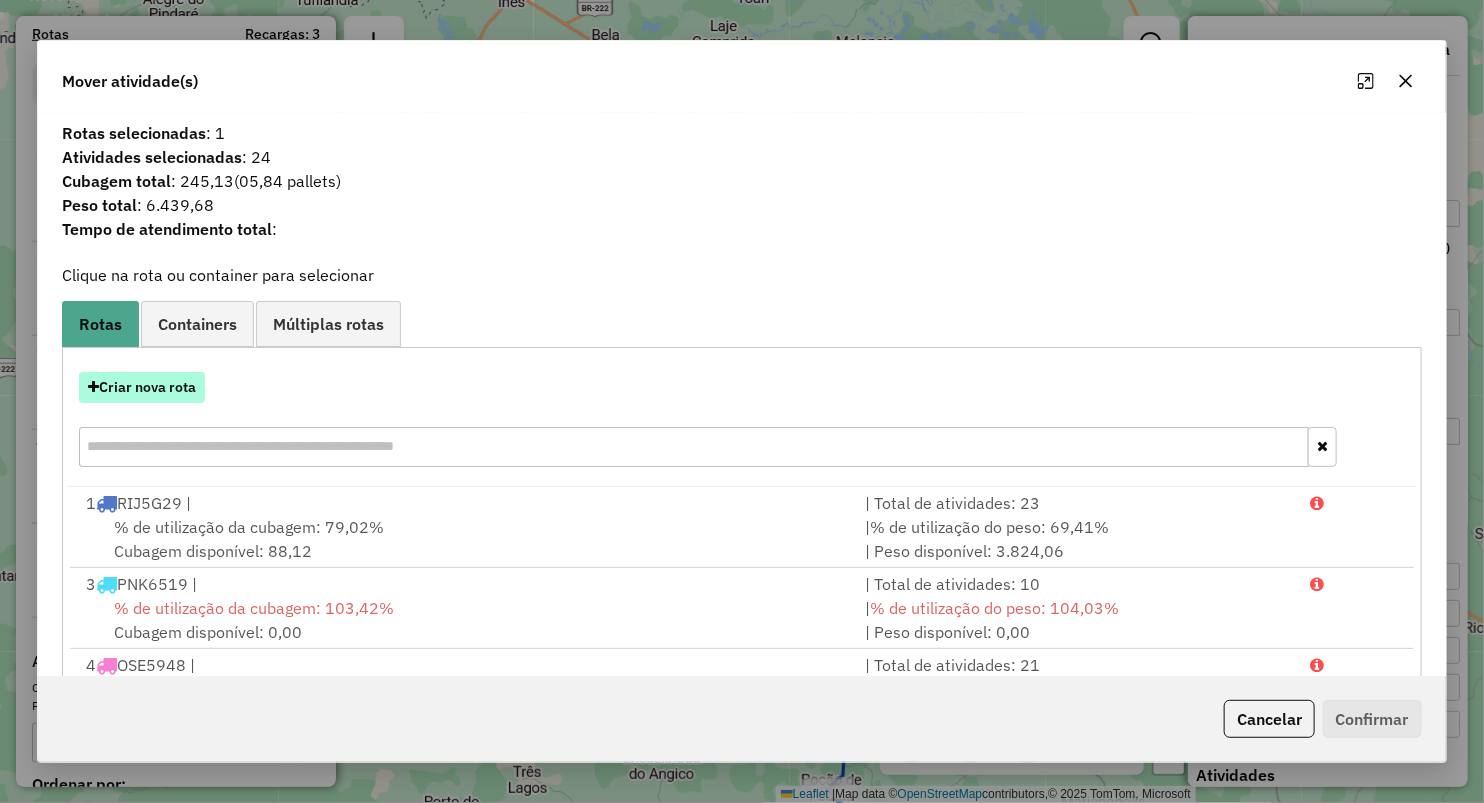 click on "Criar nova rota" at bounding box center (142, 387) 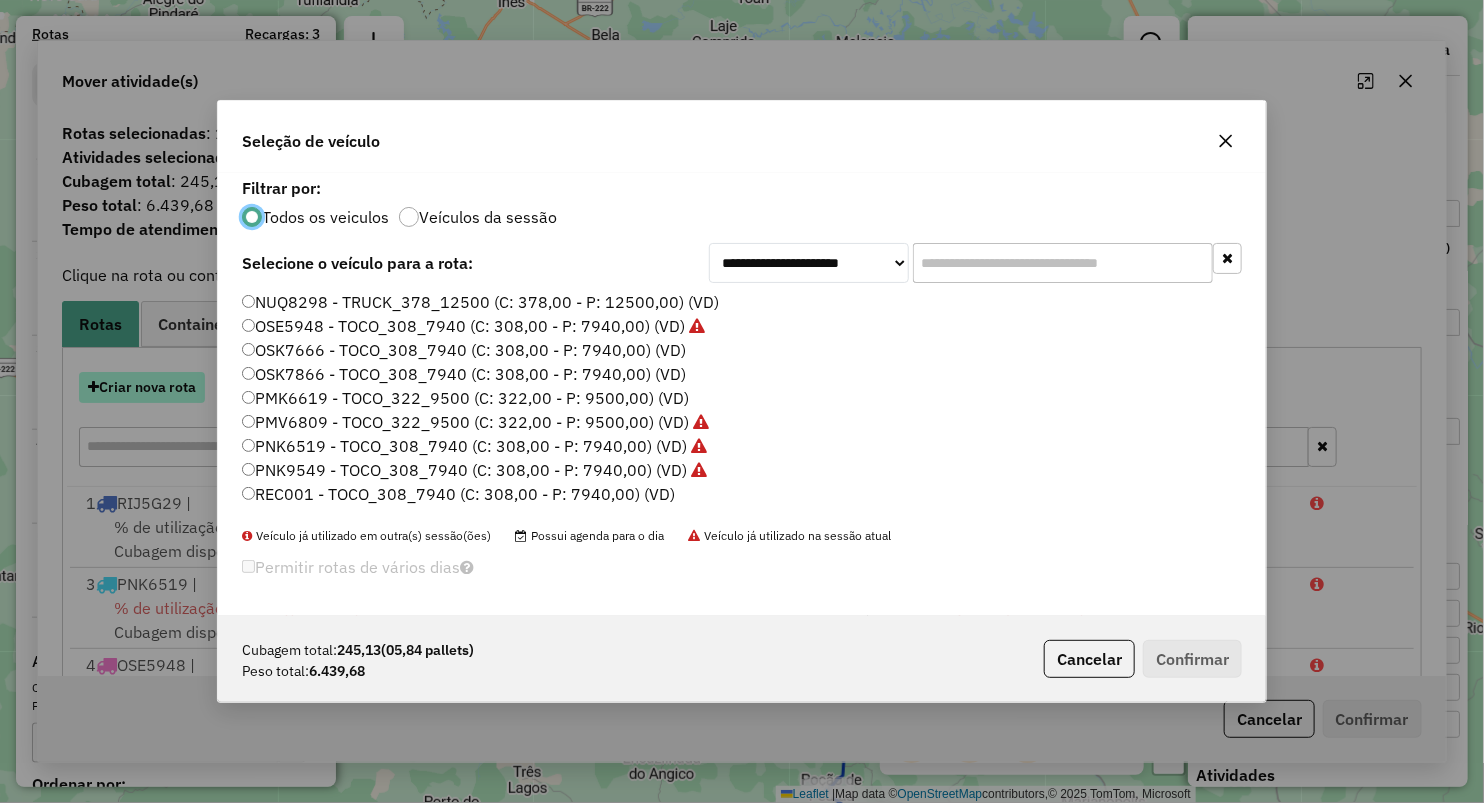 scroll, scrollTop: 10, scrollLeft: 6, axis: both 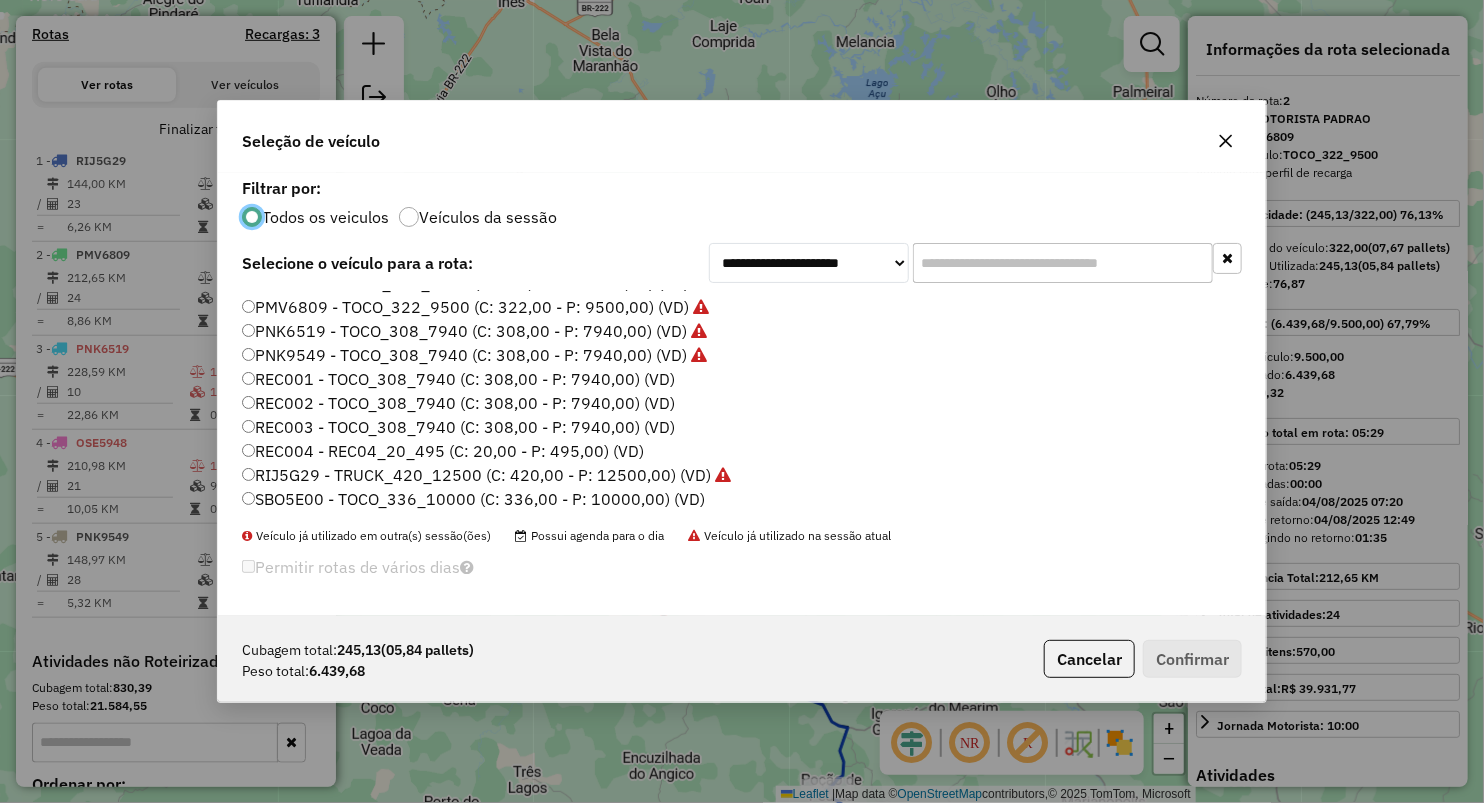 click on "REC002 - TOCO_308_7940 (C: 308,00 - P: 7940,00) (VD)" 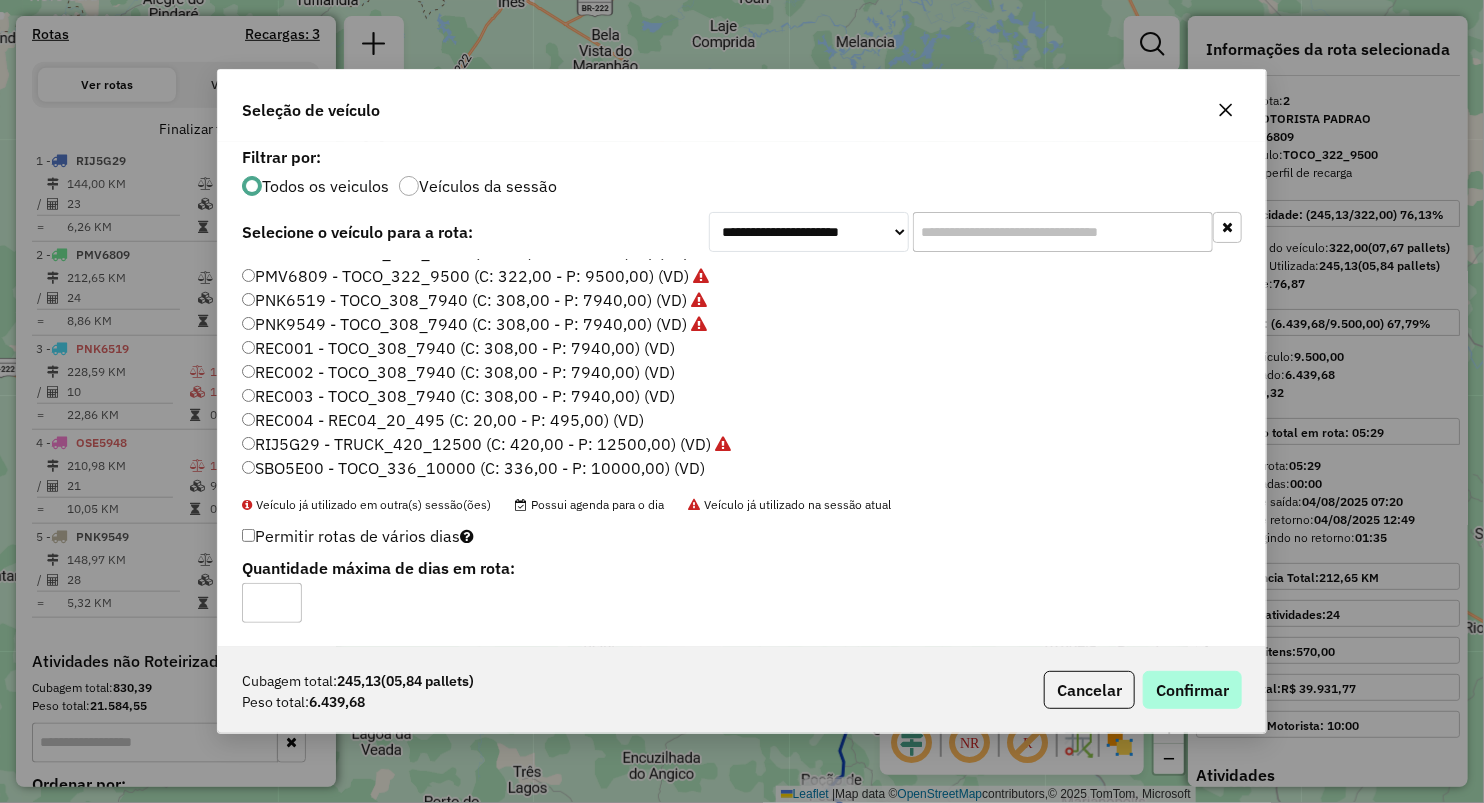 drag, startPoint x: 1227, startPoint y: 714, endPoint x: 1215, endPoint y: 693, distance: 24.186773 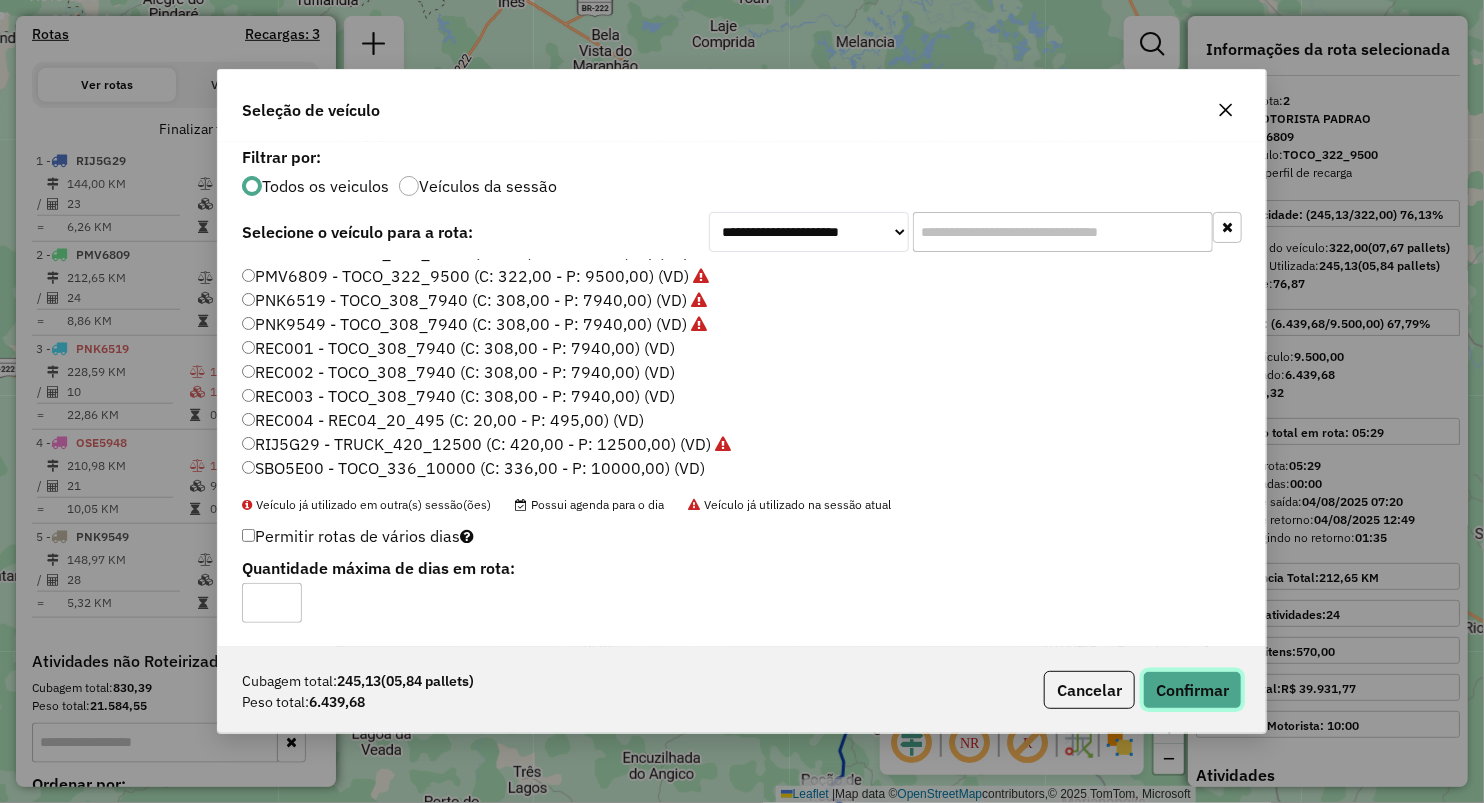 click on "Confirmar" 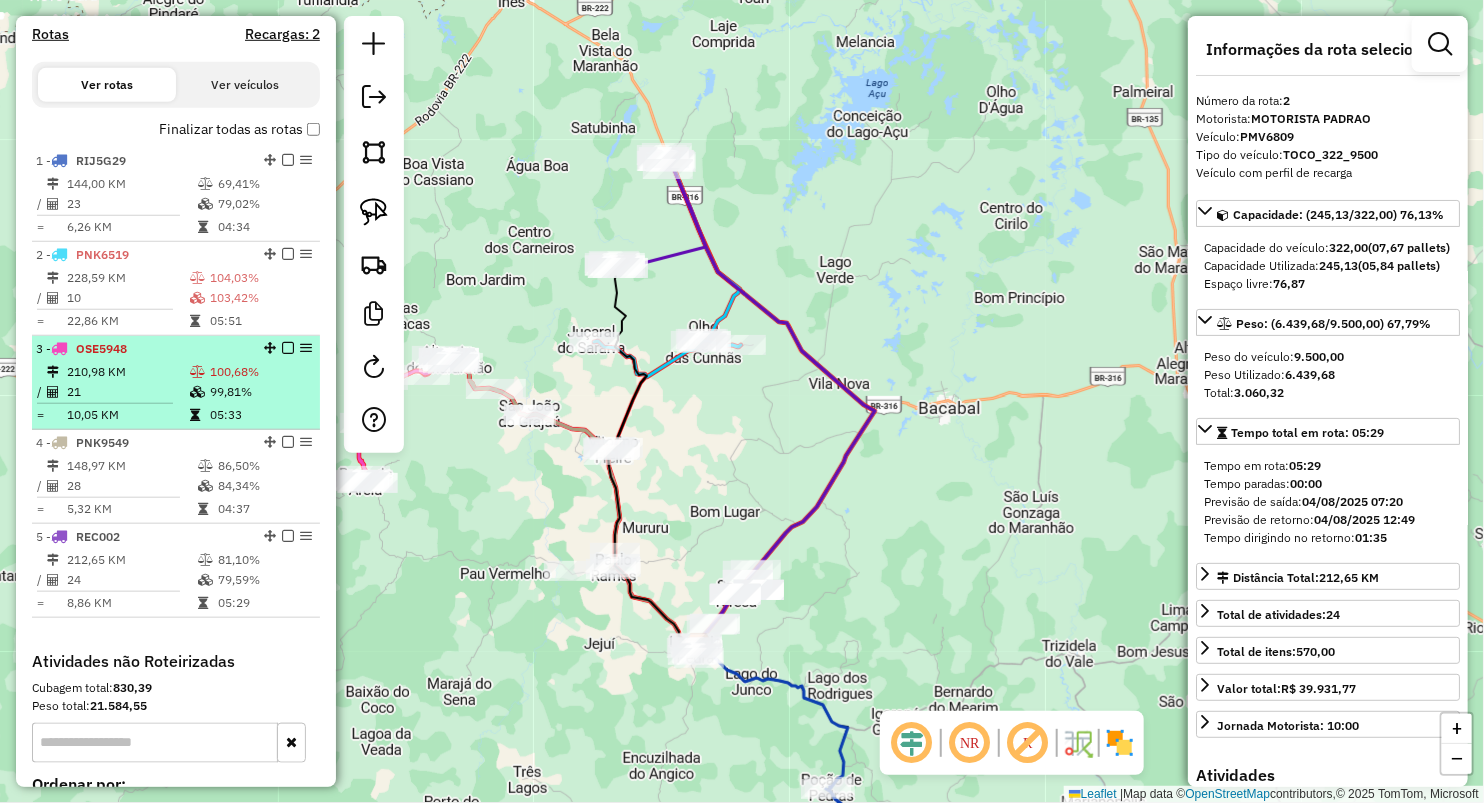 click on "10,05 KM" at bounding box center (127, 415) 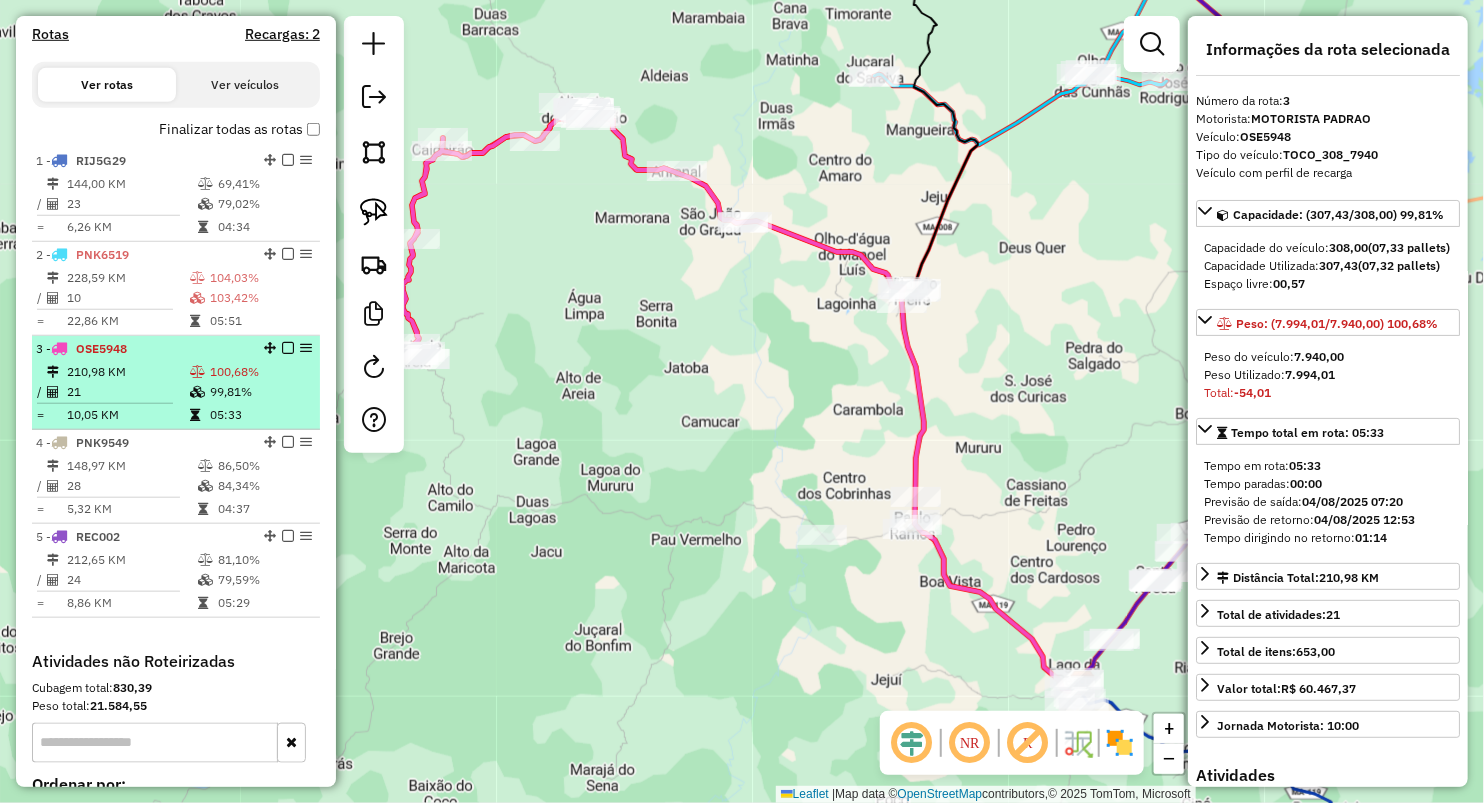 click on "21" at bounding box center [127, 392] 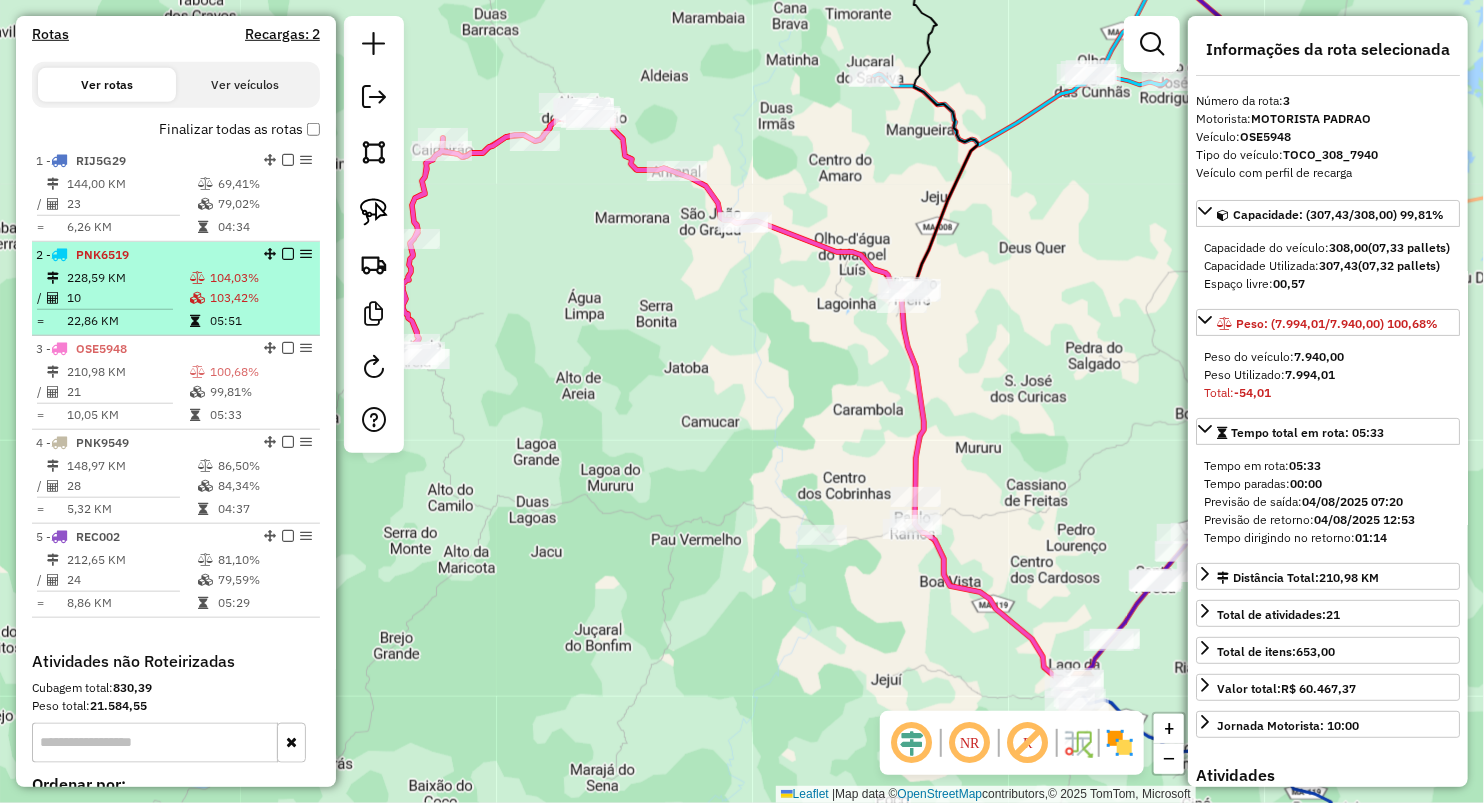 click on "22,86 KM" at bounding box center (127, 321) 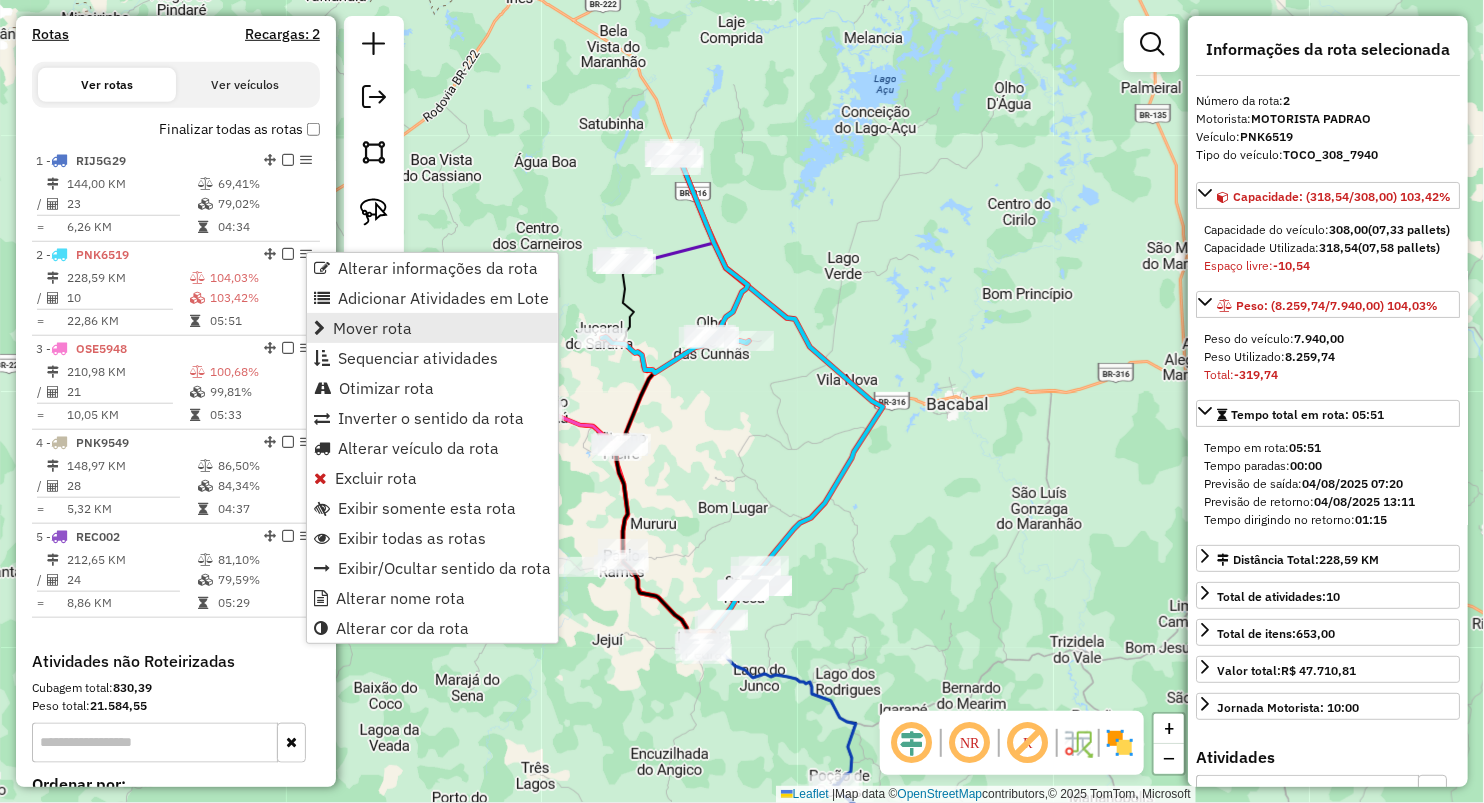 click on "Mover rota" at bounding box center [432, 328] 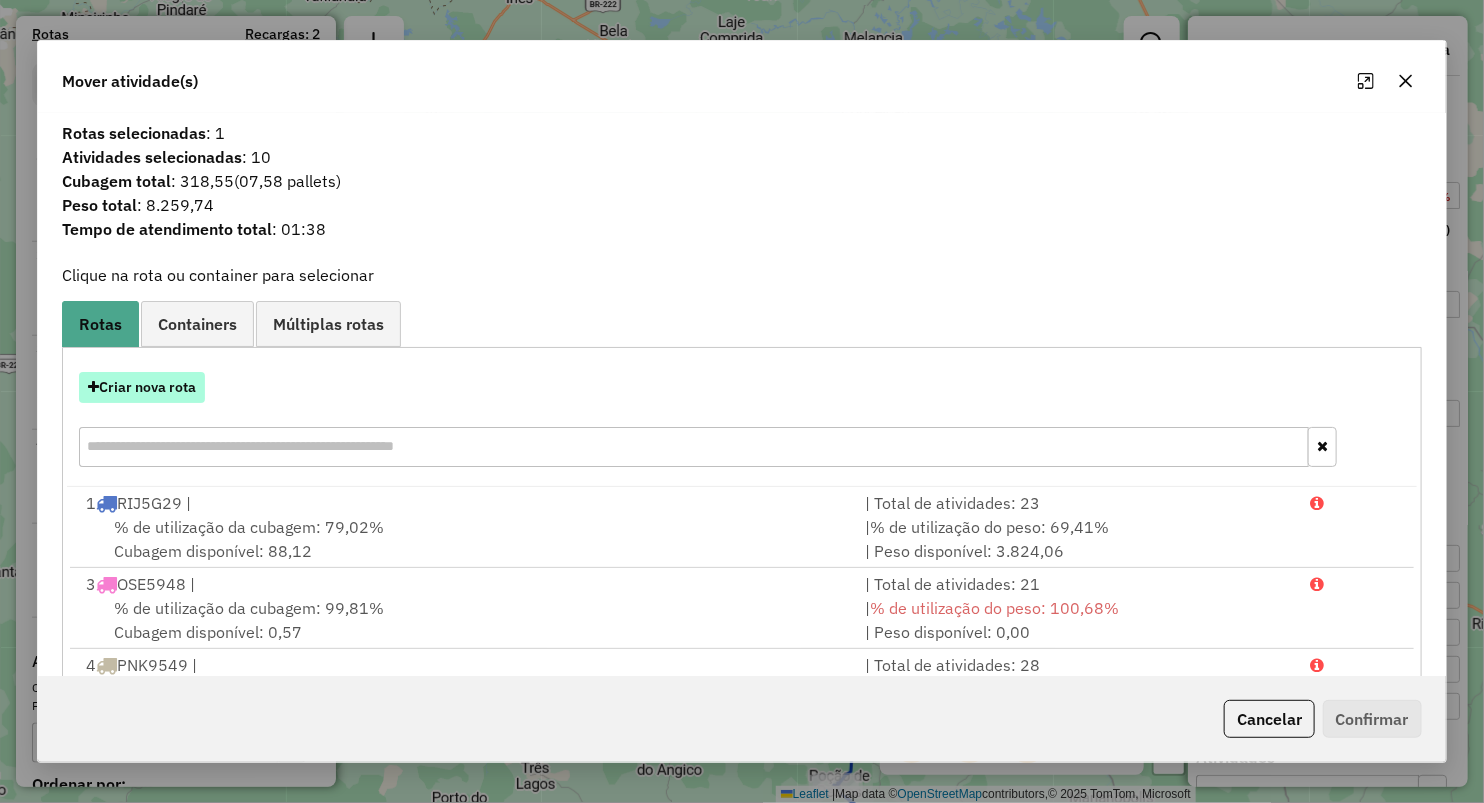 click on "Criar nova rota" at bounding box center (142, 387) 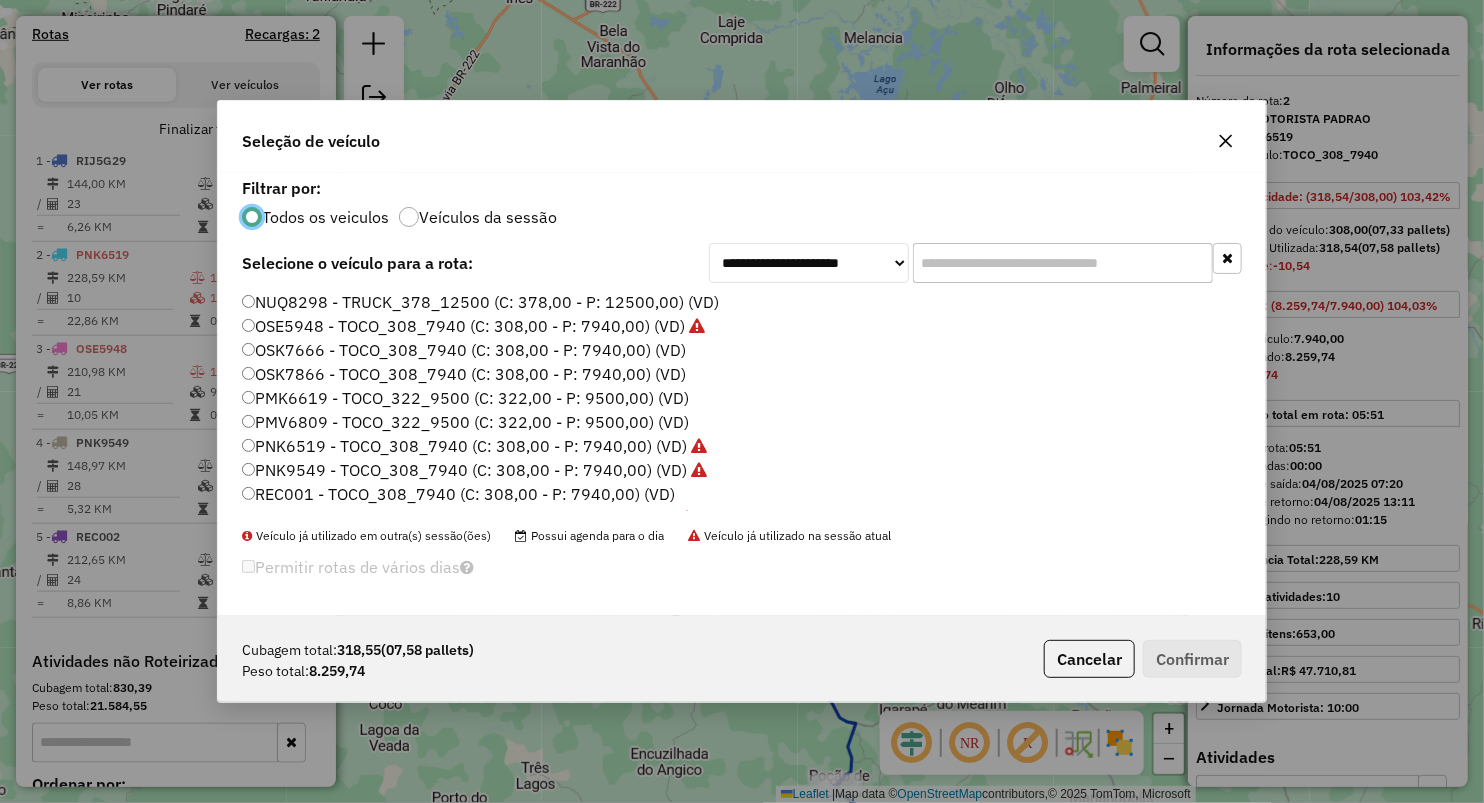scroll, scrollTop: 10, scrollLeft: 6, axis: both 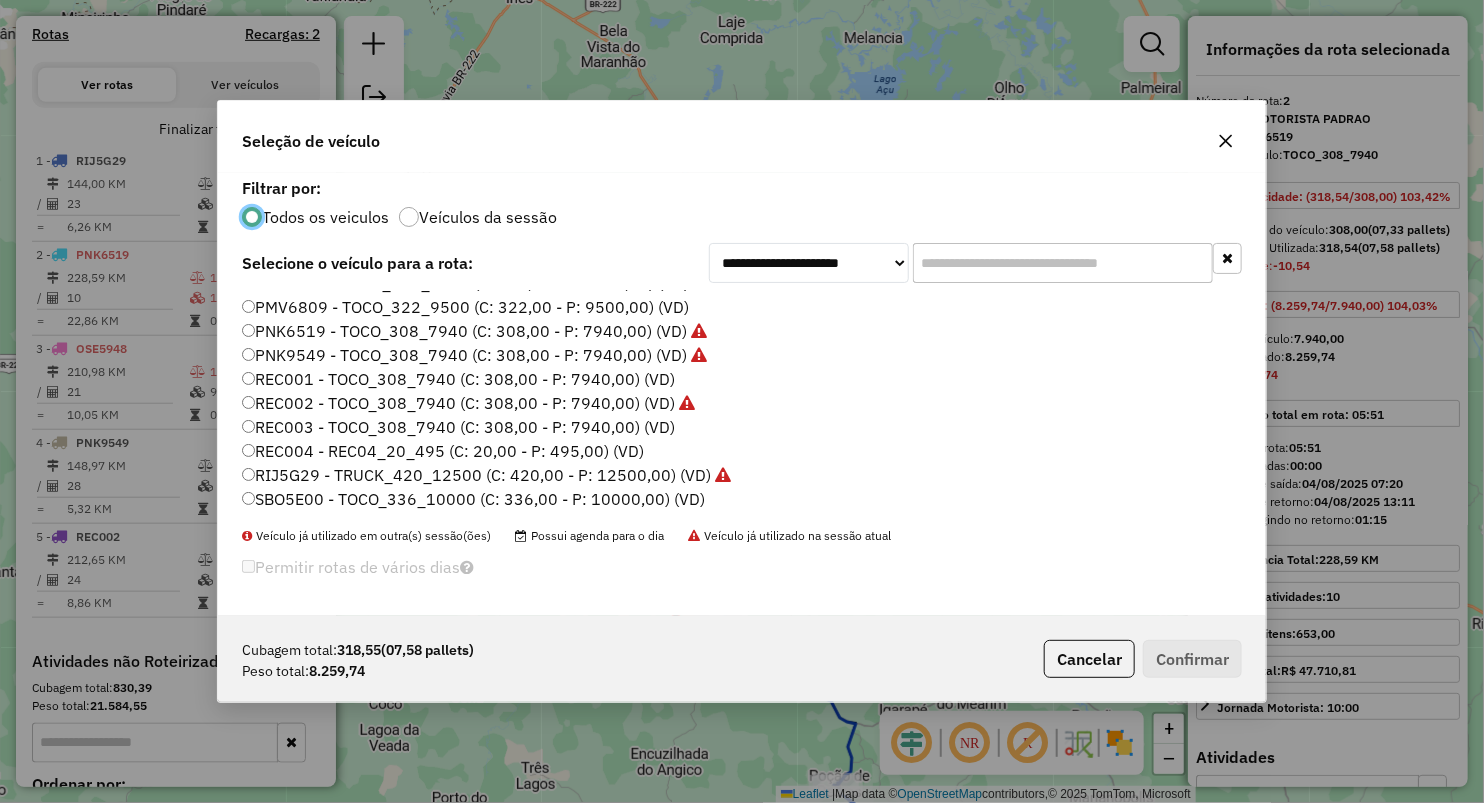click on "PMV6809 - TOCO_322_9500 (C: 322,00 - P: 9500,00) (VD)" 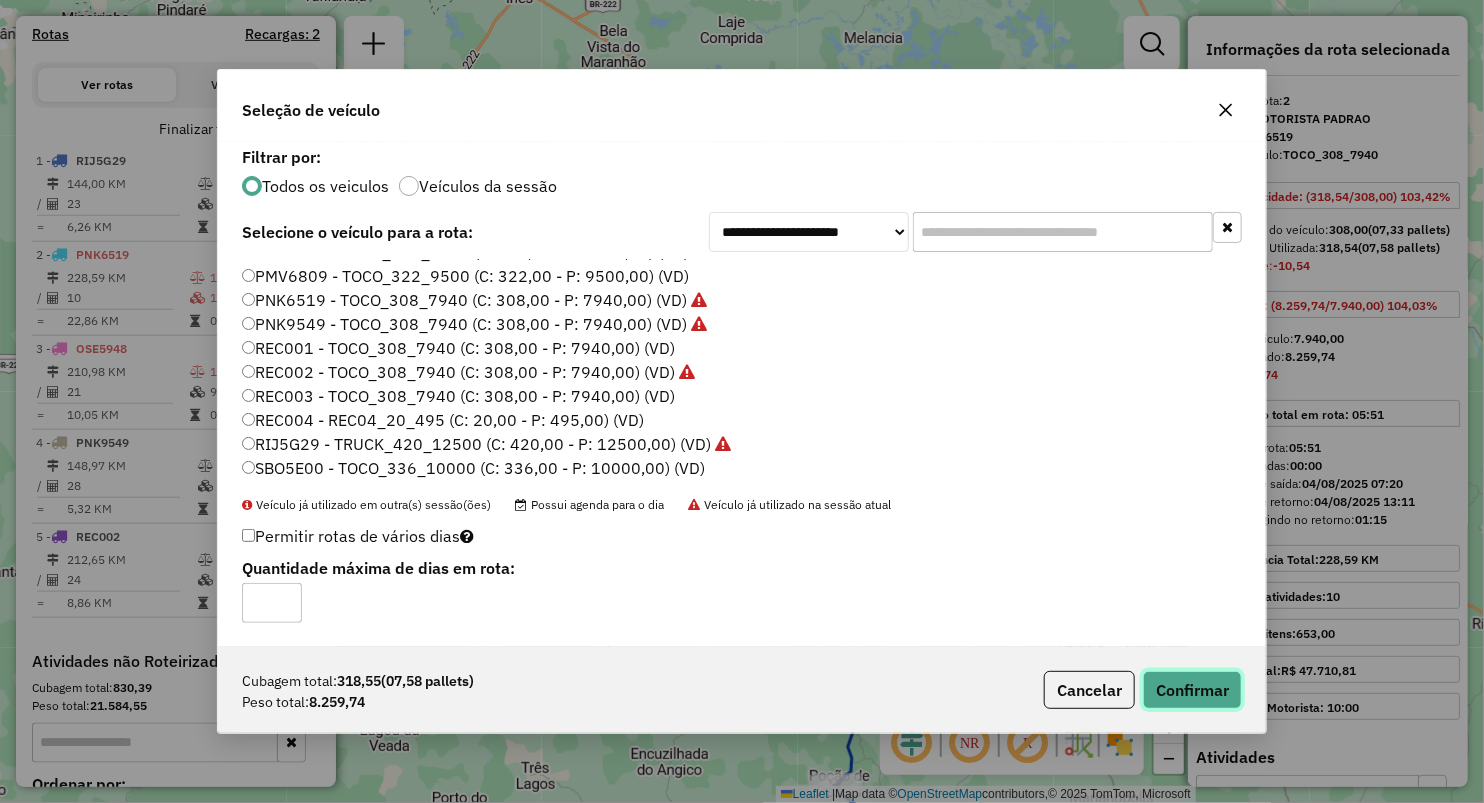 click on "Confirmar" 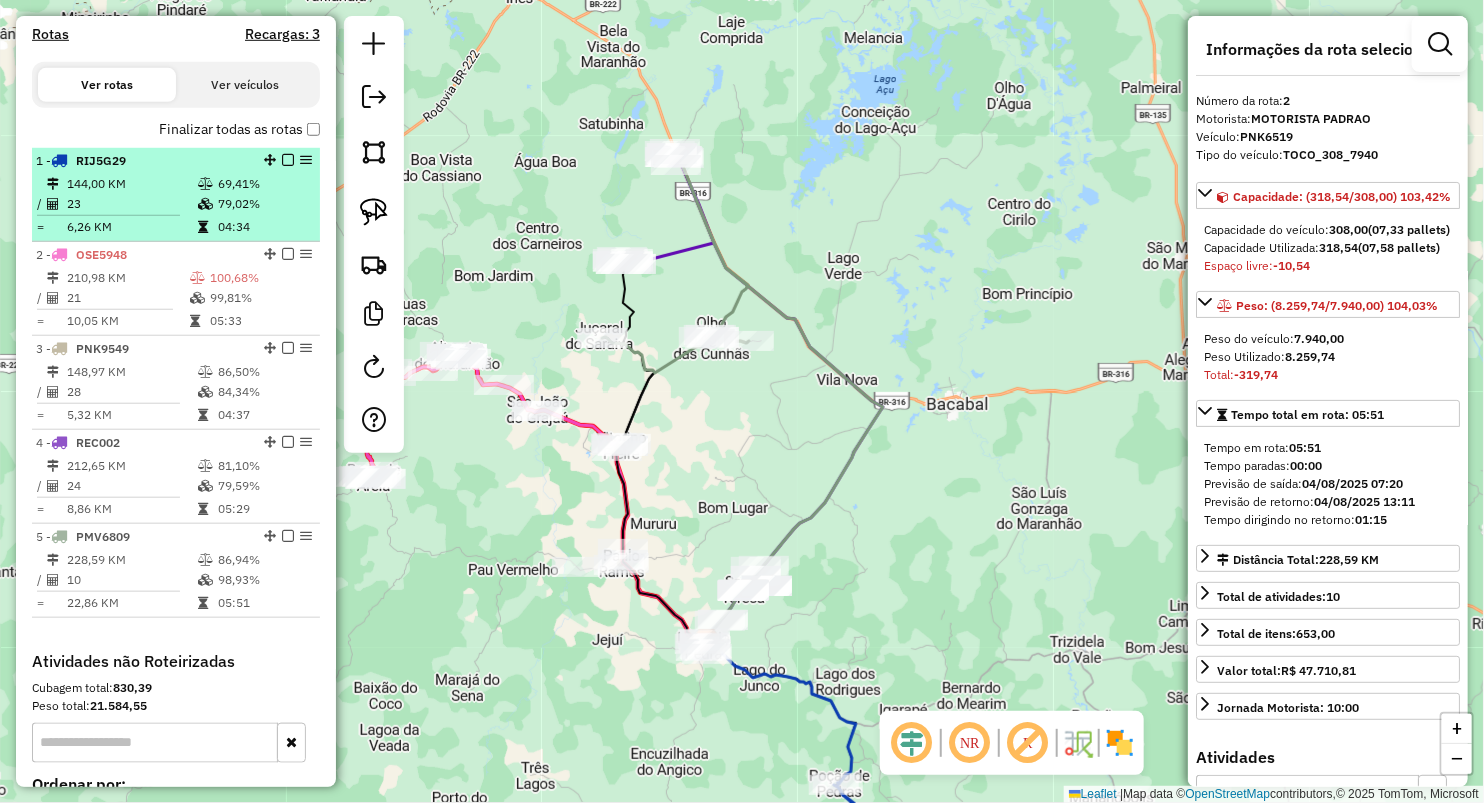 click on "6,26 KM" at bounding box center (131, 227) 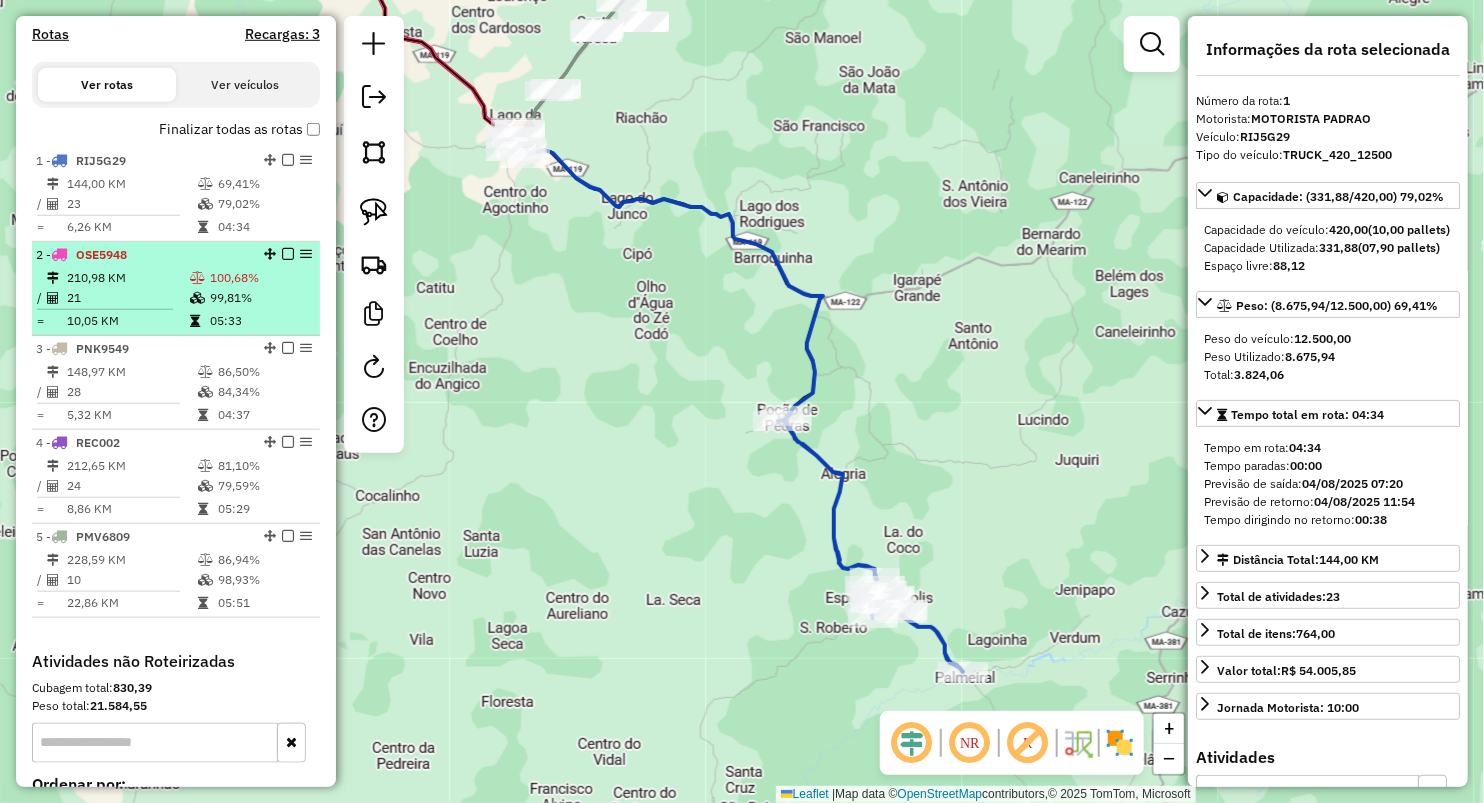 click on "21" at bounding box center [127, 298] 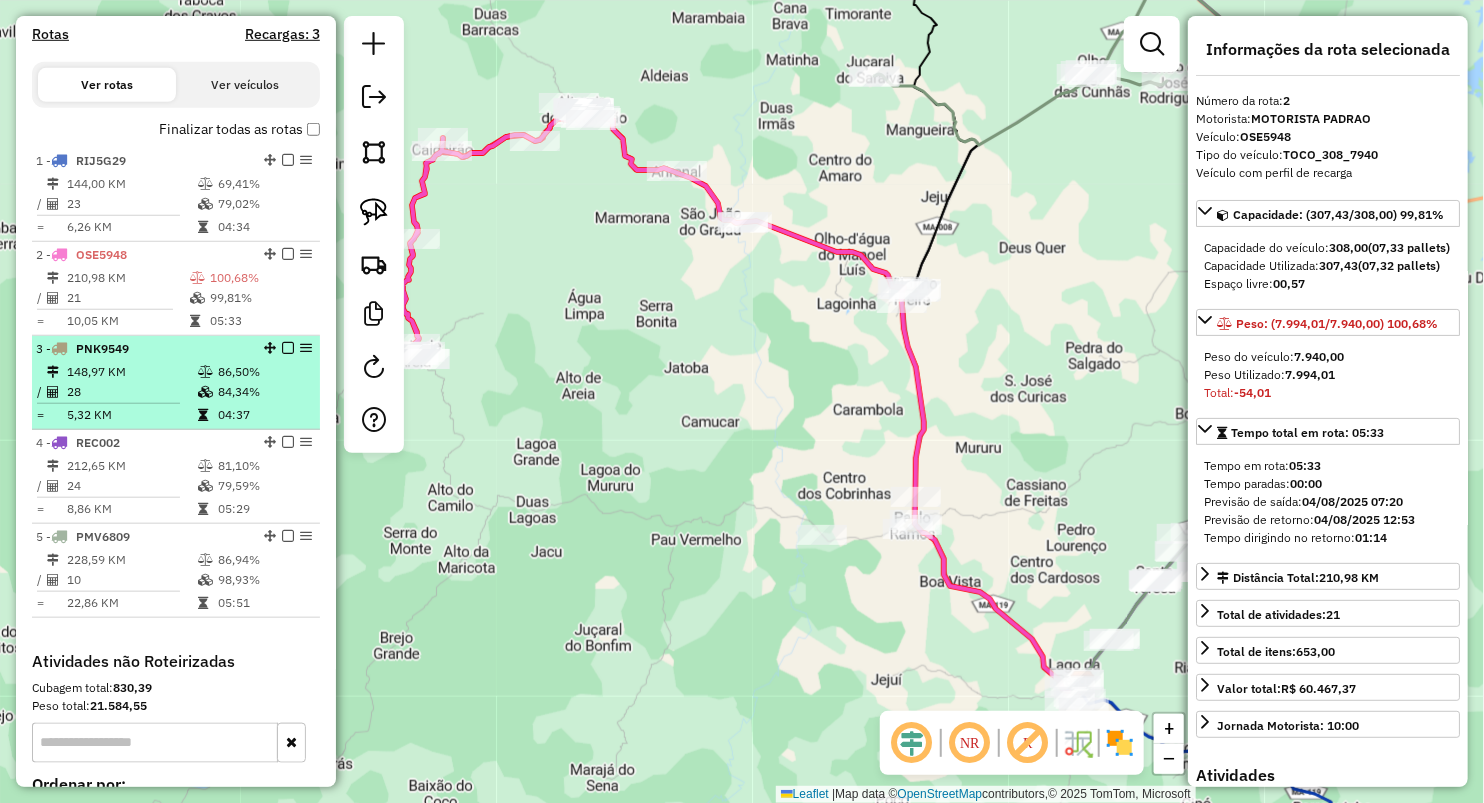 click on "148,97 KM" at bounding box center [131, 372] 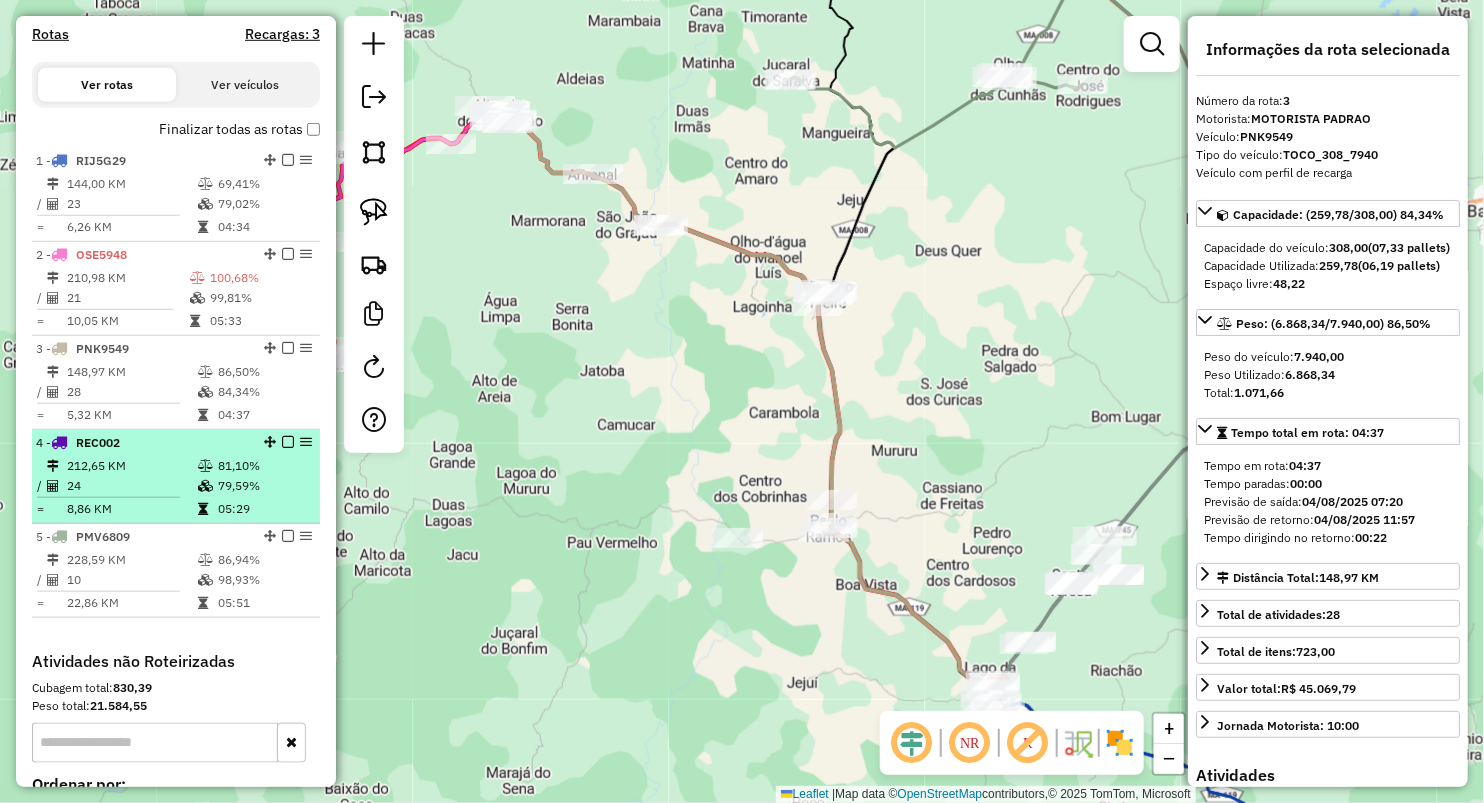click on "REC002" at bounding box center [98, 442] 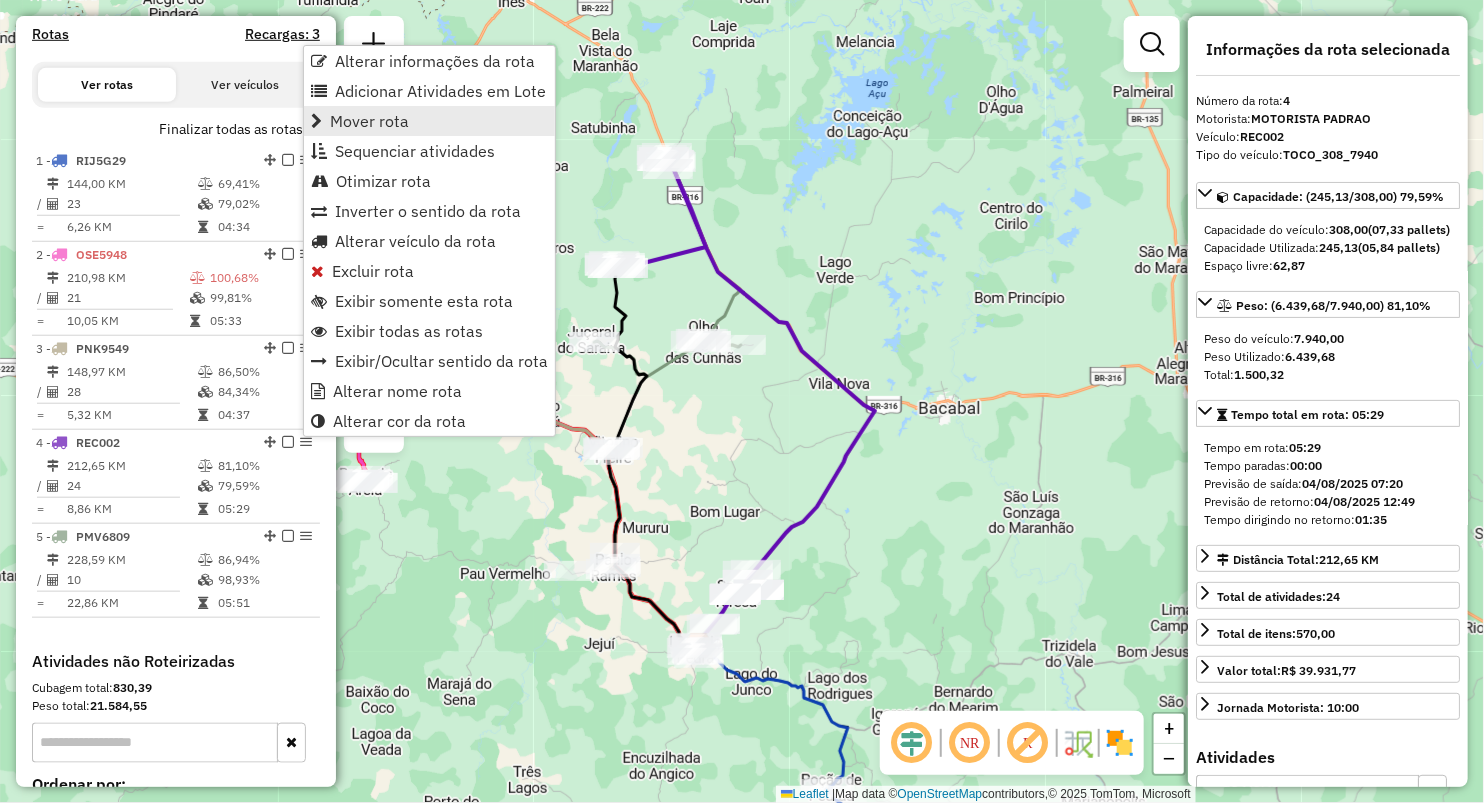click on "Mover rota" at bounding box center (429, 121) 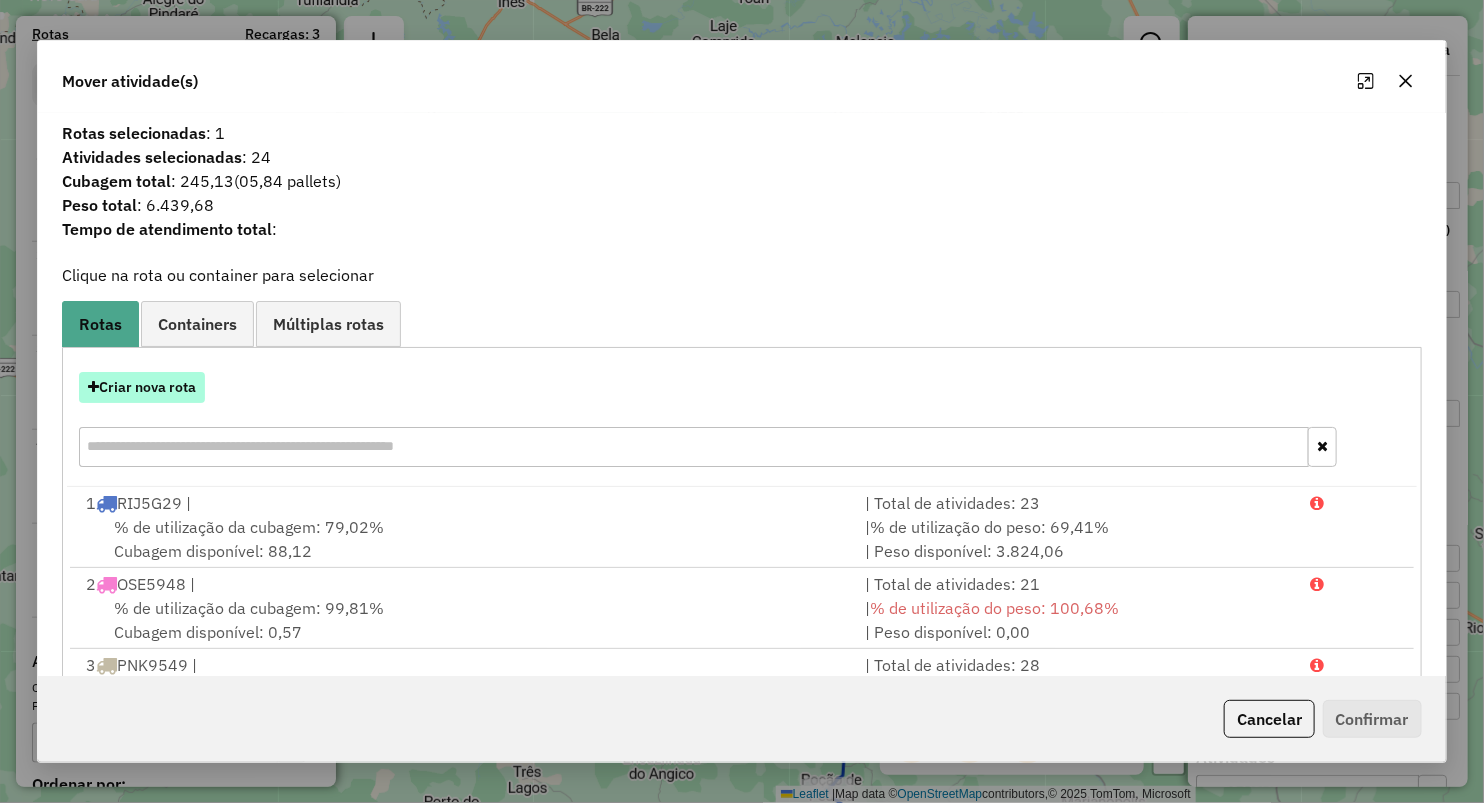click on "Criar nova rota" at bounding box center (142, 387) 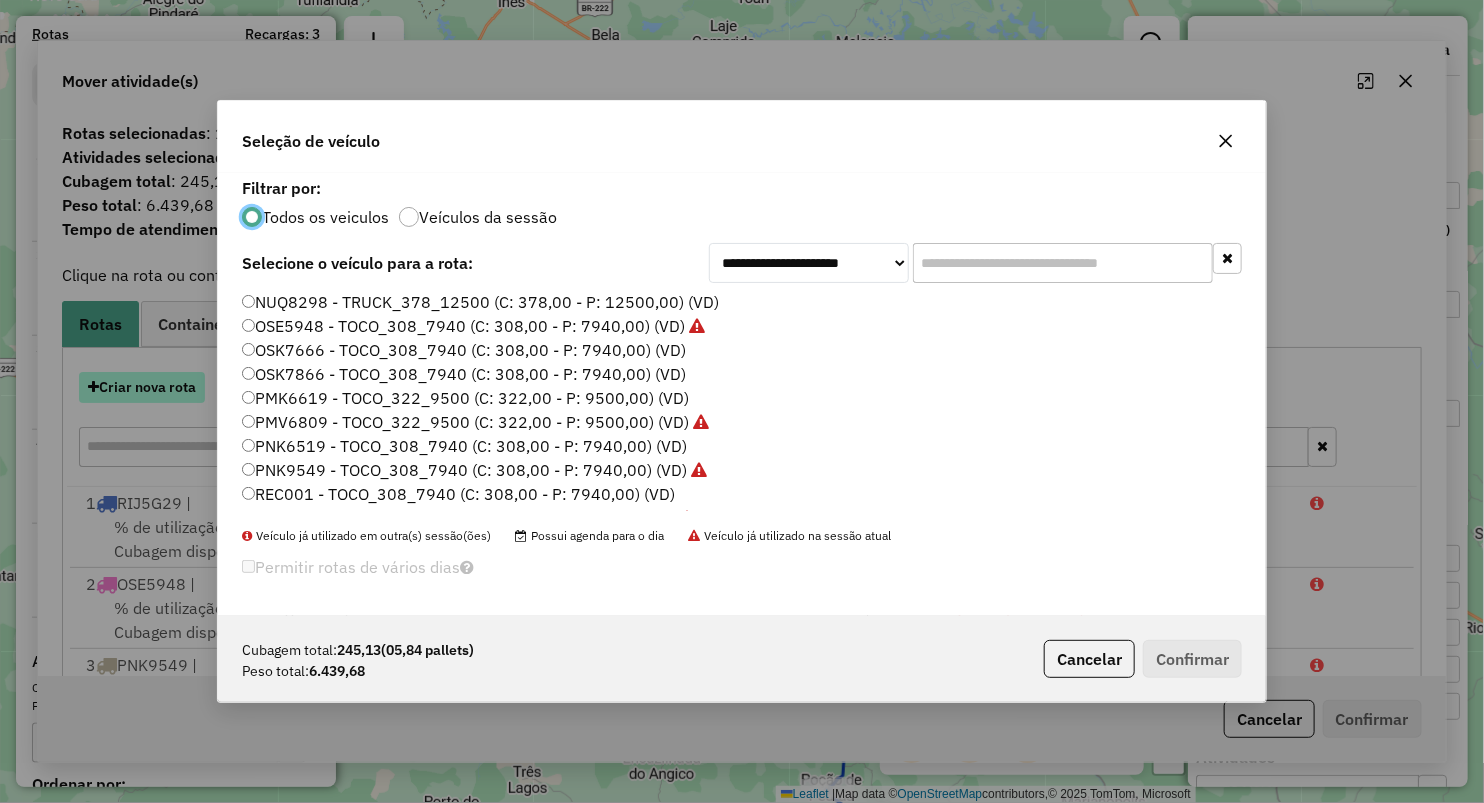 scroll, scrollTop: 10, scrollLeft: 6, axis: both 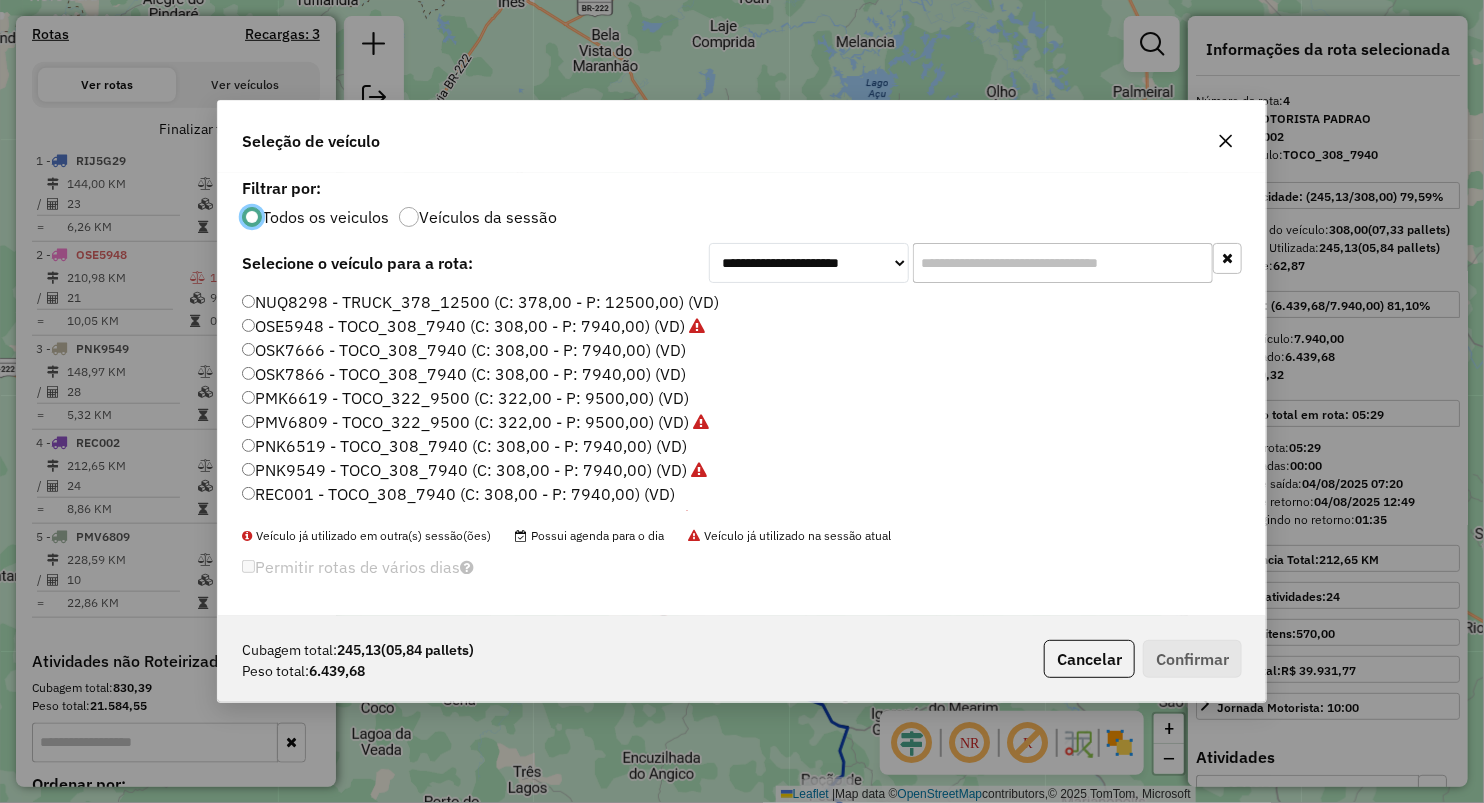 click on "PNK6519 - TOCO_308_7940 (C: 308,00 - P: 7940,00) (VD)" 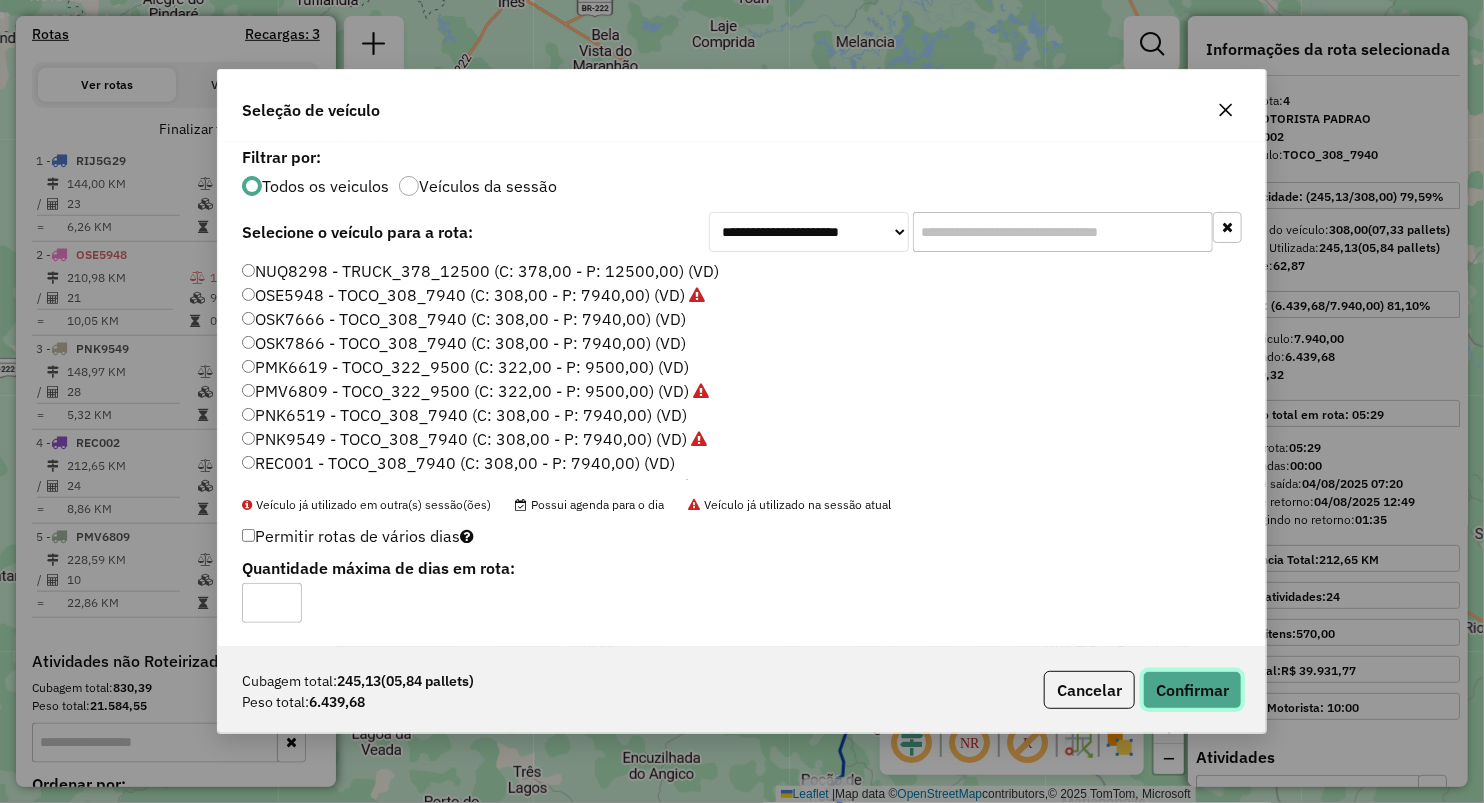 drag, startPoint x: 1189, startPoint y: 680, endPoint x: 1068, endPoint y: 411, distance: 294.96103 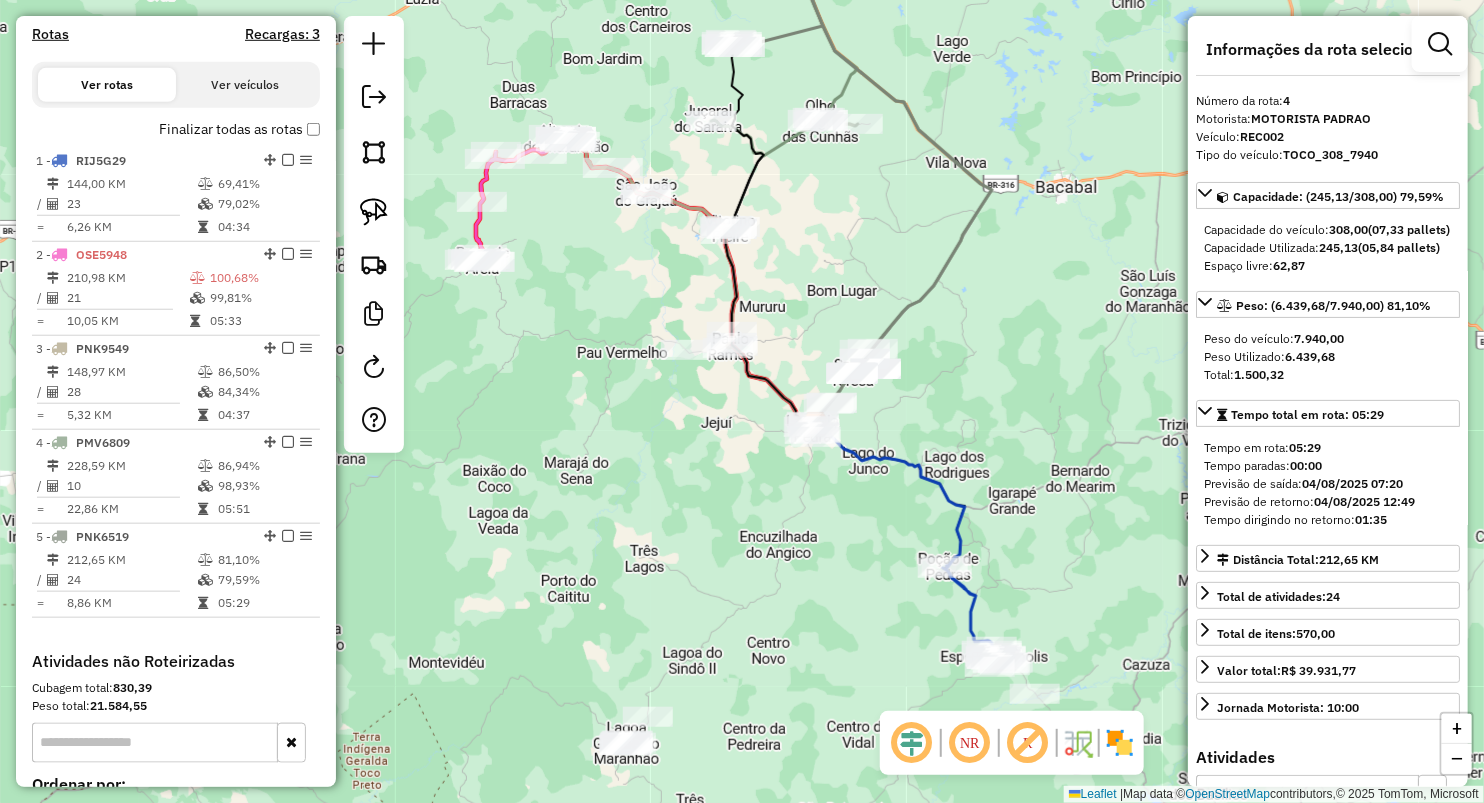 drag, startPoint x: 697, startPoint y: 486, endPoint x: 814, endPoint y: 265, distance: 250.06 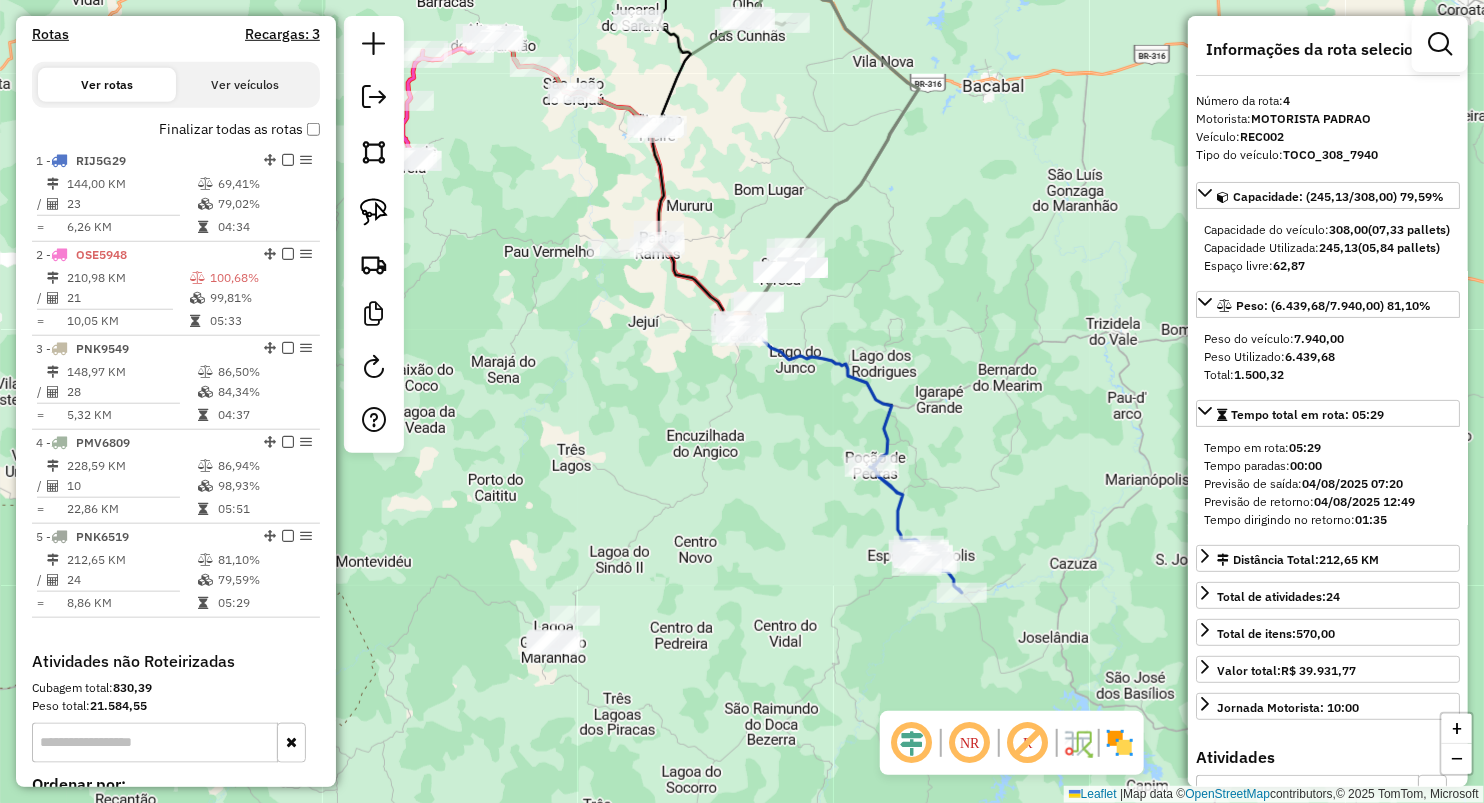 drag, startPoint x: 1016, startPoint y: 455, endPoint x: 932, endPoint y: 348, distance: 136.03308 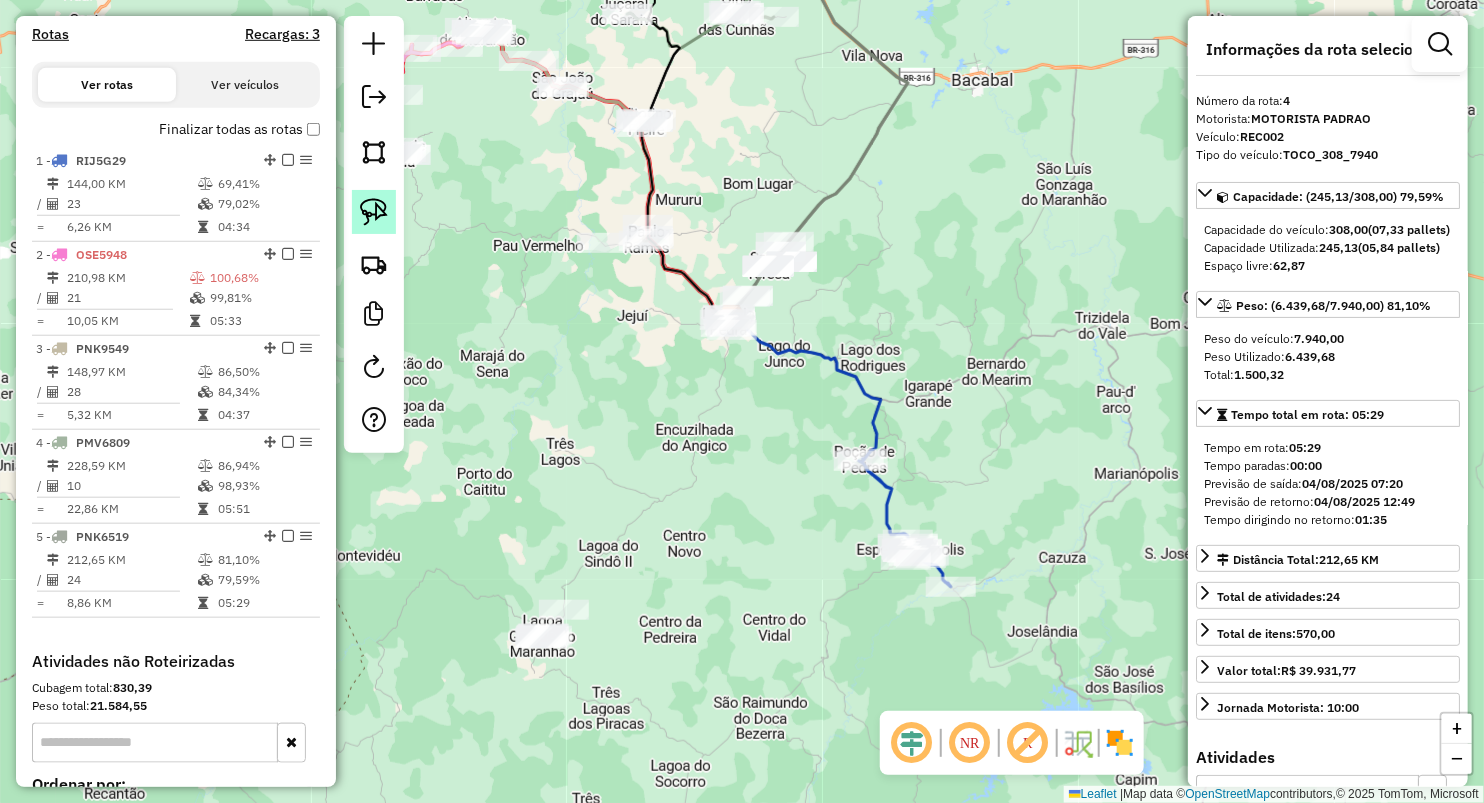 drag, startPoint x: 384, startPoint y: 203, endPoint x: 465, endPoint y: 217, distance: 82.20097 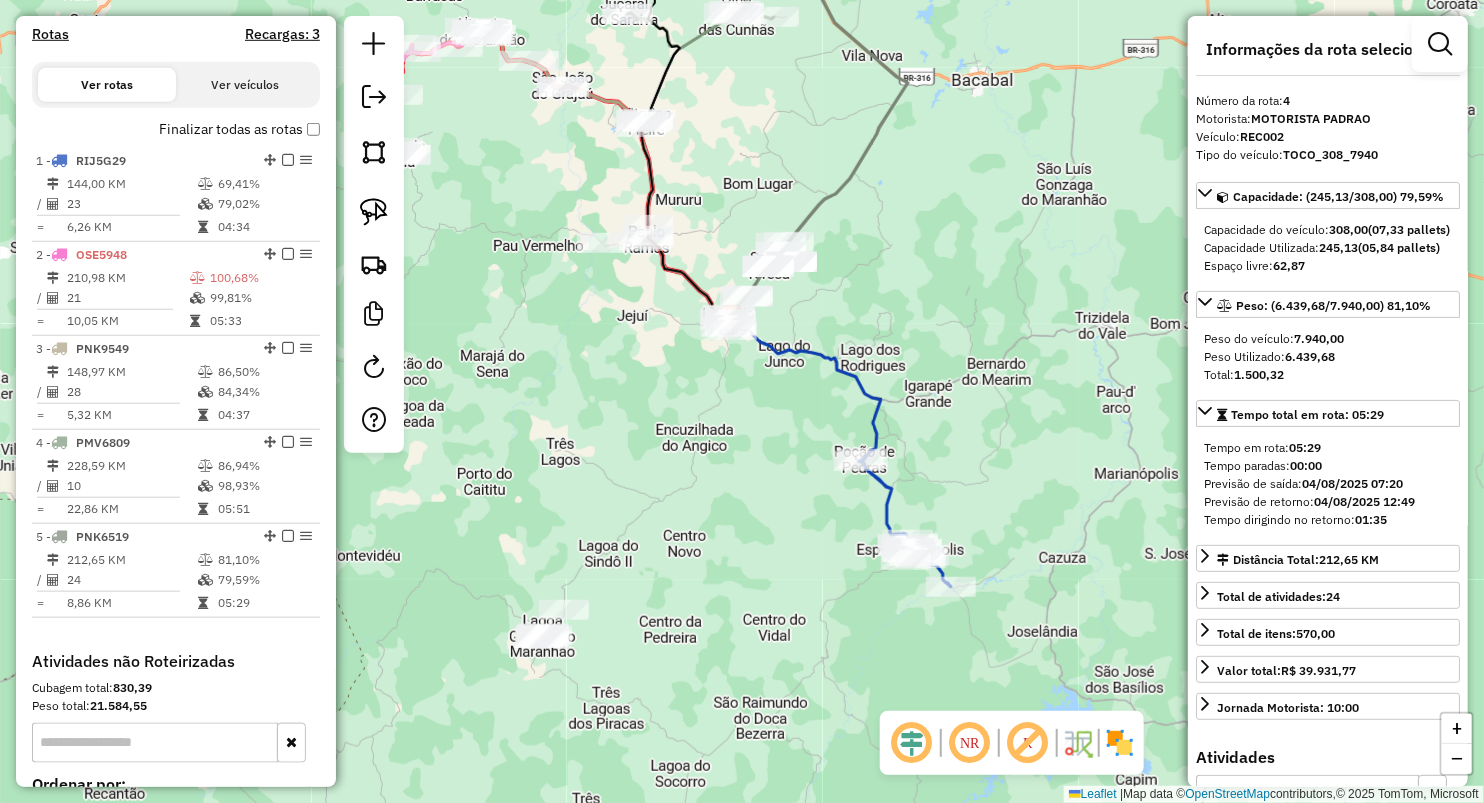 click 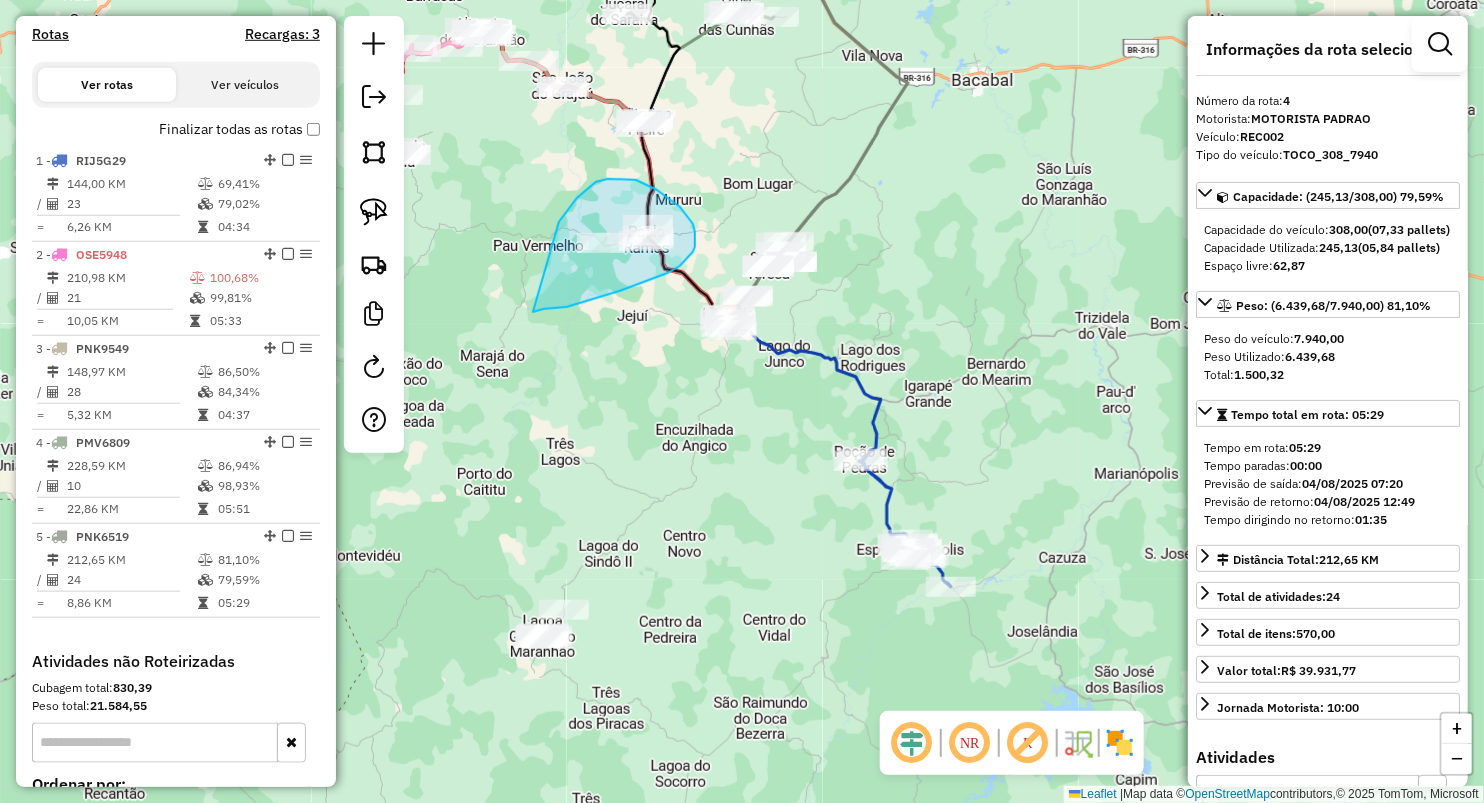 drag, startPoint x: 560, startPoint y: 221, endPoint x: 464, endPoint y: 475, distance: 271.53638 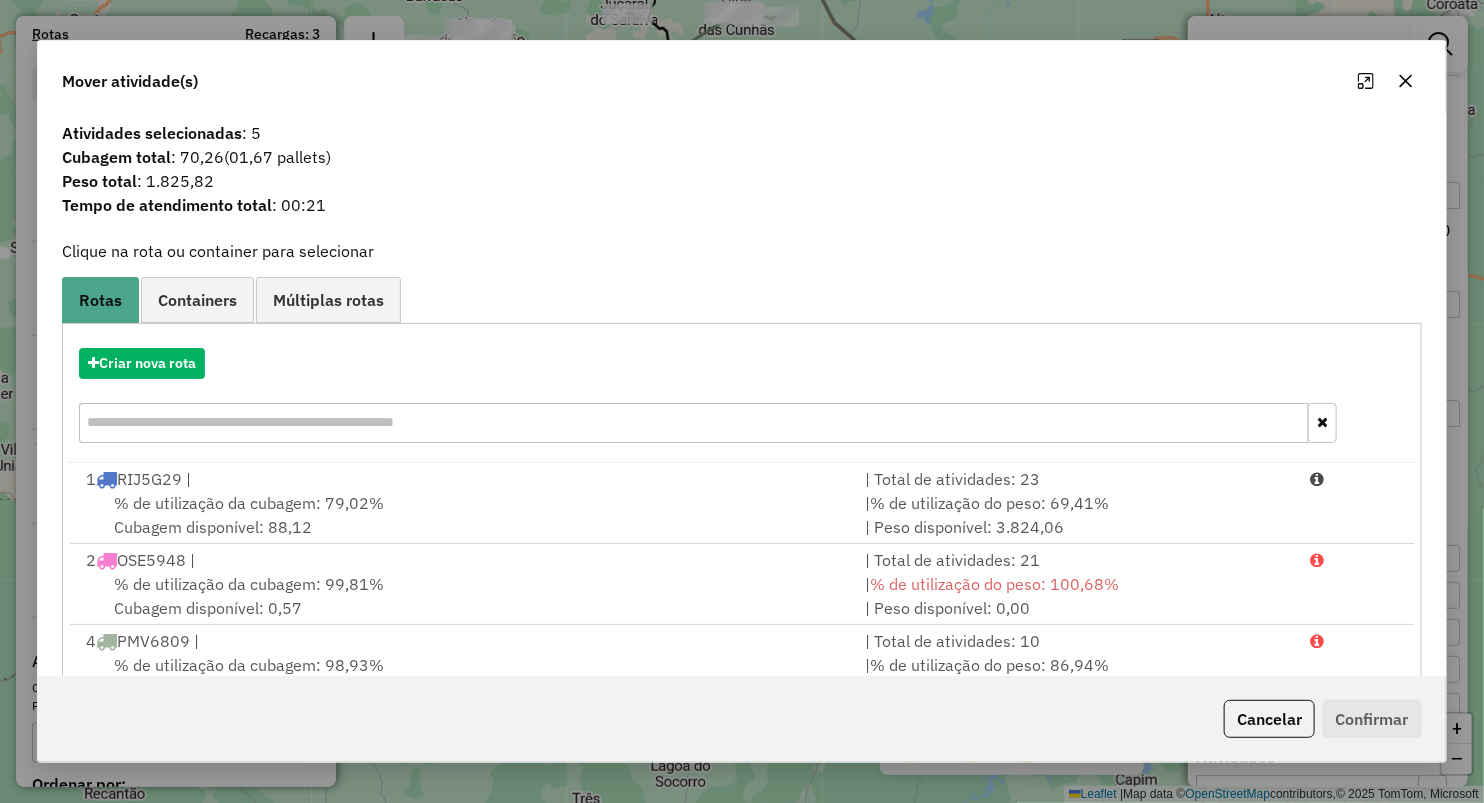 click 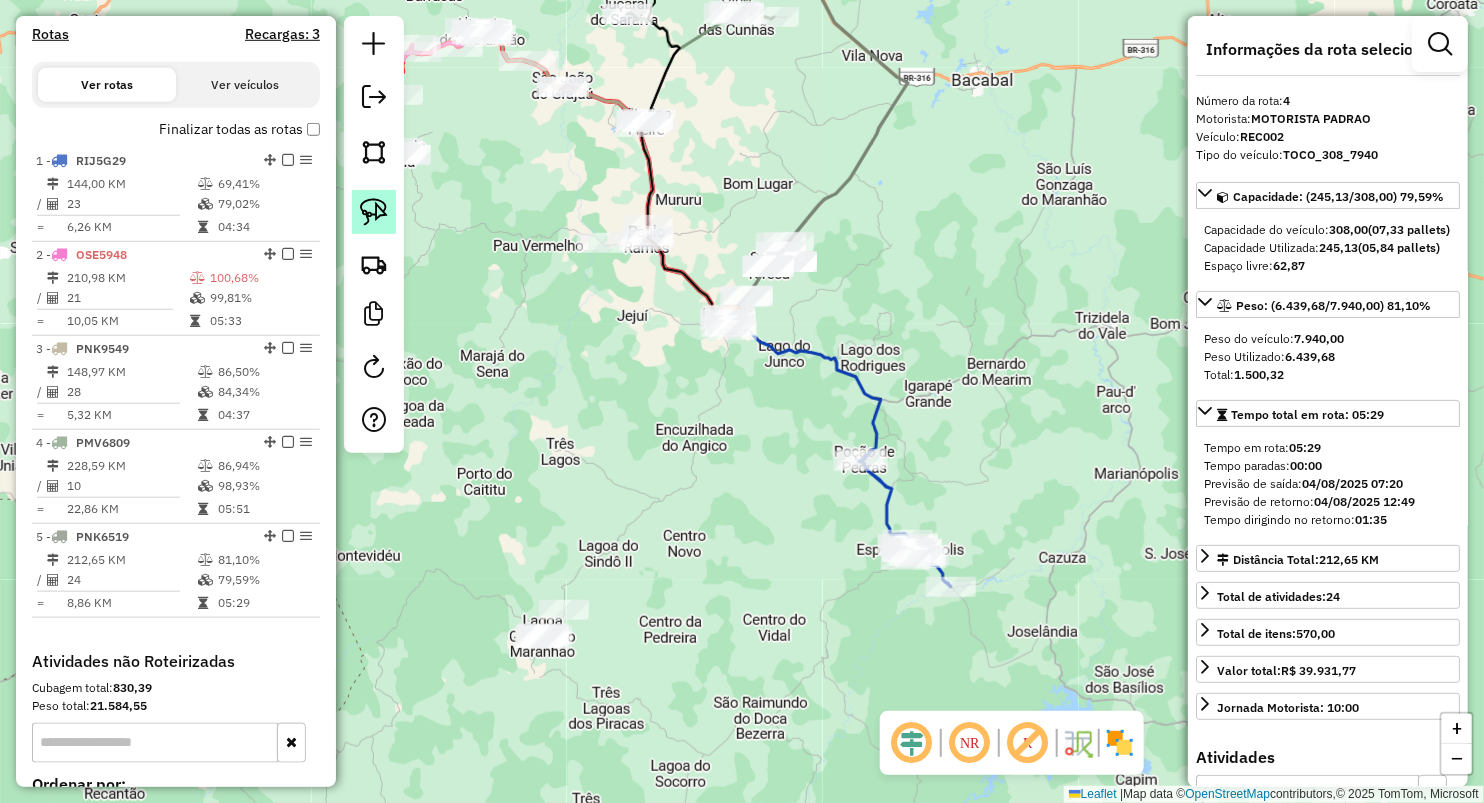 click 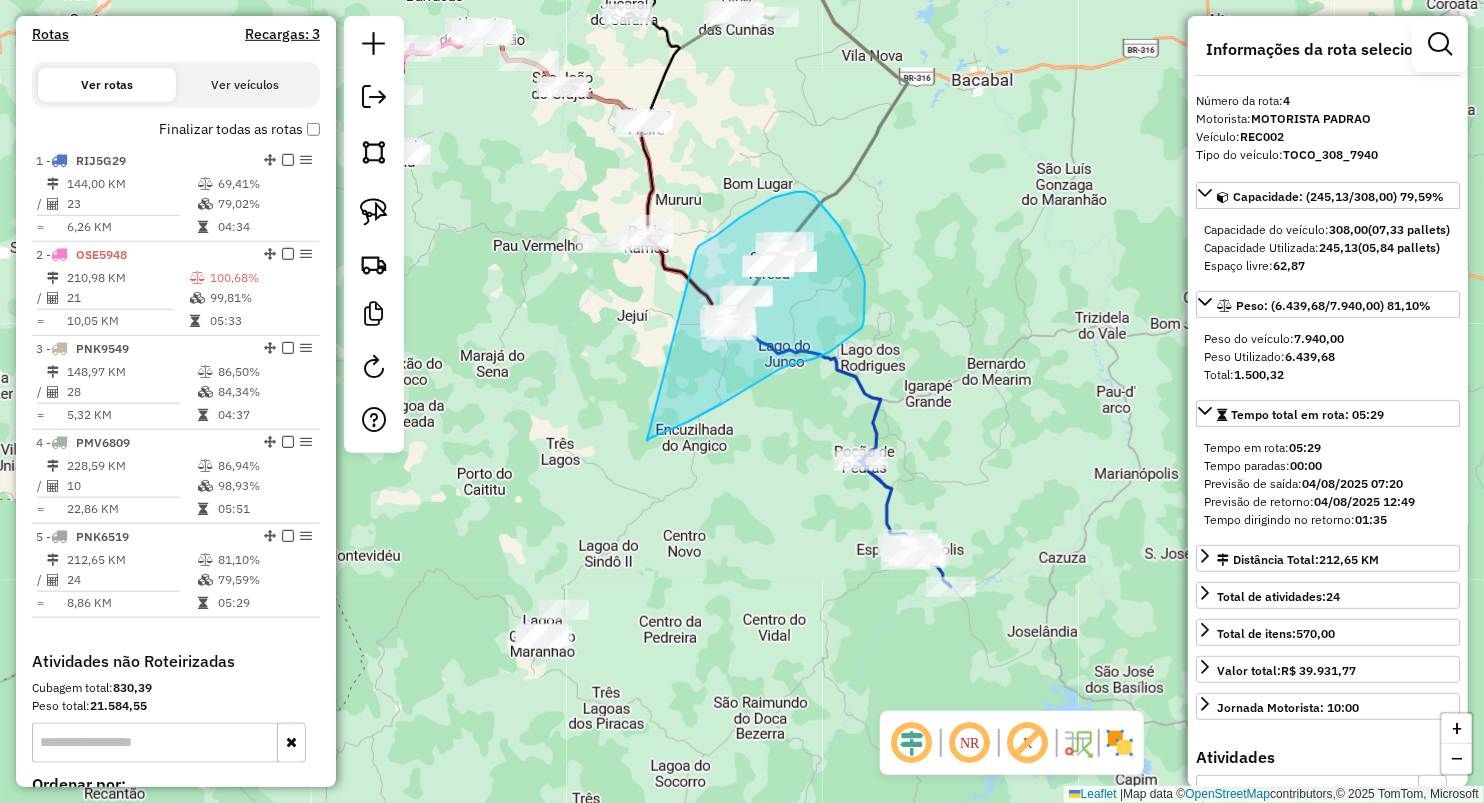 drag, startPoint x: 762, startPoint y: 204, endPoint x: 539, endPoint y: 727, distance: 568.5578 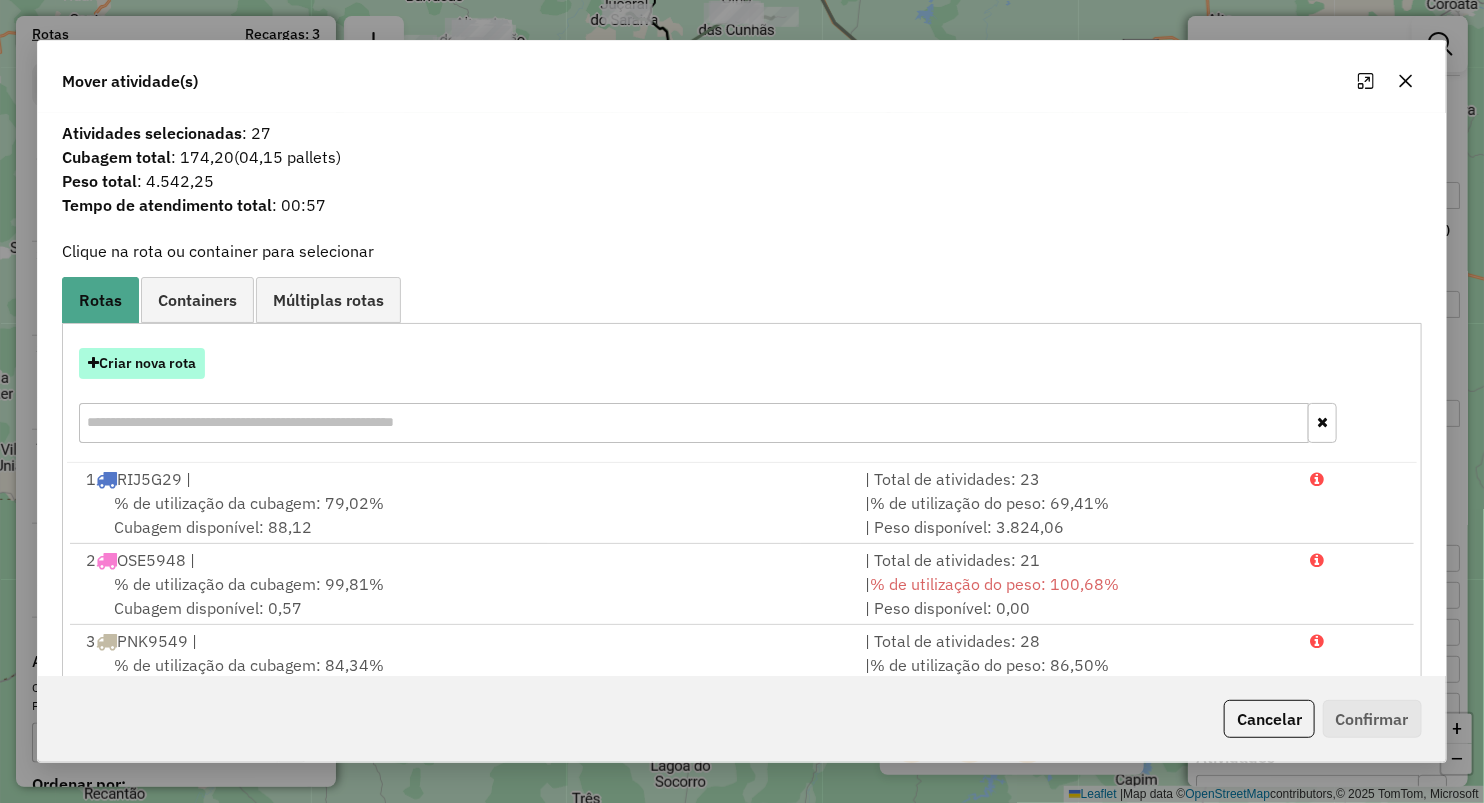 click on "Criar nova rota" at bounding box center (142, 363) 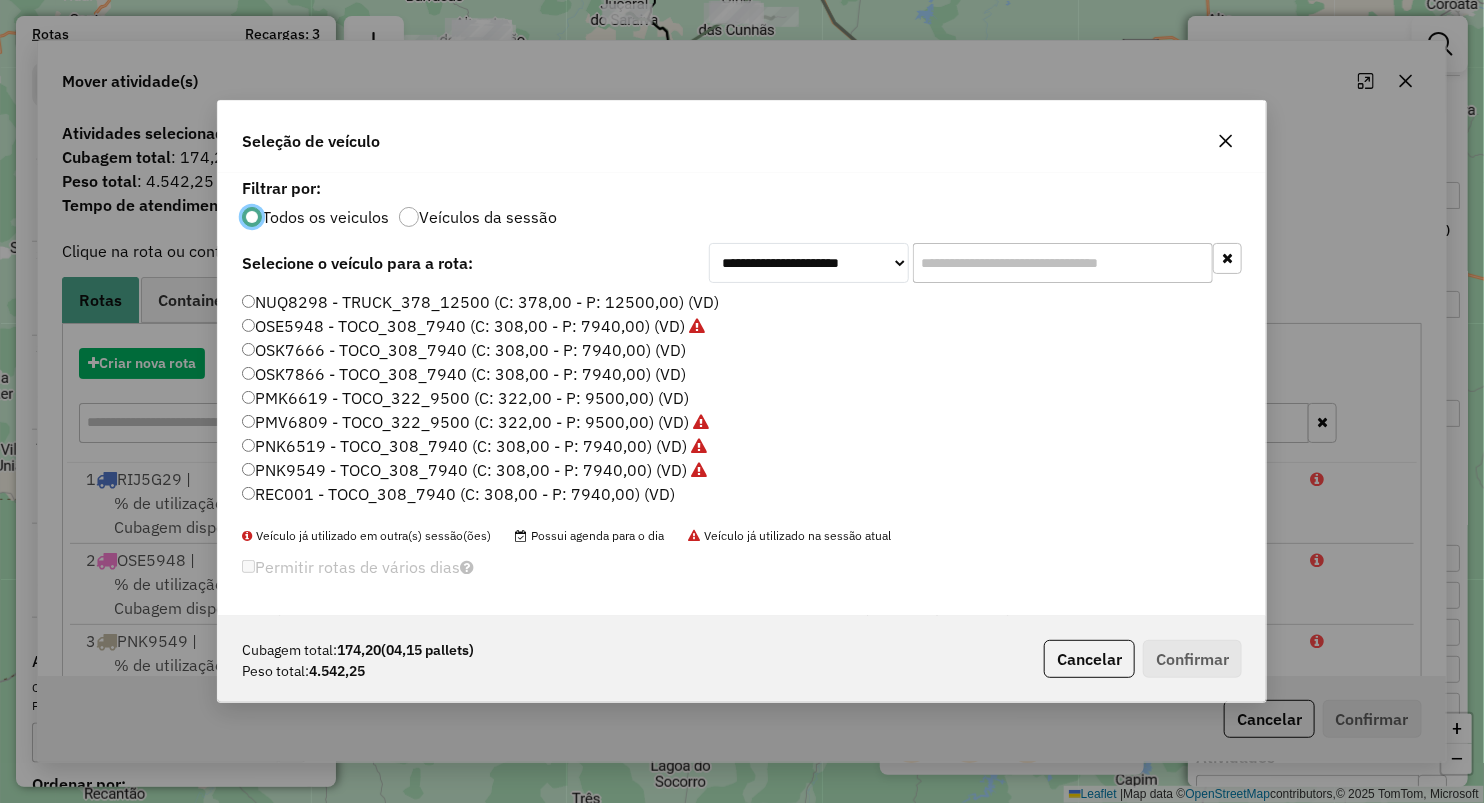 scroll, scrollTop: 10, scrollLeft: 6, axis: both 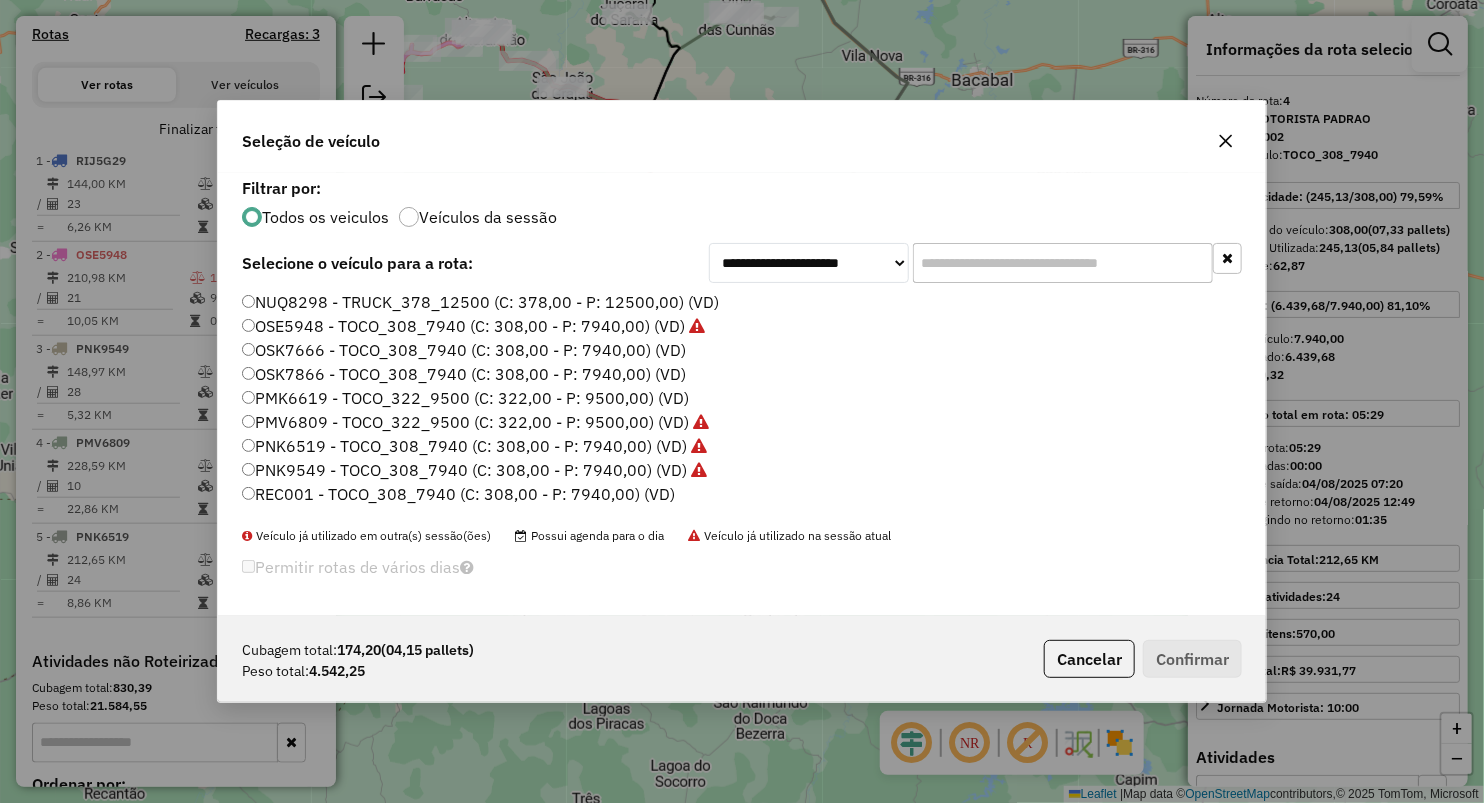 click 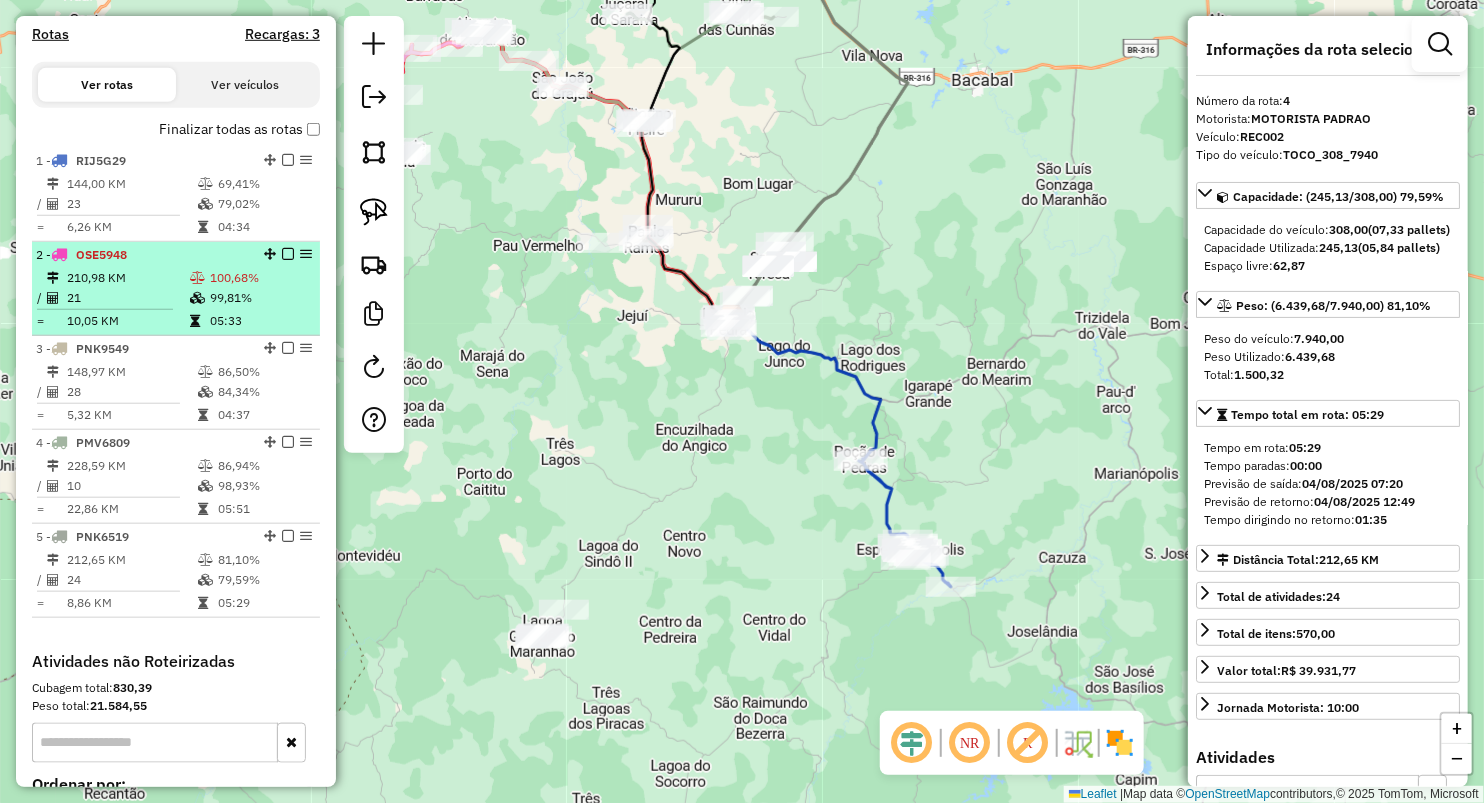 drag, startPoint x: 168, startPoint y: 292, endPoint x: 125, endPoint y: 801, distance: 510.81308 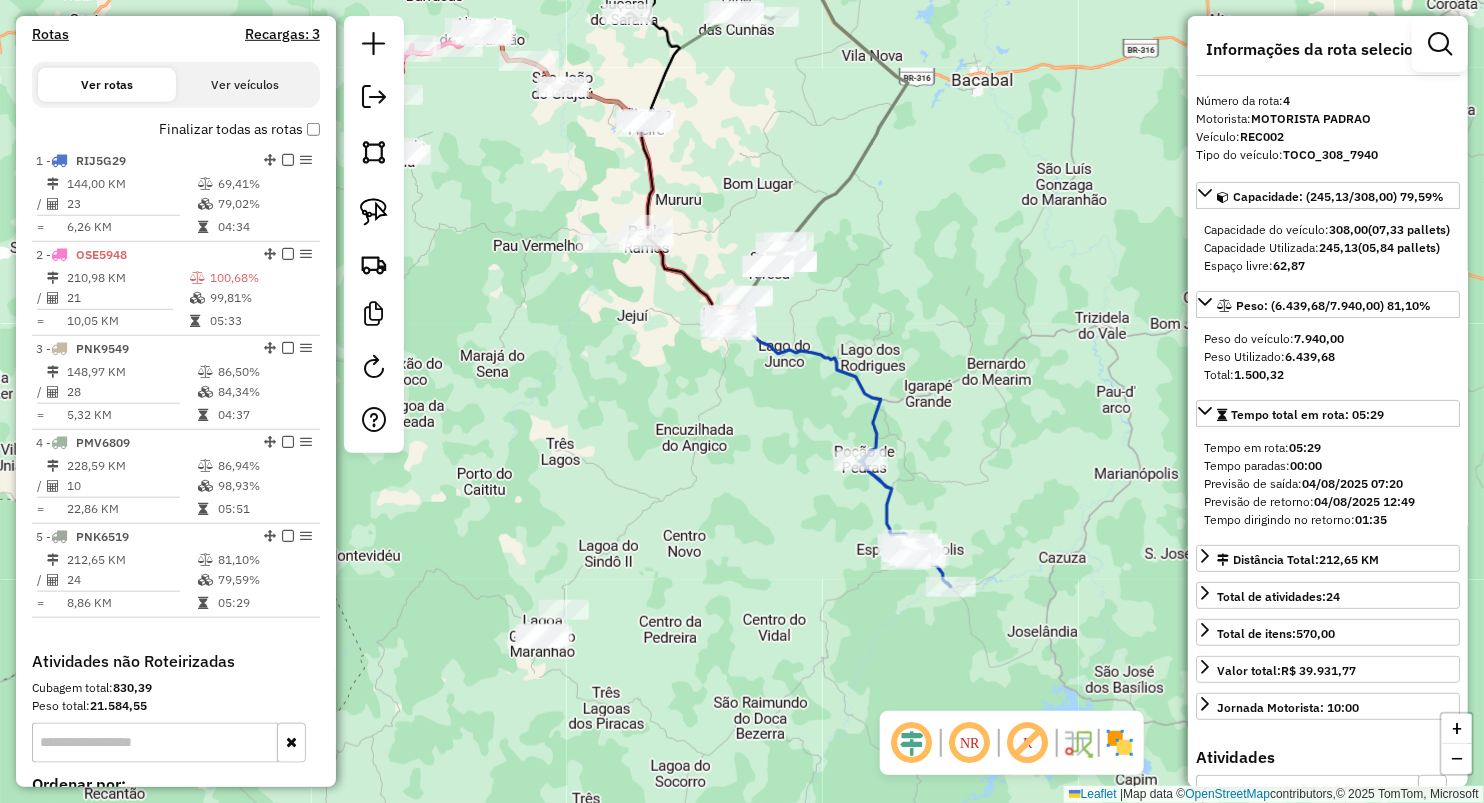 click on "21" at bounding box center [127, 298] 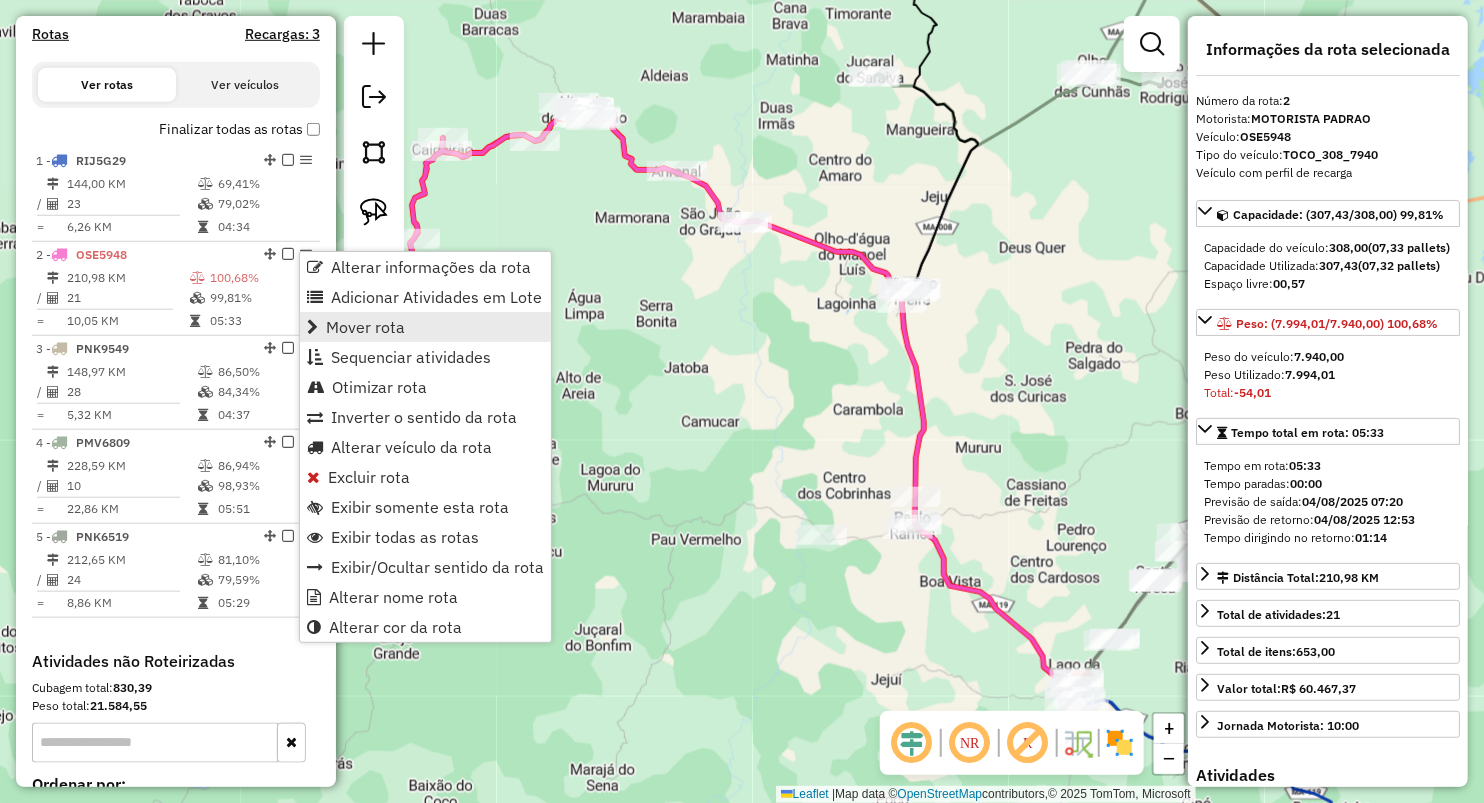 click on "Mover rota" at bounding box center [365, 327] 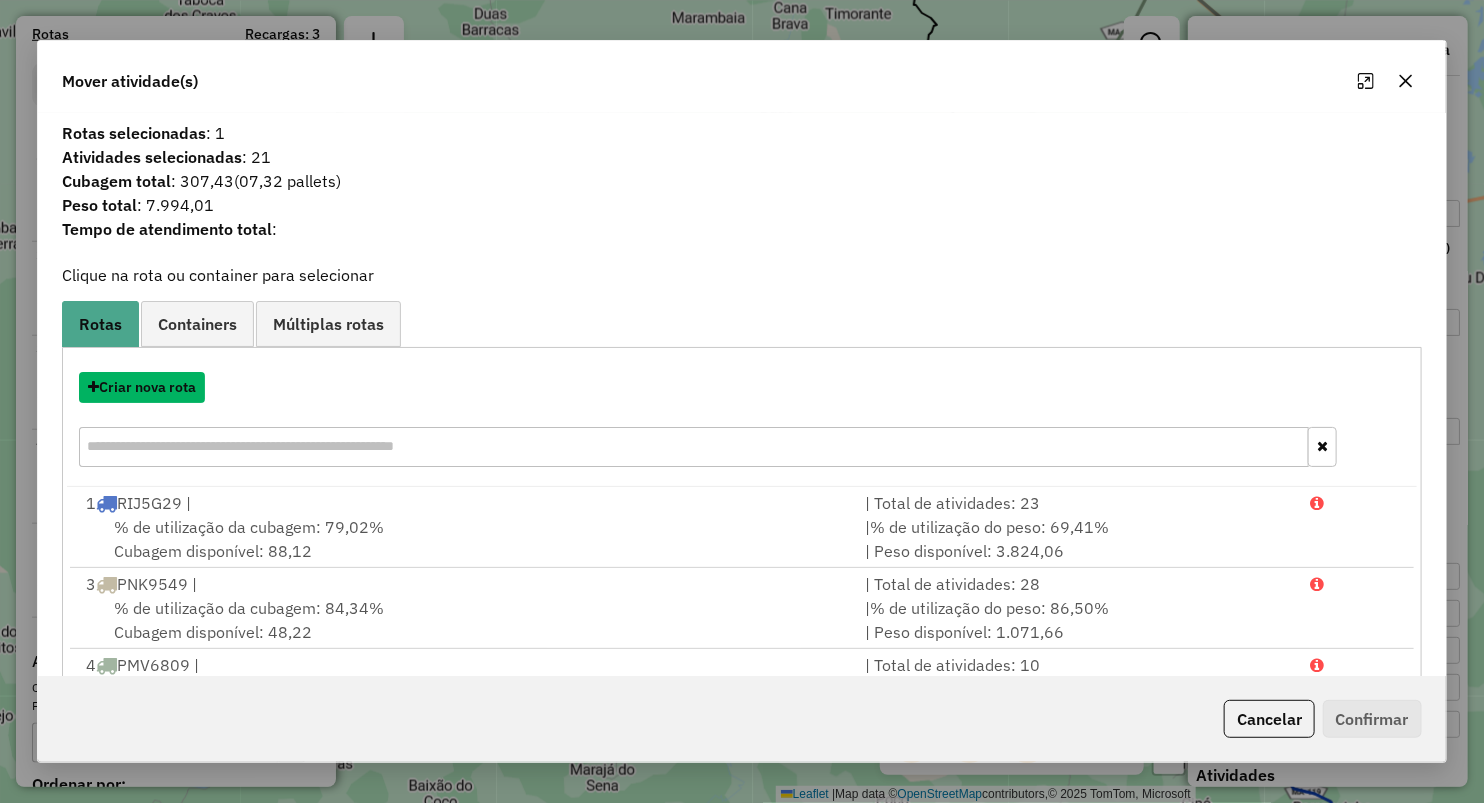 click on "Criar nova rota" at bounding box center [142, 387] 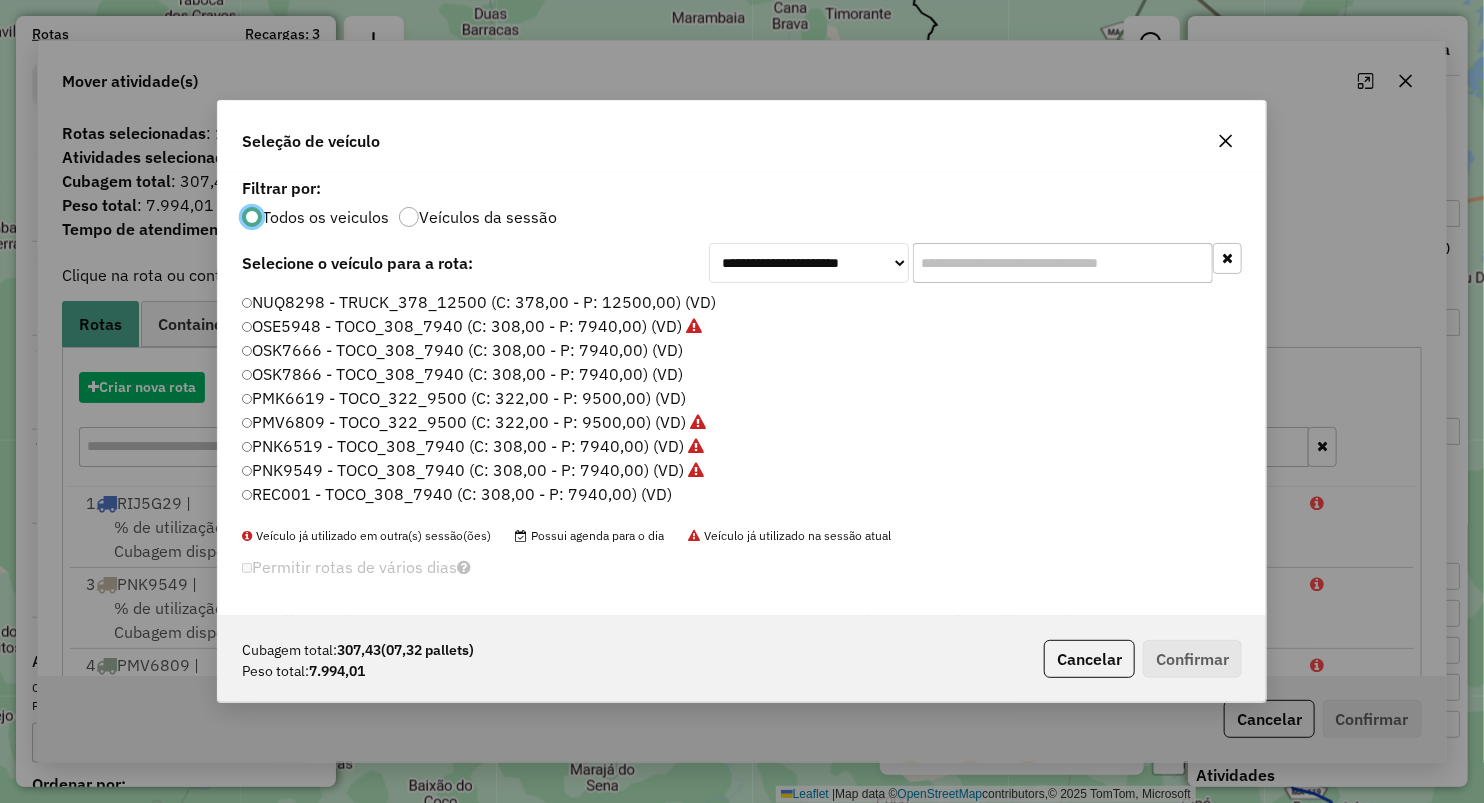 scroll, scrollTop: 10, scrollLeft: 6, axis: both 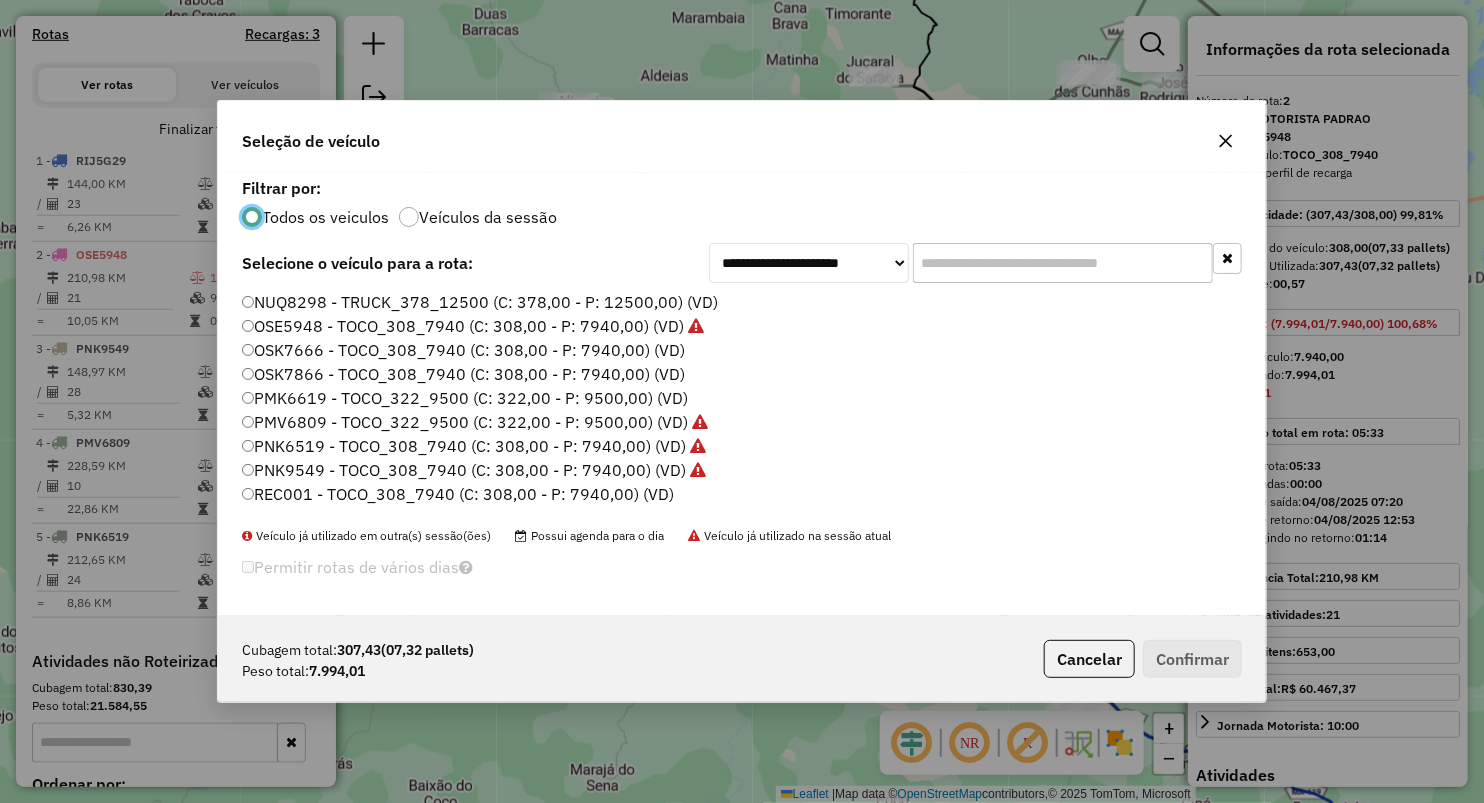 drag, startPoint x: 342, startPoint y: 298, endPoint x: 352, endPoint y: 301, distance: 10.440307 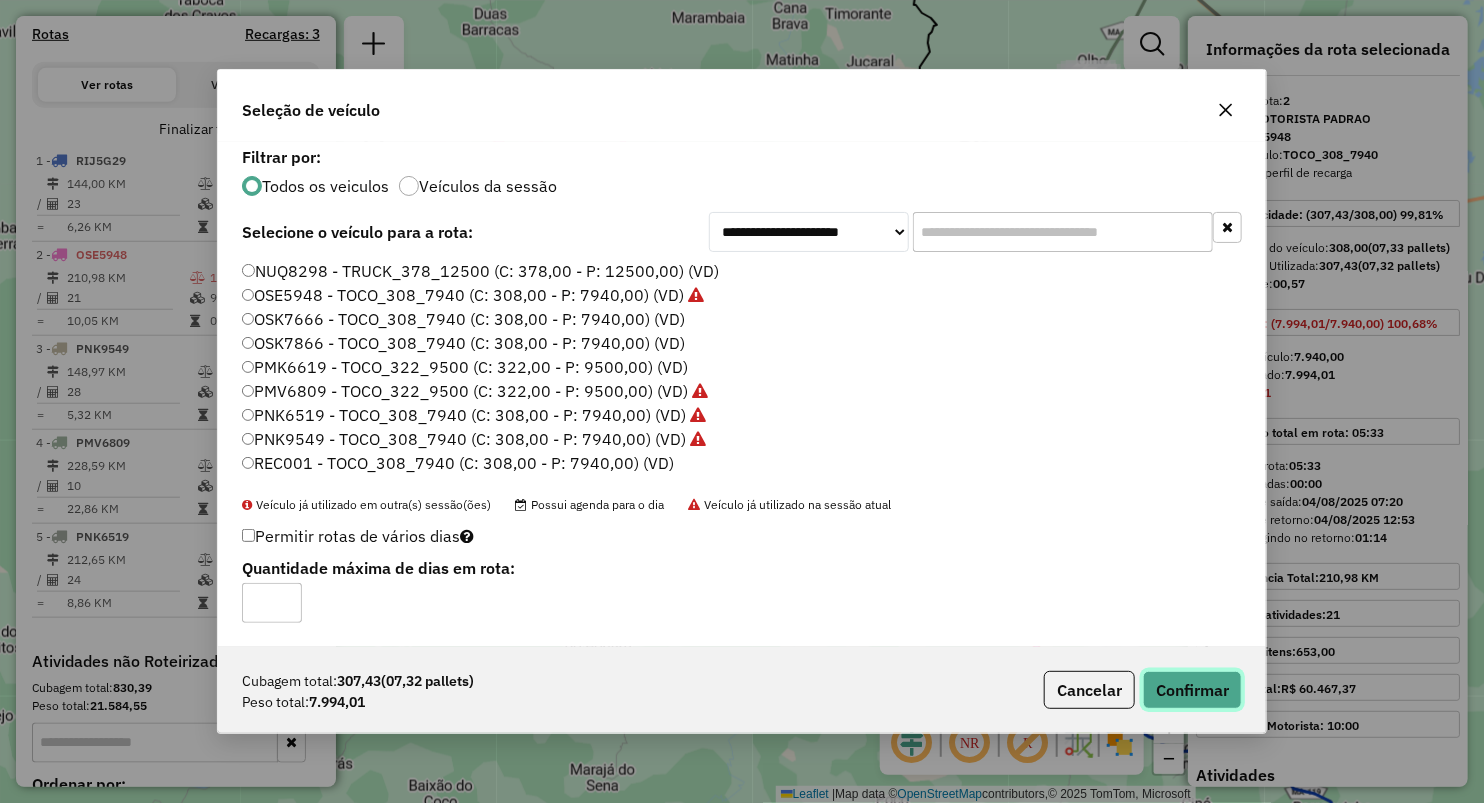 click on "Confirmar" 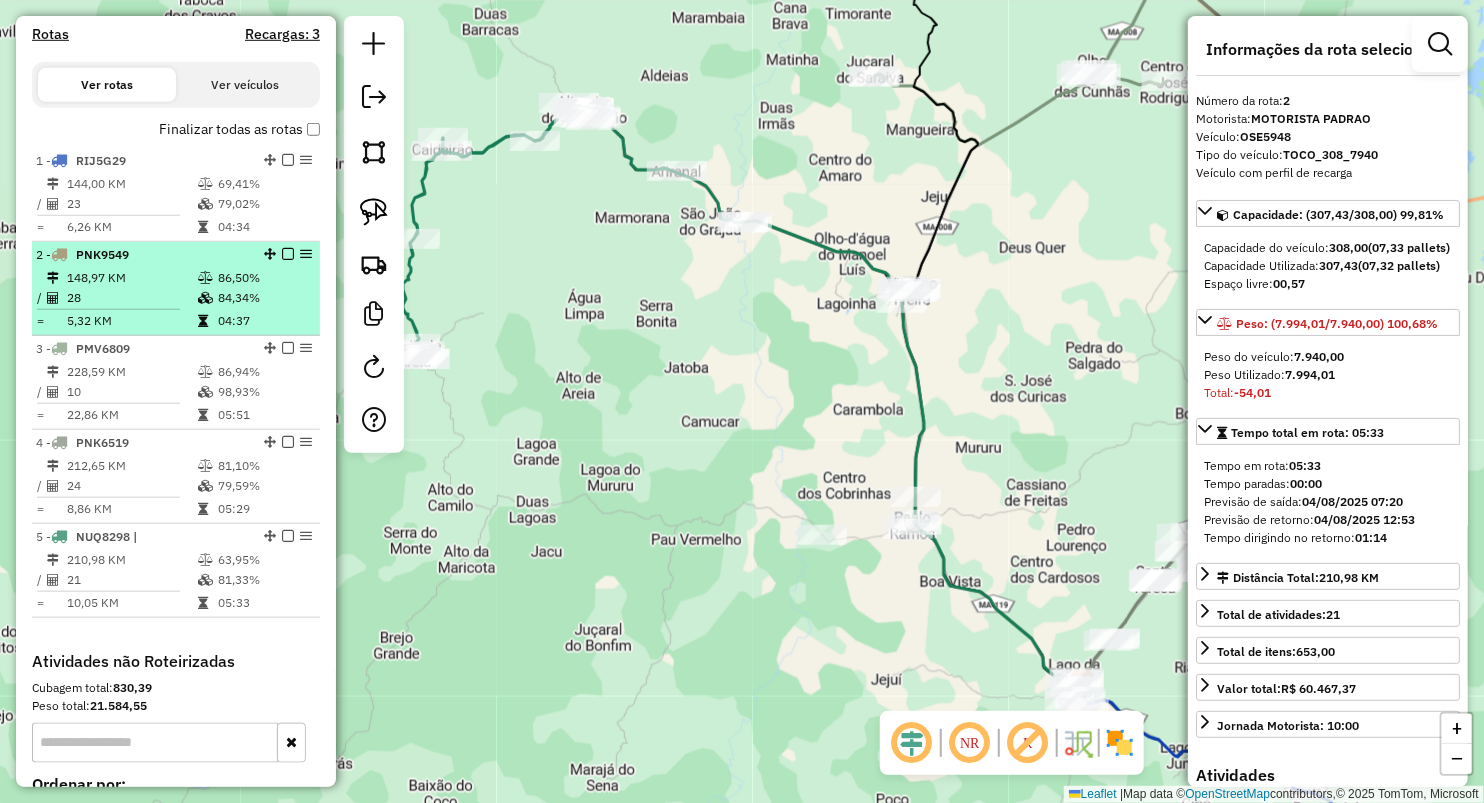click at bounding box center [203, 321] 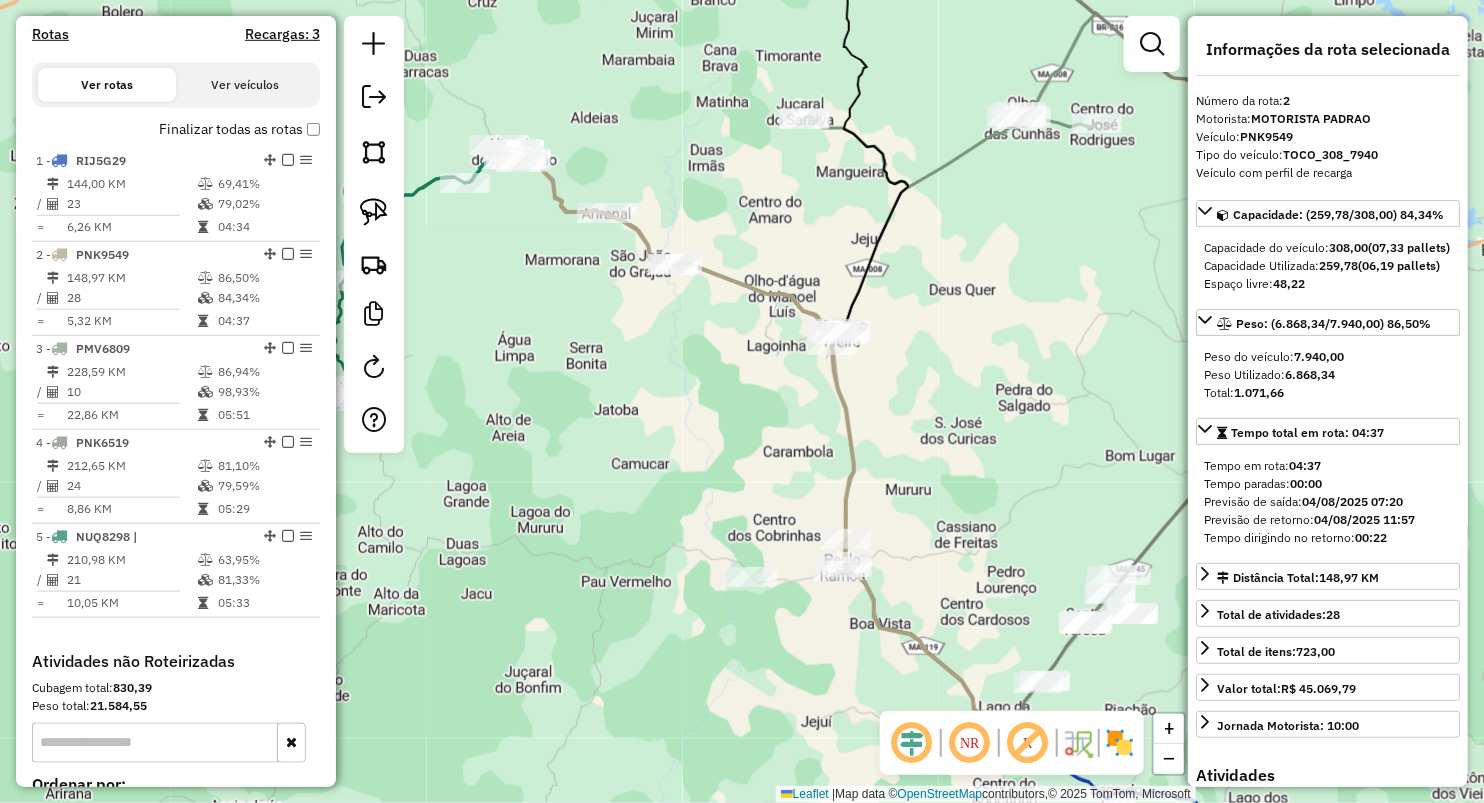 drag, startPoint x: 559, startPoint y: 251, endPoint x: 584, endPoint y: 293, distance: 48.8774 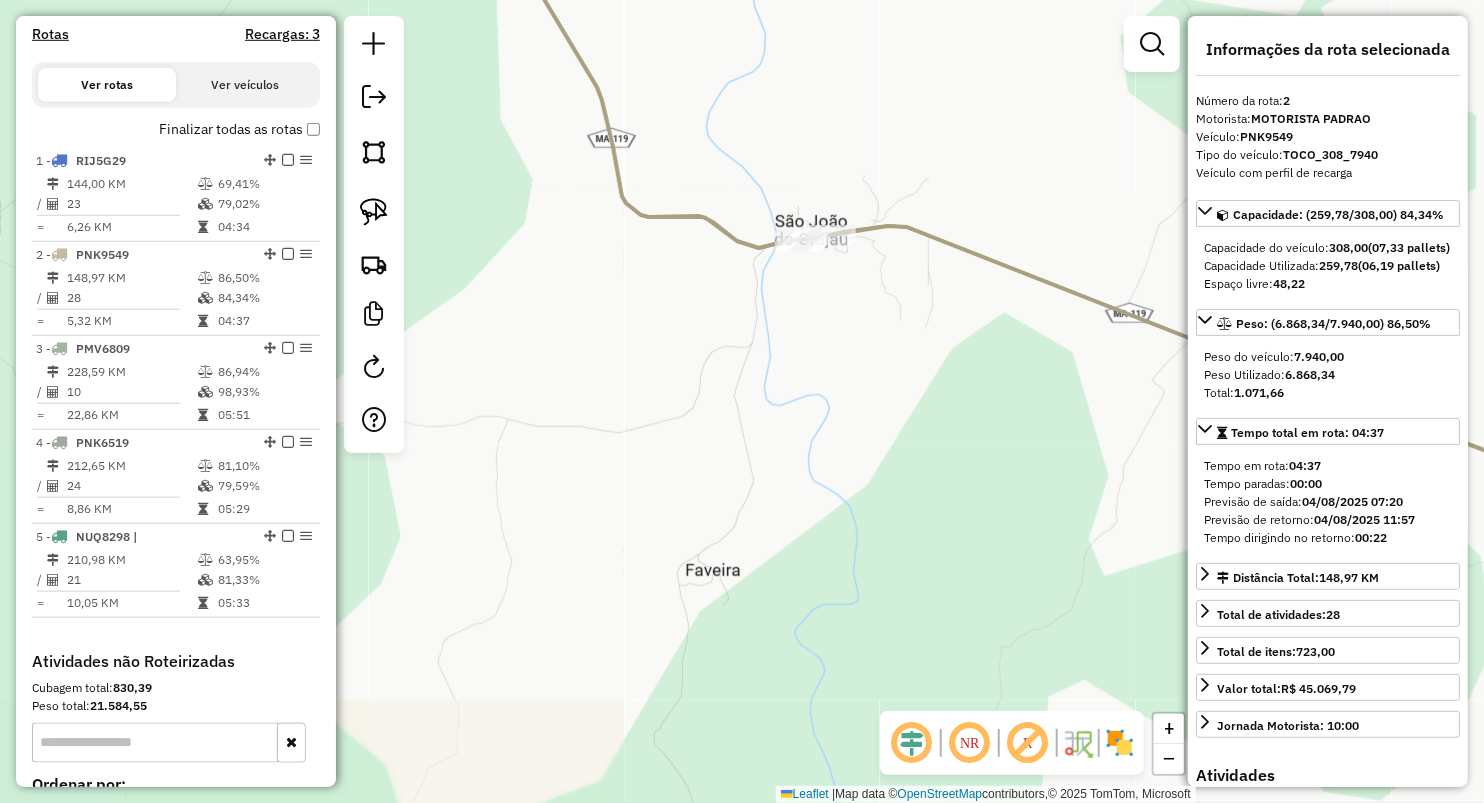 drag, startPoint x: 586, startPoint y: 369, endPoint x: 475, endPoint y: 398, distance: 114.72576 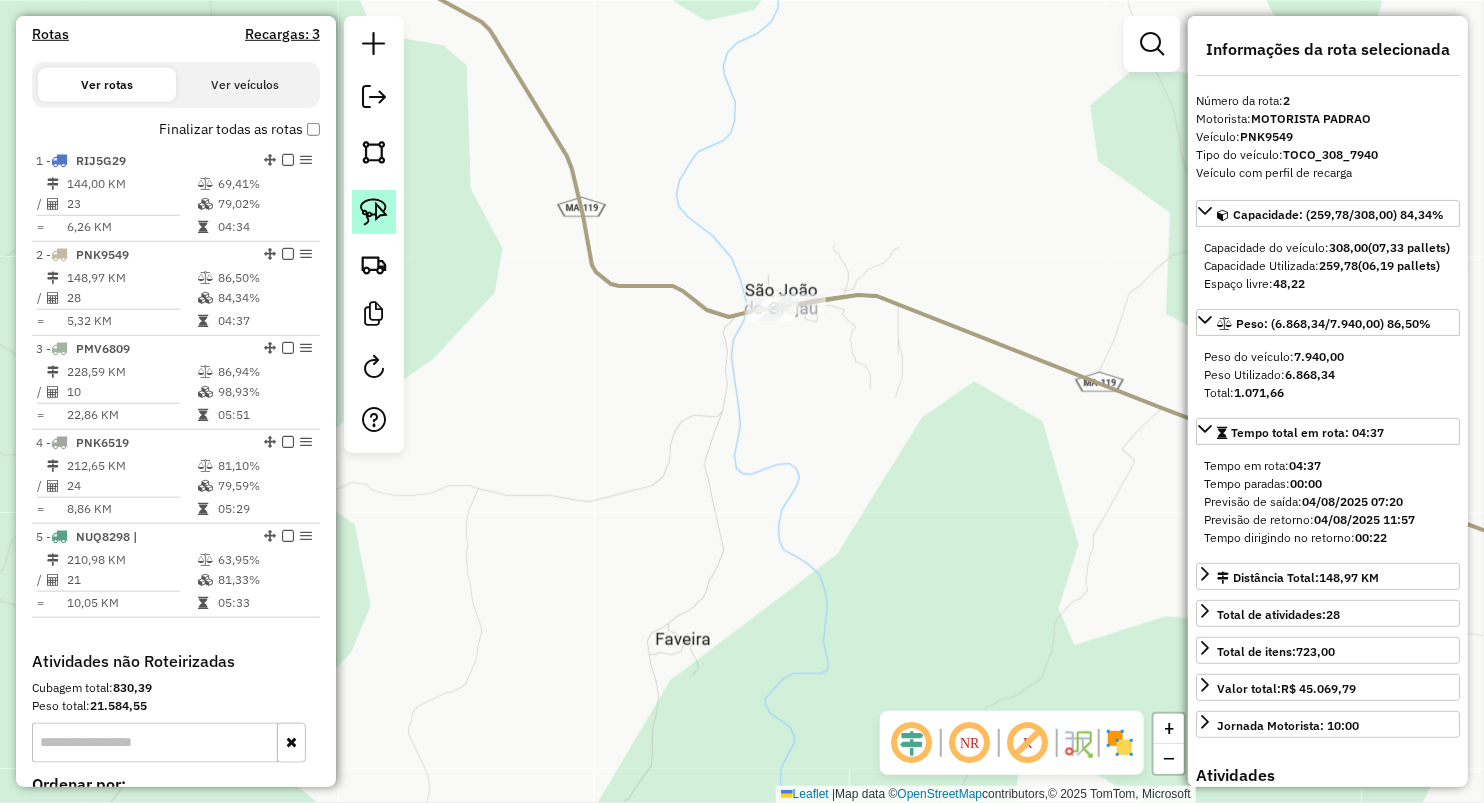 click 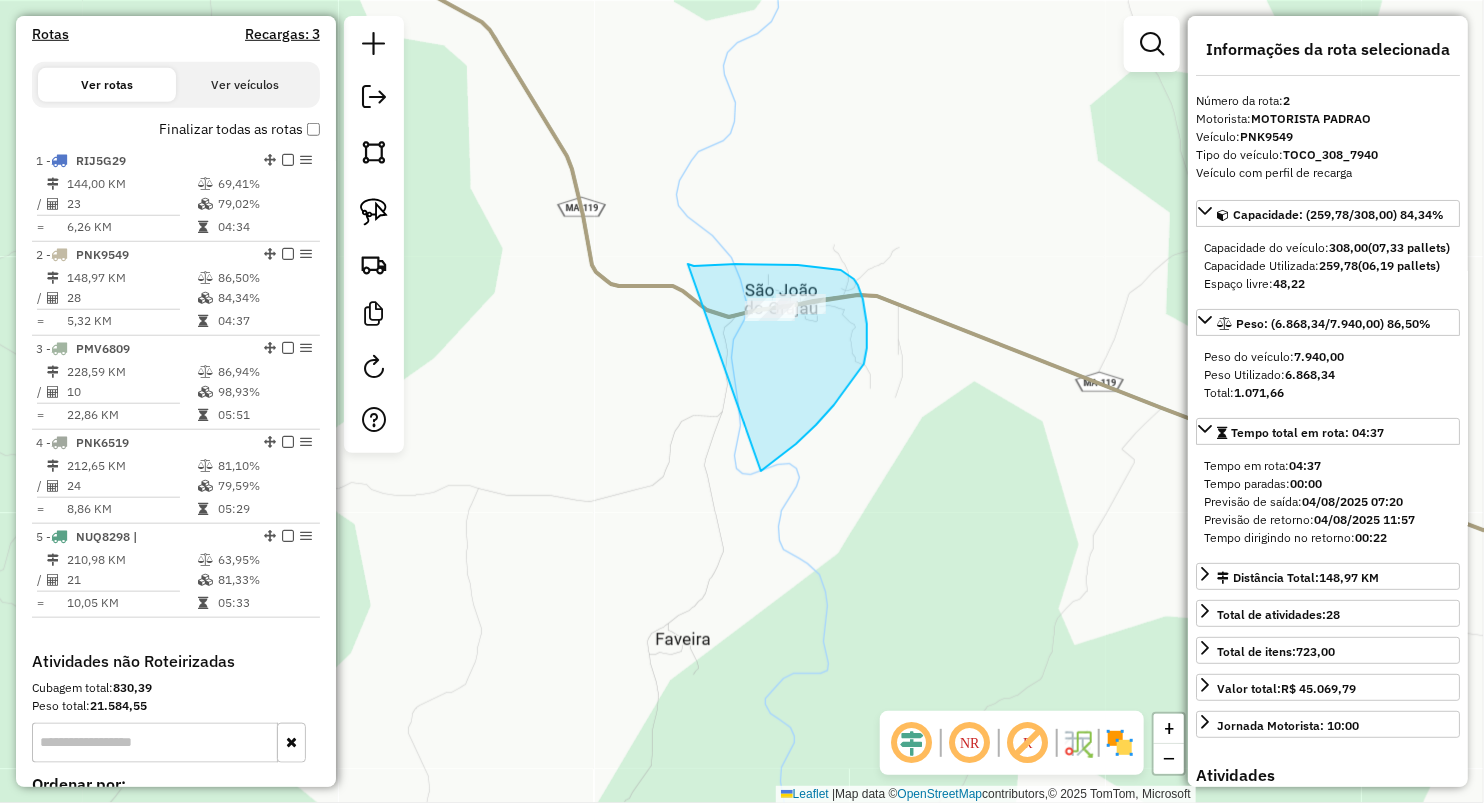 drag, startPoint x: 698, startPoint y: 266, endPoint x: 761, endPoint y: 471, distance: 214.46211 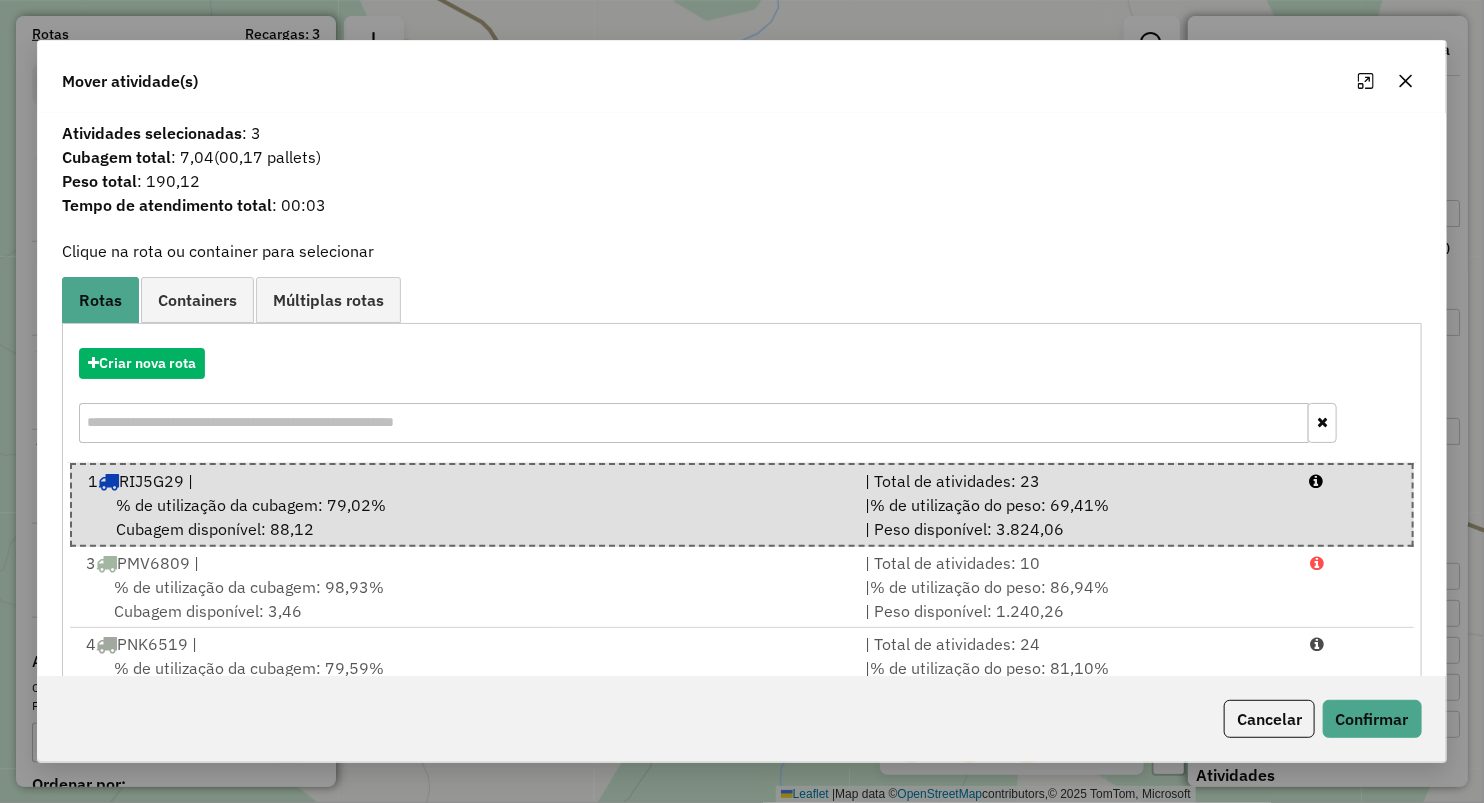 drag, startPoint x: 1406, startPoint y: 80, endPoint x: 1172, endPoint y: 289, distance: 313.7467 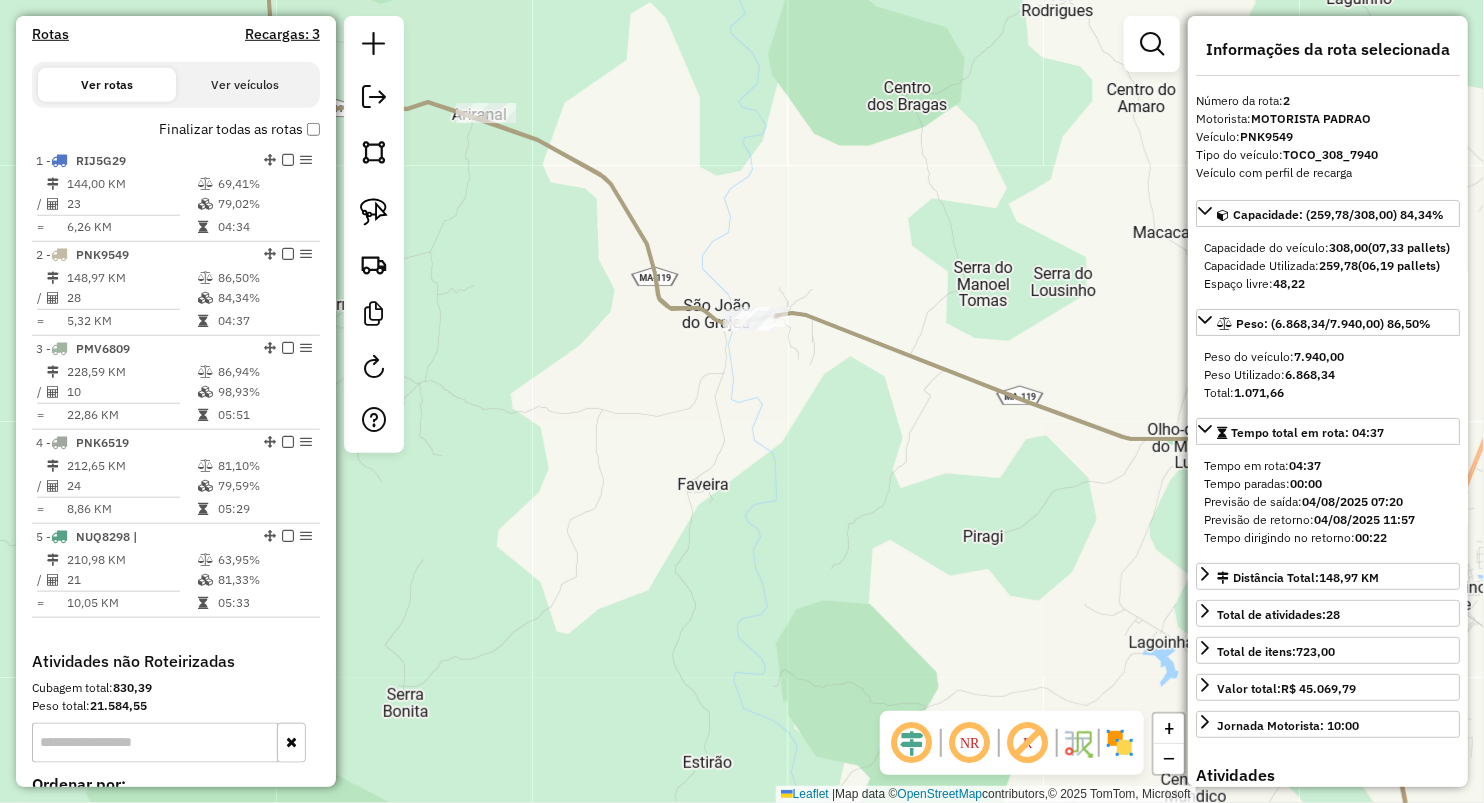 drag, startPoint x: 1027, startPoint y: 452, endPoint x: 542, endPoint y: 347, distance: 496.23584 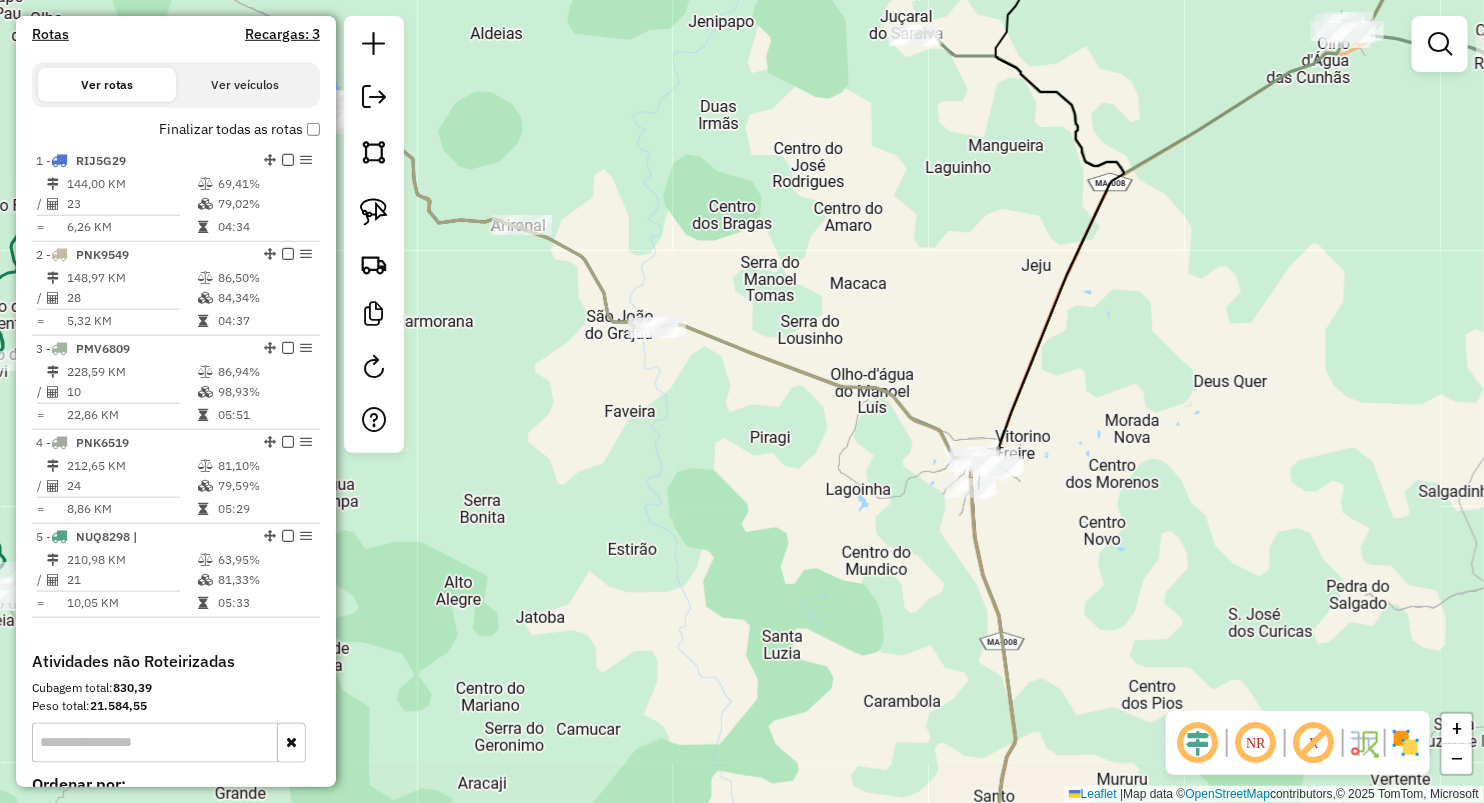 drag, startPoint x: 671, startPoint y: 512, endPoint x: 784, endPoint y: 482, distance: 116.9145 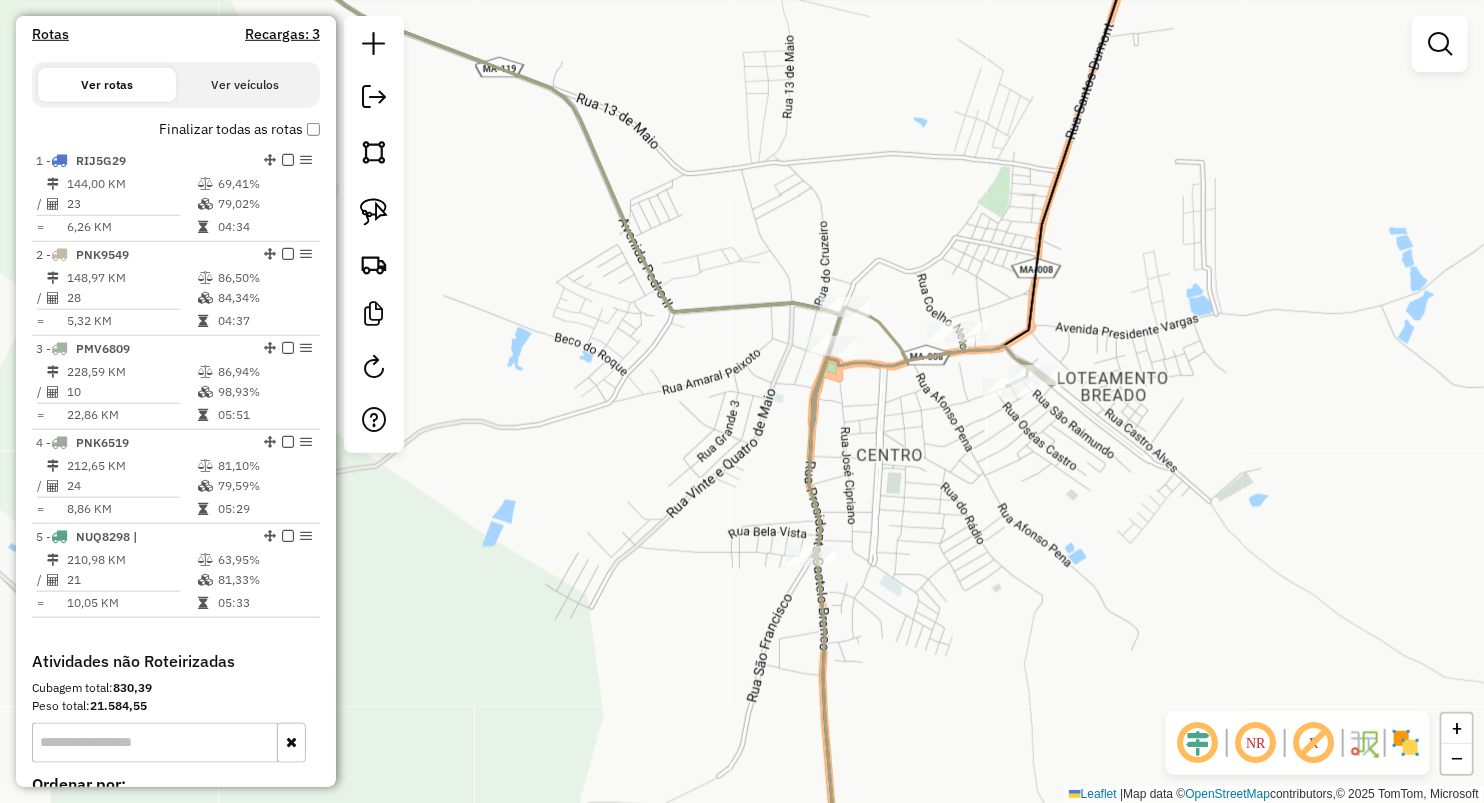 click on "Rota 2 - Placa PNK9549  1971 - FUNDO DE QUINTAL Janela de atendimento Grade de atendimento Capacidade Transportadoras Veículos Cliente Pedidos  Rotas Selecione os dias de semana para filtrar as janelas de atendimento  Seg   Ter   Qua   Qui   Sex   Sáb   Dom  Informe o período da janela de atendimento: De: Até:  Filtrar exatamente a janela do cliente  Considerar janela de atendimento padrão  Selecione os dias de semana para filtrar as grades de atendimento  Seg   Ter   Qua   Qui   Sex   Sáb   Dom   Considerar clientes sem dia de atendimento cadastrado  Clientes fora do dia de atendimento selecionado Filtrar as atividades entre os valores definidos abaixo:  Peso mínimo:   Peso máximo:   Cubagem mínima:   Cubagem máxima:   De:   Até:  Filtrar as atividades entre o tempo de atendimento definido abaixo:  De:   Até:   Considerar capacidade total dos clientes não roteirizados Transportadora: Selecione um ou mais itens Tipo de veículo: Selecione um ou mais itens Veículo: Selecione um ou mais itens De:" 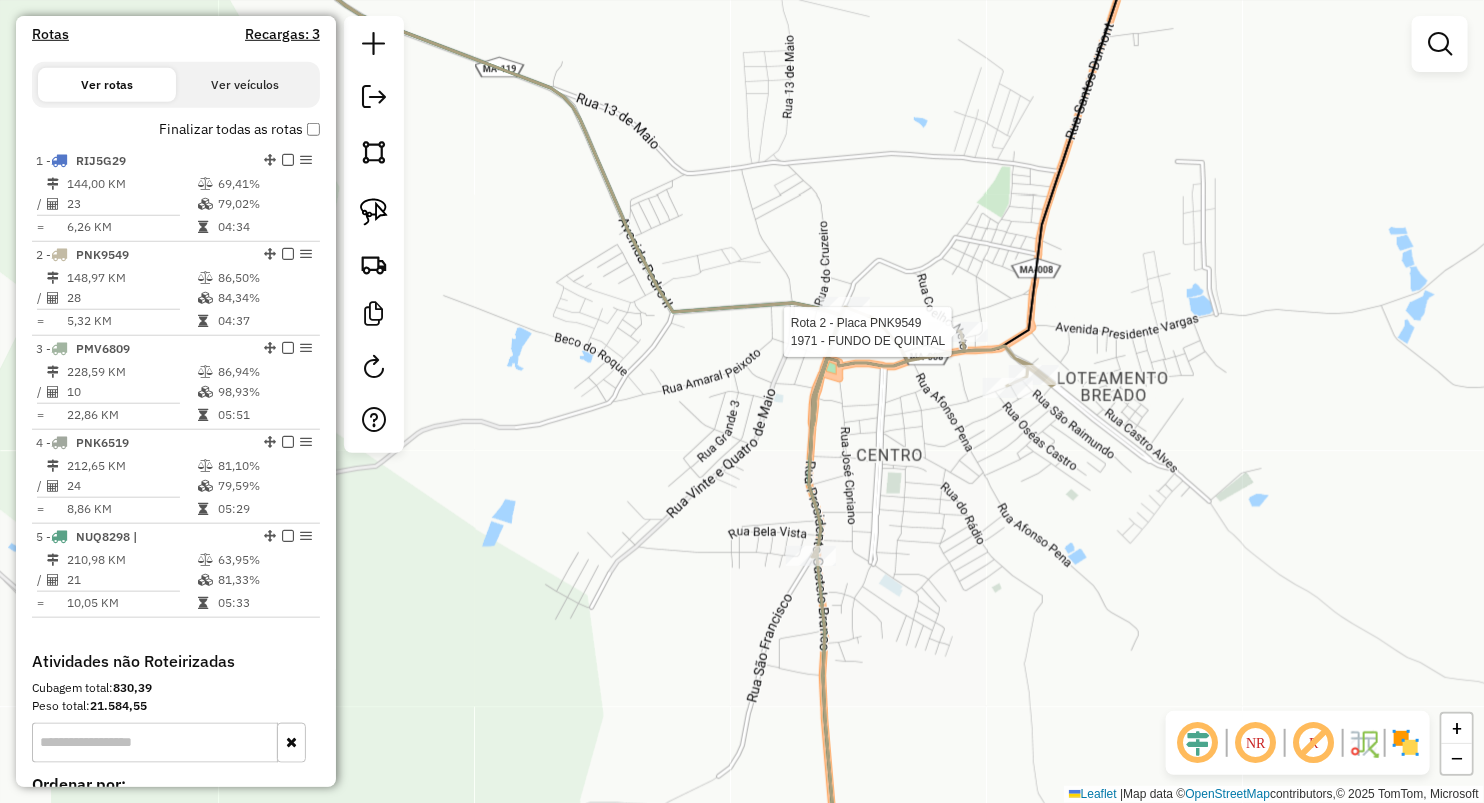 select on "**********" 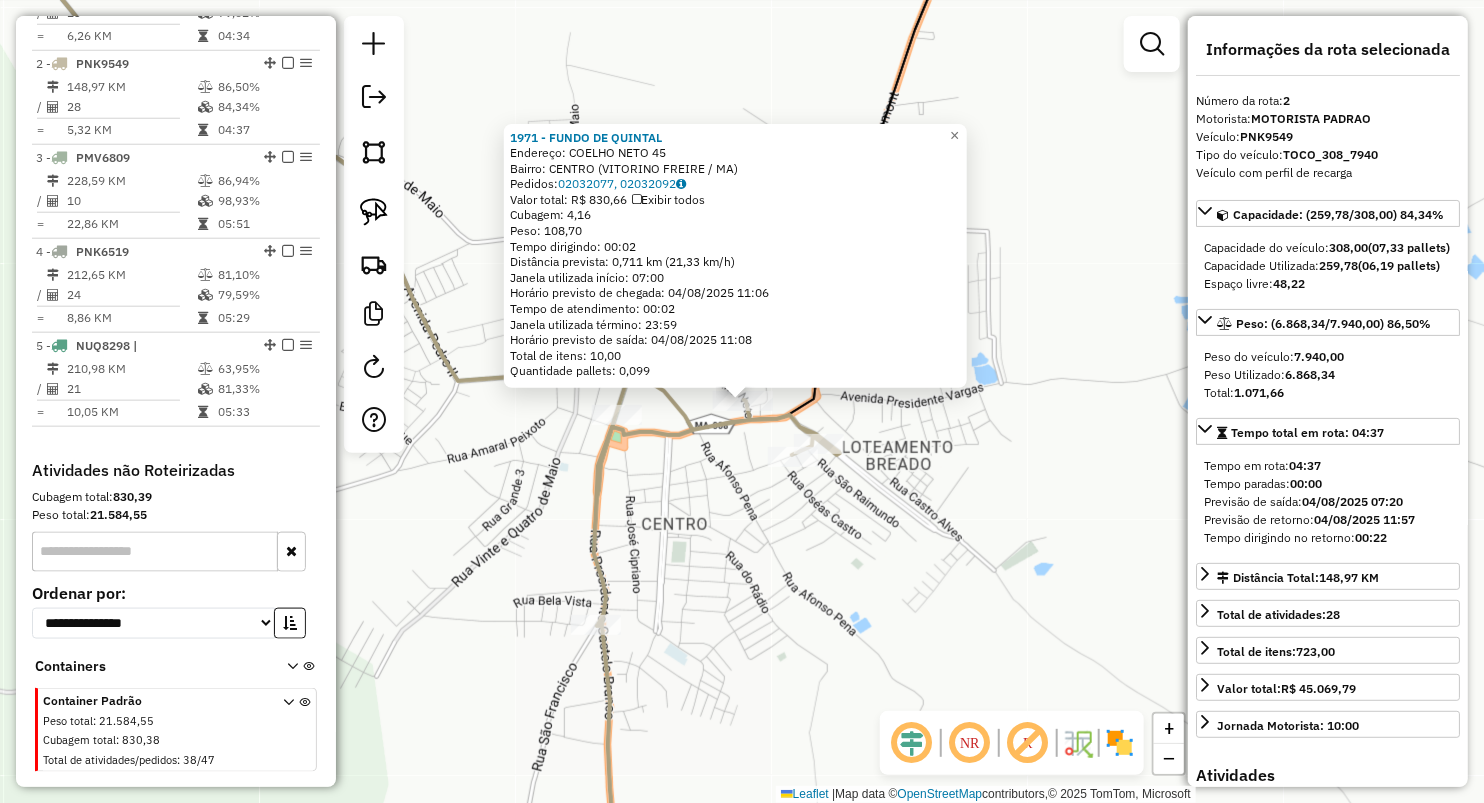 scroll, scrollTop: 840, scrollLeft: 0, axis: vertical 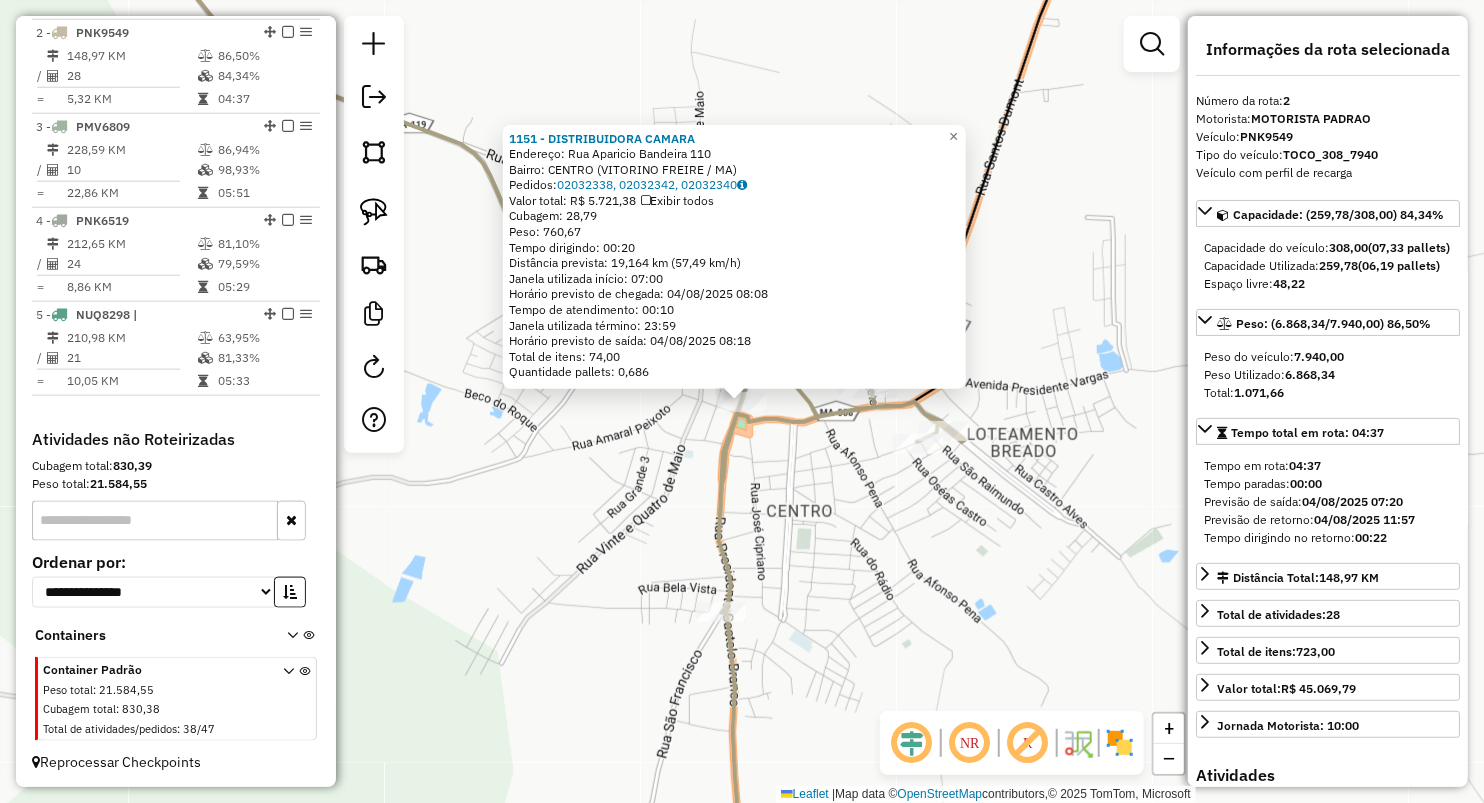 click on "1151 - DISTRIBUIDORA CAMARA  Endereço:  Rua Aparicio Bandeira 110   Bairro: CENTRO (VITORINO FREIRE / MA)   Pedidos:  02032338, 02032342, 02032340   Valor total: R$ 5.721,38   Exibir todos   Cubagem: 28,79  Peso: 760,67  Tempo dirigindo: 00:20   Distância prevista: 19,164 km (57,49 km/h)   Janela utilizada início: 07:00   Horário previsto de chegada: 04/08/2025 08:08   Tempo de atendimento: 00:10   Janela utilizada término: 23:59   Horário previsto de saída: 04/08/2025 08:18   Total de itens: 74,00   Quantidade pallets: 0,686  × Janela de atendimento Grade de atendimento Capacidade Transportadoras Veículos Cliente Pedidos  Rotas Selecione os dias de semana para filtrar as janelas de atendimento  Seg   Ter   Qua   Qui   Sex   Sáb   Dom  Informe o período da janela de atendimento: De: Até:  Filtrar exatamente a janela do cliente  Considerar janela de atendimento padrão  Selecione os dias de semana para filtrar as grades de atendimento  Seg   Ter   Qua   Qui   Sex   Sáb   Dom   Peso mínimo:   De:" 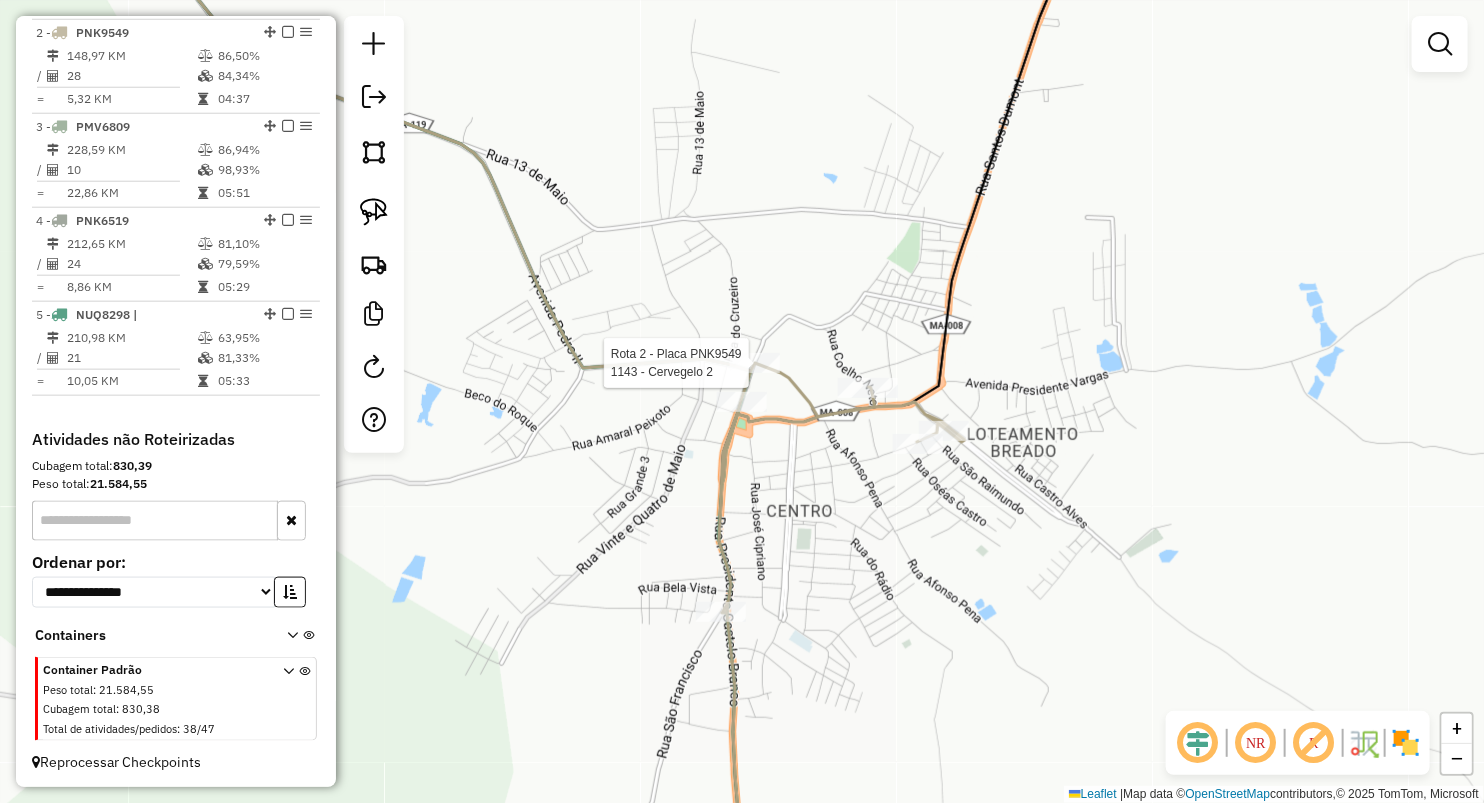 select on "**********" 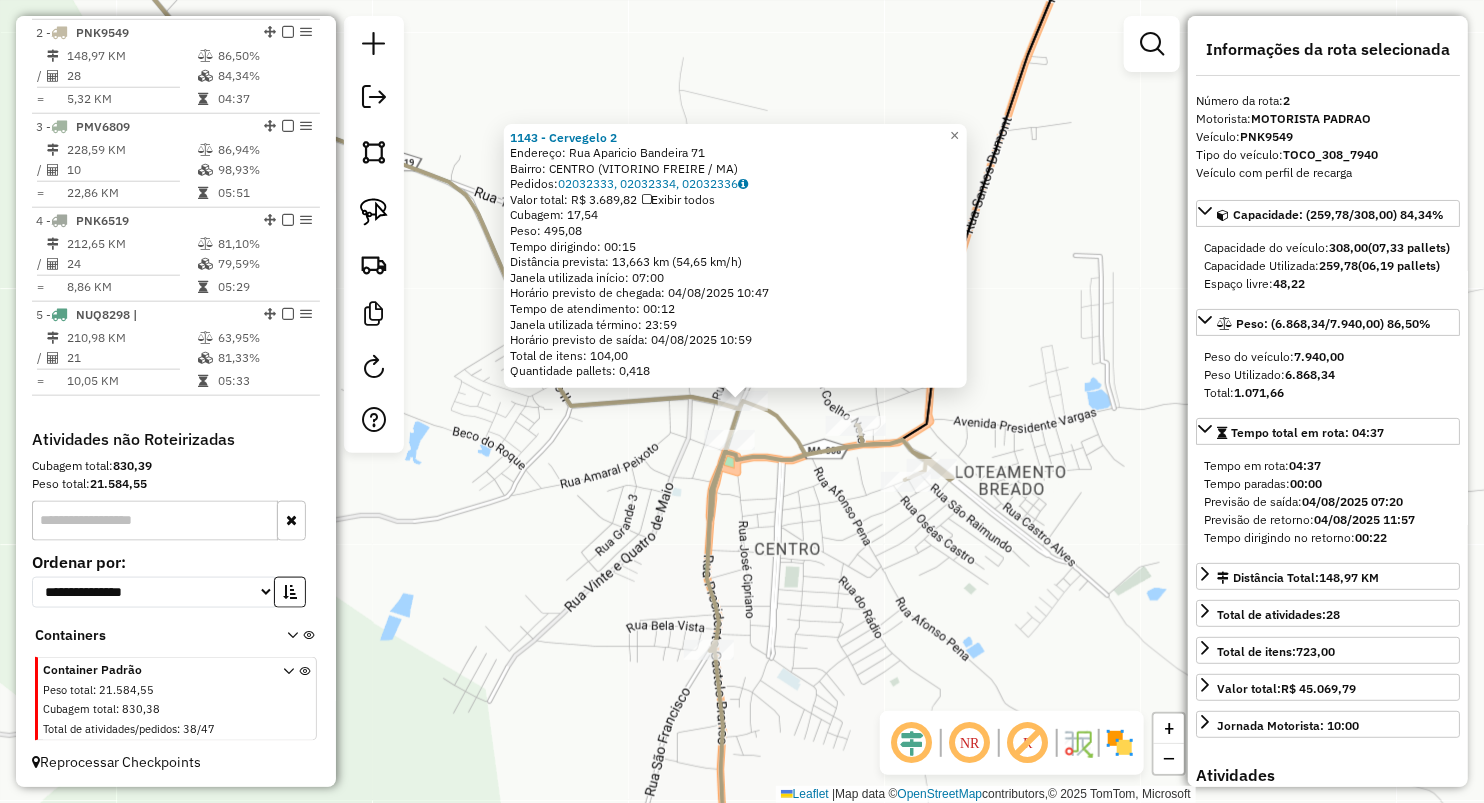 click on "1143 - Cervegelo 2  Endereço:  Rua Aparicio Bandeira 71   Bairro: CENTRO (VITORINO FREIRE / MA)   Pedidos:  02032333, 02032334, 02032336   Valor total: R$ 3.689,82   Exibir todos   Cubagem: 17,54  Peso: 495,08  Tempo dirigindo: 00:15   Distância prevista: 13,663 km (54,65 km/h)   Janela utilizada início: 07:00   Horário previsto de chegada: 04/08/2025 10:47   Tempo de atendimento: 00:12   Janela utilizada término: 23:59   Horário previsto de saída: 04/08/2025 10:59   Total de itens: 104,00   Quantidade pallets: 0,418  × Janela de atendimento Grade de atendimento Capacidade Transportadoras Veículos Cliente Pedidos  Rotas Selecione os dias de semana para filtrar as janelas de atendimento  Seg   Ter   Qua   Qui   Sex   Sáb   Dom  Informe o período da janela de atendimento: De: Até:  Filtrar exatamente a janela do cliente  Considerar janela de atendimento padrão  Selecione os dias de semana para filtrar as grades de atendimento  Seg   Ter   Qua   Qui   Sex   Sáb   Dom   Peso mínimo:   De:   Até:" 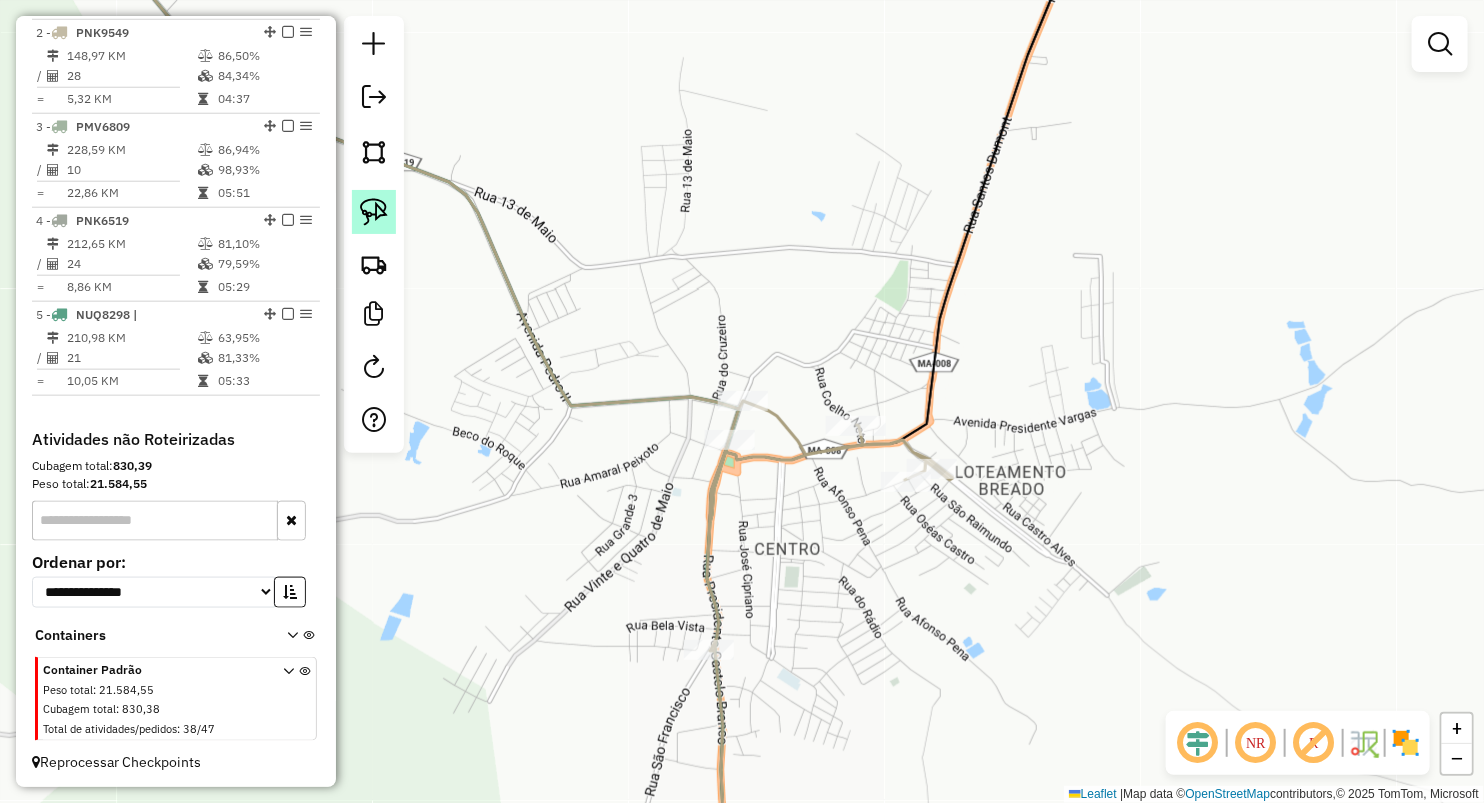 drag, startPoint x: 379, startPoint y: 235, endPoint x: 375, endPoint y: 207, distance: 28.284271 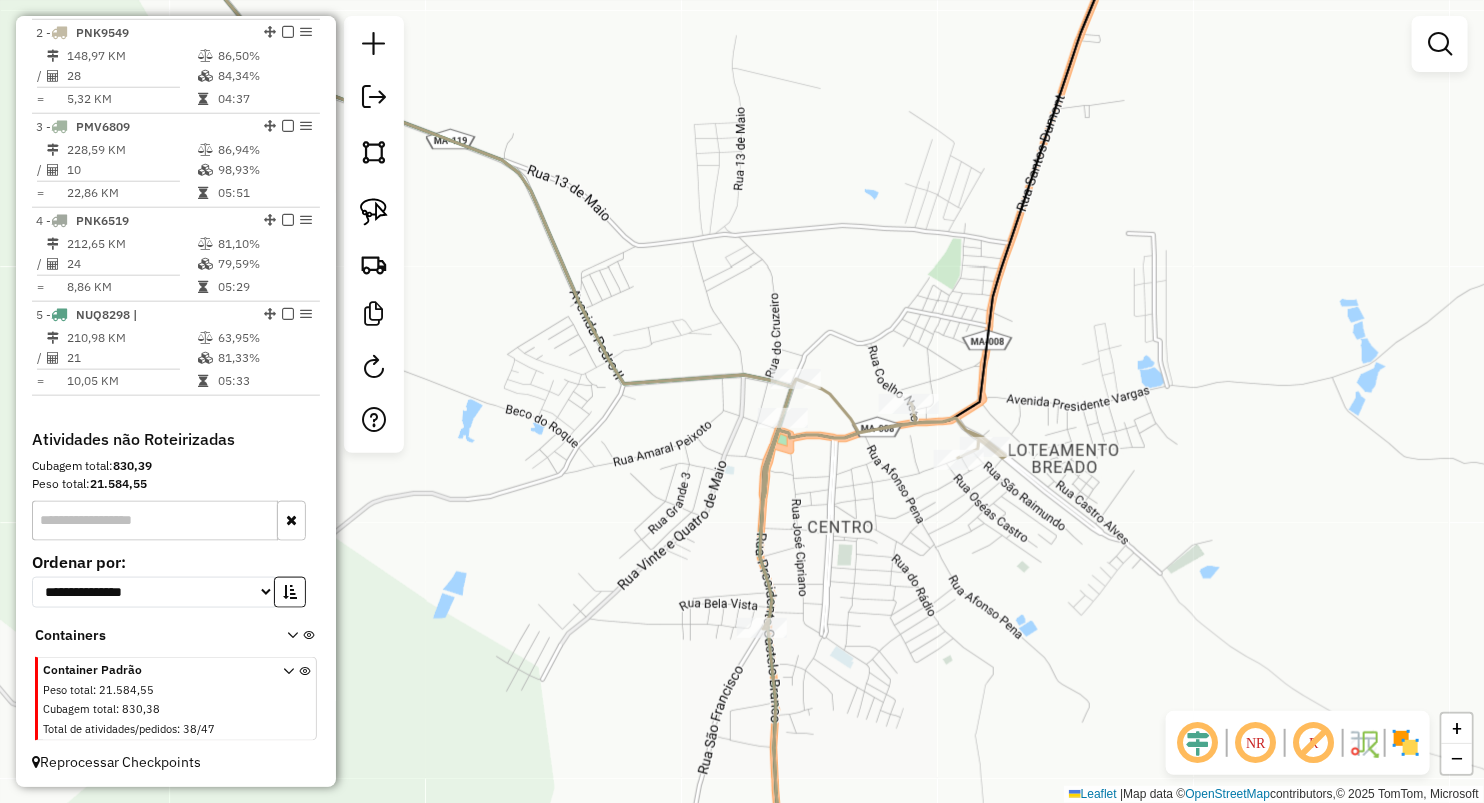 drag, startPoint x: 688, startPoint y: 380, endPoint x: 556, endPoint y: 325, distance: 143 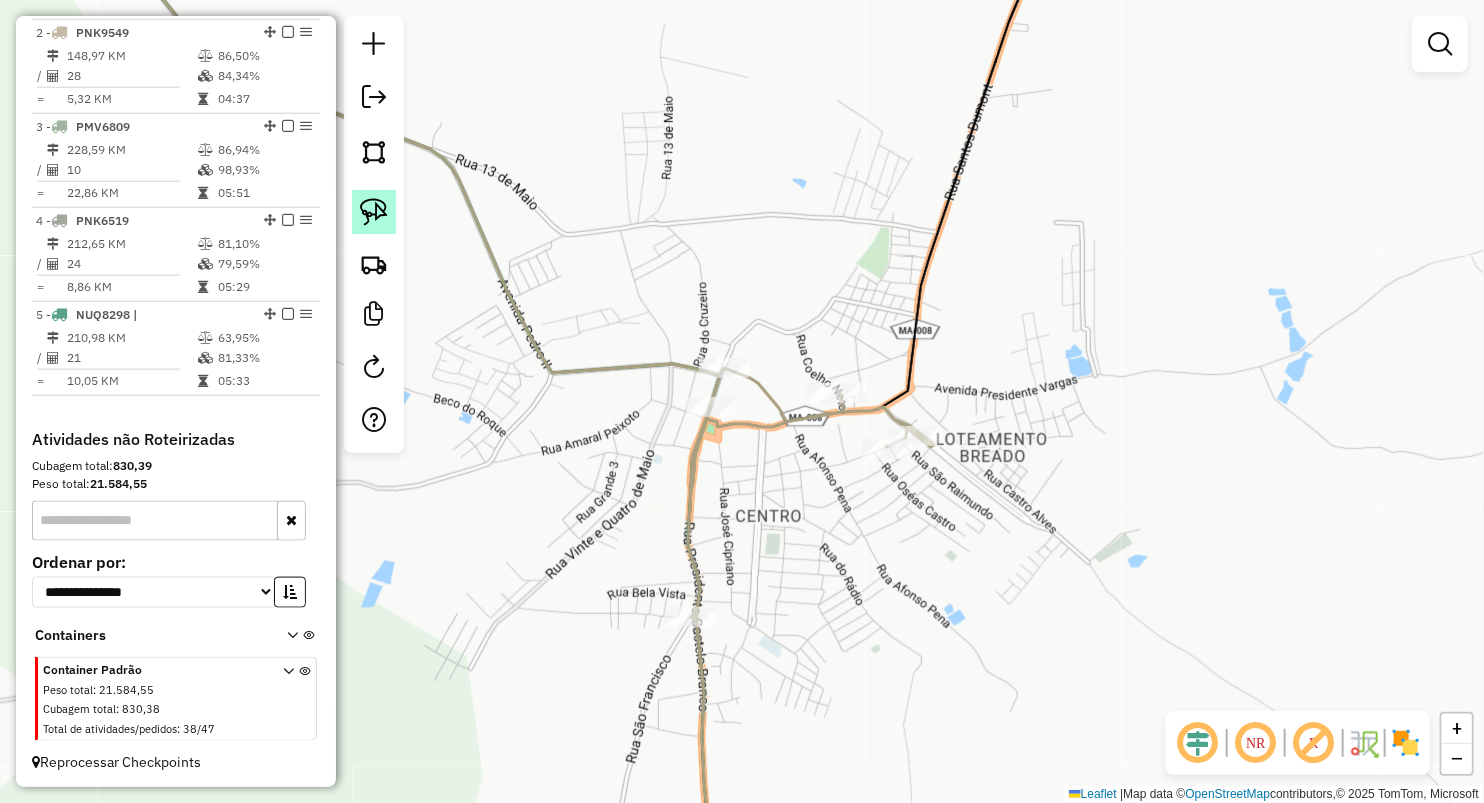 click 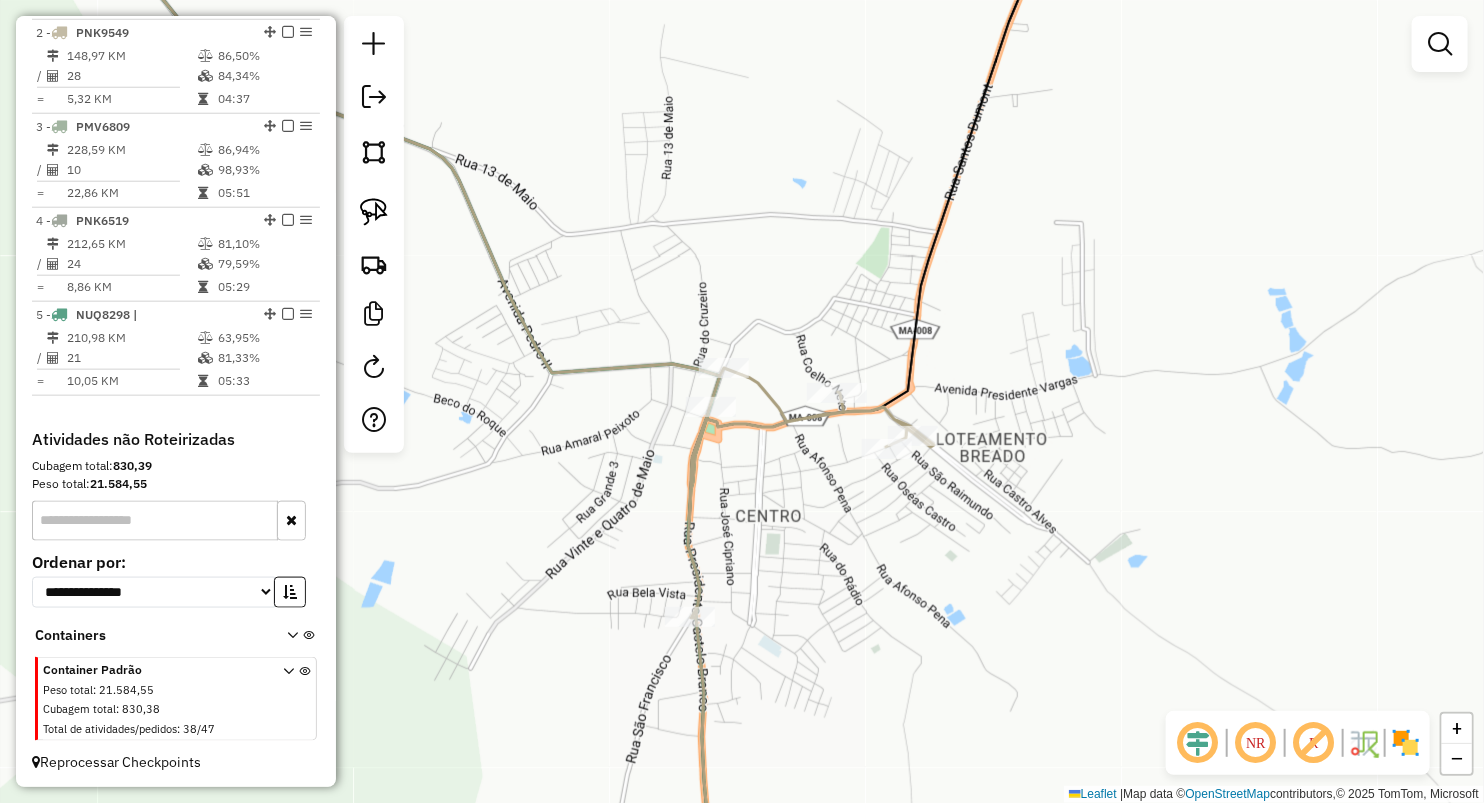 drag, startPoint x: 380, startPoint y: 217, endPoint x: 449, endPoint y: 245, distance: 74.46476 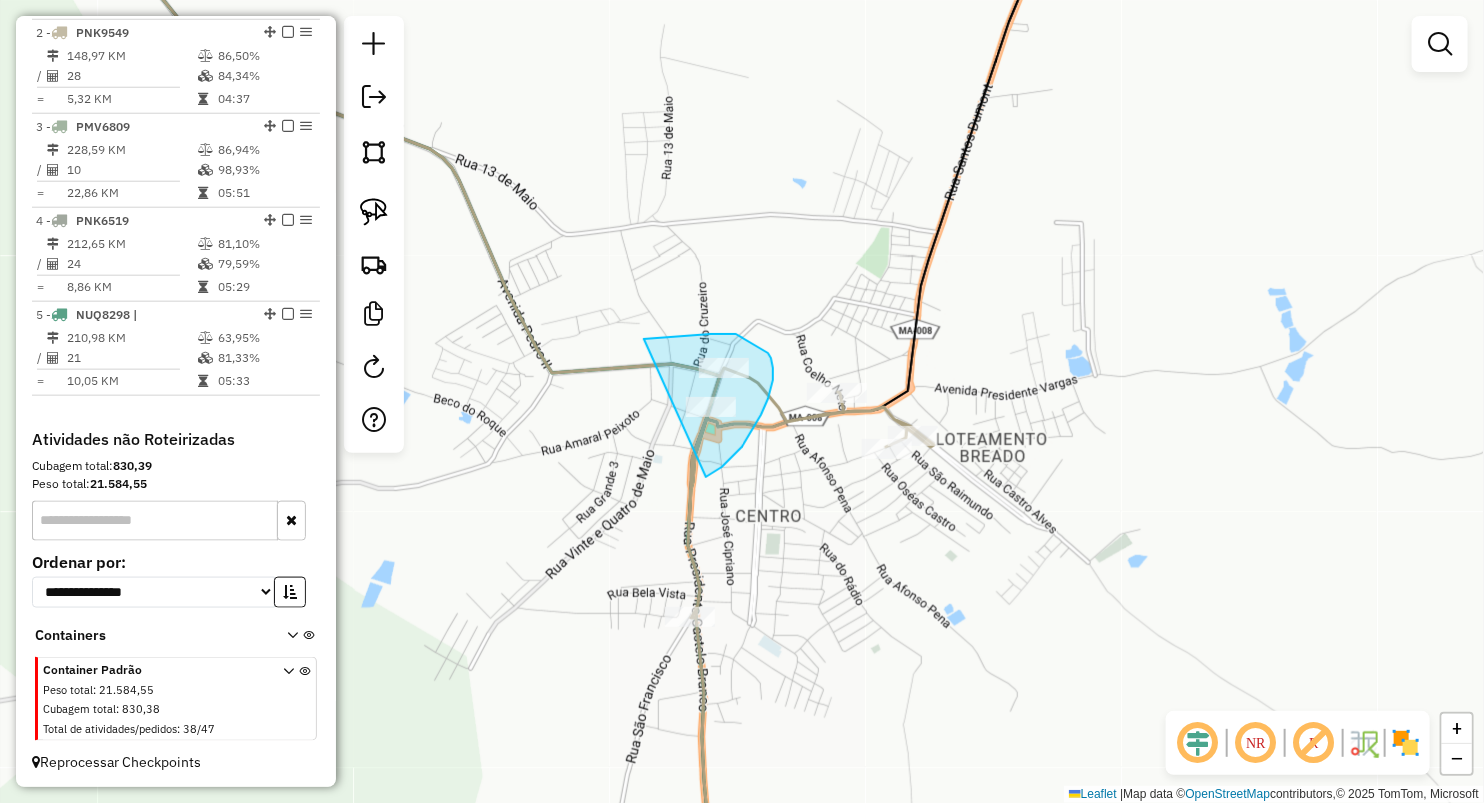 drag, startPoint x: 664, startPoint y: 338, endPoint x: 657, endPoint y: 505, distance: 167.14664 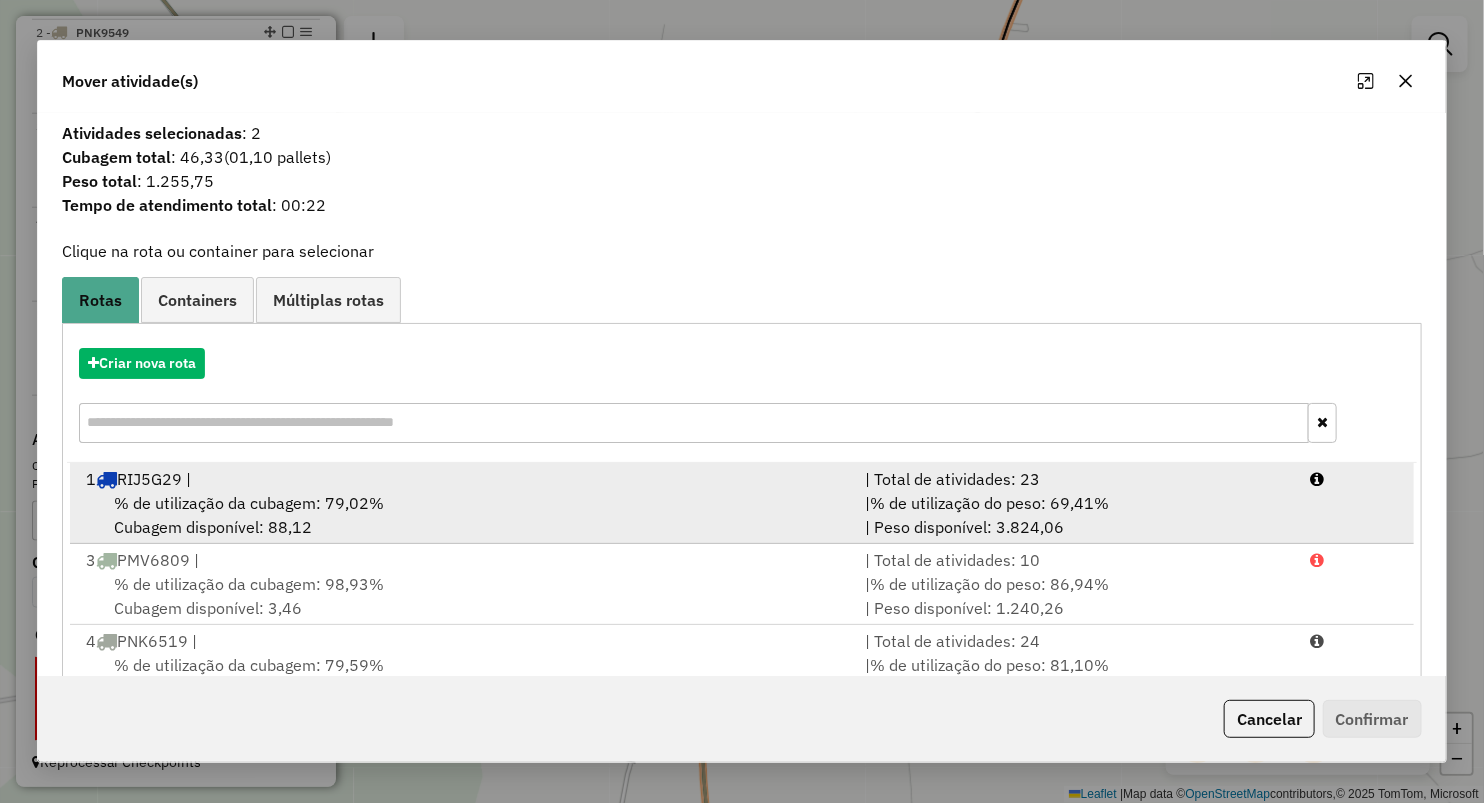scroll, scrollTop: 144, scrollLeft: 0, axis: vertical 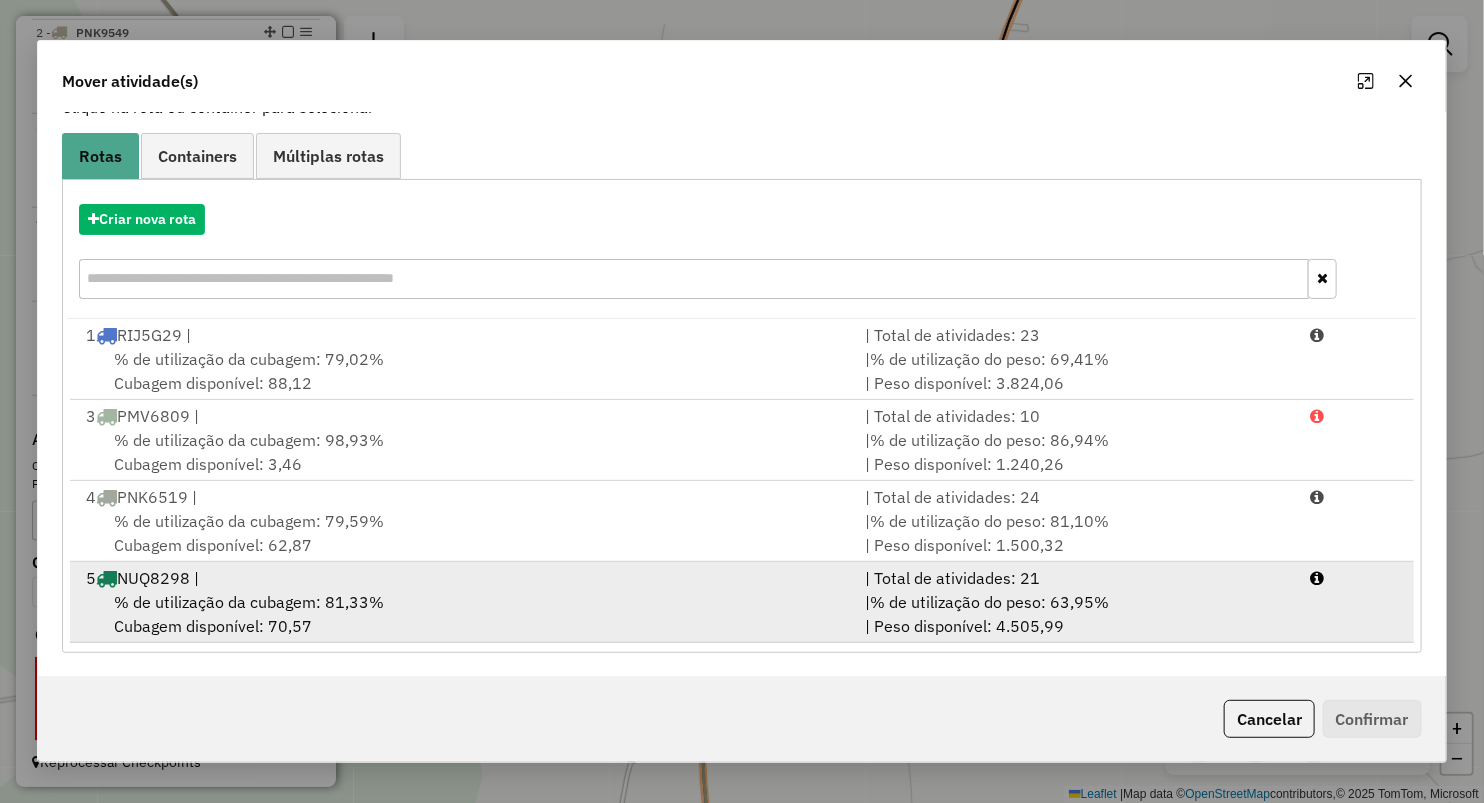 click on "% de utilização da cubagem: 81,33%" at bounding box center (249, 602) 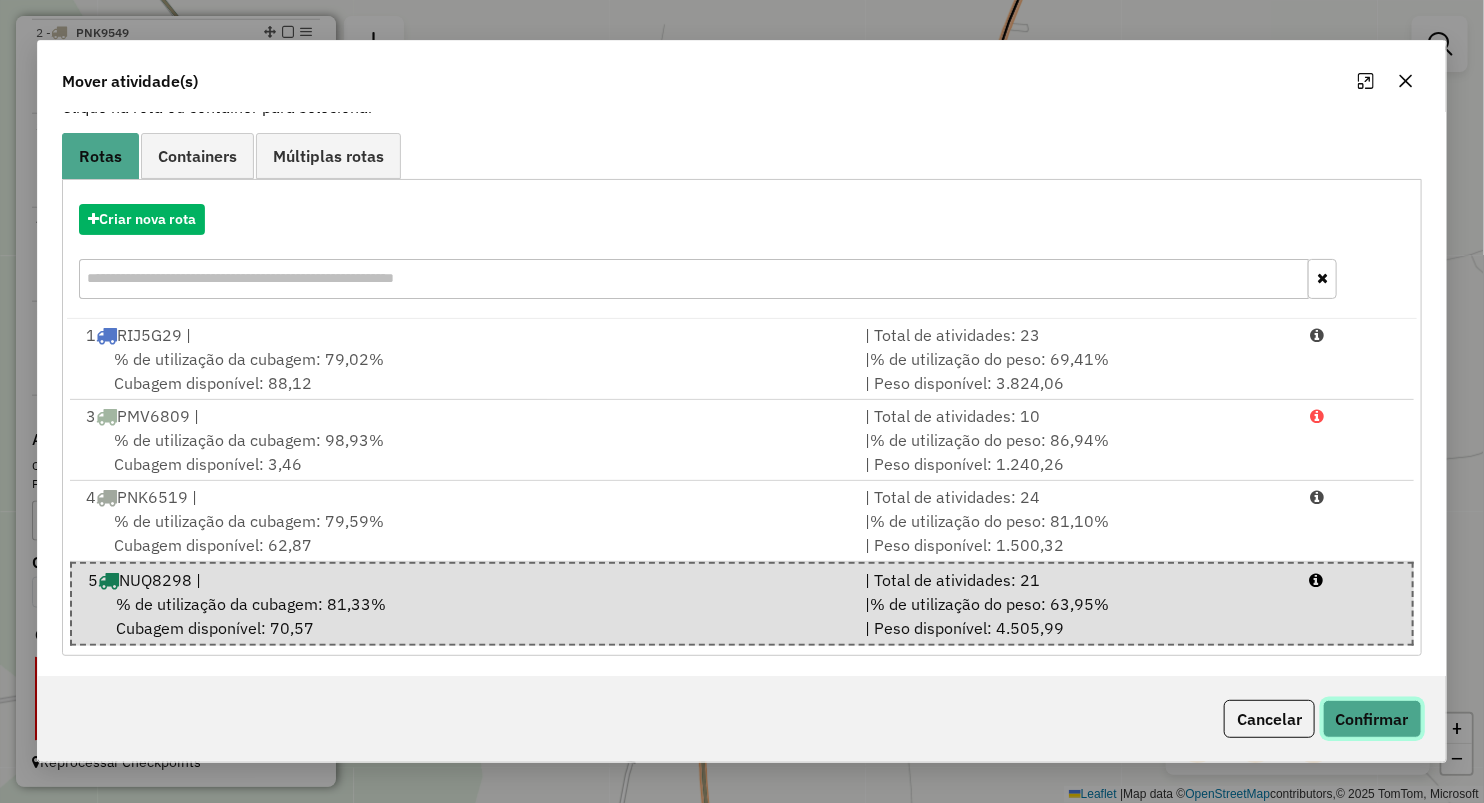 click on "Confirmar" 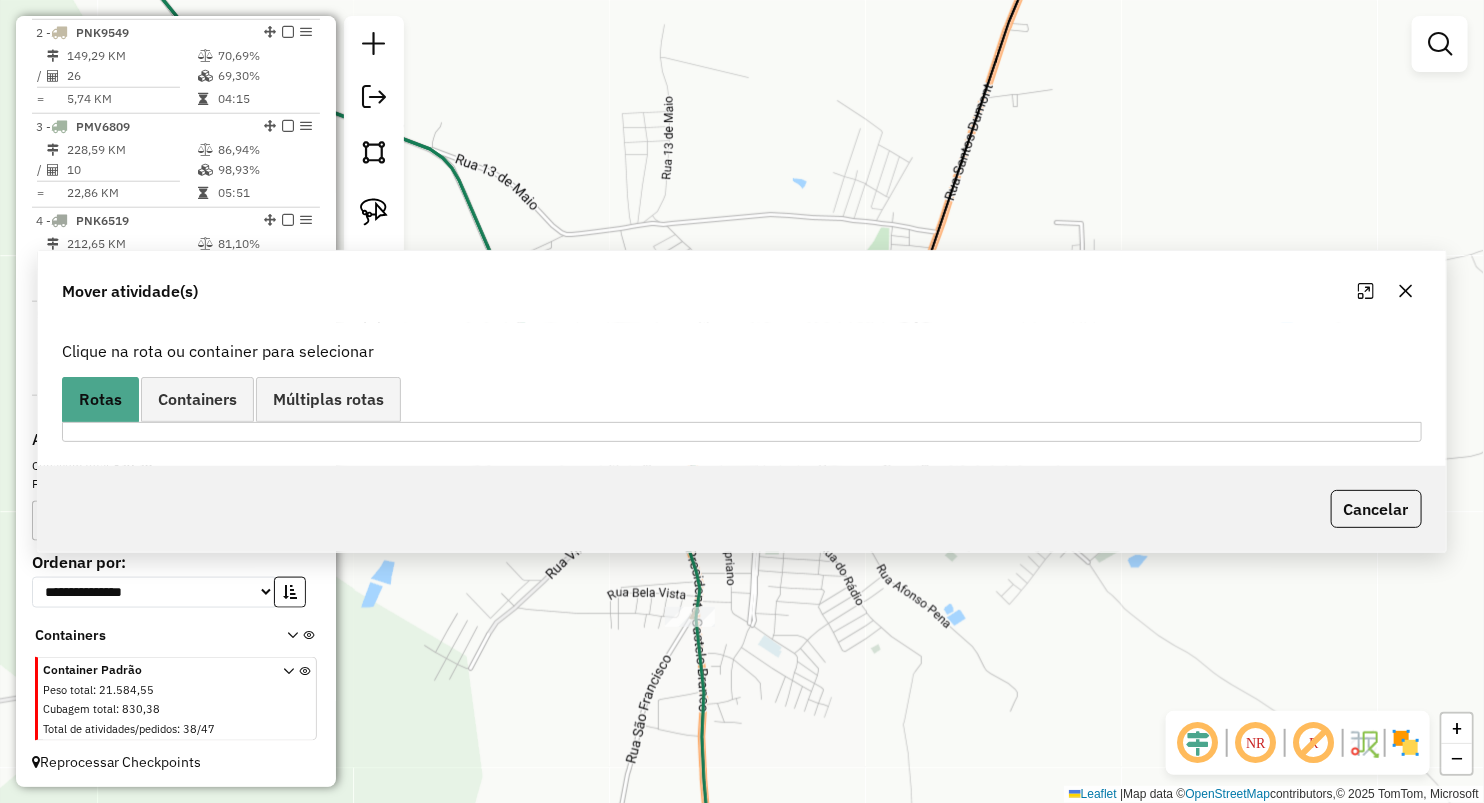scroll, scrollTop: 0, scrollLeft: 0, axis: both 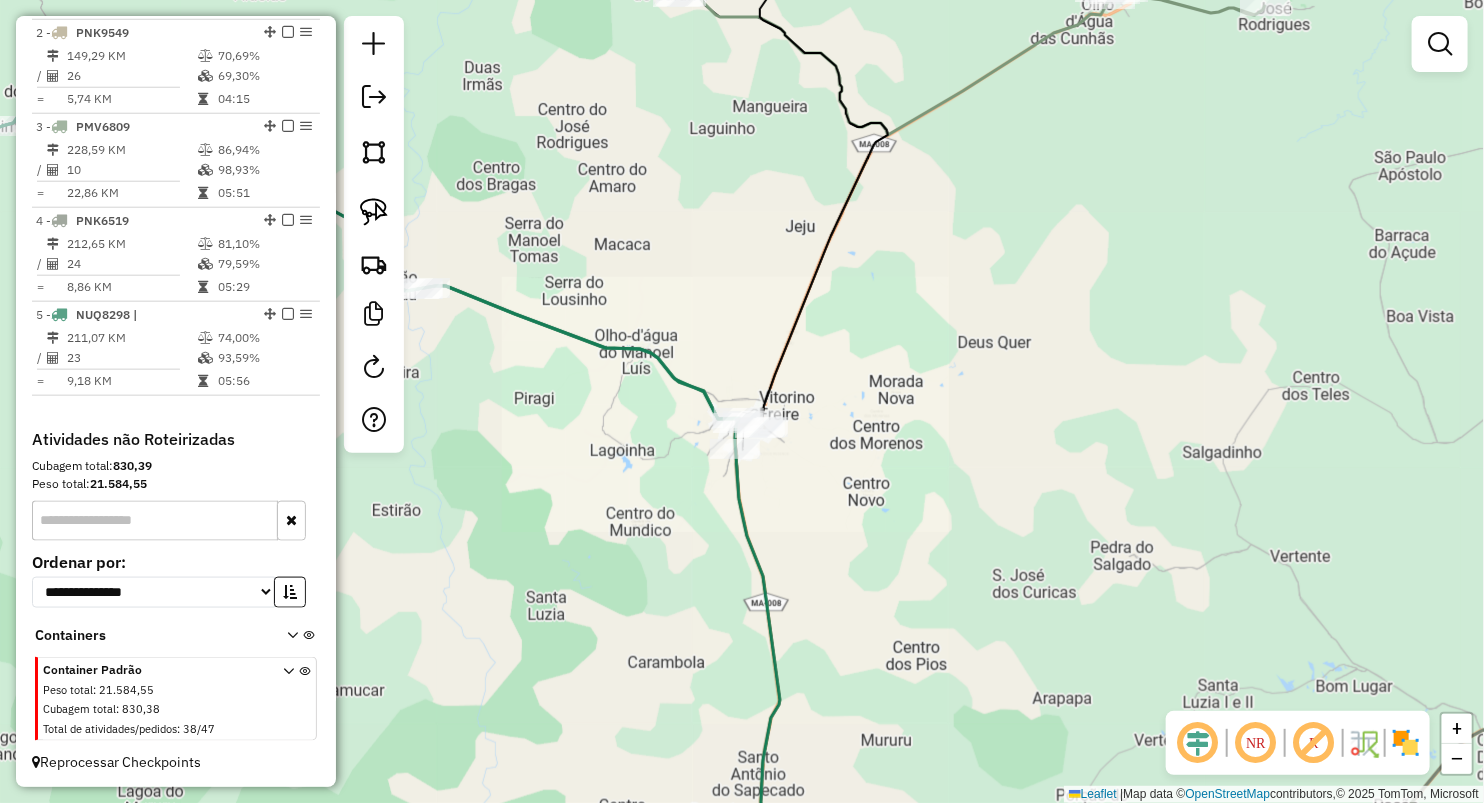 click on "Janela de atendimento Grade de atendimento Capacidade Transportadoras Veículos Cliente Pedidos  Rotas Selecione os dias de semana para filtrar as janelas de atendimento  Seg   Ter   Qua   Qui   Sex   Sáb   Dom  Informe o período da janela de atendimento: De: Até:  Filtrar exatamente a janela do cliente  Considerar janela de atendimento padrão  Selecione os dias de semana para filtrar as grades de atendimento  Seg   Ter   Qua   Qui   Sex   Sáb   Dom   Considerar clientes sem dia de atendimento cadastrado  Clientes fora do dia de atendimento selecionado Filtrar as atividades entre os valores definidos abaixo:  Peso mínimo:   Peso máximo:   Cubagem mínima:   Cubagem máxima:   De:   Até:  Filtrar as atividades entre o tempo de atendimento definido abaixo:  De:   Até:   Considerar capacidade total dos clientes não roteirizados Transportadora: Selecione um ou mais itens Tipo de veículo: Selecione um ou mais itens Veículo: Selecione um ou mais itens Motorista: Selecione um ou mais itens Nome: Rótulo:" 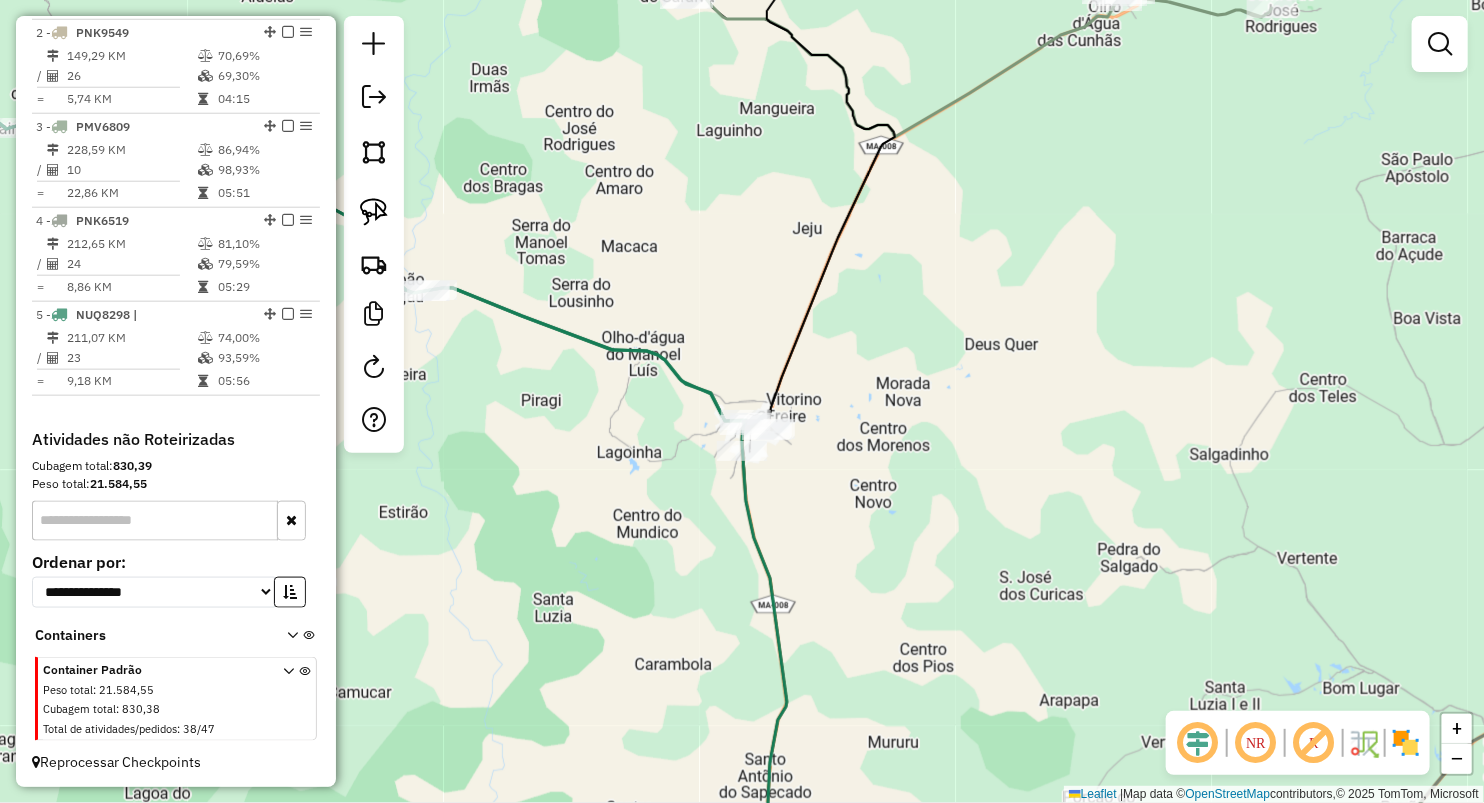 drag, startPoint x: 1350, startPoint y: 545, endPoint x: 1324, endPoint y: 532, distance: 29.068884 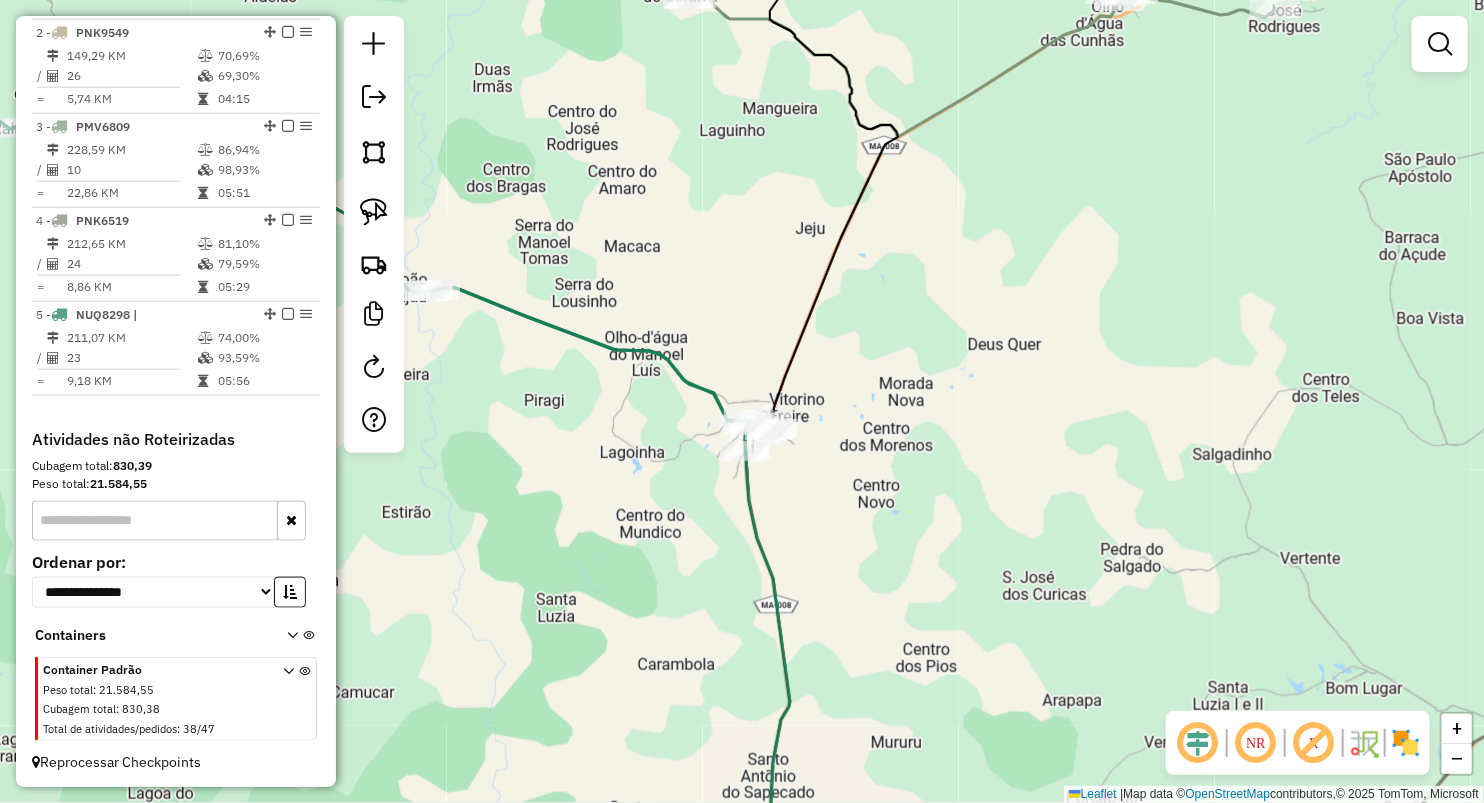 drag, startPoint x: 625, startPoint y: 172, endPoint x: 773, endPoint y: 228, distance: 158.24033 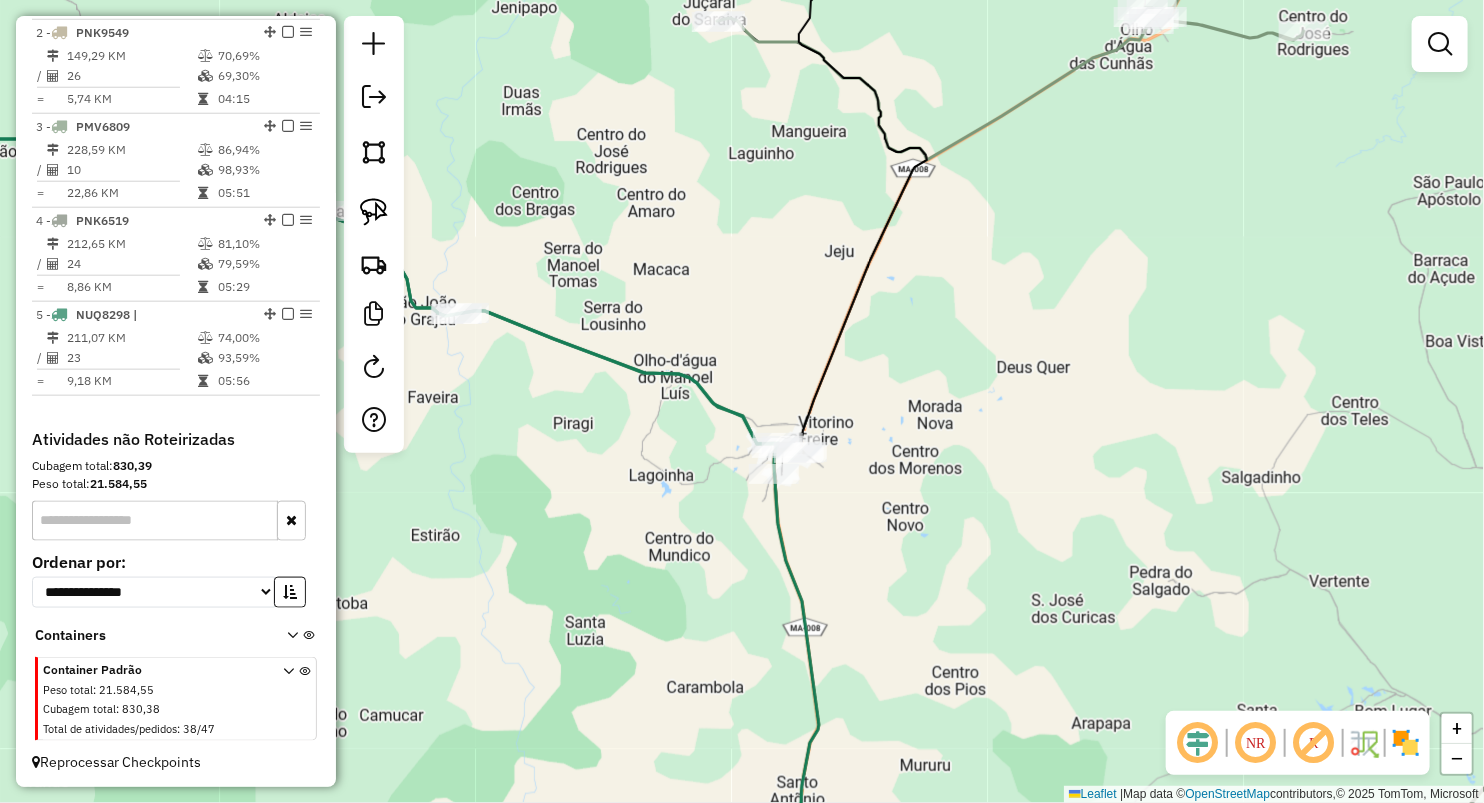 click on "Janela de atendimento Grade de atendimento Capacidade Transportadoras Veículos Cliente Pedidos  Rotas Selecione os dias de semana para filtrar as janelas de atendimento  Seg   Ter   Qua   Qui   Sex   Sáb   Dom  Informe o período da janela de atendimento: De: Até:  Filtrar exatamente a janela do cliente  Considerar janela de atendimento padrão  Selecione os dias de semana para filtrar as grades de atendimento  Seg   Ter   Qua   Qui   Sex   Sáb   Dom   Considerar clientes sem dia de atendimento cadastrado  Clientes fora do dia de atendimento selecionado Filtrar as atividades entre os valores definidos abaixo:  Peso mínimo:   Peso máximo:   Cubagem mínima:   Cubagem máxima:   De:   Até:  Filtrar as atividades entre o tempo de atendimento definido abaixo:  De:   Até:   Considerar capacidade total dos clientes não roteirizados Transportadora: Selecione um ou mais itens Tipo de veículo: Selecione um ou mais itens Veículo: Selecione um ou mais itens Motorista: Selecione um ou mais itens Nome: Rótulo:" 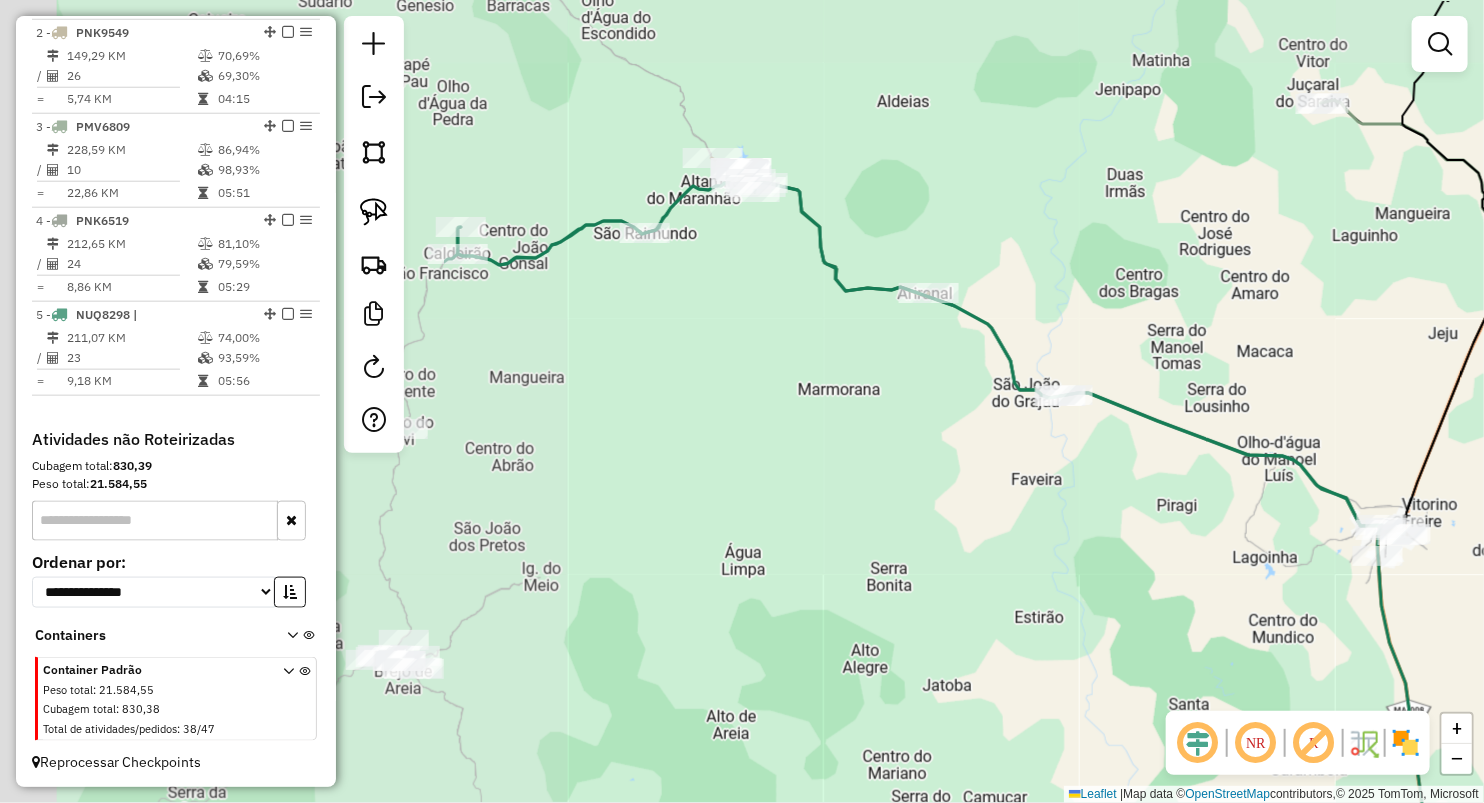 drag, startPoint x: 477, startPoint y: 534, endPoint x: 1071, endPoint y: 615, distance: 599.4973 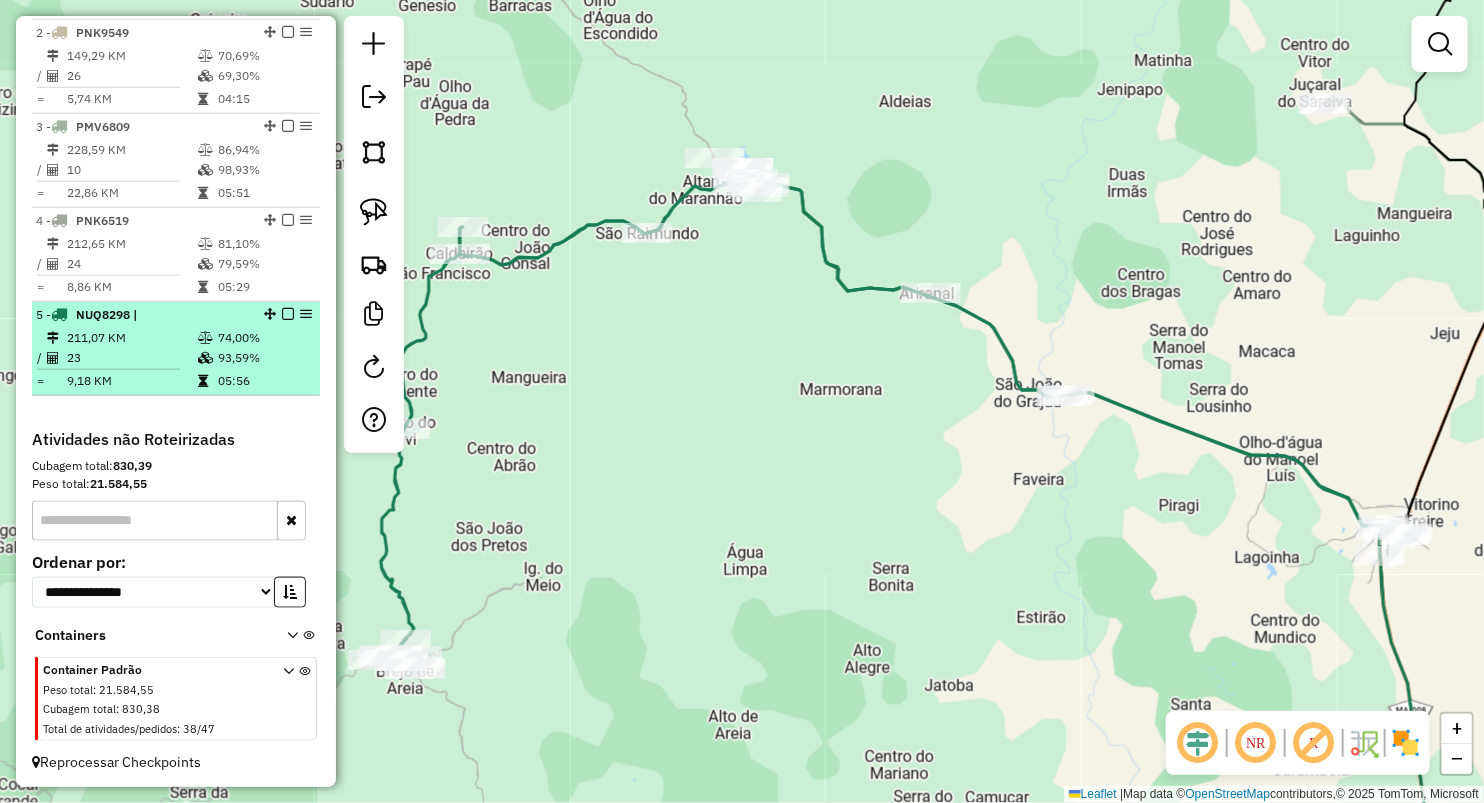 click at bounding box center (207, 381) 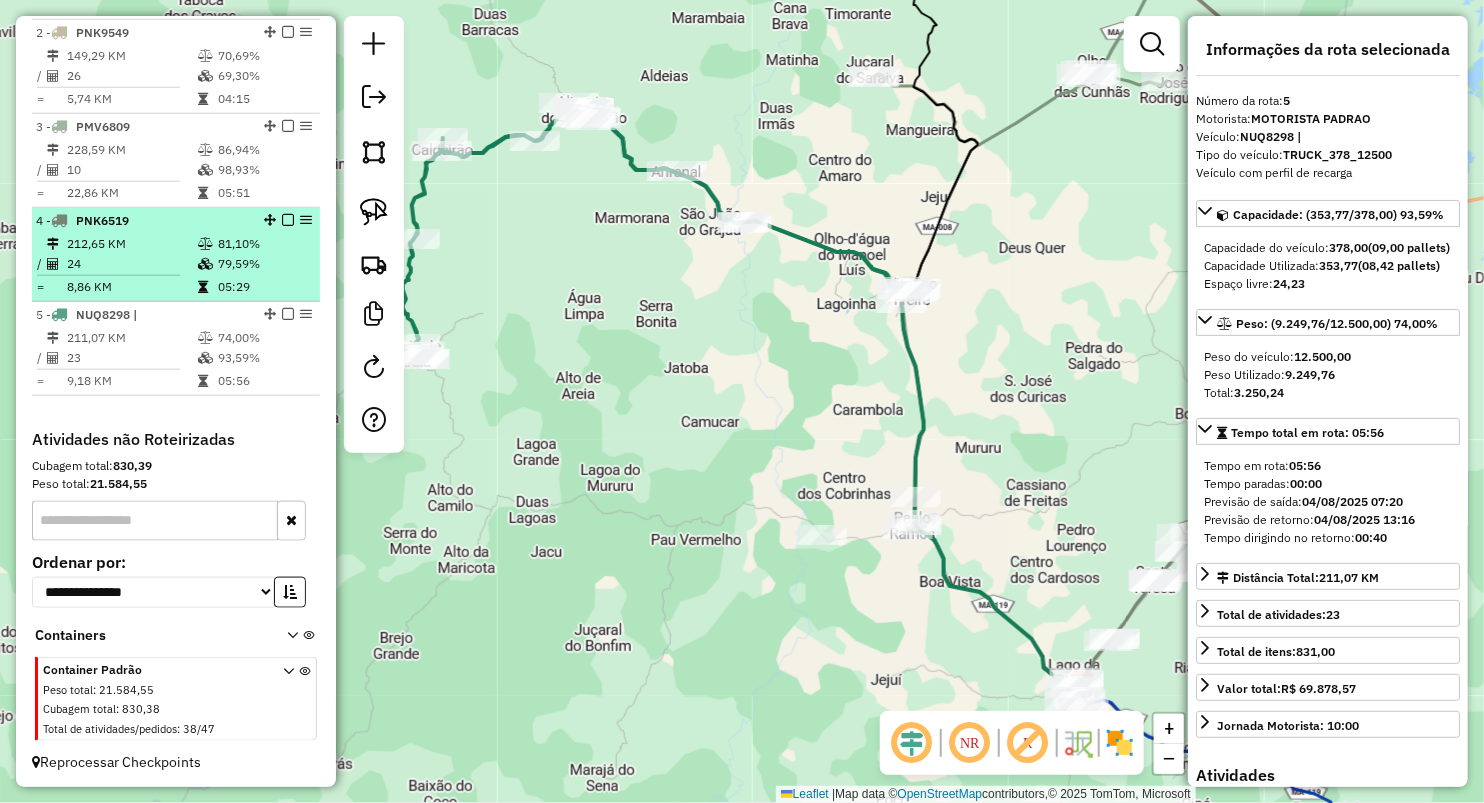 click on "8,86 KM" at bounding box center (131, 287) 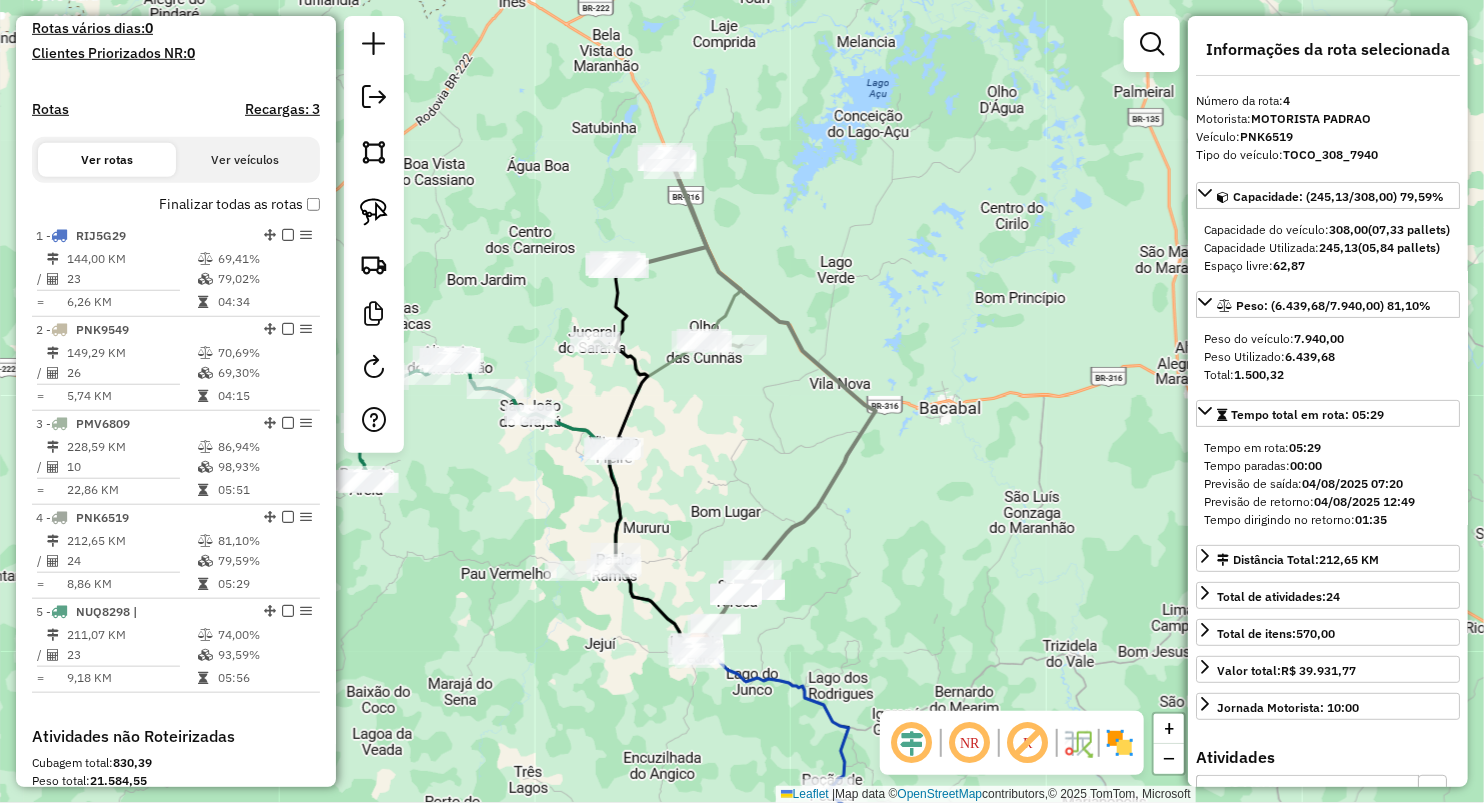scroll, scrollTop: 507, scrollLeft: 0, axis: vertical 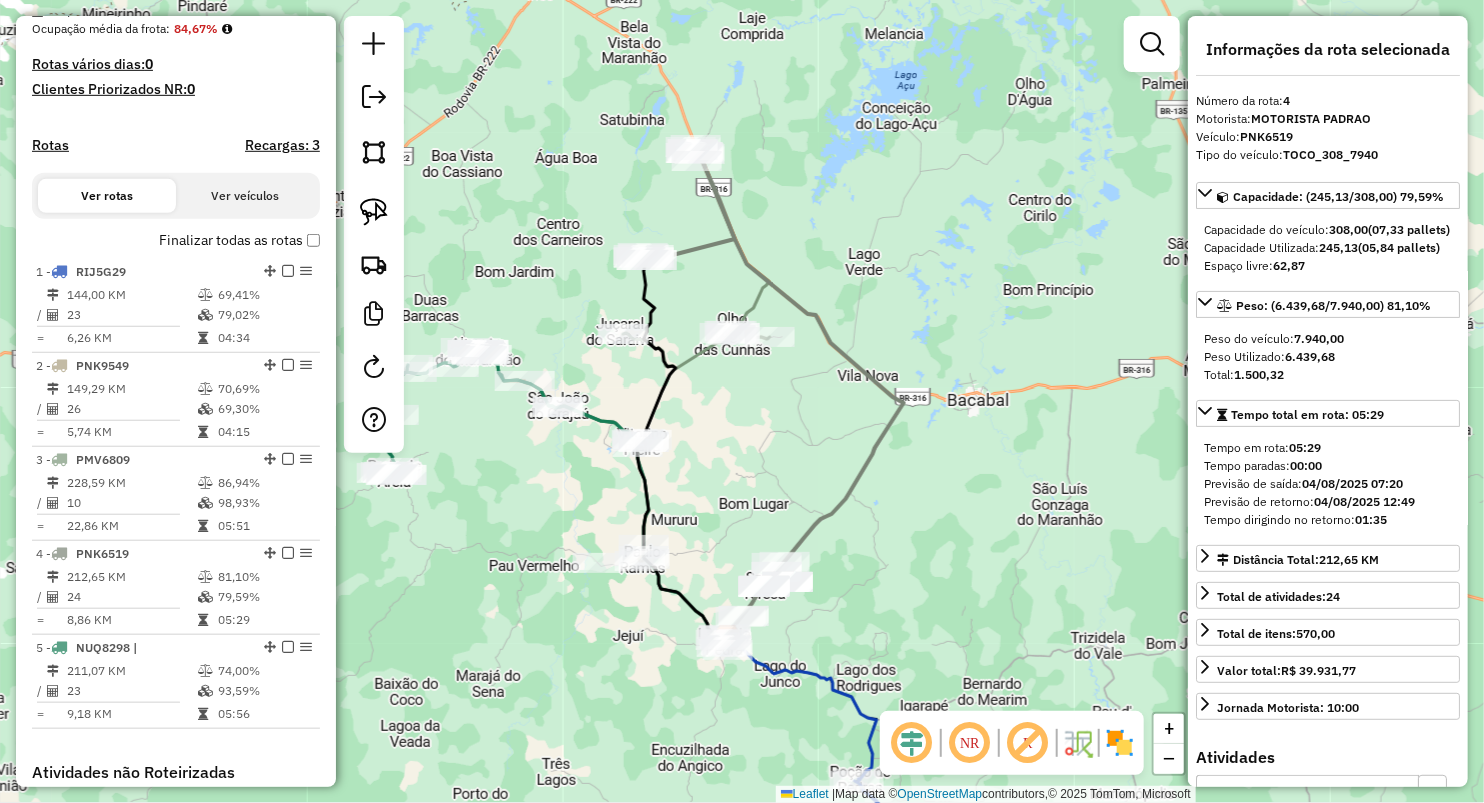 drag, startPoint x: 608, startPoint y: 488, endPoint x: 622, endPoint y: 479, distance: 16.643316 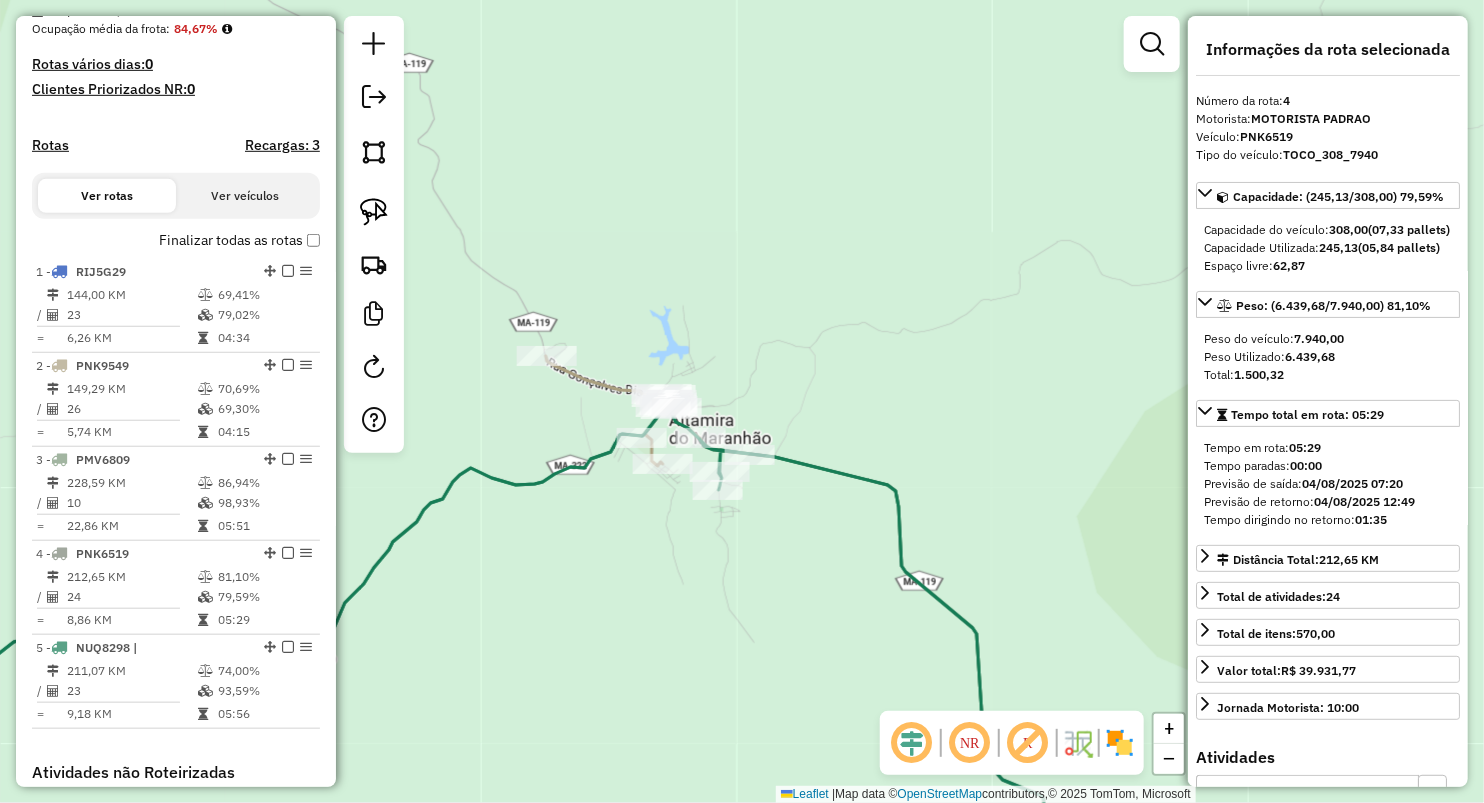click on "Janela de atendimento Grade de atendimento Capacidade Transportadoras Veículos Cliente Pedidos  Rotas Selecione os dias de semana para filtrar as janelas de atendimento  Seg   Ter   Qua   Qui   Sex   Sáb   Dom  Informe o período da janela de atendimento: De: Até:  Filtrar exatamente a janela do cliente  Considerar janela de atendimento padrão  Selecione os dias de semana para filtrar as grades de atendimento  Seg   Ter   Qua   Qui   Sex   Sáb   Dom   Considerar clientes sem dia de atendimento cadastrado  Clientes fora do dia de atendimento selecionado Filtrar as atividades entre os valores definidos abaixo:  Peso mínimo:   Peso máximo:   Cubagem mínima:   Cubagem máxima:   De:   Até:  Filtrar as atividades entre o tempo de atendimento definido abaixo:  De:   Até:   Considerar capacidade total dos clientes não roteirizados Transportadora: Selecione um ou mais itens Tipo de veículo: Selecione um ou mais itens Veículo: Selecione um ou mais itens Motorista: Selecione um ou mais itens Nome: Rótulo:" 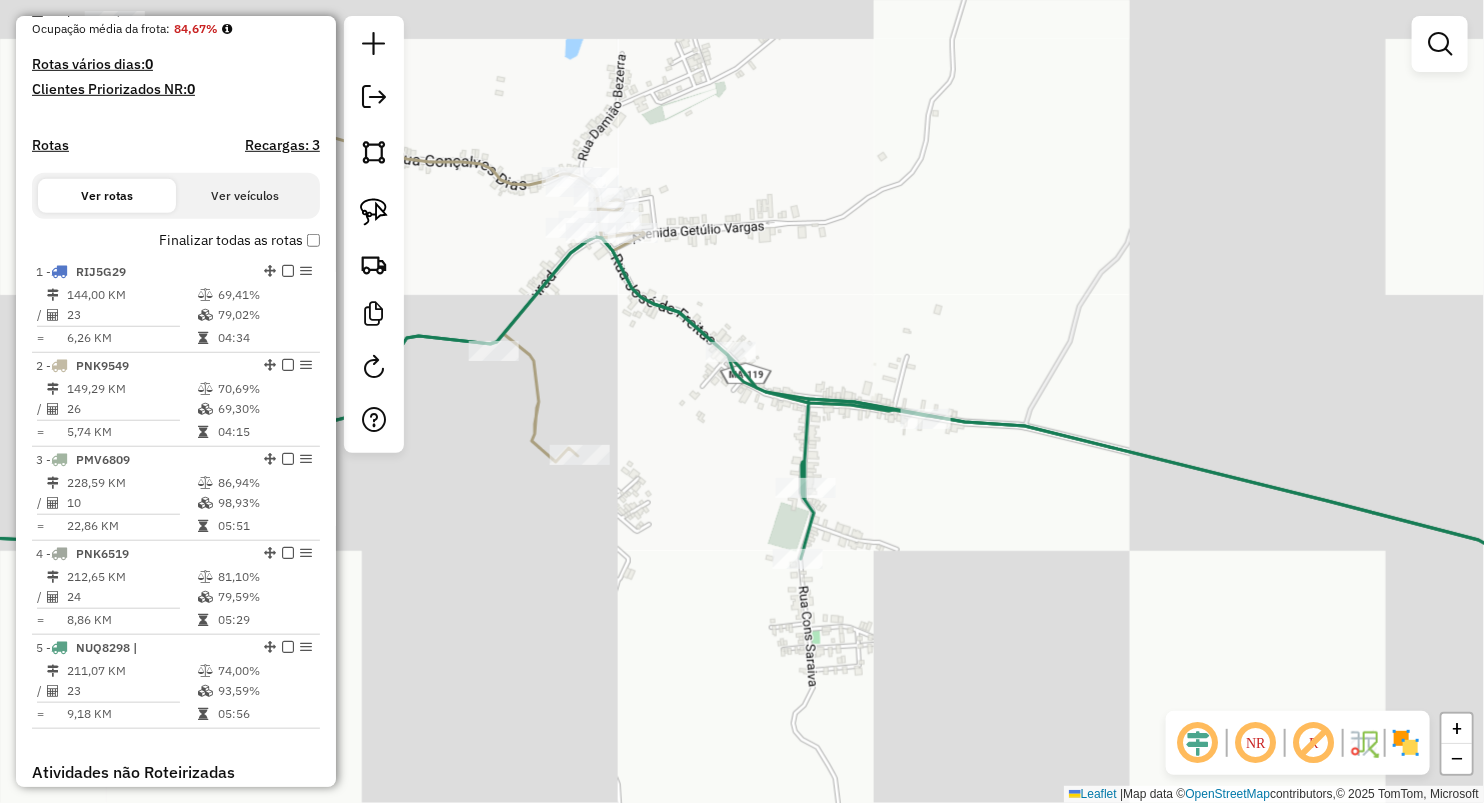 drag, startPoint x: 937, startPoint y: 400, endPoint x: 923, endPoint y: 217, distance: 183.53474 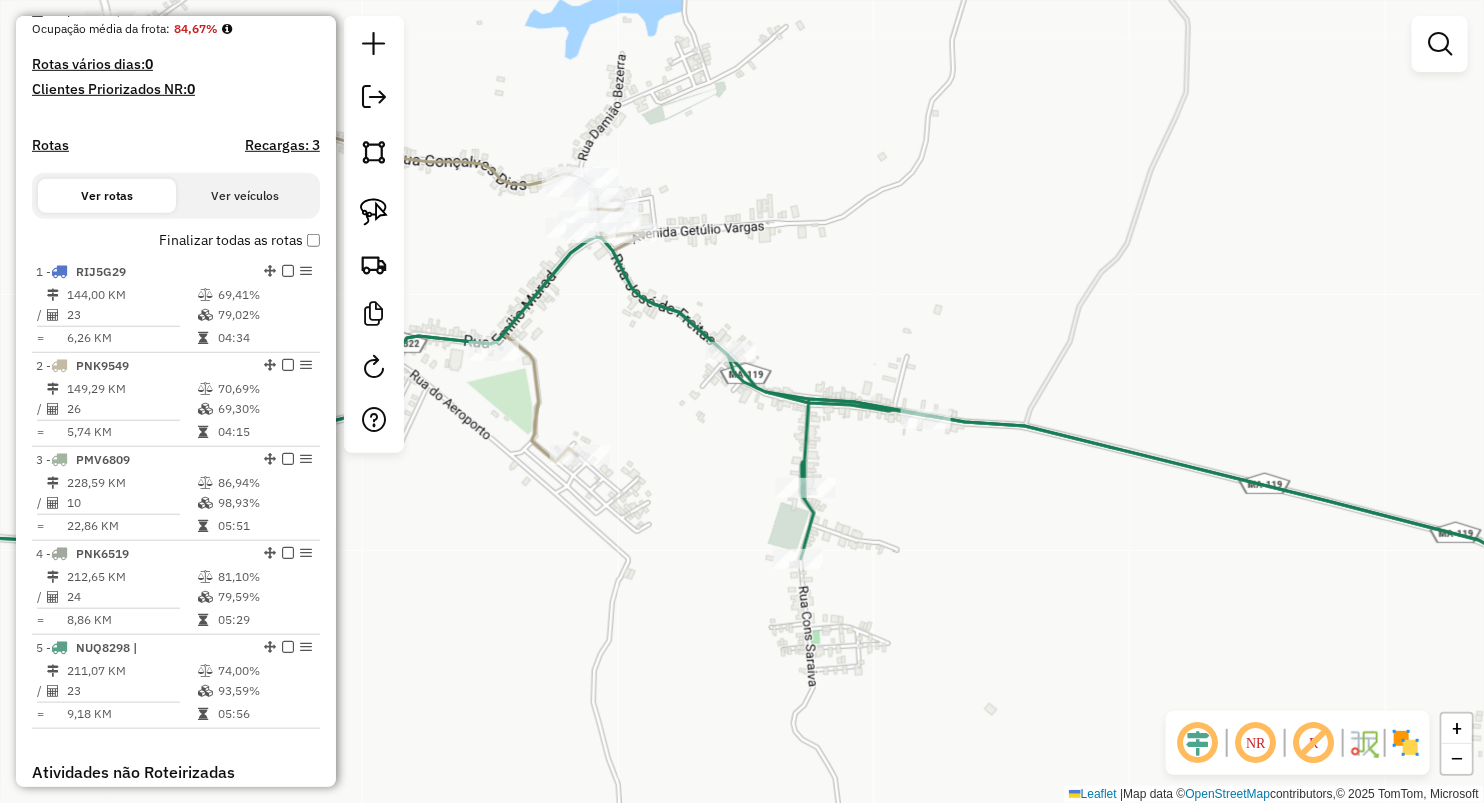 click on "Janela de atendimento Grade de atendimento Capacidade Transportadoras Veículos Cliente Pedidos  Rotas Selecione os dias de semana para filtrar as janelas de atendimento  Seg   Ter   Qua   Qui   Sex   Sáb   Dom  Informe o período da janela de atendimento: De: Até:  Filtrar exatamente a janela do cliente  Considerar janela de atendimento padrão  Selecione os dias de semana para filtrar as grades de atendimento  Seg   Ter   Qua   Qui   Sex   Sáb   Dom   Considerar clientes sem dia de atendimento cadastrado  Clientes fora do dia de atendimento selecionado Filtrar as atividades entre os valores definidos abaixo:  Peso mínimo:   Peso máximo:   Cubagem mínima:   Cubagem máxima:   De:   Até:  Filtrar as atividades entre o tempo de atendimento definido abaixo:  De:   Até:   Considerar capacidade total dos clientes não roteirizados Transportadora: Selecione um ou mais itens Tipo de veículo: Selecione um ou mais itens Veículo: Selecione um ou mais itens Motorista: Selecione um ou mais itens Nome: Rótulo:" 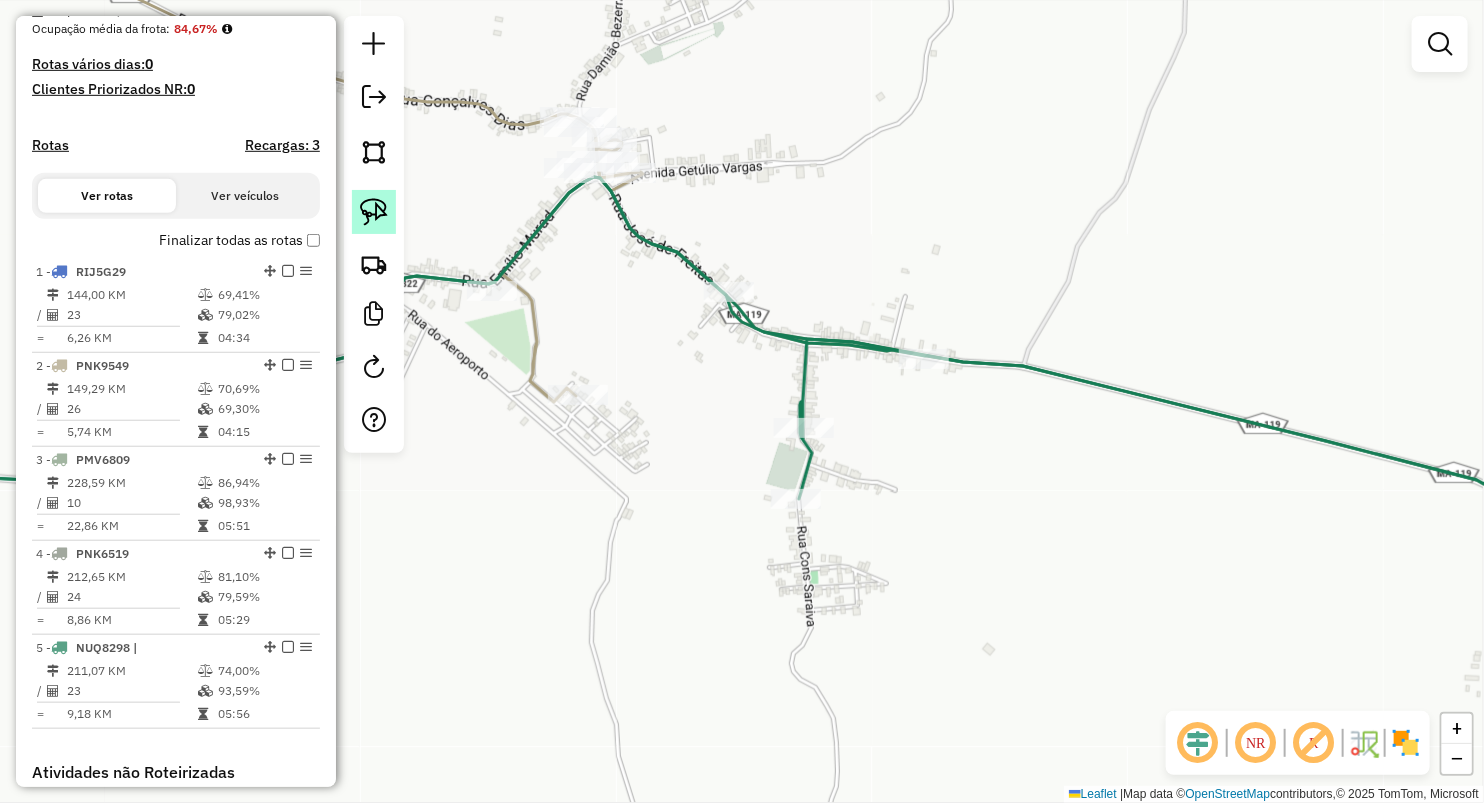 click 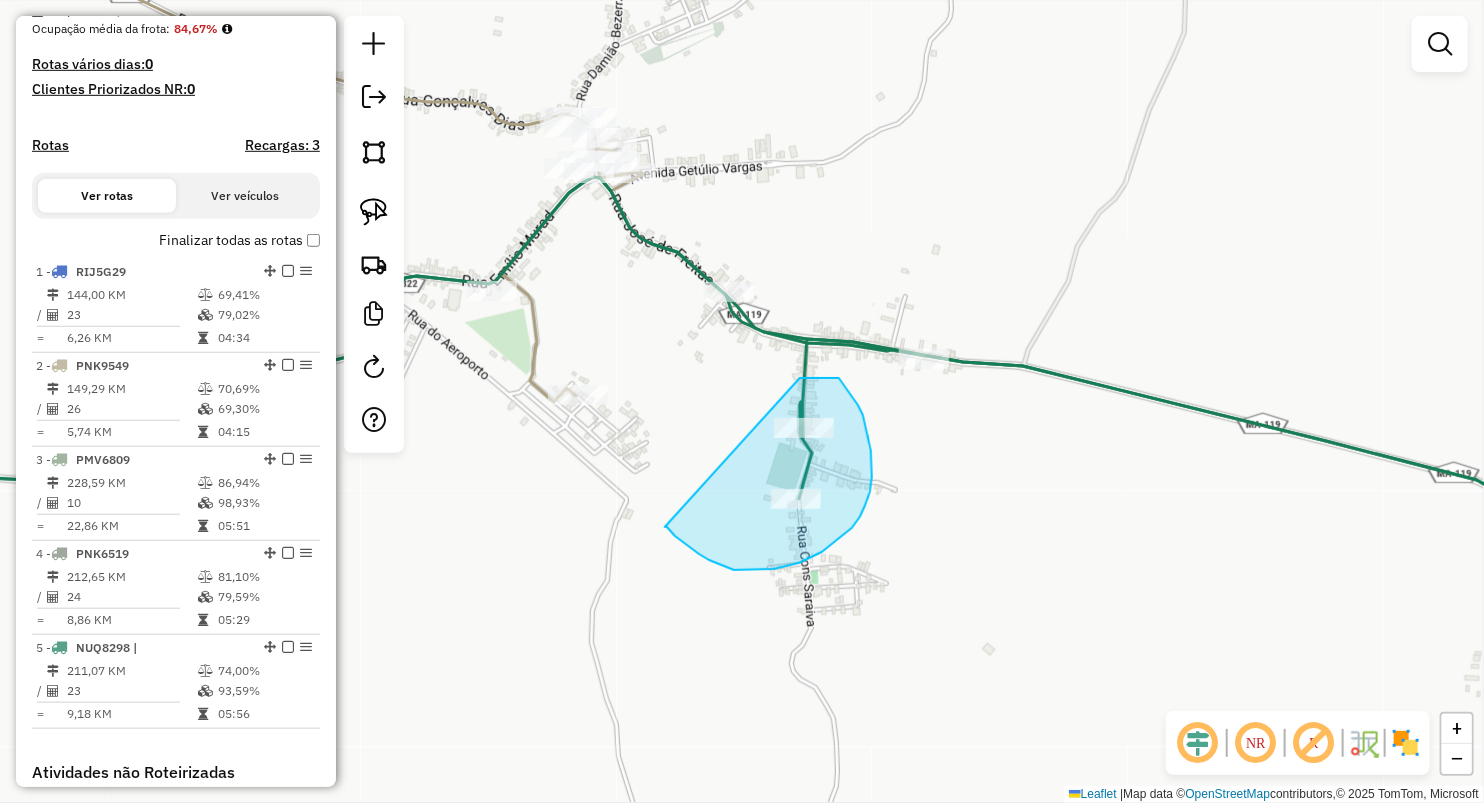 drag, startPoint x: 840, startPoint y: 379, endPoint x: 672, endPoint y: 620, distance: 293.77713 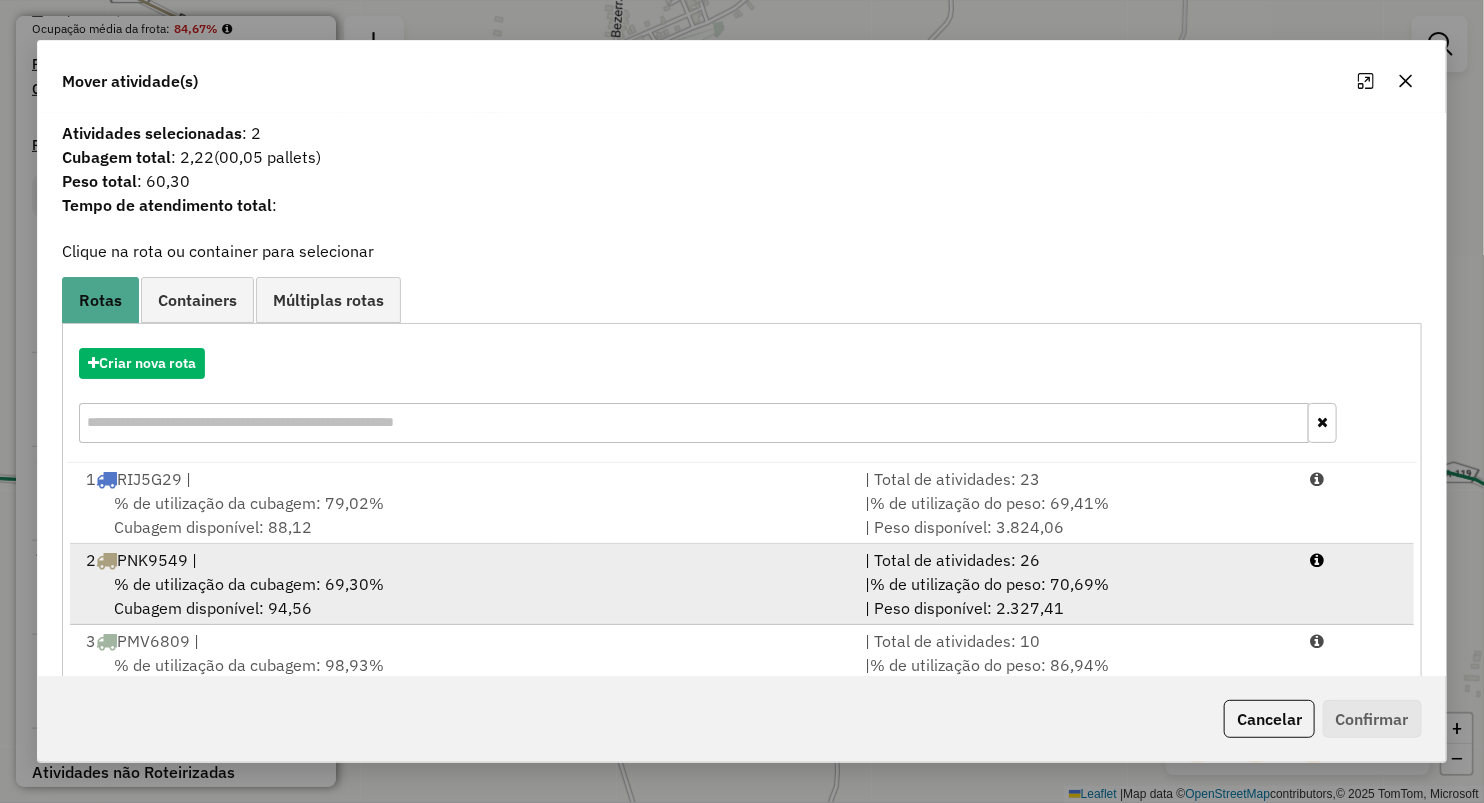 click on "% de utilização da cubagem: 69,30%" at bounding box center [249, 584] 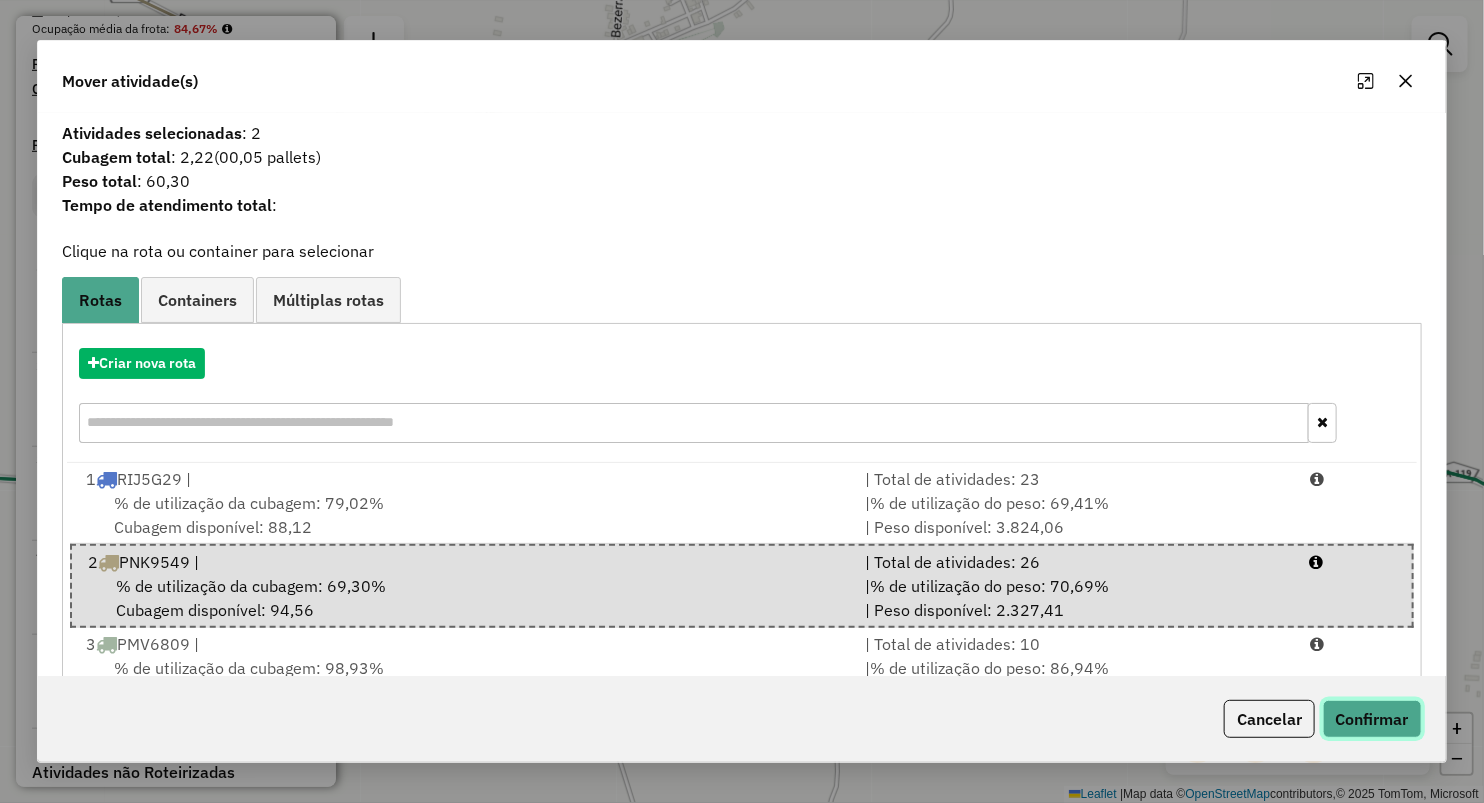 click on "Confirmar" 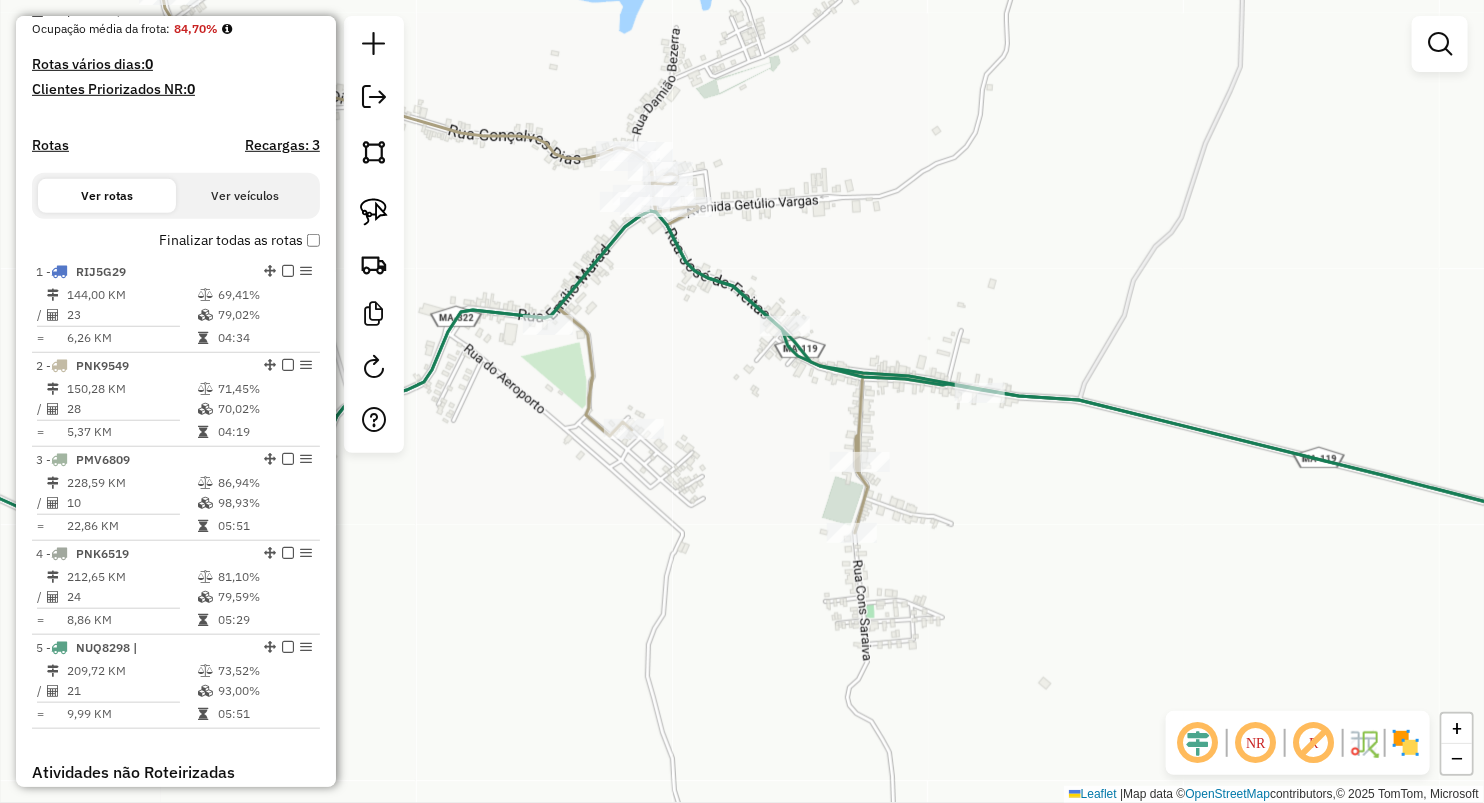 drag, startPoint x: 604, startPoint y: 335, endPoint x: 719, endPoint y: 435, distance: 152.3975 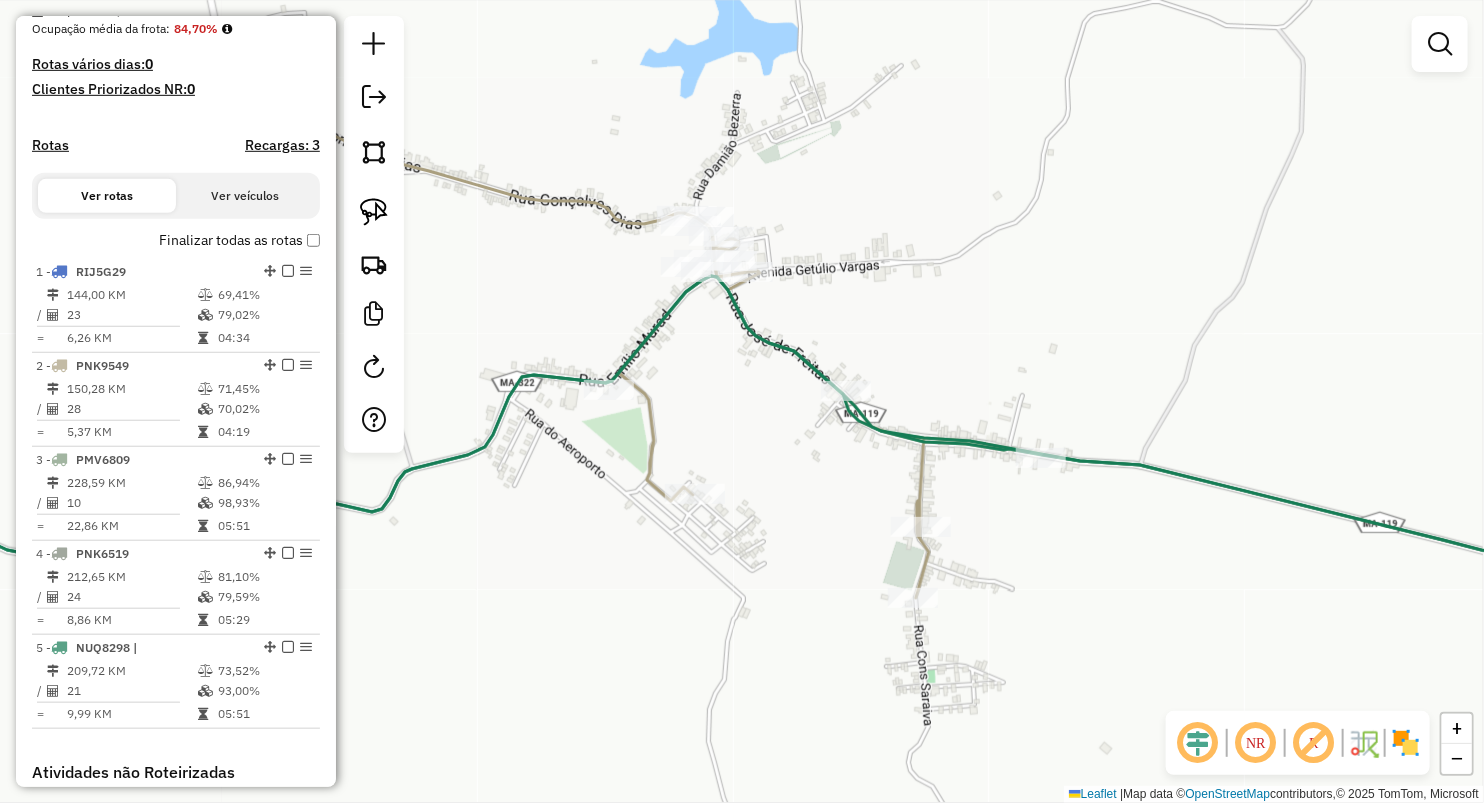 click on "Janela de atendimento Grade de atendimento Capacidade Transportadoras Veículos Cliente Pedidos  Rotas Selecione os dias de semana para filtrar as janelas de atendimento  Seg   Ter   Qua   Qui   Sex   Sáb   Dom  Informe o período da janela de atendimento: De: Até:  Filtrar exatamente a janela do cliente  Considerar janela de atendimento padrão  Selecione os dias de semana para filtrar as grades de atendimento  Seg   Ter   Qua   Qui   Sex   Sáb   Dom   Considerar clientes sem dia de atendimento cadastrado  Clientes fora do dia de atendimento selecionado Filtrar as atividades entre os valores definidos abaixo:  Peso mínimo:   Peso máximo:   Cubagem mínima:   Cubagem máxima:   De:   Até:  Filtrar as atividades entre o tempo de atendimento definido abaixo:  De:   Até:   Considerar capacidade total dos clientes não roteirizados Transportadora: Selecione um ou mais itens Tipo de veículo: Selecione um ou mais itens Veículo: Selecione um ou mais itens Motorista: Selecione um ou mais itens Nome: Rótulo:" 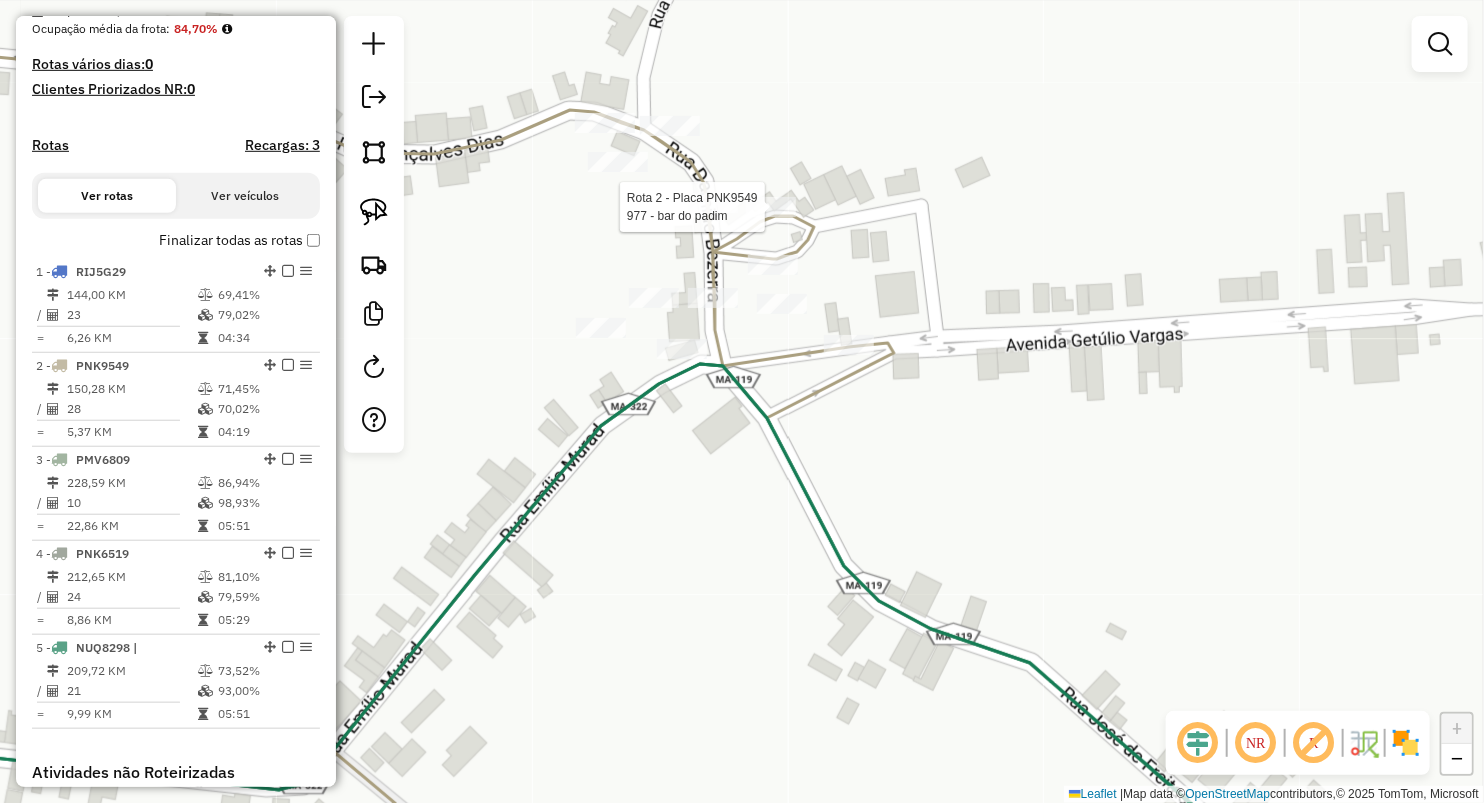 select on "**********" 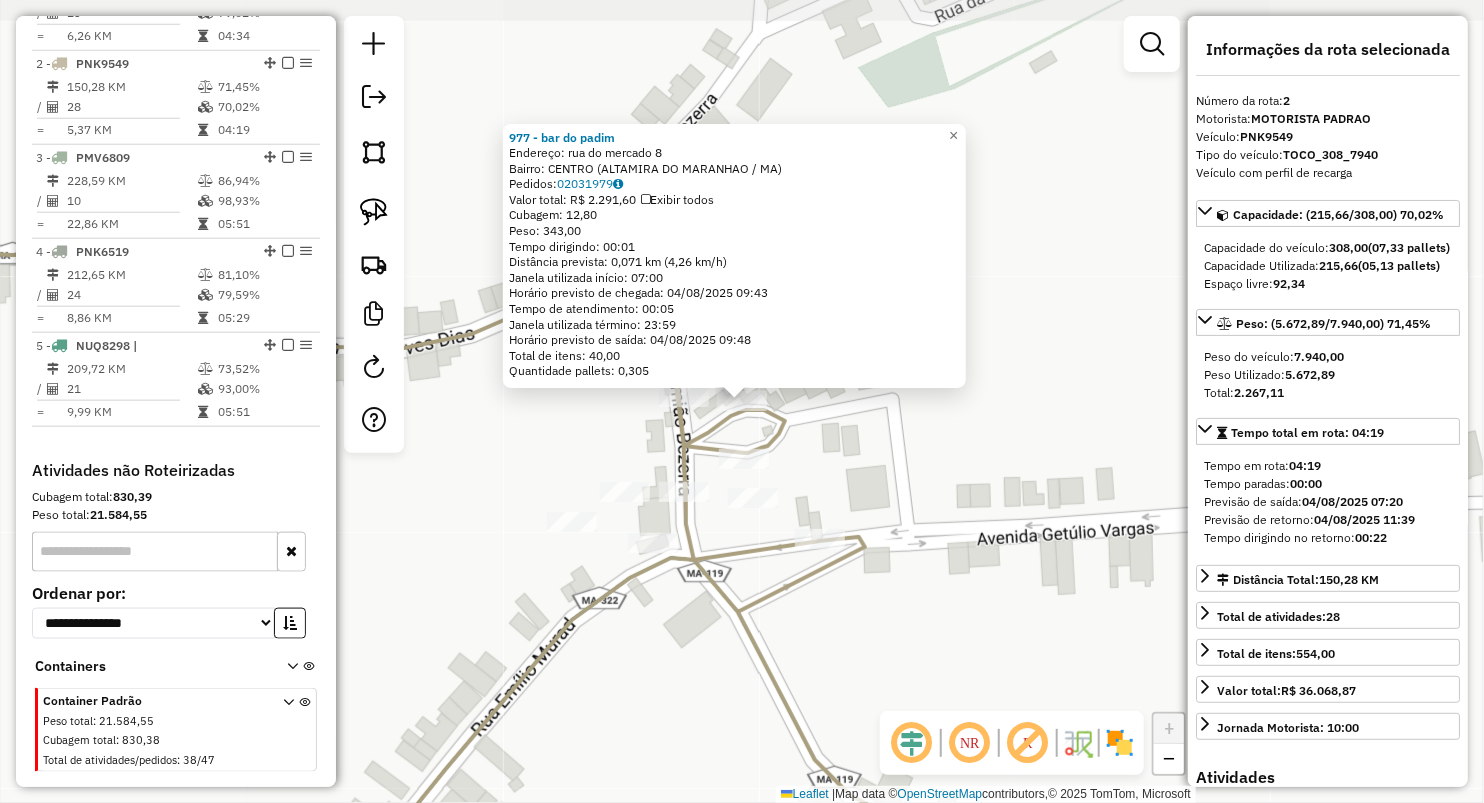 scroll, scrollTop: 840, scrollLeft: 0, axis: vertical 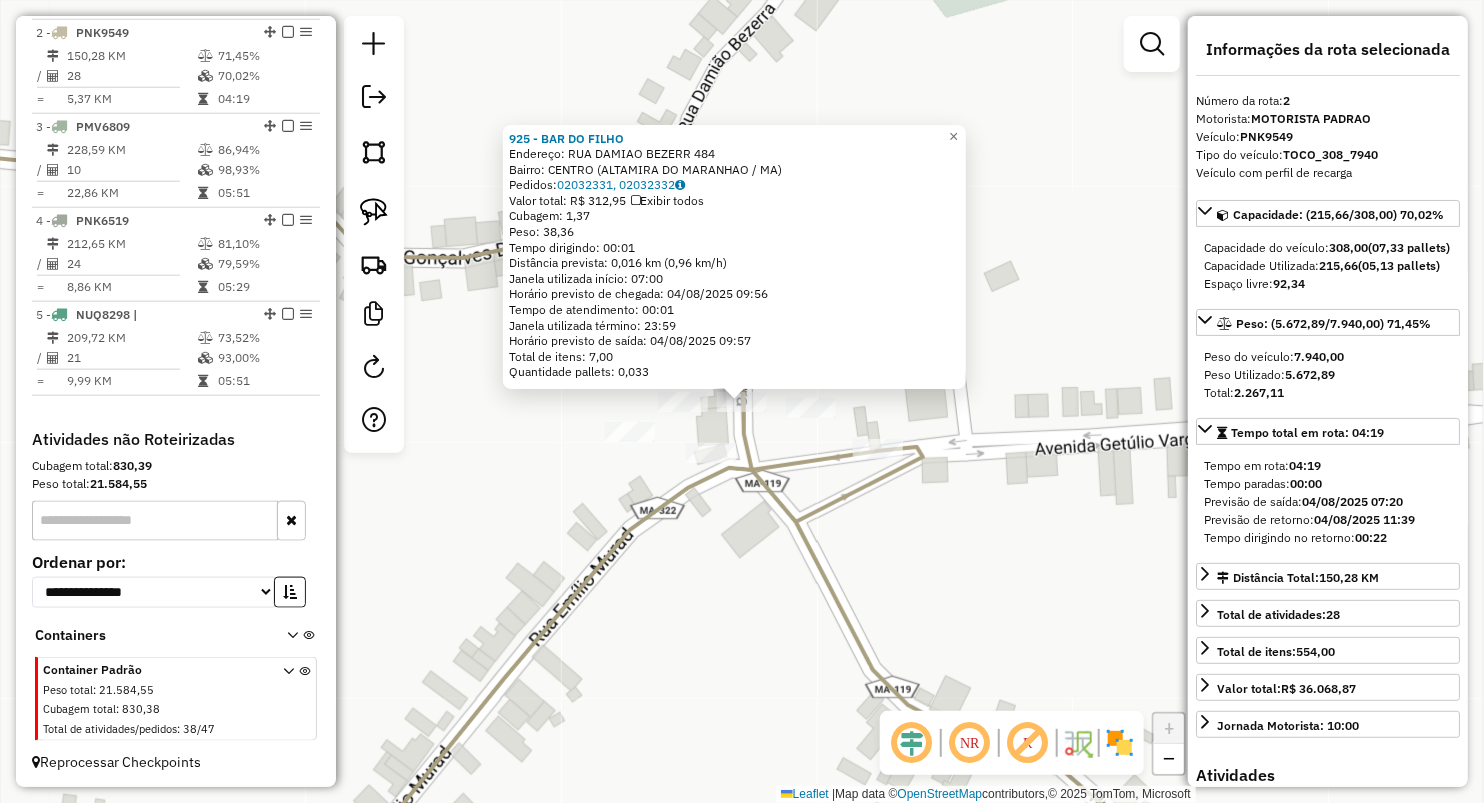click on "925 - BAR DO FILHO  Endereço:  RUA DAMIAO BEZERR 484   Bairro: CENTRO (ALTAMIRA DO MARANHAO / MA)   Pedidos:  02032331, 02032332   Valor total: R$ 312,95   Exibir todos   Cubagem: 1,37  Peso: 38,36  Tempo dirigindo: 00:01   Distância prevista: 0,016 km (0,96 km/h)   Janela utilizada início: 07:00   Horário previsto de chegada: 04/08/2025 09:56   Tempo de atendimento: 00:01   Janela utilizada término: 23:59   Horário previsto de saída: 04/08/2025 09:57   Total de itens: 7,00   Quantidade pallets: 0,033  × Janela de atendimento Grade de atendimento Capacidade Transportadoras Veículos Cliente Pedidos  Rotas Selecione os dias de semana para filtrar as janelas de atendimento  Seg   Ter   Qua   Qui   Sex   Sáb   Dom  Informe o período da janela de atendimento: De: Até:  Filtrar exatamente a janela do cliente  Considerar janela de atendimento padrão  Selecione os dias de semana para filtrar as grades de atendimento  Seg   Ter   Qua   Qui   Sex   Sáb   Dom   Peso mínimo:   Peso máximo:   De:   Até:" 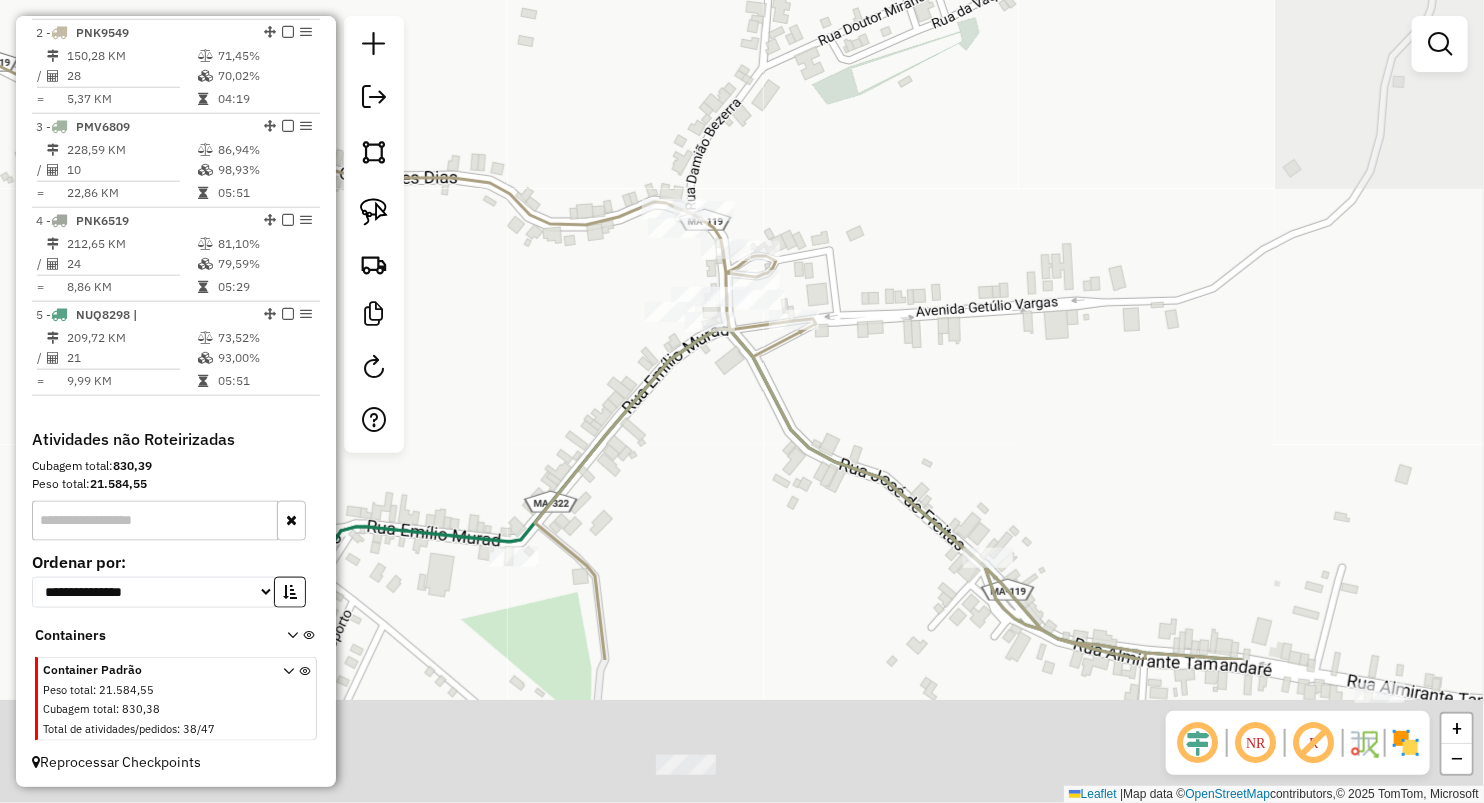 drag, startPoint x: 789, startPoint y: 788, endPoint x: 759, endPoint y: 431, distance: 358.2583 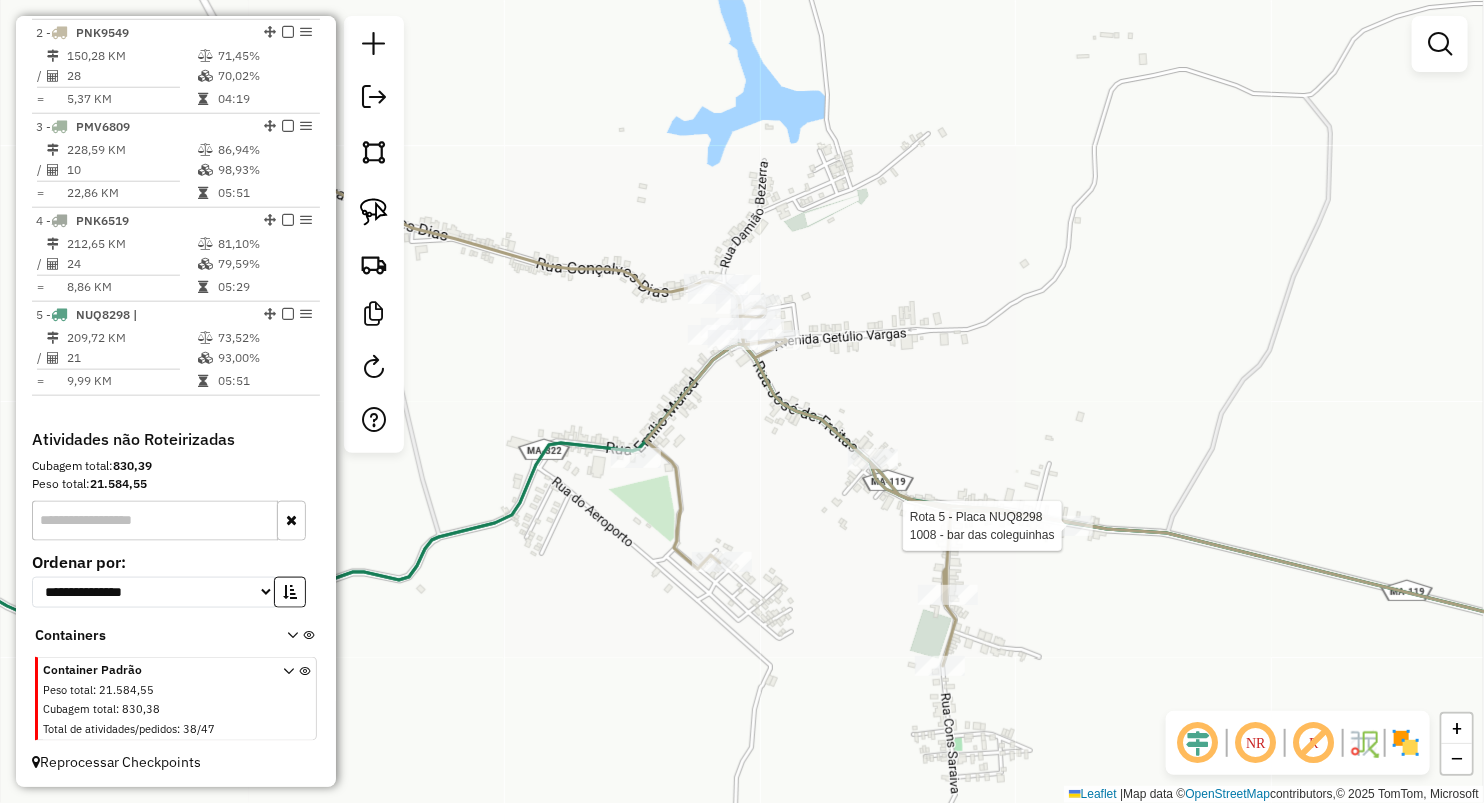 select on "**********" 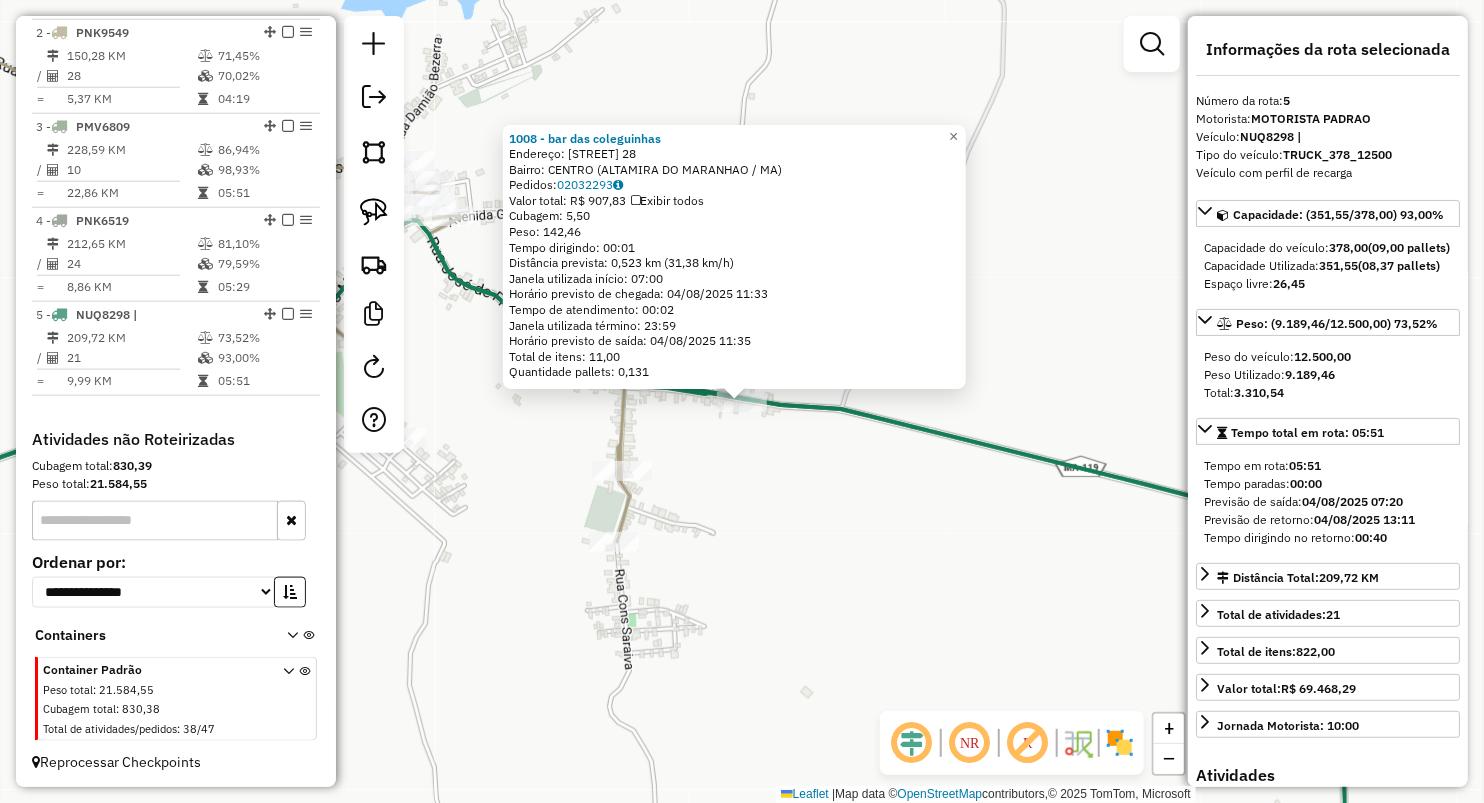 click on "1008 - bar das coleguinhas  Endereço:  Rua c abastecimento 28   Bairro: CENTRO (ALTAMIRA DO MARANHAO / MA)   Pedidos:  02032293   Valor total: R$ 907,83   Exibir todos   Cubagem: 5,50  Peso: 142,46  Tempo dirigindo: 00:01   Distância prevista: 0,523 km (31,38 km/h)   Janela utilizada início: 07:00   Horário previsto de chegada: 04/08/2025 11:33   Tempo de atendimento: 00:02   Janela utilizada término: 23:59   Horário previsto de saída: 04/08/2025 11:35   Total de itens: 11,00   Quantidade pallets: 0,131  × Janela de atendimento Grade de atendimento Capacidade Transportadoras Veículos Cliente Pedidos  Rotas Selecione os dias de semana para filtrar as janelas de atendimento  Seg   Ter   Qua   Qui   Sex   Sáb   Dom  Informe o período da janela de atendimento: De: Até:  Filtrar exatamente a janela do cliente  Considerar janela de atendimento padrão  Selecione os dias de semana para filtrar as grades de atendimento  Seg   Ter   Qua   Qui   Sex   Sáb   Dom   Peso mínimo:   Peso máximo:   De:   De:" 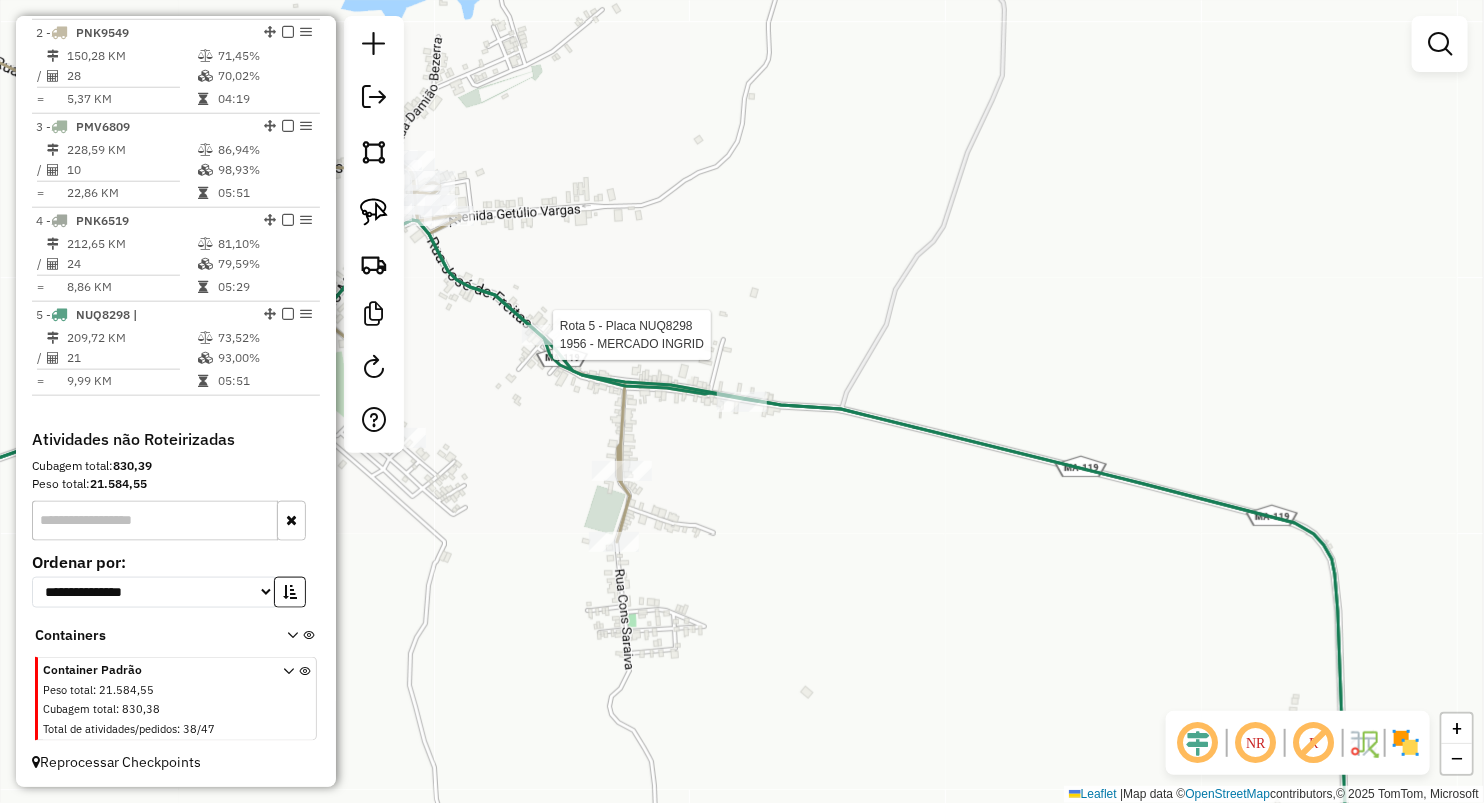 select on "**********" 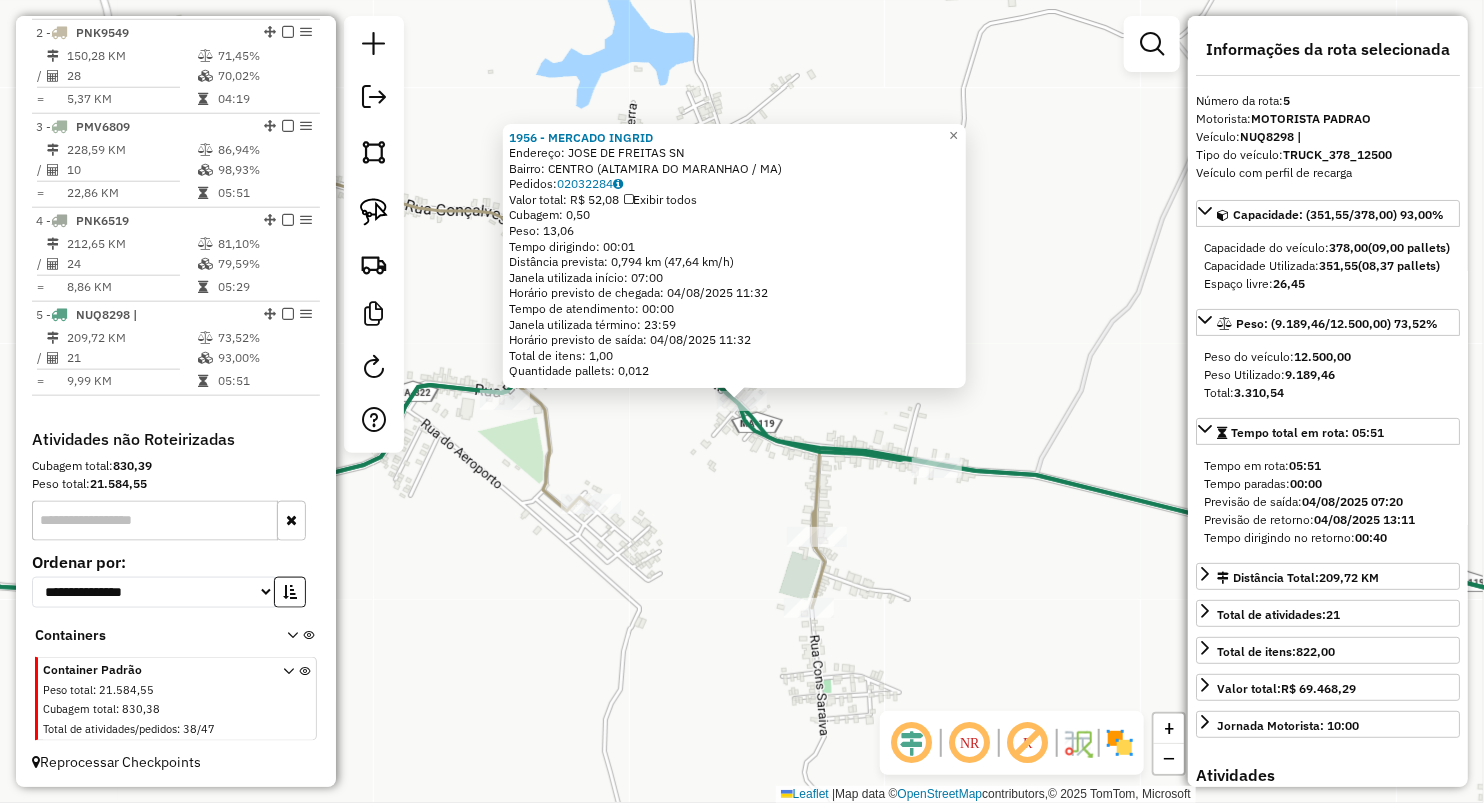 click on "1956 - MERCADO INGRID  Endereço:  JOSE DE FREITAS SN   Bairro: CENTRO (ALTAMIRA DO MARANHAO / MA)   Pedidos:  02032284   Valor total: R$ 52,08   Exibir todos   Cubagem: 0,50  Peso: 13,06  Tempo dirigindo: 00:01   Distância prevista: 0,794 km (47,64 km/h)   Janela utilizada início: 07:00   Horário previsto de chegada: 04/08/2025 11:32   Tempo de atendimento: 00:00   Janela utilizada término: 23:59   Horário previsto de saída: 04/08/2025 11:32   Total de itens: 1,00   Quantidade pallets: 0,012  × Janela de atendimento Grade de atendimento Capacidade Transportadoras Veículos Cliente Pedidos  Rotas Selecione os dias de semana para filtrar as janelas de atendimento  Seg   Ter   Qua   Qui   Sex   Sáb   Dom  Informe o período da janela de atendimento: De: Até:  Filtrar exatamente a janela do cliente  Considerar janela de atendimento padrão  Selecione os dias de semana para filtrar as grades de atendimento  Seg   Ter   Qua   Qui   Sex   Sáb   Dom   Considerar clientes sem dia de atendimento cadastrado +" 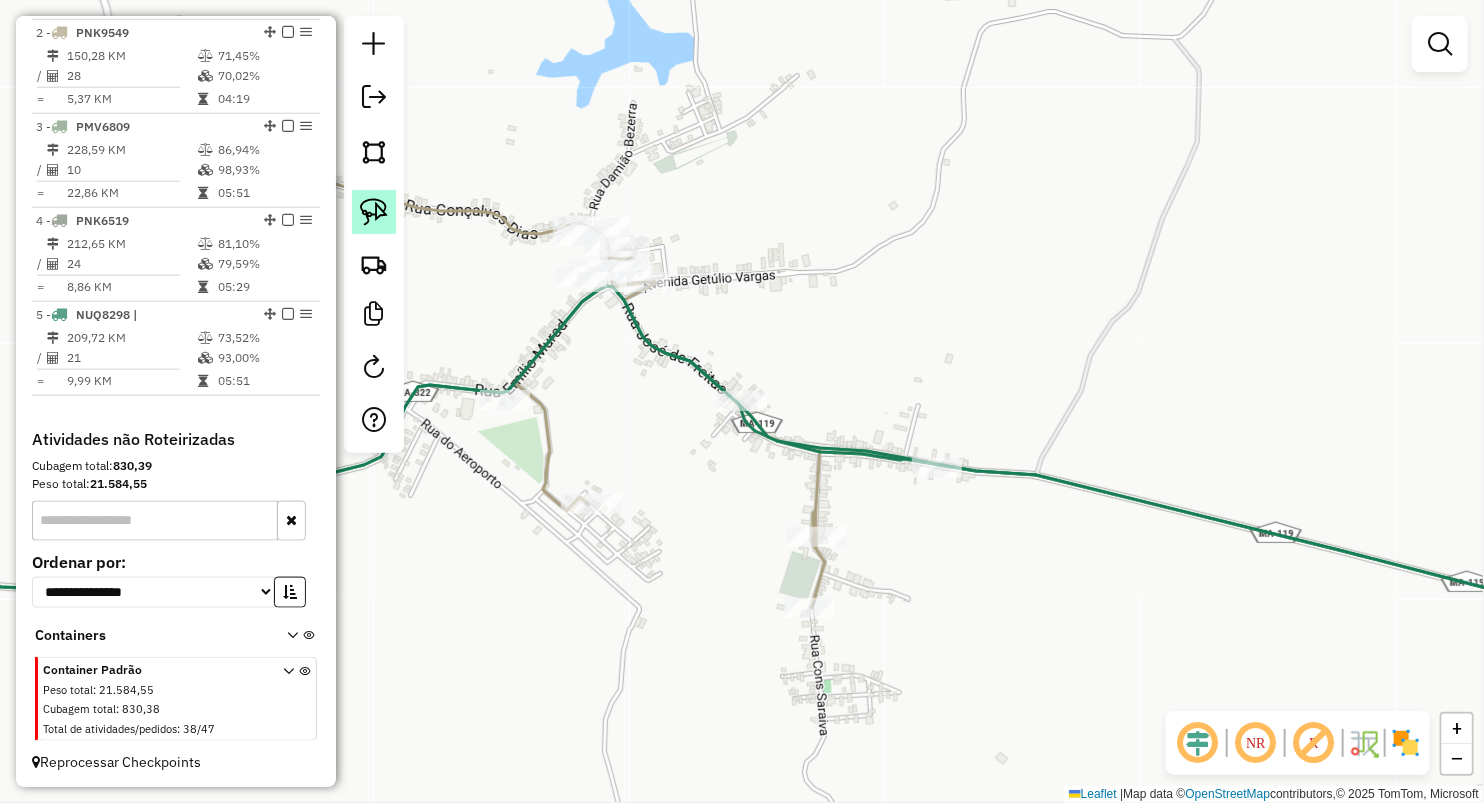 click 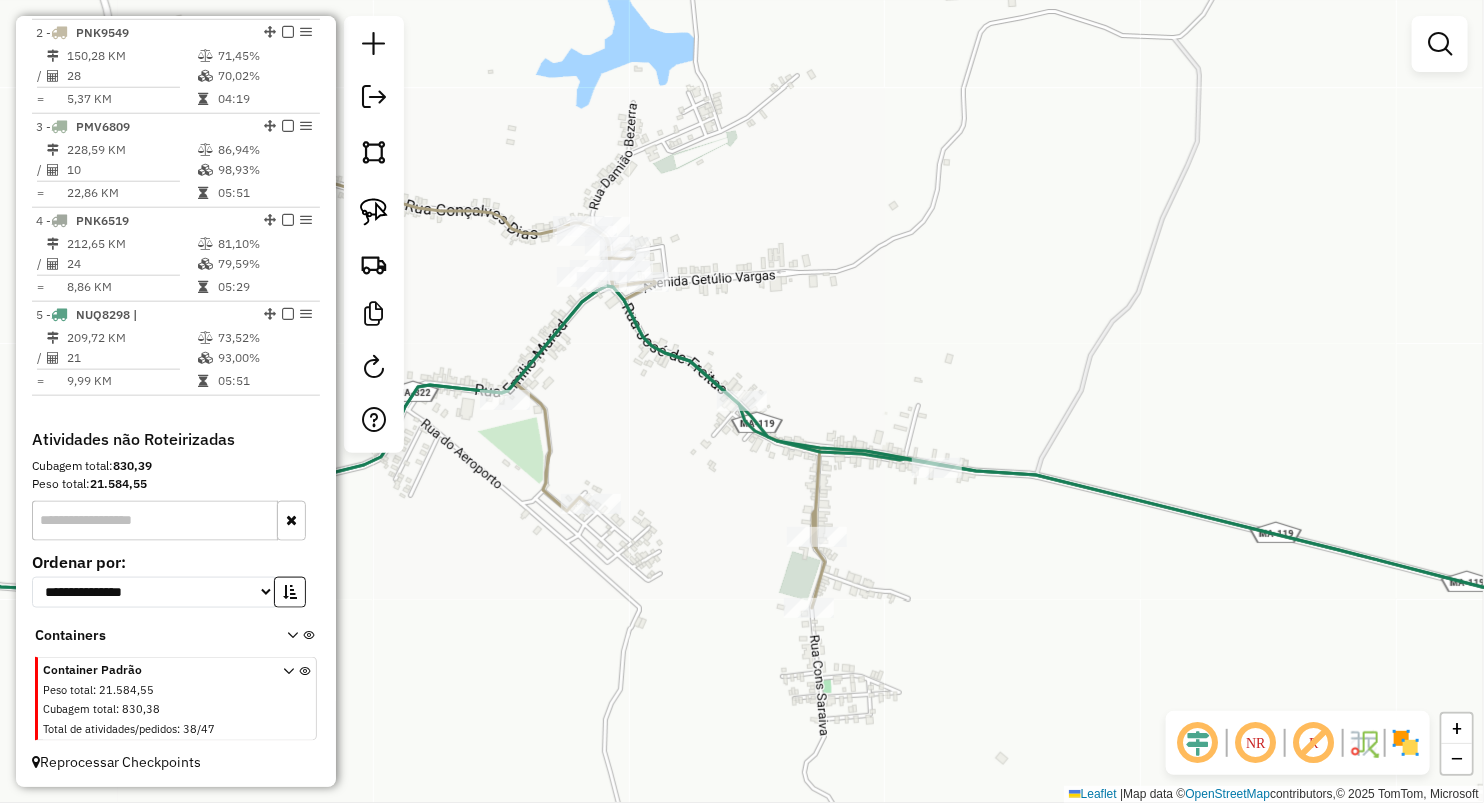 click 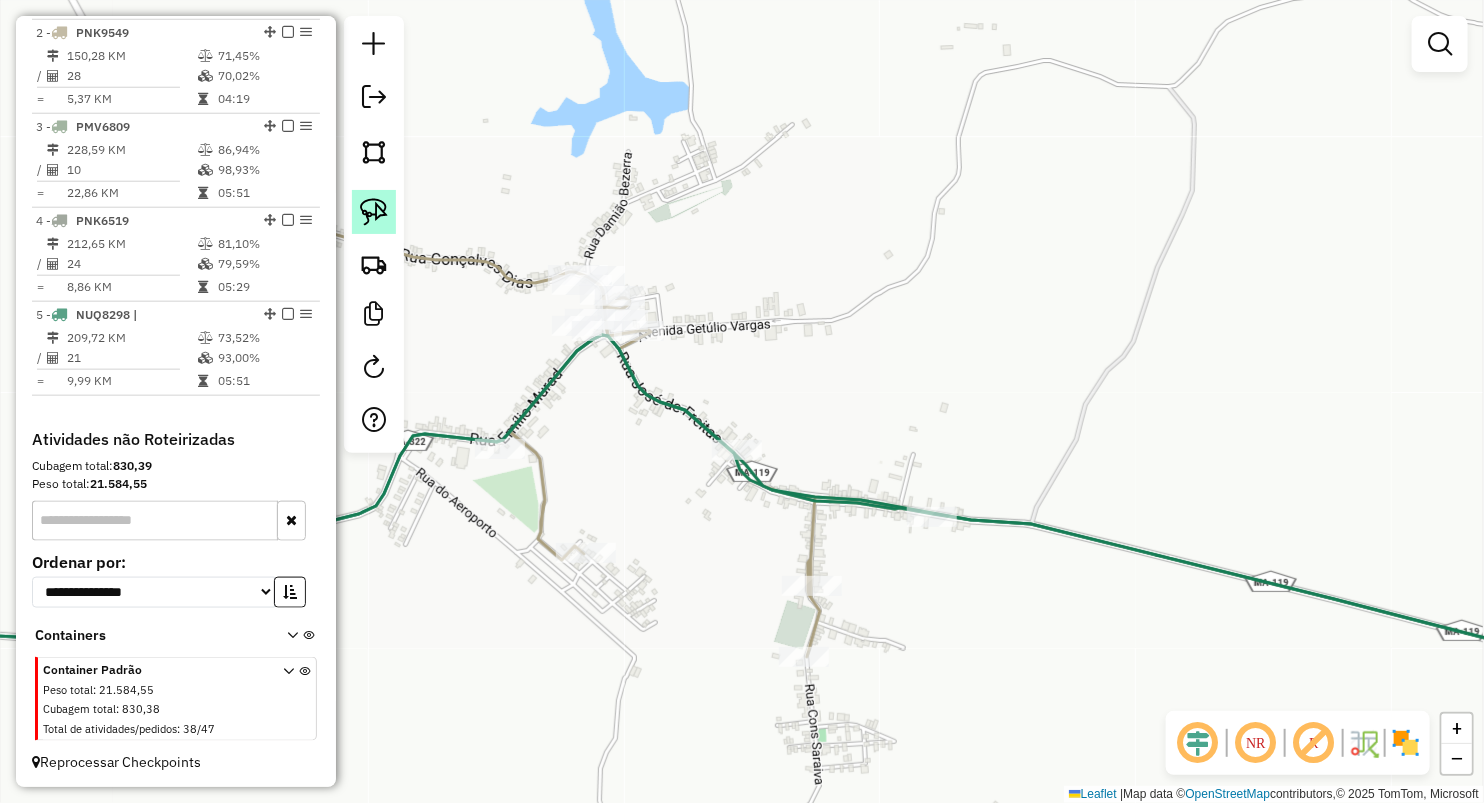 click 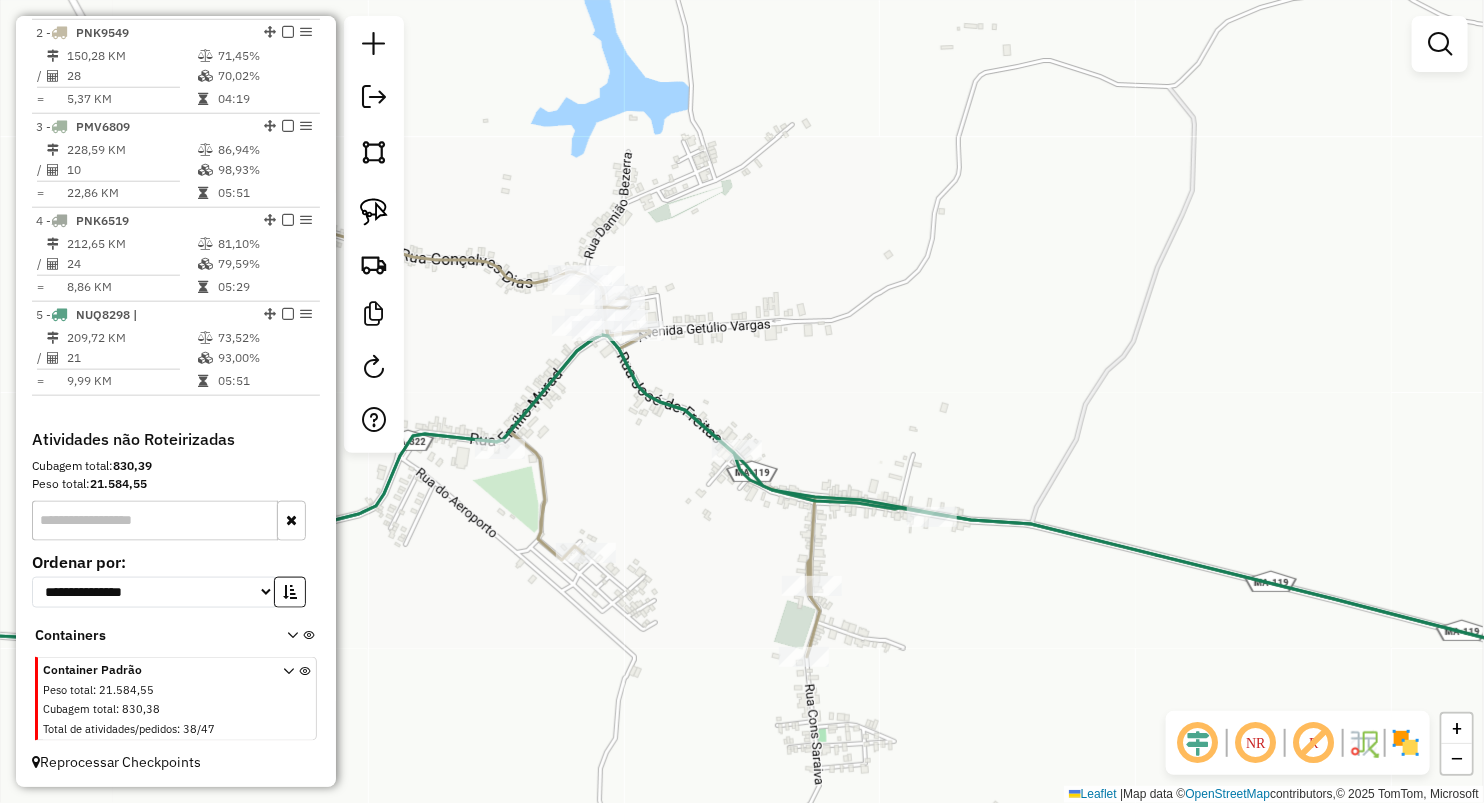 drag, startPoint x: 394, startPoint y: 209, endPoint x: 639, endPoint y: 442, distance: 338.10355 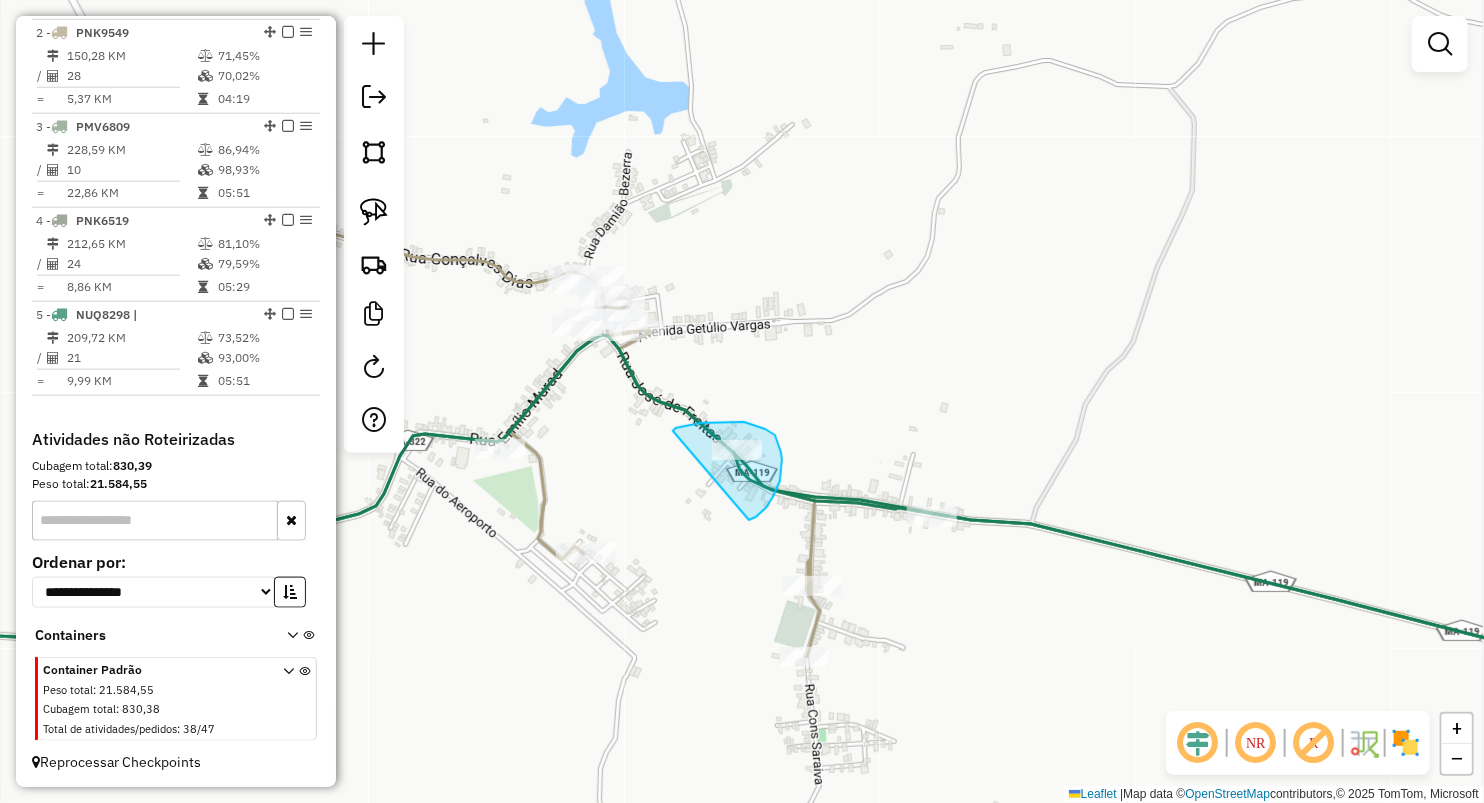 drag, startPoint x: 674, startPoint y: 429, endPoint x: 749, endPoint y: 520, distance: 117.923706 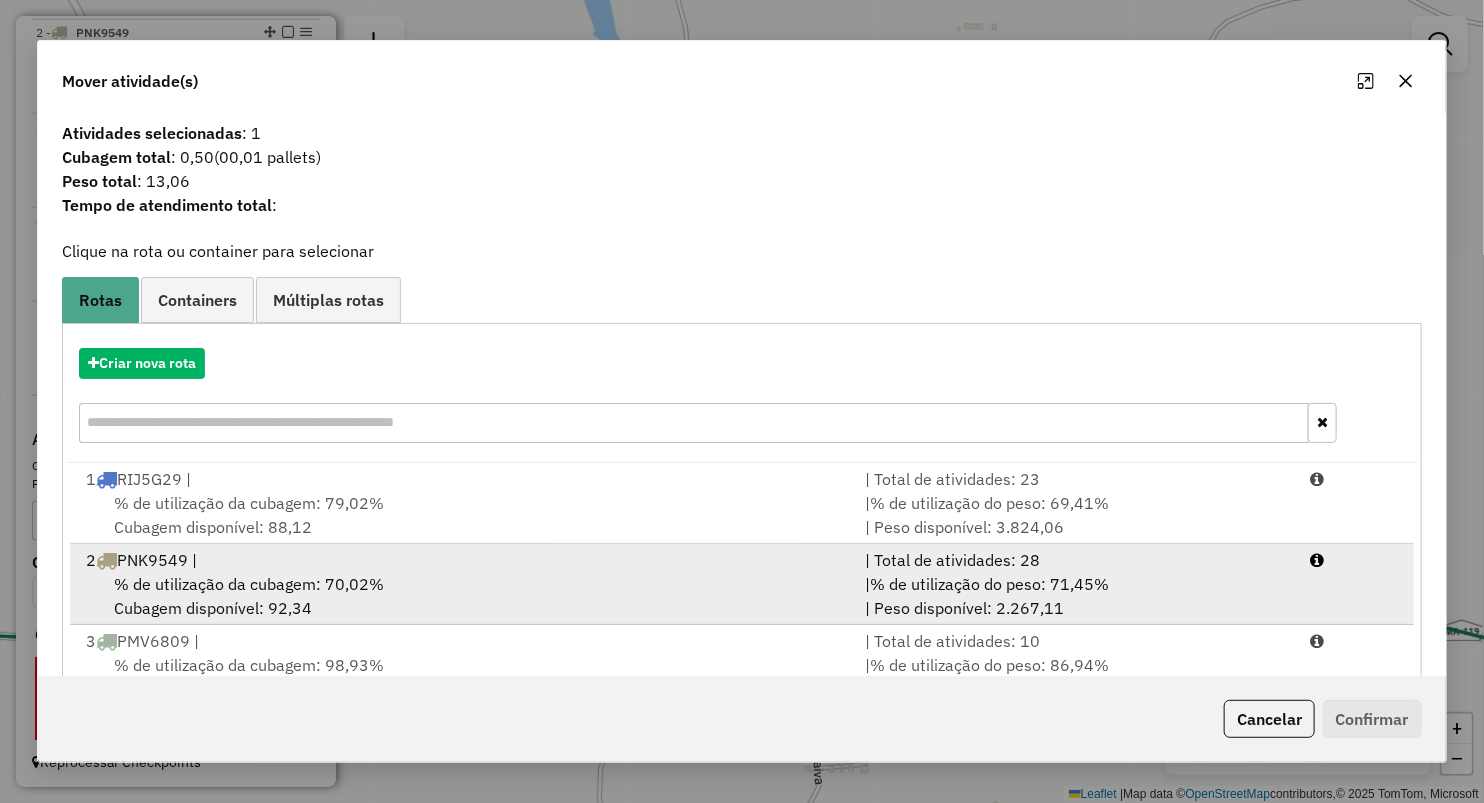click on "2  PNK9549 |" at bounding box center (463, 560) 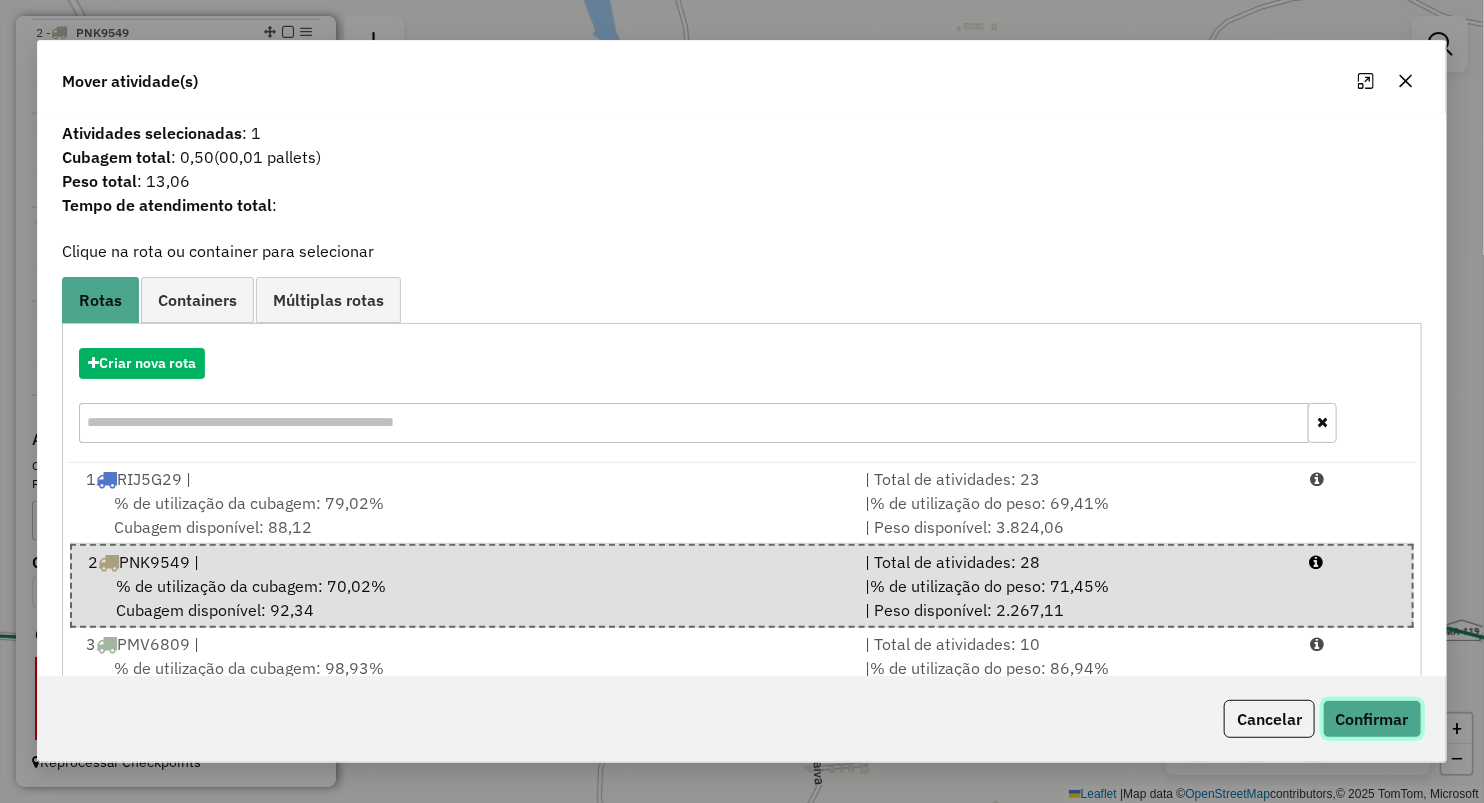 click on "Confirmar" 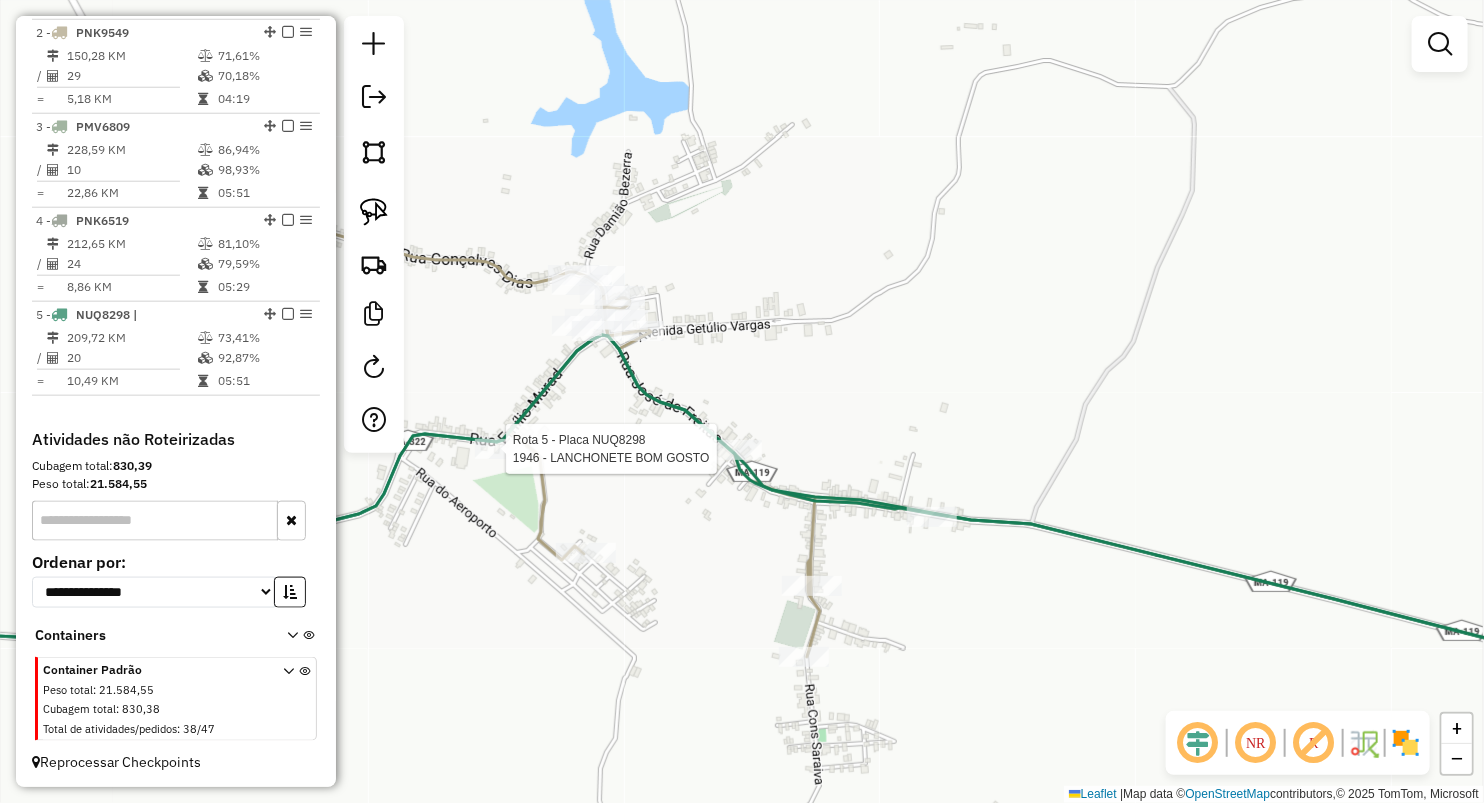 select on "**********" 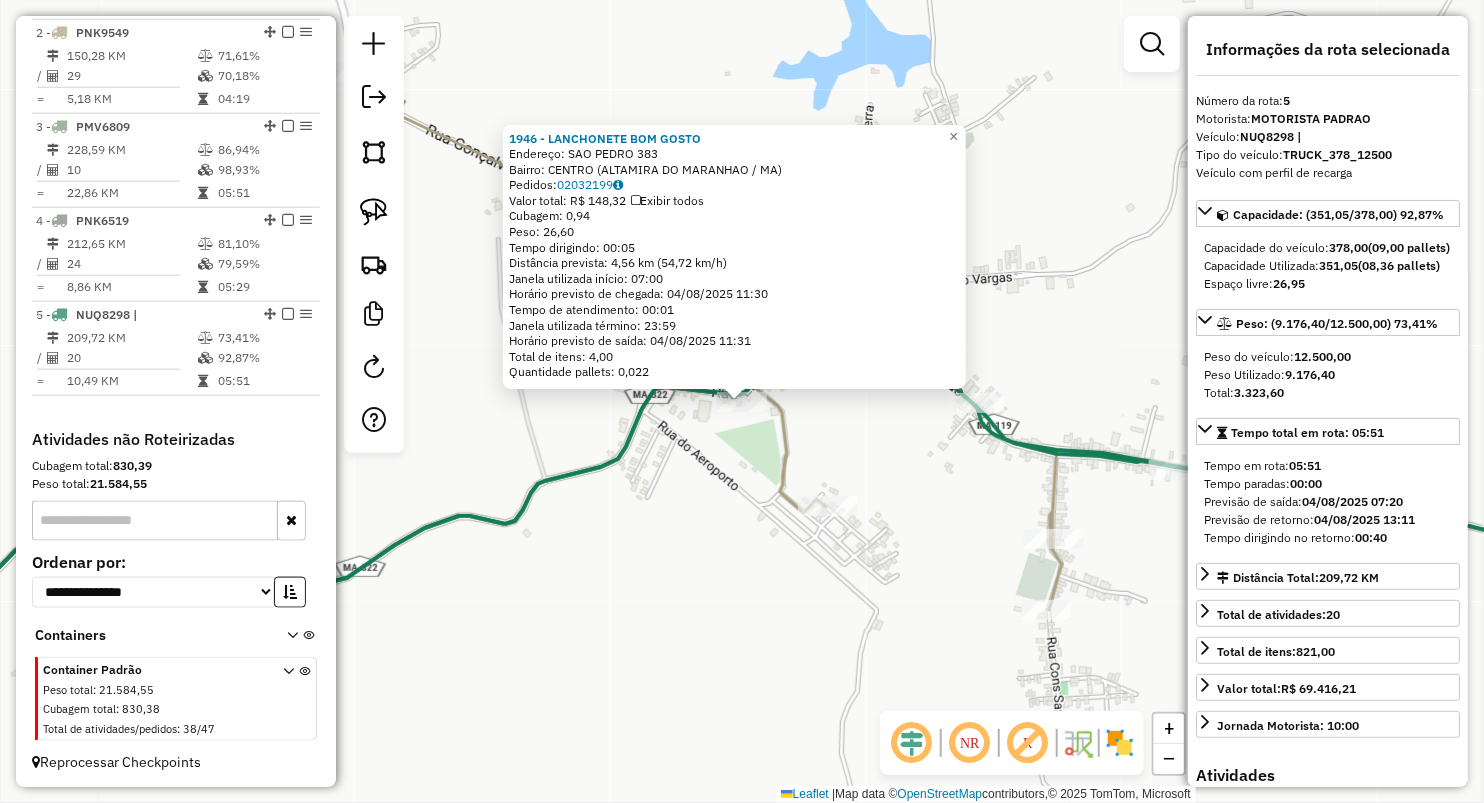 click on "1946 - LANCHONETE BOM GOSTO  Endereço:  SAO PEDRO 383   Bairro: CENTRO (ALTAMIRA DO MARANHAO / MA)   Pedidos:  02032199   Valor total: R$ 148,32   Exibir todos   Cubagem: 0,94  Peso: 26,60  Tempo dirigindo: 00:05   Distância prevista: 4,56 km (54,72 km/h)   Janela utilizada início: 07:00   Horário previsto de chegada: 04/08/2025 11:30   Tempo de atendimento: 00:01   Janela utilizada término: 23:59   Horário previsto de saída: 04/08/2025 11:31   Total de itens: 4,00   Quantidade pallets: 0,022  × Janela de atendimento Grade de atendimento Capacidade Transportadoras Veículos Cliente Pedidos  Rotas Selecione os dias de semana para filtrar as janelas de atendimento  Seg   Ter   Qua   Qui   Sex   Sáb   Dom  Informe o período da janela de atendimento: De: Até:  Filtrar exatamente a janela do cliente  Considerar janela de atendimento padrão  Selecione os dias de semana para filtrar as grades de atendimento  Seg   Ter   Qua   Qui   Sex   Sáb   Dom   Considerar clientes sem dia de atendimento cadastrado" 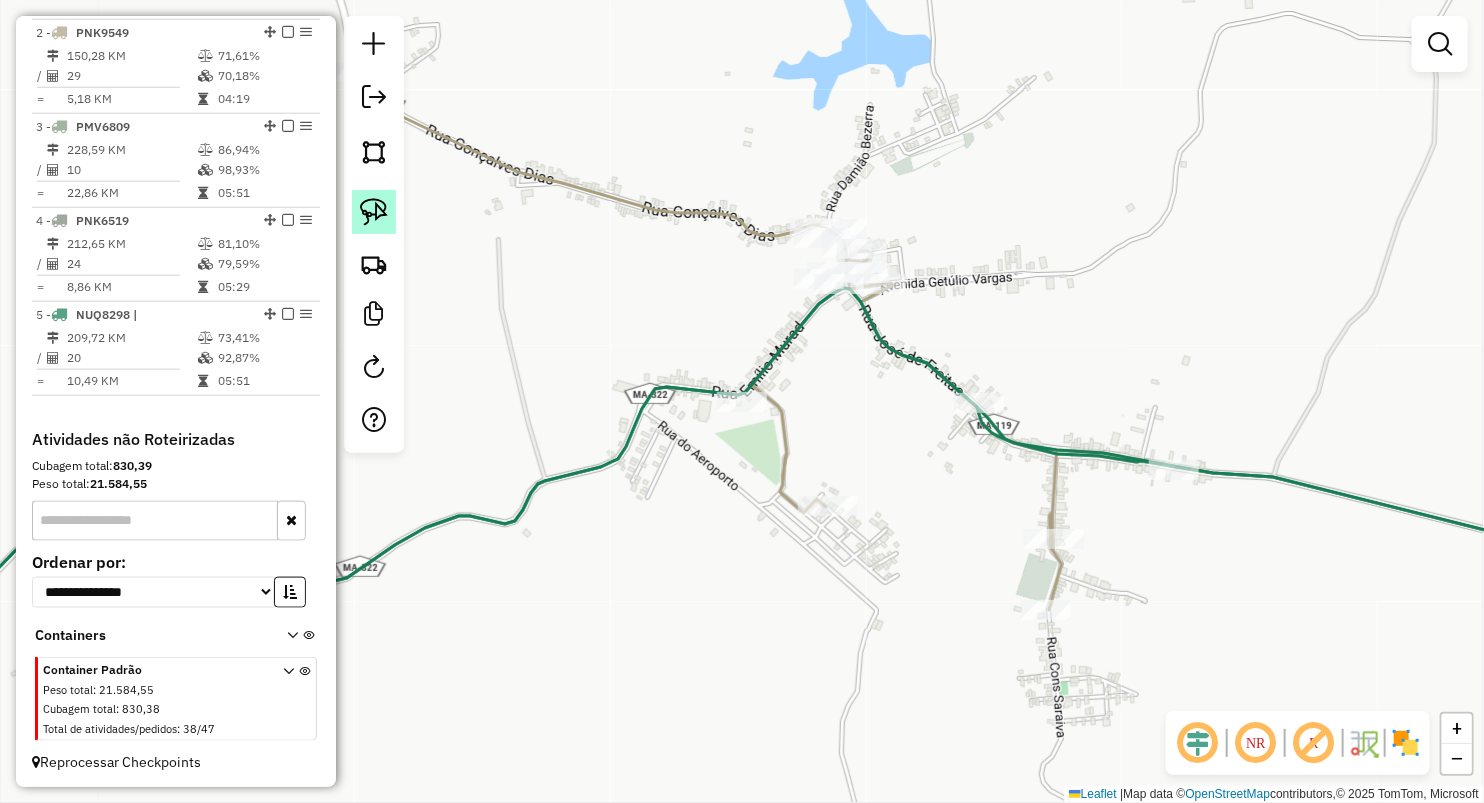 click 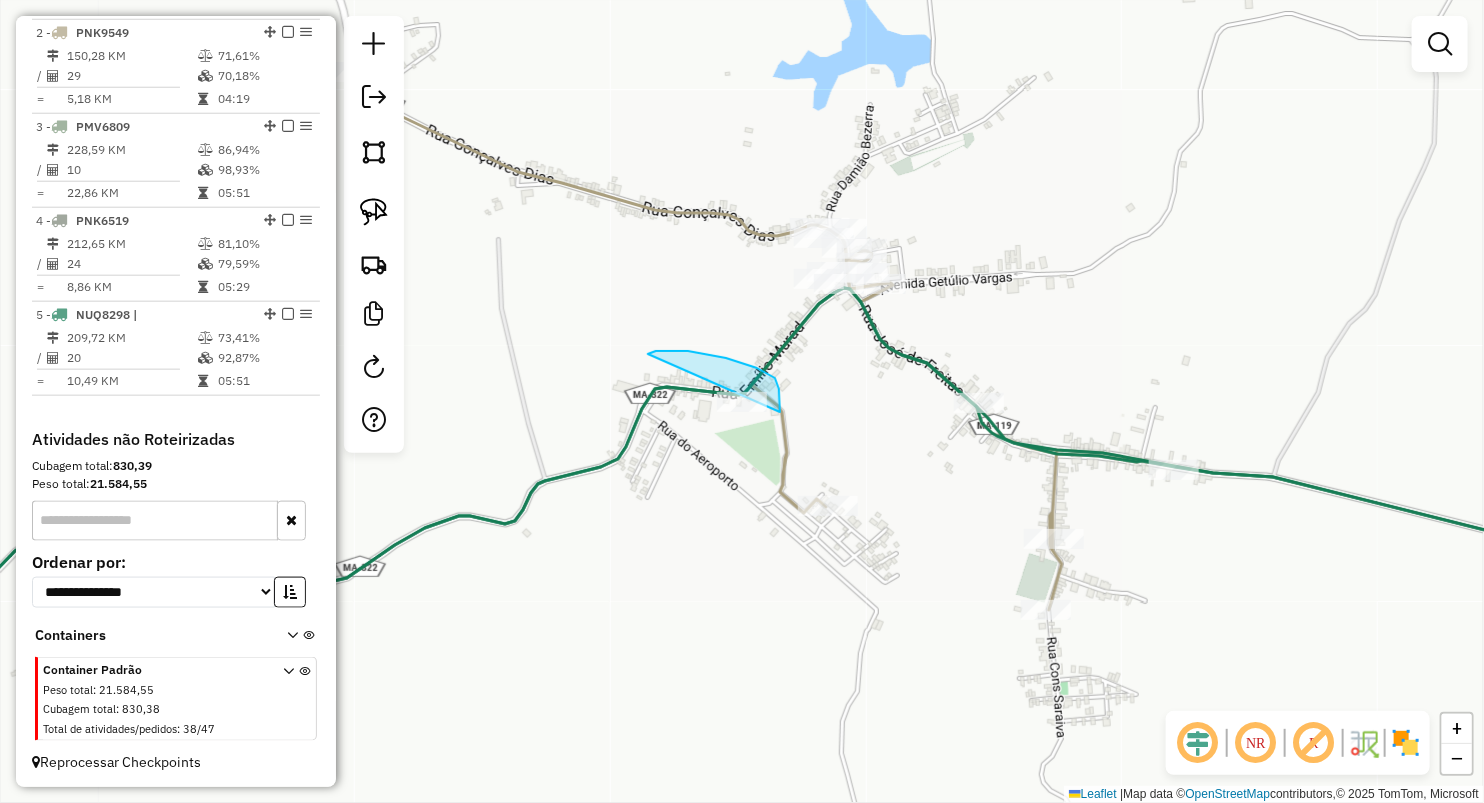 drag, startPoint x: 648, startPoint y: 354, endPoint x: 715, endPoint y: 510, distance: 169.77927 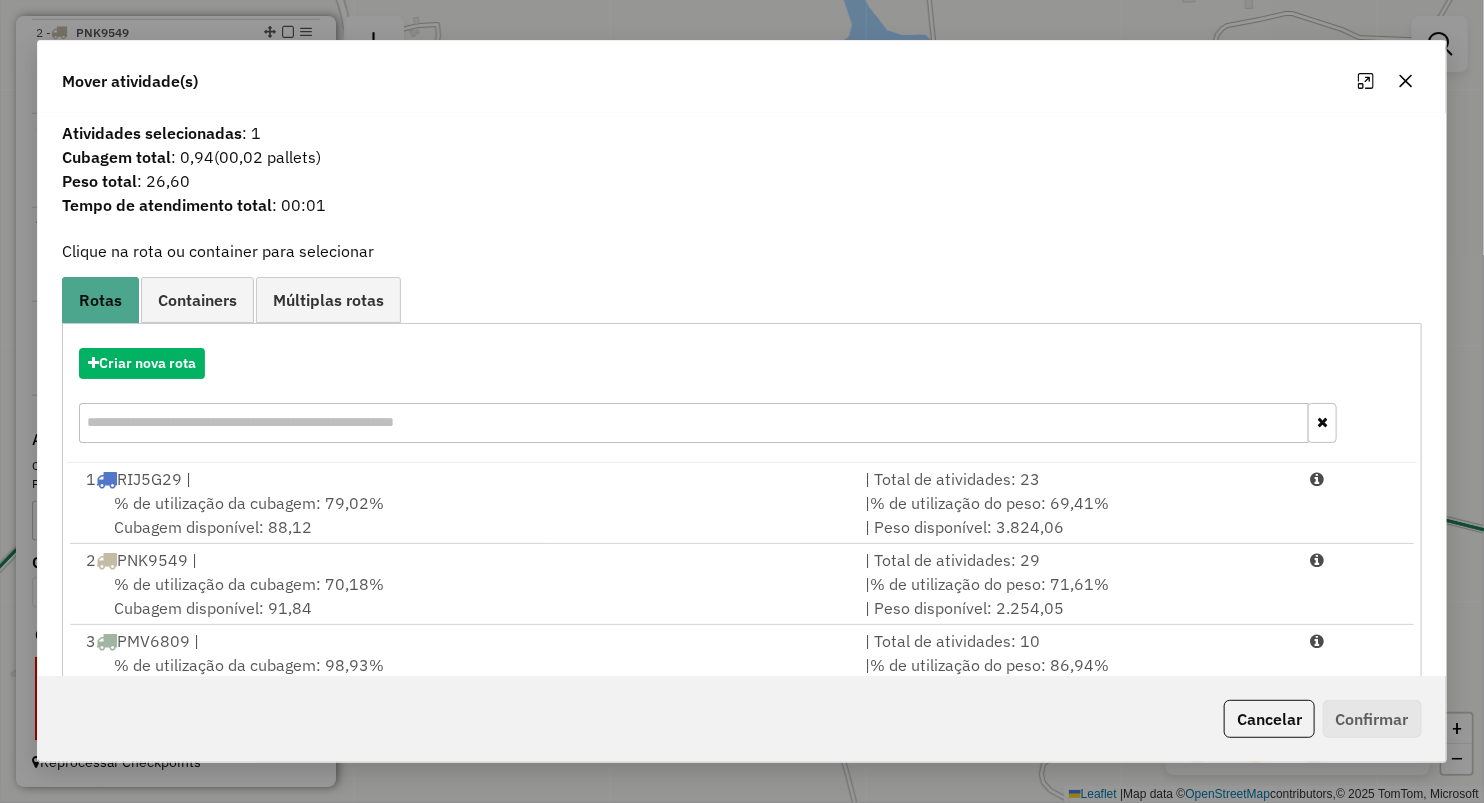 click on "% de utilização da cubagem: 70,18%  Cubagem disponível: 91,84" at bounding box center (463, 596) 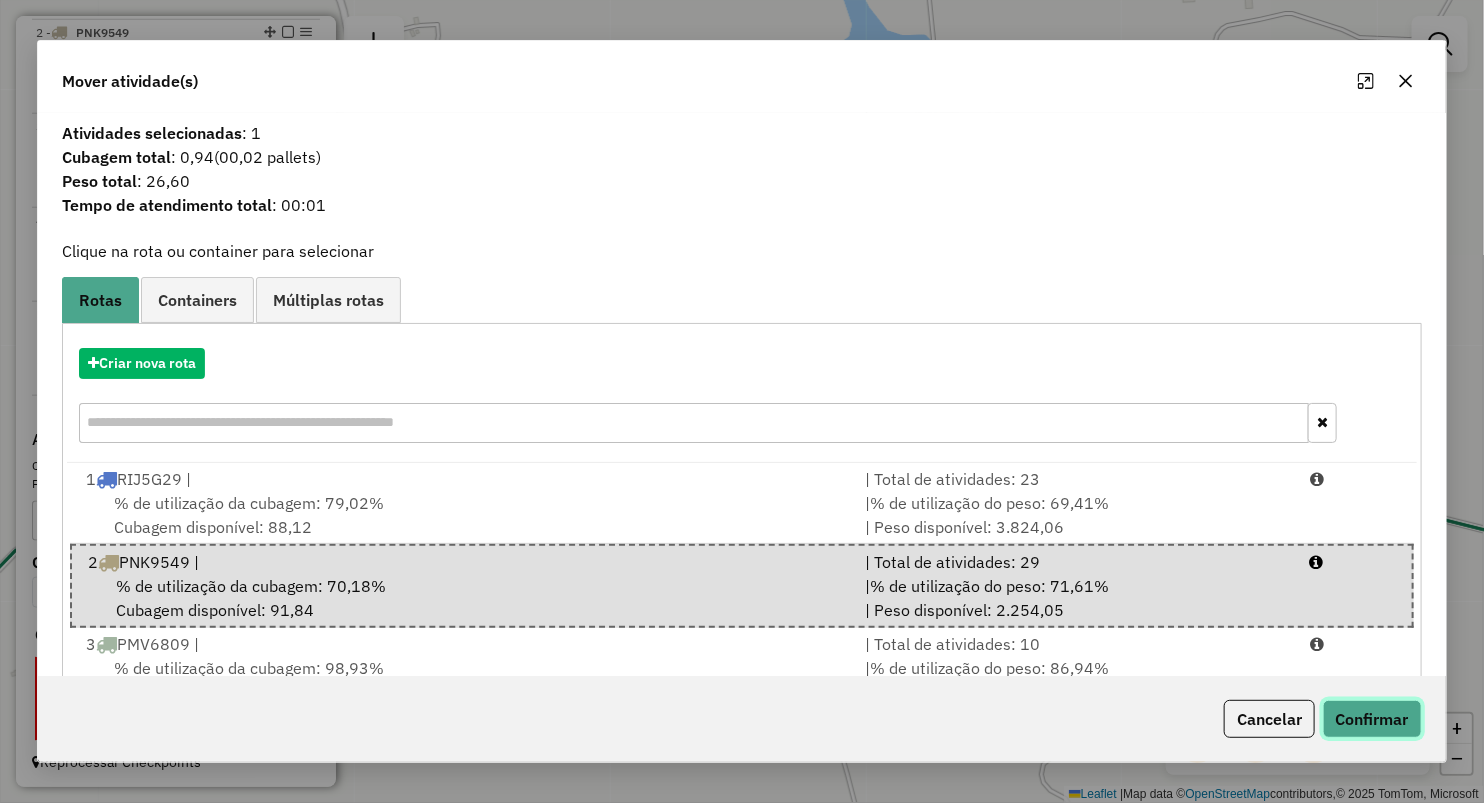 click on "Confirmar" 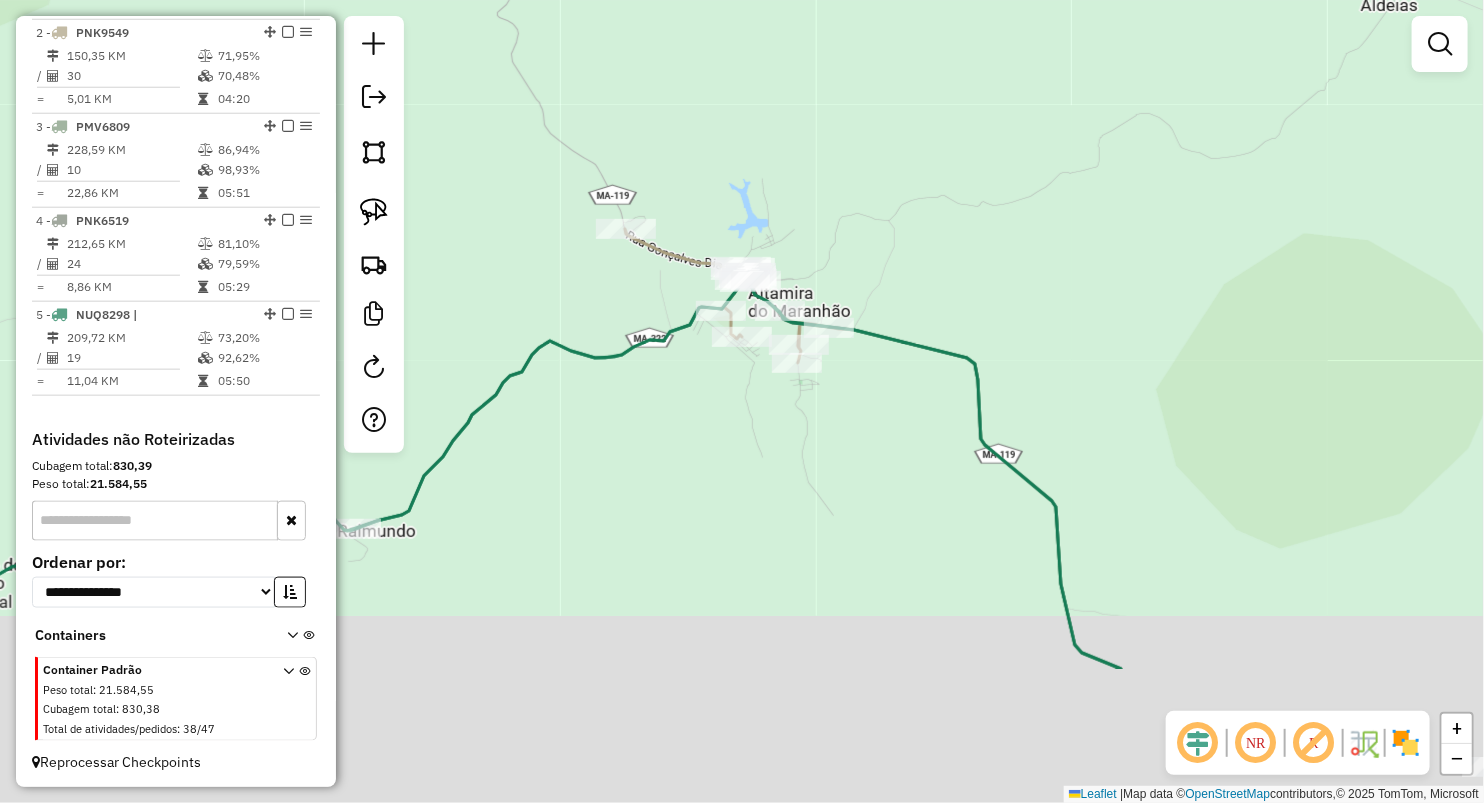drag, startPoint x: 888, startPoint y: 595, endPoint x: 841, endPoint y: 390, distance: 210.3188 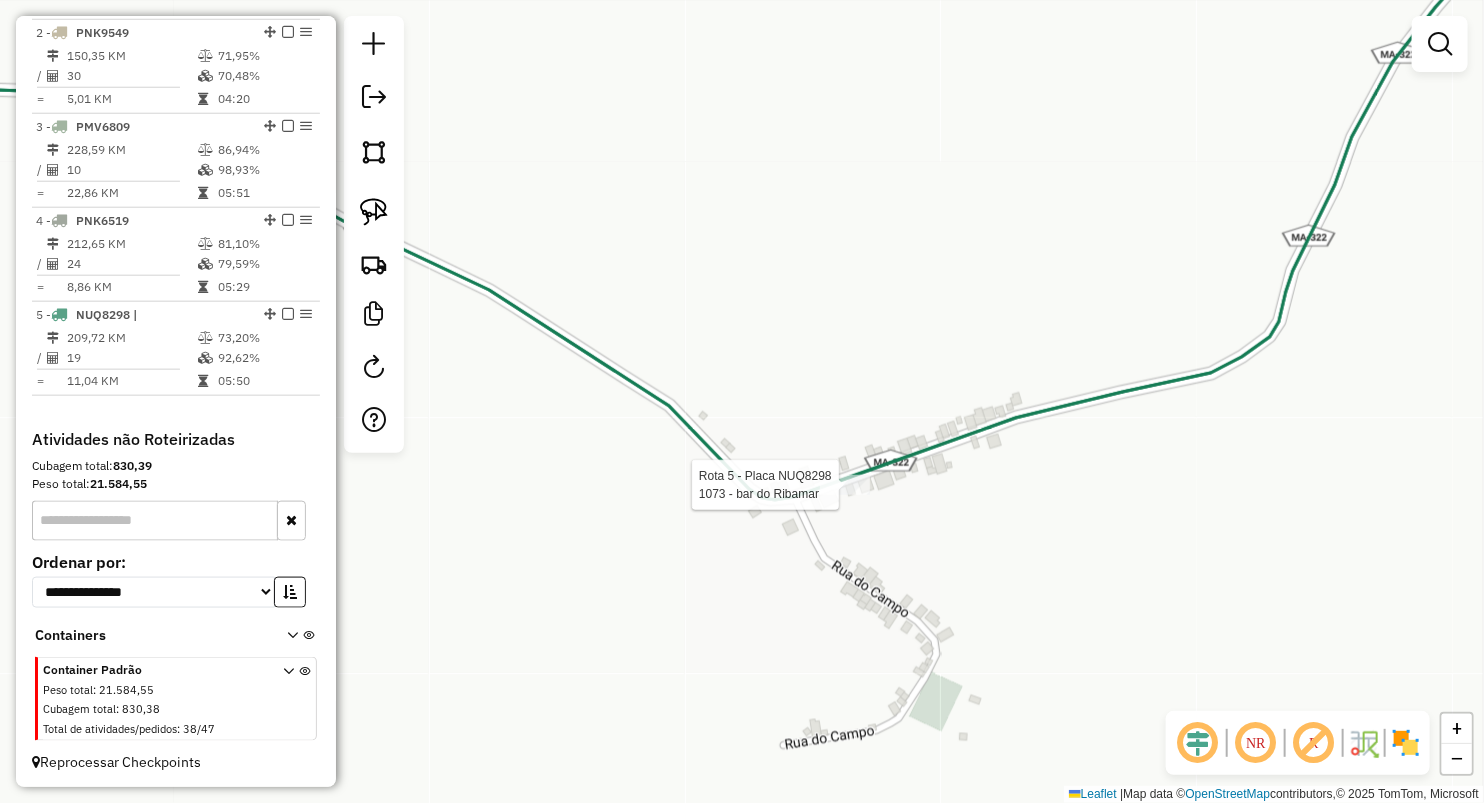 select on "**********" 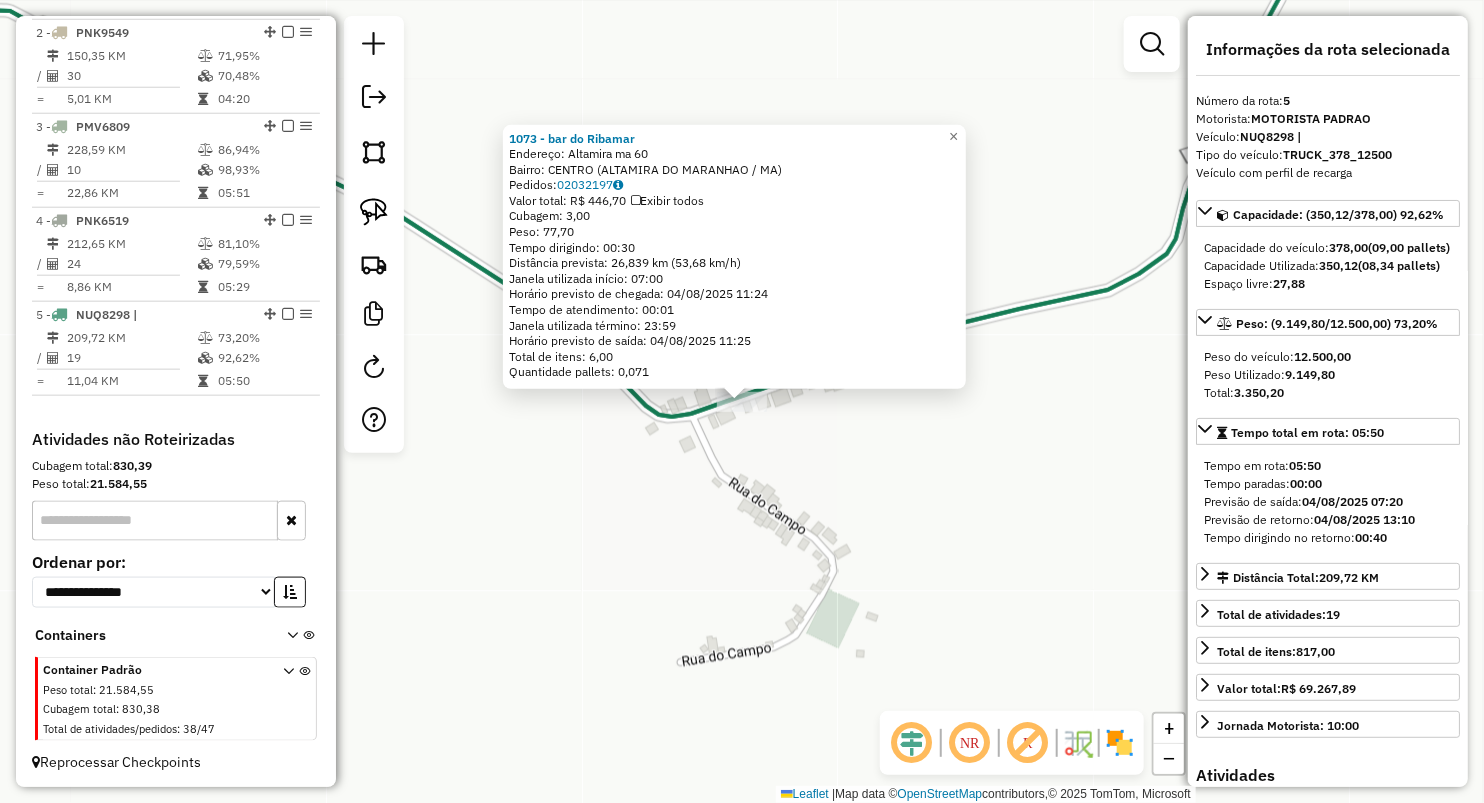 click on "1073 - bar do Ribamar  Endereço:  Altamira ma 60   Bairro: CENTRO (ALTAMIRA DO MARANHAO / MA)   Pedidos:  02032197   Valor total: R$ 446,70   Exibir todos   Cubagem: 3,00  Peso: 77,70  Tempo dirigindo: 00:30   Distância prevista: 26,839 km (53,68 km/h)   Janela utilizada início: 07:00   Horário previsto de chegada: 04/08/2025 11:24   Tempo de atendimento: 00:01   Janela utilizada término: 23:59   Horário previsto de saída: 04/08/2025 11:25   Total de itens: 6,00   Quantidade pallets: 0,071  × Janela de atendimento Grade de atendimento Capacidade Transportadoras Veículos Cliente Pedidos  Rotas Selecione os dias de semana para filtrar as janelas de atendimento  Seg   Ter   Qua   Qui   Sex   Sáb   Dom  Informe o período da janela de atendimento: De: Até:  Filtrar exatamente a janela do cliente  Considerar janela de atendimento padrão  Selecione os dias de semana para filtrar as grades de atendimento  Seg   Ter   Qua   Qui   Sex   Sáb   Dom   Considerar clientes sem dia de atendimento cadastrado De:" 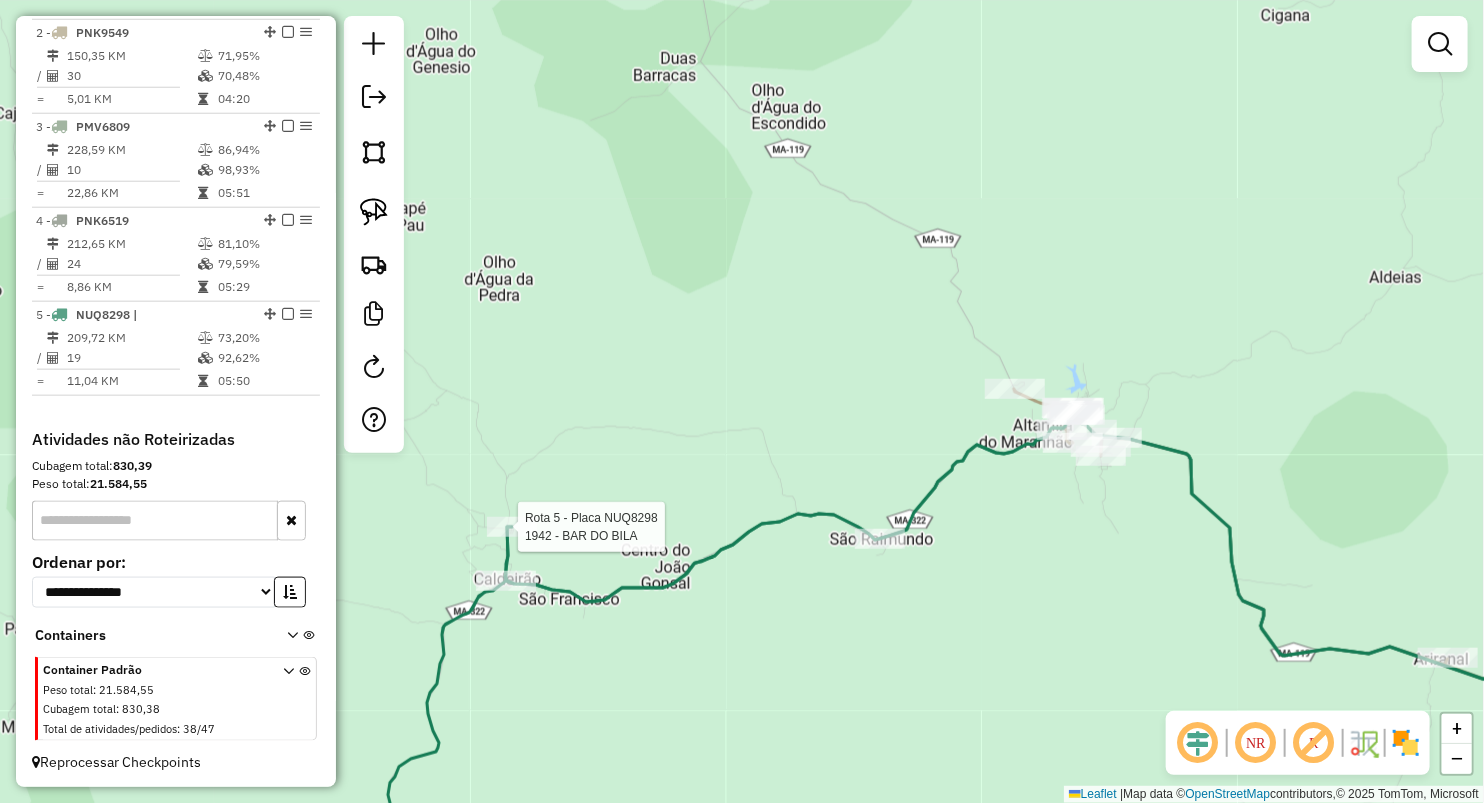 select on "**********" 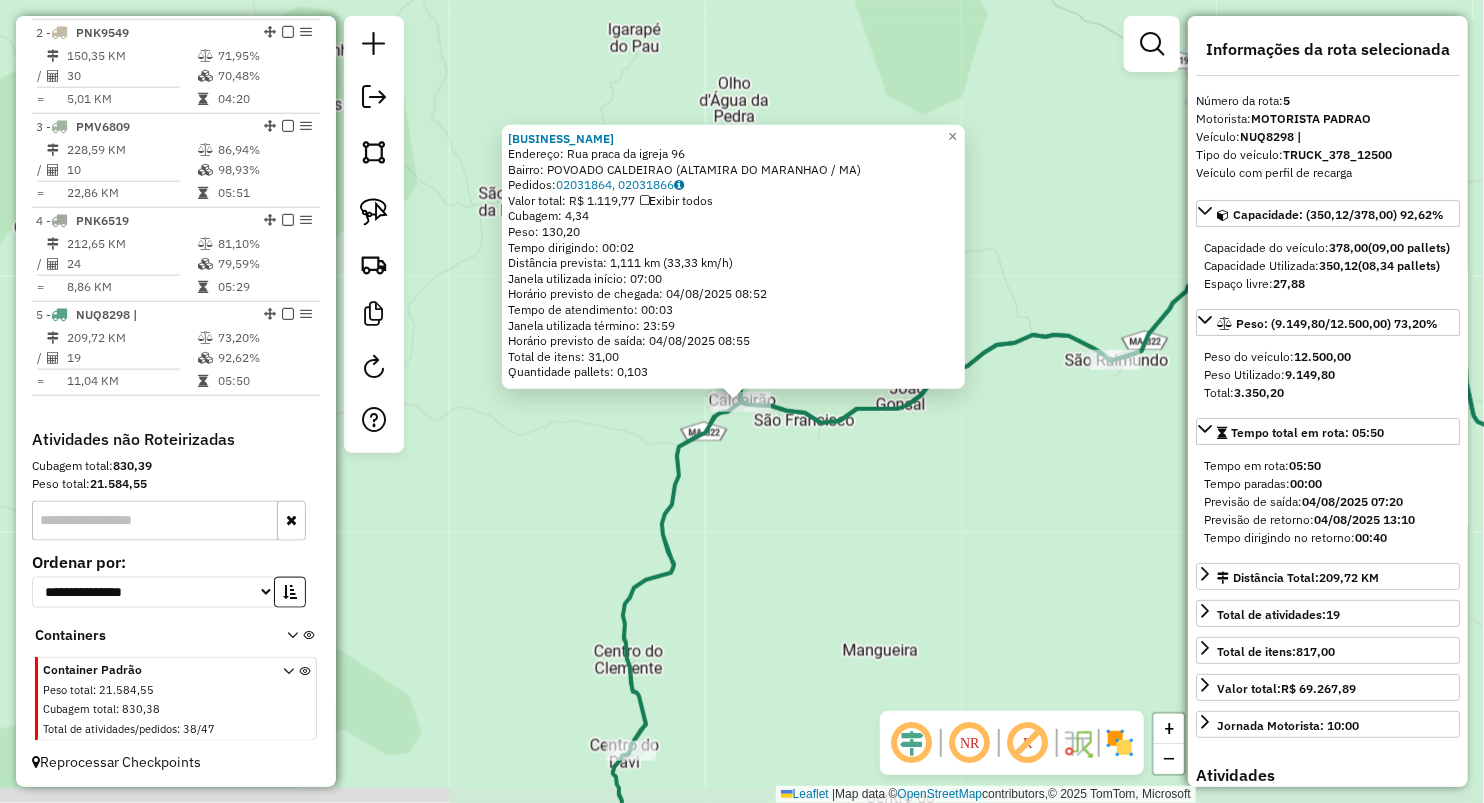 click on "Rota 5 - Placa NUQ8298  1042 - DEPOSITO RS  DISTRIB 1042 - DEPOSITO RS  DISTRIB  Endereço:  Rua praca  da igreja 96   Bairro: POVOADO CALDEIRAO (ALTAMIRA DO MARANHAO / MA)   Pedidos:  02031864, 02031866   Valor total: R$ 1.119,77   Exibir todos   Cubagem: 4,34  Peso: 130,20  Tempo dirigindo: 00:02   Distância prevista: 1,111 km (33,33 km/h)   Janela utilizada início: 07:00   Horário previsto de chegada: 04/08/2025 08:52   Tempo de atendimento: 00:03   Janela utilizada término: 23:59   Horário previsto de saída: 04/08/2025 08:55   Total de itens: 31,00   Quantidade pallets: 0,103  × Janela de atendimento Grade de atendimento Capacidade Transportadoras Veículos Cliente Pedidos  Rotas Selecione os dias de semana para filtrar as janelas de atendimento  Seg   Ter   Qua   Qui   Sex   Sáb   Dom  Informe o período da janela de atendimento: De: Até:  Filtrar exatamente a janela do cliente  Considerar janela de atendimento padrão  Selecione os dias de semana para filtrar as grades de atendimento  Seg  De:" 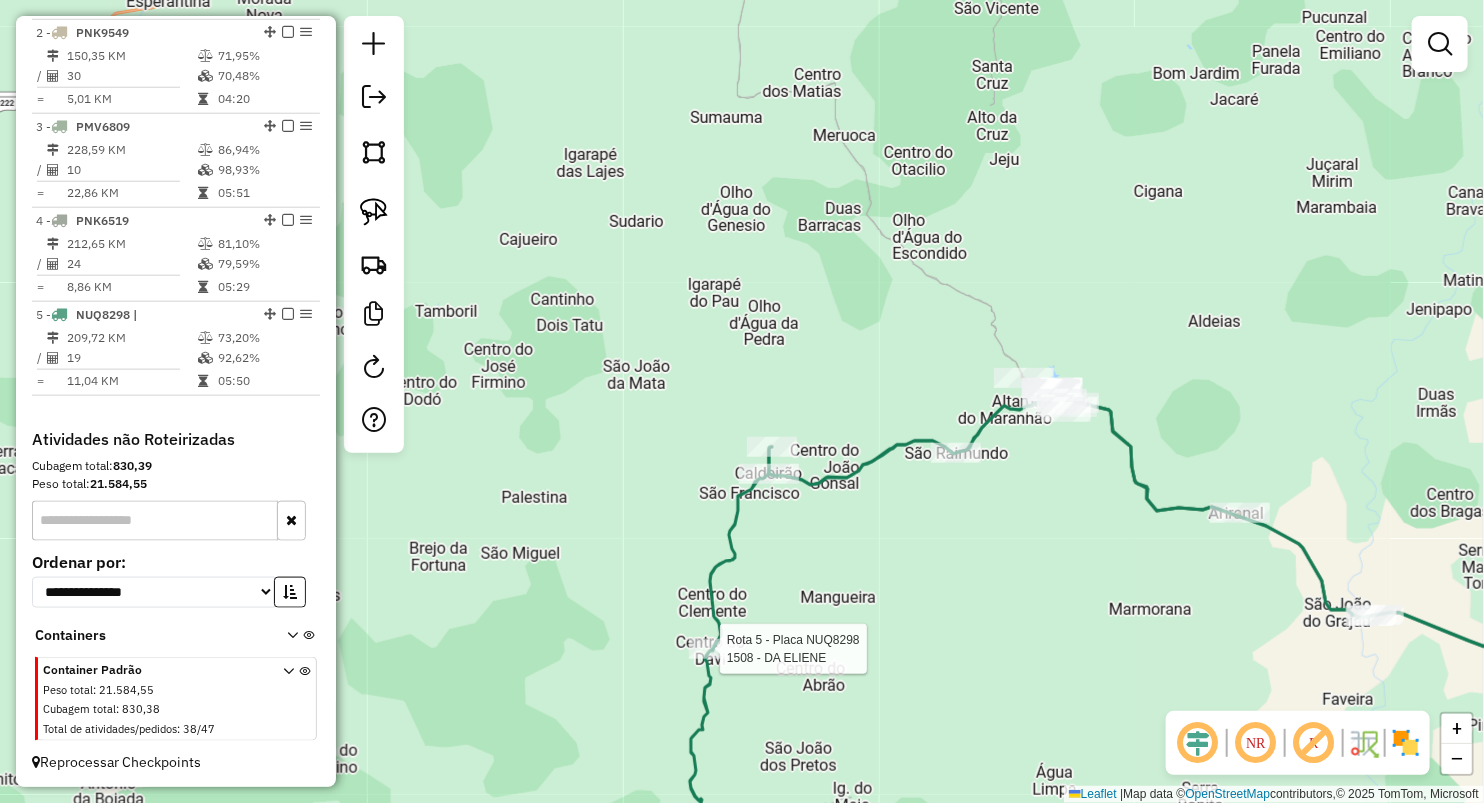 select on "**********" 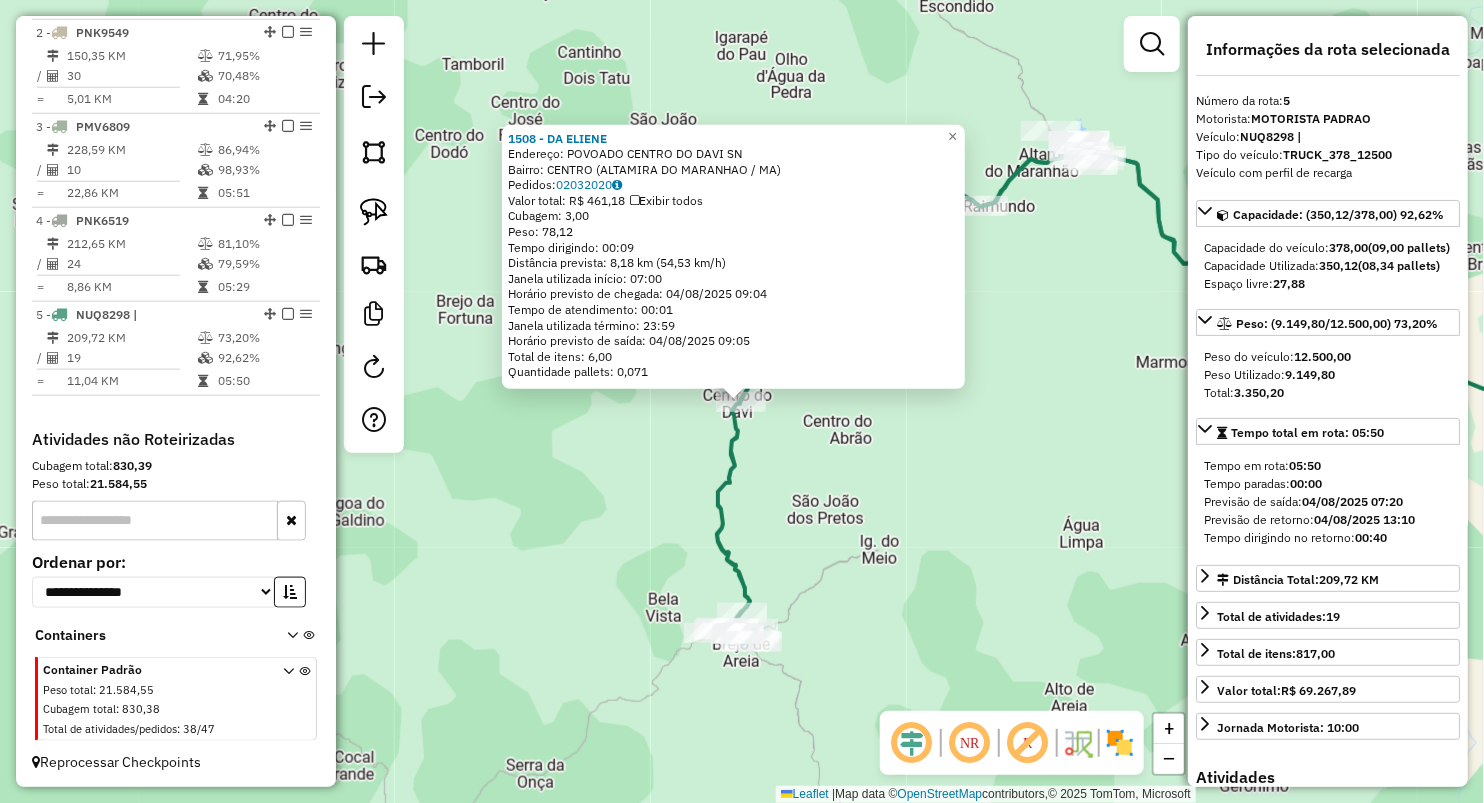 click on "Rota 5 - Placa NUQ8298  793 - CLUBE ASA BRANCA 1508 - DA ELIENE  Endereço:  POVOADO CENTRO DO DAVI SN   Bairro: CENTRO (ALTAMIRA DO MARANHAO / MA)   Pedidos:  02032020   Valor total: R$ 461,18   Exibir todos   Cubagem: 3,00  Peso: 78,12  Tempo dirigindo: 00:09   Distância prevista: 8,18 km (54,53 km/h)   Janela utilizada início: 07:00   Horário previsto de chegada: 04/08/2025 09:04   Tempo de atendimento: 00:01   Janela utilizada término: 23:59   Horário previsto de saída: 04/08/2025 09:05   Total de itens: 6,00   Quantidade pallets: 0,071  × Janela de atendimento Grade de atendimento Capacidade Transportadoras Veículos Cliente Pedidos  Rotas Selecione os dias de semana para filtrar as janelas de atendimento  Seg   Ter   Qua   Qui   Sex   Sáb   Dom  Informe o período da janela de atendimento: De: Até:  Filtrar exatamente a janela do cliente  Considerar janela de atendimento padrão  Selecione os dias de semana para filtrar as grades de atendimento  Seg   Ter   Qua   Qui   Sex   Sáb   Dom   De:  +" 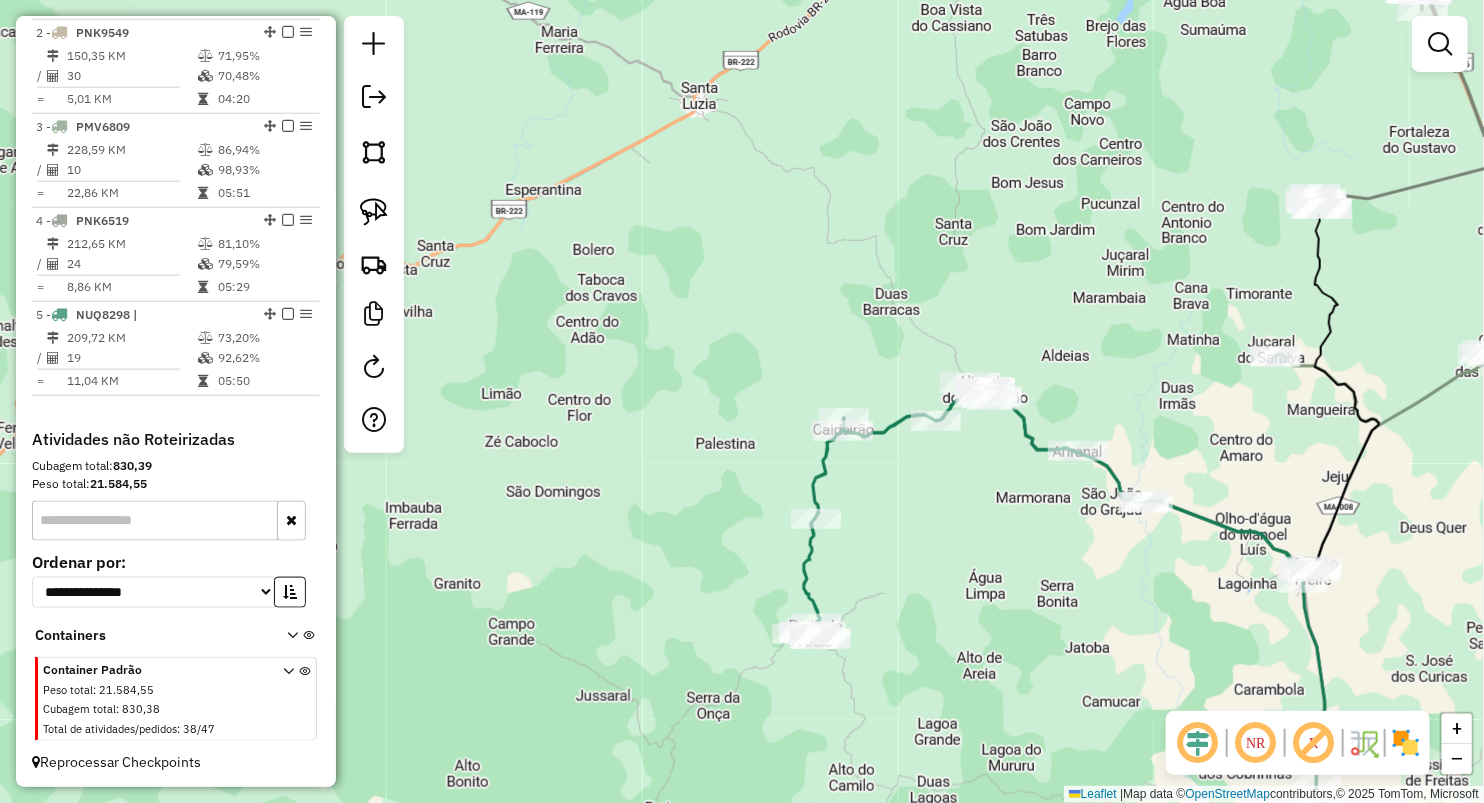 click on "Rota 5 - Placa NUQ8298  1508 - DA ELIENE Janela de atendimento Grade de atendimento Capacidade Transportadoras Veículos Cliente Pedidos  Rotas Selecione os dias de semana para filtrar as janelas de atendimento  Seg   Ter   Qua   Qui   Sex   Sáb   Dom  Informe o período da janela de atendimento: De: Até:  Filtrar exatamente a janela do cliente  Considerar janela de atendimento padrão  Selecione os dias de semana para filtrar as grades de atendimento  Seg   Ter   Qua   Qui   Sex   Sáb   Dom   Considerar clientes sem dia de atendimento cadastrado  Clientes fora do dia de atendimento selecionado Filtrar as atividades entre os valores definidos abaixo:  Peso mínimo:   Peso máximo:   Cubagem mínima:   Cubagem máxima:   De:   Até:  Filtrar as atividades entre o tempo de atendimento definido abaixo:  De:   Até:   Considerar capacidade total dos clientes não roteirizados Transportadora: Selecione um ou mais itens Tipo de veículo: Selecione um ou mais itens Veículo: Selecione um ou mais itens Motorista:" 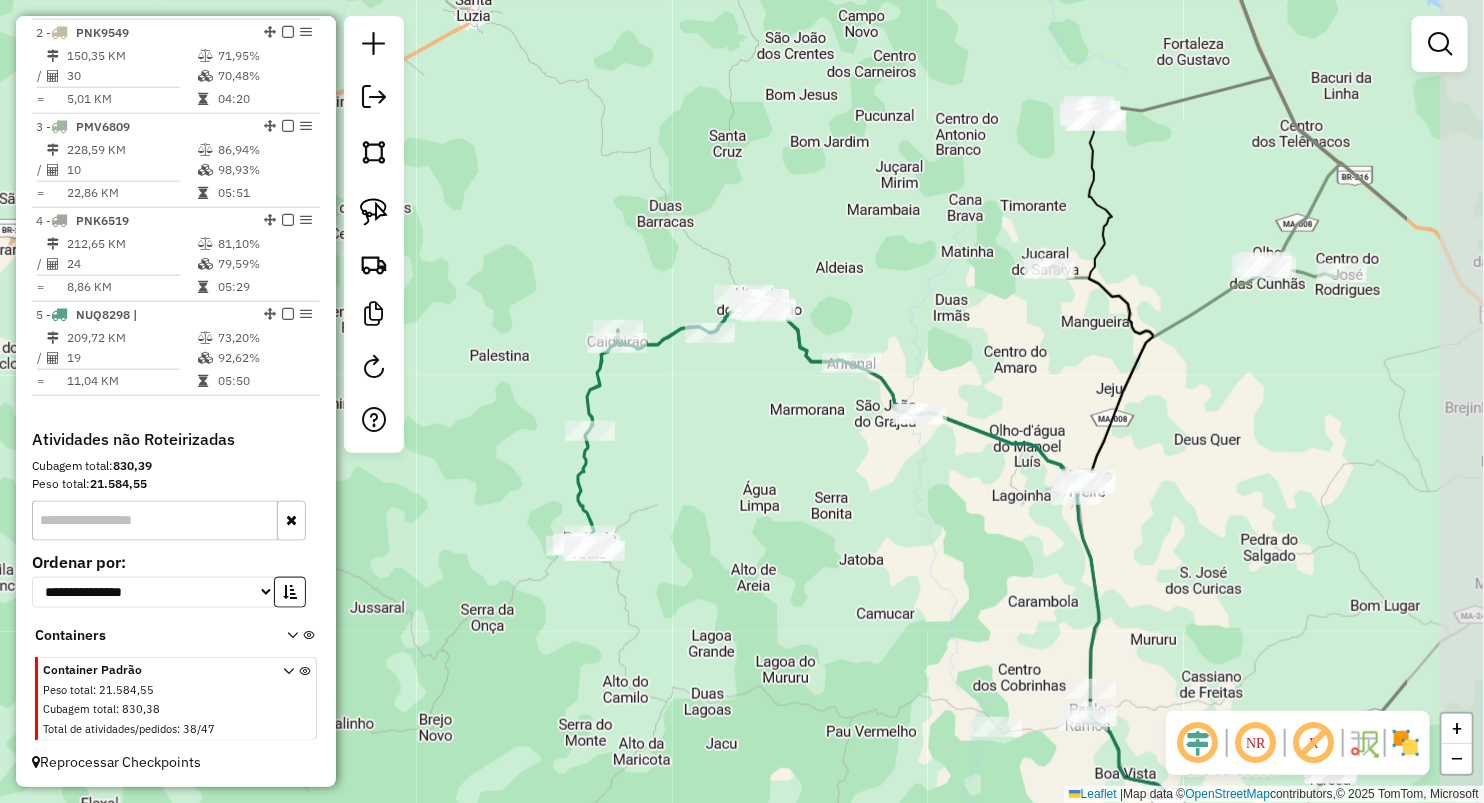 drag, startPoint x: 994, startPoint y: 478, endPoint x: 788, endPoint y: 385, distance: 226.01991 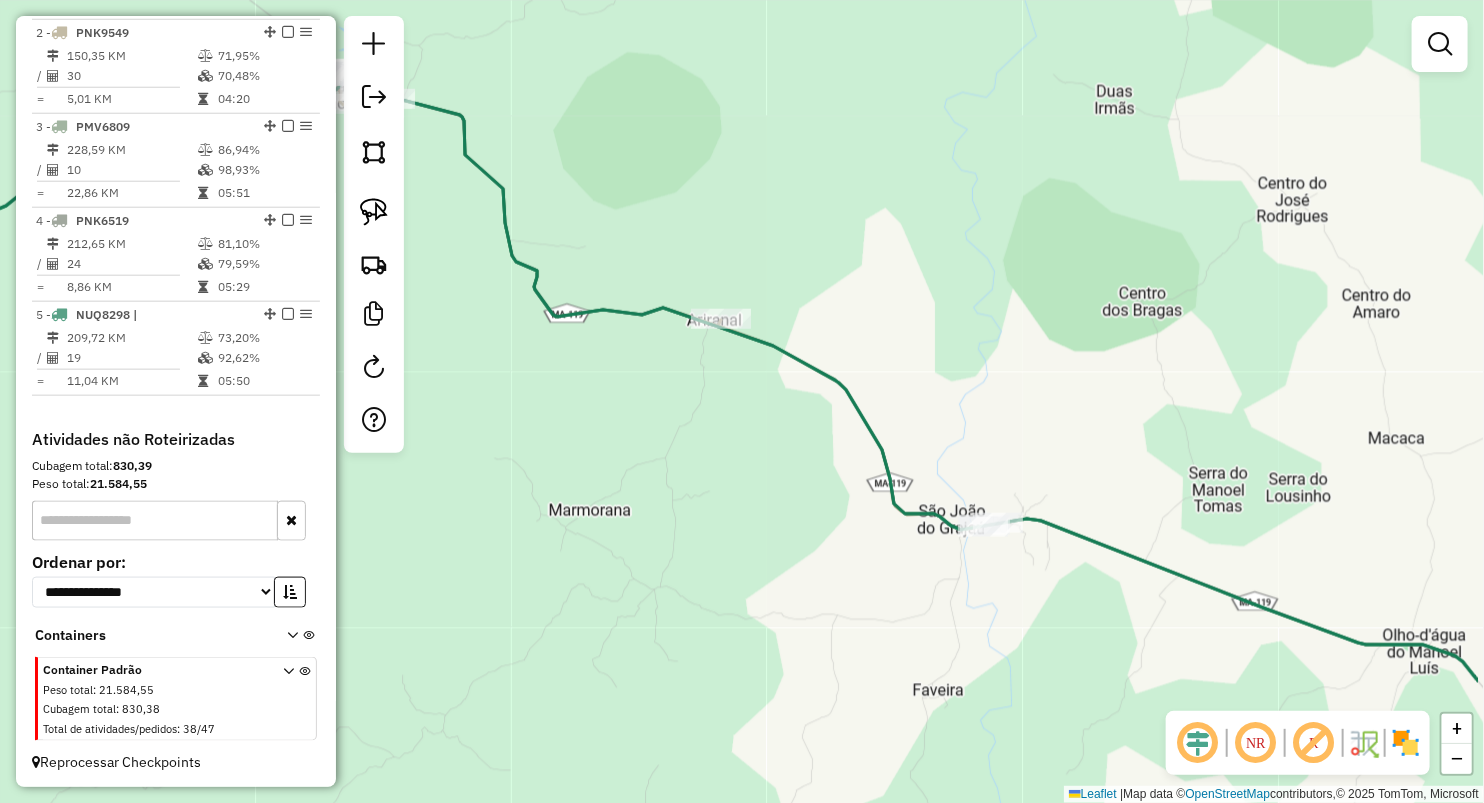 drag, startPoint x: 882, startPoint y: 497, endPoint x: 653, endPoint y: 351, distance: 271.5824 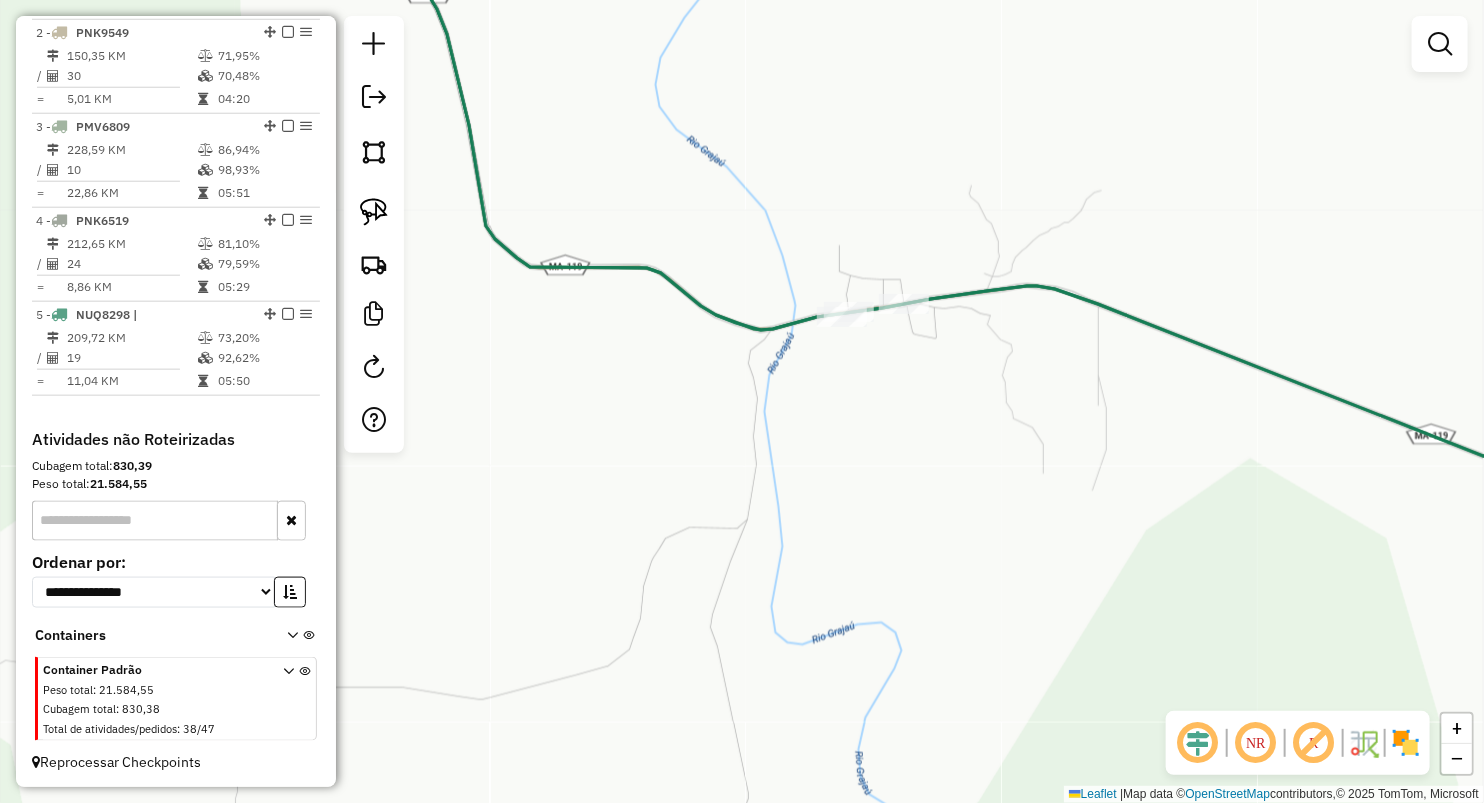drag, startPoint x: 380, startPoint y: 211, endPoint x: 410, endPoint y: 213, distance: 30.066593 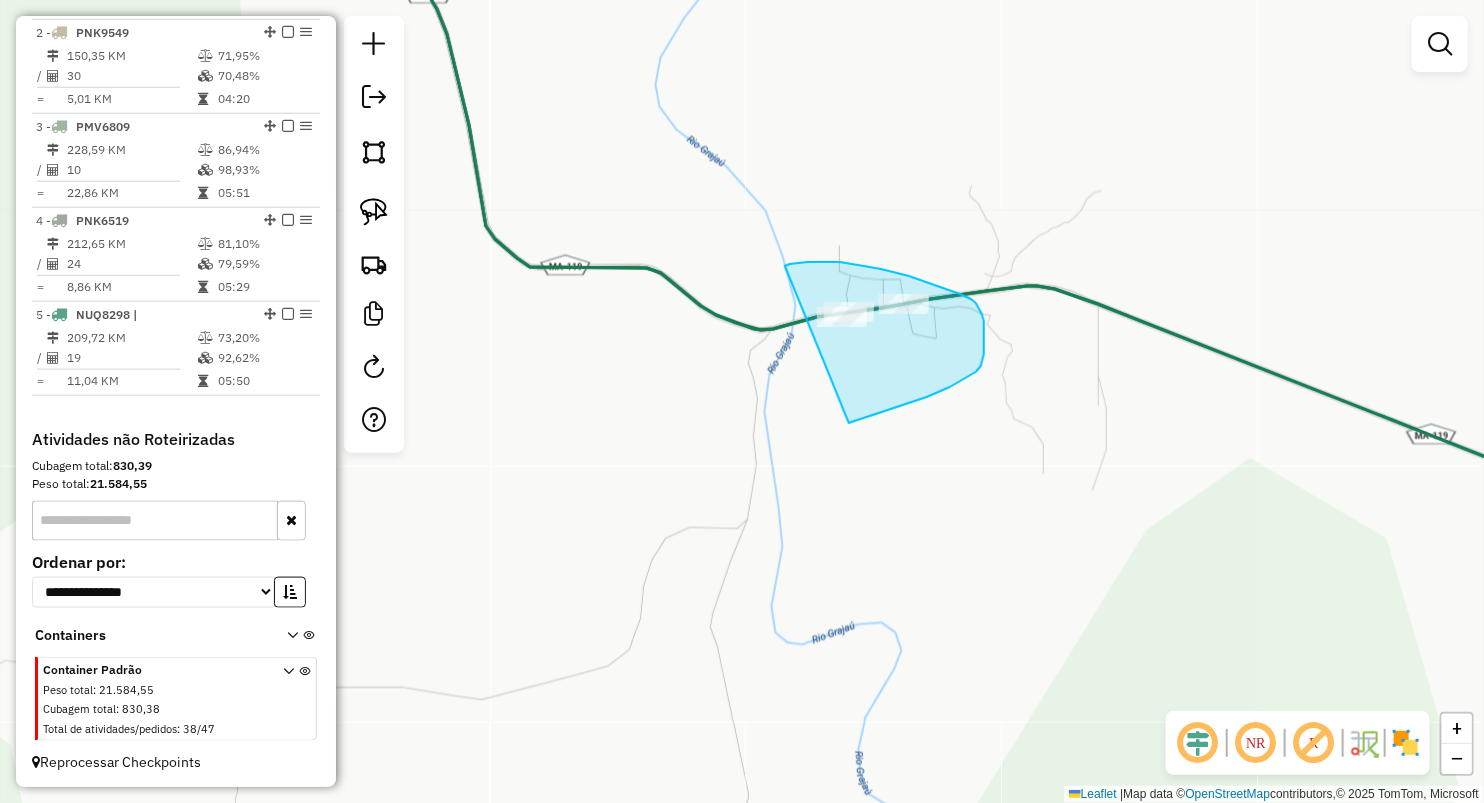 drag, startPoint x: 860, startPoint y: 265, endPoint x: 775, endPoint y: 452, distance: 205.41179 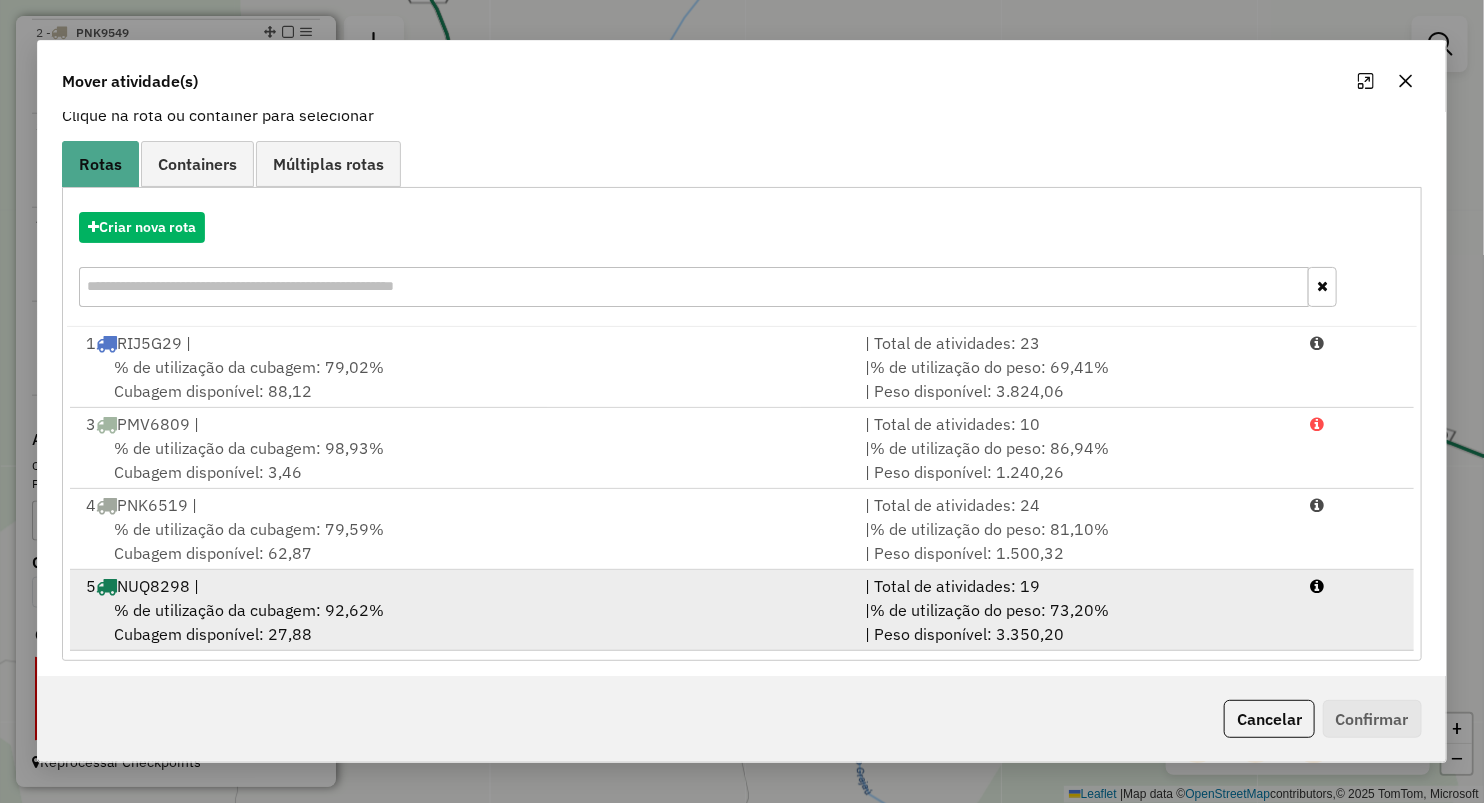 scroll, scrollTop: 144, scrollLeft: 0, axis: vertical 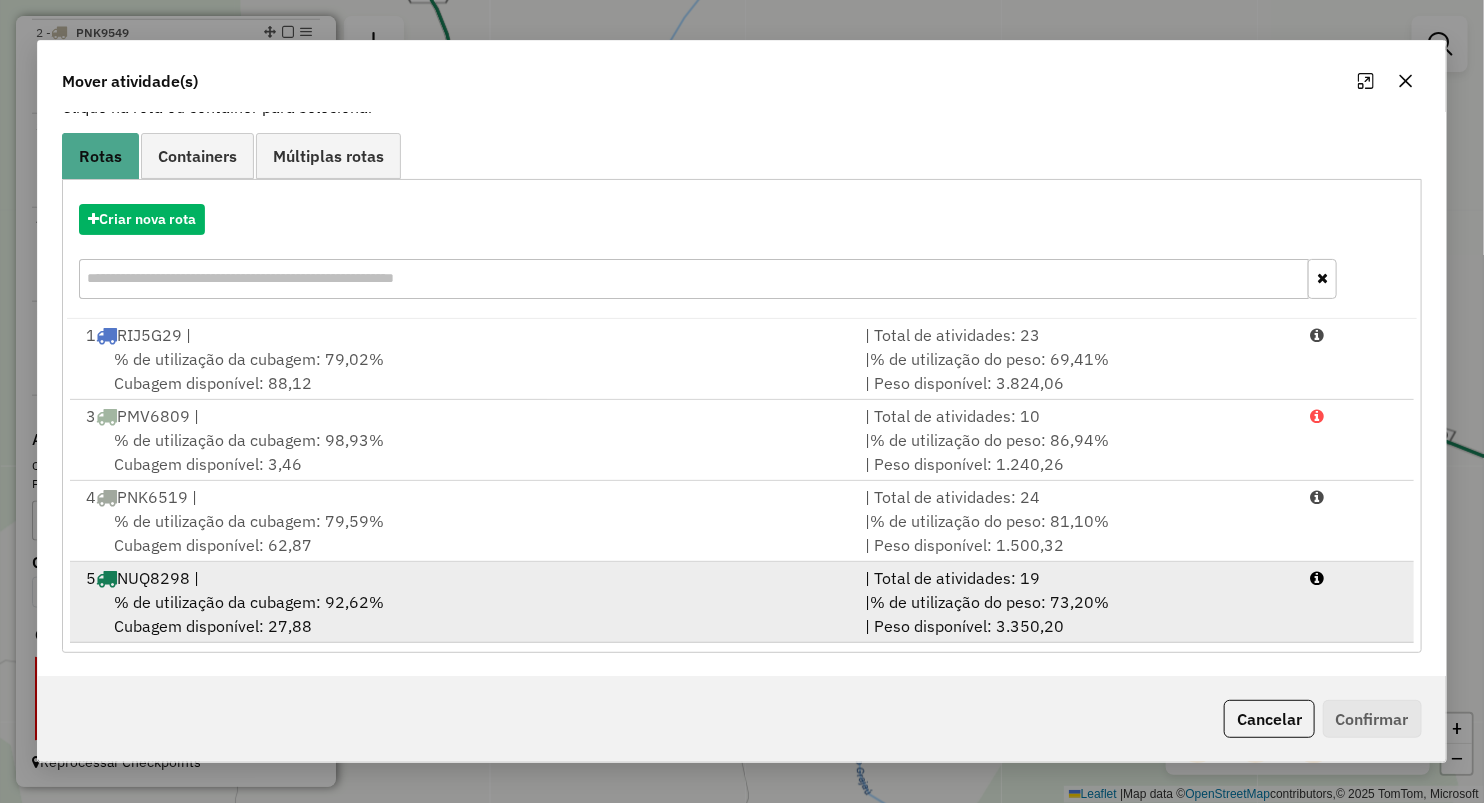 click on "% de utilização da cubagem: 92,62%" at bounding box center [249, 602] 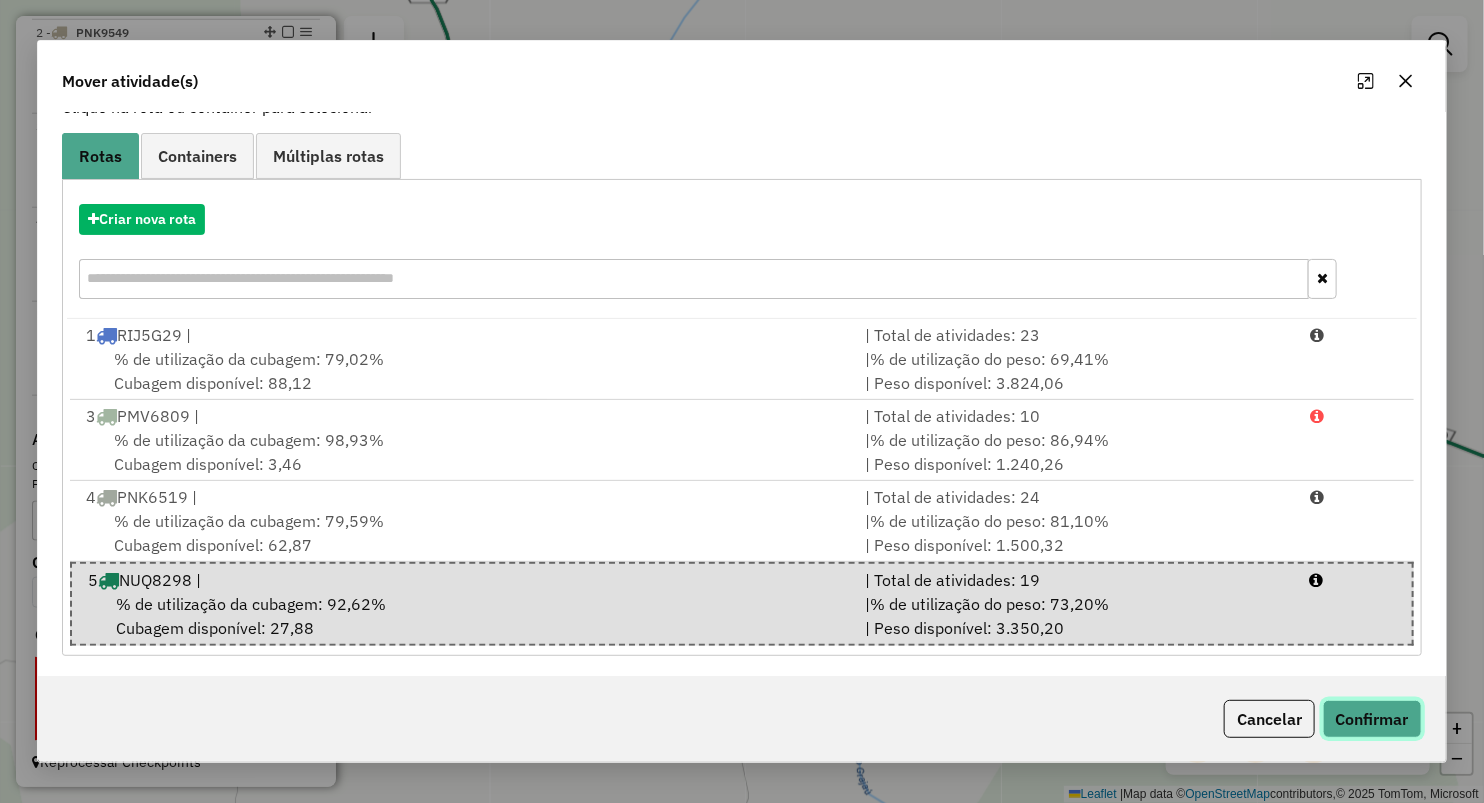 drag, startPoint x: 1406, startPoint y: 722, endPoint x: 1208, endPoint y: 794, distance: 210.6846 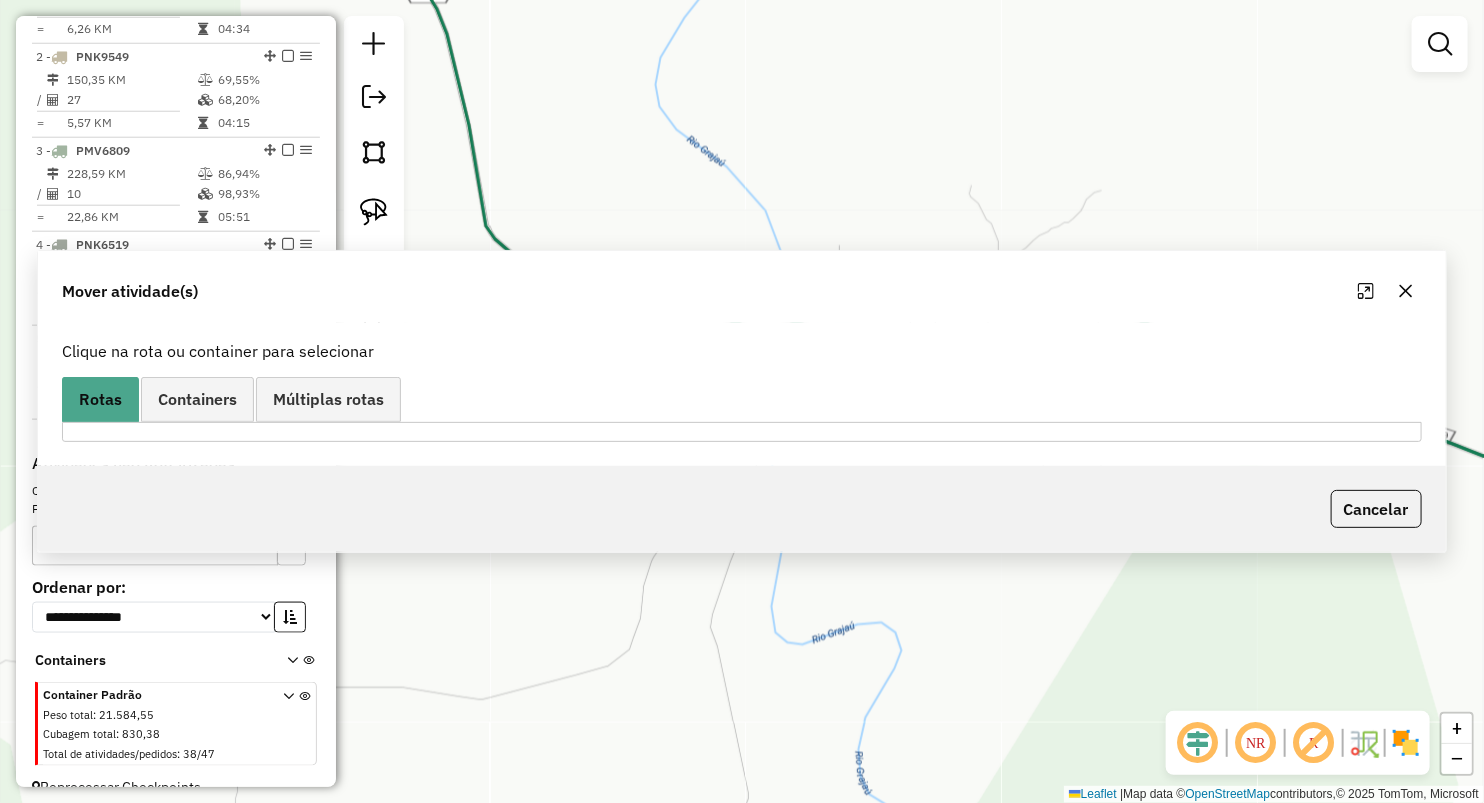scroll, scrollTop: 864, scrollLeft: 0, axis: vertical 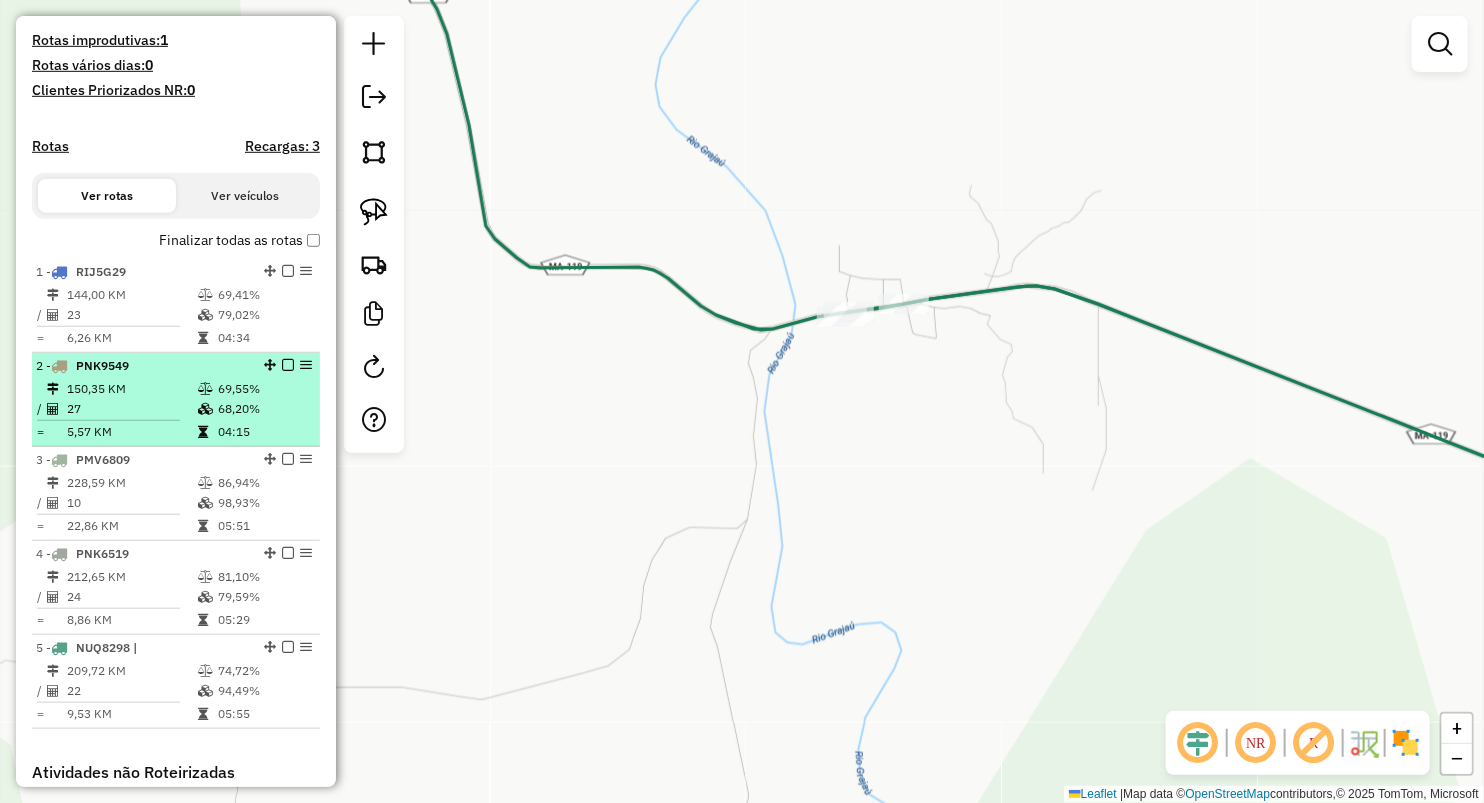 click on "5,57 KM" at bounding box center (131, 432) 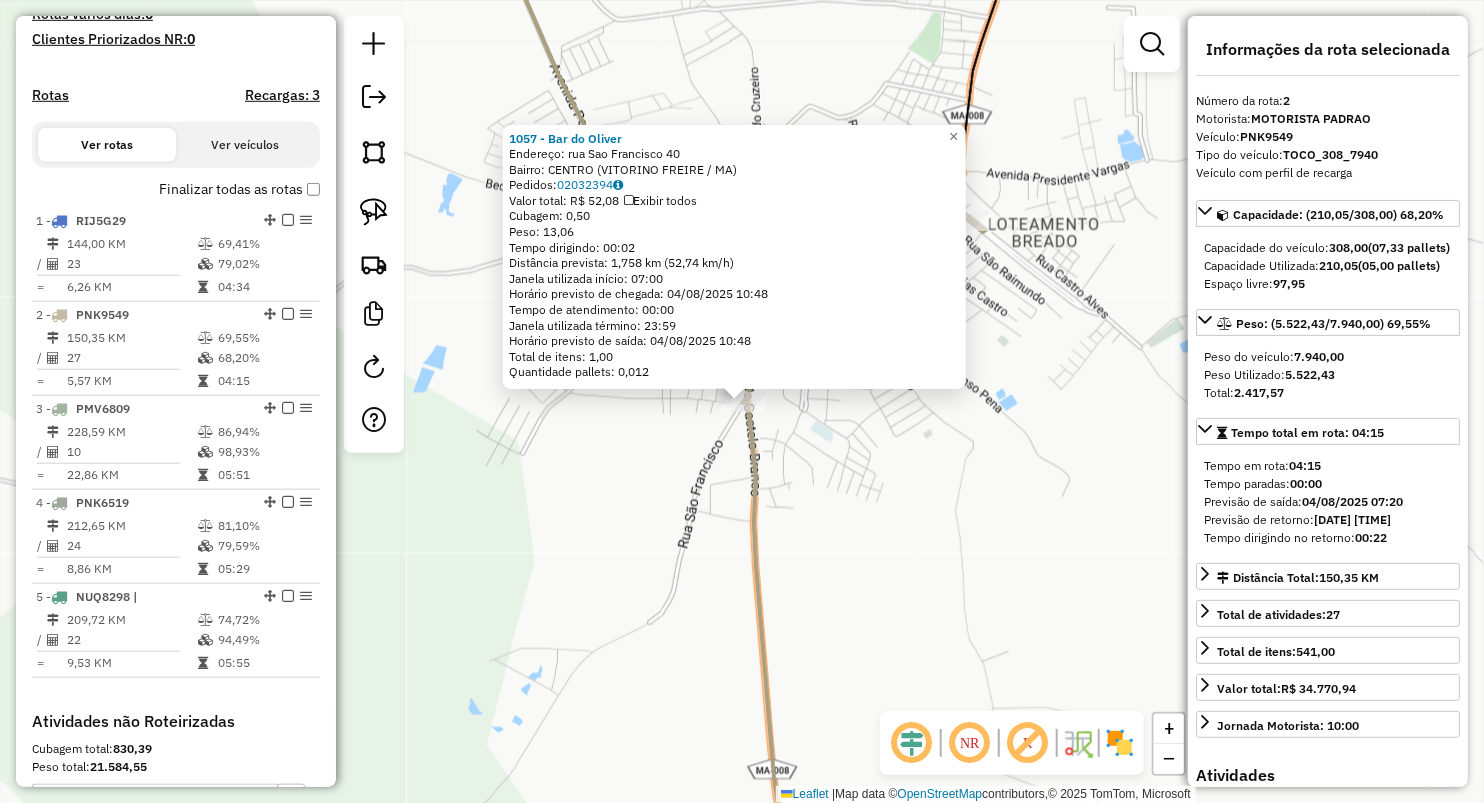 scroll, scrollTop: 865, scrollLeft: 0, axis: vertical 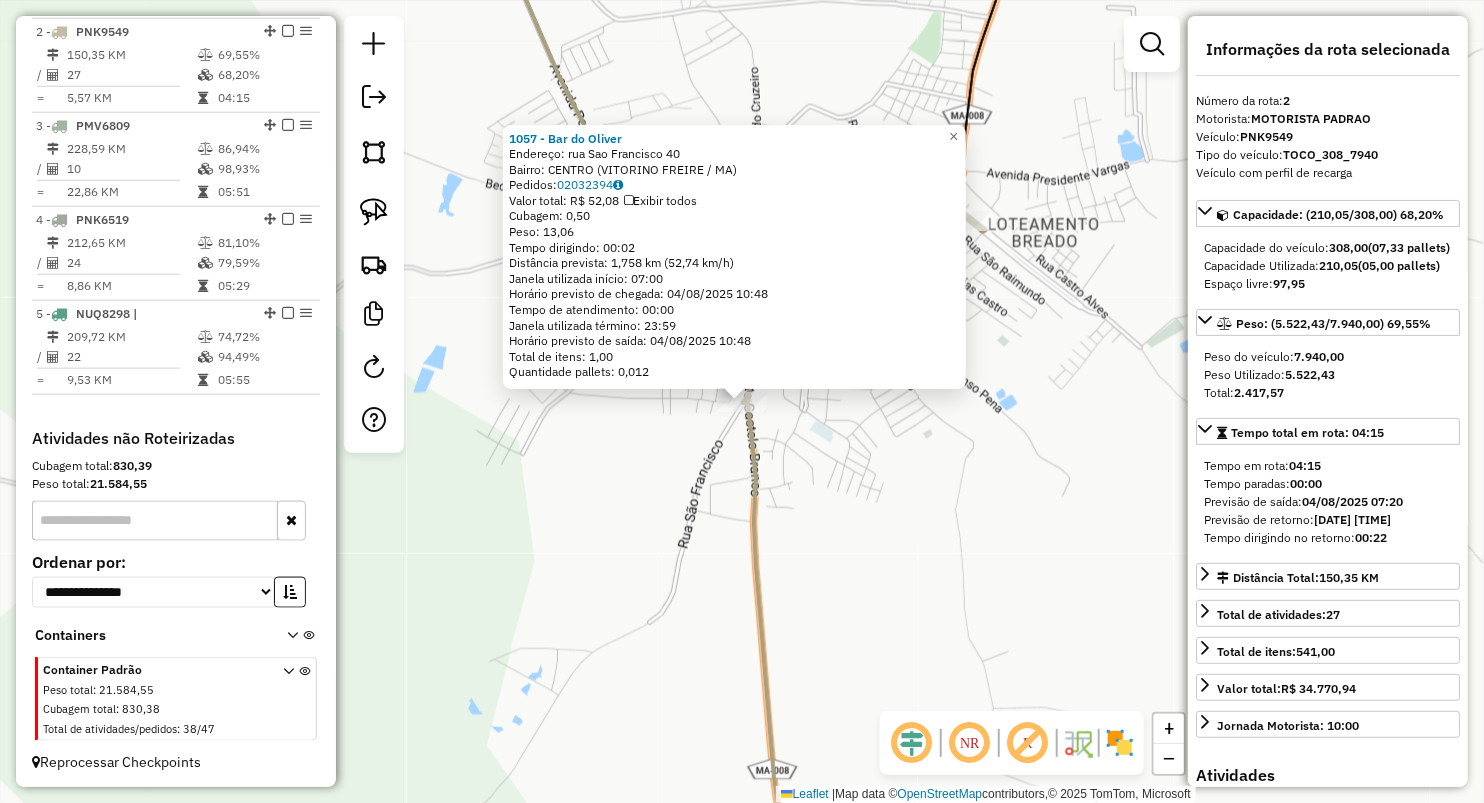click on "1057 - Bar do Oliver  Endereço:  rua Sao Francisco 40   Bairro: CENTRO (VITORINO FREIRE / MA)   Pedidos:  02032394   Valor total: R$ 52,08   Exibir todos   Cubagem: 0,50  Peso: 13,06  Tempo dirigindo: 00:02   Distância prevista: 1,758 km (52,74 km/h)   Janela utilizada início: 07:00   Horário previsto de chegada: 04/08/2025 10:48   Tempo de atendimento: 00:00   Janela utilizada término: 23:59   Horário previsto de saída: 04/08/2025 10:48   Total de itens: 1,00   Quantidade pallets: 0,012  × Janela de atendimento Grade de atendimento Capacidade Transportadoras Veículos Cliente Pedidos  Rotas Selecione os dias de semana para filtrar as janelas de atendimento  Seg   Ter   Qua   Qui   Sex   Sáb   Dom  Informe o período da janela de atendimento: De: Até:  Filtrar exatamente a janela do cliente  Considerar janela de atendimento padrão  Selecione os dias de semana para filtrar as grades de atendimento  Seg   Ter   Qua   Qui   Sex   Sáb   Dom   Considerar clientes sem dia de atendimento cadastrado  De:" 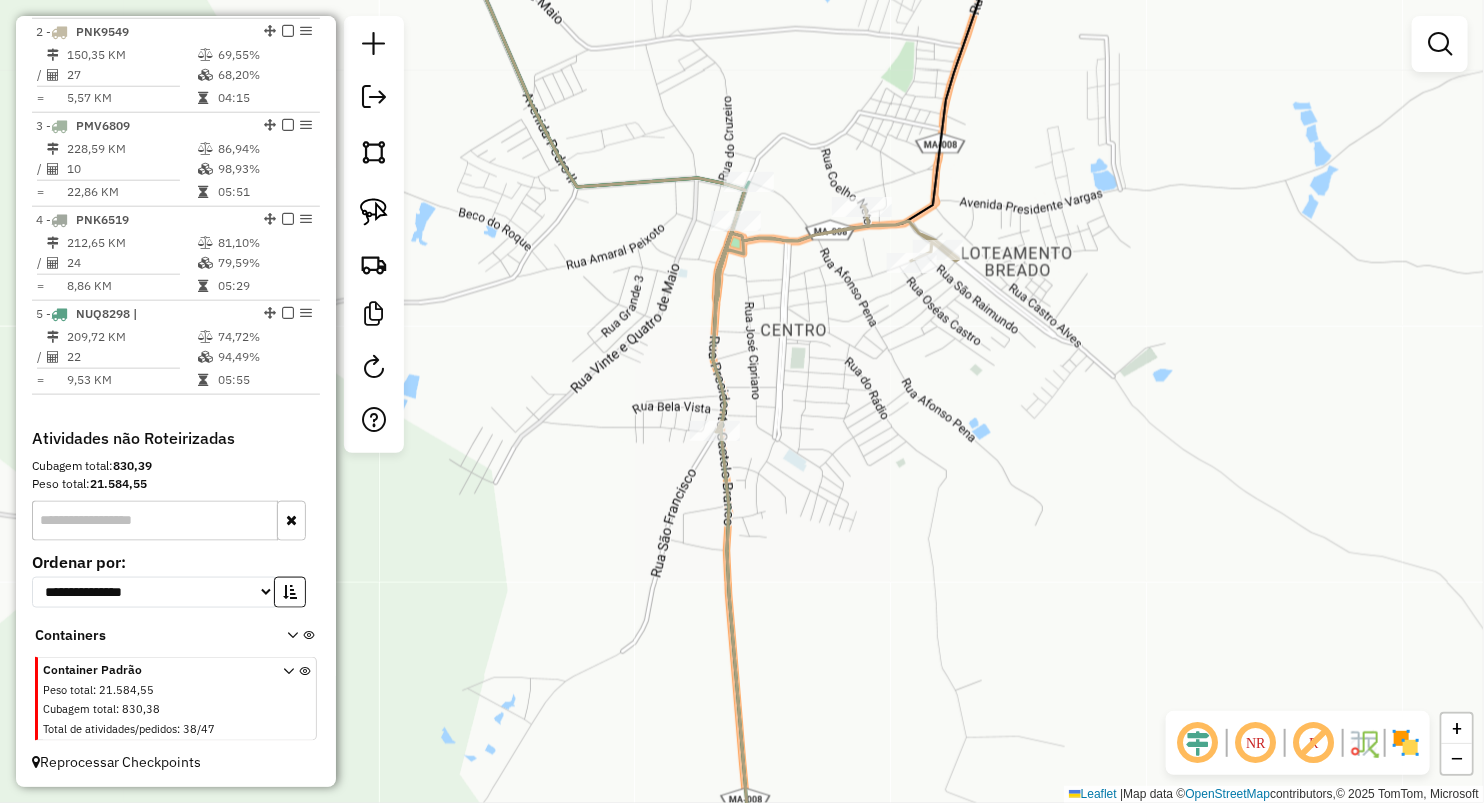drag, startPoint x: 915, startPoint y: 478, endPoint x: 888, endPoint y: 506, distance: 38.8973 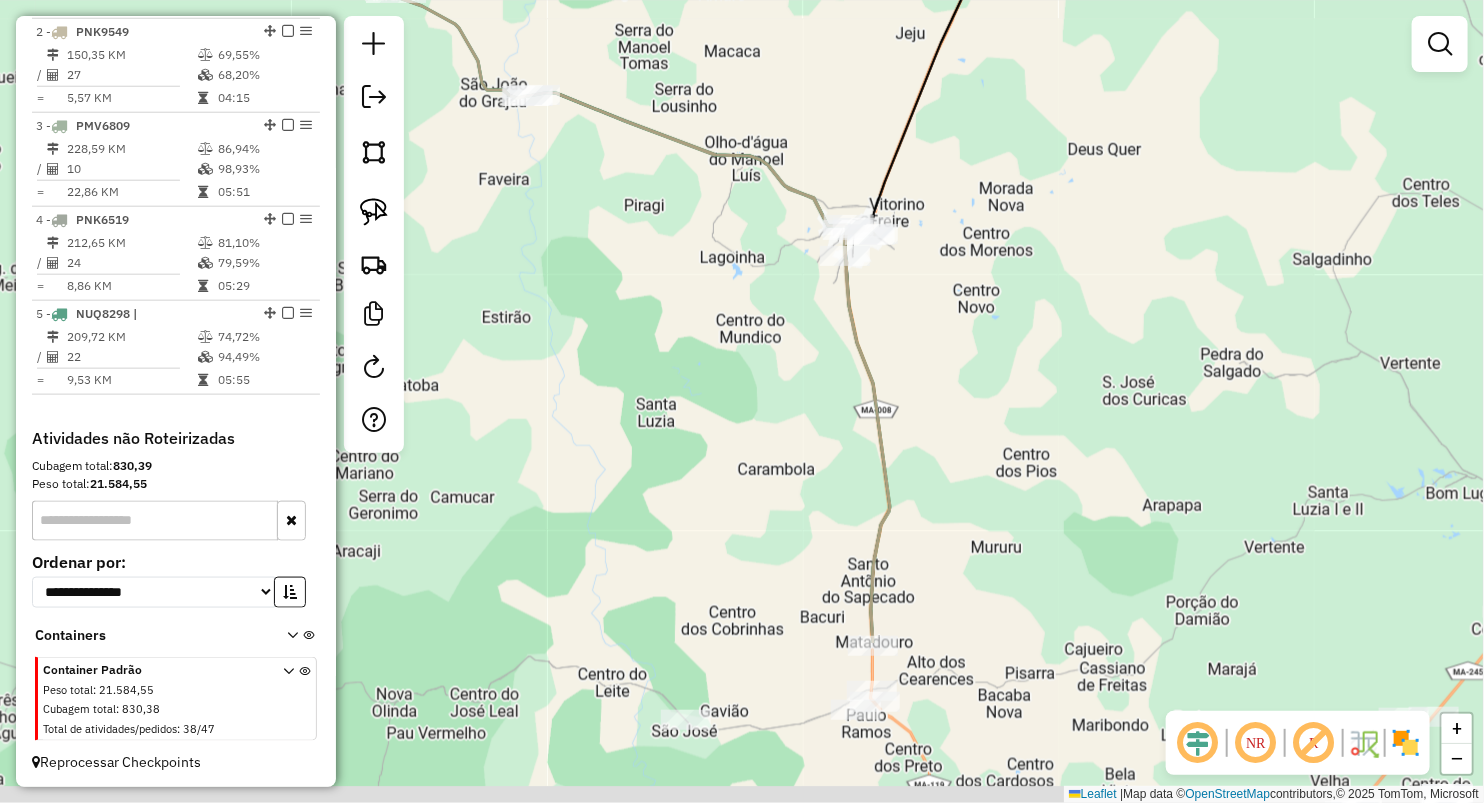 drag, startPoint x: 928, startPoint y: 614, endPoint x: 905, endPoint y: 366, distance: 249.06425 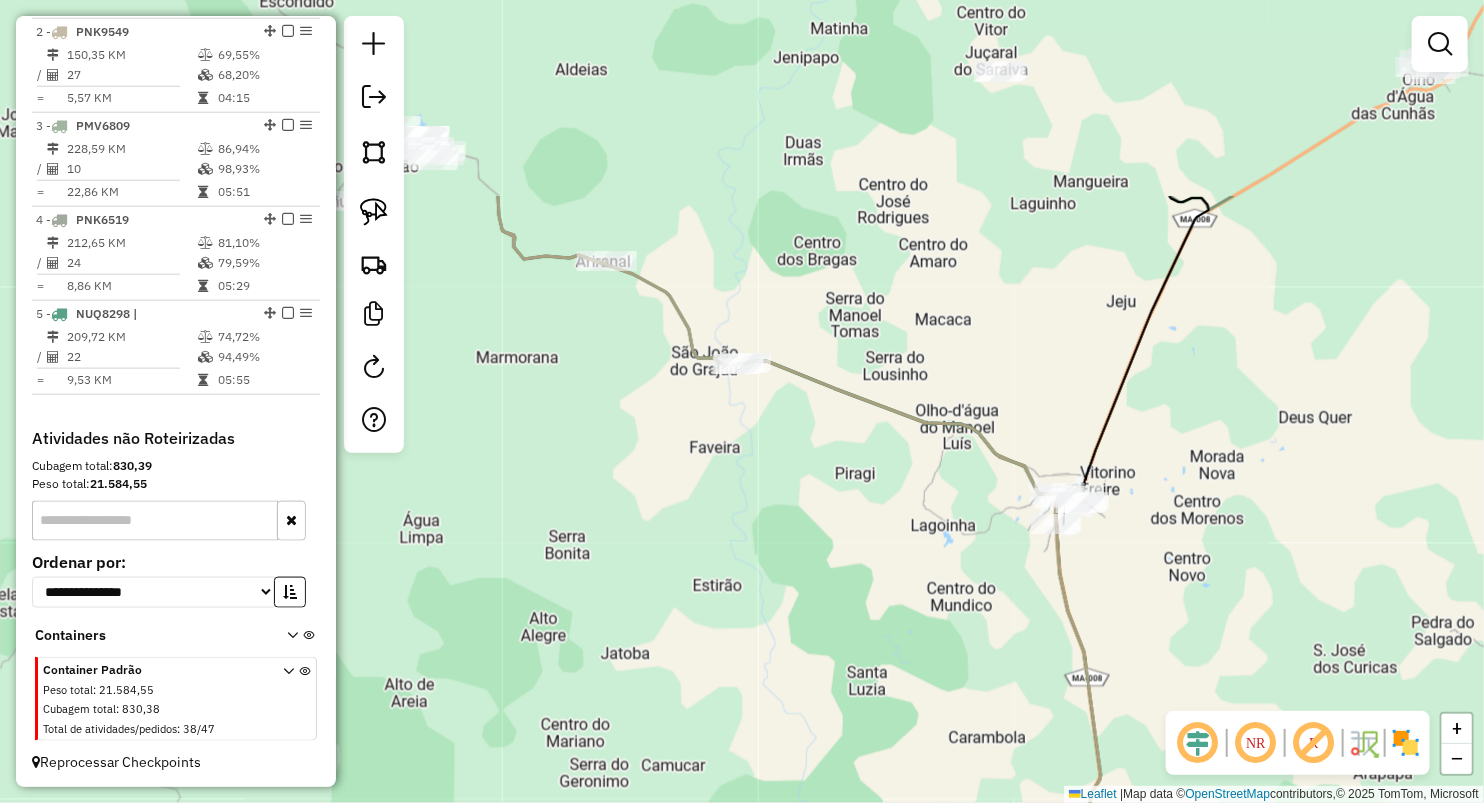 drag, startPoint x: 933, startPoint y: 350, endPoint x: 1111, endPoint y: 588, distance: 297.20026 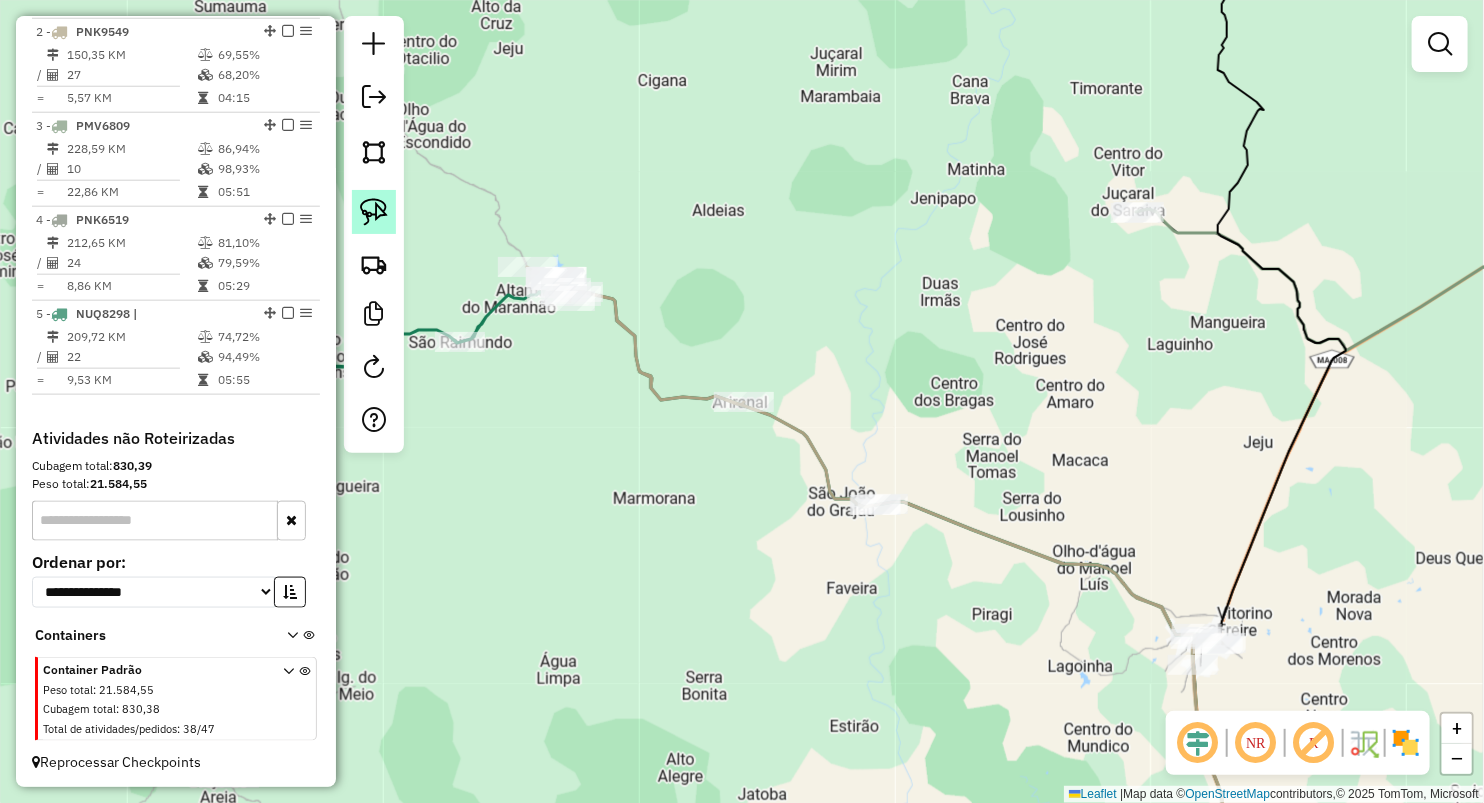 click 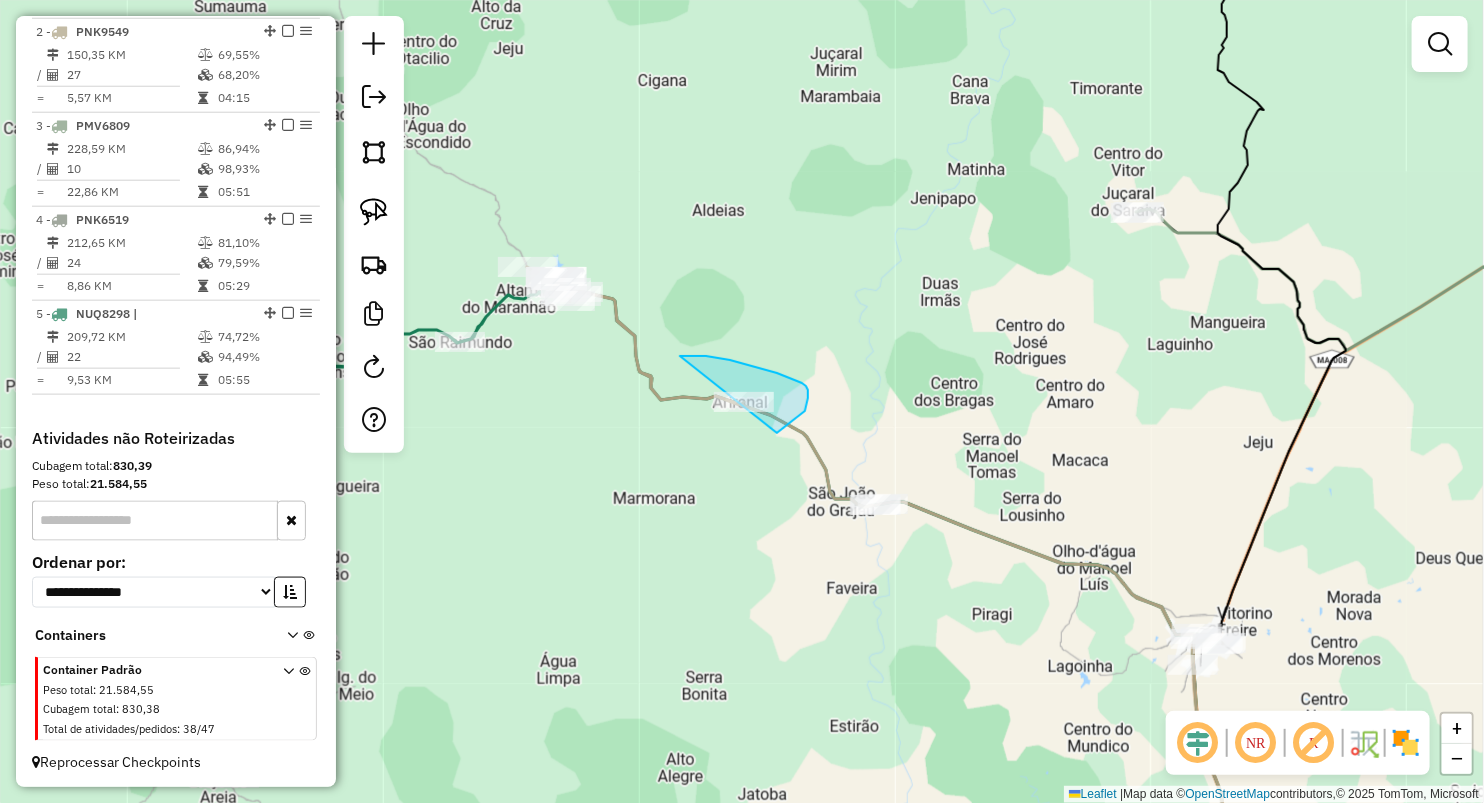 drag, startPoint x: 680, startPoint y: 356, endPoint x: 696, endPoint y: 476, distance: 121.061966 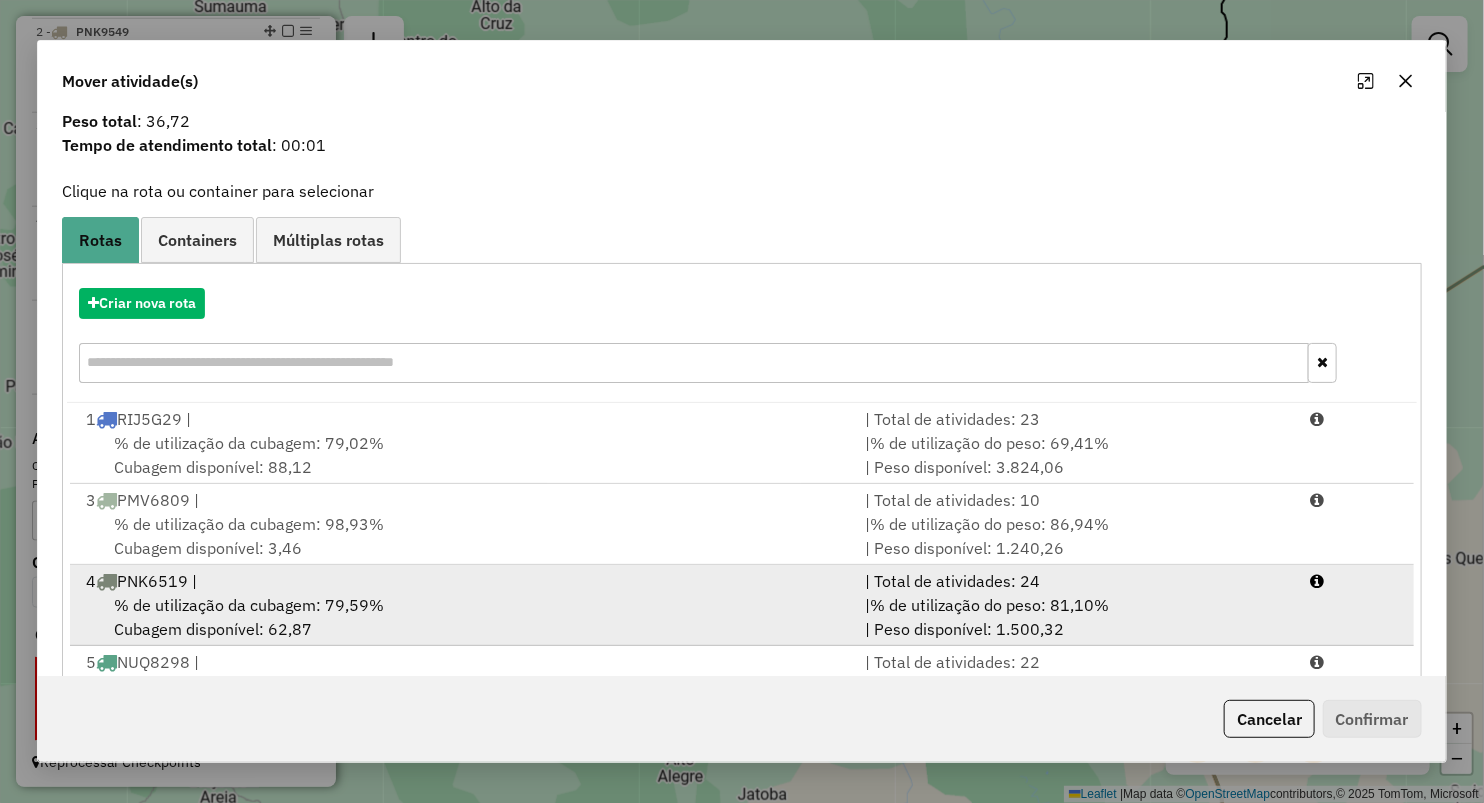 scroll, scrollTop: 144, scrollLeft: 0, axis: vertical 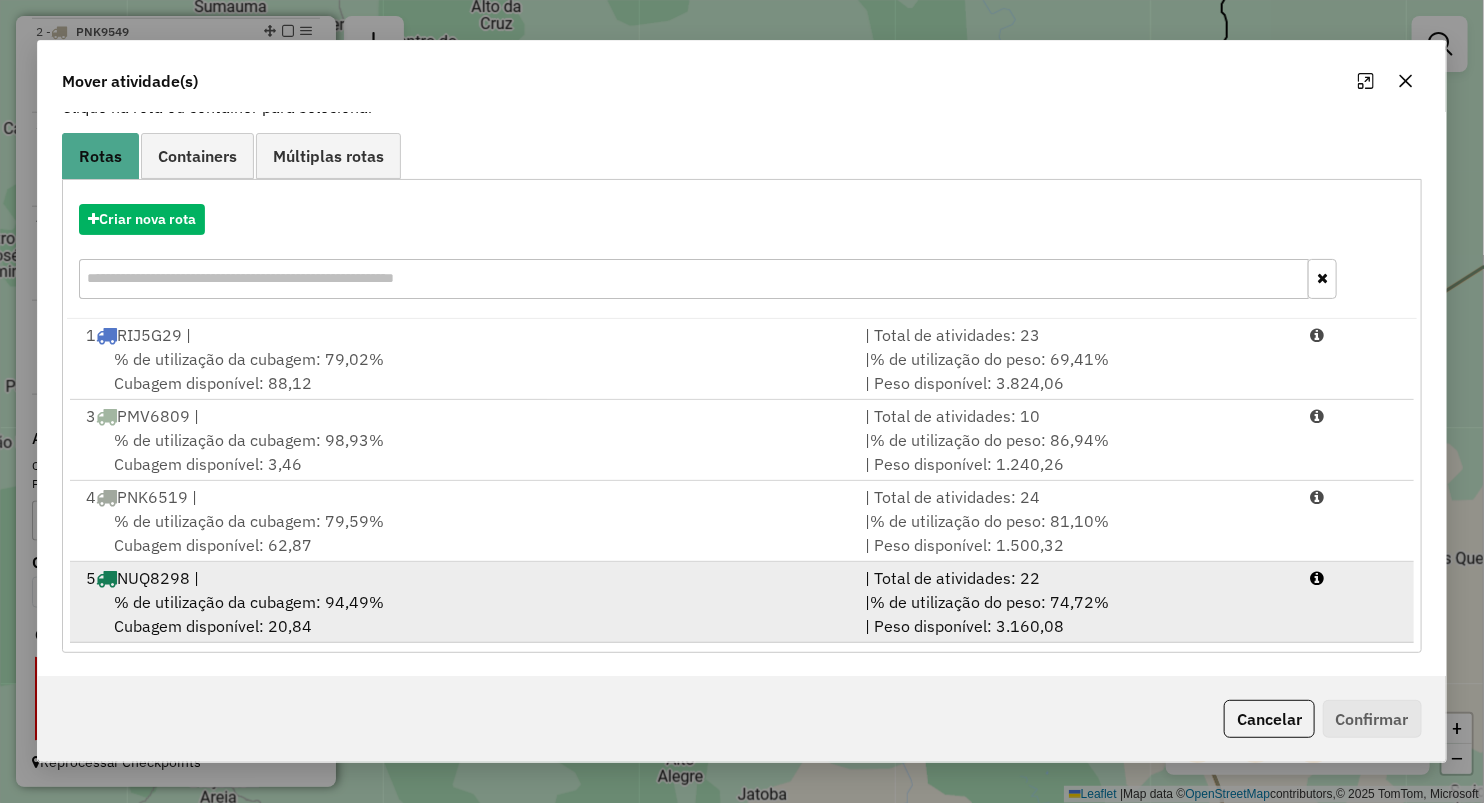 drag, startPoint x: 271, startPoint y: 604, endPoint x: 533, endPoint y: 620, distance: 262.4881 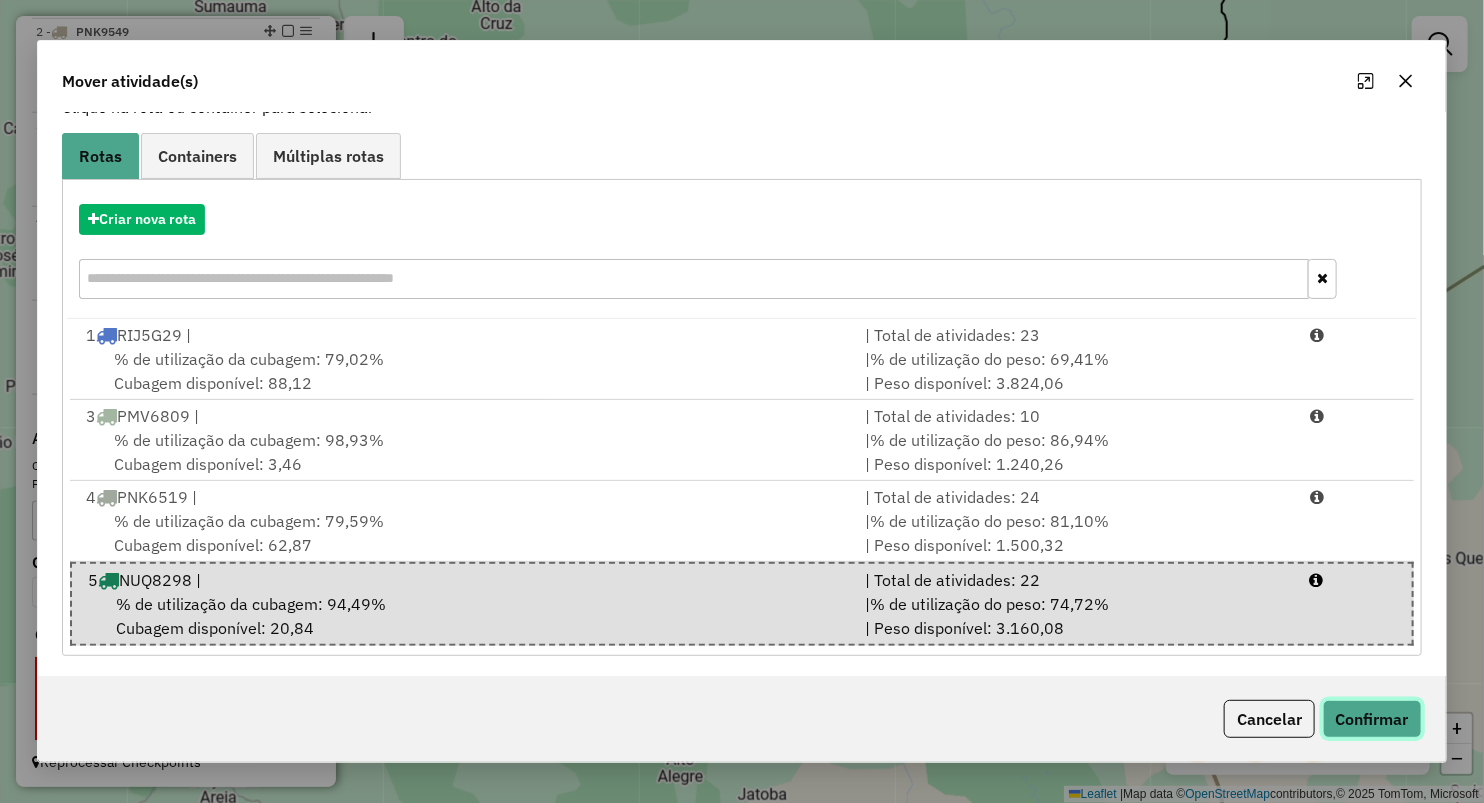 click on "Confirmar" 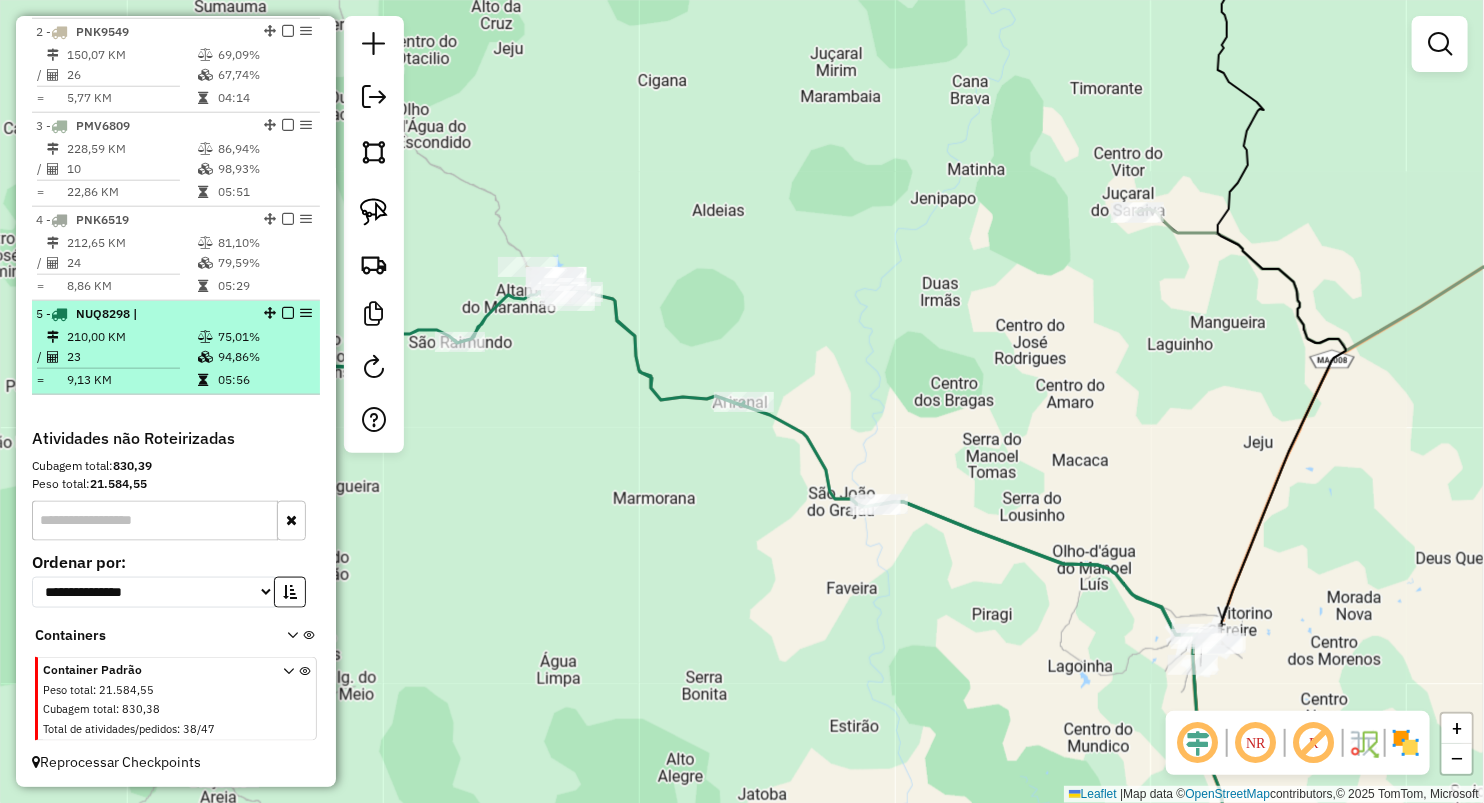 click on "210,00 KM" at bounding box center (131, 337) 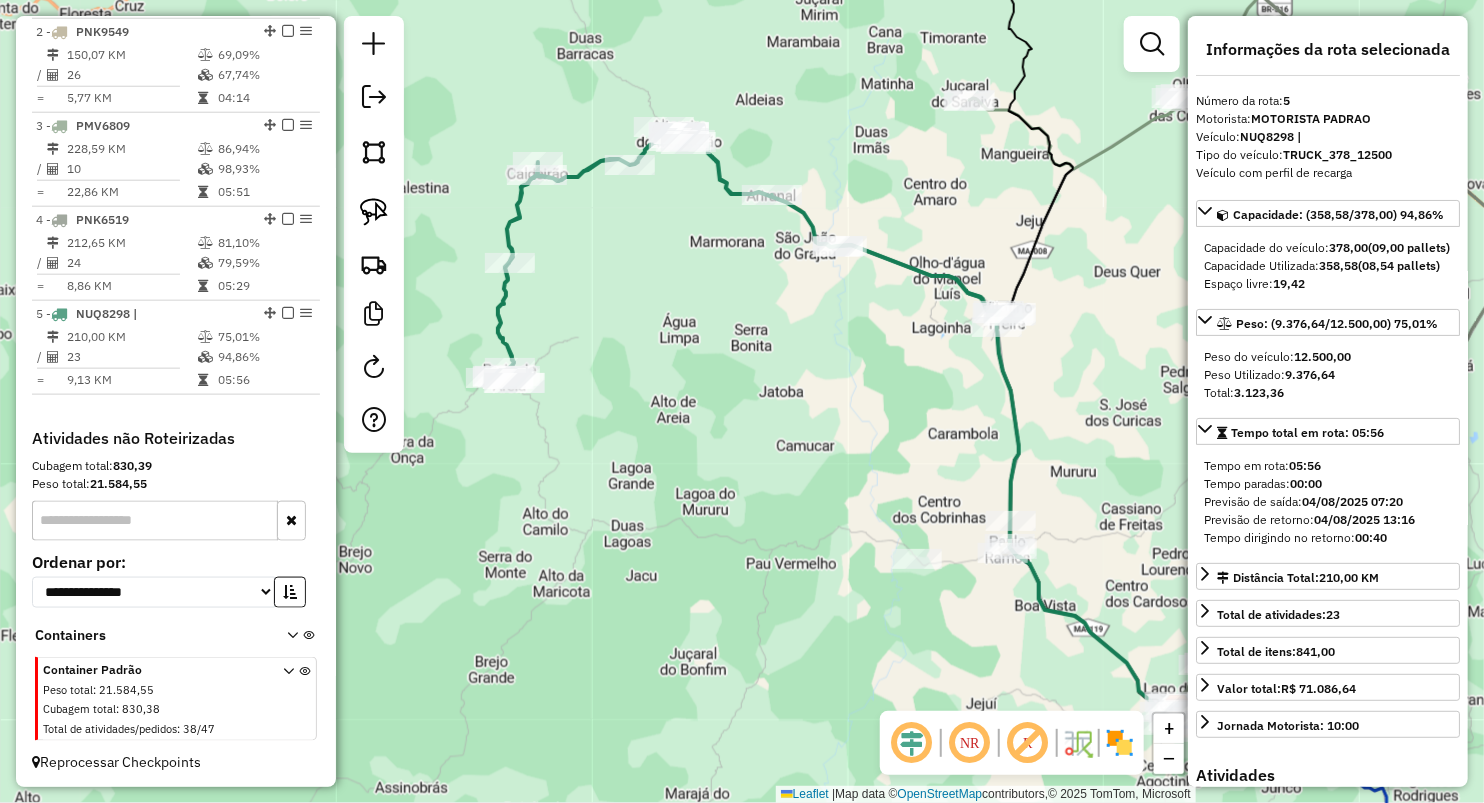 drag, startPoint x: 658, startPoint y: 316, endPoint x: 752, endPoint y: 340, distance: 97.015465 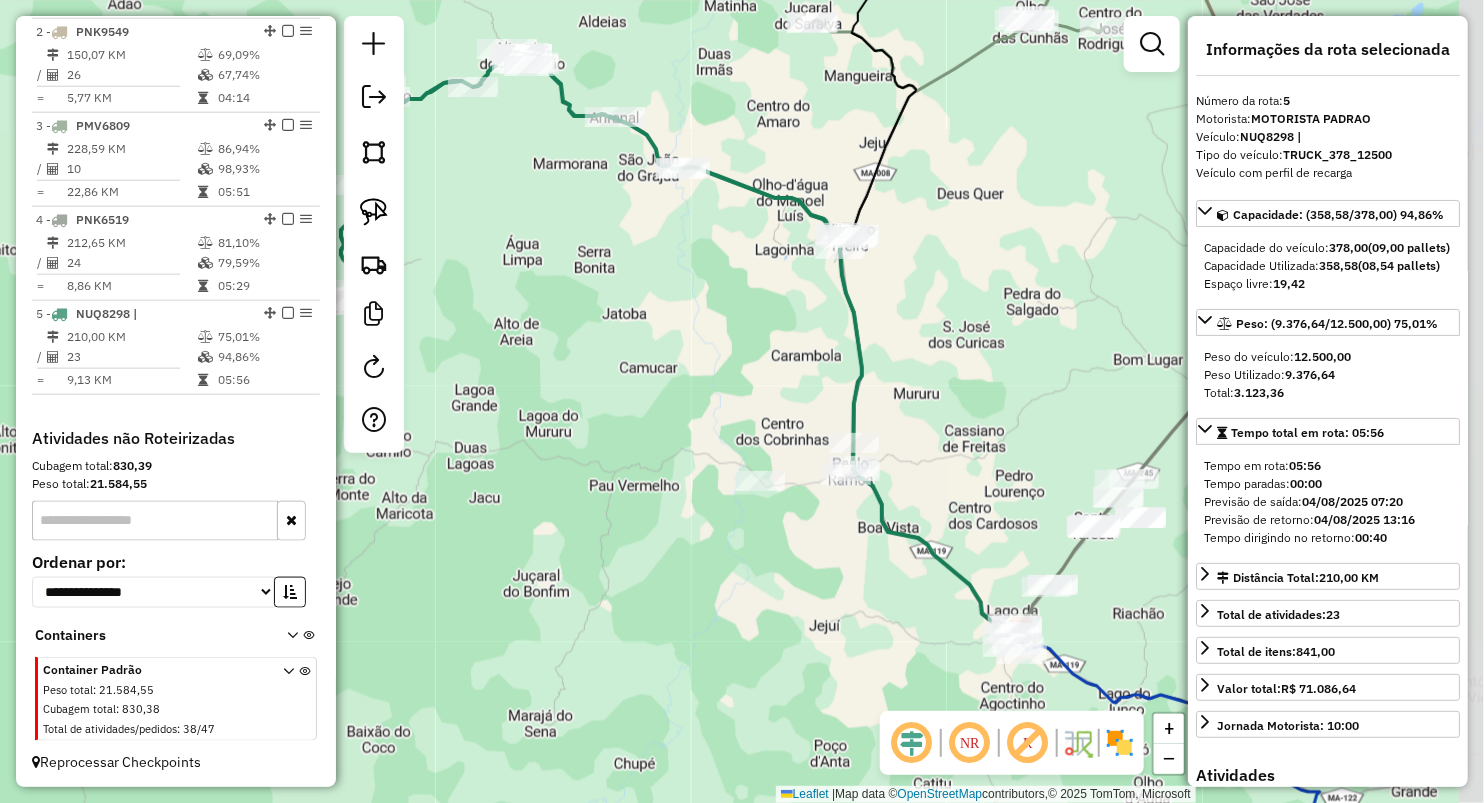 drag, startPoint x: 752, startPoint y: 338, endPoint x: 587, endPoint y: 261, distance: 182.0824 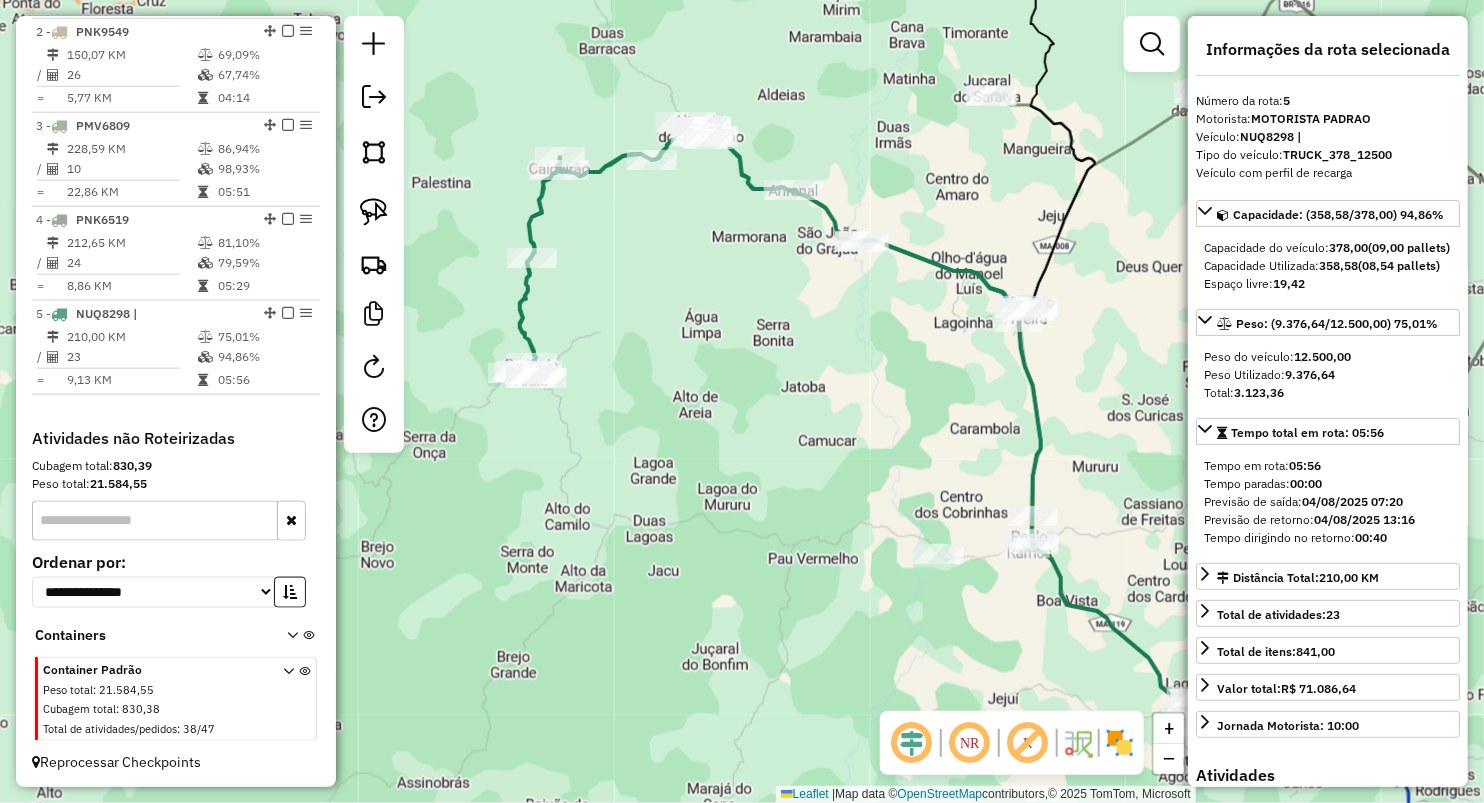 drag, startPoint x: 649, startPoint y: 279, endPoint x: 819, endPoint y: 348, distance: 183.46935 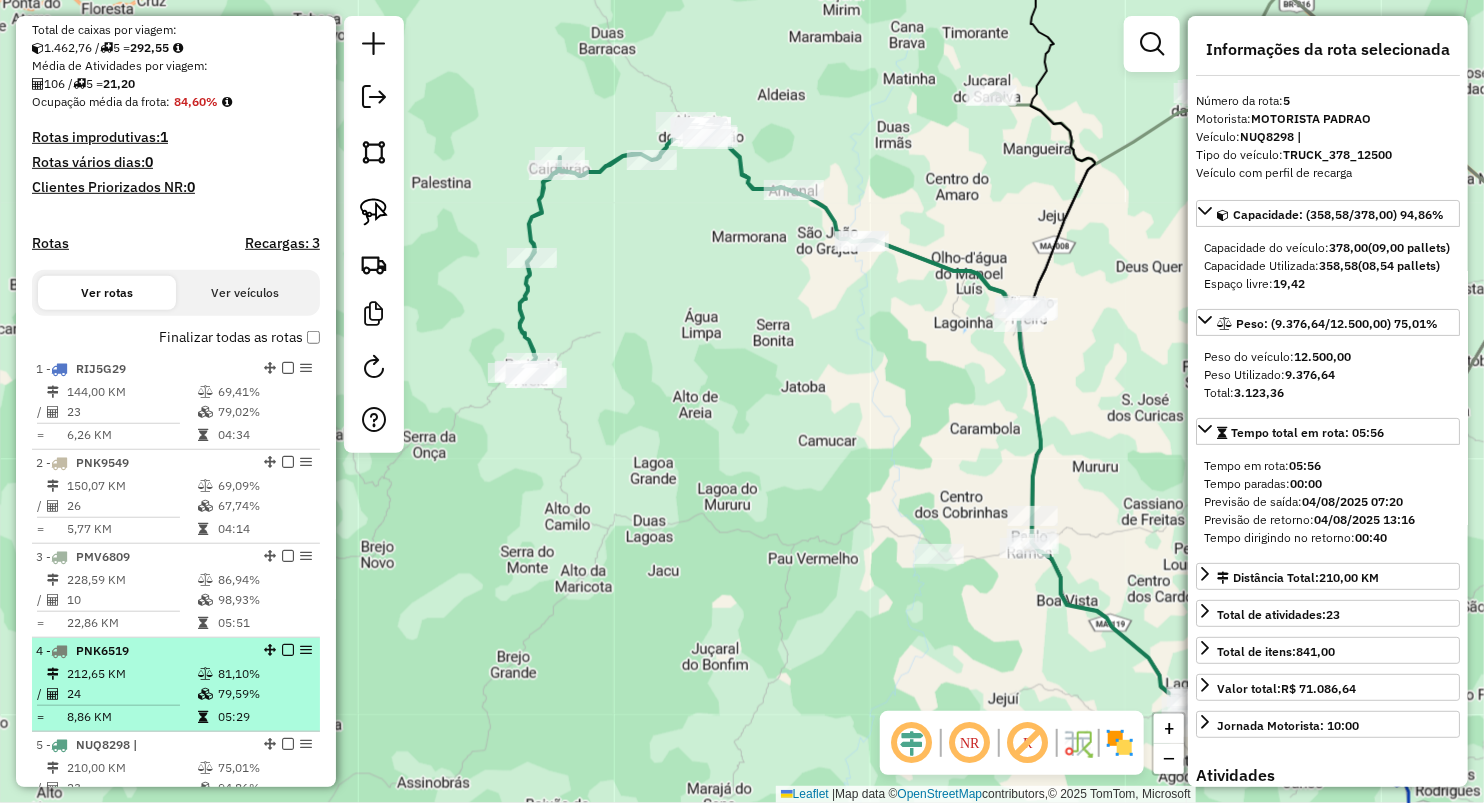 scroll, scrollTop: 421, scrollLeft: 0, axis: vertical 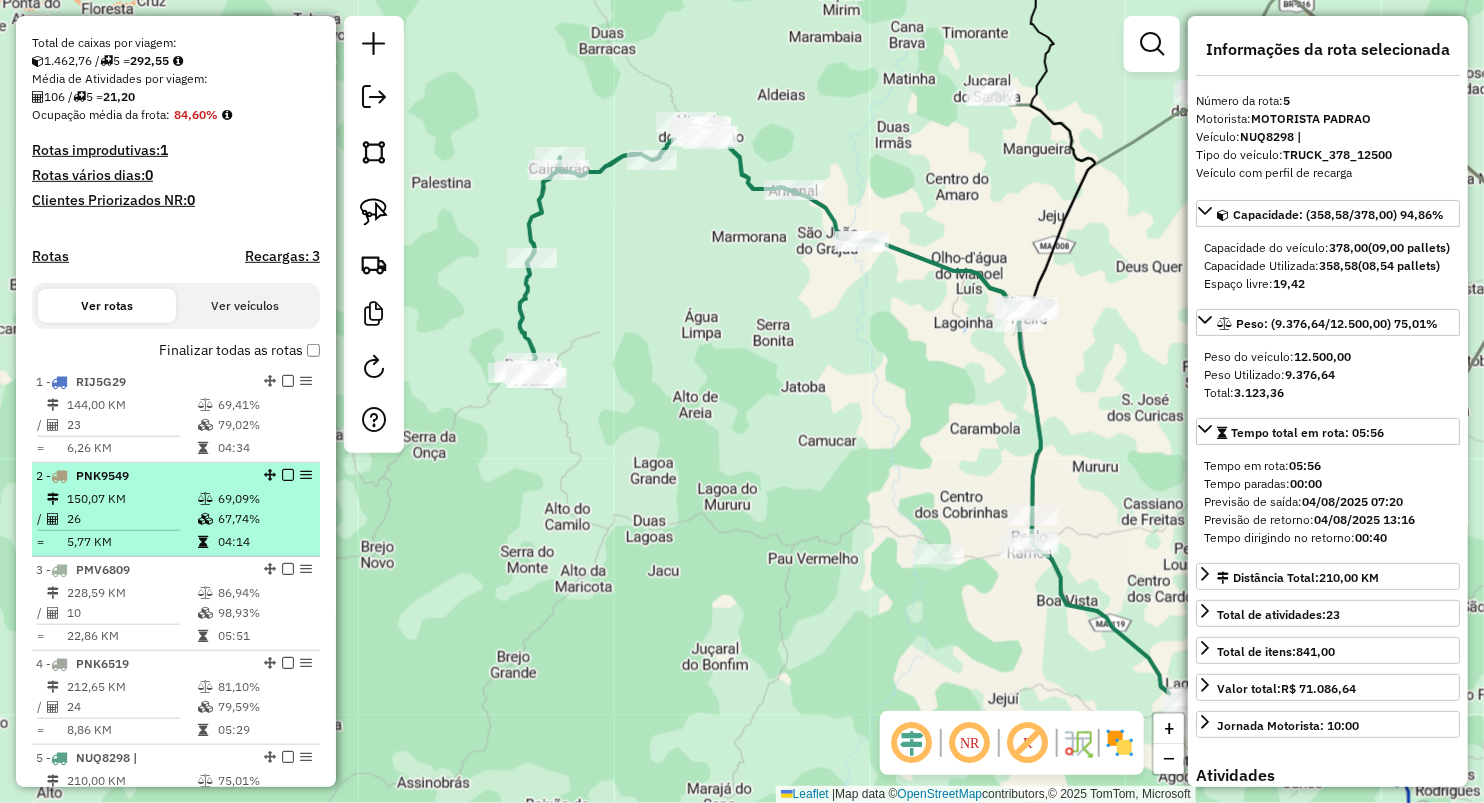 click on "150,07 KM" at bounding box center (131, 499) 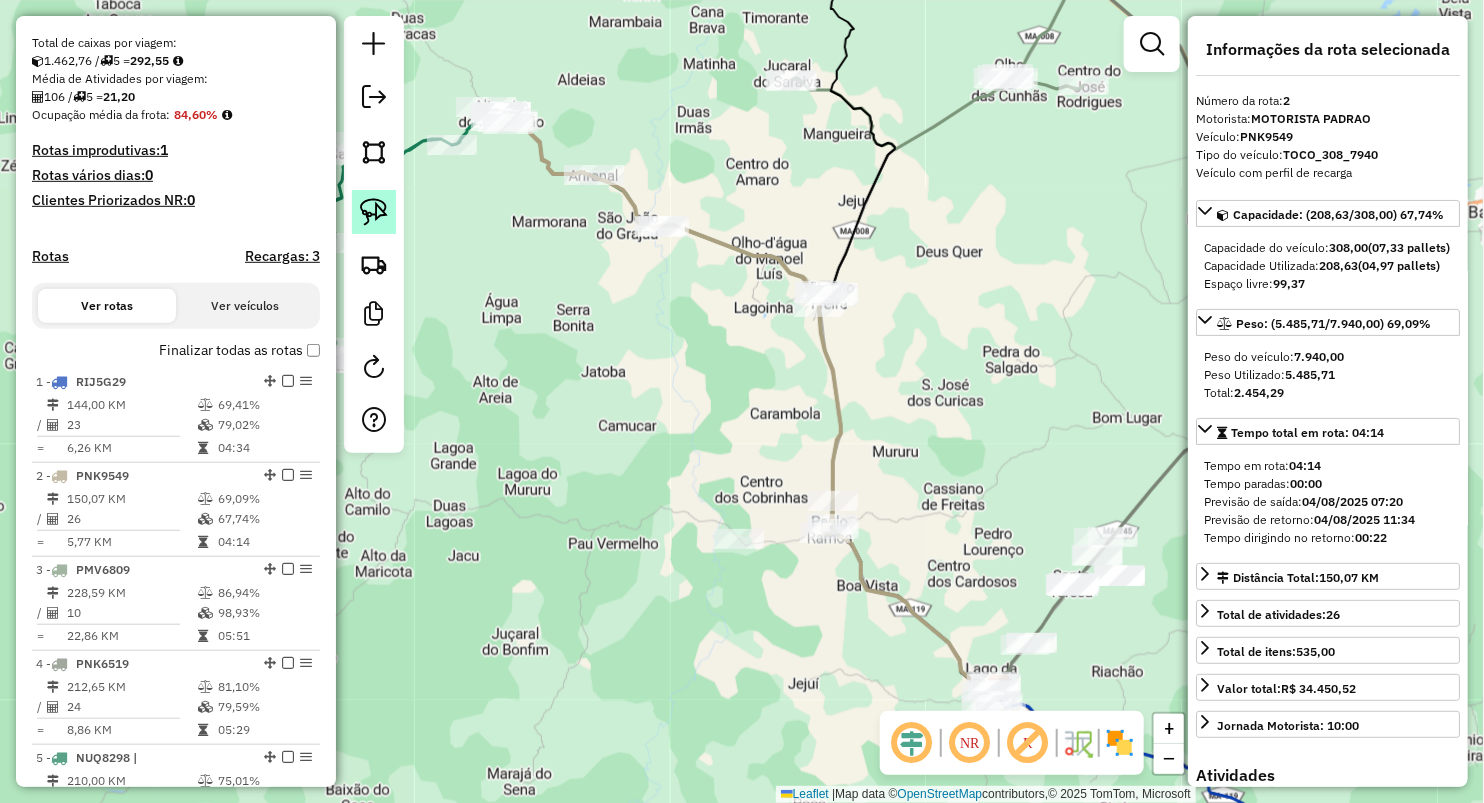 click 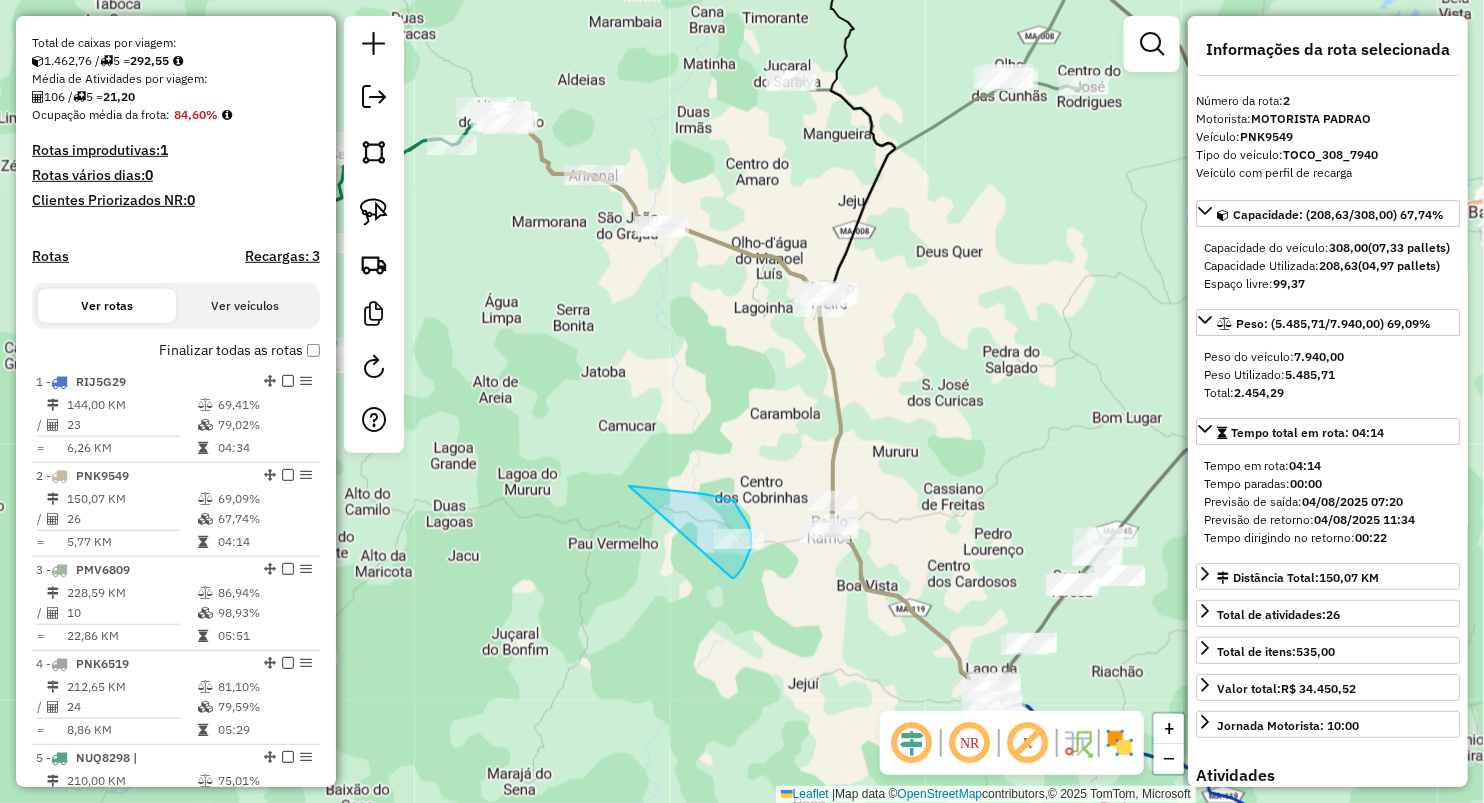 drag, startPoint x: 648, startPoint y: 488, endPoint x: 728, endPoint y: 580, distance: 121.91801 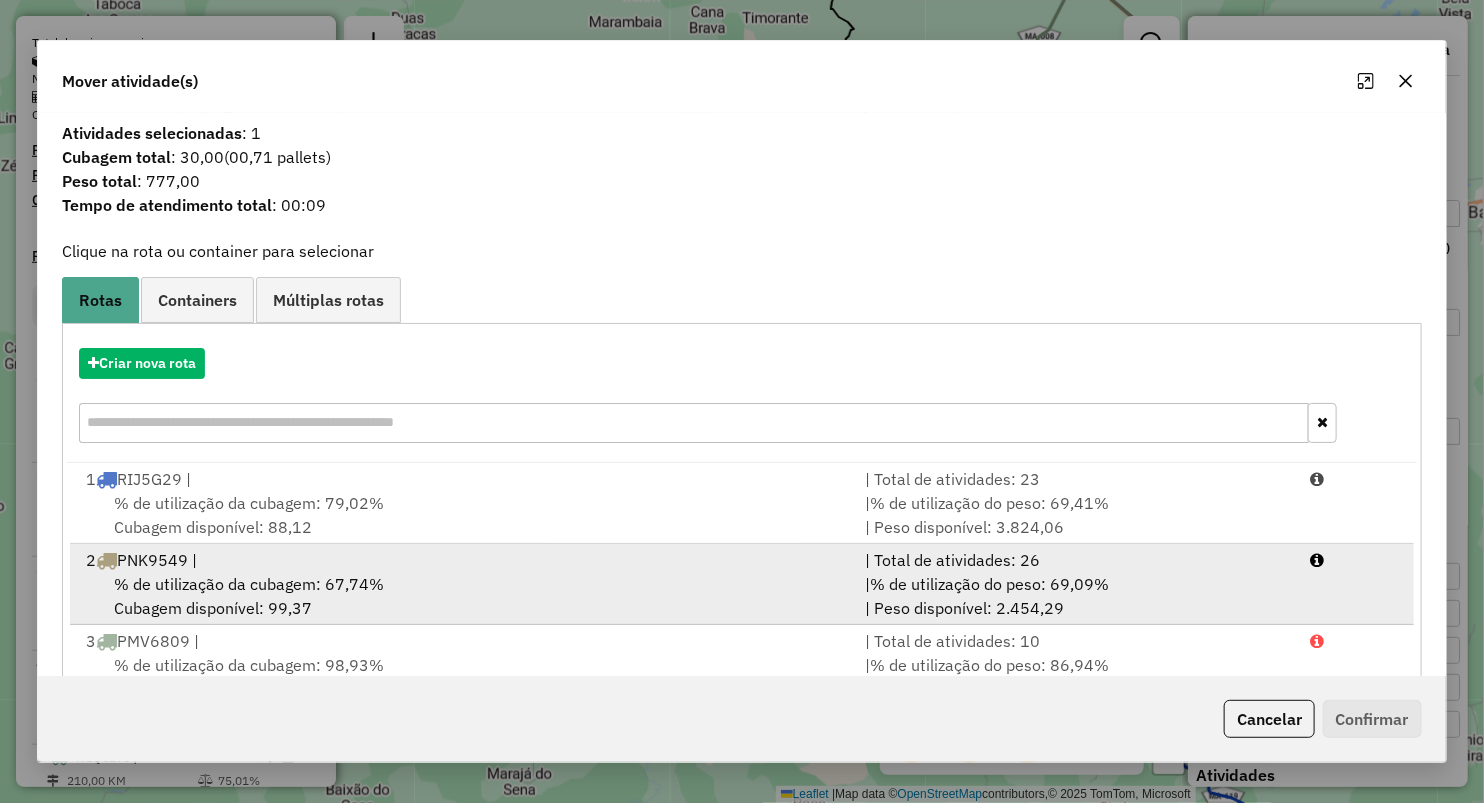 click on "% de utilização da cubagem: 67,74%" at bounding box center [249, 584] 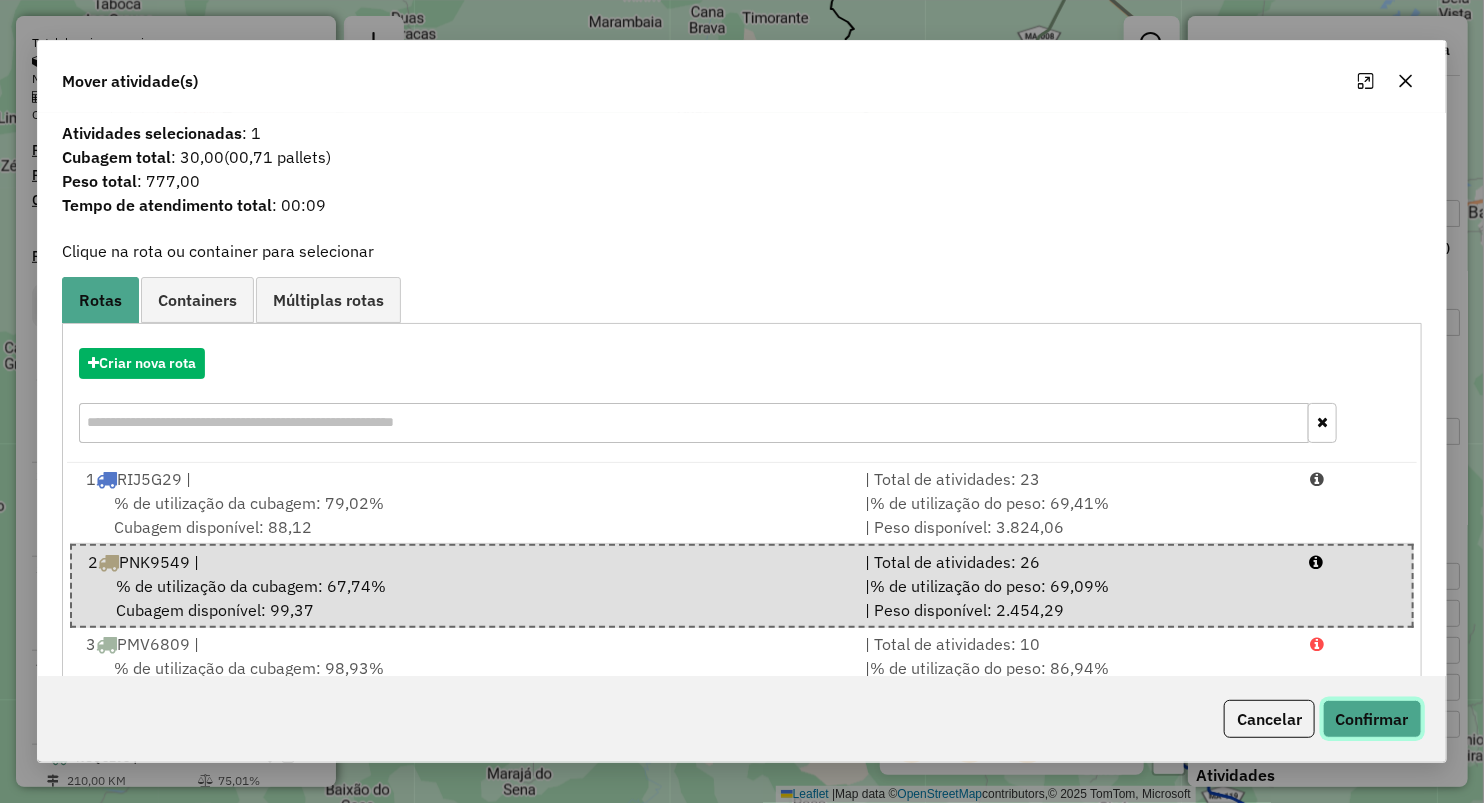 click on "Confirmar" 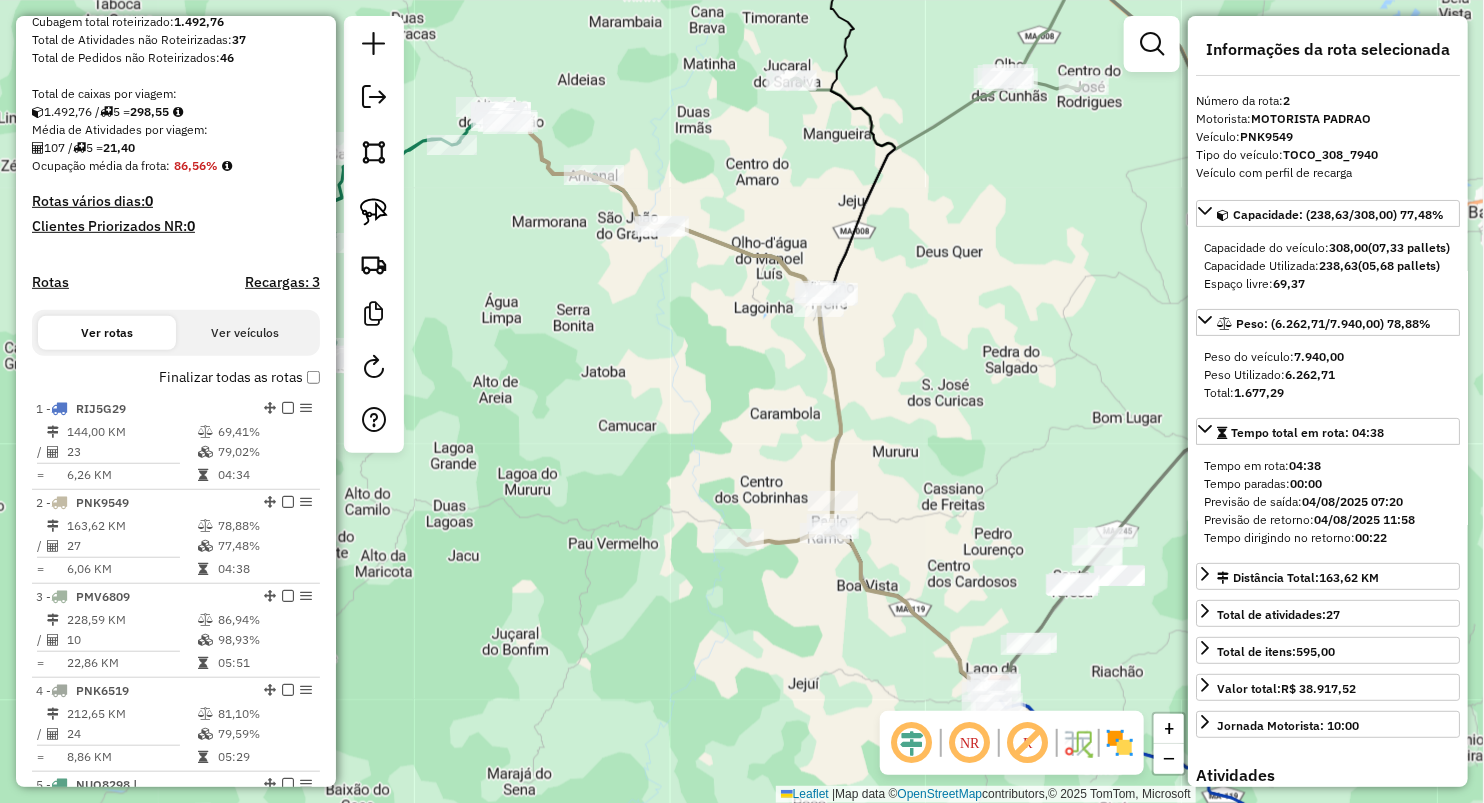 scroll, scrollTop: 285, scrollLeft: 0, axis: vertical 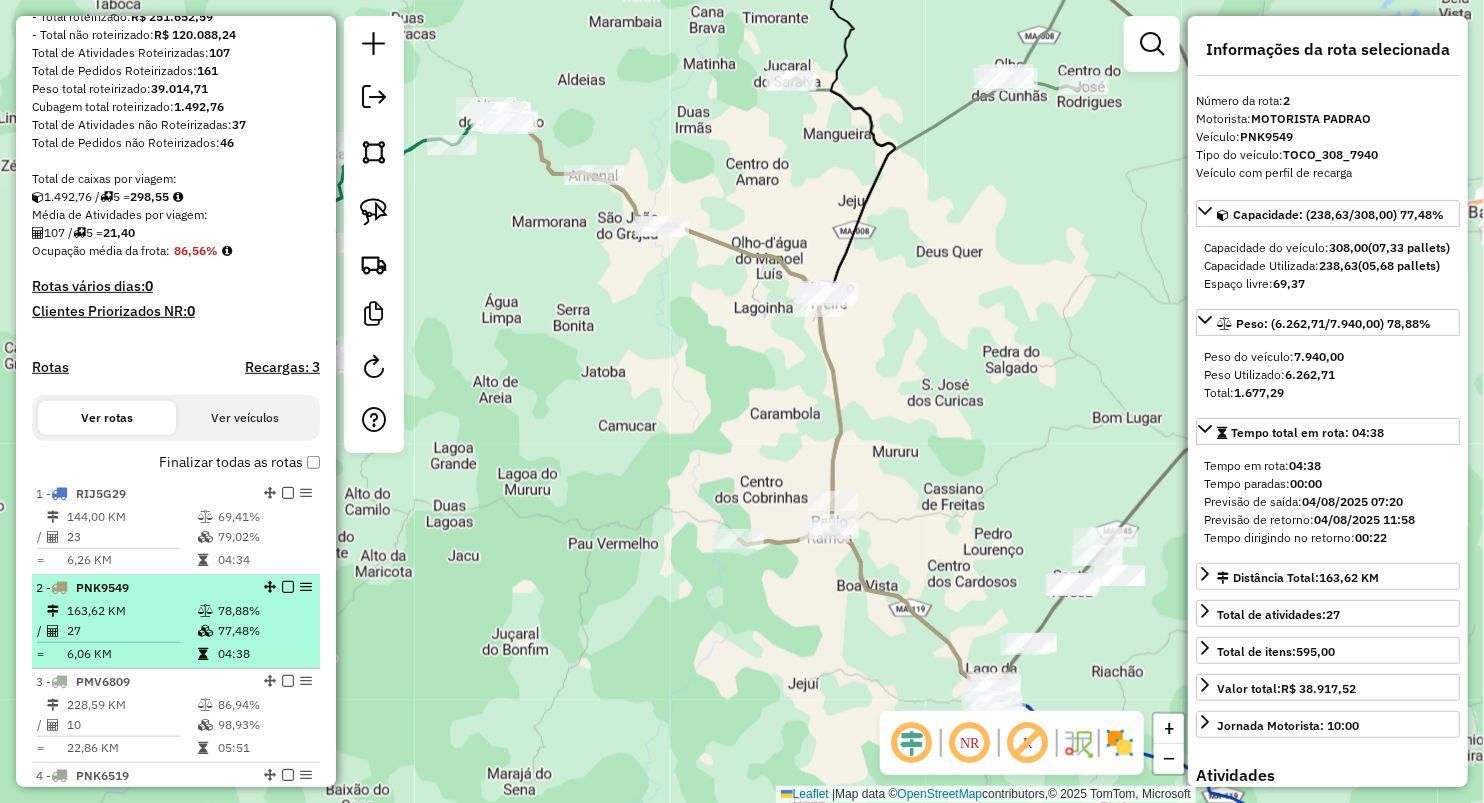 click on "163,62 KM" at bounding box center [131, 611] 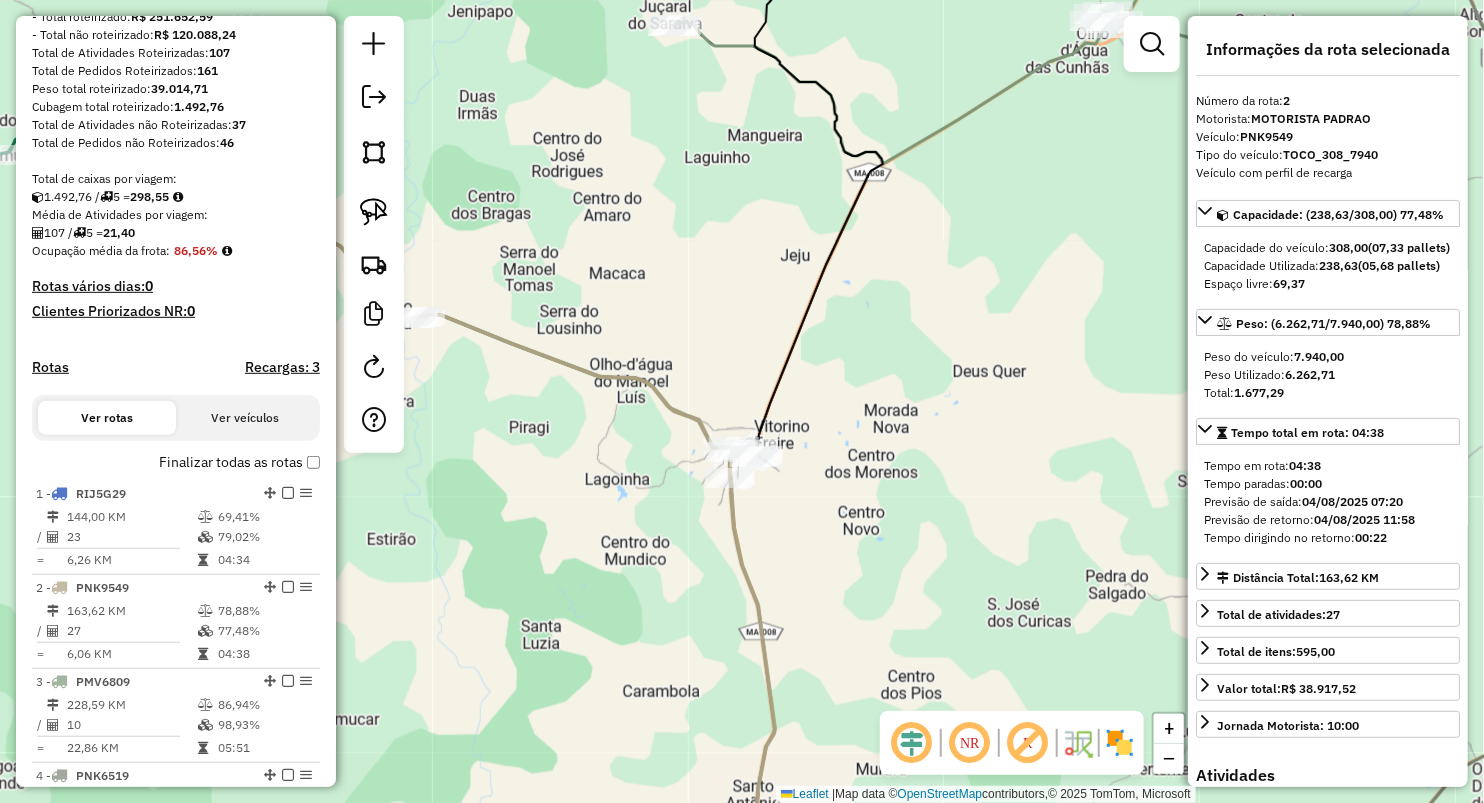 click 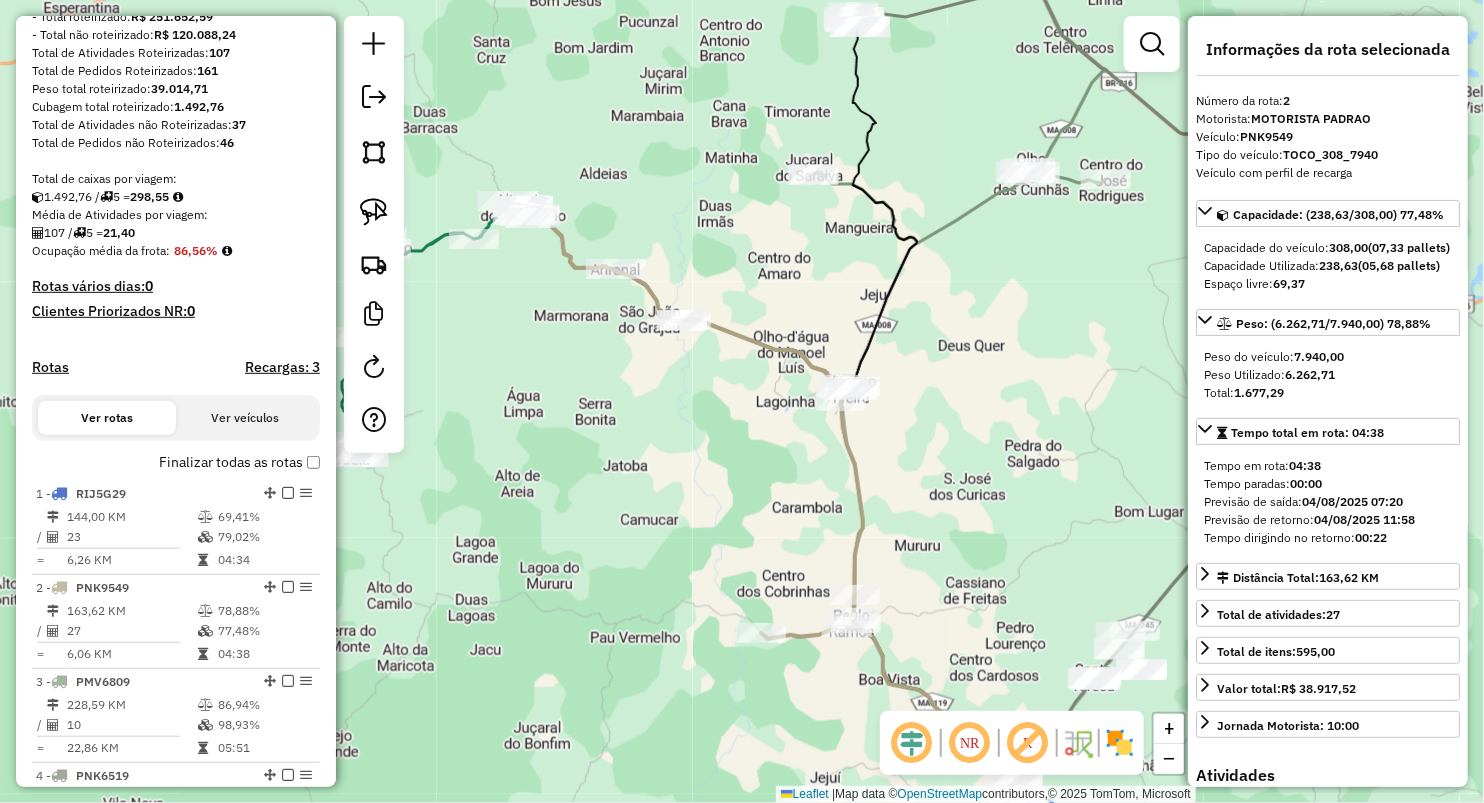 click on "Janela de atendimento Grade de atendimento Capacidade Transportadoras Veículos Cliente Pedidos  Rotas Selecione os dias de semana para filtrar as janelas de atendimento  Seg   Ter   Qua   Qui   Sex   Sáb   Dom  Informe o período da janela de atendimento: De: Até:  Filtrar exatamente a janela do cliente  Considerar janela de atendimento padrão  Selecione os dias de semana para filtrar as grades de atendimento  Seg   Ter   Qua   Qui   Sex   Sáb   Dom   Considerar clientes sem dia de atendimento cadastrado  Clientes fora do dia de atendimento selecionado Filtrar as atividades entre os valores definidos abaixo:  Peso mínimo:   Peso máximo:   Cubagem mínima:   Cubagem máxima:   De:   Até:  Filtrar as atividades entre o tempo de atendimento definido abaixo:  De:   Até:   Considerar capacidade total dos clientes não roteirizados Transportadora: Selecione um ou mais itens Tipo de veículo: Selecione um ou mais itens Veículo: Selecione um ou mais itens Motorista: Selecione um ou mais itens Nome: Rótulo:" 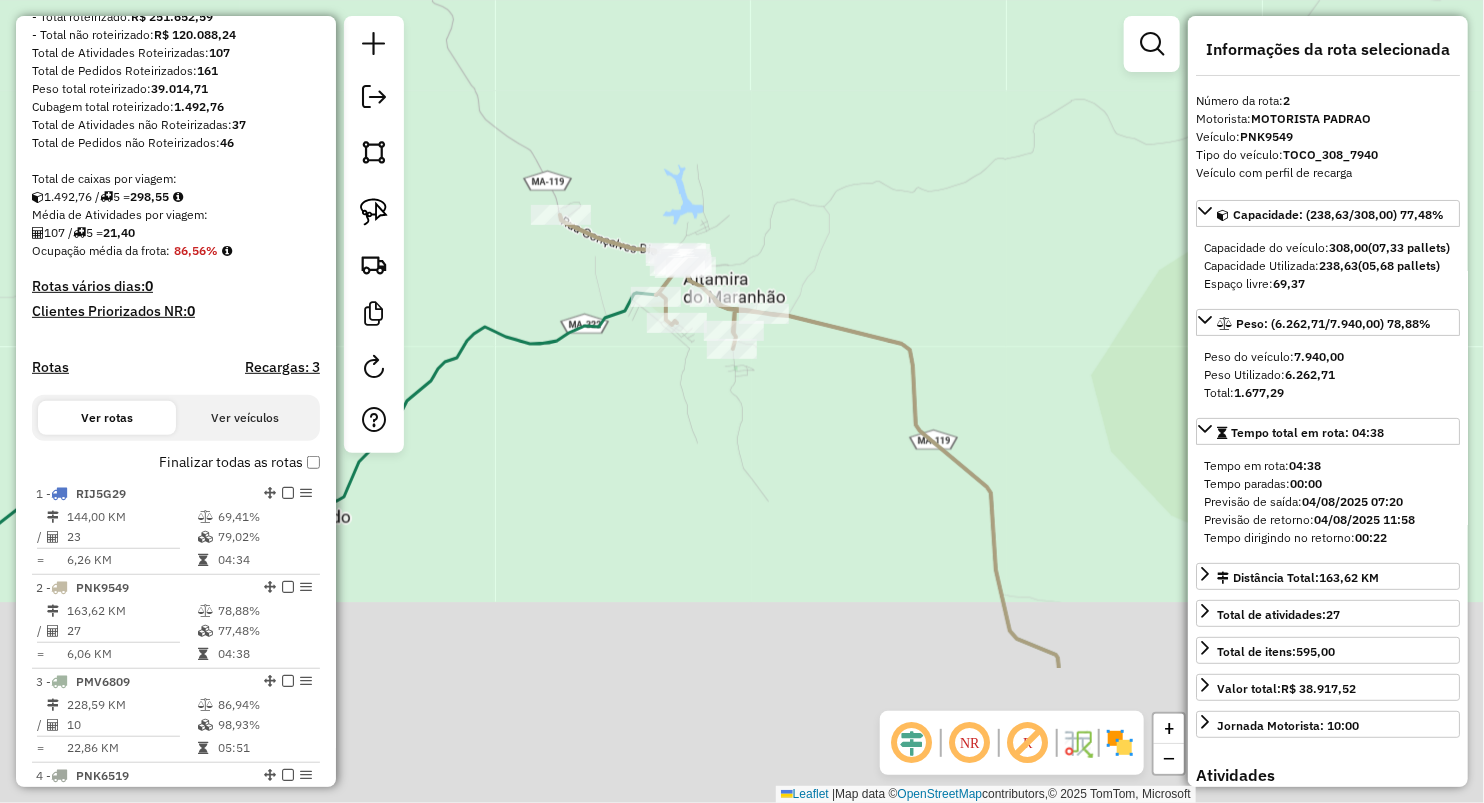 drag, startPoint x: 840, startPoint y: 328, endPoint x: 830, endPoint y: 212, distance: 116.43024 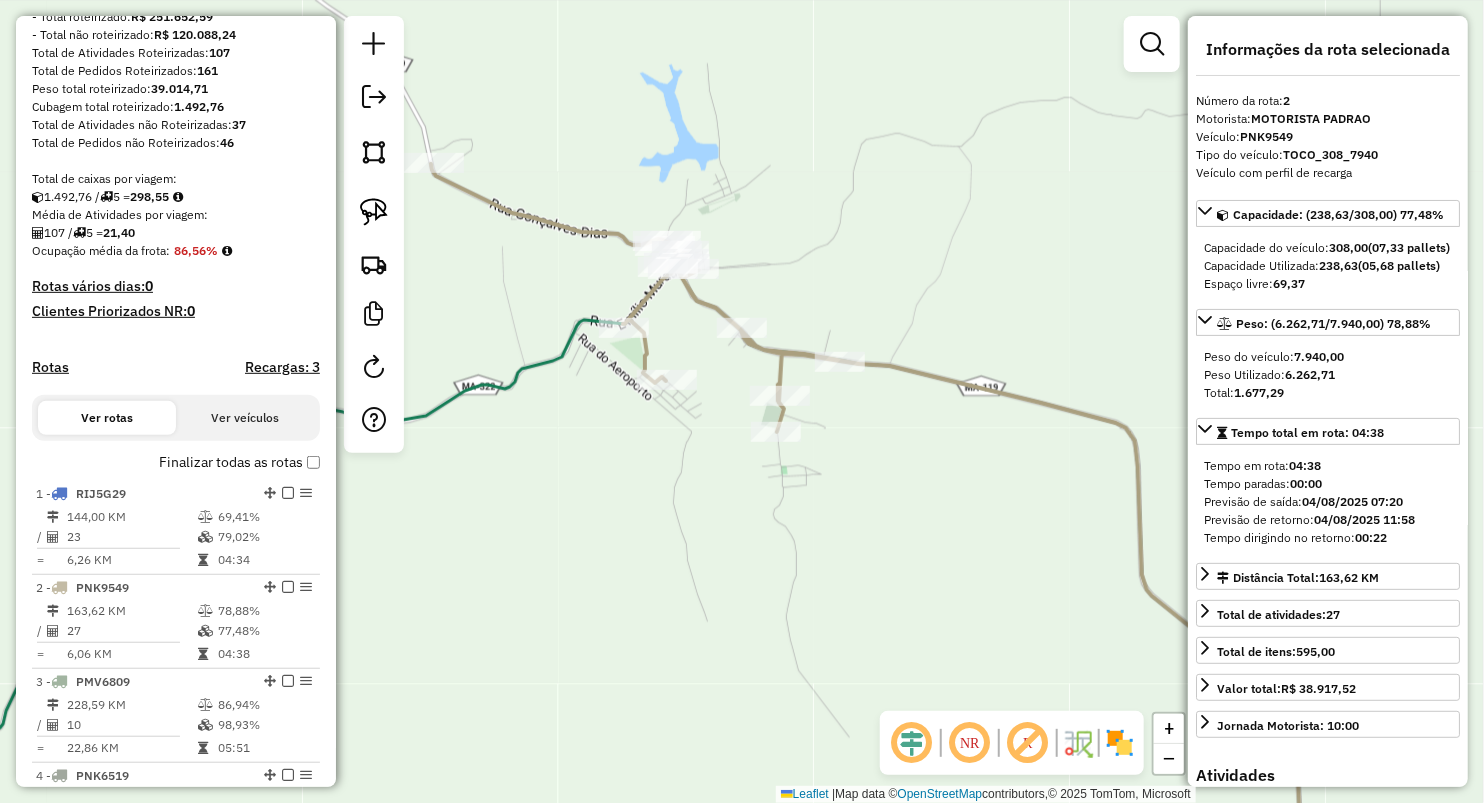 drag, startPoint x: 808, startPoint y: 223, endPoint x: 820, endPoint y: 222, distance: 12.0415945 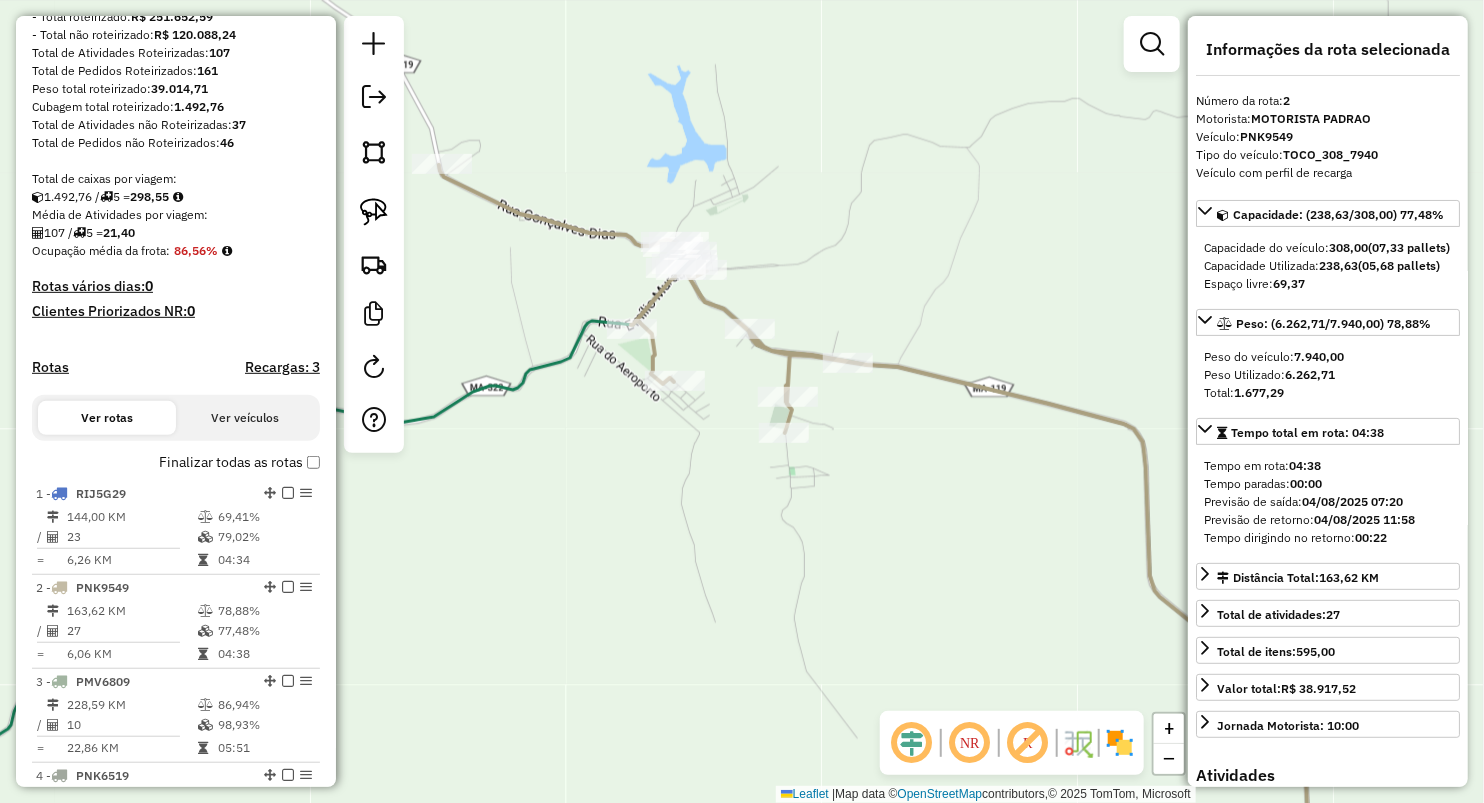 drag, startPoint x: 495, startPoint y: 231, endPoint x: 568, endPoint y: 250, distance: 75.43209 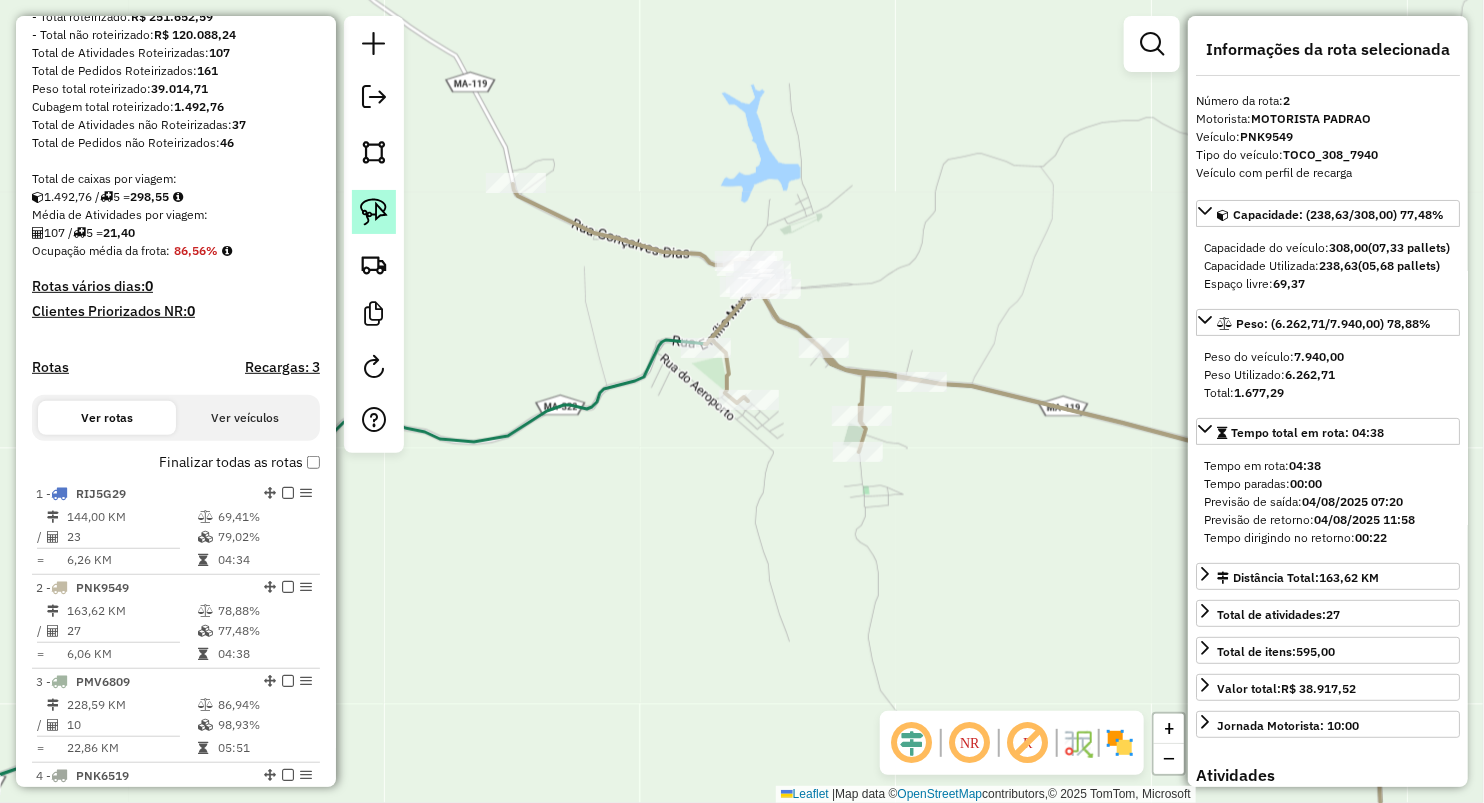 click 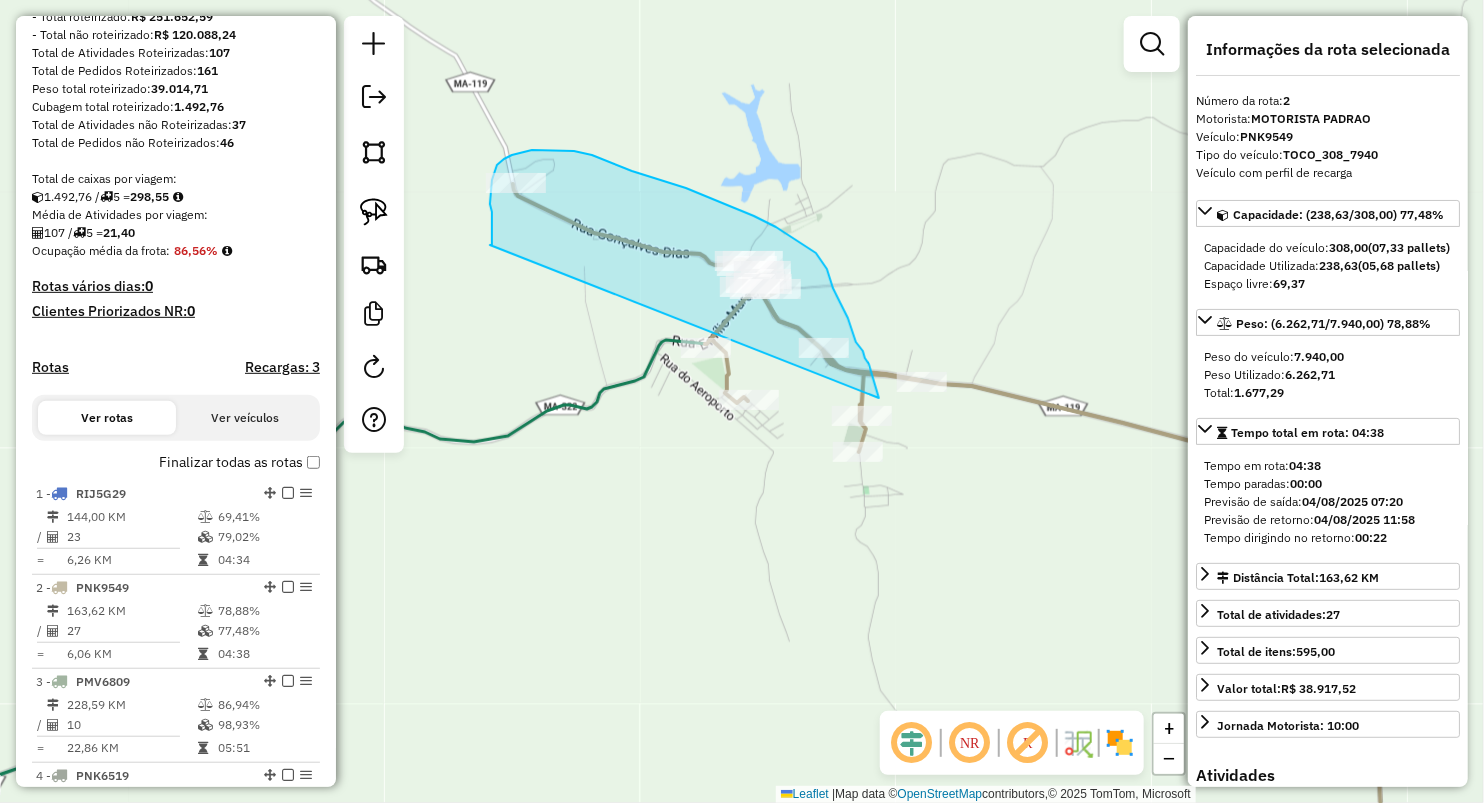 drag, startPoint x: 490, startPoint y: 245, endPoint x: 830, endPoint y: 520, distance: 437.29282 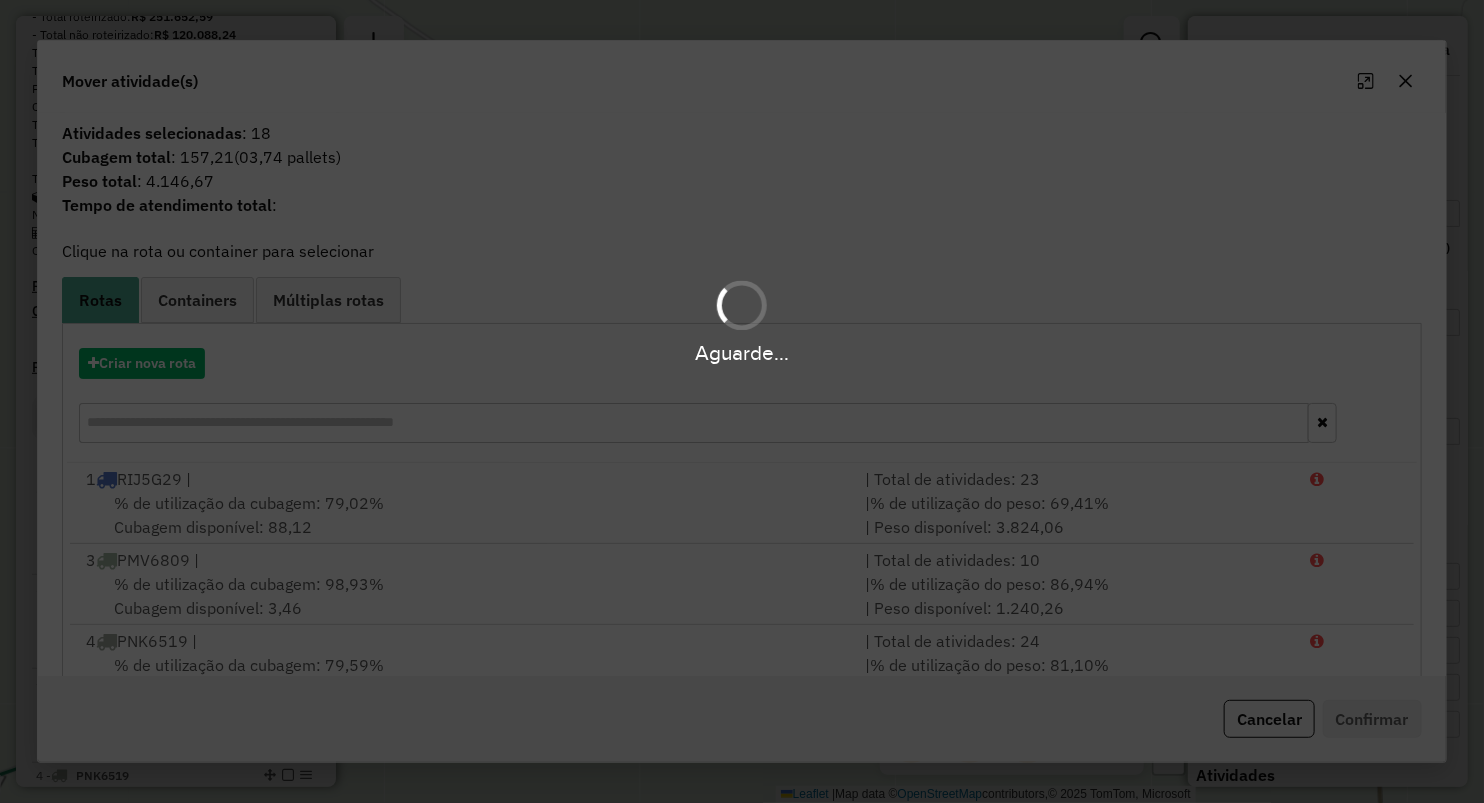 click on "Aguarde...  Pop-up bloqueado!  Seu navegador bloqueou automáticamente a abertura de uma nova janela.   Acesse as configurações e adicione o endereço do sistema a lista de permissão.   Fechar  Informações da Sessão 974450 - 04/08/2025     Criação: 02/08/2025 15:36   Depósito:  M4K LAGO DA PEDRA  Total de rotas:  5  Distância Total:  958,85 km  Tempo total:  26:28  Valor total:  R$ 371.740,83  - Total roteirizado:  R$ 251.652,59  - Total não roteirizado:  R$ 120.088,24  Total de Atividades Roteirizadas:  107  Total de Pedidos Roteirizados:  161  Peso total roteirizado:  39.014,71  Cubagem total roteirizado:  1.492,76  Total de Atividades não Roteirizadas:  37  Total de Pedidos não Roteirizados:  46 Total de caixas por viagem:  1.492,76 /   5 =  298,55 Média de Atividades por viagem:  107 /   5 =  21,40 Ocupação média da frota:  86,56%   Rotas vários dias:  0  Clientes Priorizados NR:  0 Rotas  Recargas: 3   Ver rotas   Ver veículos  Finalizar todas as rotas   1 -       RIJ5G29   69,41%  /" at bounding box center (742, 401) 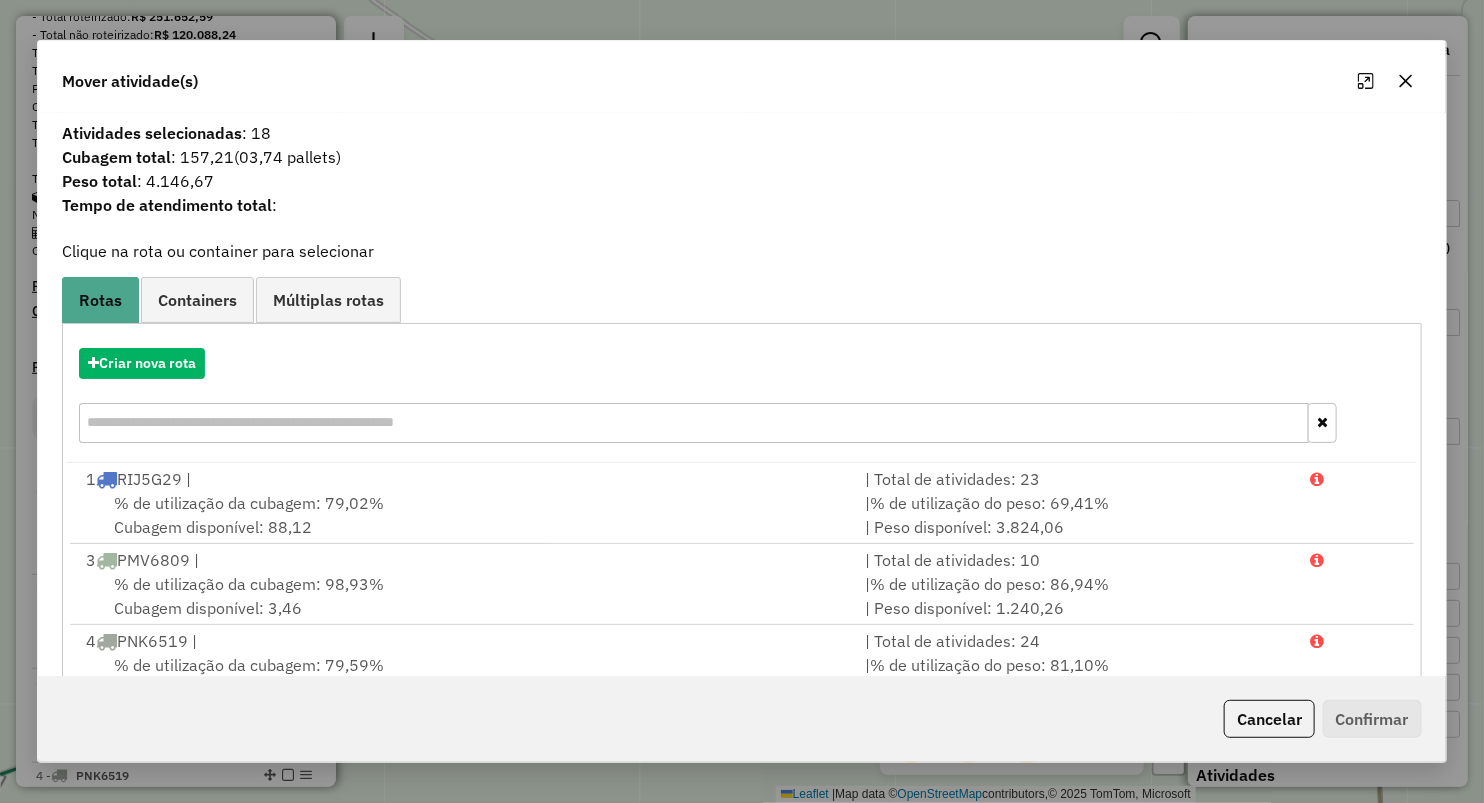 click 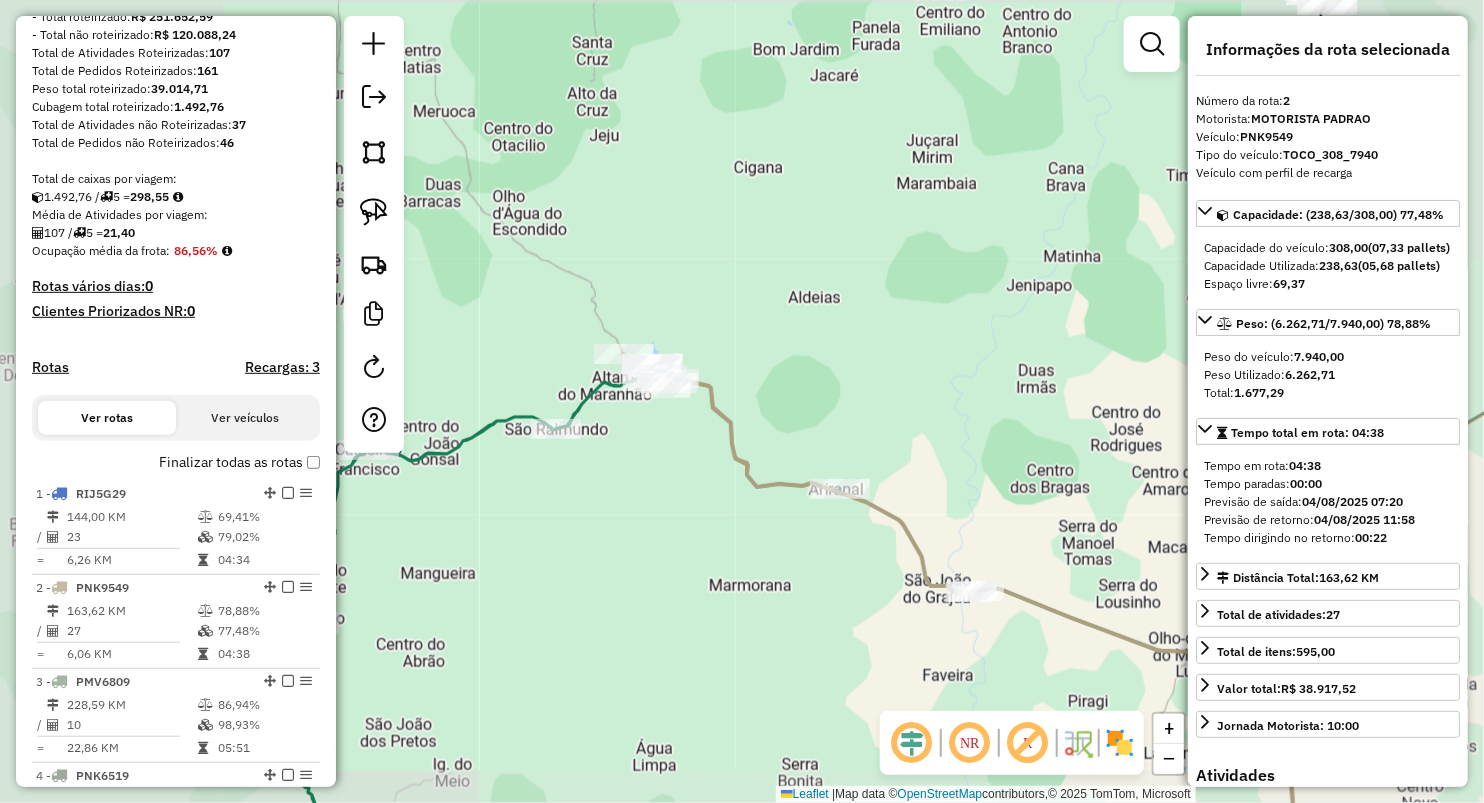 click on "Janela de atendimento Grade de atendimento Capacidade Transportadoras Veículos Cliente Pedidos  Rotas Selecione os dias de semana para filtrar as janelas de atendimento  Seg   Ter   Qua   Qui   Sex   Sáb   Dom  Informe o período da janela de atendimento: De: Até:  Filtrar exatamente a janela do cliente  Considerar janela de atendimento padrão  Selecione os dias de semana para filtrar as grades de atendimento  Seg   Ter   Qua   Qui   Sex   Sáb   Dom   Considerar clientes sem dia de atendimento cadastrado  Clientes fora do dia de atendimento selecionado Filtrar as atividades entre os valores definidos abaixo:  Peso mínimo:   Peso máximo:   Cubagem mínima:   Cubagem máxima:   De:   Até:  Filtrar as atividades entre o tempo de atendimento definido abaixo:  De:   Até:   Considerar capacidade total dos clientes não roteirizados Transportadora: Selecione um ou mais itens Tipo de veículo: Selecione um ou mais itens Veículo: Selecione um ou mais itens Motorista: Selecione um ou mais itens Nome: Rótulo:" 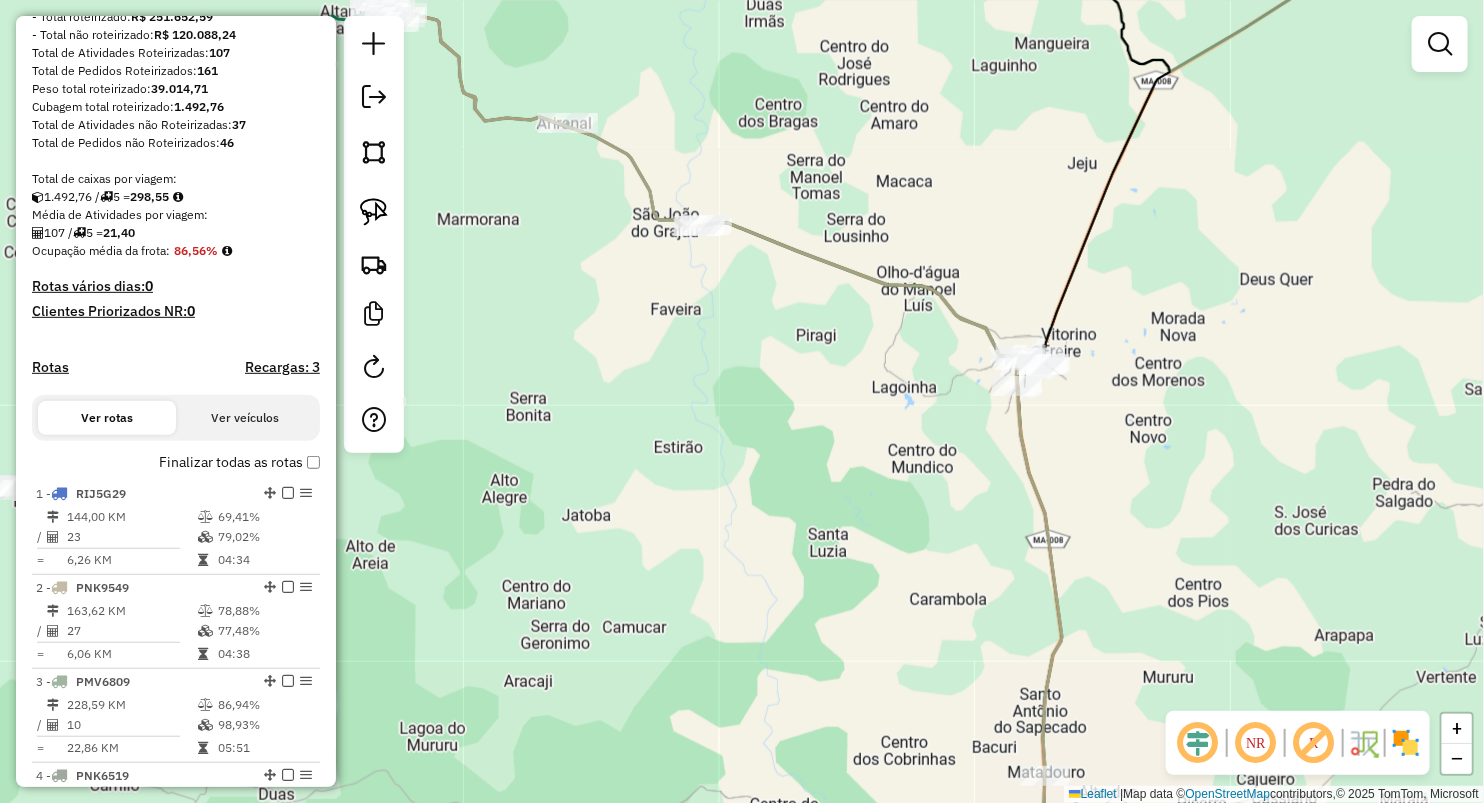 drag, startPoint x: 1127, startPoint y: 579, endPoint x: 989, endPoint y: 187, distance: 415.5815 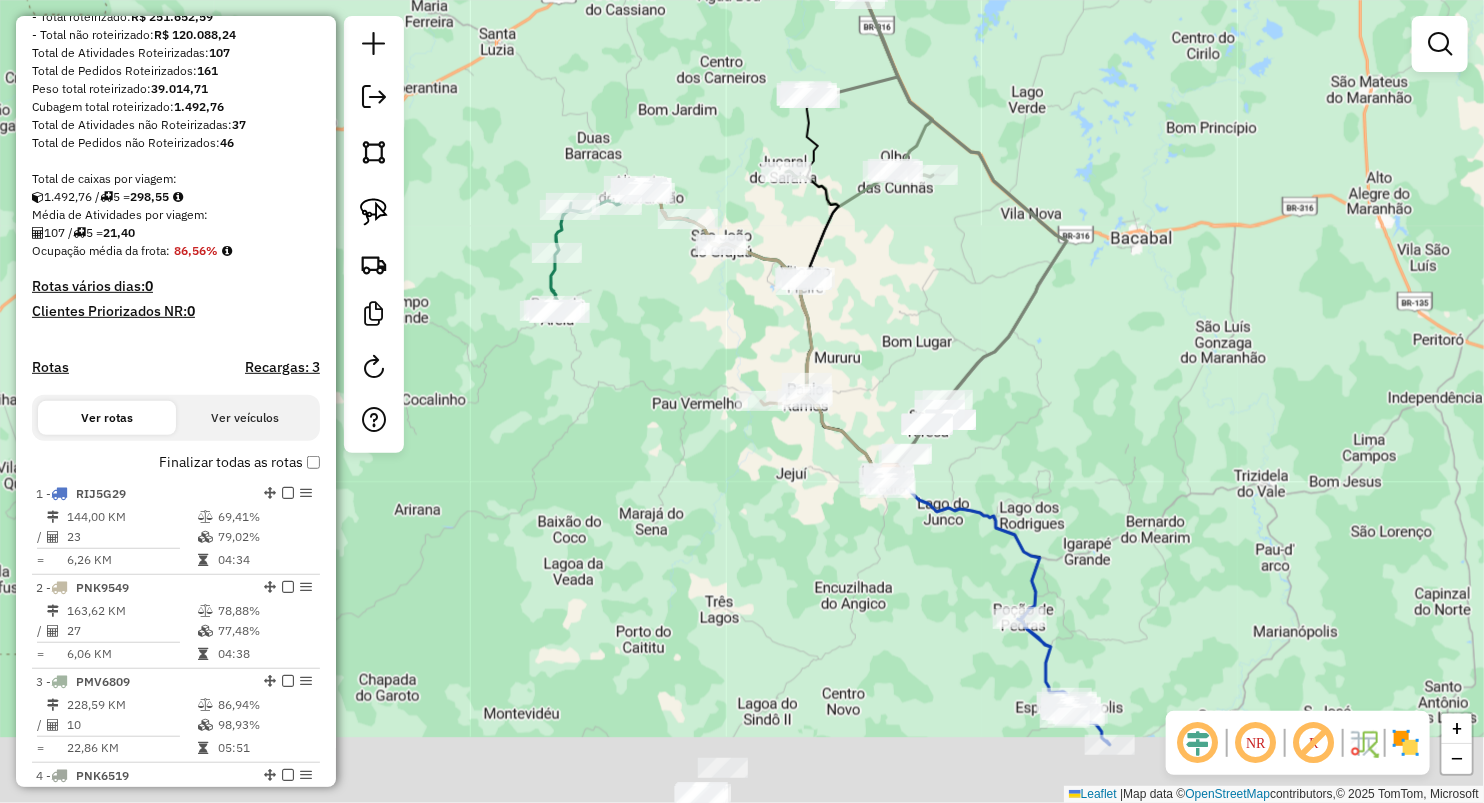 drag, startPoint x: 821, startPoint y: 447, endPoint x: 880, endPoint y: 331, distance: 130.14223 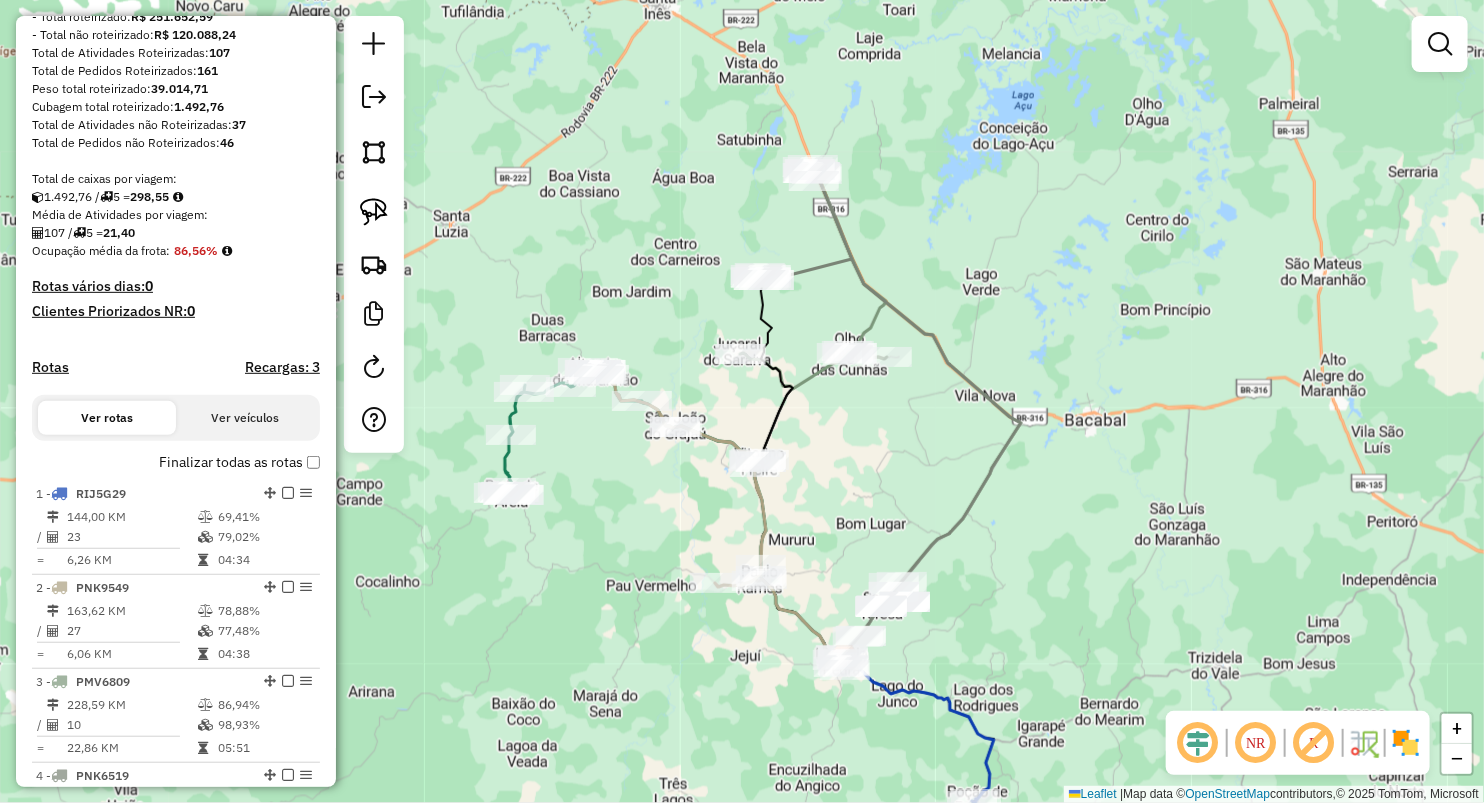 drag, startPoint x: 927, startPoint y: 294, endPoint x: 877, endPoint y: 487, distance: 199.3715 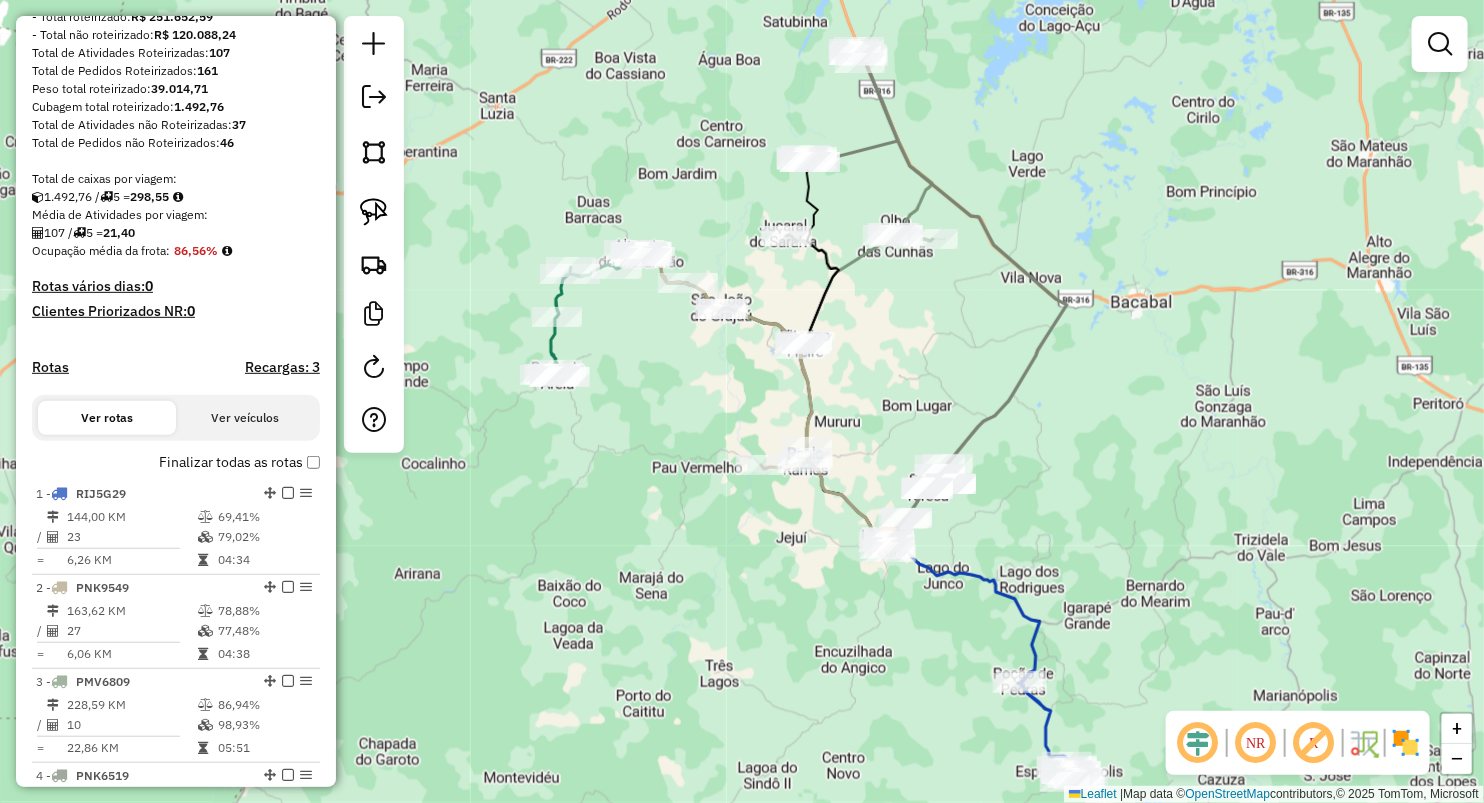 drag, startPoint x: 859, startPoint y: 454, endPoint x: 912, endPoint y: 347, distance: 119.40687 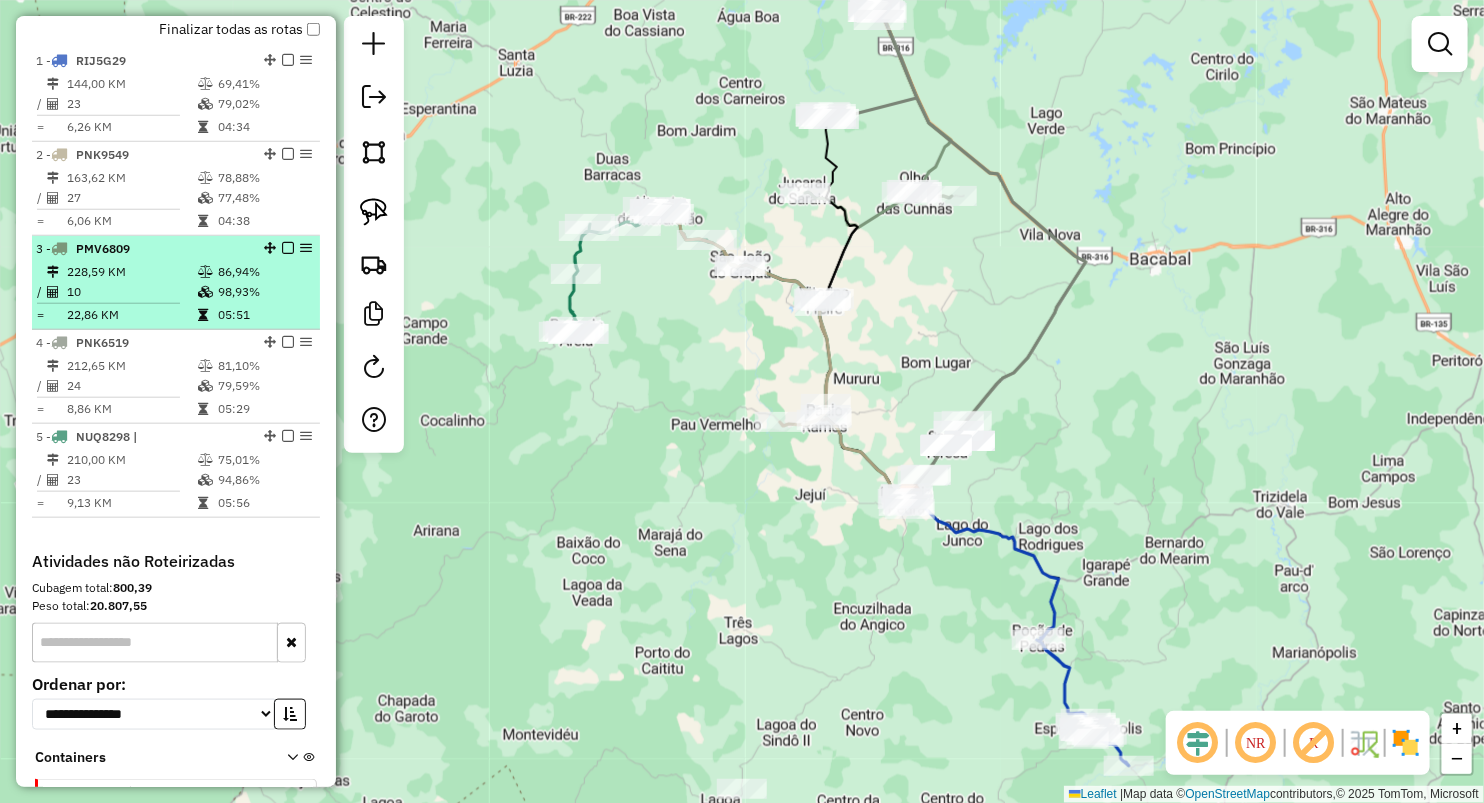 scroll, scrollTop: 729, scrollLeft: 0, axis: vertical 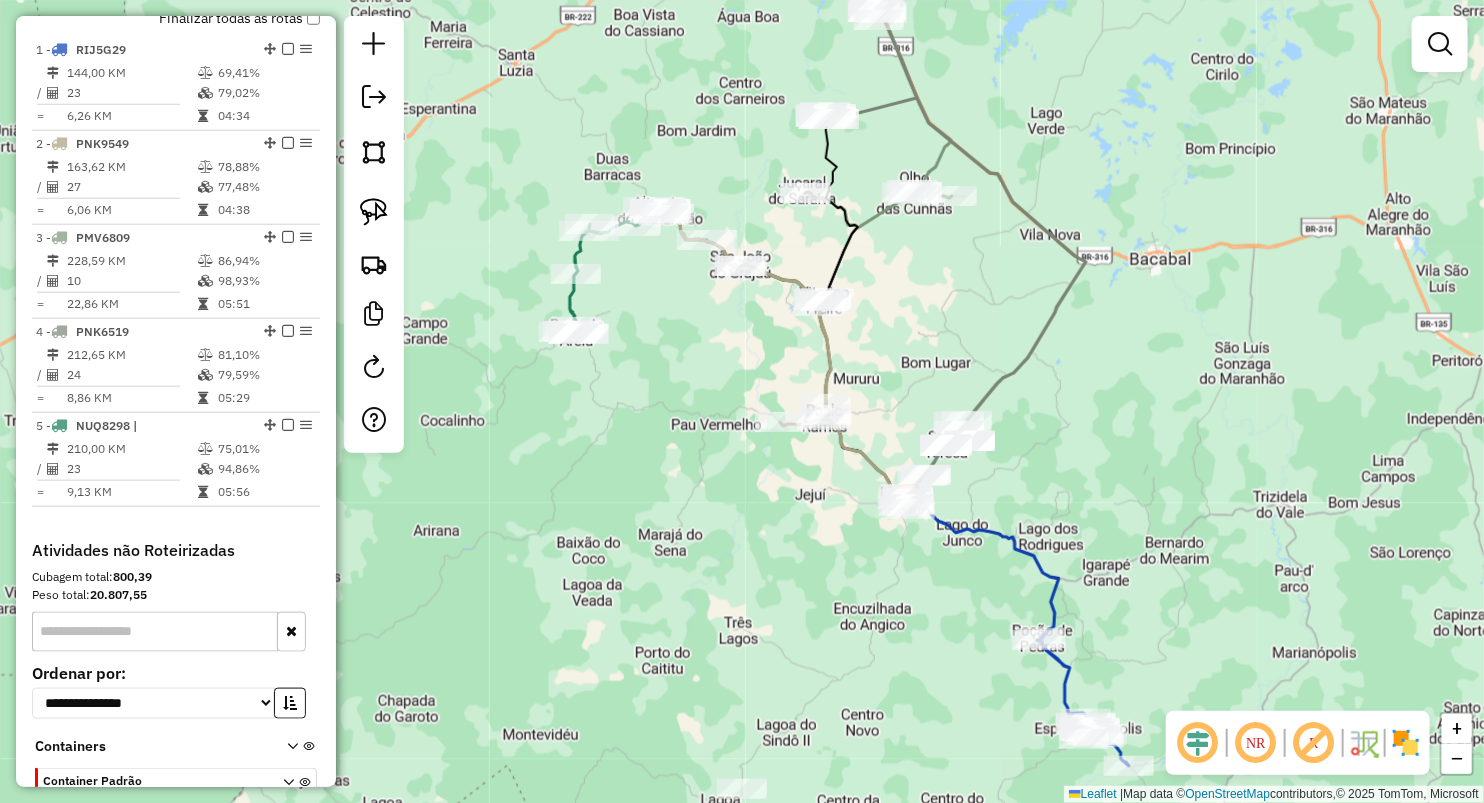 click on "Janela de atendimento Grade de atendimento Capacidade Transportadoras Veículos Cliente Pedidos  Rotas Selecione os dias de semana para filtrar as janelas de atendimento  Seg   Ter   Qua   Qui   Sex   Sáb   Dom  Informe o período da janela de atendimento: De: Até:  Filtrar exatamente a janela do cliente  Considerar janela de atendimento padrão  Selecione os dias de semana para filtrar as grades de atendimento  Seg   Ter   Qua   Qui   Sex   Sáb   Dom   Considerar clientes sem dia de atendimento cadastrado  Clientes fora do dia de atendimento selecionado Filtrar as atividades entre os valores definidos abaixo:  Peso mínimo:   Peso máximo:   Cubagem mínima:   Cubagem máxima:   De:   Até:  Filtrar as atividades entre o tempo de atendimento definido abaixo:  De:   Até:   Considerar capacidade total dos clientes não roteirizados Transportadora: Selecione um ou mais itens Tipo de veículo: Selecione um ou mais itens Veículo: Selecione um ou mais itens Motorista: Selecione um ou mais itens Nome: Rótulo:" 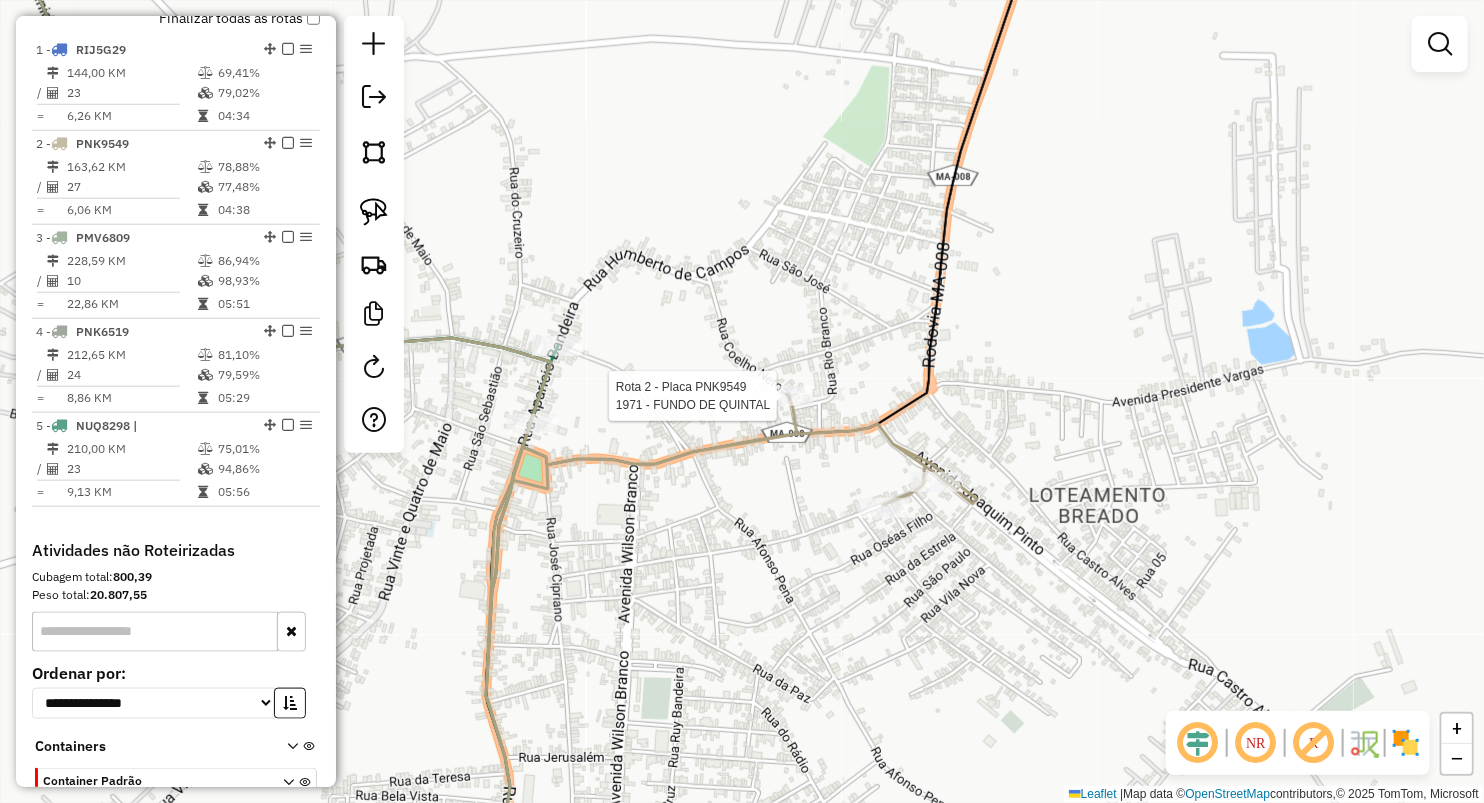 select on "**********" 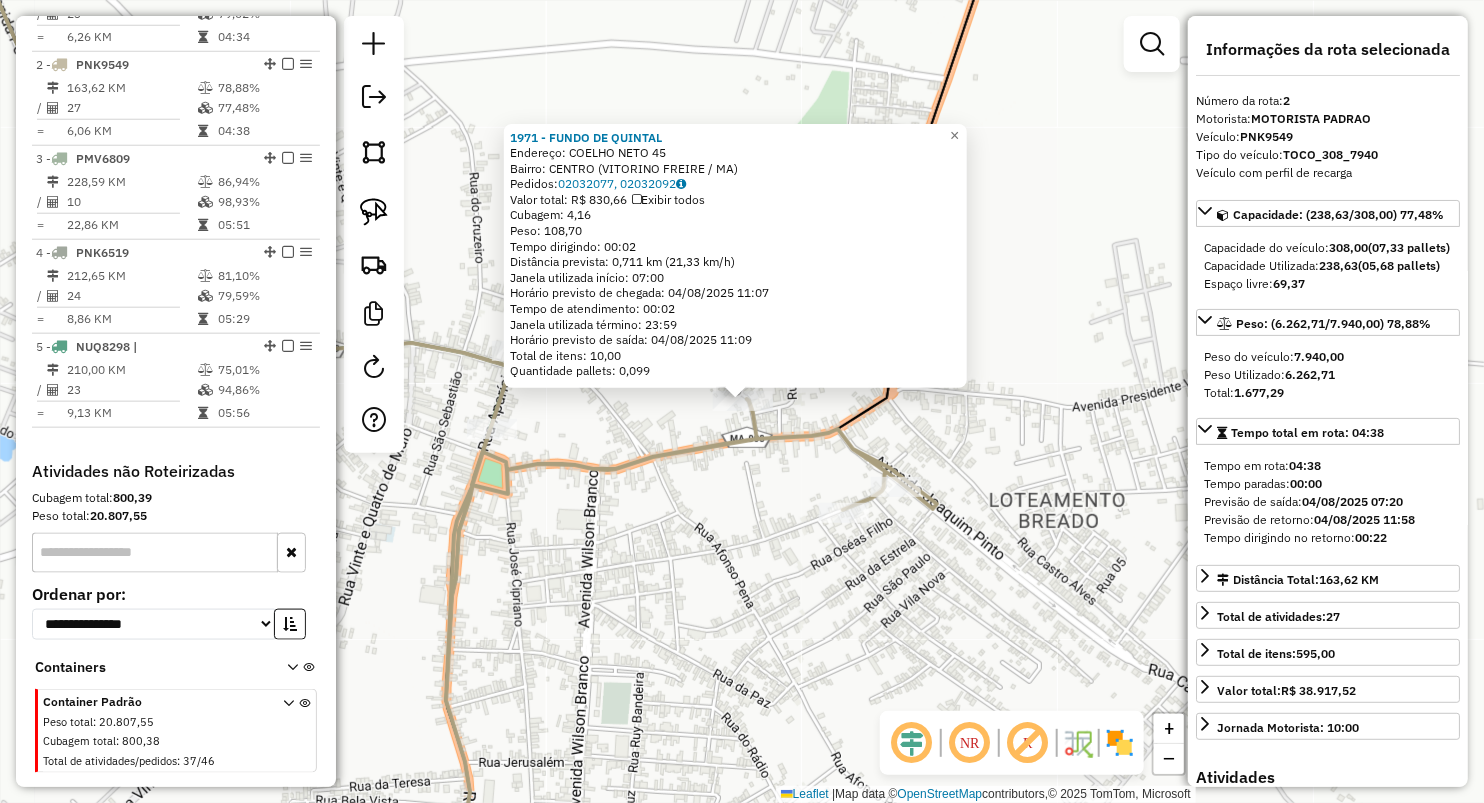 scroll, scrollTop: 840, scrollLeft: 0, axis: vertical 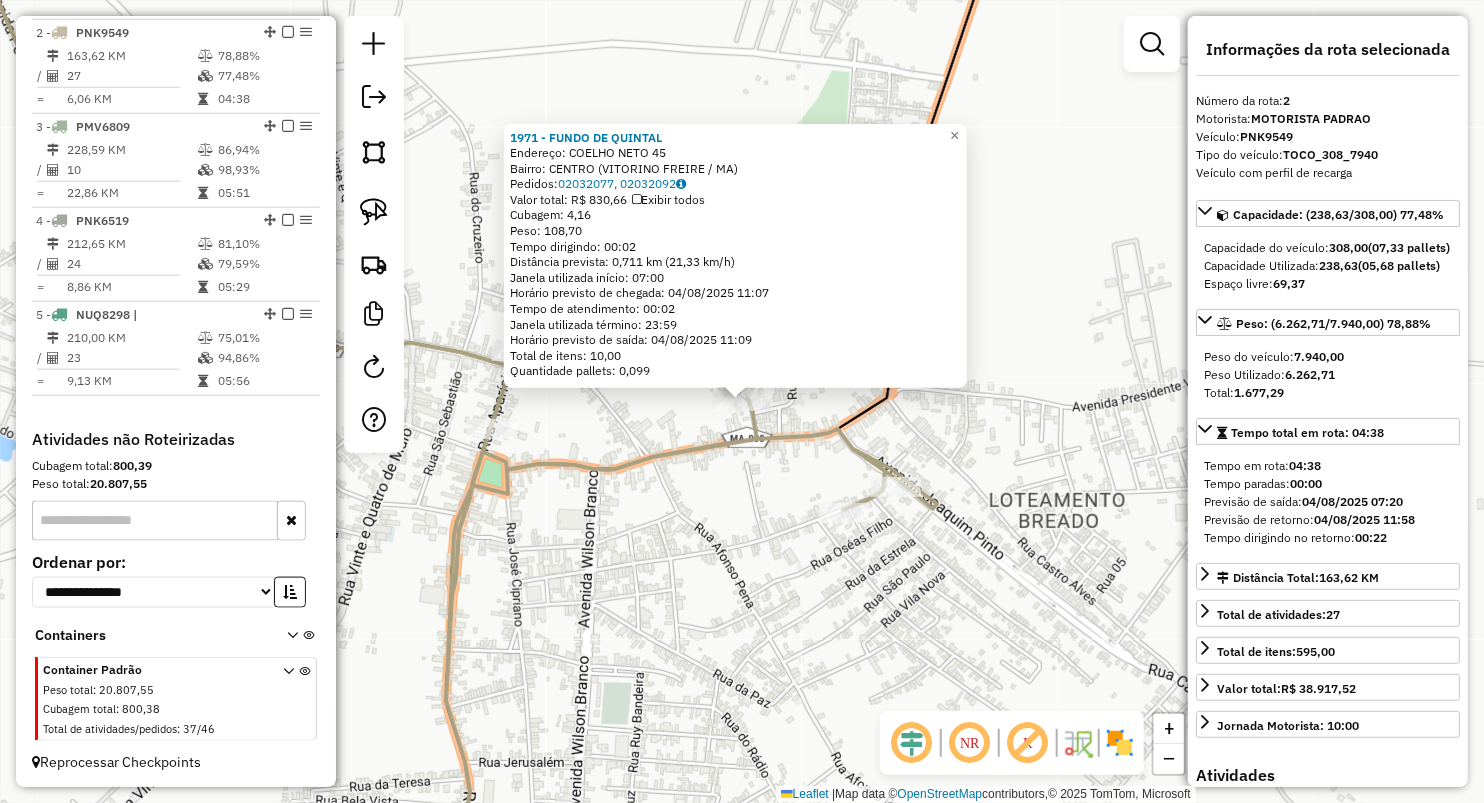 click on "1971 - FUNDO DE QUINTAL  Endereço:  COELHO NETO 45   Bairro: CENTRO (VITORINO FREIRE / MA)   Pedidos:  02032077, 02032092   Valor total: R$ 830,66   Exibir todos   Cubagem: 4,16  Peso: 108,70  Tempo dirigindo: 00:02   Distância prevista: 0,711 km (21,33 km/h)   Janela utilizada início: 07:00   Horário previsto de chegada: 04/08/2025 11:07   Tempo de atendimento: 00:02   Janela utilizada término: 23:59   Horário previsto de saída: 04/08/2025 11:09   Total de itens: 10,00   Quantidade pallets: 0,099  × Janela de atendimento Grade de atendimento Capacidade Transportadoras Veículos Cliente Pedidos  Rotas Selecione os dias de semana para filtrar as janelas de atendimento  Seg   Ter   Qua   Qui   Sex   Sáb   Dom  Informe o período da janela de atendimento: De: Até:  Filtrar exatamente a janela do cliente  Considerar janela de atendimento padrão  Selecione os dias de semana para filtrar as grades de atendimento  Seg   Ter   Qua   Qui   Sex   Sáb   Dom   Clientes fora do dia de atendimento selecionado +" 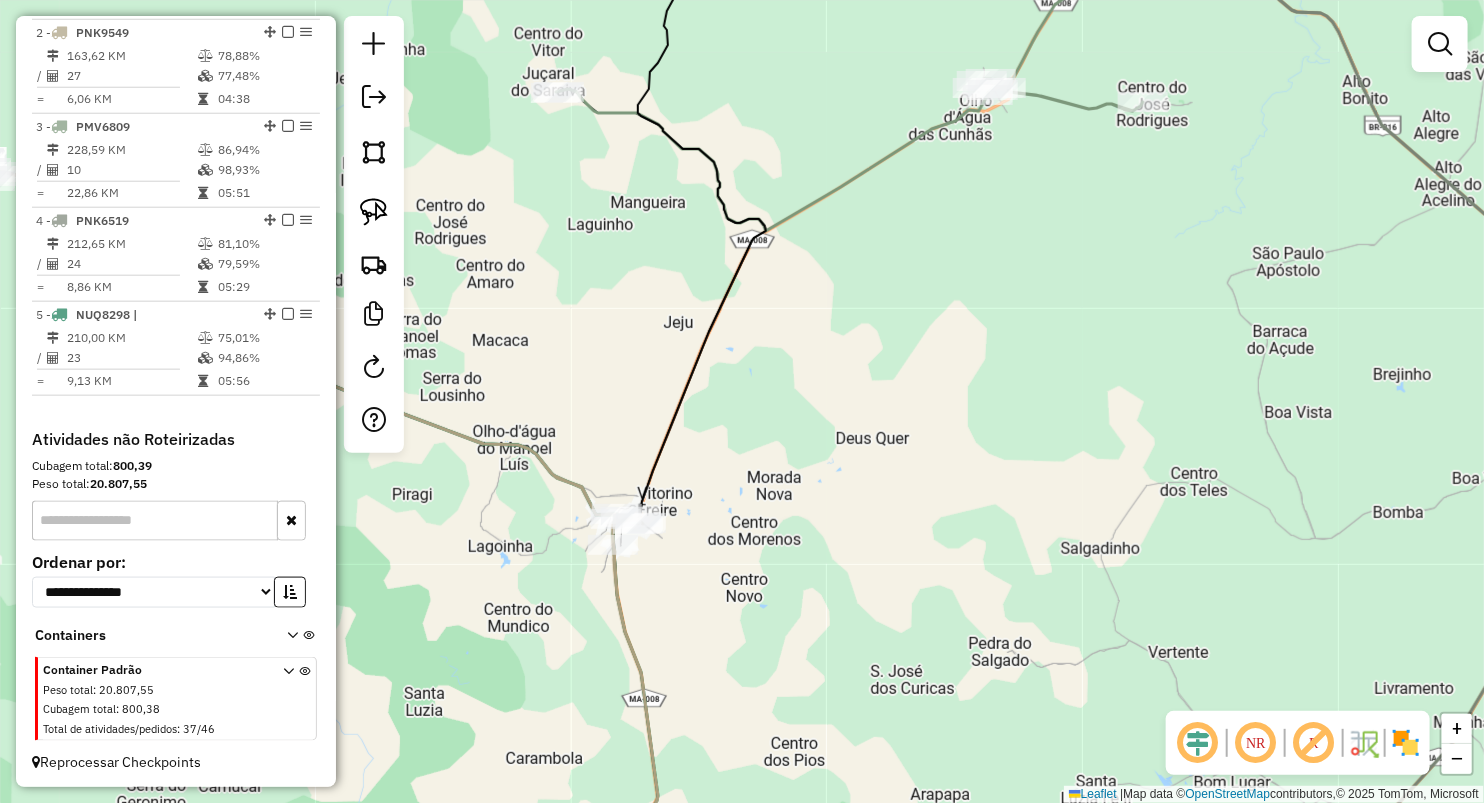 click on "Janela de atendimento Grade de atendimento Capacidade Transportadoras Veículos Cliente Pedidos  Rotas Selecione os dias de semana para filtrar as janelas de atendimento  Seg   Ter   Qua   Qui   Sex   Sáb   Dom  Informe o período da janela de atendimento: De: Até:  Filtrar exatamente a janela do cliente  Considerar janela de atendimento padrão  Selecione os dias de semana para filtrar as grades de atendimento  Seg   Ter   Qua   Qui   Sex   Sáb   Dom   Considerar clientes sem dia de atendimento cadastrado  Clientes fora do dia de atendimento selecionado Filtrar as atividades entre os valores definidos abaixo:  Peso mínimo:   Peso máximo:   Cubagem mínima:   Cubagem máxima:   De:   Até:  Filtrar as atividades entre o tempo de atendimento definido abaixo:  De:   Até:   Considerar capacidade total dos clientes não roteirizados Transportadora: Selecione um ou mais itens Tipo de veículo: Selecione um ou mais itens Veículo: Selecione um ou mais itens Motorista: Selecione um ou mais itens Nome: Rótulo:" 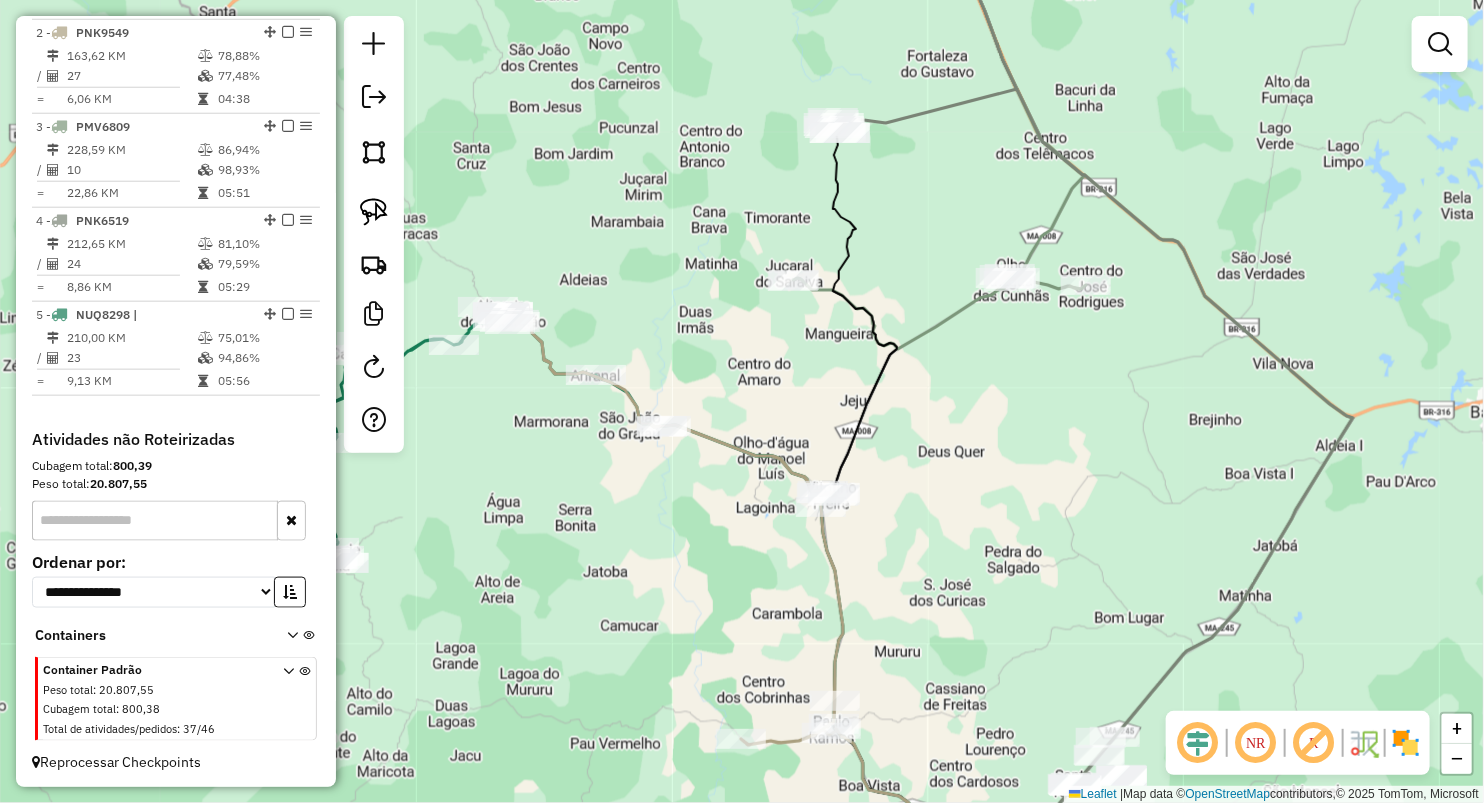 click on "Janela de atendimento Grade de atendimento Capacidade Transportadoras Veículos Cliente Pedidos  Rotas Selecione os dias de semana para filtrar as janelas de atendimento  Seg   Ter   Qua   Qui   Sex   Sáb   Dom  Informe o período da janela de atendimento: De: Até:  Filtrar exatamente a janela do cliente  Considerar janela de atendimento padrão  Selecione os dias de semana para filtrar as grades de atendimento  Seg   Ter   Qua   Qui   Sex   Sáb   Dom   Considerar clientes sem dia de atendimento cadastrado  Clientes fora do dia de atendimento selecionado Filtrar as atividades entre os valores definidos abaixo:  Peso mínimo:   Peso máximo:   Cubagem mínima:   Cubagem máxima:   De:   Até:  Filtrar as atividades entre o tempo de atendimento definido abaixo:  De:   Até:   Considerar capacidade total dos clientes não roteirizados Transportadora: Selecione um ou mais itens Tipo de veículo: Selecione um ou mais itens Veículo: Selecione um ou mais itens Motorista: Selecione um ou mais itens Nome: Rótulo:" 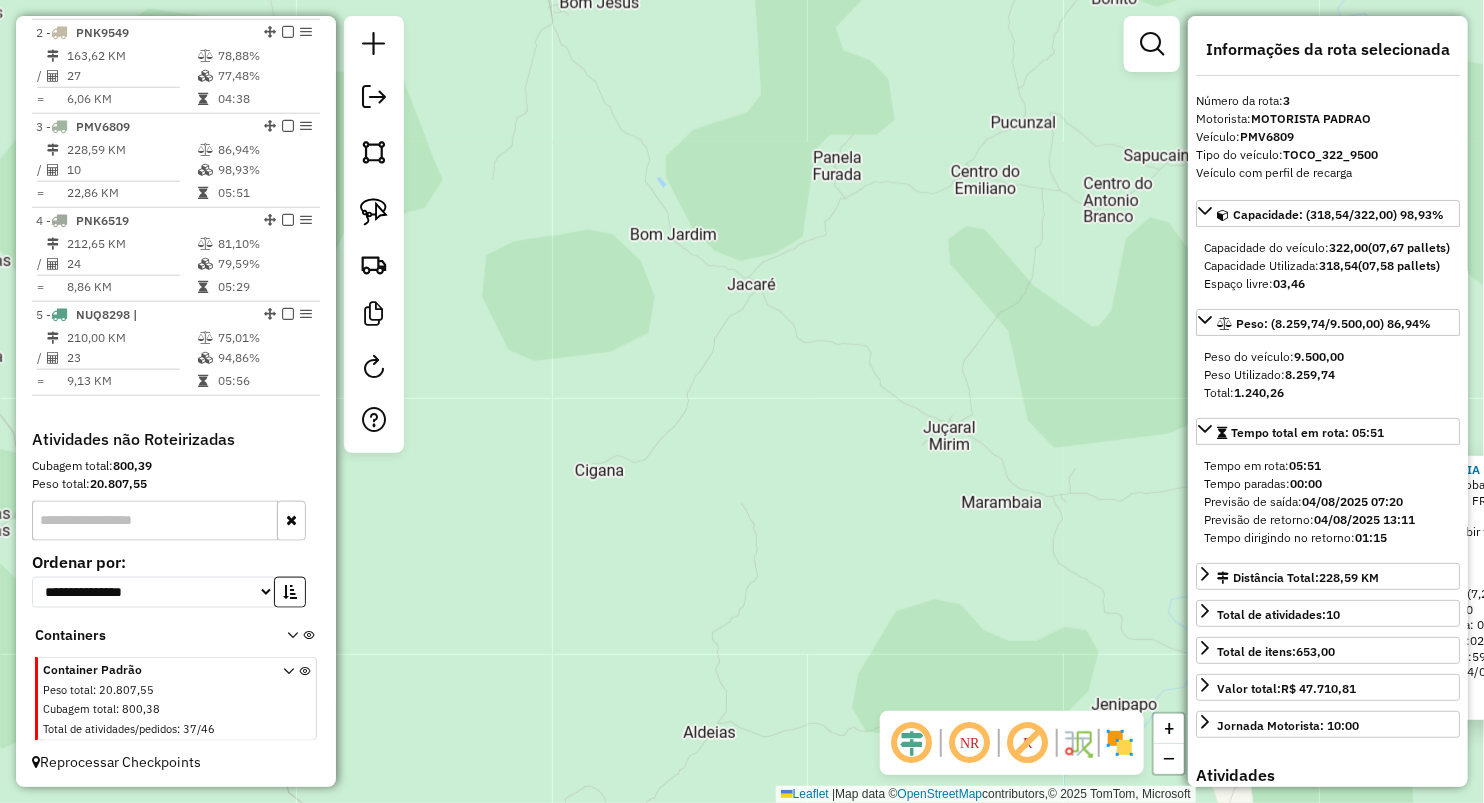 click on "978 - SUPERMECADO AGUIA  Endereço:  rua dep. Edson lobao 5   Bairro: CENTRO (VITORINO FREIRE / MA)   Pedidos:  02032177   Valor total: R$ 869,50   Exibir todos   Cubagem: 5,00  Peso: 129,50  Tempo dirigindo: 00:01   Distância prevista: 0,12 km (7,20 km/h)   Janela utilizada início: 07:00   Horário previsto de chegada: 04/08/2025 11:54   Tempo de atendimento: 00:02   Janela utilizada término: 23:59   Horário previsto de saída: 04/08/2025 11:56   Total de itens: 10,00   Quantidade pallets: 0,119  × Janela de atendimento Grade de atendimento Capacidade Transportadoras Veículos Cliente Pedidos  Rotas Selecione os dias de semana para filtrar as janelas de atendimento  Seg   Ter   Qua   Qui   Sex   Sáb   Dom  Informe o período da janela de atendimento: De: Até:  Filtrar exatamente a janela do cliente  Considerar janela de atendimento padrão  Selecione os dias de semana para filtrar as grades de atendimento  Seg   Ter   Qua   Qui   Sex   Sáb   Dom   Considerar clientes sem dia de atendimento cadastrado" 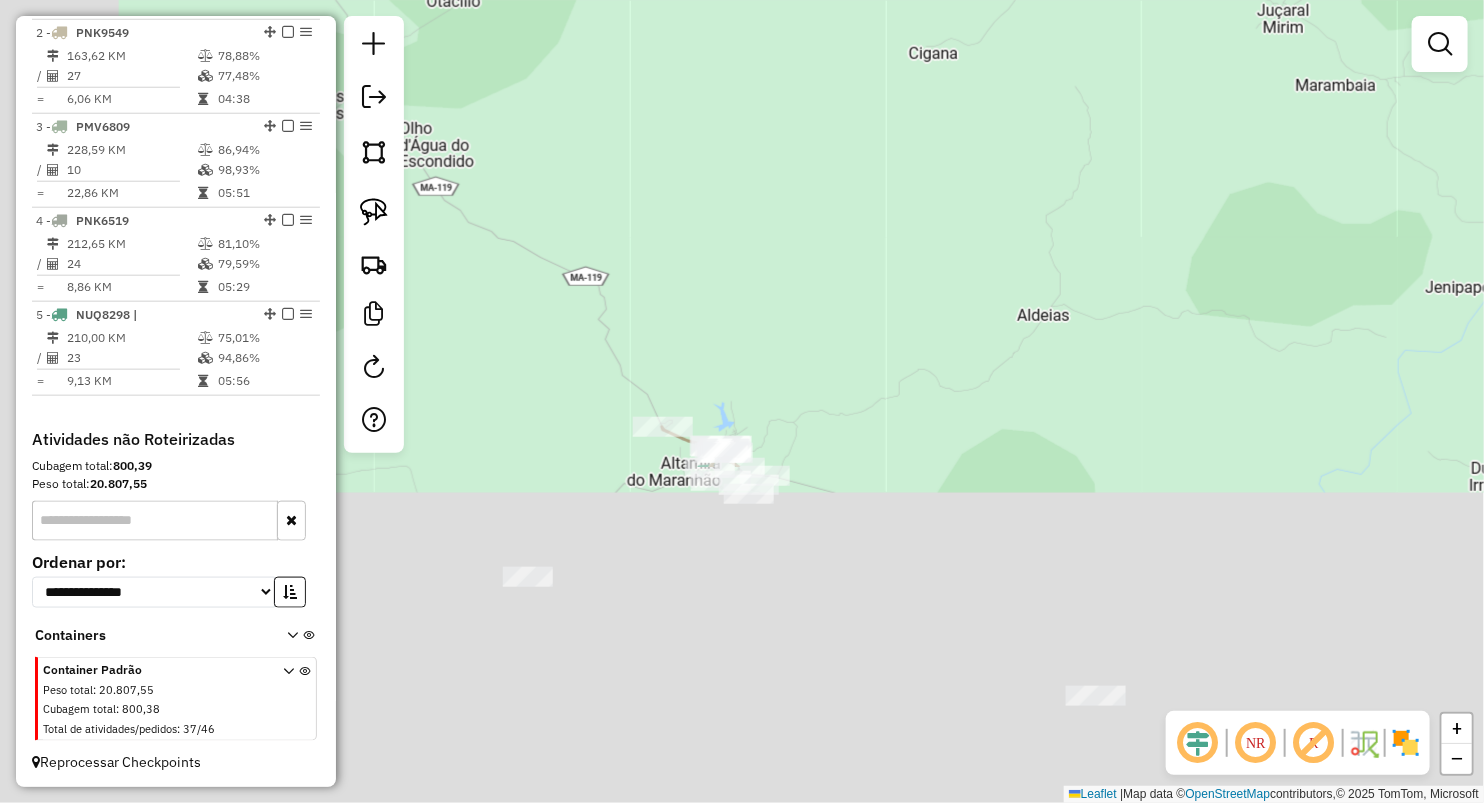drag, startPoint x: 610, startPoint y: 685, endPoint x: 1024, endPoint y: 139, distance: 685.2095 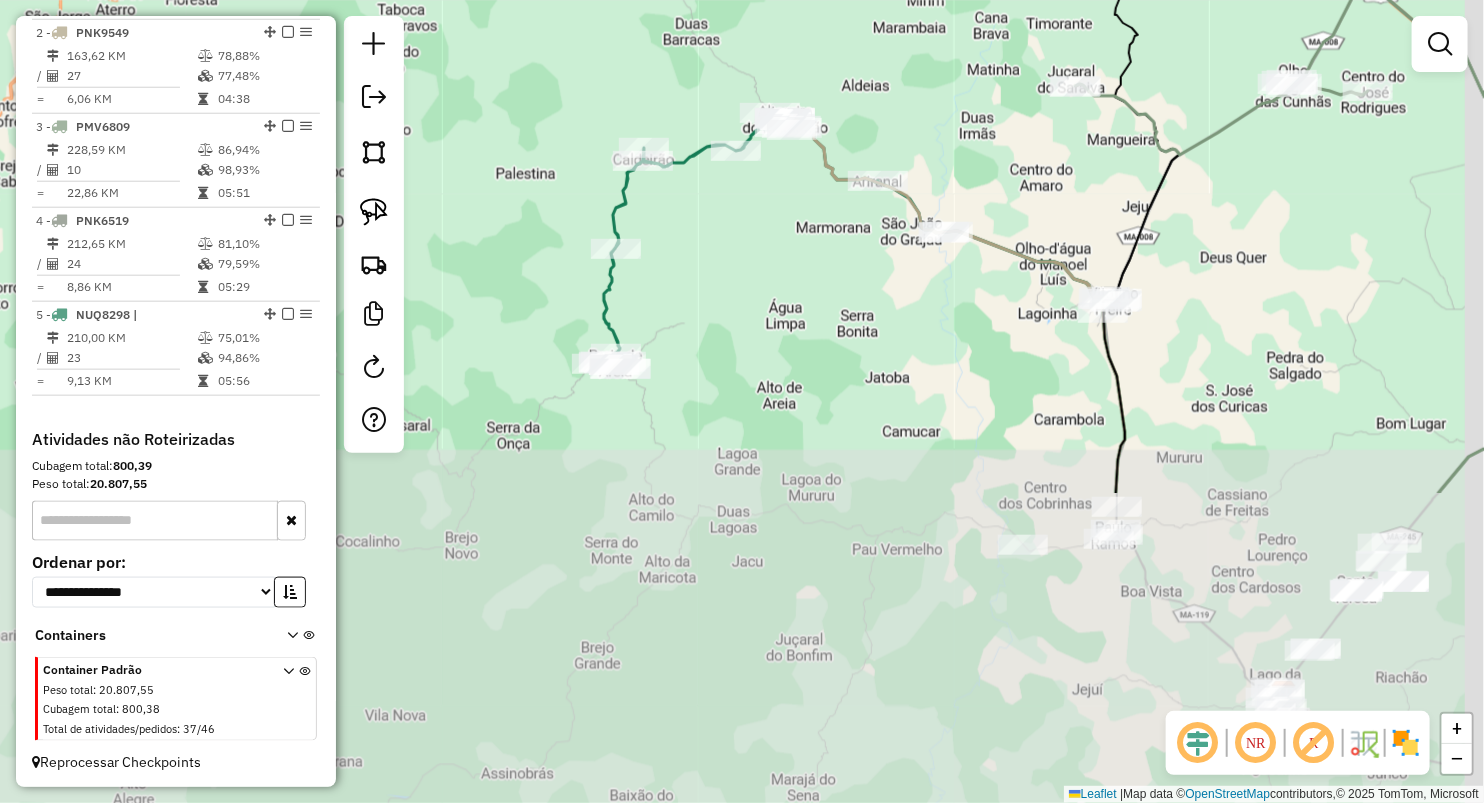 drag, startPoint x: 844, startPoint y: 708, endPoint x: 752, endPoint y: 318, distance: 400.70438 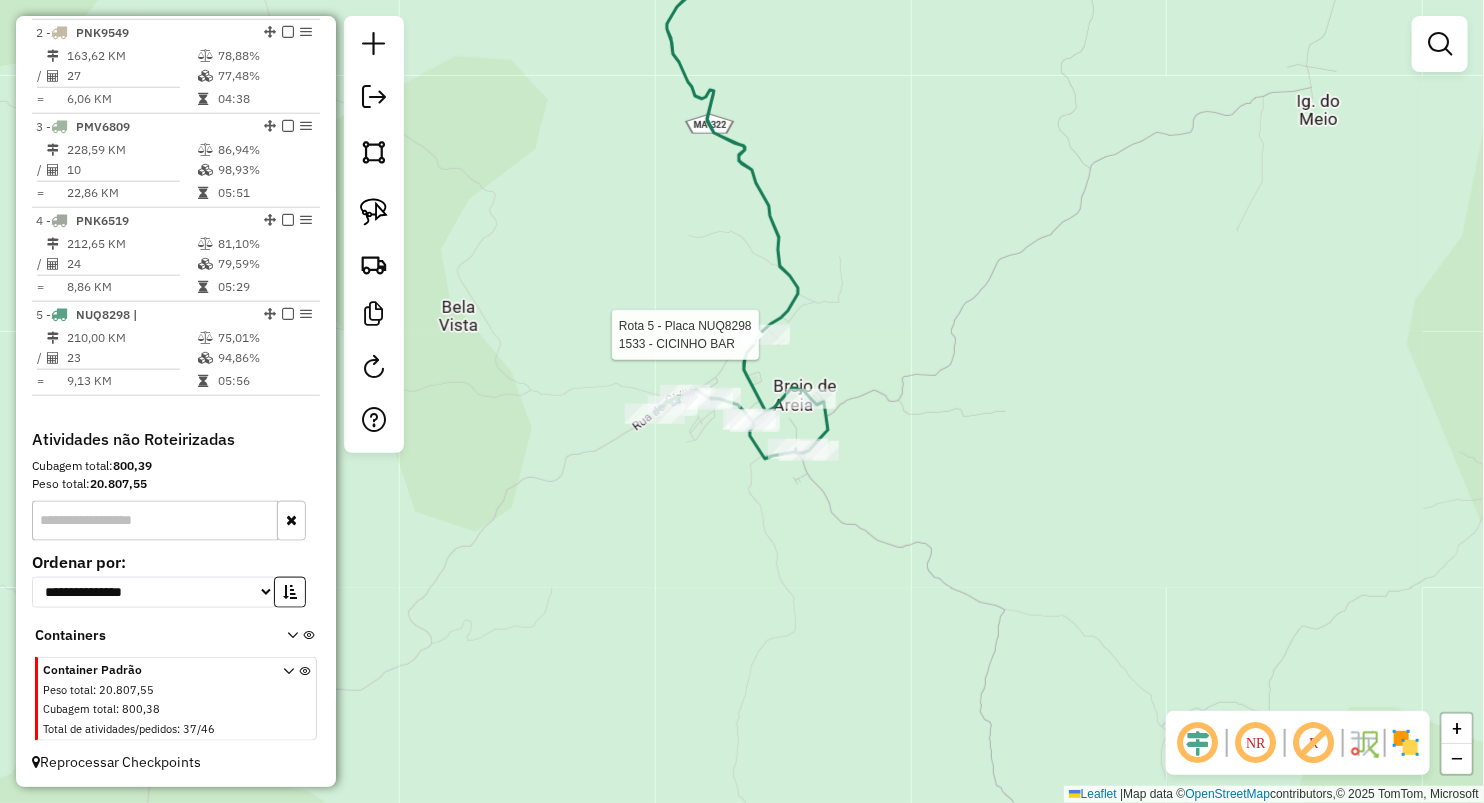 select on "**********" 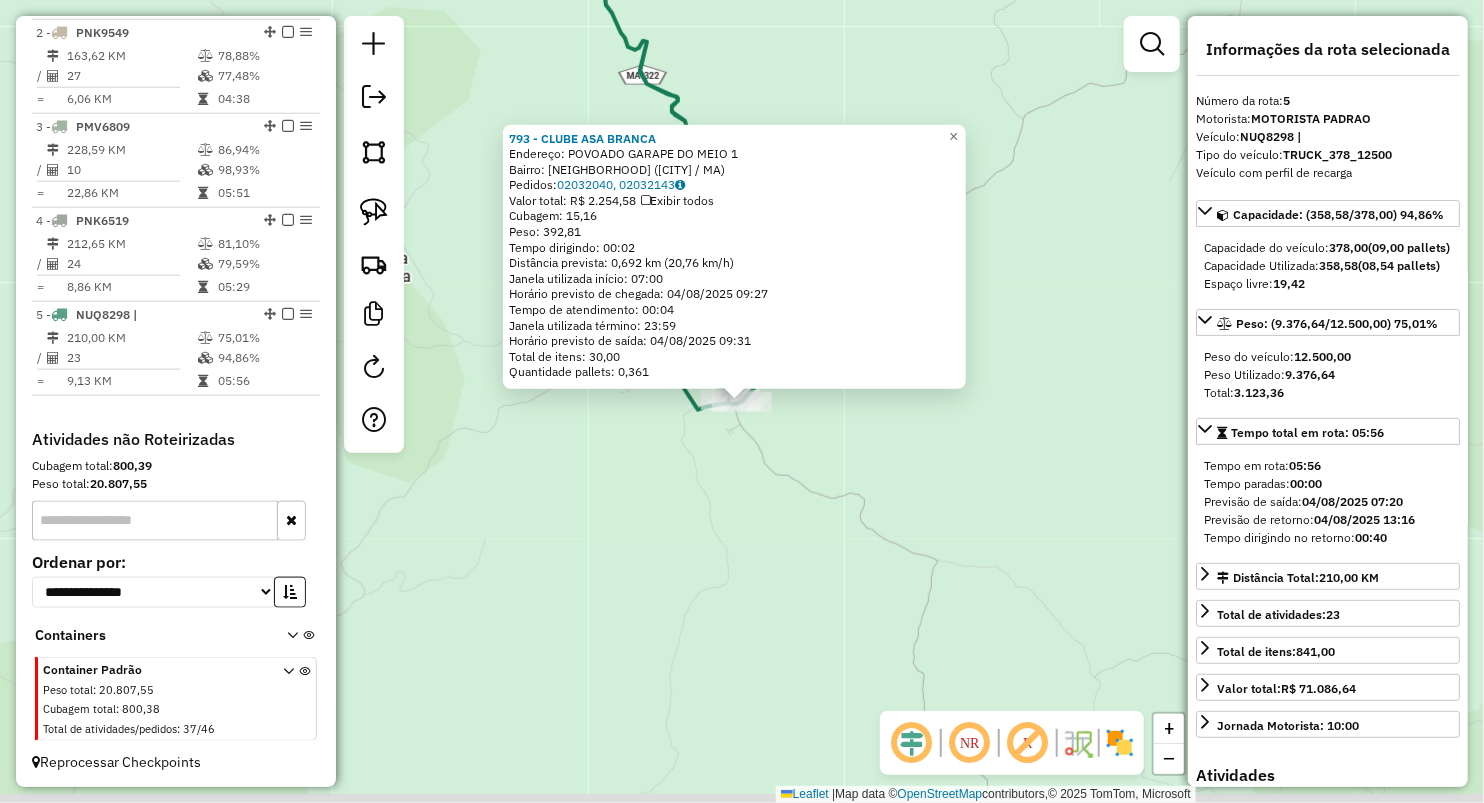 click on "Rota 5 - Placa NUQ8298  793 - CLUBE ASA BRANCA × 793 - CLUBE ASA BRANCA  Endereço:  POVOADO GARAPE DO MEIO 1   Bairro: GARAPE DO MEIO (BREJO DE AREIA / MA)   Pedidos:  02032040, 02032143   Valor total: R$ 2.254,58   Exibir todos   Cubagem: 15,16  Peso: 392,81  Tempo dirigindo: 00:02   Distância prevista: 0,692 km (20,76 km/h)   Janela utilizada início: 07:00   Horário previsto de chegada: 04/08/2025 09:27   Tempo de atendimento: 00:04   Janela utilizada término: 23:59   Horário previsto de saída: 04/08/2025 09:31   Total de itens: 30,00   Quantidade pallets: 0,361  × Janela de atendimento Grade de atendimento Capacidade Transportadoras Veículos Cliente Pedidos  Rotas Selecione os dias de semana para filtrar as janelas de atendimento  Seg   Ter   Qua   Qui   Sex   Sáb   Dom  Informe o período da janela de atendimento: De: Até:  Filtrar exatamente a janela do cliente  Considerar janela de atendimento padrão  Selecione os dias de semana para filtrar as grades de atendimento  Seg   Ter   Qua   Qui" 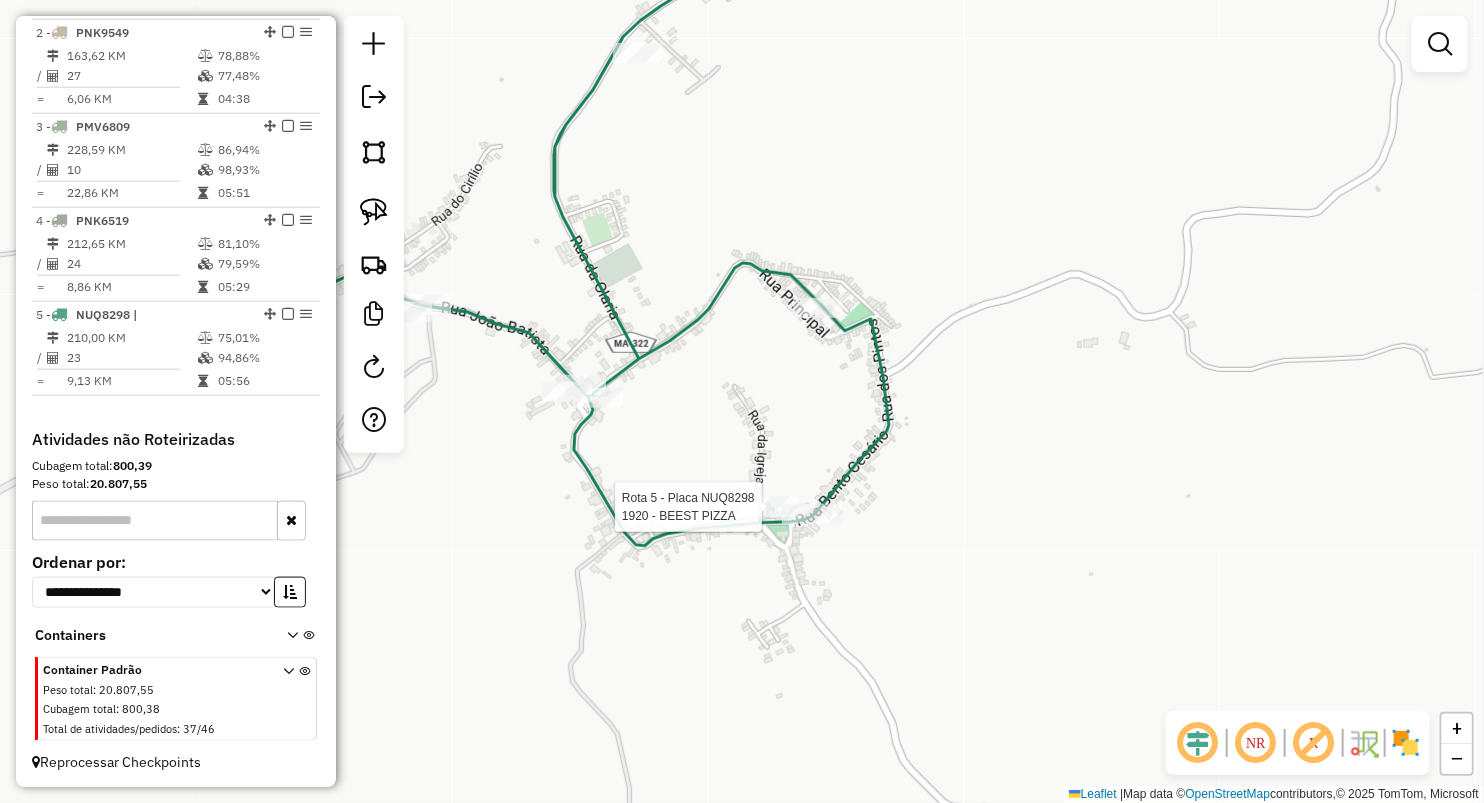 select on "**********" 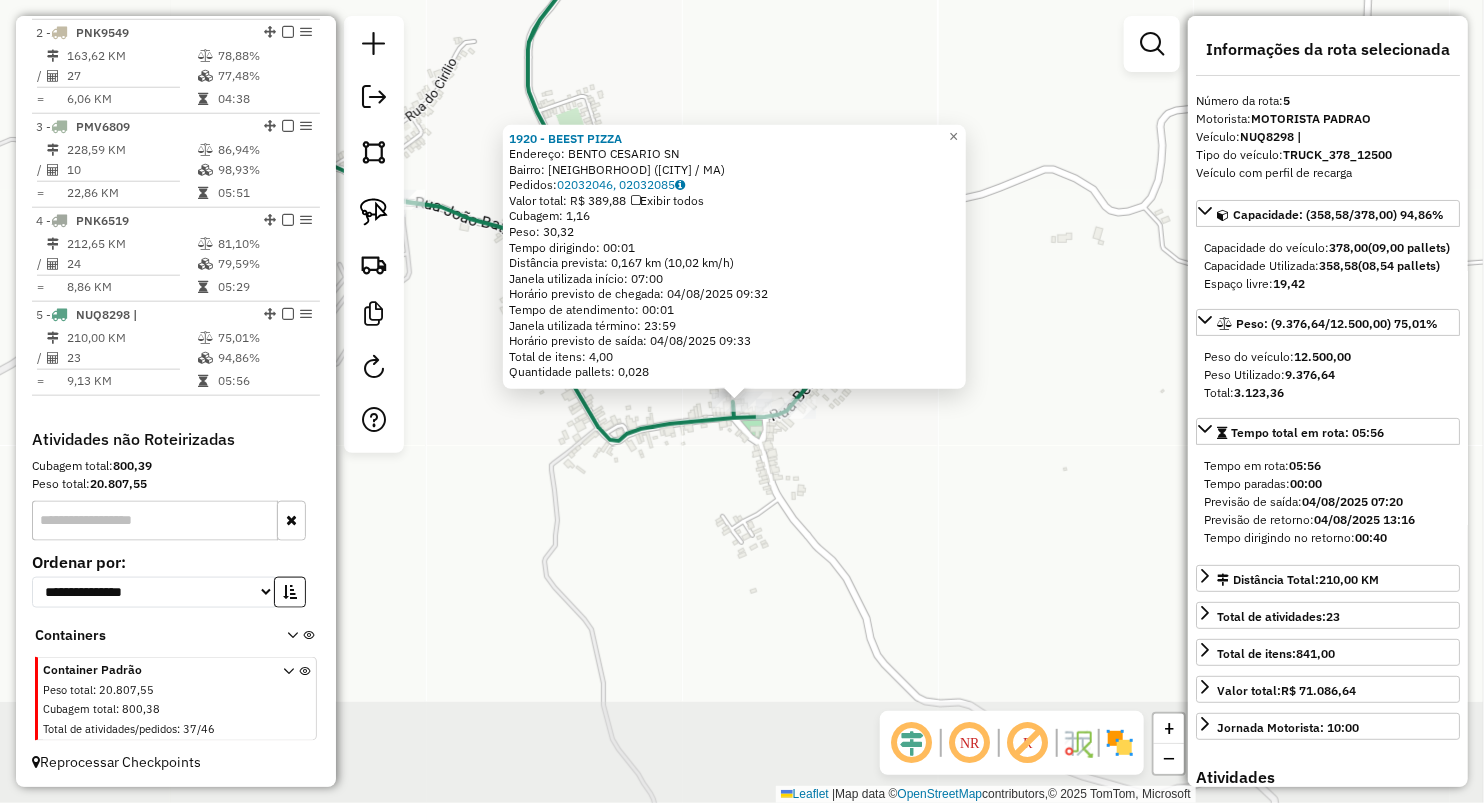 click on "1920 - BEEST PIZZA  Endereço:  BENTO CESARIO SN   Bairro: CENTRO (BREJO DE AREIA / MA)   Pedidos:  02032046, 02032085   Valor total: R$ 389,88   Exibir todos   Cubagem: 1,16  Peso: 30,32  Tempo dirigindo: 00:01   Distância prevista: 0,167 km (10,02 km/h)   Janela utilizada início: 07:00   Horário previsto de chegada: 04/08/2025 09:32   Tempo de atendimento: 00:01   Janela utilizada término: 23:59   Horário previsto de saída: 04/08/2025 09:33   Total de itens: 4,00   Quantidade pallets: 0,028  × Janela de atendimento Grade de atendimento Capacidade Transportadoras Veículos Cliente Pedidos  Rotas Selecione os dias de semana para filtrar as janelas de atendimento  Seg   Ter   Qua   Qui   Sex   Sáb   Dom  Informe o período da janela de atendimento: De: Até:  Filtrar exatamente a janela do cliente  Considerar janela de atendimento padrão  Selecione os dias de semana para filtrar as grades de atendimento  Seg   Ter   Qua   Qui   Sex   Sáb   Dom   Considerar clientes sem dia de atendimento cadastrado +" 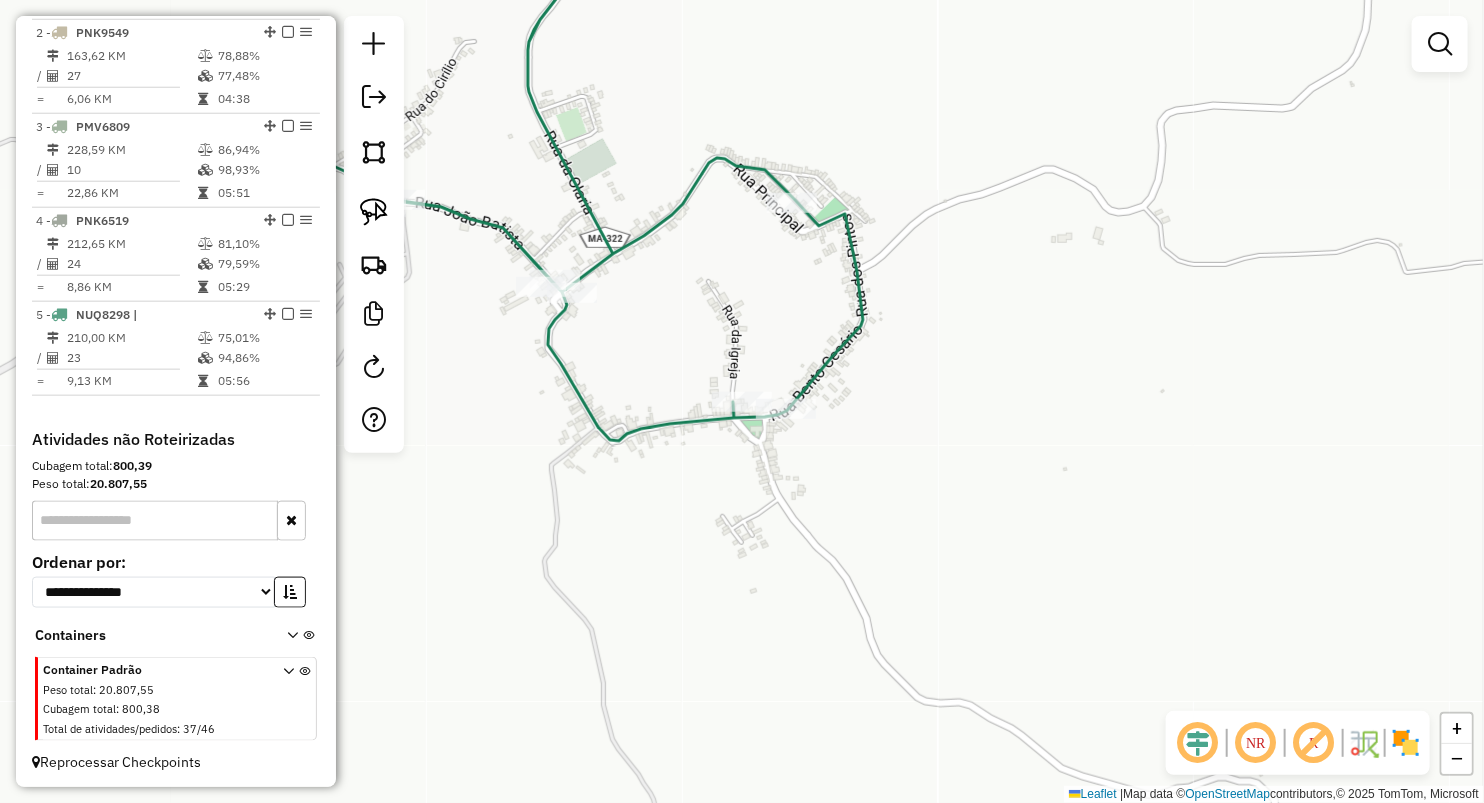 click on "Janela de atendimento Grade de atendimento Capacidade Transportadoras Veículos Cliente Pedidos  Rotas Selecione os dias de semana para filtrar as janelas de atendimento  Seg   Ter   Qua   Qui   Sex   Sáb   Dom  Informe o período da janela de atendimento: De: Até:  Filtrar exatamente a janela do cliente  Considerar janela de atendimento padrão  Selecione os dias de semana para filtrar as grades de atendimento  Seg   Ter   Qua   Qui   Sex   Sáb   Dom   Considerar clientes sem dia de atendimento cadastrado  Clientes fora do dia de atendimento selecionado Filtrar as atividades entre os valores definidos abaixo:  Peso mínimo:   Peso máximo:   Cubagem mínima:   Cubagem máxima:   De:   Até:  Filtrar as atividades entre o tempo de atendimento definido abaixo:  De:   Até:   Considerar capacidade total dos clientes não roteirizados Transportadora: Selecione um ou mais itens Tipo de veículo: Selecione um ou mais itens Veículo: Selecione um ou mais itens Motorista: Selecione um ou mais itens Nome: Rótulo:" 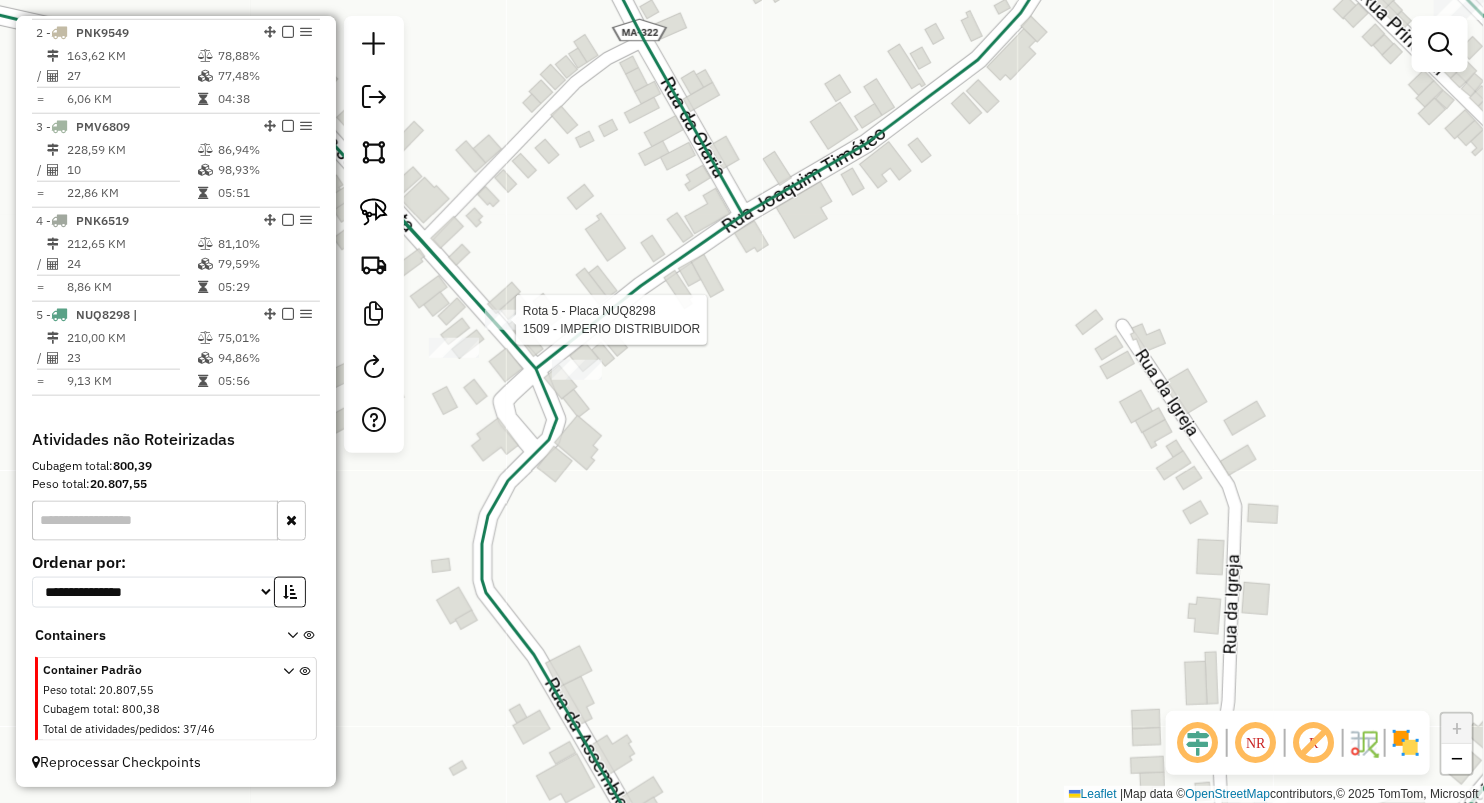 select on "**********" 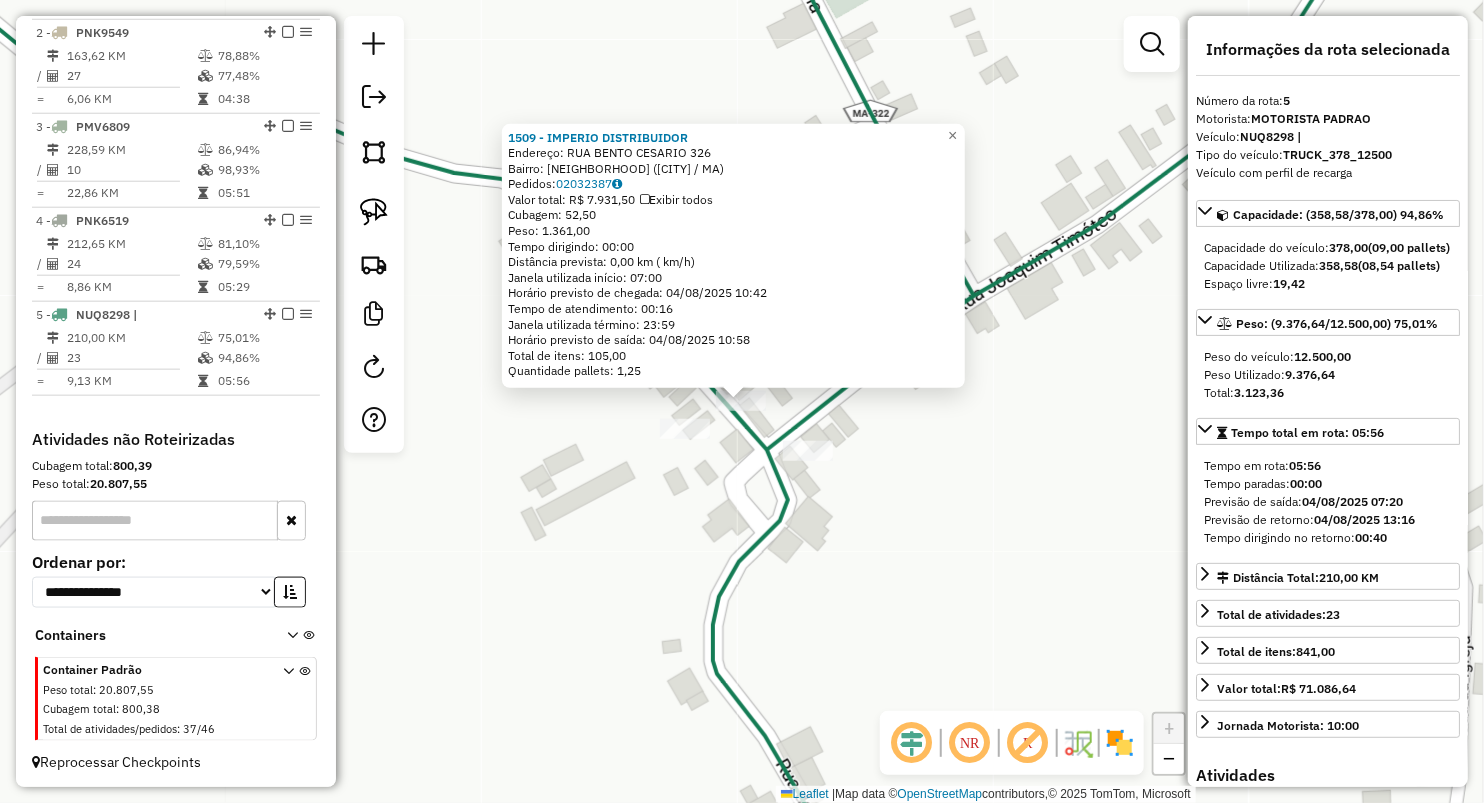 click on "Rota 5 - Placa NUQ8298  1507 - DEPOSITO JM 1509 - IMPERIO DISTRIBUIDOR  Endereço:  RUA BENTO CESARIO 326   Bairro: CENTRO (BREJO DE AREIA / MA)   Pedidos:  02032387   Valor total: R$ 7.931,50   Exibir todos   Cubagem: 52,50  Peso: 1.361,00  Tempo dirigindo: 00:00   Distância prevista: 0,00 km ( km/h)   Janela utilizada início: 07:00   Horário previsto de chegada: 04/08/2025 10:42   Tempo de atendimento: 00:16   Janela utilizada término: 23:59   Horário previsto de saída: 04/08/2025 10:58   Total de itens: 105,00   Quantidade pallets: 1,25  × Janela de atendimento Grade de atendimento Capacidade Transportadoras Veículos Cliente Pedidos  Rotas Selecione os dias de semana para filtrar as janelas de atendimento  Seg   Ter   Qua   Qui   Sex   Sáb   Dom  Informe o período da janela de atendimento: De: Até:  Filtrar exatamente a janela do cliente  Considerar janela de atendimento padrão  Selecione os dias de semana para filtrar as grades de atendimento  Seg   Ter   Qua   Qui   Sex   Sáb   Dom   De:  +" 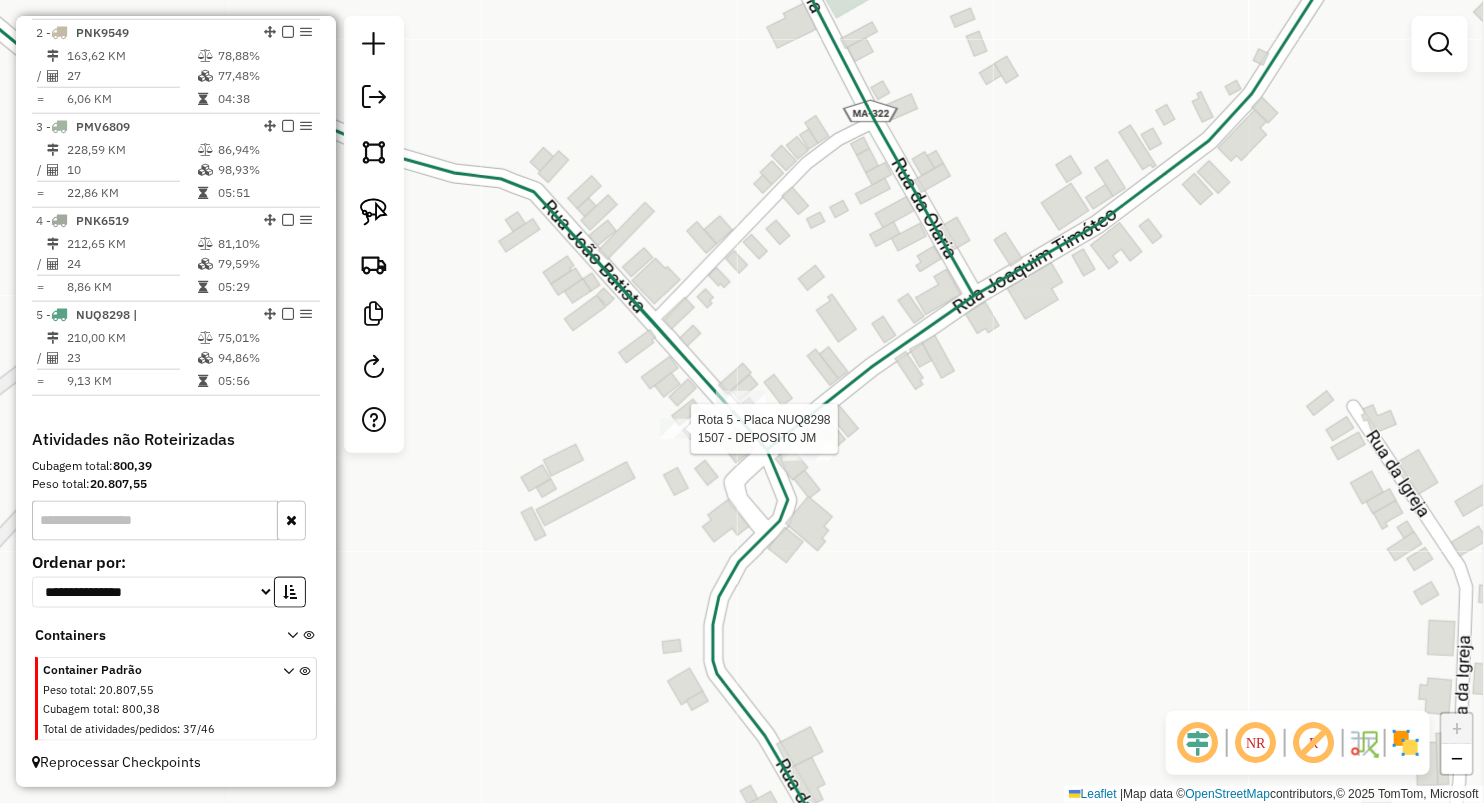 select on "**********" 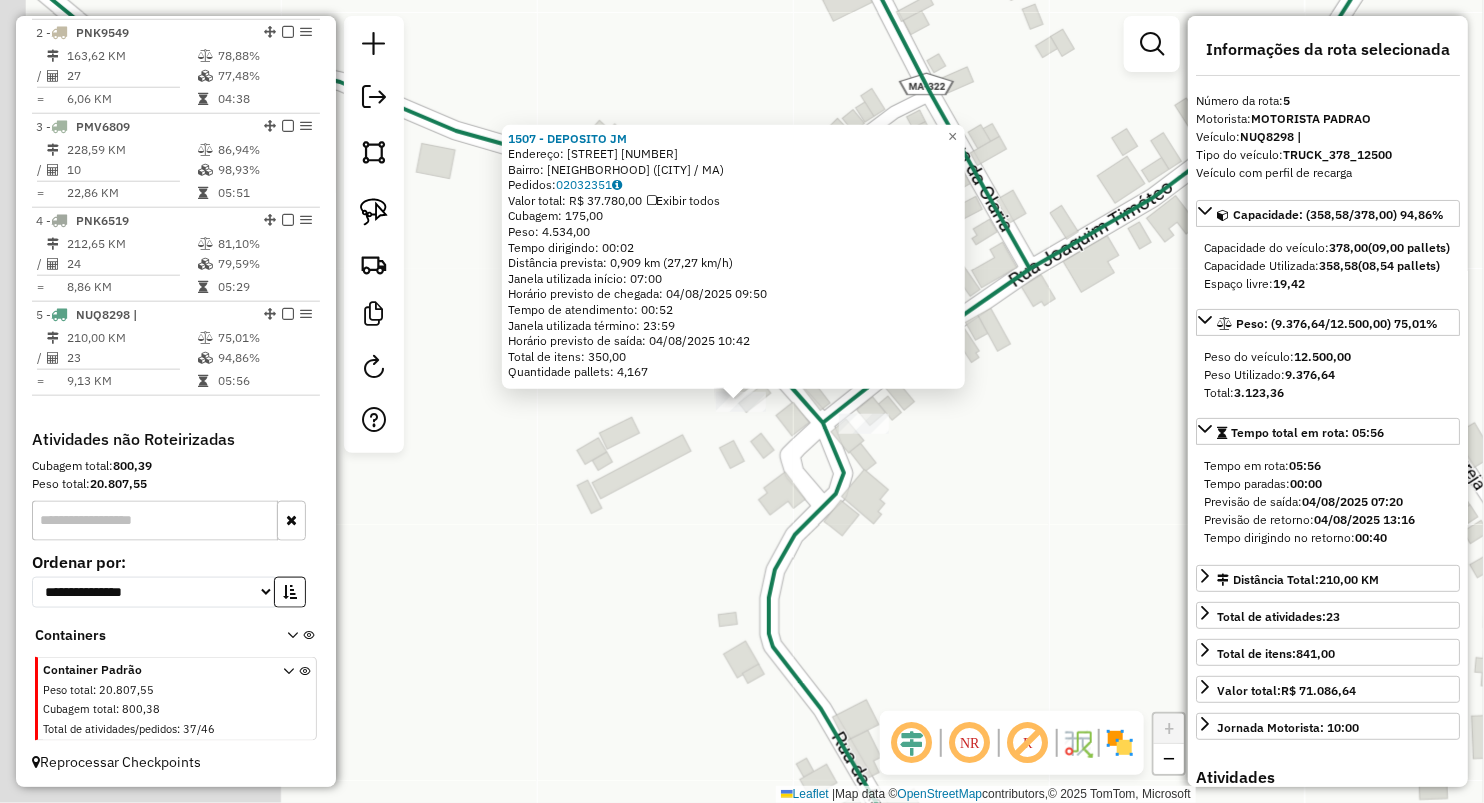 click on "Rota 5 - Placa NUQ8298  1507 - DEPOSITO JM 1507 - DEPOSITO JM  Endereço:  PRACA DA FAMILIA 34   Bairro: CENTRO (BREJO DE AREIA / MA)   Pedidos:  02032351   Valor total: R$ 37.780,00   Exibir todos   Cubagem: 175,00  Peso: 4.534,00  Tempo dirigindo: 00:02   Distância prevista: 0,909 km (27,27 km/h)   Janela utilizada início: 07:00   Horário previsto de chegada: 04/08/2025 09:50   Tempo de atendimento: 00:52   Janela utilizada término: 23:59   Horário previsto de saída: 04/08/2025 10:42   Total de itens: 350,00   Quantidade pallets: 4,167  × Janela de atendimento Grade de atendimento Capacidade Transportadoras Veículos Cliente Pedidos  Rotas Selecione os dias de semana para filtrar as janelas de atendimento  Seg   Ter   Qua   Qui   Sex   Sáb   Dom  Informe o período da janela de atendimento: De: Até:  Filtrar exatamente a janela do cliente  Considerar janela de atendimento padrão  Selecione os dias de semana para filtrar as grades de atendimento  Seg   Ter   Qua   Qui   Sex   Sáb   Dom   De:  De:" 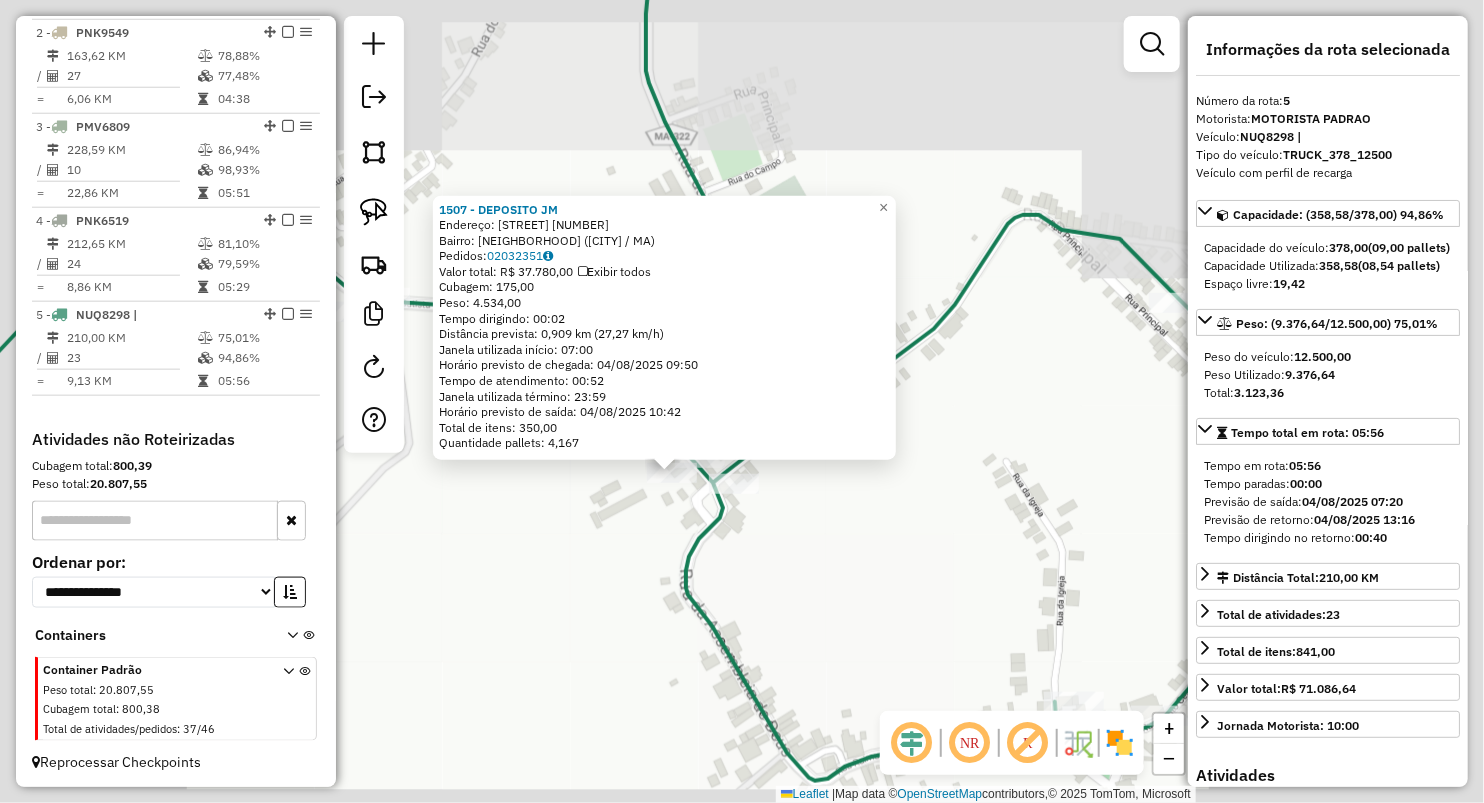 click on "1507 - DEPOSITO JM  Endereço:  PRACA DA FAMILIA 34   Bairro: CENTRO (BREJO DE AREIA / MA)   Pedidos:  02032351   Valor total: R$ 37.780,00   Exibir todos   Cubagem: 175,00  Peso: 4.534,00  Tempo dirigindo: 00:02   Distância prevista: 0,909 km (27,27 km/h)   Janela utilizada início: 07:00   Horário previsto de chegada: 04/08/2025 09:50   Tempo de atendimento: 00:52   Janela utilizada término: 23:59   Horário previsto de saída: 04/08/2025 10:42   Total de itens: 350,00   Quantidade pallets: 4,167  × Janela de atendimento Grade de atendimento Capacidade Transportadoras Veículos Cliente Pedidos  Rotas Selecione os dias de semana para filtrar as janelas de atendimento  Seg   Ter   Qua   Qui   Sex   Sáb   Dom  Informe o período da janela de atendimento: De: Até:  Filtrar exatamente a janela do cliente  Considerar janela de atendimento padrão  Selecione os dias de semana para filtrar as grades de atendimento  Seg   Ter   Qua   Qui   Sex   Sáb   Dom   Clientes fora do dia de atendimento selecionado De:" 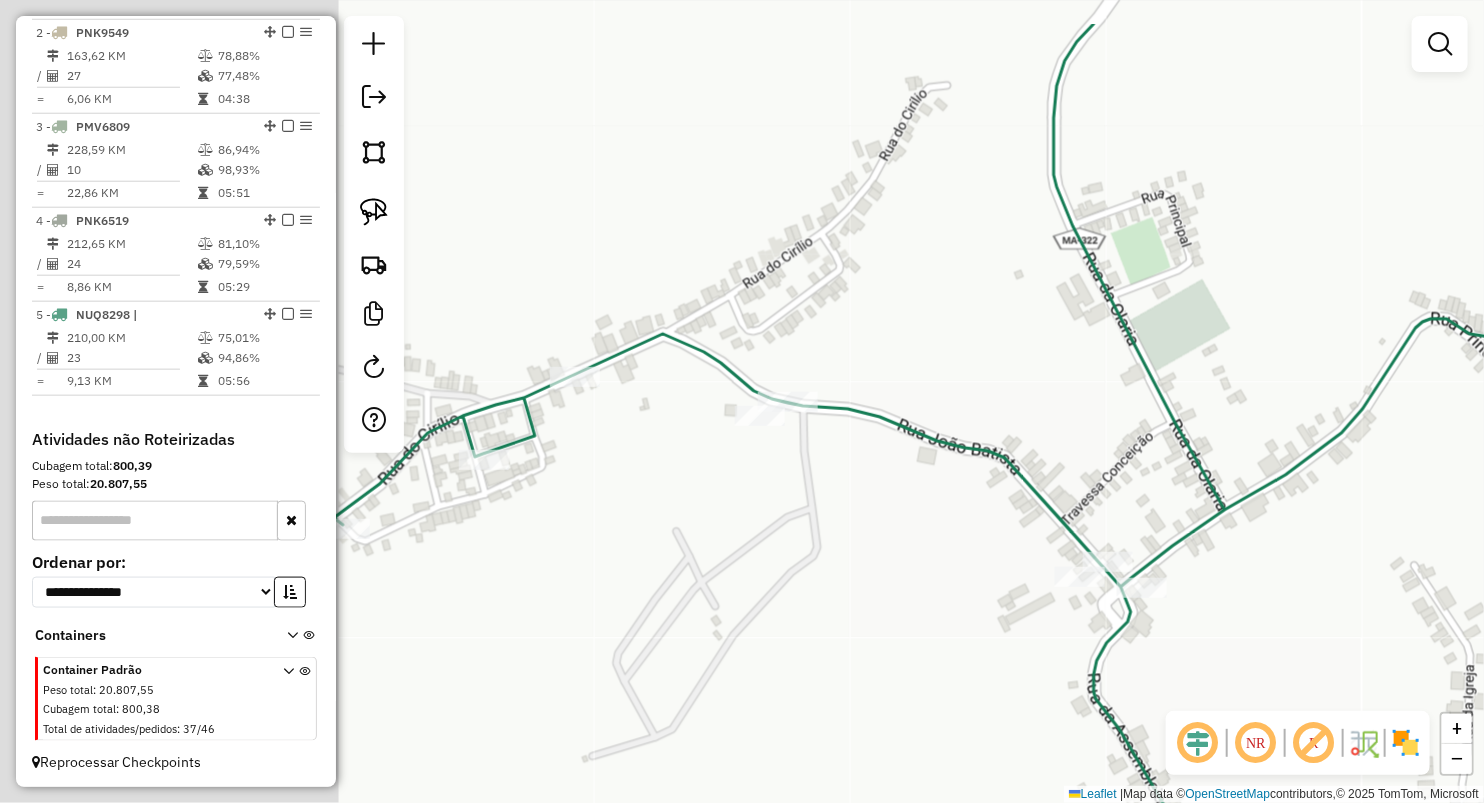 drag, startPoint x: 515, startPoint y: 540, endPoint x: 989, endPoint y: 612, distance: 479.43716 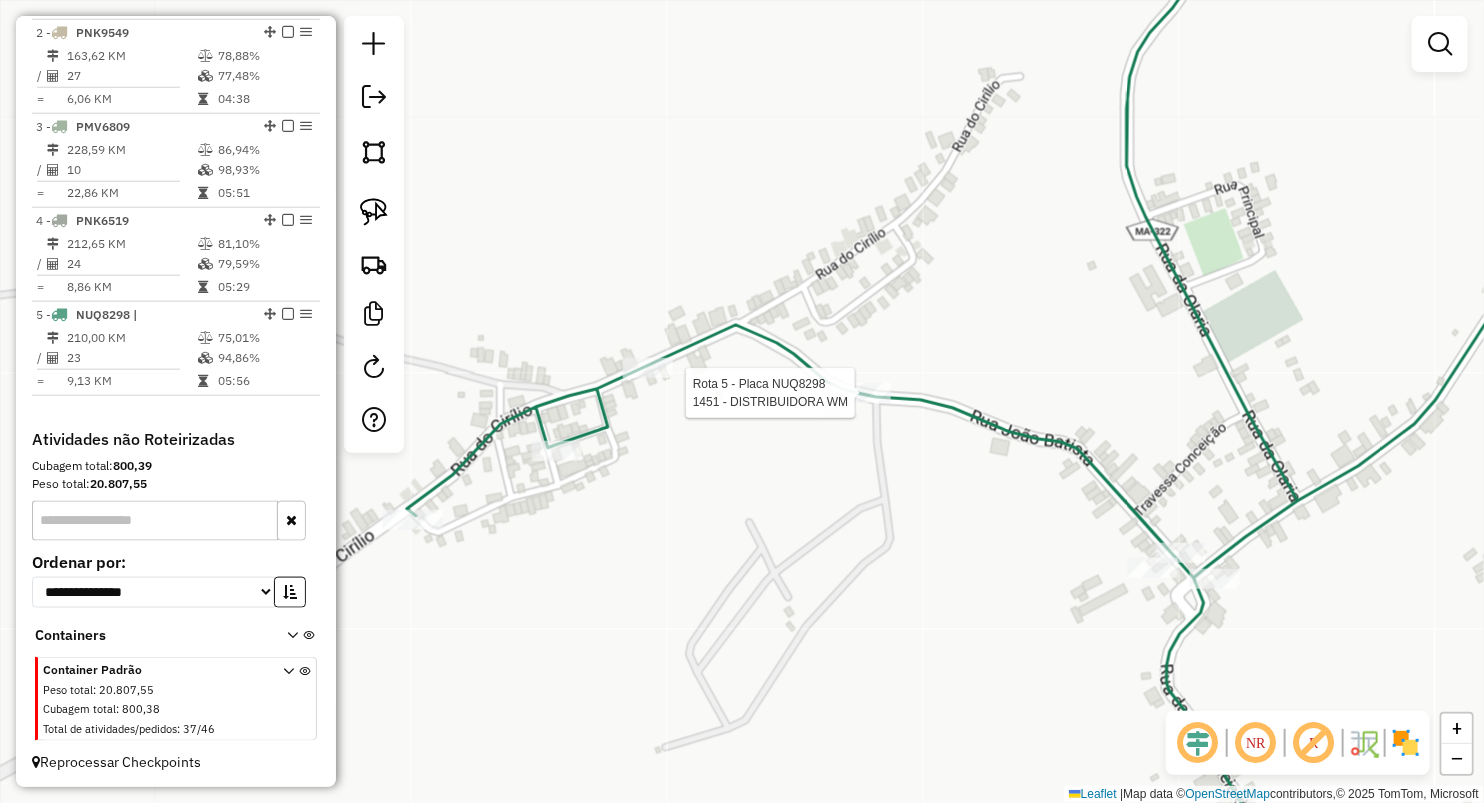 select on "**********" 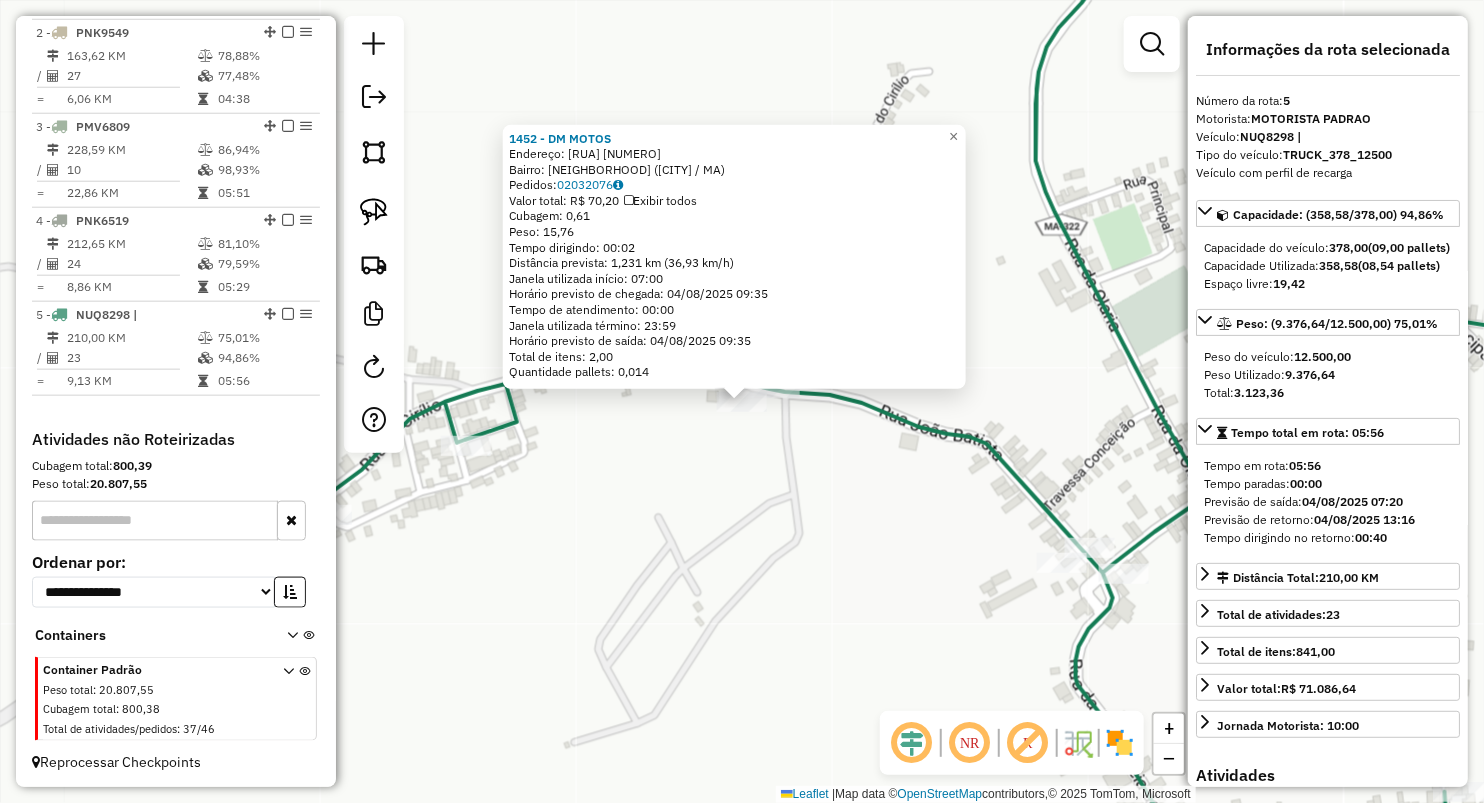 click on "Rota 5 - Placa NUQ8298  1452 - DM MOTOS 1452 - DM MOTOS  Endereço:  rua Joao Batista 02   Bairro: CENTRO (BREJO DE AREIA / MA)   Pedidos:  02032076   Valor total: R$ 70,20   Exibir todos   Cubagem: 0,61  Peso: 15,76  Tempo dirigindo: 00:02   Distância prevista: 1,231 km (36,93 km/h)   Janela utilizada início: 07:00   Horário previsto de chegada: 04/08/2025 09:35   Tempo de atendimento: 00:00   Janela utilizada término: 23:59   Horário previsto de saída: 04/08/2025 09:35   Total de itens: 2,00   Quantidade pallets: 0,014  × Janela de atendimento Grade de atendimento Capacidade Transportadoras Veículos Cliente Pedidos  Rotas Selecione os dias de semana para filtrar as janelas de atendimento  Seg   Ter   Qua   Qui   Sex   Sáb   Dom  Informe o período da janela de atendimento: De: Até:  Filtrar exatamente a janela do cliente  Considerar janela de atendimento padrão  Selecione os dias de semana para filtrar as grades de atendimento  Seg   Ter   Qua   Qui   Sex   Sáb   Dom   Peso mínimo:   De:   De:" 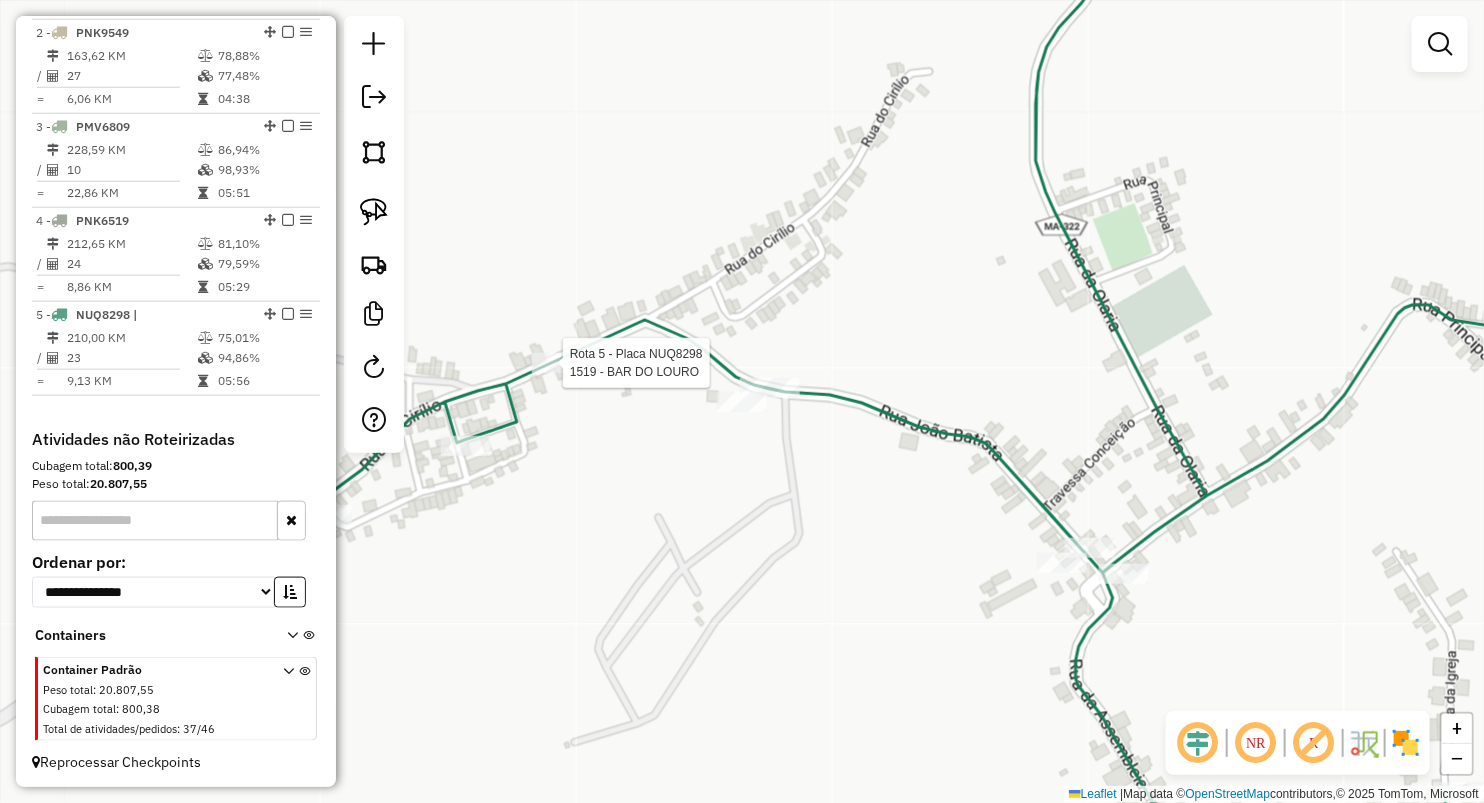 select on "**********" 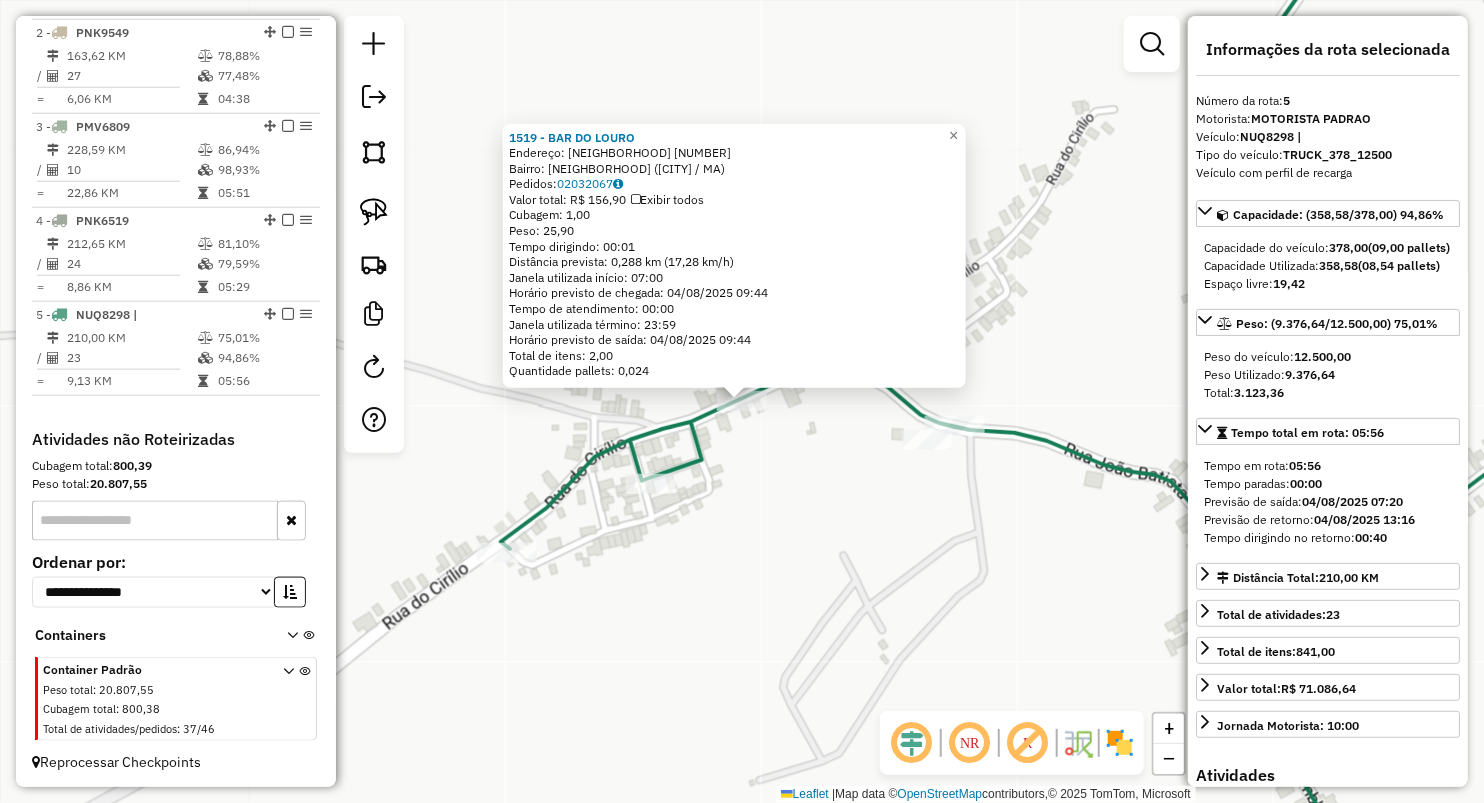 click on "Rota 5 - Placa NUQ8298  1803 - BAR DA EUZENIR 1519 - BAR DO LOURO  Endereço:  brejo de araia 41   Bairro: CENTRO (BREJO DE AREIA / MA)   Pedidos:  02032067   Valor total: R$ 156,90   Exibir todos   Cubagem: 1,00  Peso: 25,90  Tempo dirigindo: 00:01   Distância prevista: 0,288 km (17,28 km/h)   Janela utilizada início: 07:00   Horário previsto de chegada: 04/08/2025 09:44   Tempo de atendimento: 00:00   Janela utilizada término: 23:59   Horário previsto de saída: 04/08/2025 09:44   Total de itens: 2,00   Quantidade pallets: 0,024  ×" 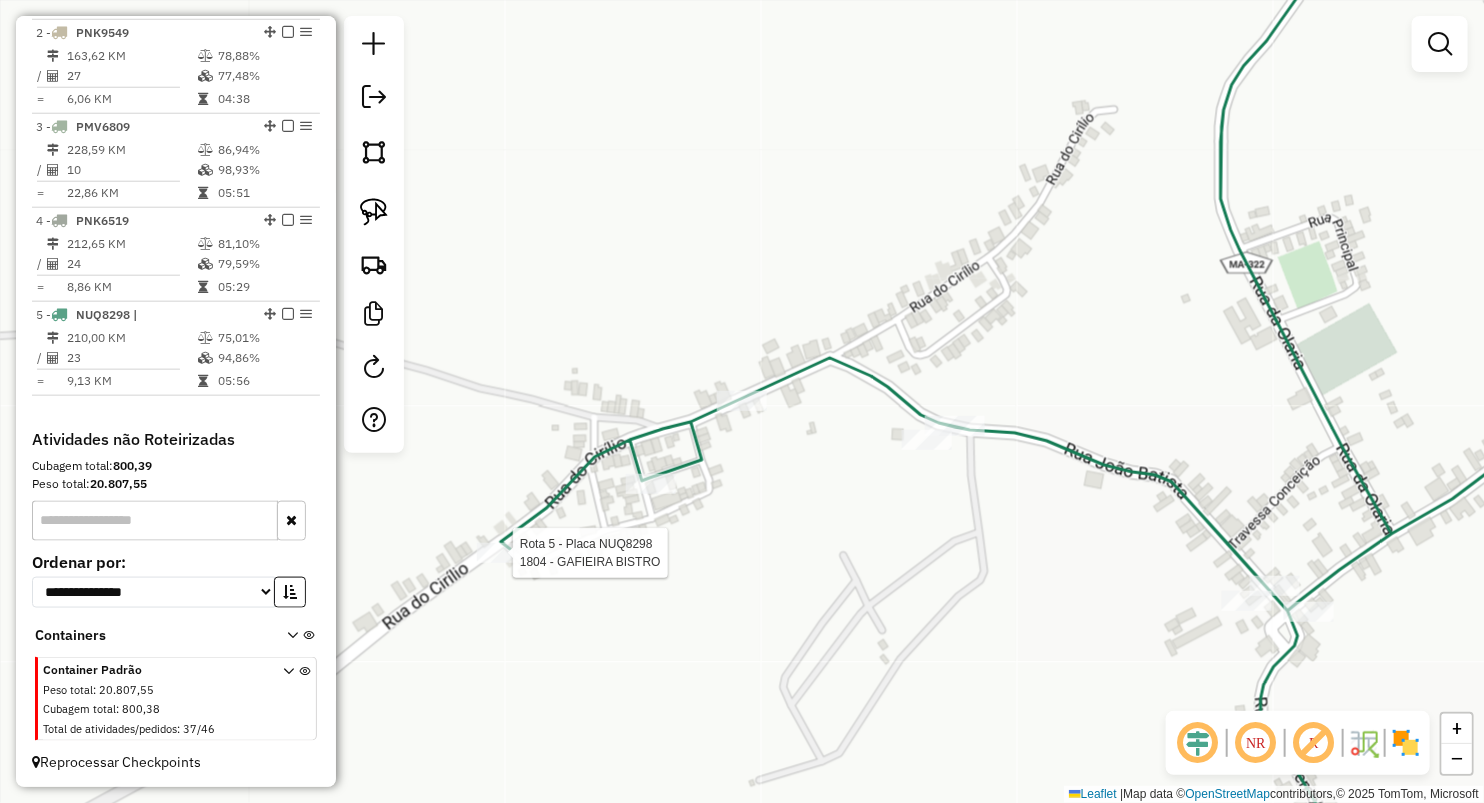 select on "**********" 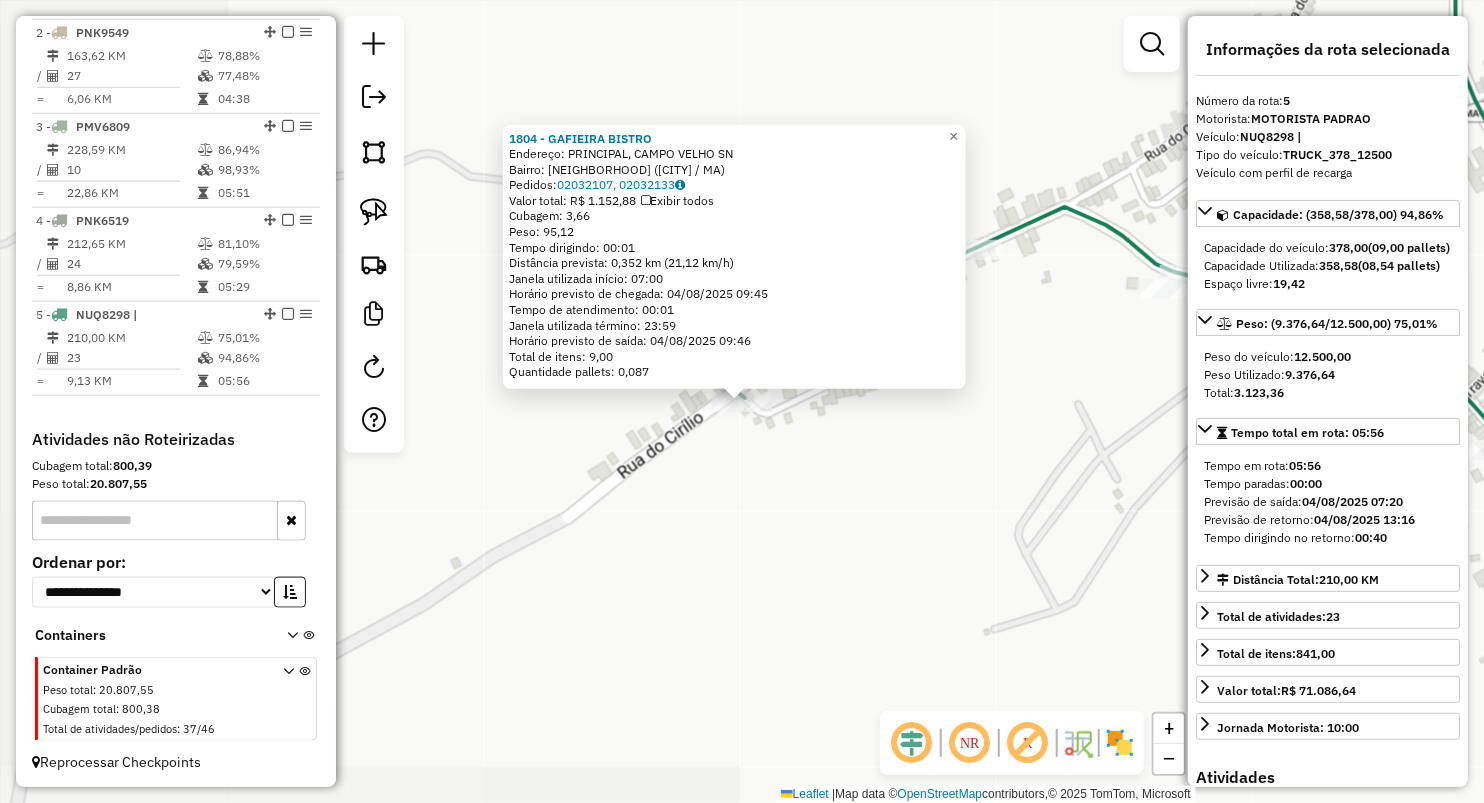 drag, startPoint x: 752, startPoint y: 578, endPoint x: 783, endPoint y: 499, distance: 84.8646 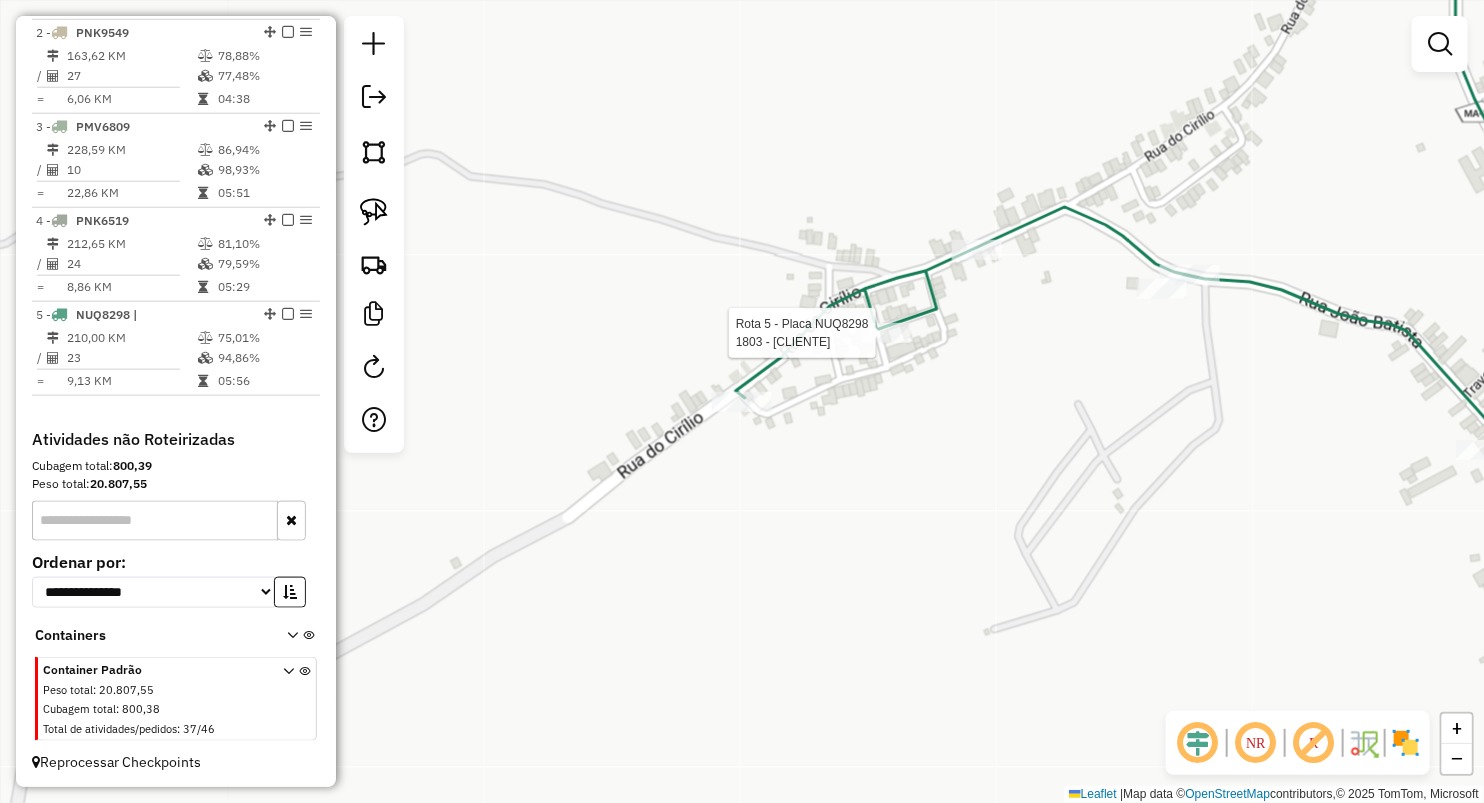 click 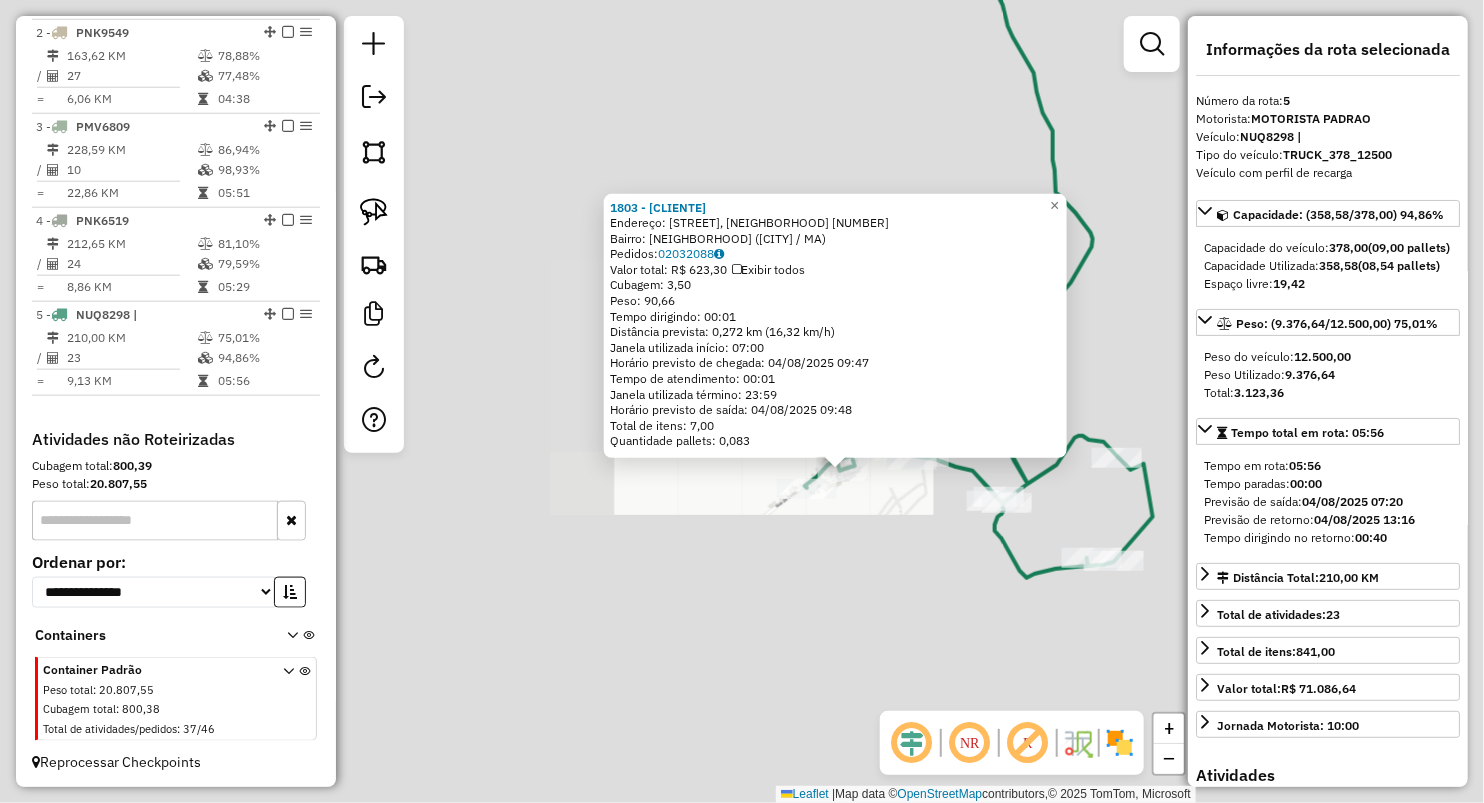 click on "1803 - BAR DA EUZENIR  Endereço:  DA ESTRELA, CAMPO VELHO 17   Bairro: CENTRO (BREJO DE AREIA / MA)   Pedidos:  02032088   Valor total: R$ 623,30   Exibir todos   Cubagem: 3,50  Peso: 90,66  Tempo dirigindo: 00:01   Distância prevista: 0,272 km (16,32 km/h)   Janela utilizada início: 07:00   Horário previsto de chegada: 04/08/2025 09:47   Tempo de atendimento: 00:01   Janela utilizada término: 23:59   Horário previsto de saída: 04/08/2025 09:48   Total de itens: 7,00   Quantidade pallets: 0,083  × Janela de atendimento Grade de atendimento Capacidade Transportadoras Veículos Cliente Pedidos  Rotas Selecione os dias de semana para filtrar as janelas de atendimento  Seg   Ter   Qua   Qui   Sex   Sáb   Dom  Informe o período da janela de atendimento: De: Até:  Filtrar exatamente a janela do cliente  Considerar janela de atendimento padrão  Selecione os dias de semana para filtrar as grades de atendimento  Seg   Ter   Qua   Qui   Sex   Sáb   Dom   Clientes fora do dia de atendimento selecionado De:" 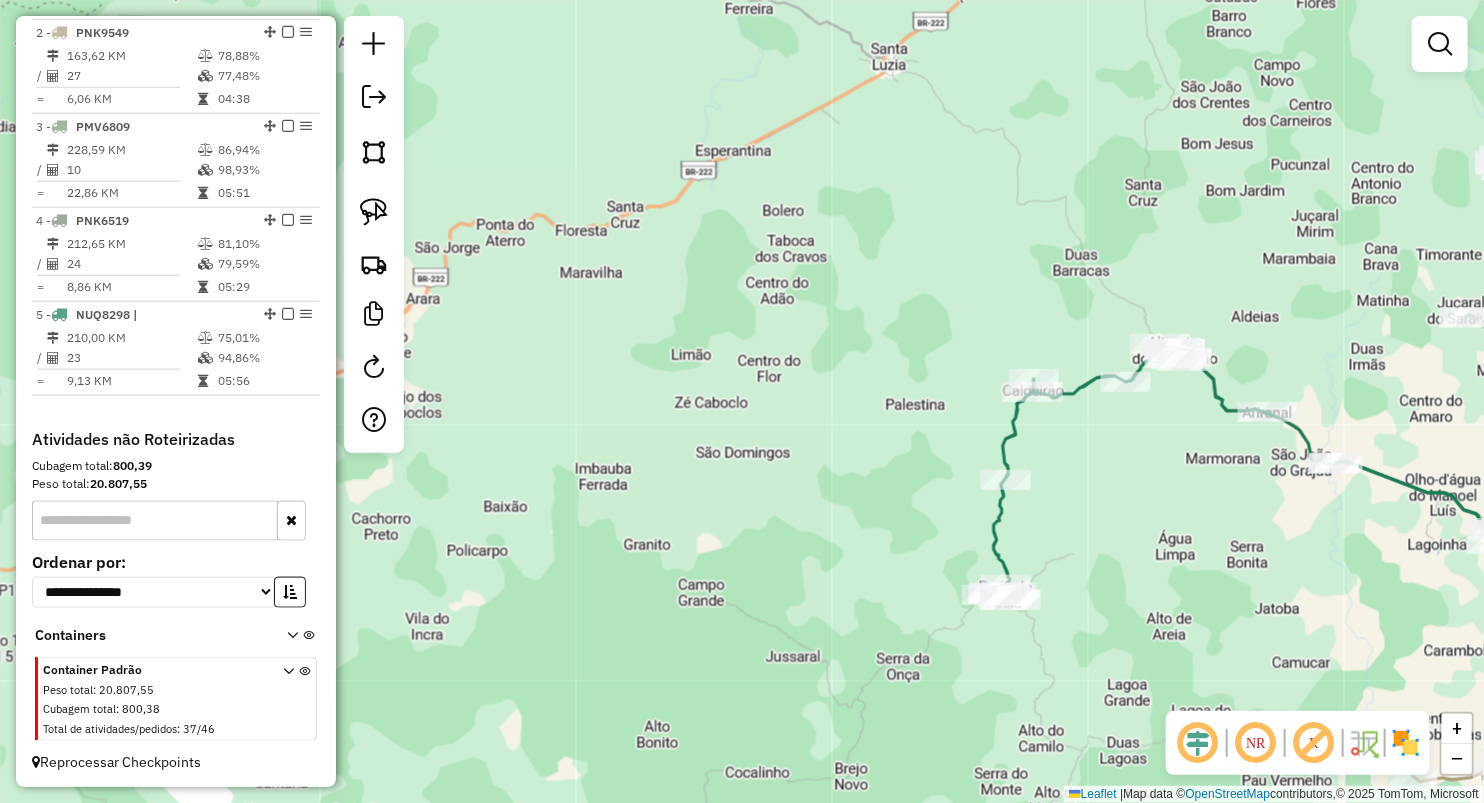 click on "Janela de atendimento Grade de atendimento Capacidade Transportadoras Veículos Cliente Pedidos  Rotas Selecione os dias de semana para filtrar as janelas de atendimento  Seg   Ter   Qua   Qui   Sex   Sáb   Dom  Informe o período da janela de atendimento: De: Até:  Filtrar exatamente a janela do cliente  Considerar janela de atendimento padrão  Selecione os dias de semana para filtrar as grades de atendimento  Seg   Ter   Qua   Qui   Sex   Sáb   Dom   Considerar clientes sem dia de atendimento cadastrado  Clientes fora do dia de atendimento selecionado Filtrar as atividades entre os valores definidos abaixo:  Peso mínimo:   Peso máximo:   Cubagem mínima:   Cubagem máxima:   De:   Até:  Filtrar as atividades entre o tempo de atendimento definido abaixo:  De:   Até:   Considerar capacidade total dos clientes não roteirizados Transportadora: Selecione um ou mais itens Tipo de veículo: Selecione um ou mais itens Veículo: Selecione um ou mais itens Motorista: Selecione um ou mais itens Nome: Rótulo:" 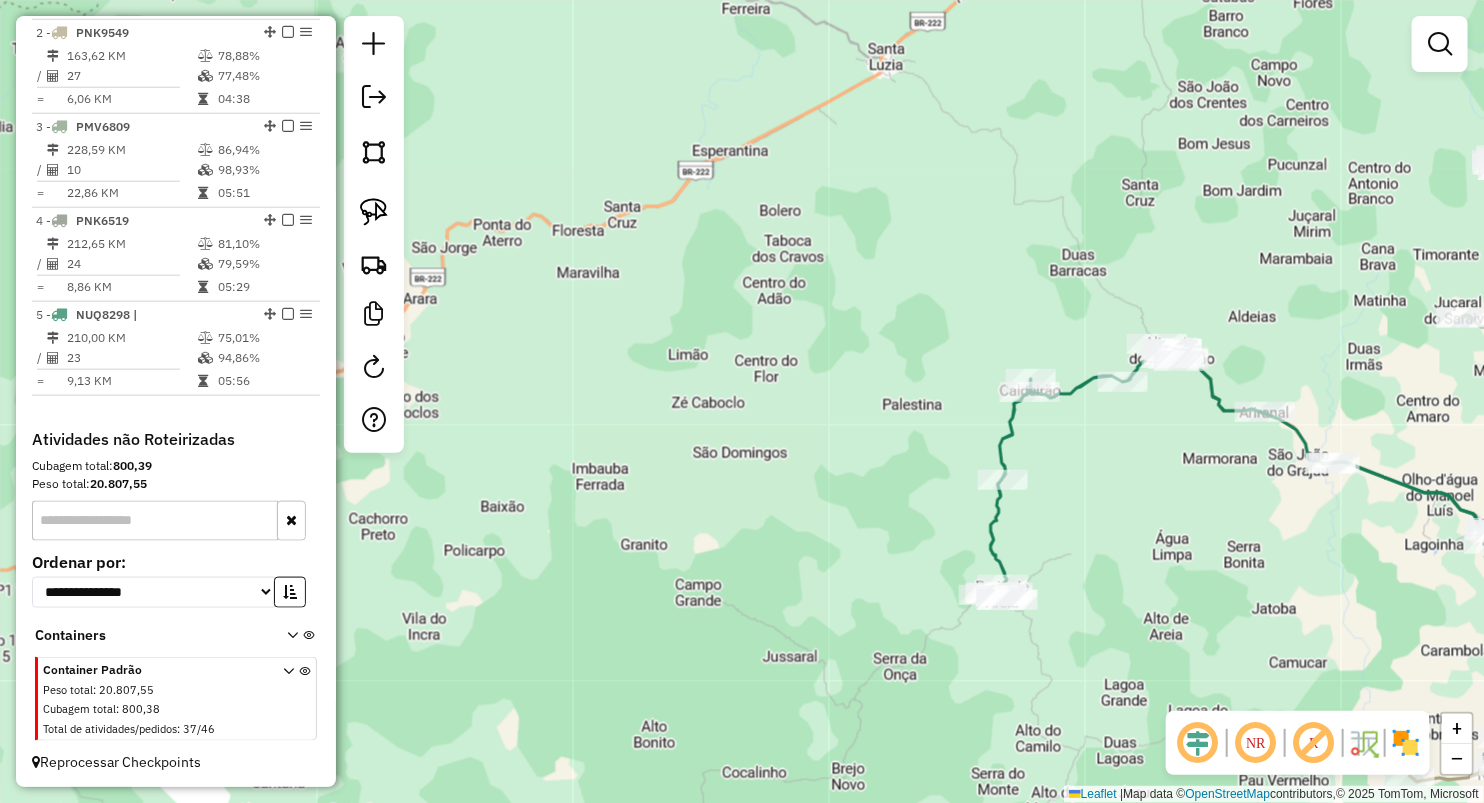 select on "**********" 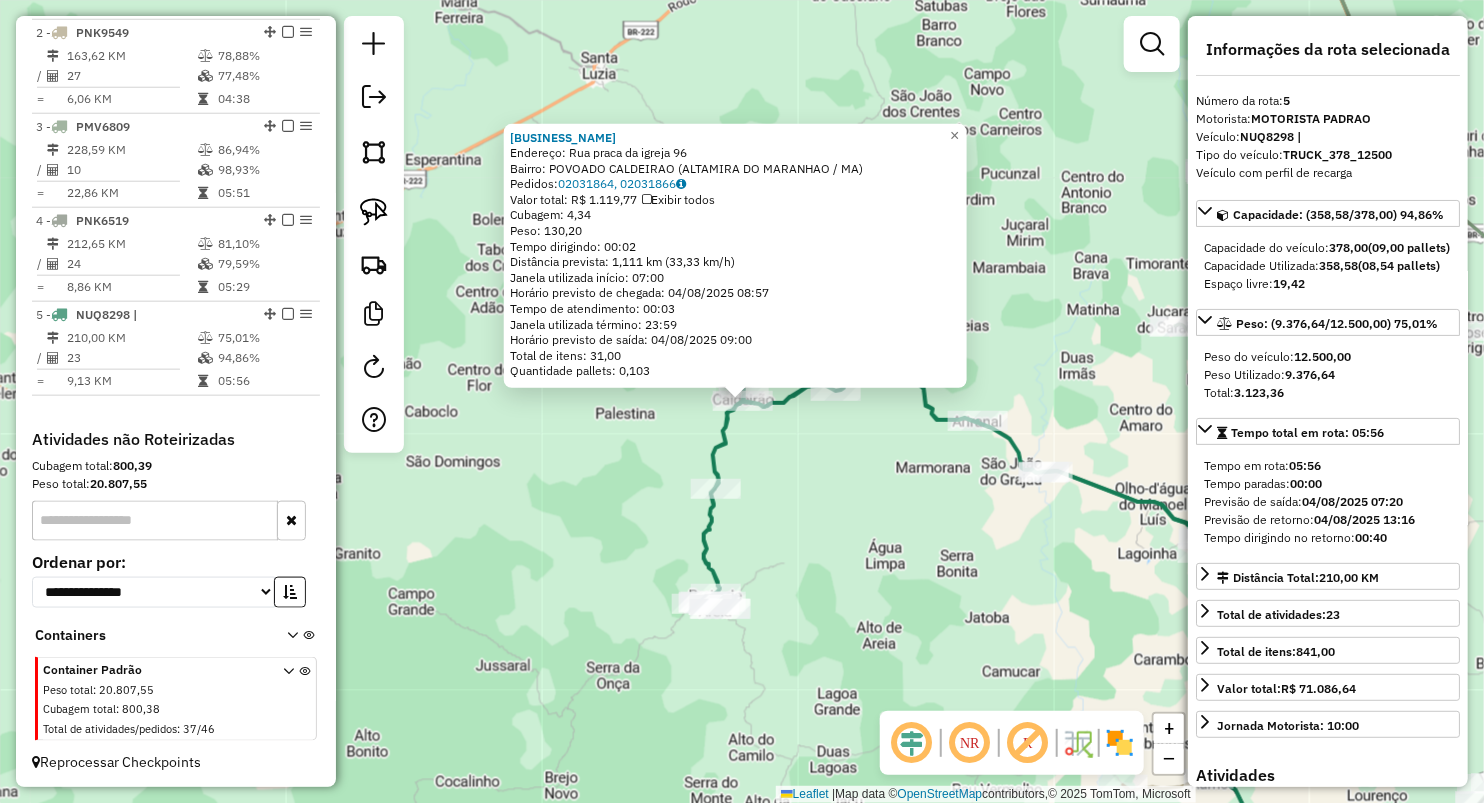click on "1042 - DEPOSITO RS  DISTRIB  Endereço:  Rua praca  da igreja 96   Bairro: POVOADO CALDEIRAO (ALTAMIRA DO MARANHAO / MA)   Pedidos:  02031864, 02031866   Valor total: R$ 1.119,77   Exibir todos   Cubagem: 4,34  Peso: 130,20  Tempo dirigindo: 00:02   Distância prevista: 1,111 km (33,33 km/h)   Janela utilizada início: 07:00   Horário previsto de chegada: 04/08/2025 08:57   Tempo de atendimento: 00:03   Janela utilizada término: 23:59   Horário previsto de saída: 04/08/2025 09:00   Total de itens: 31,00   Quantidade pallets: 0,103" 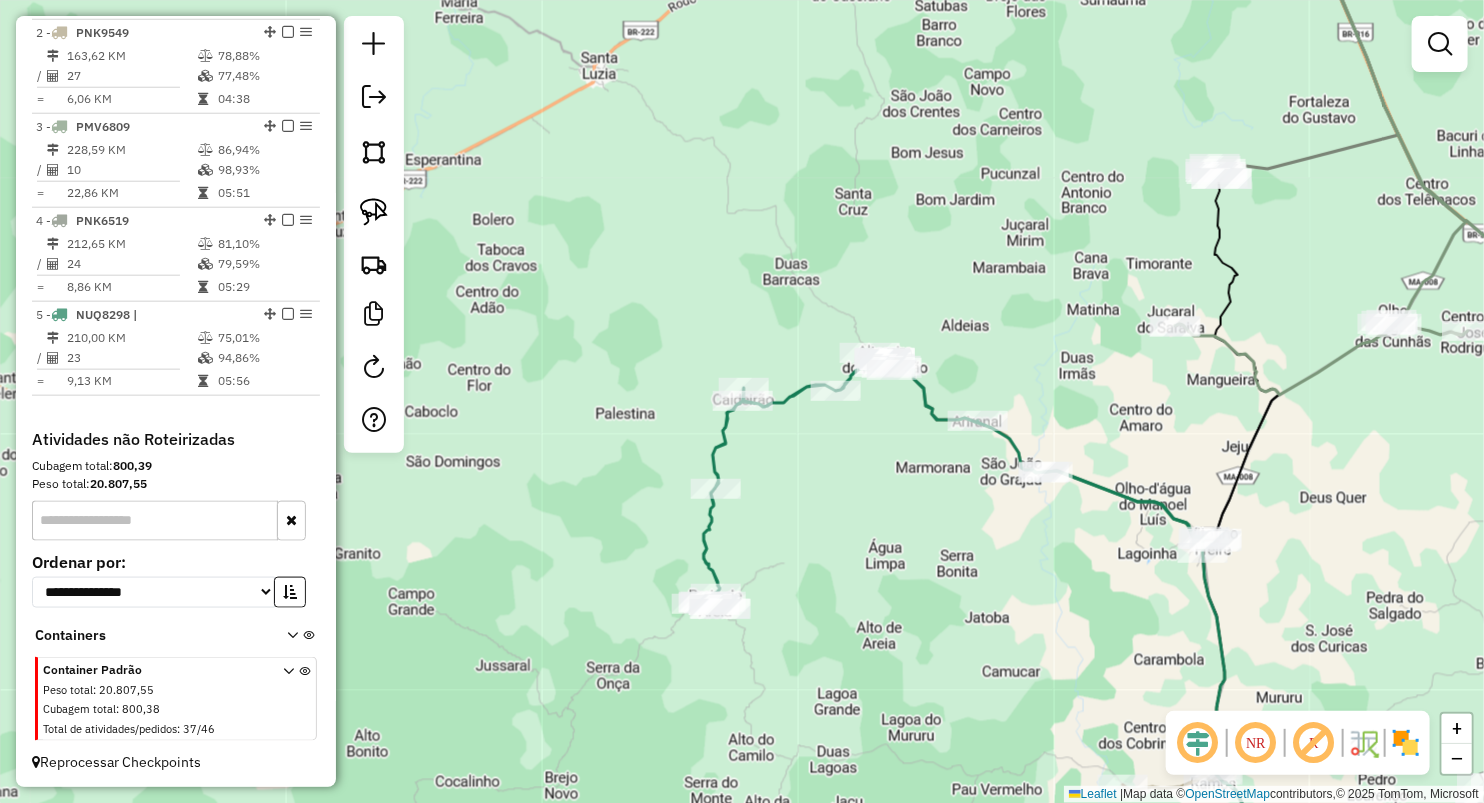 click on "Janela de atendimento Grade de atendimento Capacidade Transportadoras Veículos Cliente Pedidos  Rotas Selecione os dias de semana para filtrar as janelas de atendimento  Seg   Ter   Qua   Qui   Sex   Sáb   Dom  Informe o período da janela de atendimento: De: Até:  Filtrar exatamente a janela do cliente  Considerar janela de atendimento padrão  Selecione os dias de semana para filtrar as grades de atendimento  Seg   Ter   Qua   Qui   Sex   Sáb   Dom   Considerar clientes sem dia de atendimento cadastrado  Clientes fora do dia de atendimento selecionado Filtrar as atividades entre os valores definidos abaixo:  Peso mínimo:   Peso máximo:   Cubagem mínima:   Cubagem máxima:   De:   Até:  Filtrar as atividades entre o tempo de atendimento definido abaixo:  De:   Até:   Considerar capacidade total dos clientes não roteirizados Transportadora: Selecione um ou mais itens Tipo de veículo: Selecione um ou mais itens Veículo: Selecione um ou mais itens Motorista: Selecione um ou mais itens Nome: Rótulo:" 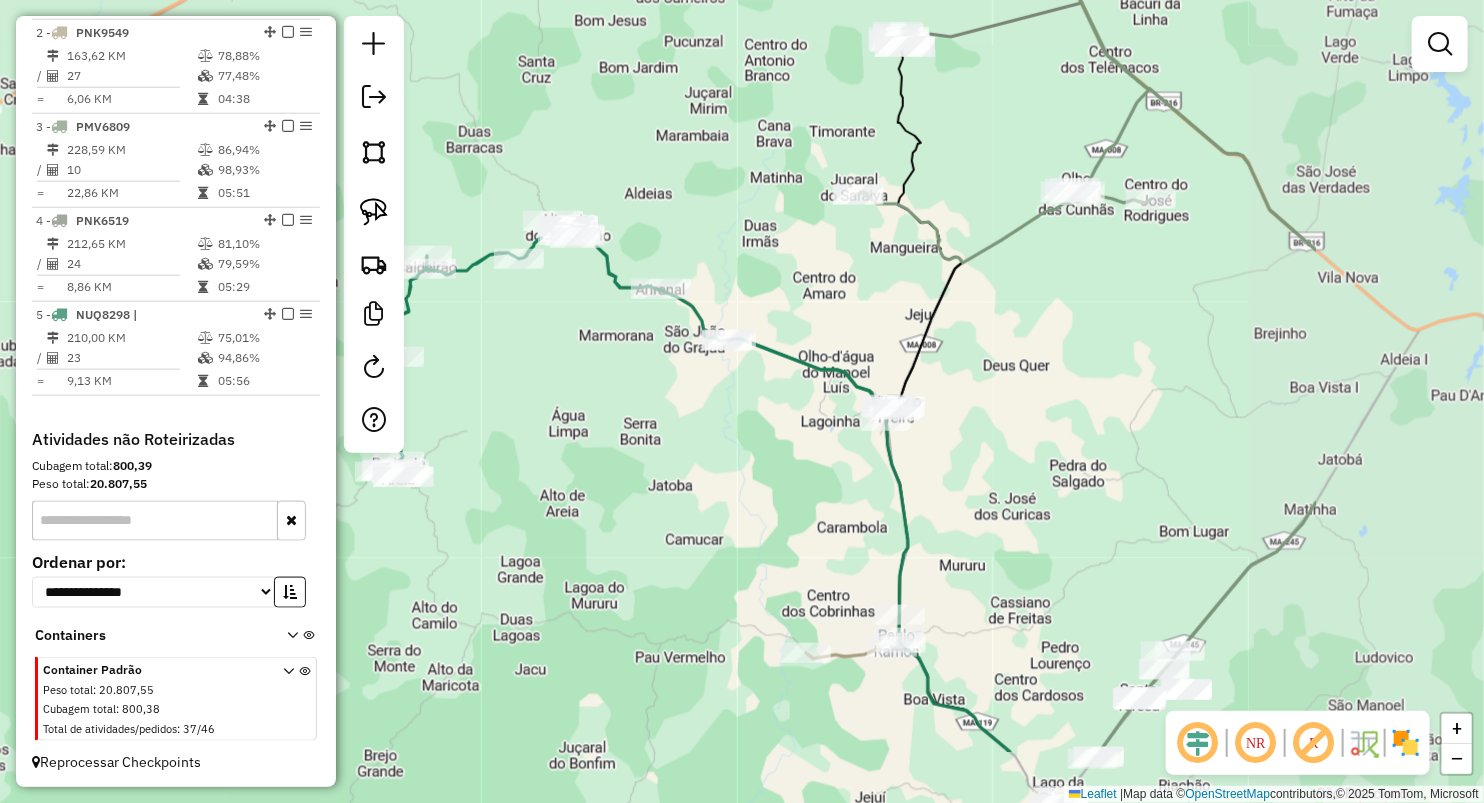 drag, startPoint x: 1130, startPoint y: 421, endPoint x: 808, endPoint y: 286, distance: 349.1547 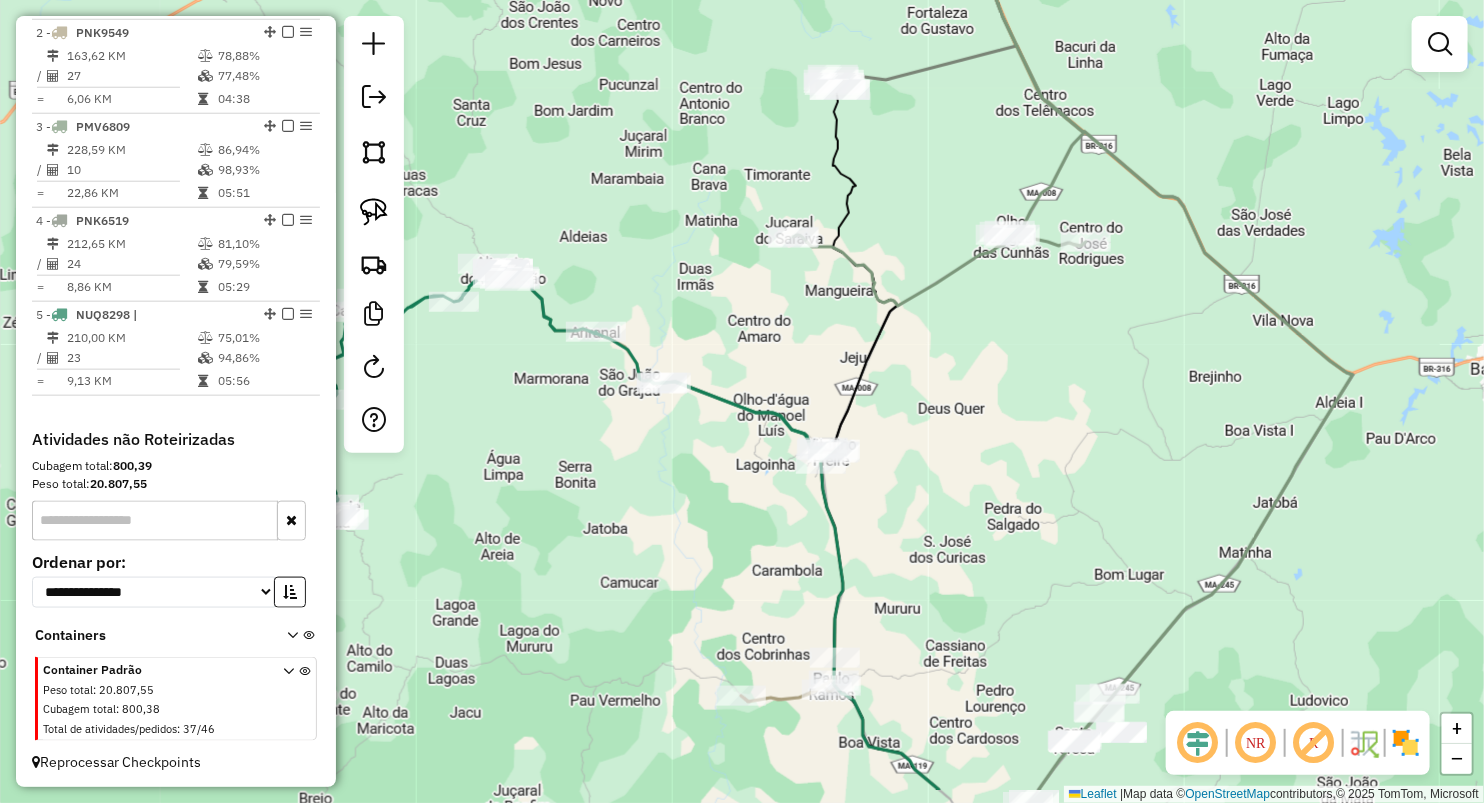 drag, startPoint x: 959, startPoint y: 549, endPoint x: 955, endPoint y: 452, distance: 97.082436 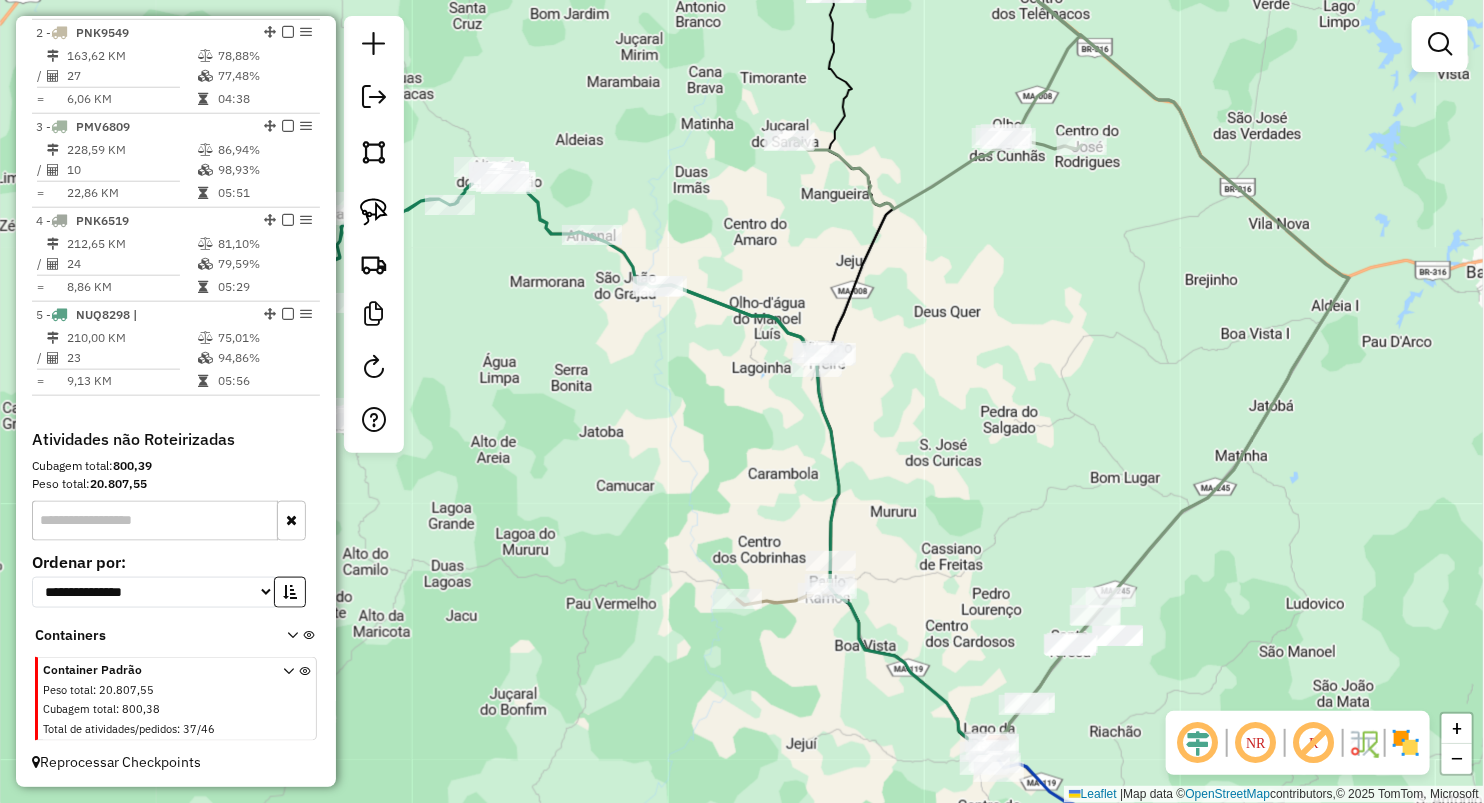 click on "Janela de atendimento Grade de atendimento Capacidade Transportadoras Veículos Cliente Pedidos  Rotas Selecione os dias de semana para filtrar as janelas de atendimento  Seg   Ter   Qua   Qui   Sex   Sáb   Dom  Informe o período da janela de atendimento: De: Até:  Filtrar exatamente a janela do cliente  Considerar janela de atendimento padrão  Selecione os dias de semana para filtrar as grades de atendimento  Seg   Ter   Qua   Qui   Sex   Sáb   Dom   Considerar clientes sem dia de atendimento cadastrado  Clientes fora do dia de atendimento selecionado Filtrar as atividades entre os valores definidos abaixo:  Peso mínimo:   Peso máximo:   Cubagem mínima:   Cubagem máxima:   De:   Até:  Filtrar as atividades entre o tempo de atendimento definido abaixo:  De:   Até:   Considerar capacidade total dos clientes não roteirizados Transportadora: Selecione um ou mais itens Tipo de veículo: Selecione um ou mais itens Veículo: Selecione um ou mais itens Motorista: Selecione um ou mais itens Nome: Rótulo:" 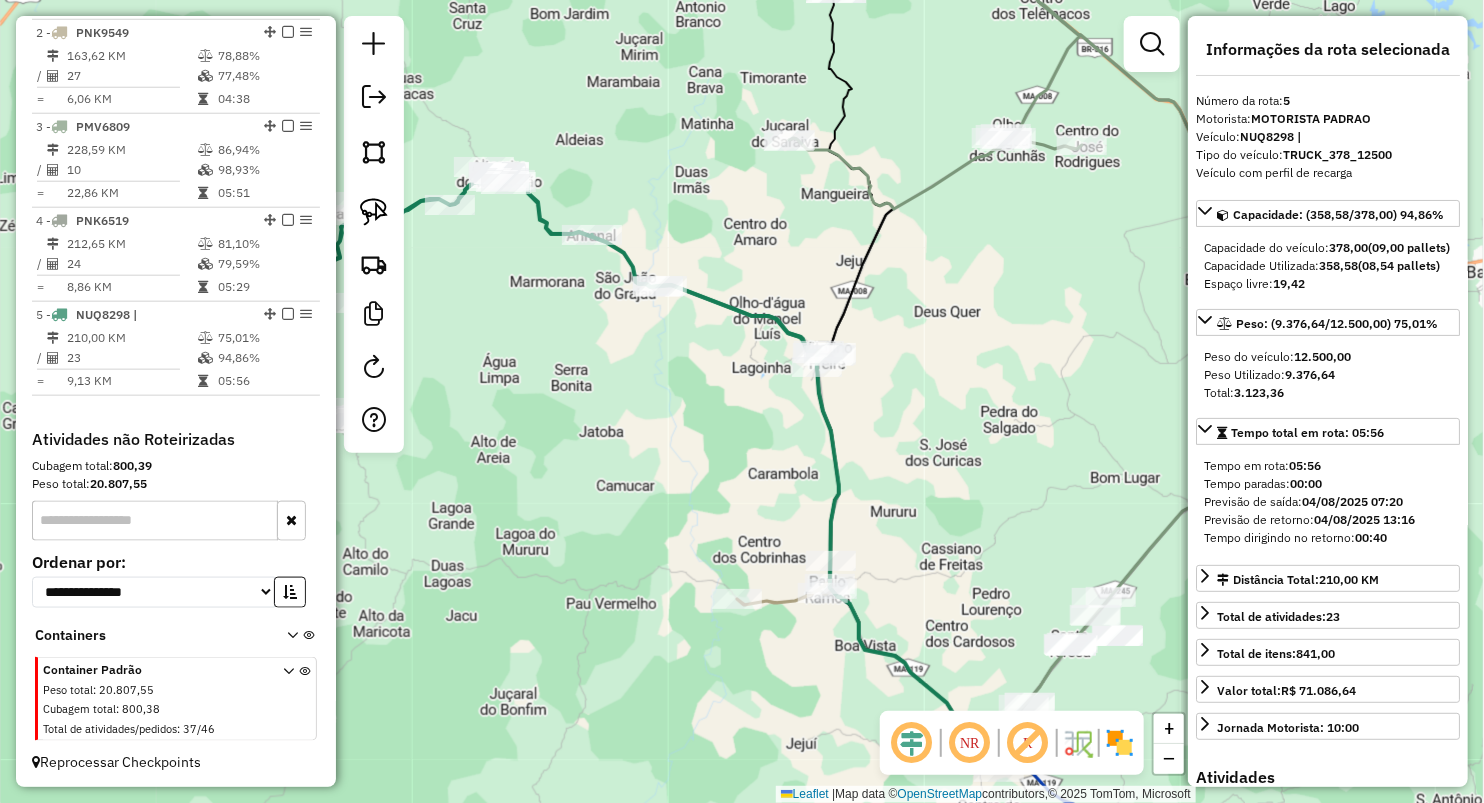 drag, startPoint x: 611, startPoint y: 172, endPoint x: 667, endPoint y: 176, distance: 56.142673 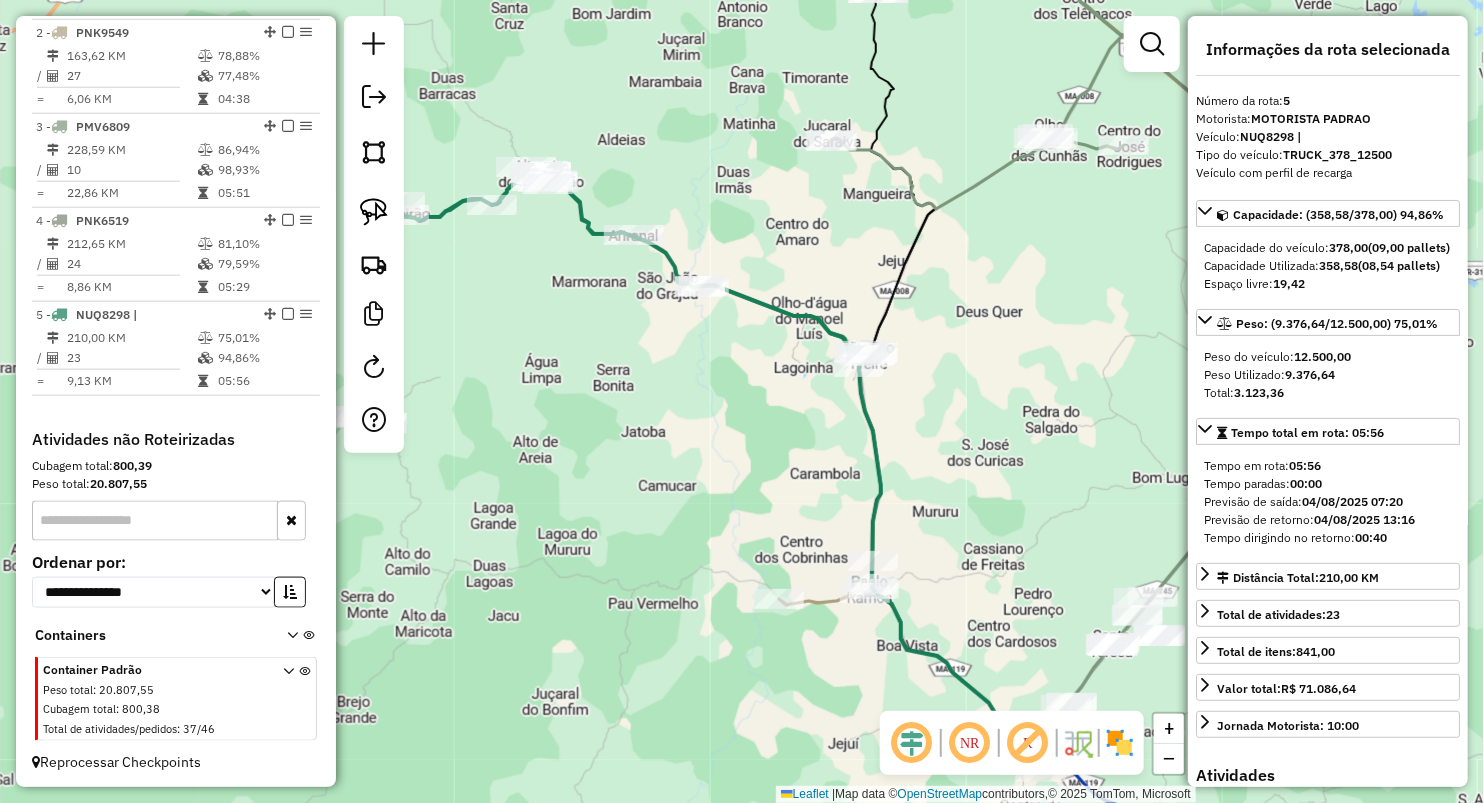 drag, startPoint x: 748, startPoint y: 188, endPoint x: 759, endPoint y: 188, distance: 11 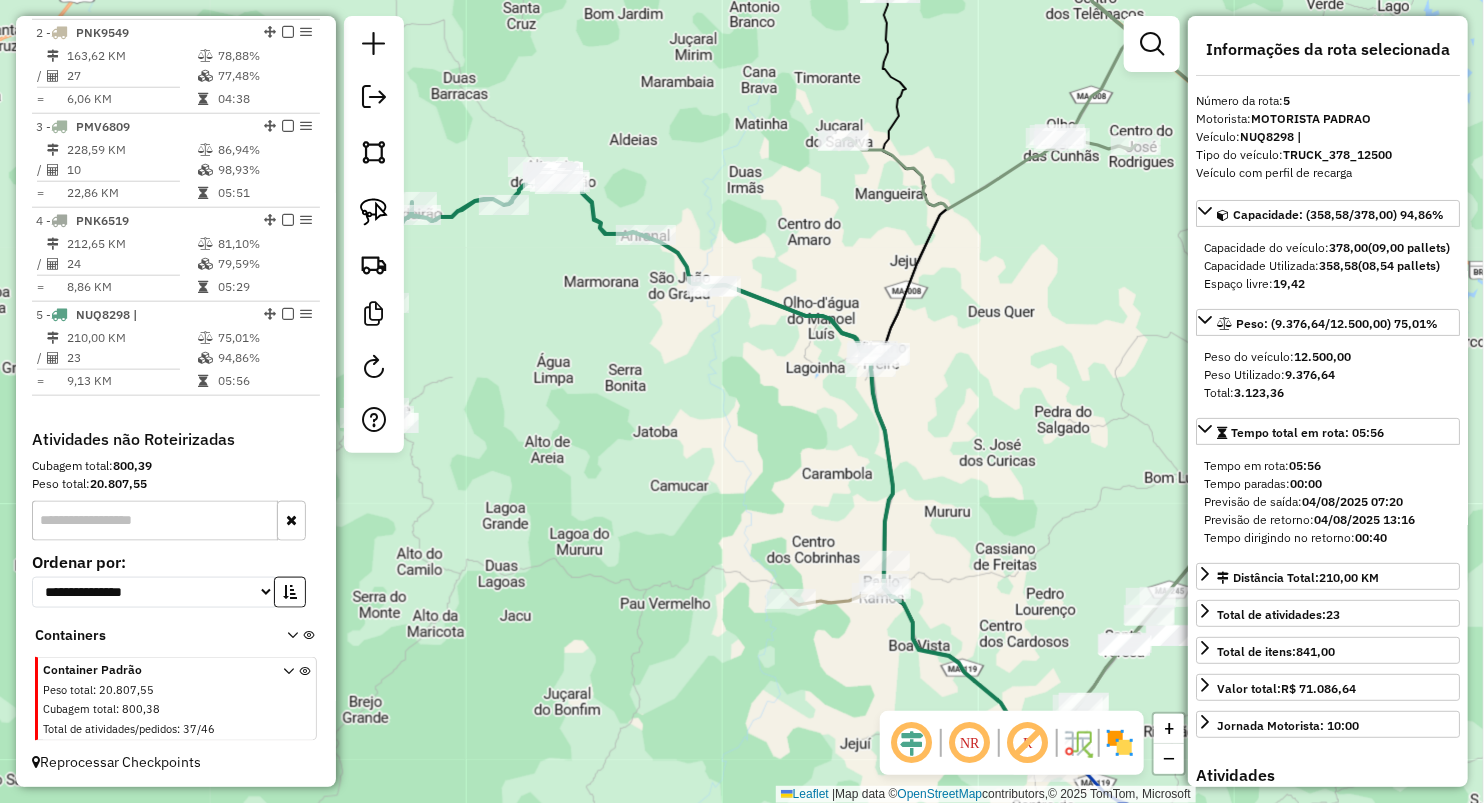 click on "Janela de atendimento Grade de atendimento Capacidade Transportadoras Veículos Cliente Pedidos  Rotas Selecione os dias de semana para filtrar as janelas de atendimento  Seg   Ter   Qua   Qui   Sex   Sáb   Dom  Informe o período da janela de atendimento: De: Até:  Filtrar exatamente a janela do cliente  Considerar janela de atendimento padrão  Selecione os dias de semana para filtrar as grades de atendimento  Seg   Ter   Qua   Qui   Sex   Sáb   Dom   Considerar clientes sem dia de atendimento cadastrado  Clientes fora do dia de atendimento selecionado Filtrar as atividades entre os valores definidos abaixo:  Peso mínimo:   Peso máximo:   Cubagem mínima:   Cubagem máxima:   De:   Até:  Filtrar as atividades entre o tempo de atendimento definido abaixo:  De:   Até:   Considerar capacidade total dos clientes não roteirizados Transportadora: Selecione um ou mais itens Tipo de veículo: Selecione um ou mais itens Veículo: Selecione um ou mais itens Motorista: Selecione um ou mais itens Nome: Rótulo:" 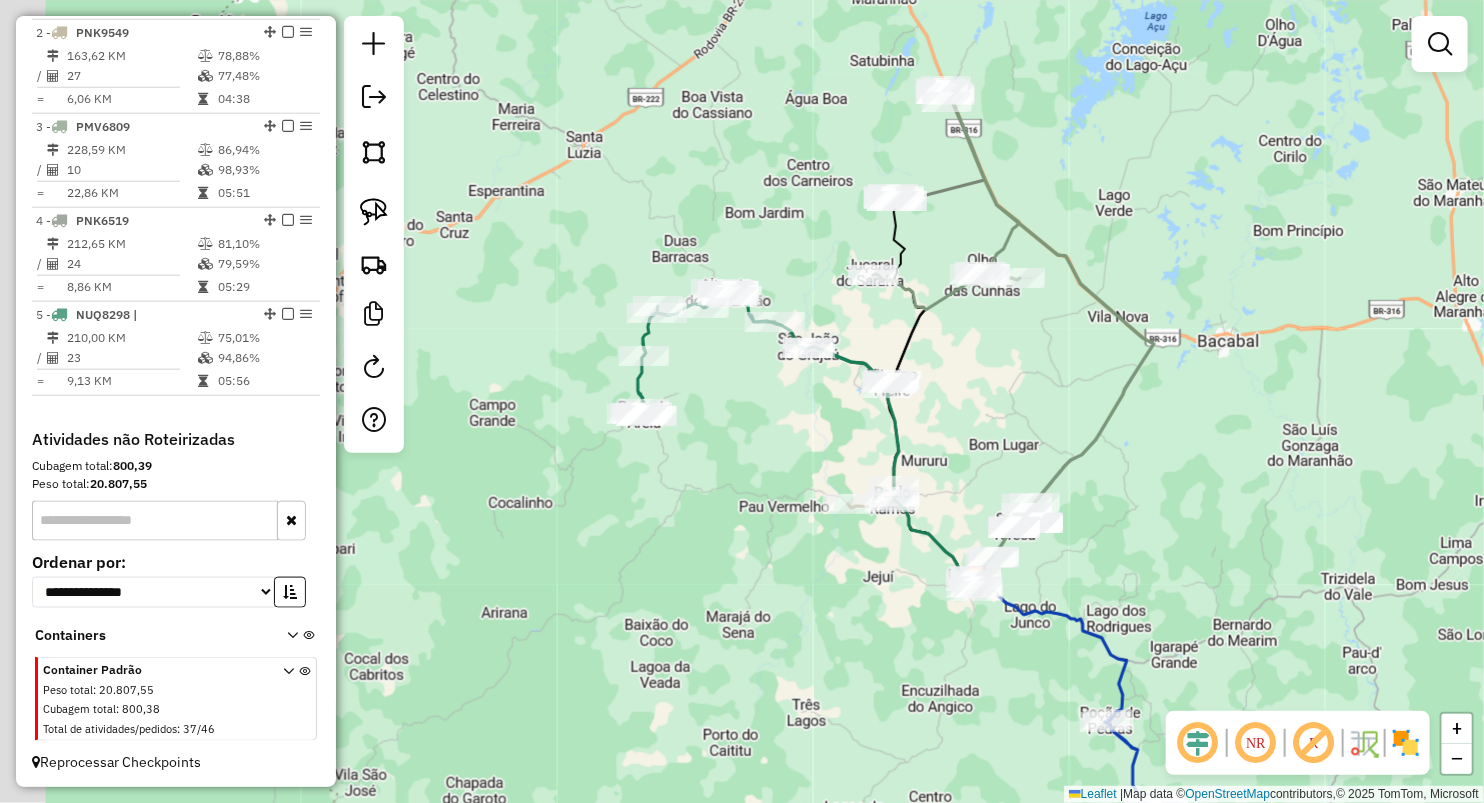 drag, startPoint x: 725, startPoint y: 448, endPoint x: 785, endPoint y: 419, distance: 66.64083 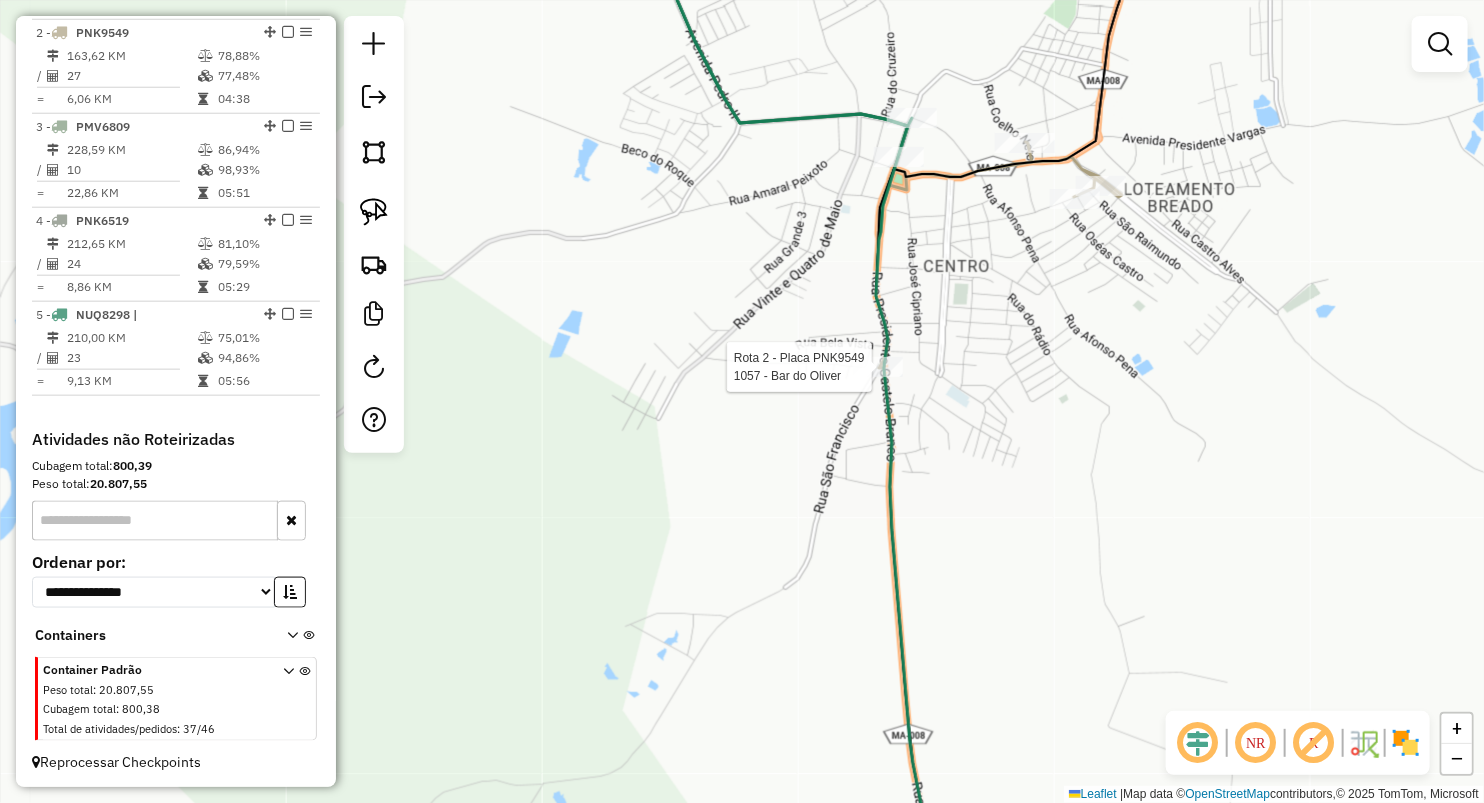 select on "**********" 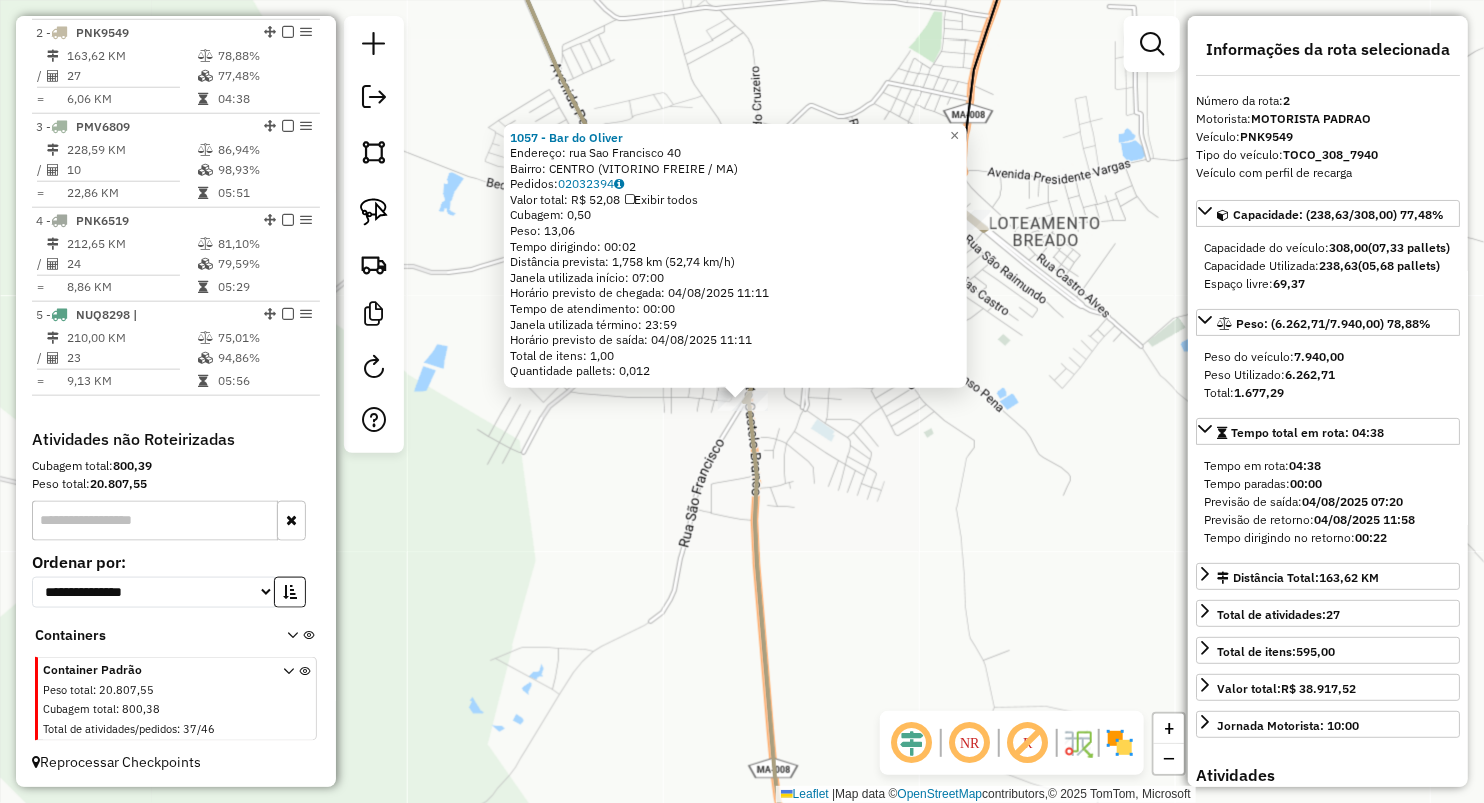 click on "1057 - Bar do Oliver  Endereço:  rua Sao Francisco 40   Bairro: CENTRO (VITORINO FREIRE / MA)   Pedidos:  02032394   Valor total: R$ 52,08   Exibir todos   Cubagem: 0,50  Peso: 13,06  Tempo dirigindo: 00:02   Distância prevista: 1,758 km (52,74 km/h)   Janela utilizada início: 07:00   Horário previsto de chegada: 04/08/2025 11:11   Tempo de atendimento: 00:00   Janela utilizada término: 23:59   Horário previsto de saída: 04/08/2025 11:11   Total de itens: 1,00   Quantidade pallets: 0,012  × Janela de atendimento Grade de atendimento Capacidade Transportadoras Veículos Cliente Pedidos  Rotas Selecione os dias de semana para filtrar as janelas de atendimento  Seg   Ter   Qua   Qui   Sex   Sáb   Dom  Informe o período da janela de atendimento: De: Até:  Filtrar exatamente a janela do cliente  Considerar janela de atendimento padrão  Selecione os dias de semana para filtrar as grades de atendimento  Seg   Ter   Qua   Qui   Sex   Sáb   Dom   Considerar clientes sem dia de atendimento cadastrado  De:" 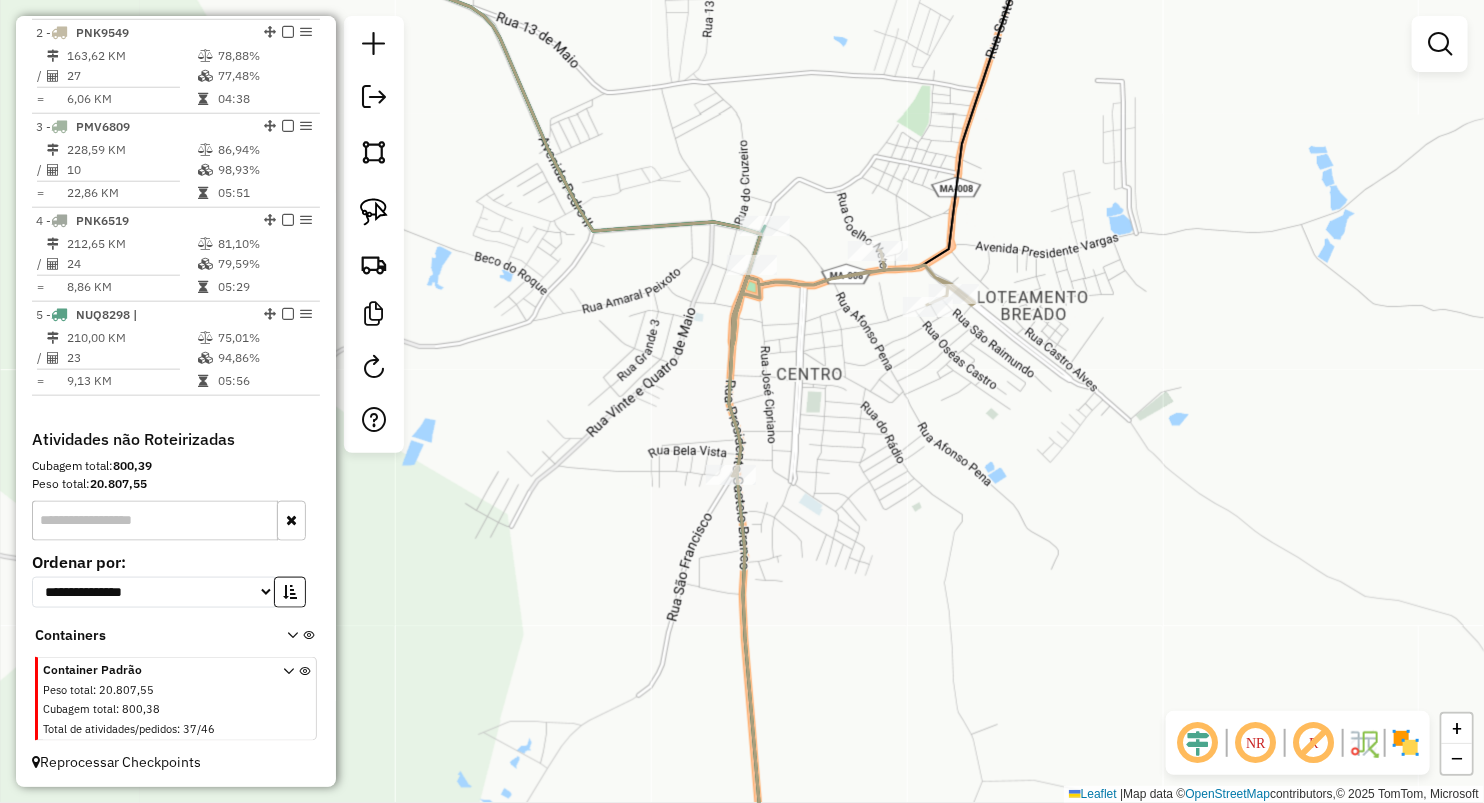 drag, startPoint x: 828, startPoint y: 287, endPoint x: 805, endPoint y: 430, distance: 144.83784 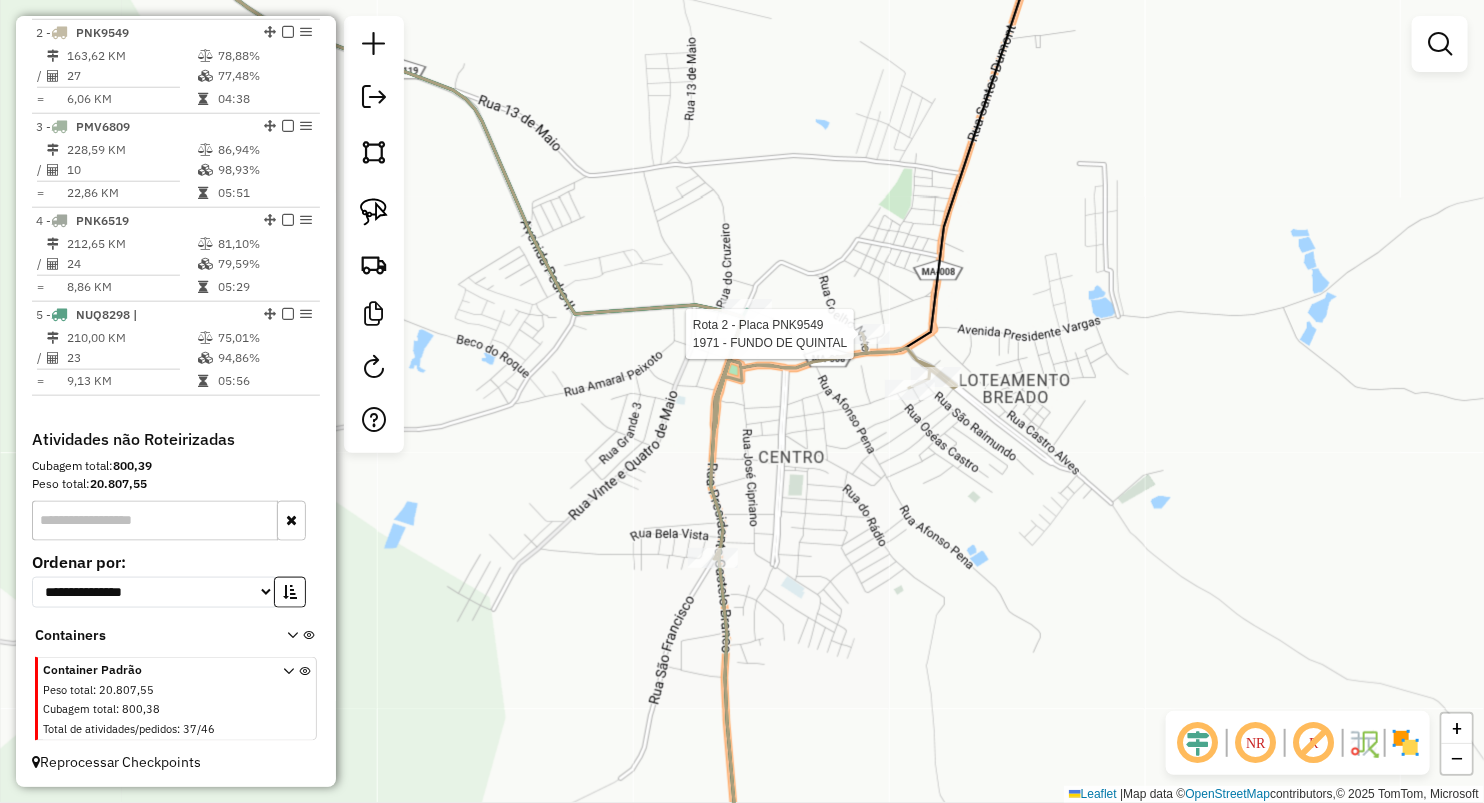 select on "**********" 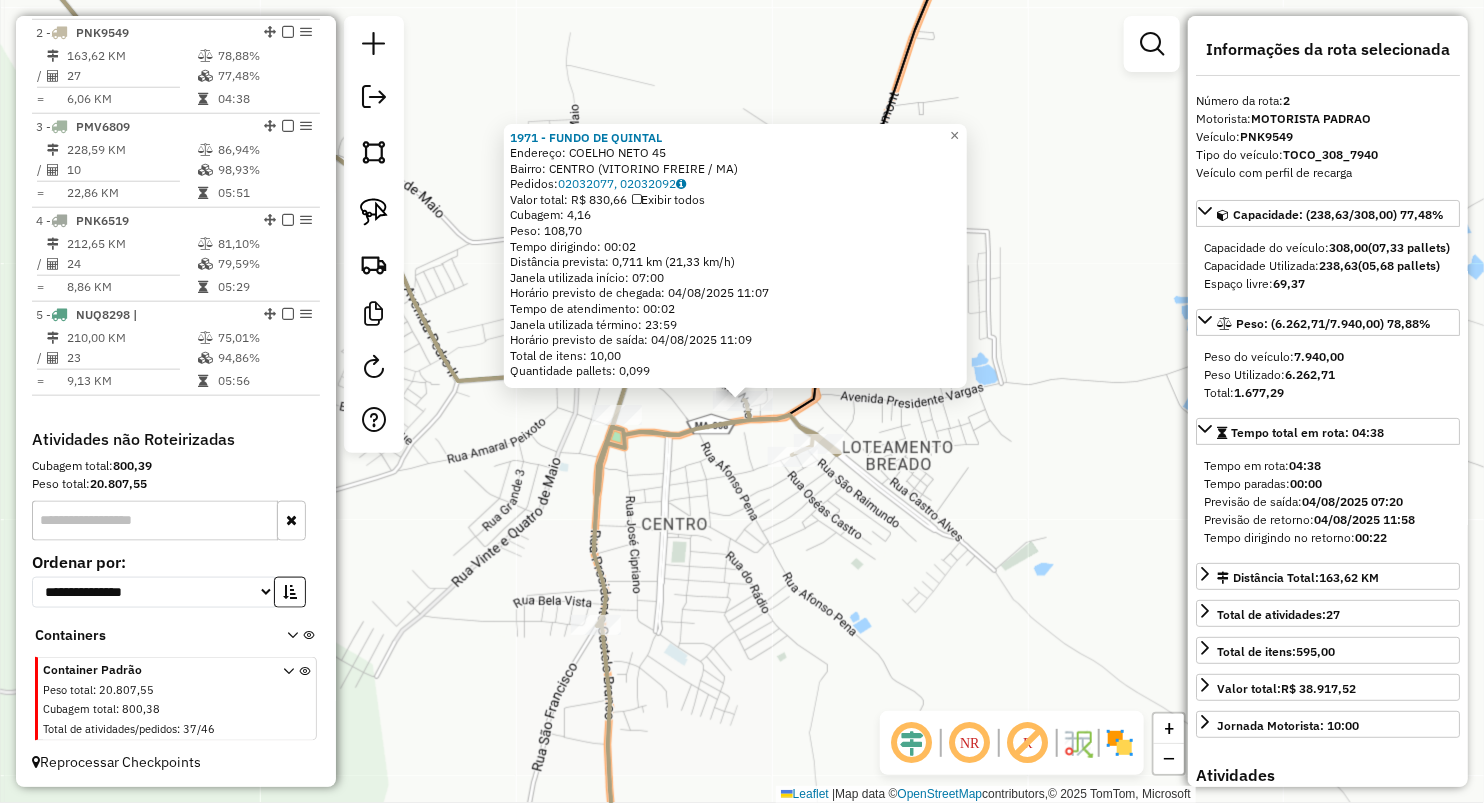 click on "Rota 2 - Placa PNK9549  1969 - BAR DA DAIANE 1971 - FUNDO DE QUINTAL  Endereço:  COELHO NETO 45   Bairro: CENTRO (VITORINO FREIRE / MA)   Pedidos:  02032077, 02032092   Valor total: R$ 830,66   Exibir todos   Cubagem: 4,16  Peso: 108,70  Tempo dirigindo: 00:02   Distância prevista: 0,711 km (21,33 km/h)   Janela utilizada início: 07:00   Horário previsto de chegada: 04/08/2025 11:07   Tempo de atendimento: 00:02   Janela utilizada término: 23:59   Horário previsto de saída: 04/08/2025 11:09   Total de itens: 10,00   Quantidade pallets: 0,099  × Janela de atendimento Grade de atendimento Capacidade Transportadoras Veículos Cliente Pedidos  Rotas Selecione os dias de semana para filtrar as janelas de atendimento  Seg   Ter   Qua   Qui   Sex   Sáb   Dom  Informe o período da janela de atendimento: De: Até:  Filtrar exatamente a janela do cliente  Considerar janela de atendimento padrão  Selecione os dias de semana para filtrar as grades de atendimento  Seg   Ter   Qua   Qui   Sex   Sáb   Dom   De:" 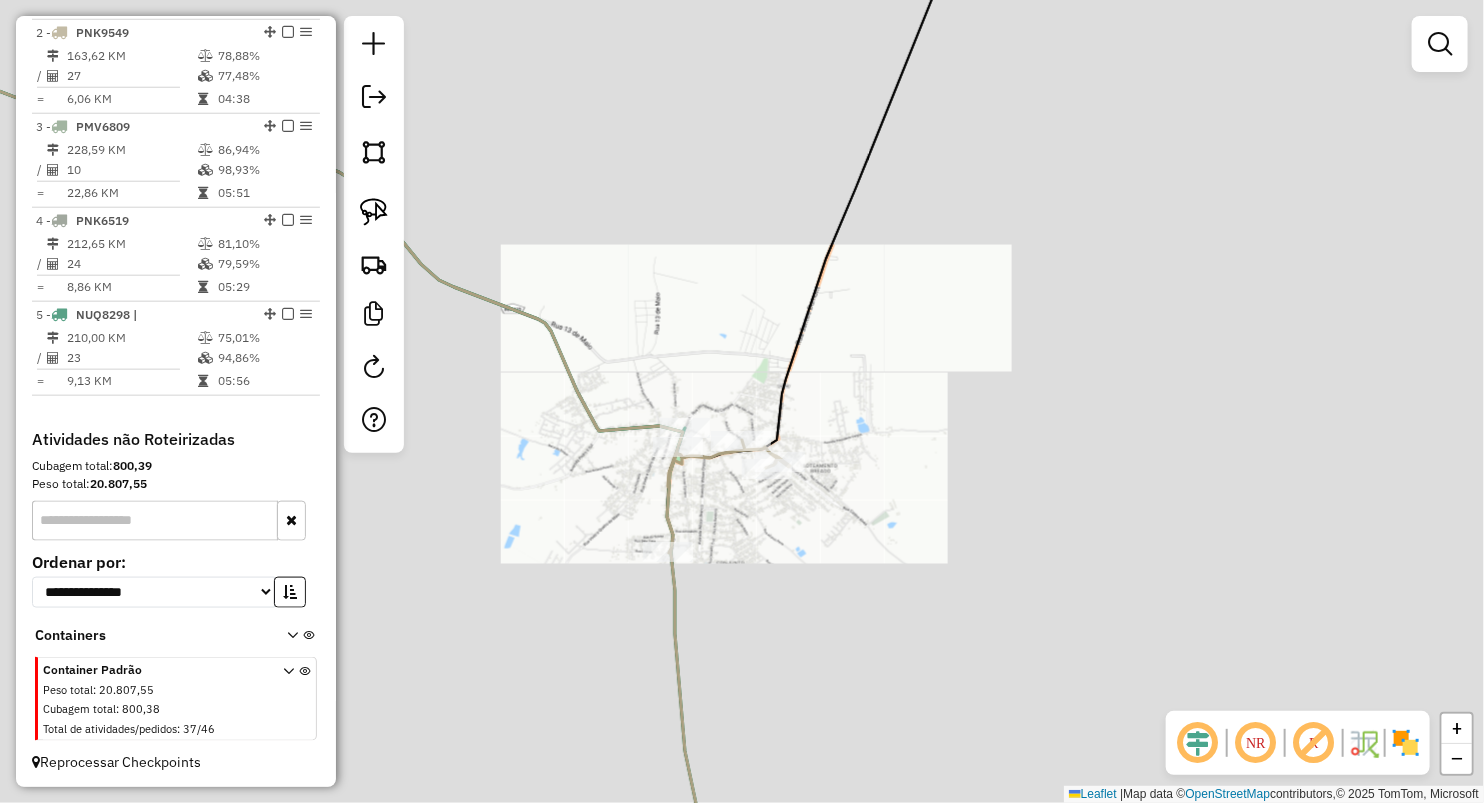 click on "Janela de atendimento Grade de atendimento Capacidade Transportadoras Veículos Cliente Pedidos  Rotas Selecione os dias de semana para filtrar as janelas de atendimento  Seg   Ter   Qua   Qui   Sex   Sáb   Dom  Informe o período da janela de atendimento: De: Até:  Filtrar exatamente a janela do cliente  Considerar janela de atendimento padrão  Selecione os dias de semana para filtrar as grades de atendimento  Seg   Ter   Qua   Qui   Sex   Sáb   Dom   Considerar clientes sem dia de atendimento cadastrado  Clientes fora do dia de atendimento selecionado Filtrar as atividades entre os valores definidos abaixo:  Peso mínimo:   Peso máximo:   Cubagem mínima:   Cubagem máxima:   De:   Até:  Filtrar as atividades entre o tempo de atendimento definido abaixo:  De:   Até:   Considerar capacidade total dos clientes não roteirizados Transportadora: Selecione um ou mais itens Tipo de veículo: Selecione um ou mais itens Veículo: Selecione um ou mais itens Motorista: Selecione um ou mais itens Nome: Rótulo:" 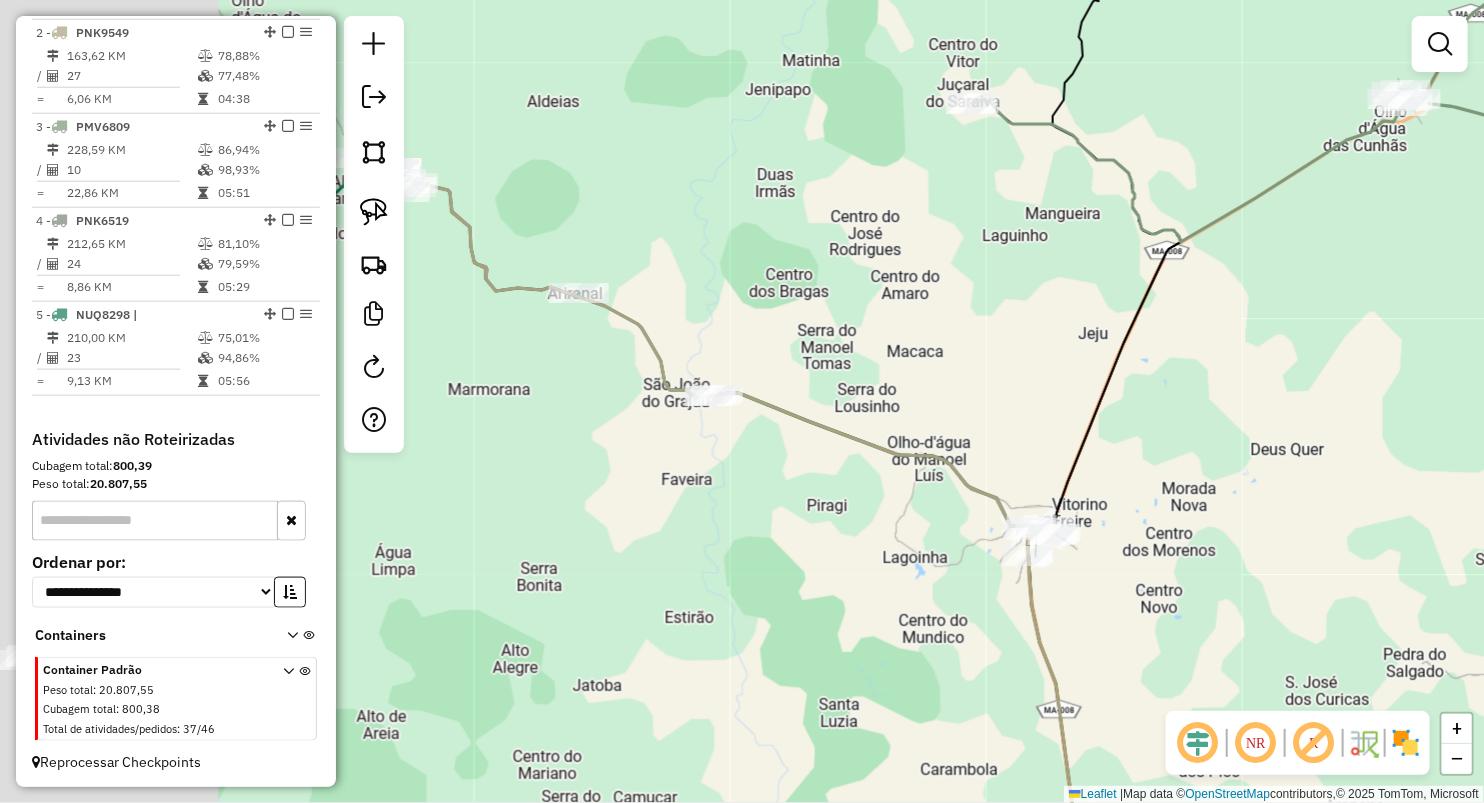 drag, startPoint x: 649, startPoint y: 358, endPoint x: 1112, endPoint y: 428, distance: 468.2617 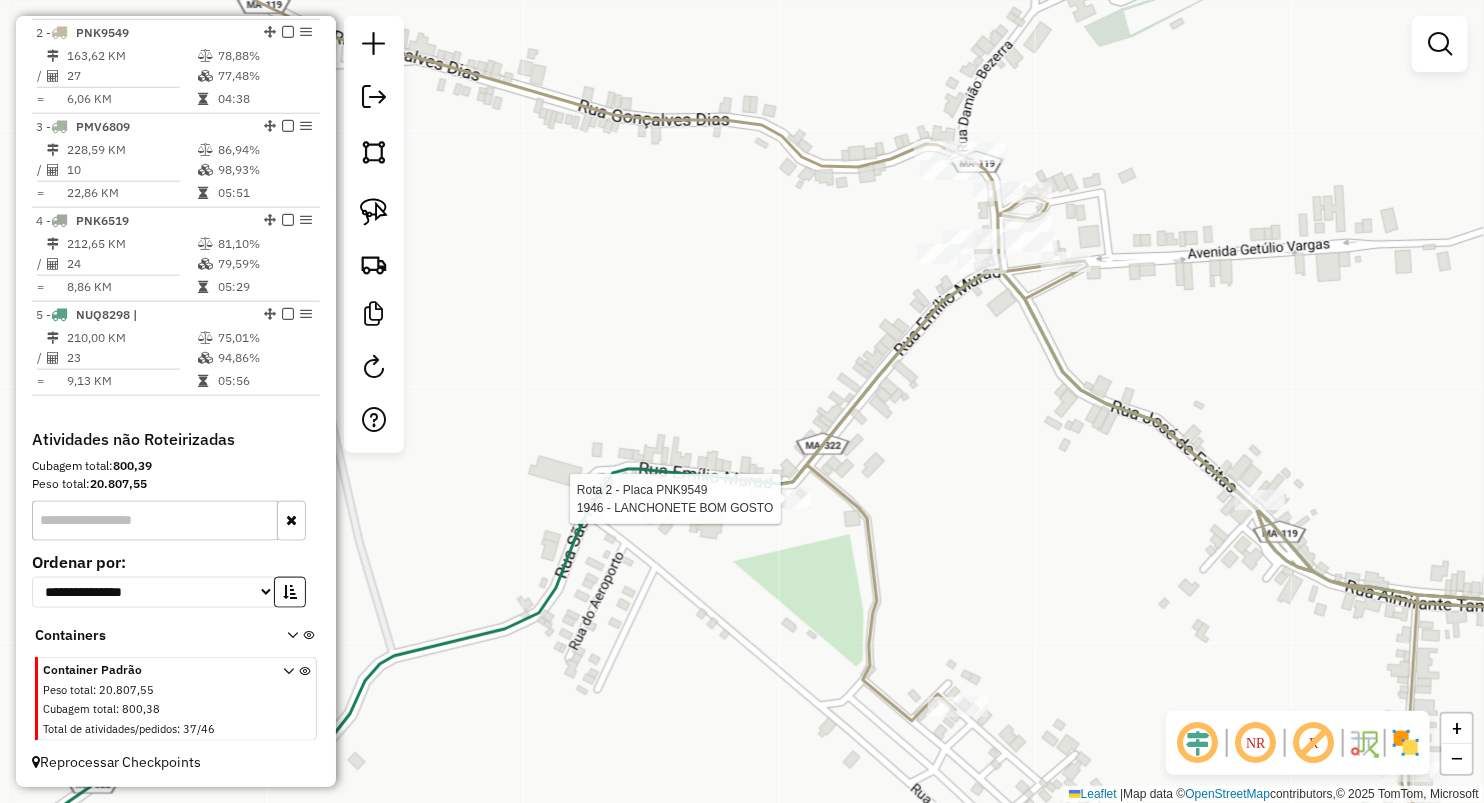 select on "**********" 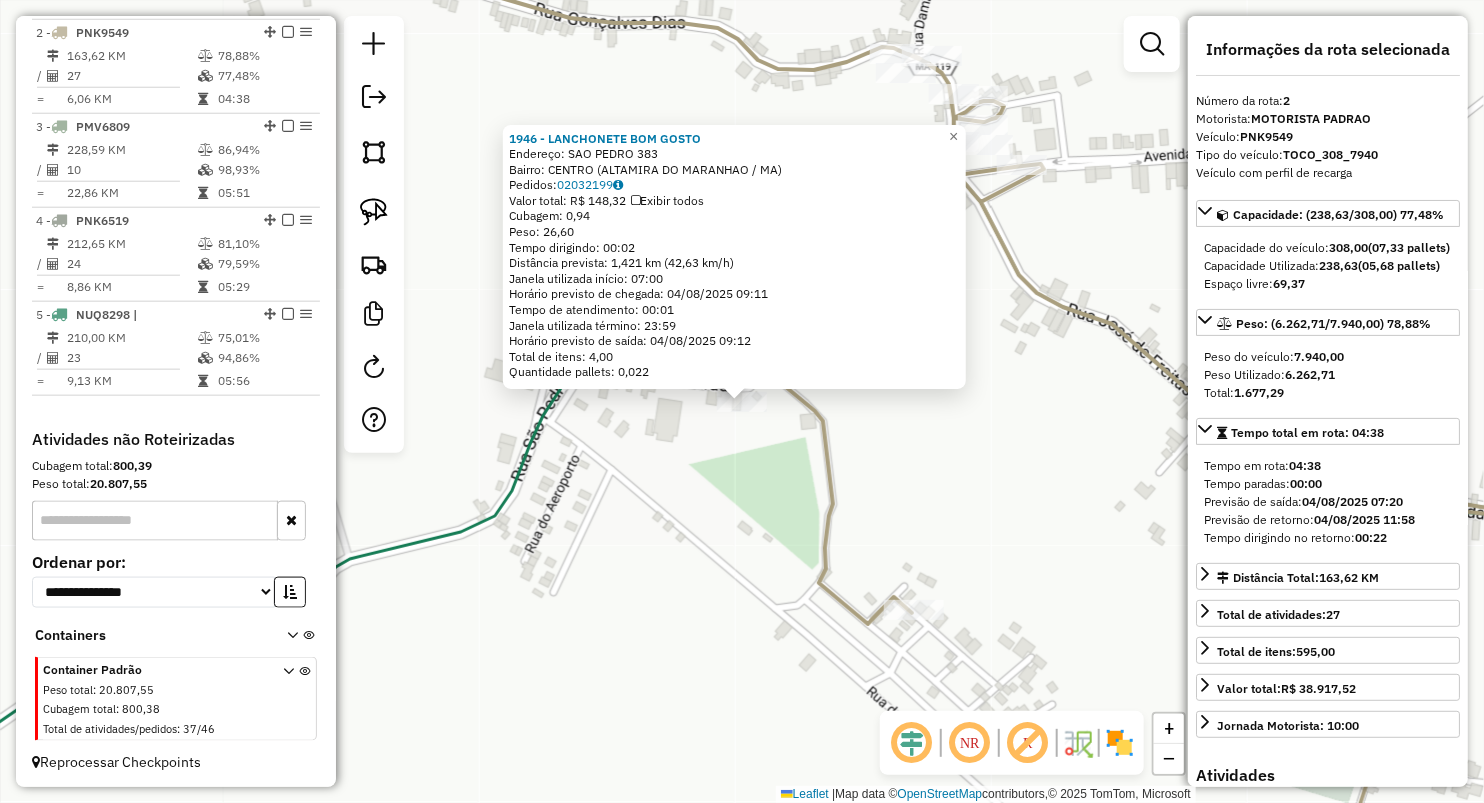 click on "1946 - LANCHONETE BOM GOSTO  Endereço:  SAO PEDRO 383   Bairro: CENTRO (ALTAMIRA DO MARANHAO / MA)   Pedidos:  02032199   Valor total: R$ 148,32   Exibir todos   Cubagem: 0,94  Peso: 26,60  Tempo dirigindo: 00:02   Distância prevista: 1,421 km (42,63 km/h)   Janela utilizada início: 07:00   Horário previsto de chegada: 04/08/2025 09:11   Tempo de atendimento: 00:01   Janela utilizada término: 23:59   Horário previsto de saída: 04/08/2025 09:12   Total de itens: 4,00   Quantidade pallets: 0,022  × Janela de atendimento Grade de atendimento Capacidade Transportadoras Veículos Cliente Pedidos  Rotas Selecione os dias de semana para filtrar as janelas de atendimento  Seg   Ter   Qua   Qui   Sex   Sáb   Dom  Informe o período da janela de atendimento: De: Até:  Filtrar exatamente a janela do cliente  Considerar janela de atendimento padrão  Selecione os dias de semana para filtrar as grades de atendimento  Seg   Ter   Qua   Qui   Sex   Sáb   Dom   Considerar clientes sem dia de atendimento cadastrado" 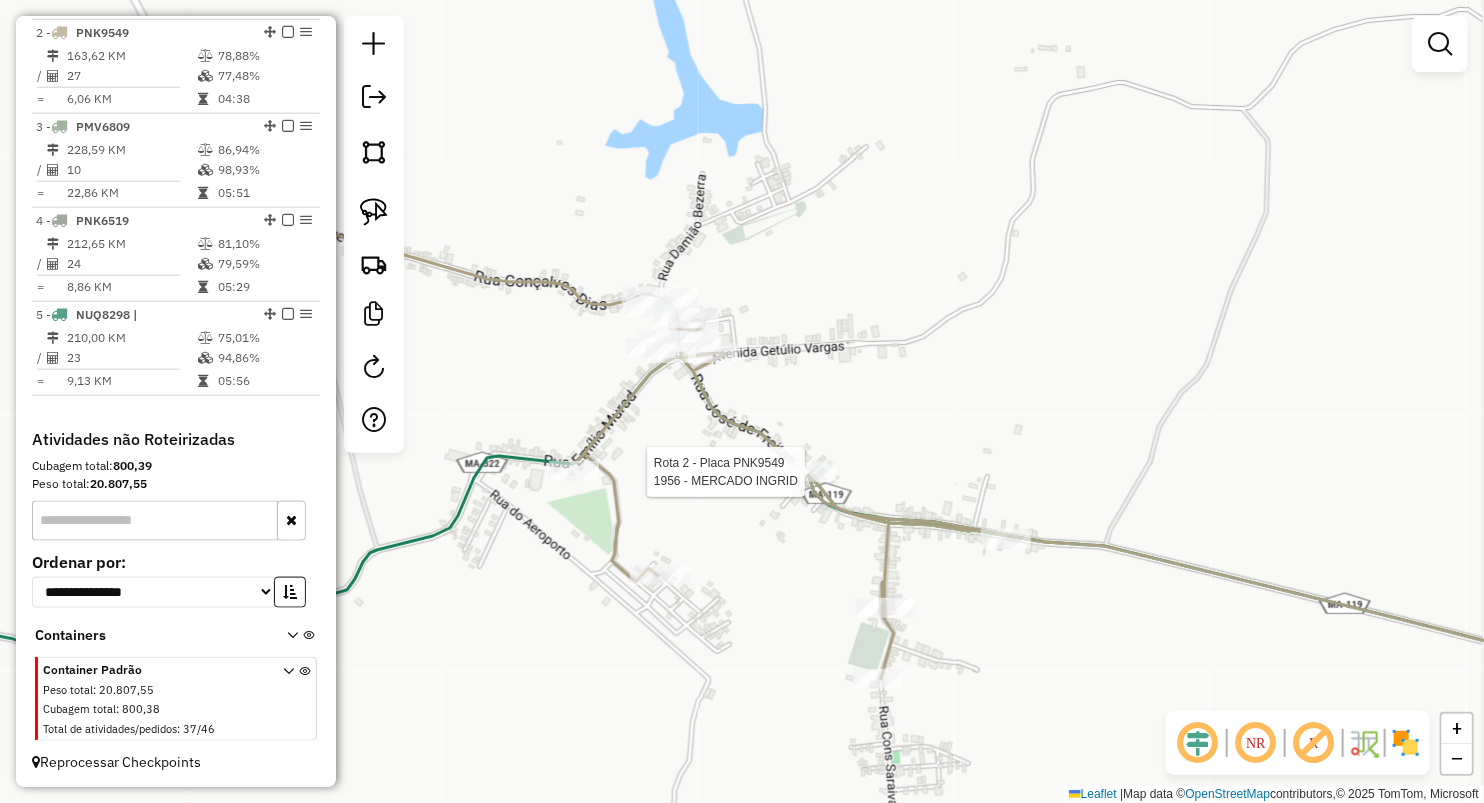 select on "**********" 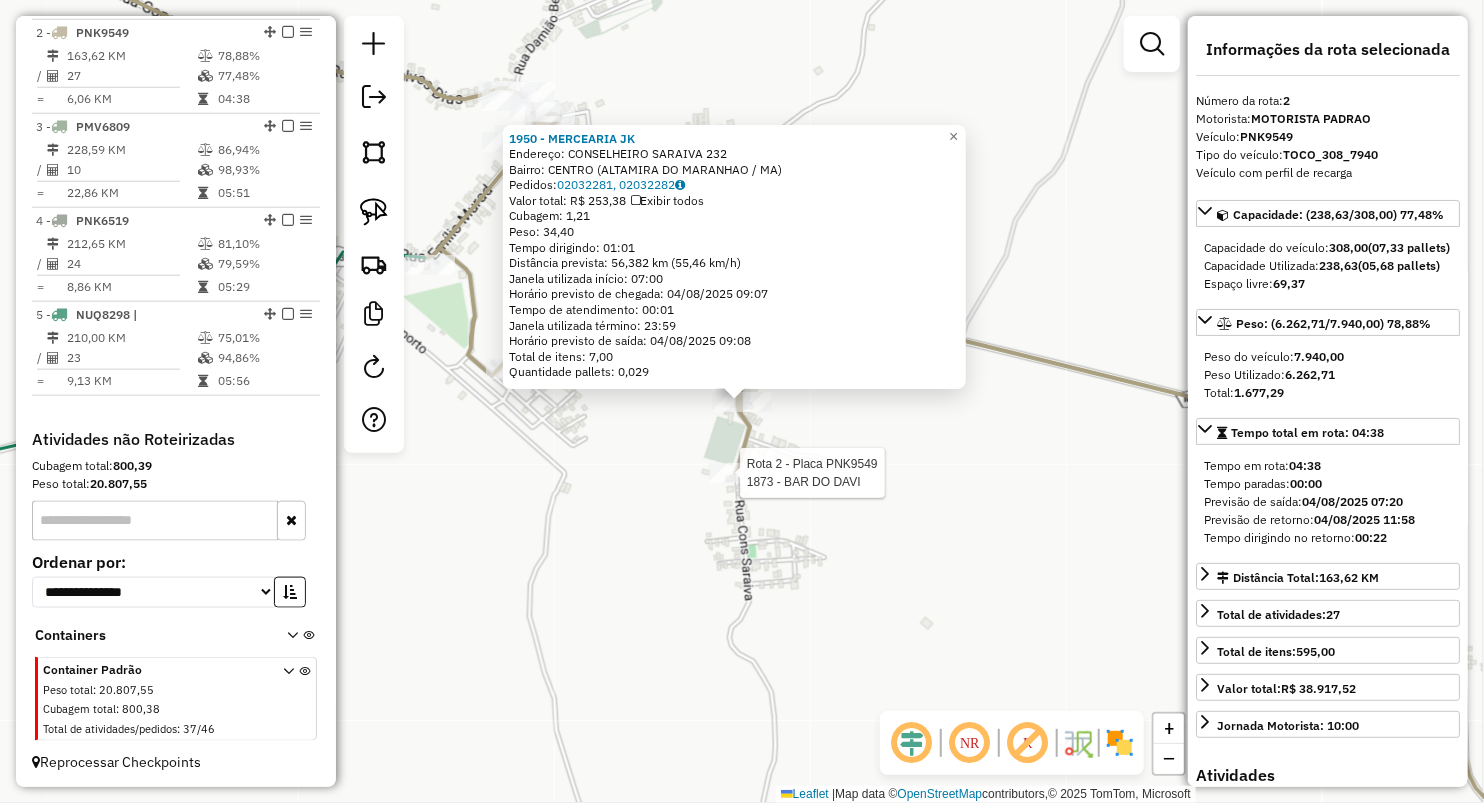 click 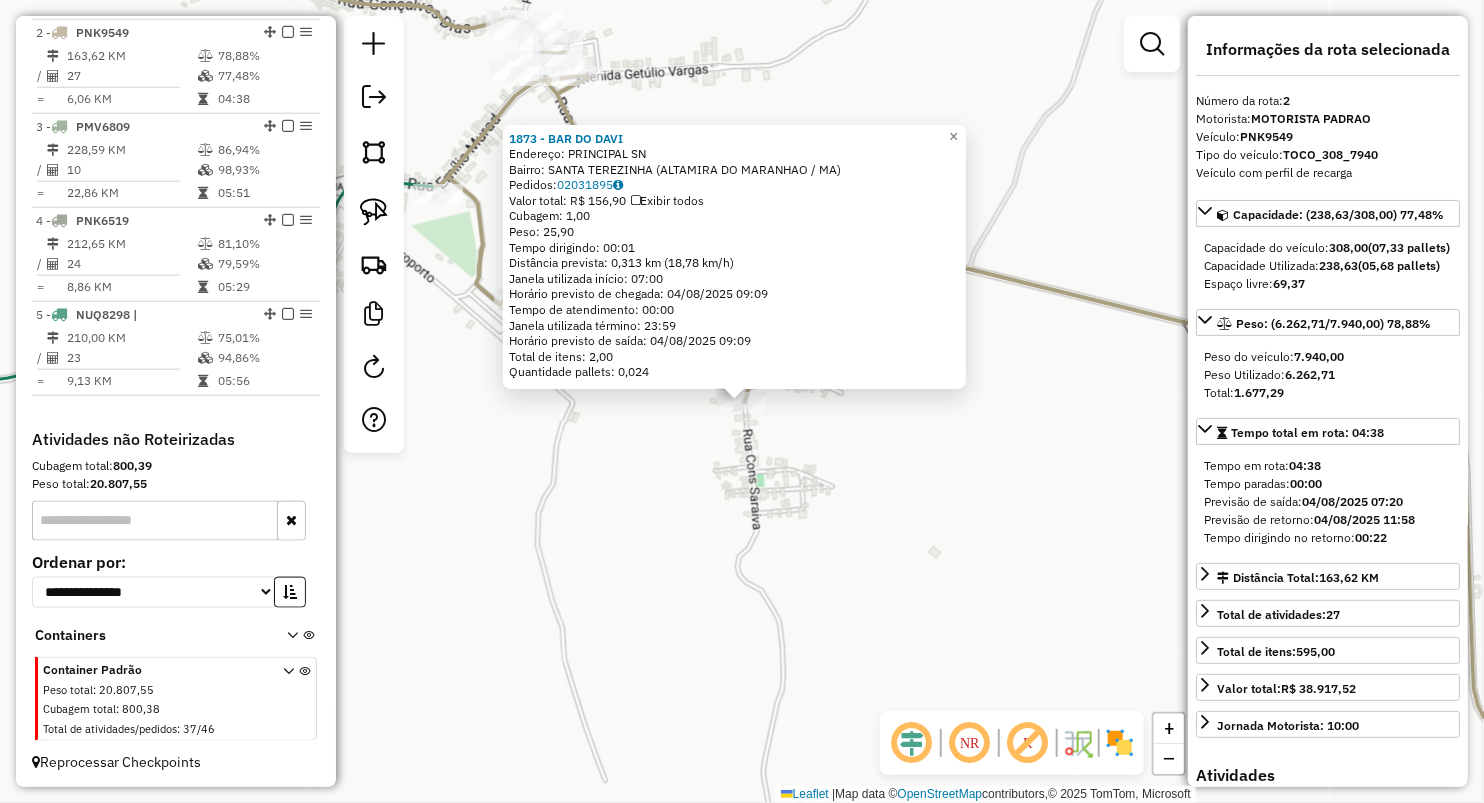 click on "1873 - BAR DO DAVI  Endereço:  PRINCIPAL SN   Bairro: SANTA TEREZINHA (ALTAMIRA DO MARANHAO / MA)   Pedidos:  02031895   Valor total: R$ 156,90   Exibir todos   Cubagem: 1,00  Peso: 25,90  Tempo dirigindo: 00:01   Distância prevista: 0,313 km (18,78 km/h)   Janela utilizada início: 07:00   Horário previsto de chegada: 04/08/2025 09:09   Tempo de atendimento: 00:00   Janela utilizada término: 23:59   Horário previsto de saída: 04/08/2025 09:09   Total de itens: 2,00   Quantidade pallets: 0,024  × Janela de atendimento Grade de atendimento Capacidade Transportadoras Veículos Cliente Pedidos  Rotas Selecione os dias de semana para filtrar as janelas de atendimento  Seg   Ter   Qua   Qui   Sex   Sáb   Dom  Informe o período da janela de atendimento: De: Até:  Filtrar exatamente a janela do cliente  Considerar janela de atendimento padrão  Selecione os dias de semana para filtrar as grades de atendimento  Seg   Ter   Qua   Qui   Sex   Sáb   Dom   Considerar clientes sem dia de atendimento cadastrado" 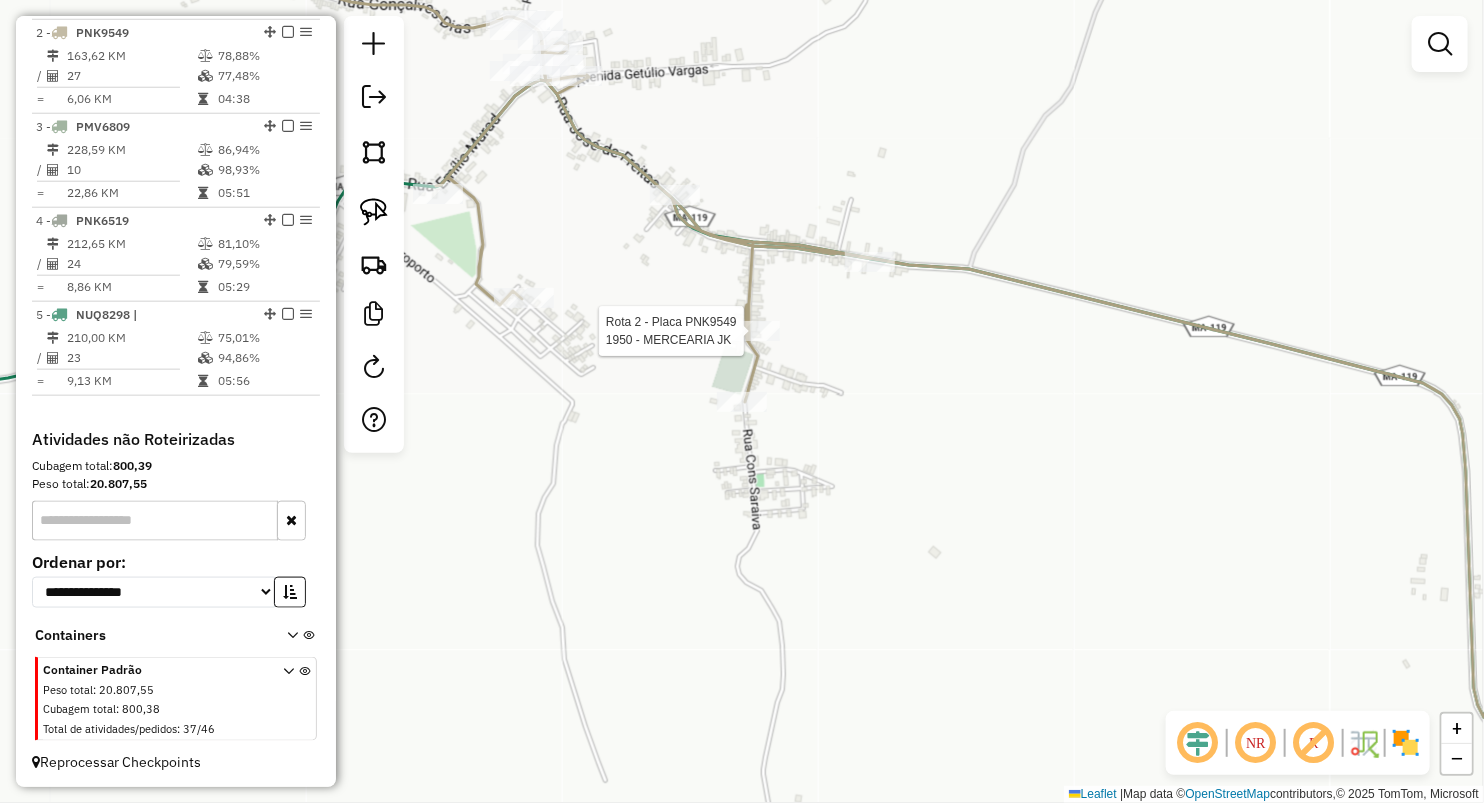 select on "**********" 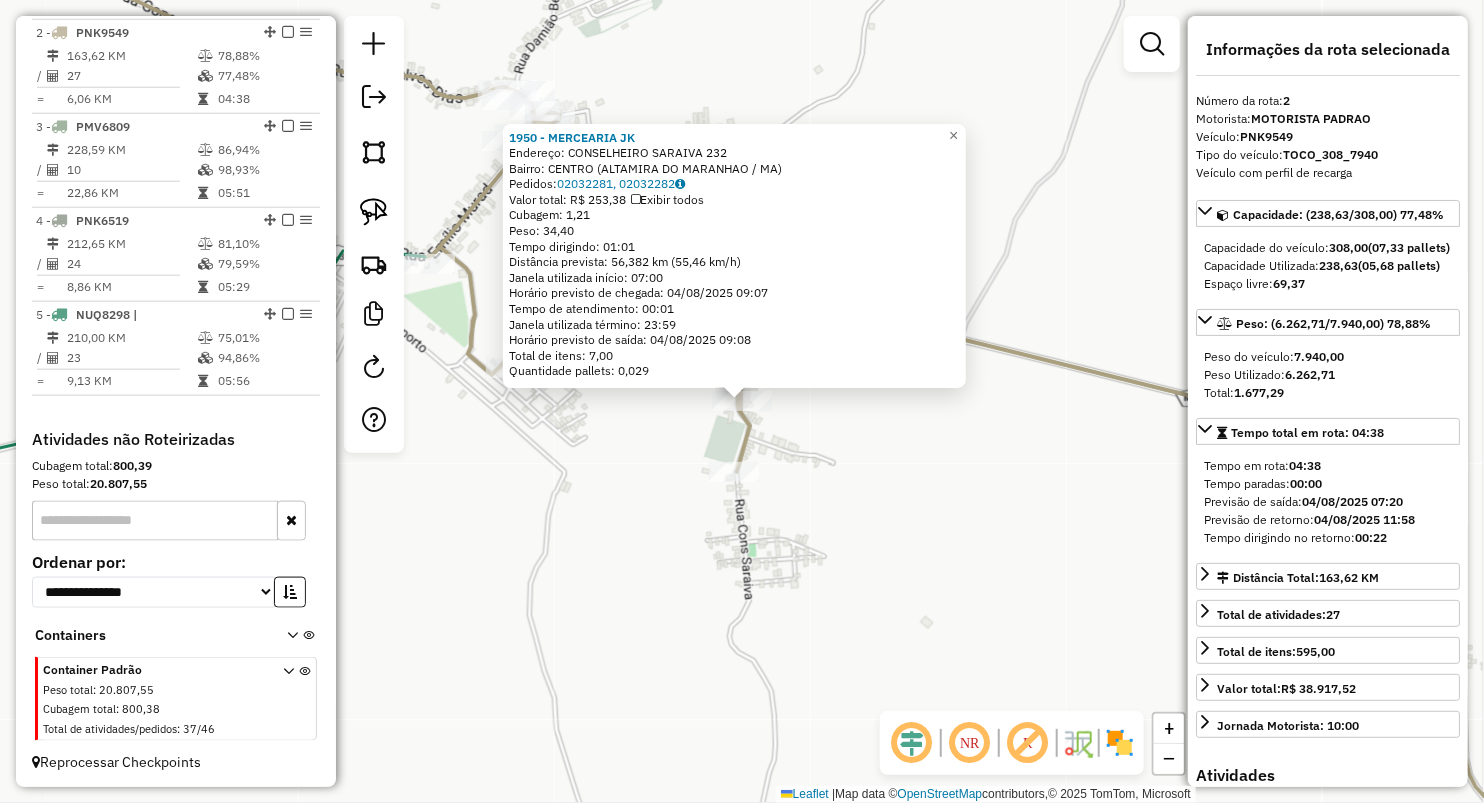 click on "1950 - MERCEARIA JK  Endereço:  CONSELHEIRO SARAIVA 232   Bairro: CENTRO (ALTAMIRA DO MARANHAO / MA)   Pedidos:  02032281, 02032282   Valor total: R$ 253,38   Exibir todos   Cubagem: 1,21  Peso: 34,40  Tempo dirigindo: 01:01   Distância prevista: 56,382 km (55,46 km/h)   Janela utilizada início: 07:00   Horário previsto de chegada: 04/08/2025 09:07   Tempo de atendimento: 00:01   Janela utilizada término: 23:59   Horário previsto de saída: 04/08/2025 09:08   Total de itens: 7,00   Quantidade pallets: 0,029  × Janela de atendimento Grade de atendimento Capacidade Transportadoras Veículos Cliente Pedidos  Rotas Selecione os dias de semana para filtrar as janelas de atendimento  Seg   Ter   Qua   Qui   Sex   Sáb   Dom  Informe o período da janela de atendimento: De: Até:  Filtrar exatamente a janela do cliente  Considerar janela de atendimento padrão  Selecione os dias de semana para filtrar as grades de atendimento  Seg   Ter   Qua   Qui   Sex   Sáb   Dom   Peso mínimo:   Peso máximo:   De:  De:" 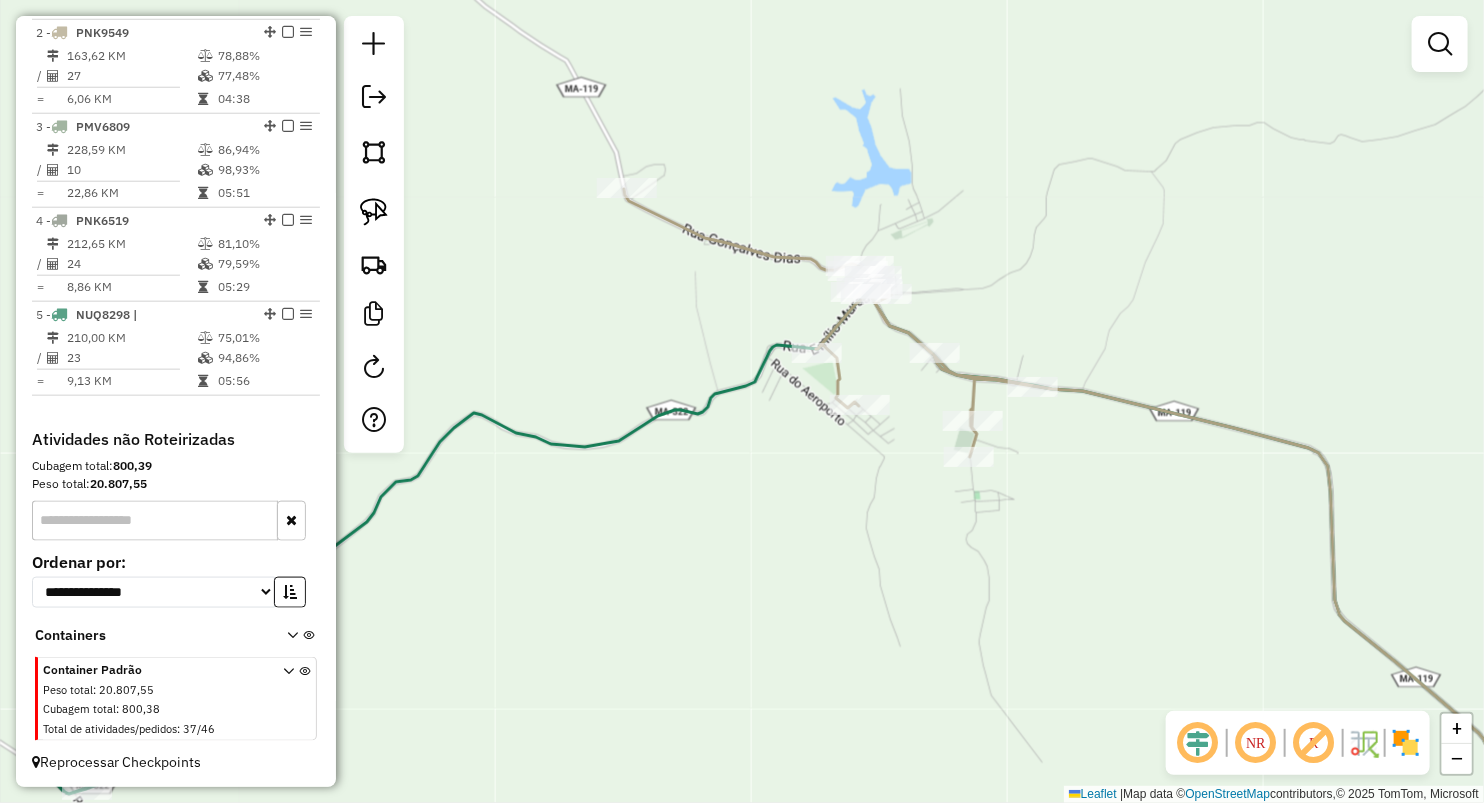 drag, startPoint x: 792, startPoint y: 324, endPoint x: 996, endPoint y: 340, distance: 204.6265 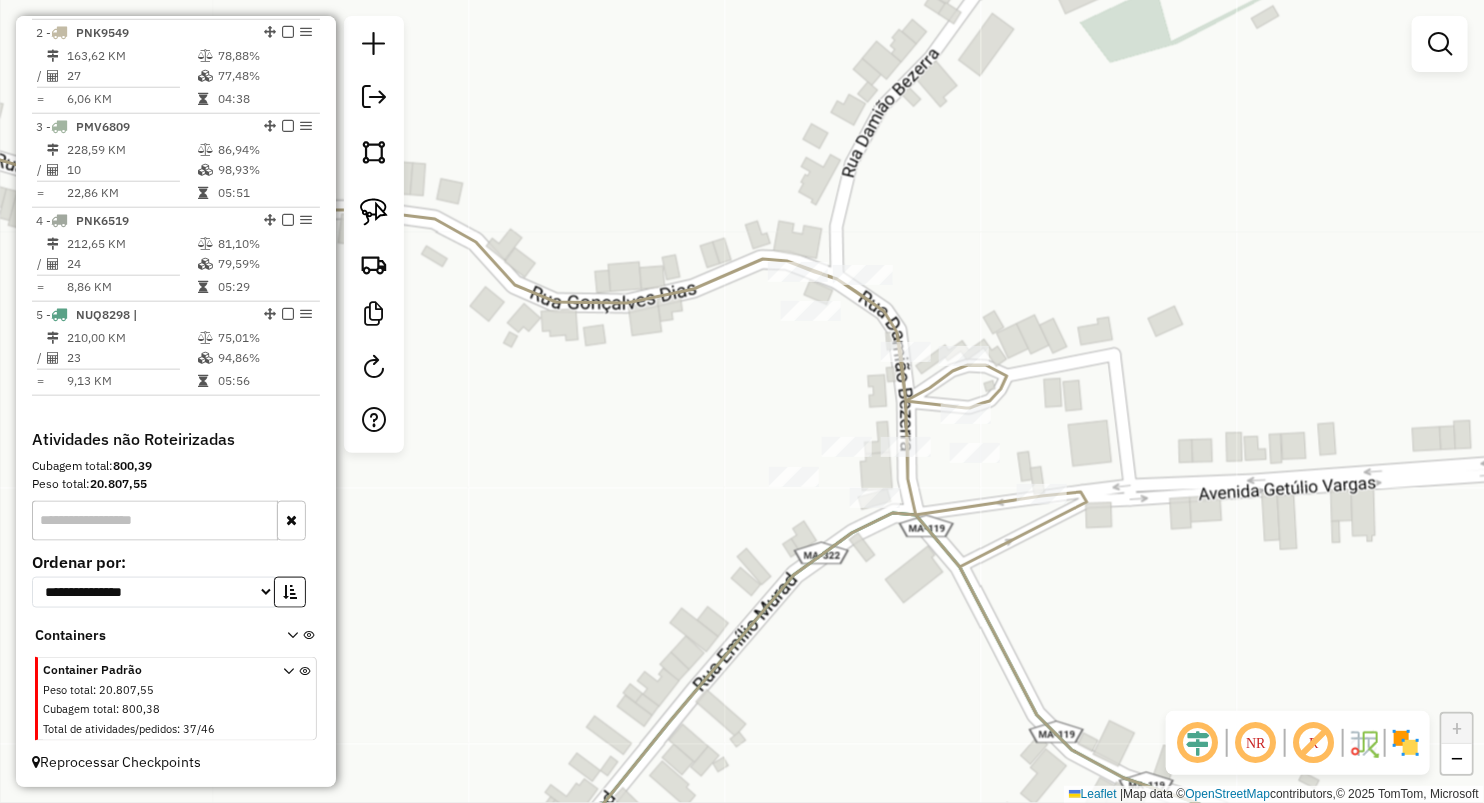 drag, startPoint x: 841, startPoint y: 395, endPoint x: 731, endPoint y: 308, distance: 140.24622 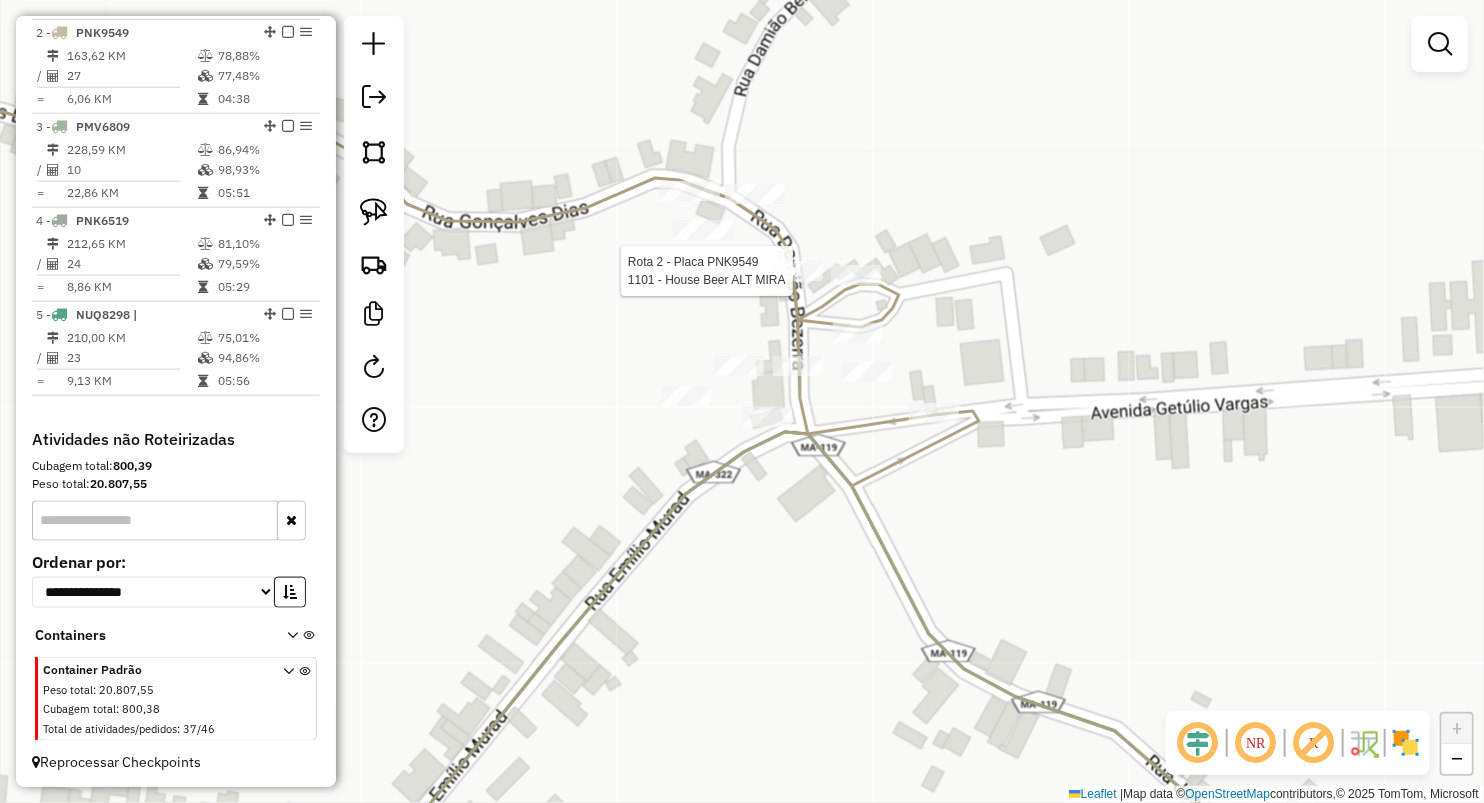 click 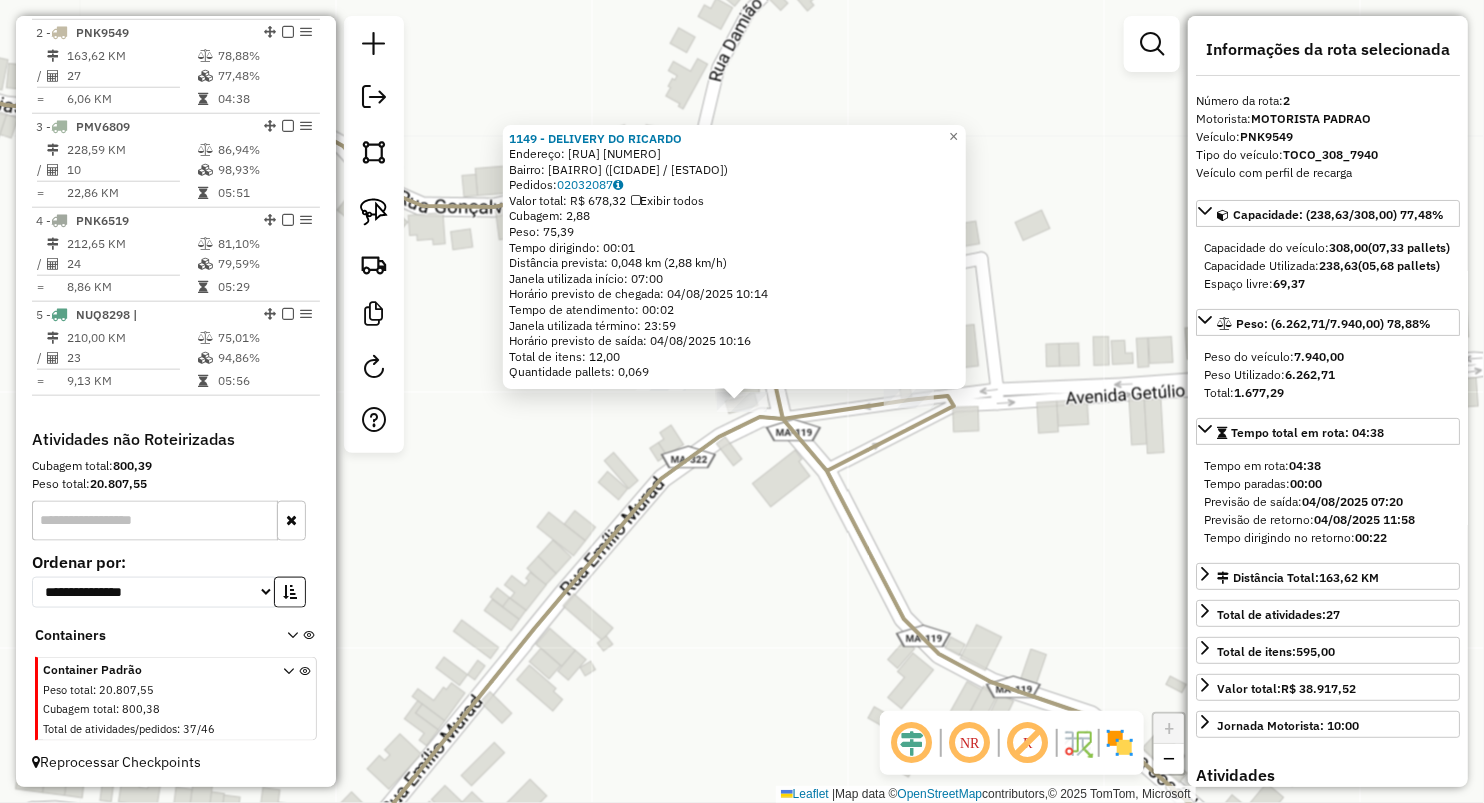 click on "1149 - DELIVERY DO RICARDO  Endereço:  Pov Sao Raimundo 999   Bairro: CALDEIRAO (ALTAMIRA DO MARANHAO / MA)   Pedidos:  02032087   Valor total: R$ 678,32   Exibir todos   Cubagem: 2,88  Peso: 75,39  Tempo dirigindo: 00:01   Distância prevista: 0,048 km (2,88 km/h)   Janela utilizada início: 07:00   Horário previsto de chegada: 04/08/2025 10:14   Tempo de atendimento: 00:02   Janela utilizada término: 23:59   Horário previsto de saída: 04/08/2025 10:16   Total de itens: 12,00   Quantidade pallets: 0,069  × Janela de atendimento Grade de atendimento Capacidade Transportadoras Veículos Cliente Pedidos  Rotas Selecione os dias de semana para filtrar as janelas de atendimento  Seg   Ter   Qua   Qui   Sex   Sáb   Dom  Informe o período da janela de atendimento: De: Até:  Filtrar exatamente a janela do cliente  Considerar janela de atendimento padrão  Selecione os dias de semana para filtrar as grades de atendimento  Seg   Ter   Qua   Qui   Sex   Sáb   Dom   Peso mínimo:   Peso máximo:   De:   Até:" 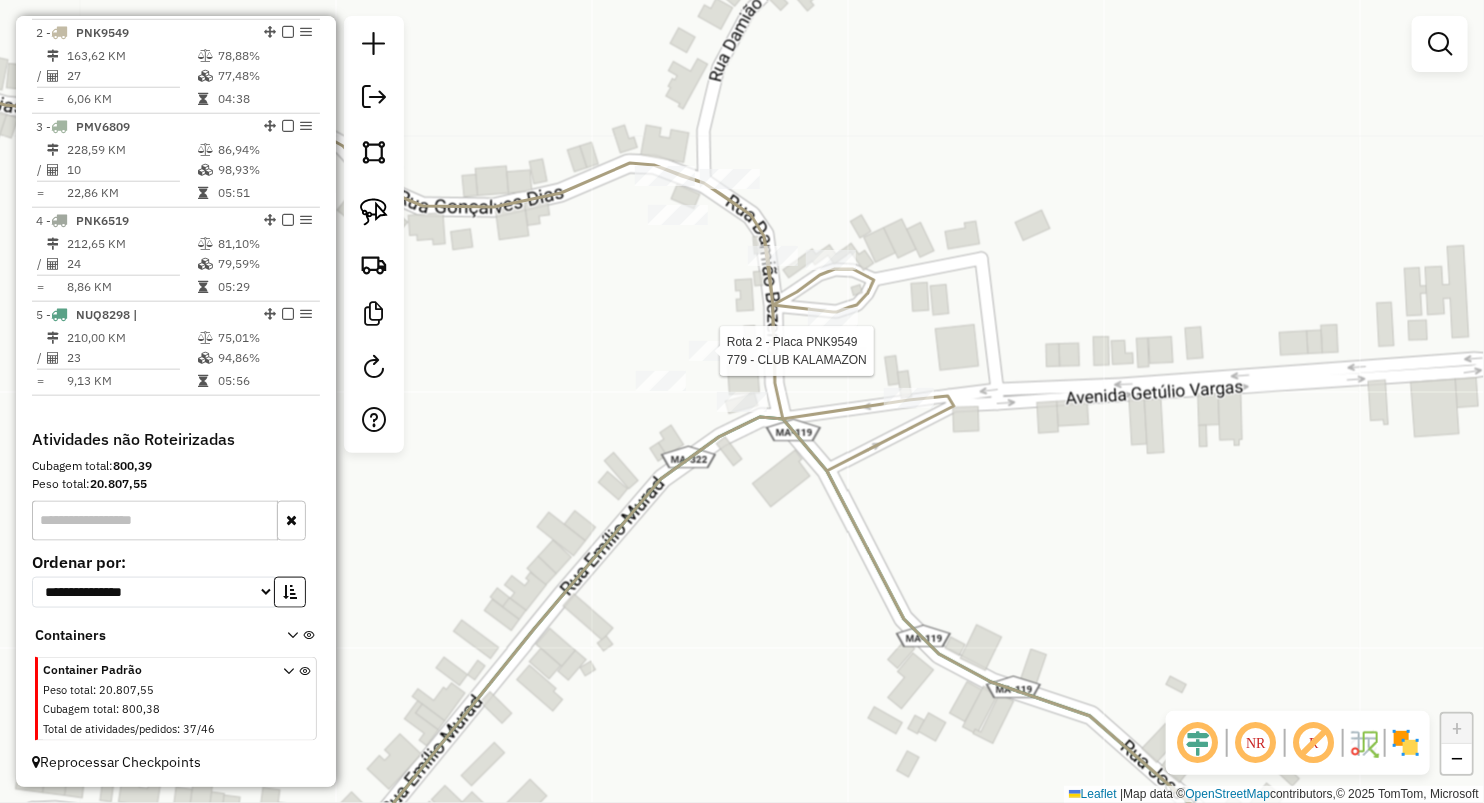 select on "**********" 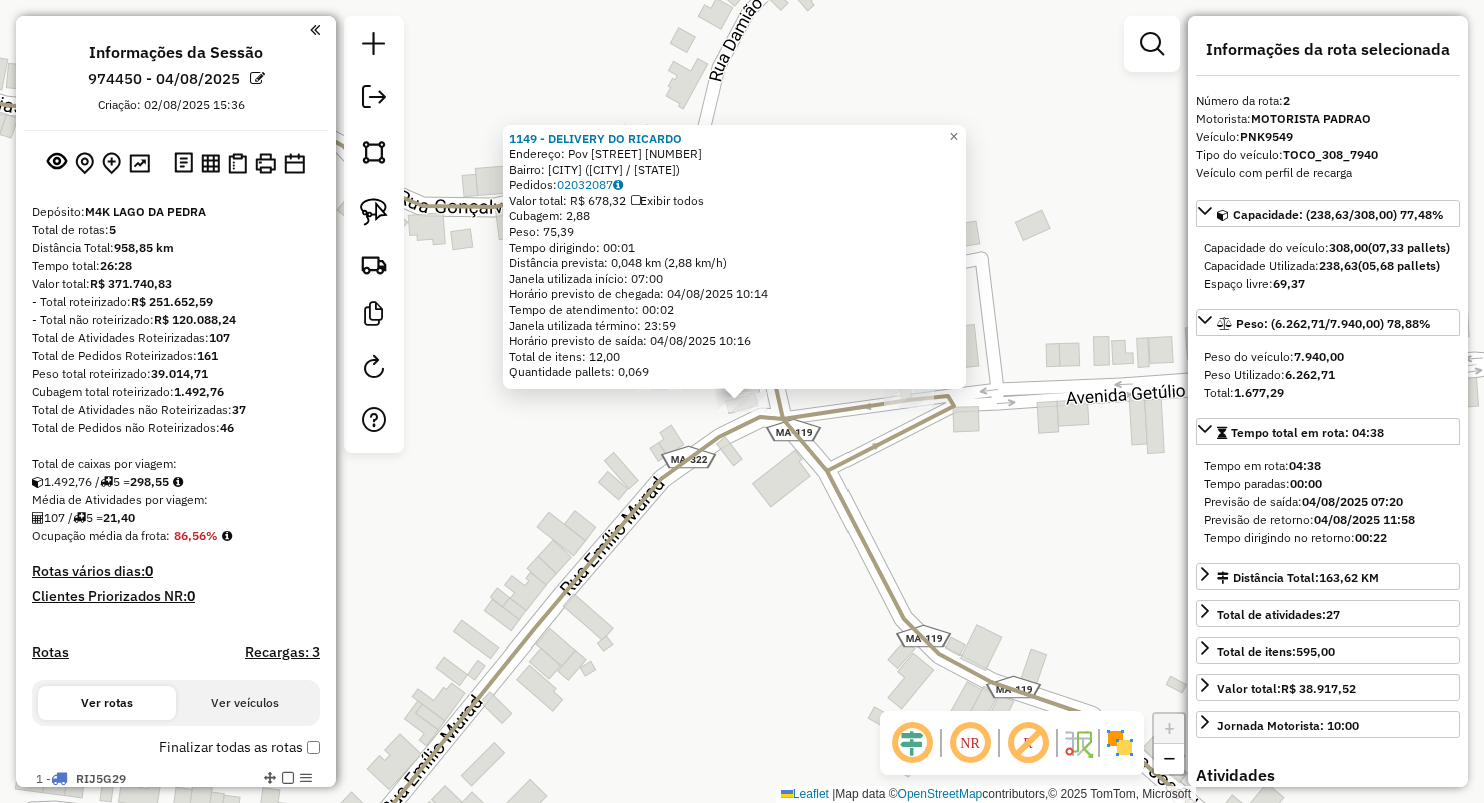 select on "**********" 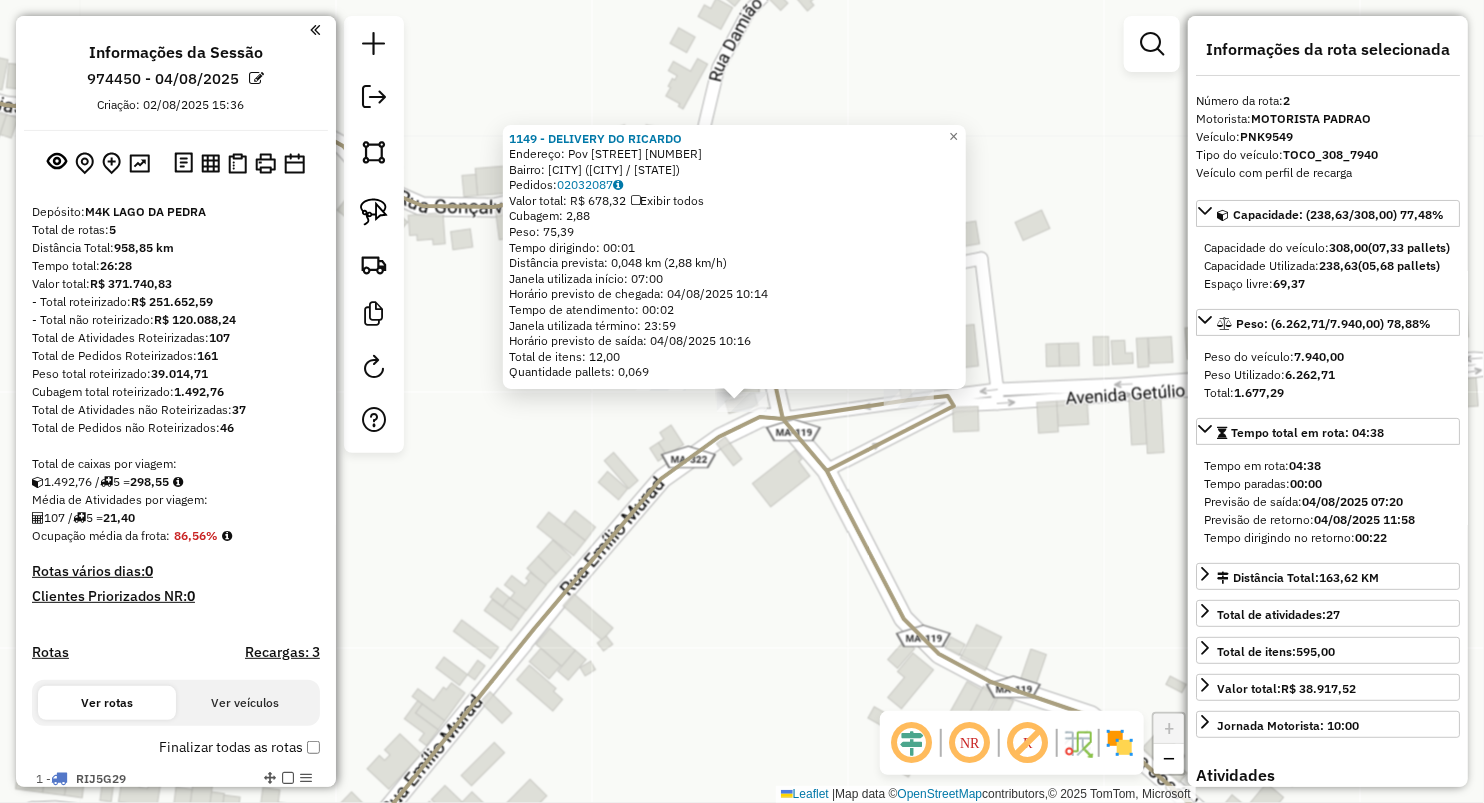 scroll, scrollTop: 840, scrollLeft: 0, axis: vertical 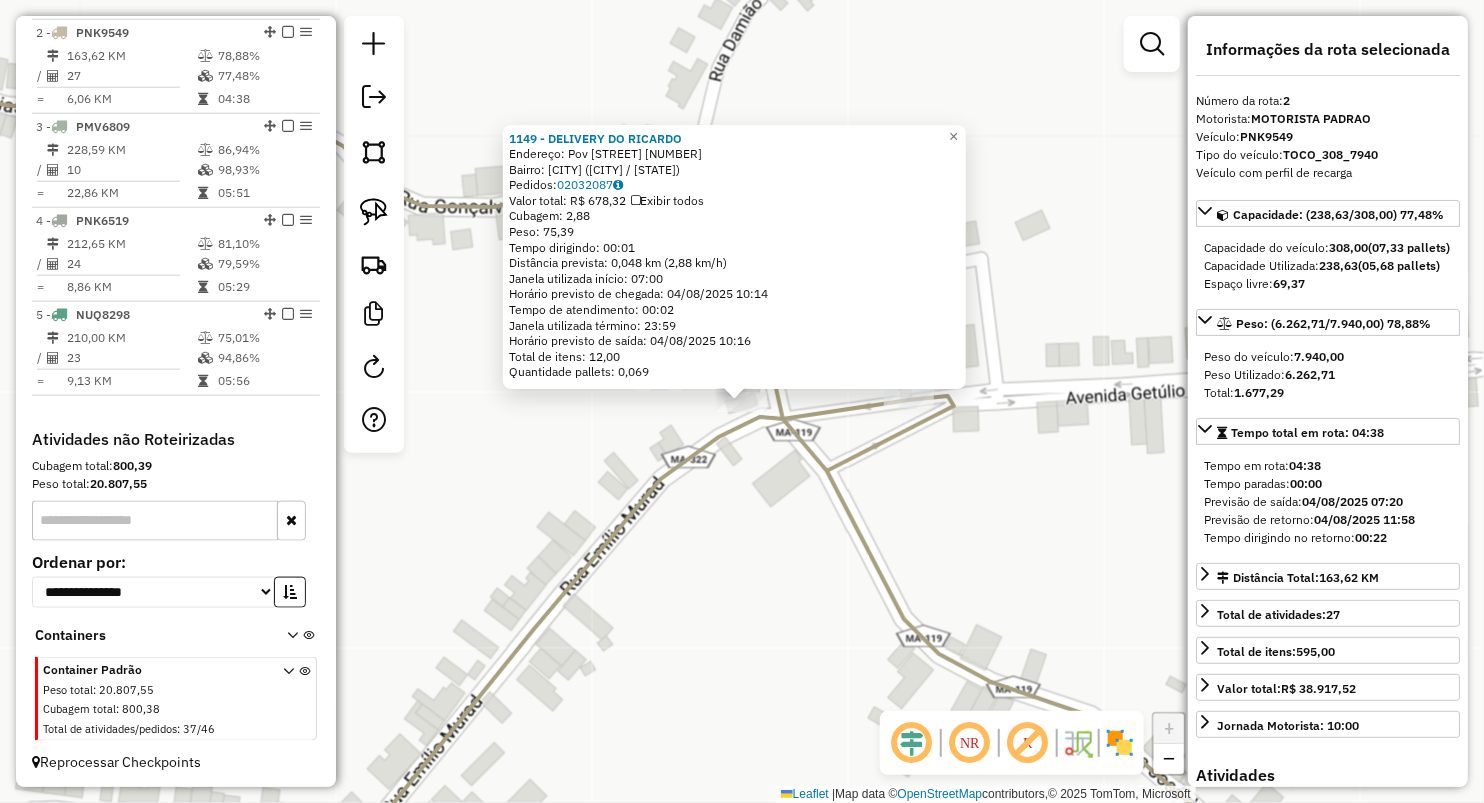click on "Rota 2 - Placa PNK9549 1149 - DELIVERY DO RICARDO 1149 - DELIVERY DO RICARDO Endereço: Pov Sao Raimundo 999 Bairro: CALDEIRAO ([CITY] / MA) Pedidos: 02032087 Valor total: R$ 678,32 Exibir todos Cubagem: 2,88 Peso: 75,39 Tempo dirigindo: 00:01 Distância prevista: 0,048 km (2,88 km/h) Janela utilizada início: 07:00 Horário previsto de chegada: 04/08/[YEAR] 10:14 Tempo de atendimento: 00:02 Janela utilizada término: 23:59 Horário previsto de saída: 04/08/[YEAR] 10:16 Total de itens: 12,00 Quantidade pallets: 0,069 × Janela de atendimento Grade de atendimento Capacidade Transportadoras Veículos Cliente Pedidos Rotas Selecione os dias de semana para filtrar as janelas de atendimento Seg Ter Qua Qui Sex Sáb Dom Informe o período da janela de atendimento: De: Até: Filtrar exatamente a janela do cliente Considerar janela de atendimento padrão Selecione os dias de semana para filtrar as grades de atendimento Seg Ter Qua Qui Sex Sáb" 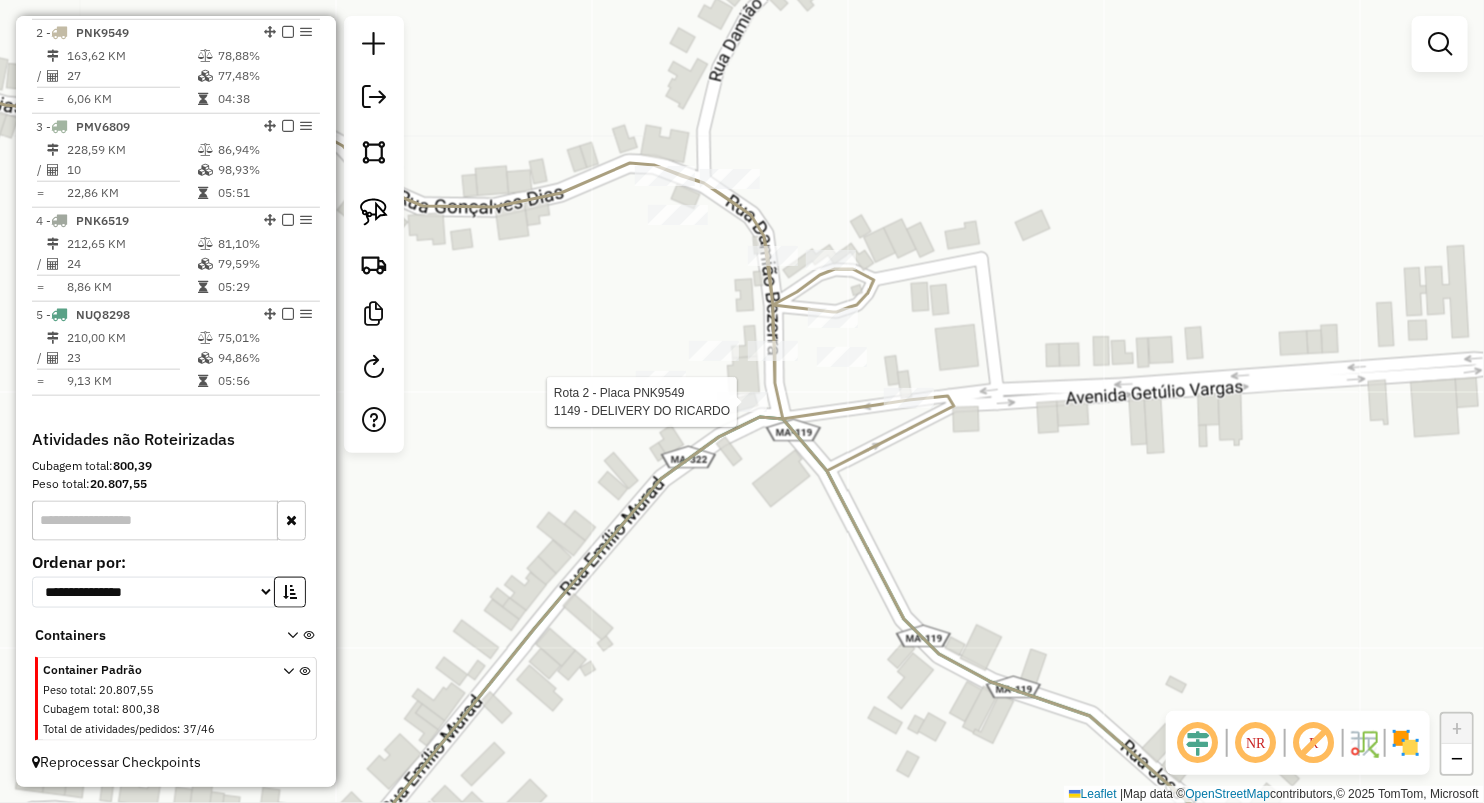 select on "**********" 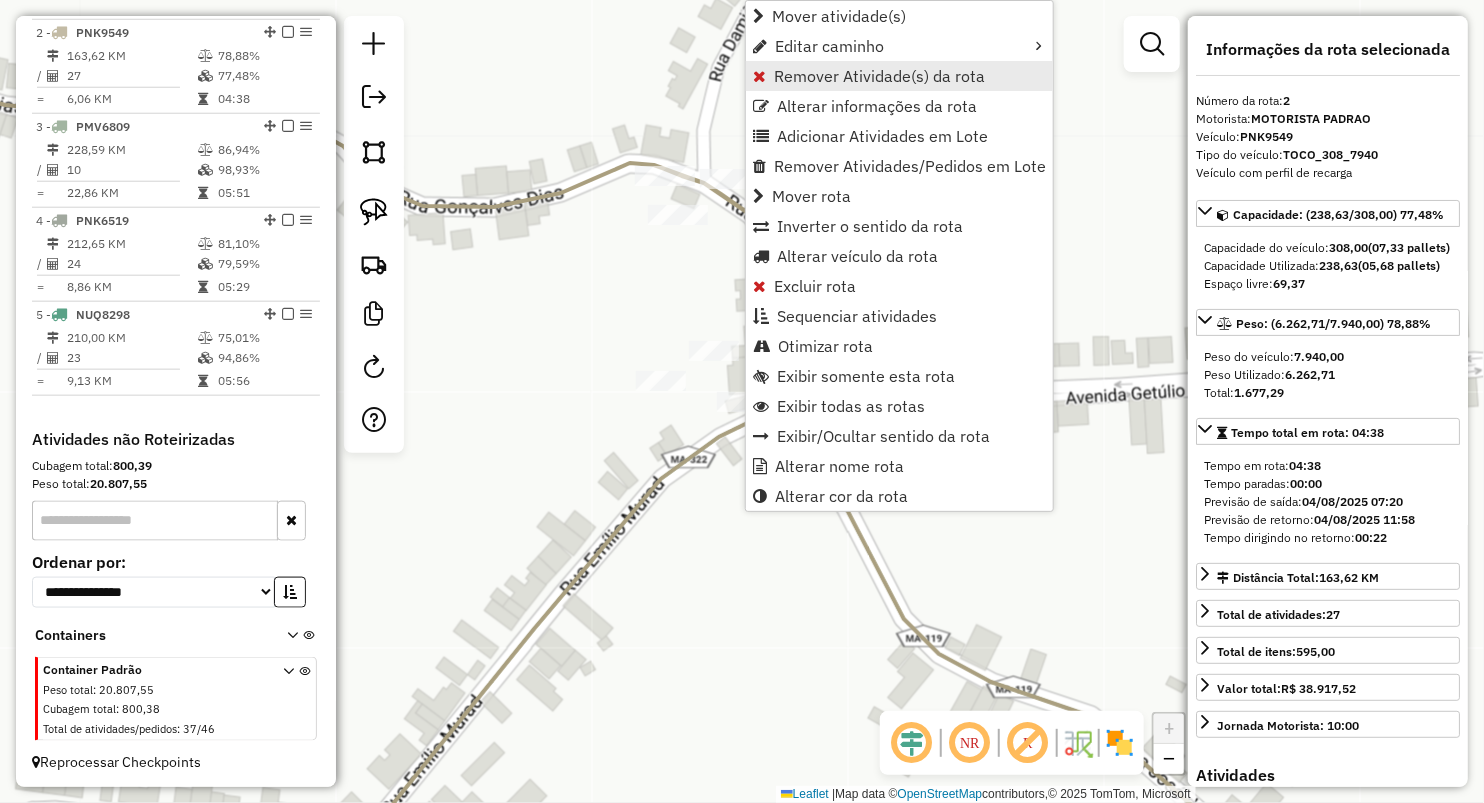 click on "Remover Atividade(s) da rota" at bounding box center [879, 76] 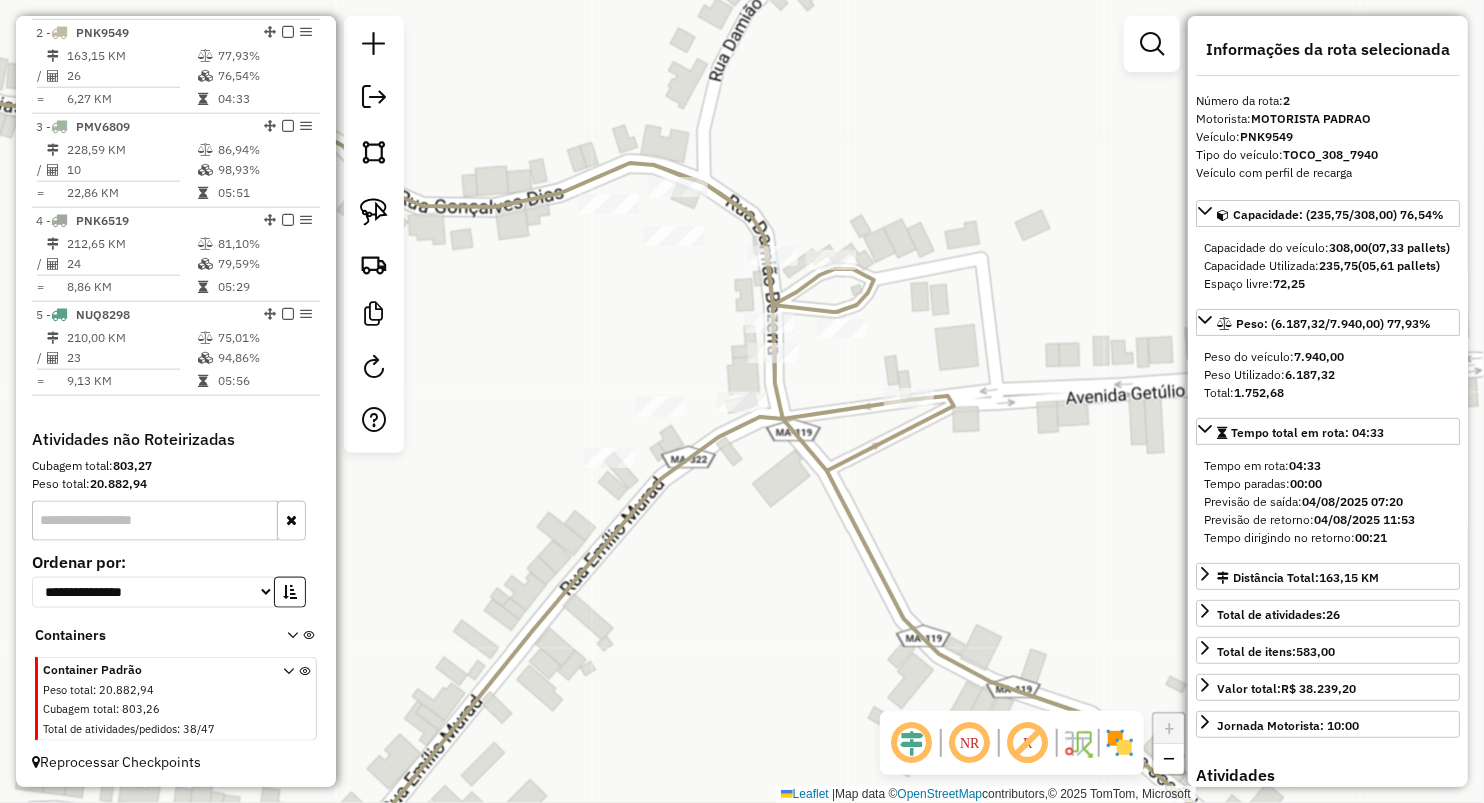 click on "Janela de atendimento Grade de atendimento Capacidade Transportadoras Veículos Cliente Pedidos  Rotas Selecione os dias de semana para filtrar as janelas de atendimento  Seg   Ter   Qua   Qui   Sex   Sáb   Dom  Informe o período da janela de atendimento: De: Até:  Filtrar exatamente a janela do cliente  Considerar janela de atendimento padrão  Selecione os dias de semana para filtrar as grades de atendimento  Seg   Ter   Qua   Qui   Sex   Sáb   Dom   Considerar clientes sem dia de atendimento cadastrado  Clientes fora do dia de atendimento selecionado Filtrar as atividades entre os valores definidos abaixo:  Peso mínimo:   Peso máximo:   Cubagem mínima:   Cubagem máxima:   De:   Até:  Filtrar as atividades entre o tempo de atendimento definido abaixo:  De:   Até:   Considerar capacidade total dos clientes não roteirizados Transportadora: Selecione um ou mais itens Tipo de veículo: Selecione um ou mais itens Veículo: Selecione um ou mais itens Motorista: Selecione um ou mais itens Nome: Rótulo:" 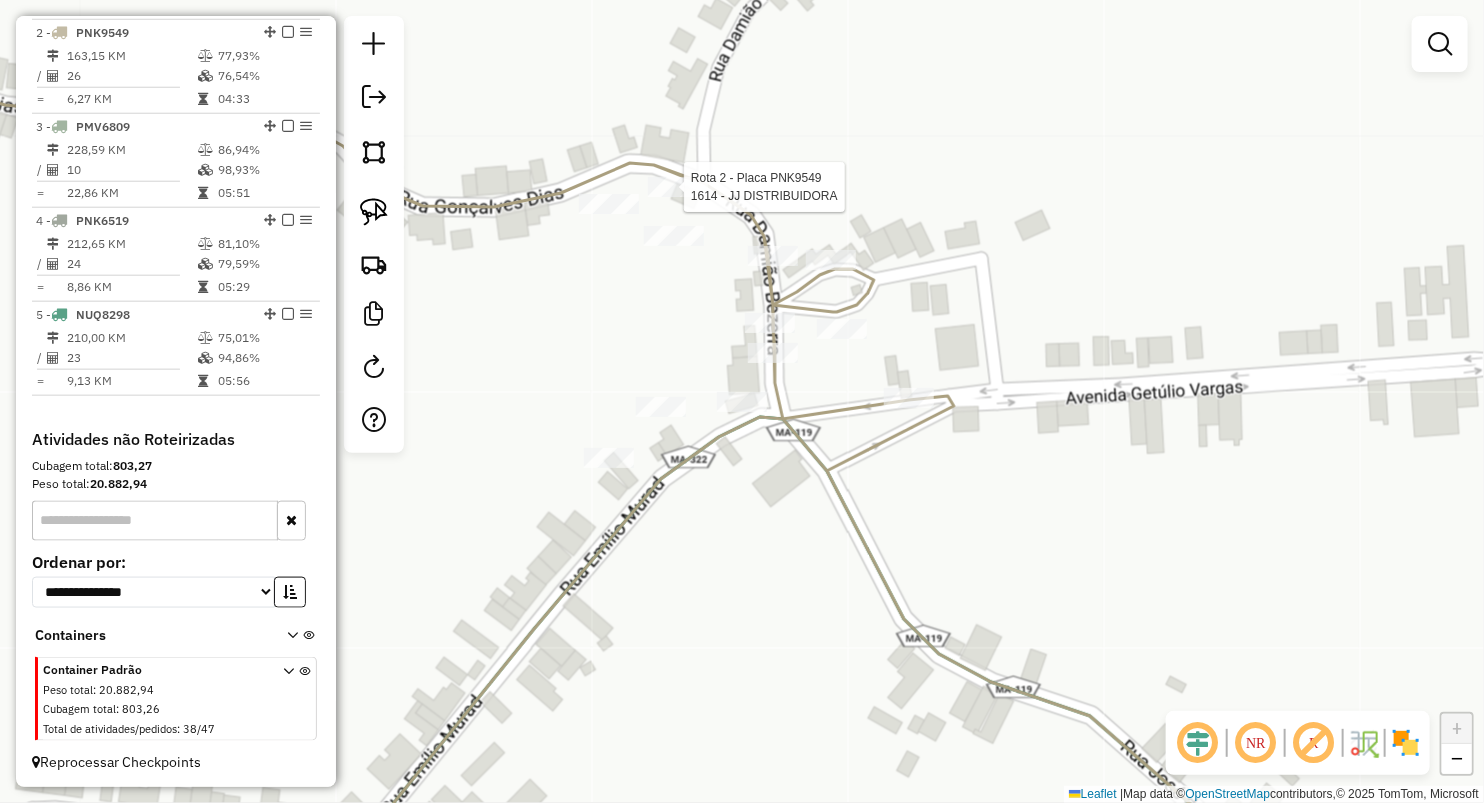 select on "**********" 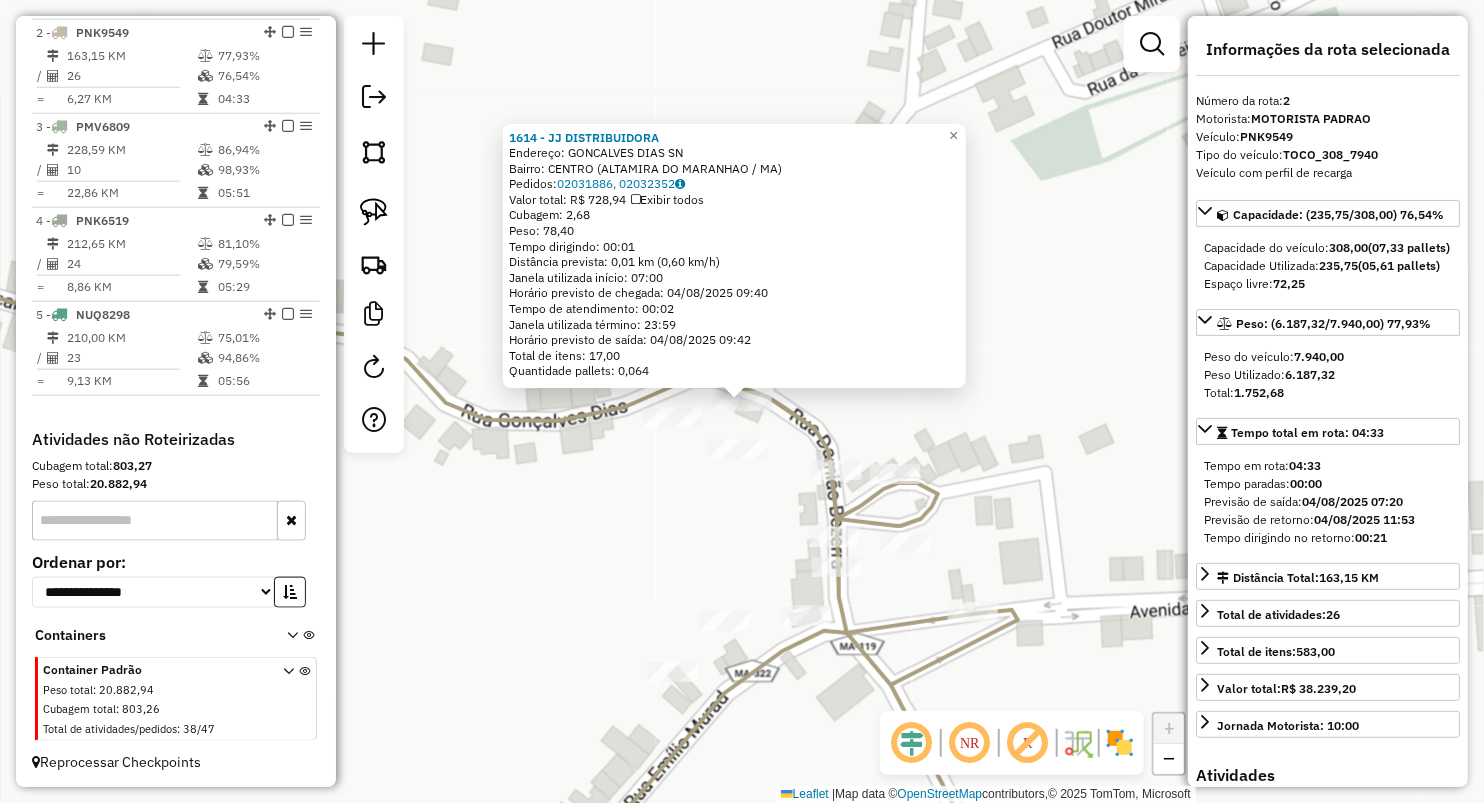 click on "1614 - [BRAND] Endereço: [STREET] [NUMBER] Bairro: [CITY] ([CITY] / [STATE]) Pedidos: [ORDER_ID], [ORDER_ID] Valor total: R$ [PRICE] Exibir todos Cubagem: [CUBAGE] Peso: [WEIGHT] Tempo dirigindo: [TIME] Distância prevista: [DISTANCE] ([SPEED]) Janela utilizada início: [TIME] Horário previsto de chegada: [DATE] [TIME] Tempo de atendimento: [TIME] Janela utilizada término: [TIME] Horário previsto de saída: [DATE] [TIME] Total de itens: [ITEMS] Quantidade pallets: [PALLETS] × Janela de atendimento Grade de atendimento Capacidade Transportadoras Veículos Cliente Pedidos Rotas Selecione os dias de semana para filtrar as janelas de atendimento Seg Ter Qua Qui Sex Sáb Dom Informe o período da janela de atendimento: De: Até: Filtrar exatamente a janela do cliente Considerar janela de atendimento padrão Selecione os dias de semana para filtrar as grades de atendimento Seg Ter Qua Qui Sex Sáb Dom Peso mínimo: Peso máximo: De: Até:" 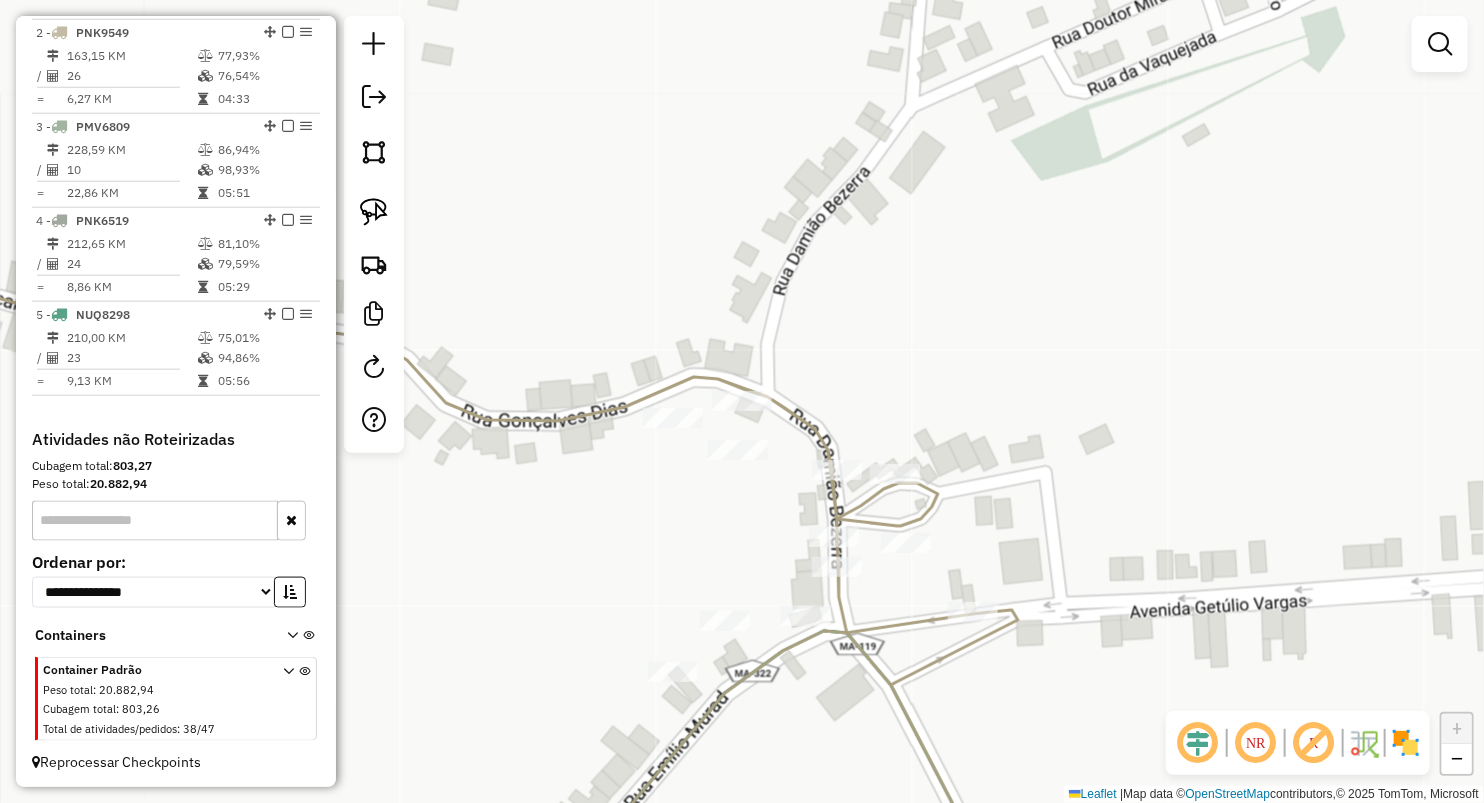 click on "1614 - [BRAND] Endereço: [STREET] [NUMBER] Bairro: [CITY] ([CITY] / [STATE]) Pedidos: [ORDER_ID], [ORDER_ID] Valor total: R$ [PRICE] Exibir todos Cubagem: [CUBAGE] Peso: [WEIGHT] Tempo dirigindo: [TIME] Distância prevista: [DISTANCE] ([SPEED]) Janela utilizada início: [TIME] Horário previsto de chegada: [DATE] [TIME] Tempo de atendimento: [TIME] Janela utilizada término: [TIME] Horário previsto de saída: [DATE] [TIME] Total de itens: [ITEMS] Quantidade pallets: [PALLETS] × Janela de atendimento Grade de atendimento Capacidade Transportadoras Veículos Cliente Pedidos Rotas Selecione os dias de semana para filtrar as janelas de atendimento Seg Ter Qua Qui Sex Sáb Dom Informe o período da janela de atendimento: De: Até: Filtrar exatamente a janela do cliente Considerar janela de atendimento padrão Selecione os dias de semana para filtrar as grades de atendimento Seg Ter Qua Qui Sex Sáb Dom Peso mínimo: Peso máximo: De: Até:" 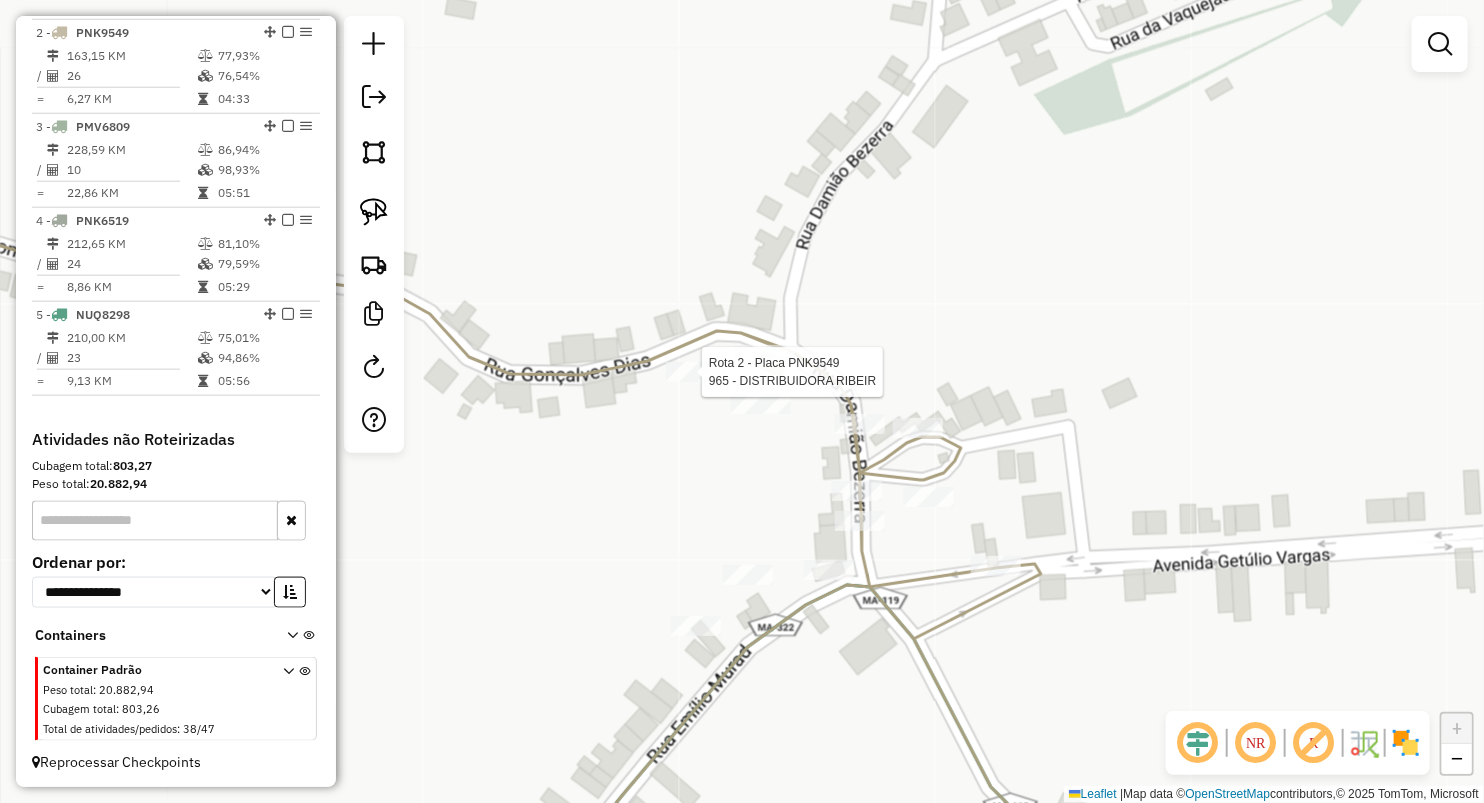 select on "**********" 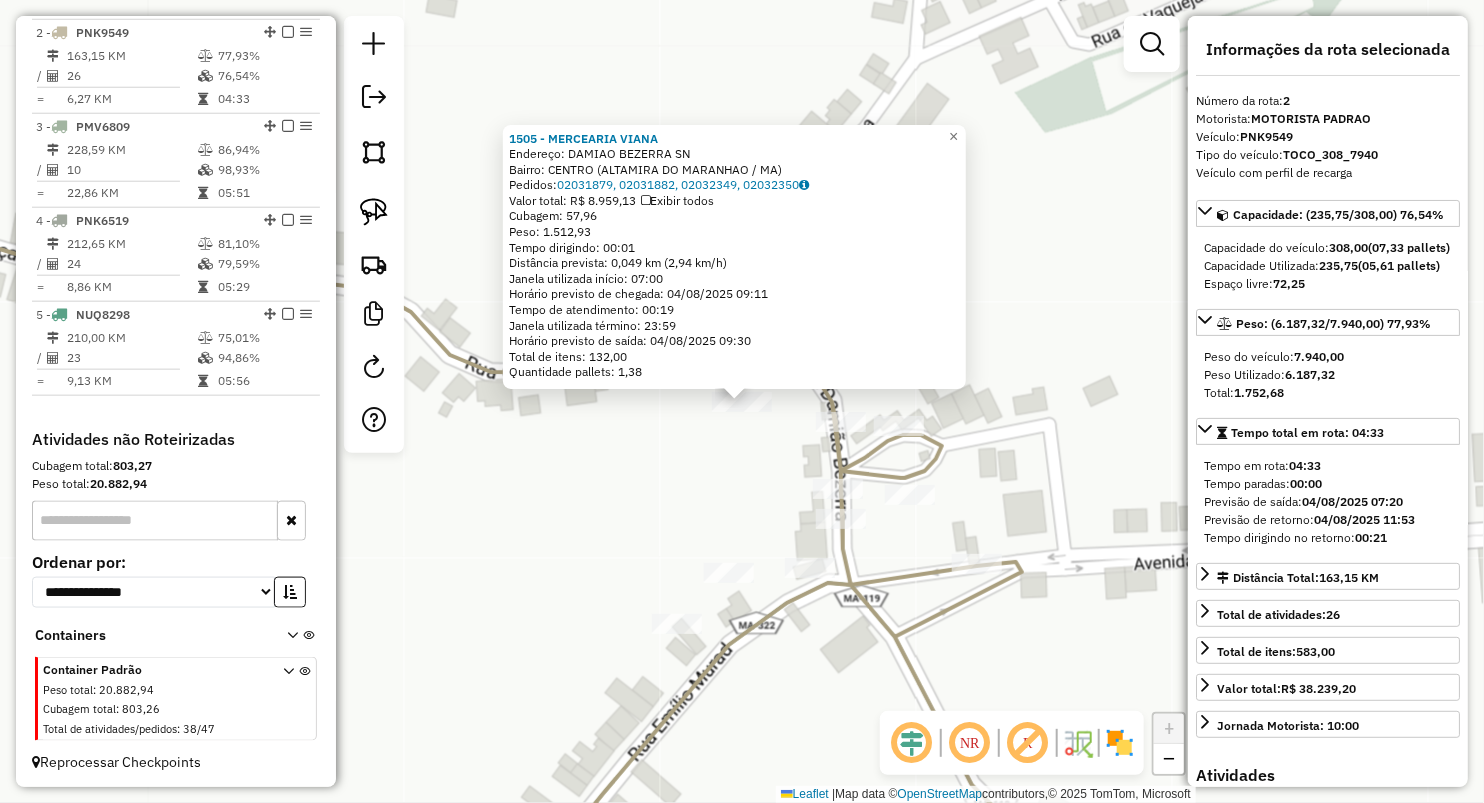 drag, startPoint x: 765, startPoint y: 463, endPoint x: 751, endPoint y: 450, distance: 19.104973 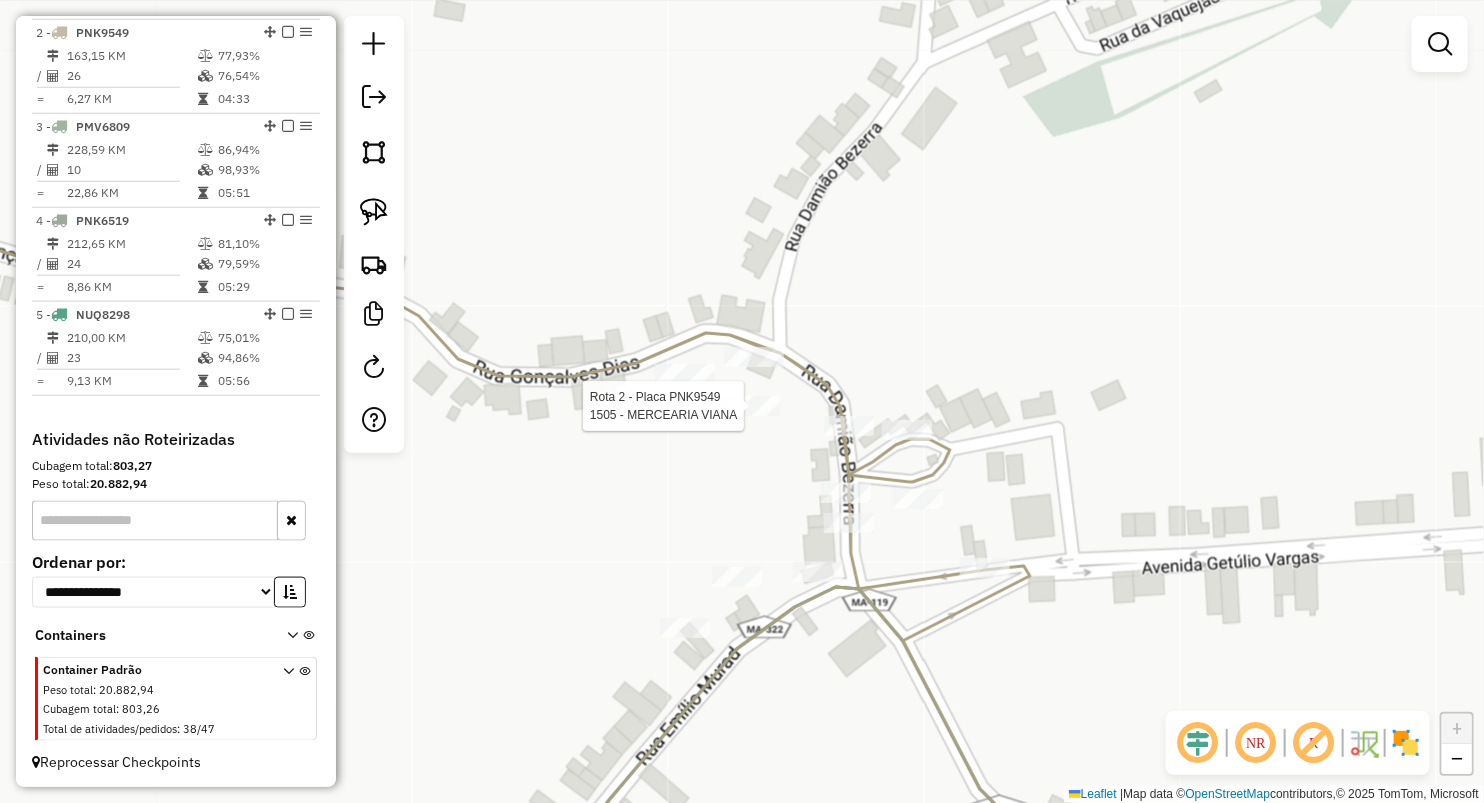 select on "**********" 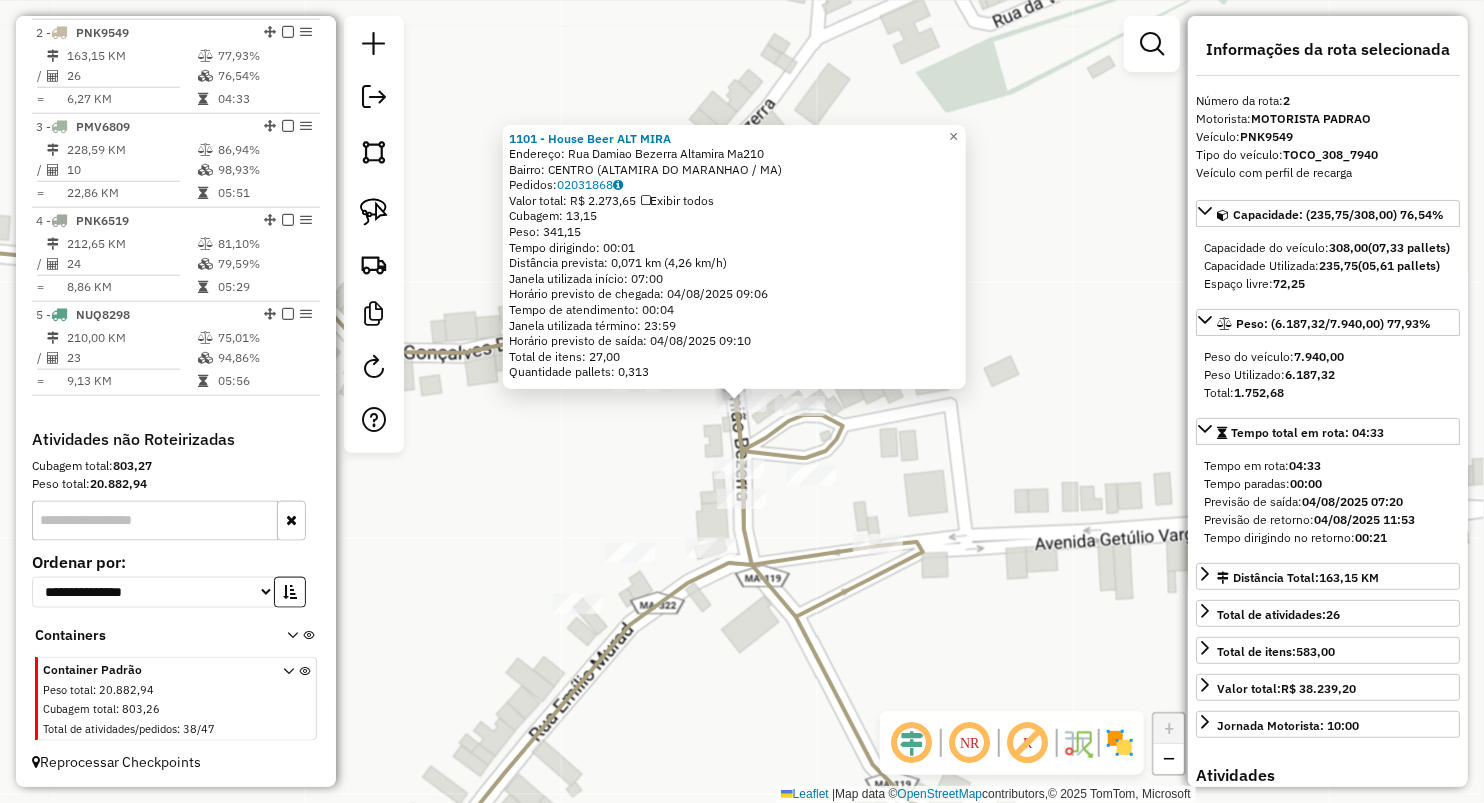 click on "1101 - [BRAND] ALT MIRA Endereço: Rua [STREET] Altamira Ma[NUMBER] Bairro: [CITY] ([CITY] / [STATE]) Pedidos: [ORDER_ID] Valor total: R$ [PRICE] Exibir todos Cubagem: [CUBAGE] Peso: [WEIGHT] Tempo dirigindo: [TIME] Distância prevista: [DISTANCE] ([SPEED]) Janela utilizada início: [TIME] Horário previsto de chegada: [DATE] [TIME] Tempo de atendimento: [TIME] Janela utilizada término: [TIME] Horário previsto de saída: [DATE] [TIME] Total de itens: [ITEMS] Quantidade pallets: [PALLETS] × Janela de atendimento Grade de atendimento Capacidade Transportadoras Veículos Cliente Pedidos Rotas Selecione os dias de semana para filtrar as janelas de atendimento Seg Ter Qua Qui Sex Sáb Dom Informe o período da janela de atendimento: De: Até: Filtrar exatamente a janela do cliente Considerar janela de atendimento padrão Selecione os dias de semana para filtrar as grades de atendimento Seg Ter Qua Qui Sex Sáb Dom Peso mínimo: De: Até:" 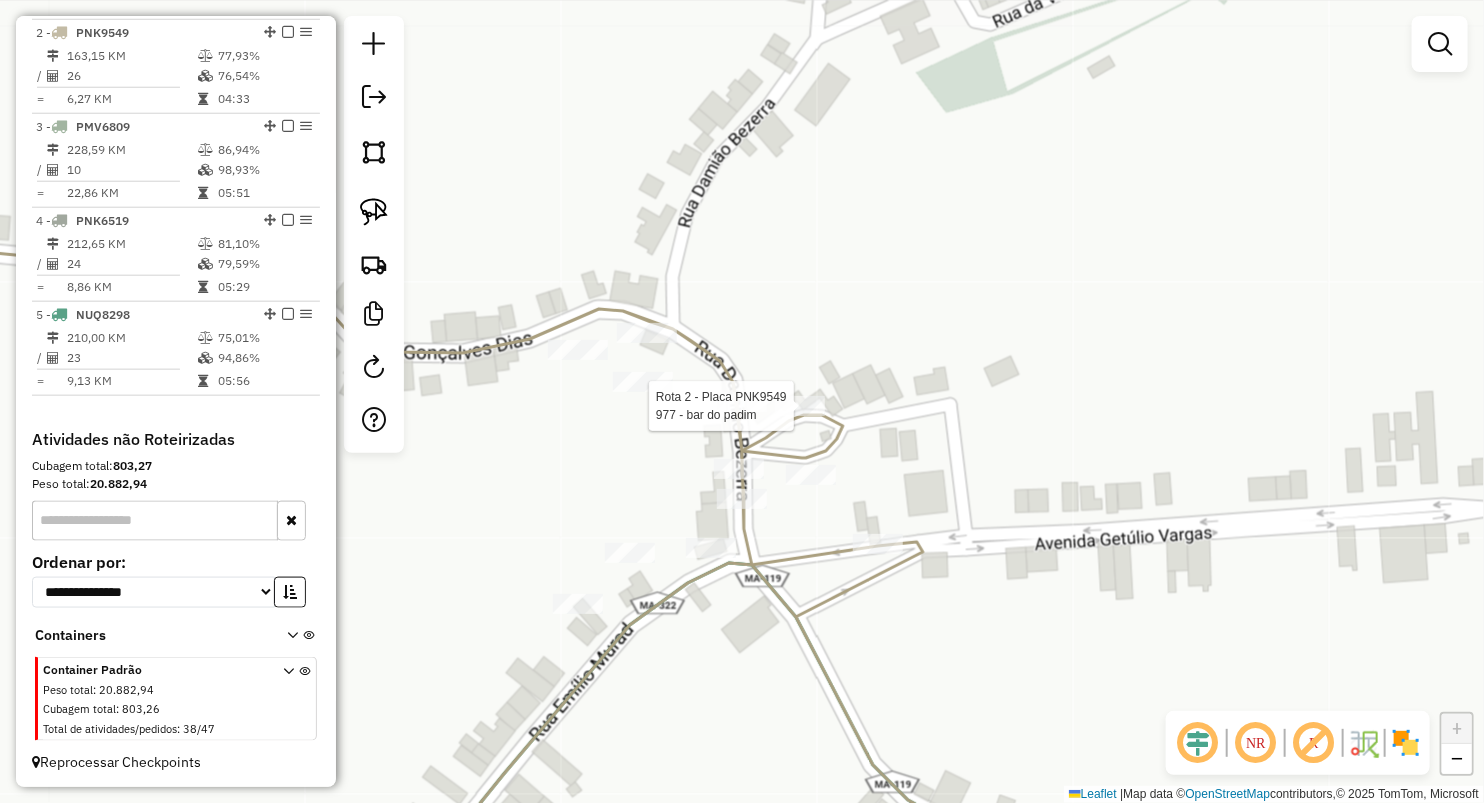select on "**********" 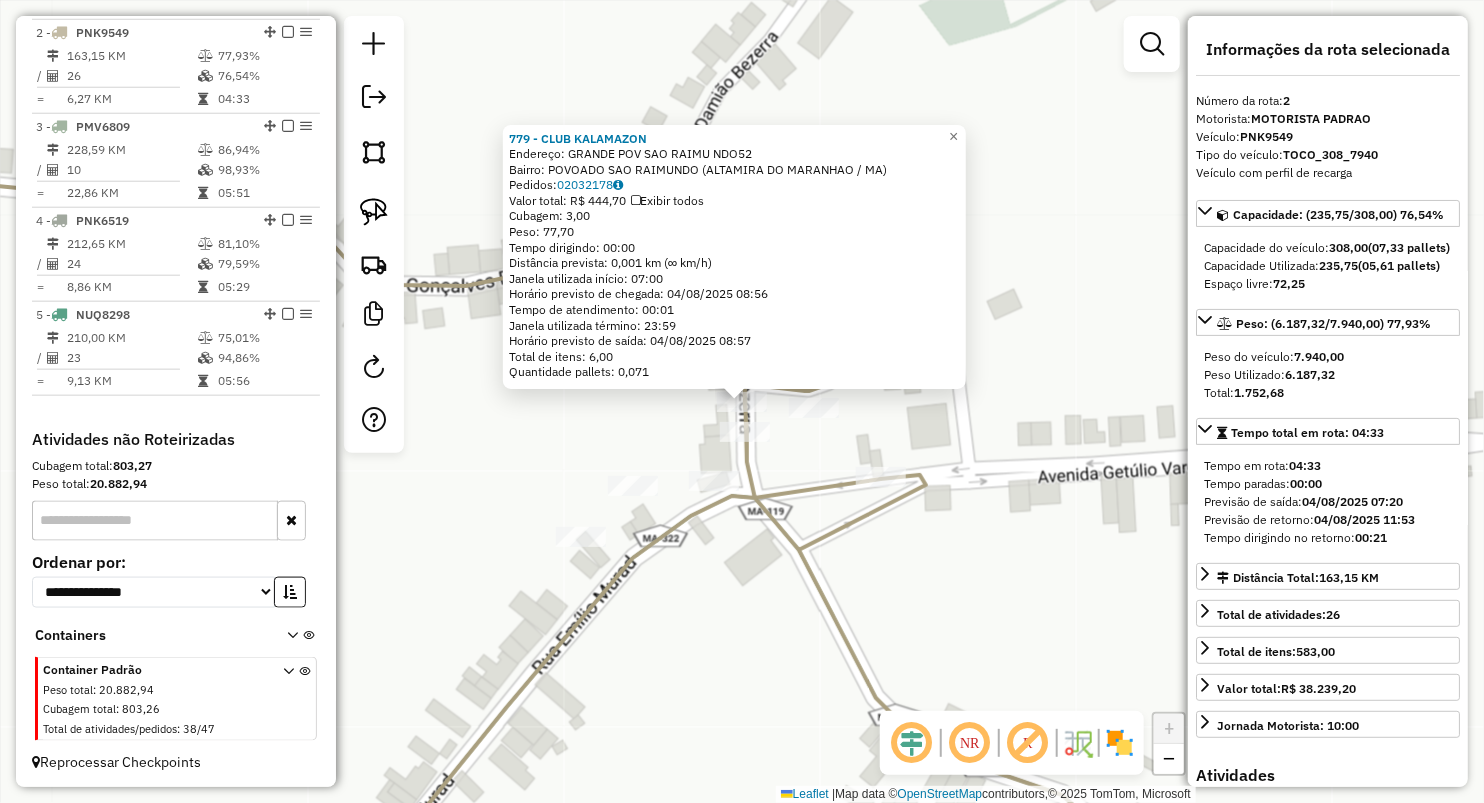 click on "779 - CLUB KALAMAZON Endereço: GRANDE POV SAO RAIMU NDO52 Bairro: POVOADO SAO RAIMUNDO ([CITY] / MA) Pedidos: 02032178 Valor total: R$ 444,70 Exibir todos Cubagem: 3,00 Peso: 77,70 Tempo dirigindo: 00:00 Distância prevista: 0,001 km (∞ km/h) Janela utilizada início: 07:00 Horário previsto de chegada: 04/08/[YEAR] 08:56 Tempo de atendimento: 00:01 Janela utilizada término: 23:59 Horário previsto de saída: 04/08/[YEAR] 08:57 Total de itens: 6,00 Quantidade pallets: 0,071 × Janela de atendimento Grade de atendimento Capacidade Transportadoras Veículos Cliente Pedidos Rotas Selecione os dias de semana para filtrar as janelas de atendimento Seg Ter Qua Qui Sex Sáb Dom Informe o período da janela de atendimento: De: Até: Filtrar exatamente a janela do cliente Considerar janela de atendimento padrão Selecione os dias de semana para filtrar as grades de atendimento Seg Ter Qua Qui Sex Sáb Dom Peso mínimo: Peso máximo: De:" 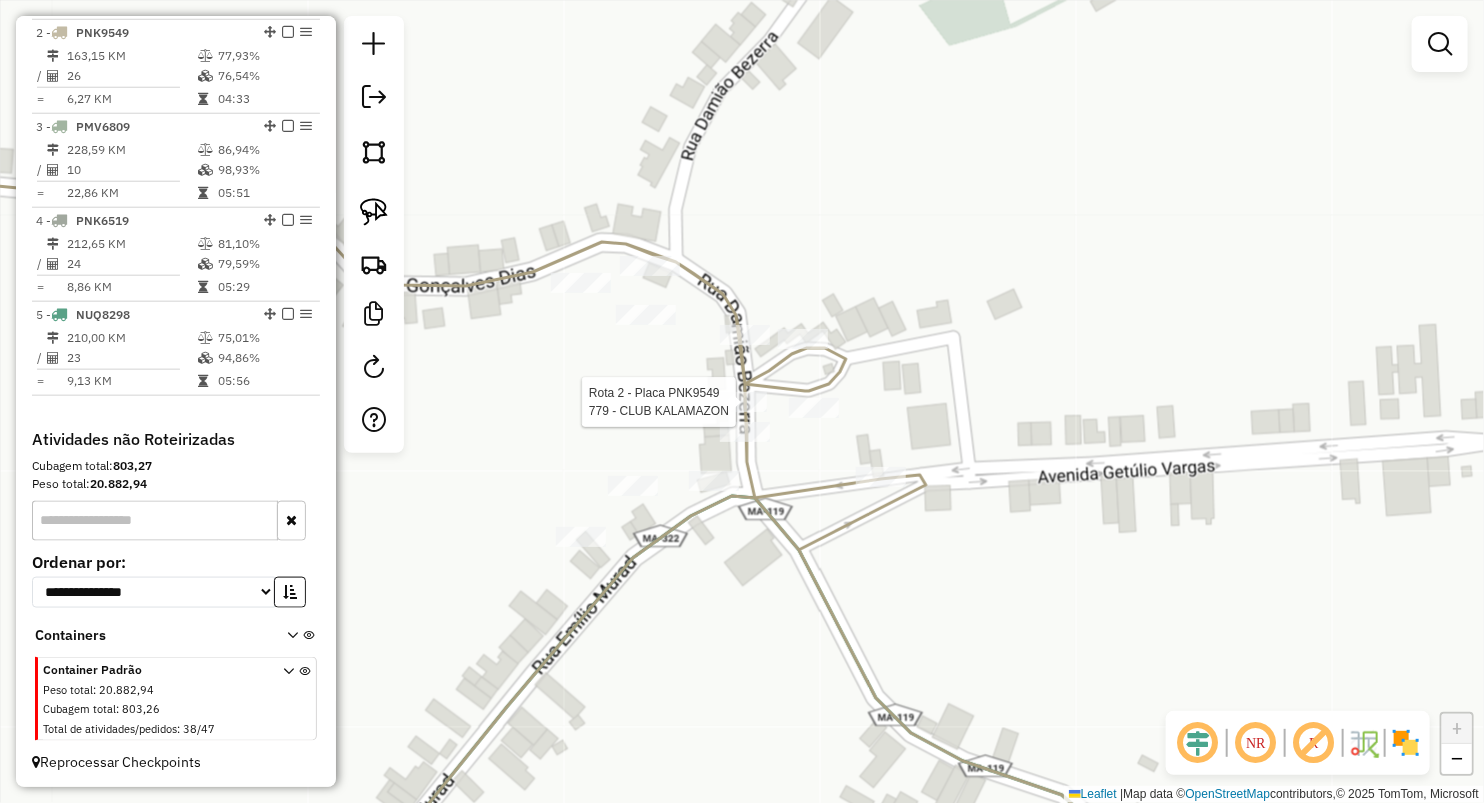 select on "**********" 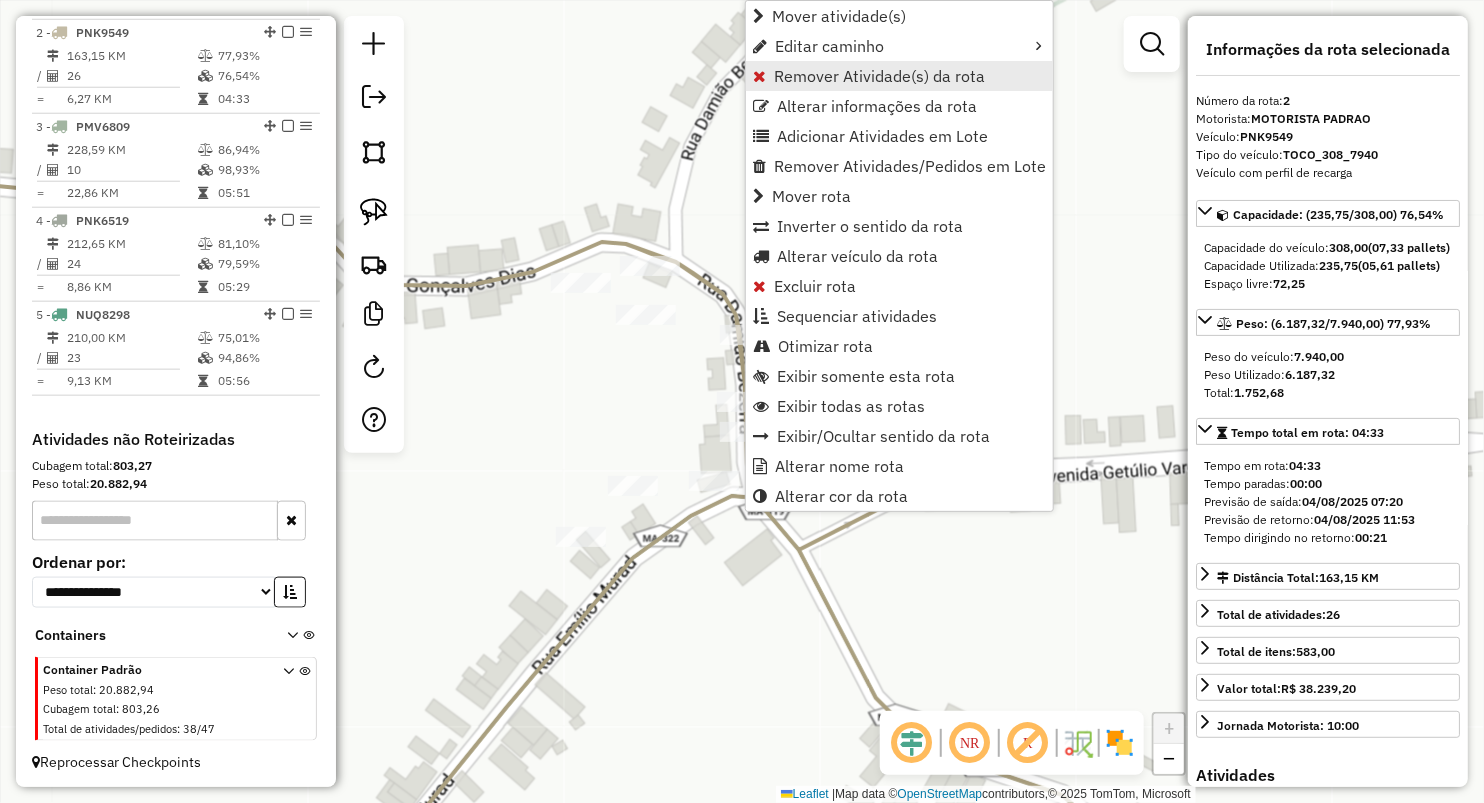click on "Remover Atividade(s) da rota" at bounding box center [879, 76] 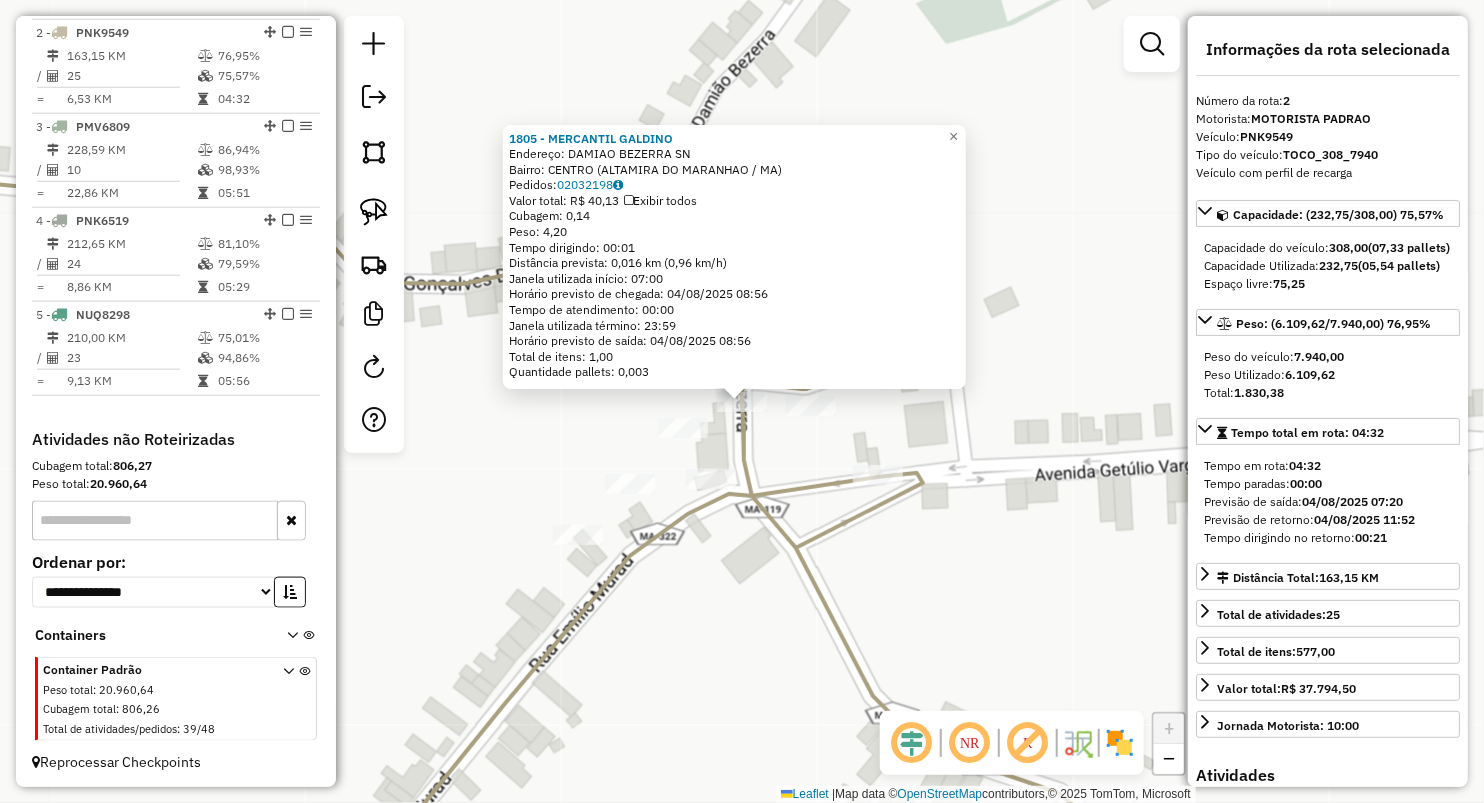 click on "1805 - MERCANTIL GALDINO Endereço: DAMIAO BEZERRA SN Bairro: CENTRO ([CITY] / MA) Pedidos: 02032198 Valor total: R$ 40,13 Exibir todos Cubagem: 0,14 Peso: 4,20 Tempo dirigindo: 00:01 Distância prevista: 0,016 km (0,96 km/h) Janela utilizada início: 07:00 Horário previsto de chegada: 04/08/[YEAR] 08:56 Tempo de atendimento: 00:00 Janela utilizada término: 23:59 Horário previsto de saída: 04/08/[YEAR] 08:56 Total de itens: 1,00 Quantidade pallets: 0,003 × Janela de atendimento Grade de atendimento Capacidade Transportadoras Veículos Cliente Pedidos Rotas Selecione os dias de semana para filtrar as janelas de atendimento Seg Ter Qua Qui Sex Sáb Dom Informe o período da janela de atendimento: De: Até: Filtrar exatamente a janela do cliente Considerar janela de atendimento padrão Selecione os dias de semana para filtrar as grades de atendimento Seg Ter Qua Qui Sex Sáb Dom Considerar clientes sem dia de atendimento cadastrado +" 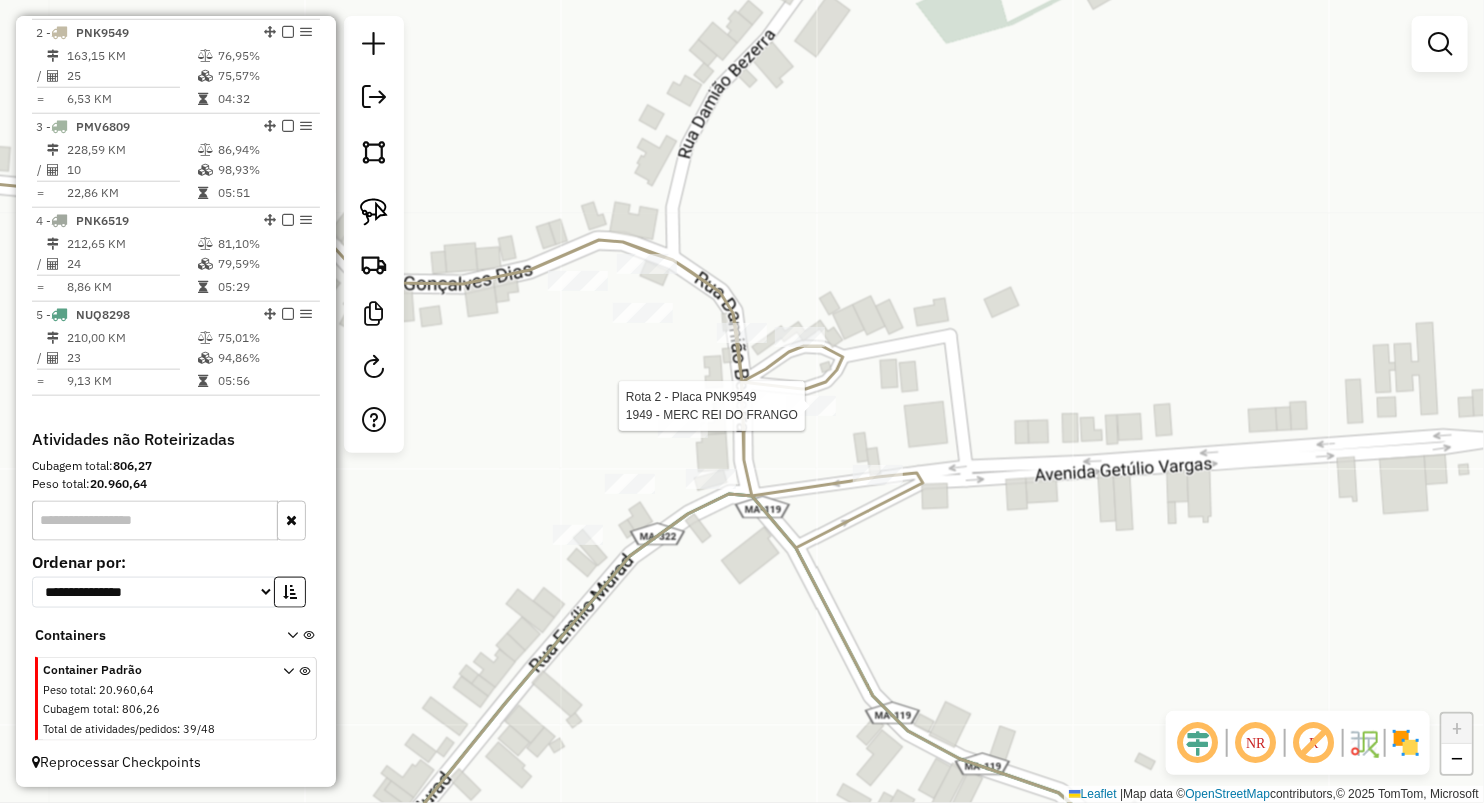 select on "**********" 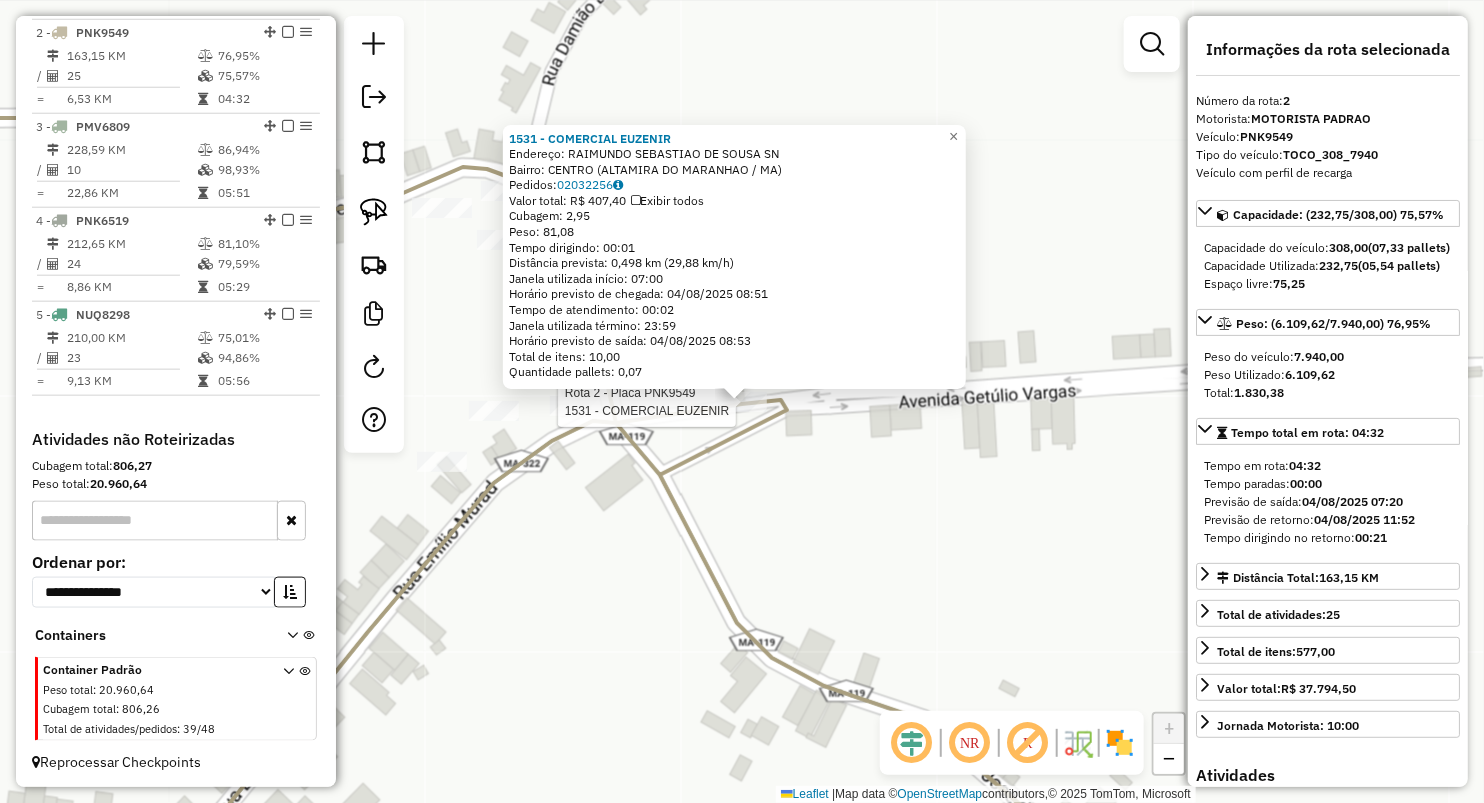 click on "Rota 2 - Placa [PLATE] 1531 - [BRAND] 1531 - [BRAND] Endereço: [STREET] [NUMBER] Bairro: [CITY] ([CITY] / [STATE]) Pedidos: [ORDER_ID] Valor total: R$ [PRICE] Exibir todos Cubagem: [CUBAGE] Peso: [WEIGHT] Tempo dirigindo: [TIME] Distância prevista: [DISTANCE] ([SPEED]) Janela utilizada início: [TIME] Horário previsto de chegada: [DATE] [TIME] Tempo de atendimento: [TIME] Janela utilizada término: [TIME] Horário previsto de saída: [DATE] [TIME] Total de itens: [ITEMS] Quantidade pallets: [PALLETS] × Janela de atendimento Grade de atendimento Capacidade Transportadoras Veículos Cliente Pedidos Rotas Selecione os dias de semana para filtrar as janelas de atendimento Seg Ter Qua Qui Sex Sáb Dom Informe o período da janela de atendimento: De: Até: Filtrar exatamente a janela do cliente Considerar janela de atendimento padrão Selecione os dias de semana para filtrar as grades de atendimento Seg Ter Qua Qui Sex De:" 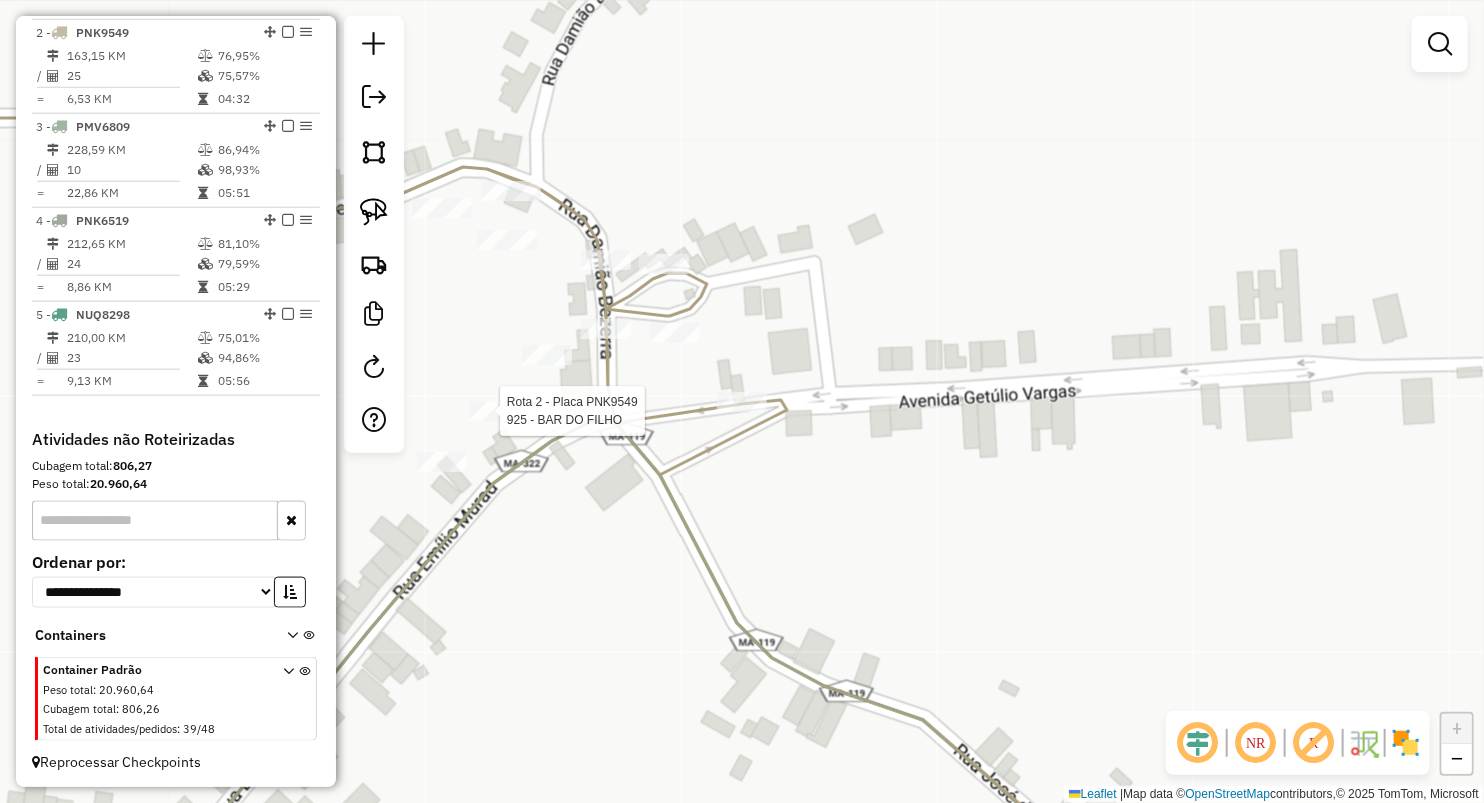 select on "**********" 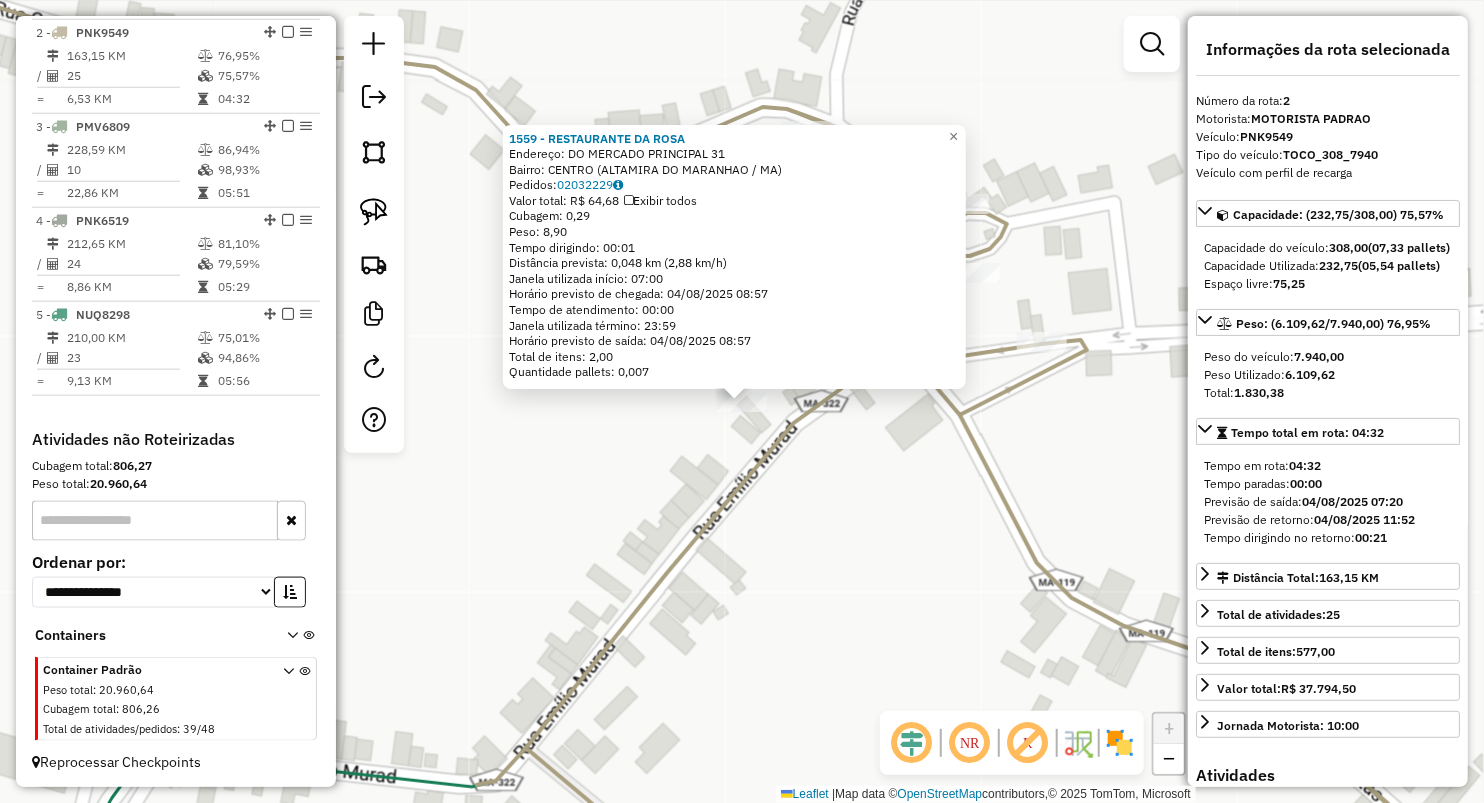 click on "1559 - [BRAND] Endereço: DO [STREET] [NUMBER] Bairro: [CITY] ([CITY] / [STATE]) Pedidos: [ORDER_ID] Valor total: R$ [PRICE] Exibir todos Cubagem: [CUBAGE] Peso: [WEIGHT] Tempo dirigindo: [TIME] Distância prevista: [DISTANCE] ([SPEED]) Janela utilizada início: [TIME] Horário previsto de chegada: [DATE] [TIME] Tempo de atendimento: [TIME] Janela utilizada término: [TIME] Horário previsto de saída: [DATE] [TIME] Total de itens: [ITEMS] Quantidade pallets: [PALLETS] × Janela de atendimento Grade de atendimento Capacidade Transportadoras Veículos Cliente Pedidos Rotas Selecione os dias de semana para filtrar as janelas de atendimento Seg Ter Qua Qui Sex Sáb Dom Informe o período da janela de atendimento: De: Até: Filtrar exatamente a janela do cliente Considerar janela de atendimento padrão Selecione os dias de semana para filtrar as grades de atendimento Seg Ter Qua Qui Sex Sáb Dom Clientes fora do dia de atendimento selecionado" 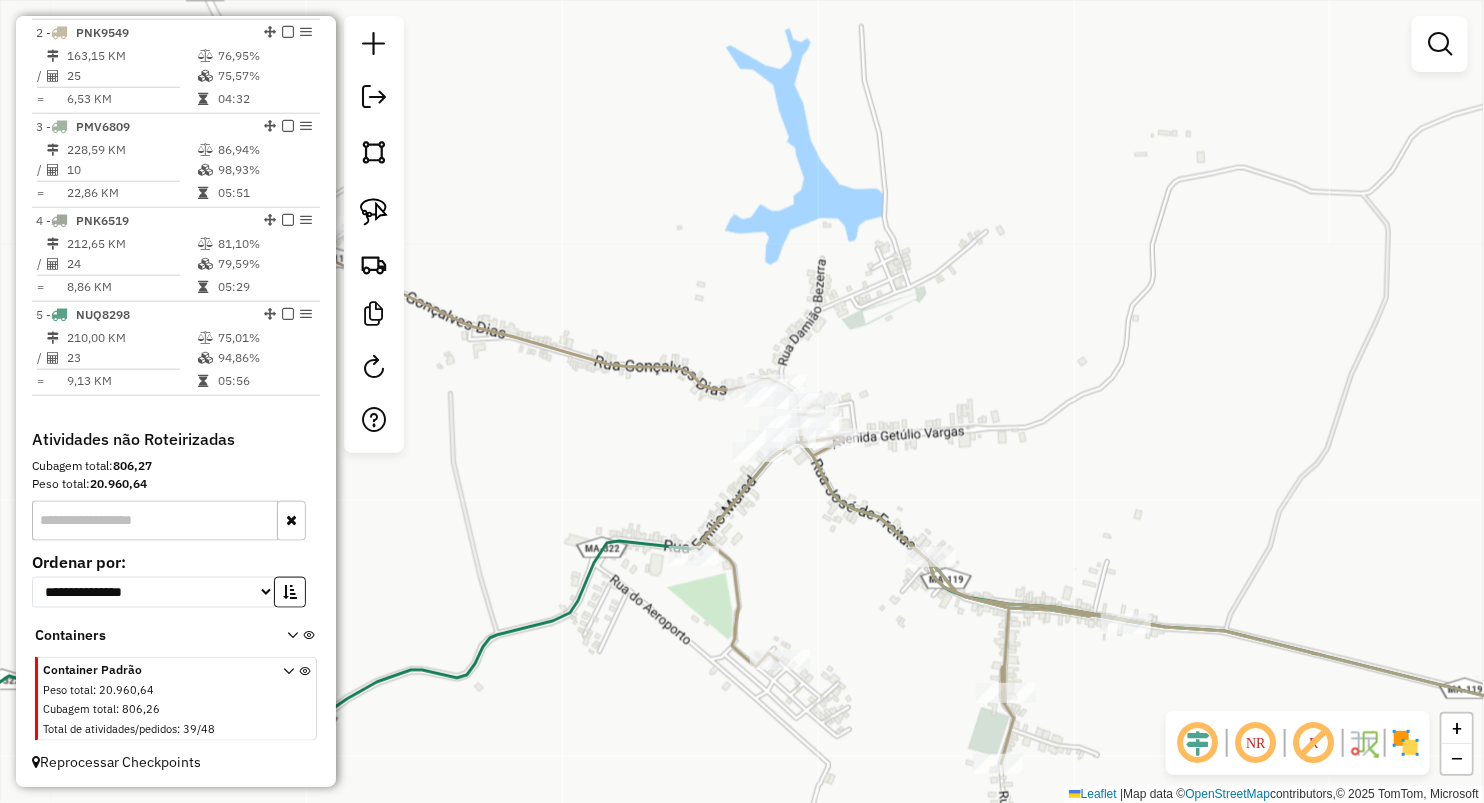 drag, startPoint x: 808, startPoint y: 541, endPoint x: 808, endPoint y: 528, distance: 13 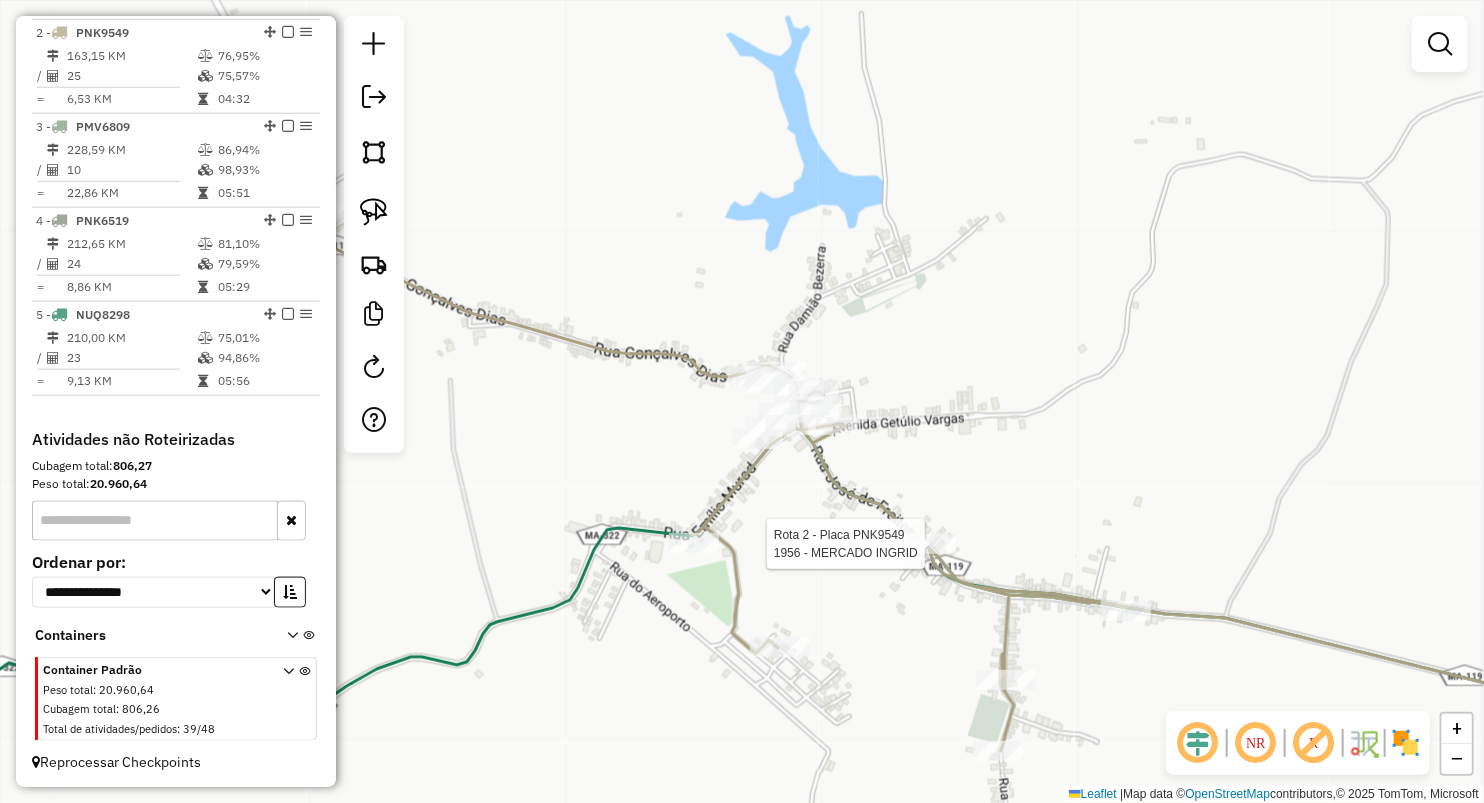 select on "**********" 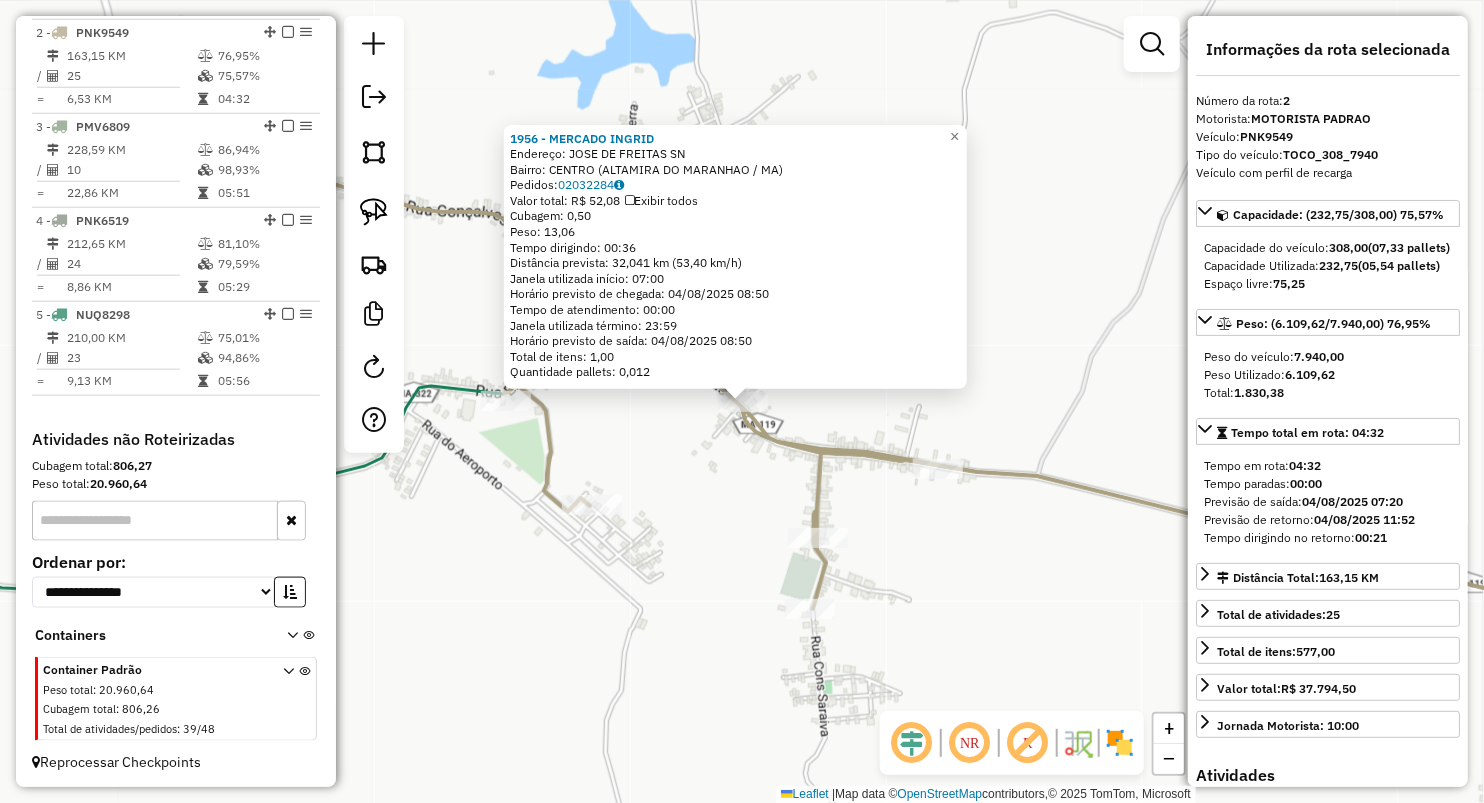 click on "[YEAR] - MERCADO INGRID Endereço: JOSE DE FREITAS SN Bairro: CENTRO ([CITY] / MA) Pedidos: 02032284 Valor total: R$ 52,08 Exibir todos Cubagem: 0,50 Peso: 13,06 Tempo dirigindo: 00:36 Distância prevista: 32,041 km (53,40 km/h) Janela utilizada início: 07:00 Horário previsto de chegada: 04/08/[YEAR] 08:50 Tempo de atendimento: 00:00 Janela utilizada término: 23:59 Horário previsto de saída: 04/08/[YEAR] 08:50 Total de itens: 1,00 Quantidade pallets: 0,012 × Janela de atendimento Grade de atendimento Capacidade Transportadoras Veículos Cliente Pedidos Rotas Selecione os dias de semana para filtrar as janelas de atendimento Seg Ter Qua Qui Sex Sáb Dom Informe o período da janela de atendimento: De: Até: Filtrar exatamente a janela do cliente Considerar janela de atendimento padrão Selecione os dias de semana para filtrar as grades de atendimento Seg Ter Qua Qui Sex Sáb Dom" 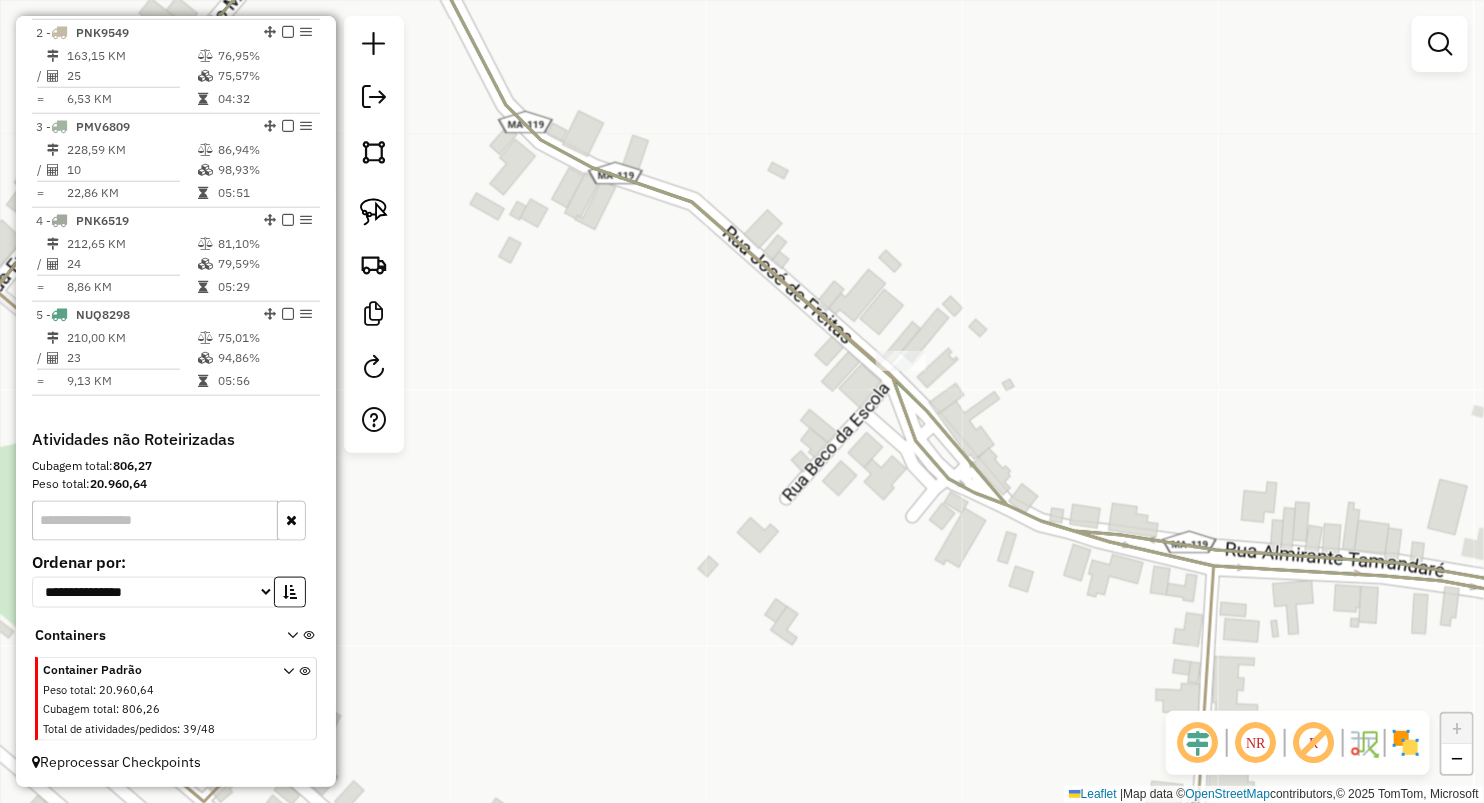 drag, startPoint x: 592, startPoint y: 544, endPoint x: 849, endPoint y: 430, distance: 281.1494 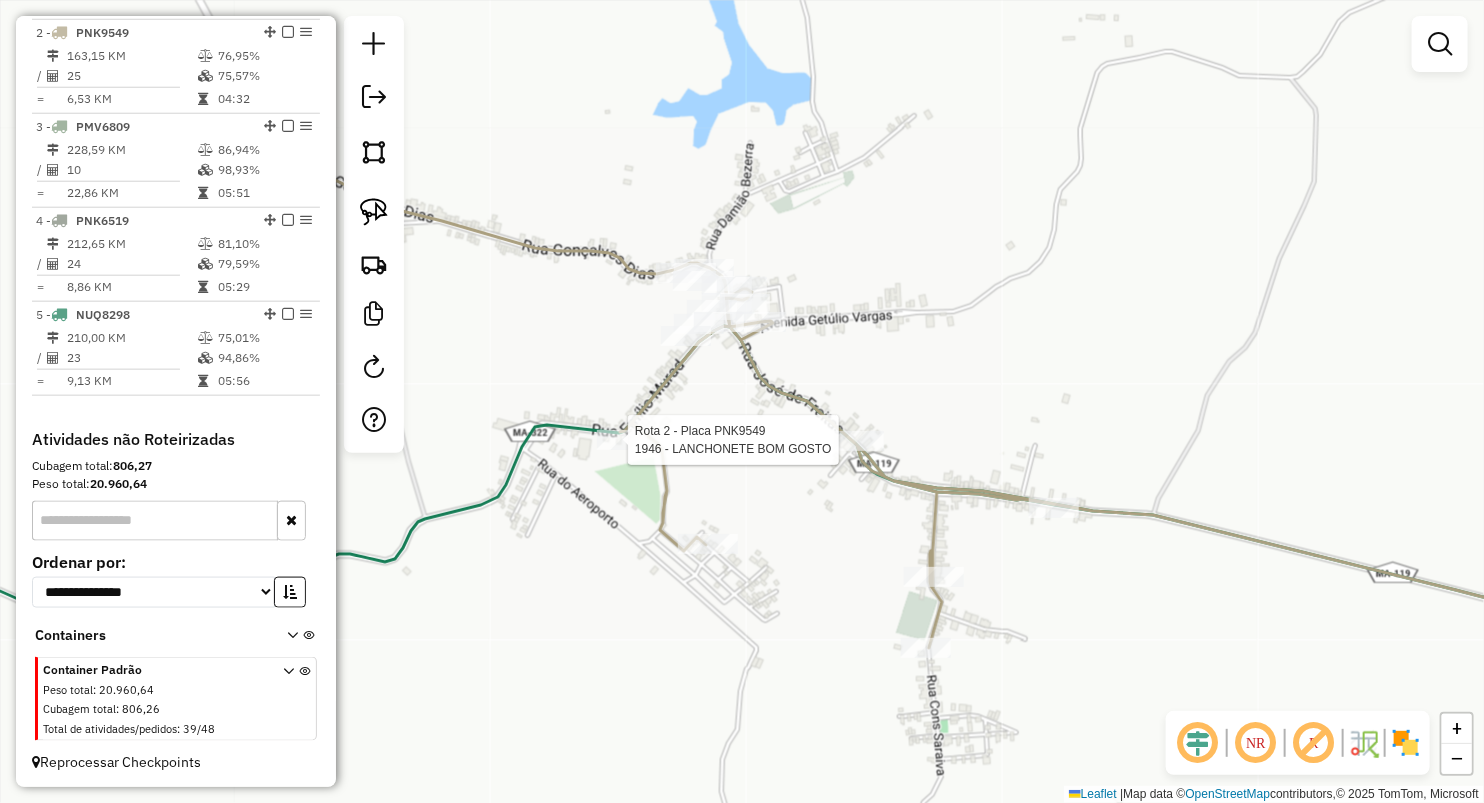 select on "**********" 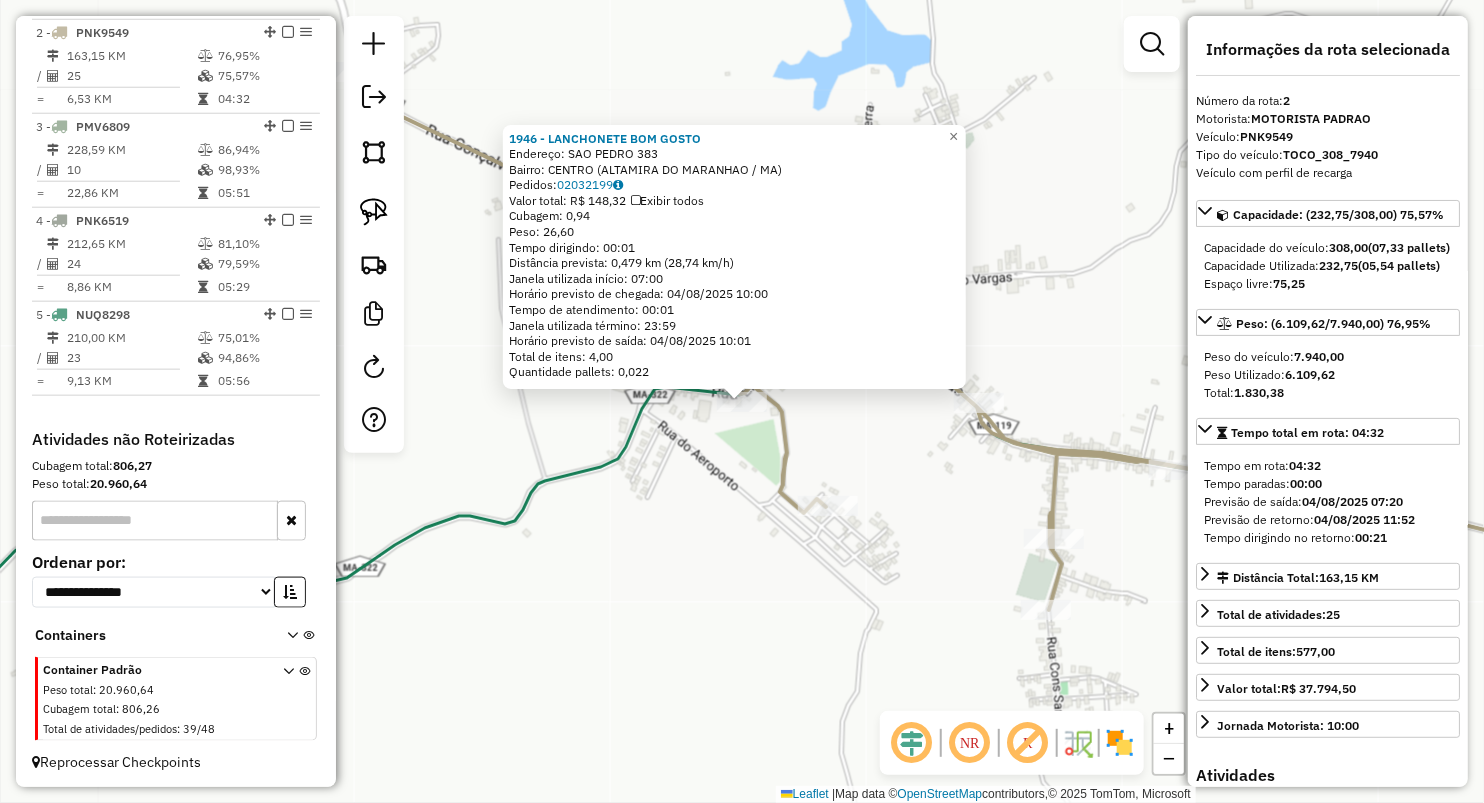 click on "1946 - LANCHONETE BOM GOSTO Endereço: SAO PEDRO 383 Bairro: CENTRO ([CITY] / MA) Pedidos: 02032199 Valor total: R$ 148,32 Exibir todos Cubagem: 0,94 Peso: 26,60 Tempo dirigindo: 00:01 Distância prevista: 0,479 km (28,74 km/h) Janela utilizada início: 07:00 Horário previsto de chegada: 04/08/[YEAR] 10:00 Tempo de atendimento: 00:01 Janela utilizada término: 23:59 Horário previsto de saída: 04/08/[YEAR] 10:01 Total de itens: 4,00 Quantidade pallets: 0,022 × Janela de atendimento Grade de atendimento Capacidade Transportadoras Veículos Cliente Pedidos Rotas Selecione os dias de semana para filtrar as janelas de atendimento Seg Ter Qua Qui Sex Sáb Dom Informe o período da janela de atendimento: De: Até: Filtrar exatamente a janela do cliente Considerar janela de atendimento padrão Selecione os dias de semana para filtrar as grades de atendimento Seg Ter Qua Qui Sex Sáb Dom Considerar clientes sem dia de atendimento cadastrado" 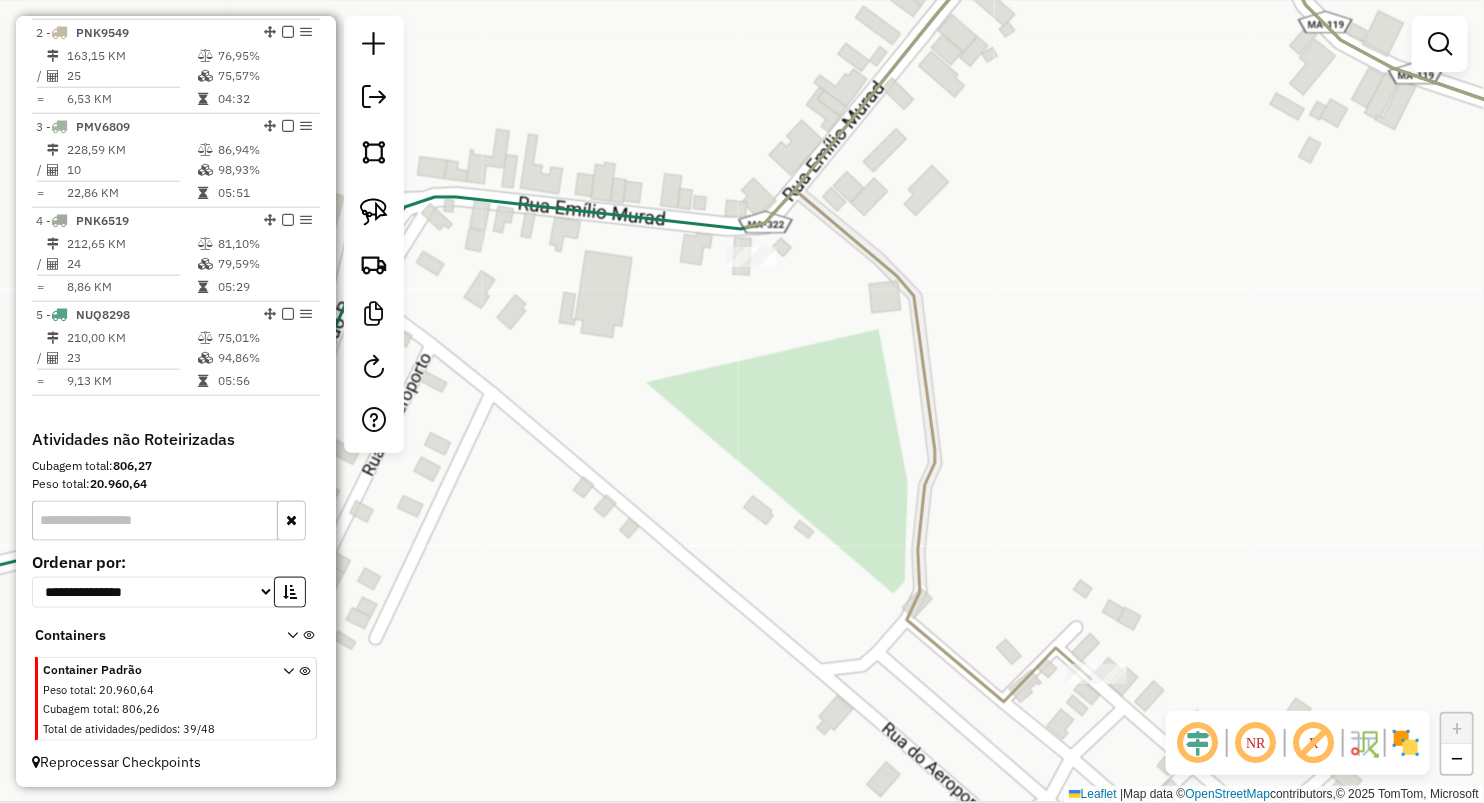 drag, startPoint x: 831, startPoint y: 522, endPoint x: 823, endPoint y: 427, distance: 95.33625 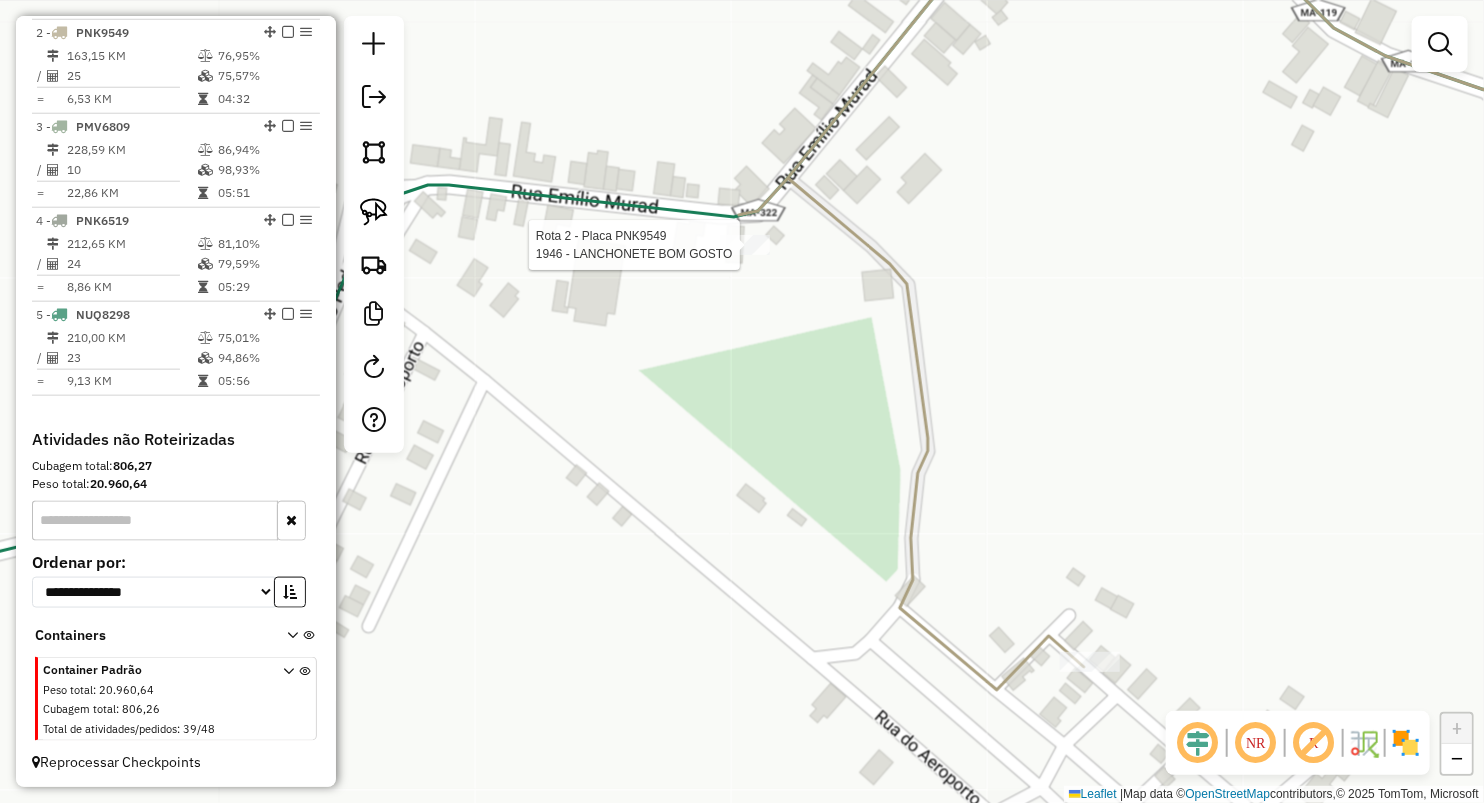 select on "**********" 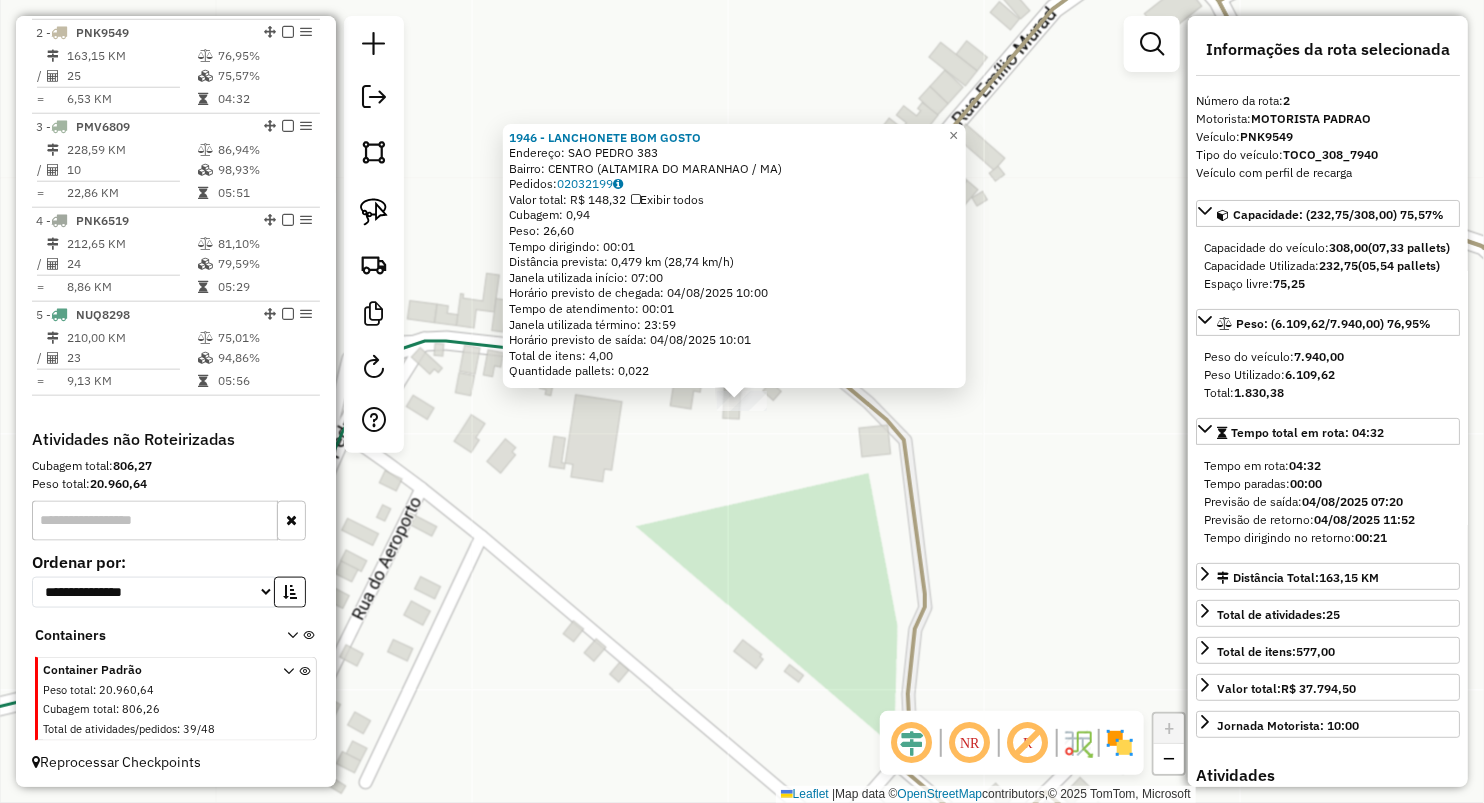 click on "Rota 2 - Placa [PLATE] 1946 - [BRAND] 1946 - [BRAND] Endereço: [STREET] [NUMBER] Bairro: [CITY] ([CITY] / [STATE]) Pedidos: [ORDER_ID] Valor total: R$ [PRICE] Exibir todos Cubagem: [CUBAGE] Peso: [WEIGHT] Tempo dirigindo: [TIME] Distância prevista: [DISTANCE] ([SPEED]) Janela utilizada início: [TIME] Horário previsto de chegada: [DATE] [TIME] Tempo de atendimento: [TIME] Janela utilizada término: [TIME] Horário previsto de saída: [DATE] [TIME] Total de itens: [ITEMS] Quantidade pallets: [PALLETS] × Janela de atendimento Grade de atendimento Capacidade Transportadoras Veículos Cliente Pedidos Rotas Selecione os dias de semana para filtrar as janelas de atendimento Seg Ter Qua Qui Sex Sáb Dom Informe o período da janela de atendimento: De: Até: Filtrar exatamente a janela do cliente Considerar janela de atendimento padrão Selecione os dias de semana para filtrar as grades de atendimento +" 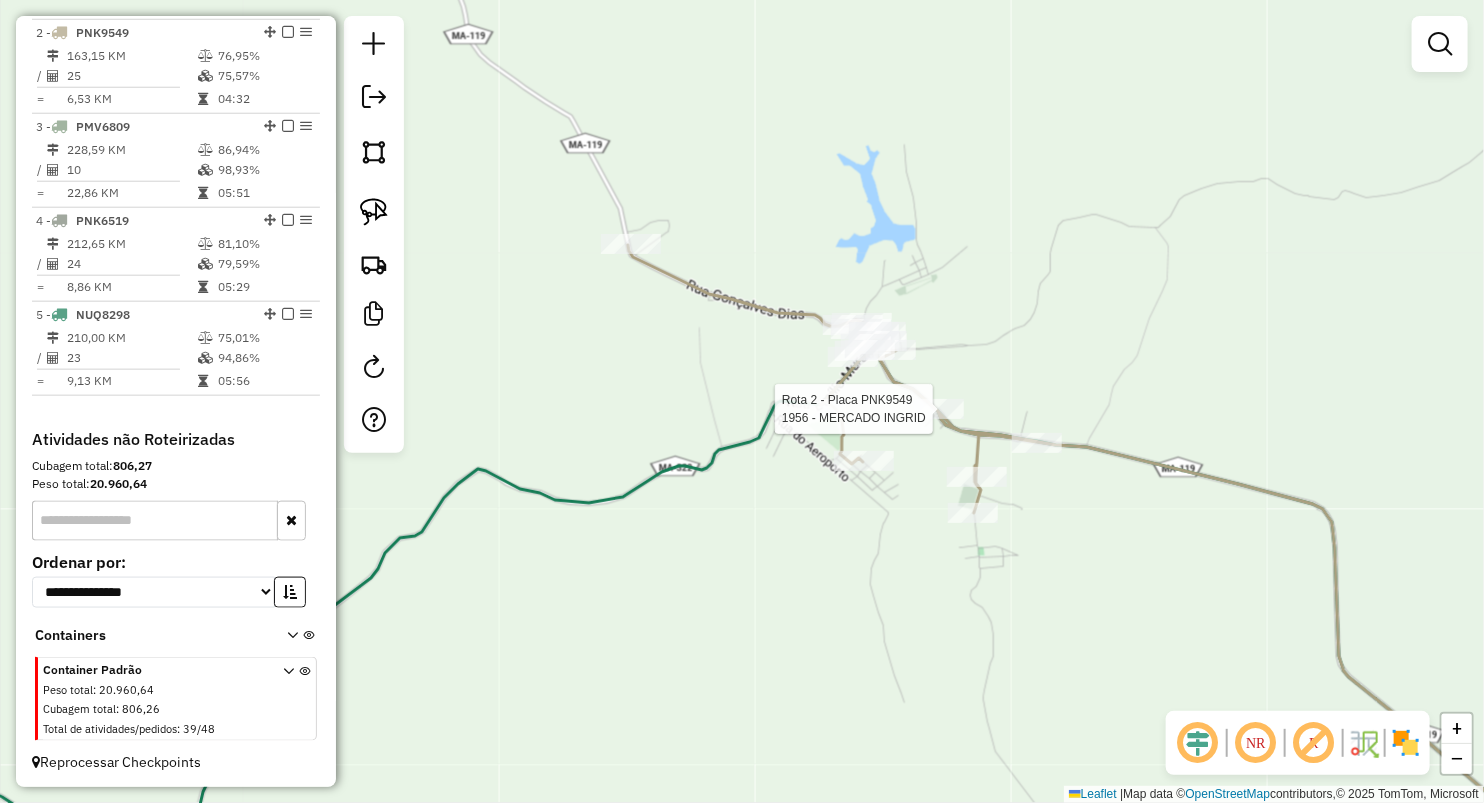 select on "**********" 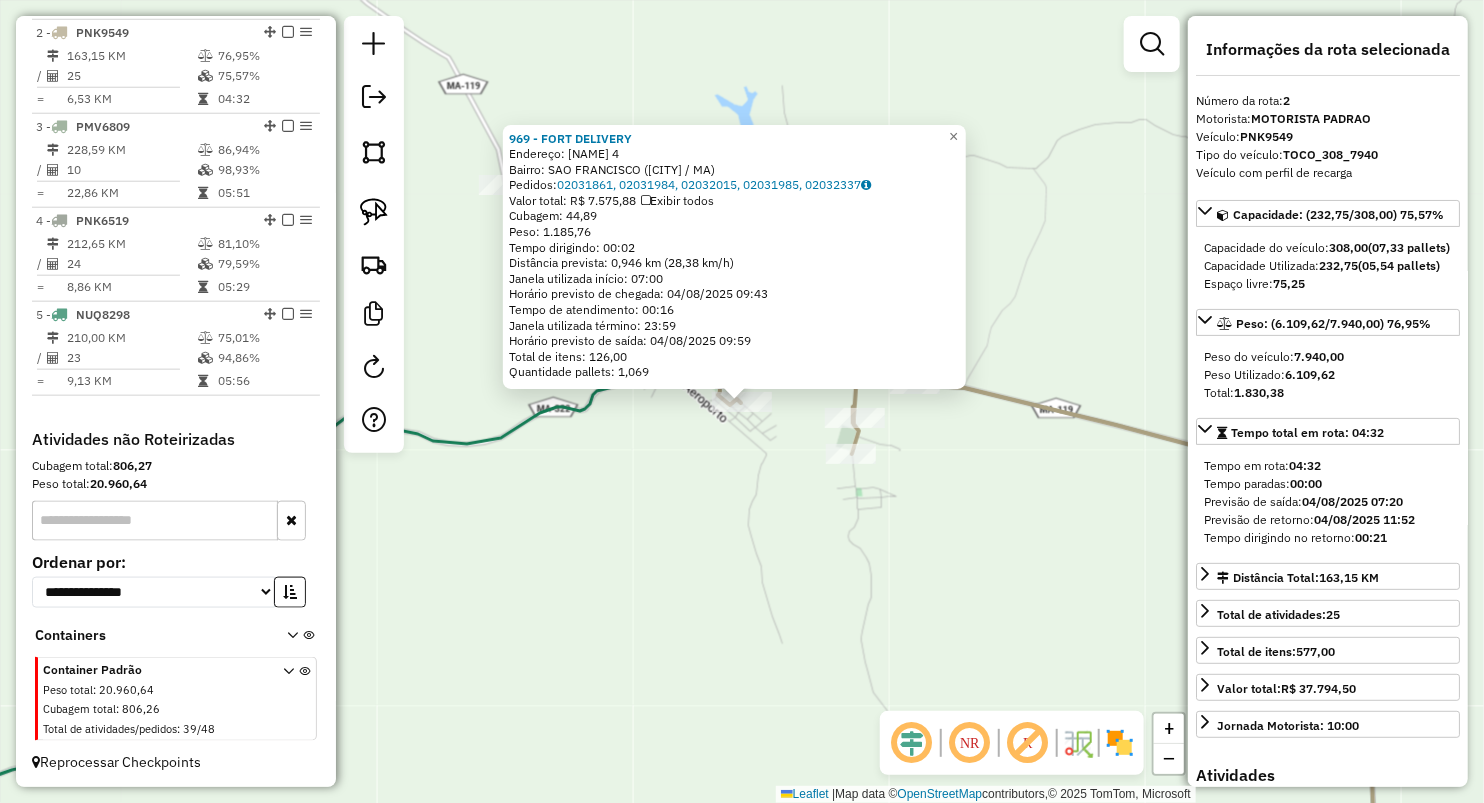 click on "Rota 2 - Placa [PLATE] 969 - [BRAND] 969 - [BRAND] Endereço: [STREET] [NUMBER] Bairro: [CITY] ([CITY] / [STATE]) Pedidos: [ORDER_ID], [ORDER_ID], [ORDER_ID], [ORDER_ID], [ORDER_ID] Valor total: R$ [PRICE] Exibir todos Cubagem: [CUBAGE] Peso: [WEIGHT] Tempo dirigindo: [TIME] Distância prevista: [DISTANCE] ([SPEED]) Janela utilizada início: [TIME] Horário previsto de chegada: [DATE] [TIME] Tempo de atendimento: [TIME] Janela utilizada término: [TIME] Horário previsto de saída: [DATE] [TIME] Total de itens: [ITEMS] Quantidade pallets: [PALLETS] × Janela de atendimento Grade de atendimento Capacidade Transportadoras Veículos Cliente Pedidos Rotas Selecione os dias de semana para filtrar as janelas de atendimento Seg Ter Qua Qui Sex Sáb Dom Informe o período da janela de atendimento: De: Até: Filtrar exatamente a janela do cliente Considerar janela de atendimento padrão Selecione os dias de semana para filtrar as grades de atendimento +" 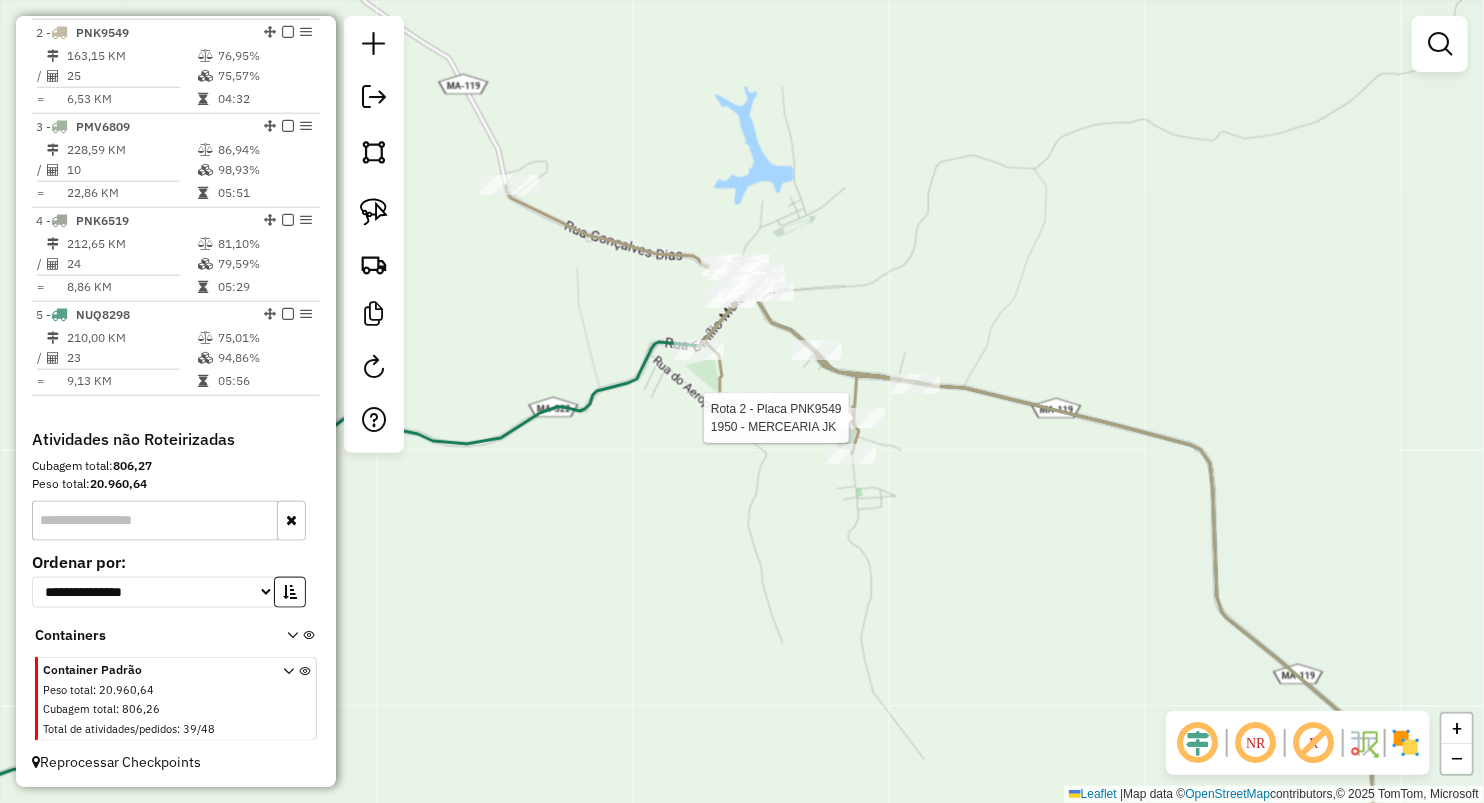 select on "**********" 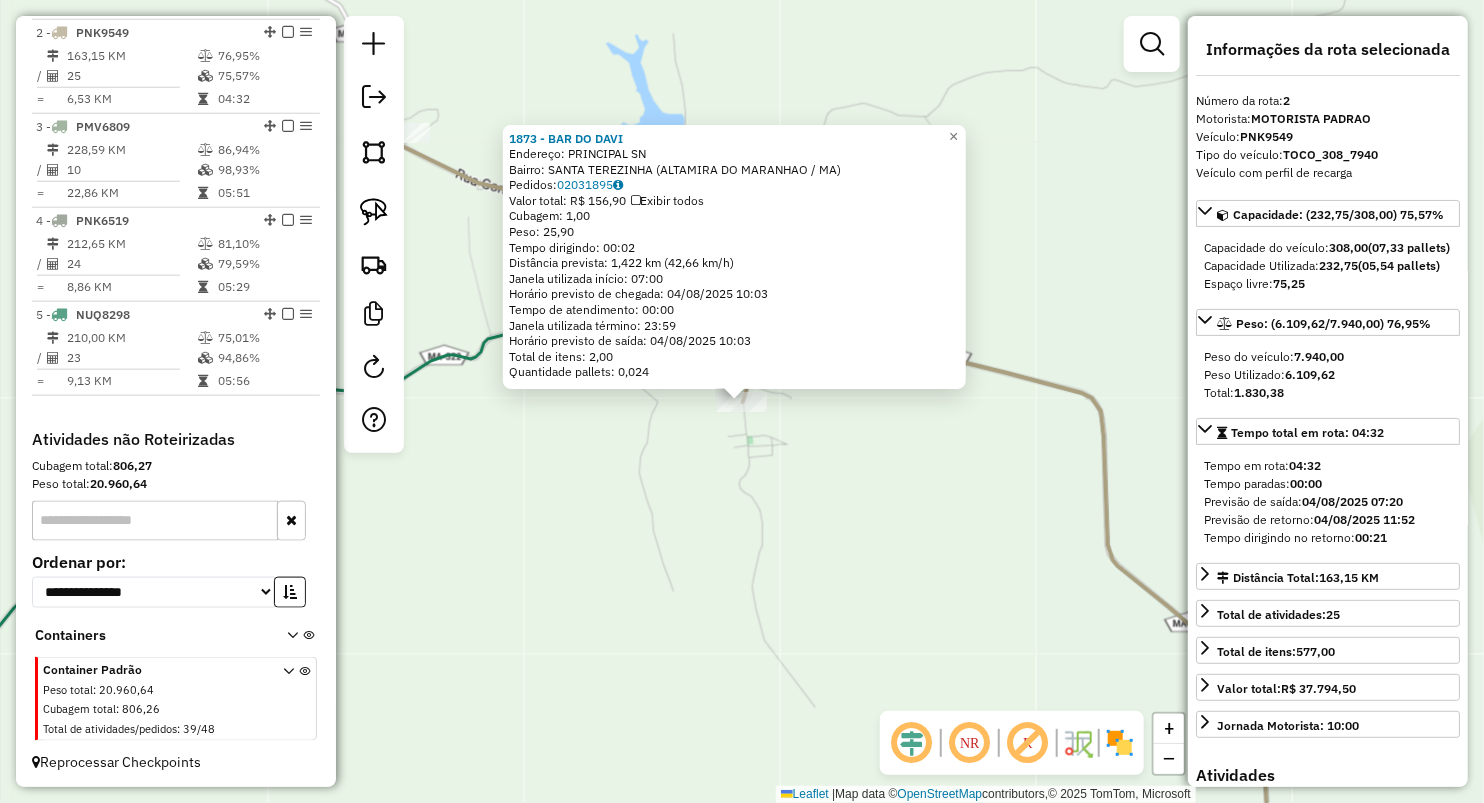 click on "1873 - [BRAND] Endereço: [STREET] [NUMBER] Bairro: [CITY] ([CITY] / [STATE]) Pedidos: [ORDER_ID] Valor total: R$ [PRICE] Exibir todos Cubagem: [CUBAGE] Peso: [WEIGHT] Tempo dirigindo: [TIME] Distância prevista: [DISTANCE] ([SPEED]) Janela utilizada início: [TIME] Horário previsto de chegada: [DATE] [TIME] Tempo de atendimento: [TIME] Janela utilizada término: [TIME] Horário previsto de saída: [DATE] [TIME] Total de itens: [ITEMS] Quantidade pallets: [PALLETS] × Janela de atendimento Grade de atendimento Capacidade Transportadoras Veículos Cliente Pedidos Rotas Selecione os dias de semana para filtrar as janelas de atendimento Seg Ter Qua Qui Sex Sáb Dom Informe o período da janela de atendimento: De: Até: Filtrar exatamente a janela do cliente Considerar janela de atendimento padrão Selecione os dias de semana para filtrar as grades de atendimento Seg Ter Qua Qui Sex Sáb Dom Considerar clientes sem dia de atendimento cadastrado" 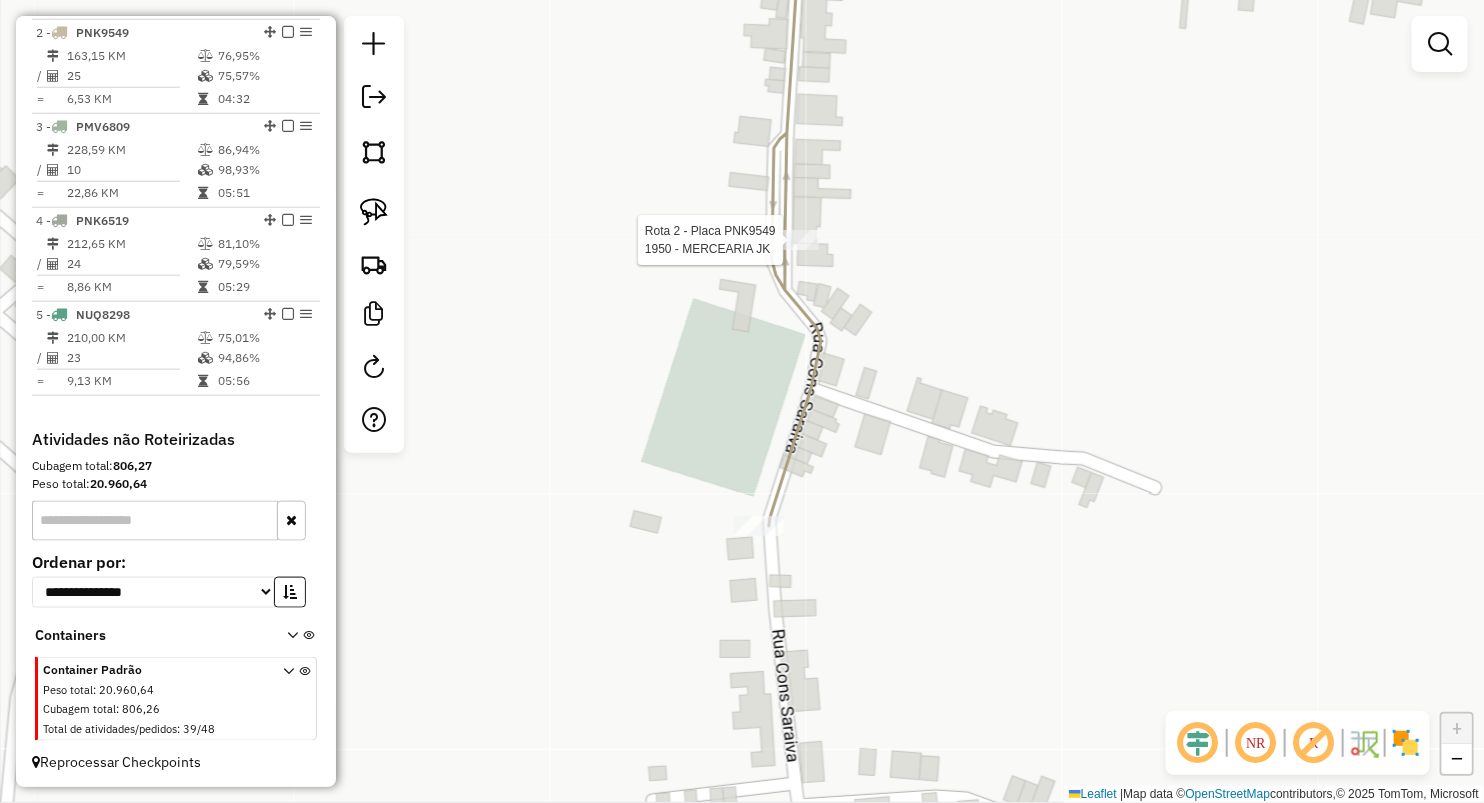 select on "**********" 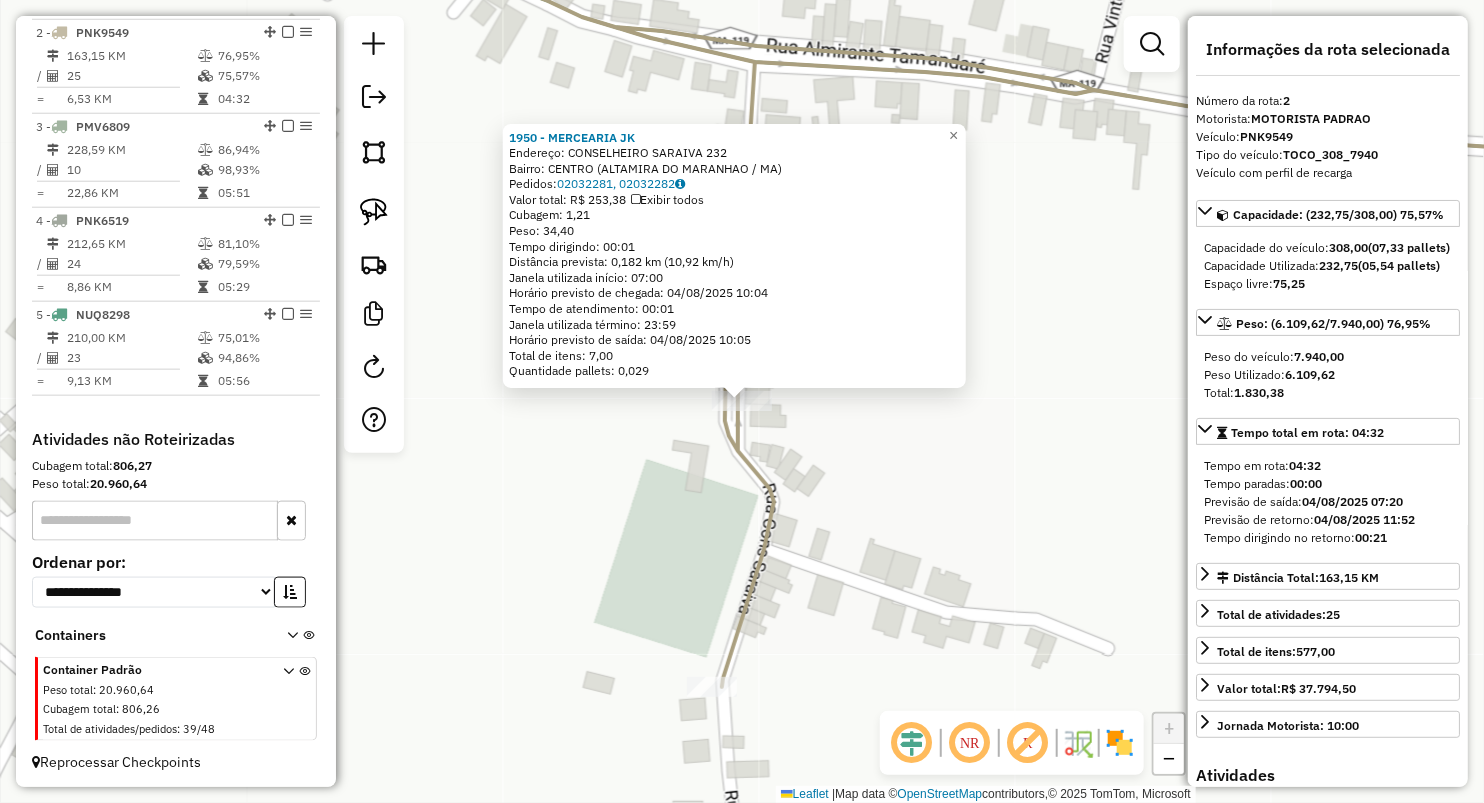 click on "1950 - [BRAND] Endereço: [STREET] [NUMBER] Bairro: [CITY] ([CITY] / [STATE]) Pedidos: [ORDER_ID], [ORDER_ID] Valor total: R$ [PRICE] Exibir todos Cubagem: [CUBAGE] Peso: [WEIGHT] Tempo dirigindo: [TIME] Distância prevista: [DISTANCE] ([SPEED]) Janela utilizada início: [TIME] Horário previsto de chegada: [DATE] [TIME] Tempo de atendimento: [TIME] Janela utilizada término: [TIME] Horário previsto de saída: [DATE] [TIME] Total de itens: [ITEMS] Quantidade pallets: [PALLETS] × Janela de atendimento Grade de atendimento Capacidade Transportadoras Veículos Cliente Pedidos Rotas Selecione os dias de semana para filtrar as janelas de atendimento Seg Ter Qua Qui Sex Sáb Dom Informe o período da janela de atendimento: De: Até: Filtrar exatamente a janela do cliente Considerar janela de atendimento padrão Selecione os dias de semana para filtrar as grades de atendimento Seg Ter Qua Qui Sex Sáb Dom Peso mínimo: Peso máximo: De: De:" 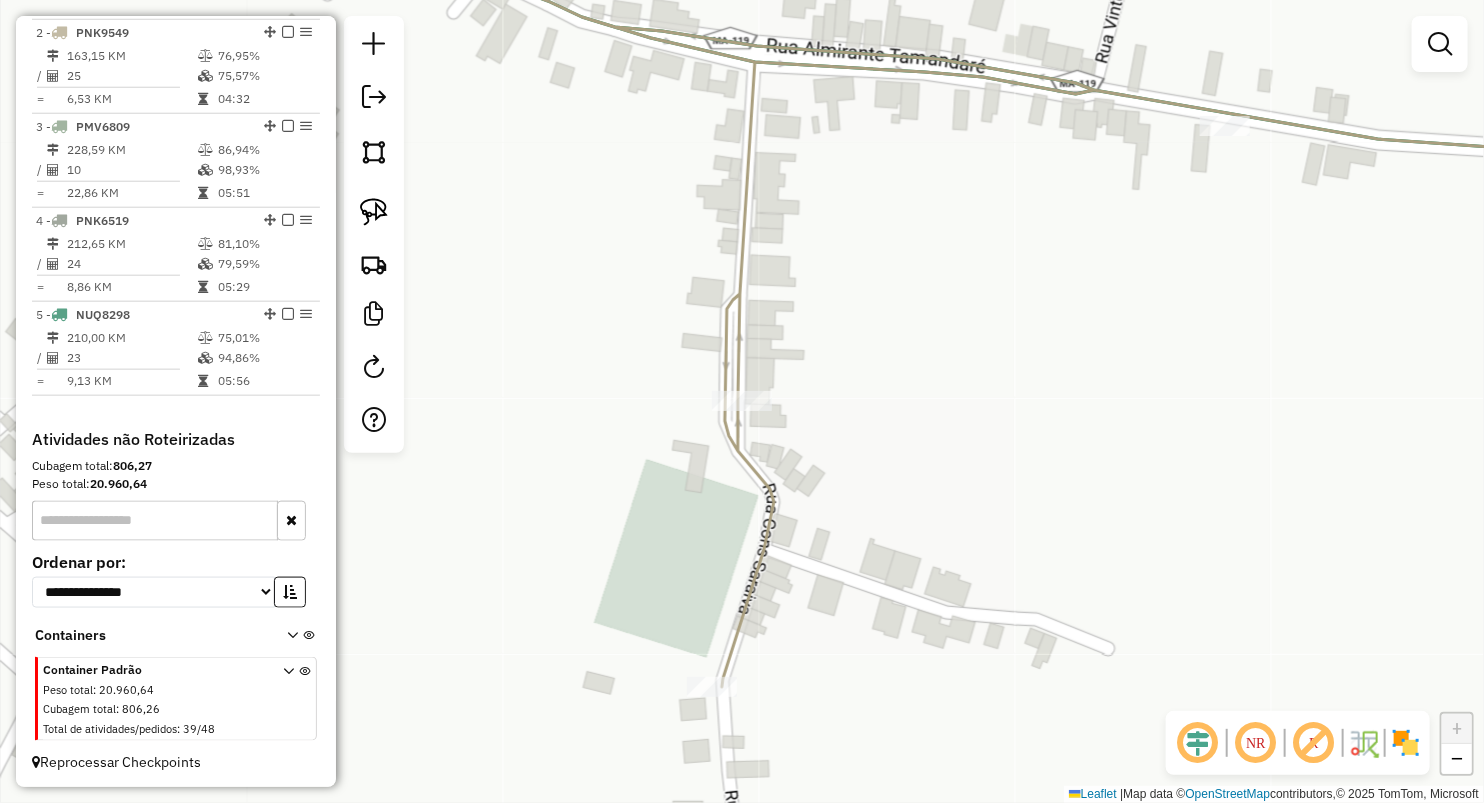 select on "**********" 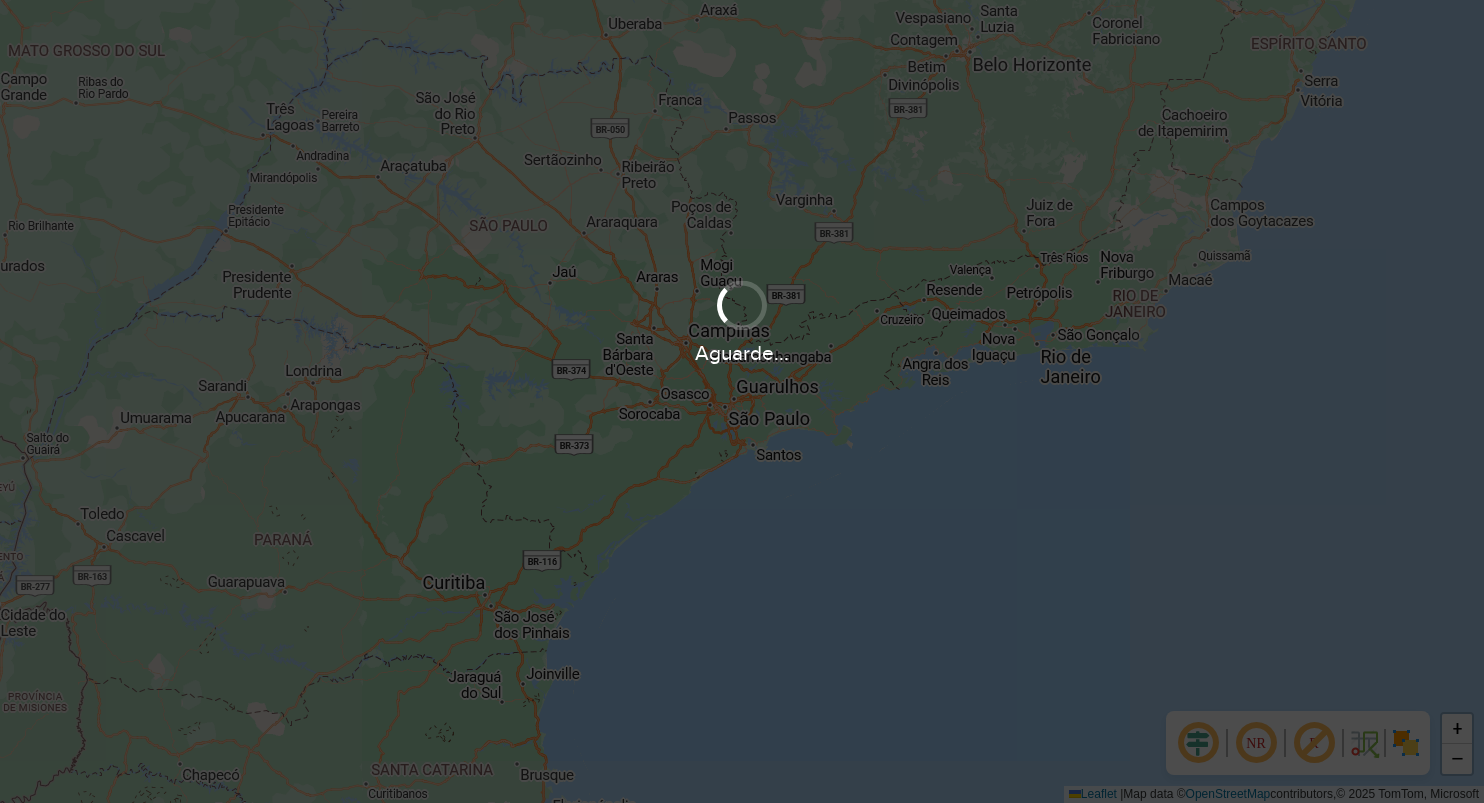 scroll, scrollTop: 0, scrollLeft: 0, axis: both 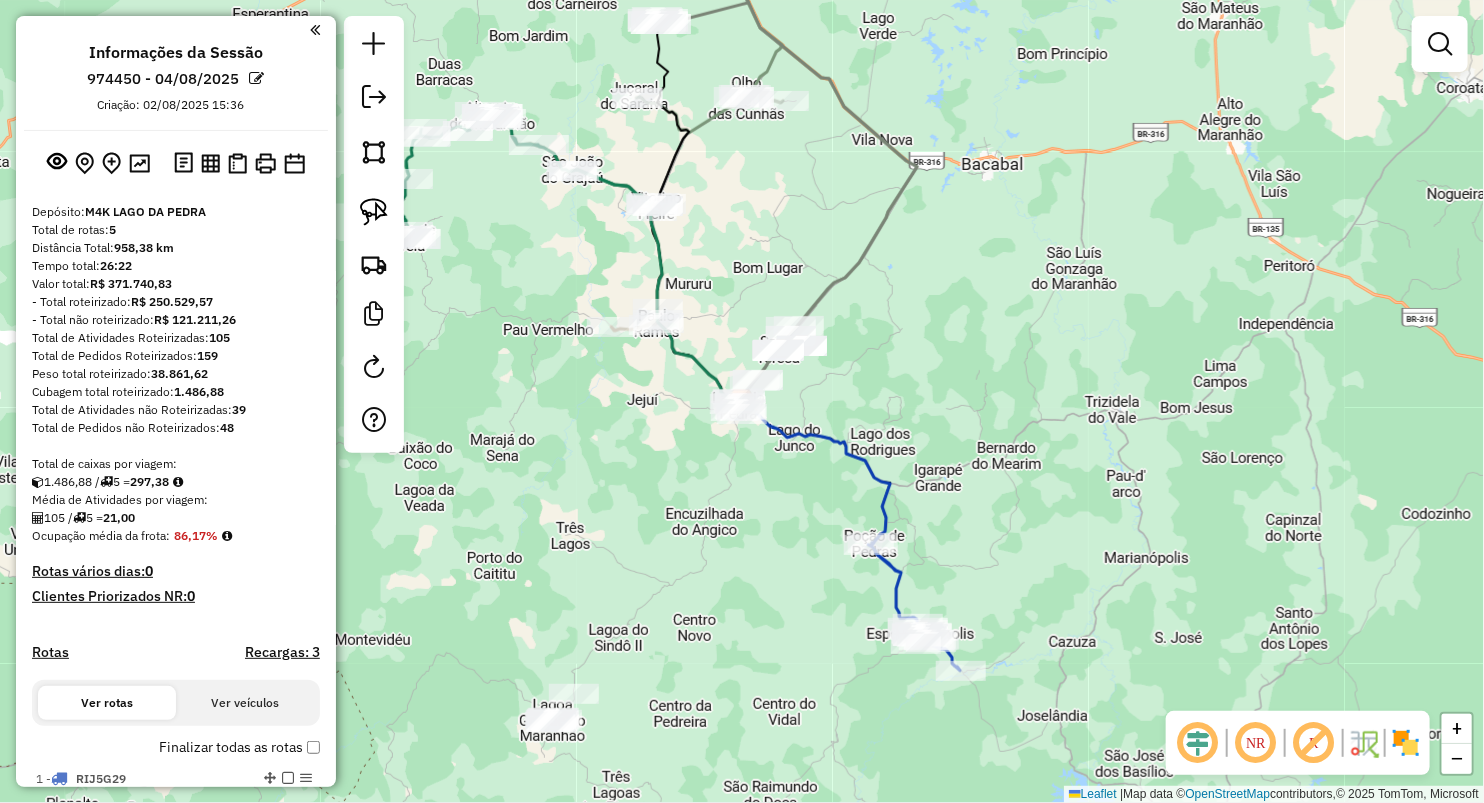 drag, startPoint x: 587, startPoint y: 270, endPoint x: 758, endPoint y: 308, distance: 175.17134 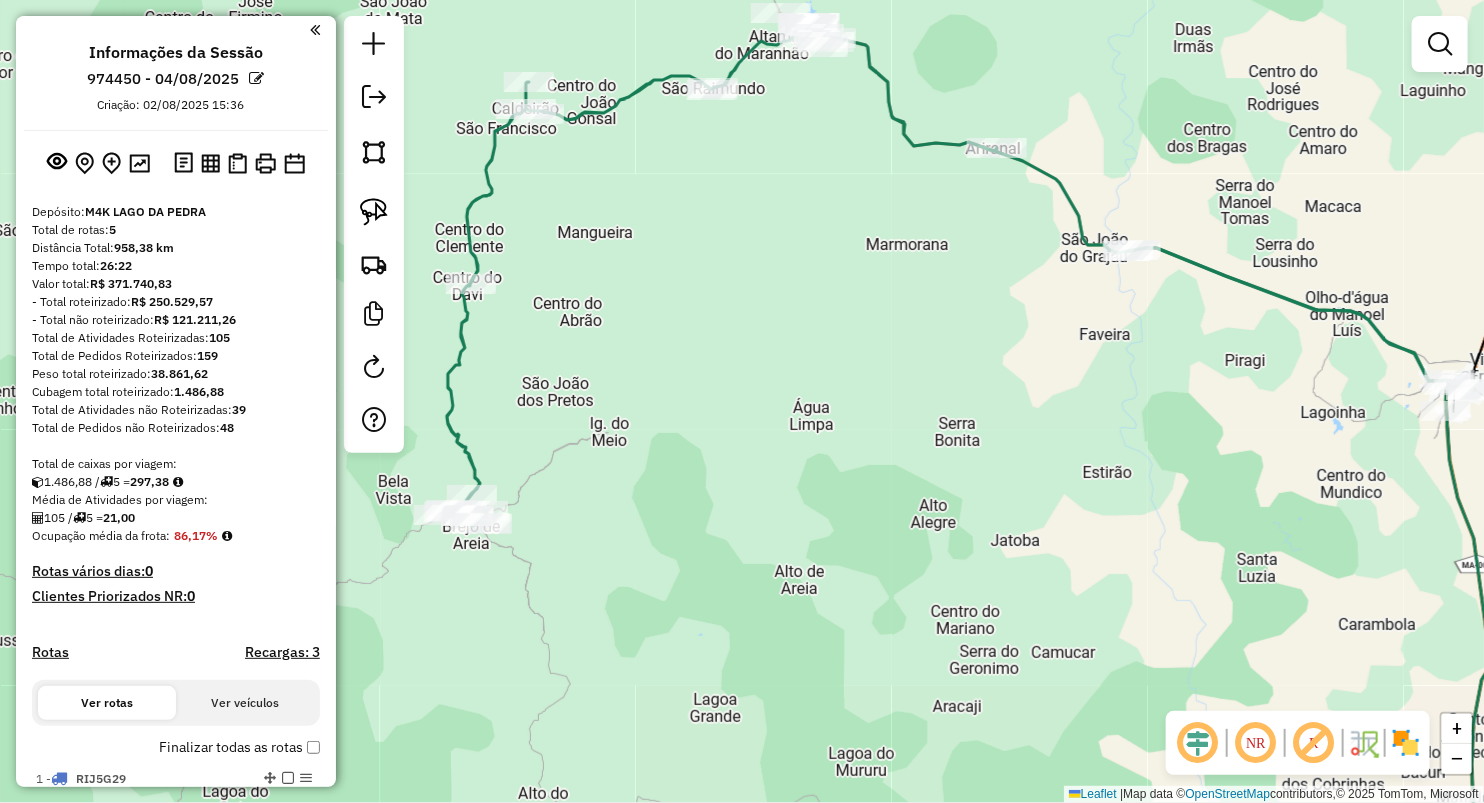 drag, startPoint x: 641, startPoint y: 190, endPoint x: 730, endPoint y: 397, distance: 225.32199 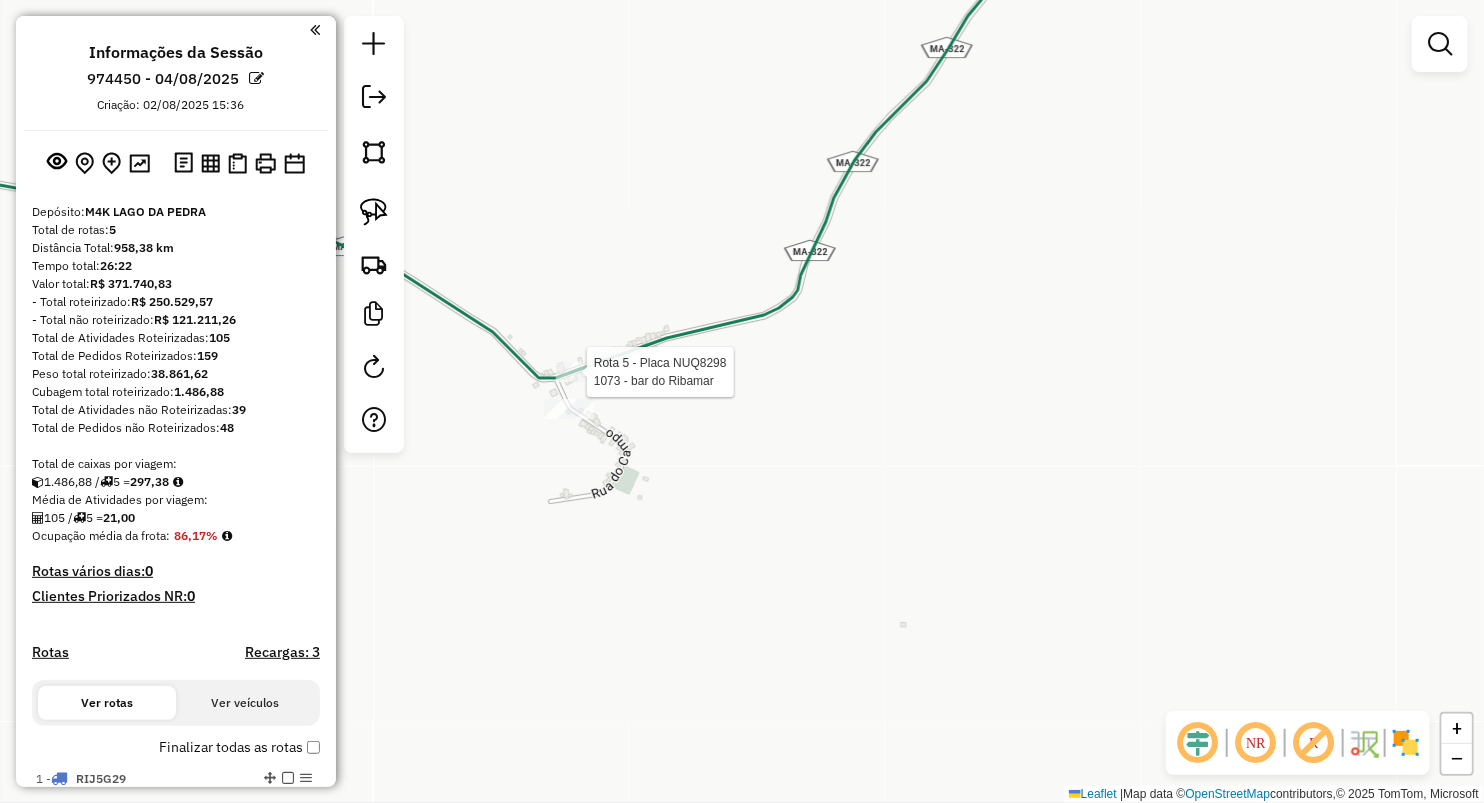 select on "**********" 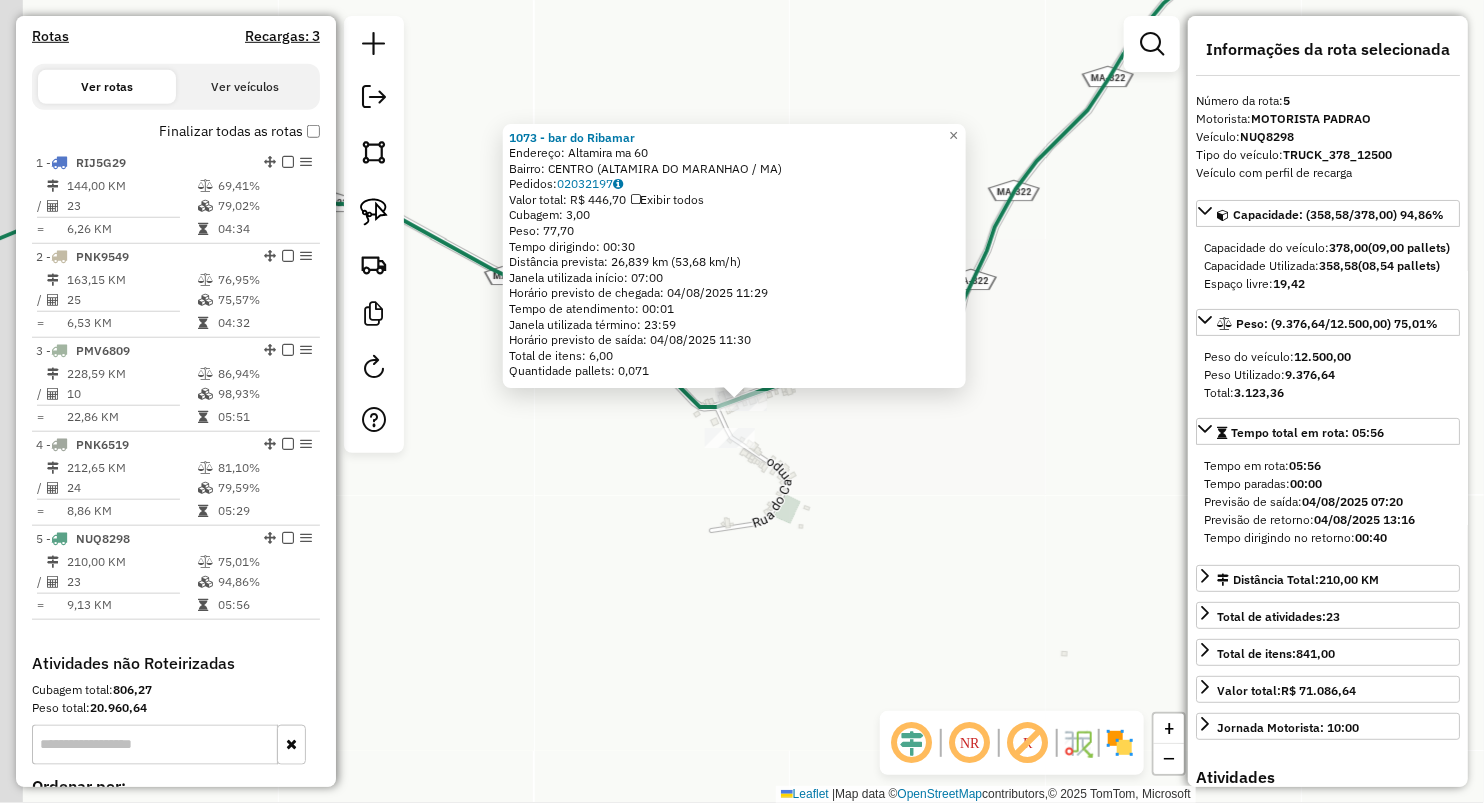 scroll, scrollTop: 840, scrollLeft: 0, axis: vertical 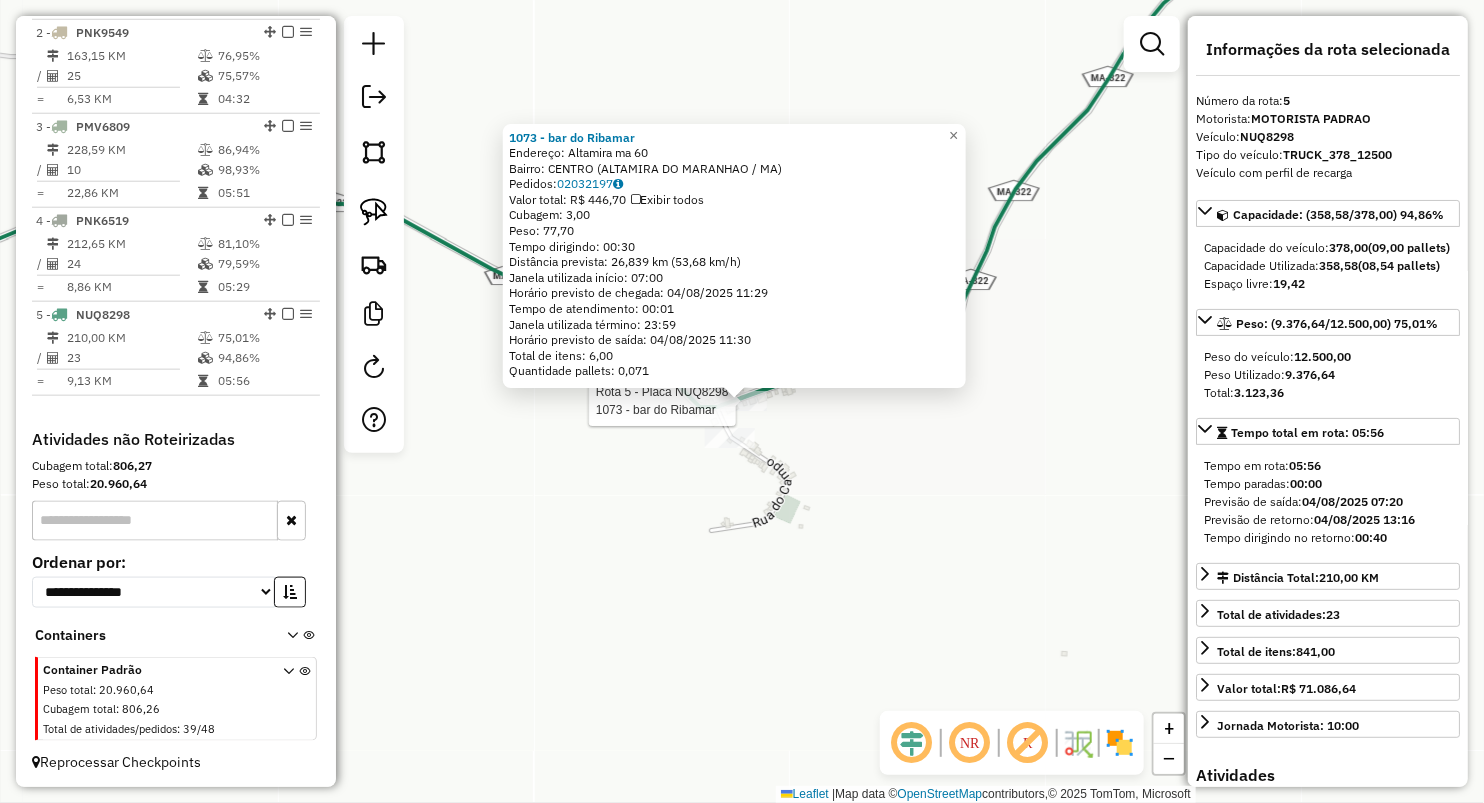 click on "Rota [NUMBER] - Placa [PLATE]  [NUMBER] - [NAME]  Endereço:  [CITY] [NUMBER]   Bairro: [NEIGHBORHOOD] ([CITY] / [STATE])   Pedidos:  [ORDER_ID]   Valor total: R$ 446,70   Exibir todos   Cubagem: 3,00  Peso: 77,70  Tempo dirigindo: 00:30   Distância prevista: 26,839 km (53,68 km/h)   Janela utilizada início: 07:00   Horário previsto de chegada: [DATE] [TIME]   Tempo de atendimento: 00:01   Janela utilizada término: 23:59   Horário previsto de saída: [DATE] [TIME]   Total de itens: 6,00   Quantidade pallets: 0,071  × Janela de atendimento Grade de atendimento Capacidade Transportadoras Veículos Cliente Pedidos  Rotas Selecione os dias de semana para filtrar as janelas de atendimento  Seg   Ter   Qua   Qui   Sex   Sáb   Dom  Informe o período da janela de atendimento: De: Até:  Filtrar exatamente a janela do cliente  Considerar janela de atendimento padrão  Selecione os dias de semana para filtrar as grades de atendimento  Seg   Ter   Qua   Qui   Sex   Sáb   Dom  De:   De:" 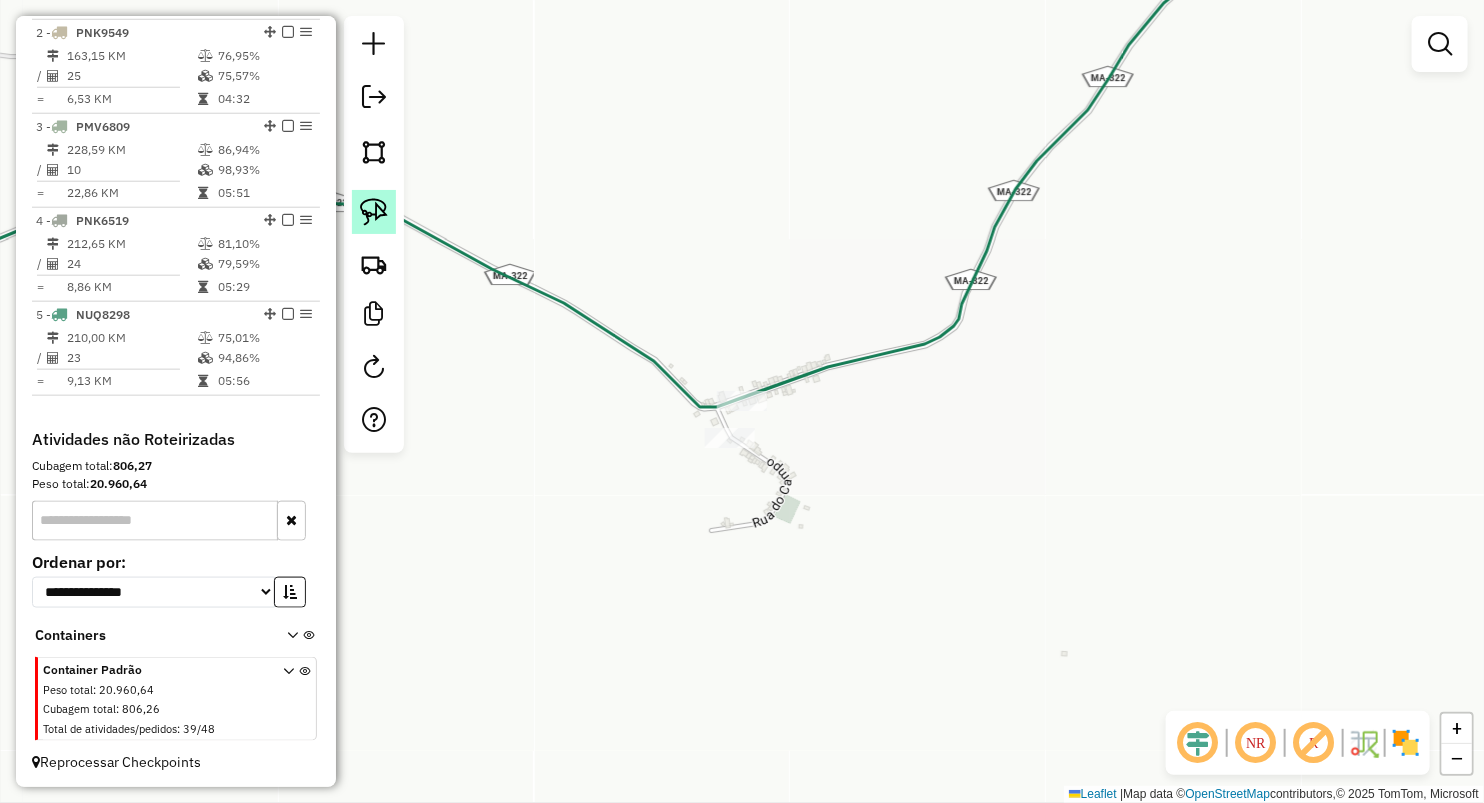 click 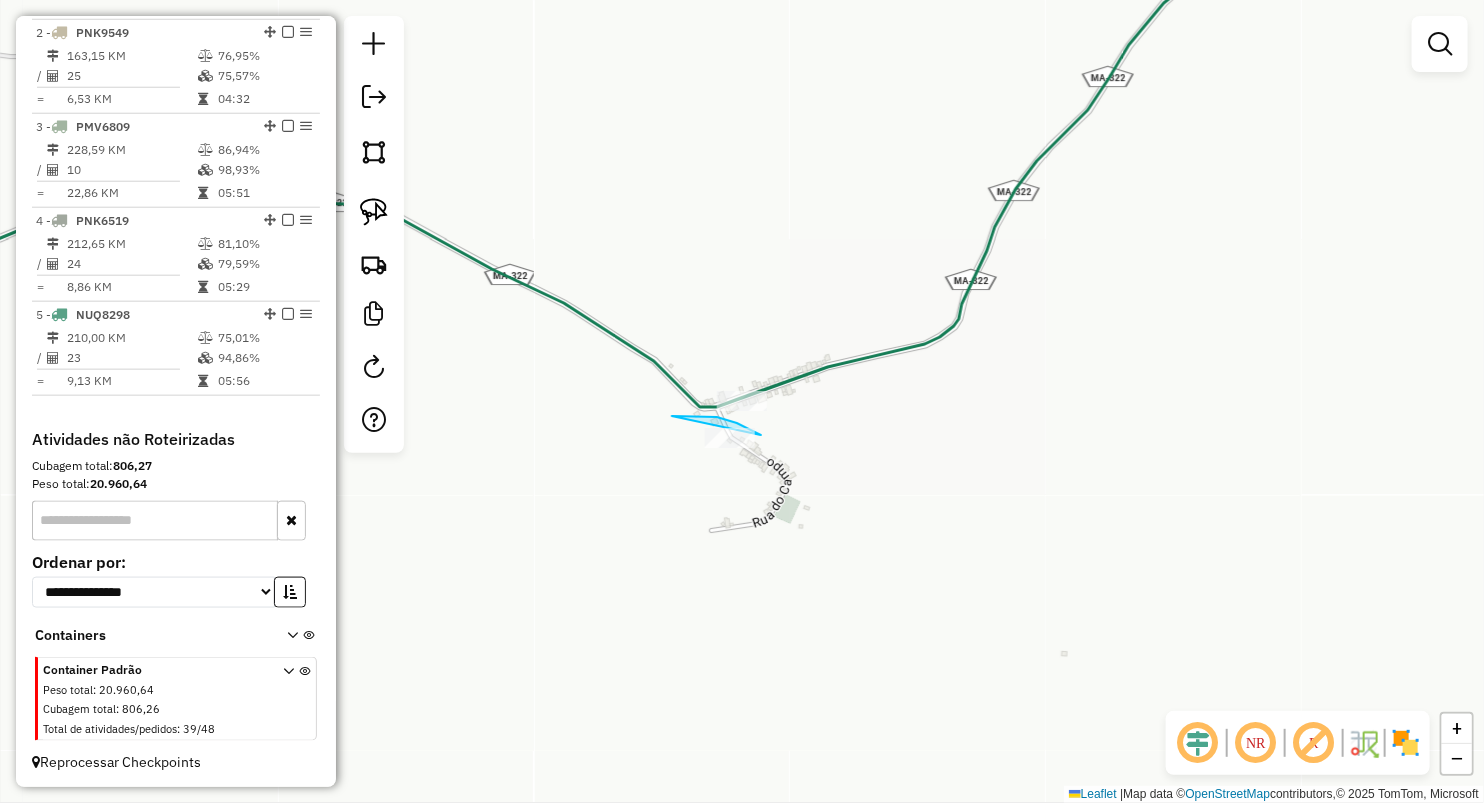 drag, startPoint x: 672, startPoint y: 415, endPoint x: 714, endPoint y: 532, distance: 124.3101 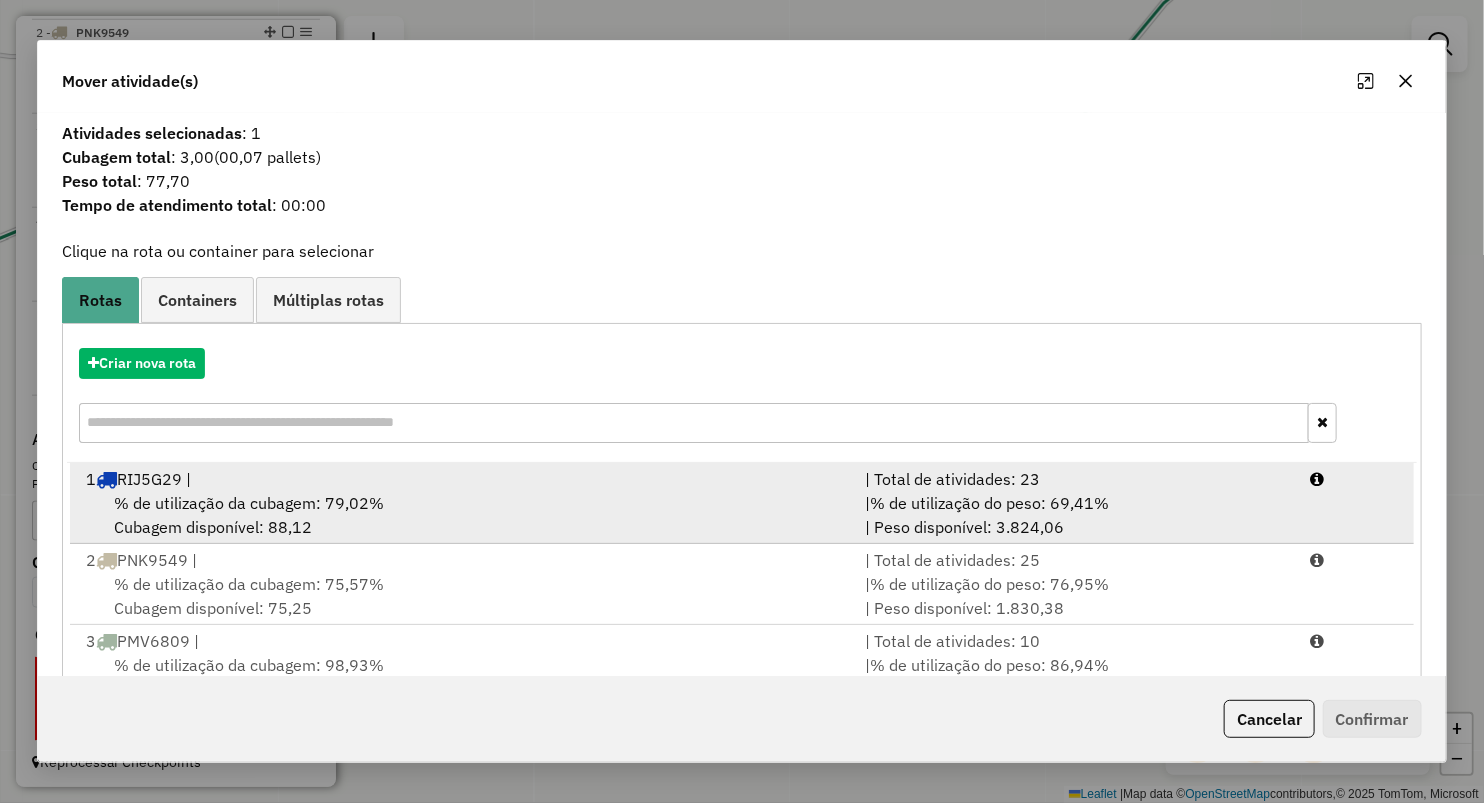 scroll, scrollTop: 4, scrollLeft: 0, axis: vertical 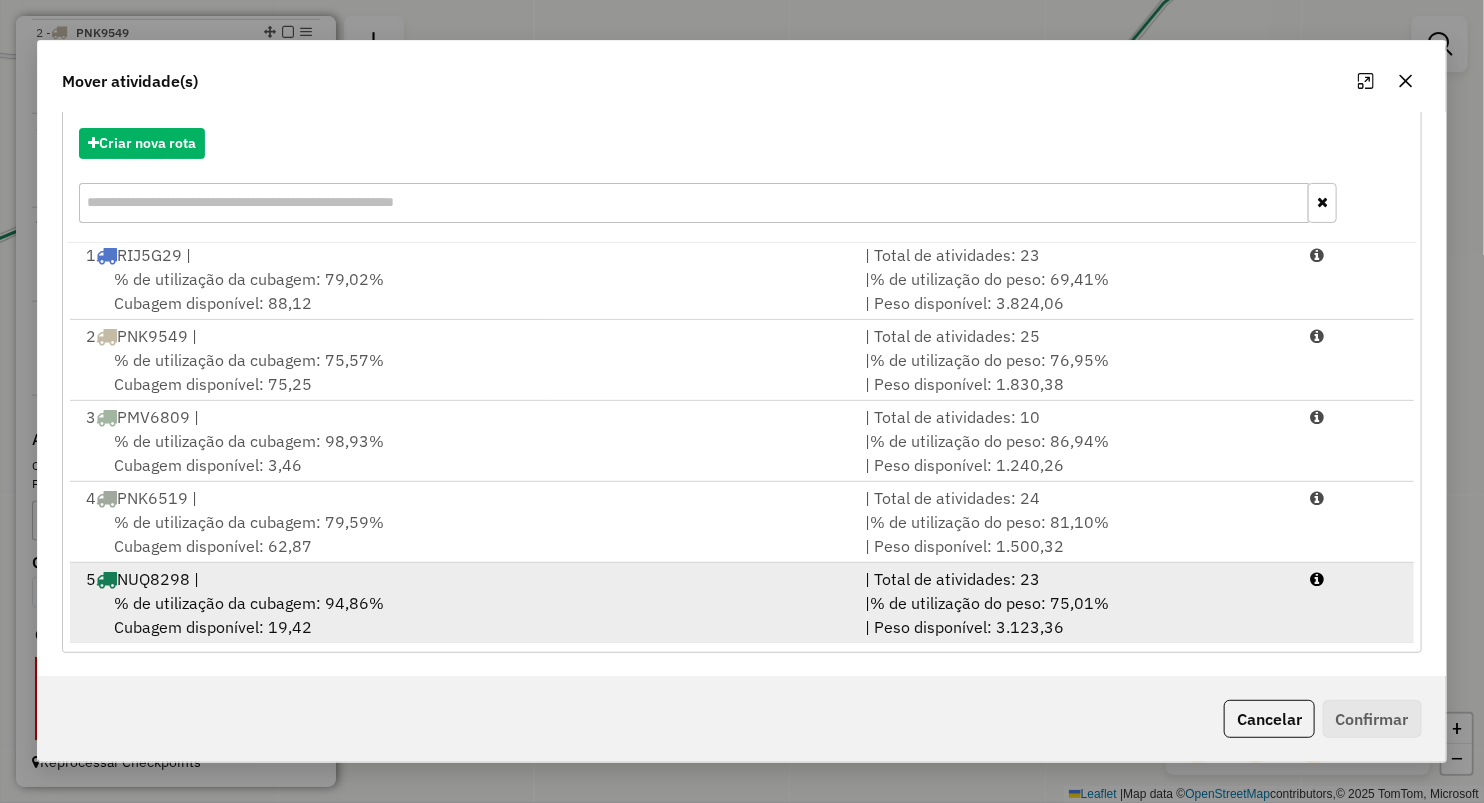 click on "5  NUQ8298 |" at bounding box center [463, 579] 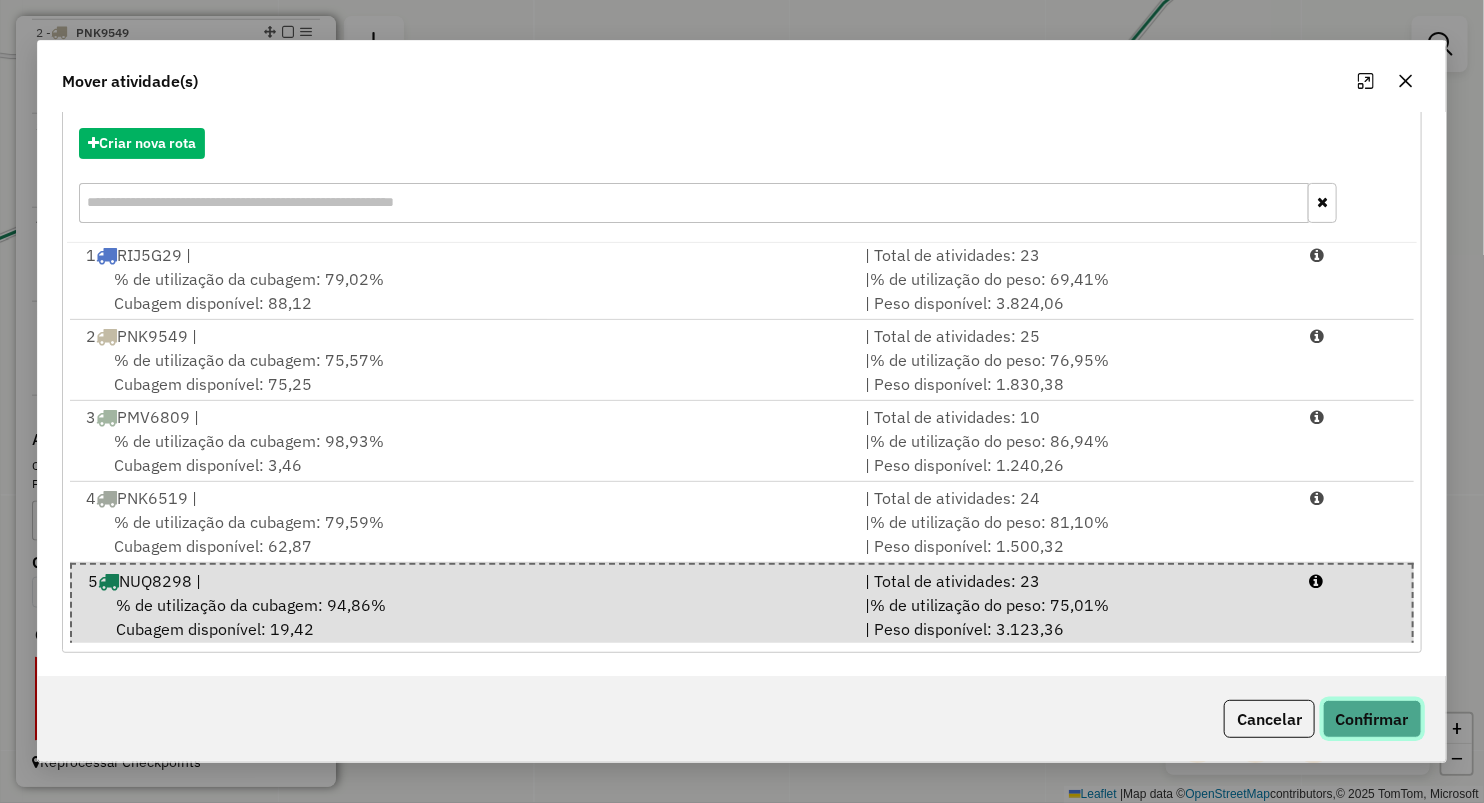click on "Confirmar" 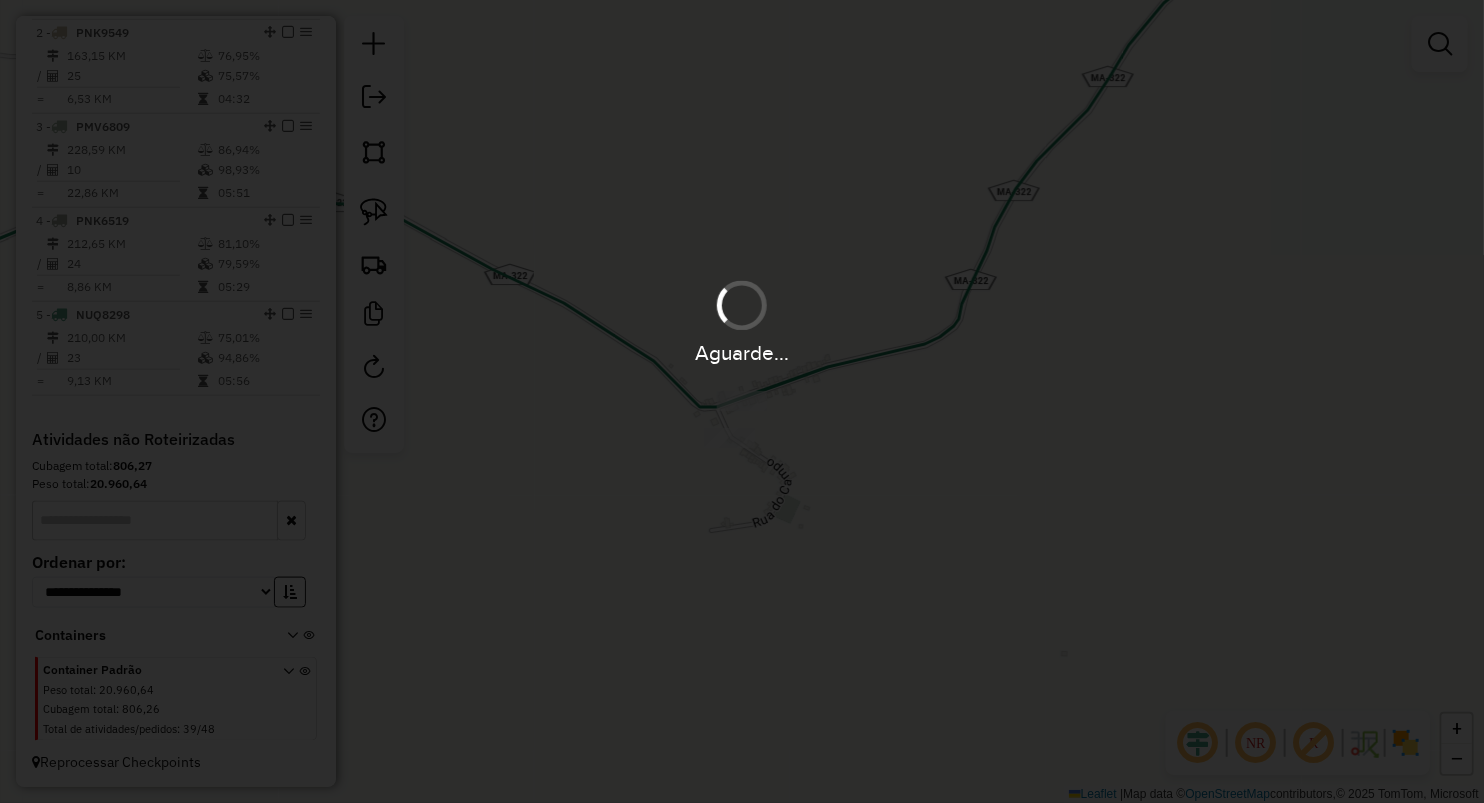 scroll, scrollTop: 0, scrollLeft: 0, axis: both 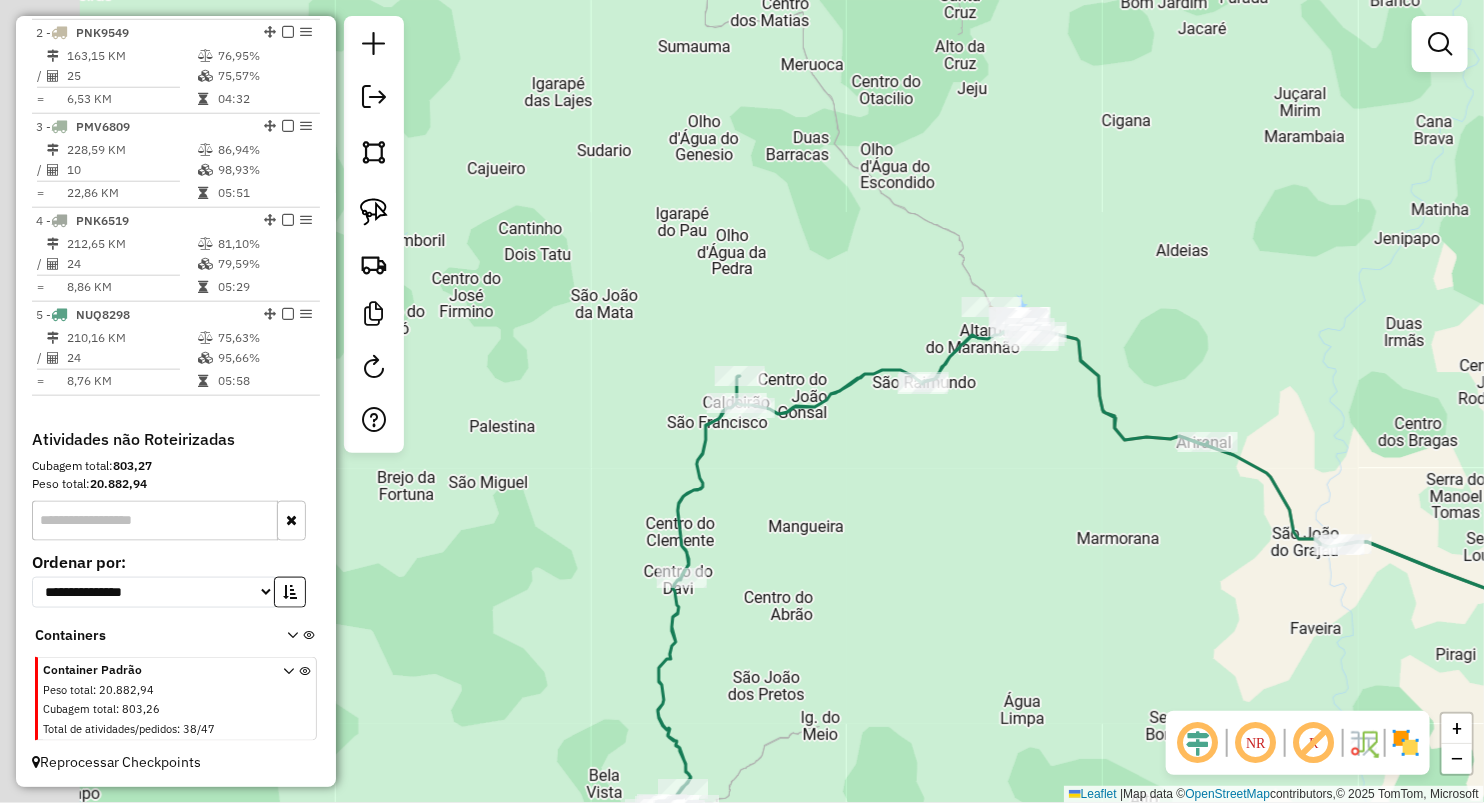 drag, startPoint x: 832, startPoint y: 456, endPoint x: 793, endPoint y: 422, distance: 51.739735 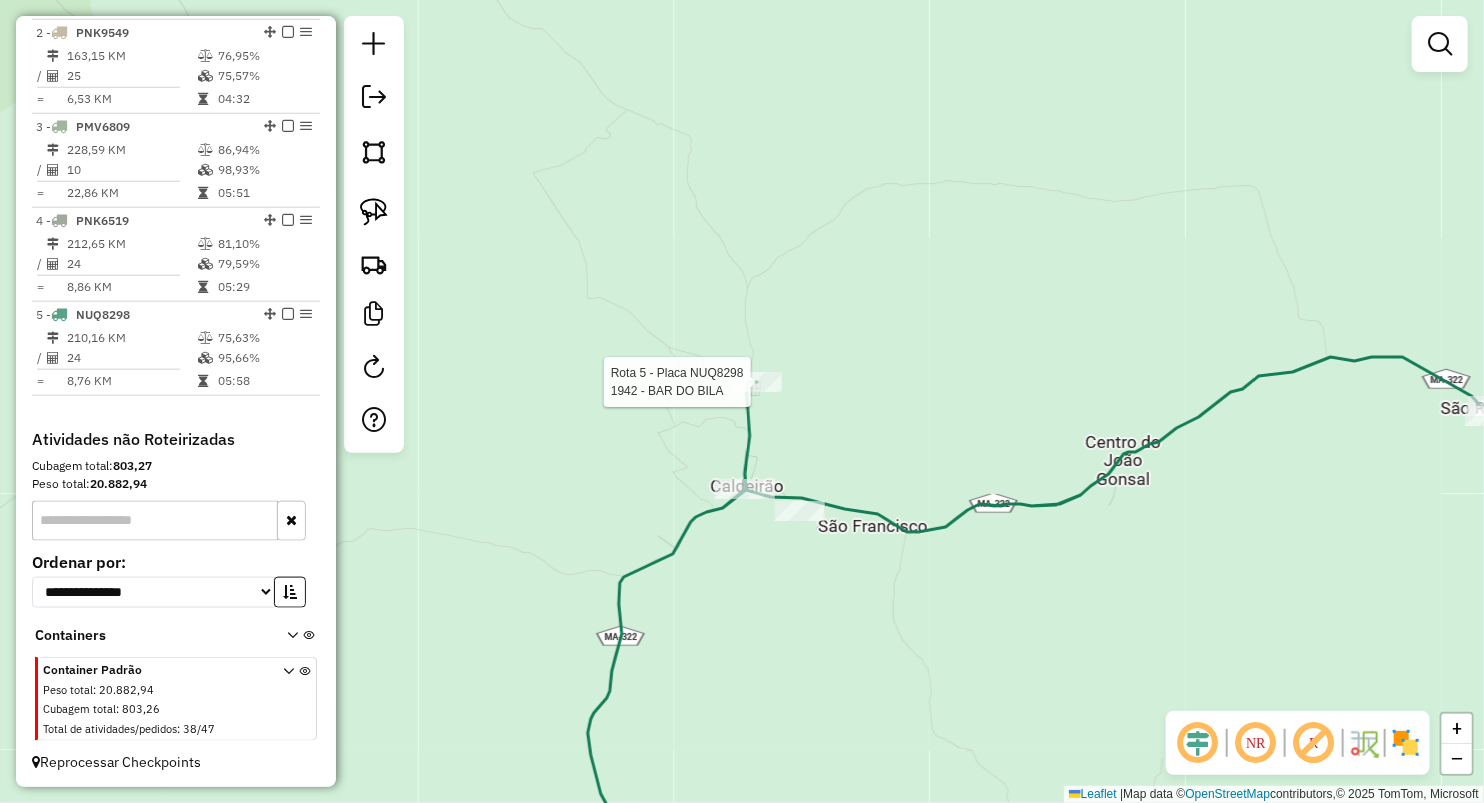 select on "**********" 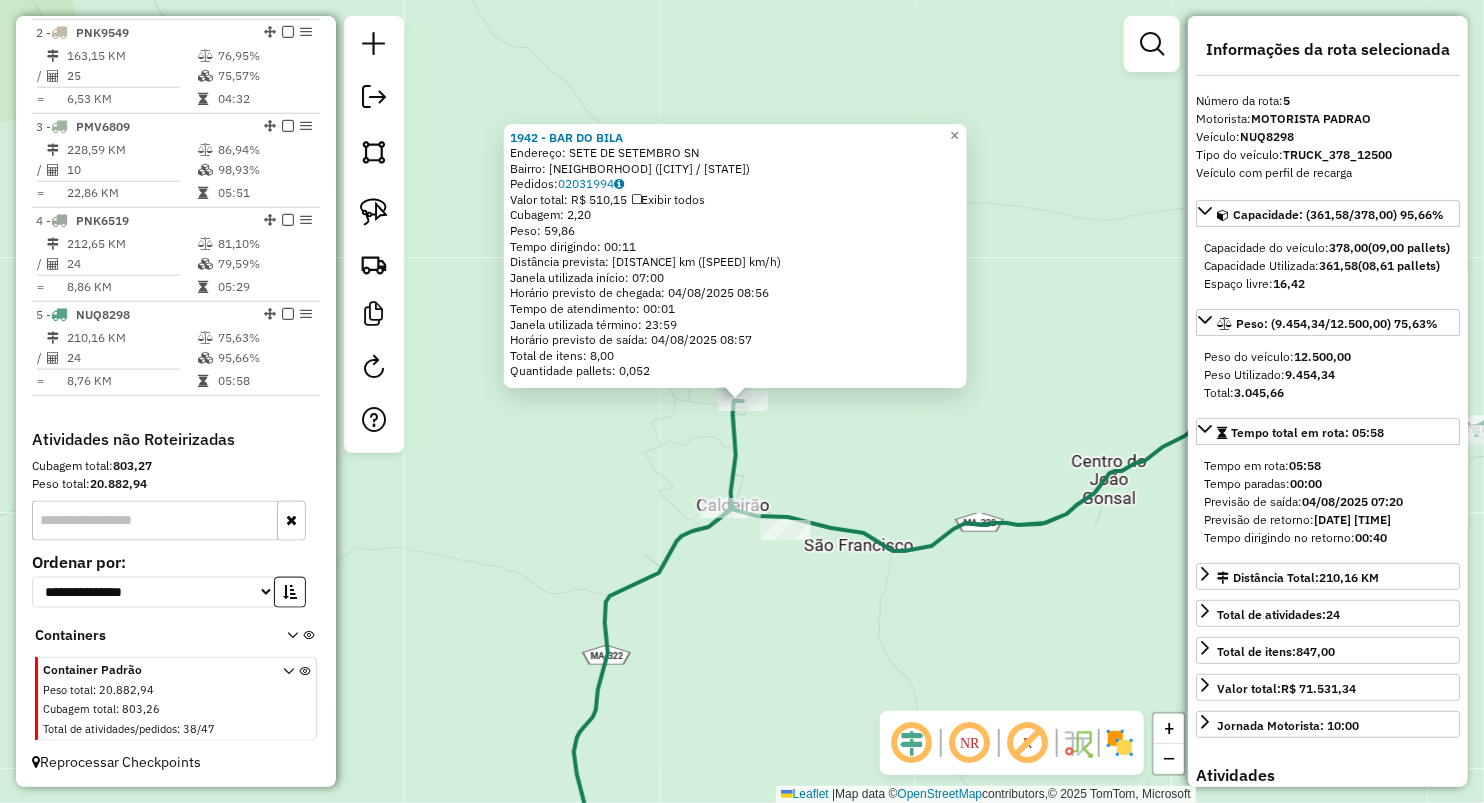 click on "1942 - BAR DO BILA  Endereço:  SETE DE SETEMBRO SN   Bairro: CALDEIRAO (ALTAMIRA DO MARANHAO / MA)   Pedidos:  02031994   Valor total: R$ 510,15   Exibir todos   Cubagem: 2,20  Peso: 59,86  Tempo dirigindo: 00:11   Distância prevista: 9,012 km (49,16 km/h)   Janela utilizada início: 07:00   Horário previsto de chegada: 04/08/2025 08:56   Tempo de atendimento: 00:01   Janela utilizada término: 23:59   Horário previsto de saída: 04/08/2025 08:57   Total de itens: 8,00   Quantidade pallets: 0,052  × Janela de atendimento Grade de atendimento Capacidade Transportadoras Veículos Cliente Pedidos  Rotas Selecione os dias de semana para filtrar as janelas de atendimento  Seg   Ter   Qua   Qui   Sex   Sáb   Dom  Informe o período da janela de atendimento: De: Até:  Filtrar exatamente a janela do cliente  Considerar janela de atendimento padrão  Selecione os dias de semana para filtrar as grades de atendimento  Seg   Ter   Qua   Qui   Sex   Sáb   Dom   Considerar clientes sem dia de atendimento cadastrado" 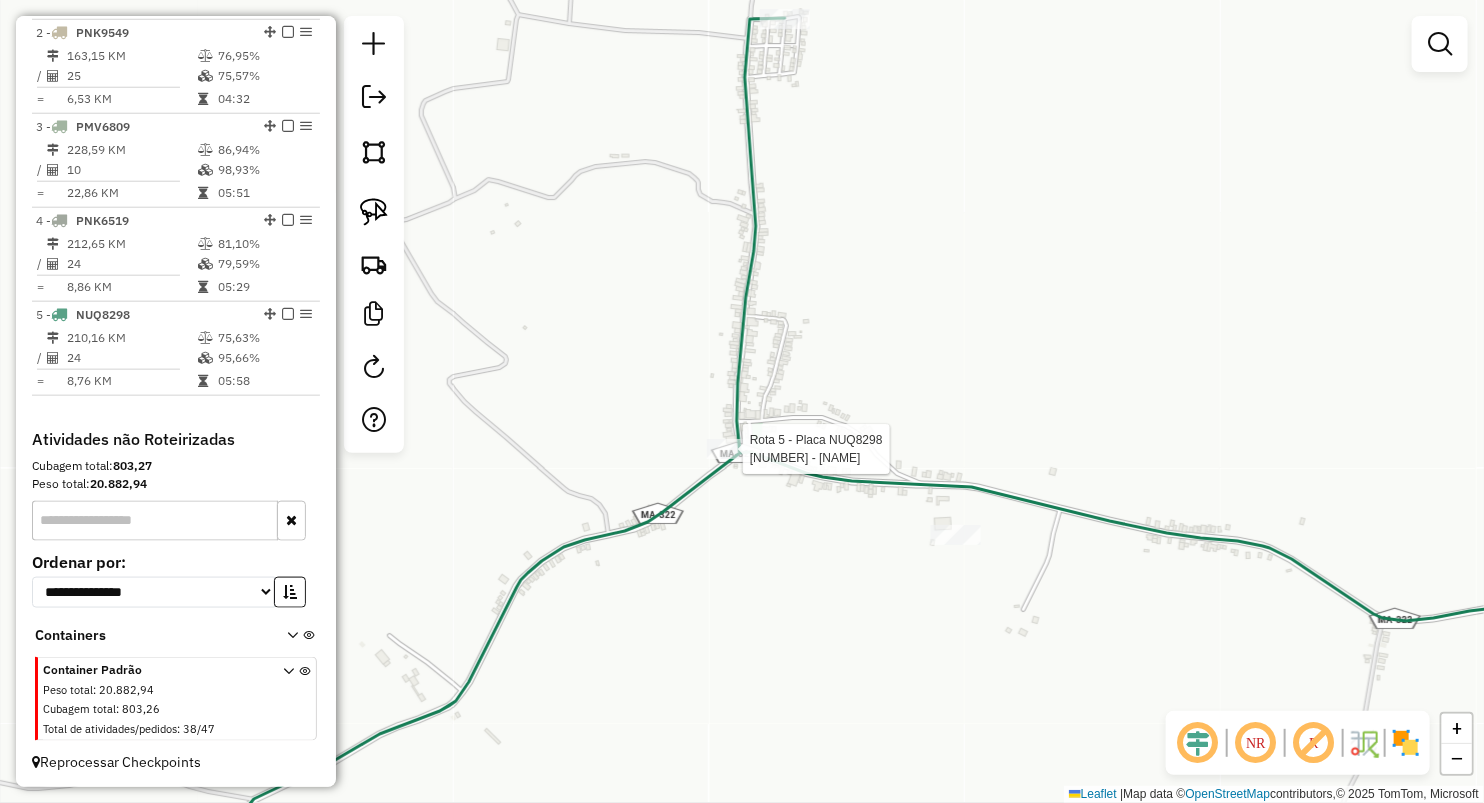 select on "**********" 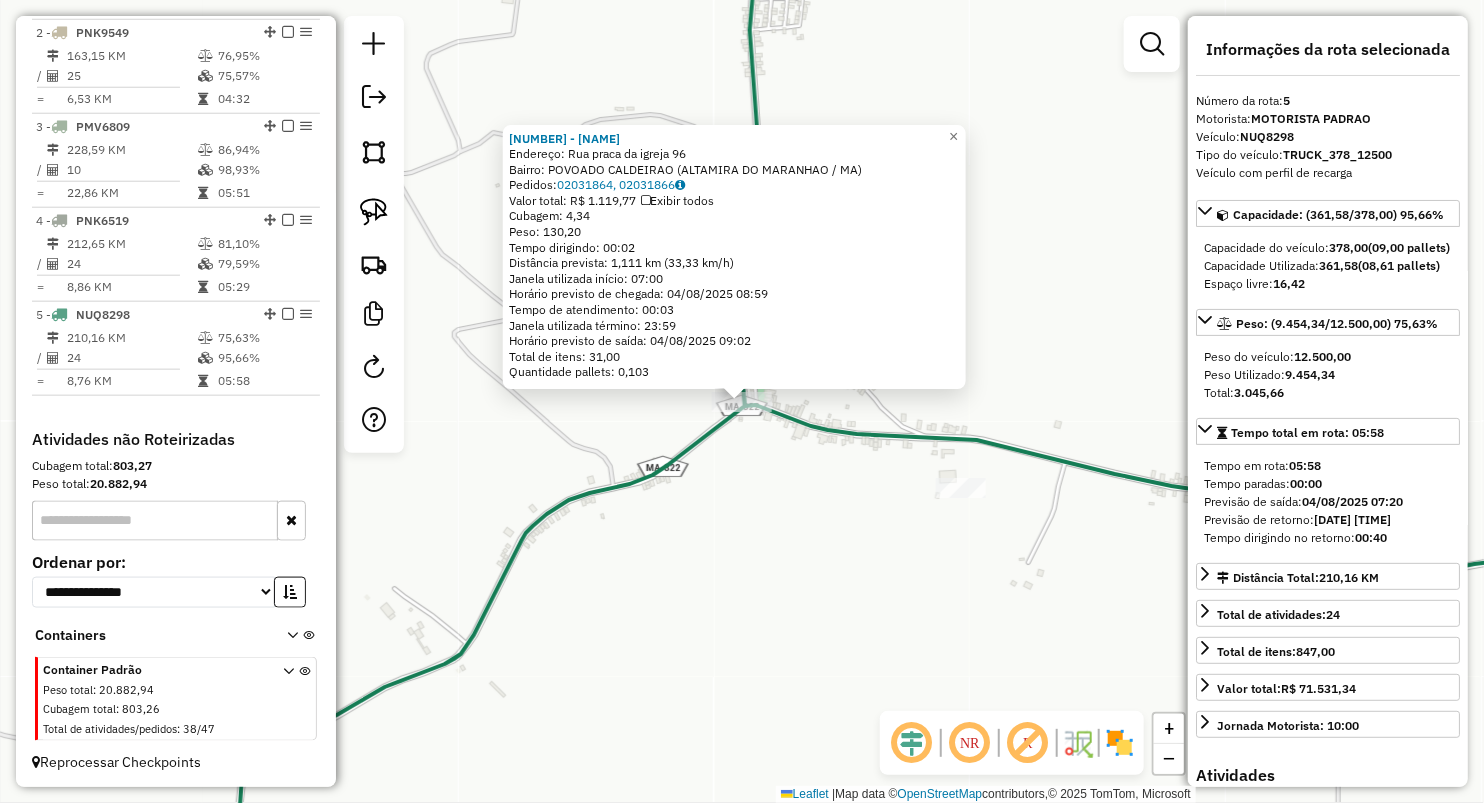 click on "1042 - DEPOSITO RS  DISTRIB  Endereço:  Rua praca  da igreja 96   Bairro: POVOADO CALDEIRAO (ALTAMIRA DO MARANHAO / MA)   Pedidos:  02031864, 02031866   Valor total: R$ 1.119,77   Exibir todos   Cubagem: 4,34  Peso: 130,20  Tempo dirigindo: 00:02   Distância prevista: 1,111 km (33,33 km/h)   Janela utilizada início: 07:00   Horário previsto de chegada: 04/08/2025 08:59   Tempo de atendimento: 00:03   Janela utilizada término: 23:59   Horário previsto de saída: 04/08/2025 09:02   Total de itens: 31,00   Quantidade pallets: 0,103  × Janela de atendimento Grade de atendimento Capacidade Transportadoras Veículos Cliente Pedidos  Rotas Selecione os dias de semana para filtrar as janelas de atendimento  Seg   Ter   Qua   Qui   Sex   Sáb   Dom  Informe o período da janela de atendimento: De: Até:  Filtrar exatamente a janela do cliente  Considerar janela de atendimento padrão  Selecione os dias de semana para filtrar as grades de atendimento  Seg   Ter   Qua   Qui   Sex   Sáb   Dom   Peso mínimo:  De:" 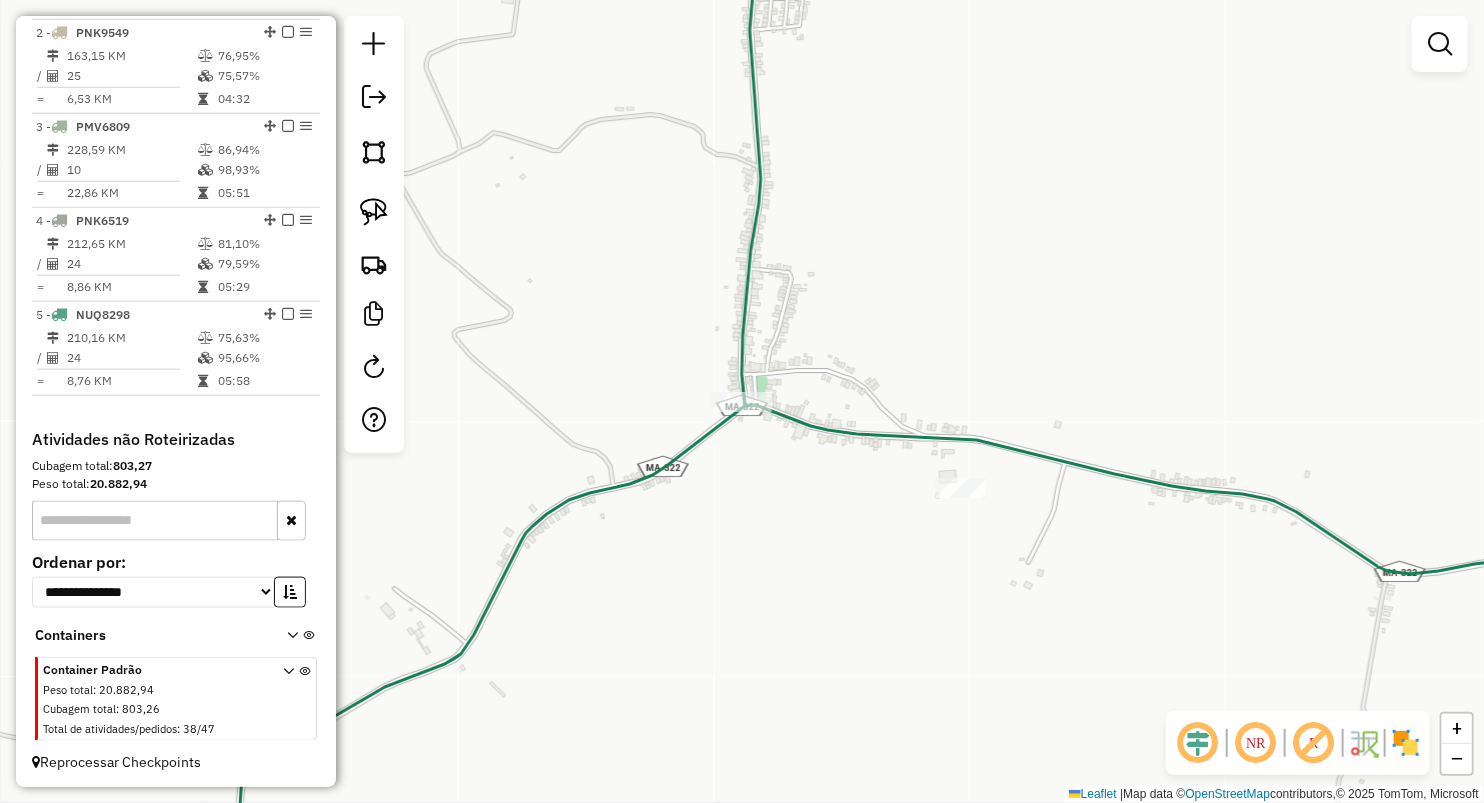 drag, startPoint x: 377, startPoint y: 217, endPoint x: 816, endPoint y: 406, distance: 477.95605 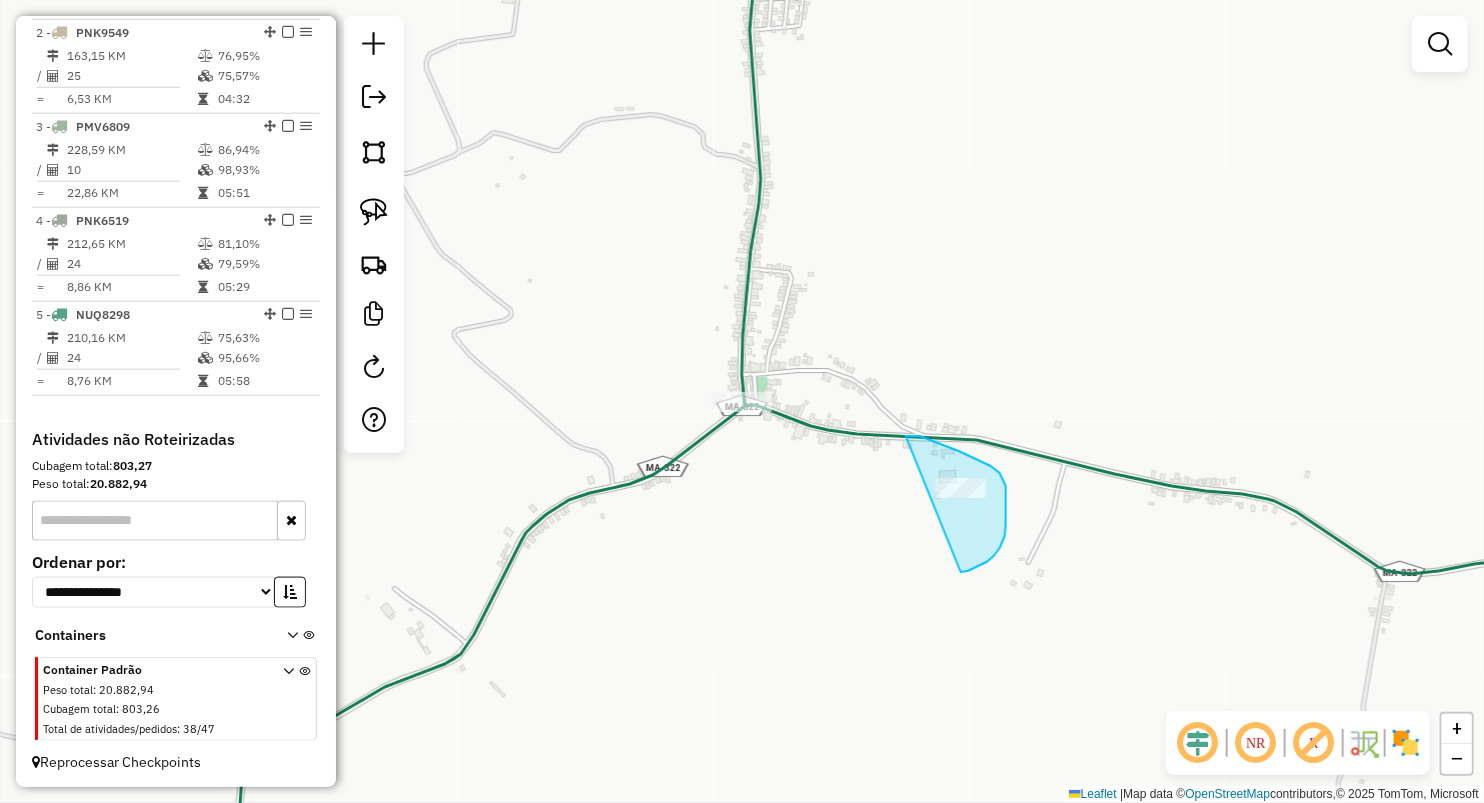 drag, startPoint x: 959, startPoint y: 451, endPoint x: 936, endPoint y: 580, distance: 131.03435 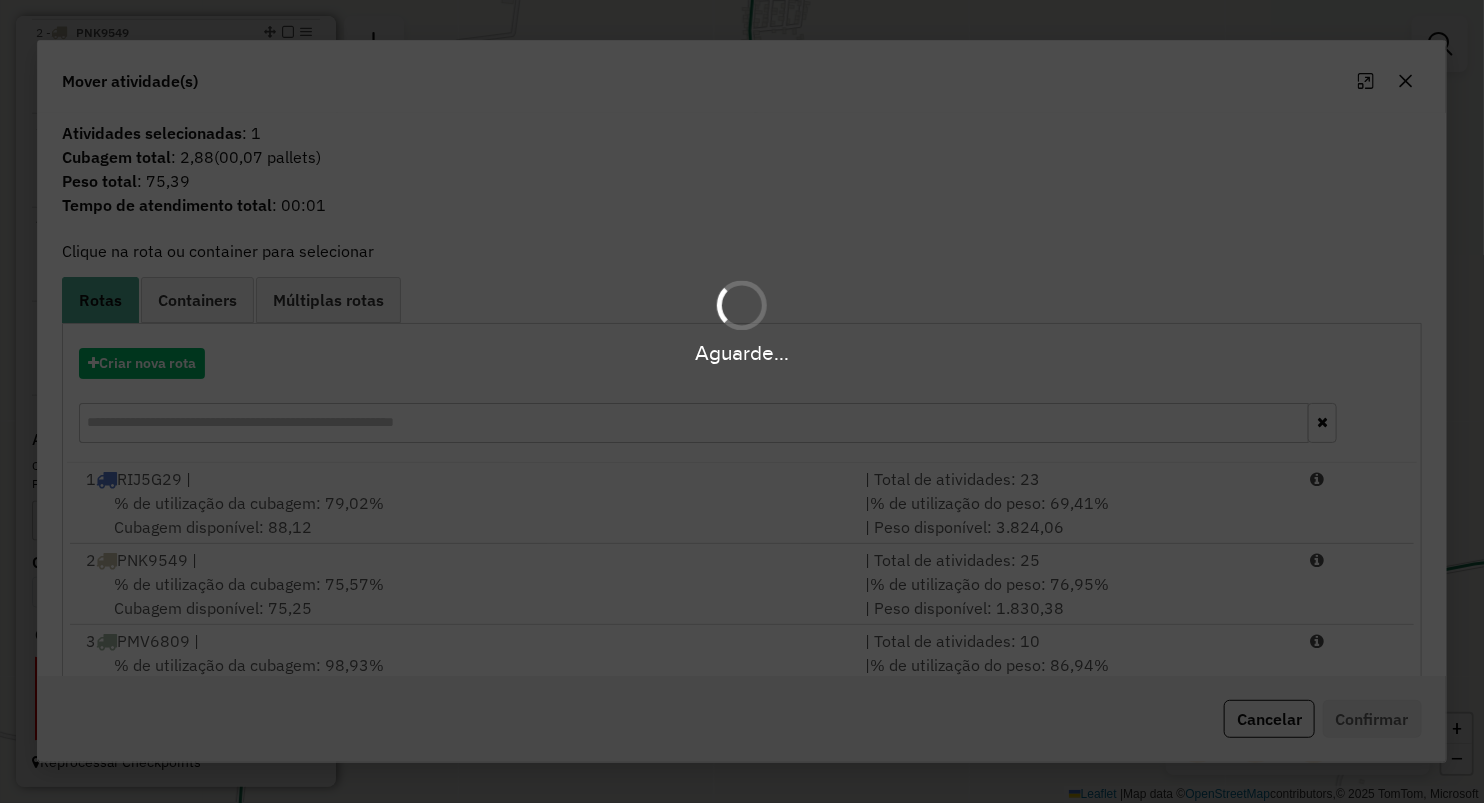 drag, startPoint x: 931, startPoint y: 582, endPoint x: 788, endPoint y: 706, distance: 189.27493 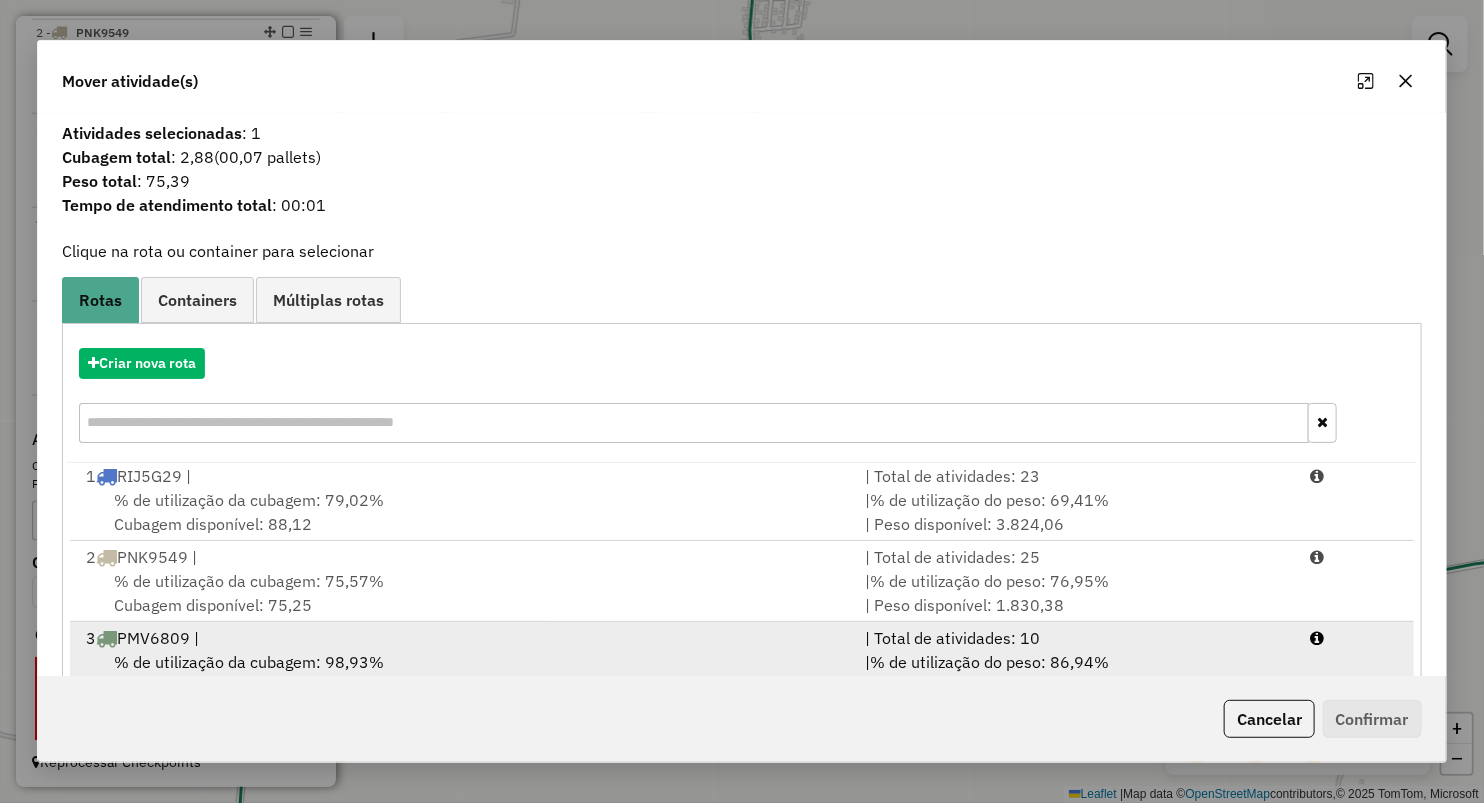 scroll, scrollTop: 4, scrollLeft: 0, axis: vertical 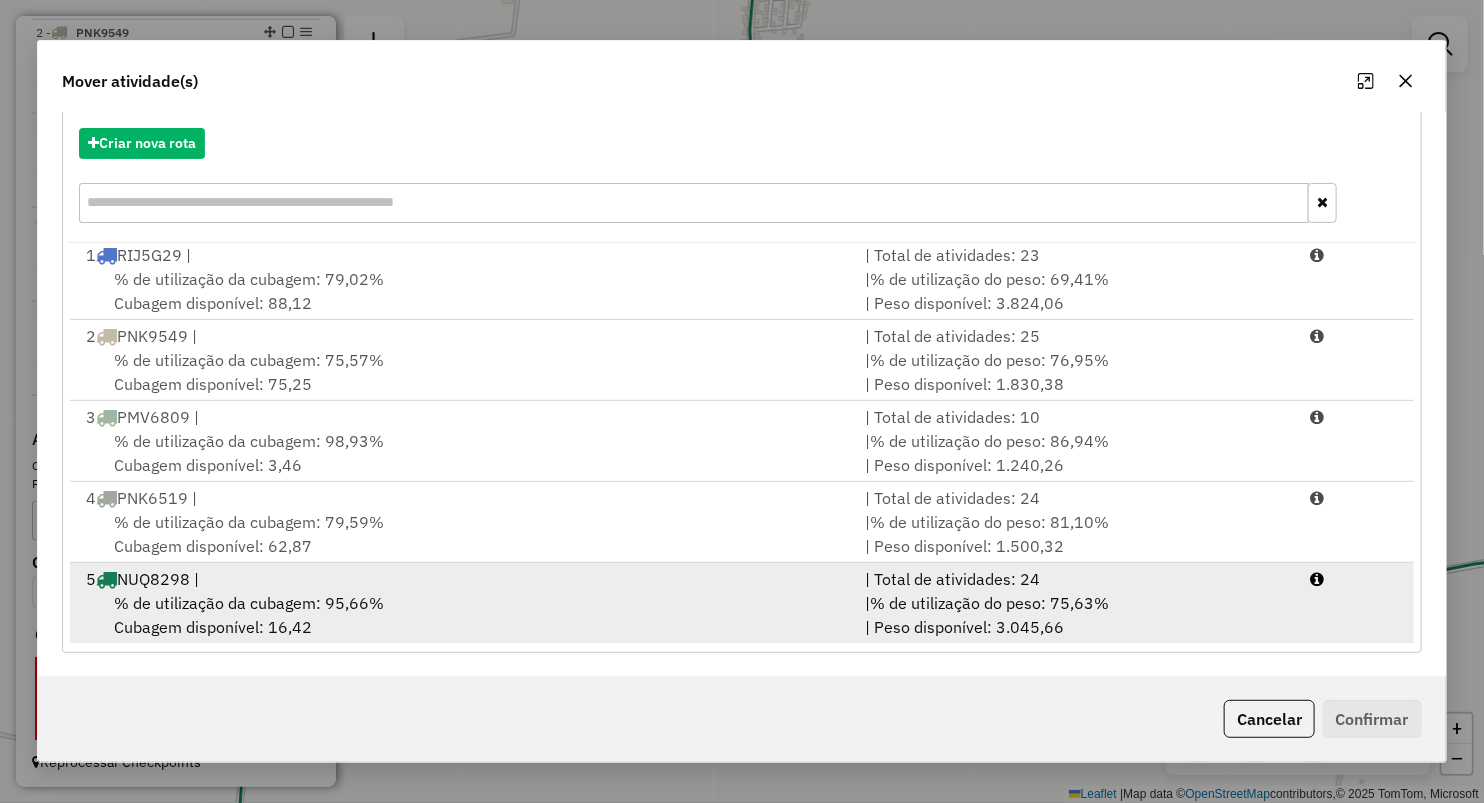 click on "5  NUQ8298 |" at bounding box center (463, 579) 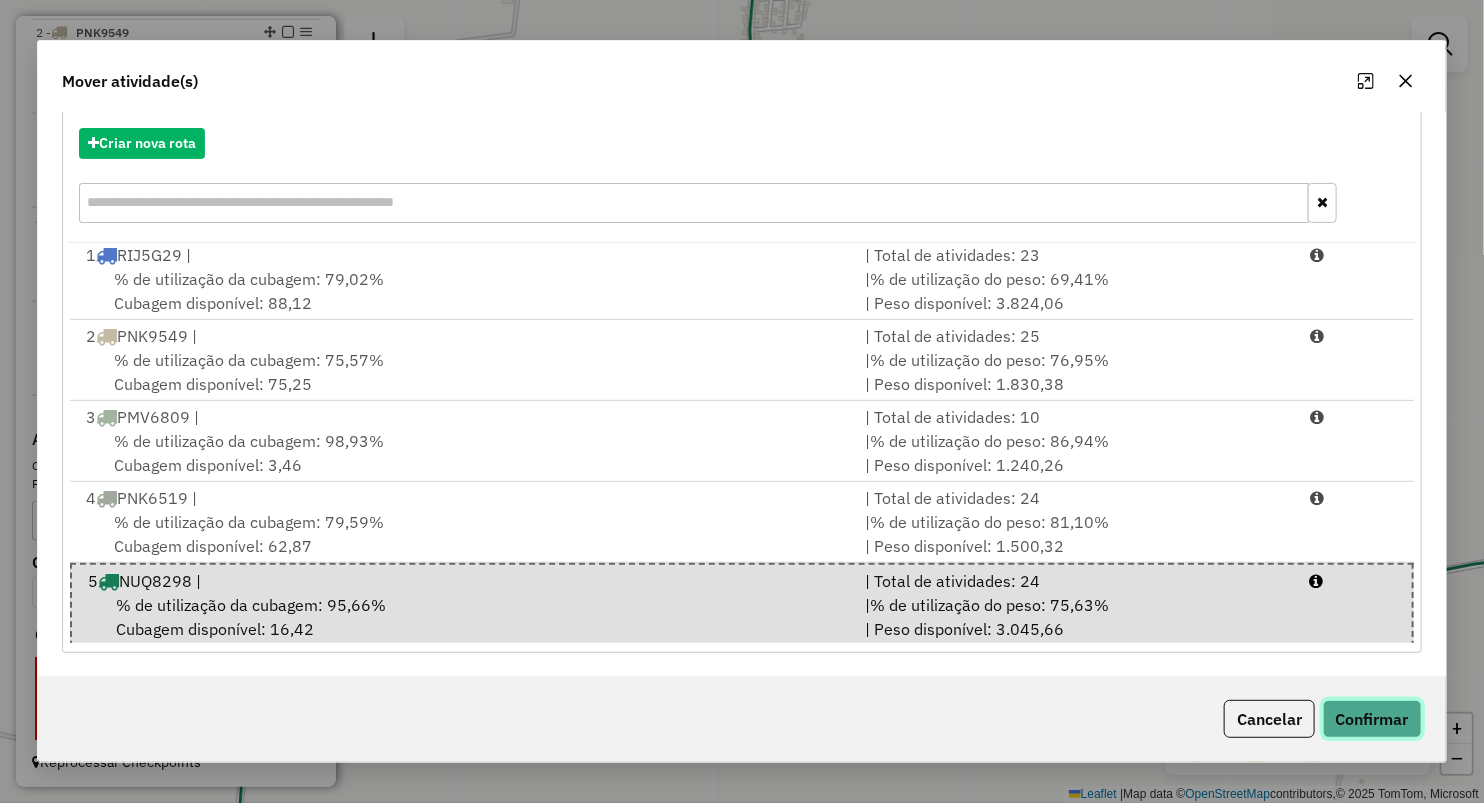 click on "Confirmar" 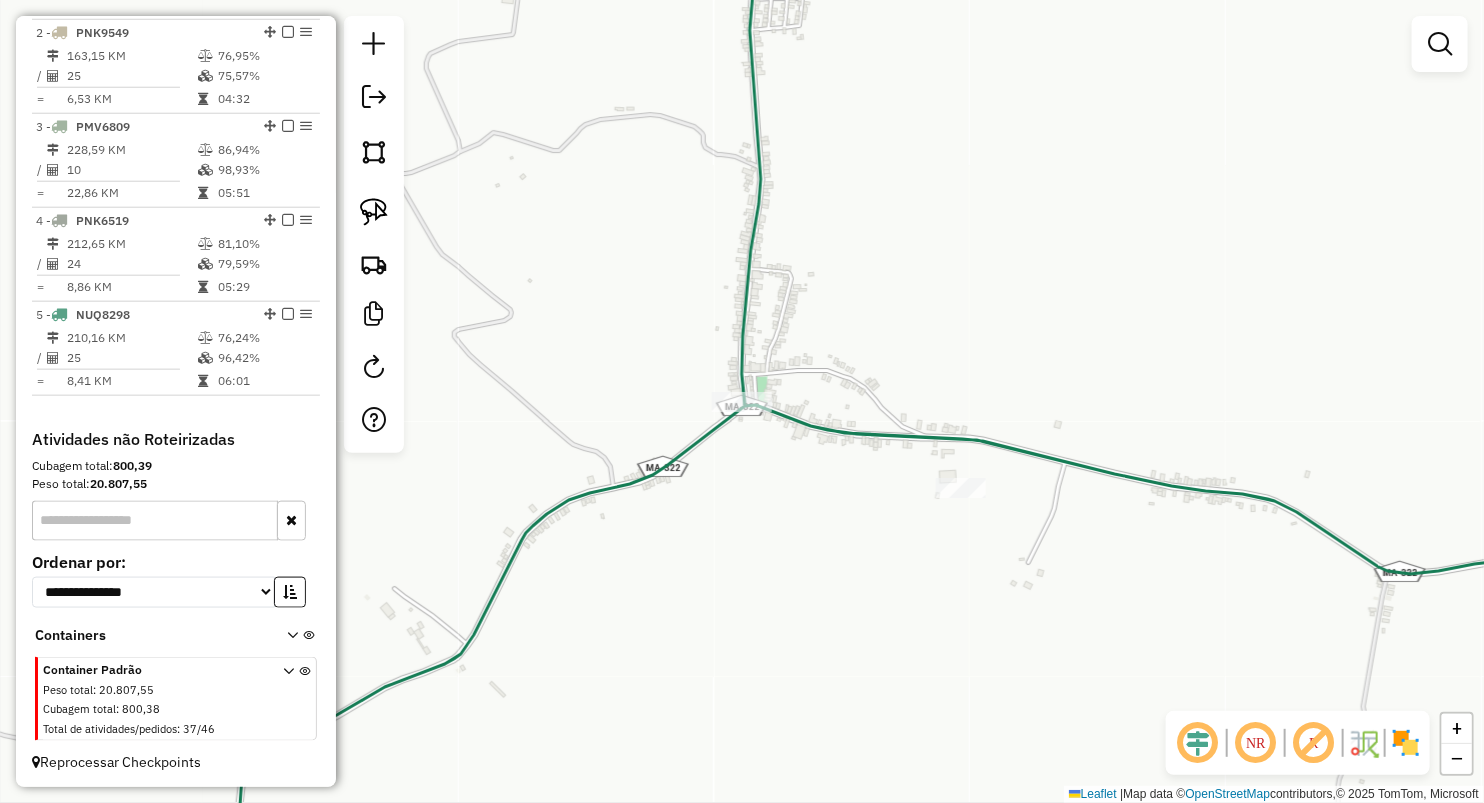 scroll, scrollTop: 0, scrollLeft: 0, axis: both 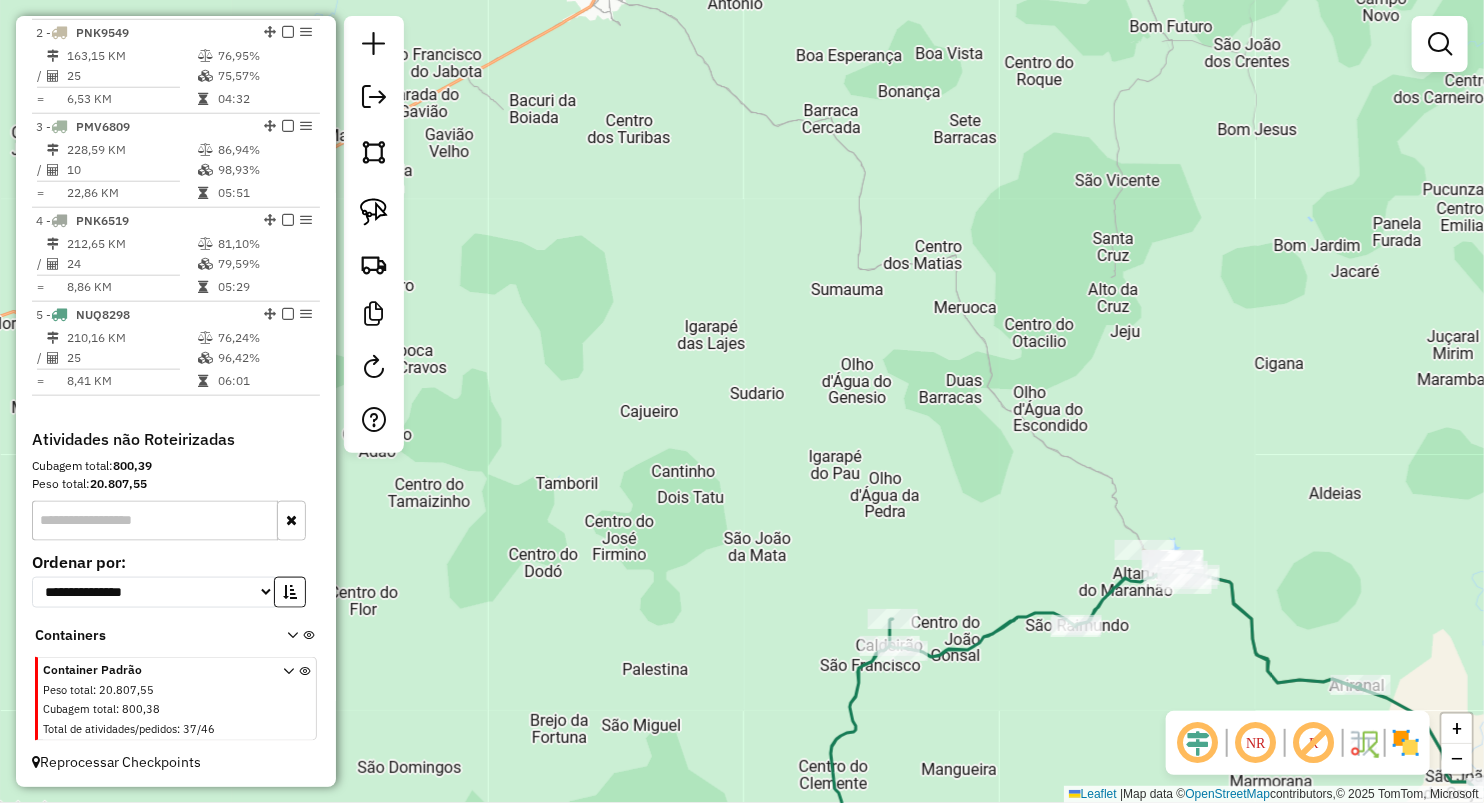 drag, startPoint x: 817, startPoint y: 631, endPoint x: 864, endPoint y: 257, distance: 376.94165 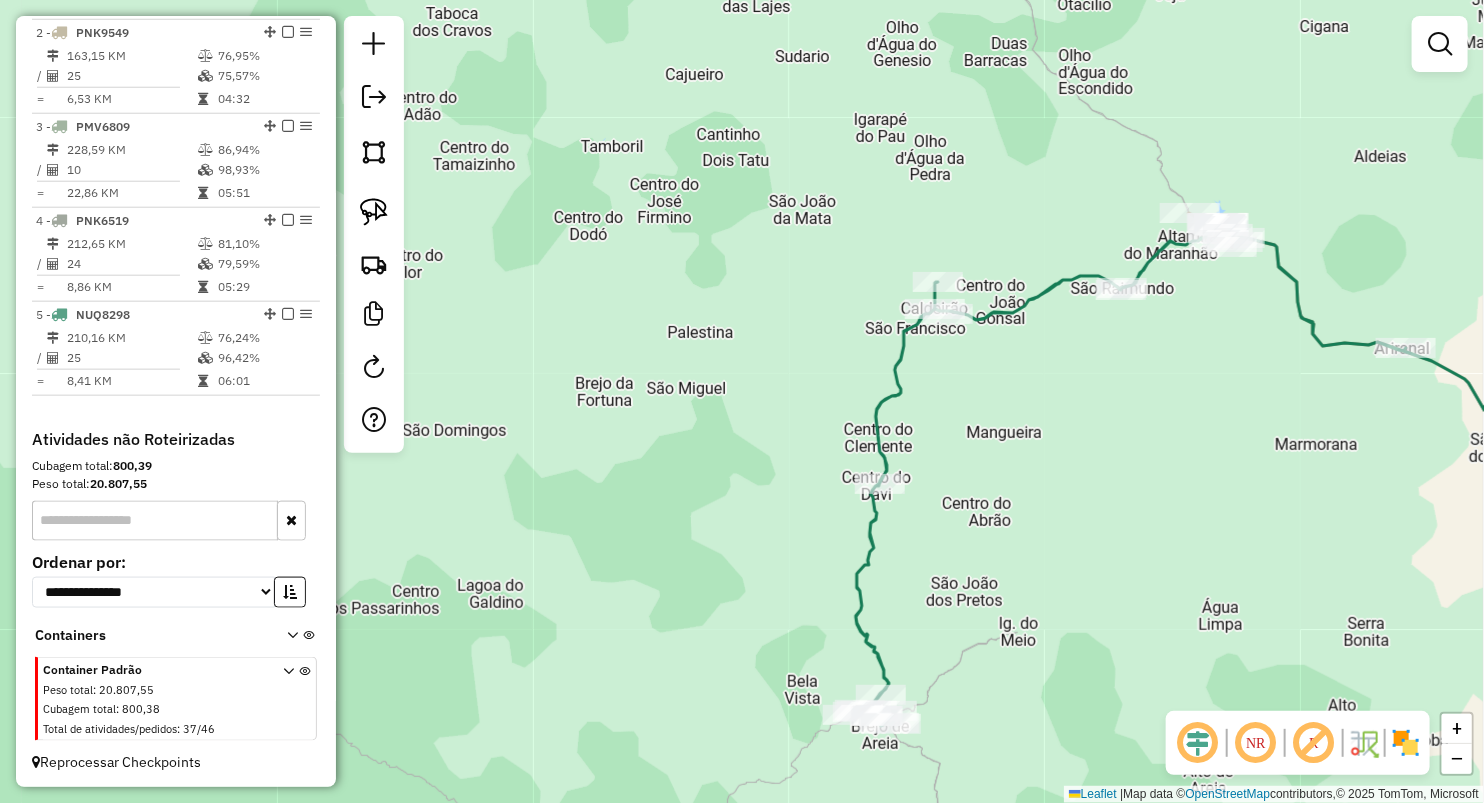 click on "Rota 5 - Placa NUQ8298  1508 - DA ELIENE Janela de atendimento Grade de atendimento Capacidade Transportadoras Veículos Cliente Pedidos  Rotas Selecione os dias de semana para filtrar as janelas de atendimento  Seg   Ter   Qua   Qui   Sex   Sáb   Dom  Informe o período da janela de atendimento: De: Até:  Filtrar exatamente a janela do cliente  Considerar janela de atendimento padrão  Selecione os dias de semana para filtrar as grades de atendimento  Seg   Ter   Qua   Qui   Sex   Sáb   Dom   Considerar clientes sem dia de atendimento cadastrado  Clientes fora do dia de atendimento selecionado Filtrar as atividades entre os valores definidos abaixo:  Peso mínimo:   Peso máximo:   Cubagem mínima:   Cubagem máxima:   De:   Até:  Filtrar as atividades entre o tempo de atendimento definido abaixo:  De:   Até:   Considerar capacidade total dos clientes não roteirizados Transportadora: Selecione um ou mais itens Tipo de veículo: Selecione um ou mais itens Veículo: Selecione um ou mais itens Motorista:" 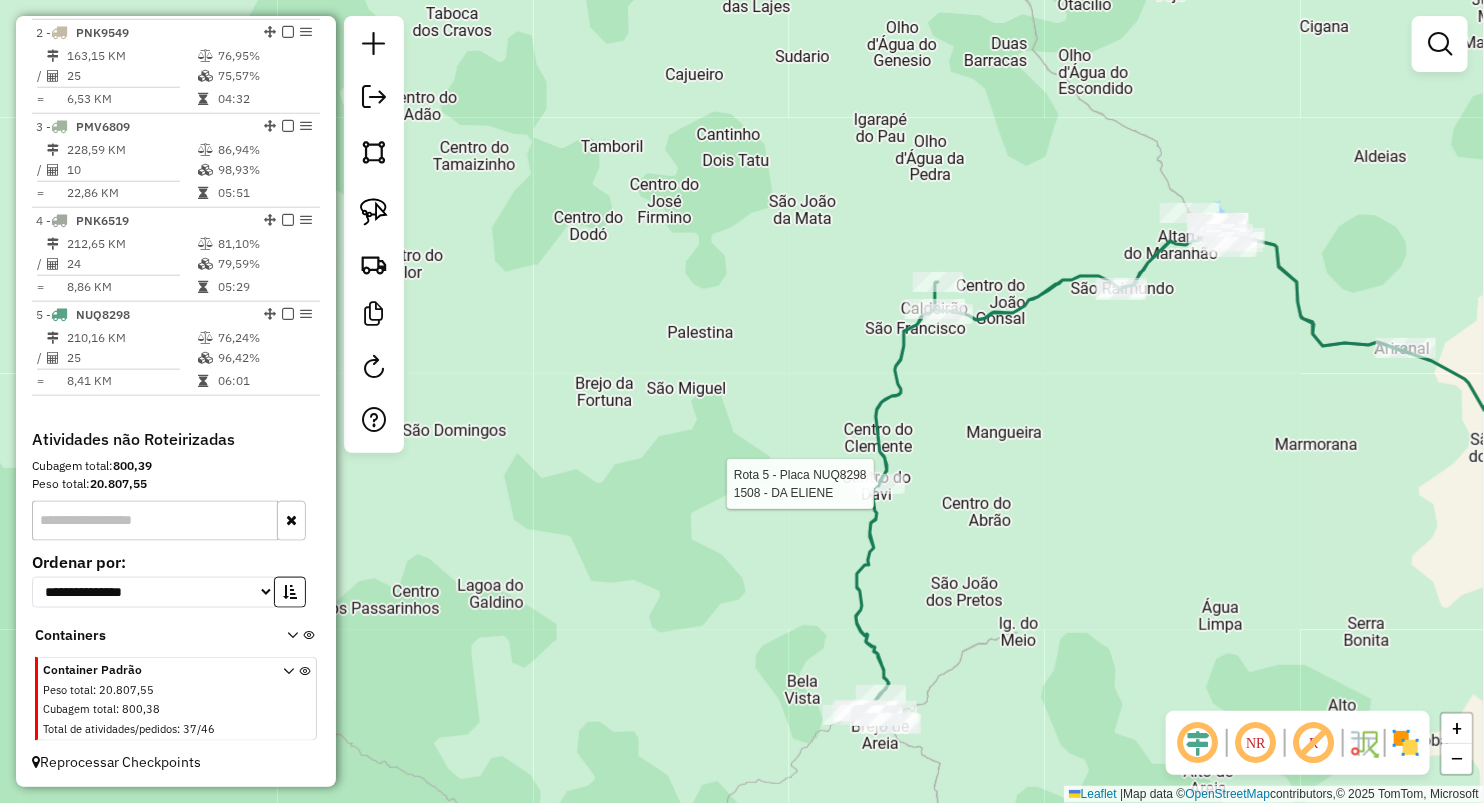 select on "**********" 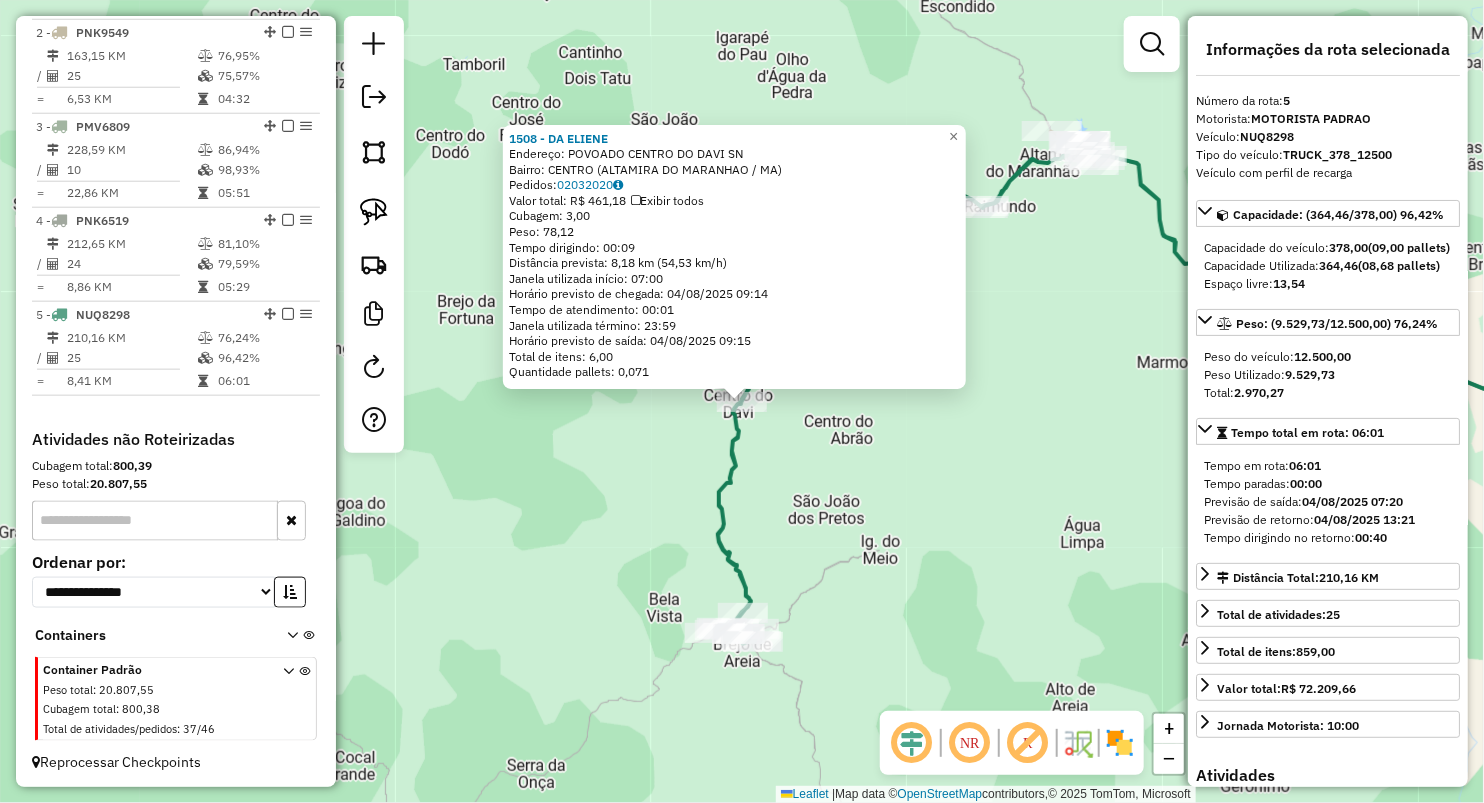 click on "1508 - DA ELIENE  Endereço:  POVOADO CENTRO DO DAVI SN   Bairro: CENTRO (ALTAMIRA DO MARANHAO / MA)   Pedidos:  02032020   Valor total: R$ 461,18   Exibir todos   Cubagem: 3,00  Peso: 78,12  Tempo dirigindo: 00:09   Distância prevista: 8,18 km (54,53 km/h)   Janela utilizada início: 07:00   Horário previsto de chegada: 04/08/2025 09:14   Tempo de atendimento: 00:01   Janela utilizada término: 23:59   Horário previsto de saída: 04/08/2025 09:15   Total de itens: 6,00   Quantidade pallets: 0,071  × Janela de atendimento Grade de atendimento Capacidade Transportadoras Veículos Cliente Pedidos  Rotas Selecione os dias de semana para filtrar as janelas de atendimento  Seg   Ter   Qua   Qui   Sex   Sáb   Dom  Informe o período da janela de atendimento: De: Até:  Filtrar exatamente a janela do cliente  Considerar janela de atendimento padrão  Selecione os dias de semana para filtrar as grades de atendimento  Seg   Ter   Qua   Qui   Sex   Sáb   Dom   Considerar clientes sem dia de atendimento cadastrado" 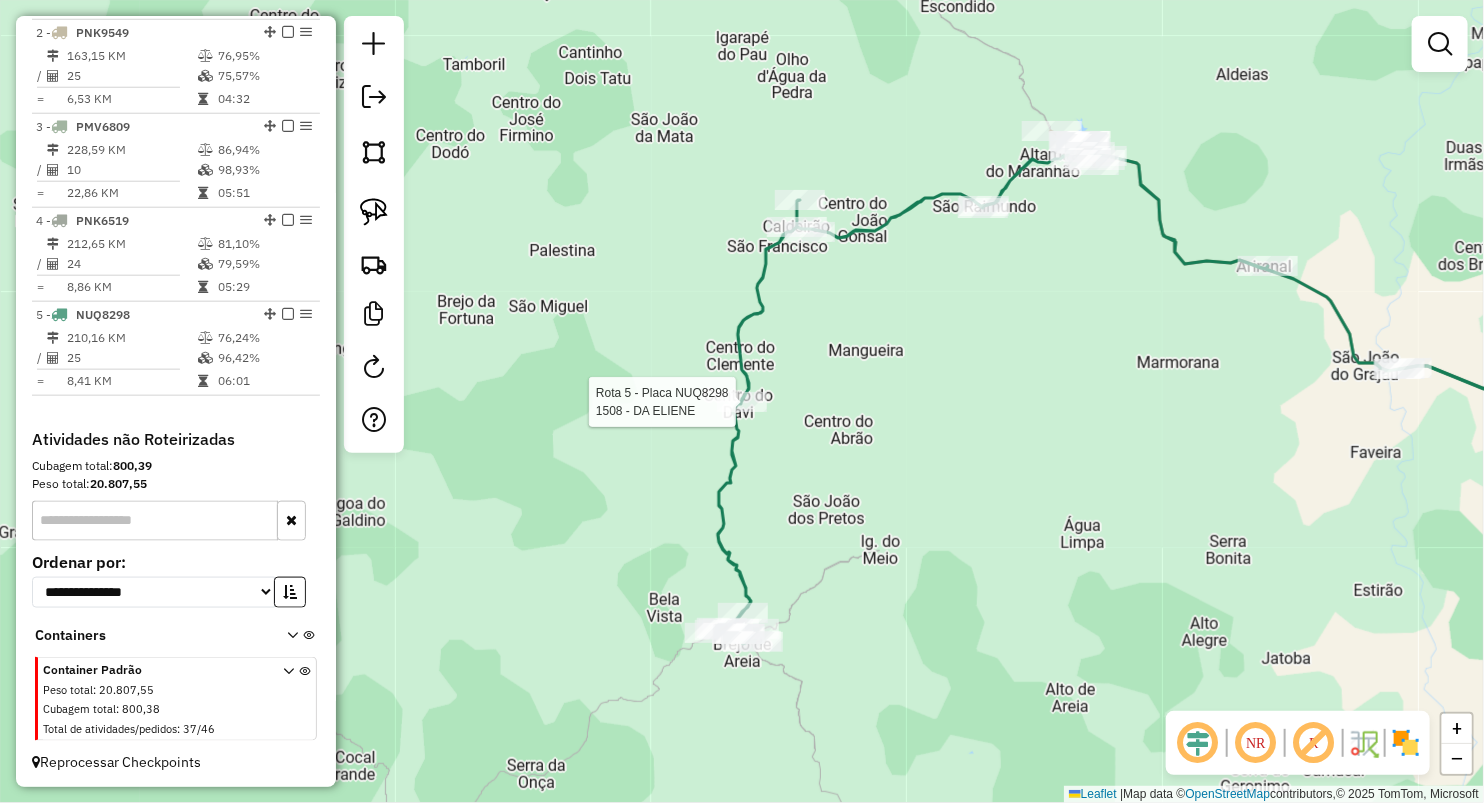 select on "**********" 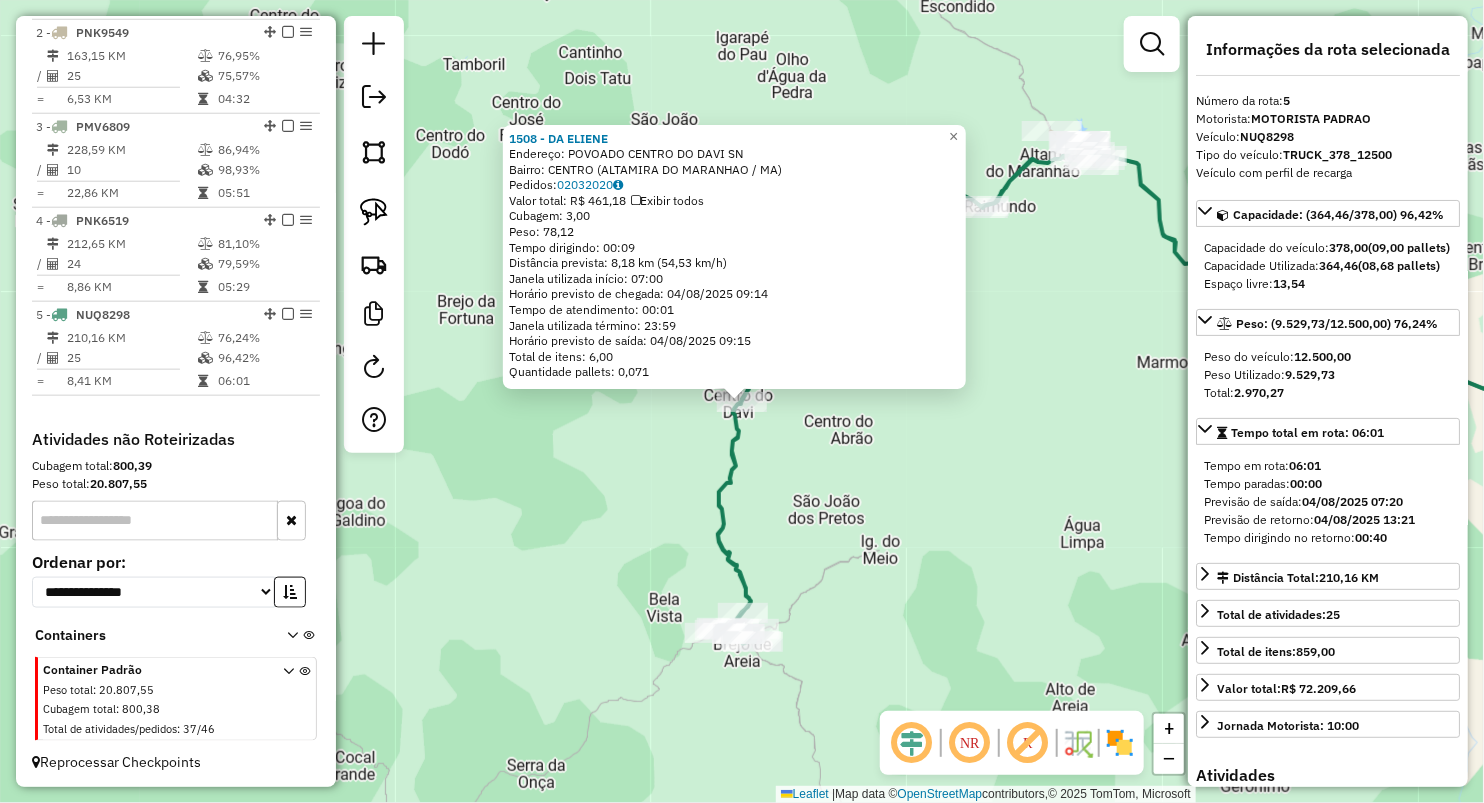 click on "1508 - DA ELIENE  Endereço:  POVOADO CENTRO DO DAVI SN   Bairro: CENTRO (ALTAMIRA DO MARANHAO / MA)   Pedidos:  02032020   Valor total: R$ 461,18   Exibir todos   Cubagem: 3,00  Peso: 78,12  Tempo dirigindo: 00:09   Distância prevista: 8,18 km (54,53 km/h)   Janela utilizada início: 07:00   Horário previsto de chegada: 04/08/2025 09:14   Tempo de atendimento: 00:01   Janela utilizada término: 23:59   Horário previsto de saída: 04/08/2025 09:15   Total de itens: 6,00   Quantidade pallets: 0,071  × Janela de atendimento Grade de atendimento Capacidade Transportadoras Veículos Cliente Pedidos  Rotas Selecione os dias de semana para filtrar as janelas de atendimento  Seg   Ter   Qua   Qui   Sex   Sáb   Dom  Informe o período da janela de atendimento: De: Até:  Filtrar exatamente a janela do cliente  Considerar janela de atendimento padrão  Selecione os dias de semana para filtrar as grades de atendimento  Seg   Ter   Qua   Qui   Sex   Sáb   Dom   Considerar clientes sem dia de atendimento cadastrado" 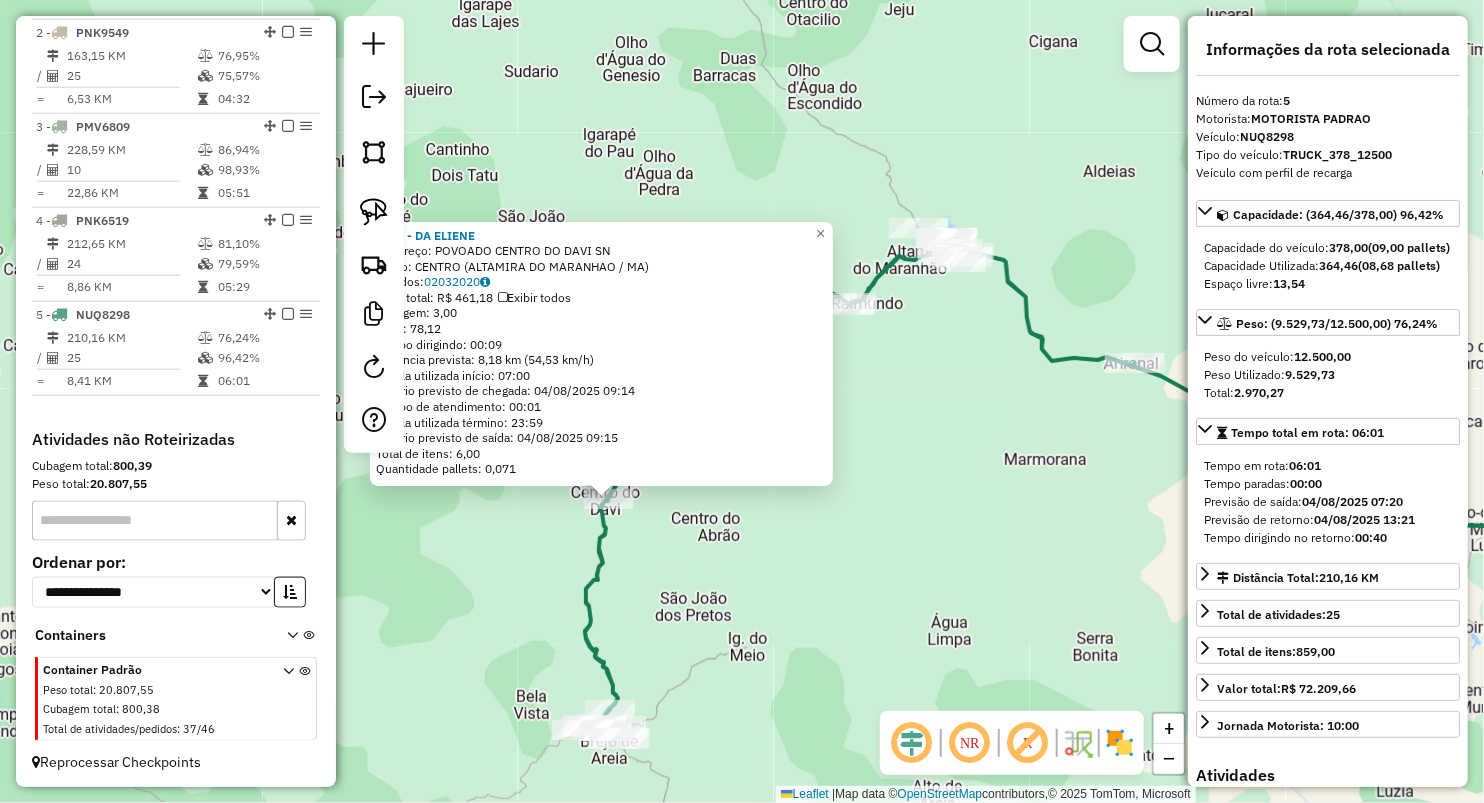 drag, startPoint x: 1122, startPoint y: 347, endPoint x: 1005, endPoint y: 426, distance: 141.17365 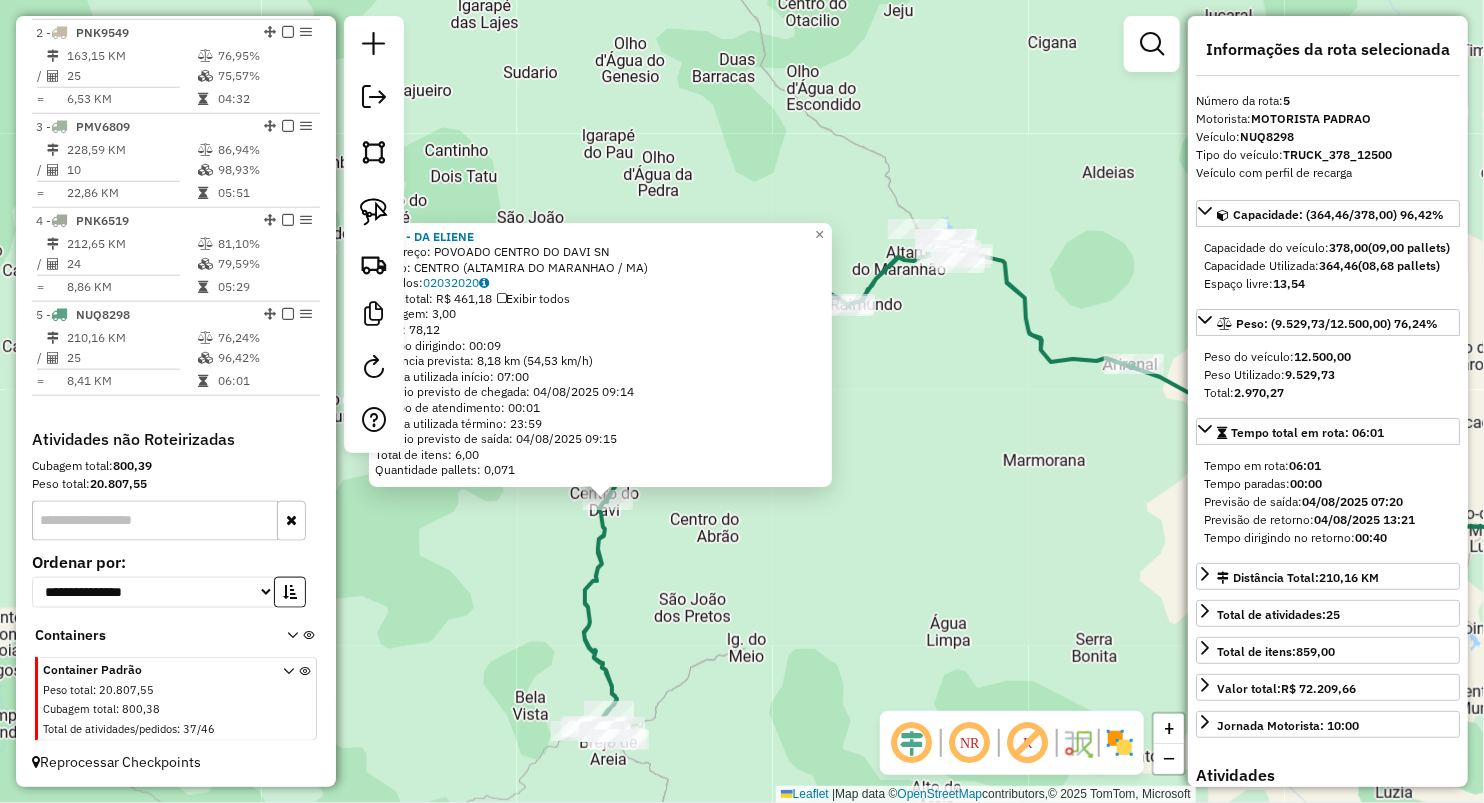 click on "1508 - DA ELIENE  Endereço:  POVOADO CENTRO DO DAVI SN   Bairro: CENTRO (ALTAMIRA DO MARANHAO / MA)   Pedidos:  02032020   Valor total: R$ 461,18   Exibir todos   Cubagem: 3,00  Peso: 78,12  Tempo dirigindo: 00:09   Distância prevista: 8,18 km (54,53 km/h)   Janela utilizada início: 07:00   Horário previsto de chegada: 04/08/2025 09:14   Tempo de atendimento: 00:01   Janela utilizada término: 23:59   Horário previsto de saída: 04/08/2025 09:15   Total de itens: 6,00   Quantidade pallets: 0,071  × Janela de atendimento Grade de atendimento Capacidade Transportadoras Veículos Cliente Pedidos  Rotas Selecione os dias de semana para filtrar as janelas de atendimento  Seg   Ter   Qua   Qui   Sex   Sáb   Dom  Informe o período da janela de atendimento: De: Até:  Filtrar exatamente a janela do cliente  Considerar janela de atendimento padrão  Selecione os dias de semana para filtrar as grades de atendimento  Seg   Ter   Qua   Qui   Sex   Sáb   Dom   Considerar clientes sem dia de atendimento cadastrado" 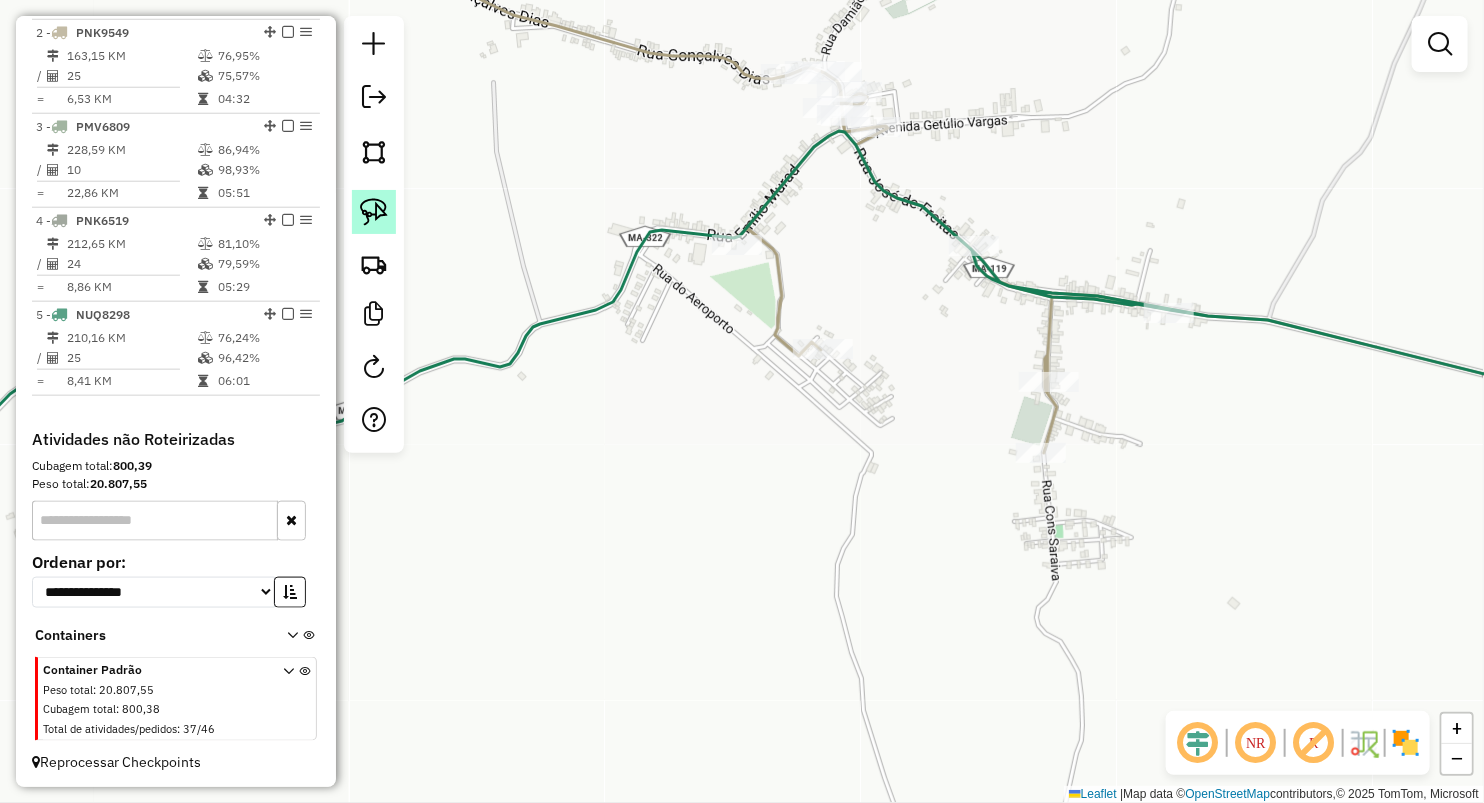 click 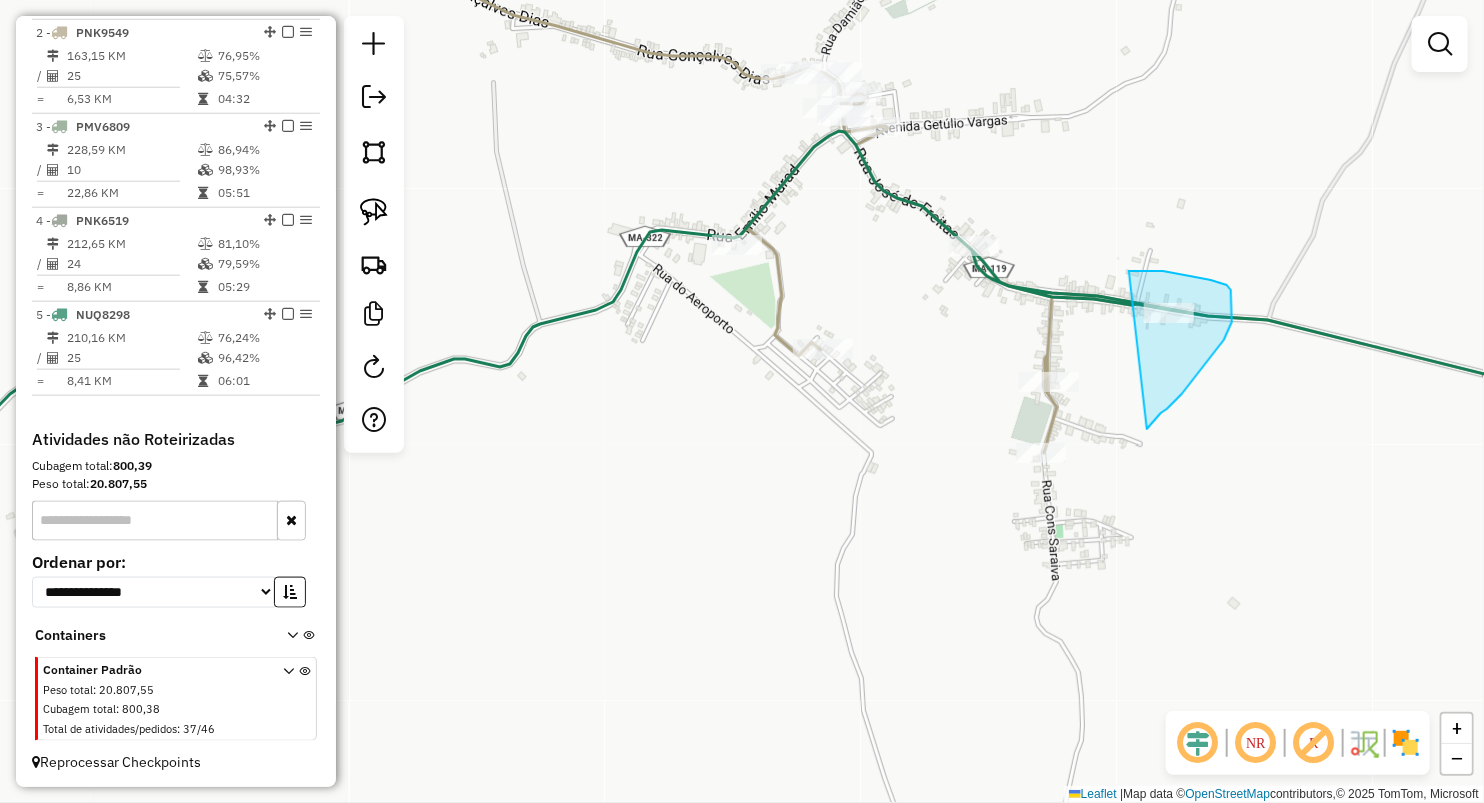 drag, startPoint x: 1232, startPoint y: 299, endPoint x: 1147, endPoint y: 429, distance: 155.32225 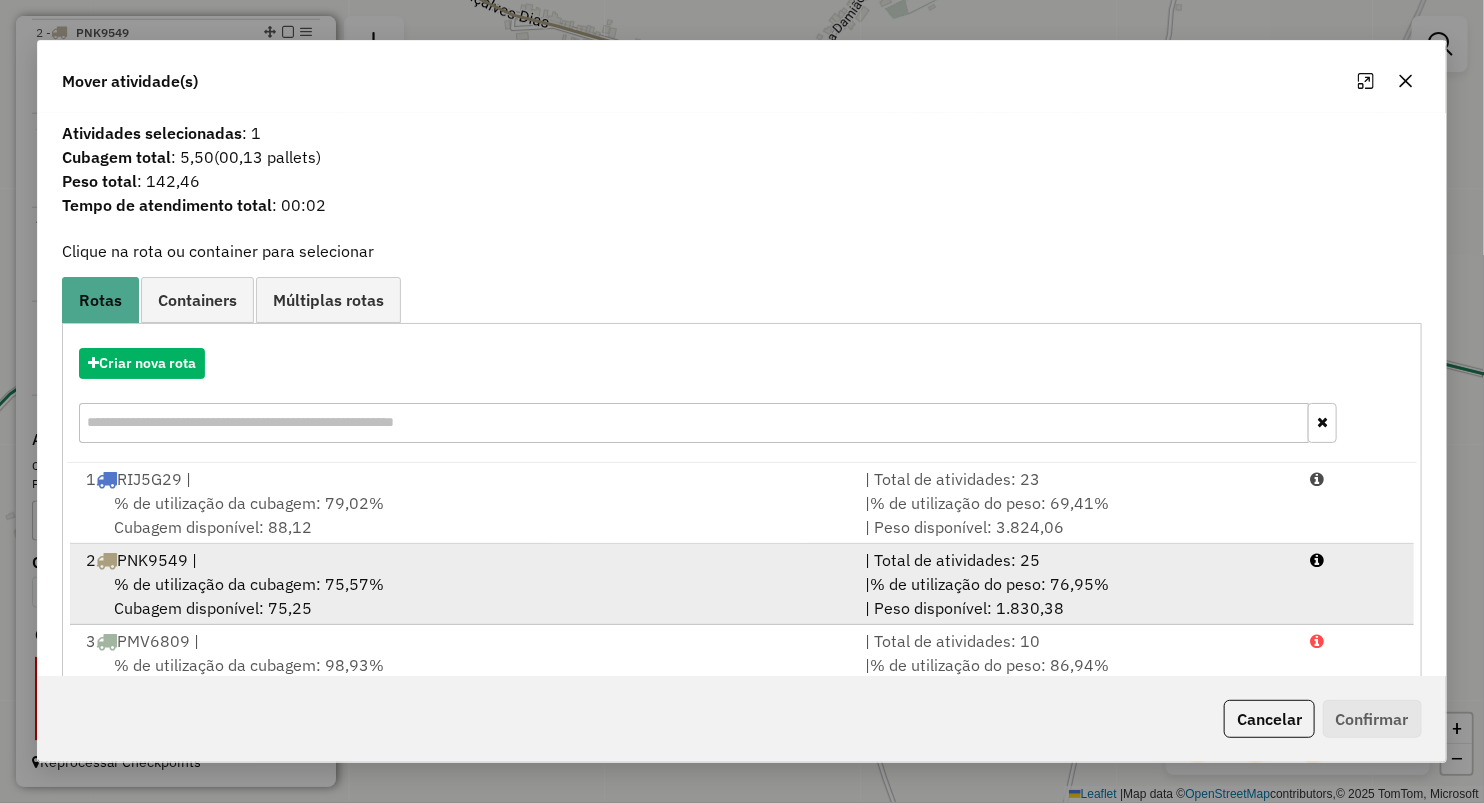 click on "2  PNK9549 |" at bounding box center (463, 560) 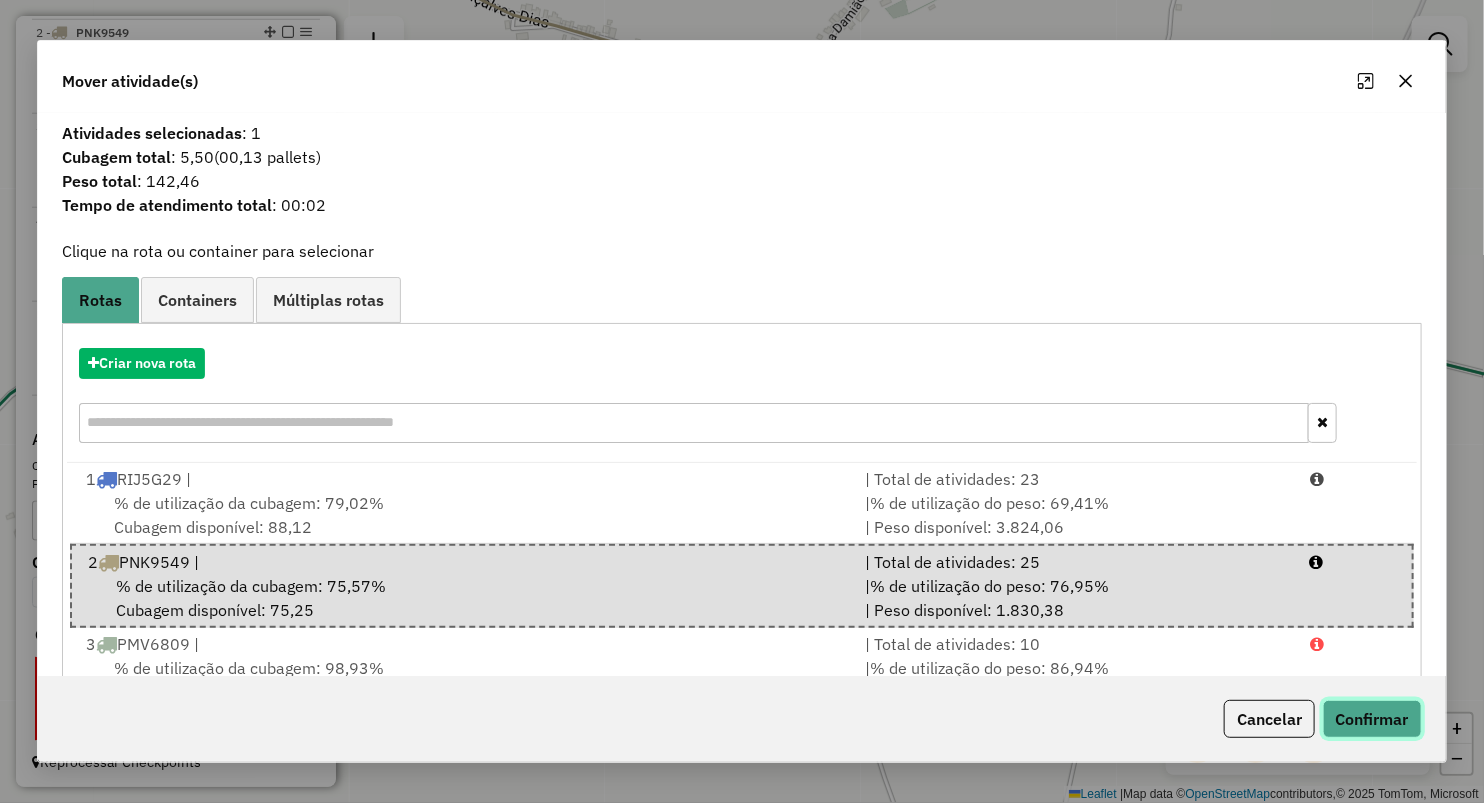 click on "Confirmar" 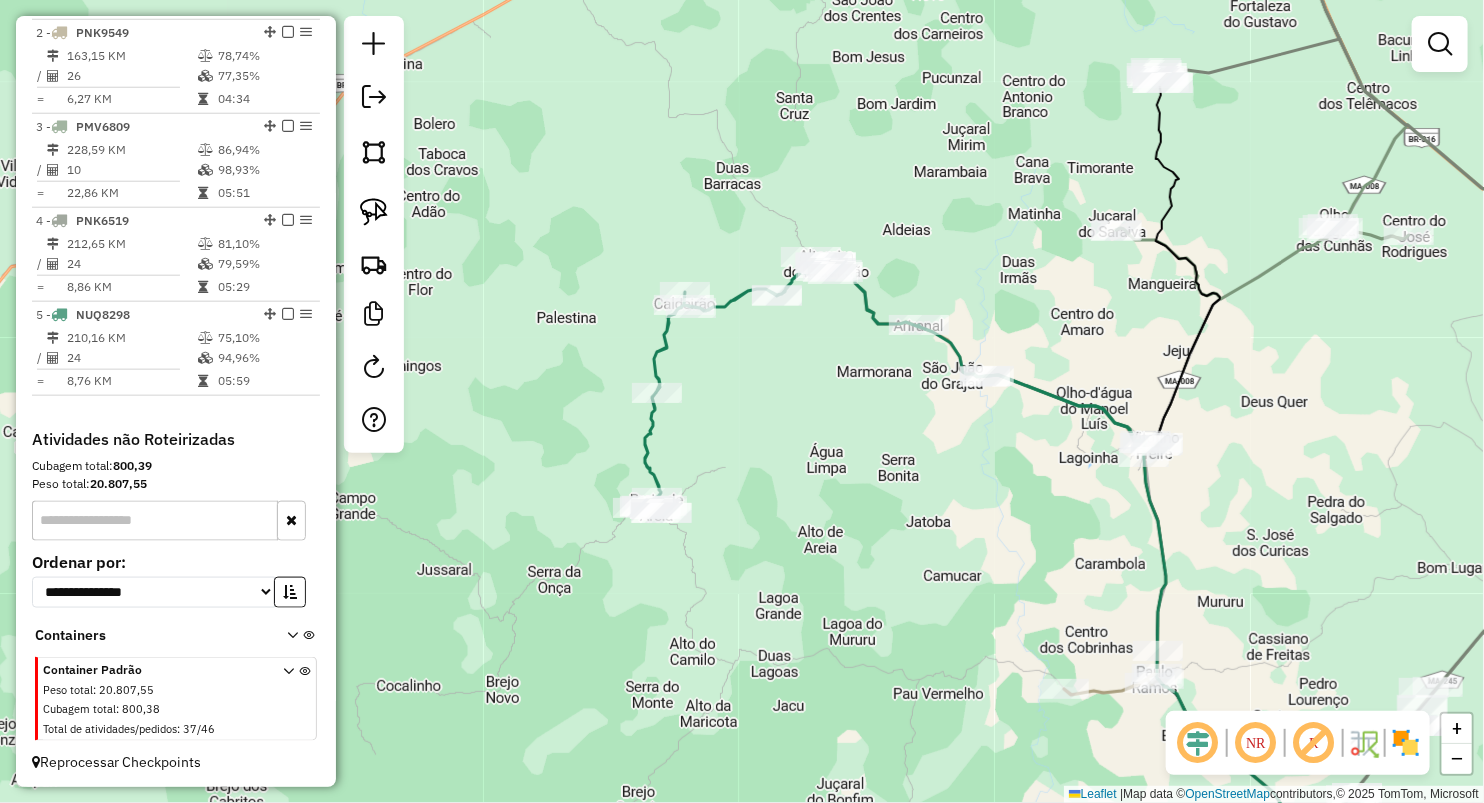 drag, startPoint x: 934, startPoint y: 535, endPoint x: 722, endPoint y: 399, distance: 251.87299 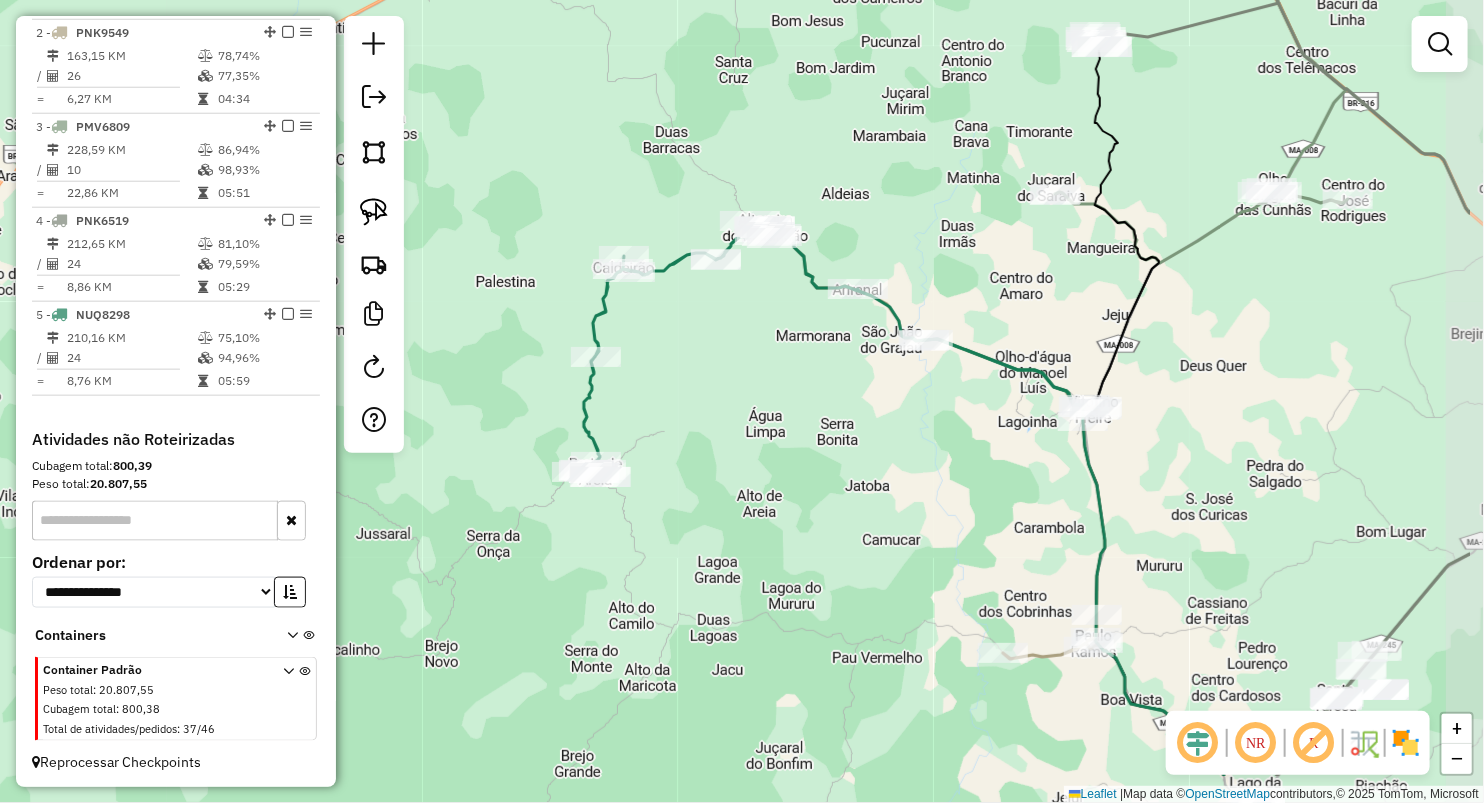 click on "Janela de atendimento Grade de atendimento Capacidade Transportadoras Veículos Cliente Pedidos  Rotas Selecione os dias de semana para filtrar as janelas de atendimento  Seg   Ter   Qua   Qui   Sex   Sáb   Dom  Informe o período da janela de atendimento: De: Até:  Filtrar exatamente a janela do cliente  Considerar janela de atendimento padrão  Selecione os dias de semana para filtrar as grades de atendimento  Seg   Ter   Qua   Qui   Sex   Sáb   Dom   Considerar clientes sem dia de atendimento cadastrado  Clientes fora do dia de atendimento selecionado Filtrar as atividades entre os valores definidos abaixo:  Peso mínimo:   Peso máximo:   Cubagem mínima:   Cubagem máxima:   De:   Até:  Filtrar as atividades entre o tempo de atendimento definido abaixo:  De:   Até:   Considerar capacidade total dos clientes não roteirizados Transportadora: Selecione um ou mais itens Tipo de veículo: Selecione um ou mais itens Veículo: Selecione um ou mais itens Motorista: Selecione um ou mais itens Nome: Rótulo:" 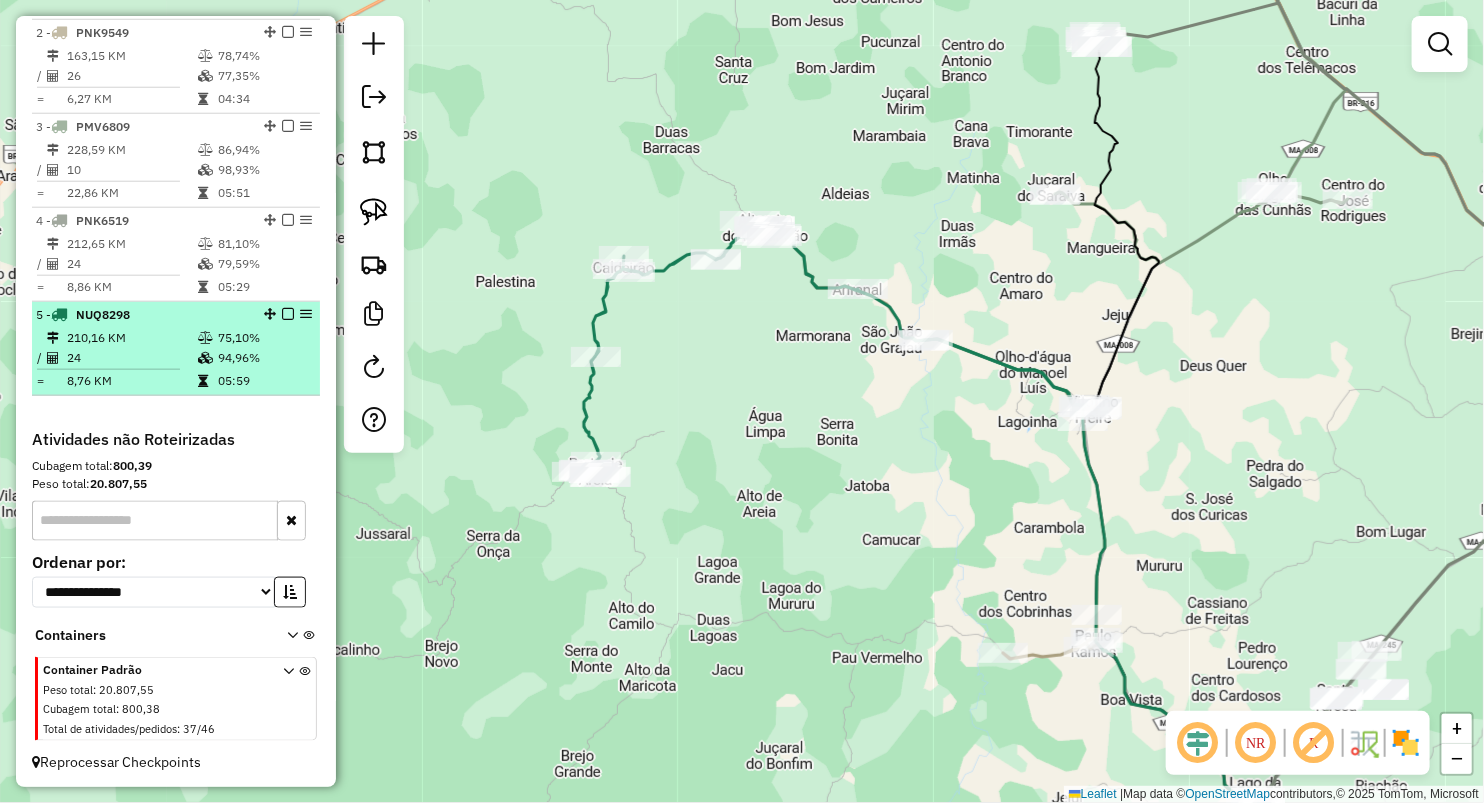 click on "8,76 KM" at bounding box center (131, 381) 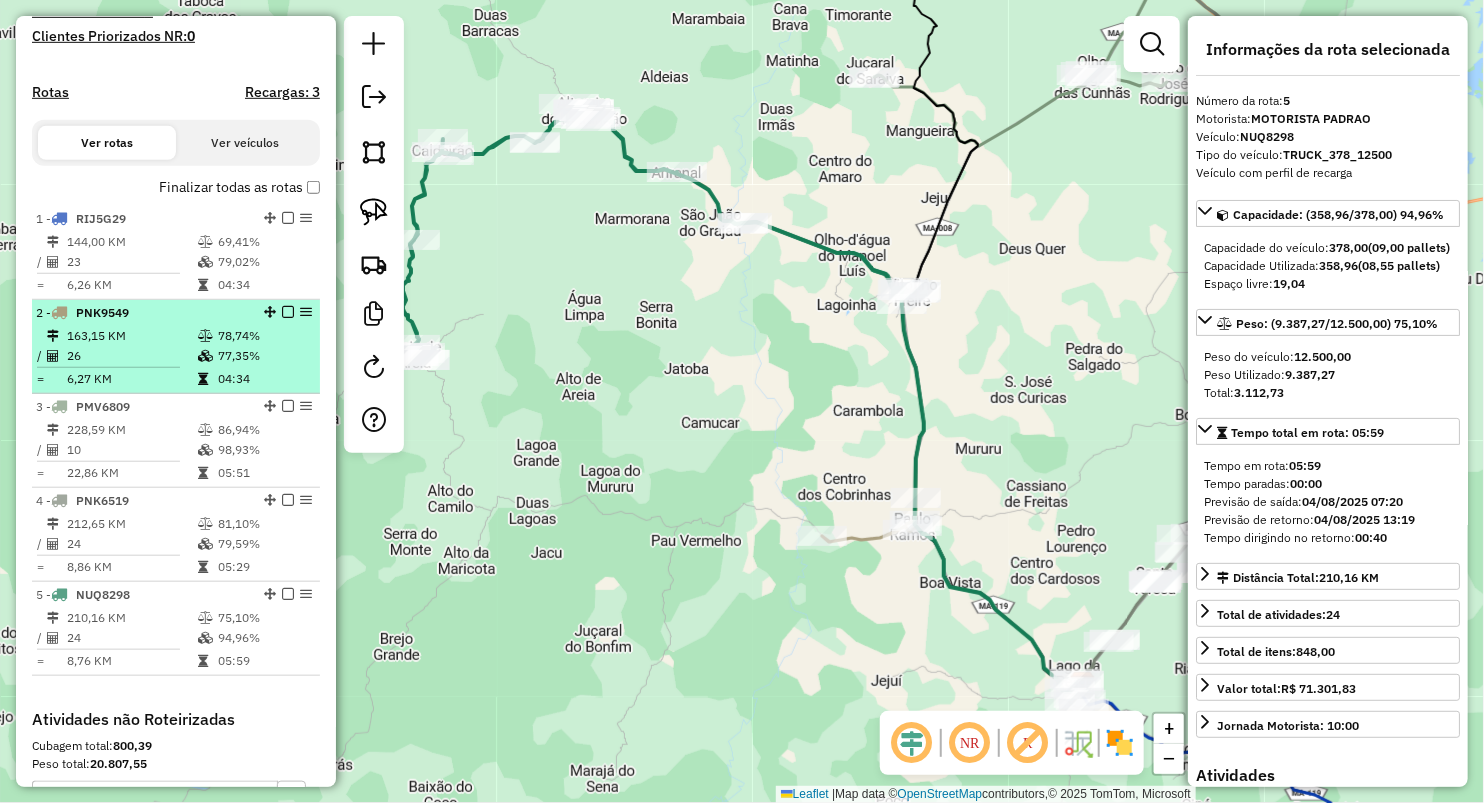 scroll, scrollTop: 507, scrollLeft: 0, axis: vertical 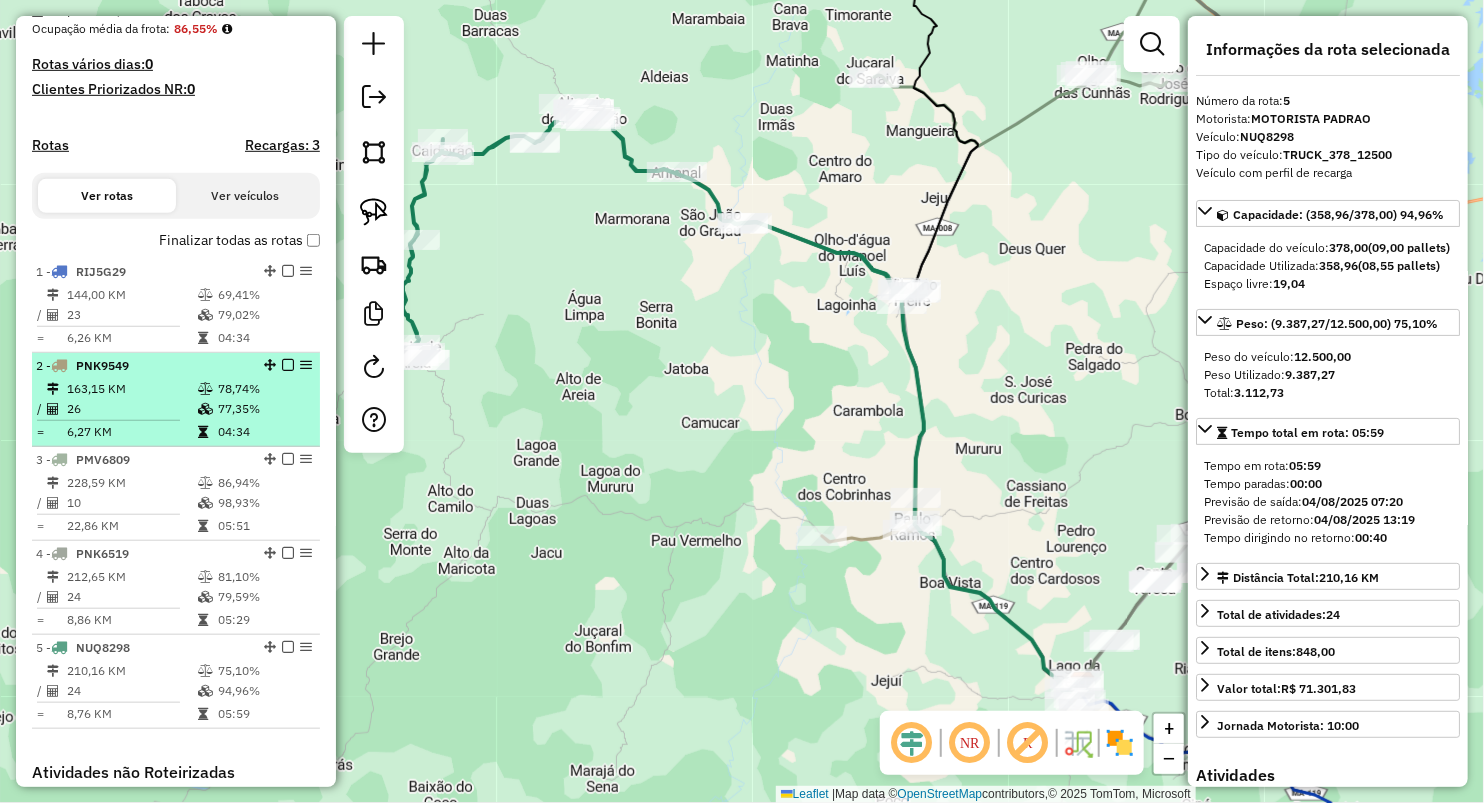 click on "26" at bounding box center (131, 409) 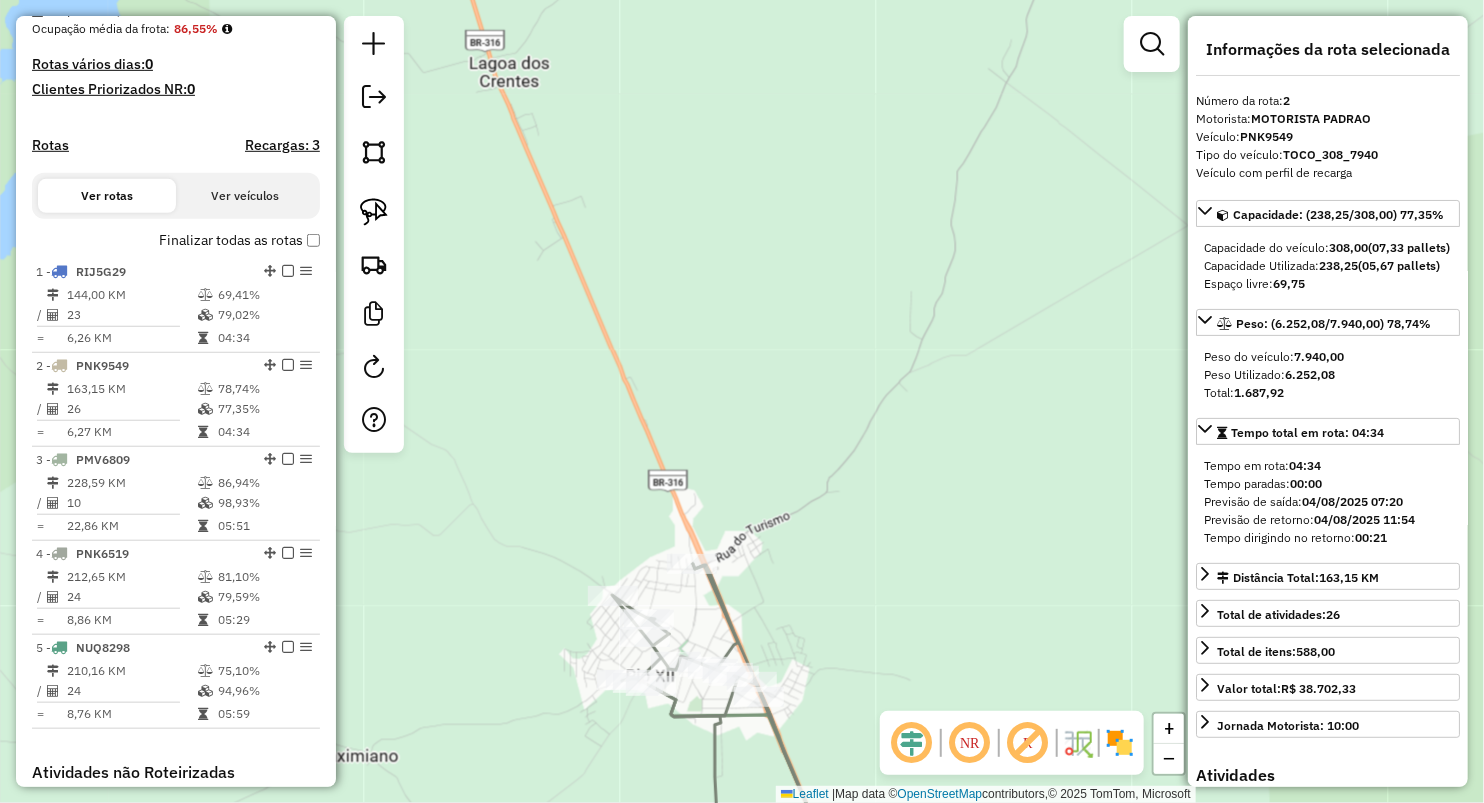 drag, startPoint x: 841, startPoint y: 489, endPoint x: 843, endPoint y: 290, distance: 199.01006 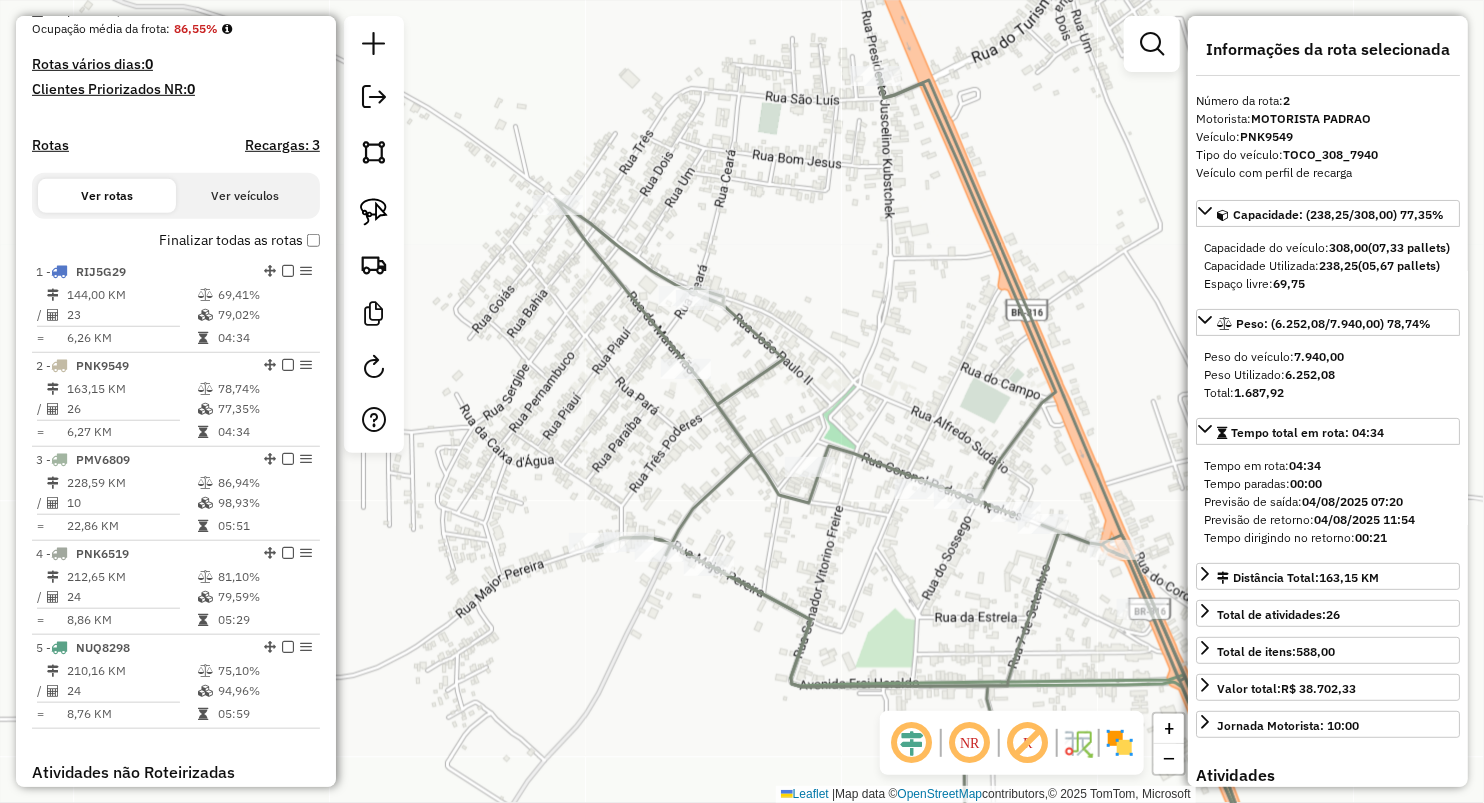 click 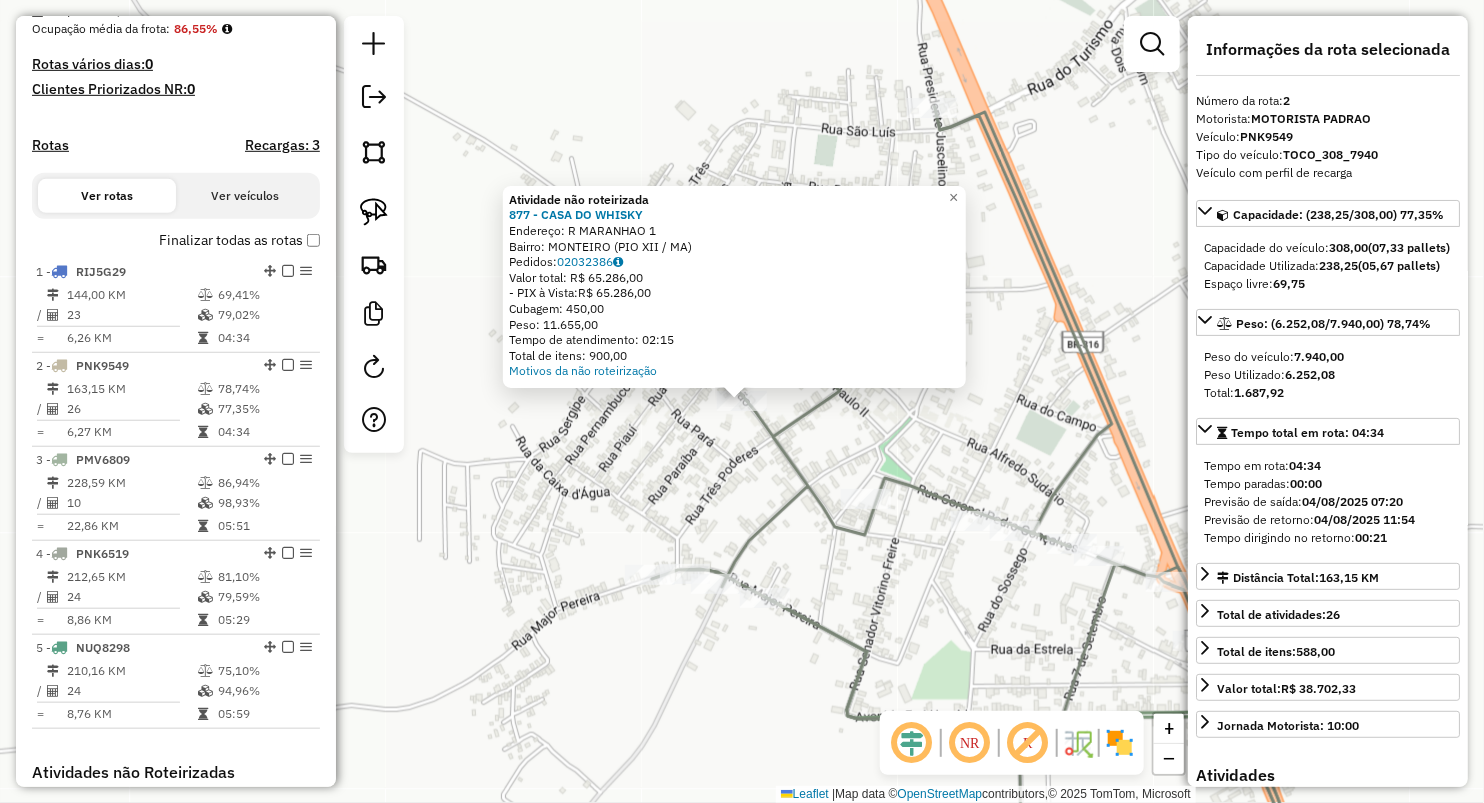 click on "Atividade não roteirizada 877 - CASA DO WHISKY  Endereço:  R MARANHAO 1   Bairro: MONTEIRO (PIO XII / MA)   Pedidos:  02032386   Valor total: R$ 65.286,00   - PIX à Vista:  R$ 65.286,00   Cubagem: 450,00   Peso: 11.655,00   Tempo de atendimento: 02:15   Total de itens: 900,00  Motivos da não roteirização × Janela de atendimento Grade de atendimento Capacidade Transportadoras Veículos Cliente Pedidos  Rotas Selecione os dias de semana para filtrar as janelas de atendimento  Seg   Ter   Qua   Qui   Sex   Sáb   Dom  Informe o período da janela de atendimento: De: Até:  Filtrar exatamente a janela do cliente  Considerar janela de atendimento padrão  Selecione os dias de semana para filtrar as grades de atendimento  Seg   Ter   Qua   Qui   Sex   Sáb   Dom   Considerar clientes sem dia de atendimento cadastrado  Clientes fora do dia de atendimento selecionado Filtrar as atividades entre os valores definidos abaixo:  Peso mínimo:   Peso máximo:   Cubagem mínima:   Cubagem máxima:   De:   Até:  De:" 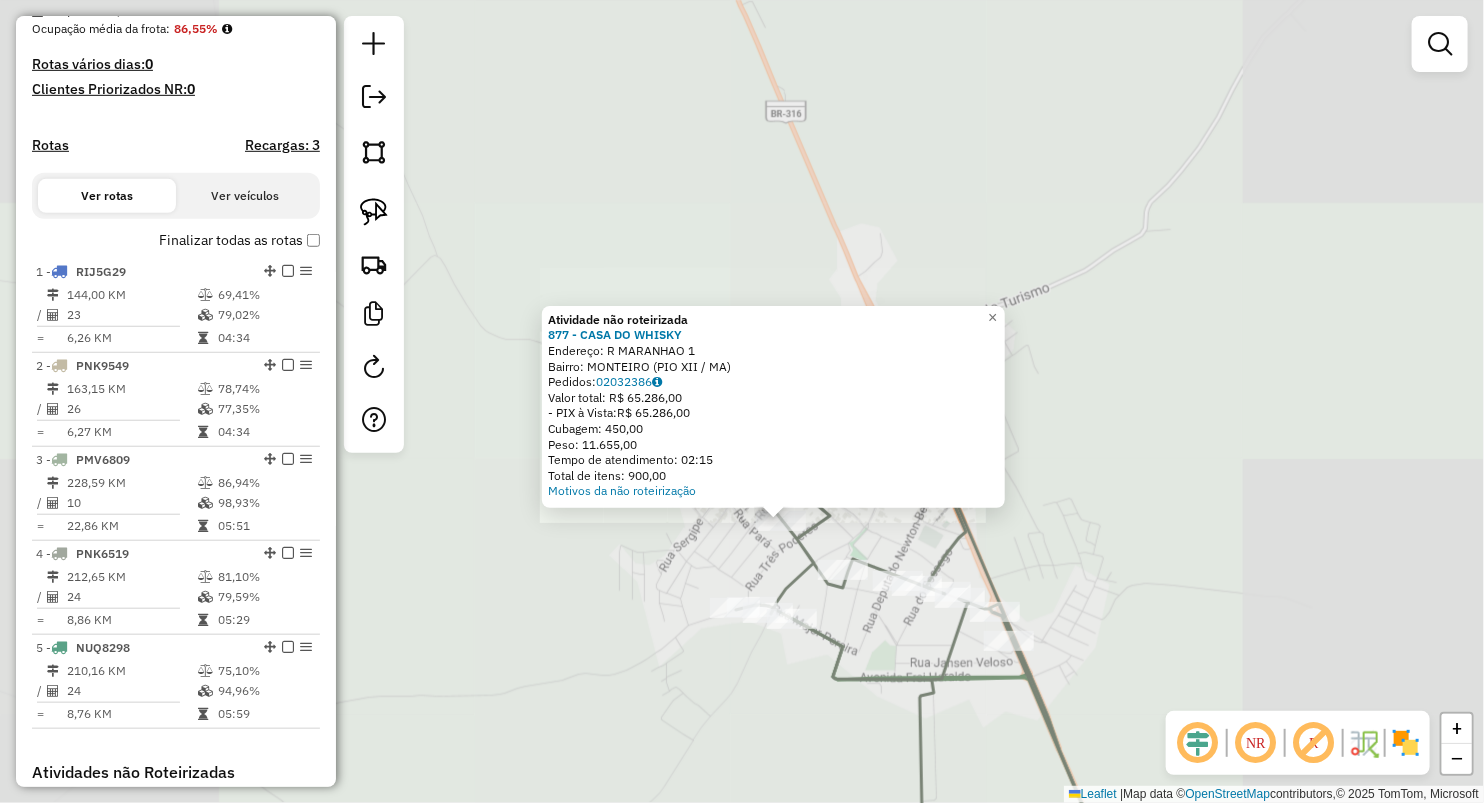 click on "Rota 4 - Placa PNK6519  967 - VERDURAO COMERCIAL C Atividade não roteirizada 877 - CASA DO WHISKY  Endereço:  R MARANHAO 1   Bairro: MONTEIRO (PIO XII / MA)   Pedidos:  02032386   Valor total: R$ 65.286,00   - PIX à Vista:  R$ 65.286,00   Cubagem: 450,00   Peso: 11.655,00   Tempo de atendimento: 02:15   Total de itens: 900,00  Motivos da não roteirização × Janela de atendimento Grade de atendimento Capacidade Transportadoras Veículos Cliente Pedidos  Rotas Selecione os dias de semana para filtrar as janelas de atendimento  Seg   Ter   Qua   Qui   Sex   Sáb   Dom  Informe o período da janela de atendimento: De: Até:  Filtrar exatamente a janela do cliente  Considerar janela de atendimento padrão  Selecione os dias de semana para filtrar as grades de atendimento  Seg   Ter   Qua   Qui   Sex   Sáb   Dom   Considerar clientes sem dia de atendimento cadastrado  Clientes fora do dia de atendimento selecionado Filtrar as atividades entre os valores definidos abaixo:  Peso mínimo:   Peso máximo:   De:" 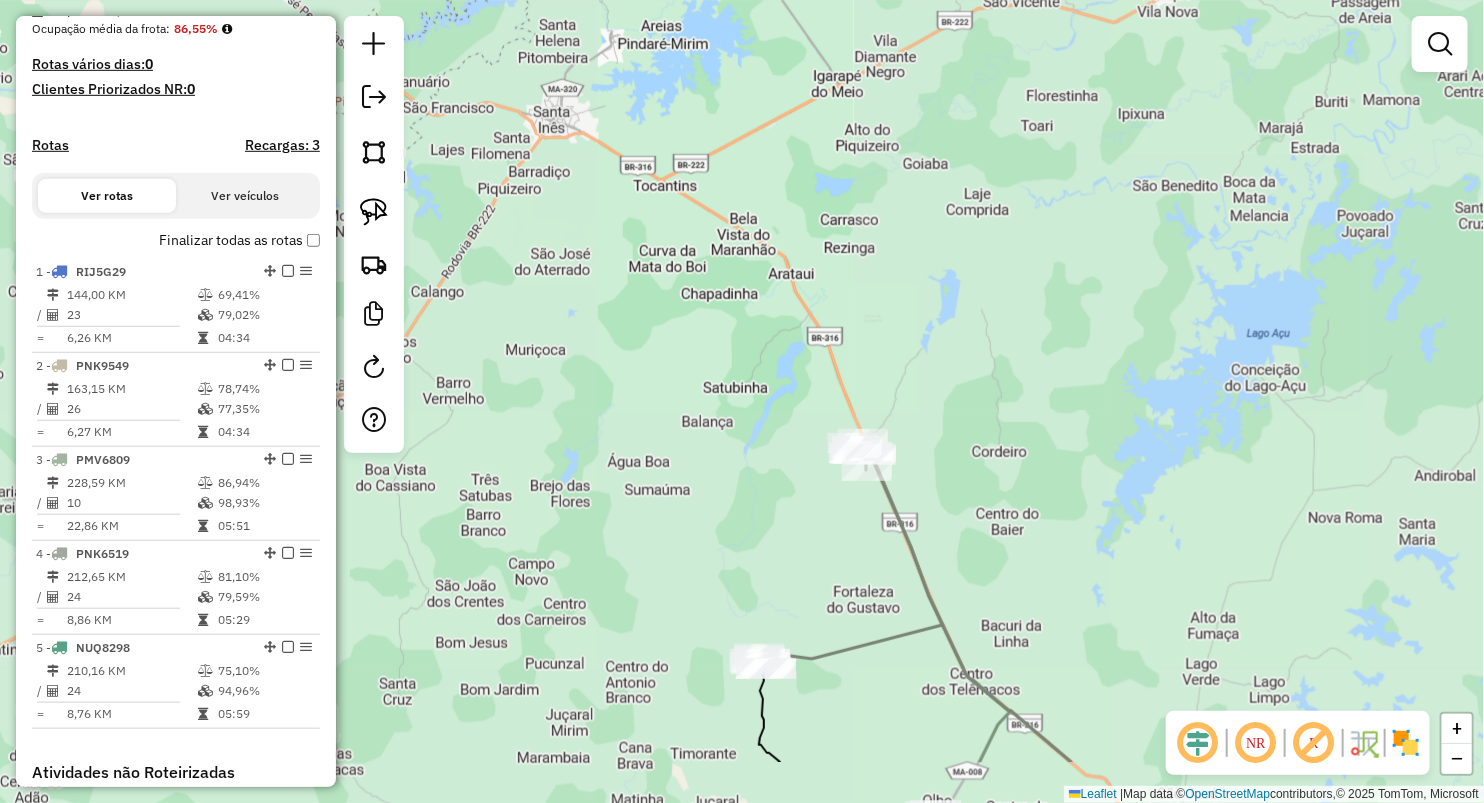 drag, startPoint x: 1024, startPoint y: 480, endPoint x: 913, endPoint y: 126, distance: 370.9946 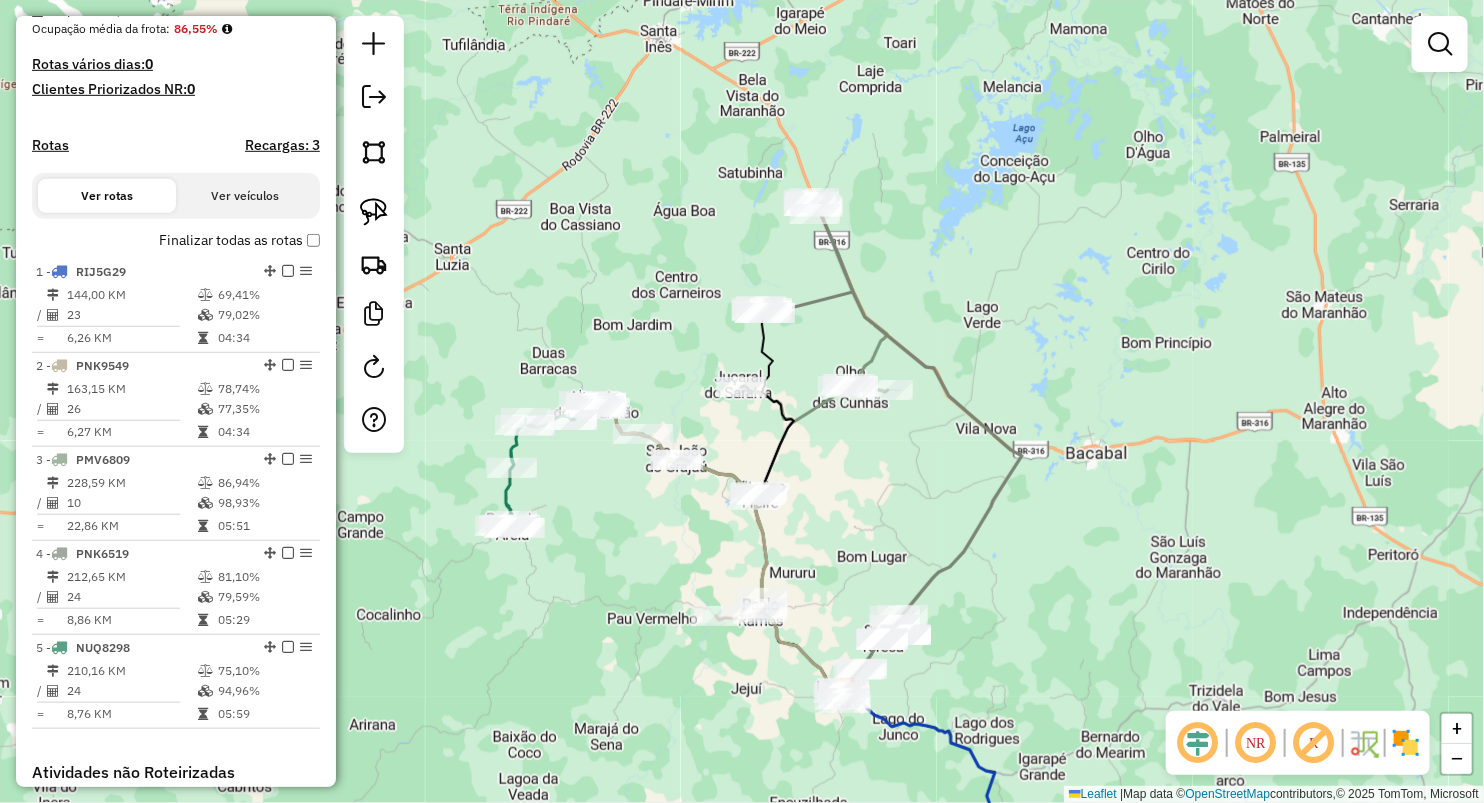 drag, startPoint x: 894, startPoint y: 406, endPoint x: 927, endPoint y: 129, distance: 278.95877 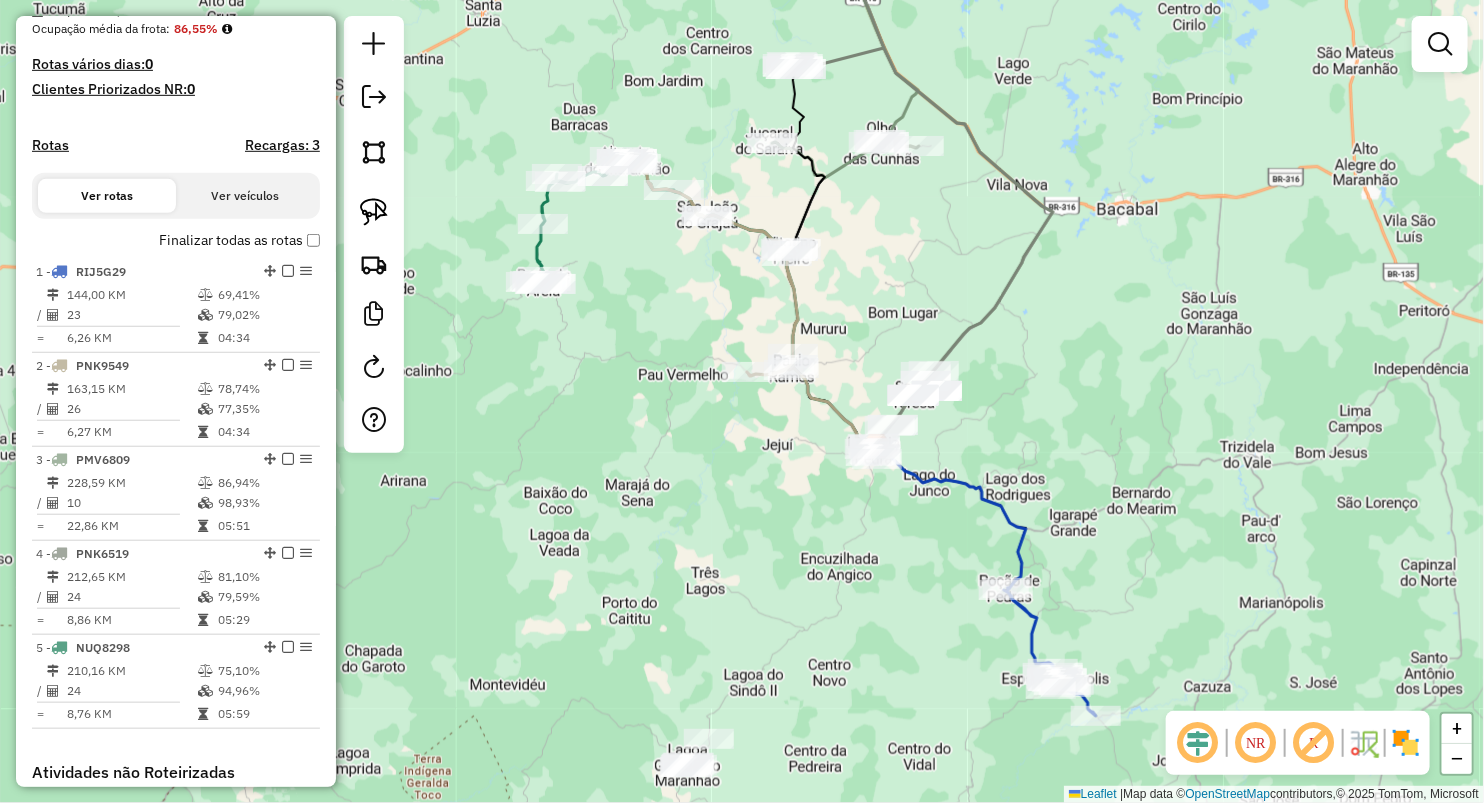 drag, startPoint x: 759, startPoint y: 660, endPoint x: 736, endPoint y: 529, distance: 133.00375 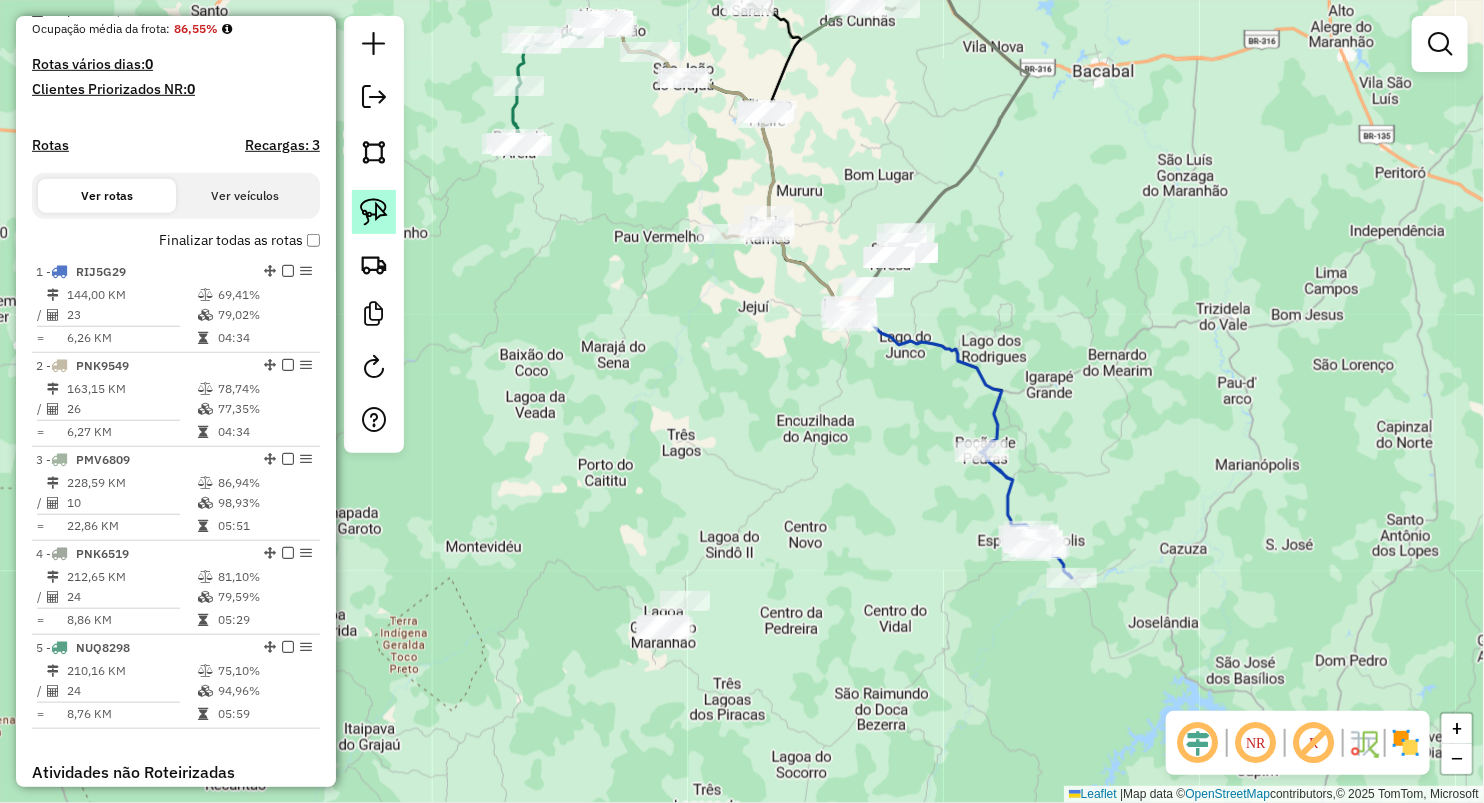 drag, startPoint x: 384, startPoint y: 207, endPoint x: 474, endPoint y: 530, distance: 335.30435 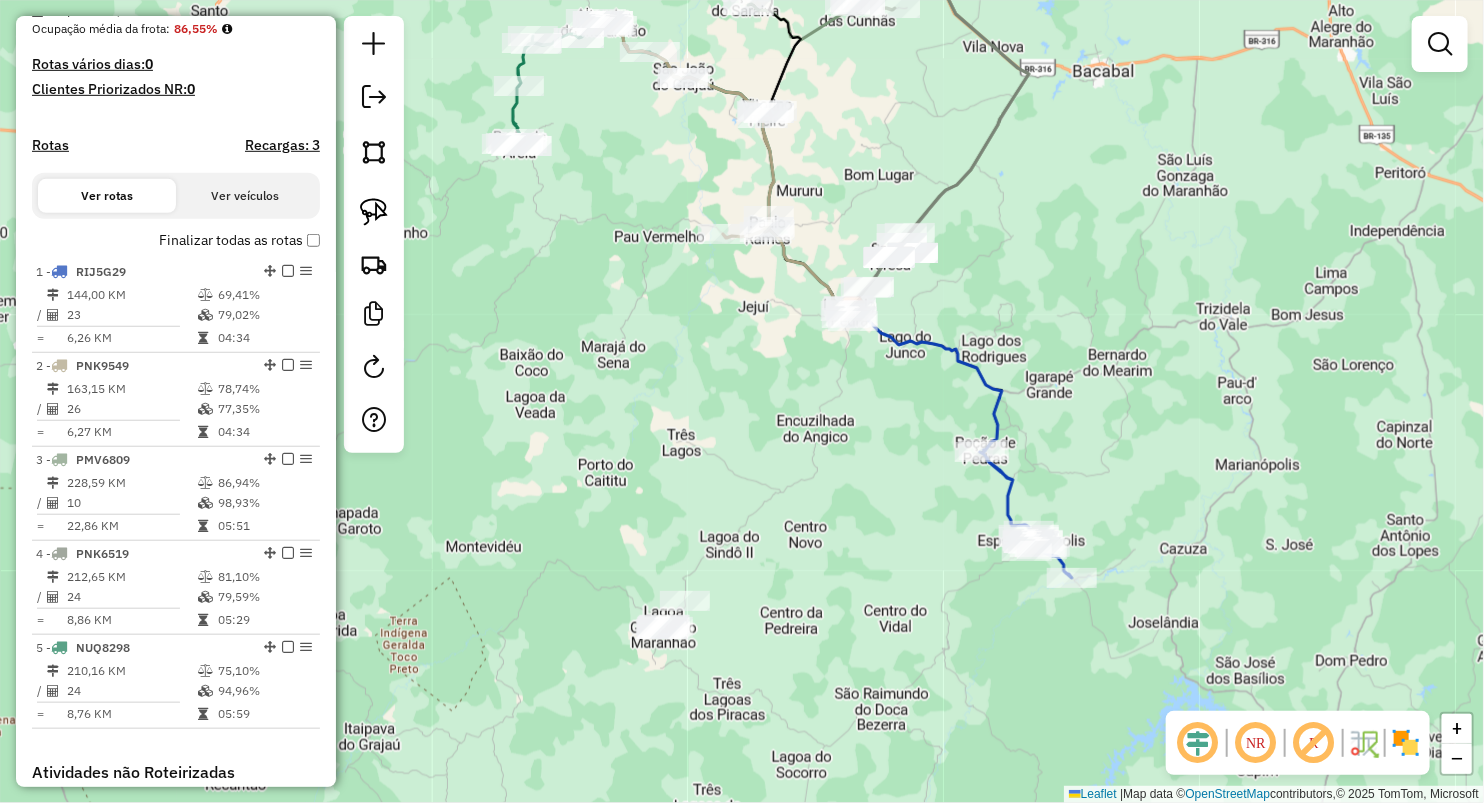 click 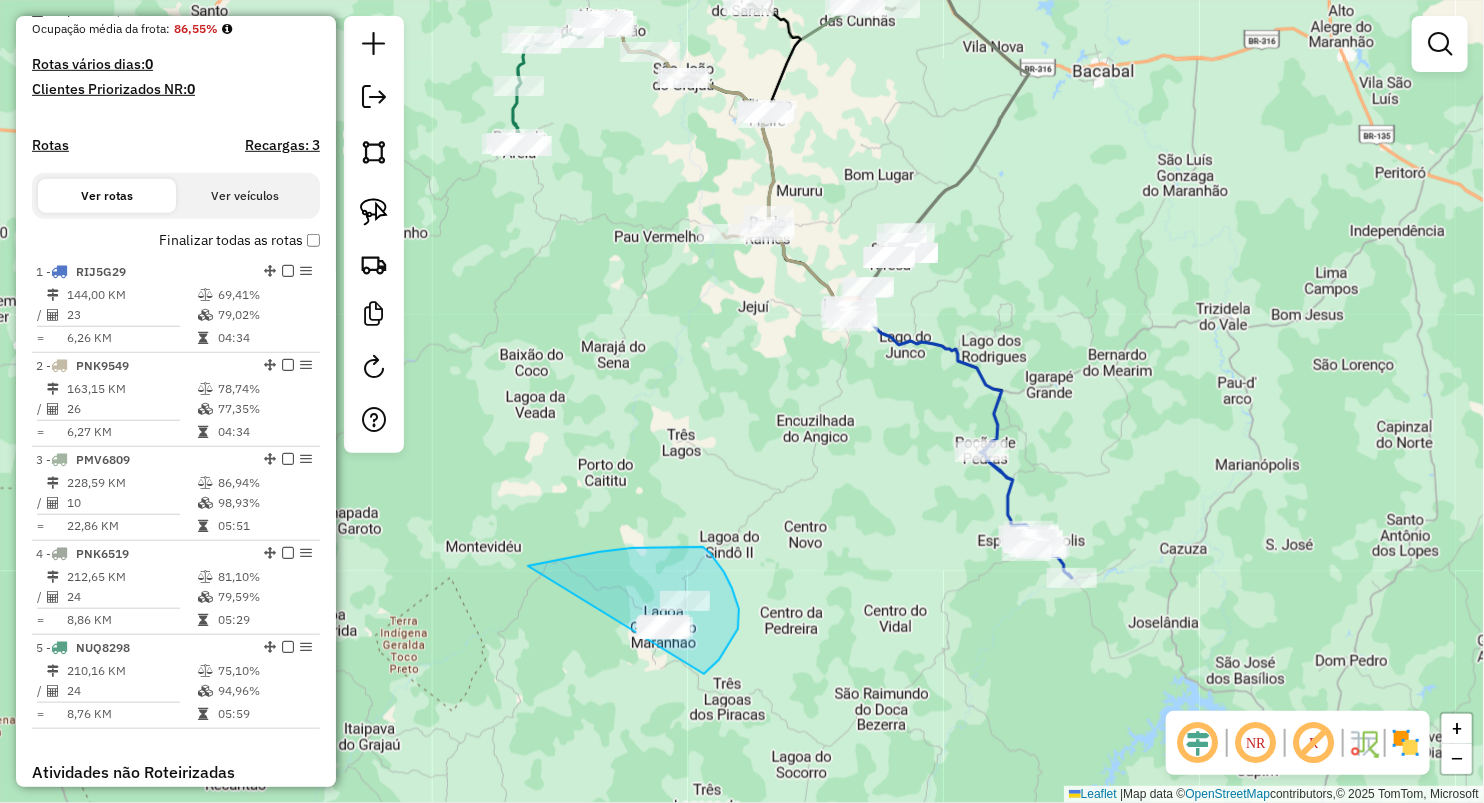 drag, startPoint x: 599, startPoint y: 552, endPoint x: 619, endPoint y: 724, distance: 173.15889 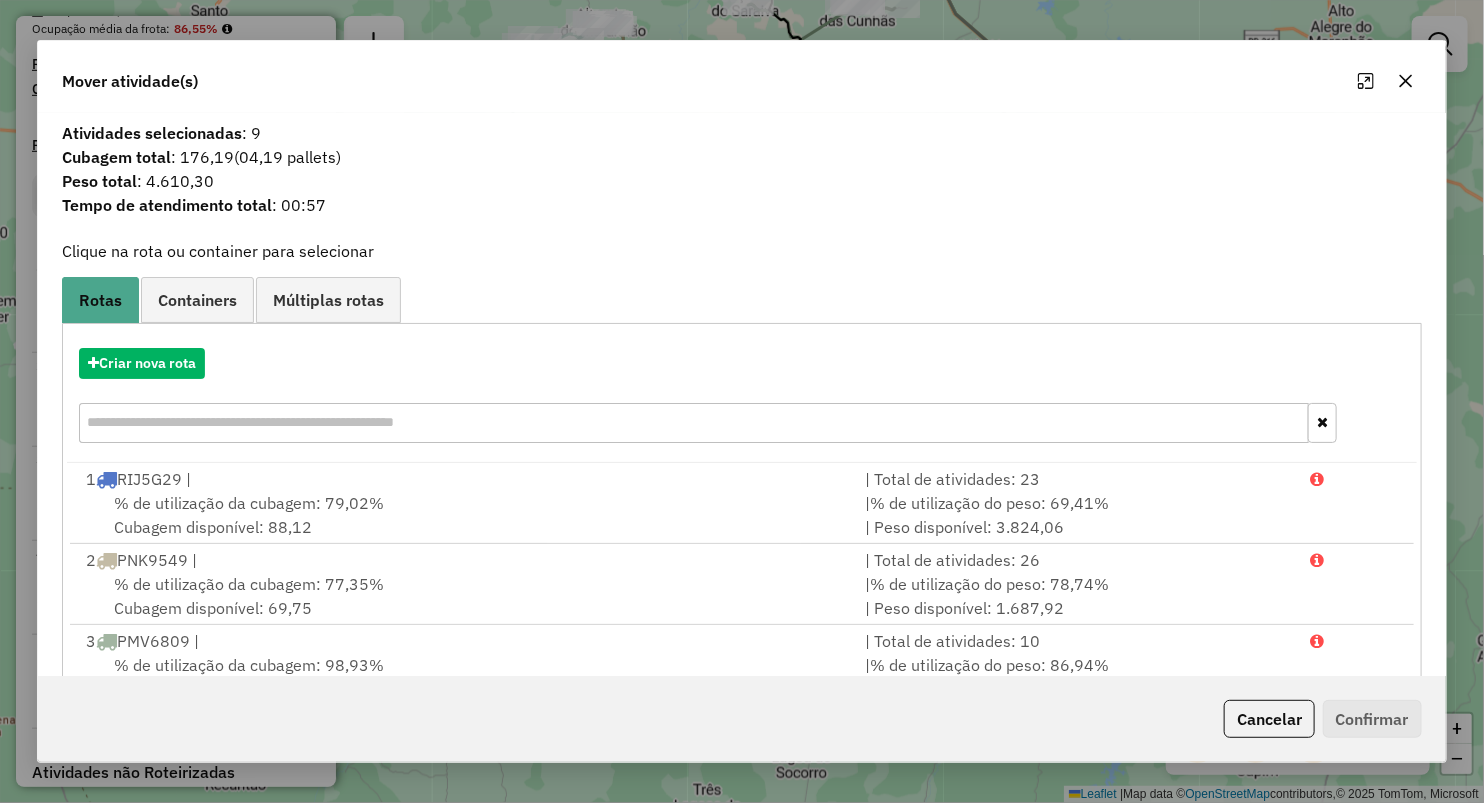 click 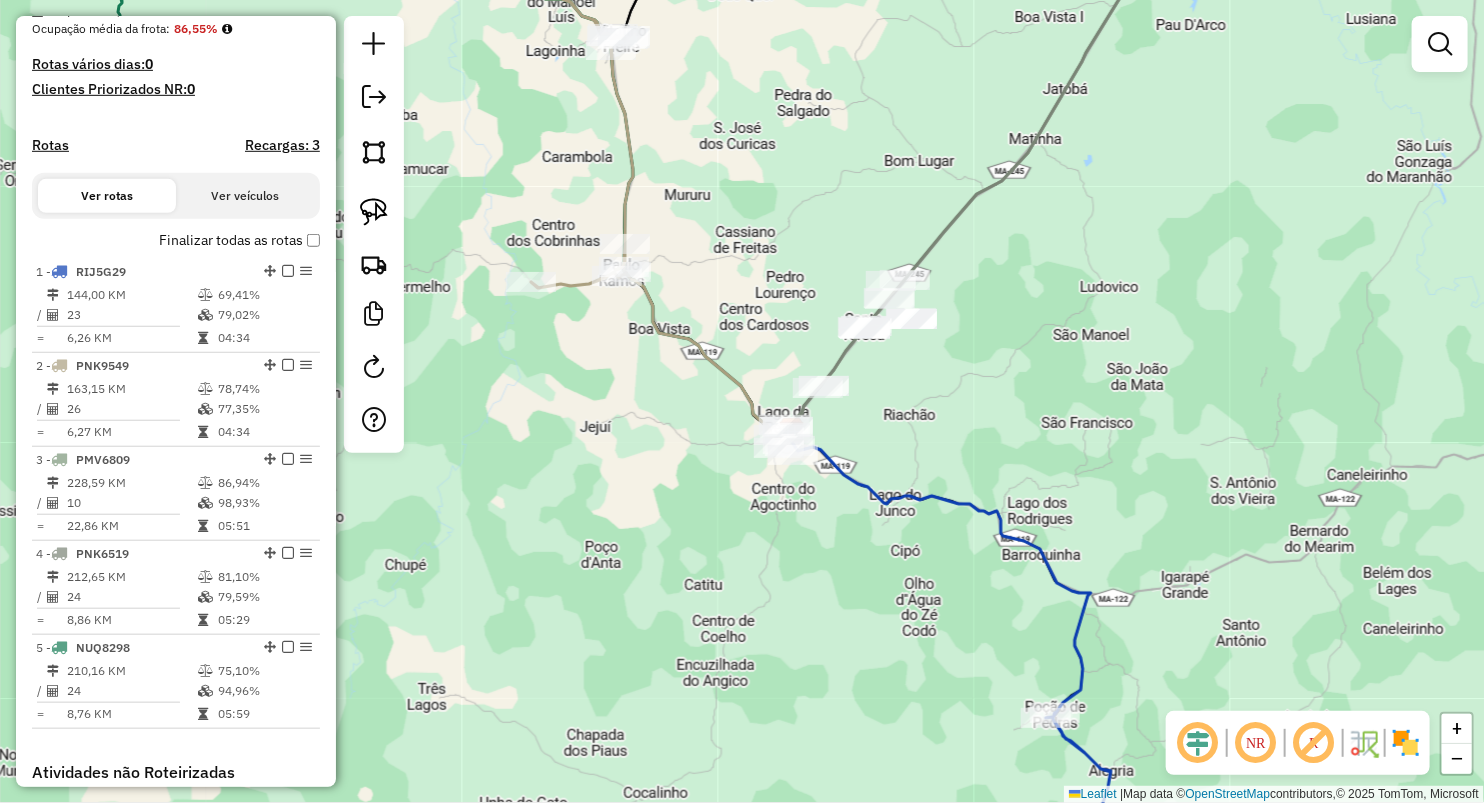 drag, startPoint x: 760, startPoint y: 324, endPoint x: 696, endPoint y: 252, distance: 96.332756 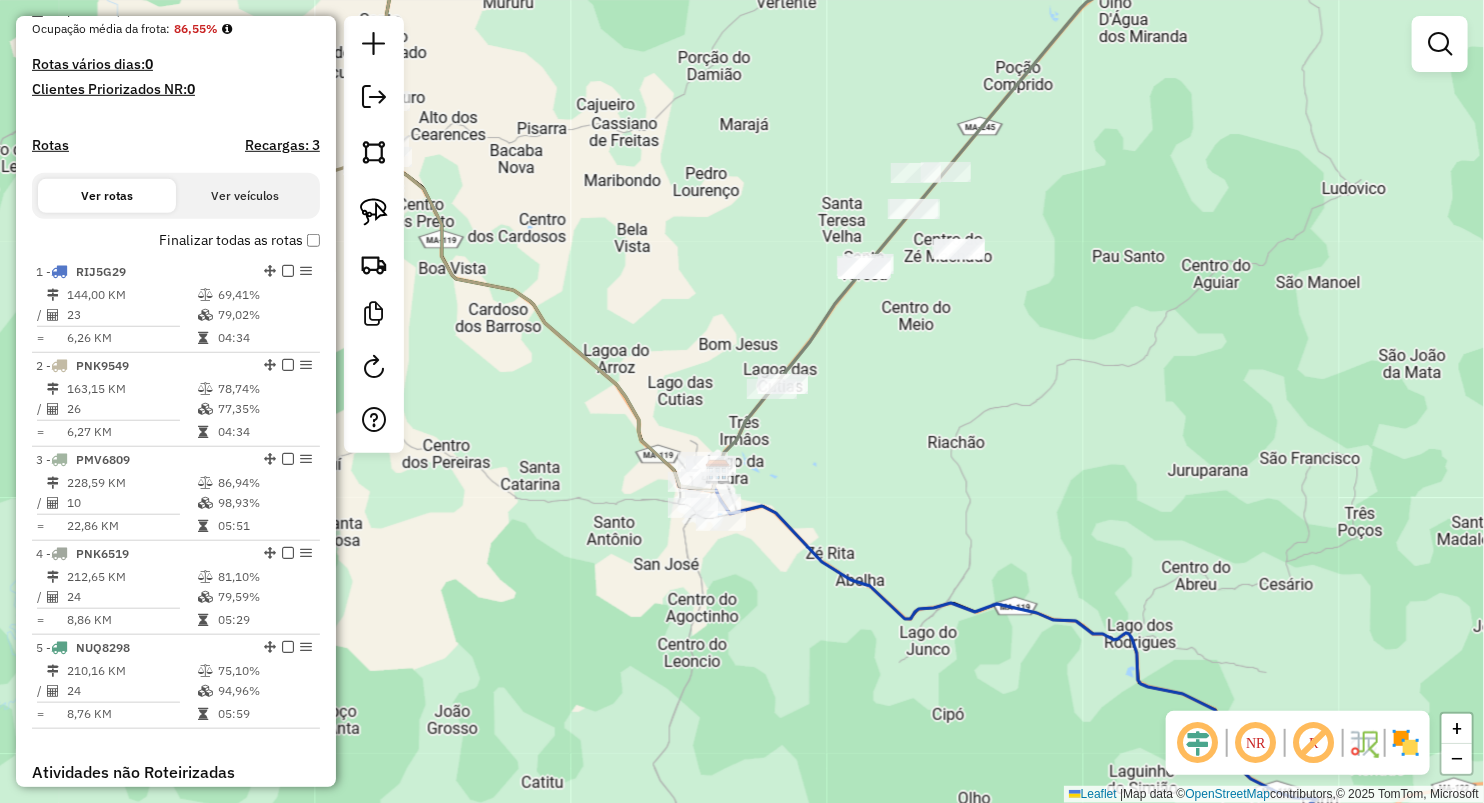 click on "Janela de atendimento Grade de atendimento Capacidade Transportadoras Veículos Cliente Pedidos  Rotas Selecione os dias de semana para filtrar as janelas de atendimento  Seg   Ter   Qua   Qui   Sex   Sáb   Dom  Informe o período da janela de atendimento: De: Até:  Filtrar exatamente a janela do cliente  Considerar janela de atendimento padrão  Selecione os dias de semana para filtrar as grades de atendimento  Seg   Ter   Qua   Qui   Sex   Sáb   Dom   Considerar clientes sem dia de atendimento cadastrado  Clientes fora do dia de atendimento selecionado Filtrar as atividades entre os valores definidos abaixo:  Peso mínimo:   Peso máximo:   Cubagem mínima:   Cubagem máxima:   De:   Até:  Filtrar as atividades entre o tempo de atendimento definido abaixo:  De:   Até:   Considerar capacidade total dos clientes não roteirizados Transportadora: Selecione um ou mais itens Tipo de veículo: Selecione um ou mais itens Veículo: Selecione um ou mais itens Motorista: Selecione um ou mais itens Nome: Rótulo:" 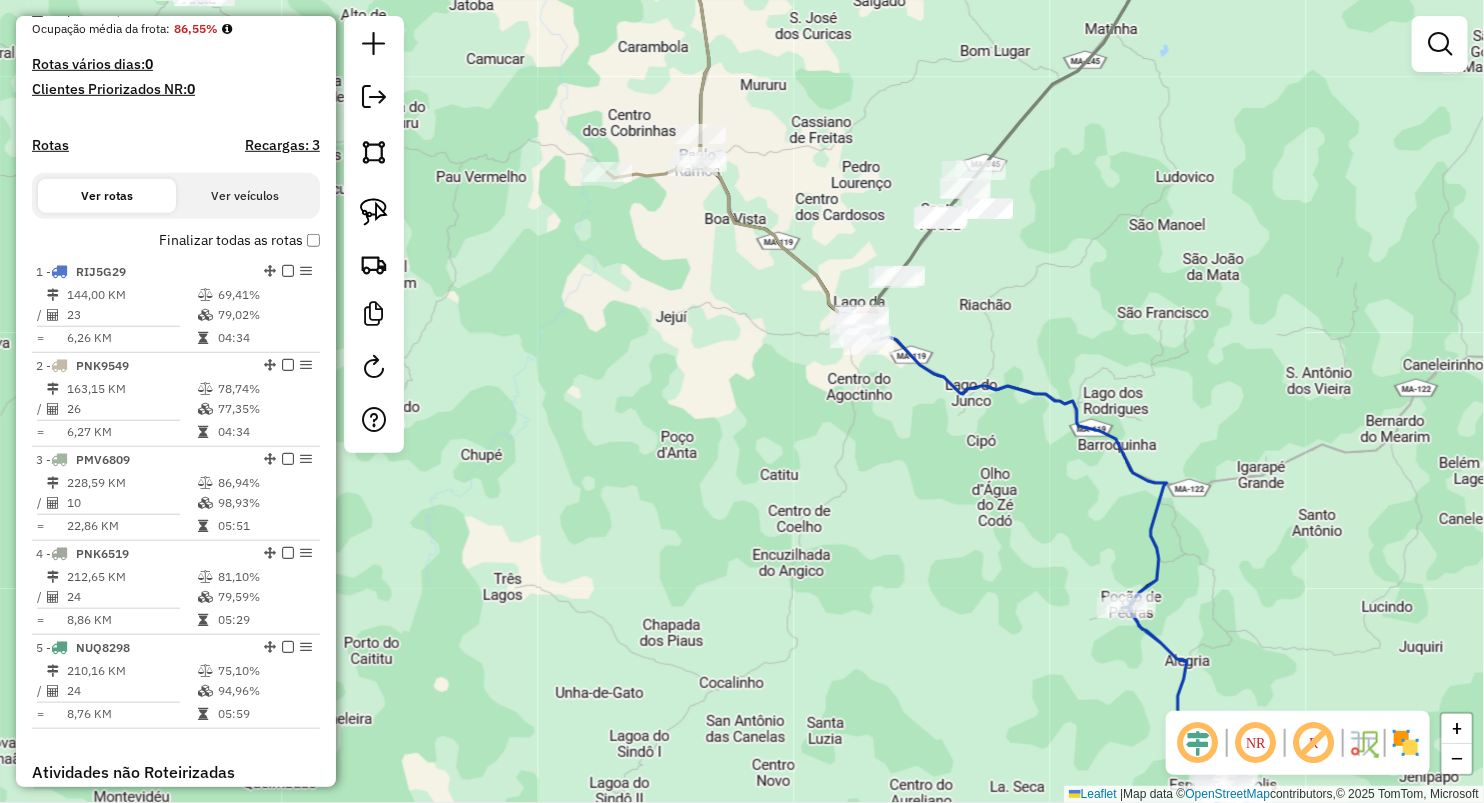 drag, startPoint x: 1084, startPoint y: 350, endPoint x: 879, endPoint y: 138, distance: 294.90506 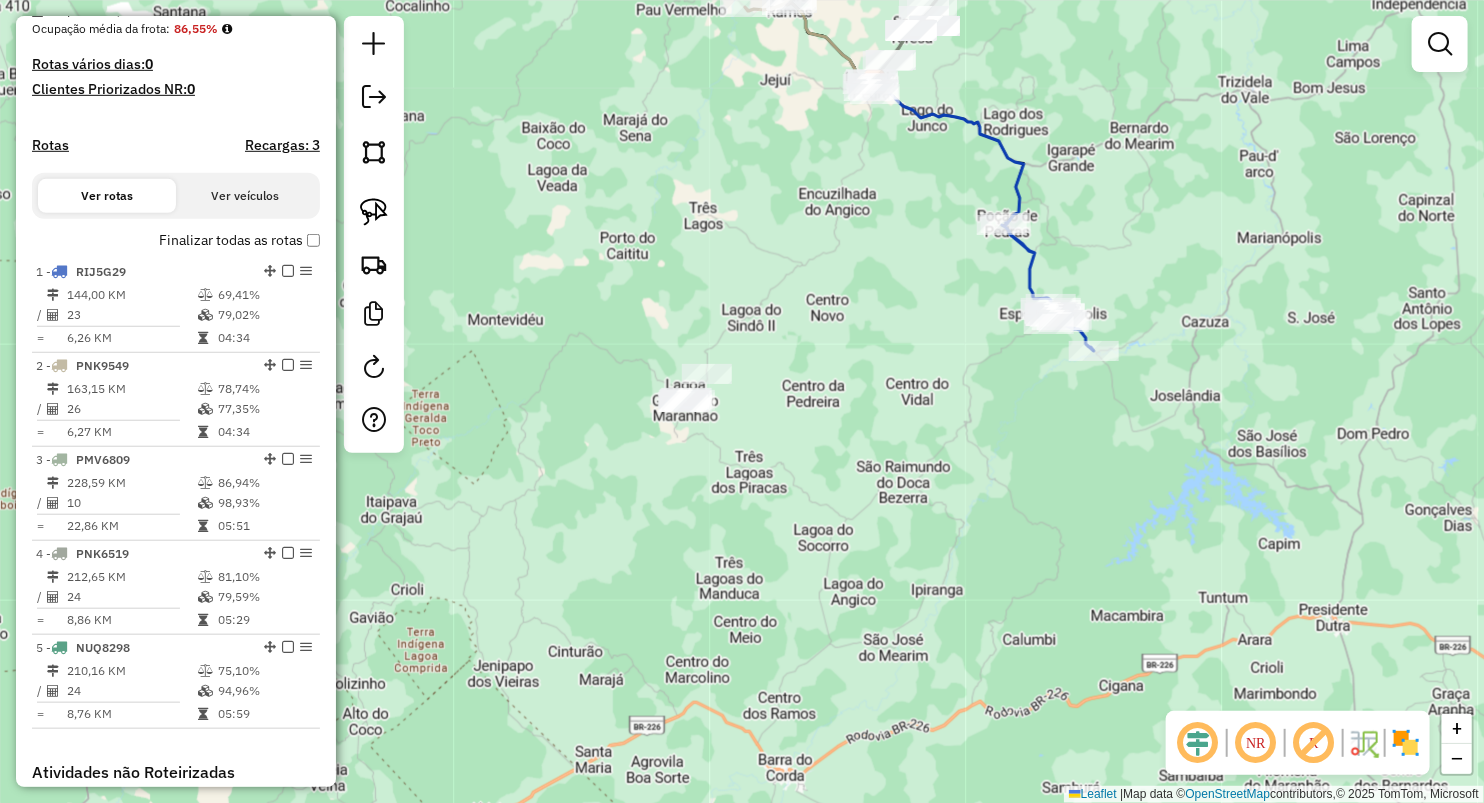 drag, startPoint x: 800, startPoint y: 425, endPoint x: 864, endPoint y: 401, distance: 68.35203 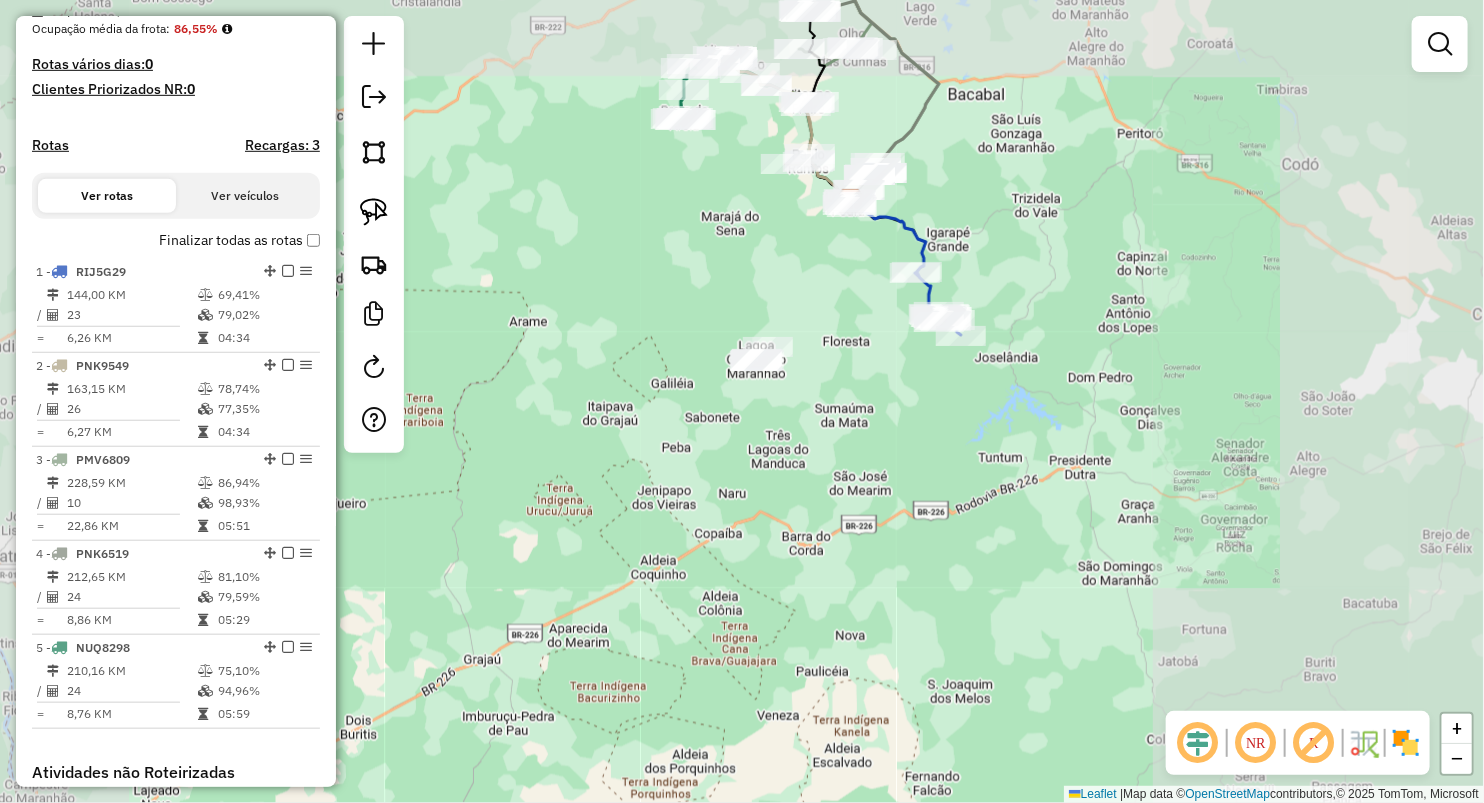 click on "Janela de atendimento Grade de atendimento Capacidade Transportadoras Veículos Cliente Pedidos  Rotas Selecione os dias de semana para filtrar as janelas de atendimento  Seg   Ter   Qua   Qui   Sex   Sáb   Dom  Informe o período da janela de atendimento: De: Até:  Filtrar exatamente a janela do cliente  Considerar janela de atendimento padrão  Selecione os dias de semana para filtrar as grades de atendimento  Seg   Ter   Qua   Qui   Sex   Sáb   Dom   Considerar clientes sem dia de atendimento cadastrado  Clientes fora do dia de atendimento selecionado Filtrar as atividades entre os valores definidos abaixo:  Peso mínimo:   Peso máximo:   Cubagem mínima:   Cubagem máxima:   De:   Até:  Filtrar as atividades entre o tempo de atendimento definido abaixo:  De:   Até:   Considerar capacidade total dos clientes não roteirizados Transportadora: Selecione um ou mais itens Tipo de veículo: Selecione um ou mais itens Veículo: Selecione um ou mais itens Motorista: Selecione um ou mais itens Nome: Rótulo:" 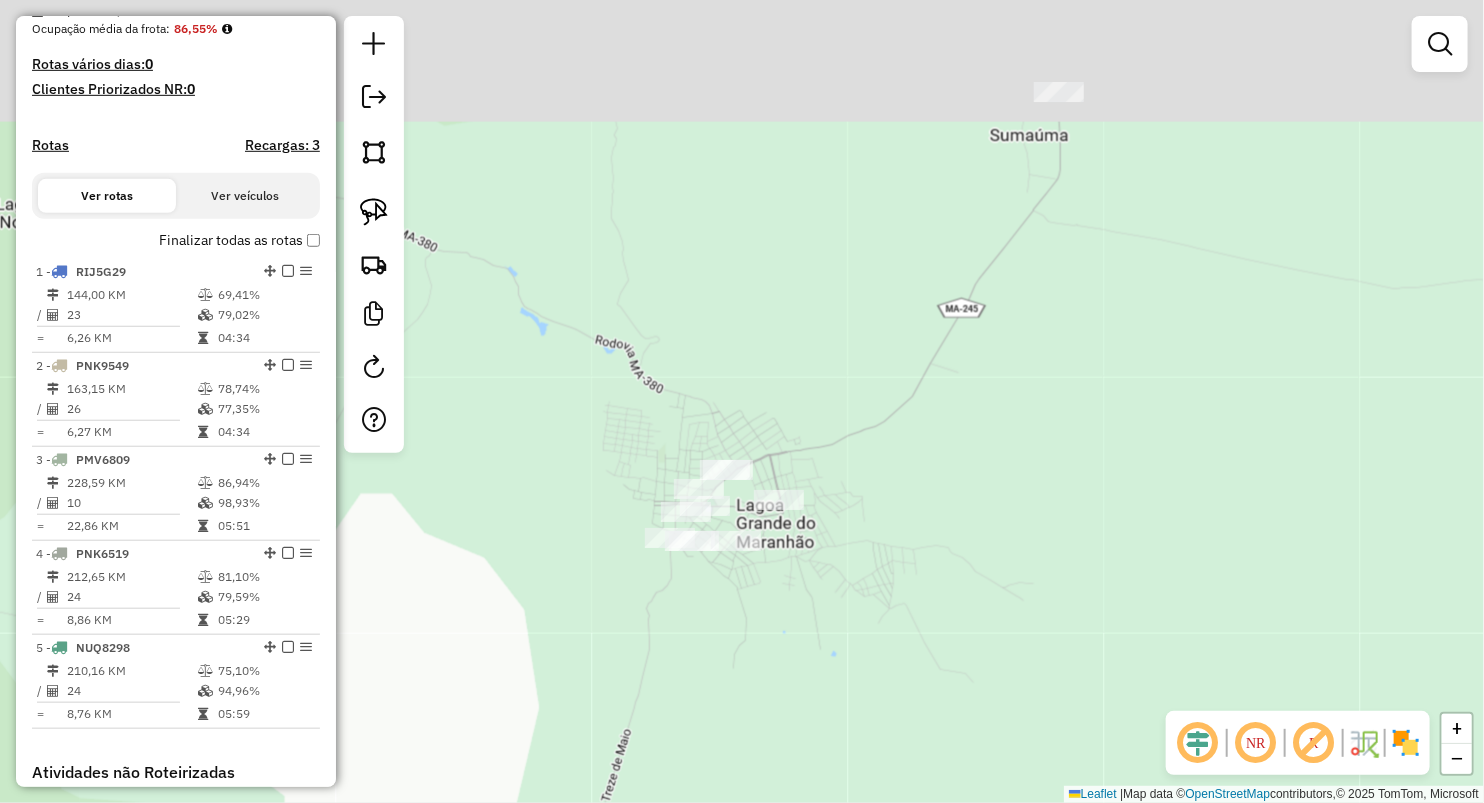 drag, startPoint x: 837, startPoint y: 239, endPoint x: 765, endPoint y: 464, distance: 236.23929 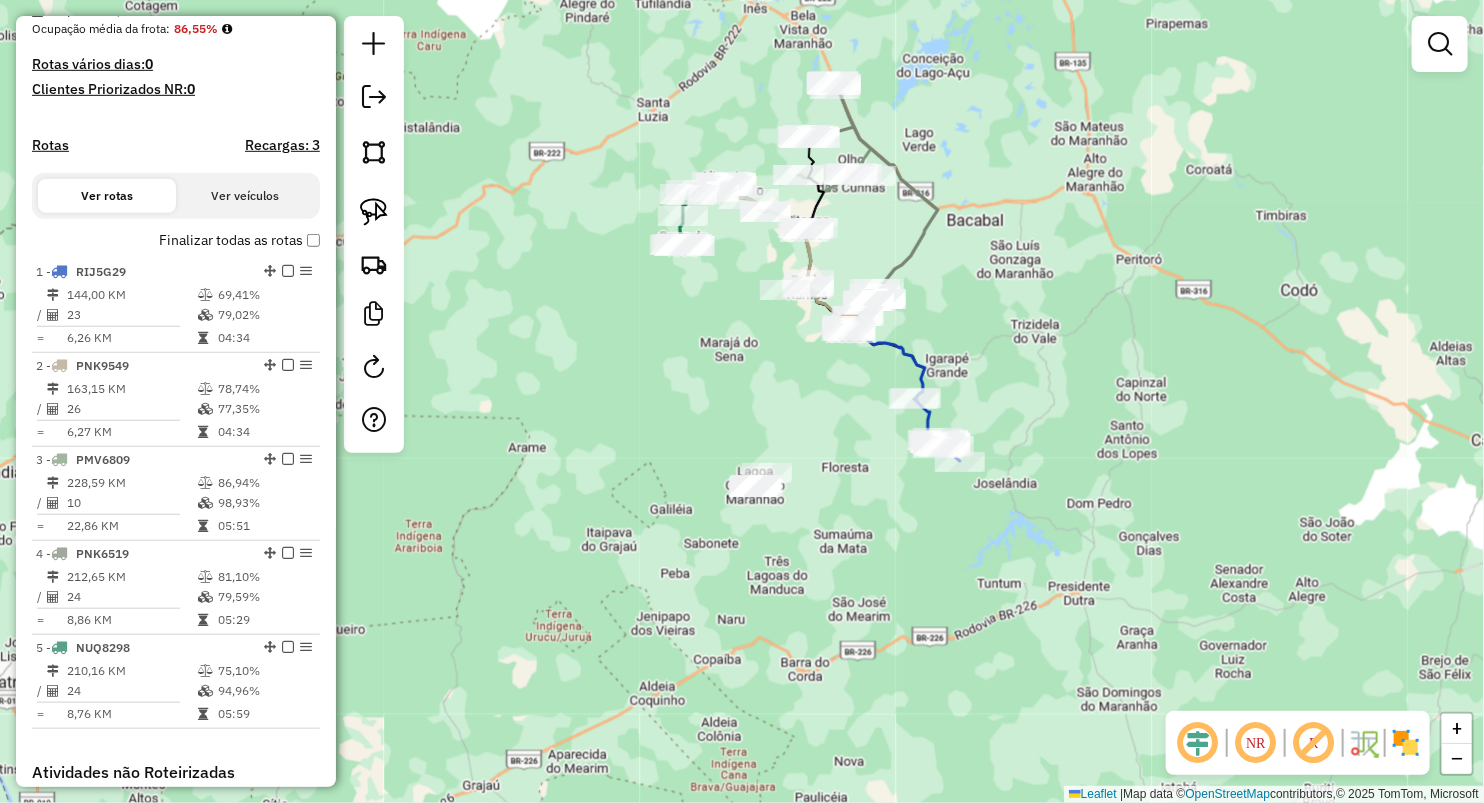 drag, startPoint x: 772, startPoint y: 396, endPoint x: 770, endPoint y: 424, distance: 28.071337 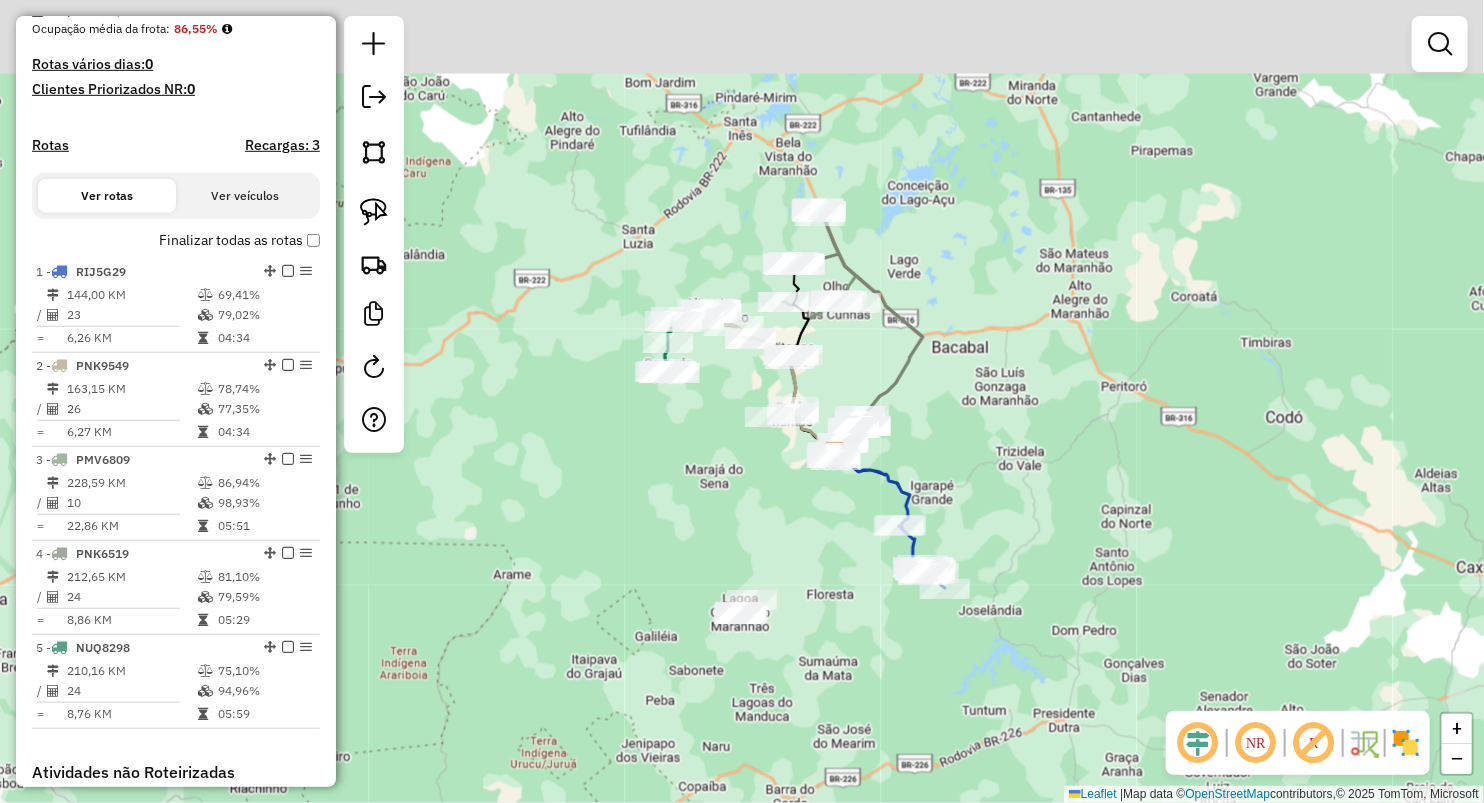 drag, startPoint x: 846, startPoint y: 237, endPoint x: 875, endPoint y: 368, distance: 134.17154 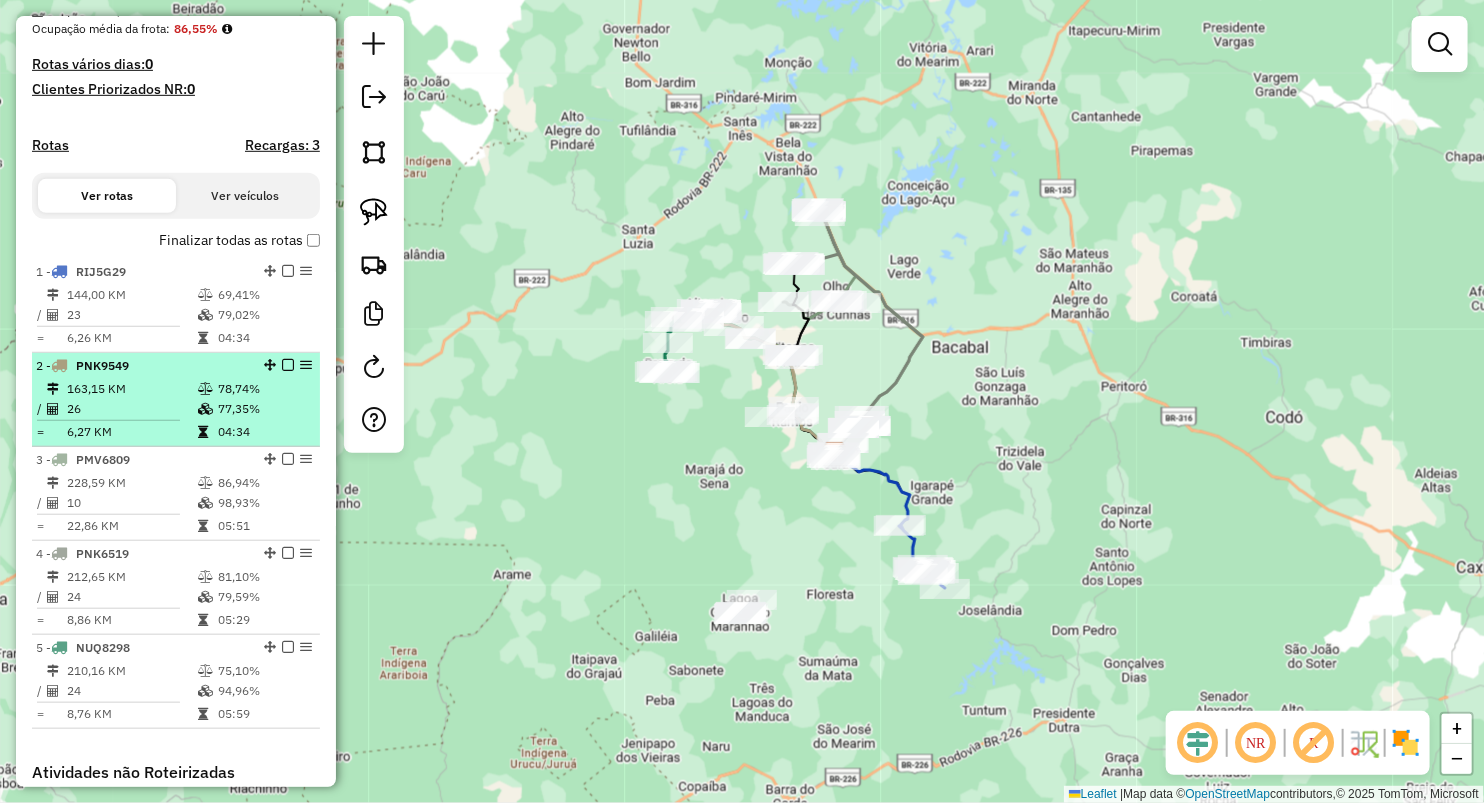 click on "163,15 KM   78,74%  /  26   77,35%     =  6,27 KM   04:34" at bounding box center [176, 410] 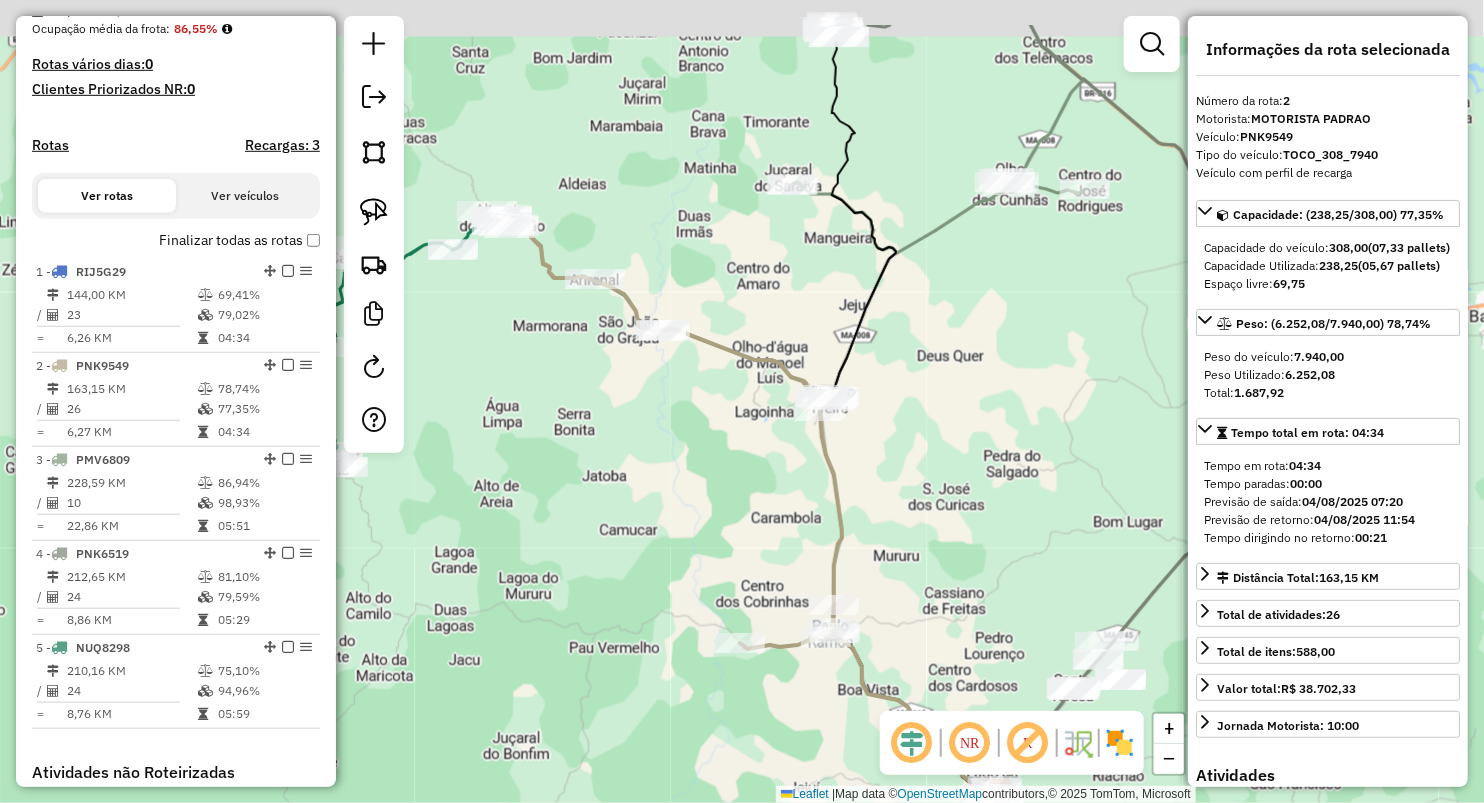 drag, startPoint x: 705, startPoint y: 202, endPoint x: 728, endPoint y: 417, distance: 216.22673 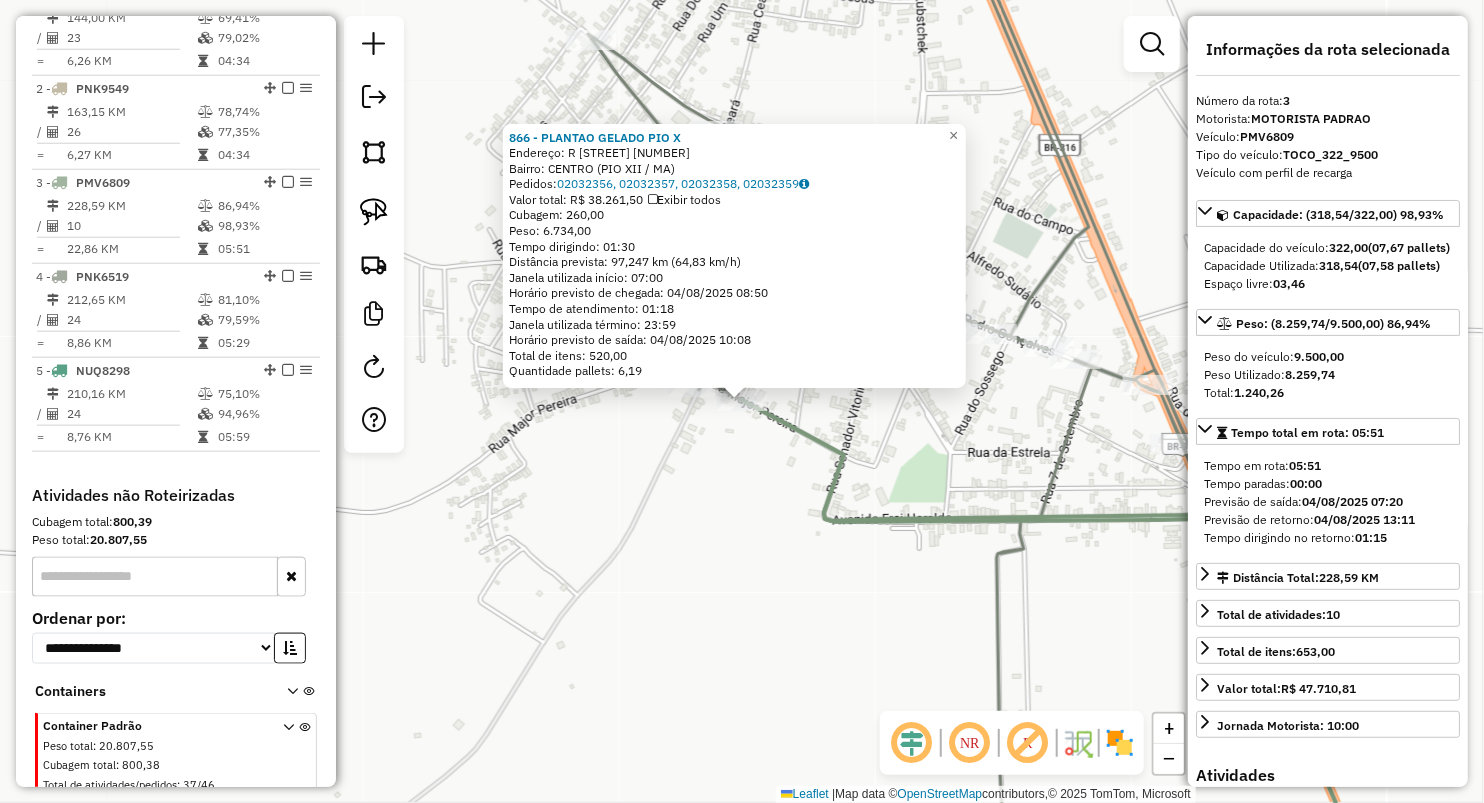 scroll, scrollTop: 840, scrollLeft: 0, axis: vertical 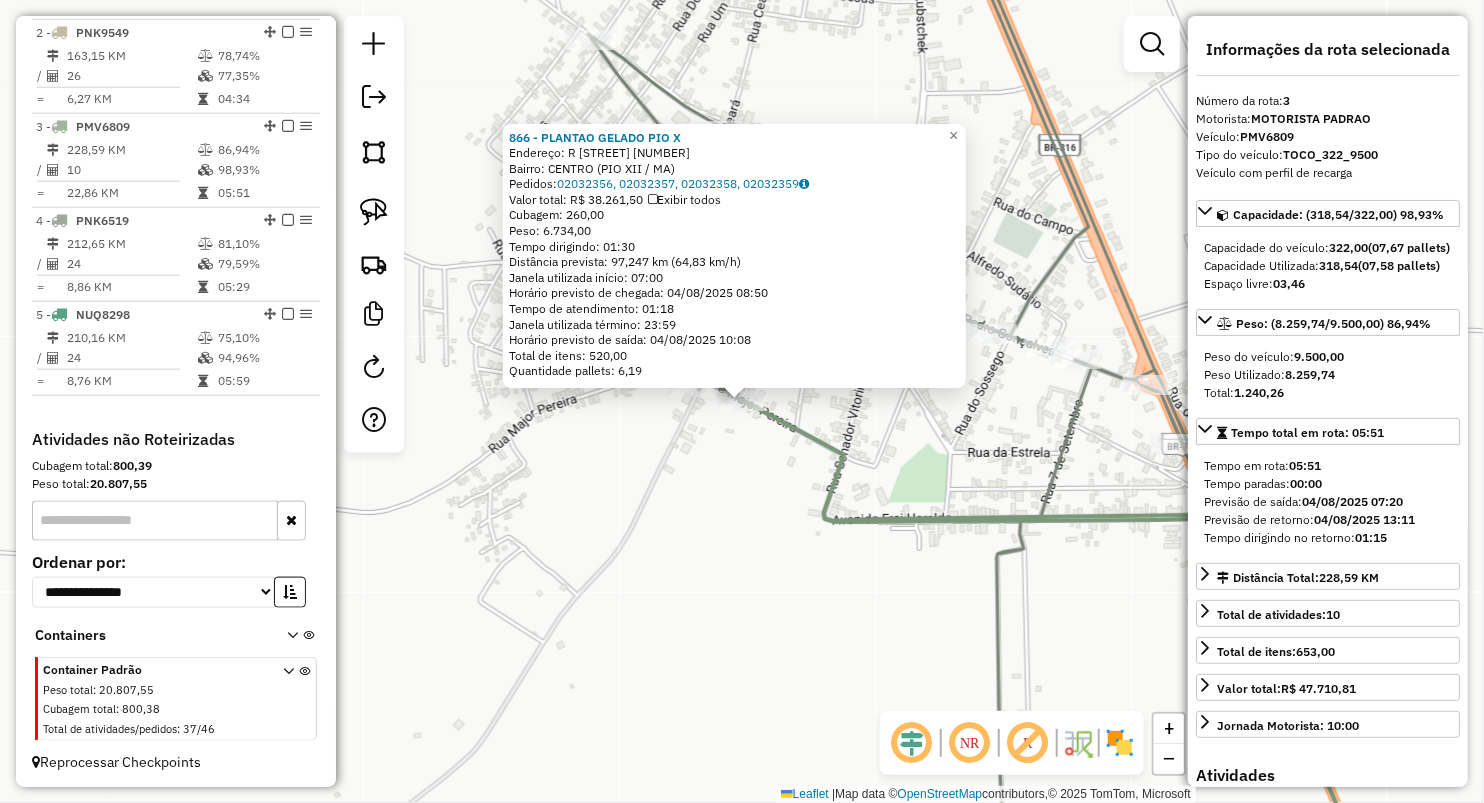 click on "866 - PLANTAO GELADO PIO X  Endereço:  R MAJOR PEREIRA 323   Bairro: CENTRO (PIO XII / MA)   Pedidos:  02032356, 02032357, 02032358, 02032359   Valor total: R$ 38.261,50   Exibir todos   Cubagem: 260,00  Peso: 6.734,00  Tempo dirigindo: 01:30   Distância prevista: 97,247 km (64,83 km/h)   Janela utilizada início: 07:00   Horário previsto de chegada: 04/08/2025 08:50   Tempo de atendimento: 01:18   Janela utilizada término: 23:59   Horário previsto de saída: 04/08/2025 10:08   Total de itens: 520,00   Quantidade pallets: 6,19  × Janela de atendimento Grade de atendimento Capacidade Transportadoras Veículos Cliente Pedidos  Rotas Selecione os dias de semana para filtrar as janelas de atendimento  Seg   Ter   Qua   Qui   Sex   Sáb   Dom  Informe o período da janela de atendimento: De: Até:  Filtrar exatamente a janela do cliente  Considerar janela de atendimento padrão  Selecione os dias de semana para filtrar as grades de atendimento  Seg   Ter   Qua   Qui   Sex   Sáb   Dom   Peso mínimo:   De:" 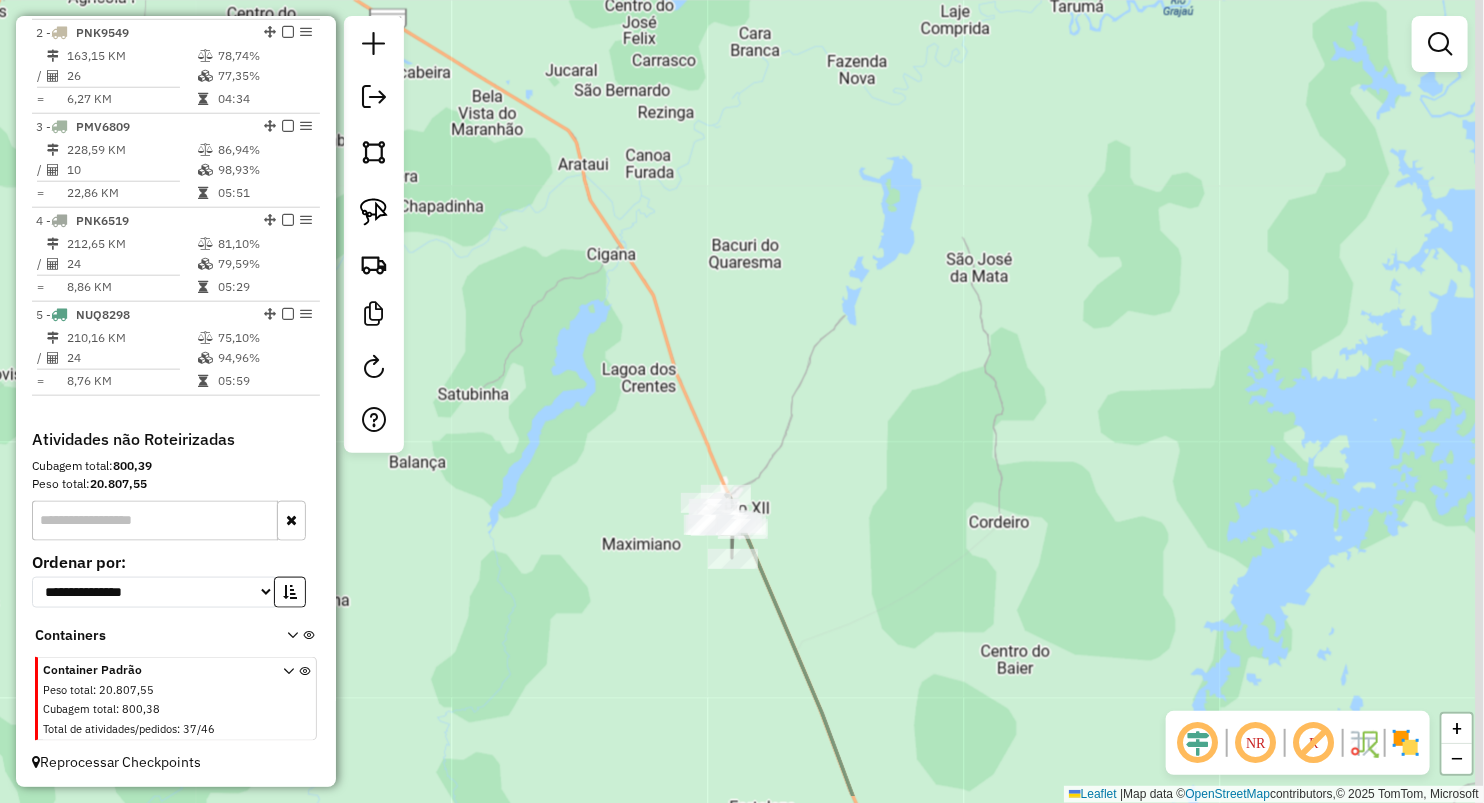 drag, startPoint x: 875, startPoint y: 515, endPoint x: 823, endPoint y: 199, distance: 320.2499 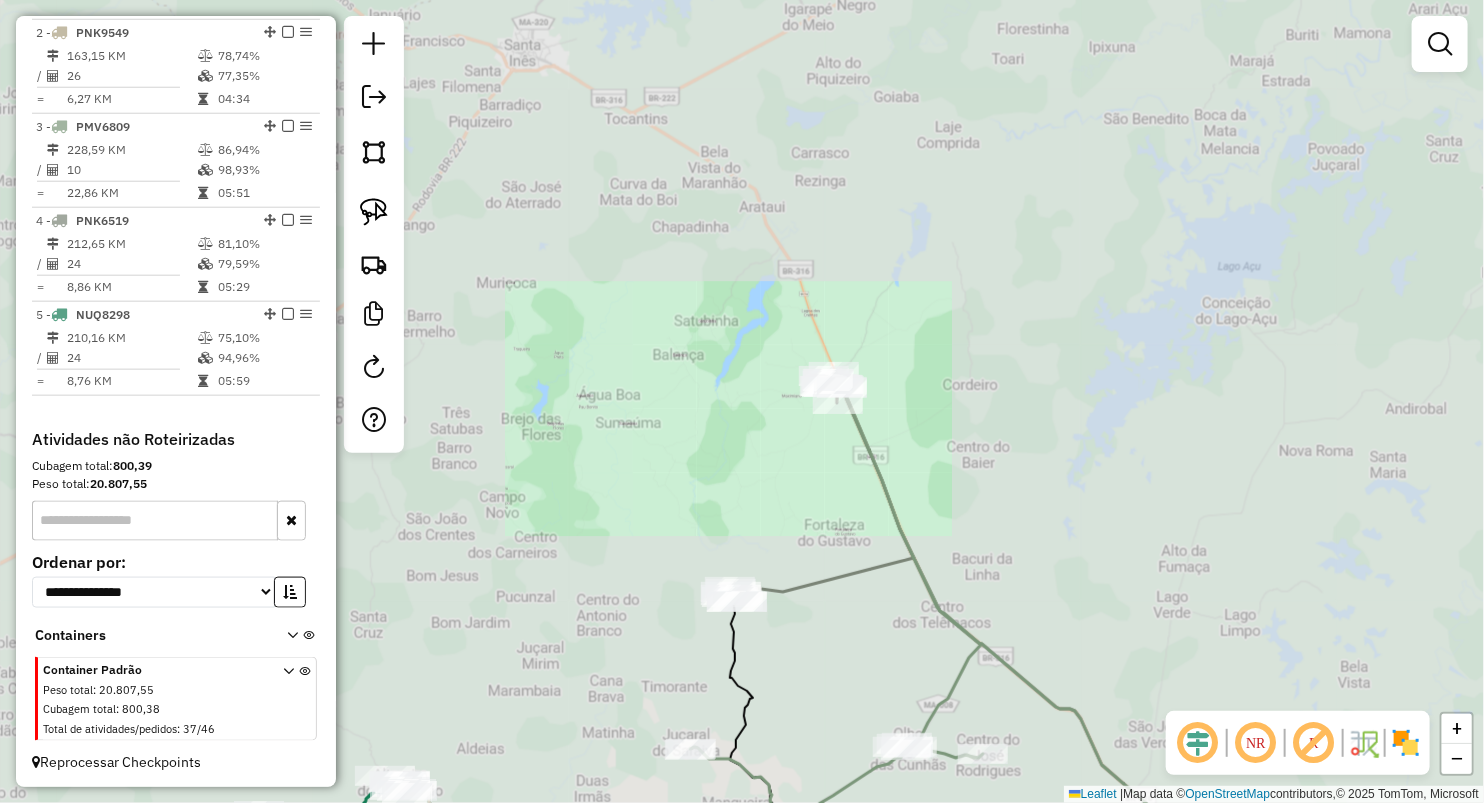 drag, startPoint x: 1048, startPoint y: 476, endPoint x: 978, endPoint y: 212, distance: 273.12268 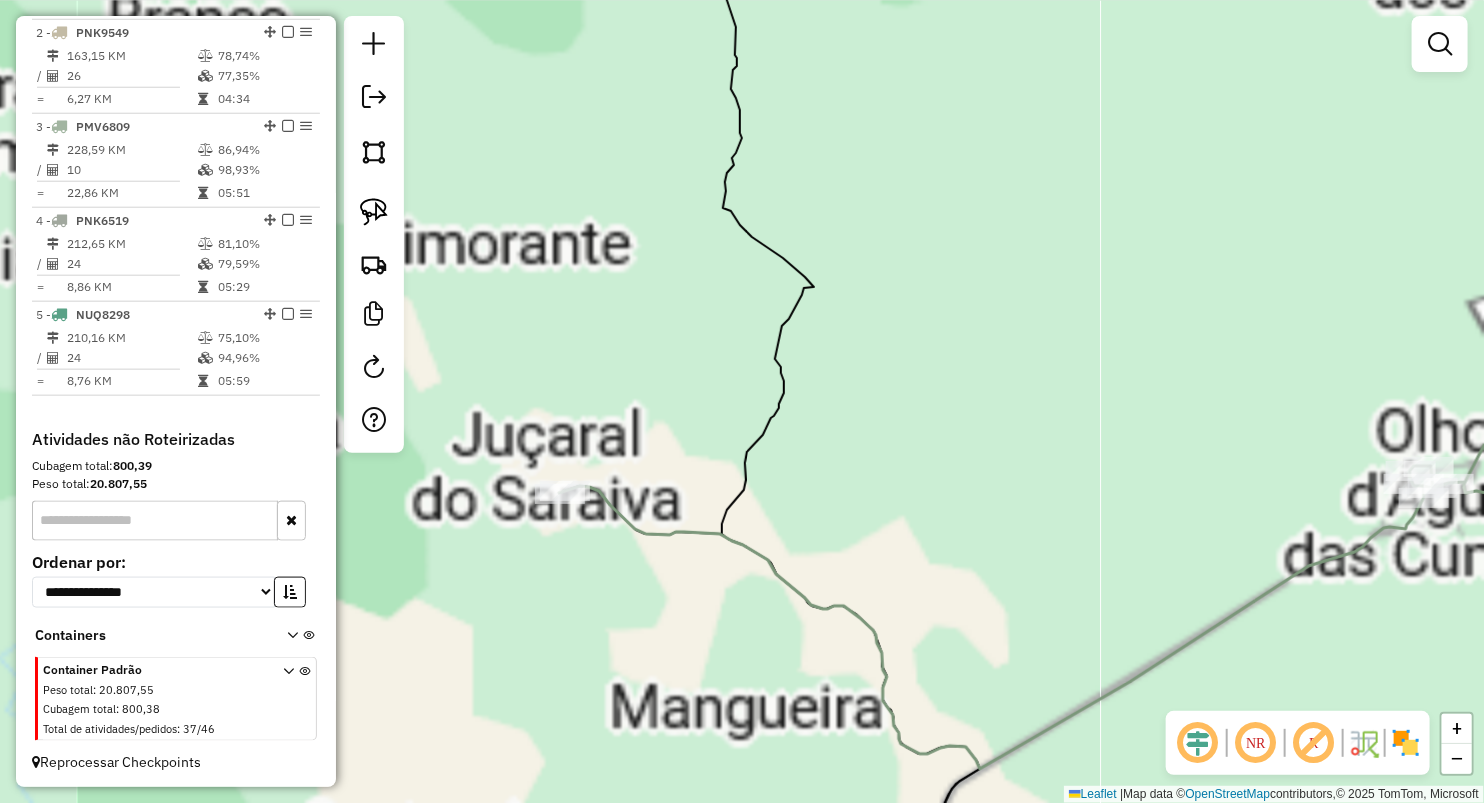 click on "Janela de atendimento Grade de atendimento Capacidade Transportadoras Veículos Cliente Pedidos  Rotas Selecione os dias de semana para filtrar as janelas de atendimento  Seg   Ter   Qua   Qui   Sex   Sáb   Dom  Informe o período da janela de atendimento: De: Até:  Filtrar exatamente a janela do cliente  Considerar janela de atendimento padrão  Selecione os dias de semana para filtrar as grades de atendimento  Seg   Ter   Qua   Qui   Sex   Sáb   Dom   Considerar clientes sem dia de atendimento cadastrado  Clientes fora do dia de atendimento selecionado Filtrar as atividades entre os valores definidos abaixo:  Peso mínimo:   Peso máximo:   Cubagem mínima:   Cubagem máxima:   De:   Até:  Filtrar as atividades entre o tempo de atendimento definido abaixo:  De:   Até:   Considerar capacidade total dos clientes não roteirizados Transportadora: Selecione um ou mais itens Tipo de veículo: Selecione um ou mais itens Veículo: Selecione um ou mais itens Motorista: Selecione um ou mais itens Nome: Rótulo:" 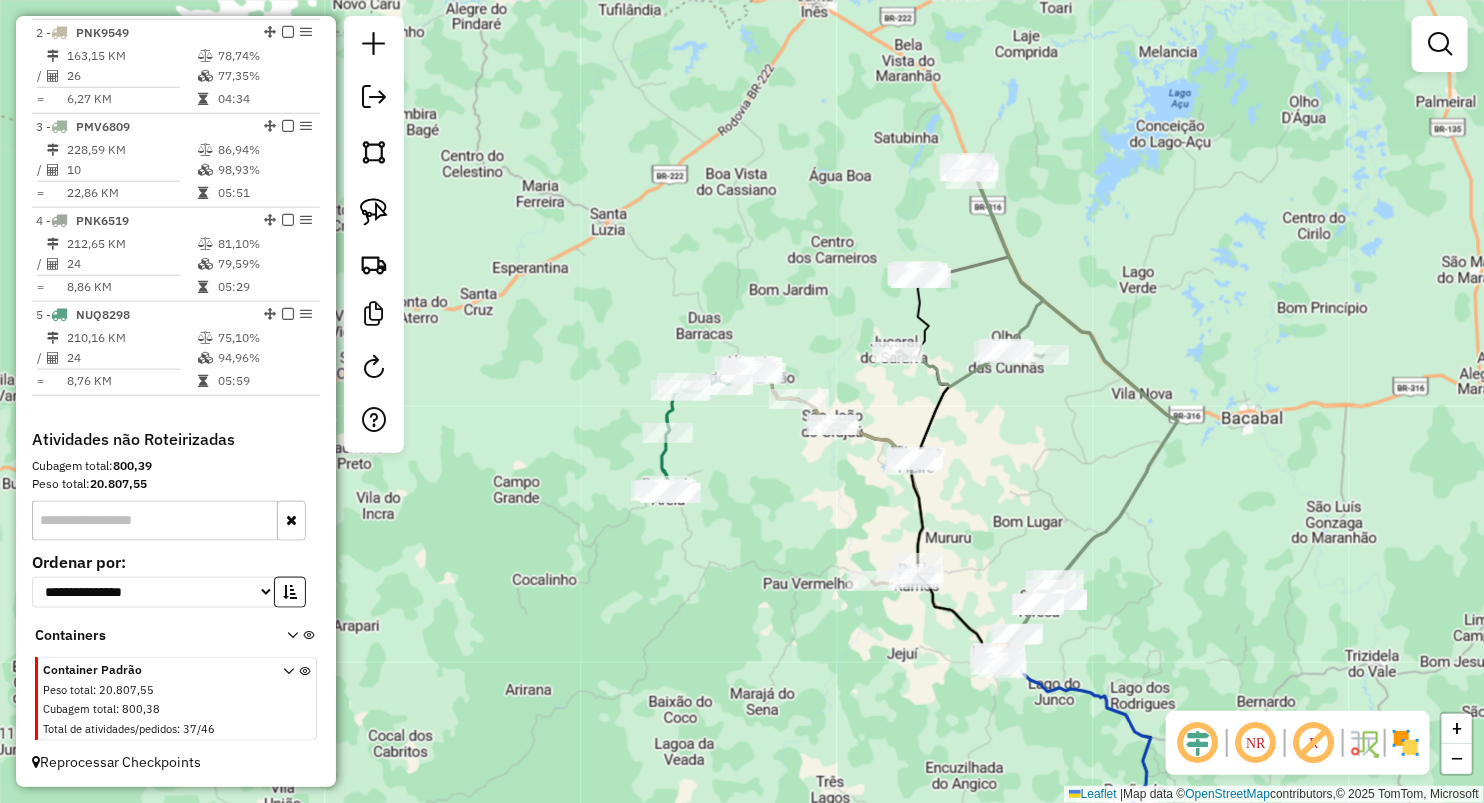 drag, startPoint x: 975, startPoint y: 295, endPoint x: 975, endPoint y: 339, distance: 44 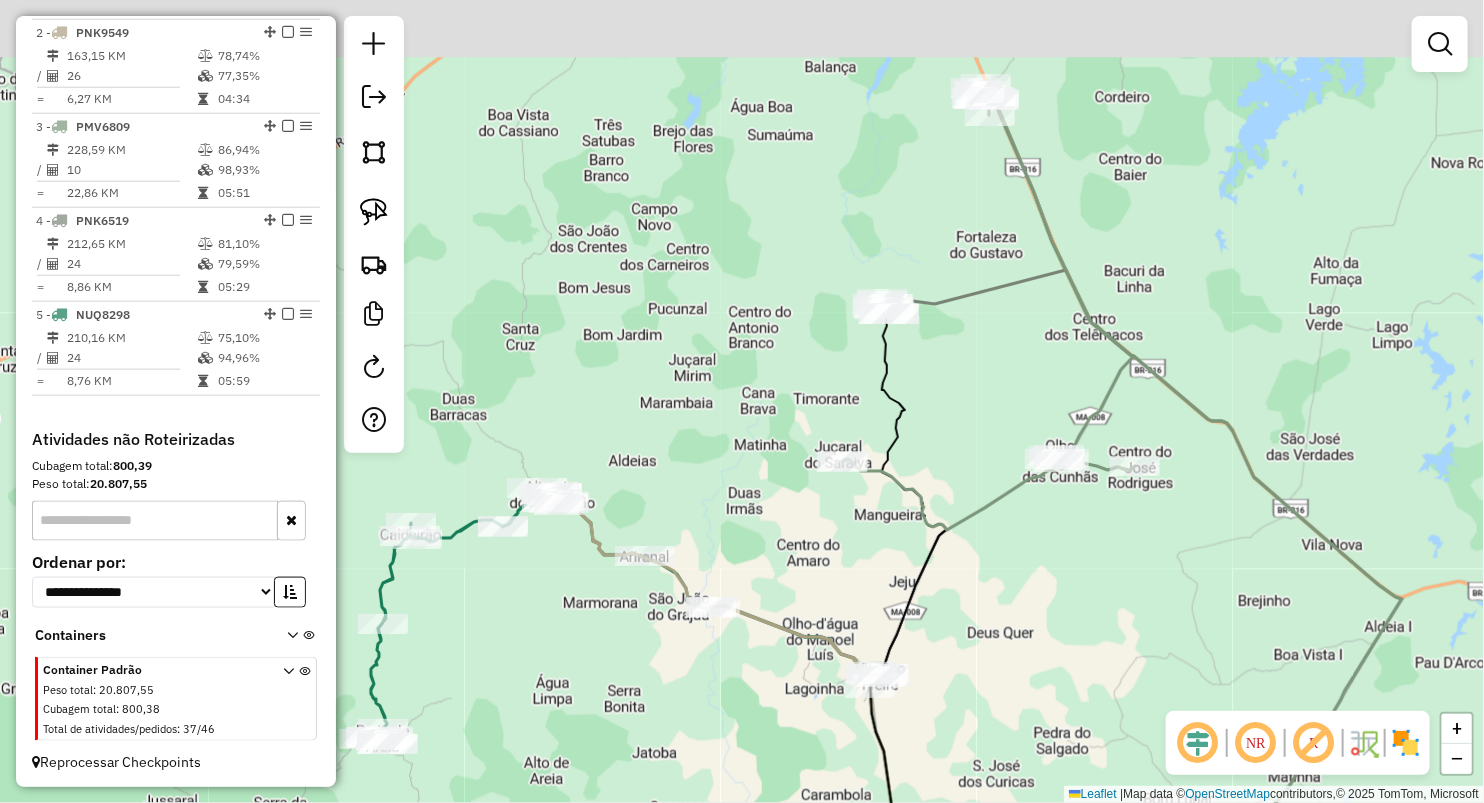 click on "Janela de atendimento Grade de atendimento Capacidade Transportadoras Veículos Cliente Pedidos  Rotas Selecione os dias de semana para filtrar as janelas de atendimento  Seg   Ter   Qua   Qui   Sex   Sáb   Dom  Informe o período da janela de atendimento: De: Até:  Filtrar exatamente a janela do cliente  Considerar janela de atendimento padrão  Selecione os dias de semana para filtrar as grades de atendimento  Seg   Ter   Qua   Qui   Sex   Sáb   Dom   Considerar clientes sem dia de atendimento cadastrado  Clientes fora do dia de atendimento selecionado Filtrar as atividades entre os valores definidos abaixo:  Peso mínimo:   Peso máximo:   Cubagem mínima:   Cubagem máxima:   De:   Até:  Filtrar as atividades entre o tempo de atendimento definido abaixo:  De:   Até:   Considerar capacidade total dos clientes não roteirizados Transportadora: Selecione um ou mais itens Tipo de veículo: Selecione um ou mais itens Veículo: Selecione um ou mais itens Motorista: Selecione um ou mais itens Nome: Rótulo:" 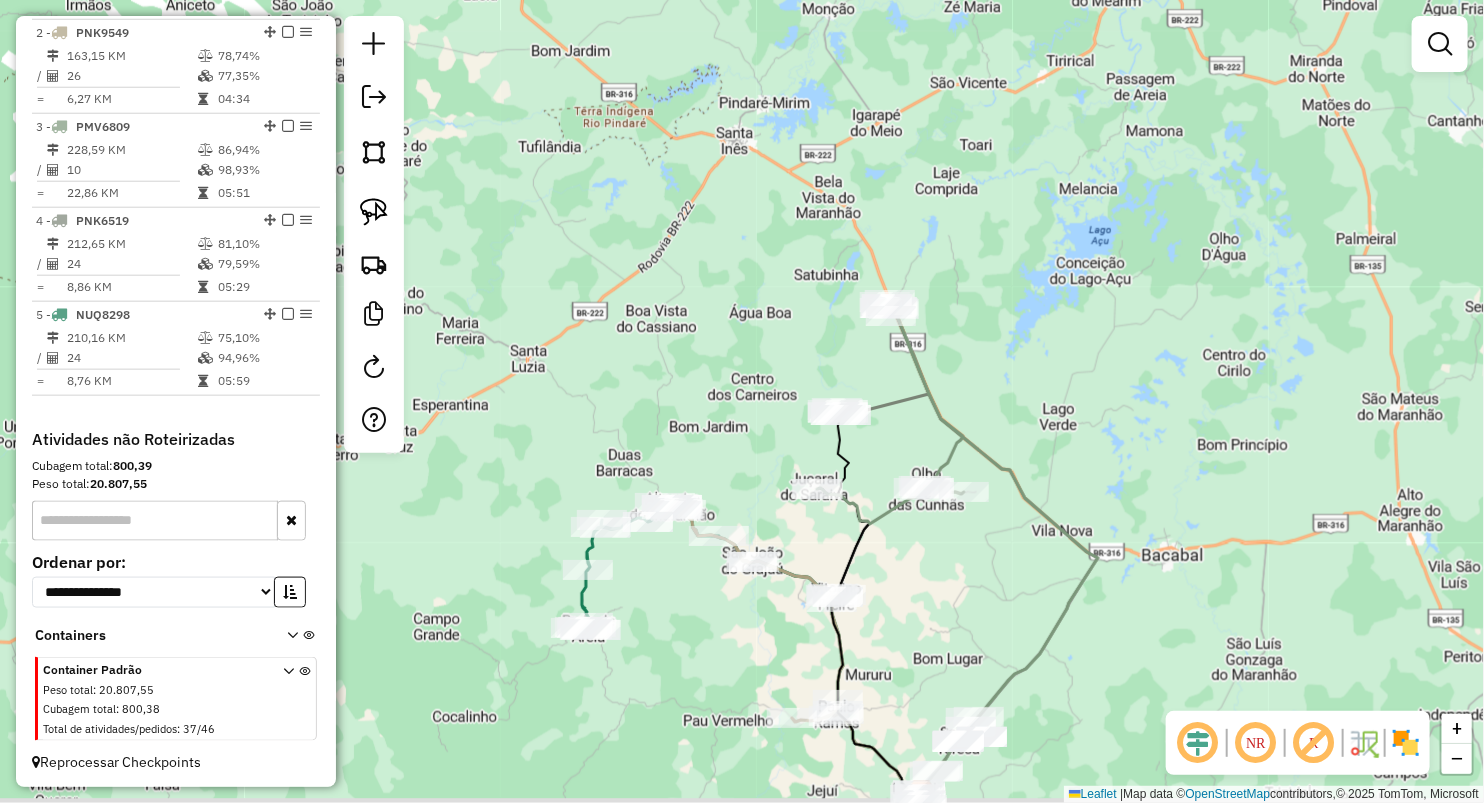 drag, startPoint x: 1088, startPoint y: 444, endPoint x: 1031, endPoint y: 310, distance: 145.61937 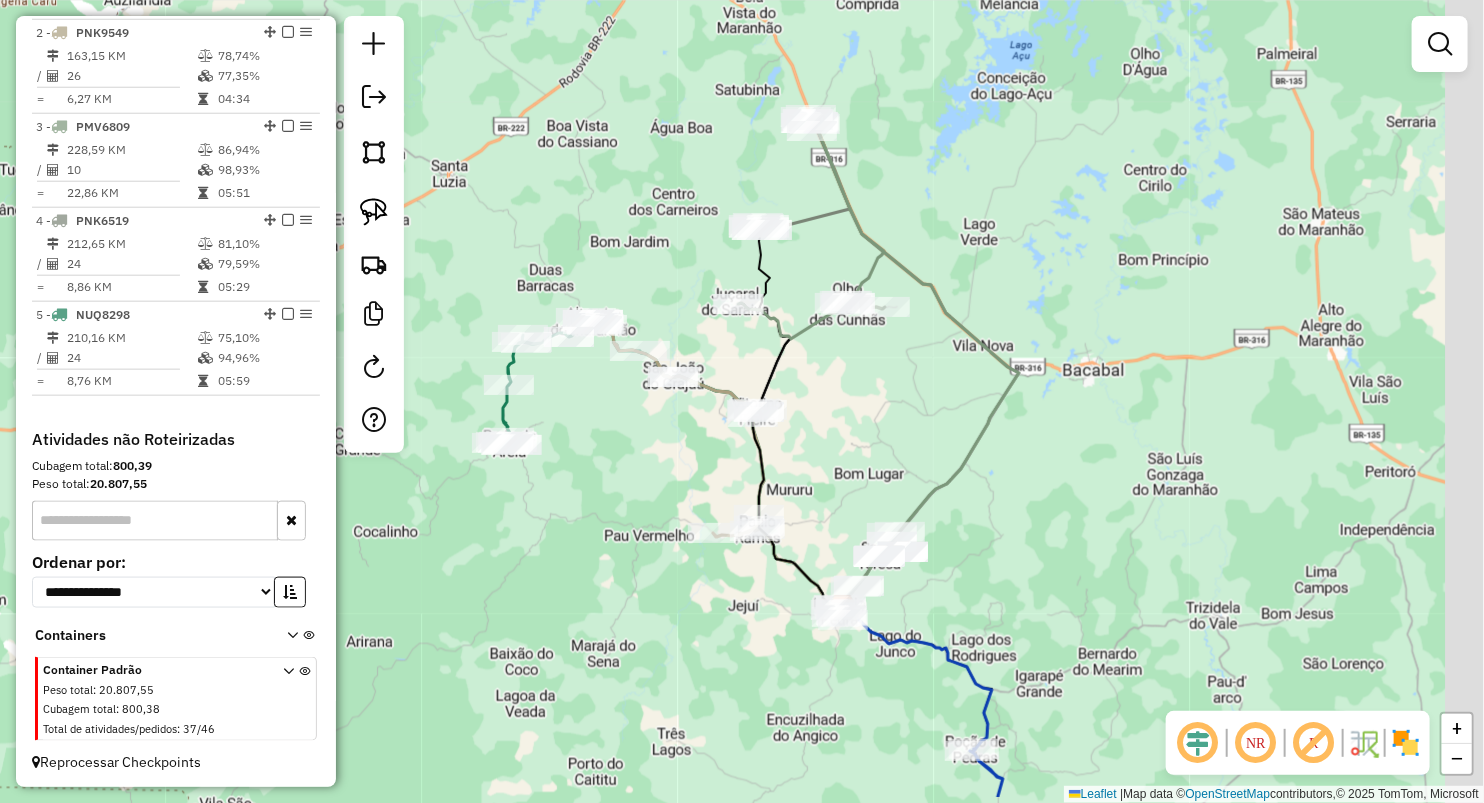 drag, startPoint x: 944, startPoint y: 492, endPoint x: 849, endPoint y: 283, distance: 229.57788 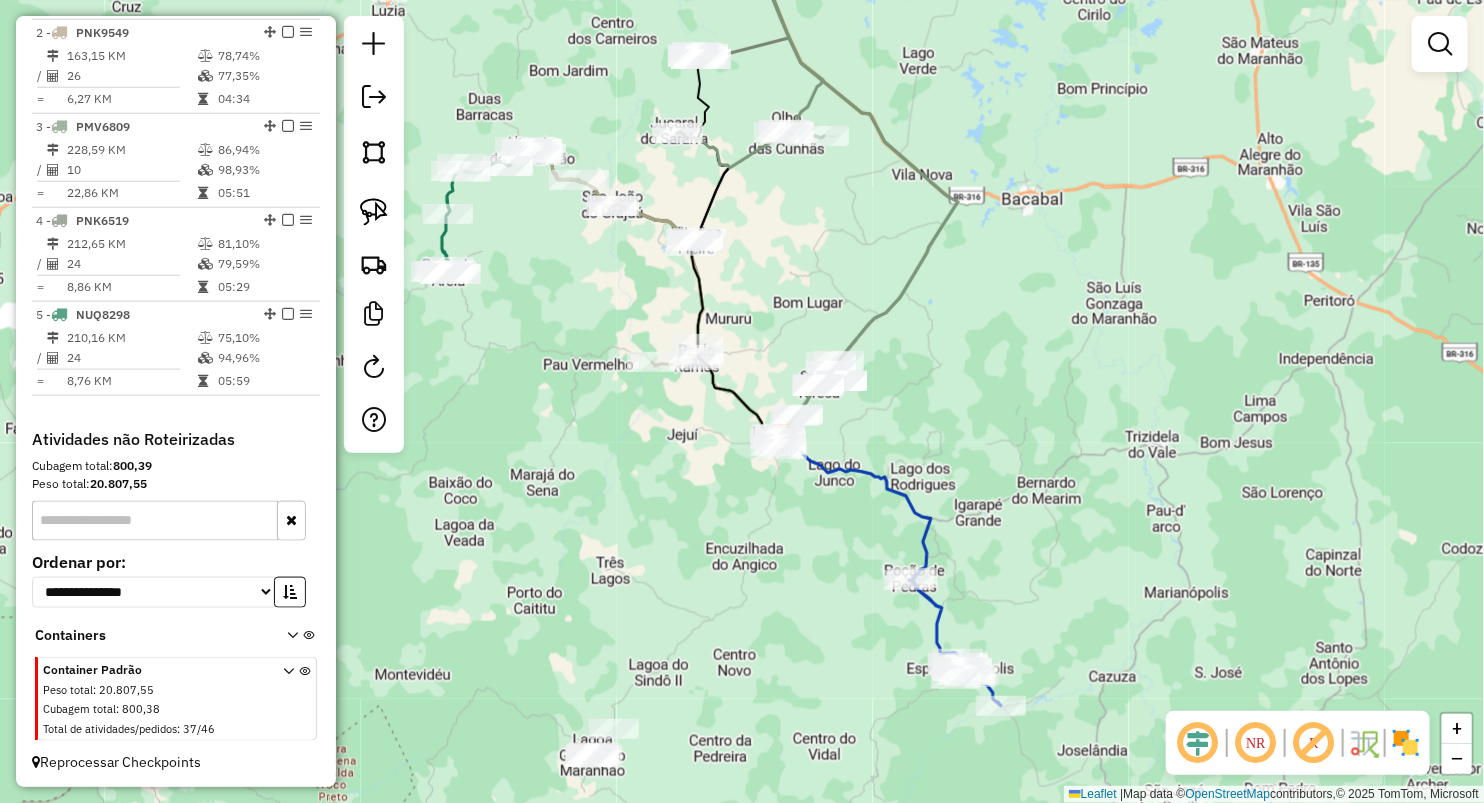 drag, startPoint x: 804, startPoint y: 371, endPoint x: 792, endPoint y: 279, distance: 92.779305 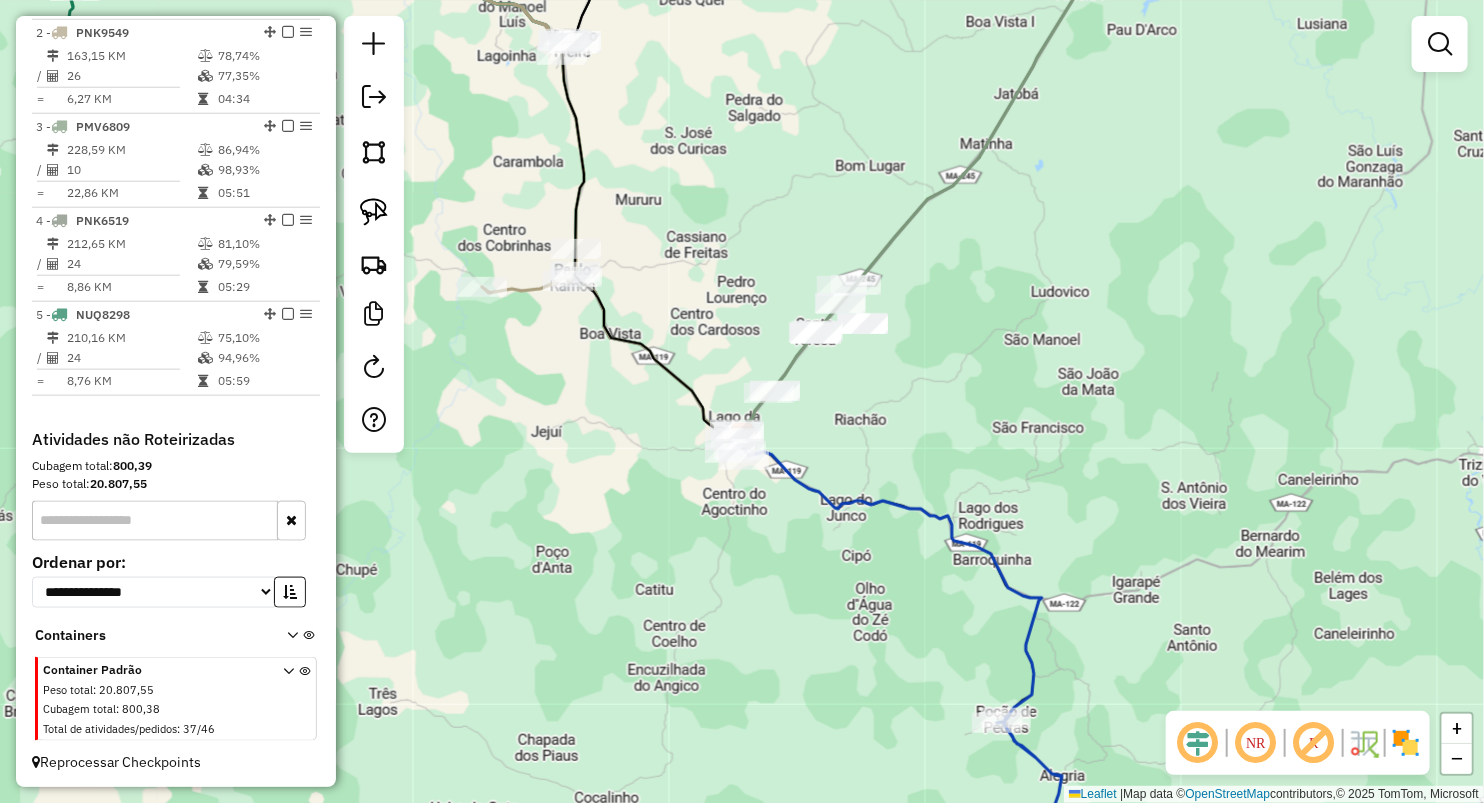 drag, startPoint x: 759, startPoint y: 268, endPoint x: 752, endPoint y: 256, distance: 13.892444 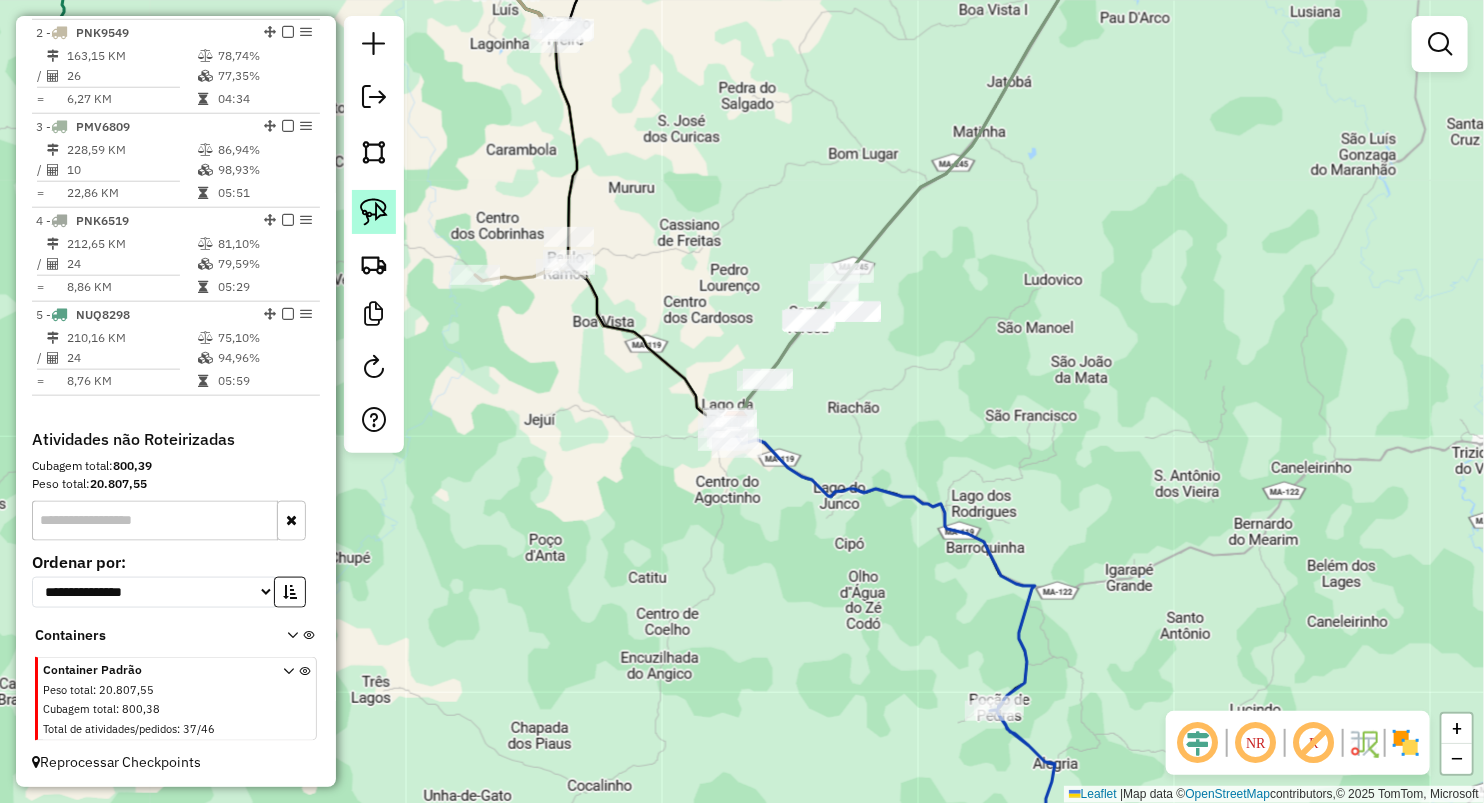 click 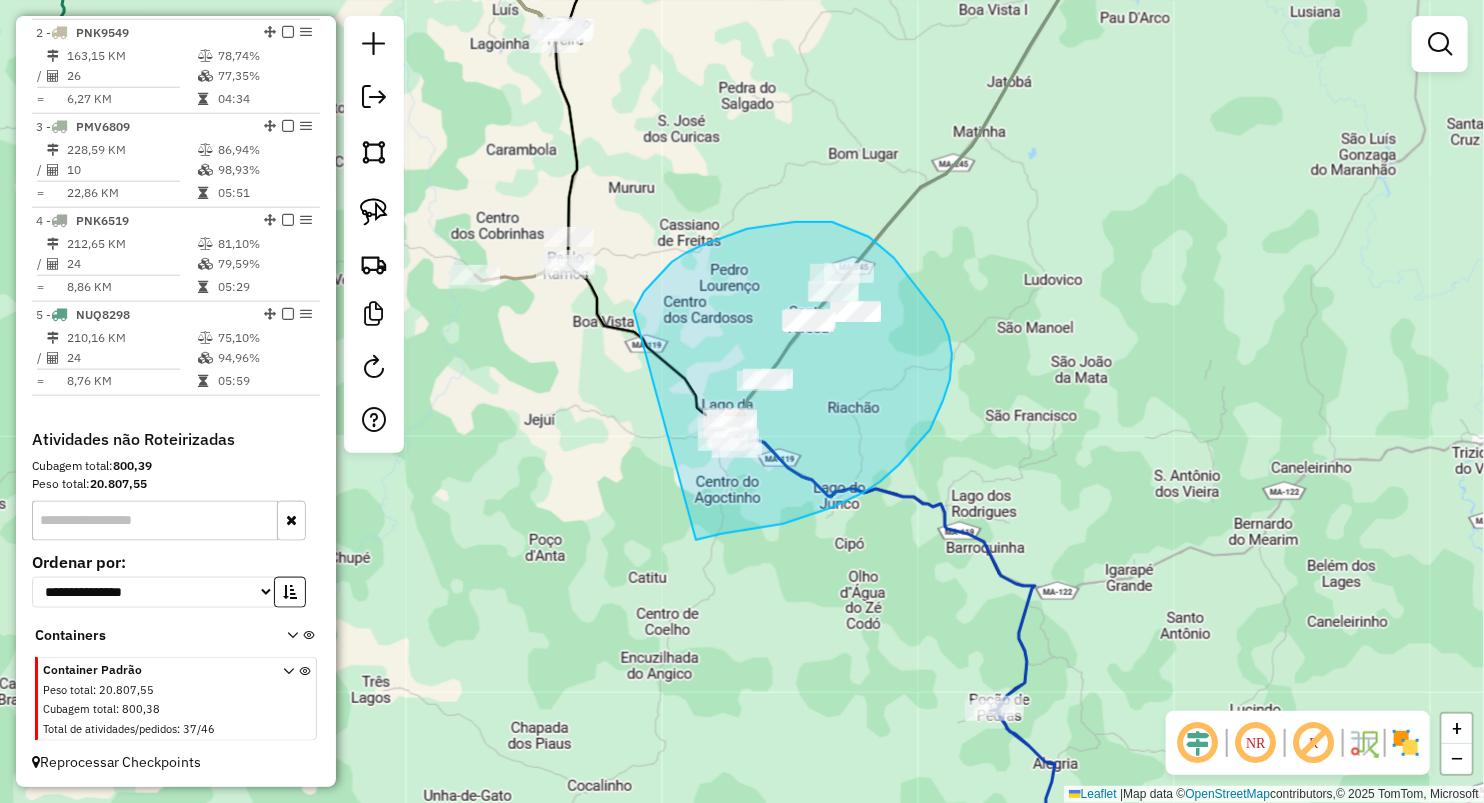 drag, startPoint x: 747, startPoint y: 229, endPoint x: 638, endPoint y: 553, distance: 341.84354 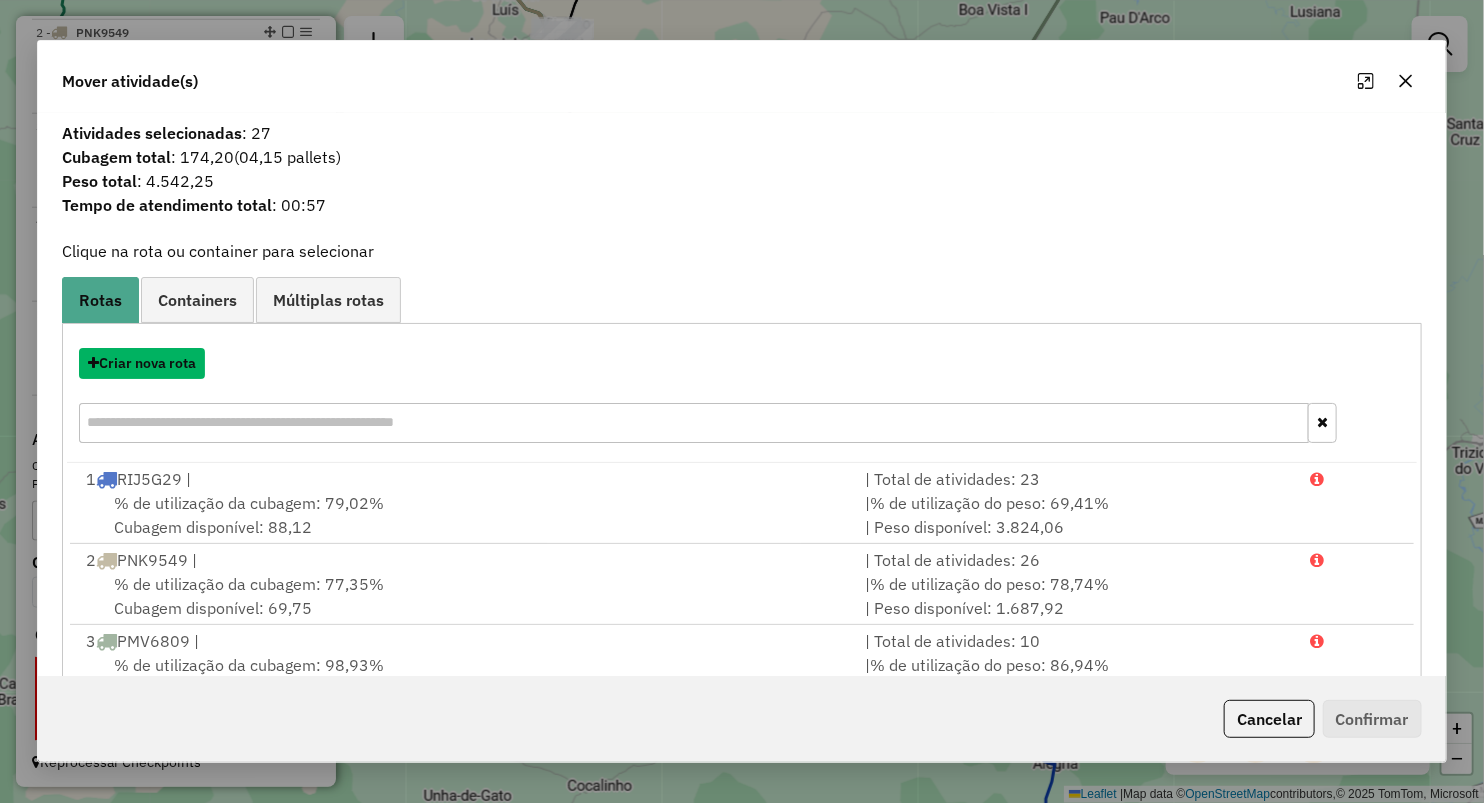 click on "Criar nova rota" at bounding box center (142, 363) 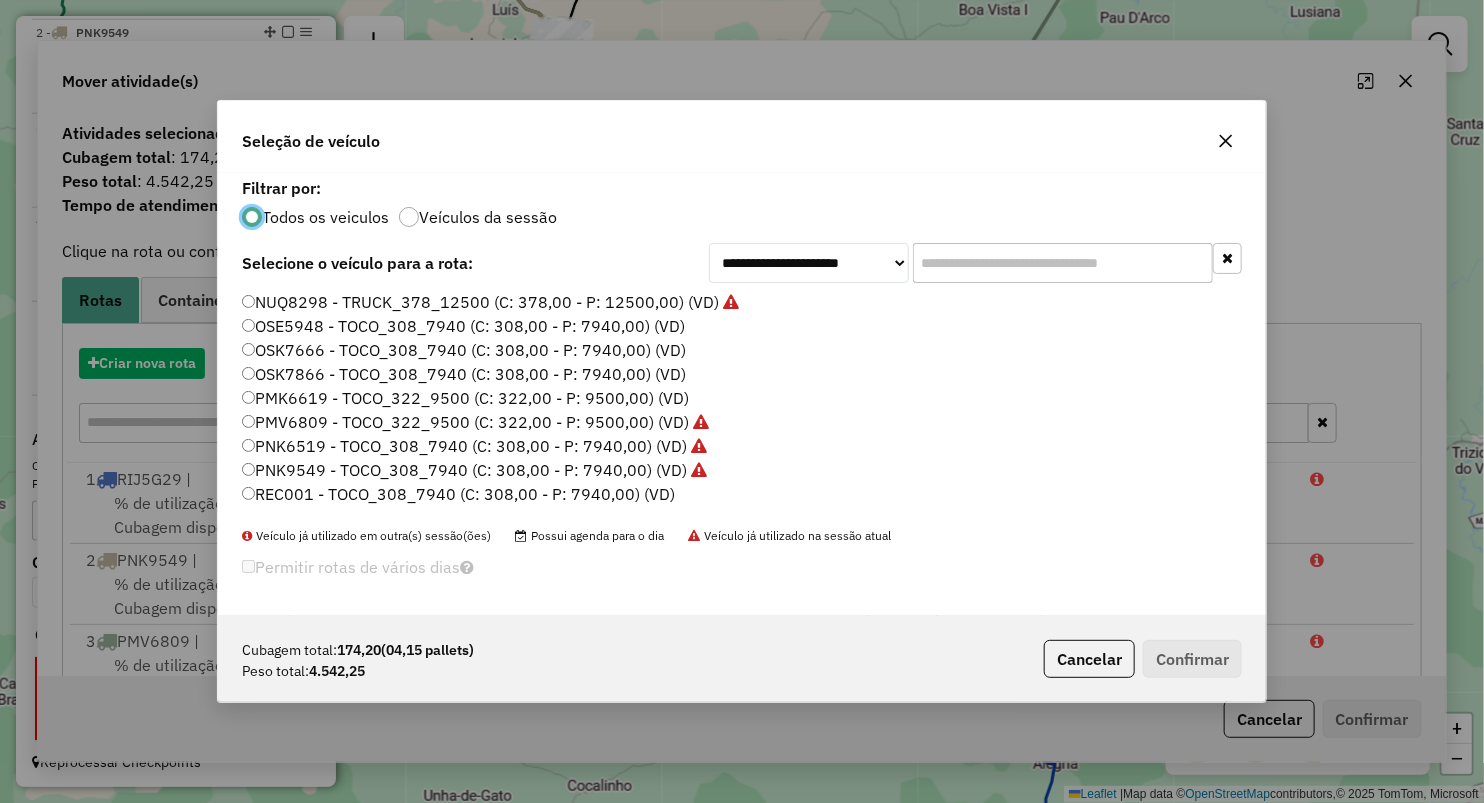 scroll, scrollTop: 10, scrollLeft: 6, axis: both 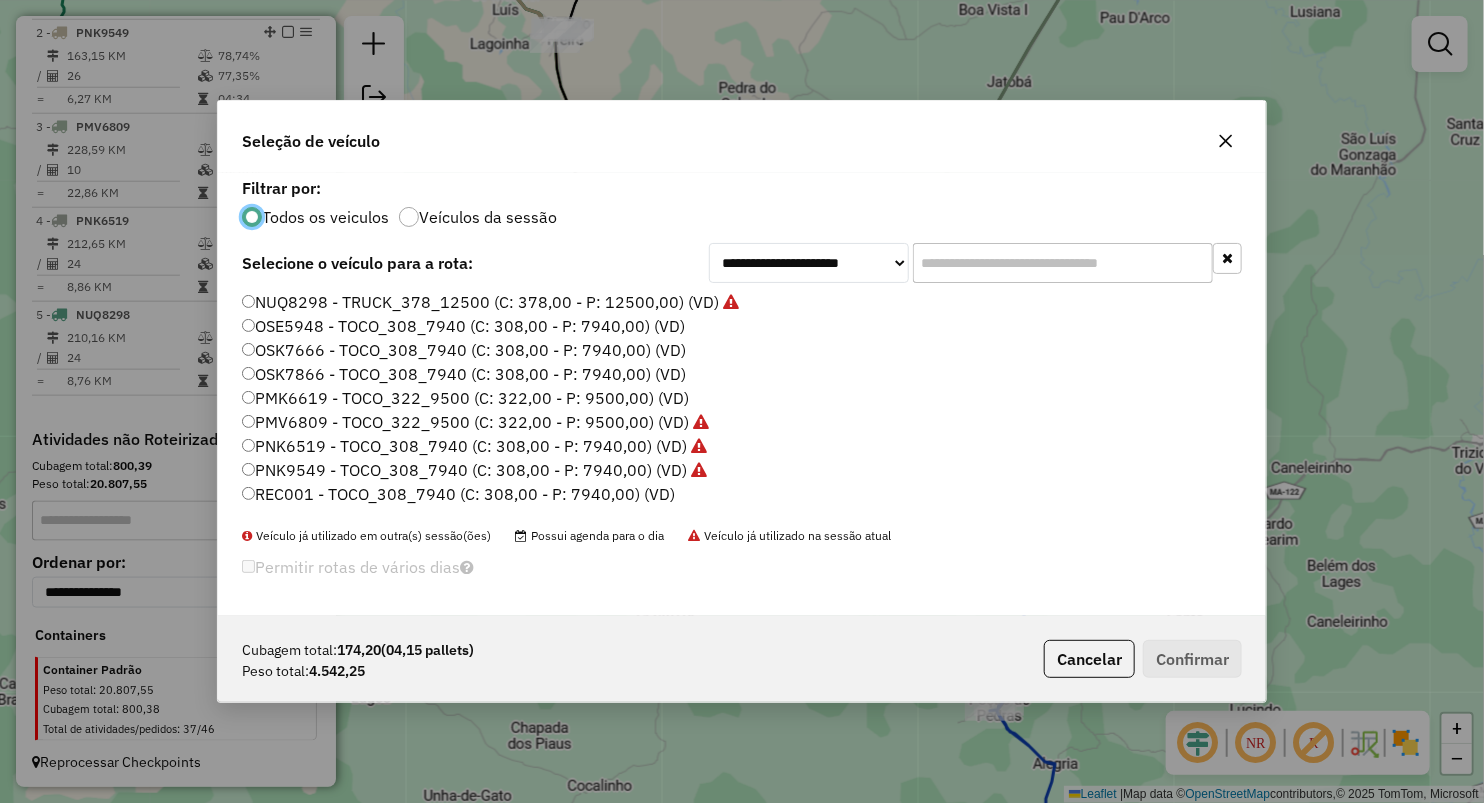 click on "OSE5948 - TOCO_308_7940 (C: 308,00 - P: 7940,00) (VD)" 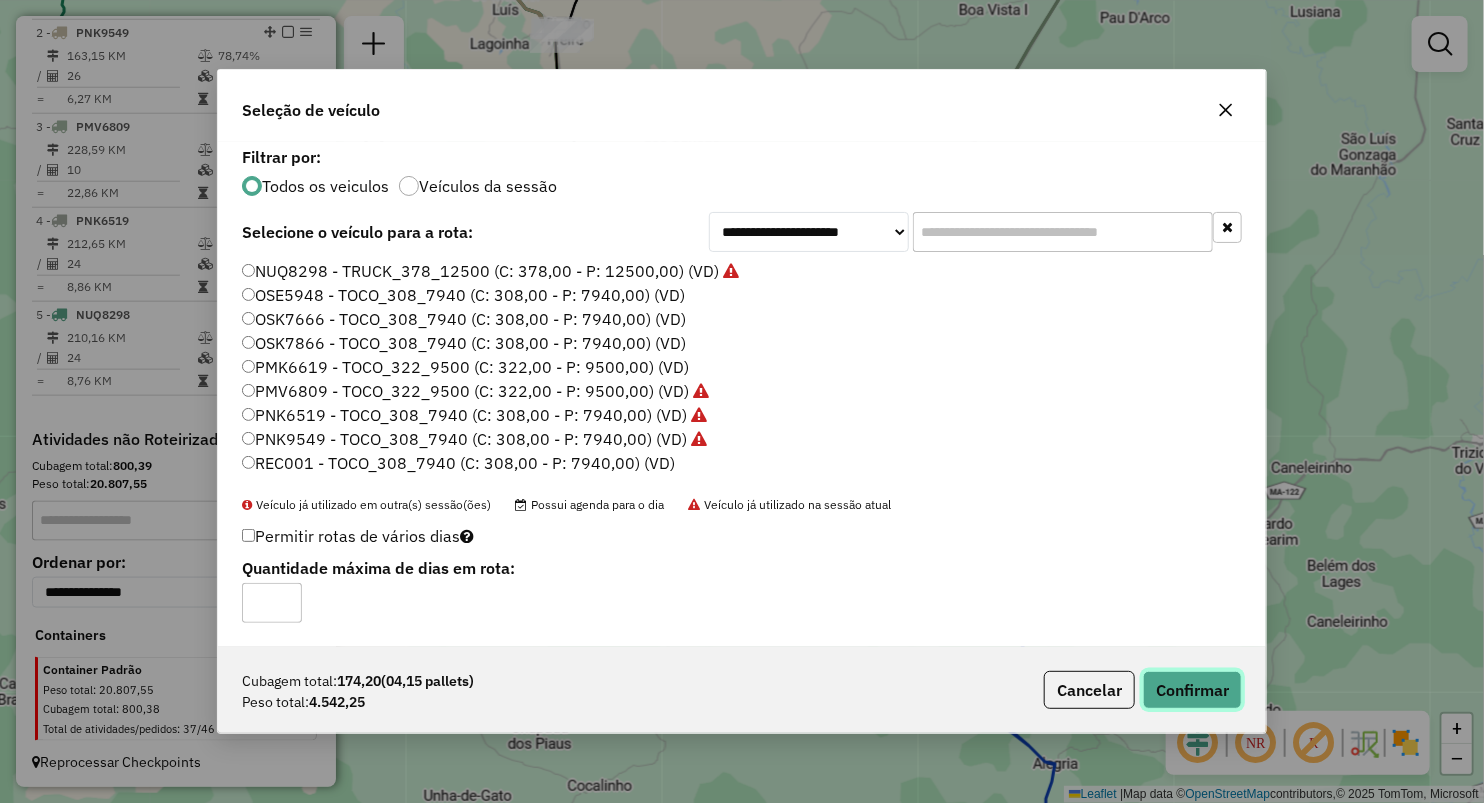 click on "Confirmar" 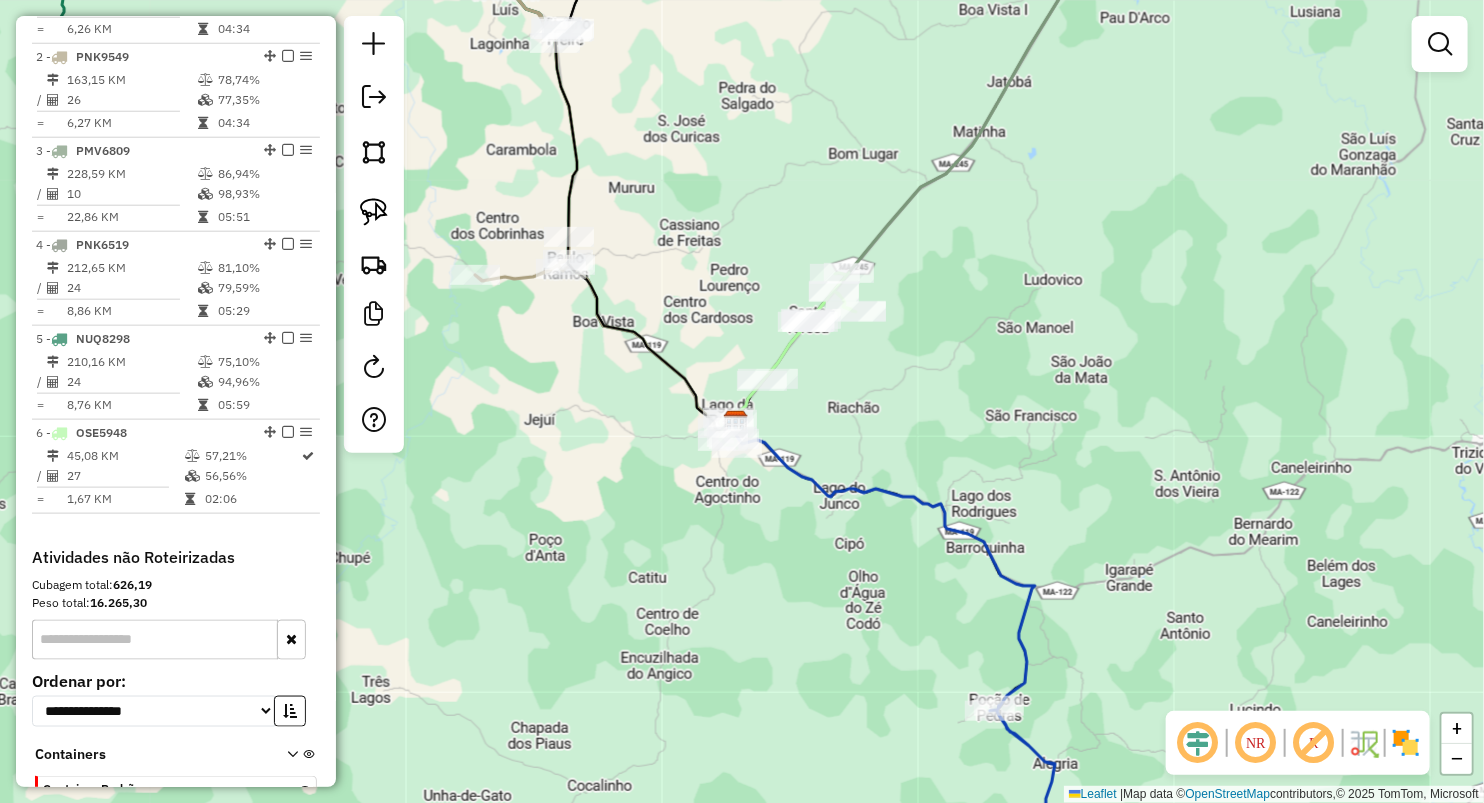 scroll, scrollTop: 864, scrollLeft: 0, axis: vertical 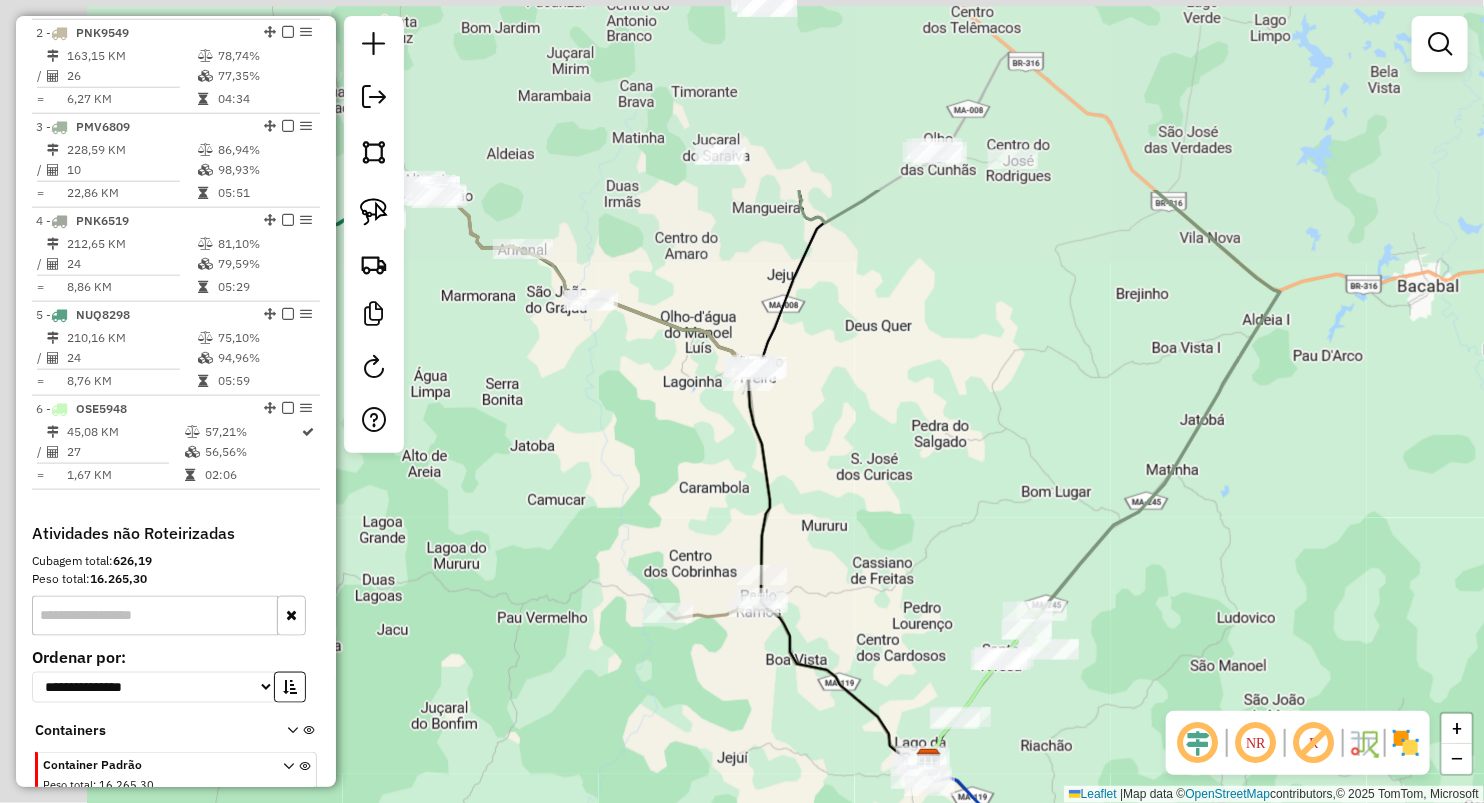 drag, startPoint x: 742, startPoint y: 443, endPoint x: 943, endPoint y: 560, distance: 232.57257 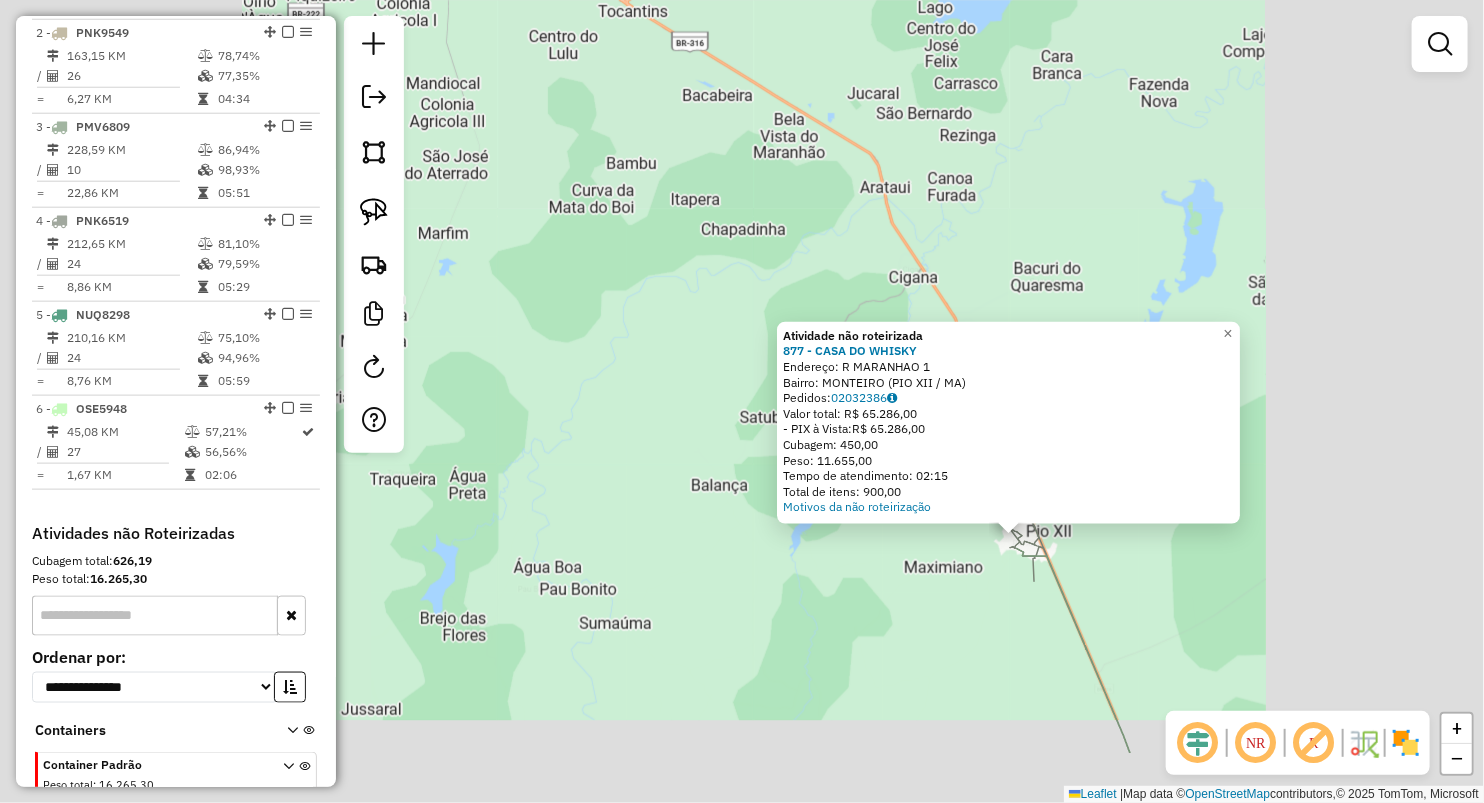 click on "Atividade não roteirizada 877 - CASA DO WHISKY  Endereço:  R MARANHAO 1   Bairro: MONTEIRO (PIO XII / MA)   Pedidos:  02032386   Valor total: R$ 65.286,00   - PIX à Vista:  R$ 65.286,00   Cubagem: 450,00   Peso: 11.655,00   Tempo de atendimento: 02:15   Total de itens: 900,00  Motivos da não roteirização × Janela de atendimento Grade de atendimento Capacidade Transportadoras Veículos Cliente Pedidos  Rotas Selecione os dias de semana para filtrar as janelas de atendimento  Seg   Ter   Qua   Qui   Sex   Sáb   Dom  Informe o período da janela de atendimento: De: Até:  Filtrar exatamente a janela do cliente  Considerar janela de atendimento padrão  Selecione os dias de semana para filtrar as grades de atendimento  Seg   Ter   Qua   Qui   Sex   Sáb   Dom   Considerar clientes sem dia de atendimento cadastrado  Clientes fora do dia de atendimento selecionado Filtrar as atividades entre os valores definidos abaixo:  Peso mínimo:   Peso máximo:   Cubagem mínima:   Cubagem máxima:   De:   Até:  De:" 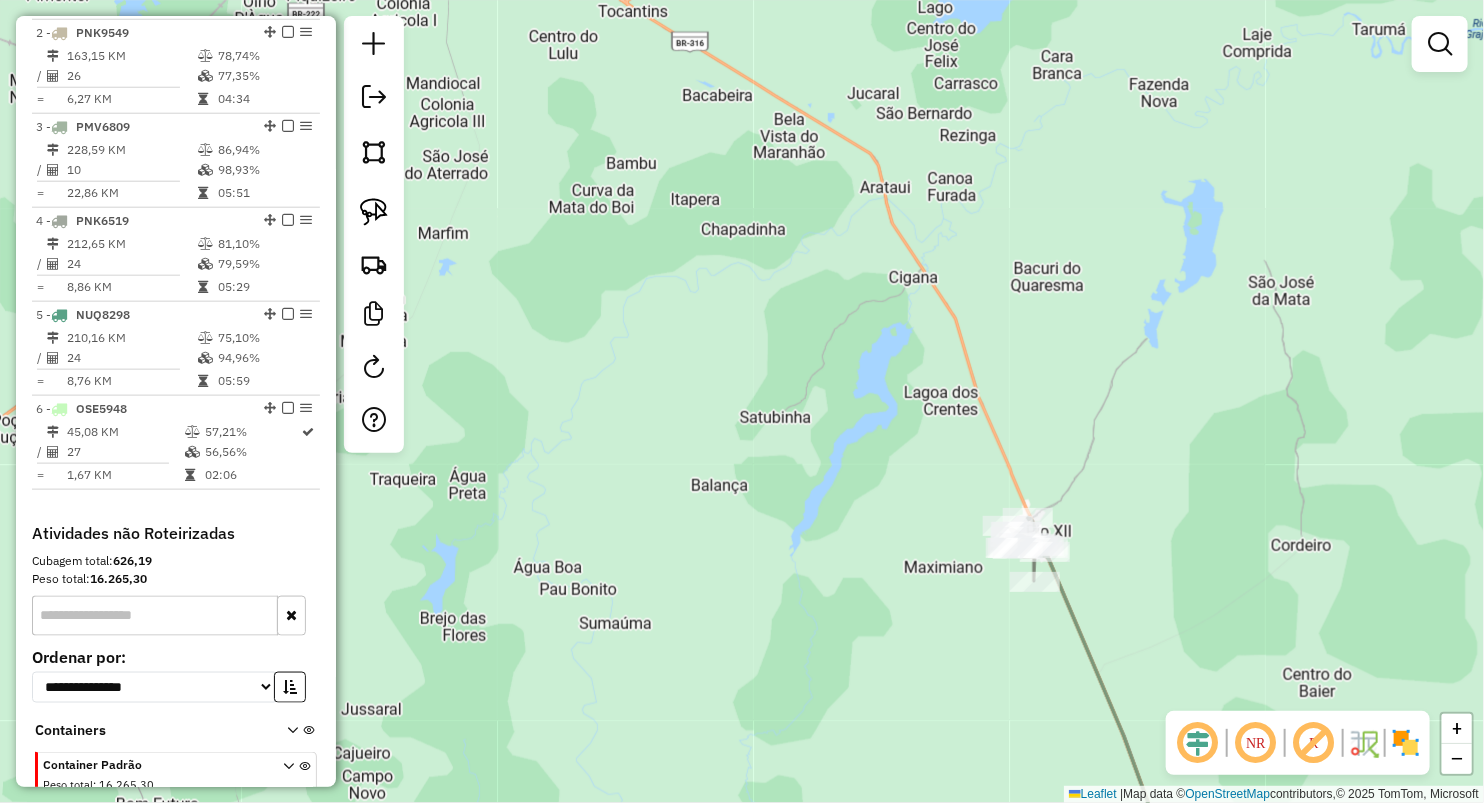 drag, startPoint x: 898, startPoint y: 456, endPoint x: 904, endPoint y: 117, distance: 339.0531 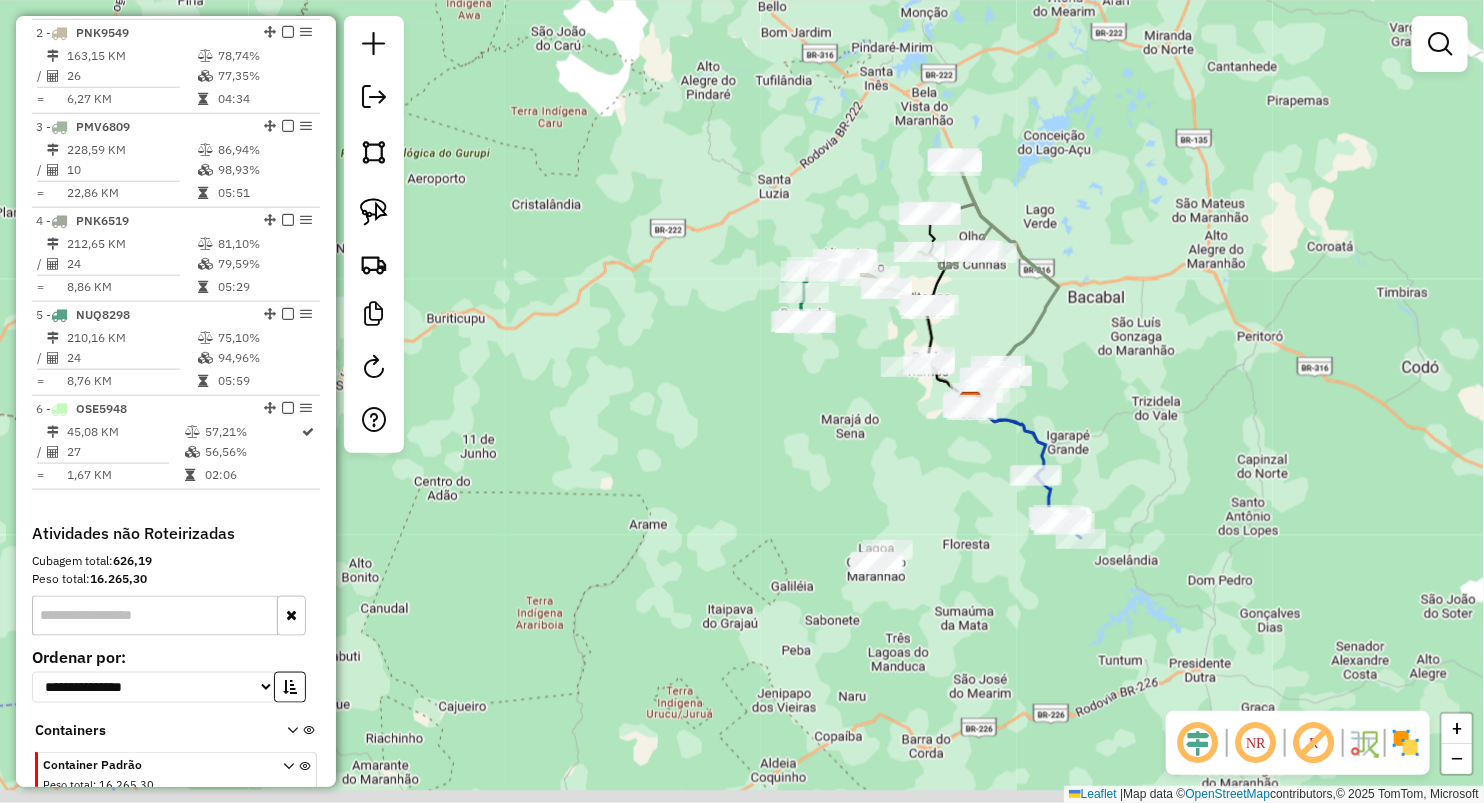drag, startPoint x: 957, startPoint y: 570, endPoint x: 960, endPoint y: 479, distance: 91.04944 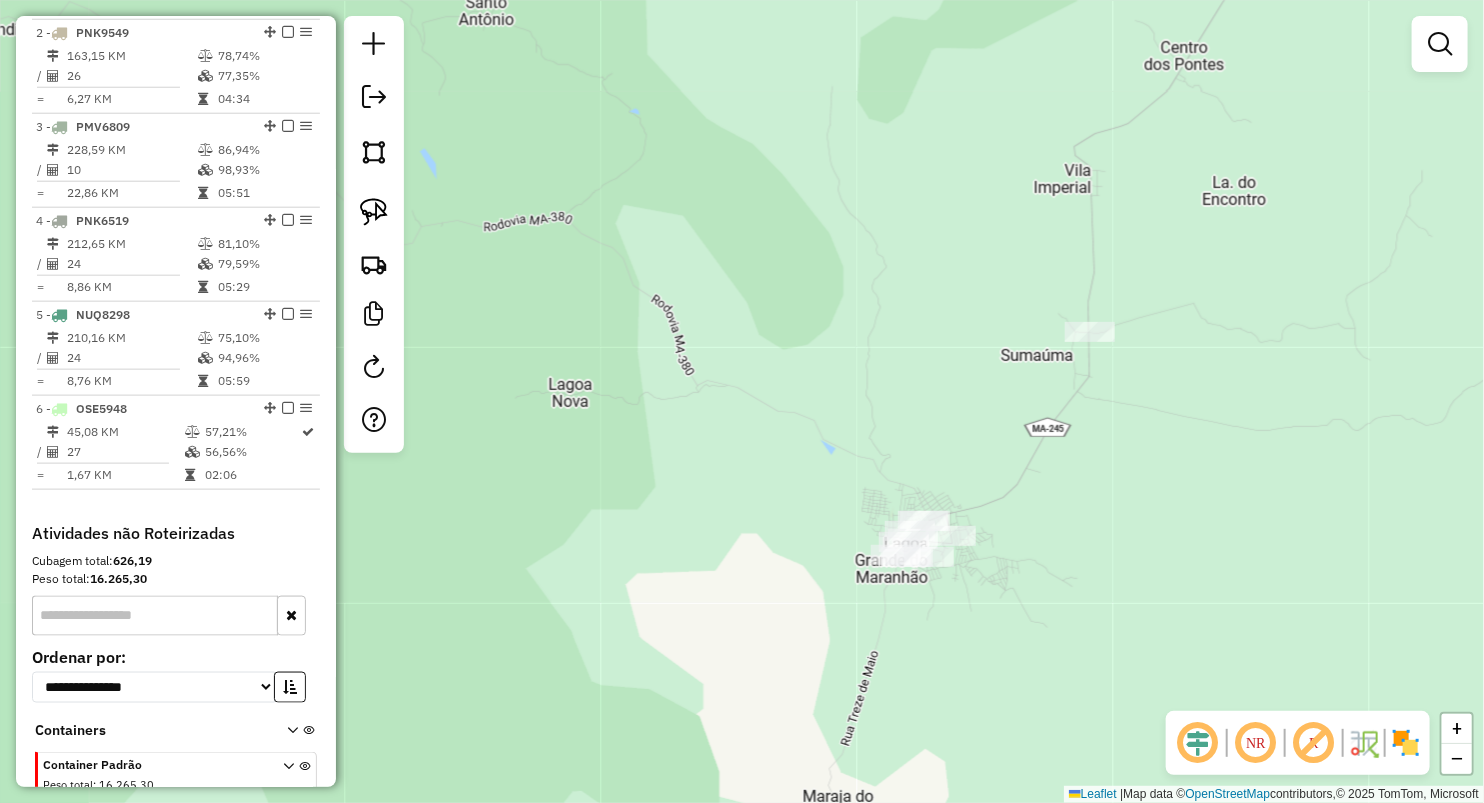 click on "Janela de atendimento Grade de atendimento Capacidade Transportadoras Veículos Cliente Pedidos  Rotas Selecione os dias de semana para filtrar as janelas de atendimento  Seg   Ter   Qua   Qui   Sex   Sáb   Dom  Informe o período da janela de atendimento: De: Até:  Filtrar exatamente a janela do cliente  Considerar janela de atendimento padrão  Selecione os dias de semana para filtrar as grades de atendimento  Seg   Ter   Qua   Qui   Sex   Sáb   Dom   Considerar clientes sem dia de atendimento cadastrado  Clientes fora do dia de atendimento selecionado Filtrar as atividades entre os valores definidos abaixo:  Peso mínimo:   Peso máximo:   Cubagem mínima:   Cubagem máxima:   De:   Até:  Filtrar as atividades entre o tempo de atendimento definido abaixo:  De:   Até:   Considerar capacidade total dos clientes não roteirizados Transportadora: Selecione um ou mais itens Tipo de veículo: Selecione um ou mais itens Veículo: Selecione um ou mais itens Motorista: Selecione um ou mais itens Nome: Rótulo:" 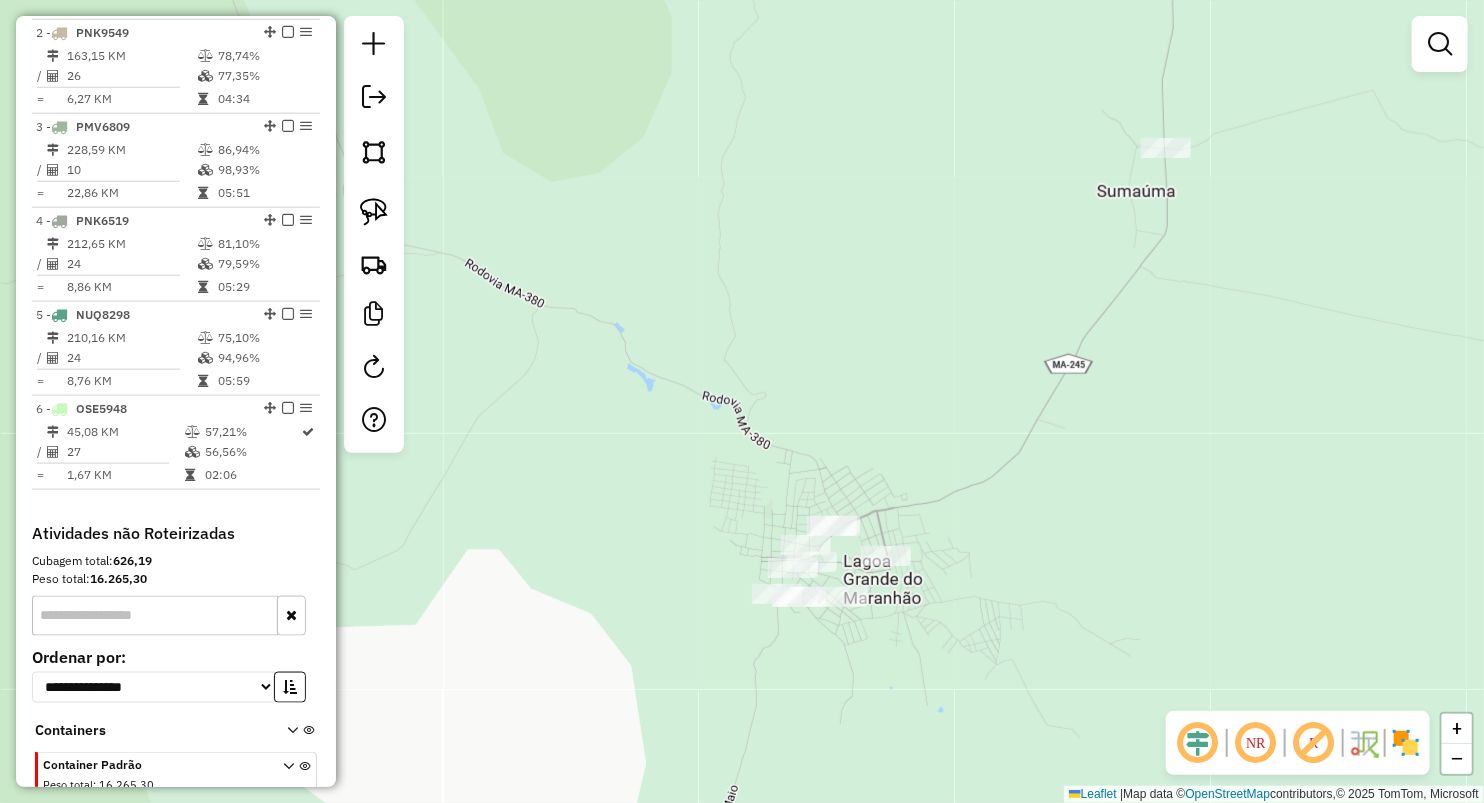 drag, startPoint x: 1117, startPoint y: 494, endPoint x: 1087, endPoint y: 303, distance: 193.34166 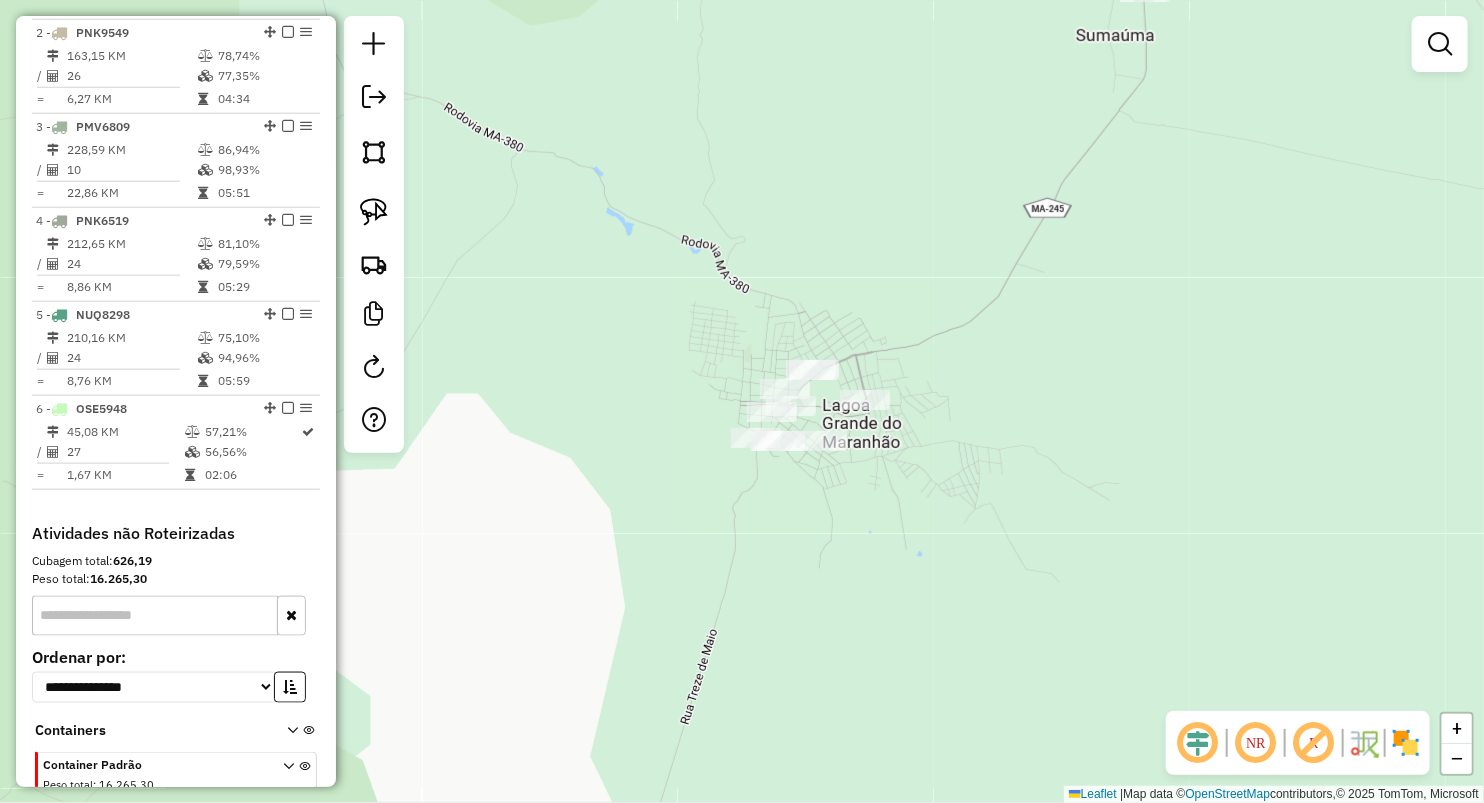 drag, startPoint x: 1066, startPoint y: 522, endPoint x: 1067, endPoint y: 512, distance: 10.049875 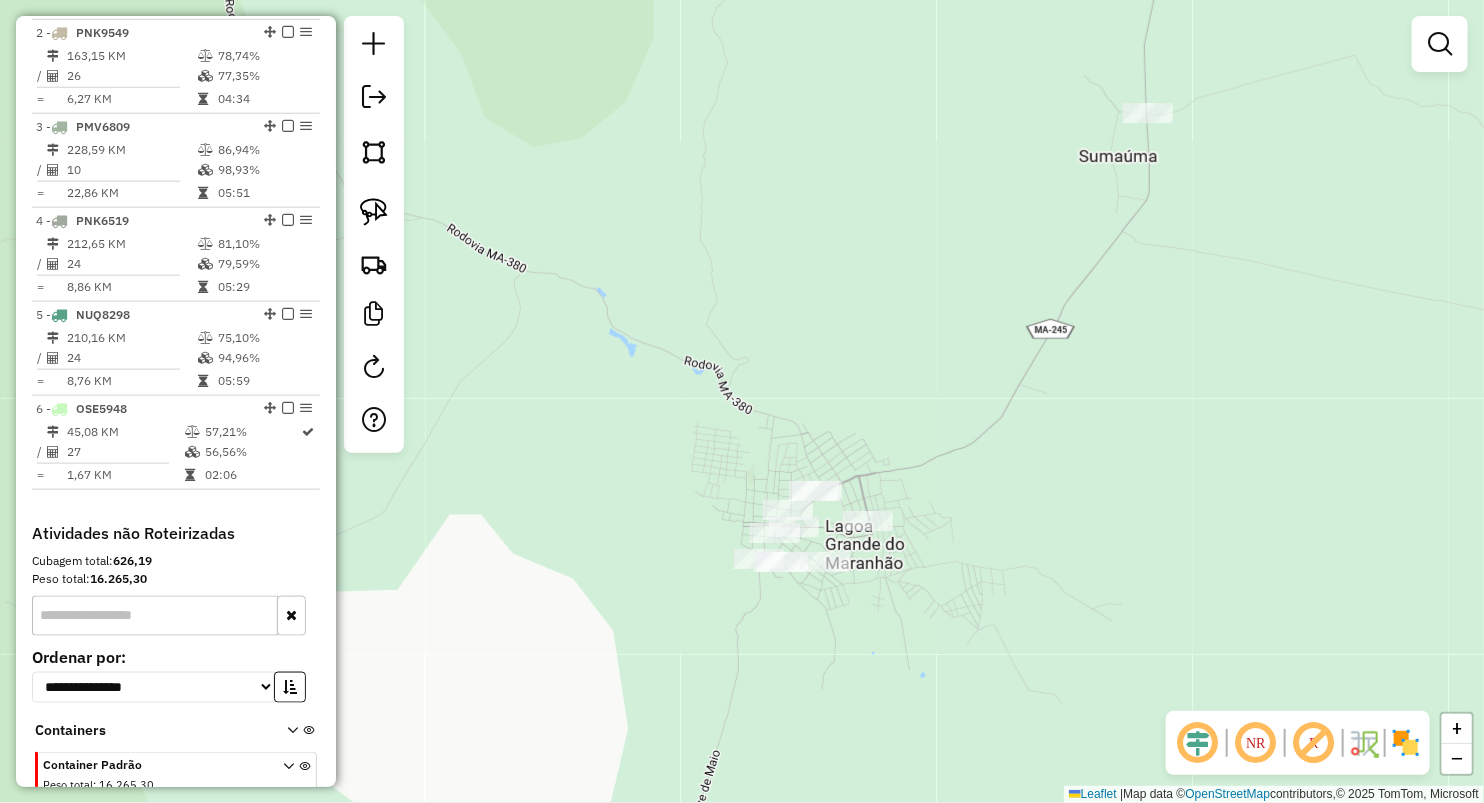 drag, startPoint x: 1167, startPoint y: 335, endPoint x: 1167, endPoint y: 367, distance: 32 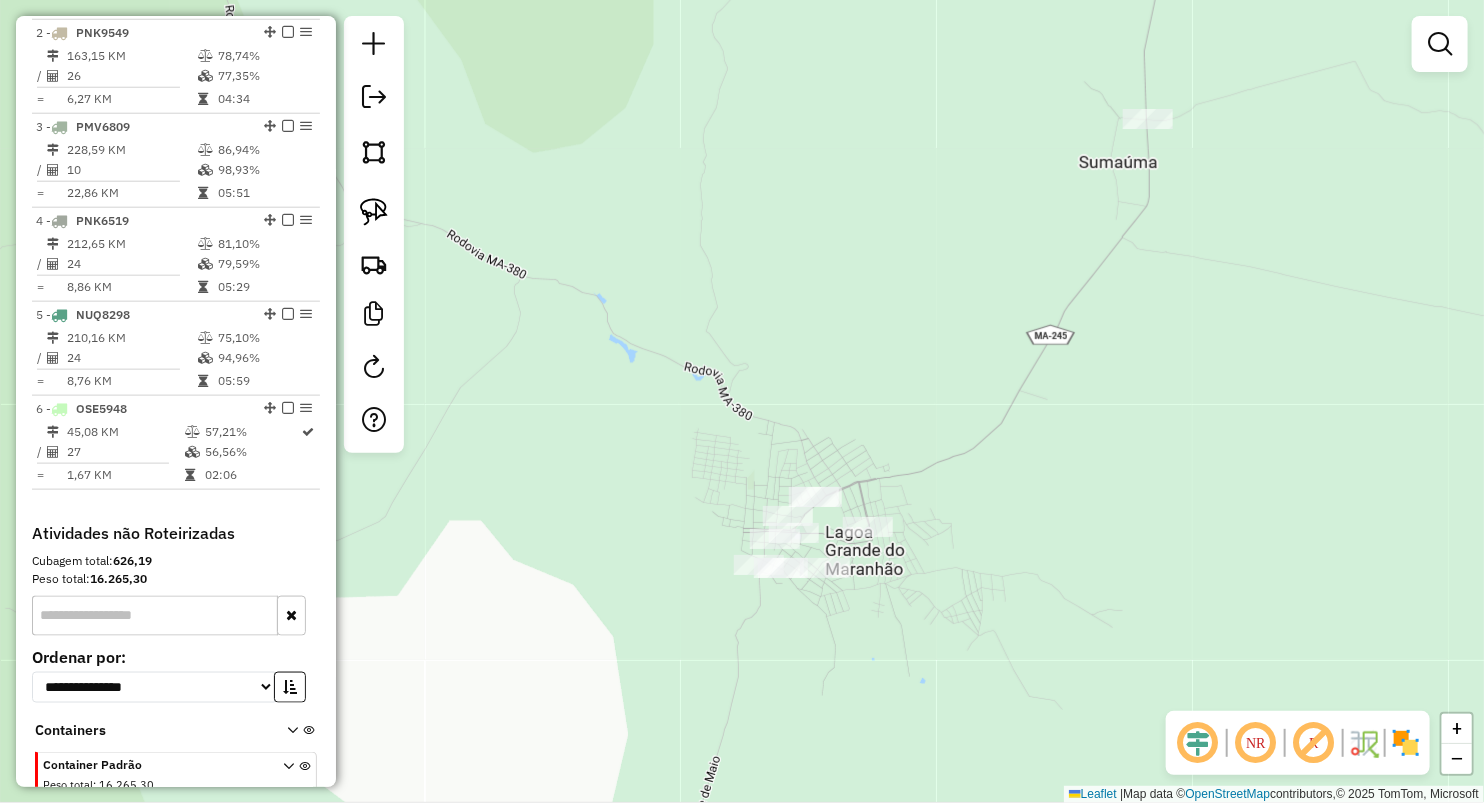 drag, startPoint x: 1167, startPoint y: 367, endPoint x: 1193, endPoint y: 354, distance: 29.068884 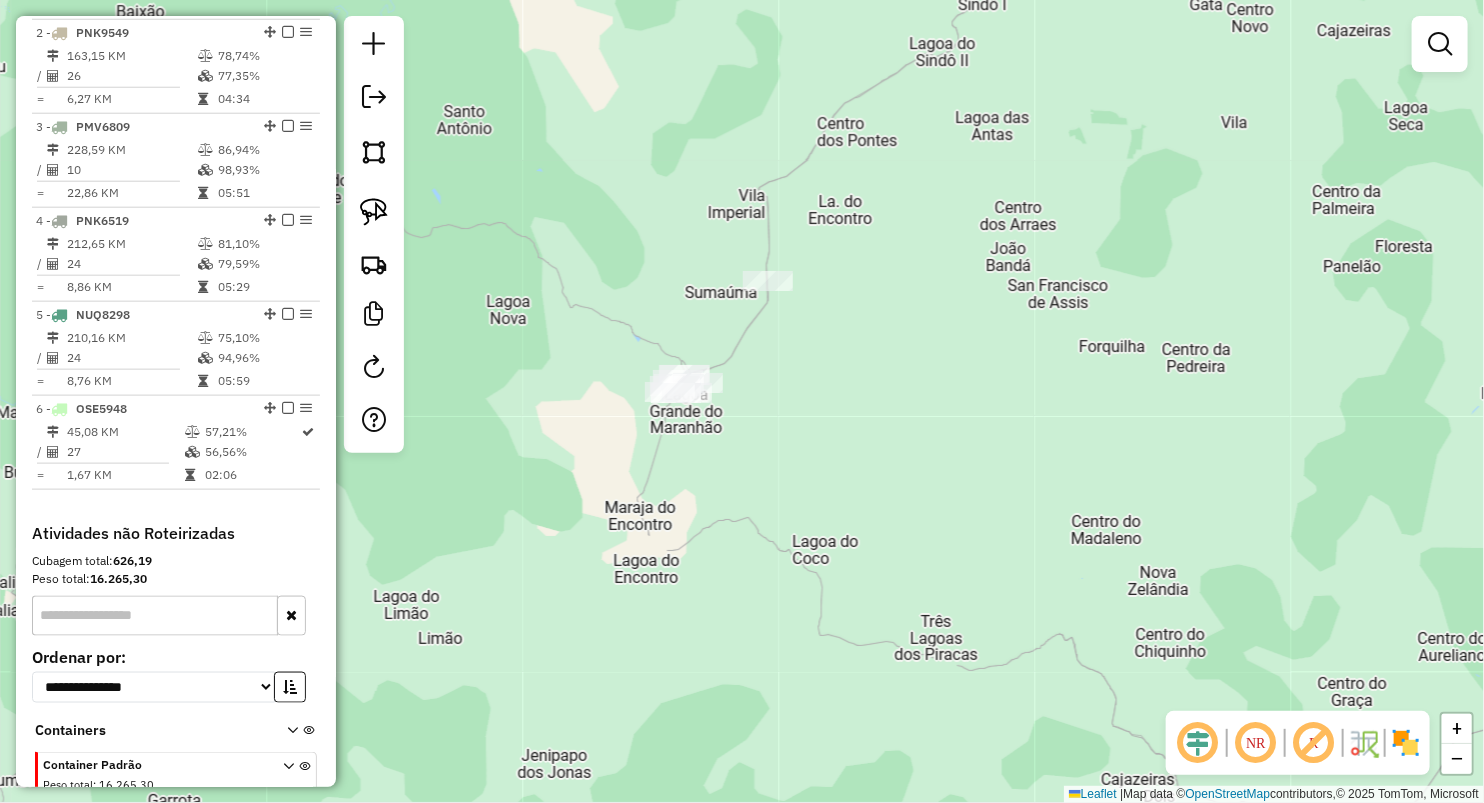 click 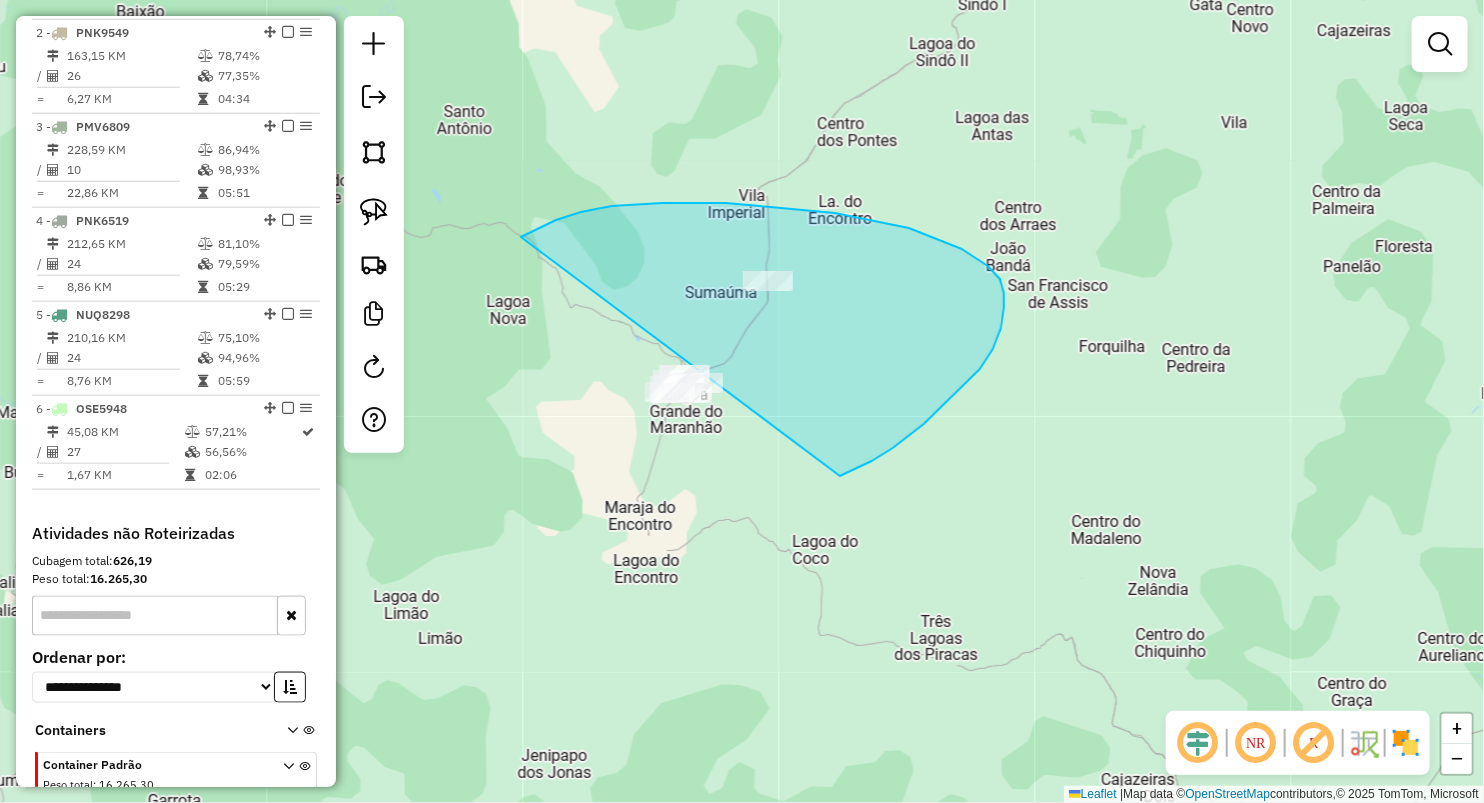 drag, startPoint x: 521, startPoint y: 237, endPoint x: 734, endPoint y: 509, distance: 345.47504 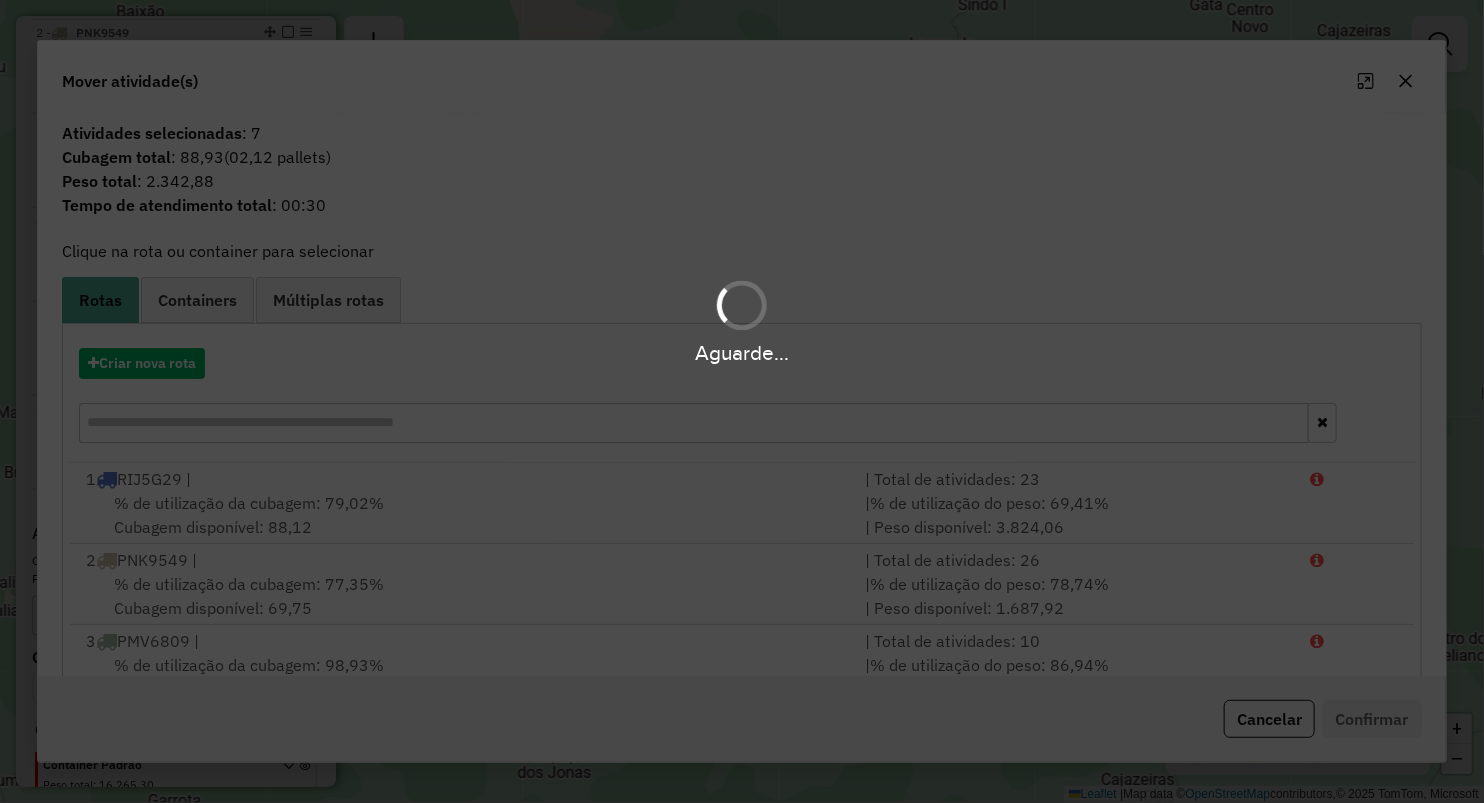 click on "Aguarde...  Pop-up bloqueado!  Seu navegador bloqueou automáticamente a abertura de uma nova janela.   Acesse as configurações e adicione o endereço do sistema a lista de permissão.   Fechar  Informações da Sessão 974450 - 04/08/2025     Criação: 02/08/2025 15:36   Depósito:  M4K LAGO DA PEDRA  Total de rotas:  6  Distância Total:  1.003,62 km  Tempo total:  28:33  Valor total:  R$ 371.740,83  - Total roteirizado:  R$ 278.267,42  - Total não roteirizado:  R$ 93.473,41  Total de Atividades Roteirizadas:  134  Total de Pedidos Roteirizados:  195  Peso total roteirizado:  43.556,96  Cubagem total roteirizado:  1.666,96  Total de Atividades não Roteirizadas:  10  Total de Pedidos não Roteirizados:  12 Total de caixas por viagem:  1.666,96 /   6 =  277,83 Média de Atividades por viagem:  134 /   6 =  22,33 Ocupação média da frota:  81,66%   Rotas improdutivas:  1  Rotas vários dias:  0  Clientes Priorizados NR:  0 Rotas  Recargas: 4   Ver rotas   Ver veículos  Finalizar todas as rotas   1 -" at bounding box center [742, 401] 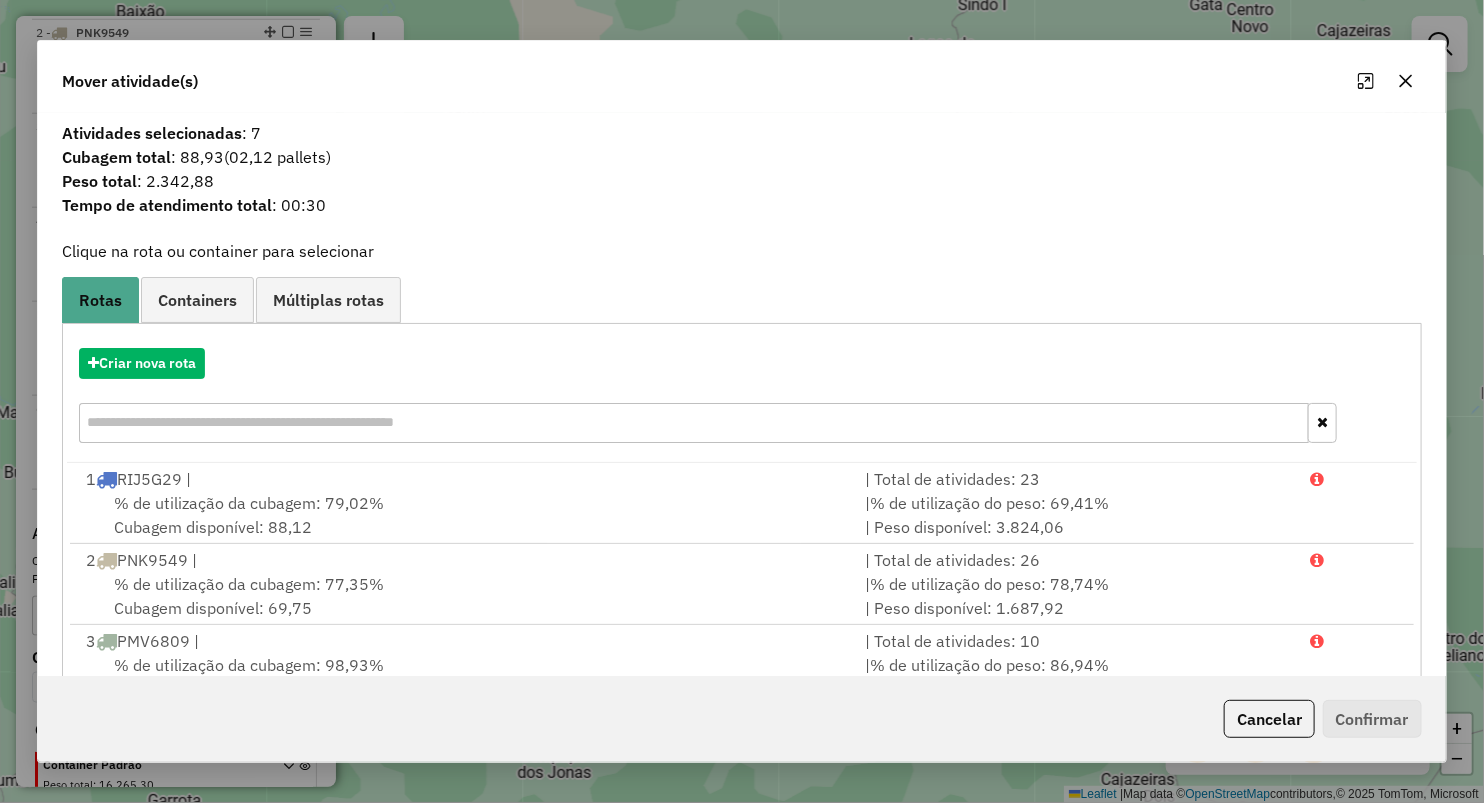 drag, startPoint x: 1402, startPoint y: 70, endPoint x: 1056, endPoint y: 205, distance: 371.40408 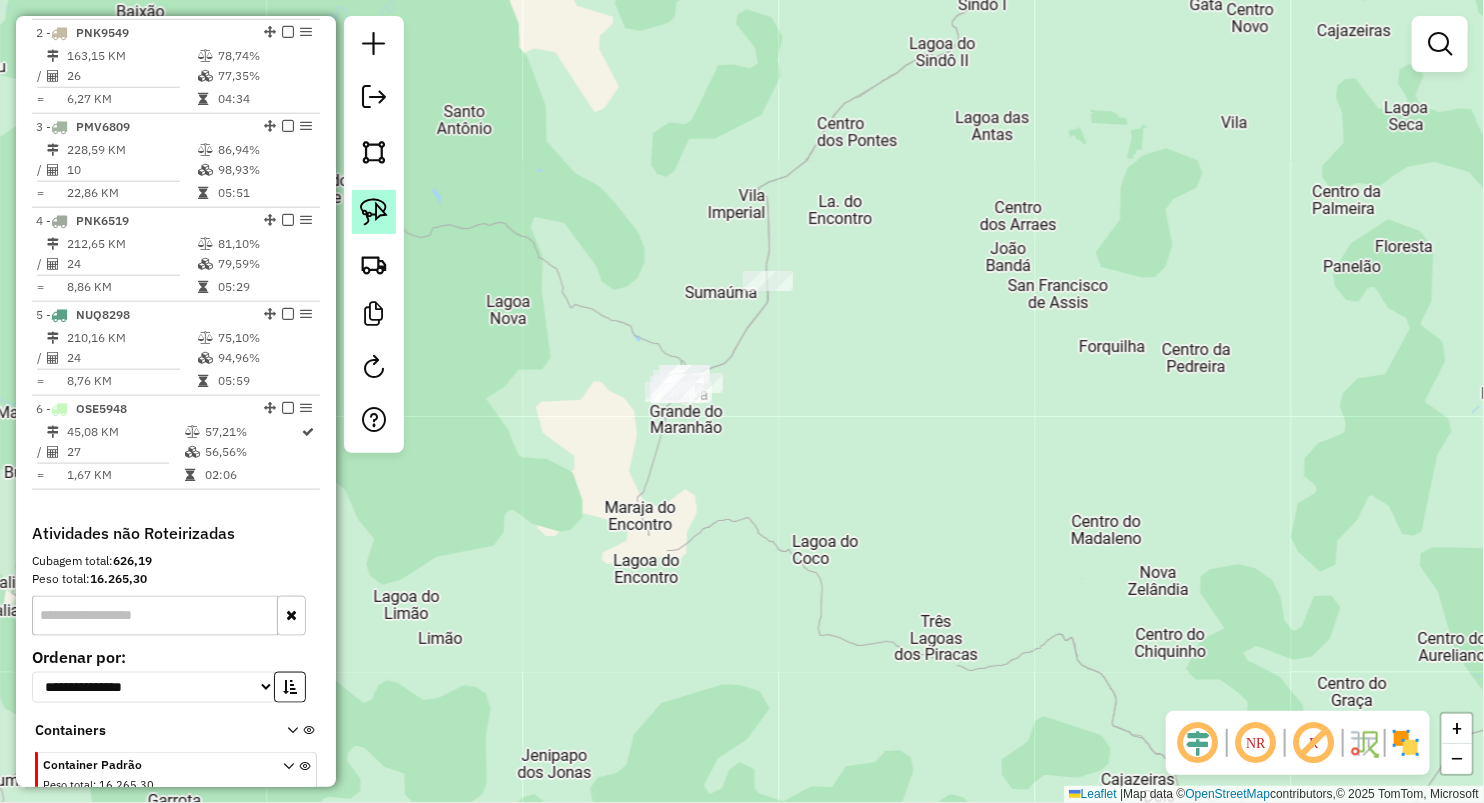 click 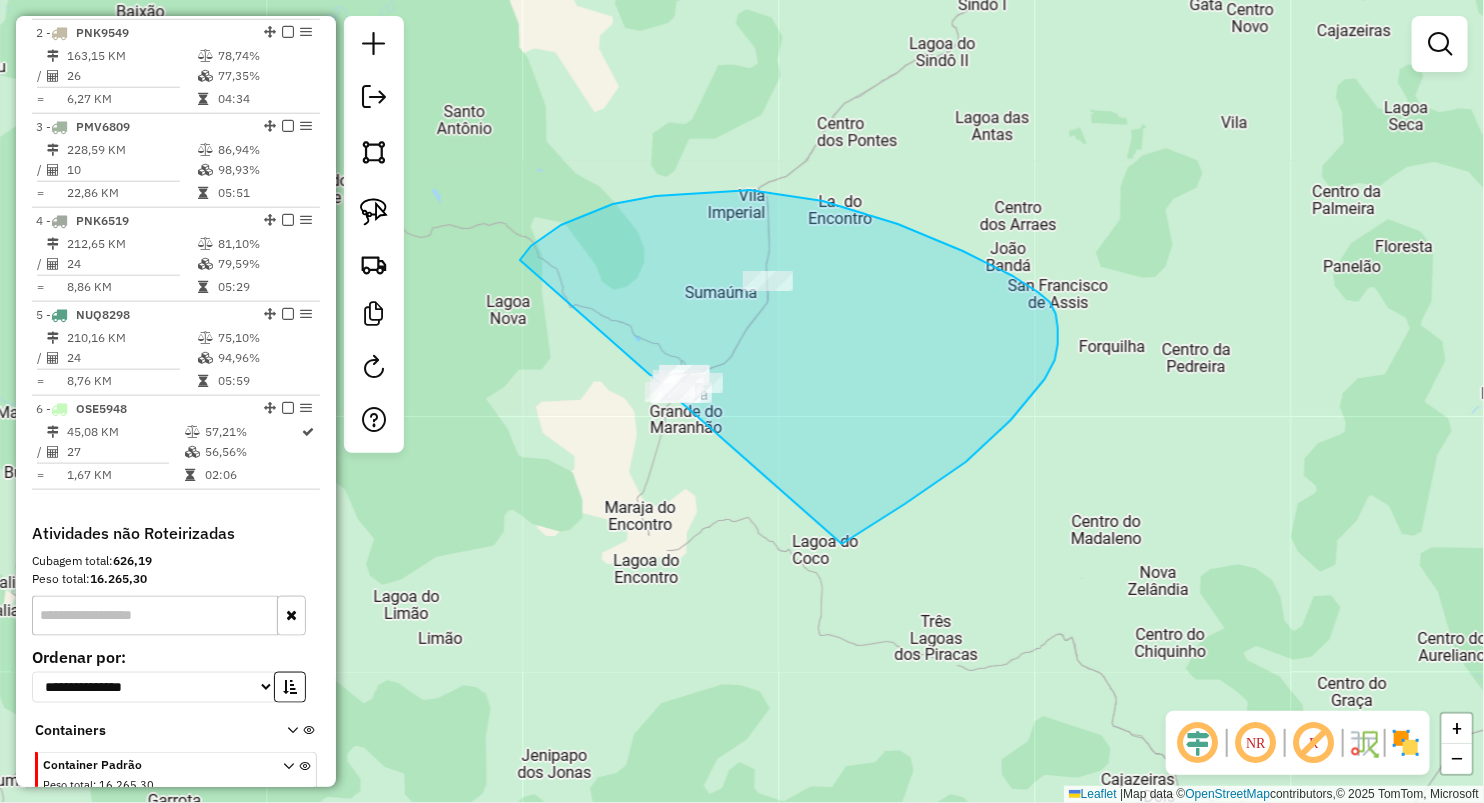 drag, startPoint x: 750, startPoint y: 190, endPoint x: 632, endPoint y: 646, distance: 471.02017 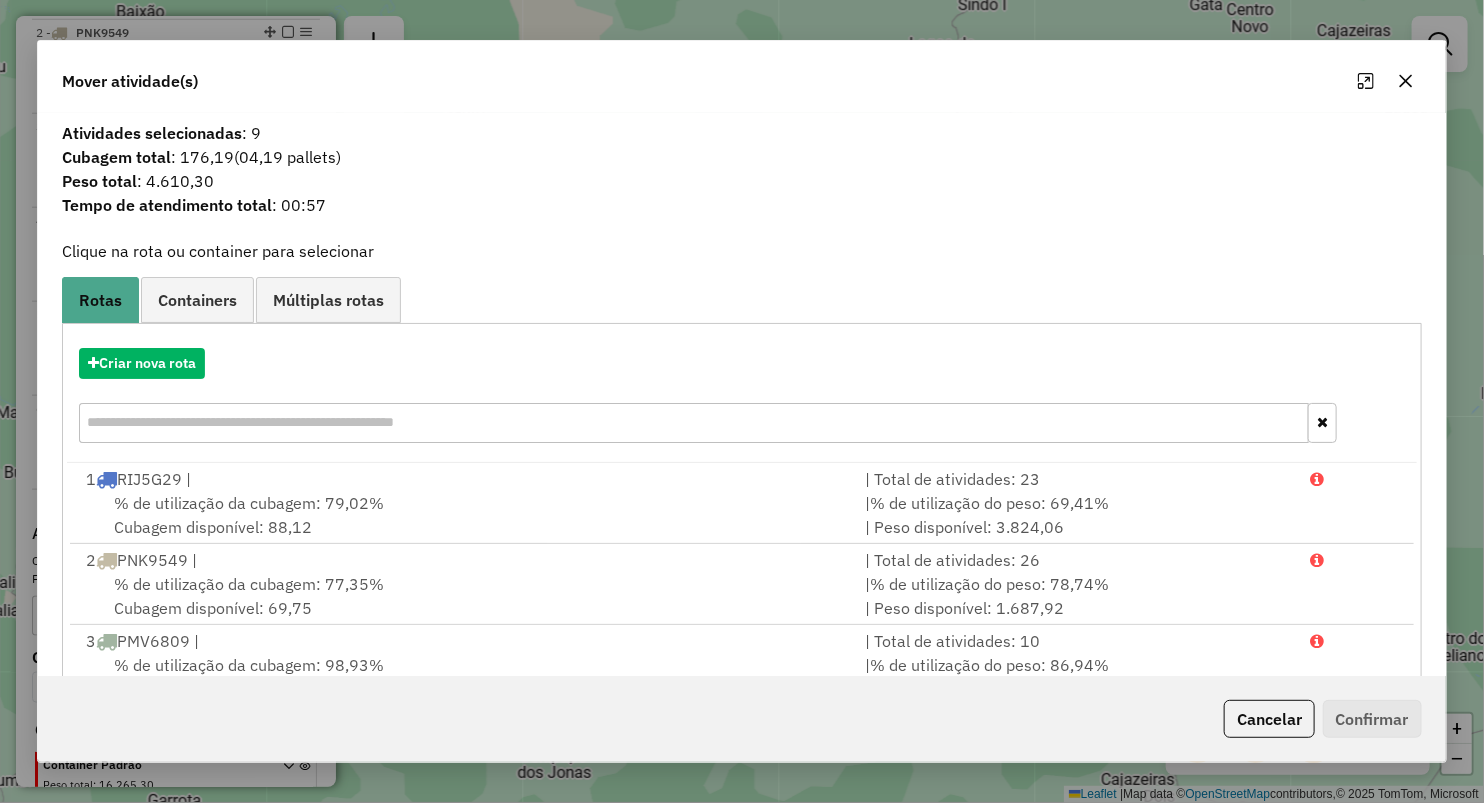 click 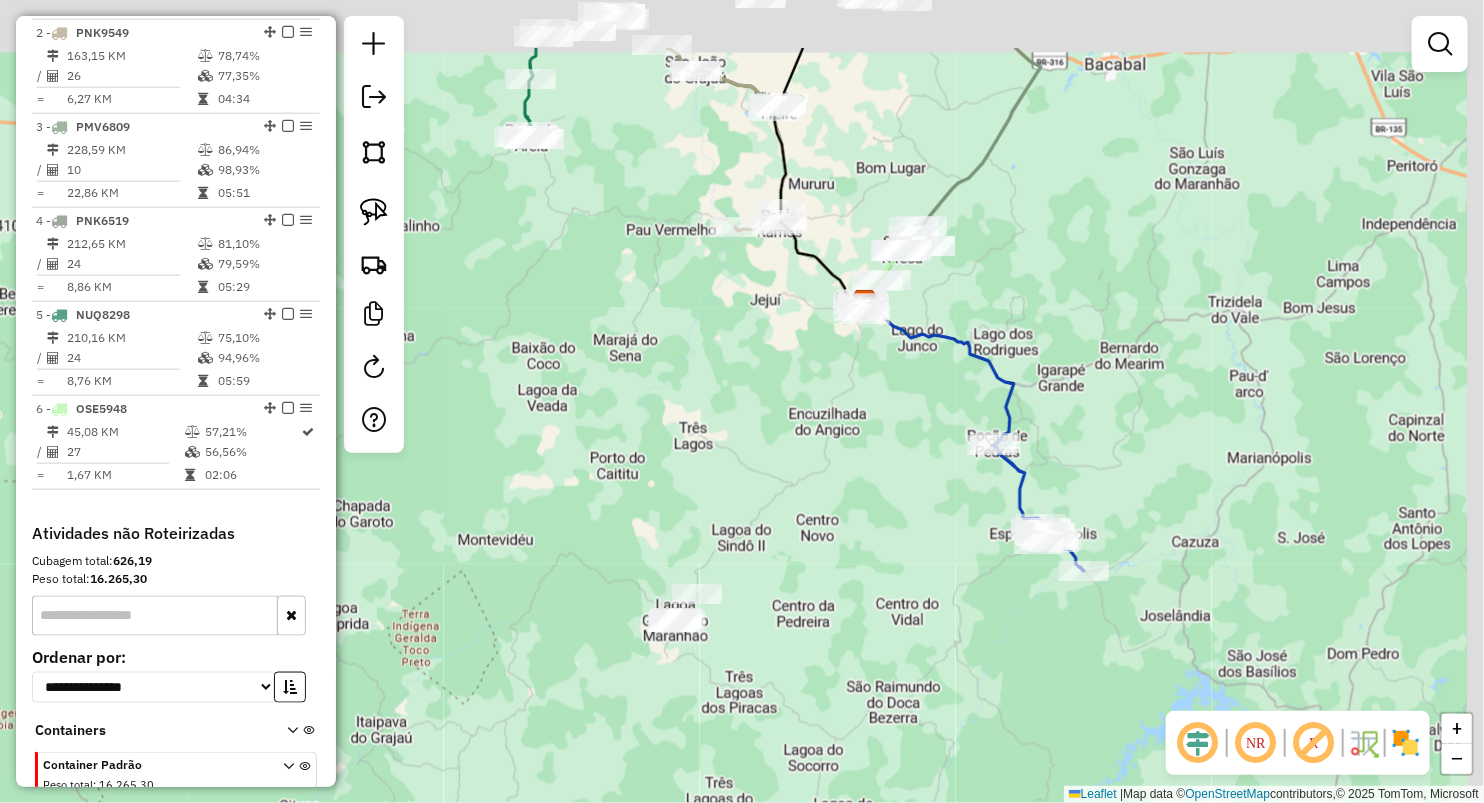 drag, startPoint x: 976, startPoint y: 394, endPoint x: 845, endPoint y: 522, distance: 183.15294 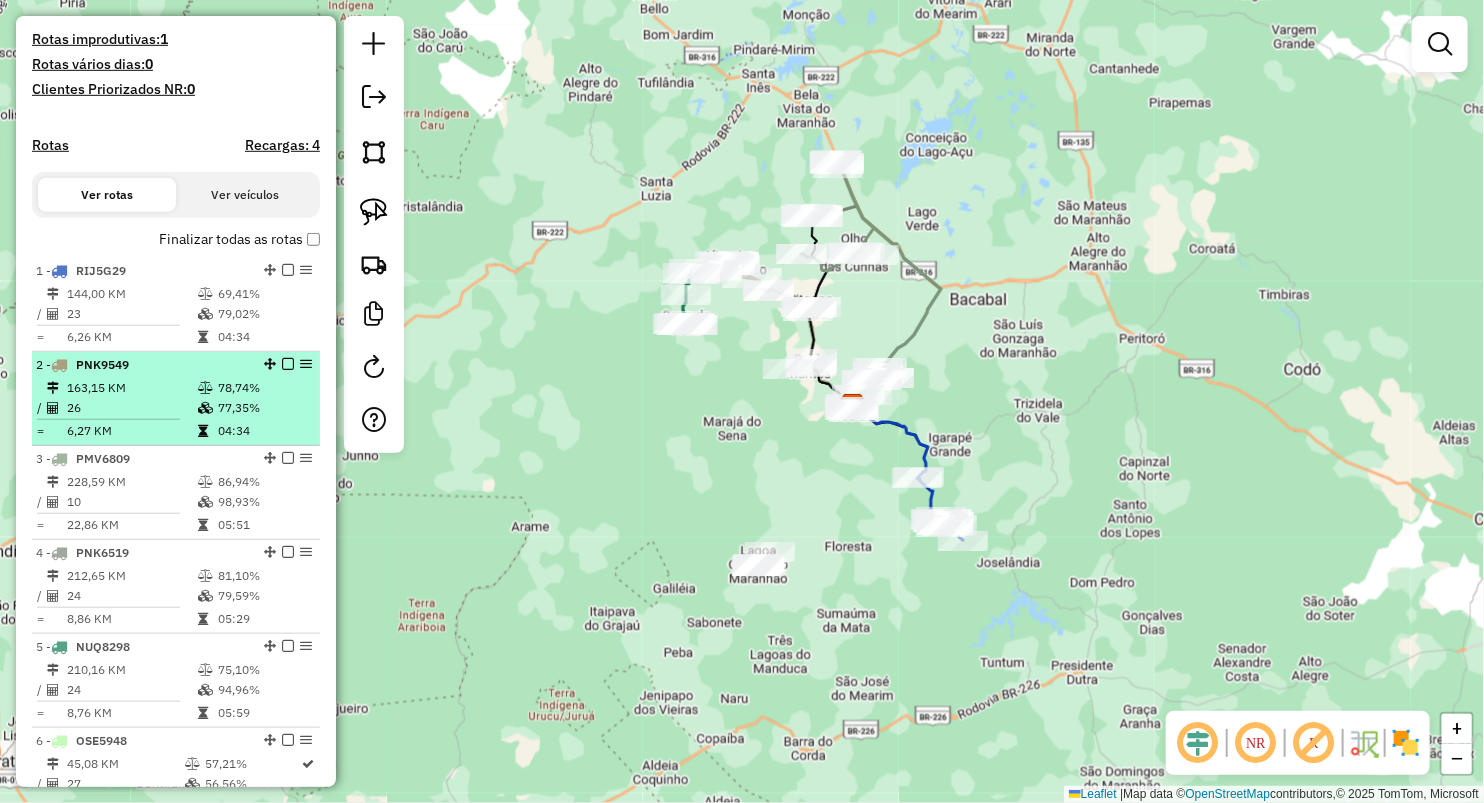 scroll, scrollTop: 420, scrollLeft: 0, axis: vertical 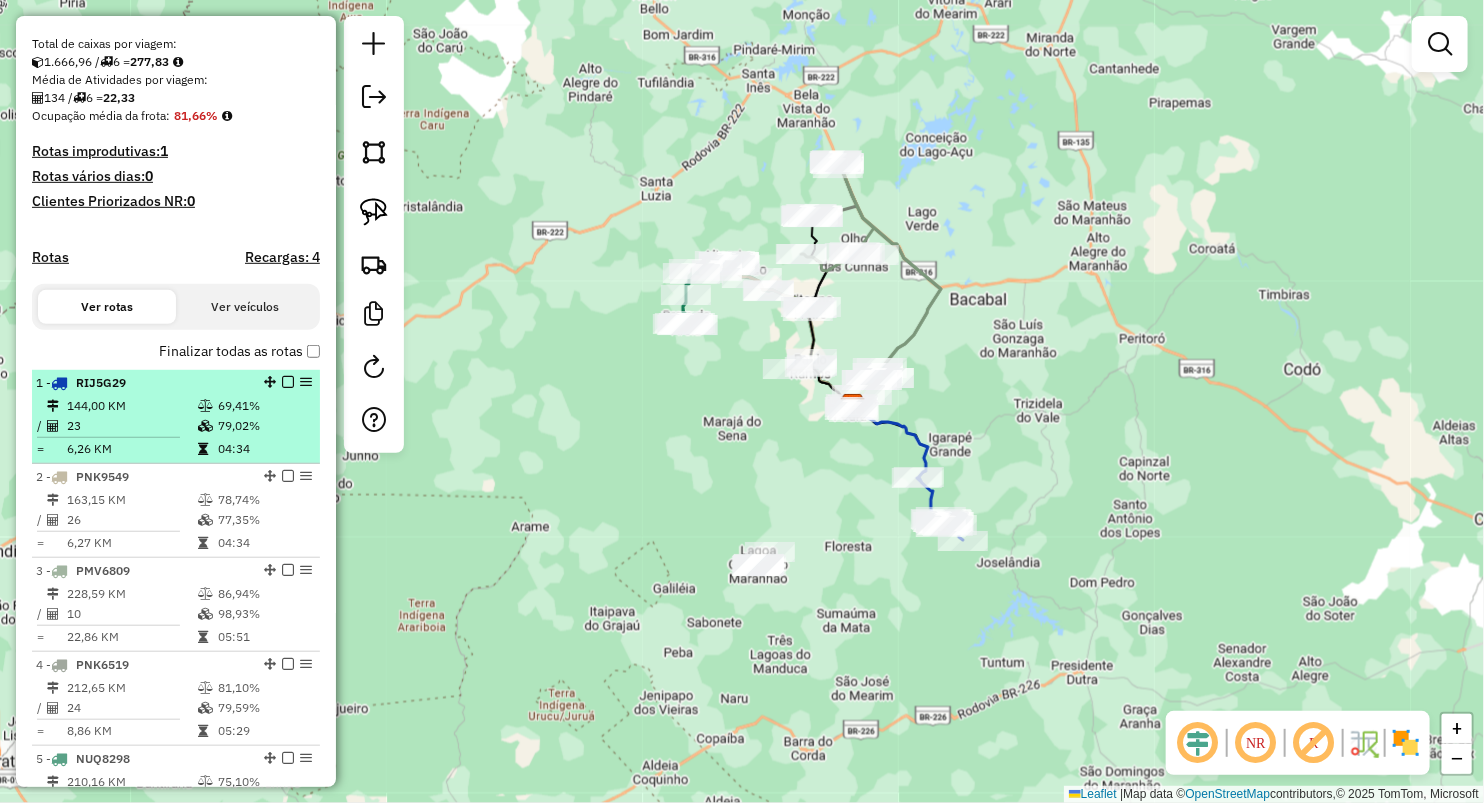 click on "144,00 KM" at bounding box center (131, 406) 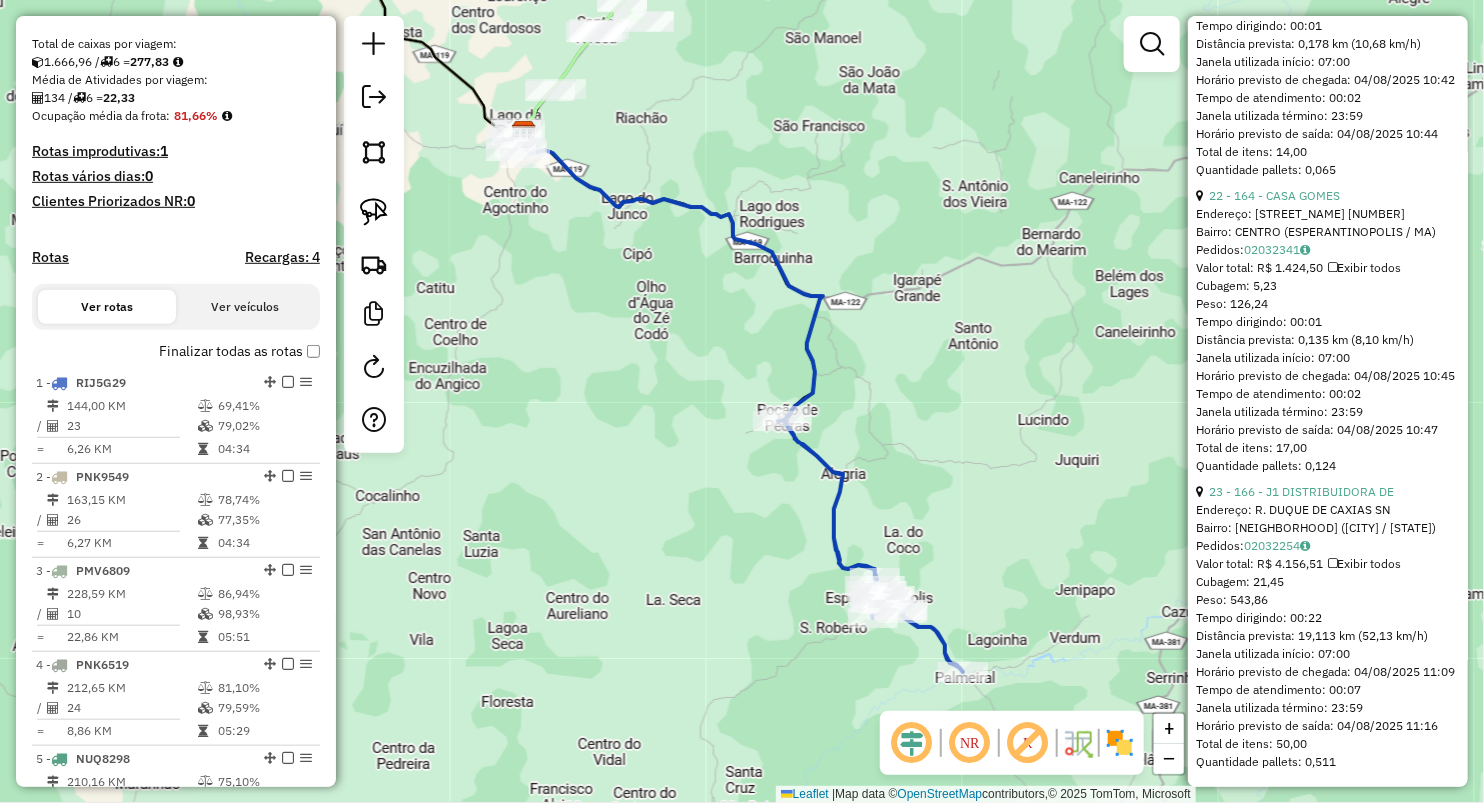scroll, scrollTop: 7568, scrollLeft: 0, axis: vertical 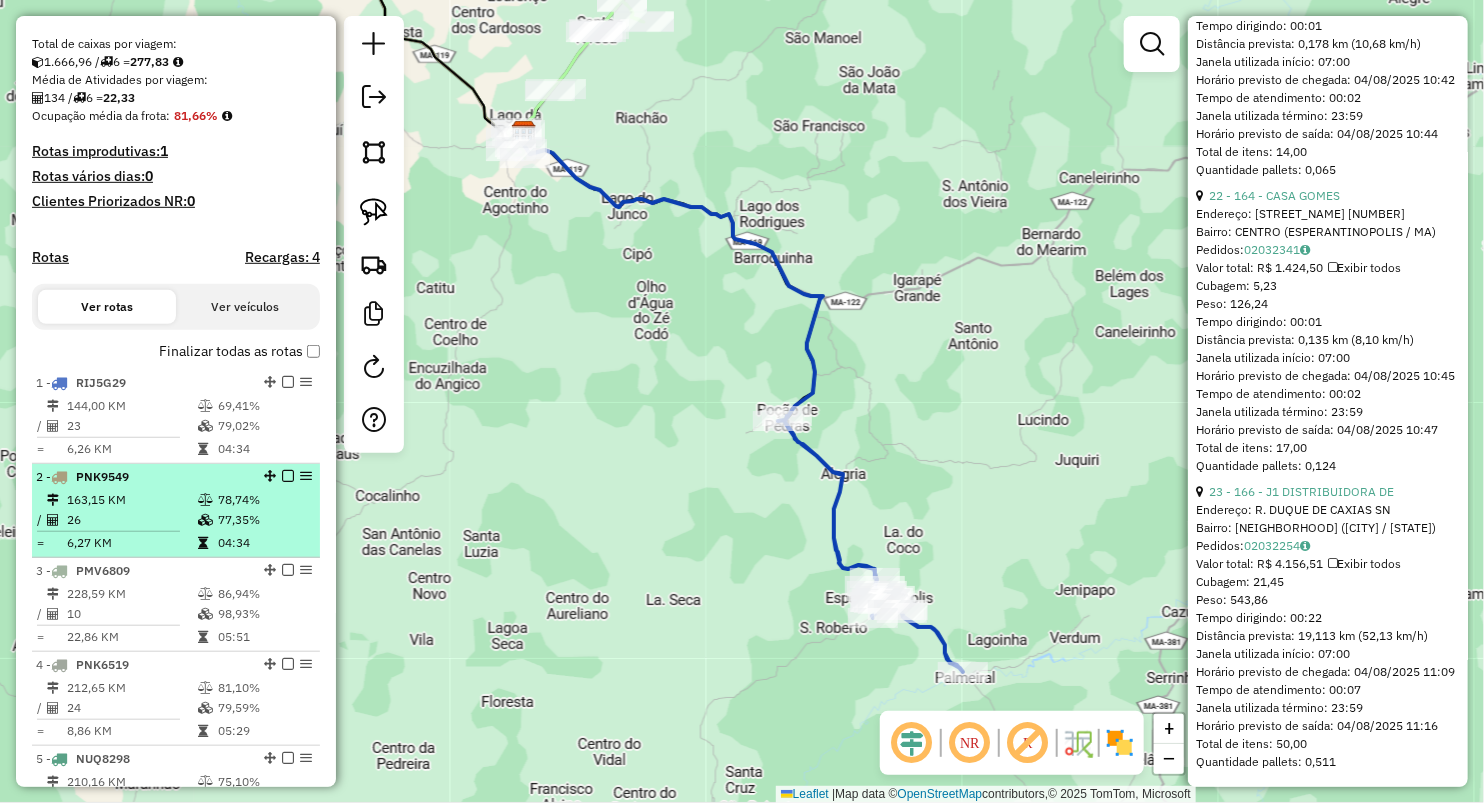 drag, startPoint x: 163, startPoint y: 529, endPoint x: 161, endPoint y: 515, distance: 14.142136 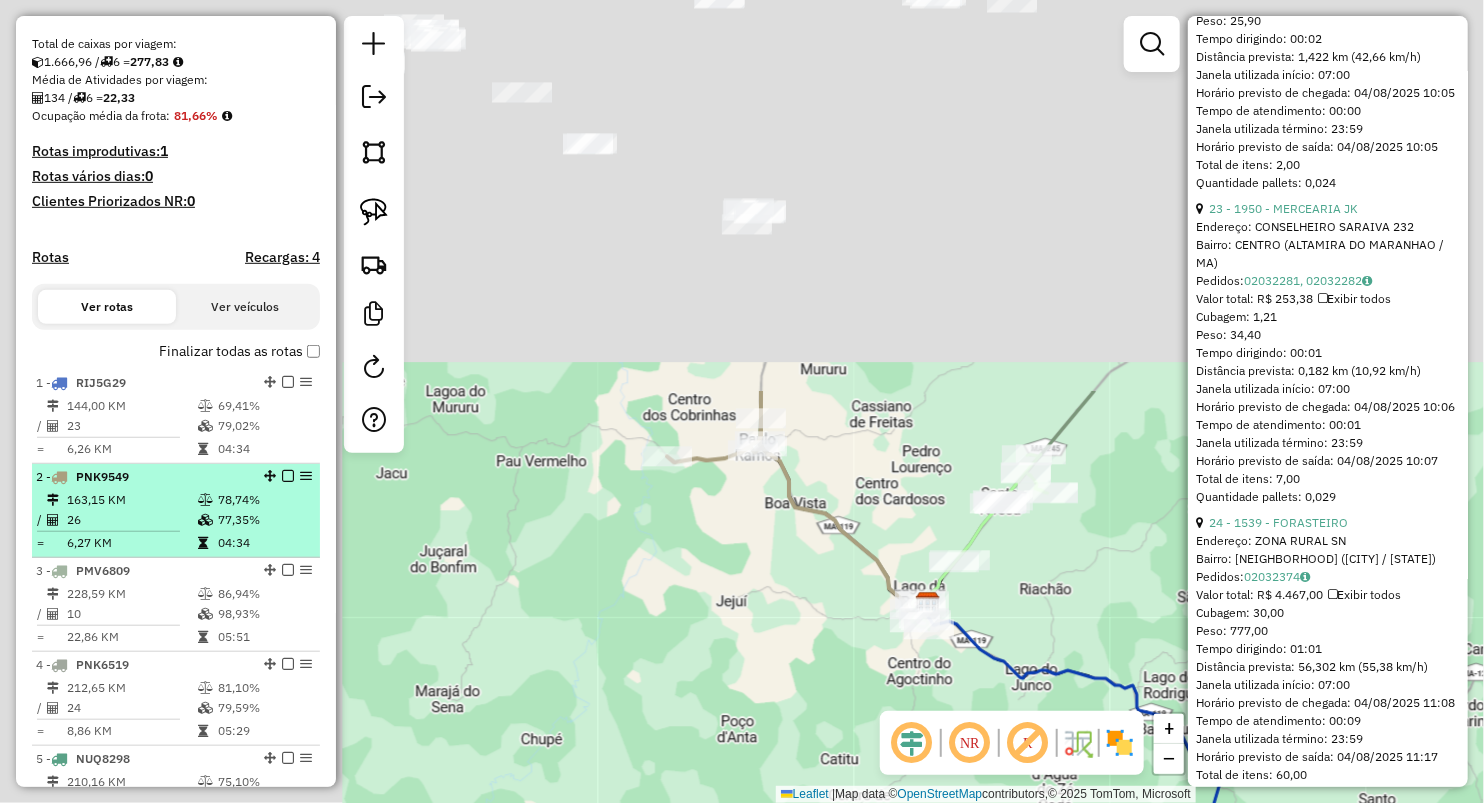 scroll, scrollTop: 7586, scrollLeft: 0, axis: vertical 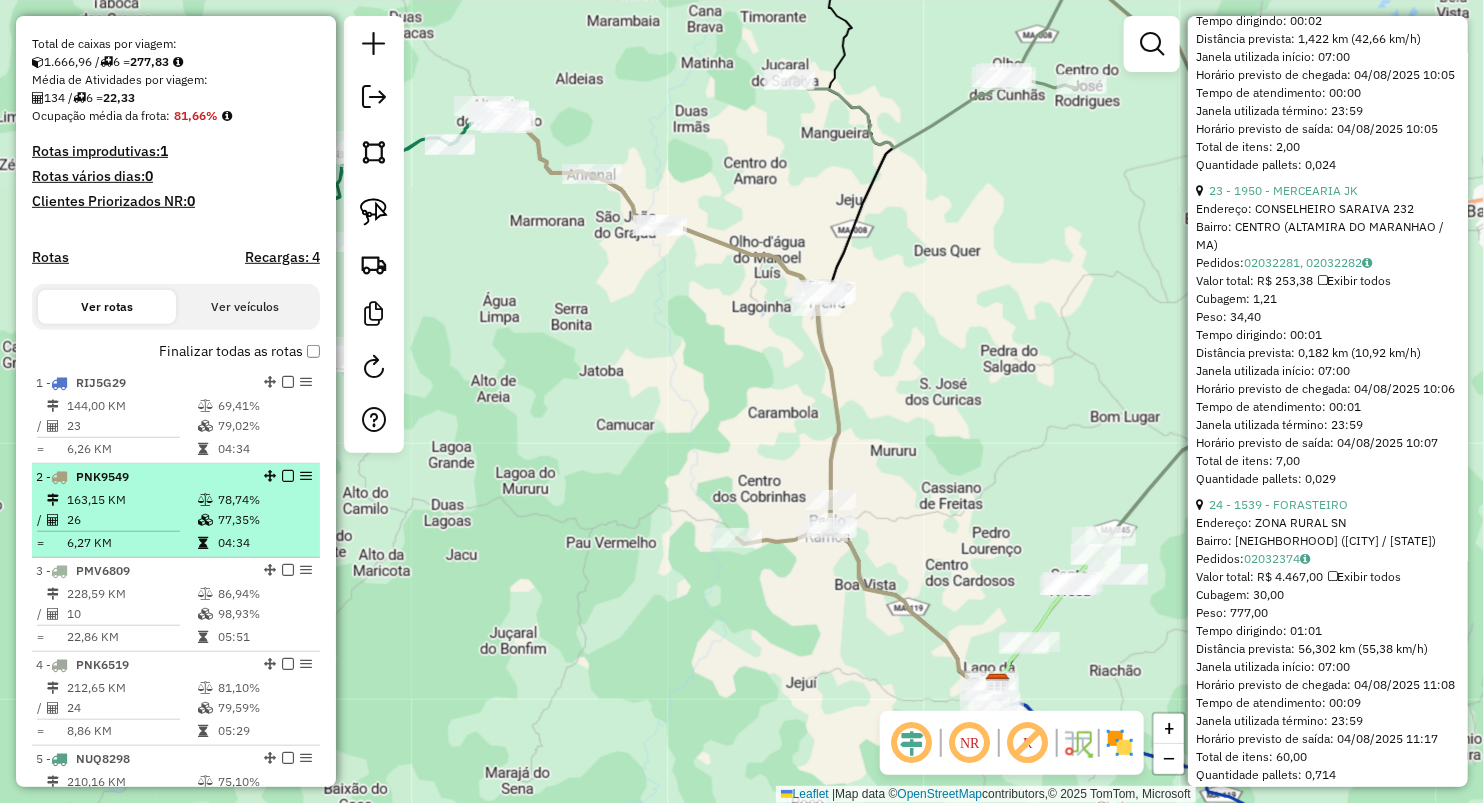 click on "163,15 KM" at bounding box center [131, 500] 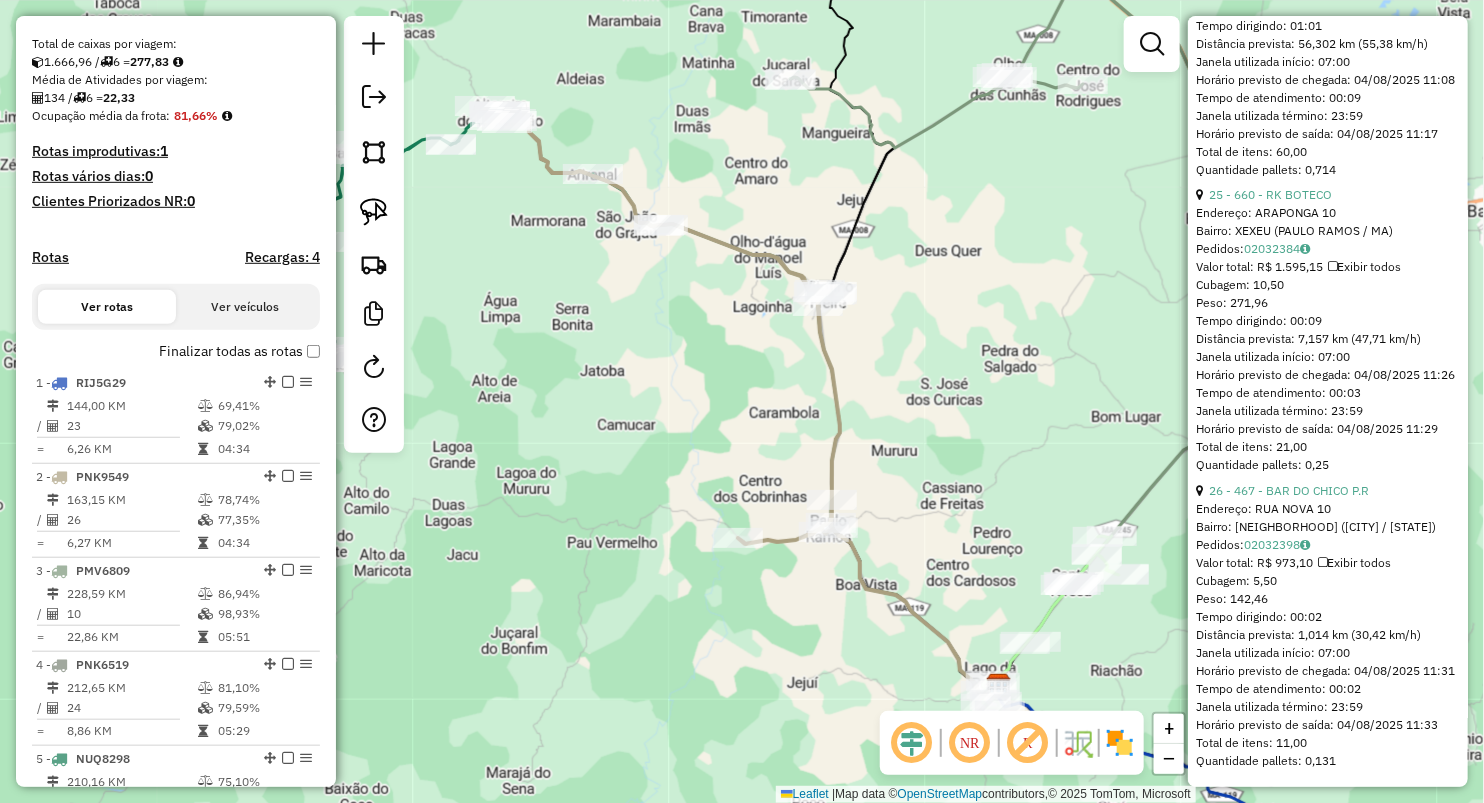 scroll, scrollTop: 8727, scrollLeft: 0, axis: vertical 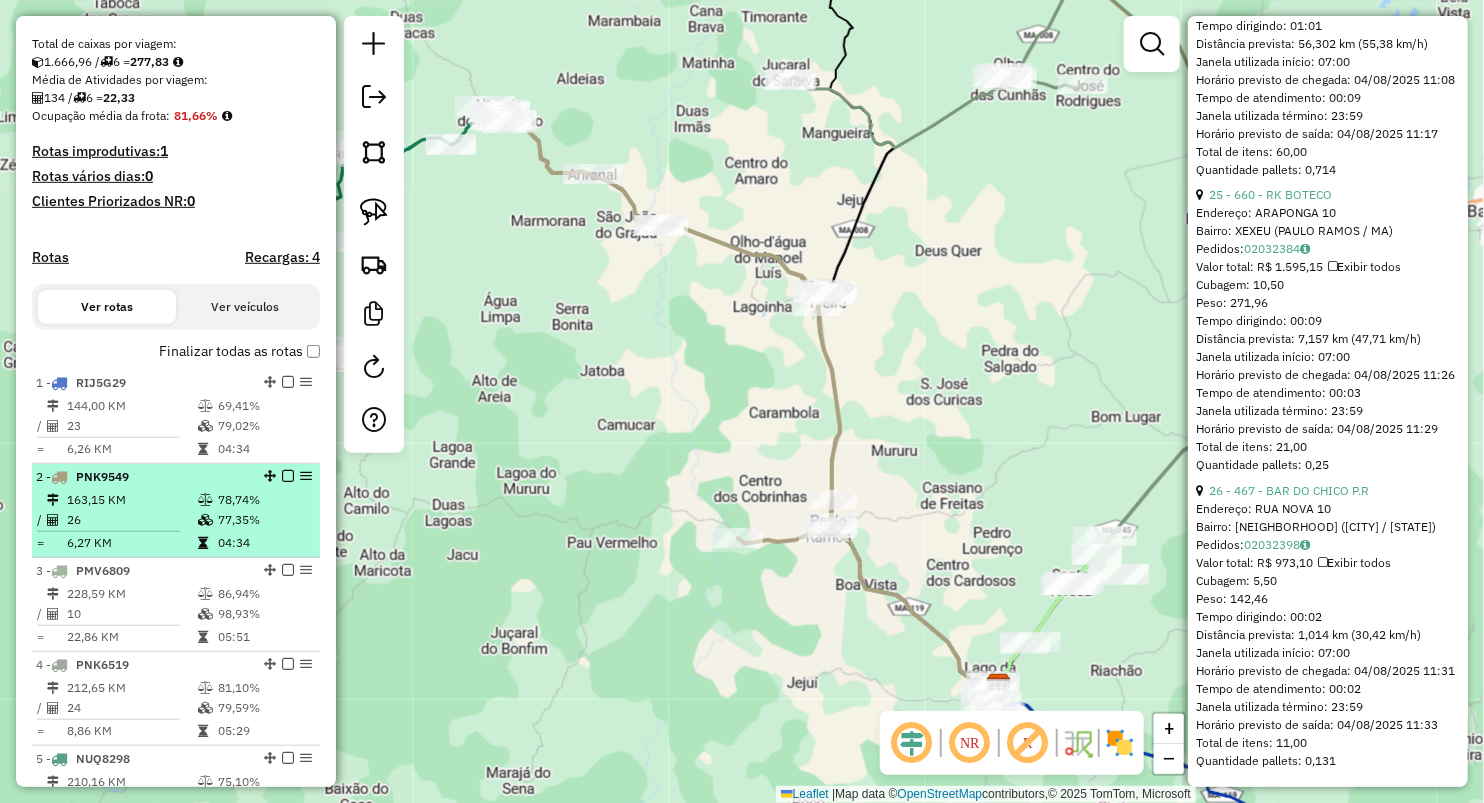 click on "163,15 KM" at bounding box center [131, 500] 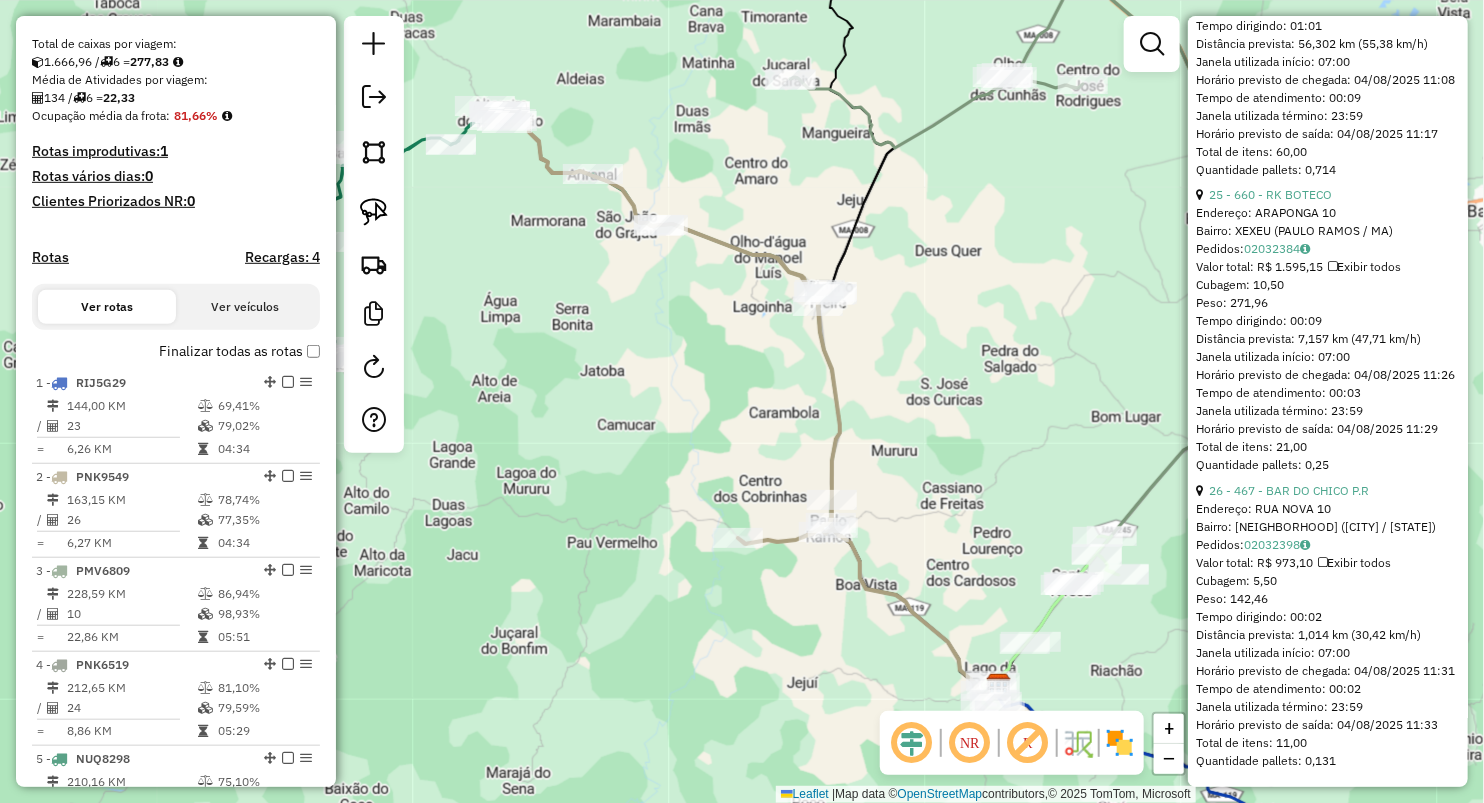 scroll, scrollTop: 8529, scrollLeft: 0, axis: vertical 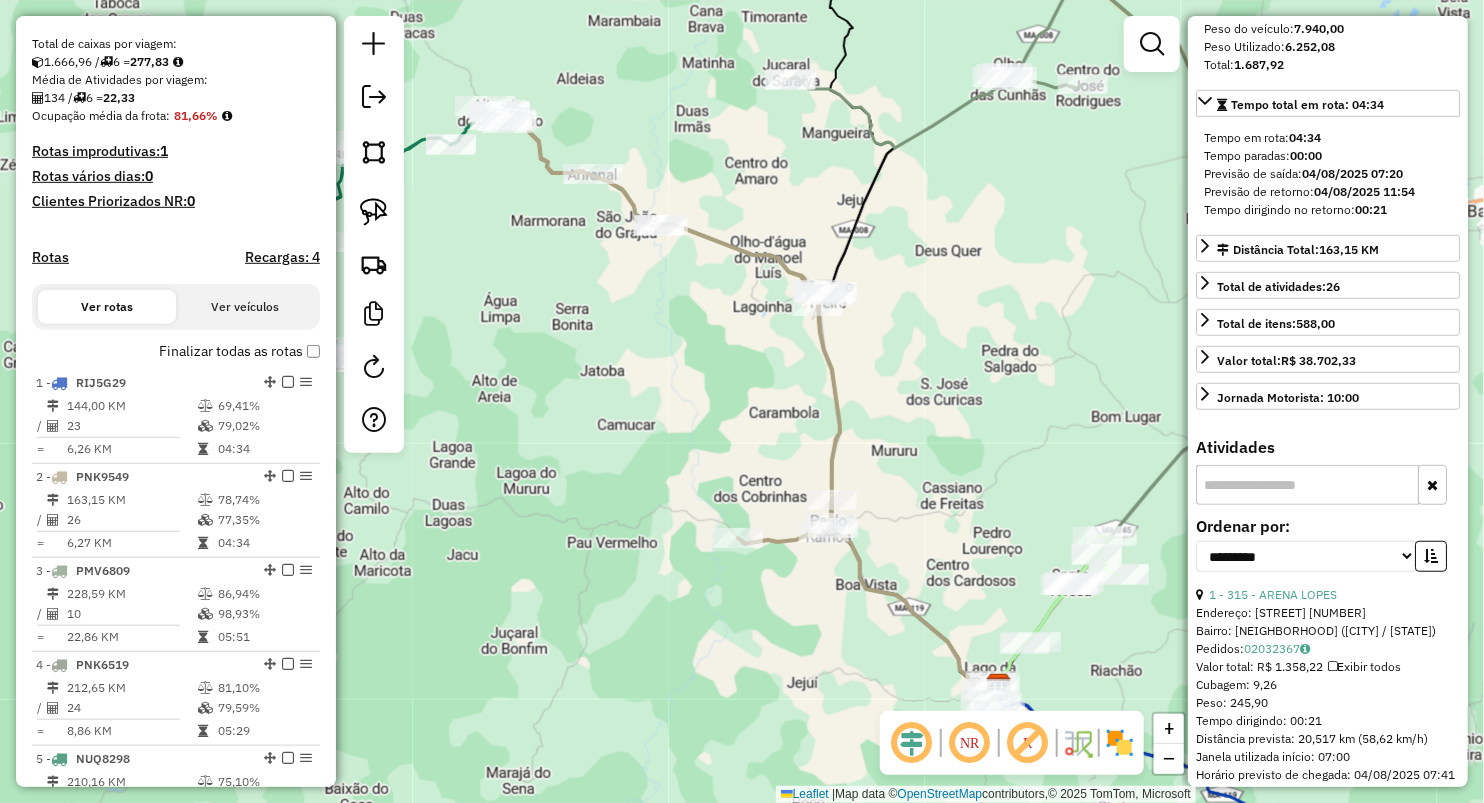 click on "Aguarde...  Pop-up bloqueado!  Seu navegador bloqueou automáticamente a abertura de uma nova janela.   Acesse as configurações e adicione o endereço do sistema a lista de permissão.   Fechar  Informações da Sessão 974450 - 04/08/2025     Criação: 02/08/2025 15:36   Depósito:  M4K LAGO DA PEDRA  Total de rotas:  6  Distância Total:  1.003,62 km  Tempo total:  28:33  Valor total:  R$ 371.740,83  - Total roteirizado:  R$ 278.267,42  - Total não roteirizado:  R$ 93.473,41  Total de Atividades Roteirizadas:  134  Total de Pedidos Roteirizados:  195  Peso total roteirizado:  43.556,96  Cubagem total roteirizado:  1.666,96  Total de Atividades não Roteirizadas:  10  Total de Pedidos não Roteirizados:  12 Total de caixas por viagem:  1.666,96 /   6 =  277,83 Média de Atividades por viagem:  134 /   6 =  22,33 Ocupação média da frota:  81,66%   Rotas improdutivas:  1  Rotas vários dias:  0  Clientes Priorizados NR:  0 Rotas  Recargas: 4   Ver rotas   Ver veículos   1 -       RIJ5G29" at bounding box center (742, 401) 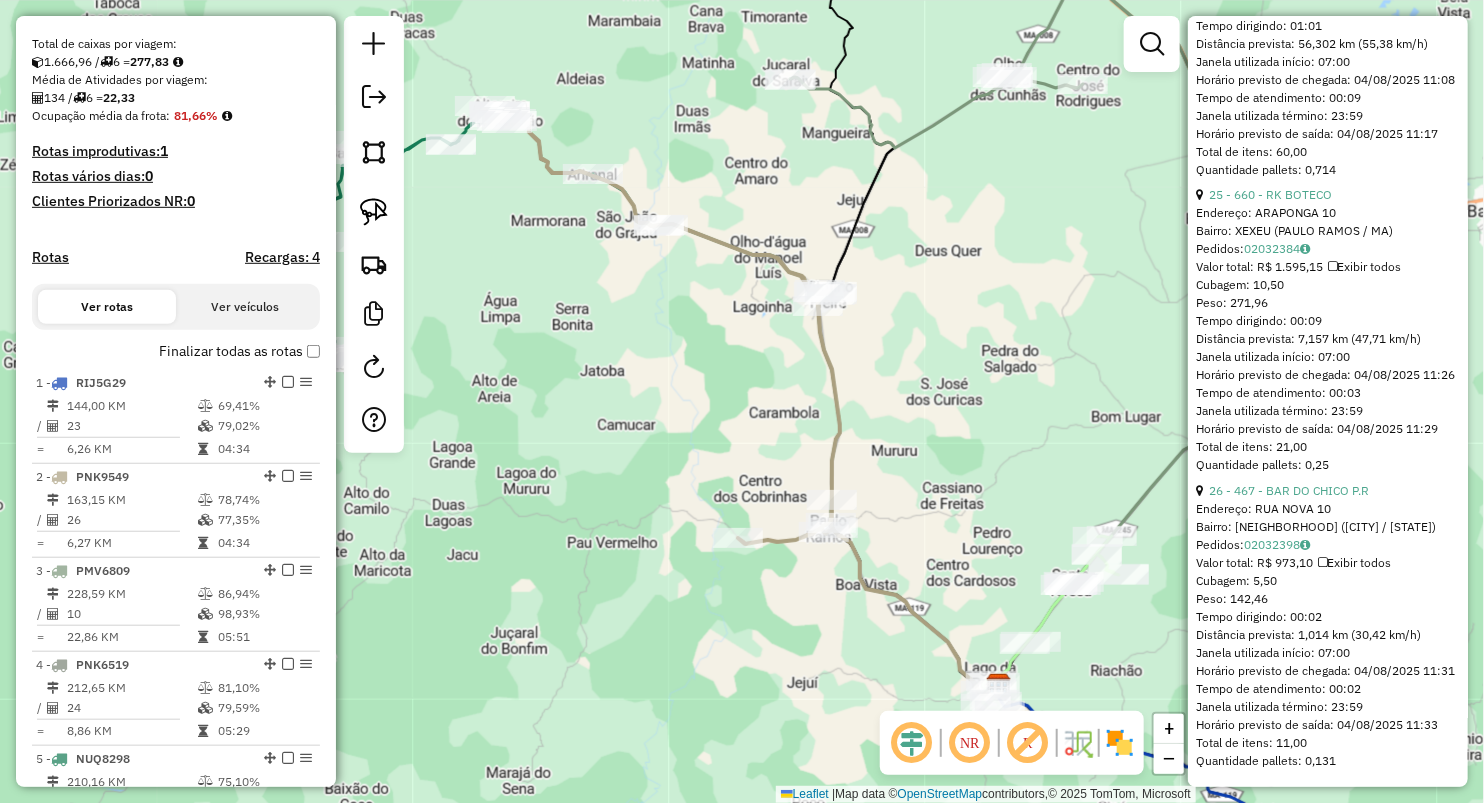 scroll, scrollTop: 8727, scrollLeft: 0, axis: vertical 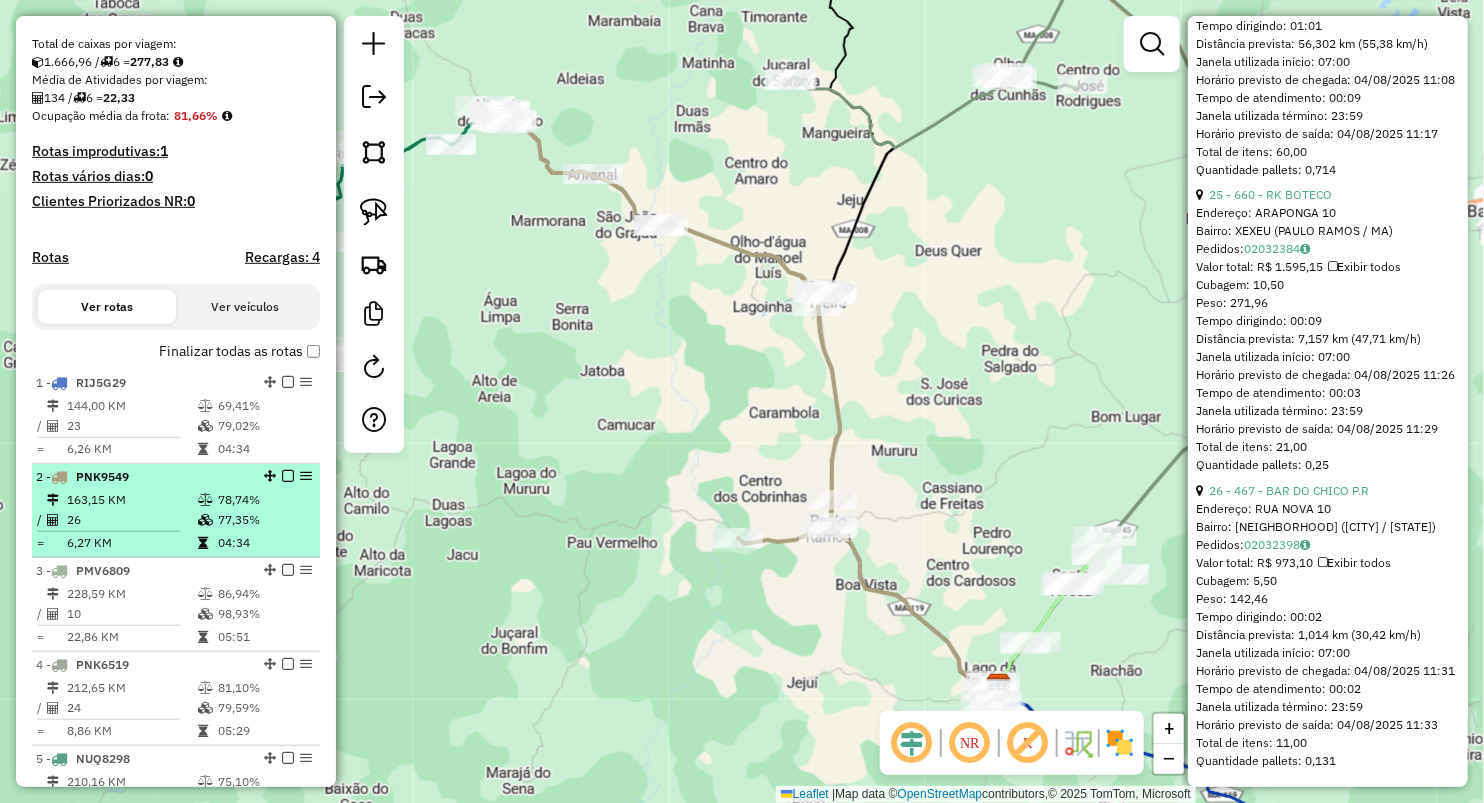 click at bounding box center [56, 520] 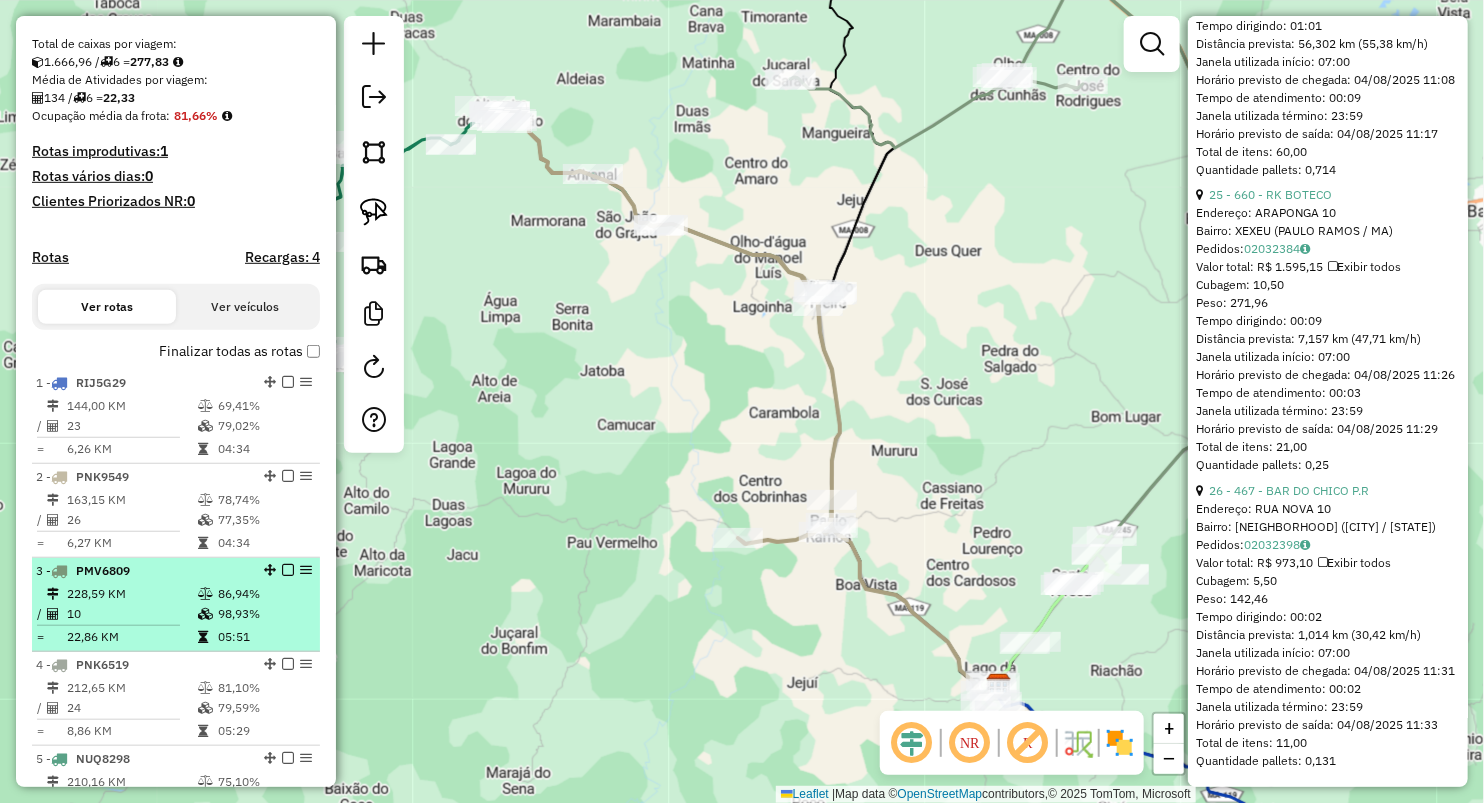 click on "10" at bounding box center (131, 614) 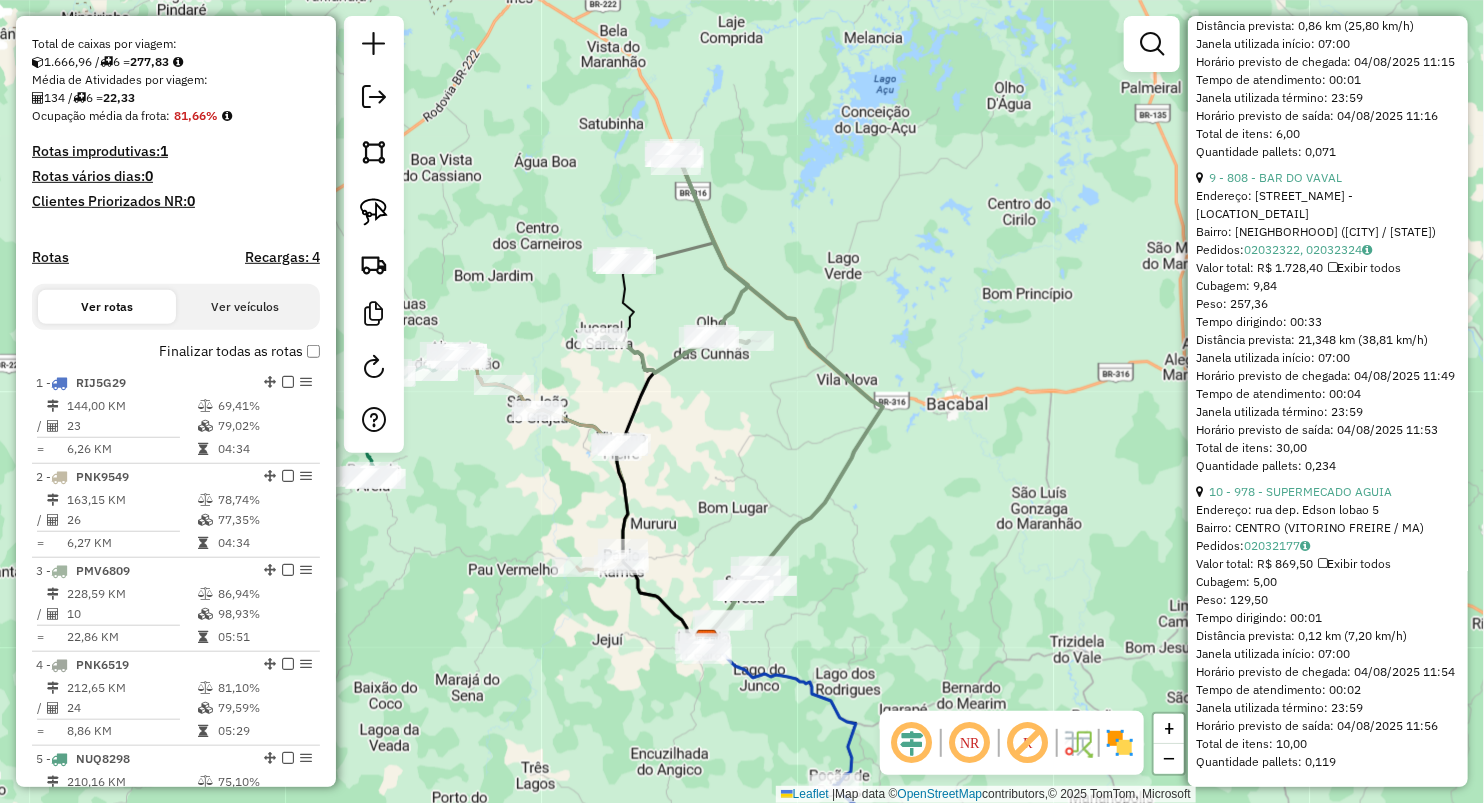 scroll, scrollTop: 3522, scrollLeft: 0, axis: vertical 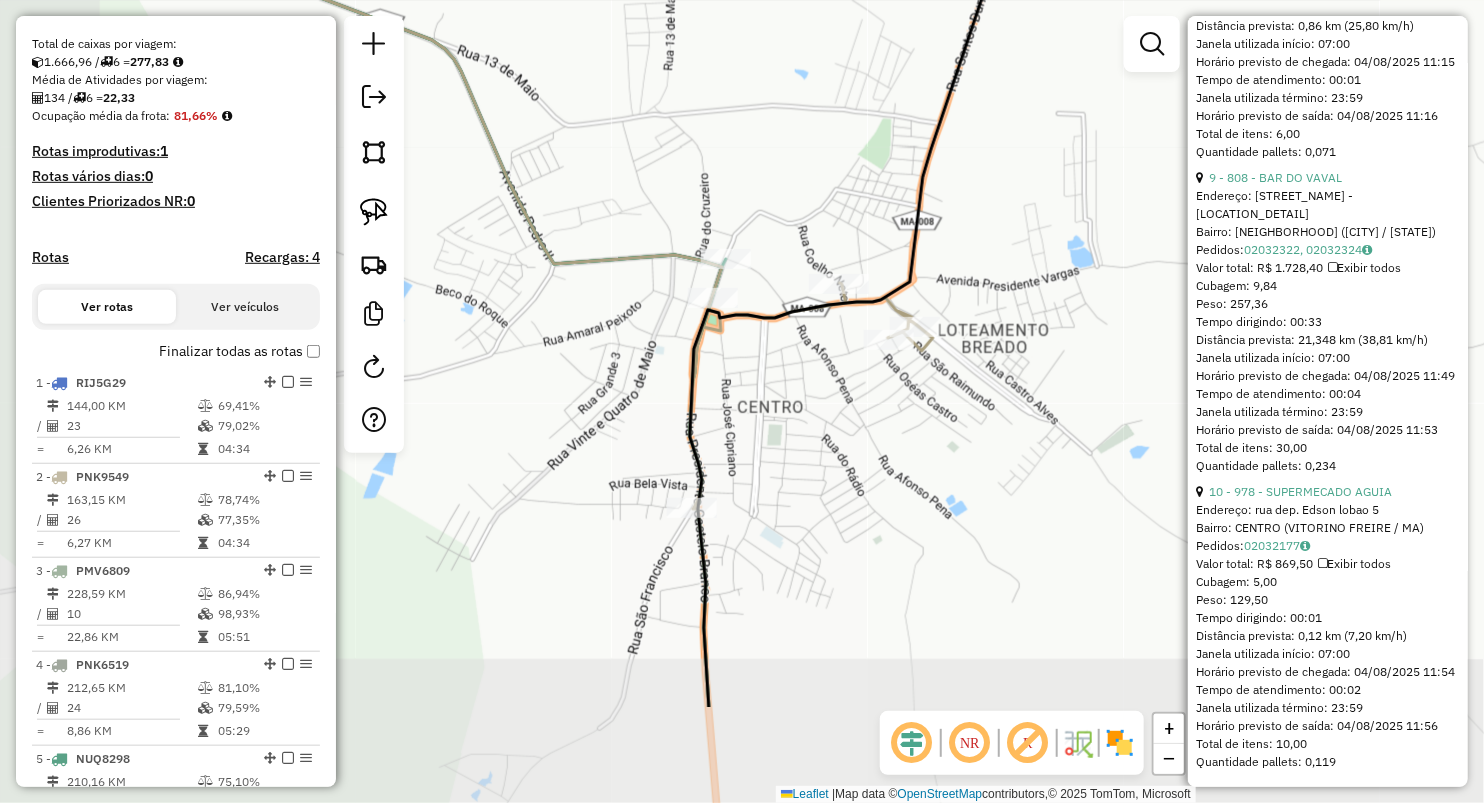 drag, startPoint x: 738, startPoint y: 548, endPoint x: 906, endPoint y: 429, distance: 205.87617 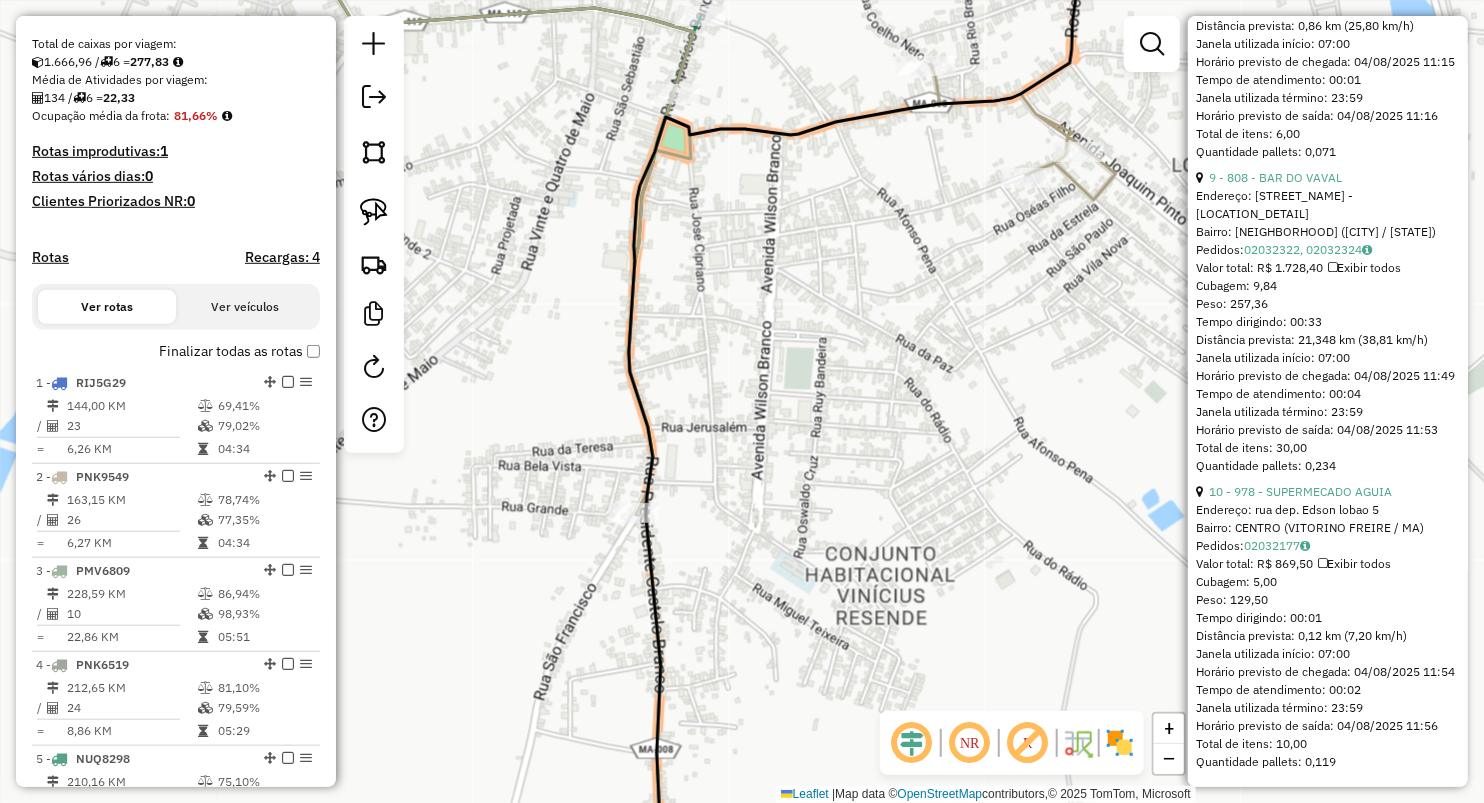drag, startPoint x: 807, startPoint y: 326, endPoint x: 916, endPoint y: 321, distance: 109.11462 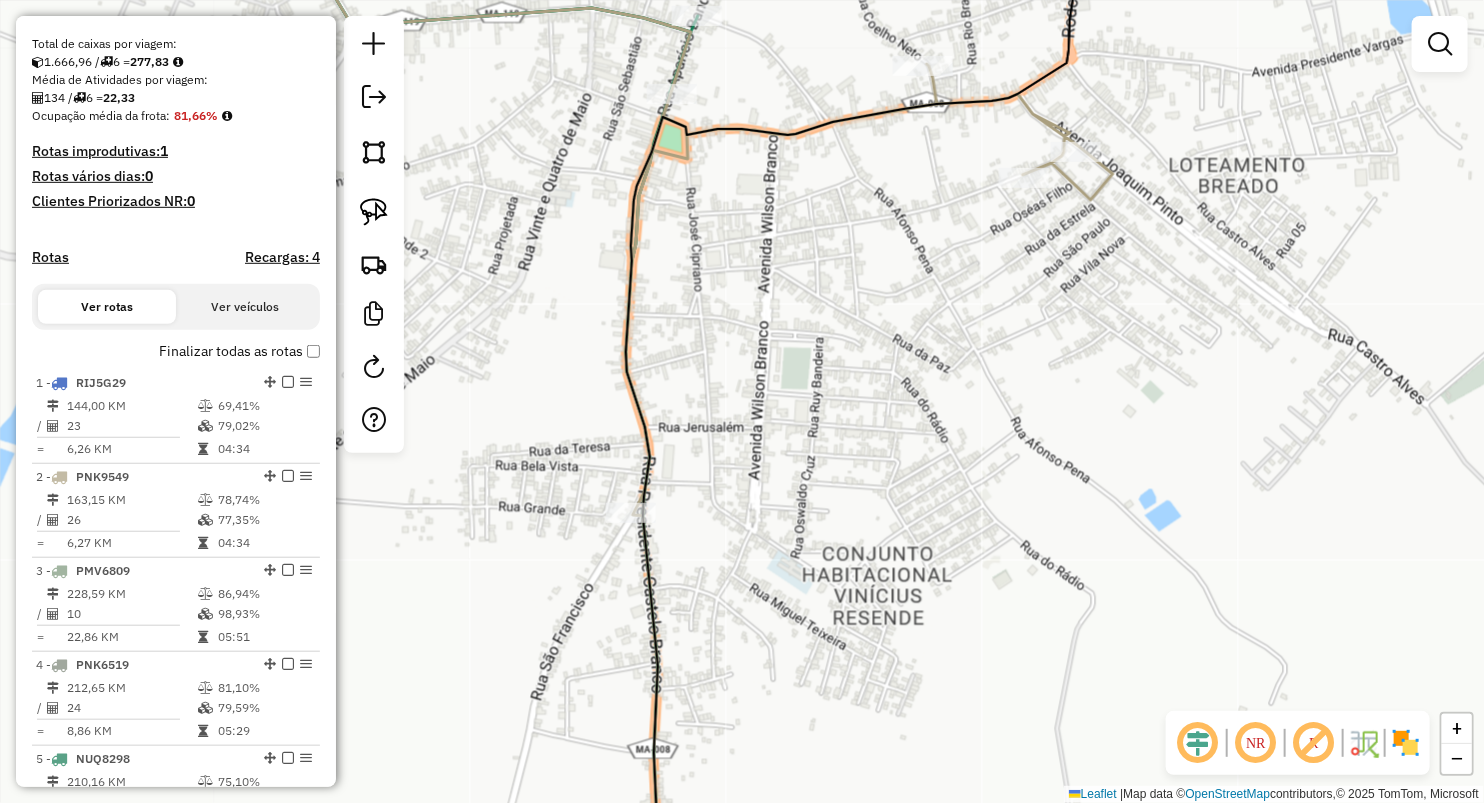drag, startPoint x: 916, startPoint y: 321, endPoint x: 909, endPoint y: 346, distance: 25.96151 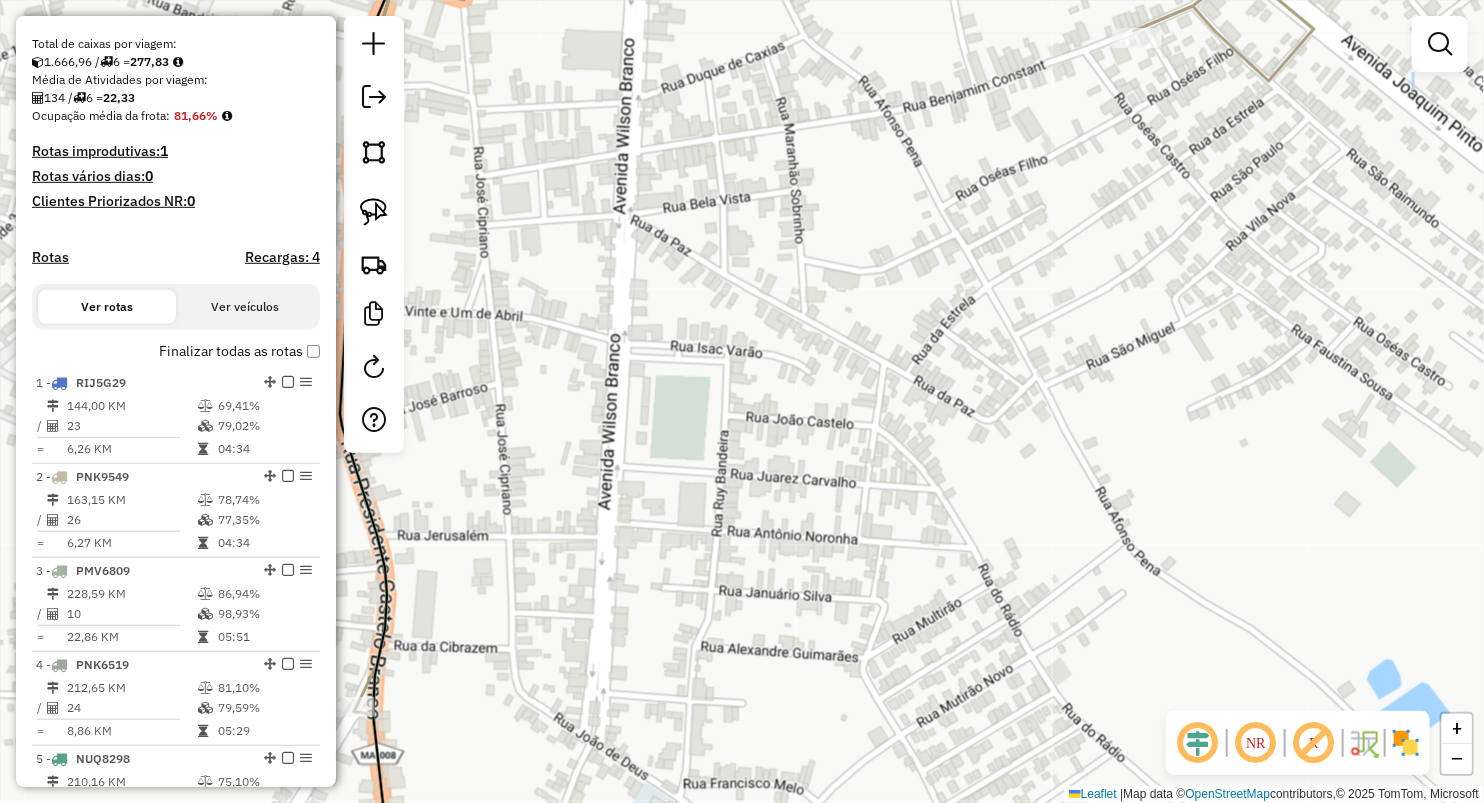 drag, startPoint x: 909, startPoint y: 346, endPoint x: 916, endPoint y: 494, distance: 148.16545 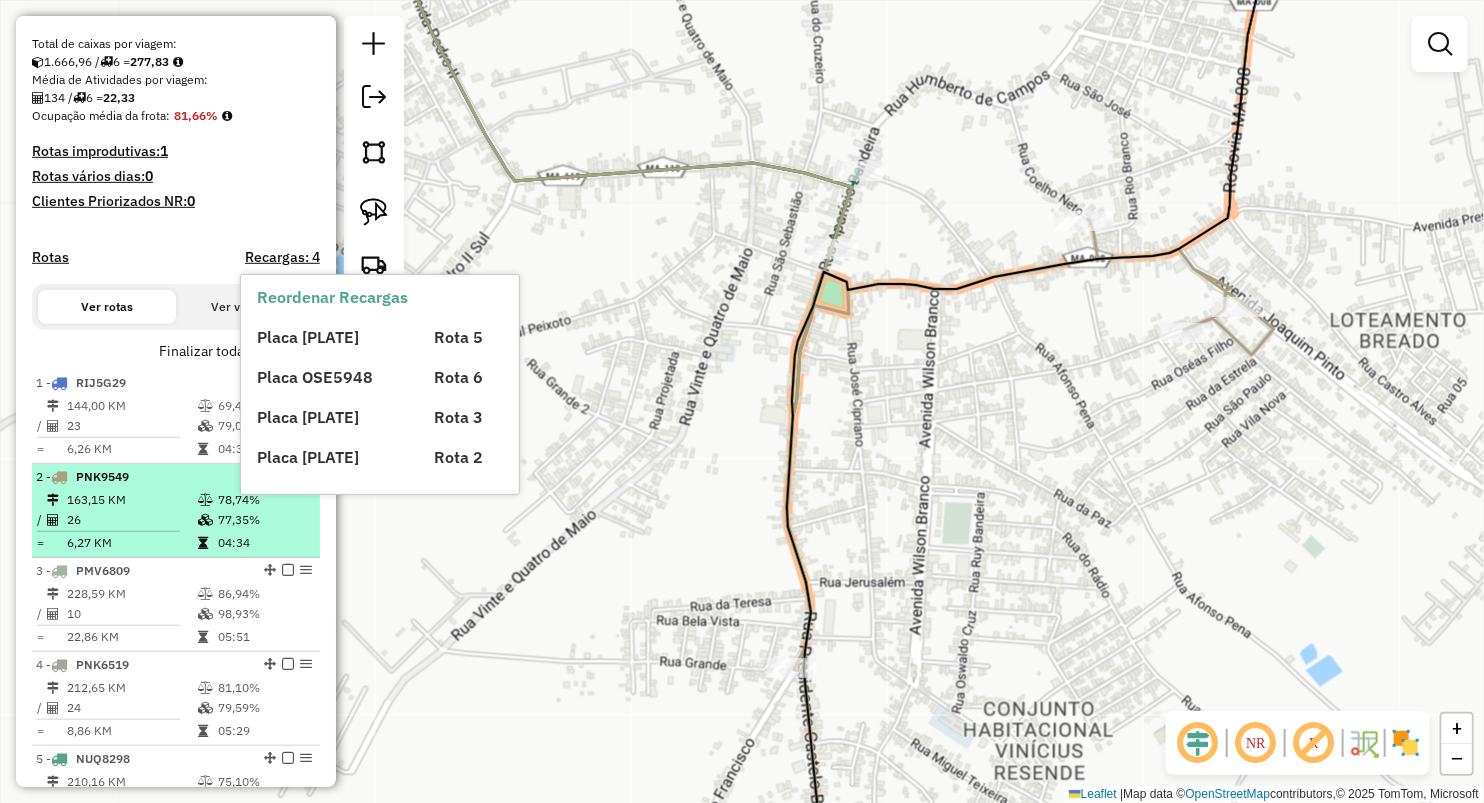 click at bounding box center (205, 520) 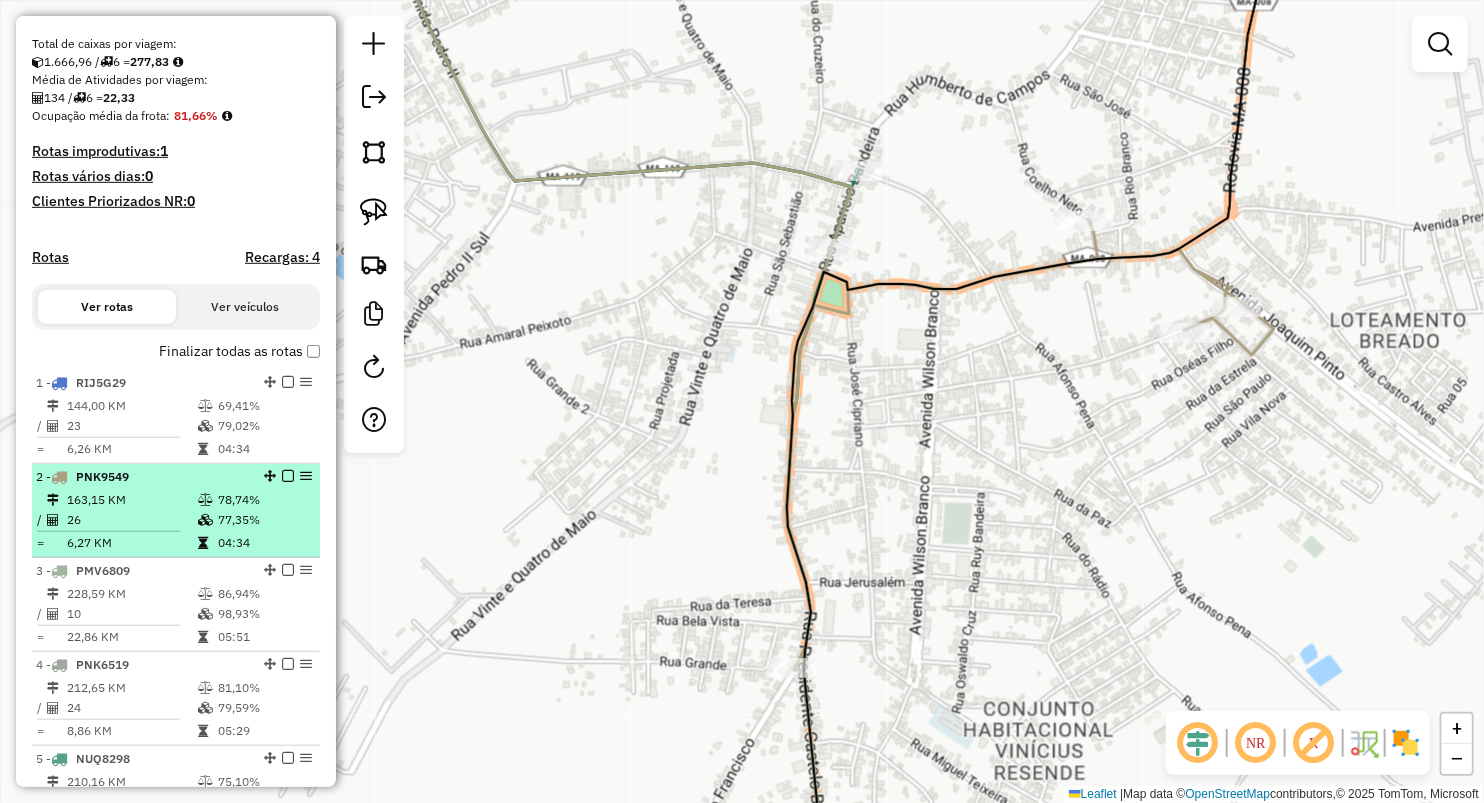 select on "**********" 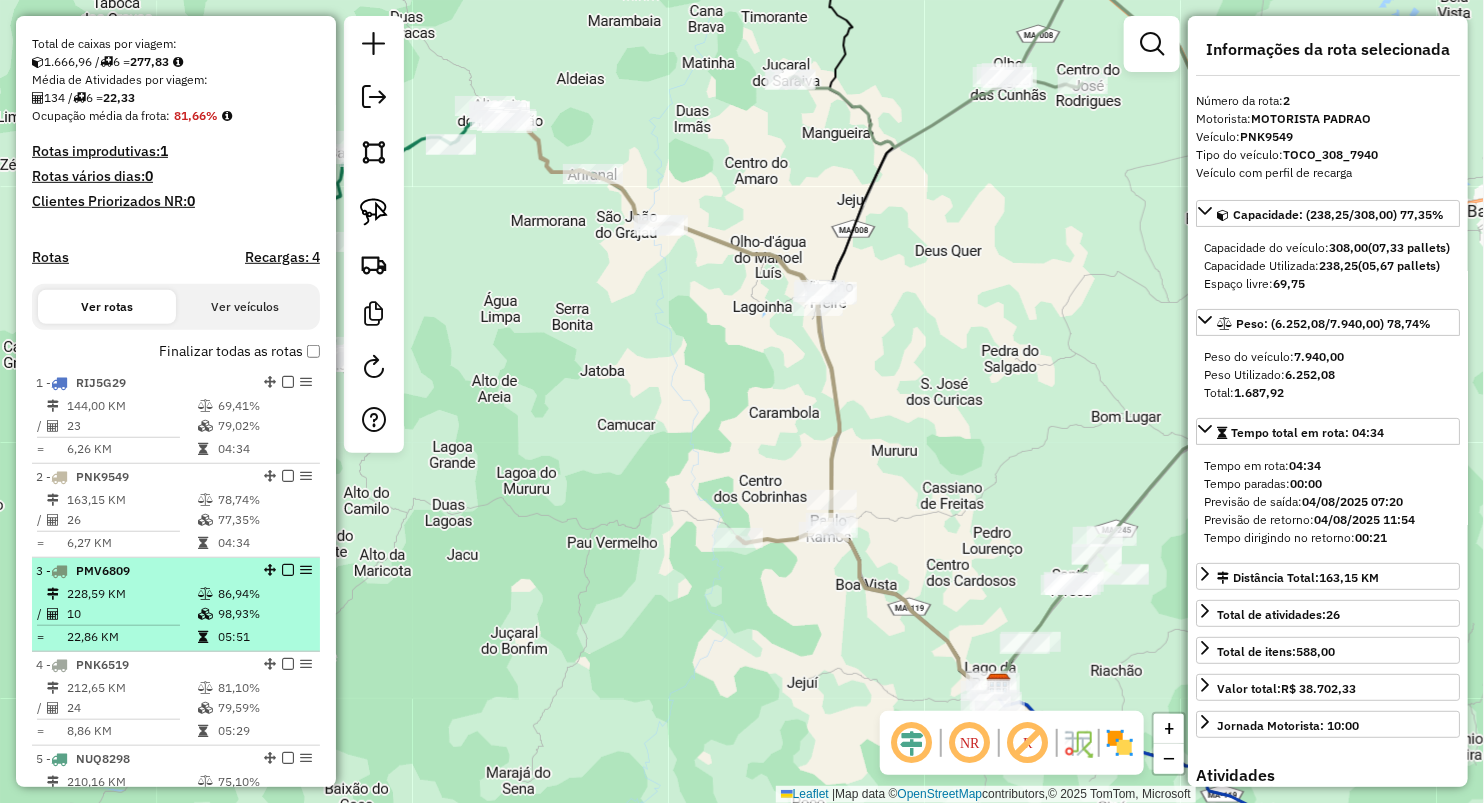 click at bounding box center [207, 637] 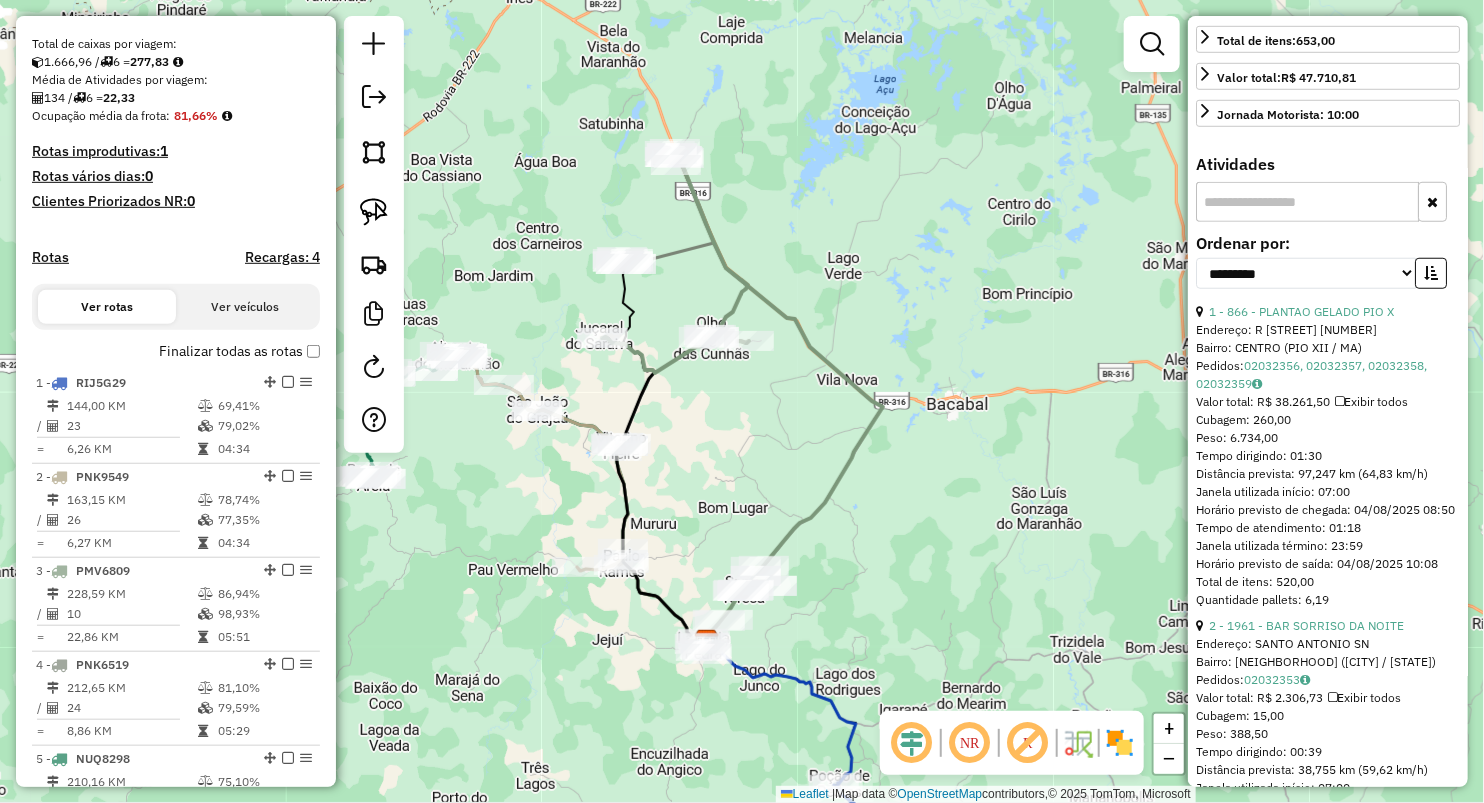 scroll, scrollTop: 666, scrollLeft: 0, axis: vertical 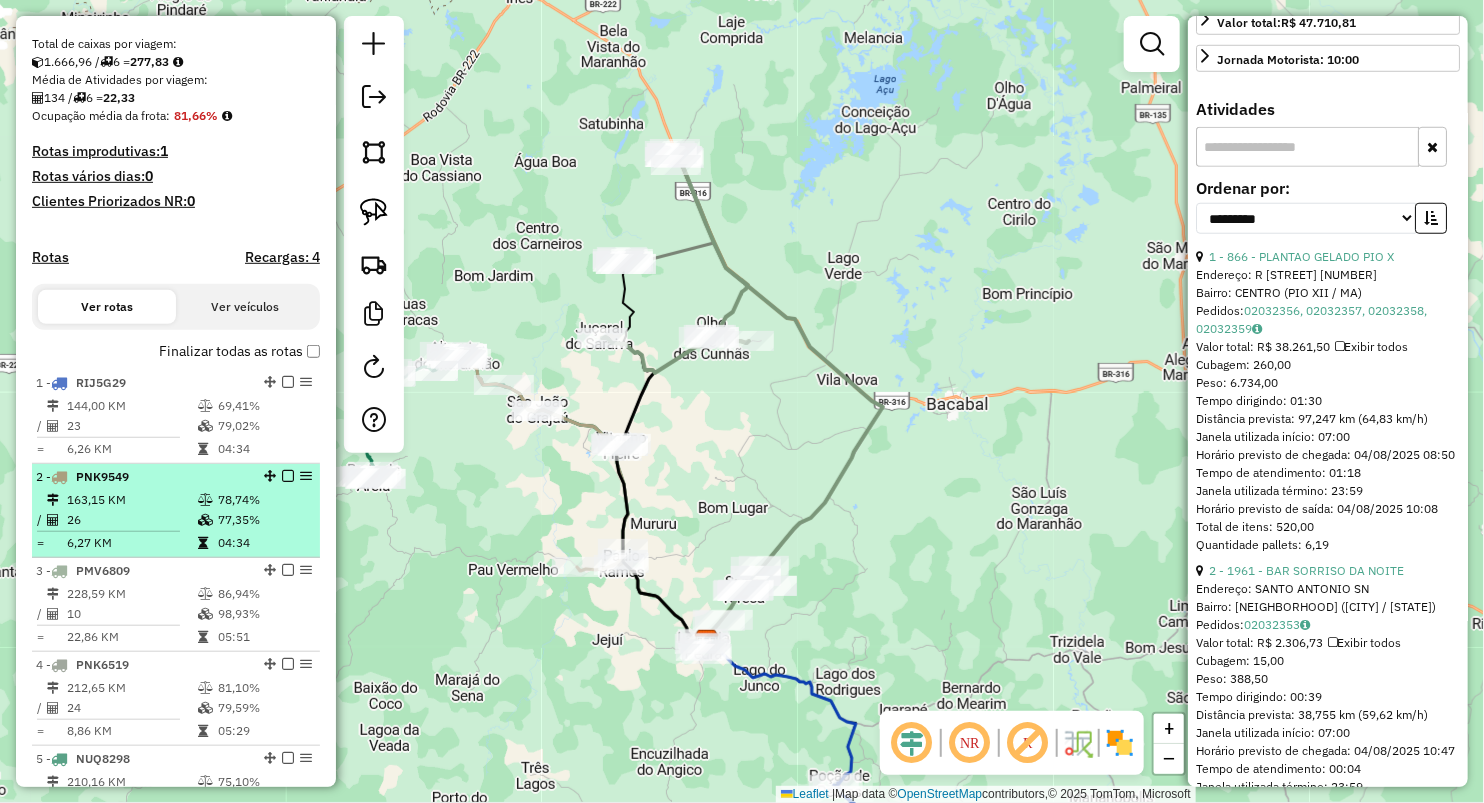 click on "26" at bounding box center [131, 520] 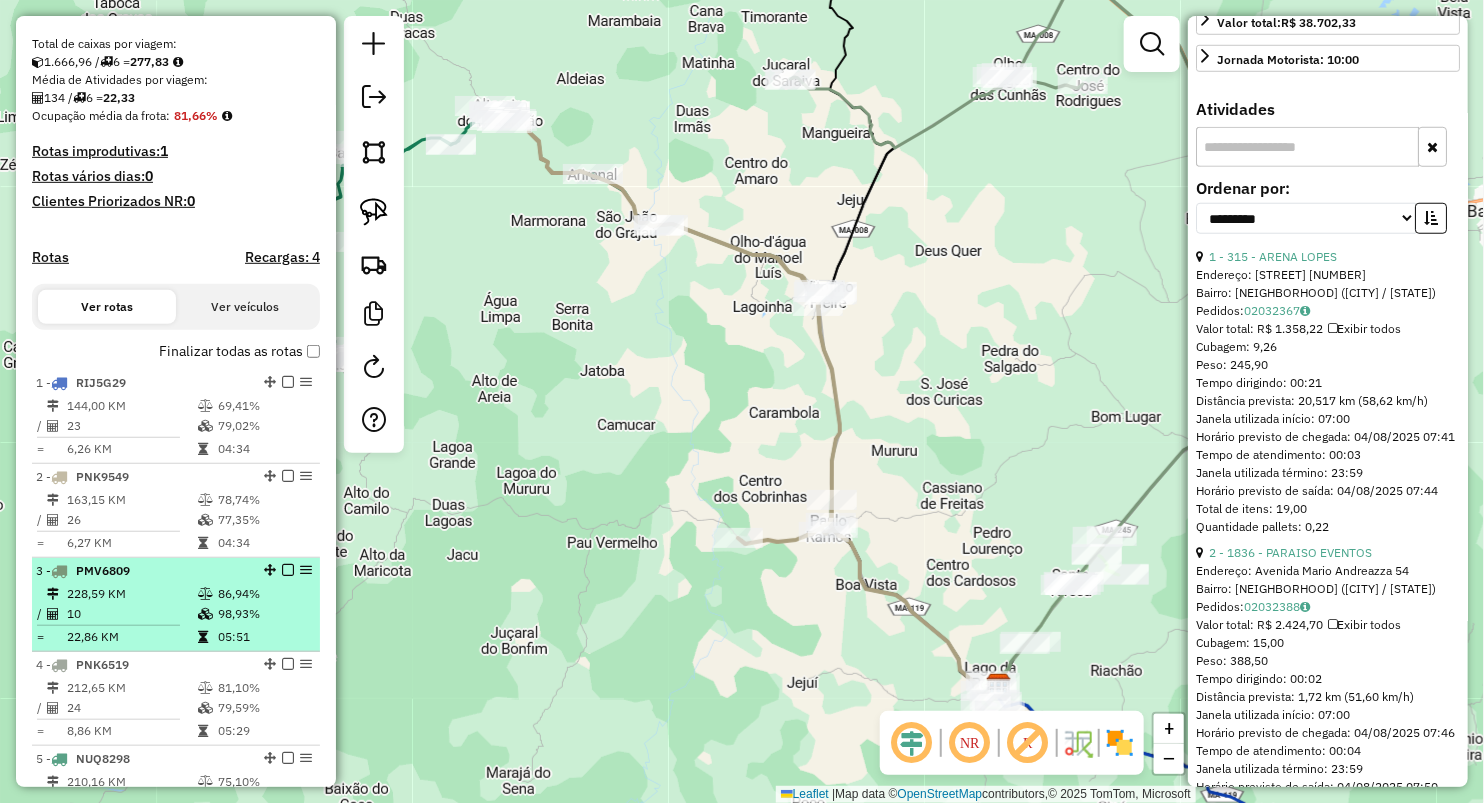 click on "10" at bounding box center (131, 614) 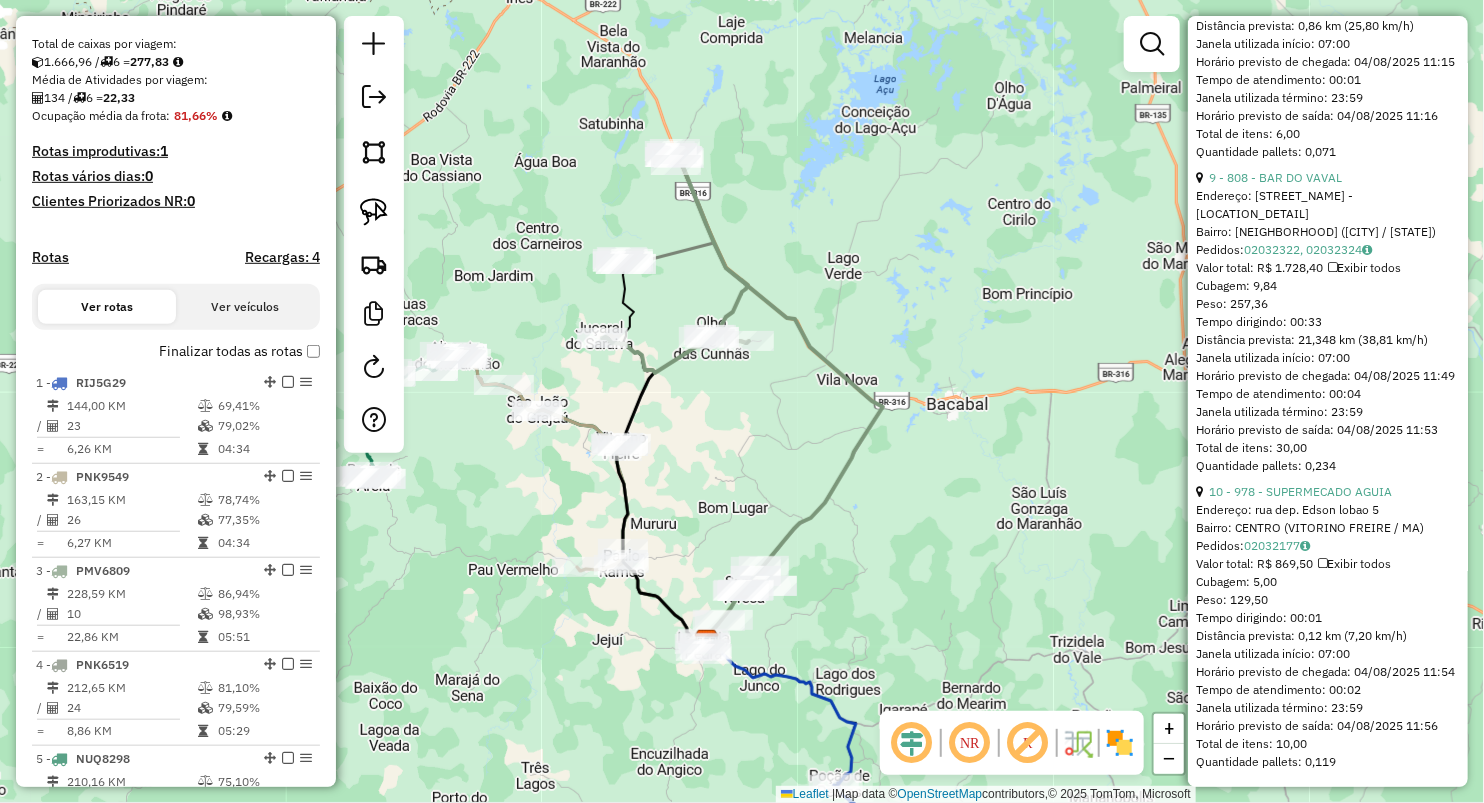 scroll, scrollTop: 3522, scrollLeft: 0, axis: vertical 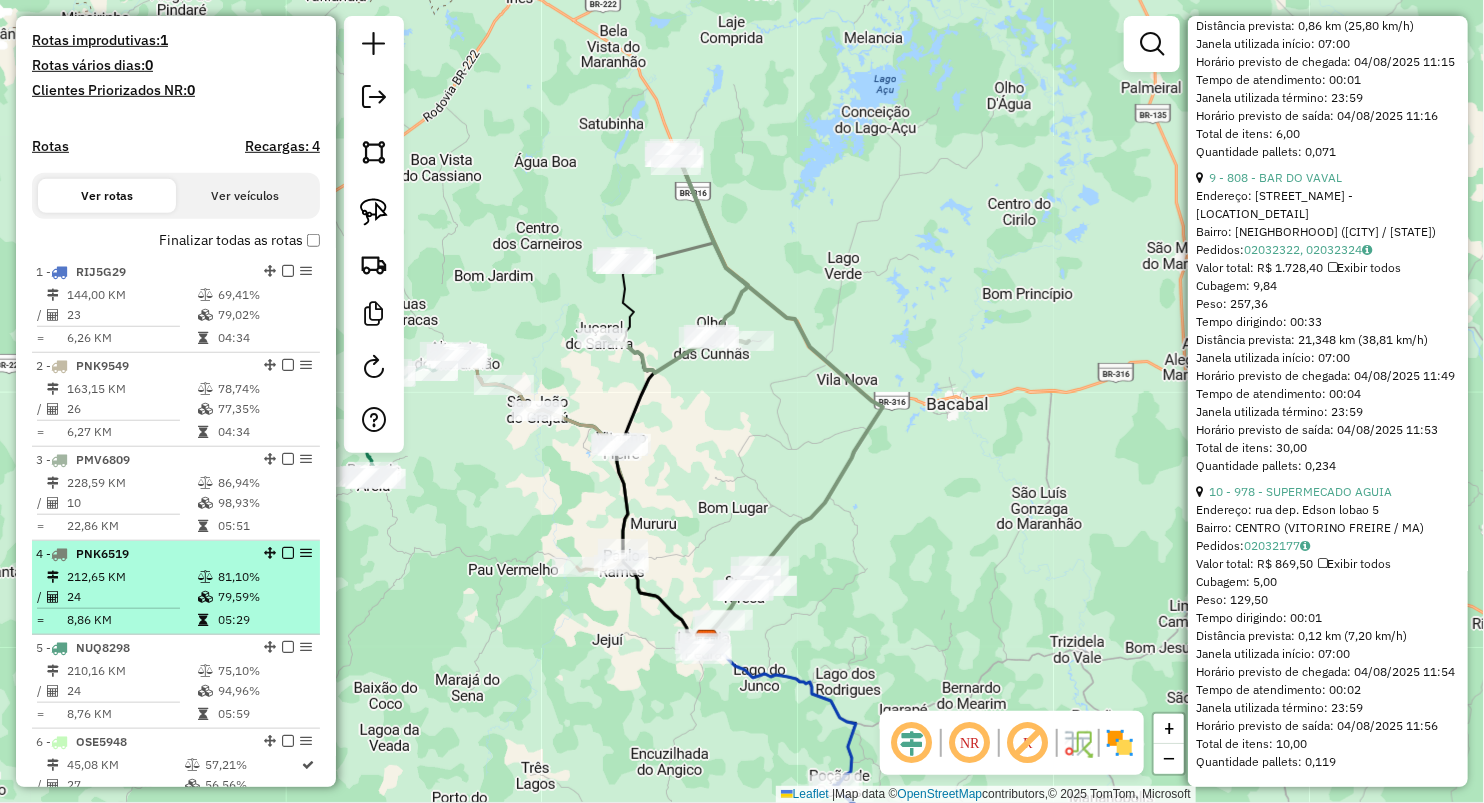 click on "212,65 KM" at bounding box center [131, 577] 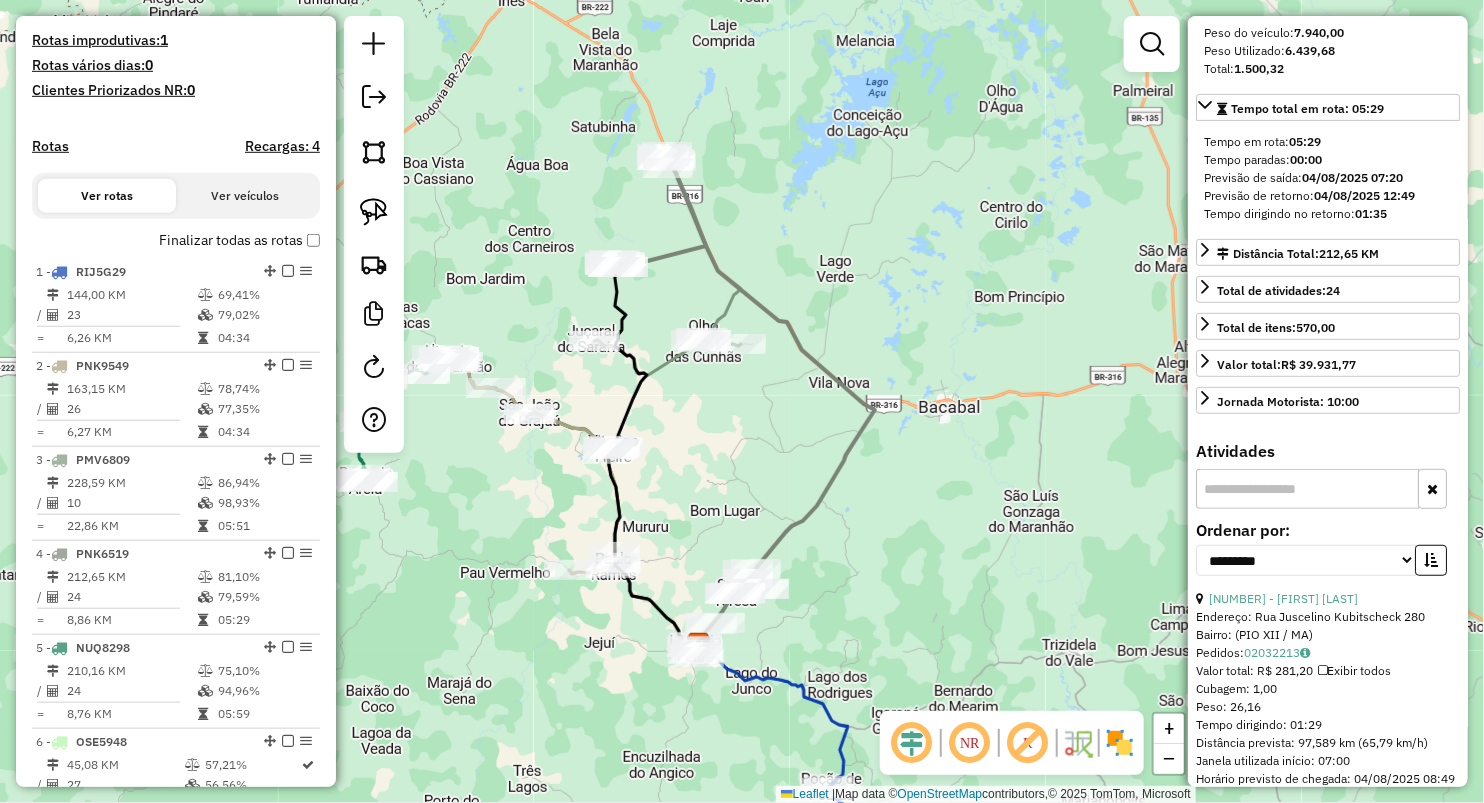 scroll, scrollTop: 393, scrollLeft: 0, axis: vertical 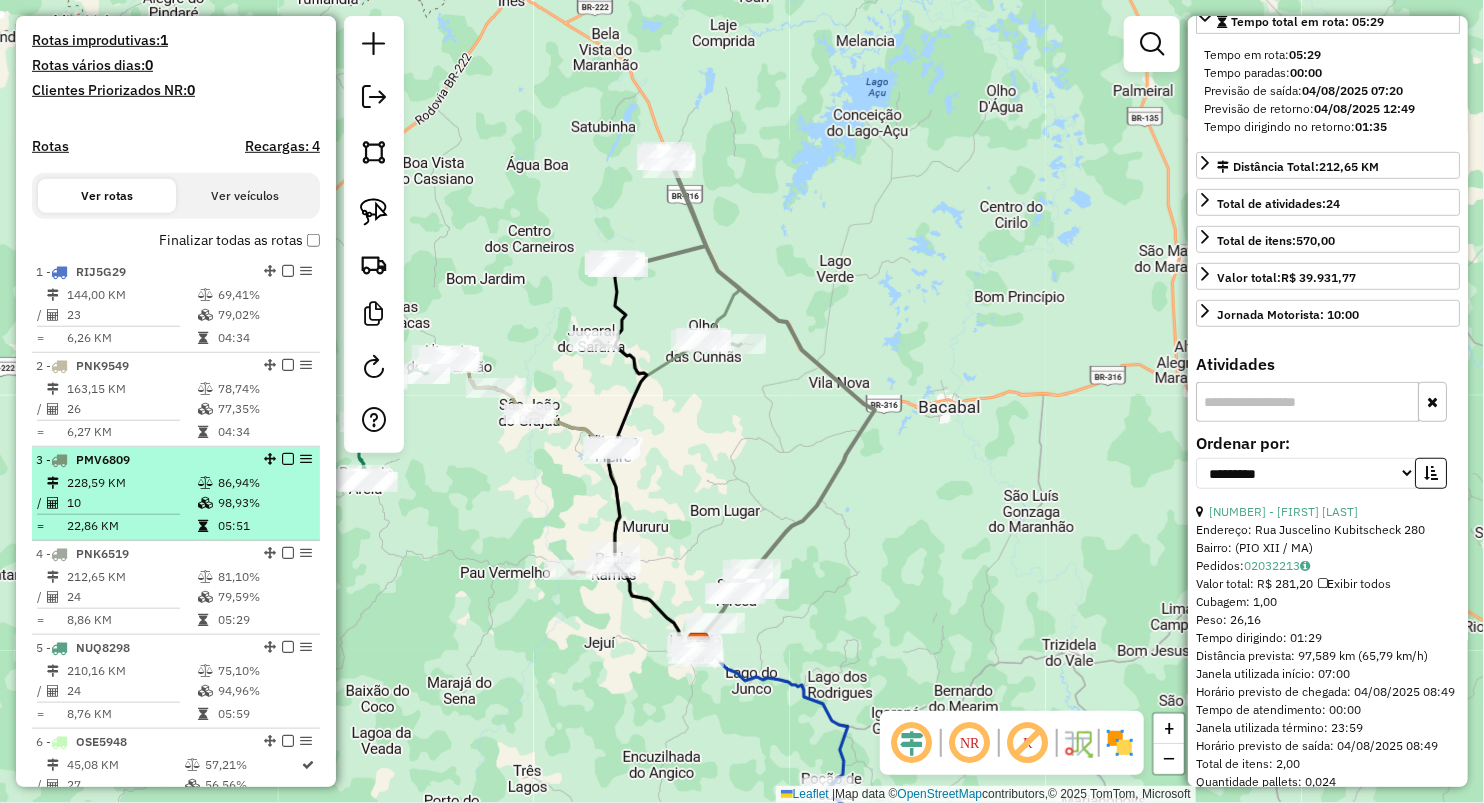 click on "10" at bounding box center (131, 503) 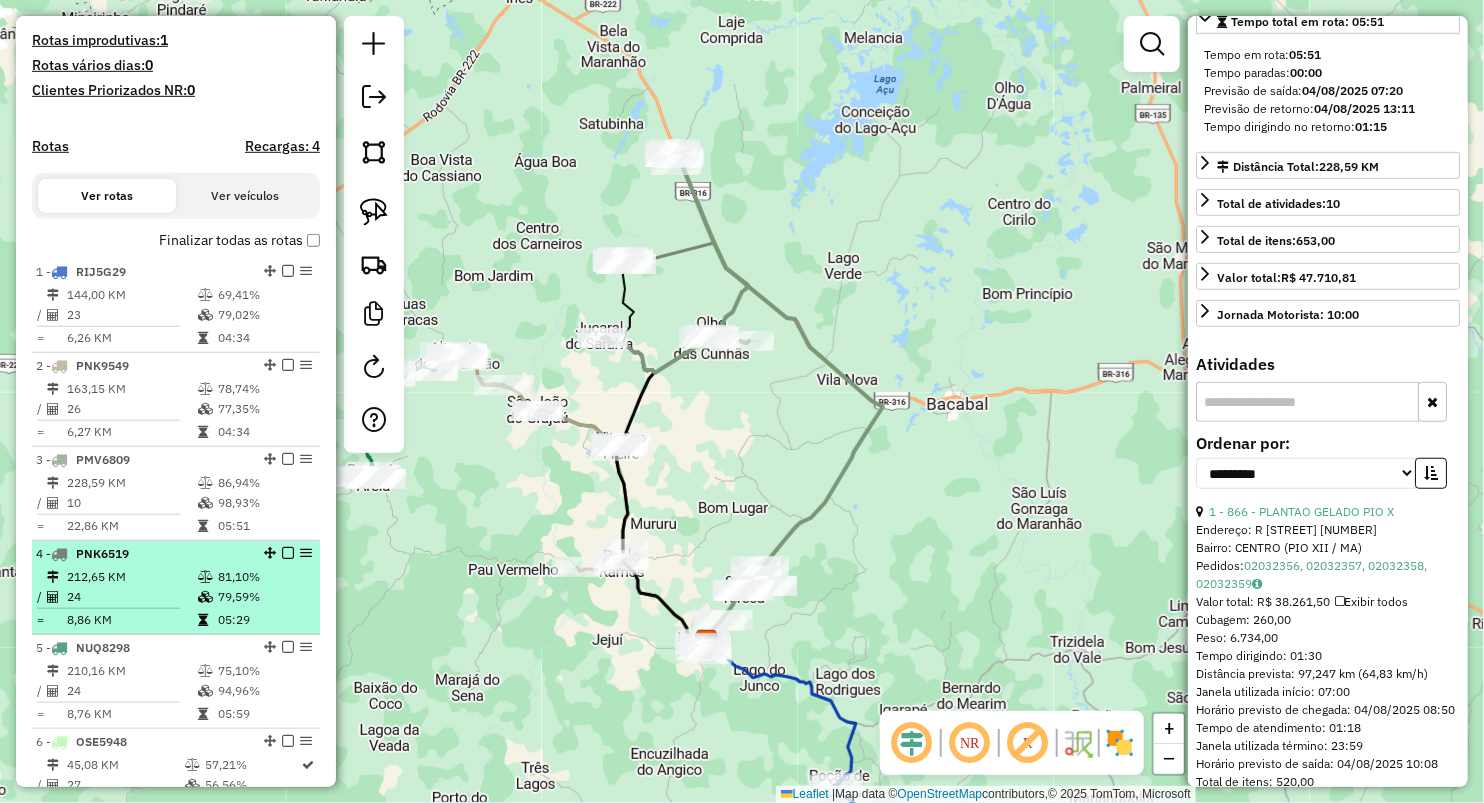click on "PNK6519" at bounding box center (102, 553) 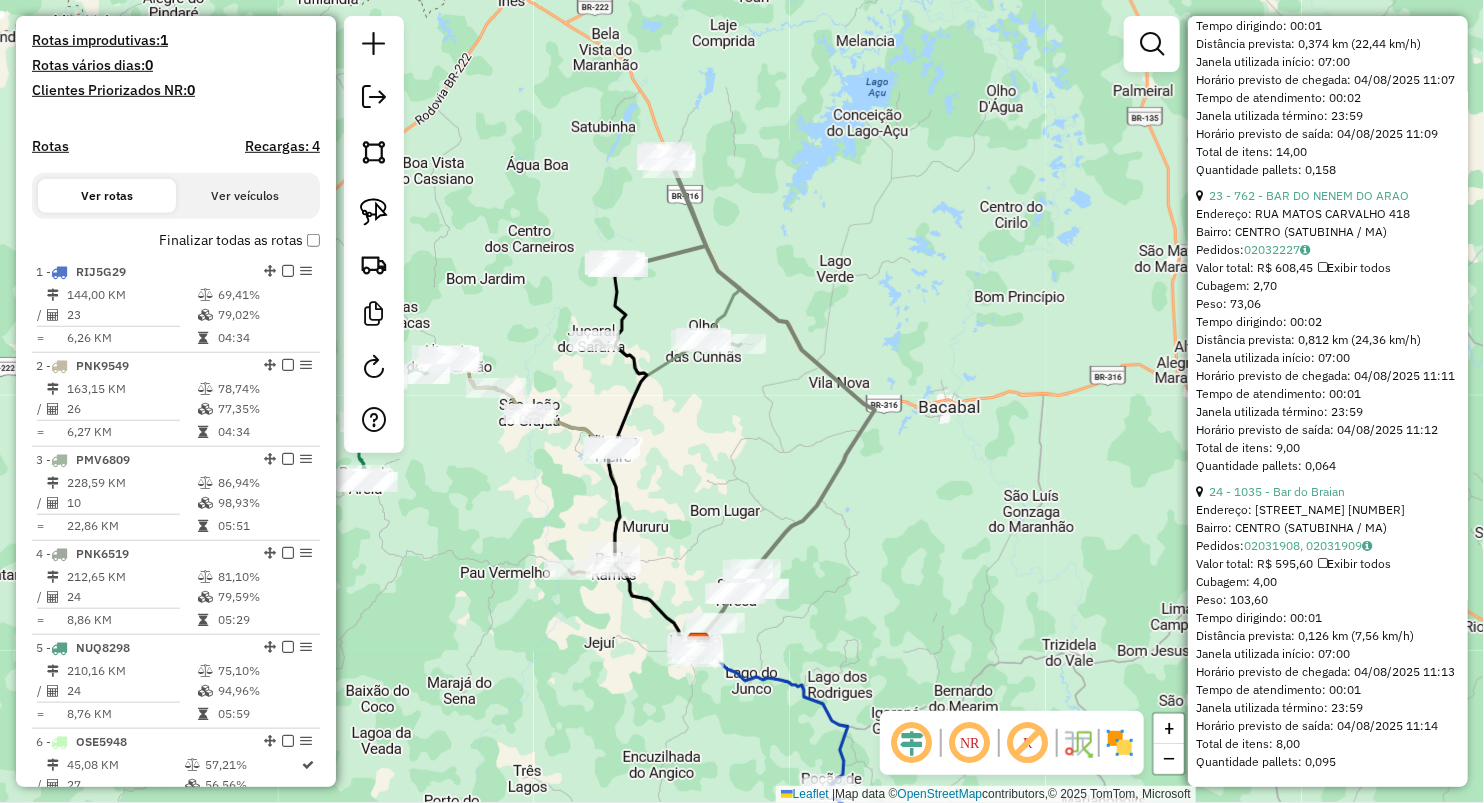 scroll, scrollTop: 7757, scrollLeft: 0, axis: vertical 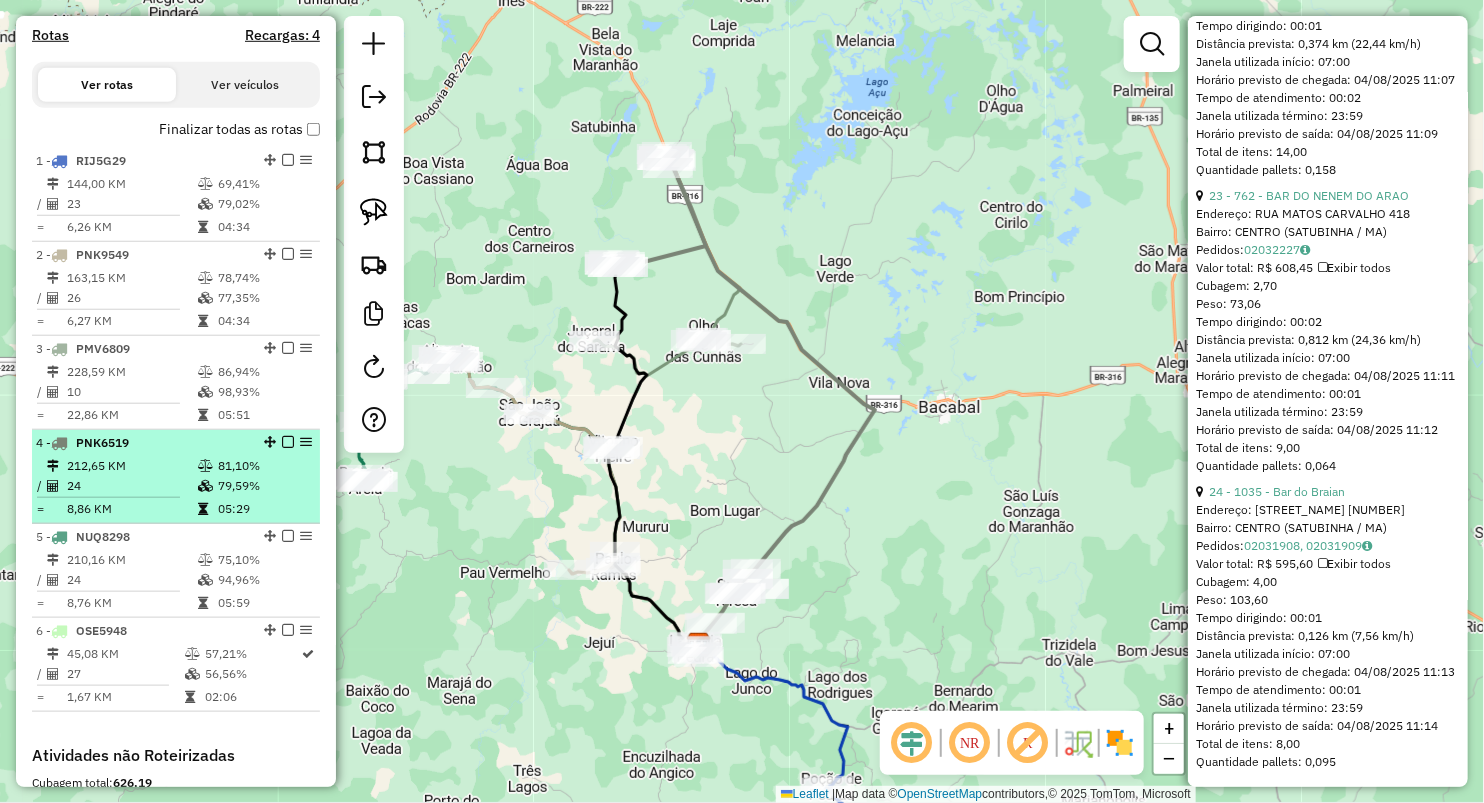 click on "212,65 KM" at bounding box center (131, 466) 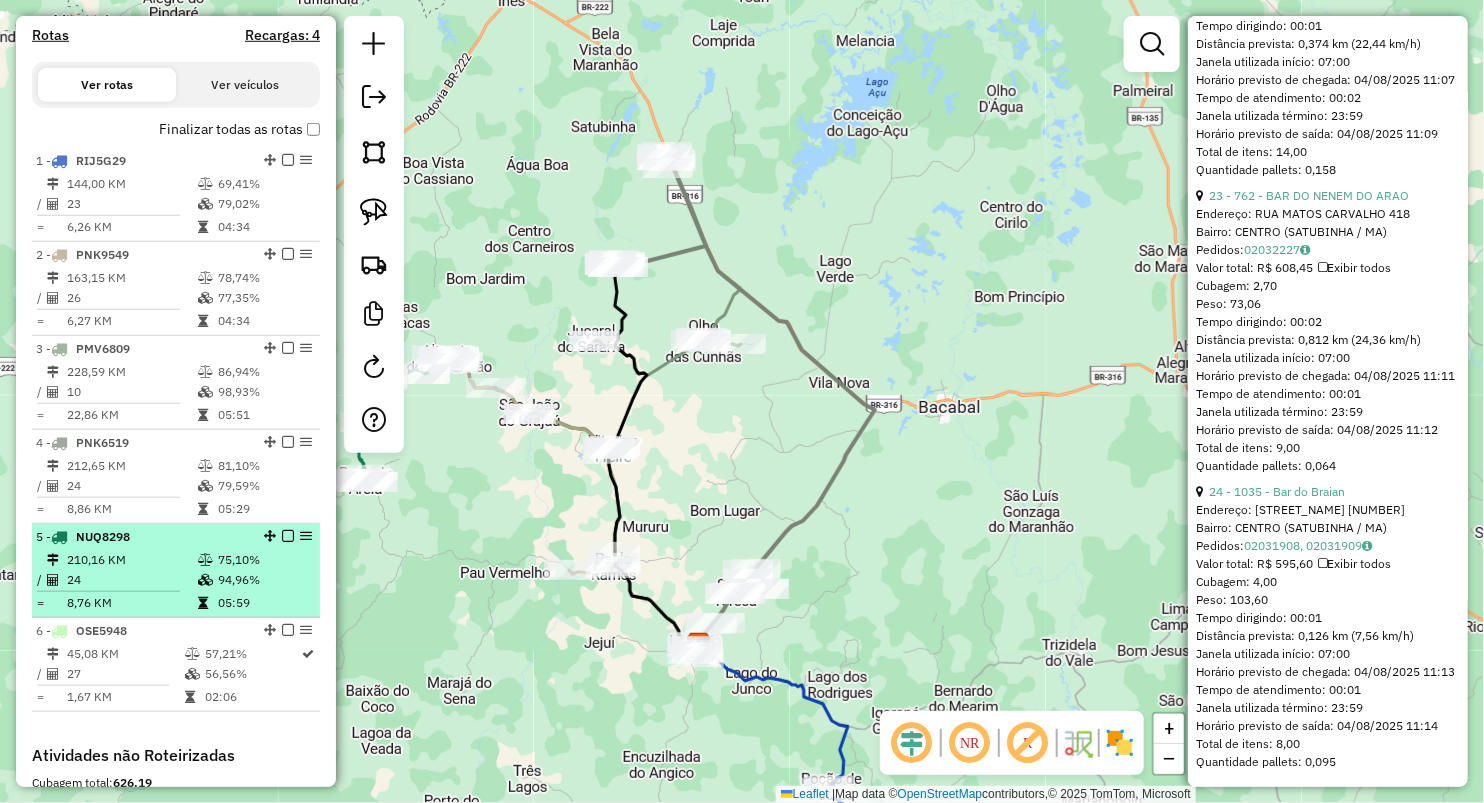 click on "210,16 KM" at bounding box center (131, 560) 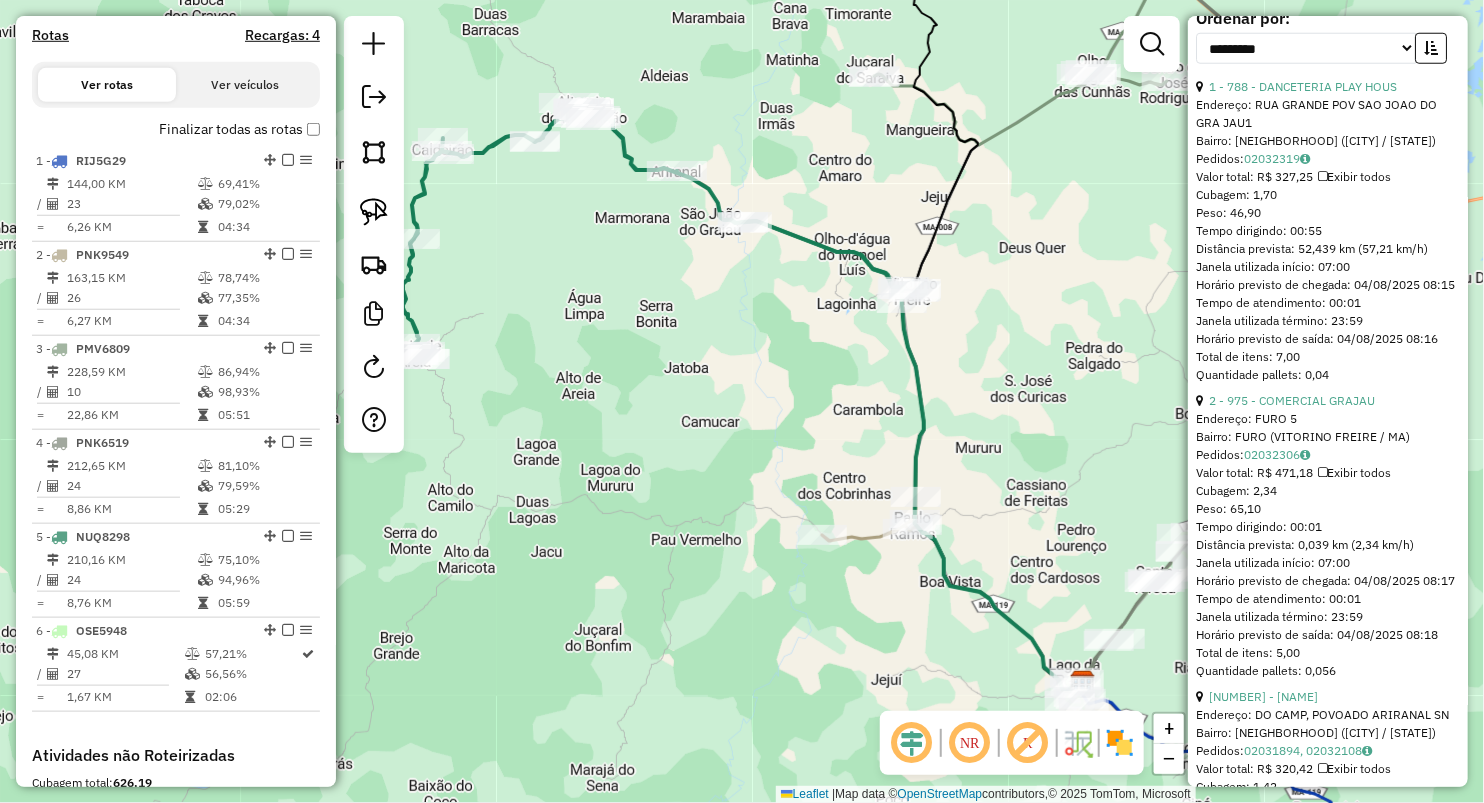 scroll, scrollTop: 808, scrollLeft: 0, axis: vertical 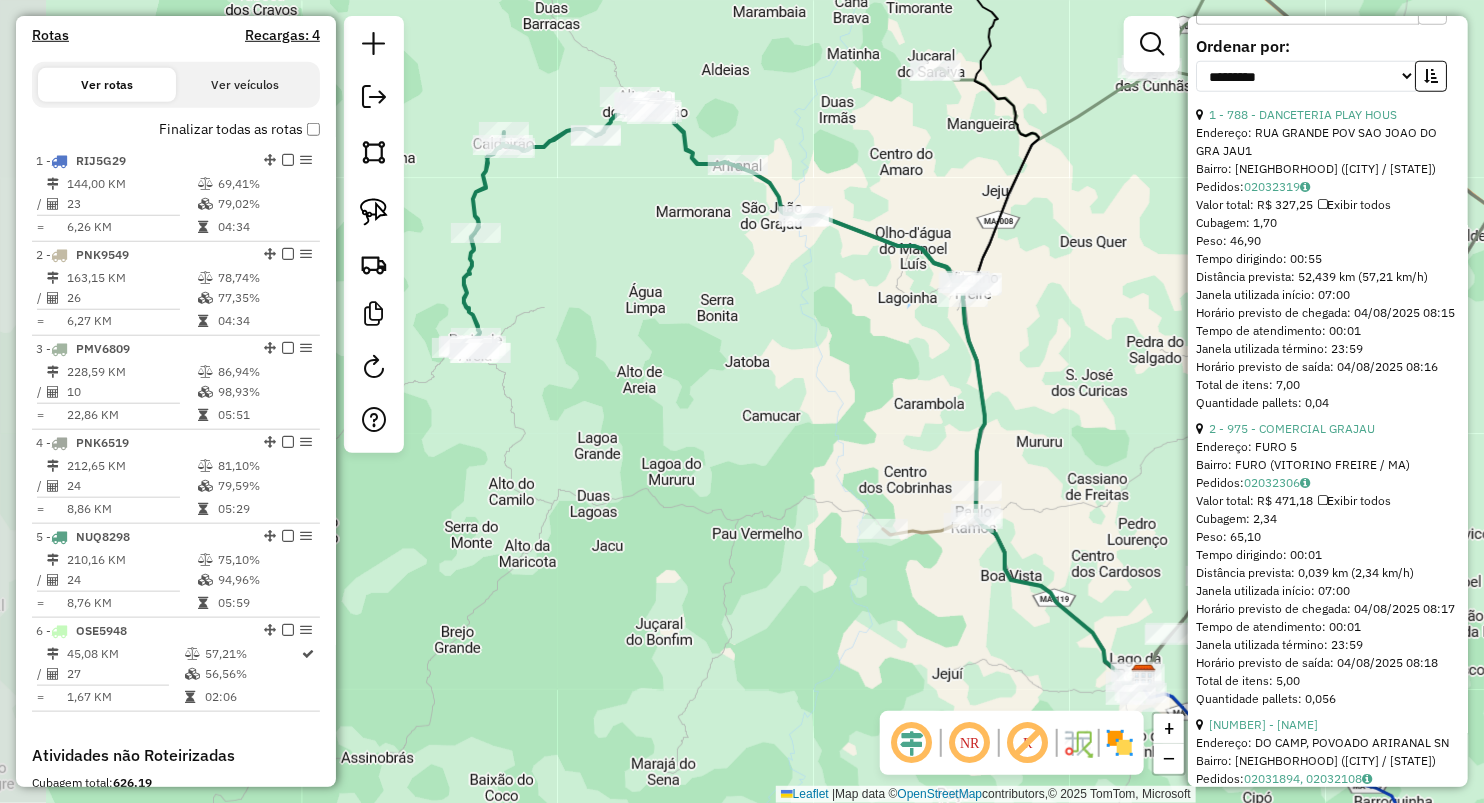 drag, startPoint x: 695, startPoint y: 511, endPoint x: 770, endPoint y: 510, distance: 75.00667 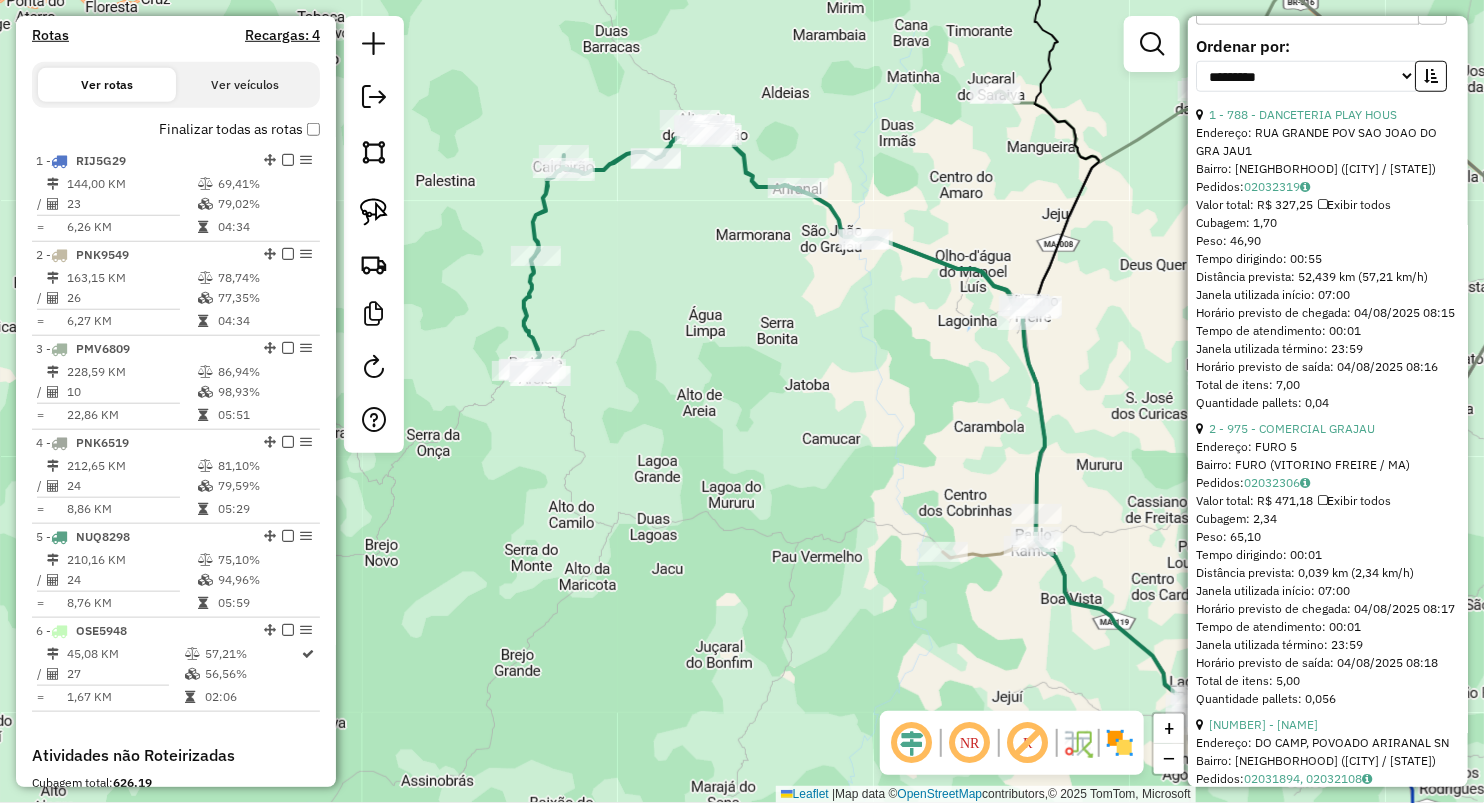 drag, startPoint x: 770, startPoint y: 510, endPoint x: 808, endPoint y: 532, distance: 43.908997 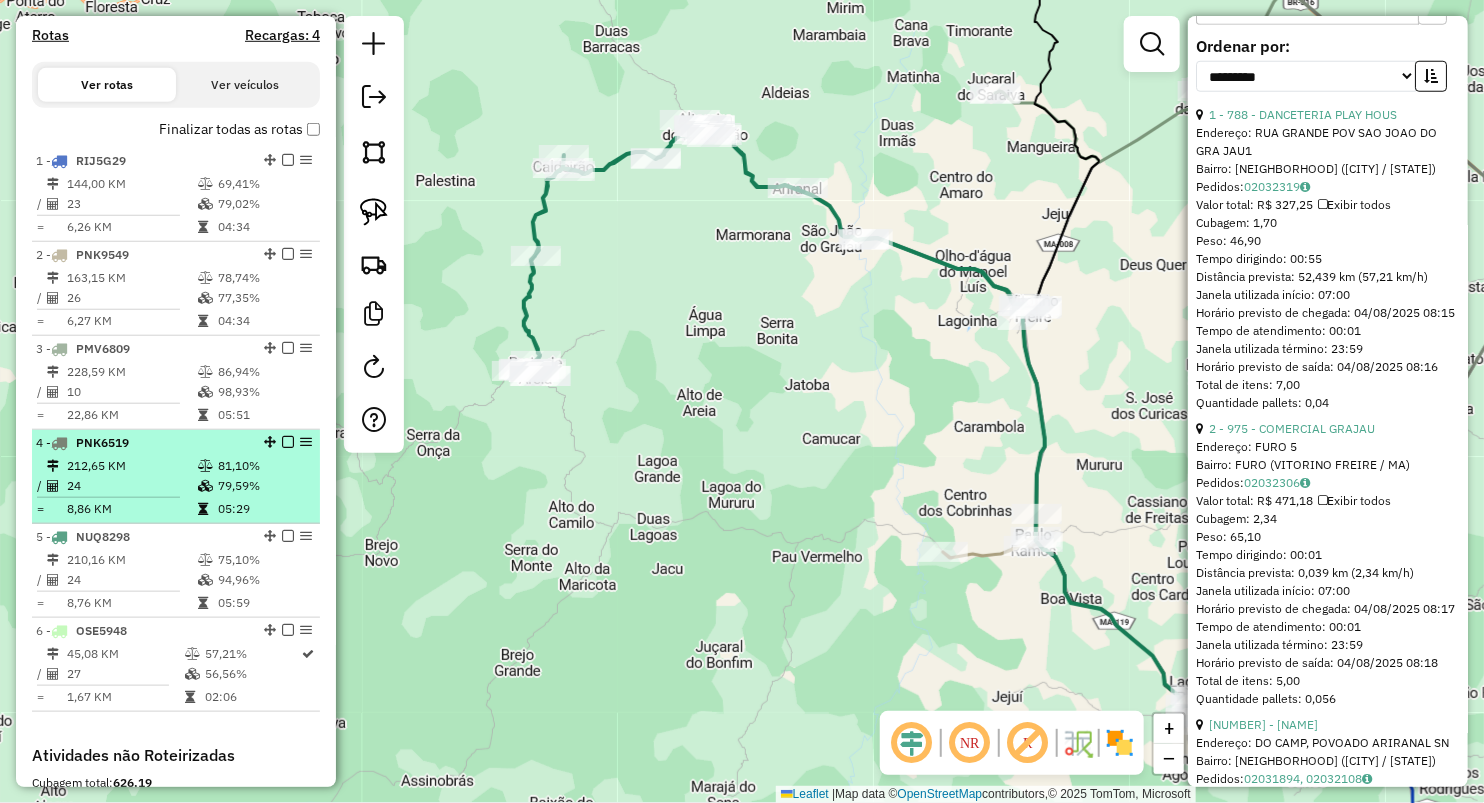 scroll, scrollTop: 753, scrollLeft: 0, axis: vertical 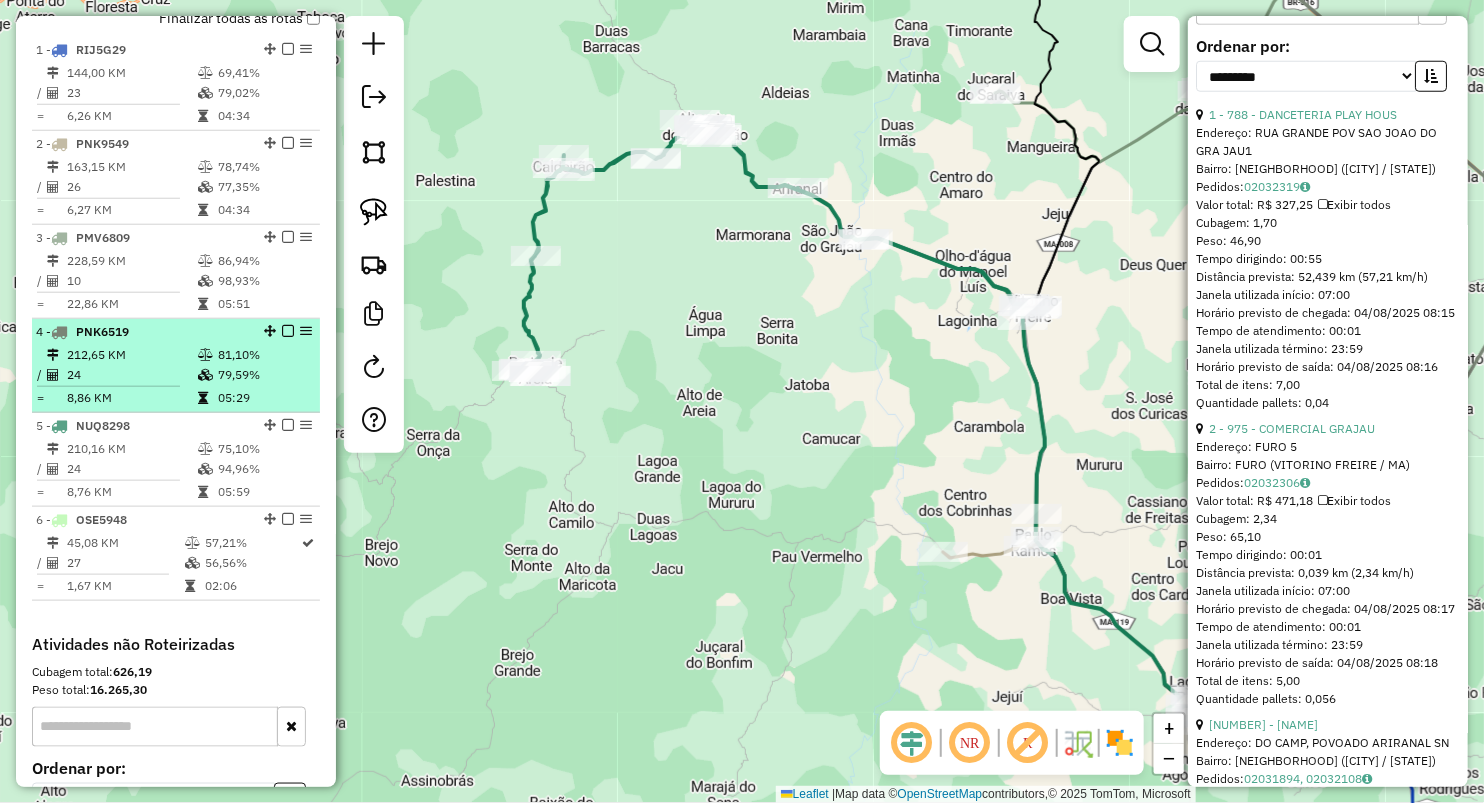 click on "5 -       NUQ8298" at bounding box center [142, 426] 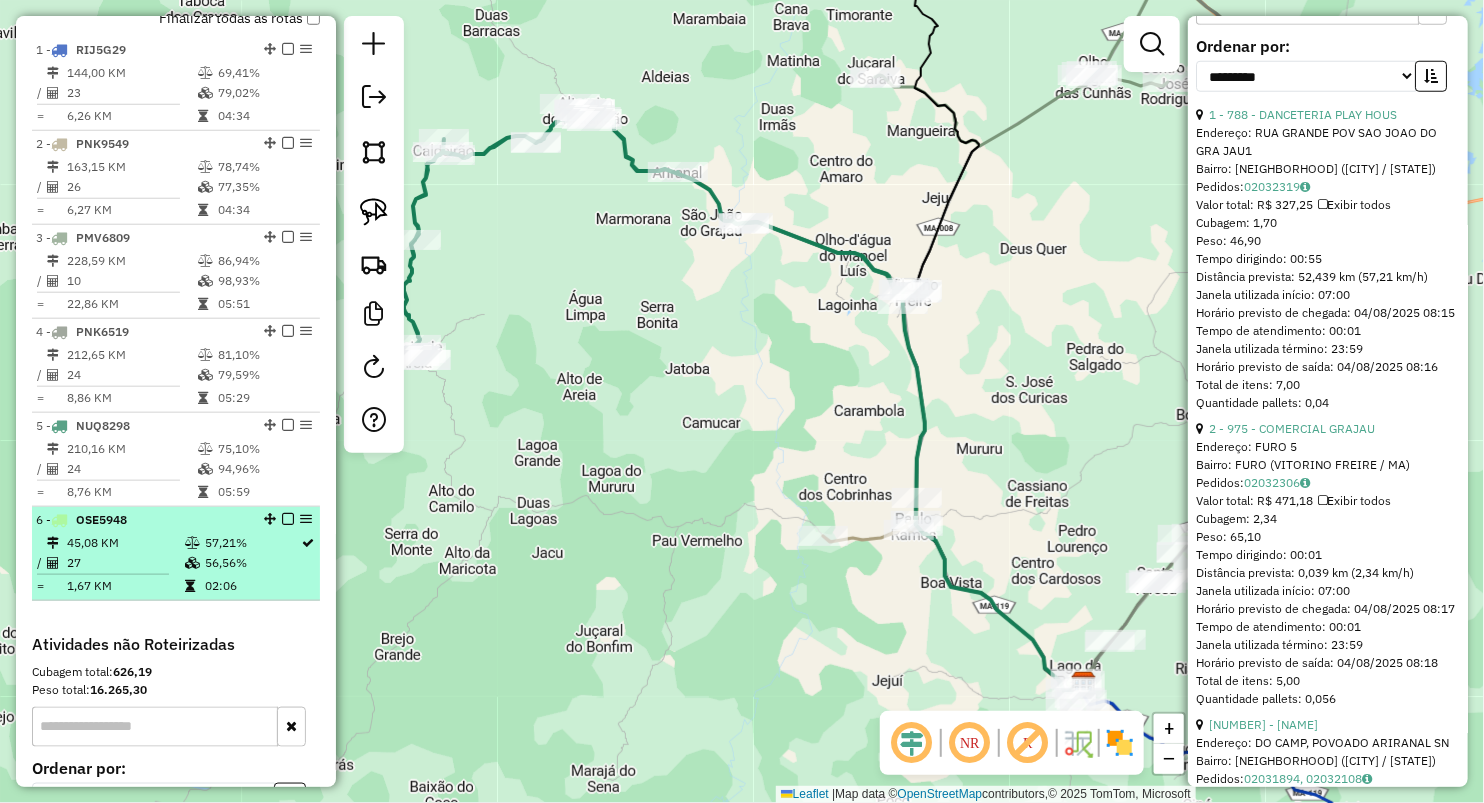 drag, startPoint x: 156, startPoint y: 546, endPoint x: 170, endPoint y: 539, distance: 15.652476 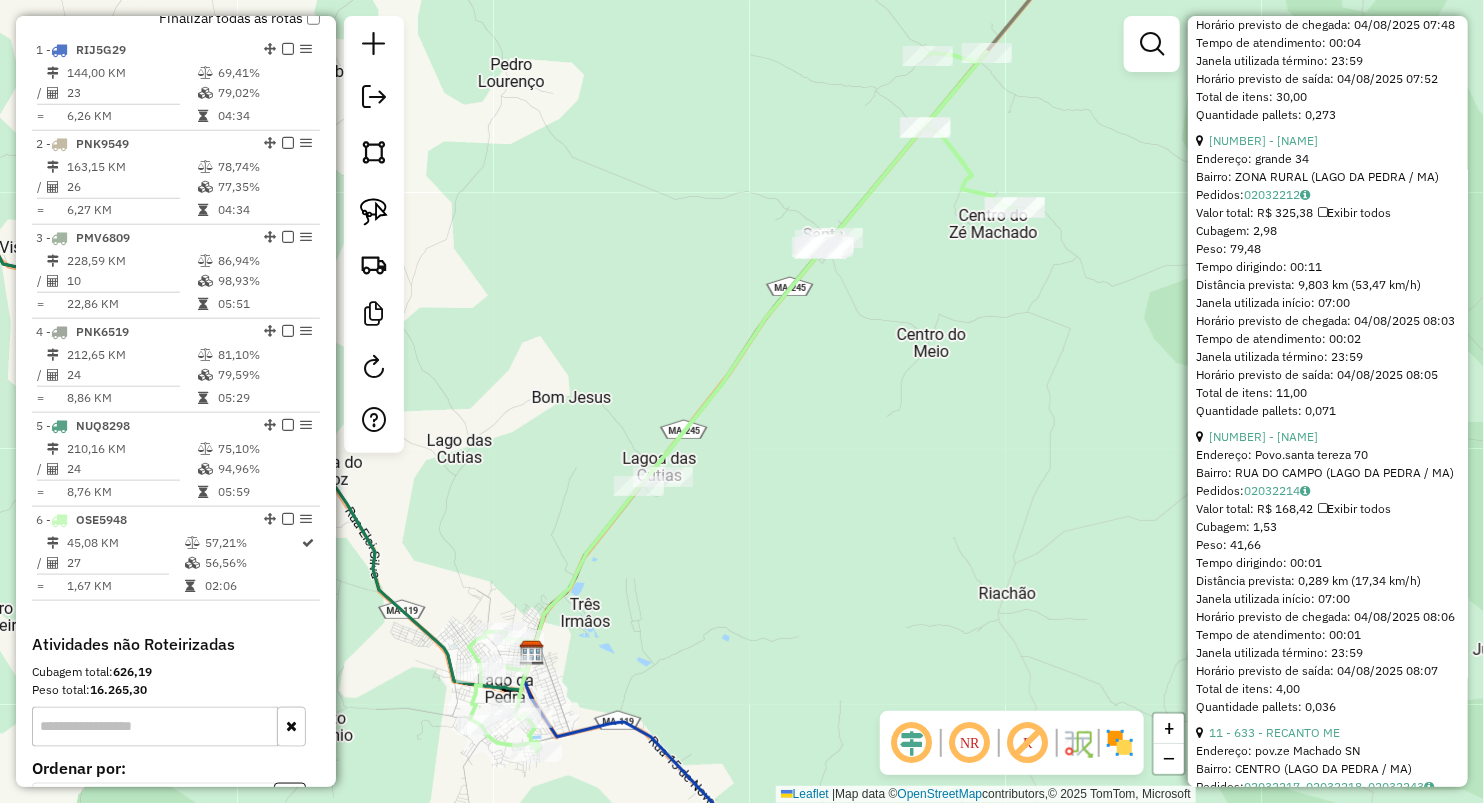 scroll, scrollTop: 3101, scrollLeft: 0, axis: vertical 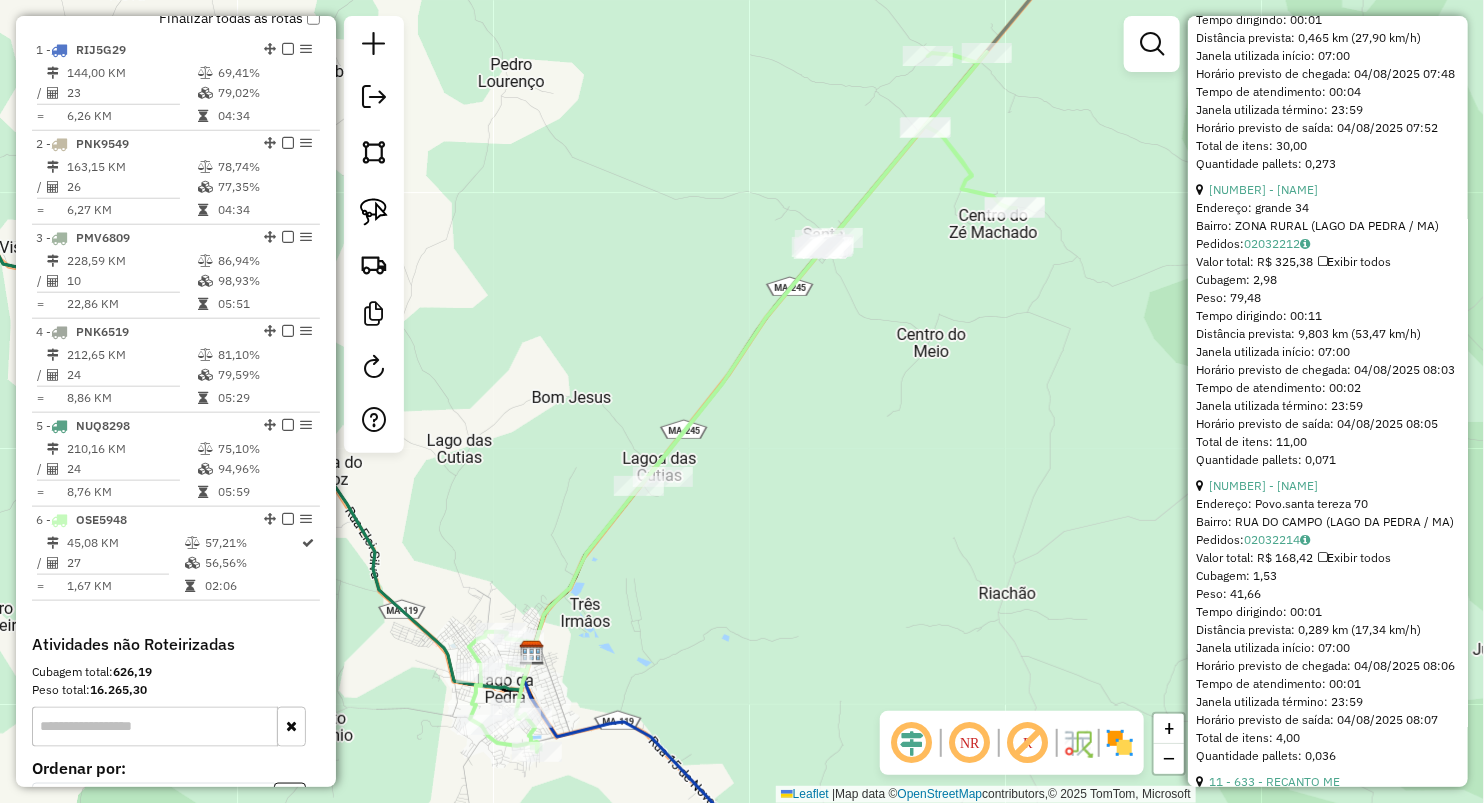 click on "Janela de atendimento Grade de atendimento Capacidade Transportadoras Veículos Cliente Pedidos  Rotas Selecione os dias de semana para filtrar as janelas de atendimento  Seg   Ter   Qua   Qui   Sex   Sáb   Dom  Informe o período da janela de atendimento: De: Até:  Filtrar exatamente a janela do cliente  Considerar janela de atendimento padrão  Selecione os dias de semana para filtrar as grades de atendimento  Seg   Ter   Qua   Qui   Sex   Sáb   Dom   Considerar clientes sem dia de atendimento cadastrado  Clientes fora do dia de atendimento selecionado Filtrar as atividades entre os valores definidos abaixo:  Peso mínimo:   Peso máximo:   Cubagem mínima:   Cubagem máxima:   De:   Até:  Filtrar as atividades entre o tempo de atendimento definido abaixo:  De:   Até:   Considerar capacidade total dos clientes não roteirizados Transportadora: Selecione um ou mais itens Tipo de veículo: Selecione um ou mais itens Veículo: Selecione um ou mais itens Motorista: Selecione um ou mais itens Nome: Rótulo:" 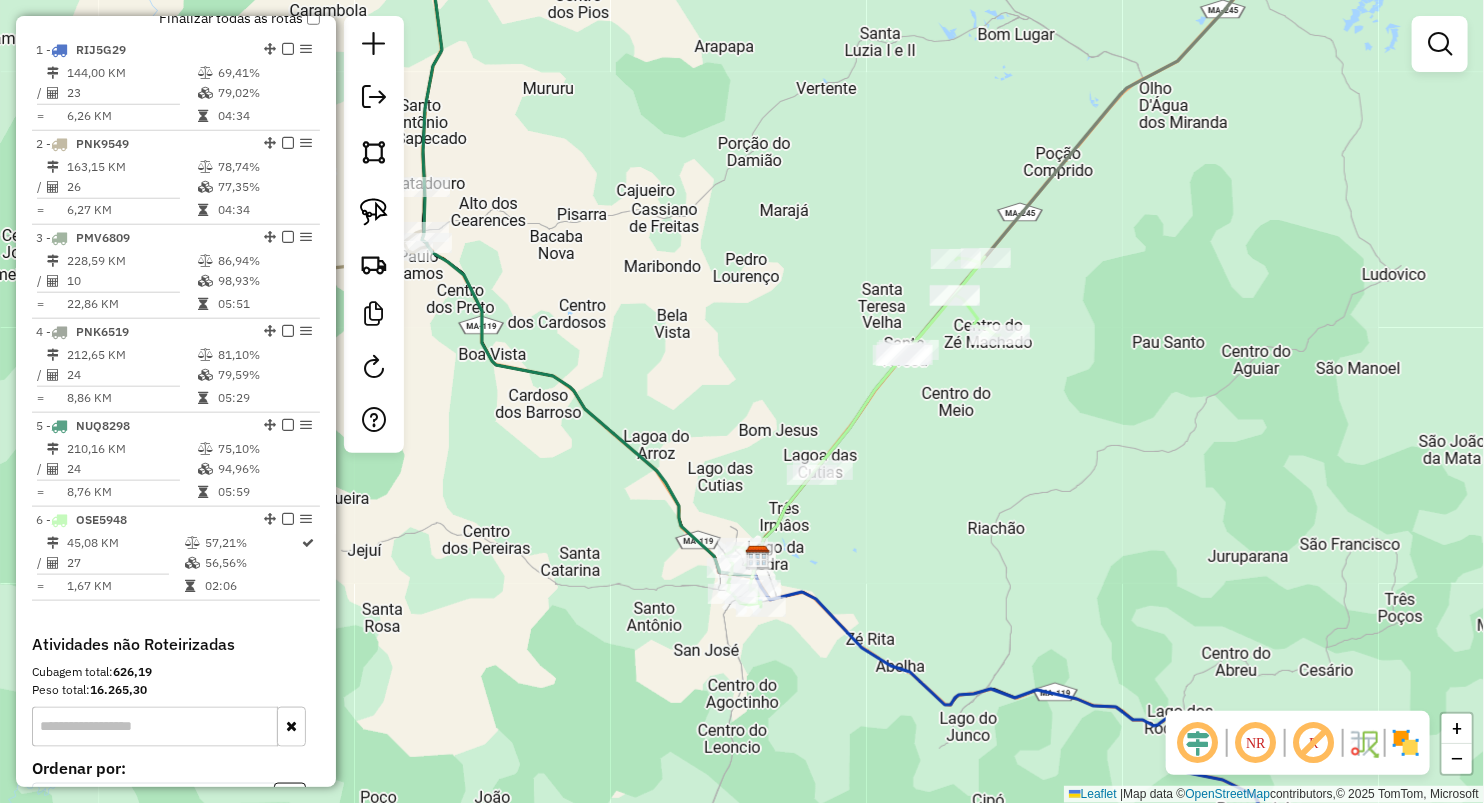 click on "Janela de atendimento Grade de atendimento Capacidade Transportadoras Veículos Cliente Pedidos  Rotas Selecione os dias de semana para filtrar as janelas de atendimento  Seg   Ter   Qua   Qui   Sex   Sáb   Dom  Informe o período da janela de atendimento: De: Até:  Filtrar exatamente a janela do cliente  Considerar janela de atendimento padrão  Selecione os dias de semana para filtrar as grades de atendimento  Seg   Ter   Qua   Qui   Sex   Sáb   Dom   Considerar clientes sem dia de atendimento cadastrado  Clientes fora do dia de atendimento selecionado Filtrar as atividades entre os valores definidos abaixo:  Peso mínimo:   Peso máximo:   Cubagem mínima:   Cubagem máxima:   De:   Até:  Filtrar as atividades entre o tempo de atendimento definido abaixo:  De:   Até:   Considerar capacidade total dos clientes não roteirizados Transportadora: Selecione um ou mais itens Tipo de veículo: Selecione um ou mais itens Veículo: Selecione um ou mais itens Motorista: Selecione um ou mais itens Nome: Rótulo:" 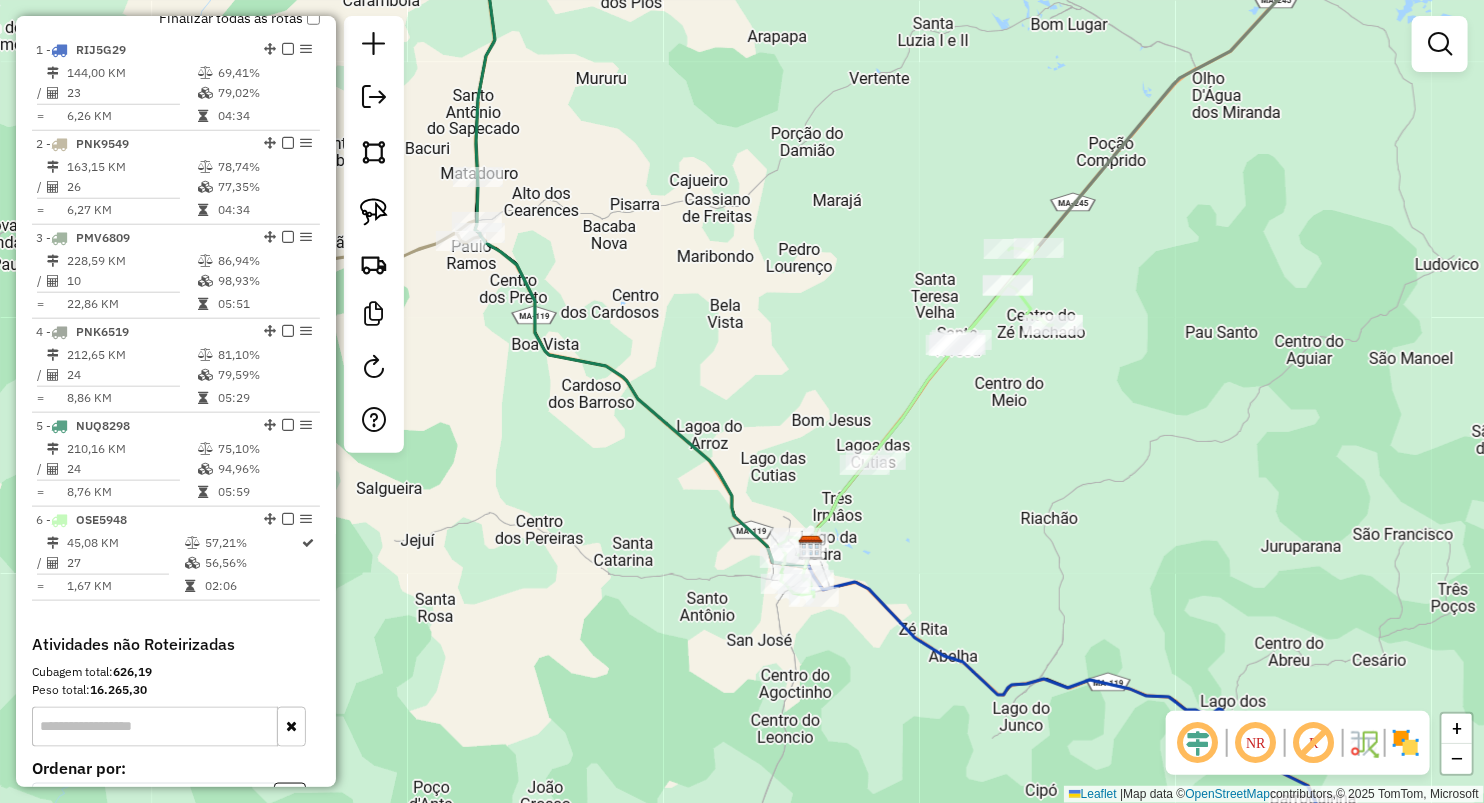 drag, startPoint x: 1128, startPoint y: 705, endPoint x: 1181, endPoint y: 694, distance: 54.129475 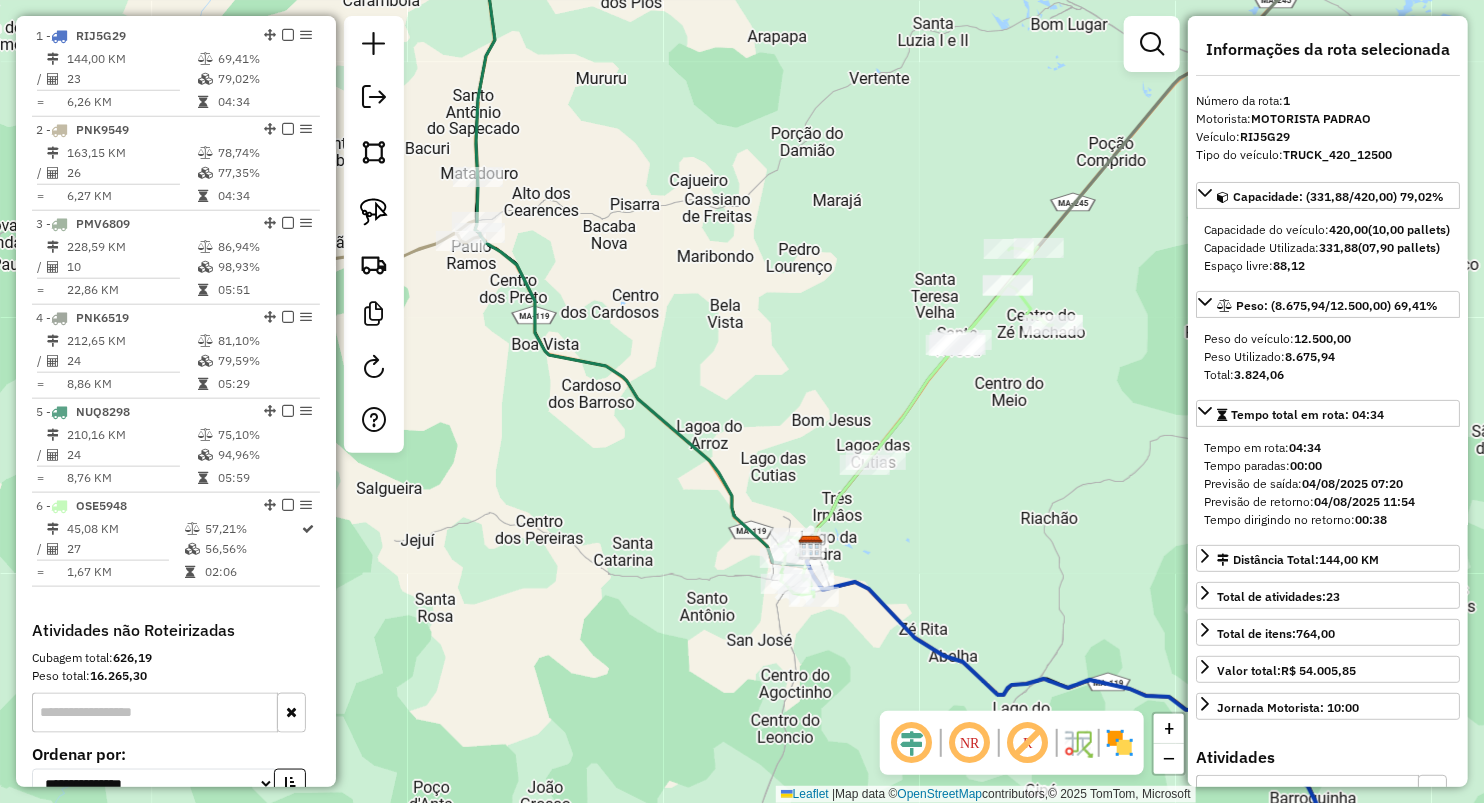 scroll, scrollTop: 774, scrollLeft: 0, axis: vertical 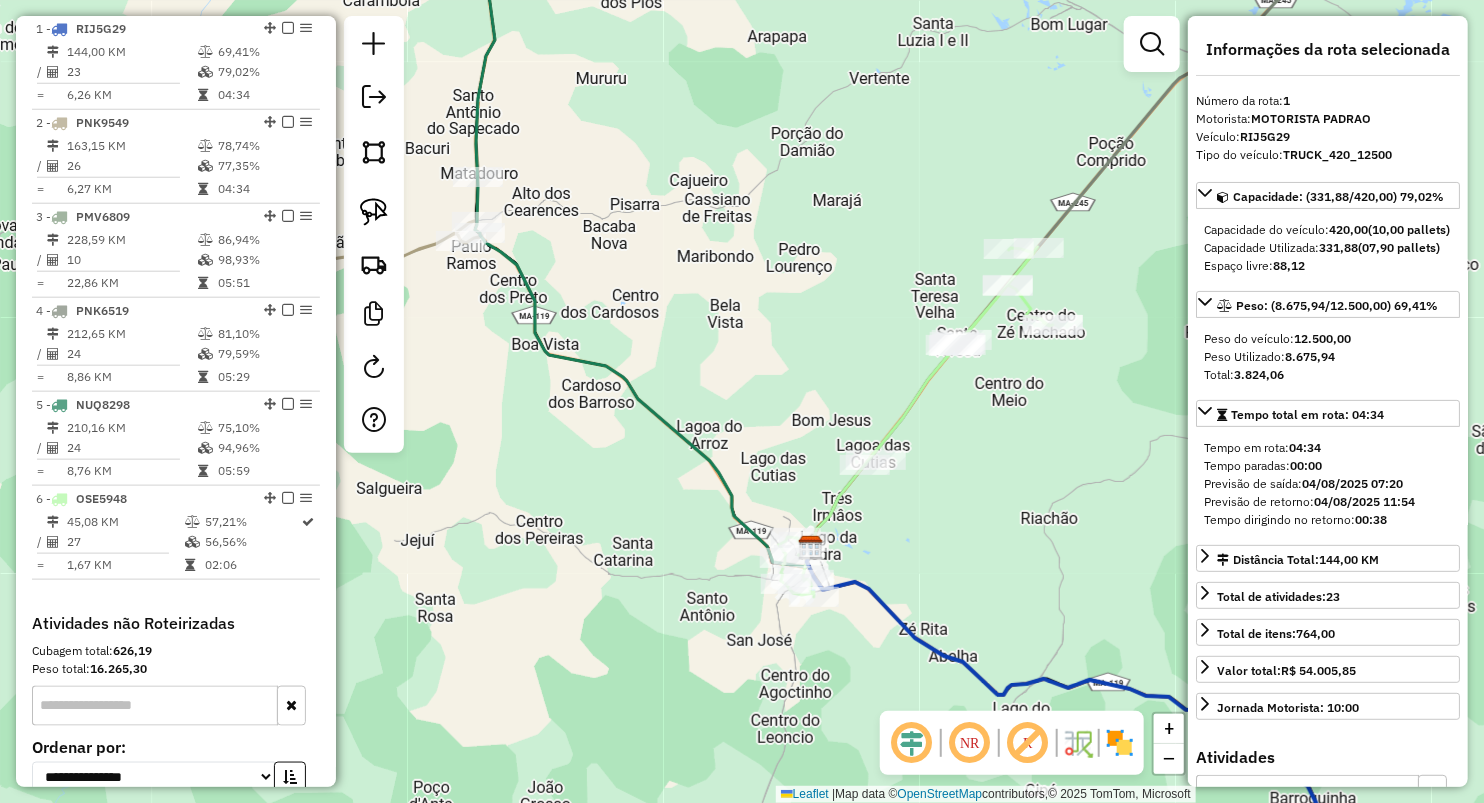 click on "Janela de atendimento Grade de atendimento Capacidade Transportadoras Veículos Cliente Pedidos  Rotas Selecione os dias de semana para filtrar as janelas de atendimento  Seg   Ter   Qua   Qui   Sex   Sáb   Dom  Informe o período da janela de atendimento: De: Até:  Filtrar exatamente a janela do cliente  Considerar janela de atendimento padrão  Selecione os dias de semana para filtrar as grades de atendimento  Seg   Ter   Qua   Qui   Sex   Sáb   Dom   Considerar clientes sem dia de atendimento cadastrado  Clientes fora do dia de atendimento selecionado Filtrar as atividades entre os valores definidos abaixo:  Peso mínimo:   Peso máximo:   Cubagem mínima:   Cubagem máxima:   De:   Até:  Filtrar as atividades entre o tempo de atendimento definido abaixo:  De:   Até:   Considerar capacidade total dos clientes não roteirizados Transportadora: Selecione um ou mais itens Tipo de veículo: Selecione um ou mais itens Veículo: Selecione um ou mais itens Motorista: Selecione um ou mais itens Nome: Rótulo:" 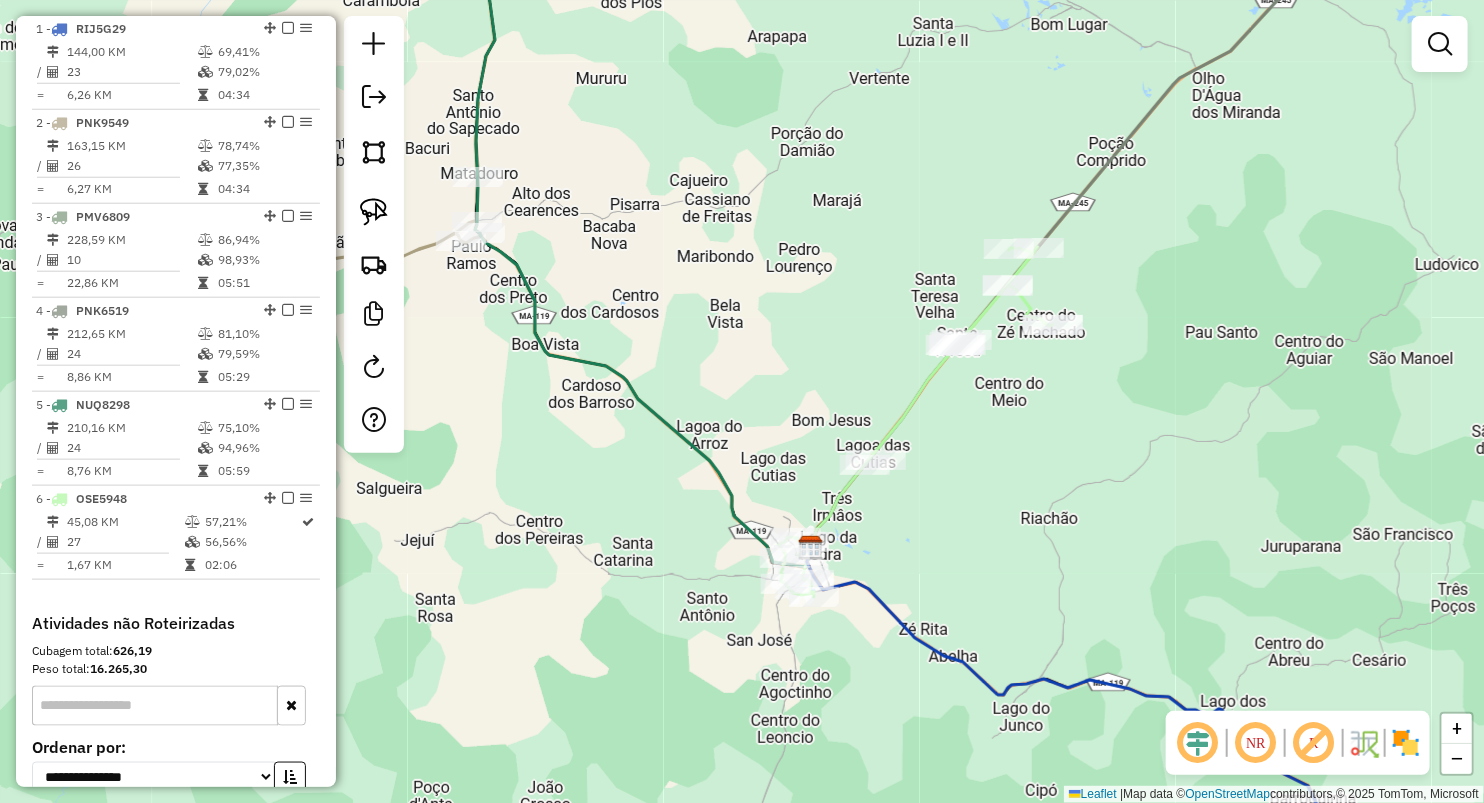 click on "Janela de atendimento Grade de atendimento Capacidade Transportadoras Veículos Cliente Pedidos  Rotas Selecione os dias de semana para filtrar as janelas de atendimento  Seg   Ter   Qua   Qui   Sex   Sáb   Dom  Informe o período da janela de atendimento: De: Até:  Filtrar exatamente a janela do cliente  Considerar janela de atendimento padrão  Selecione os dias de semana para filtrar as grades de atendimento  Seg   Ter   Qua   Qui   Sex   Sáb   Dom   Considerar clientes sem dia de atendimento cadastrado  Clientes fora do dia de atendimento selecionado Filtrar as atividades entre os valores definidos abaixo:  Peso mínimo:   Peso máximo:   Cubagem mínima:   Cubagem máxima:   De:   Até:  Filtrar as atividades entre o tempo de atendimento definido abaixo:  De:   Até:   Considerar capacidade total dos clientes não roteirizados Transportadora: Selecione um ou mais itens Tipo de veículo: Selecione um ou mais itens Veículo: Selecione um ou mais itens Motorista: Selecione um ou mais itens Nome: Rótulo:" 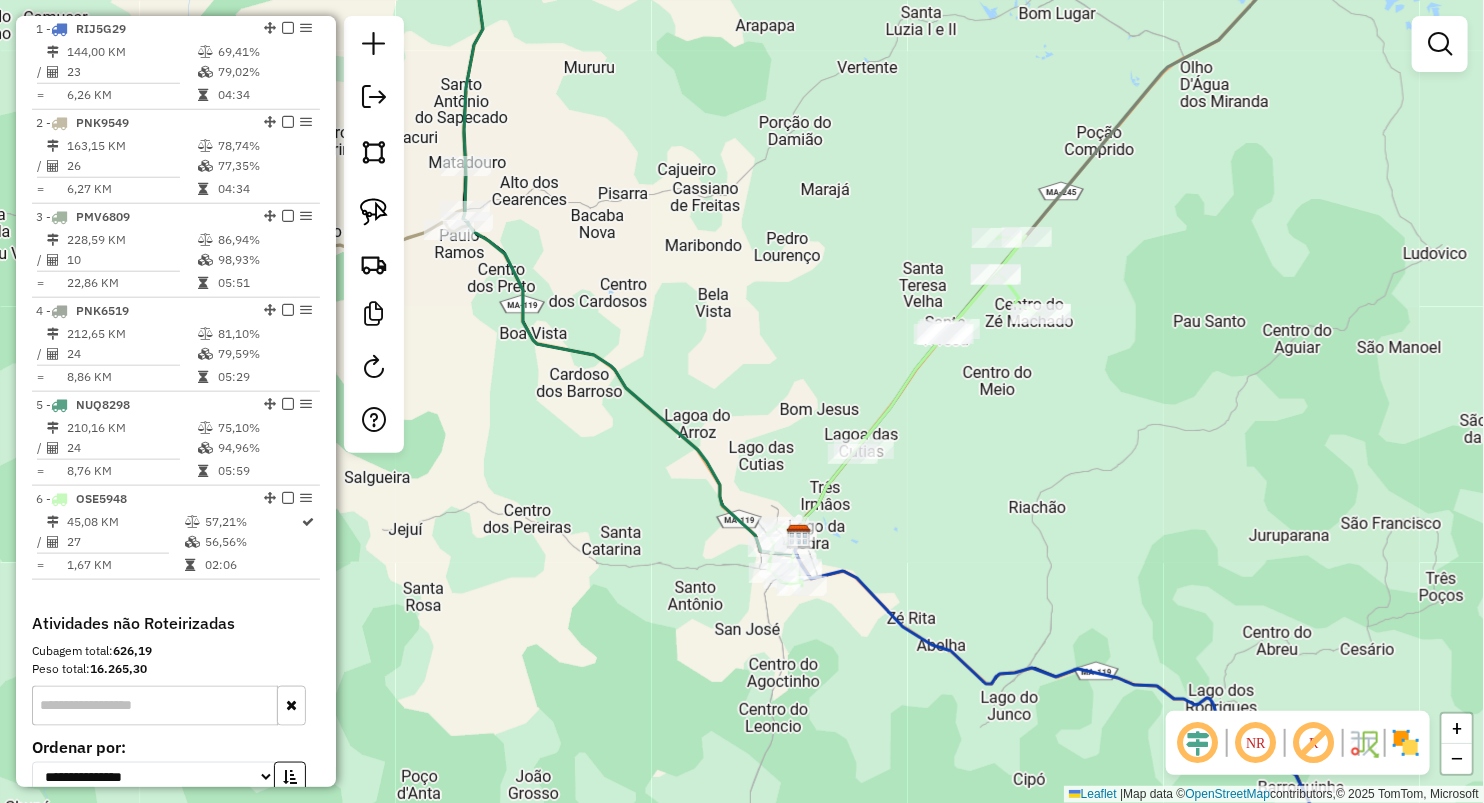 click on "Janela de atendimento Grade de atendimento Capacidade Transportadoras Veículos Cliente Pedidos  Rotas Selecione os dias de semana para filtrar as janelas de atendimento  Seg   Ter   Qua   Qui   Sex   Sáb   Dom  Informe o período da janela de atendimento: De: Até:  Filtrar exatamente a janela do cliente  Considerar janela de atendimento padrão  Selecione os dias de semana para filtrar as grades de atendimento  Seg   Ter   Qua   Qui   Sex   Sáb   Dom   Considerar clientes sem dia de atendimento cadastrado  Clientes fora do dia de atendimento selecionado Filtrar as atividades entre os valores definidos abaixo:  Peso mínimo:   Peso máximo:   Cubagem mínima:   Cubagem máxima:   De:   Até:  Filtrar as atividades entre o tempo de atendimento definido abaixo:  De:   Até:   Considerar capacidade total dos clientes não roteirizados Transportadora: Selecione um ou mais itens Tipo de veículo: Selecione um ou mais itens Veículo: Selecione um ou mais itens Motorista: Selecione um ou mais itens Nome: Rótulo:" 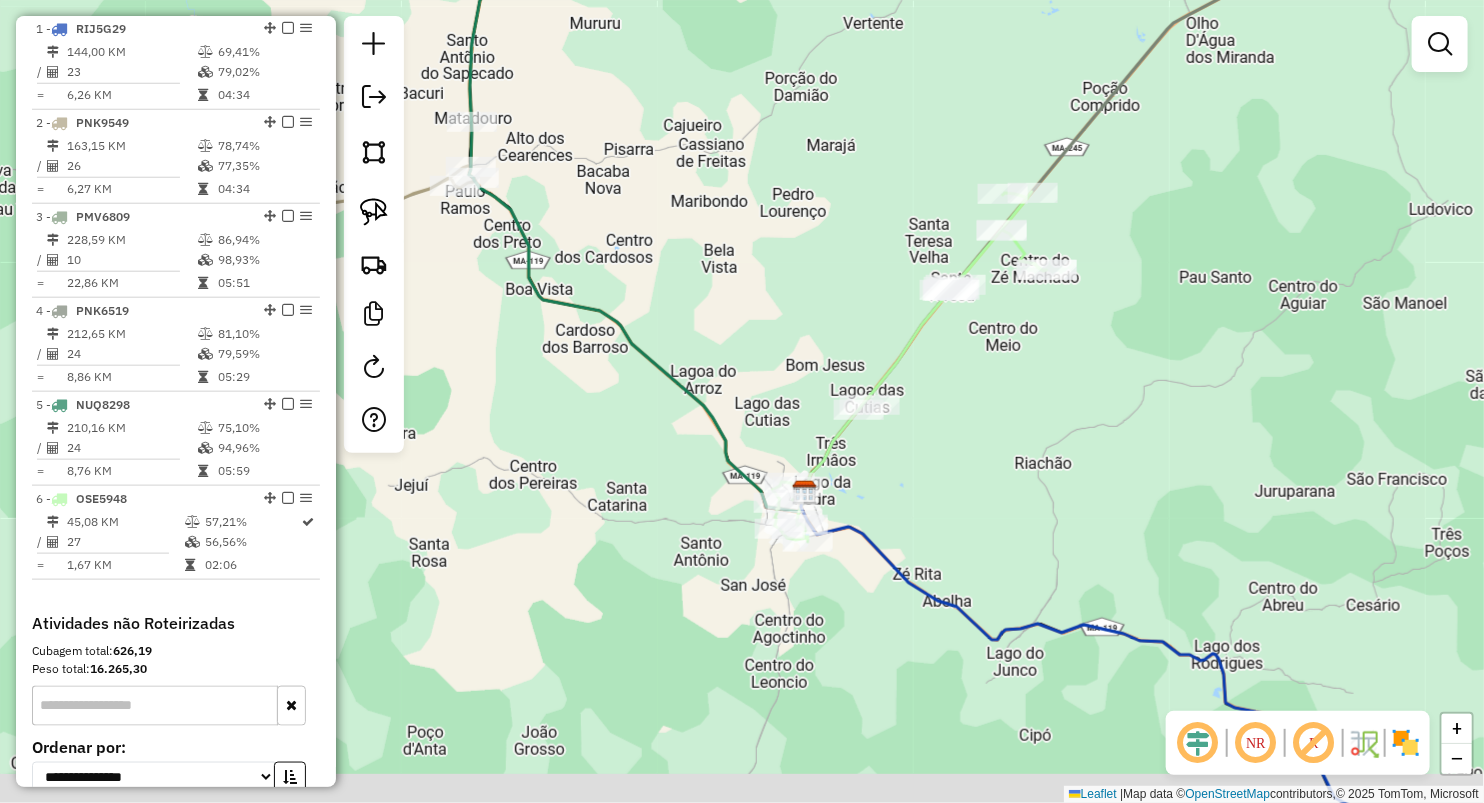 drag, startPoint x: 523, startPoint y: 346, endPoint x: 503, endPoint y: 318, distance: 34.4093 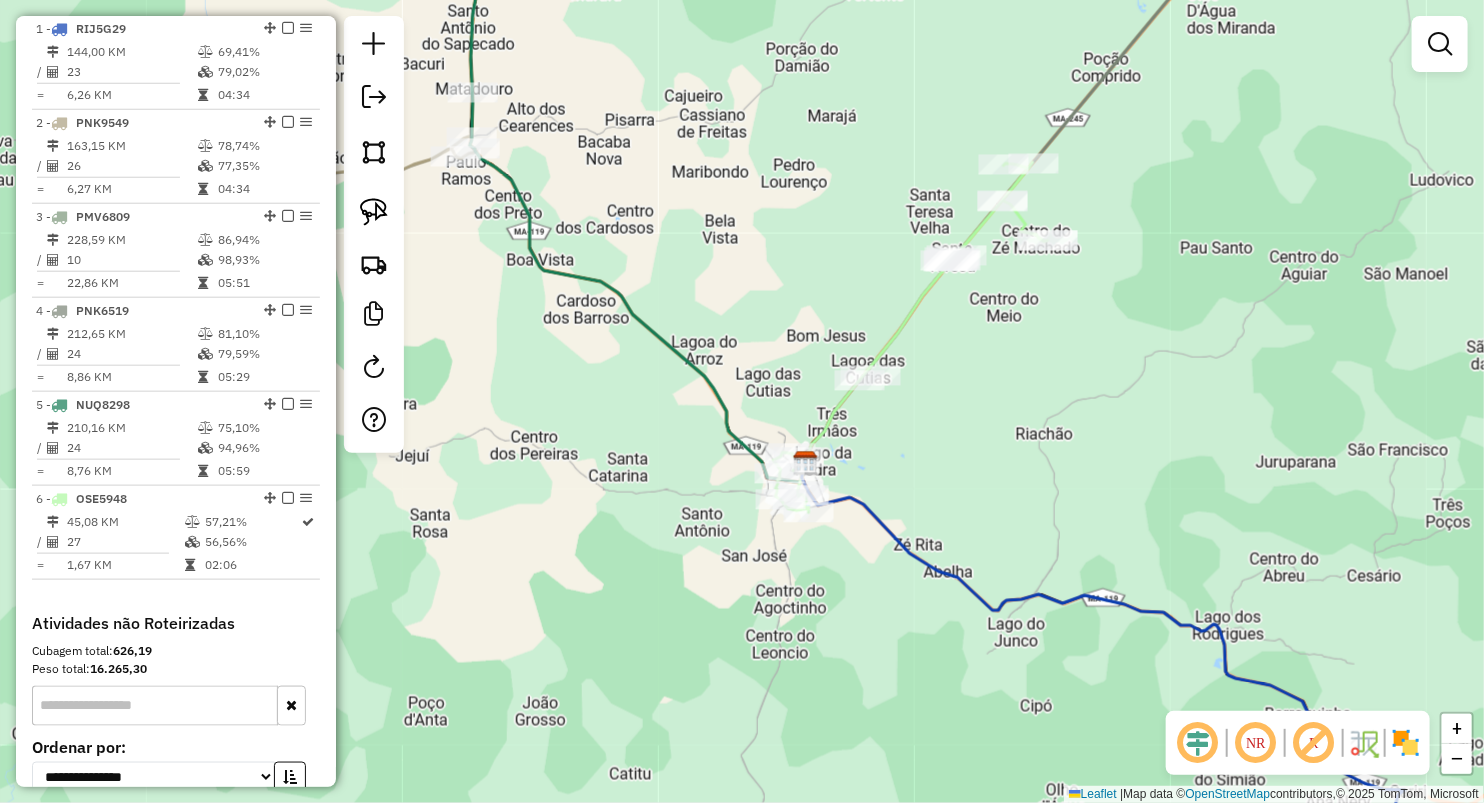 drag, startPoint x: 370, startPoint y: 216, endPoint x: 429, endPoint y: 266, distance: 77.33692 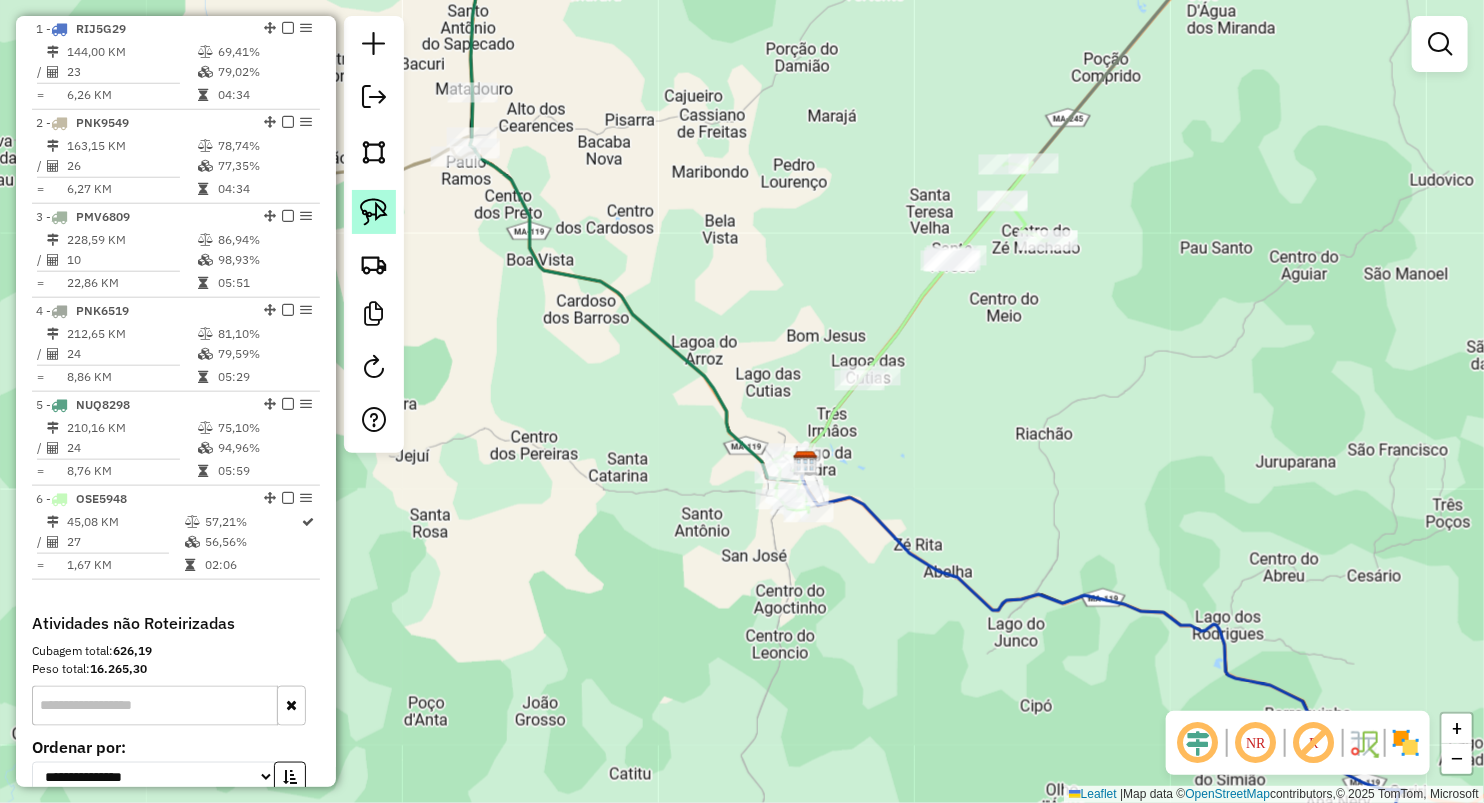 click 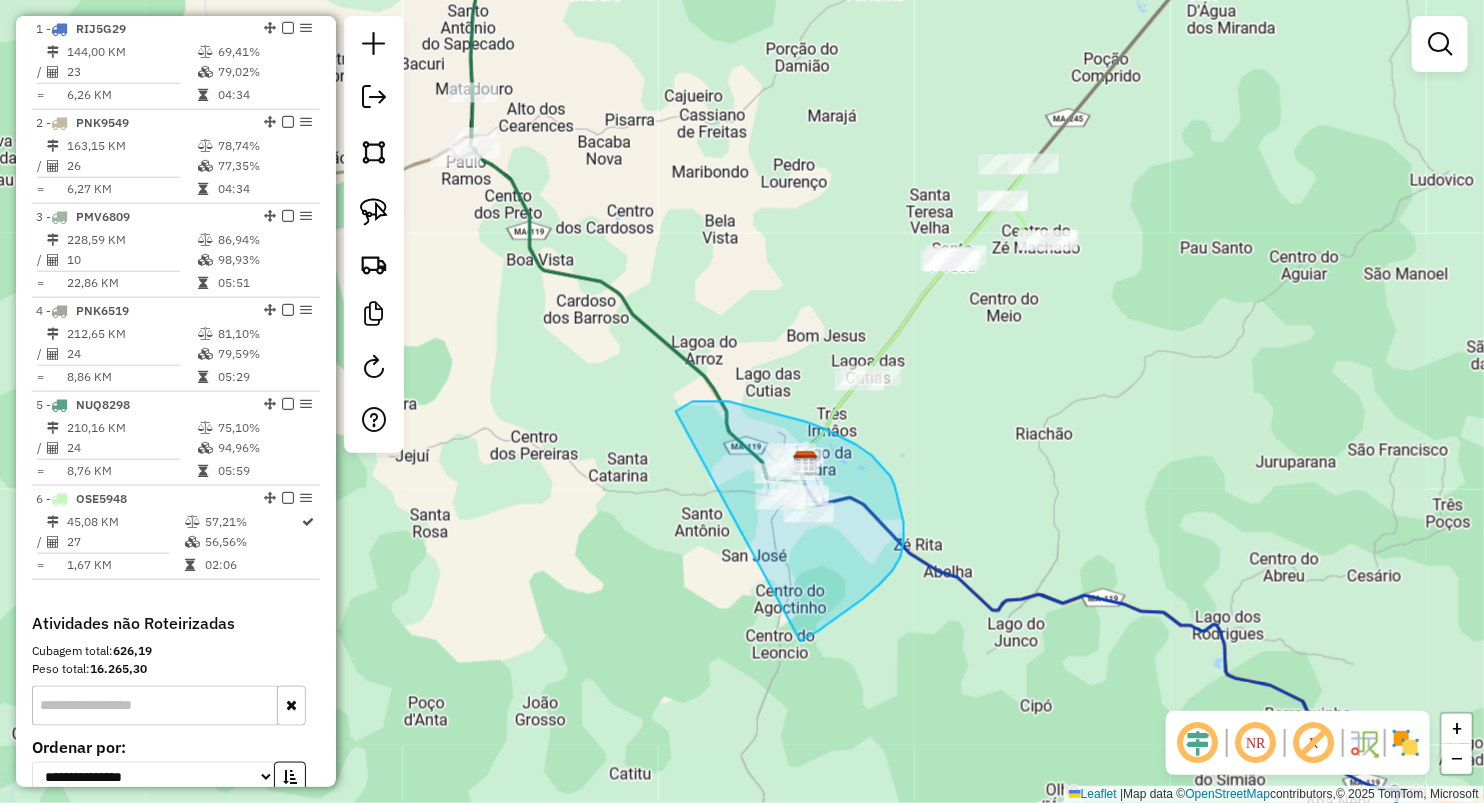 drag, startPoint x: 693, startPoint y: 401, endPoint x: 778, endPoint y: 708, distance: 318.54984 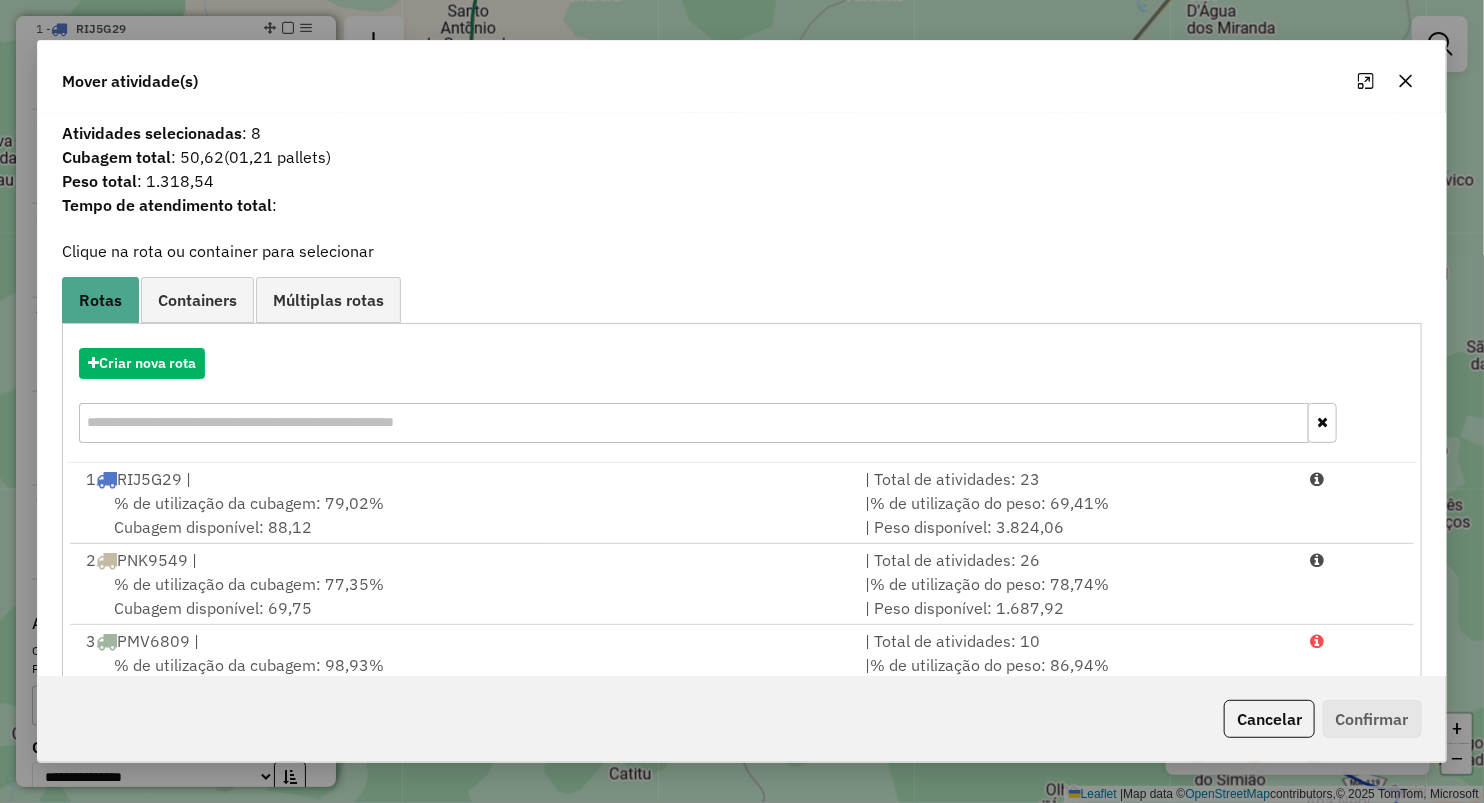 click 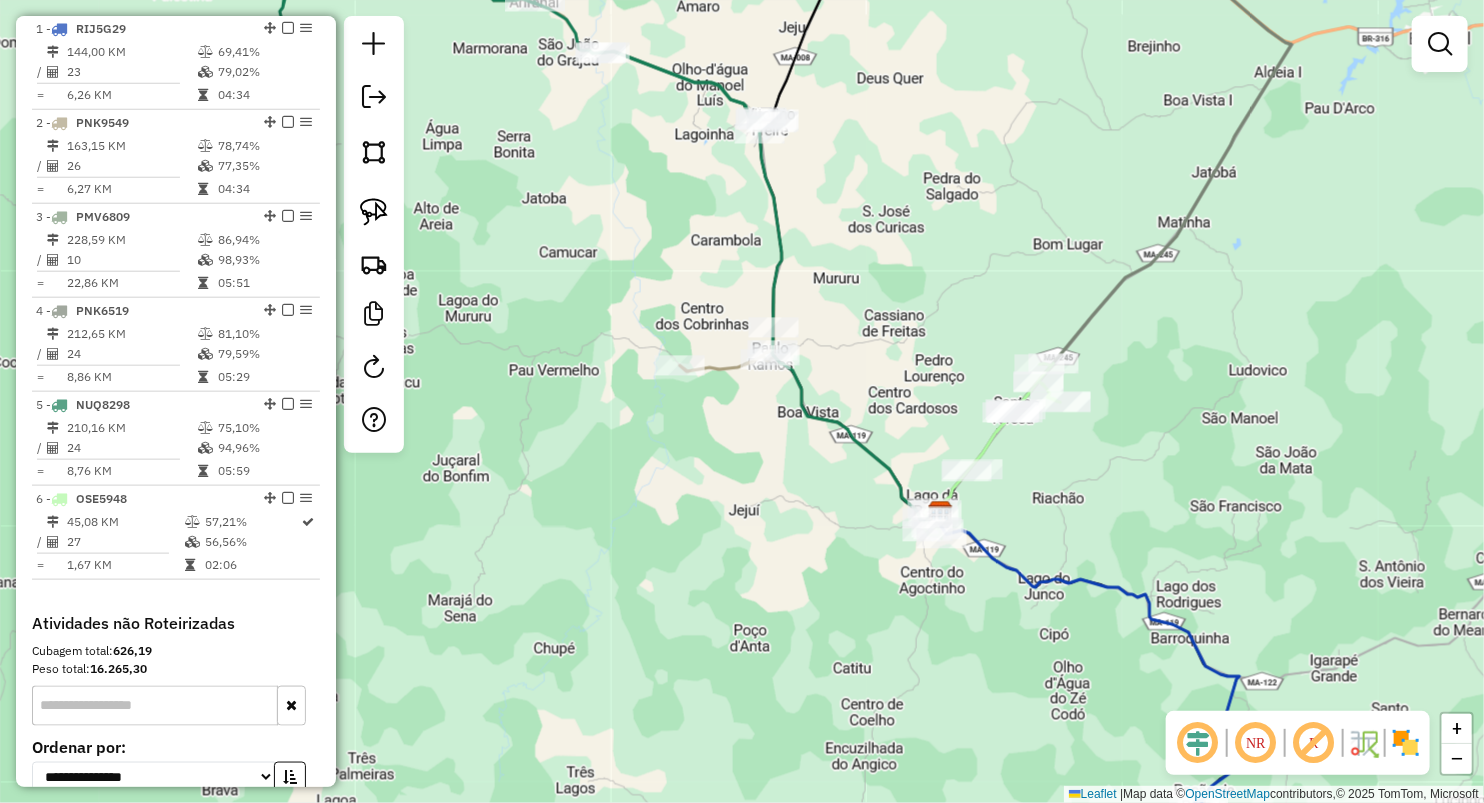 click on "Rota 6 - Placa OSE5948  525 - ACQUA PARK ROSE Janela de atendimento Grade de atendimento Capacidade Transportadoras Veículos Cliente Pedidos  Rotas Selecione os dias de semana para filtrar as janelas de atendimento  Seg   Ter   Qua   Qui   Sex   Sáb   Dom  Informe o período da janela de atendimento: De: Até:  Filtrar exatamente a janela do cliente  Considerar janela de atendimento padrão  Selecione os dias de semana para filtrar as grades de atendimento  Seg   Ter   Qua   Qui   Sex   Sáb   Dom   Considerar clientes sem dia de atendimento cadastrado  Clientes fora do dia de atendimento selecionado Filtrar as atividades entre os valores definidos abaixo:  Peso mínimo:   Peso máximo:   Cubagem mínima:   Cubagem máxima:   De:   Até:  Filtrar as atividades entre o tempo de atendimento definido abaixo:  De:   Até:   Considerar capacidade total dos clientes não roteirizados Transportadora: Selecione um ou mais itens Tipo de veículo: Selecione um ou mais itens Veículo: Selecione um ou mais itens Nome:" 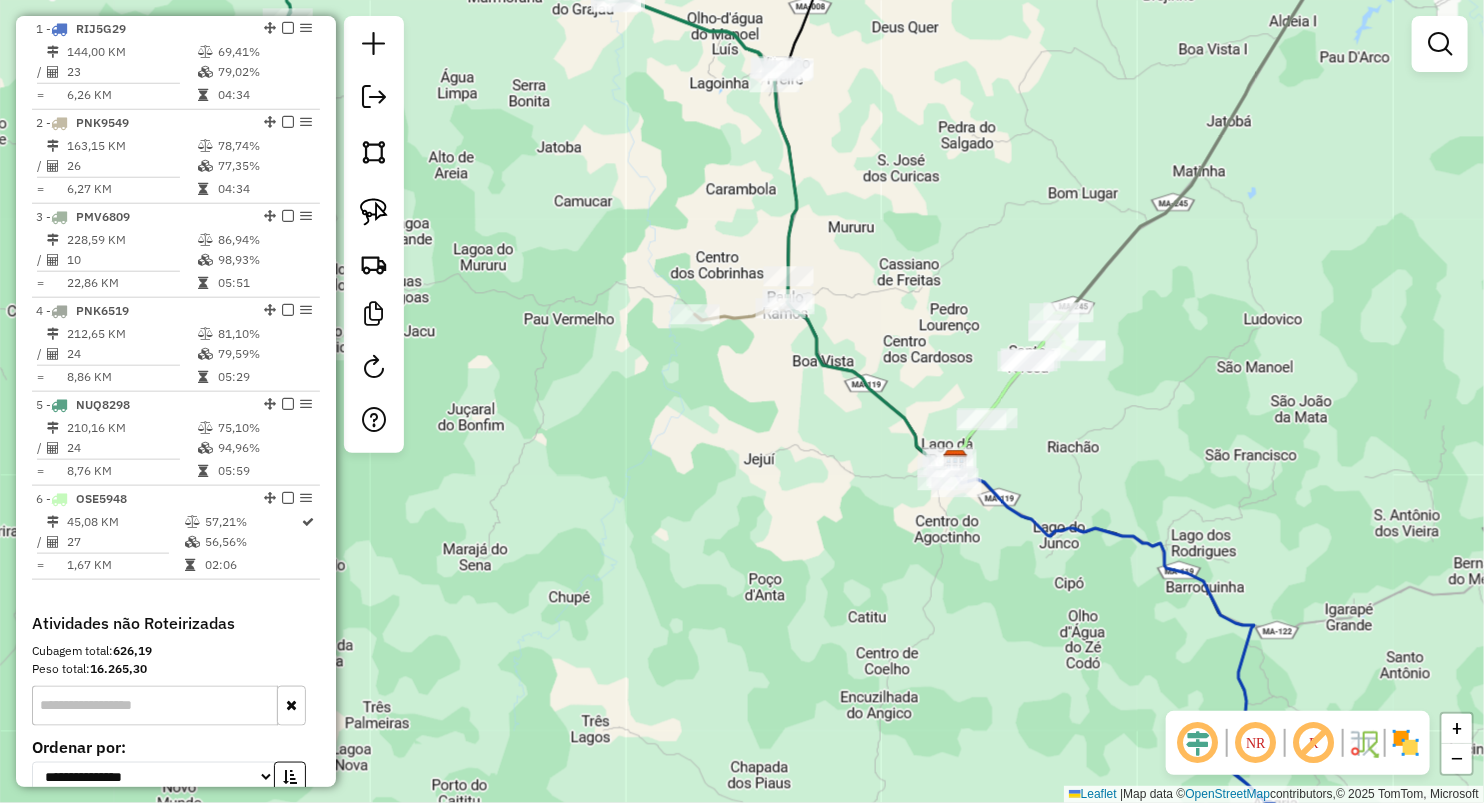drag, startPoint x: 1114, startPoint y: 416, endPoint x: 1112, endPoint y: 383, distance: 33.06055 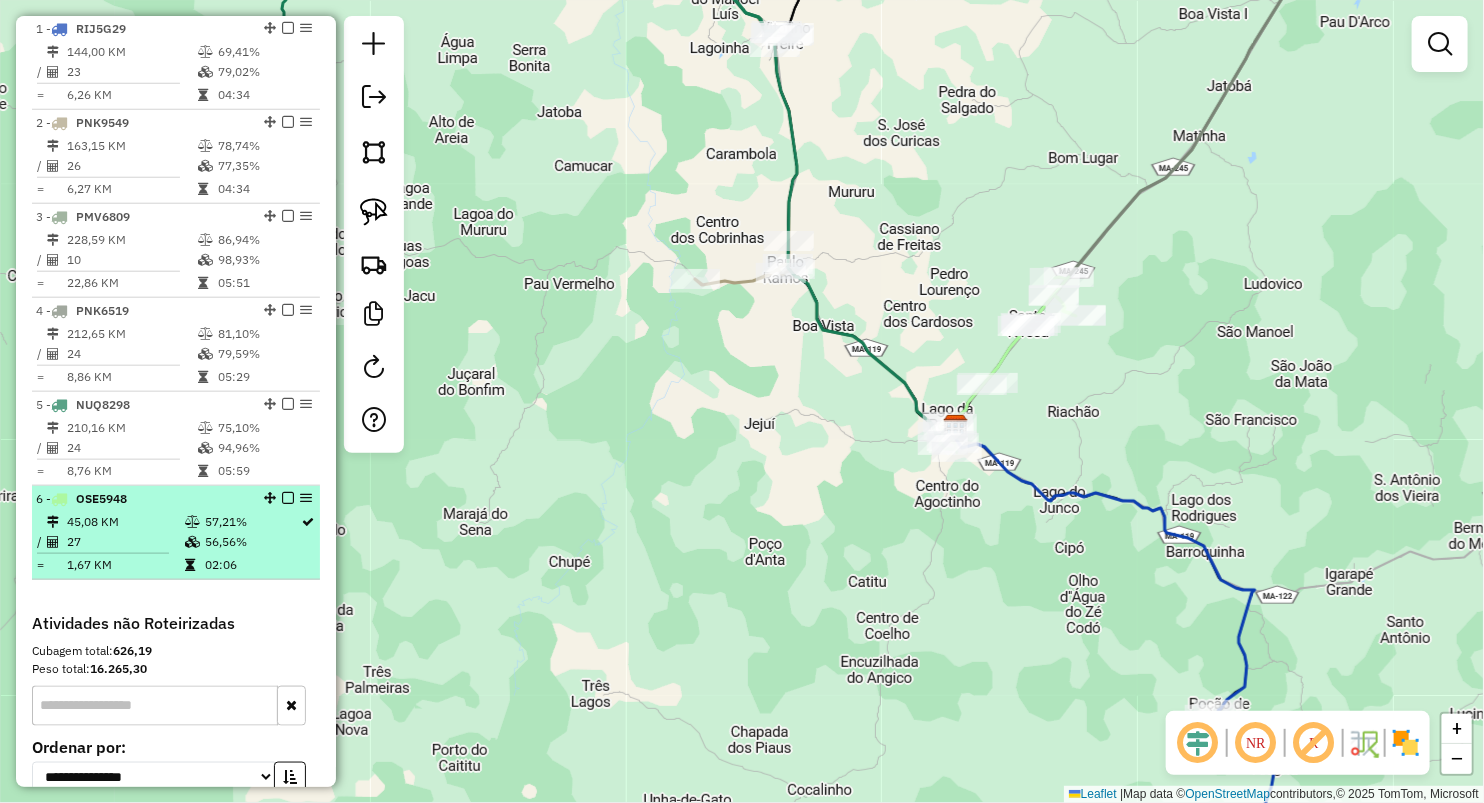 select on "**********" 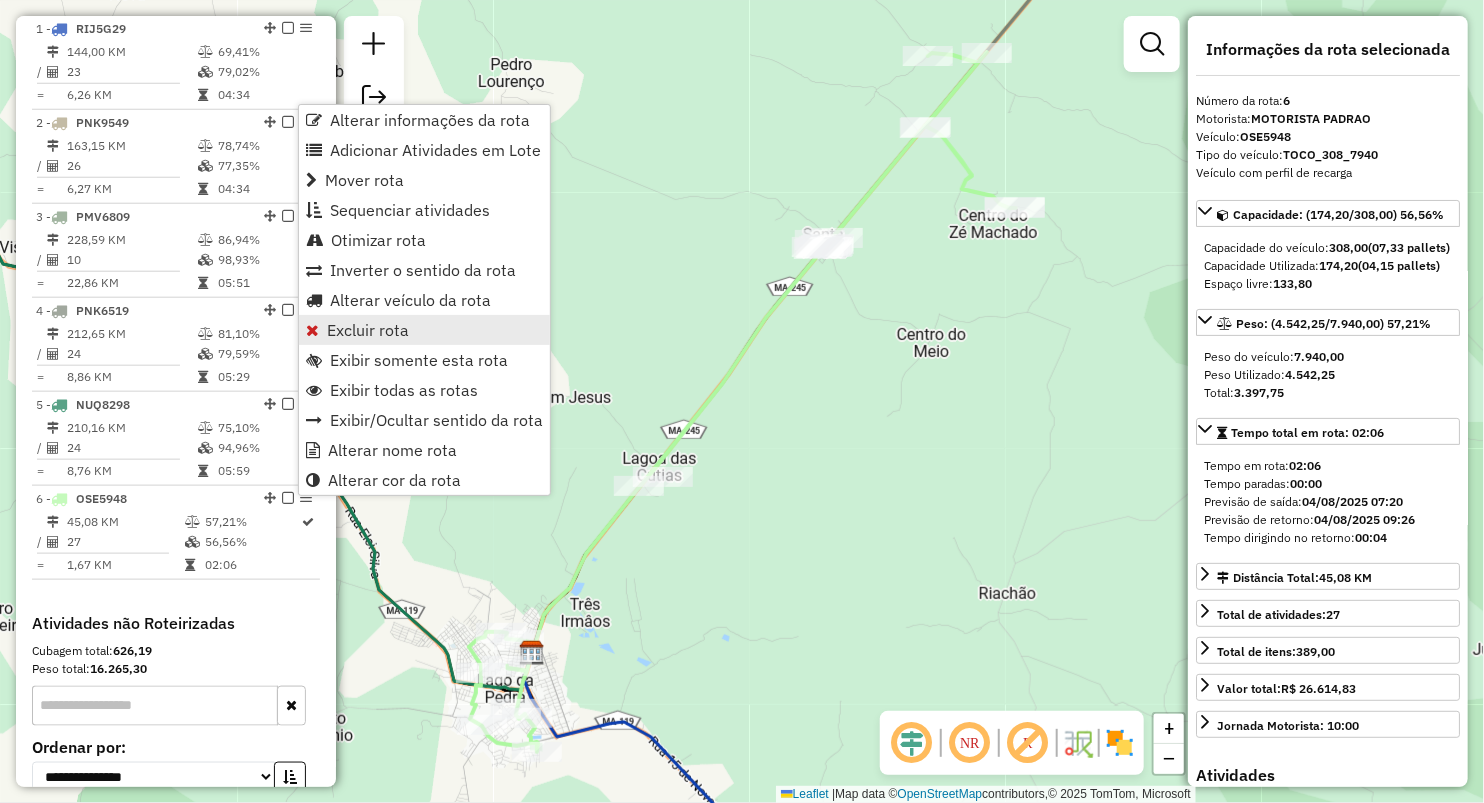 click on "Excluir rota" at bounding box center [368, 330] 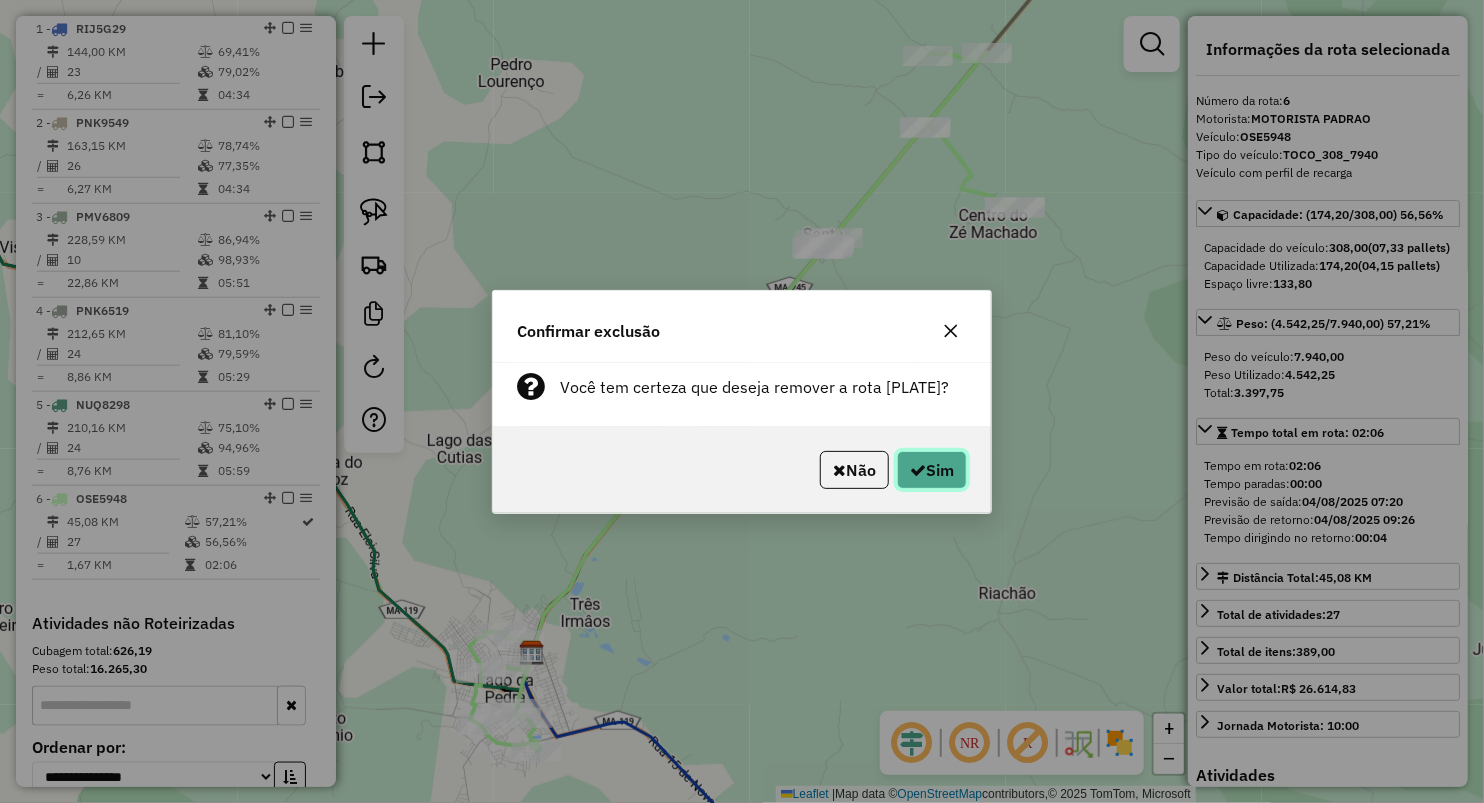 click on "Sim" 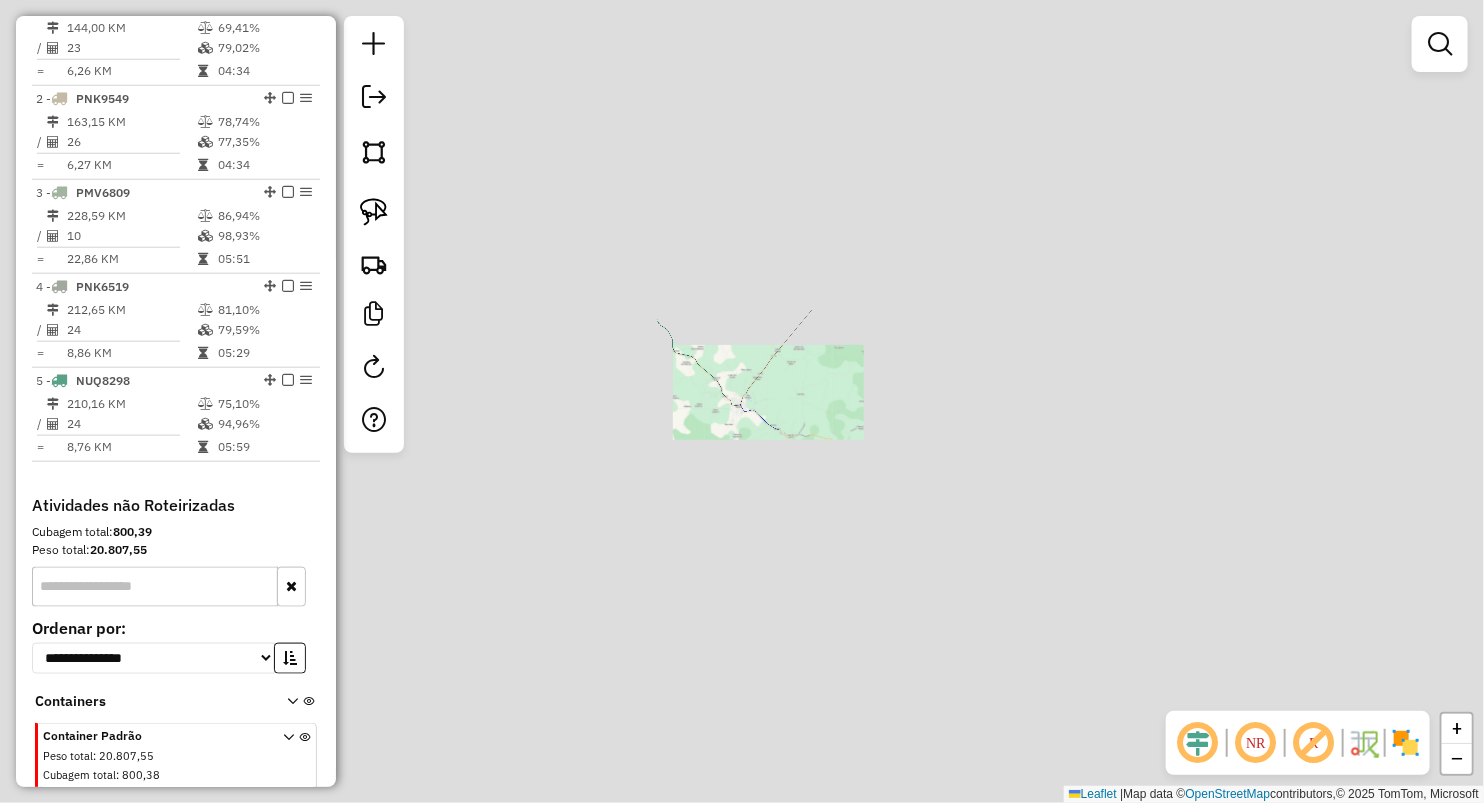 scroll, scrollTop: 749, scrollLeft: 0, axis: vertical 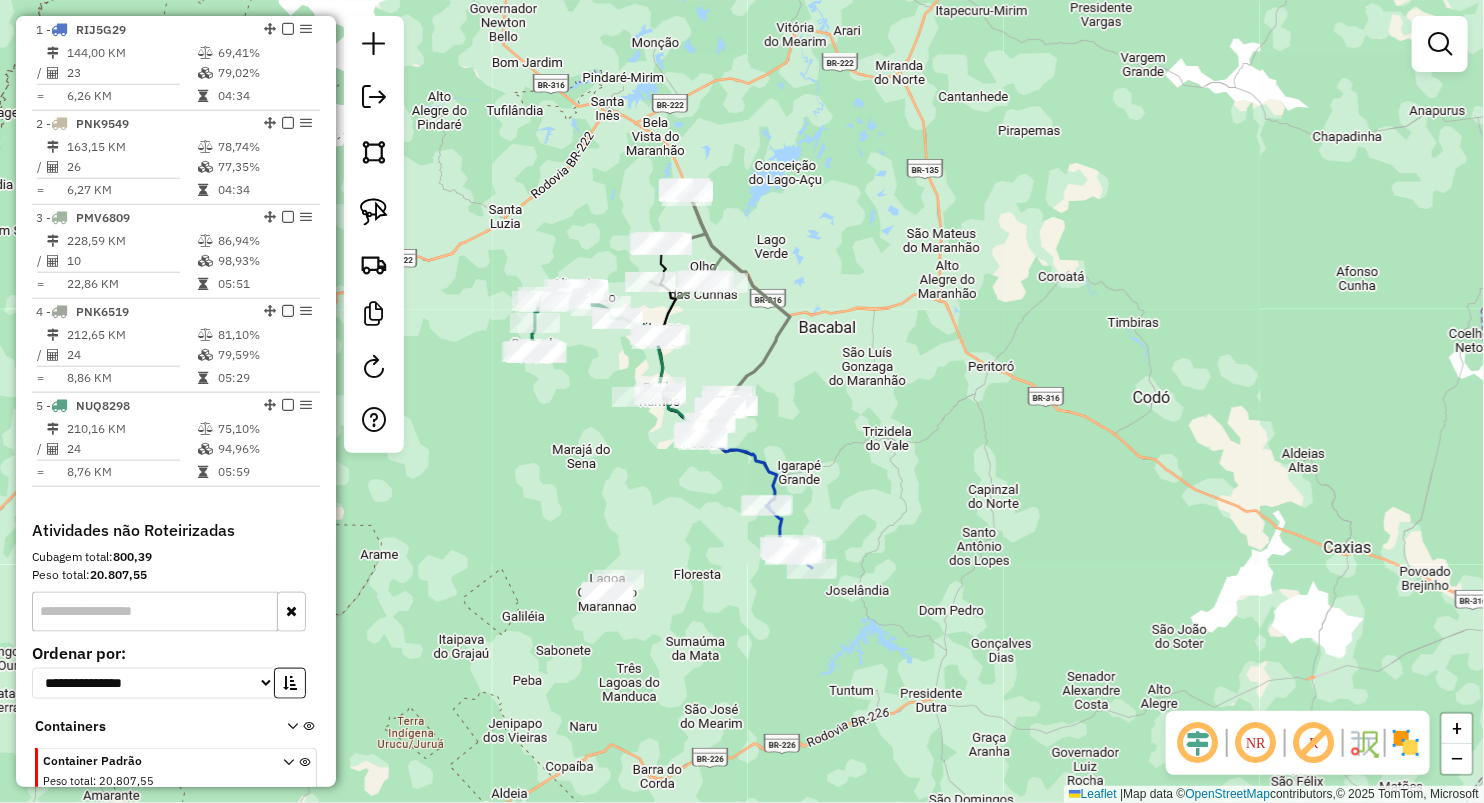 drag, startPoint x: 626, startPoint y: 500, endPoint x: 667, endPoint y: 441, distance: 71.84706 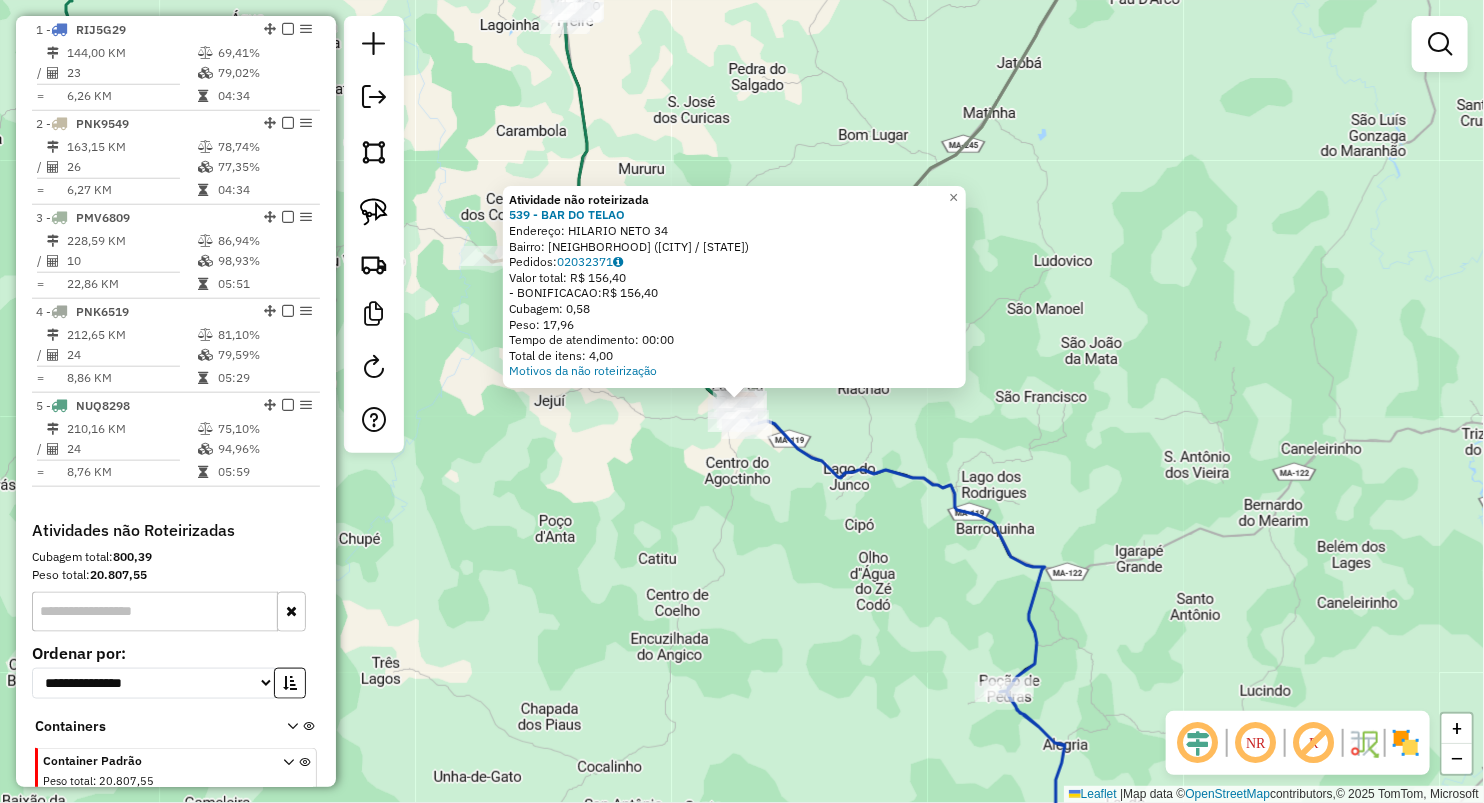 click on "Atividade não roteirizada 539 - BAR DO TELAO  Endereço:  HILARIO NETO 34   Bairro: PLANALTO (LAGO DA PEDRA / MA)   Pedidos:  02032371   Valor total: R$ 156,40   - BONIFICACAO:  R$ 156,40   Cubagem: 0,58   Peso: 17,96   Tempo de atendimento: 00:00   Total de itens: 4,00  Motivos da não roteirização × Janela de atendimento Grade de atendimento Capacidade Transportadoras Veículos Cliente Pedidos  Rotas Selecione os dias de semana para filtrar as janelas de atendimento  Seg   Ter   Qua   Qui   Sex   Sáb   Dom  Informe o período da janela de atendimento: De: Até:  Filtrar exatamente a janela do cliente  Considerar janela de atendimento padrão  Selecione os dias de semana para filtrar as grades de atendimento  Seg   Ter   Qua   Qui   Sex   Sáb   Dom   Considerar clientes sem dia de atendimento cadastrado  Clientes fora do dia de atendimento selecionado Filtrar as atividades entre os valores definidos abaixo:  Peso mínimo:   Peso máximo:   Cubagem mínima:   Cubagem máxima:   De:   Até:   De:  Nome:" 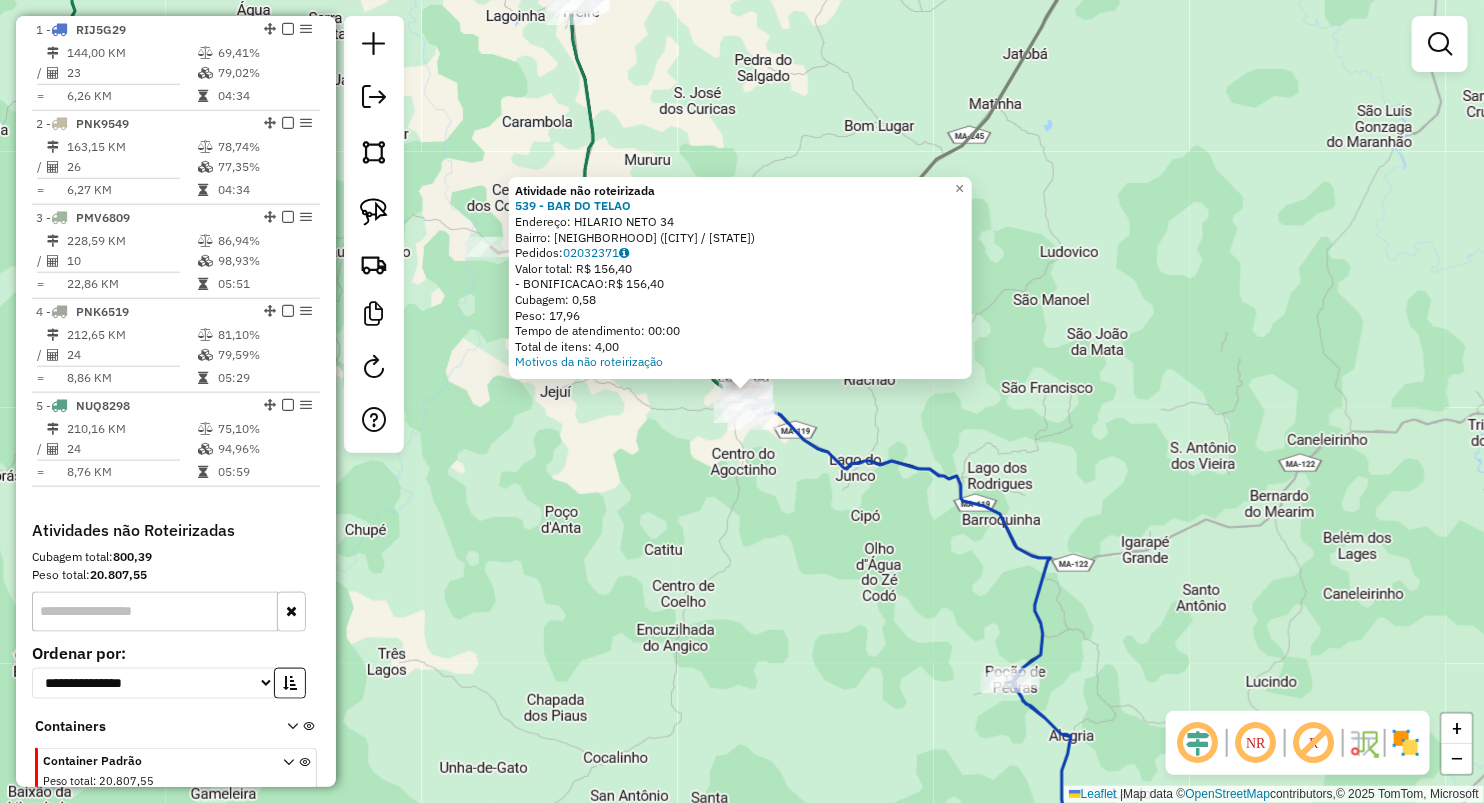 click on "Atividade não roteirizada 539 - BAR DO TELAO  Endereço:  HILARIO NETO 34   Bairro: PLANALTO (LAGO DA PEDRA / MA)   Pedidos:  02032371   Valor total: R$ 156,40   - BONIFICACAO:  R$ 156,40   Cubagem: 0,58   Peso: 17,96   Tempo de atendimento: 00:00   Total de itens: 4,00  Motivos da não roteirização × Janela de atendimento Grade de atendimento Capacidade Transportadoras Veículos Cliente Pedidos  Rotas Selecione os dias de semana para filtrar as janelas de atendimento  Seg   Ter   Qua   Qui   Sex   Sáb   Dom  Informe o período da janela de atendimento: De: Até:  Filtrar exatamente a janela do cliente  Considerar janela de atendimento padrão  Selecione os dias de semana para filtrar as grades de atendimento  Seg   Ter   Qua   Qui   Sex   Sáb   Dom   Considerar clientes sem dia de atendimento cadastrado  Clientes fora do dia de atendimento selecionado Filtrar as atividades entre os valores definidos abaixo:  Peso mínimo:   Peso máximo:   Cubagem mínima:   Cubagem máxima:   De:   Até:   De:  Nome:" 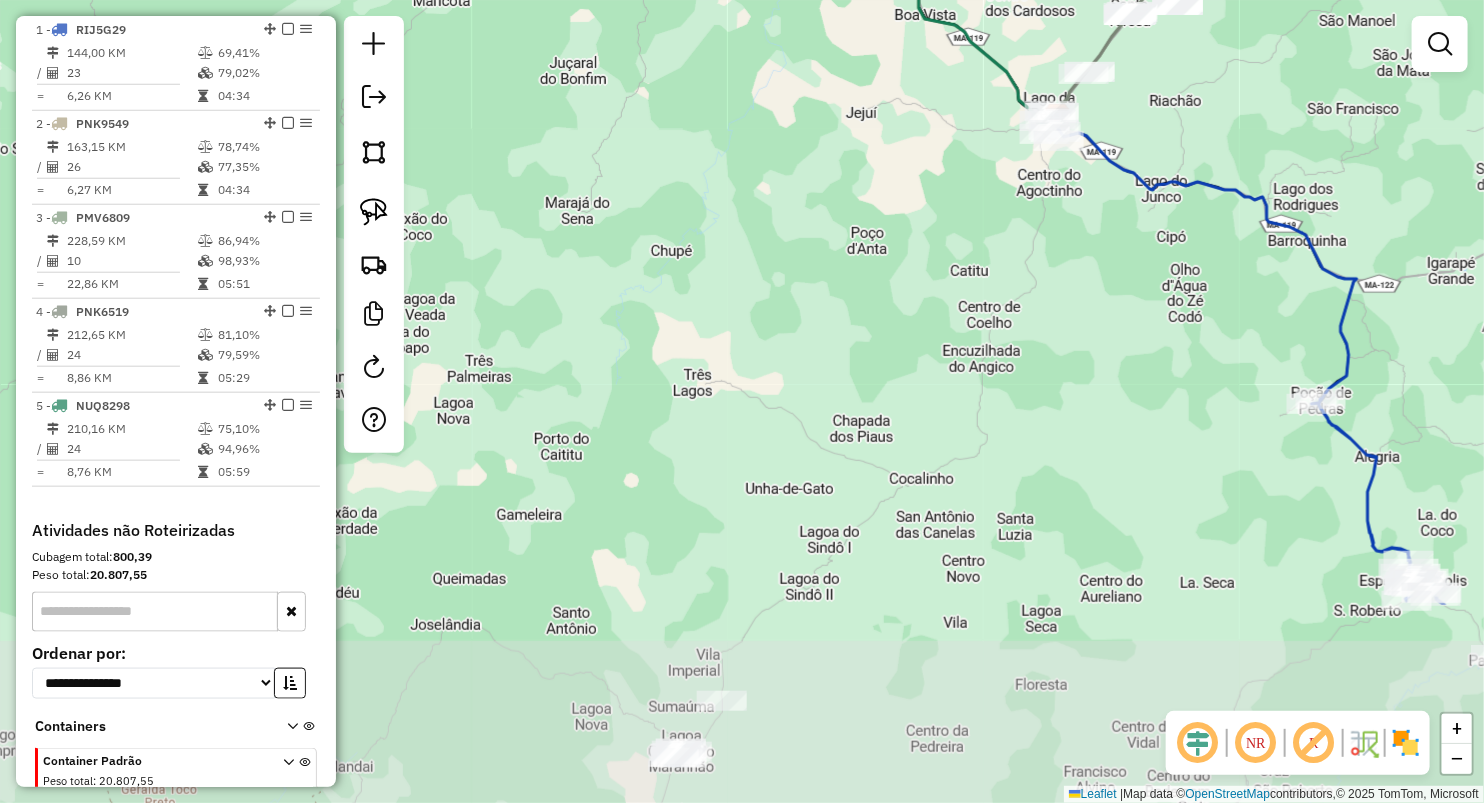 drag, startPoint x: 869, startPoint y: 488, endPoint x: 980, endPoint y: 346, distance: 180.23596 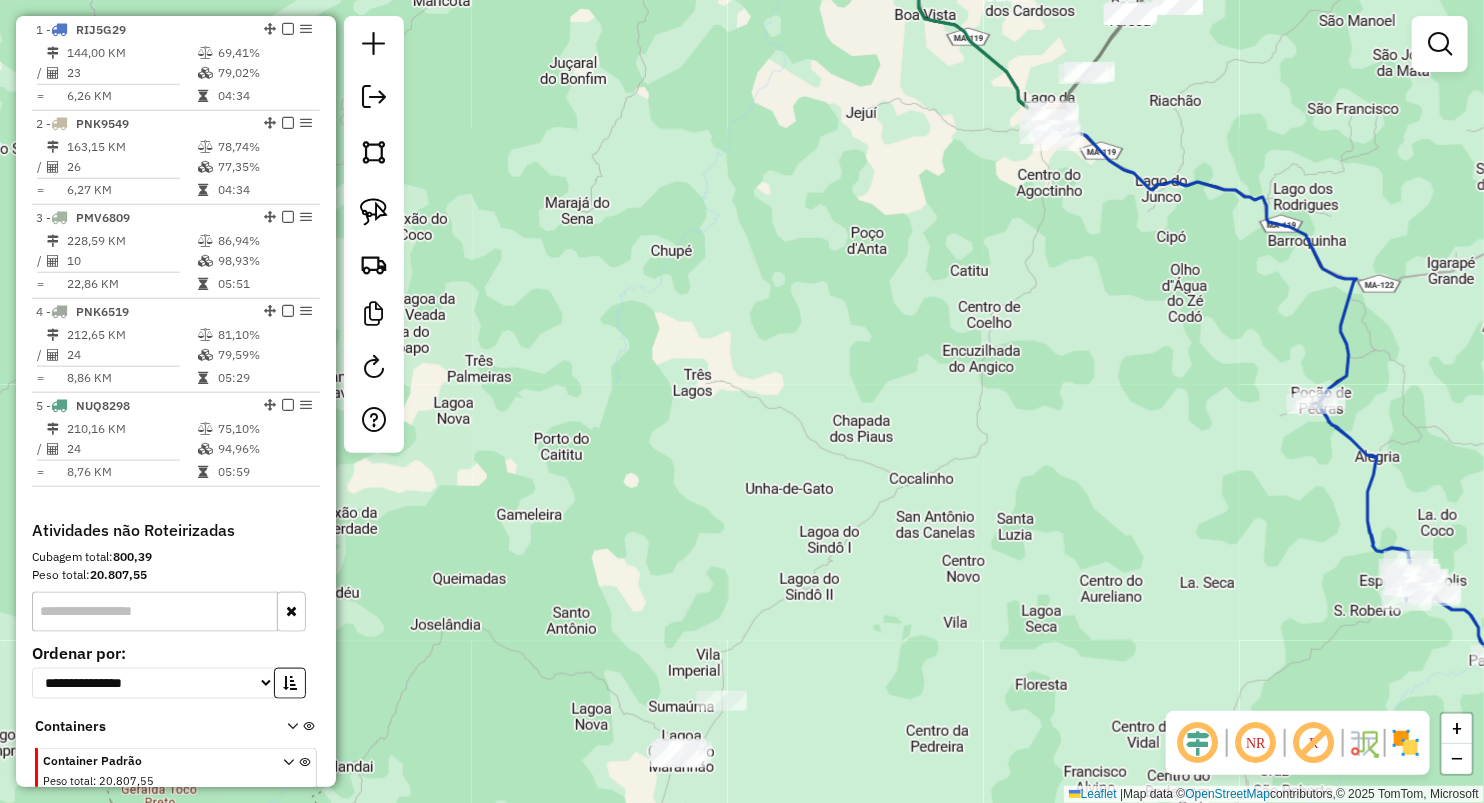 drag, startPoint x: 388, startPoint y: 209, endPoint x: 684, endPoint y: 186, distance: 296.89224 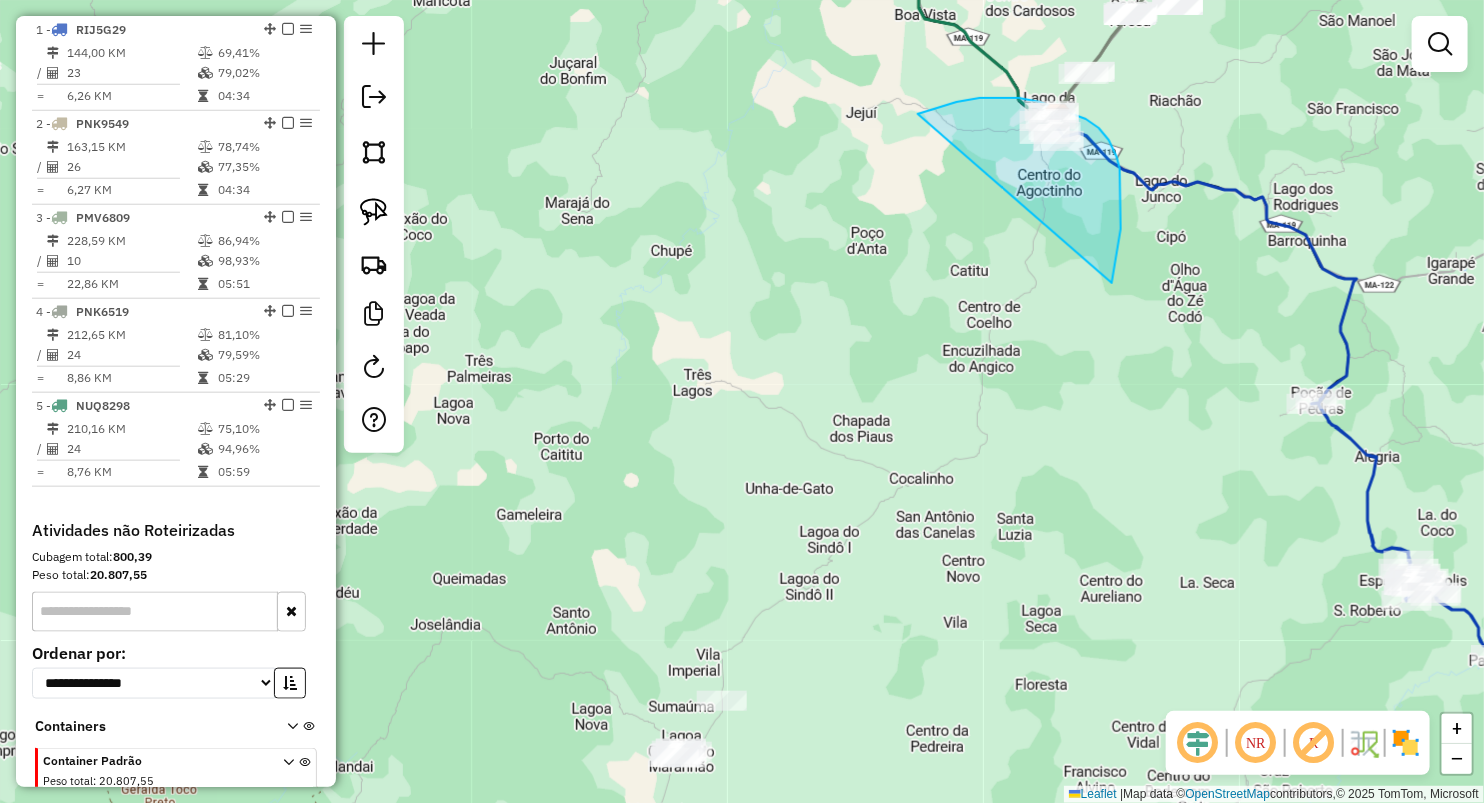 drag, startPoint x: 933, startPoint y: 109, endPoint x: 966, endPoint y: 643, distance: 535.0187 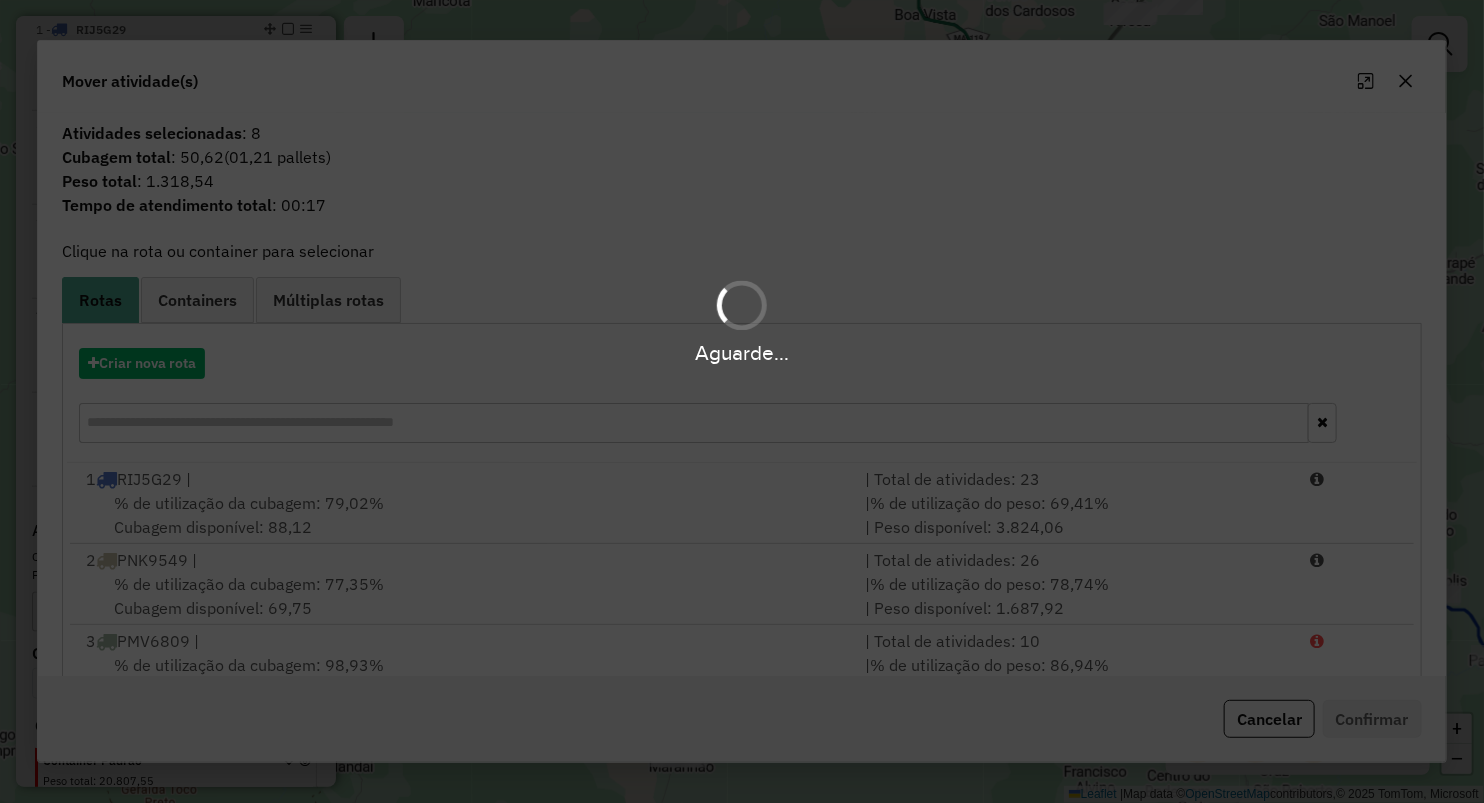 click on "Aguarde..." at bounding box center (742, 401) 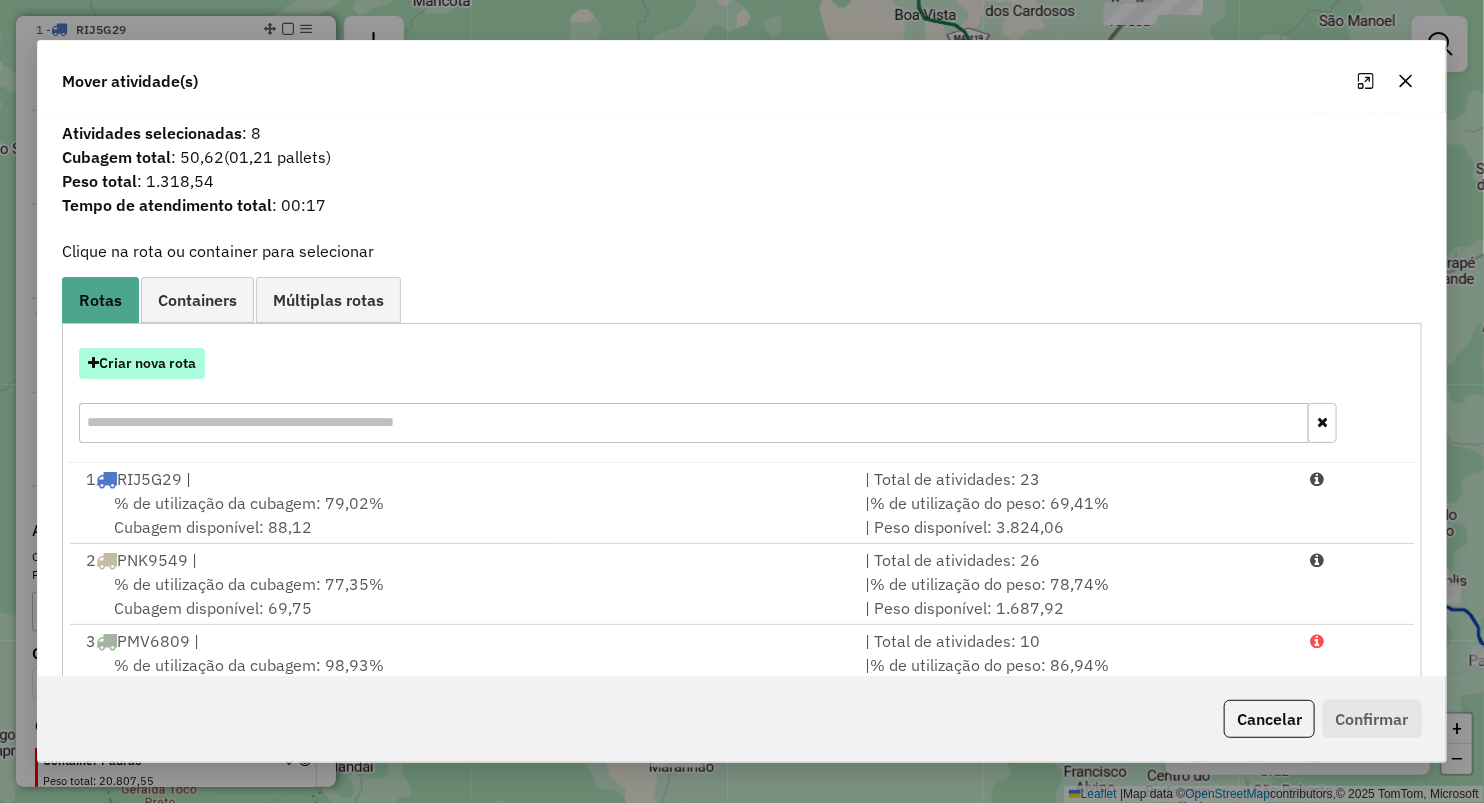 click on "Criar nova rota" at bounding box center (142, 363) 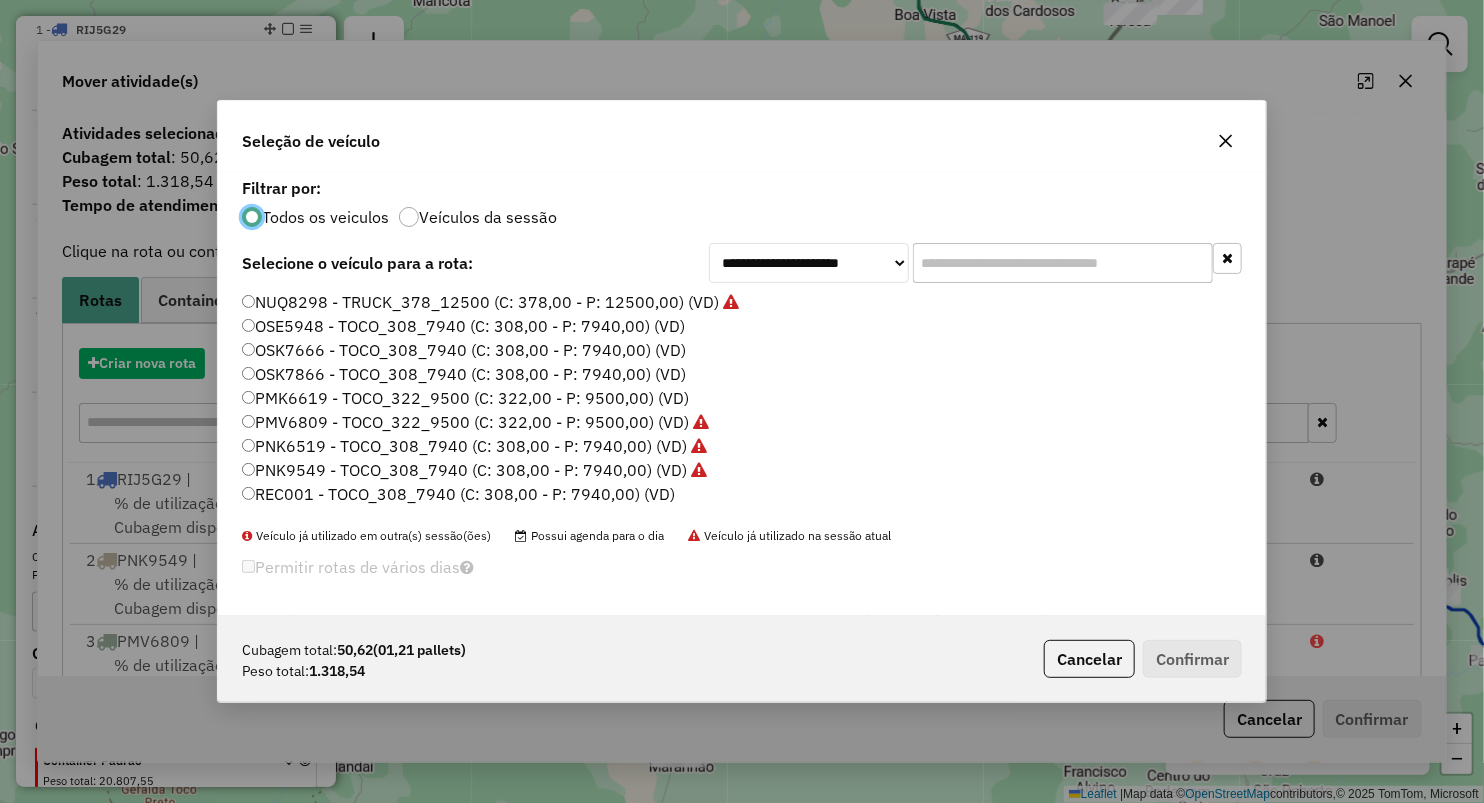 scroll, scrollTop: 10, scrollLeft: 6, axis: both 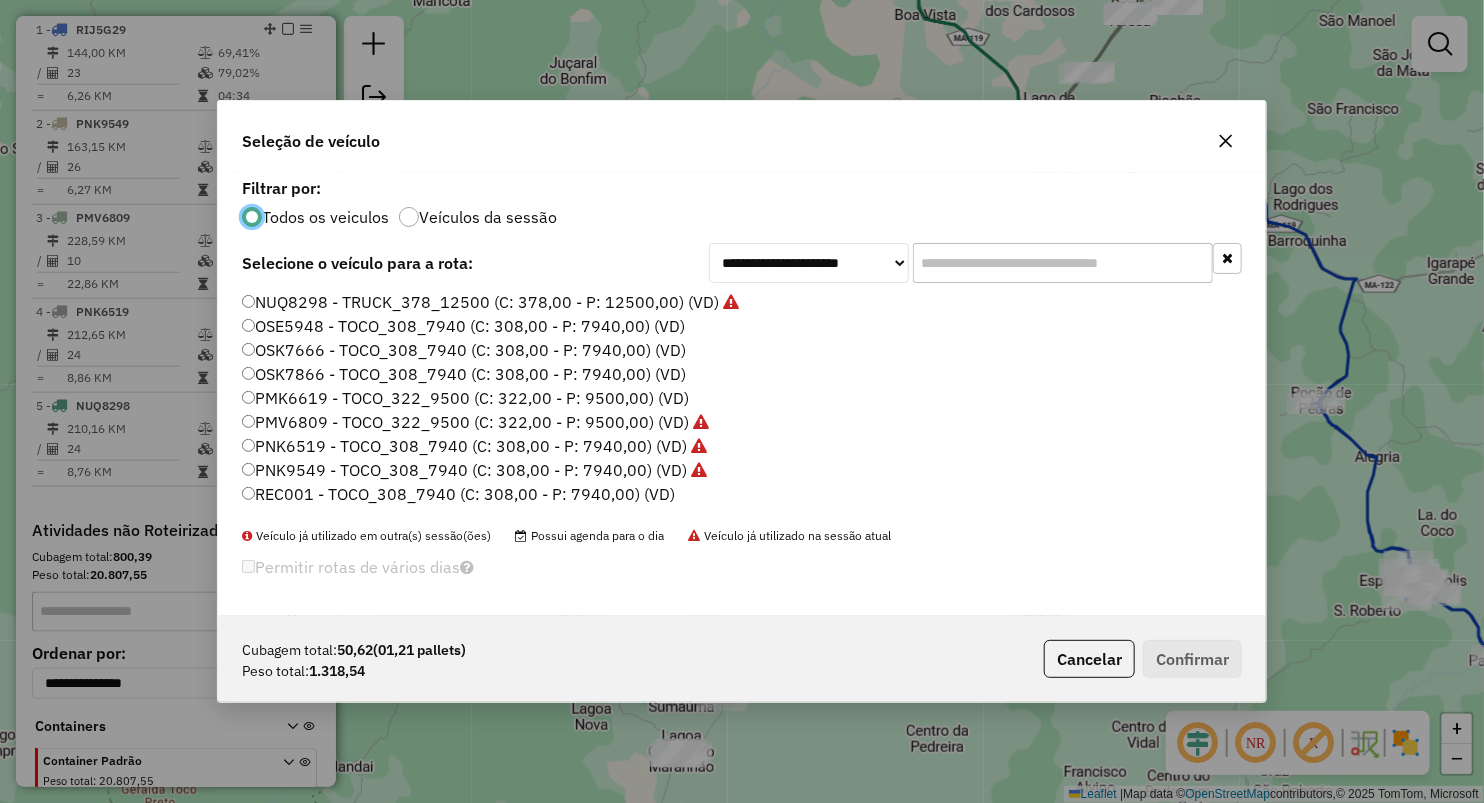 click on "OSE5948 - TOCO_308_7940 (C: 308,00 - P: 7940,00) (VD)" 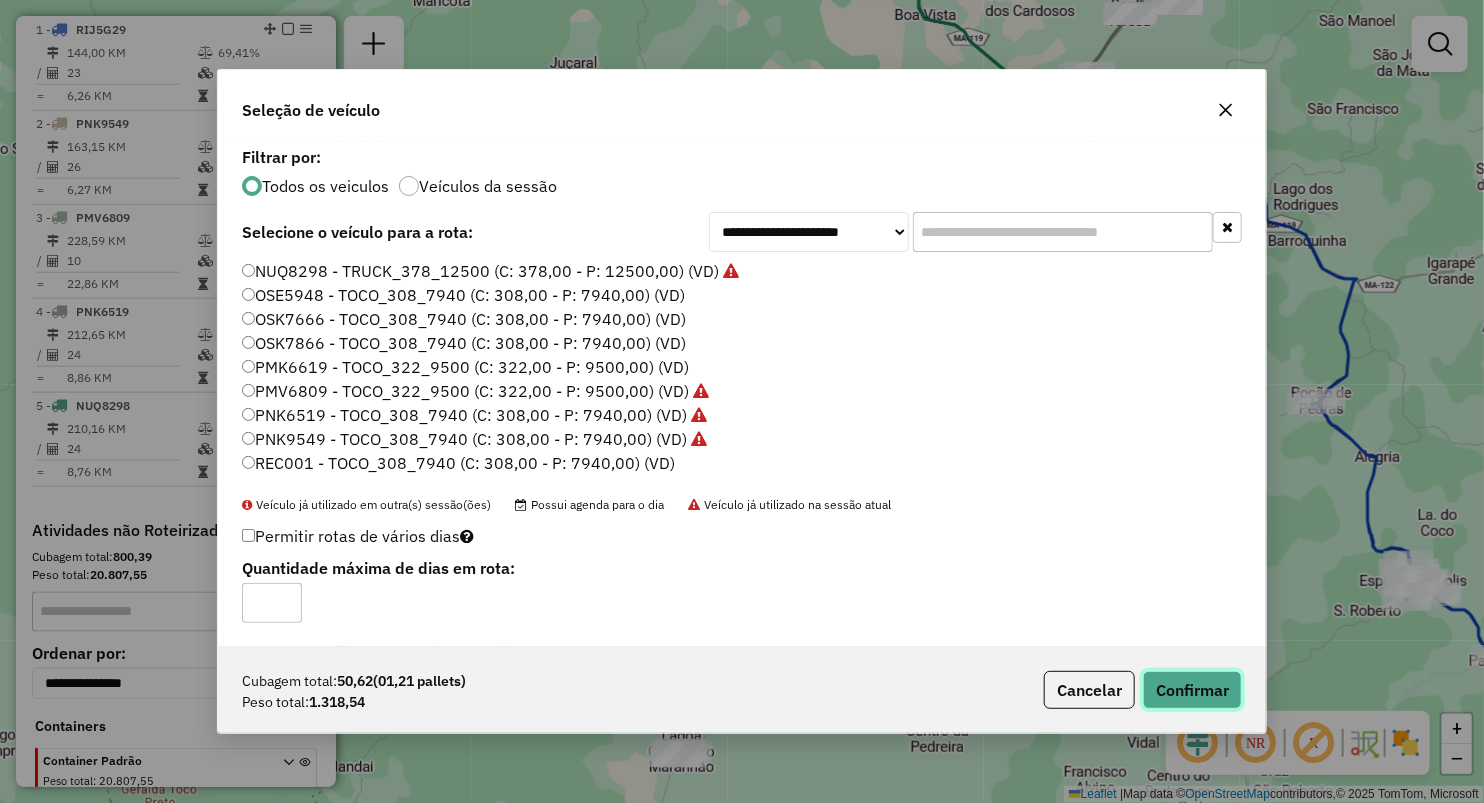 click on "Confirmar" 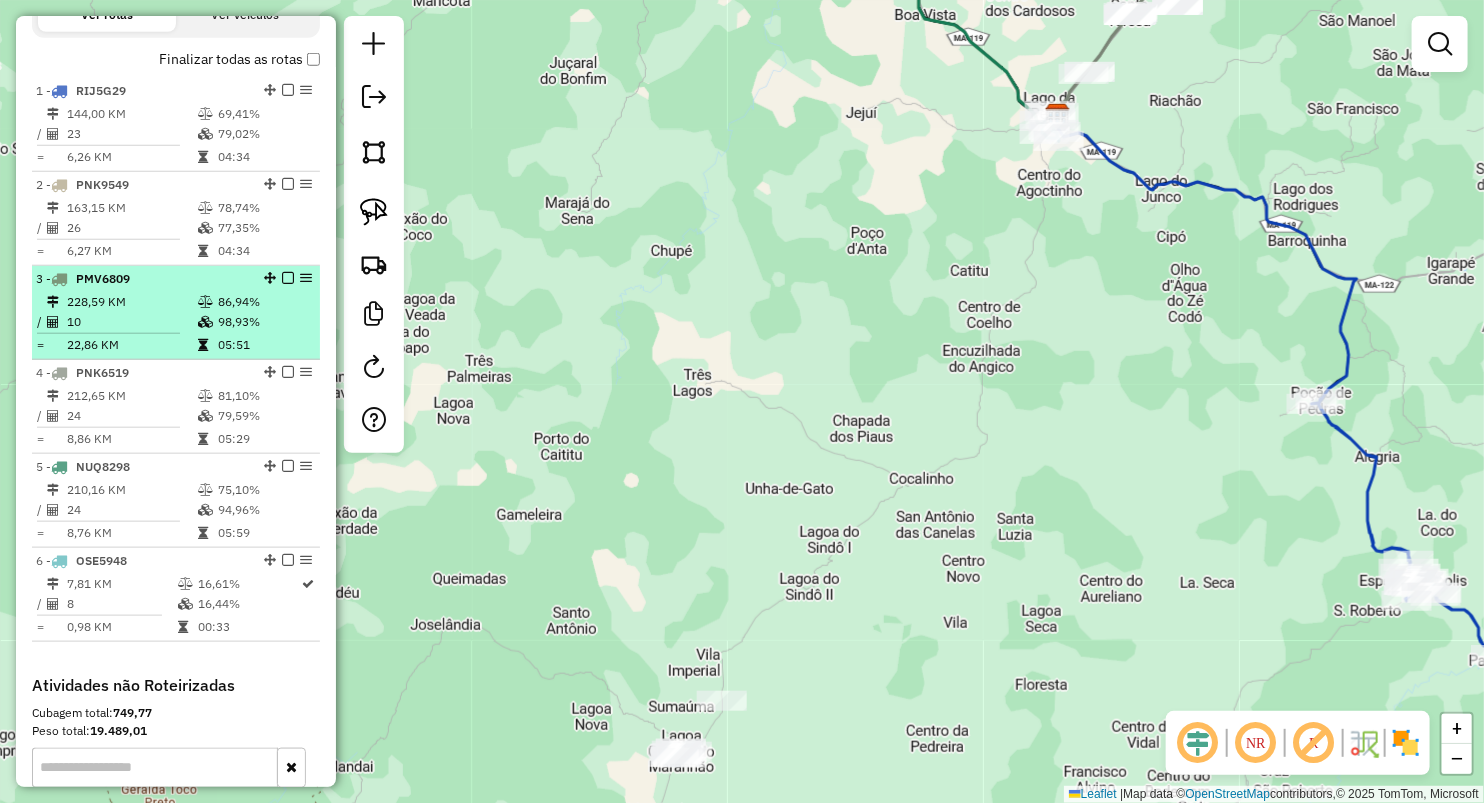 scroll, scrollTop: 663, scrollLeft: 0, axis: vertical 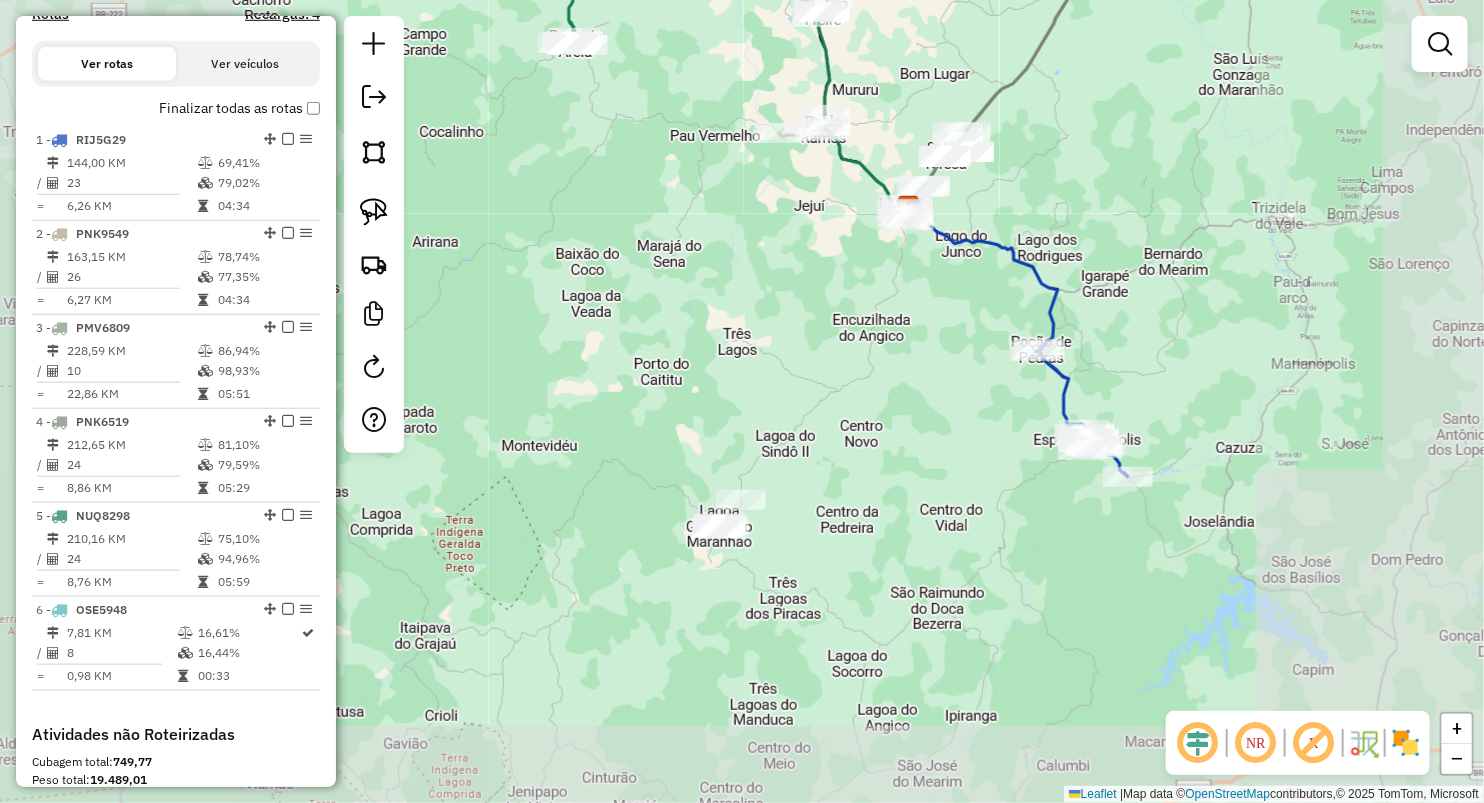 click on "Janela de atendimento Grade de atendimento Capacidade Transportadoras Veículos Cliente Pedidos  Rotas Selecione os dias de semana para filtrar as janelas de atendimento  Seg   Ter   Qua   Qui   Sex   Sáb   Dom  Informe o período da janela de atendimento: De: Até:  Filtrar exatamente a janela do cliente  Considerar janela de atendimento padrão  Selecione os dias de semana para filtrar as grades de atendimento  Seg   Ter   Qua   Qui   Sex   Sáb   Dom   Considerar clientes sem dia de atendimento cadastrado  Clientes fora do dia de atendimento selecionado Filtrar as atividades entre os valores definidos abaixo:  Peso mínimo:   Peso máximo:   Cubagem mínima:   Cubagem máxima:   De:   Até:  Filtrar as atividades entre o tempo de atendimento definido abaixo:  De:   Até:   Considerar capacidade total dos clientes não roteirizados Transportadora: Selecione um ou mais itens Tipo de veículo: Selecione um ou mais itens Veículo: Selecione um ou mais itens Motorista: Selecione um ou mais itens Nome: Rótulo:" 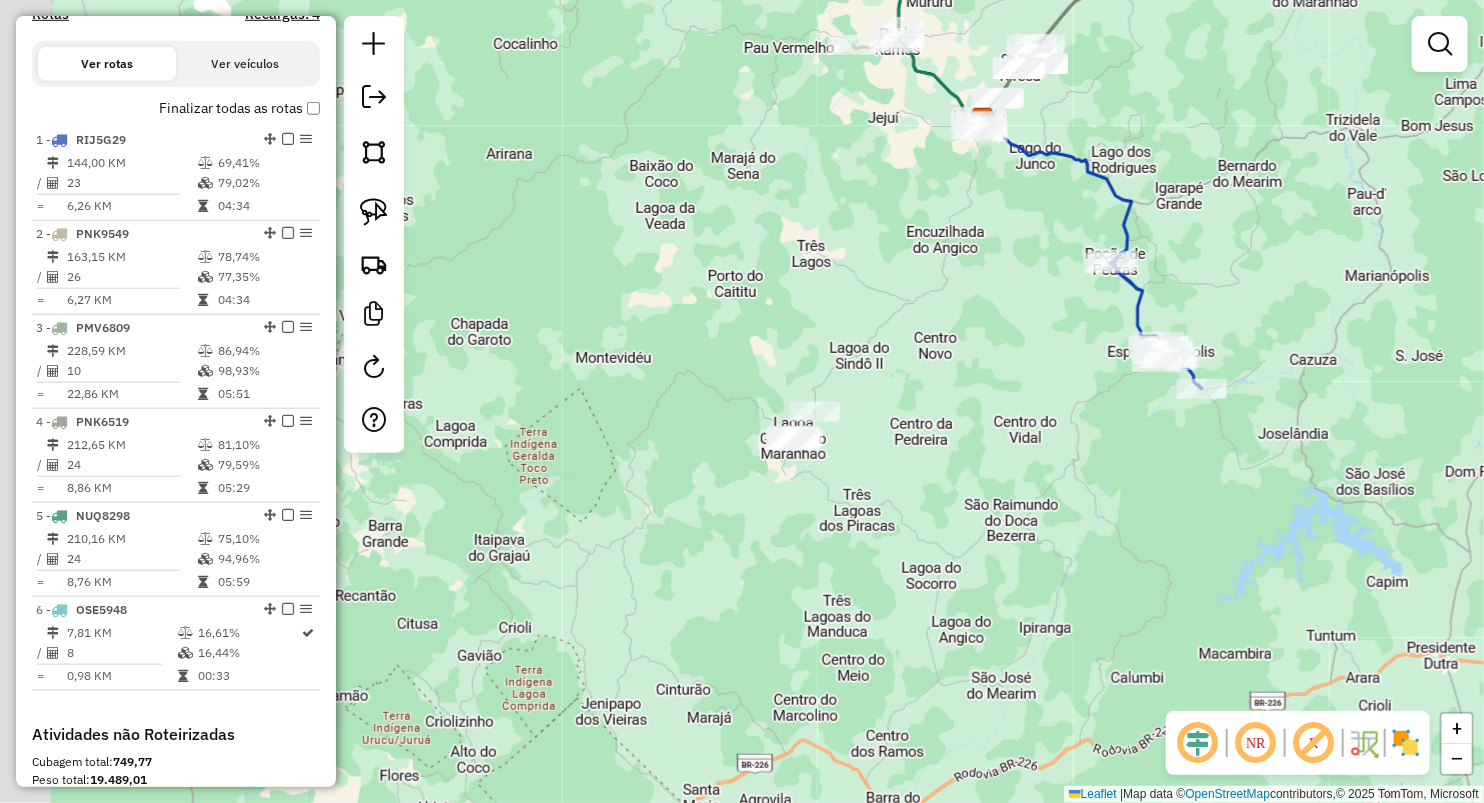 drag, startPoint x: 778, startPoint y: 292, endPoint x: 614, endPoint y: 299, distance: 164.14932 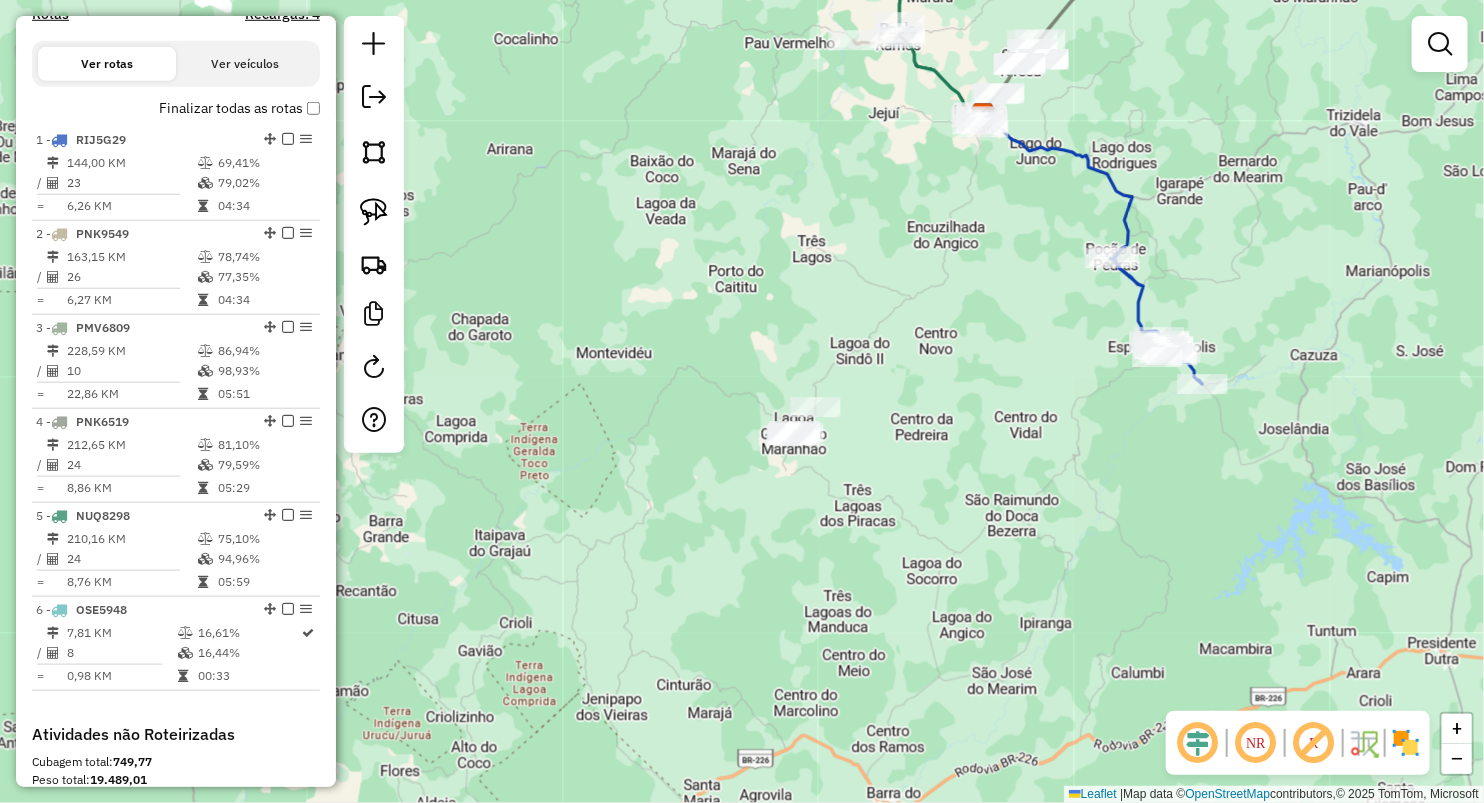 drag, startPoint x: 370, startPoint y: 204, endPoint x: 501, endPoint y: 318, distance: 173.65771 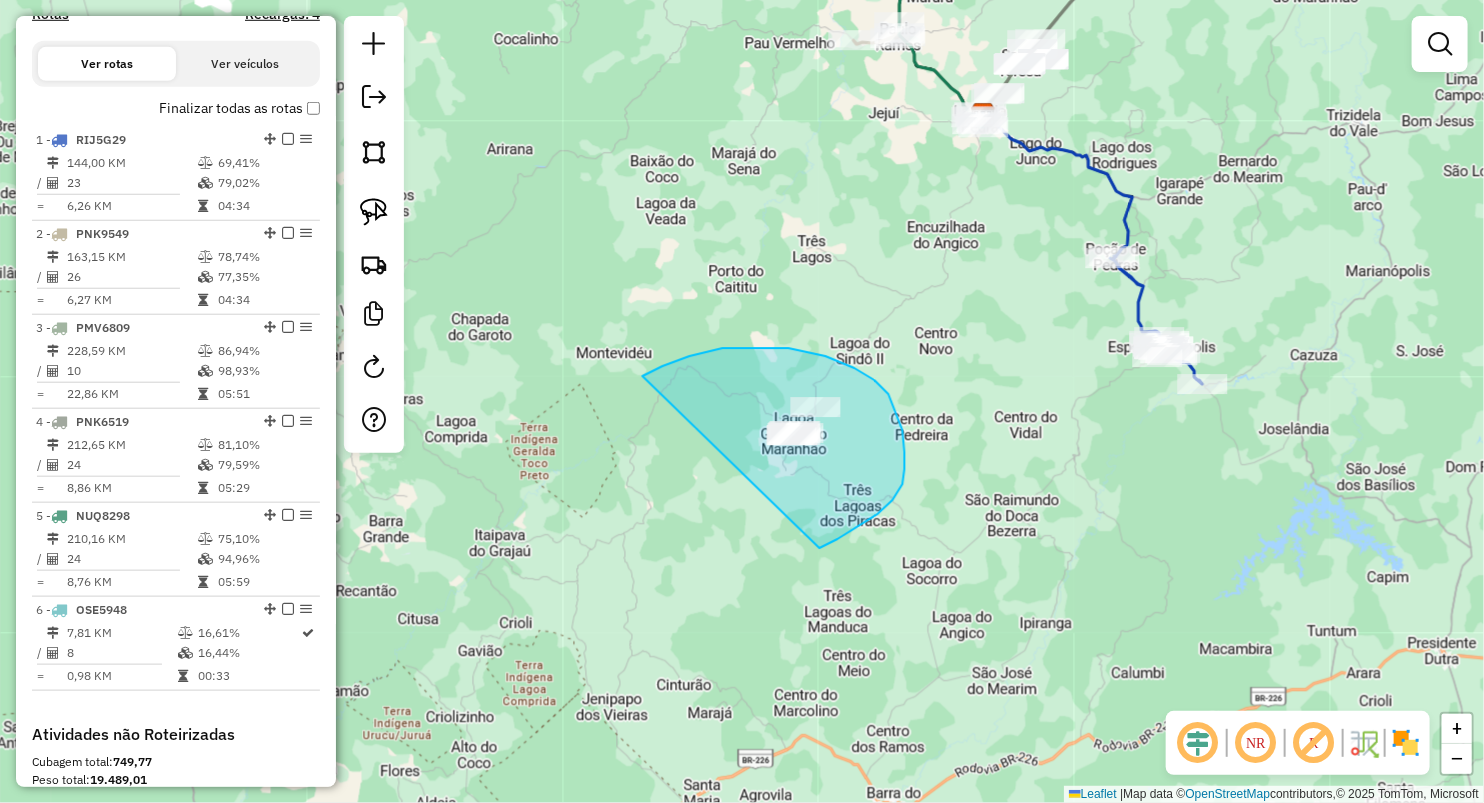 drag, startPoint x: 723, startPoint y: 348, endPoint x: 807, endPoint y: 556, distance: 224.3212 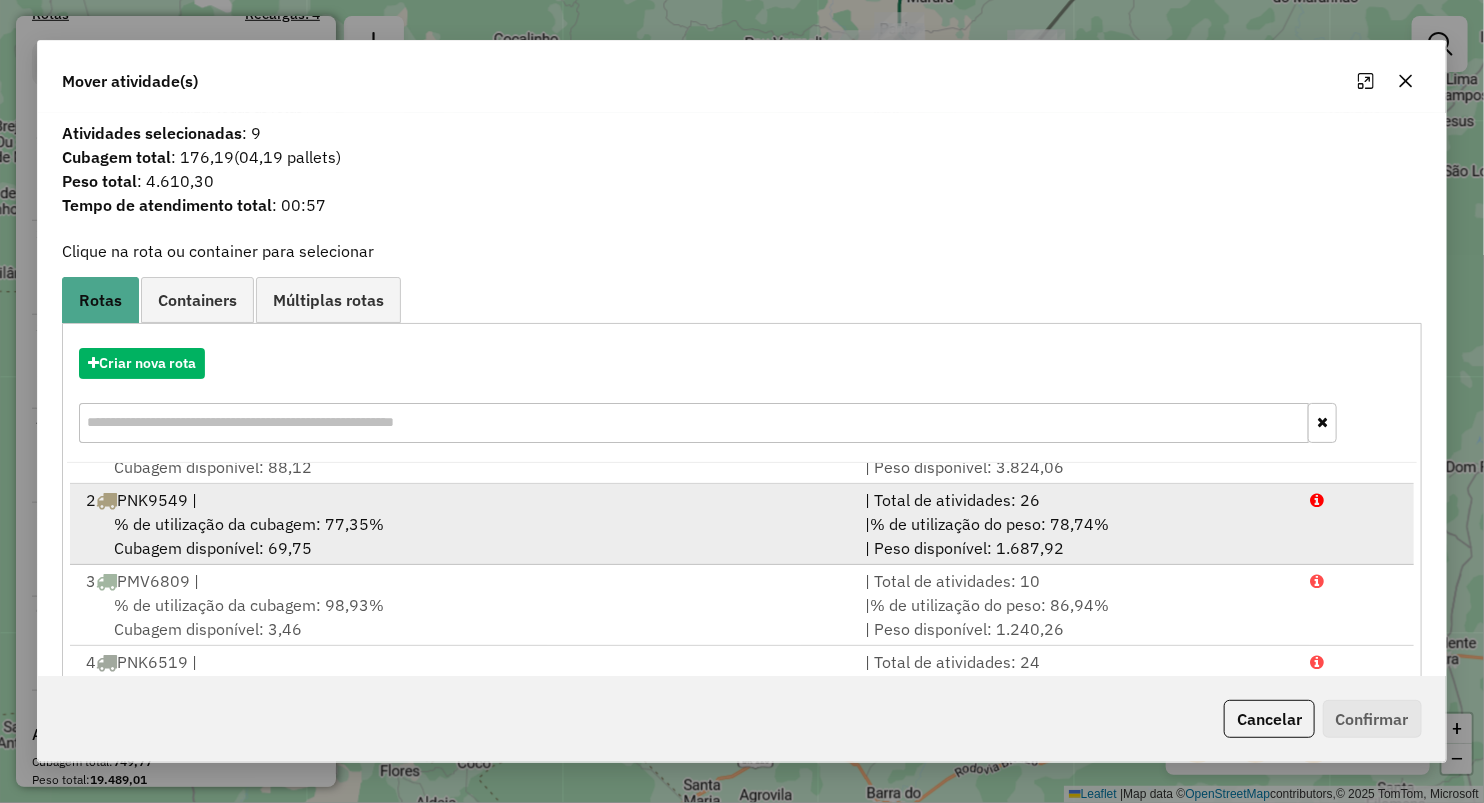 scroll, scrollTop: 85, scrollLeft: 0, axis: vertical 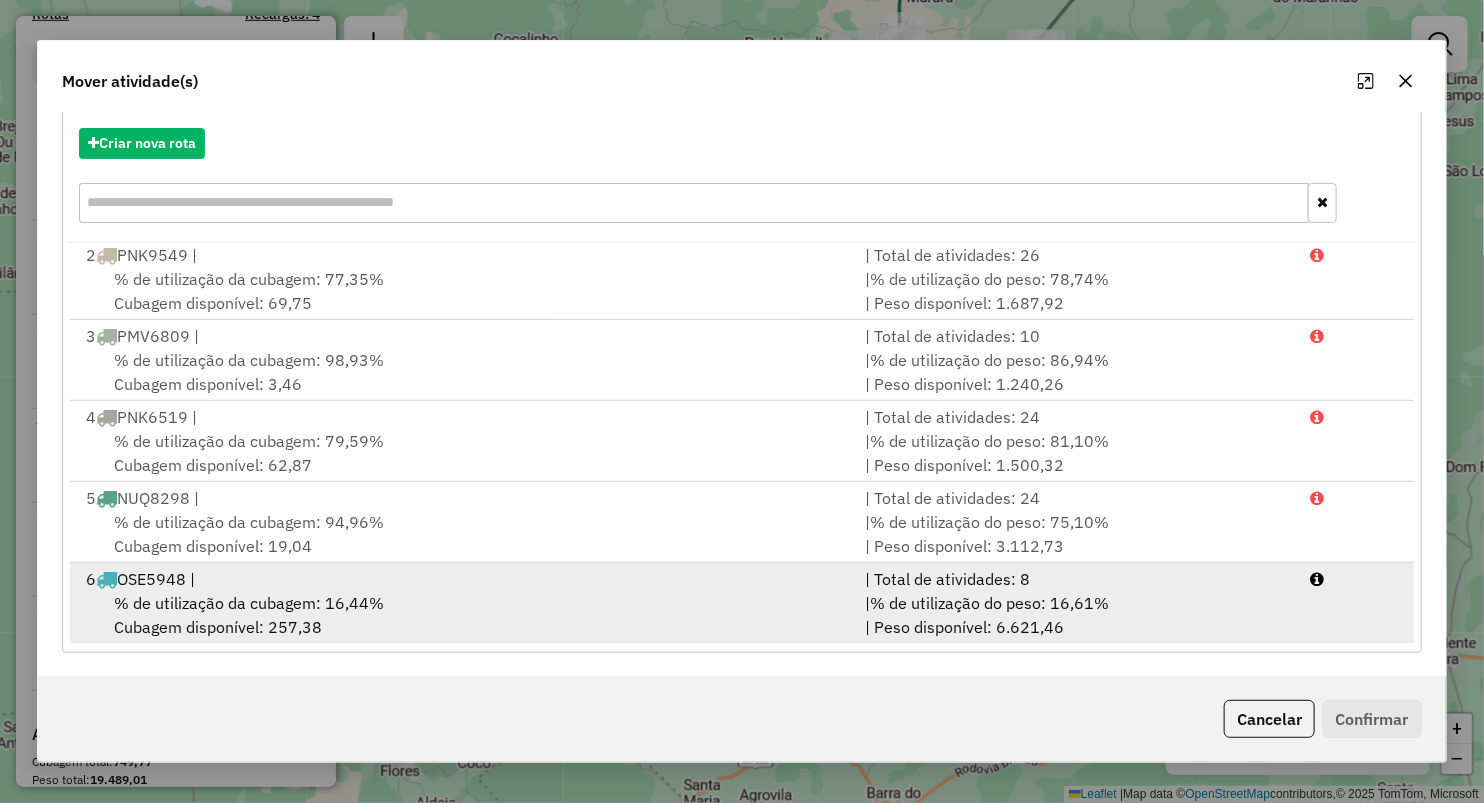 click on "% de utilização da cubagem: 16,44%  Cubagem disponível: 257,38" at bounding box center (463, 615) 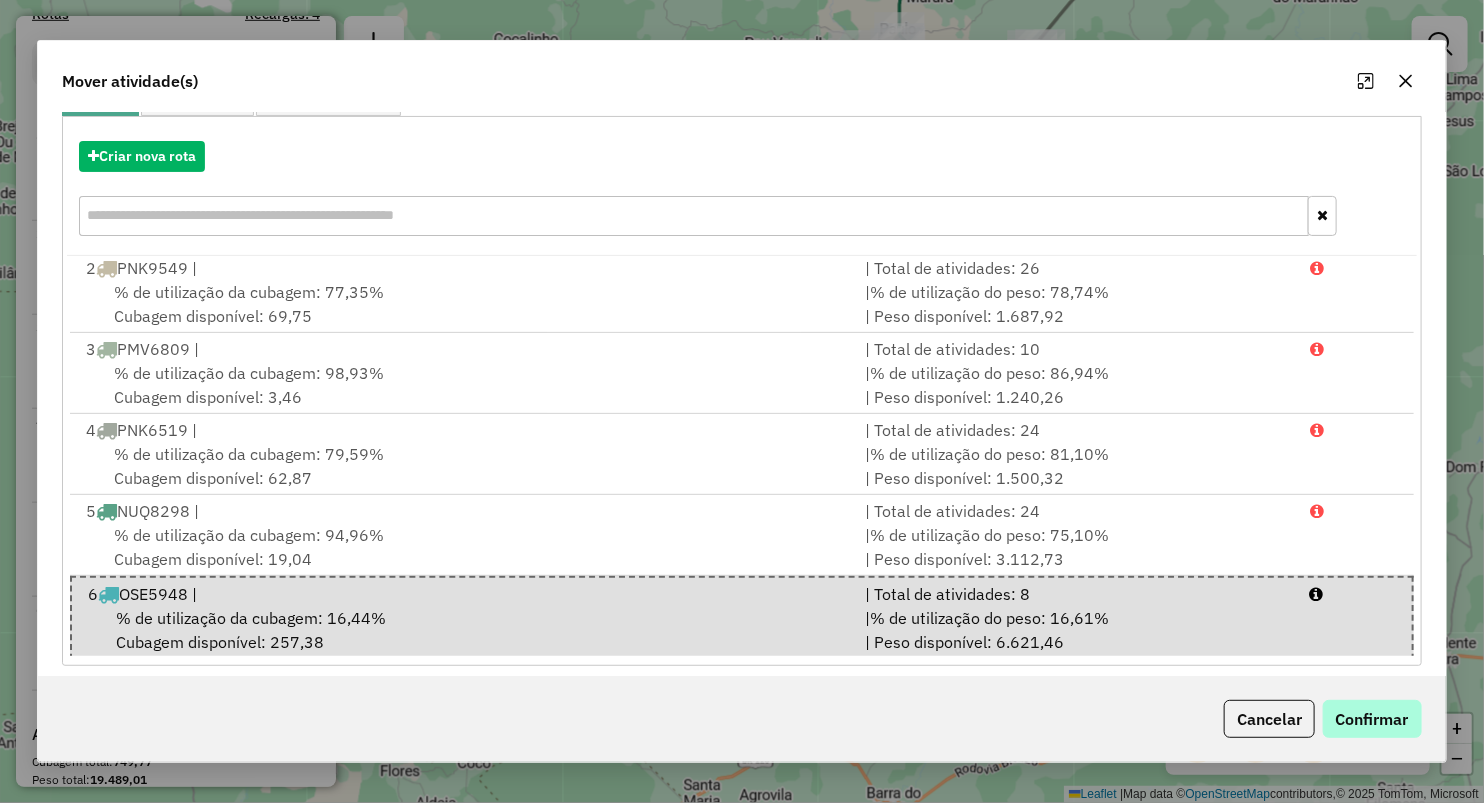 scroll, scrollTop: 220, scrollLeft: 0, axis: vertical 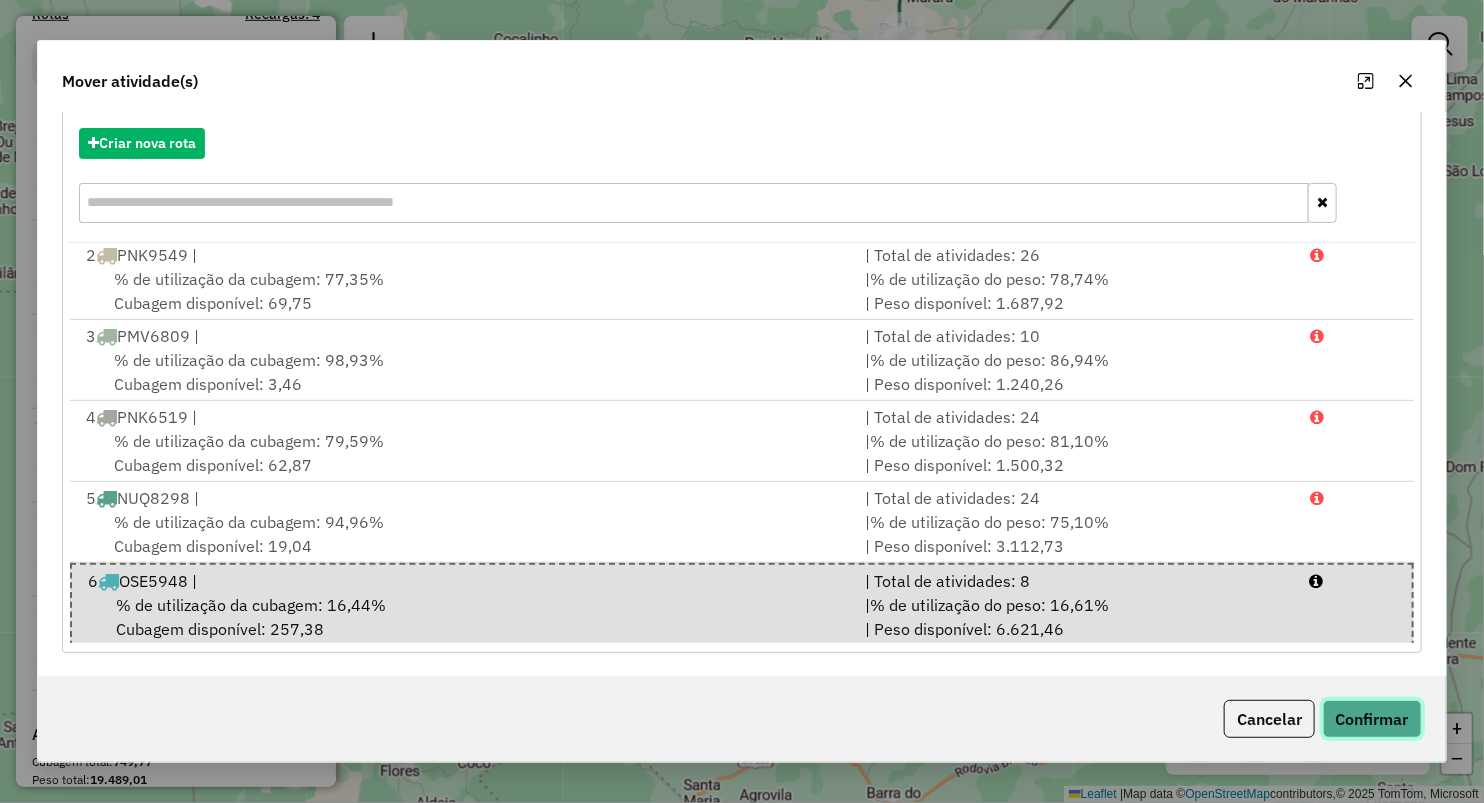 click on "Confirmar" 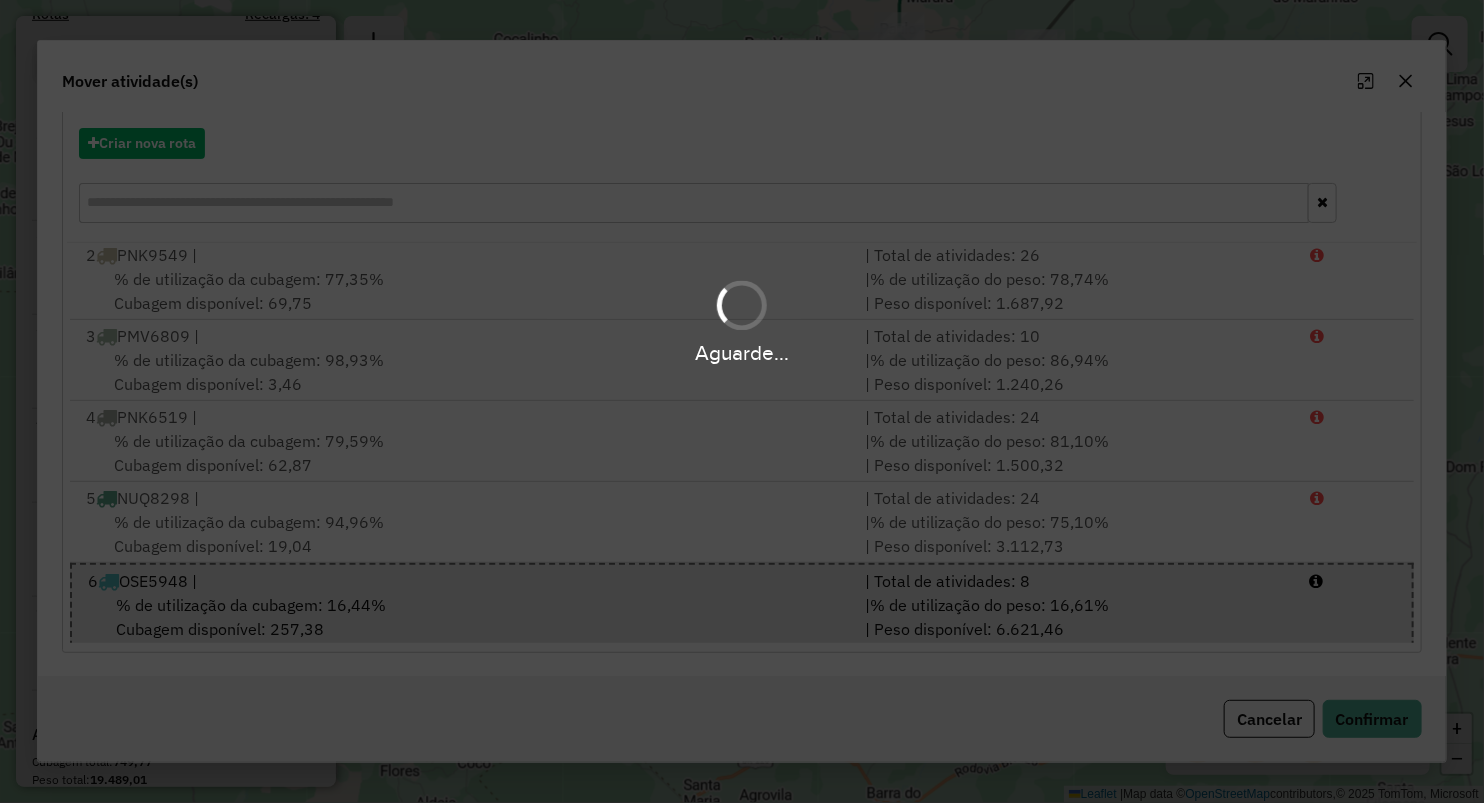scroll, scrollTop: 0, scrollLeft: 0, axis: both 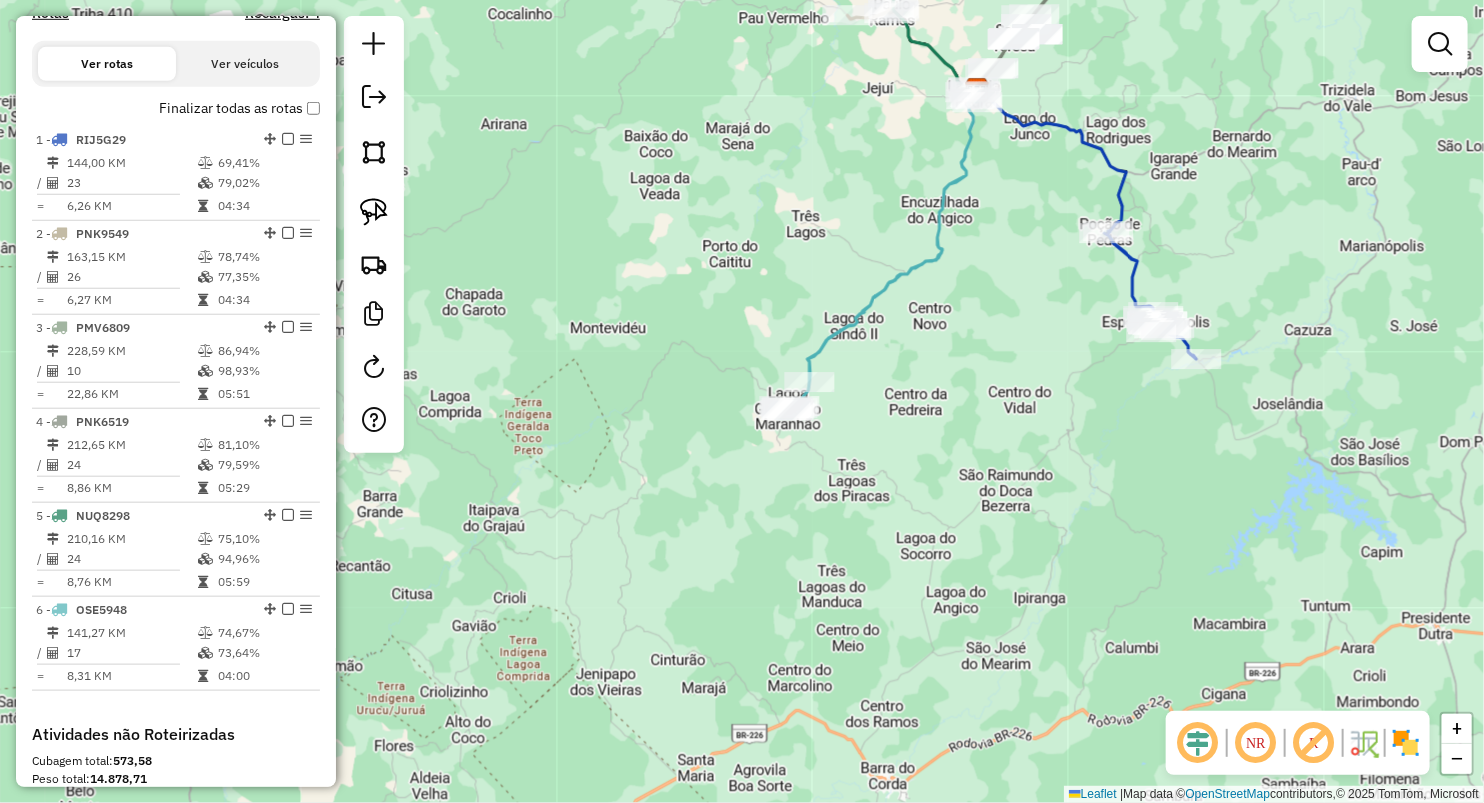 drag, startPoint x: 1039, startPoint y: 219, endPoint x: 1018, endPoint y: 461, distance: 242.90945 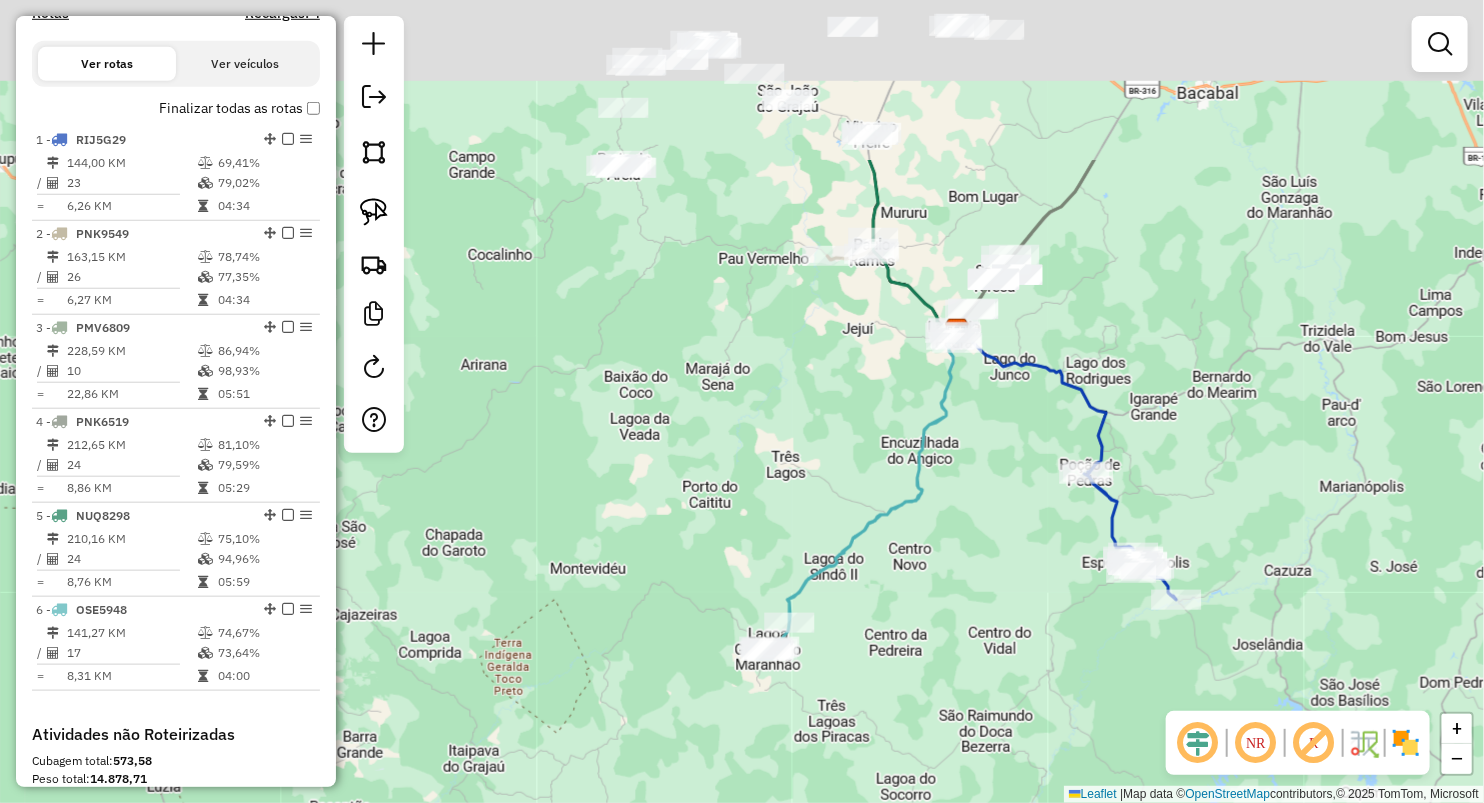 drag, startPoint x: 1018, startPoint y: 463, endPoint x: 1024, endPoint y: 359, distance: 104.172935 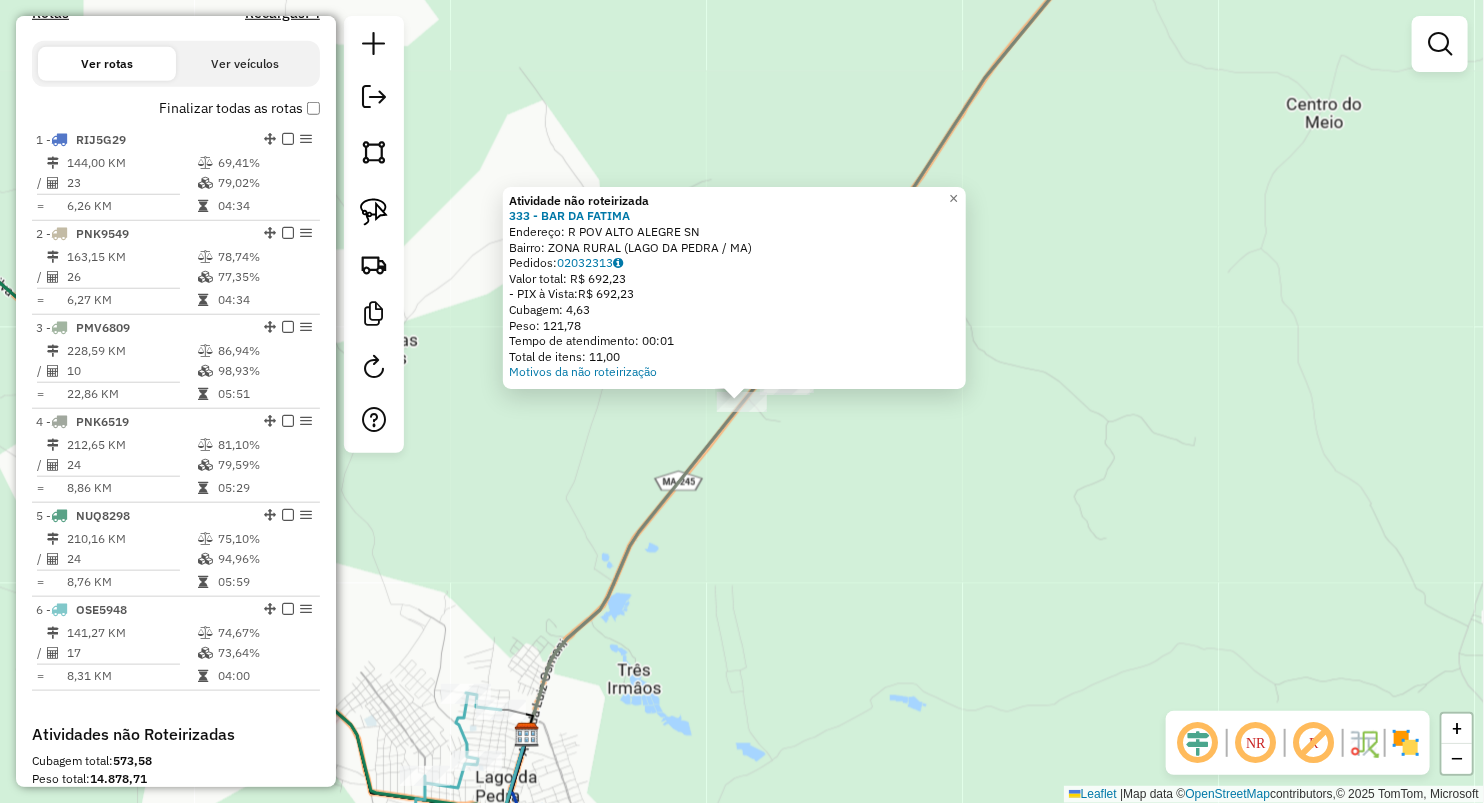 click on "Atividade não roteirizada 333 - BAR DA FATIMA  Endereço:  R POV ALTO ALEGRE SN   Bairro: ZONA RURAL (LAGO DA PEDRA / MA)   Pedidos:  02032313   Valor total: R$ 692,23   - PIX à Vista:  R$ 692,23   Cubagem: 4,63   Peso: 121,78   Tempo de atendimento: 00:01   Total de itens: 11,00  Motivos da não roteirização × Janela de atendimento Grade de atendimento Capacidade Transportadoras Veículos Cliente Pedidos  Rotas Selecione os dias de semana para filtrar as janelas de atendimento  Seg   Ter   Qua   Qui   Sex   Sáb   Dom  Informe o período da janela de atendimento: De: Até:  Filtrar exatamente a janela do cliente  Considerar janela de atendimento padrão  Selecione os dias de semana para filtrar as grades de atendimento  Seg   Ter   Qua   Qui   Sex   Sáb   Dom   Considerar clientes sem dia de atendimento cadastrado  Clientes fora do dia de atendimento selecionado Filtrar as atividades entre os valores definidos abaixo:  Peso mínimo:   Peso máximo:   Cubagem mínima:   Cubagem máxima:   De:   Até:  +" 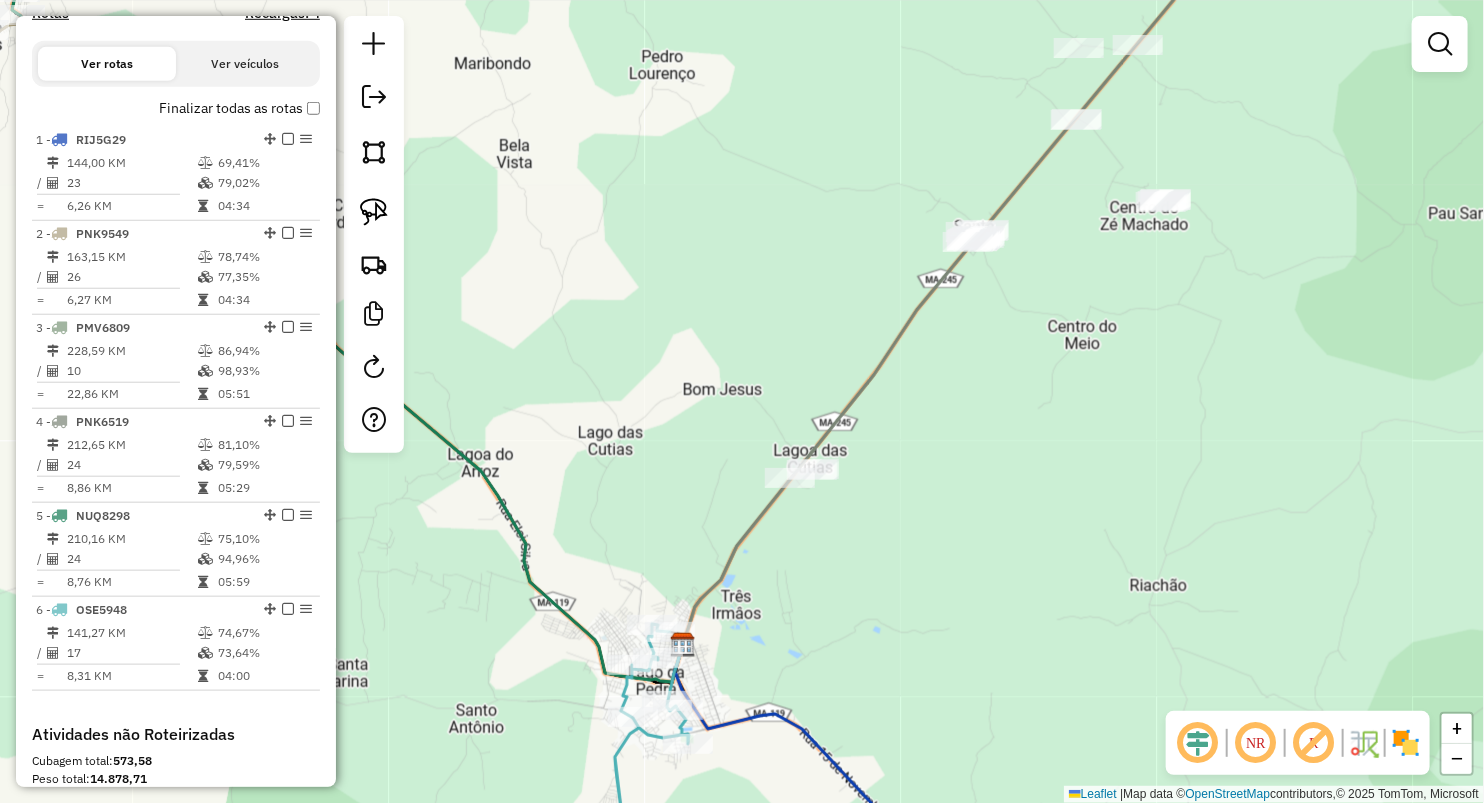 click on "Janela de atendimento Grade de atendimento Capacidade Transportadoras Veículos Cliente Pedidos  Rotas Selecione os dias de semana para filtrar as janelas de atendimento  Seg   Ter   Qua   Qui   Sex   Sáb   Dom  Informe o período da janela de atendimento: De: Até:  Filtrar exatamente a janela do cliente  Considerar janela de atendimento padrão  Selecione os dias de semana para filtrar as grades de atendimento  Seg   Ter   Qua   Qui   Sex   Sáb   Dom   Considerar clientes sem dia de atendimento cadastrado  Clientes fora do dia de atendimento selecionado Filtrar as atividades entre os valores definidos abaixo:  Peso mínimo:   Peso máximo:   Cubagem mínima:   Cubagem máxima:   De:   Até:  Filtrar as atividades entre o tempo de atendimento definido abaixo:  De:   Até:   Considerar capacidade total dos clientes não roteirizados Transportadora: Selecione um ou mais itens Tipo de veículo: Selecione um ou mais itens Veículo: Selecione um ou mais itens Motorista: Selecione um ou mais itens Nome: Rótulo:" 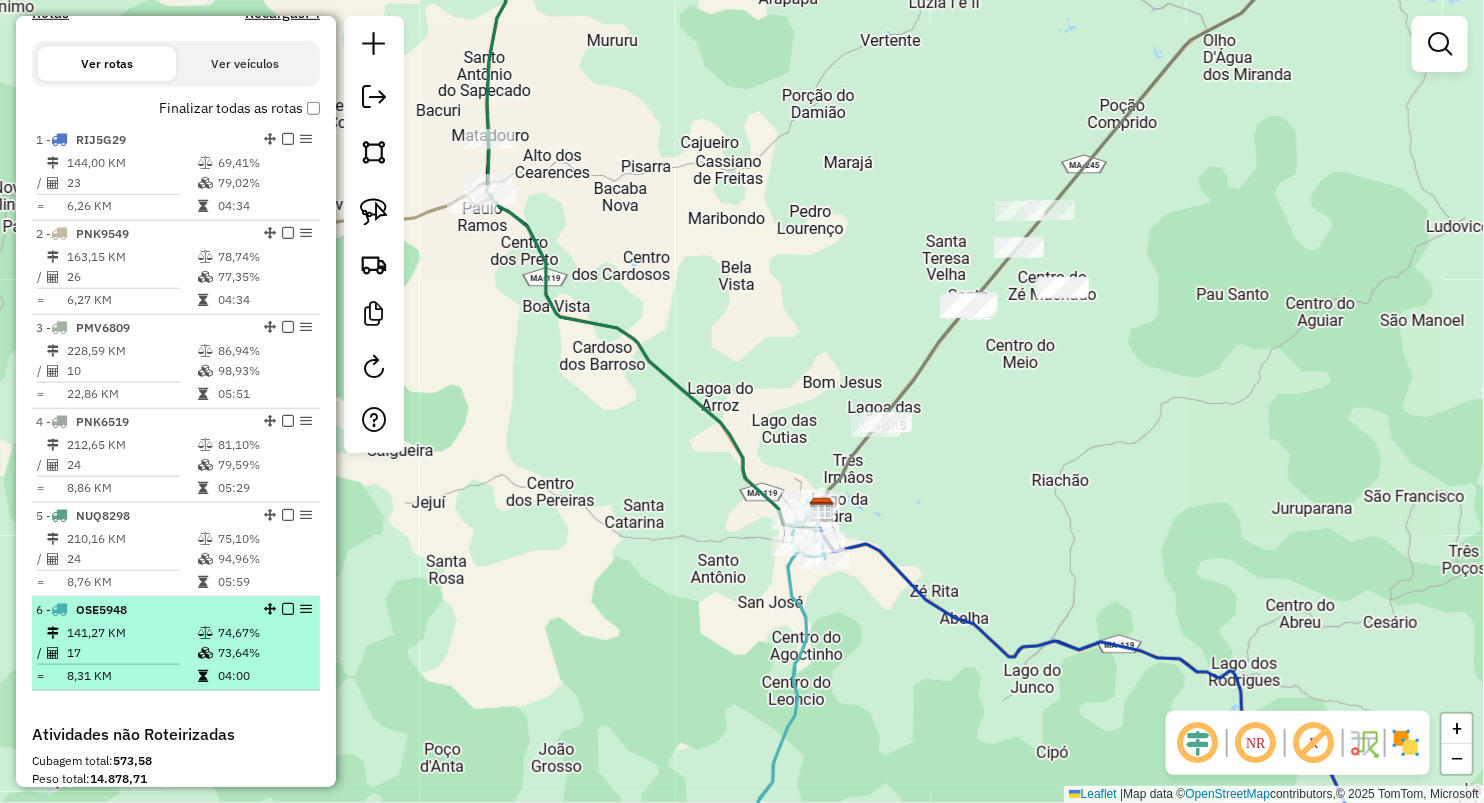 click on "141,27 KM" at bounding box center [131, 633] 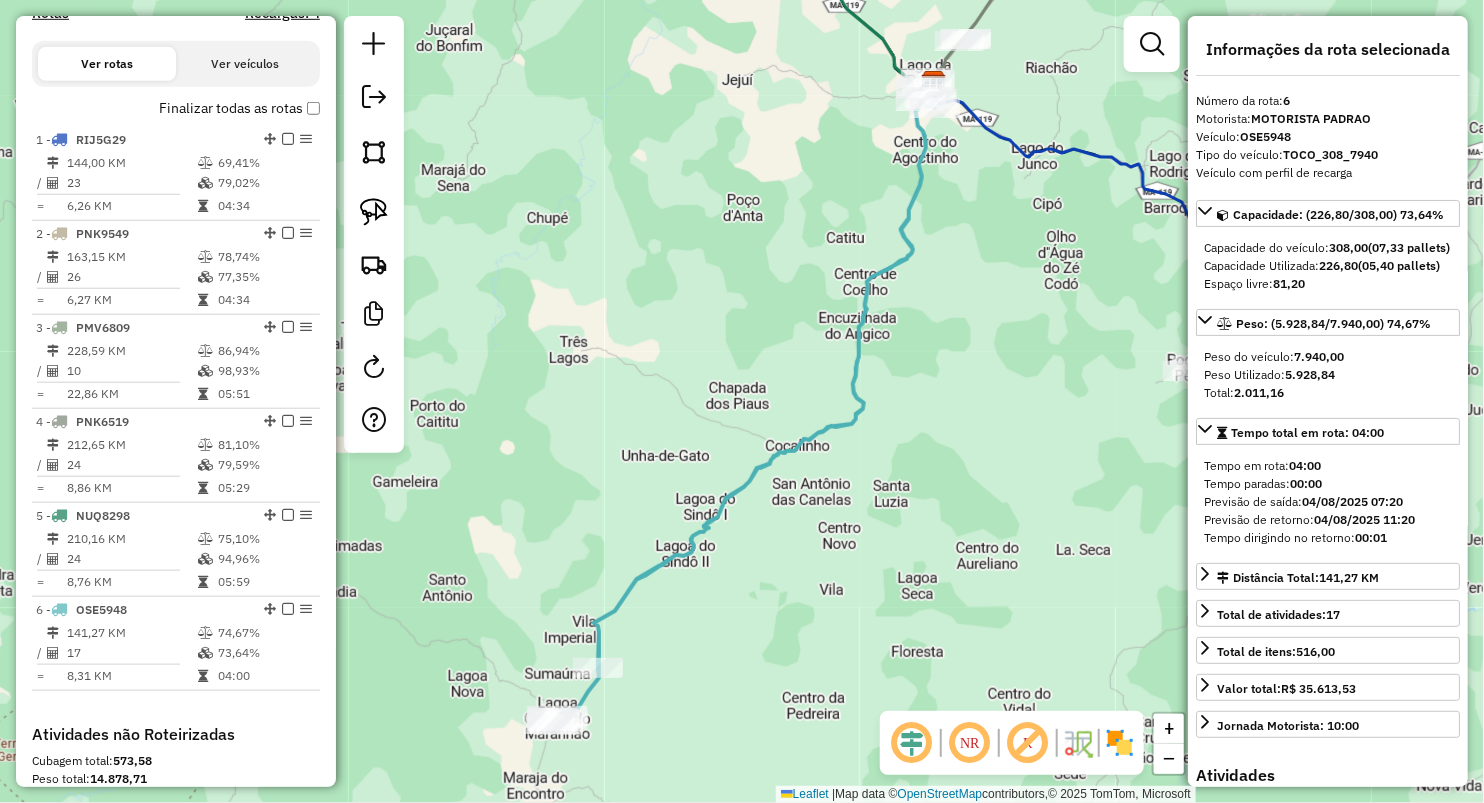 drag, startPoint x: 984, startPoint y: 240, endPoint x: 868, endPoint y: 483, distance: 269.26752 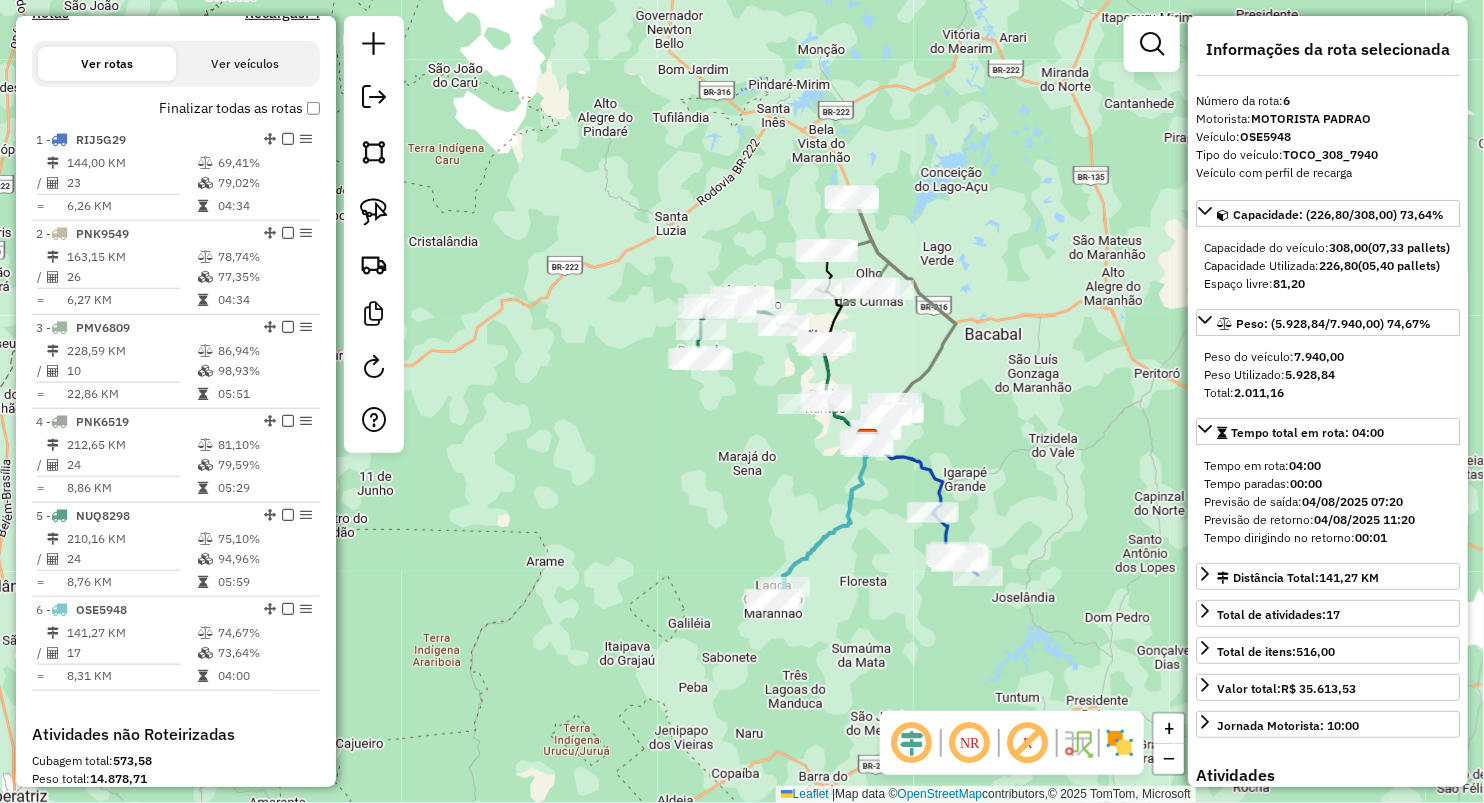 click on "Janela de atendimento Grade de atendimento Capacidade Transportadoras Veículos Cliente Pedidos  Rotas Selecione os dias de semana para filtrar as janelas de atendimento  Seg   Ter   Qua   Qui   Sex   Sáb   Dom  Informe o período da janela de atendimento: De: Até:  Filtrar exatamente a janela do cliente  Considerar janela de atendimento padrão  Selecione os dias de semana para filtrar as grades de atendimento  Seg   Ter   Qua   Qui   Sex   Sáb   Dom   Considerar clientes sem dia de atendimento cadastrado  Clientes fora do dia de atendimento selecionado Filtrar as atividades entre os valores definidos abaixo:  Peso mínimo:   Peso máximo:   Cubagem mínima:   Cubagem máxima:   De:   Até:  Filtrar as atividades entre o tempo de atendimento definido abaixo:  De:   Até:   Considerar capacidade total dos clientes não roteirizados Transportadora: Selecione um ou mais itens Tipo de veículo: Selecione um ou mais itens Veículo: Selecione um ou mais itens Motorista: Selecione um ou mais itens Nome: Rótulo:" 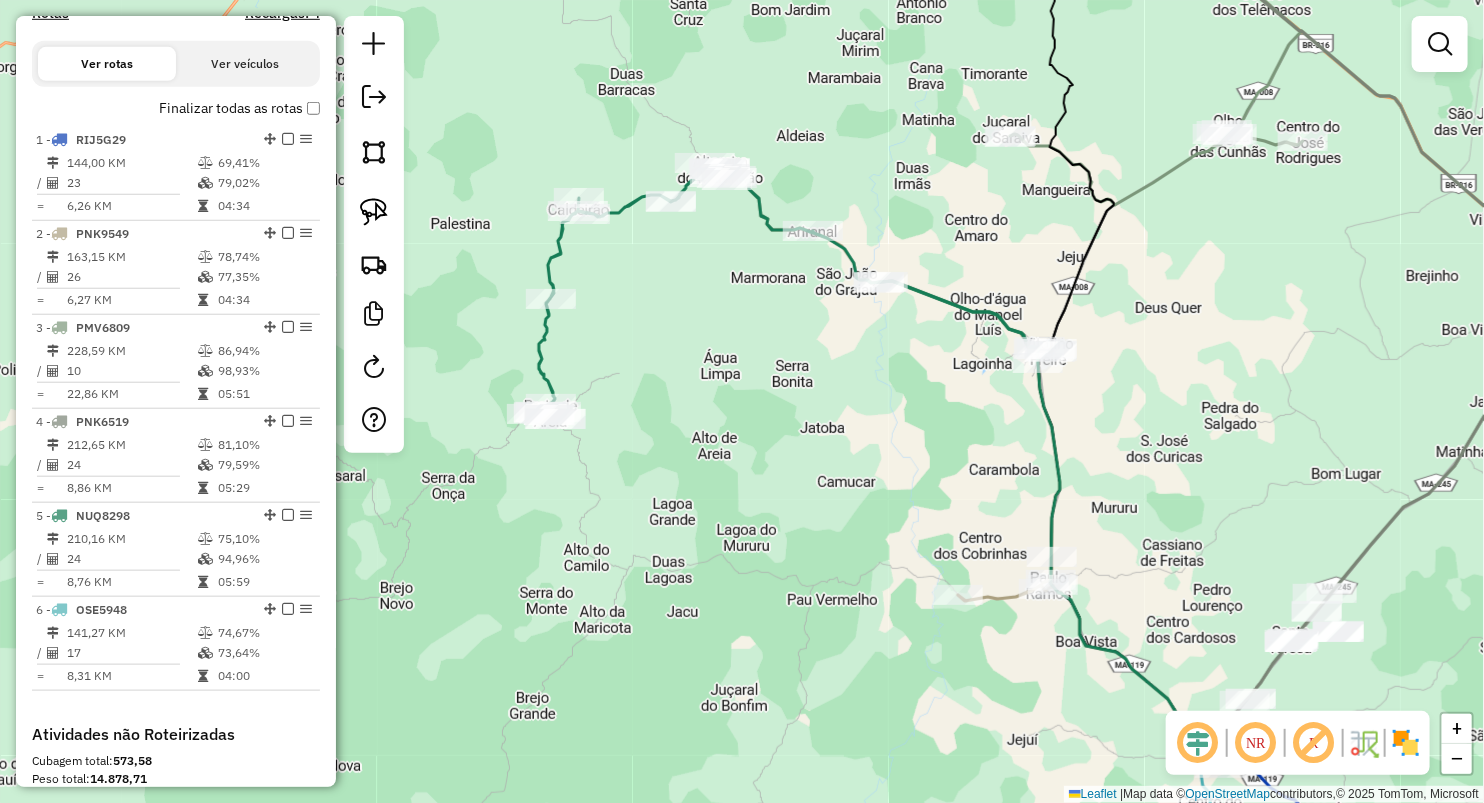 drag, startPoint x: 804, startPoint y: 586, endPoint x: 787, endPoint y: 356, distance: 230.62741 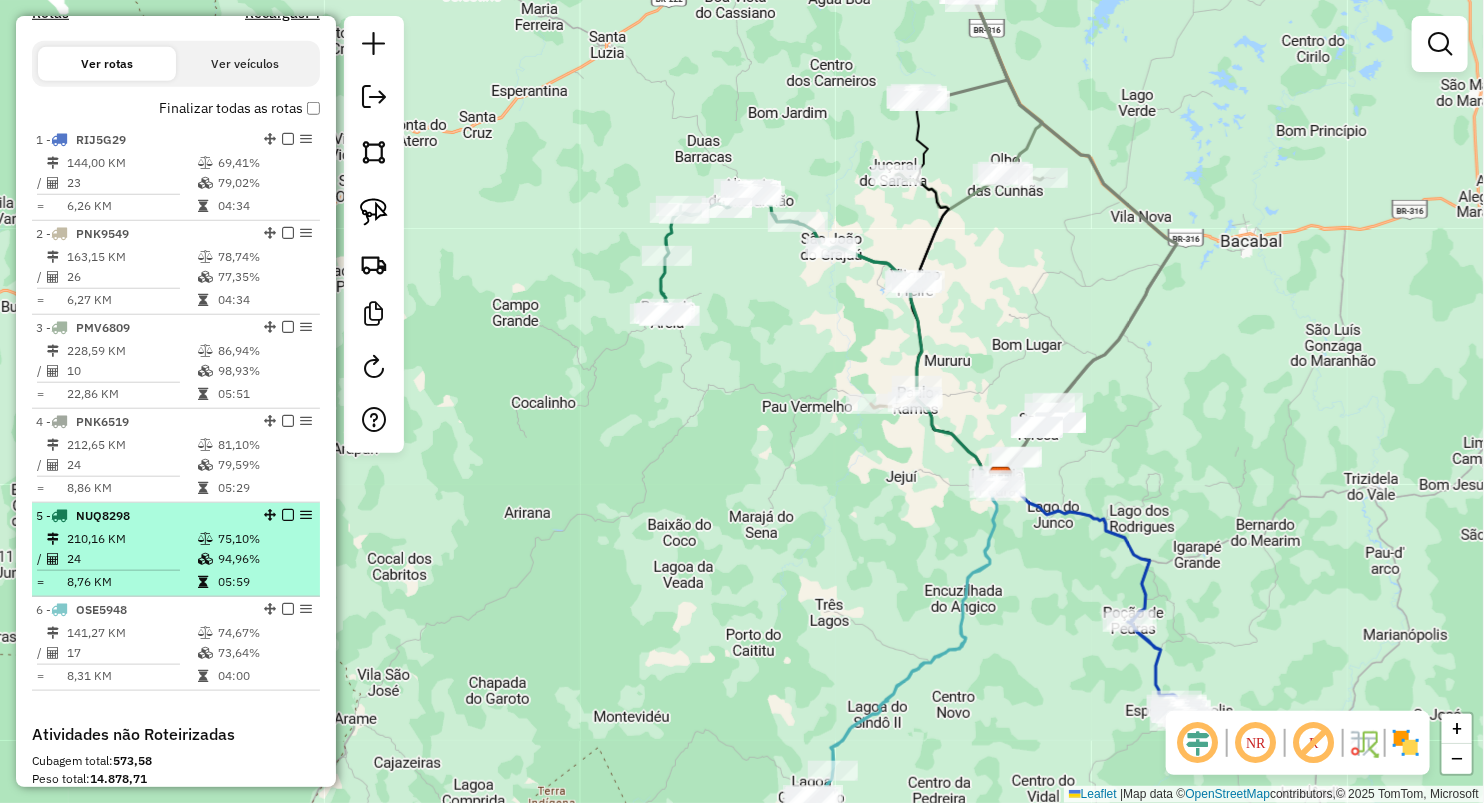 drag, startPoint x: 132, startPoint y: 531, endPoint x: 138, endPoint y: 514, distance: 18.027756 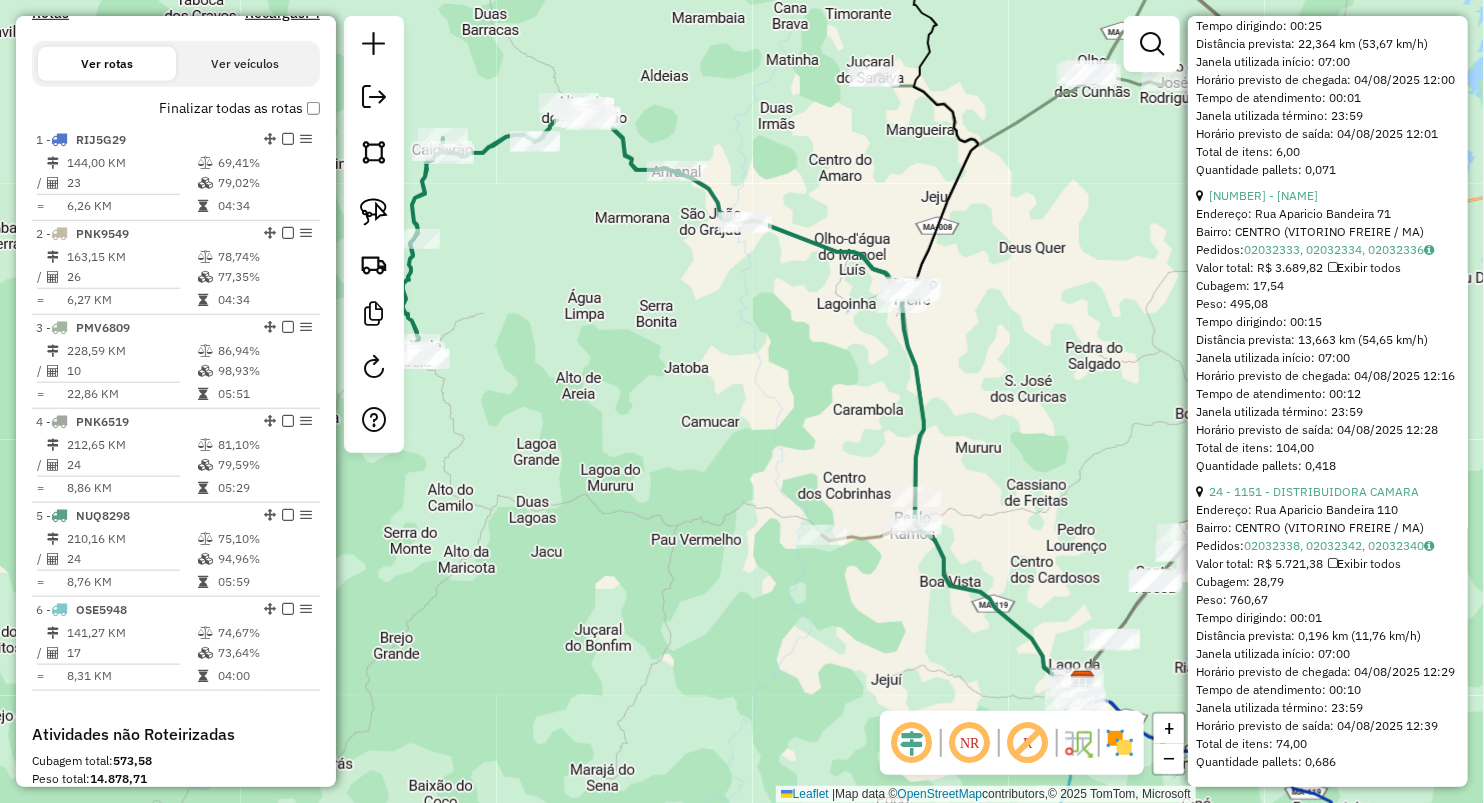 scroll, scrollTop: 7919, scrollLeft: 0, axis: vertical 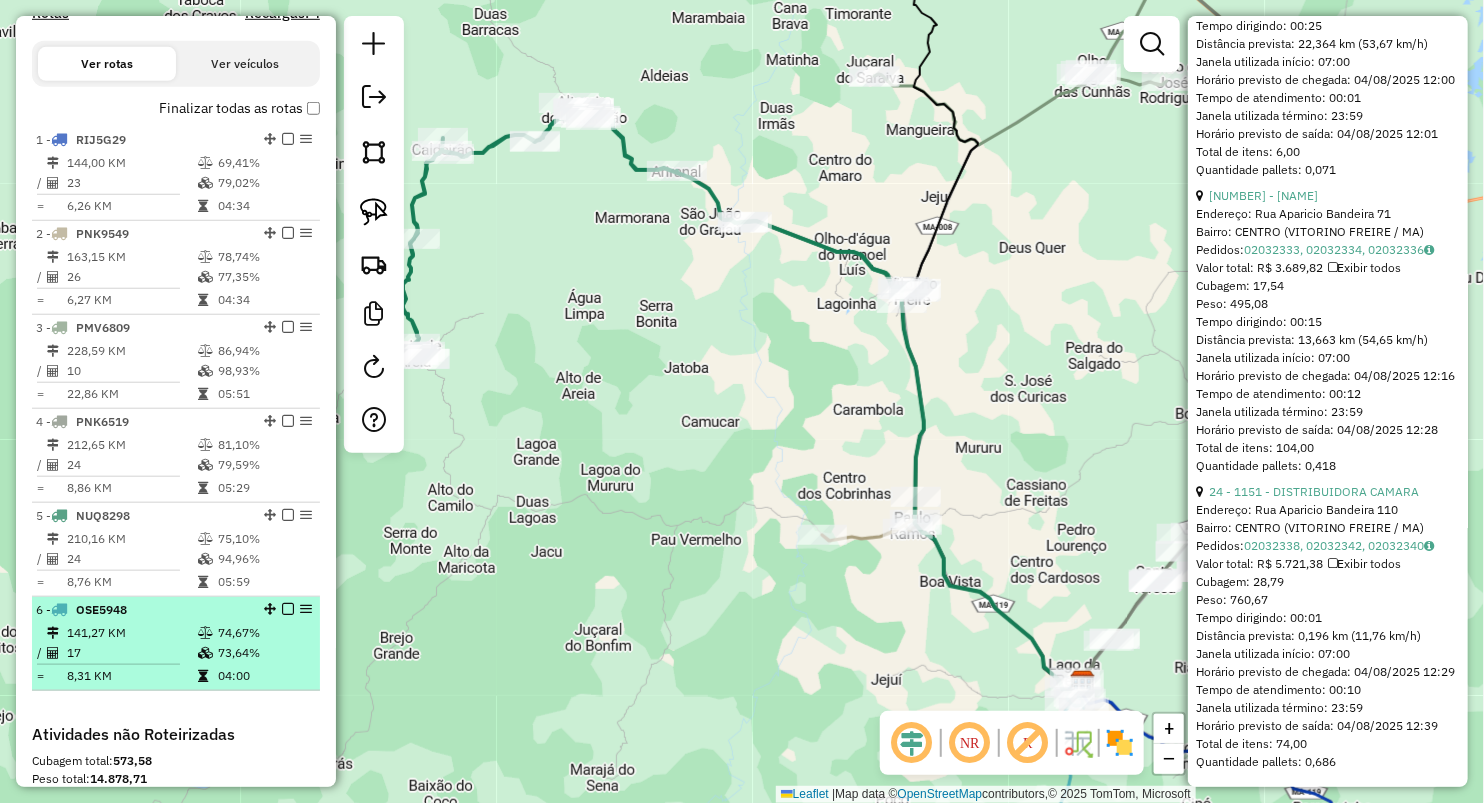 click on "8,31 KM" at bounding box center [131, 676] 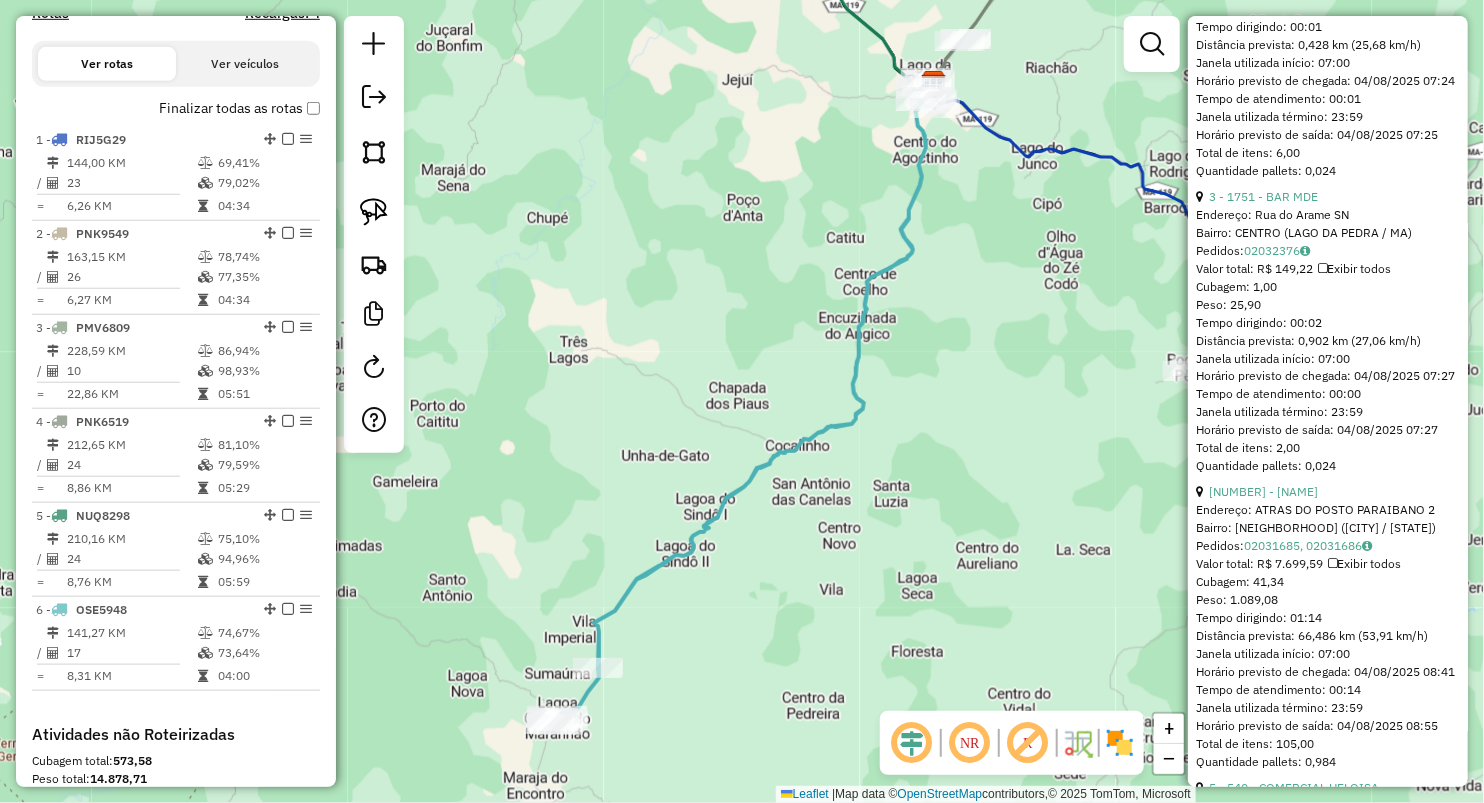 scroll, scrollTop: 1369, scrollLeft: 0, axis: vertical 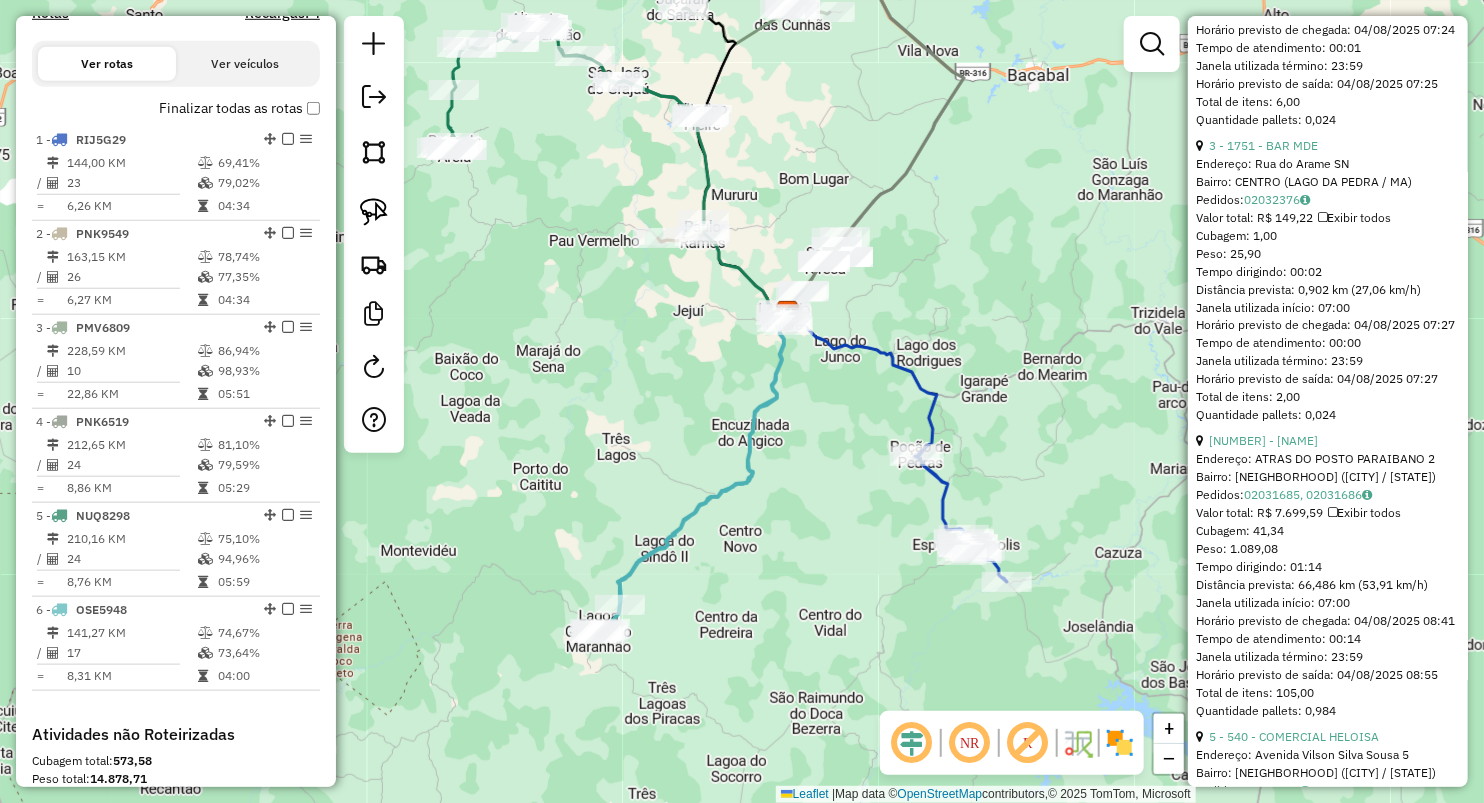 click on "Janela de atendimento Grade de atendimento Capacidade Transportadoras Veículos Cliente Pedidos  Rotas Selecione os dias de semana para filtrar as janelas de atendimento  Seg   Ter   Qua   Qui   Sex   Sáb   Dom  Informe o período da janela de atendimento: De: Até:  Filtrar exatamente a janela do cliente  Considerar janela de atendimento padrão  Selecione os dias de semana para filtrar as grades de atendimento  Seg   Ter   Qua   Qui   Sex   Sáb   Dom   Considerar clientes sem dia de atendimento cadastrado  Clientes fora do dia de atendimento selecionado Filtrar as atividades entre os valores definidos abaixo:  Peso mínimo:   Peso máximo:   Cubagem mínima:   Cubagem máxima:   De:   Até:  Filtrar as atividades entre o tempo de atendimento definido abaixo:  De:   Até:   Considerar capacidade total dos clientes não roteirizados Transportadora: Selecione um ou mais itens Tipo de veículo: Selecione um ou mais itens Veículo: Selecione um ou mais itens Motorista: Selecione um ou mais itens Nome: Rótulo:" 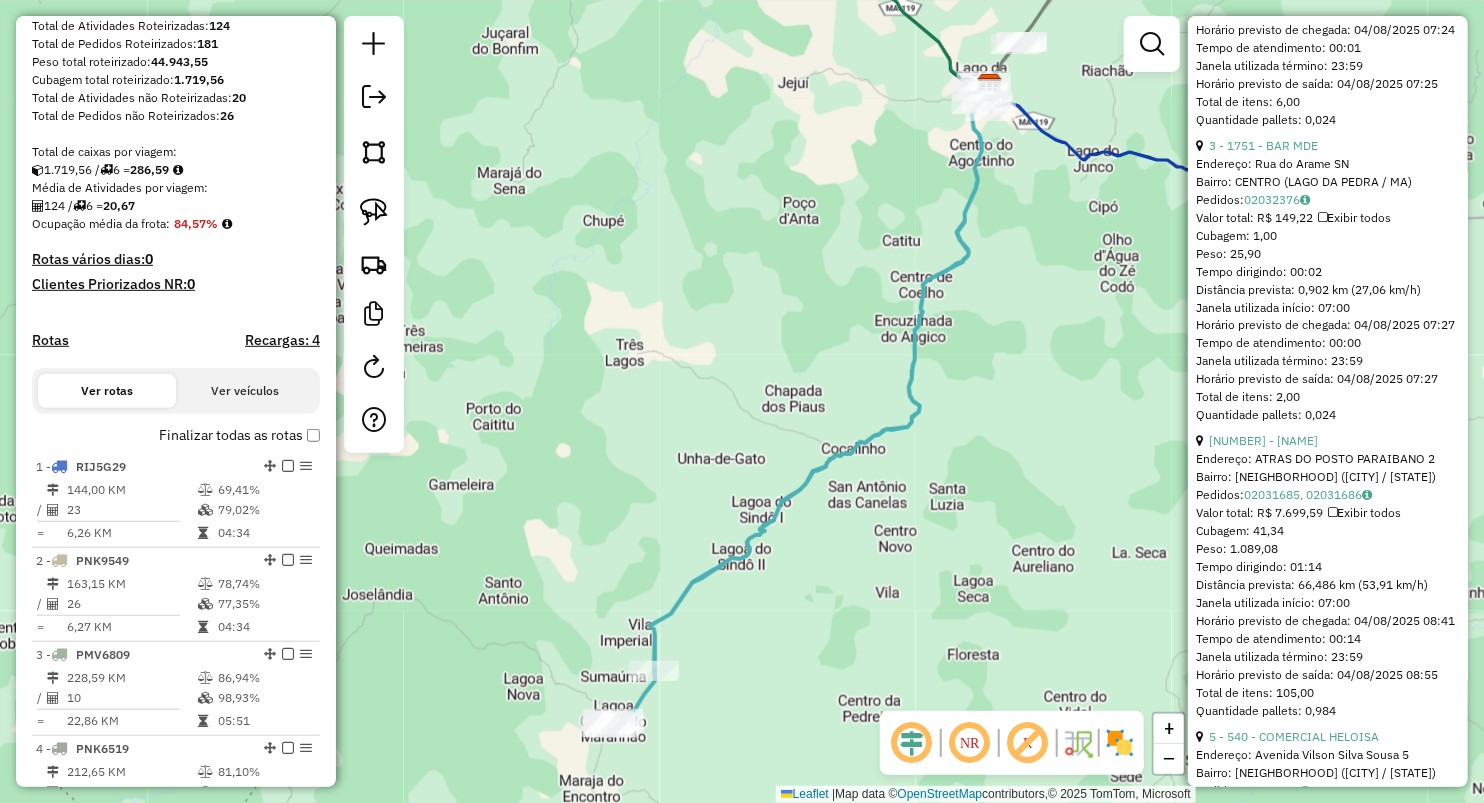 scroll, scrollTop: 305, scrollLeft: 0, axis: vertical 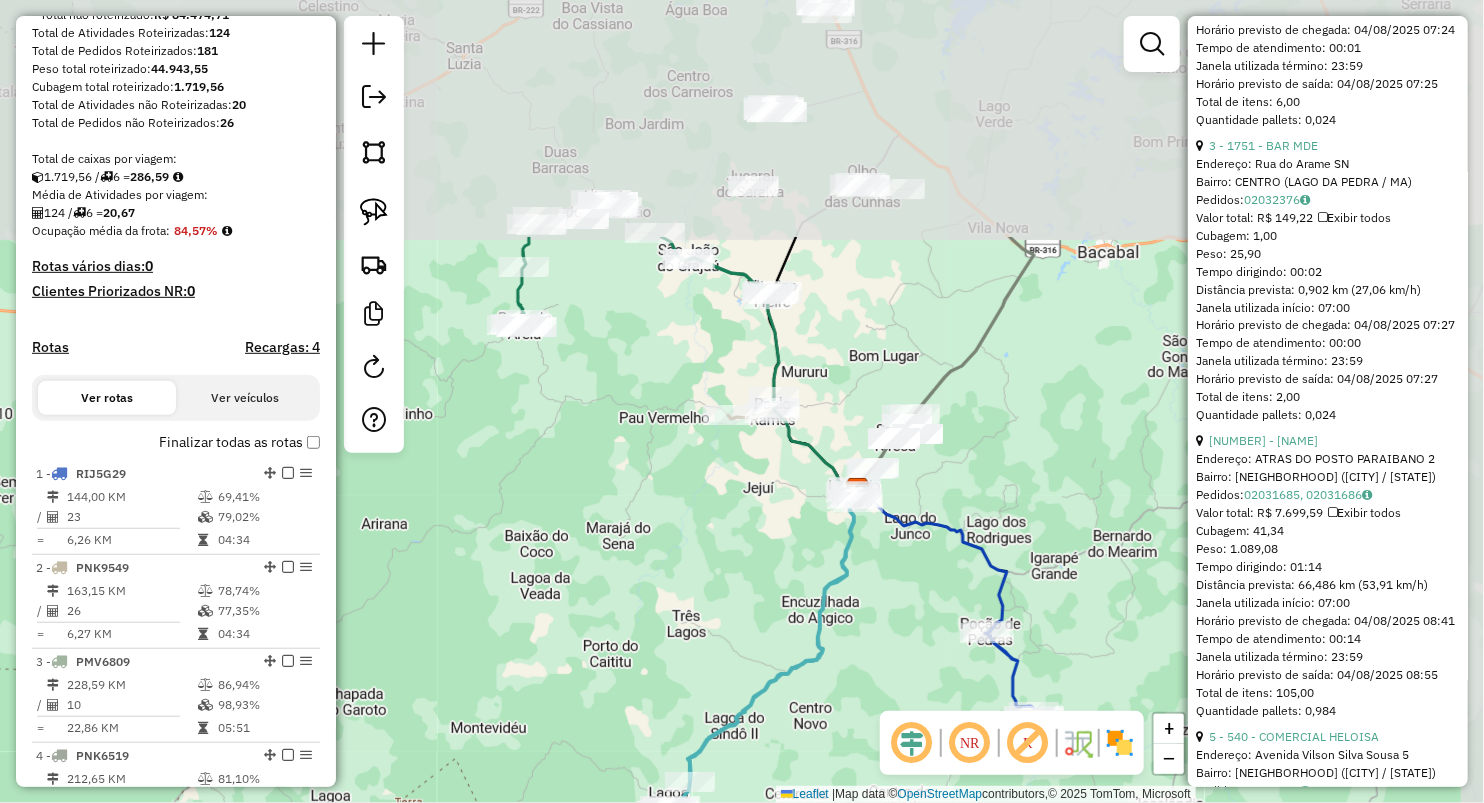 drag, startPoint x: 806, startPoint y: 273, endPoint x: 760, endPoint y: 534, distance: 265.02264 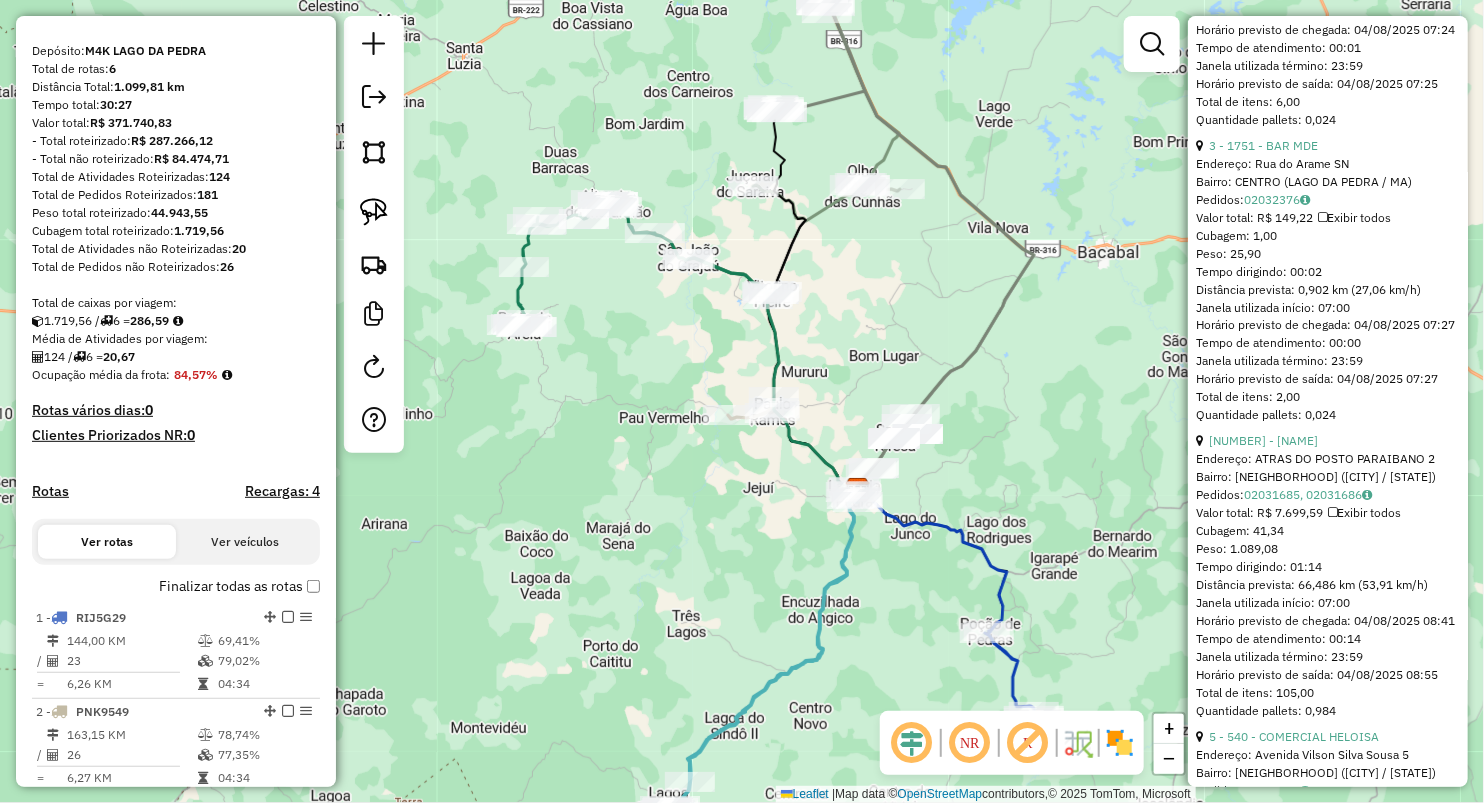 scroll, scrollTop: 0, scrollLeft: 0, axis: both 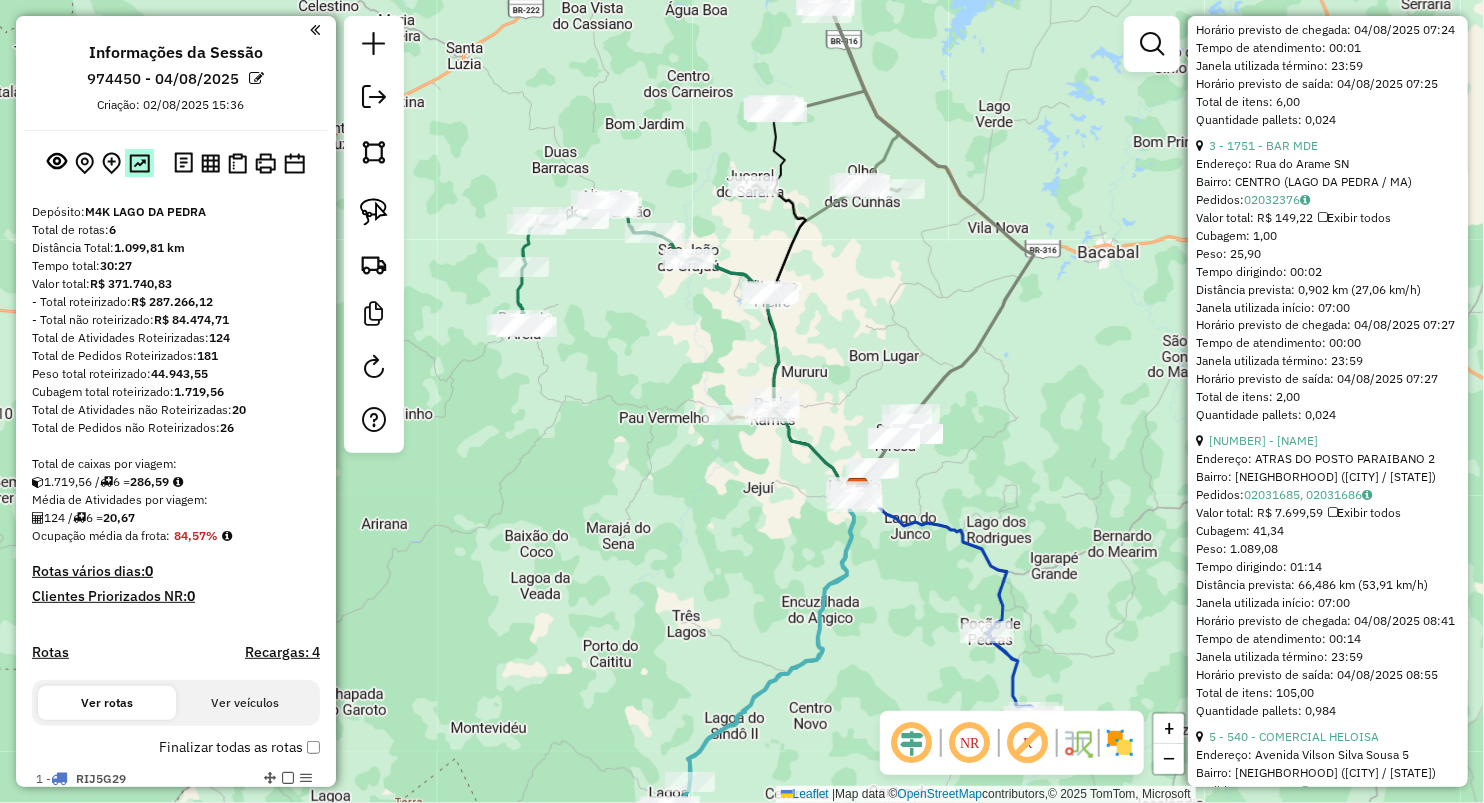 click at bounding box center [139, 163] 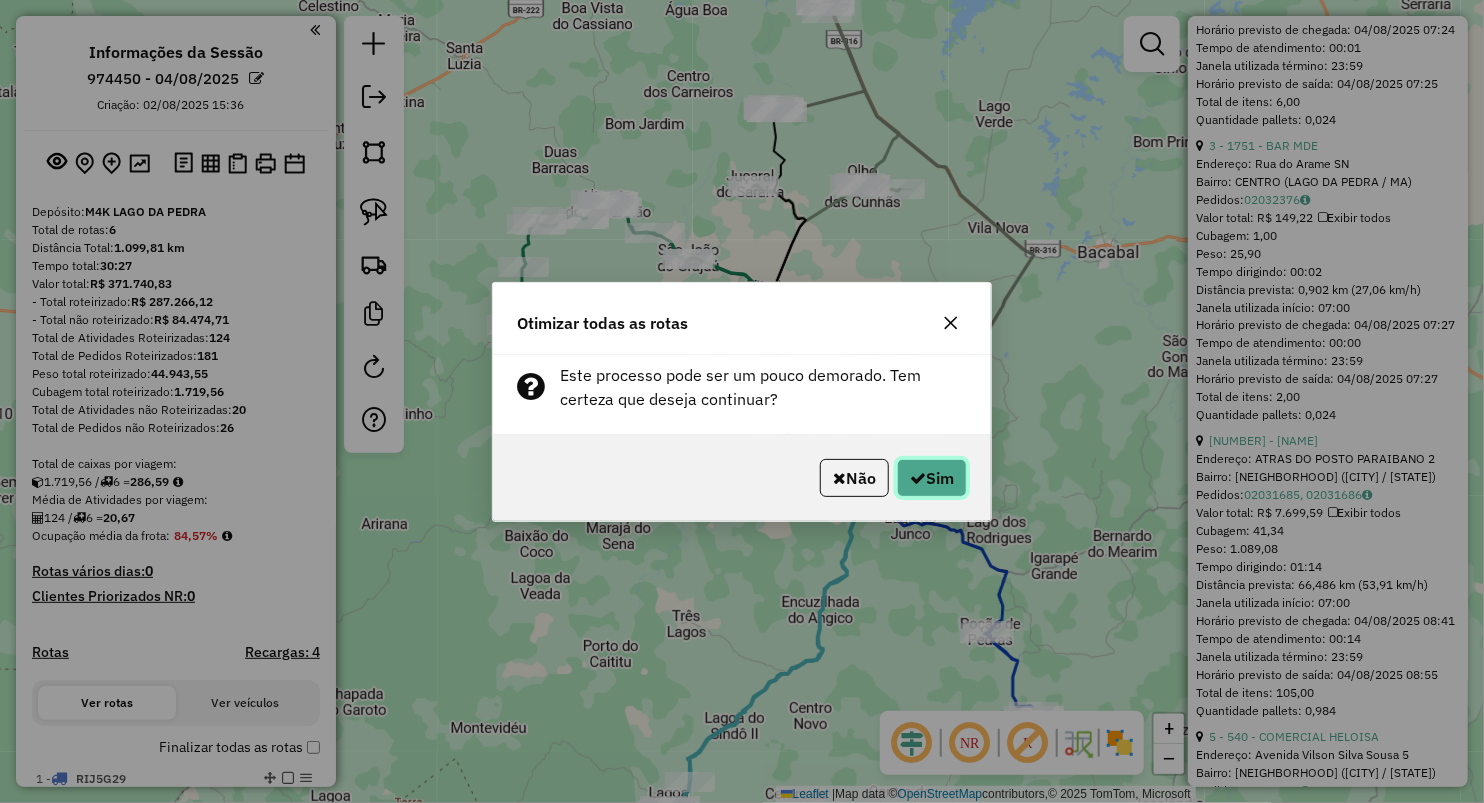 click on "Sim" 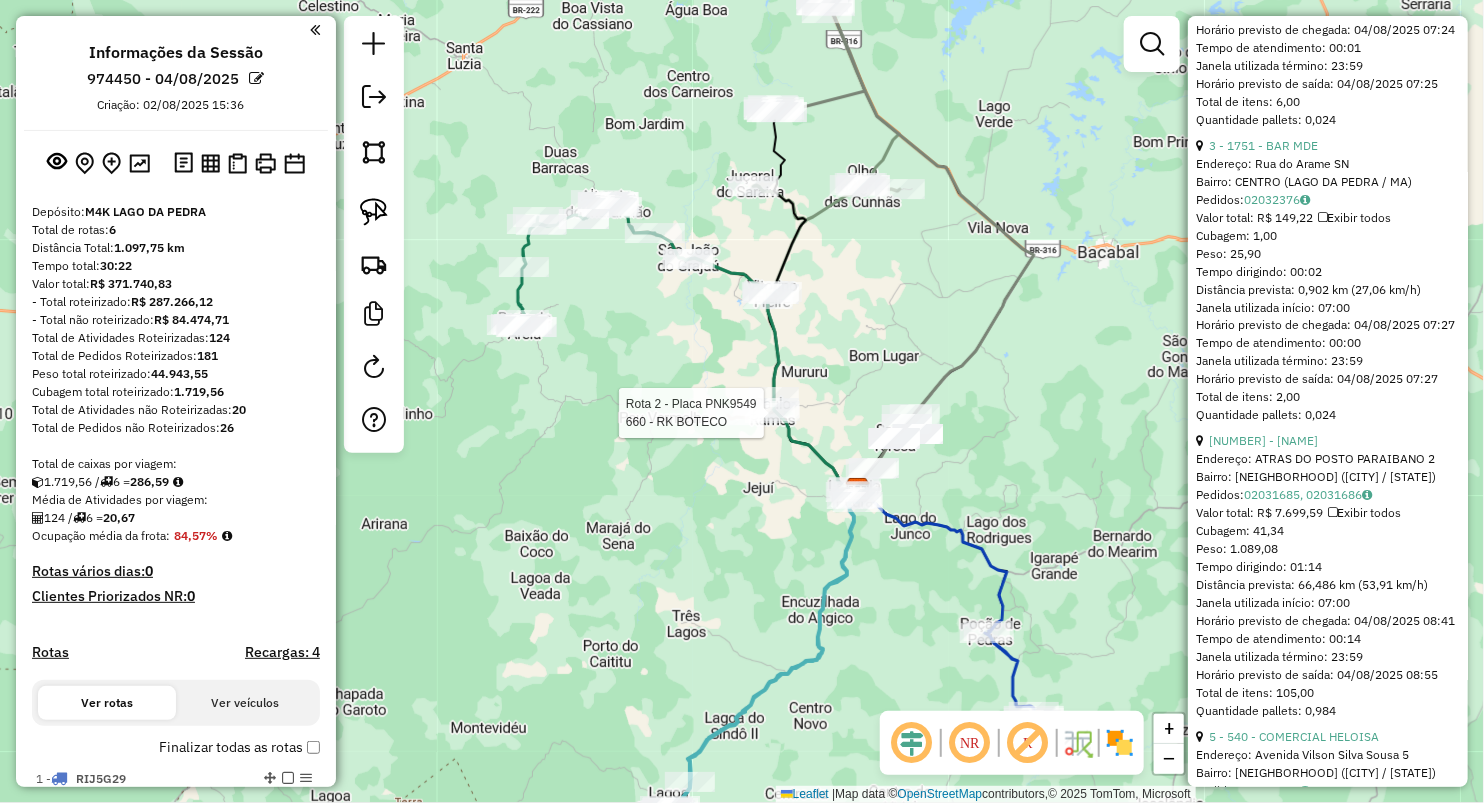 scroll, scrollTop: 935, scrollLeft: 0, axis: vertical 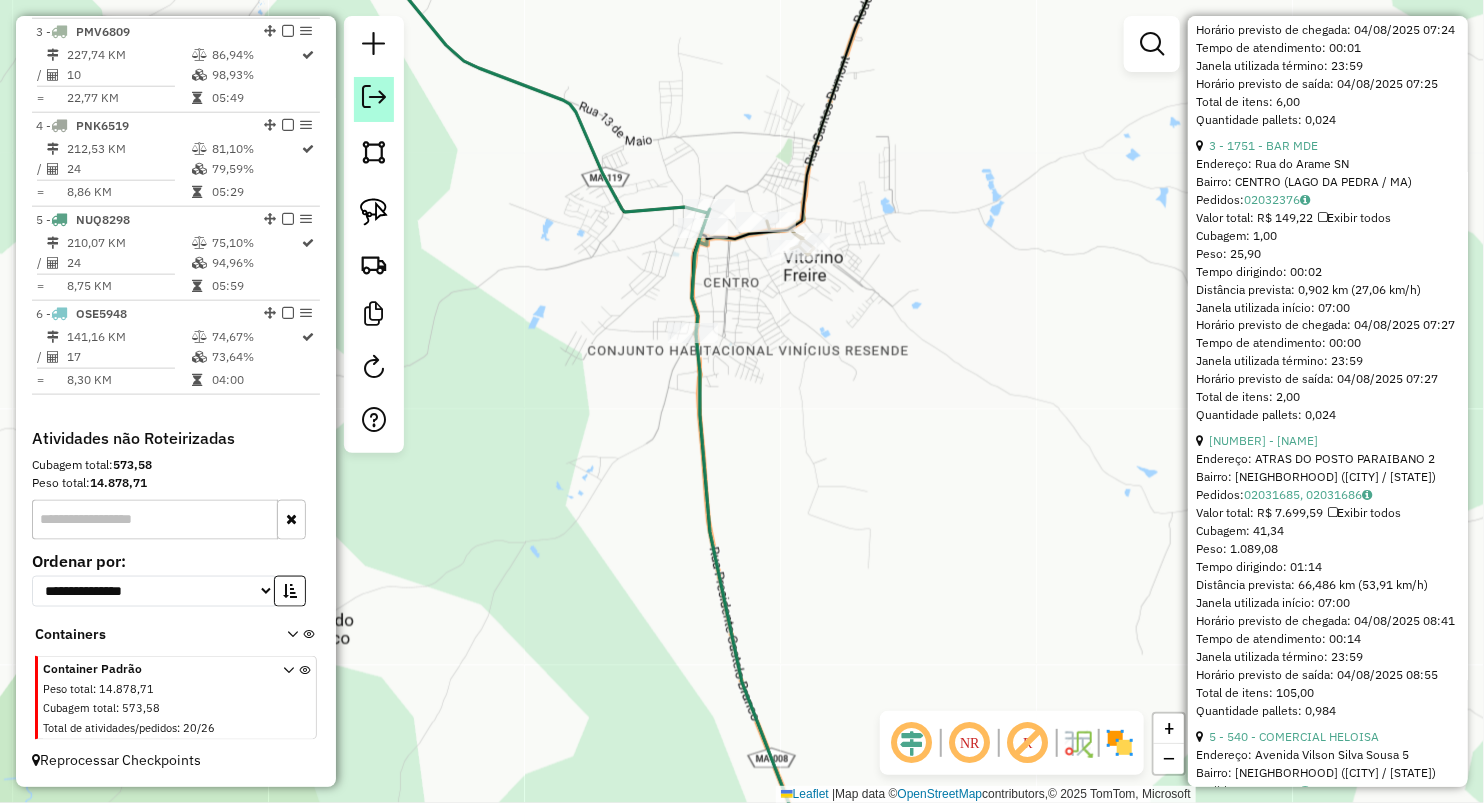click 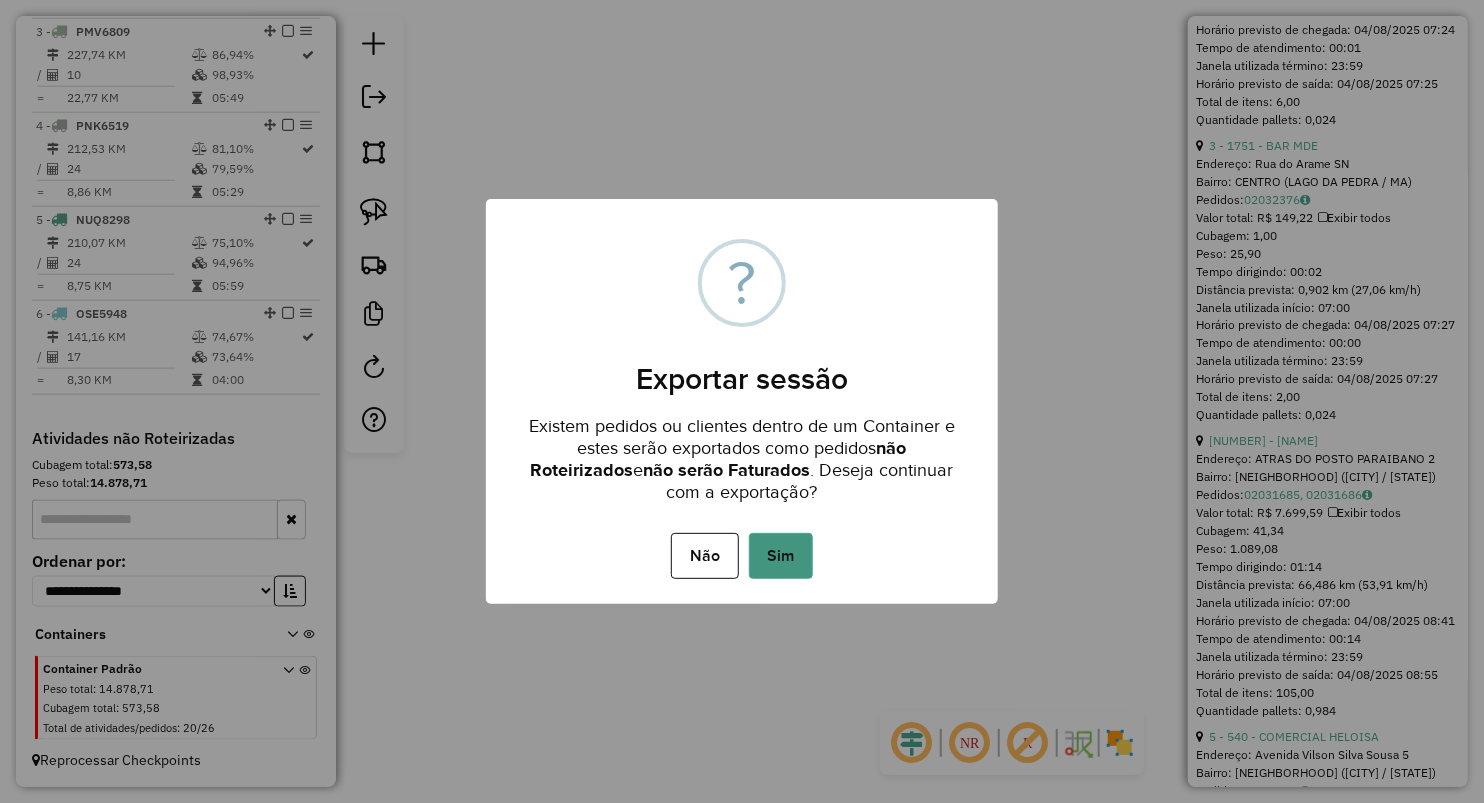 click on "Sim" at bounding box center (781, 556) 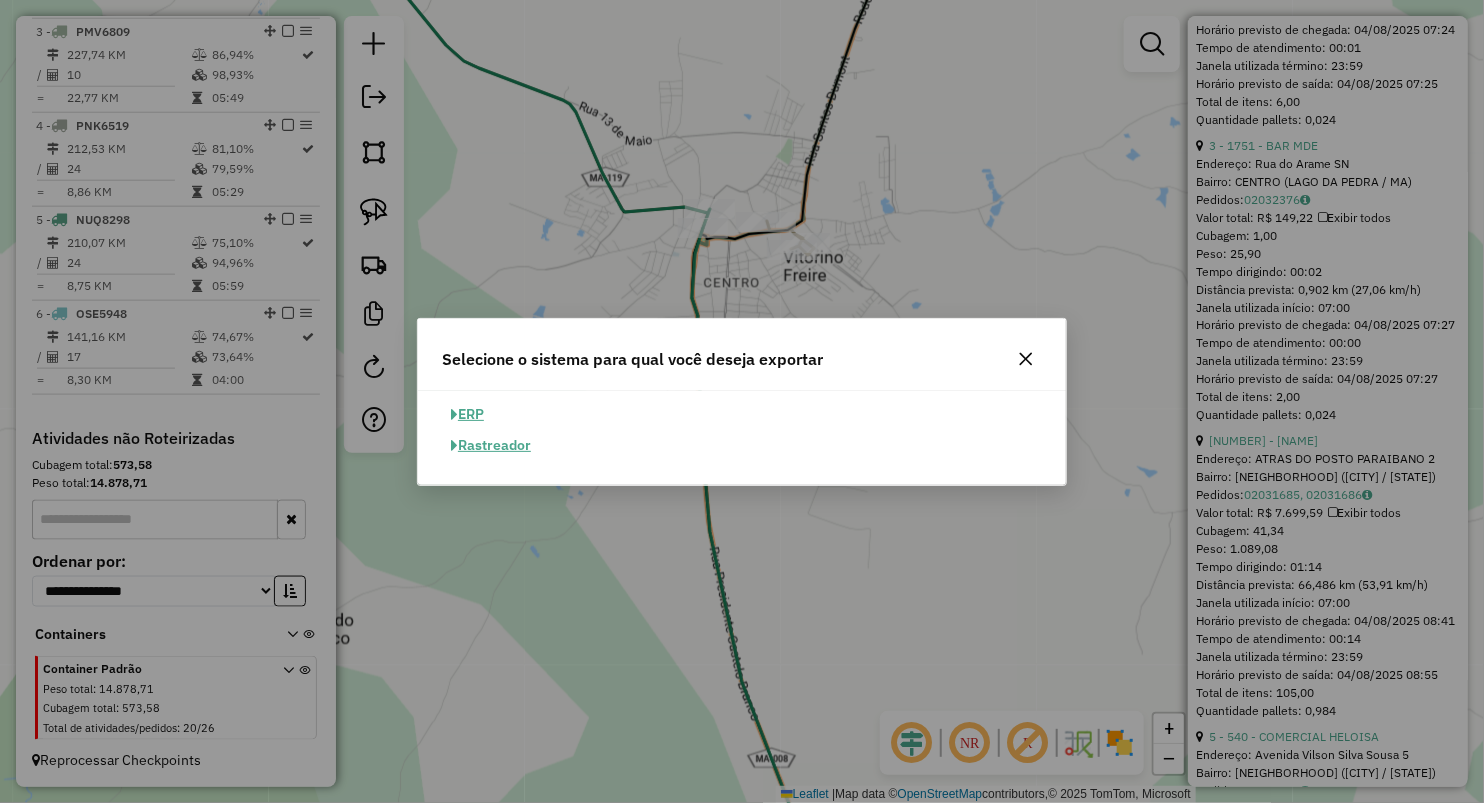 click on "ERP" 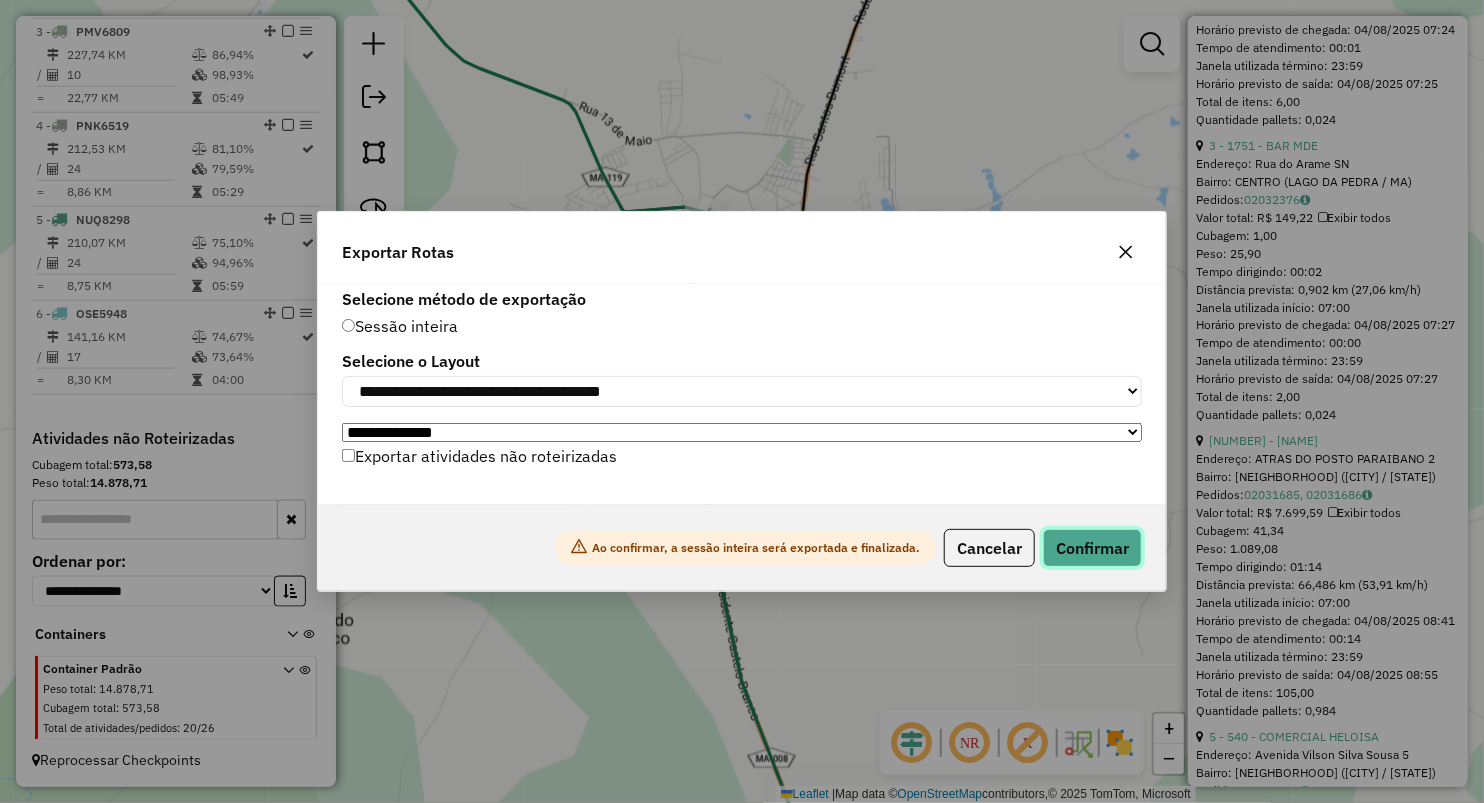 drag, startPoint x: 1096, startPoint y: 563, endPoint x: 1100, endPoint y: 585, distance: 22.36068 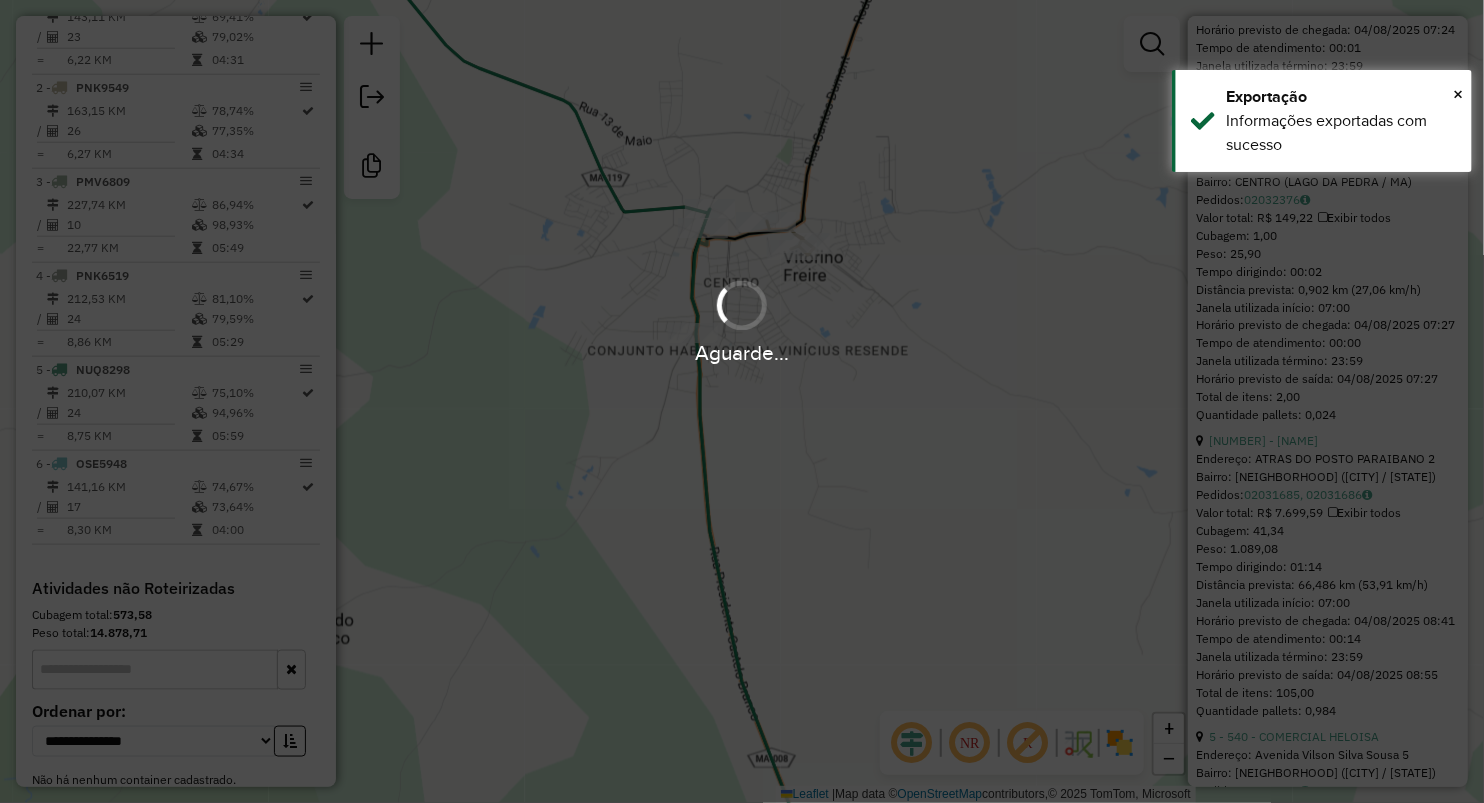 scroll, scrollTop: 904, scrollLeft: 0, axis: vertical 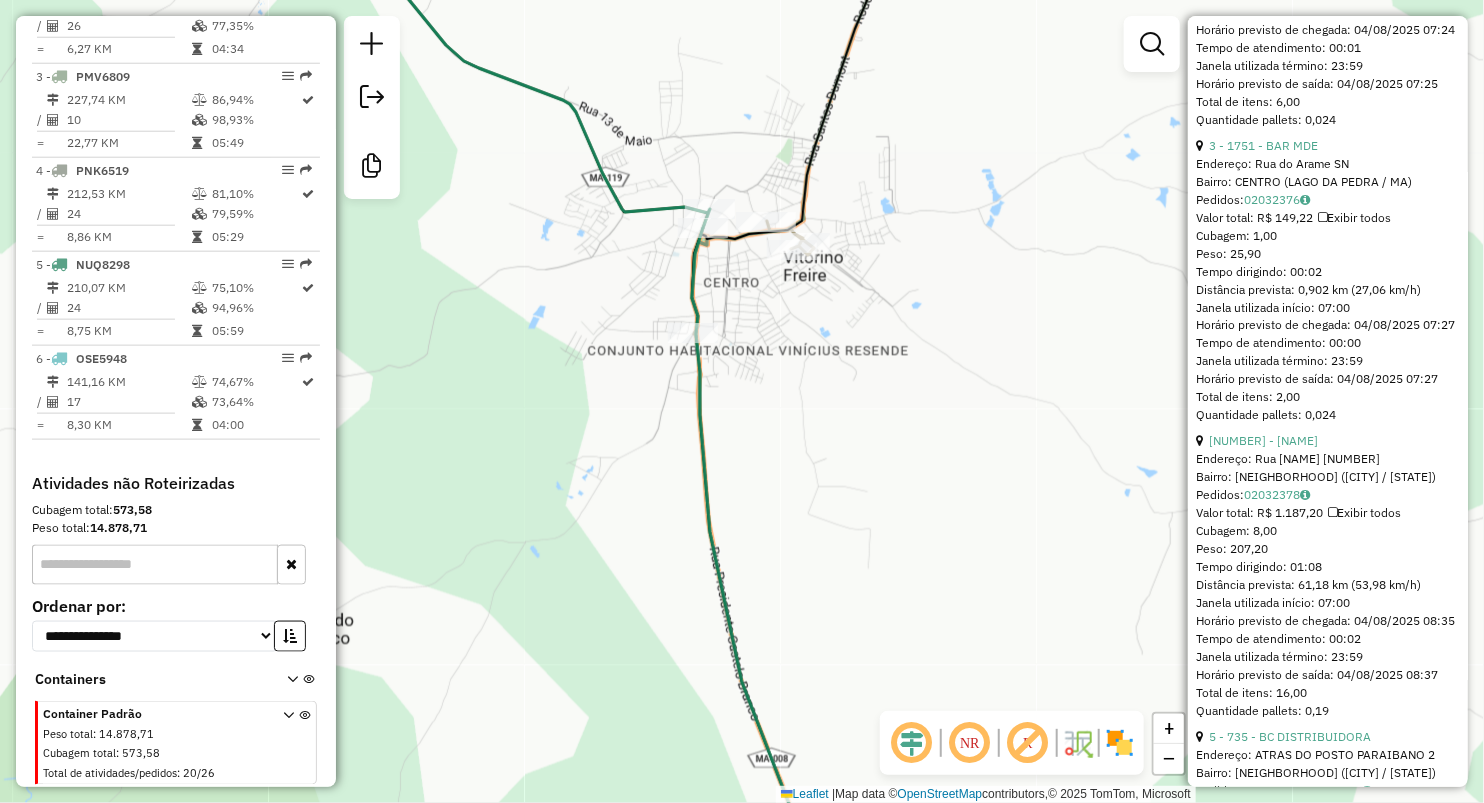click on "Janela de atendimento Grade de atendimento Capacidade Transportadoras Veículos Cliente Pedidos  Rotas Selecione os dias de semana para filtrar as janelas de atendimento  Seg   Ter   Qua   Qui   Sex   Sáb   Dom  Informe o período da janela de atendimento: De: Até:  Filtrar exatamente a janela do cliente  Considerar janela de atendimento padrão  Selecione os dias de semana para filtrar as grades de atendimento  Seg   Ter   Qua   Qui   Sex   Sáb   Dom   Considerar clientes sem dia de atendimento cadastrado  Clientes fora do dia de atendimento selecionado Filtrar as atividades entre os valores definidos abaixo:  Peso mínimo:   Peso máximo:   Cubagem mínima:   Cubagem máxima:   De:   Até:  Filtrar as atividades entre o tempo de atendimento definido abaixo:  De:   Até:   Considerar capacidade total dos clientes não roteirizados Transportadora: Selecione um ou mais itens Tipo de veículo: Selecione um ou mais itens Veículo: Selecione um ou mais itens Motorista: Selecione um ou mais itens Nome: Rótulo:" 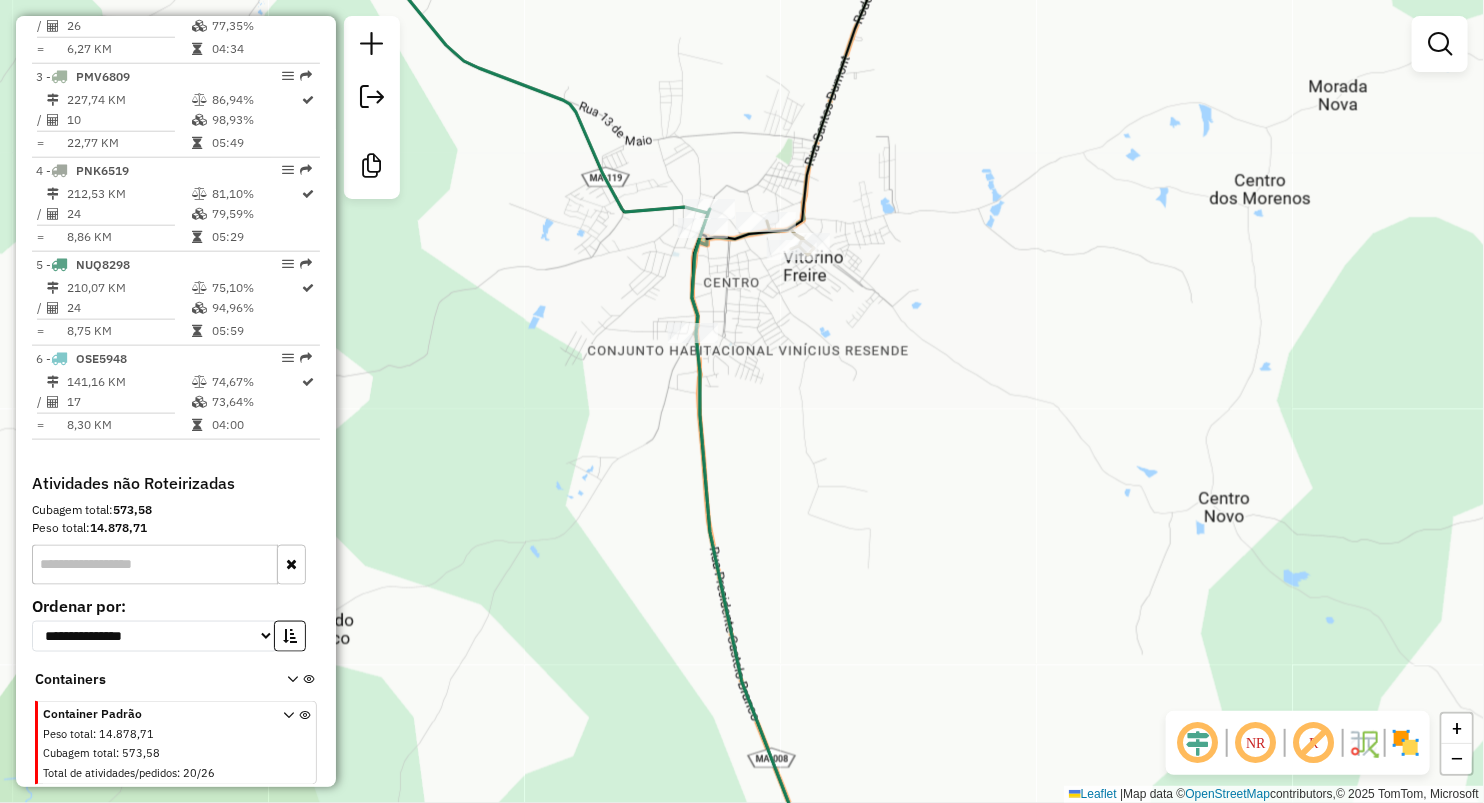 click on "Janela de atendimento Grade de atendimento Capacidade Transportadoras Veículos Cliente Pedidos  Rotas Selecione os dias de semana para filtrar as janelas de atendimento  Seg   Ter   Qua   Qui   Sex   Sáb   Dom  Informe o período da janela de atendimento: De: Até:  Filtrar exatamente a janela do cliente  Considerar janela de atendimento padrão  Selecione os dias de semana para filtrar as grades de atendimento  Seg   Ter   Qua   Qui   Sex   Sáb   Dom   Considerar clientes sem dia de atendimento cadastrado  Clientes fora do dia de atendimento selecionado Filtrar as atividades entre os valores definidos abaixo:  Peso mínimo:   Peso máximo:   Cubagem mínima:   Cubagem máxima:   De:   Até:  Filtrar as atividades entre o tempo de atendimento definido abaixo:  De:   Até:   Considerar capacidade total dos clientes não roteirizados Transportadora: Selecione um ou mais itens Tipo de veículo: Selecione um ou mais itens Veículo: Selecione um ou mais itens Motorista: Selecione um ou mais itens Nome: Rótulo:" 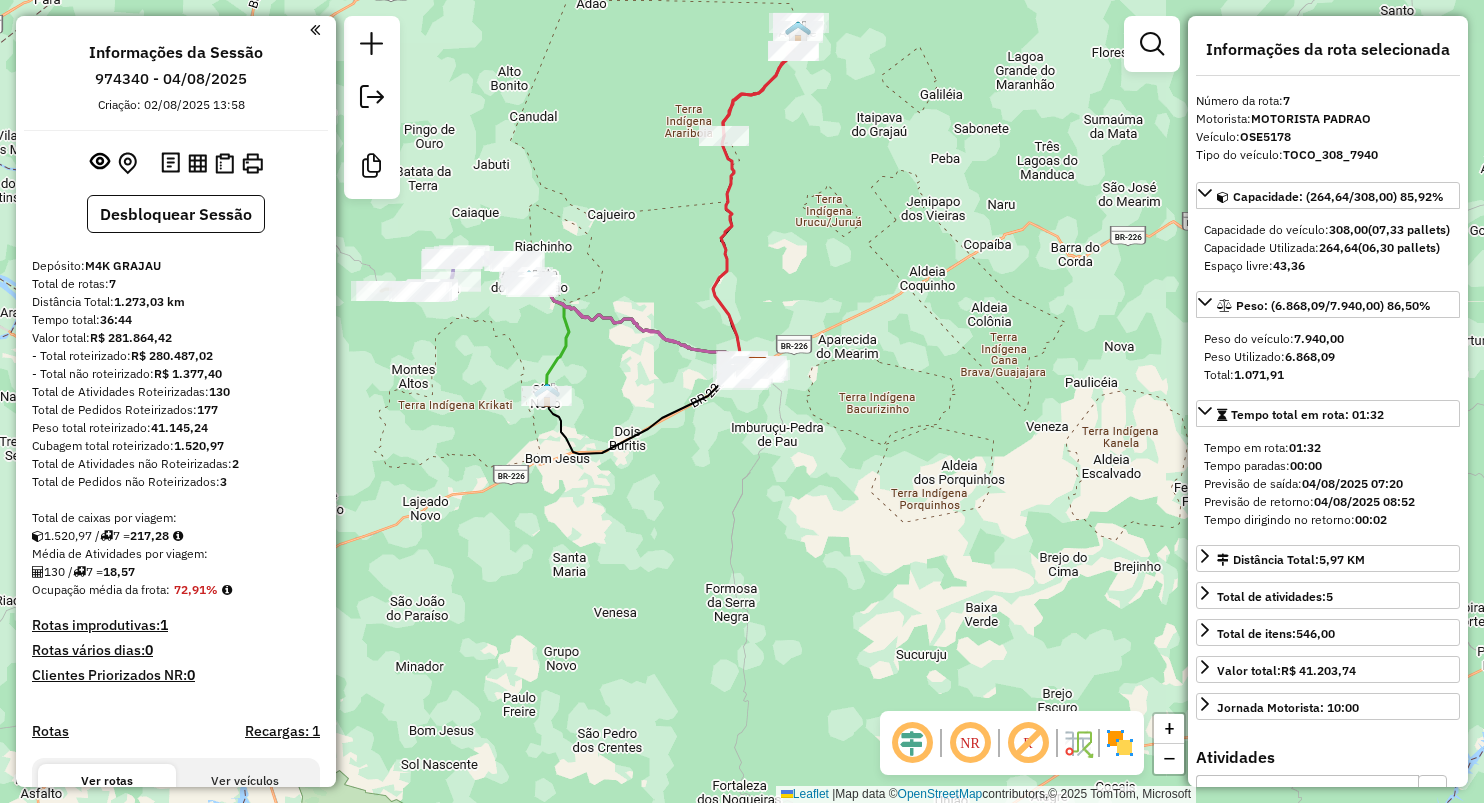 select on "**********" 